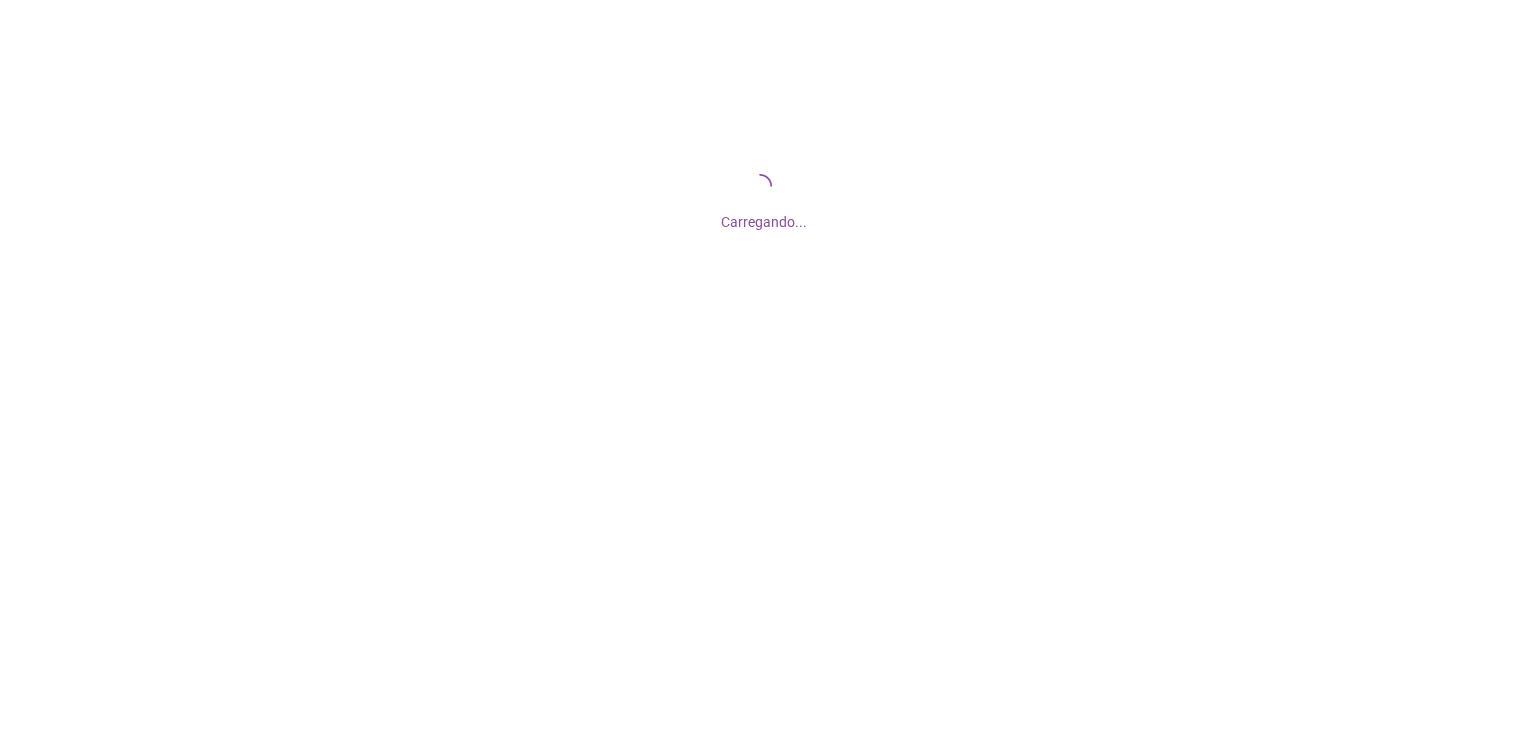 scroll, scrollTop: 0, scrollLeft: 0, axis: both 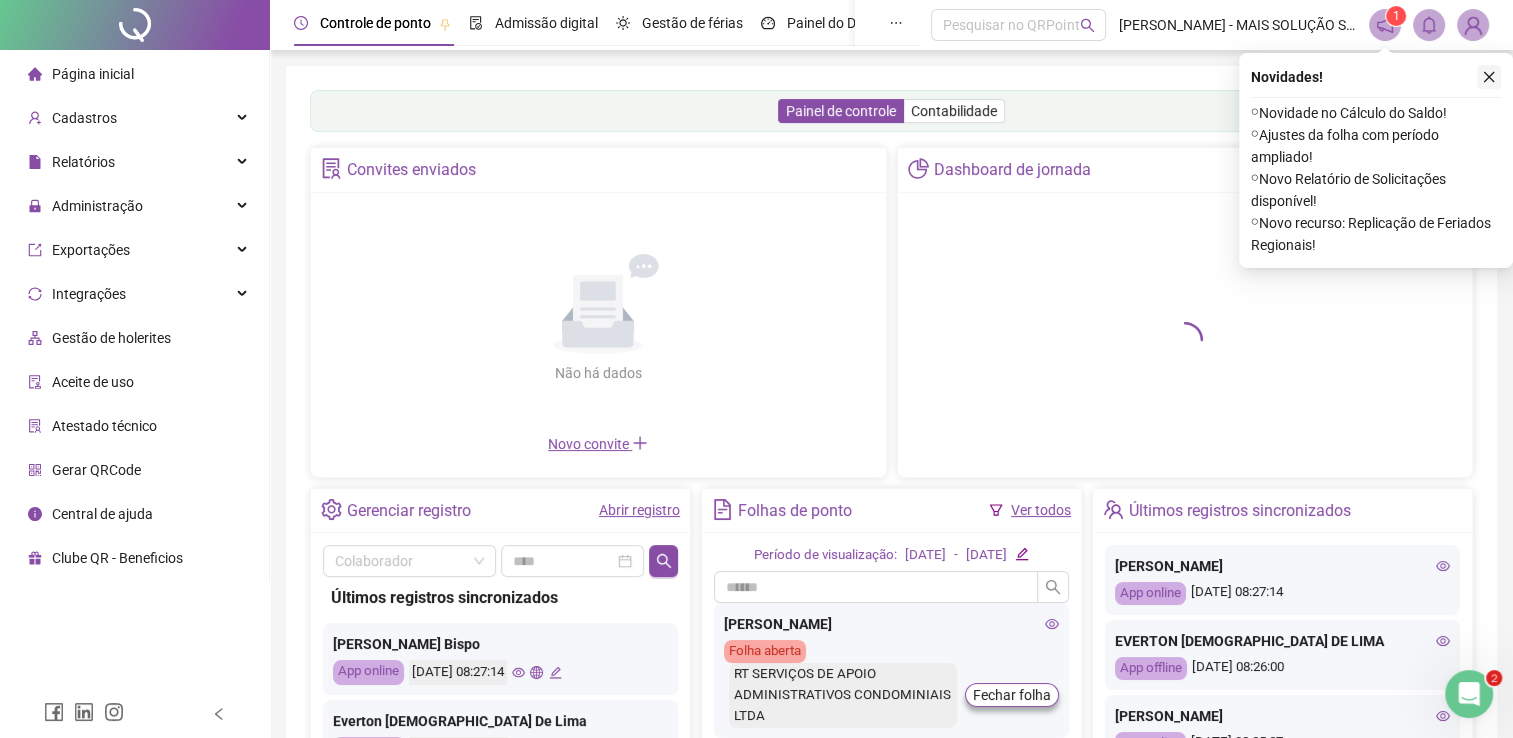 click 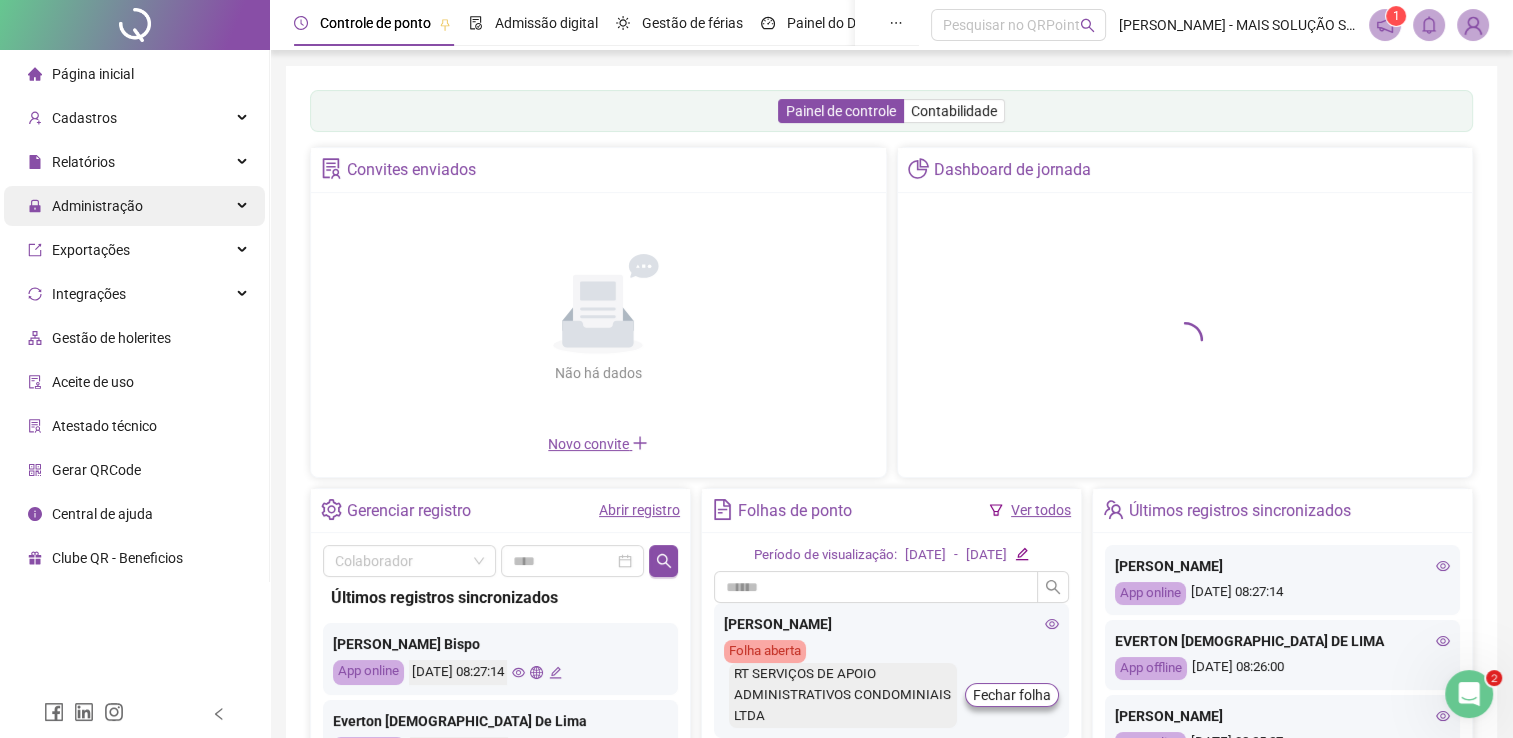 click on "Administração" at bounding box center [85, 206] 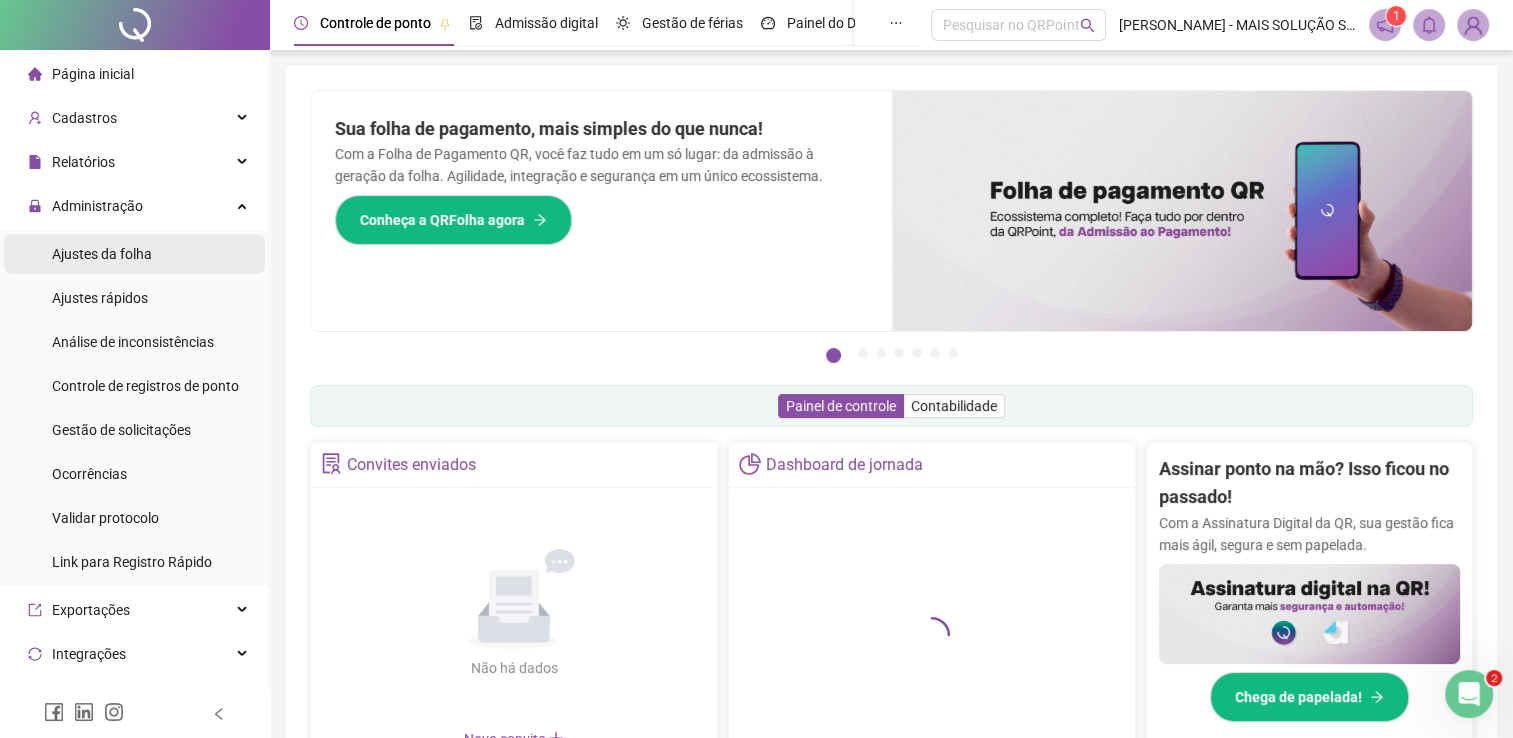 click on "Ajustes da folha" at bounding box center (102, 254) 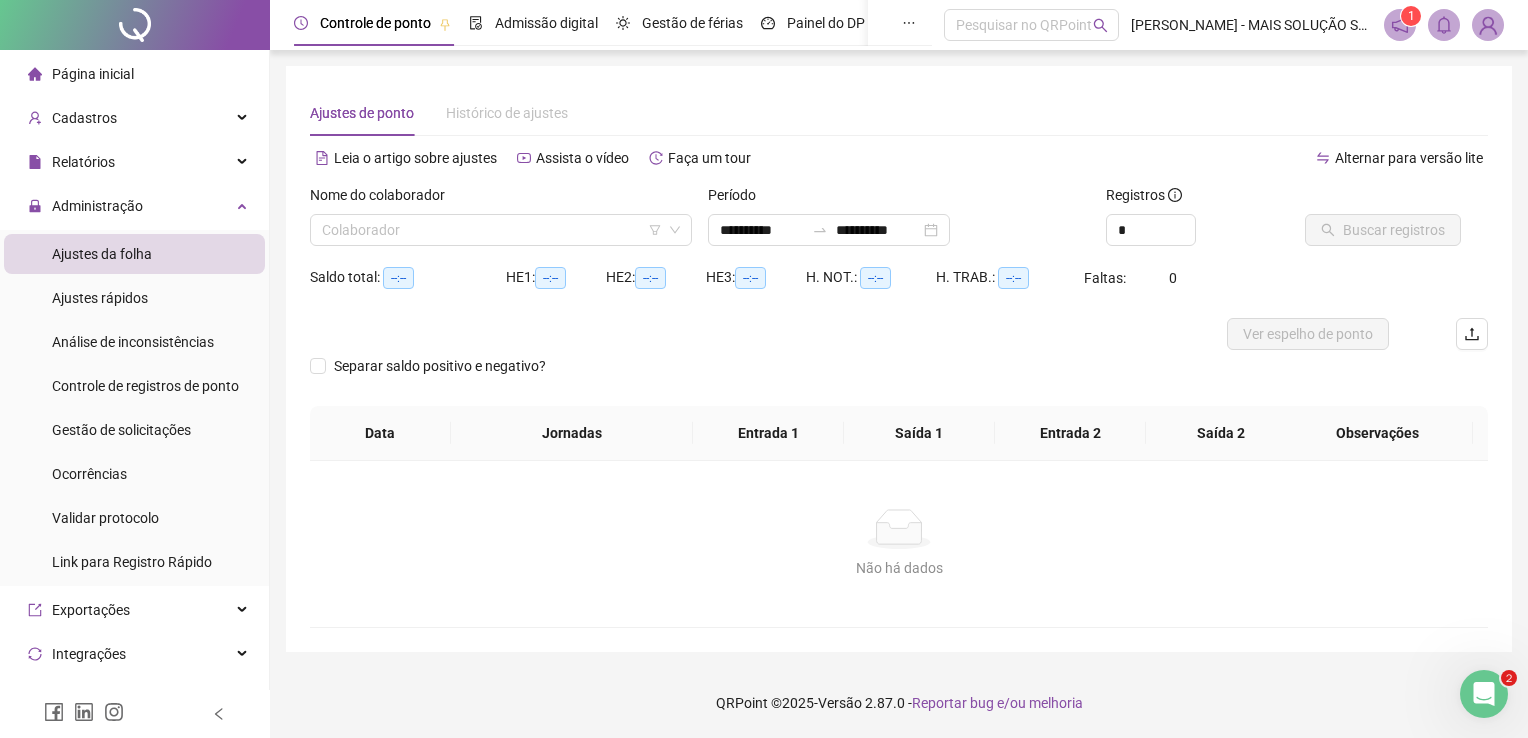 type on "**********" 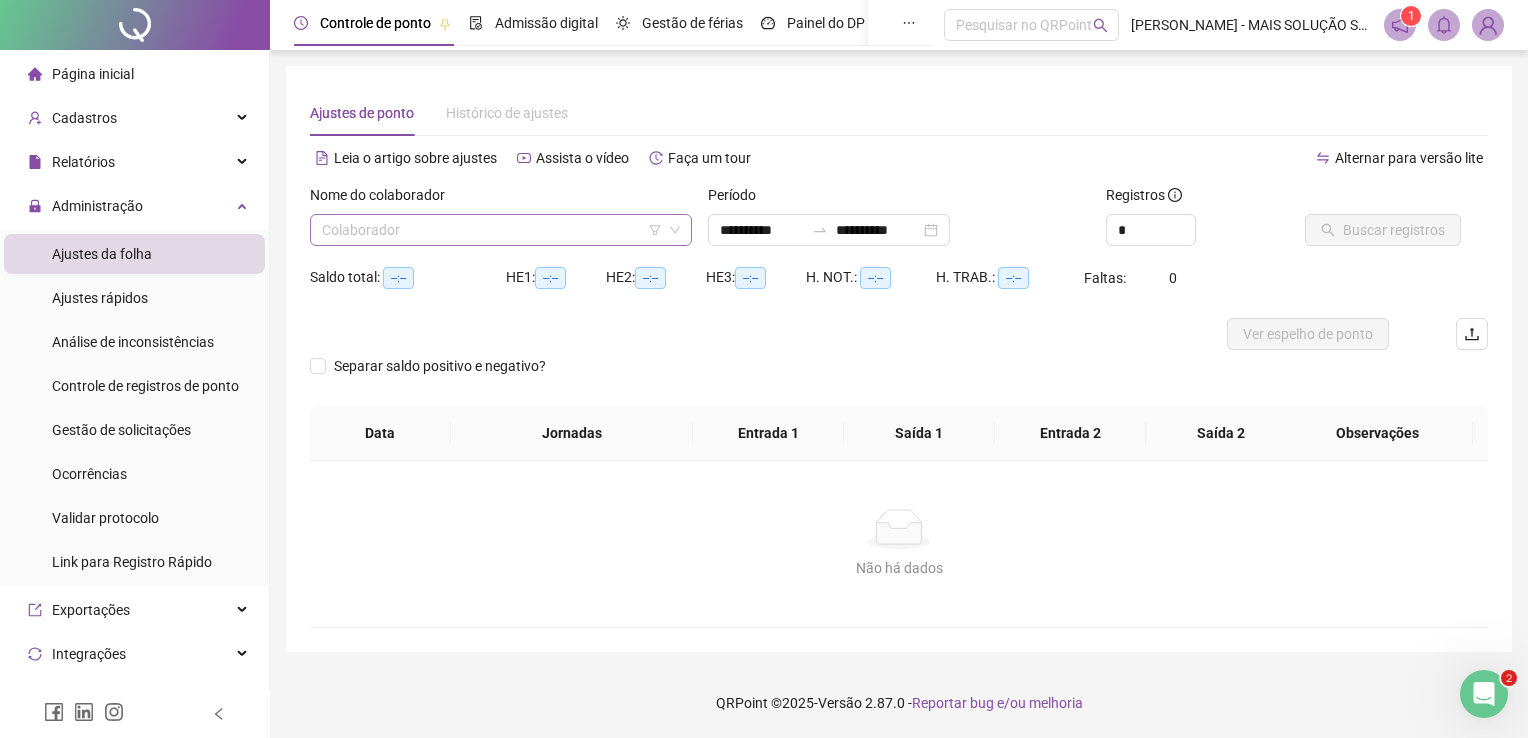 click at bounding box center [495, 230] 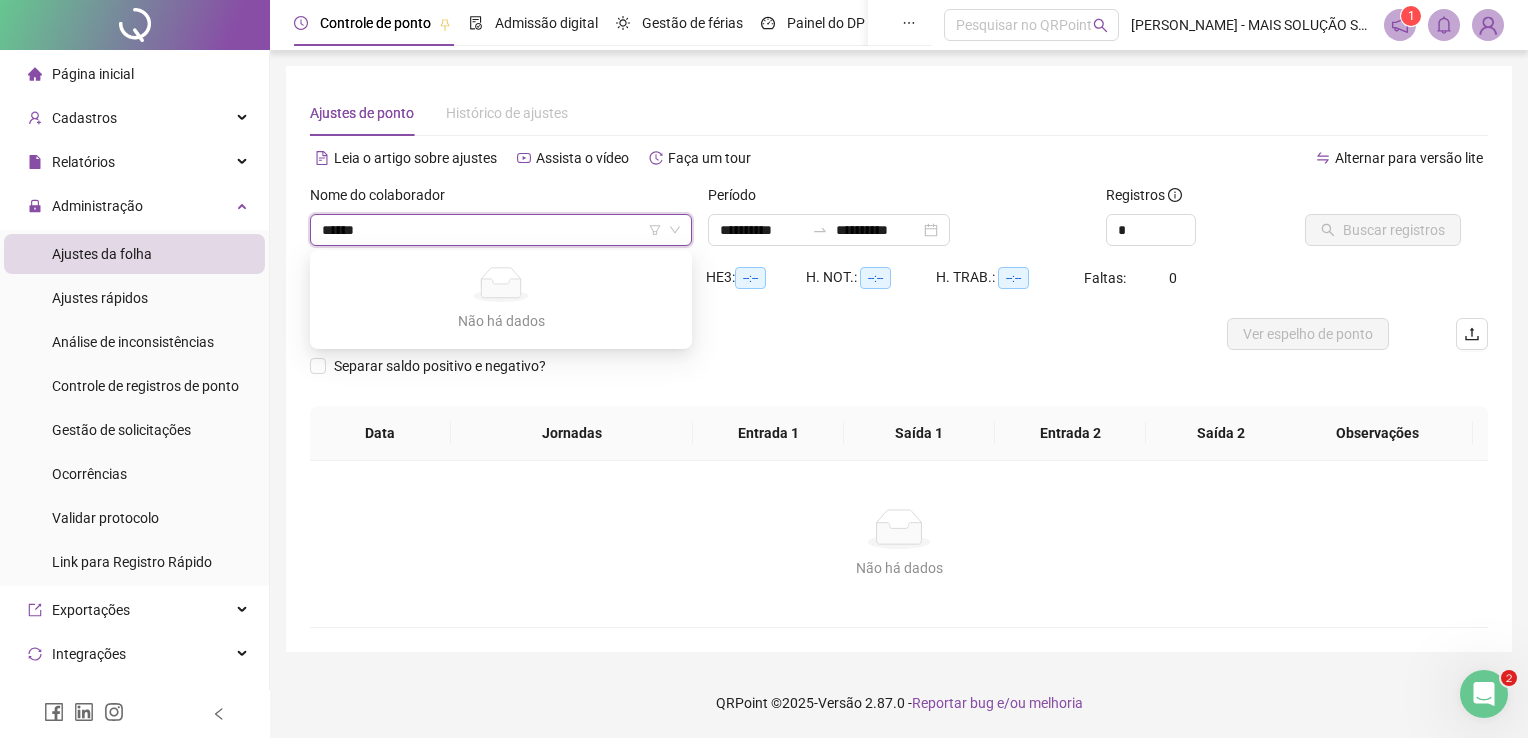 type on "*****" 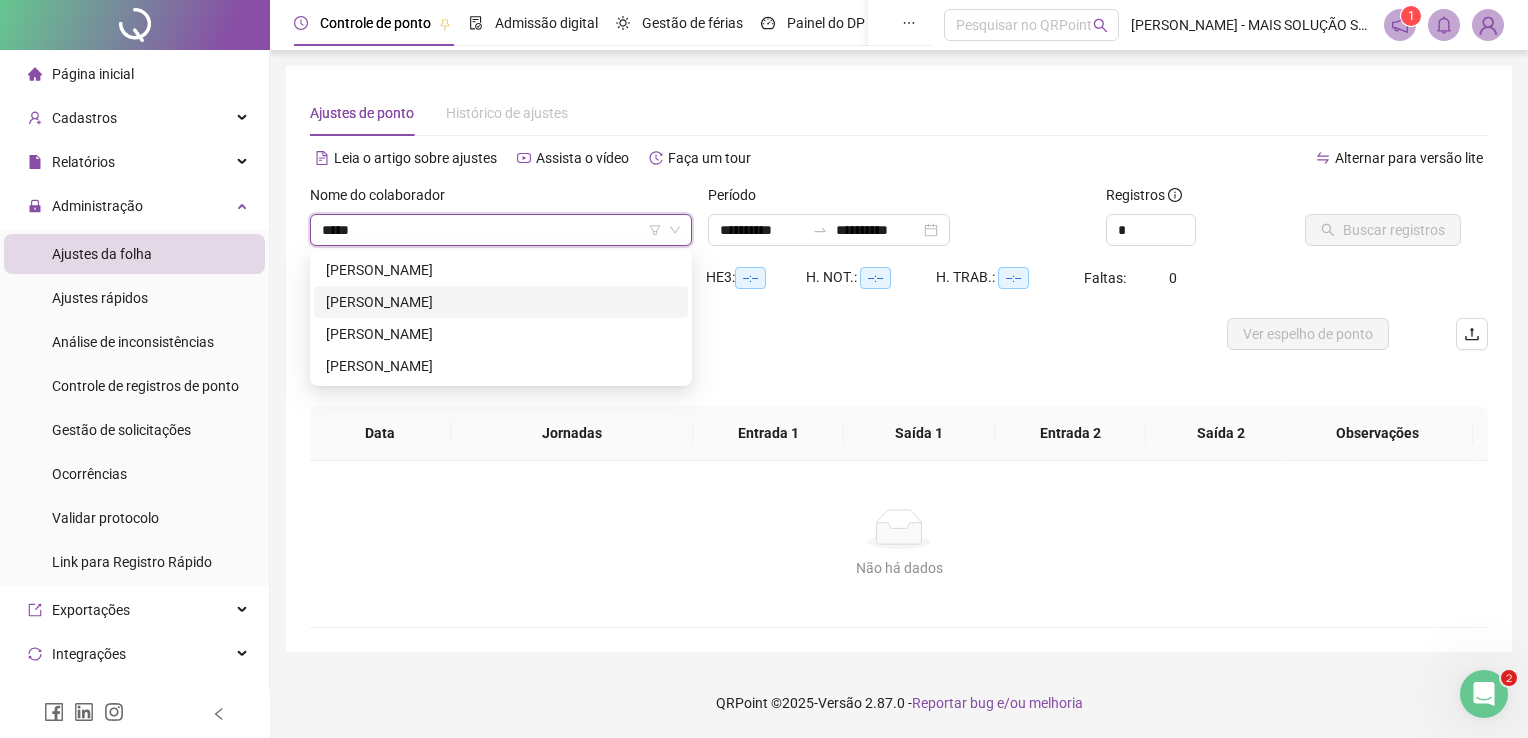 click on "[PERSON_NAME]" at bounding box center [501, 302] 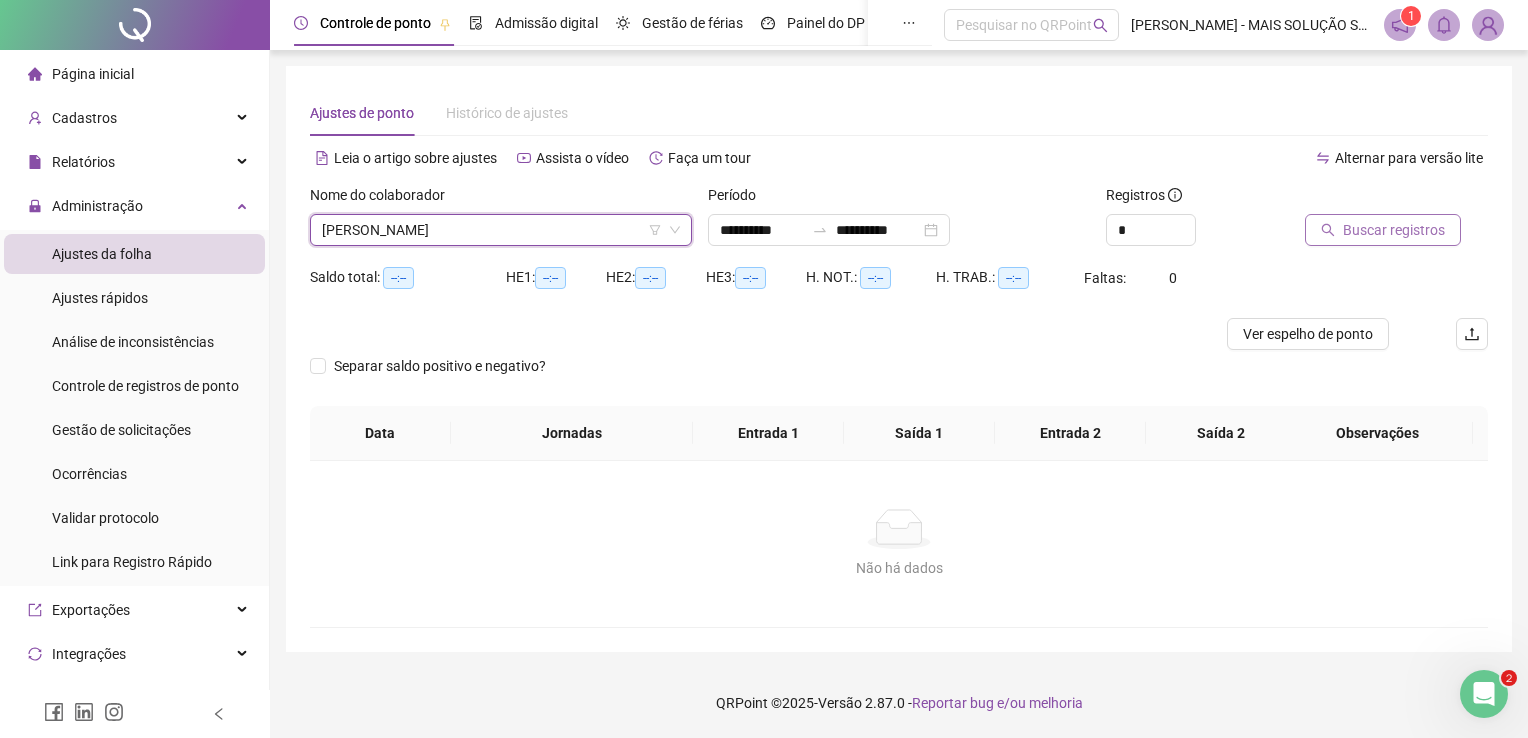 click on "Buscar registros" at bounding box center (1394, 230) 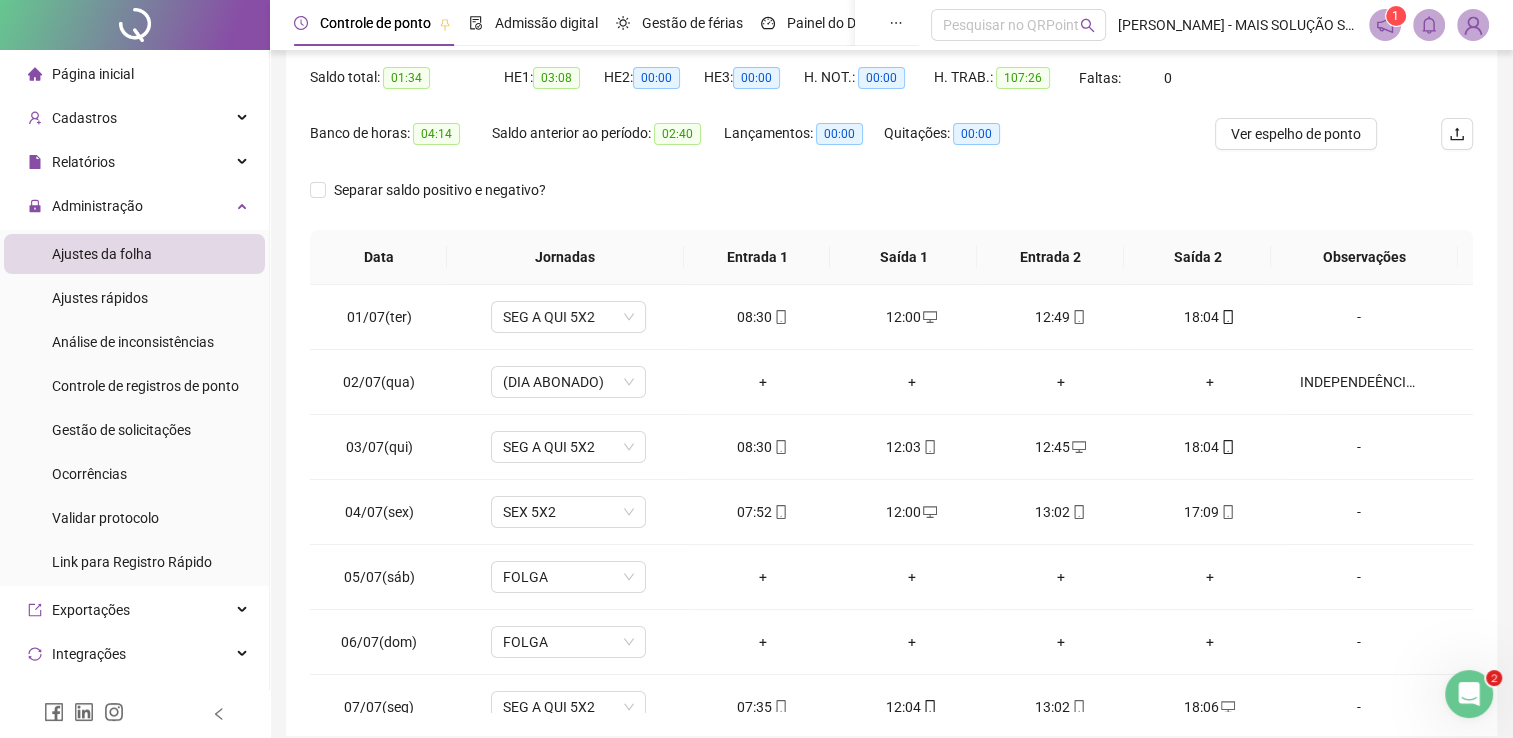 scroll, scrollTop: 283, scrollLeft: 0, axis: vertical 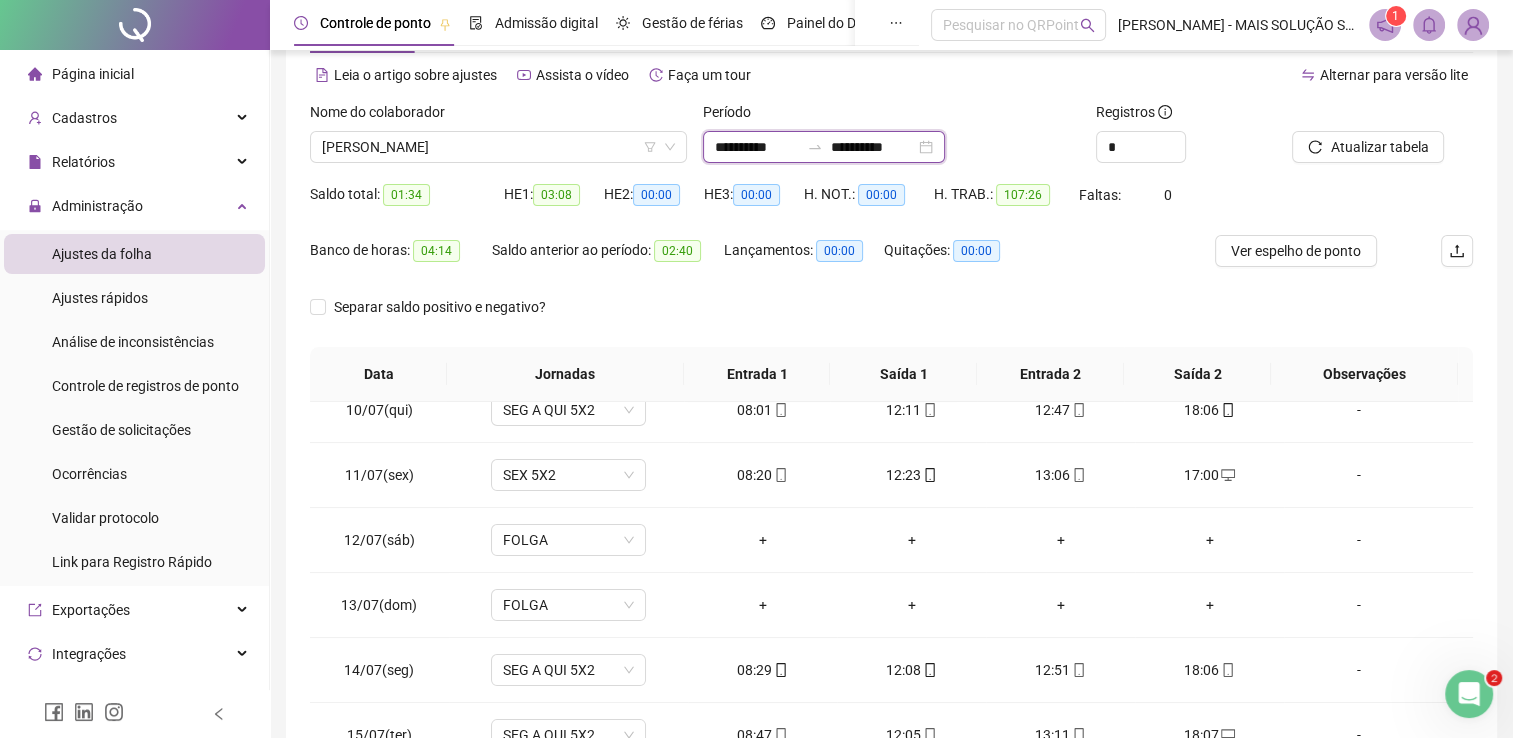 click on "**********" at bounding box center [757, 147] 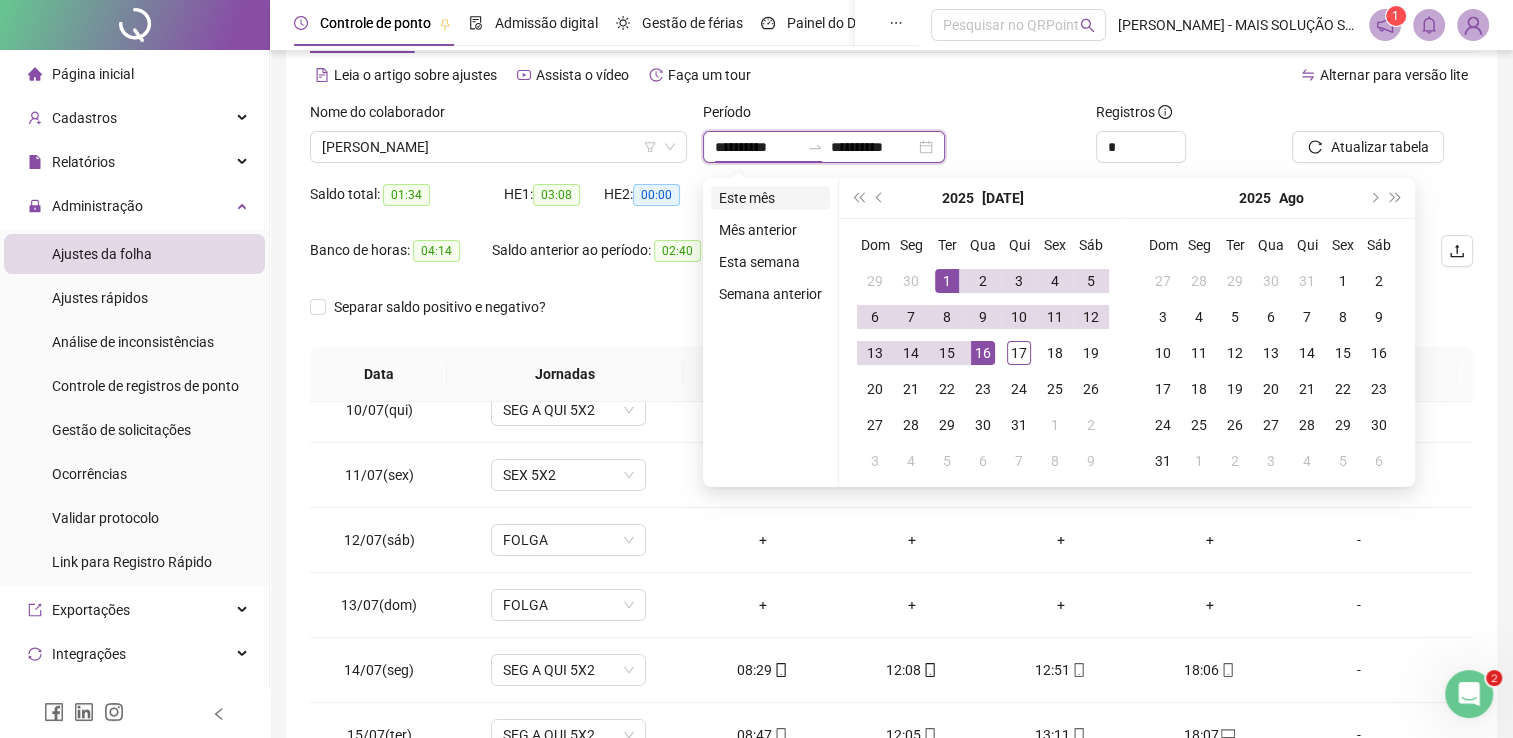 type on "**********" 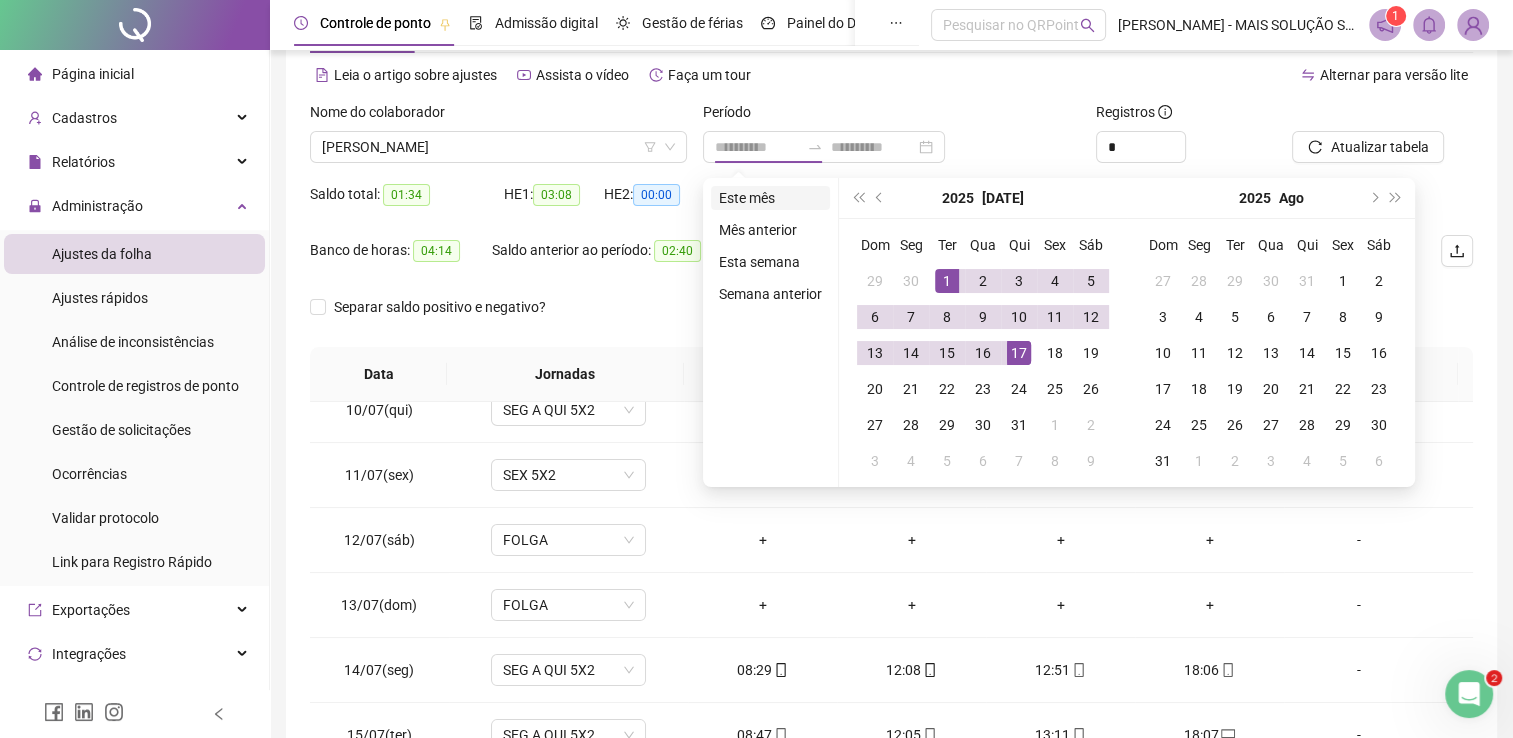 click on "Este mês" at bounding box center [770, 198] 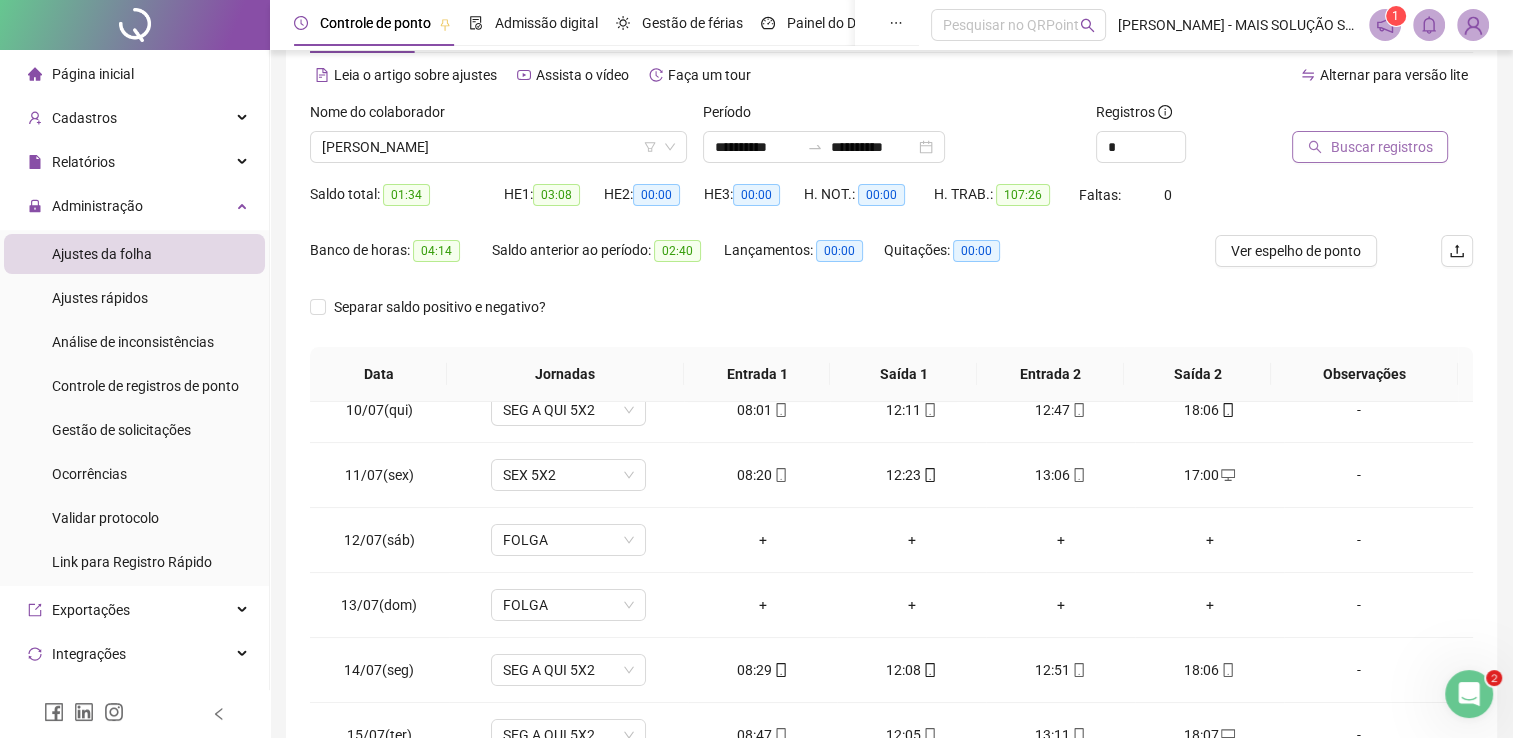 click on "Buscar registros" at bounding box center [1381, 147] 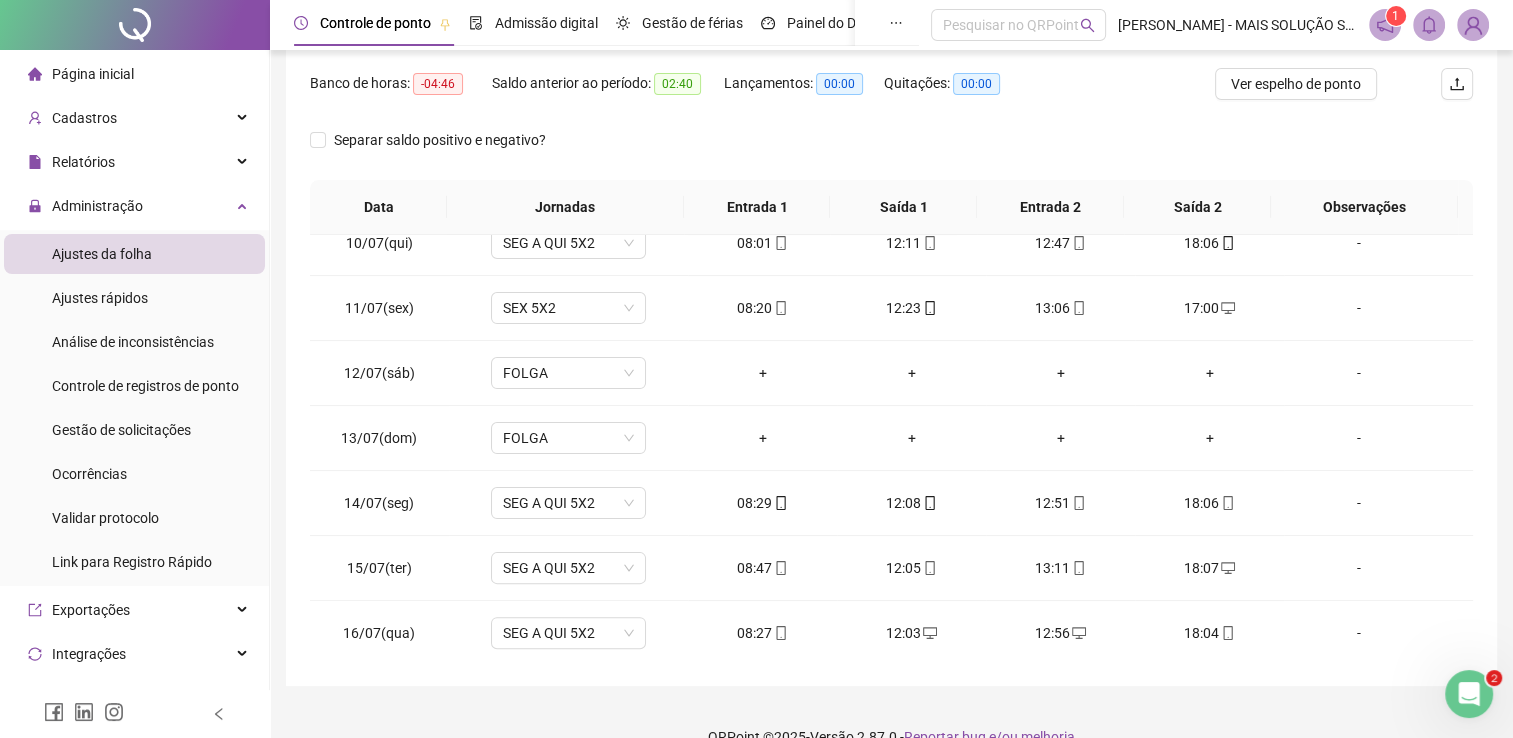 scroll, scrollTop: 283, scrollLeft: 0, axis: vertical 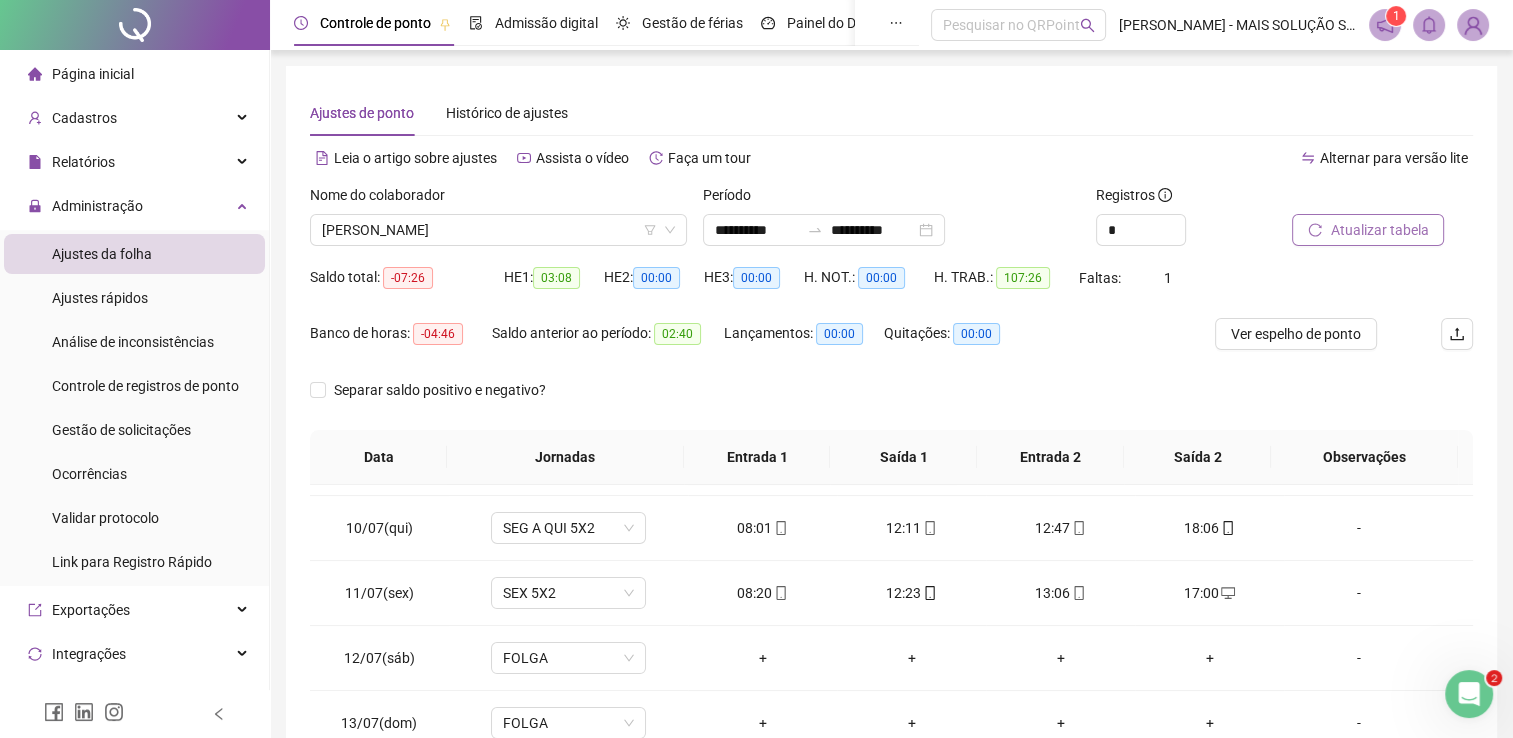 click on "Atualizar tabela" at bounding box center (1368, 230) 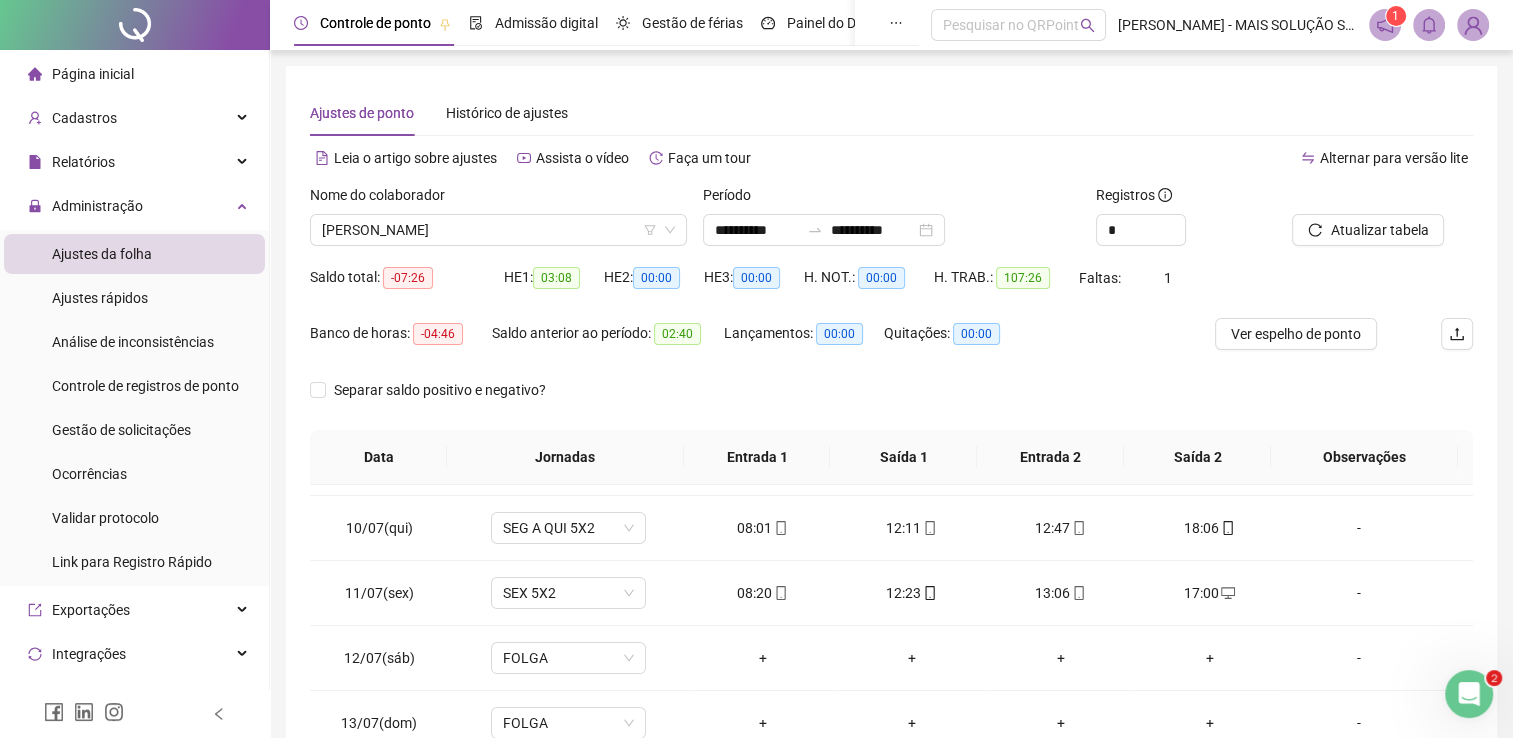 scroll, scrollTop: 283, scrollLeft: 0, axis: vertical 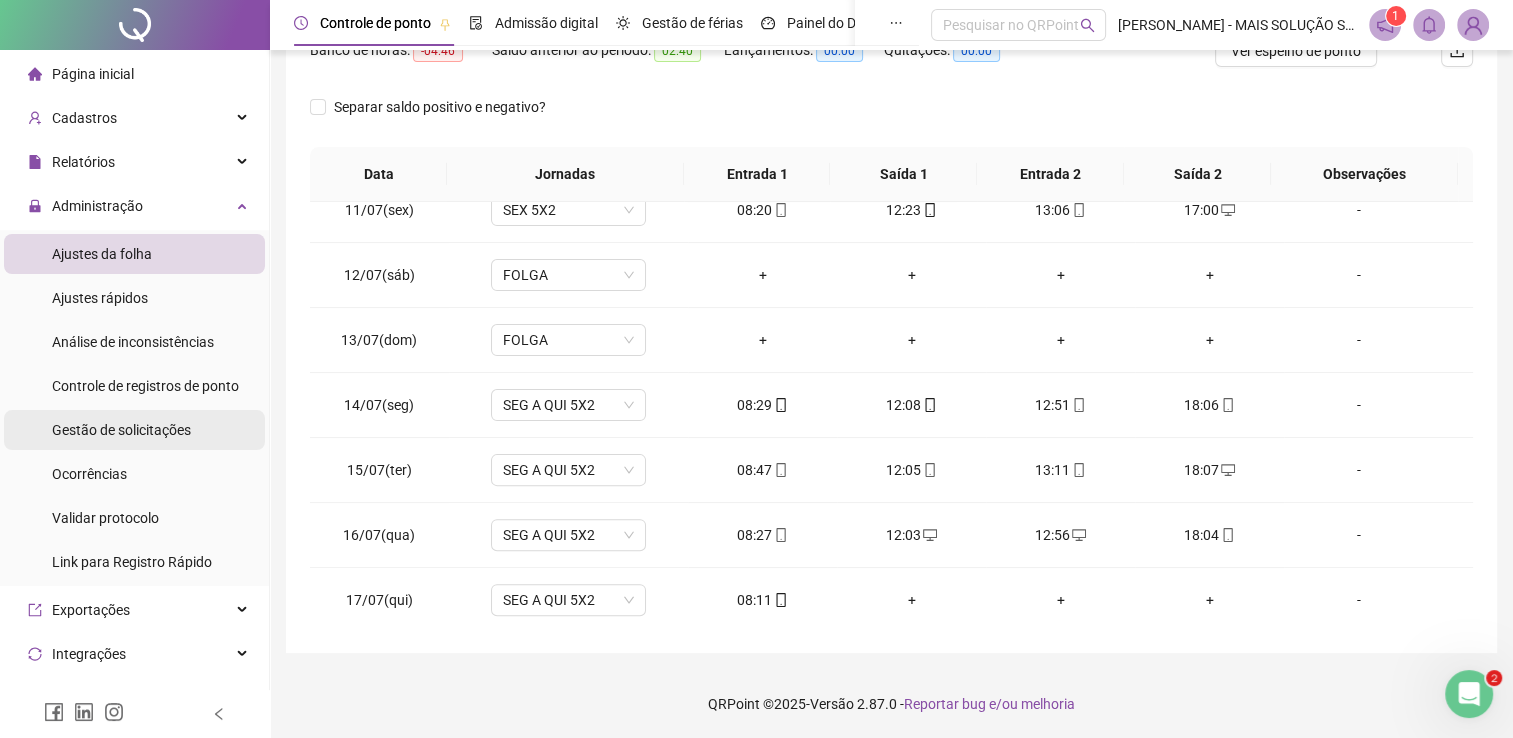 drag, startPoint x: 104, startPoint y: 427, endPoint x: 40, endPoint y: 525, distance: 117.047 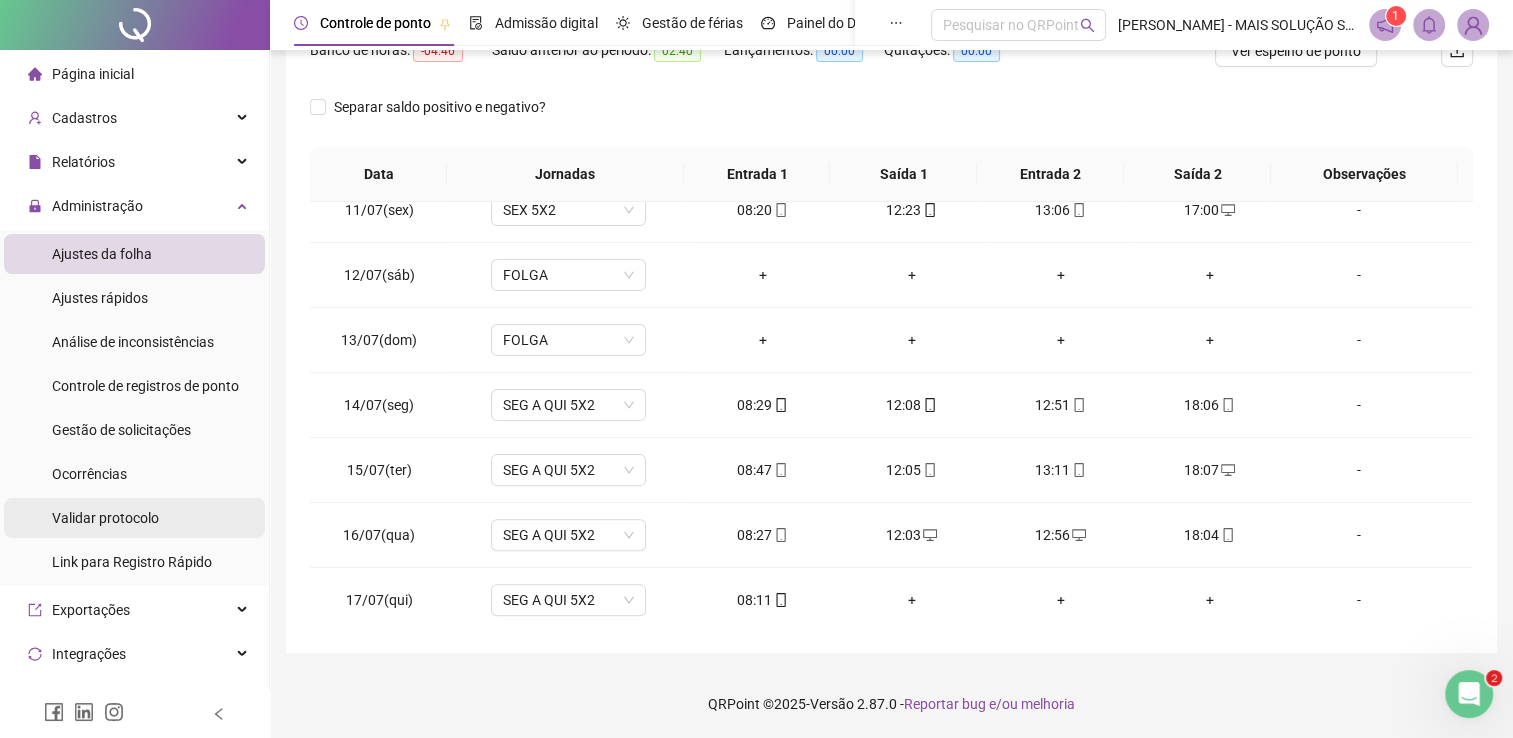 click on "Gestão de solicitações" at bounding box center [121, 430] 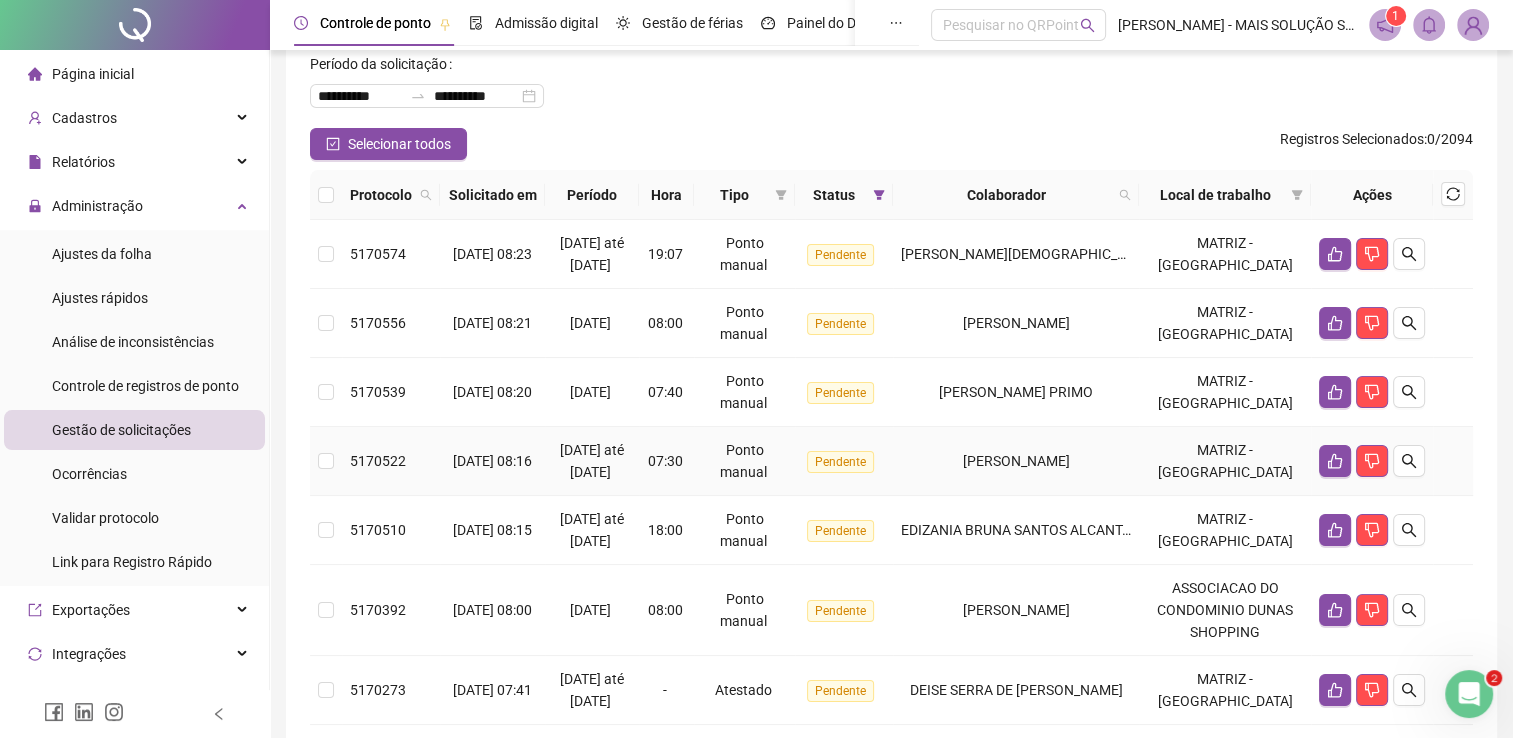 scroll, scrollTop: 100, scrollLeft: 0, axis: vertical 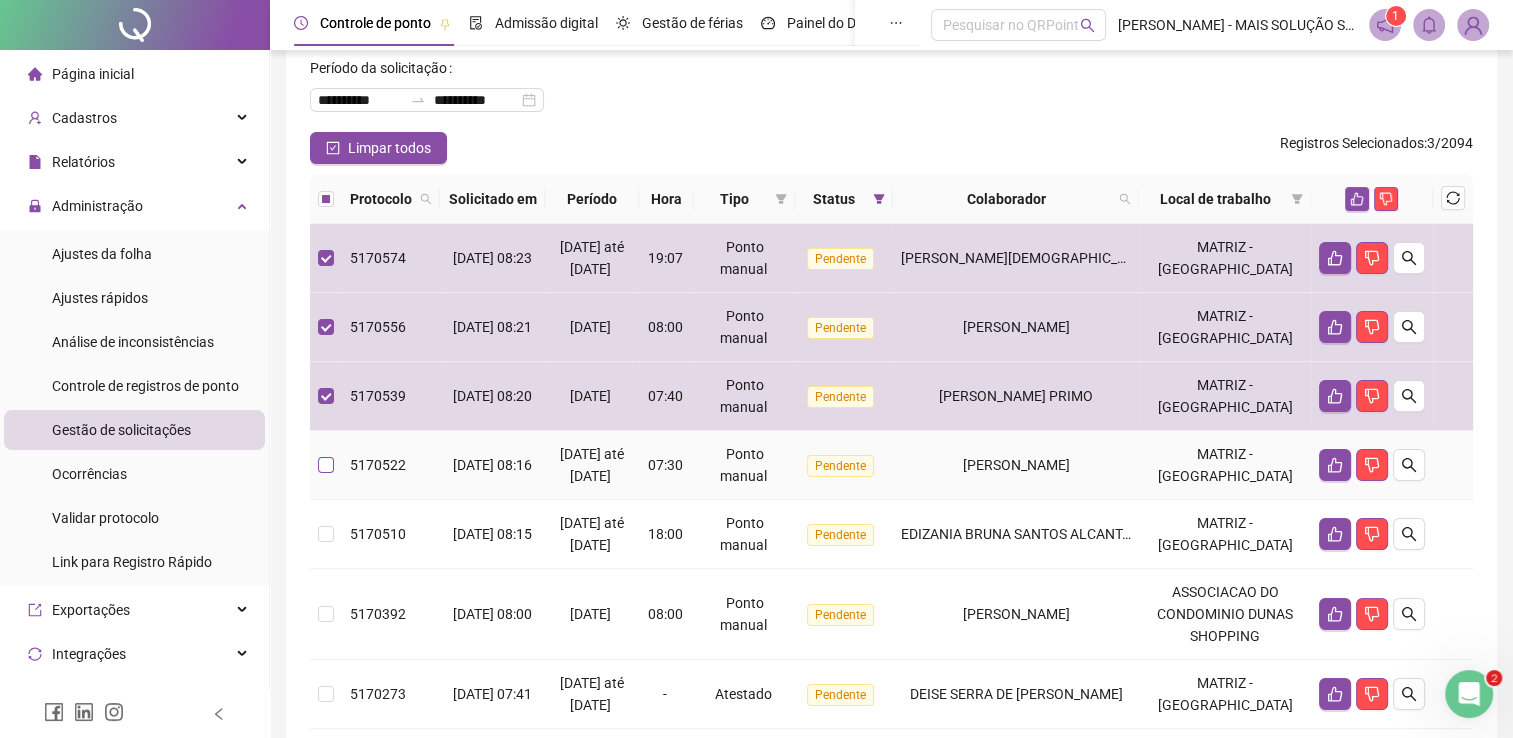 click at bounding box center [326, 465] 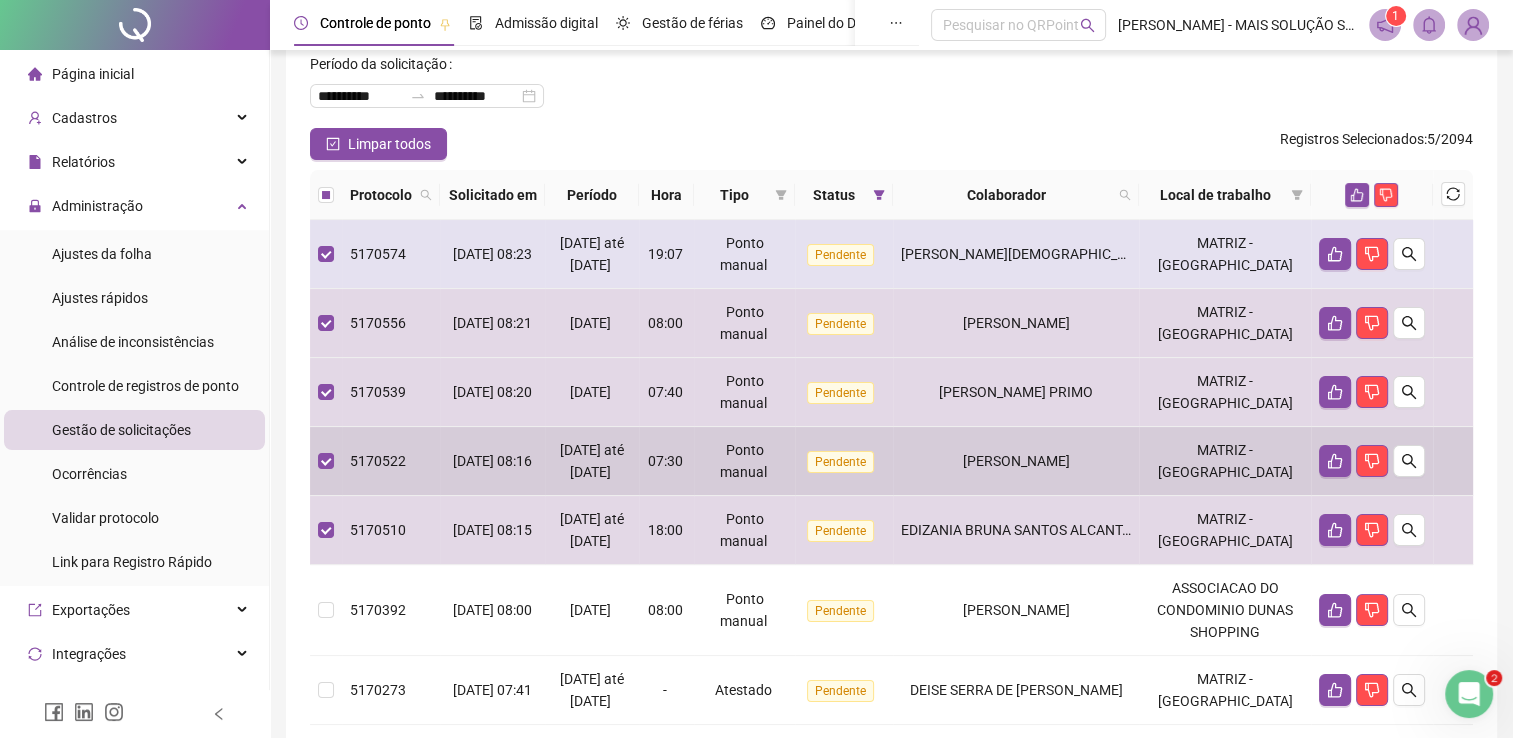 scroll, scrollTop: 100, scrollLeft: 0, axis: vertical 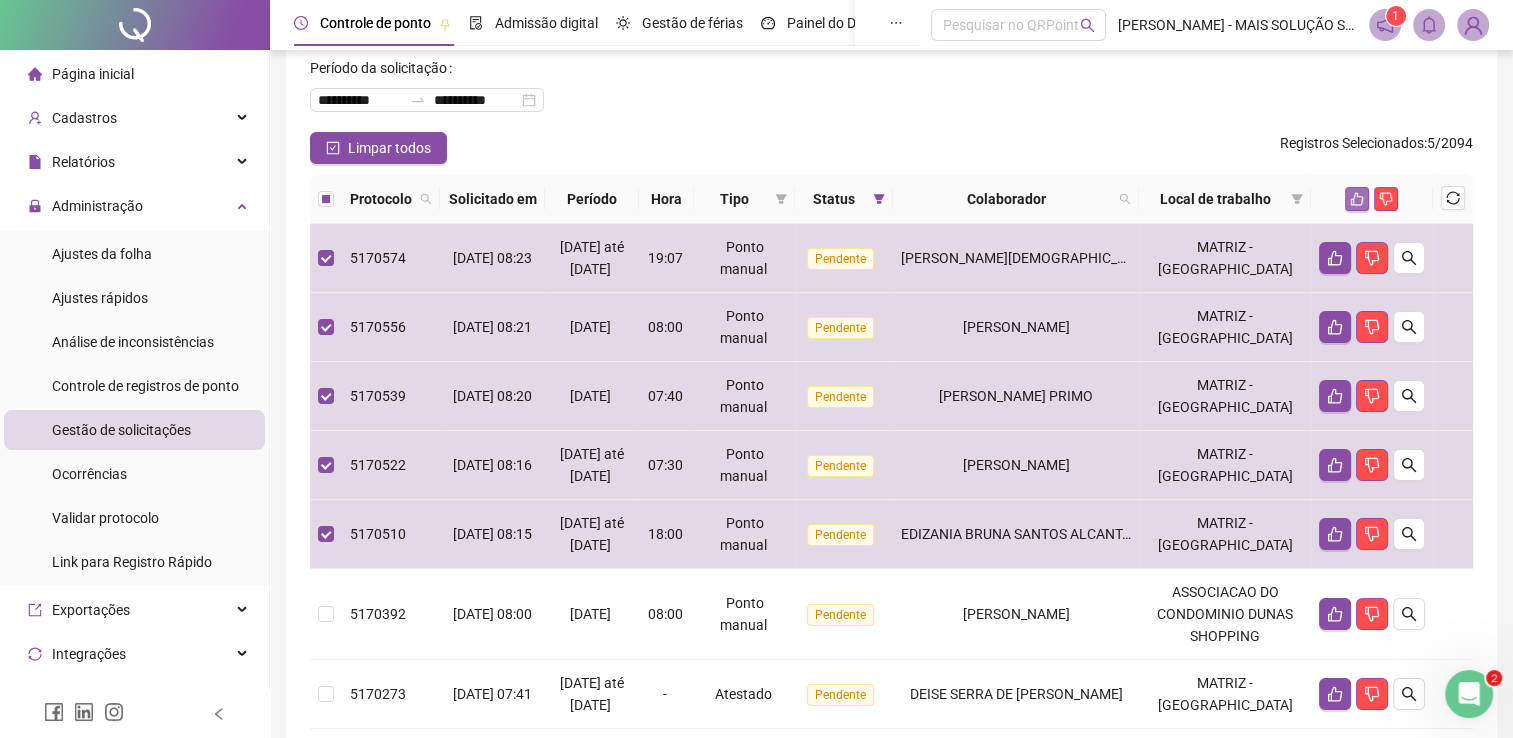 click 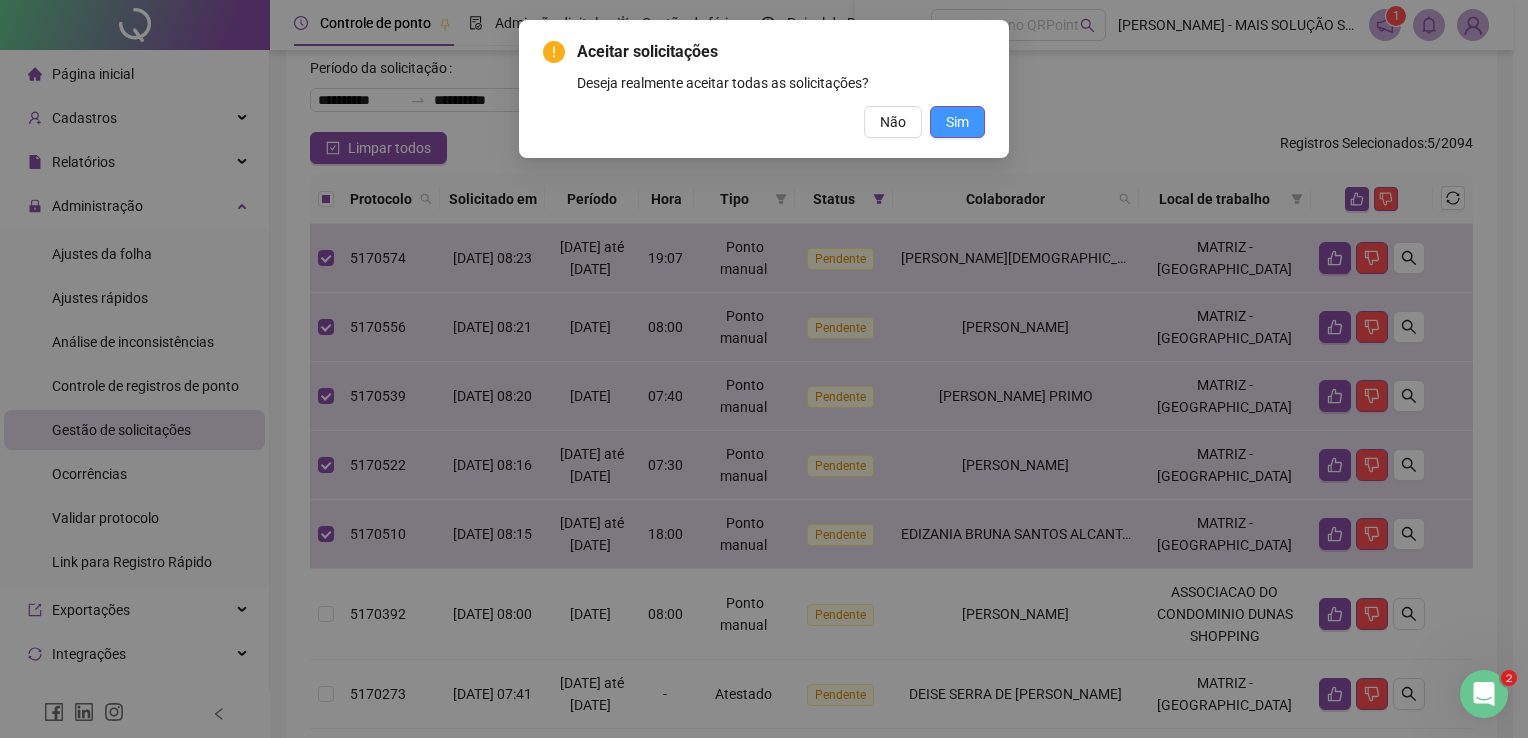 click on "Sim" at bounding box center (957, 122) 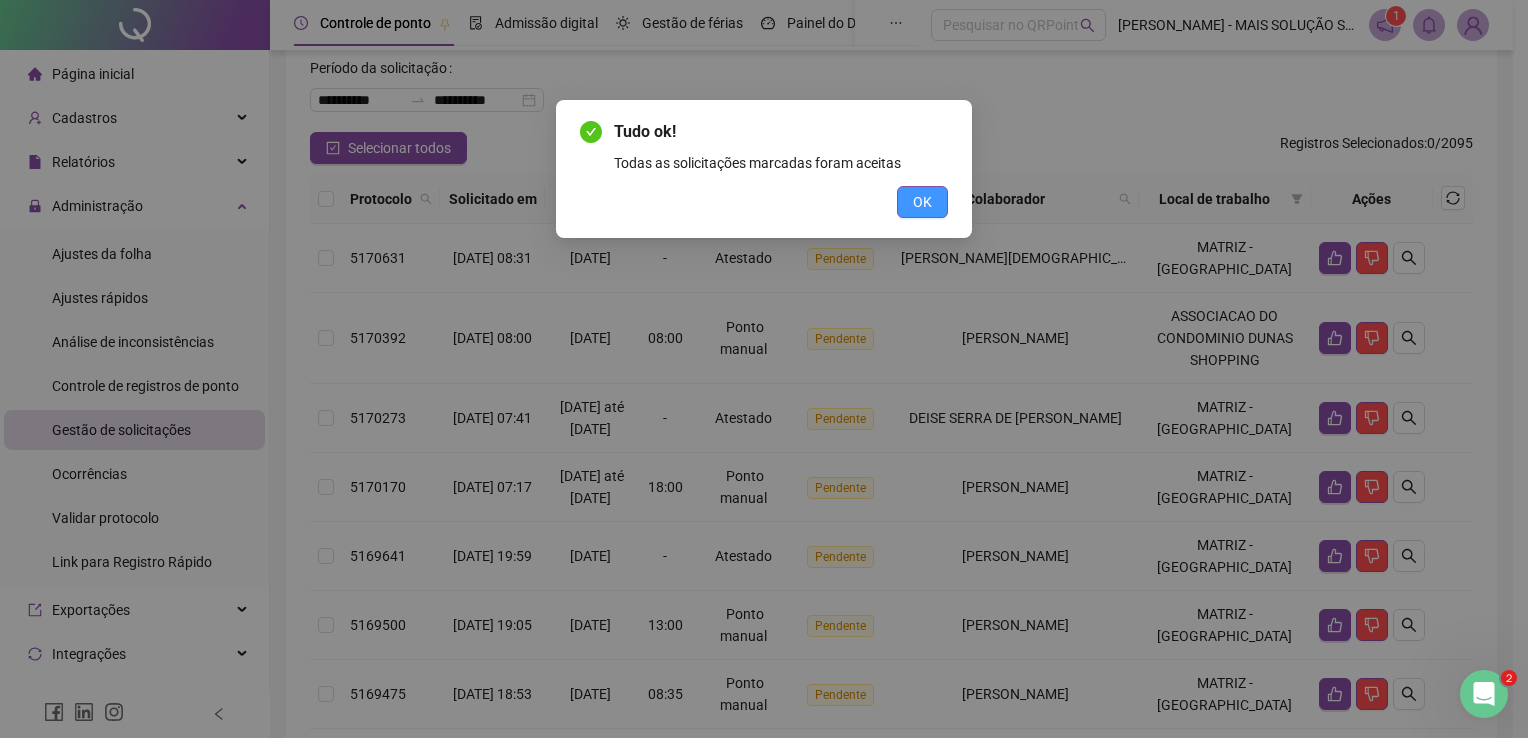 click on "OK" at bounding box center (922, 202) 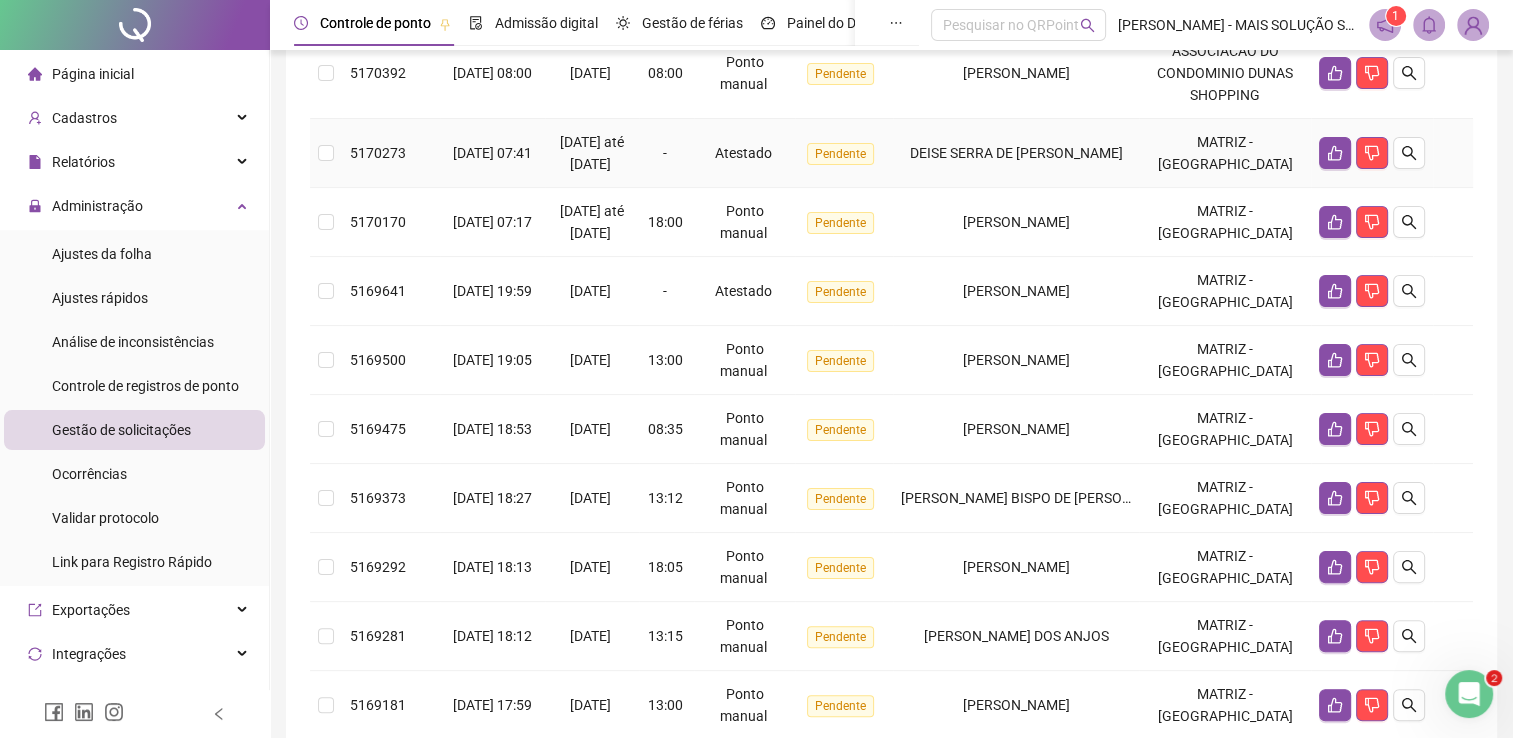 scroll, scrollTop: 400, scrollLeft: 0, axis: vertical 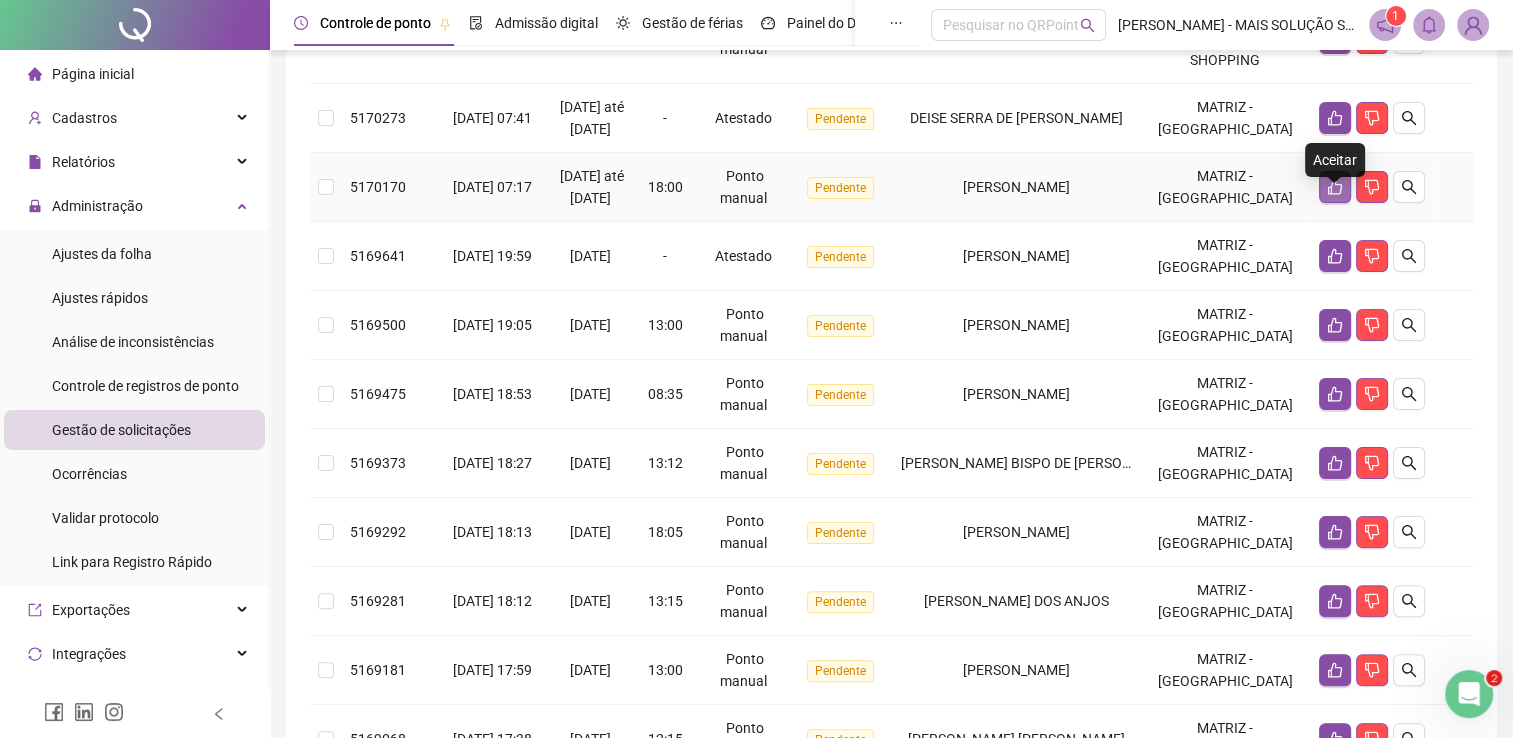 click 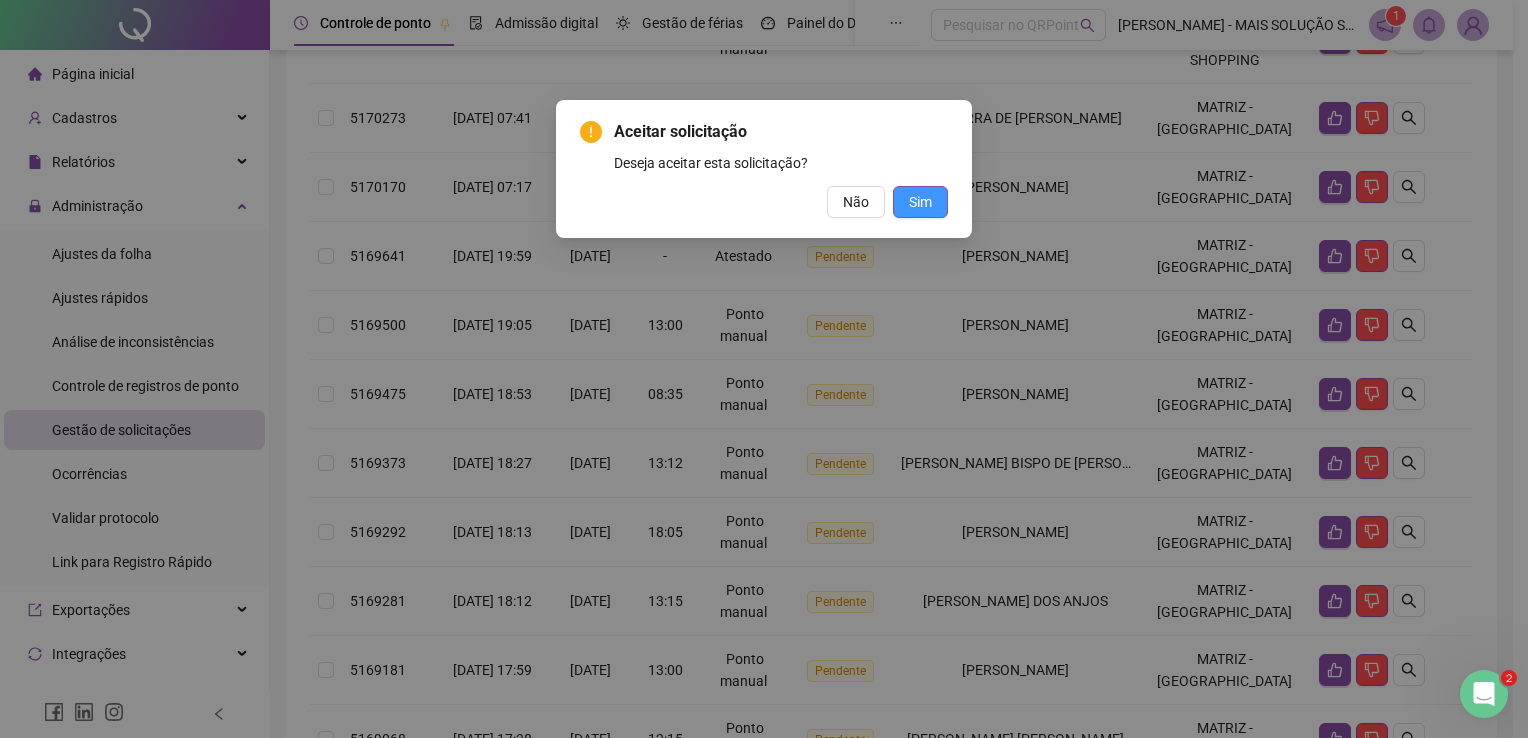 click on "Sim" at bounding box center (920, 202) 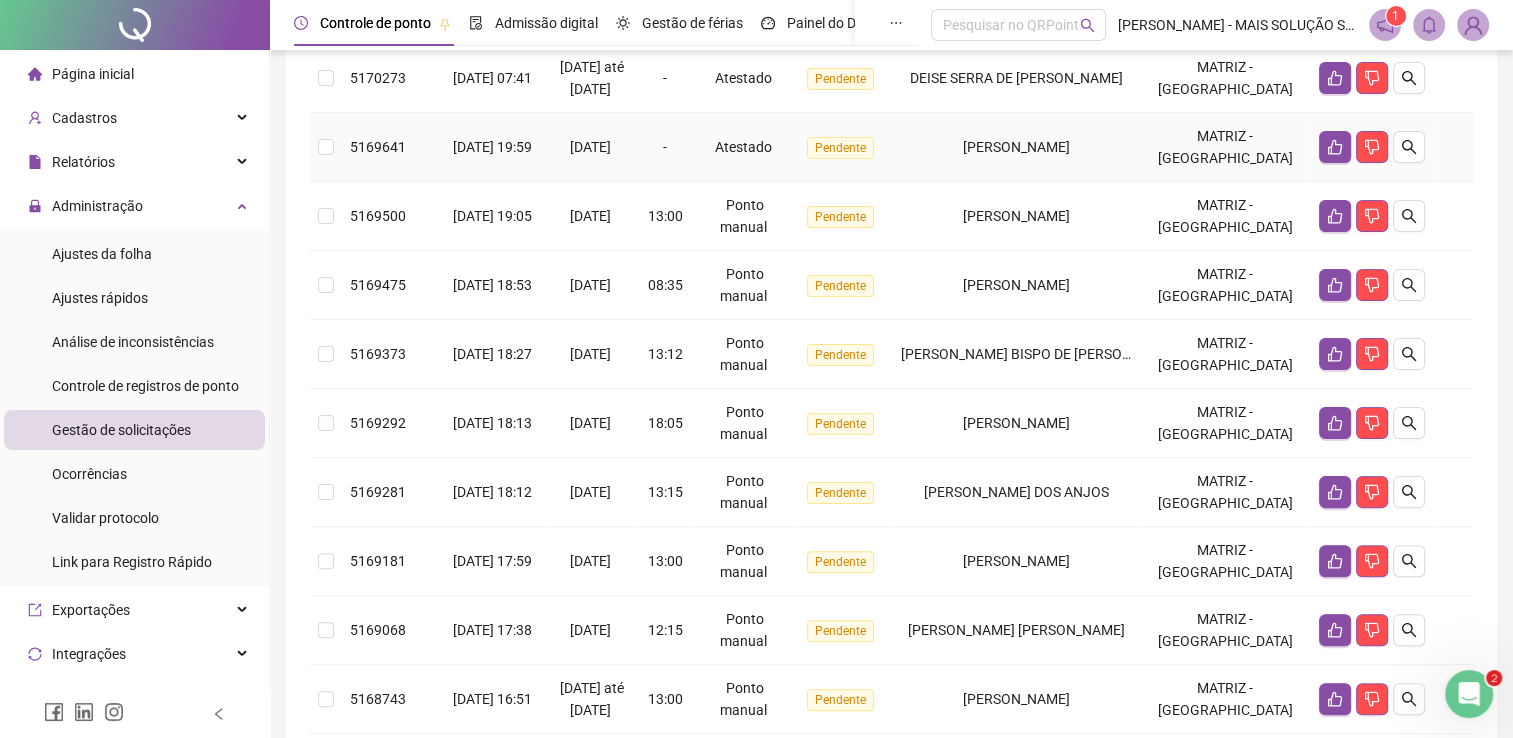 scroll, scrollTop: 500, scrollLeft: 0, axis: vertical 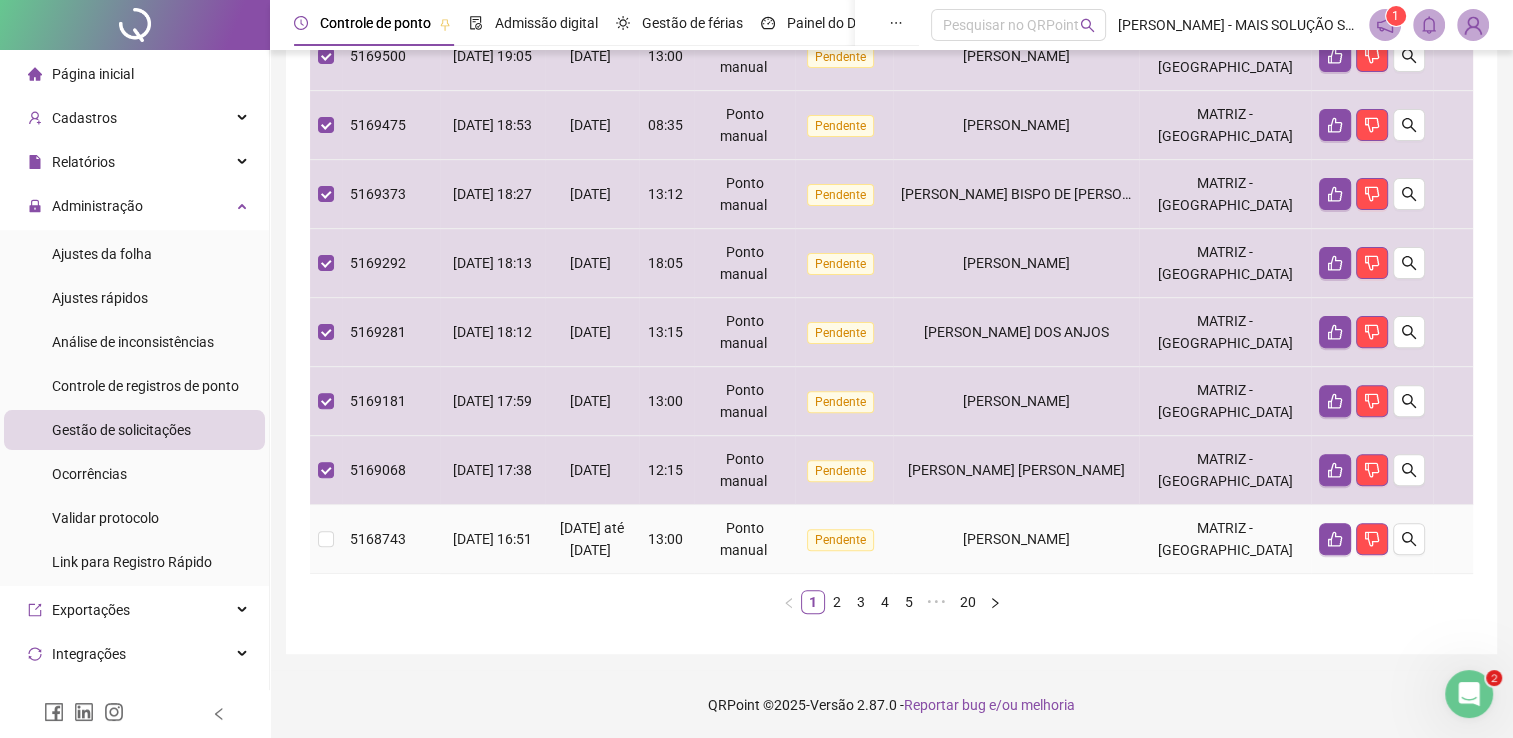 click at bounding box center (326, 539) 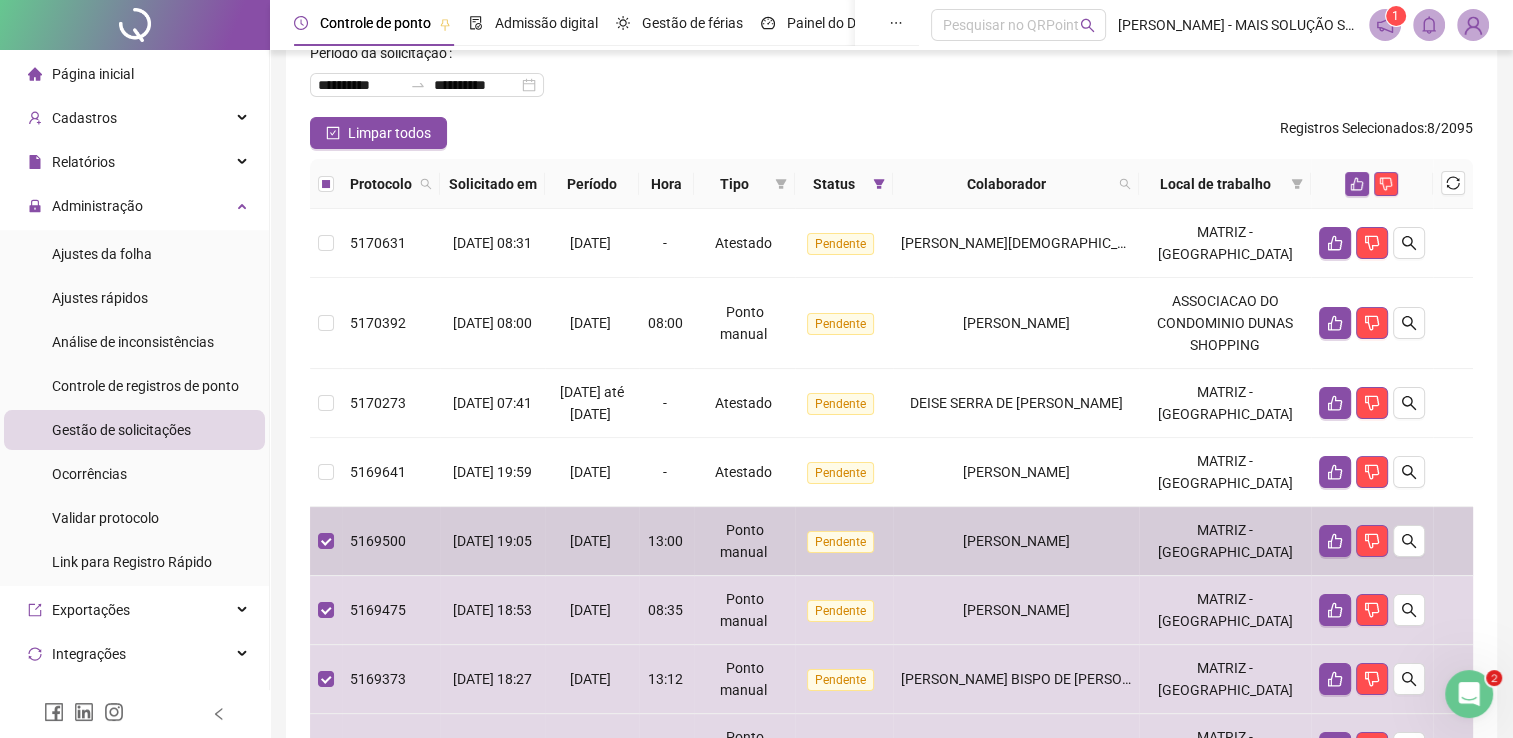 scroll, scrollTop: 0, scrollLeft: 0, axis: both 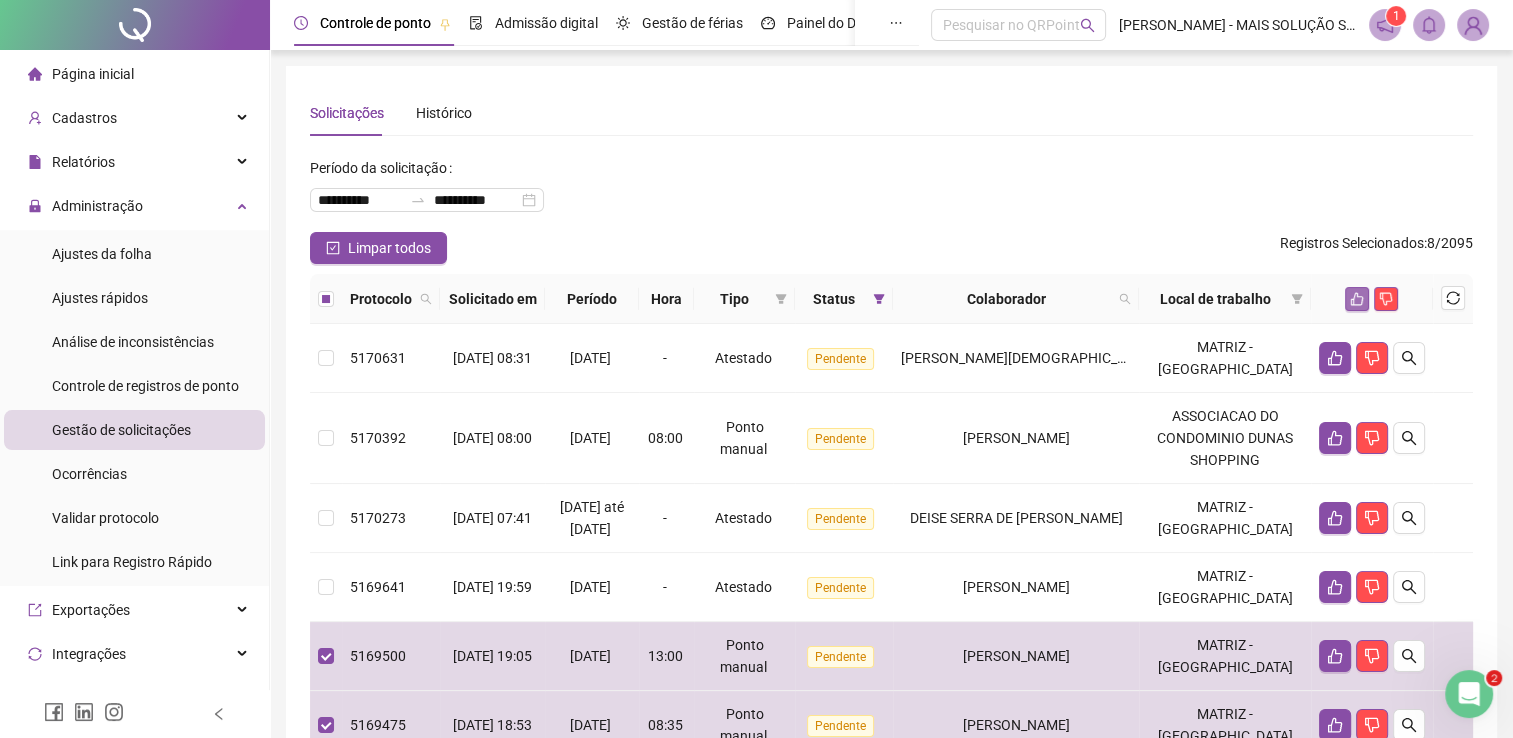click 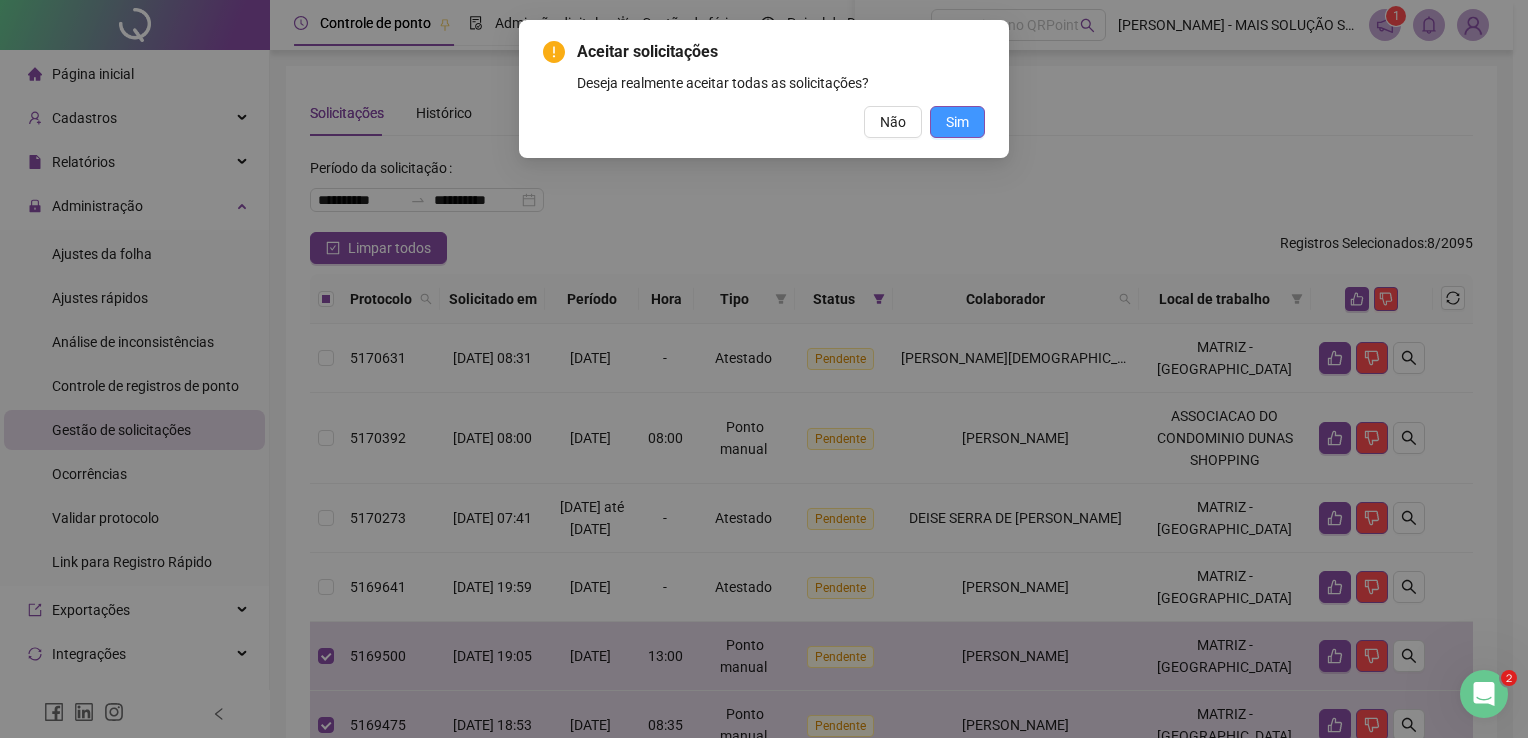 click on "Sim" at bounding box center (957, 122) 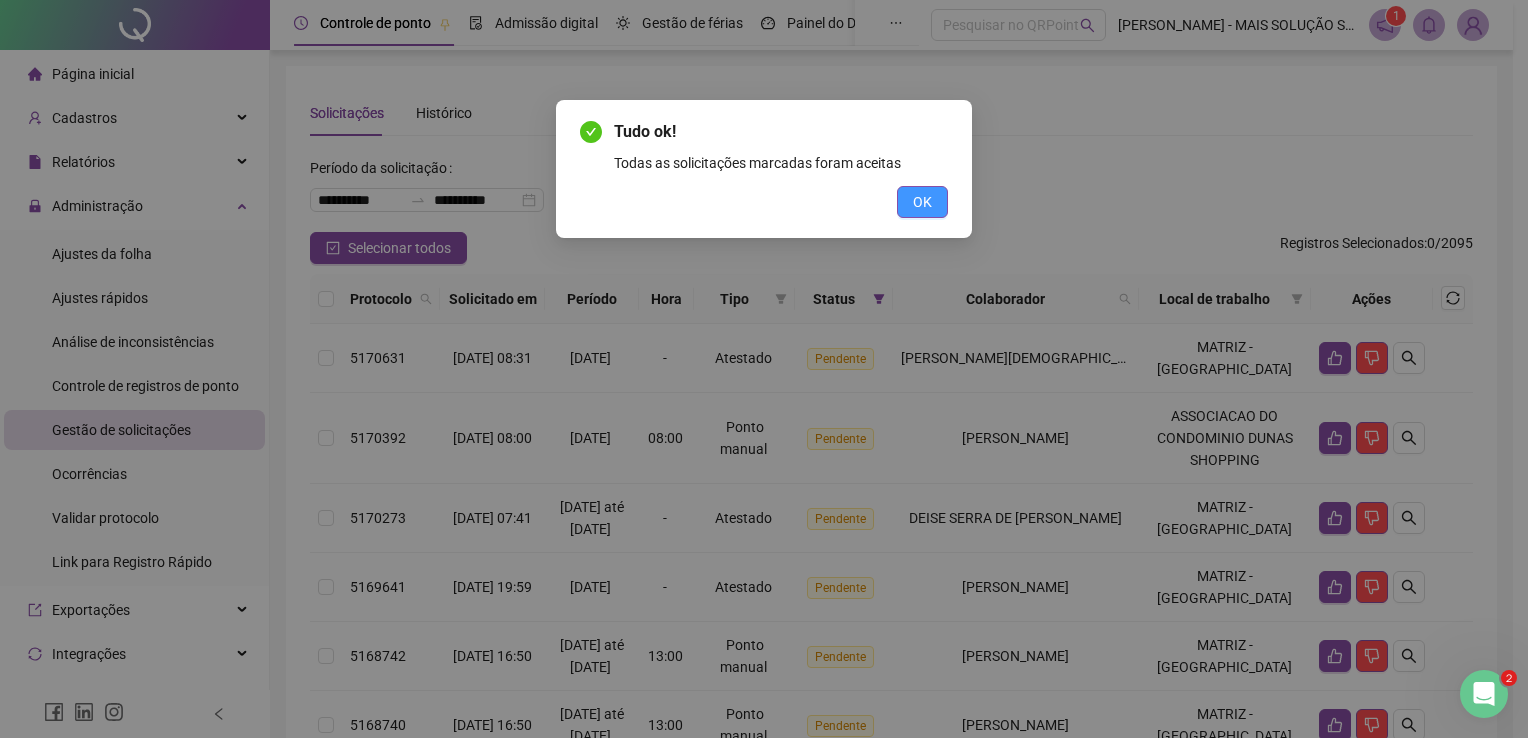 click on "OK" at bounding box center [922, 202] 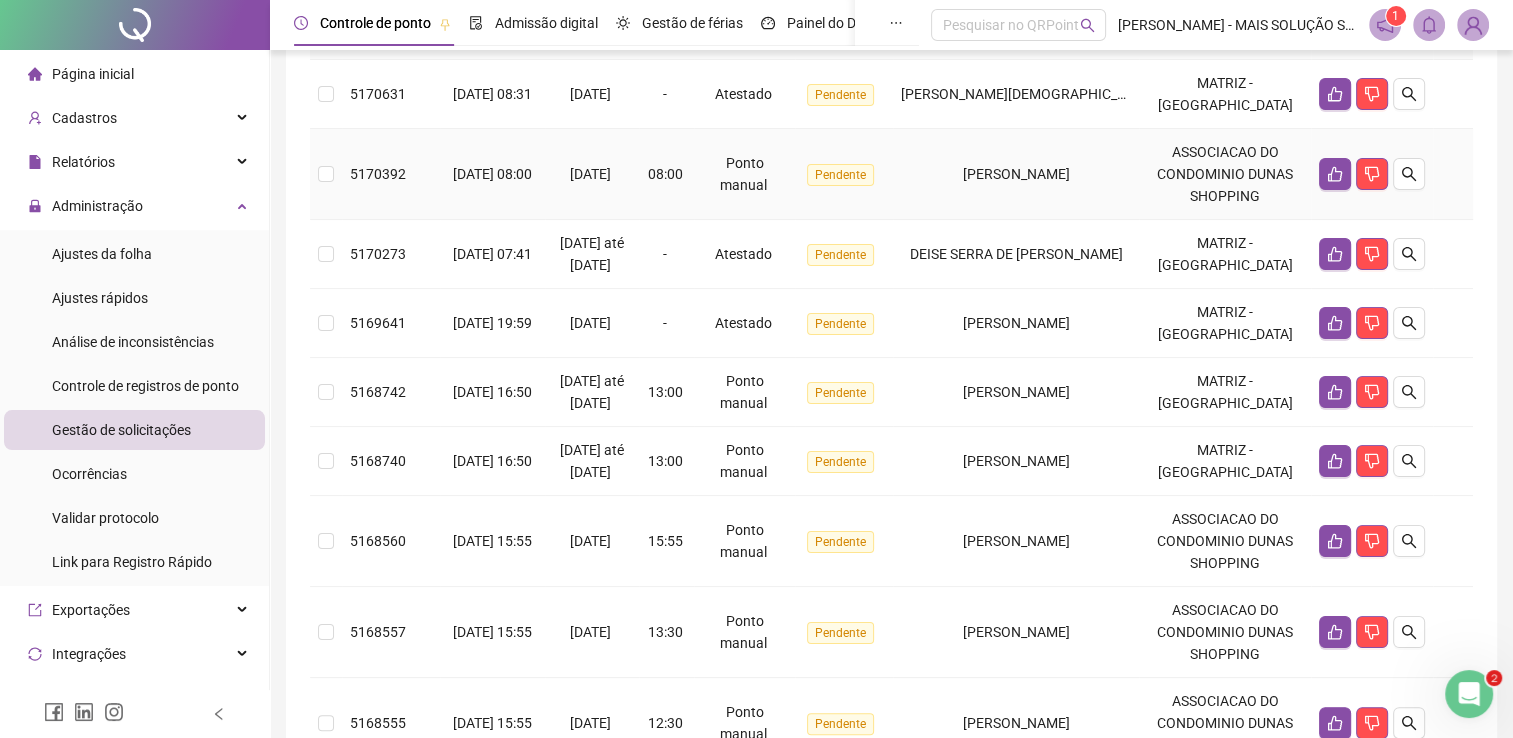 scroll, scrollTop: 300, scrollLeft: 0, axis: vertical 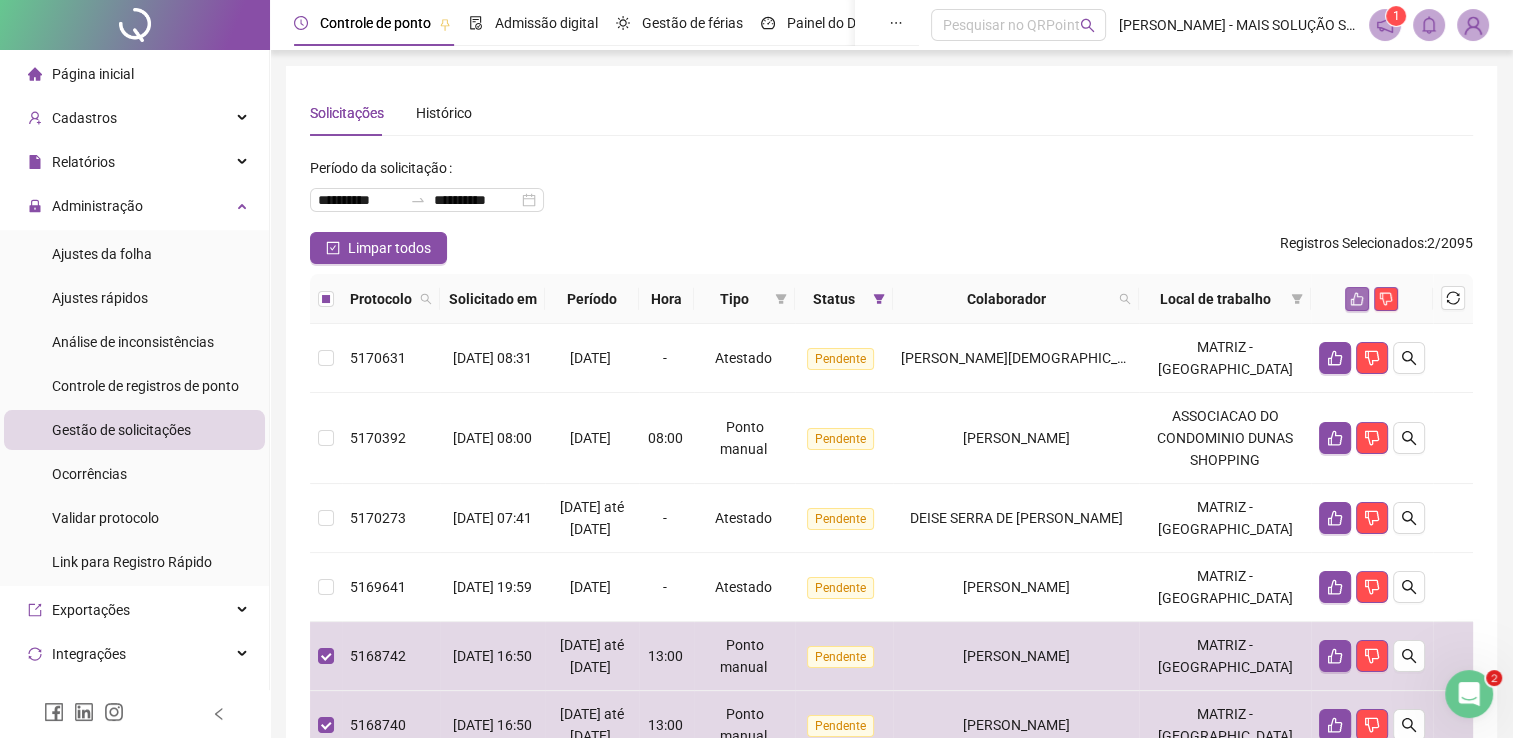 click 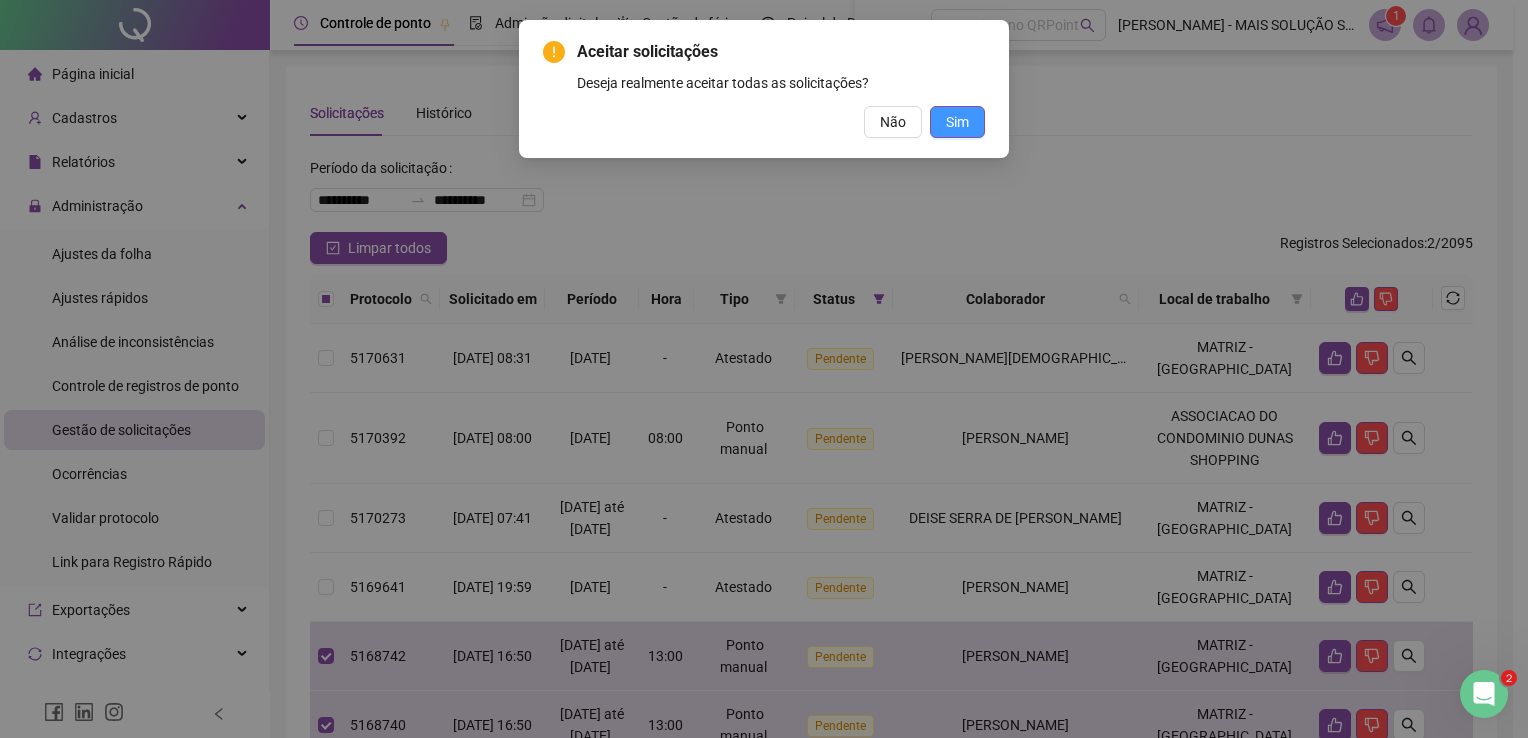 click on "Sim" at bounding box center [957, 122] 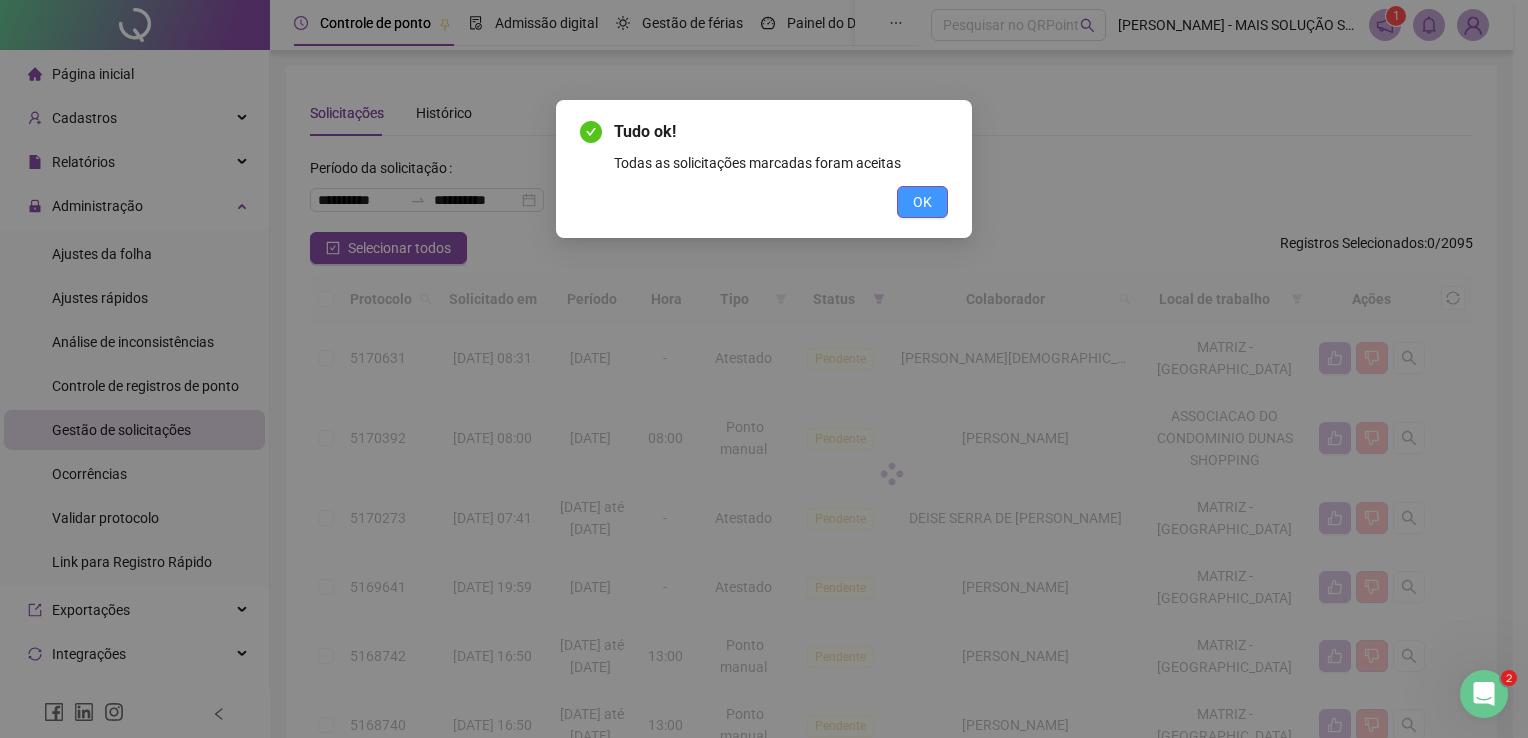 click on "OK" at bounding box center [922, 202] 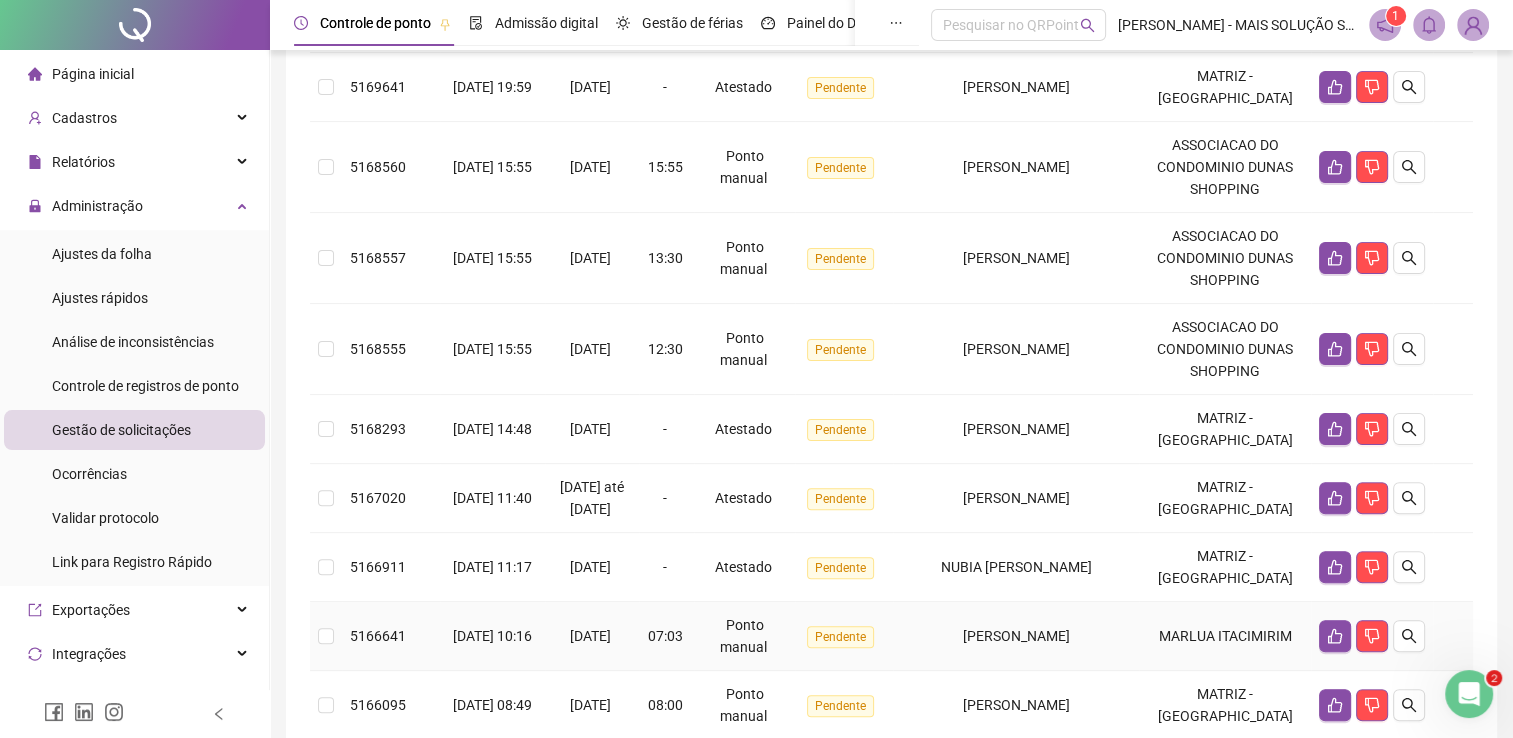 scroll, scrollTop: 600, scrollLeft: 0, axis: vertical 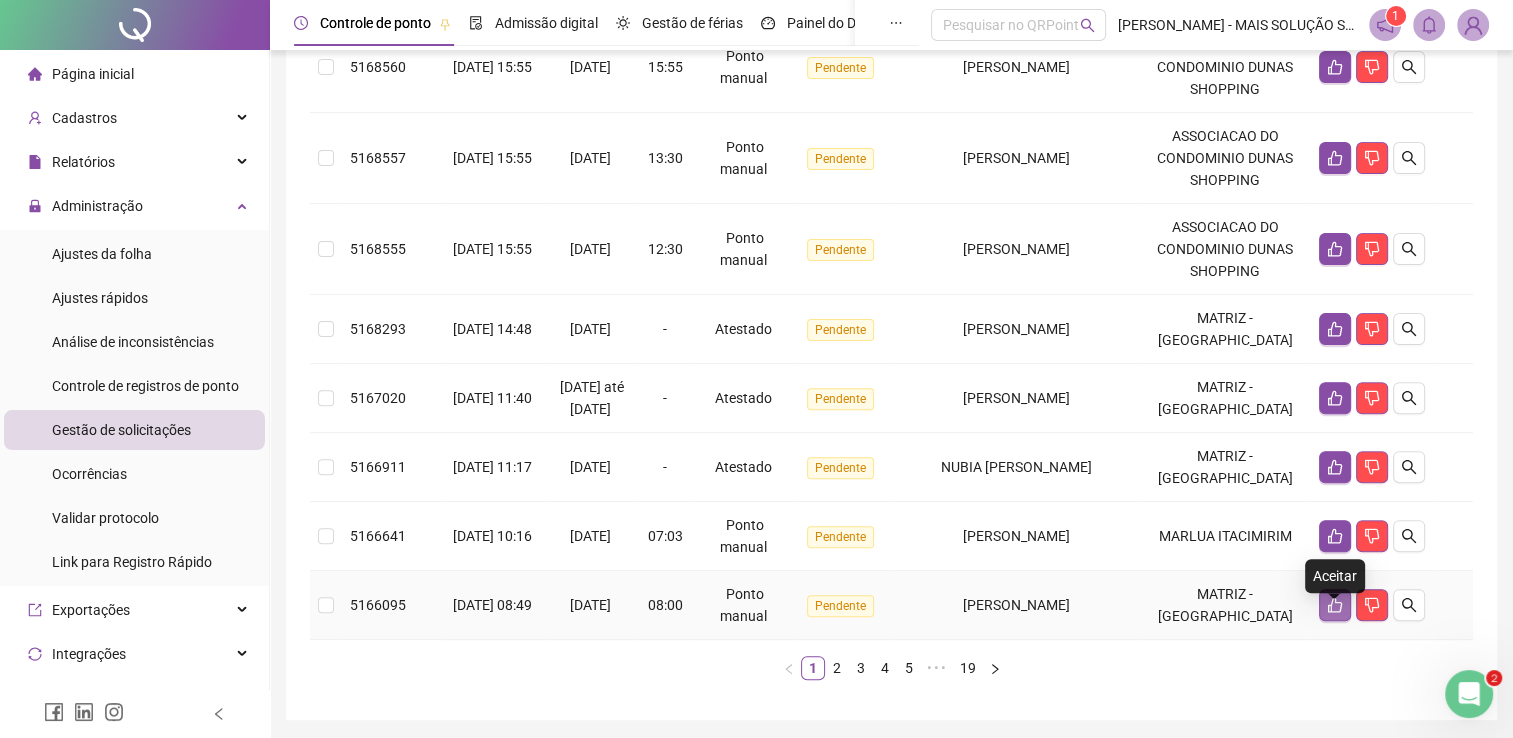 click 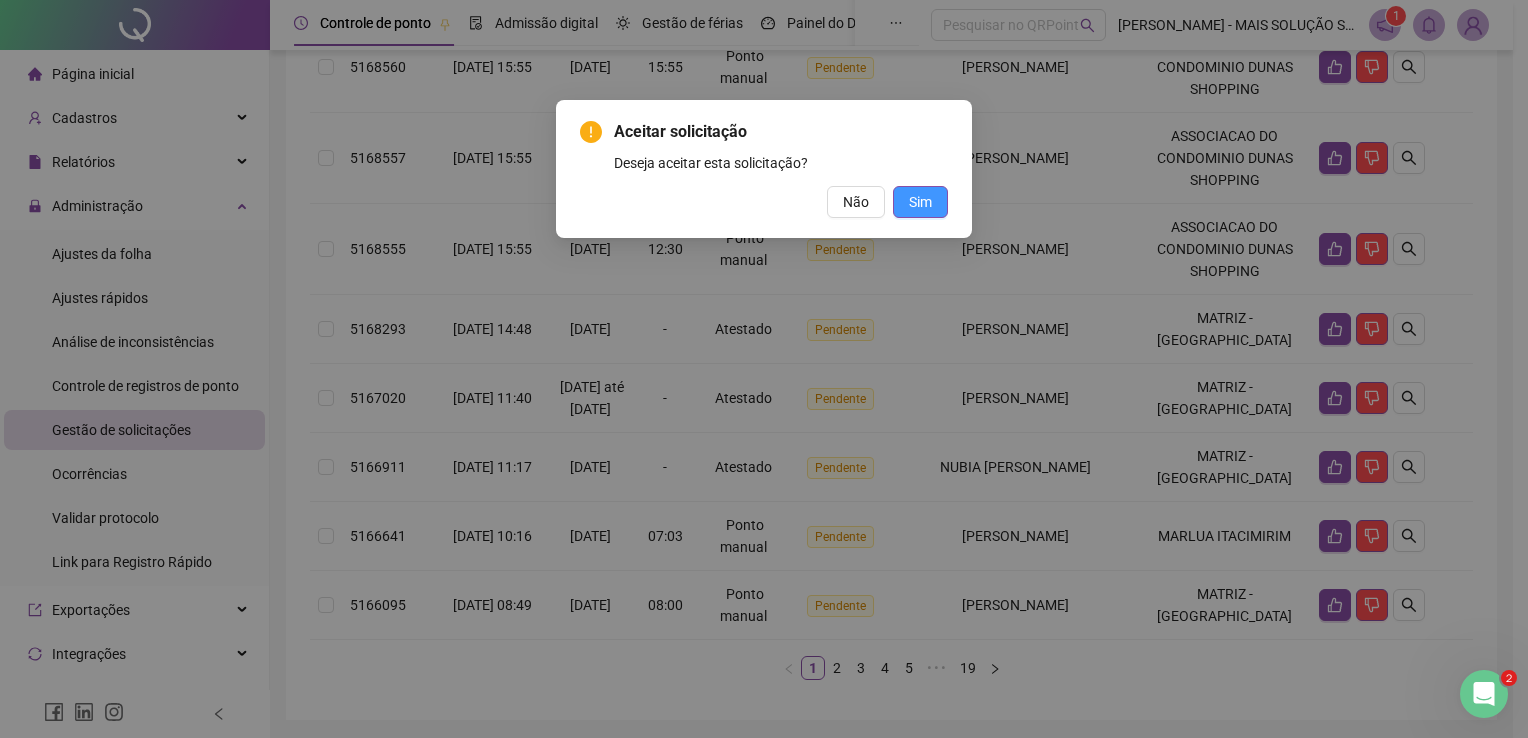 click on "Sim" at bounding box center (920, 202) 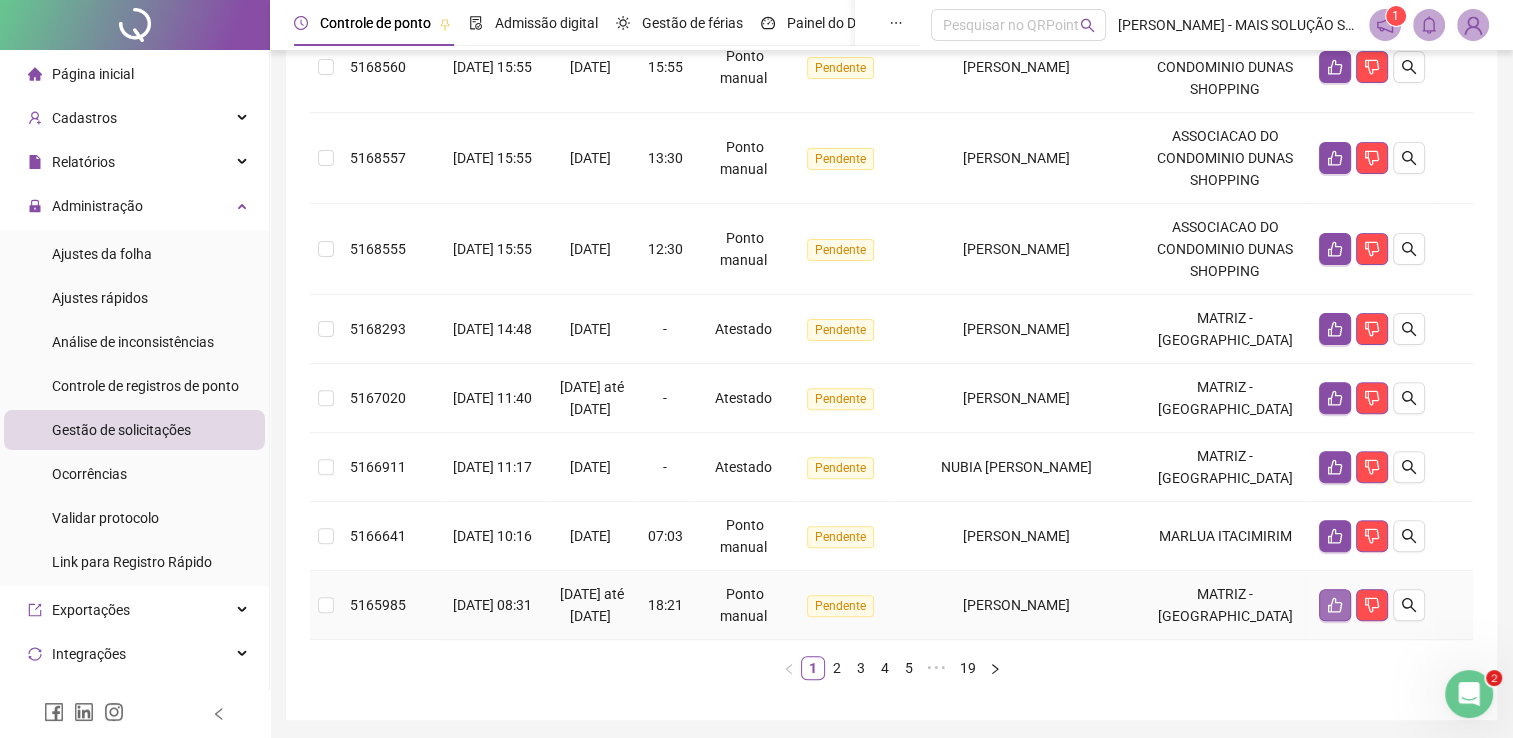 click at bounding box center [1335, 605] 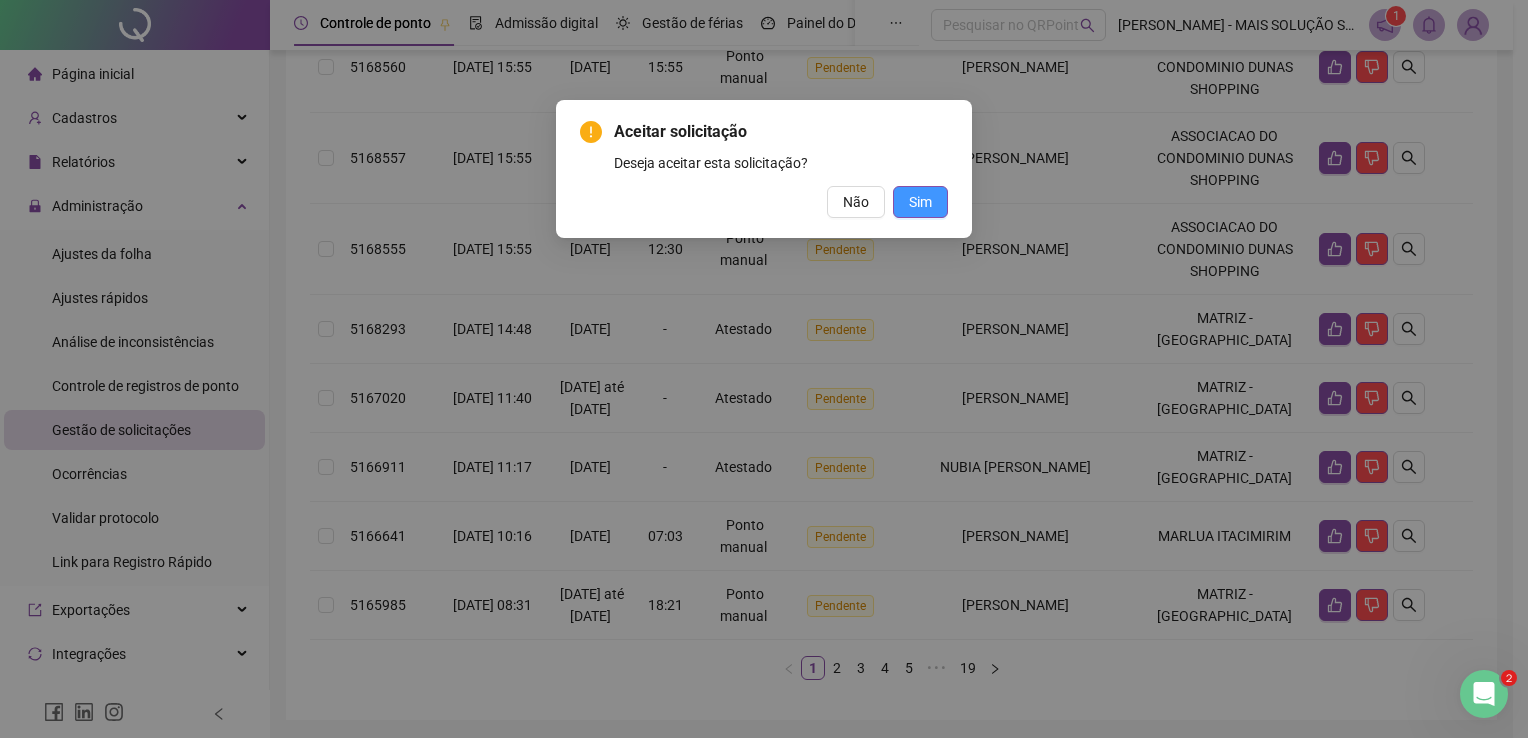 click on "Sim" at bounding box center (920, 202) 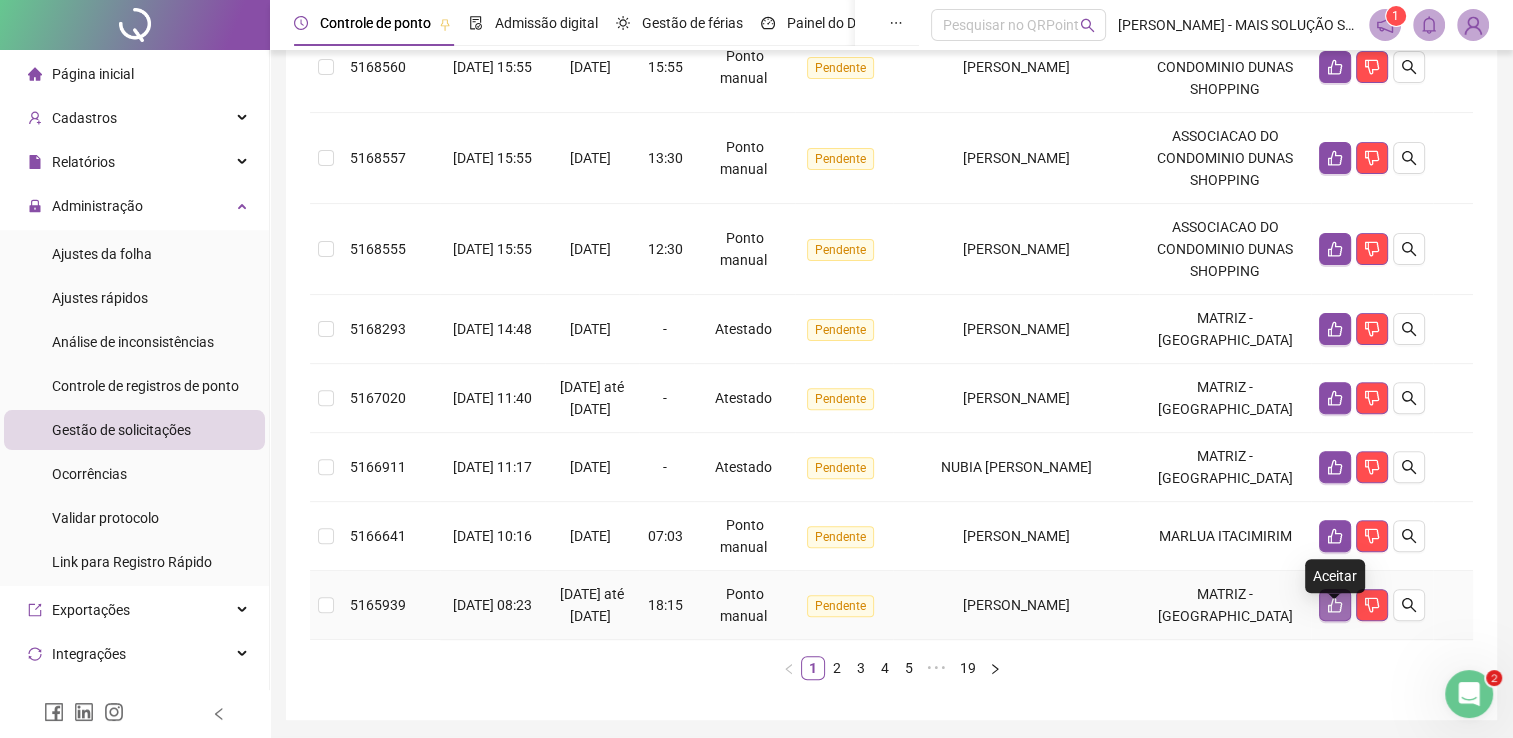 click 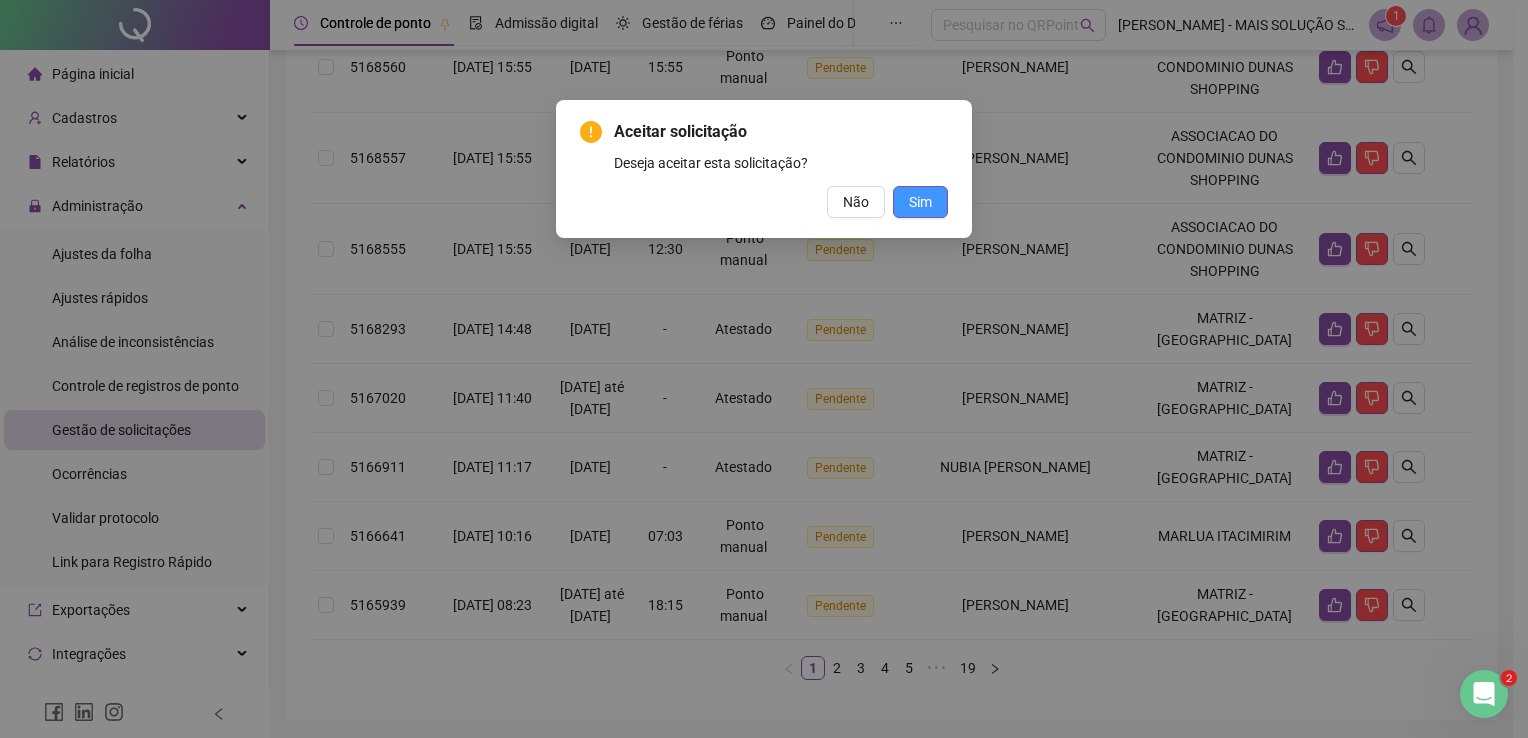 click on "Sim" at bounding box center (920, 202) 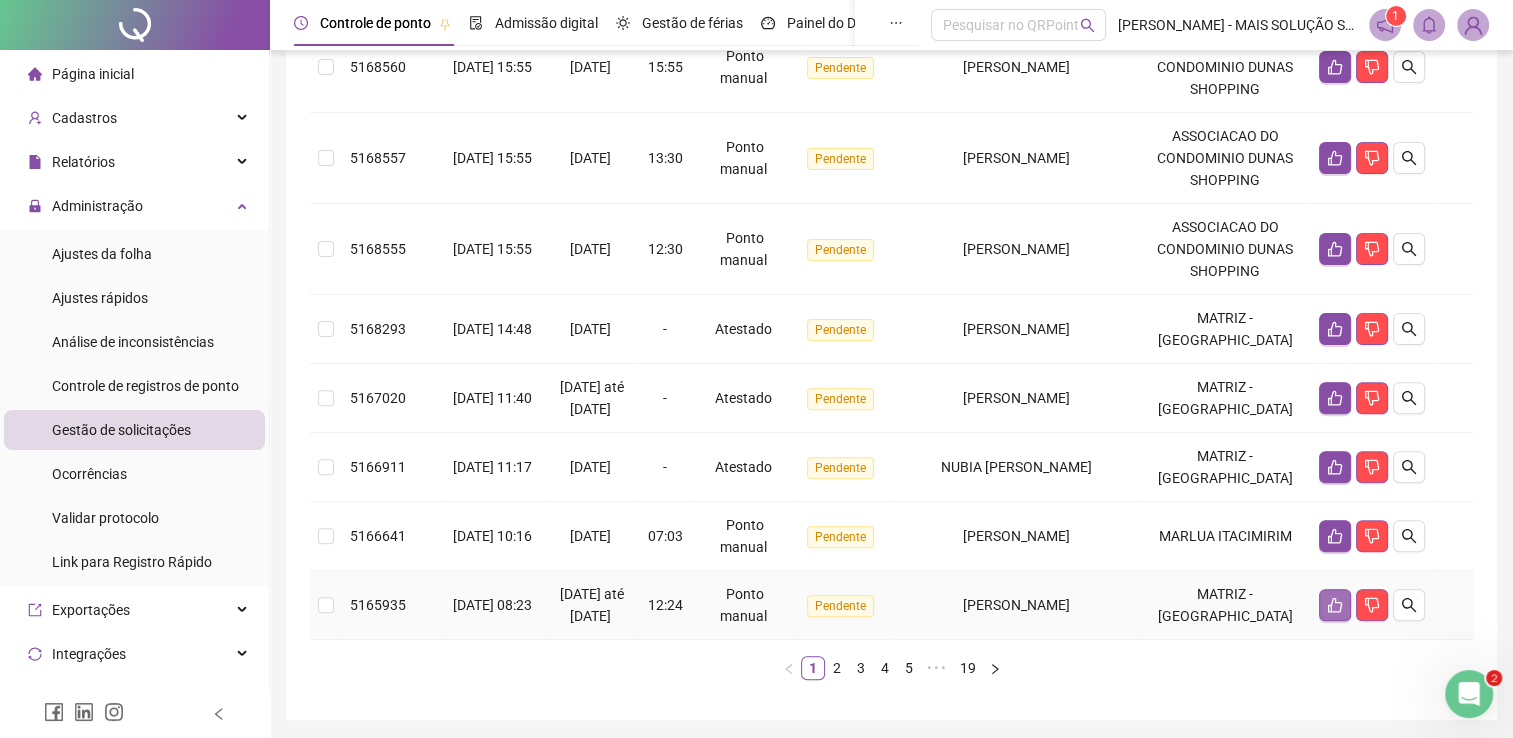 click 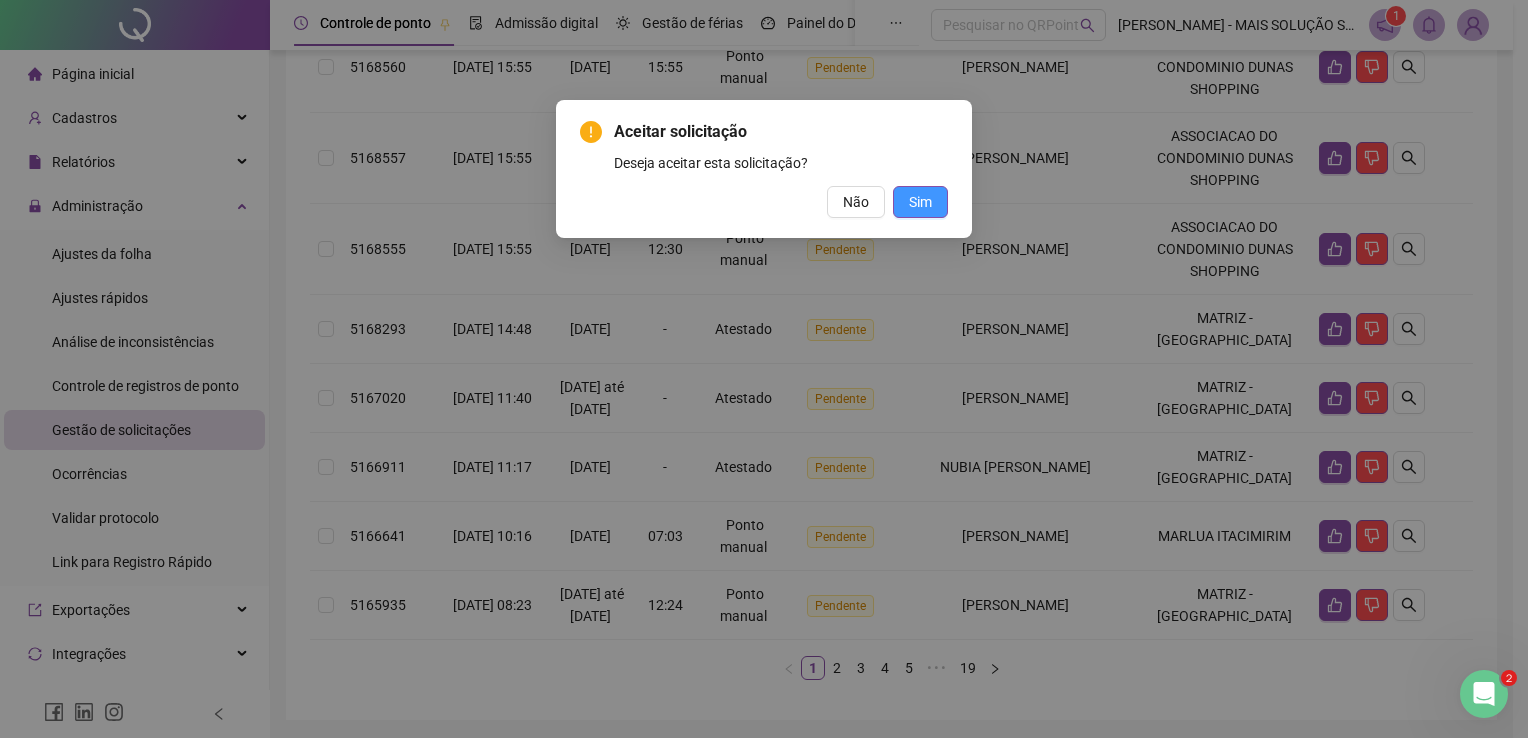 click on "Sim" at bounding box center (920, 202) 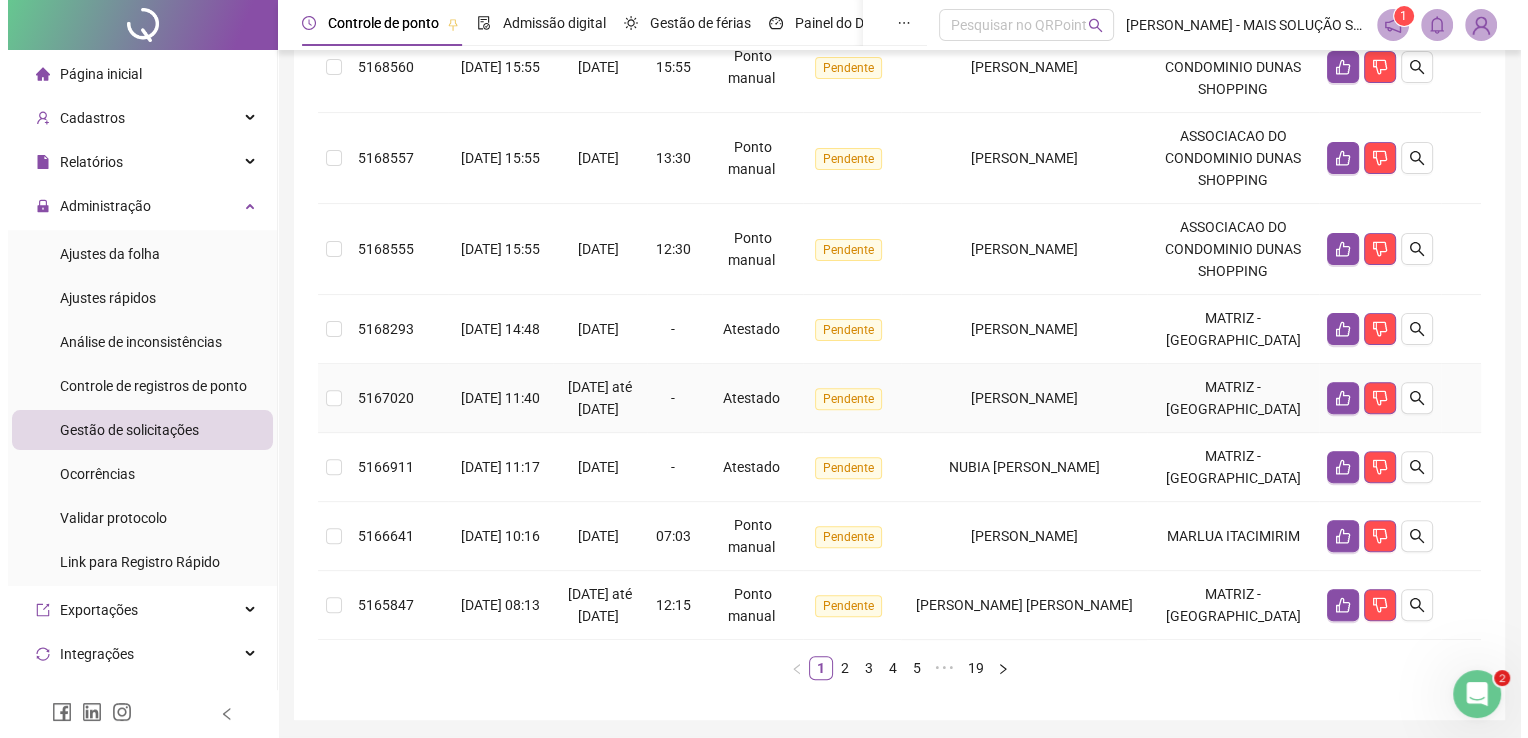 scroll, scrollTop: 684, scrollLeft: 0, axis: vertical 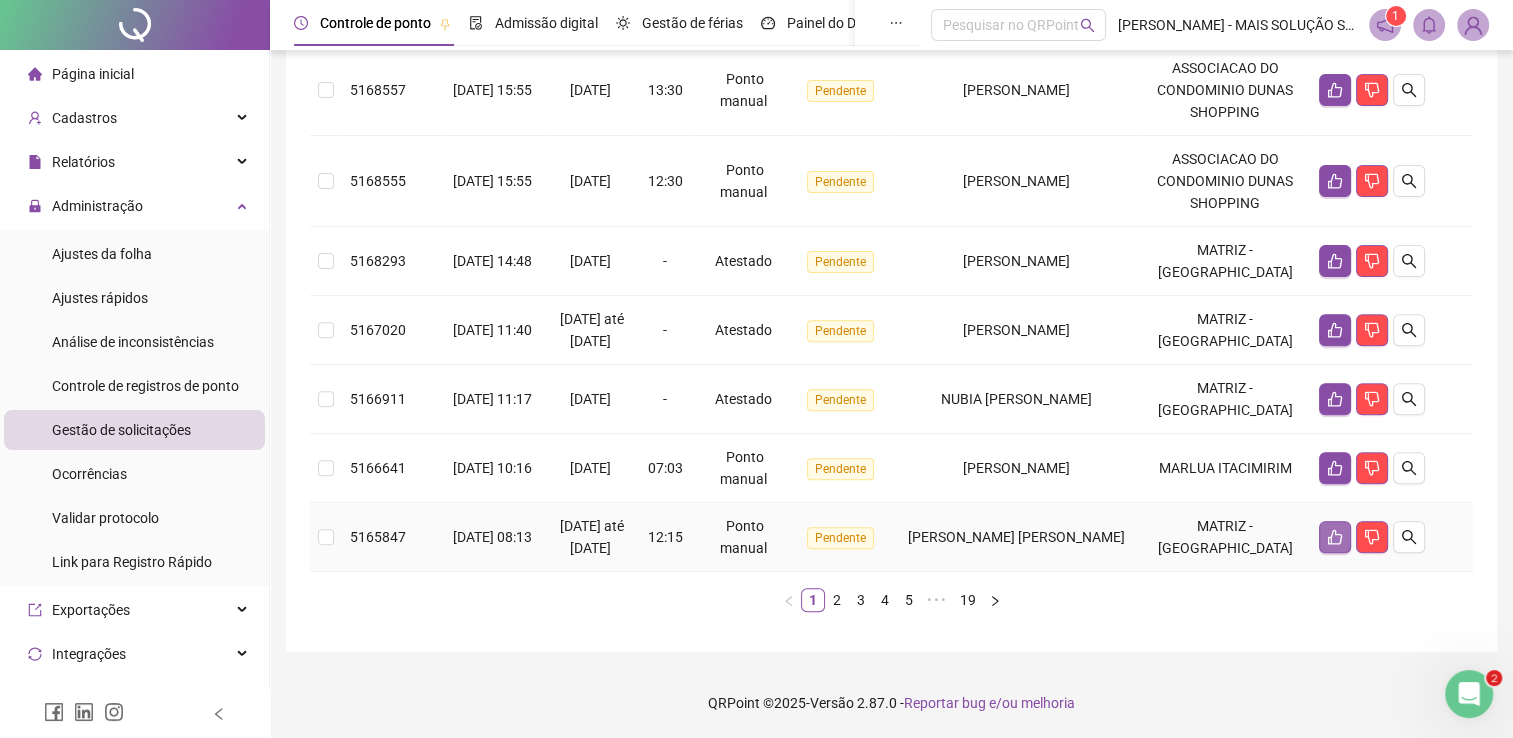 click at bounding box center [1335, 537] 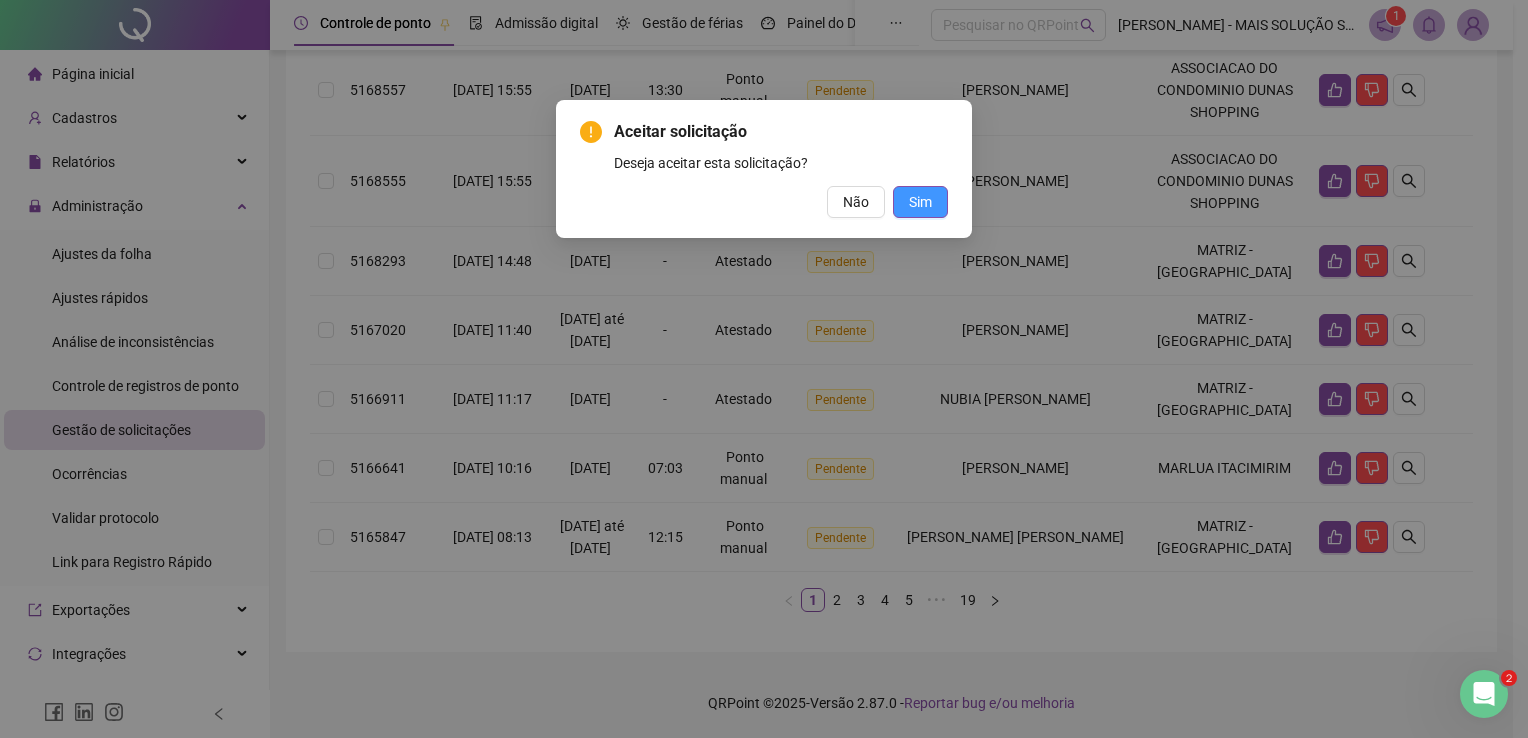 click on "Sim" at bounding box center (920, 202) 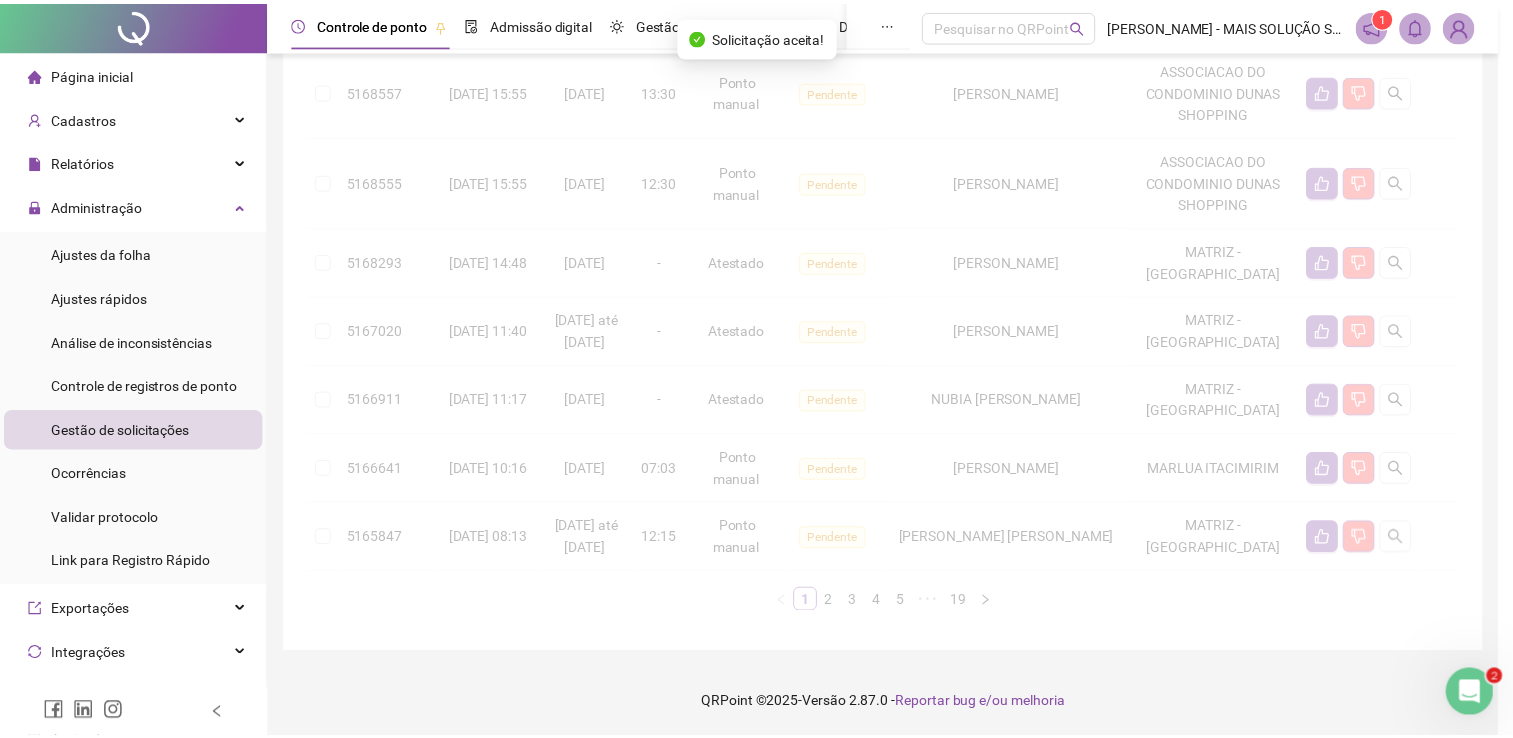 scroll, scrollTop: 664, scrollLeft: 0, axis: vertical 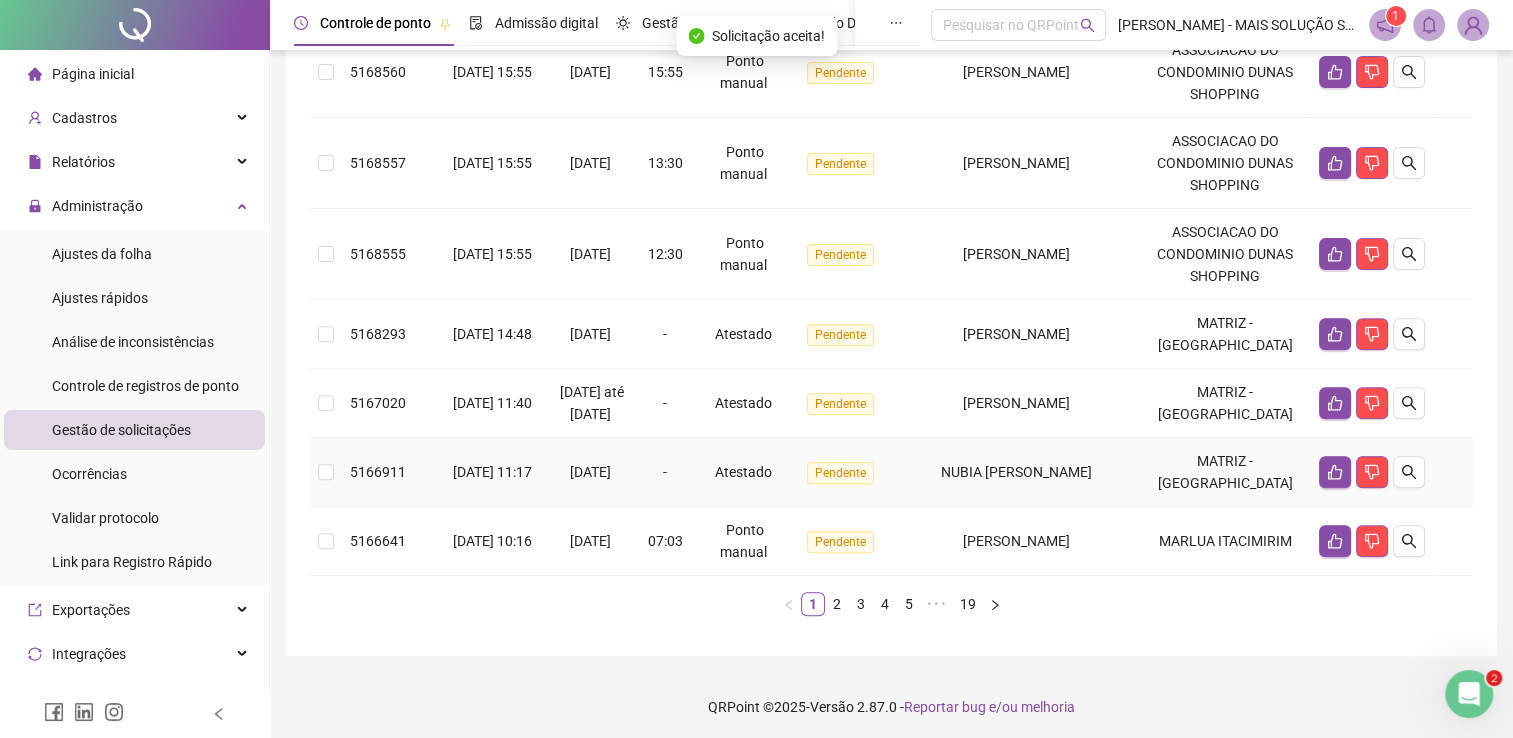 drag, startPoint x: 880, startPoint y: 479, endPoint x: 1152, endPoint y: 640, distance: 316.0775 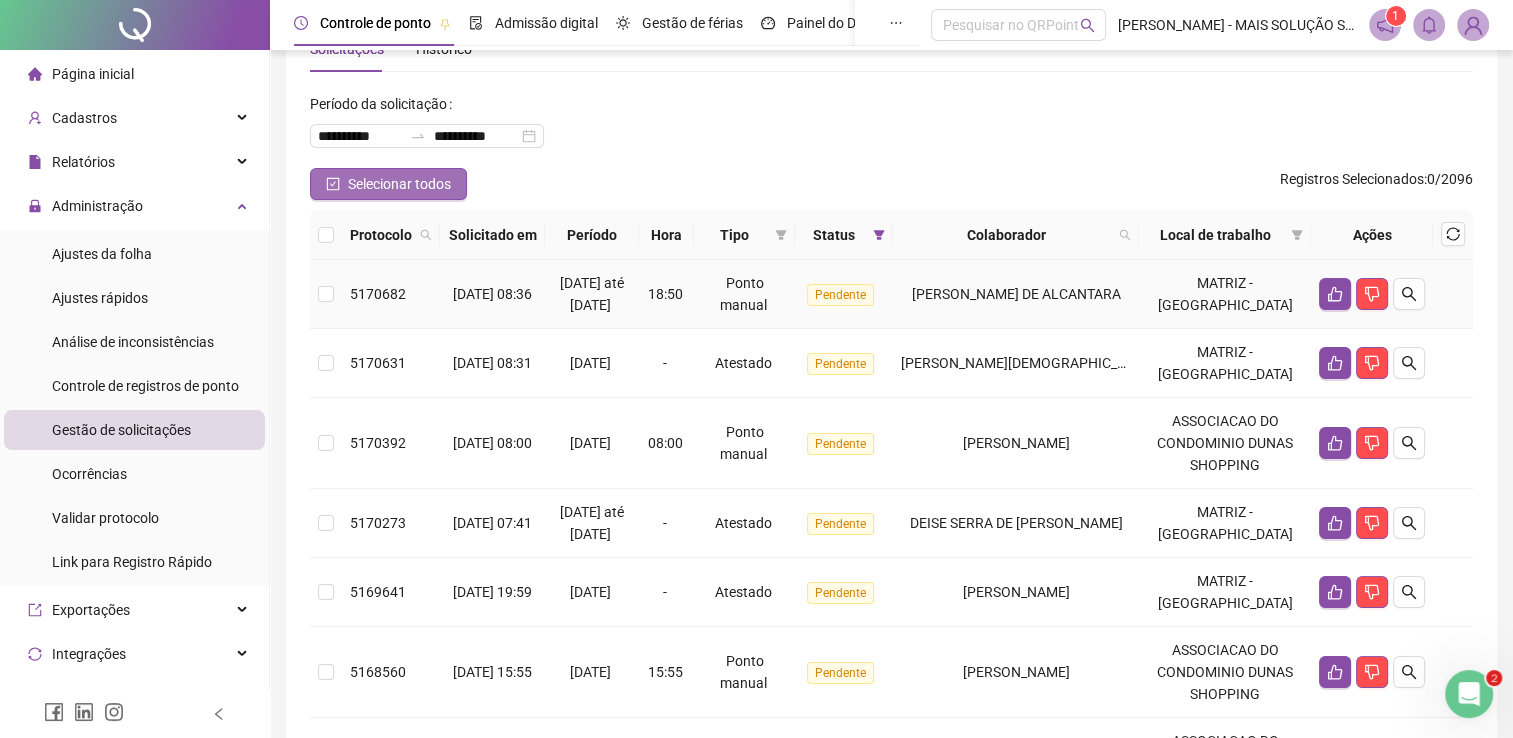 scroll, scrollTop: 0, scrollLeft: 0, axis: both 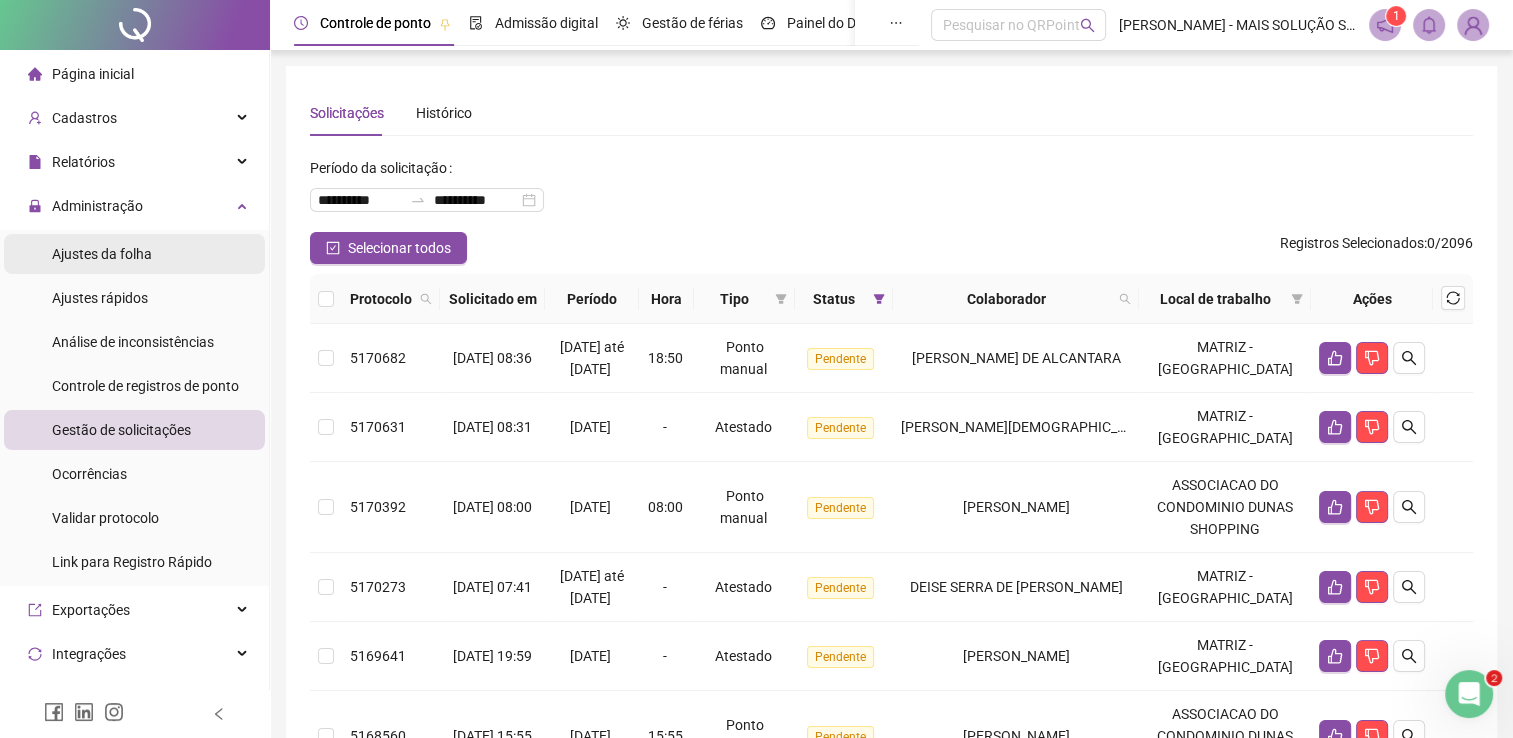 click on "Ajustes da folha" at bounding box center [102, 254] 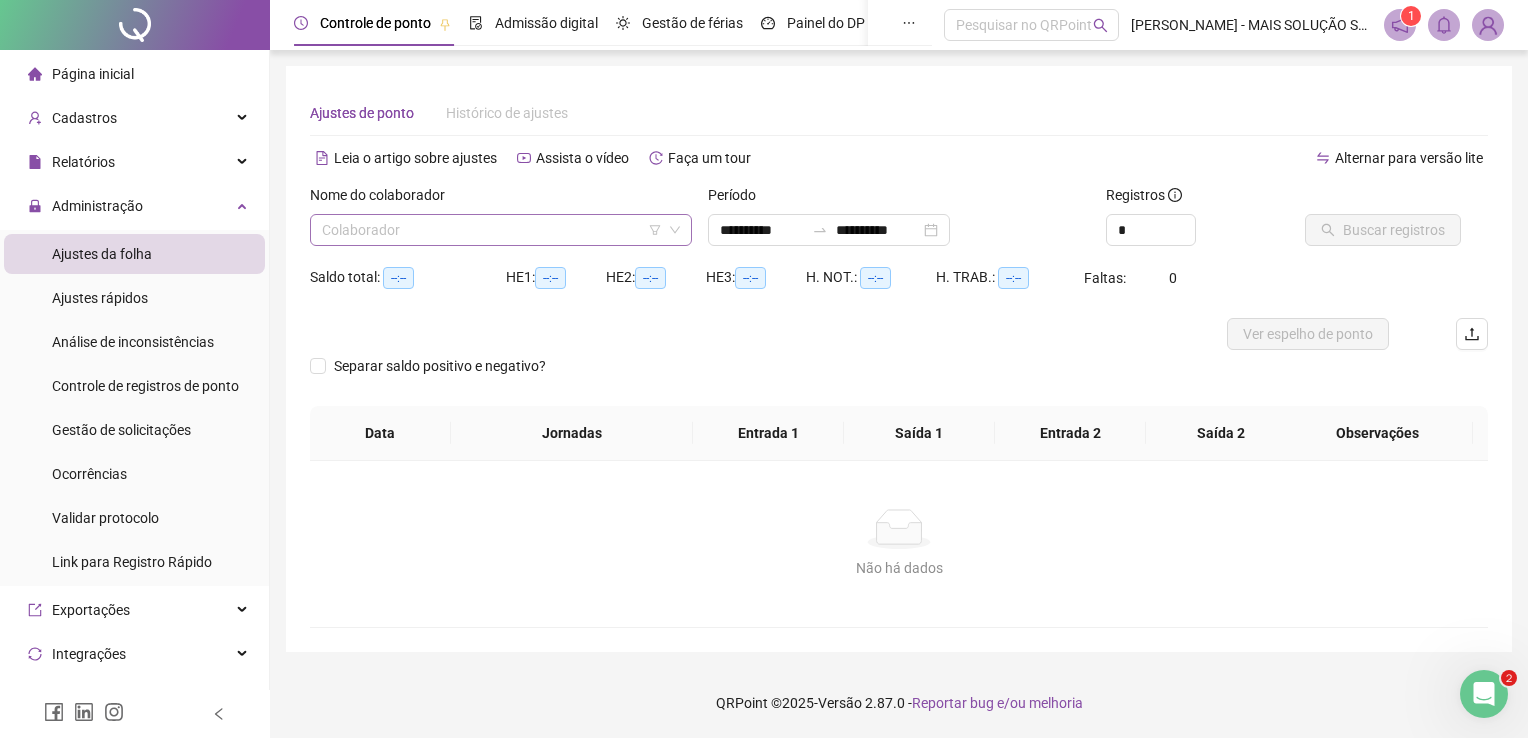 type on "**********" 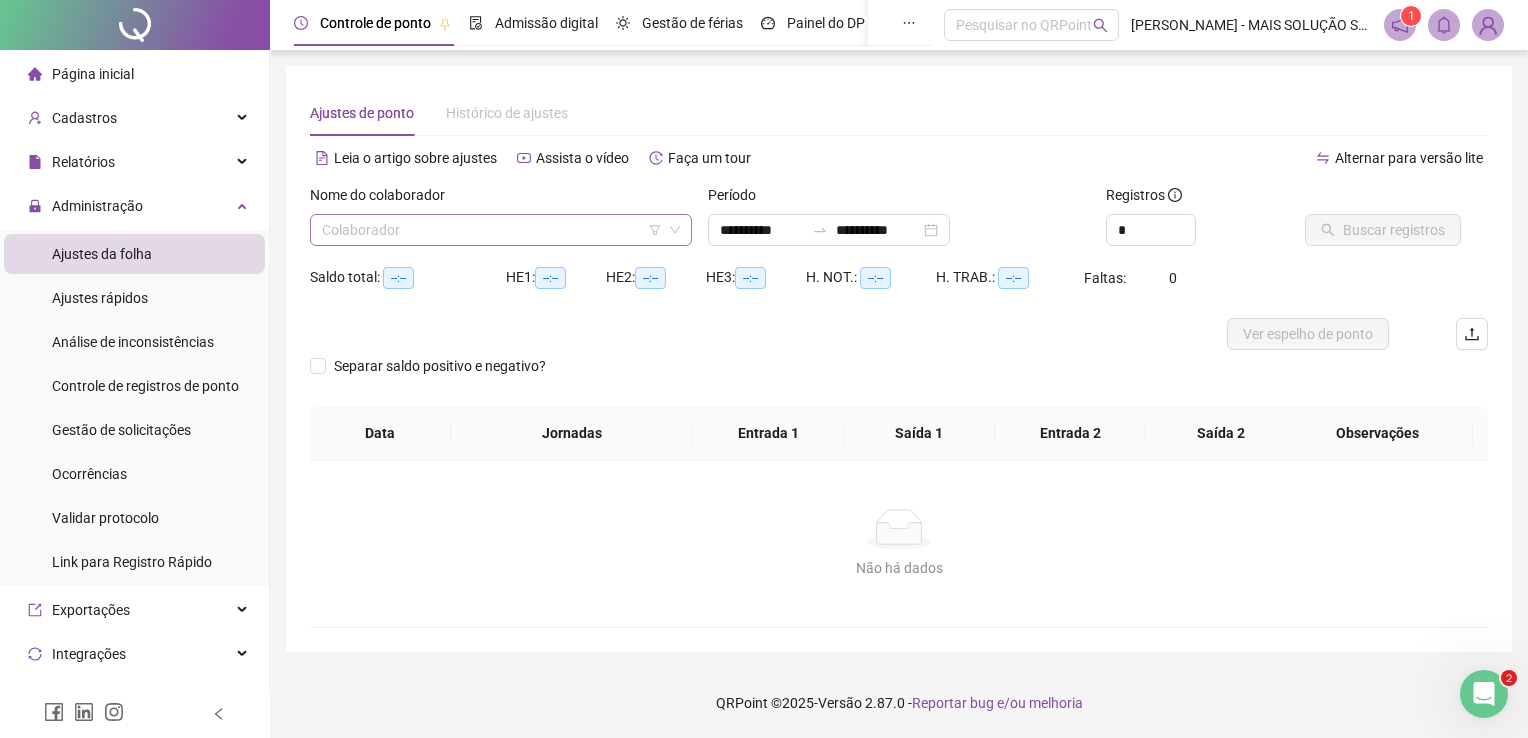click at bounding box center (495, 230) 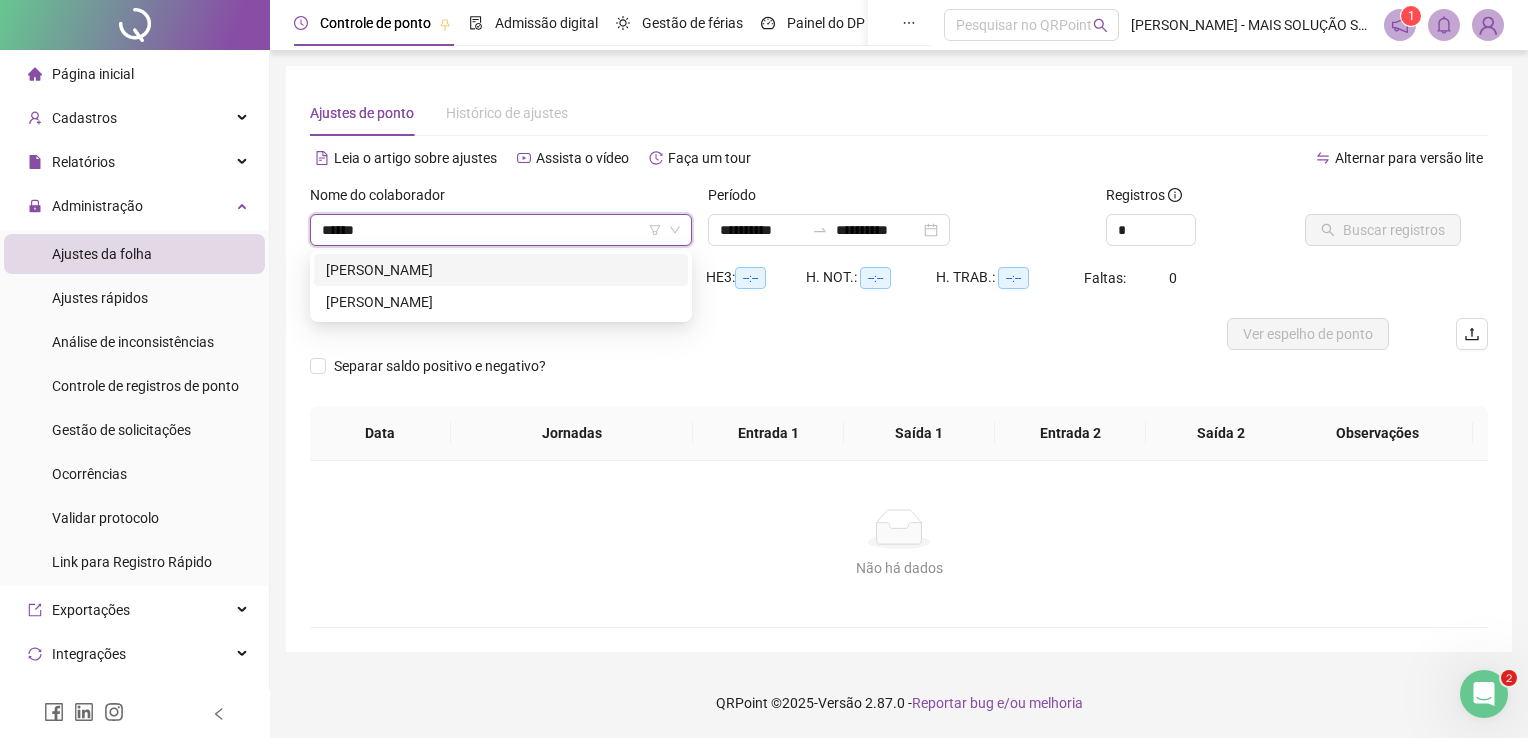 type on "*******" 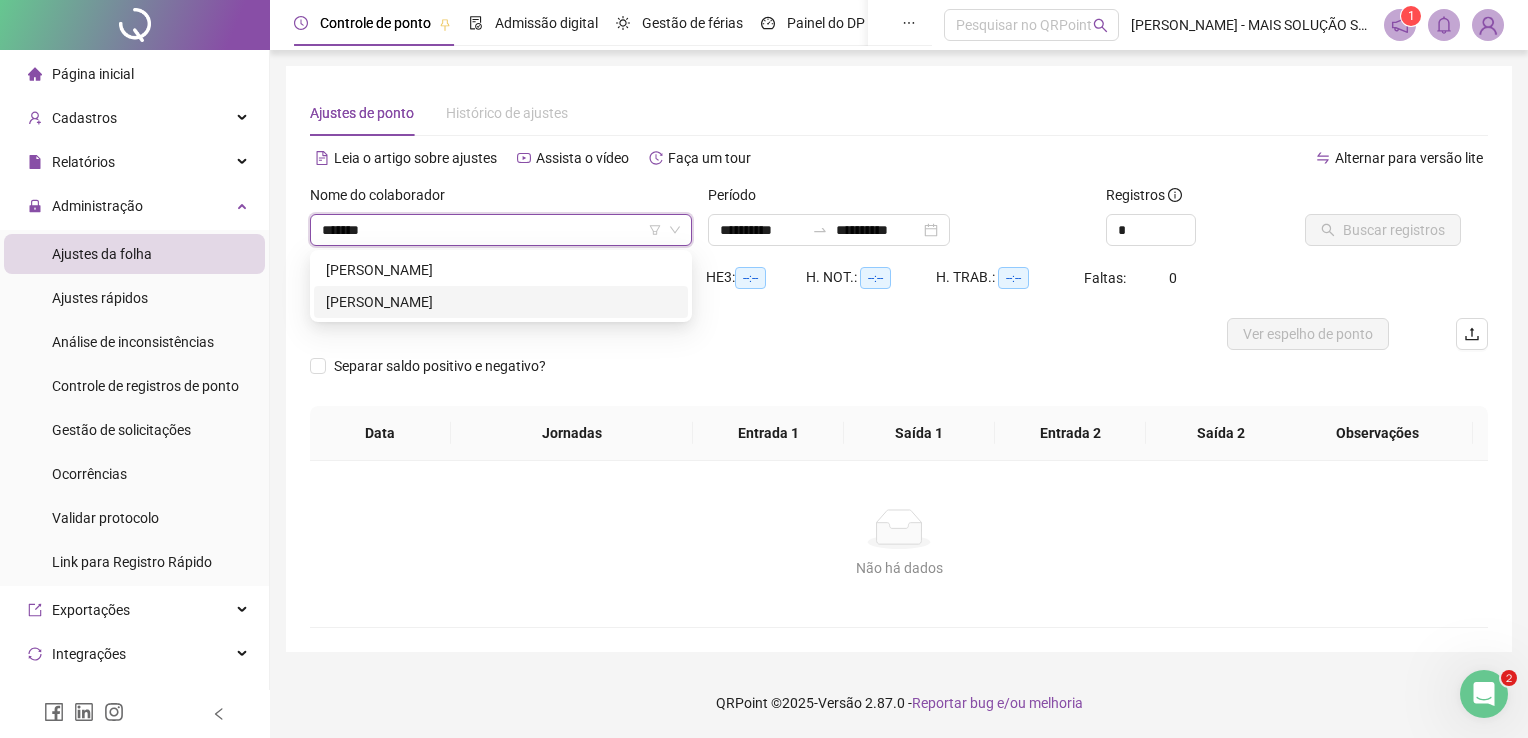 click on "[PERSON_NAME]" at bounding box center [501, 302] 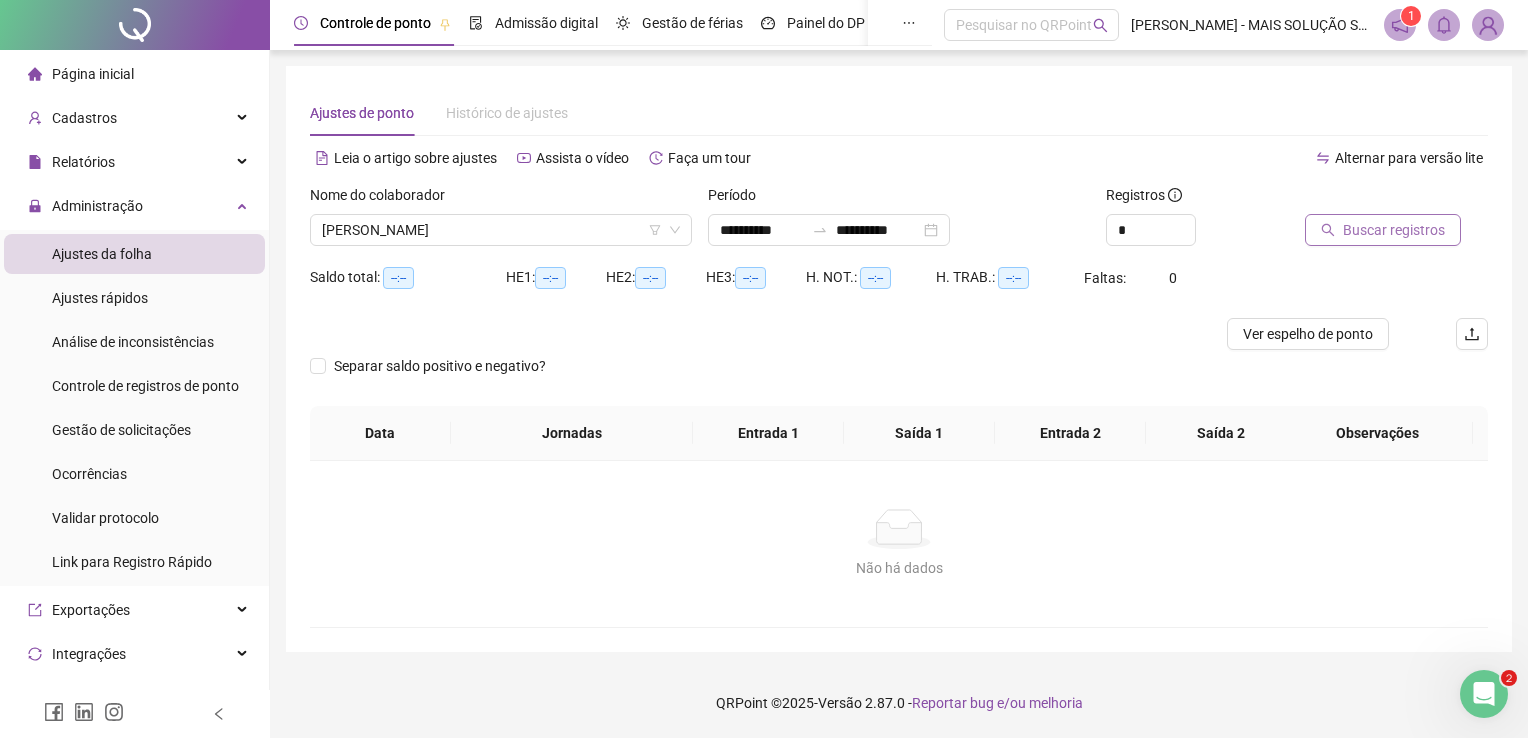 click on "Buscar registros" at bounding box center [1394, 230] 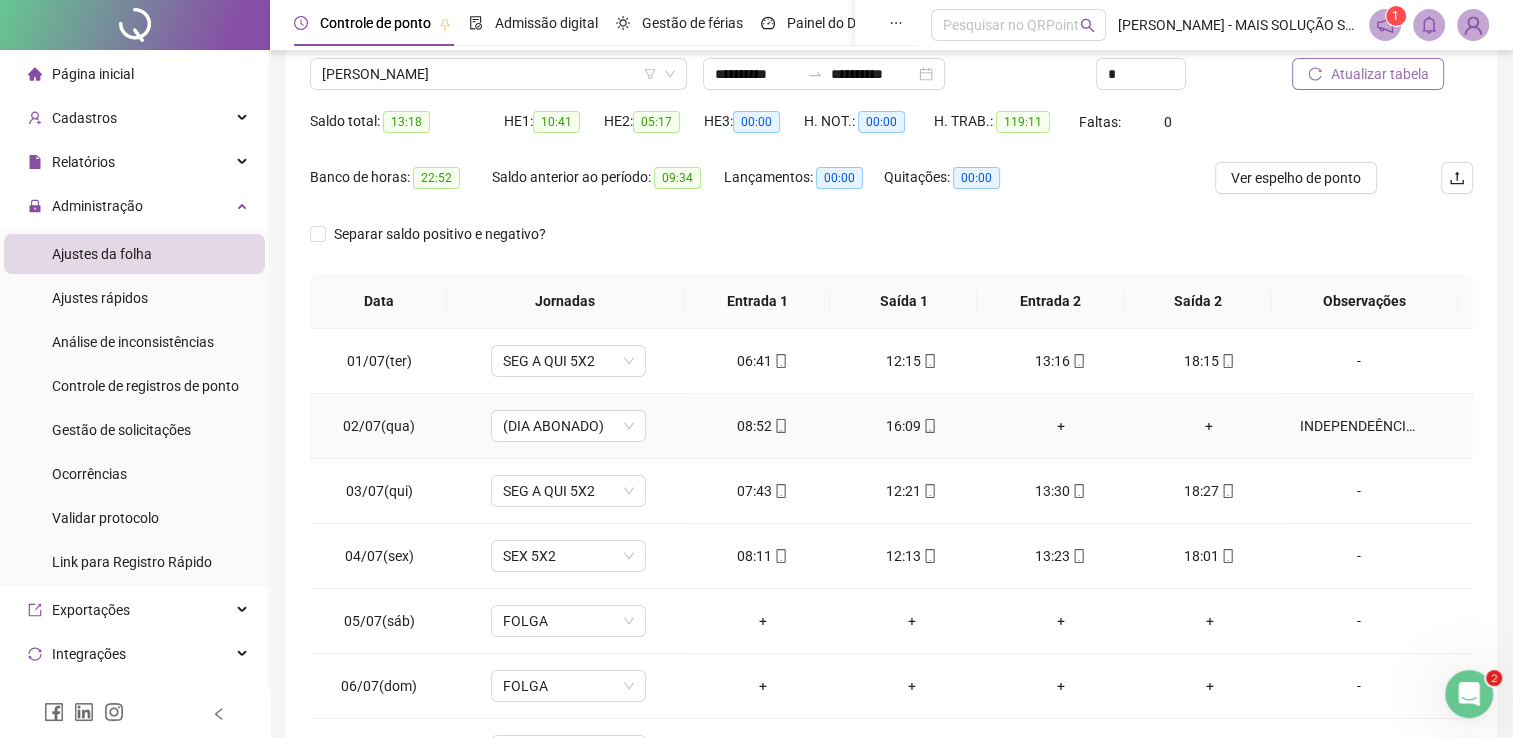 scroll, scrollTop: 283, scrollLeft: 0, axis: vertical 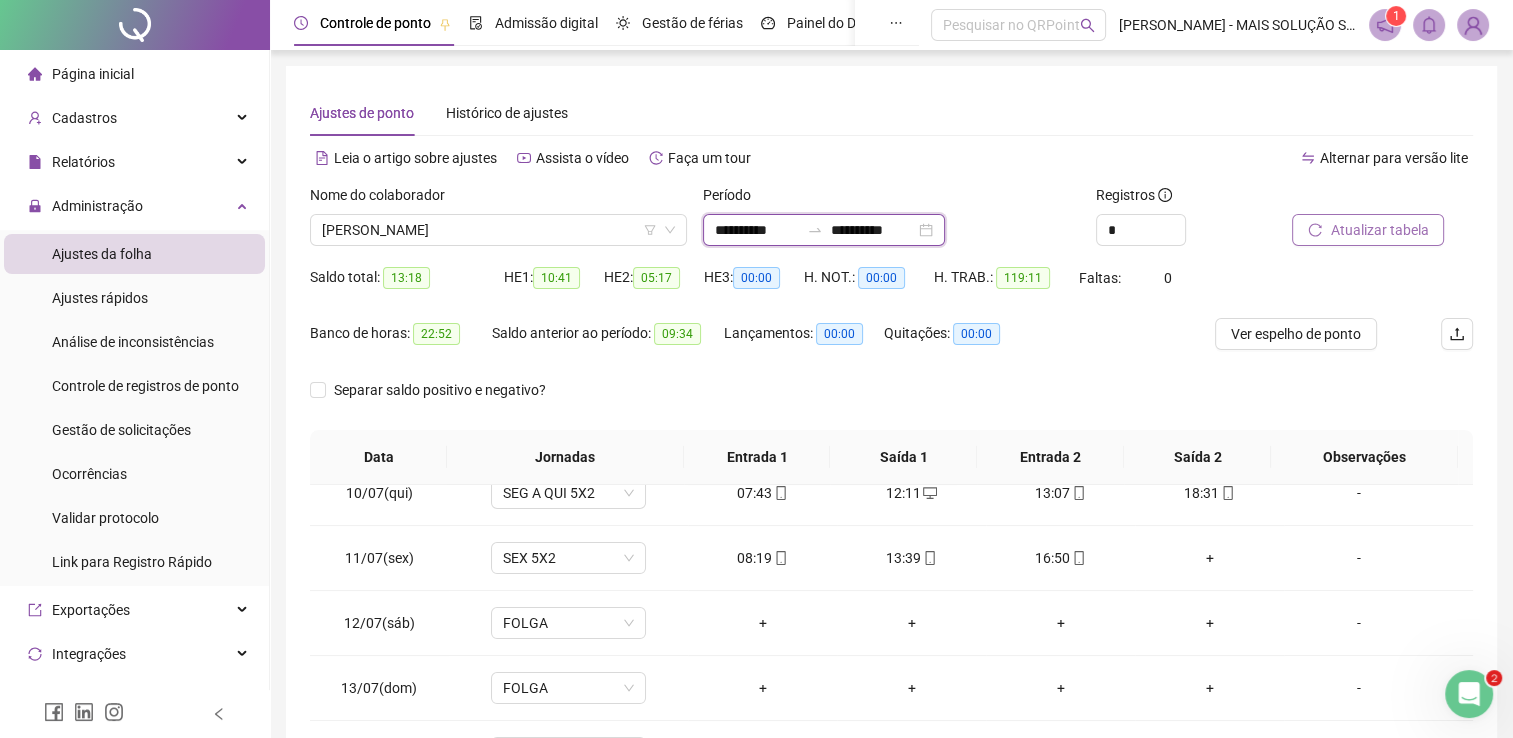 click on "**********" at bounding box center [757, 230] 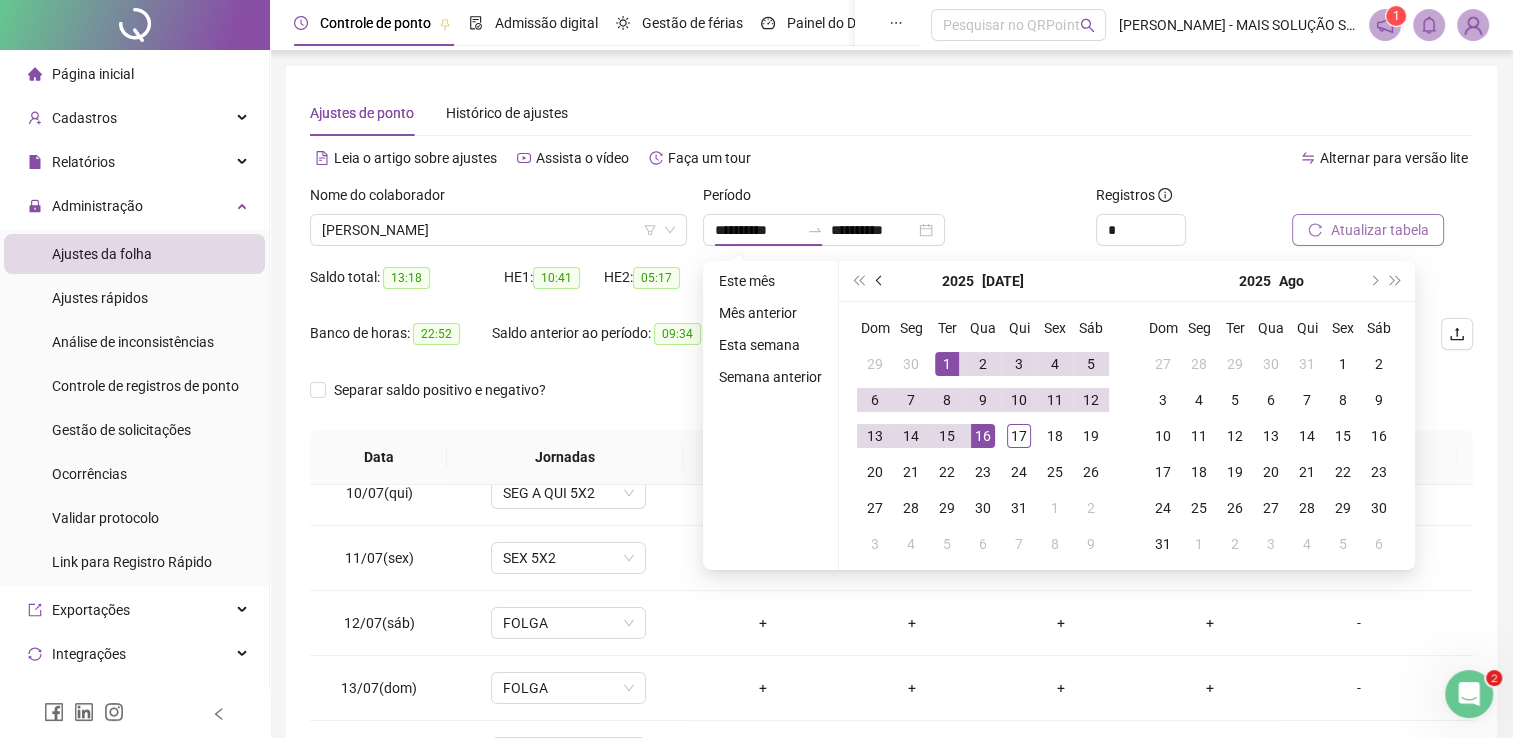click at bounding box center (880, 281) 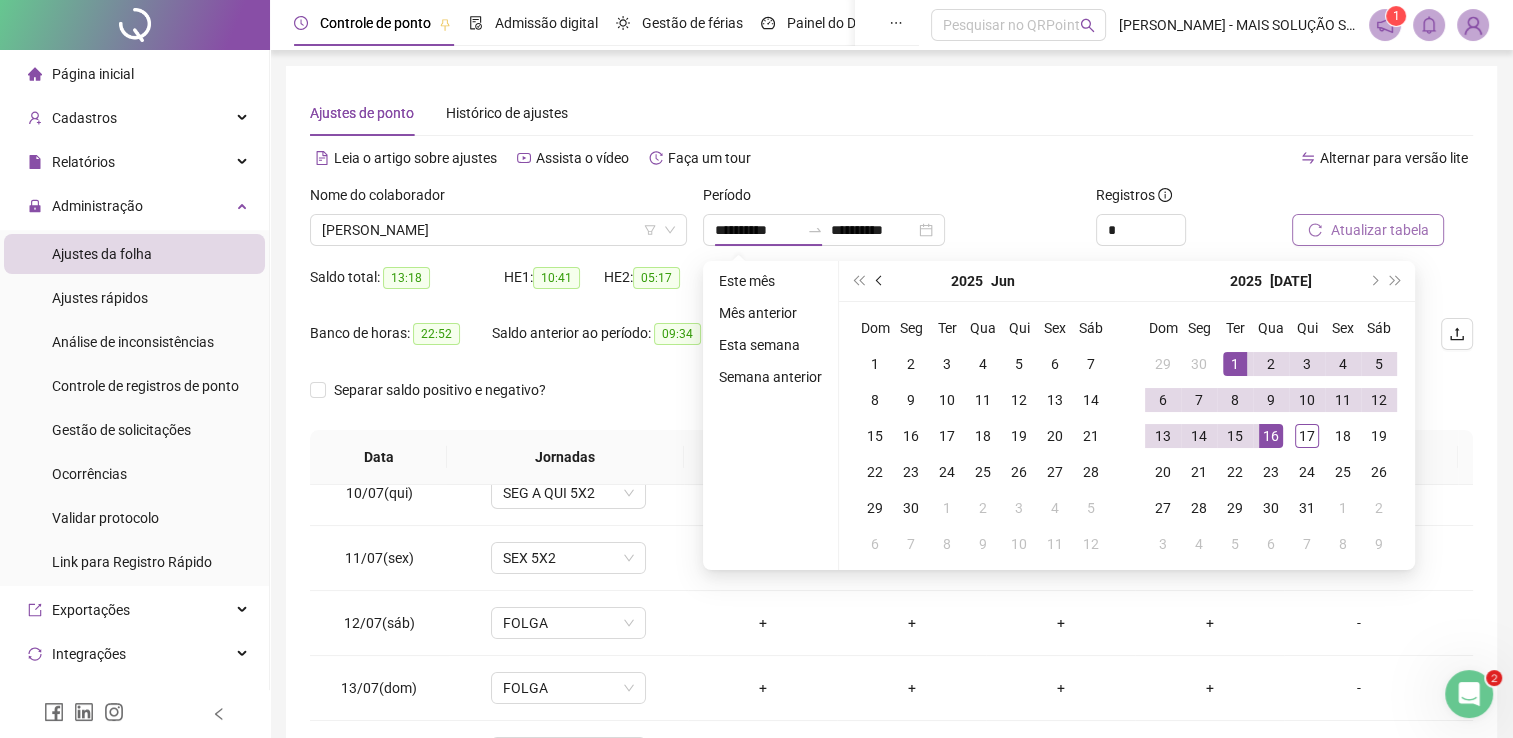 click at bounding box center (880, 281) 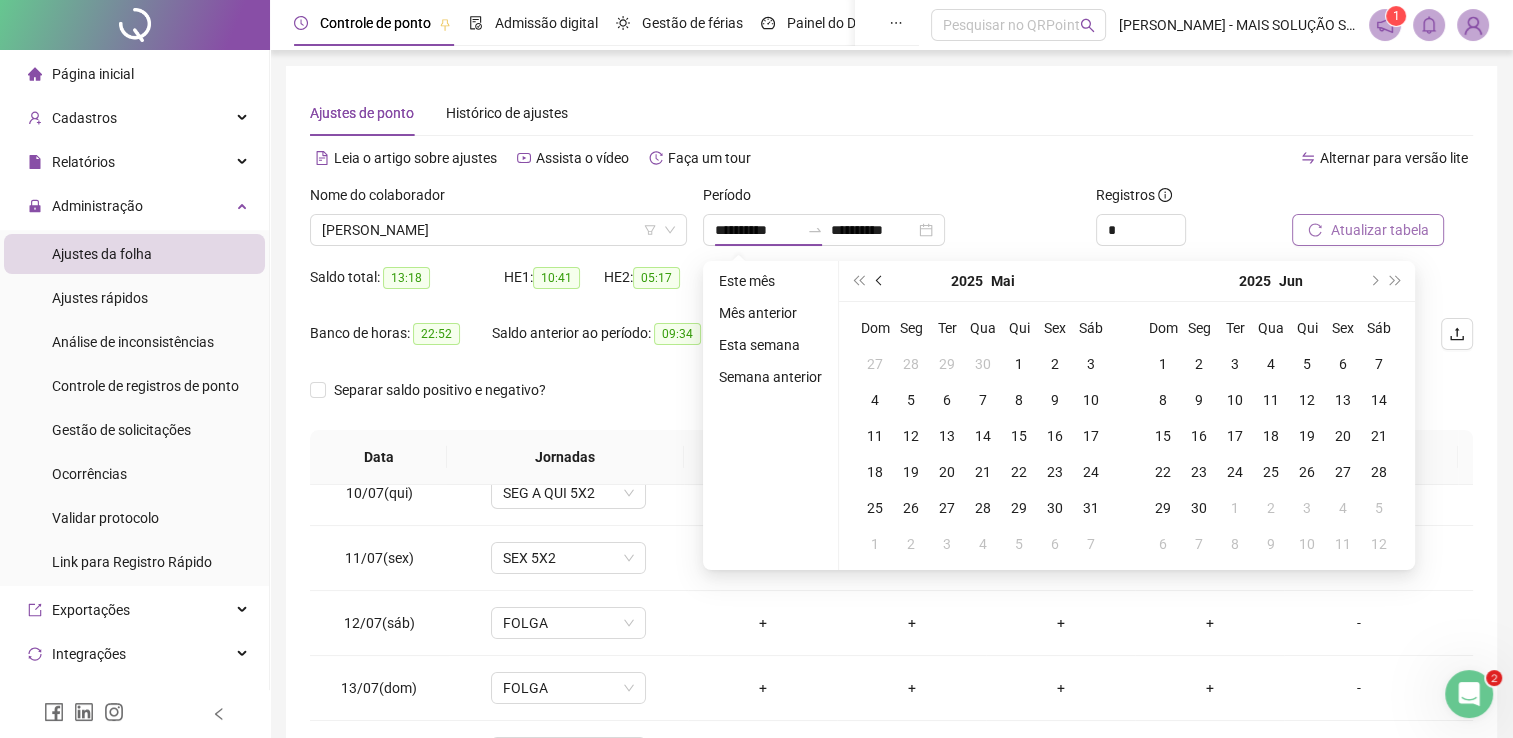 click at bounding box center (880, 281) 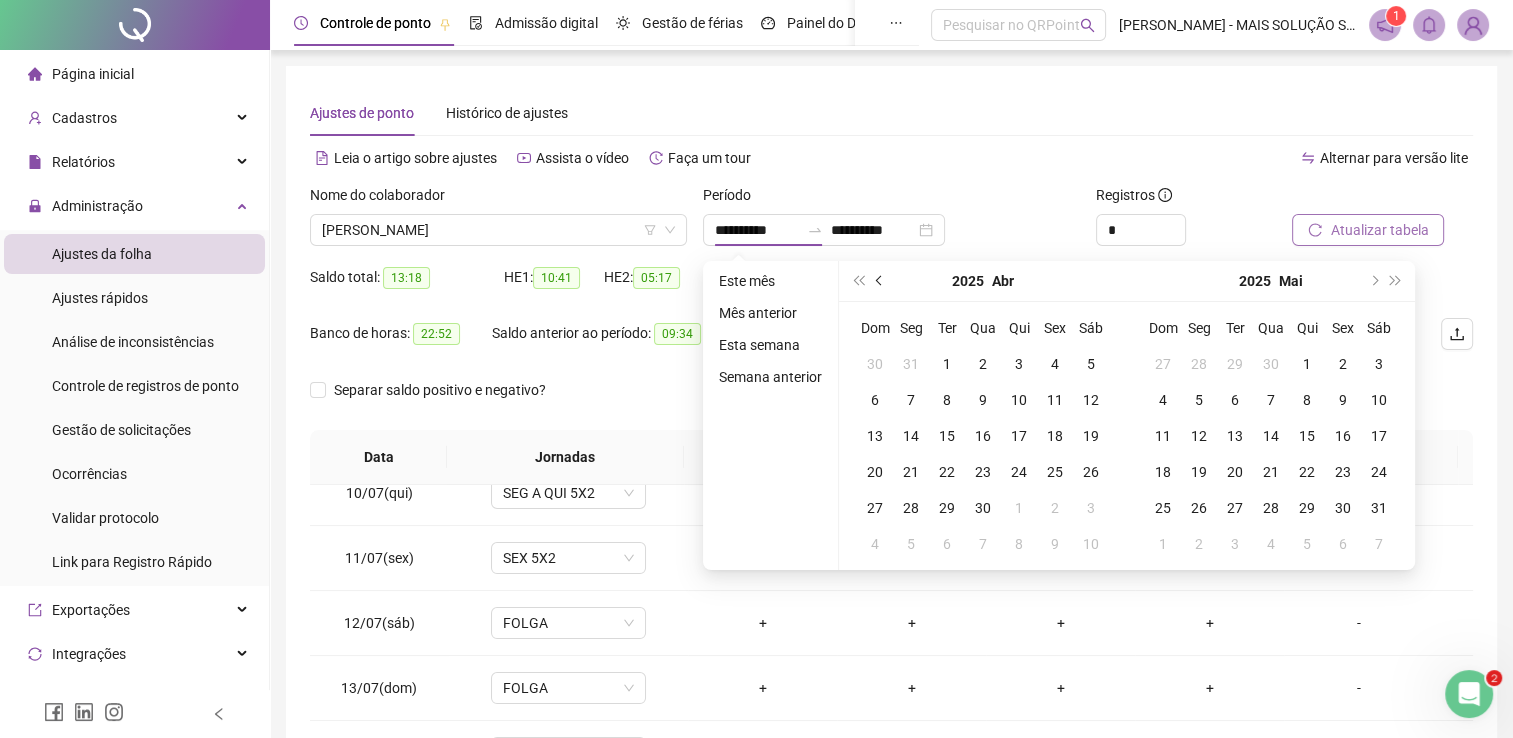 click at bounding box center (881, 281) 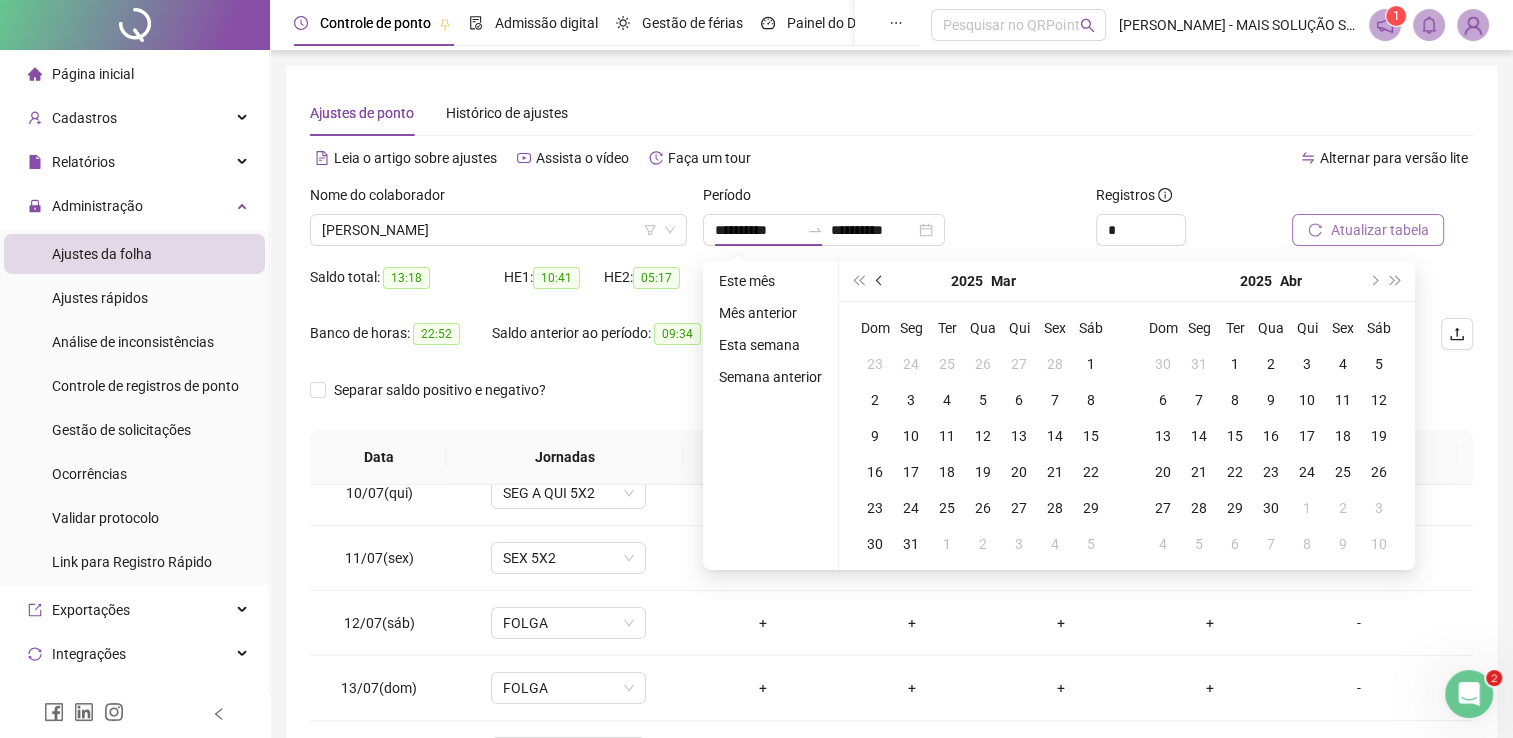 click at bounding box center (881, 281) 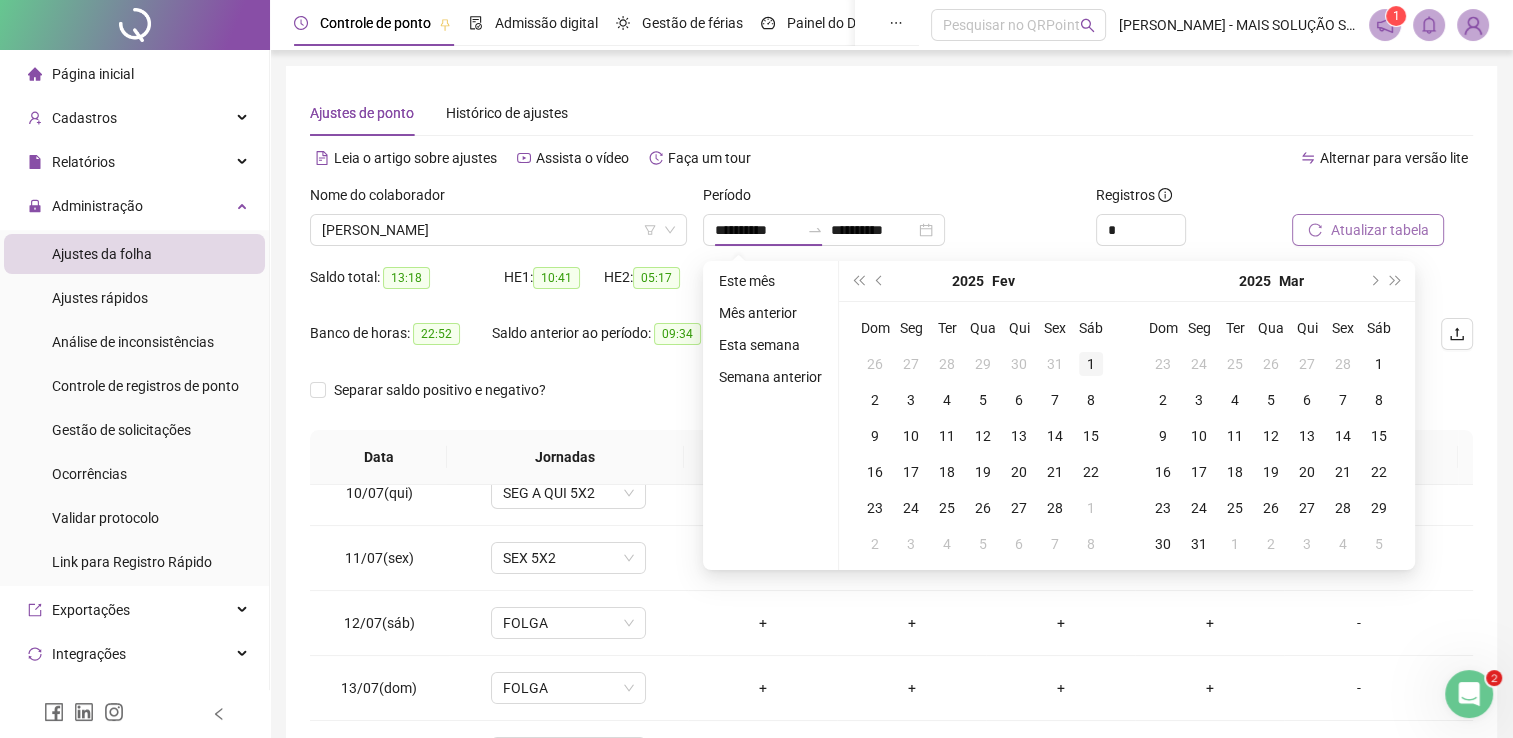 type on "**********" 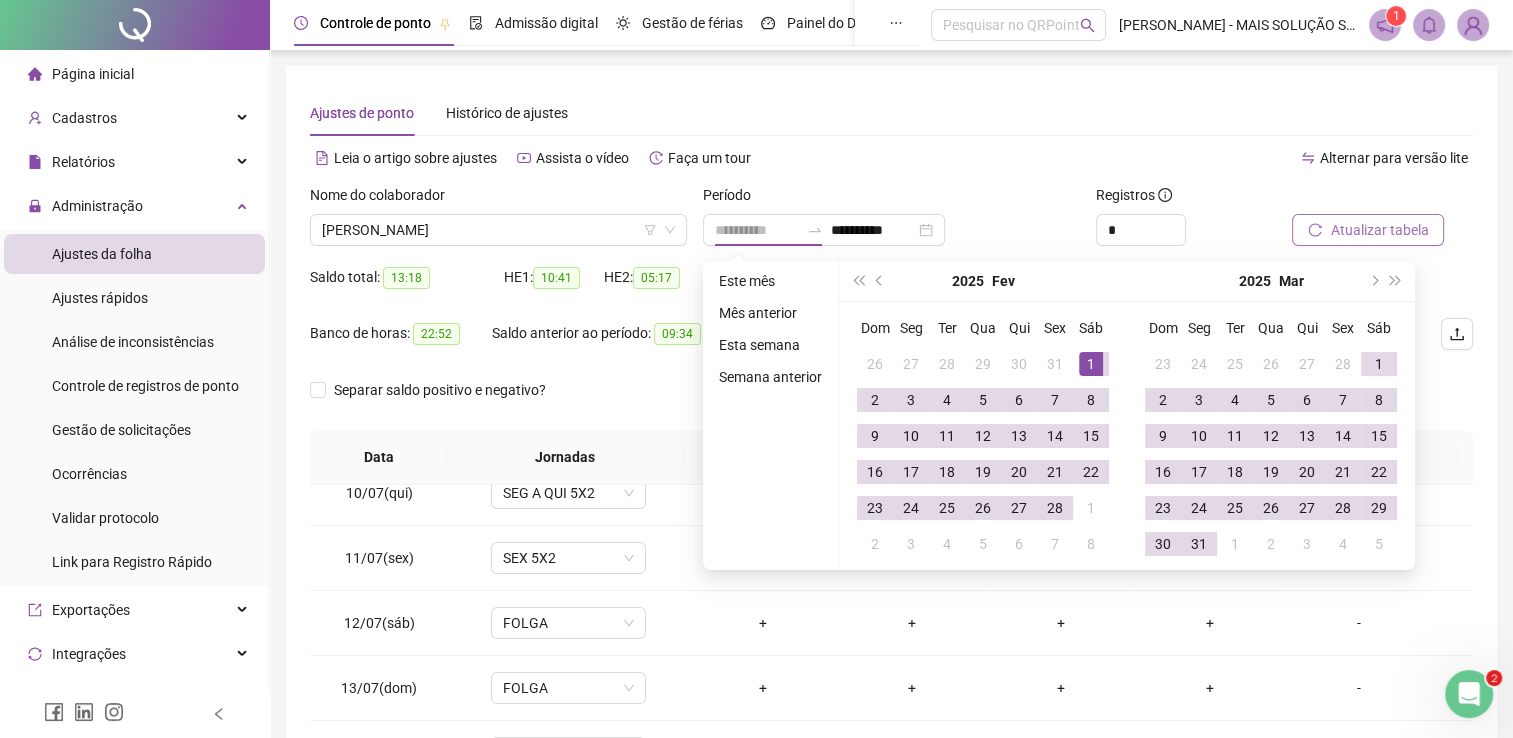 click on "1" at bounding box center (1091, 364) 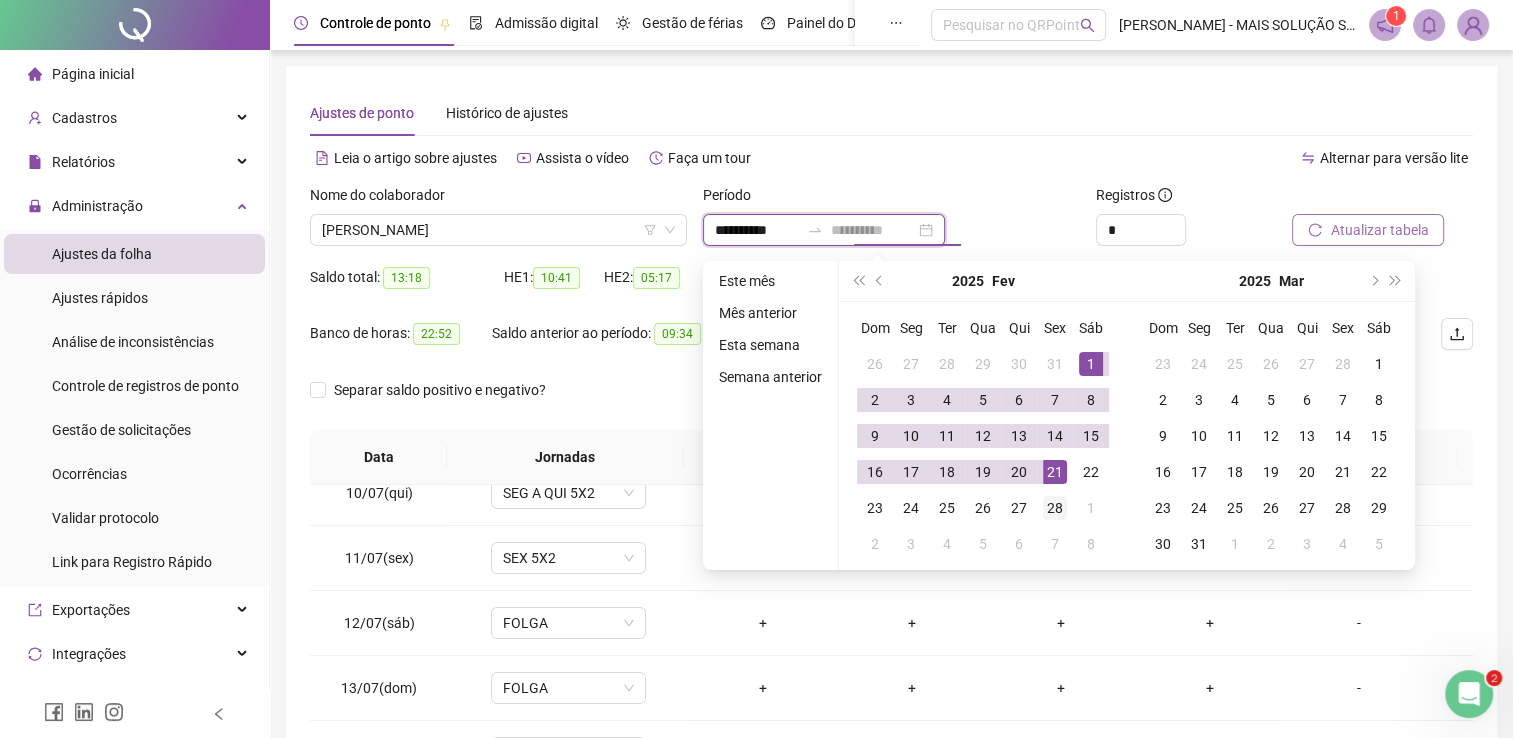 type on "**********" 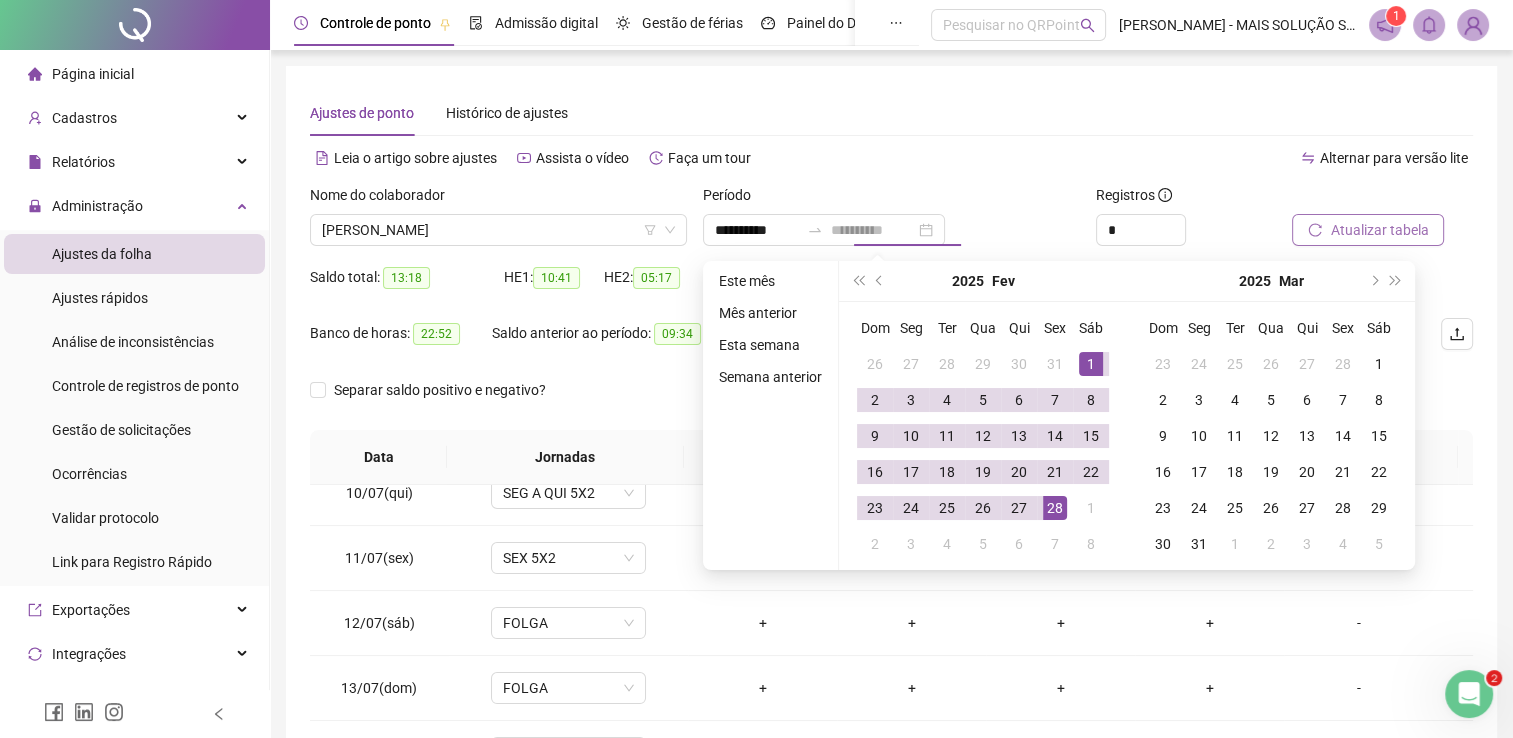 click on "28" at bounding box center (1055, 508) 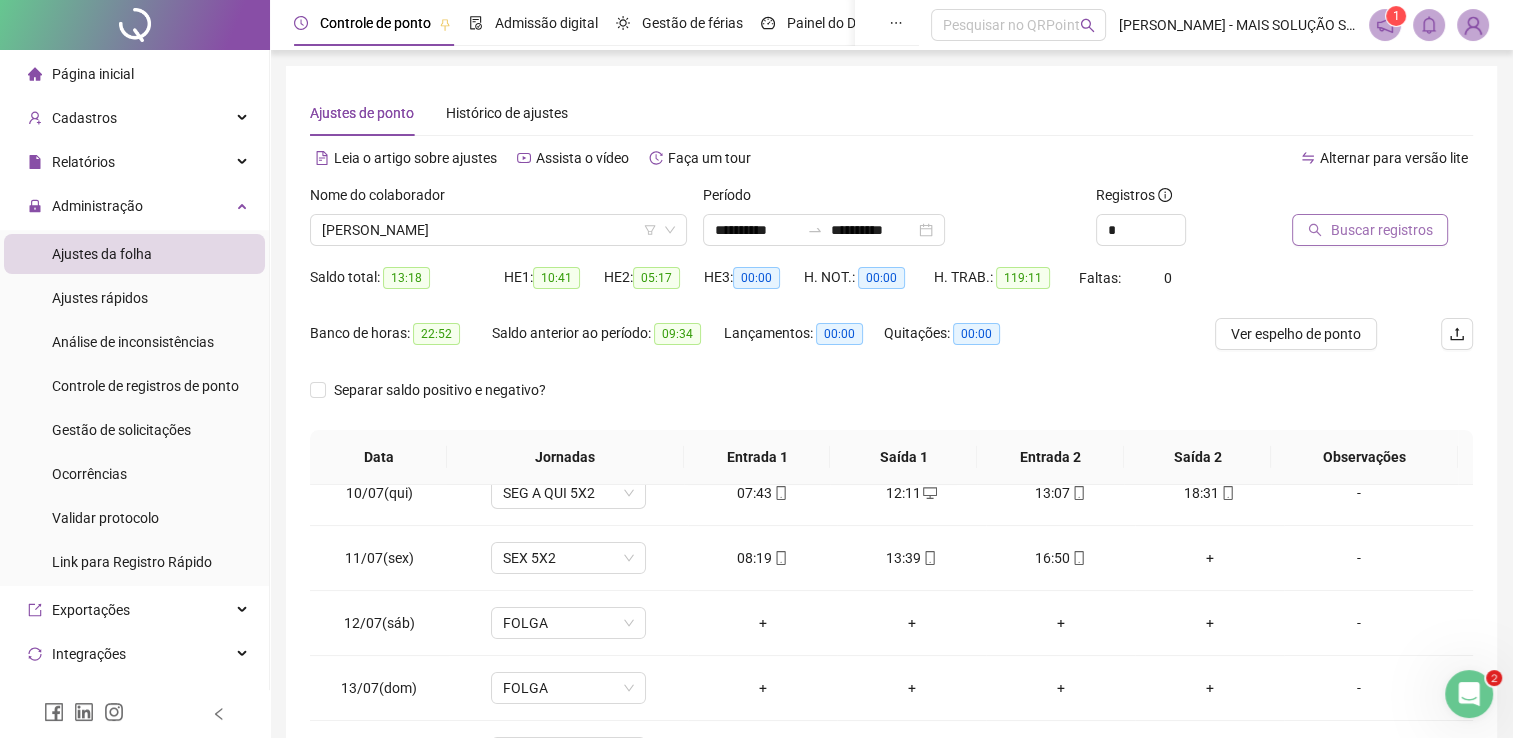 click on "Buscar registros" at bounding box center [1370, 230] 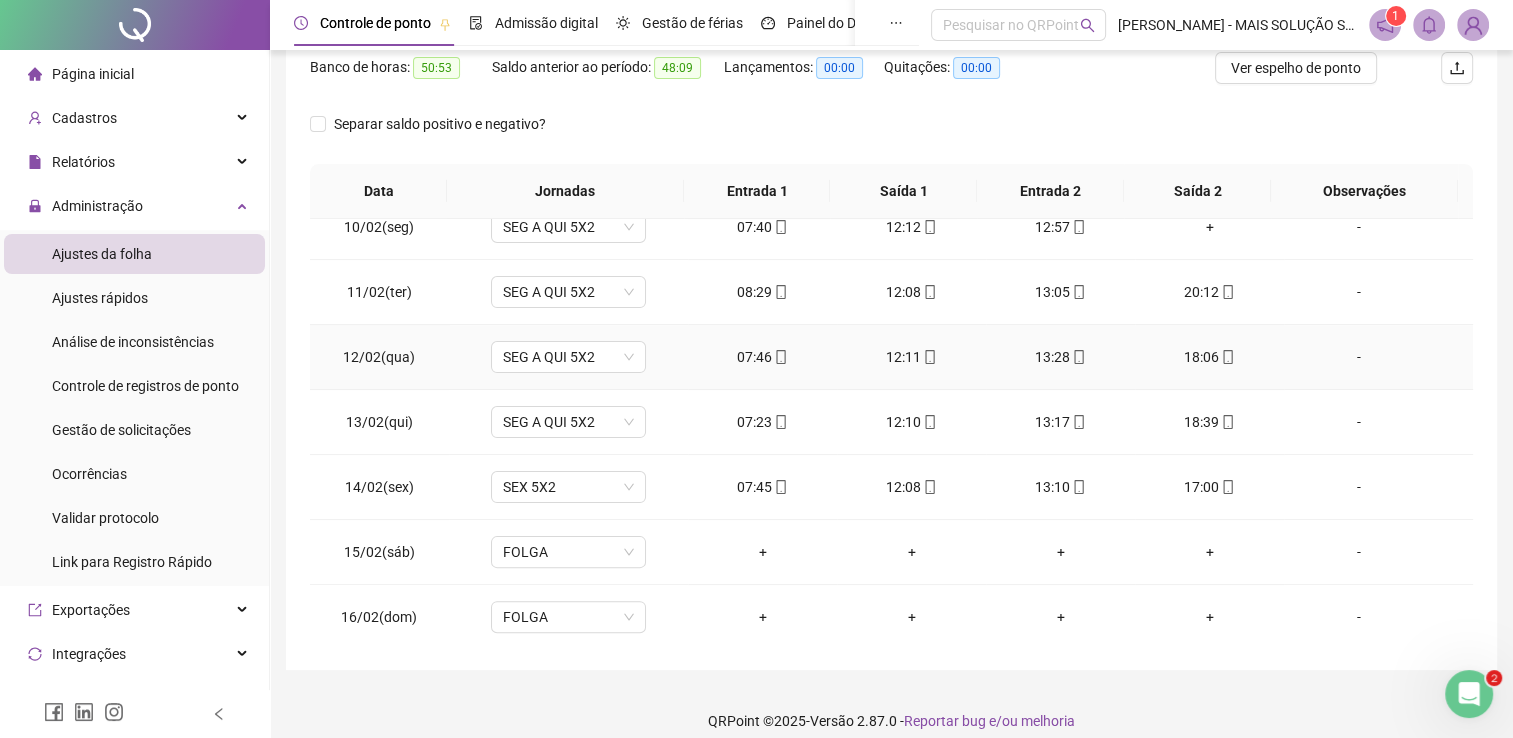 scroll, scrollTop: 283, scrollLeft: 0, axis: vertical 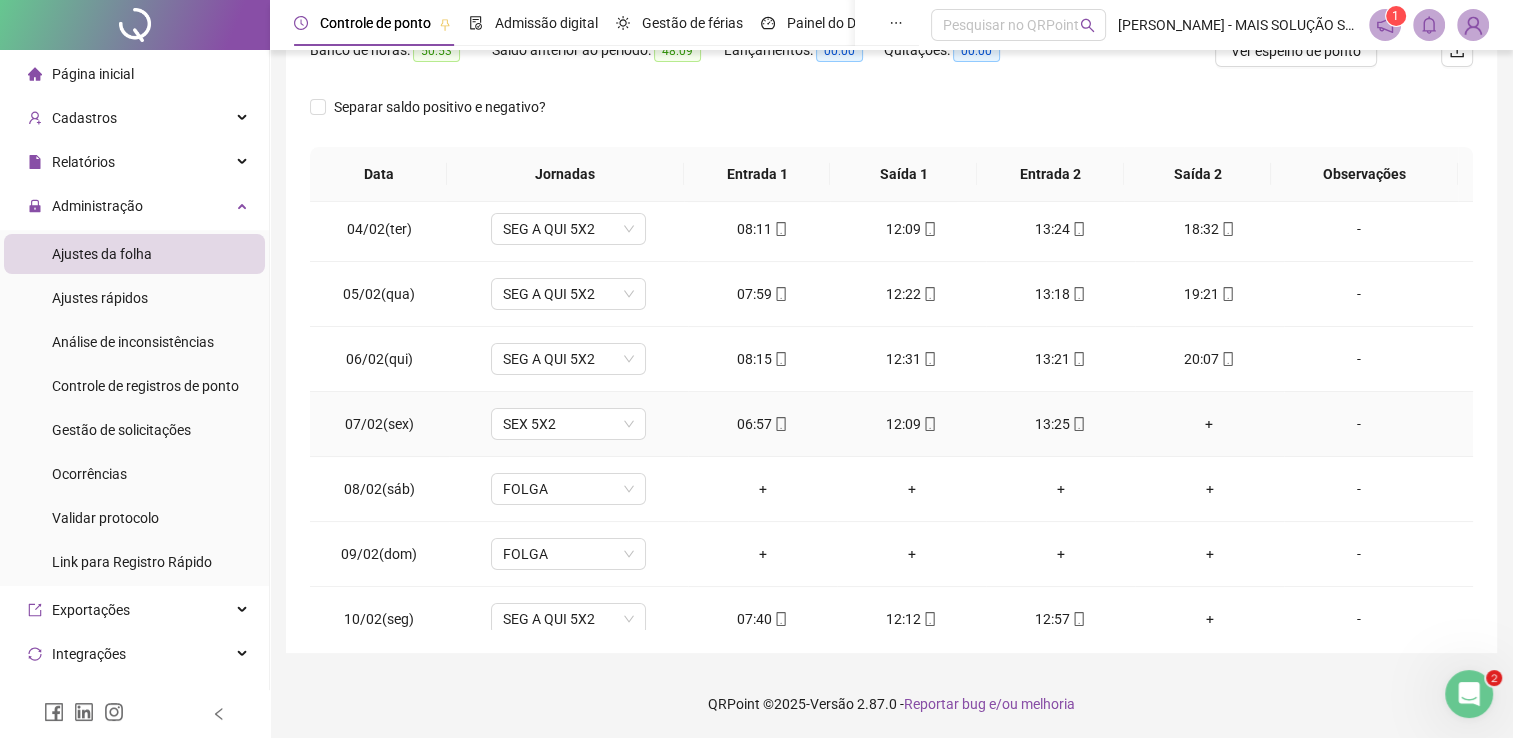 click on "+" at bounding box center (1209, 424) 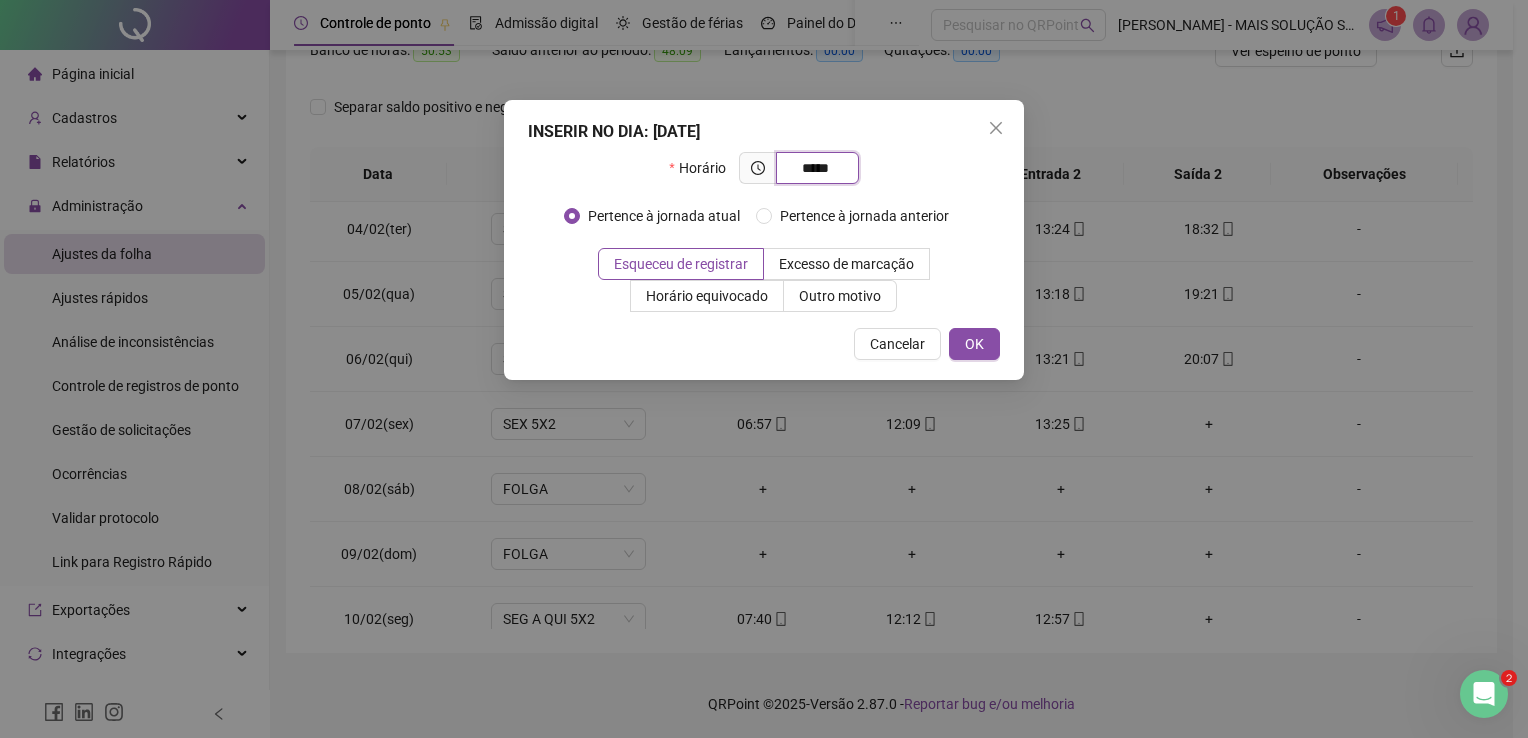 type on "*****" 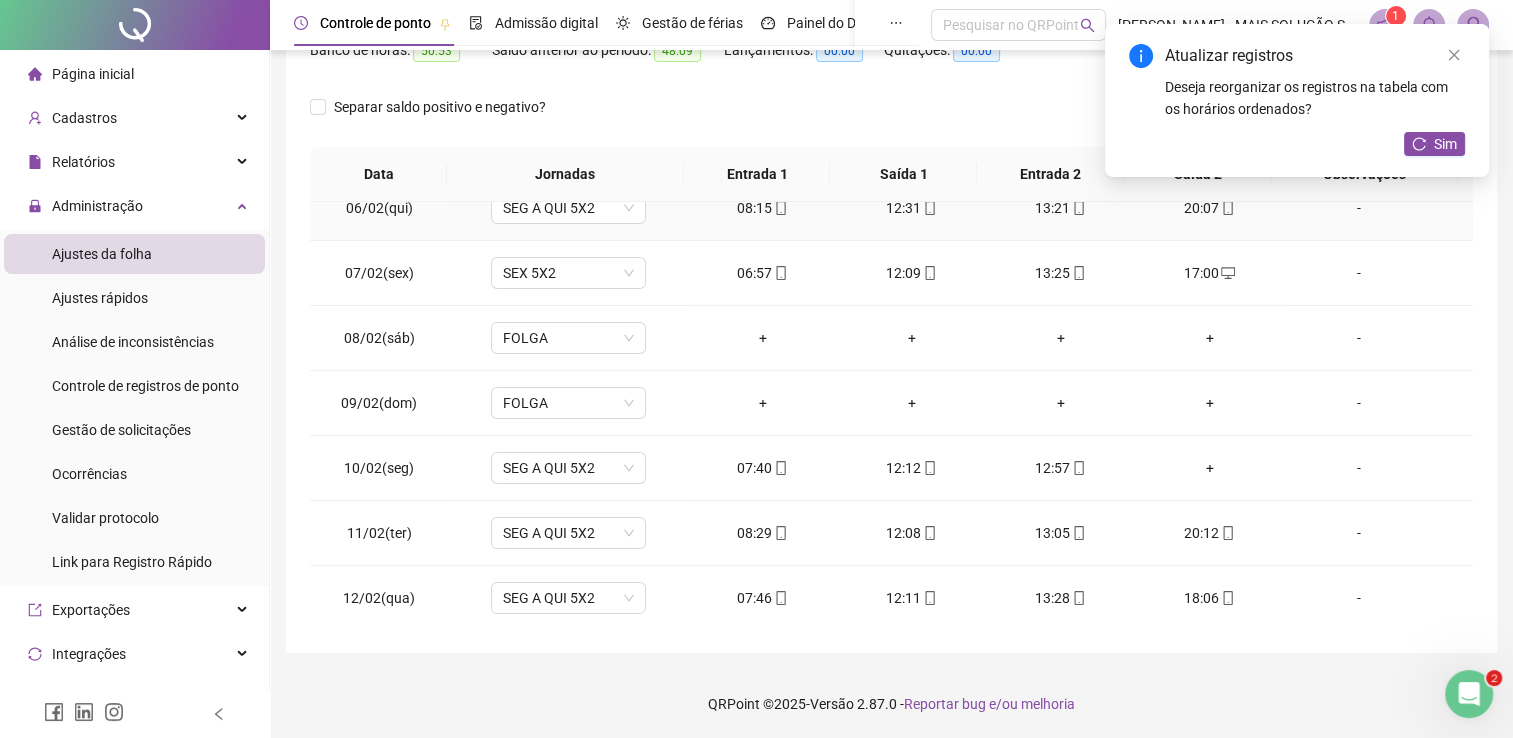scroll, scrollTop: 400, scrollLeft: 0, axis: vertical 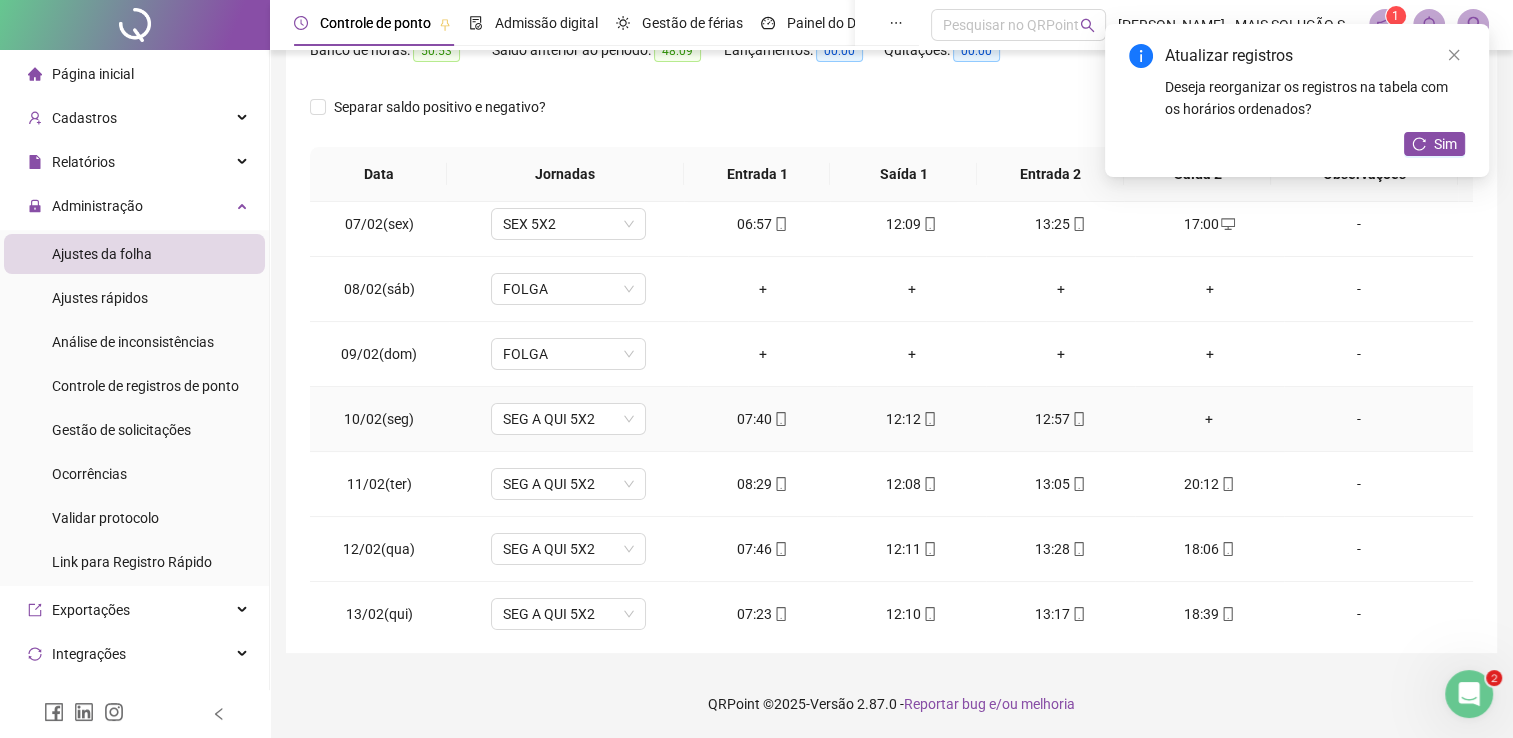 click on "+" at bounding box center (1209, 419) 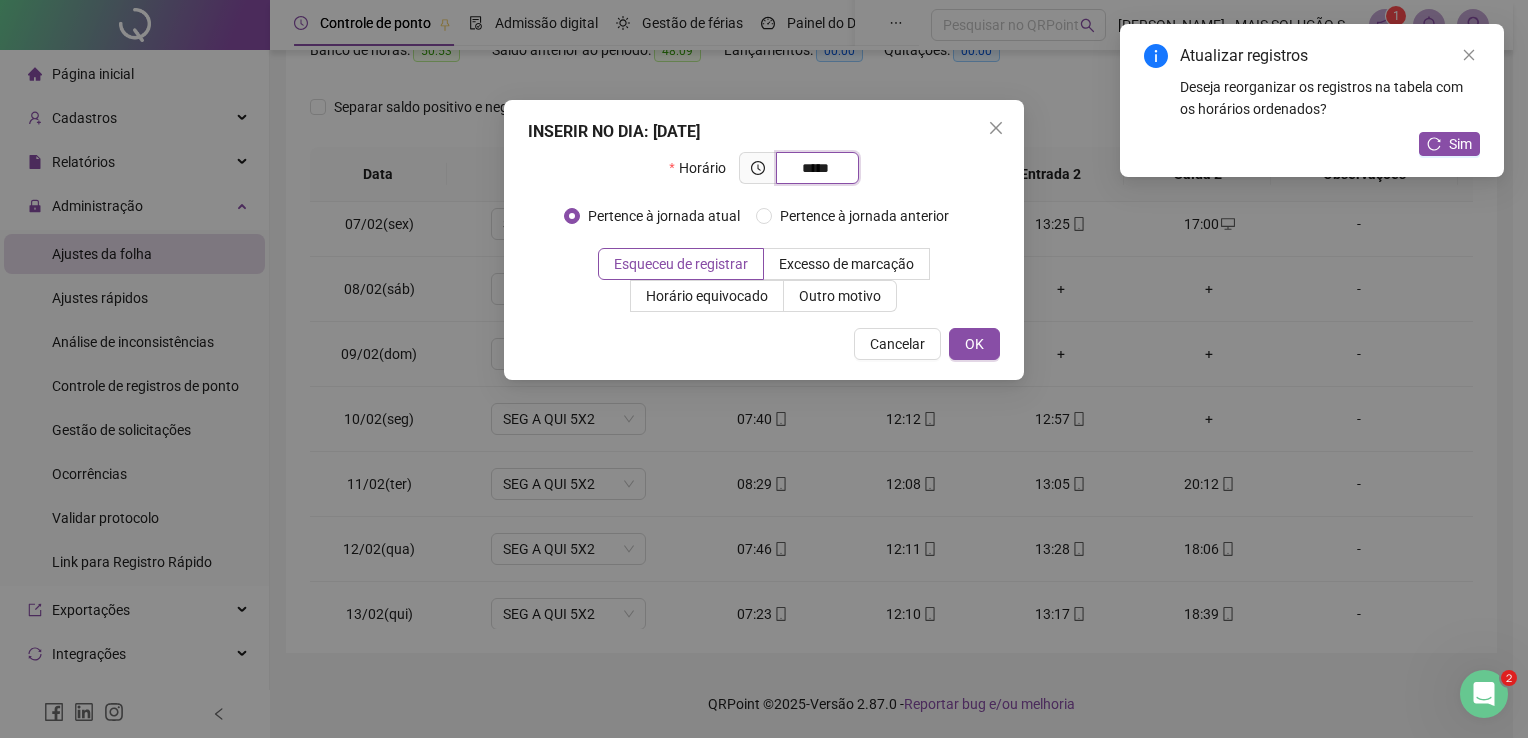 type on "*****" 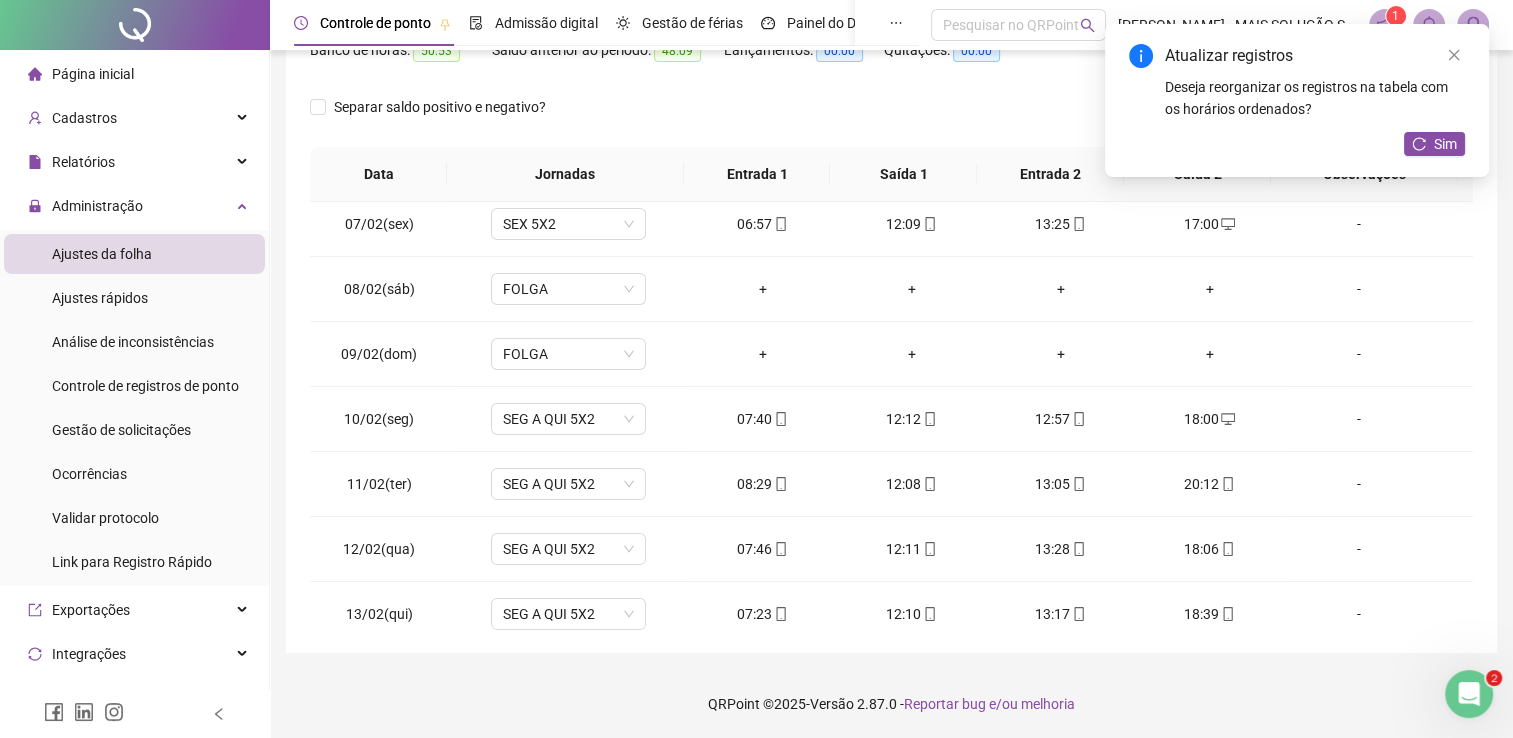 scroll, scrollTop: 83, scrollLeft: 0, axis: vertical 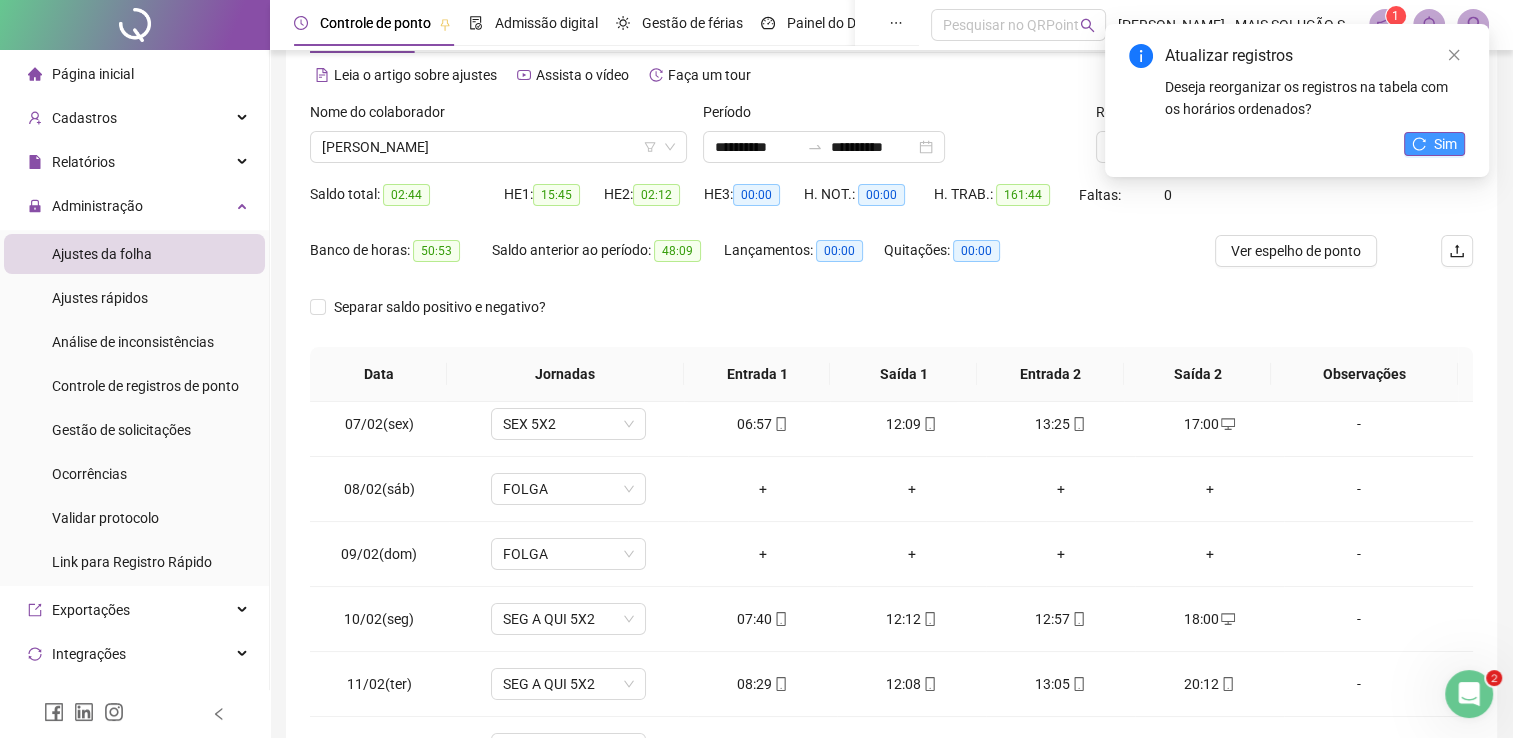 click on "Sim" at bounding box center (1445, 144) 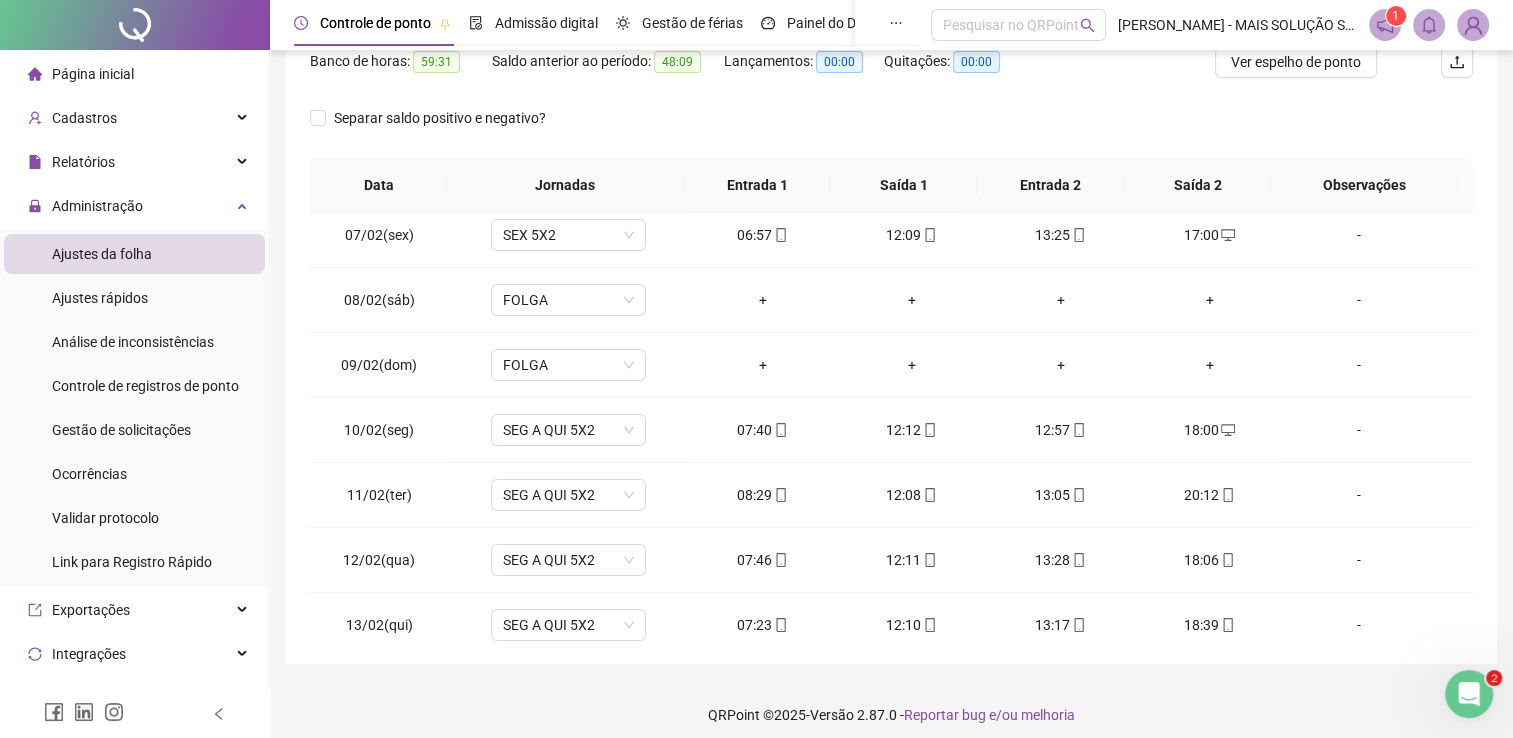 scroll, scrollTop: 283, scrollLeft: 0, axis: vertical 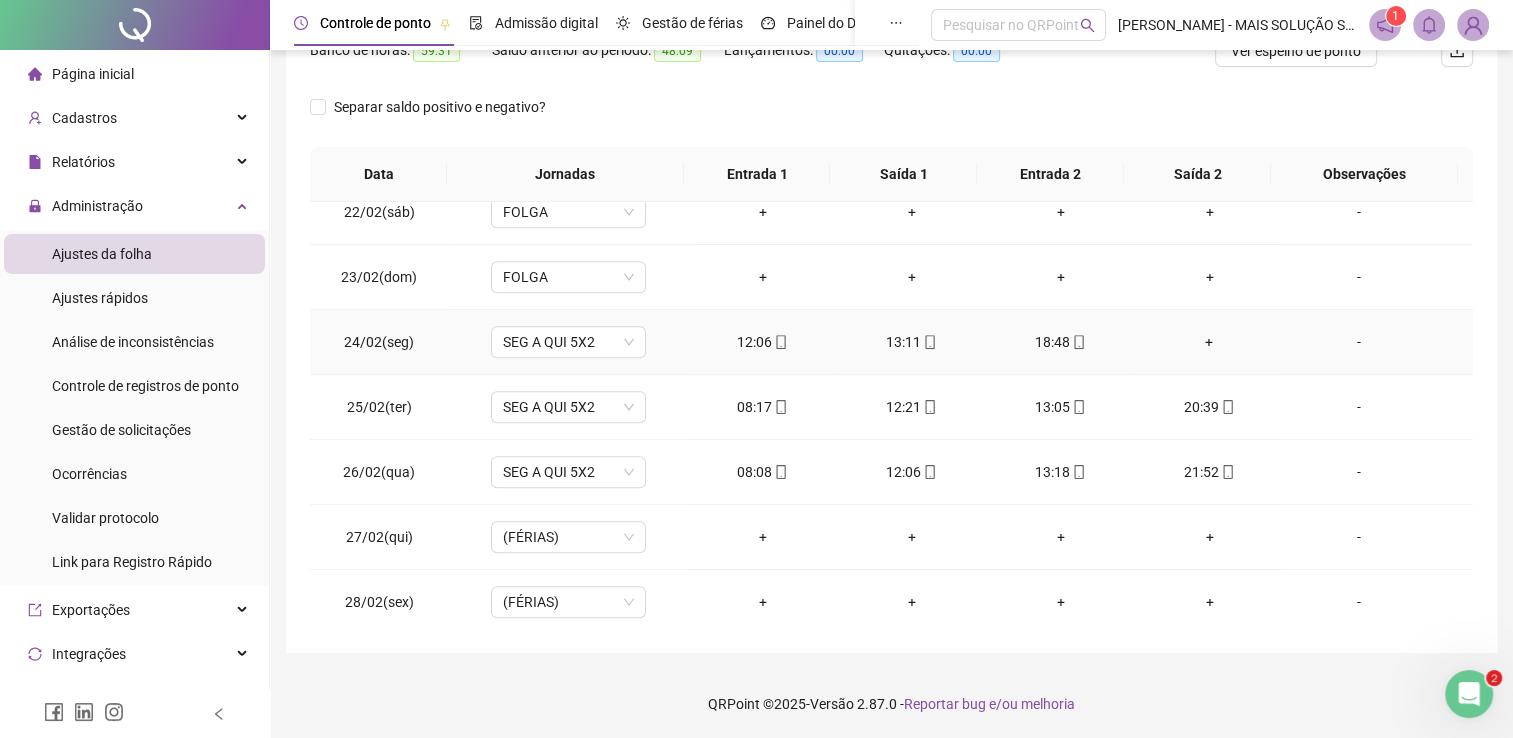 click on "+" at bounding box center (1209, 342) 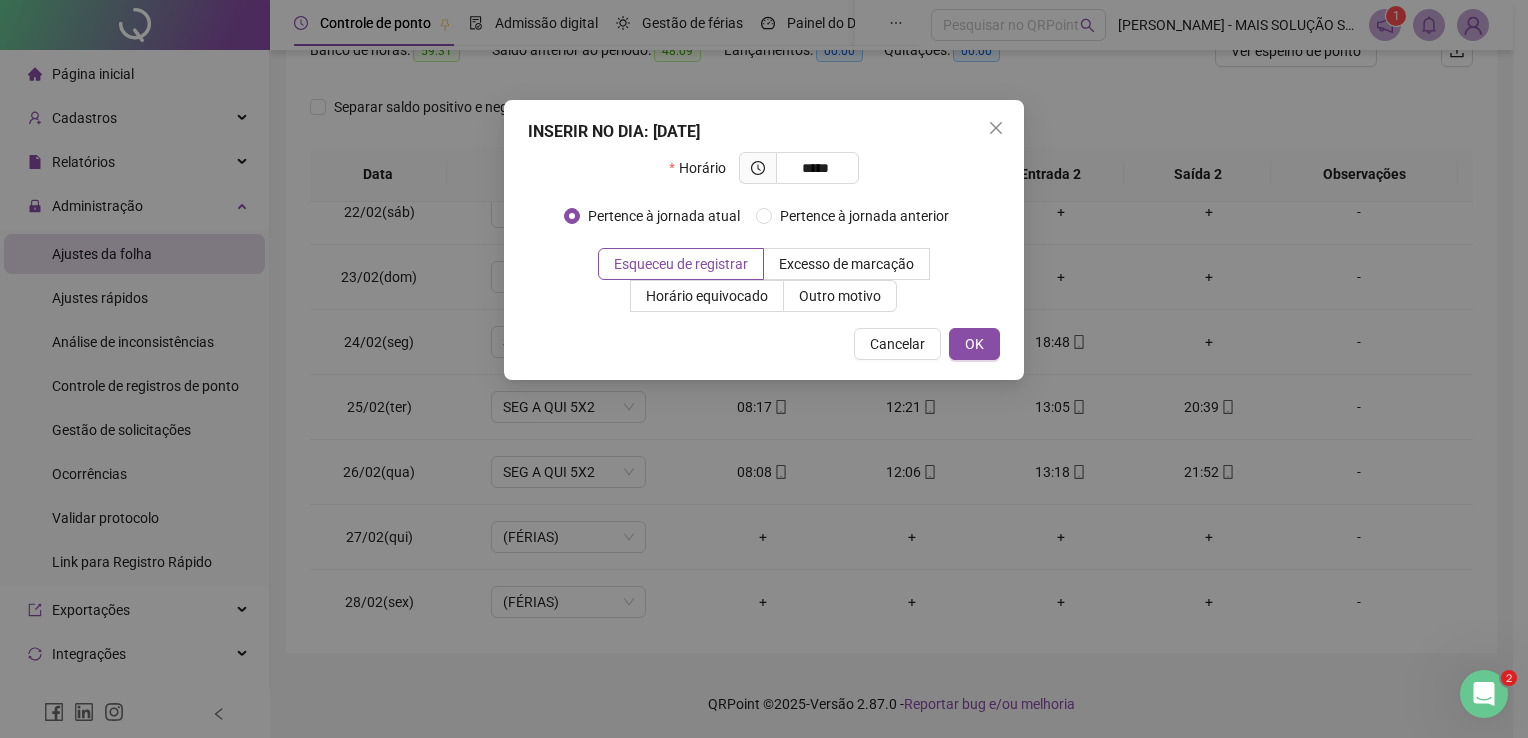 type on "*****" 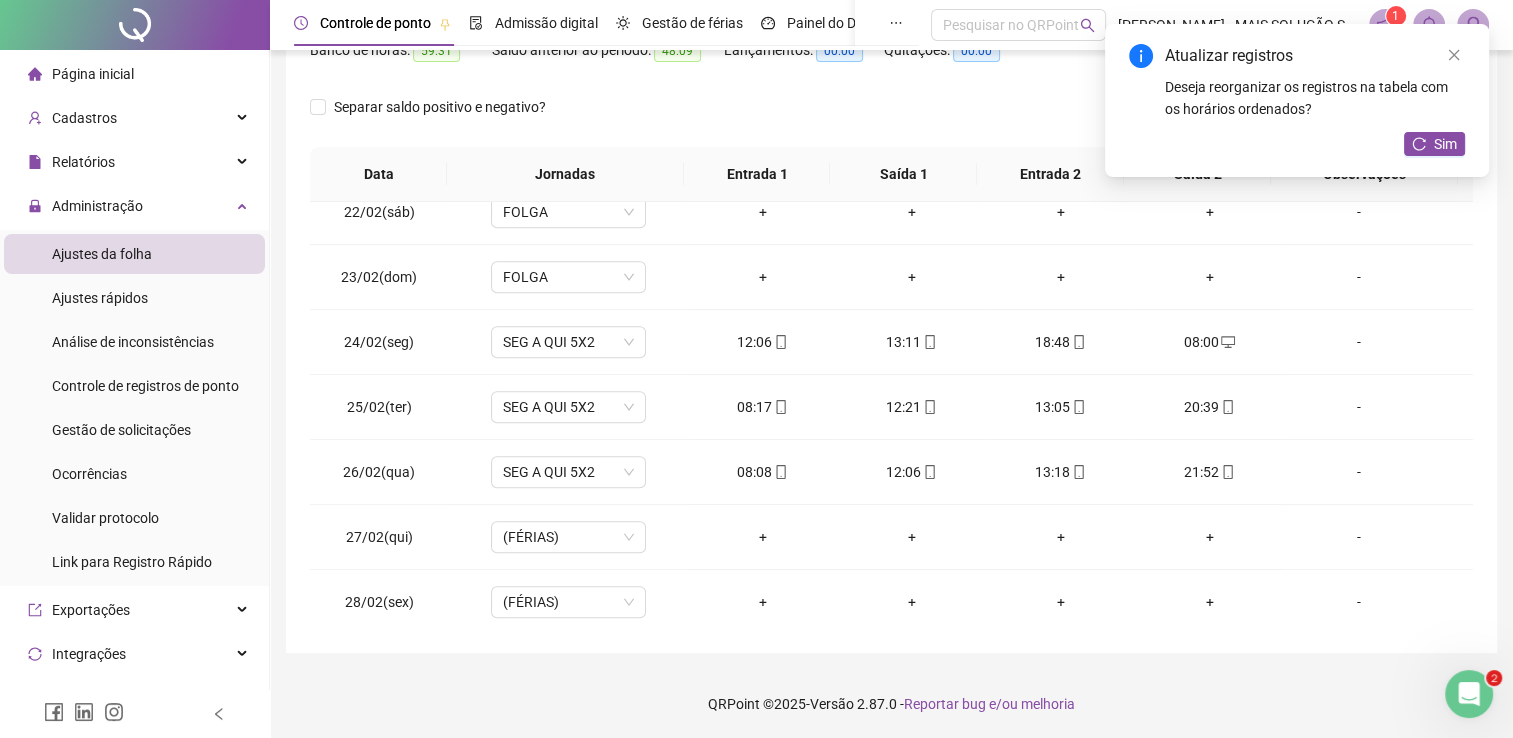 scroll, scrollTop: 183, scrollLeft: 0, axis: vertical 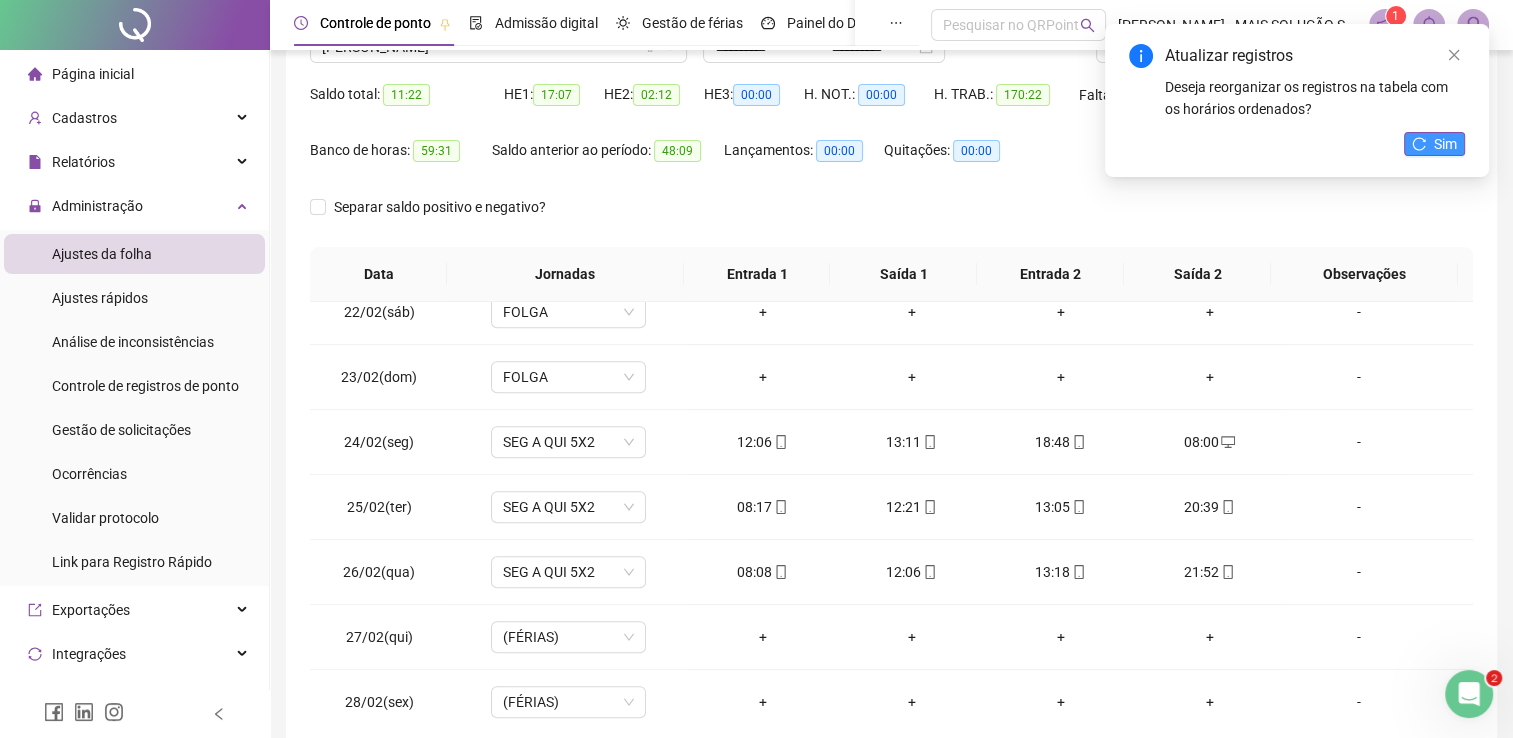 click 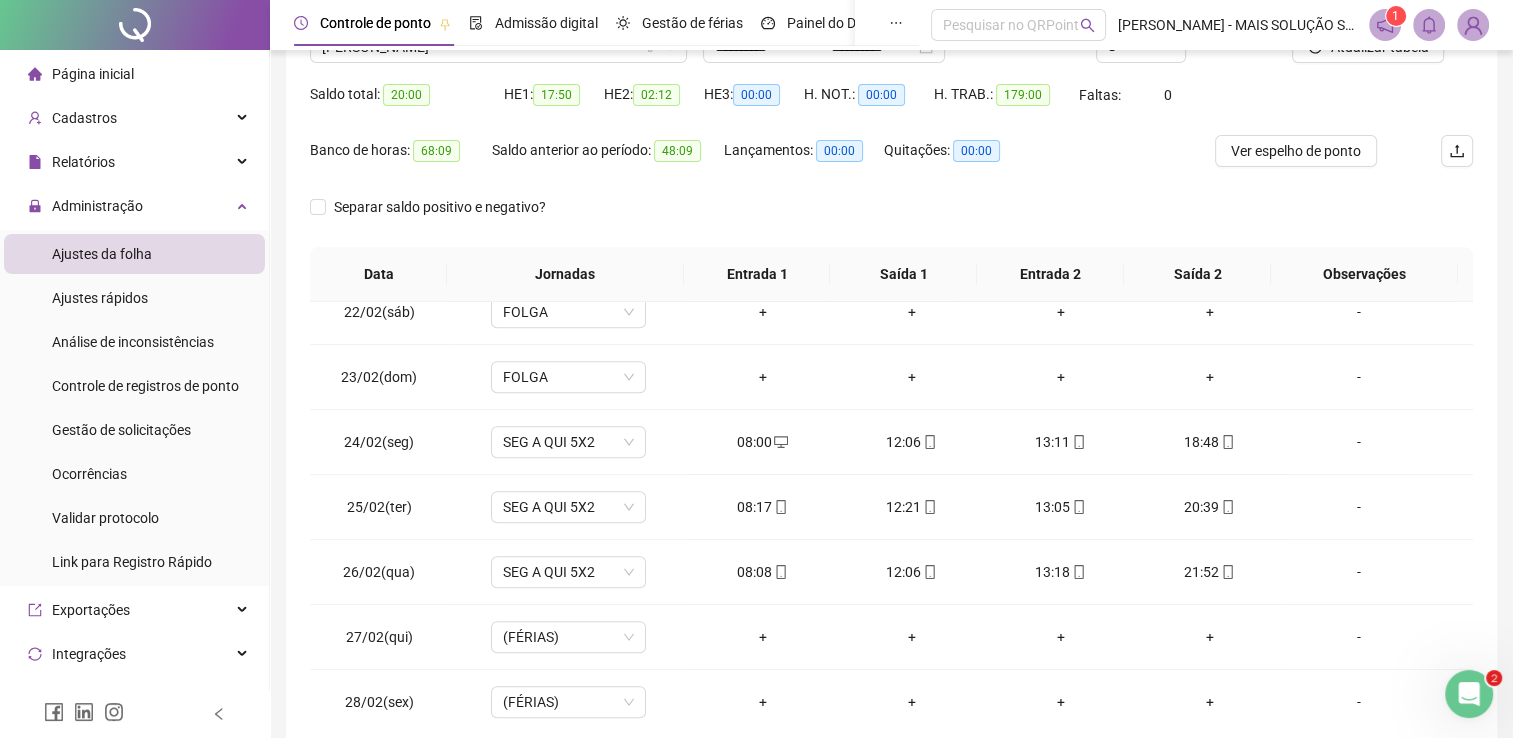 scroll, scrollTop: 283, scrollLeft: 0, axis: vertical 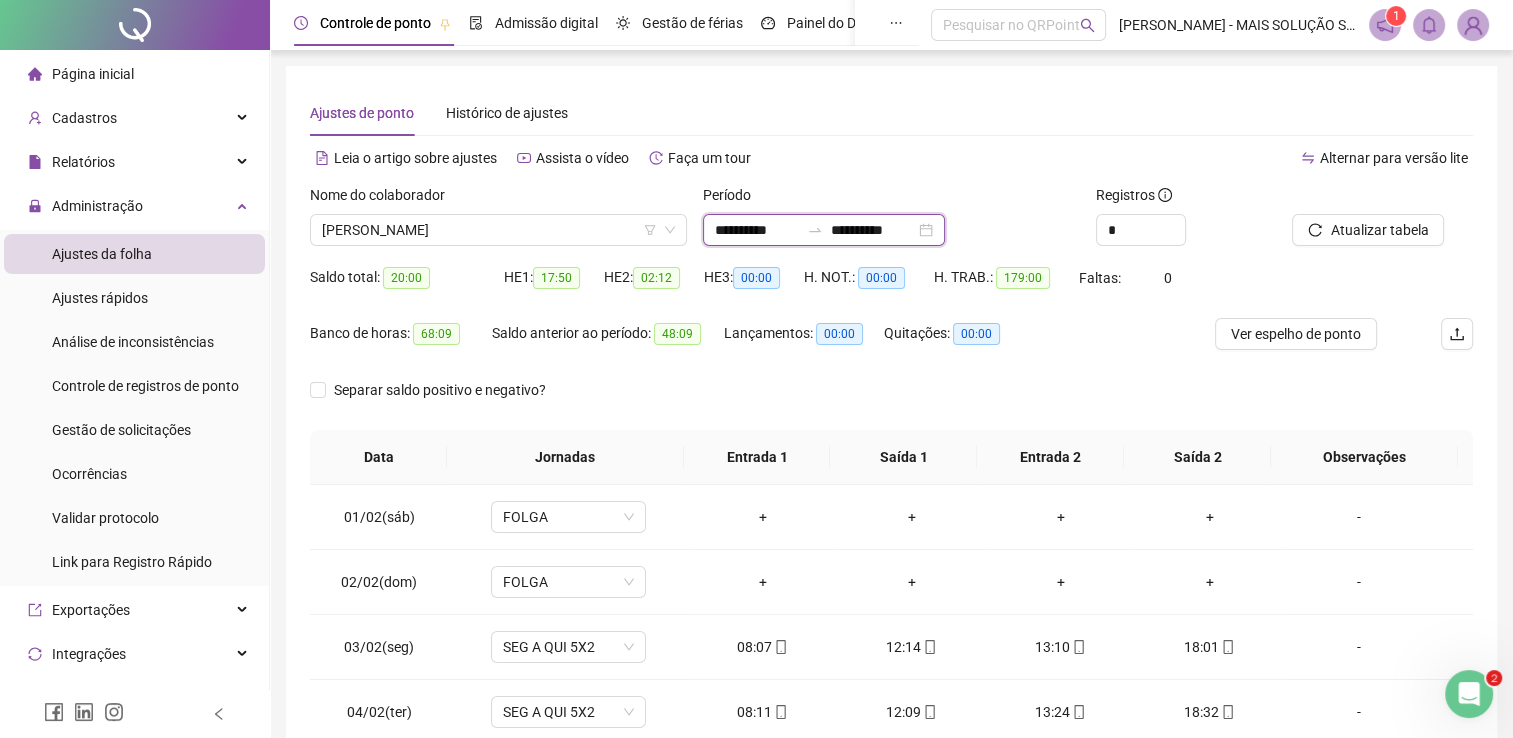 click on "**********" at bounding box center (757, 230) 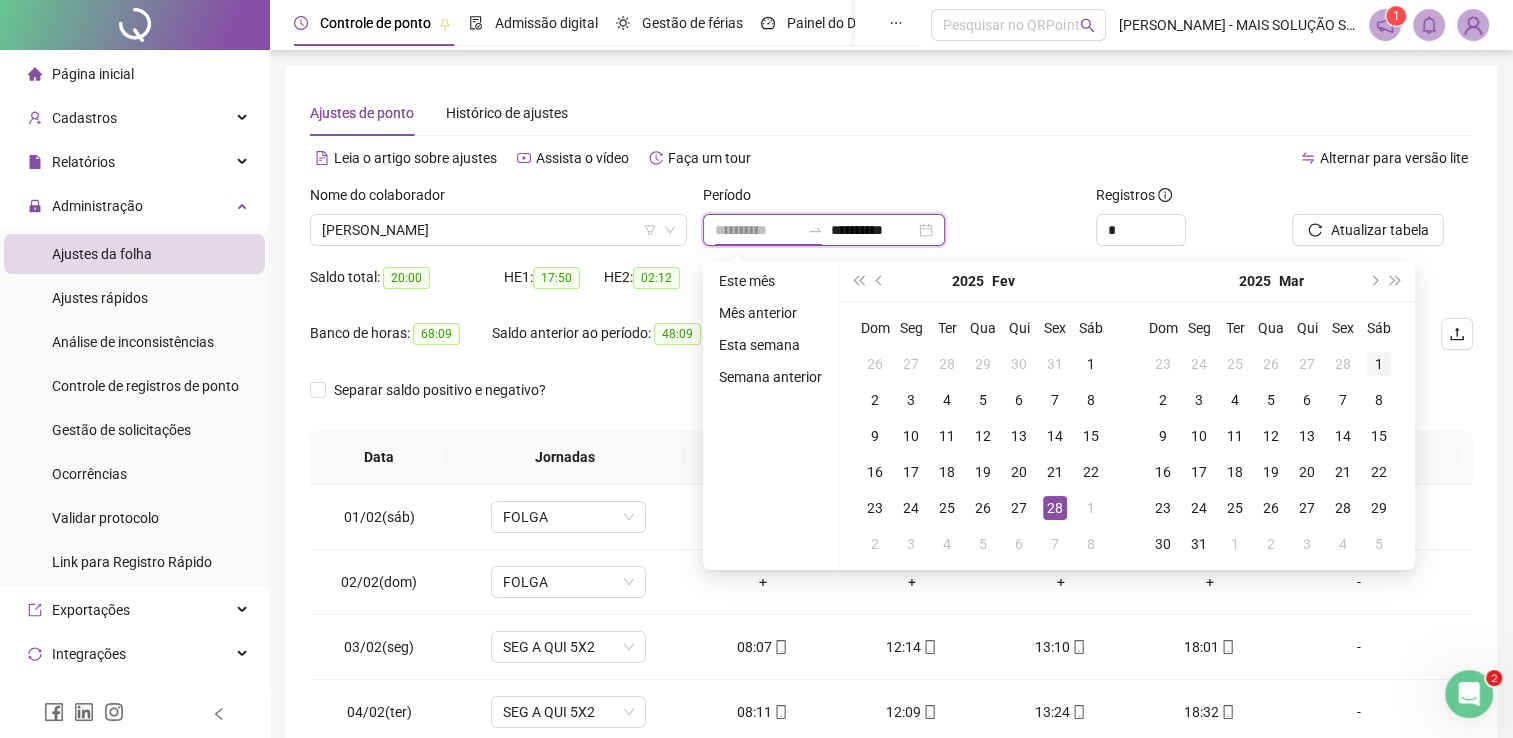 type on "**********" 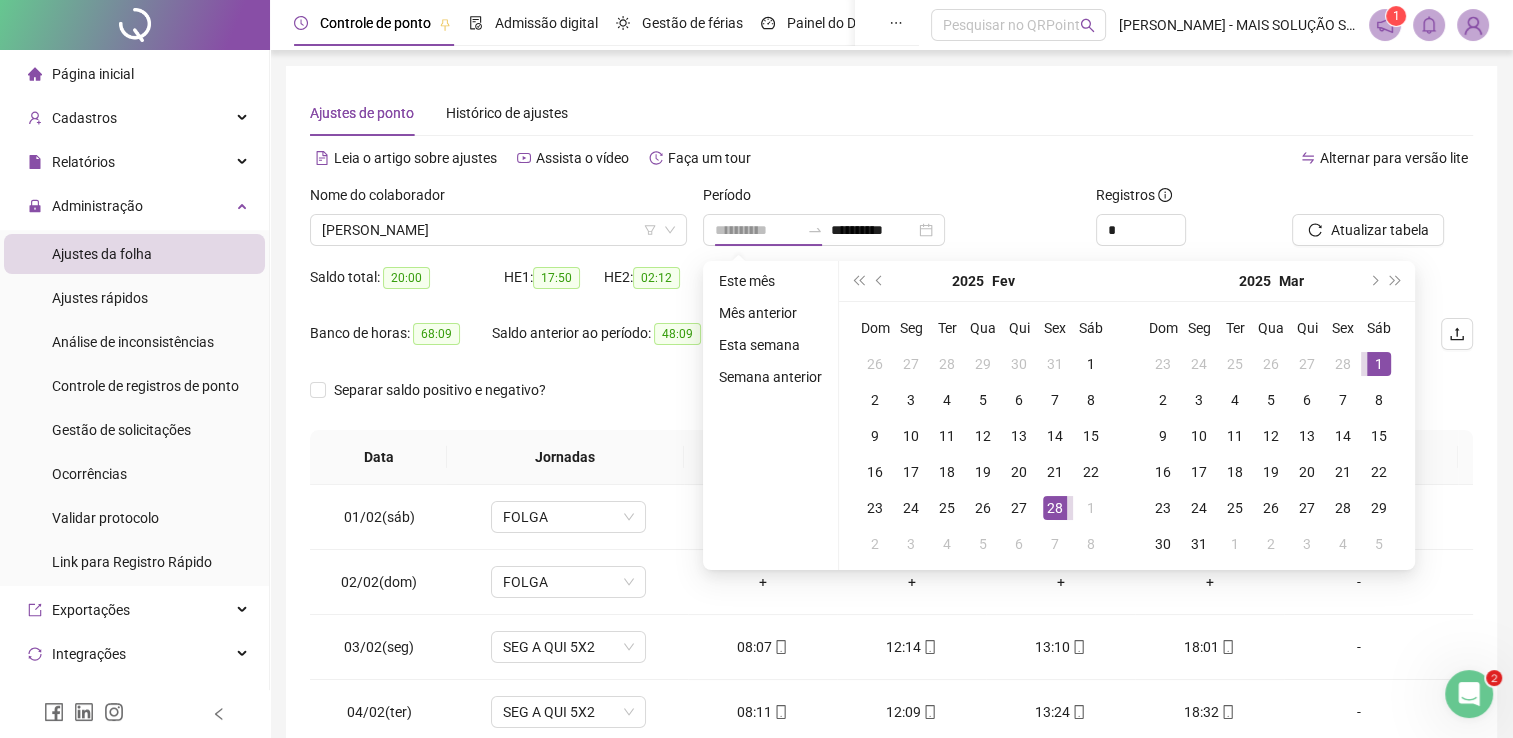 click on "1" at bounding box center [1379, 364] 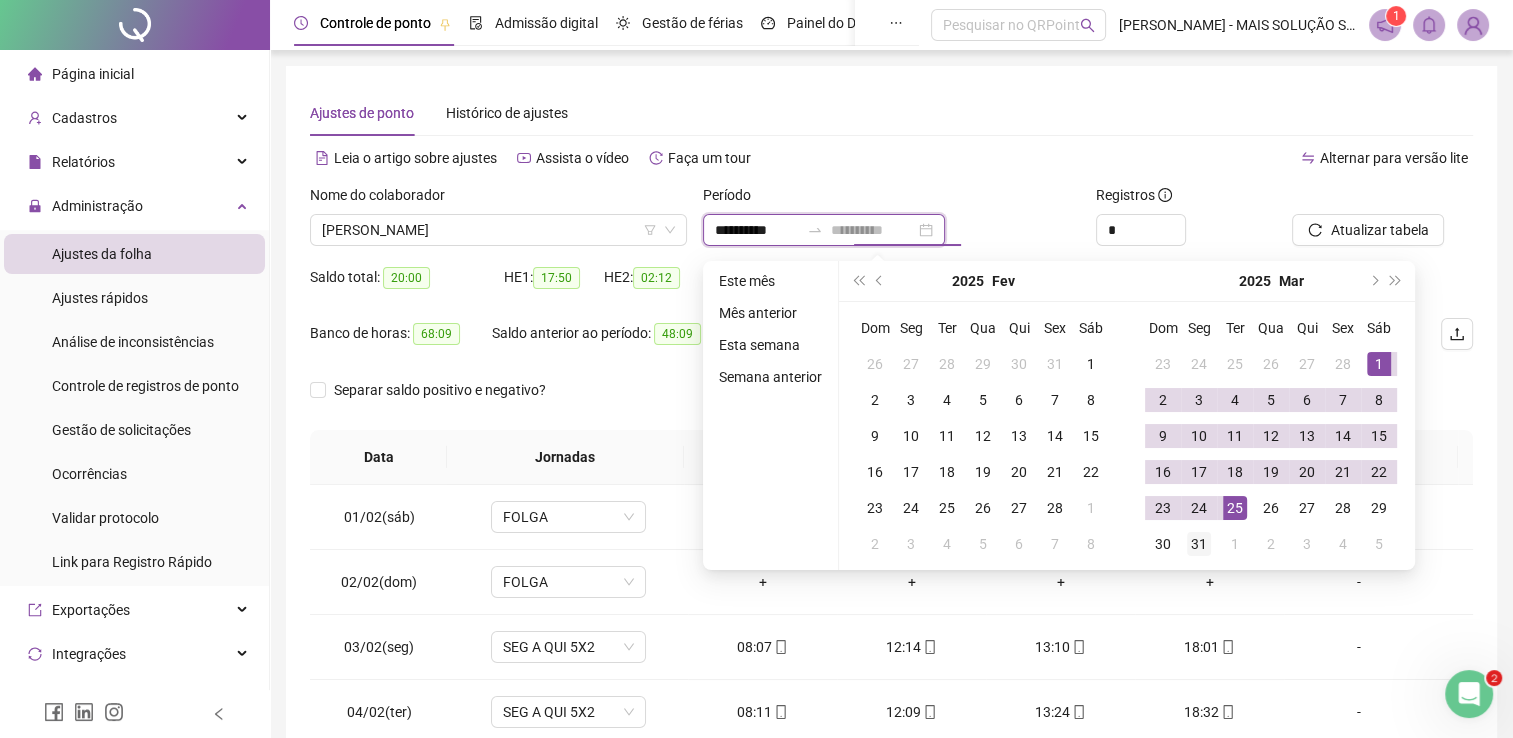 type on "**********" 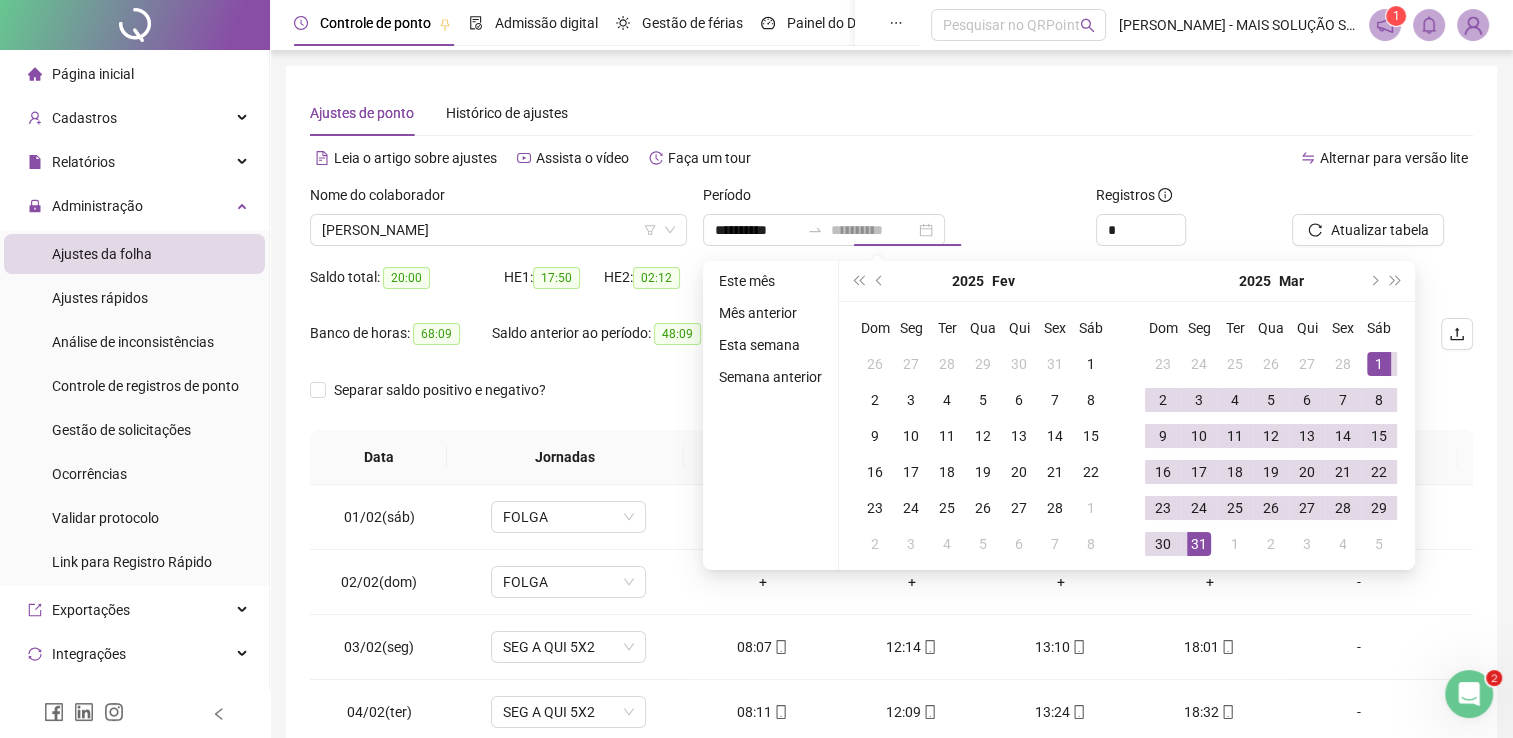 drag, startPoint x: 1196, startPoint y: 531, endPoint x: 1277, endPoint y: 415, distance: 141.48145 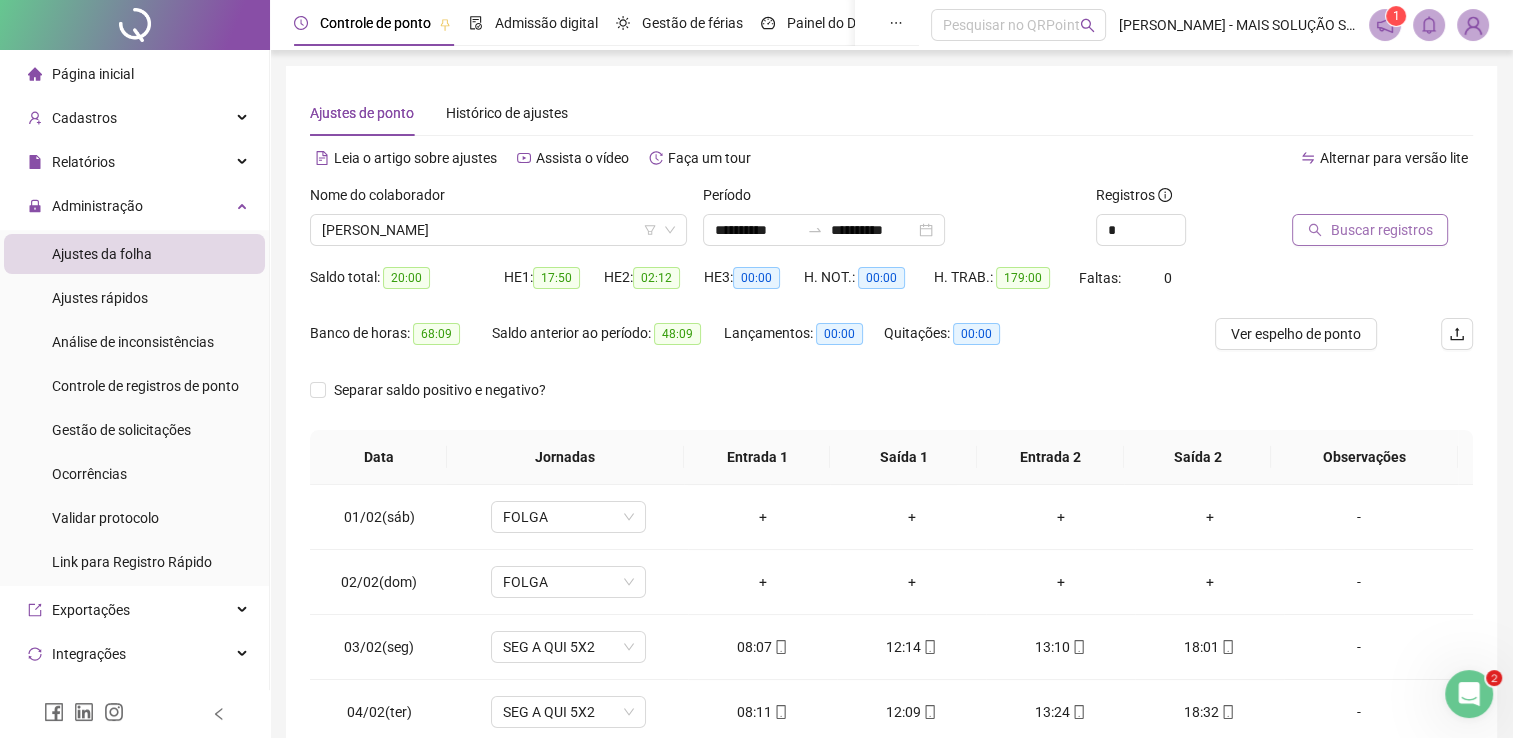 click on "Buscar registros" at bounding box center (1370, 230) 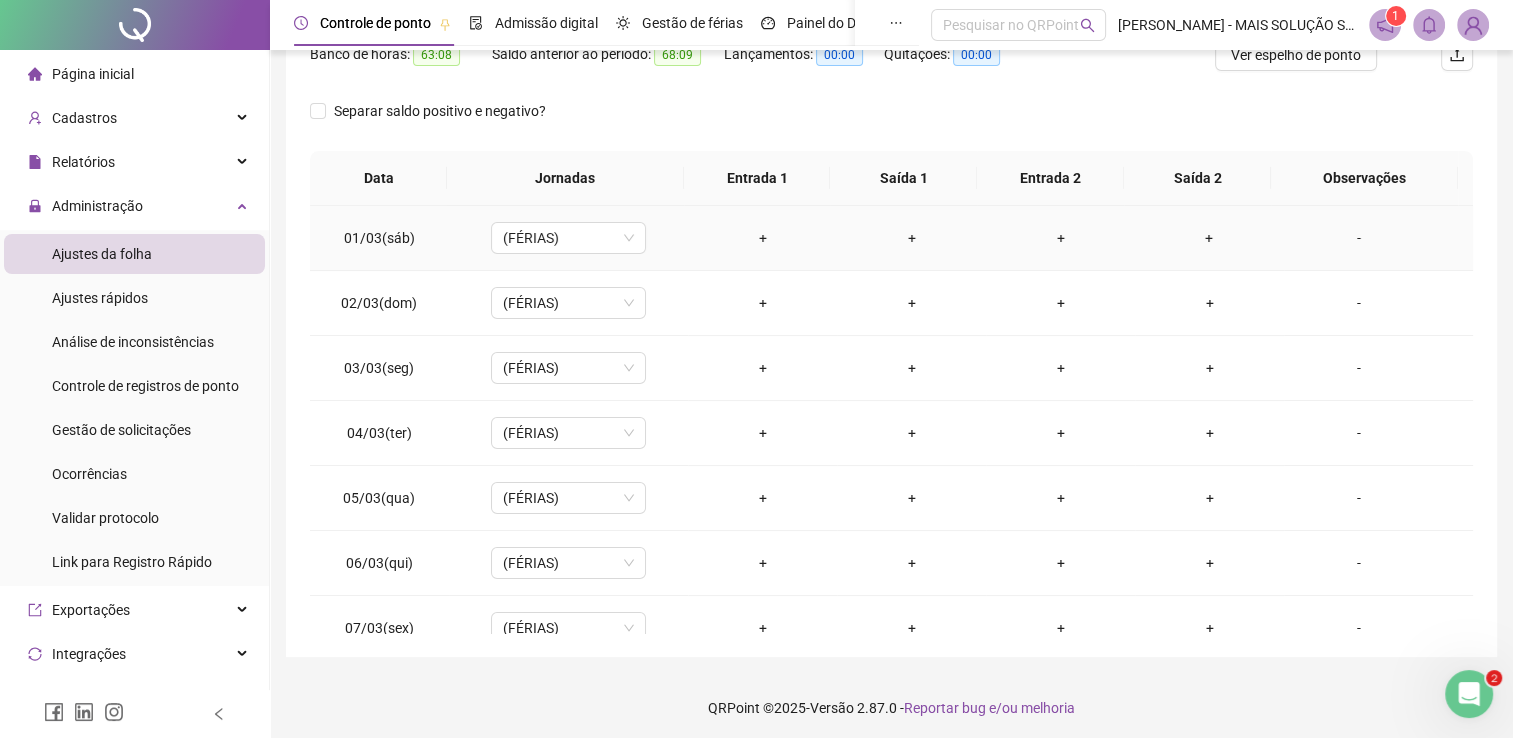 scroll, scrollTop: 283, scrollLeft: 0, axis: vertical 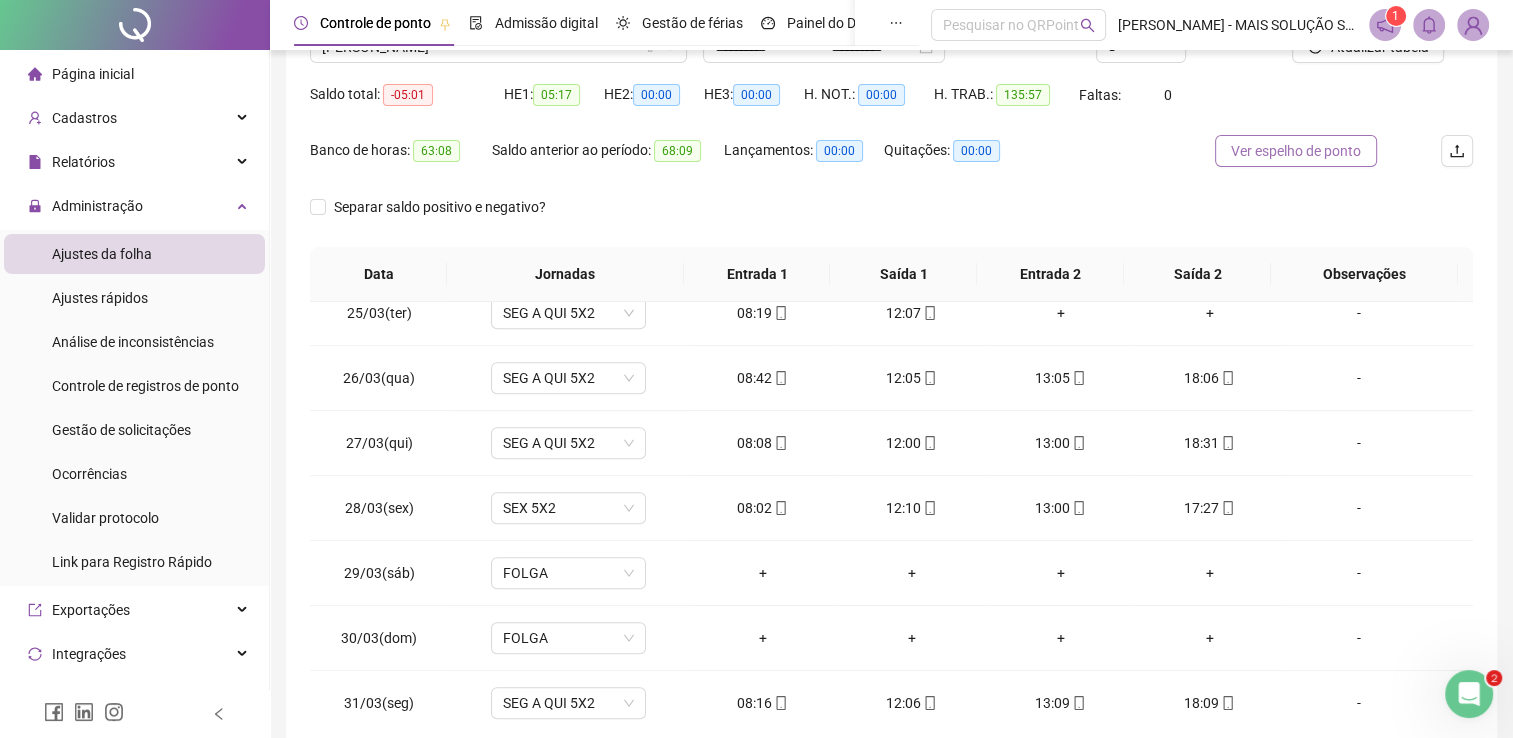 click on "Ver espelho de ponto" at bounding box center [1296, 151] 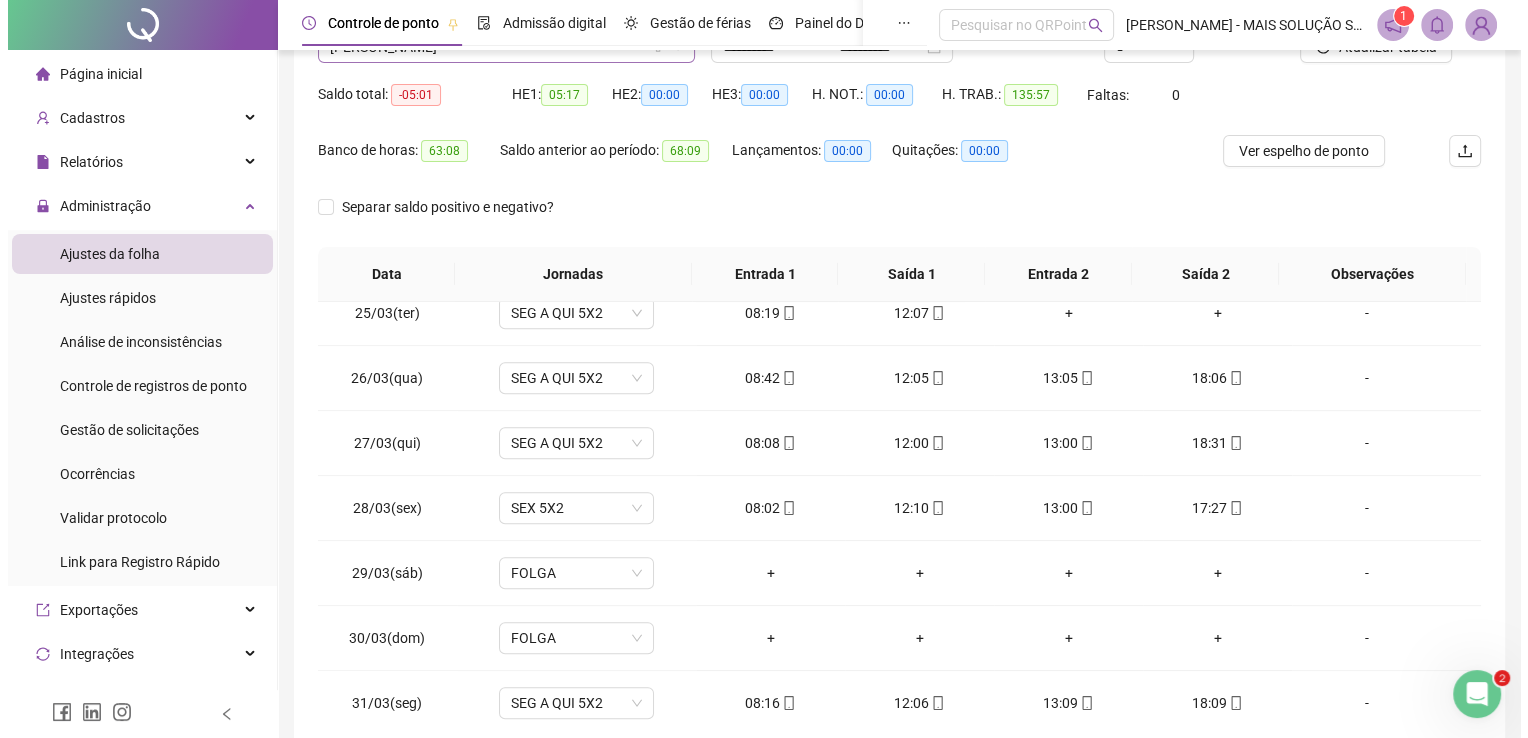 scroll, scrollTop: 83, scrollLeft: 0, axis: vertical 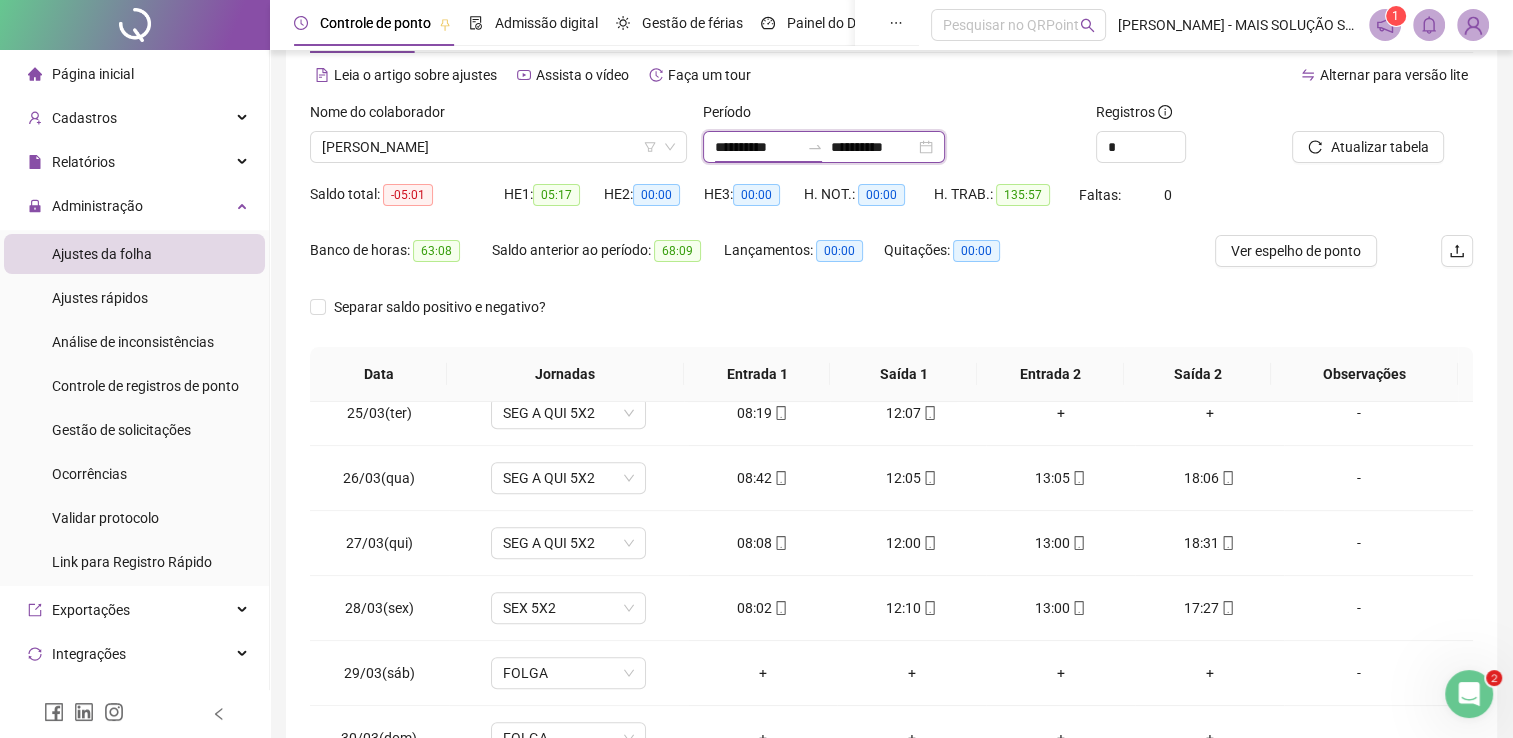 click on "**********" at bounding box center [757, 147] 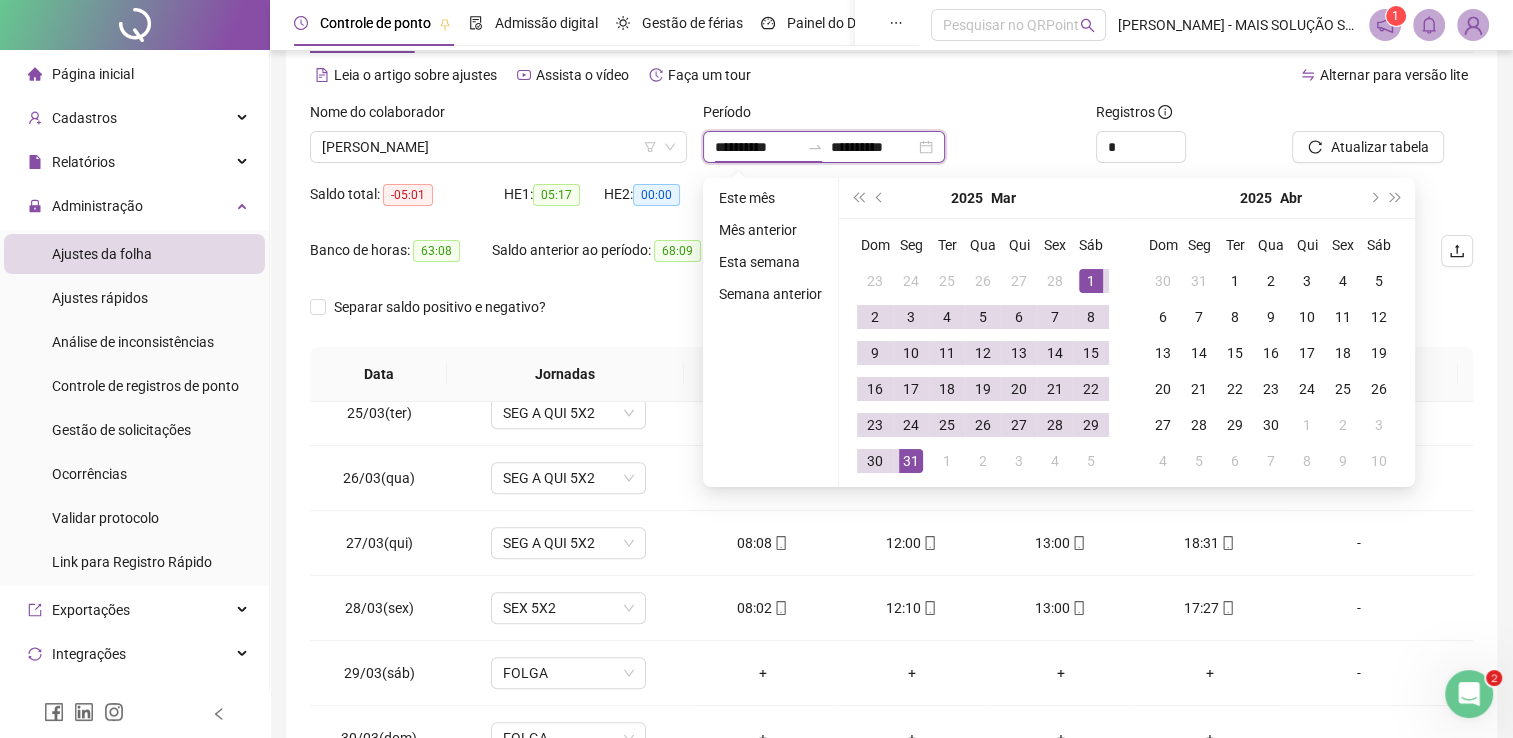 type on "**********" 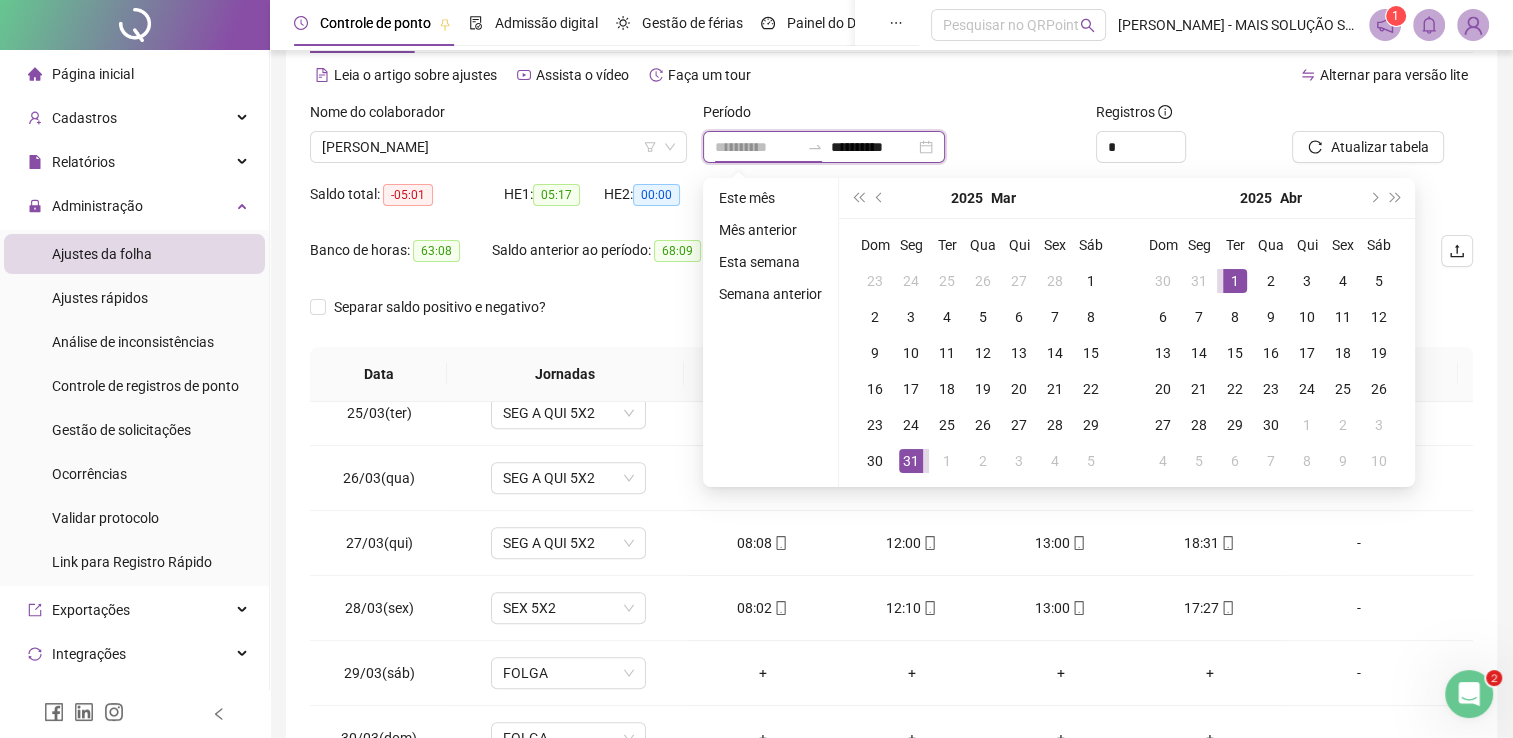 type on "**********" 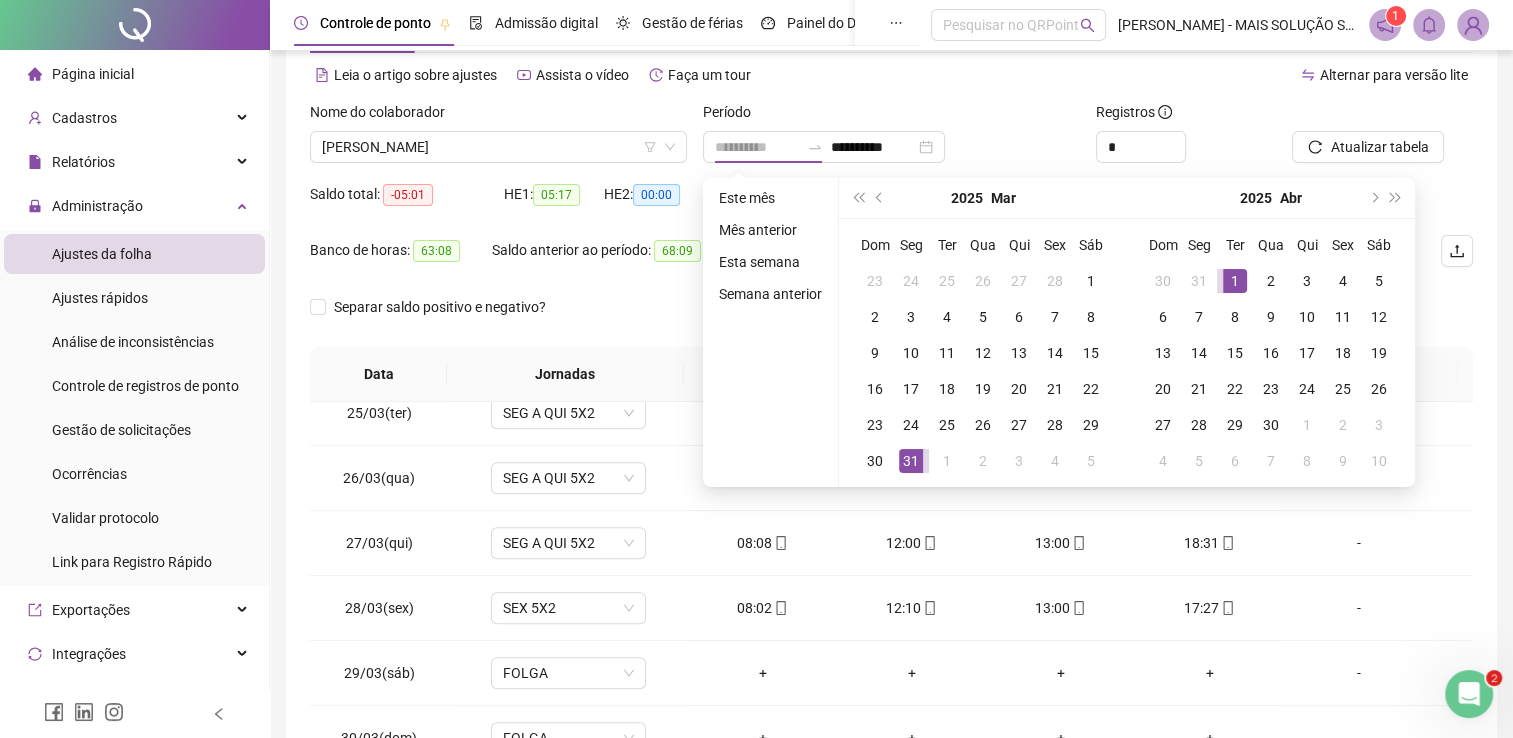 click on "1" at bounding box center [1235, 281] 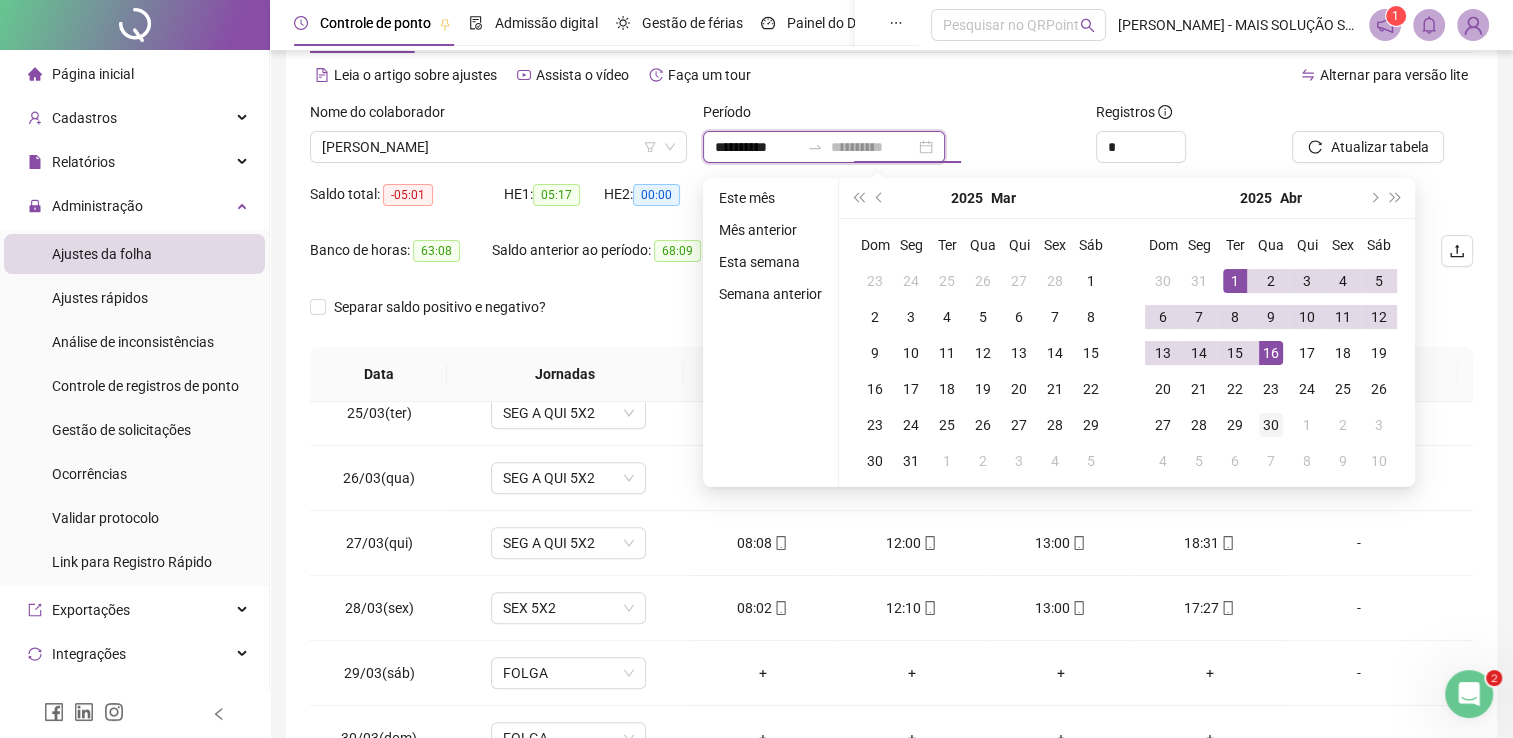 type on "**********" 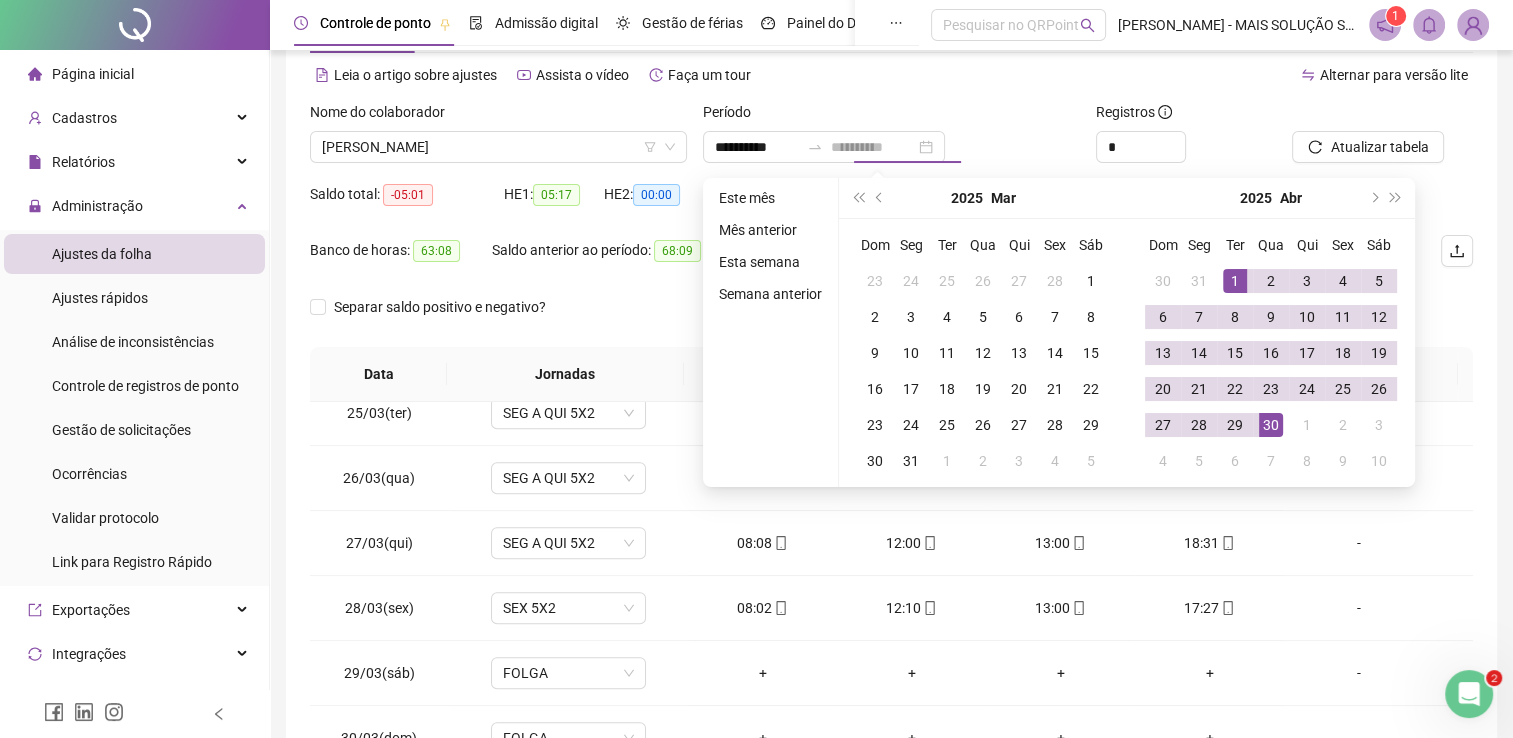 click on "30" at bounding box center [1271, 425] 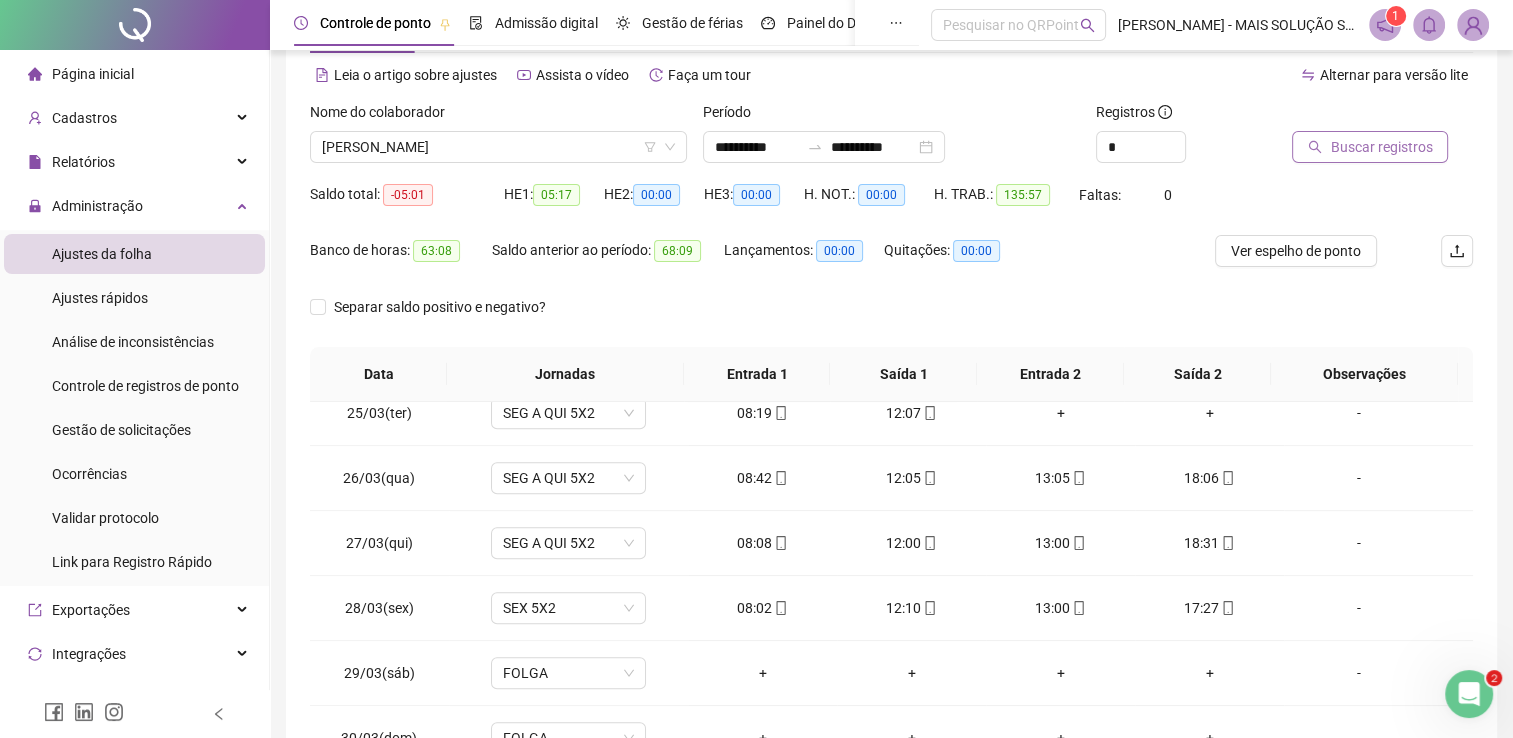 click on "Buscar registros" at bounding box center [1381, 147] 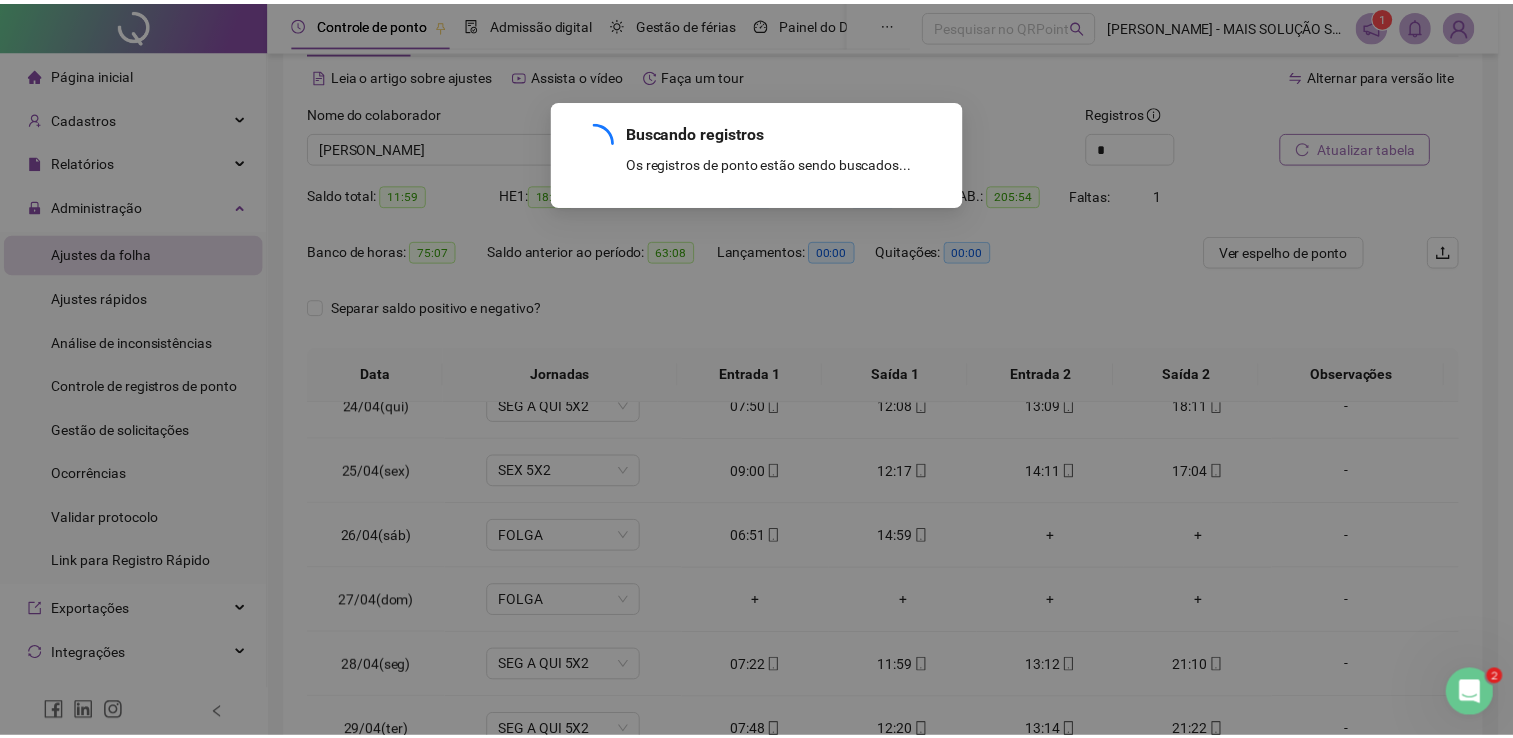 scroll, scrollTop: 1516, scrollLeft: 0, axis: vertical 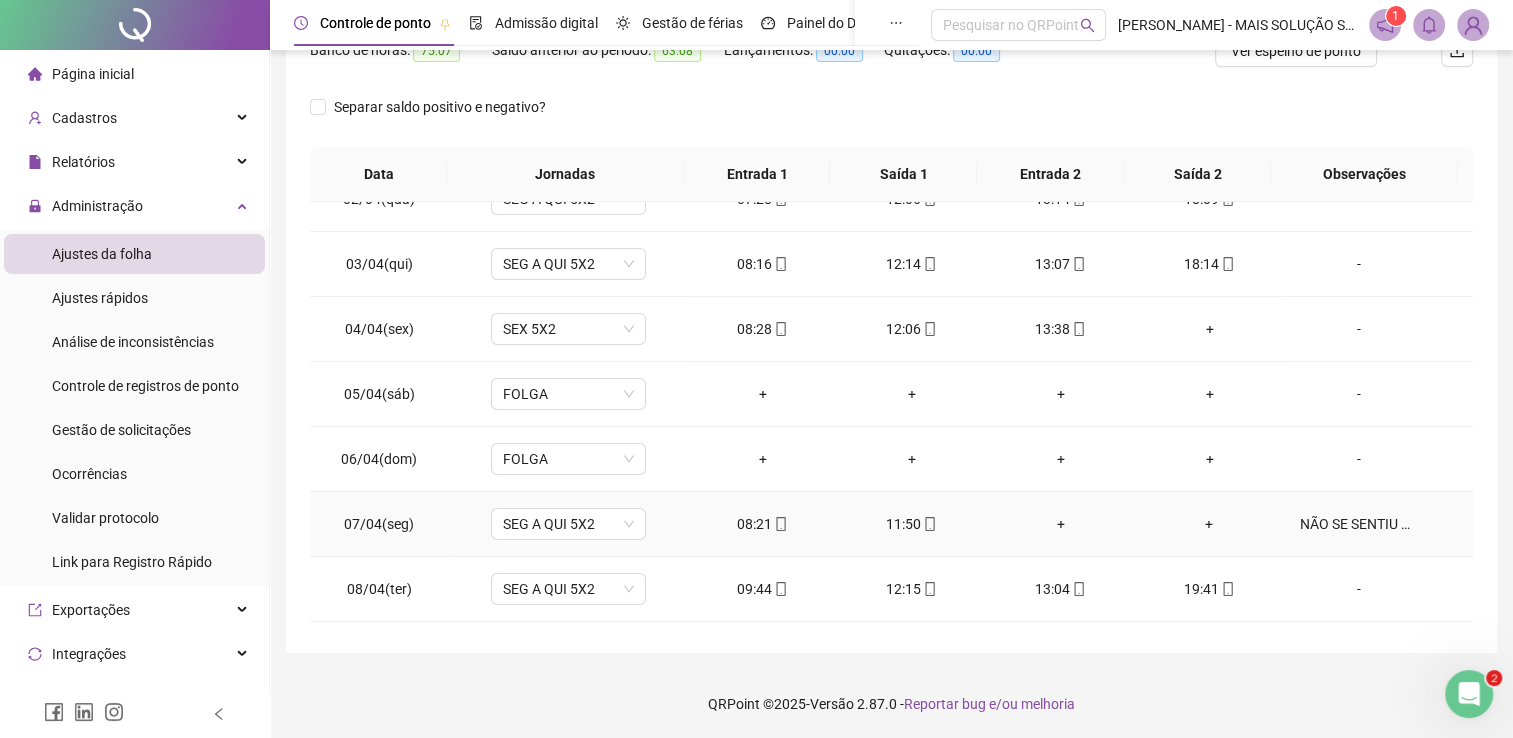 click on "NÃO SE SENTIU BEM A TARDE - AGUARDANDO ATESTADO" at bounding box center [1359, 524] 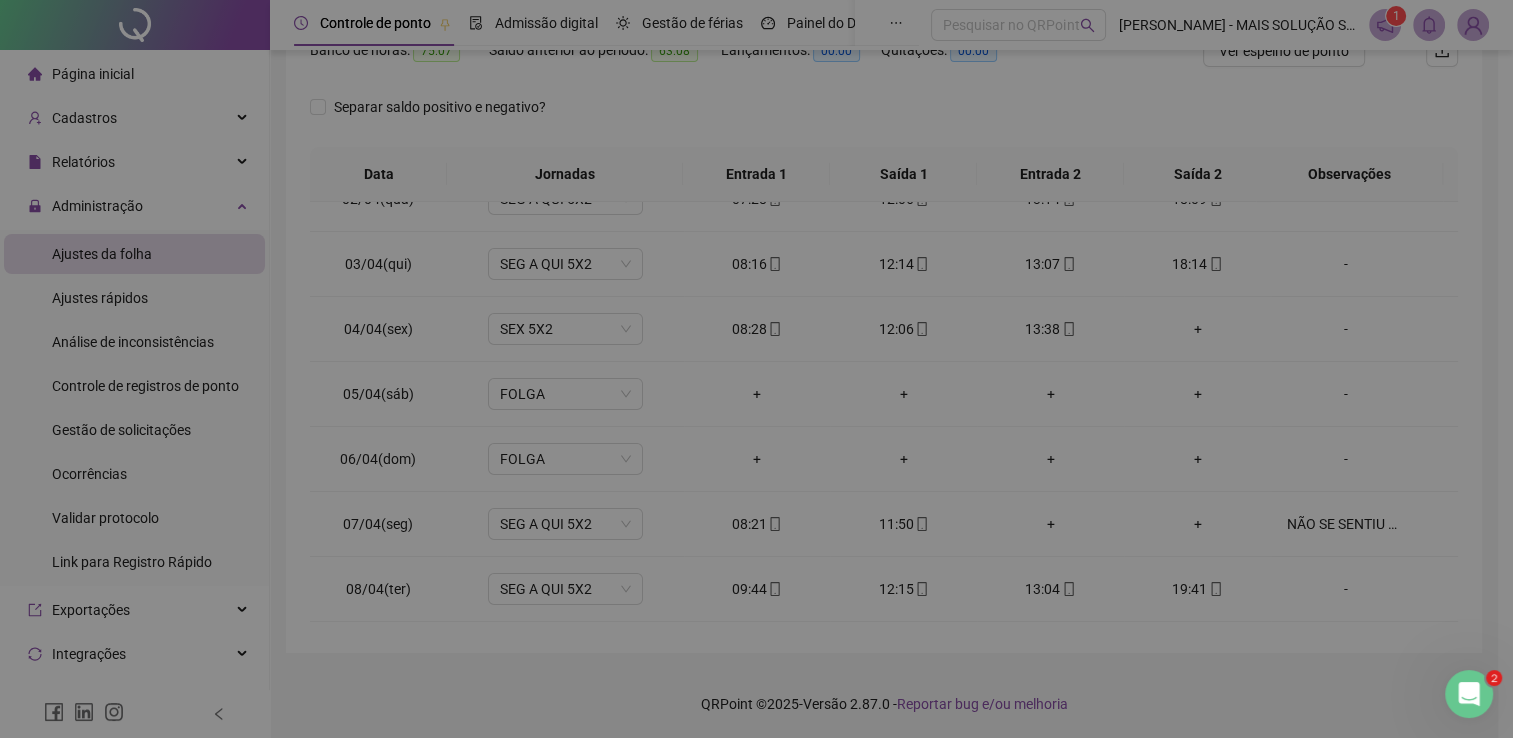 type on "**********" 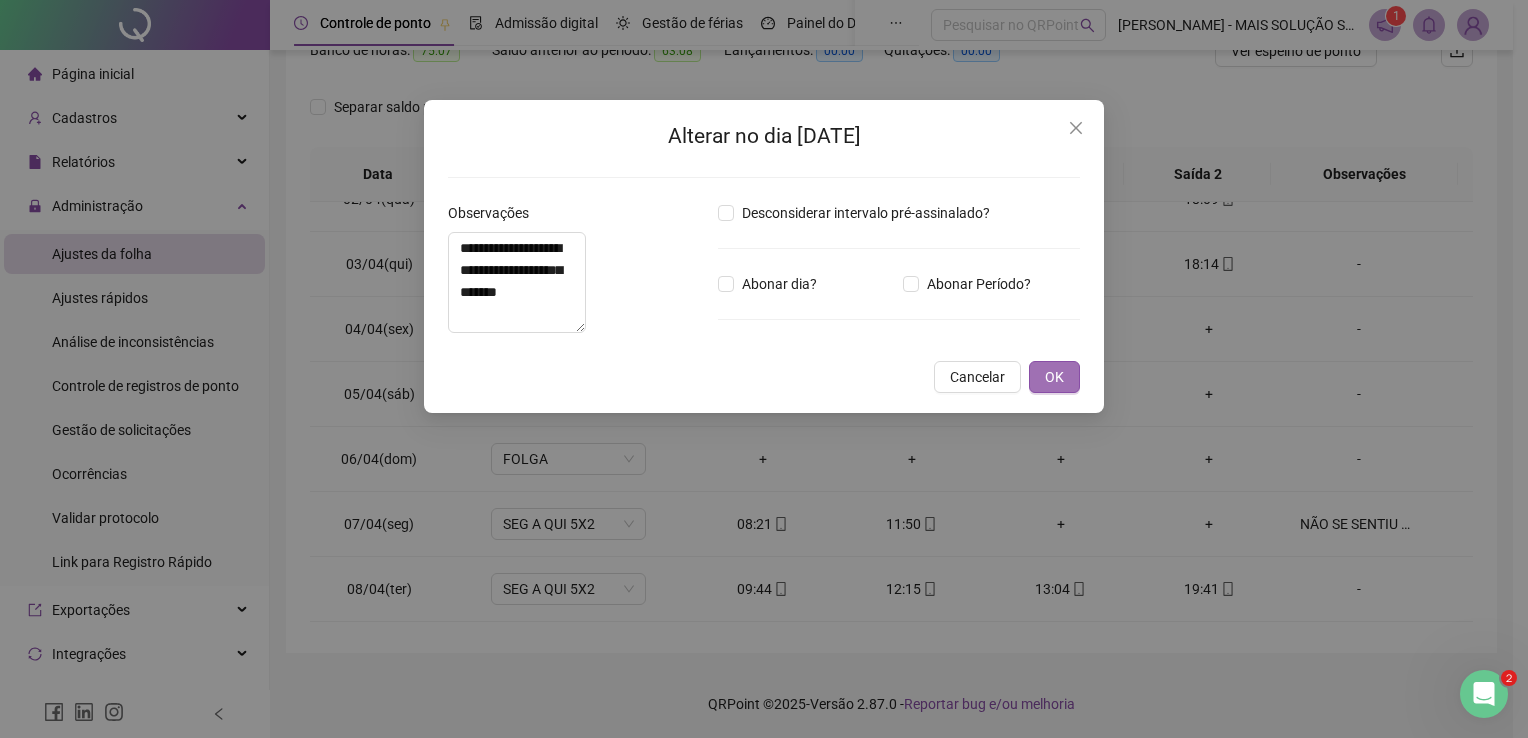 click on "OK" at bounding box center [1054, 377] 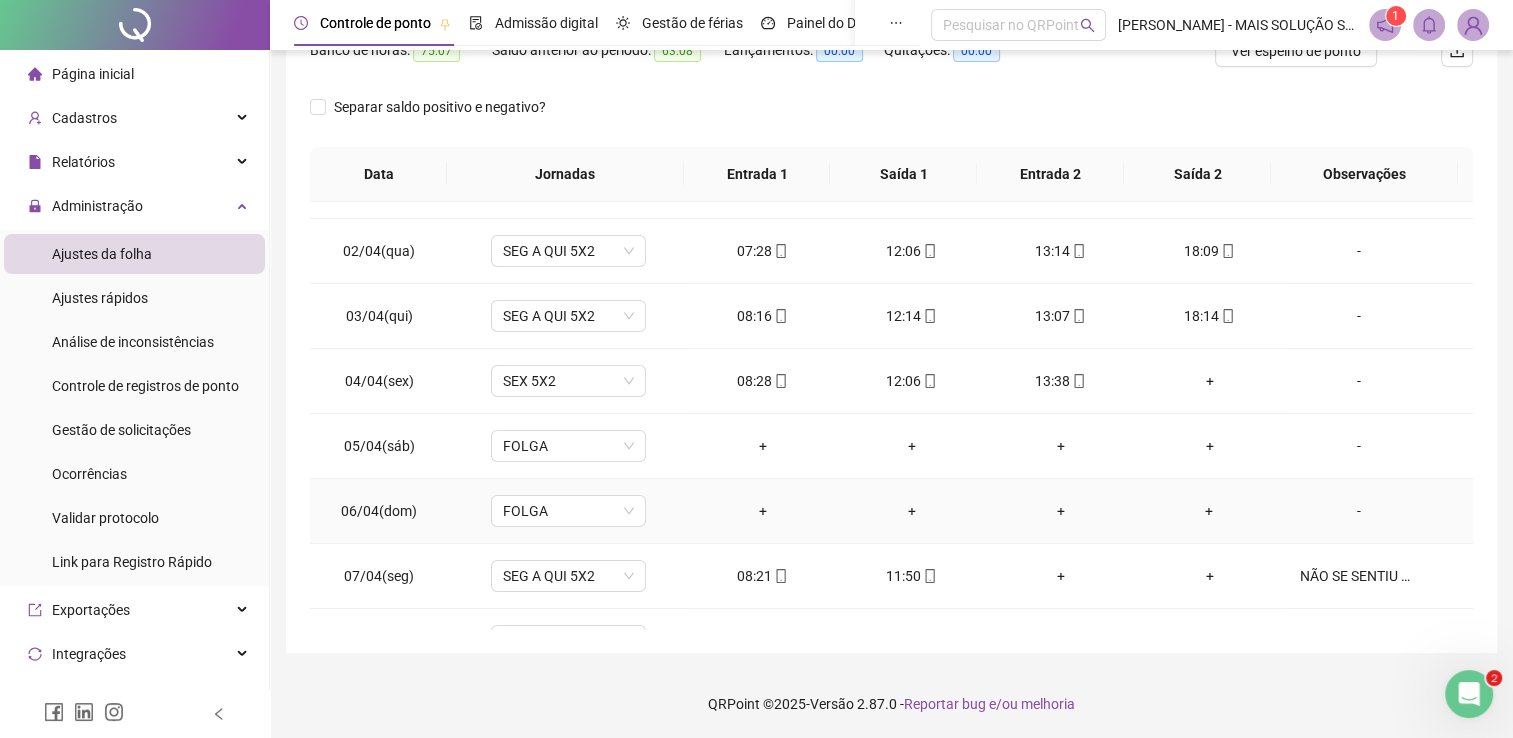 scroll, scrollTop: 0, scrollLeft: 0, axis: both 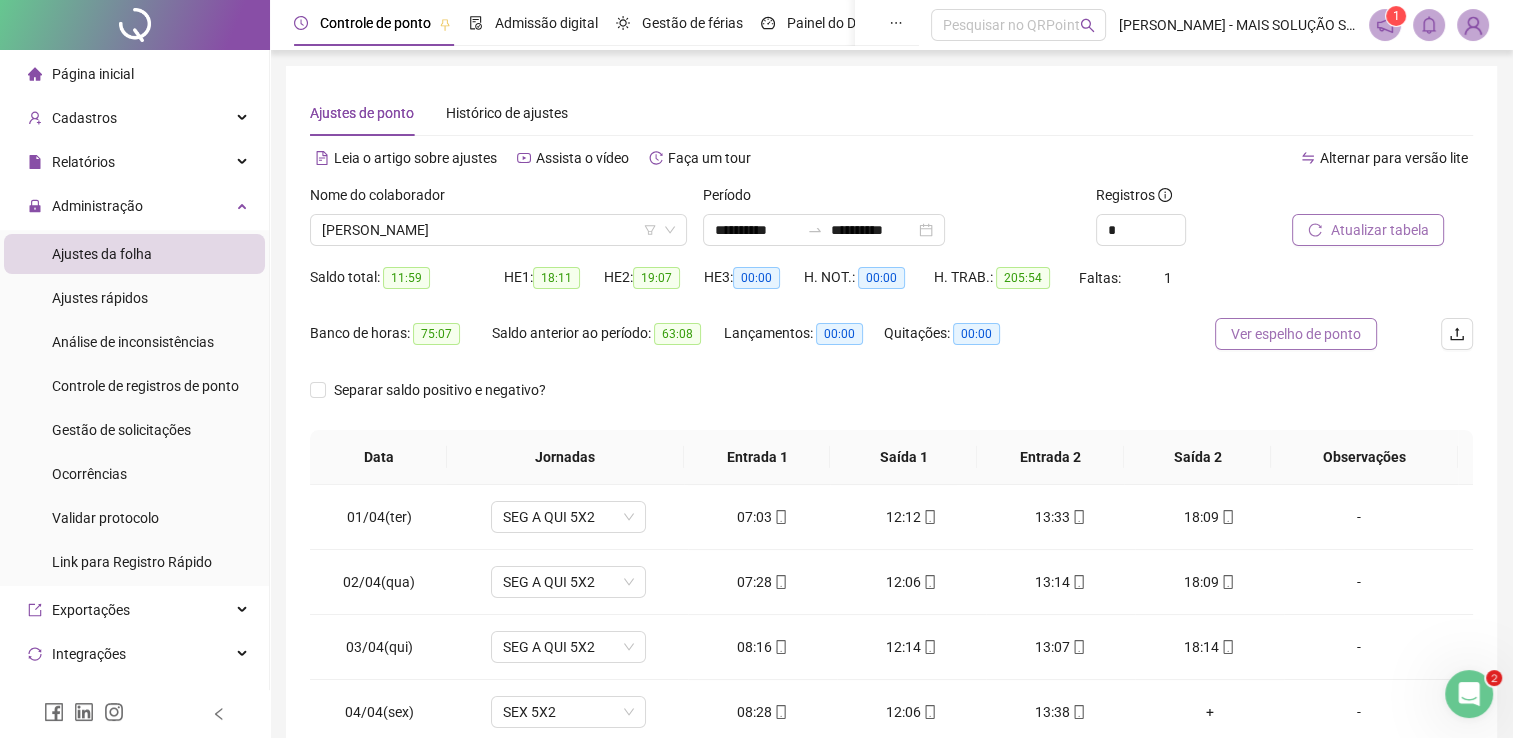 click on "Ver espelho de ponto" at bounding box center (1296, 334) 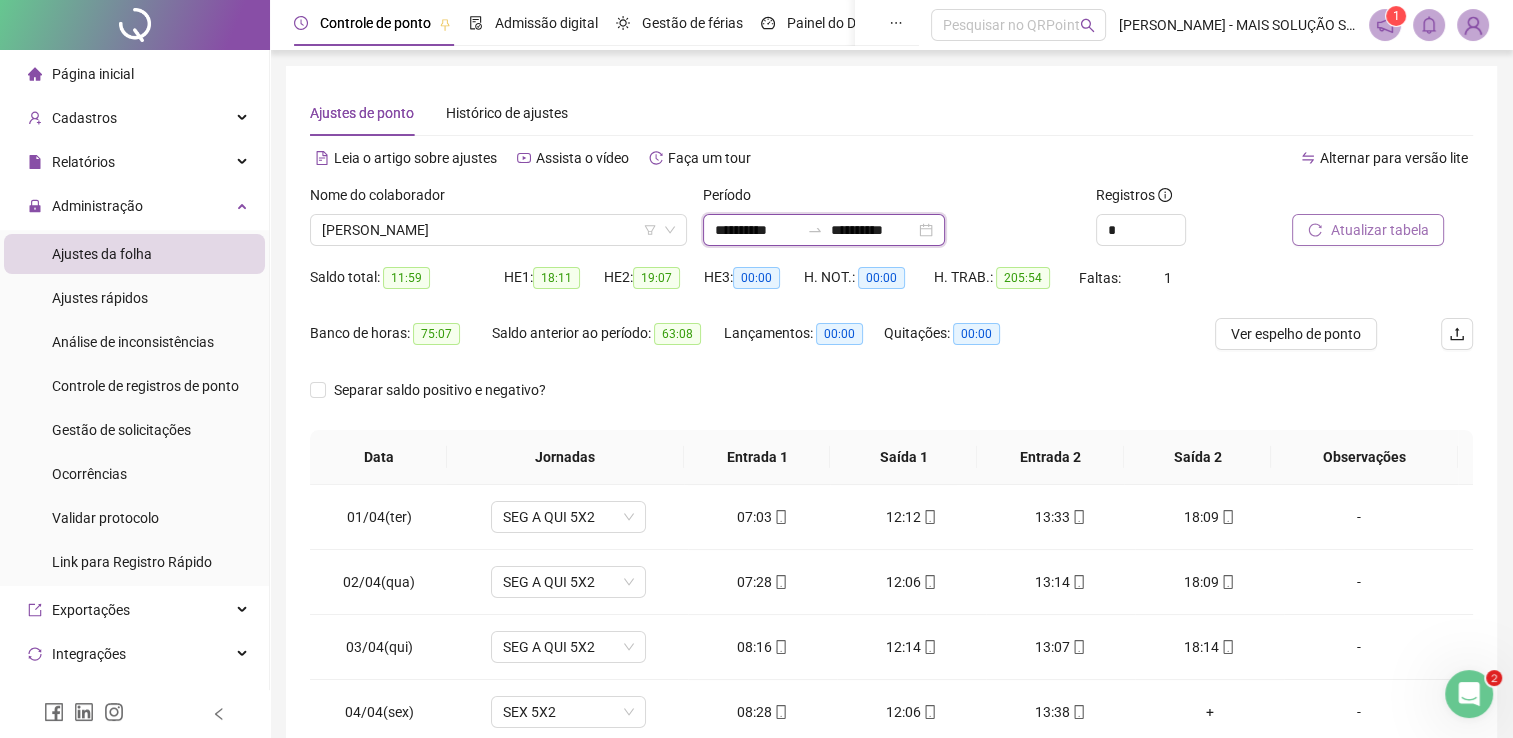 click on "**********" at bounding box center [757, 230] 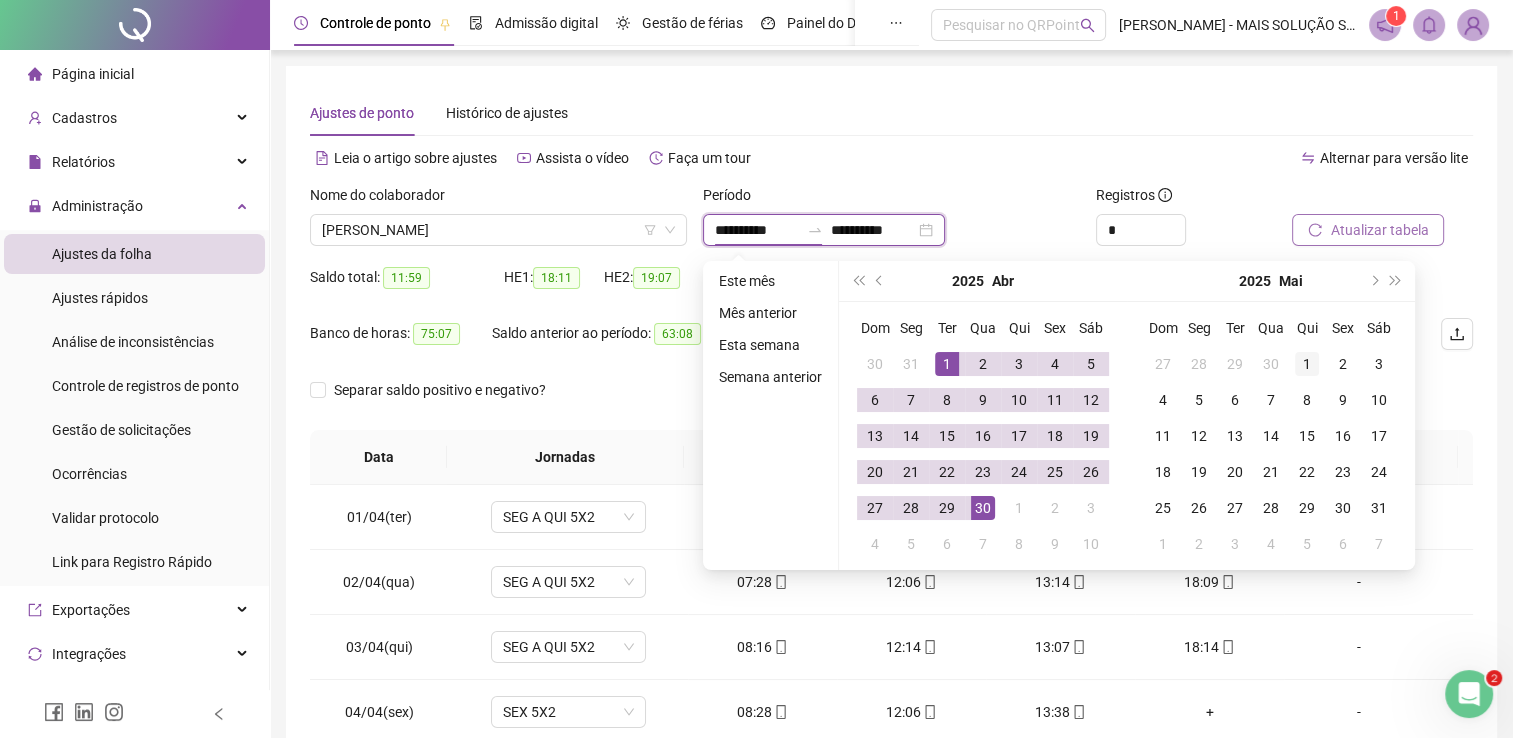 type on "**********" 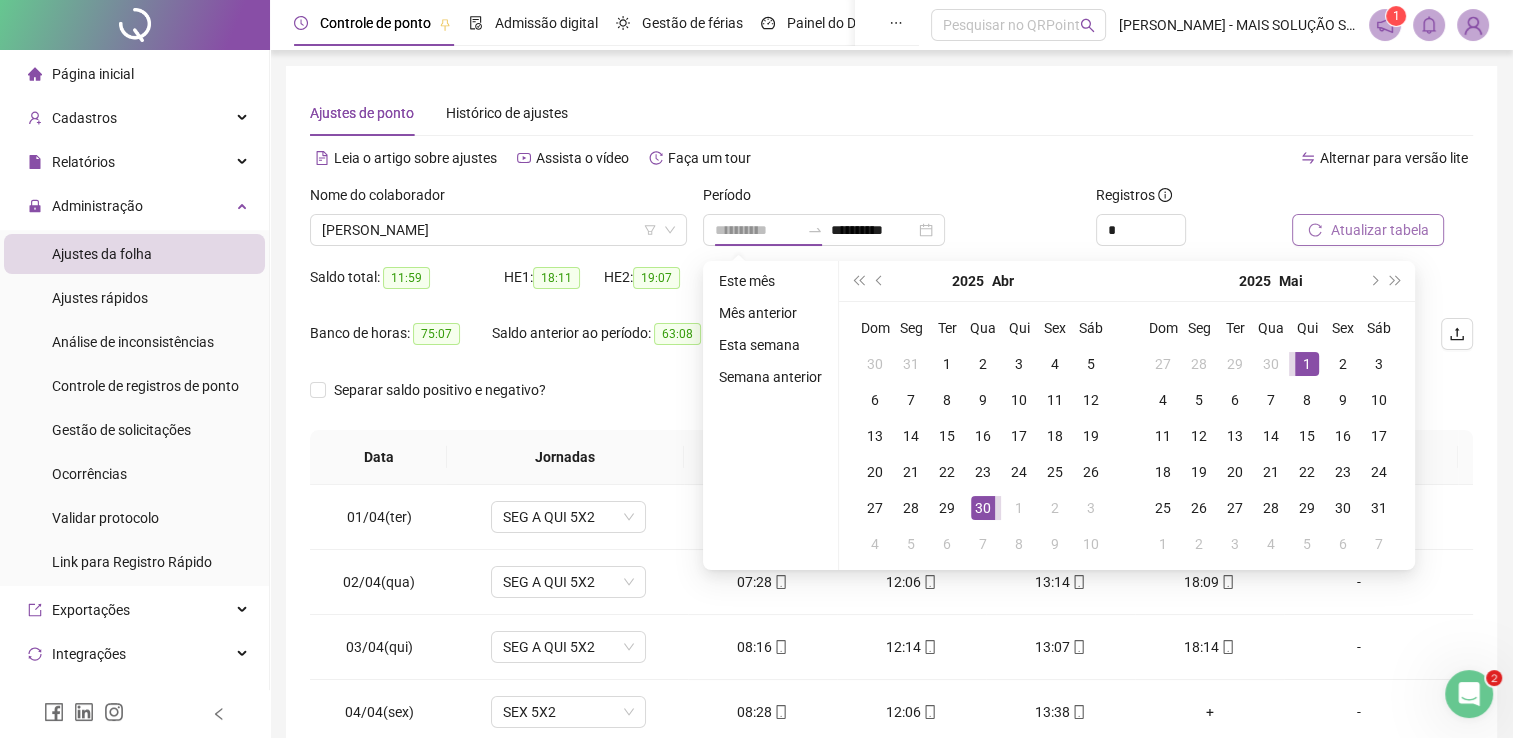 click on "1" at bounding box center (1307, 364) 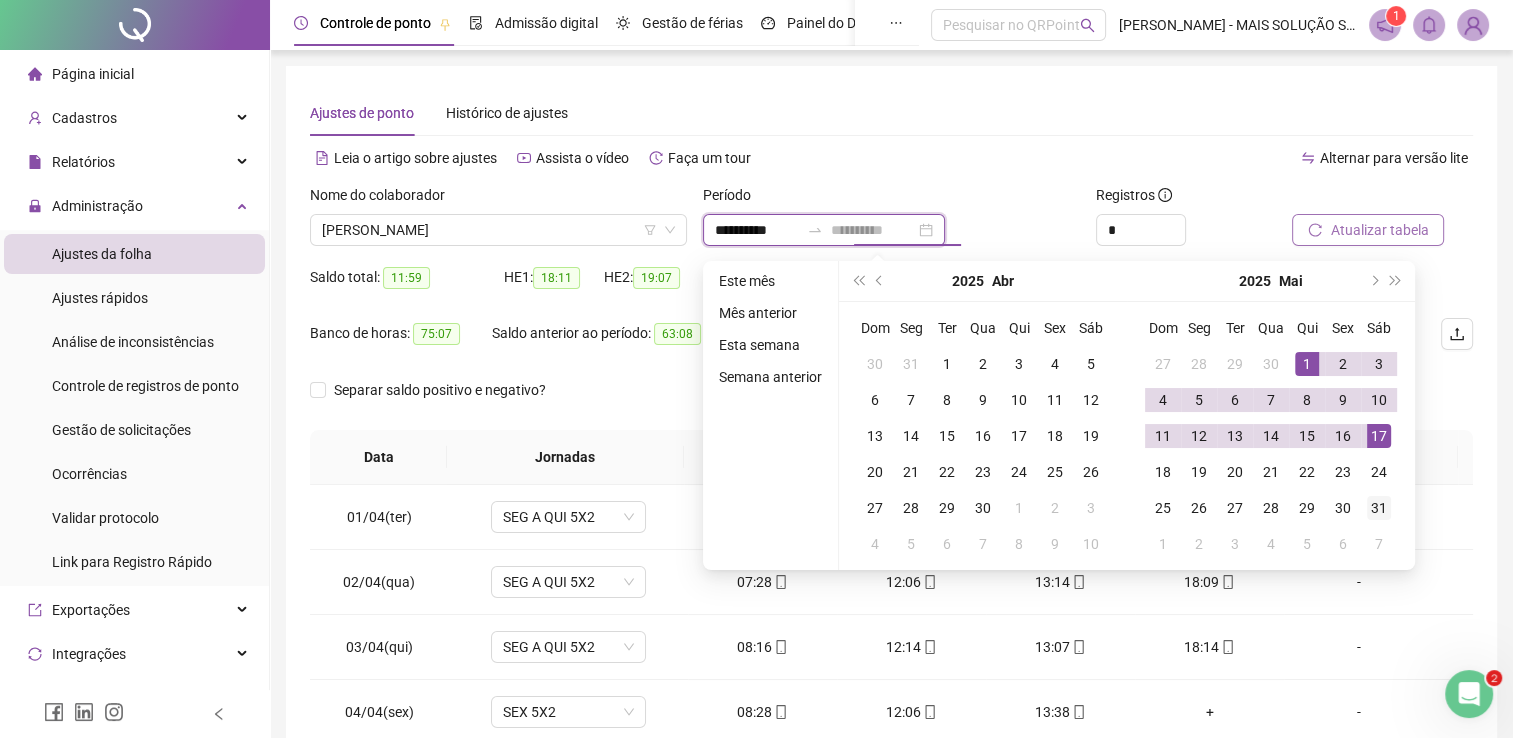 type on "**********" 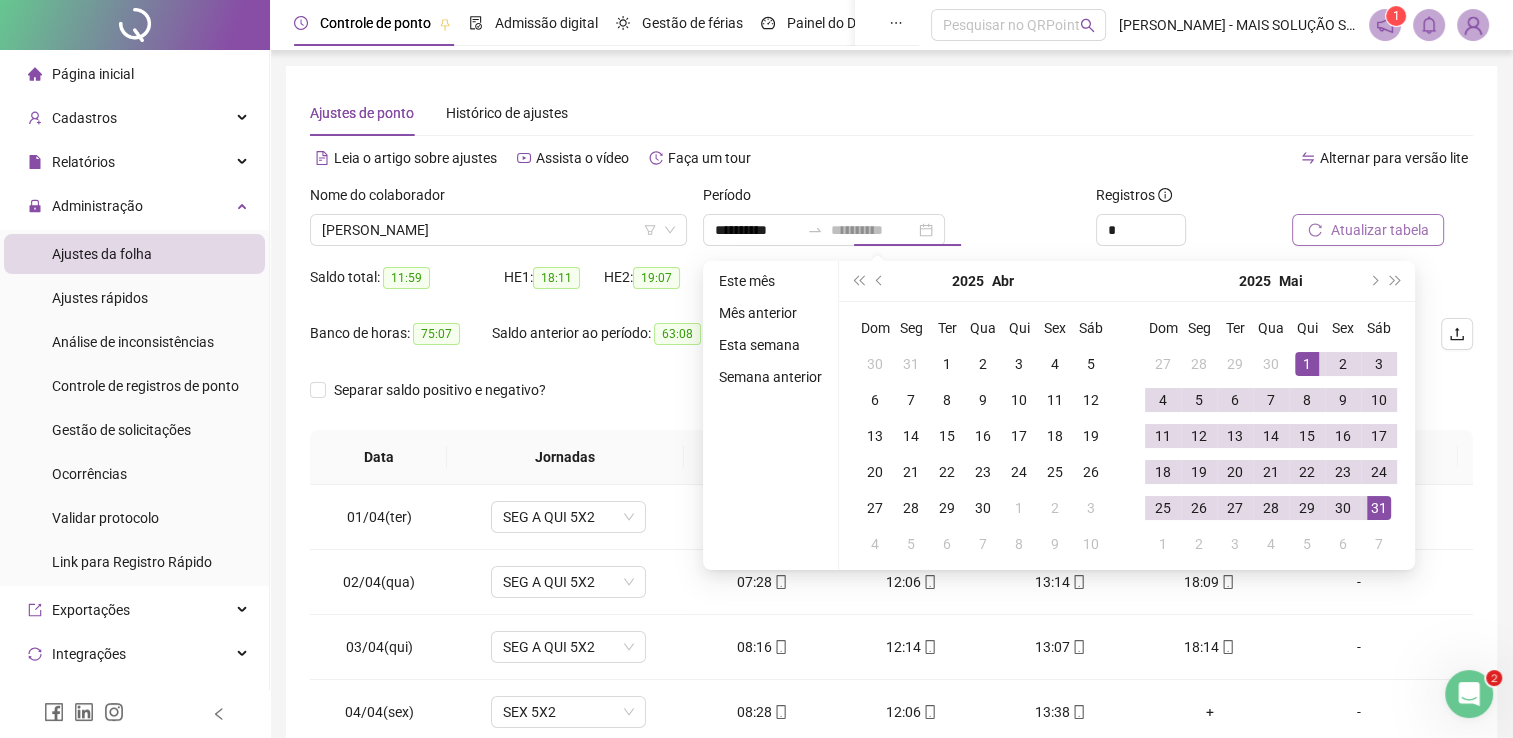 click on "31" at bounding box center (1379, 508) 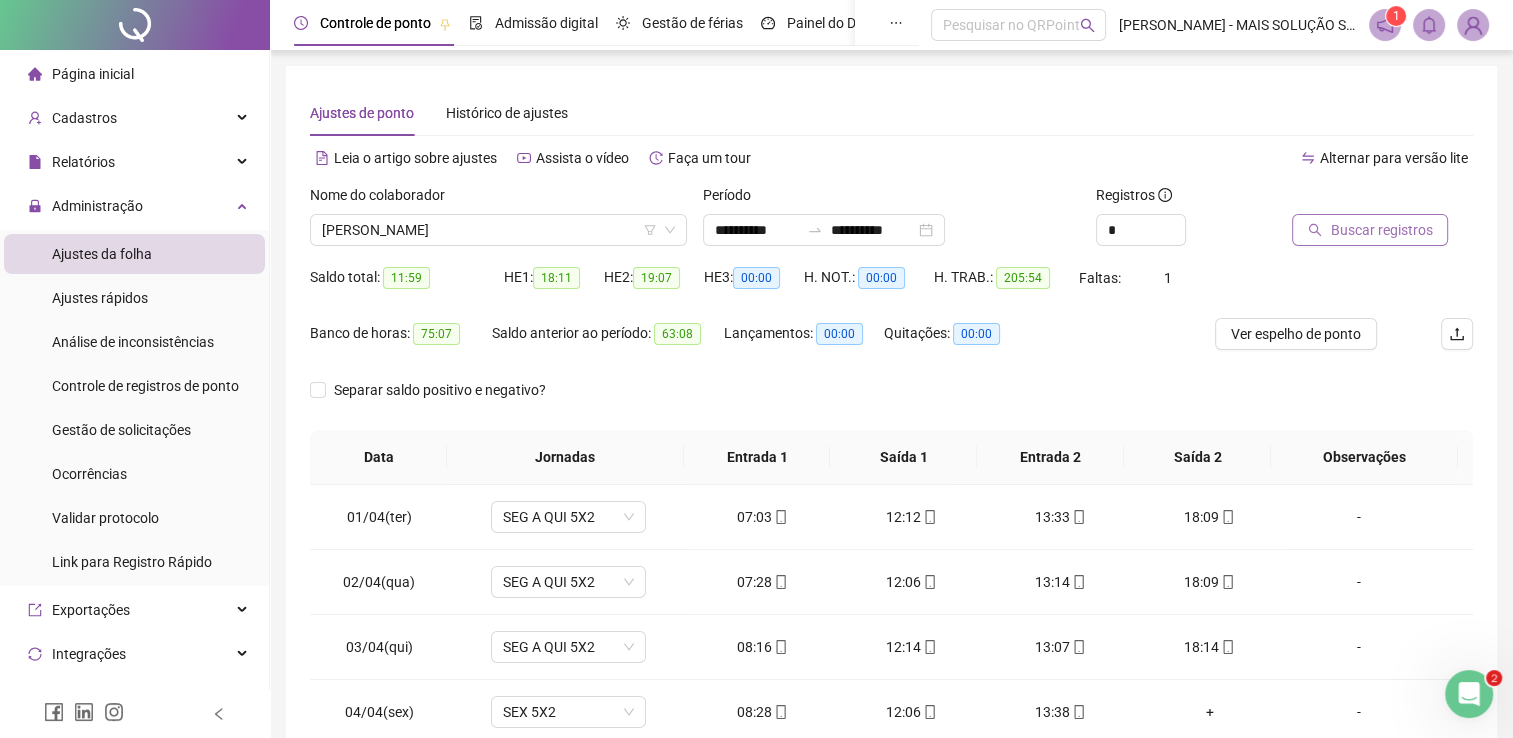 click on "Buscar registros" at bounding box center (1381, 230) 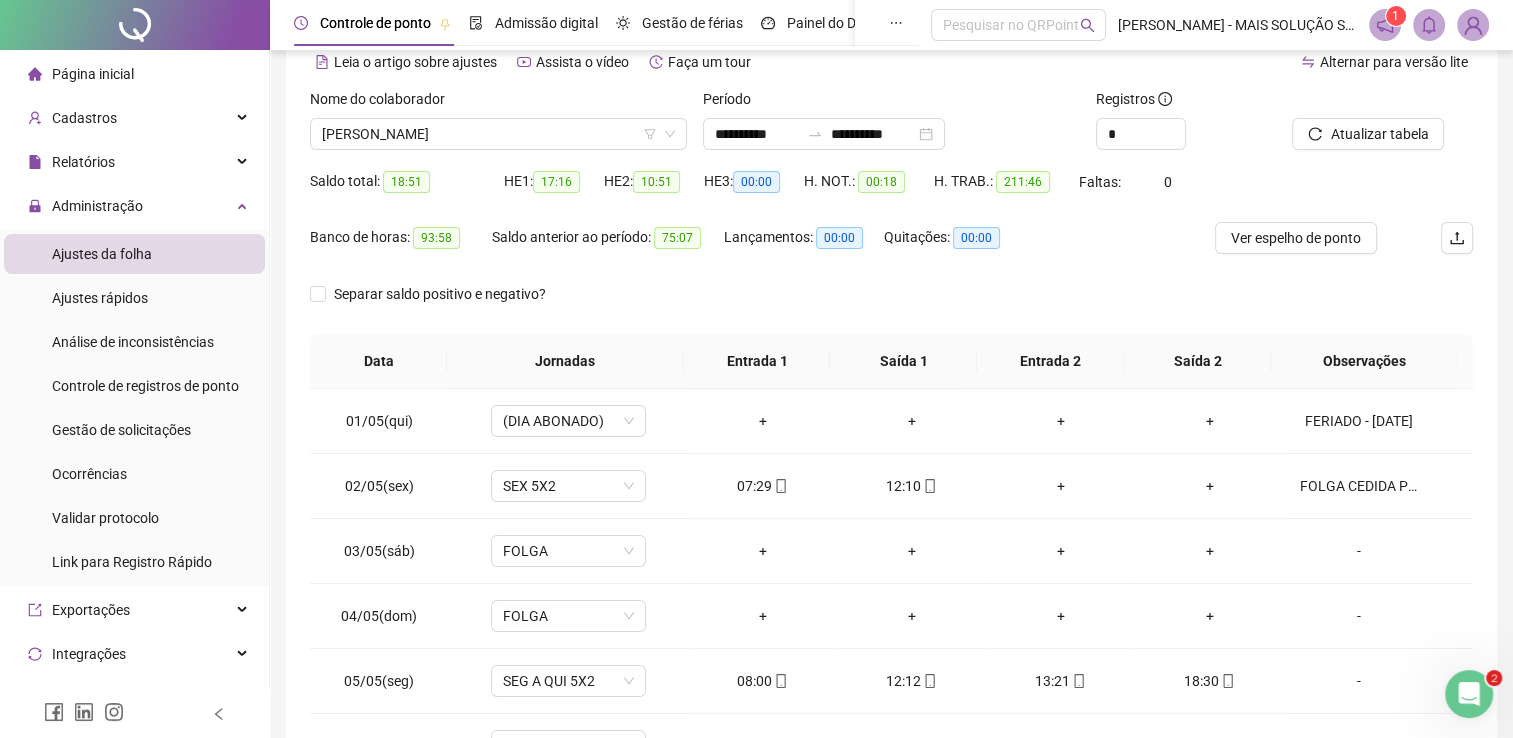 scroll, scrollTop: 283, scrollLeft: 0, axis: vertical 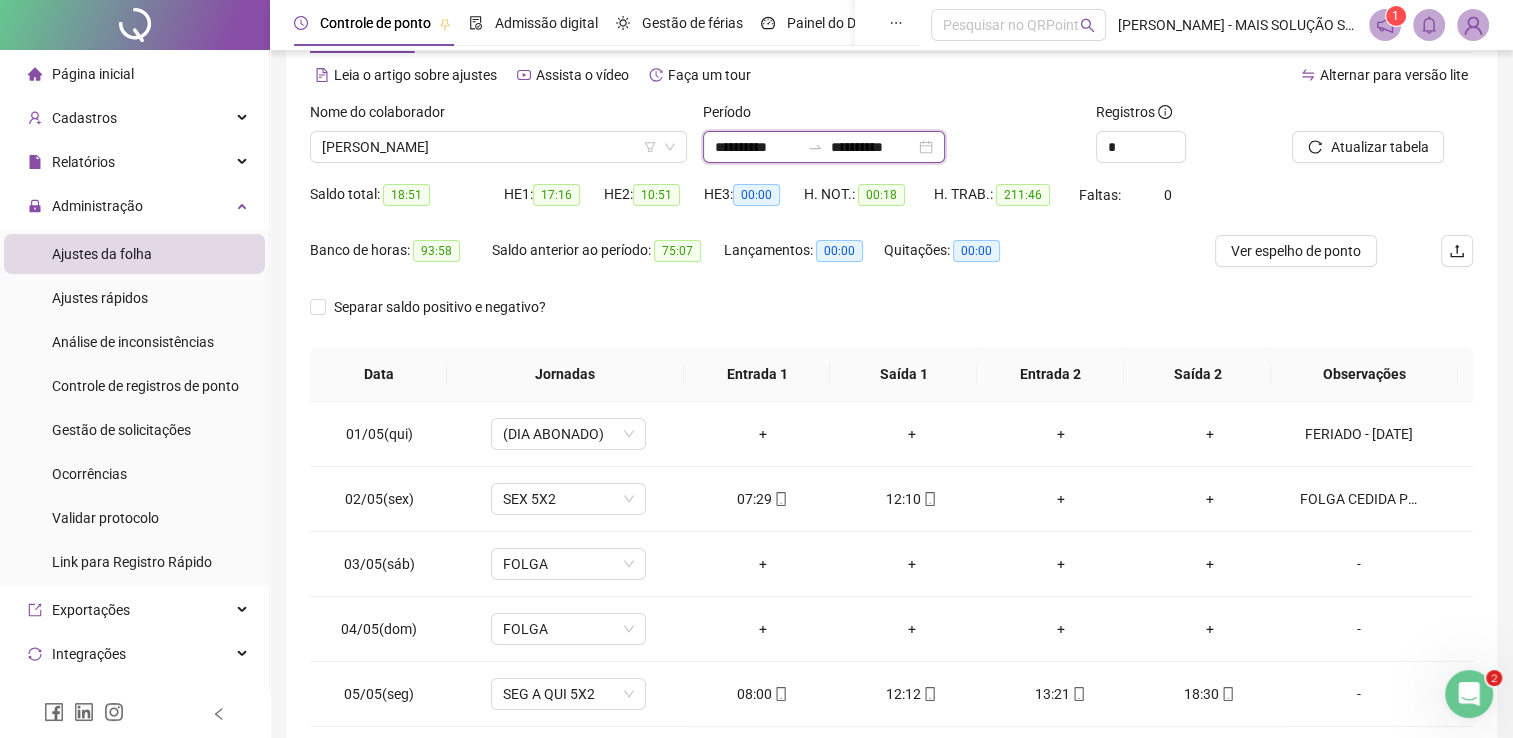 click on "**********" at bounding box center [757, 147] 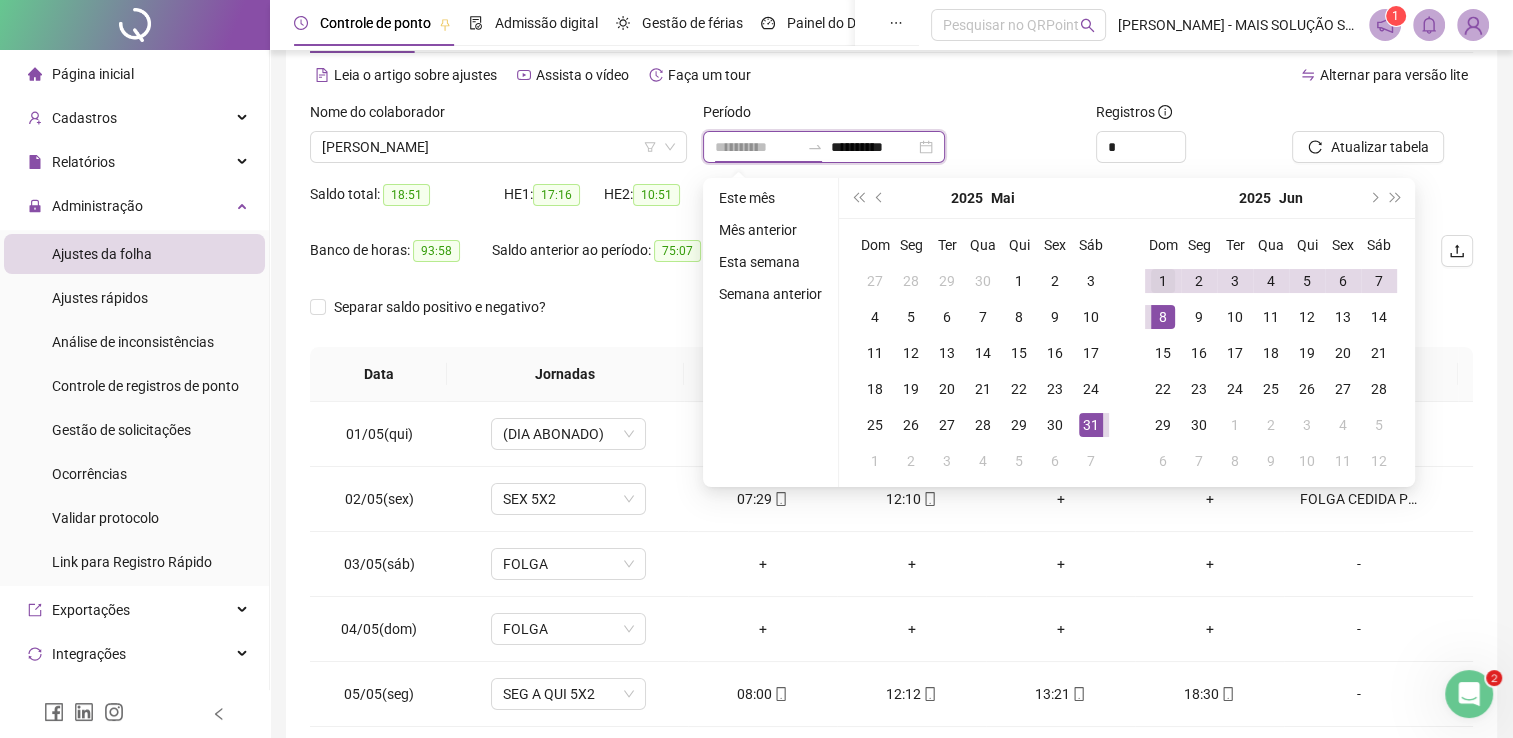 type on "**********" 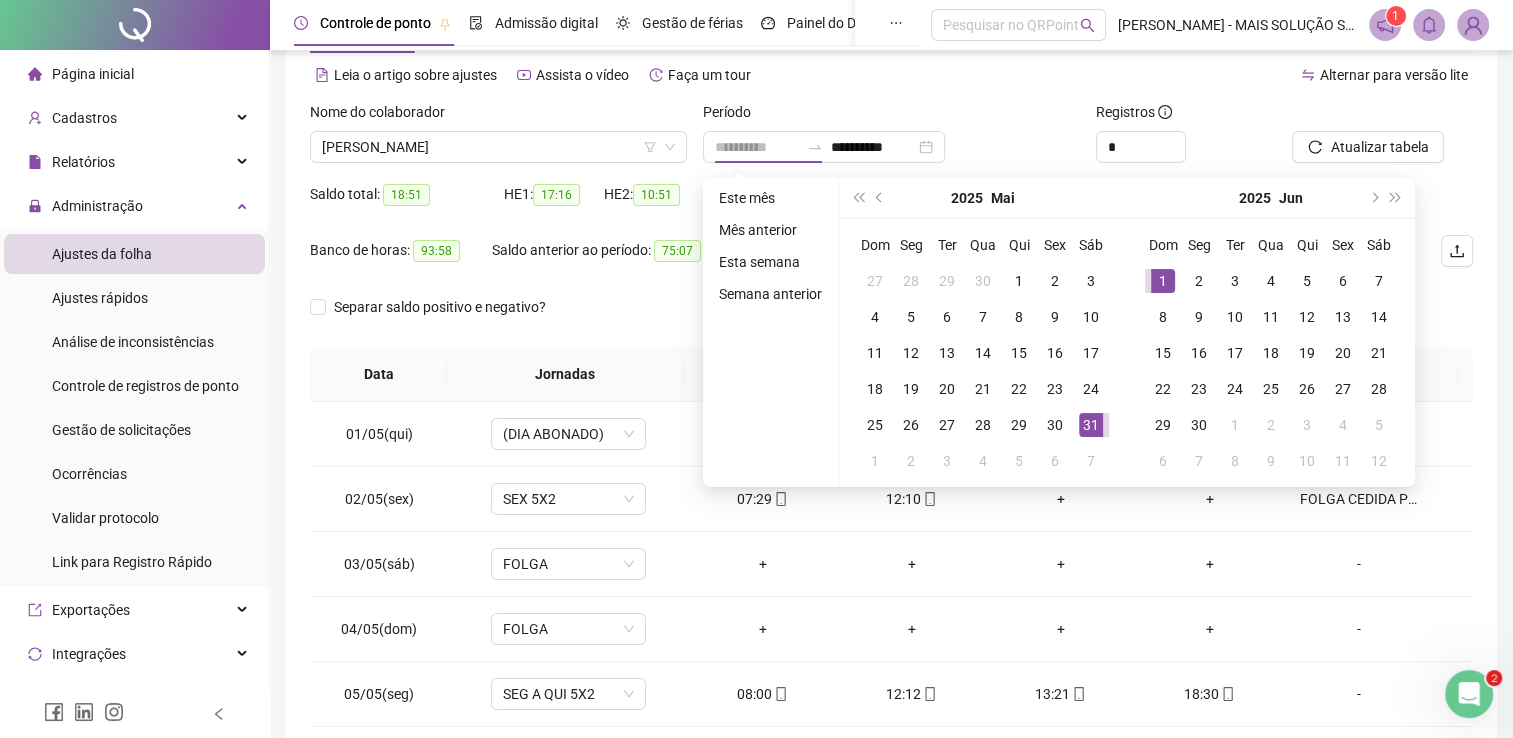 click on "1" at bounding box center (1163, 281) 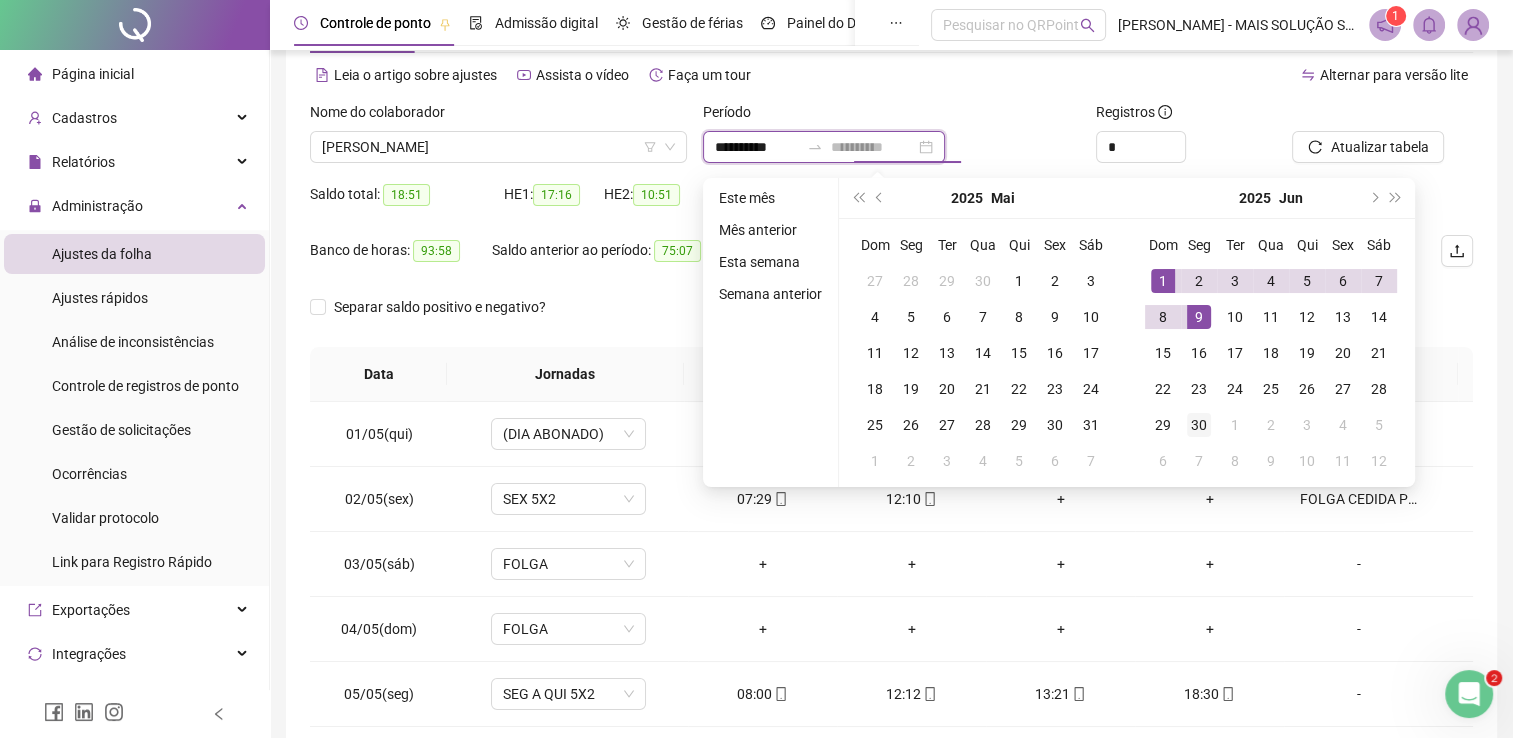 type on "**********" 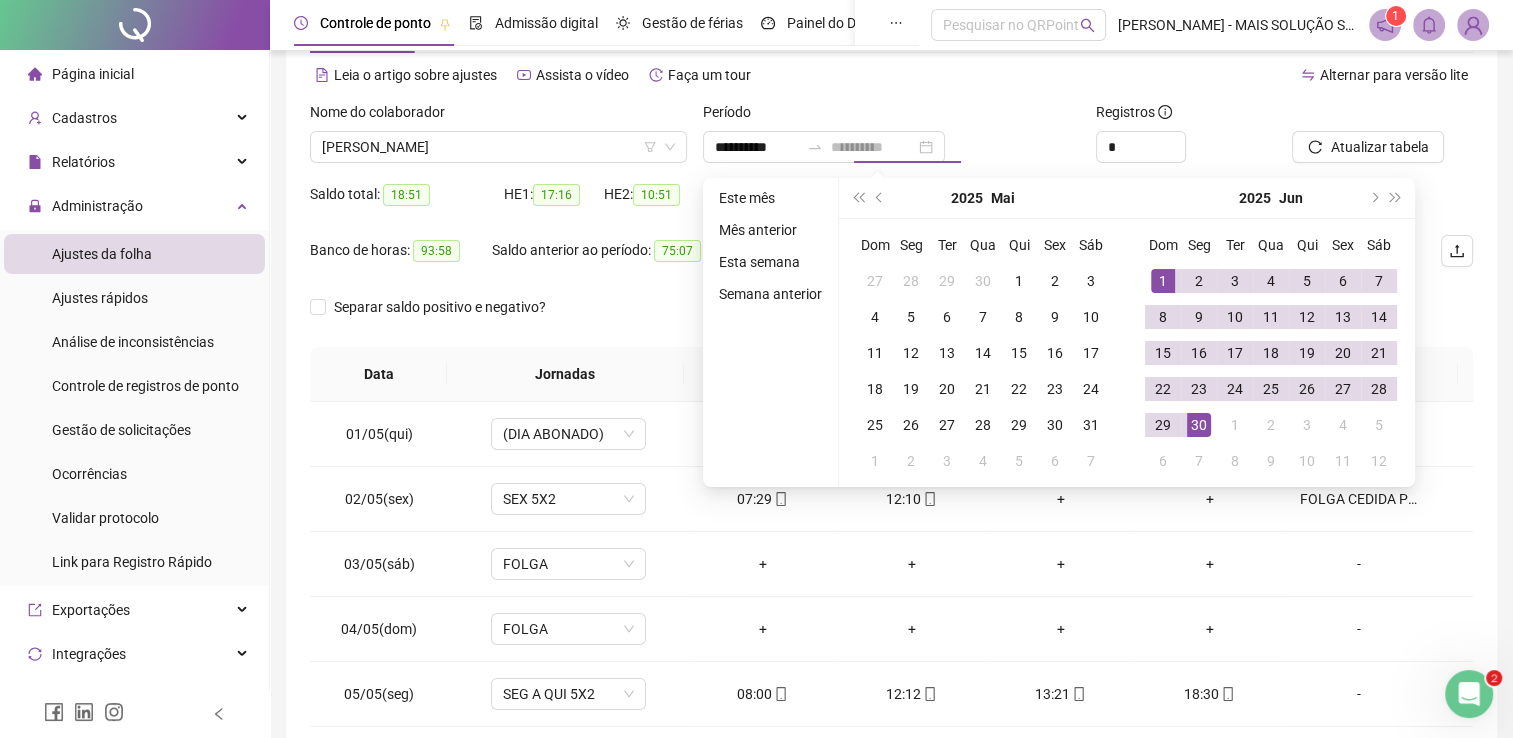 click on "30" at bounding box center (1199, 425) 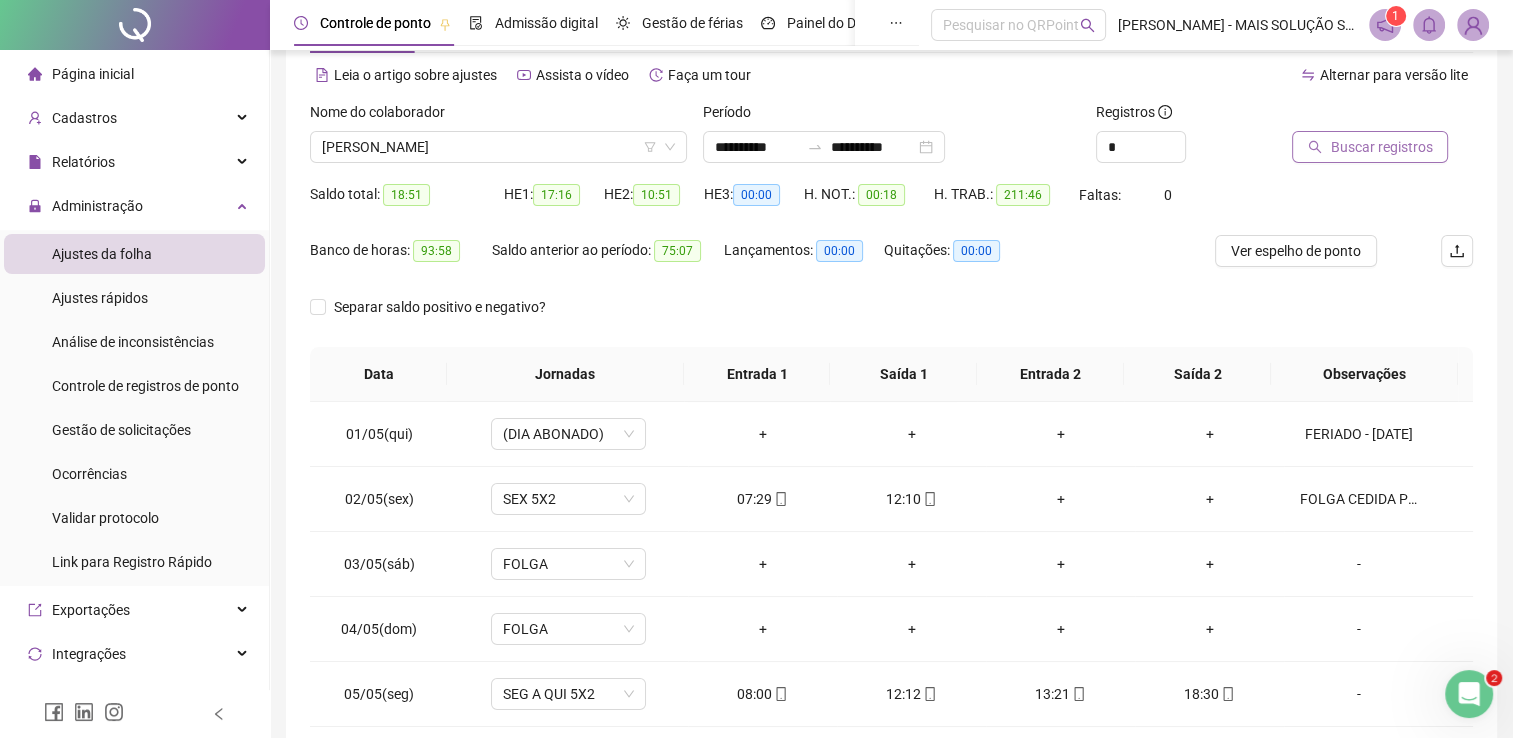 click 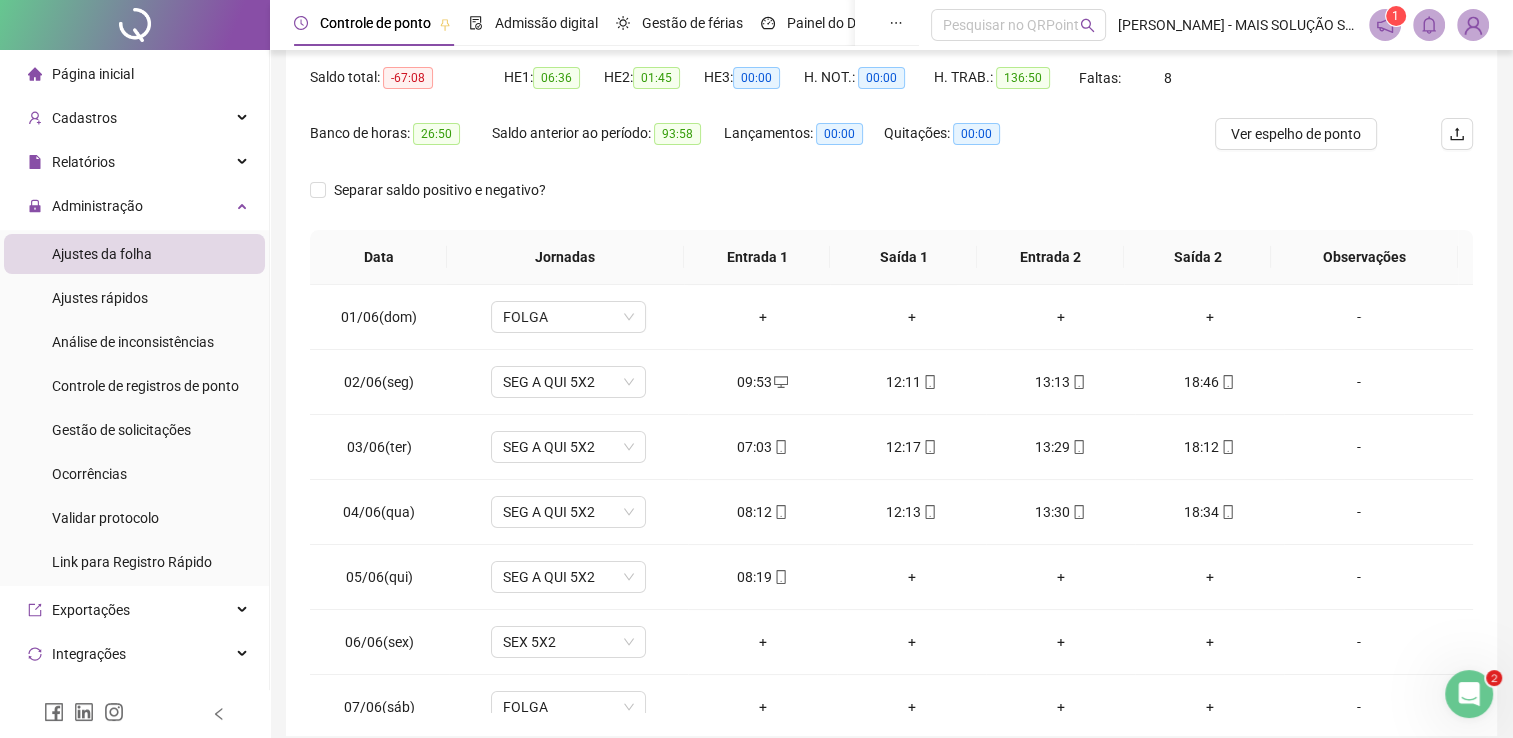 scroll, scrollTop: 283, scrollLeft: 0, axis: vertical 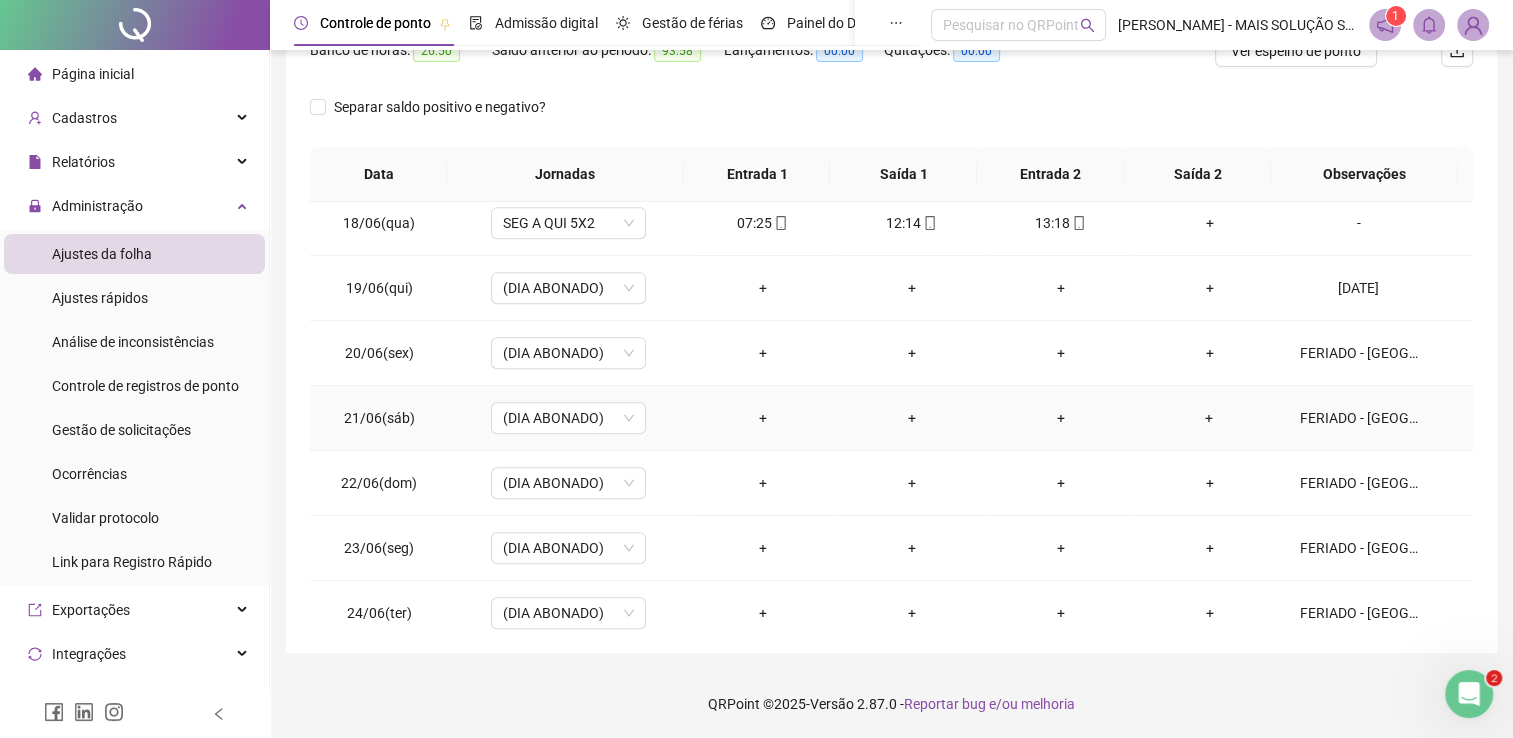 click on "FERIADO - [GEOGRAPHIC_DATA]" at bounding box center (1359, 418) 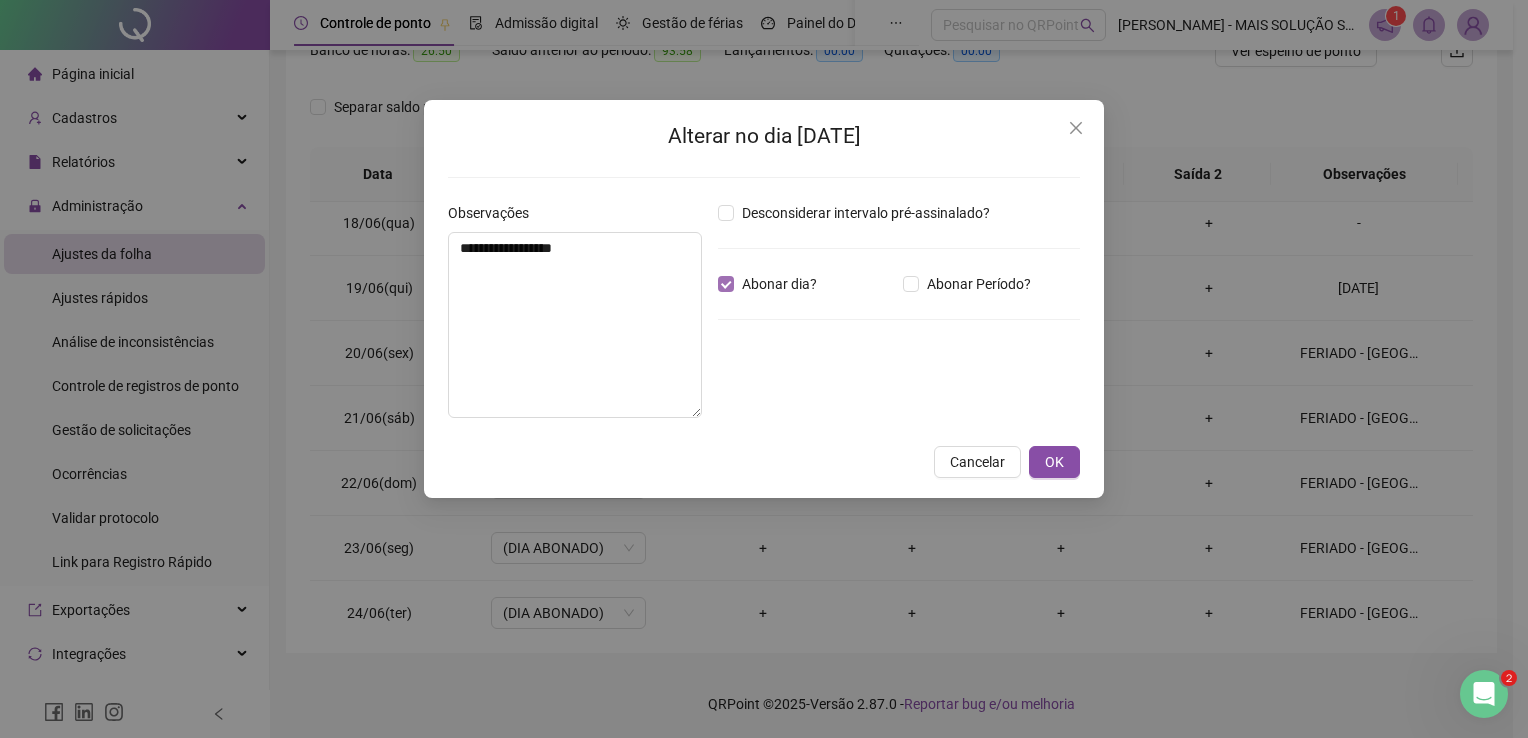 click on "Abonar dia?" at bounding box center [779, 284] 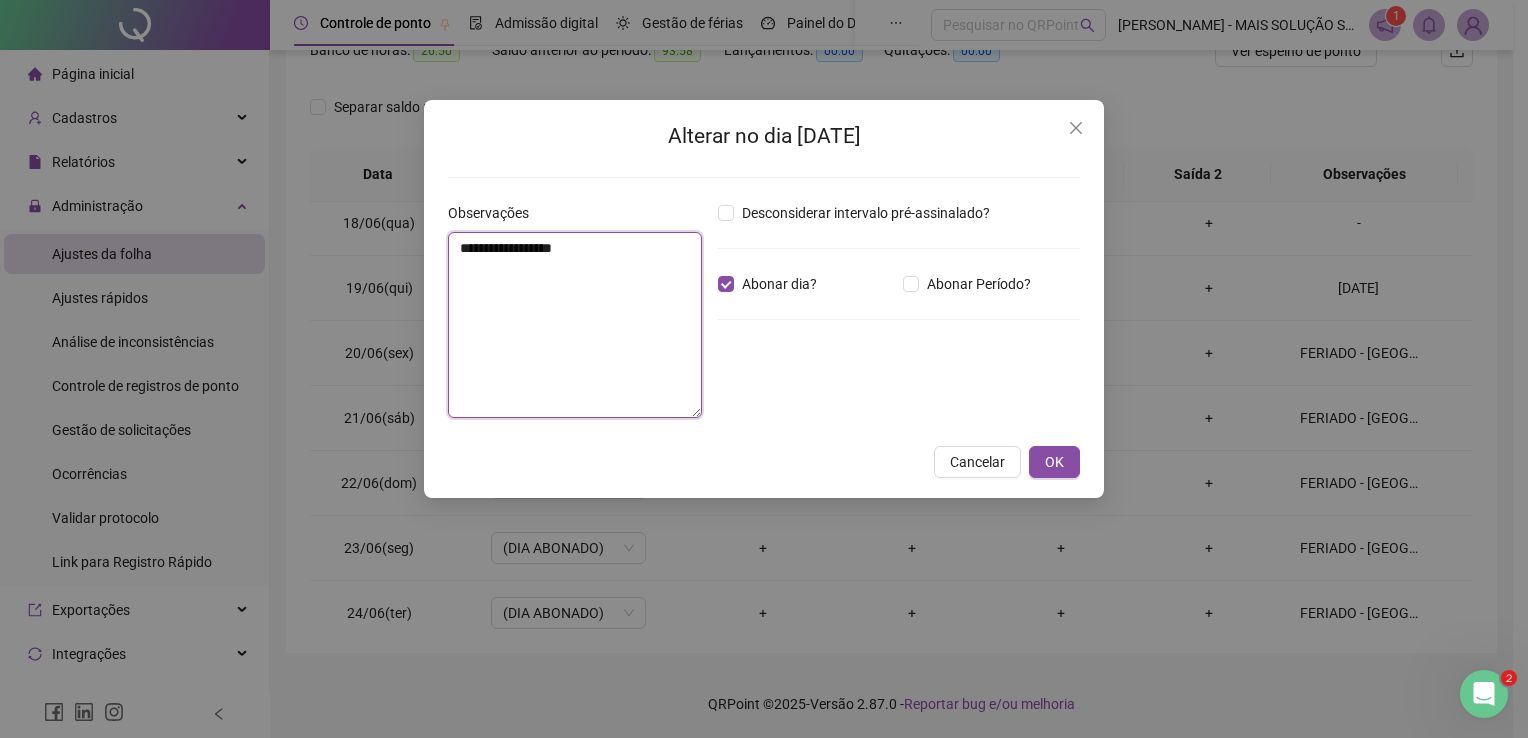 drag, startPoint x: 771, startPoint y: 288, endPoint x: 508, endPoint y: 259, distance: 264.59402 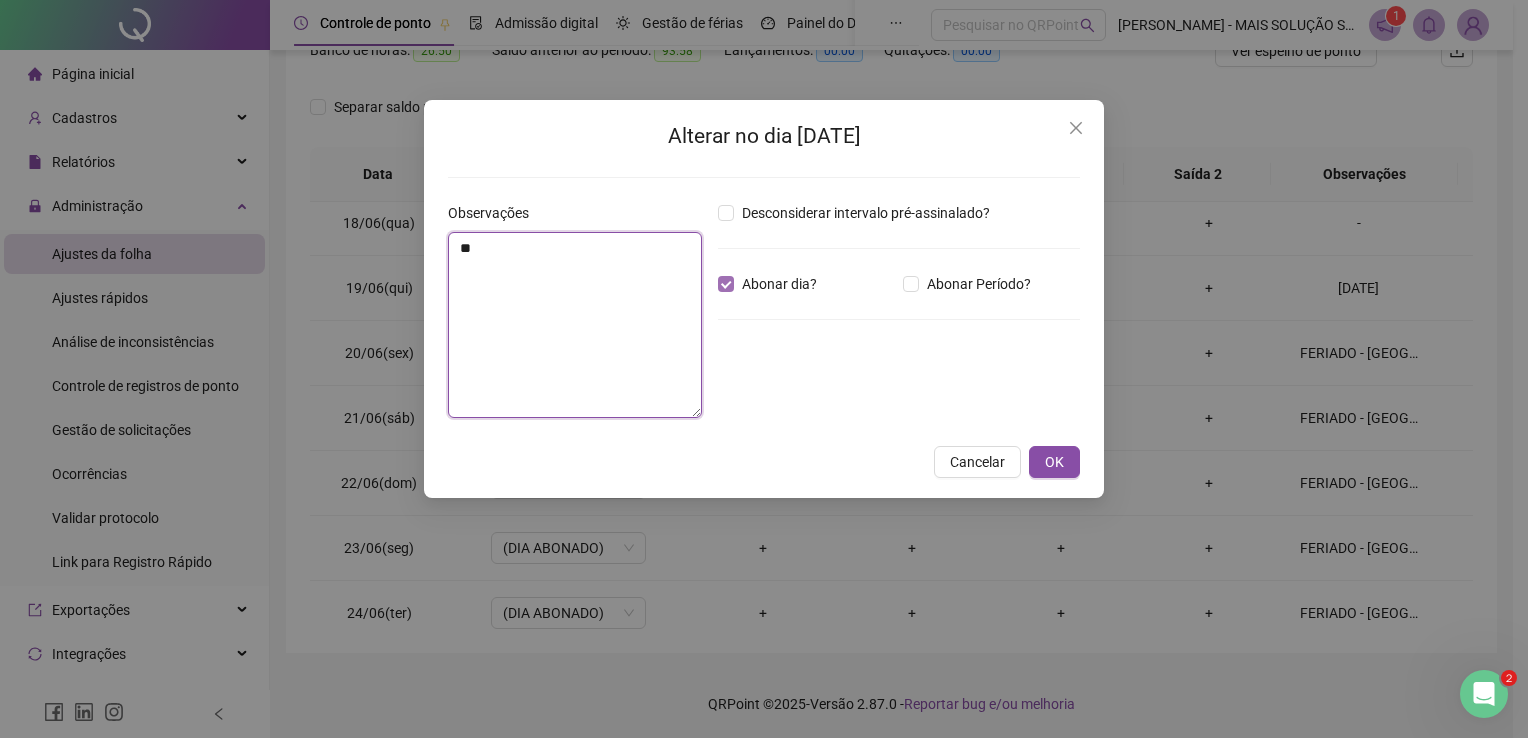 type on "*" 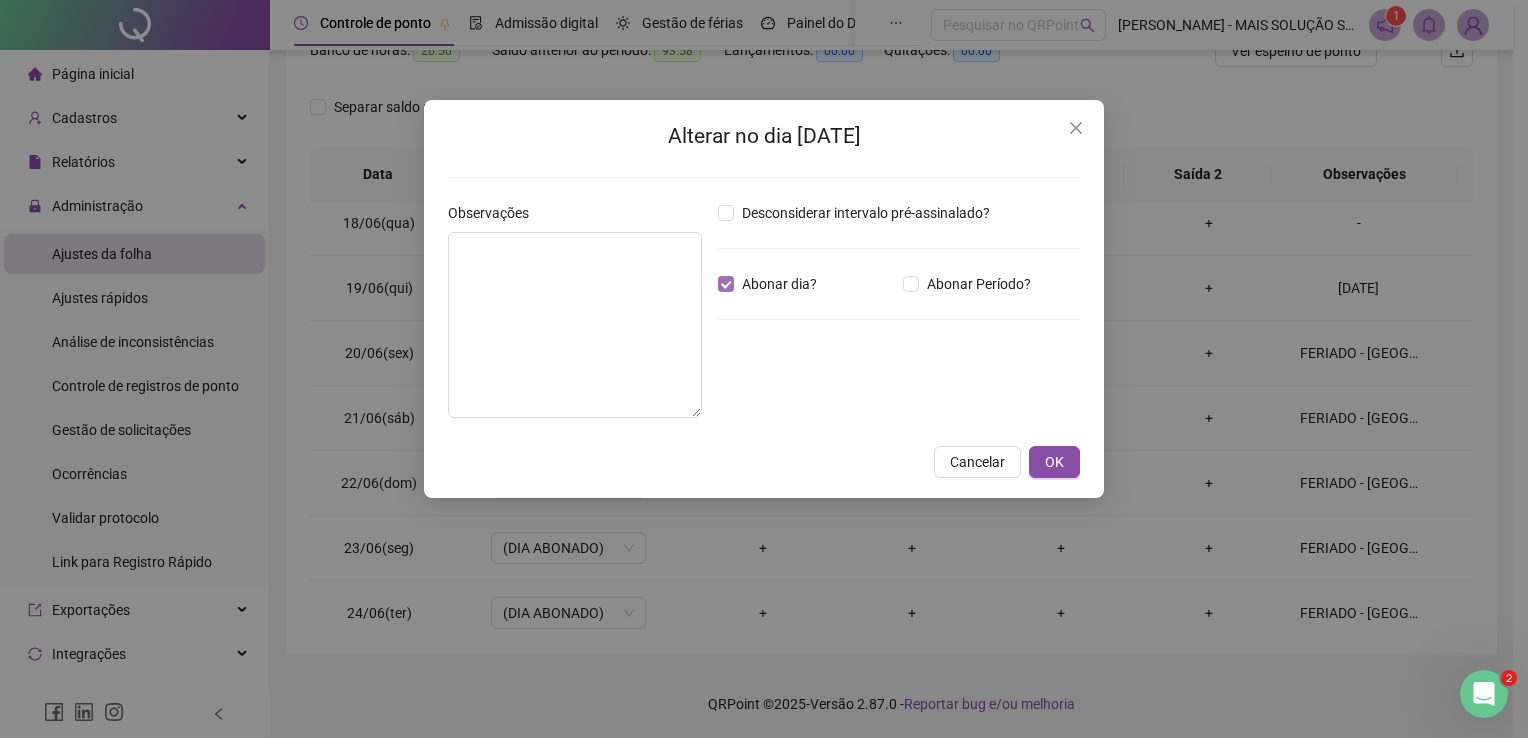 click on "Abonar dia?" at bounding box center (779, 284) 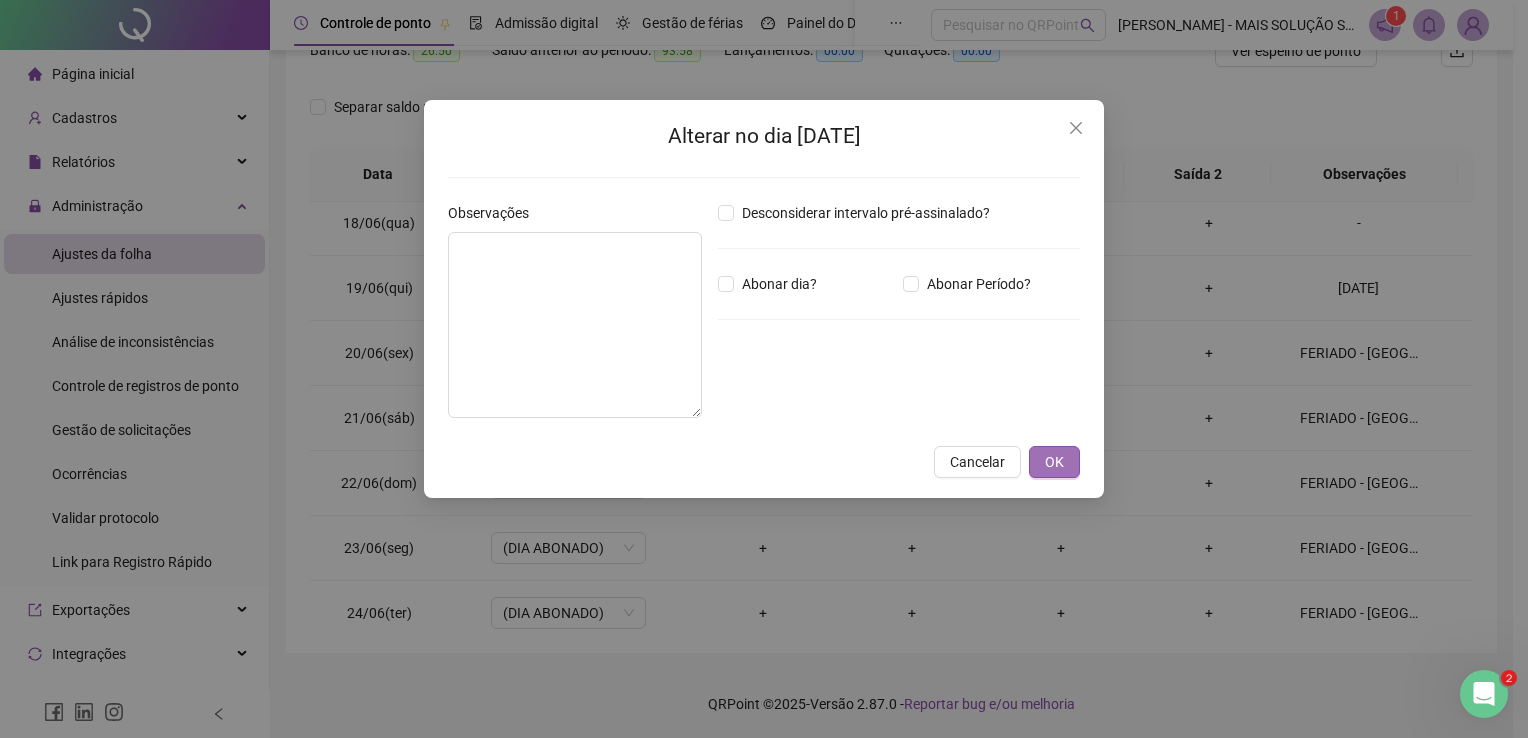 click on "OK" at bounding box center [1054, 462] 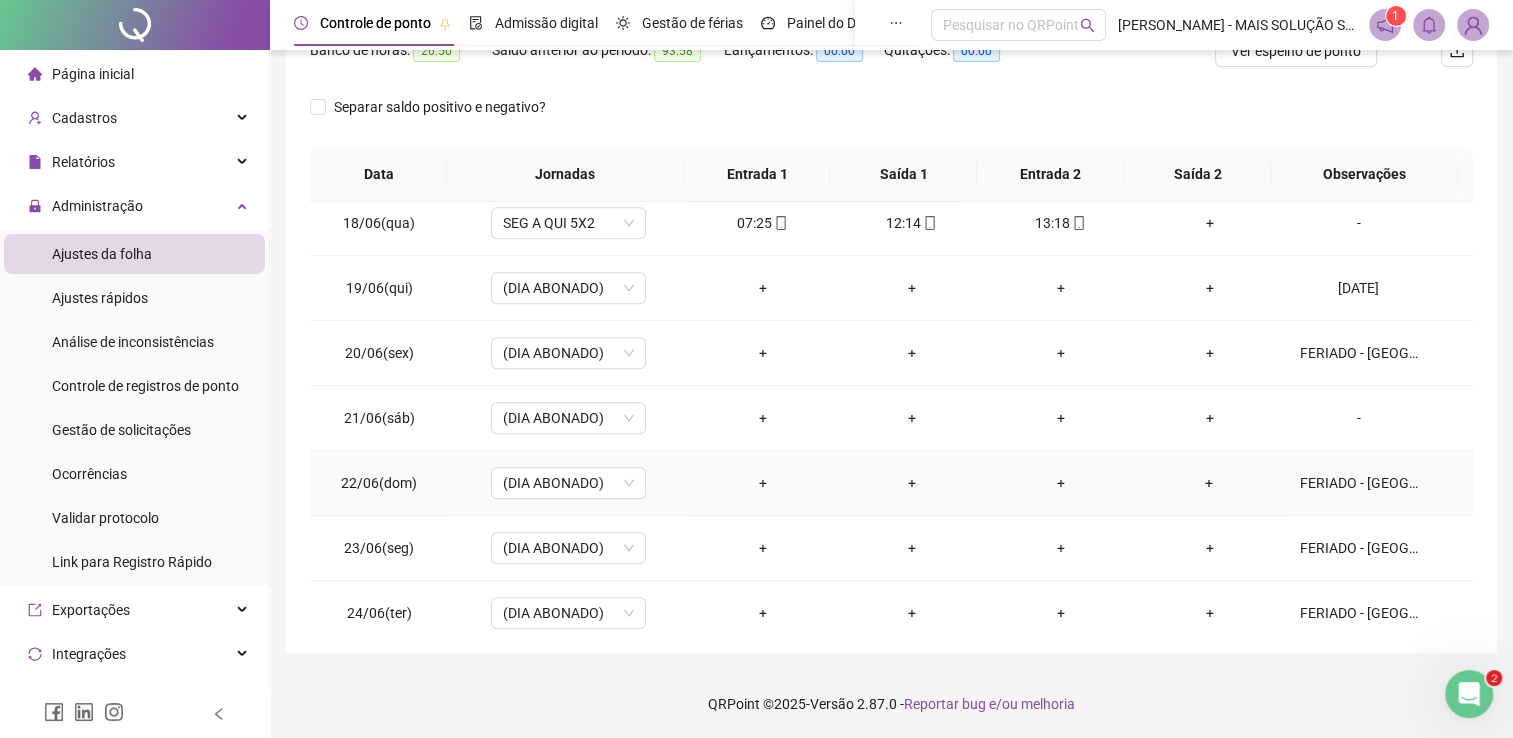 click on "FERIADO - [GEOGRAPHIC_DATA]" at bounding box center [1359, 483] 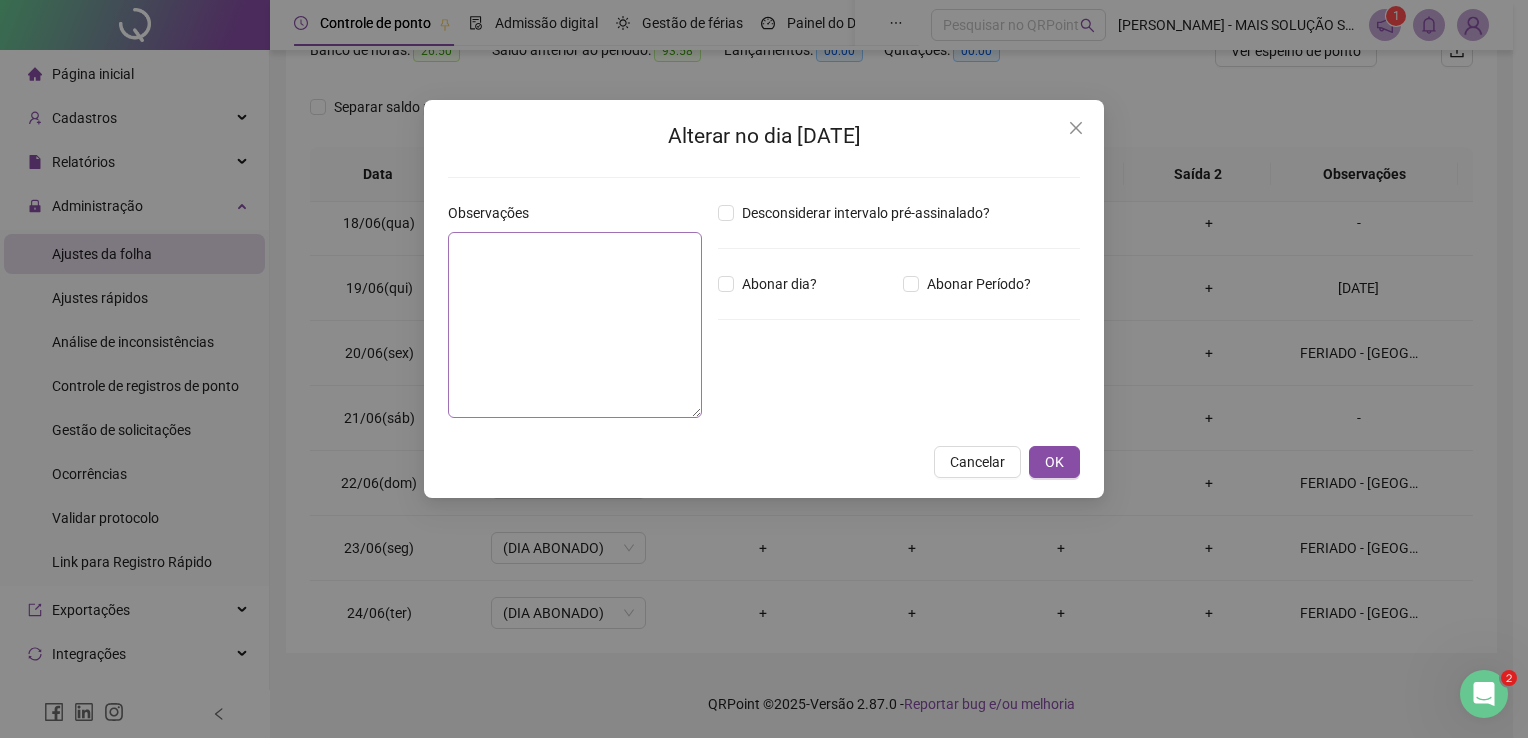 type on "**********" 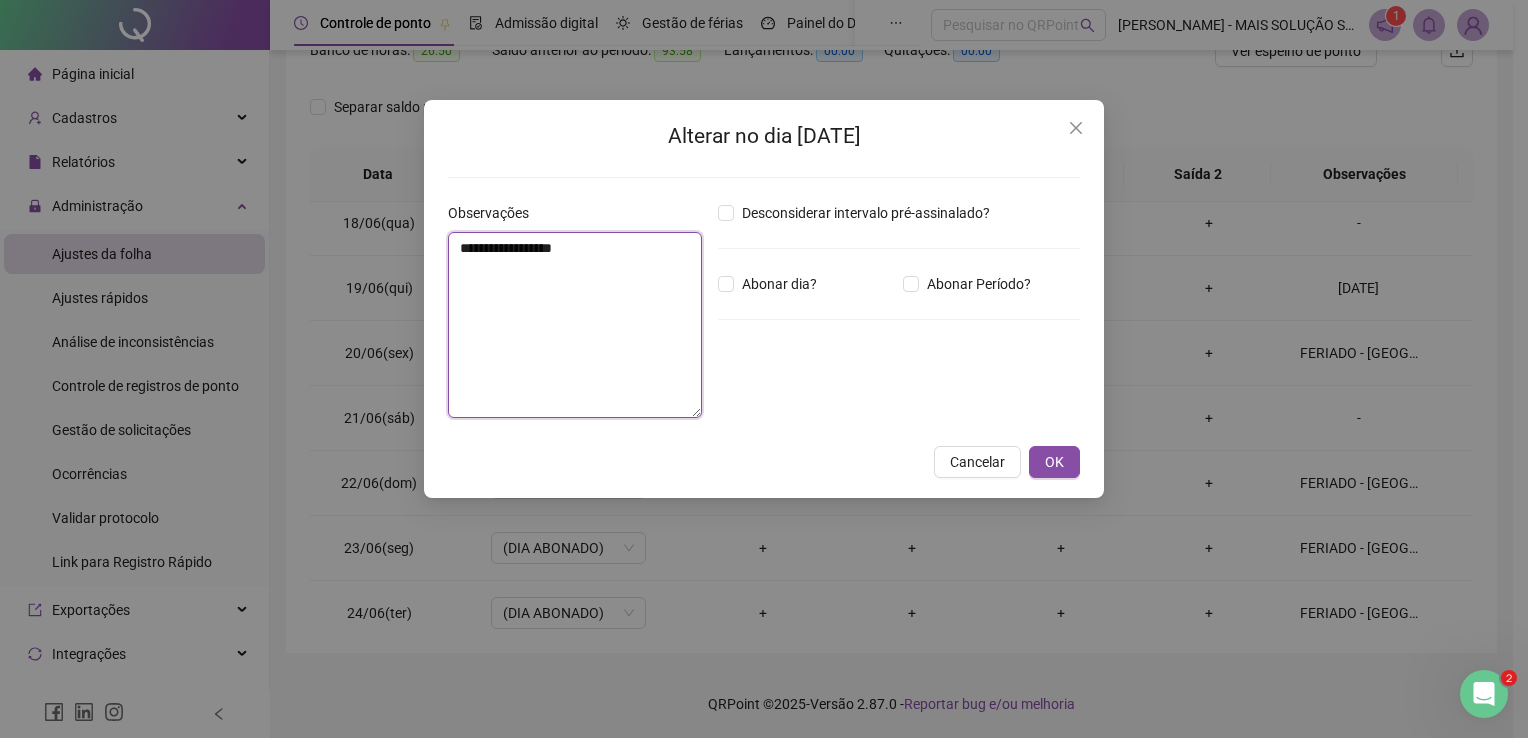 drag, startPoint x: 621, startPoint y: 255, endPoint x: 443, endPoint y: 259, distance: 178.04494 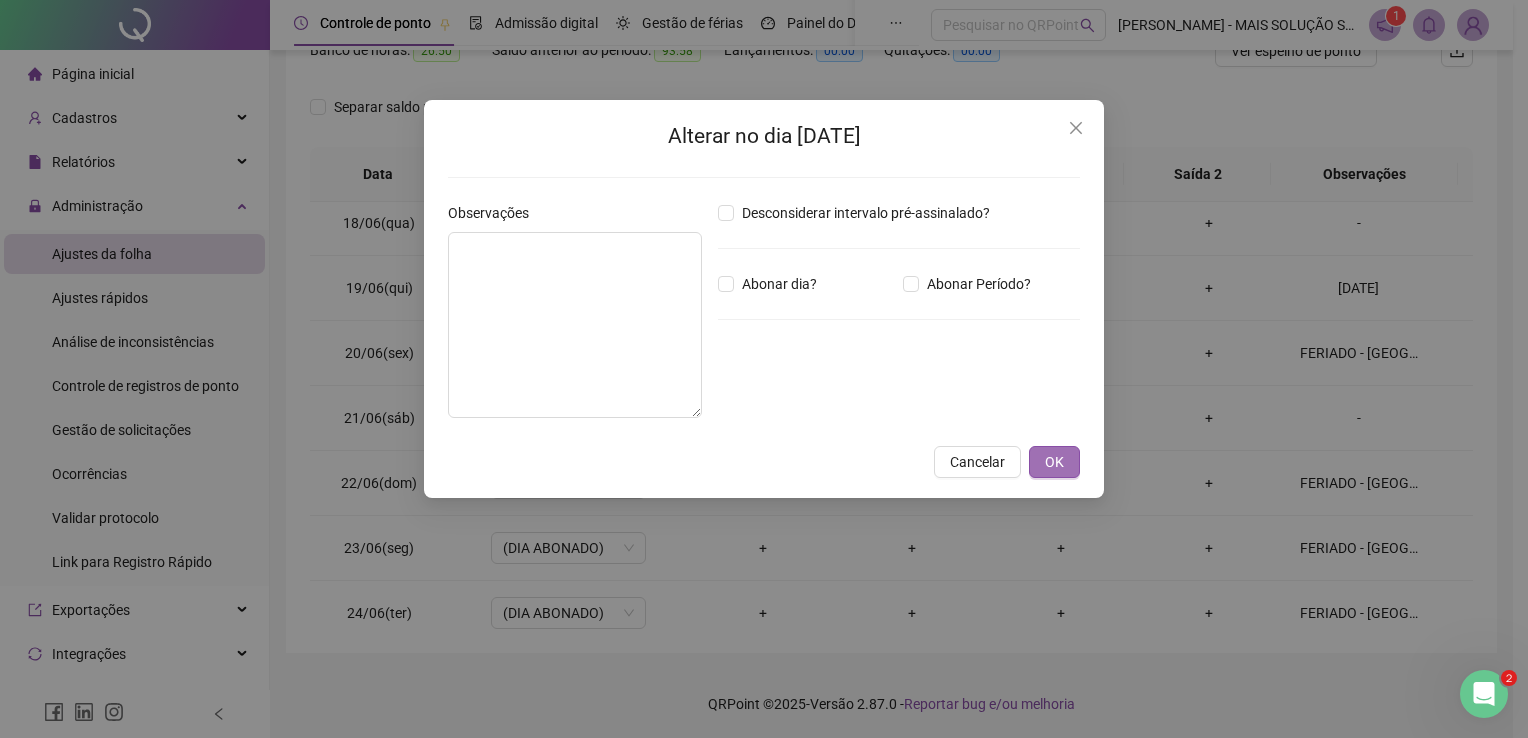 click on "OK" at bounding box center (1054, 462) 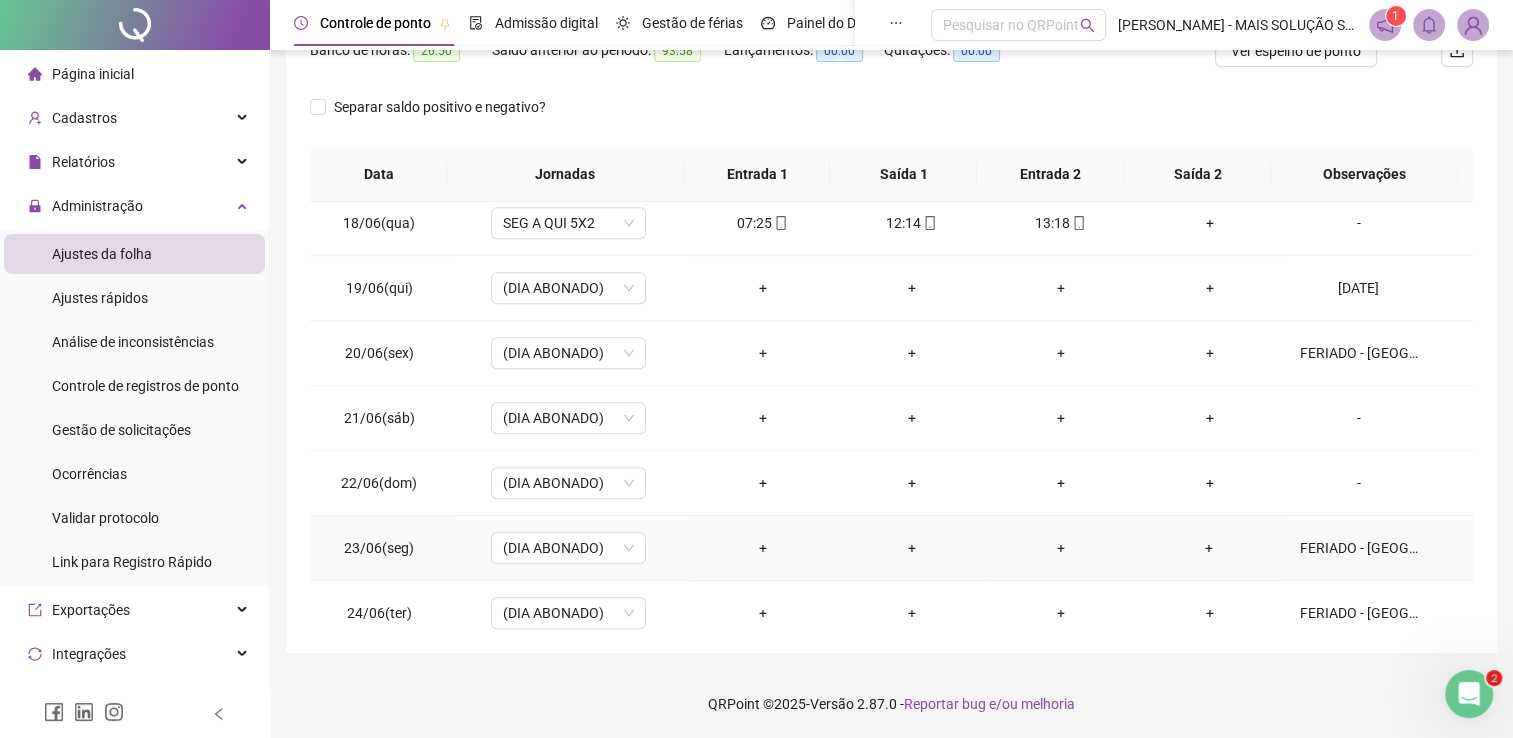 click on "FERIADO - [GEOGRAPHIC_DATA]" at bounding box center [1359, 548] 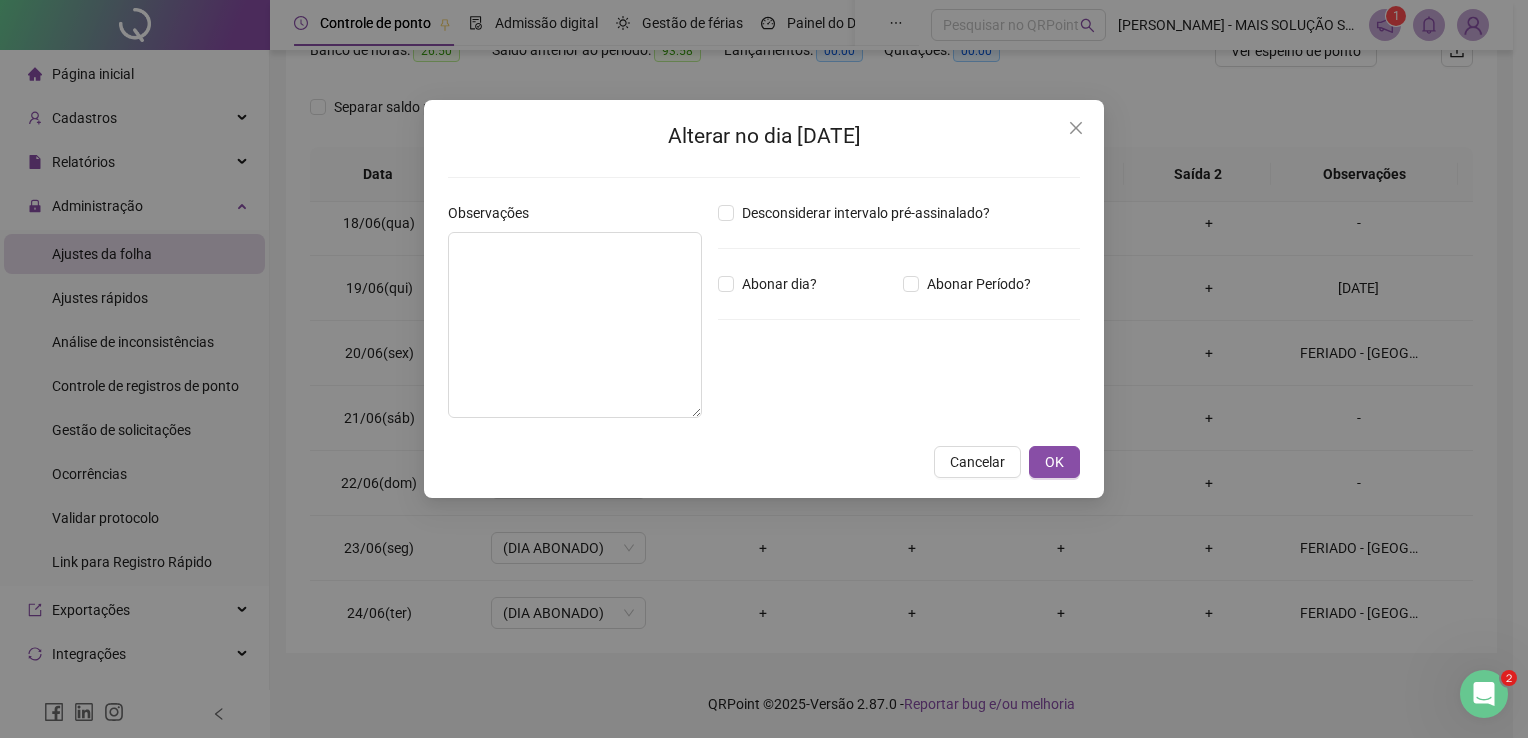 type on "**********" 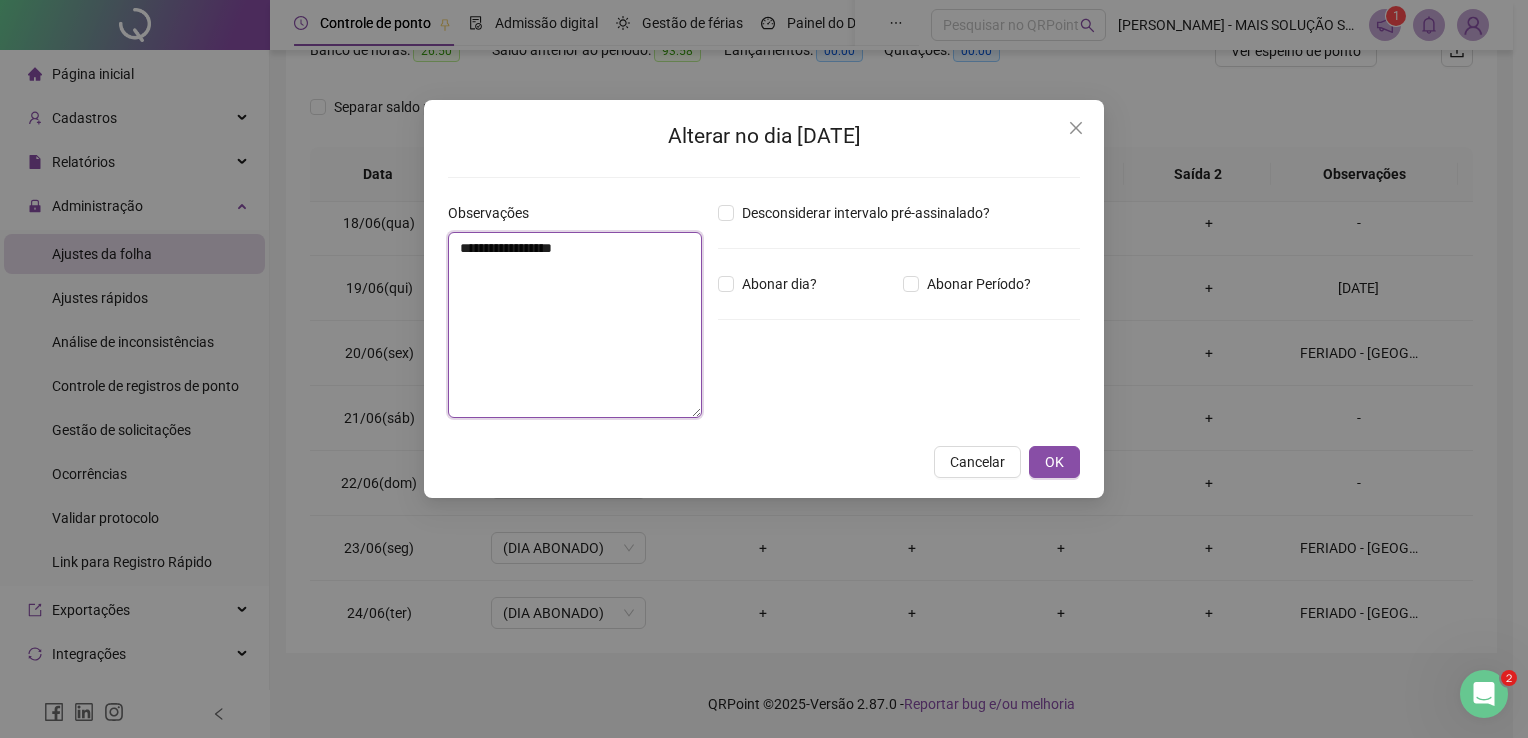 drag, startPoint x: 566, startPoint y: 254, endPoint x: 455, endPoint y: 254, distance: 111 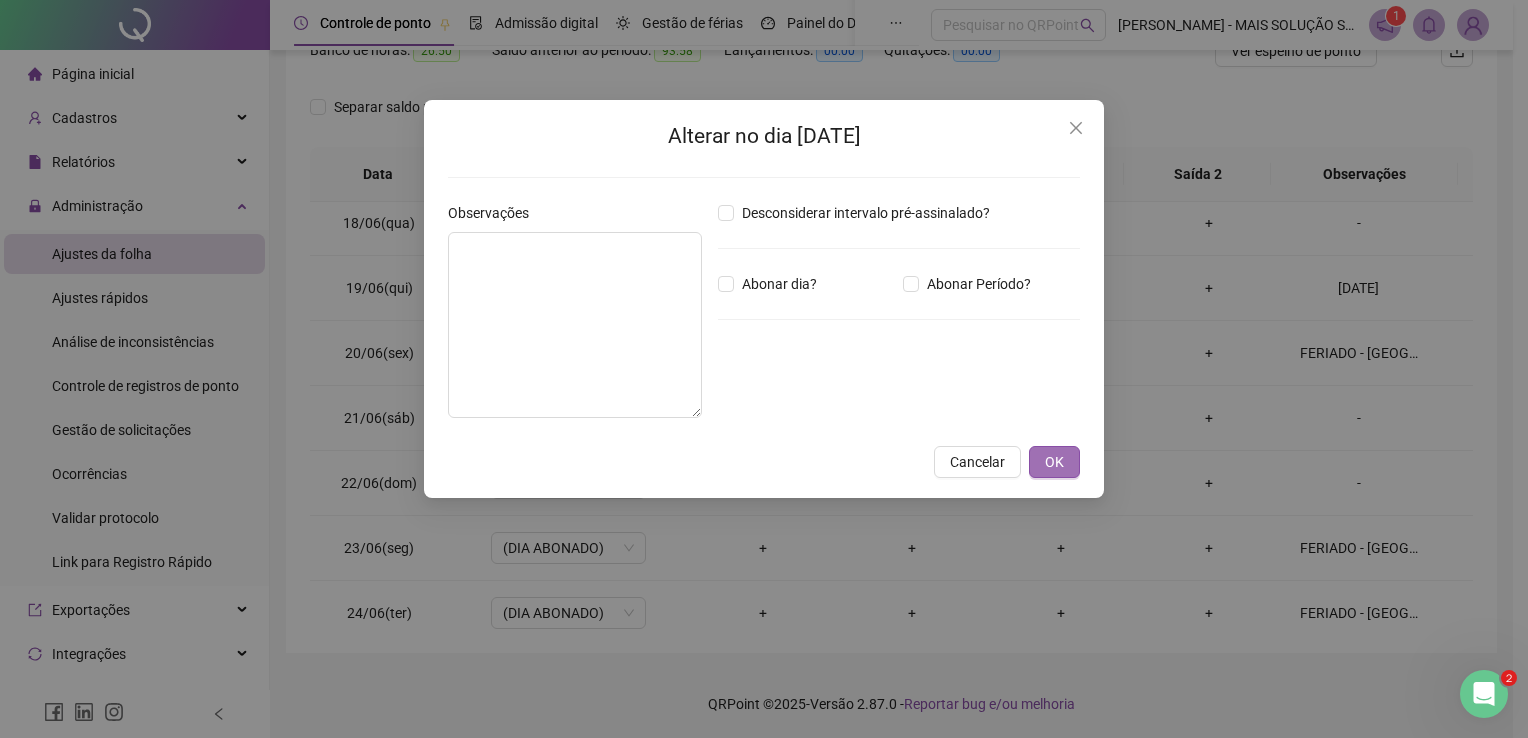 click on "OK" at bounding box center (1054, 462) 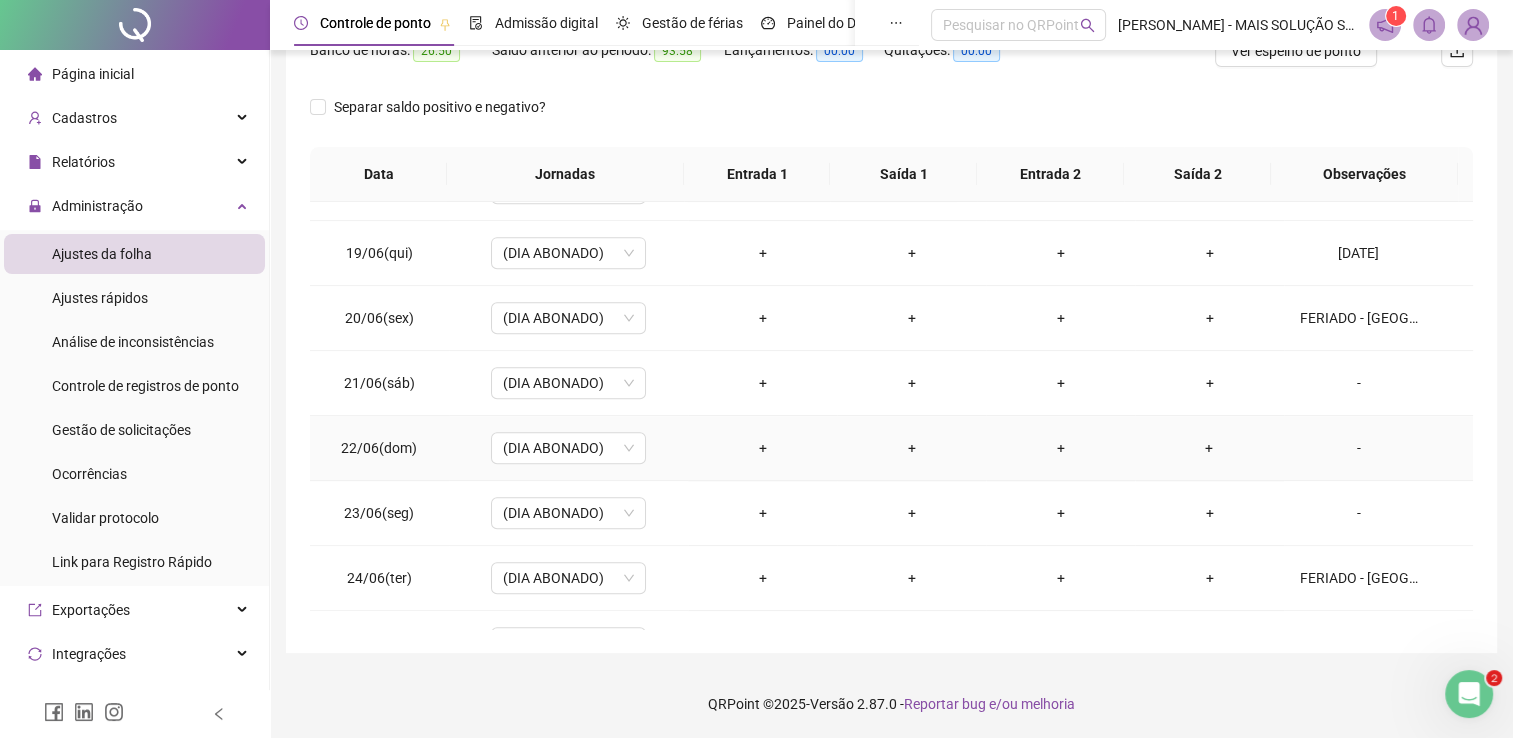 scroll, scrollTop: 1116, scrollLeft: 0, axis: vertical 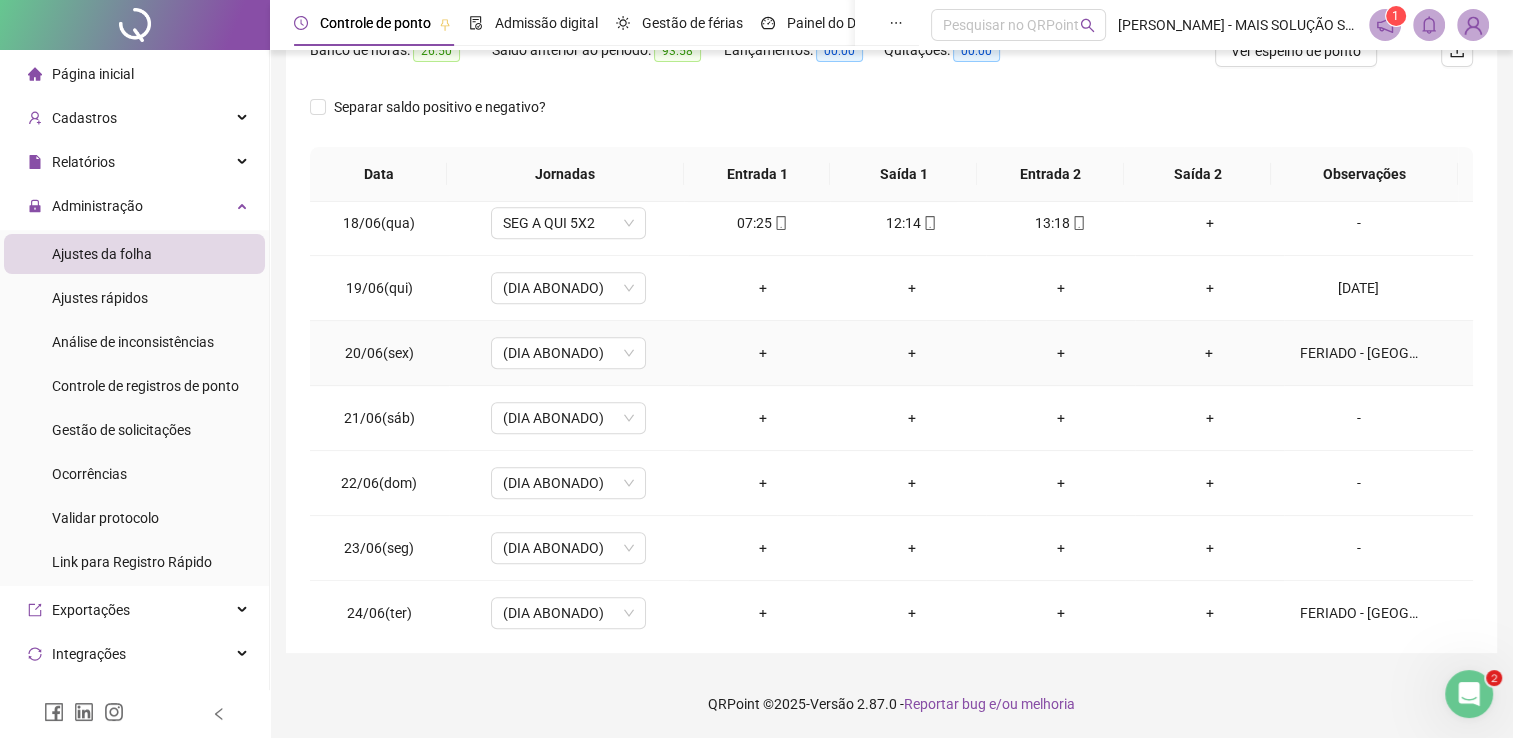 click on "FERIADO - [GEOGRAPHIC_DATA]" at bounding box center [1359, 353] 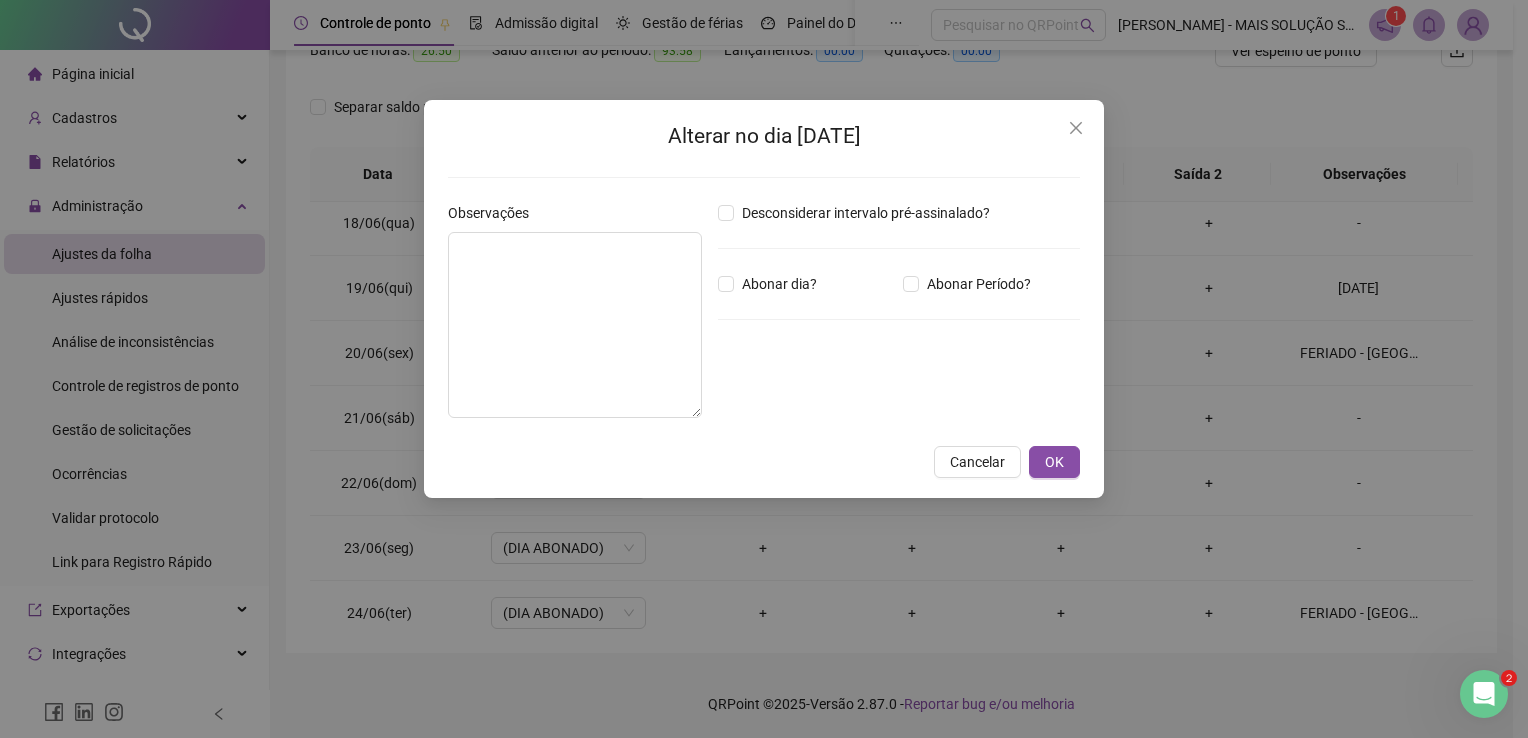 type on "**********" 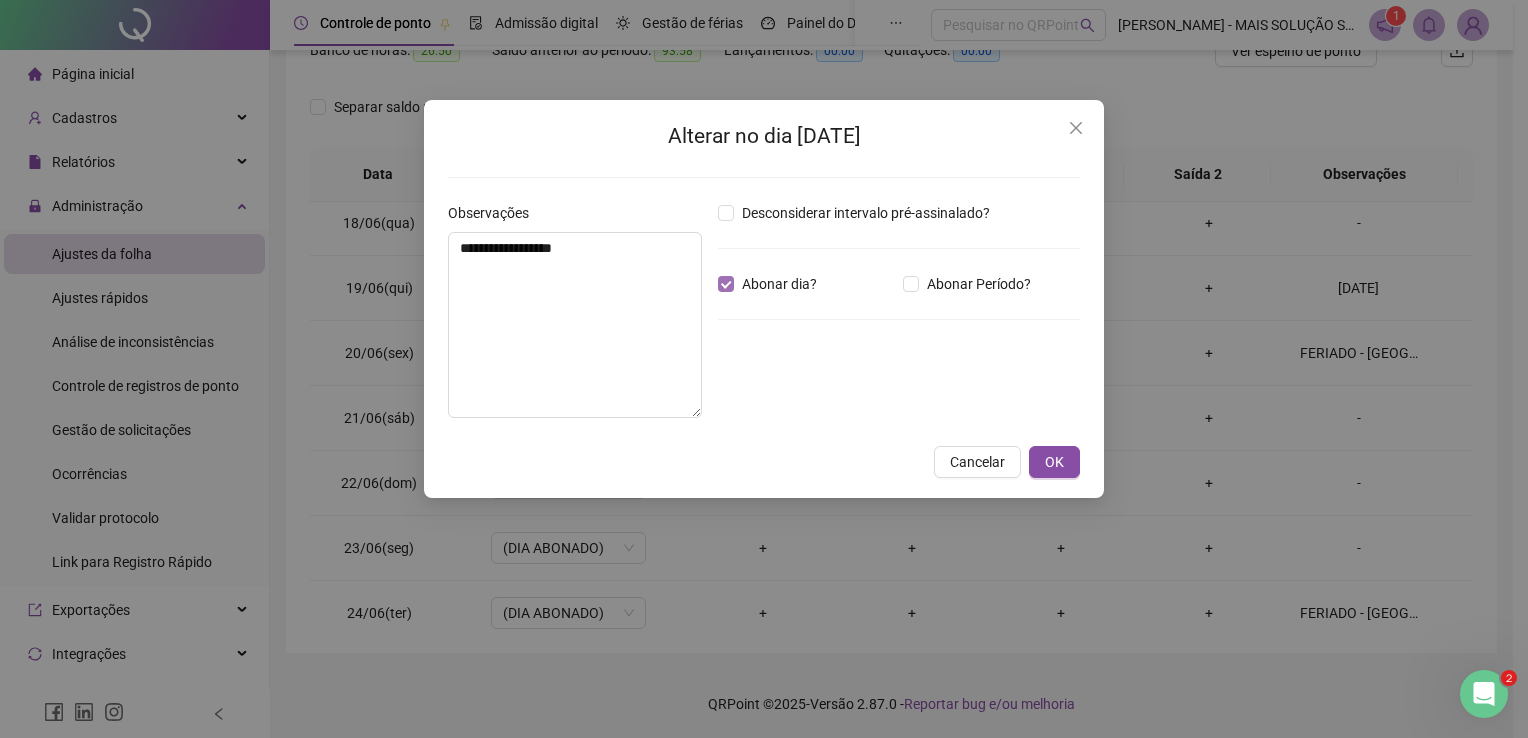 click on "Abonar dia?" at bounding box center [779, 284] 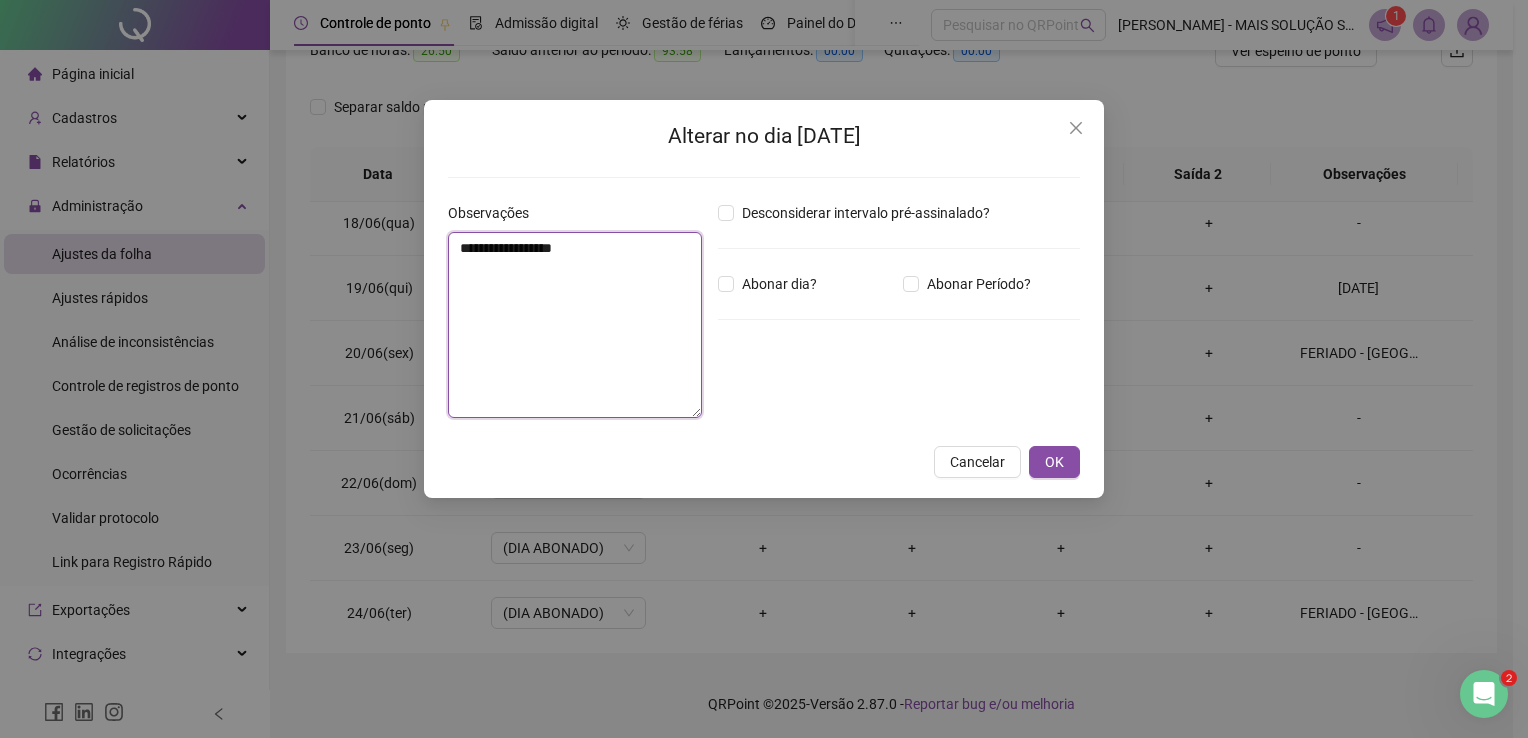 drag, startPoint x: 578, startPoint y: 283, endPoint x: 384, endPoint y: 308, distance: 195.60419 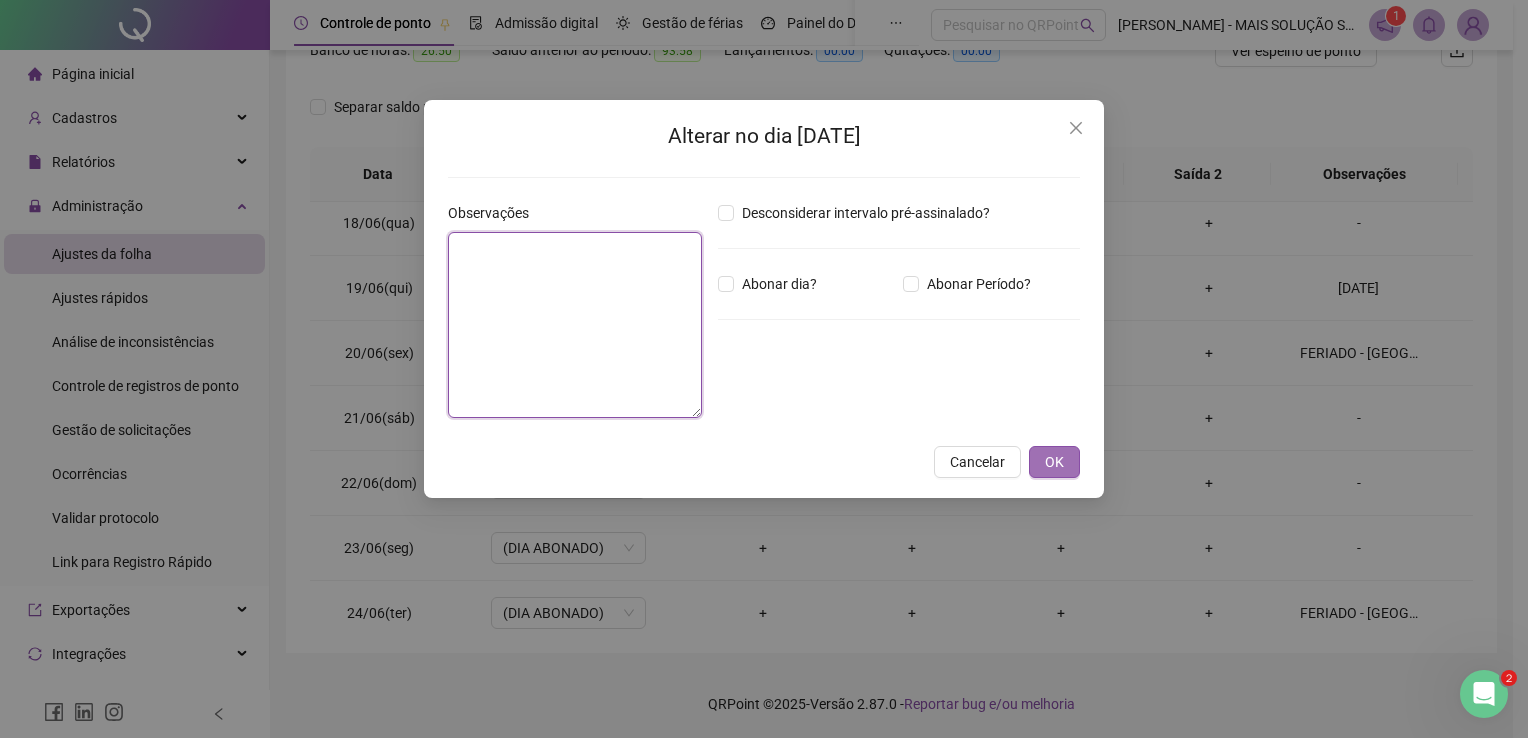 type 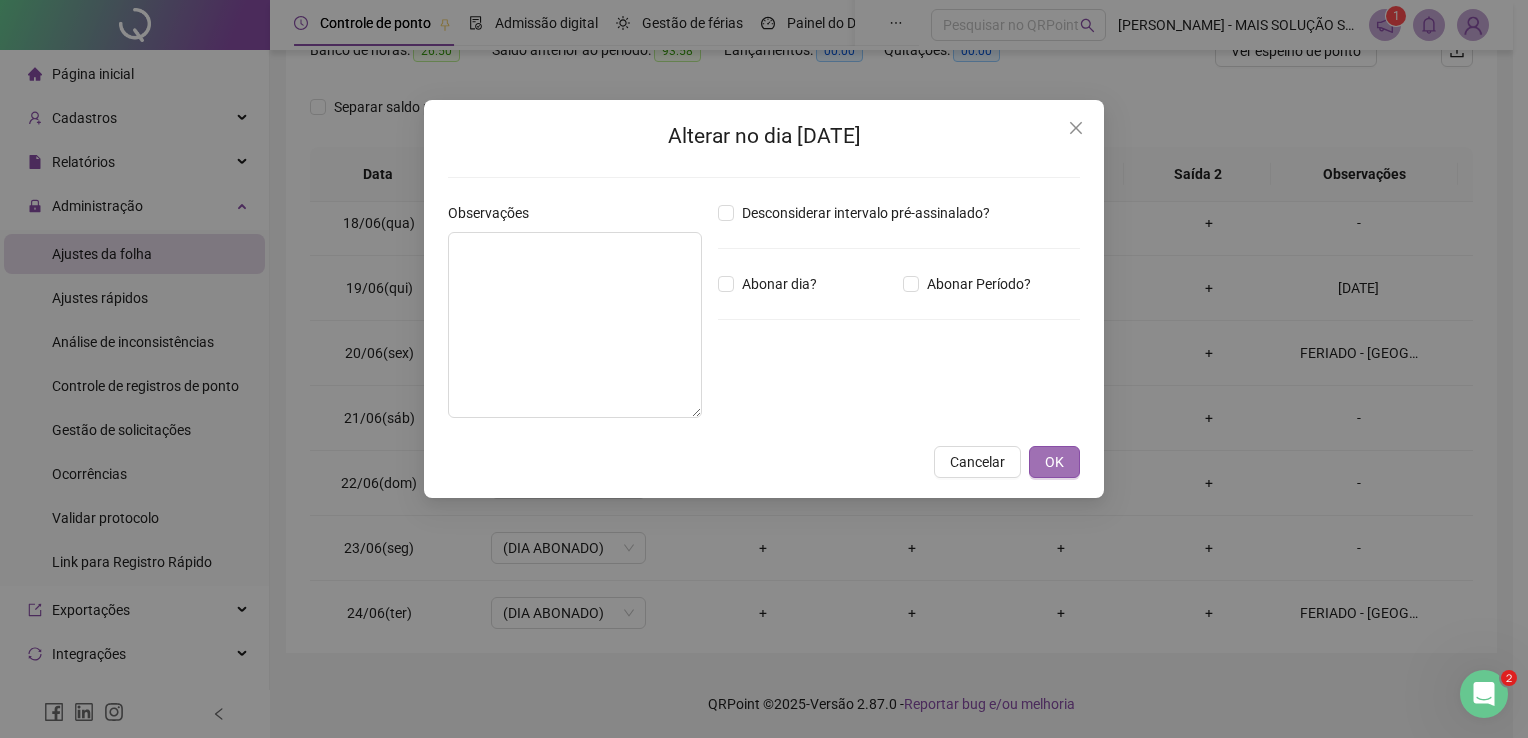 click on "OK" at bounding box center [1054, 462] 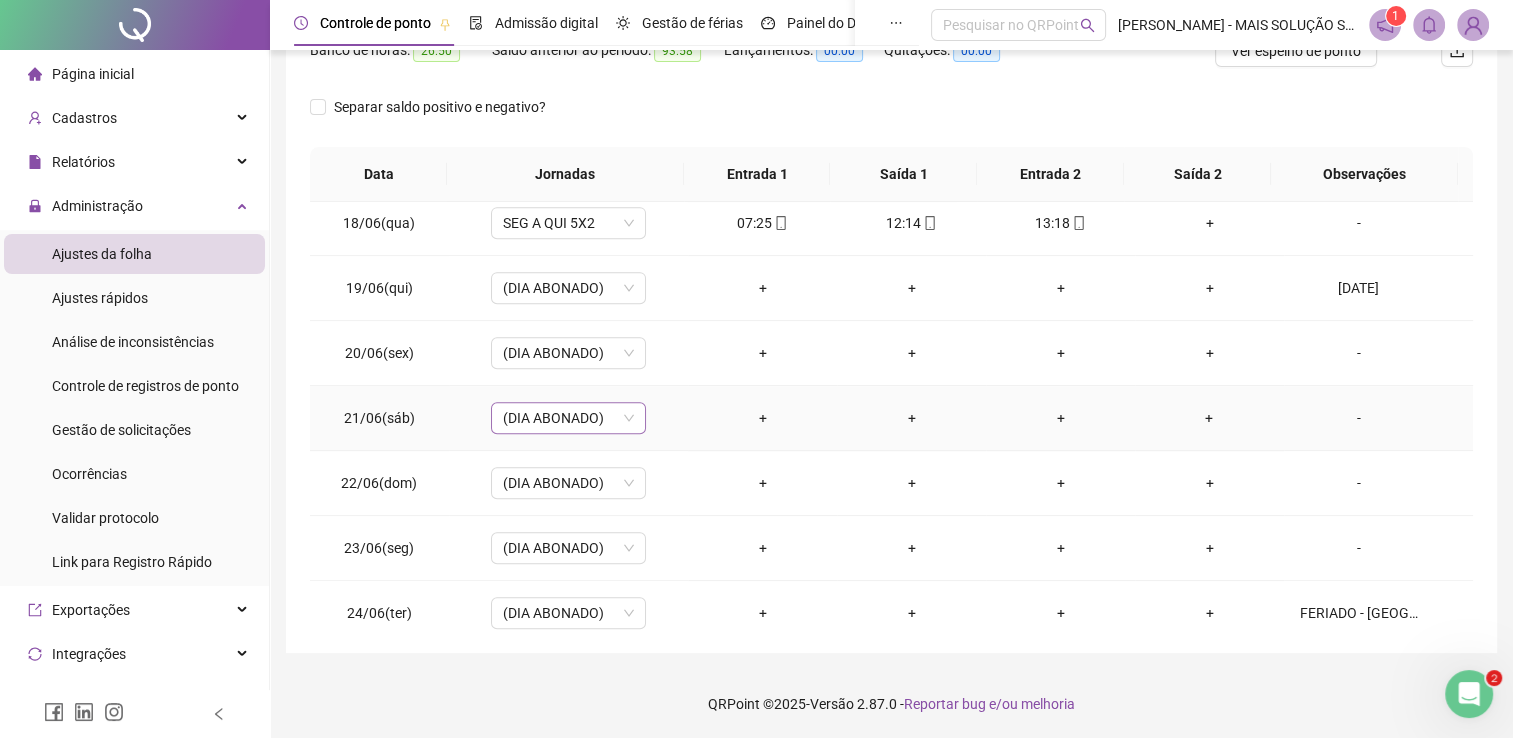 click on "(DIA ABONADO)" at bounding box center (568, 418) 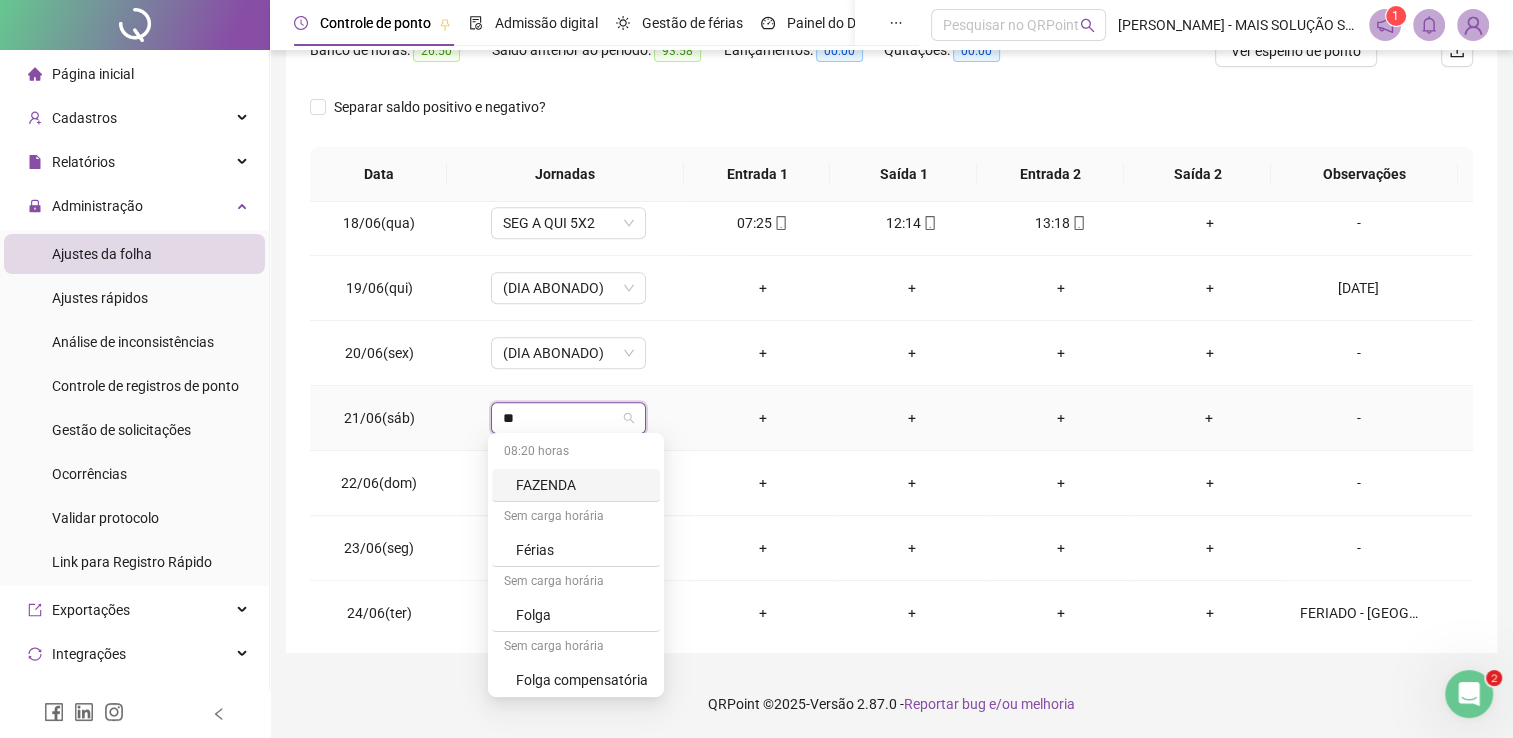 type on "***" 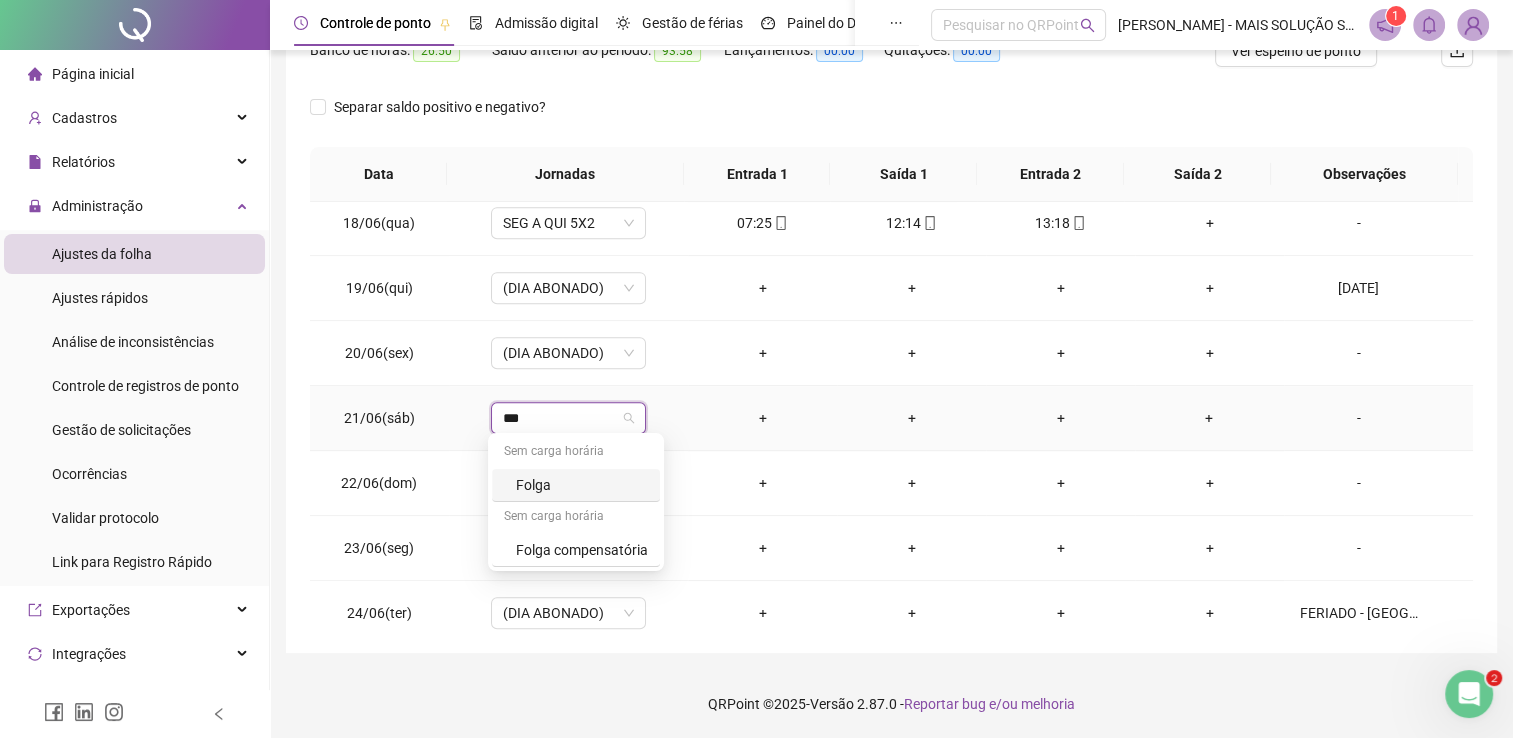 click on "Folga" at bounding box center (576, 485) 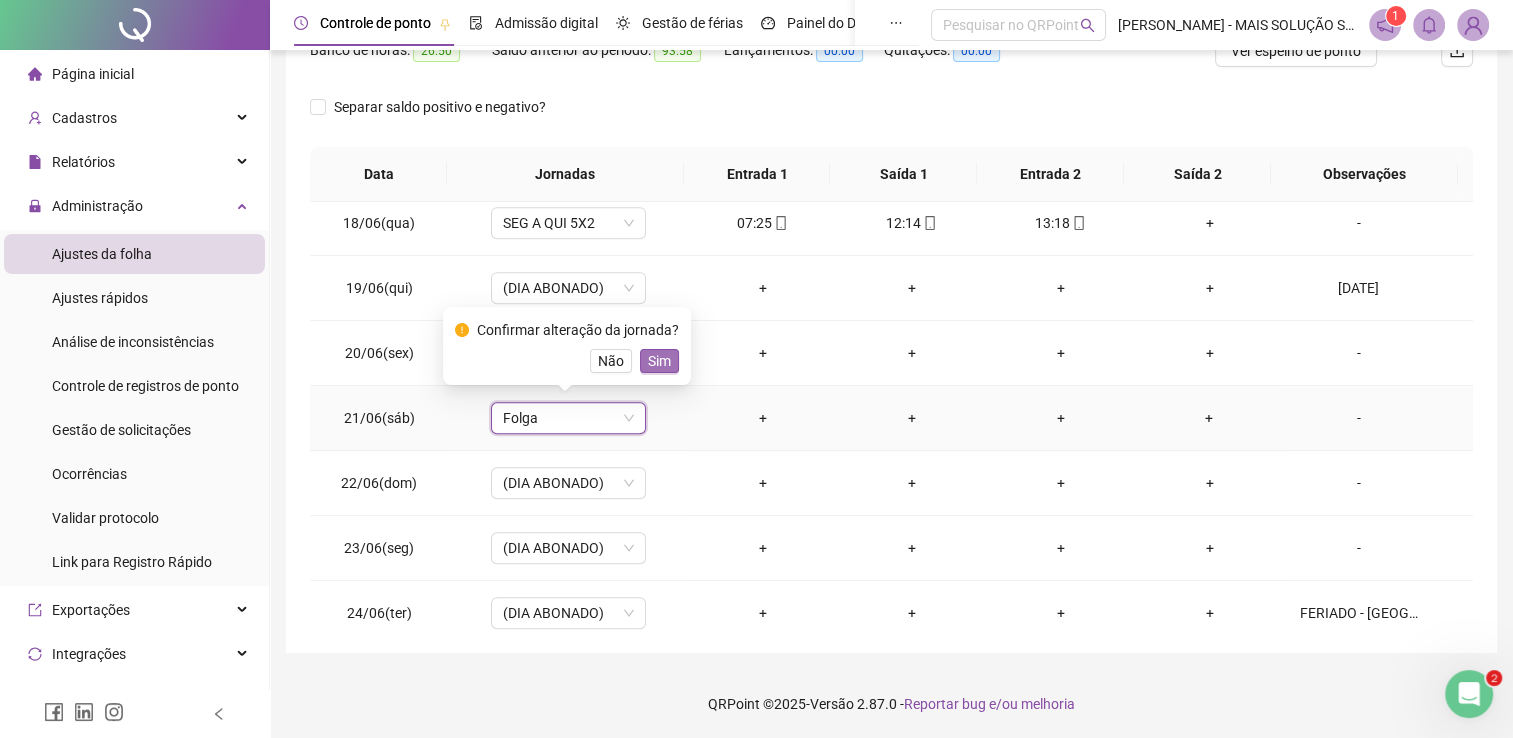 click on "Sim" at bounding box center [659, 361] 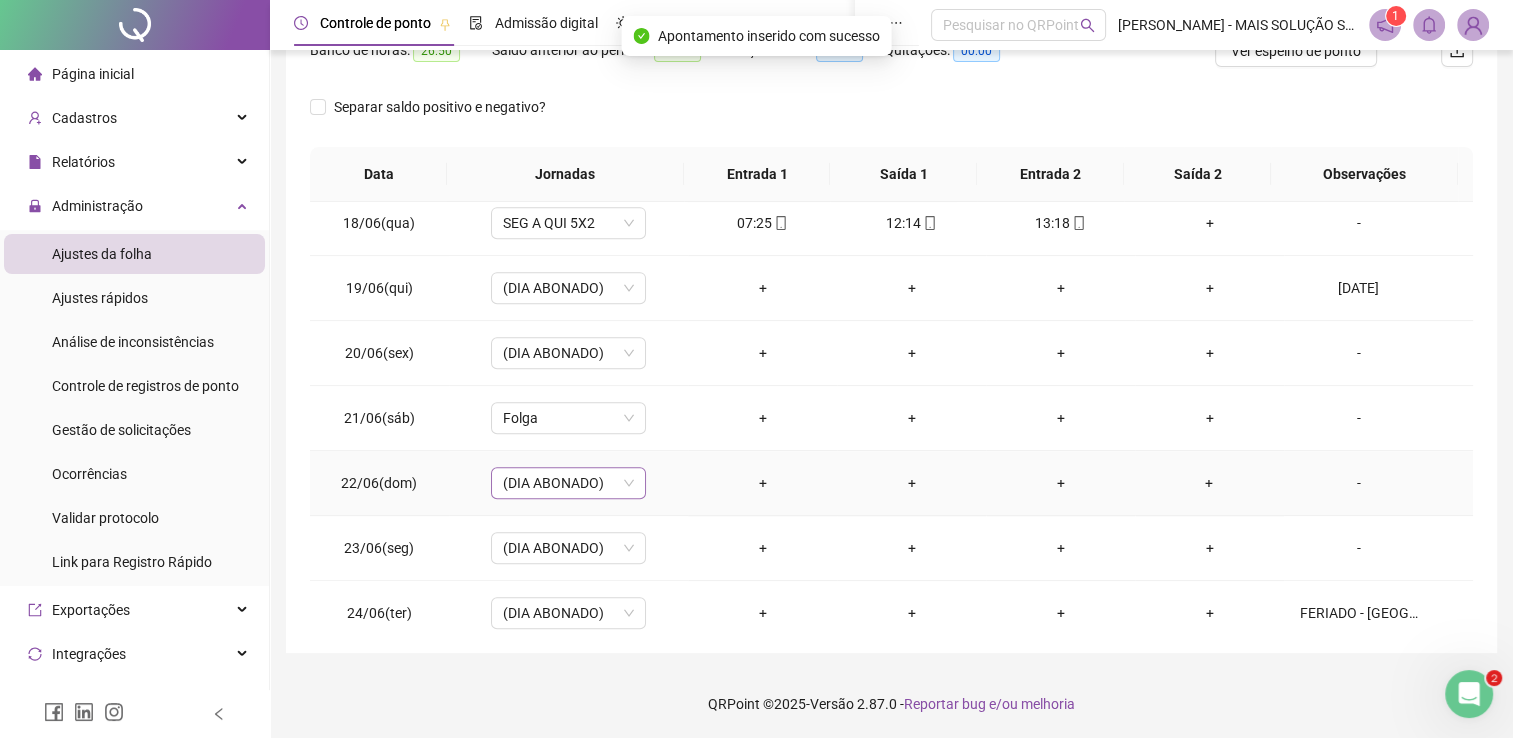 click on "(DIA ABONADO)" at bounding box center (568, 483) 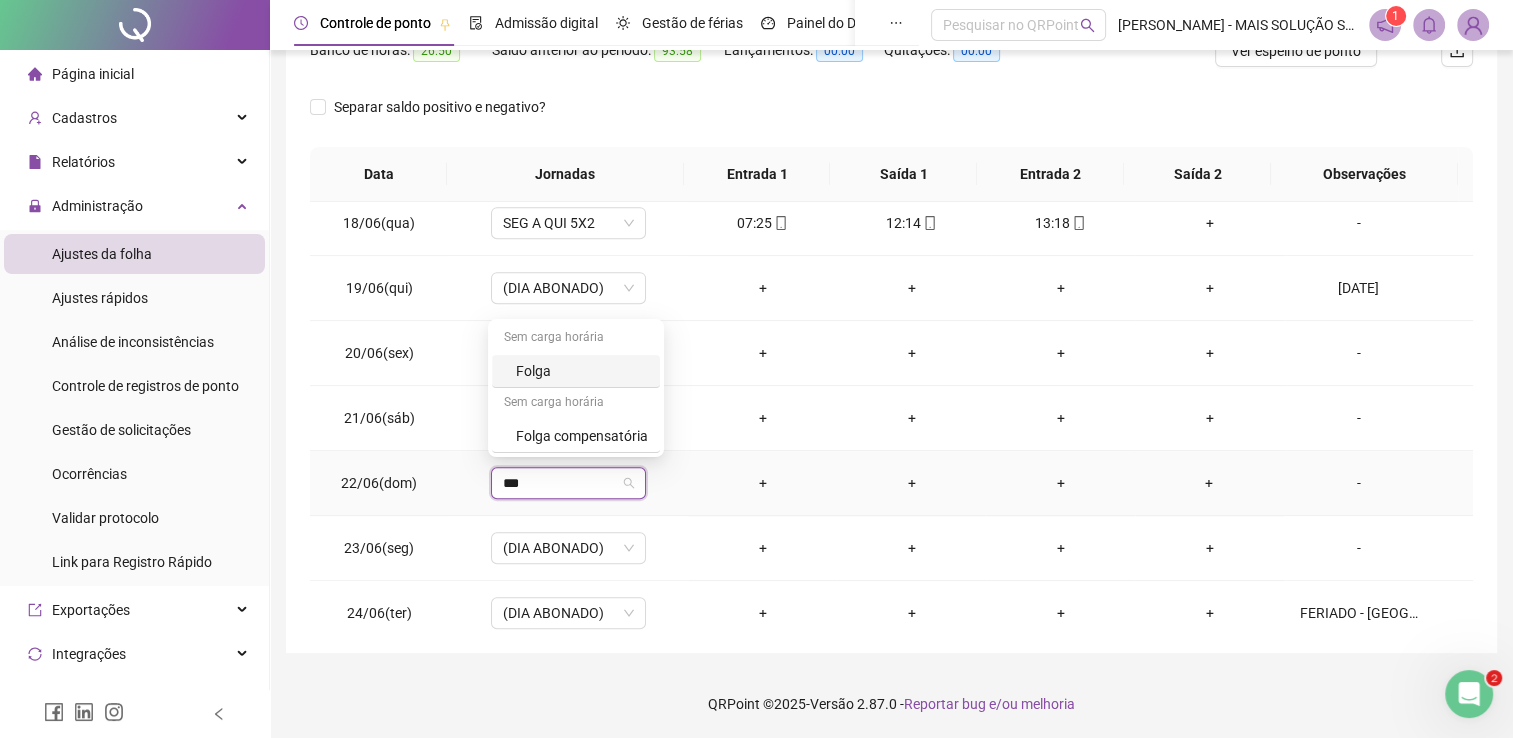 type on "****" 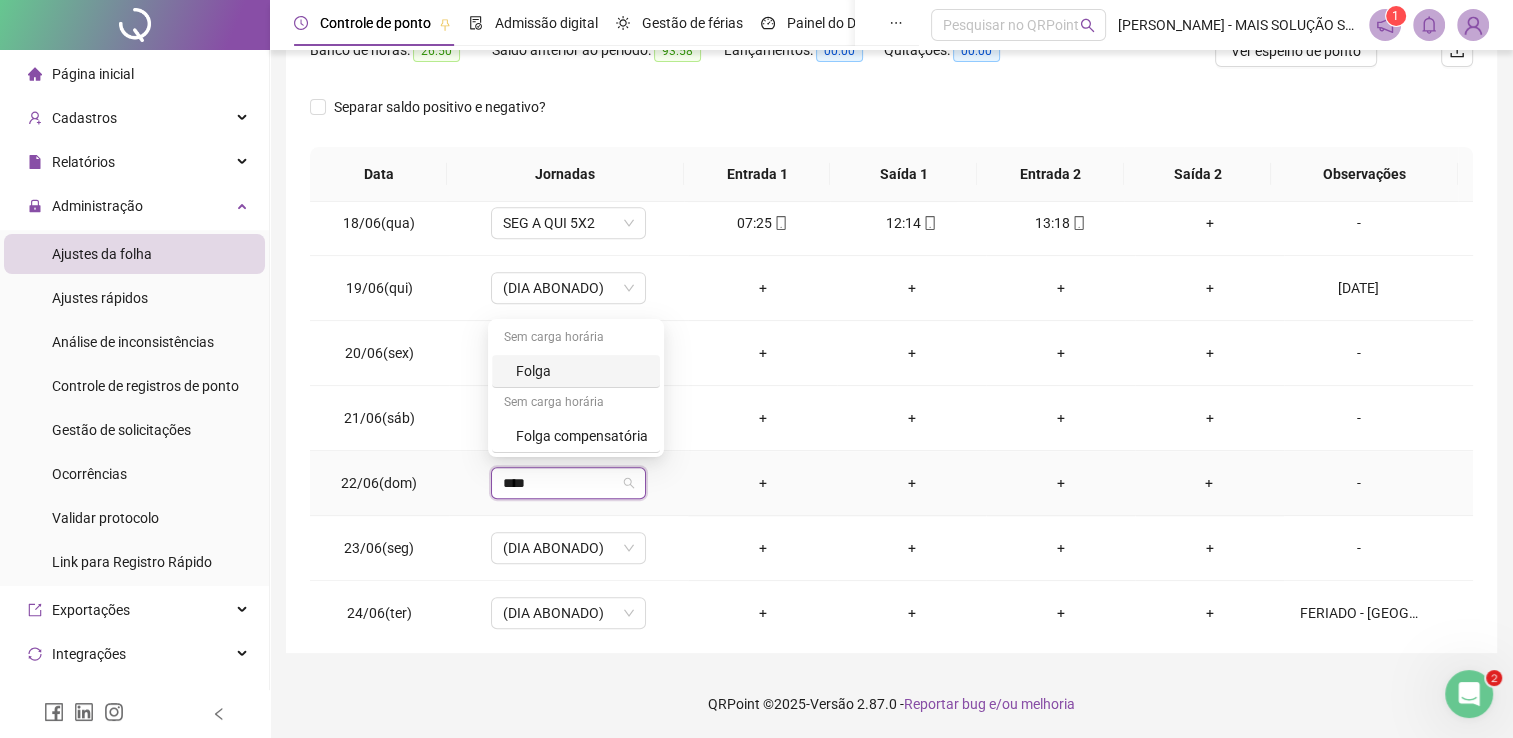 click on "Folga" at bounding box center [582, 371] 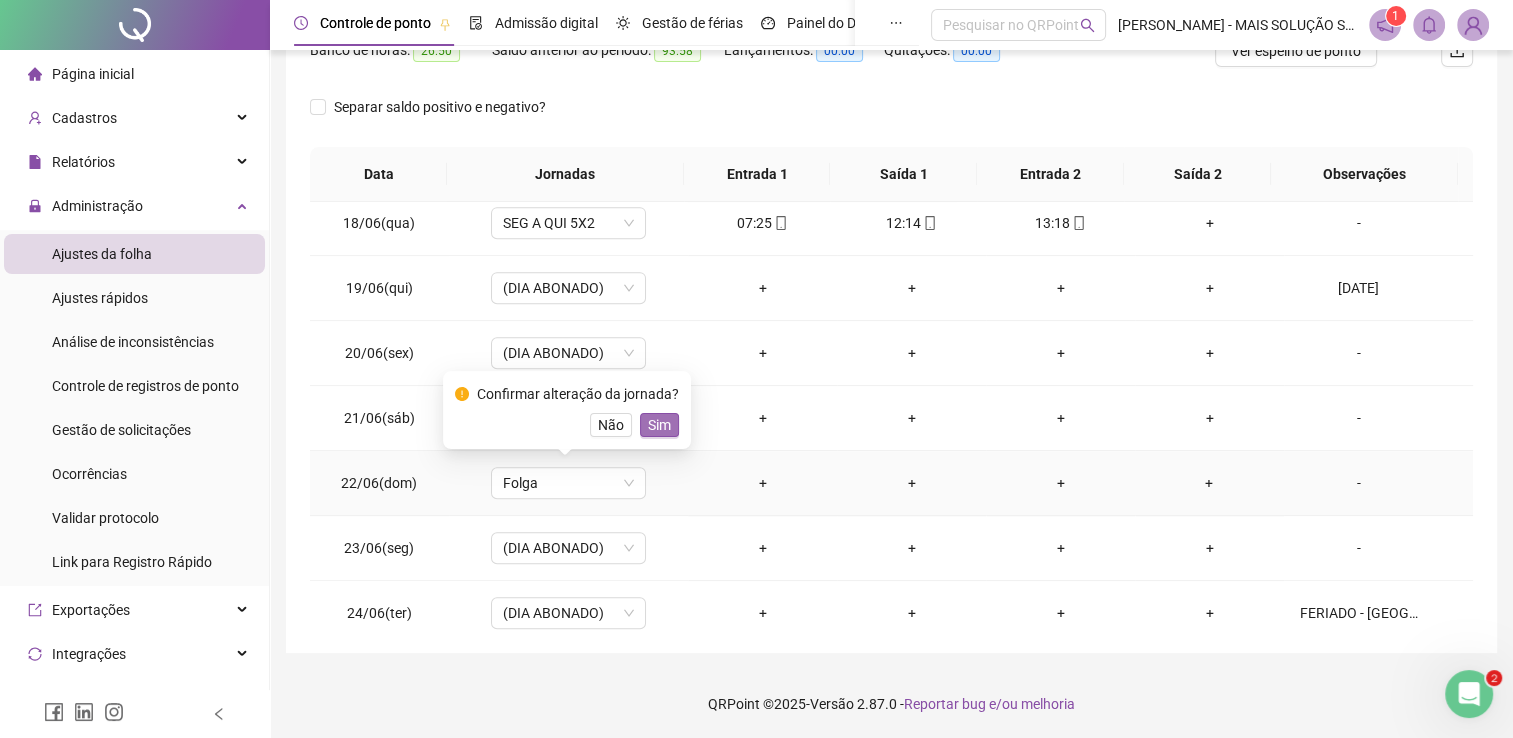 click on "Sim" at bounding box center (659, 425) 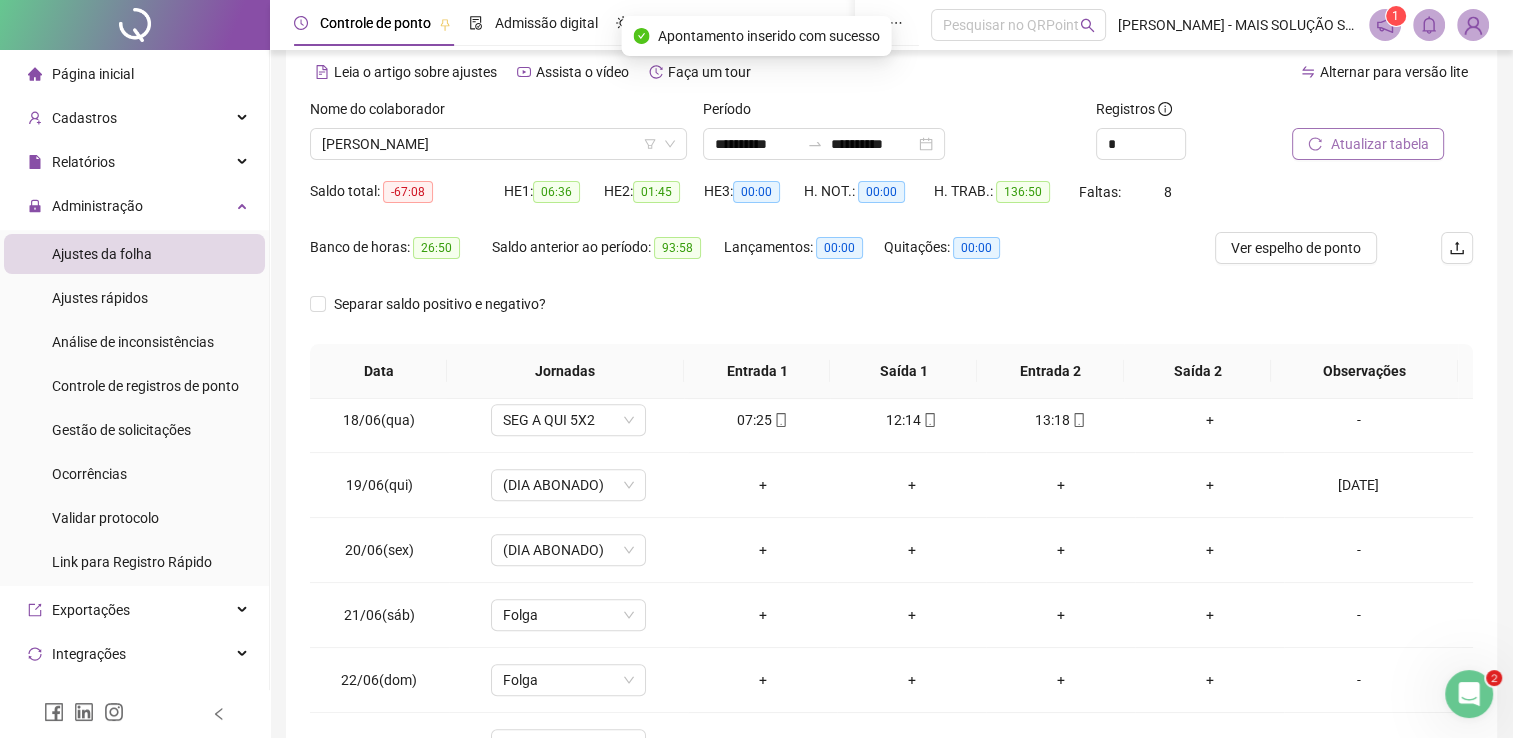 scroll, scrollTop: 83, scrollLeft: 0, axis: vertical 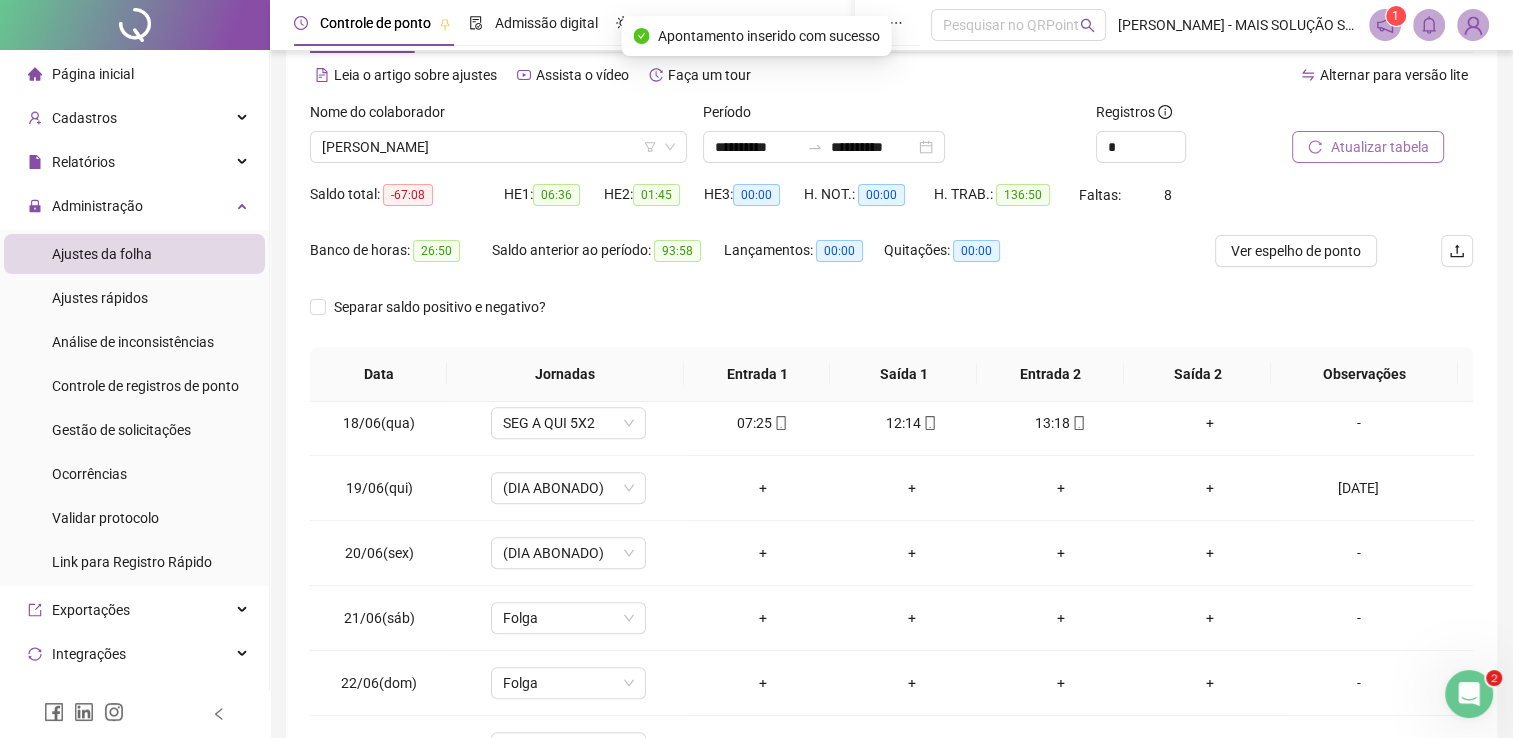 click on "Atualizar tabela" at bounding box center [1368, 147] 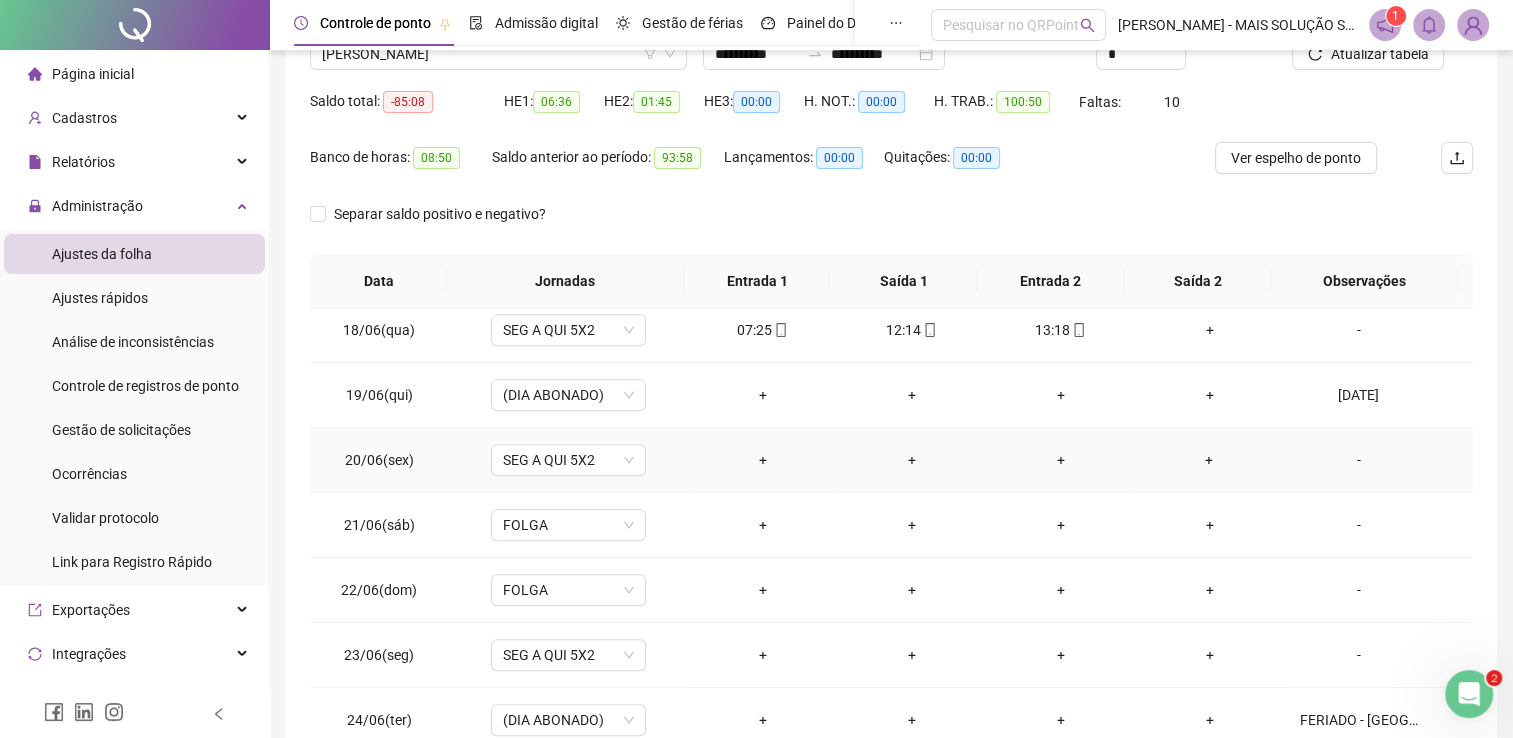 scroll, scrollTop: 283, scrollLeft: 0, axis: vertical 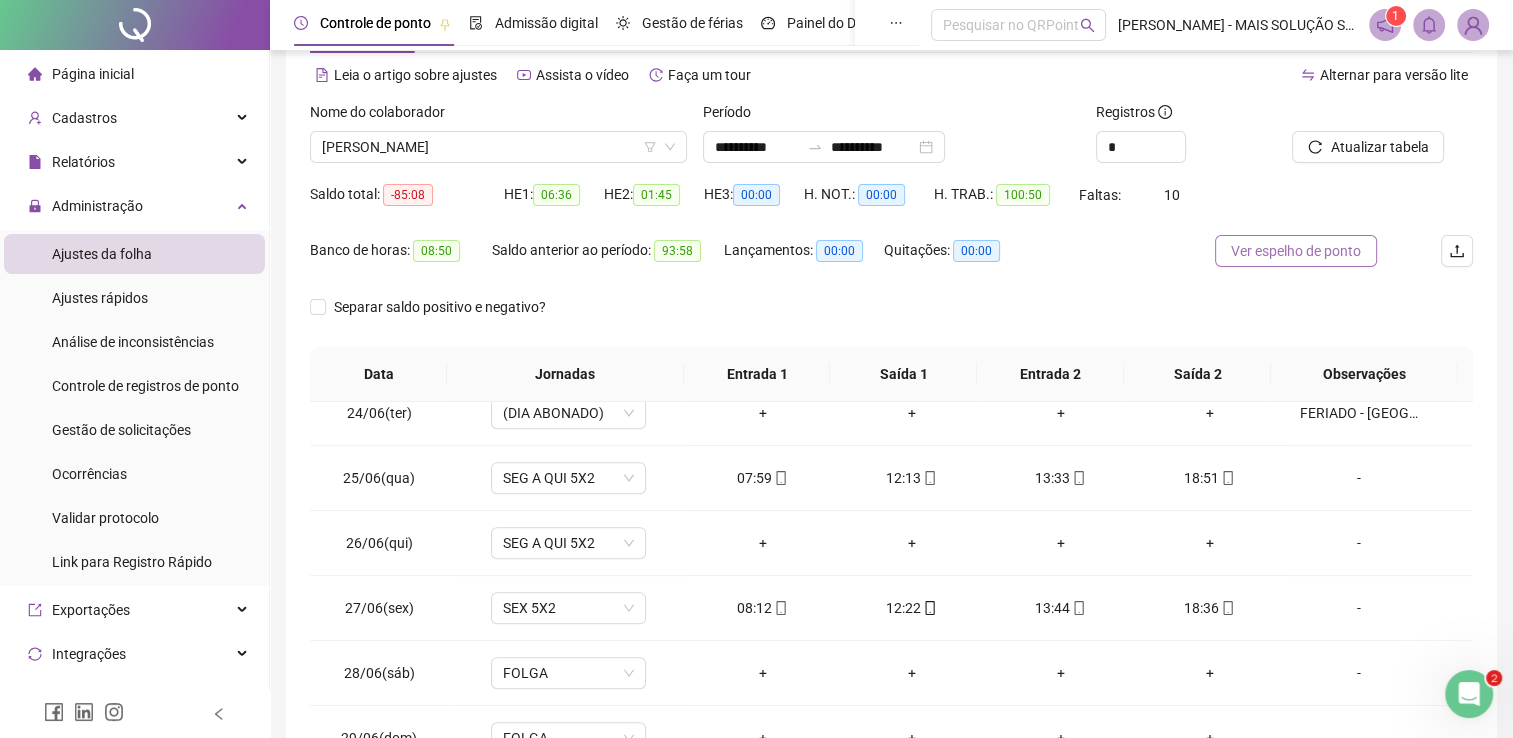 click on "Ver espelho de ponto" at bounding box center [1296, 251] 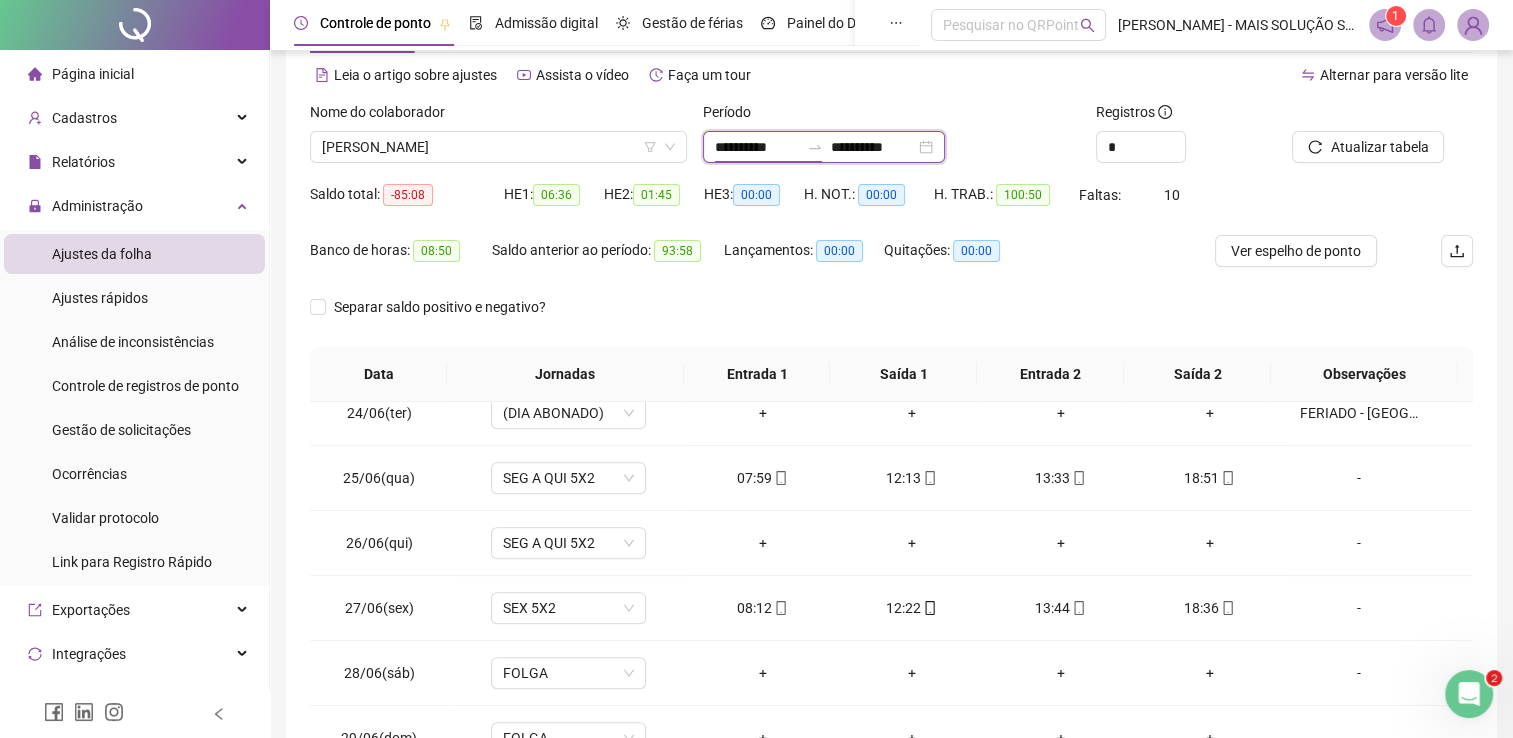 click on "**********" at bounding box center (757, 147) 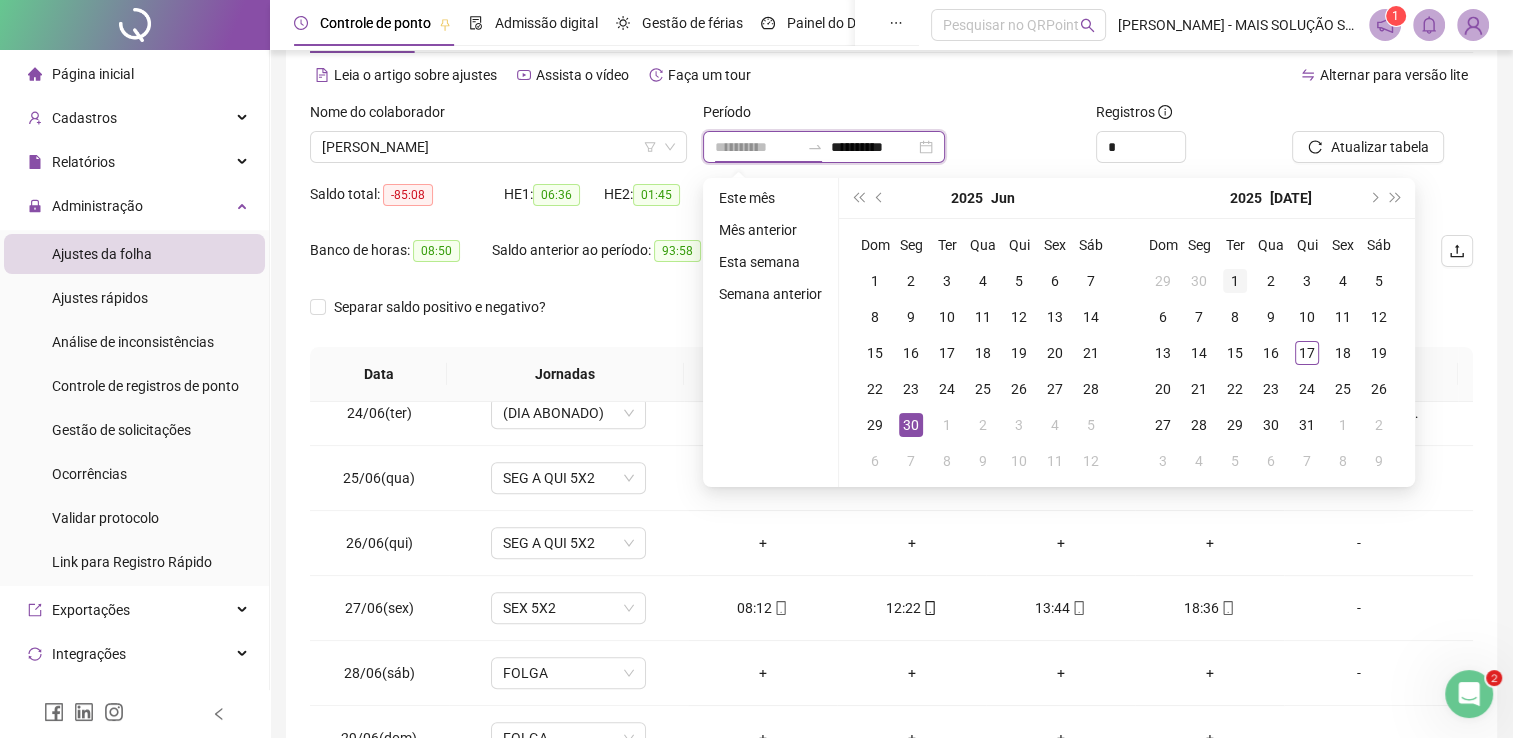 type on "**********" 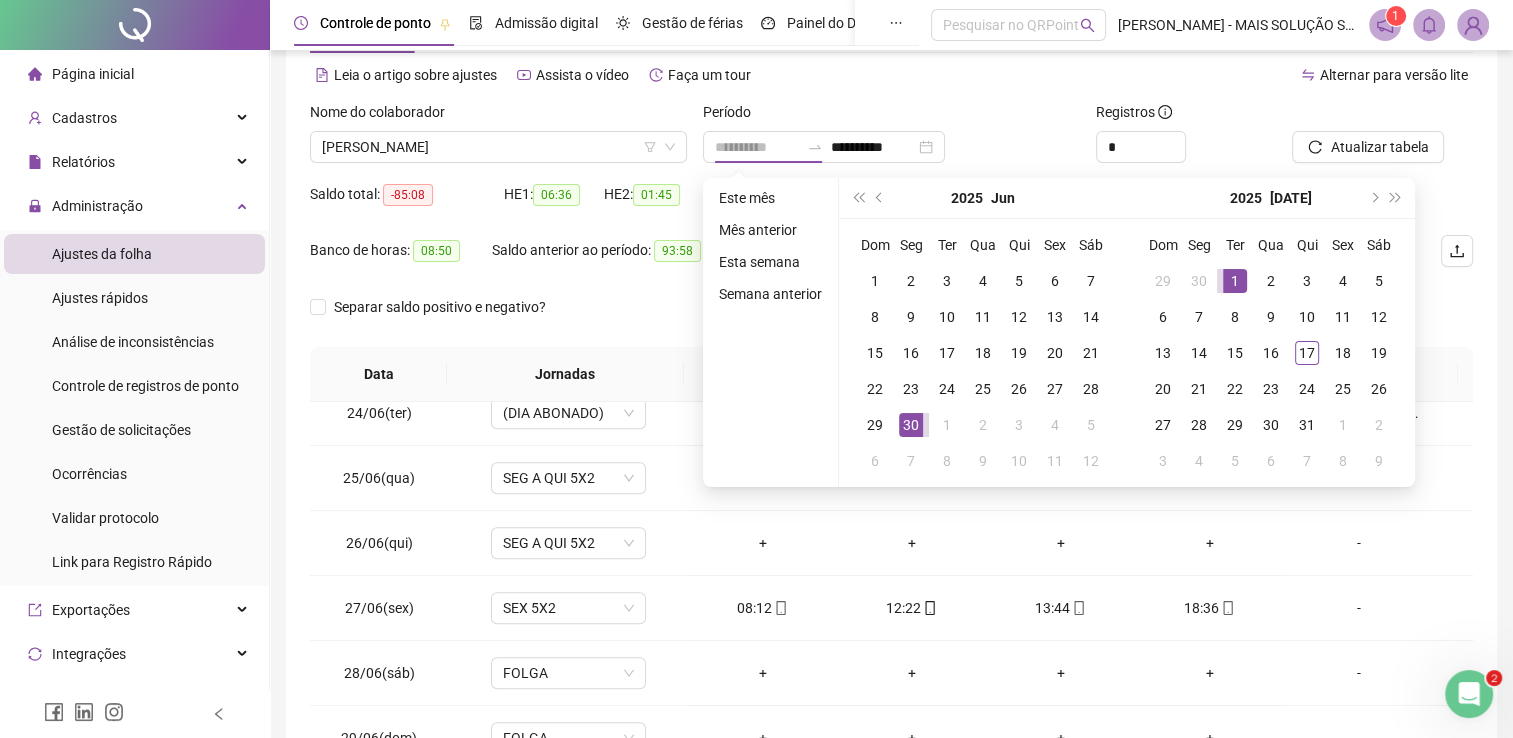 drag, startPoint x: 1224, startPoint y: 275, endPoint x: 1259, endPoint y: 299, distance: 42.43819 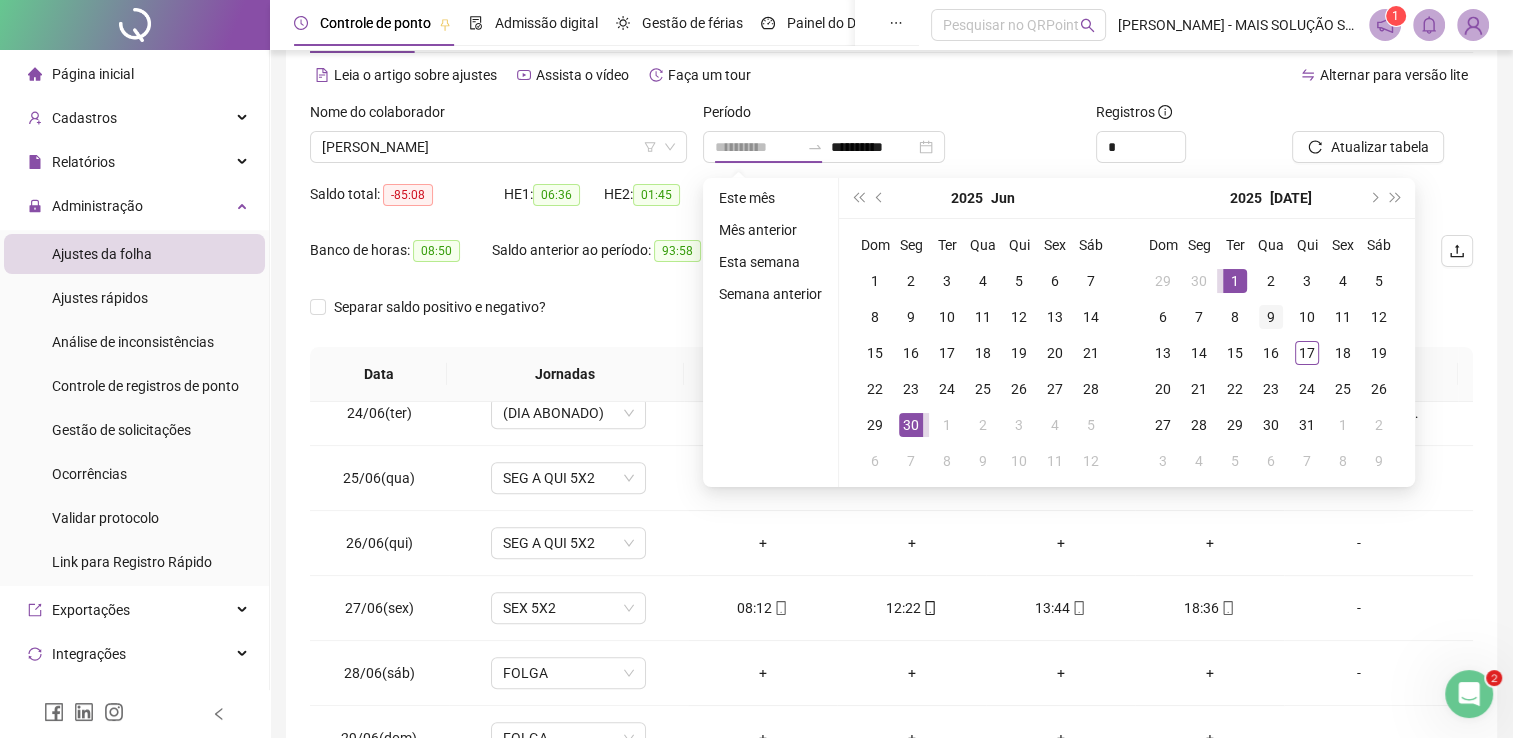 click on "1" at bounding box center (1235, 281) 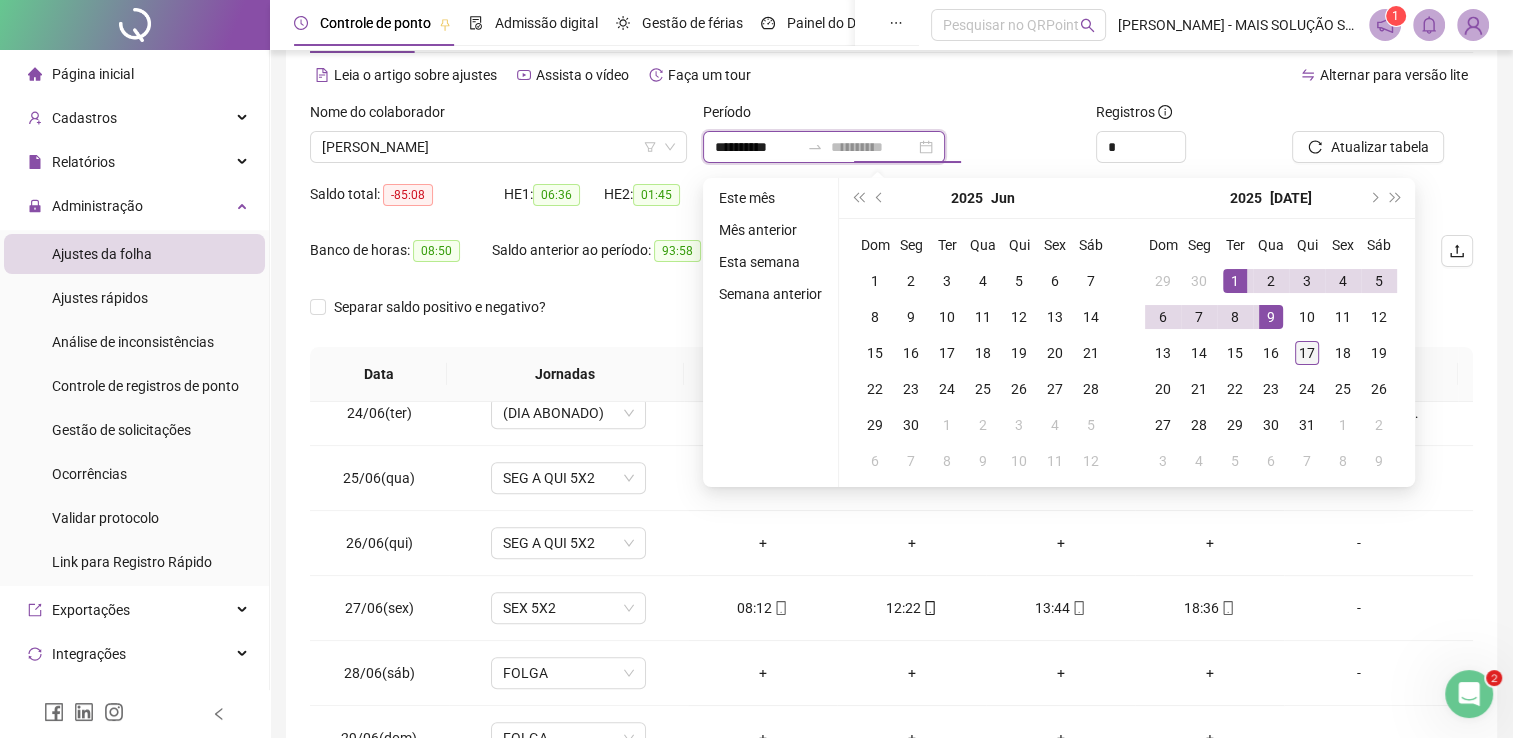 type on "**********" 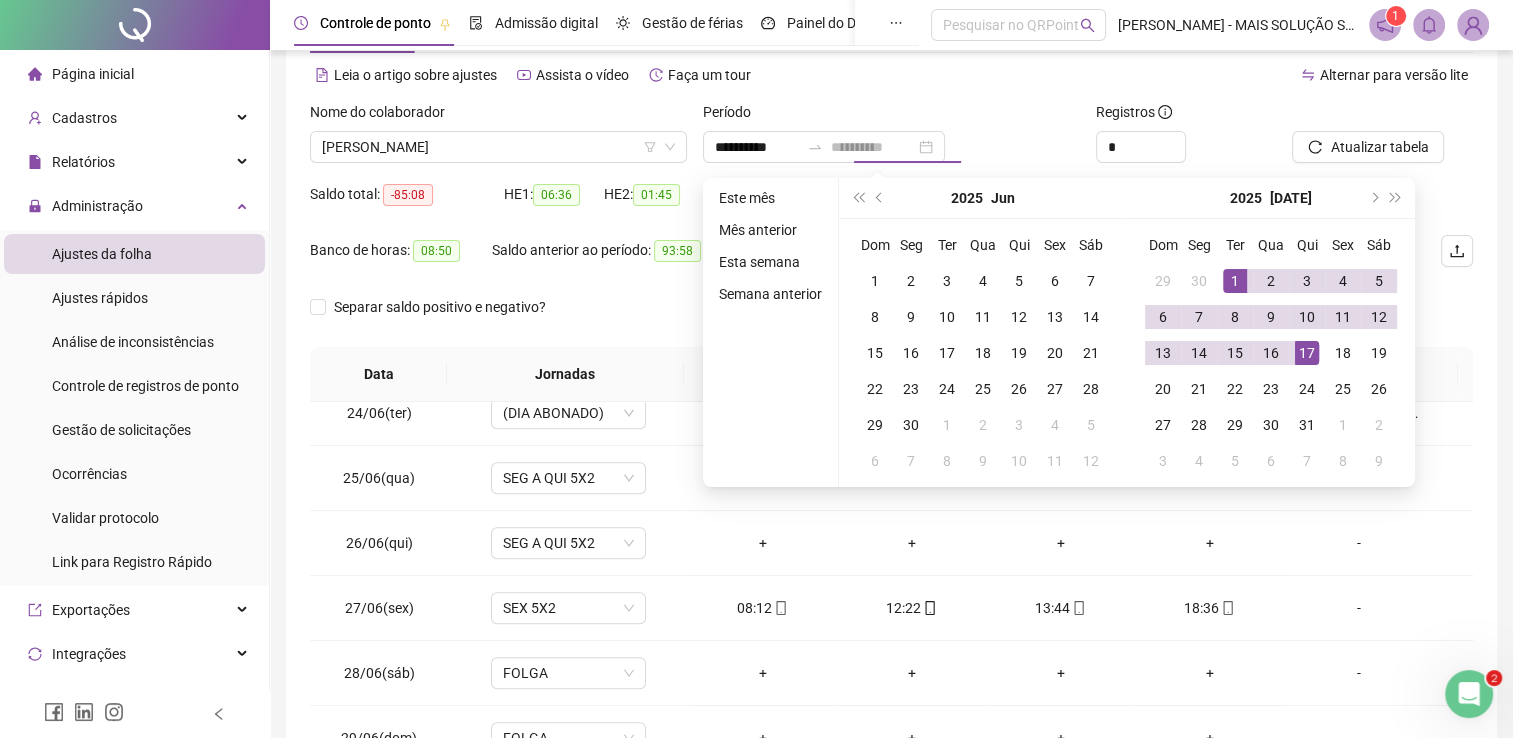 click on "17" at bounding box center (1307, 353) 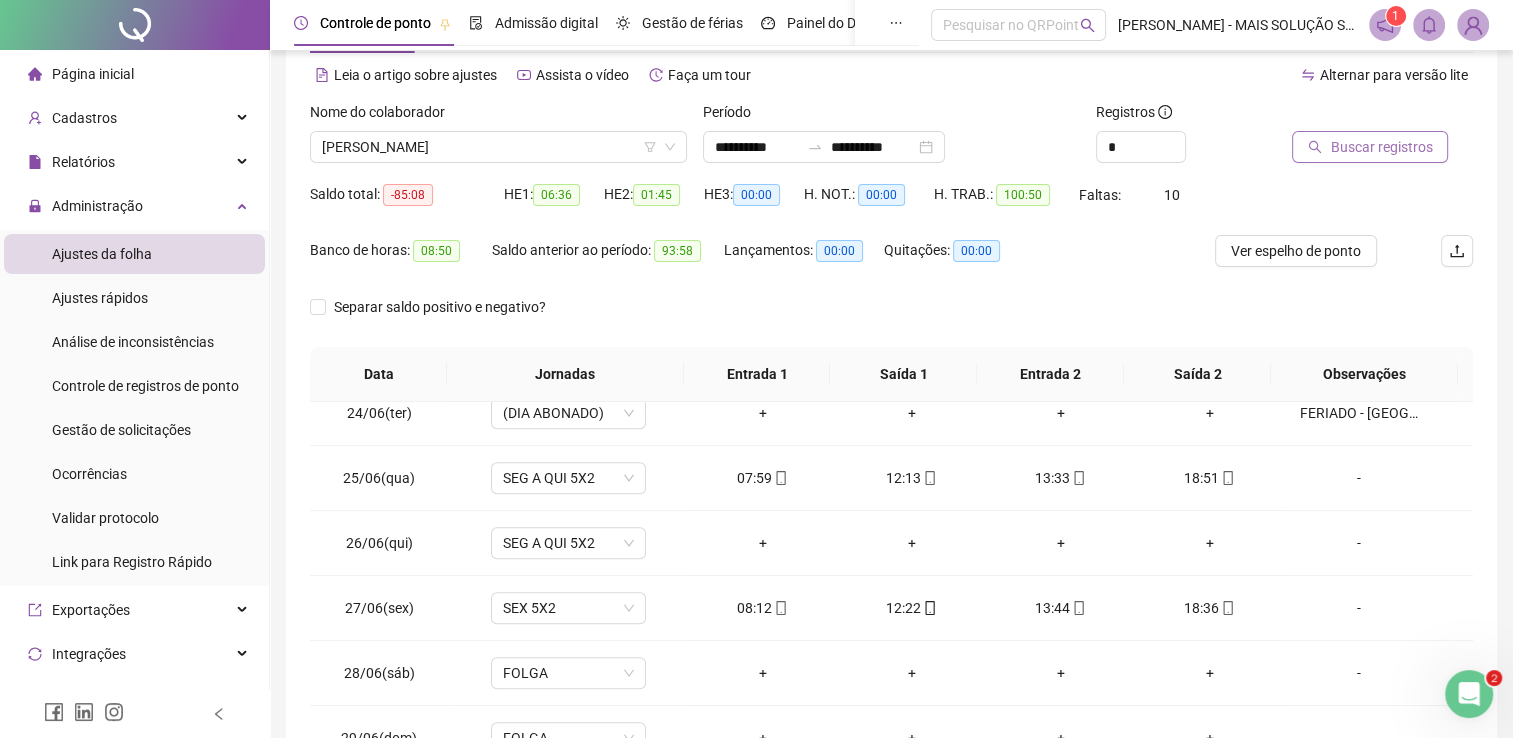 click on "Buscar registros" at bounding box center [1381, 147] 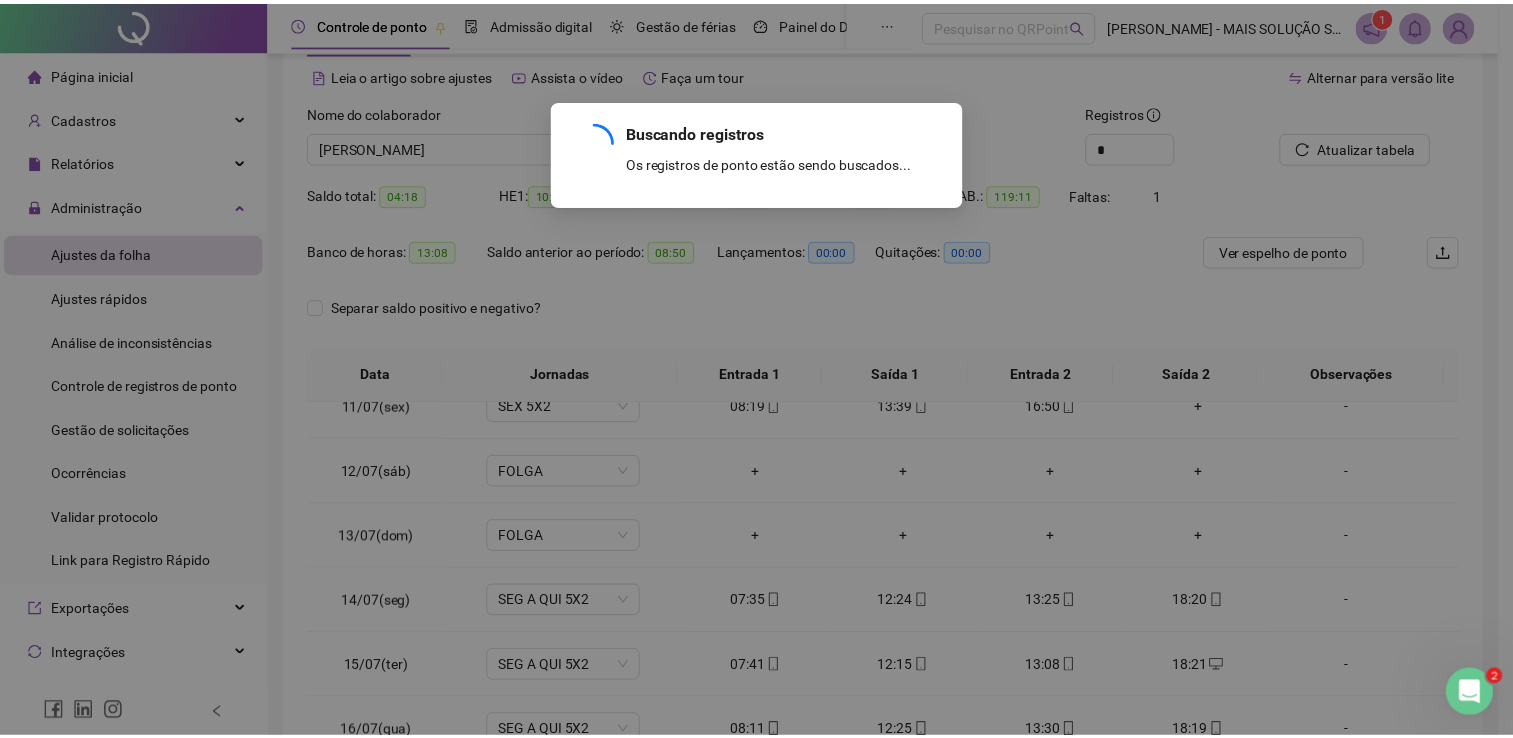 scroll, scrollTop: 674, scrollLeft: 0, axis: vertical 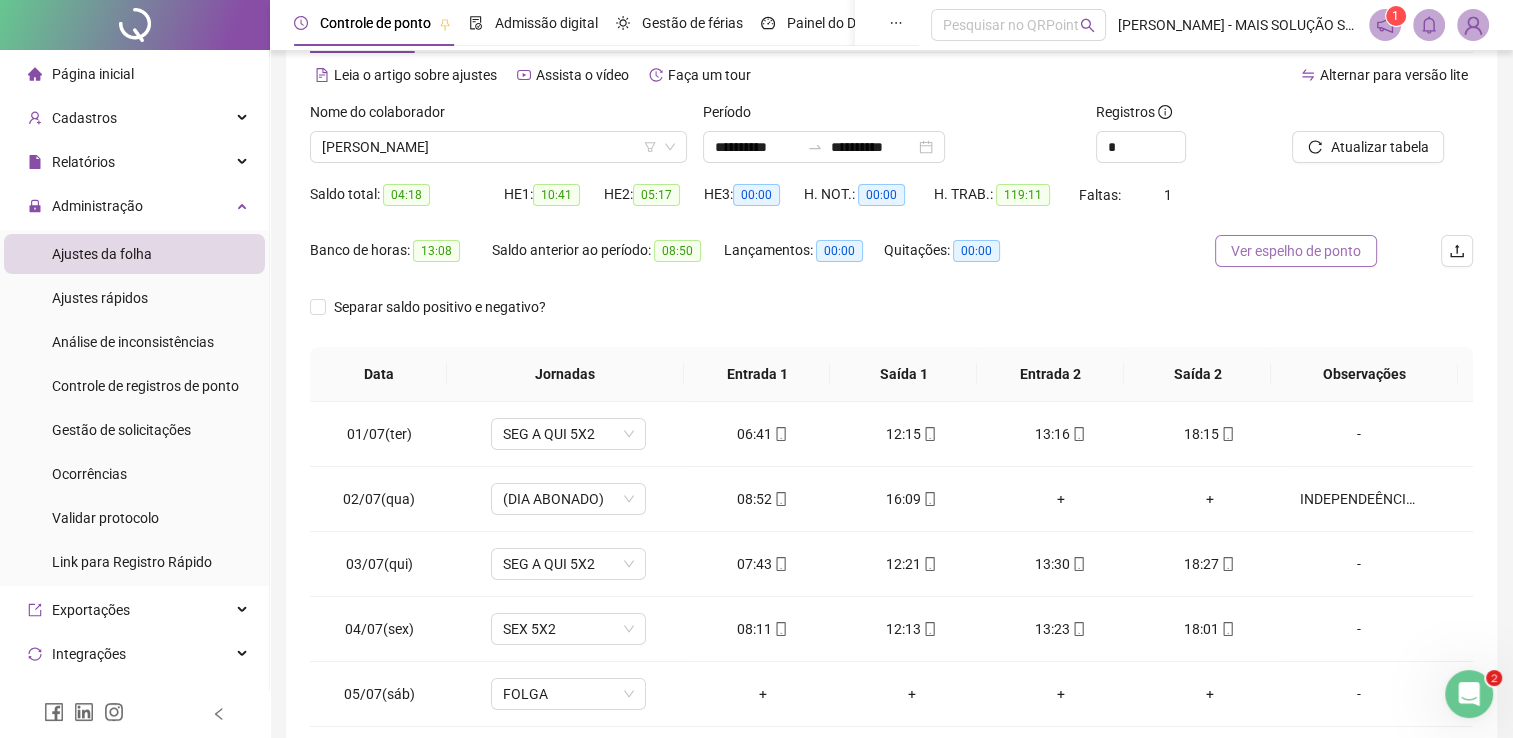 click on "Ver espelho de ponto" at bounding box center [1296, 251] 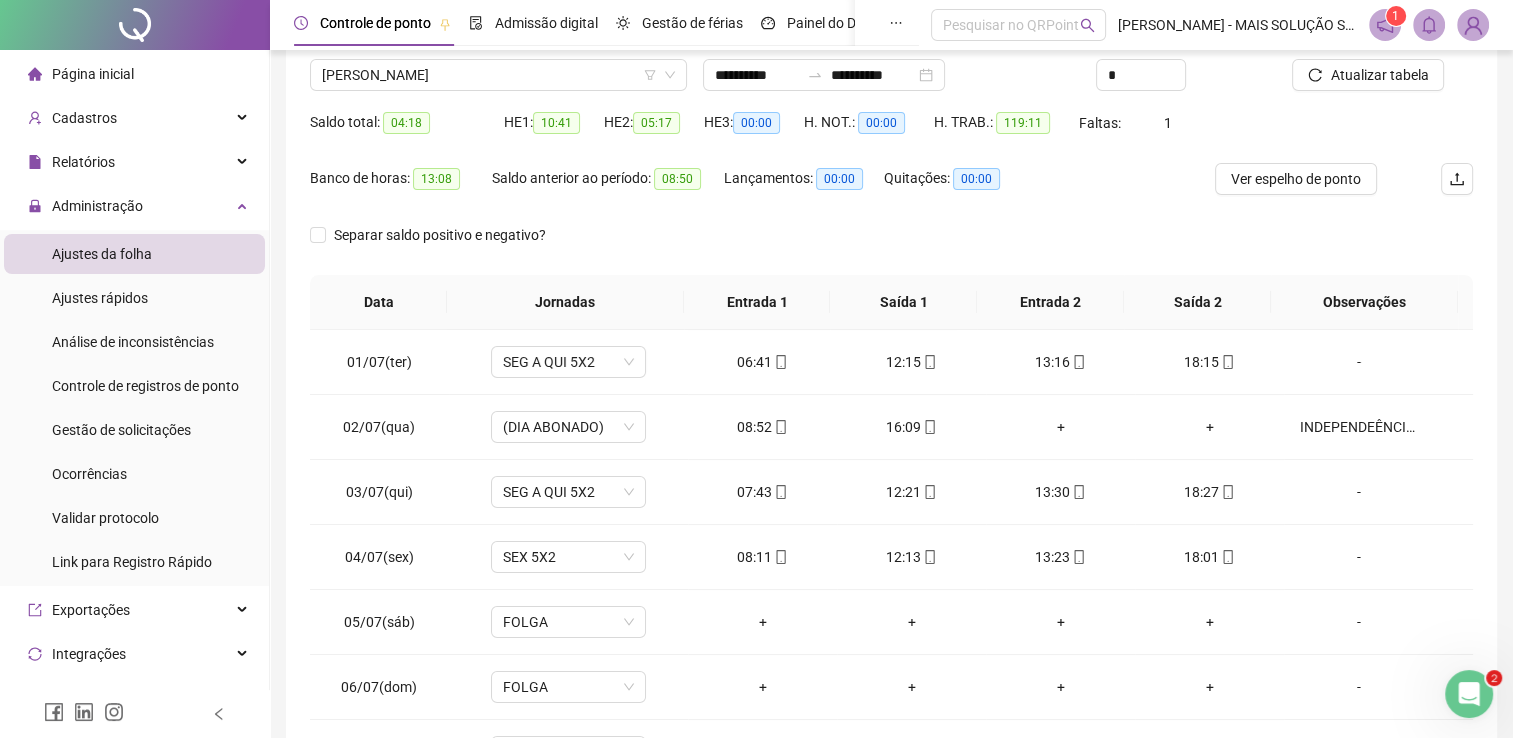 scroll, scrollTop: 183, scrollLeft: 0, axis: vertical 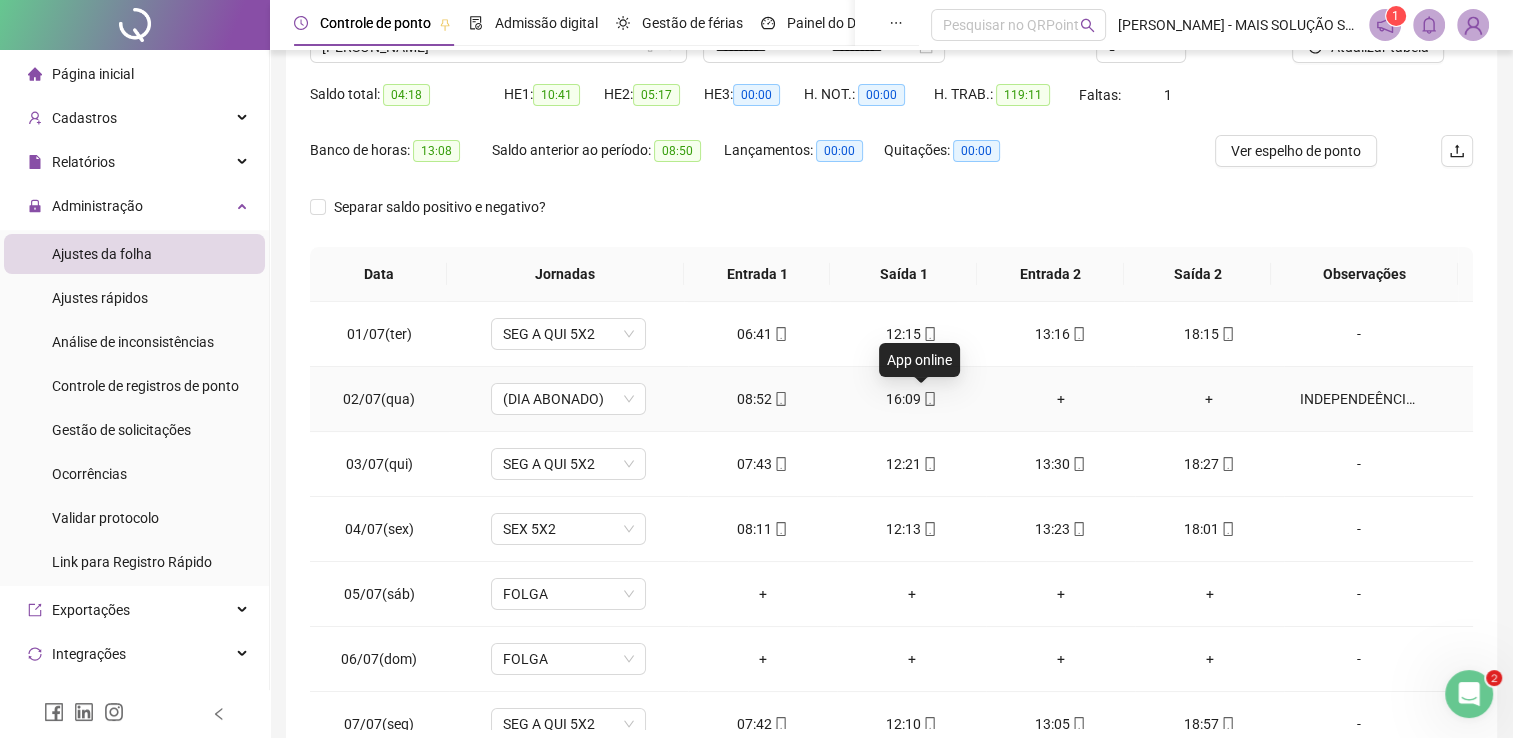 click 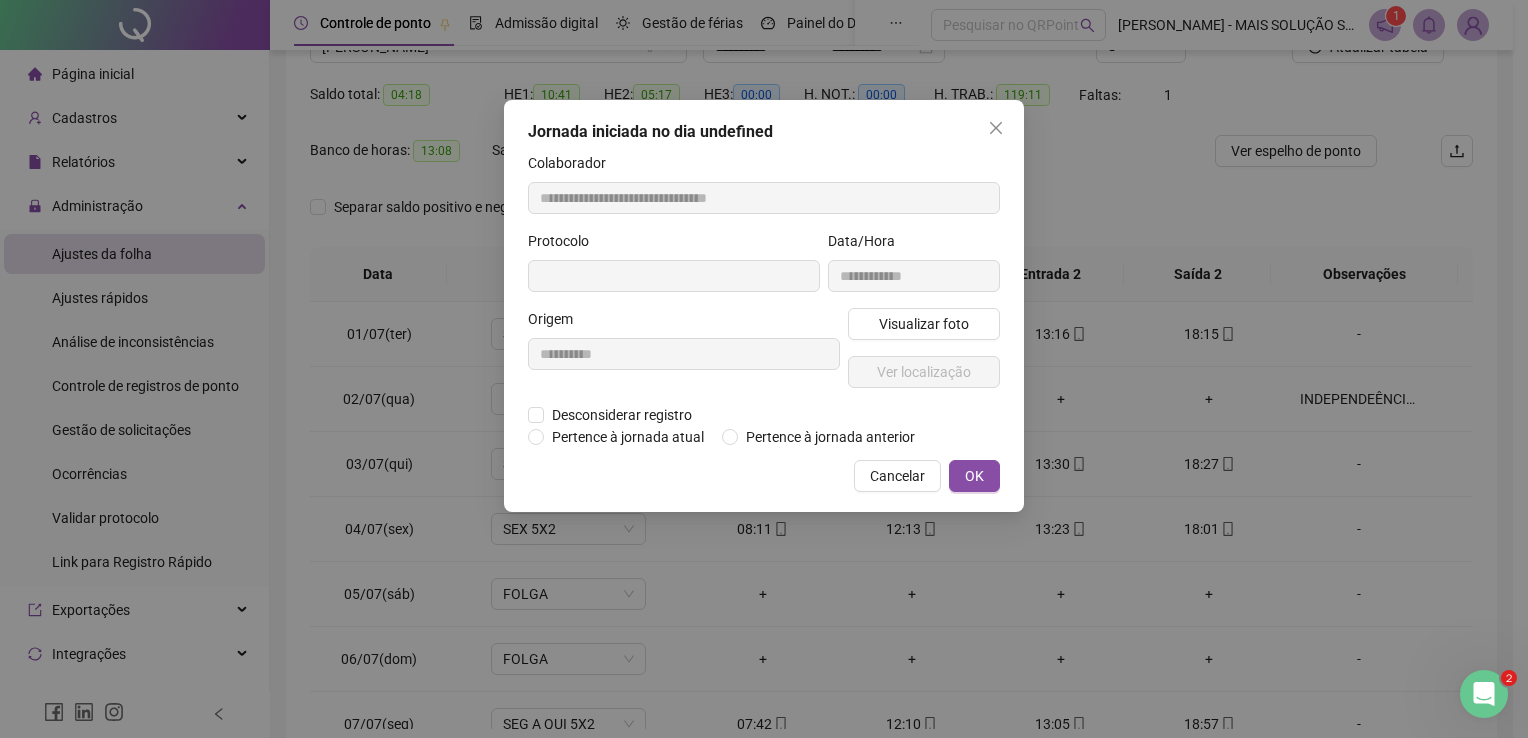 type on "**********" 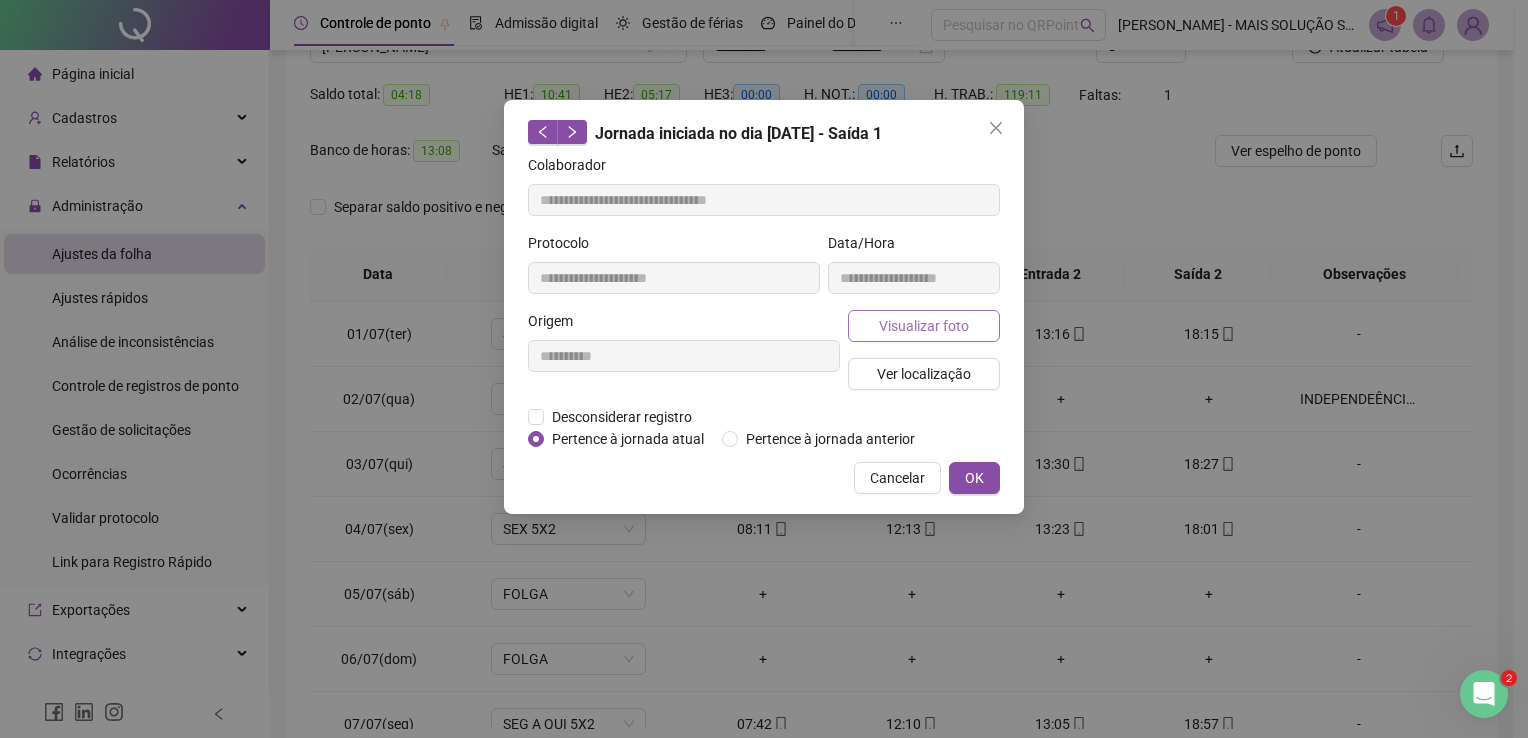 click on "Visualizar foto" at bounding box center [924, 326] 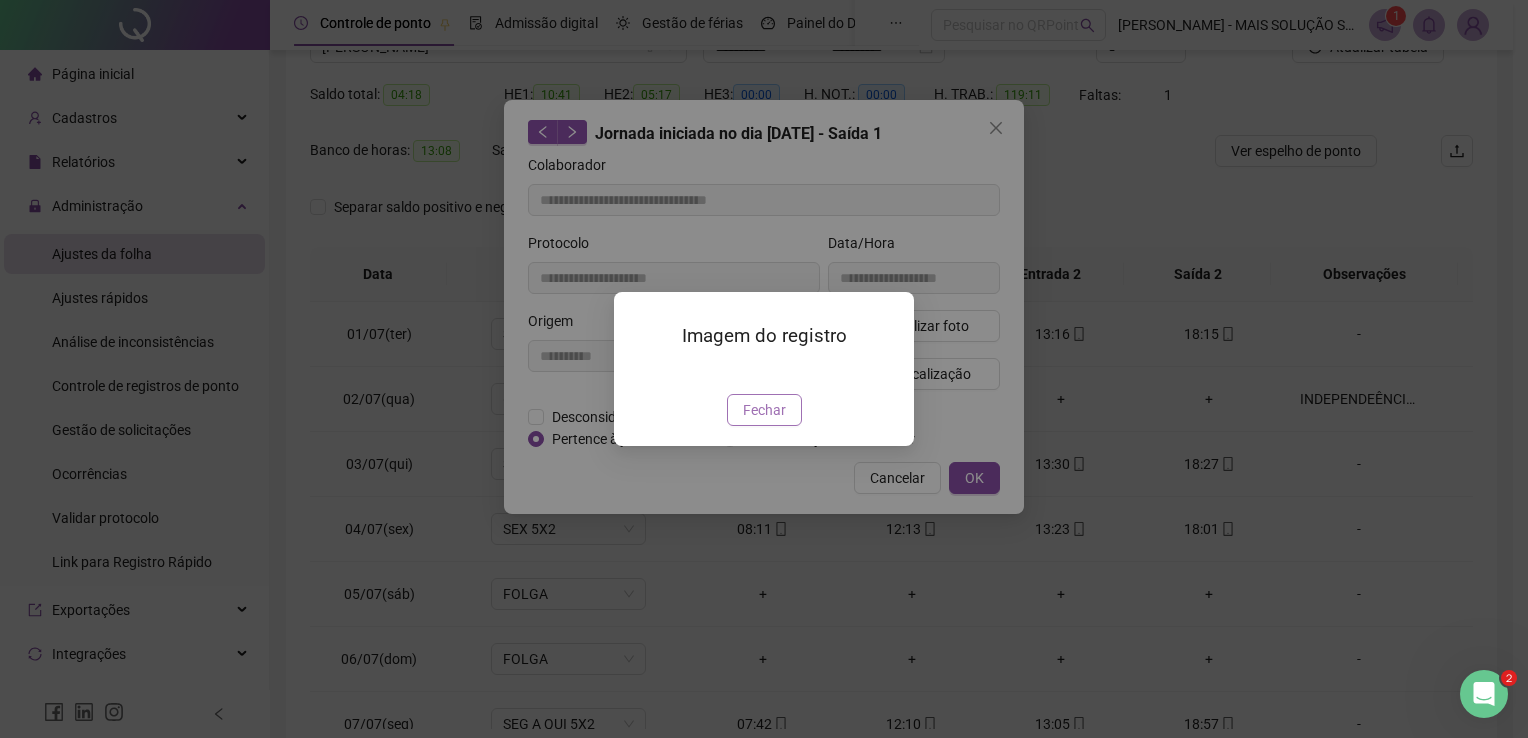 click on "Fechar" at bounding box center [764, 410] 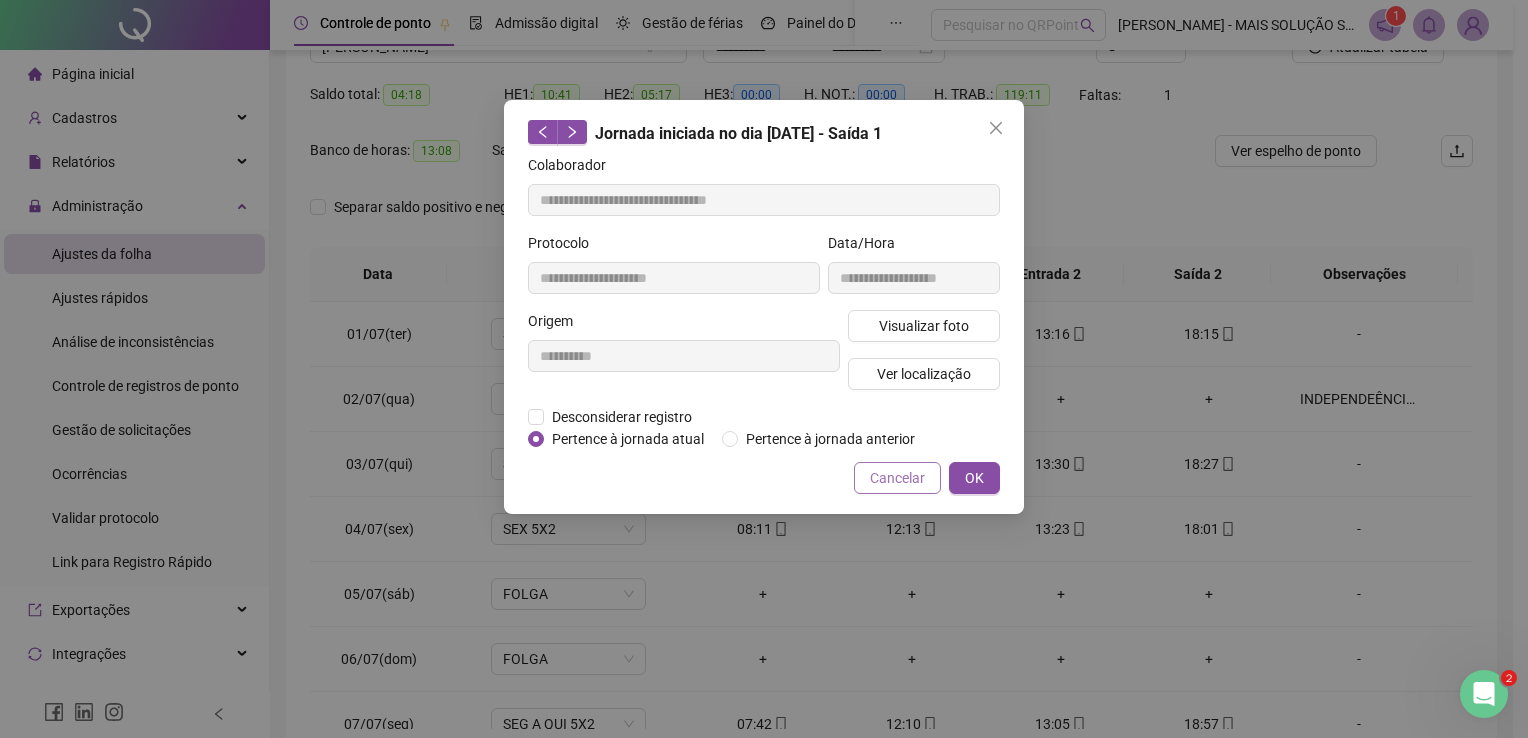 click on "Cancelar" at bounding box center [897, 478] 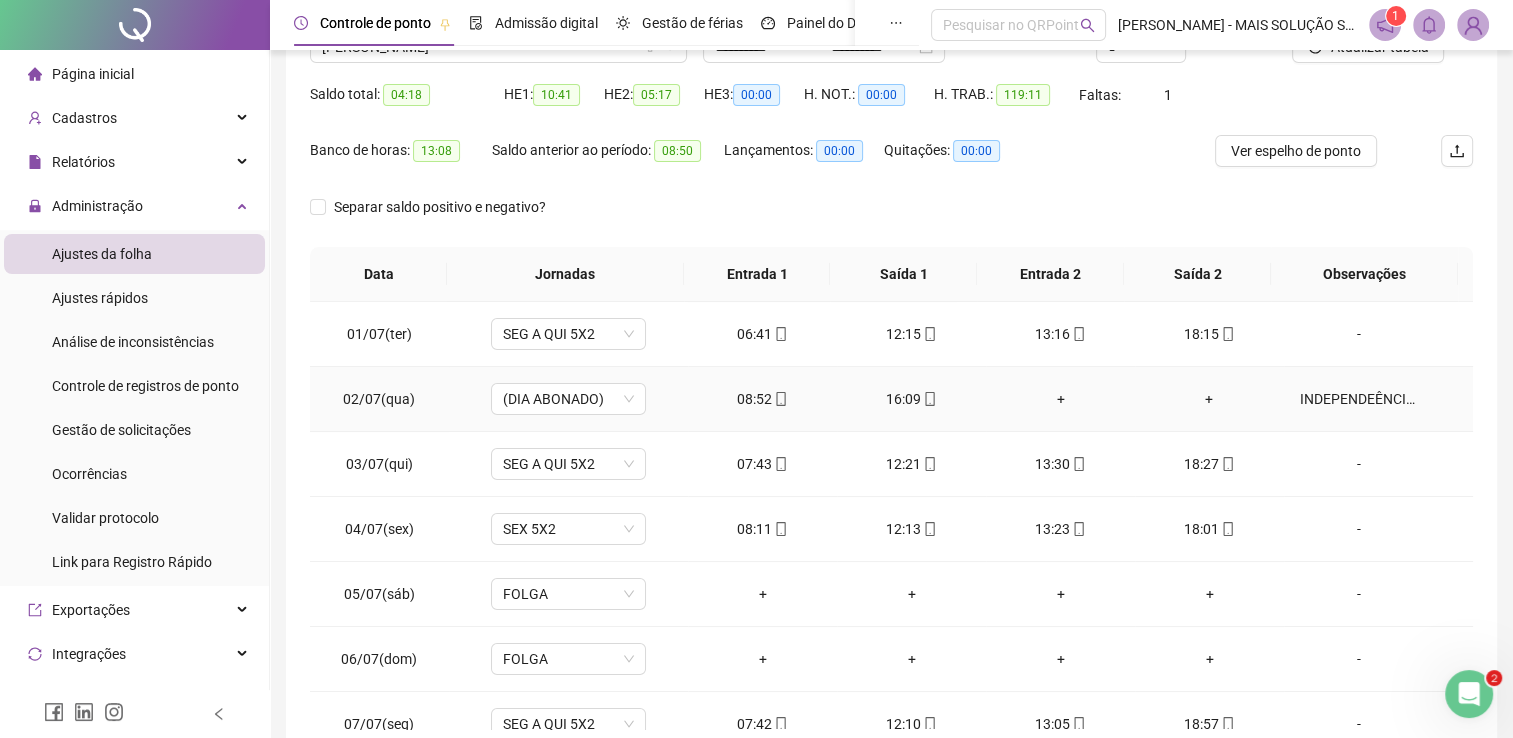click 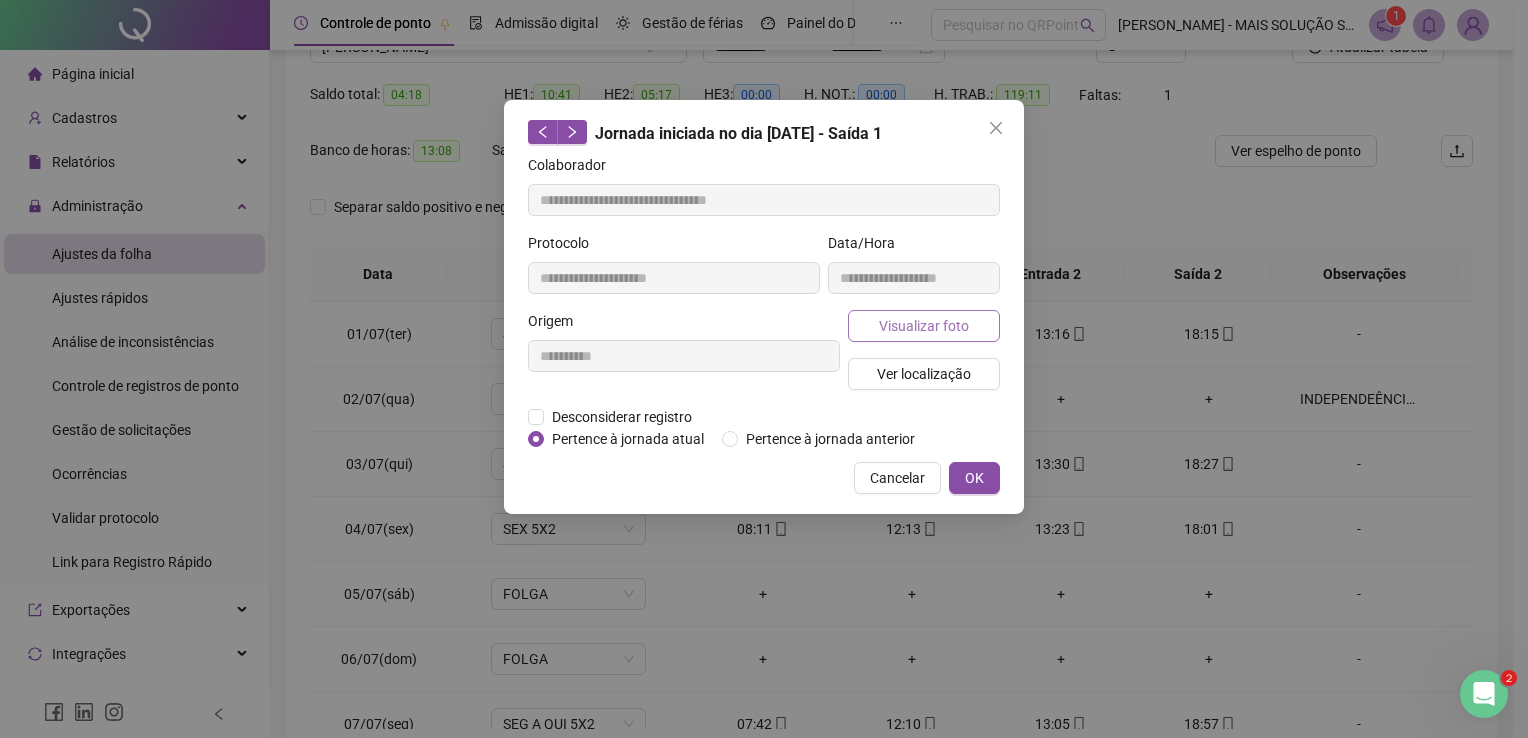 click on "Visualizar foto" at bounding box center (924, 326) 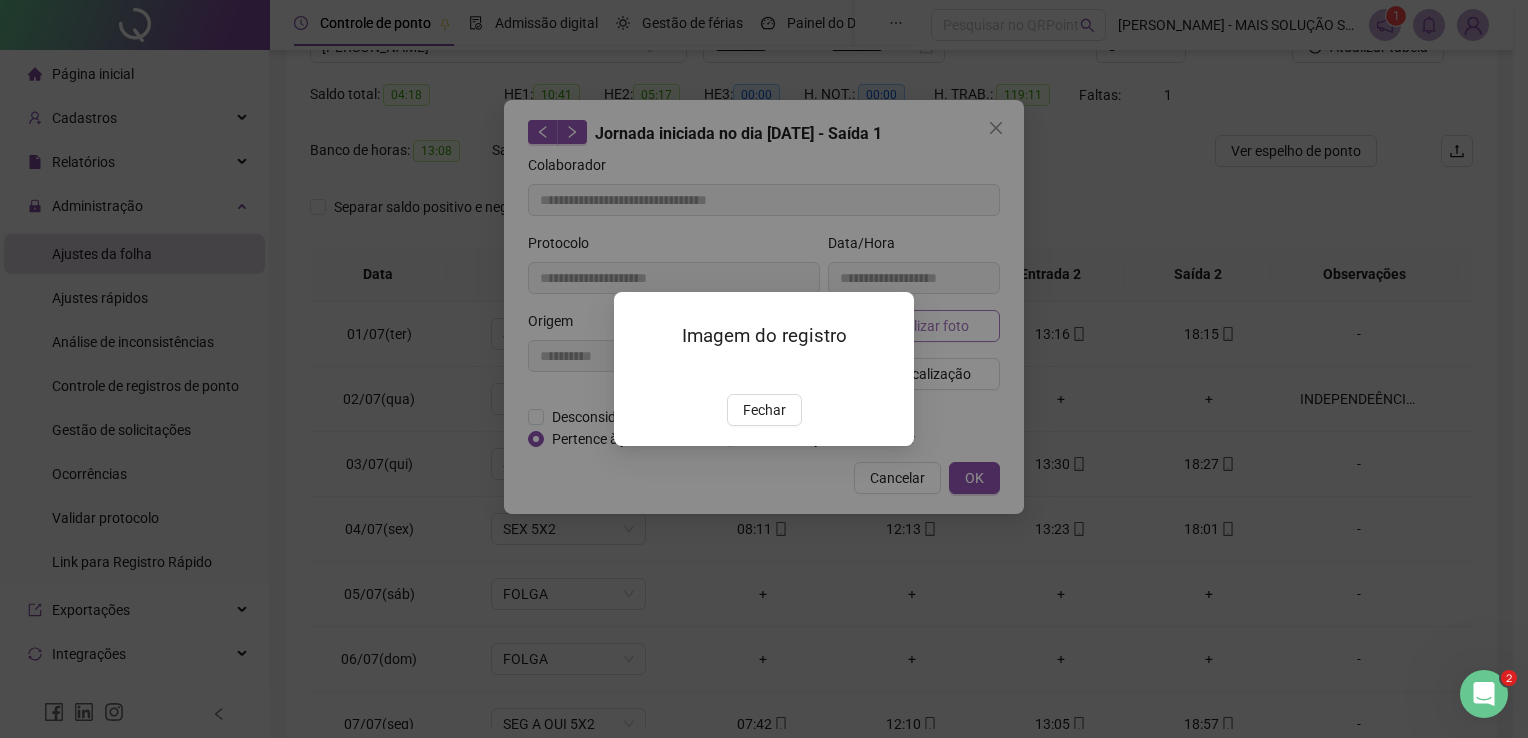type on "**********" 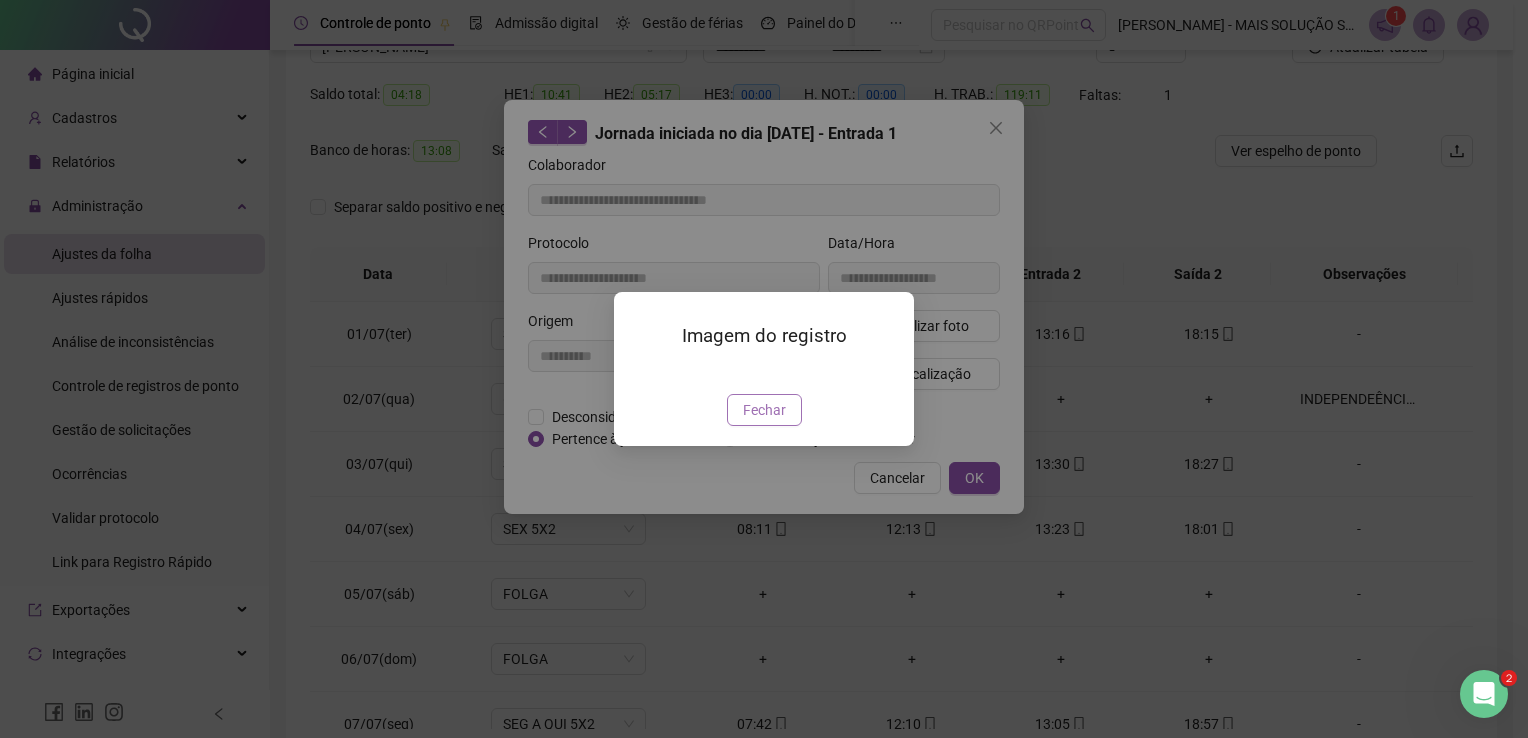 click on "Fechar" at bounding box center [764, 410] 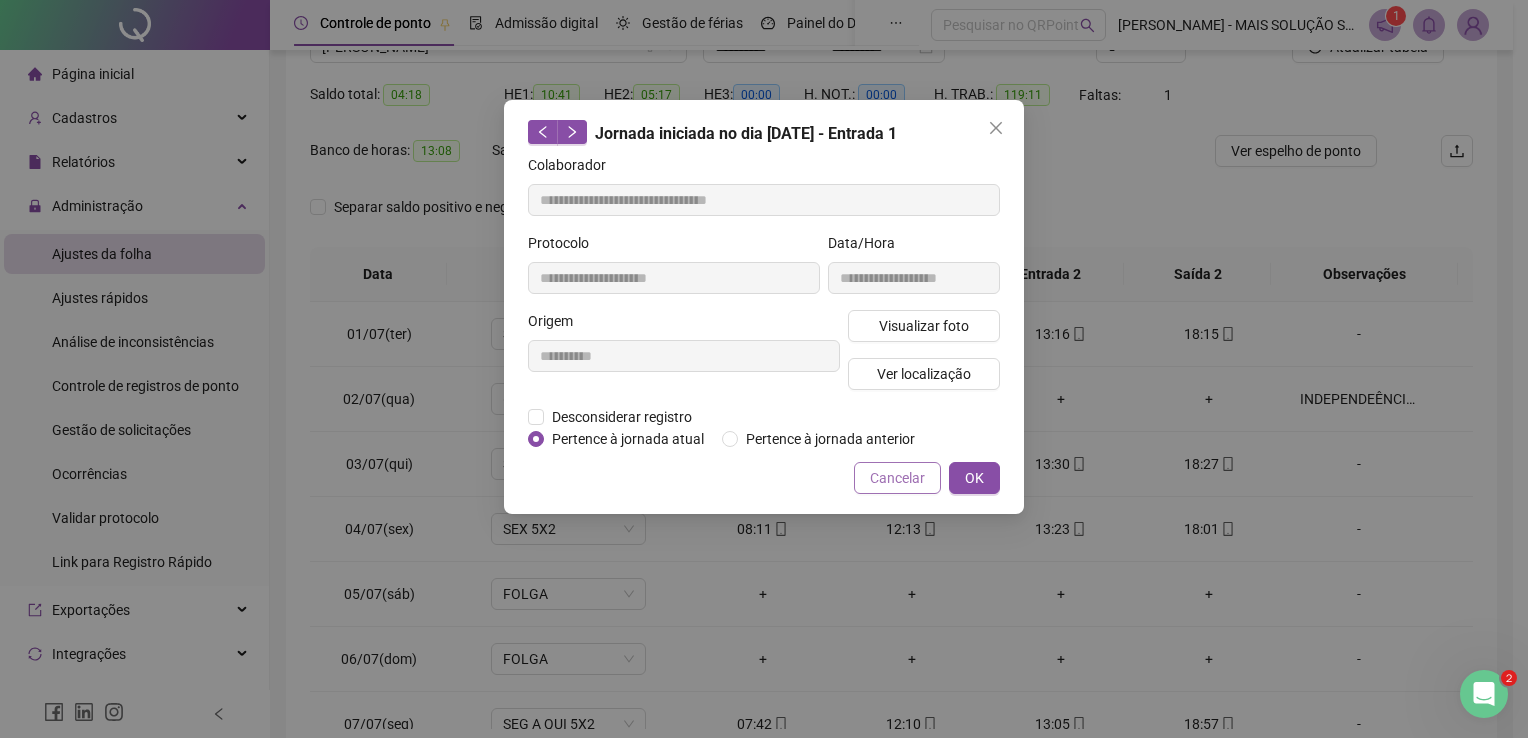 click on "Cancelar" at bounding box center (897, 478) 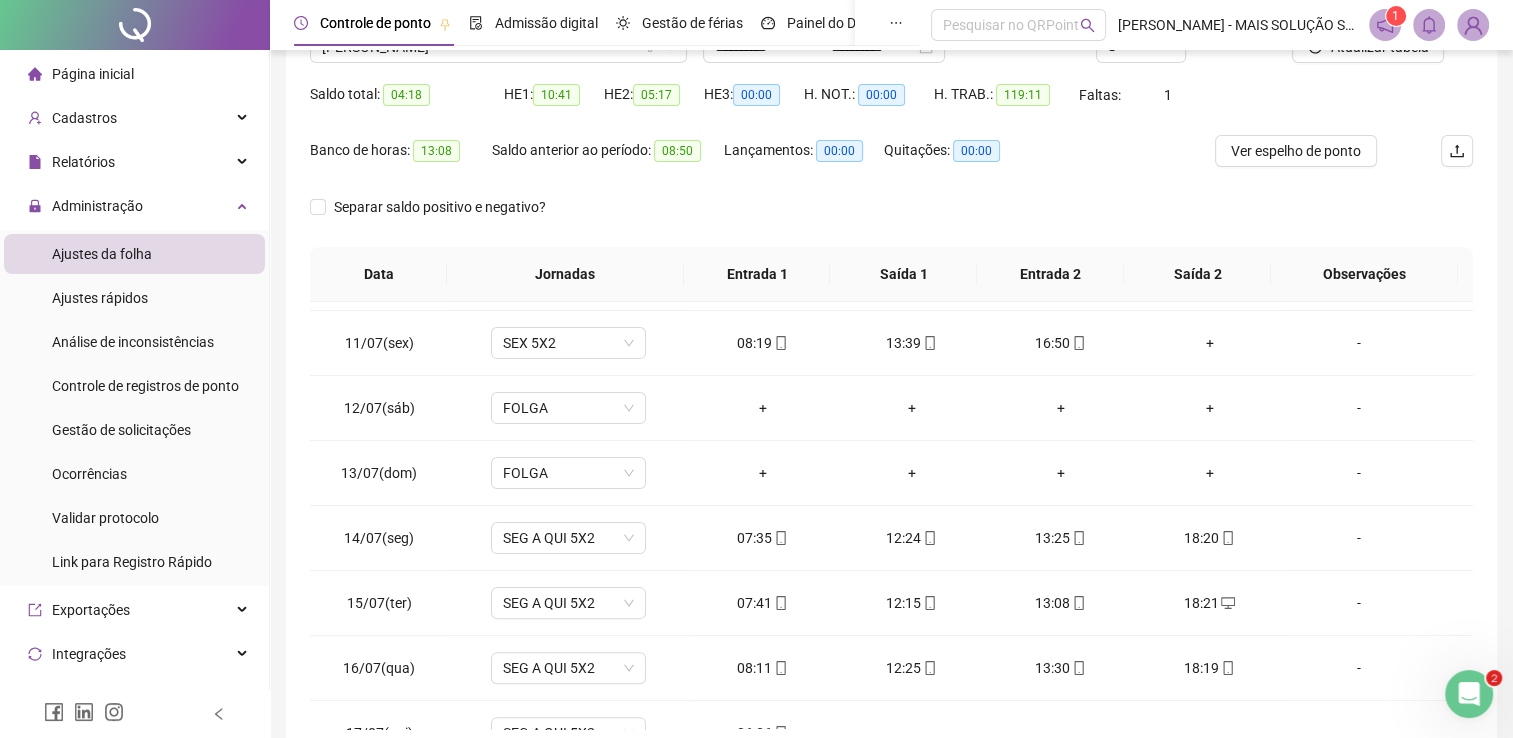 scroll, scrollTop: 674, scrollLeft: 0, axis: vertical 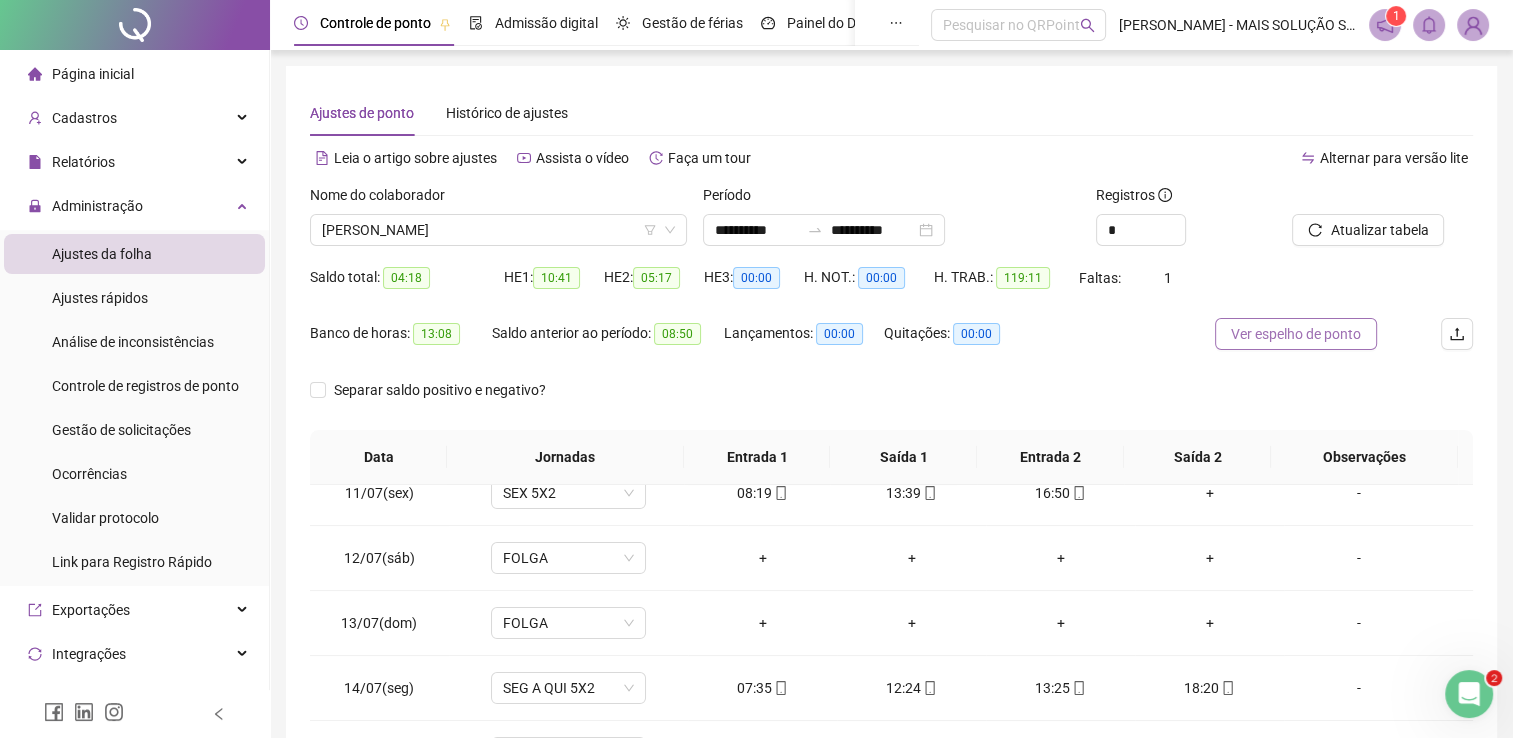 click on "Ver espelho de ponto" at bounding box center (1296, 334) 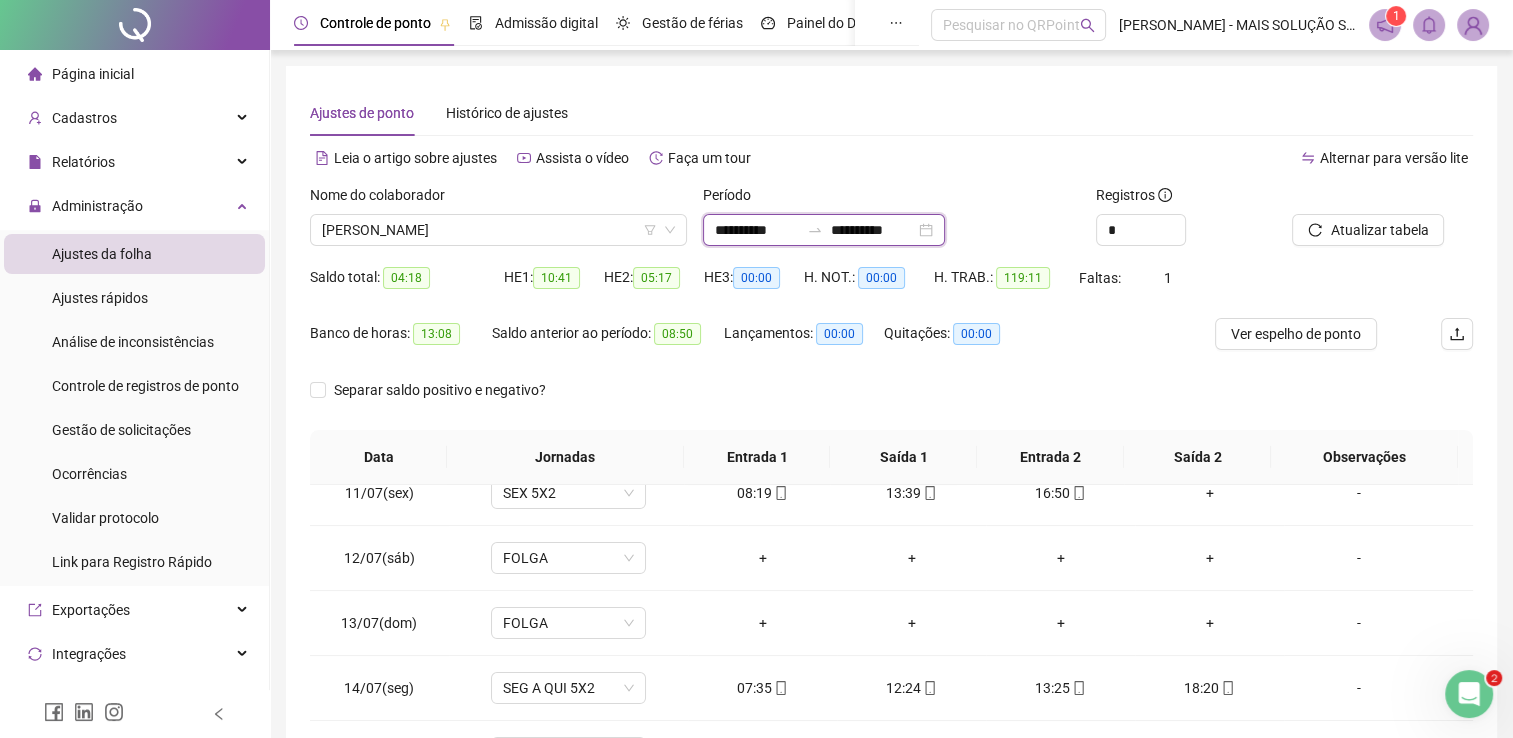 click on "**********" at bounding box center [757, 230] 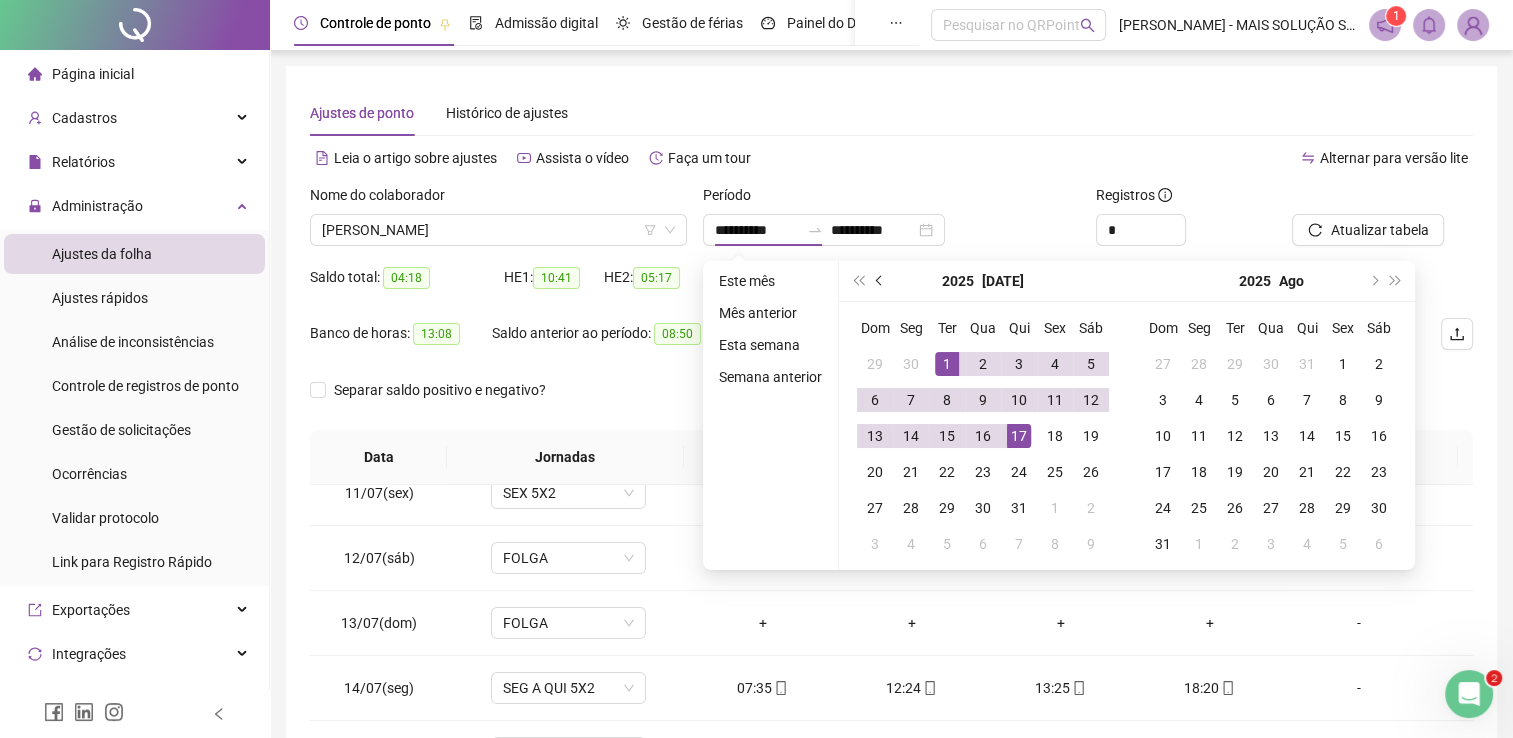 click at bounding box center [880, 281] 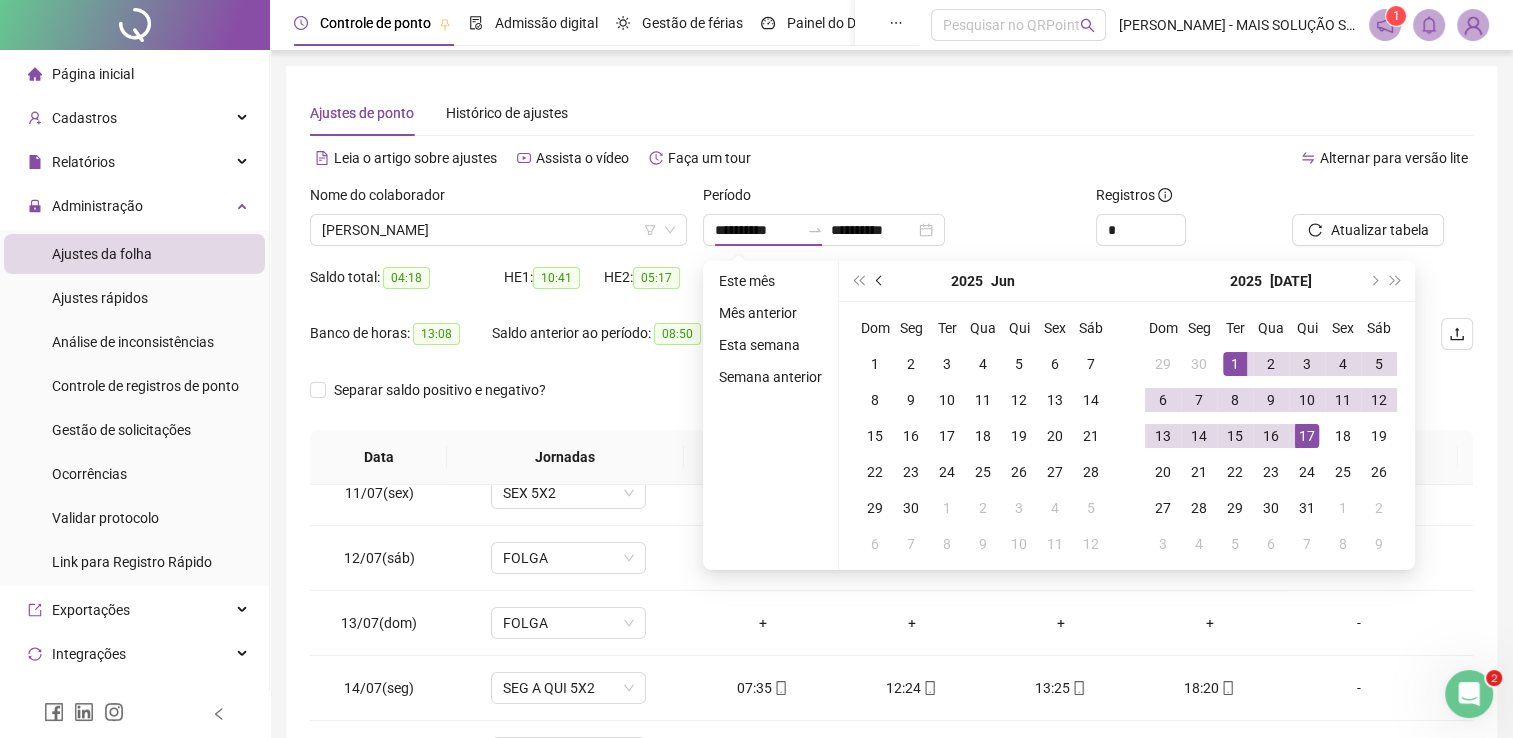 click at bounding box center [880, 281] 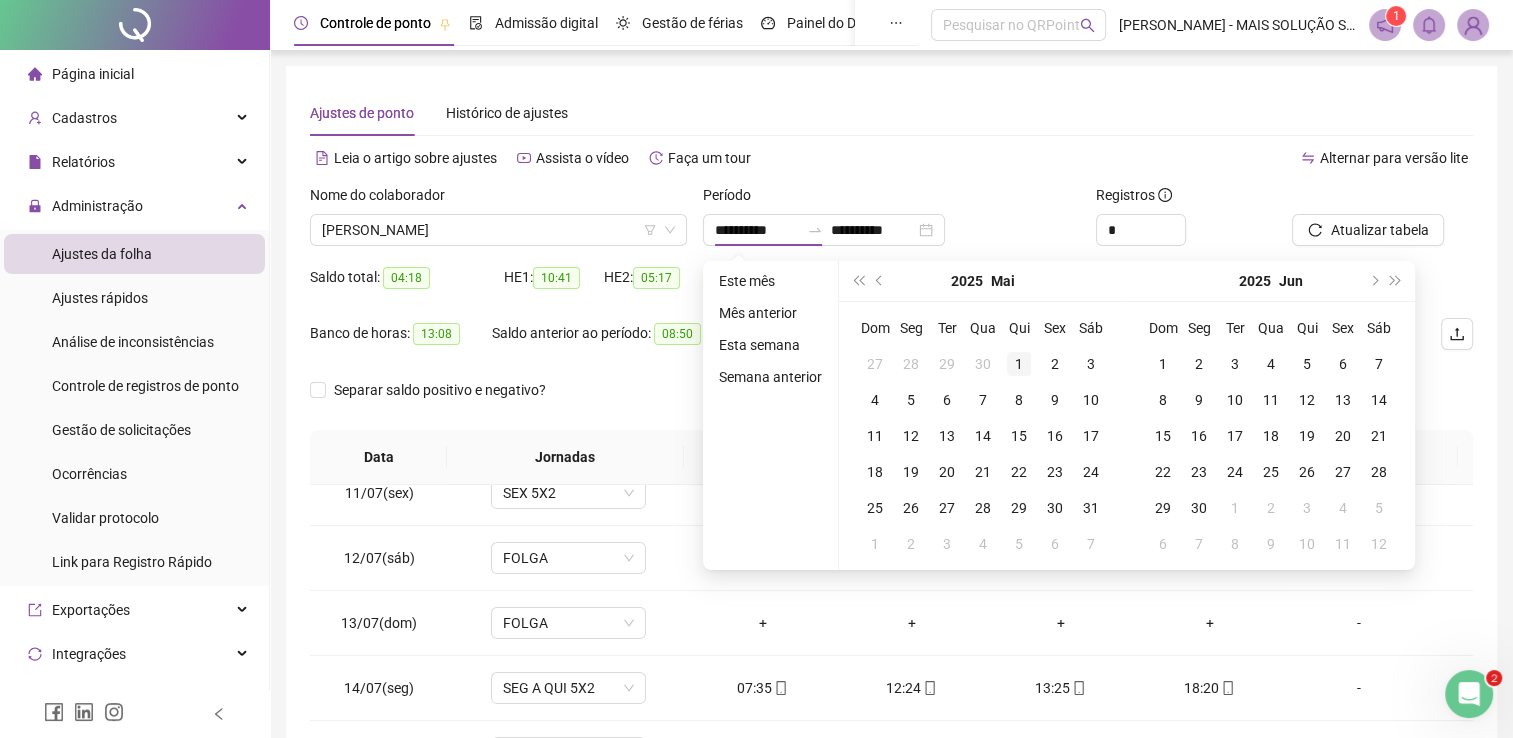 type on "**********" 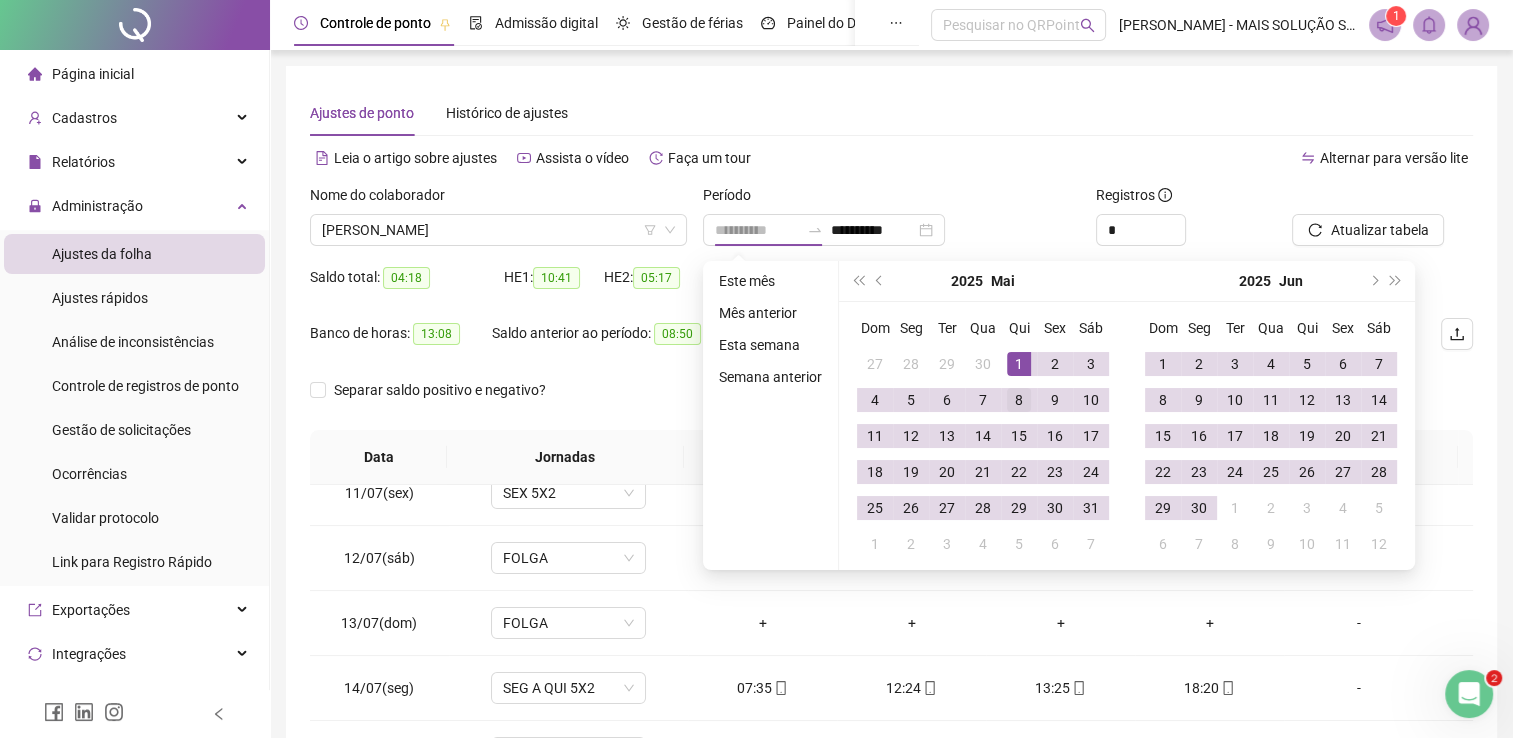 click on "1" at bounding box center (1019, 364) 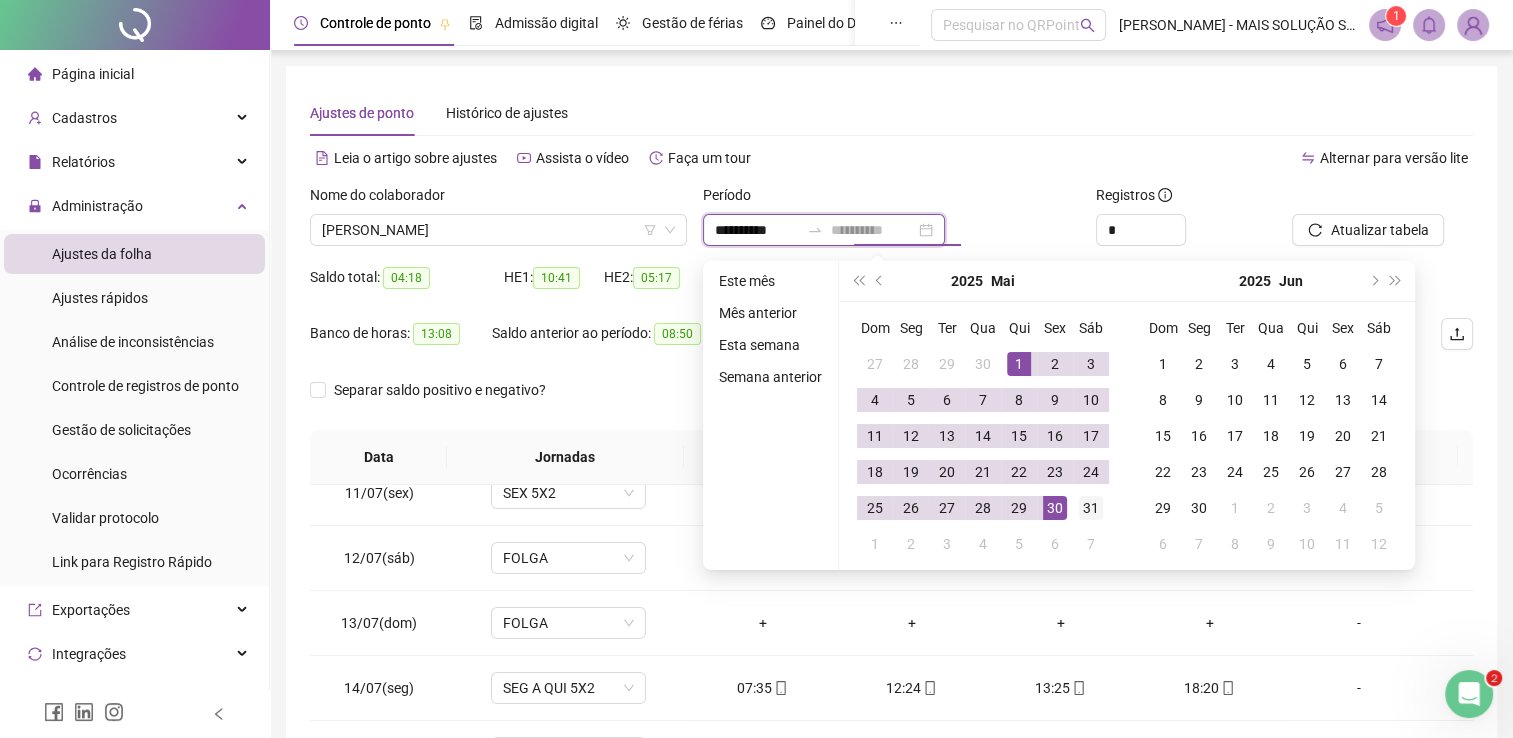 type on "**********" 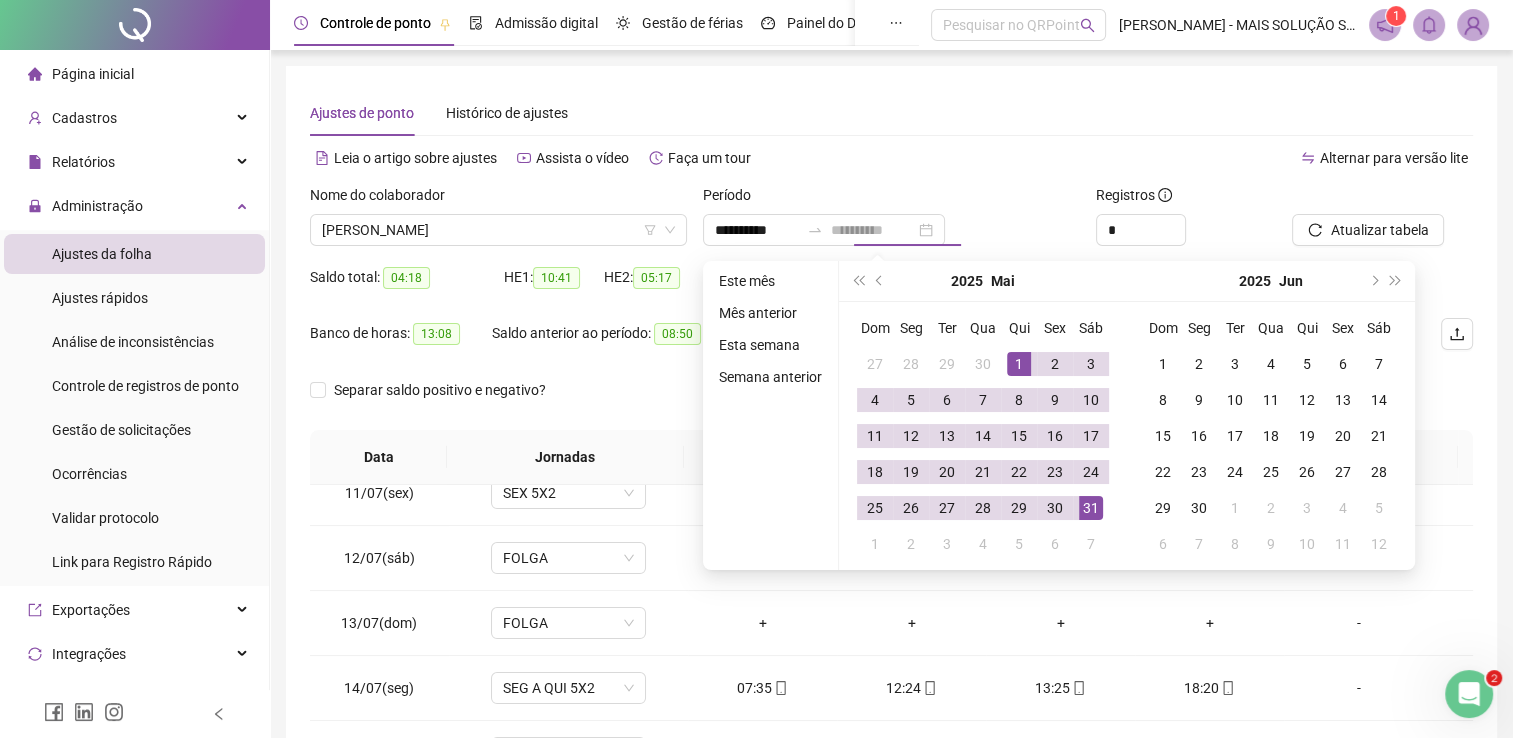 click on "31" at bounding box center (1091, 508) 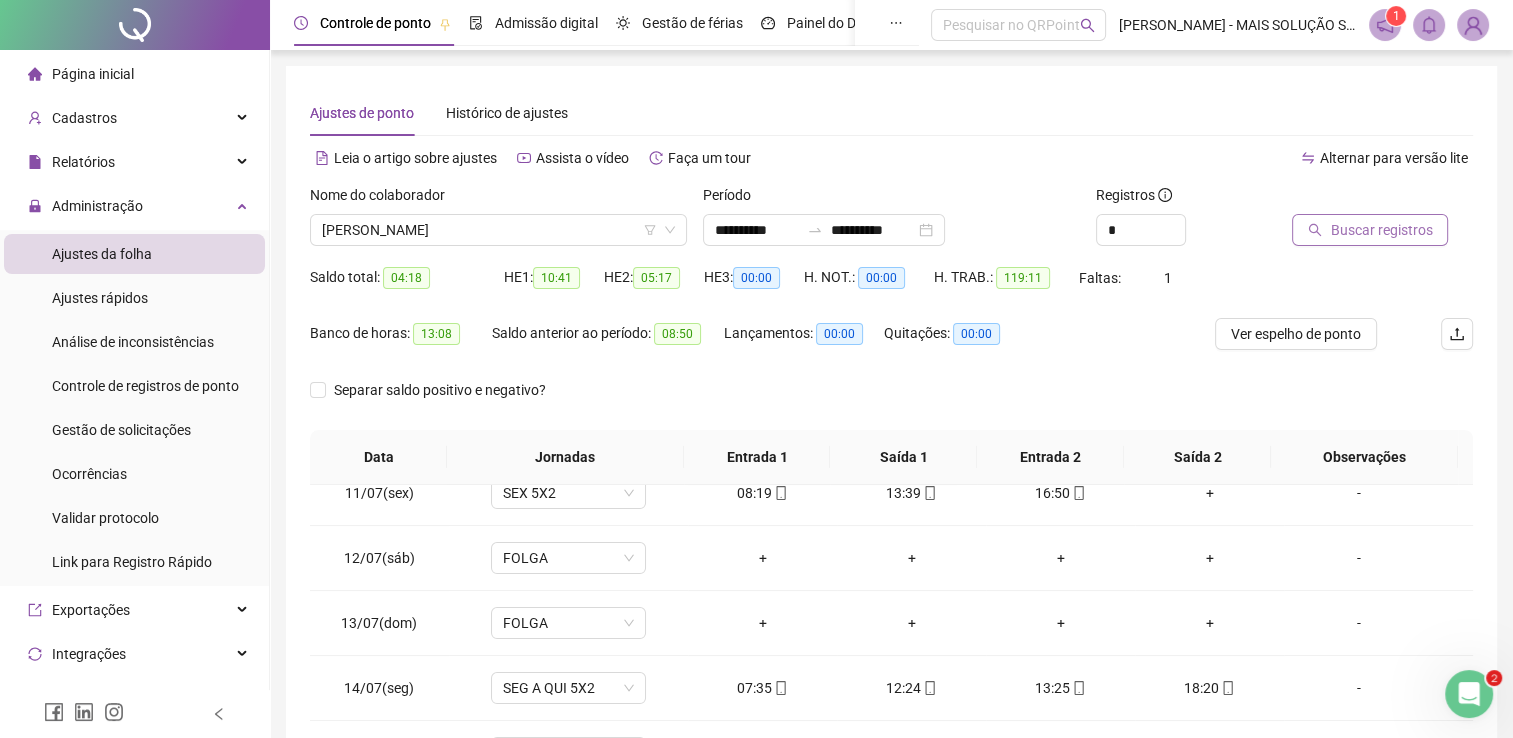 click on "Buscar registros" at bounding box center [1381, 230] 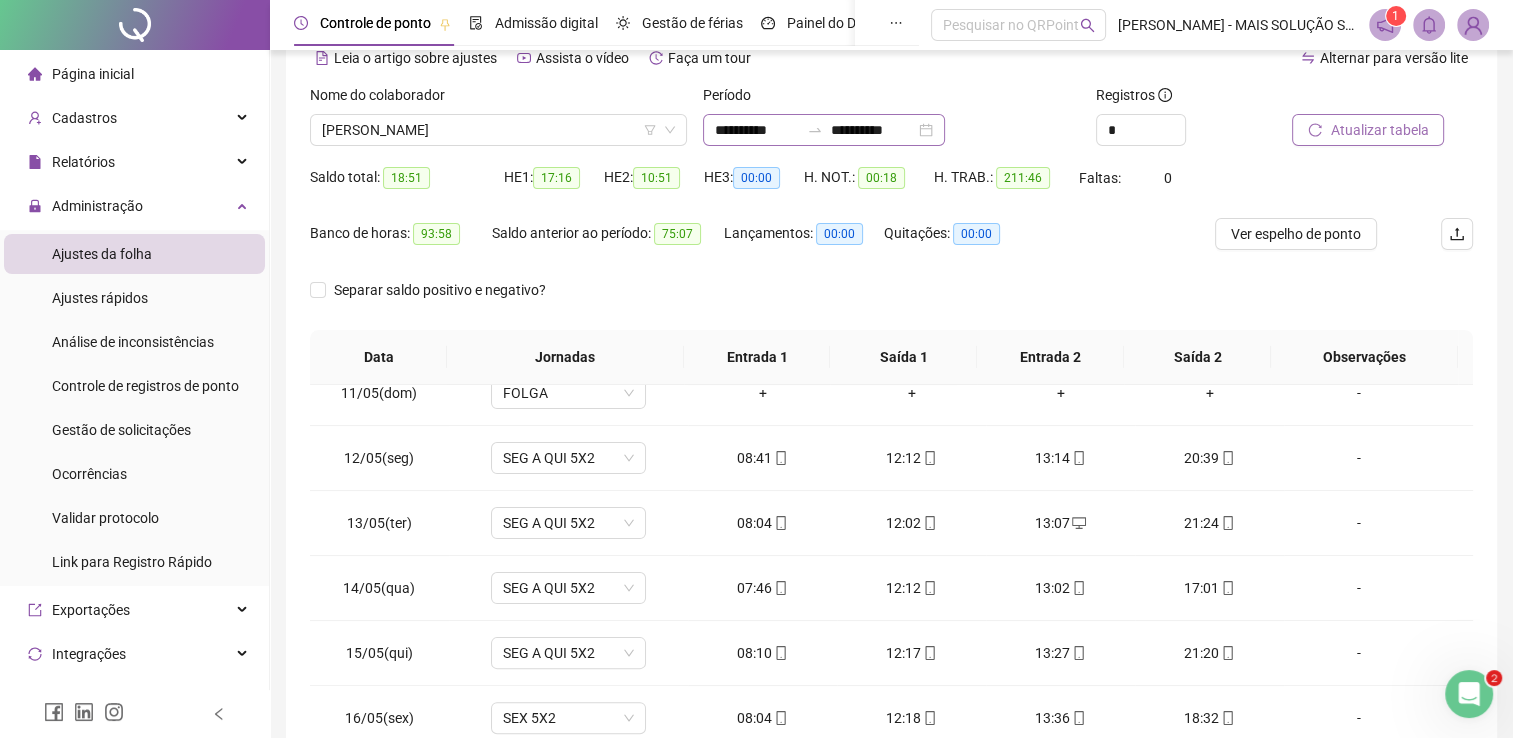 scroll, scrollTop: 283, scrollLeft: 0, axis: vertical 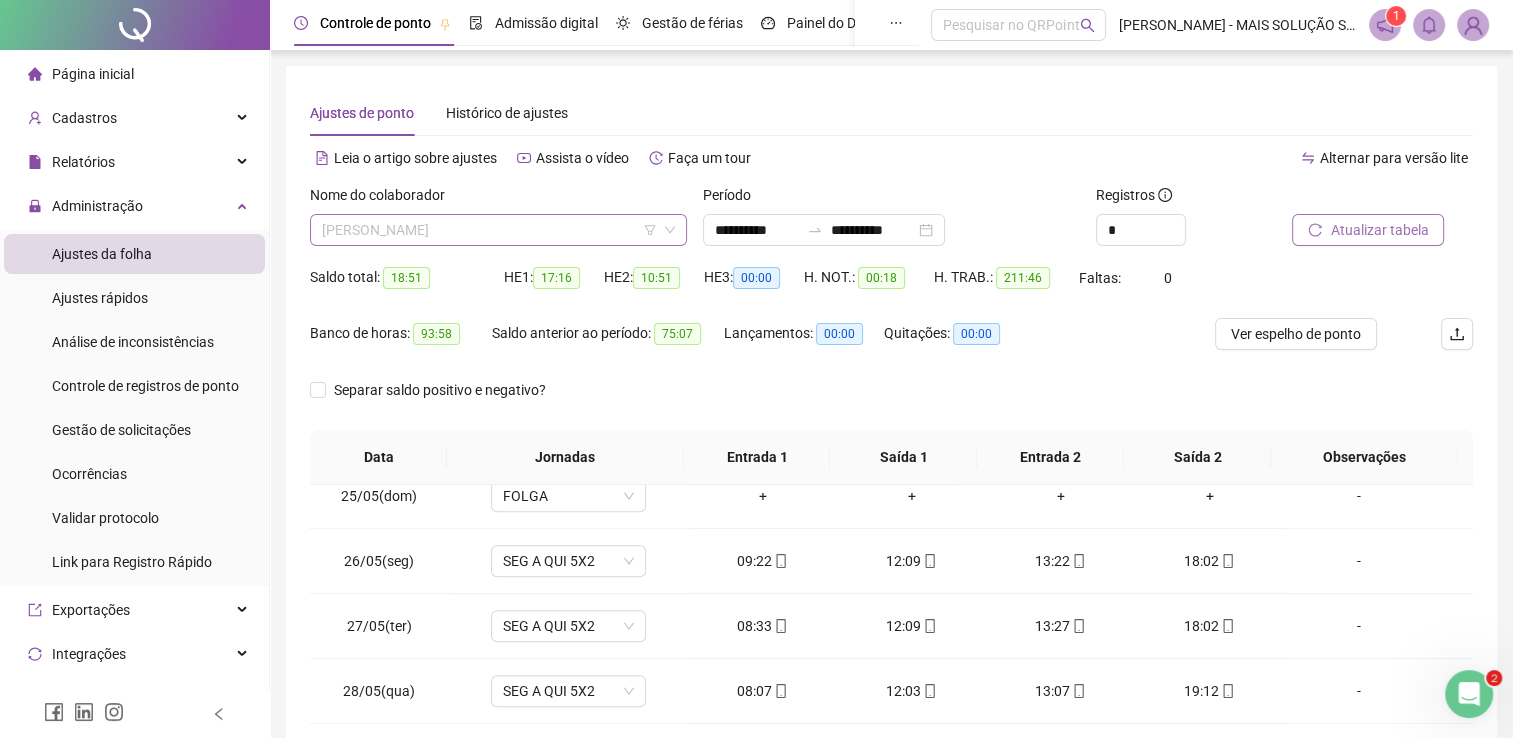 click on "[PERSON_NAME]" at bounding box center (498, 230) 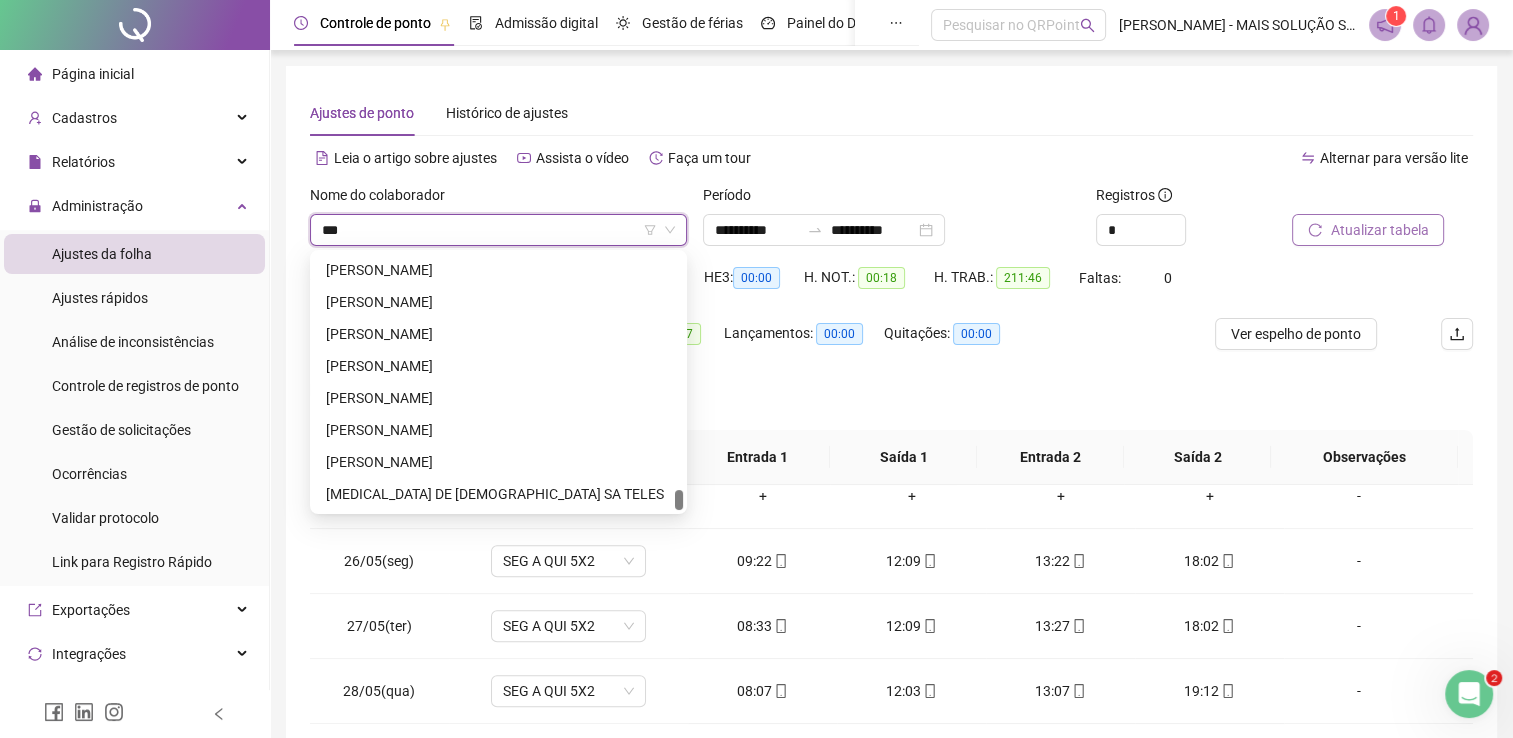 scroll, scrollTop: 0, scrollLeft: 0, axis: both 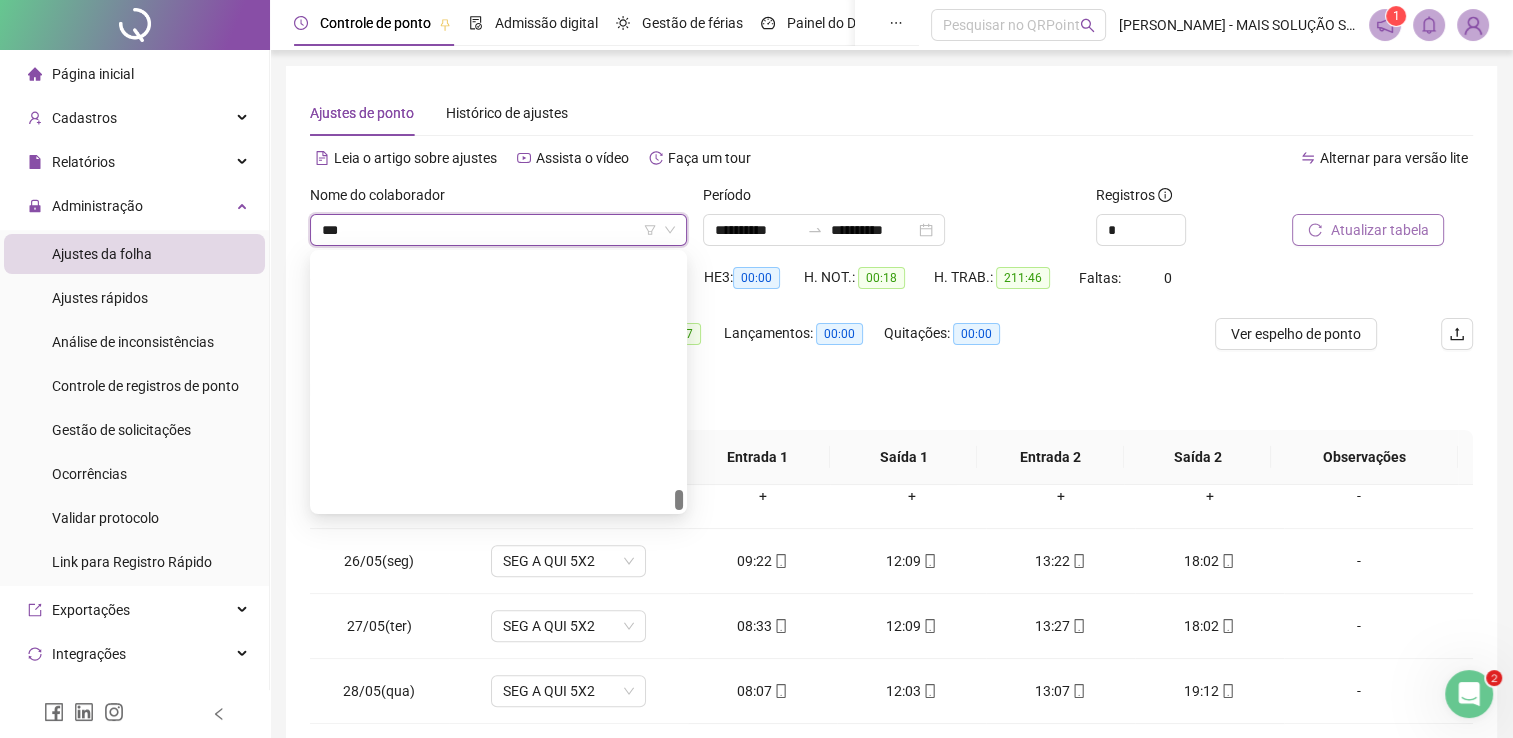 type on "****" 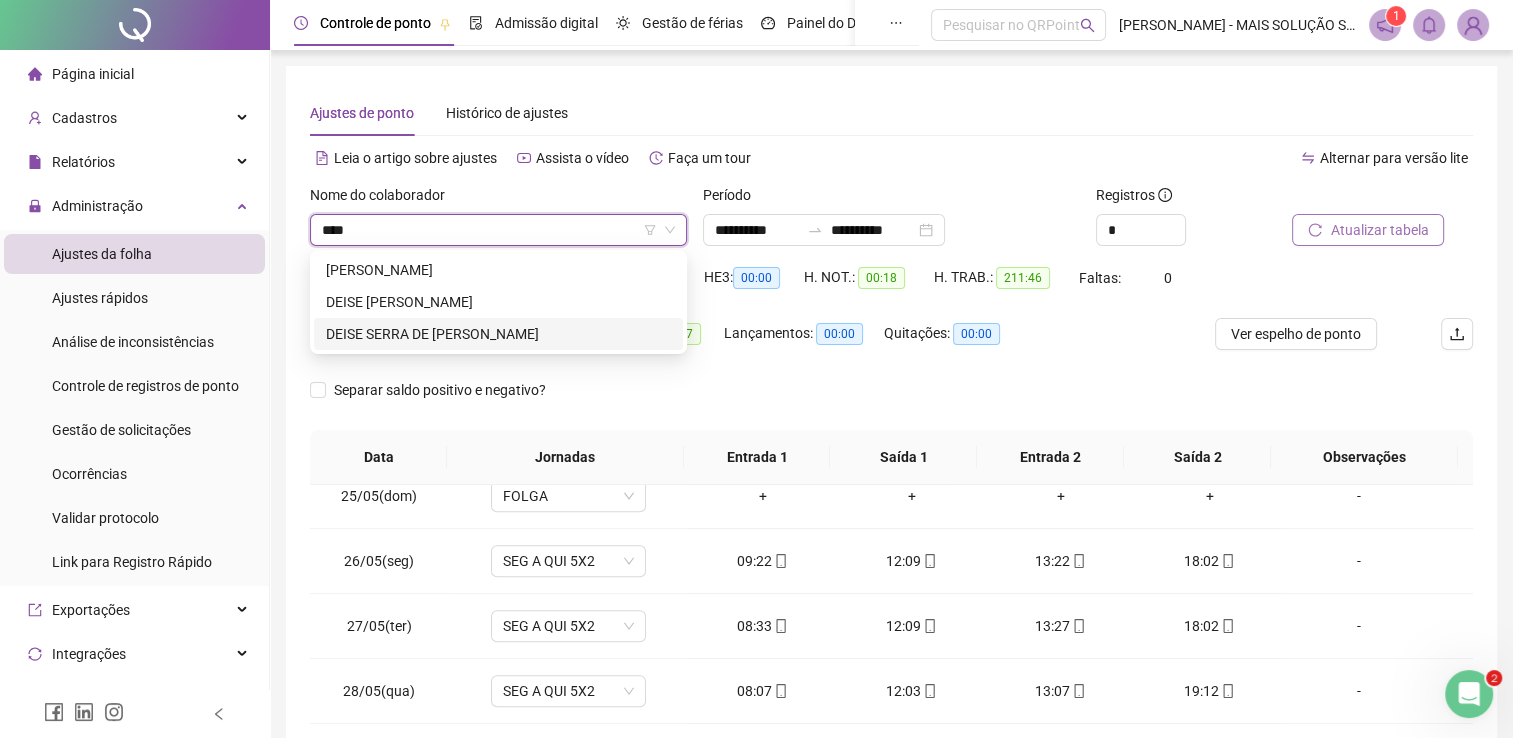 drag, startPoint x: 452, startPoint y: 333, endPoint x: 884, endPoint y: 265, distance: 437.3191 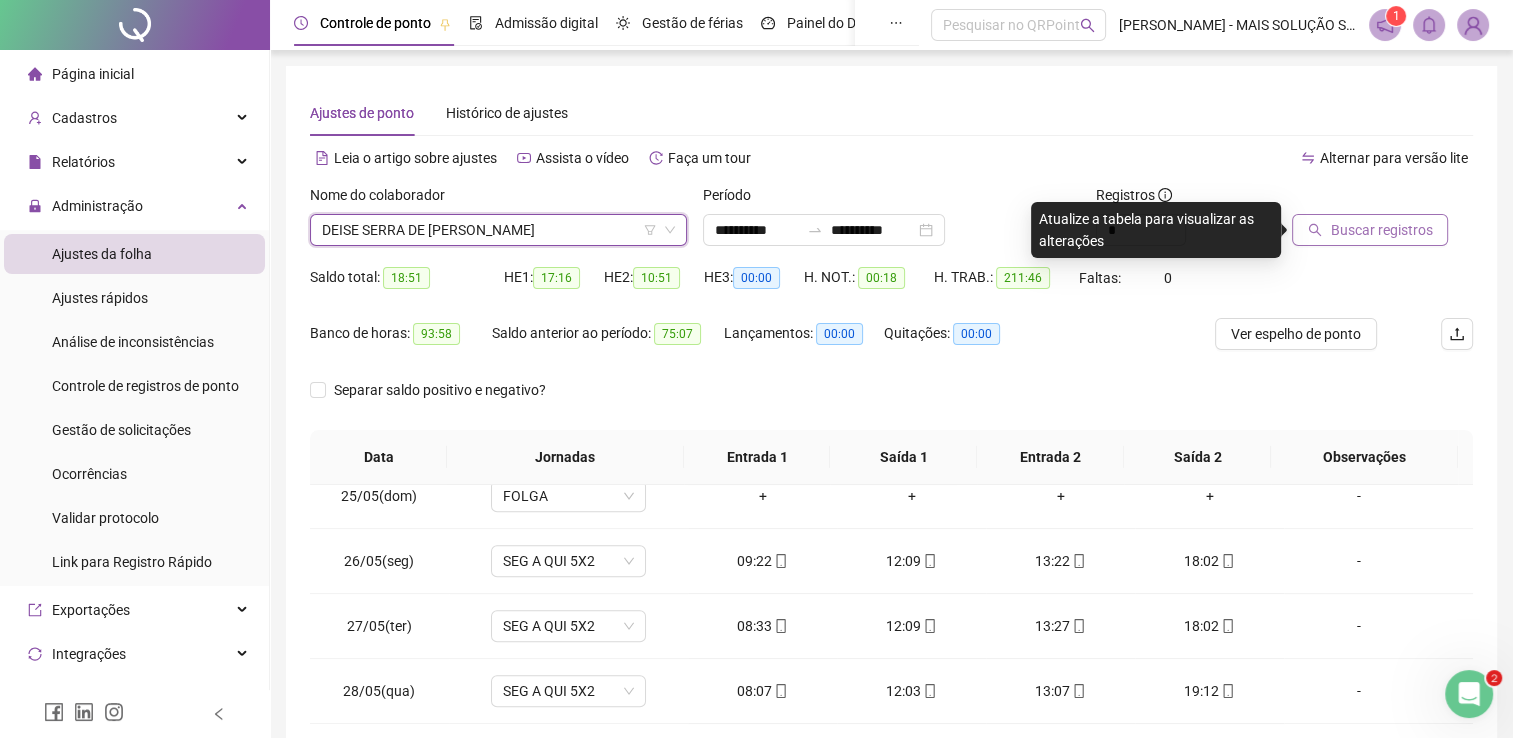 click on "Buscar registros" at bounding box center [1381, 230] 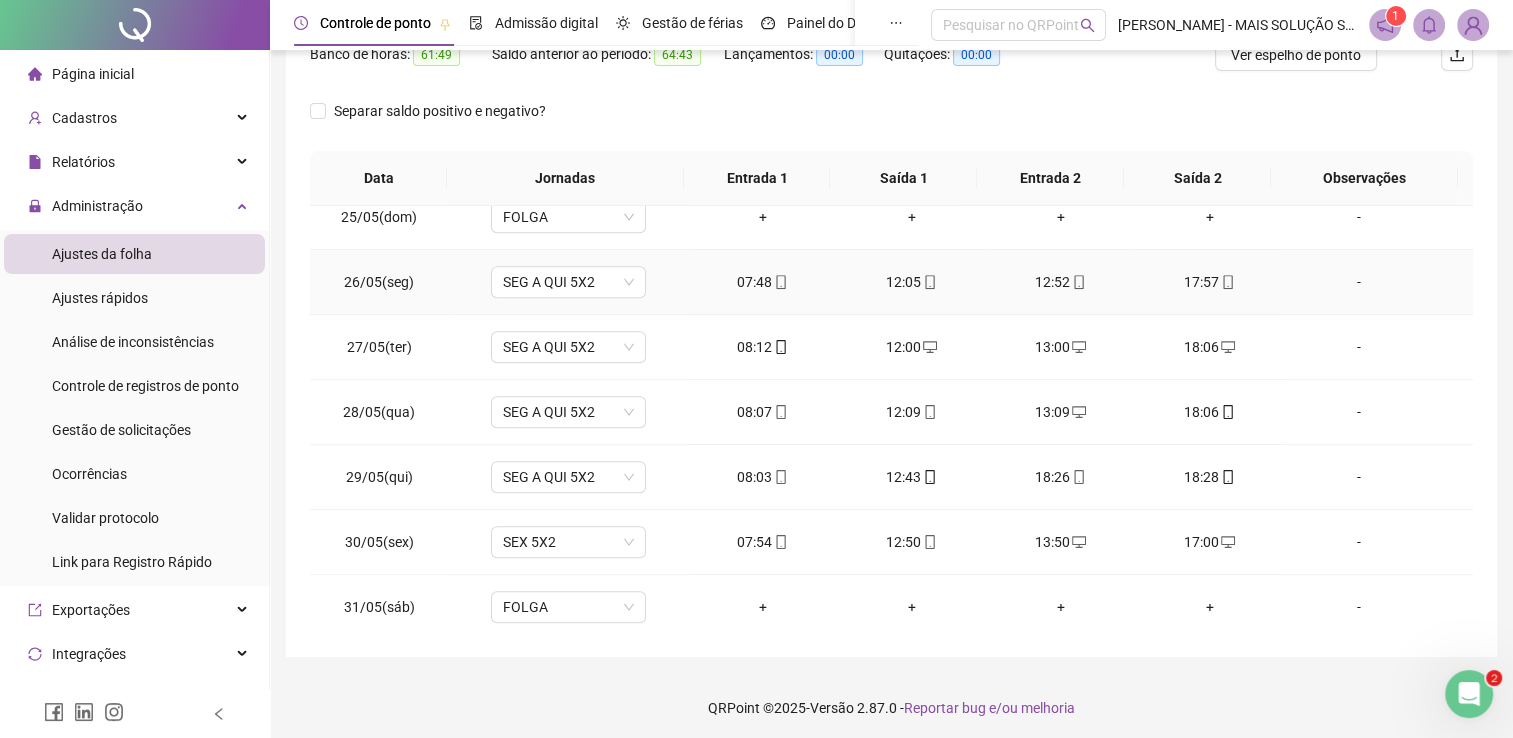 scroll, scrollTop: 283, scrollLeft: 0, axis: vertical 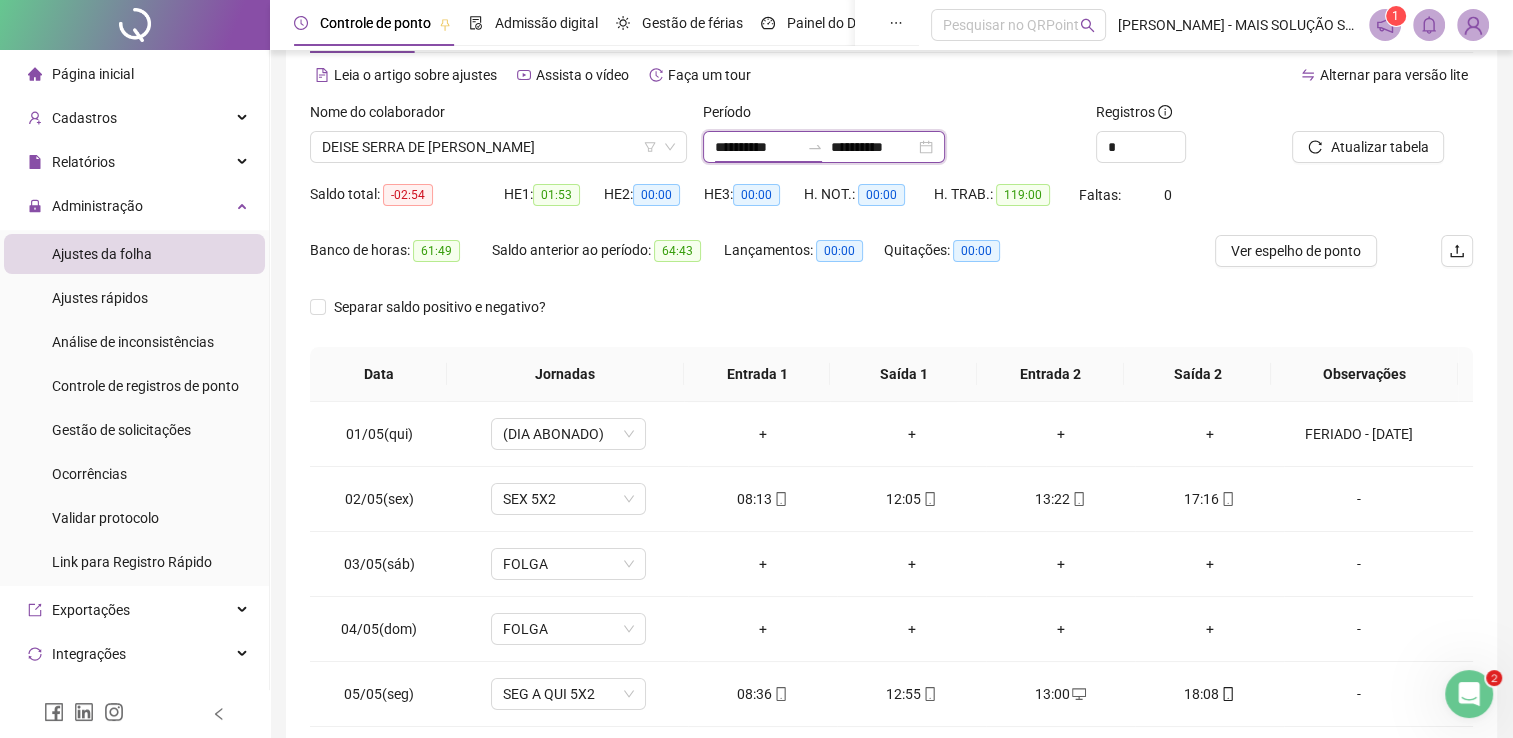 click on "**********" at bounding box center [757, 147] 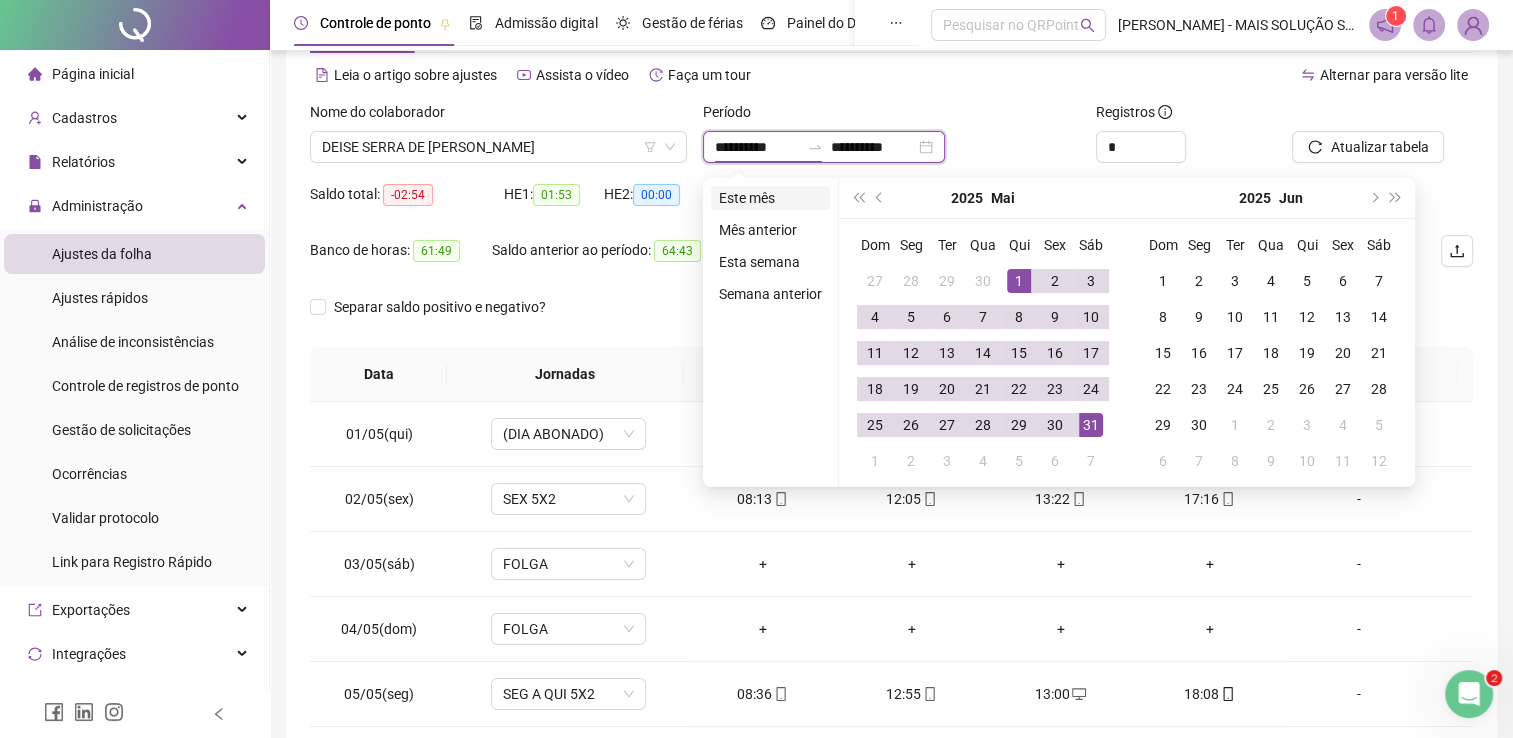 type on "**********" 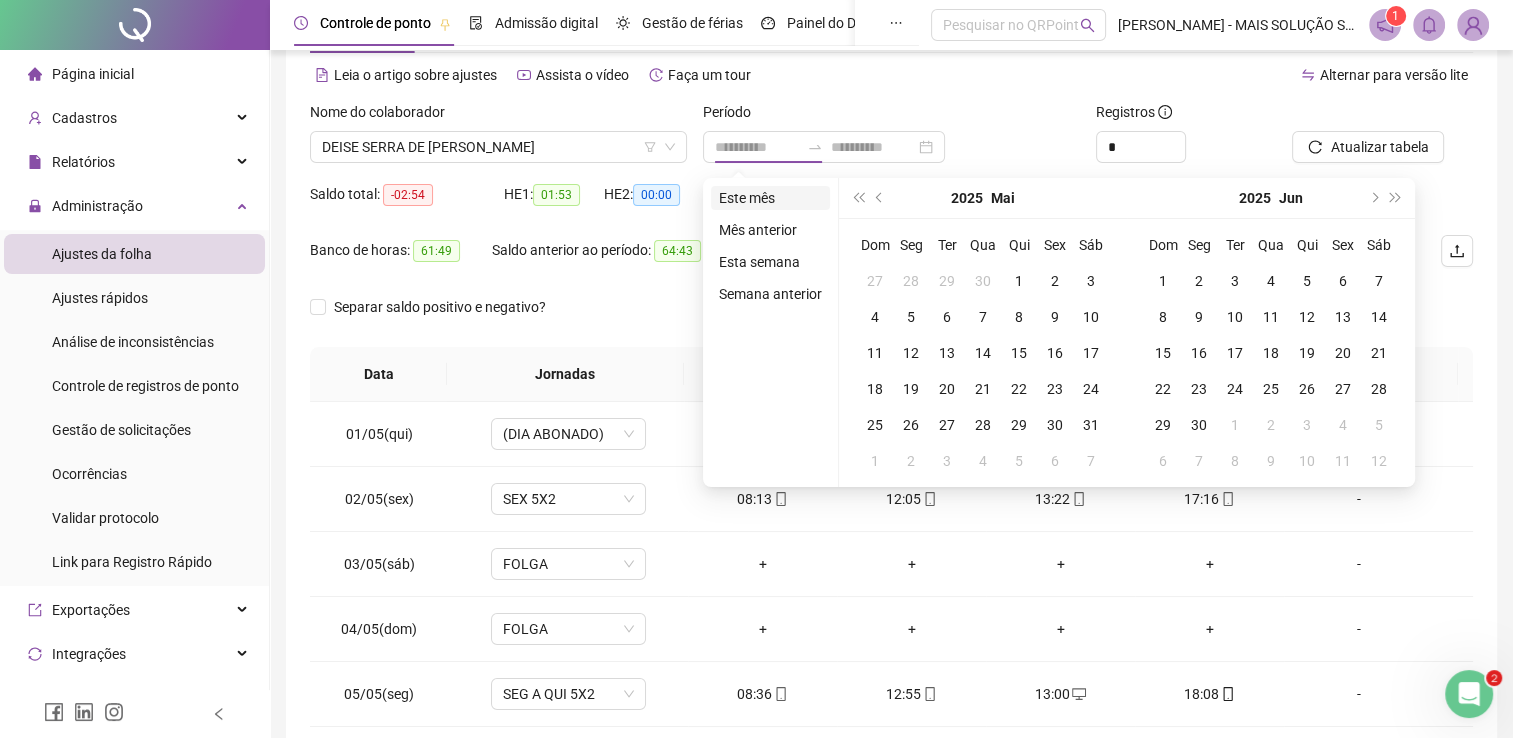 click on "Este mês" at bounding box center [770, 198] 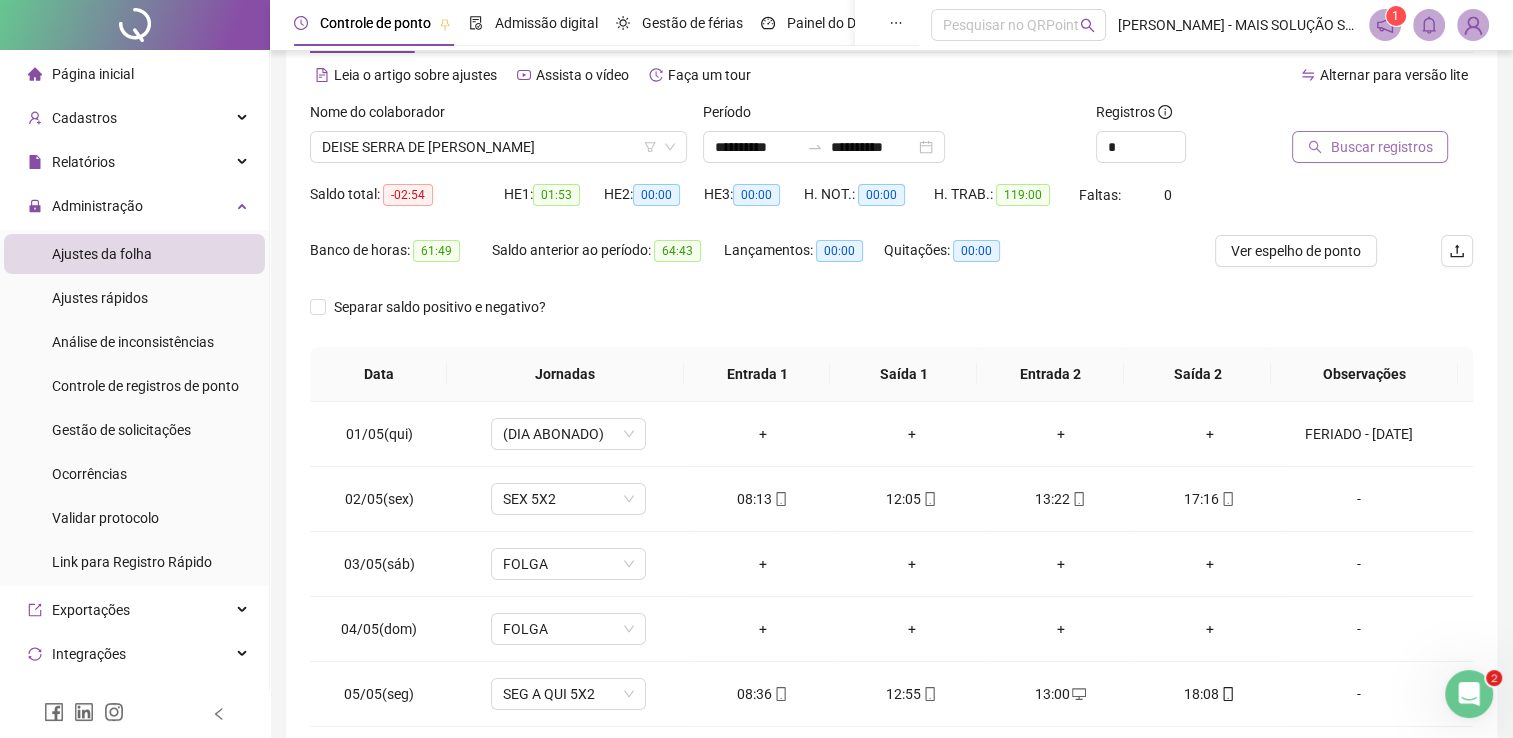 click on "Buscar registros" at bounding box center [1381, 147] 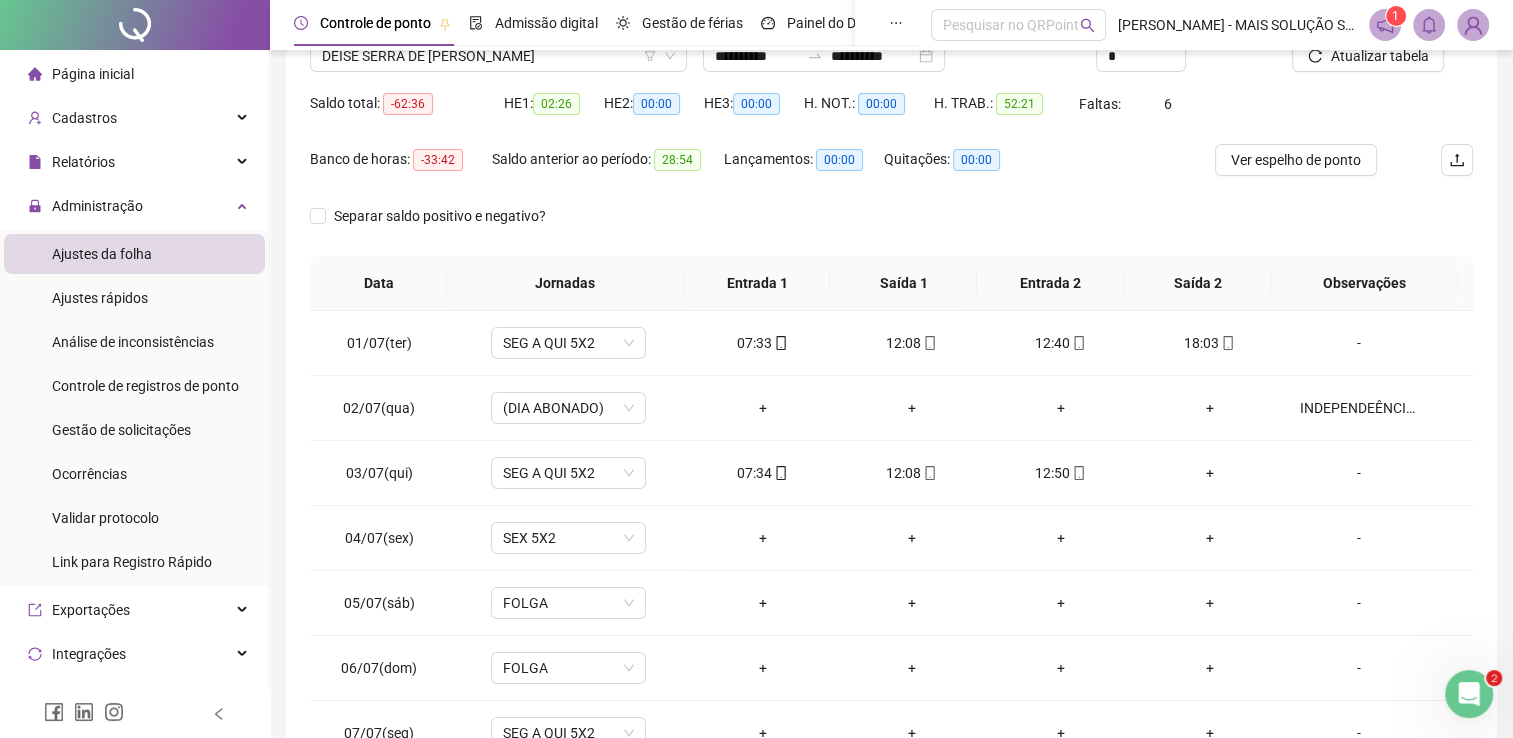 scroll, scrollTop: 283, scrollLeft: 0, axis: vertical 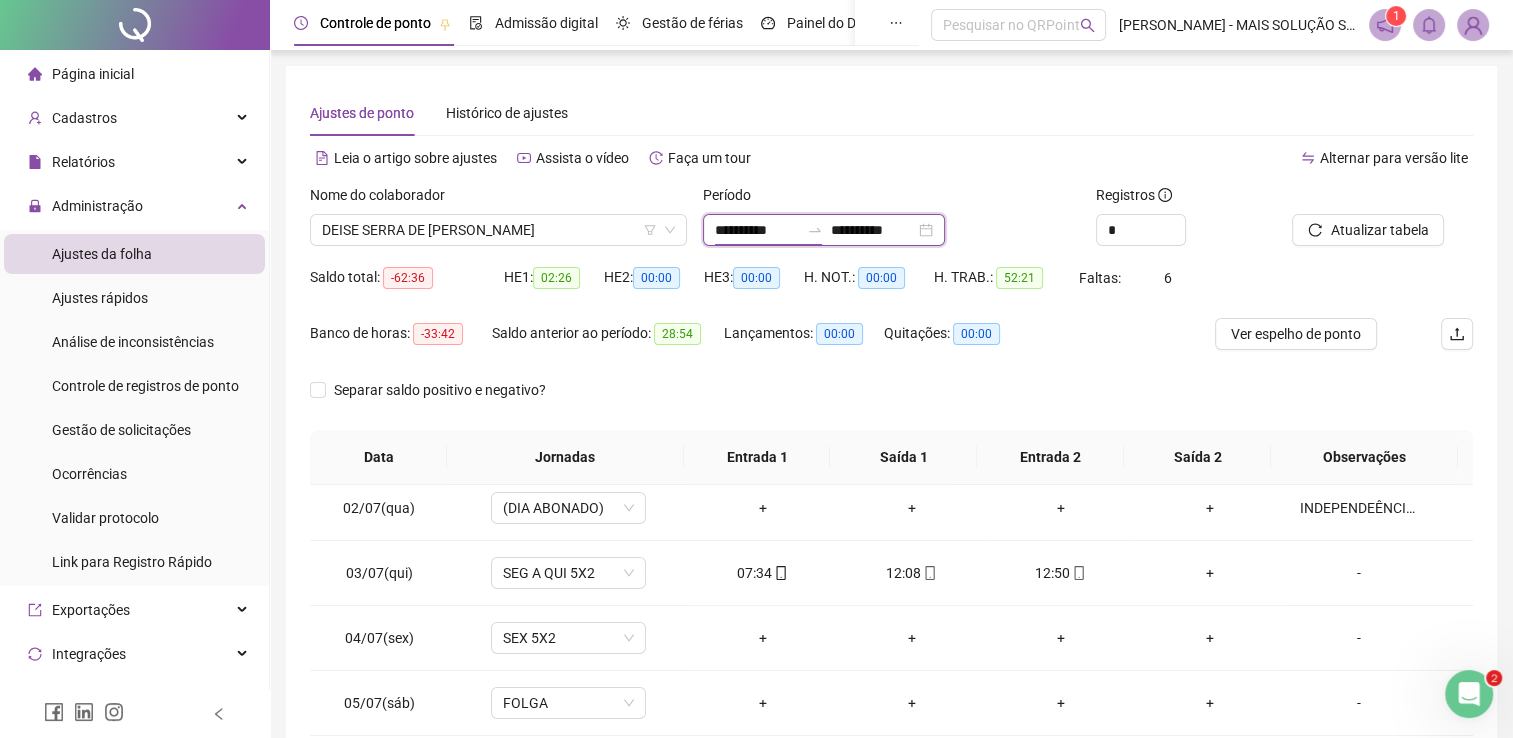 click on "**********" at bounding box center (757, 230) 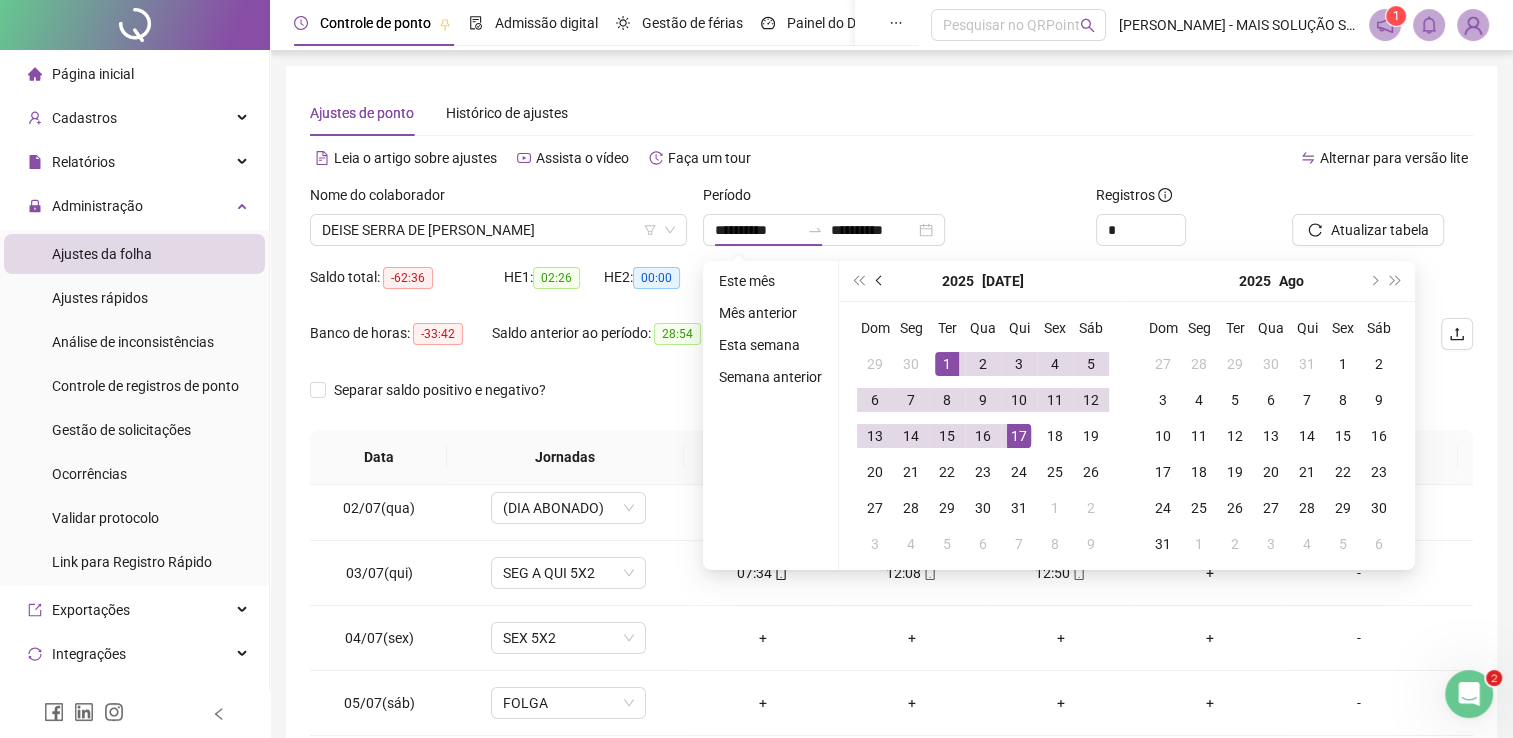 click at bounding box center (880, 281) 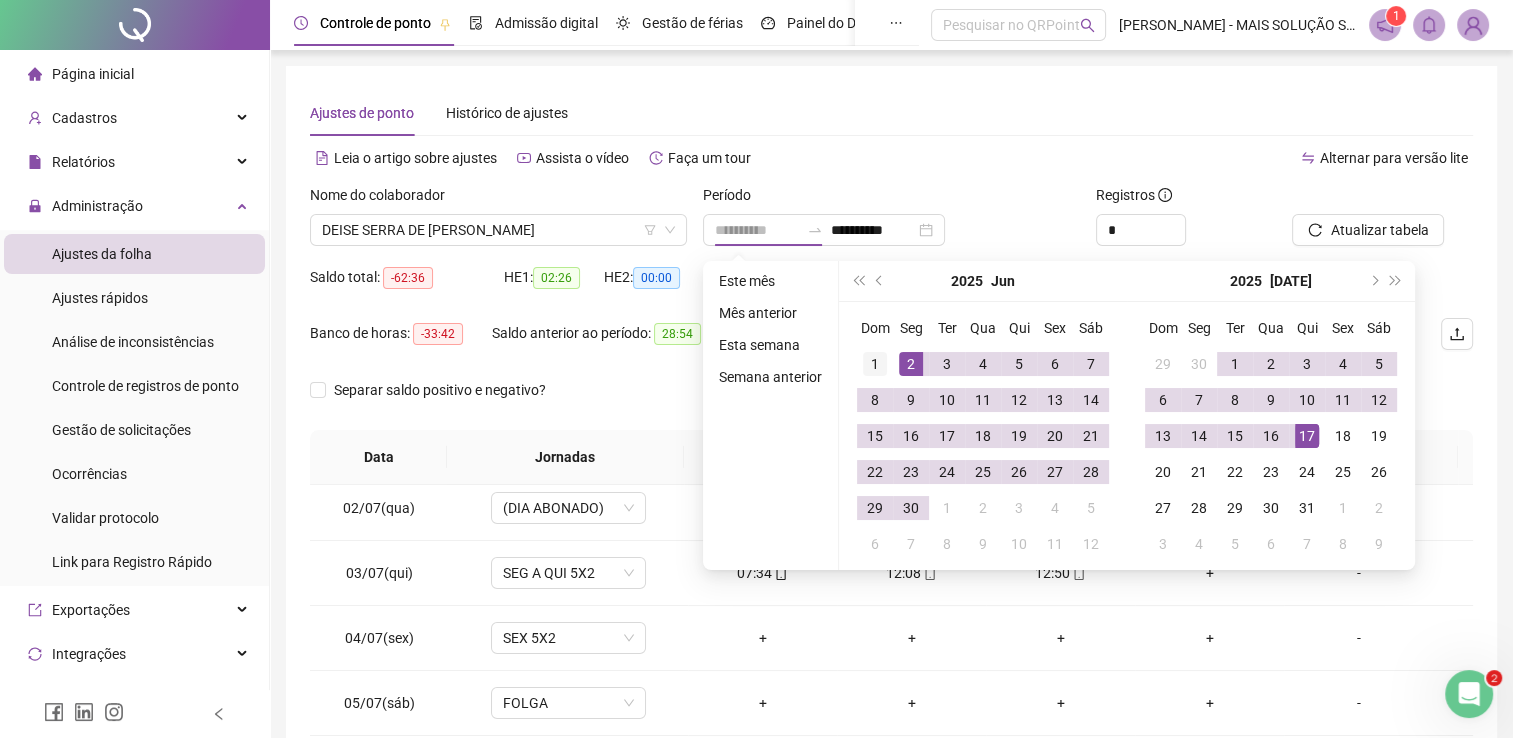 type on "**********" 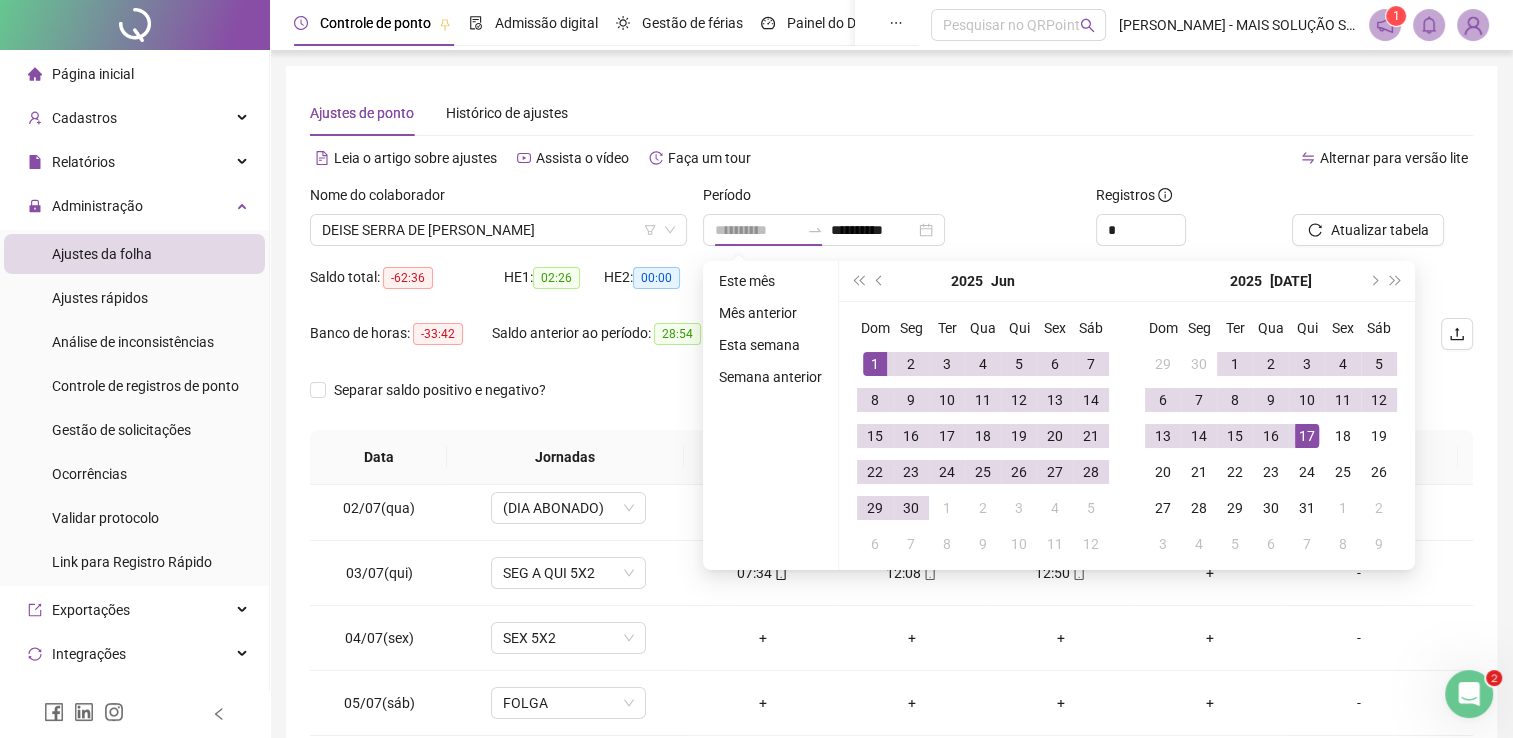 click on "1" at bounding box center [875, 364] 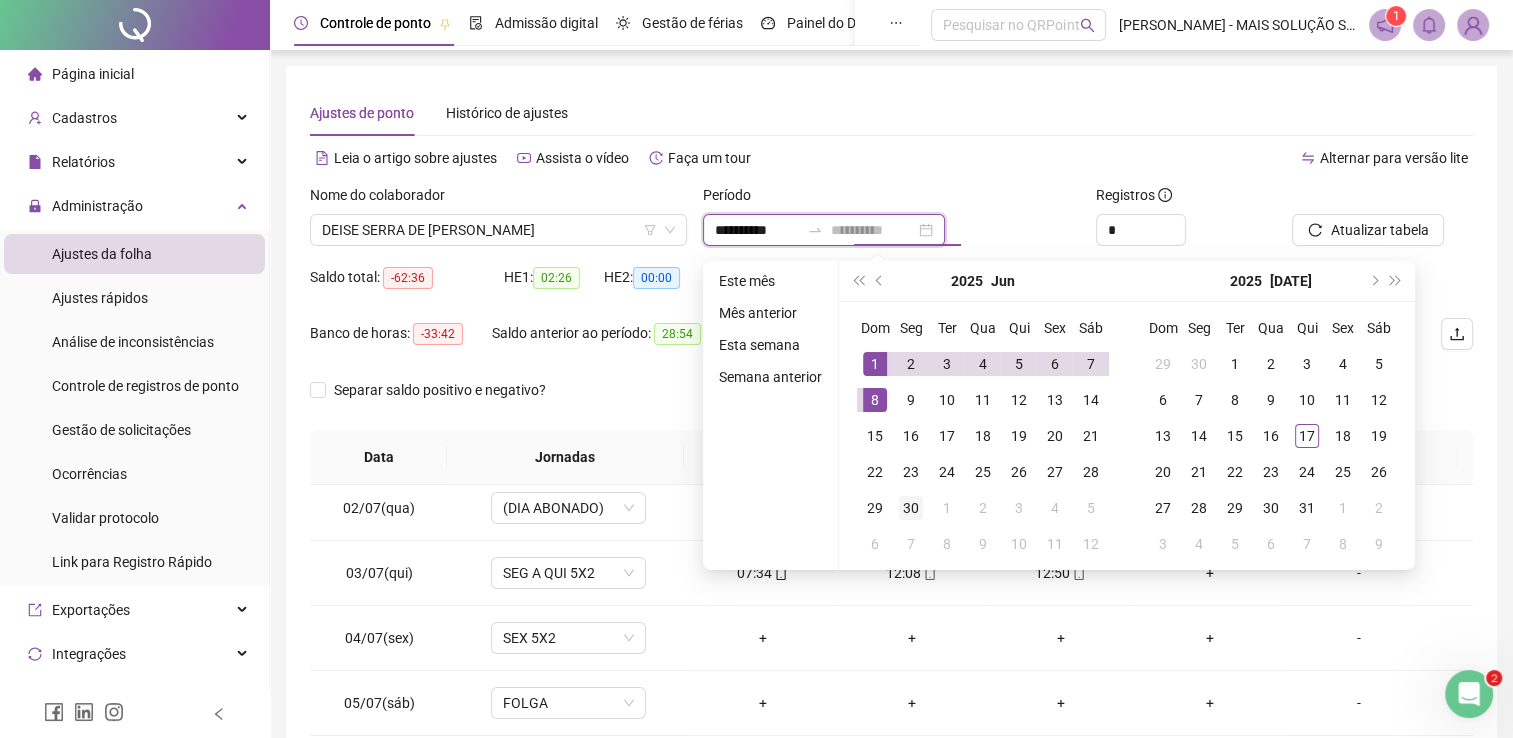 type on "**********" 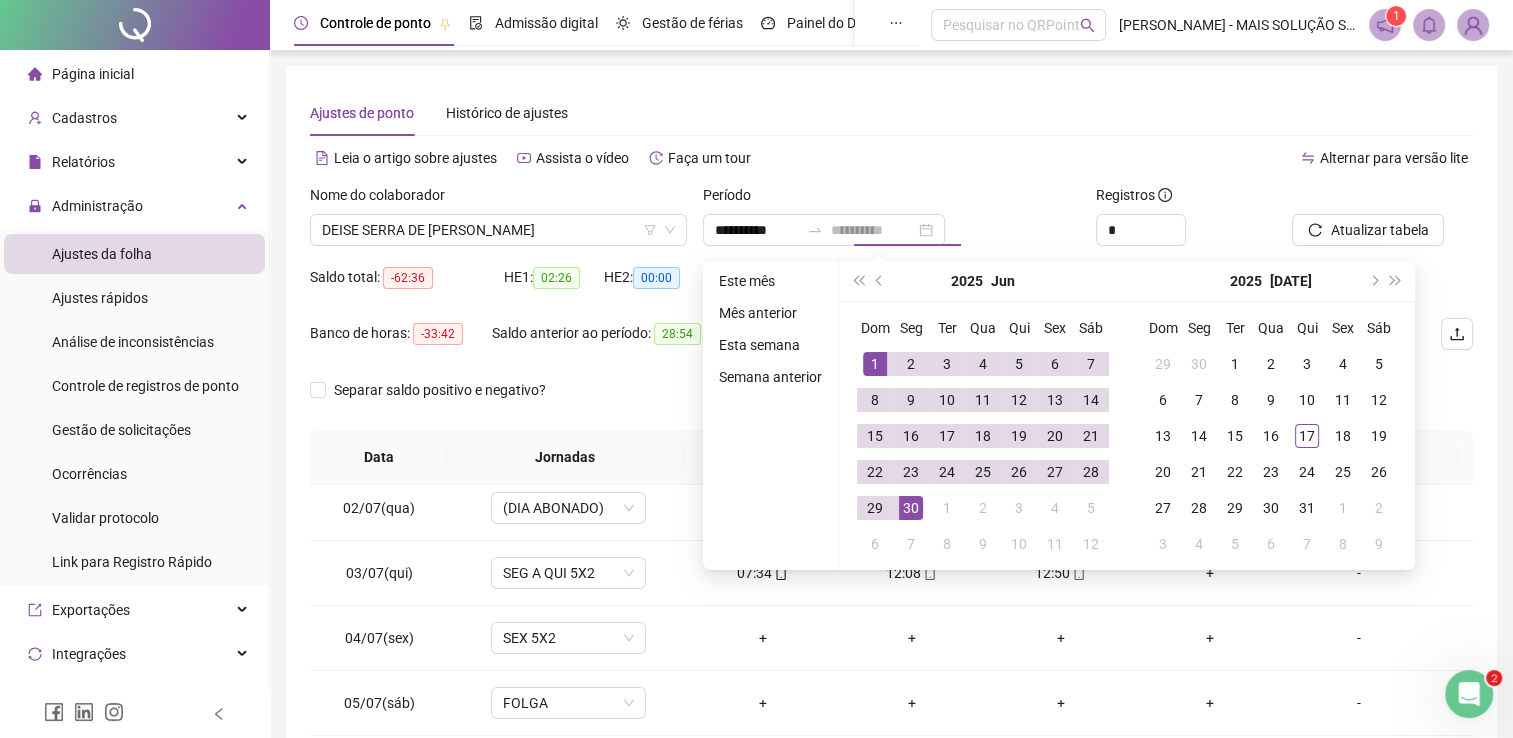 click on "30" at bounding box center (911, 508) 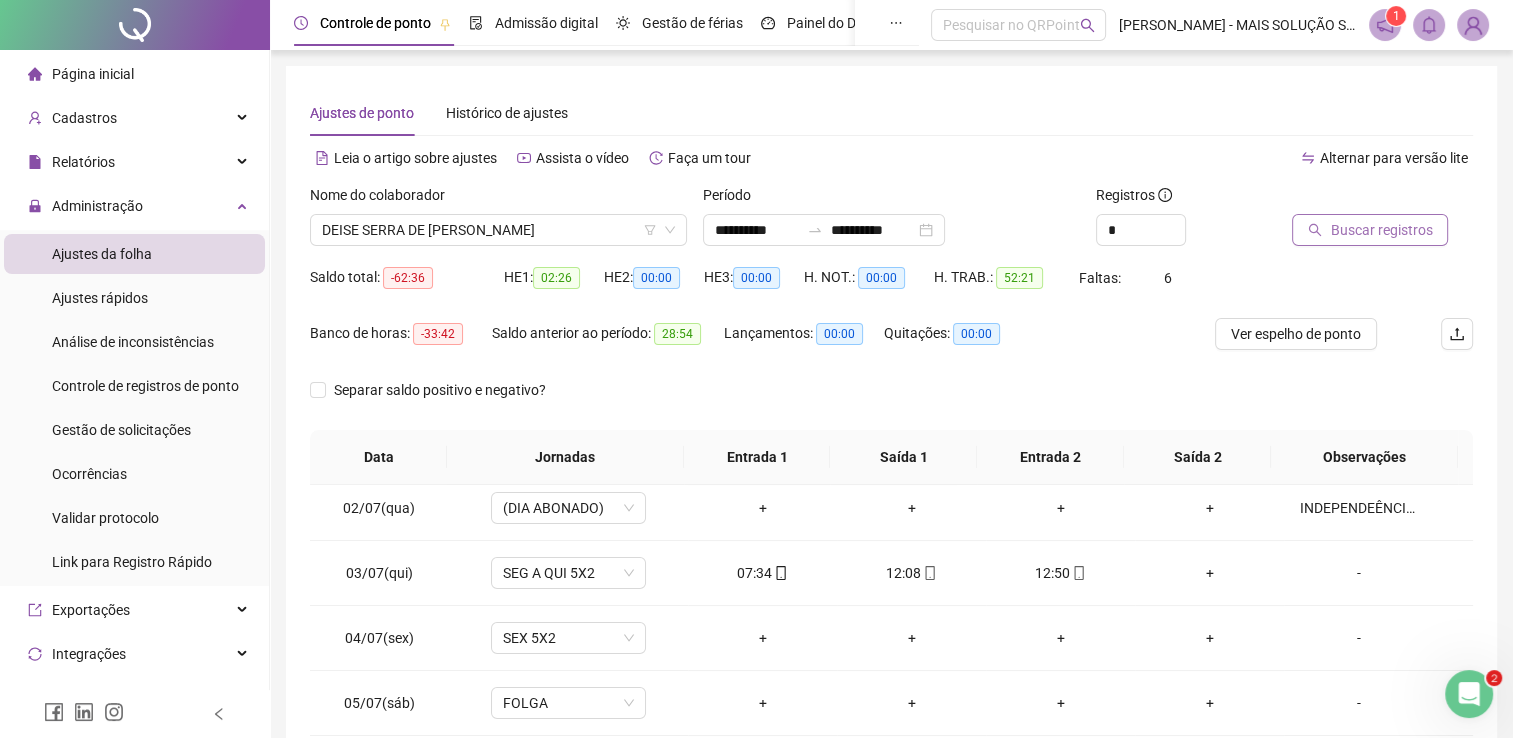 click on "Buscar registros" at bounding box center [1381, 230] 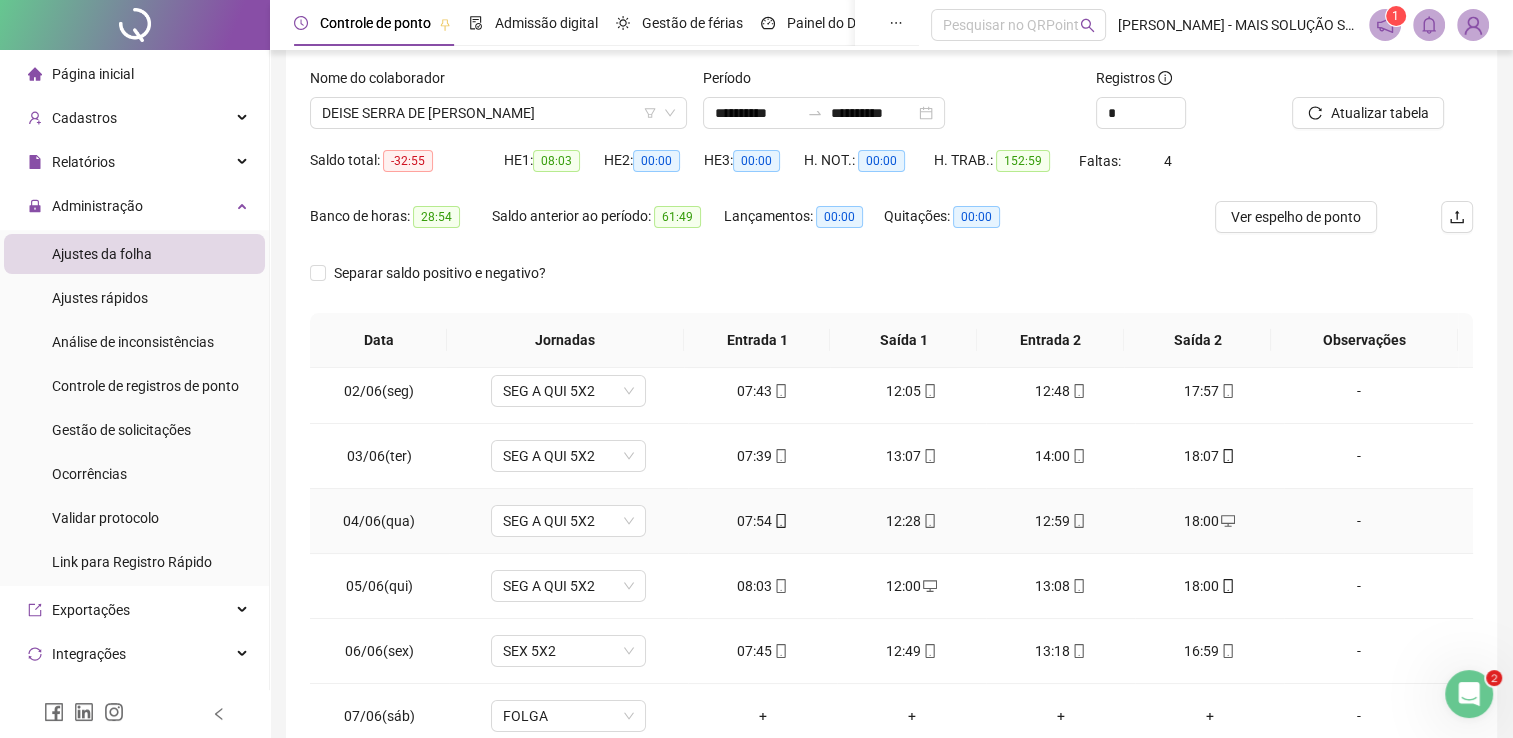 scroll, scrollTop: 283, scrollLeft: 0, axis: vertical 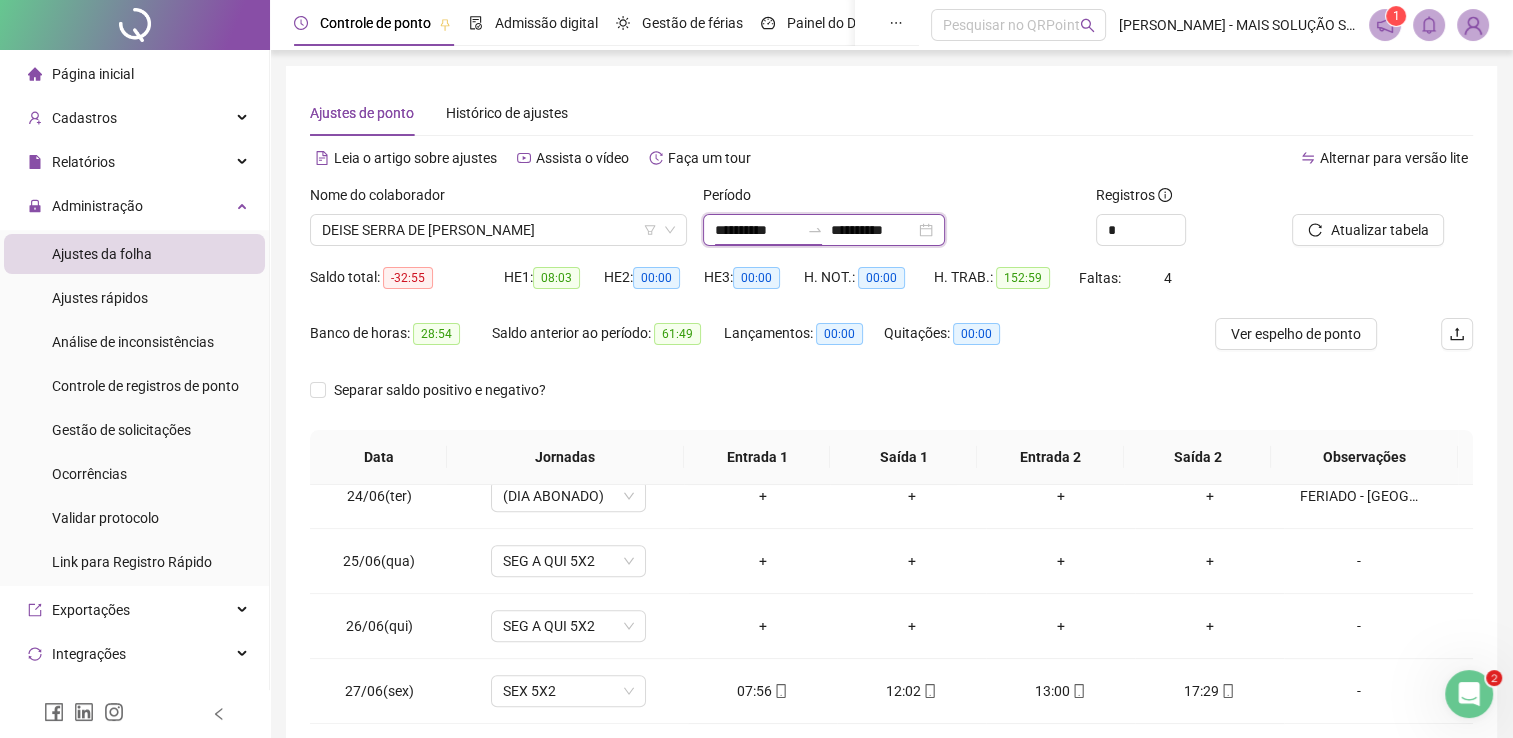 click on "**********" at bounding box center (757, 230) 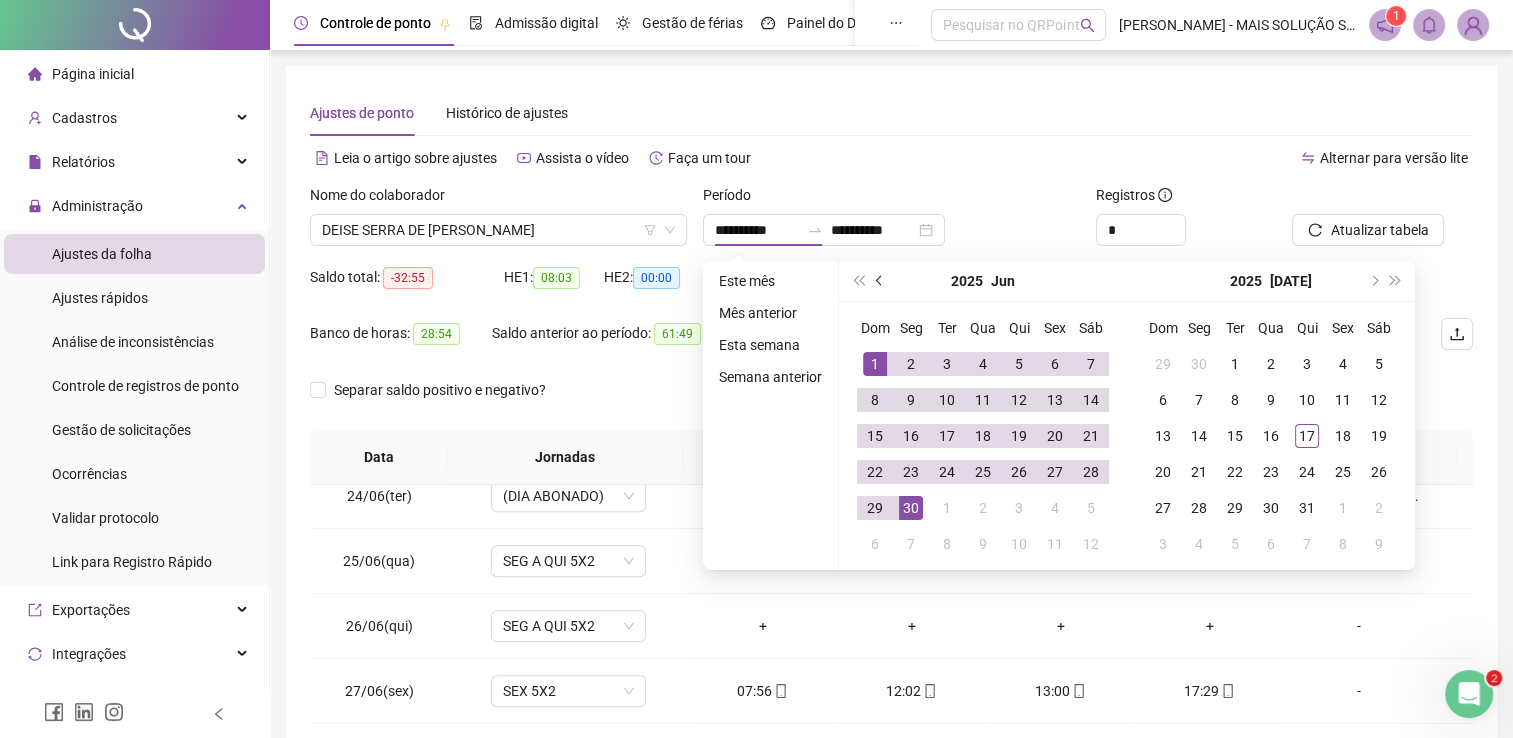 click at bounding box center (880, 281) 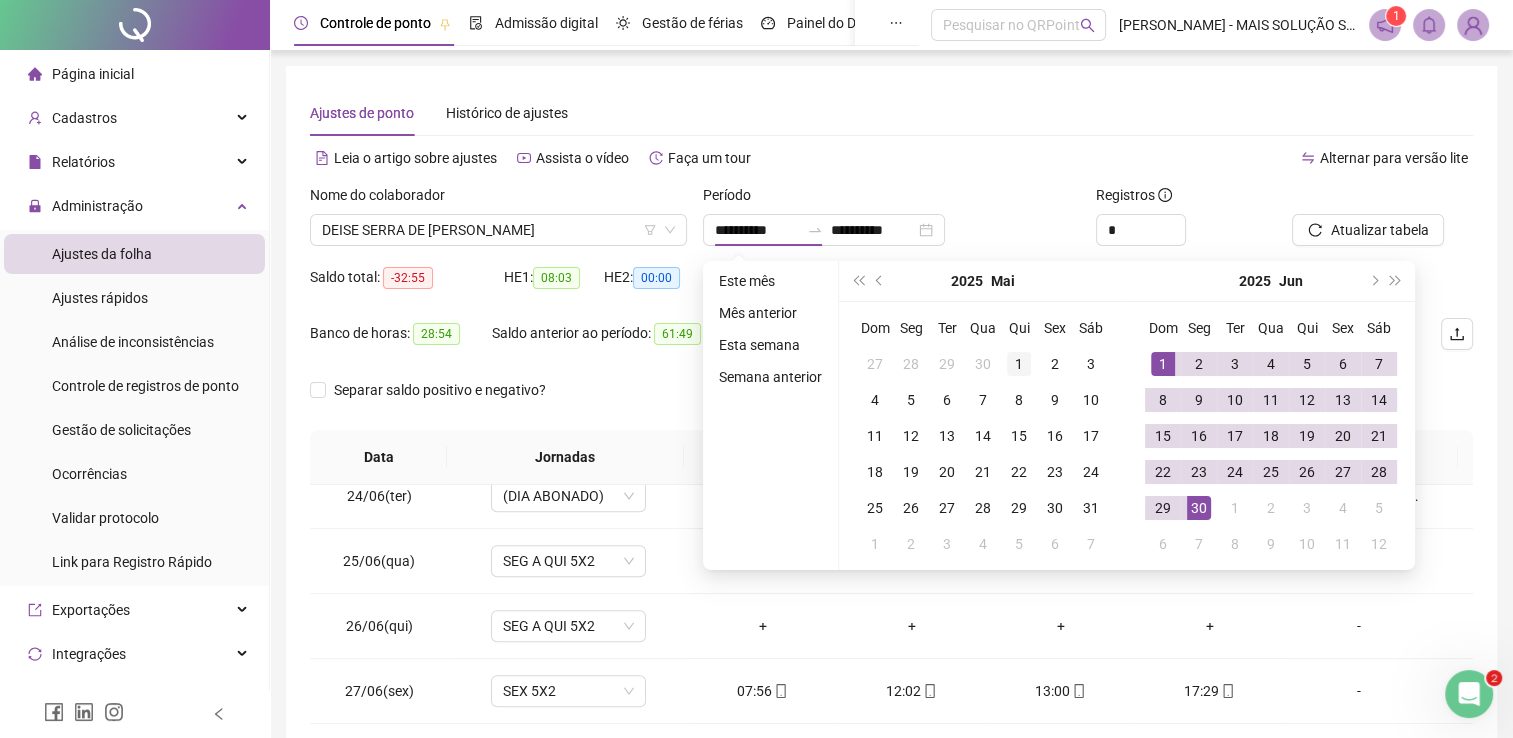 type on "**********" 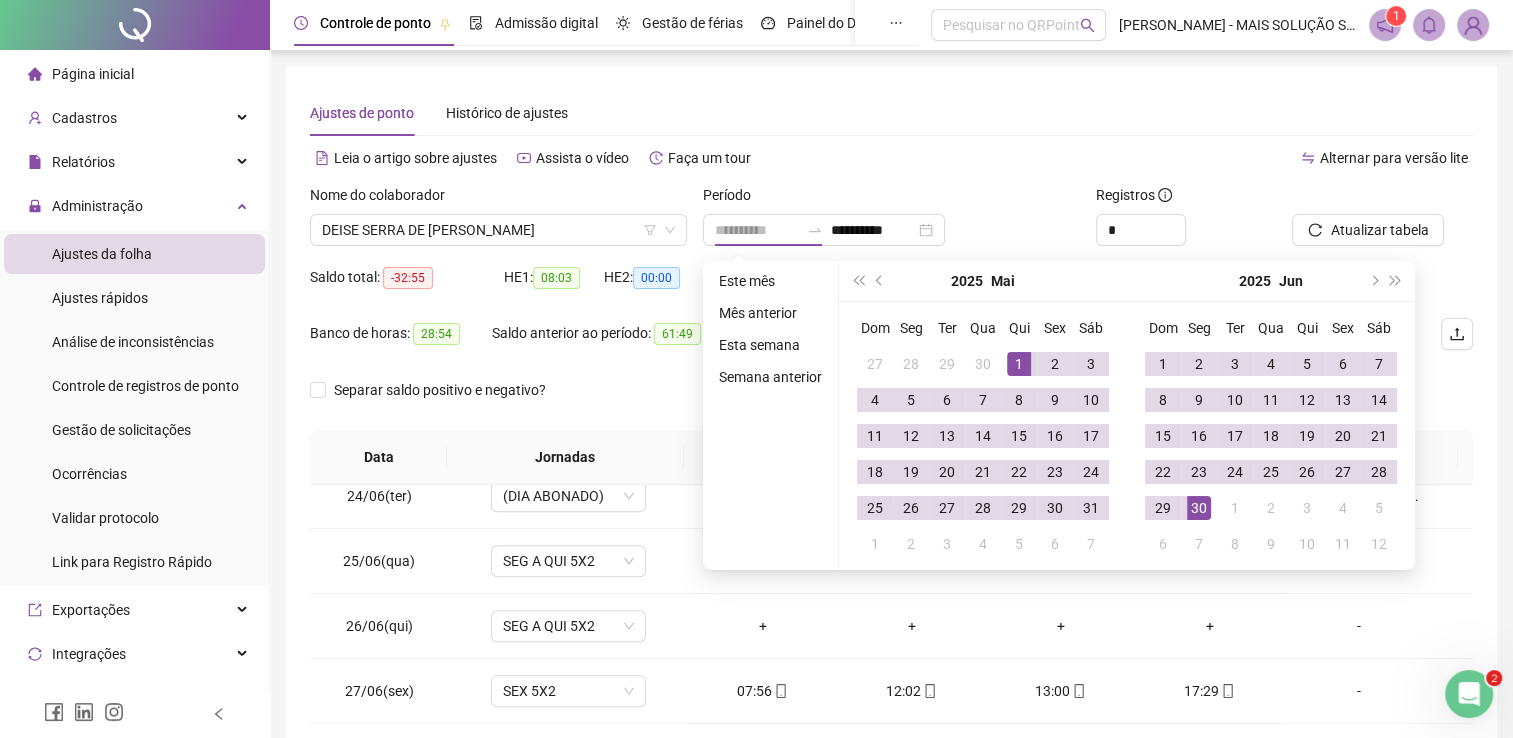 click on "1" at bounding box center [1019, 364] 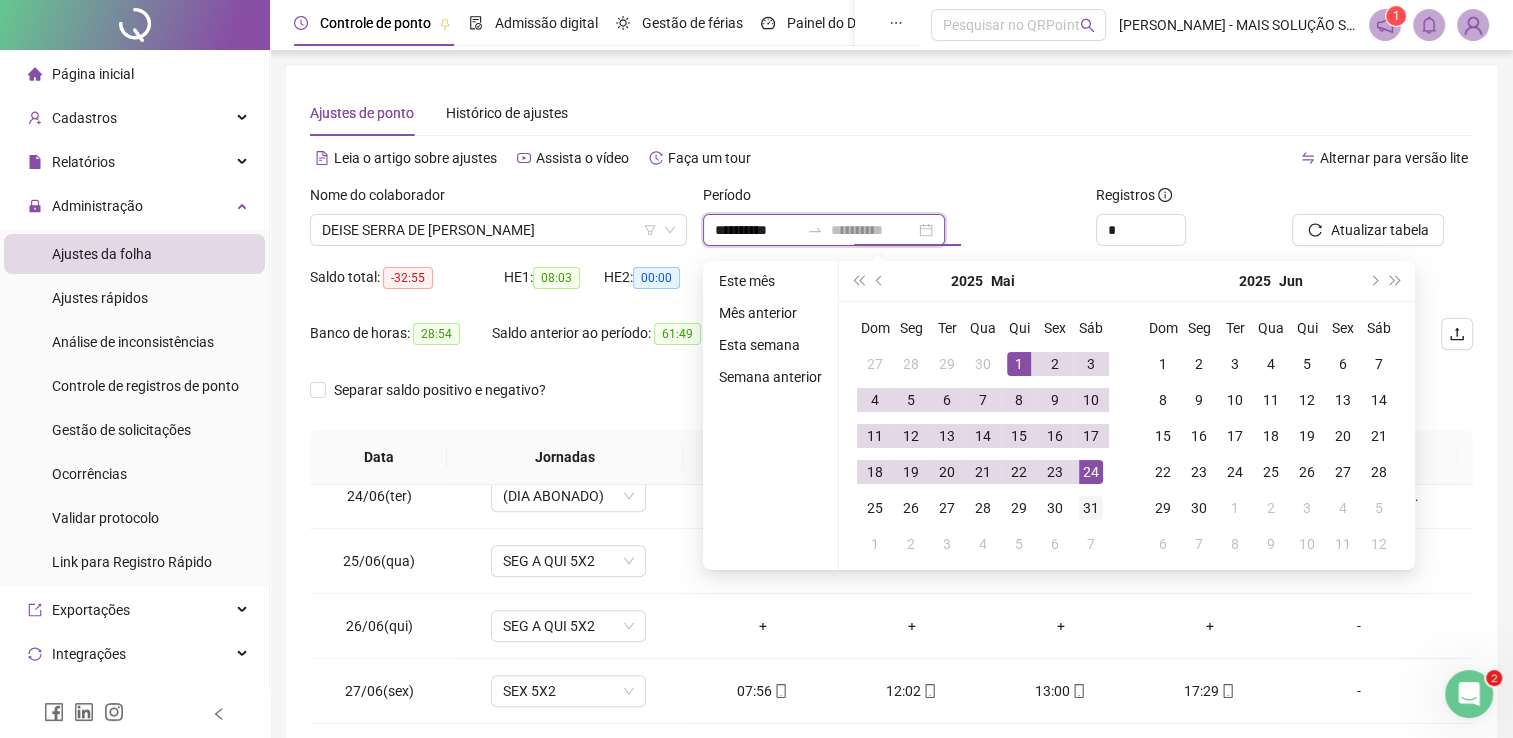 type on "**********" 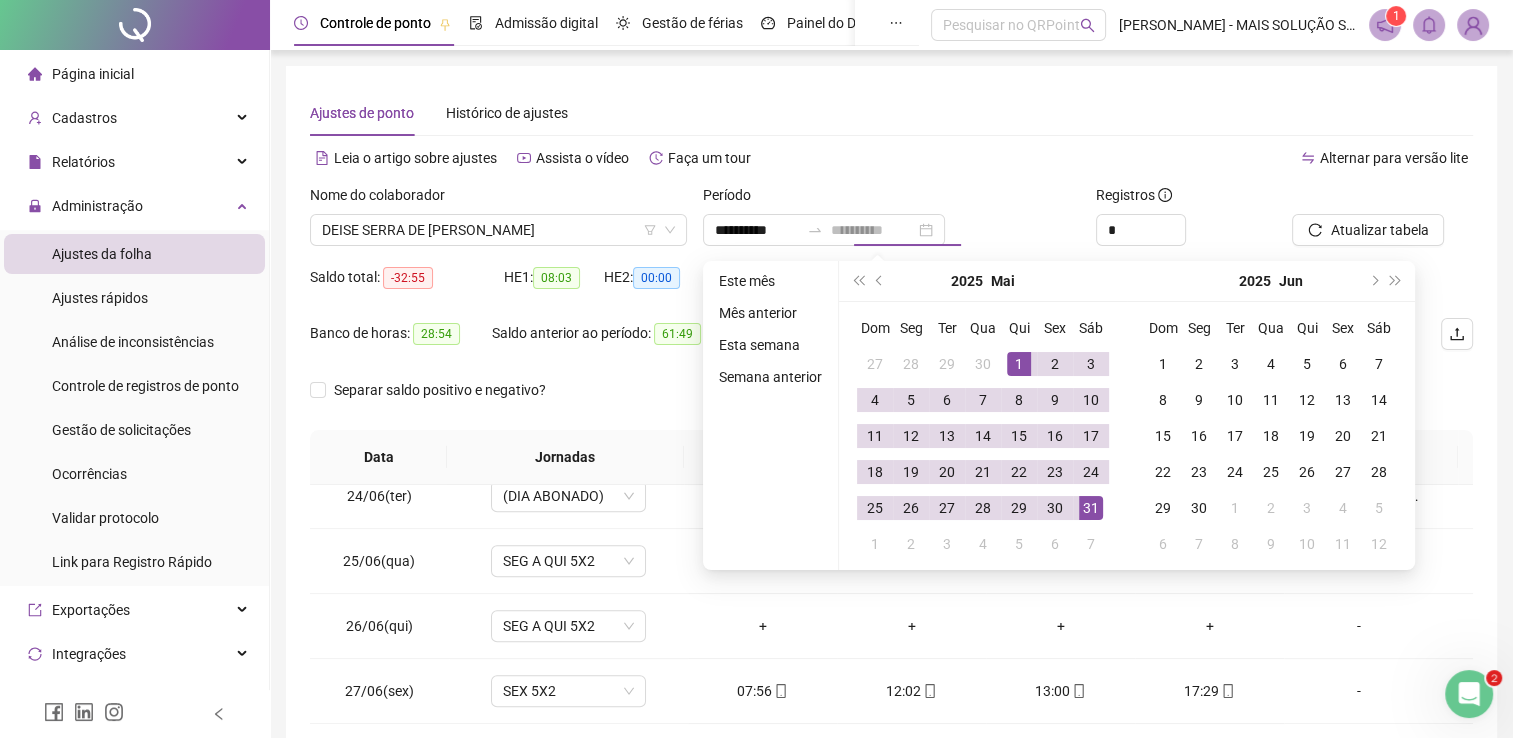 click on "31" at bounding box center (1091, 508) 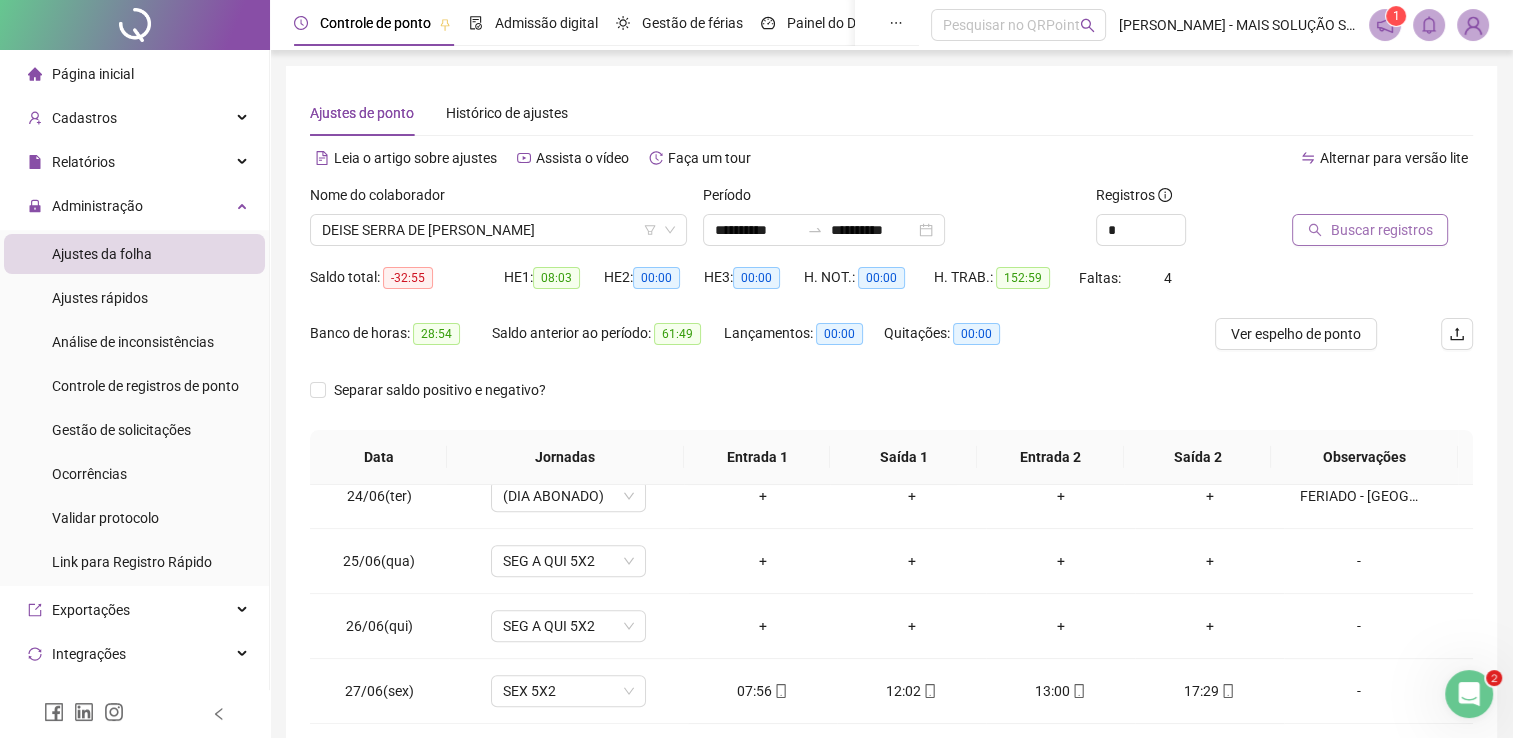 click on "Buscar registros" at bounding box center [1370, 230] 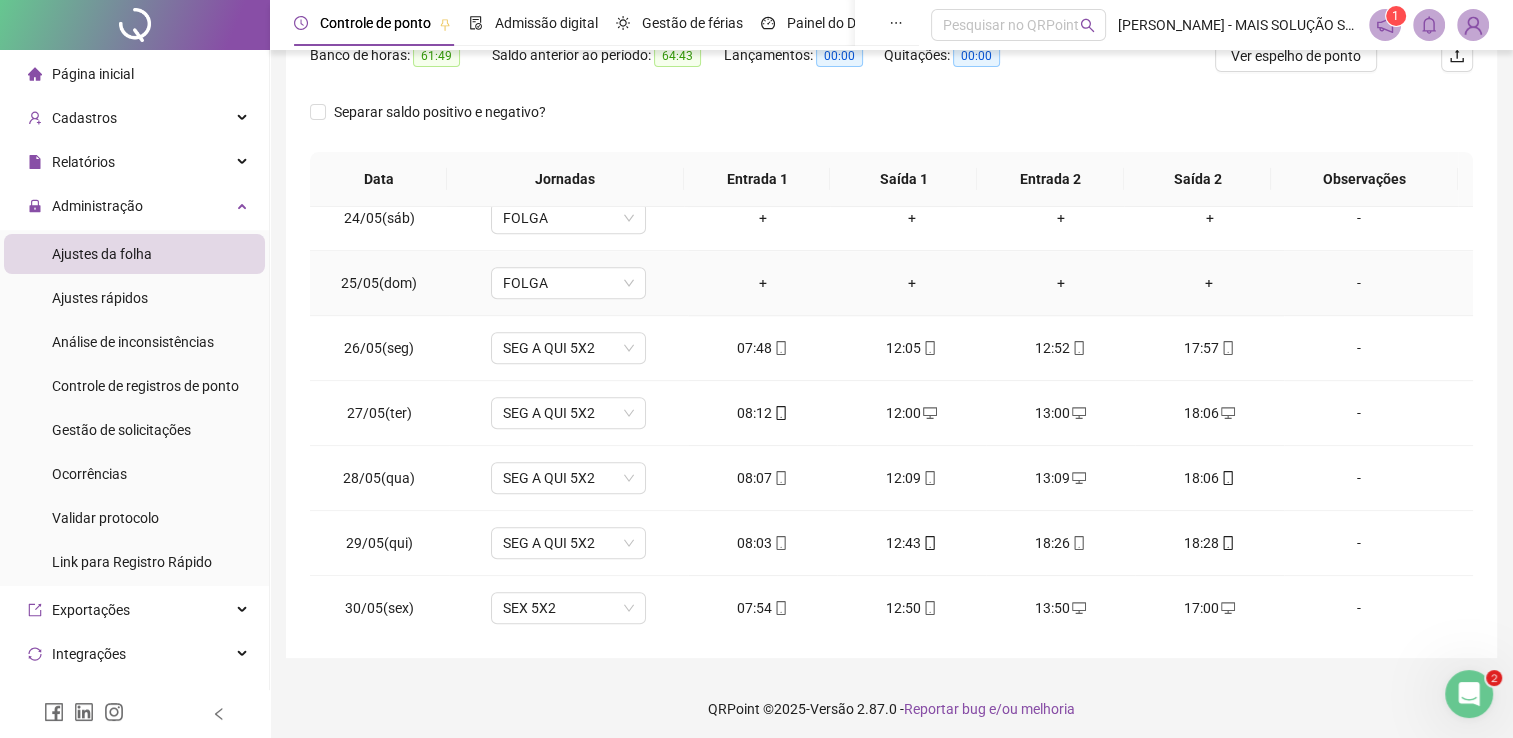 scroll, scrollTop: 283, scrollLeft: 0, axis: vertical 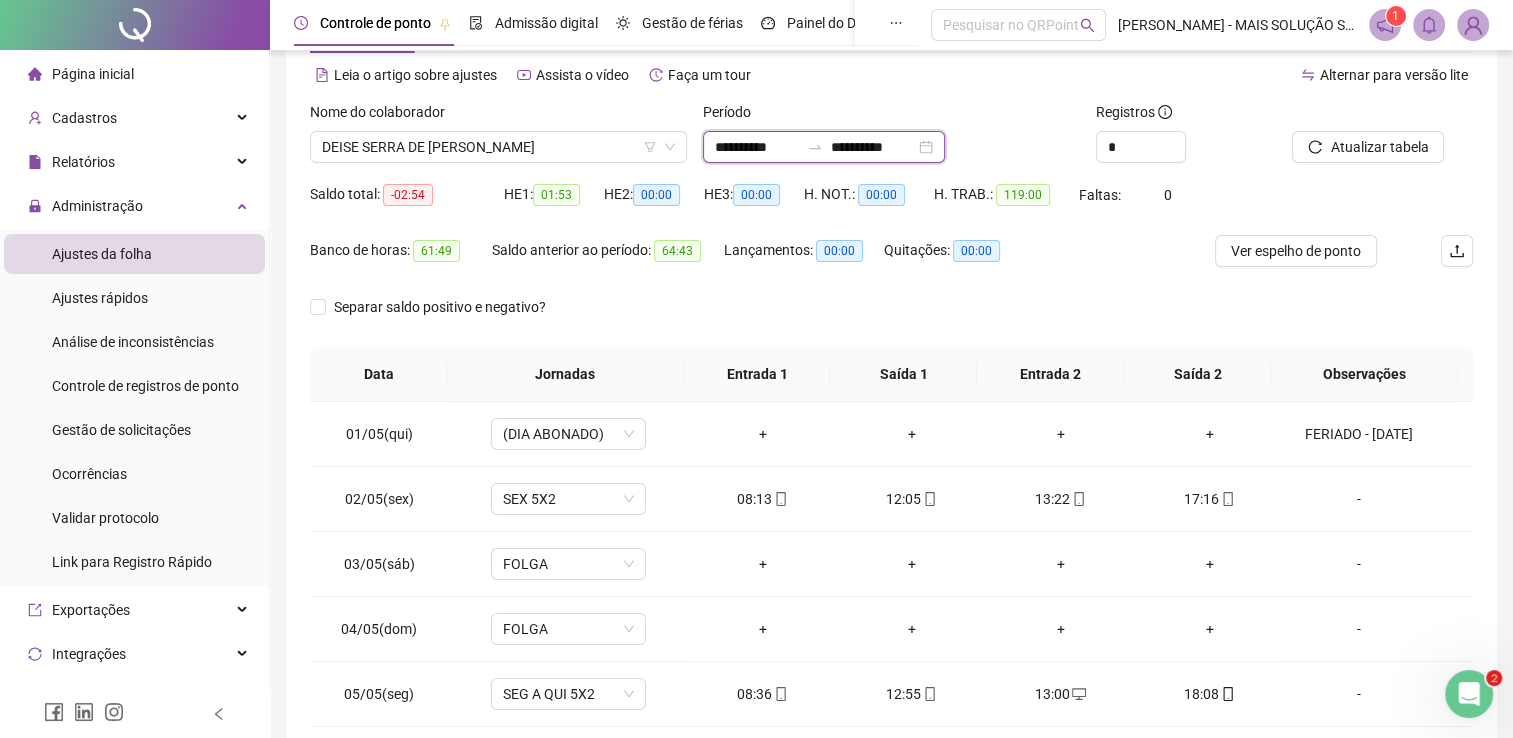 click on "**********" at bounding box center [757, 147] 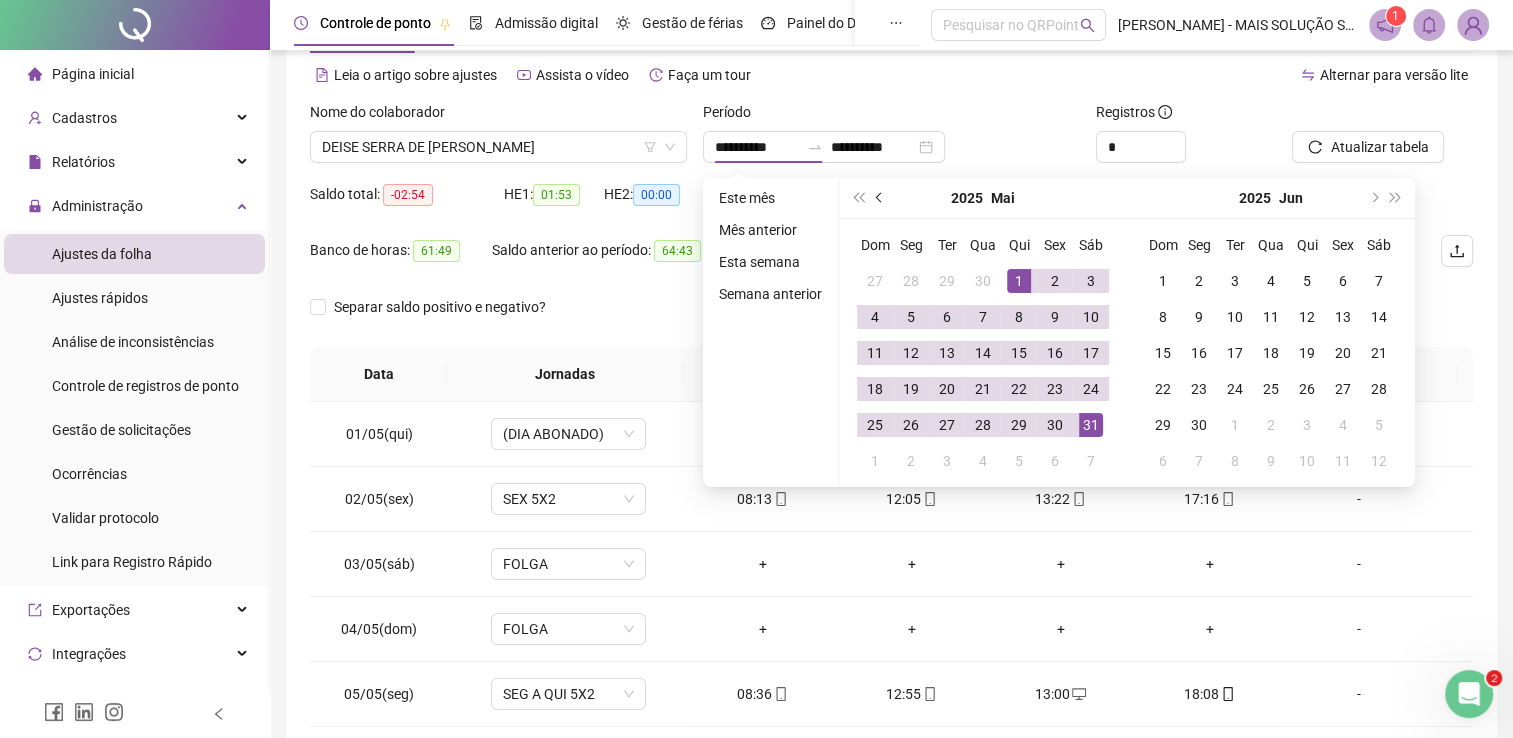 click at bounding box center [880, 198] 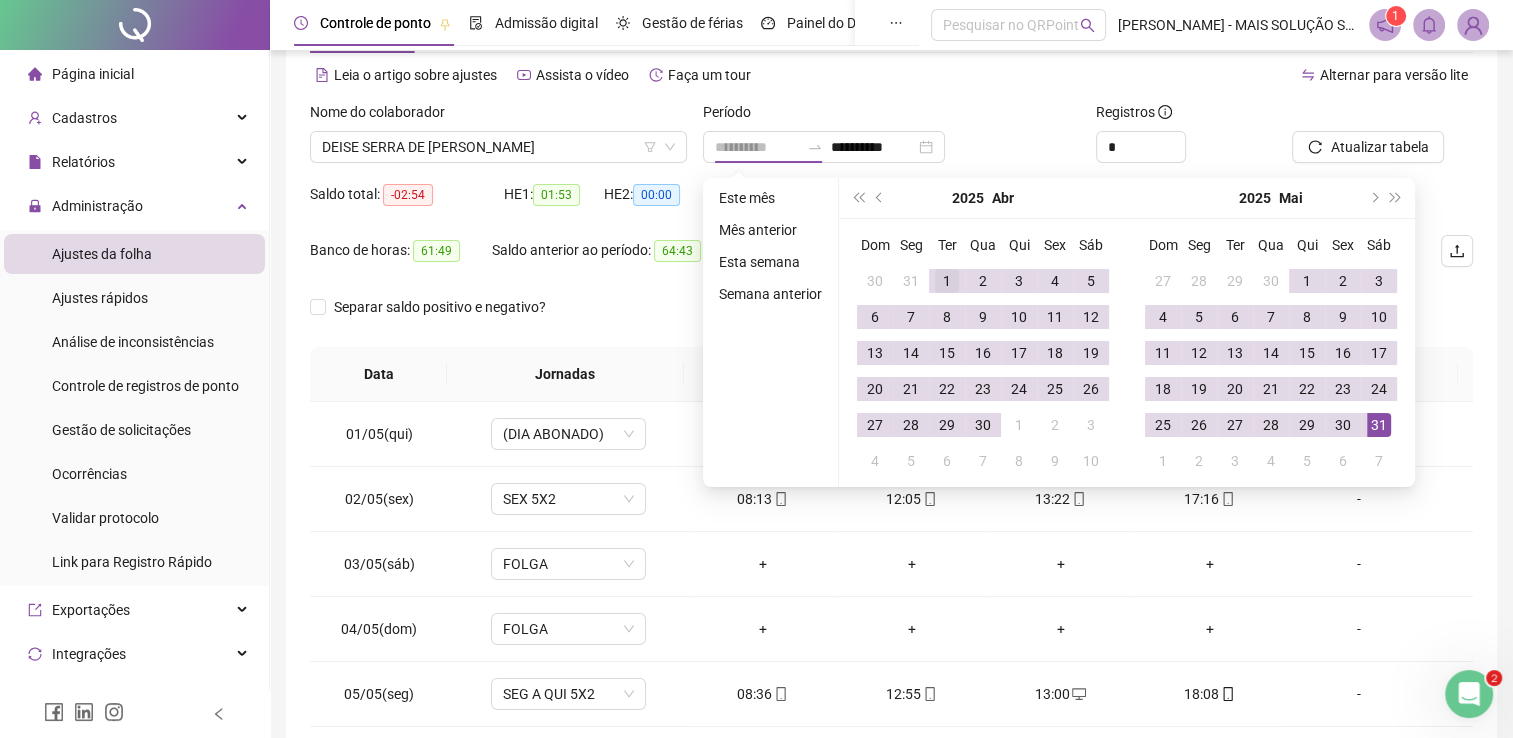 type on "**********" 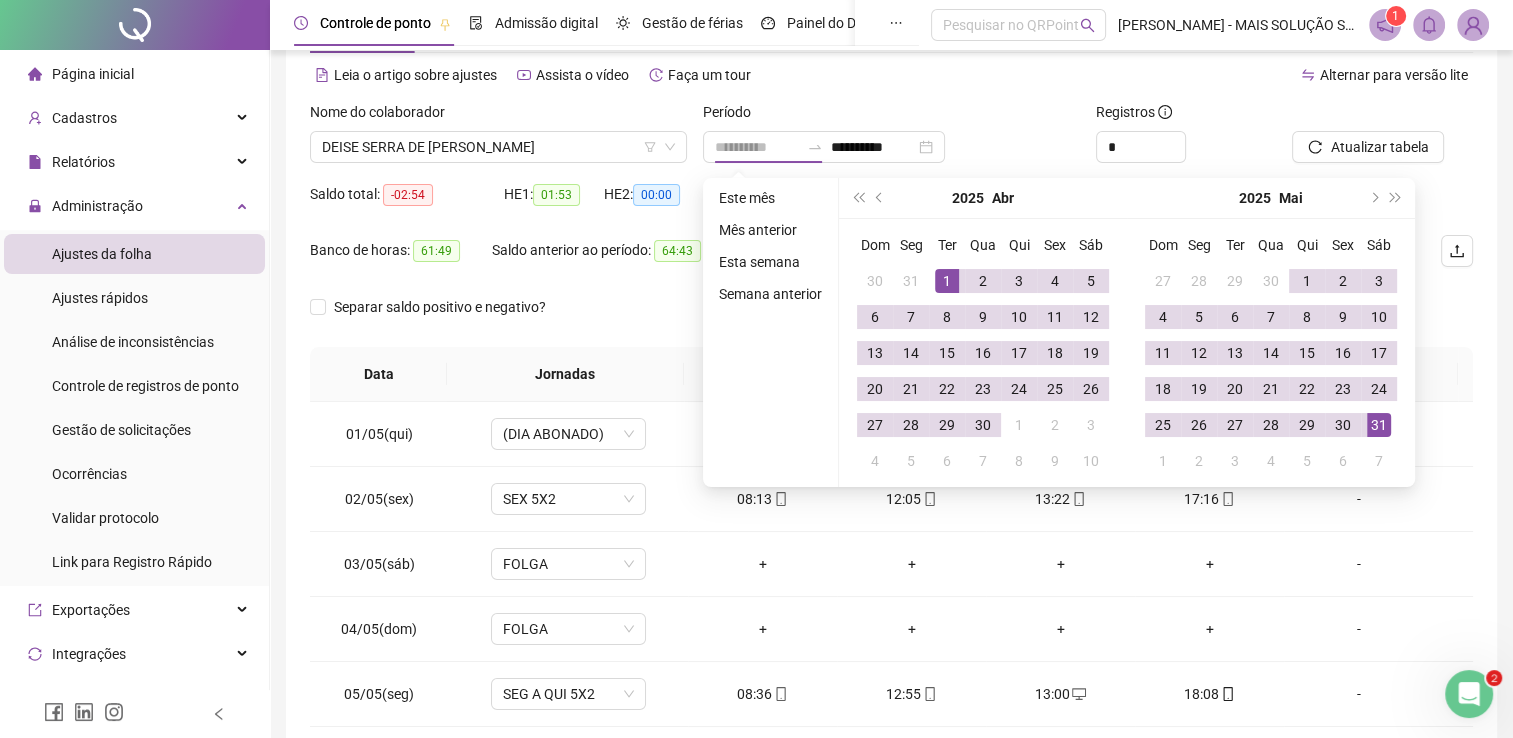 click on "1" at bounding box center (947, 281) 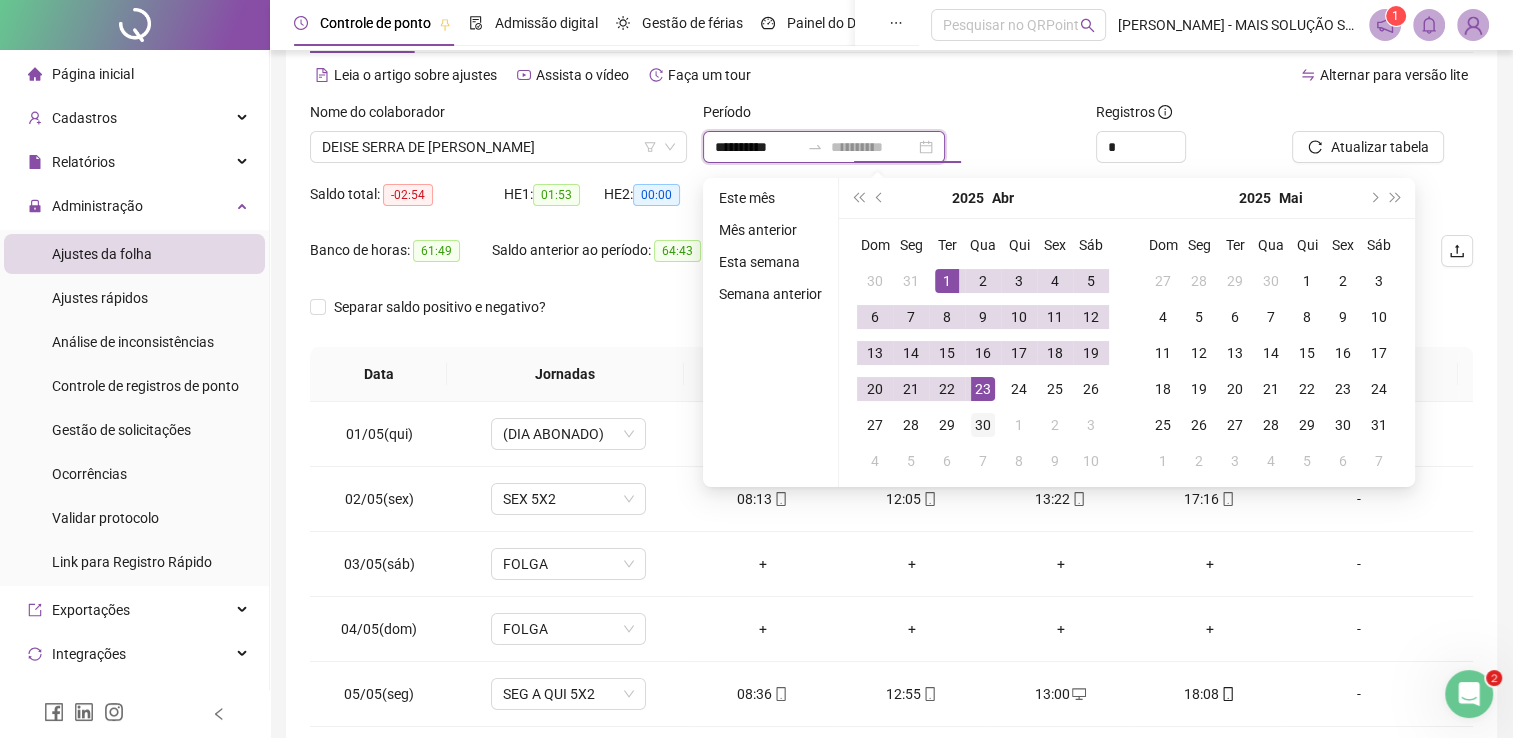 type on "**********" 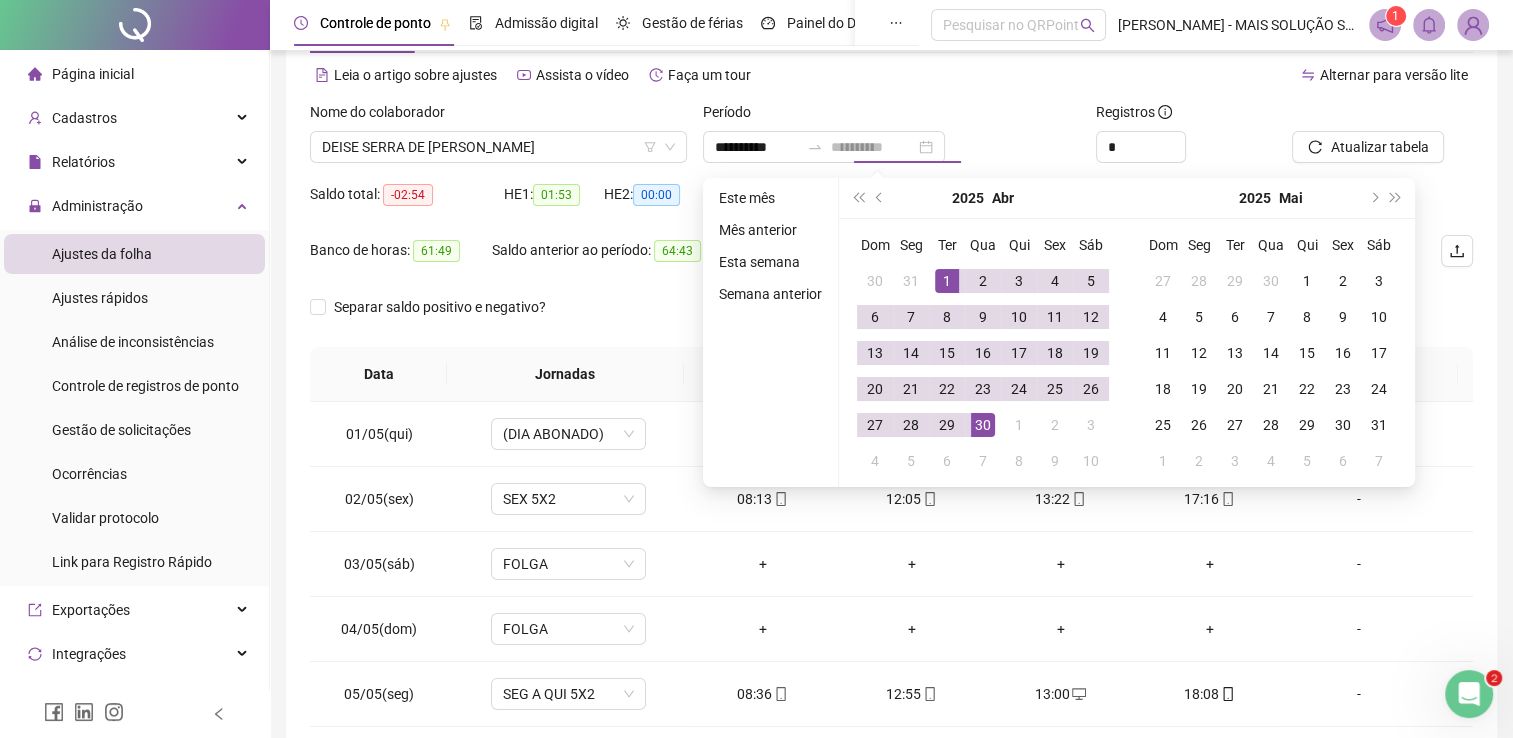 click on "30" at bounding box center [983, 425] 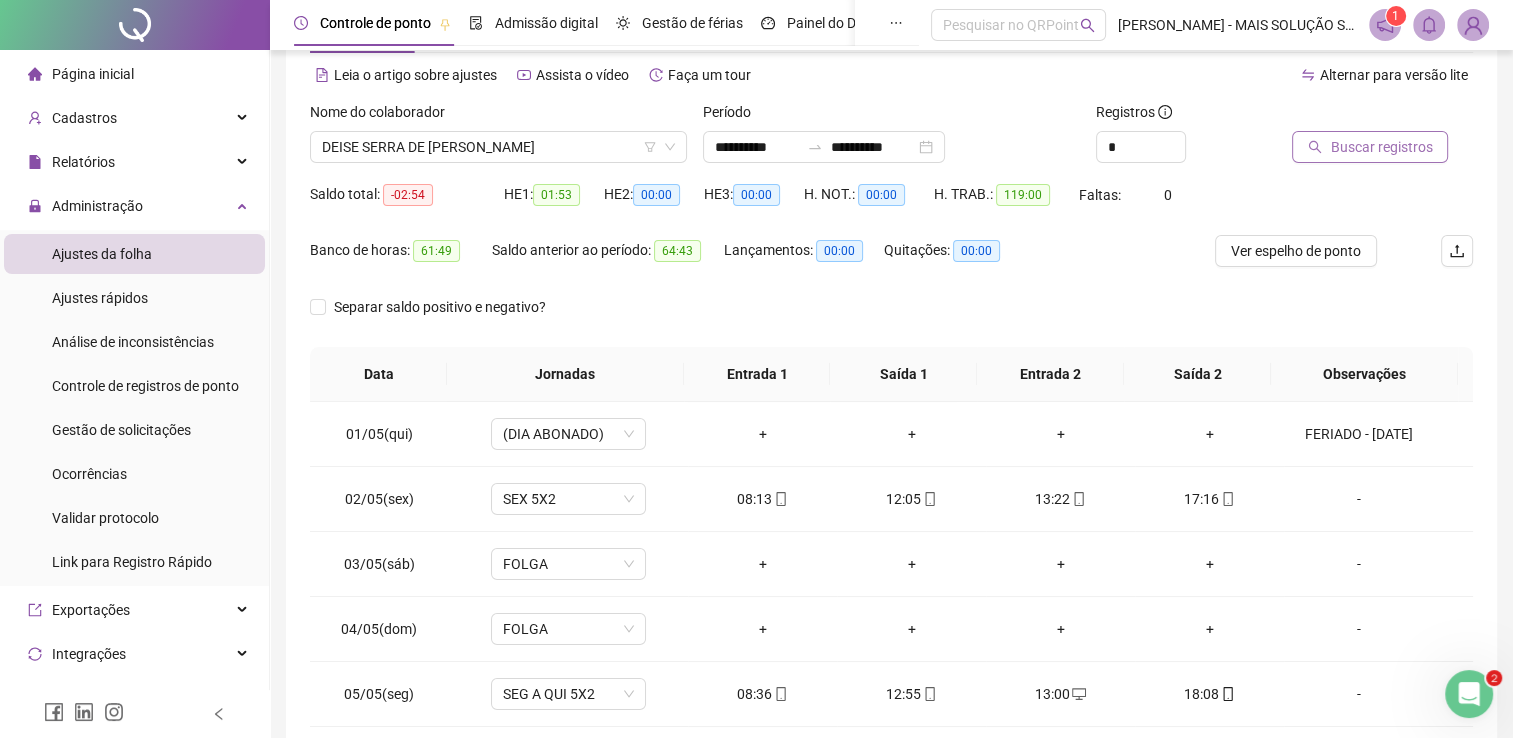 click on "Buscar registros" at bounding box center [1370, 147] 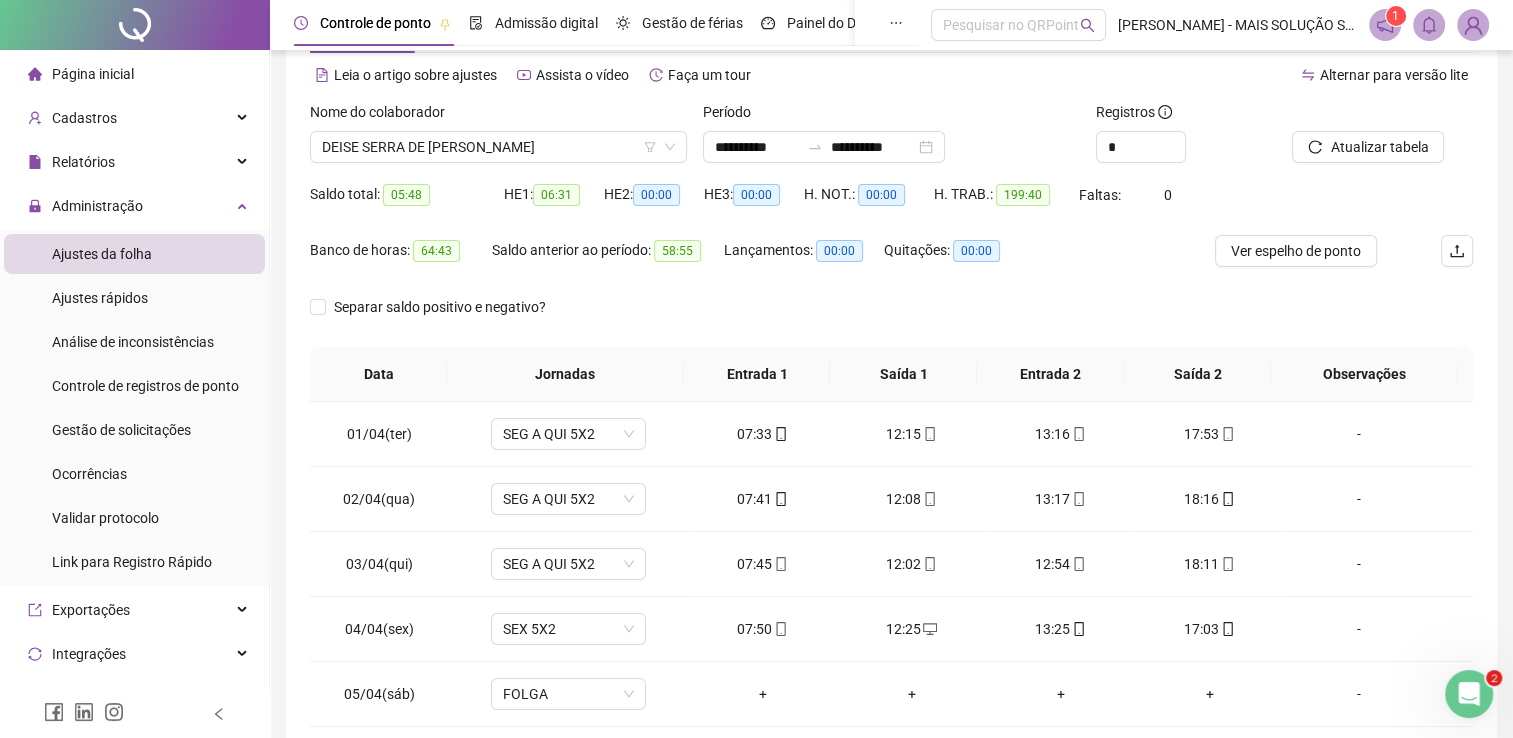 scroll, scrollTop: 283, scrollLeft: 0, axis: vertical 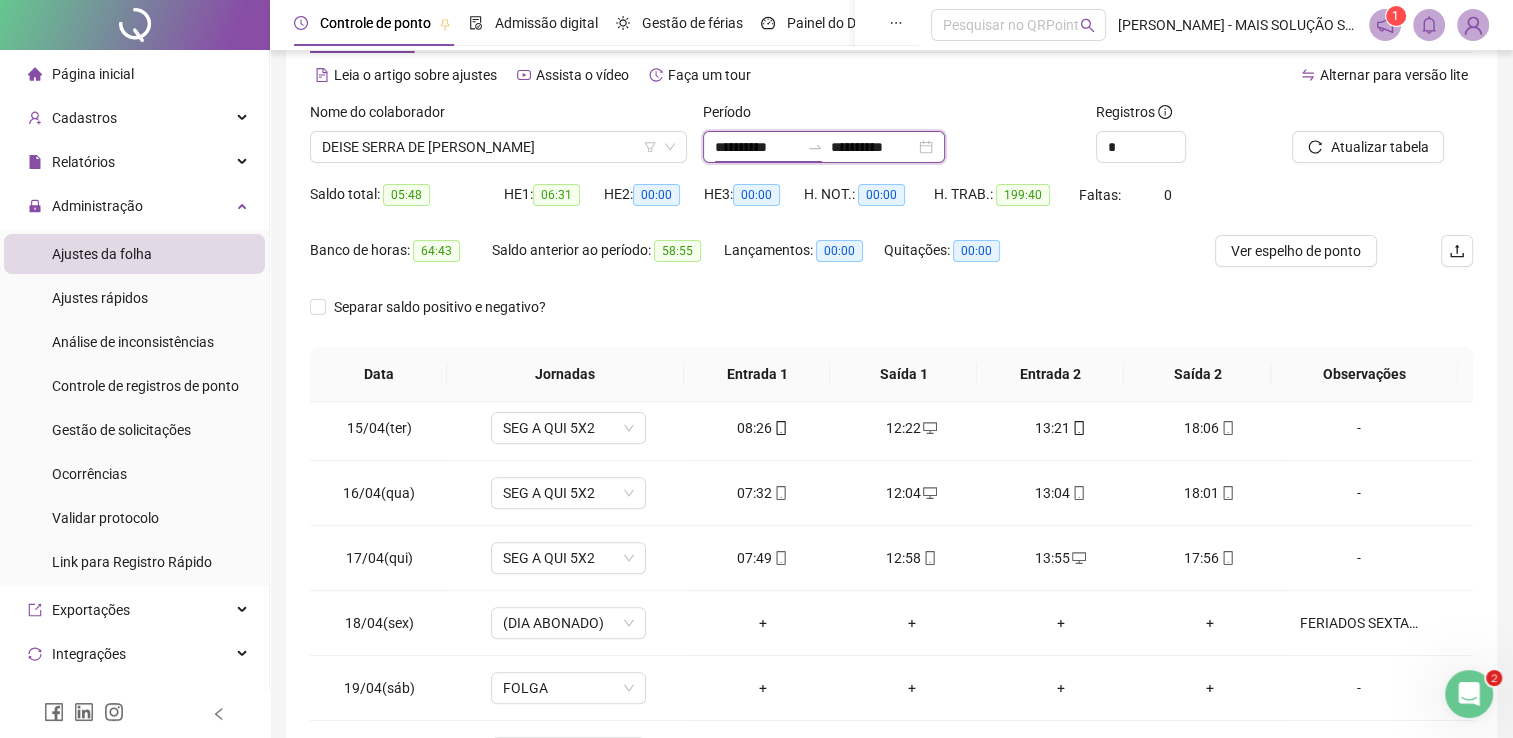 click on "**********" at bounding box center [757, 147] 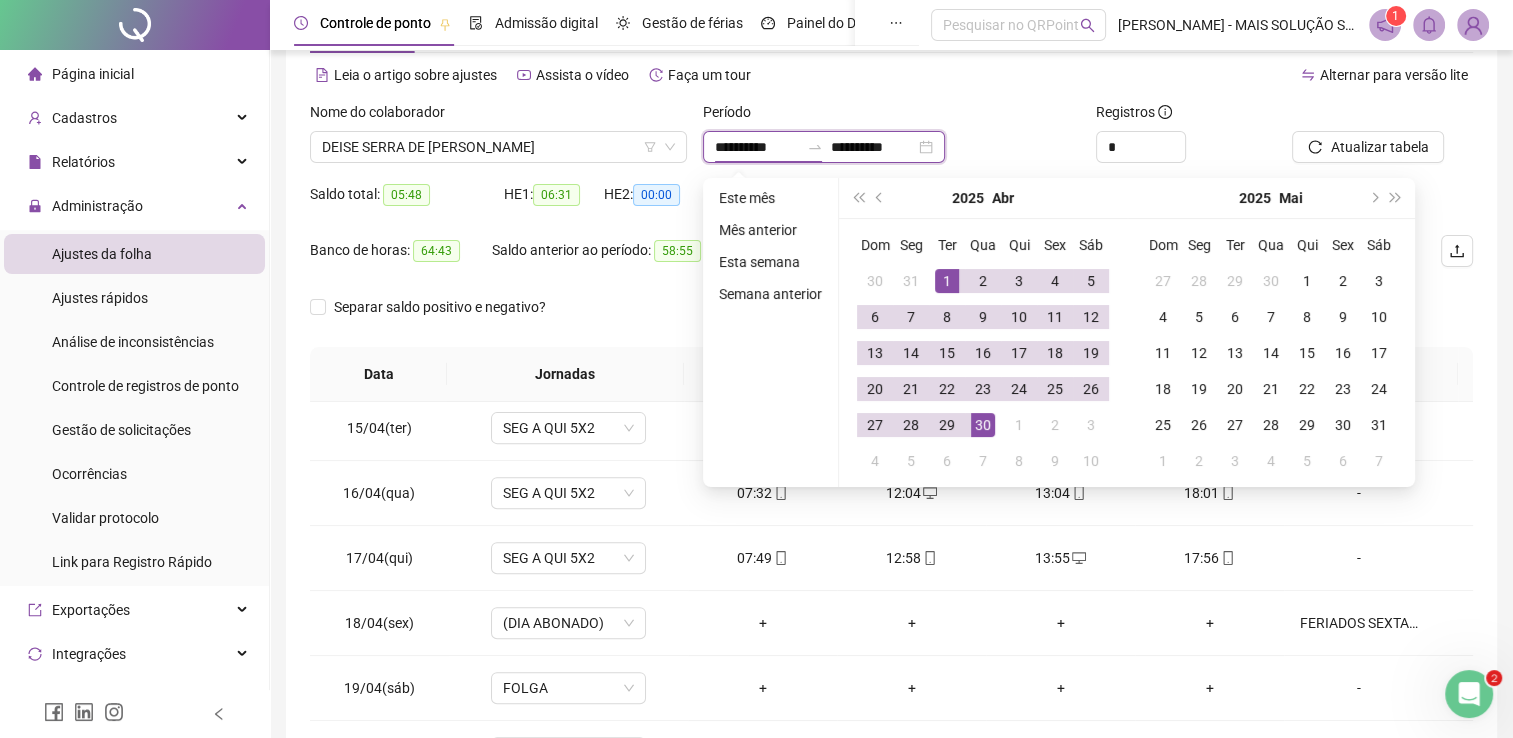 type on "**********" 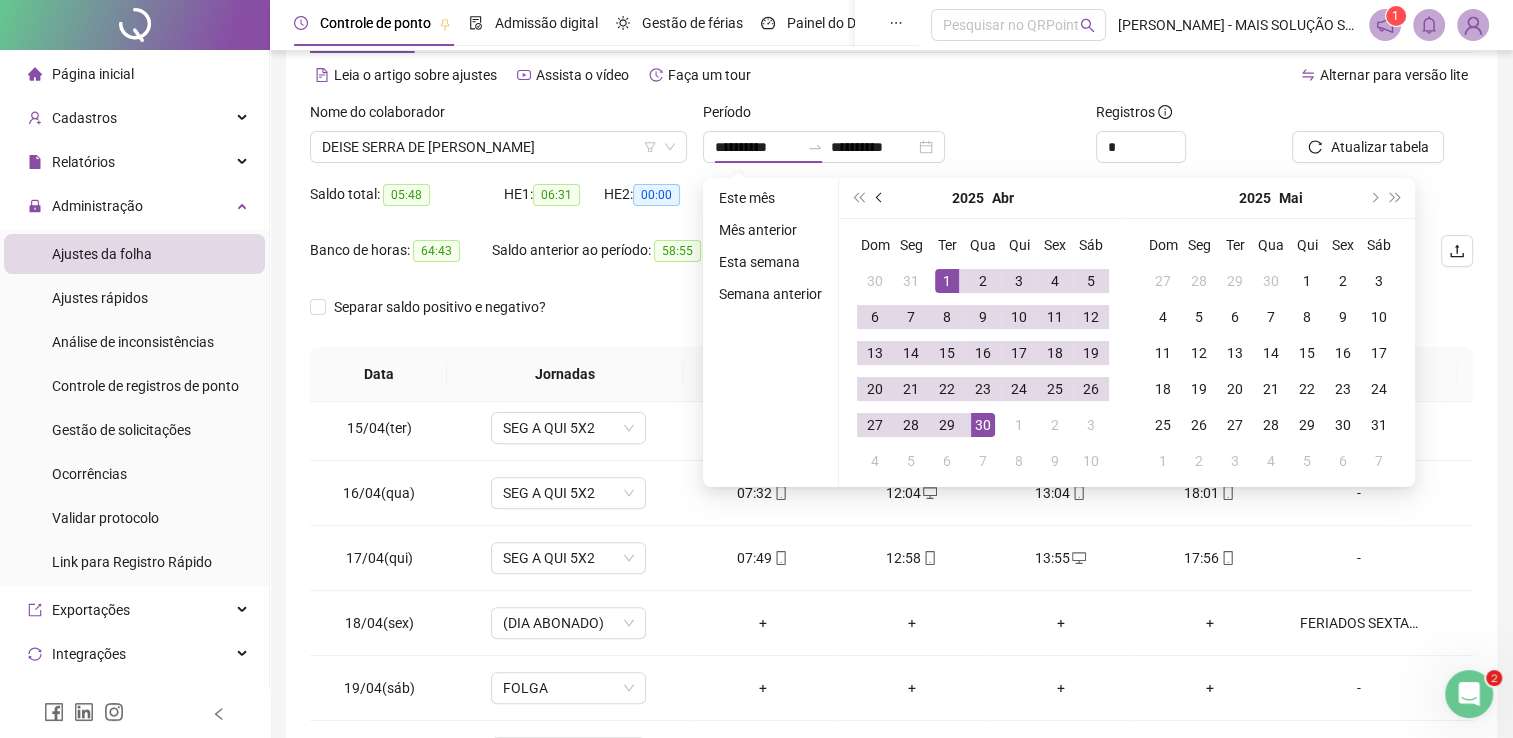 click at bounding box center [880, 198] 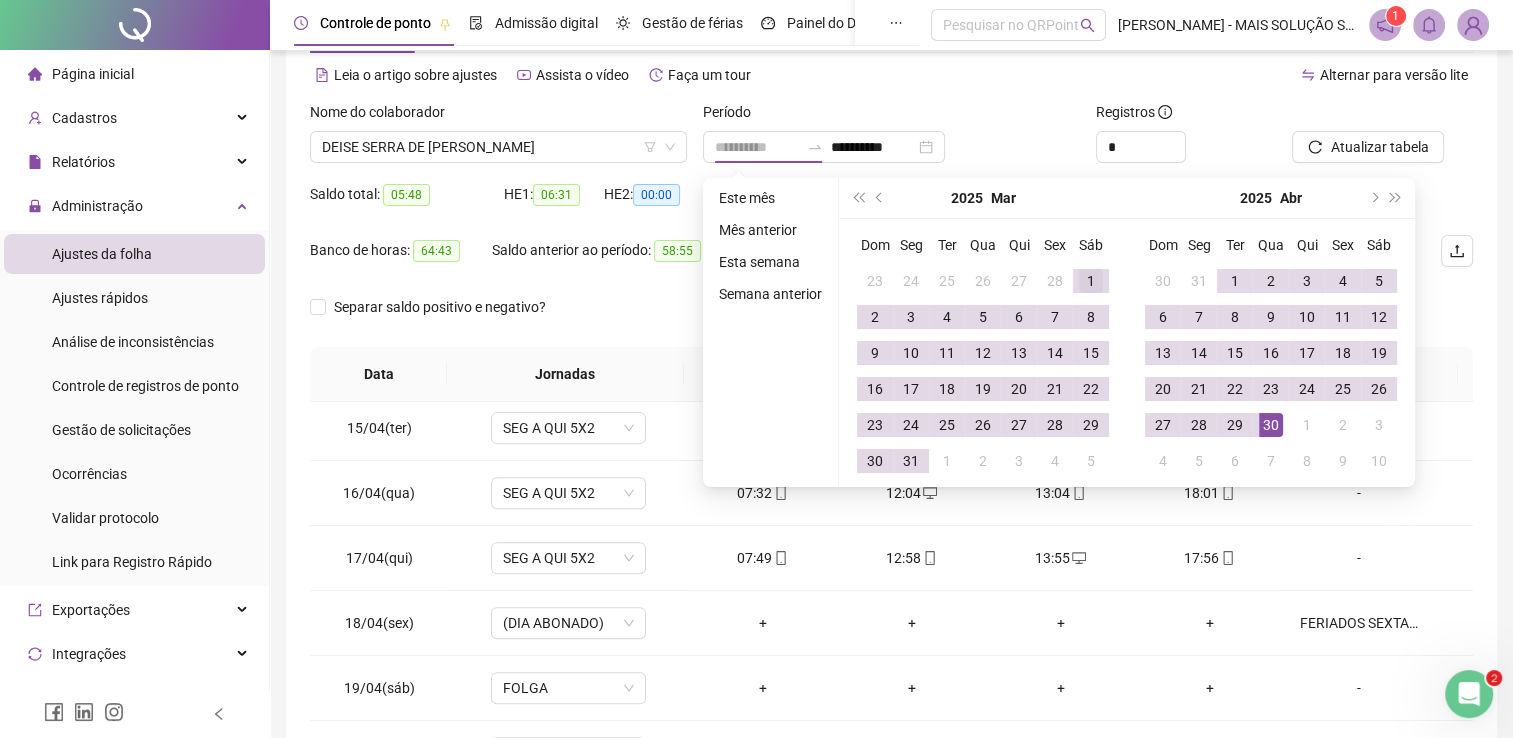 type on "**********" 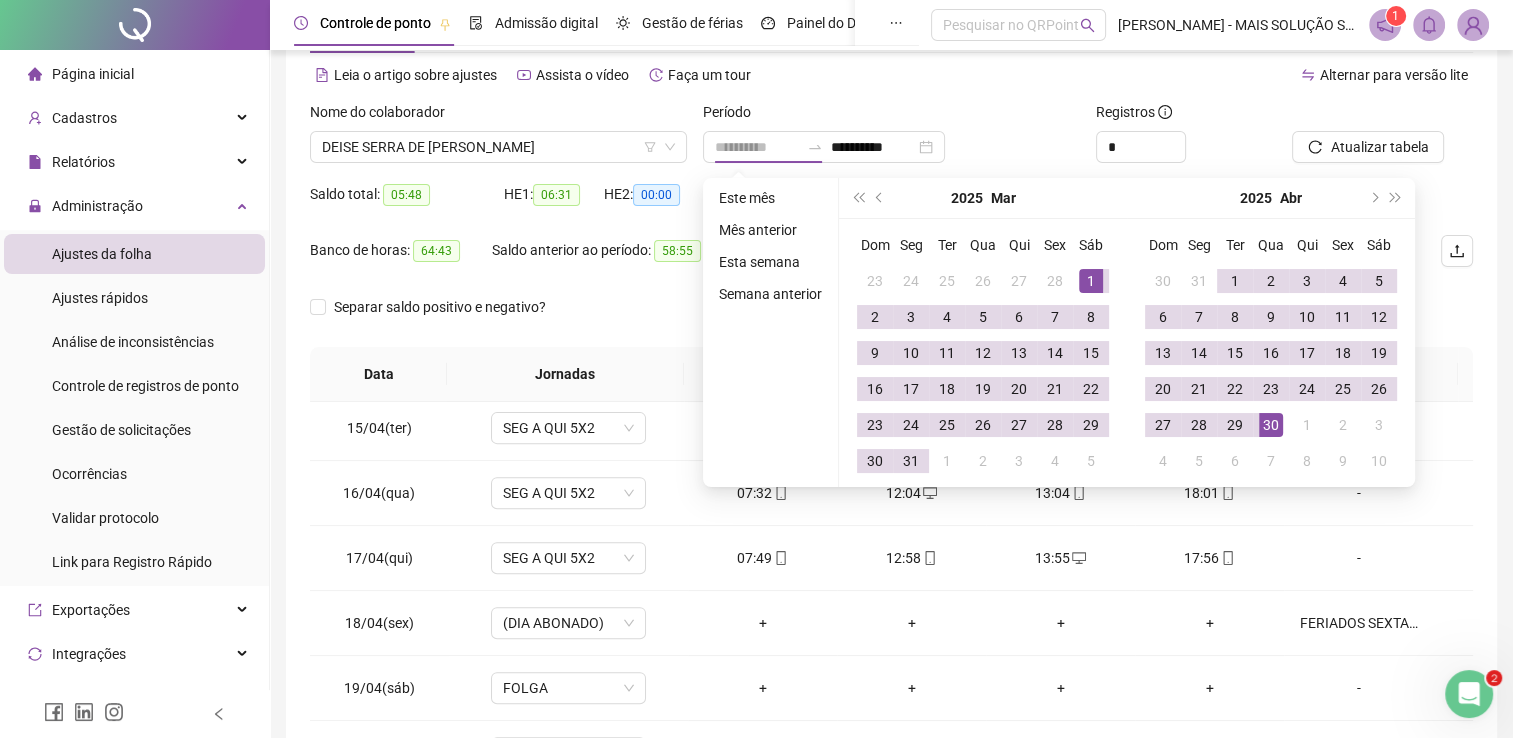 click on "1" at bounding box center (1091, 281) 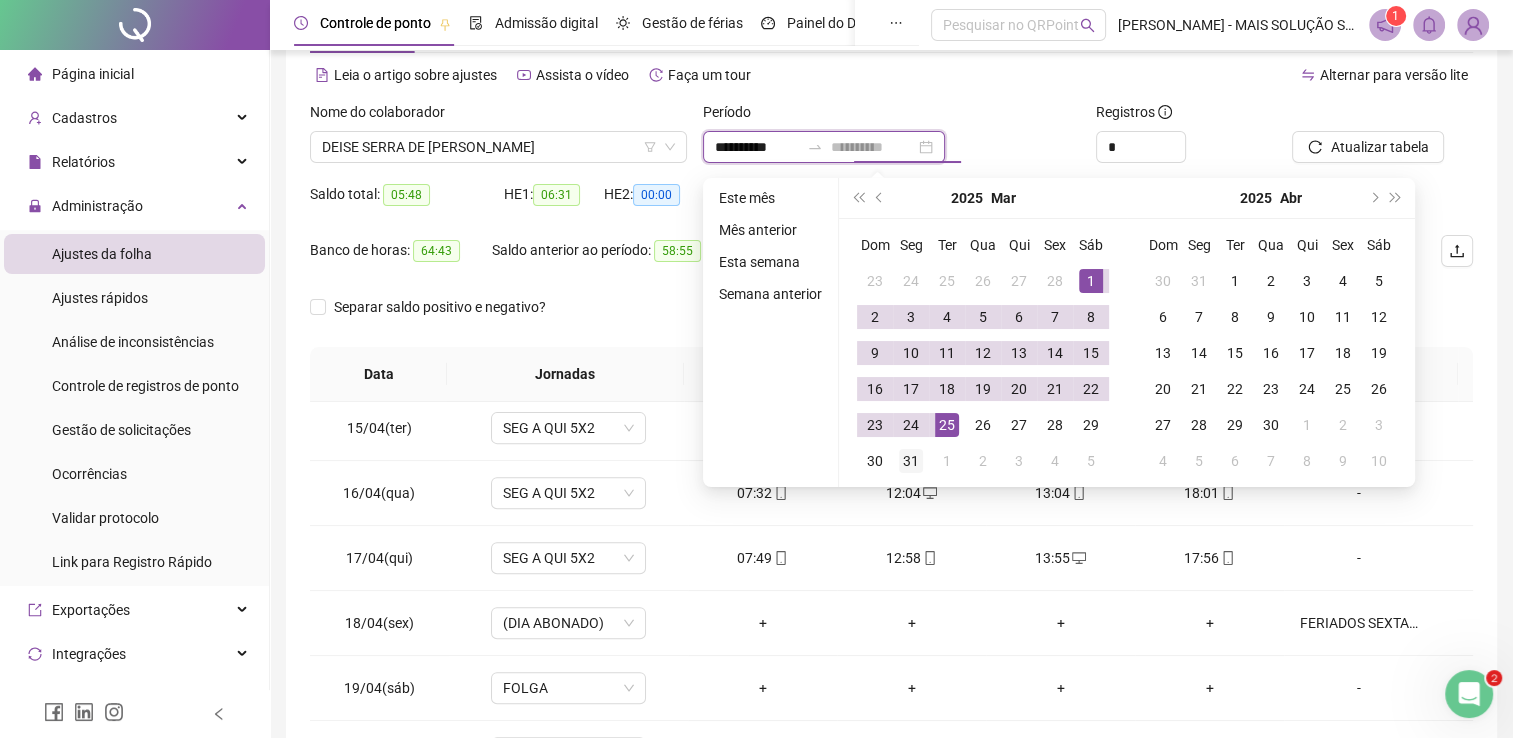 type on "**********" 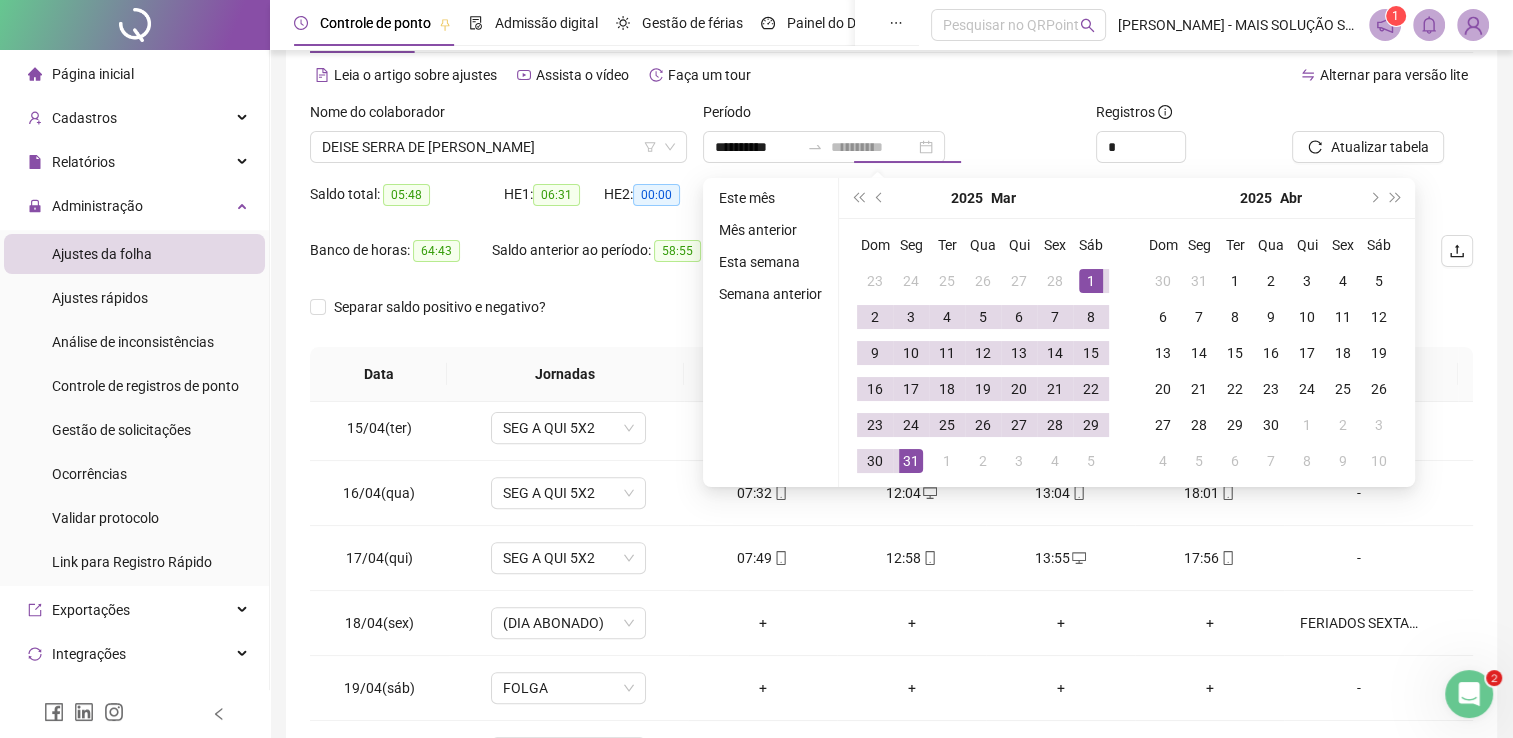 click on "31" at bounding box center (911, 461) 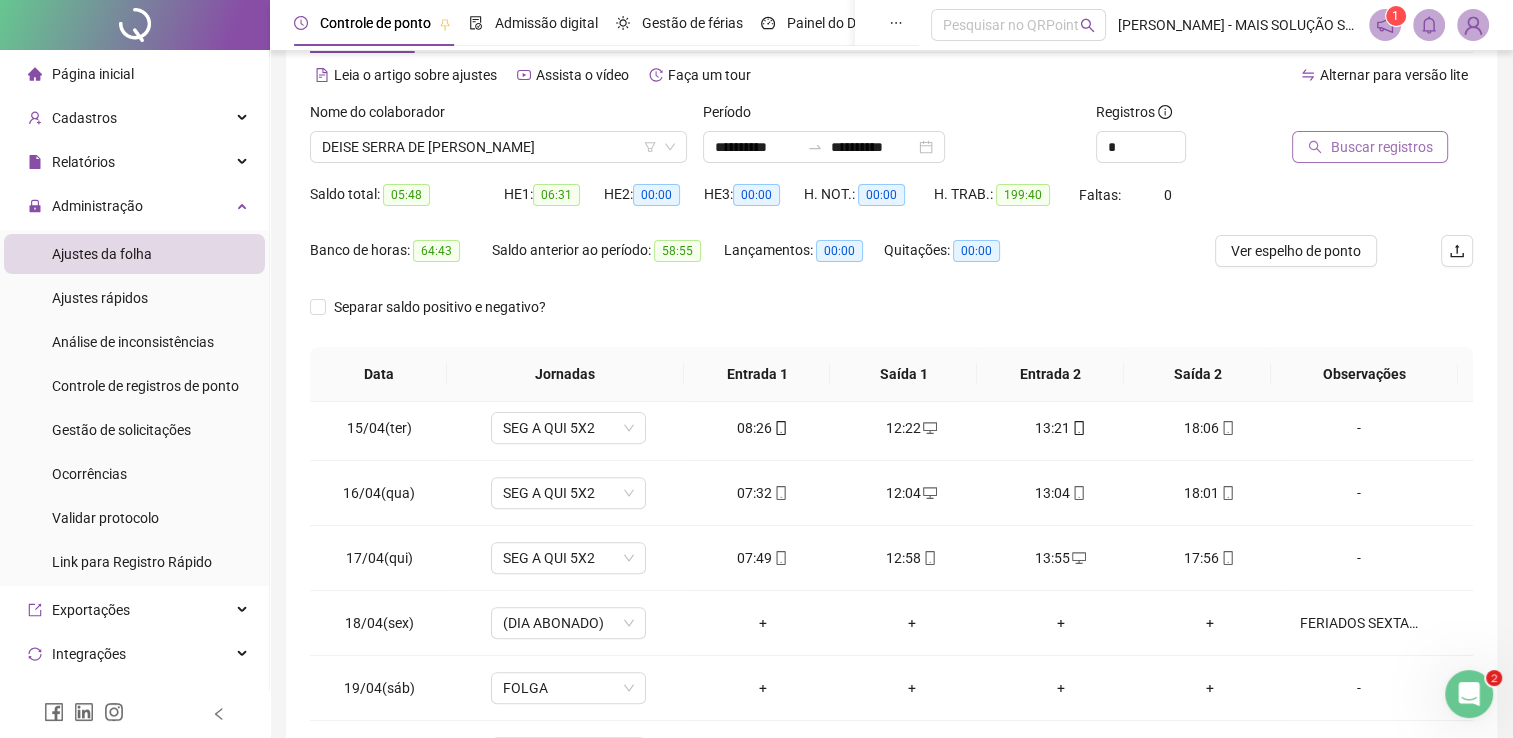 click on "Buscar registros" at bounding box center [1370, 147] 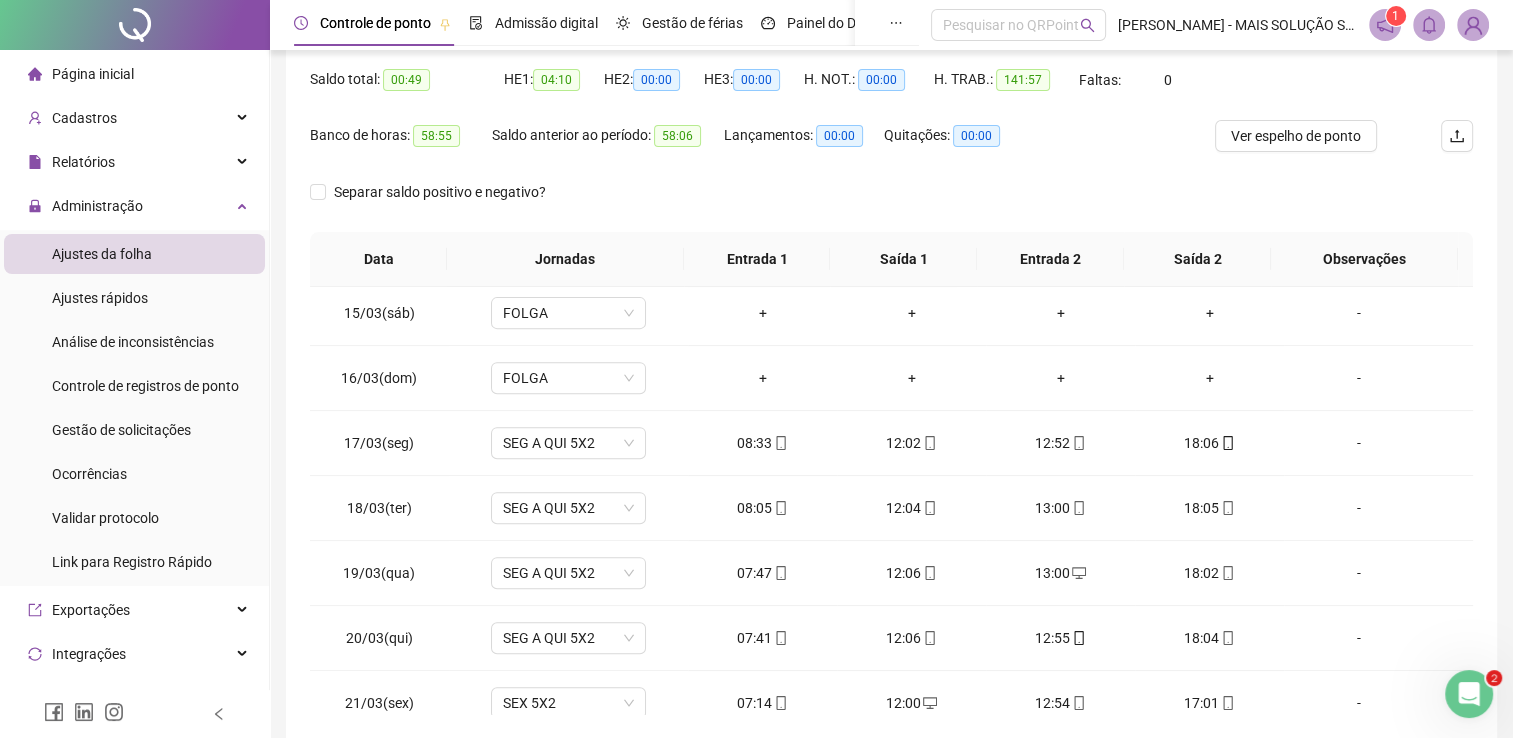 scroll, scrollTop: 283, scrollLeft: 0, axis: vertical 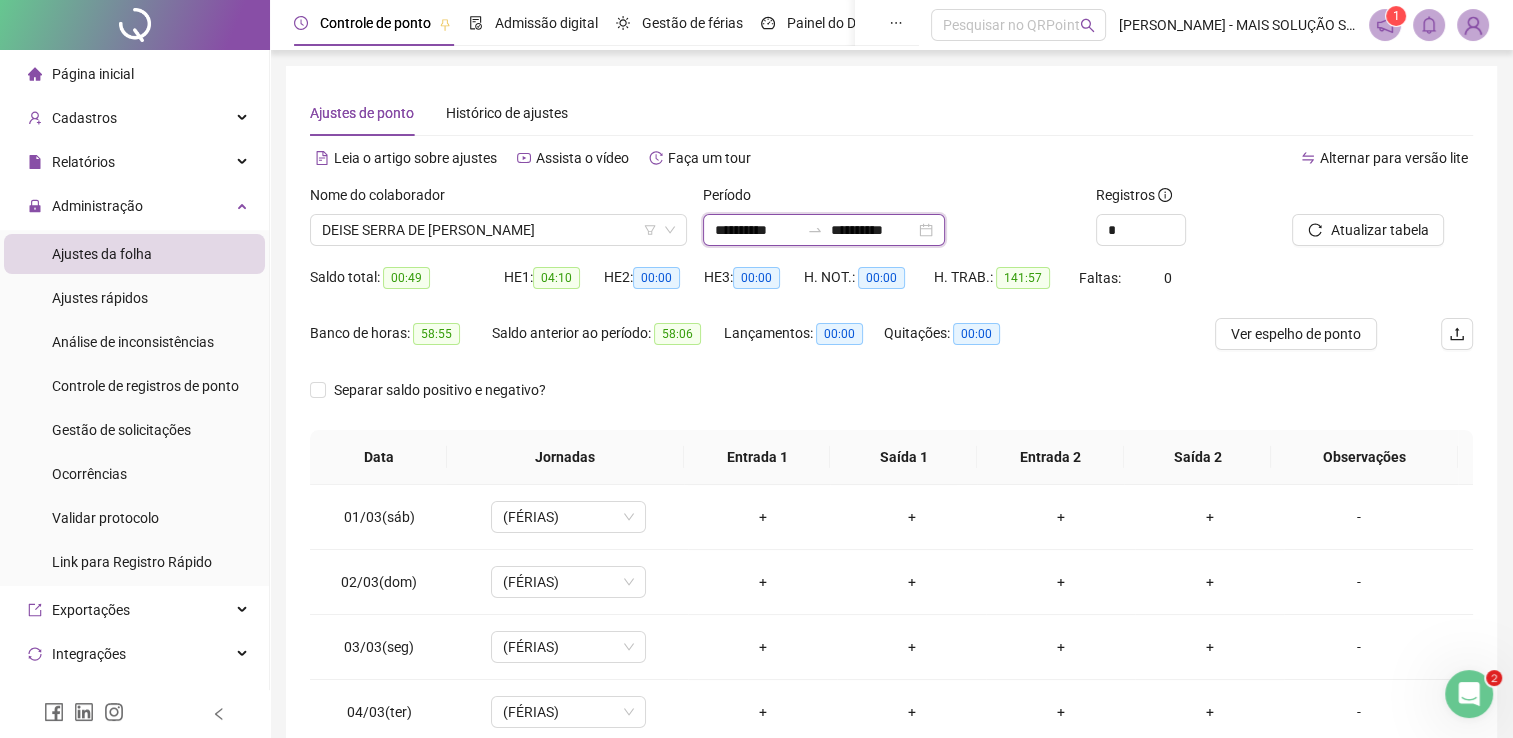 click on "**********" at bounding box center (757, 230) 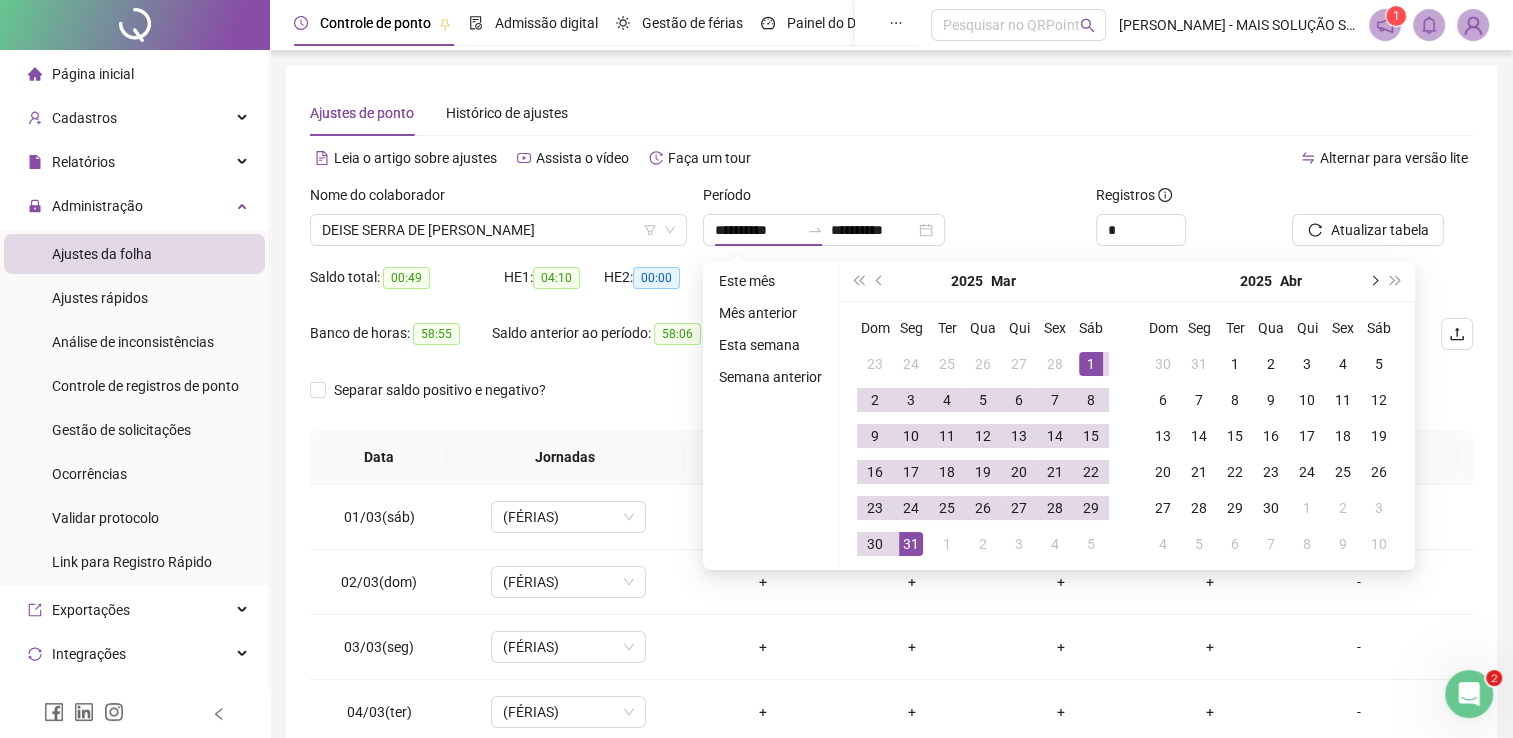 click at bounding box center [1373, 281] 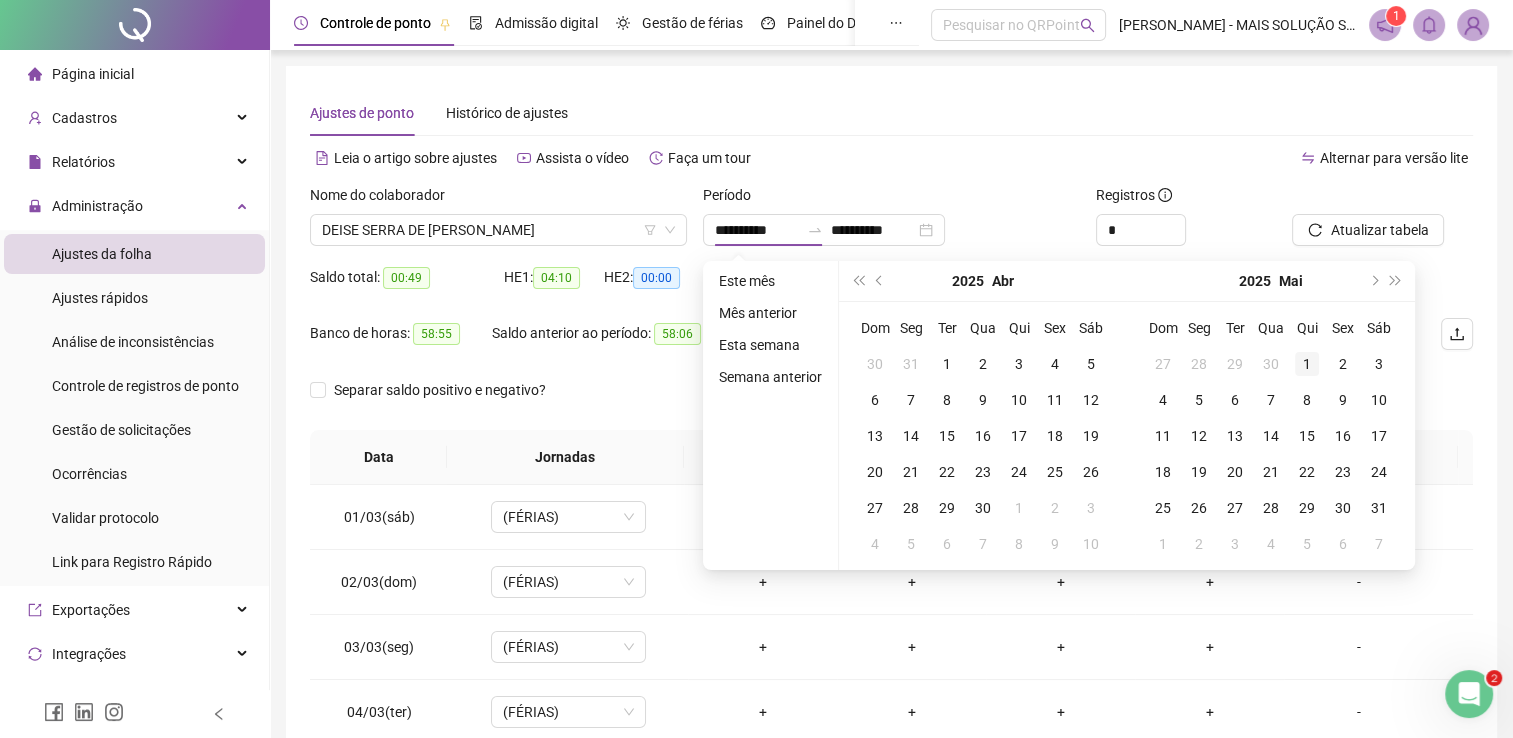 type on "**********" 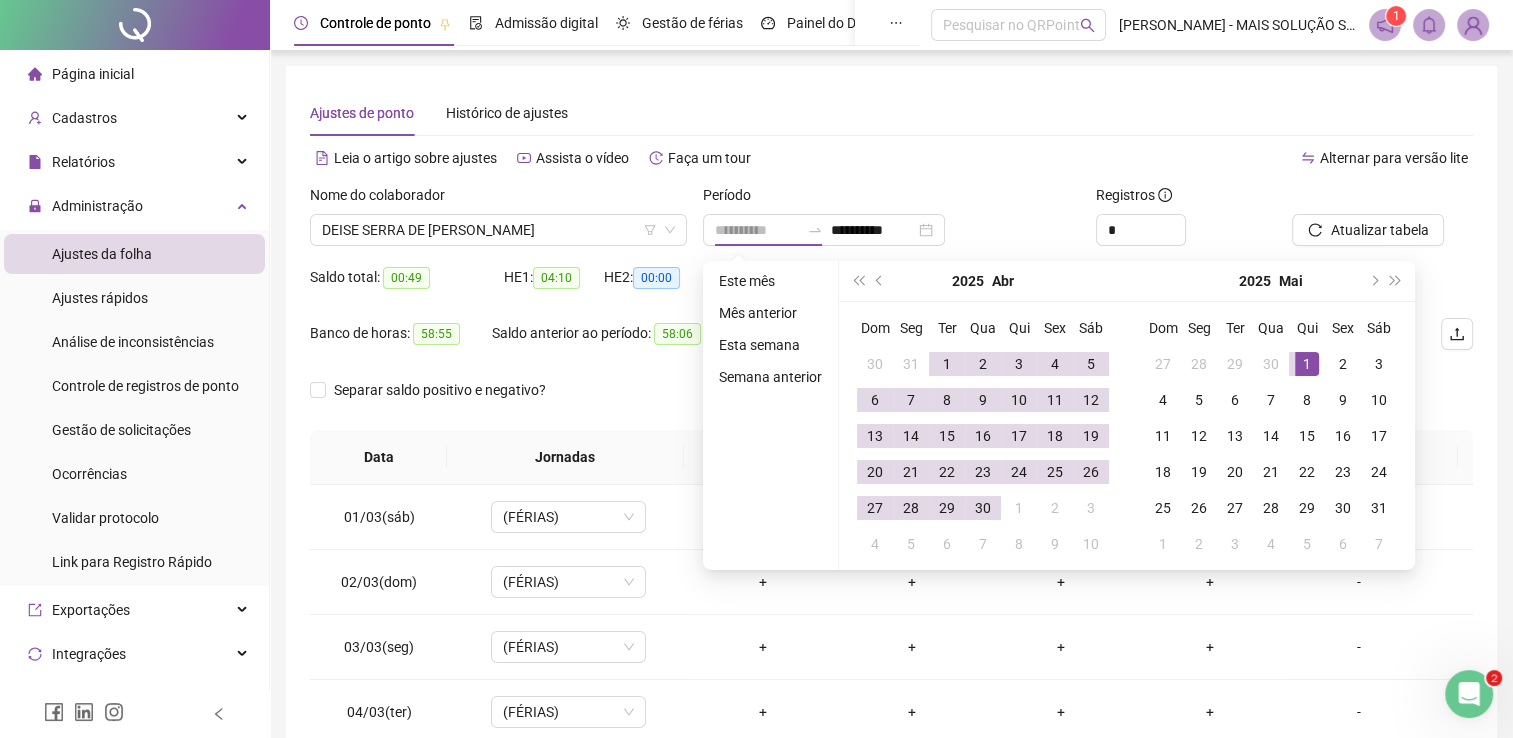 click on "1" at bounding box center [1307, 364] 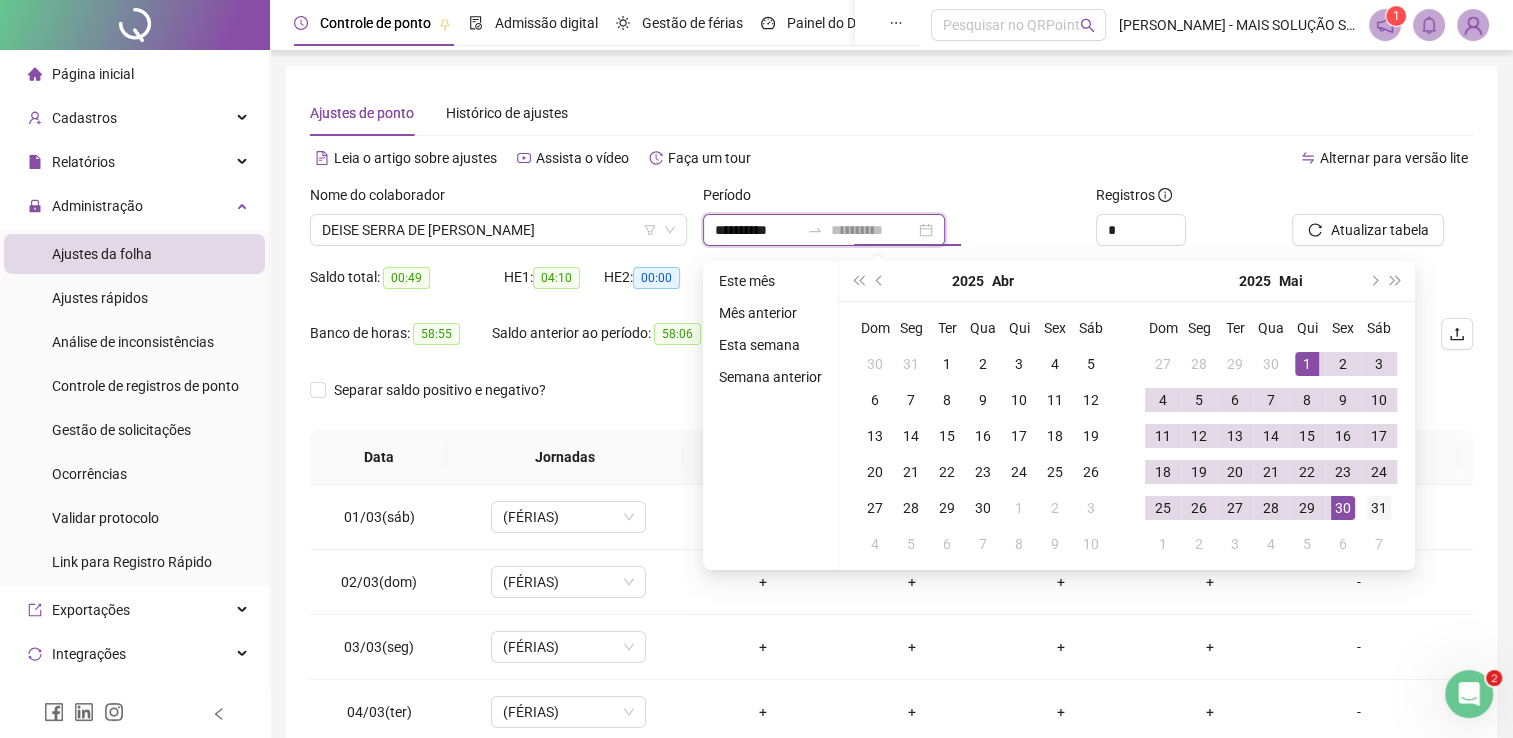 type on "**********" 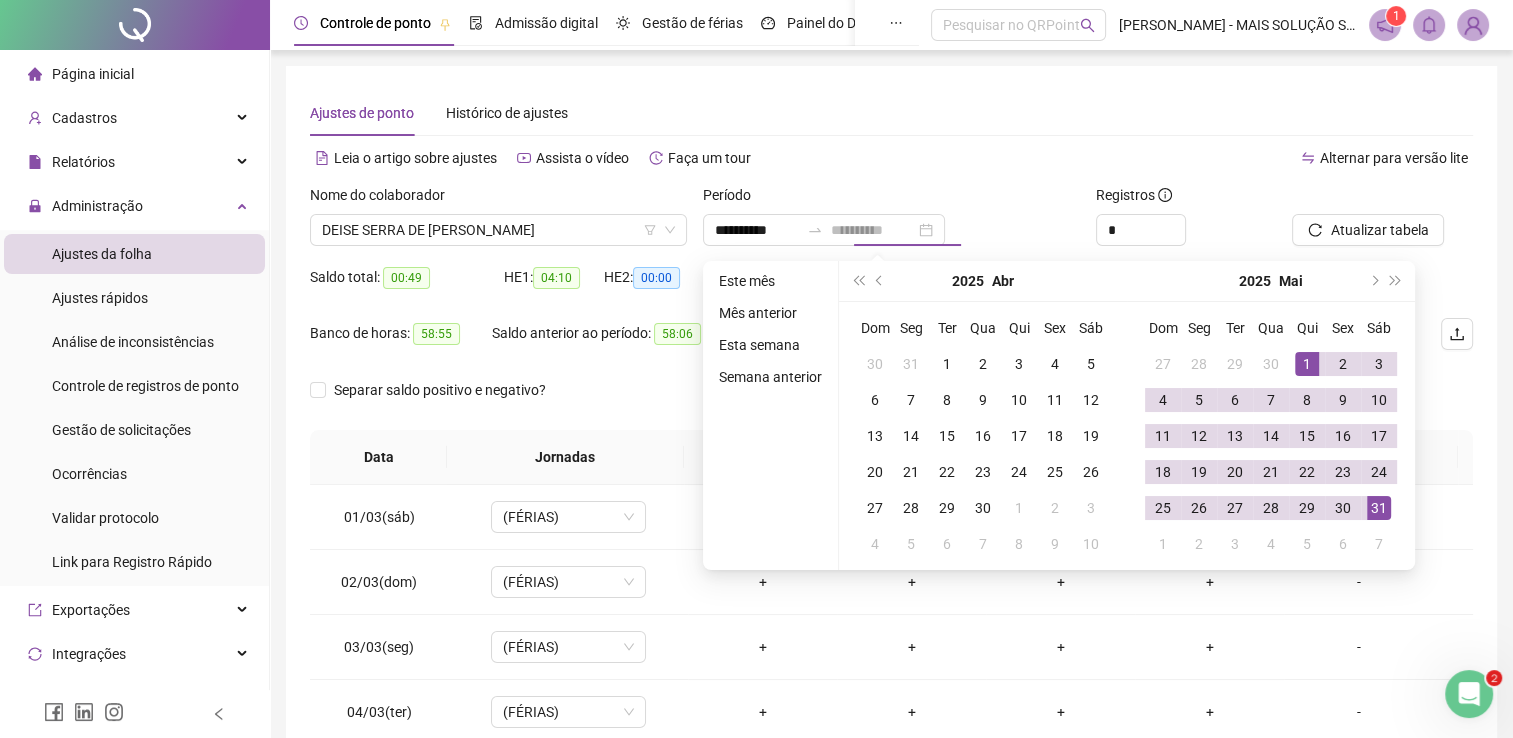 click on "31" at bounding box center [1379, 508] 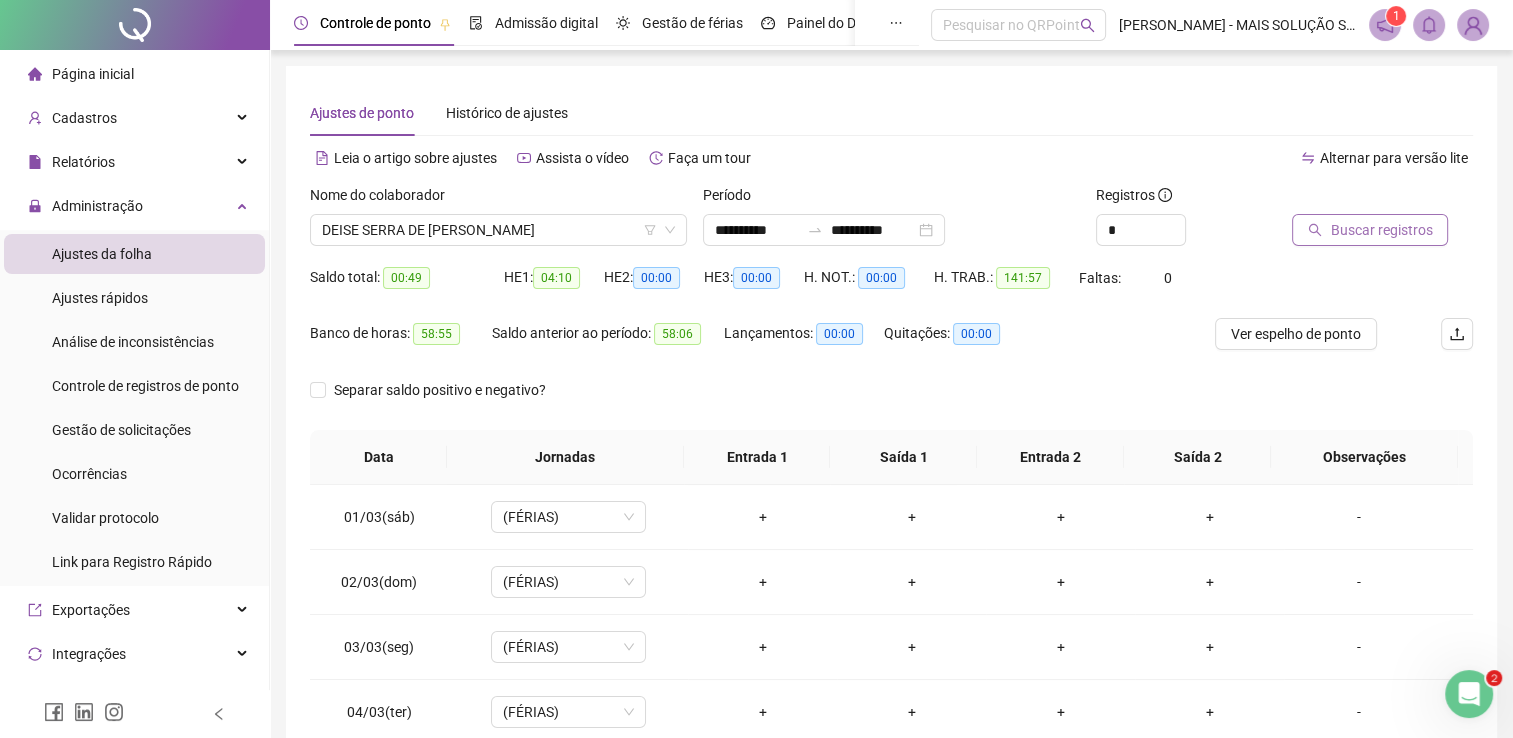 click on "Buscar registros" at bounding box center (1381, 230) 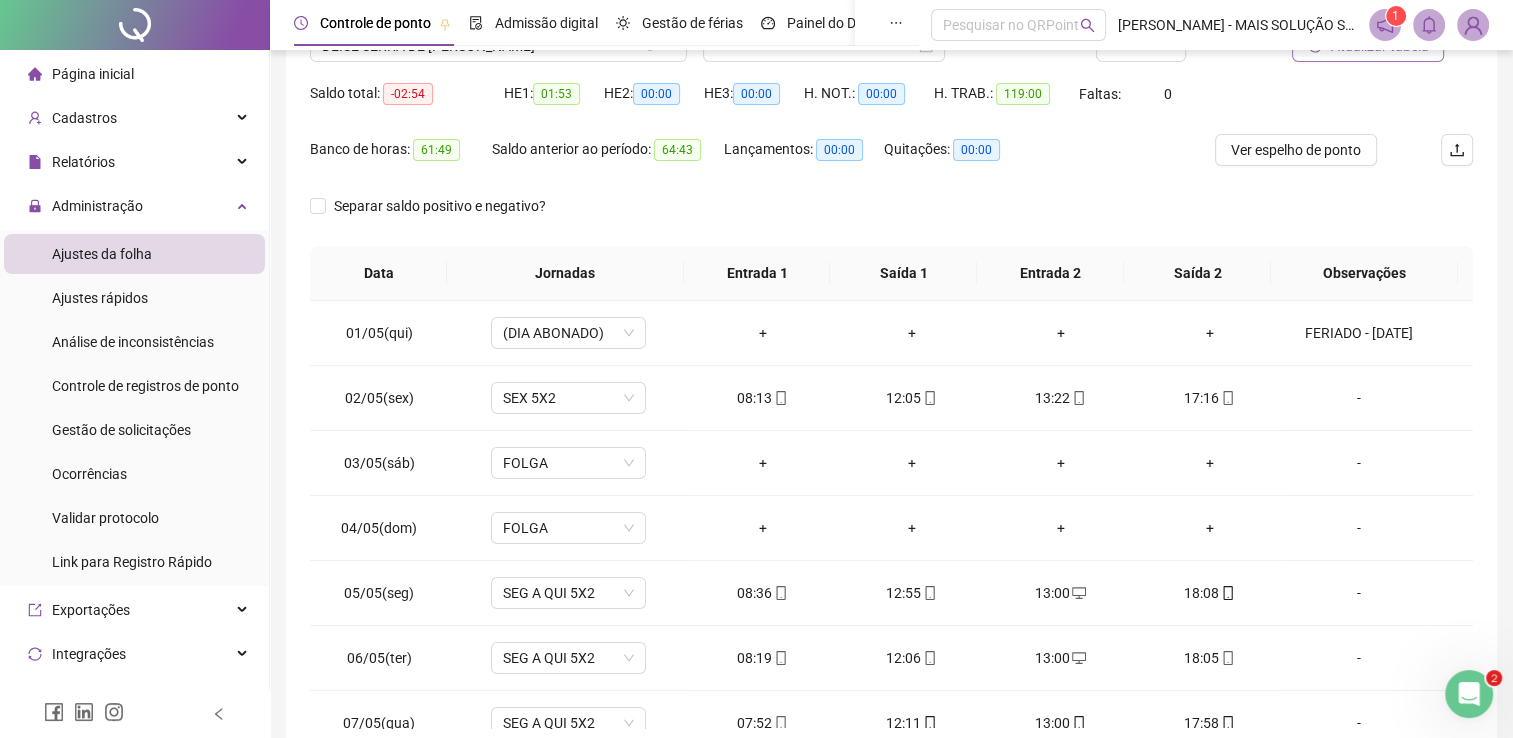 scroll, scrollTop: 283, scrollLeft: 0, axis: vertical 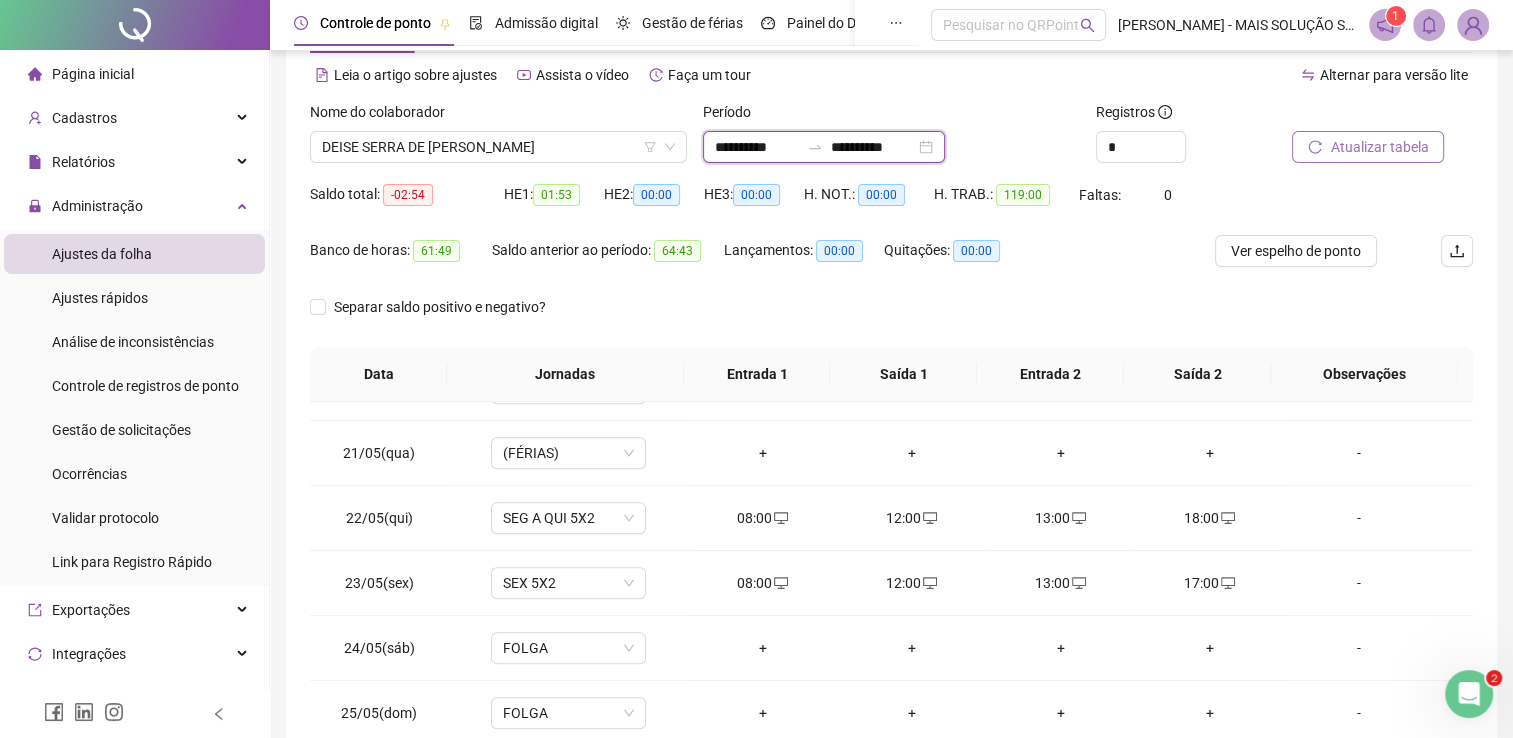 click on "**********" at bounding box center [757, 147] 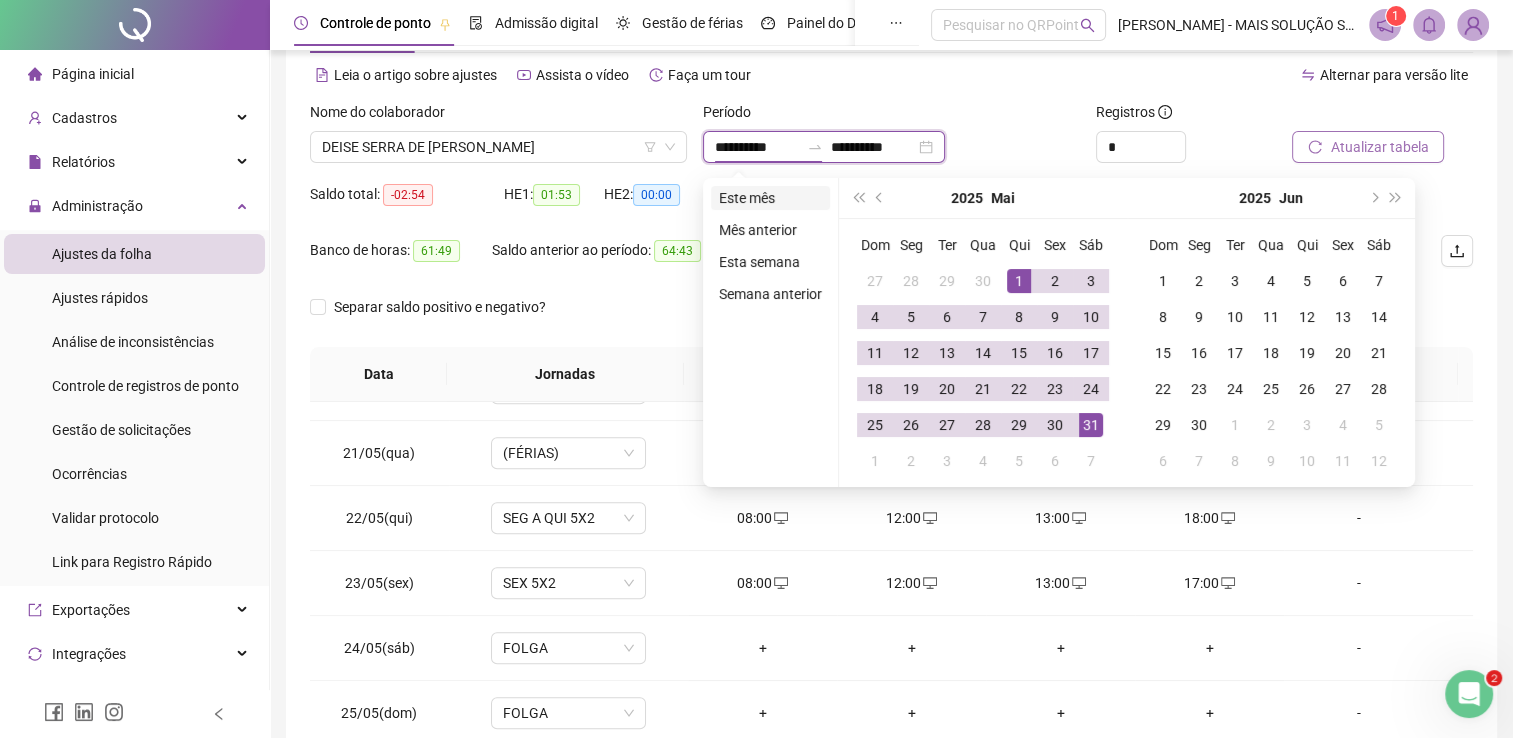 type on "**********" 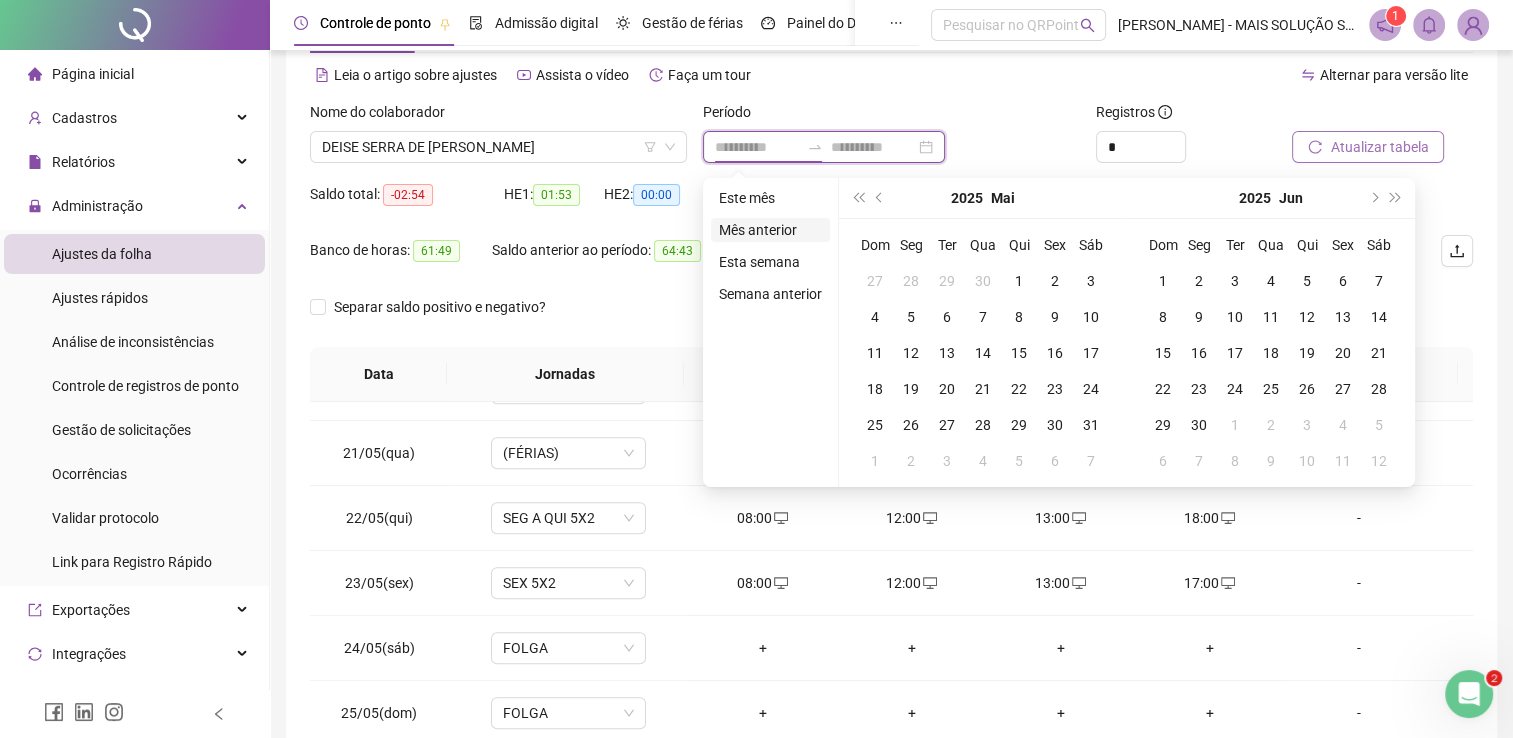 type on "**********" 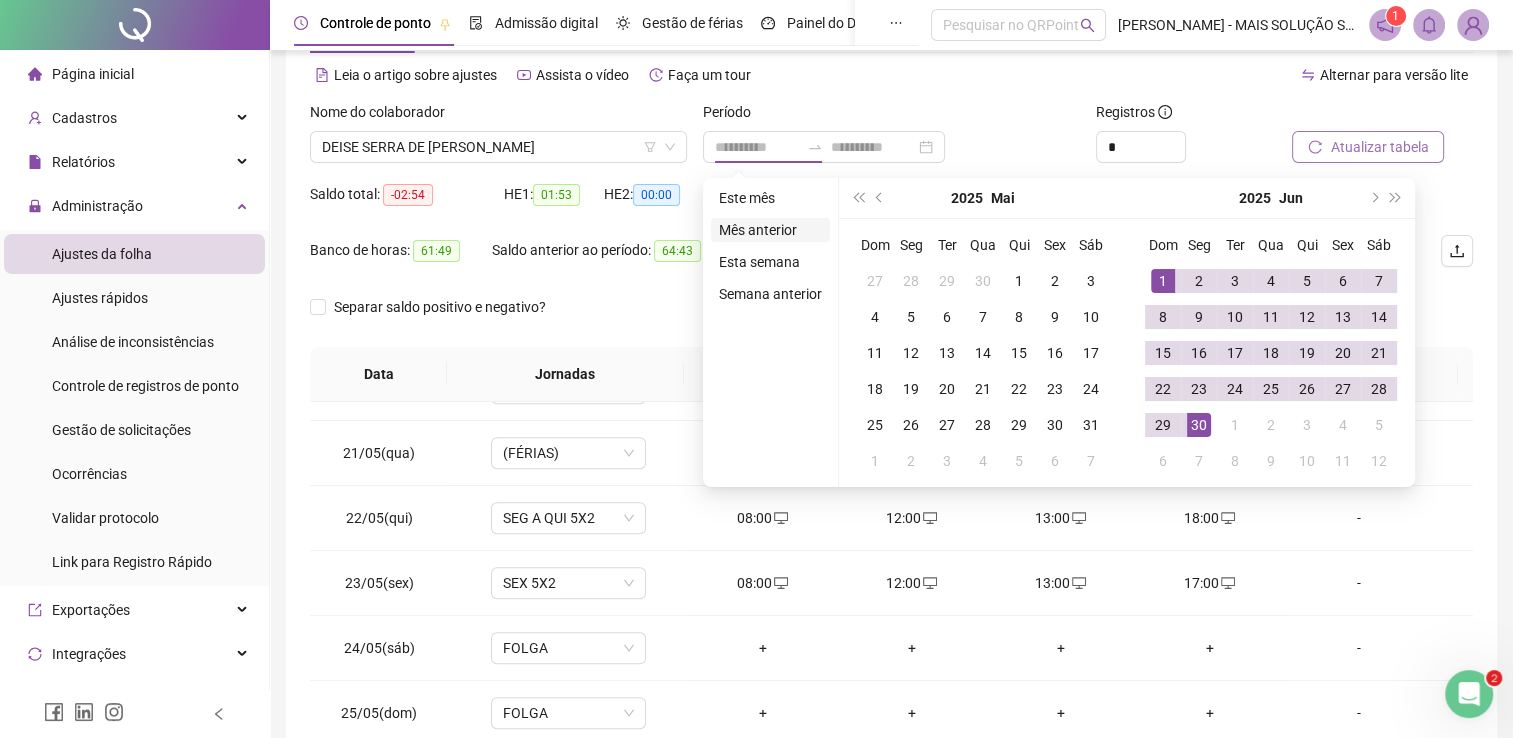 click on "Mês anterior" at bounding box center [770, 230] 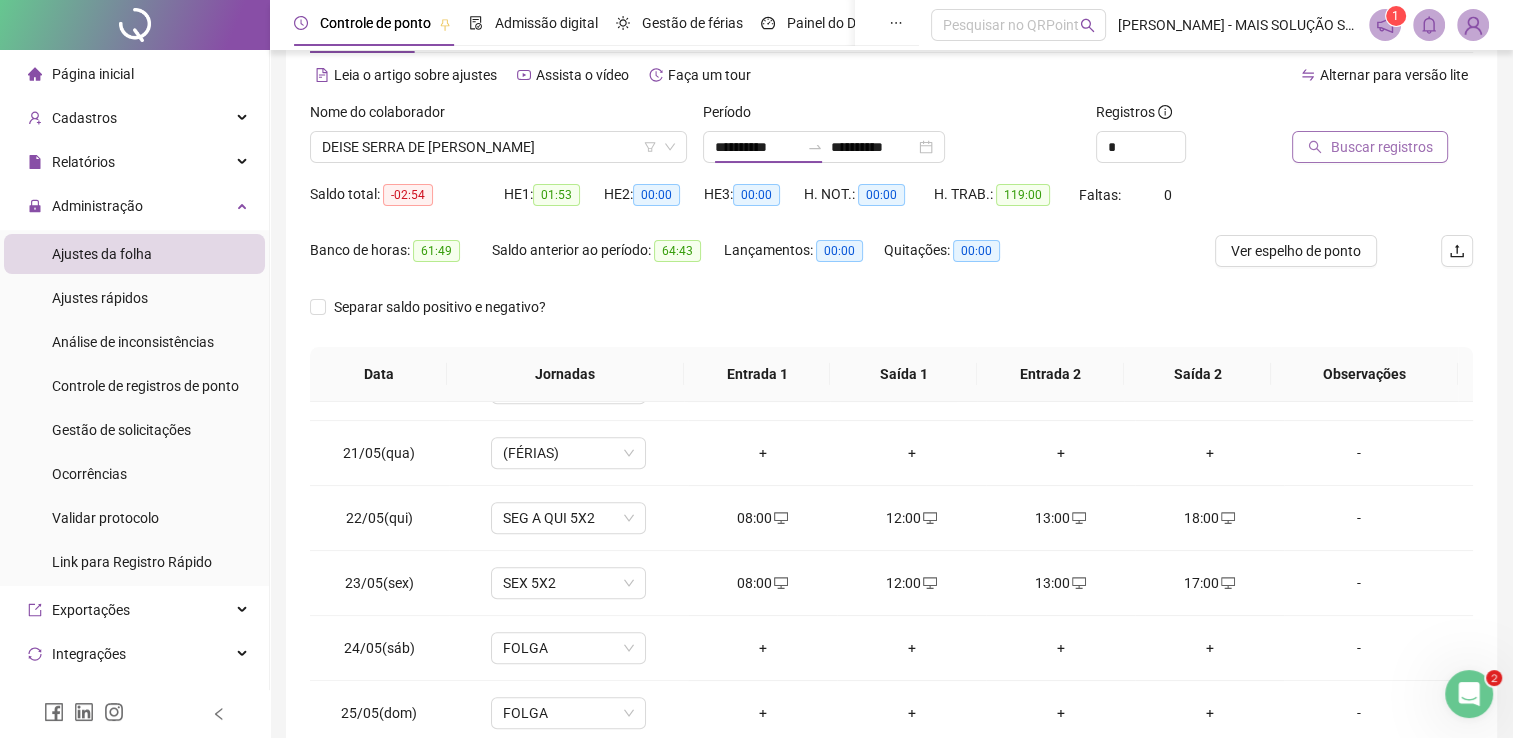 click on "Buscar registros" at bounding box center [1370, 147] 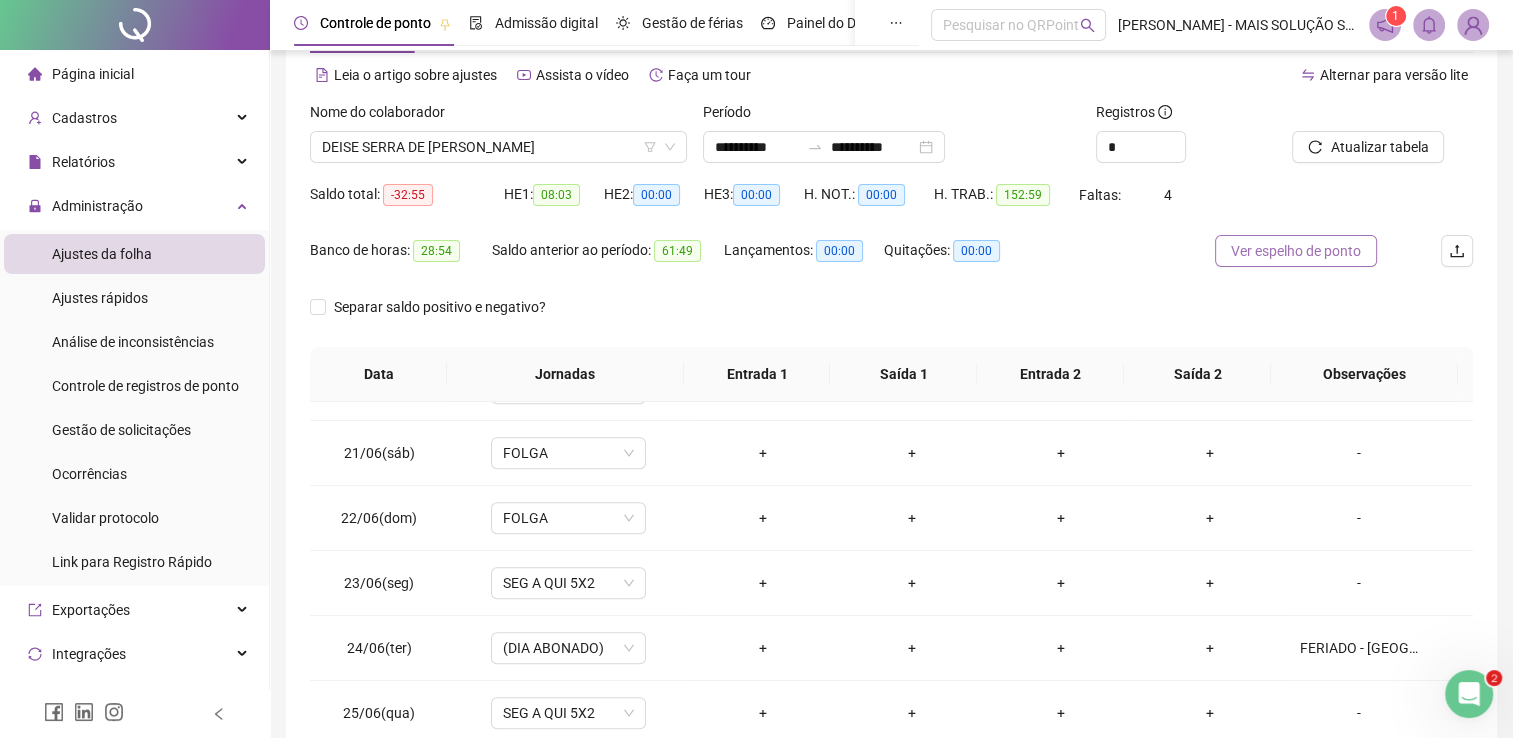 click on "Ver espelho de ponto" at bounding box center [1296, 251] 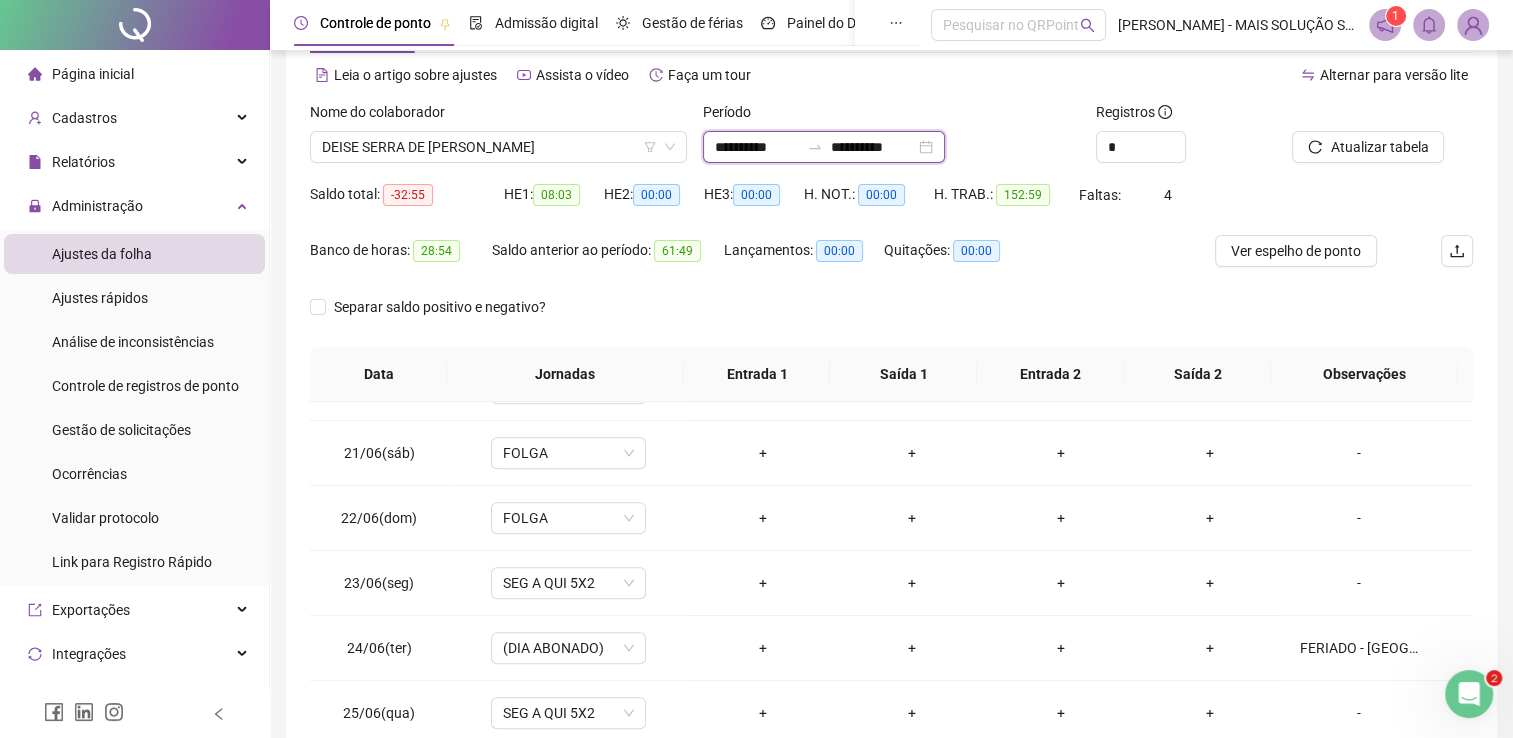 click on "**********" at bounding box center [757, 147] 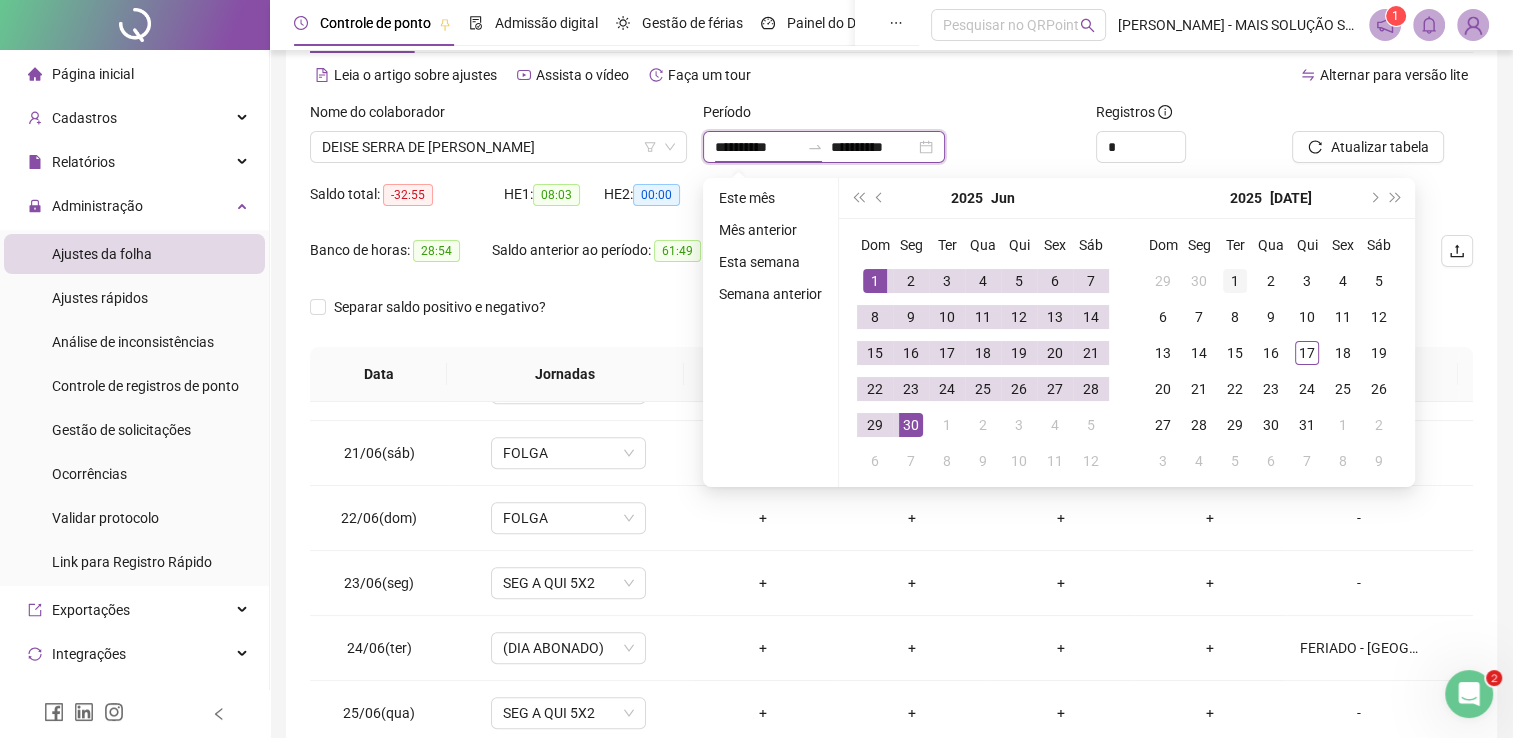 type on "**********" 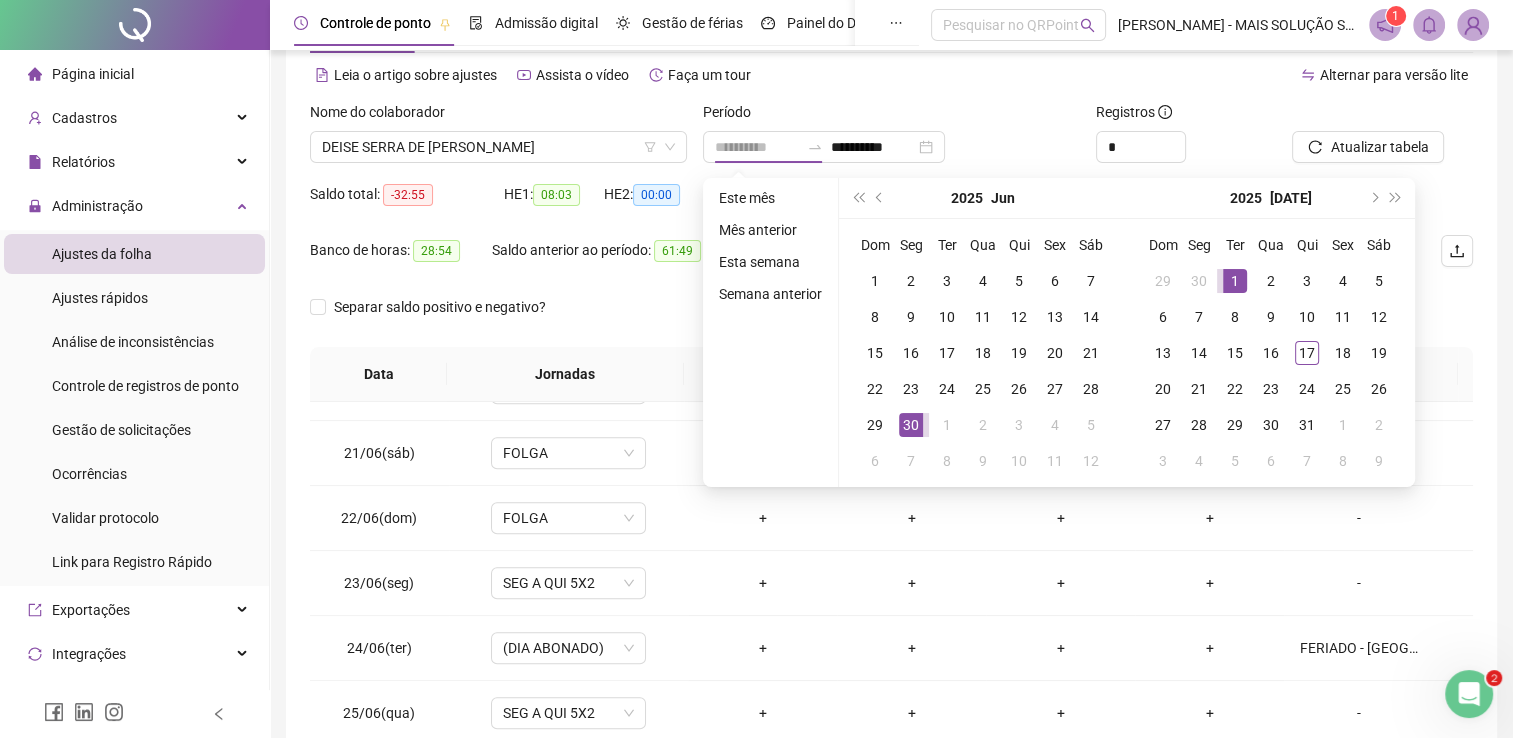 click on "1" at bounding box center [1235, 281] 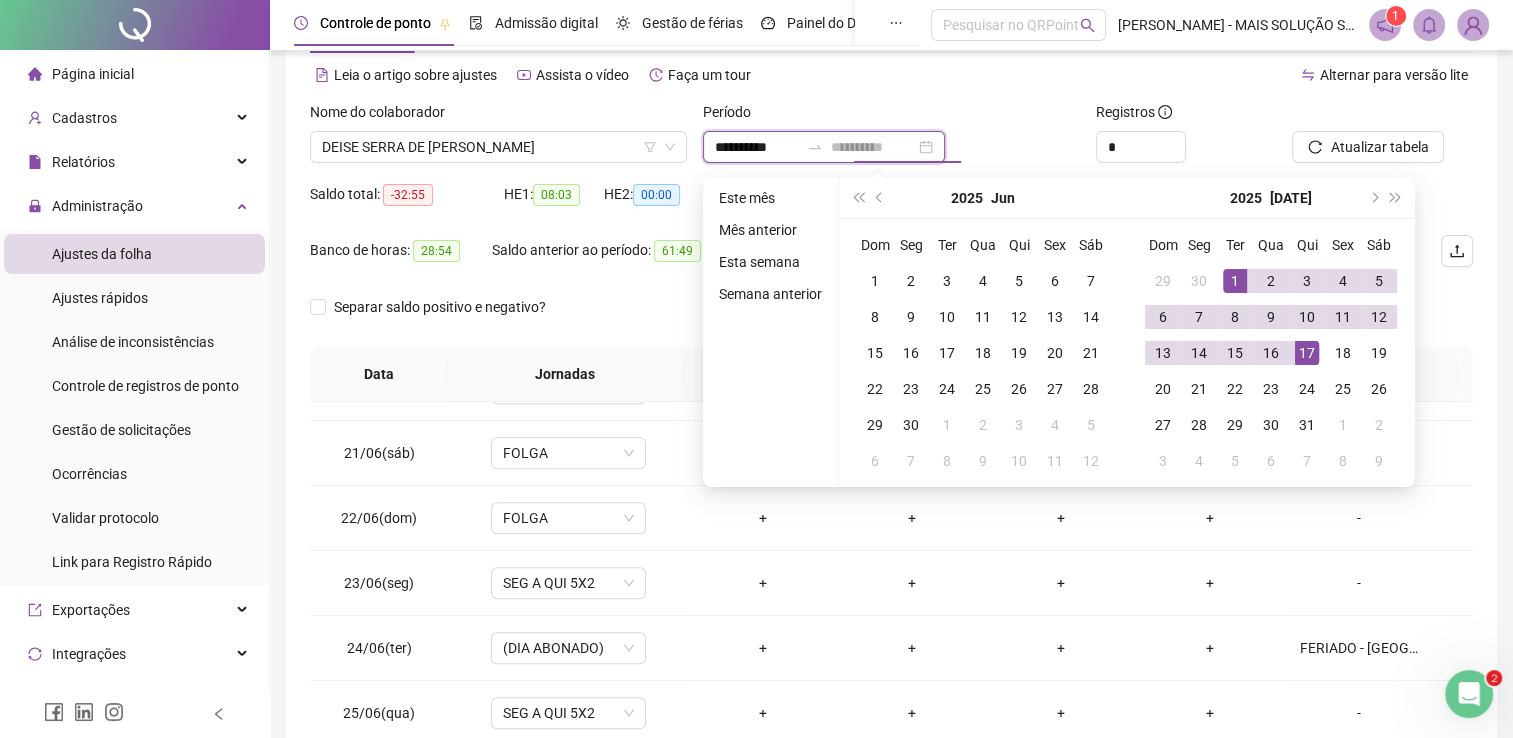 type on "**********" 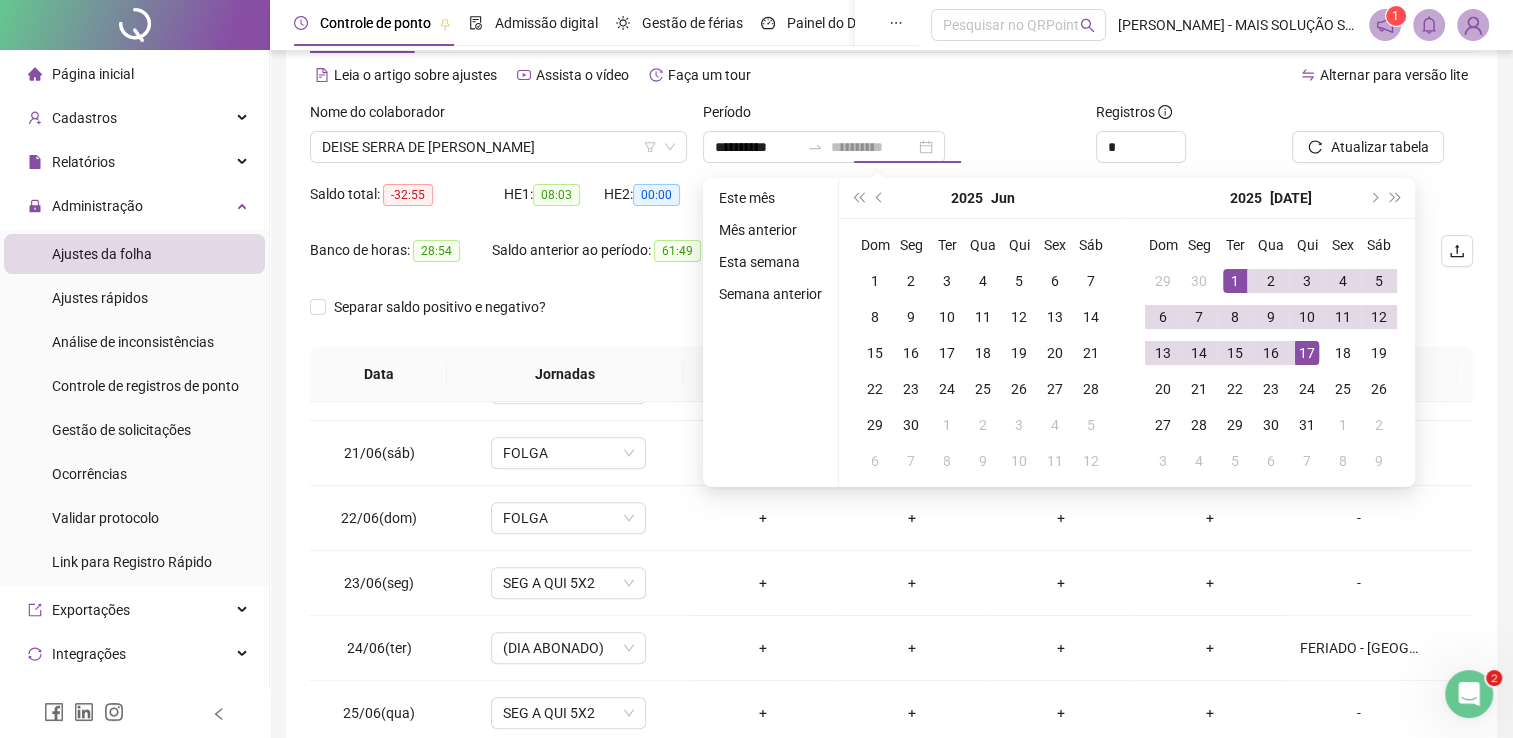 click on "17" at bounding box center [1307, 353] 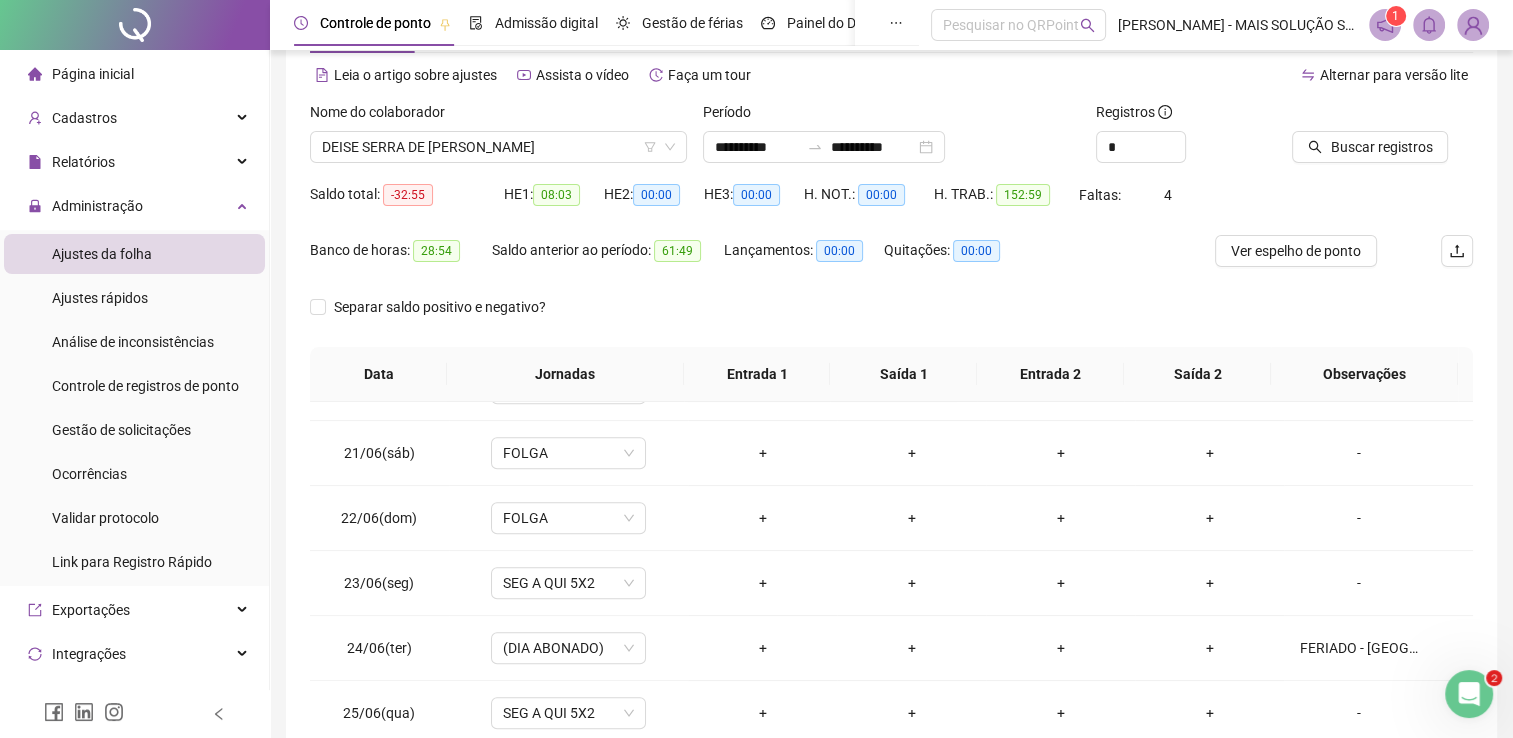 click on "Buscar registros" at bounding box center (1382, 140) 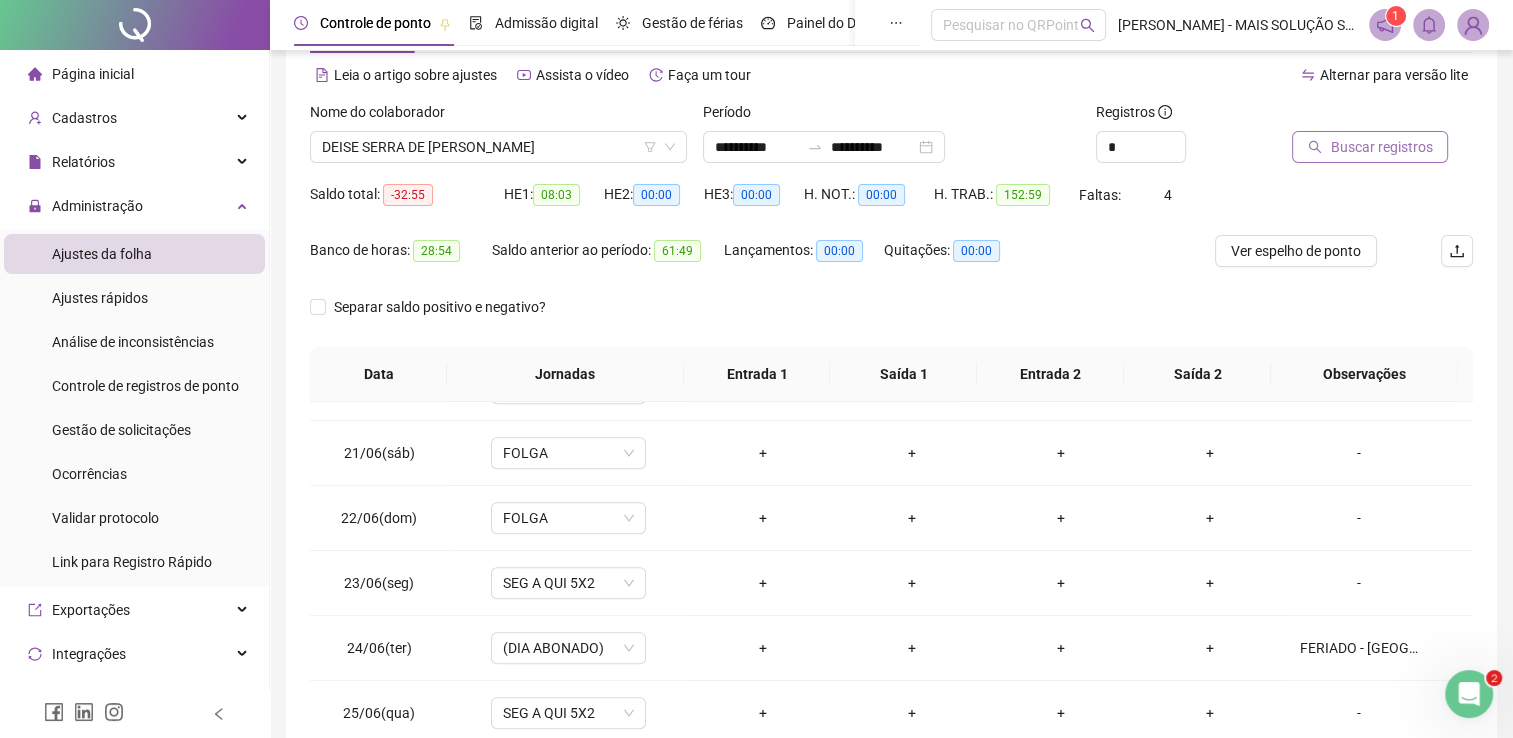 click on "Buscar registros" at bounding box center (1381, 147) 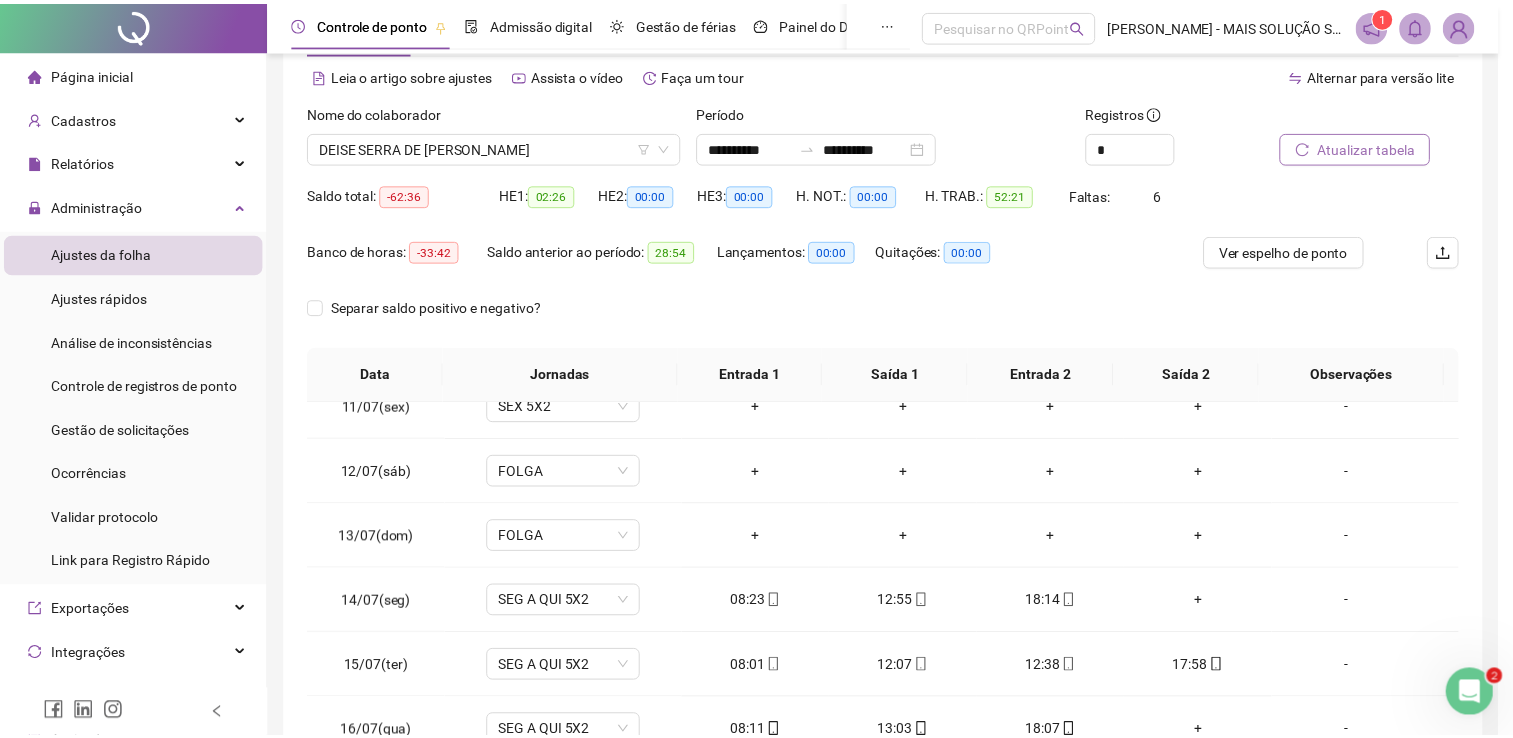 scroll, scrollTop: 674, scrollLeft: 0, axis: vertical 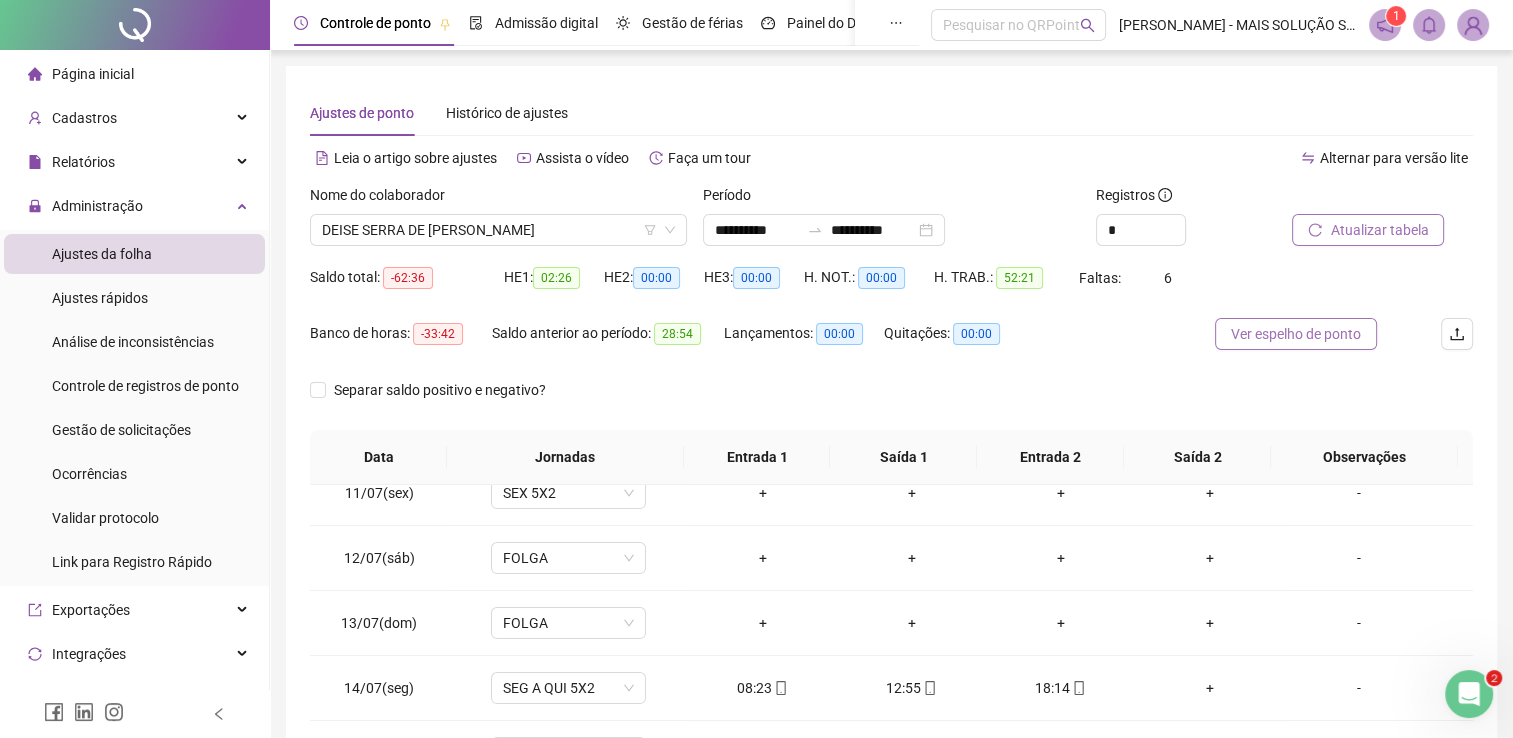 click on "Ver espelho de ponto" at bounding box center (1296, 334) 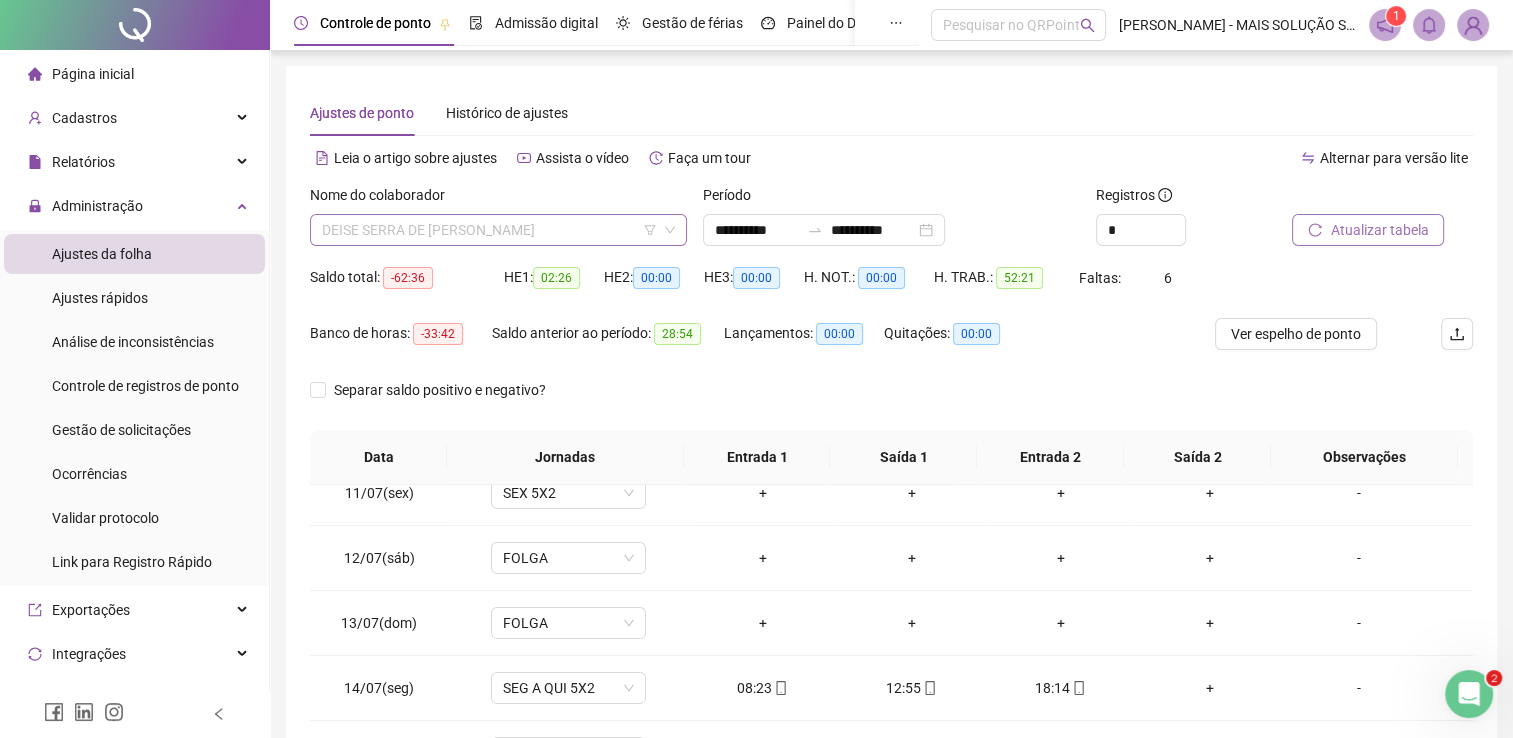 click on "DEISE SERRA DE [PERSON_NAME]" at bounding box center [498, 230] 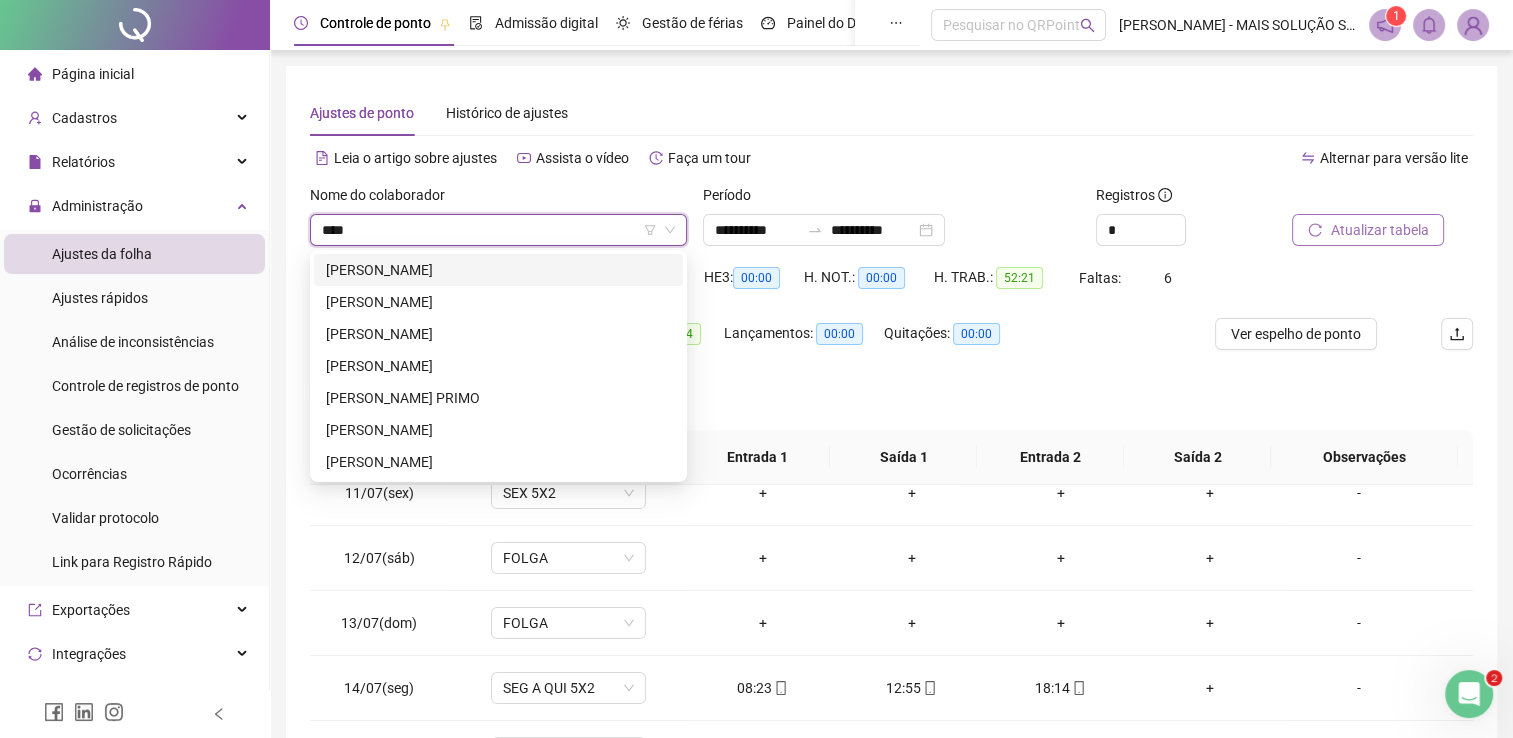 scroll, scrollTop: 0, scrollLeft: 0, axis: both 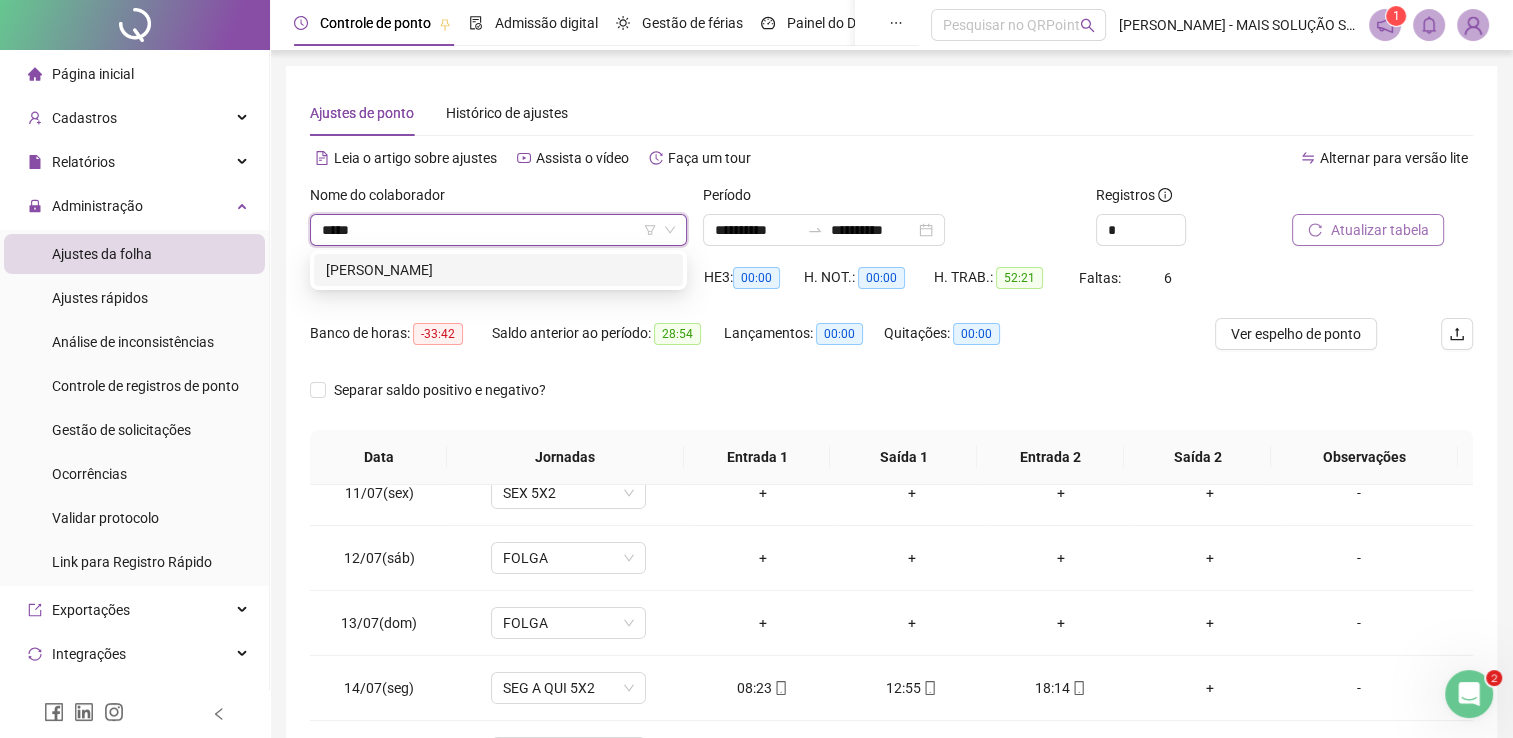 click on "[PERSON_NAME]" at bounding box center [498, 270] 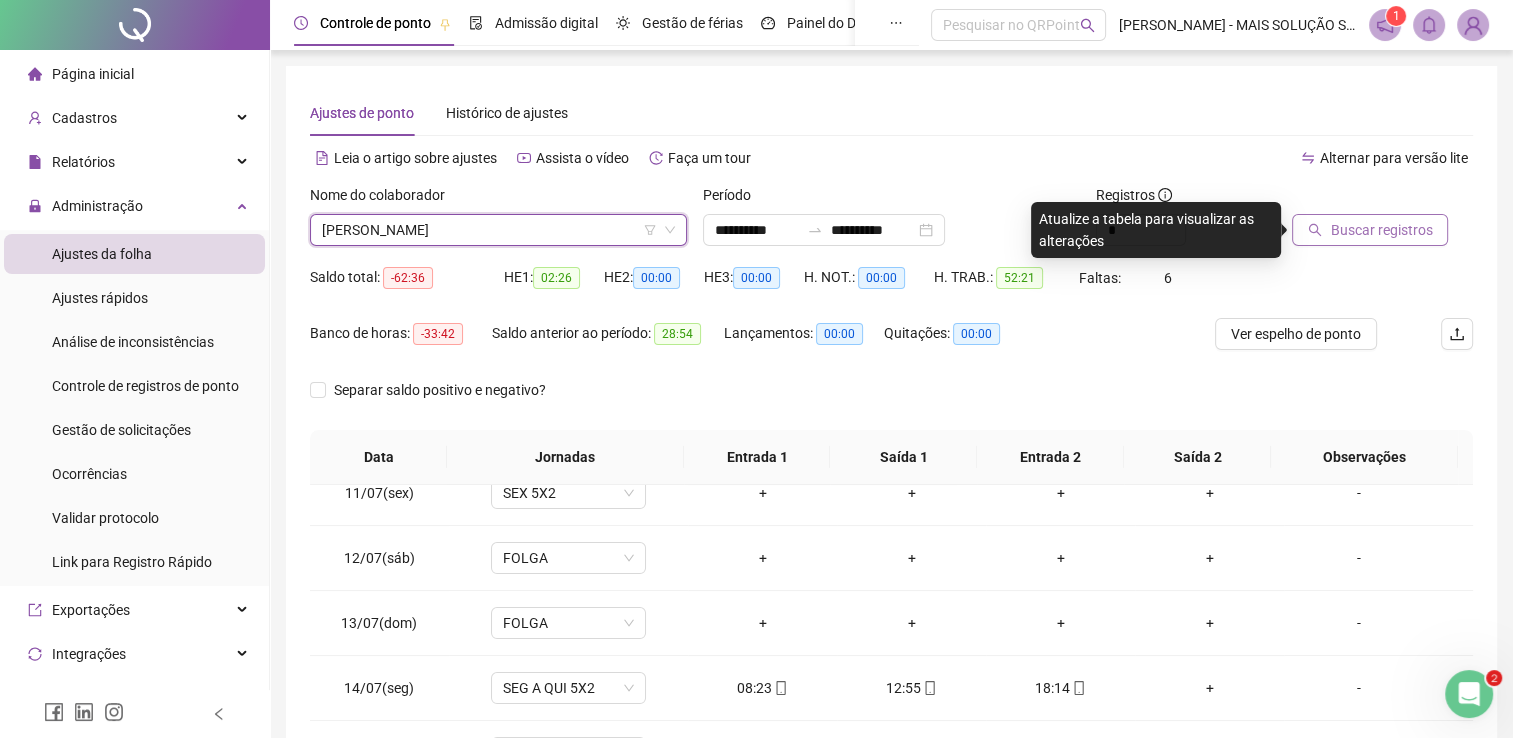 click on "Buscar registros" at bounding box center (1381, 230) 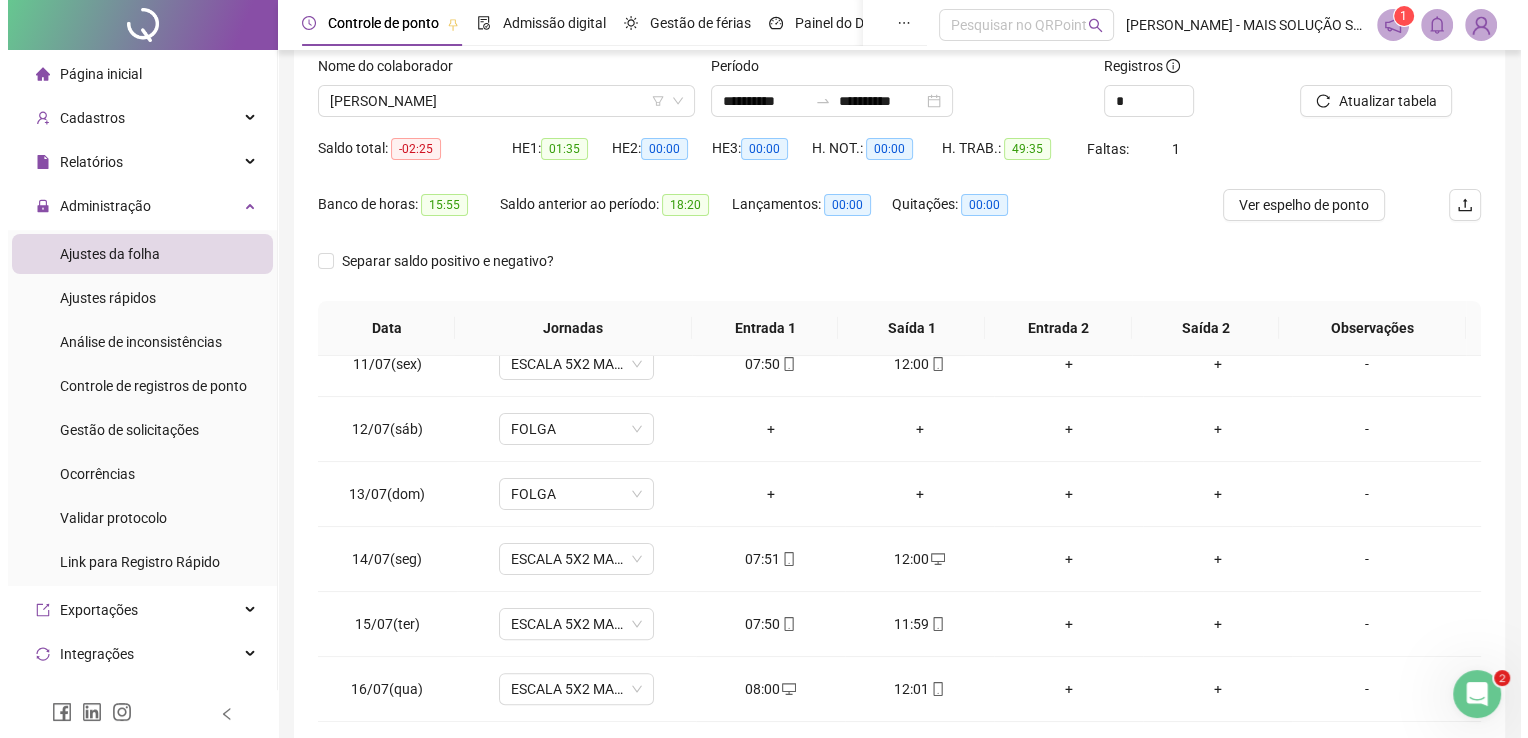 scroll, scrollTop: 83, scrollLeft: 0, axis: vertical 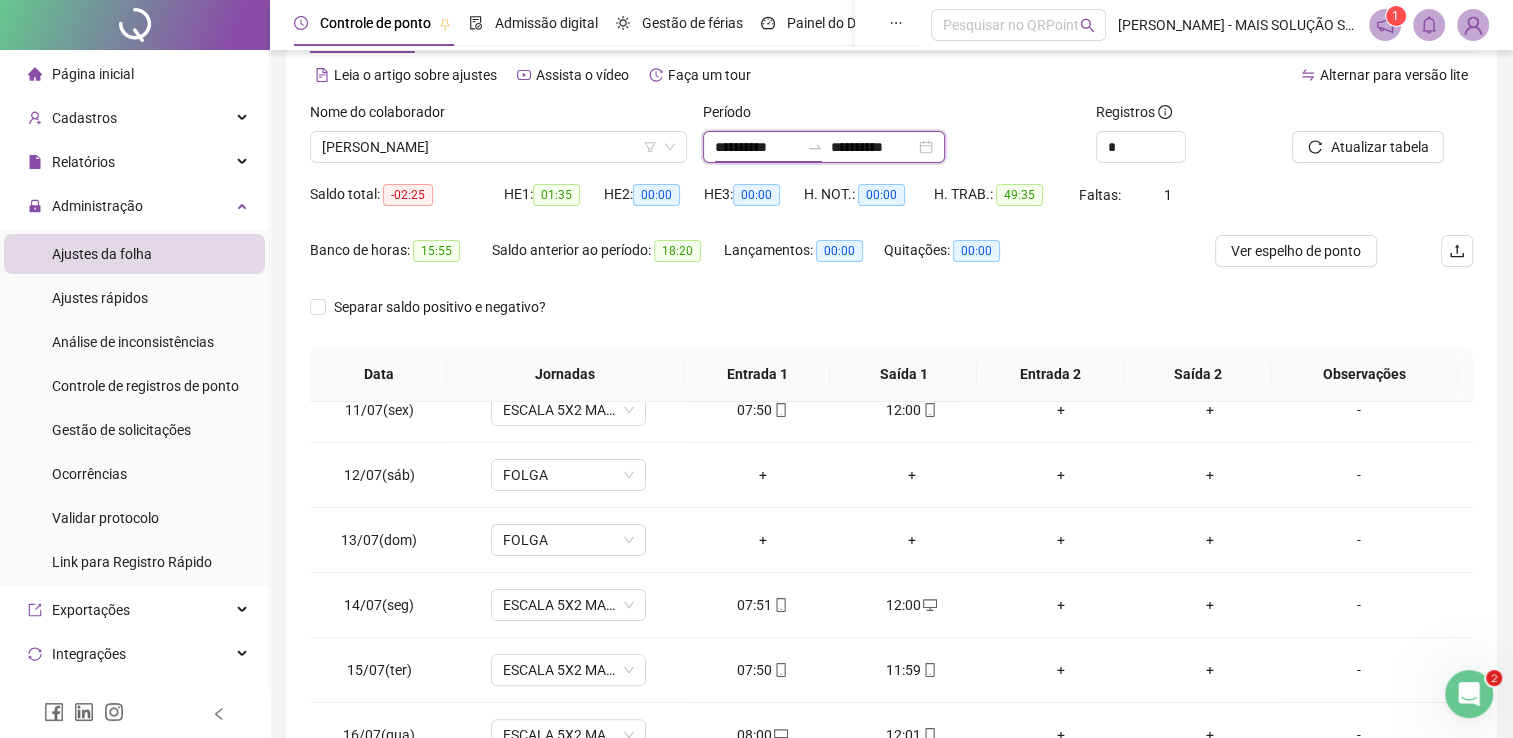 click on "**********" at bounding box center (757, 147) 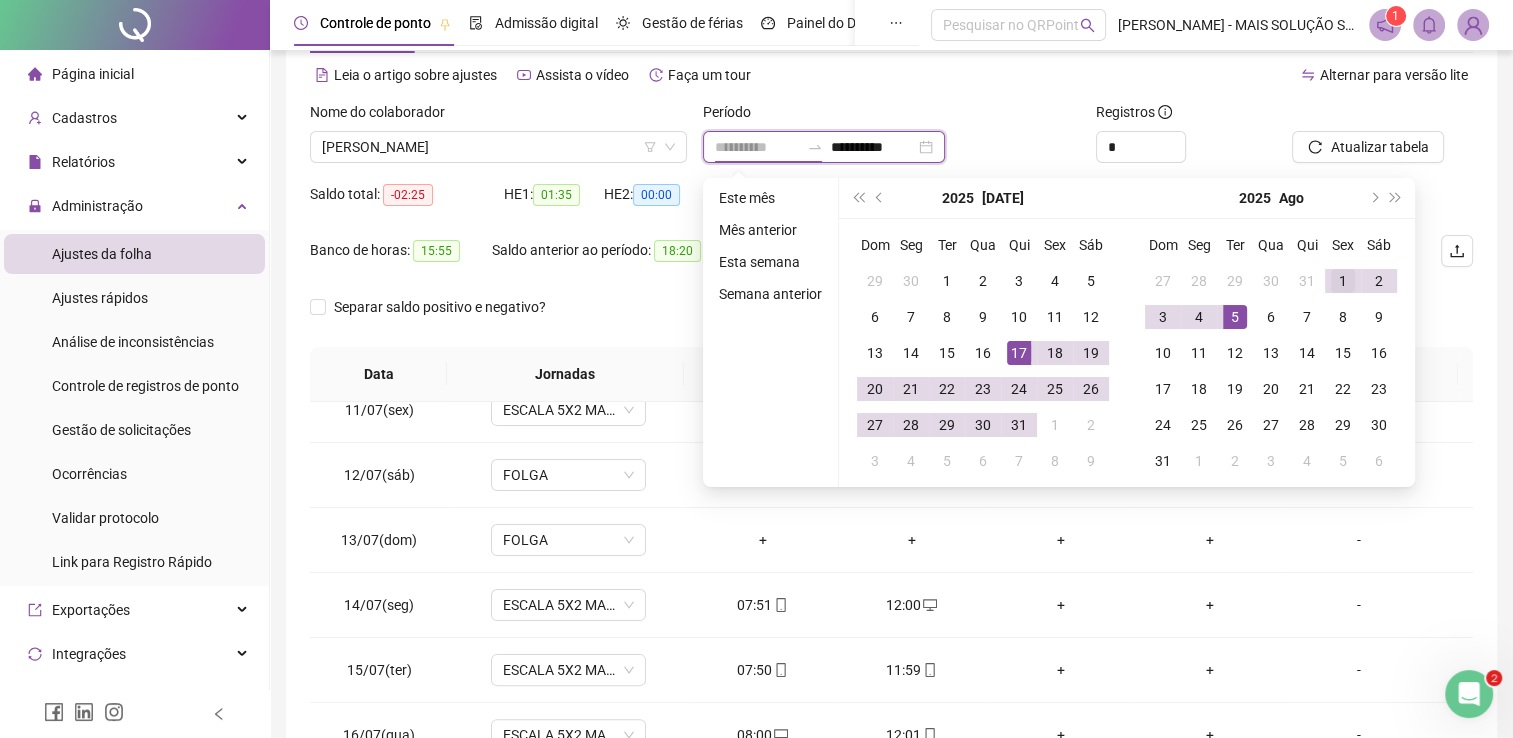 type on "**********" 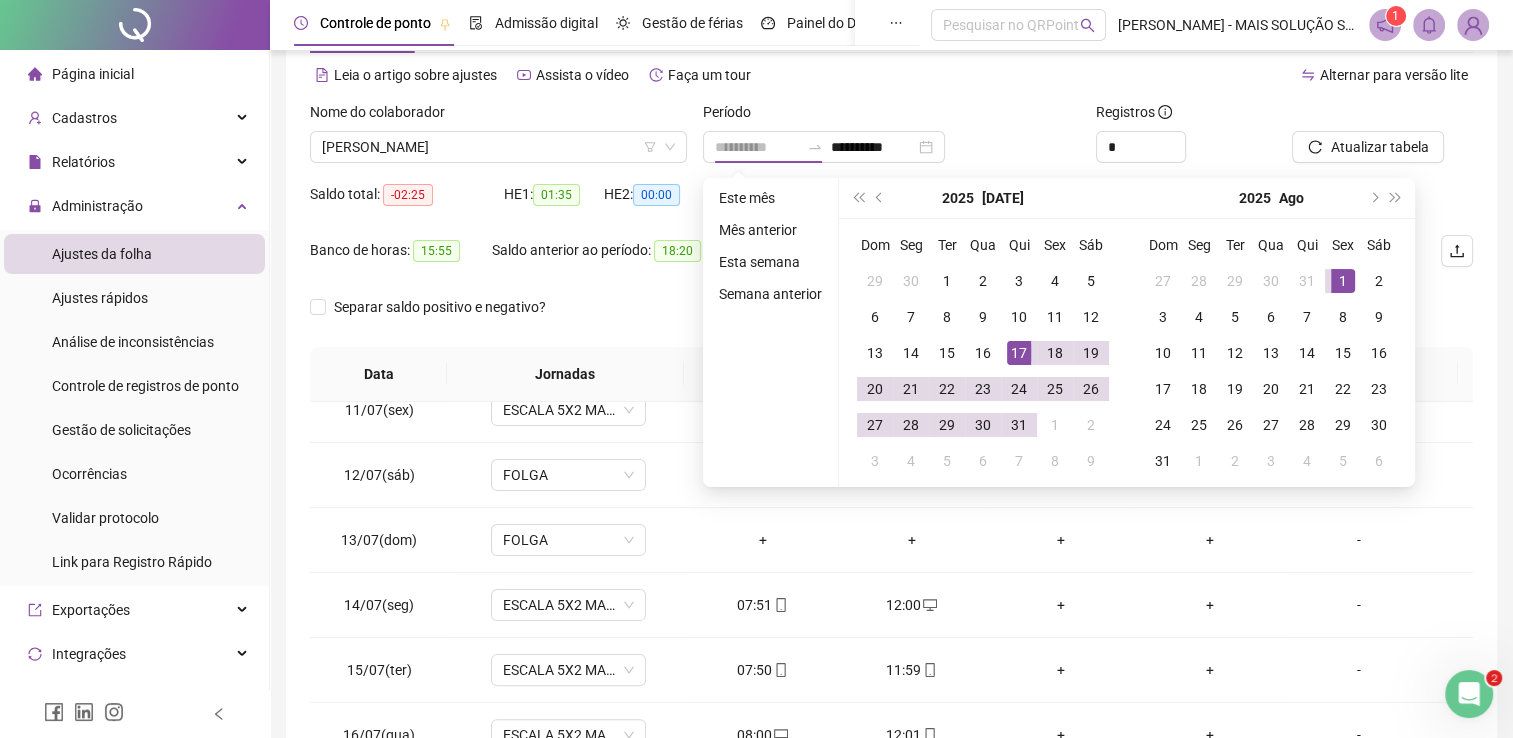 click on "1" at bounding box center [1343, 281] 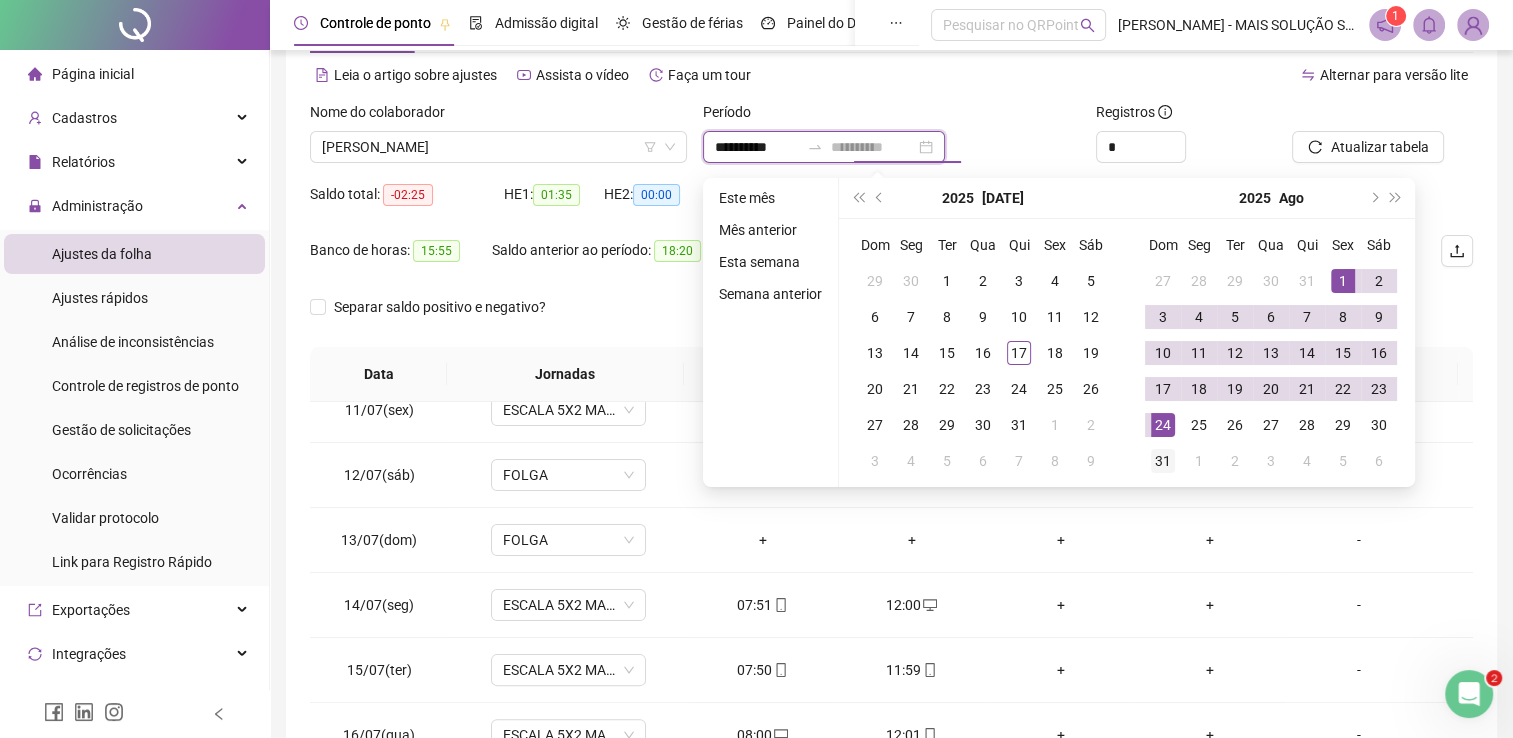 type on "**********" 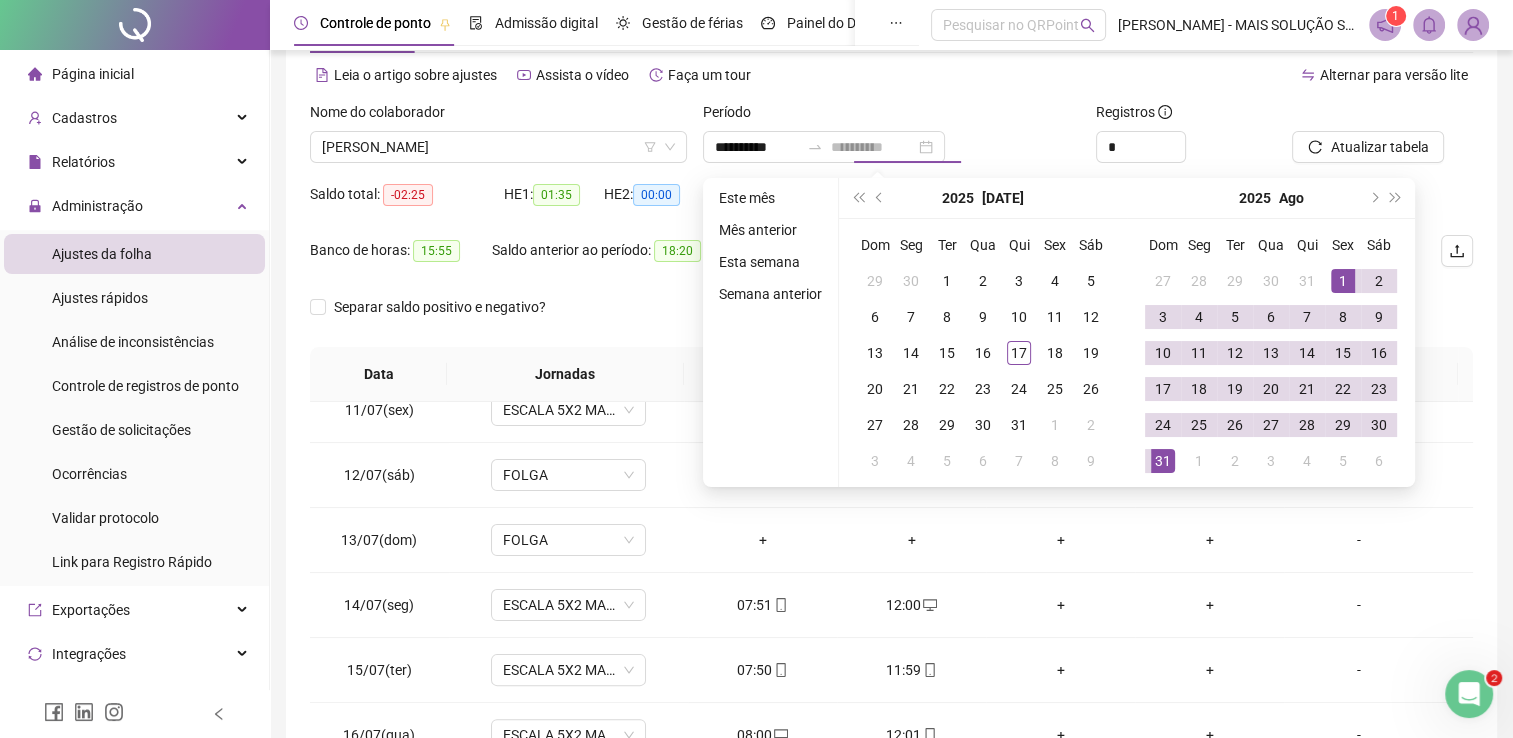 click on "31" at bounding box center [1163, 461] 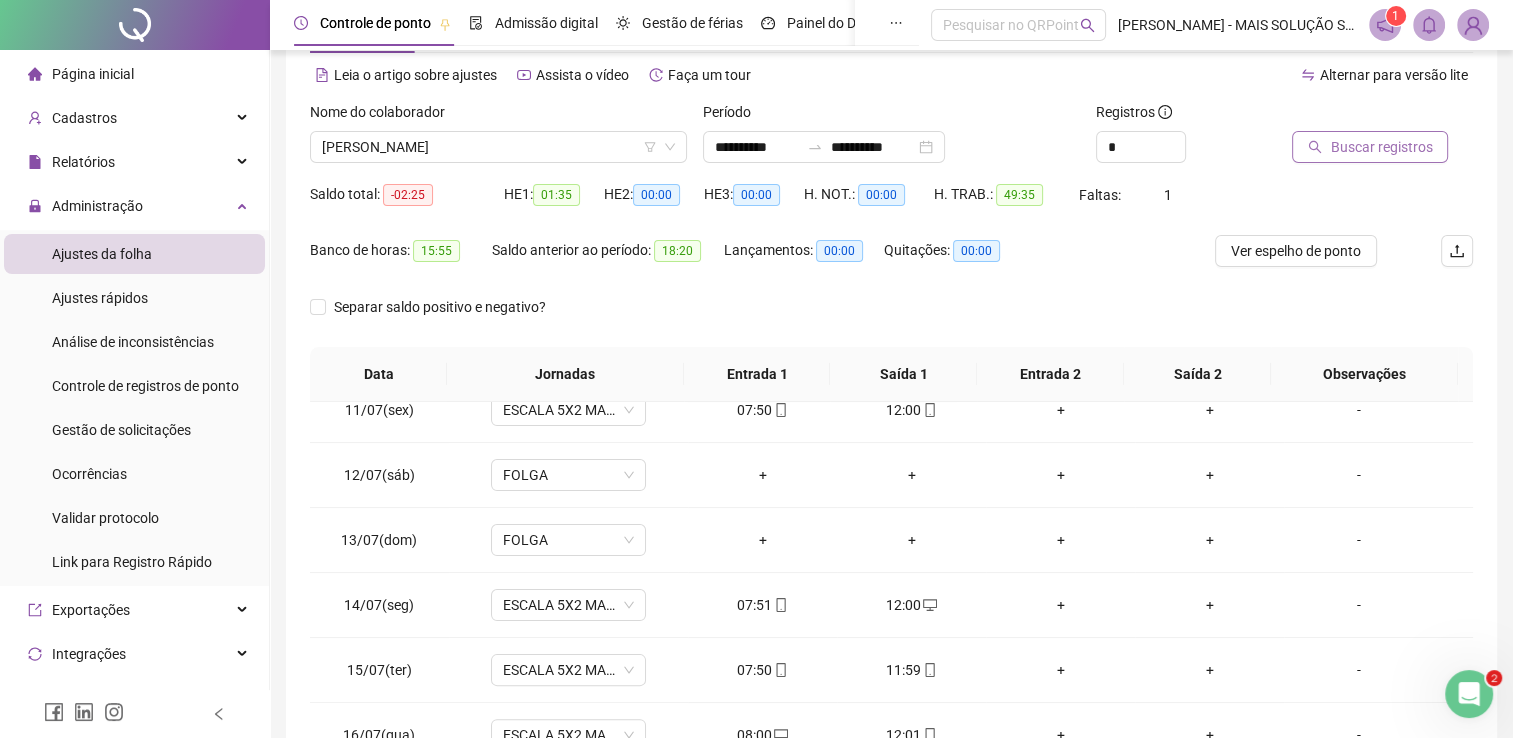 click on "Buscar registros" at bounding box center [1381, 147] 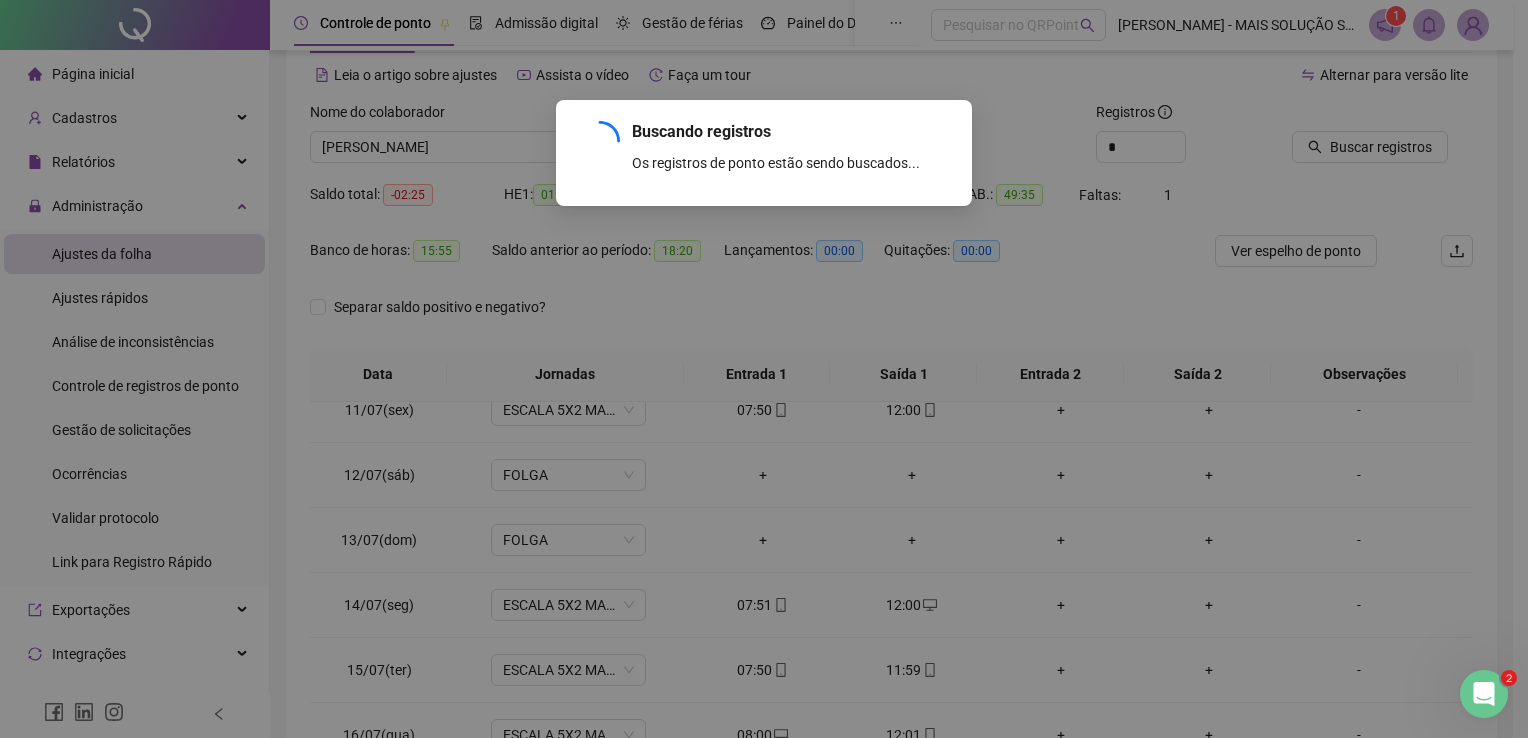 scroll, scrollTop: 23, scrollLeft: 0, axis: vertical 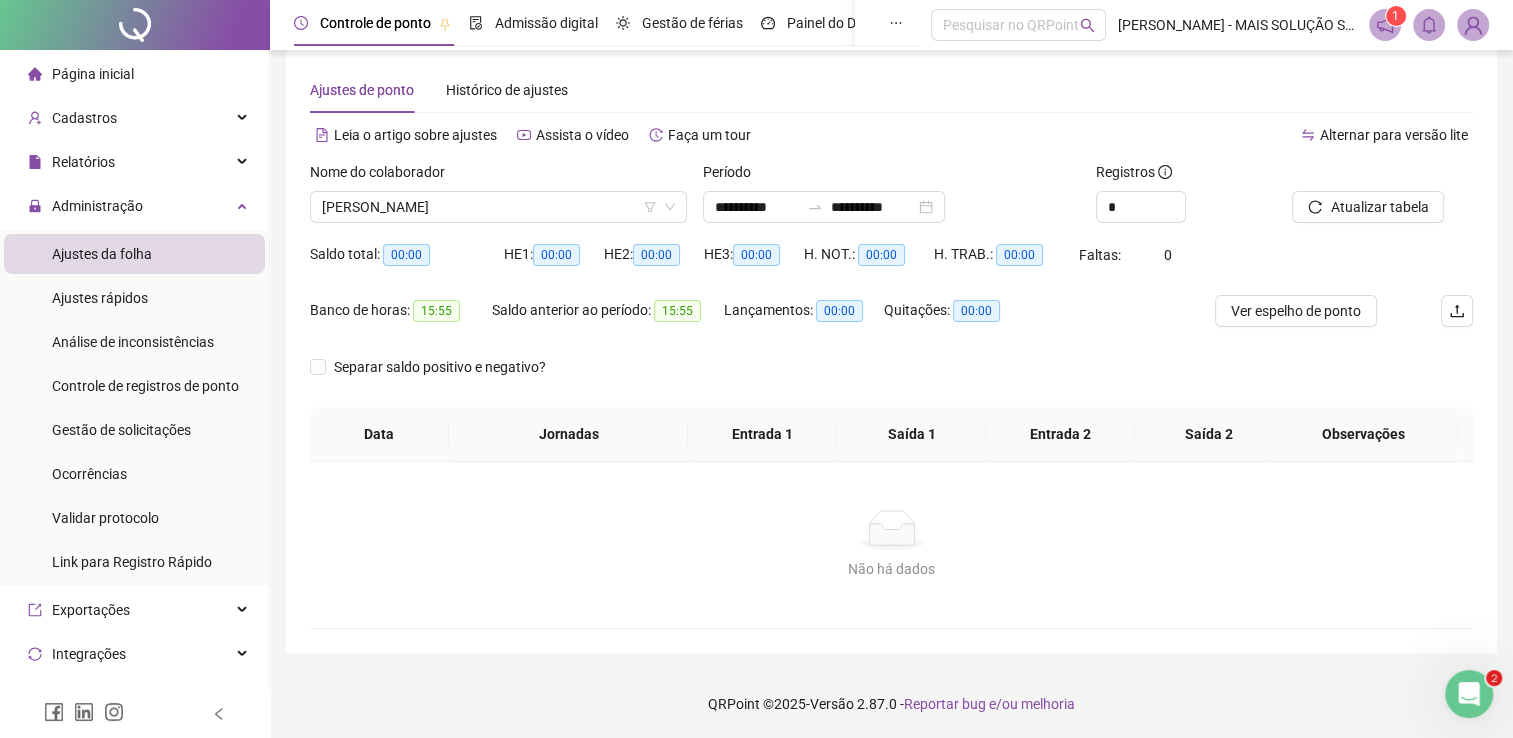 click on "Ajustes da folha" at bounding box center (102, 254) 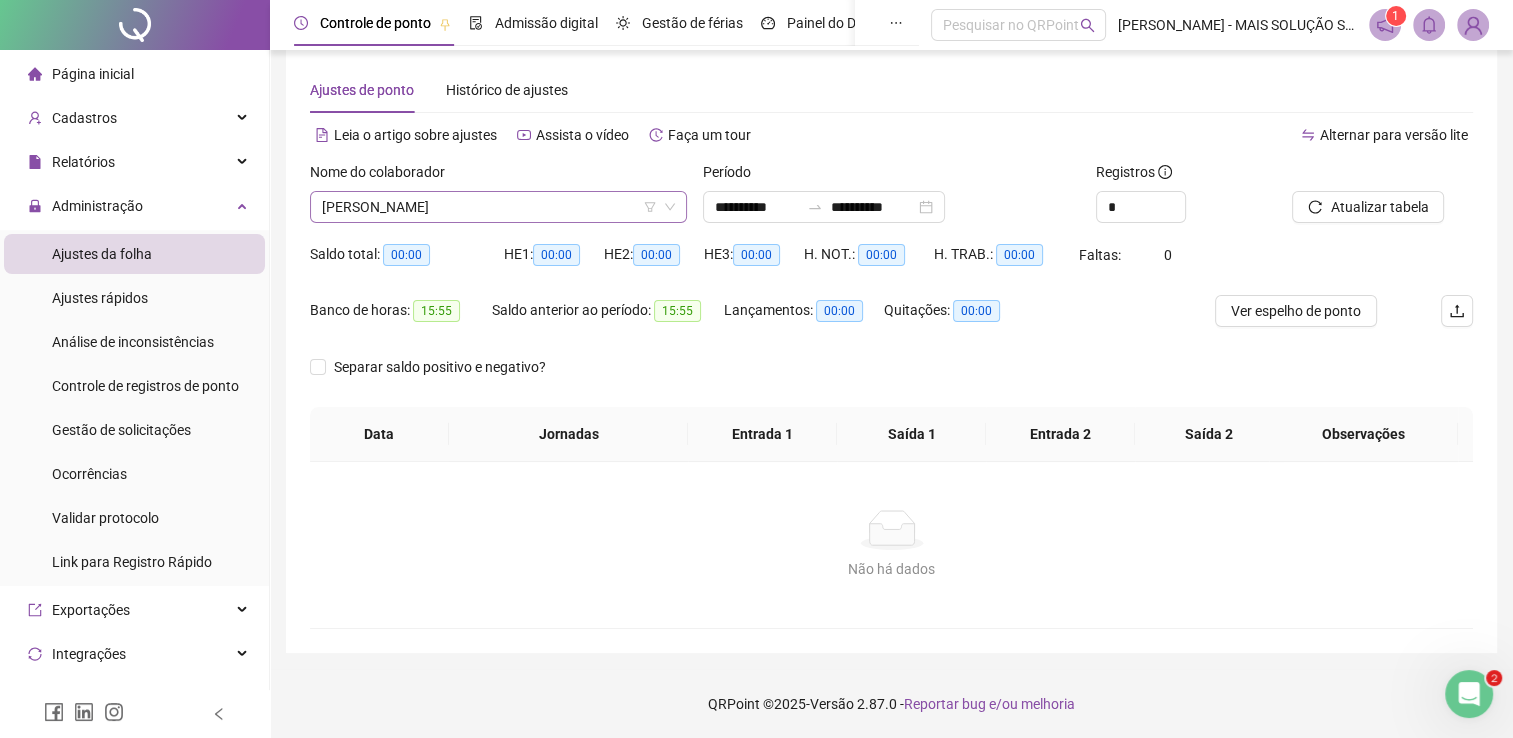 click on "[PERSON_NAME]" at bounding box center (498, 207) 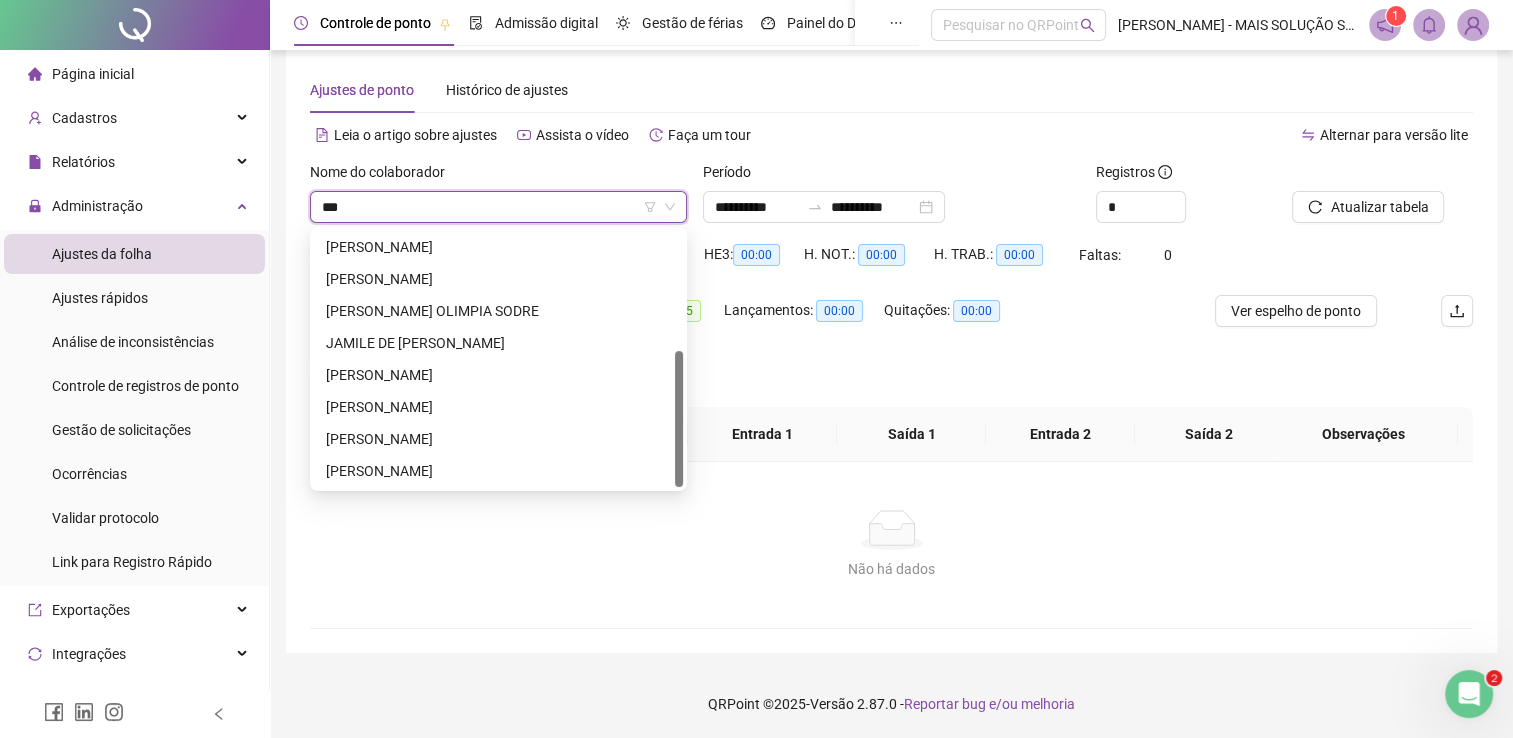 scroll, scrollTop: 0, scrollLeft: 0, axis: both 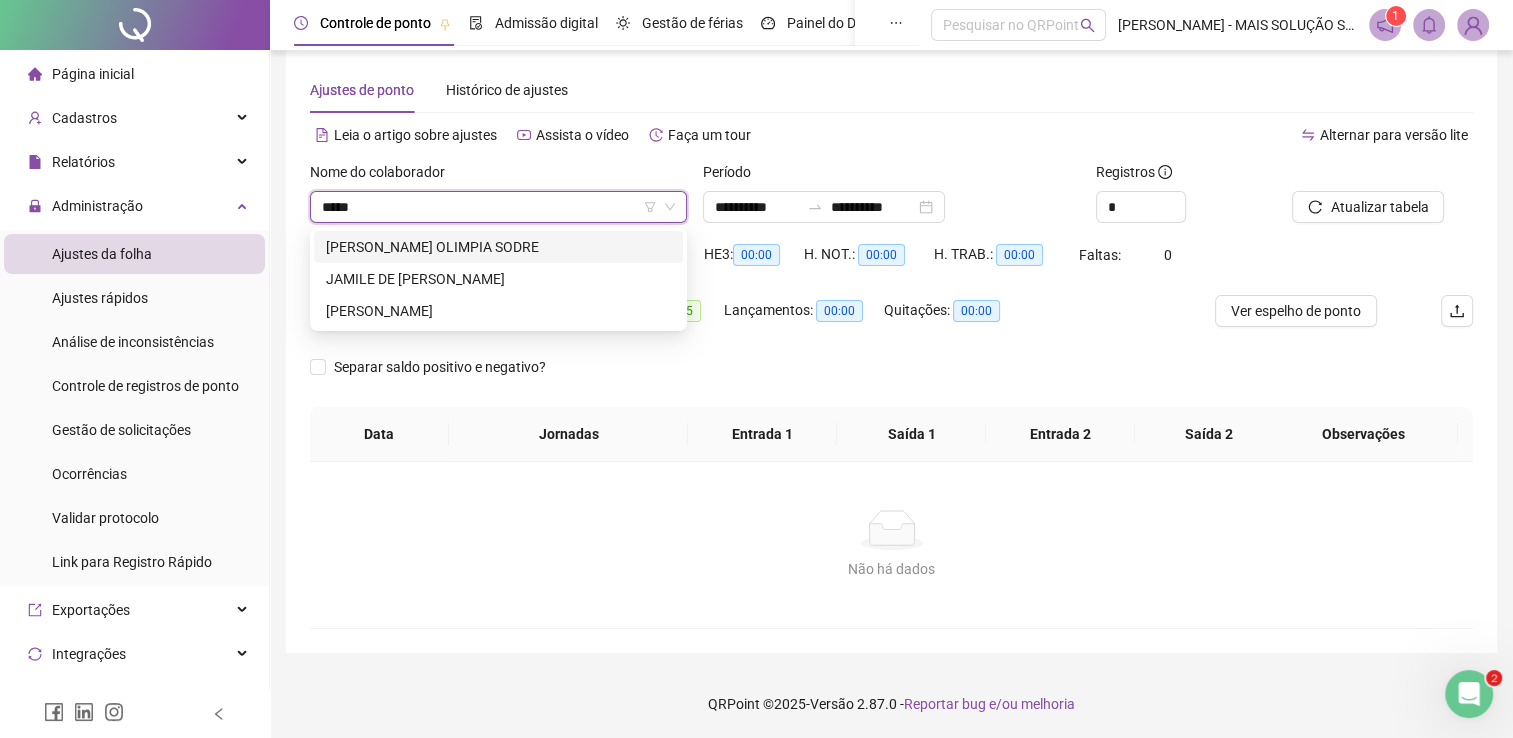 type on "******" 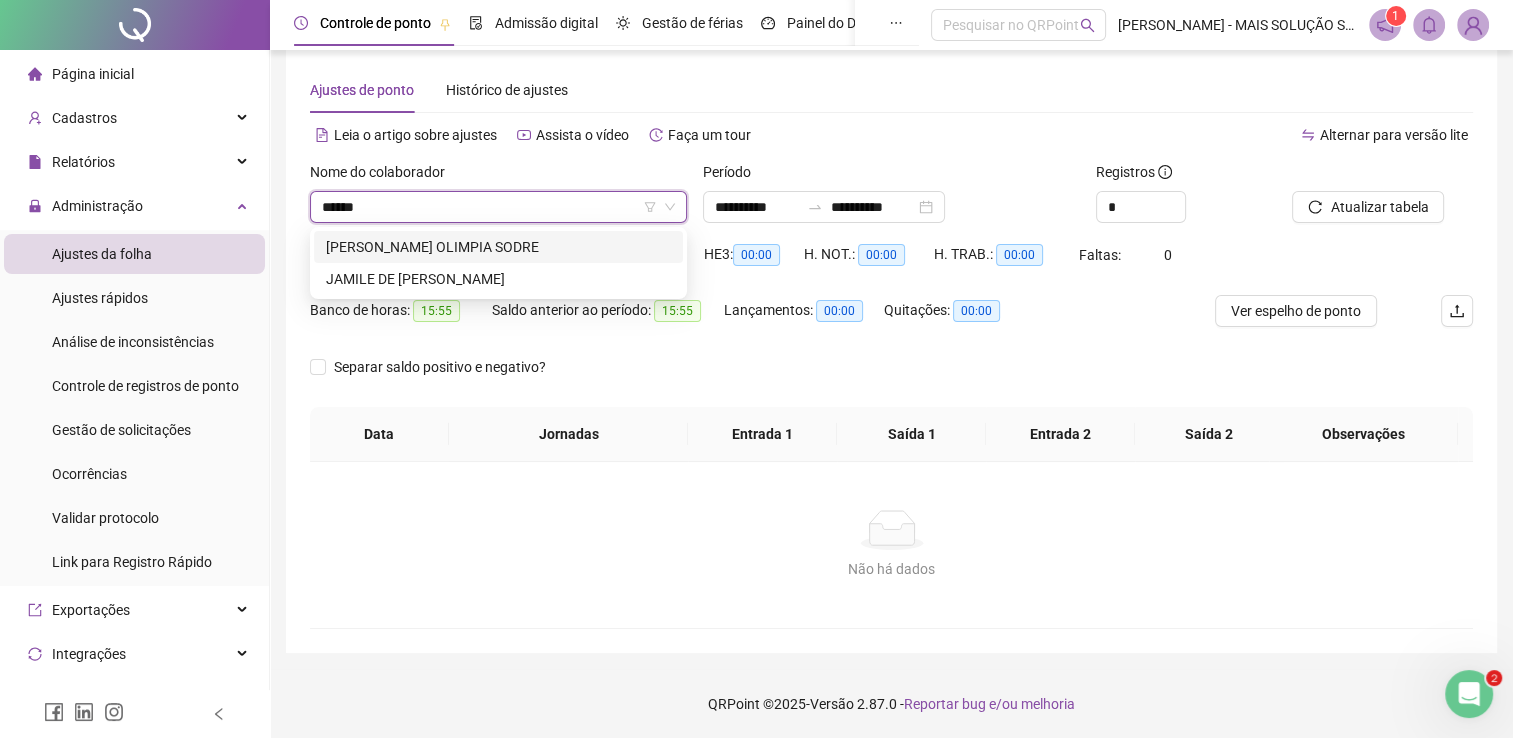click on "[PERSON_NAME] OLIMPIA SODRE" at bounding box center [498, 247] 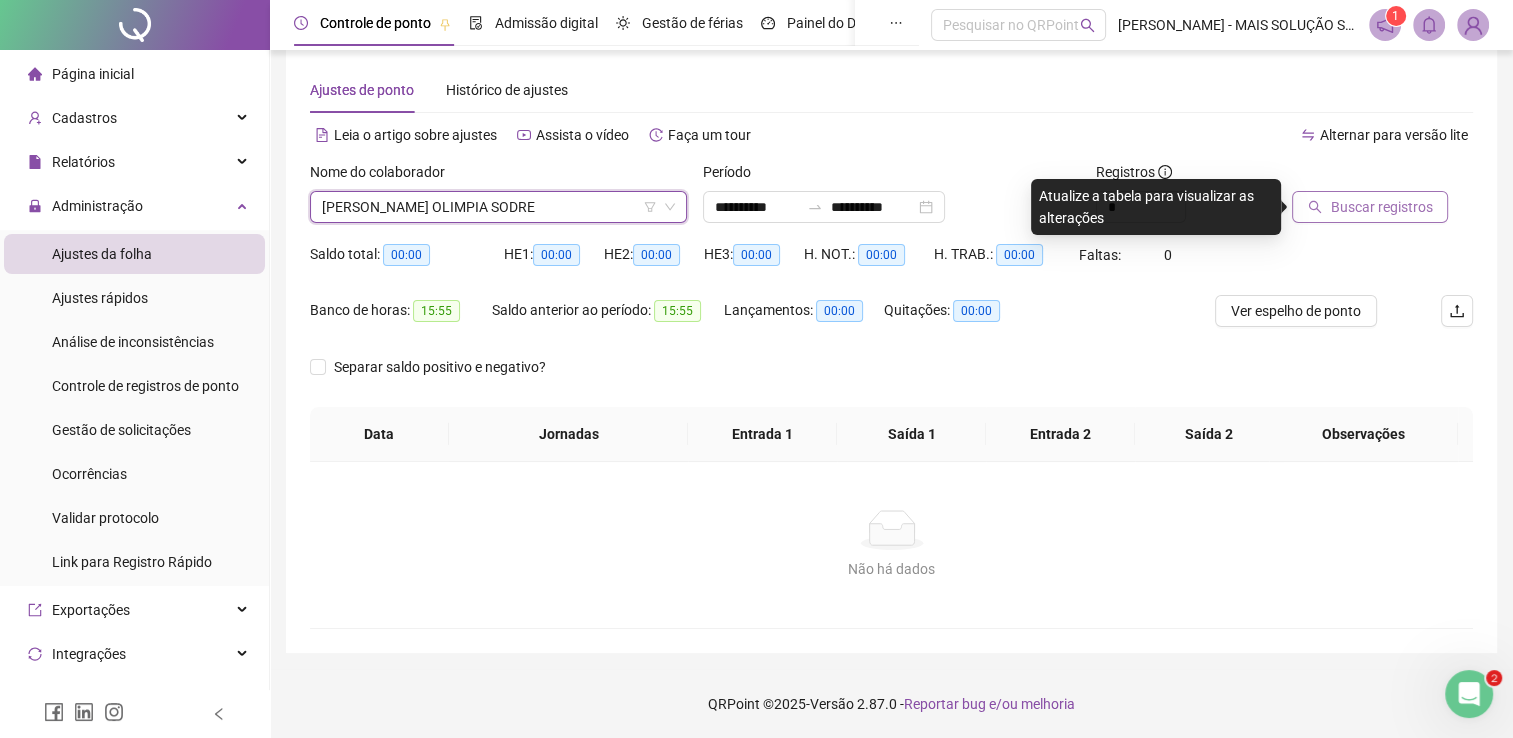 click on "Buscar registros" at bounding box center [1381, 207] 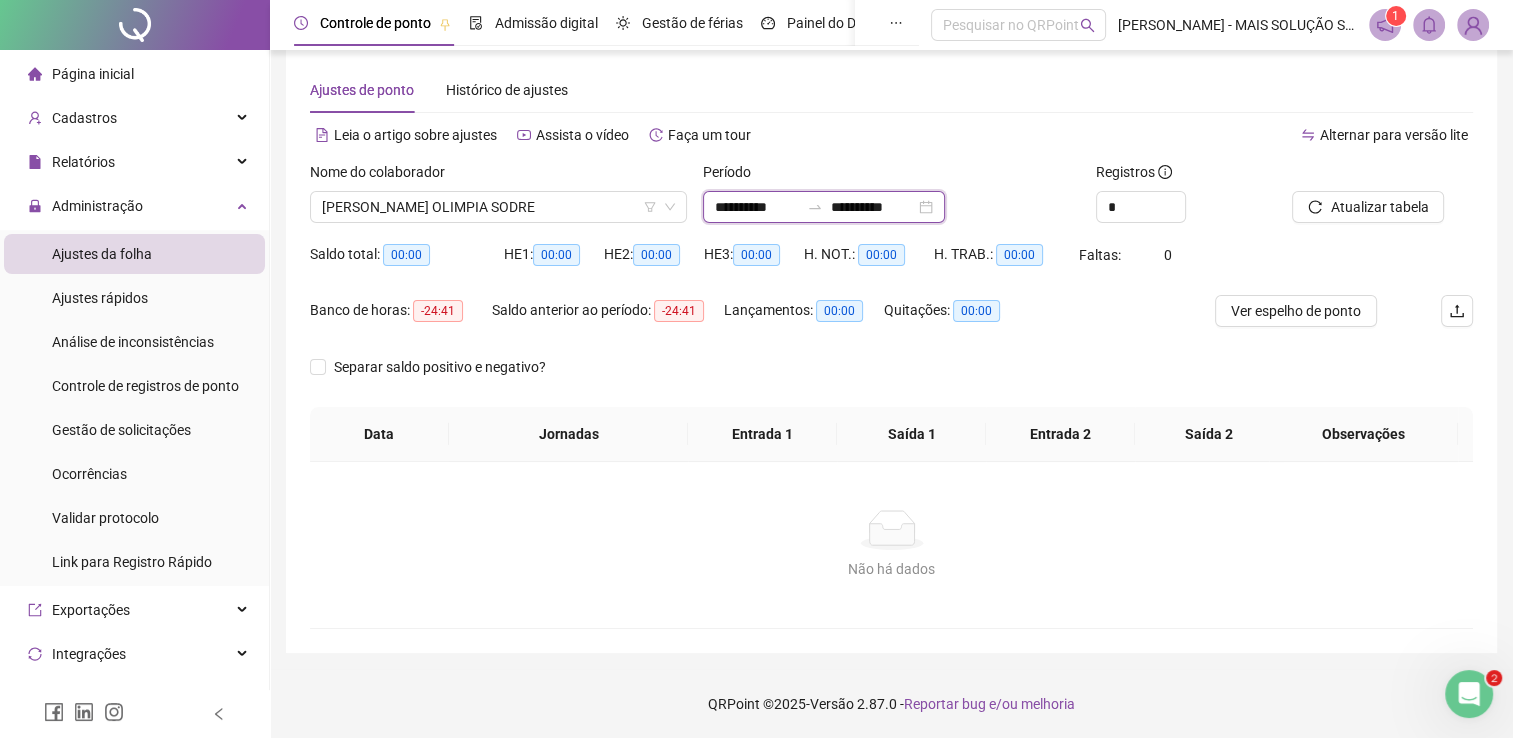 click on "**********" at bounding box center [757, 207] 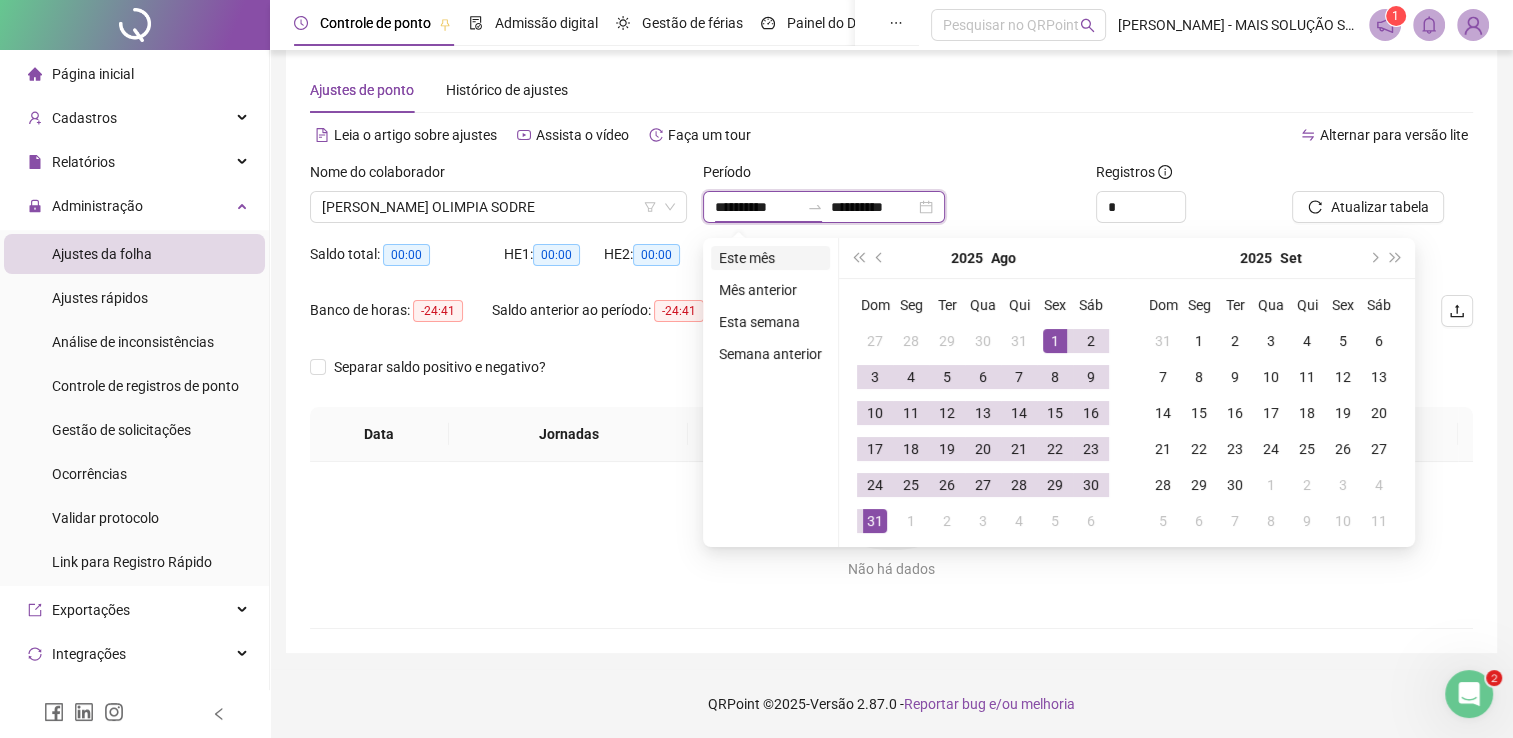 type on "**********" 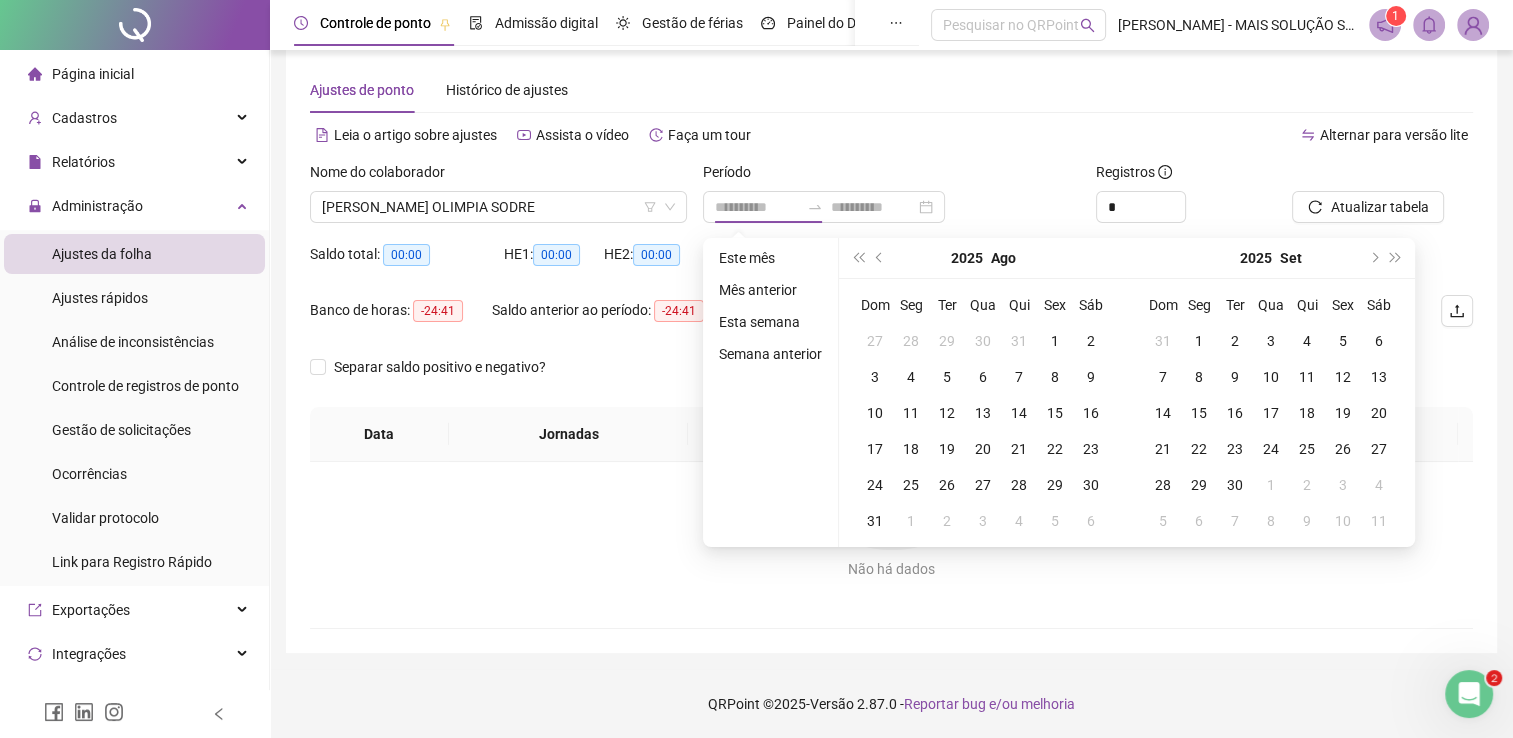 drag, startPoint x: 748, startPoint y: 254, endPoint x: 1028, endPoint y: 255, distance: 280.0018 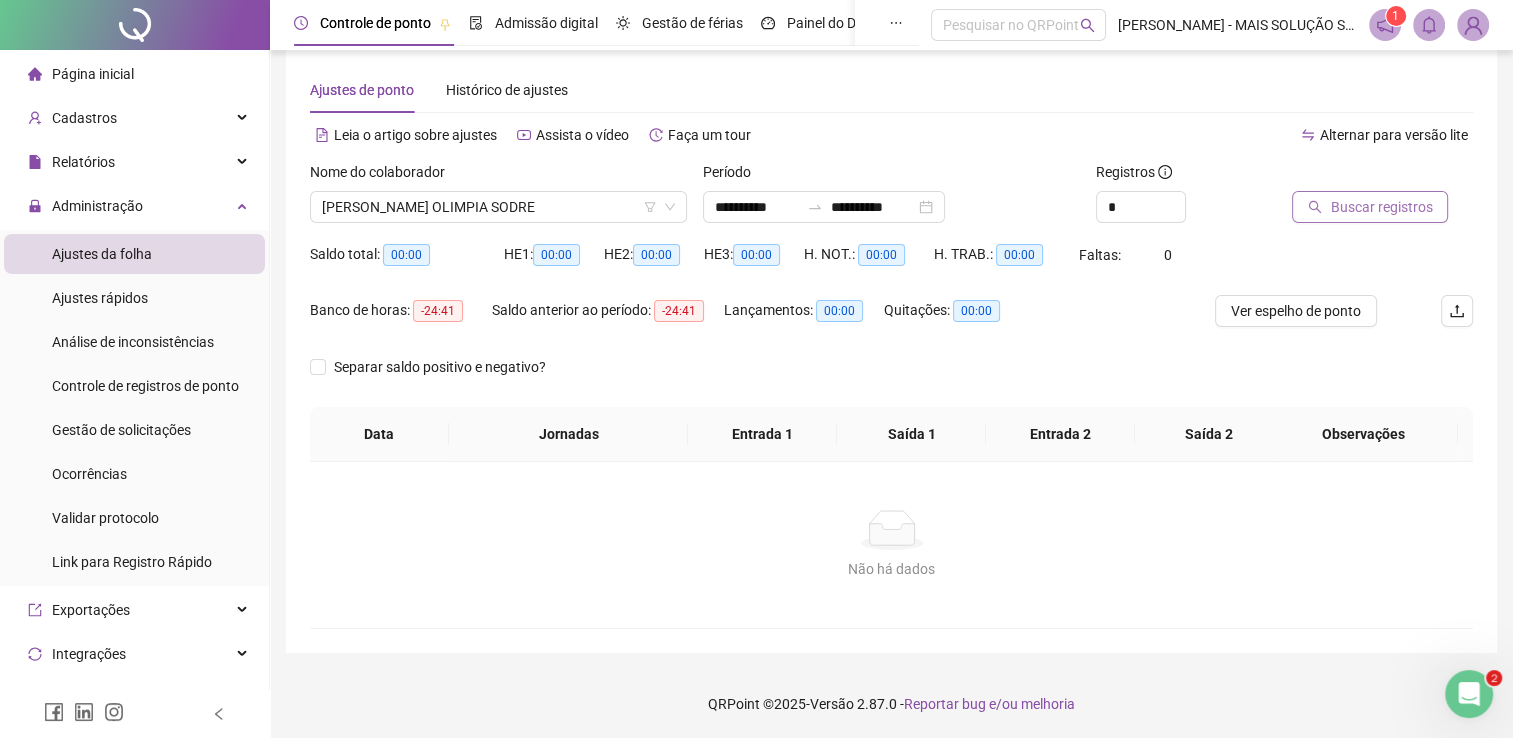 click on "Buscar registros" at bounding box center [1381, 207] 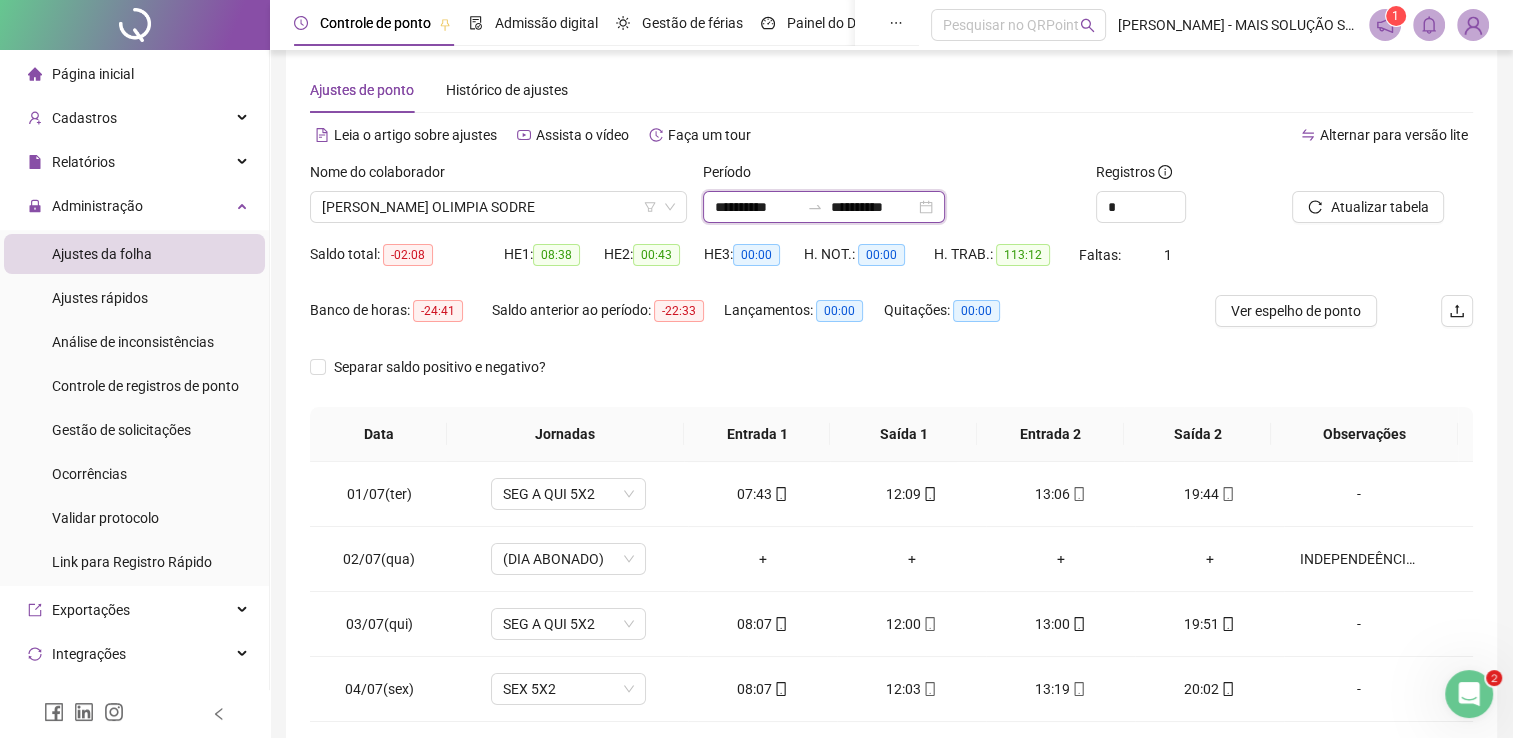 click on "**********" at bounding box center [757, 207] 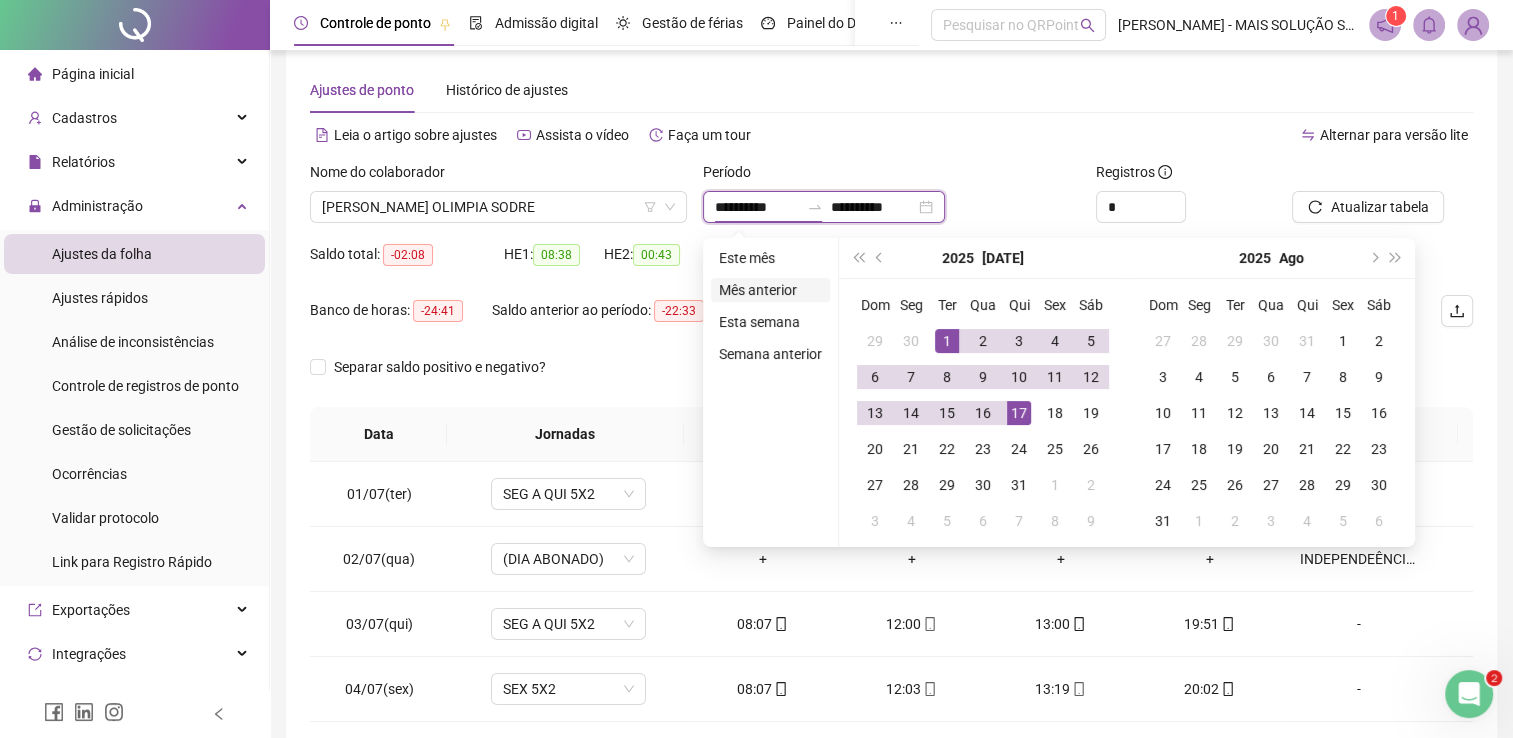 type on "**********" 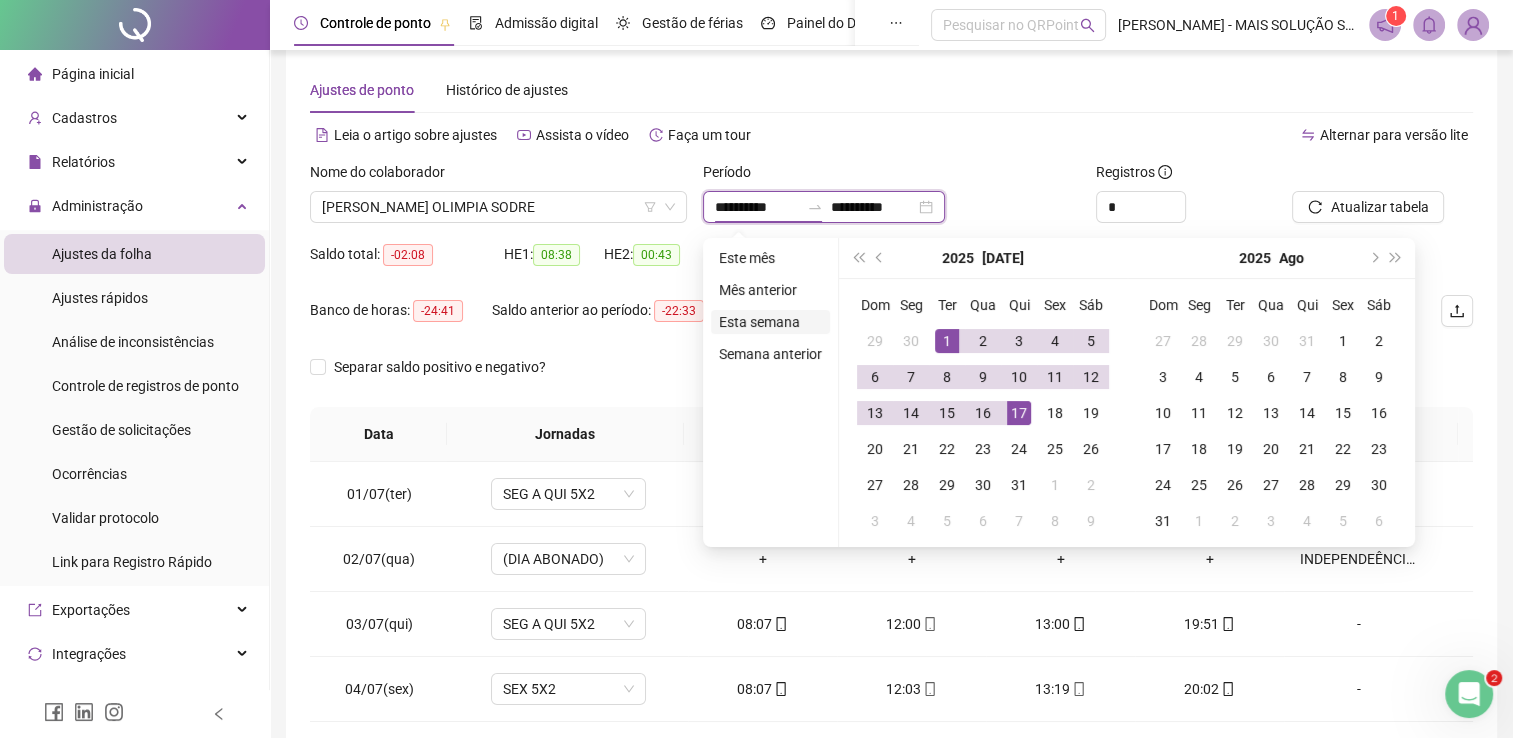 type on "**********" 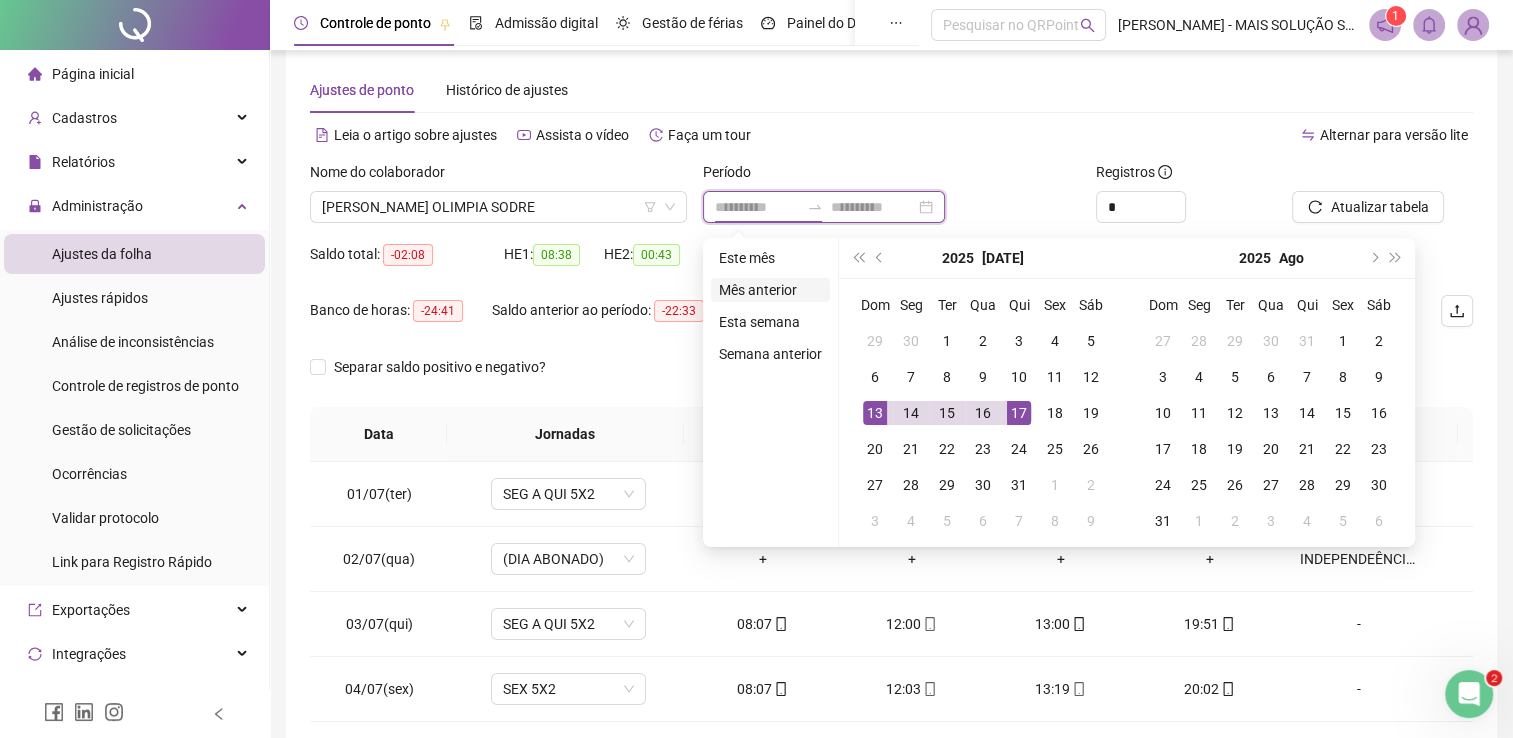 type on "**********" 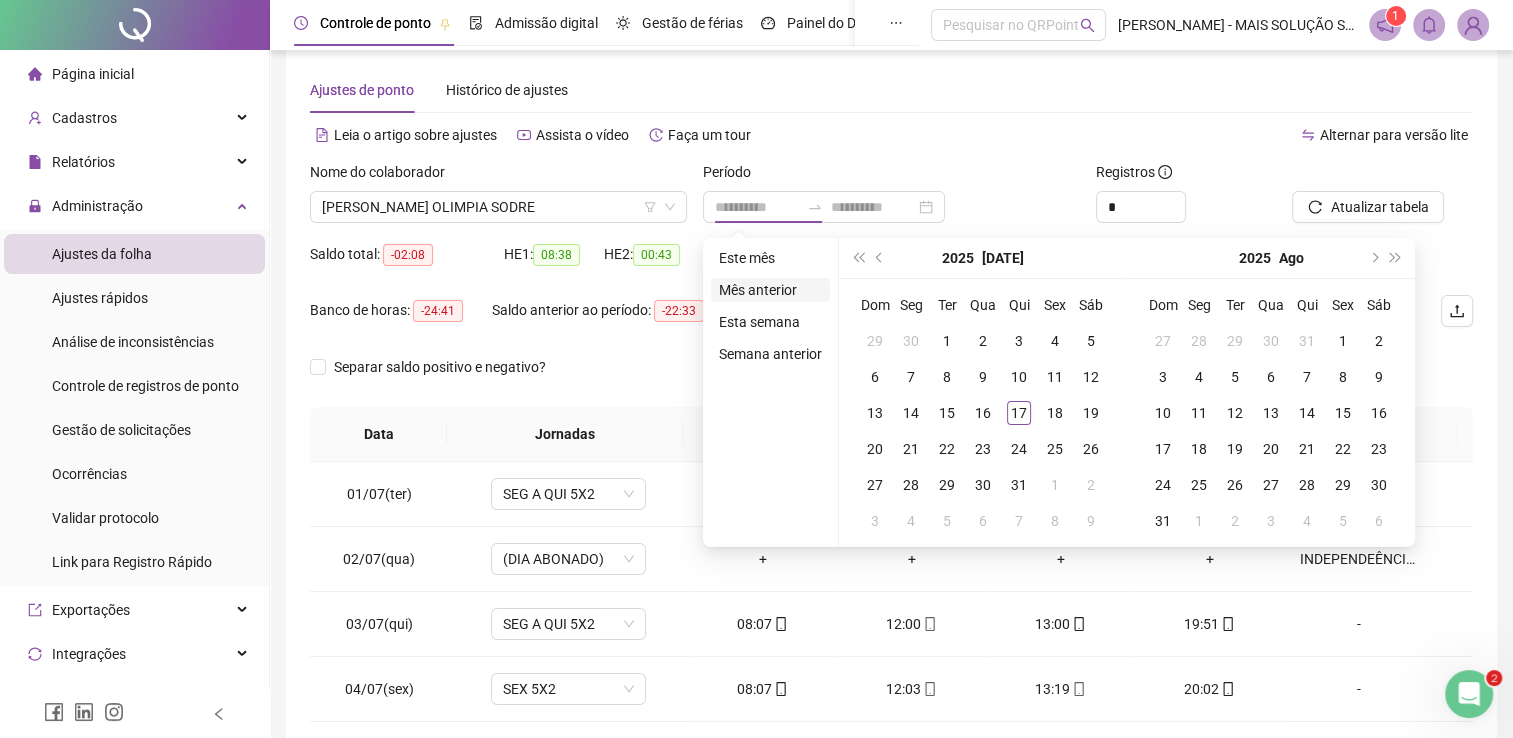 click on "Mês anterior" at bounding box center [770, 290] 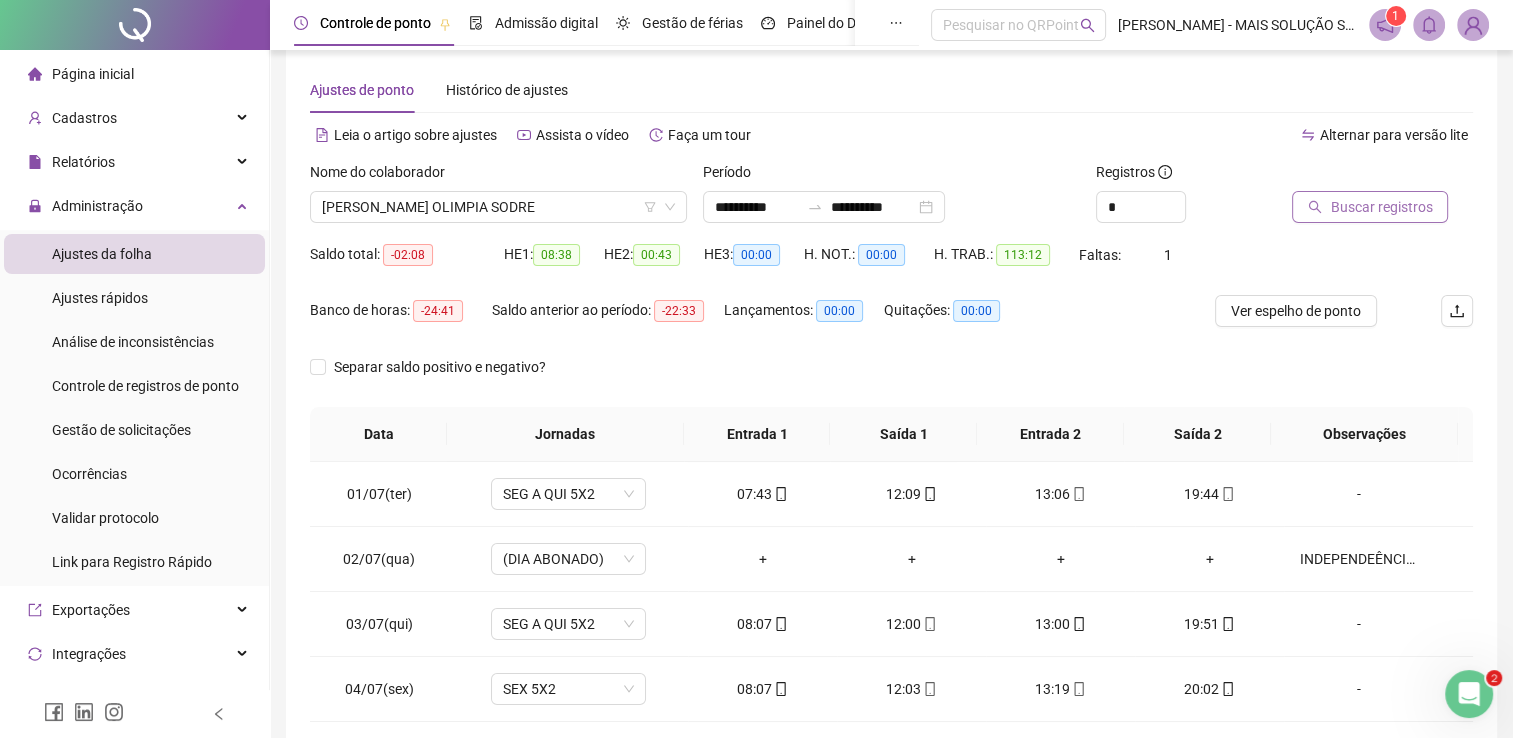 click on "Buscar registros" at bounding box center (1381, 207) 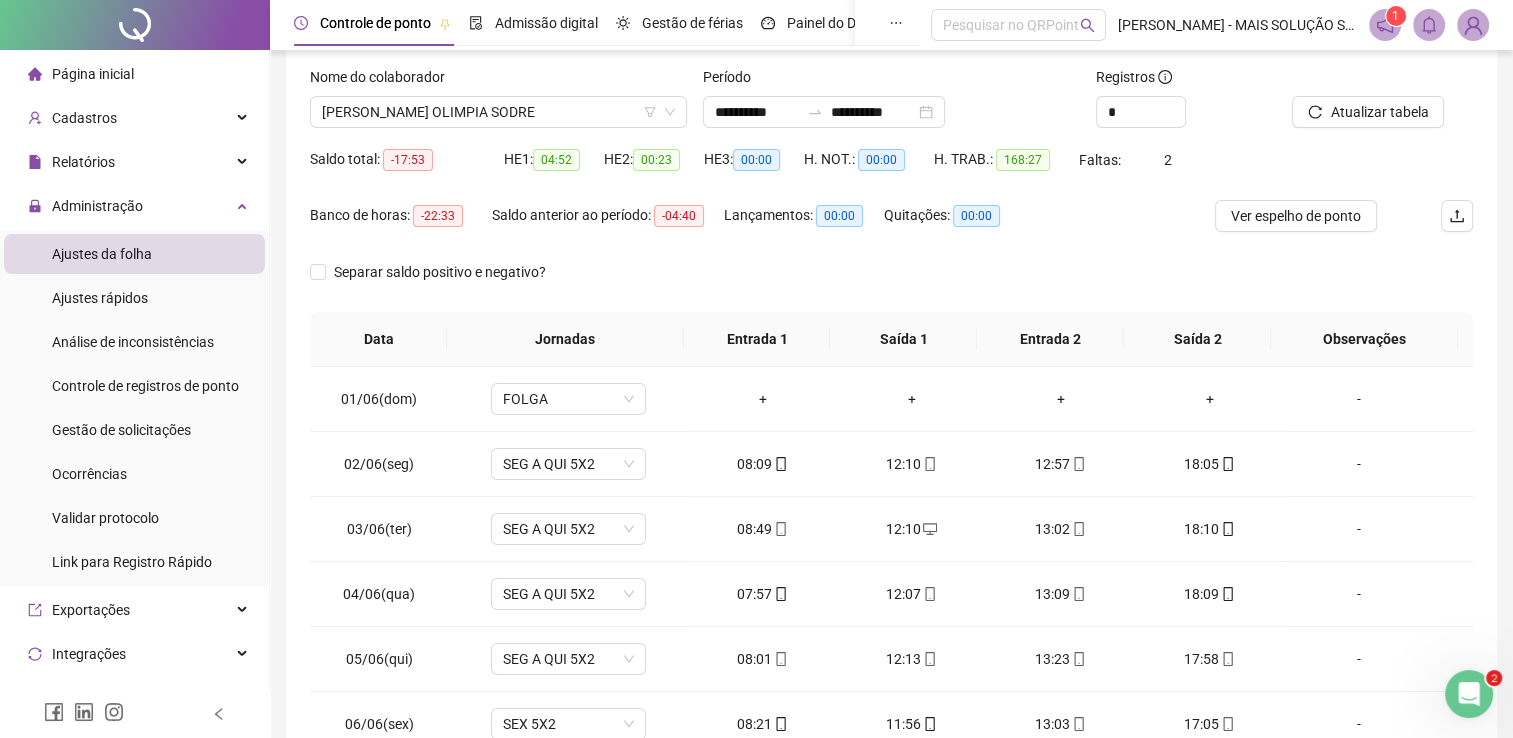 scroll, scrollTop: 283, scrollLeft: 0, axis: vertical 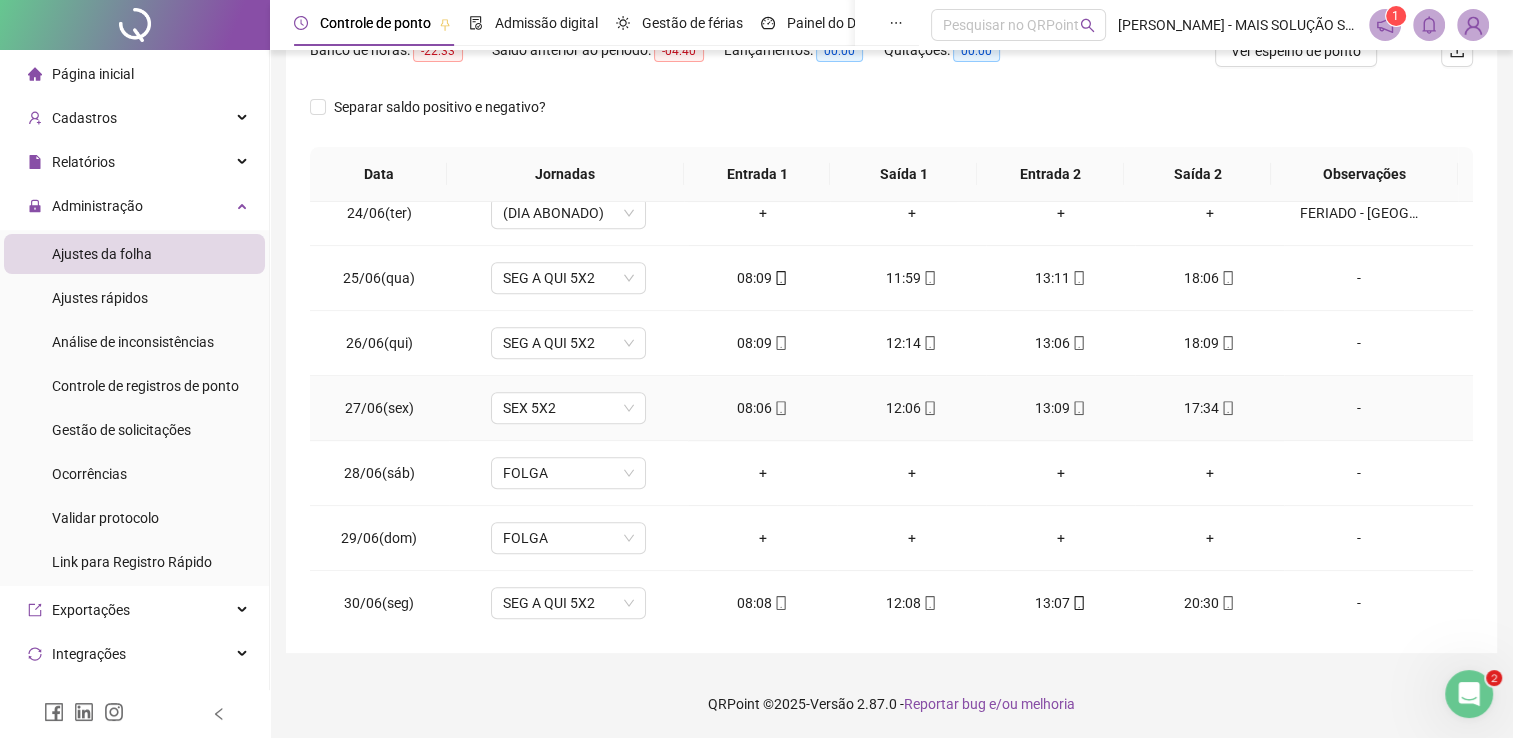 click 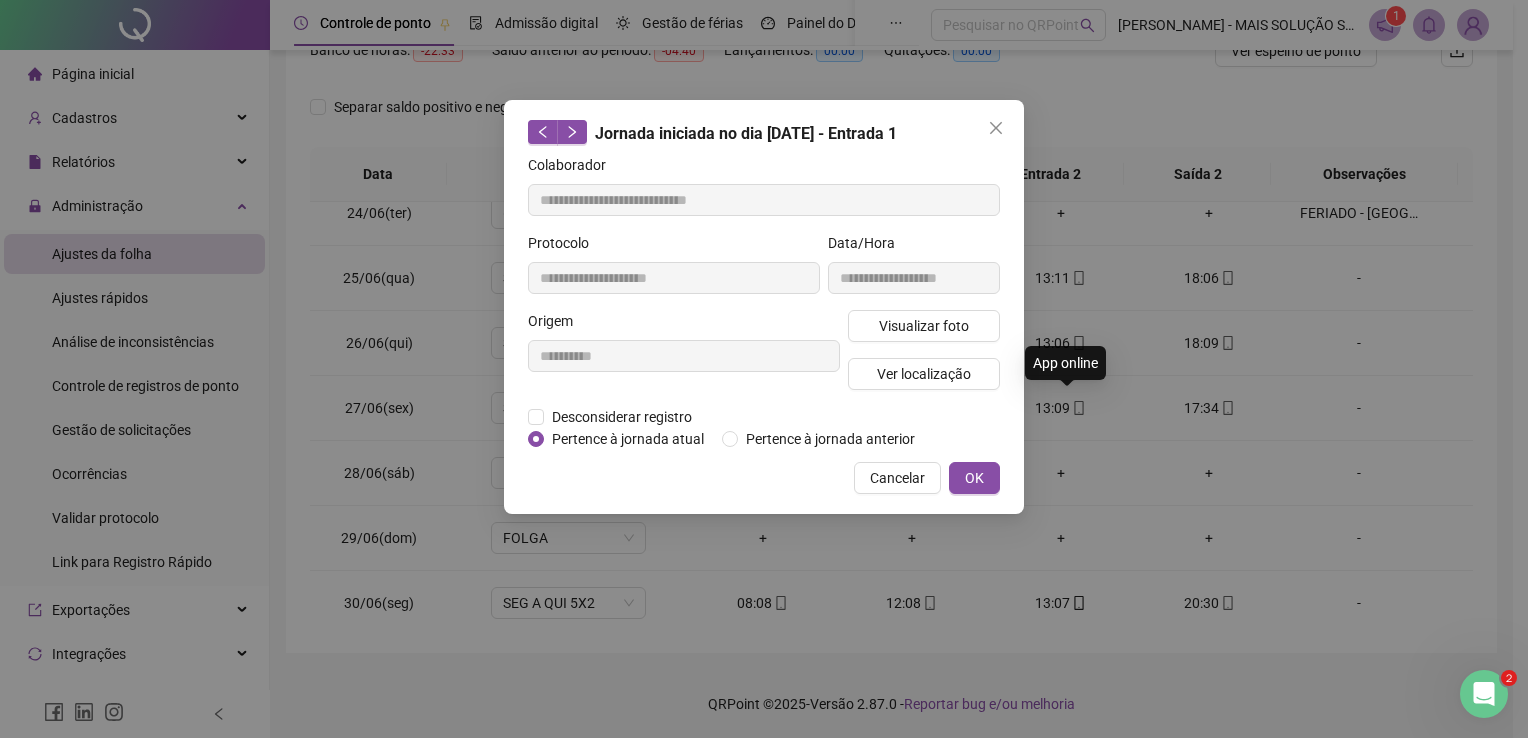 type on "**********" 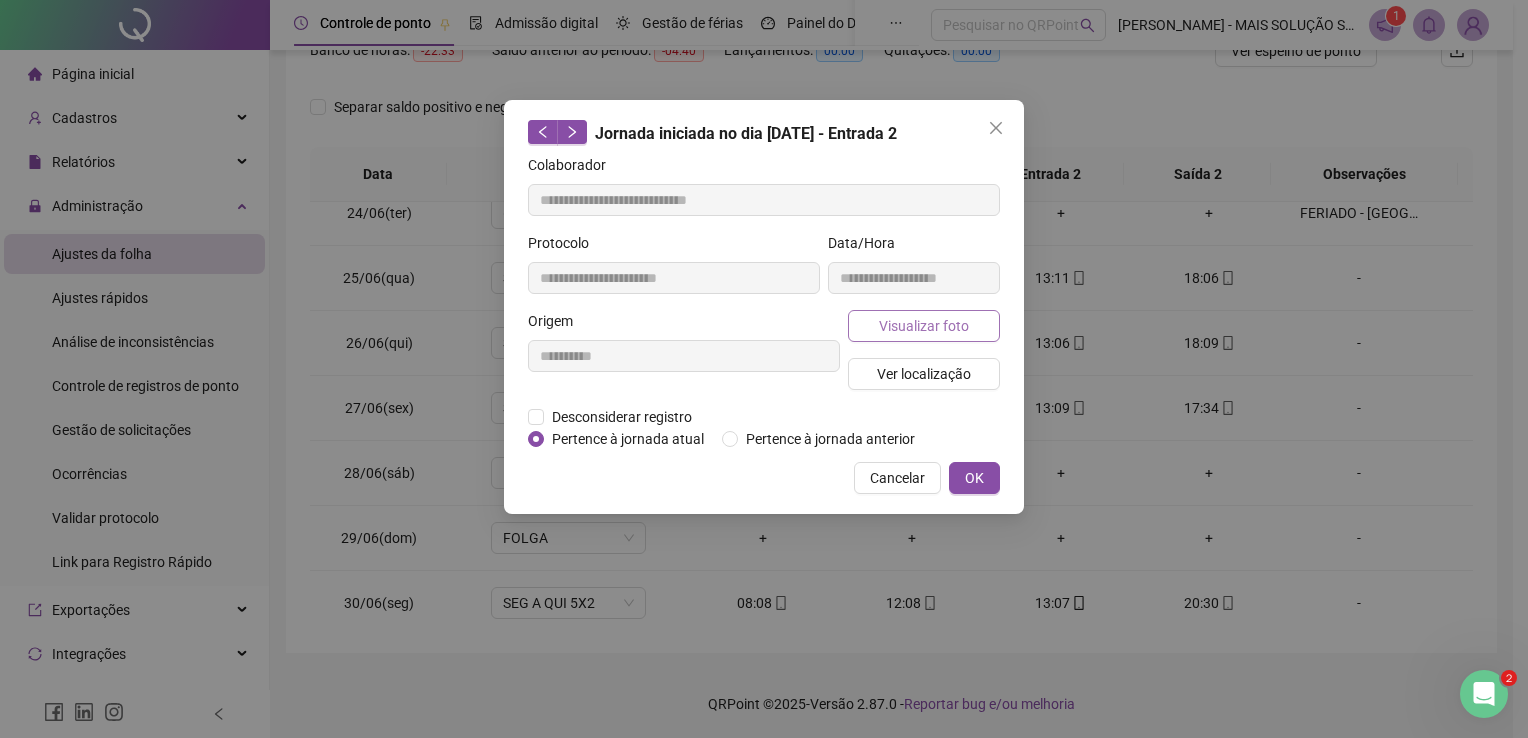 click on "Visualizar foto" at bounding box center [924, 326] 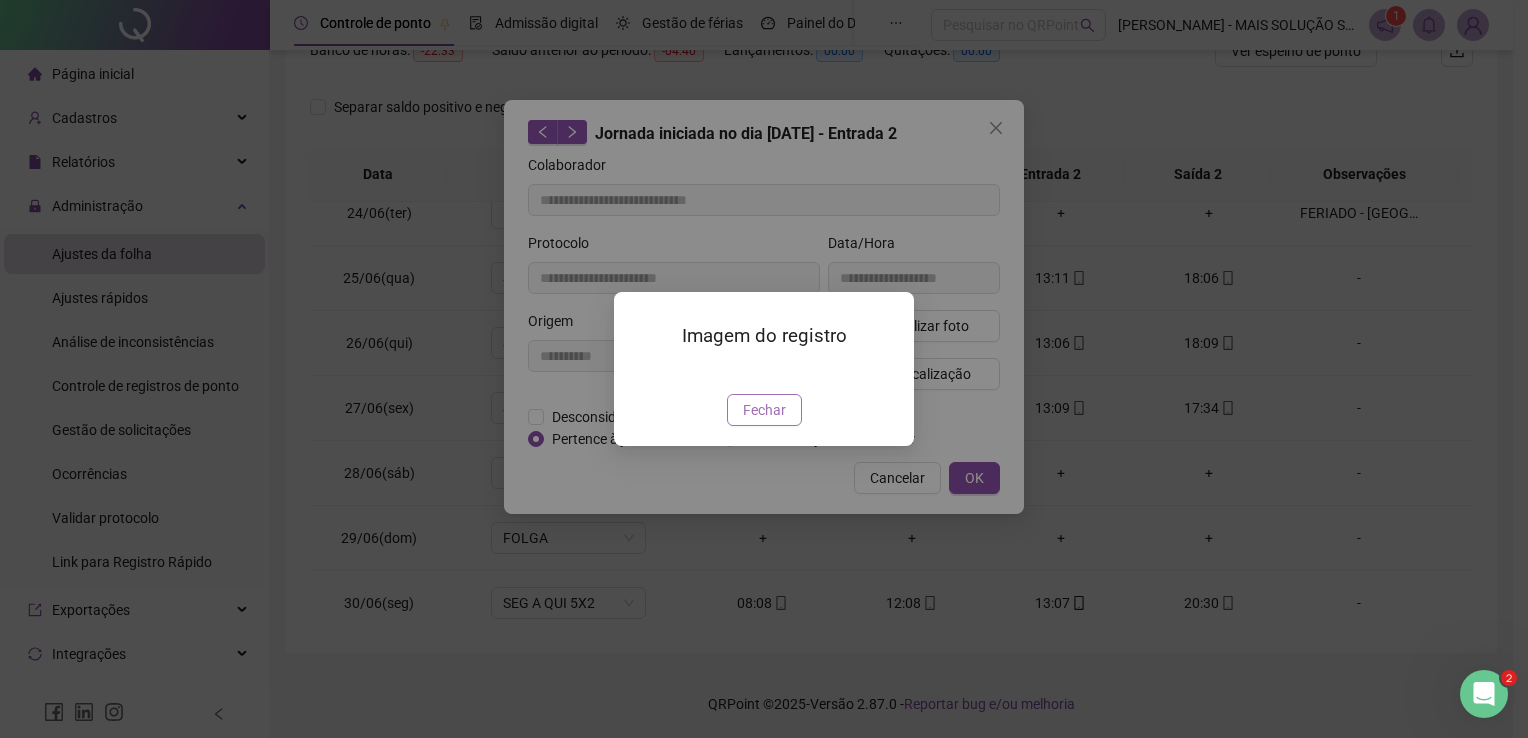 click on "Fechar" at bounding box center (764, 410) 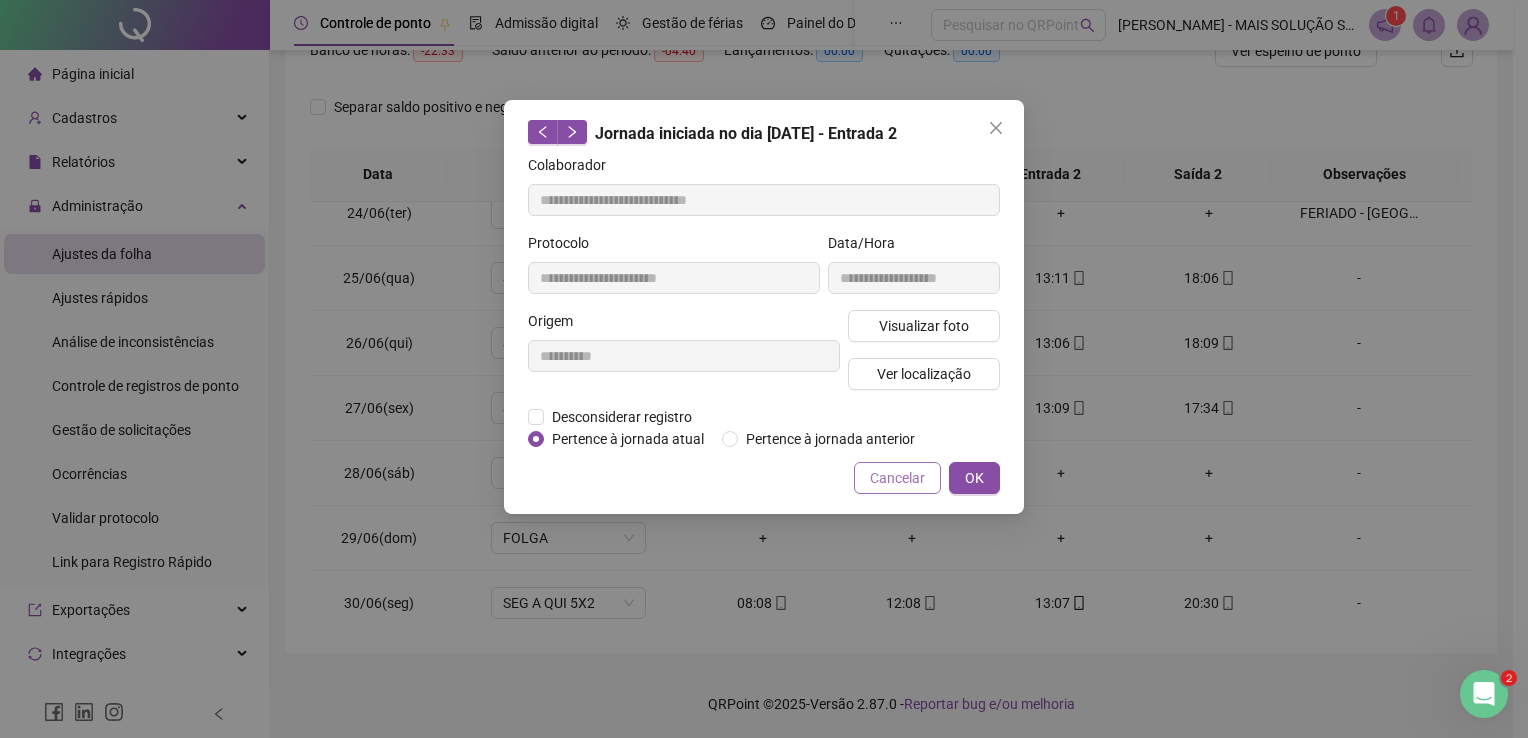 click on "Cancelar" at bounding box center (897, 478) 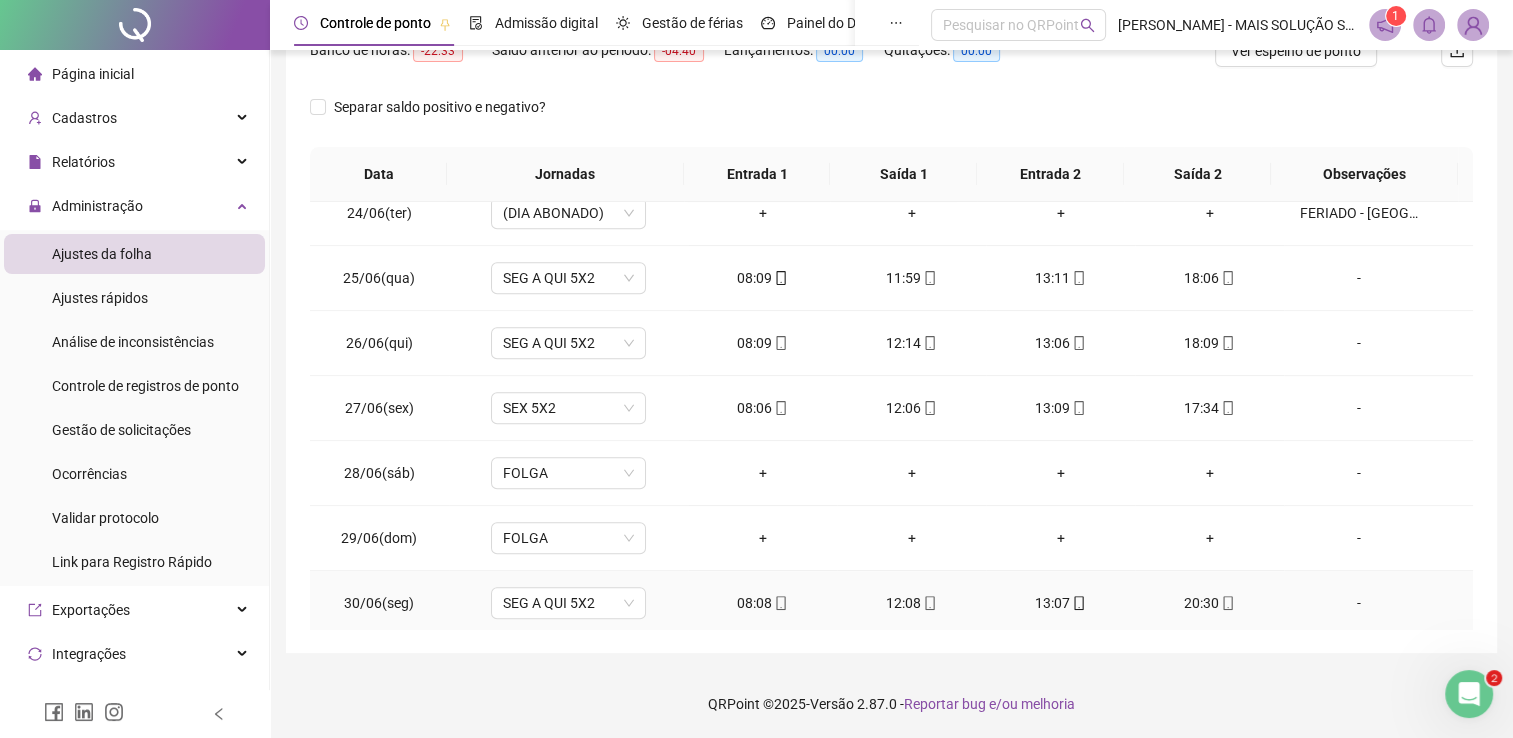 click on "08:08" at bounding box center [762, 603] 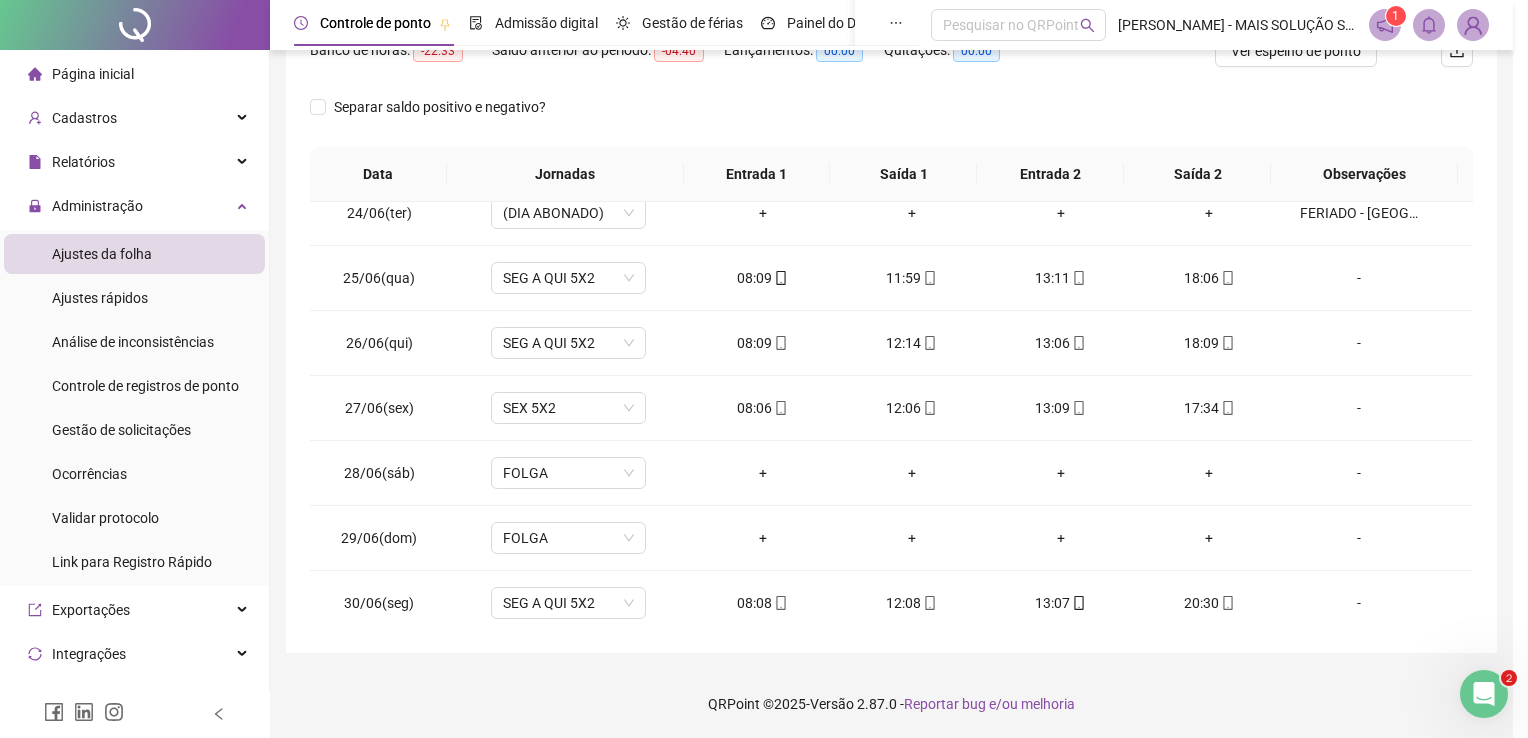 type on "**********" 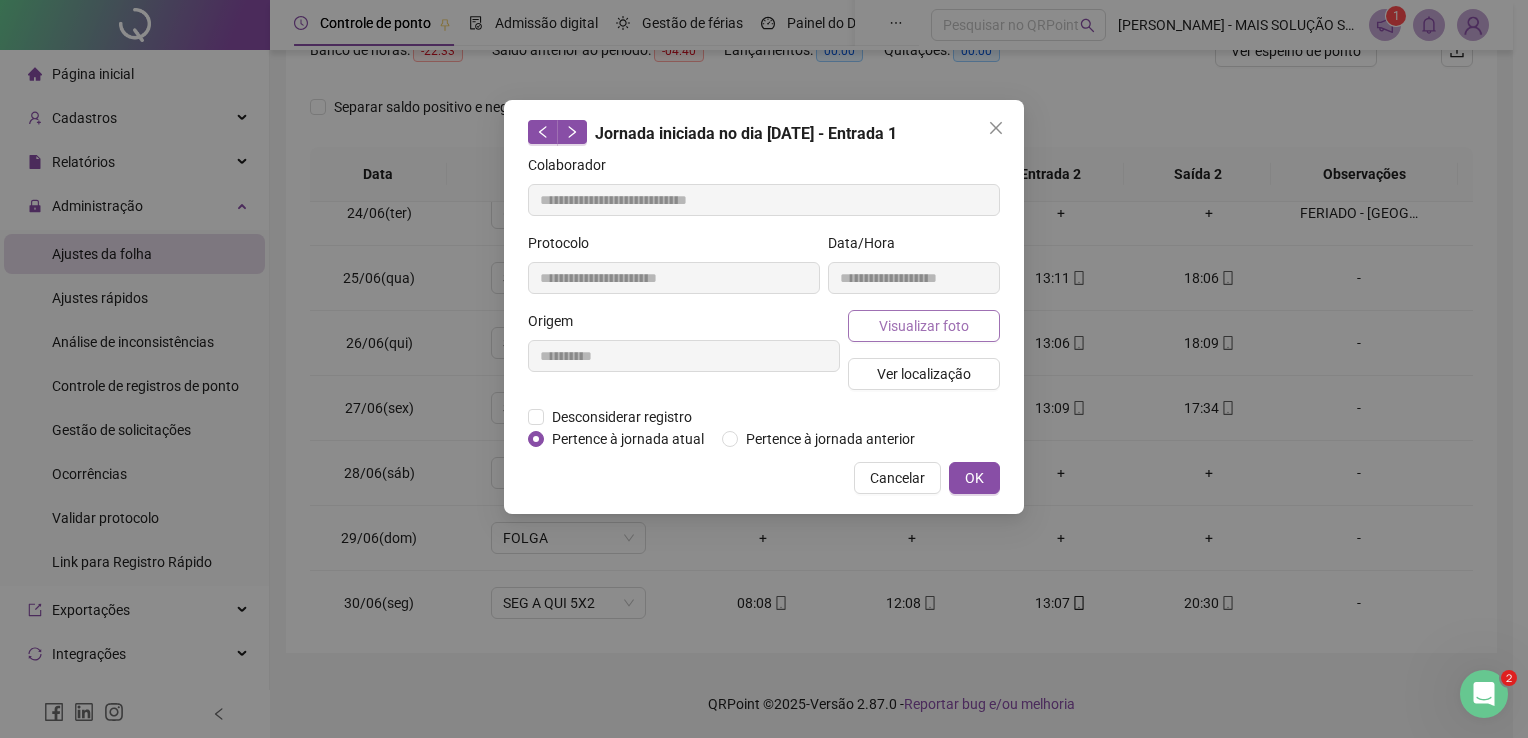 click on "Visualizar foto" at bounding box center [924, 326] 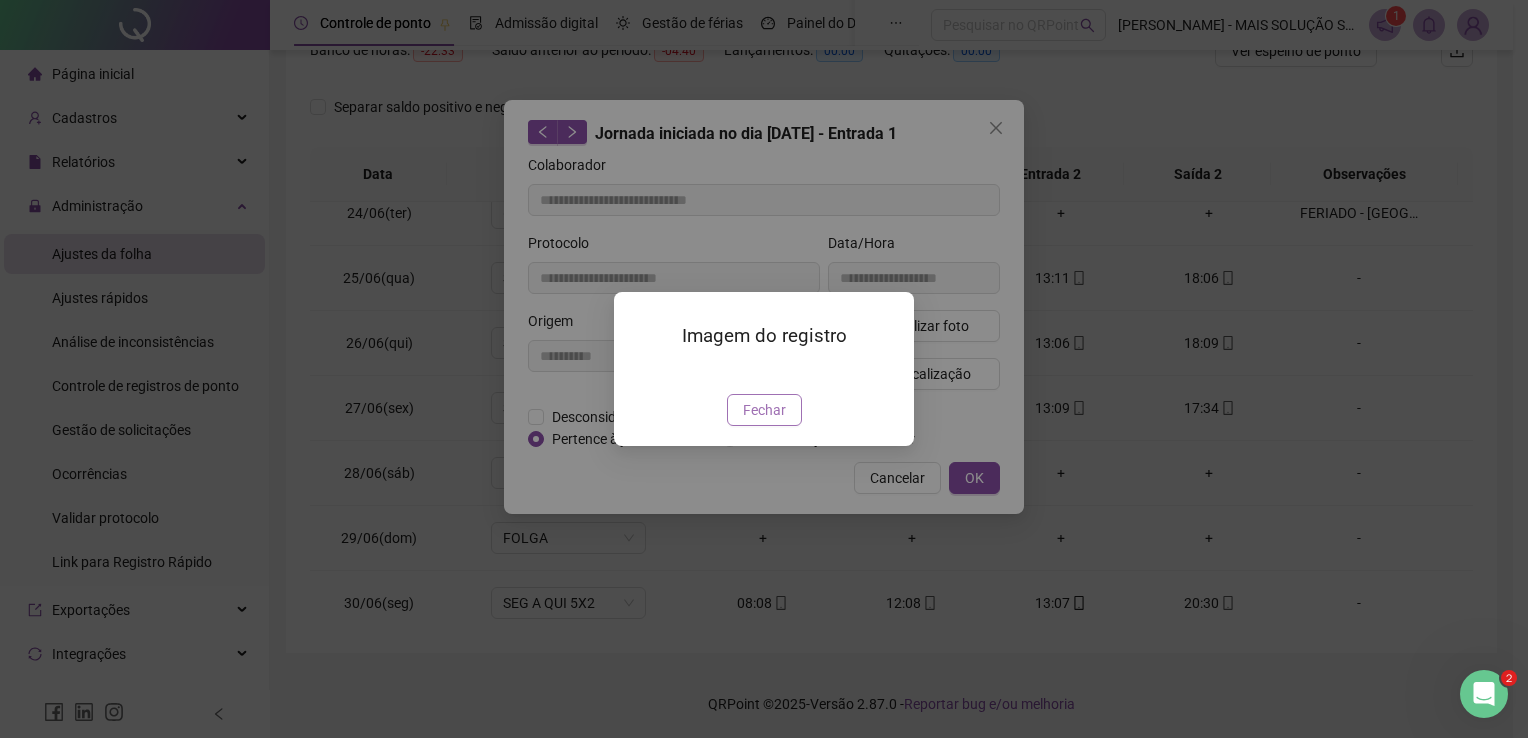 click on "Fechar" at bounding box center [764, 410] 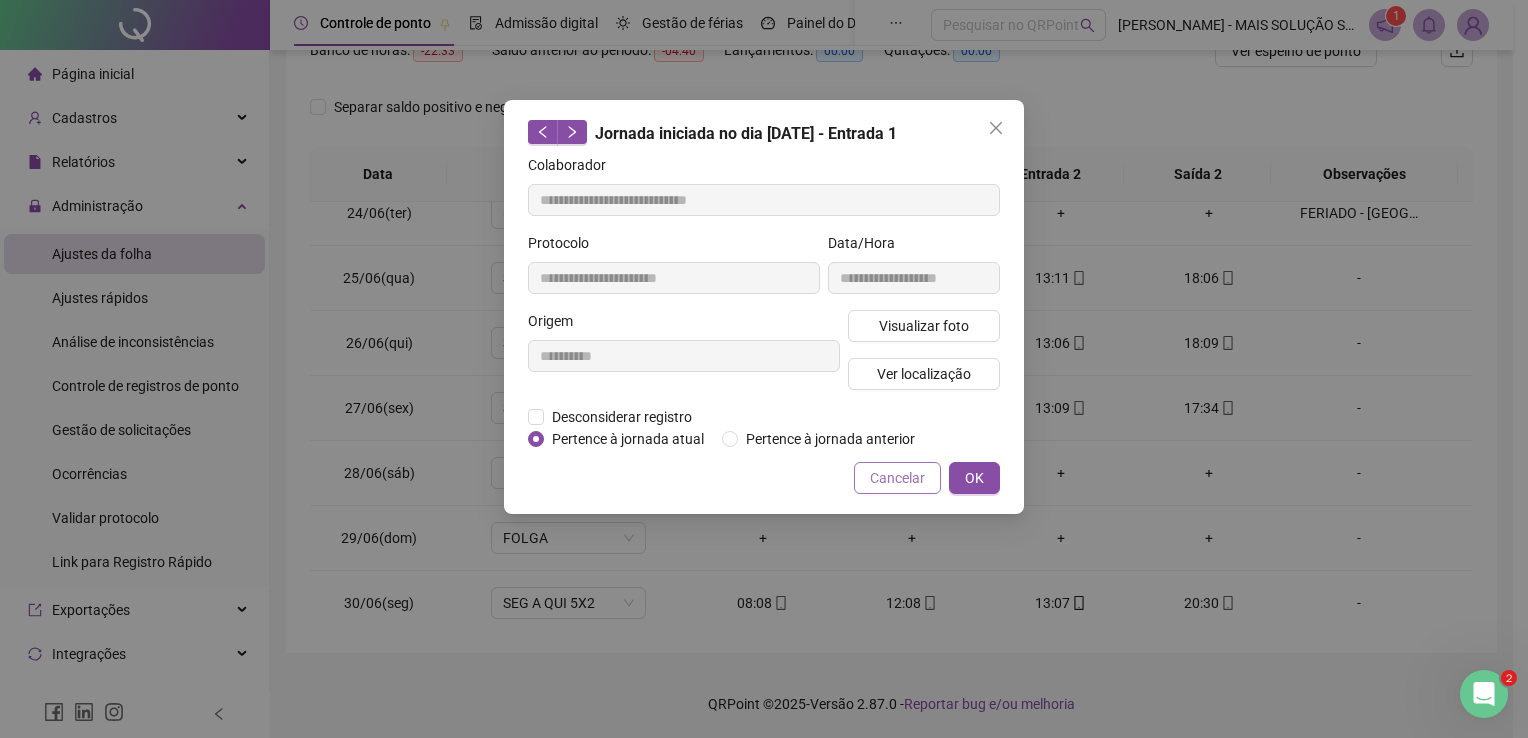 click on "Cancelar" at bounding box center (897, 478) 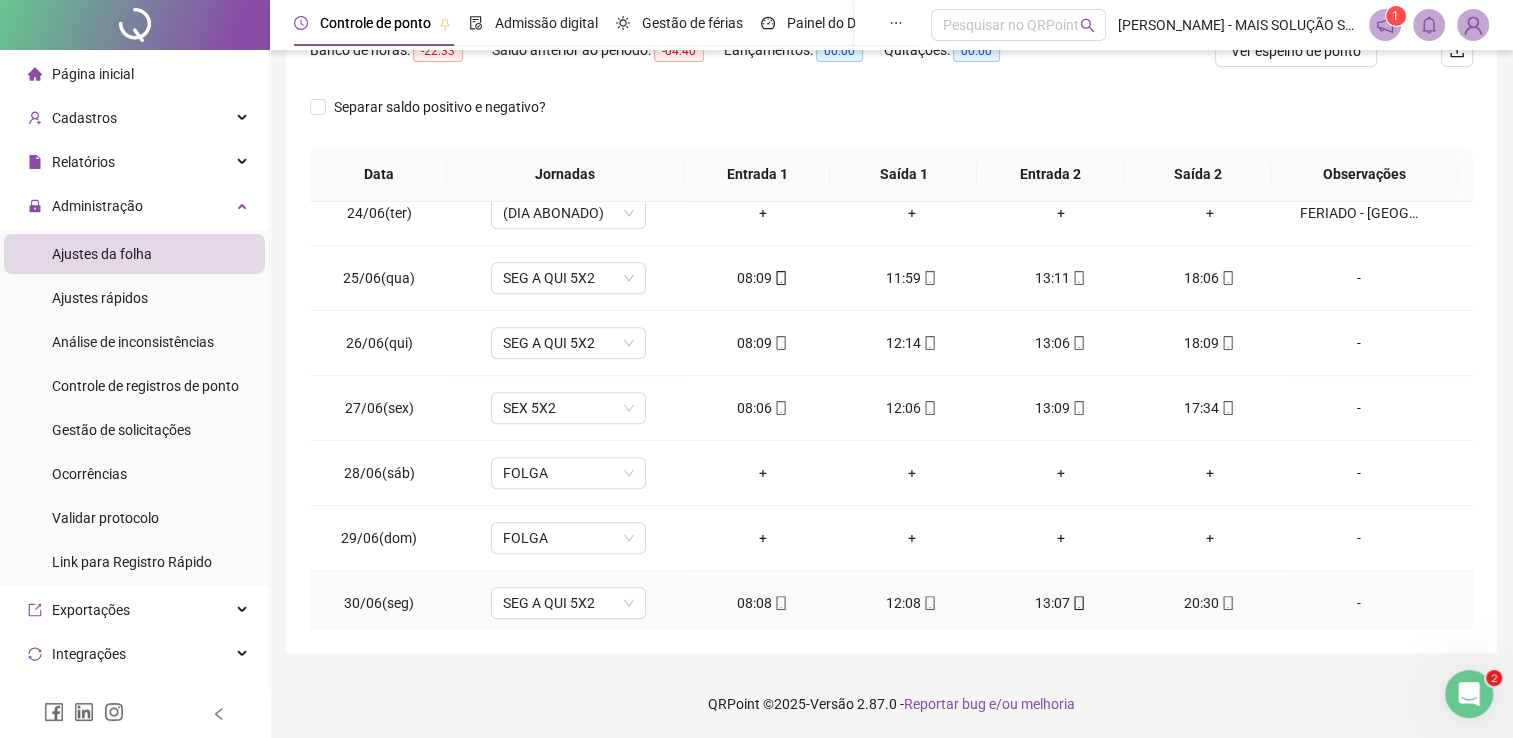 click on "13:07" at bounding box center [1060, 603] 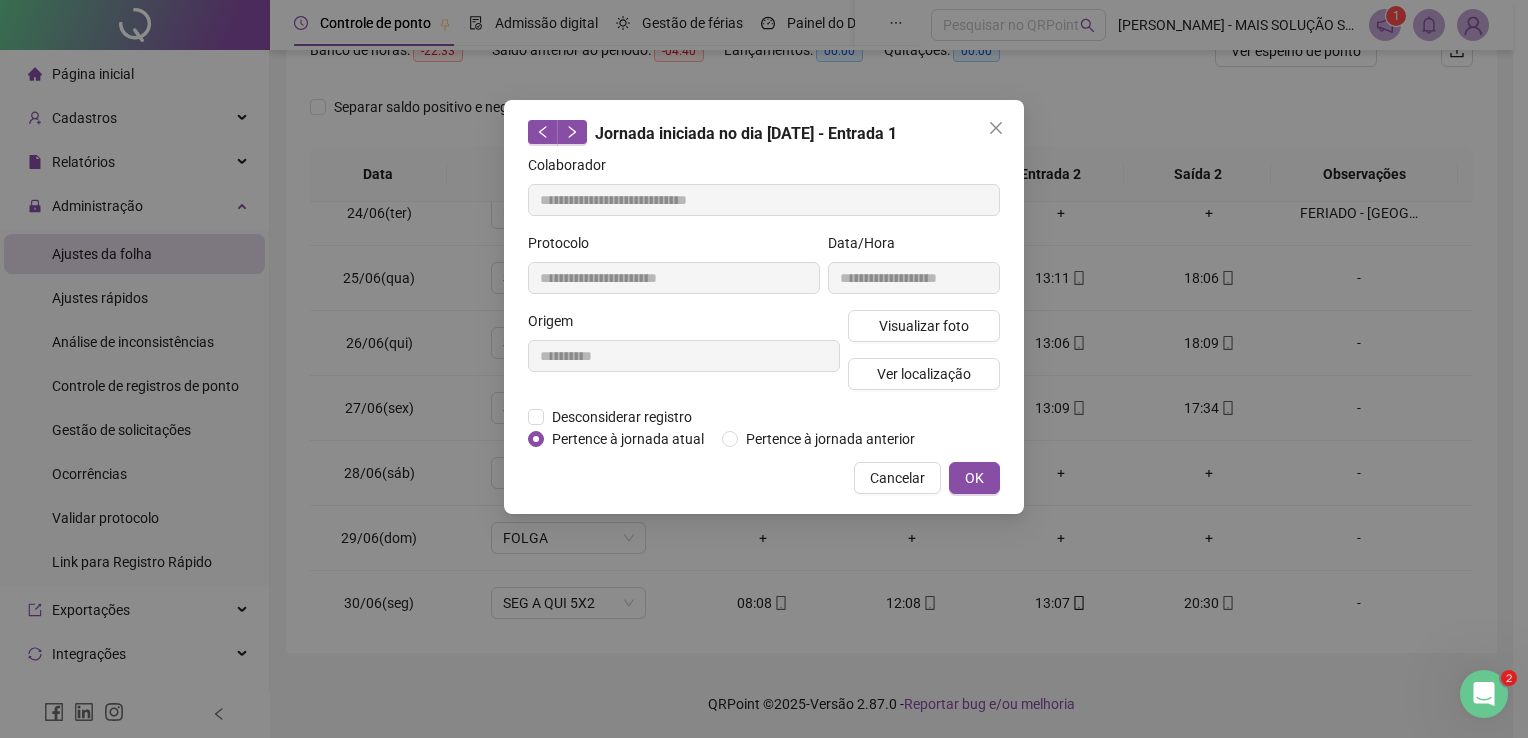 type on "**********" 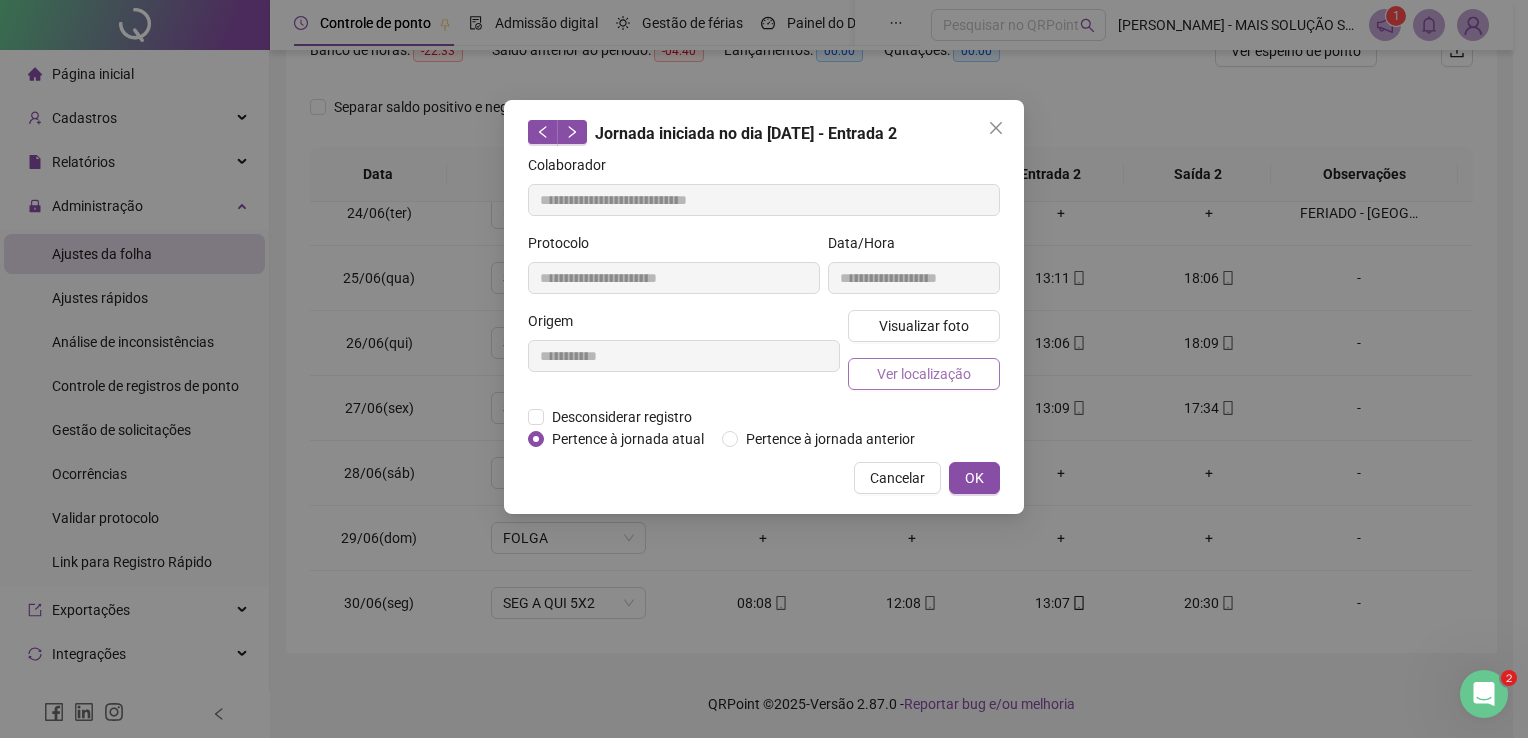 click on "Ver localização" at bounding box center (924, 374) 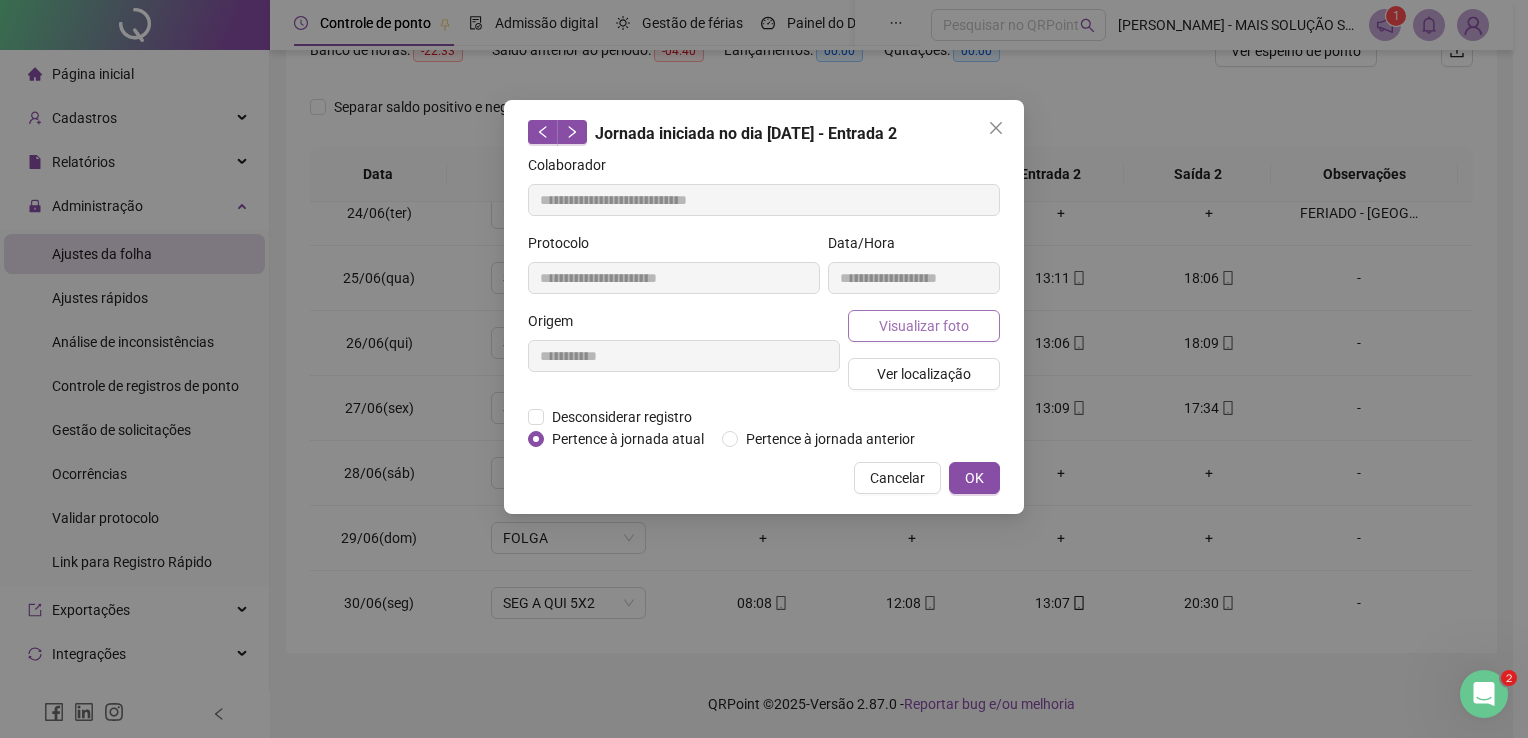 click on "Visualizar foto" at bounding box center (924, 326) 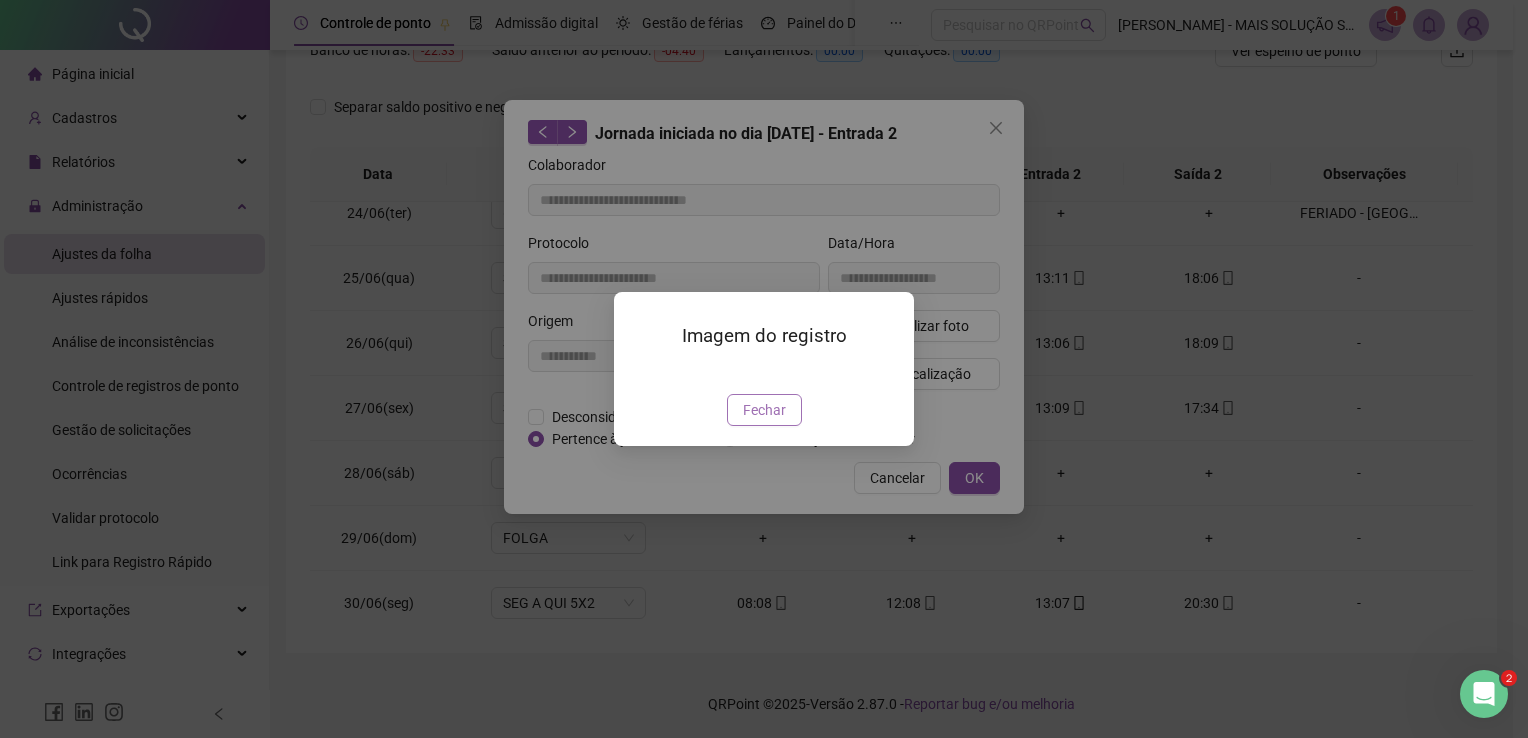click on "Fechar" at bounding box center (764, 410) 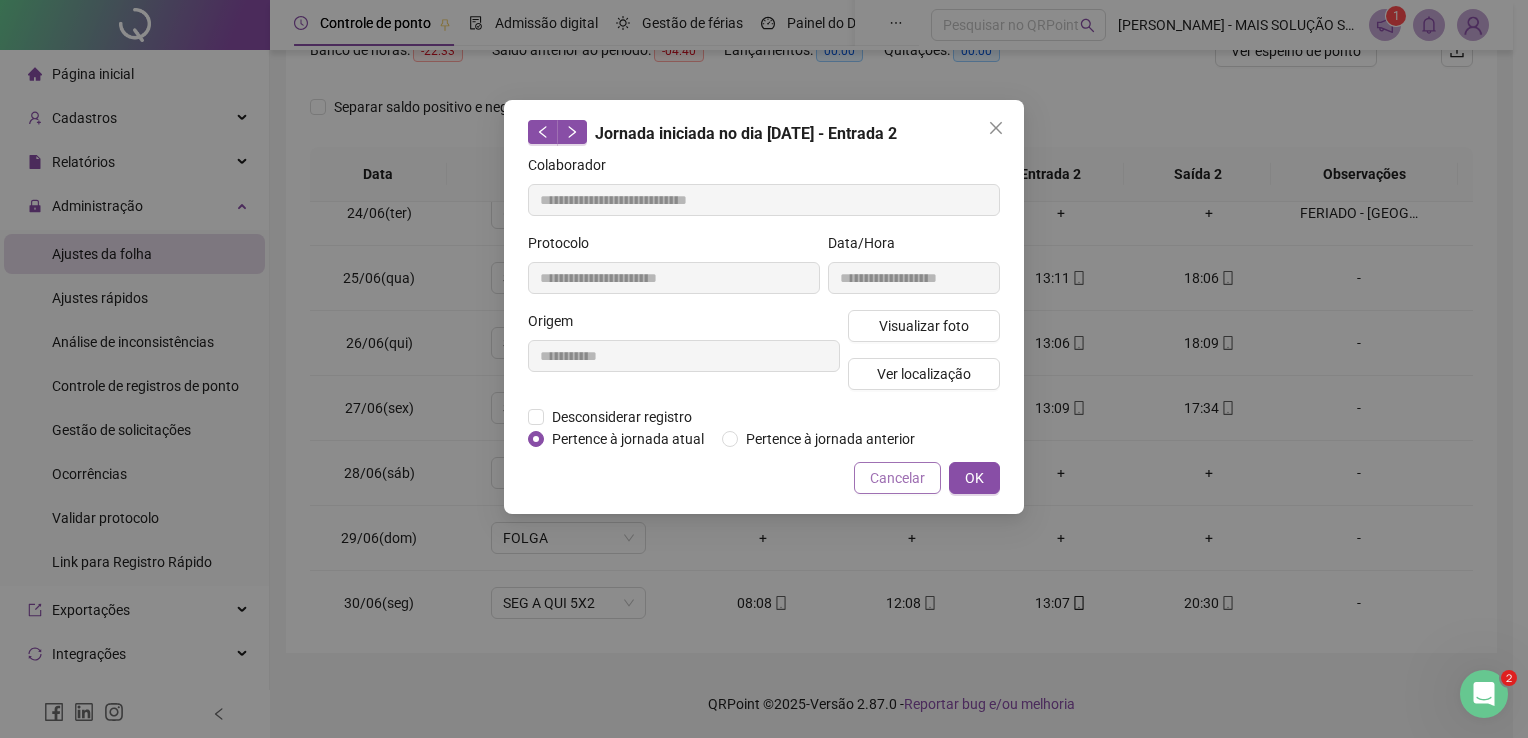 click on "Cancelar" at bounding box center [897, 478] 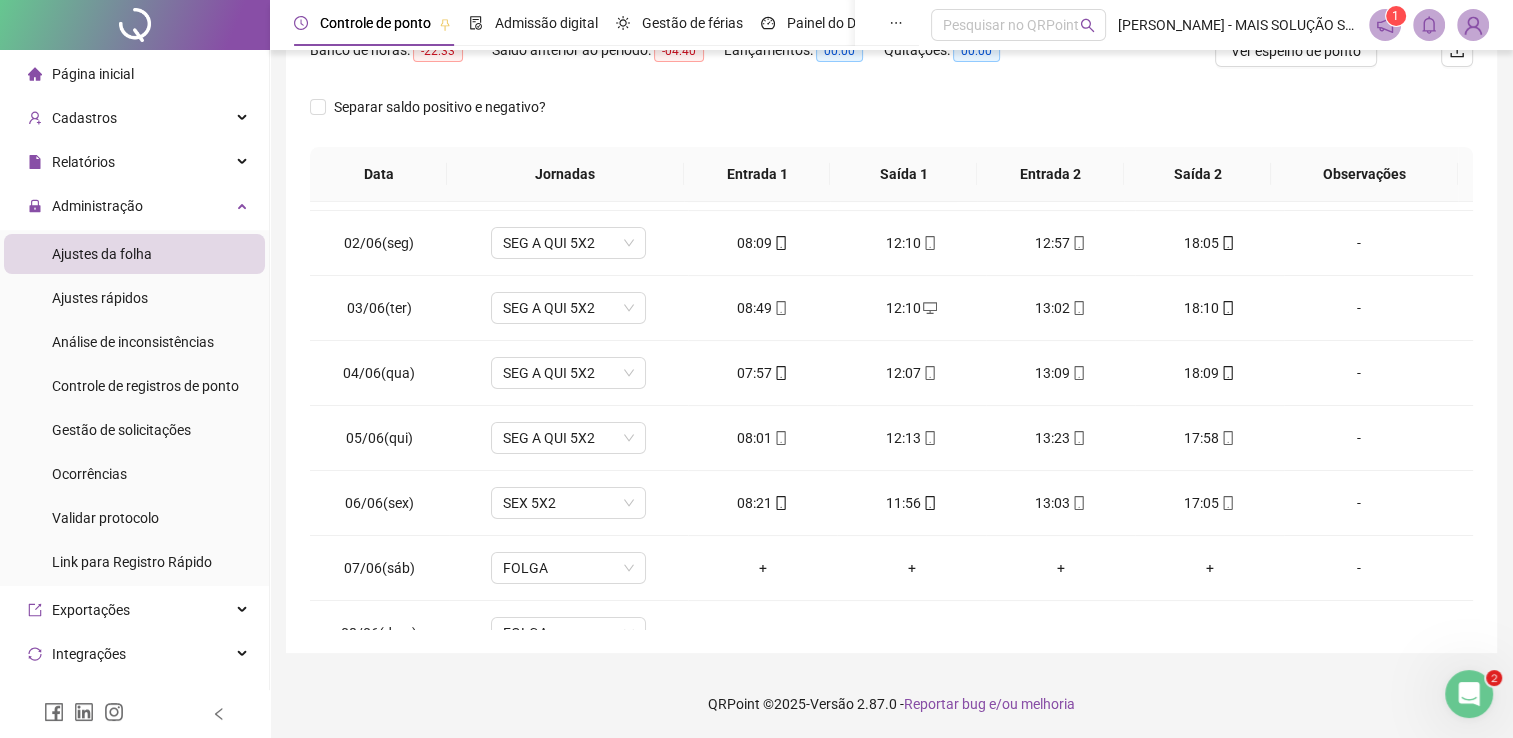 scroll, scrollTop: 0, scrollLeft: 0, axis: both 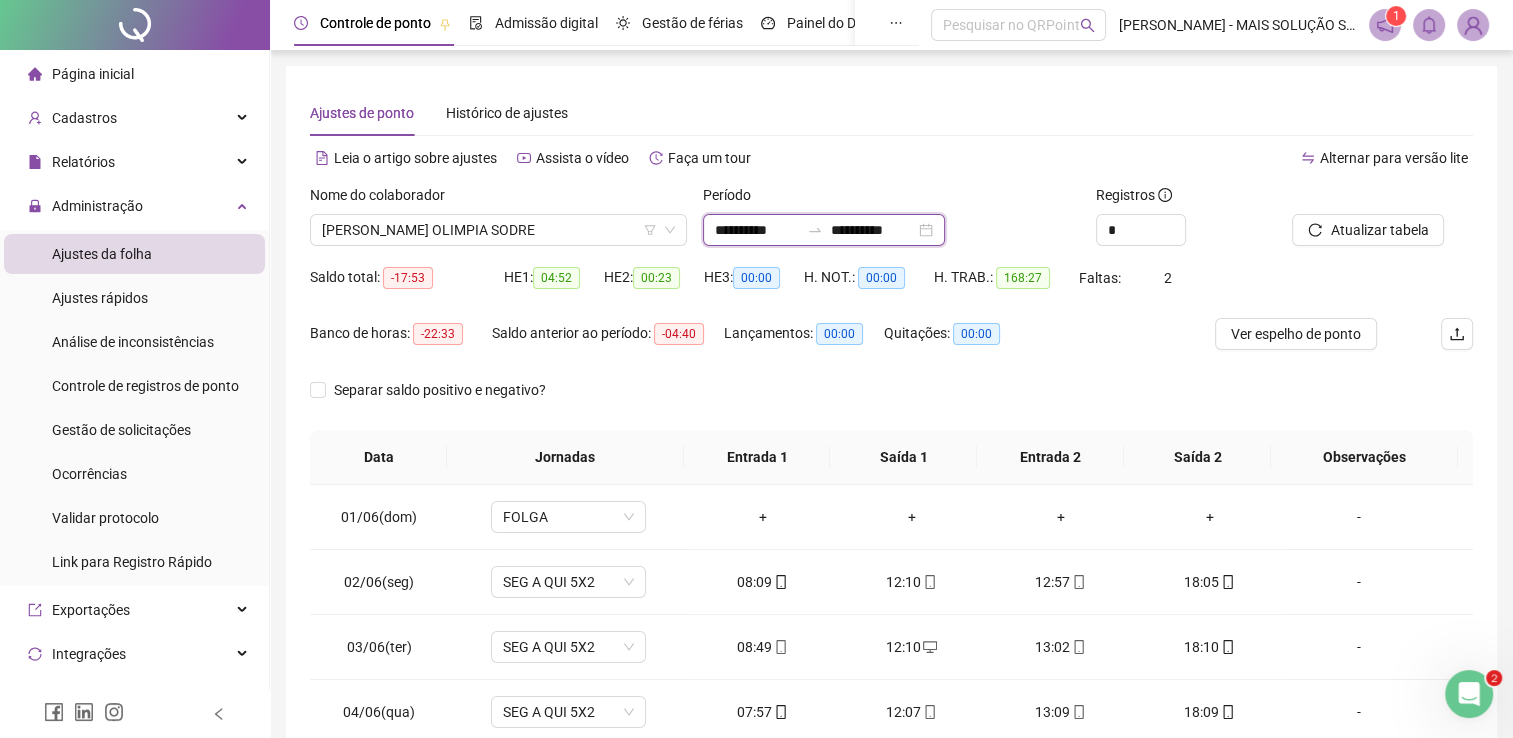 click on "**********" at bounding box center (757, 230) 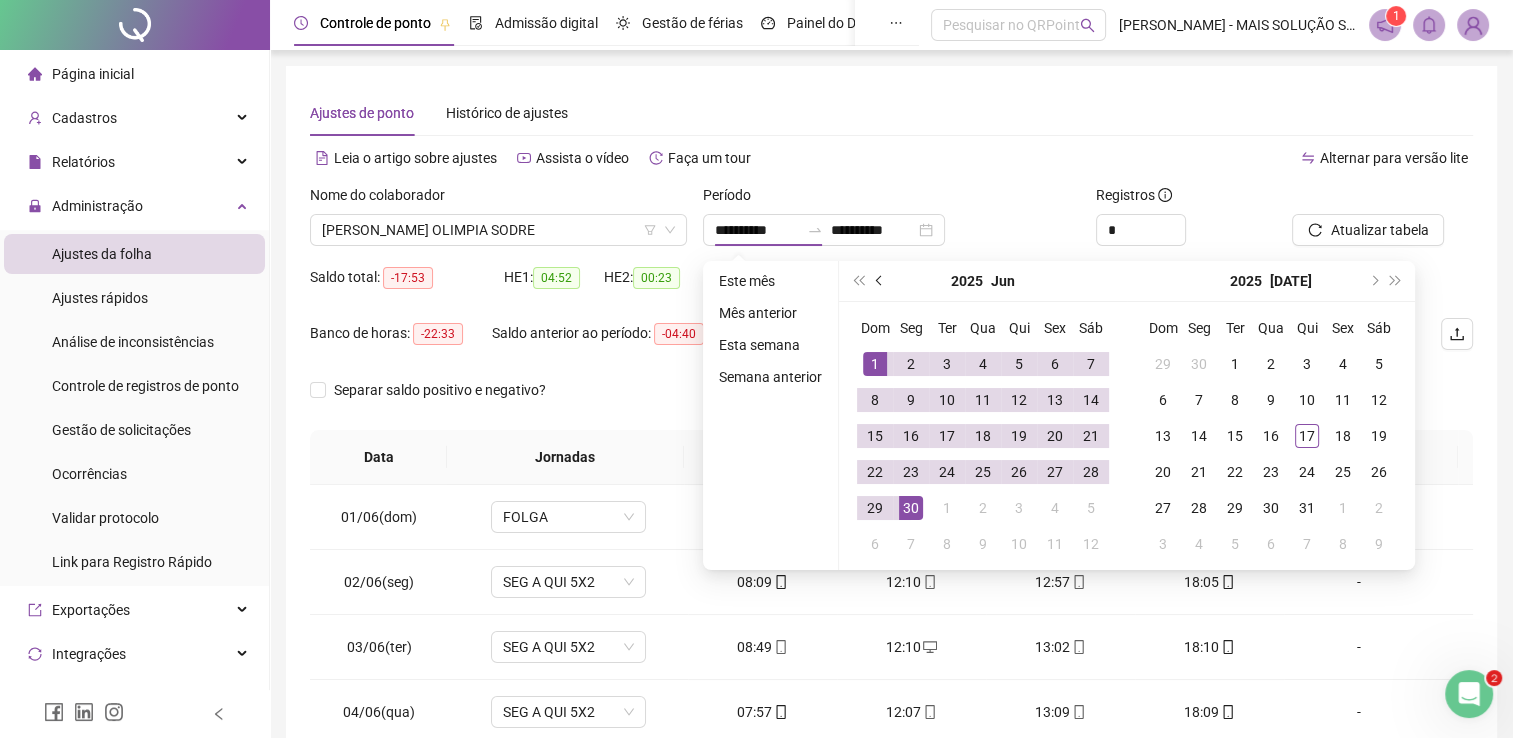 click at bounding box center [881, 281] 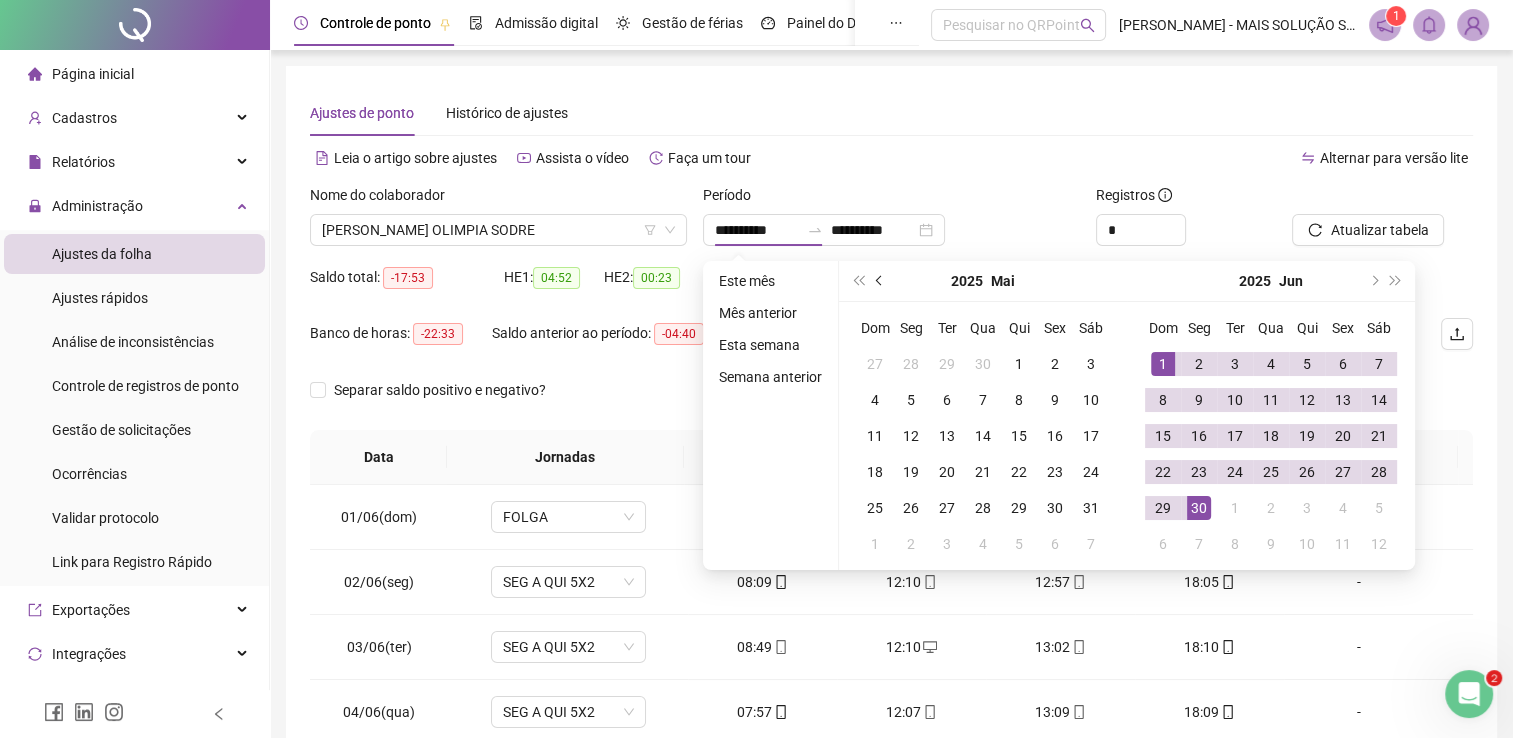 click at bounding box center [881, 281] 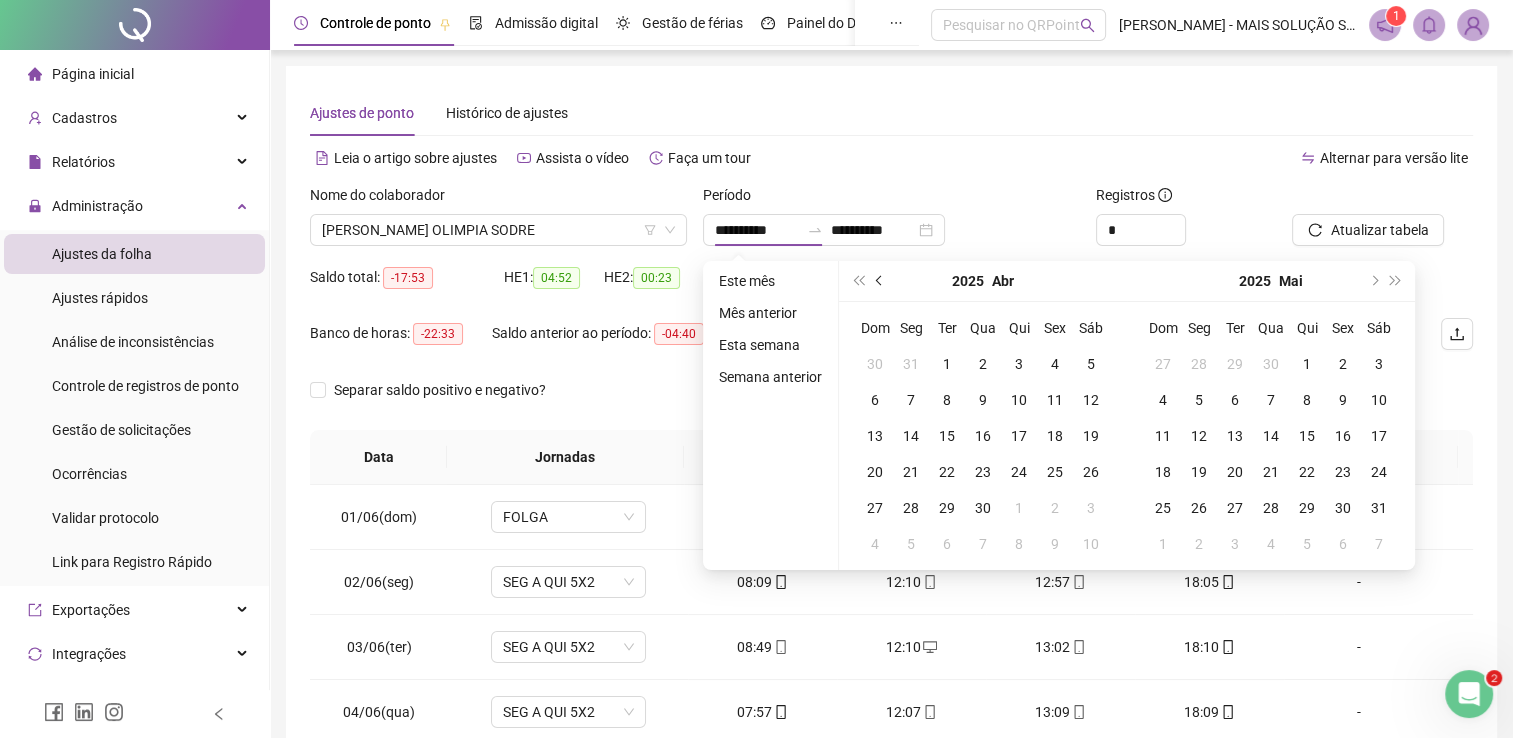 click at bounding box center [881, 281] 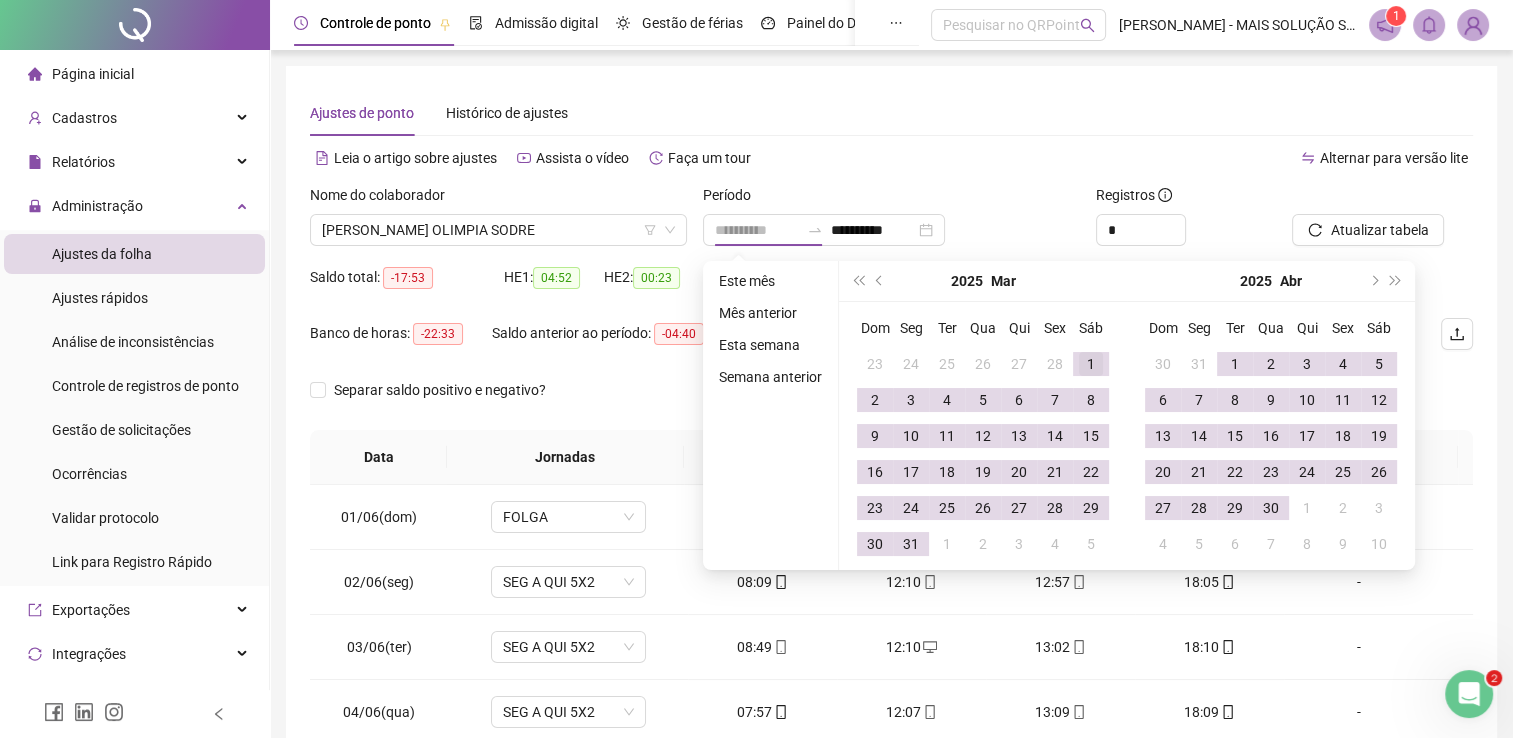 type on "**********" 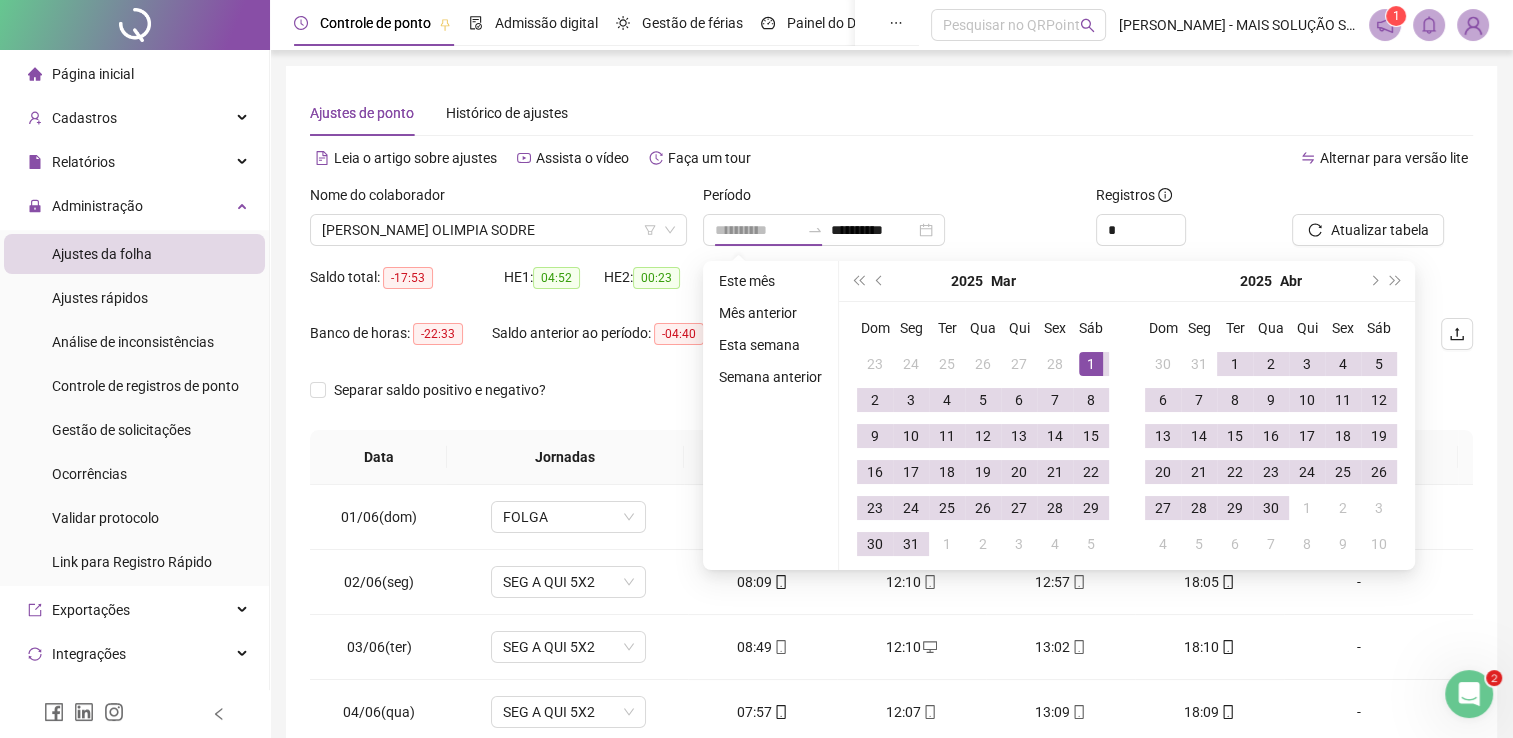 click on "1" at bounding box center [1091, 364] 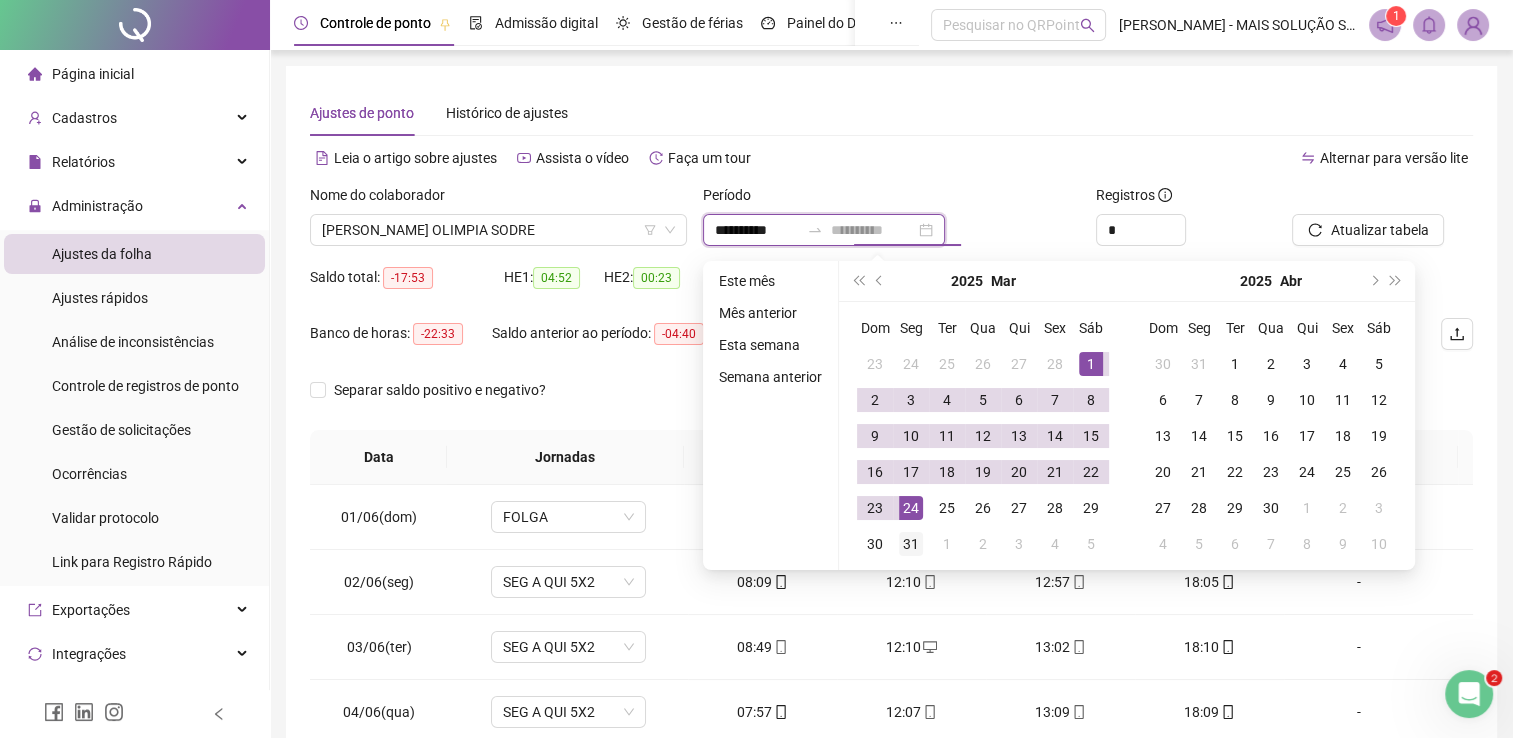 type on "**********" 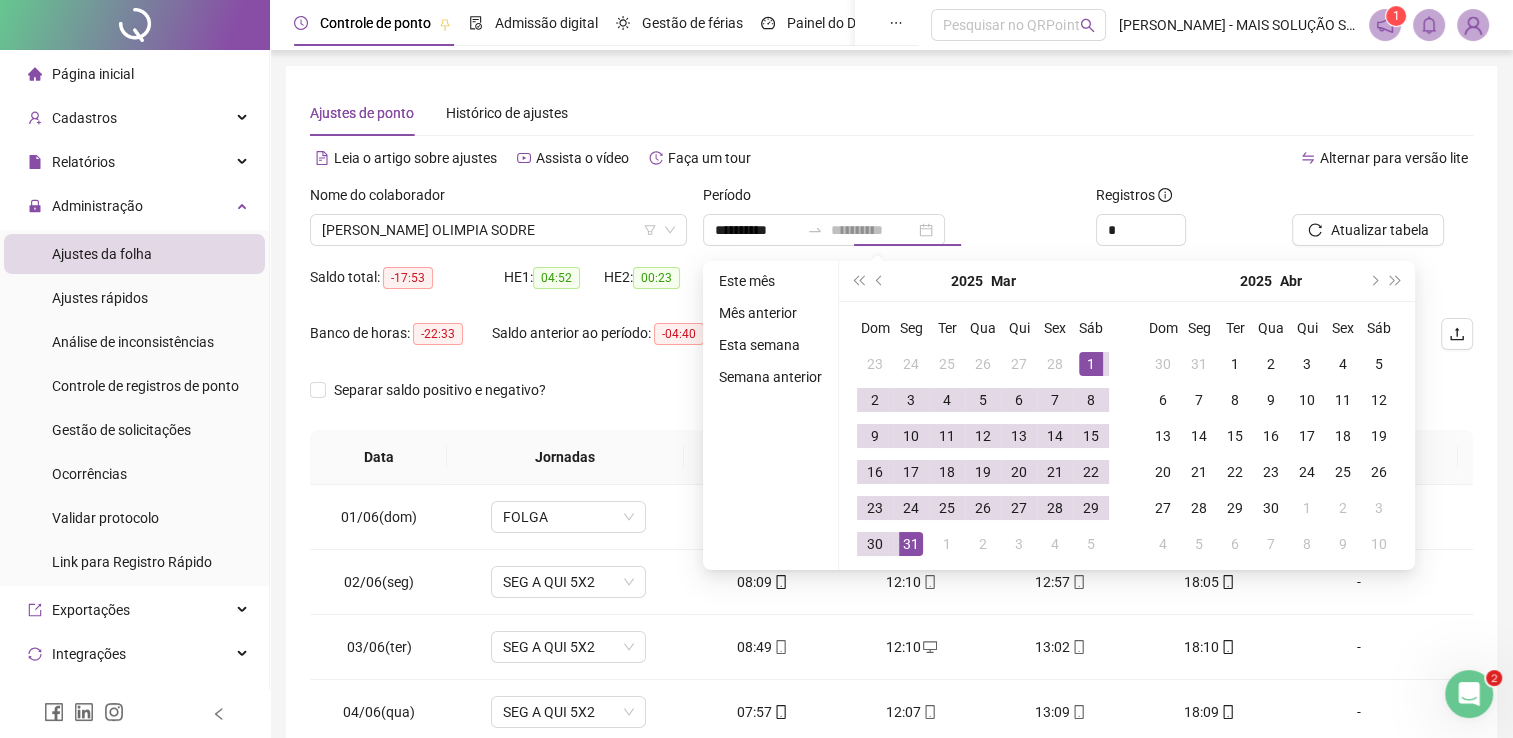 click on "31" at bounding box center (911, 544) 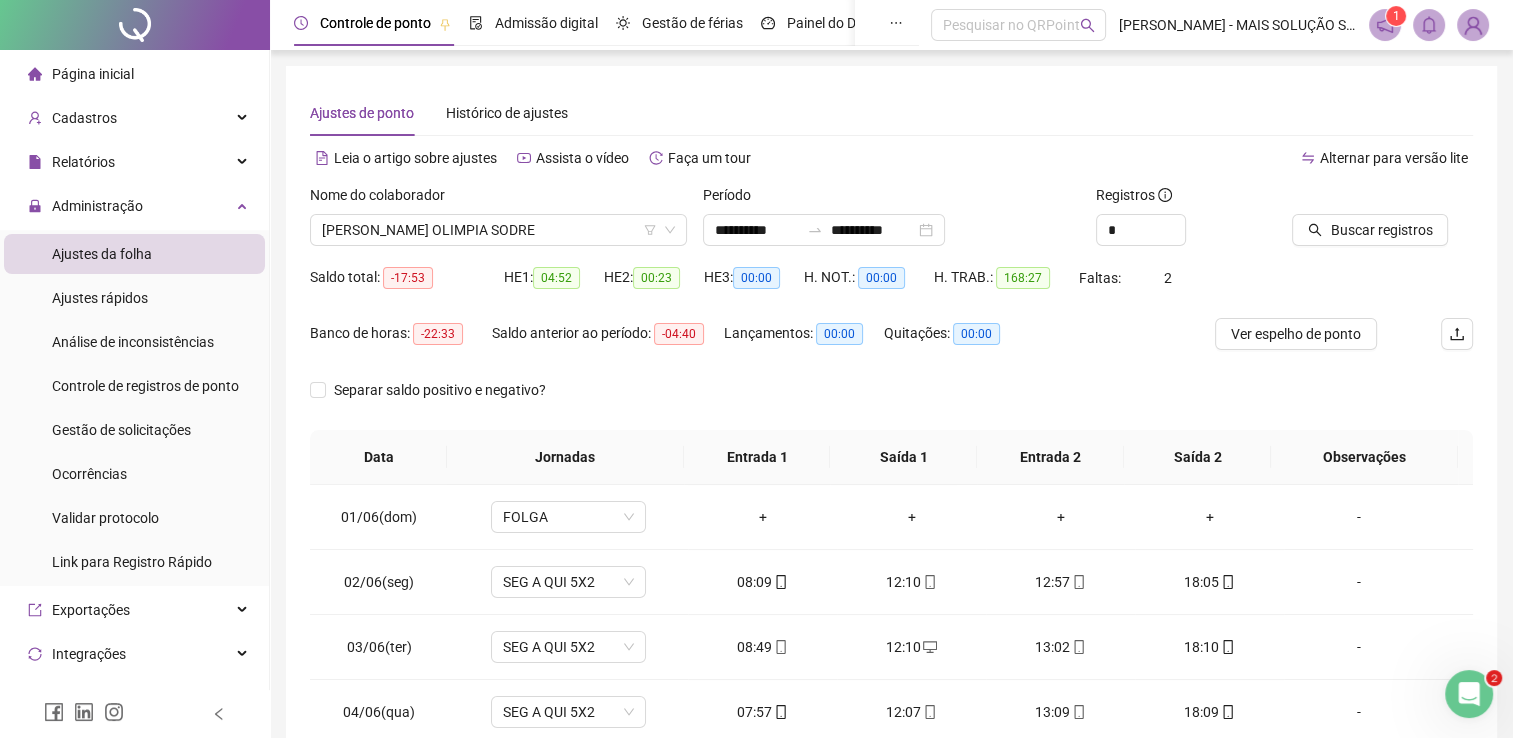 click 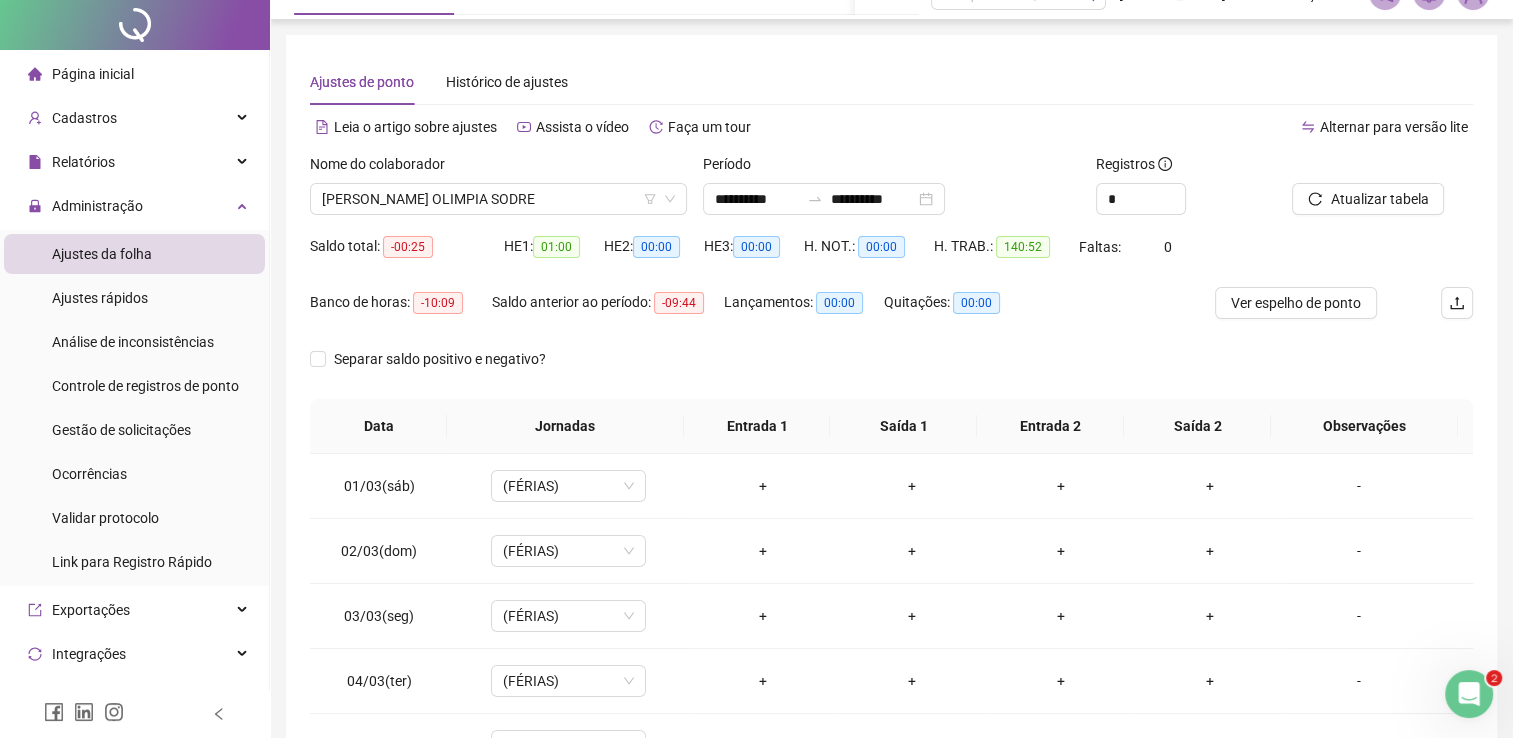 scroll, scrollTop: 283, scrollLeft: 0, axis: vertical 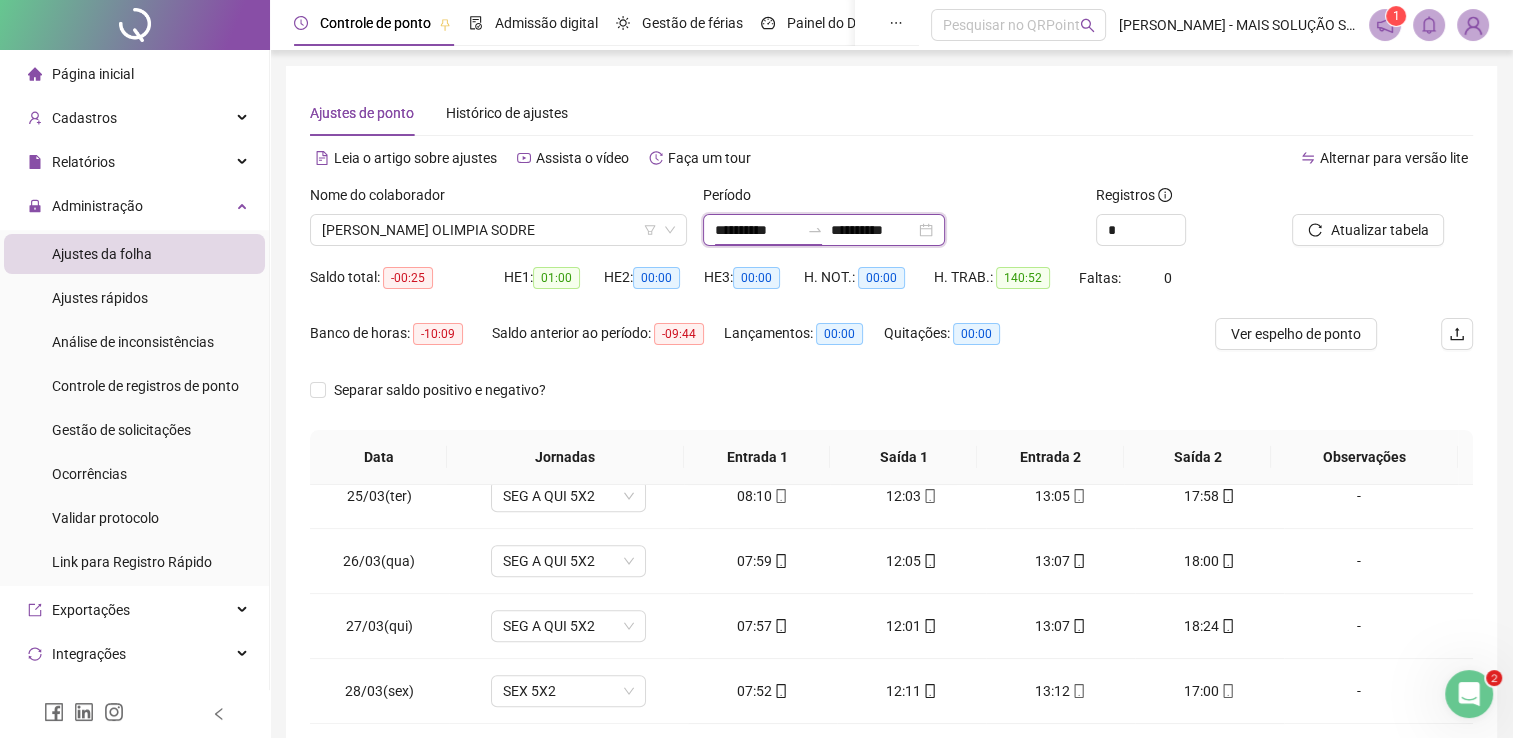 click on "**********" at bounding box center (757, 230) 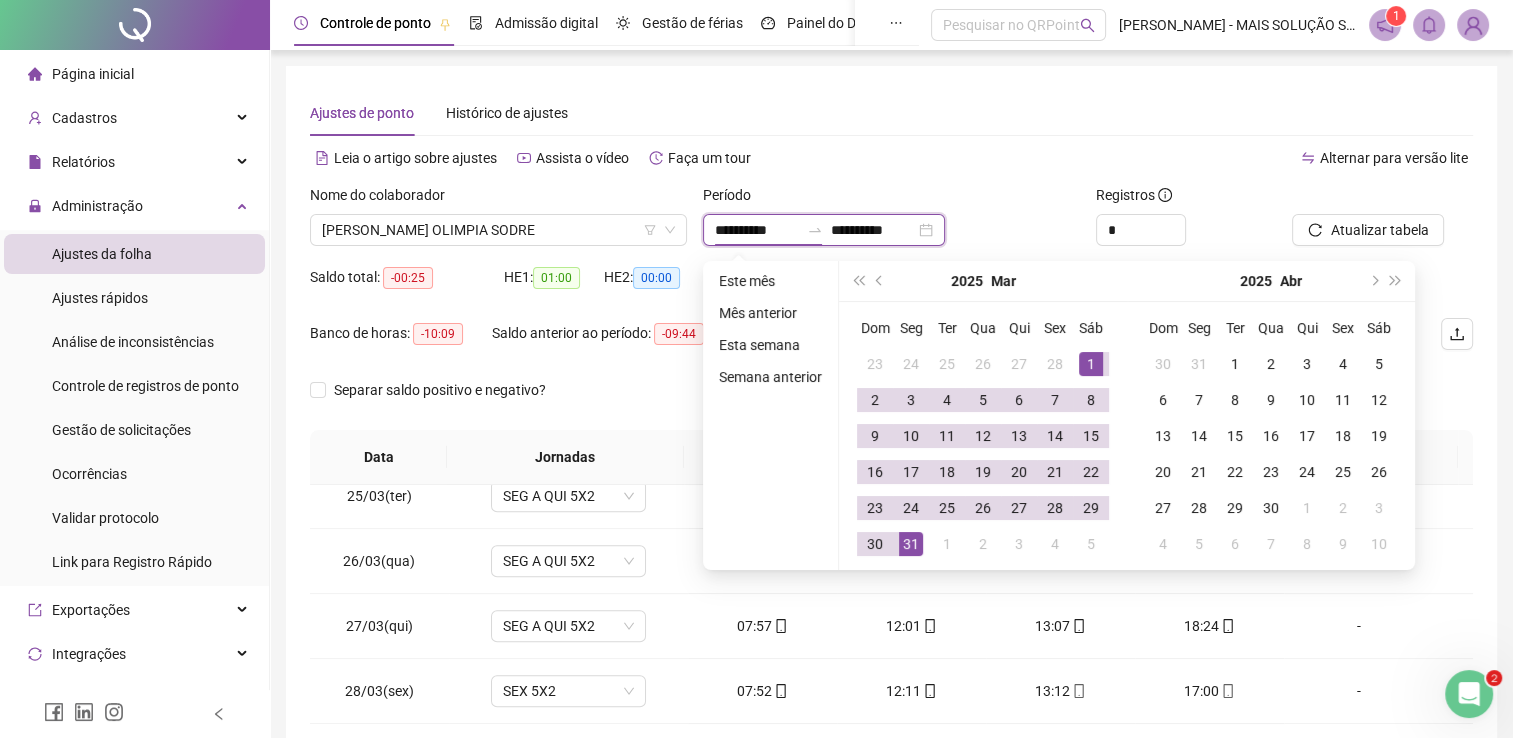 type on "**********" 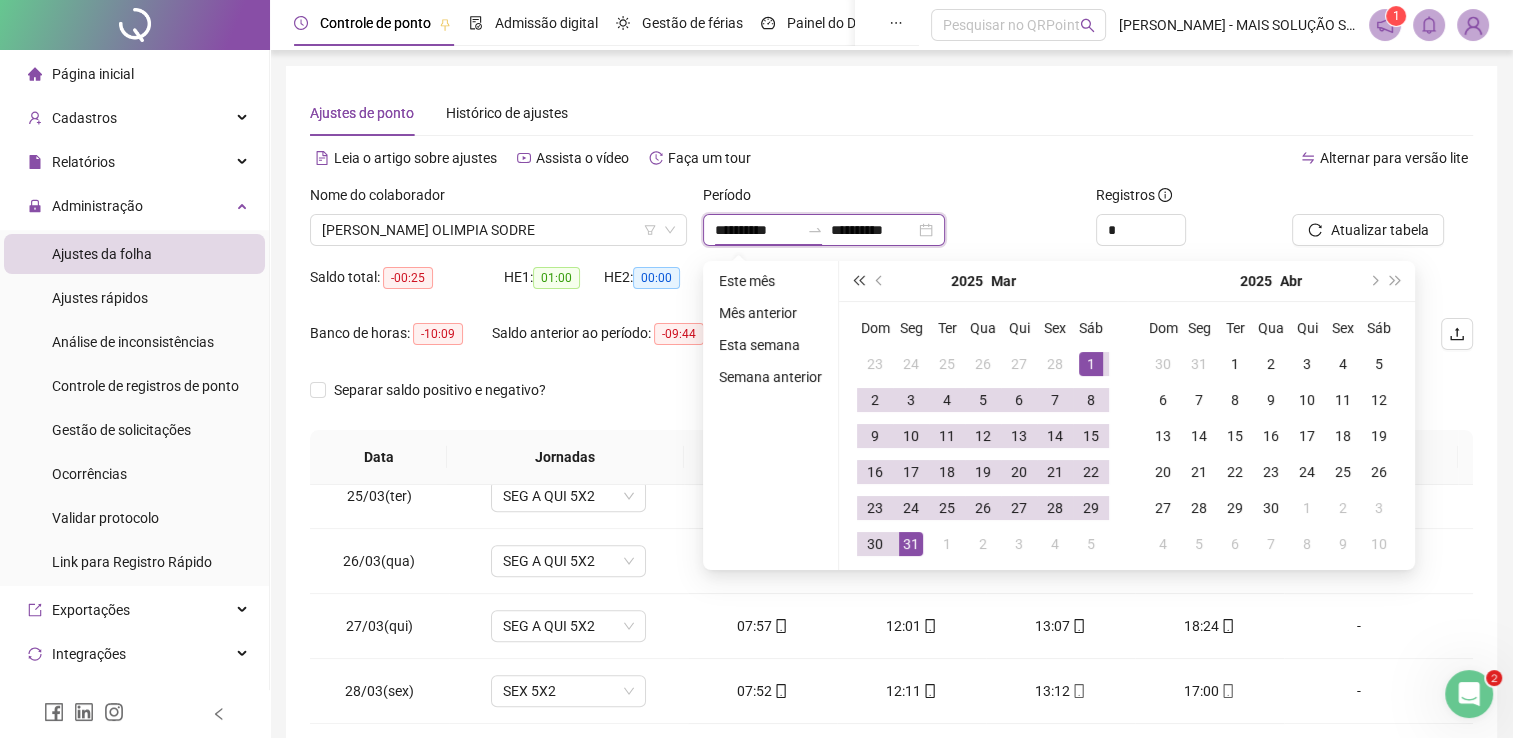type on "**********" 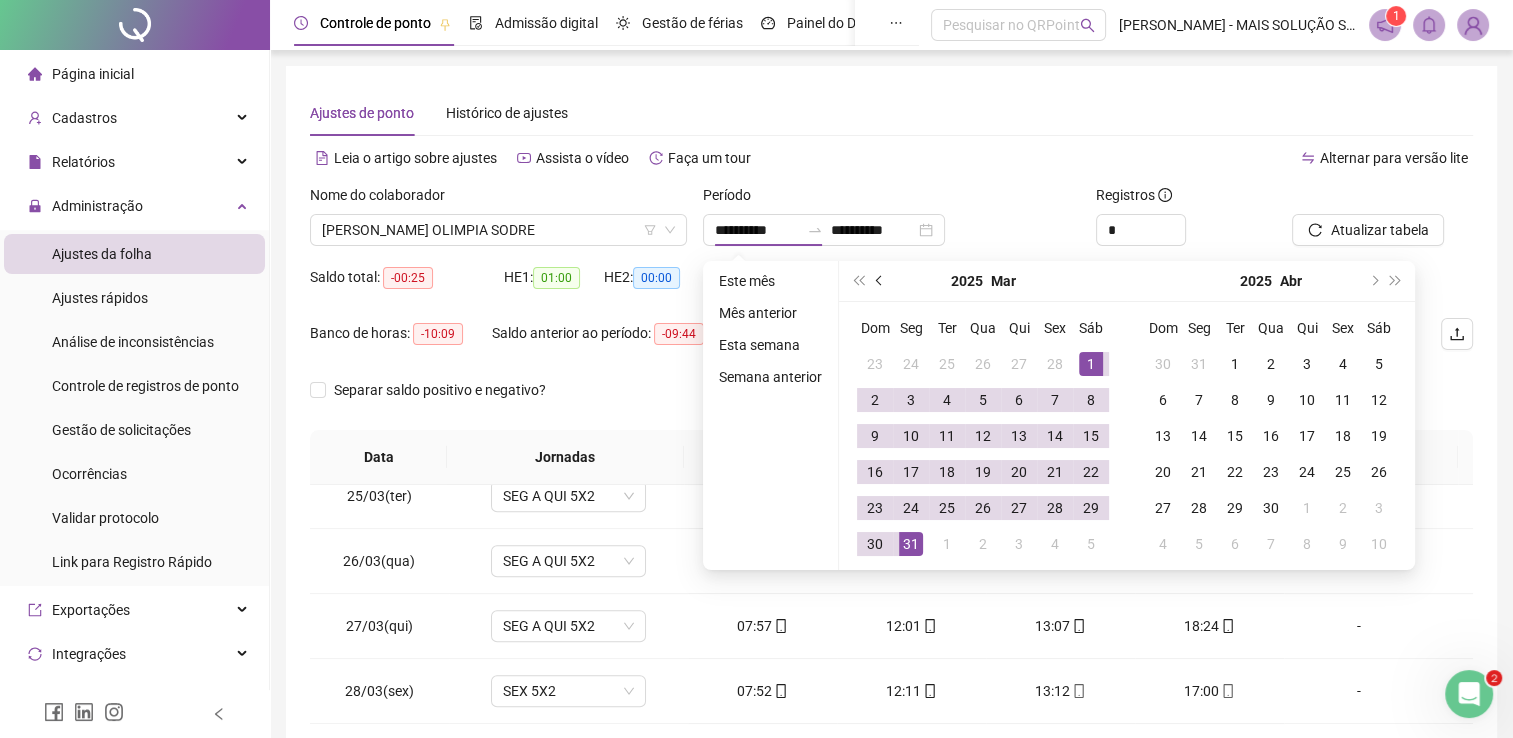 click at bounding box center (880, 281) 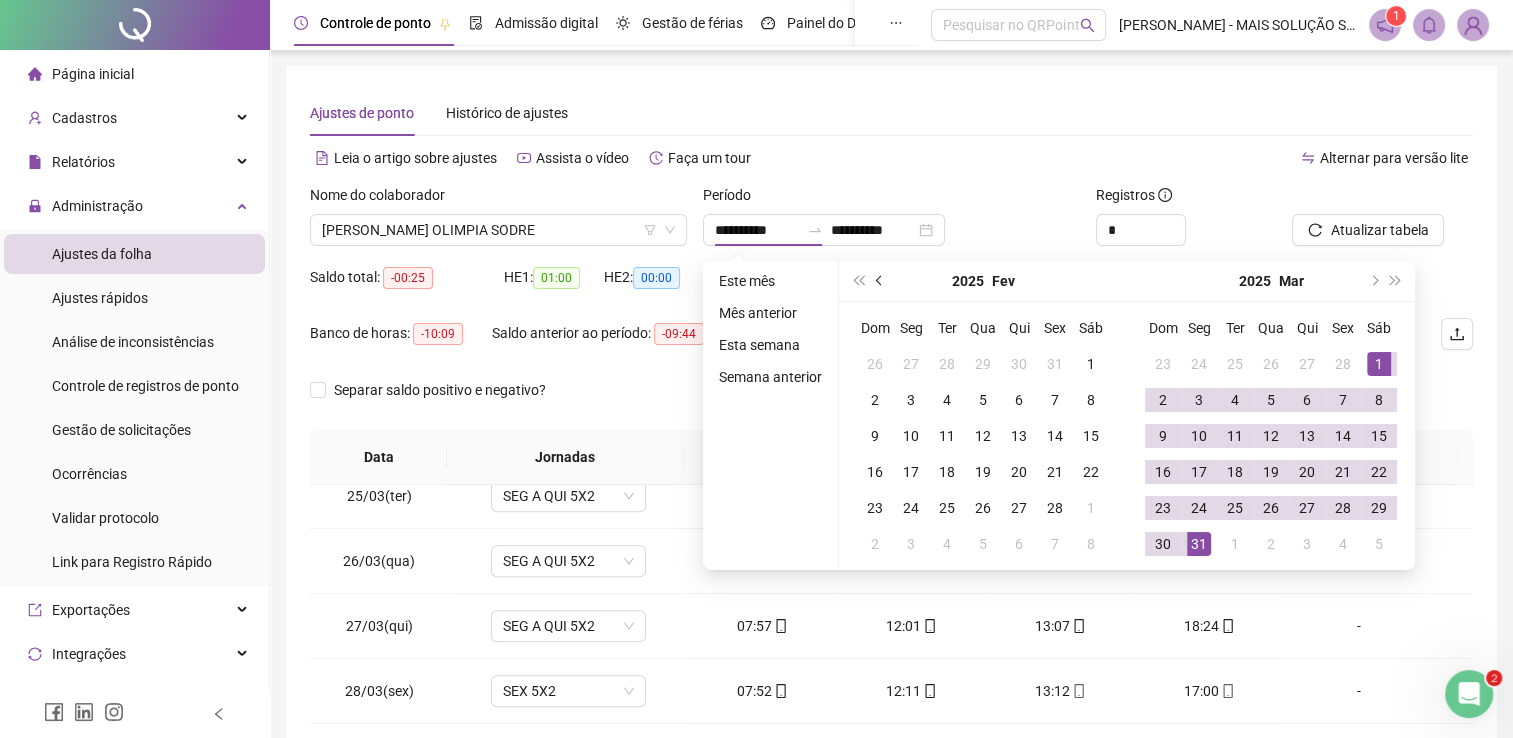 click at bounding box center [880, 281] 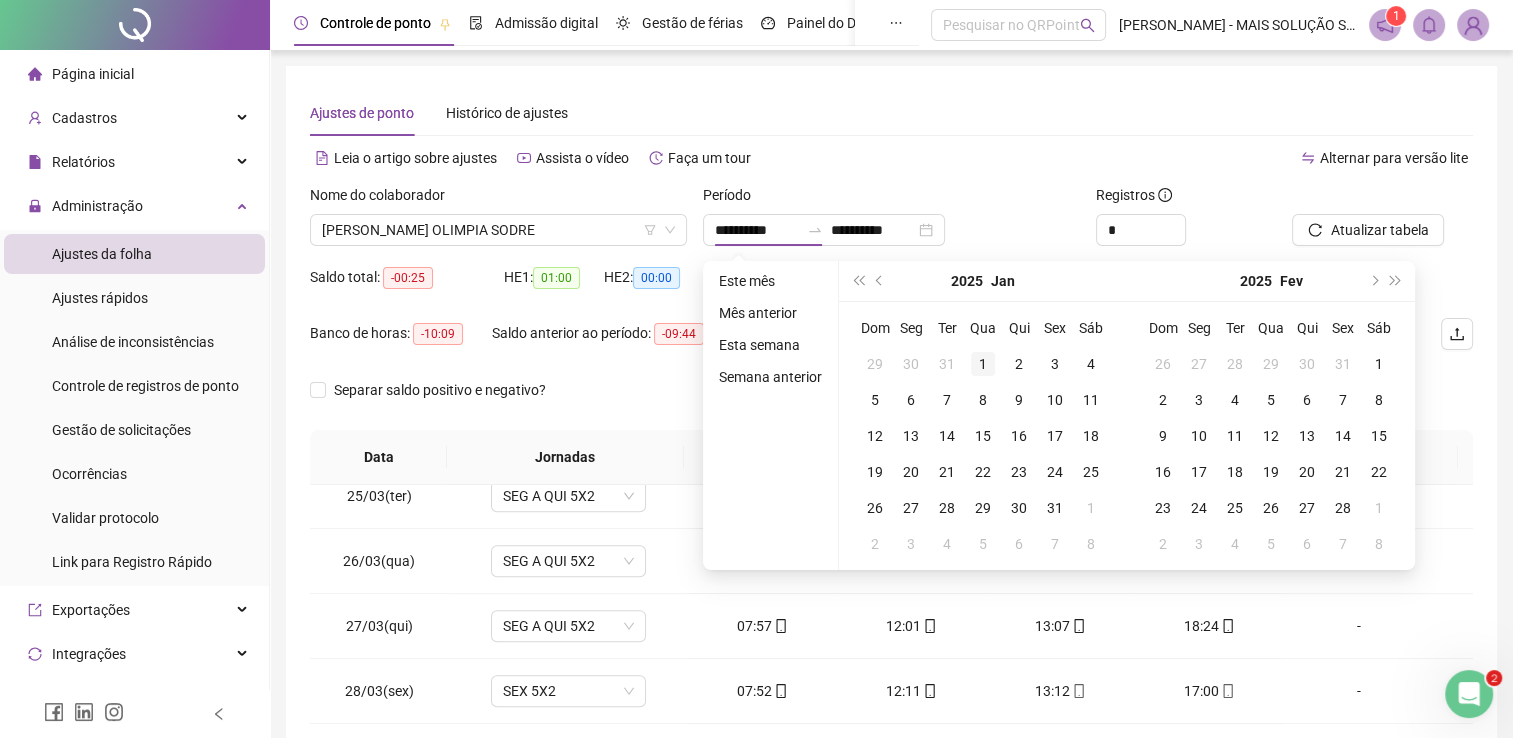type on "**********" 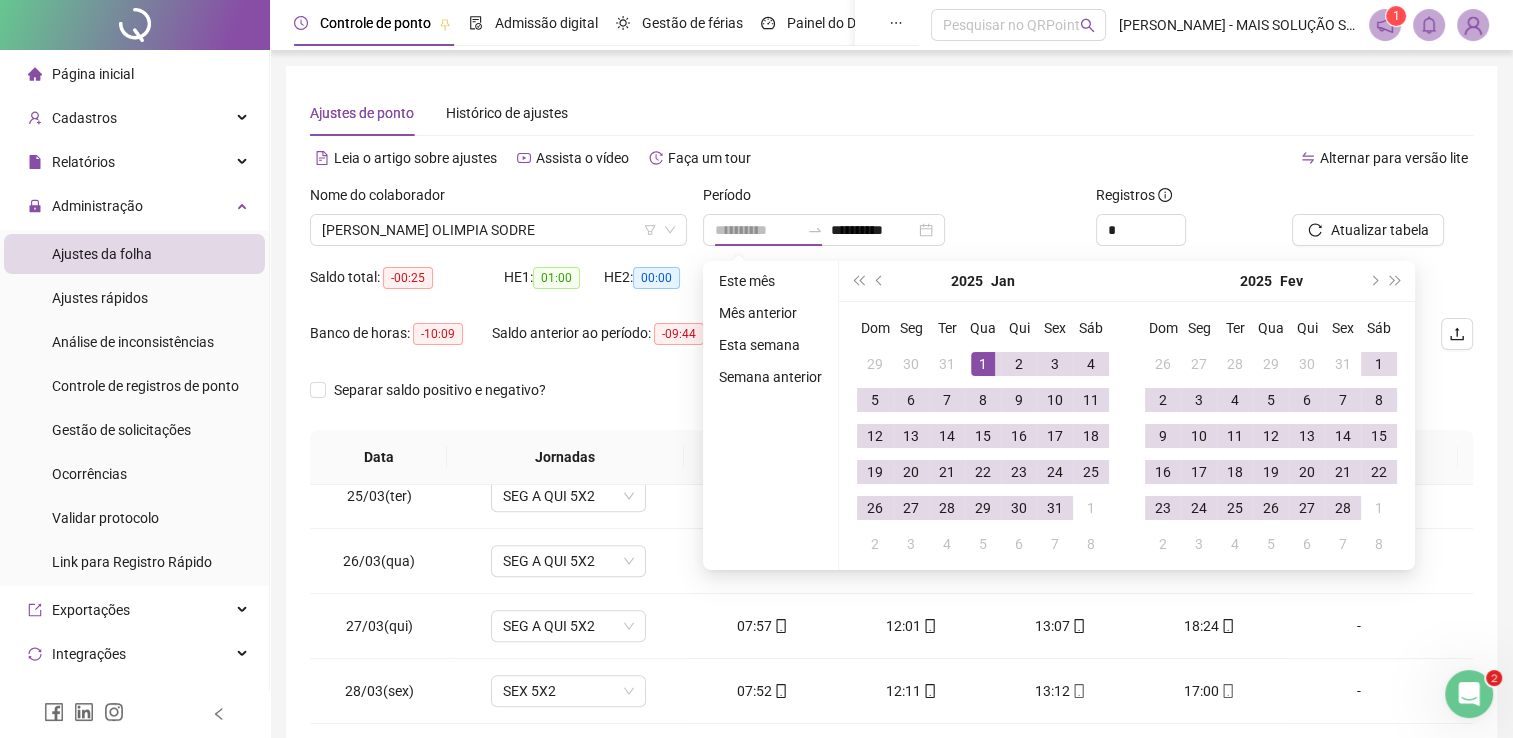click on "1" at bounding box center (983, 364) 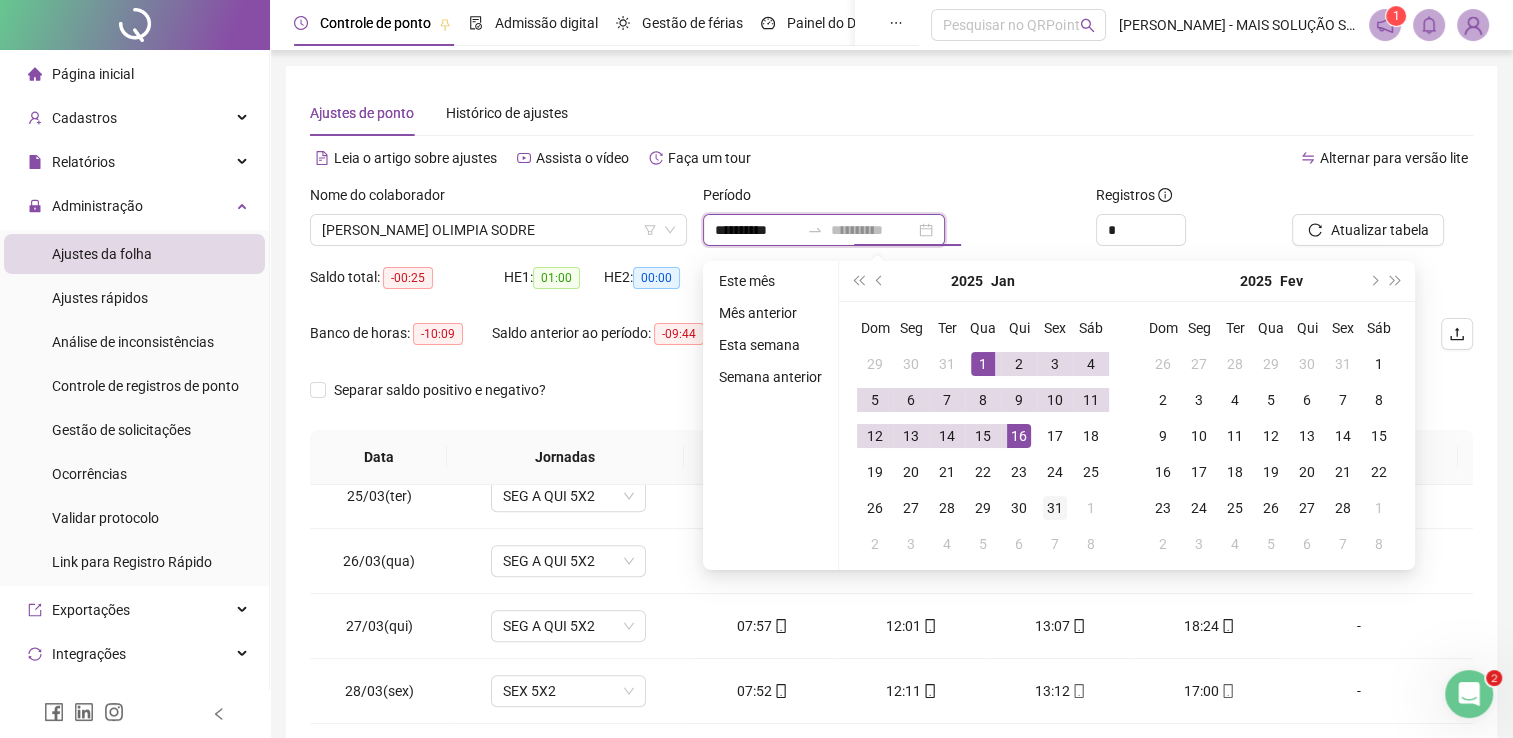 type on "**********" 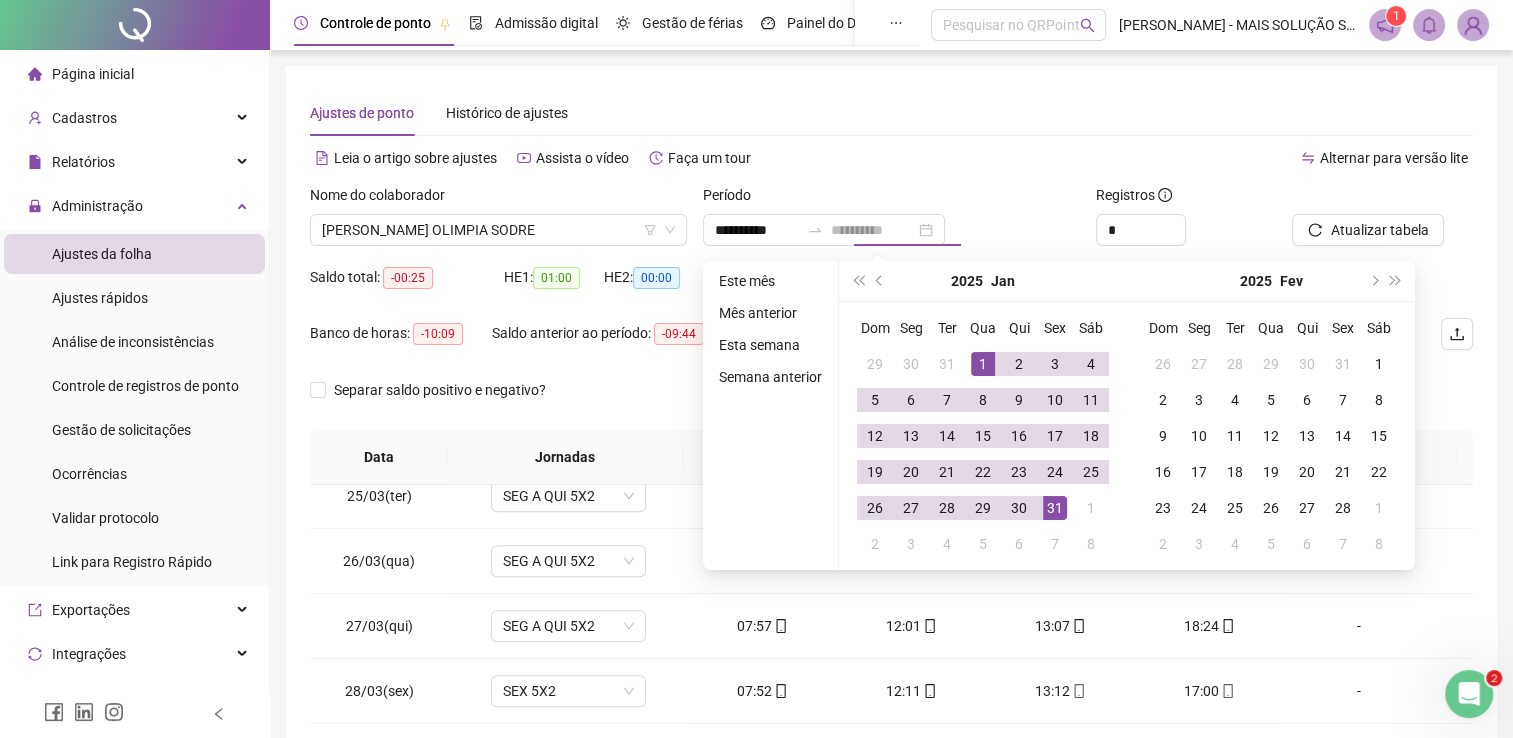 click on "31" at bounding box center (1055, 508) 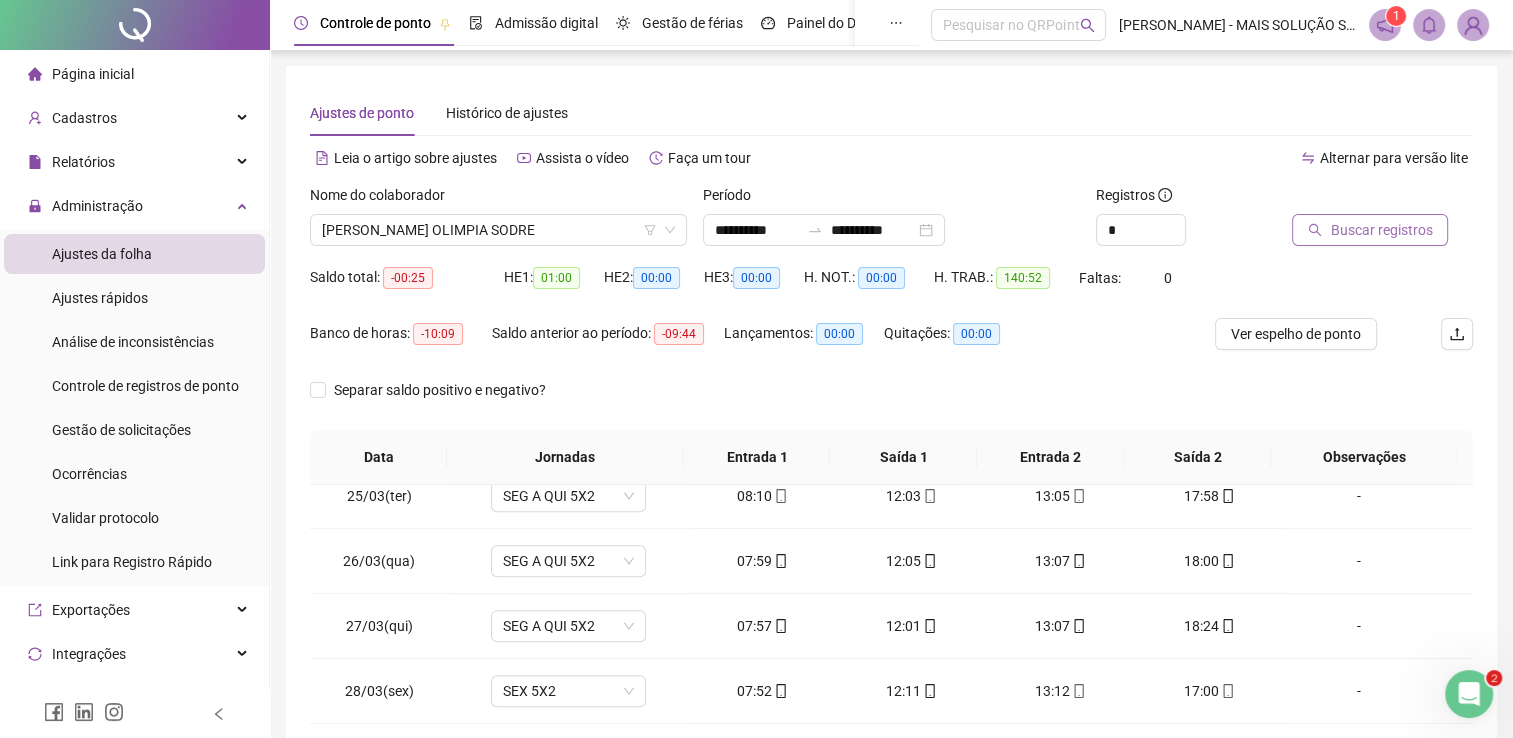 click on "Buscar registros" at bounding box center (1370, 230) 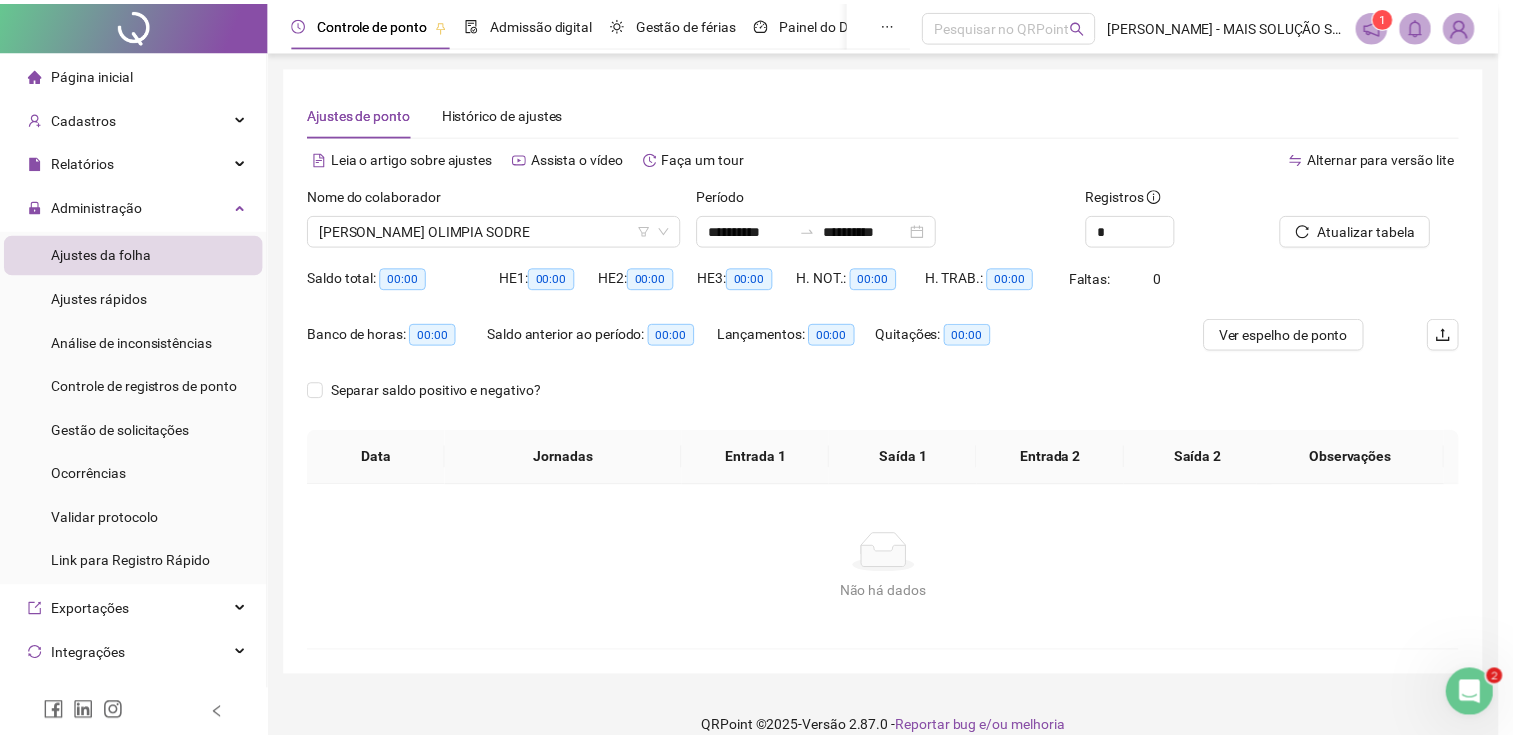 scroll, scrollTop: 0, scrollLeft: 0, axis: both 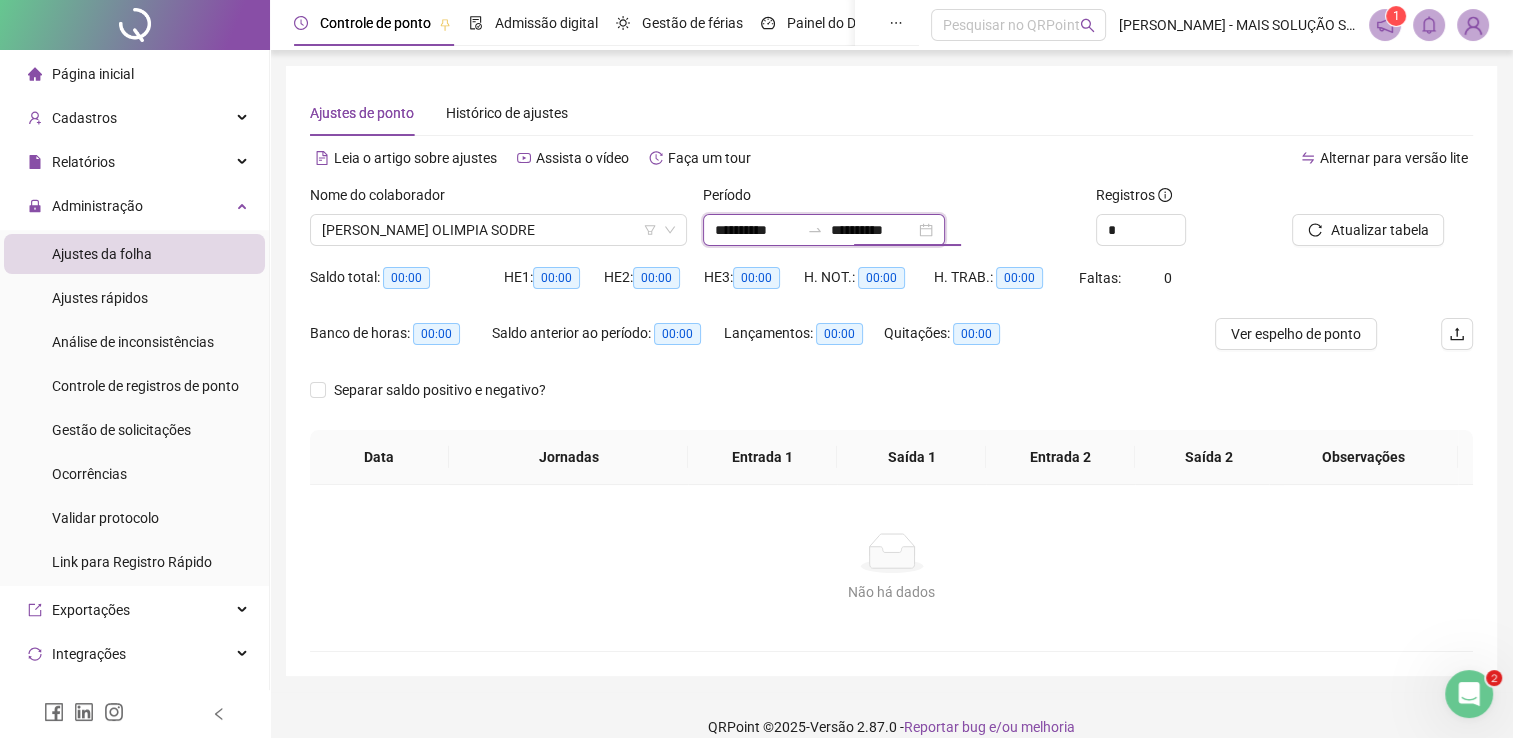 click on "**********" at bounding box center (757, 230) 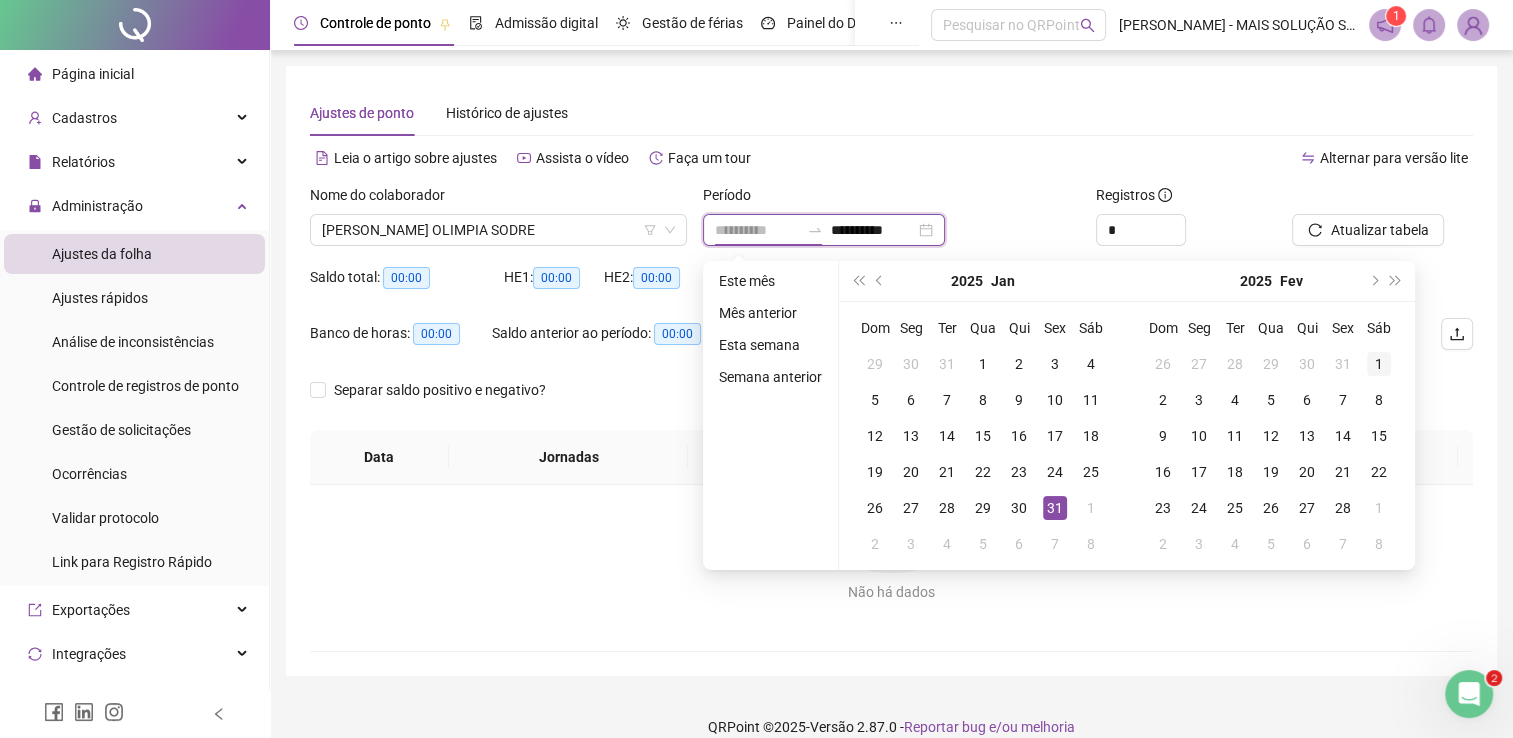 type on "**********" 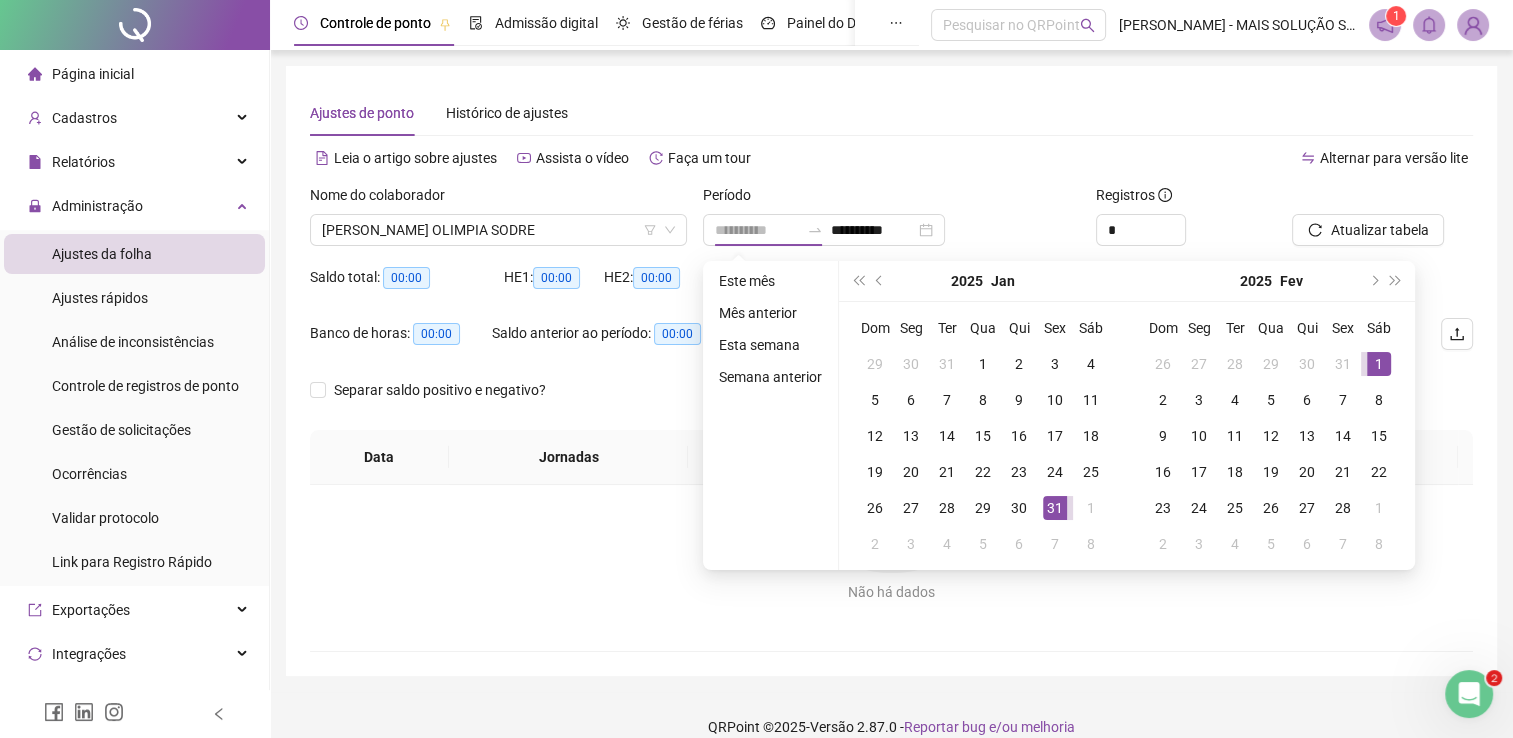 click on "1" at bounding box center (1379, 364) 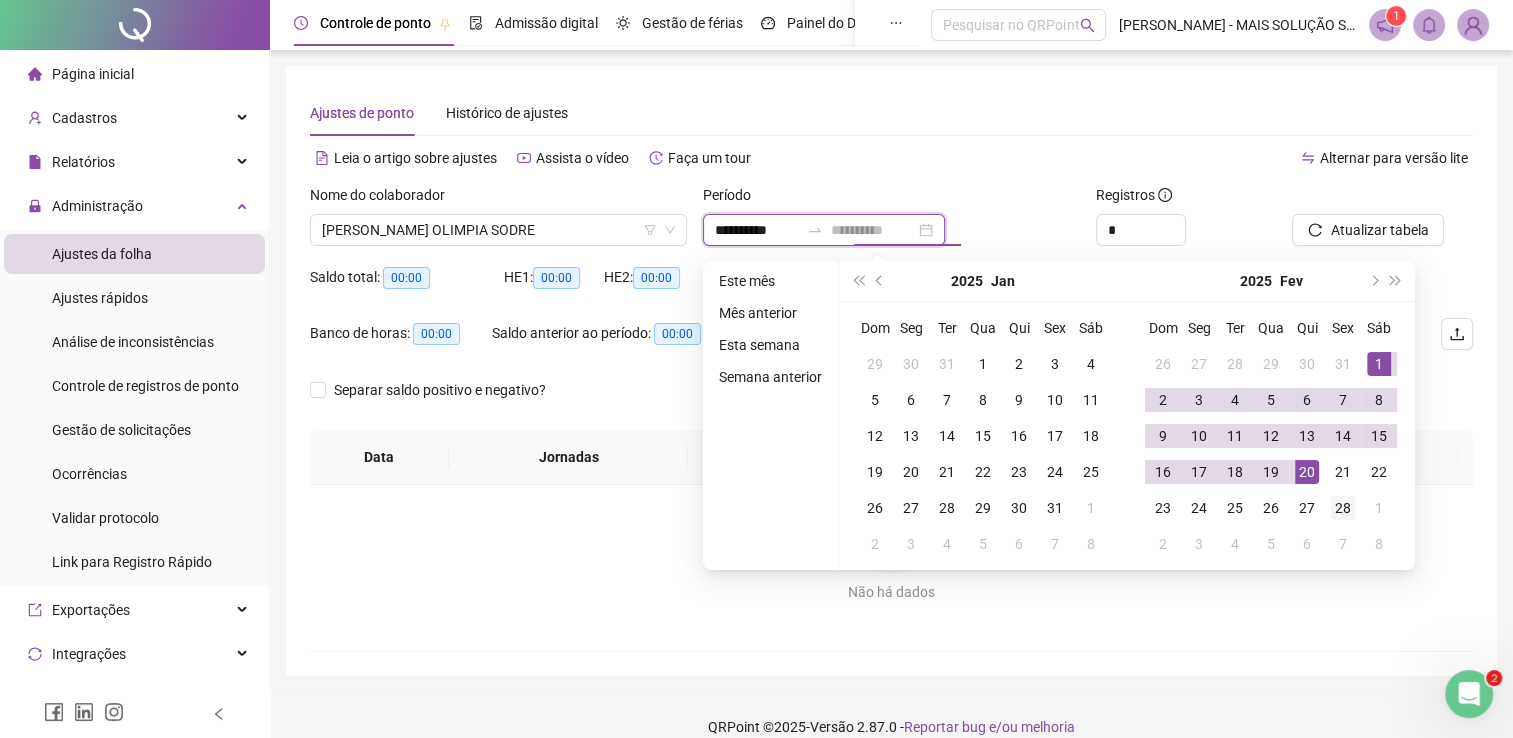 type on "**********" 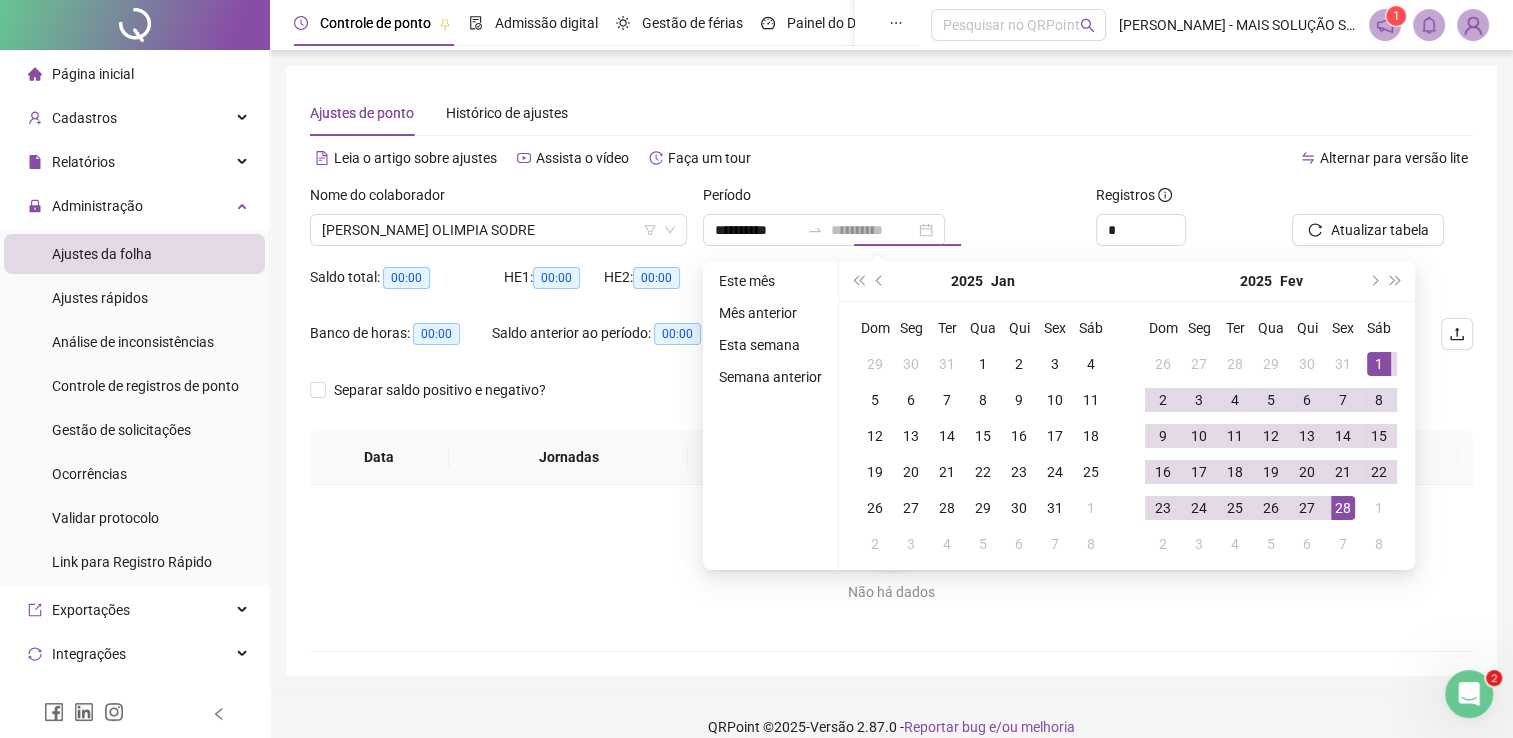 click on "28" at bounding box center (1343, 508) 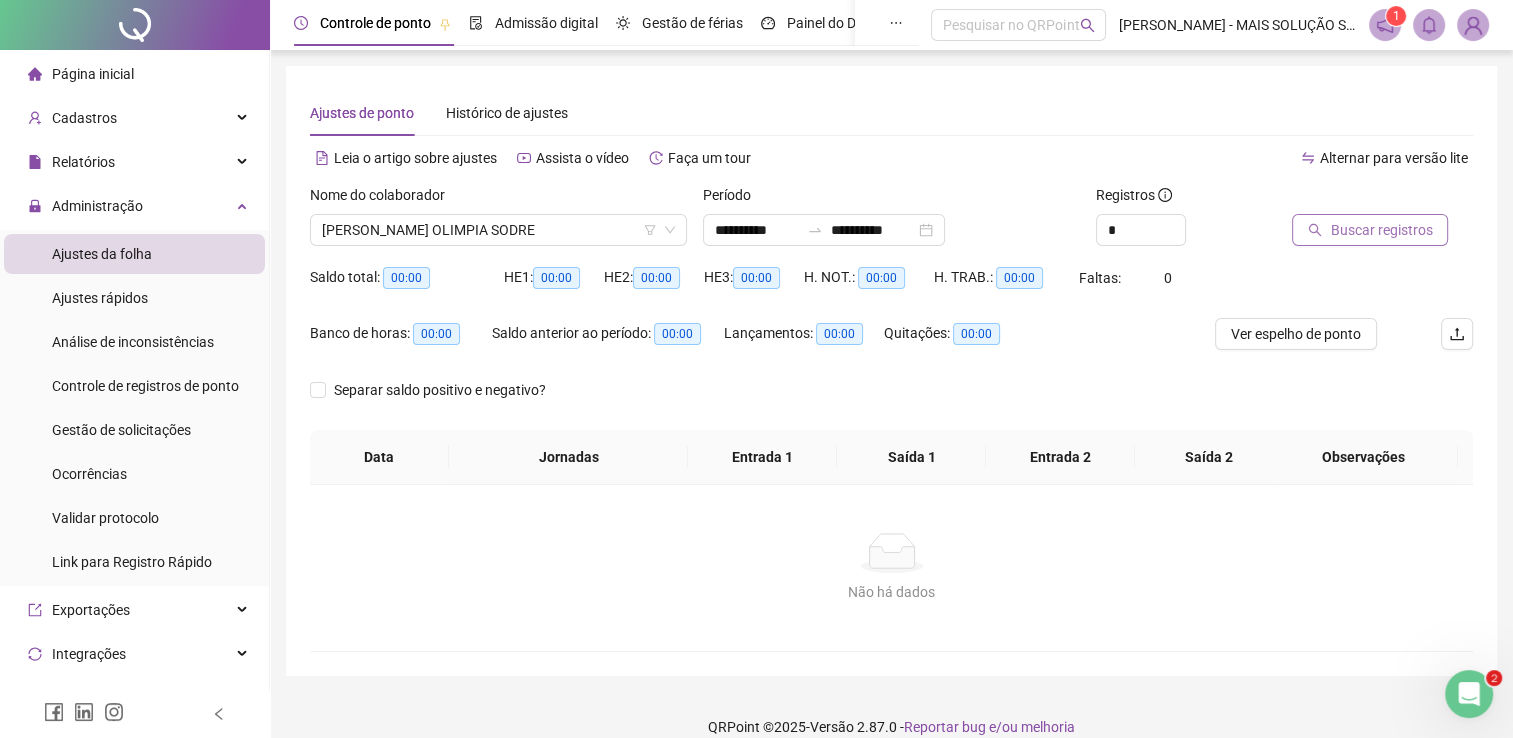 click on "Buscar registros" at bounding box center [1381, 230] 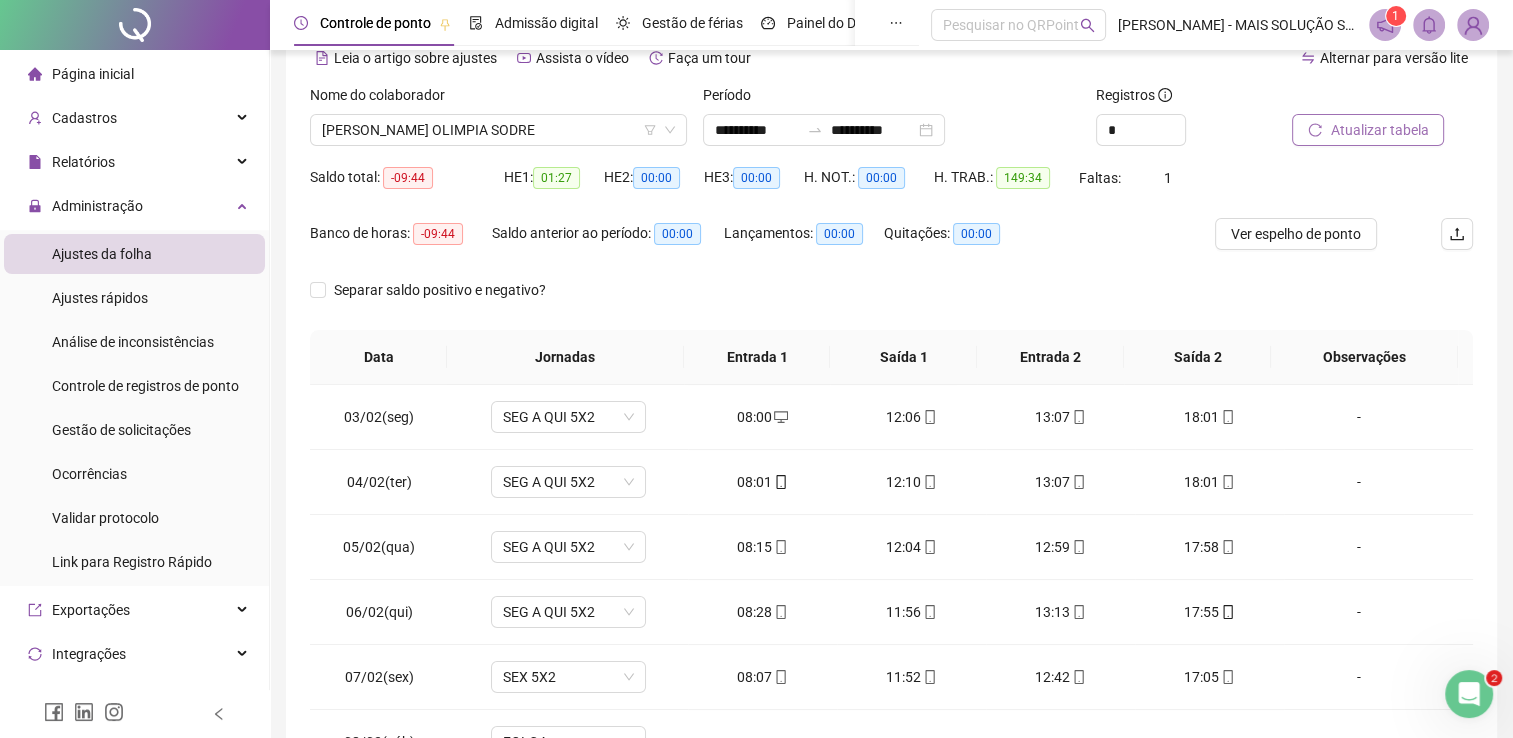 scroll, scrollTop: 283, scrollLeft: 0, axis: vertical 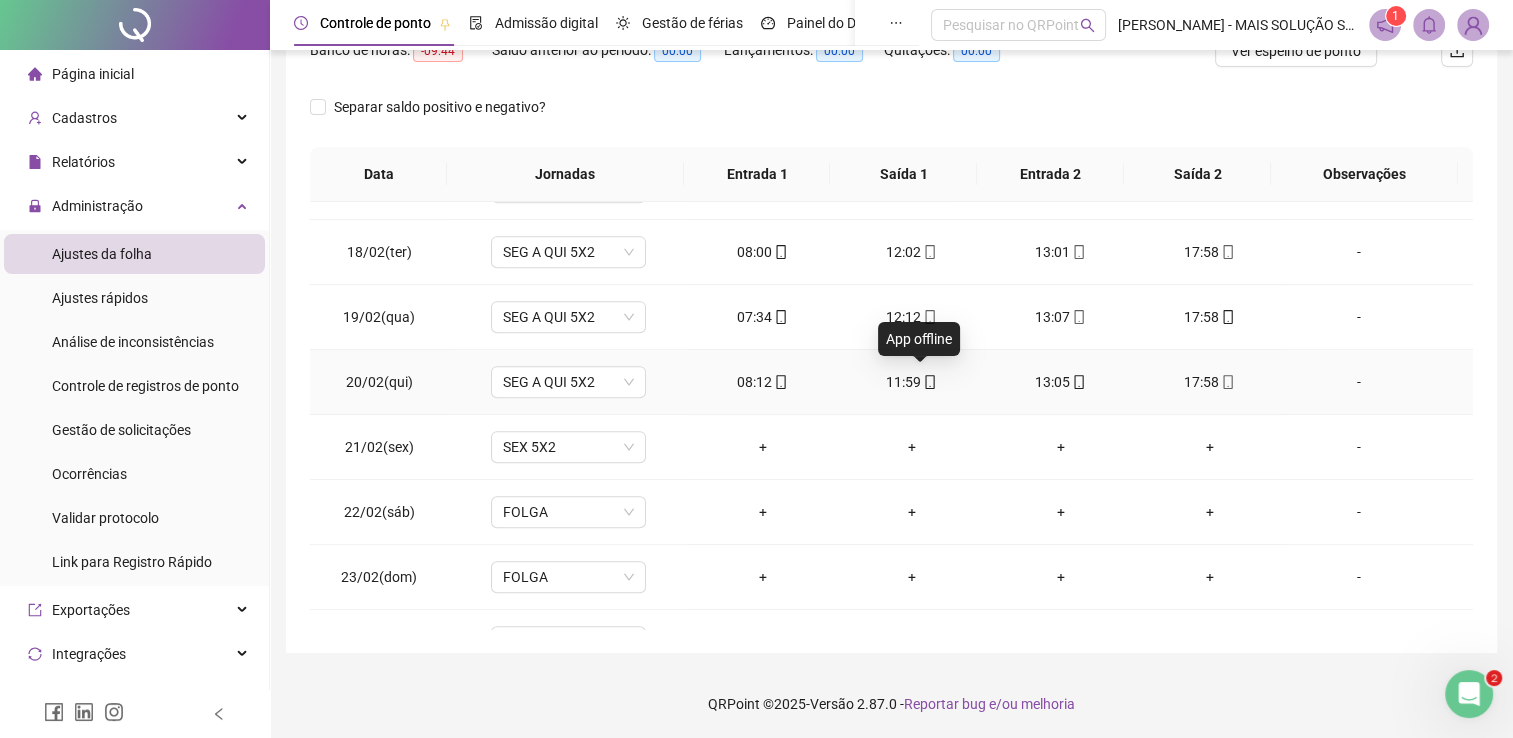 click 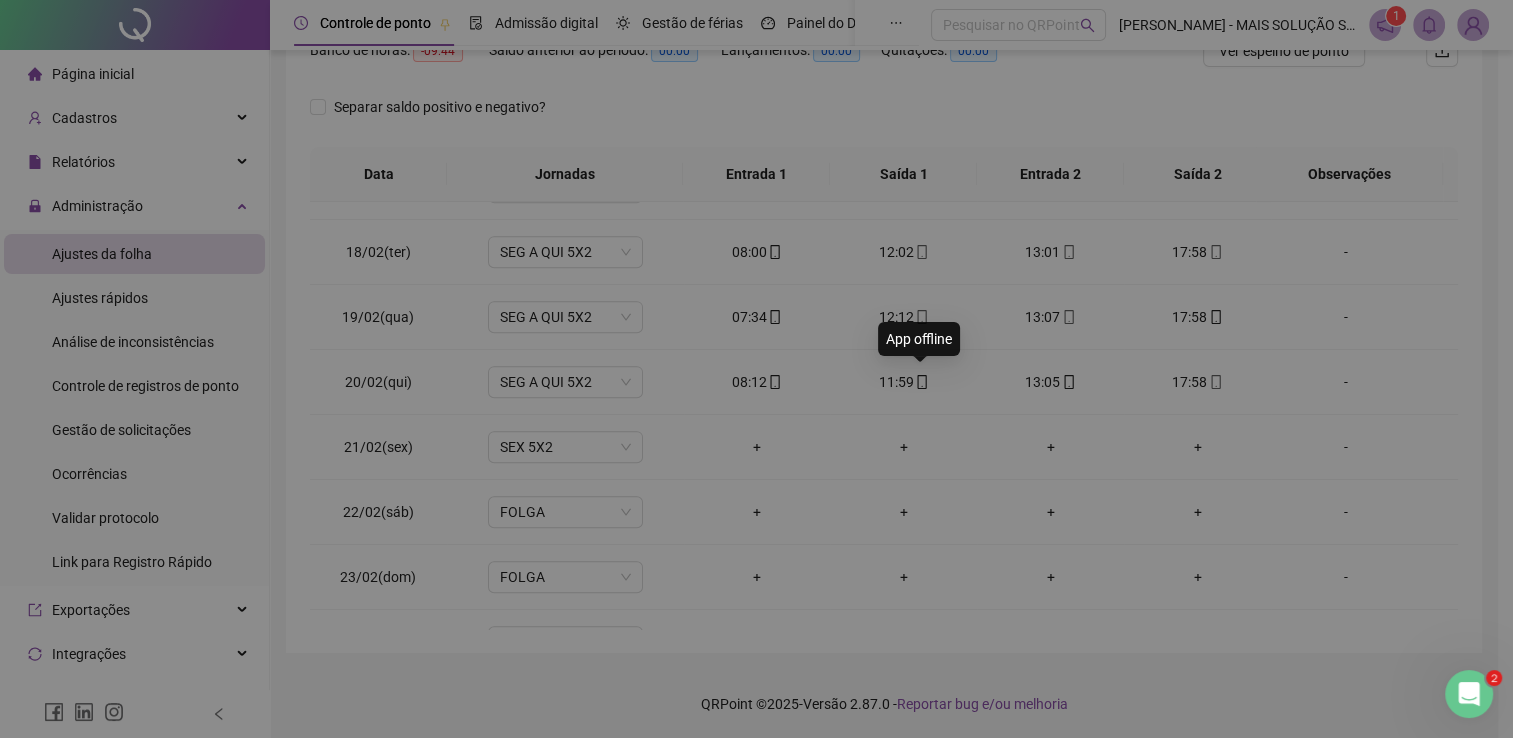 type on "**********" 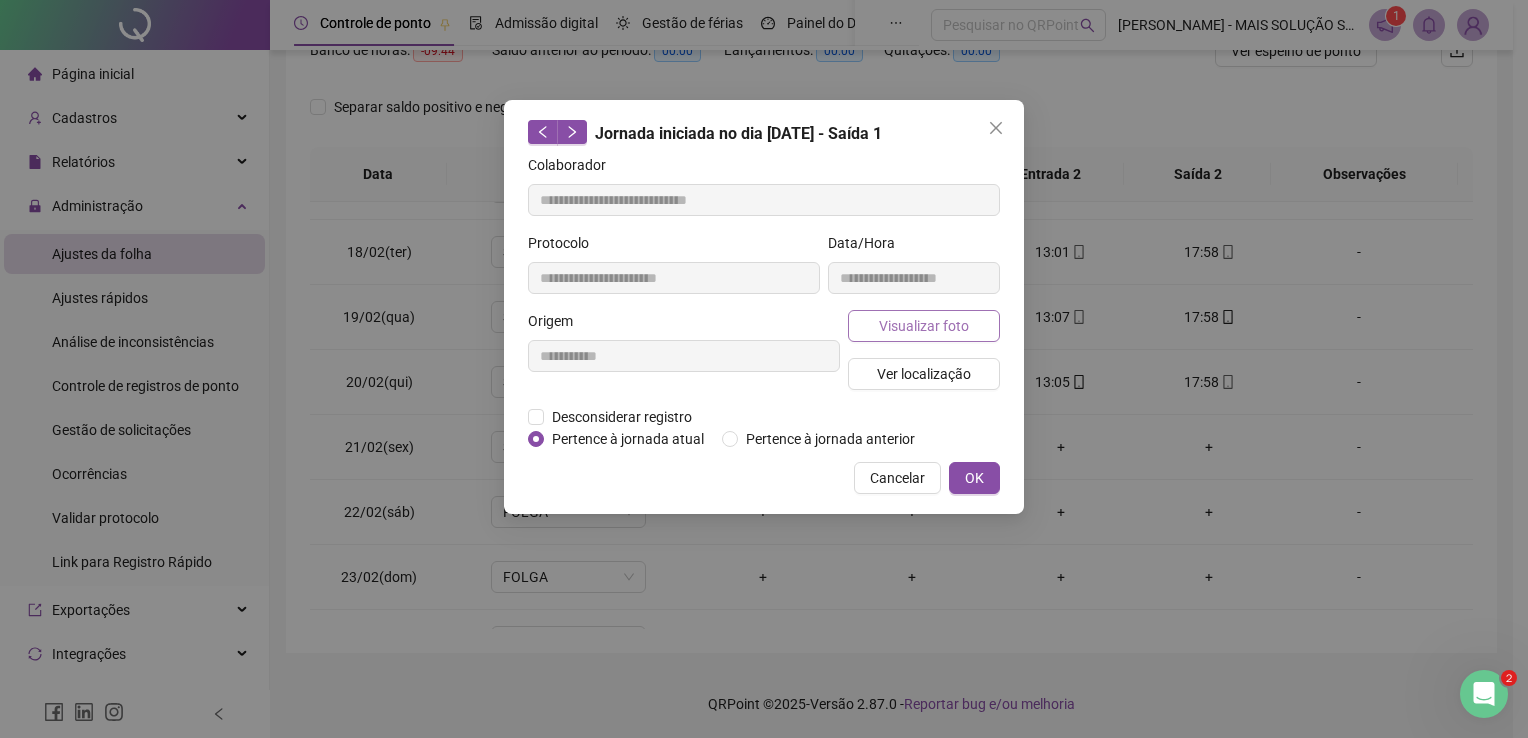 click on "Visualizar foto" at bounding box center (924, 326) 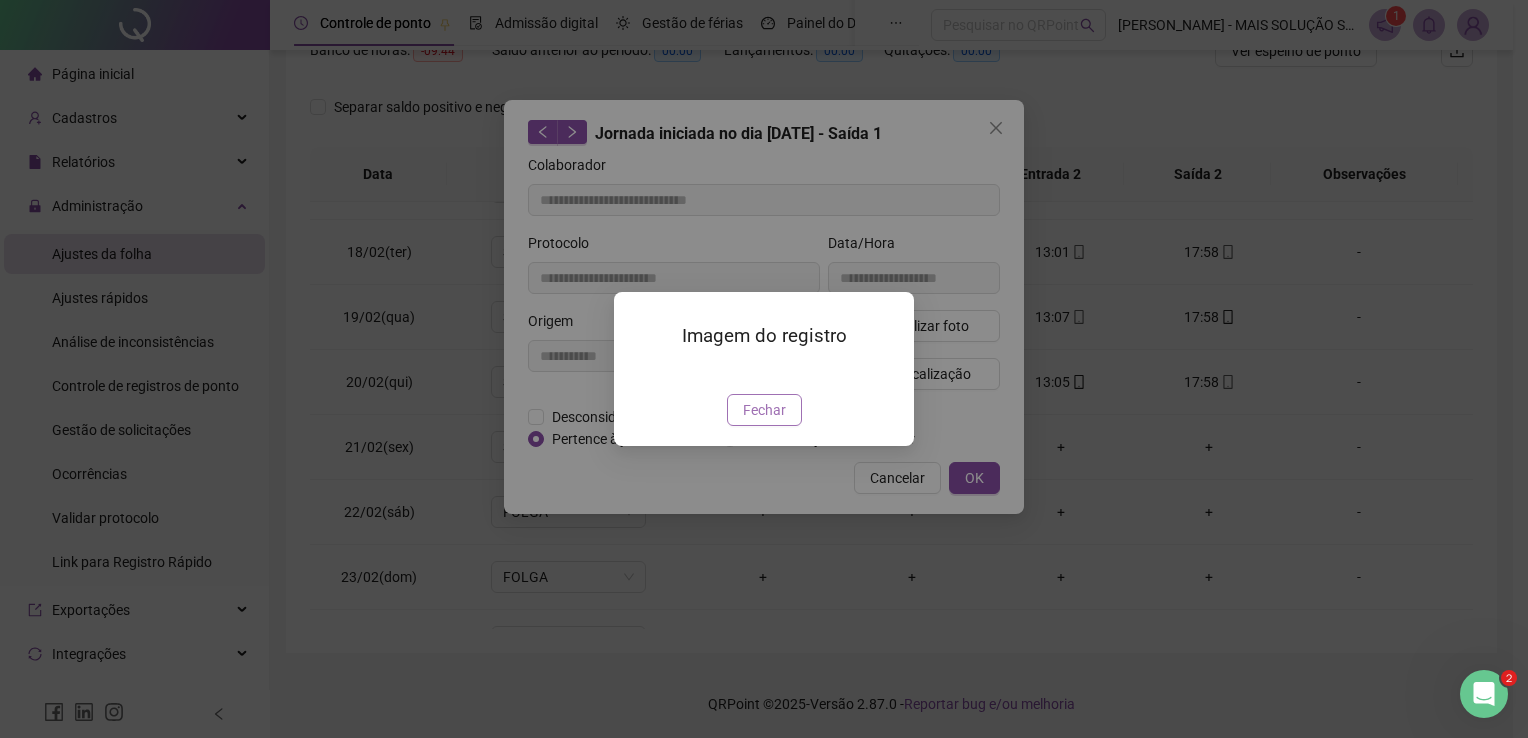 click on "Fechar" at bounding box center (764, 410) 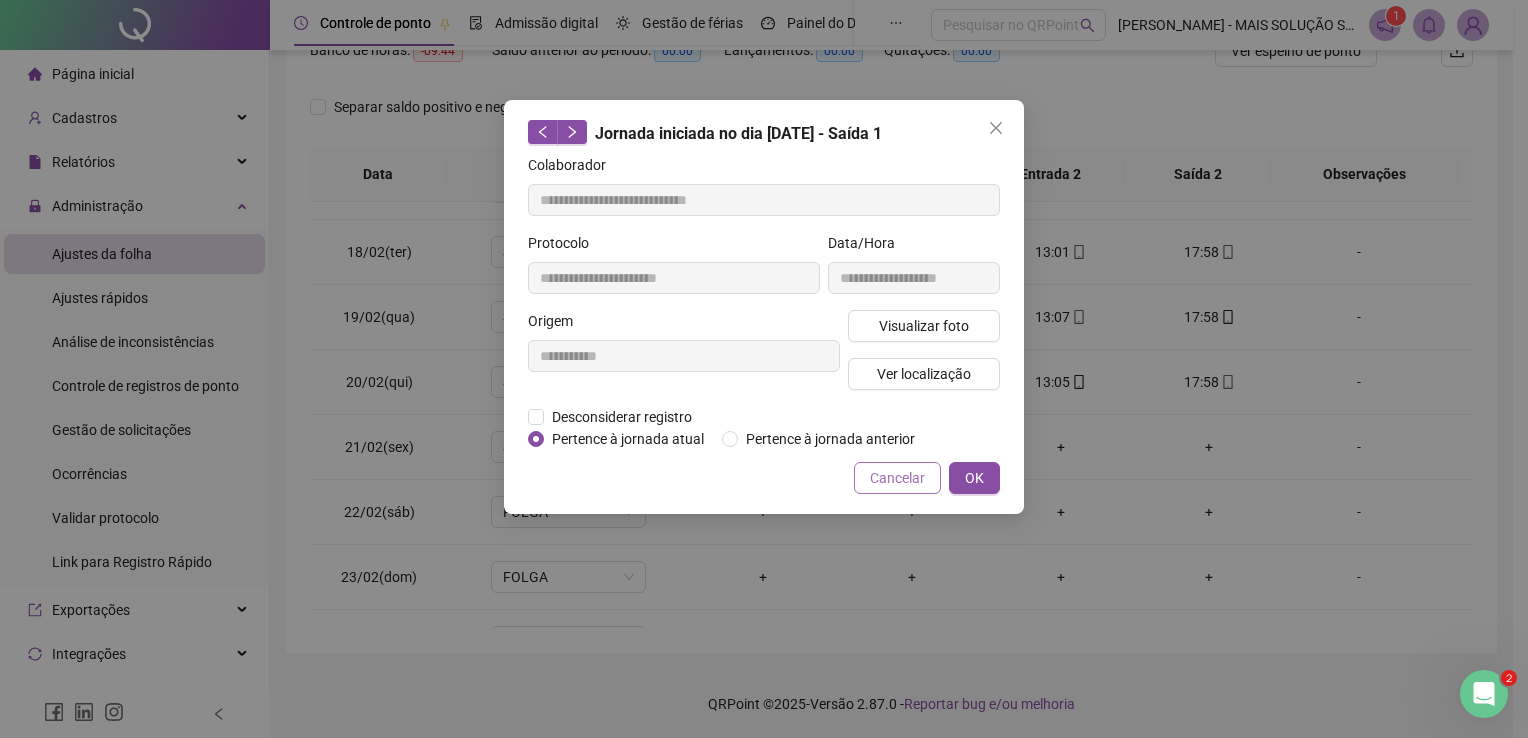 click on "Cancelar" at bounding box center [897, 478] 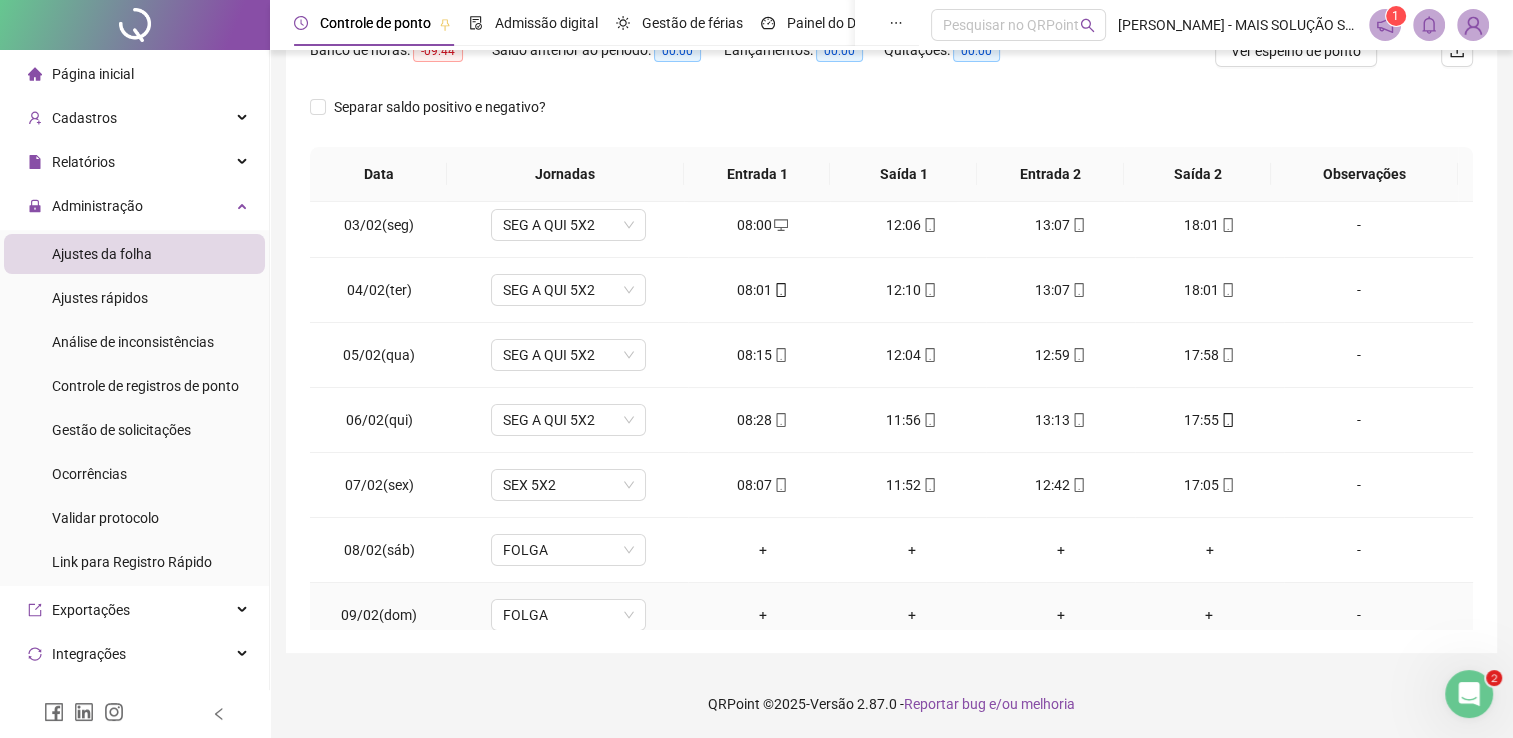scroll, scrollTop: 0, scrollLeft: 0, axis: both 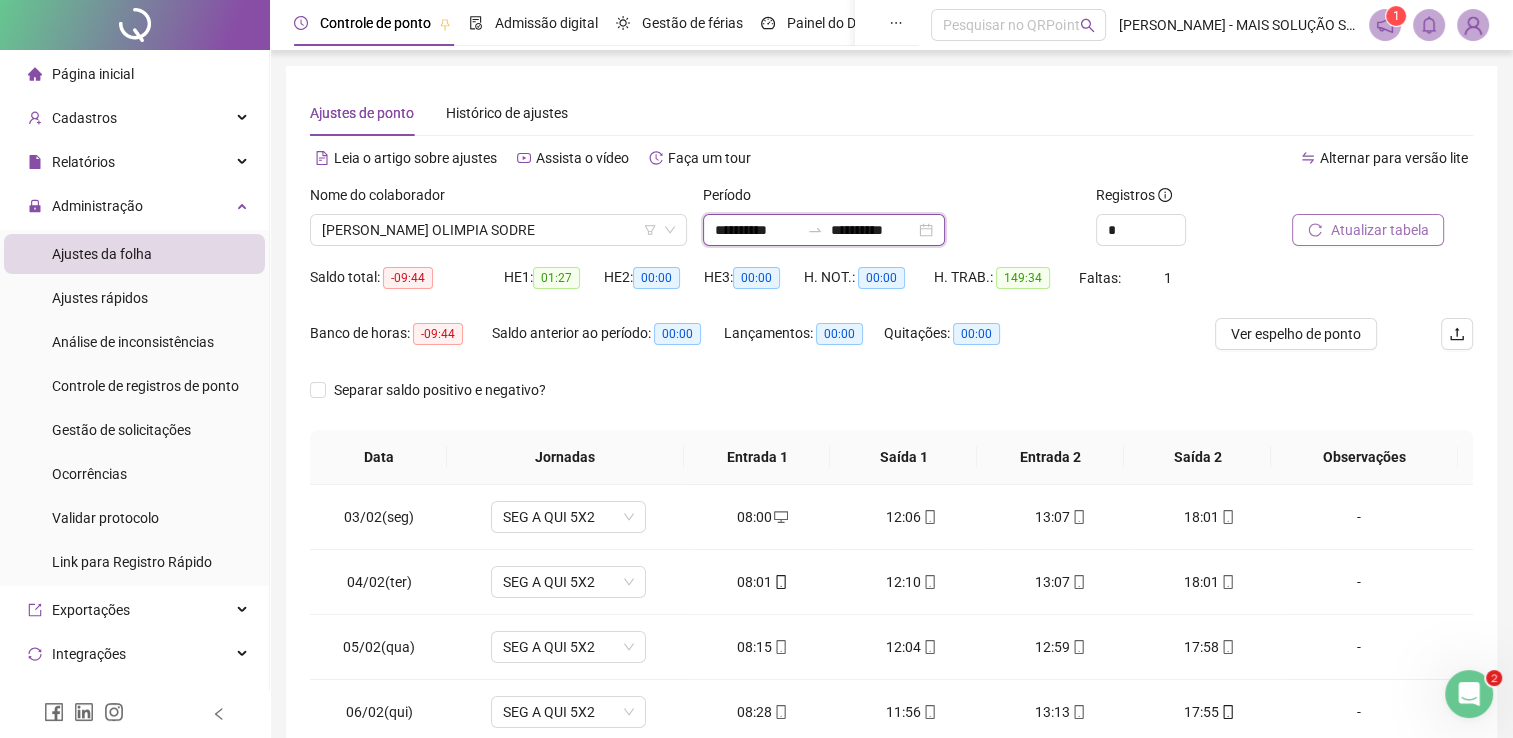 click on "**********" at bounding box center [757, 230] 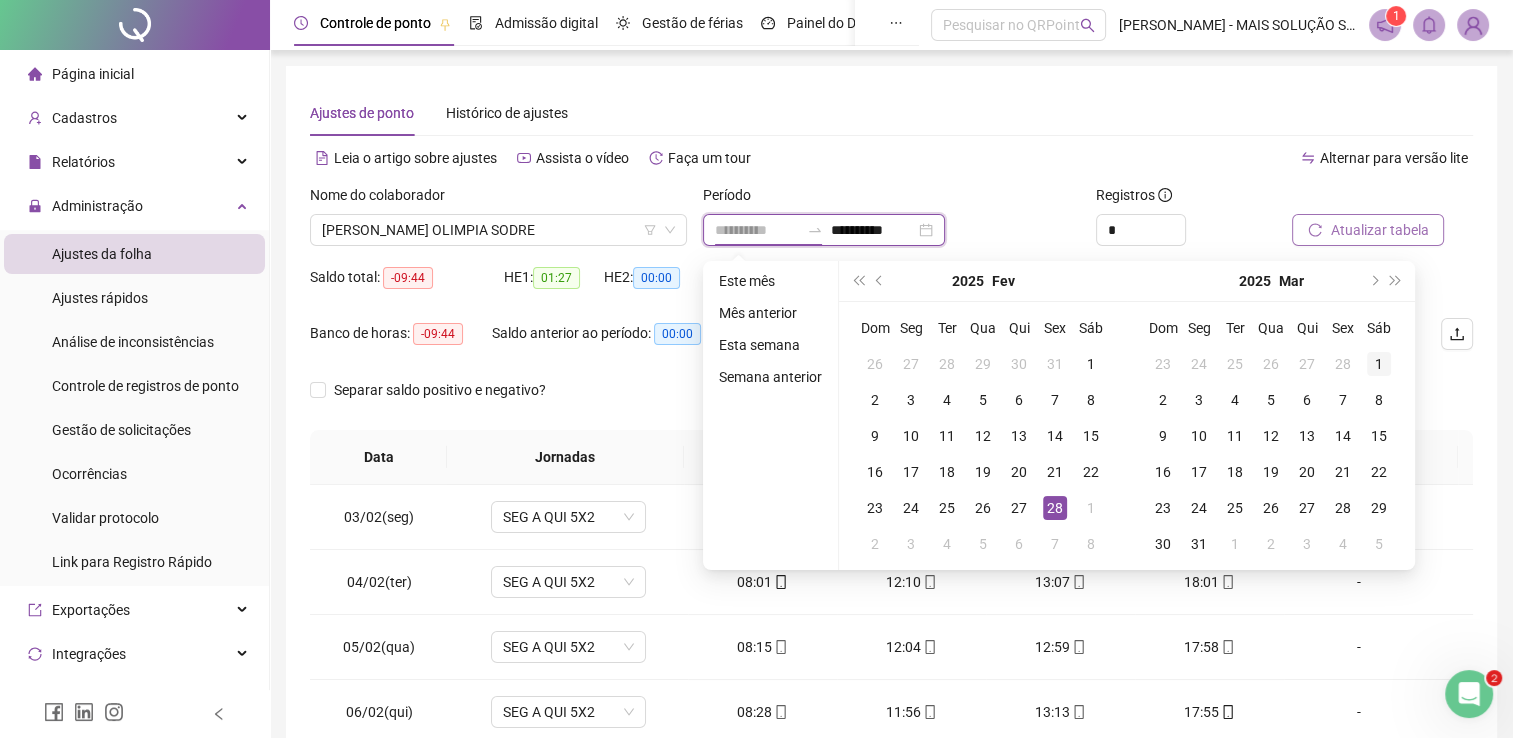 type on "**********" 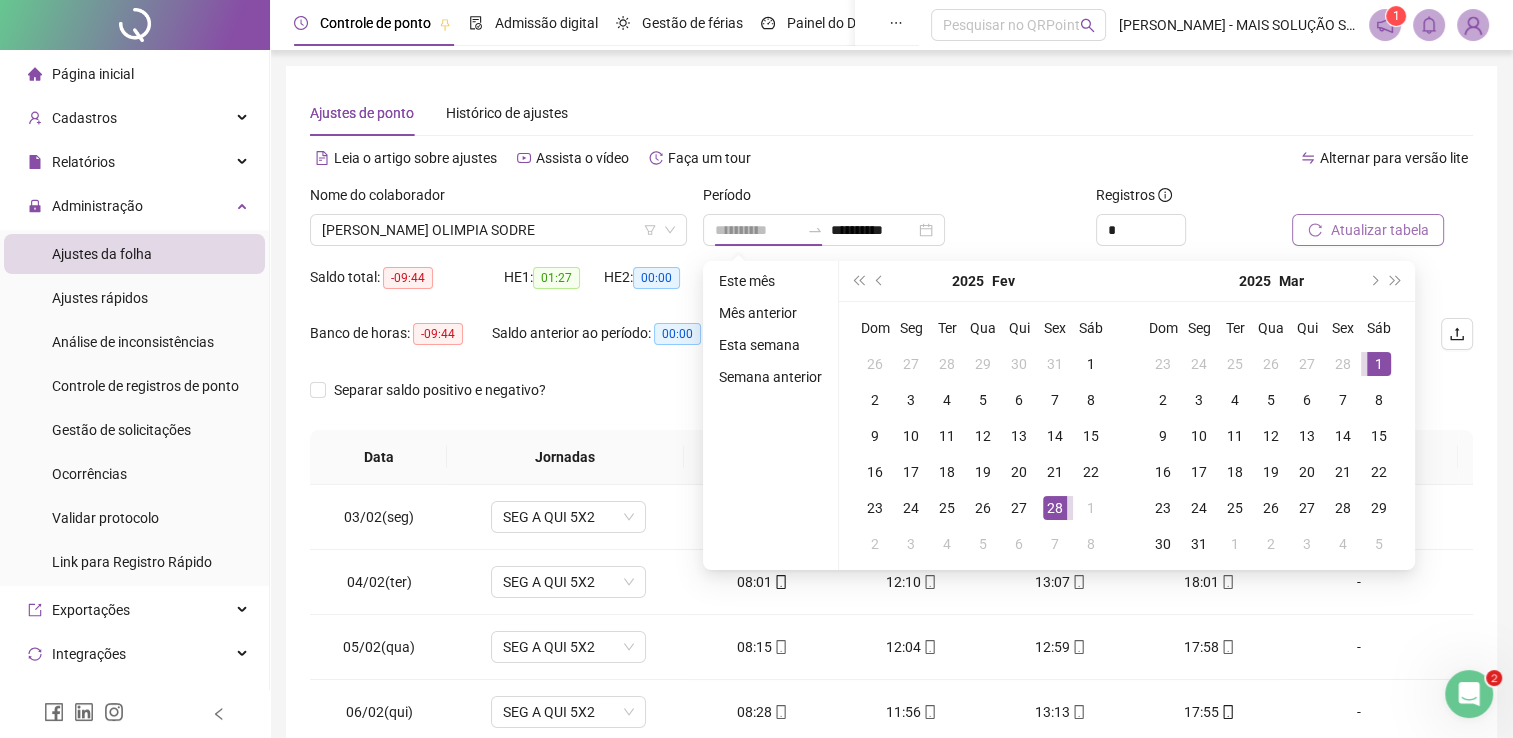 click on "1" at bounding box center [1379, 364] 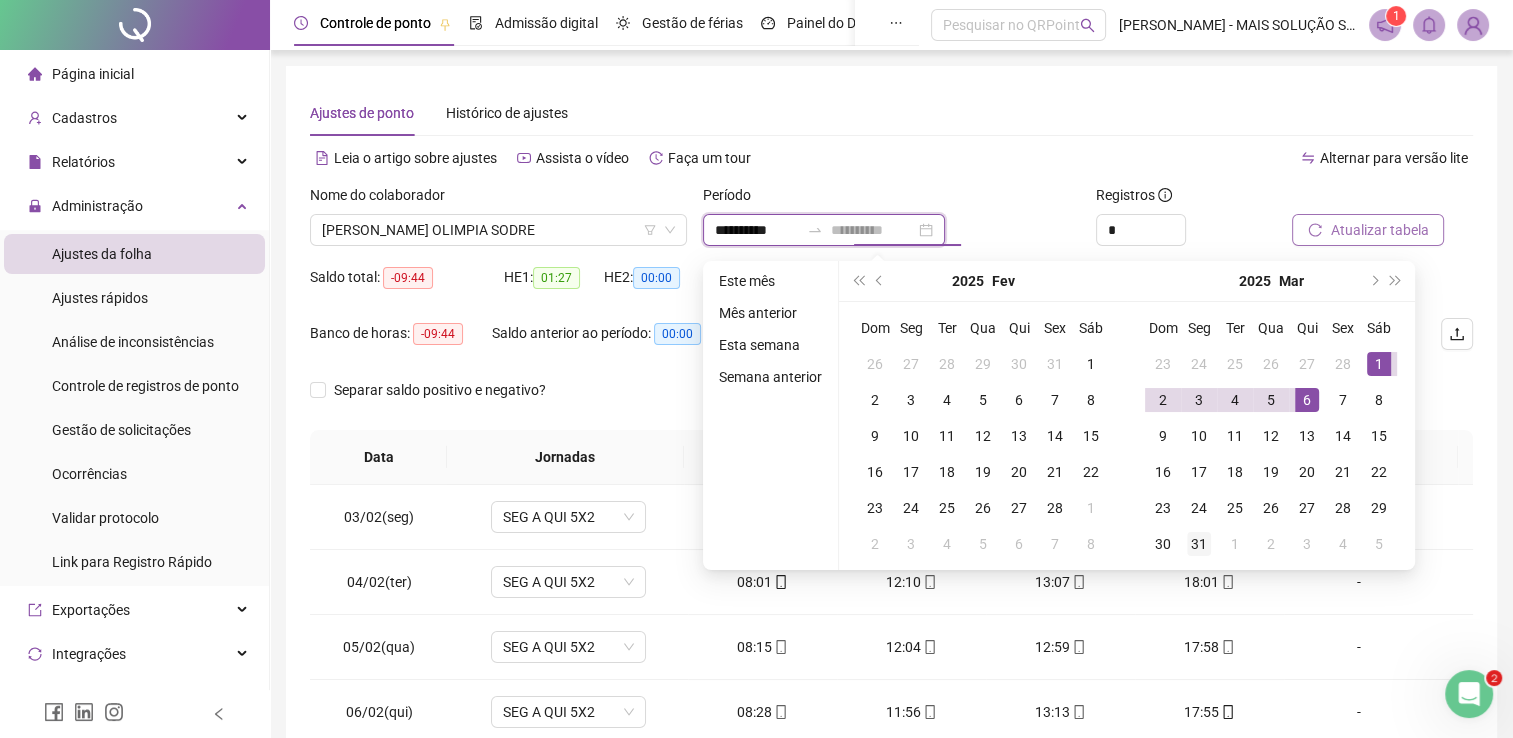 type on "**********" 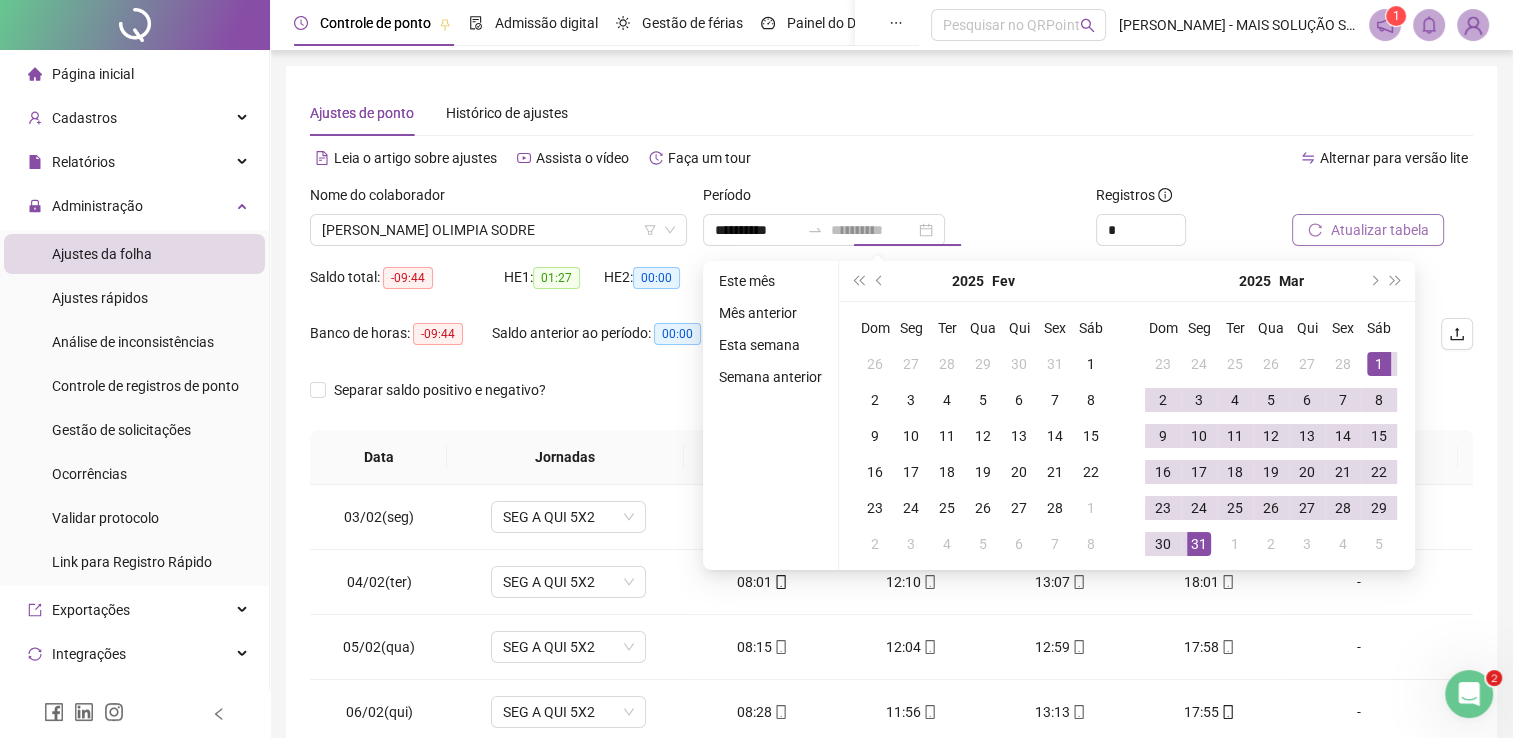click on "31" at bounding box center (1199, 544) 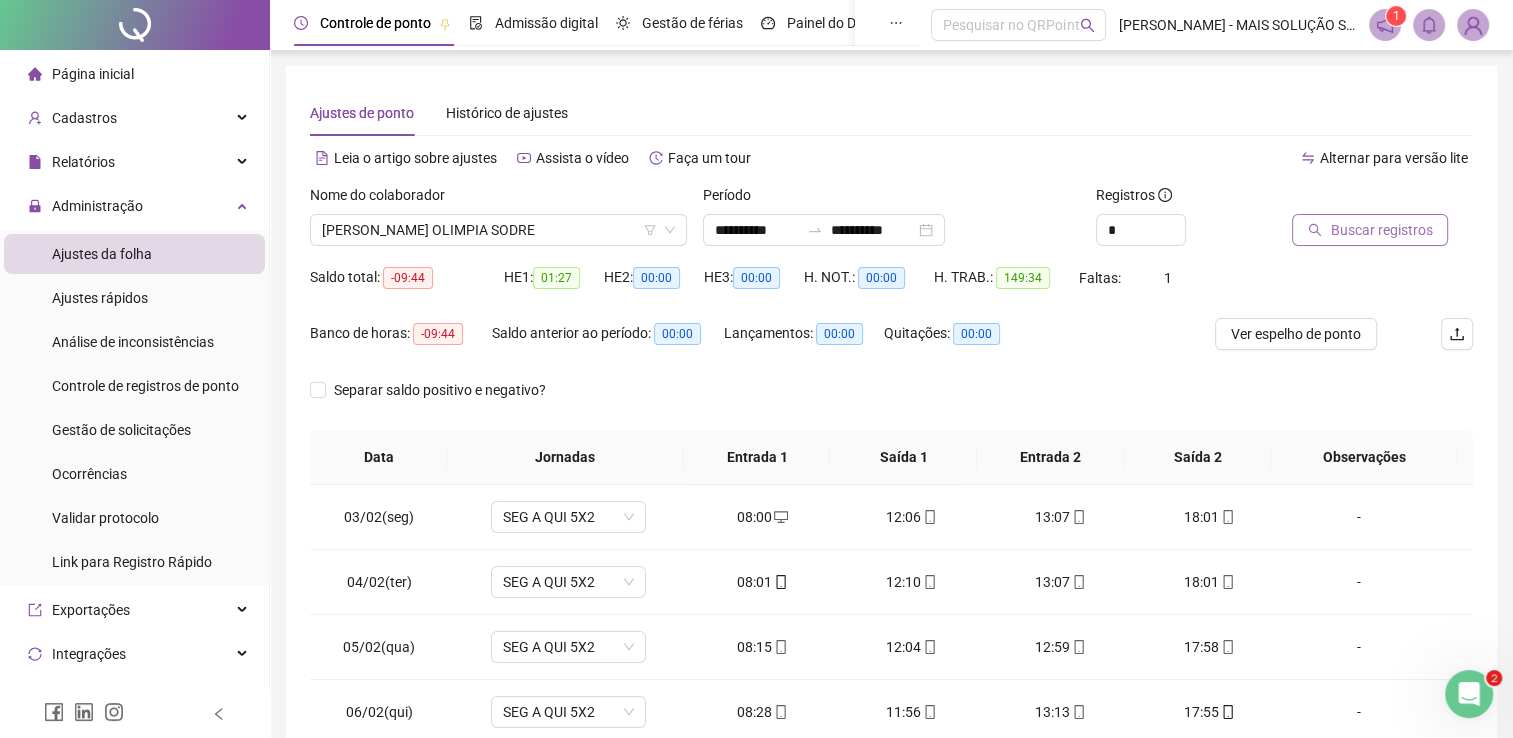 click on "Buscar registros" at bounding box center [1381, 230] 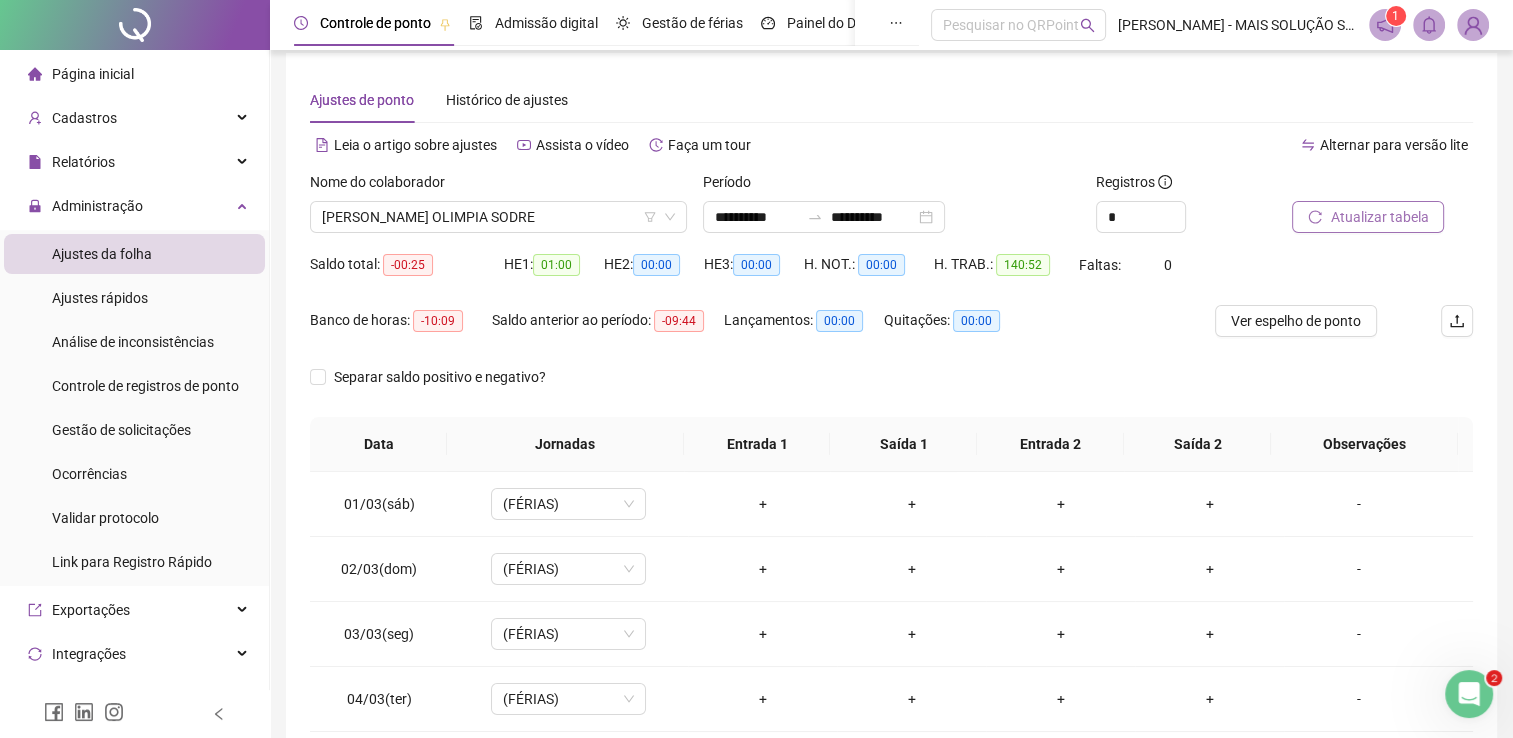 scroll, scrollTop: 283, scrollLeft: 0, axis: vertical 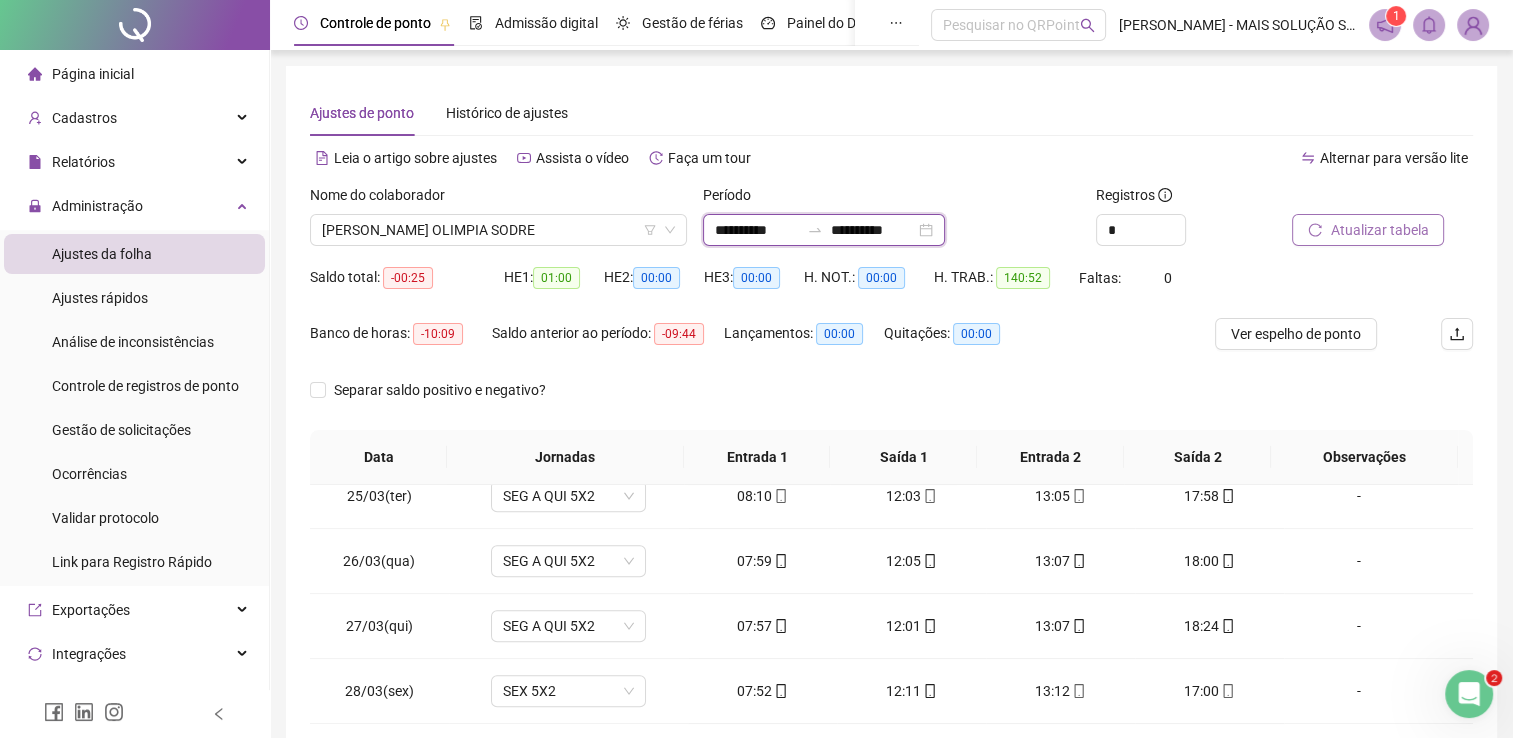 click on "**********" at bounding box center [757, 230] 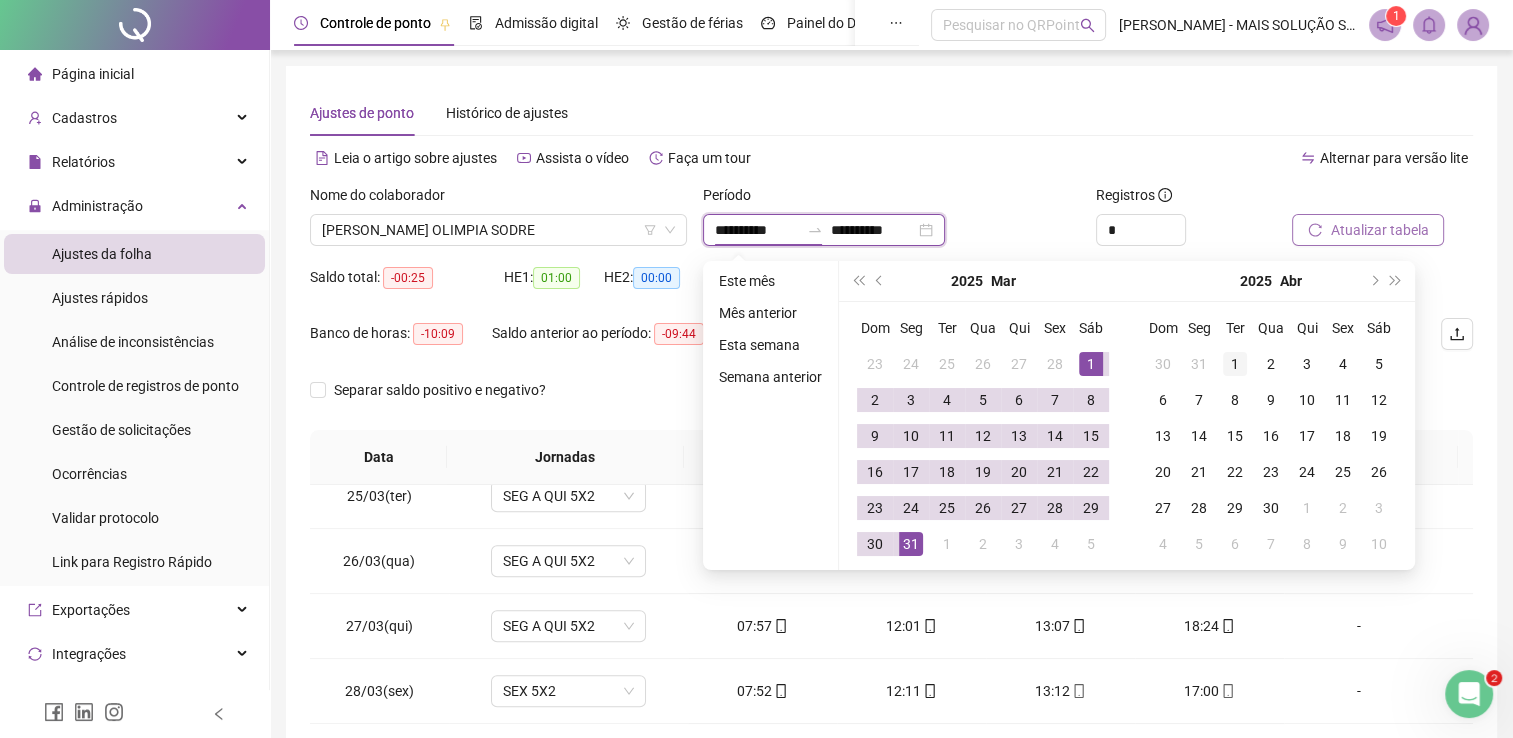 type on "**********" 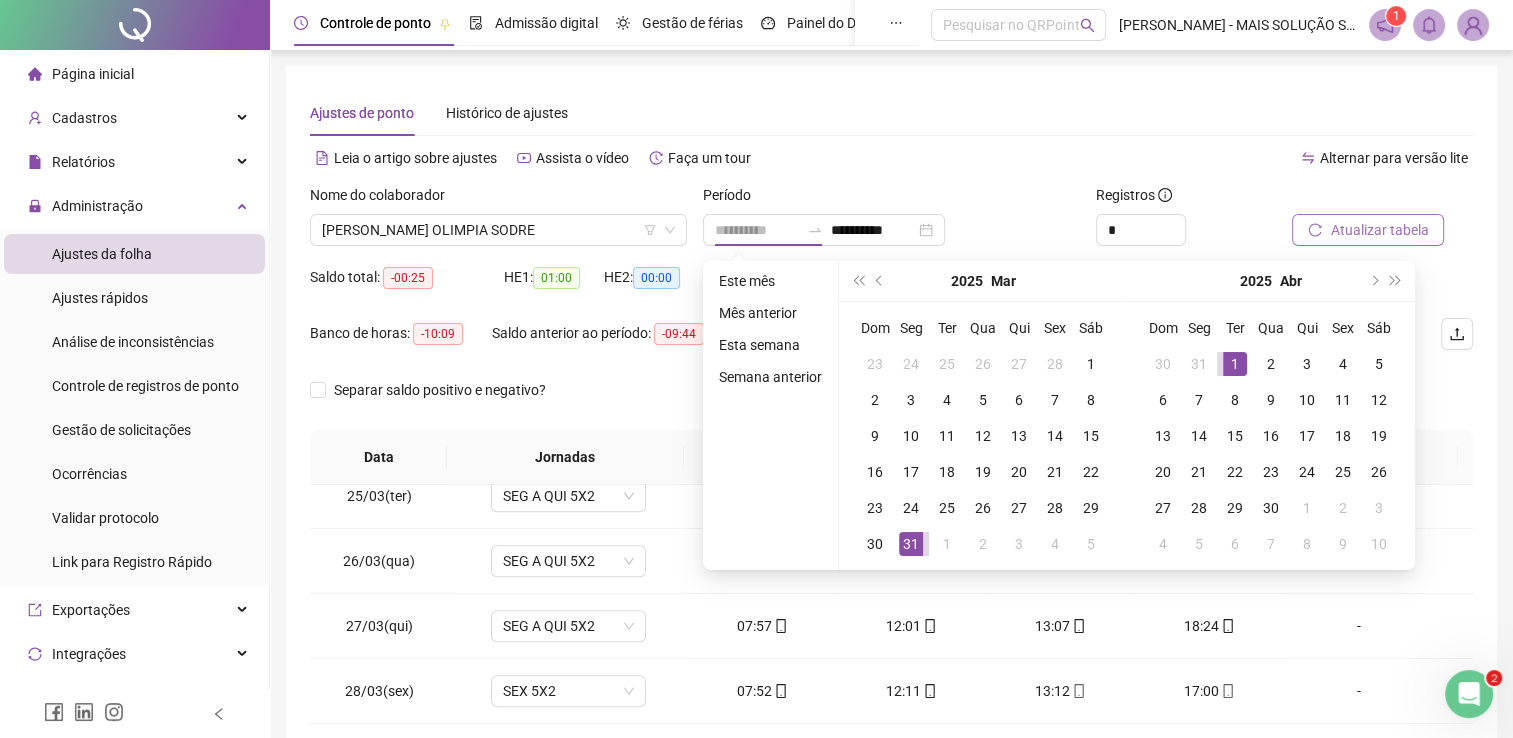 click on "1" at bounding box center [1235, 364] 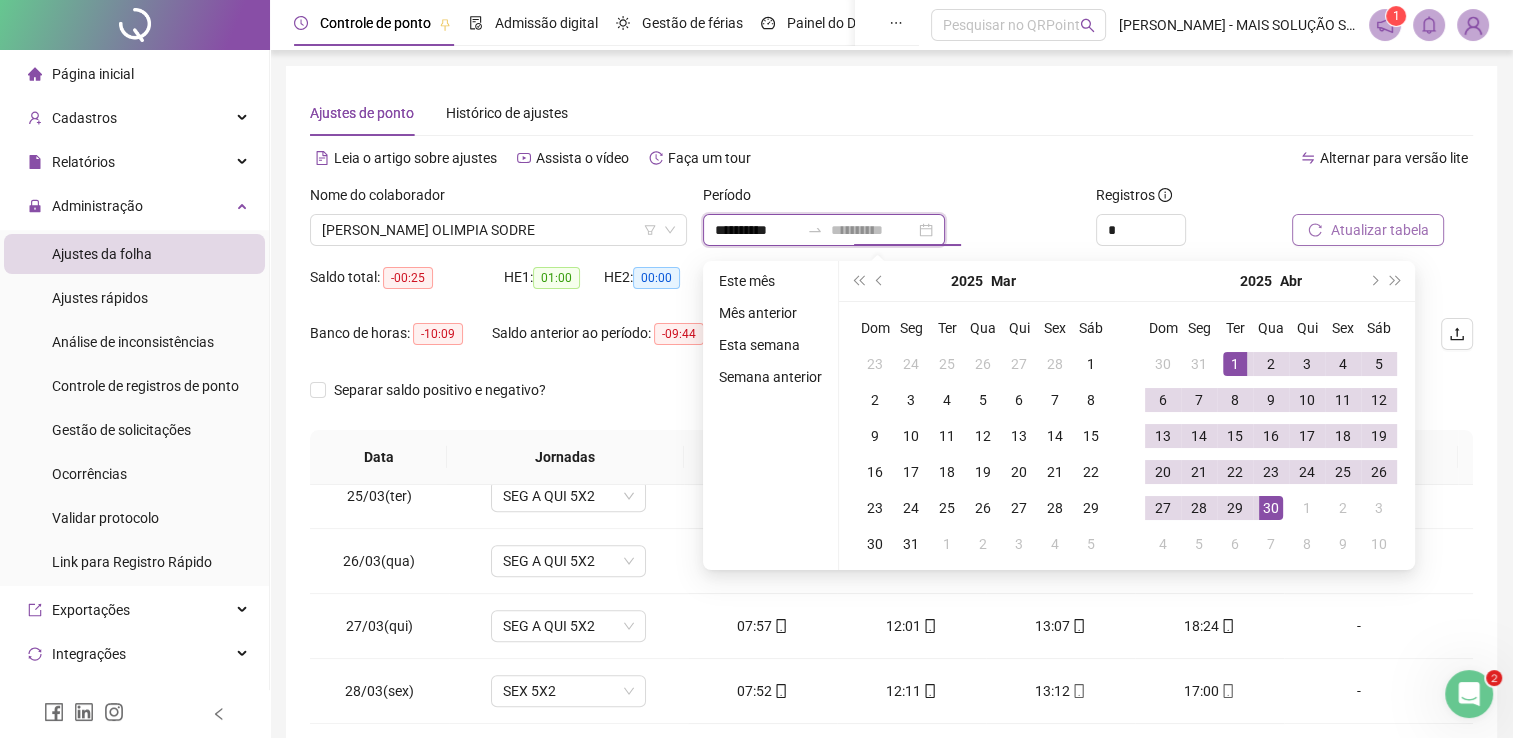 type on "**********" 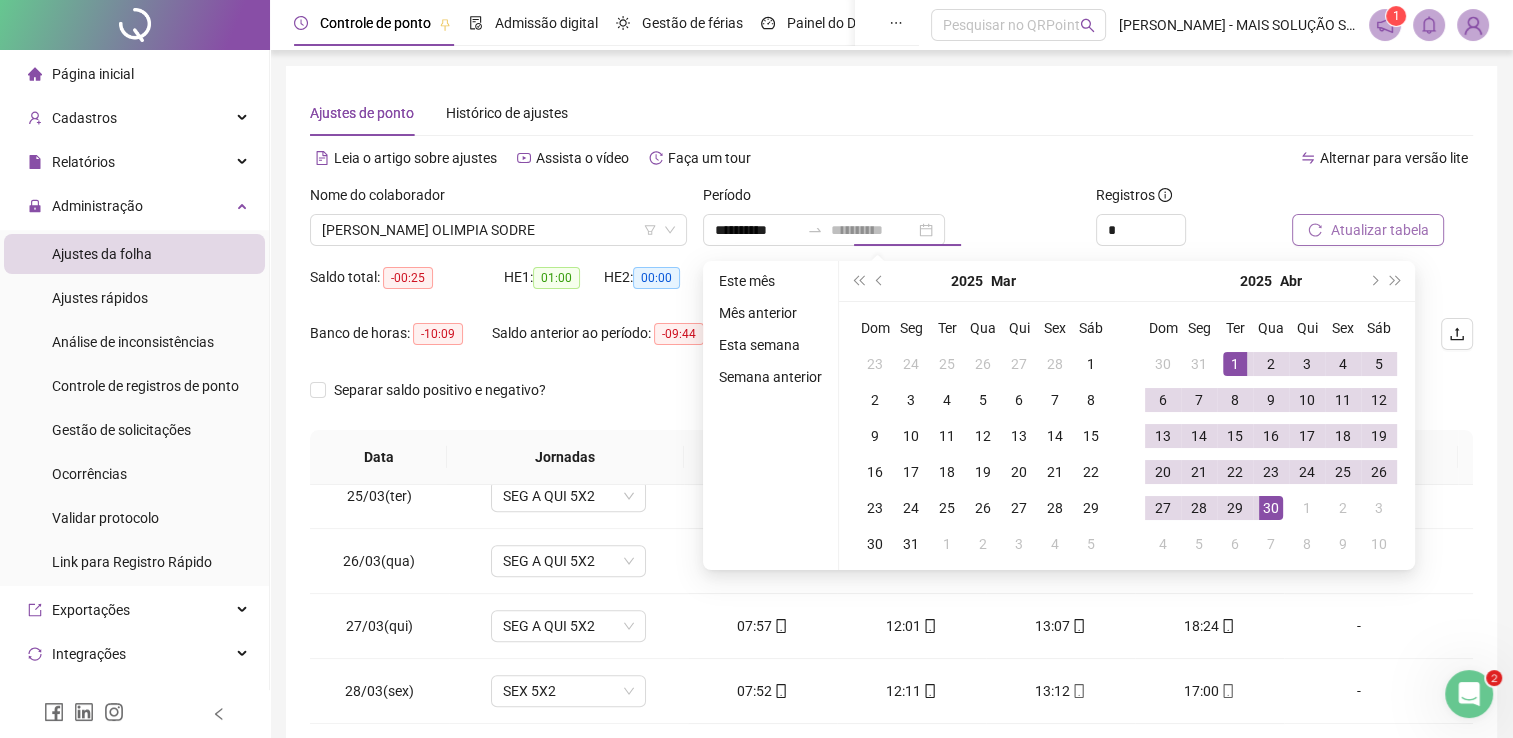 click on "30" at bounding box center (1271, 508) 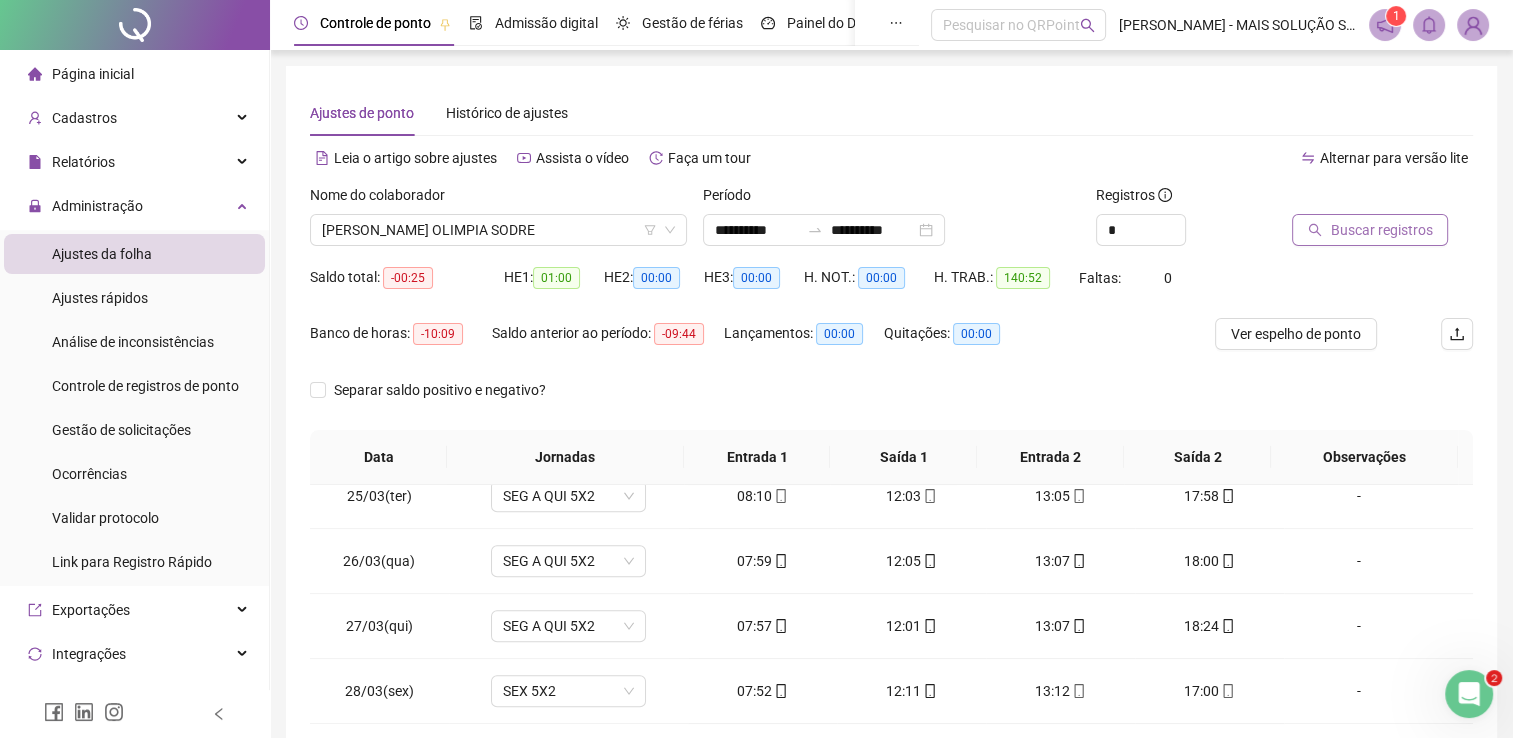 click on "Buscar registros" at bounding box center [1381, 230] 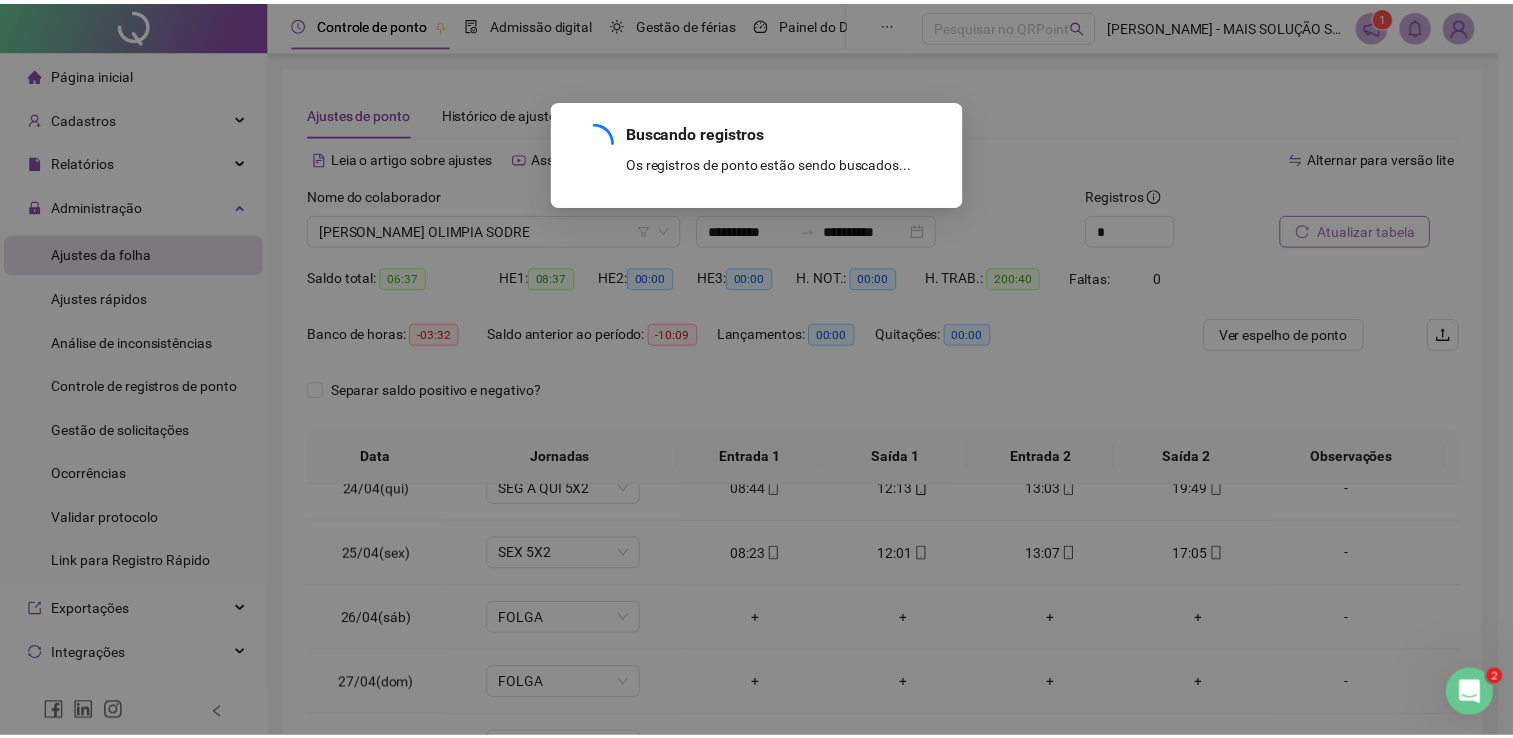 scroll, scrollTop: 1516, scrollLeft: 0, axis: vertical 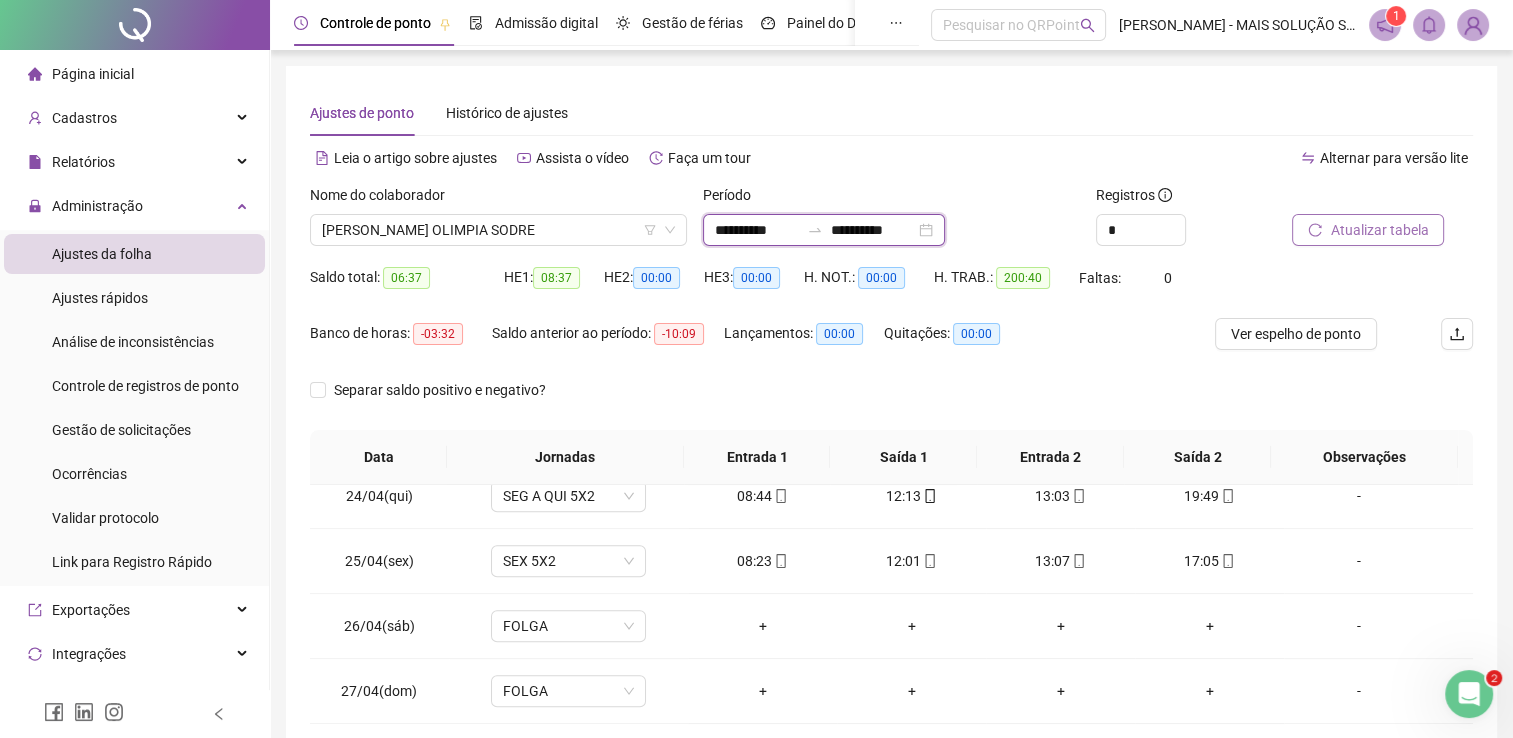 click on "**********" at bounding box center [757, 230] 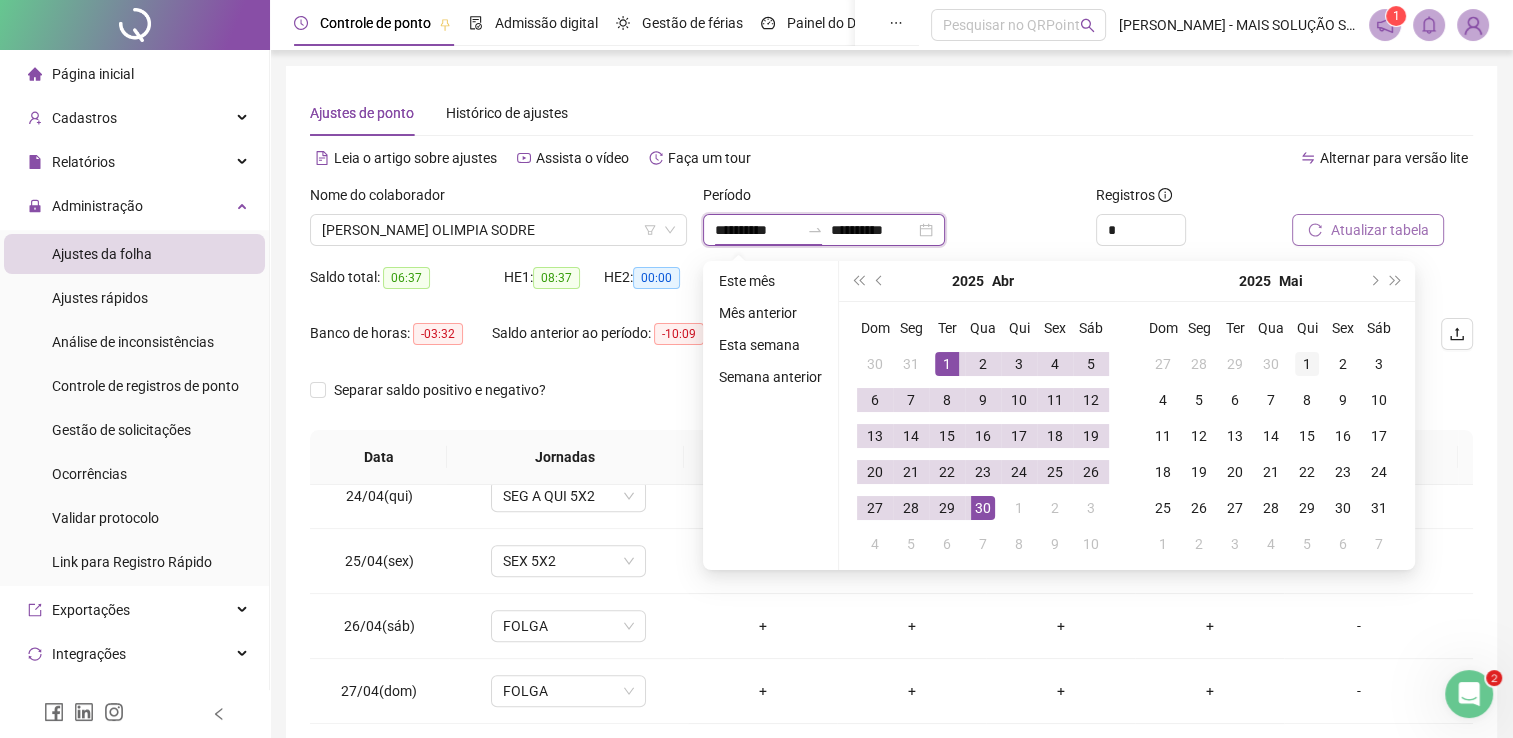 type on "**********" 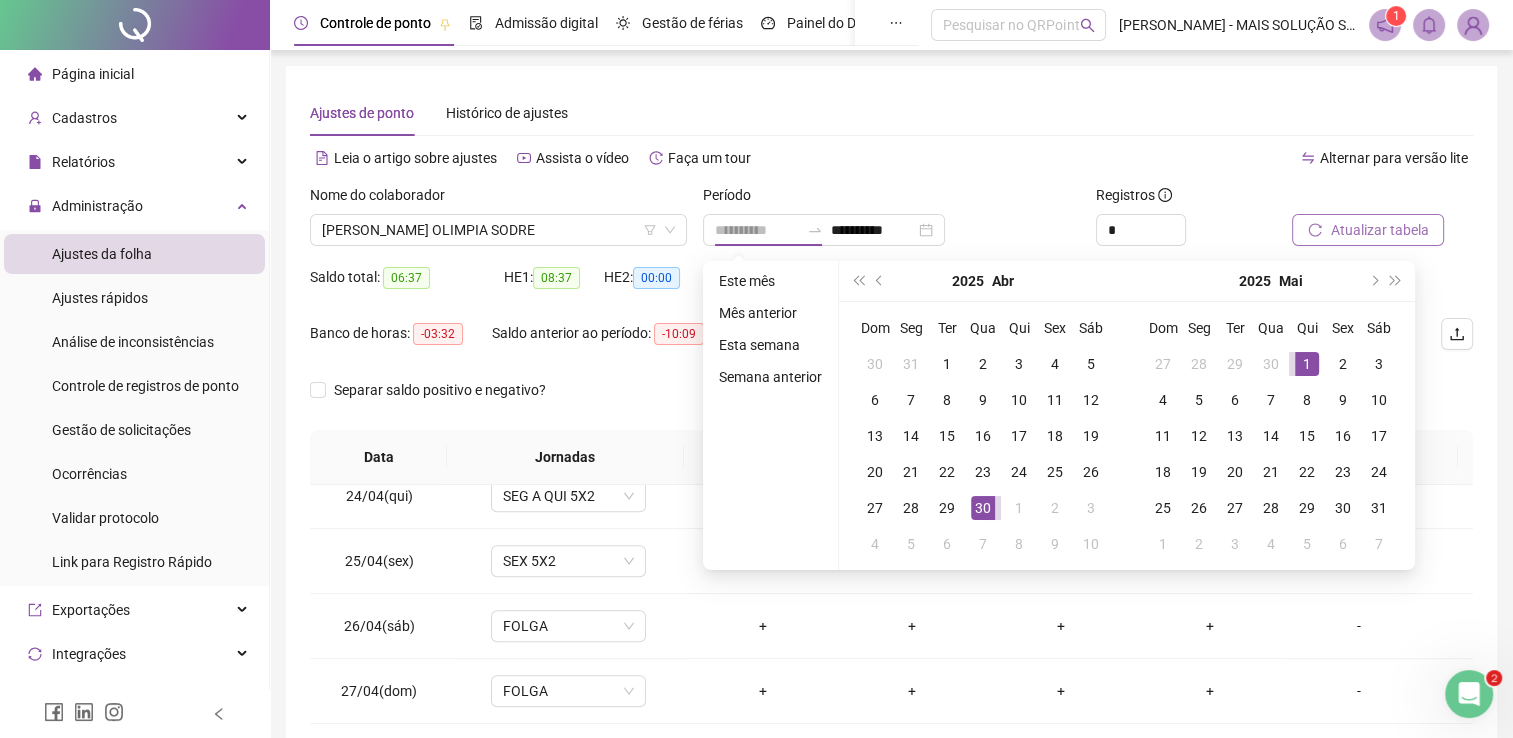 click on "1" at bounding box center [1307, 364] 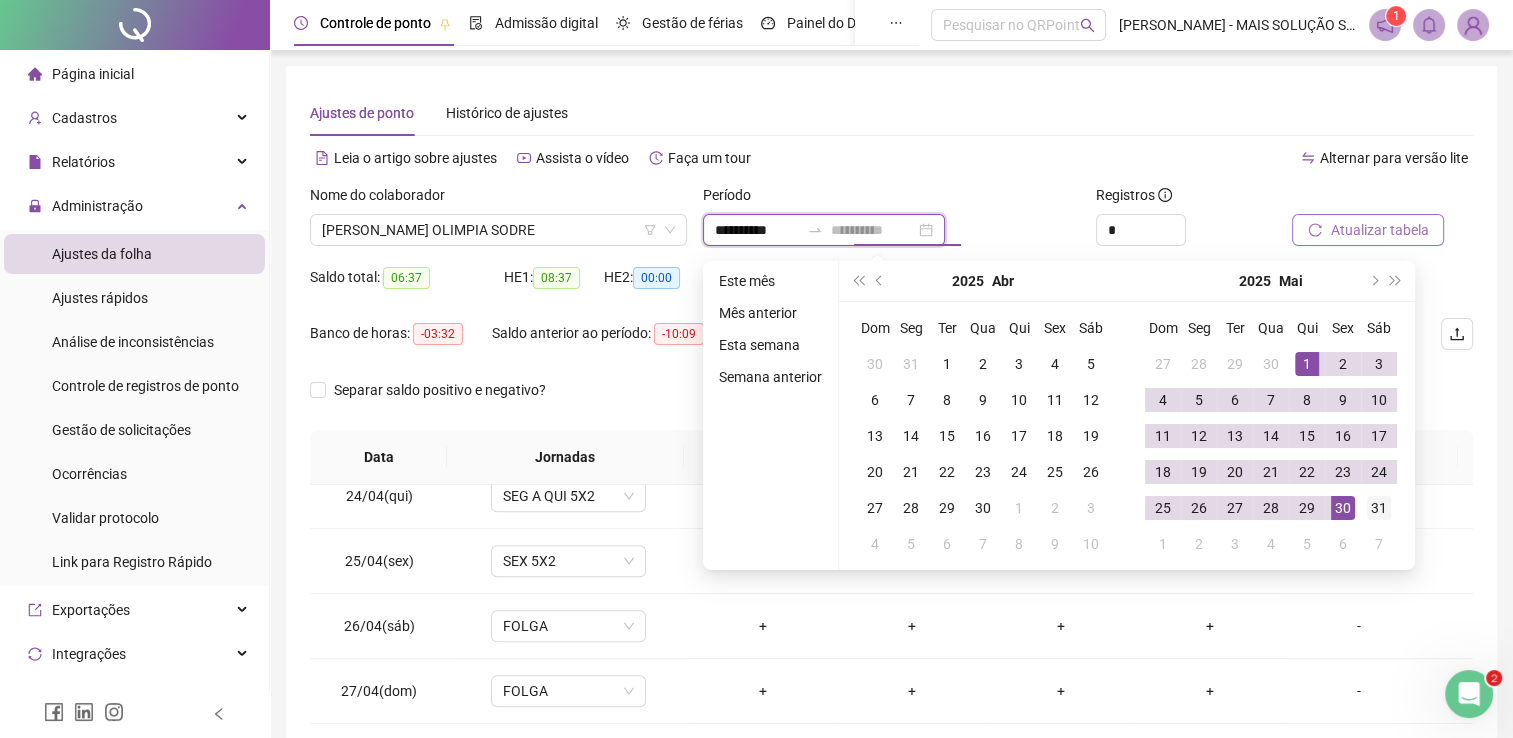 type on "**********" 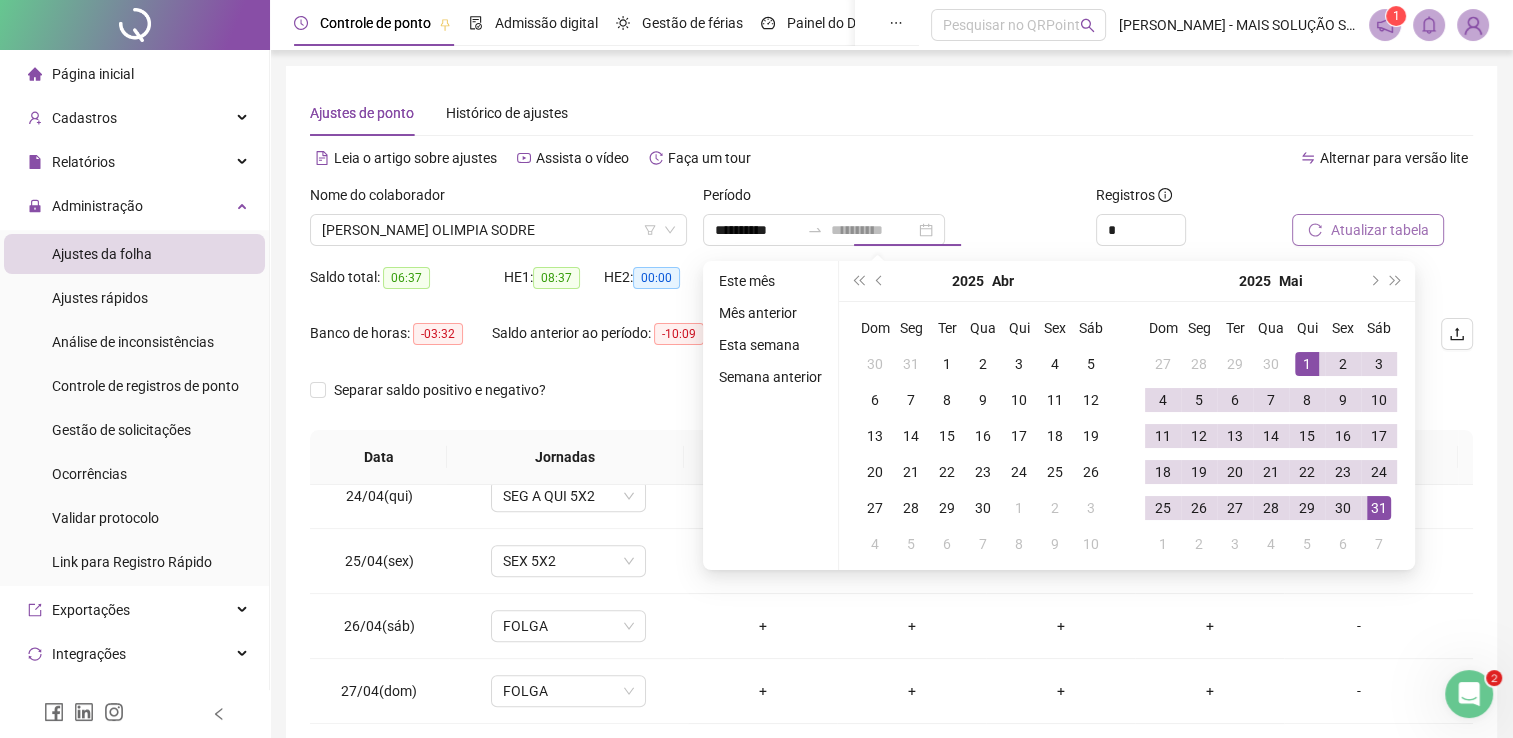 click on "31" at bounding box center (1379, 508) 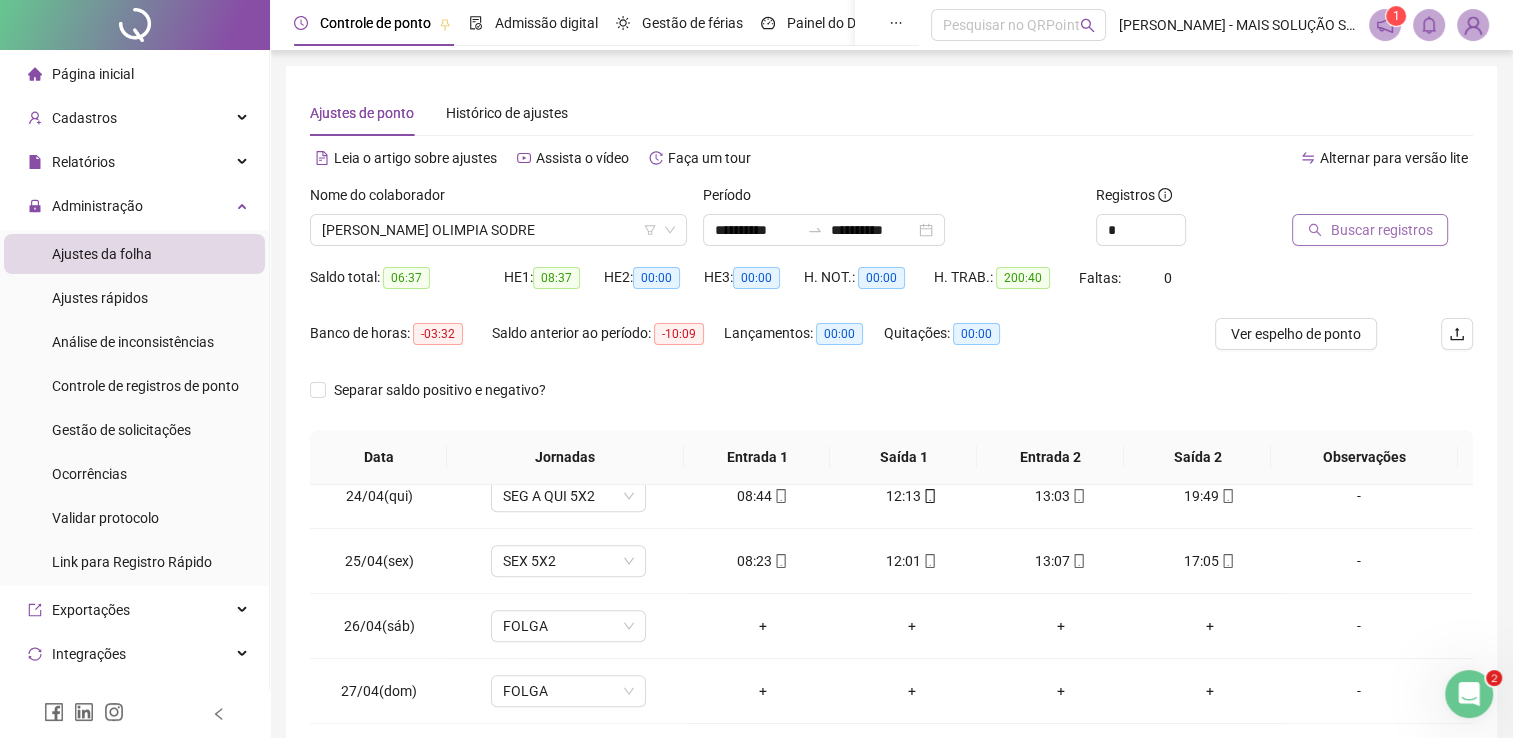 click on "Buscar registros" at bounding box center (1381, 230) 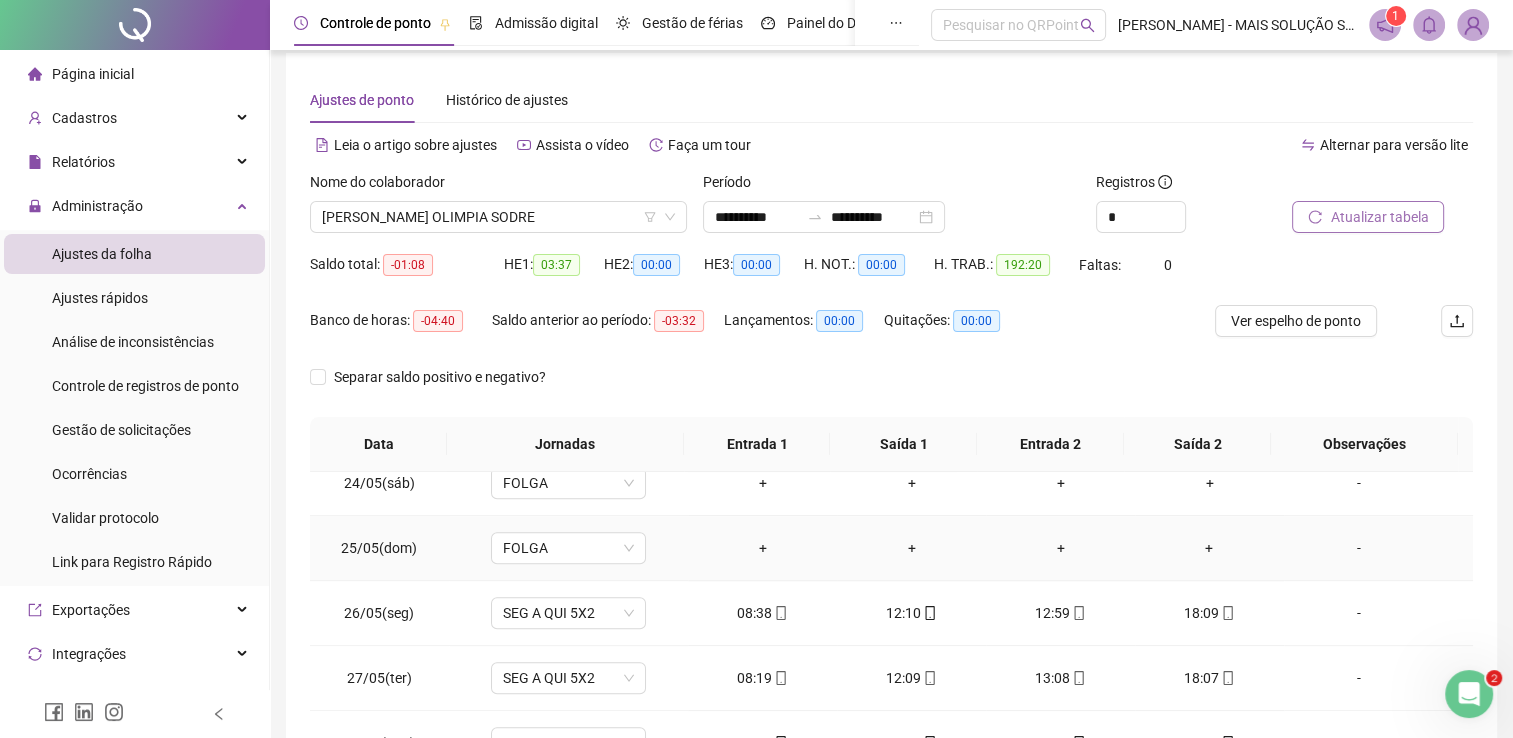 scroll, scrollTop: 283, scrollLeft: 0, axis: vertical 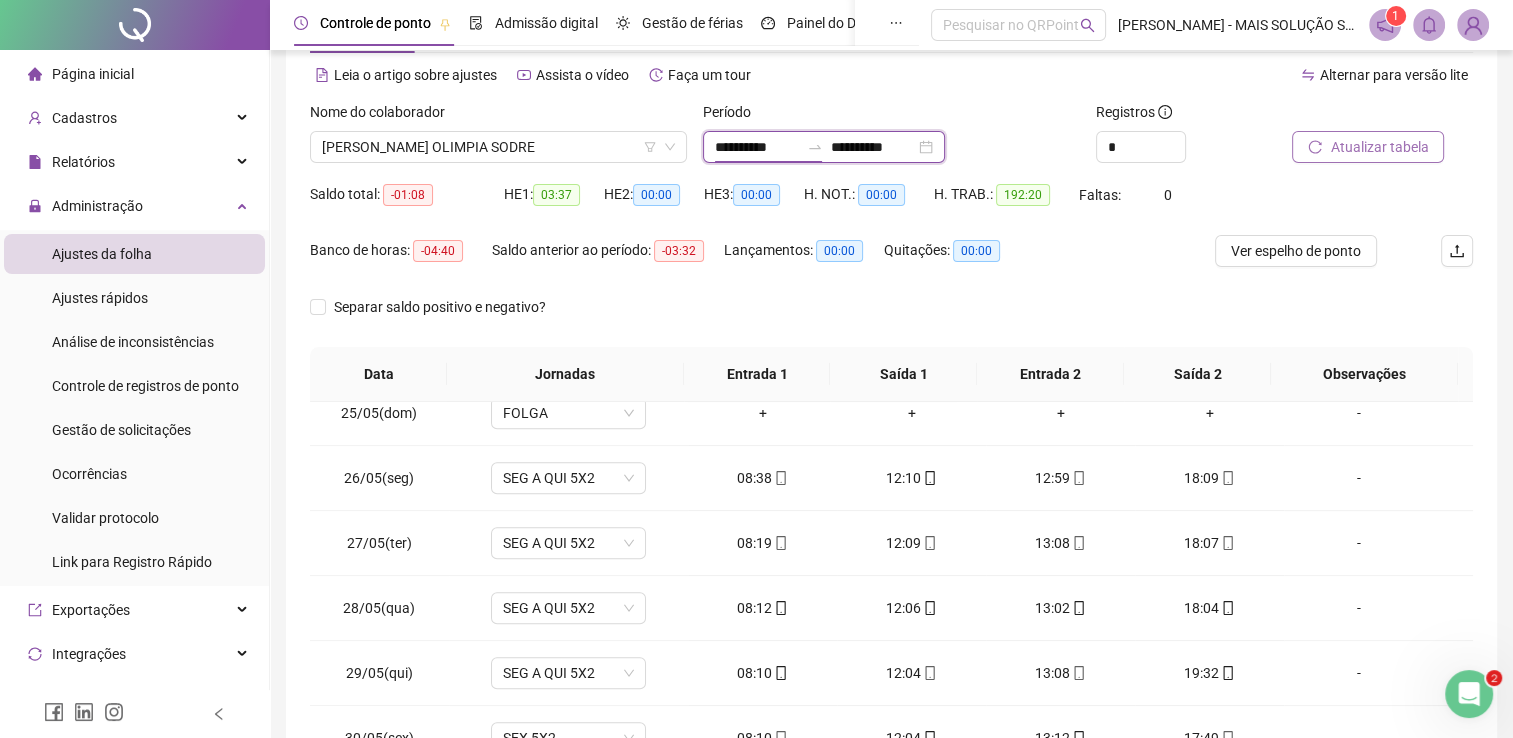 click on "**********" at bounding box center [757, 147] 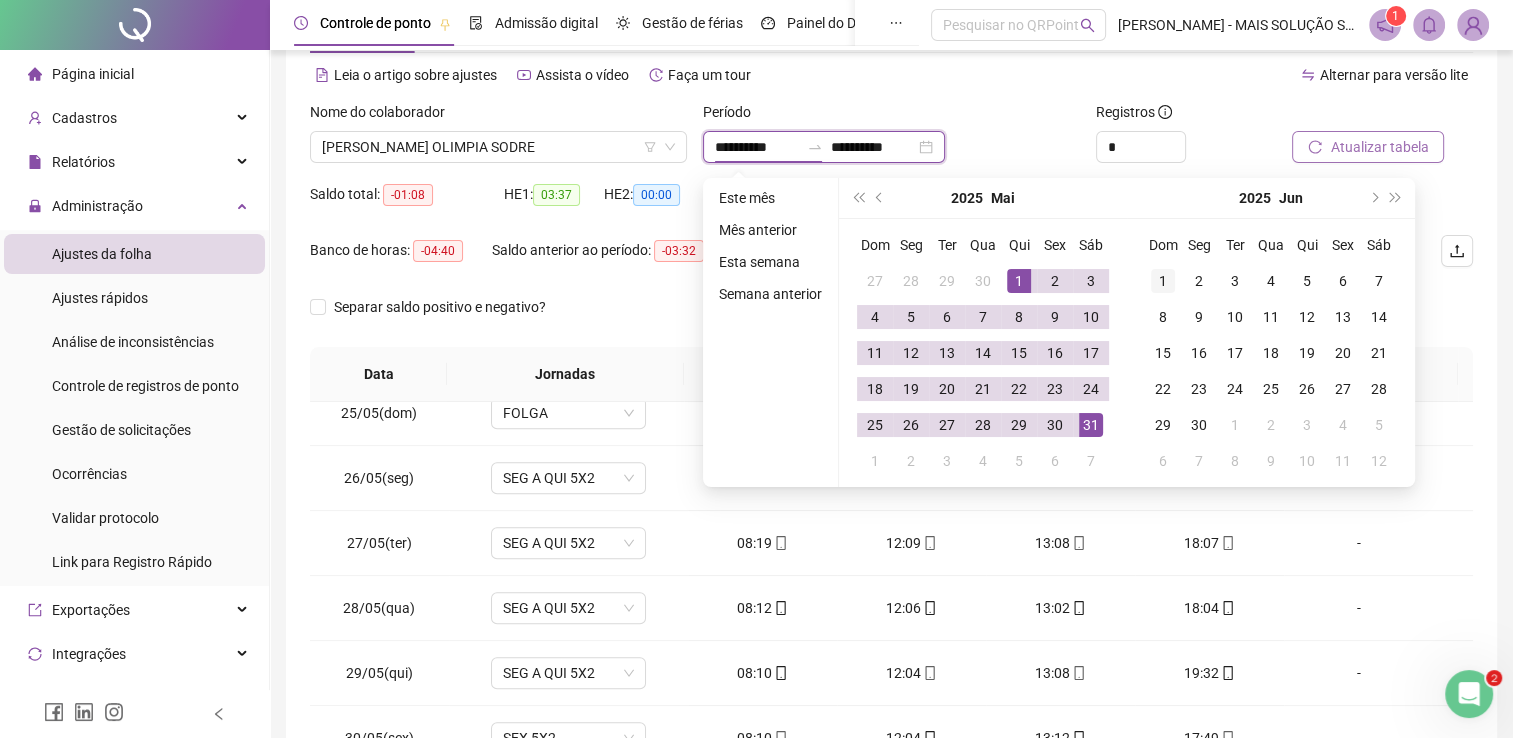 type on "**********" 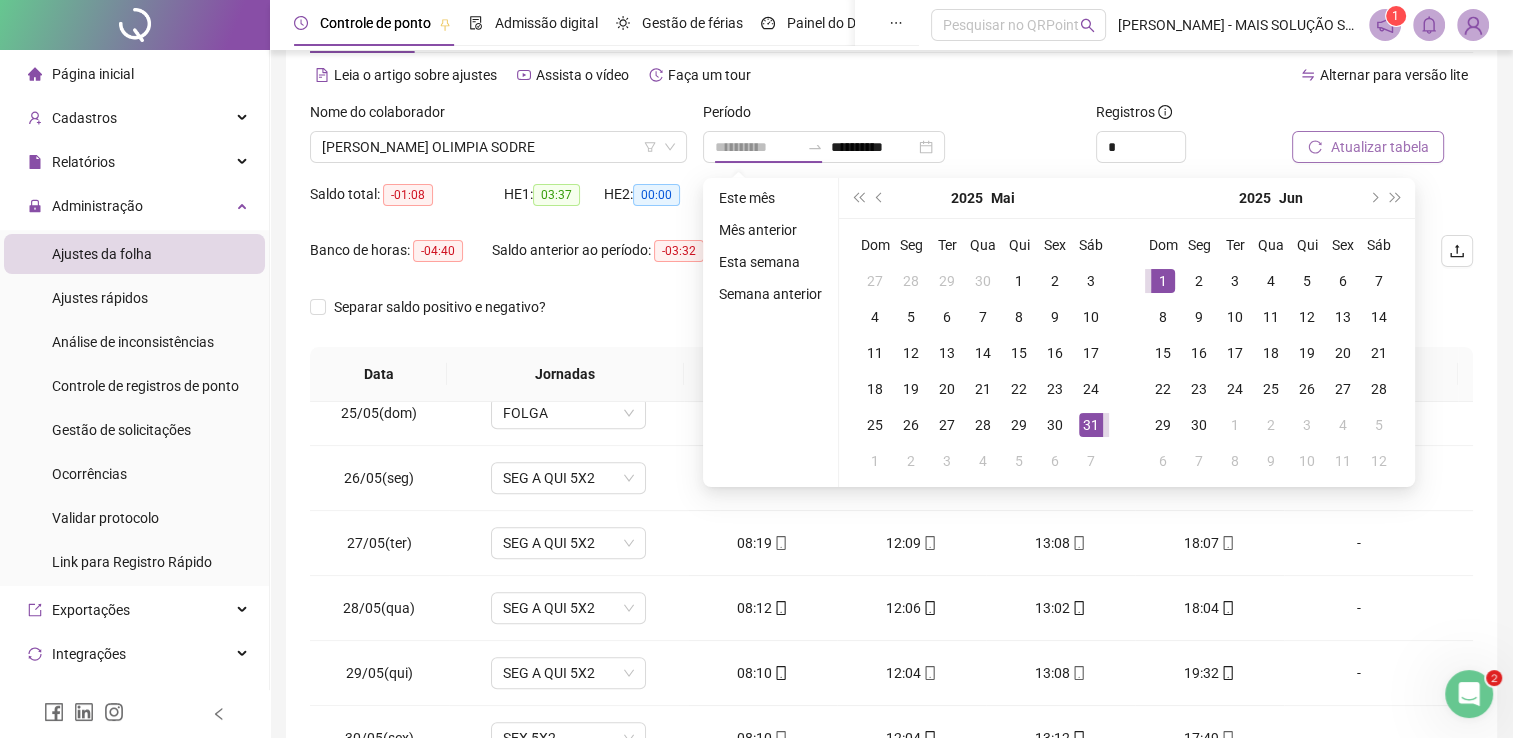 click on "1" at bounding box center (1163, 281) 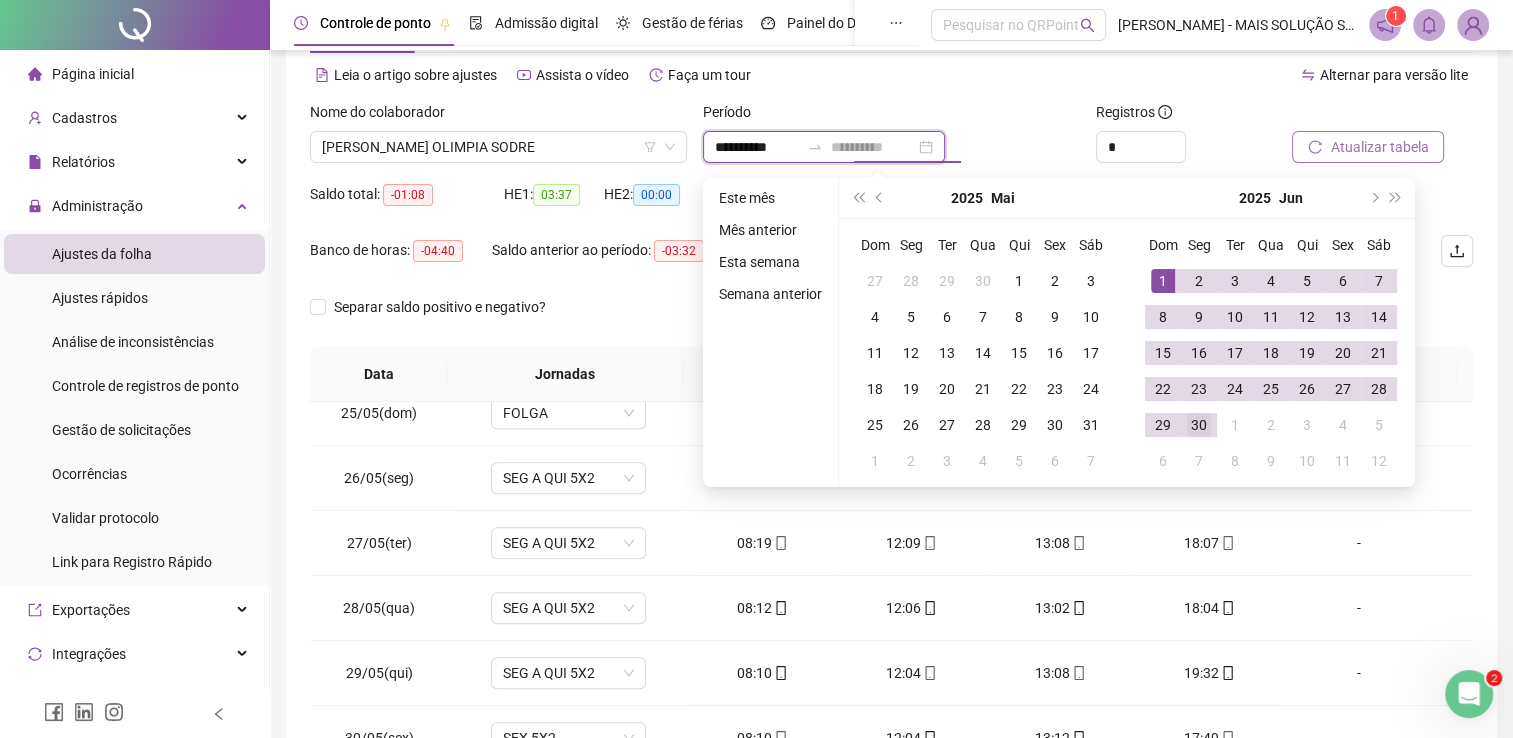type on "**********" 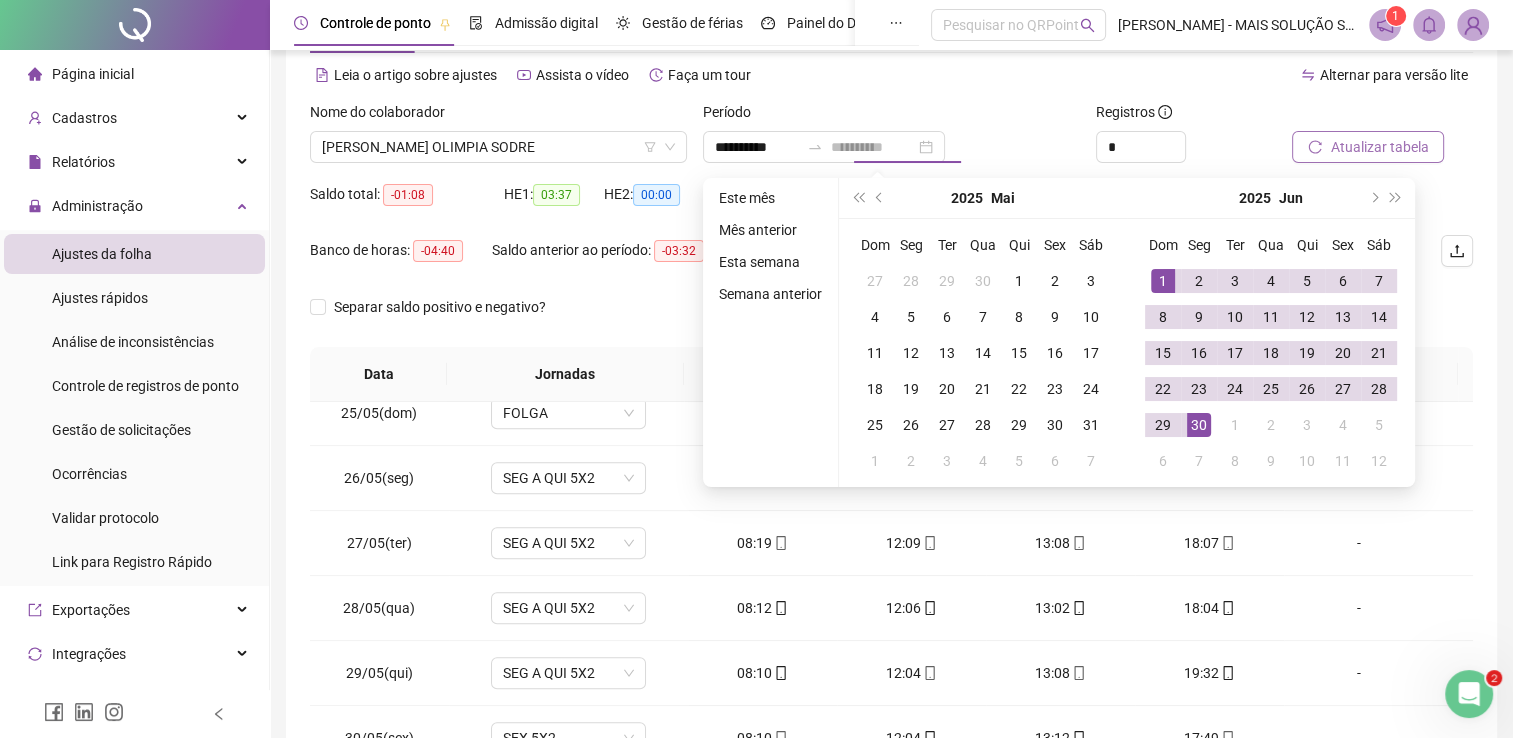 click on "30" at bounding box center (1199, 425) 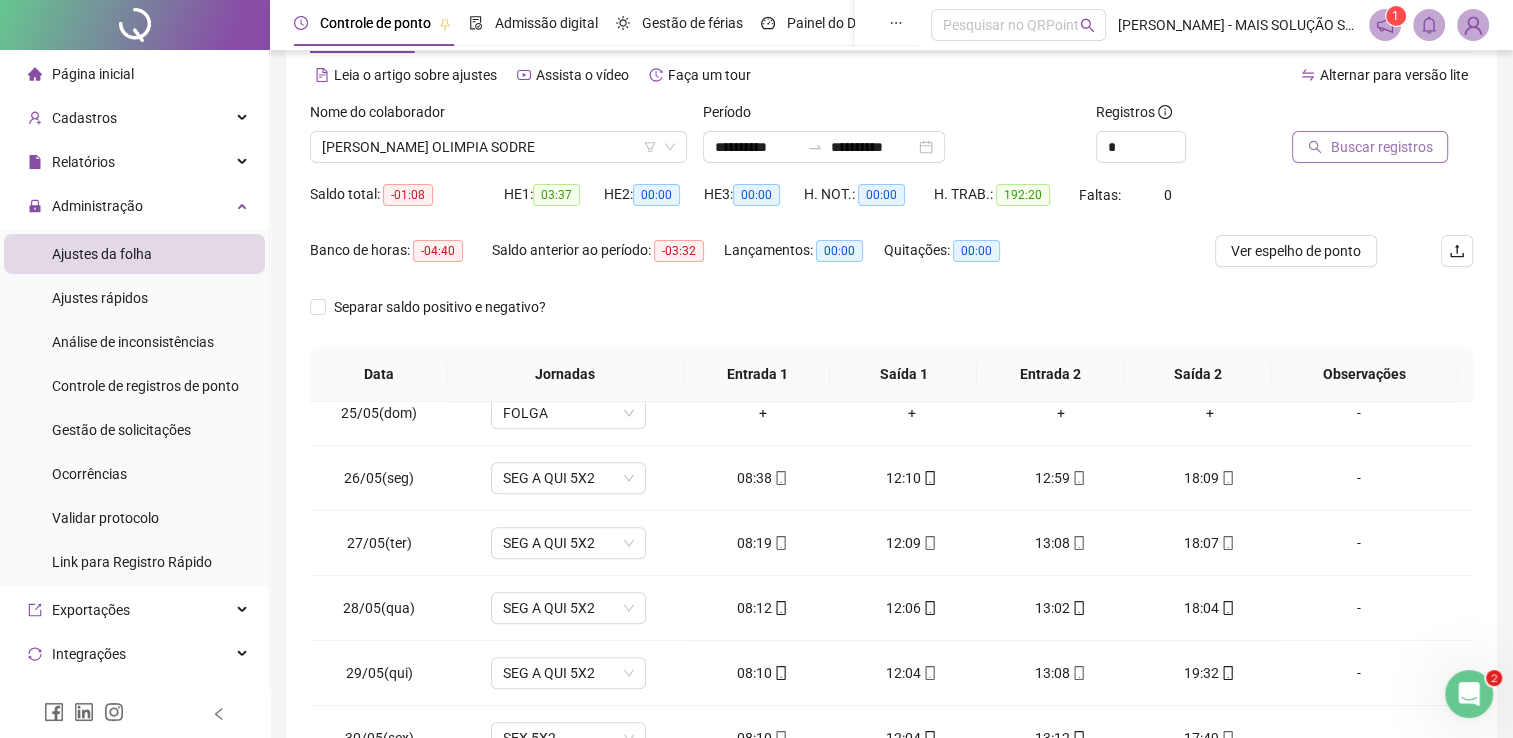 click on "Buscar registros" at bounding box center [1370, 147] 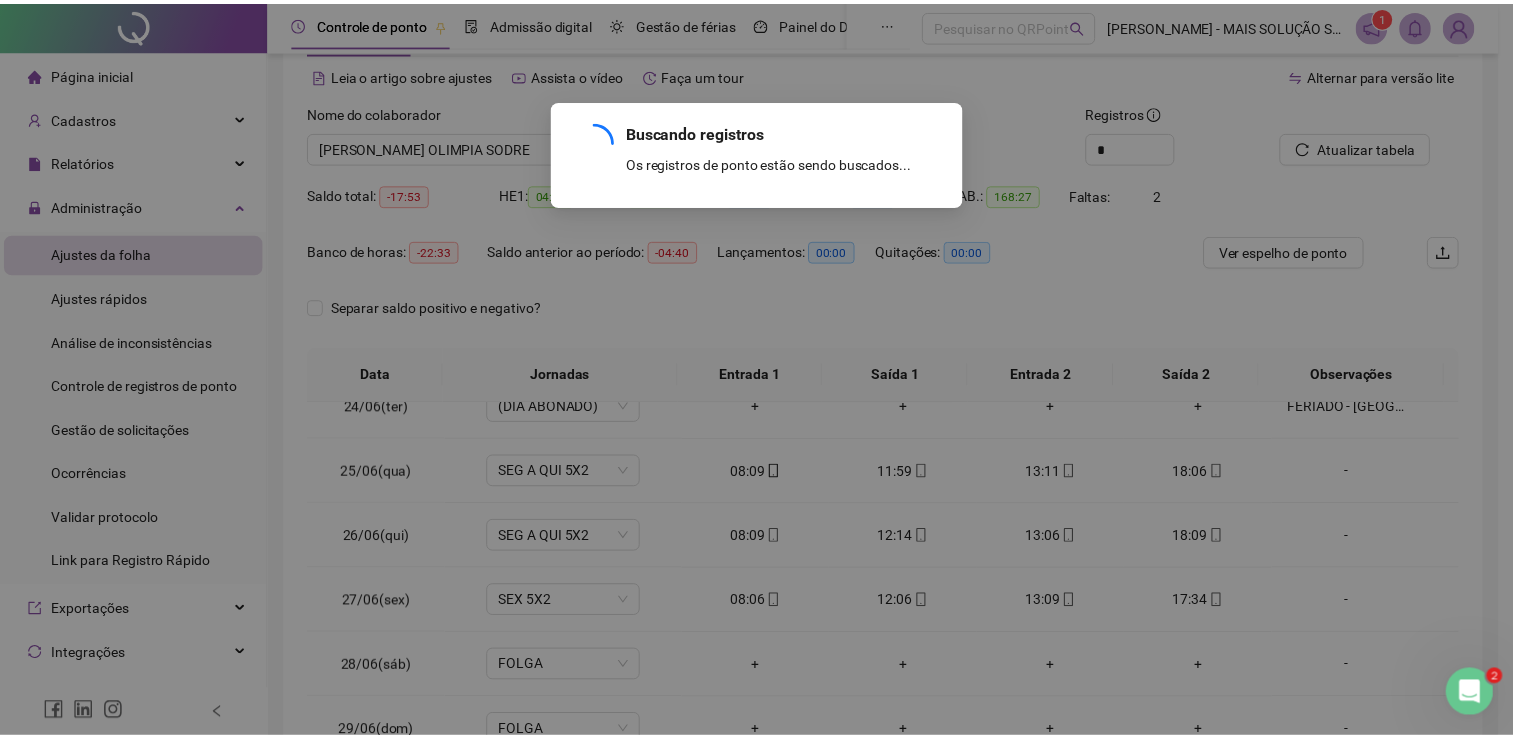 scroll, scrollTop: 1516, scrollLeft: 0, axis: vertical 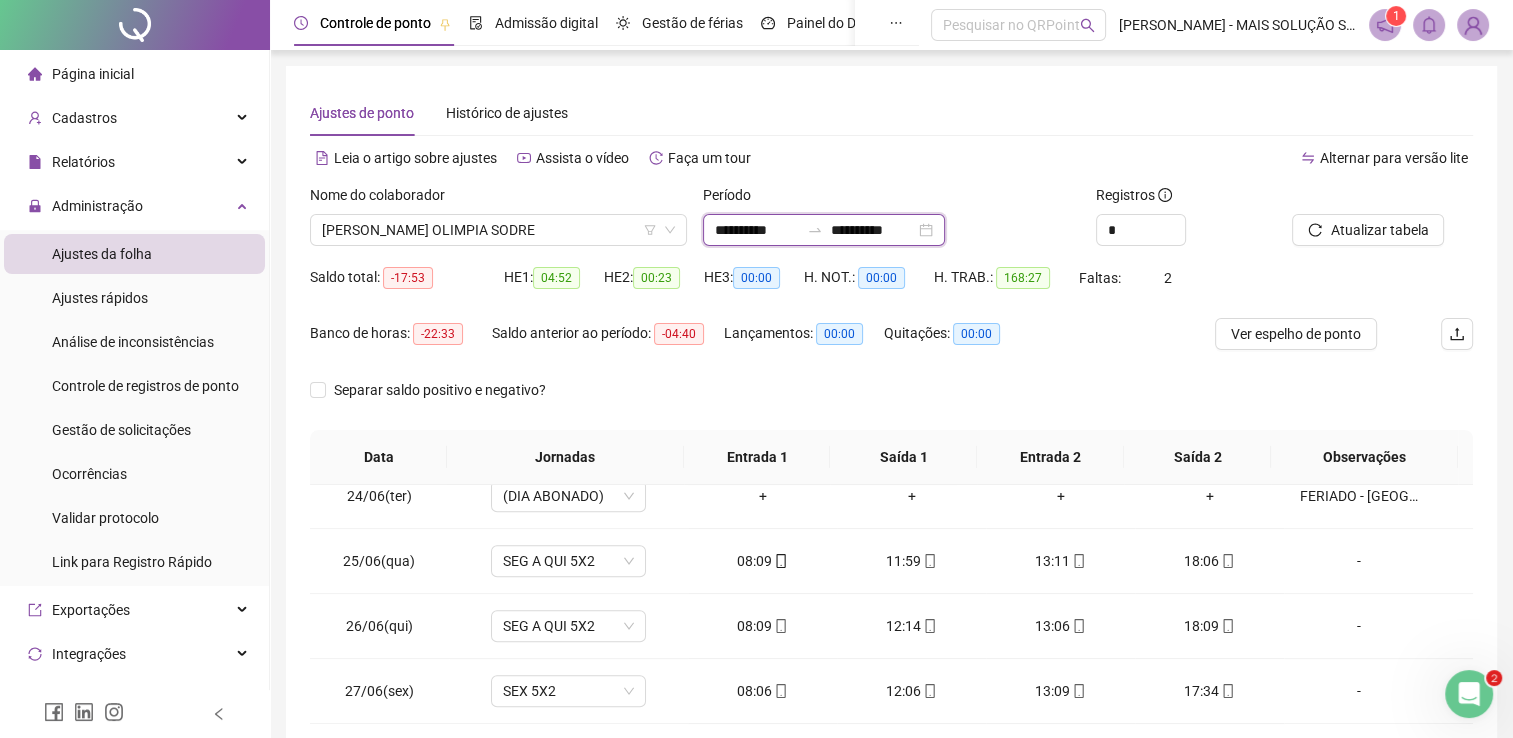 click on "**********" at bounding box center (757, 230) 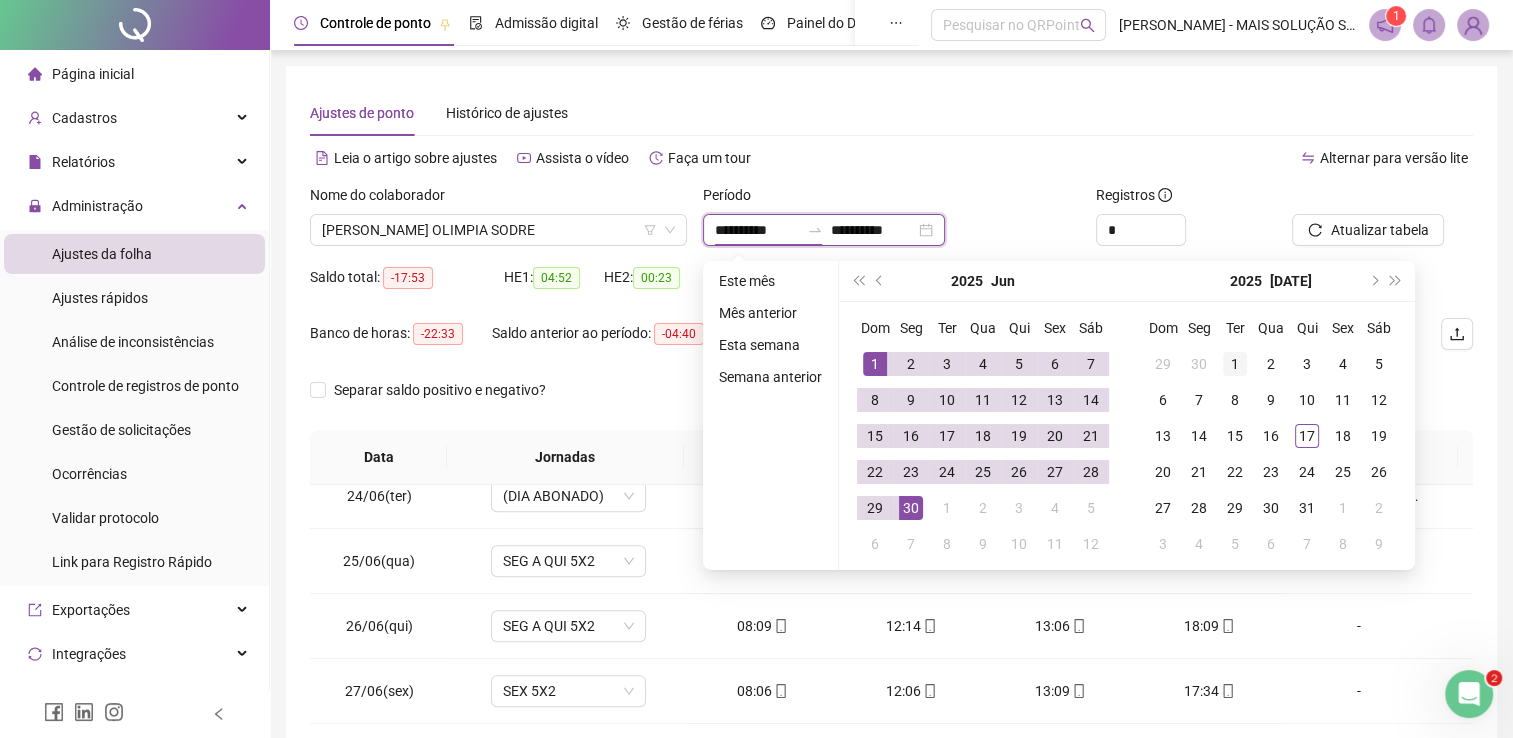 type on "**********" 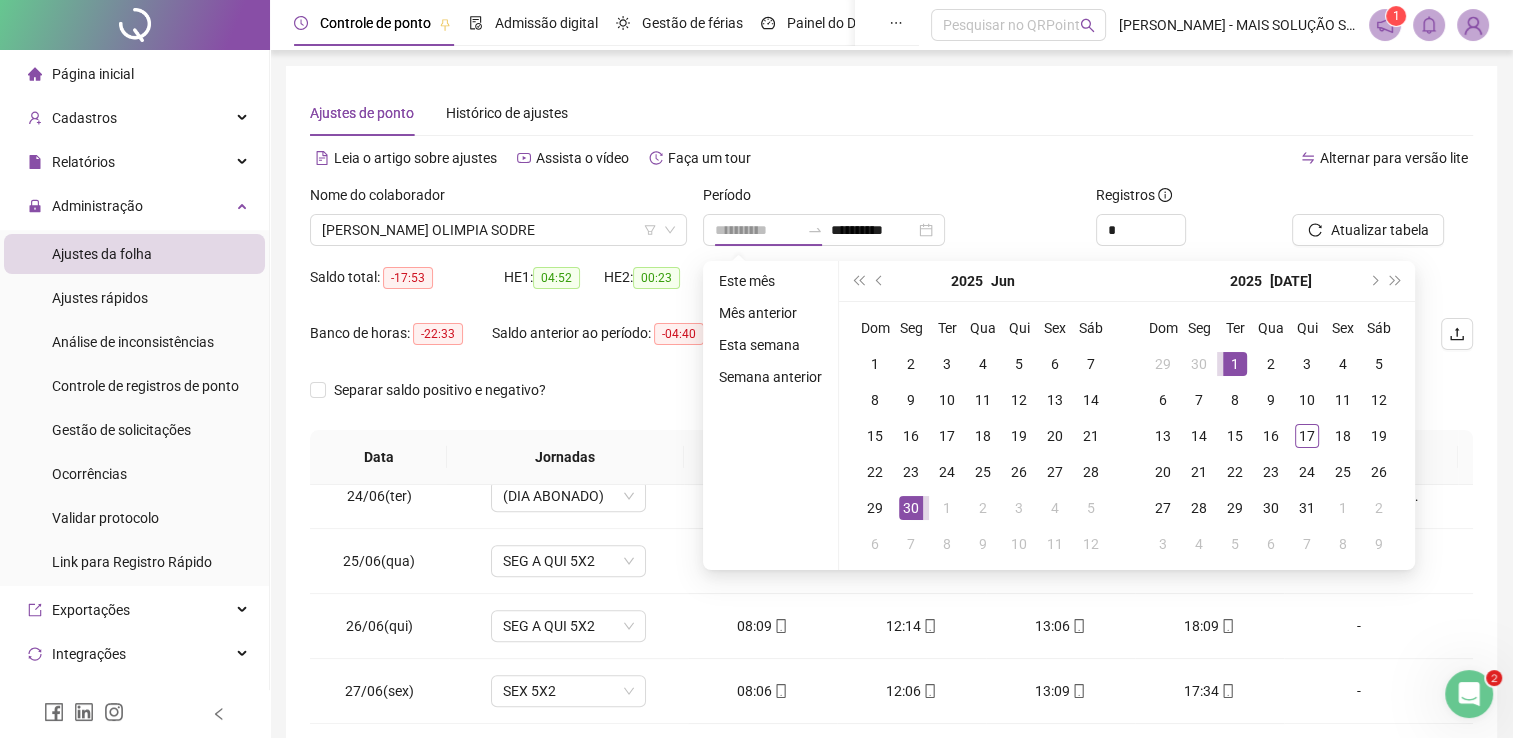 click on "1" at bounding box center [1235, 364] 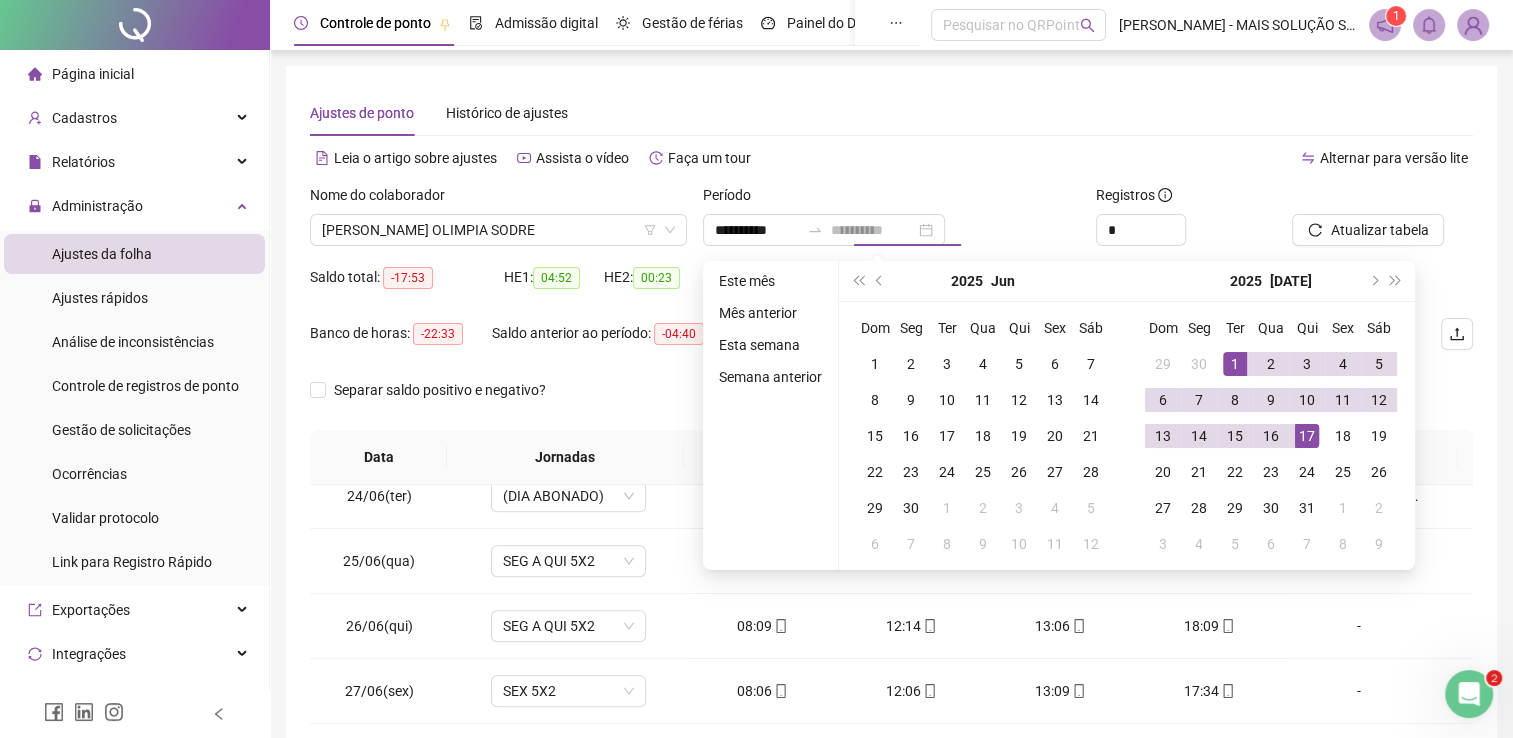 click on "17" at bounding box center [1307, 436] 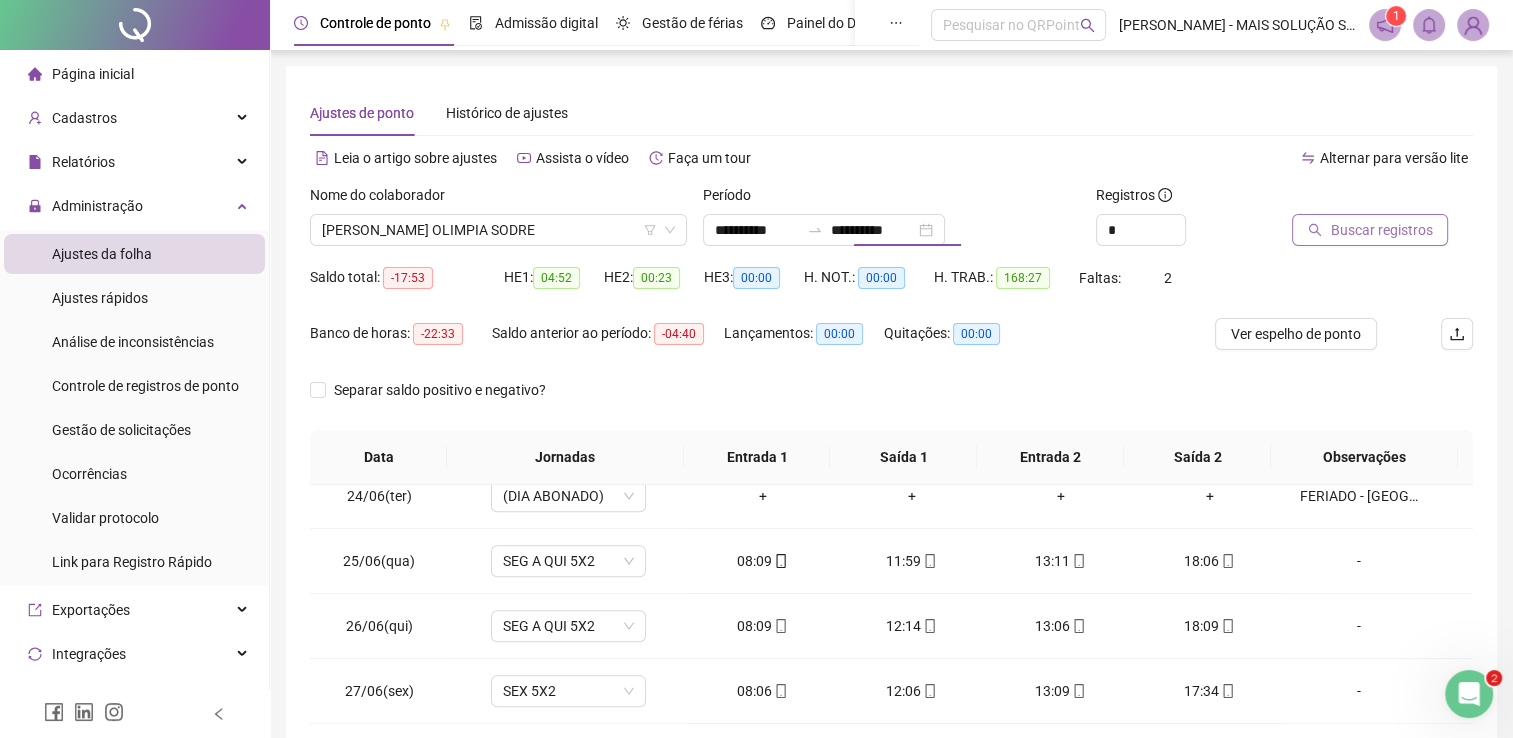 click on "Buscar registros" at bounding box center (1381, 230) 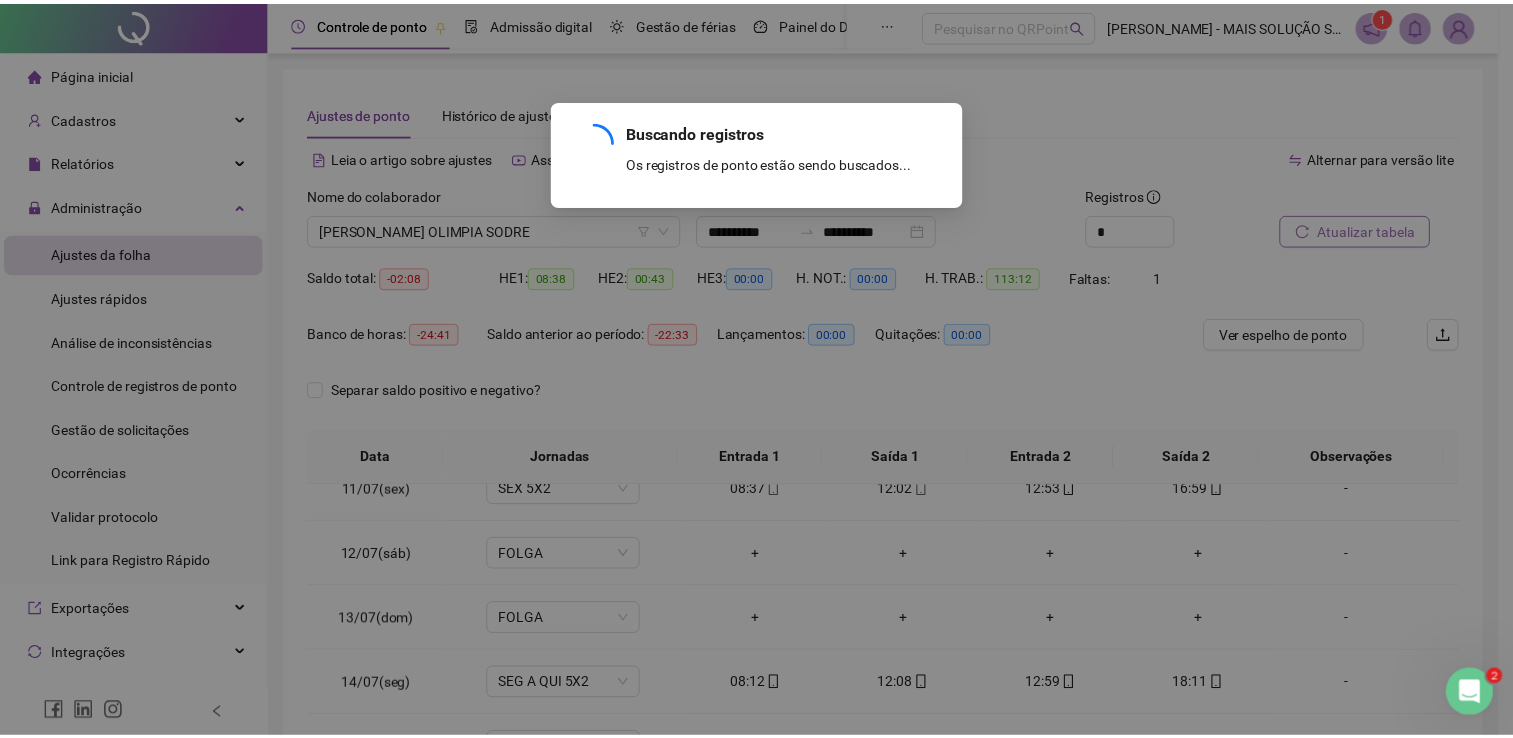 scroll, scrollTop: 674, scrollLeft: 0, axis: vertical 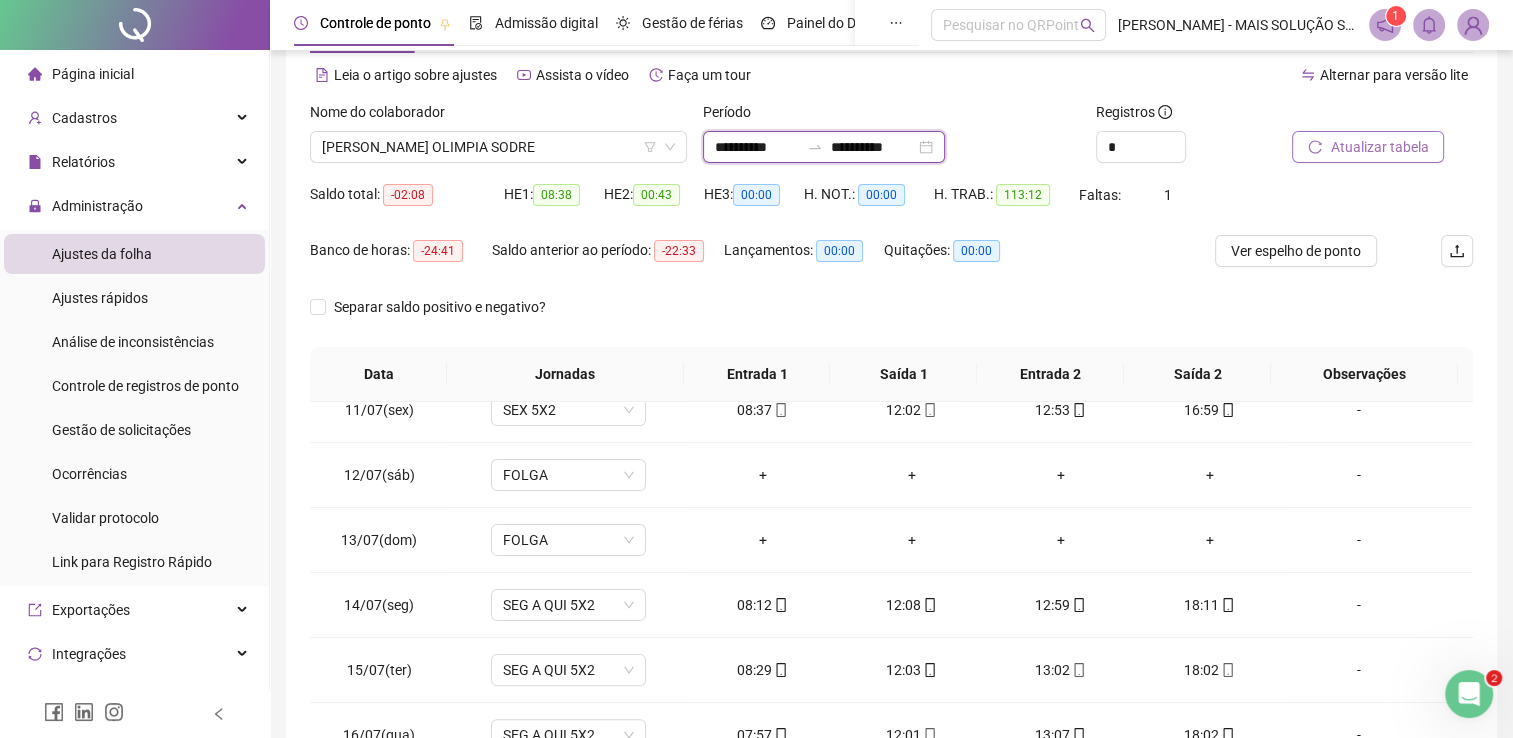 click on "**********" at bounding box center (757, 147) 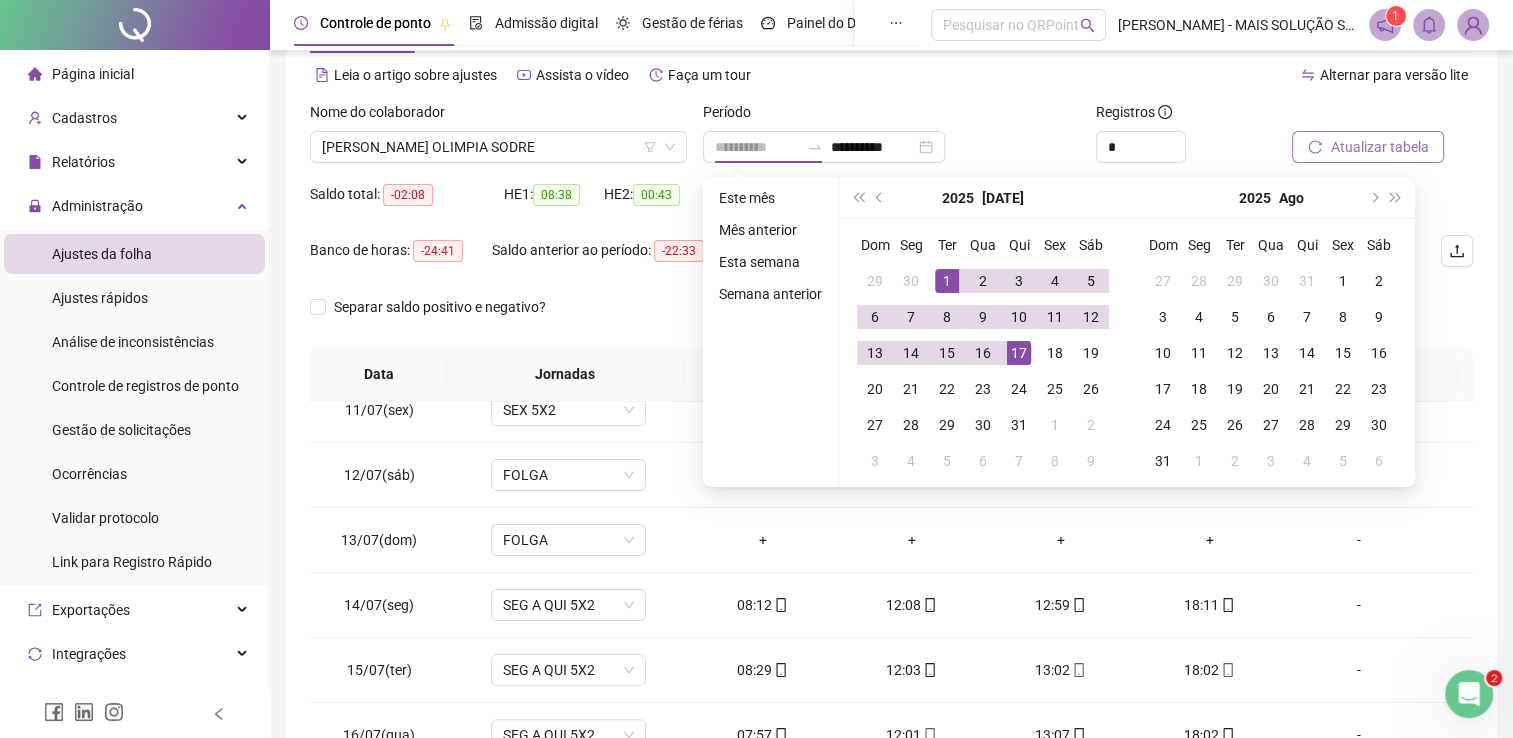 click on "1" at bounding box center (947, 281) 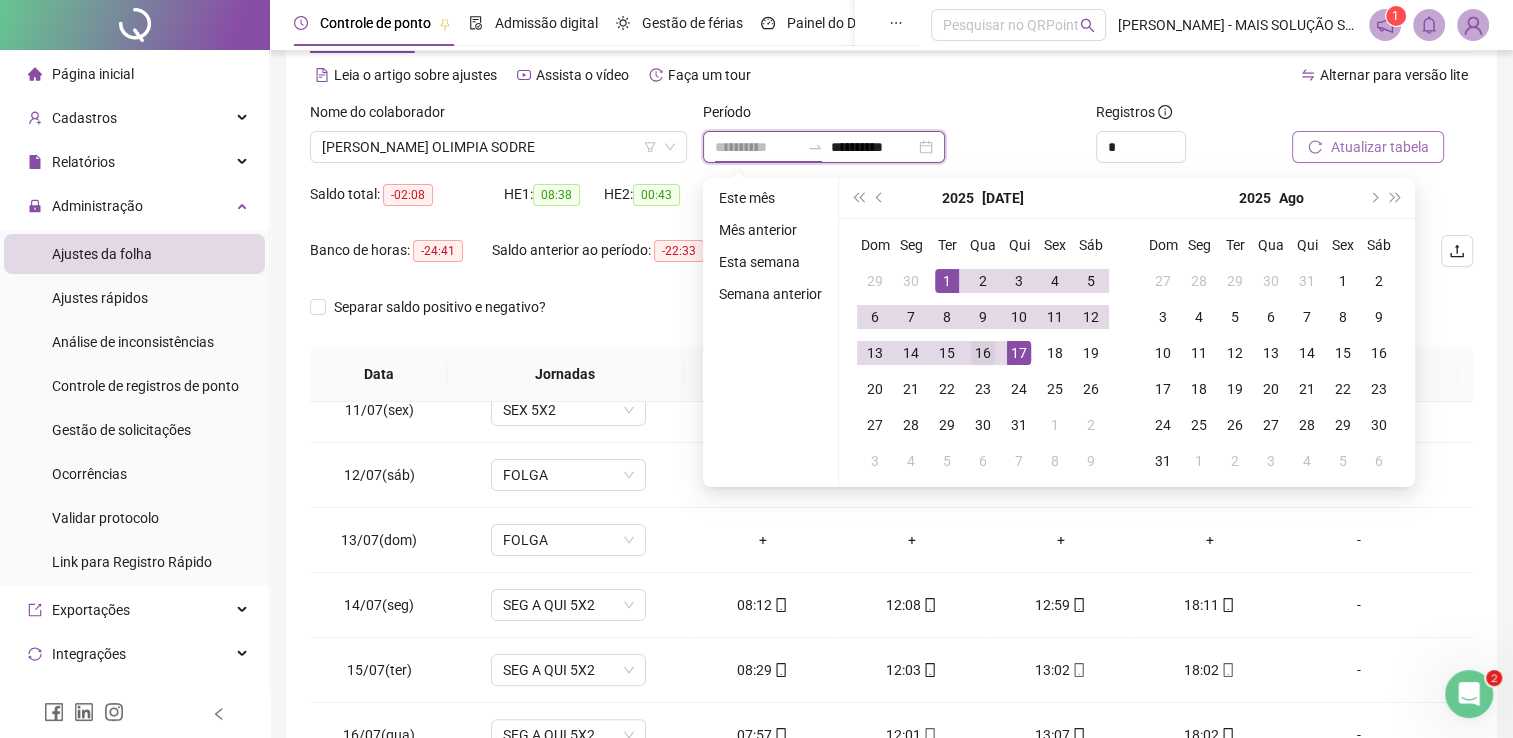 type on "**********" 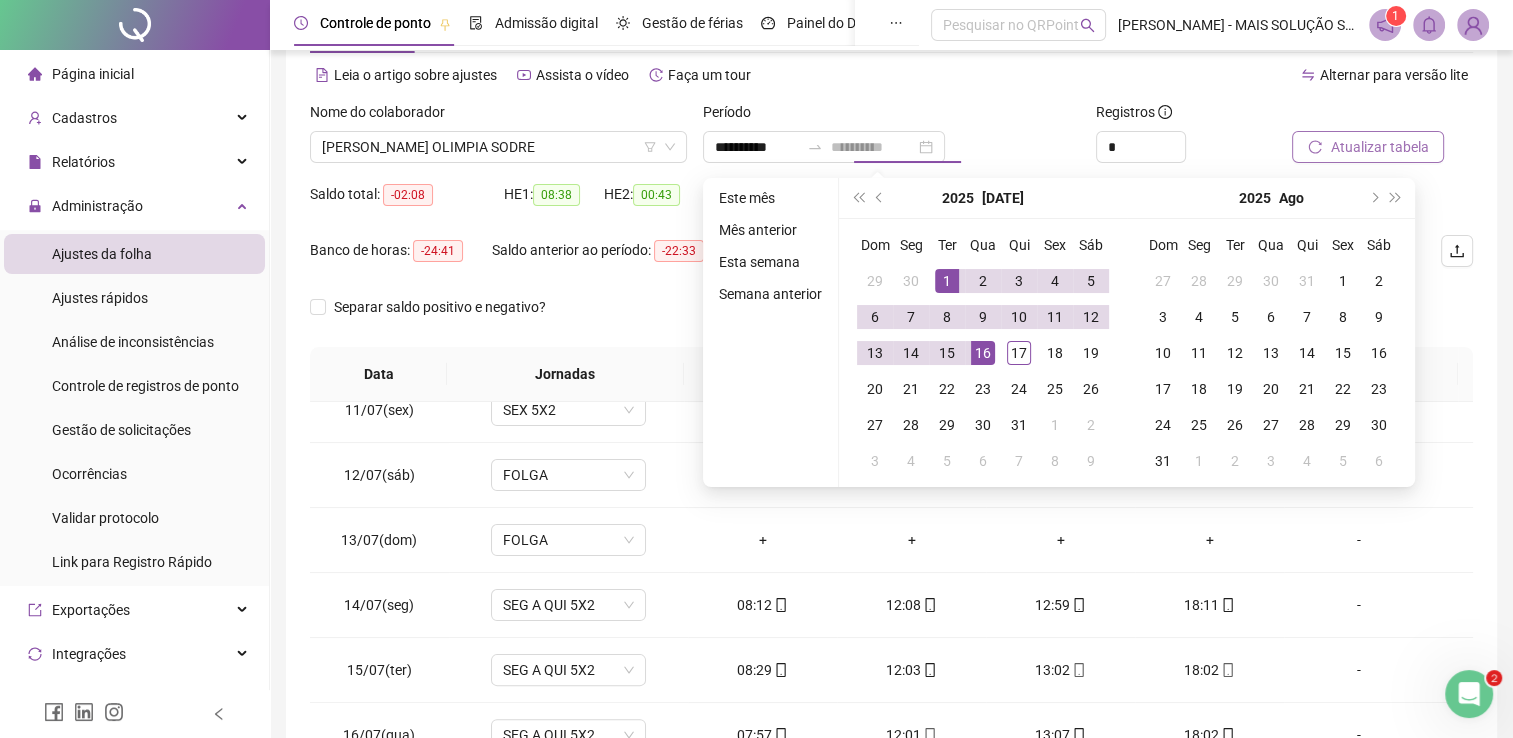 click on "16" at bounding box center [983, 353] 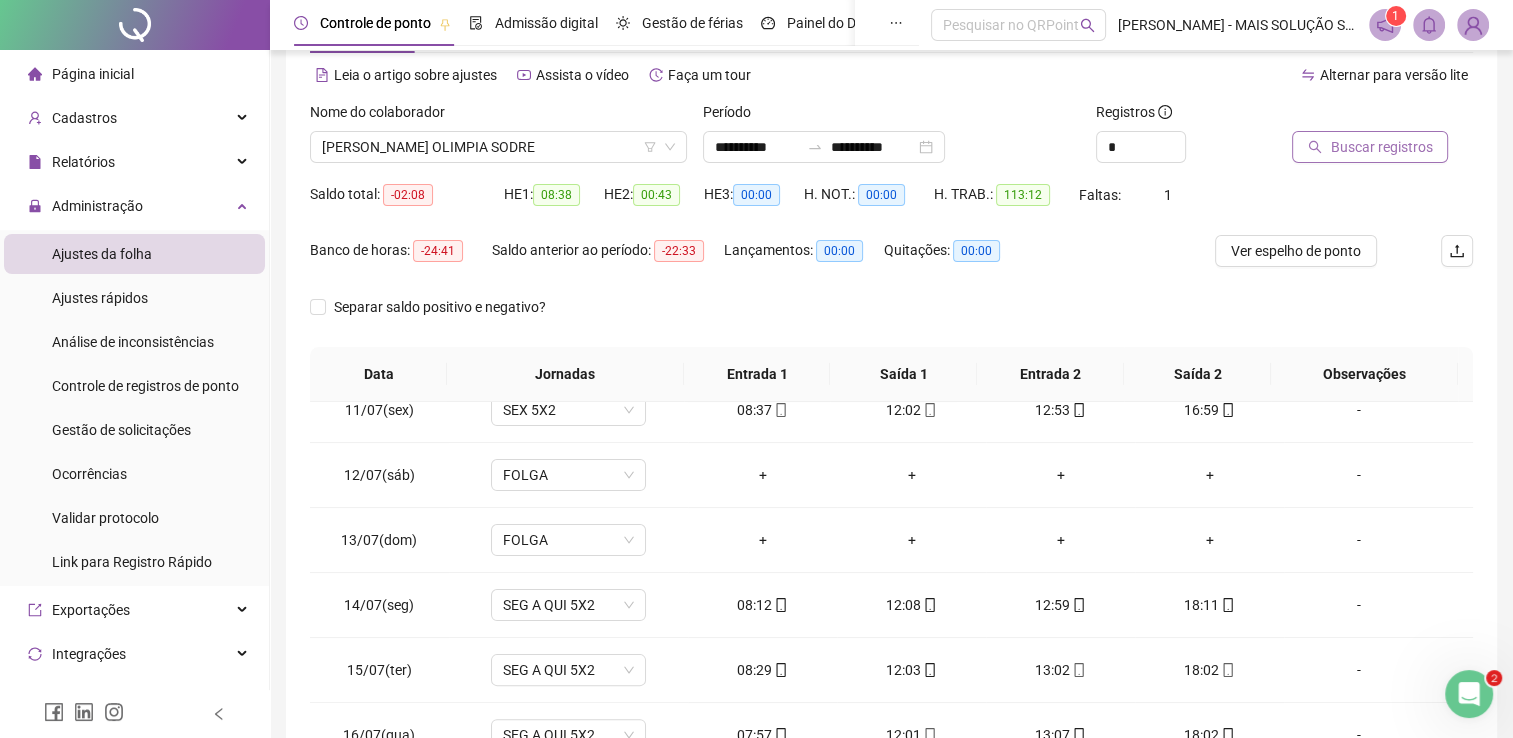 click on "Buscar registros" at bounding box center (1370, 147) 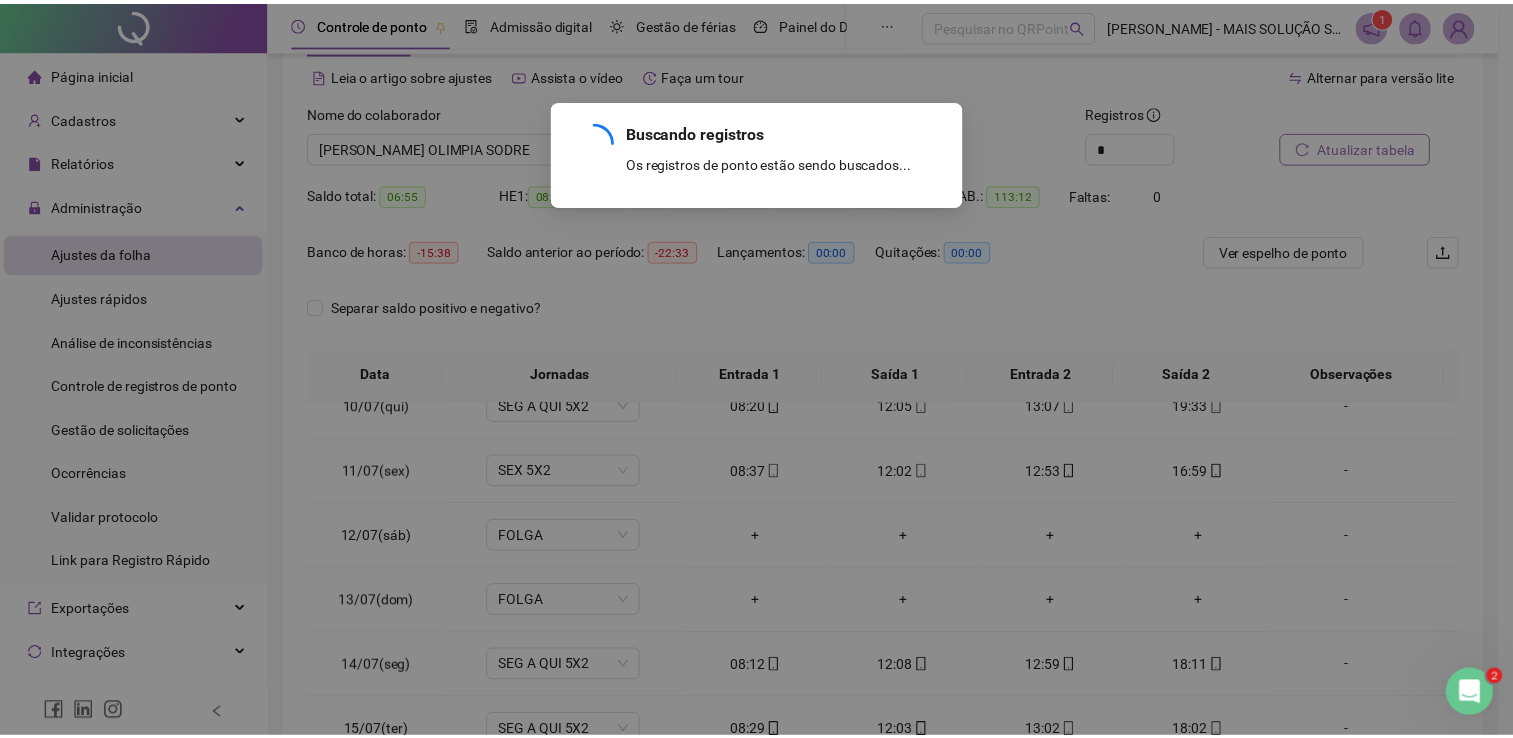 scroll, scrollTop: 609, scrollLeft: 0, axis: vertical 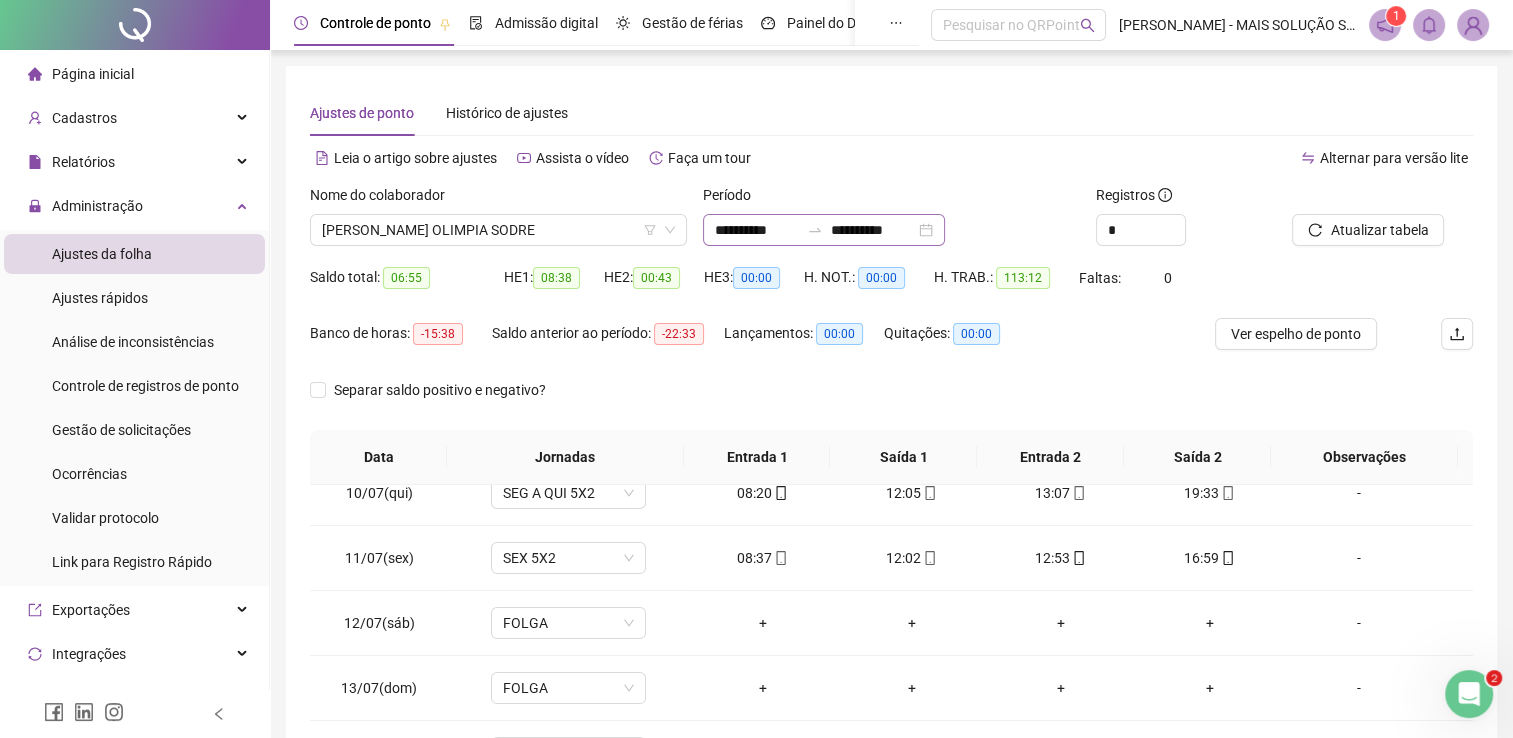 click on "**********" at bounding box center (824, 230) 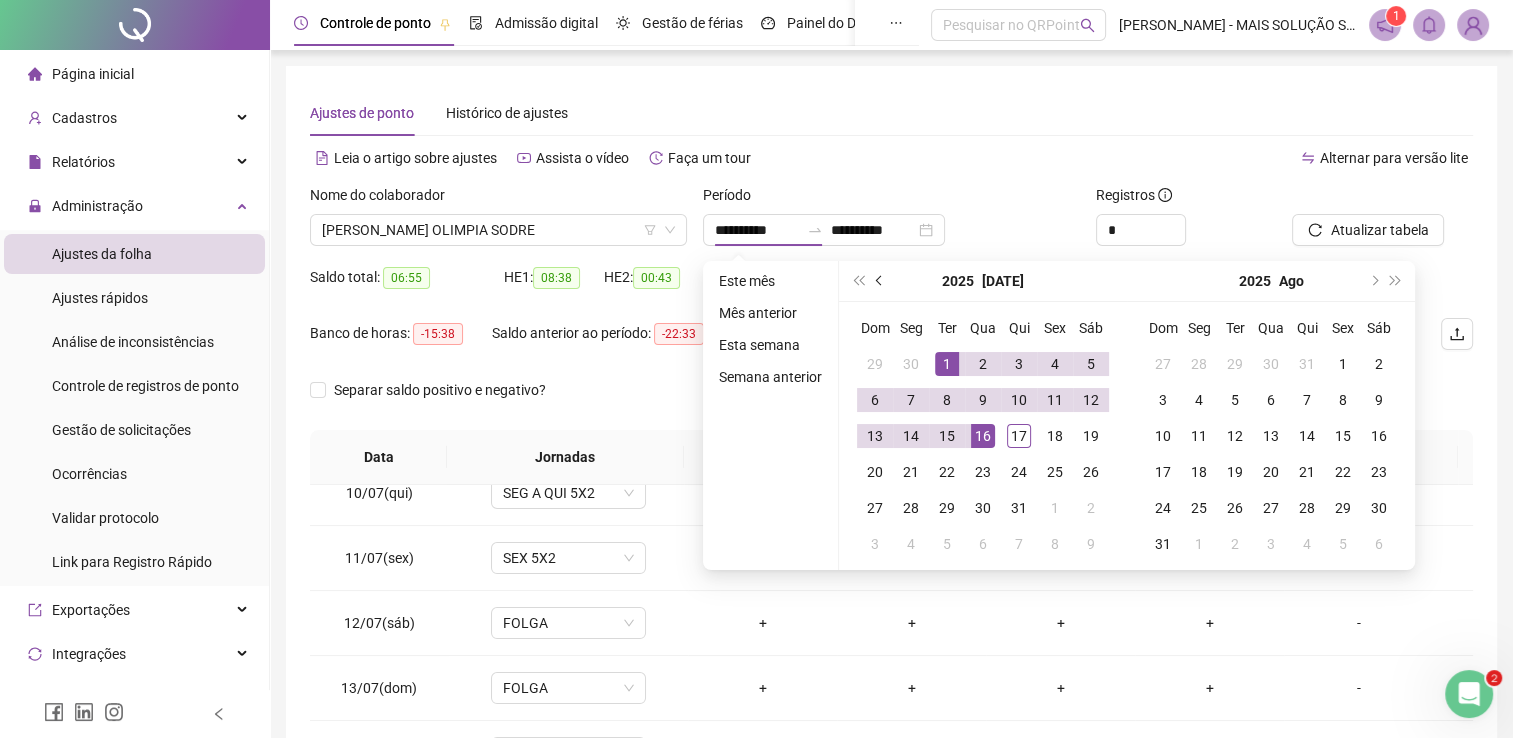 click at bounding box center [880, 281] 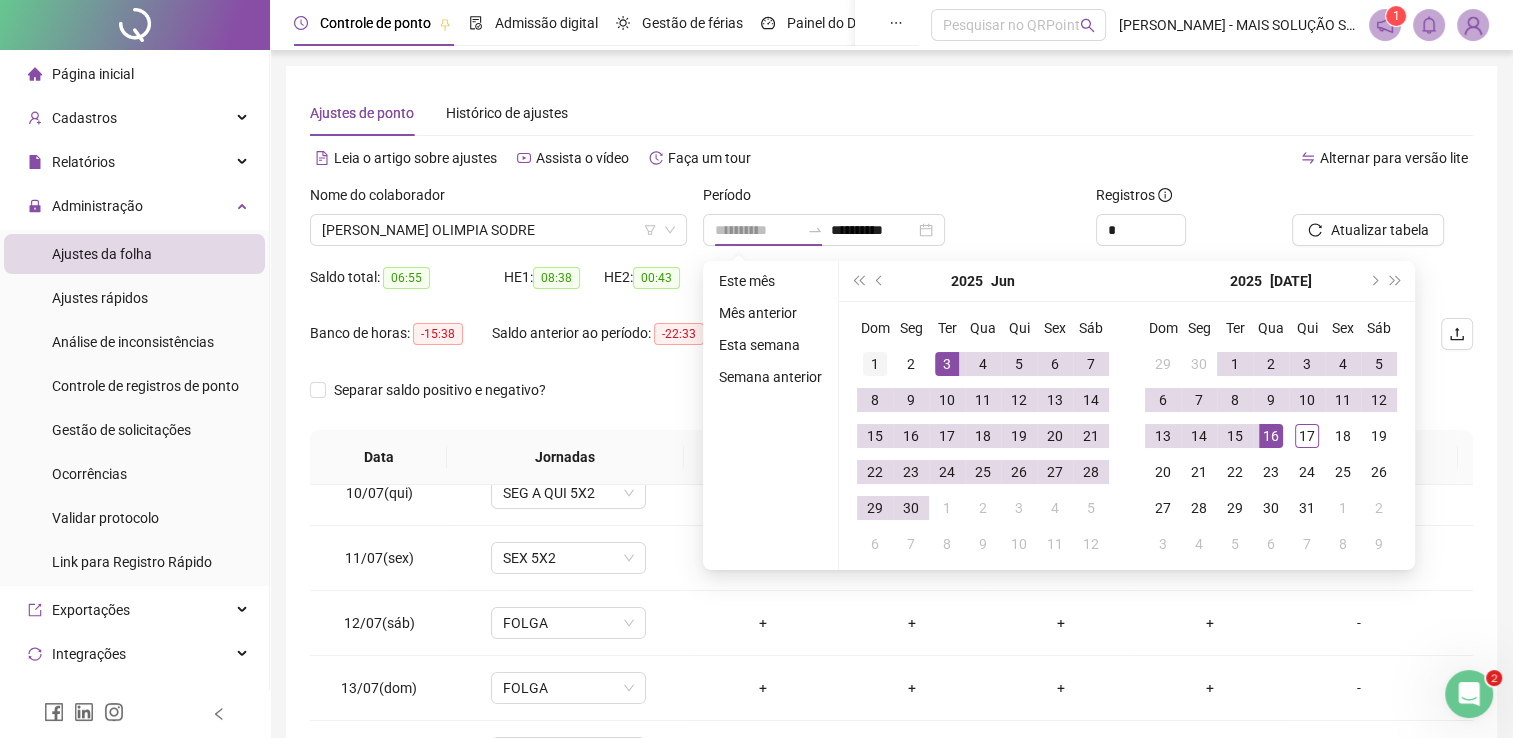 type on "**********" 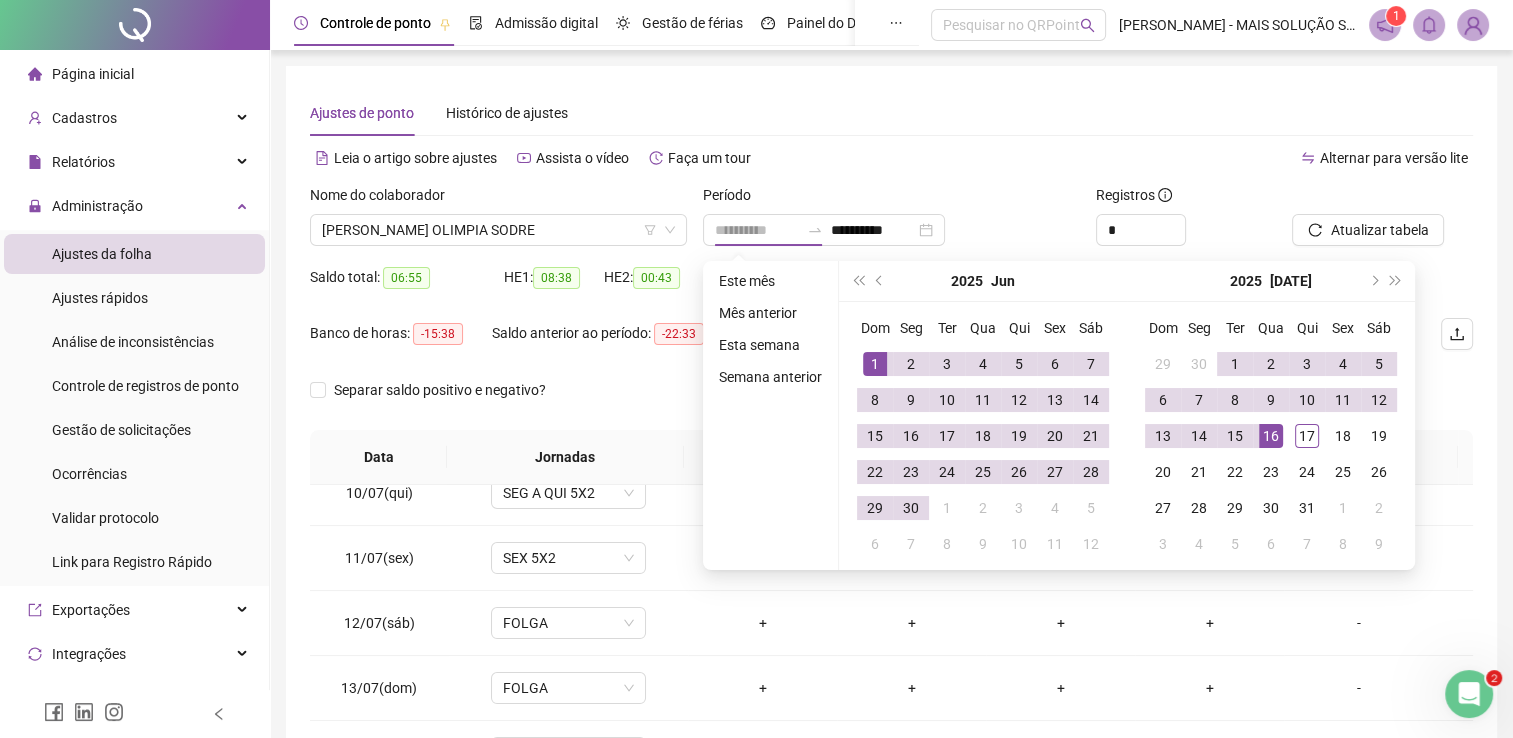 click on "1" at bounding box center [875, 364] 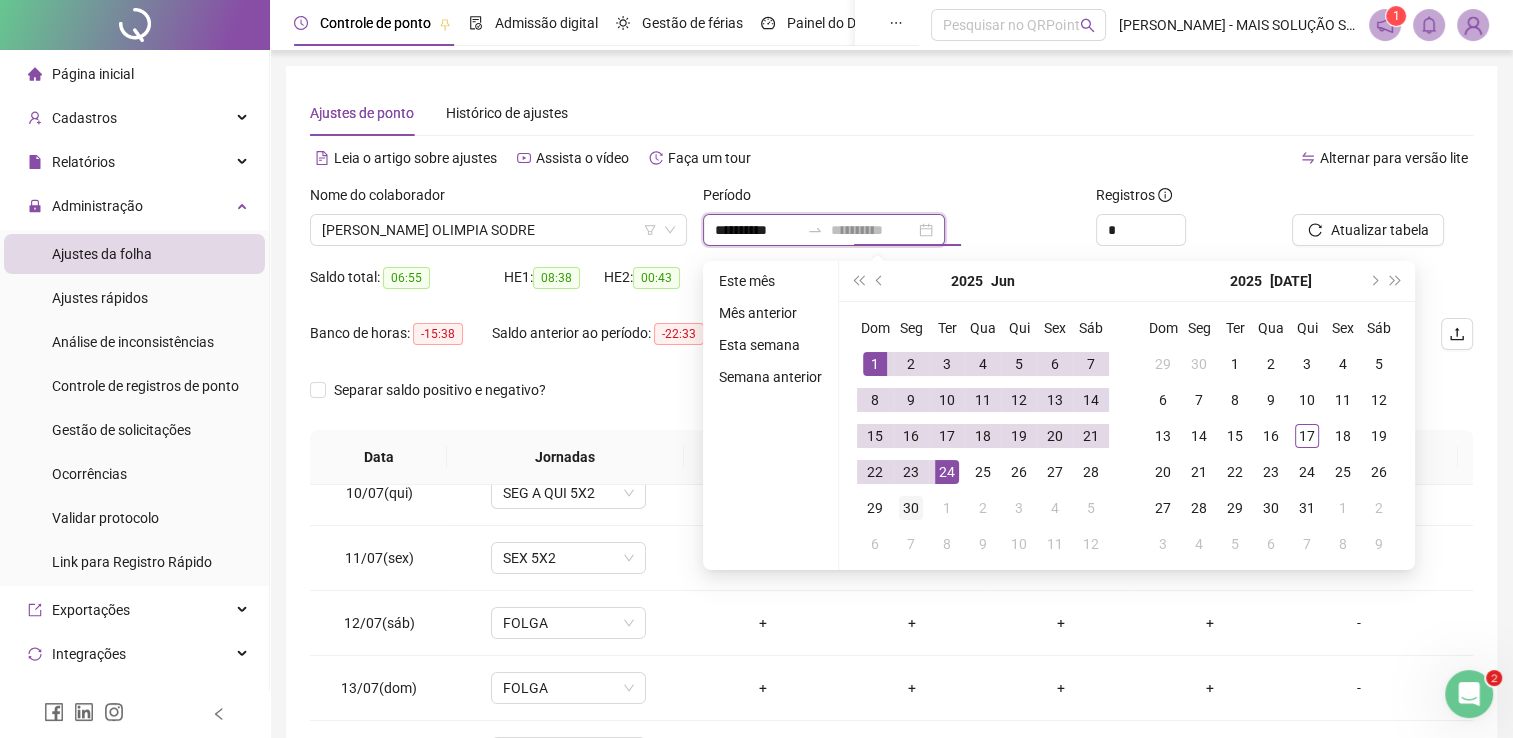 type on "**********" 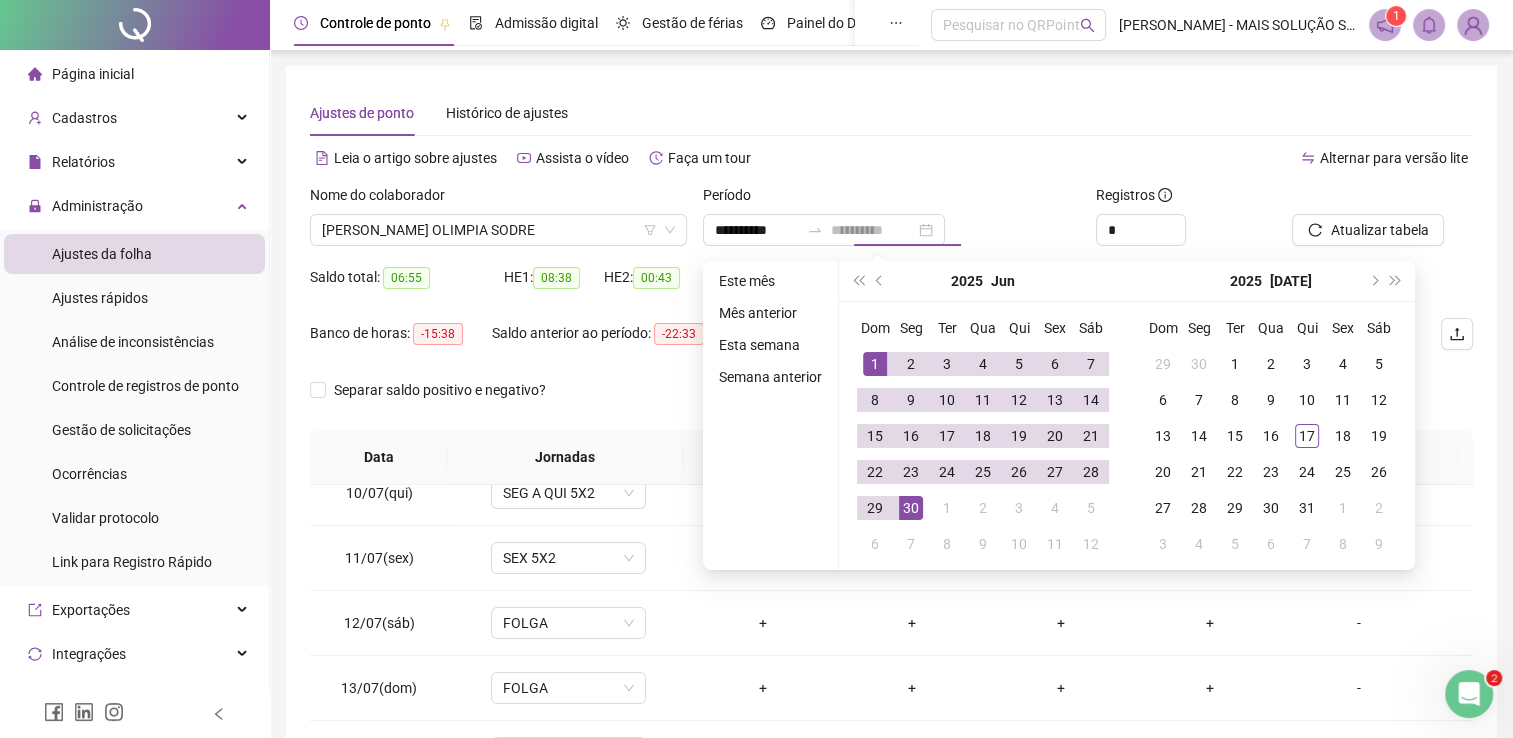 click on "30" at bounding box center [911, 508] 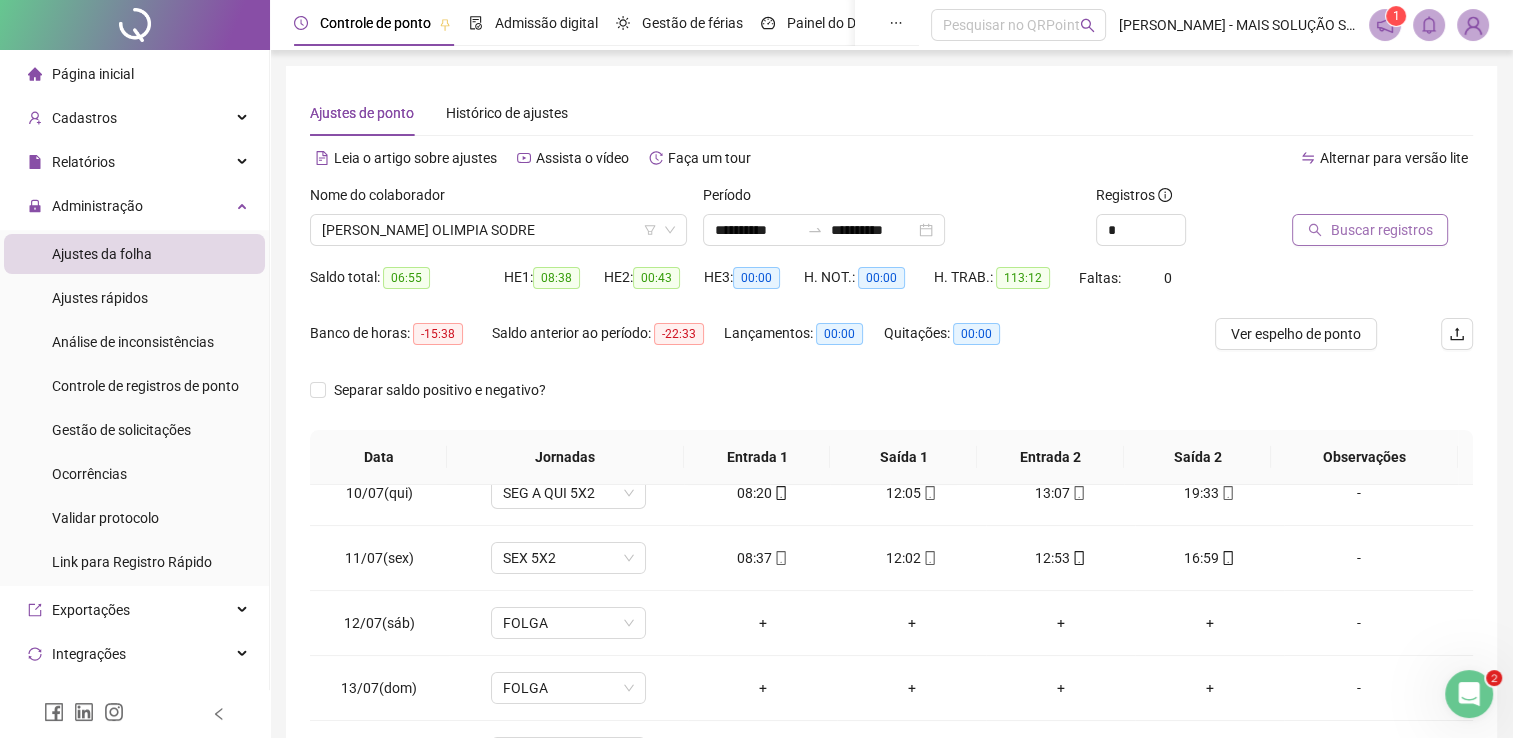 click on "Buscar registros" at bounding box center (1381, 230) 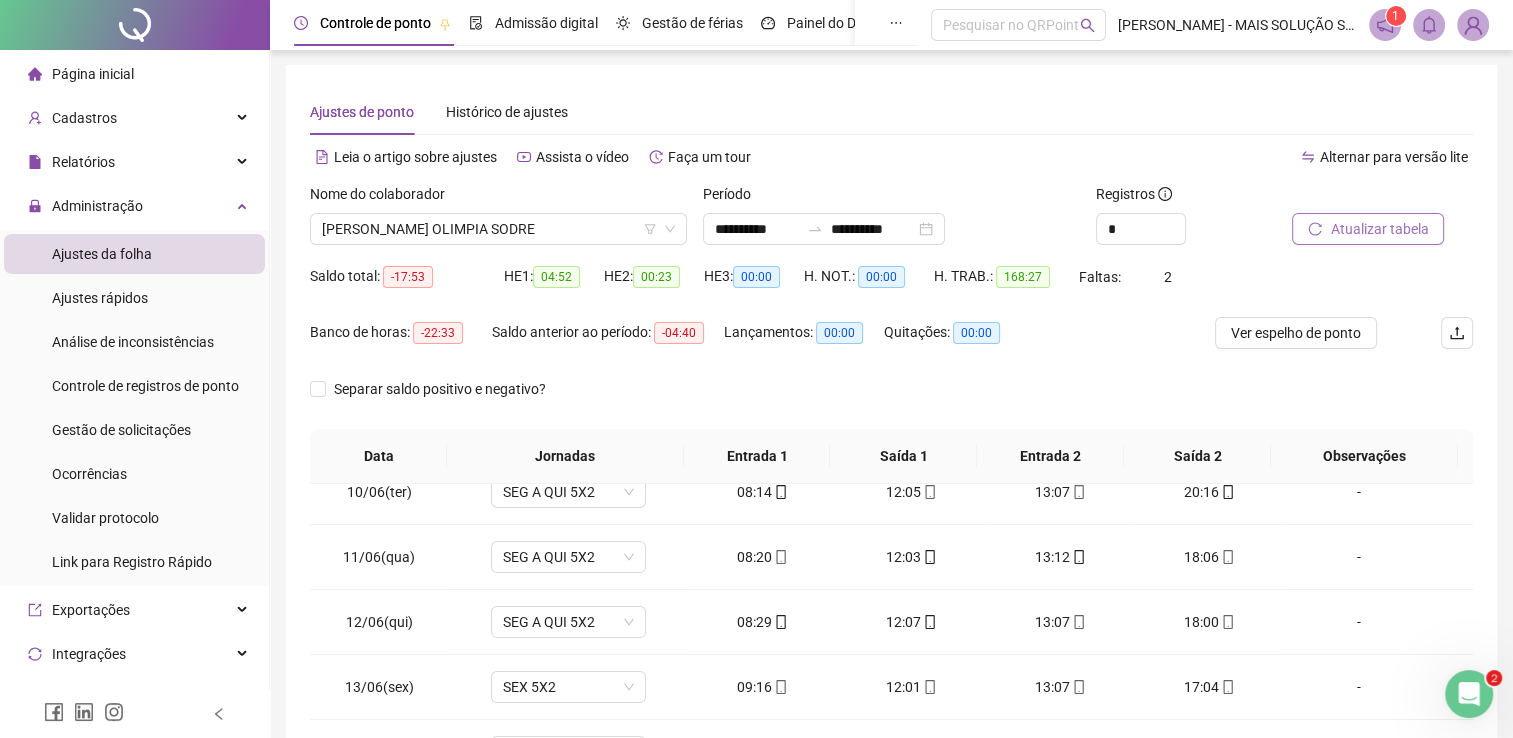 scroll, scrollTop: 200, scrollLeft: 0, axis: vertical 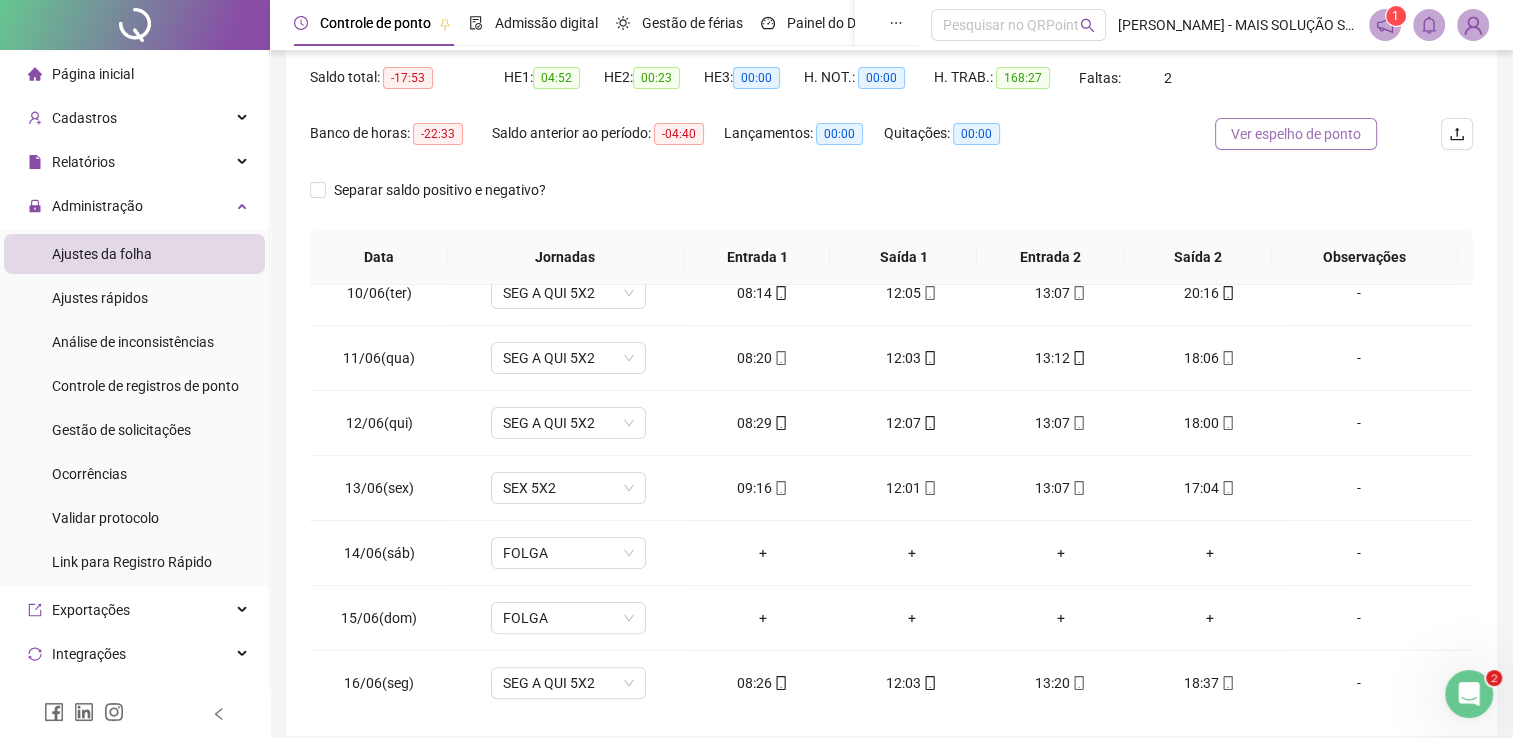 click on "Ver espelho de ponto" at bounding box center (1296, 134) 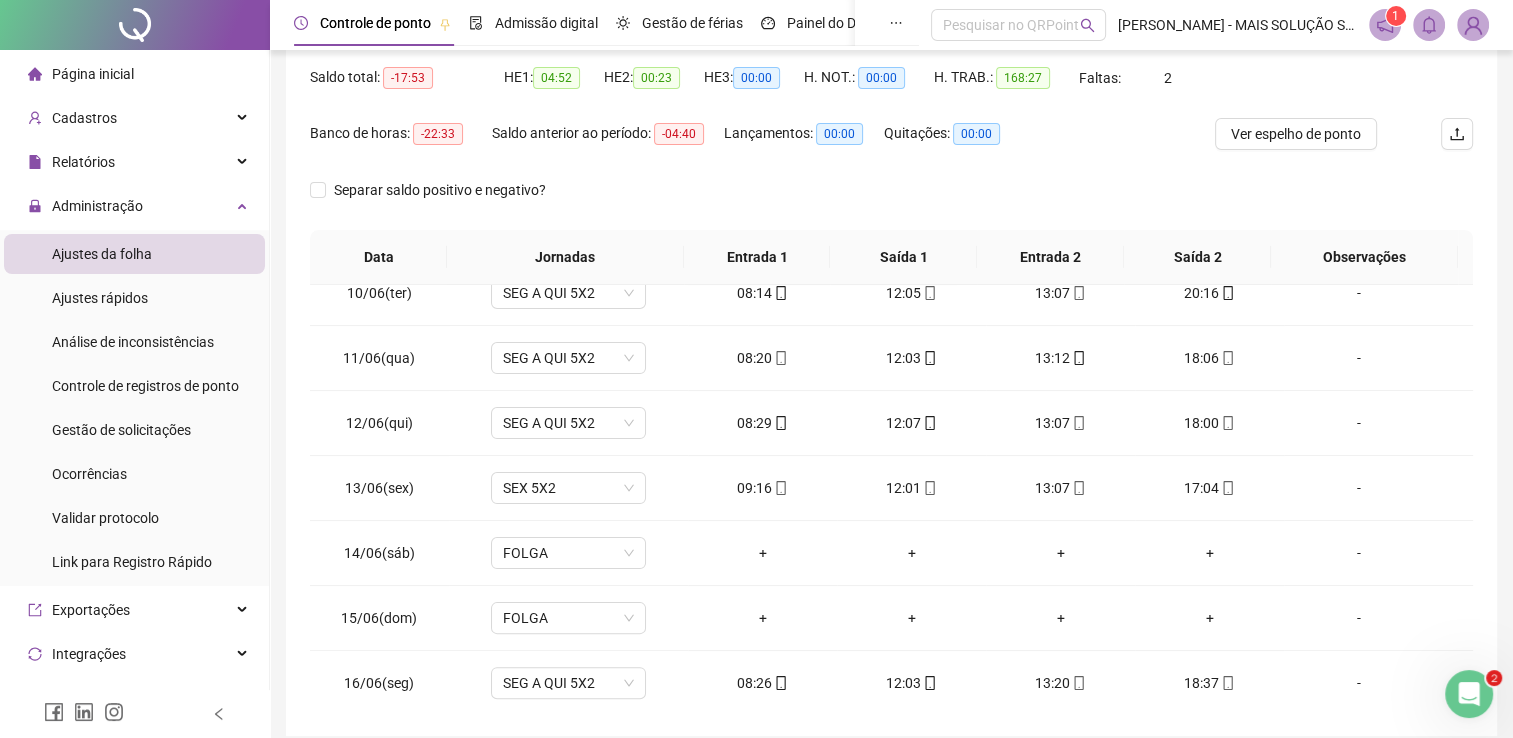 scroll, scrollTop: 283, scrollLeft: 0, axis: vertical 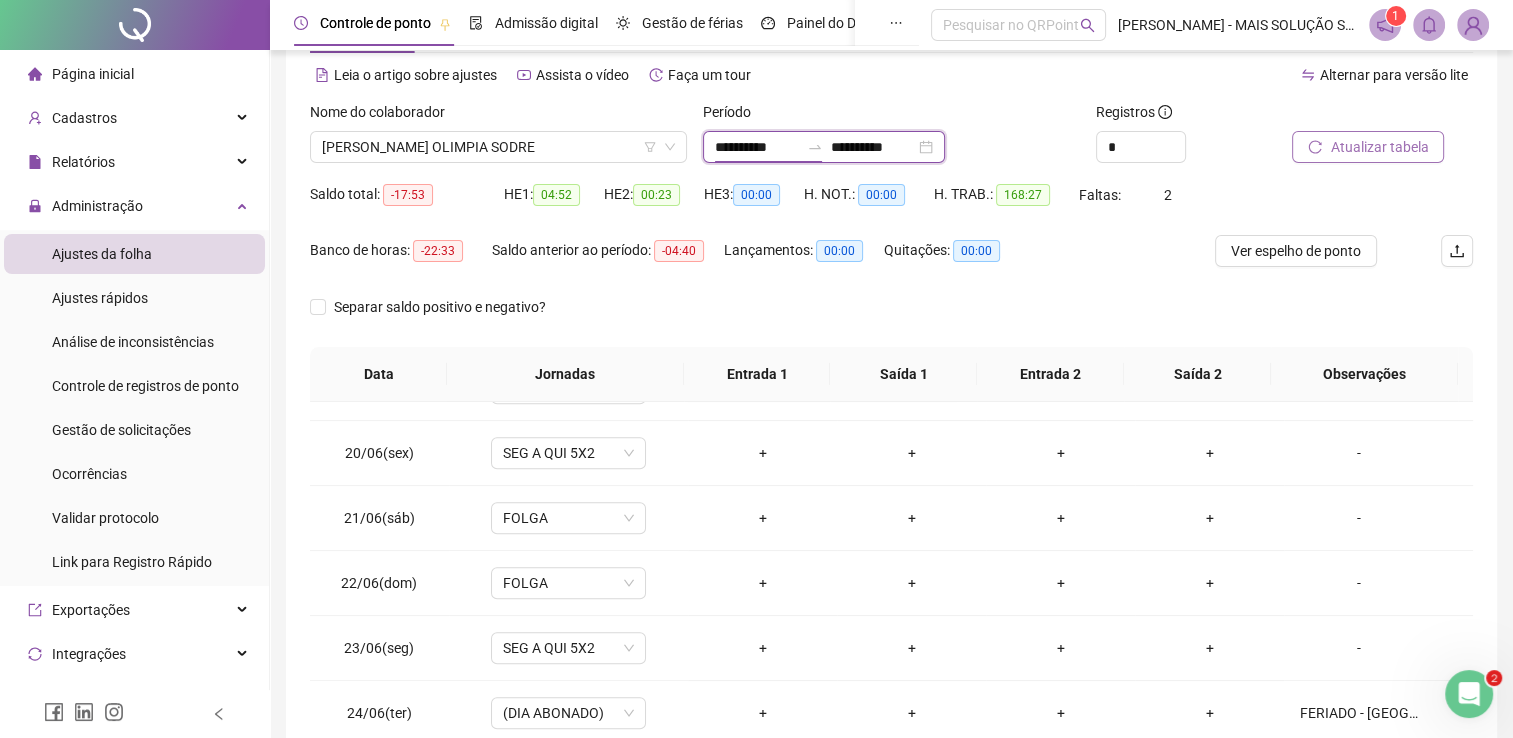 click on "**********" at bounding box center [757, 147] 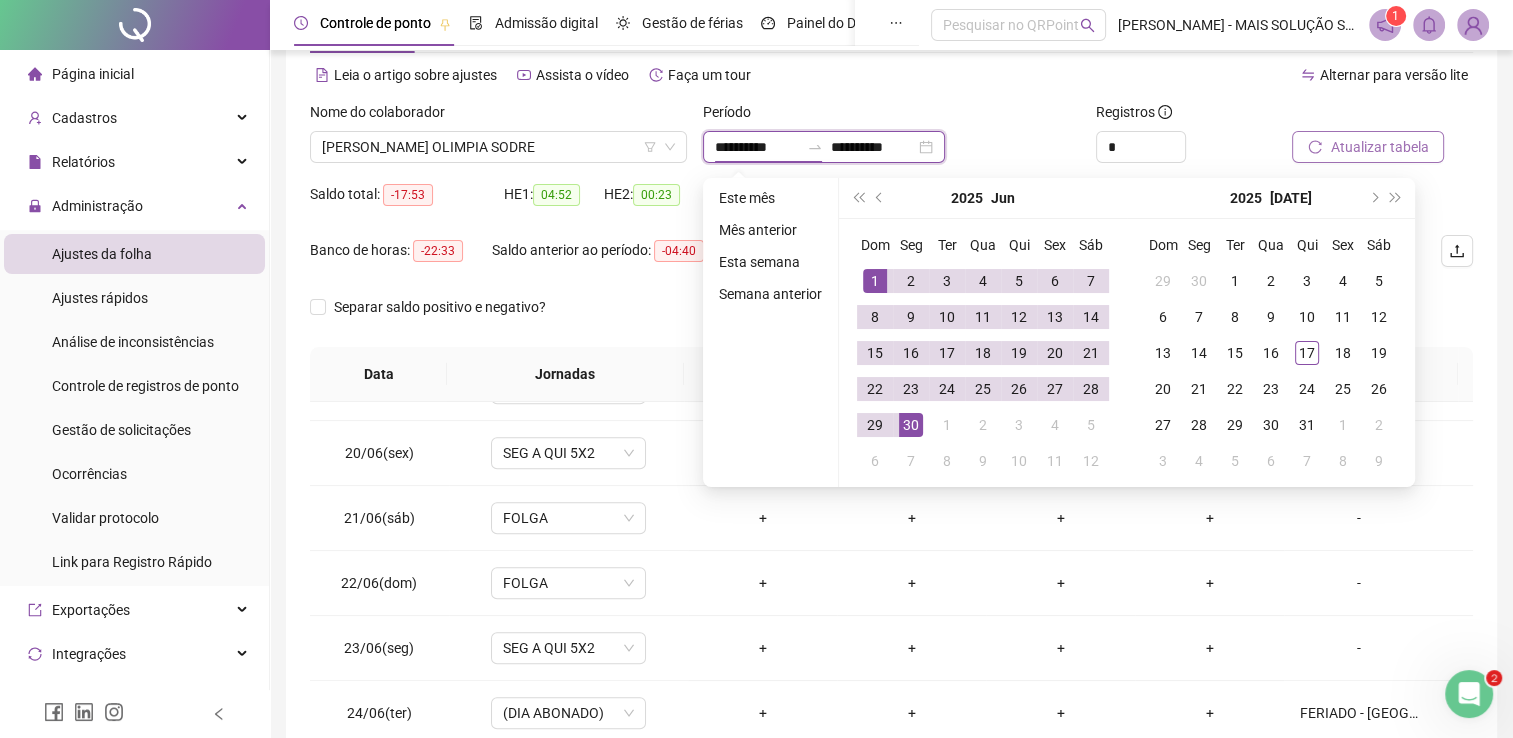 type on "**********" 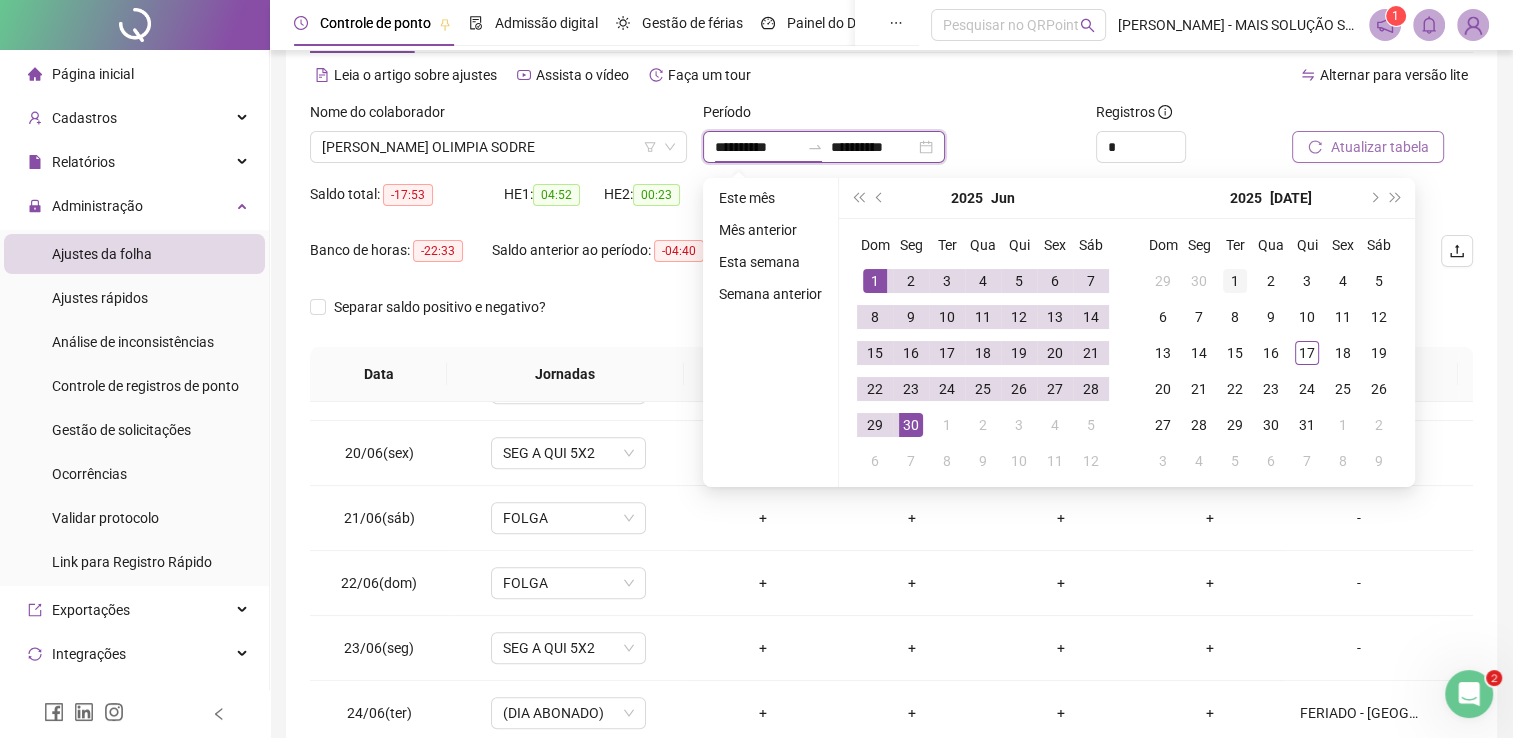 type on "**********" 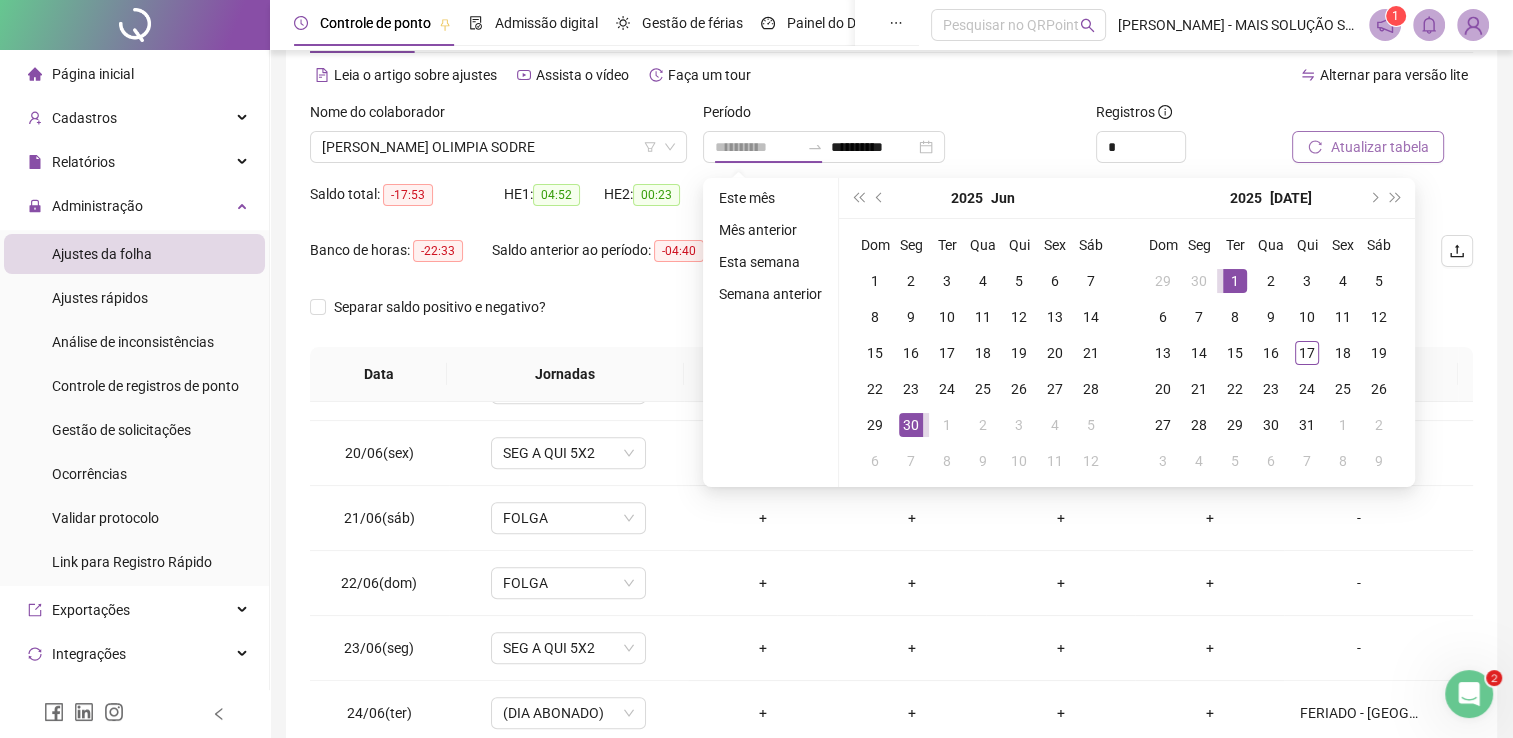 click on "1" at bounding box center [1235, 281] 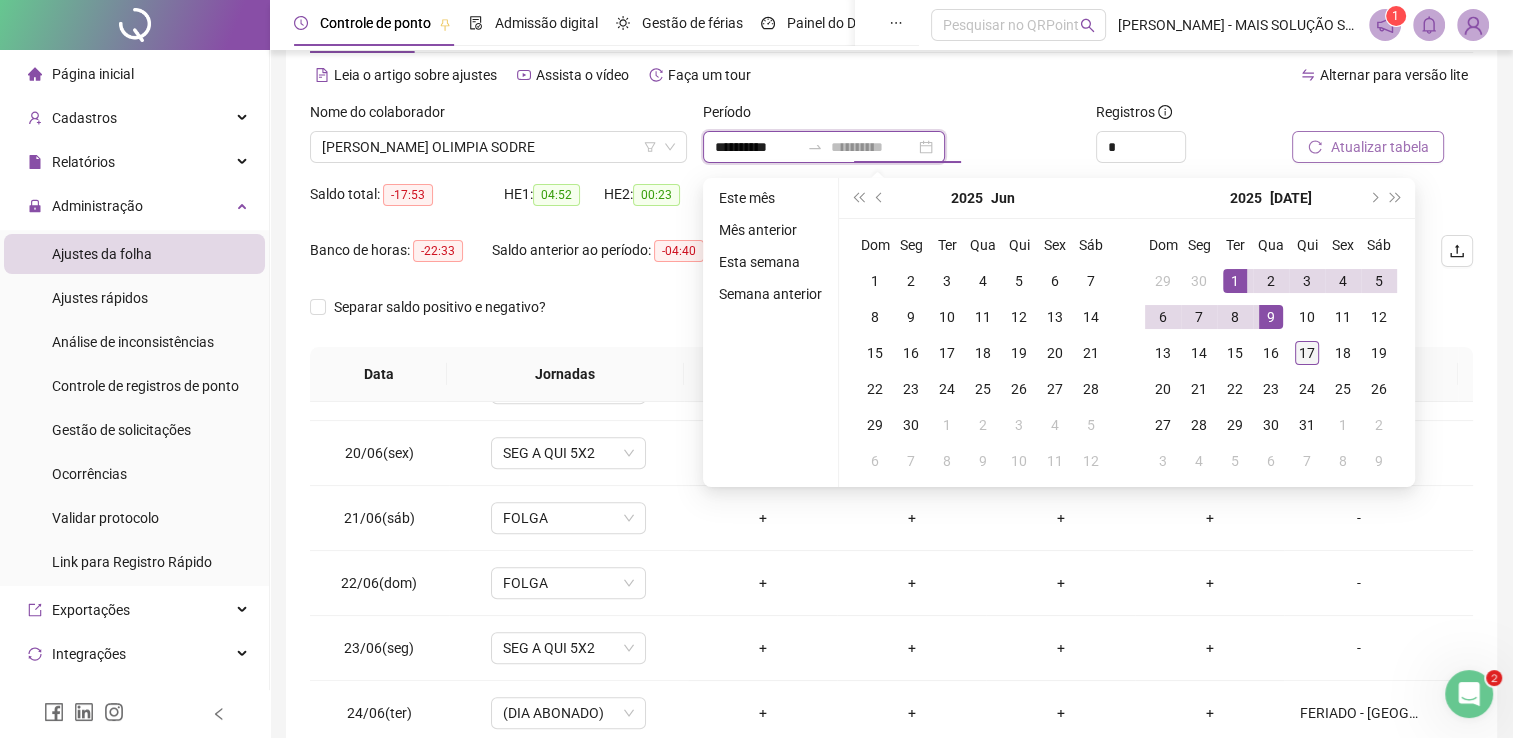 type on "**********" 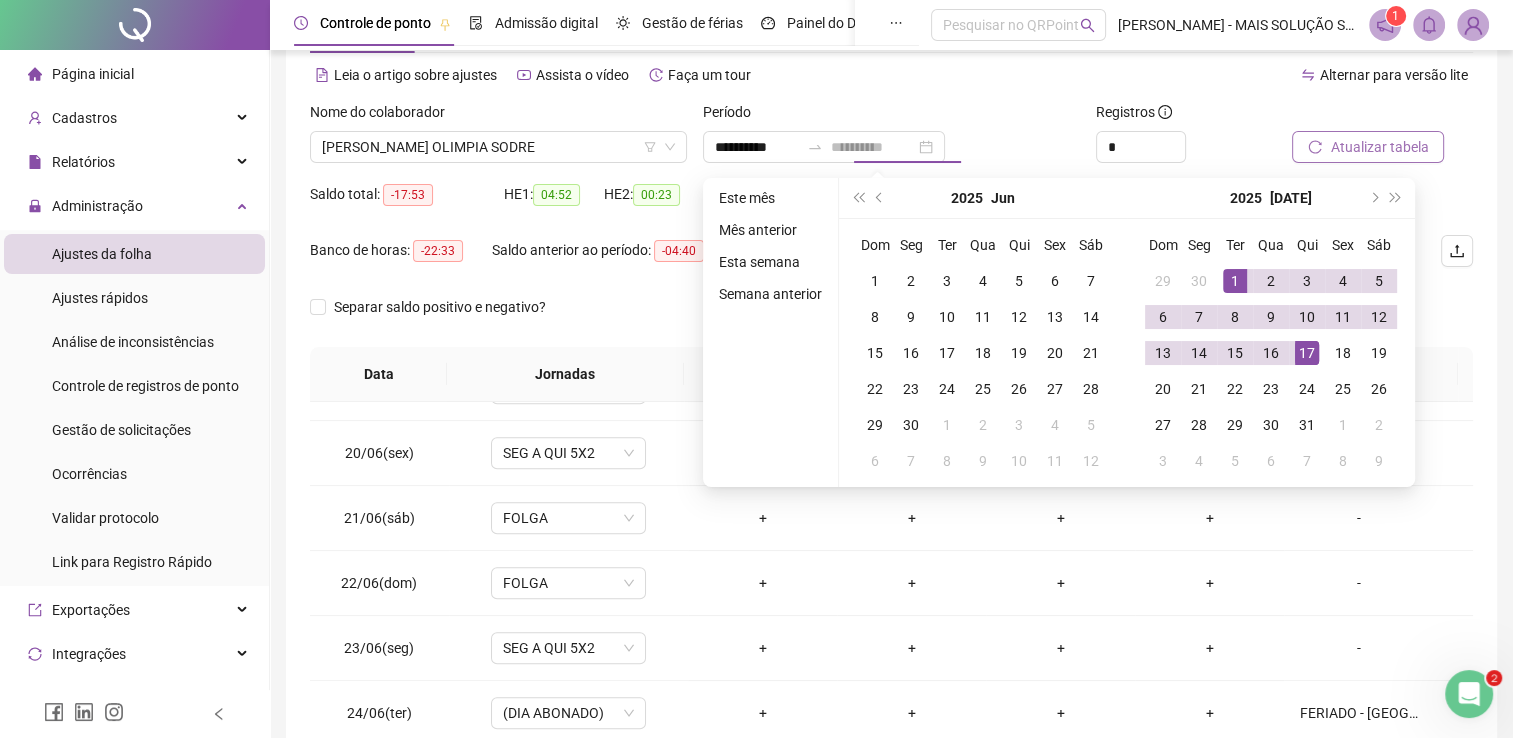 drag, startPoint x: 1304, startPoint y: 347, endPoint x: 1337, endPoint y: 275, distance: 79.20227 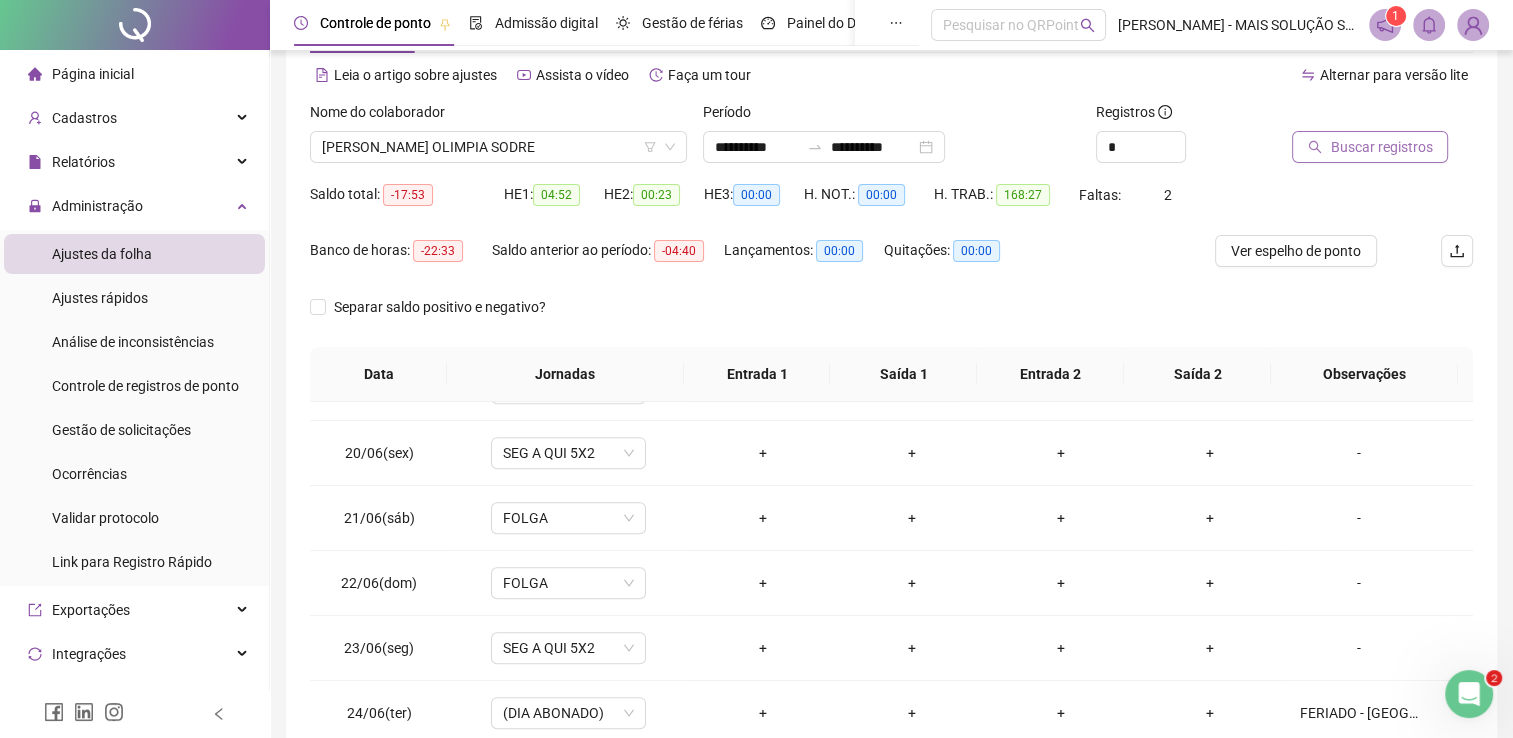 click on "Buscar registros" at bounding box center [1381, 147] 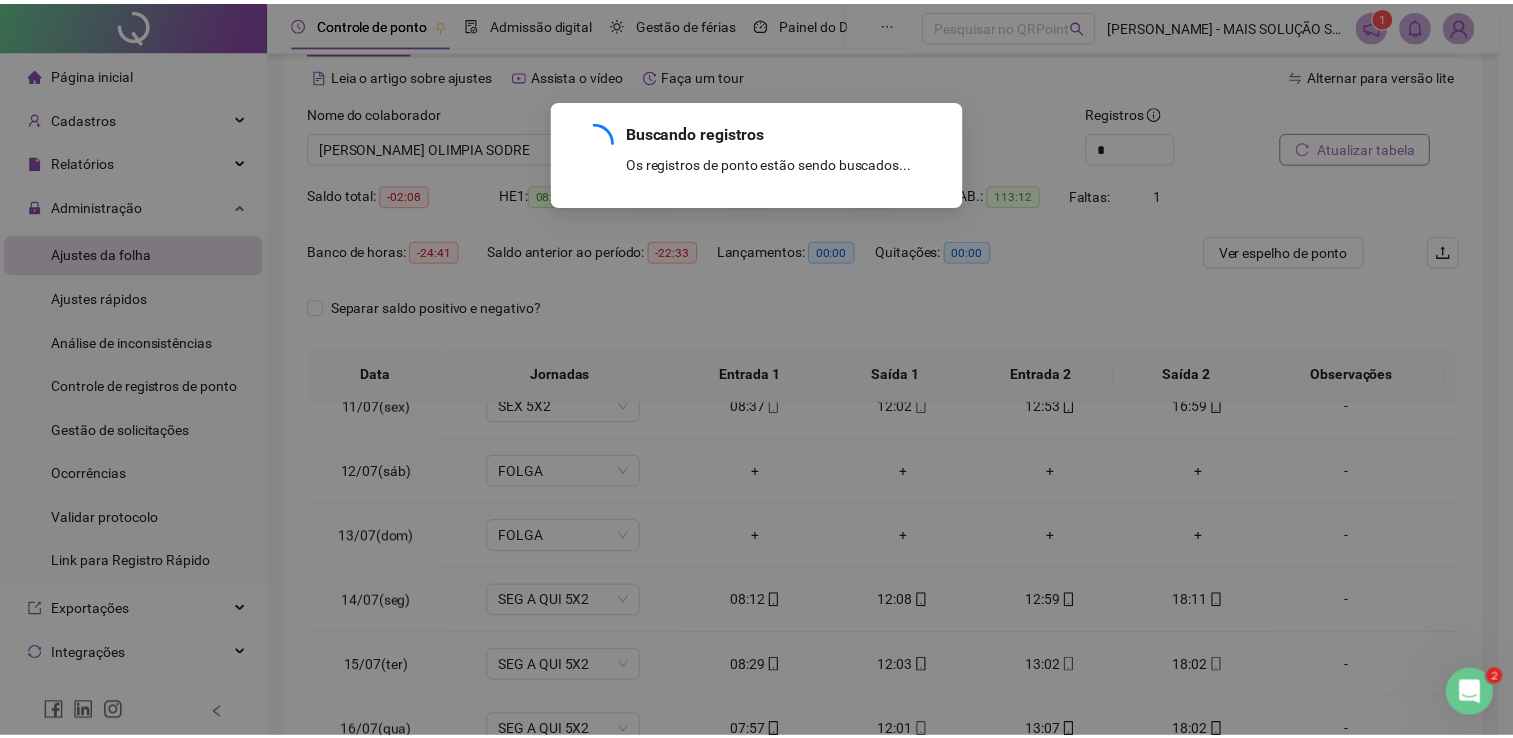 scroll, scrollTop: 674, scrollLeft: 0, axis: vertical 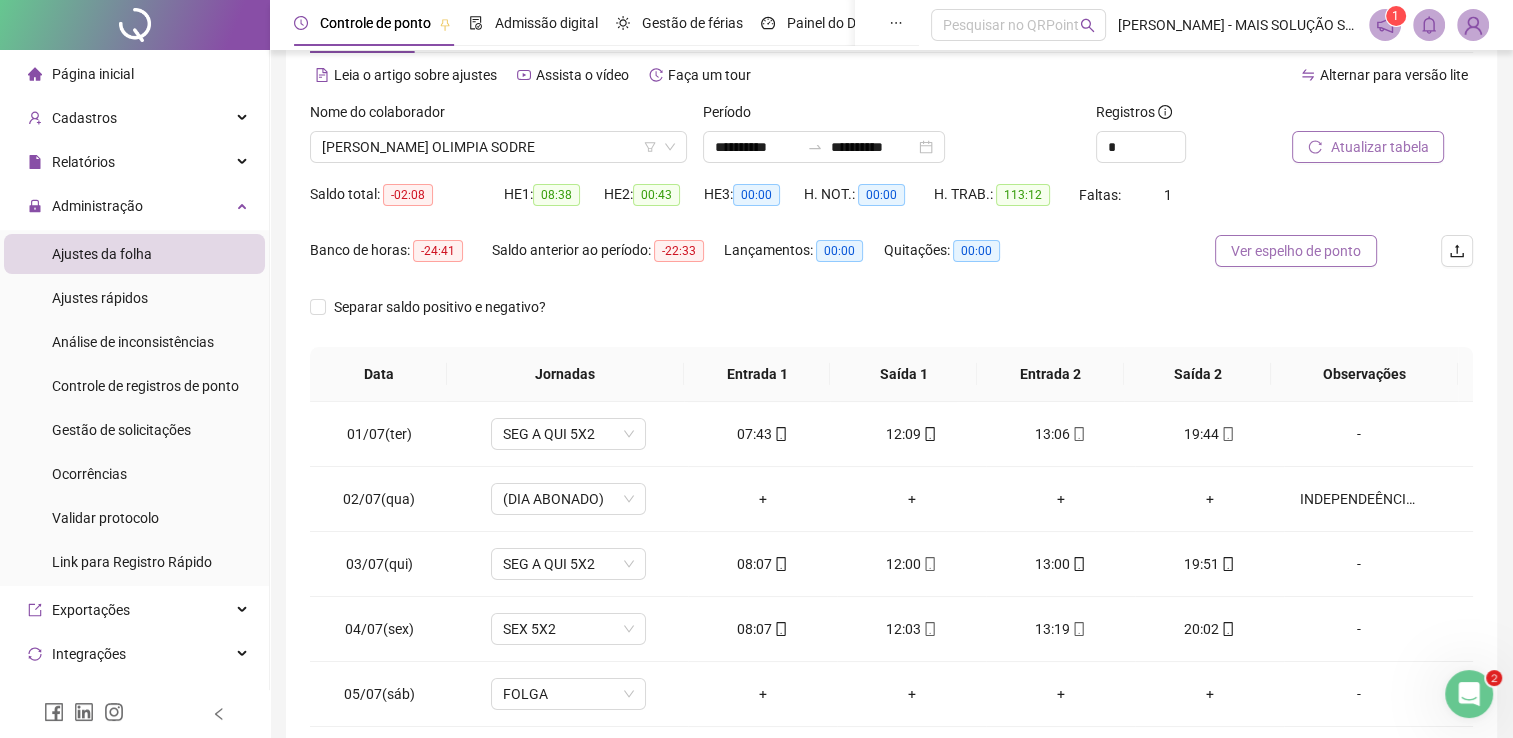 click on "Ver espelho de ponto" at bounding box center [1296, 251] 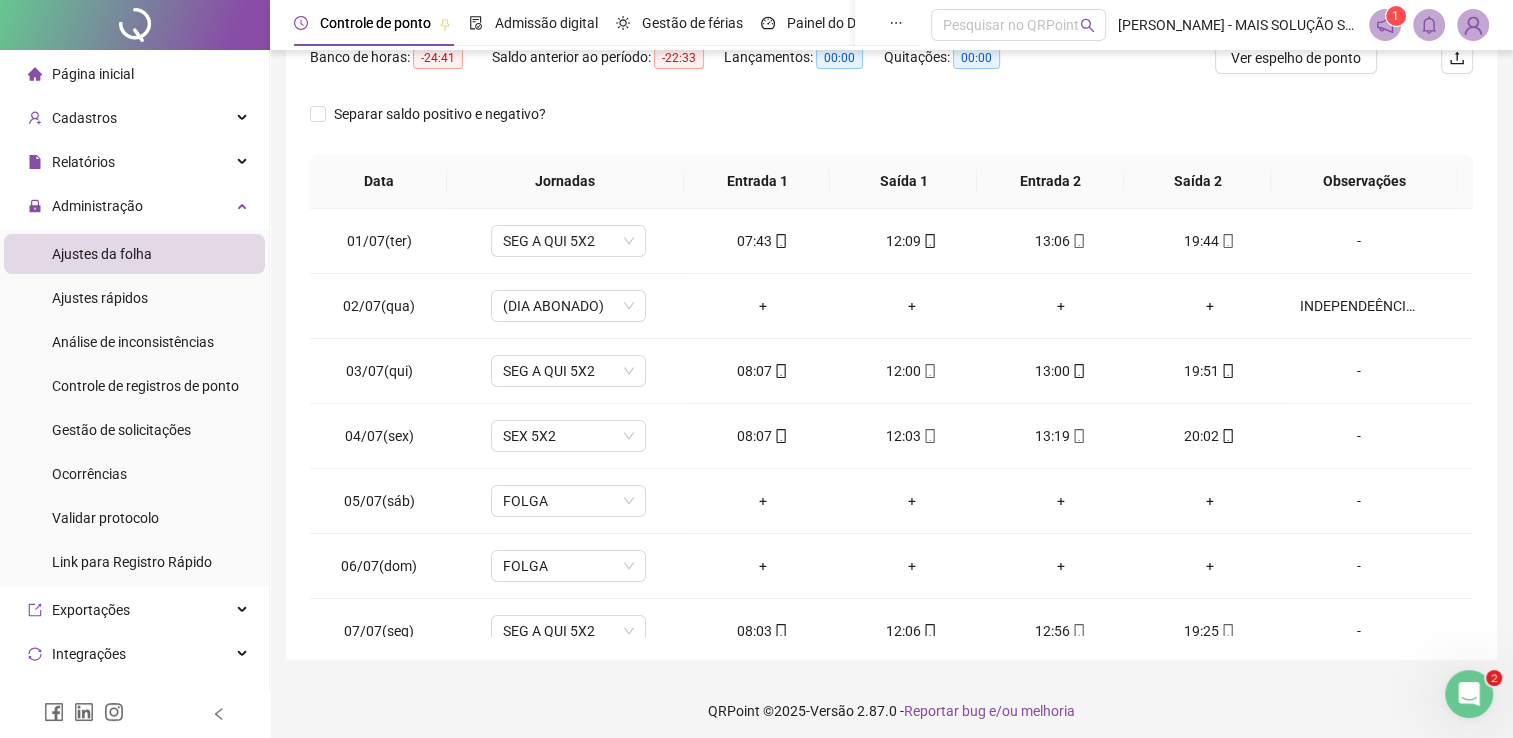 scroll, scrollTop: 283, scrollLeft: 0, axis: vertical 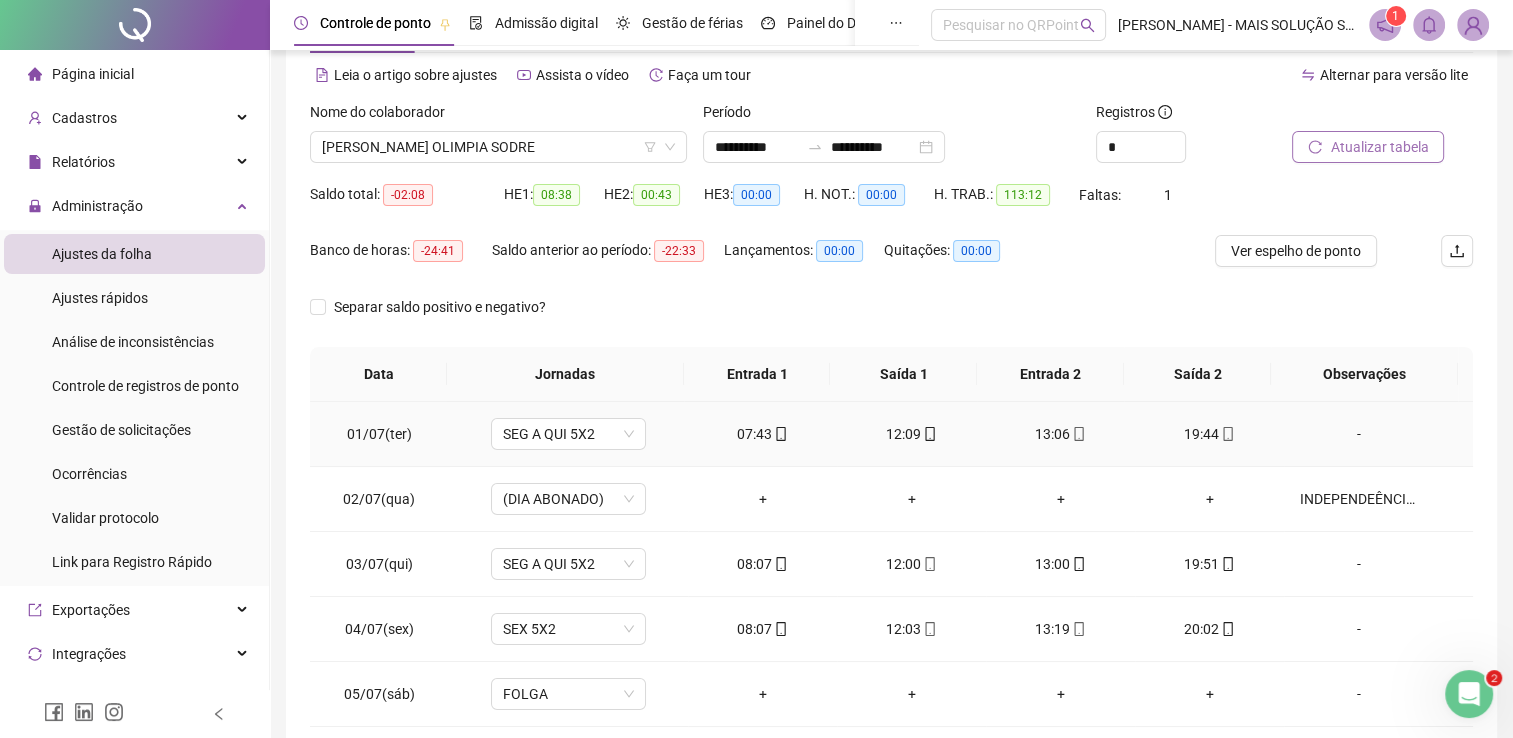 click 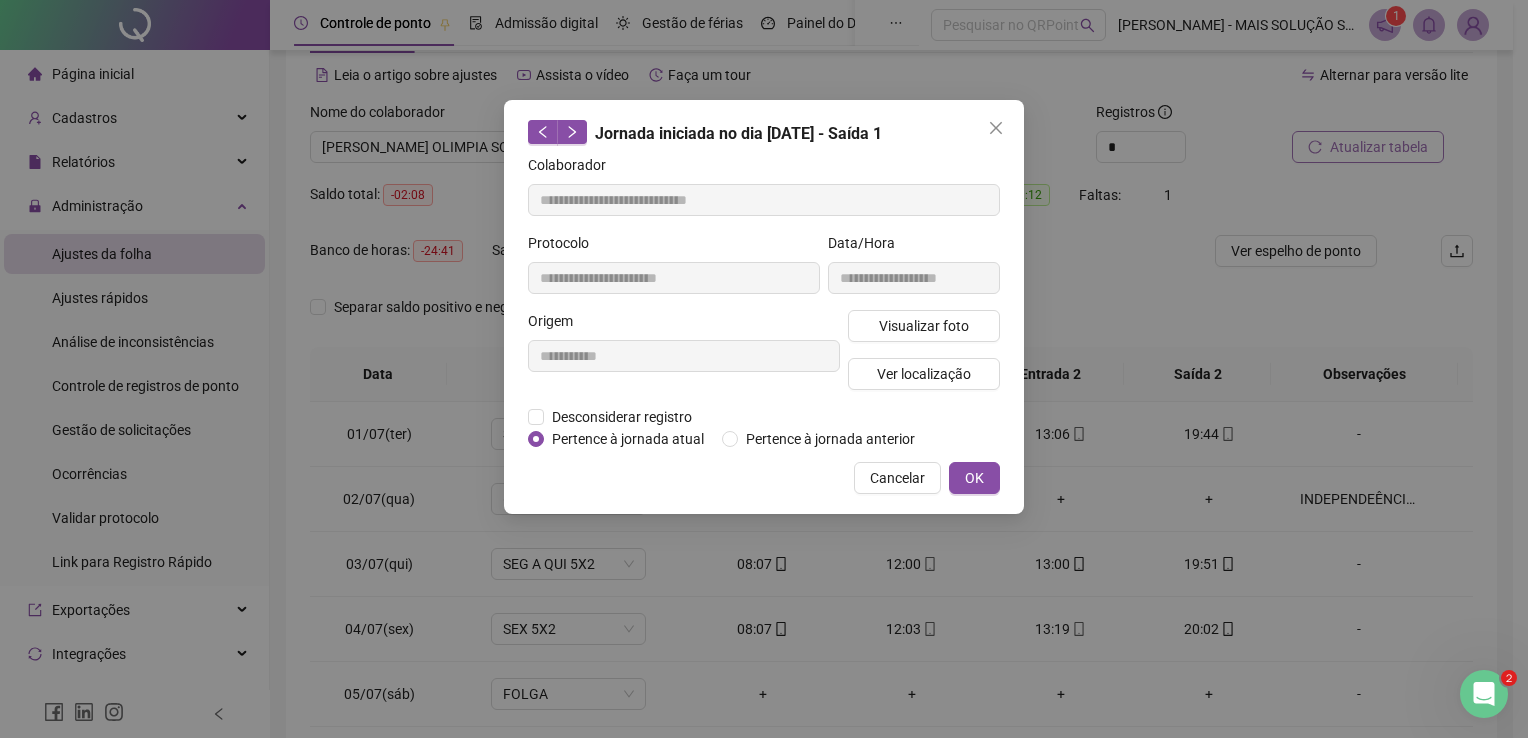 type on "**********" 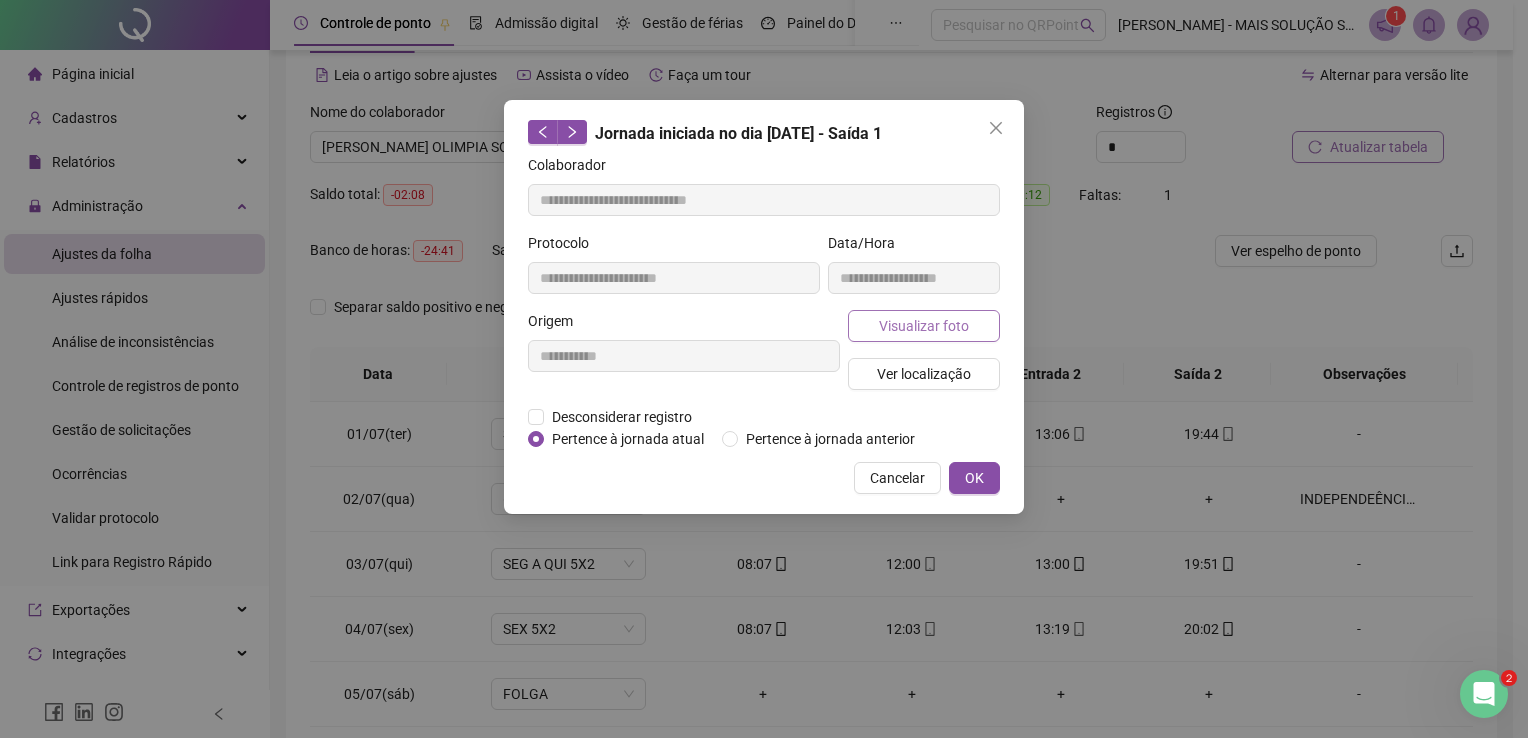 click on "Visualizar foto" at bounding box center [924, 326] 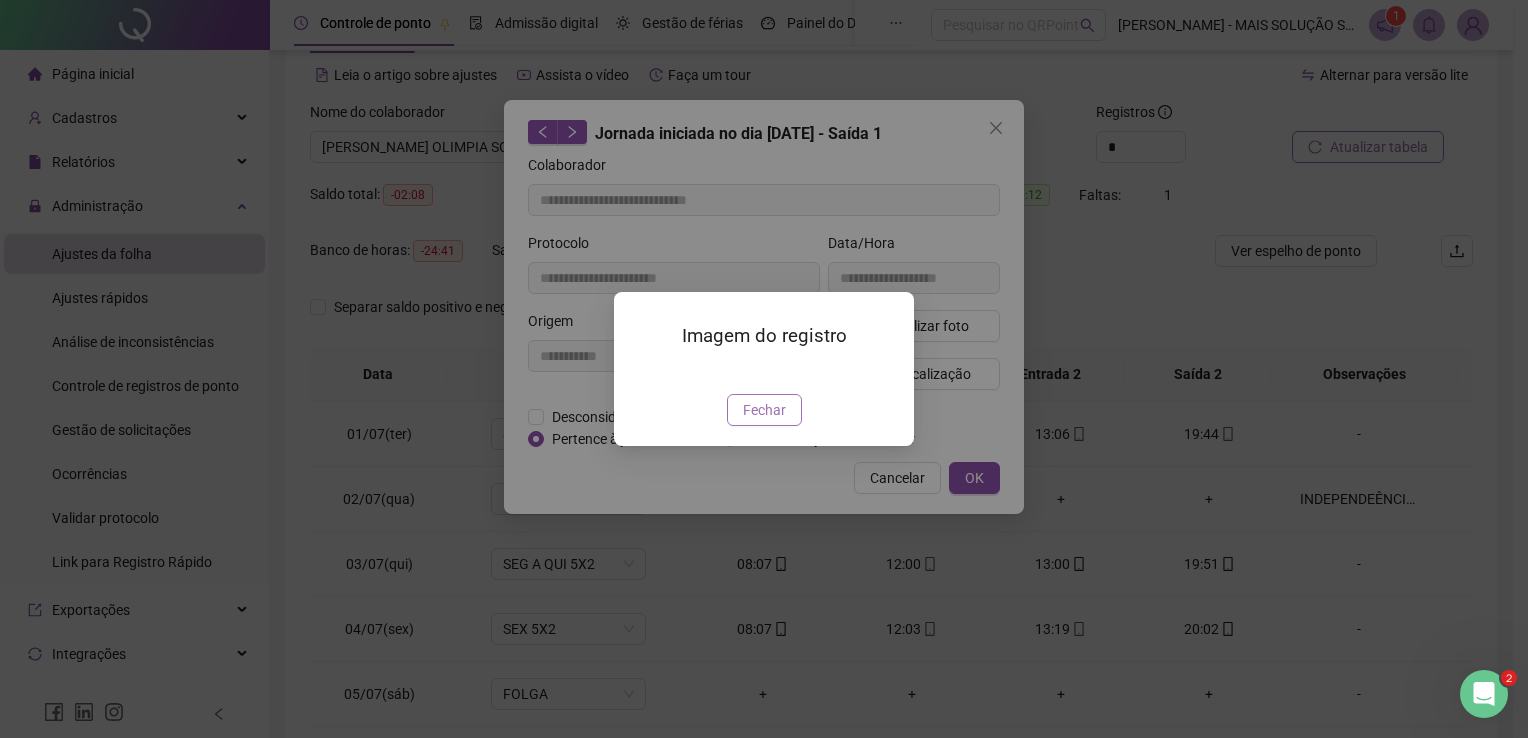 click on "Fechar" at bounding box center (764, 410) 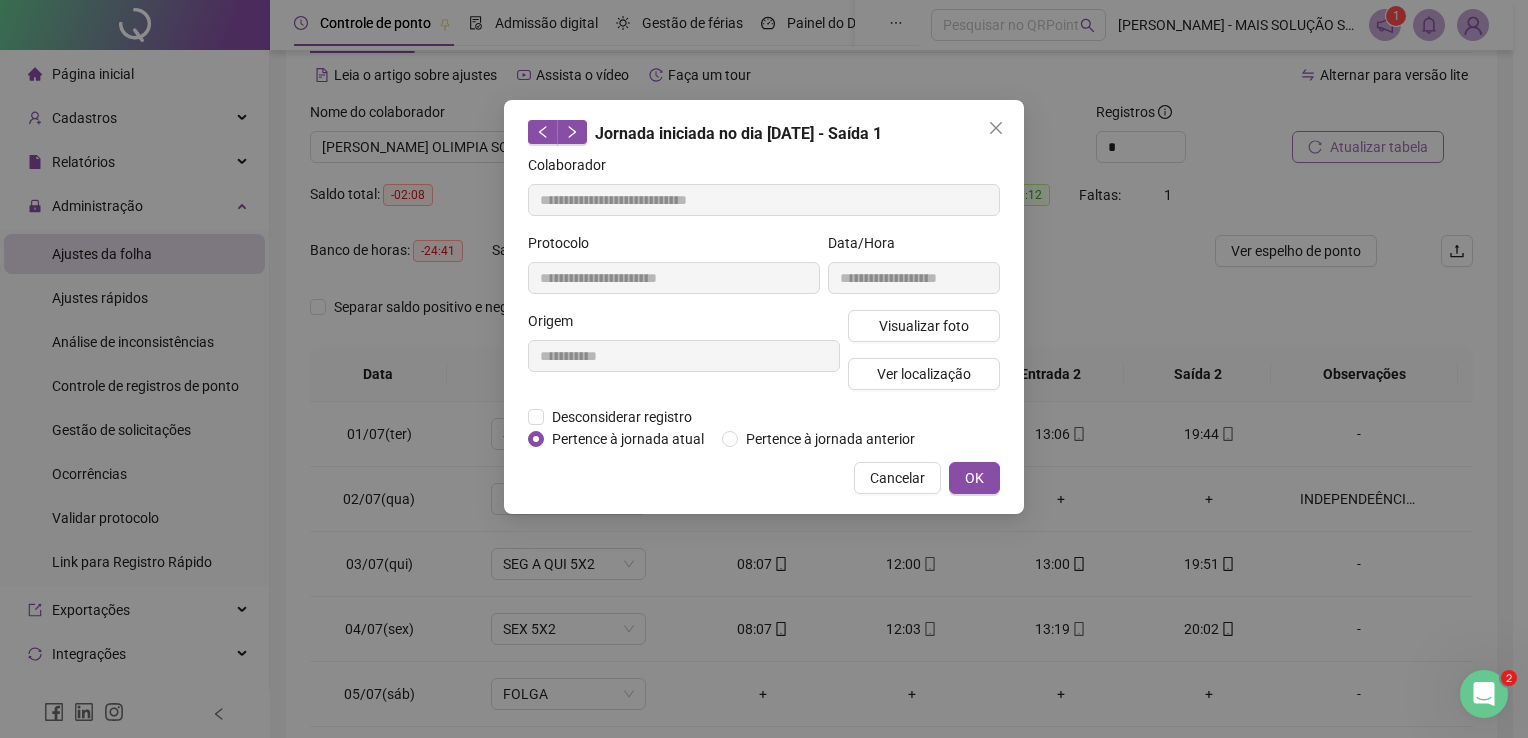 click on "Cancelar" at bounding box center [897, 478] 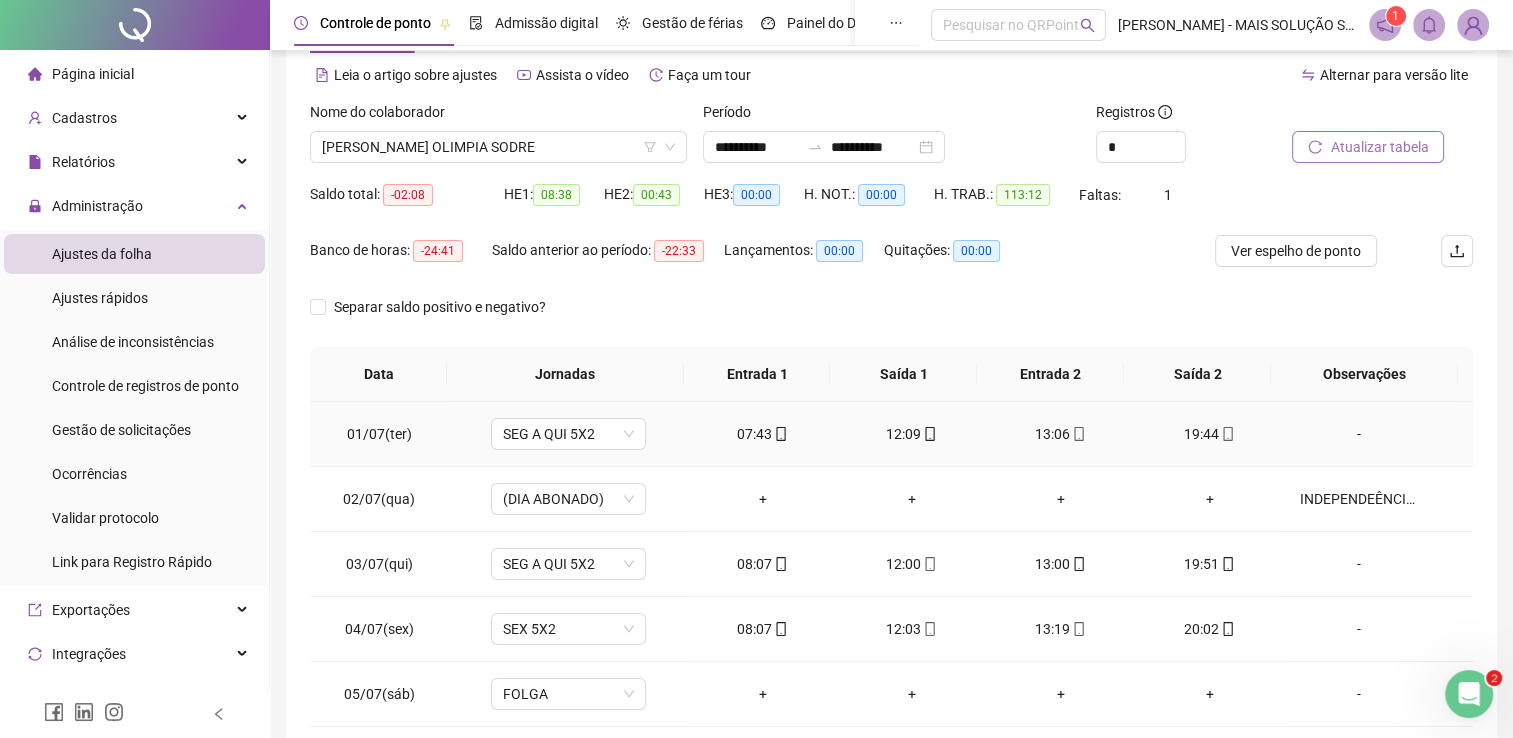 click on "07:43" at bounding box center (762, 434) 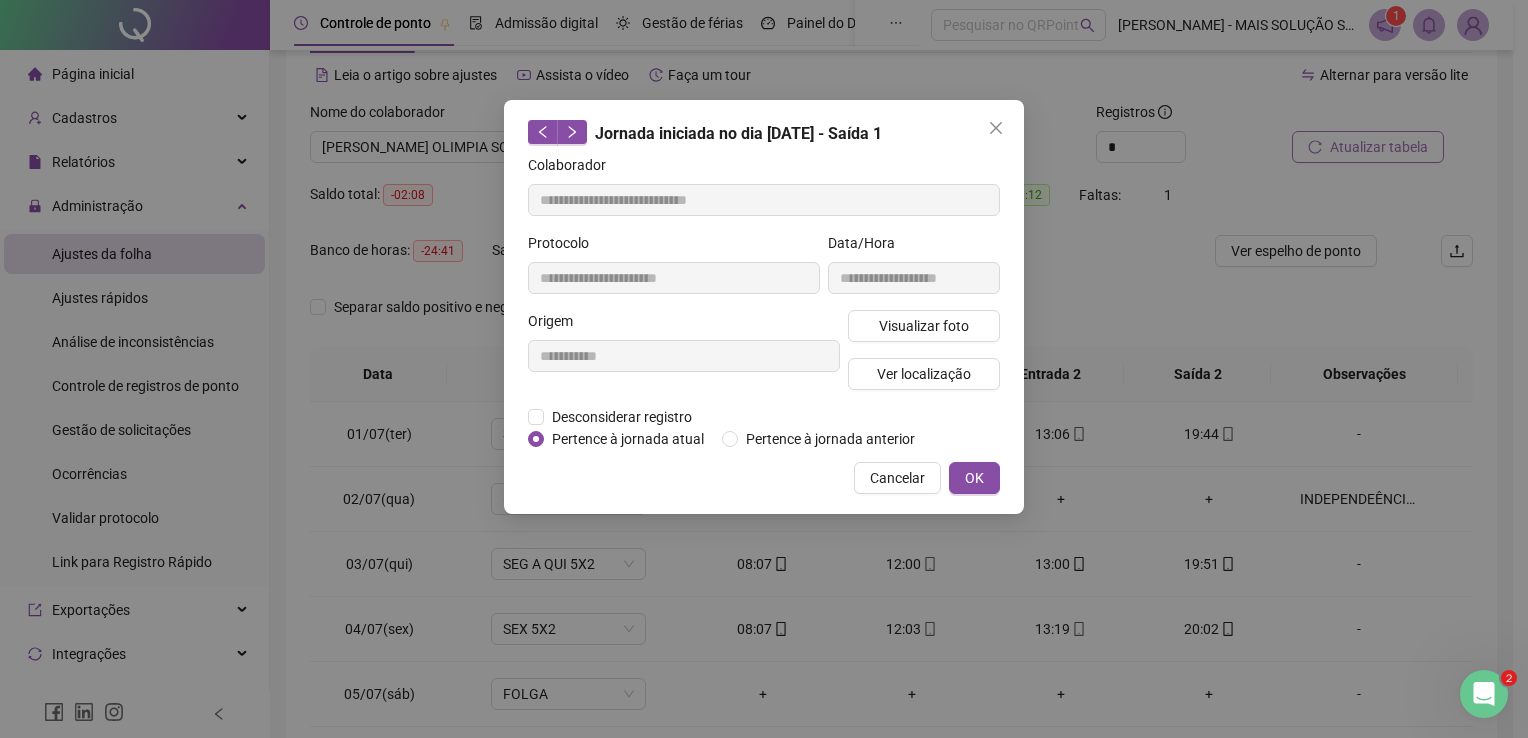 type on "**********" 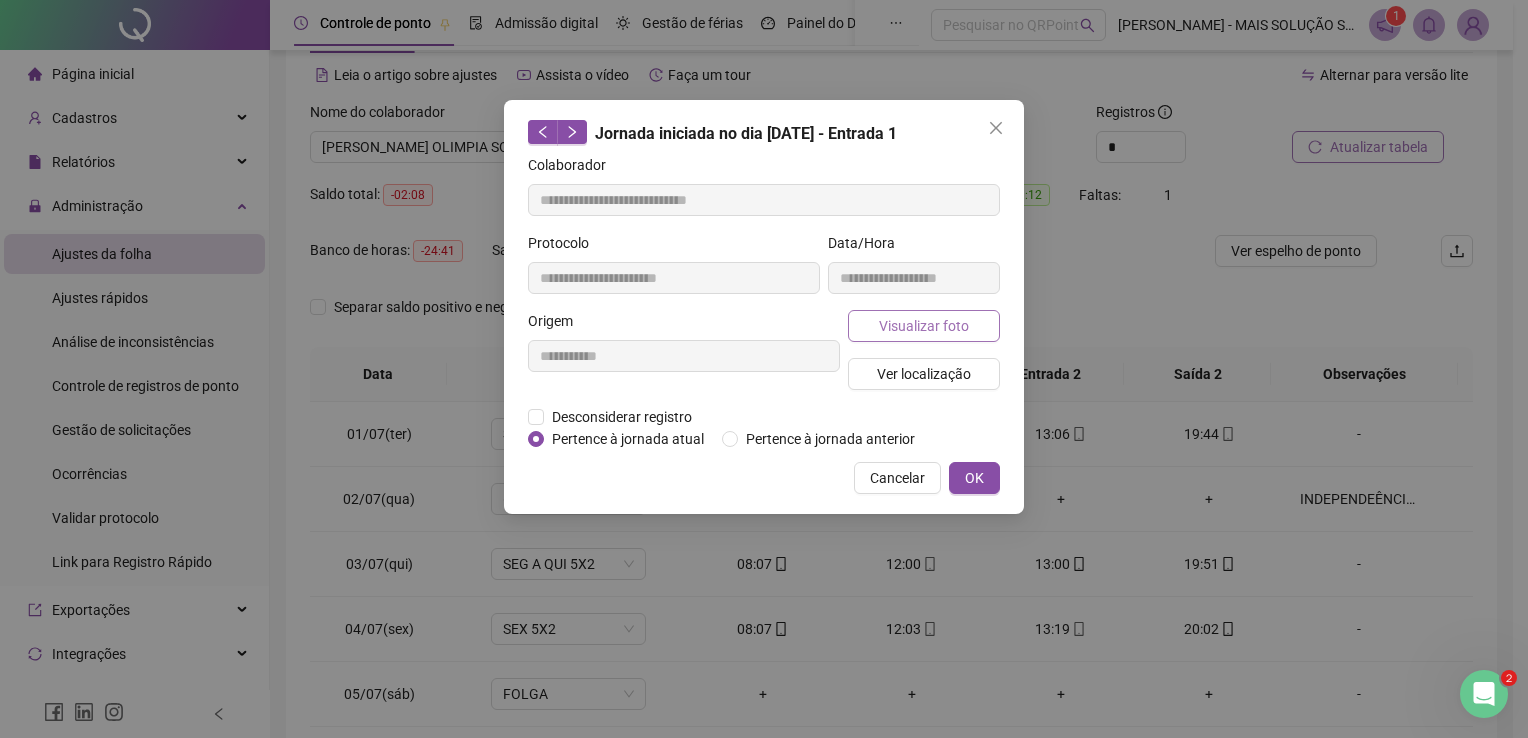 click on "Visualizar foto" at bounding box center [924, 326] 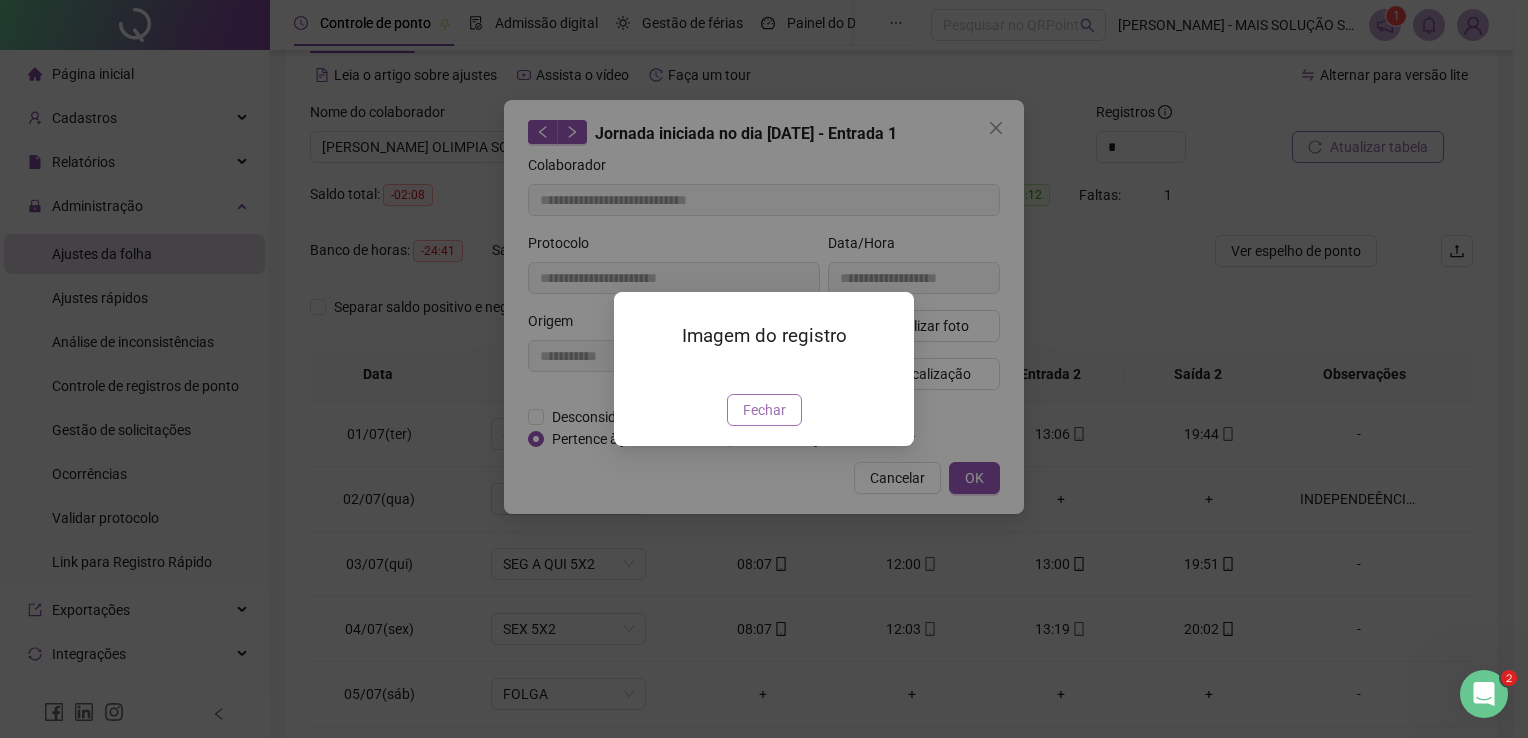 click on "Fechar" at bounding box center [764, 410] 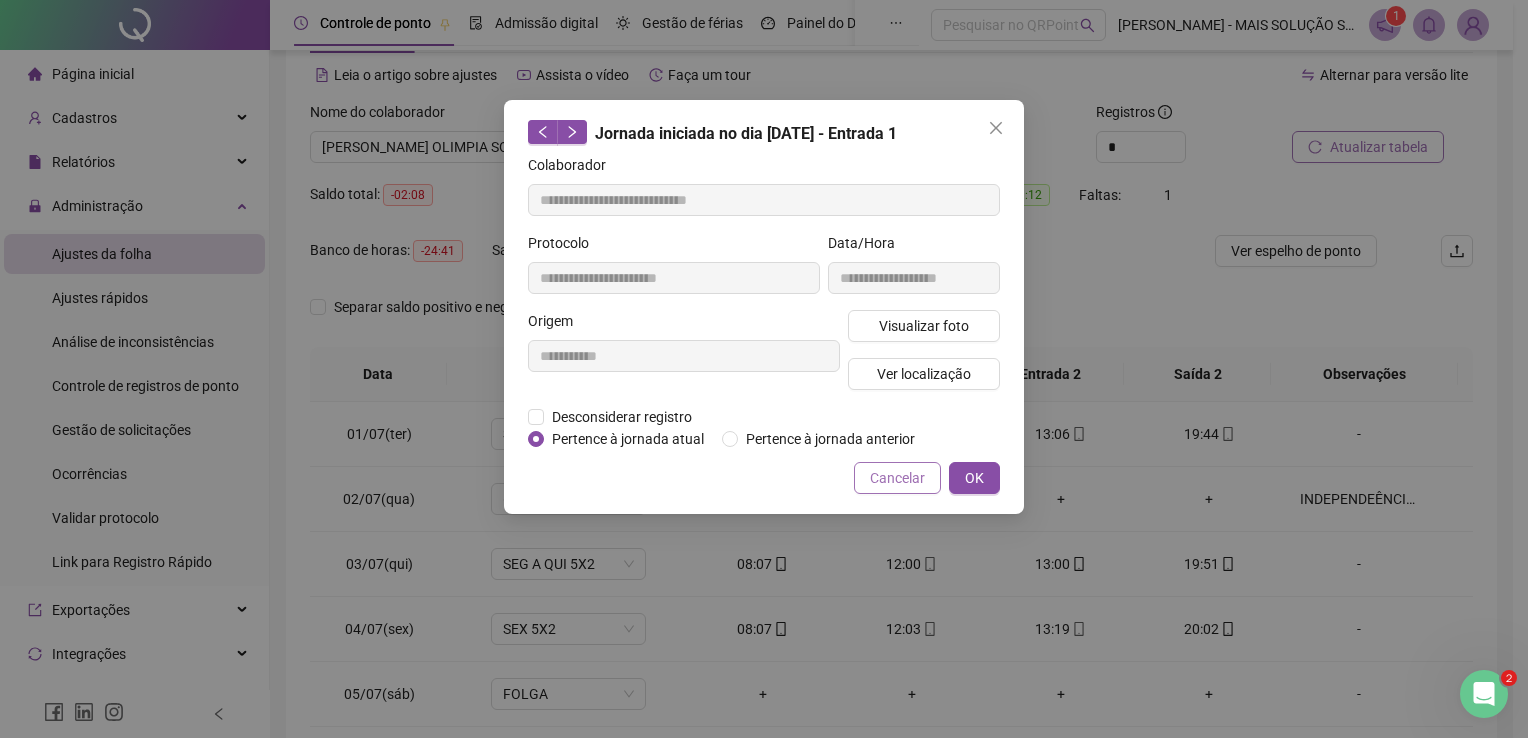 click on "Cancelar" at bounding box center [897, 478] 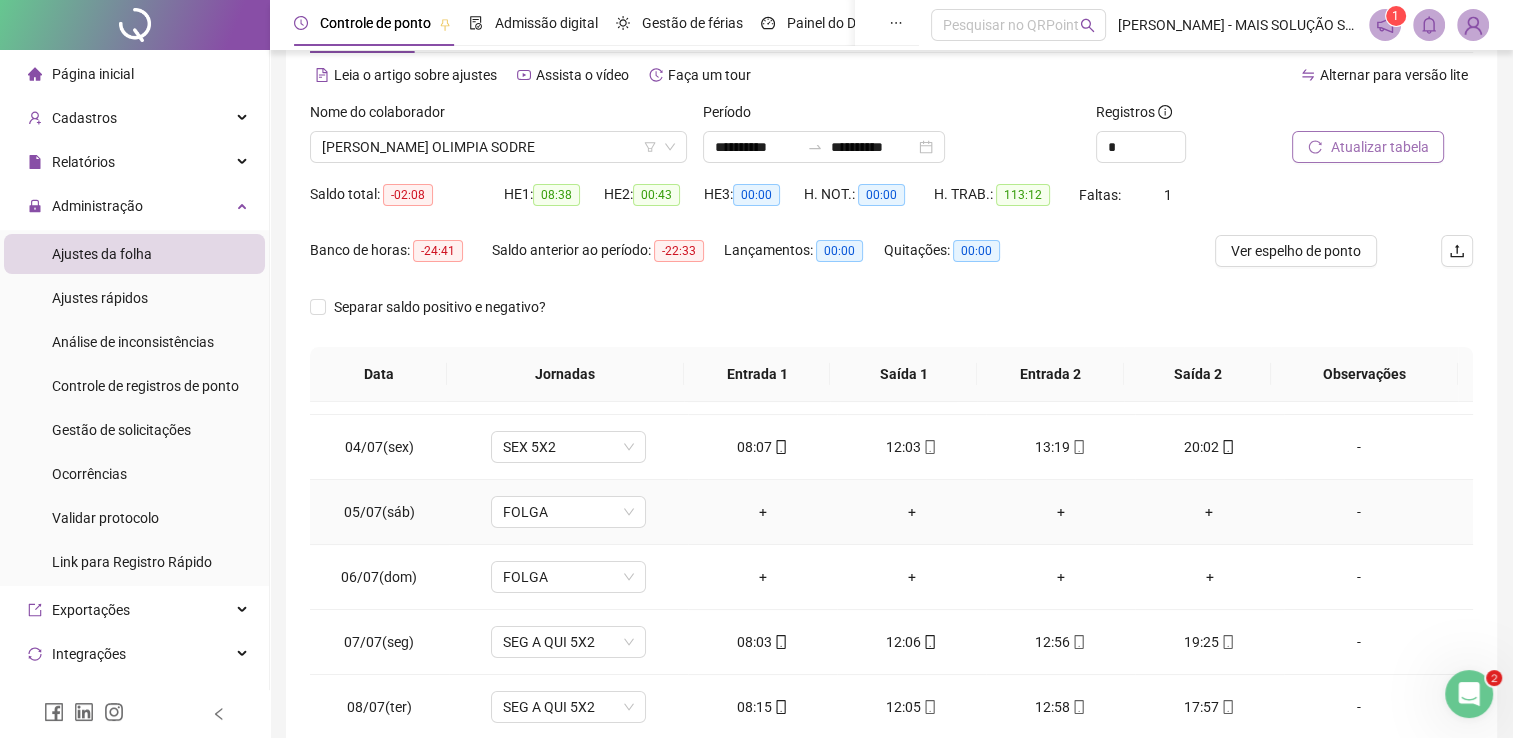 scroll, scrollTop: 200, scrollLeft: 0, axis: vertical 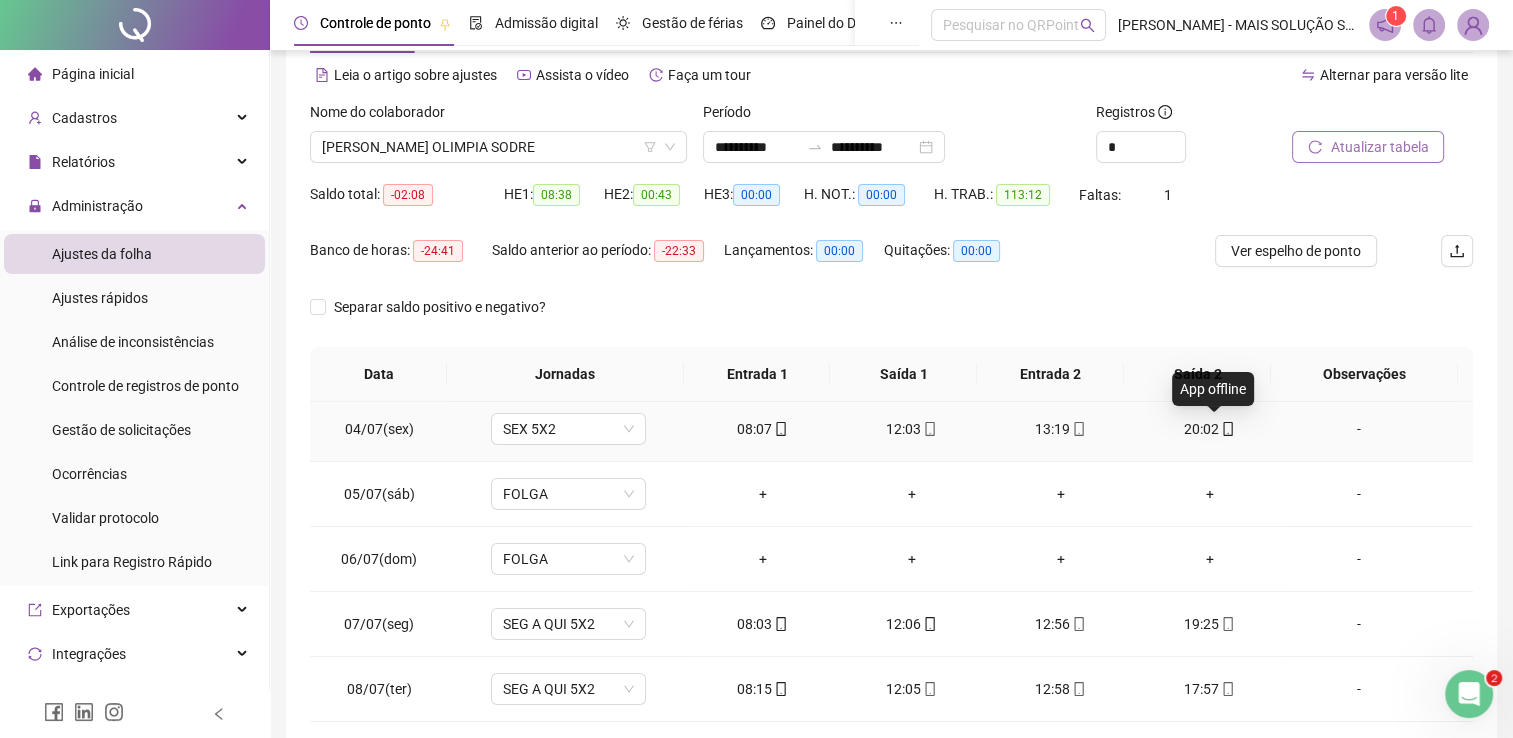 click 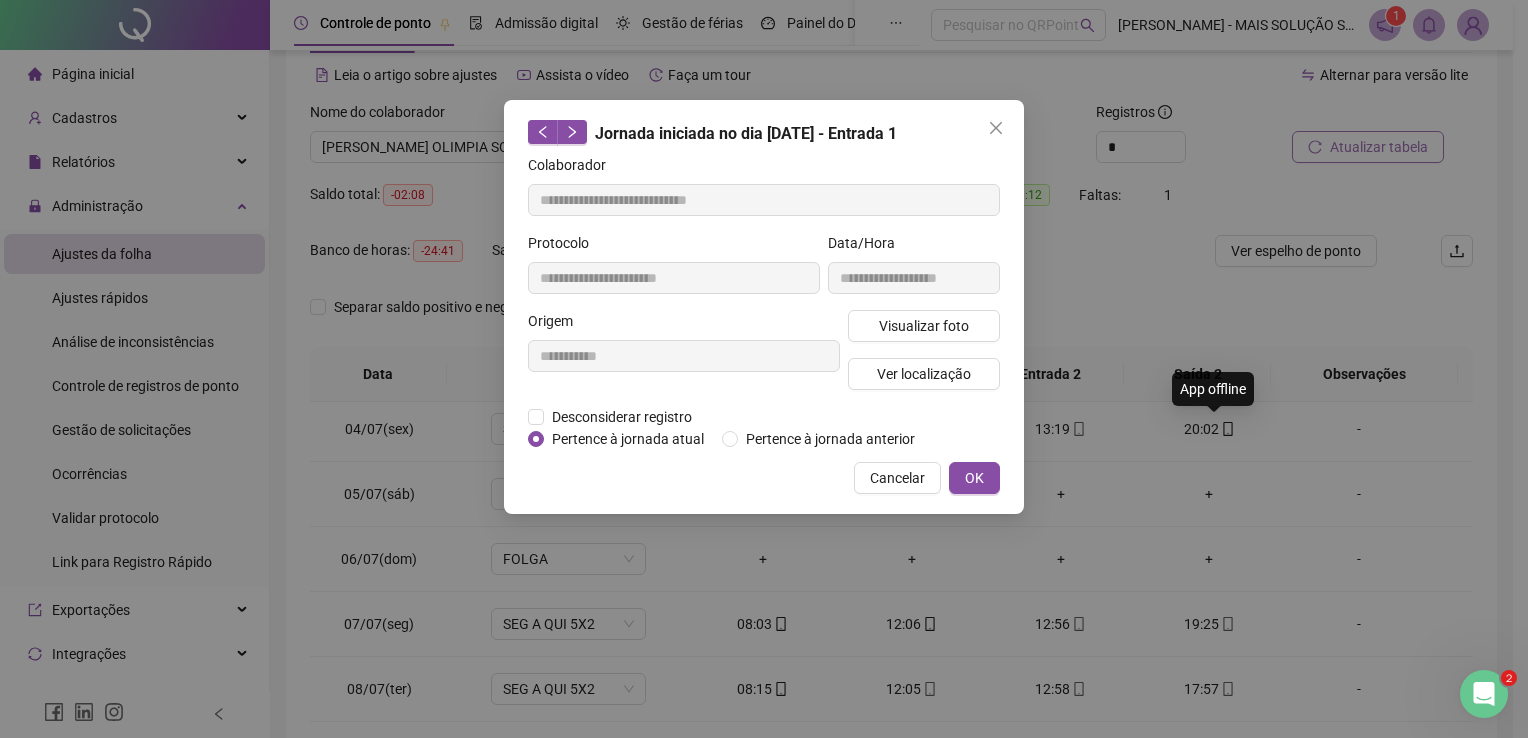 type on "**********" 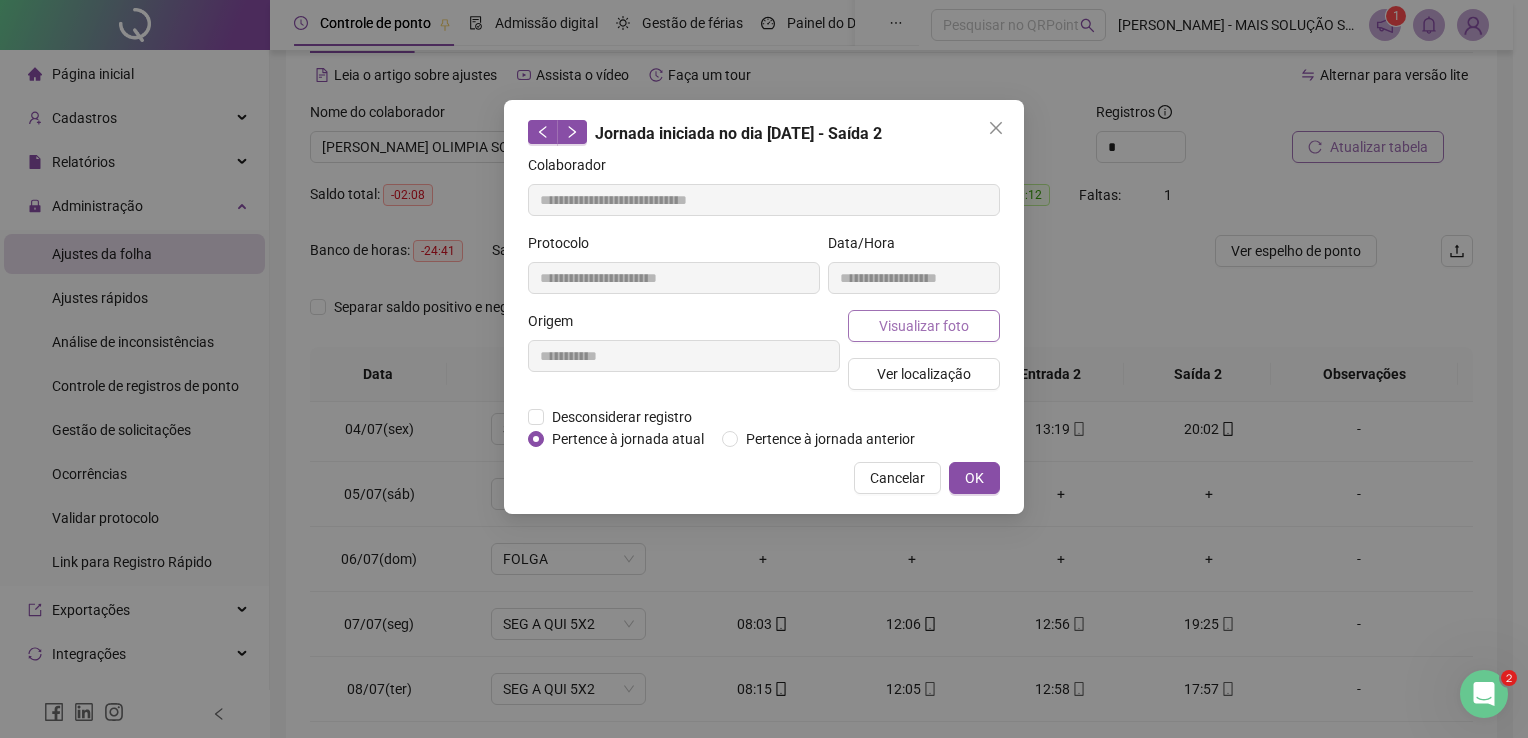 click on "Visualizar foto" at bounding box center (924, 326) 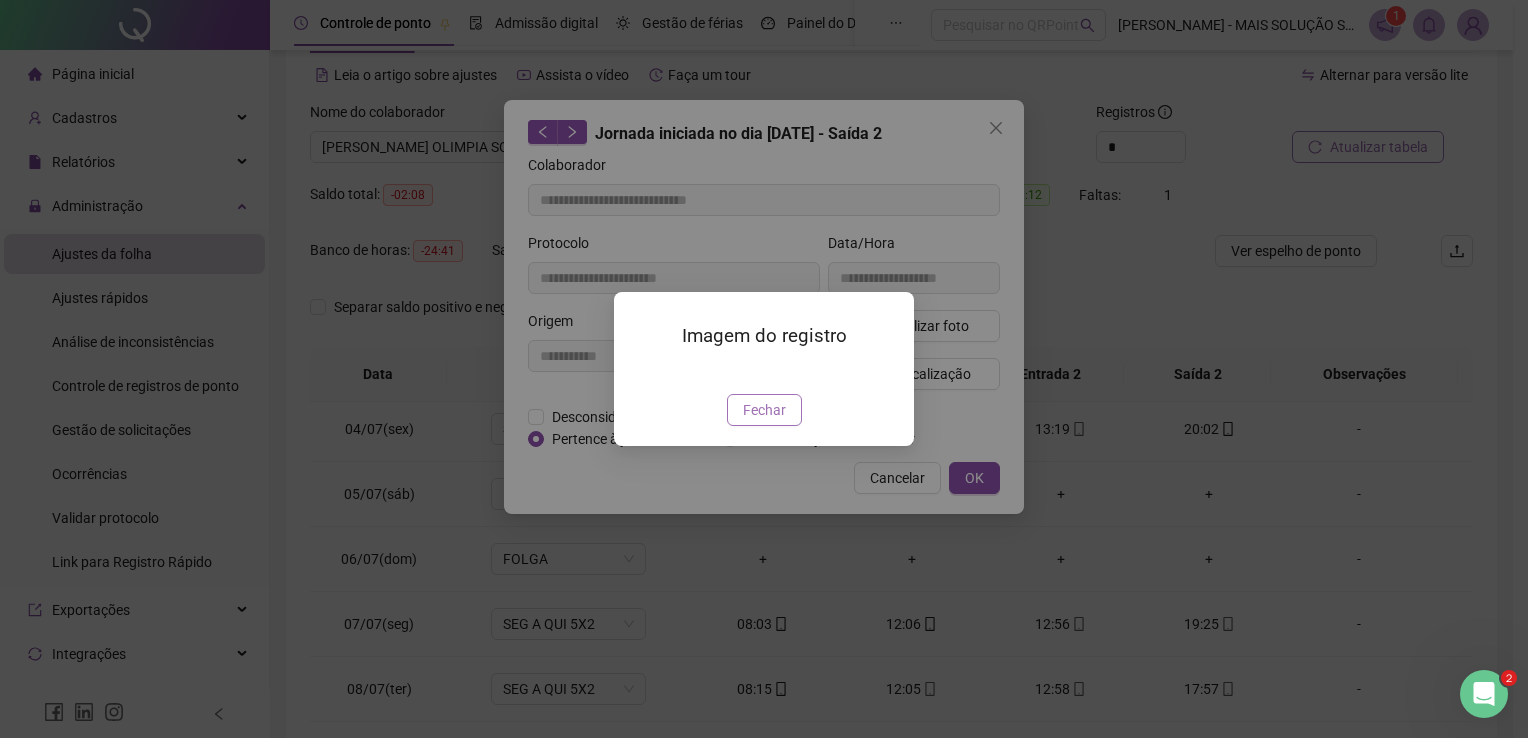 click on "Fechar" at bounding box center (764, 410) 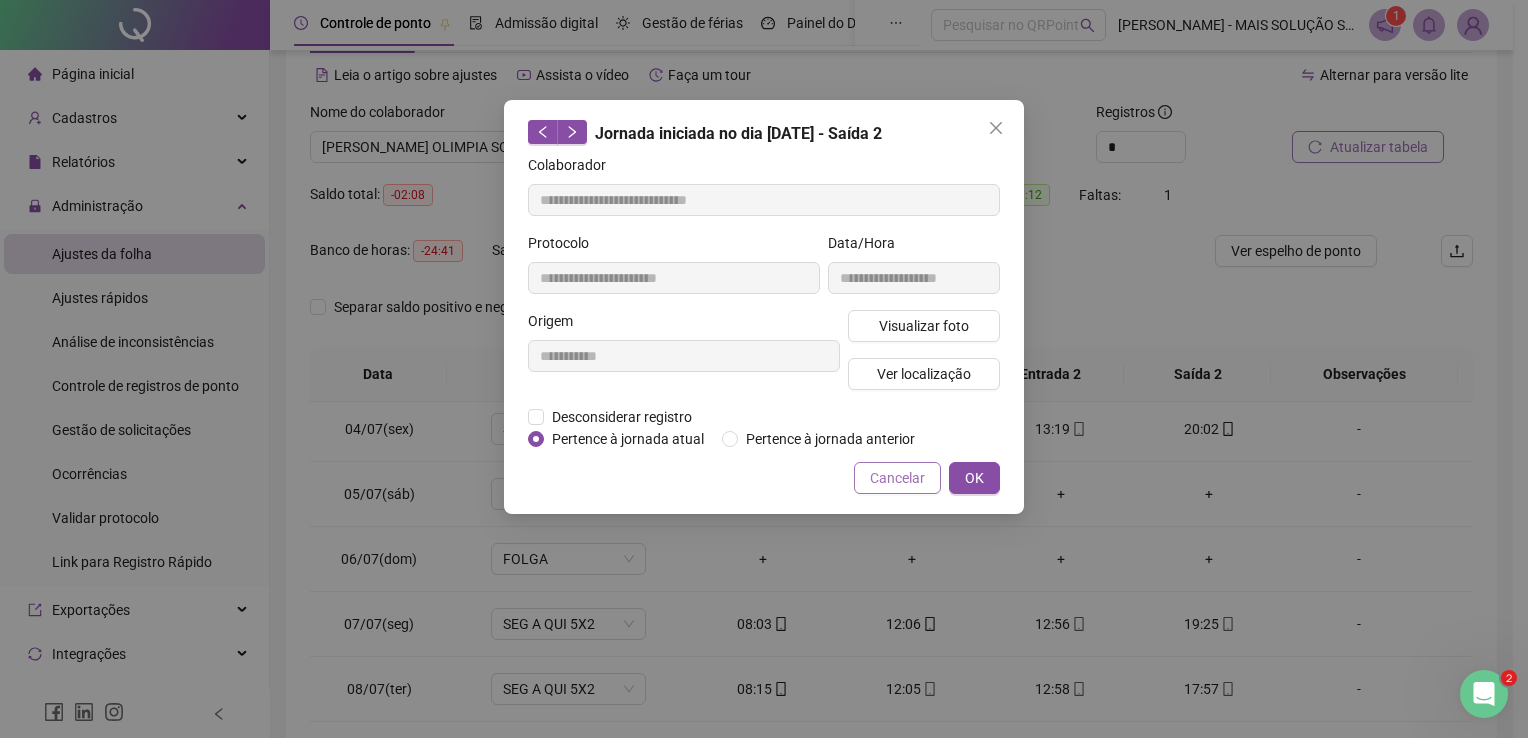 click on "Cancelar" at bounding box center [897, 478] 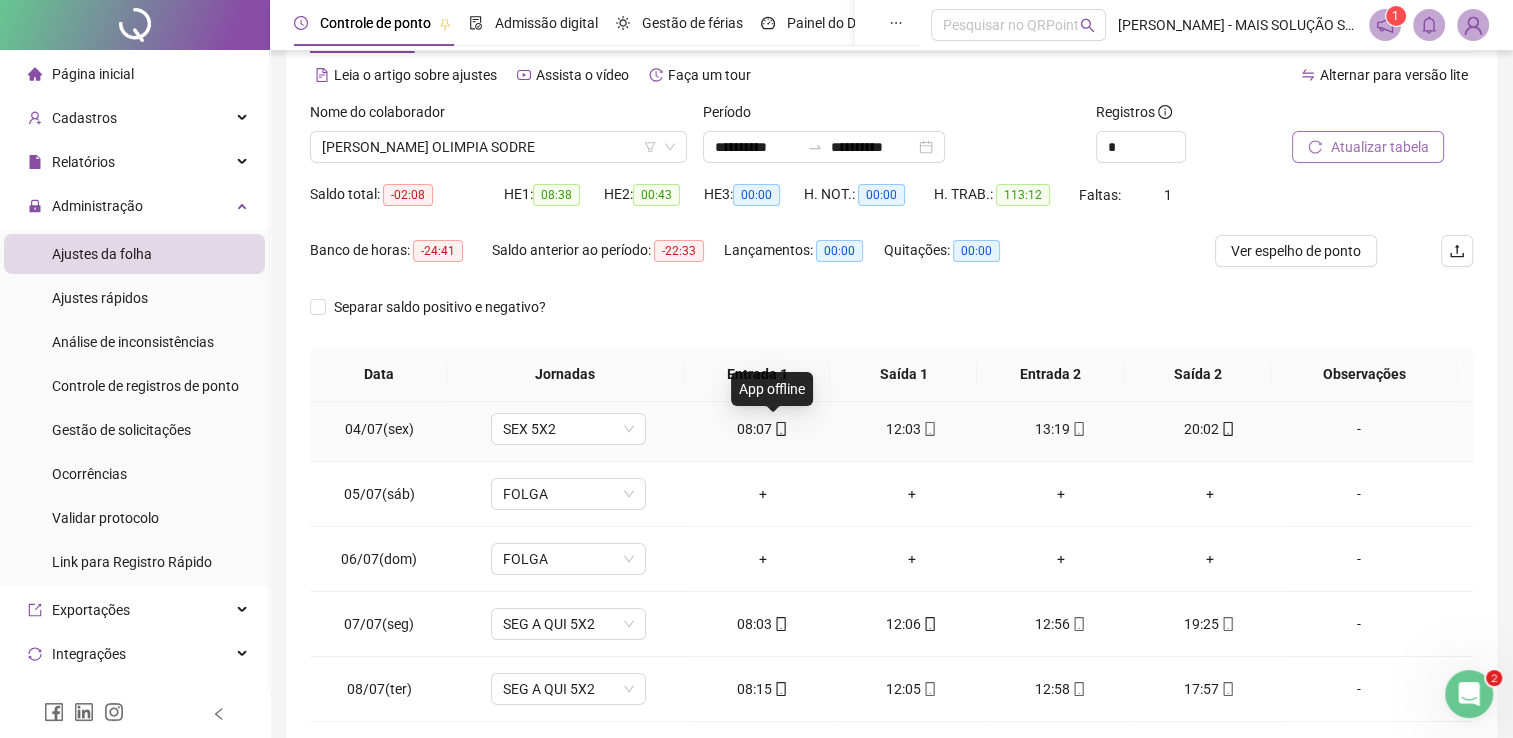 click 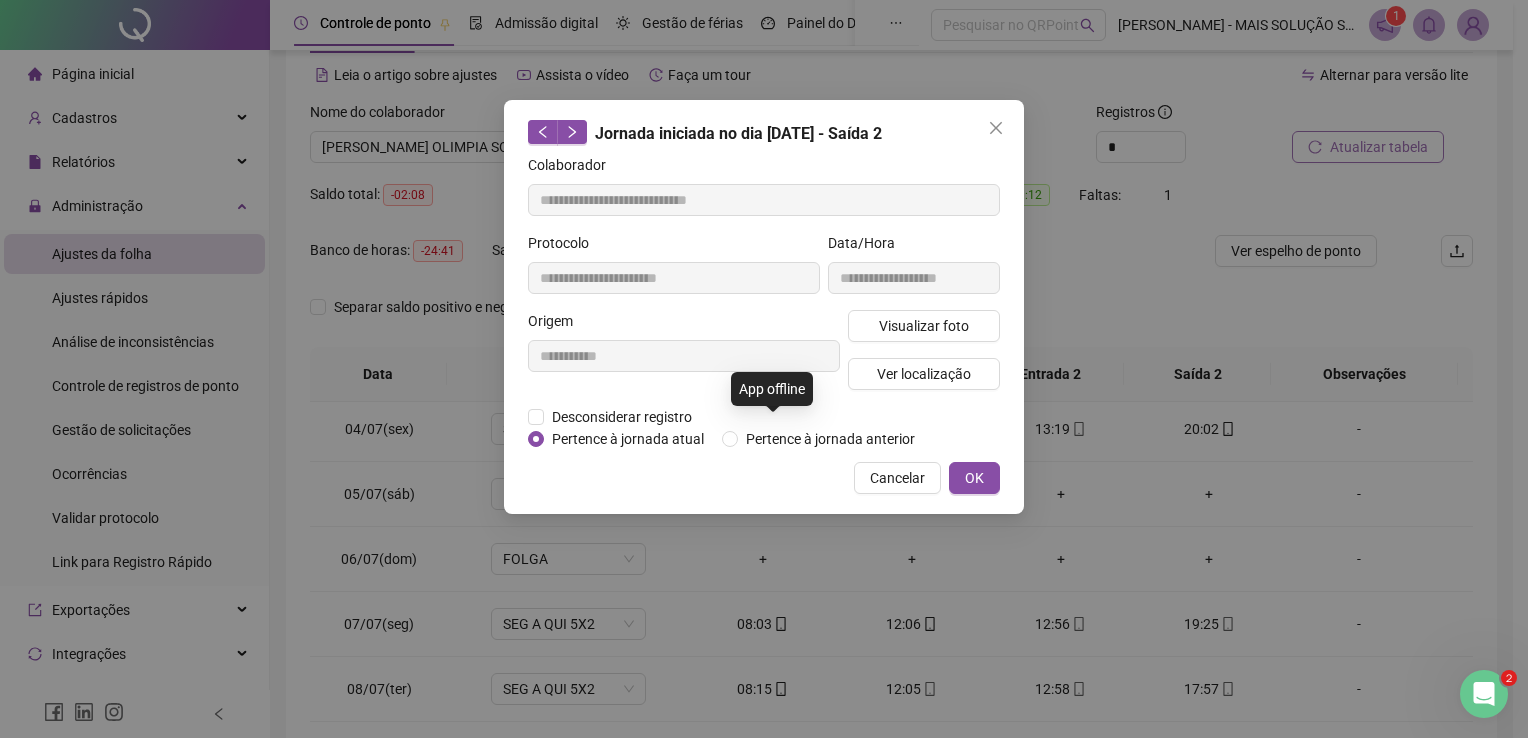 type on "**********" 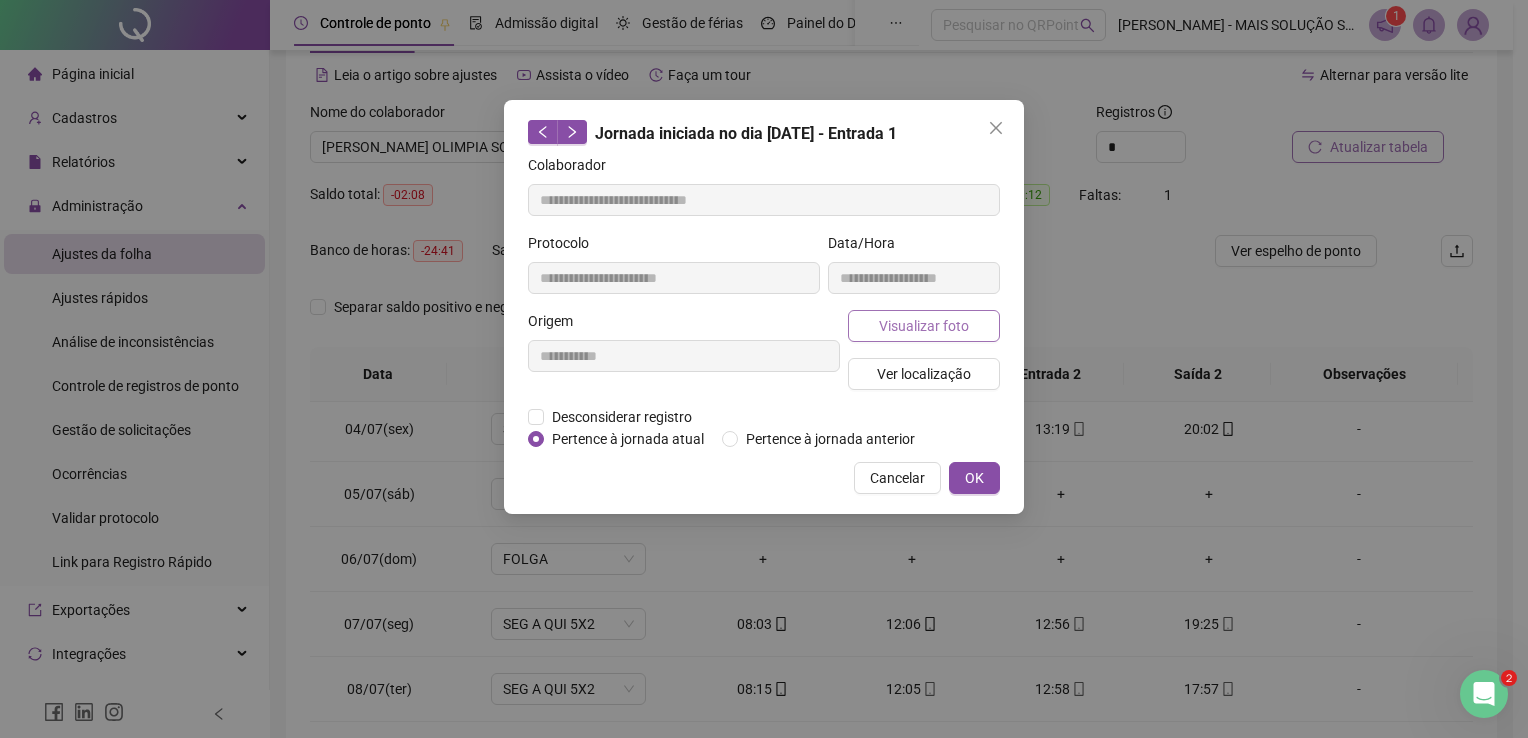click on "Visualizar foto" at bounding box center (924, 326) 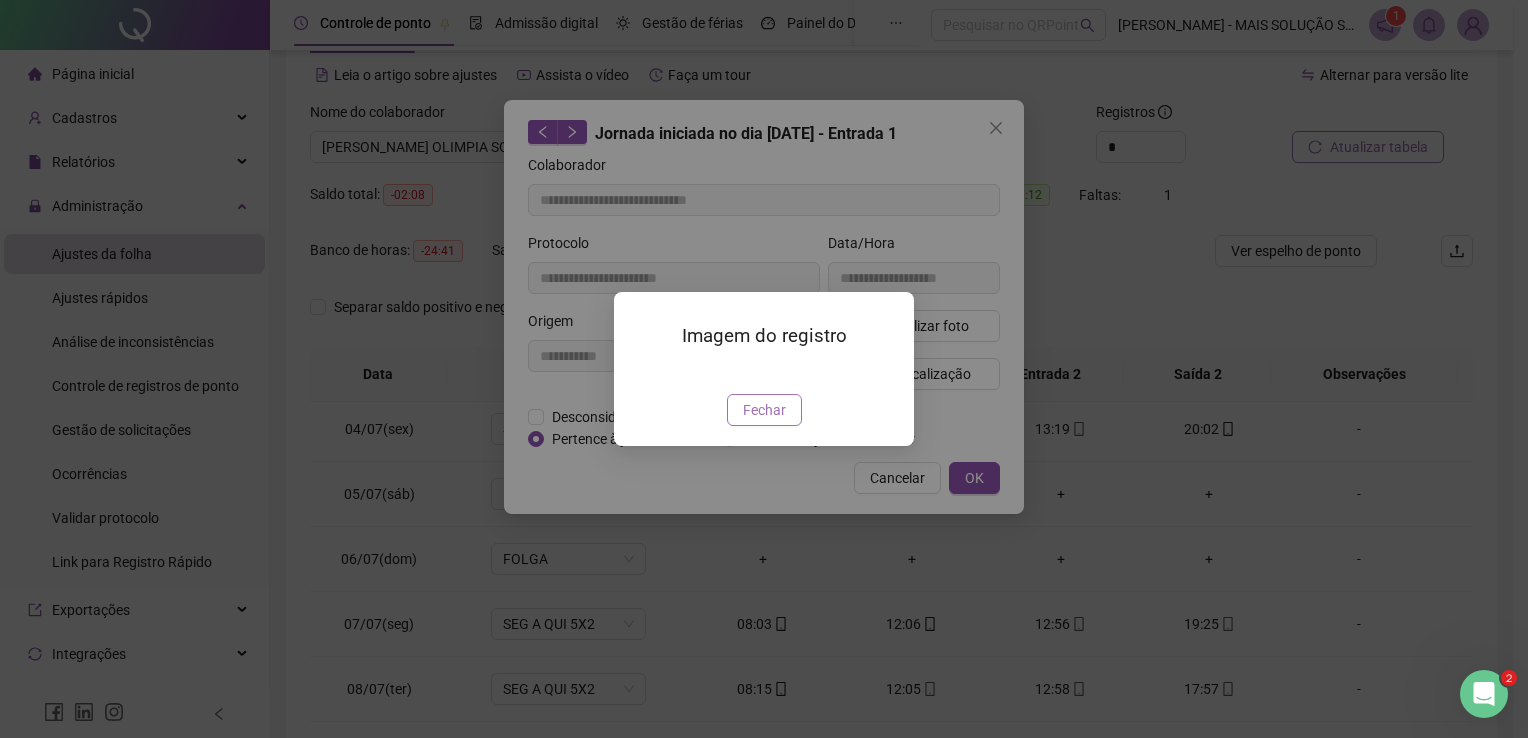 click on "Fechar" at bounding box center (764, 410) 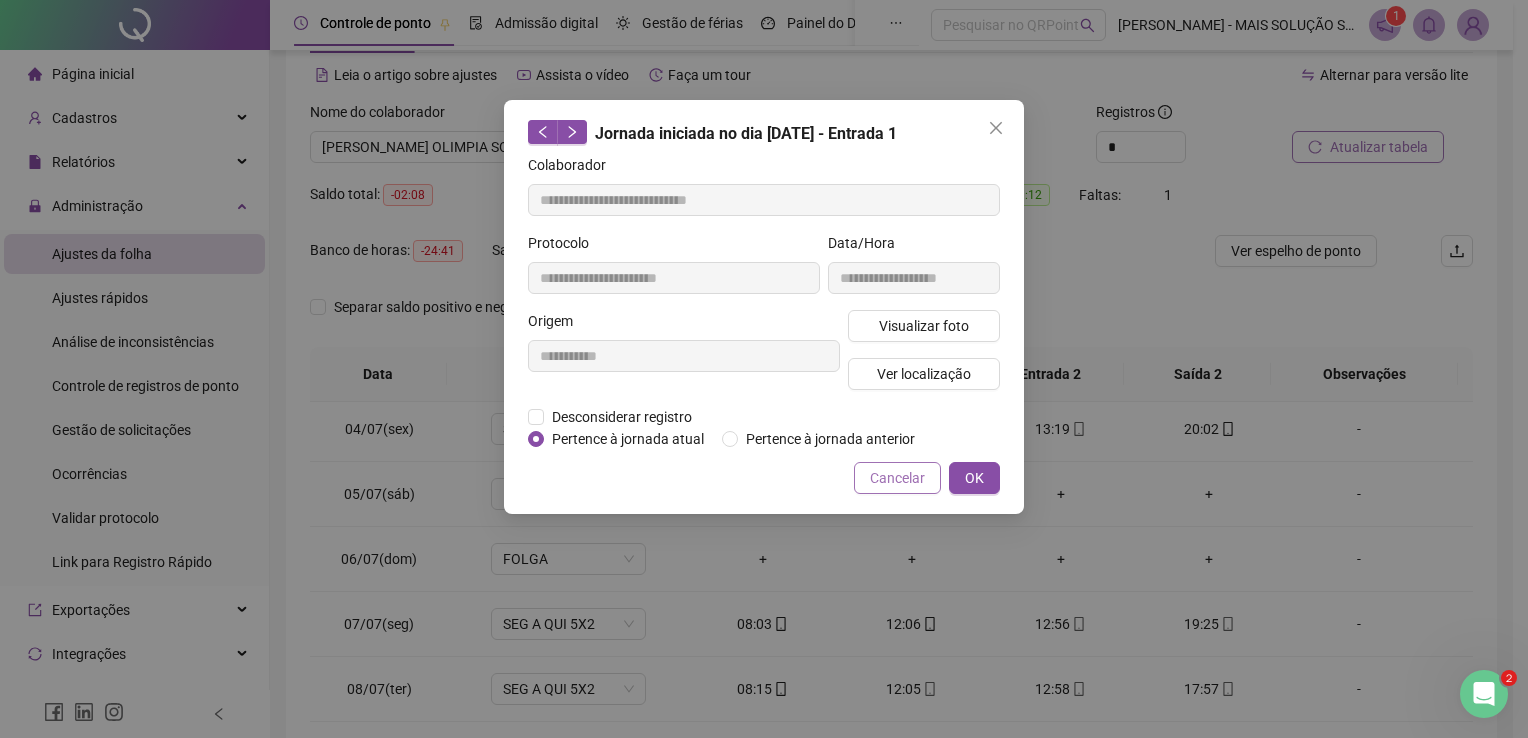 click on "Cancelar" at bounding box center (897, 478) 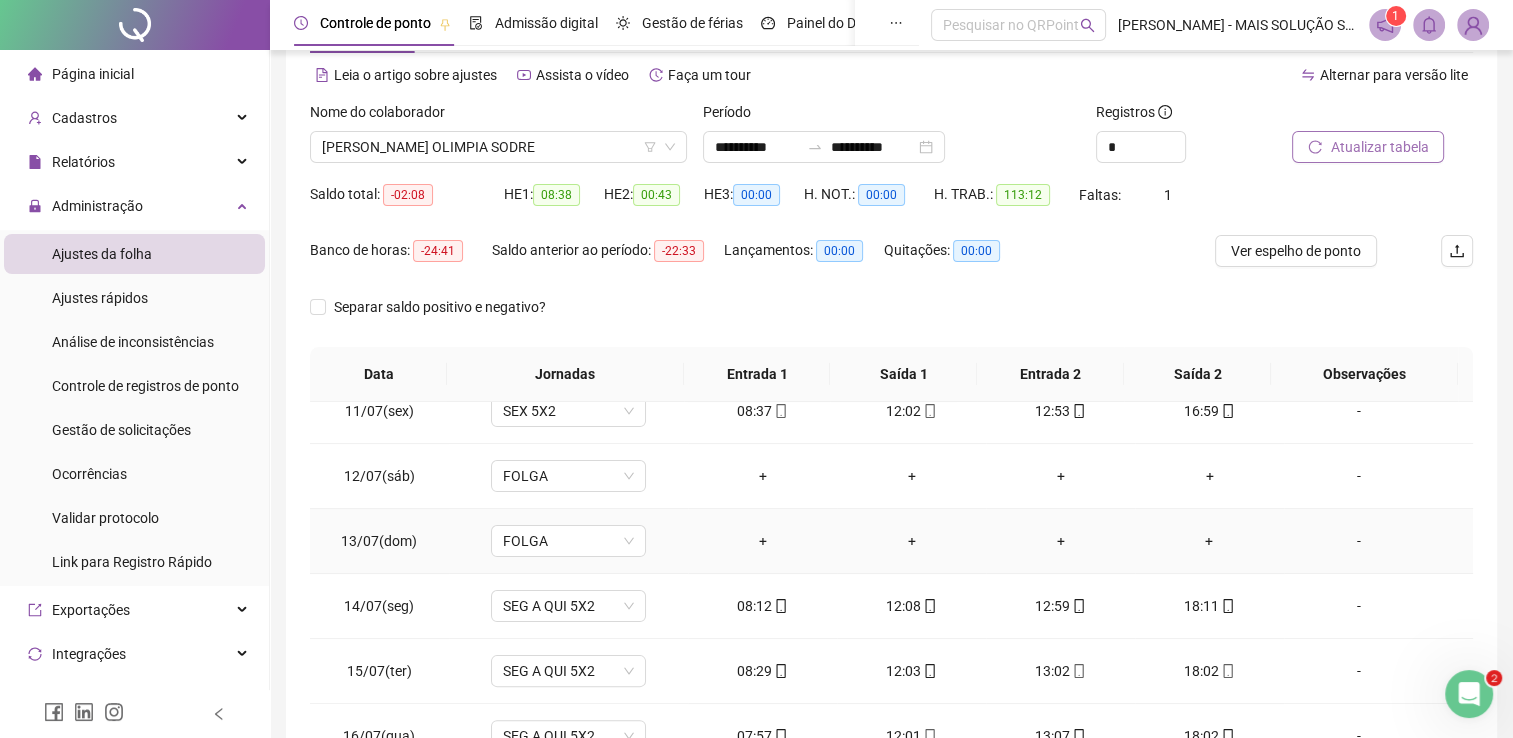 scroll, scrollTop: 674, scrollLeft: 0, axis: vertical 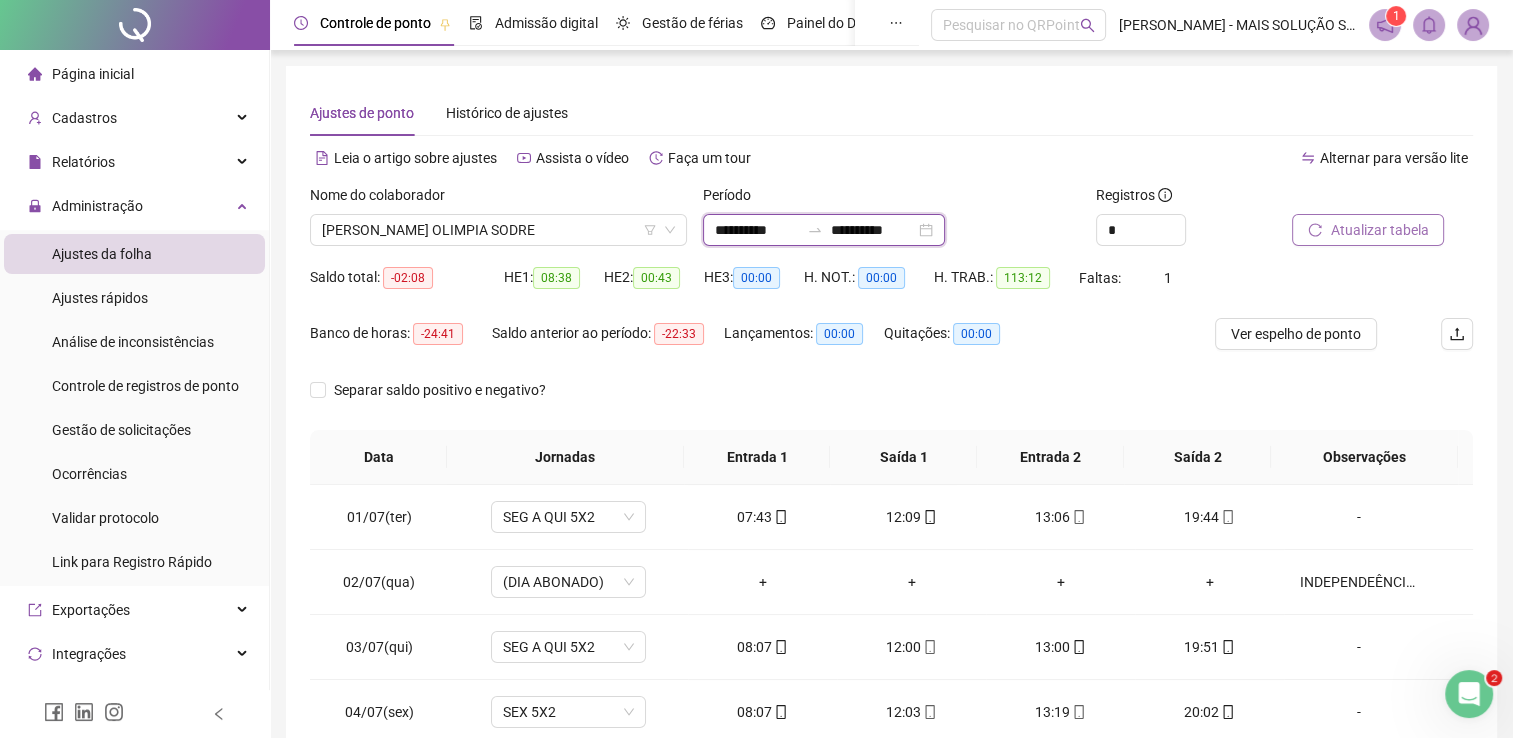 click on "**********" at bounding box center [757, 230] 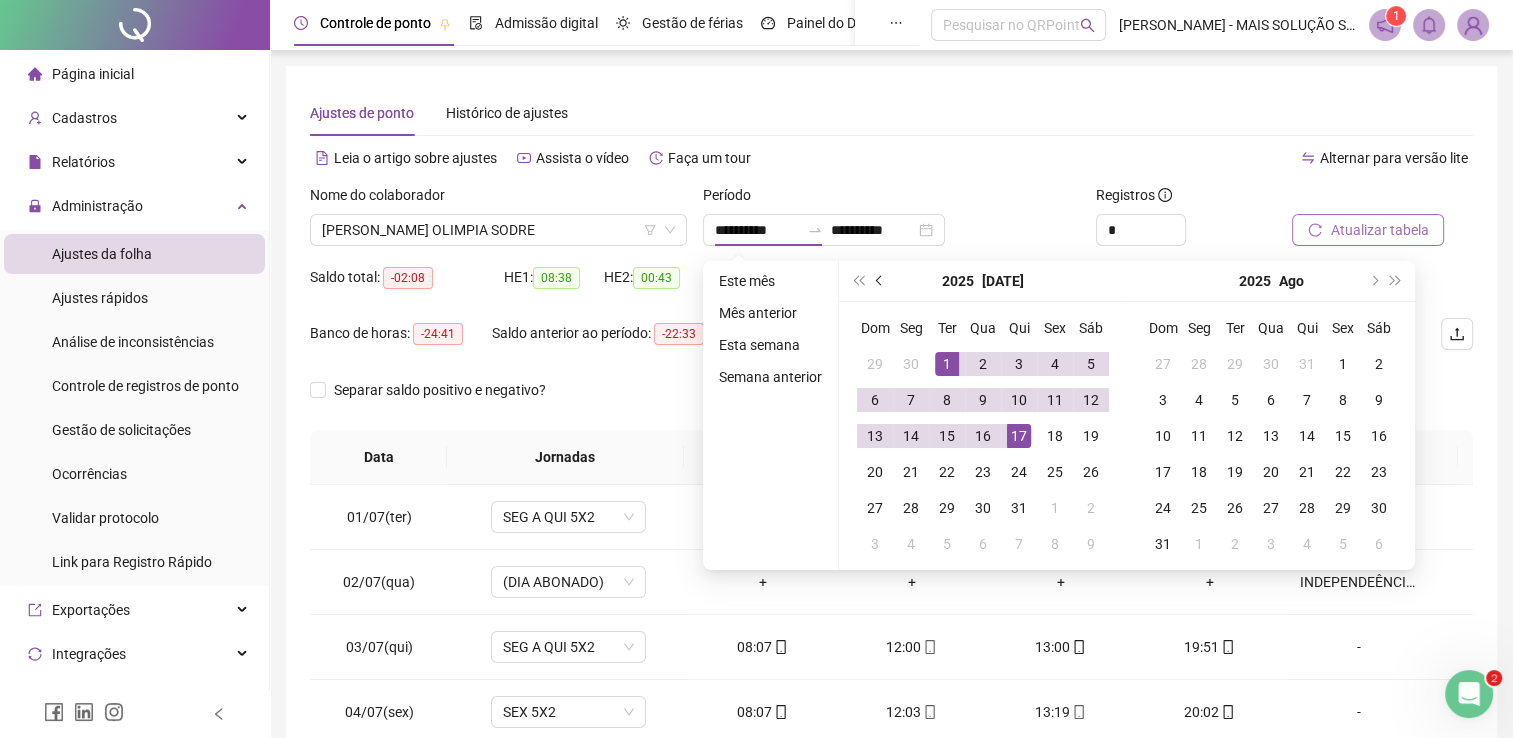 click at bounding box center [881, 281] 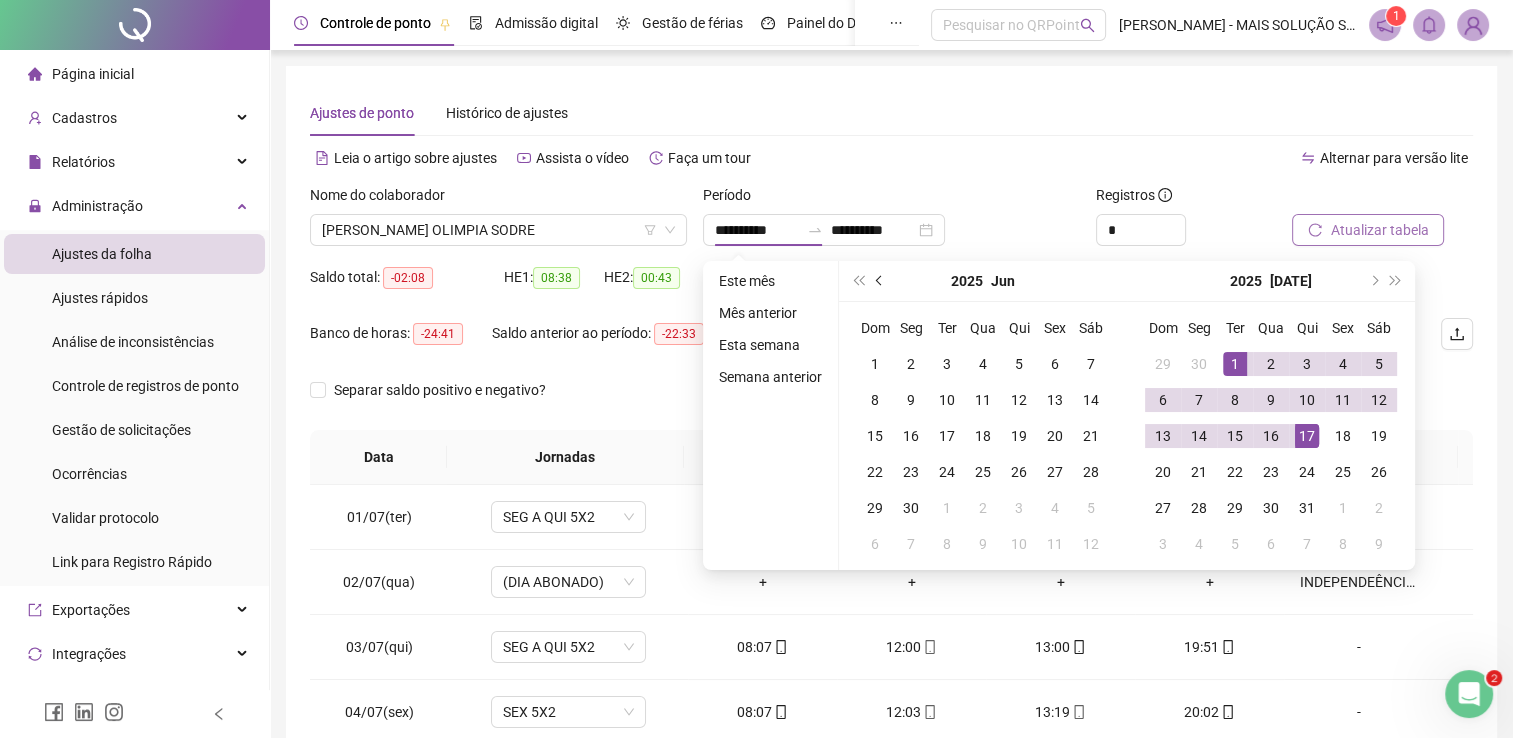 click at bounding box center [881, 281] 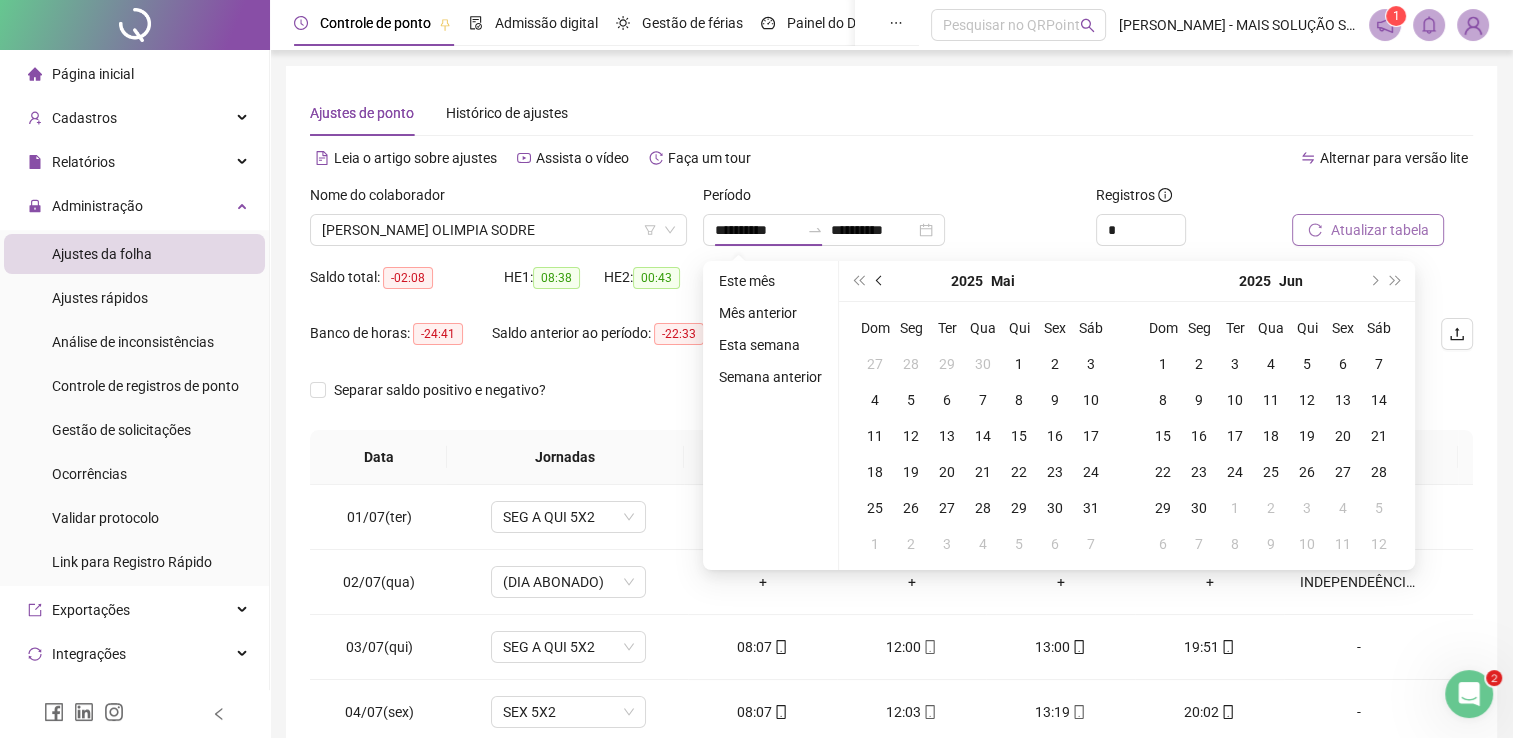 click at bounding box center [881, 281] 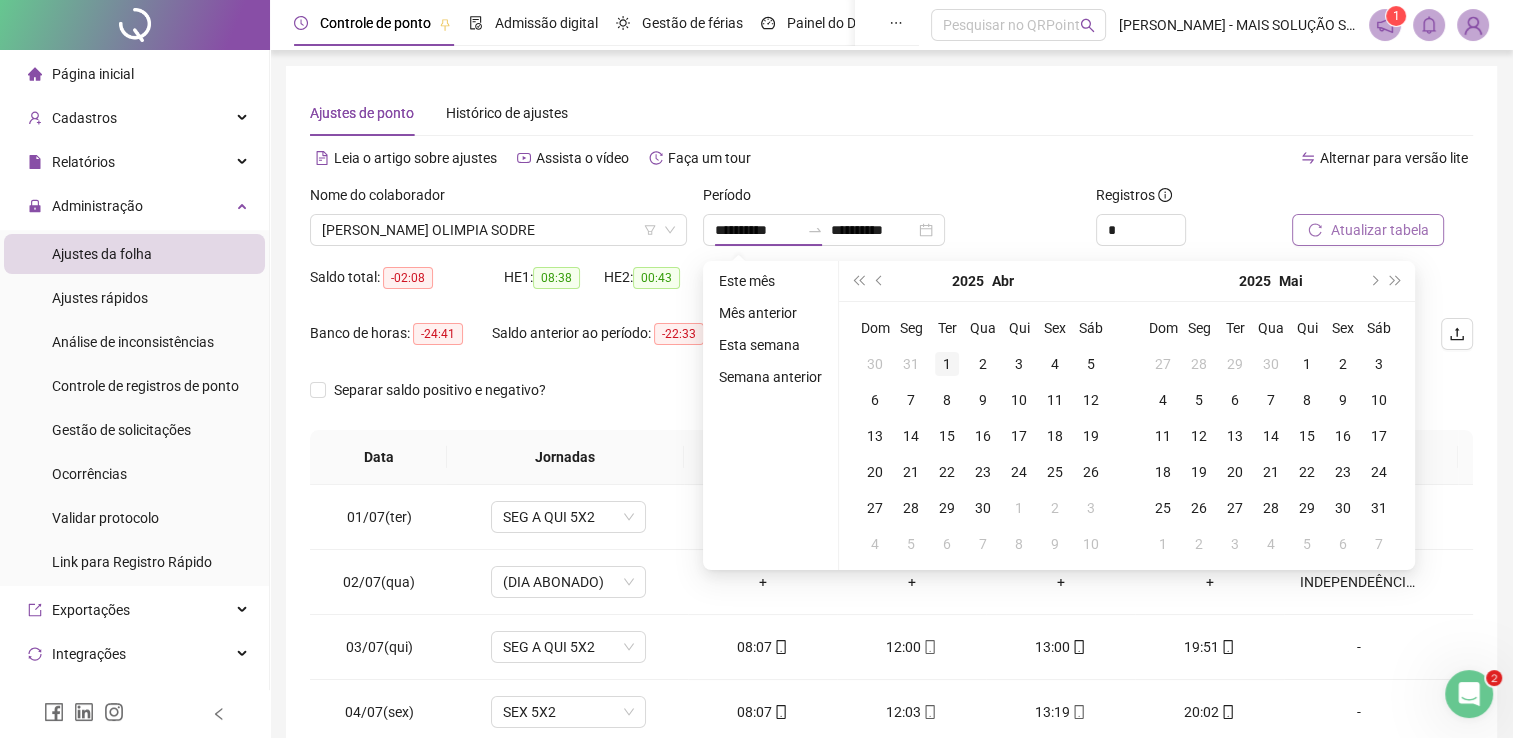 type on "**********" 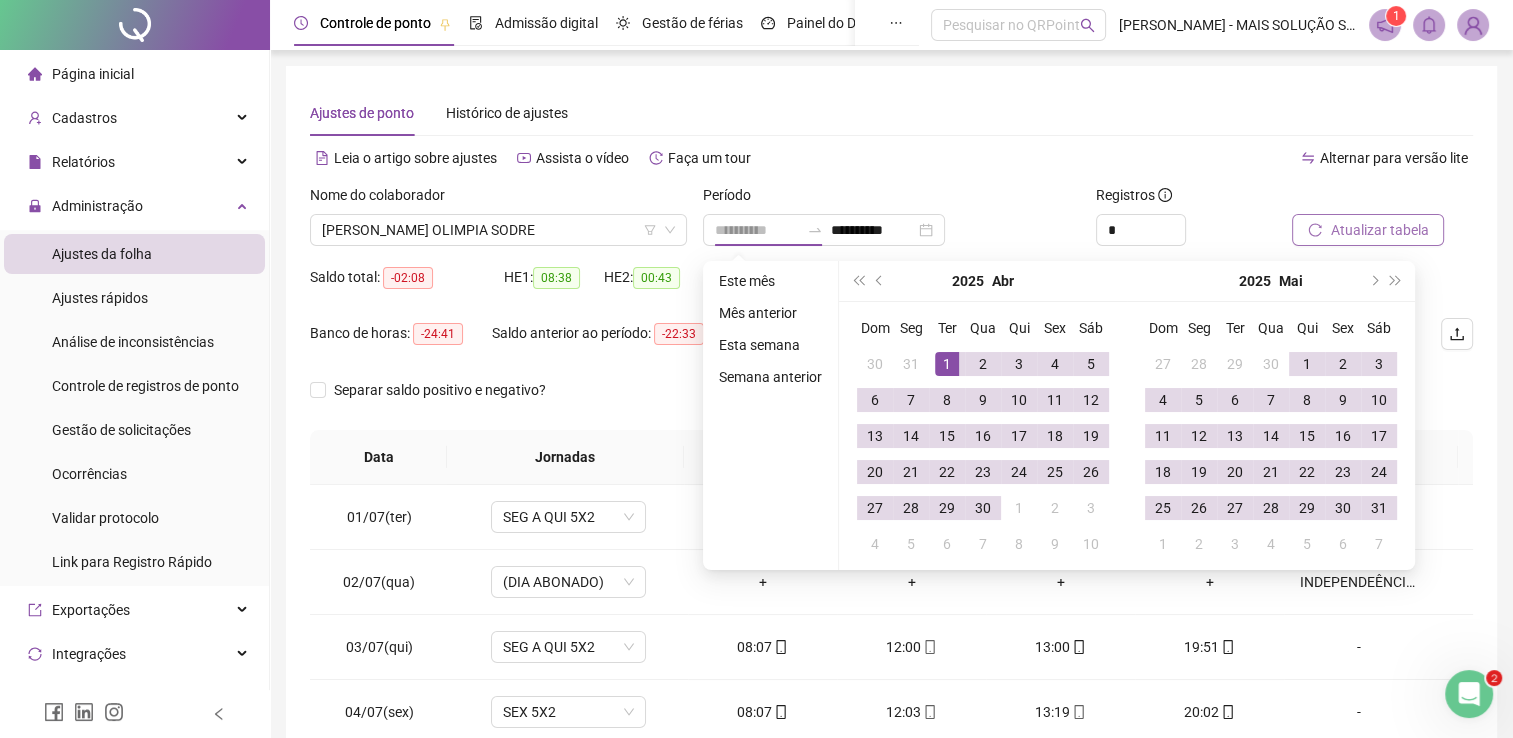 click on "1" at bounding box center [947, 364] 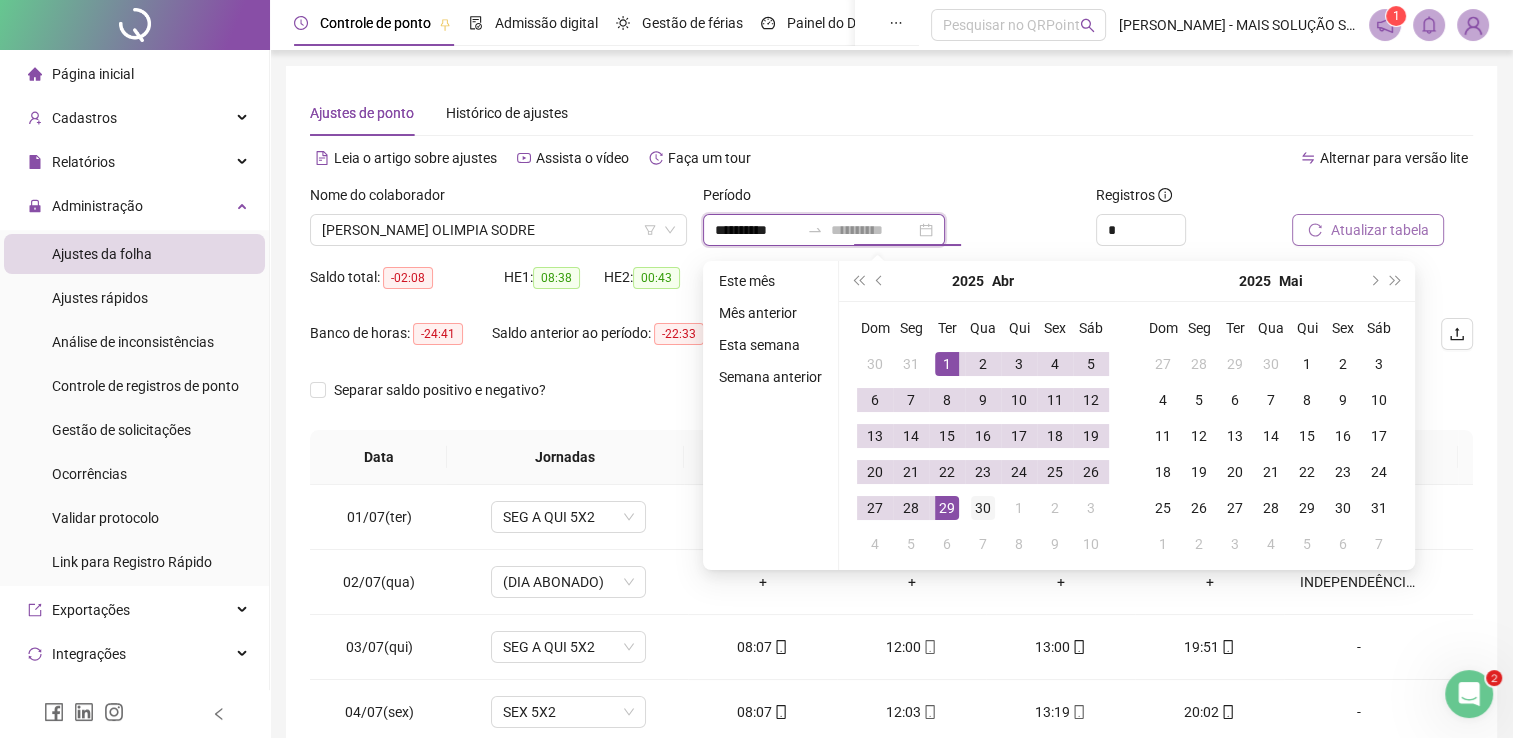 type on "**********" 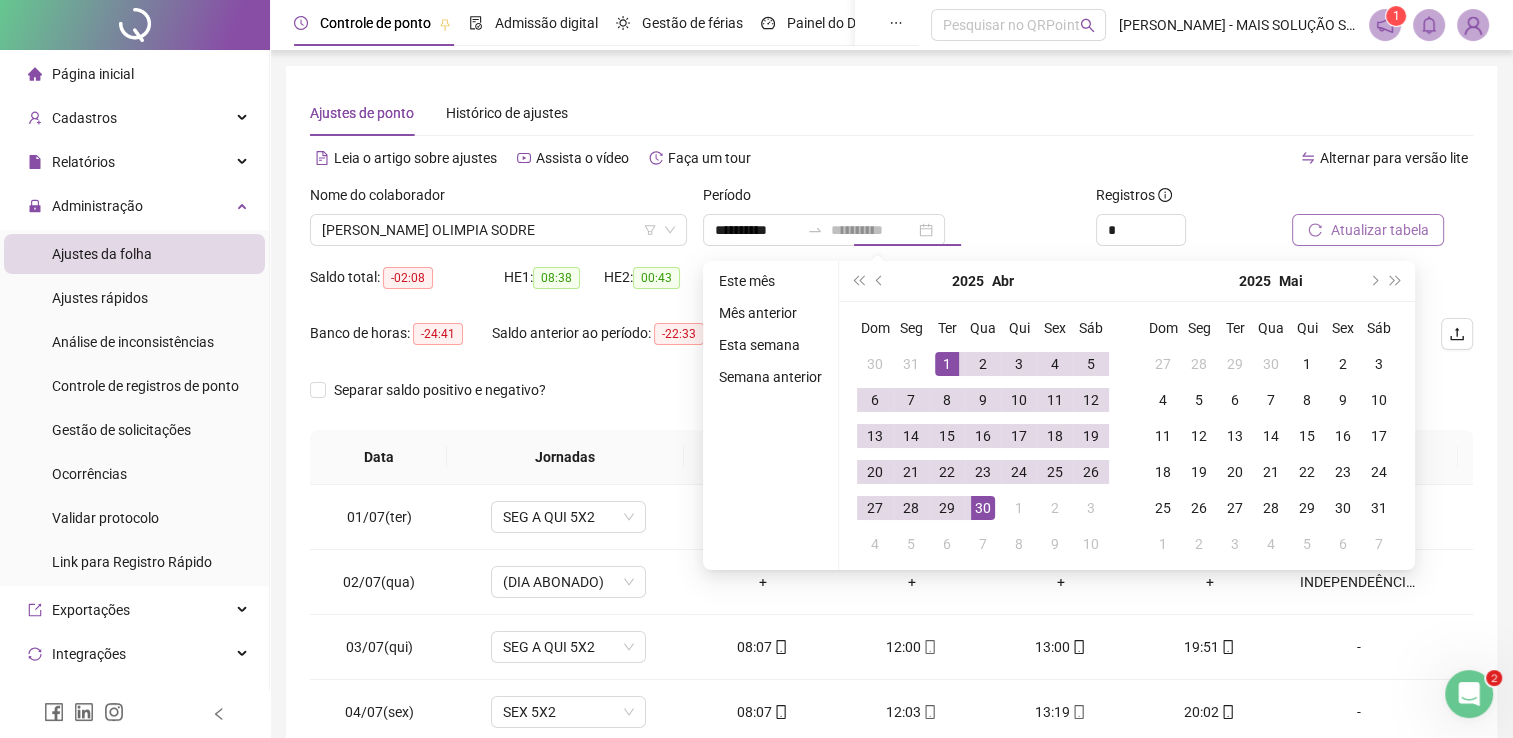 click on "30" at bounding box center (983, 508) 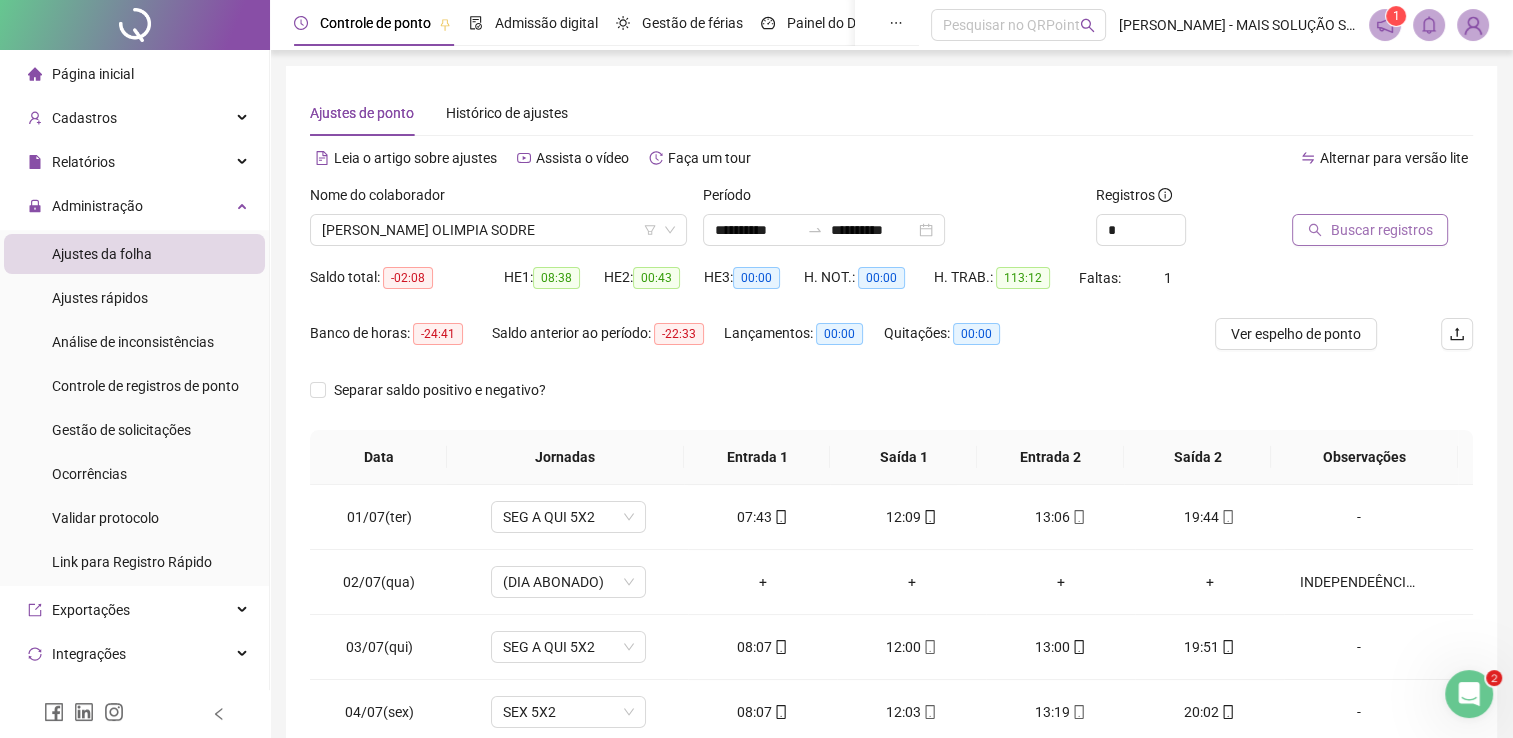 click 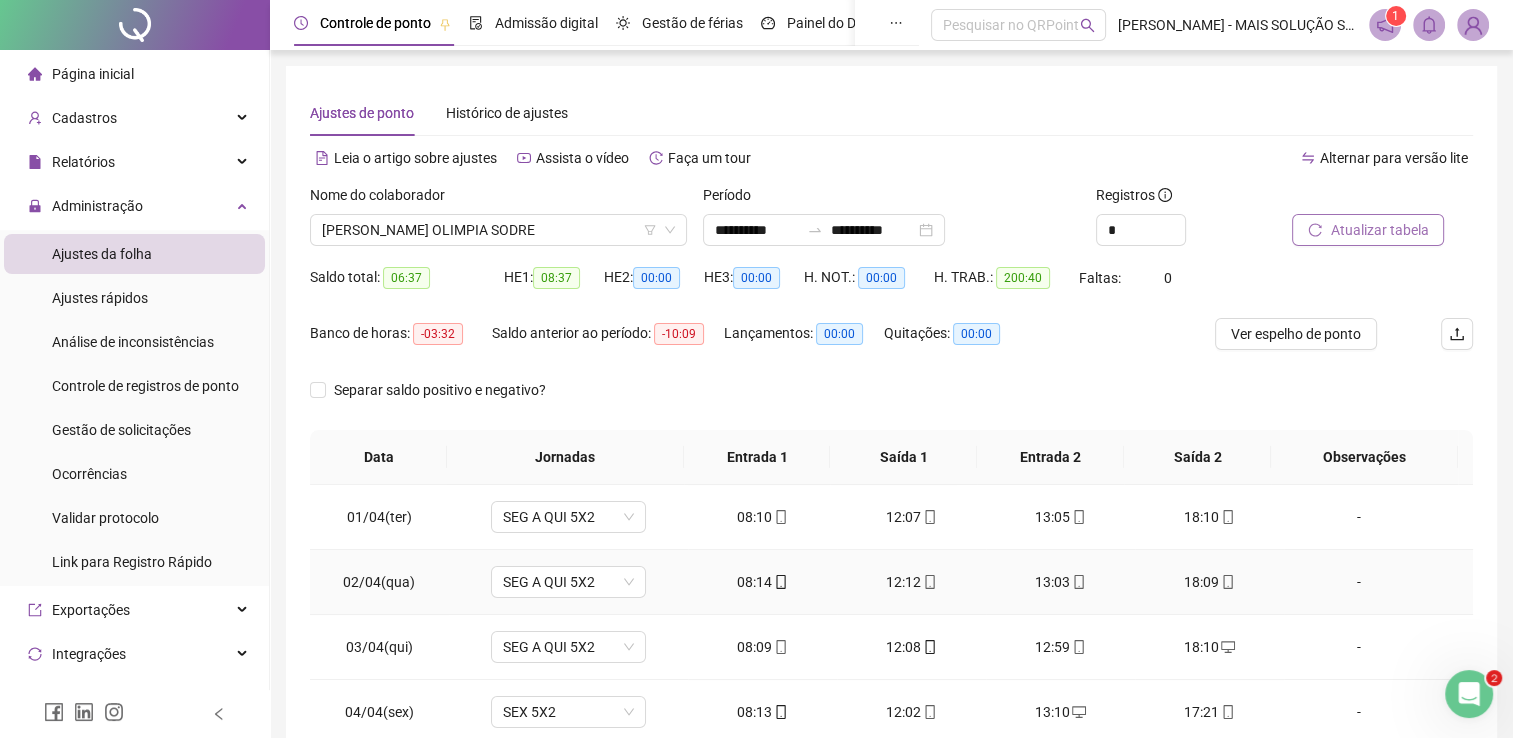 scroll, scrollTop: 283, scrollLeft: 0, axis: vertical 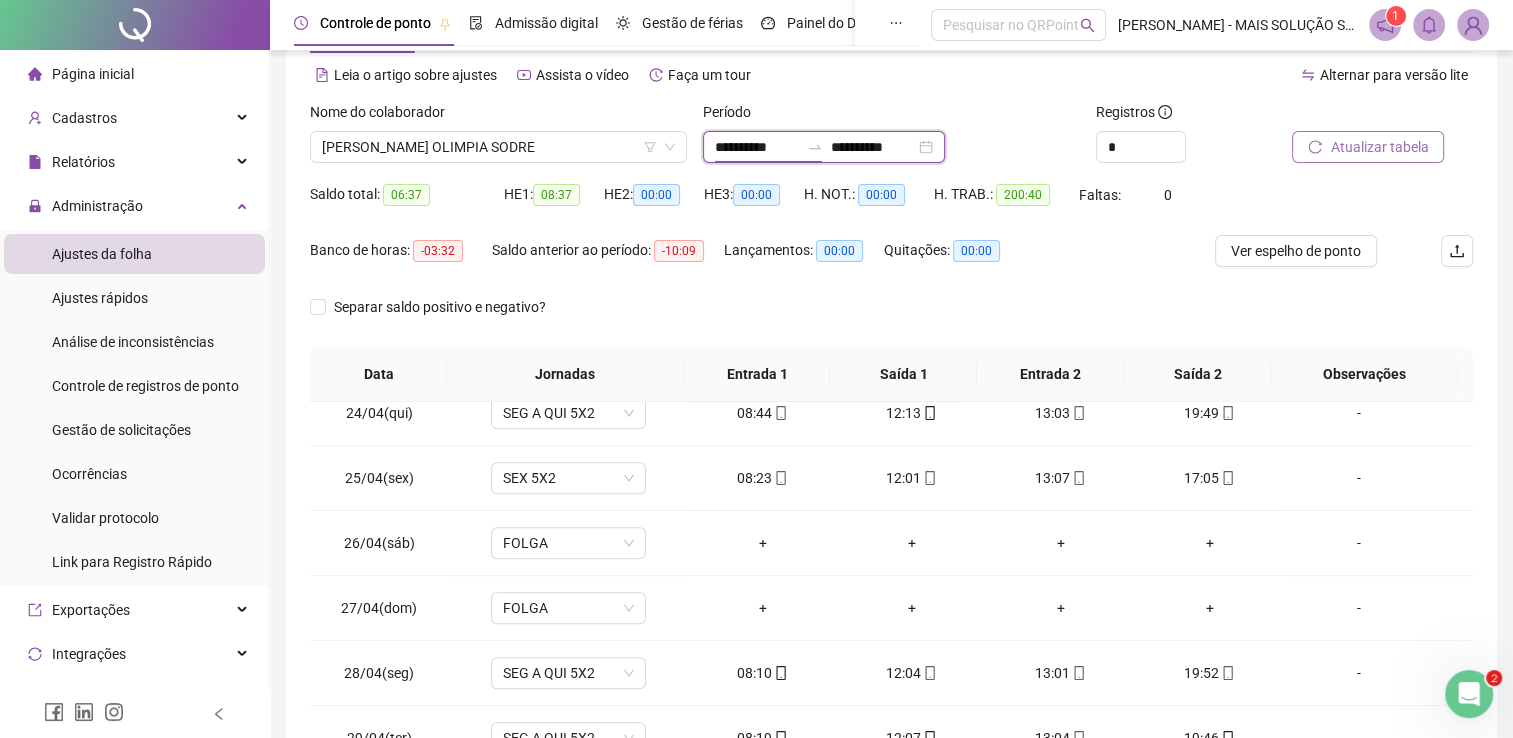 click on "**********" at bounding box center (757, 147) 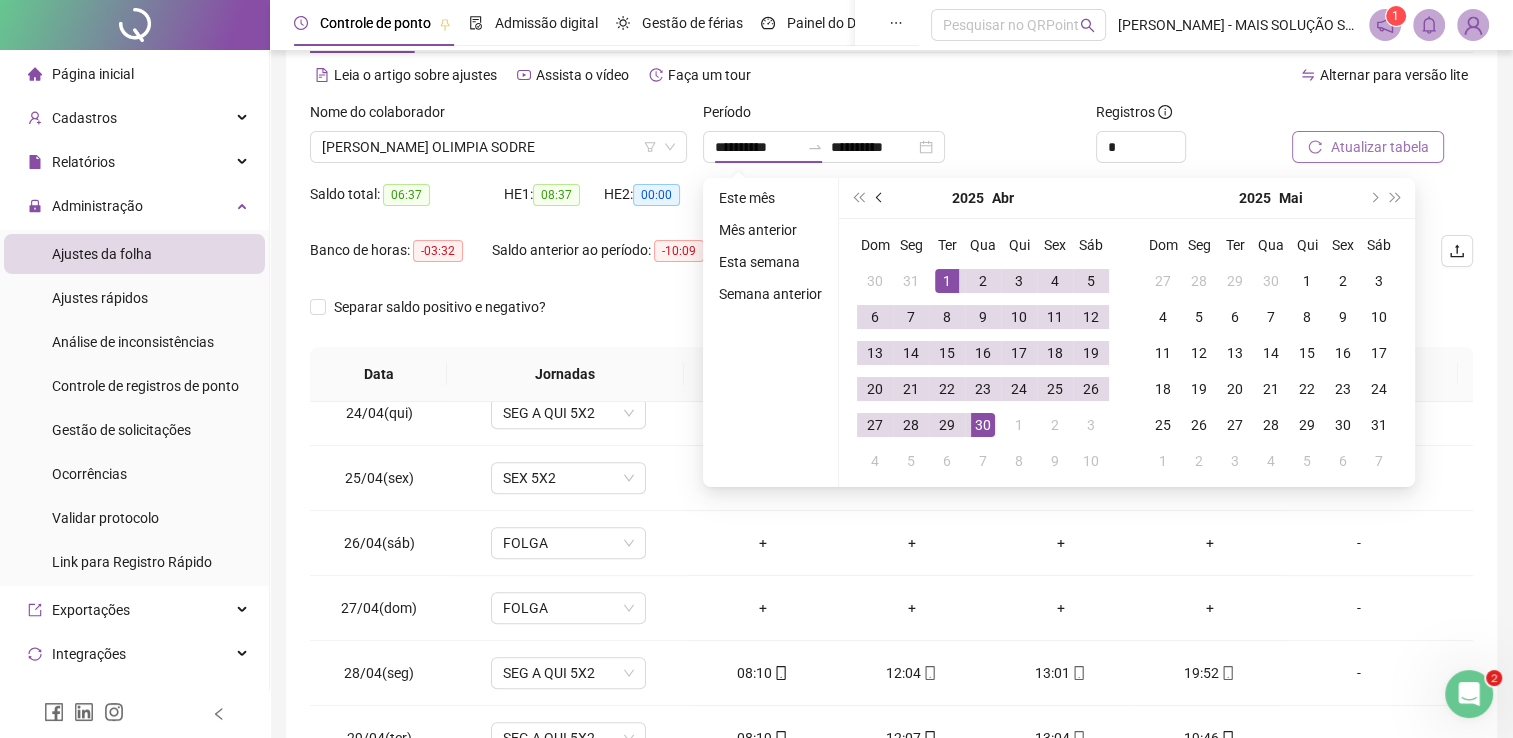 click at bounding box center [880, 198] 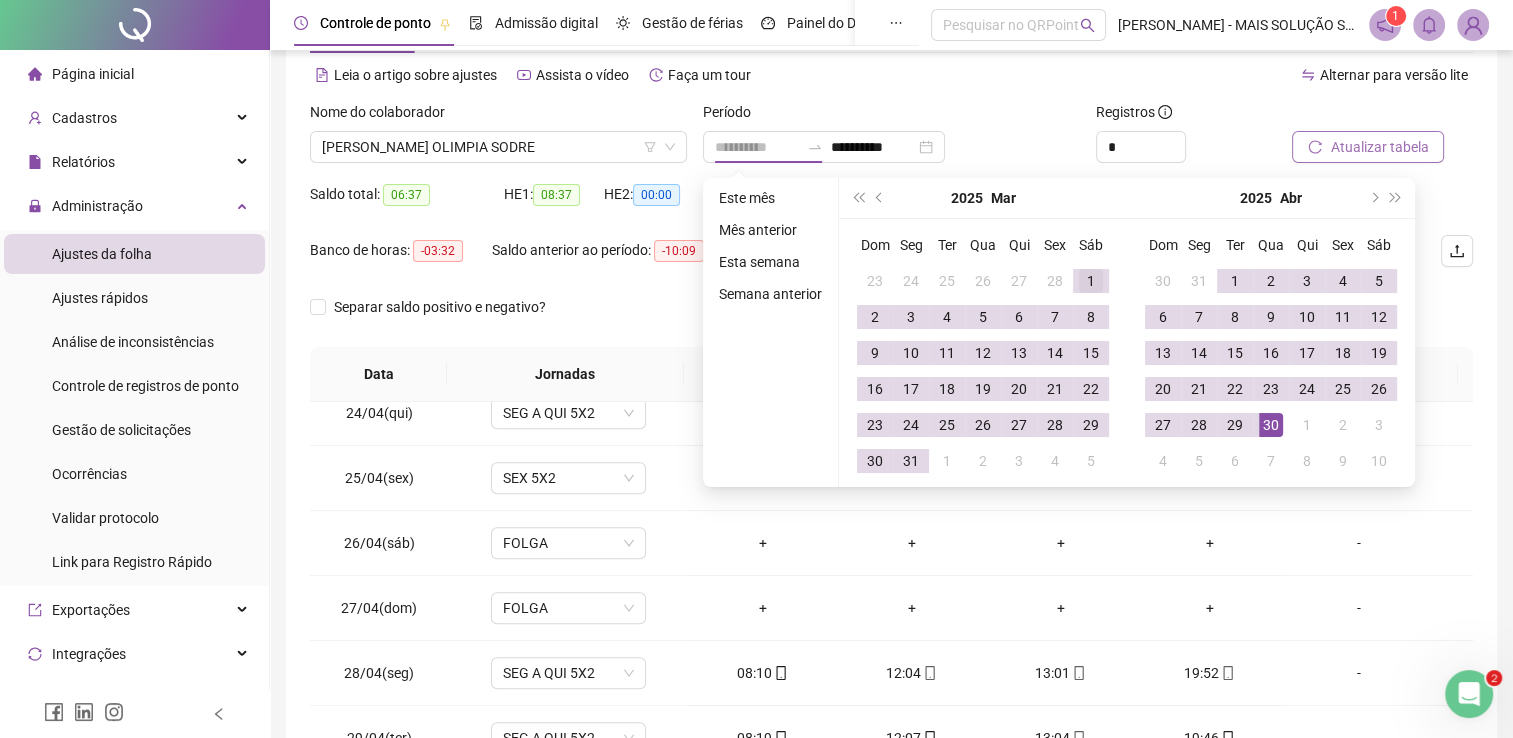 type on "**********" 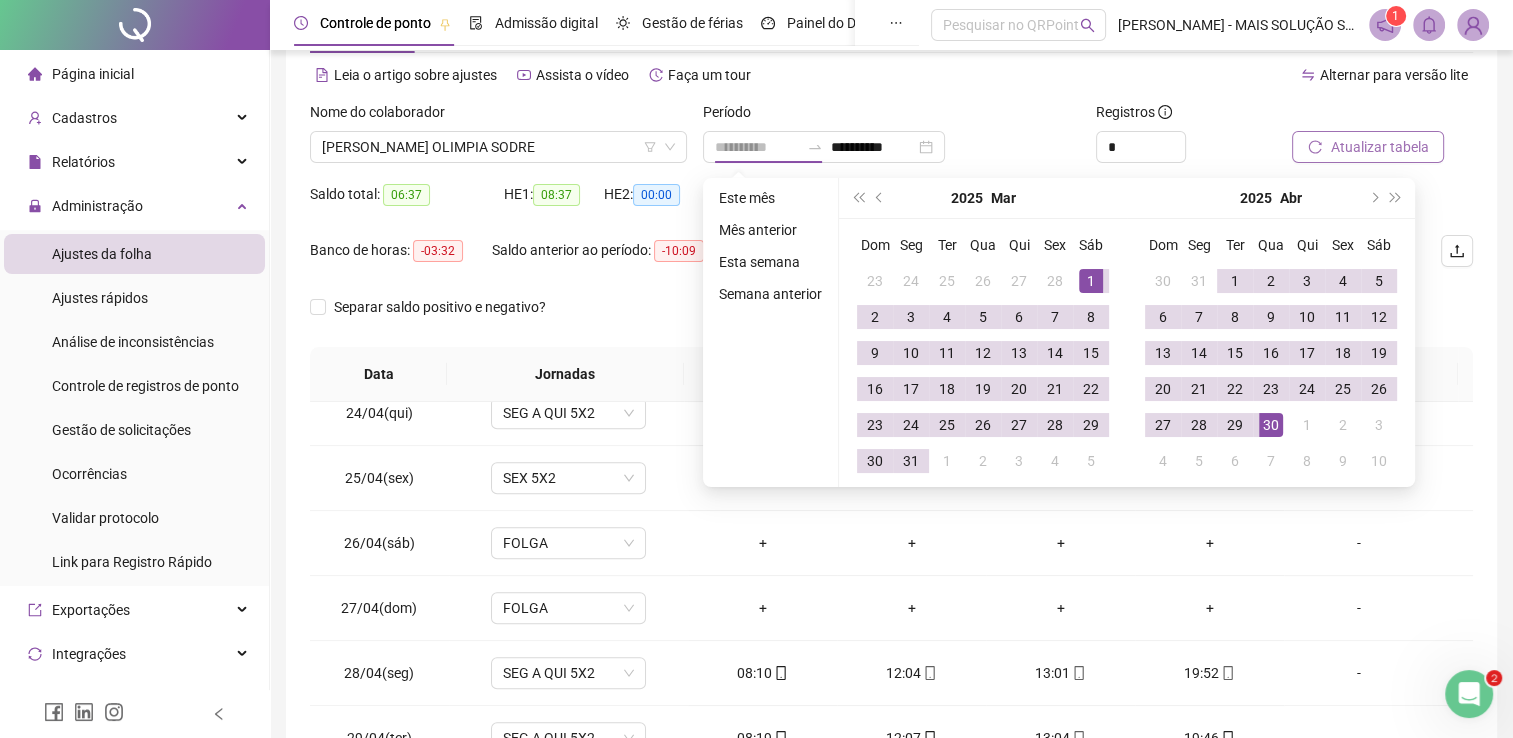 click on "1" at bounding box center [1091, 281] 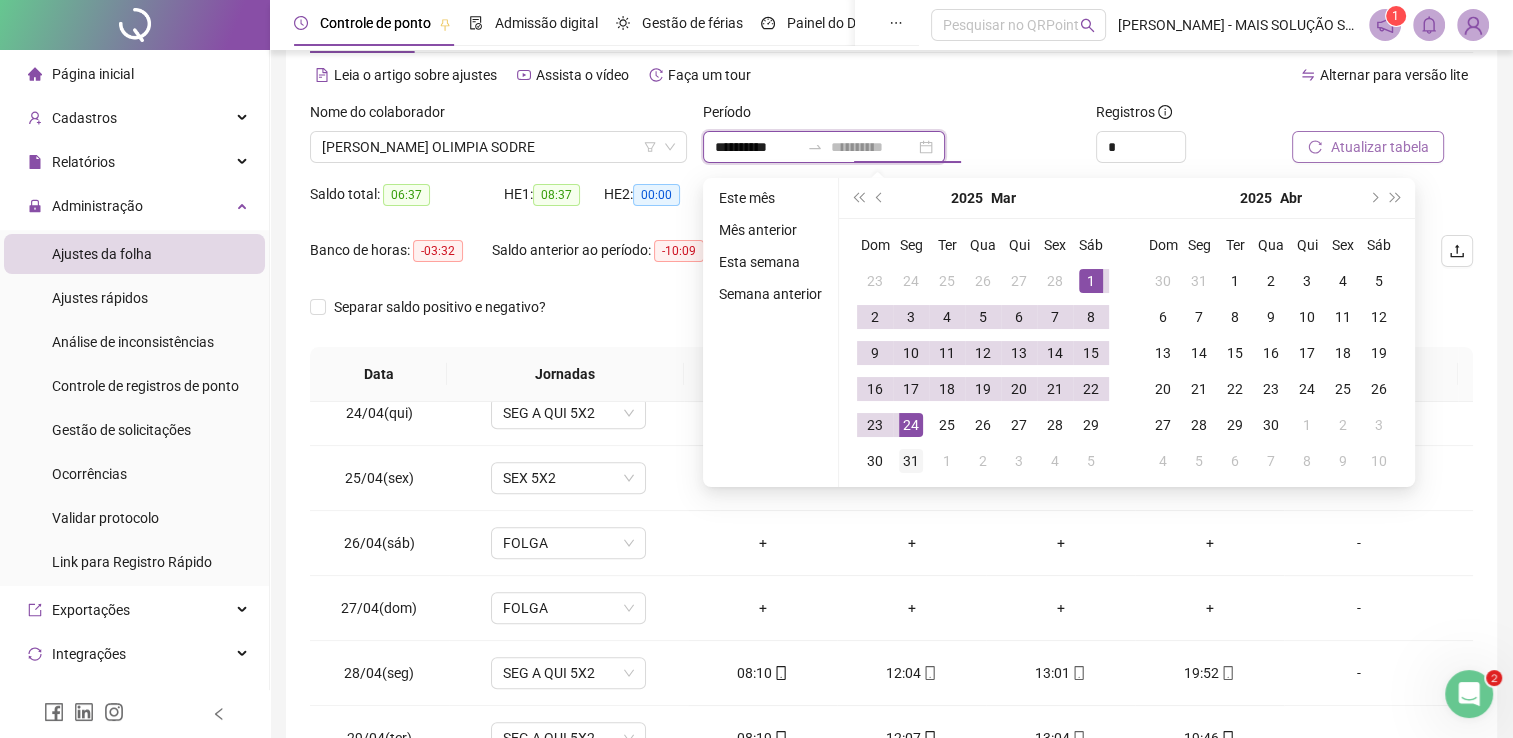 type on "**********" 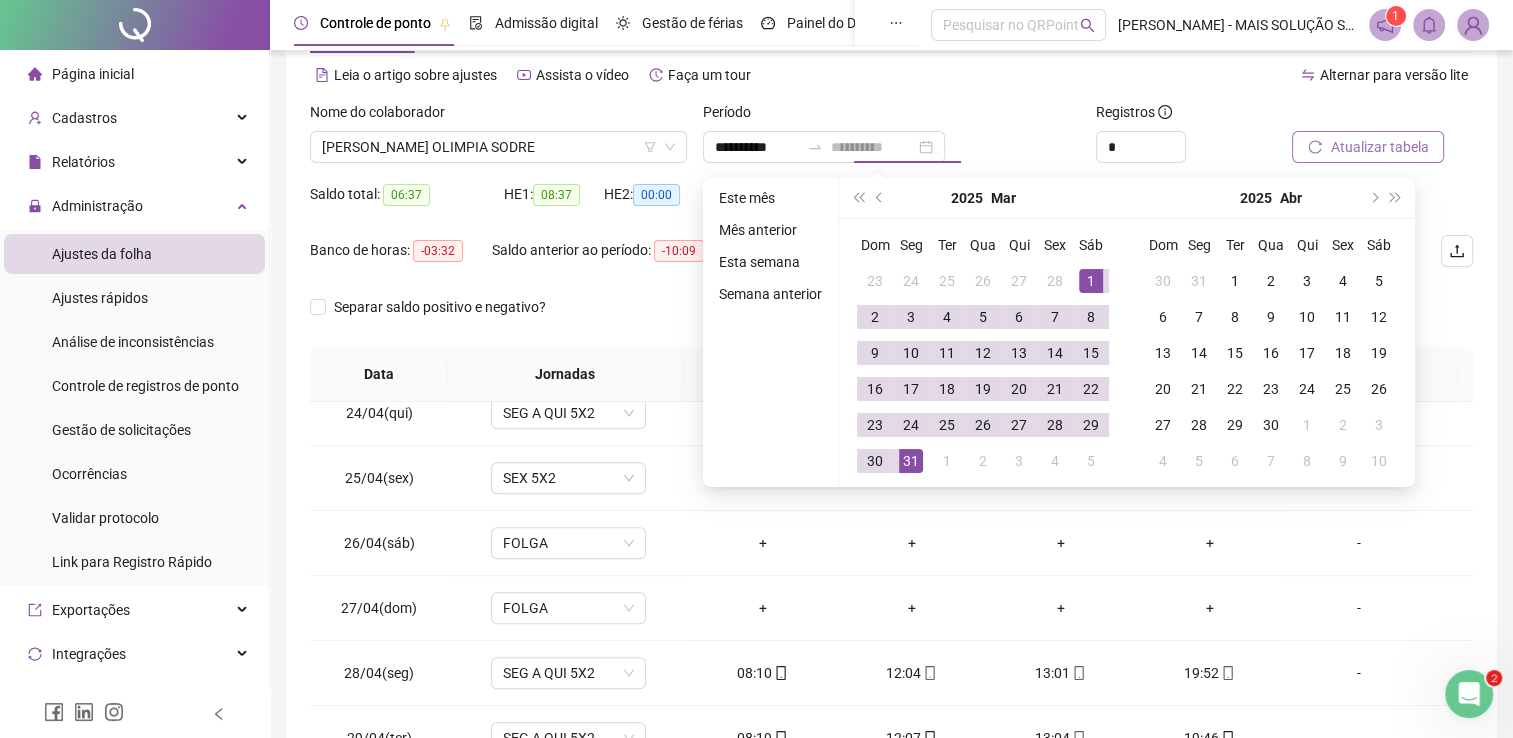 click on "31" at bounding box center (911, 461) 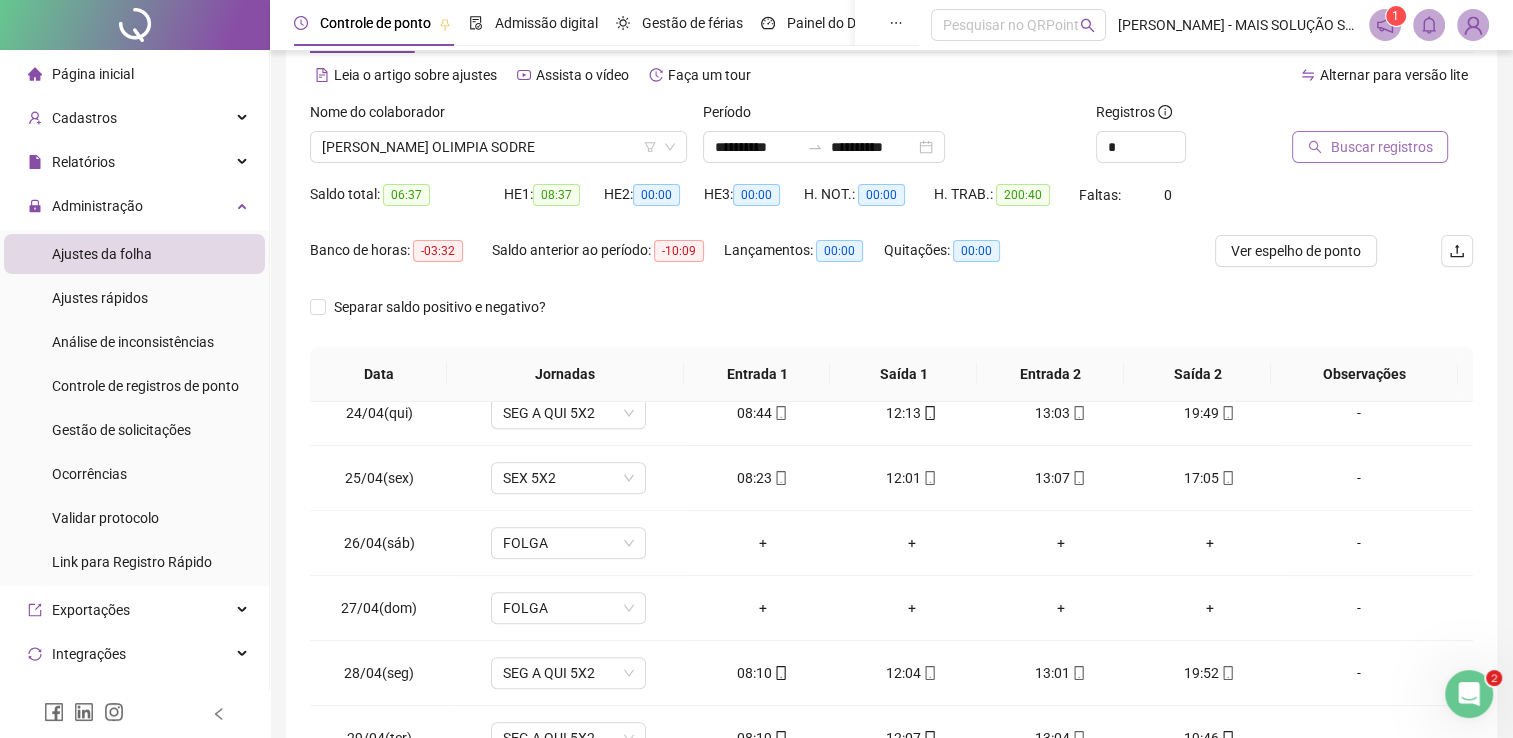 click on "Buscar registros" at bounding box center [1381, 147] 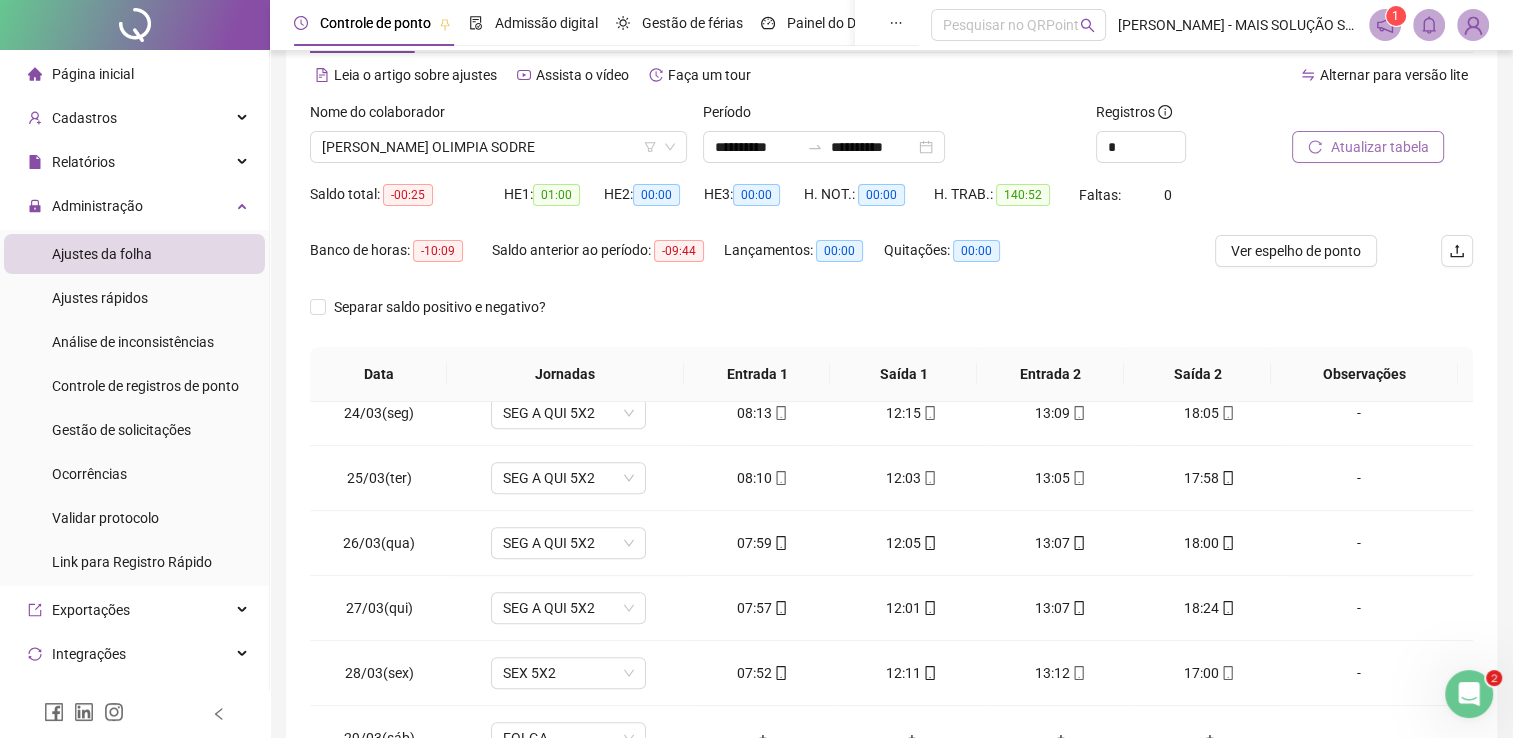 scroll, scrollTop: 283, scrollLeft: 0, axis: vertical 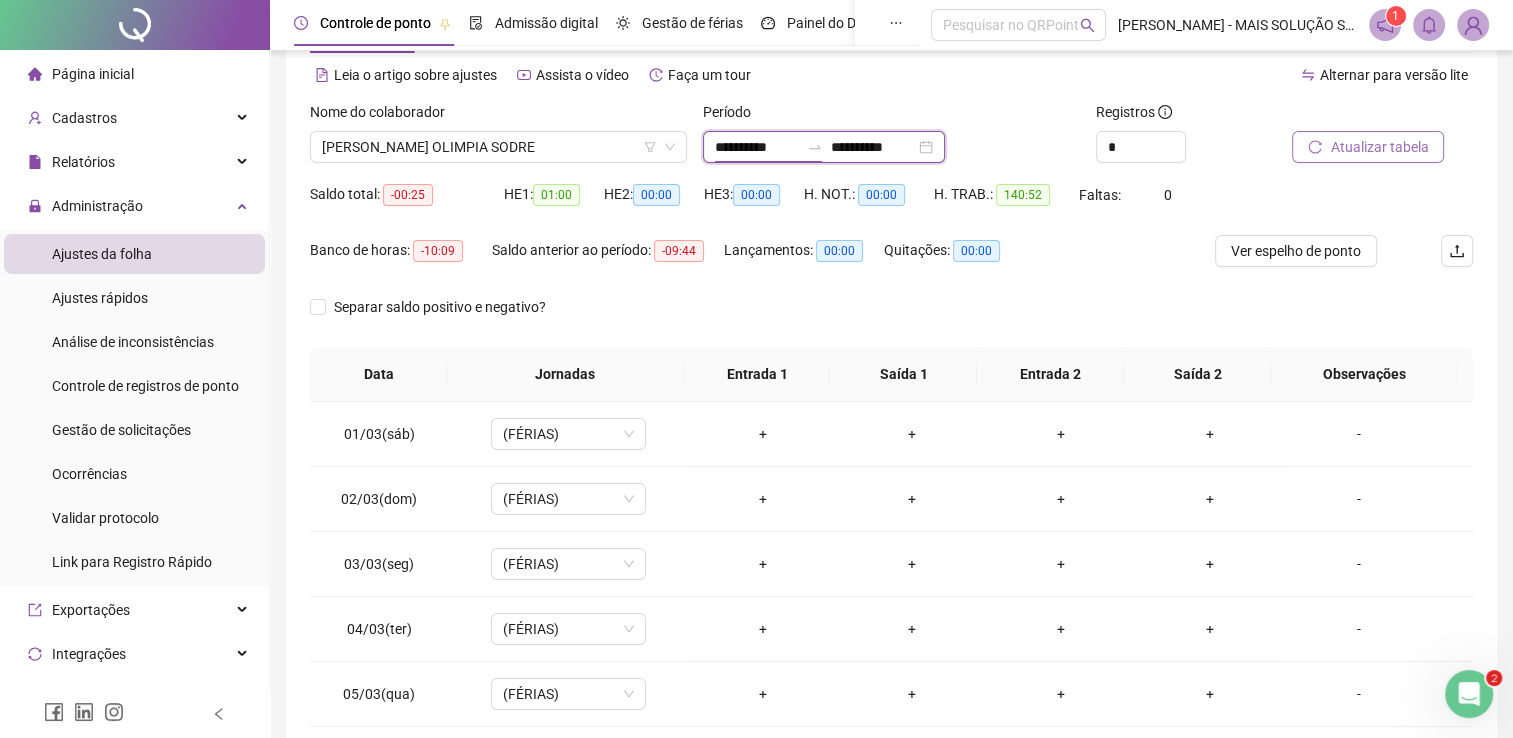 click on "**********" at bounding box center [757, 147] 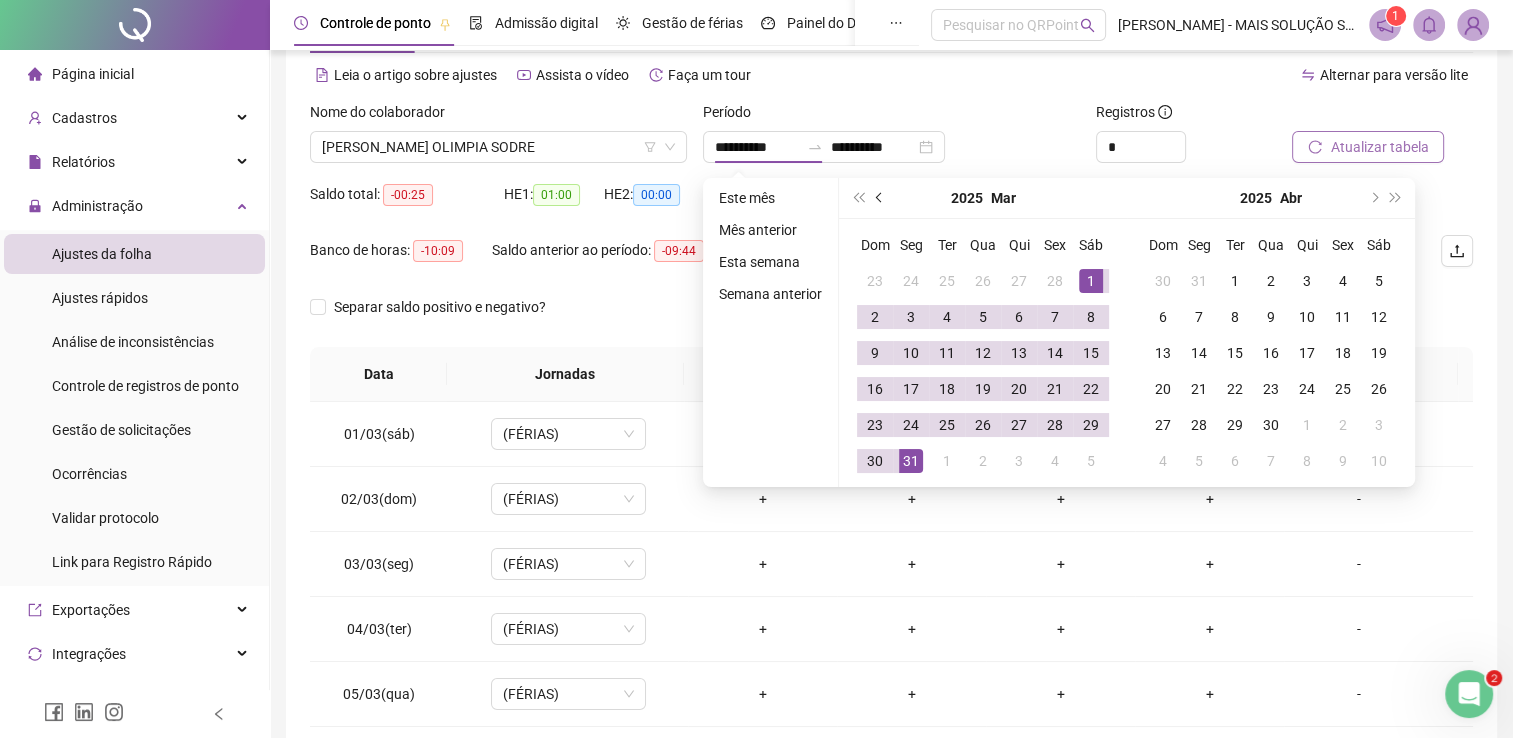click at bounding box center (880, 198) 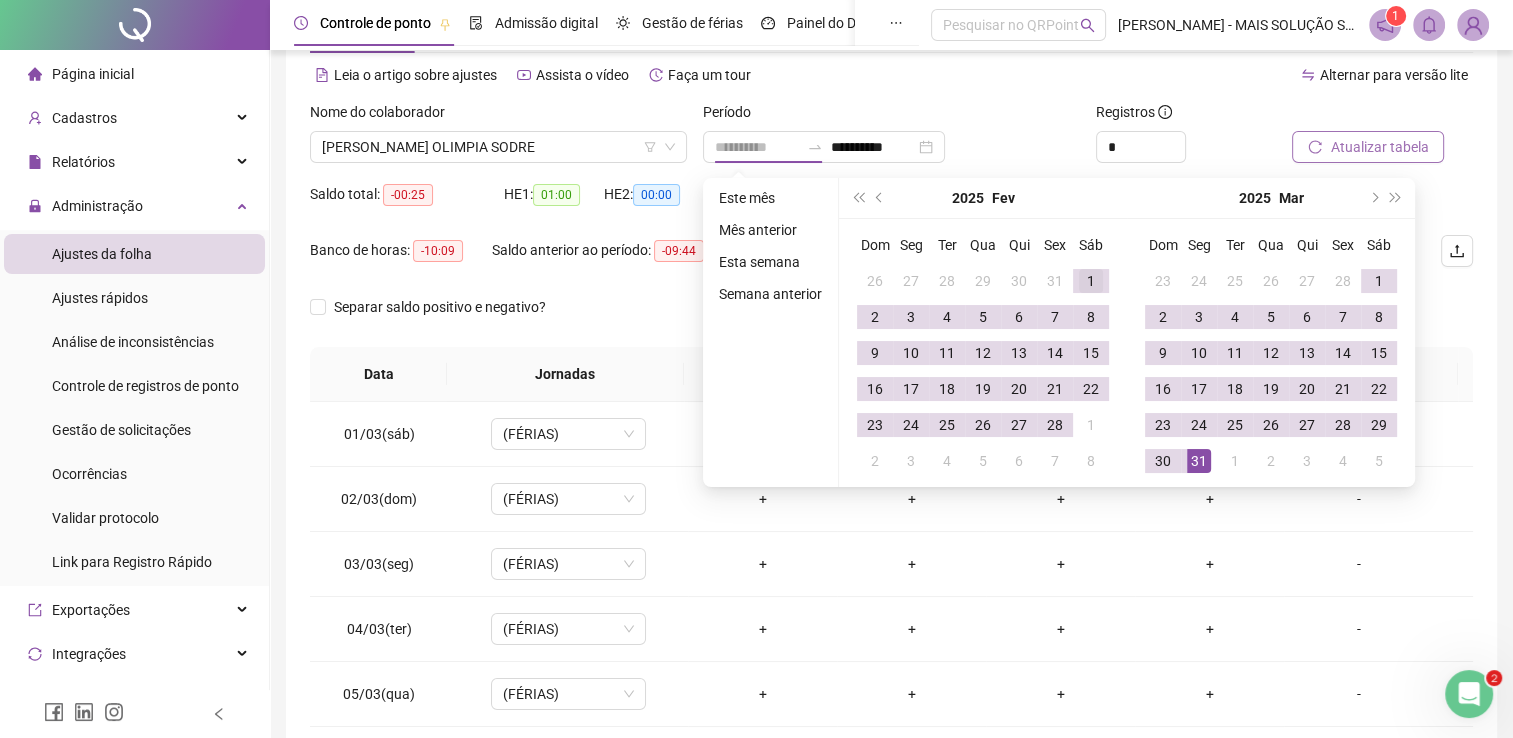 type on "**********" 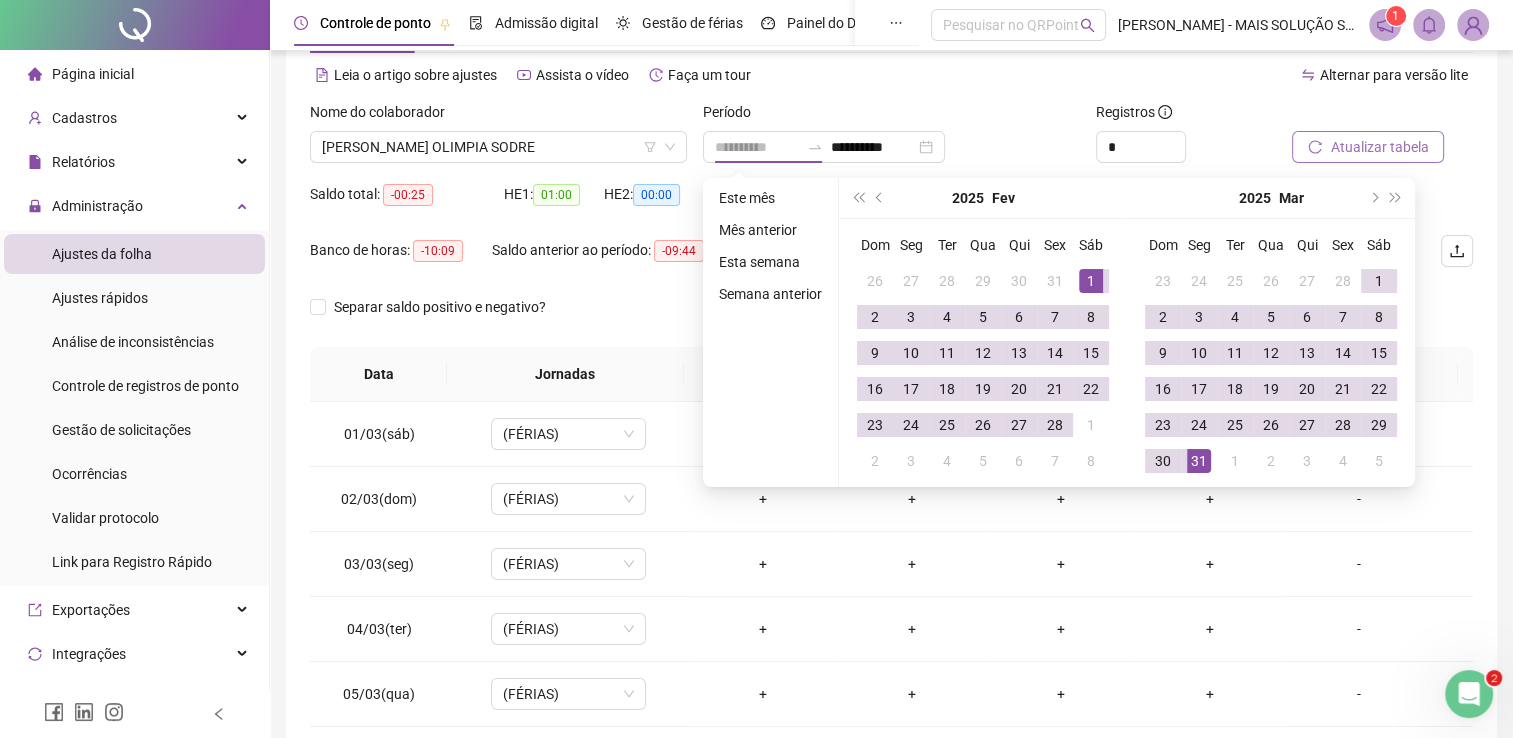 drag, startPoint x: 1084, startPoint y: 282, endPoint x: 1073, endPoint y: 385, distance: 103.58572 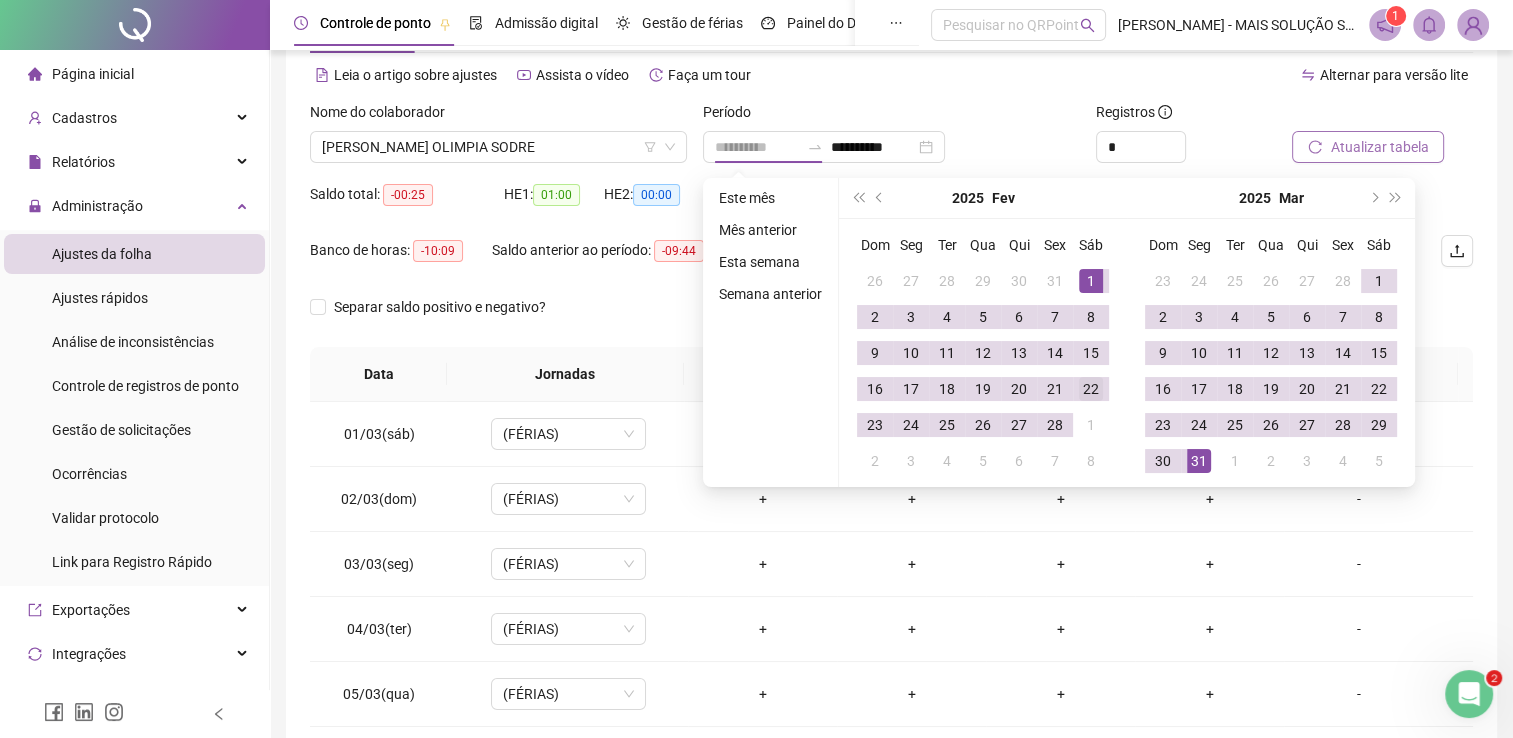 click on "1" at bounding box center [1091, 281] 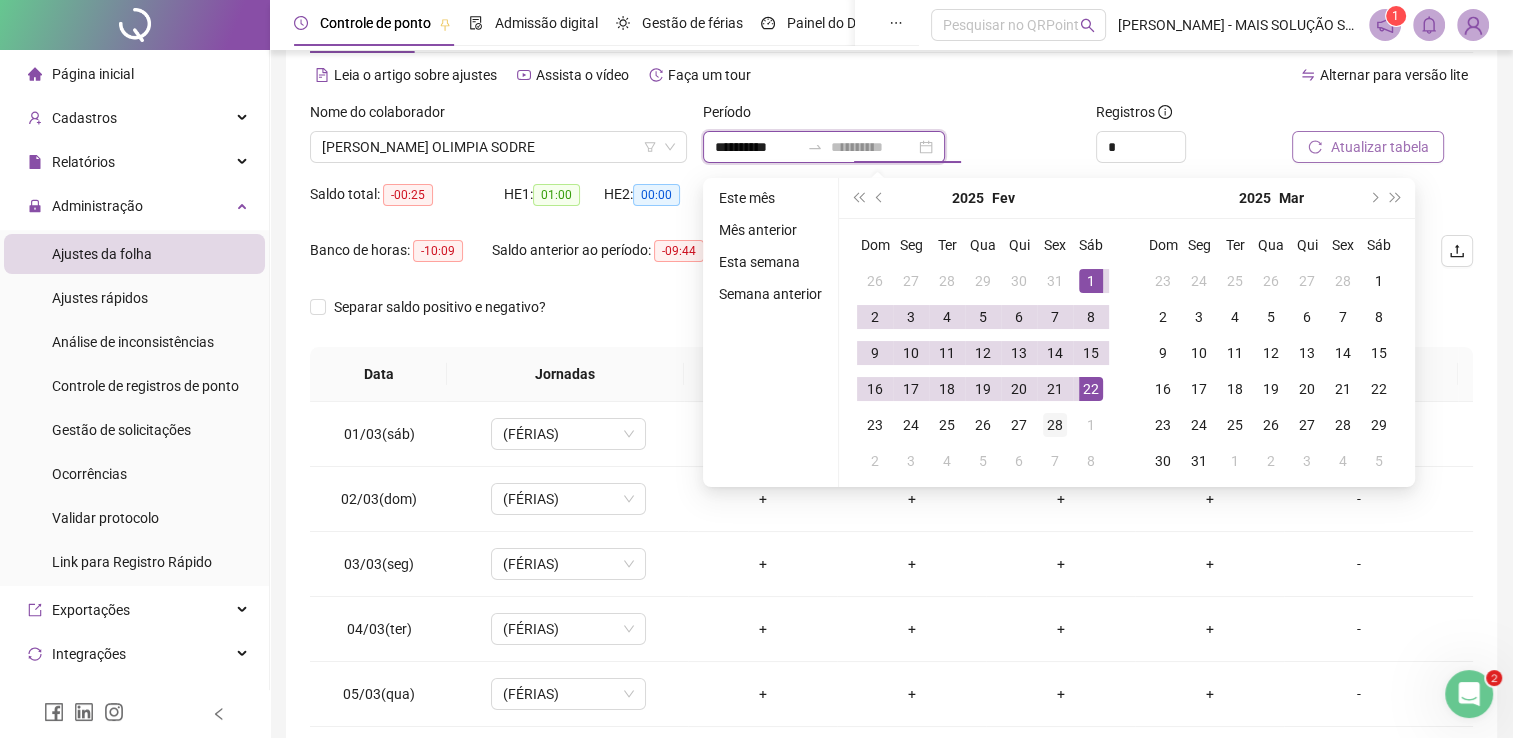 type on "**********" 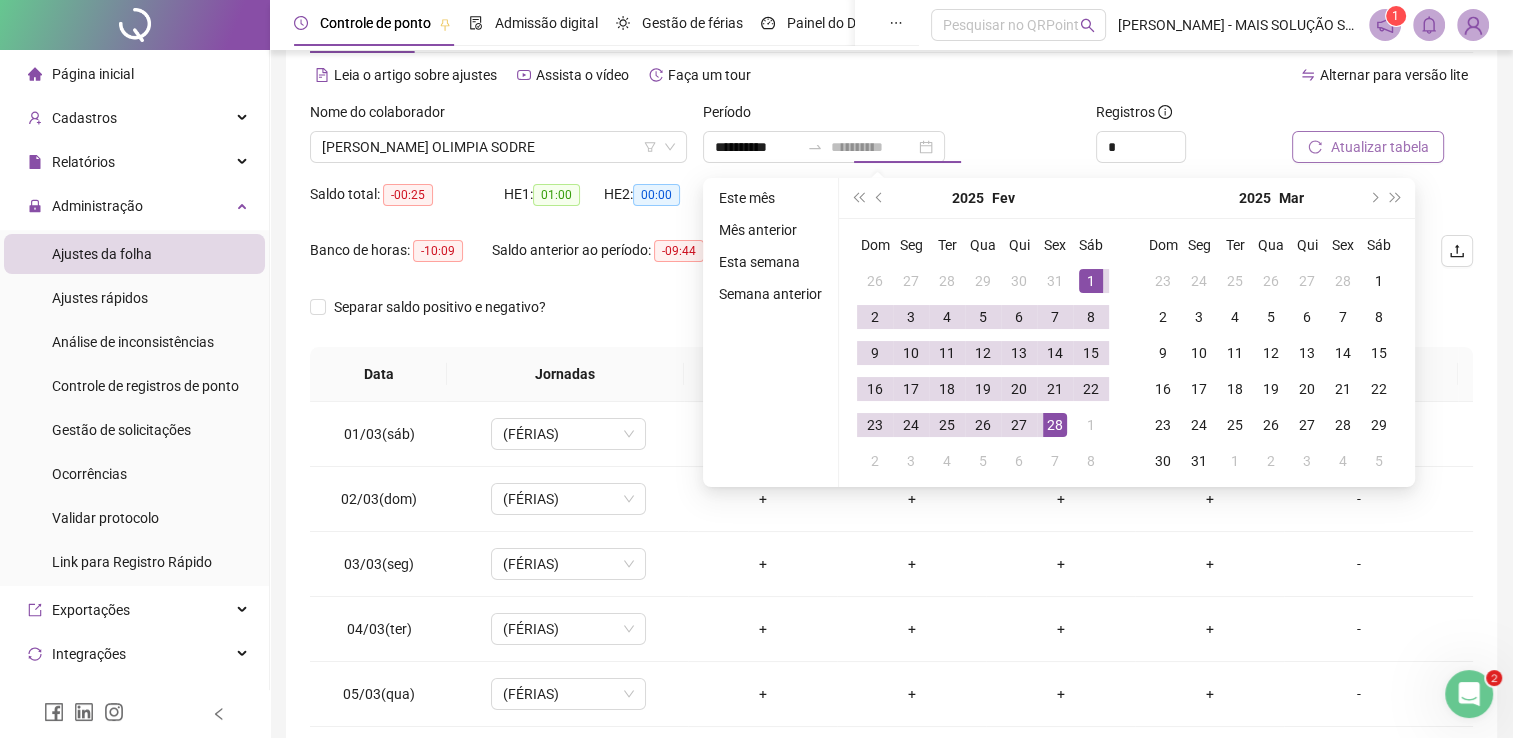 drag, startPoint x: 1056, startPoint y: 429, endPoint x: 1232, endPoint y: 222, distance: 271.70755 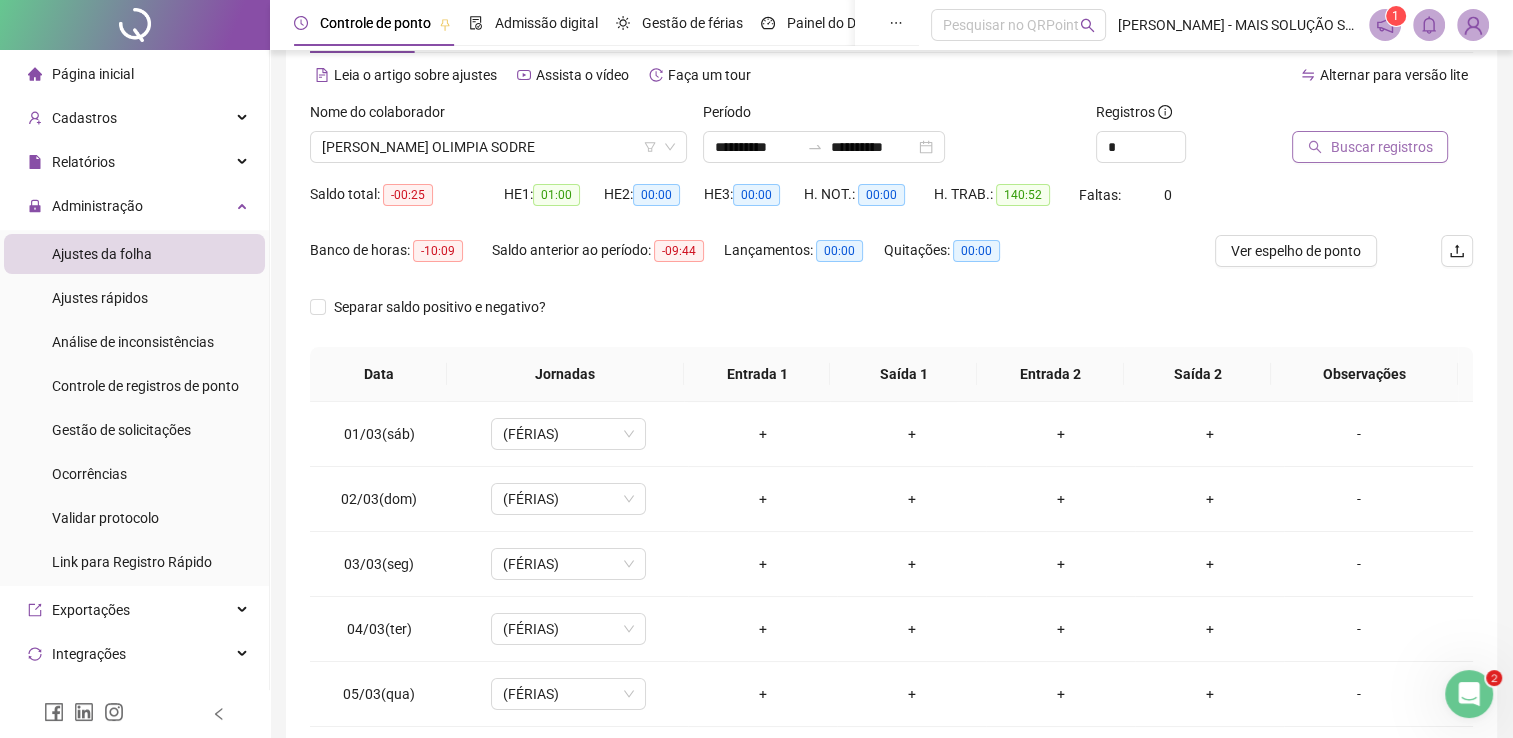 click on "Buscar registros" at bounding box center [1370, 147] 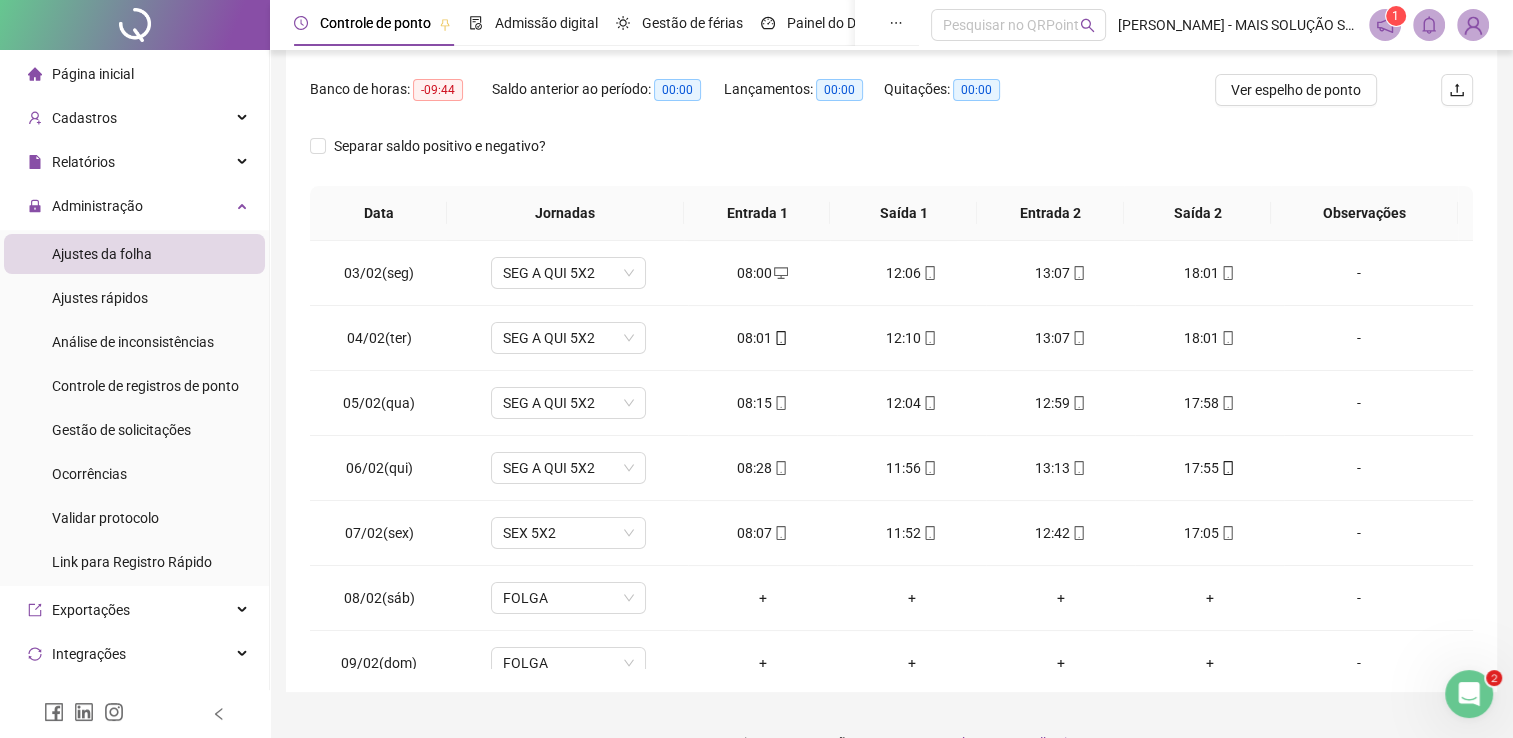 scroll, scrollTop: 283, scrollLeft: 0, axis: vertical 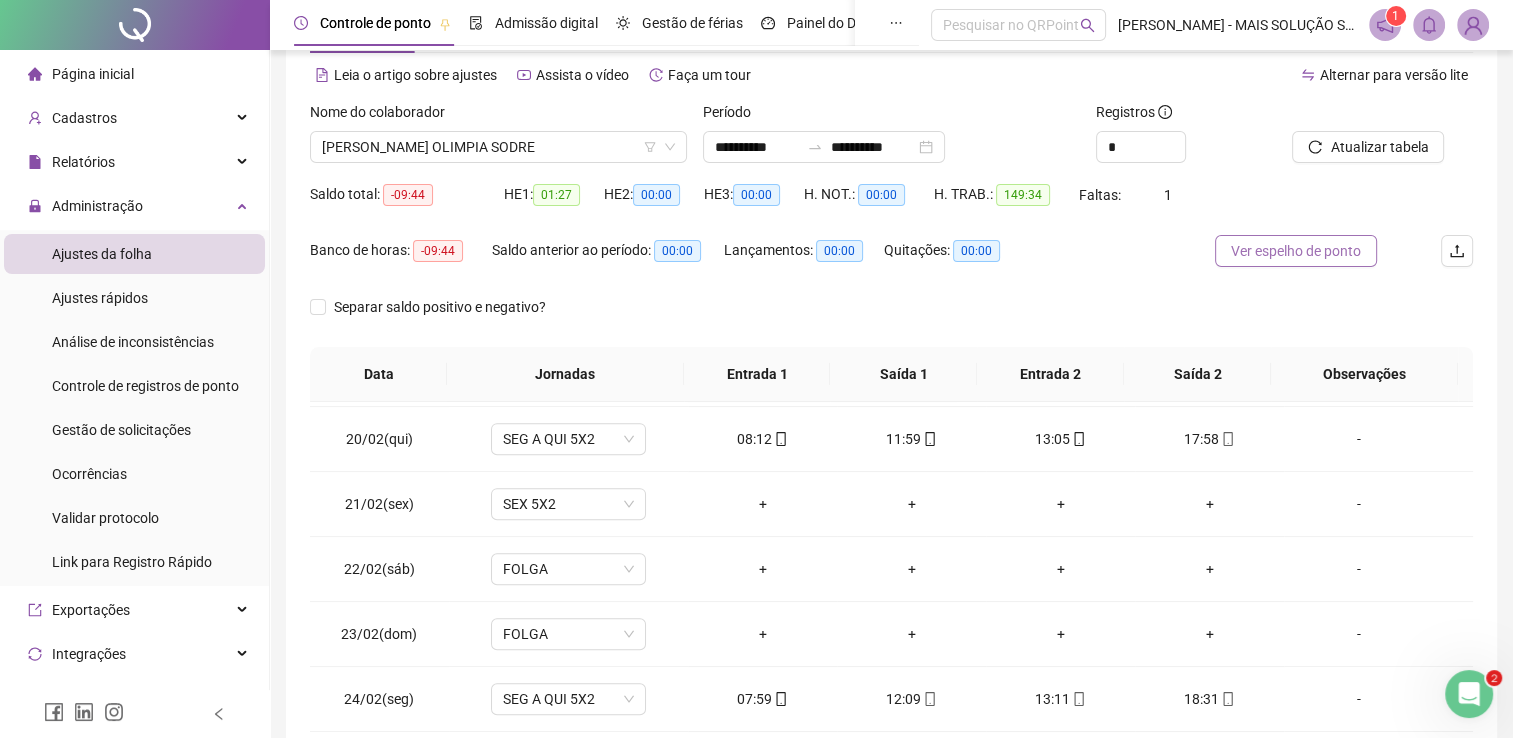 click on "Ver espelho de ponto" at bounding box center [1296, 251] 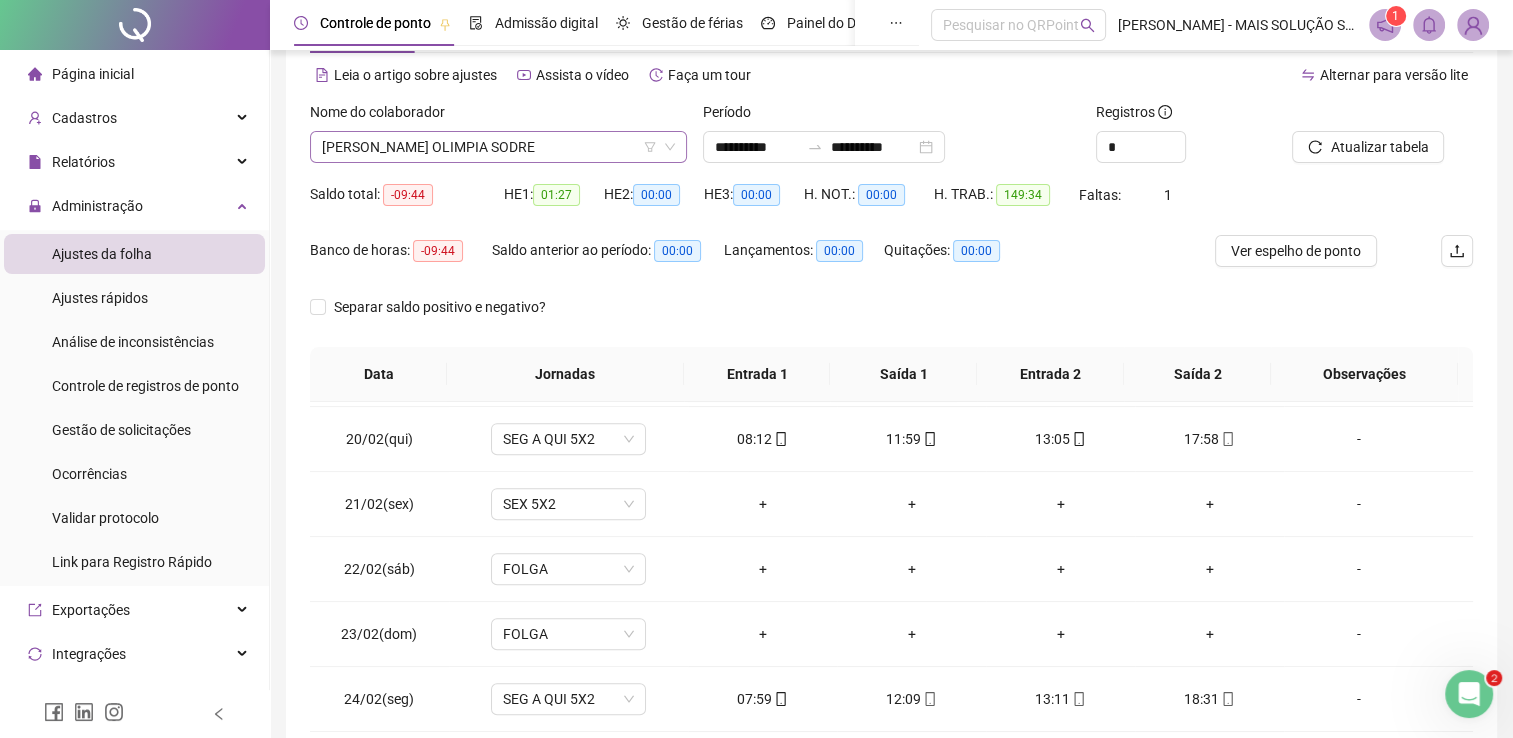 click on "[PERSON_NAME] OLIMPIA SODRE" at bounding box center [498, 147] 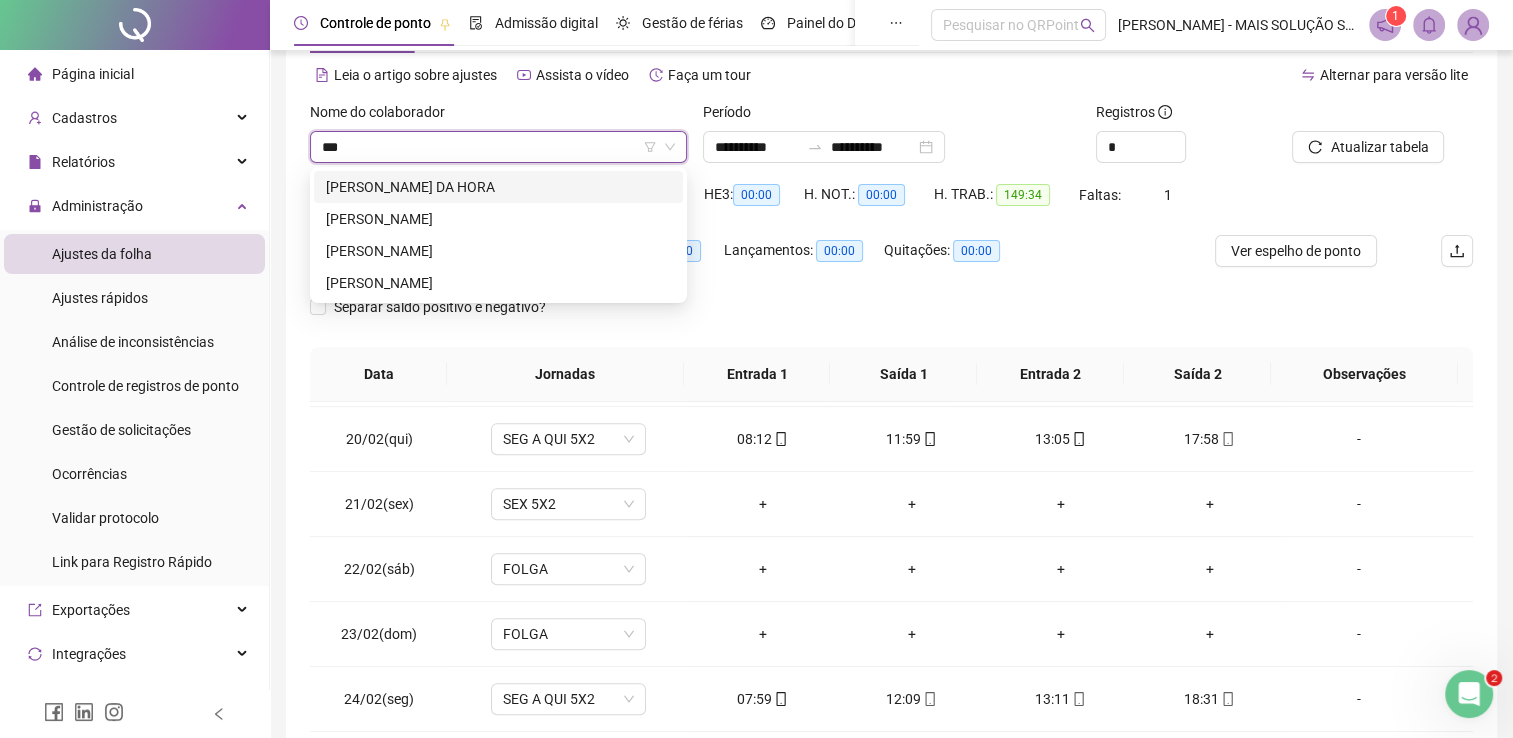 scroll, scrollTop: 0, scrollLeft: 0, axis: both 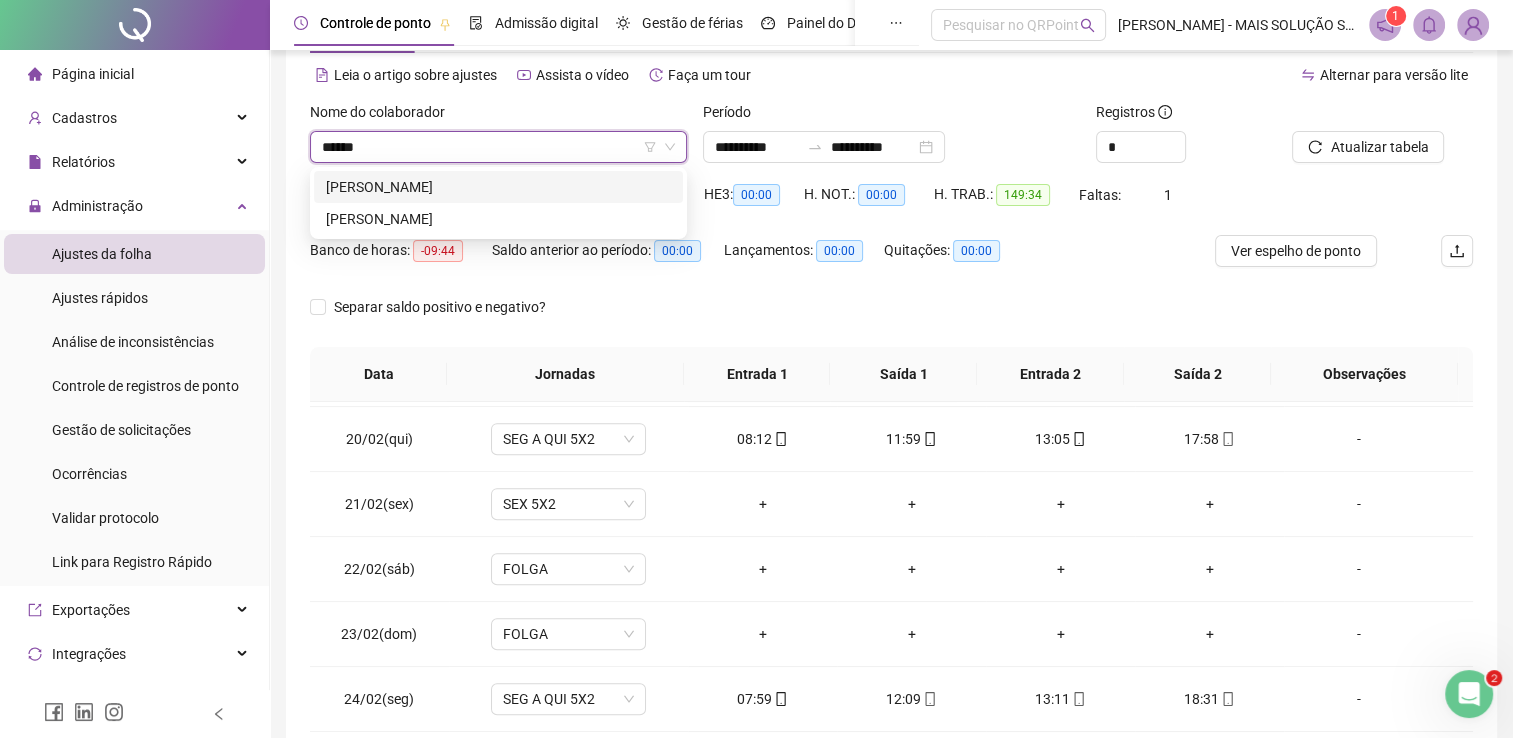 type on "*******" 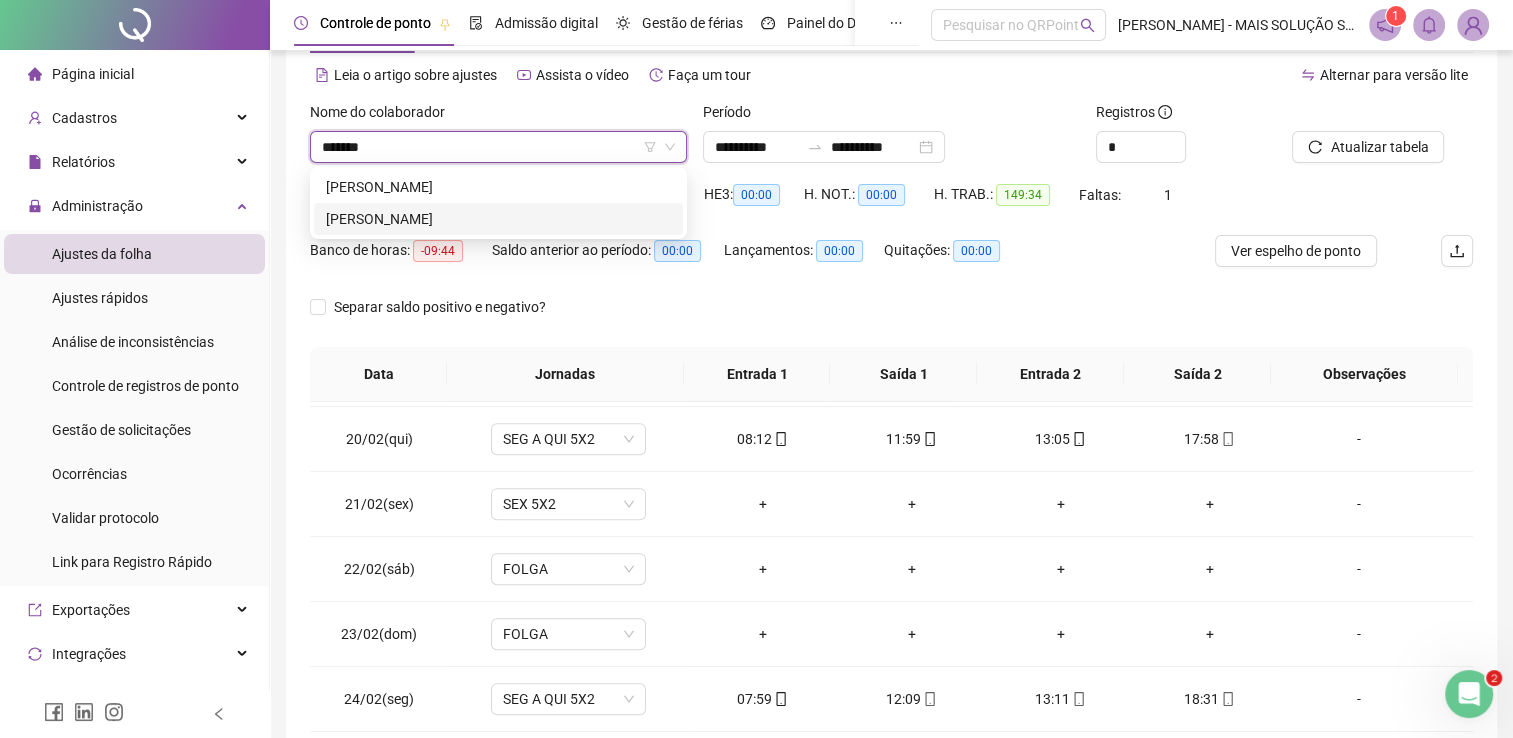click on "[PERSON_NAME]" at bounding box center [498, 219] 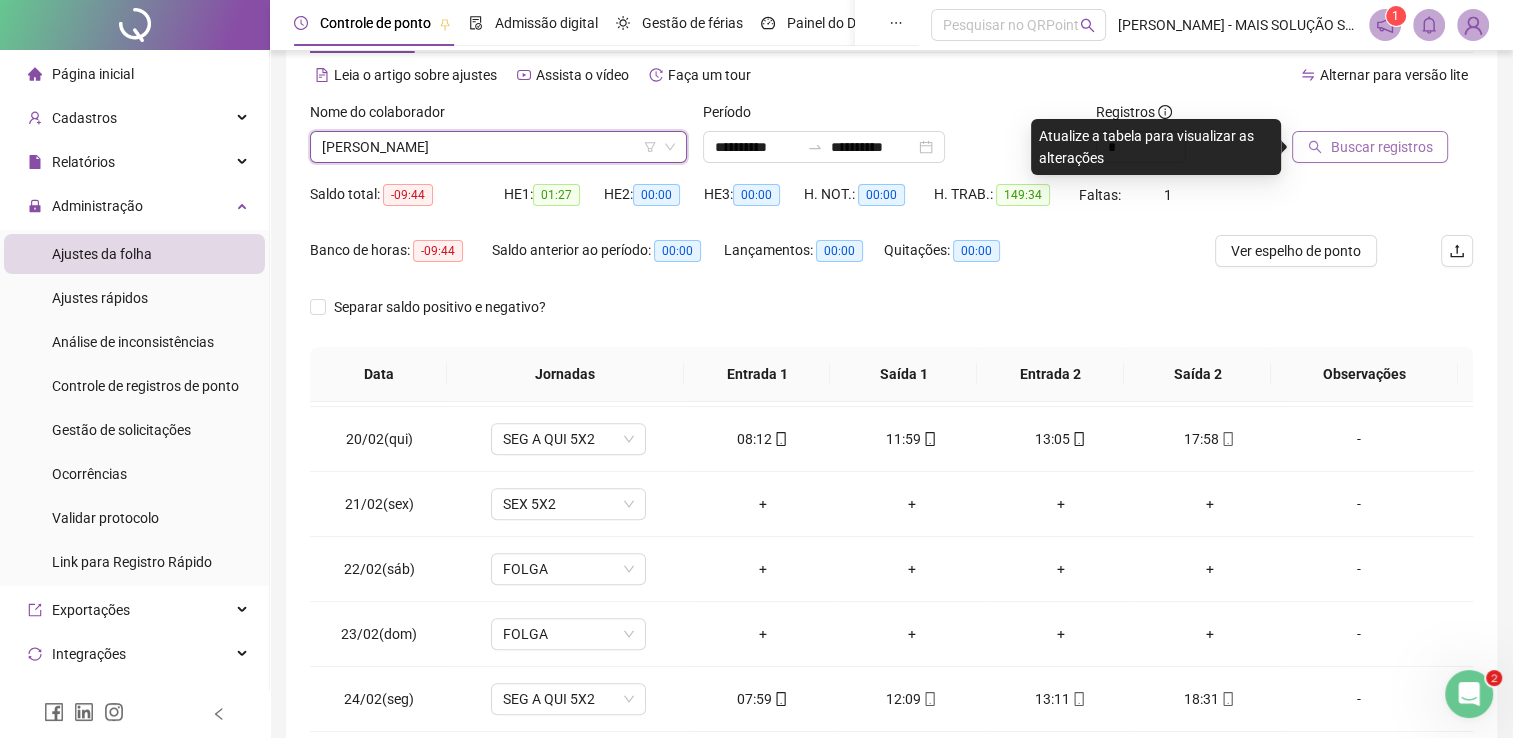 click on "Buscar registros" at bounding box center [1381, 147] 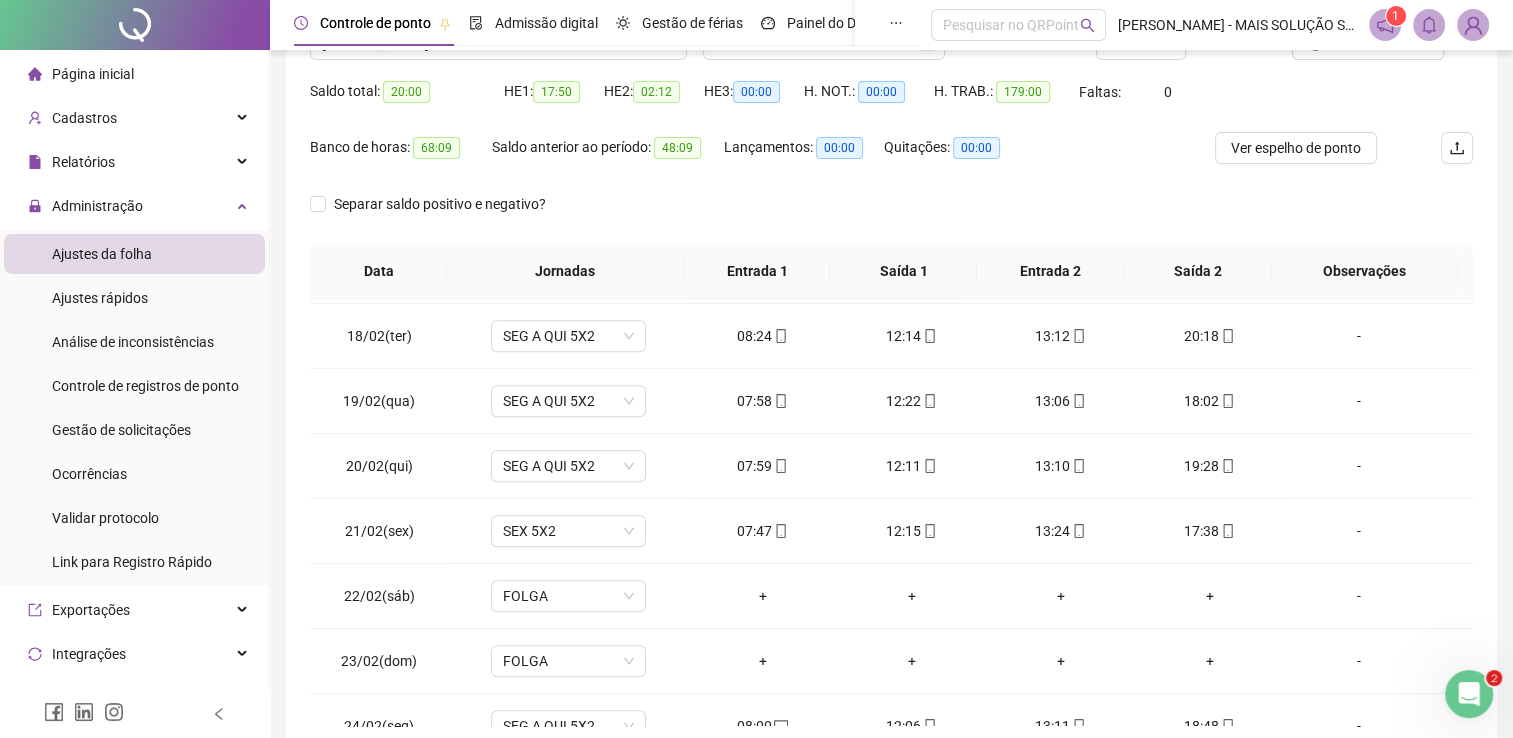 scroll, scrollTop: 283, scrollLeft: 0, axis: vertical 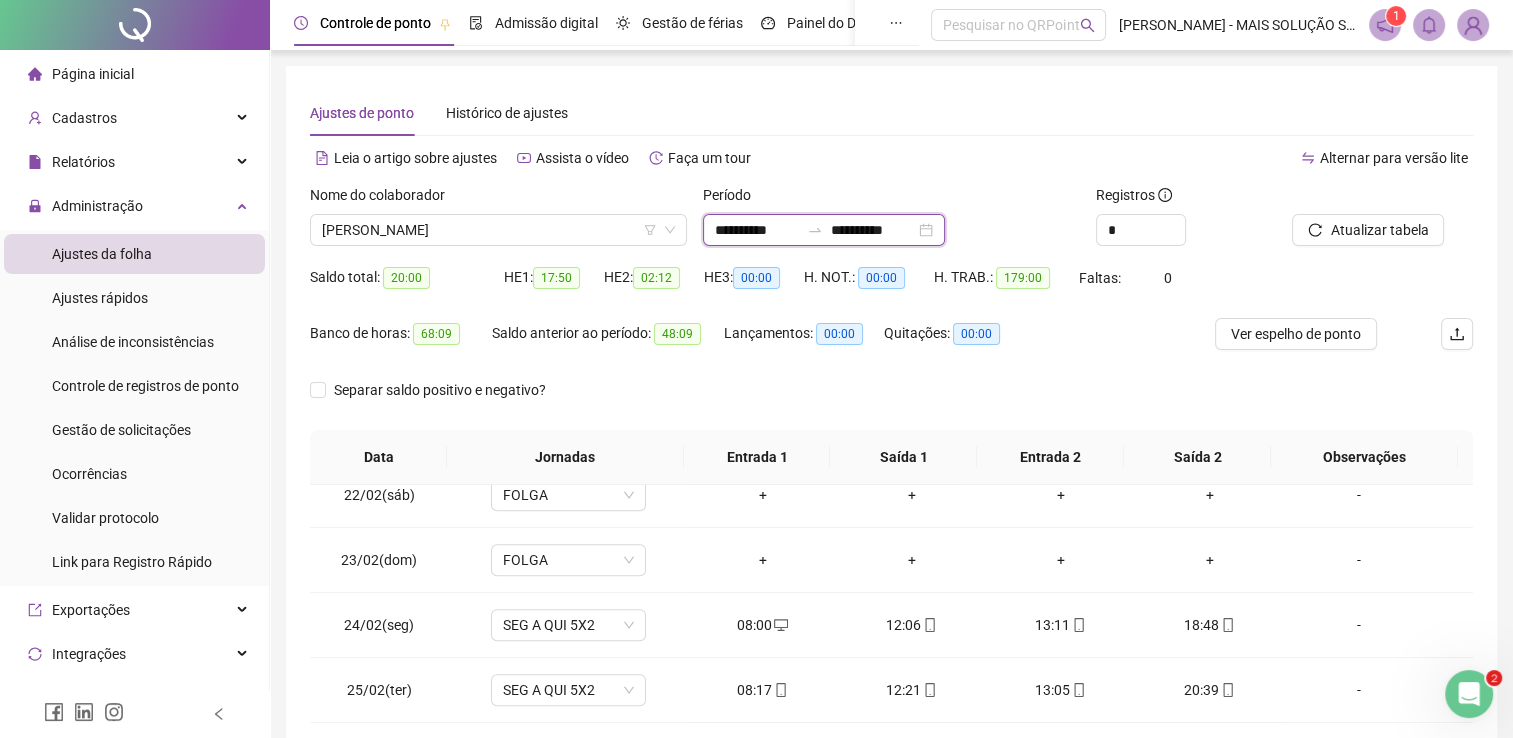 click on "**********" at bounding box center (757, 230) 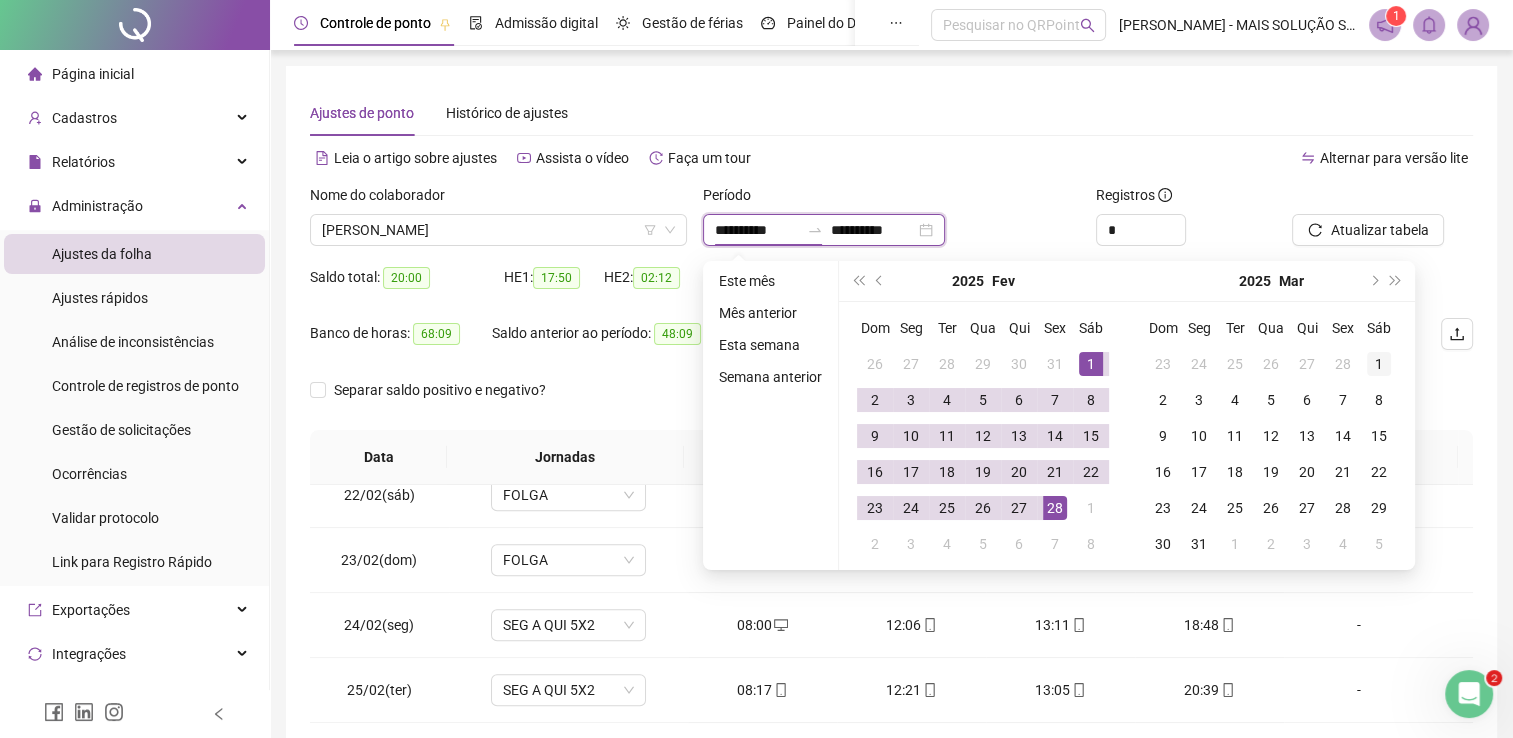 type on "**********" 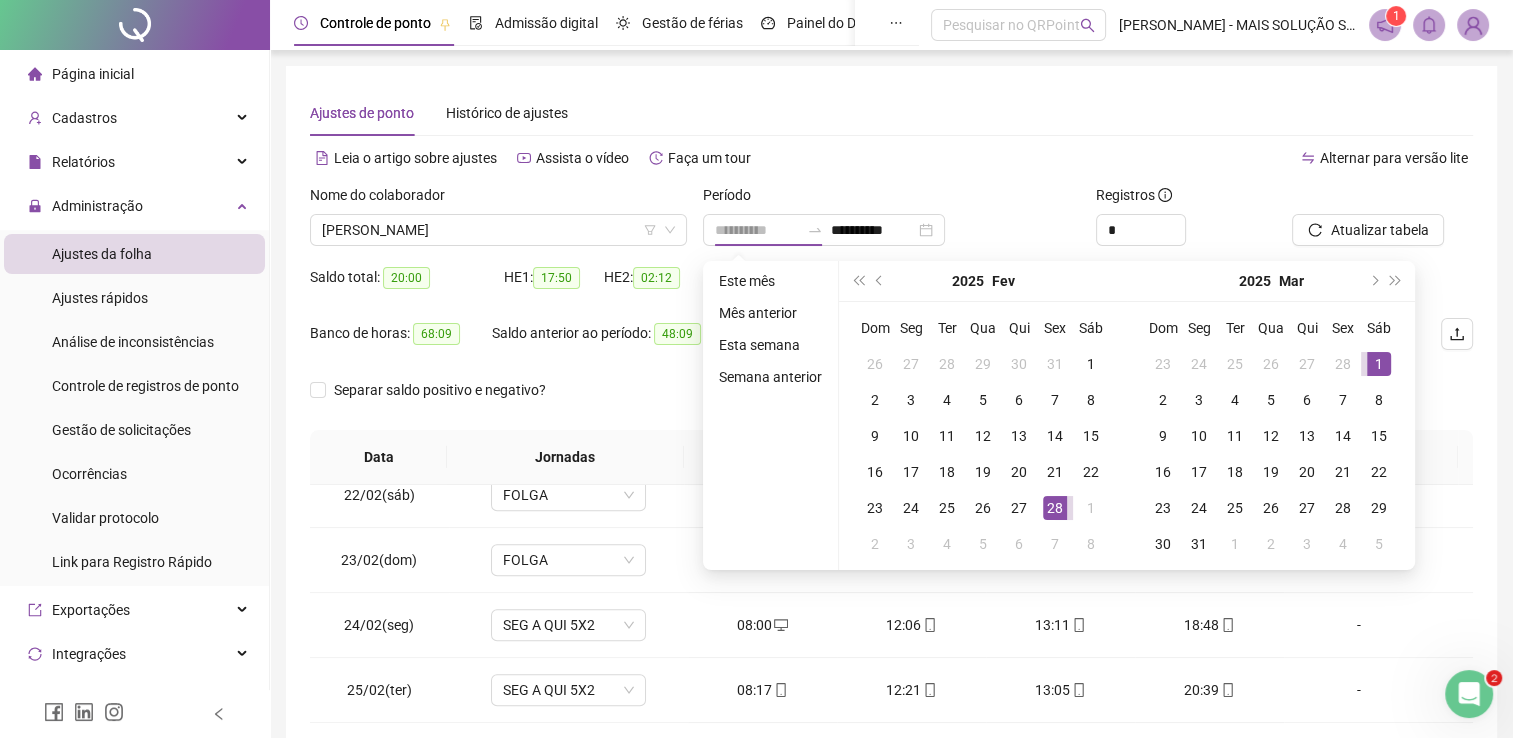 click on "1" at bounding box center [1379, 364] 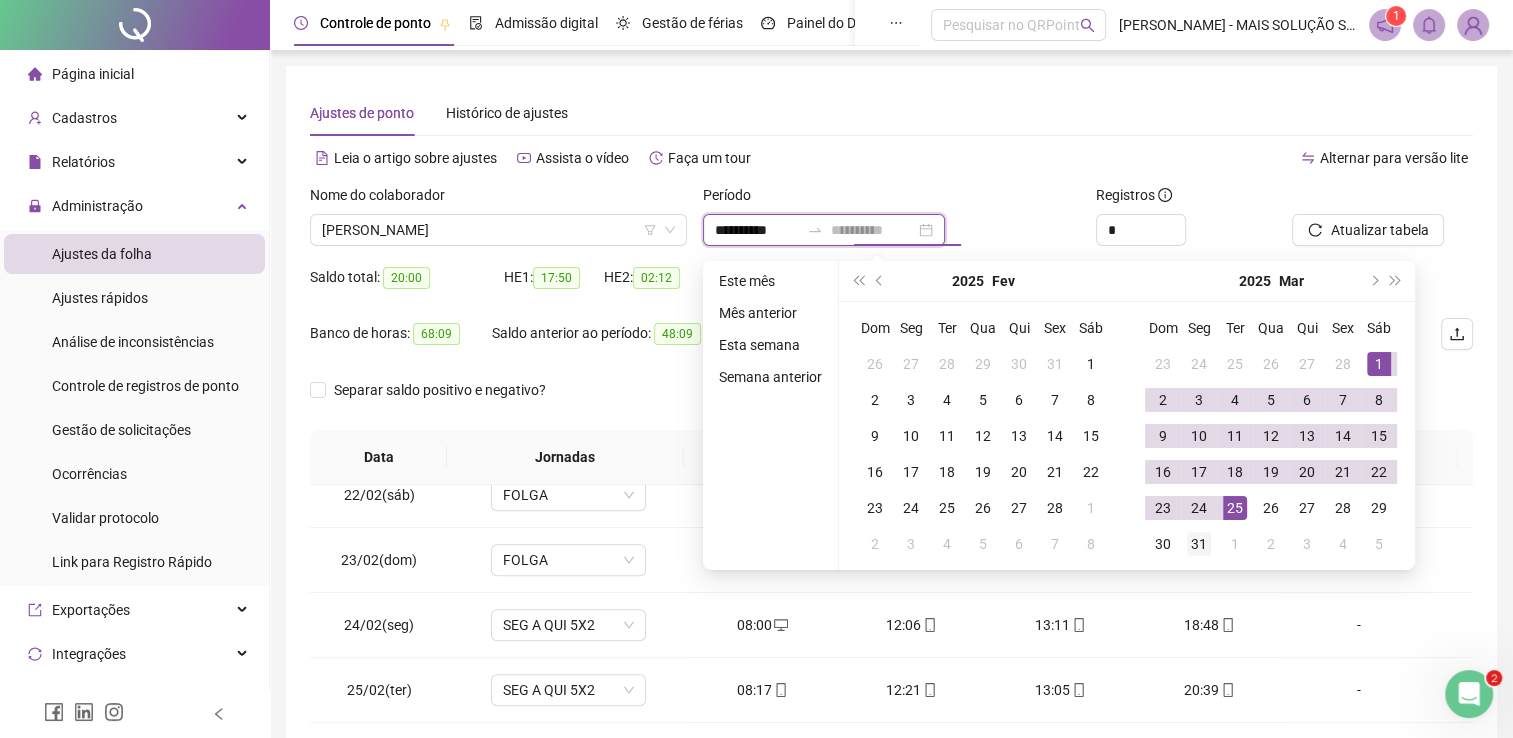 type on "**********" 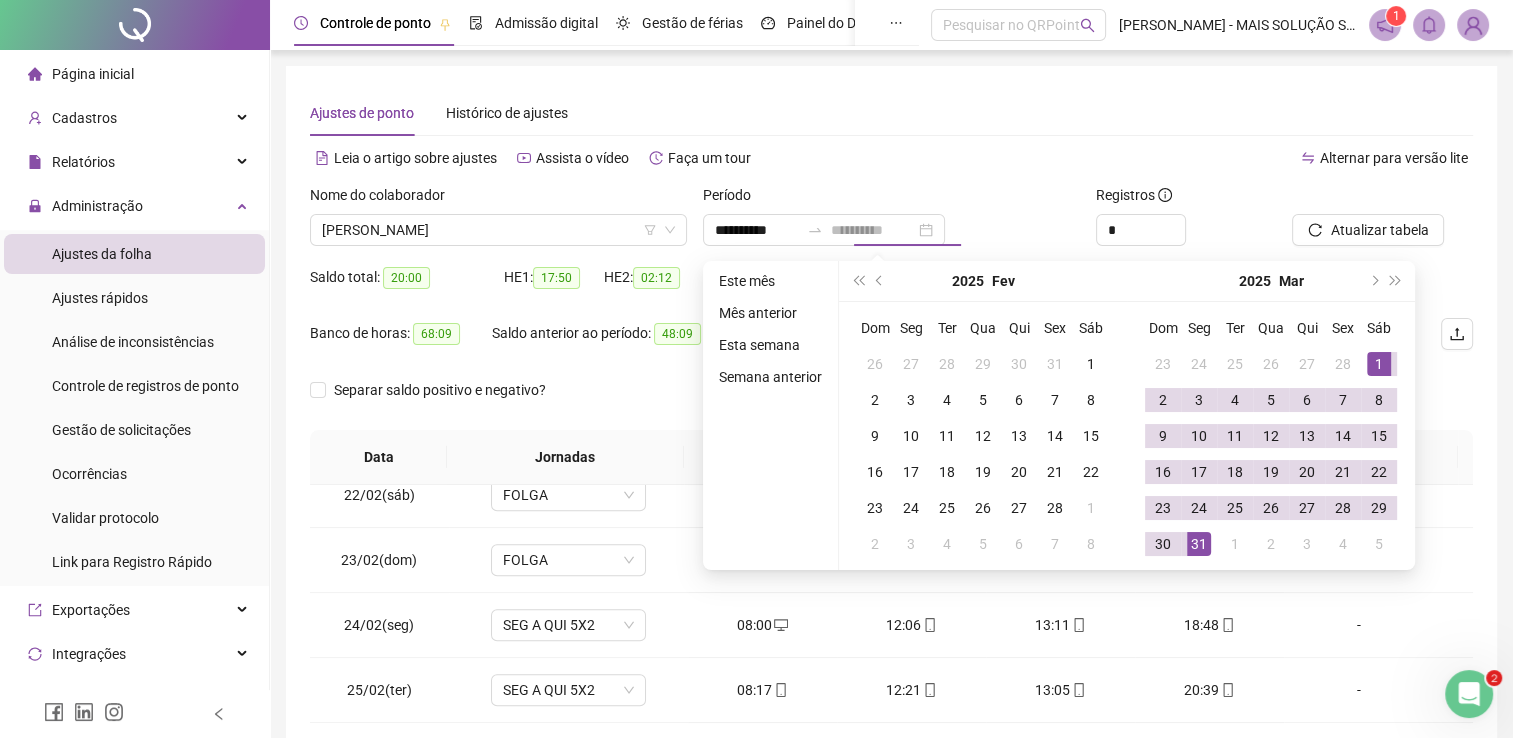 click on "31" at bounding box center [1199, 544] 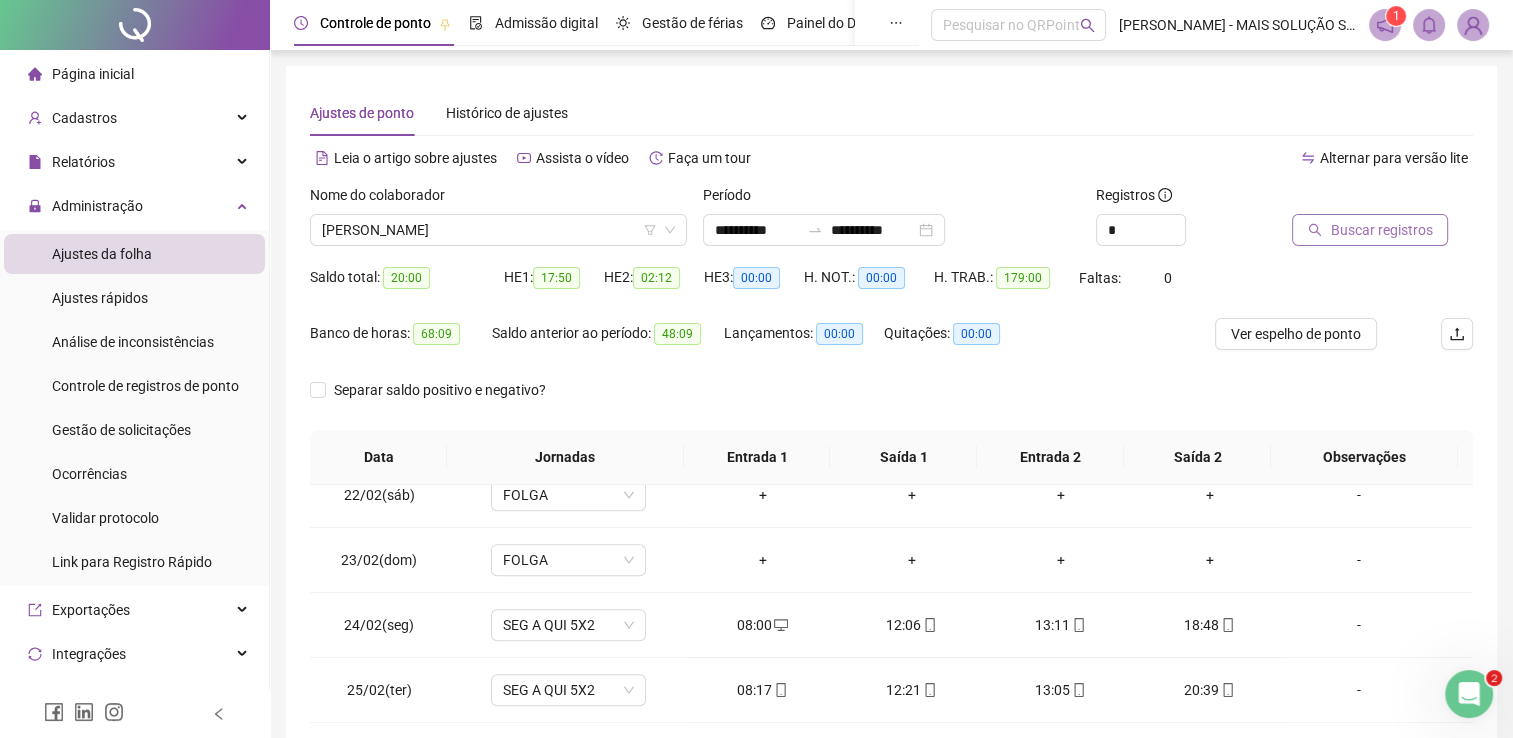 click on "Buscar registros" at bounding box center [1381, 230] 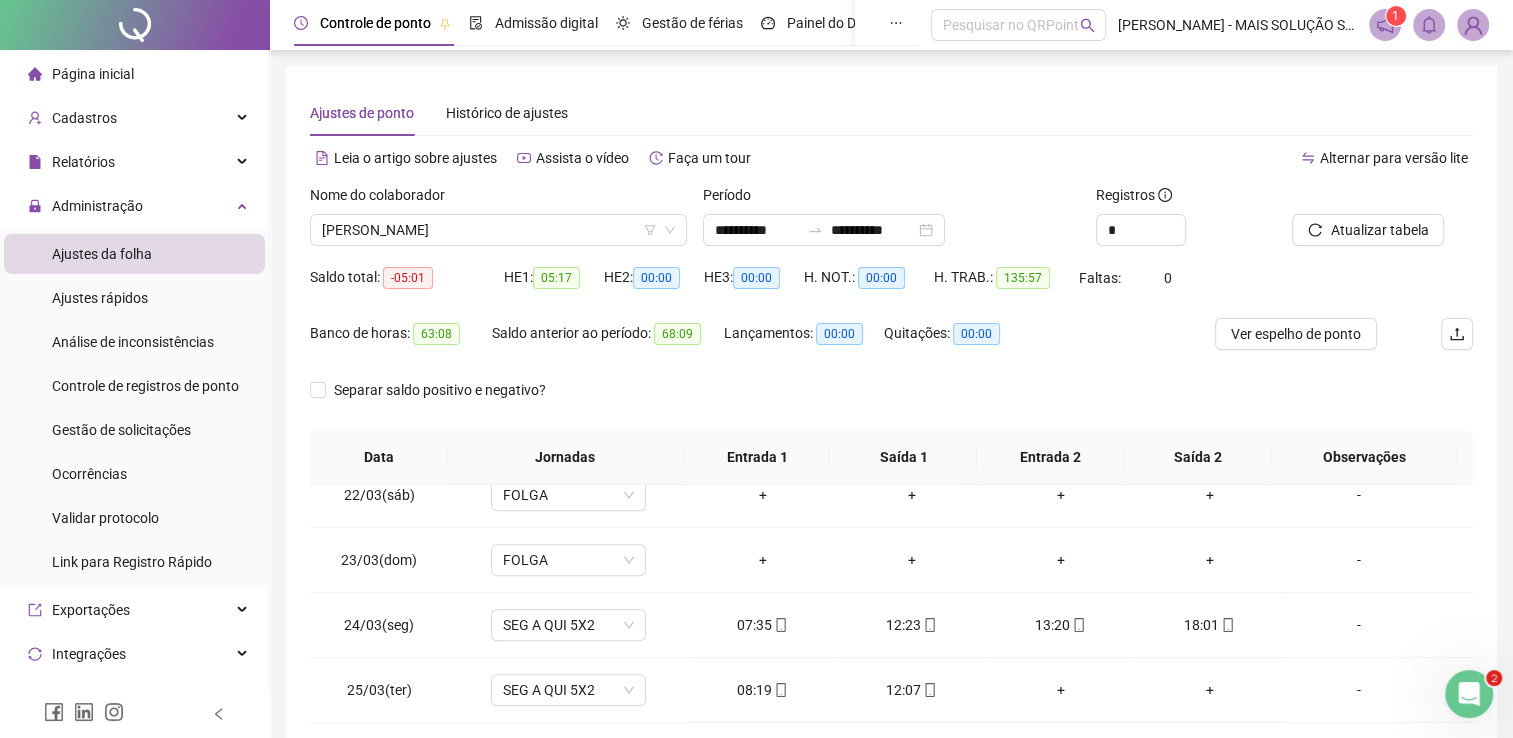 scroll, scrollTop: 283, scrollLeft: 0, axis: vertical 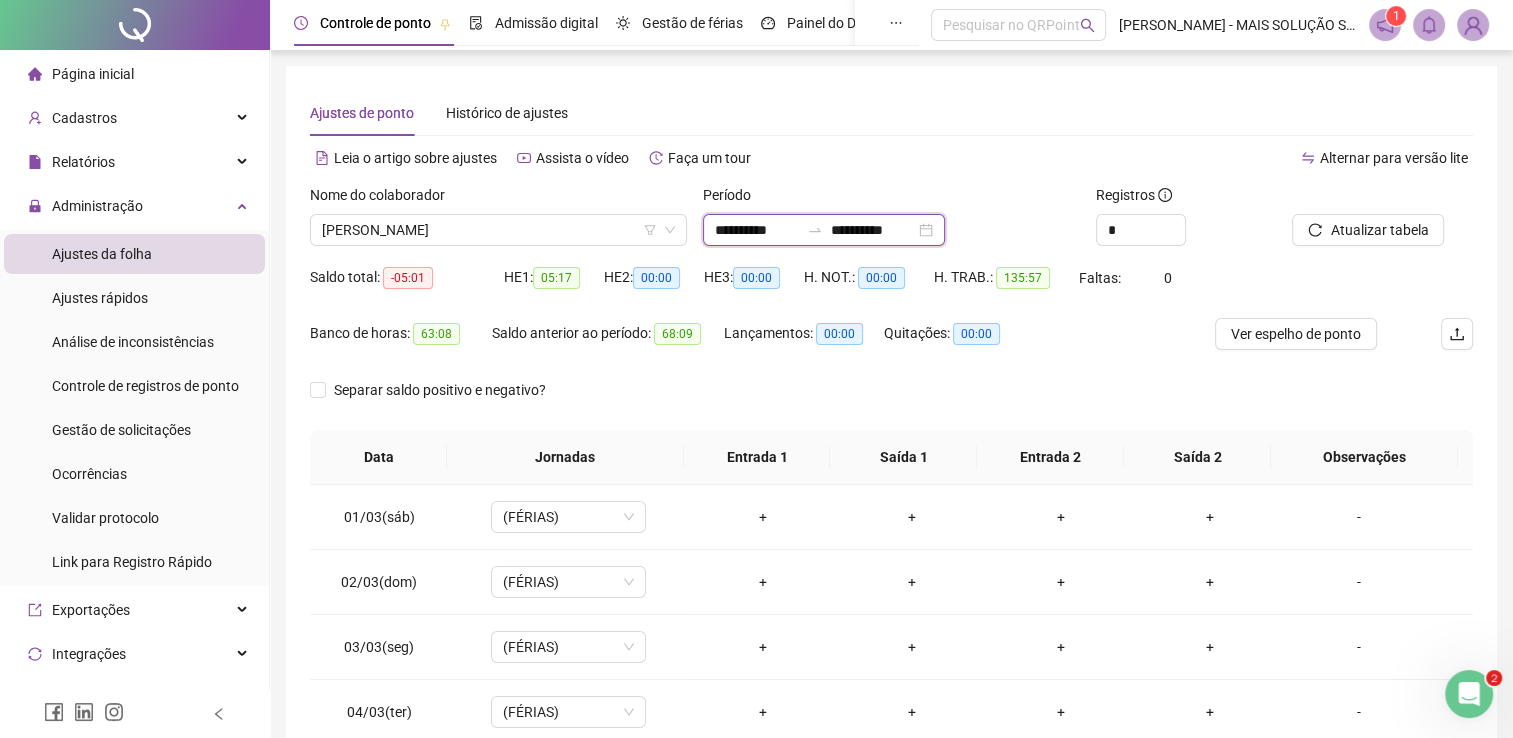 click on "**********" at bounding box center [757, 230] 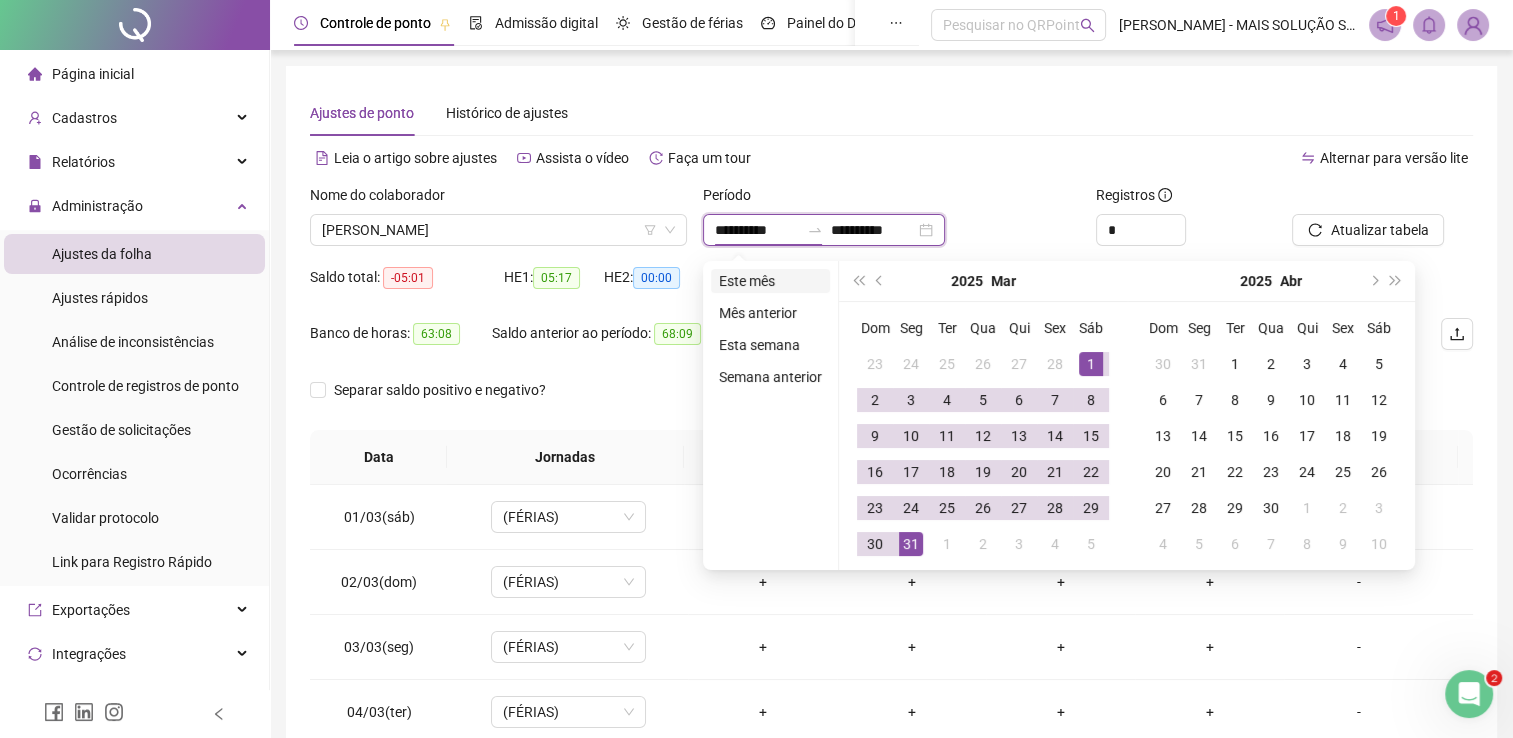 type on "**********" 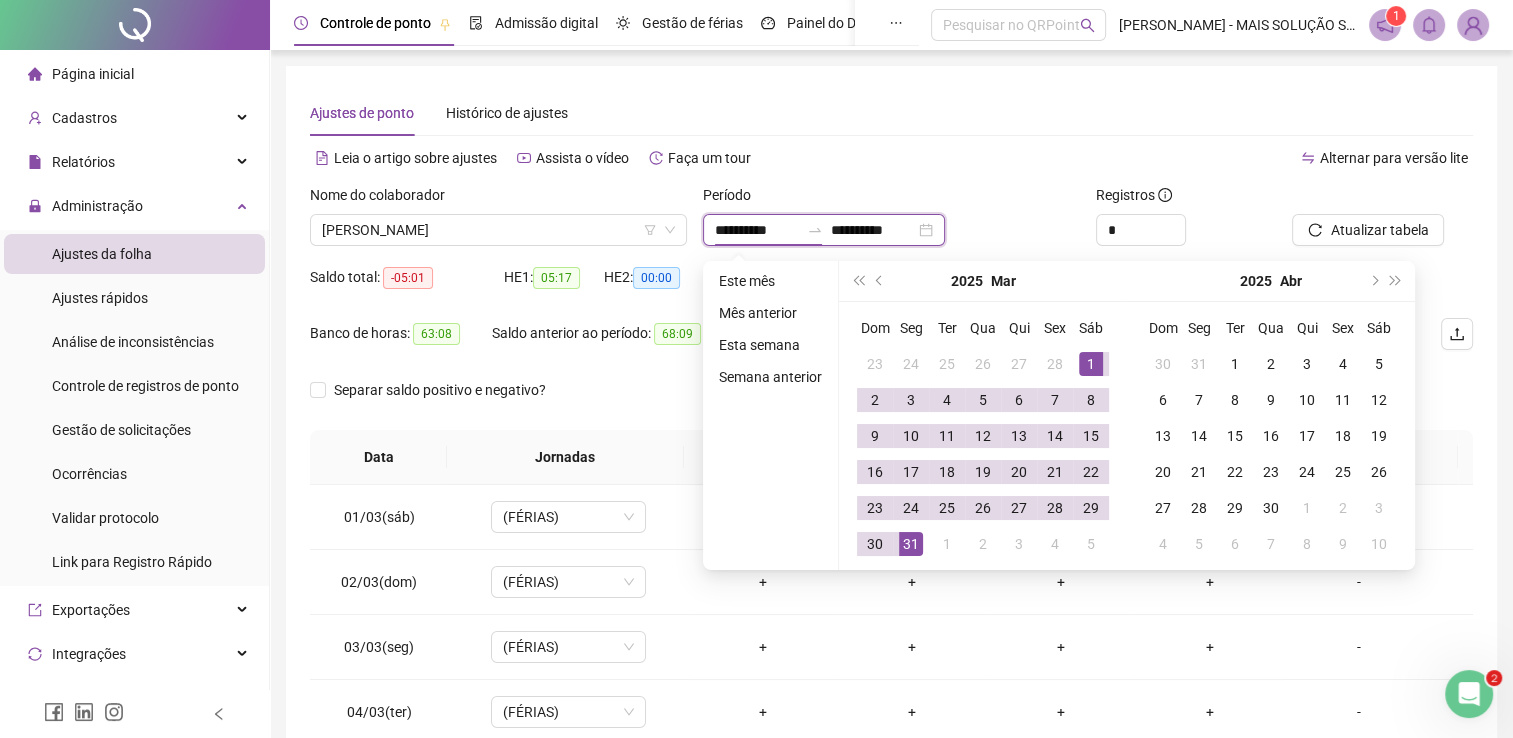 type on "**********" 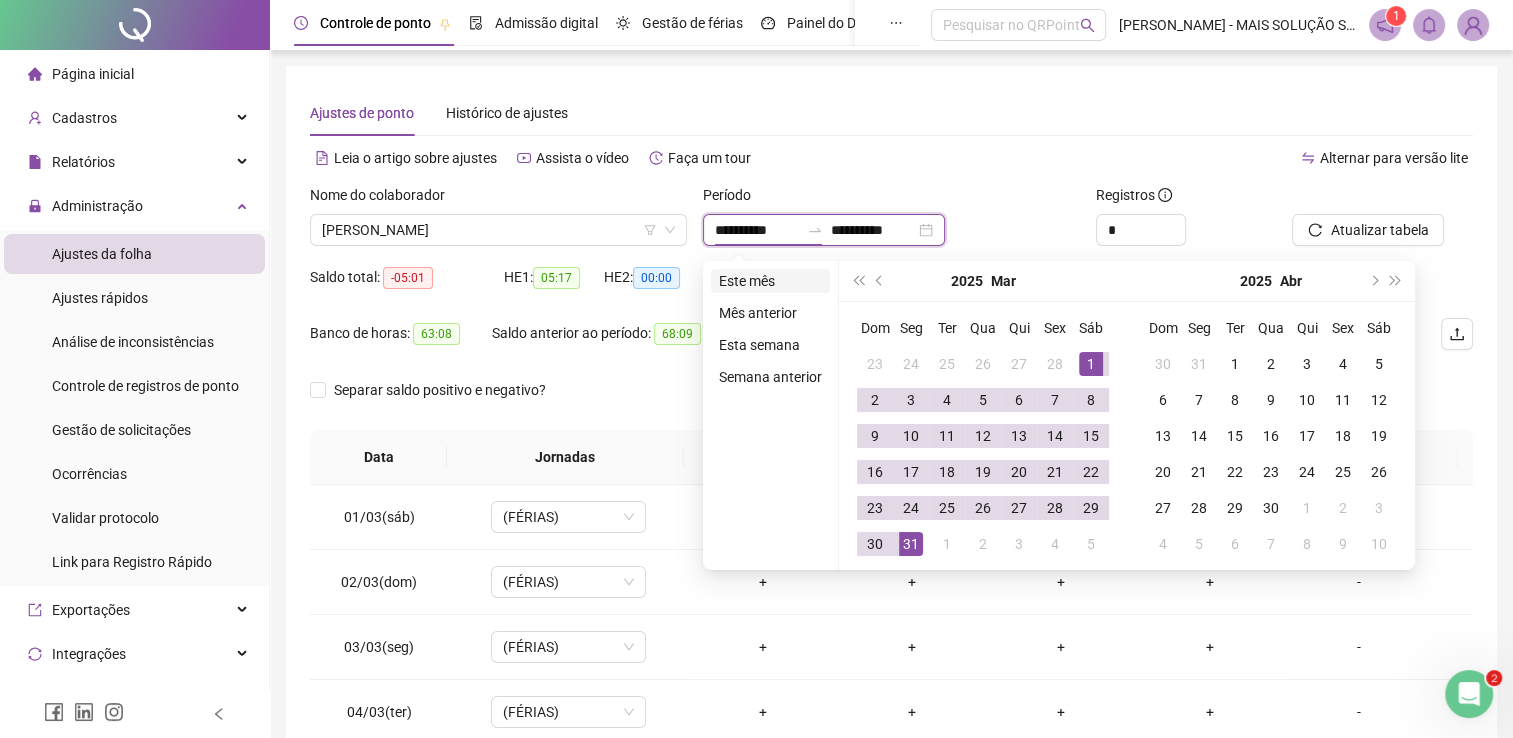 type on "**********" 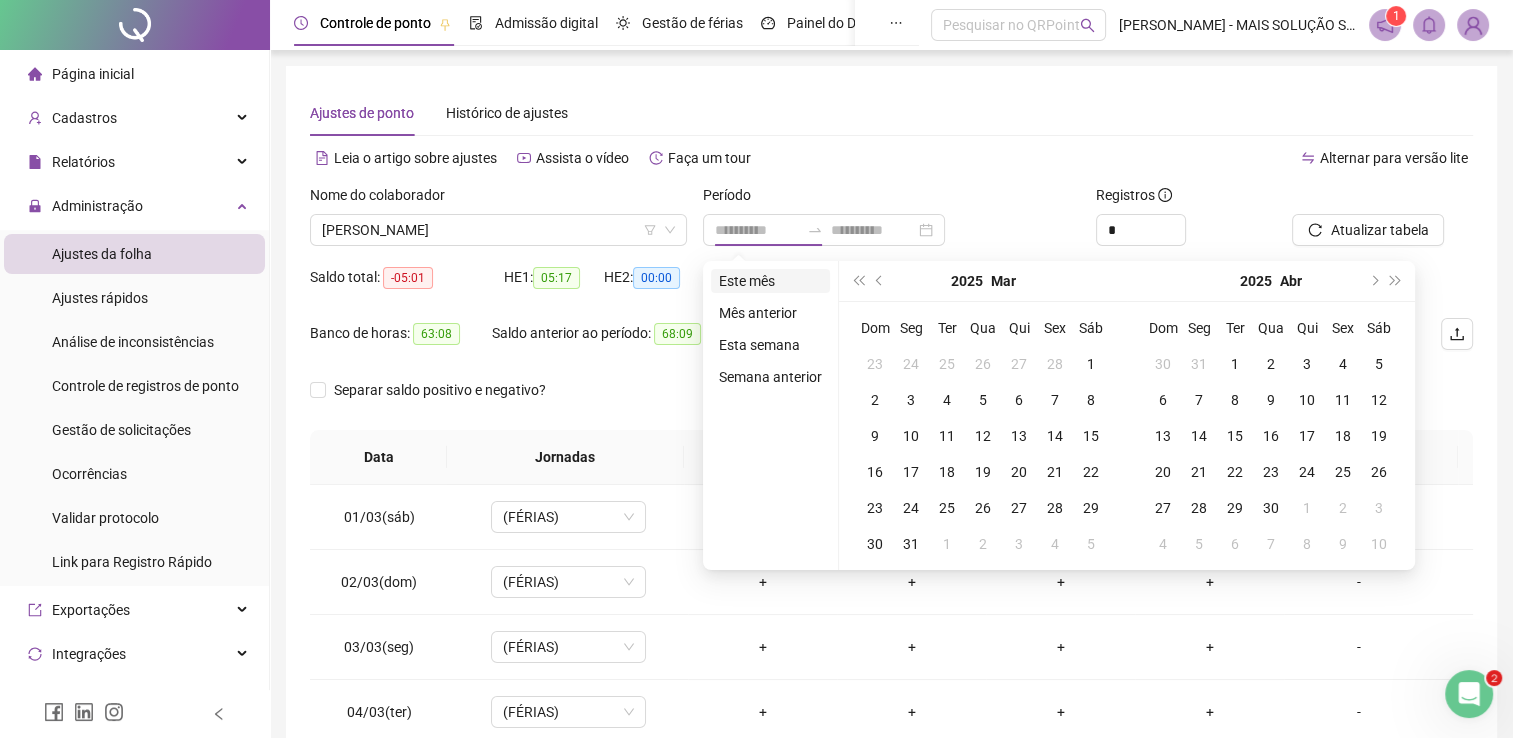 drag, startPoint x: 760, startPoint y: 287, endPoint x: 776, endPoint y: 283, distance: 16.492422 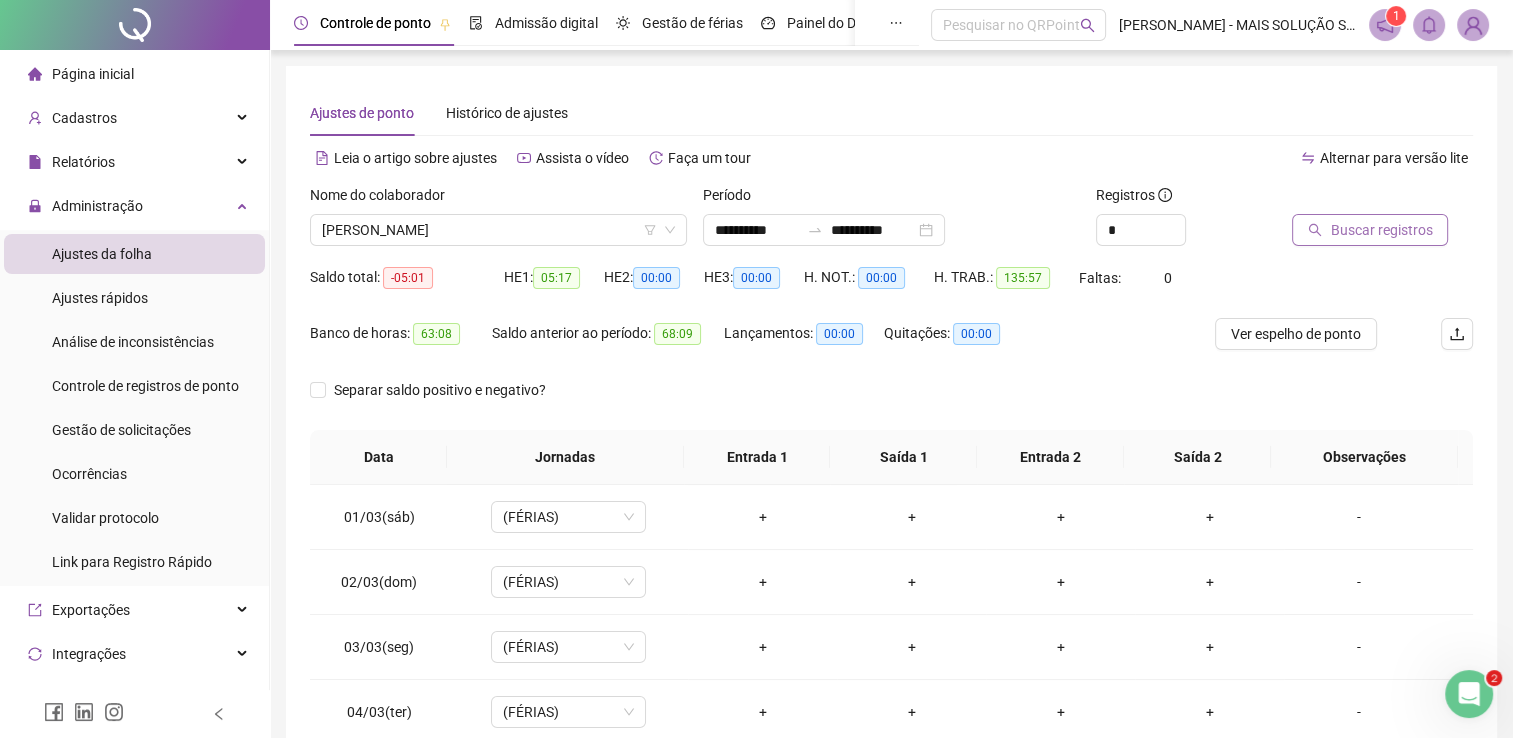 click on "Buscar registros" at bounding box center (1381, 230) 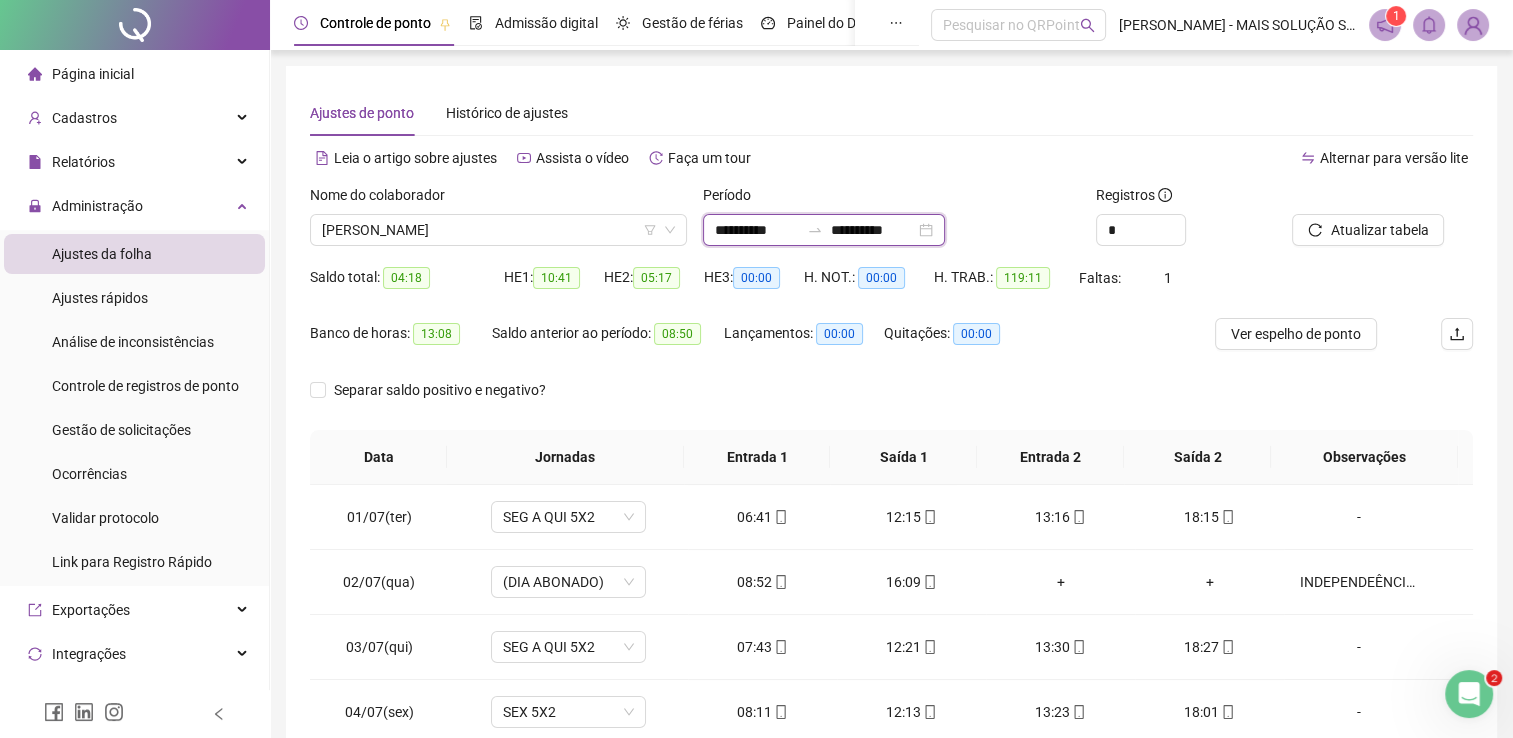 click on "**********" at bounding box center (757, 230) 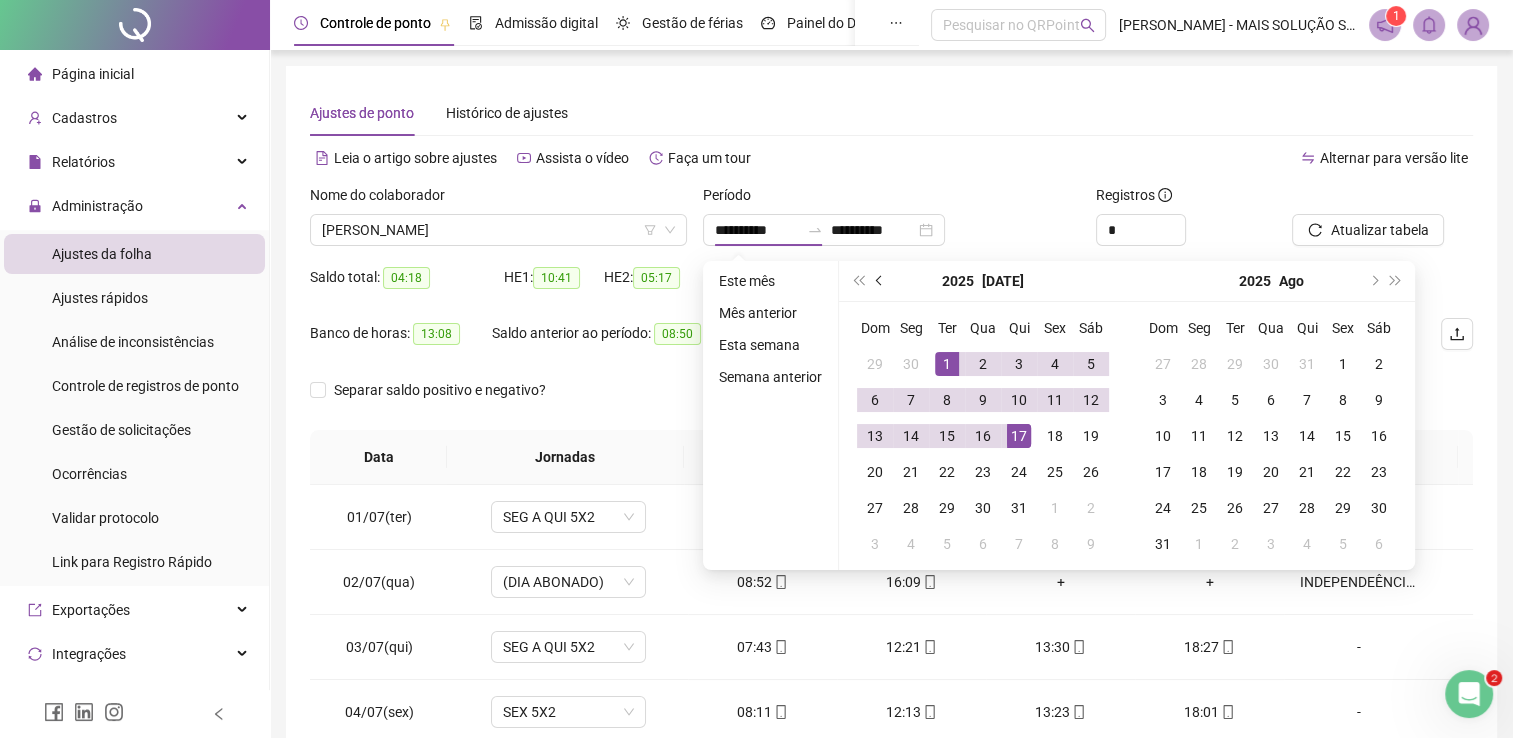 click at bounding box center [881, 281] 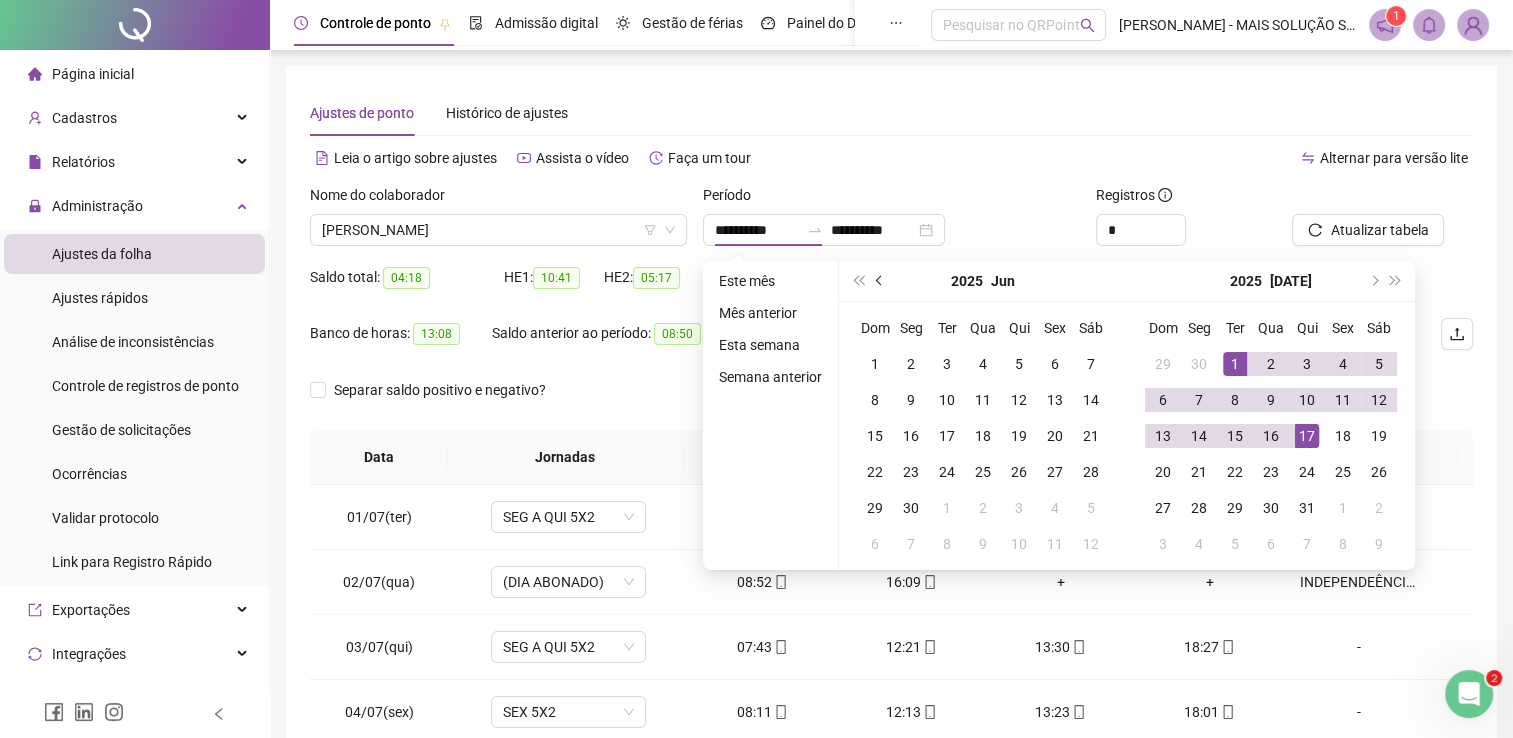 click at bounding box center [881, 281] 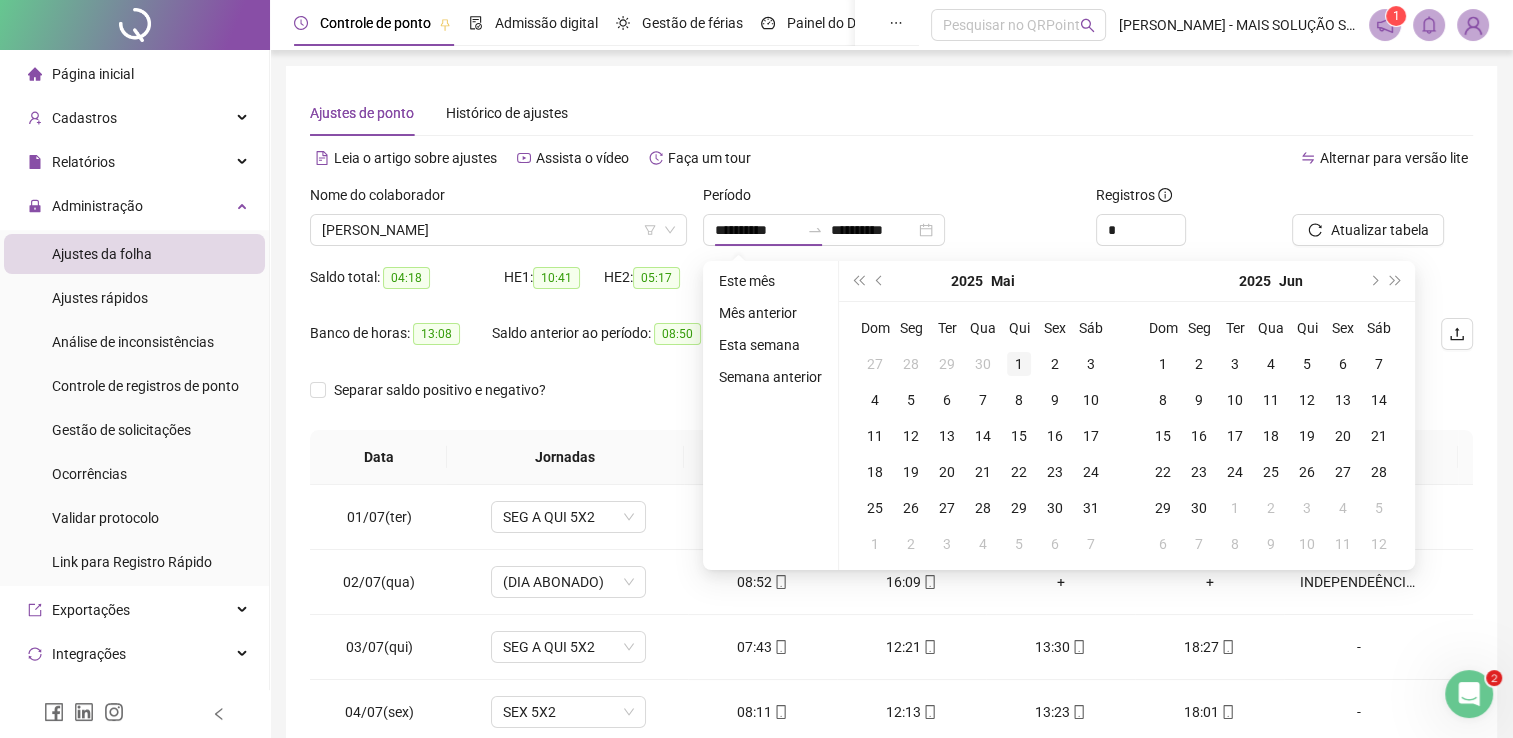 type on "**********" 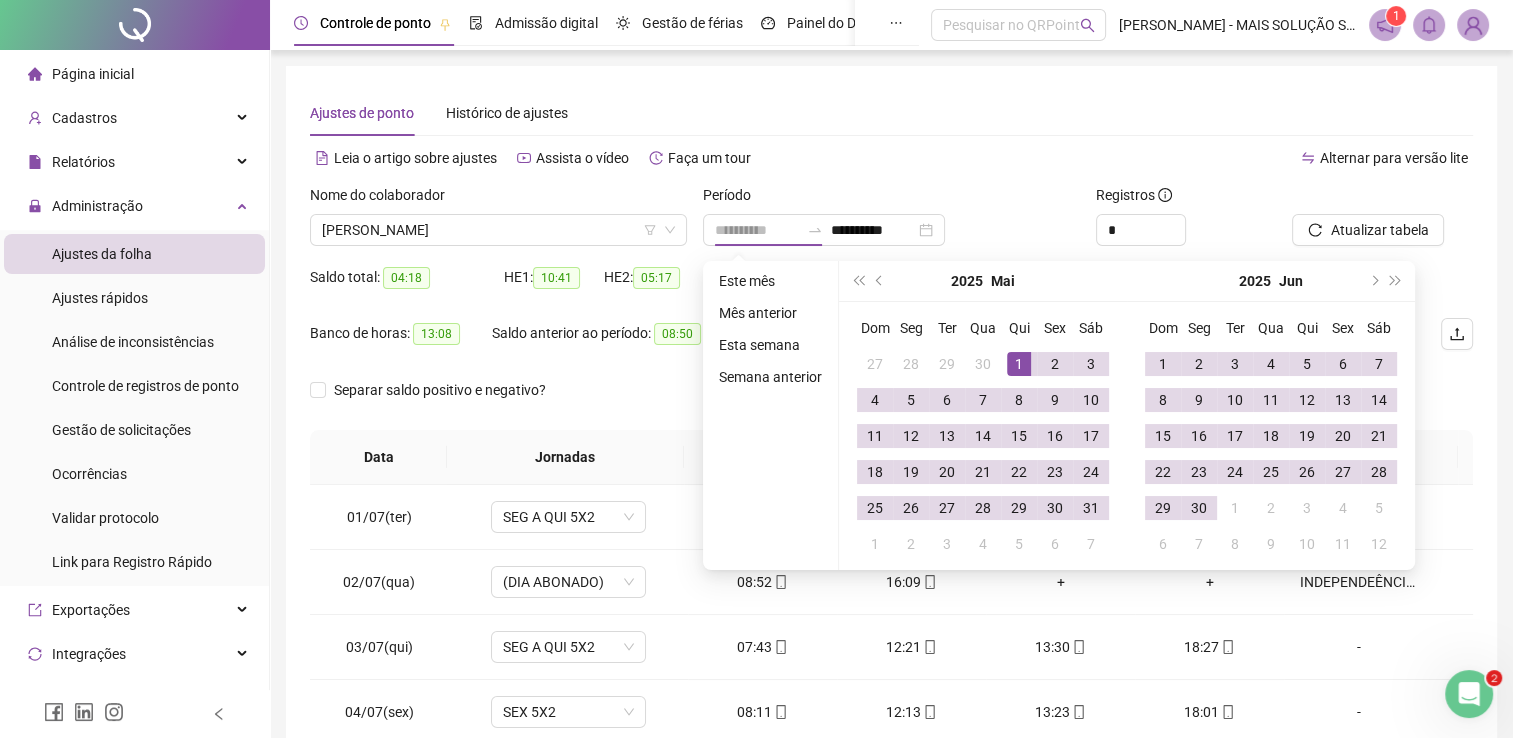 click on "1" at bounding box center (1019, 364) 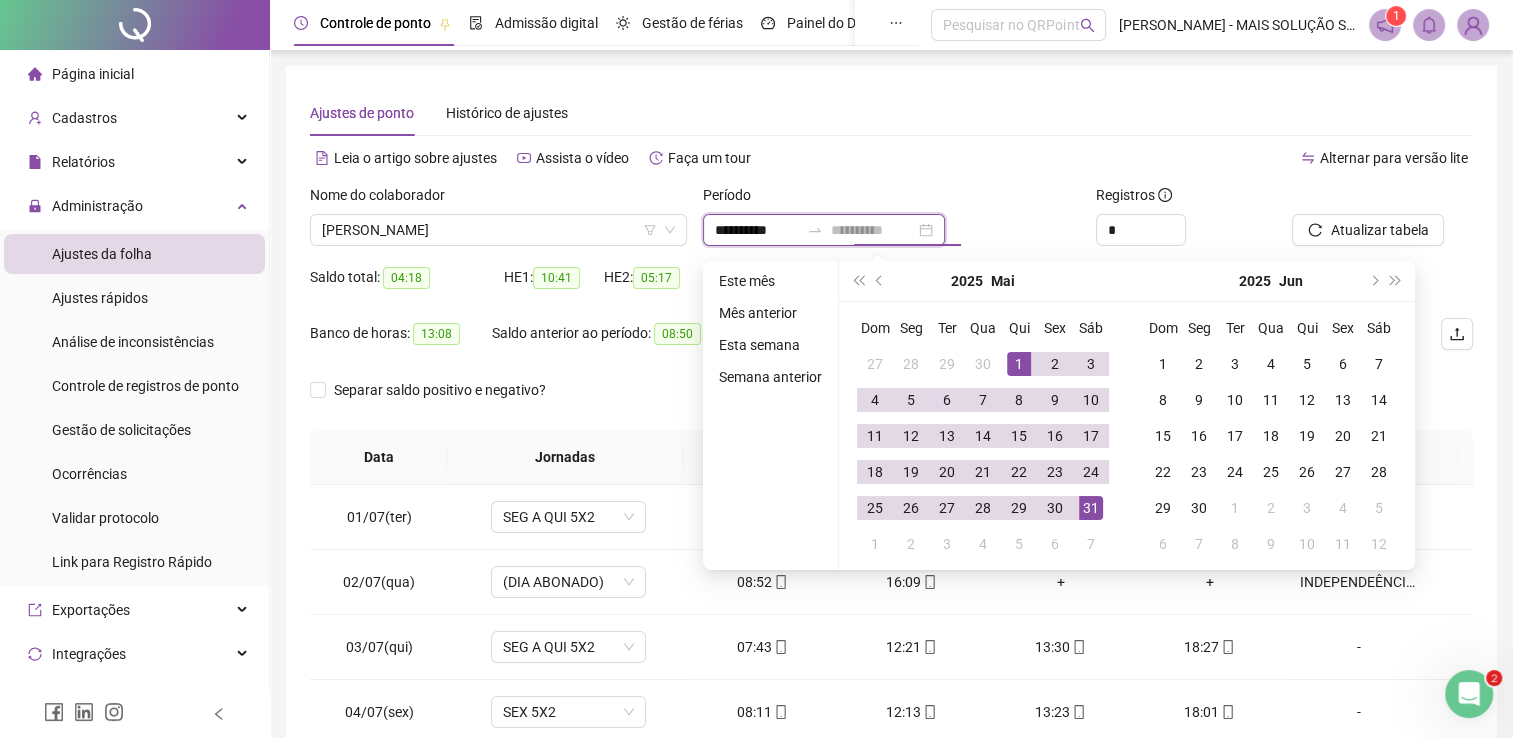type on "**********" 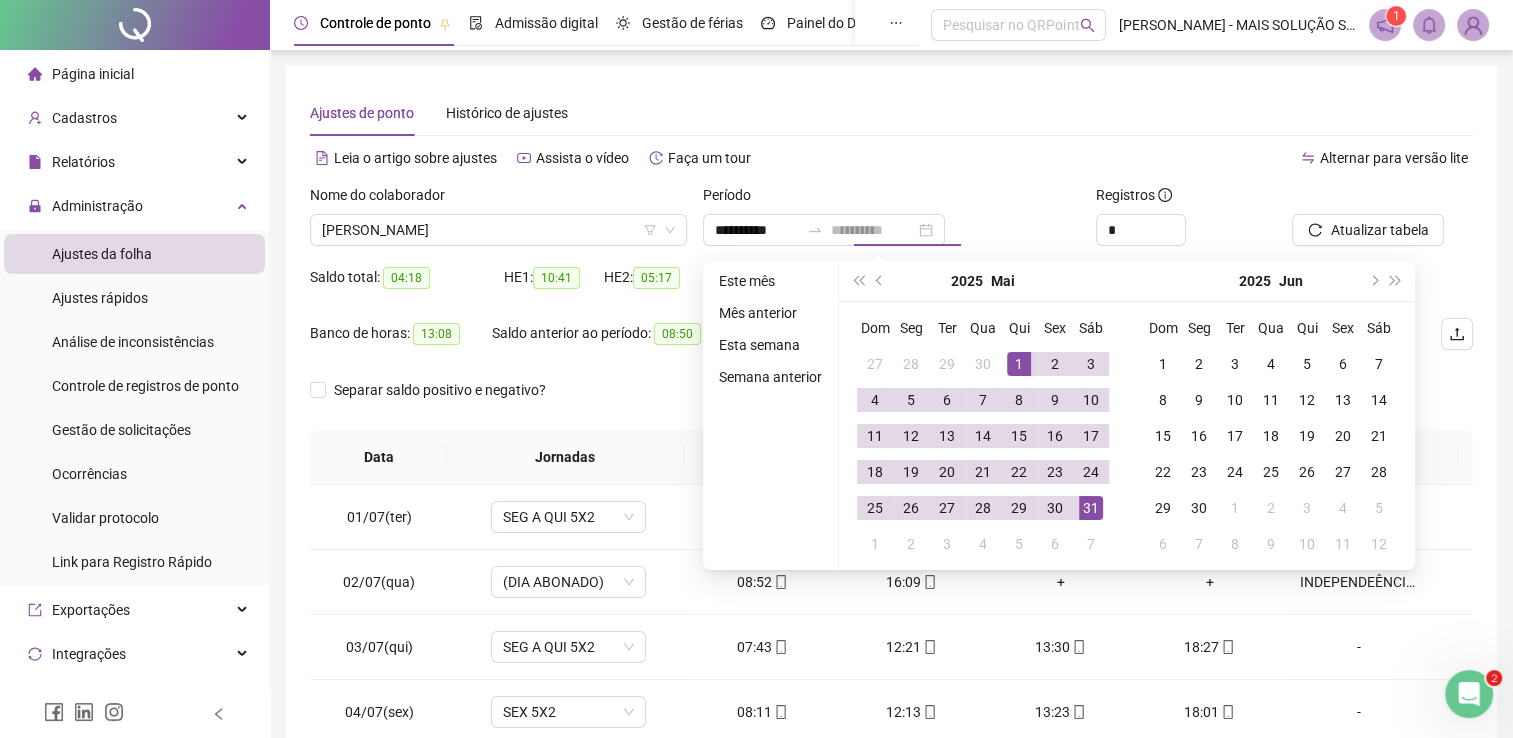 drag, startPoint x: 1088, startPoint y: 510, endPoint x: 1240, endPoint y: 339, distance: 228.7903 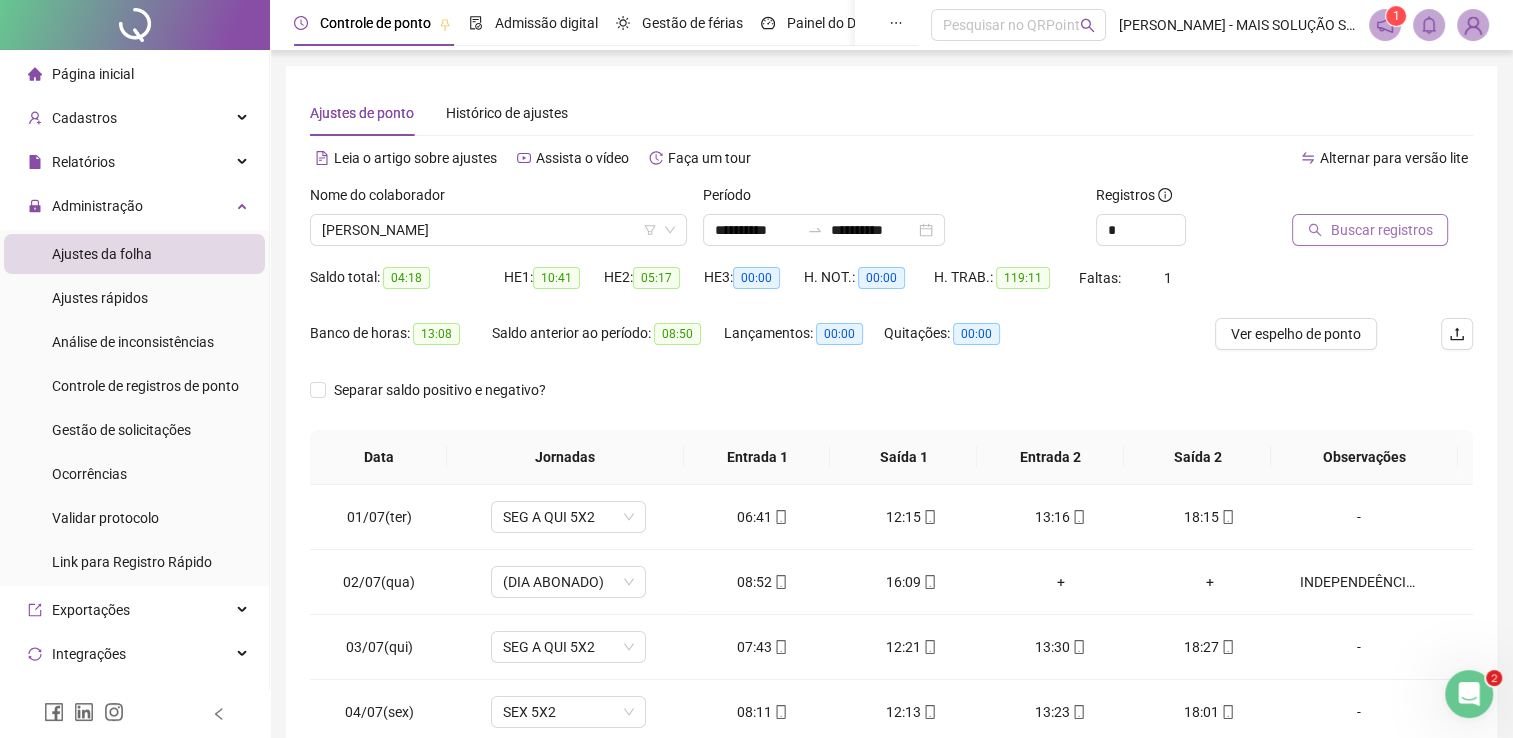 click on "Buscar registros" at bounding box center (1370, 230) 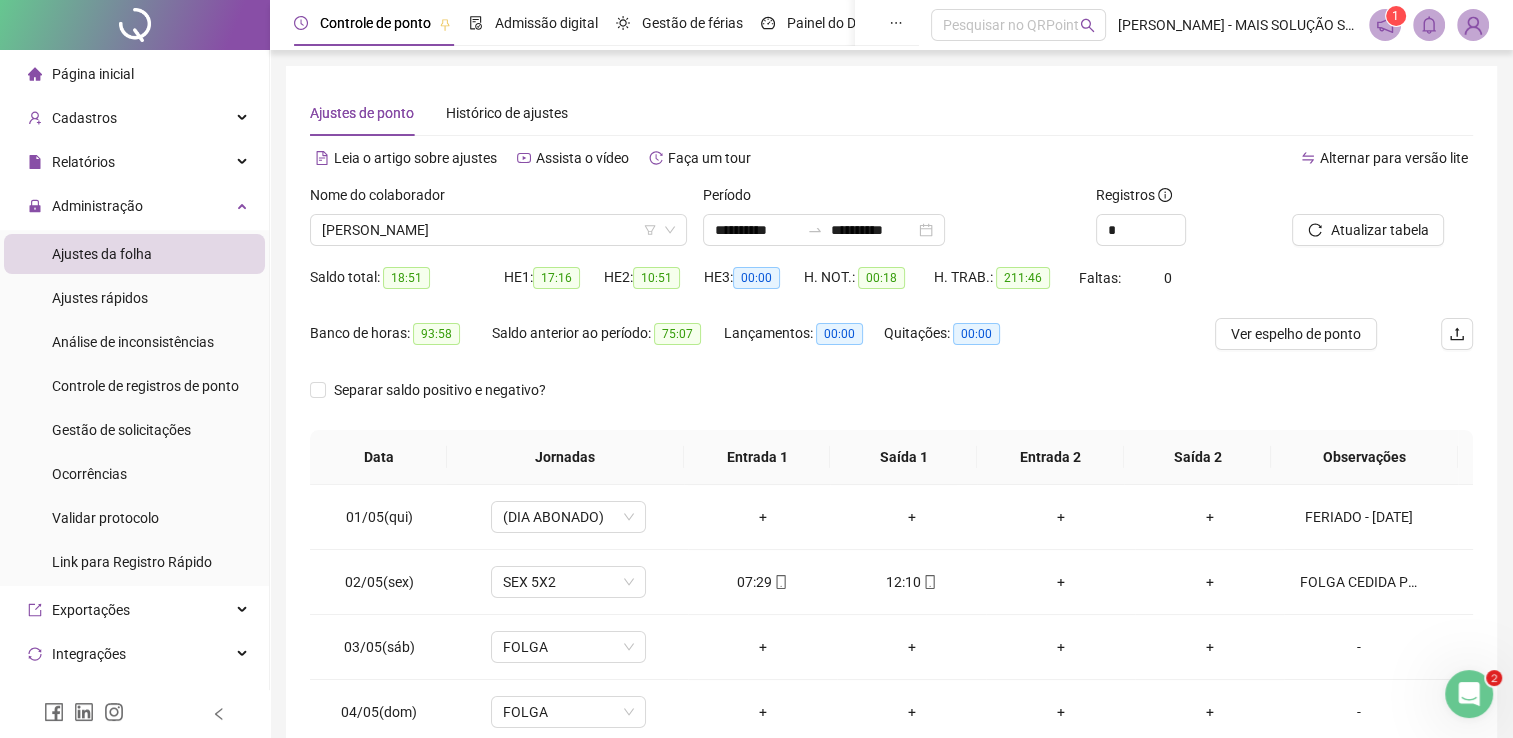 scroll, scrollTop: 283, scrollLeft: 0, axis: vertical 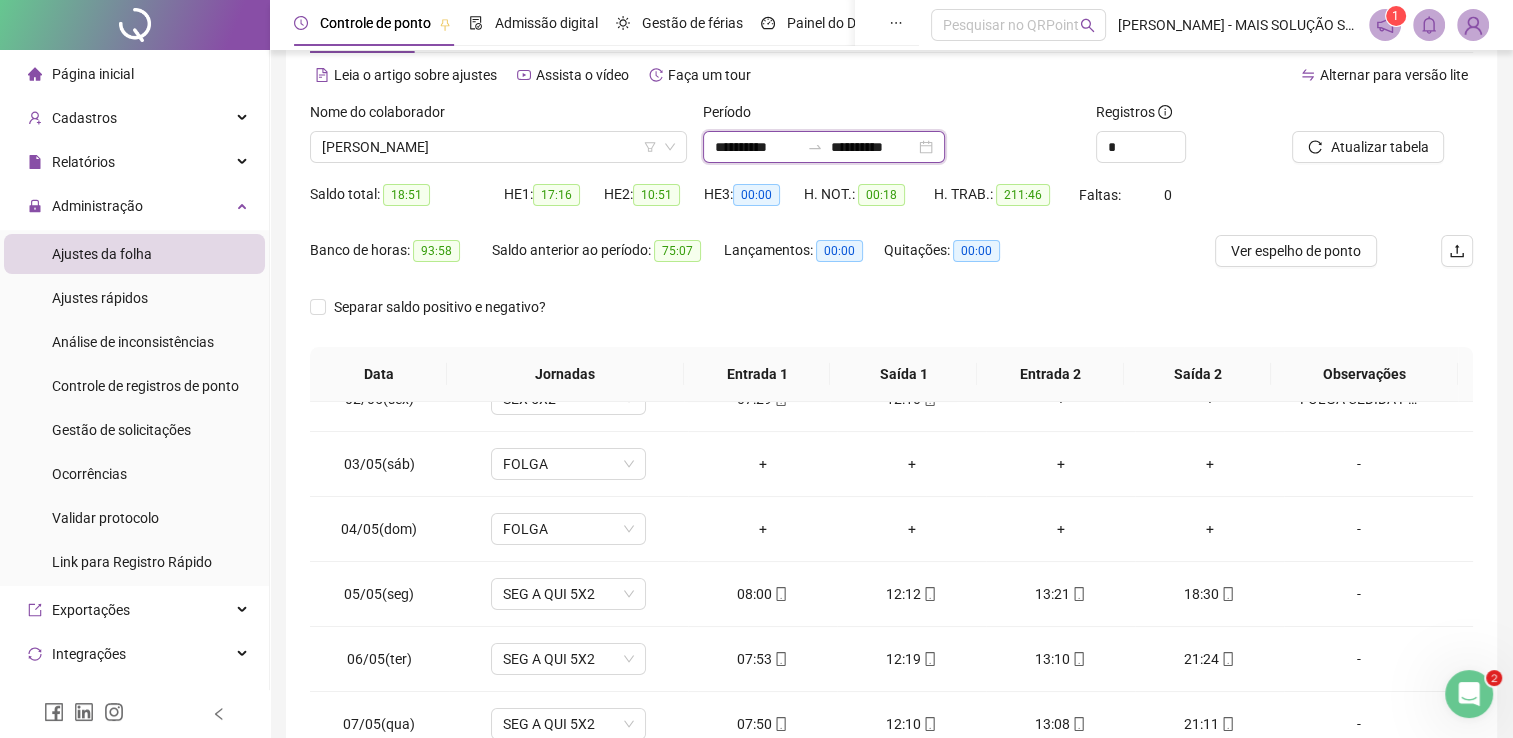 click on "**********" at bounding box center [757, 147] 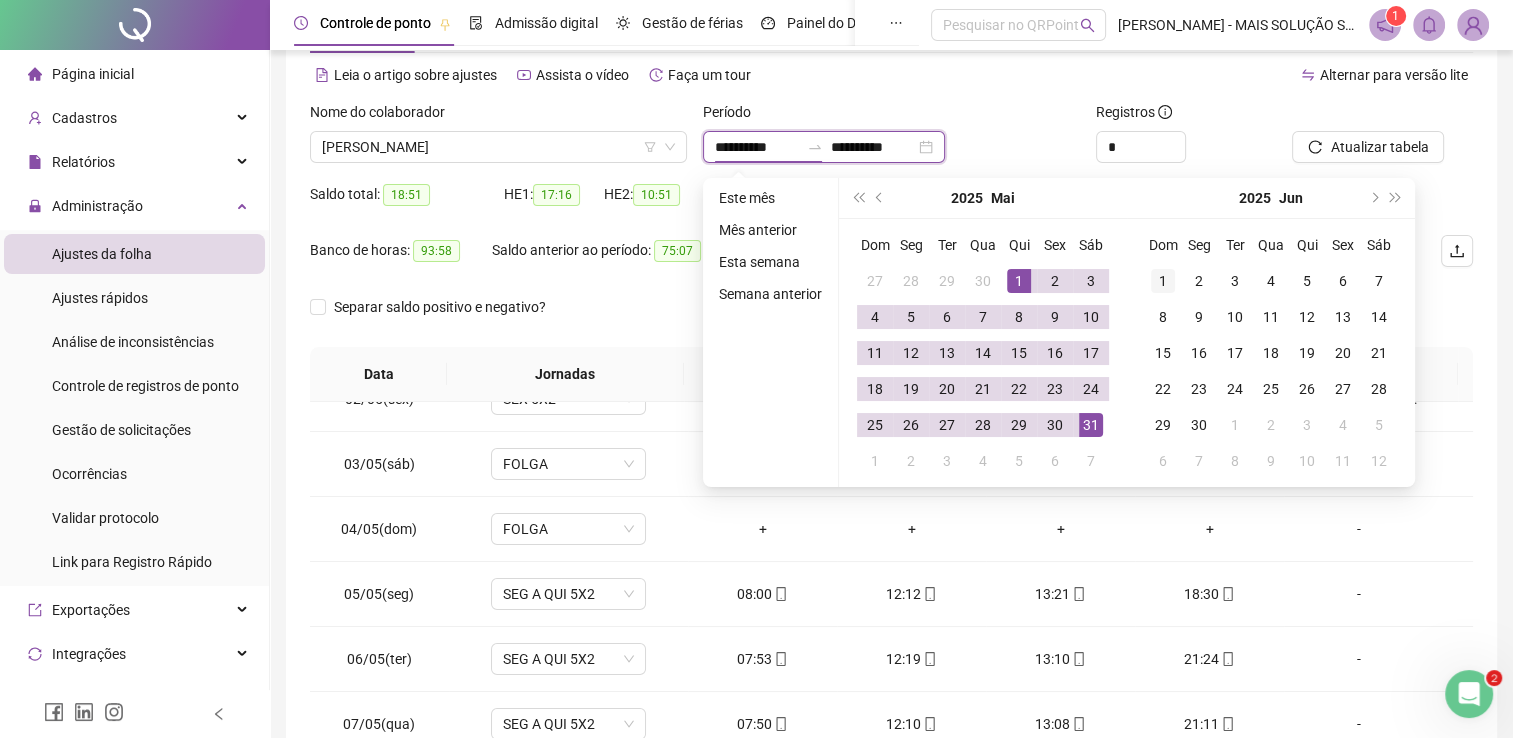 type on "**********" 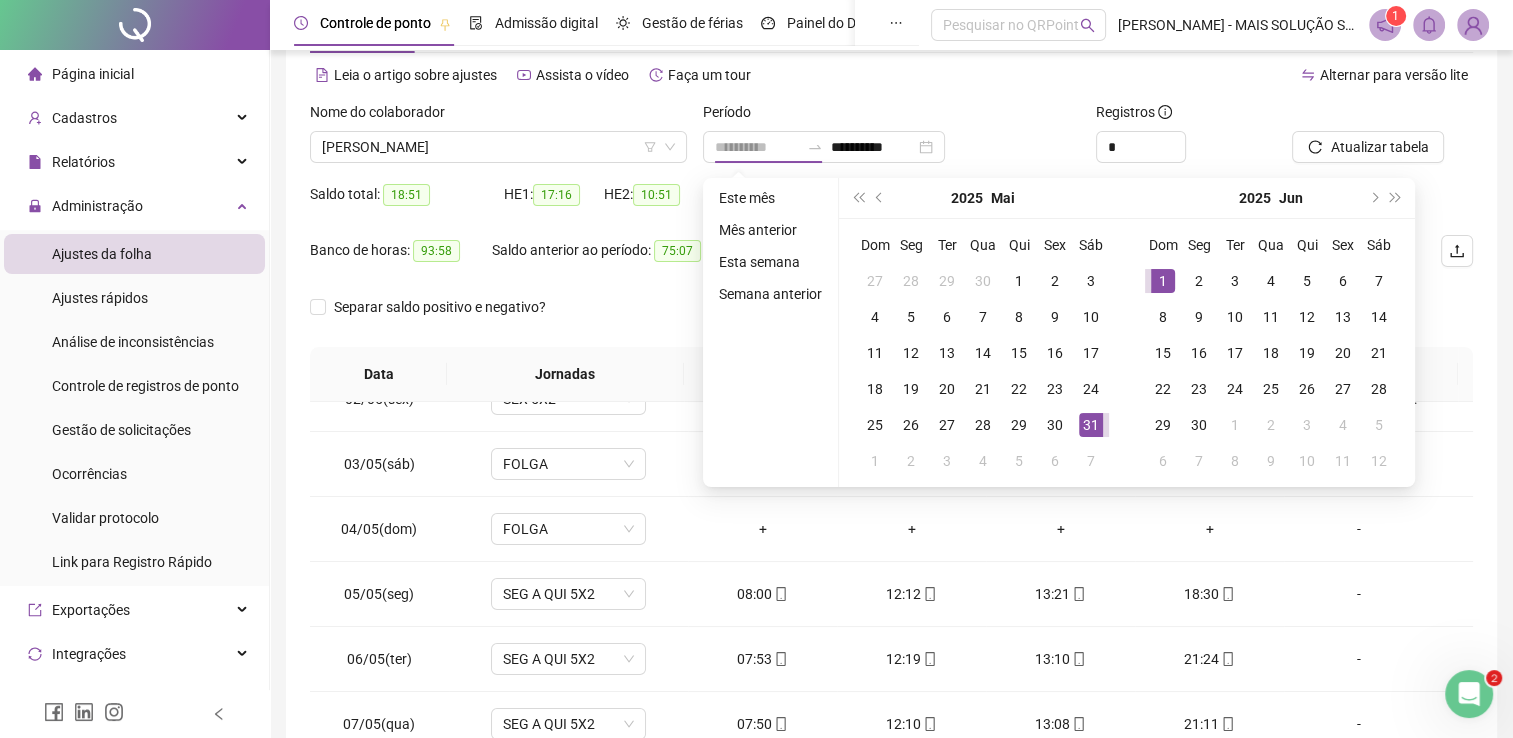 click on "1" at bounding box center (1163, 281) 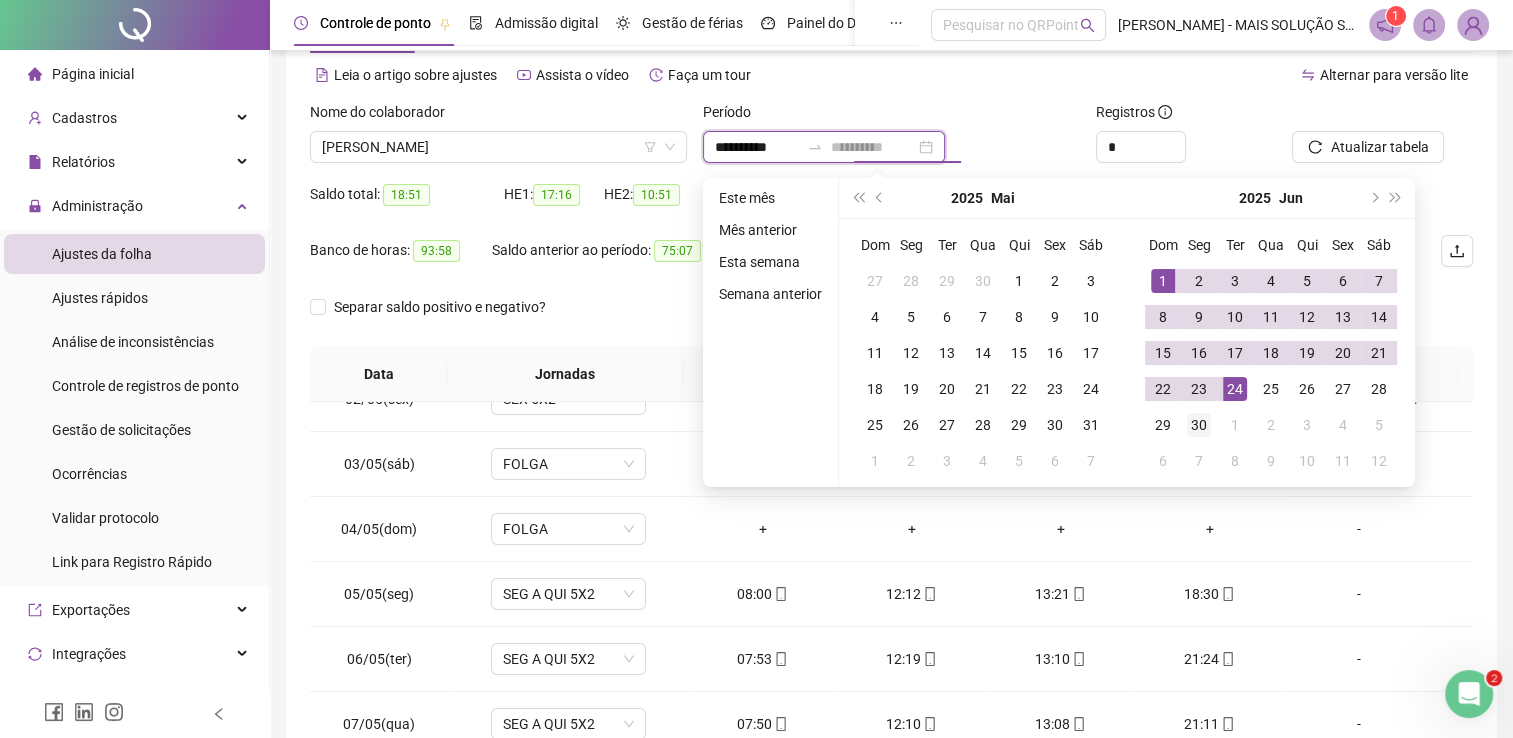type on "**********" 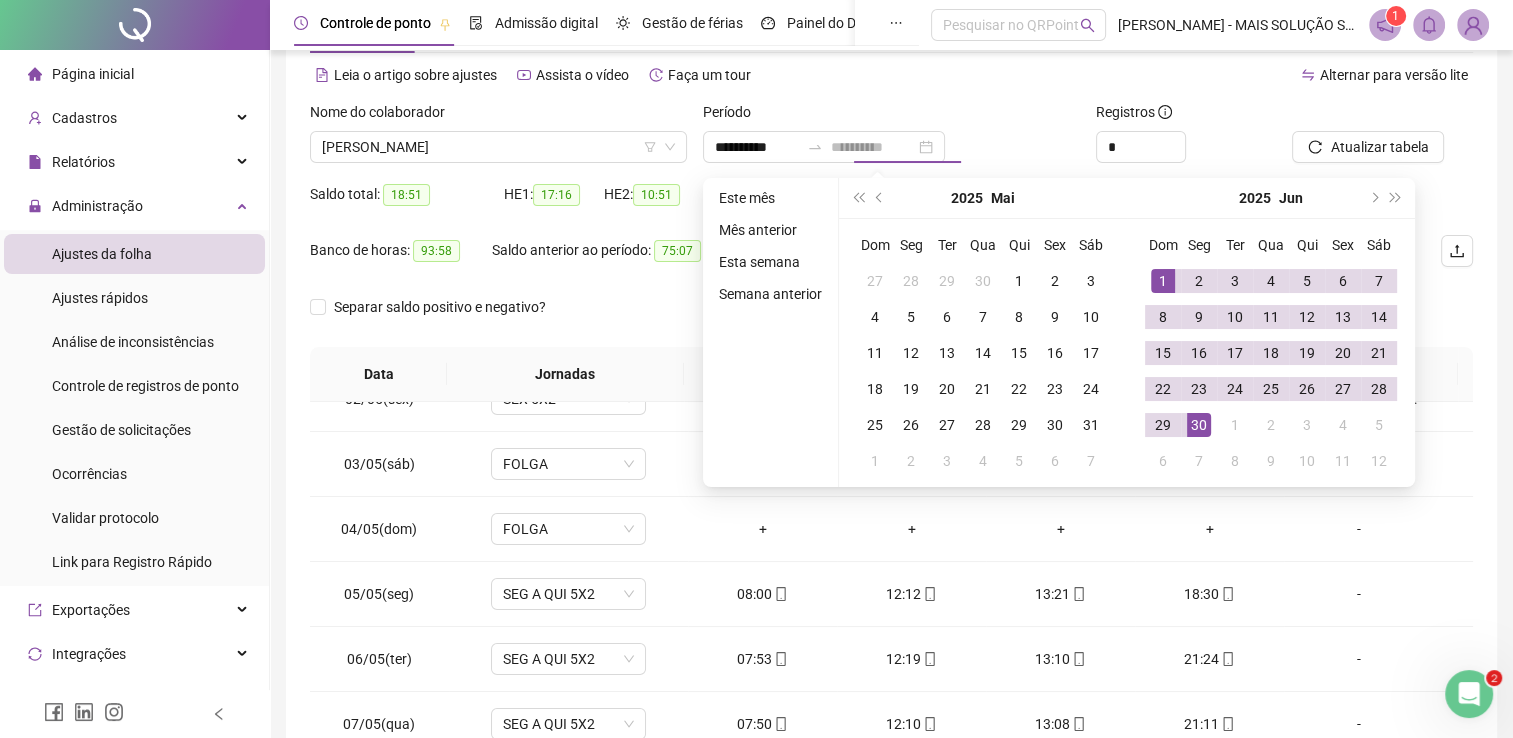 click on "30" at bounding box center (1199, 425) 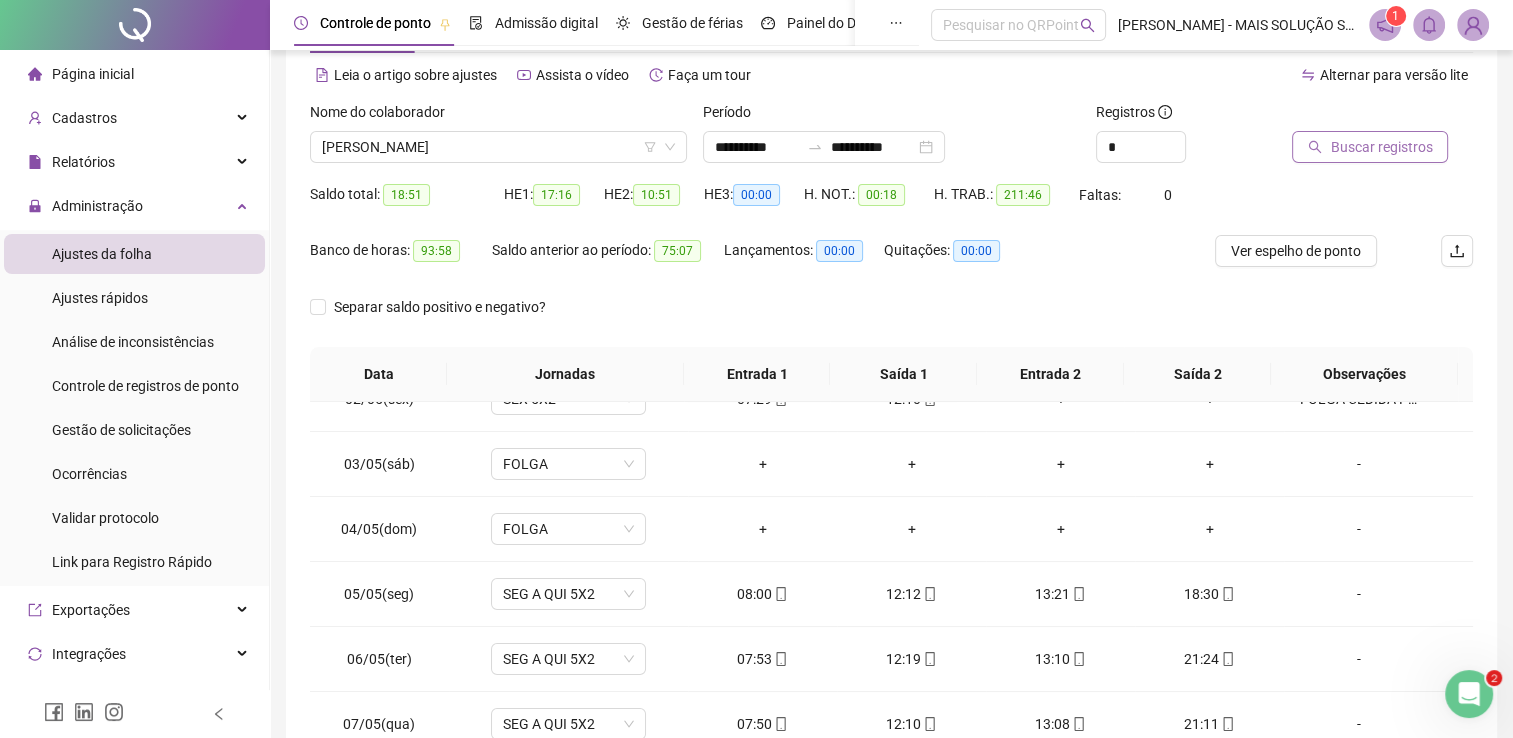 click on "Buscar registros" at bounding box center [1381, 147] 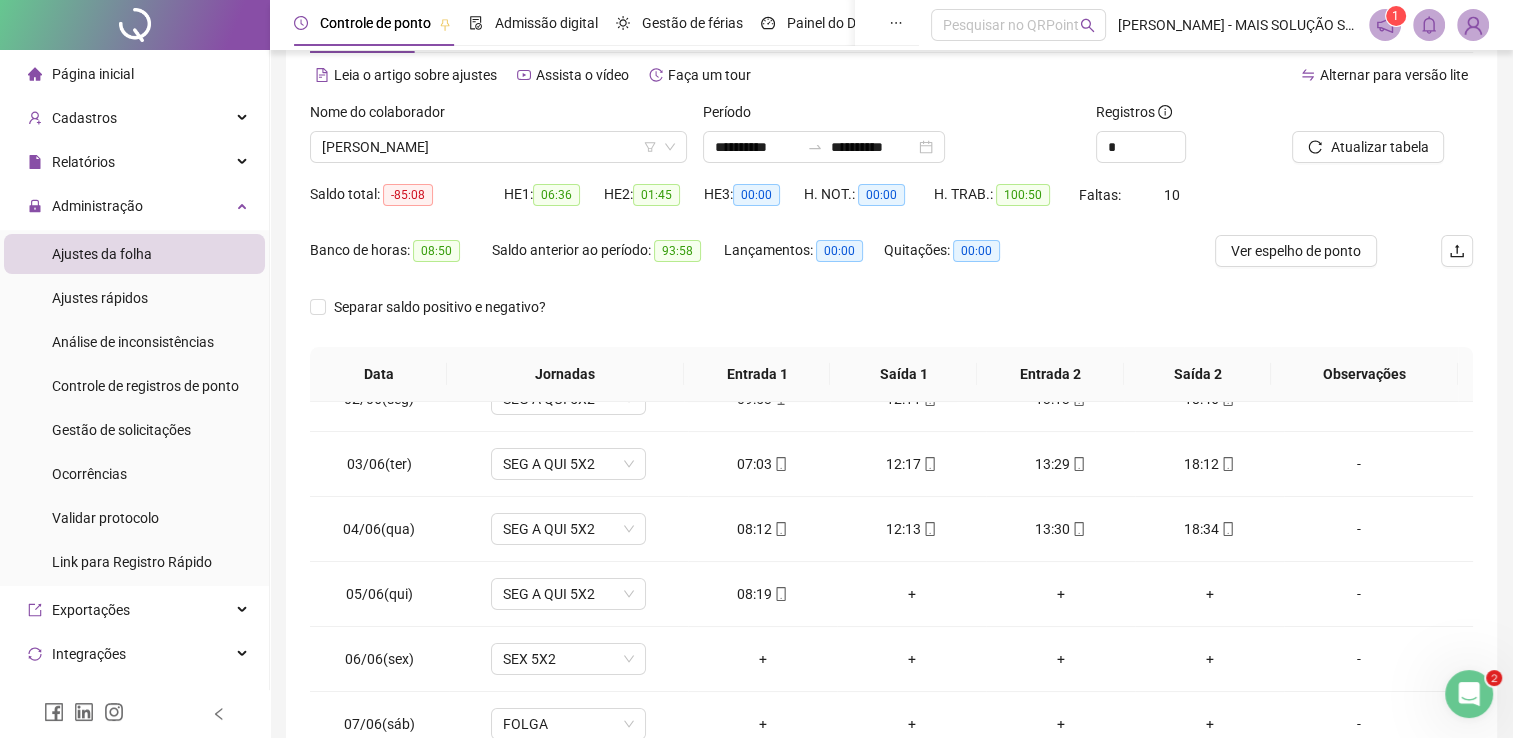 scroll, scrollTop: 283, scrollLeft: 0, axis: vertical 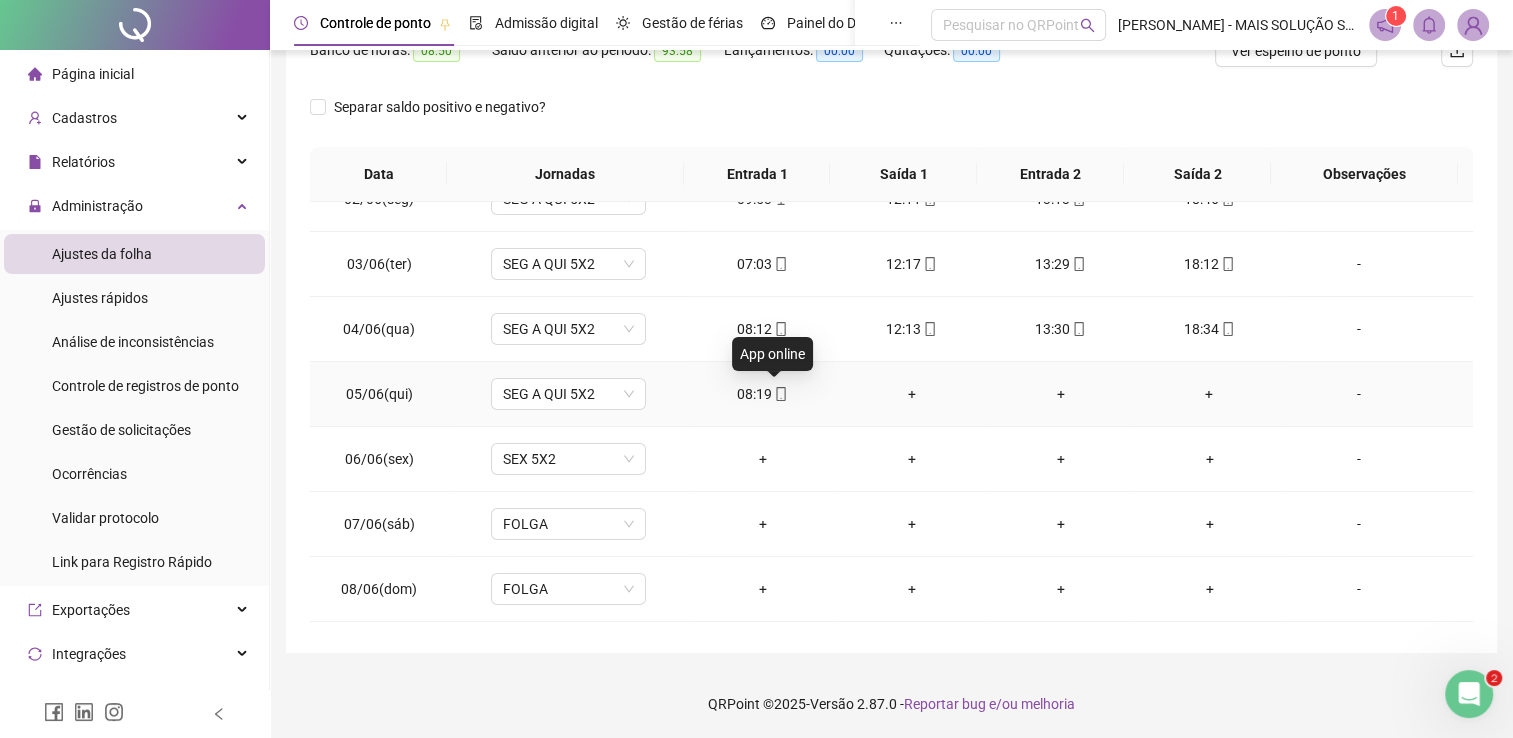 click 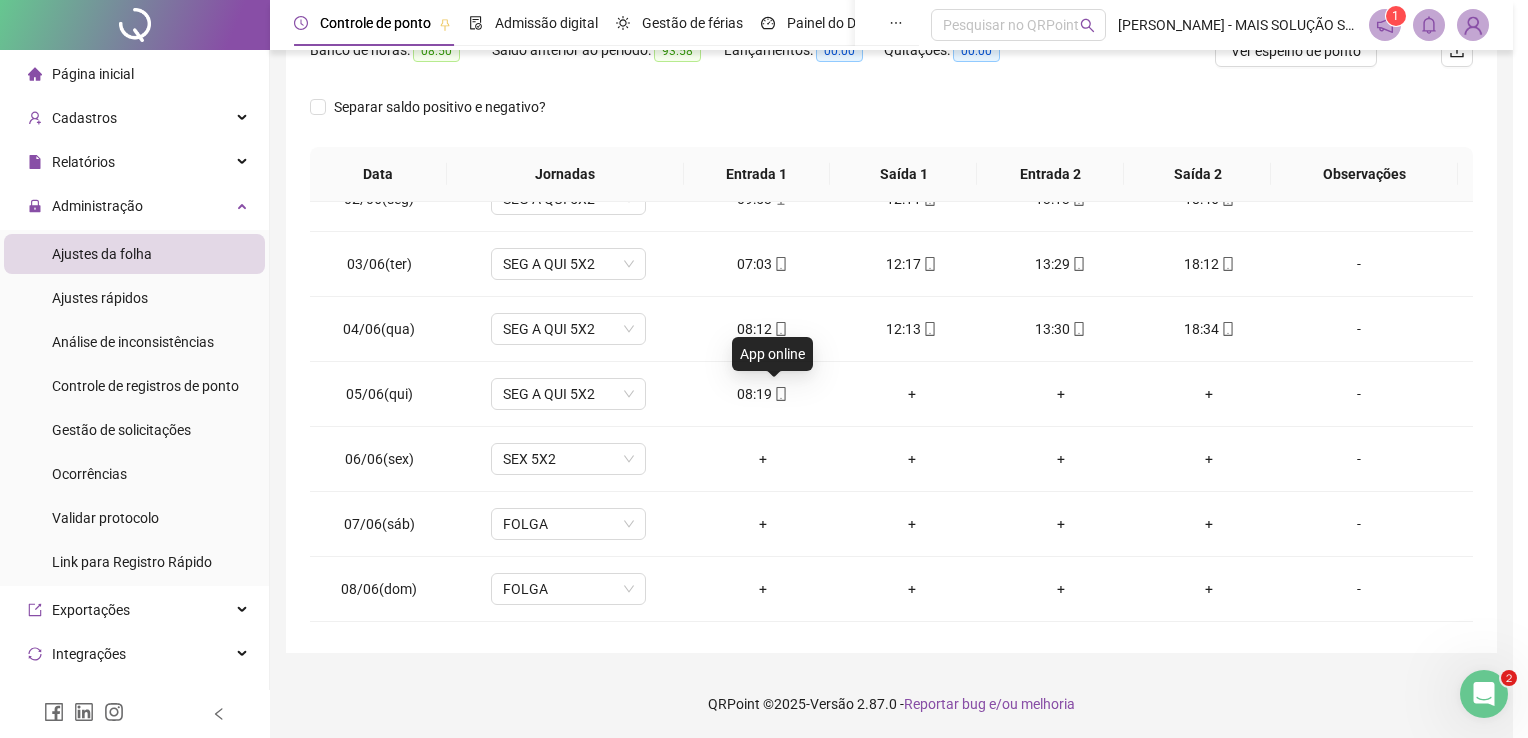 type on "**********" 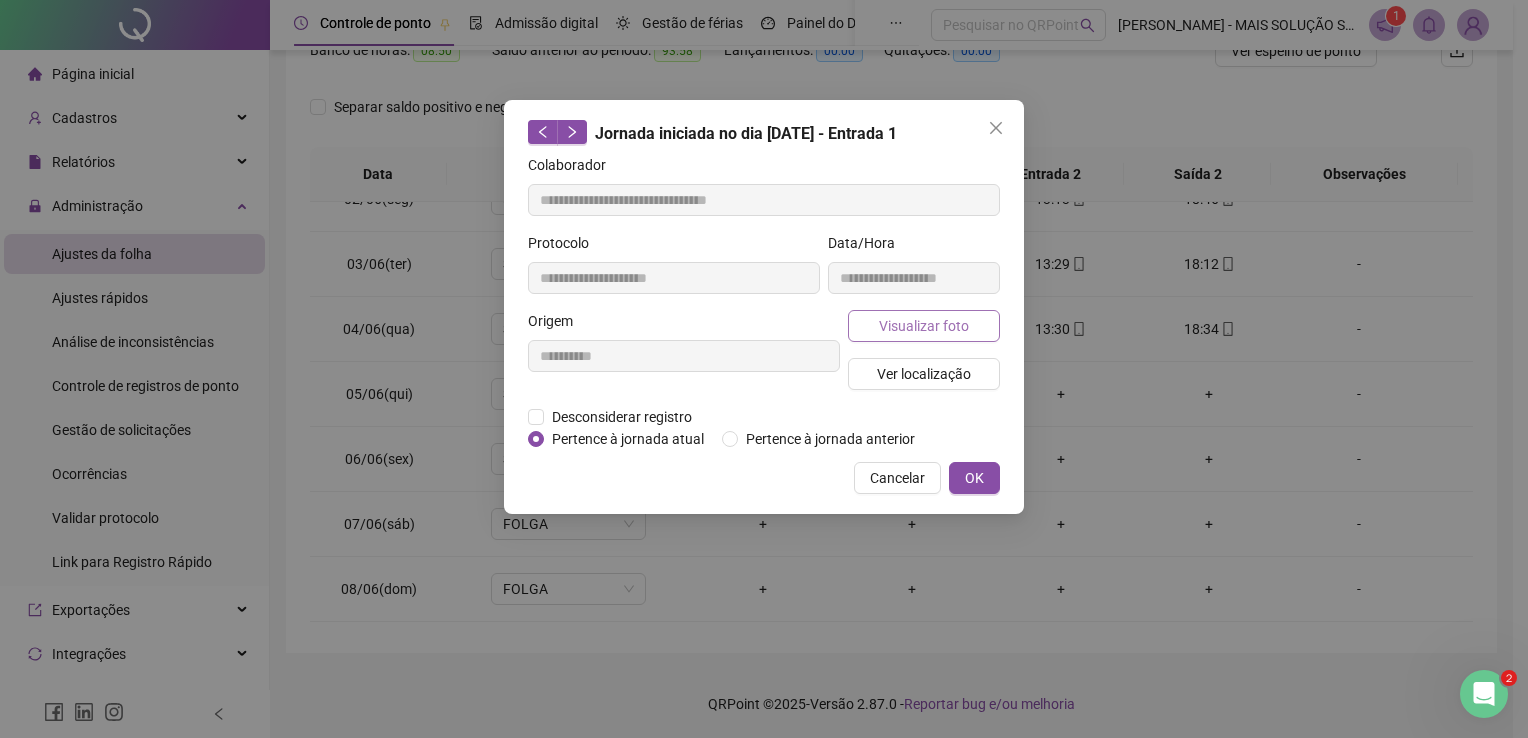 click on "Visualizar foto" at bounding box center (924, 326) 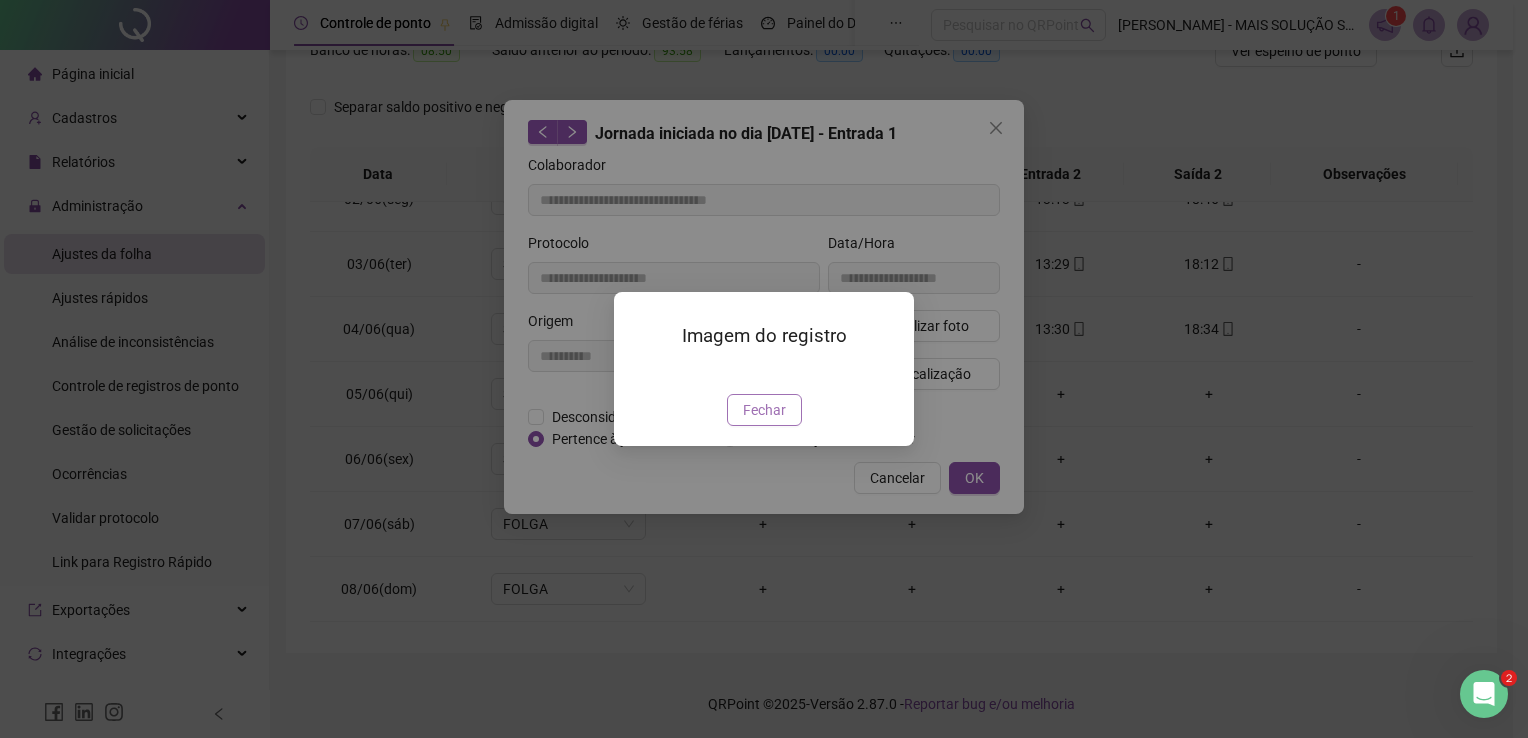 click on "Fechar" at bounding box center (764, 410) 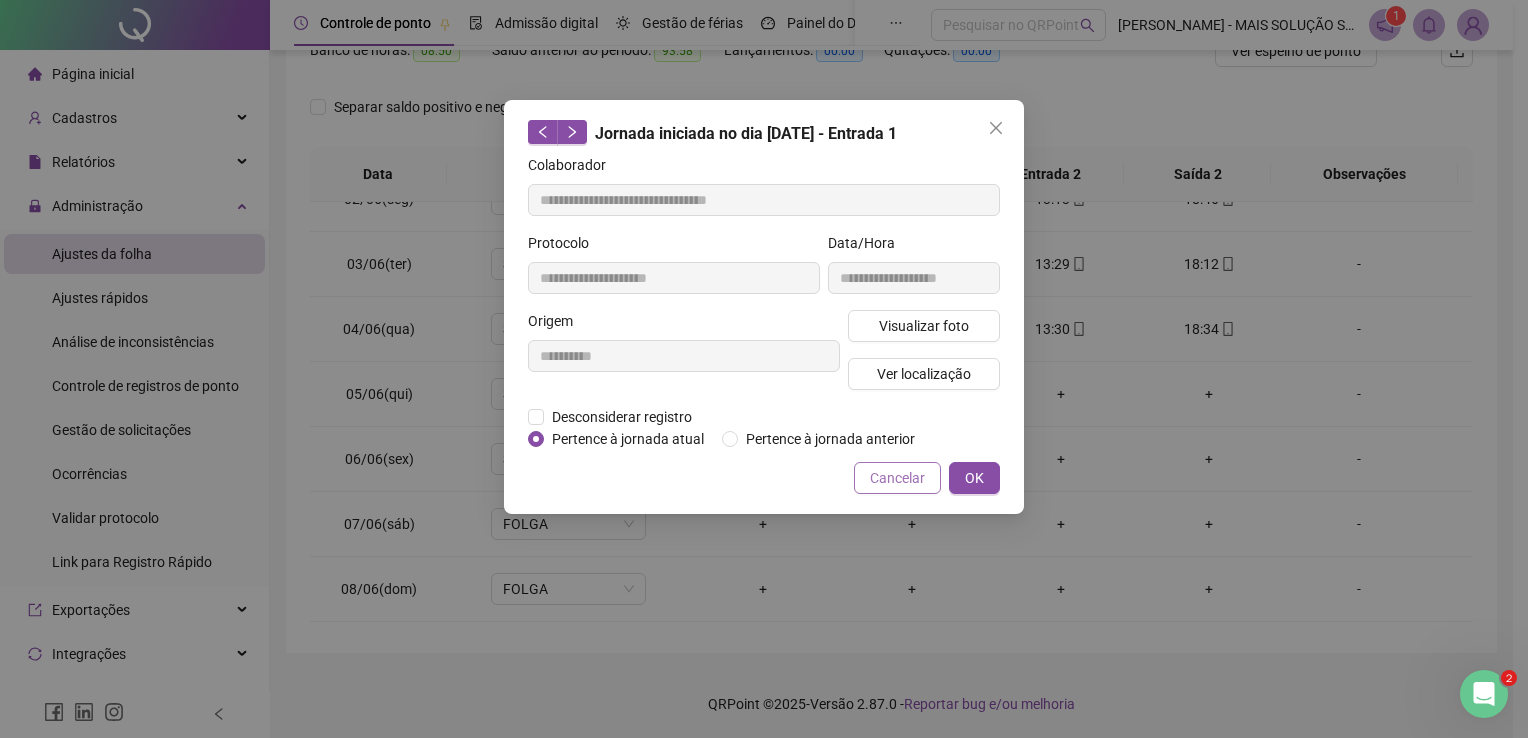 click on "Cancelar" at bounding box center [897, 478] 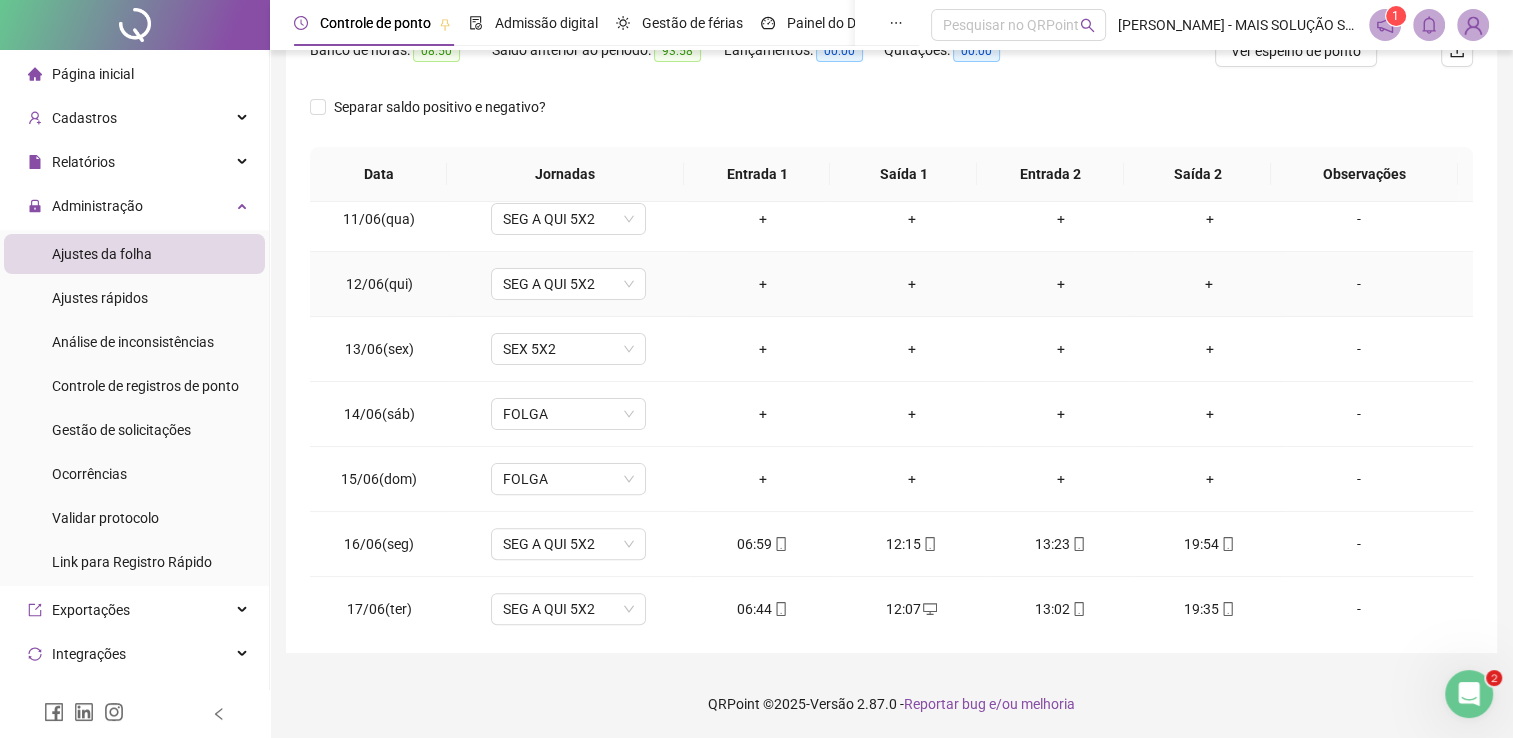 scroll, scrollTop: 700, scrollLeft: 0, axis: vertical 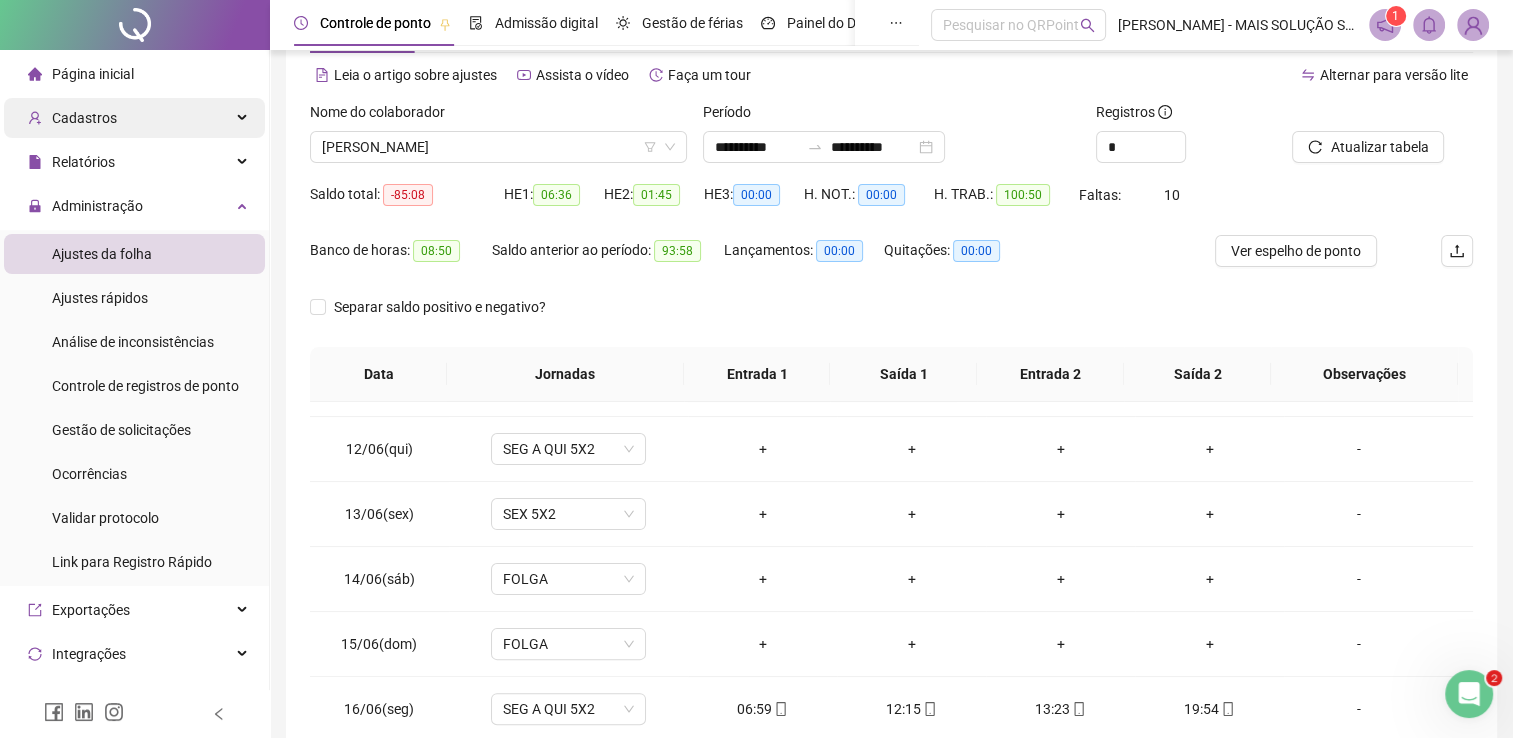 click on "Cadastros" at bounding box center (134, 118) 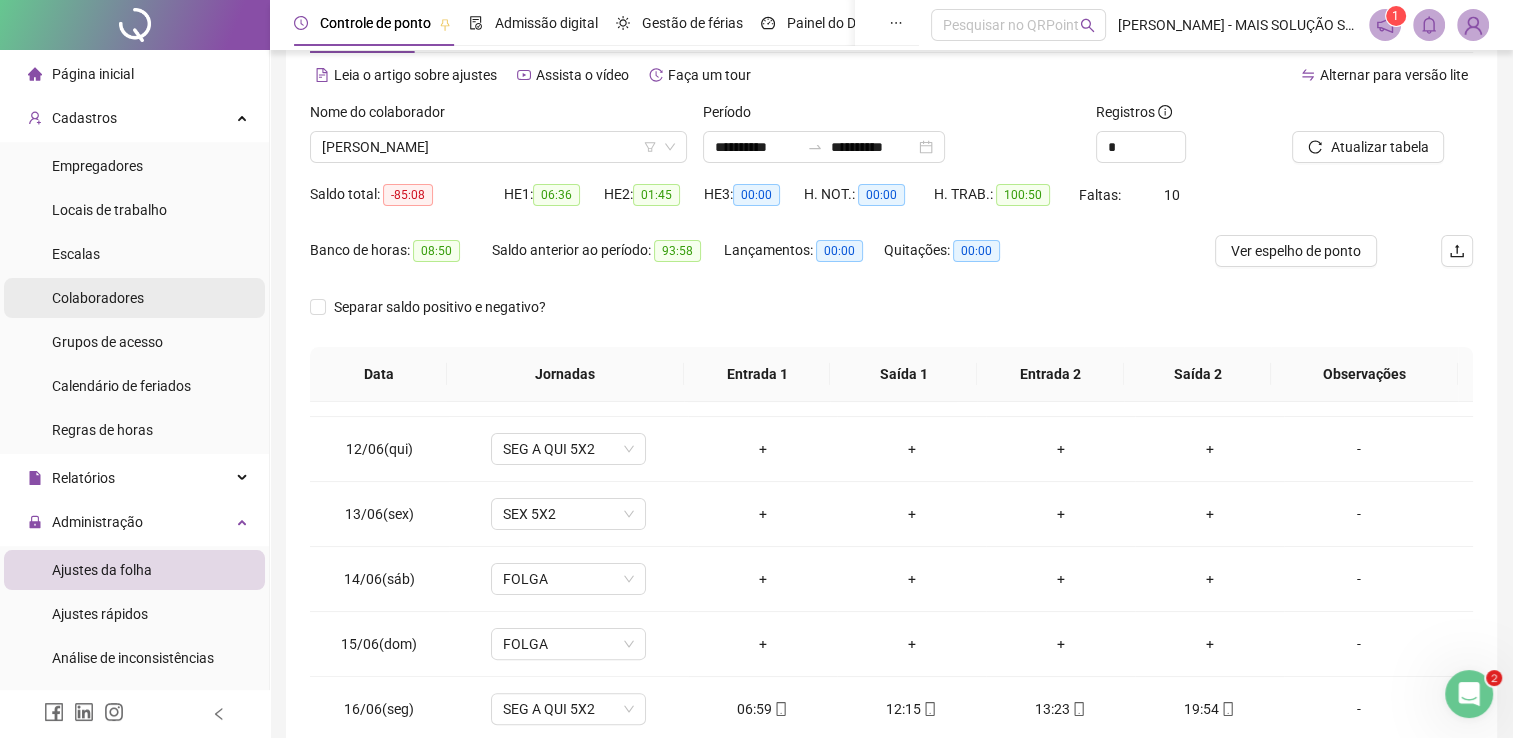 click on "Colaboradores" at bounding box center (98, 298) 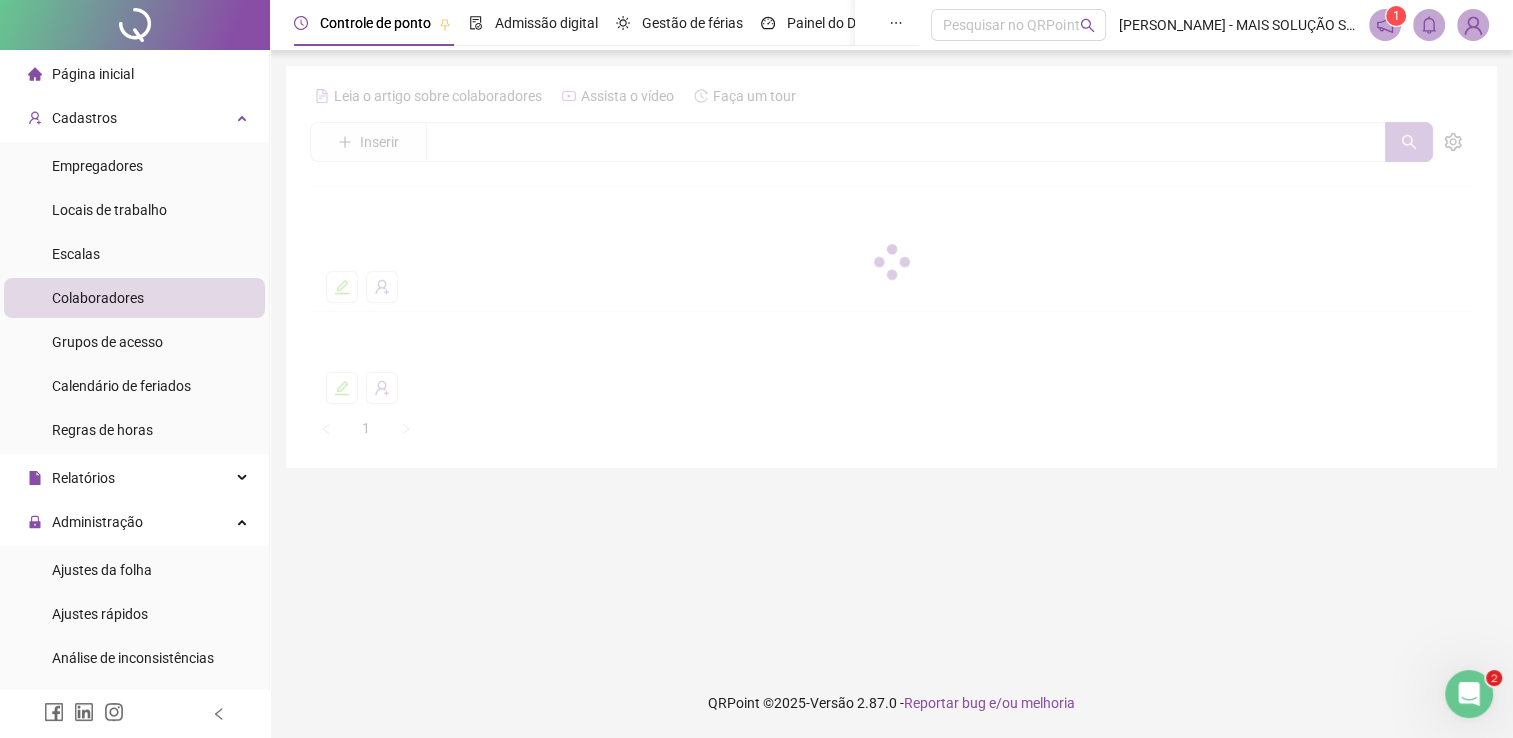 scroll, scrollTop: 0, scrollLeft: 0, axis: both 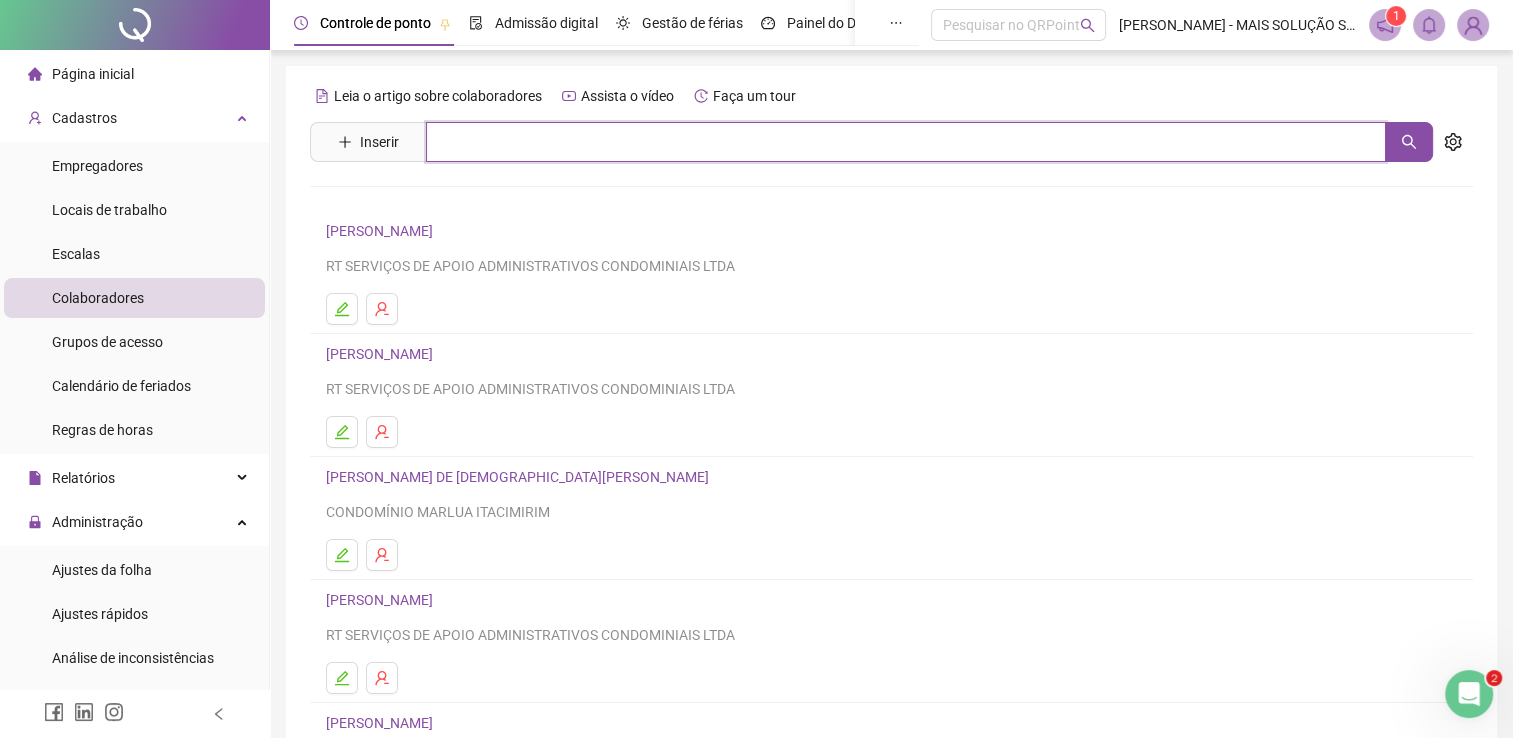 click at bounding box center (906, 142) 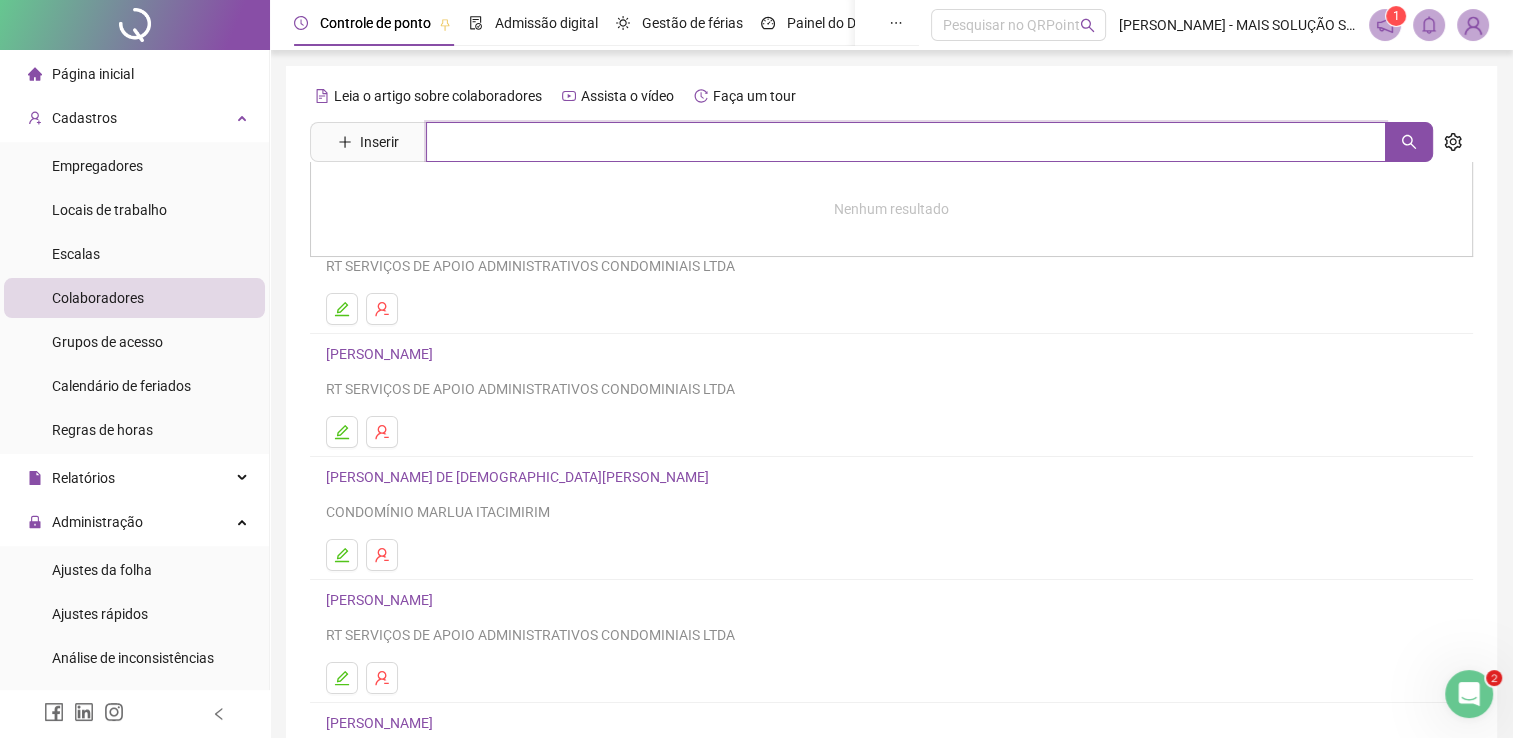 type on "*" 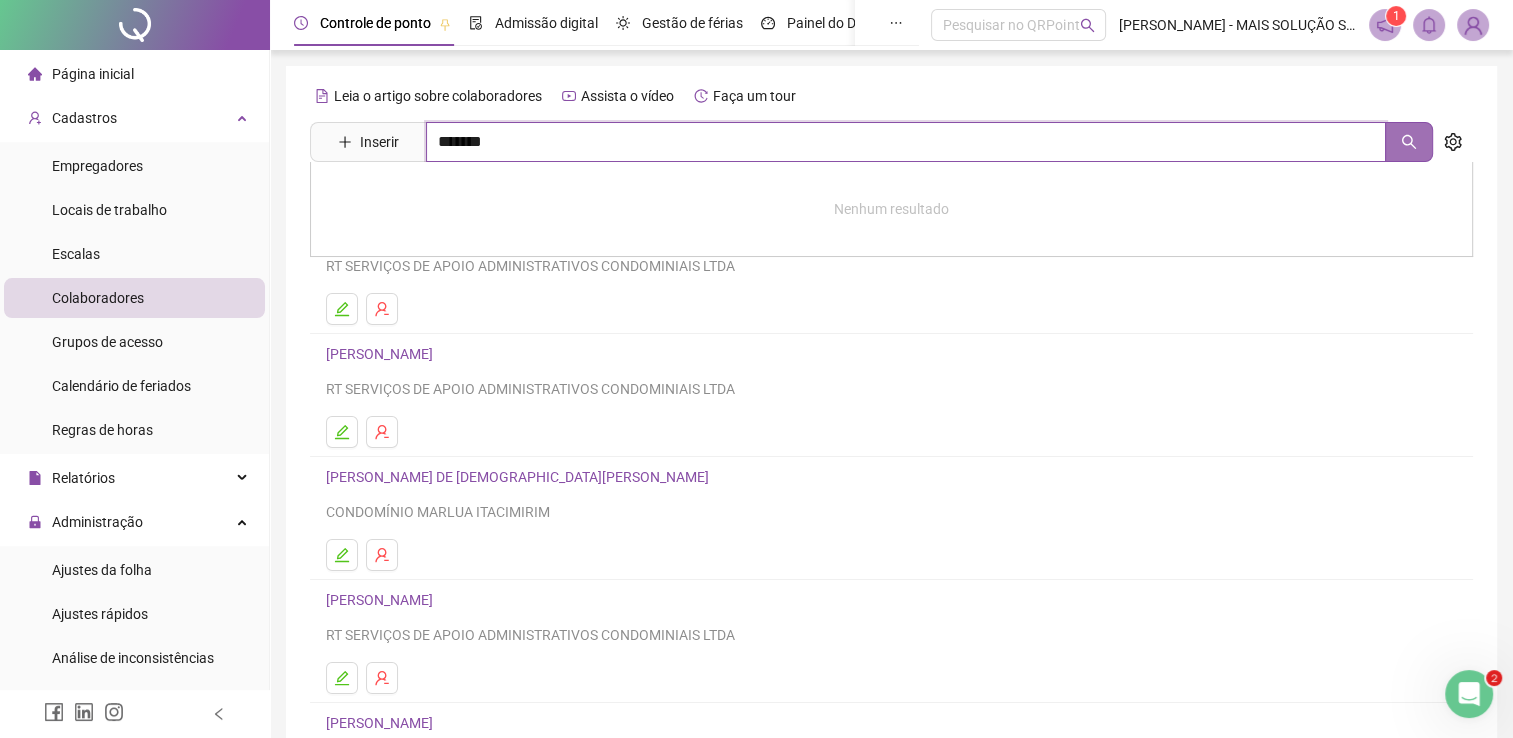 click 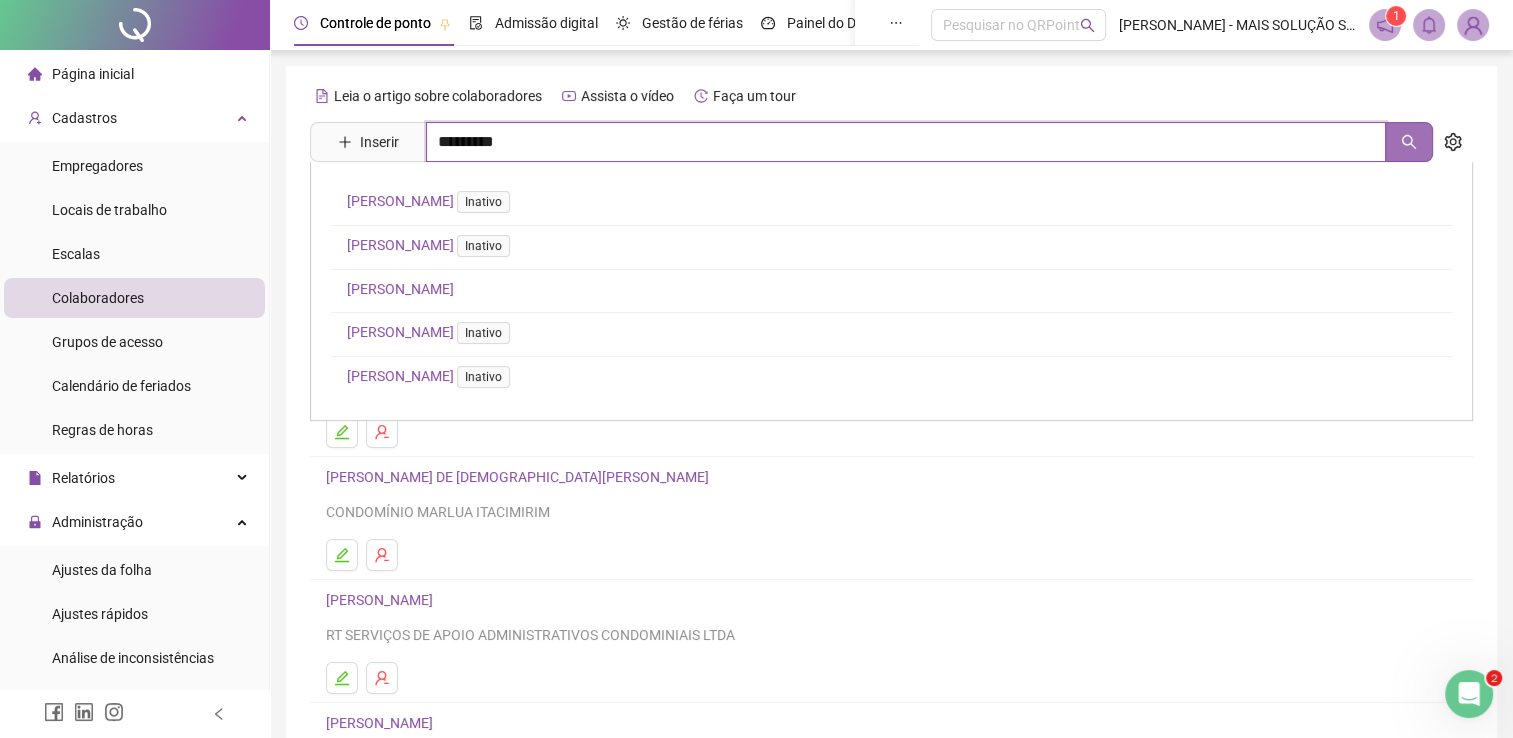 click at bounding box center [1409, 142] 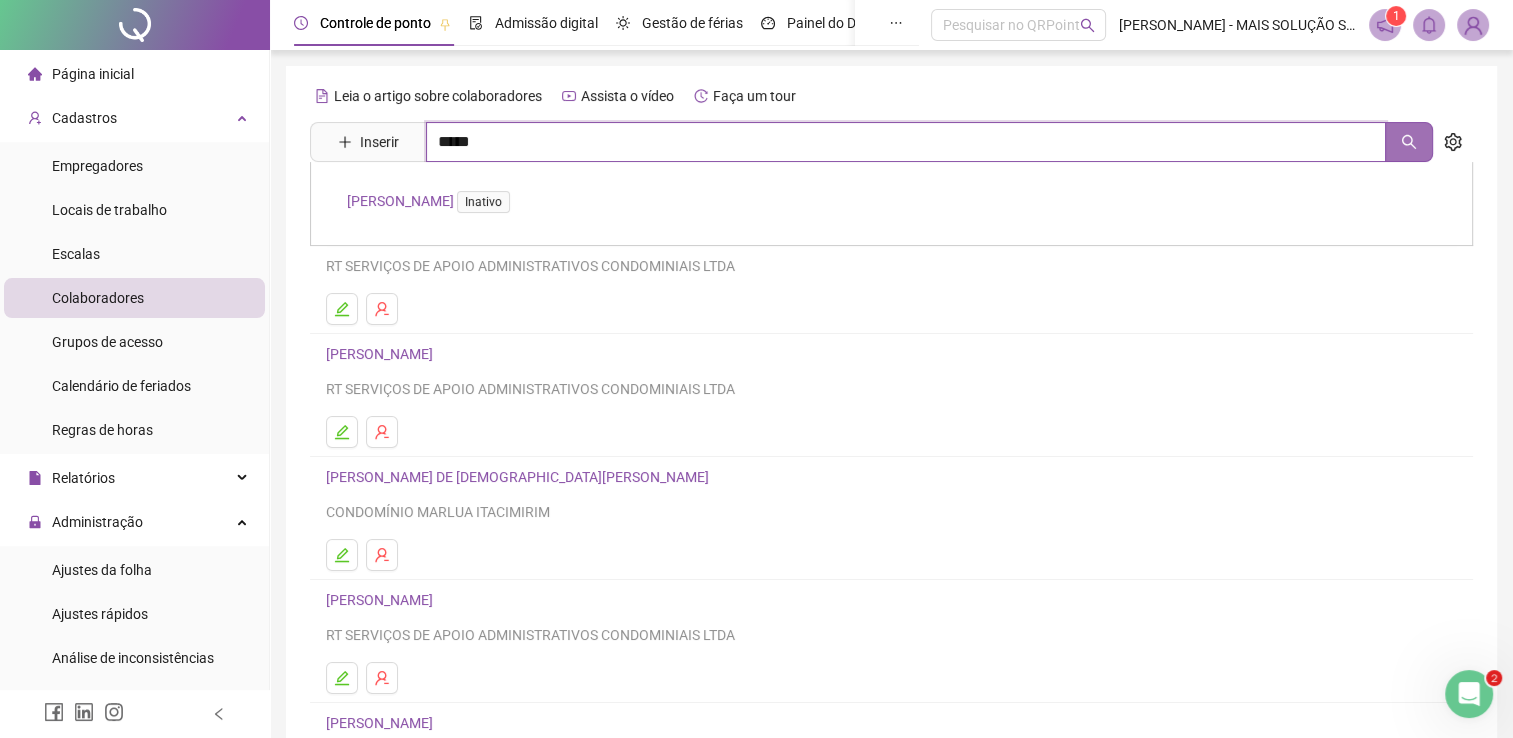 click at bounding box center (1409, 142) 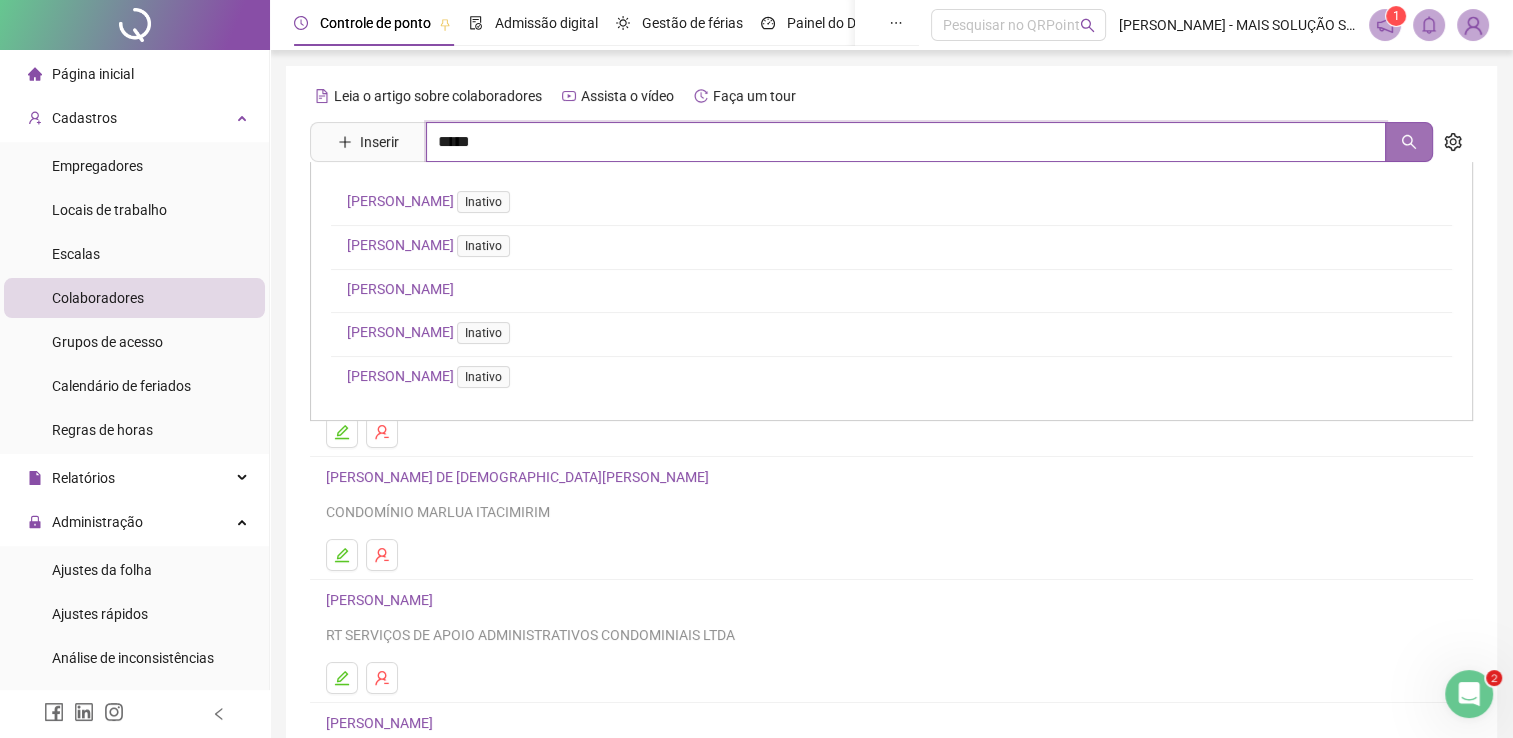 click at bounding box center [1409, 142] 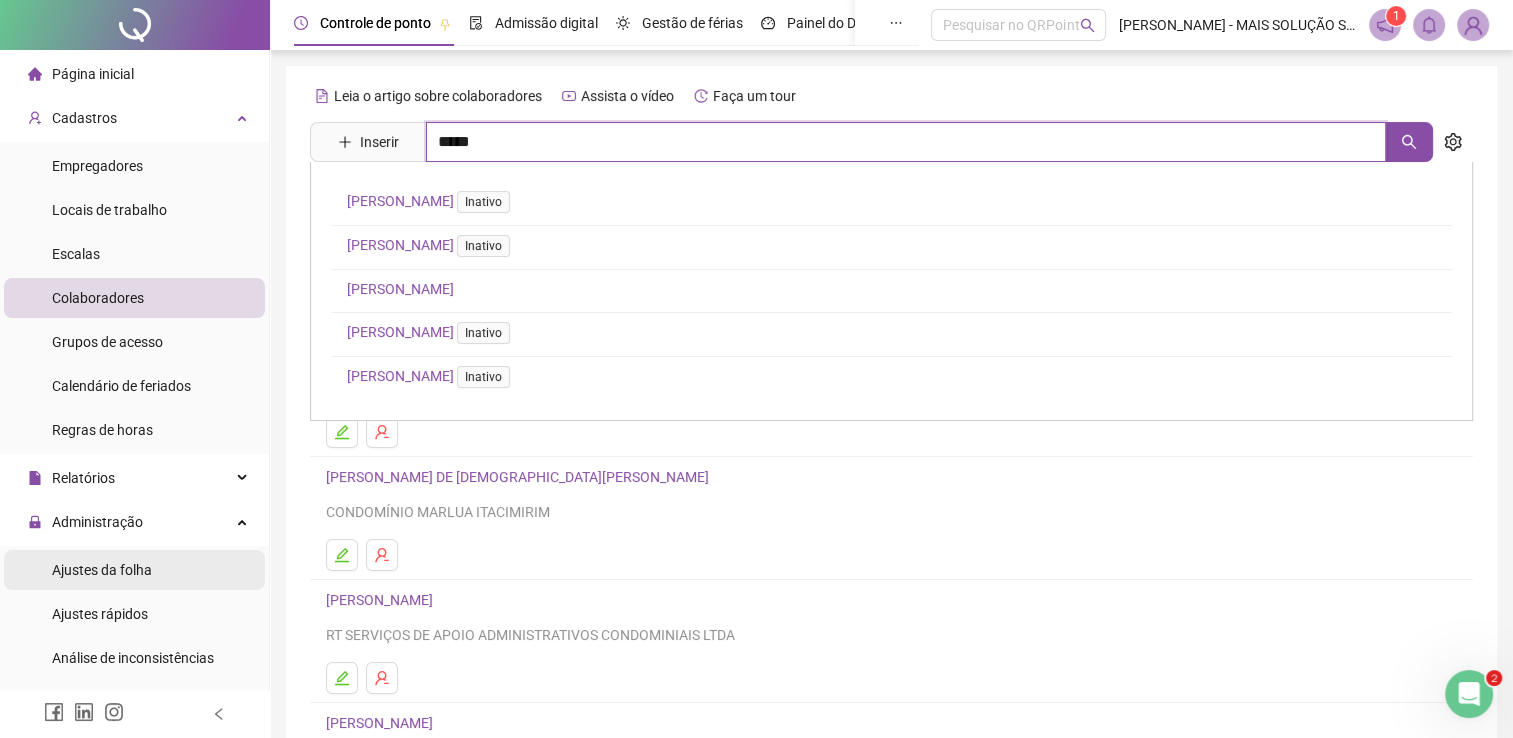 type on "*****" 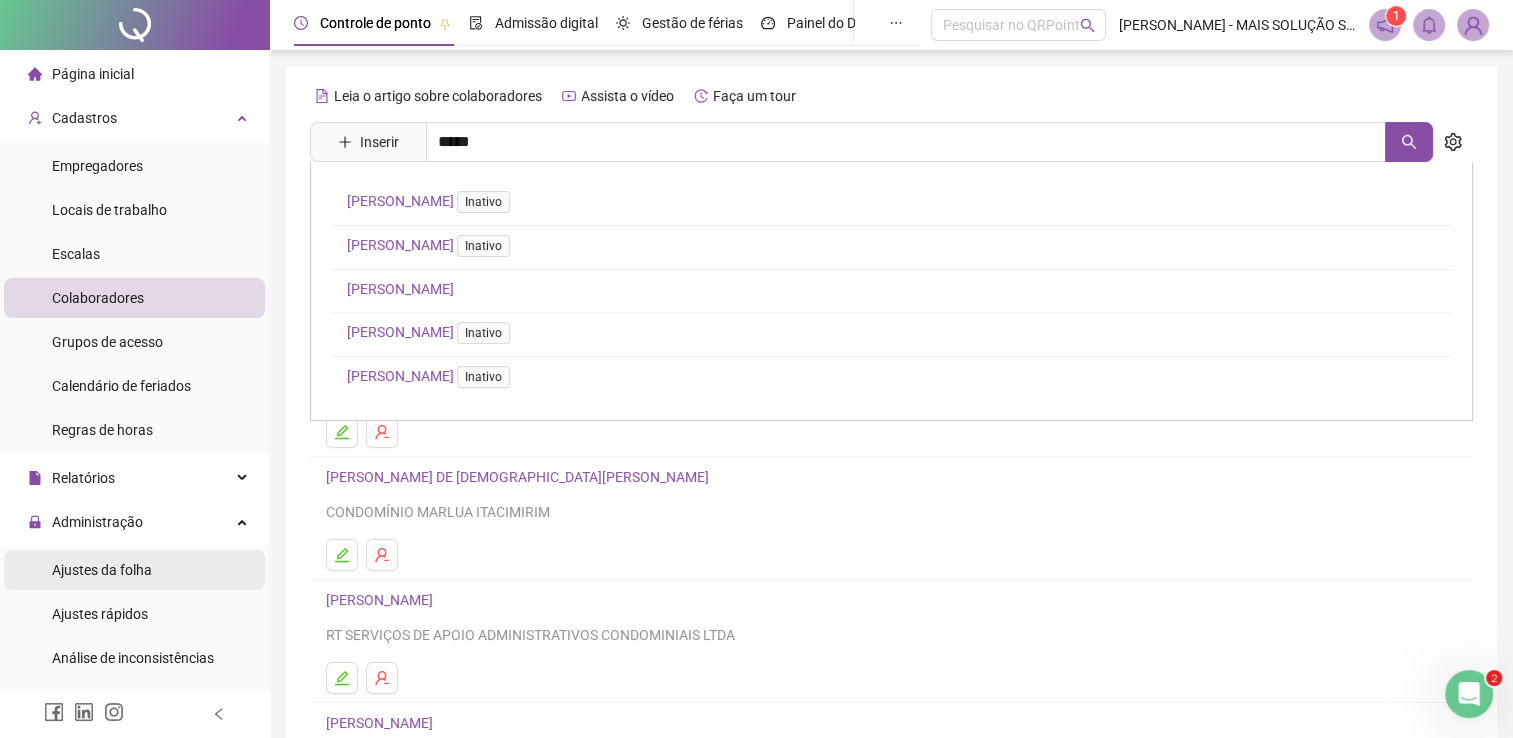 click on "Ajustes da folha" at bounding box center (102, 570) 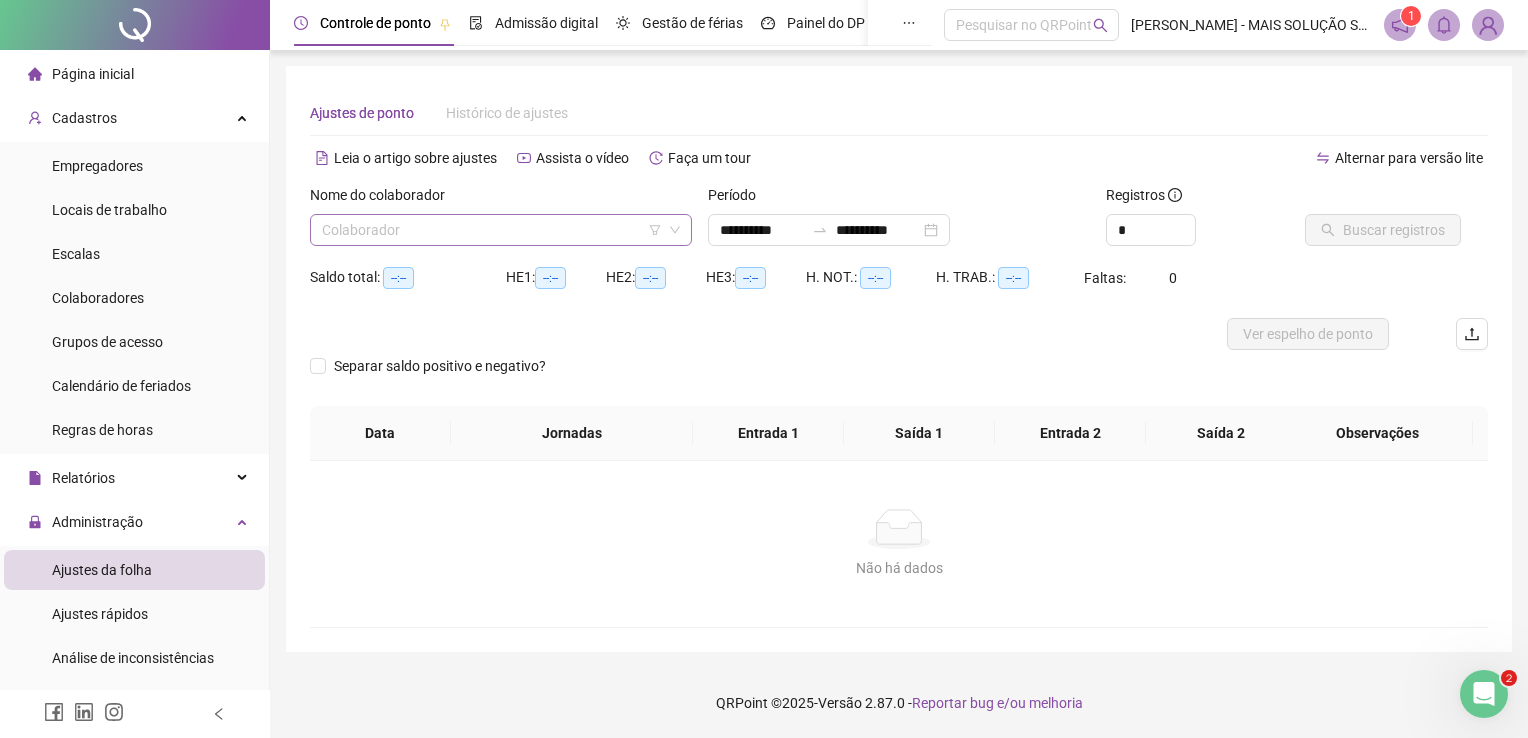 type on "**********" 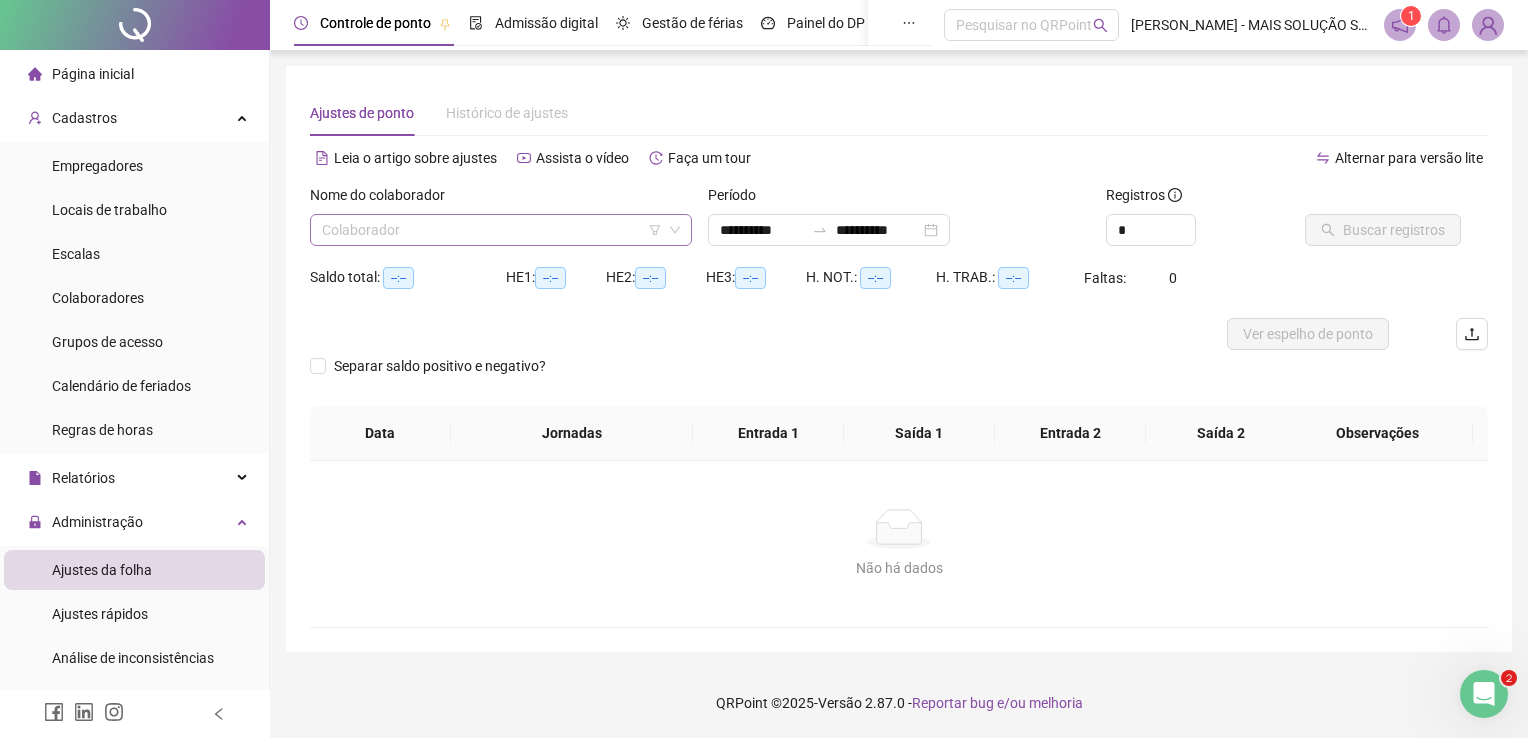 click at bounding box center [495, 230] 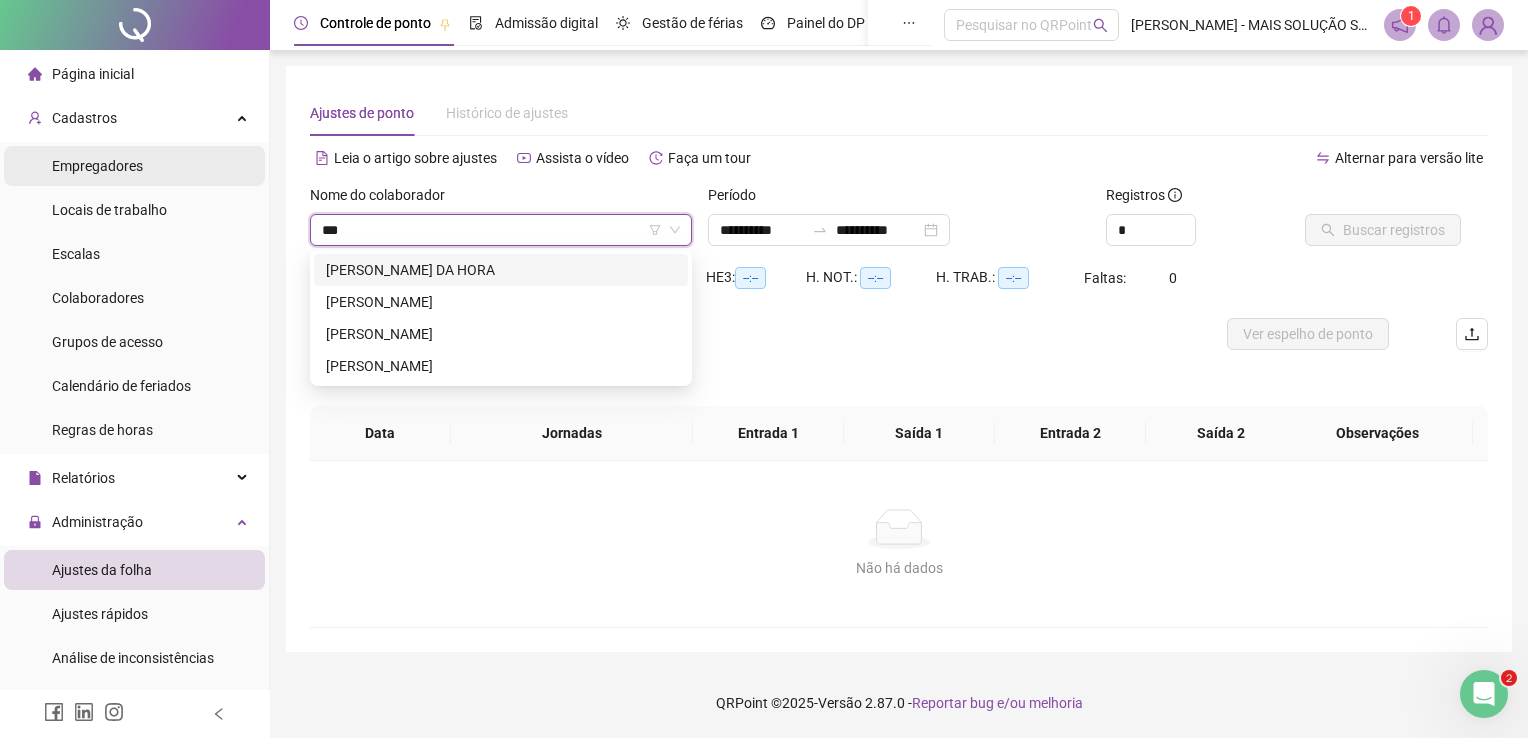 type on "***" 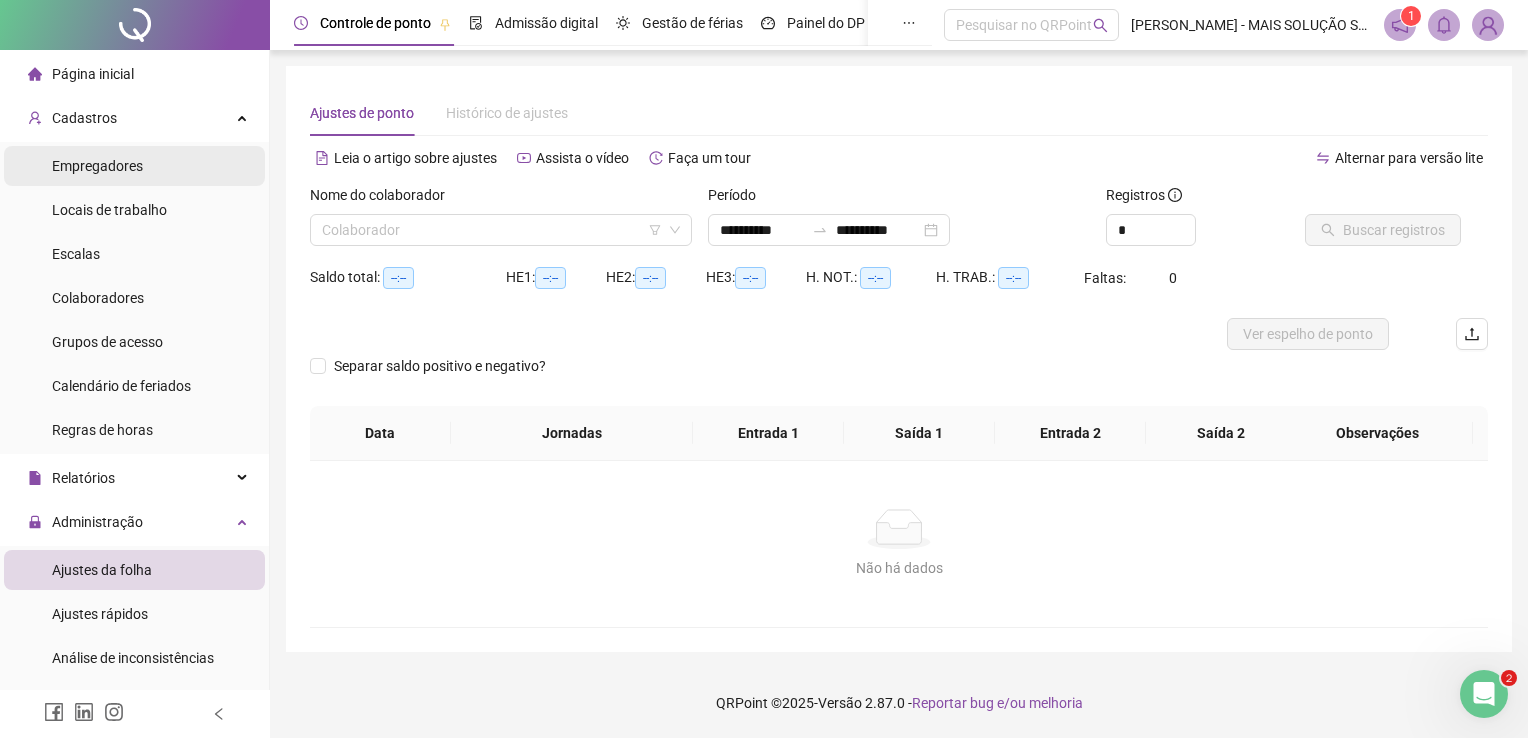 click on "Empregadores" at bounding box center [97, 166] 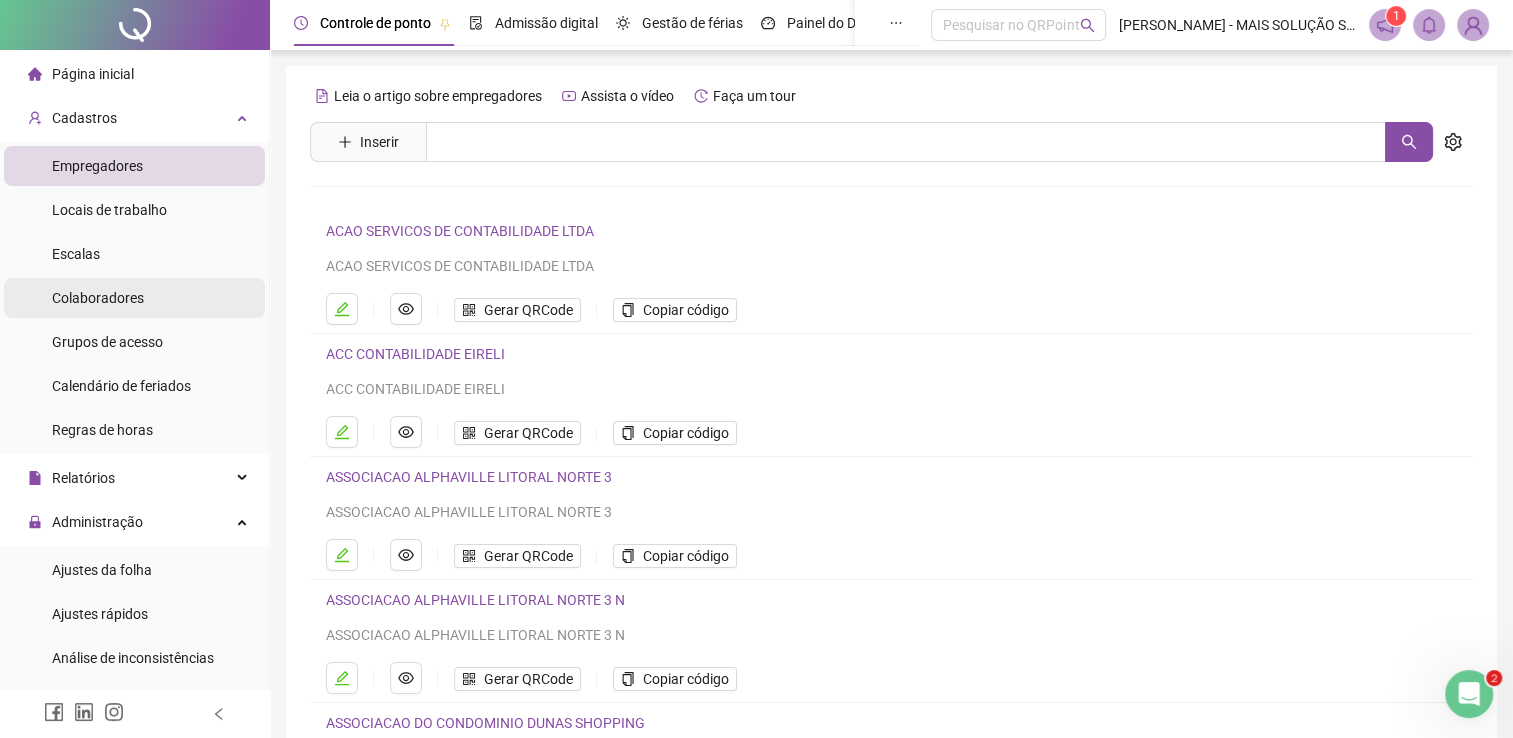 click on "Colaboradores" at bounding box center [98, 298] 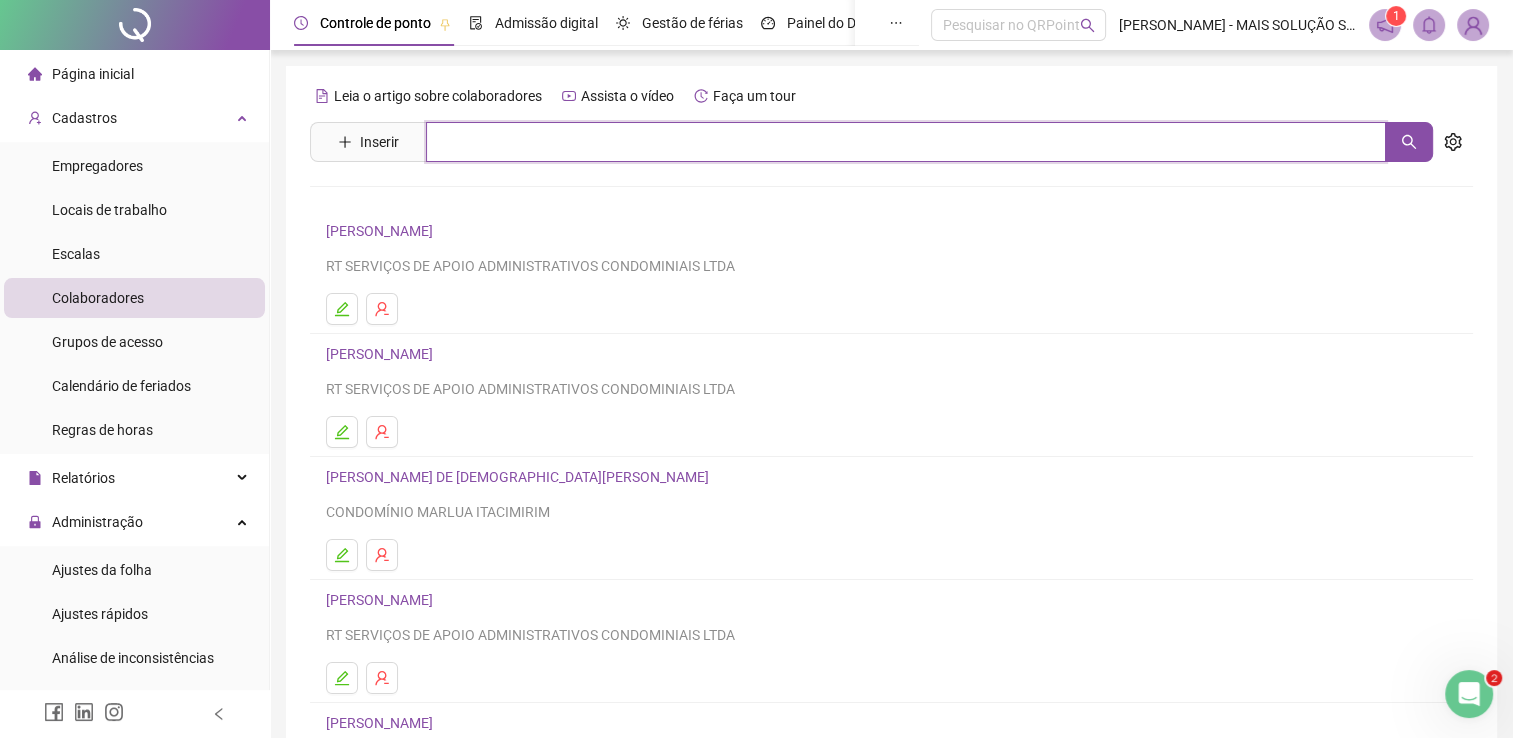 click at bounding box center [906, 142] 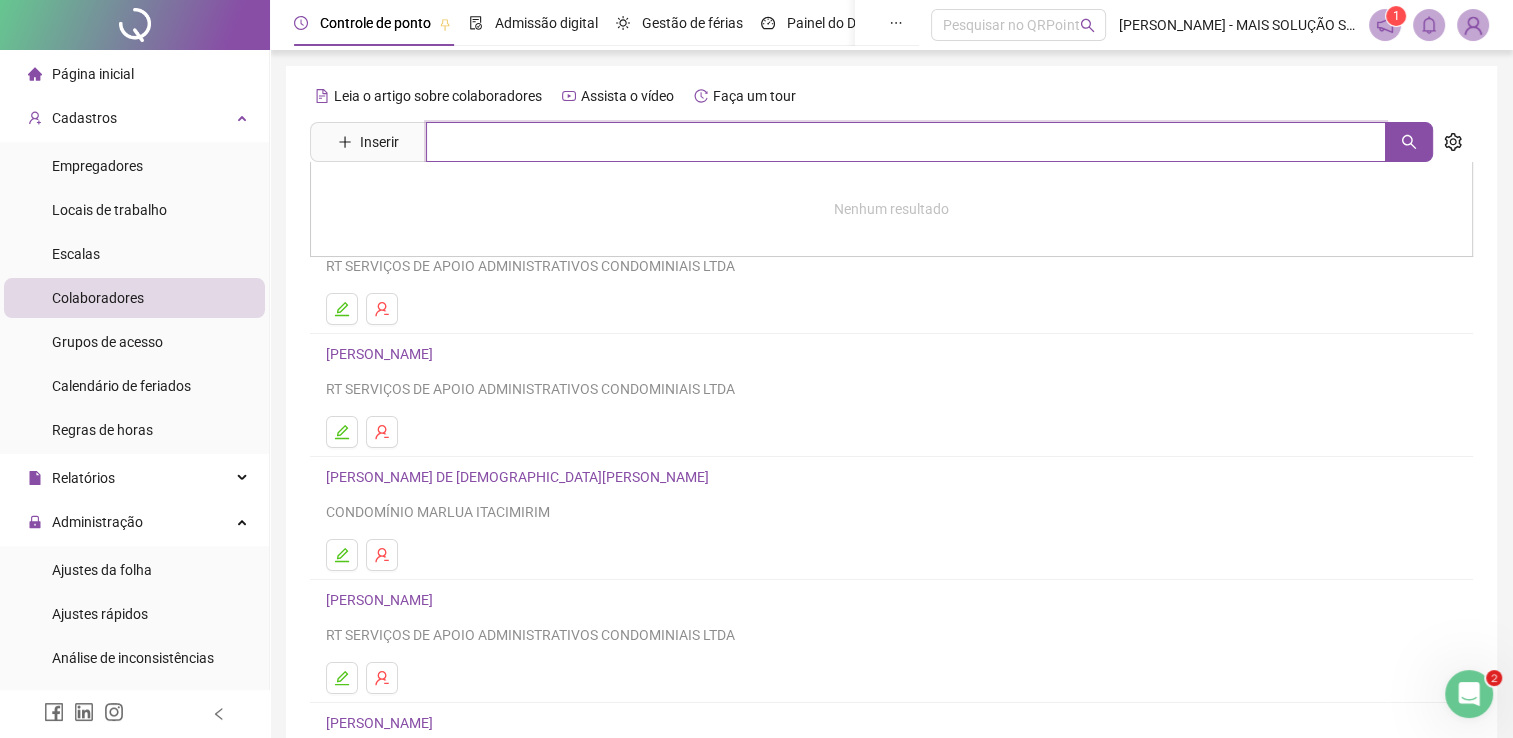 type on "*" 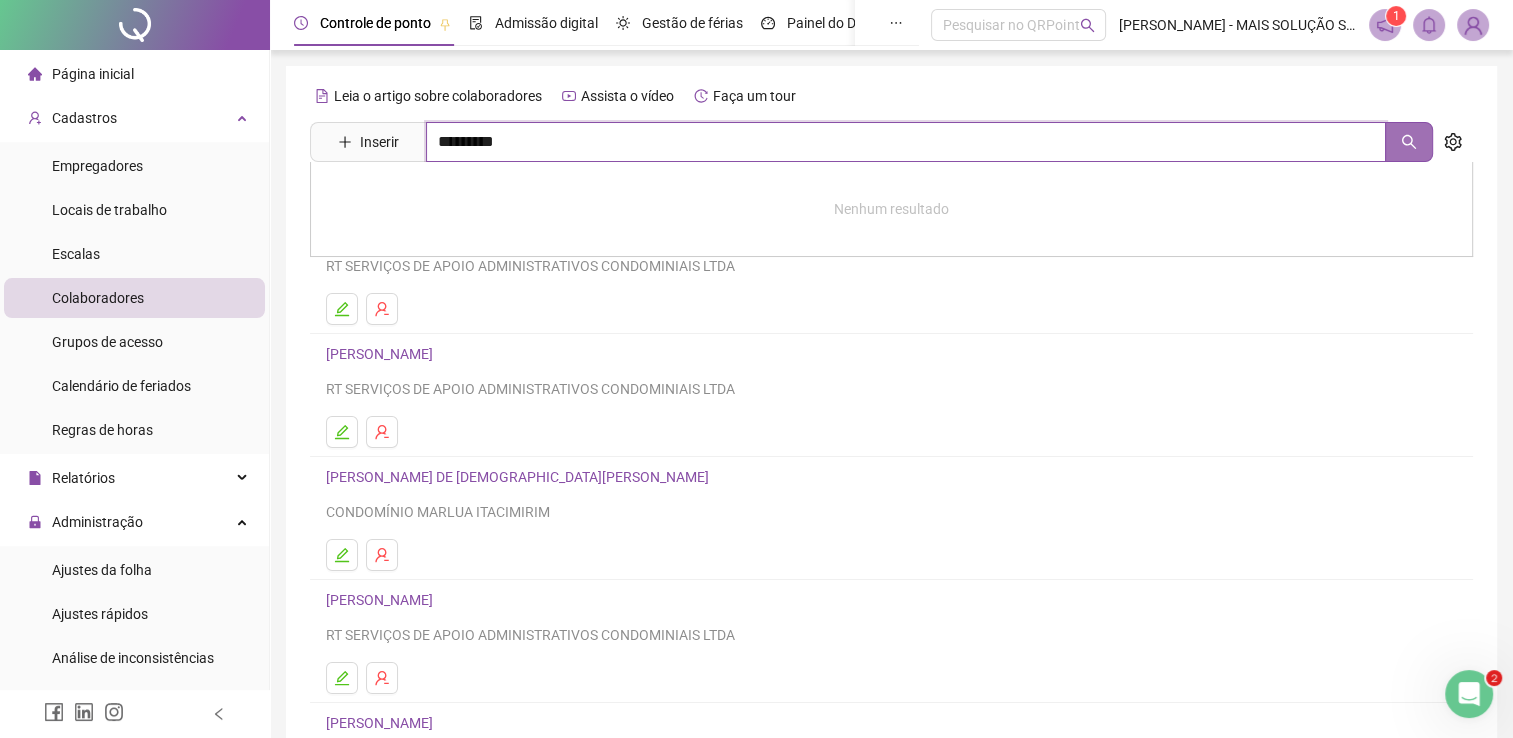 click at bounding box center (1409, 142) 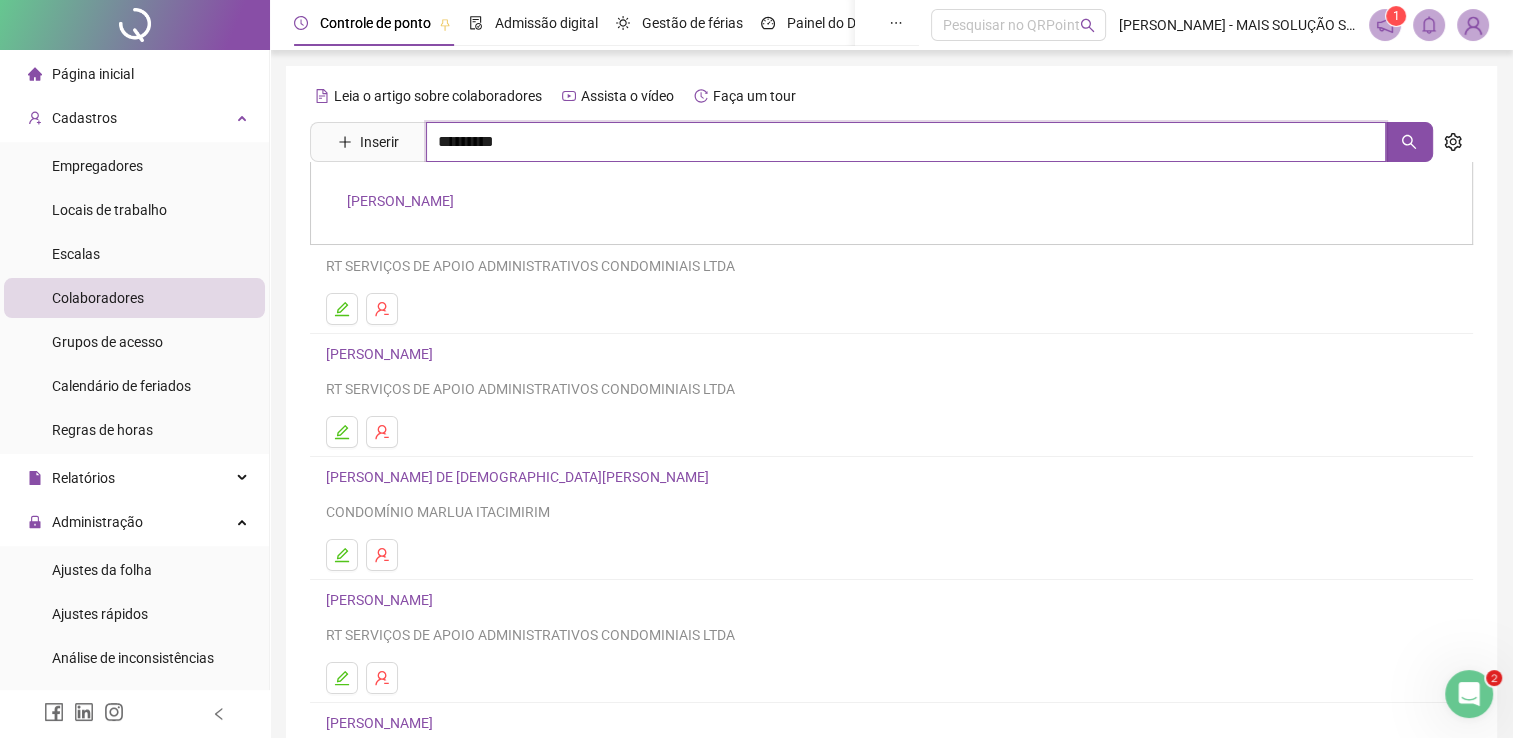 type on "*********" 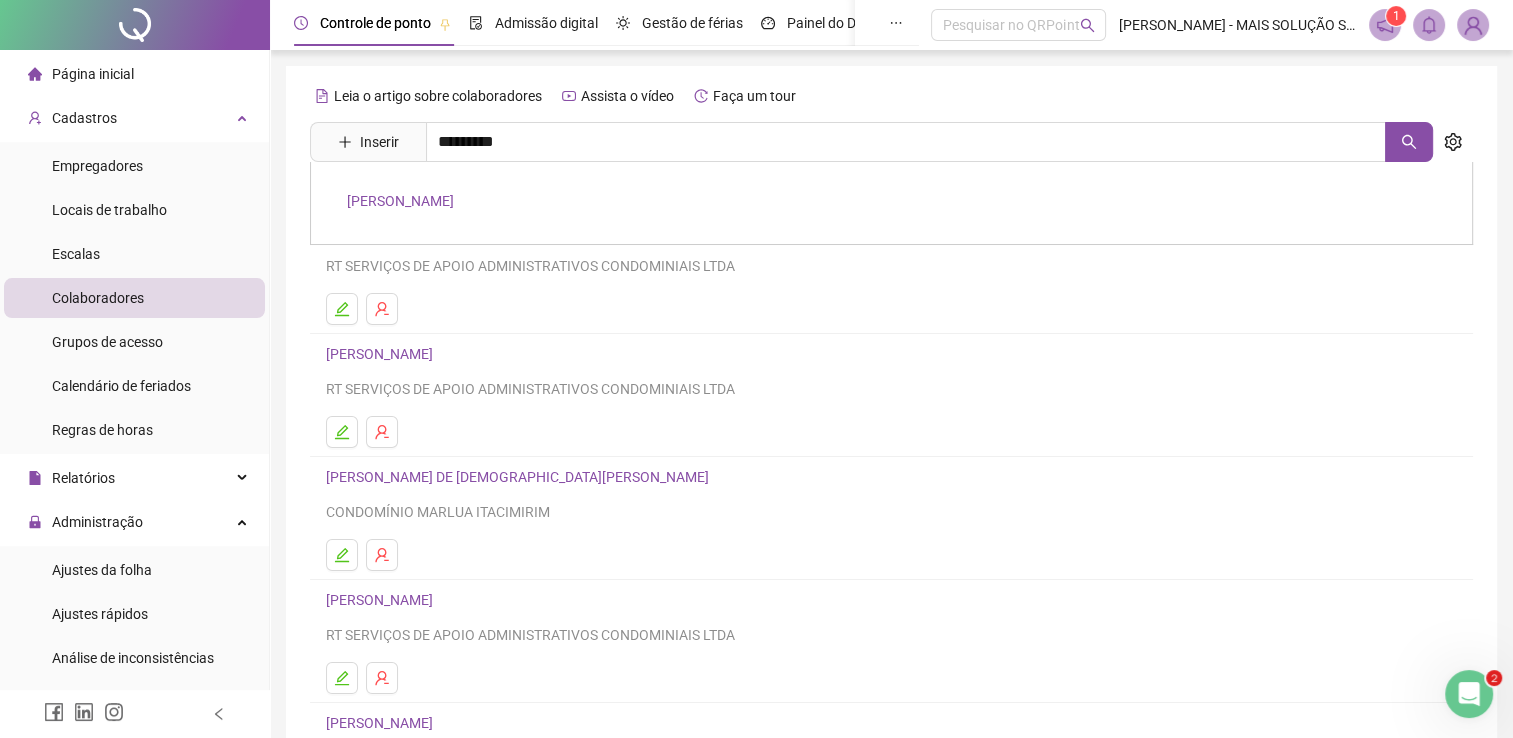 click on "[PERSON_NAME]" at bounding box center (400, 201) 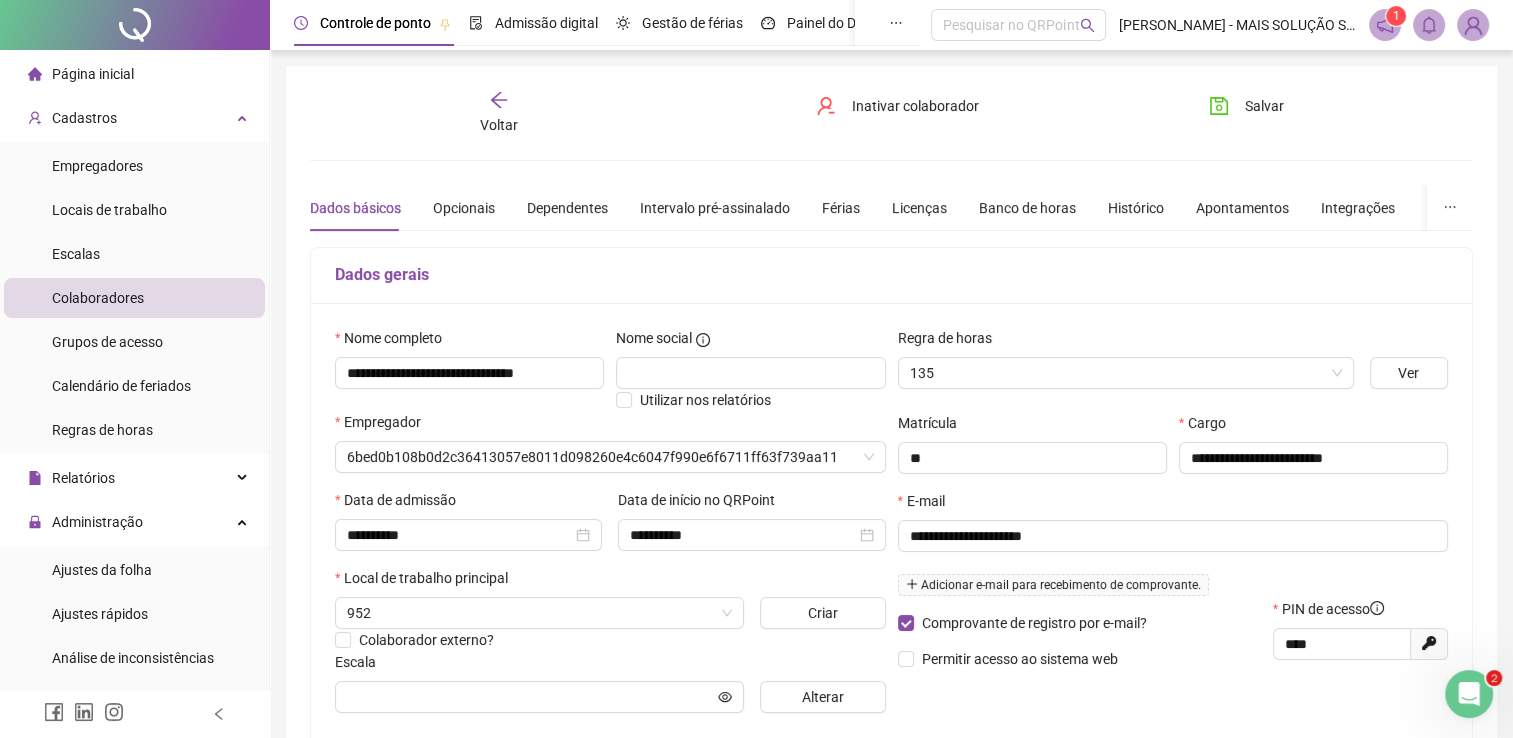 type on "**********" 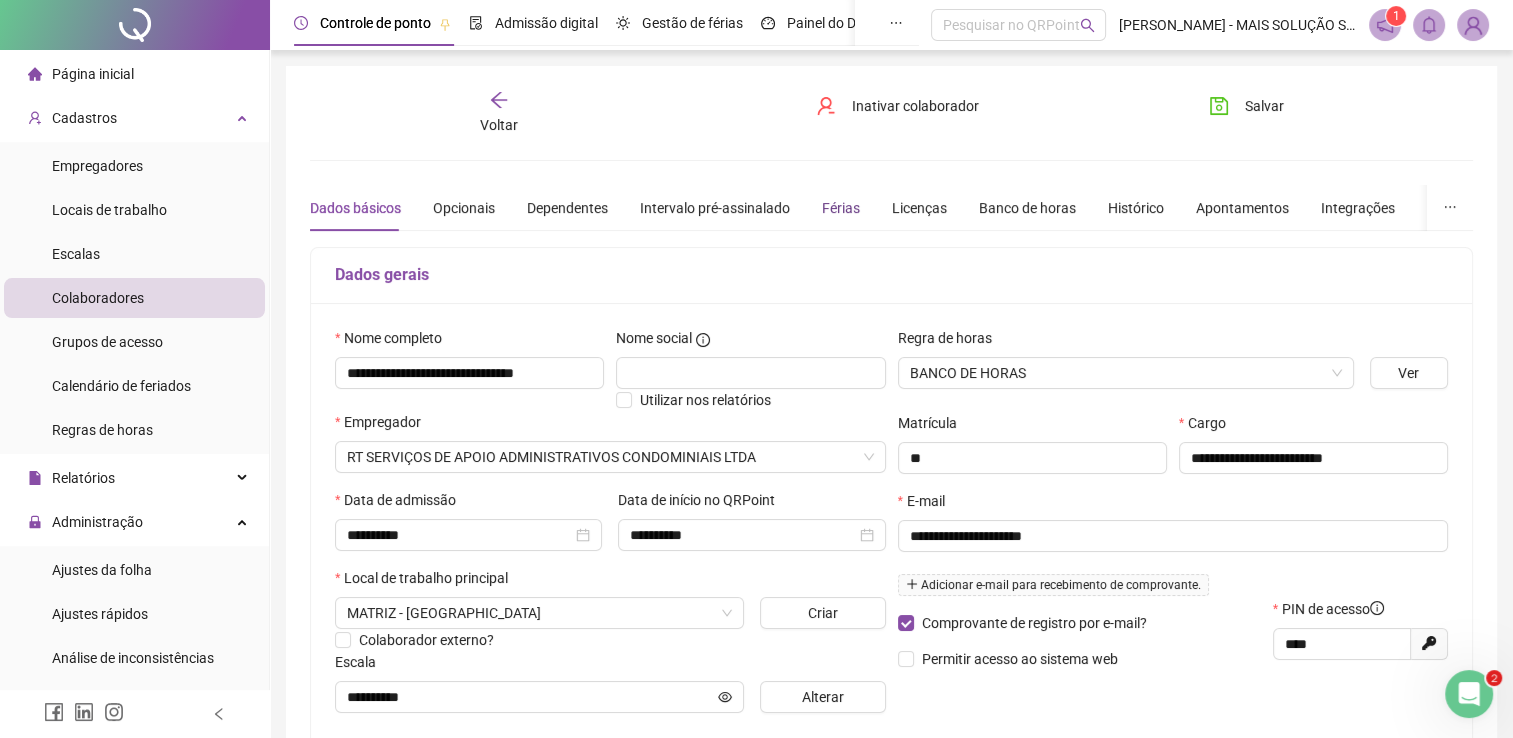 click on "Férias" at bounding box center (841, 208) 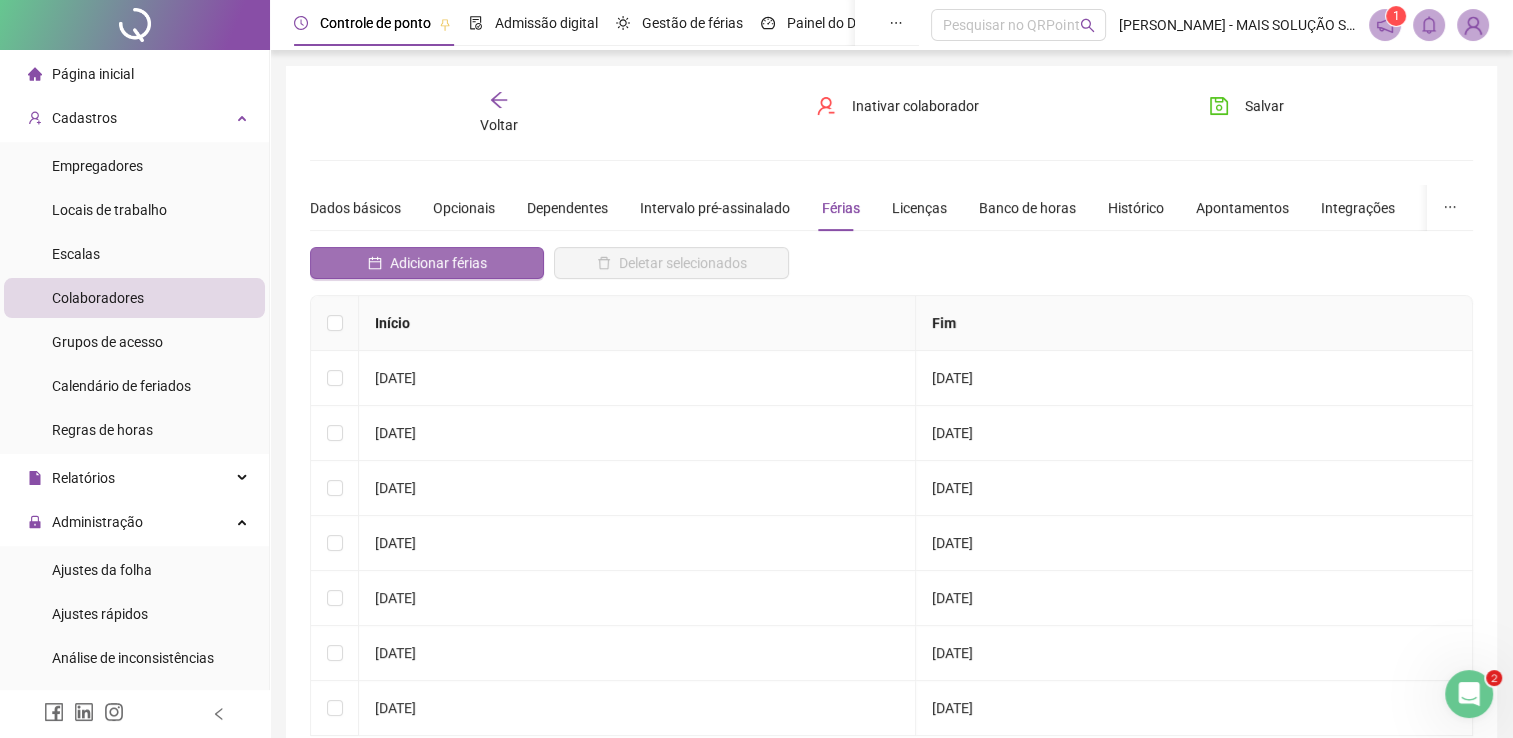 click on "Adicionar férias" at bounding box center (438, 263) 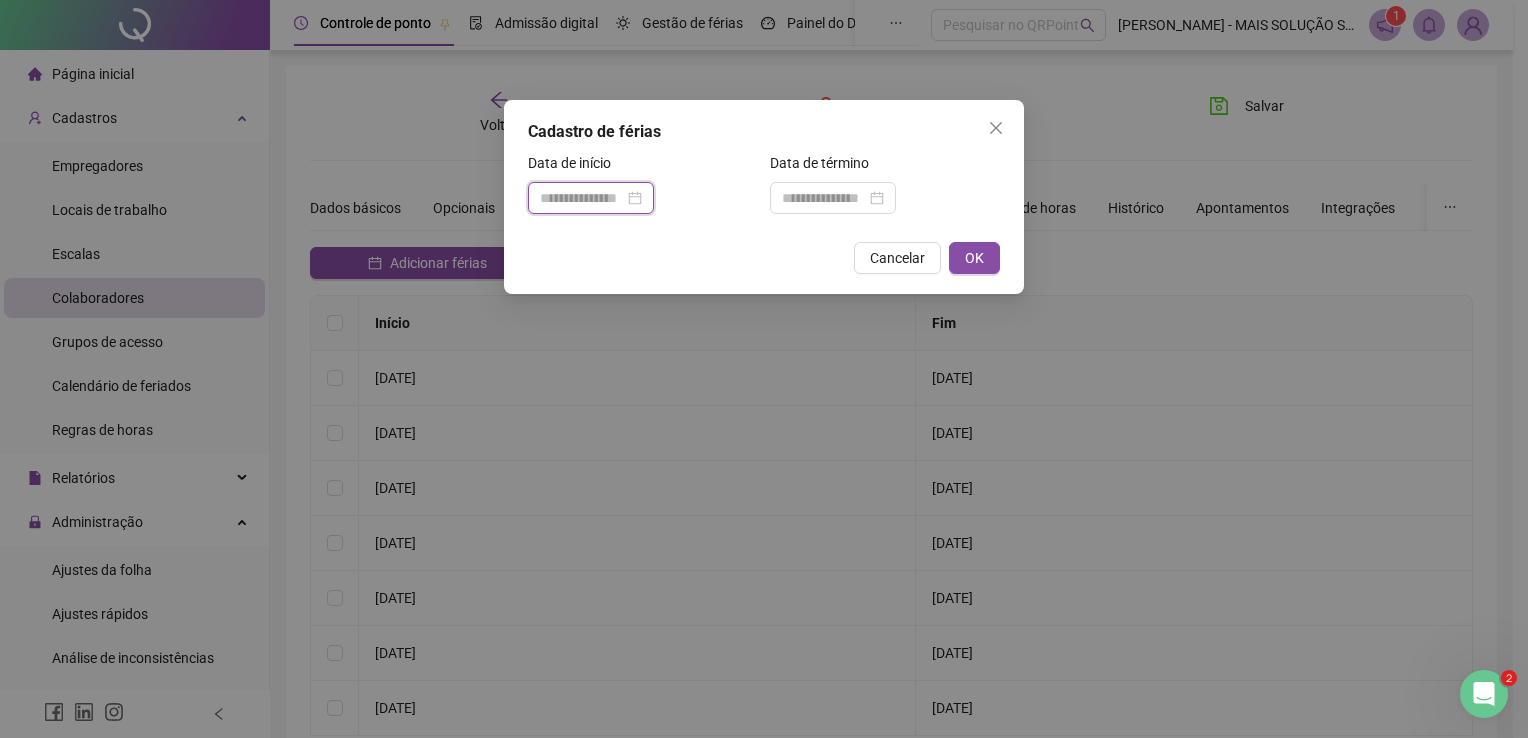 click at bounding box center [582, 198] 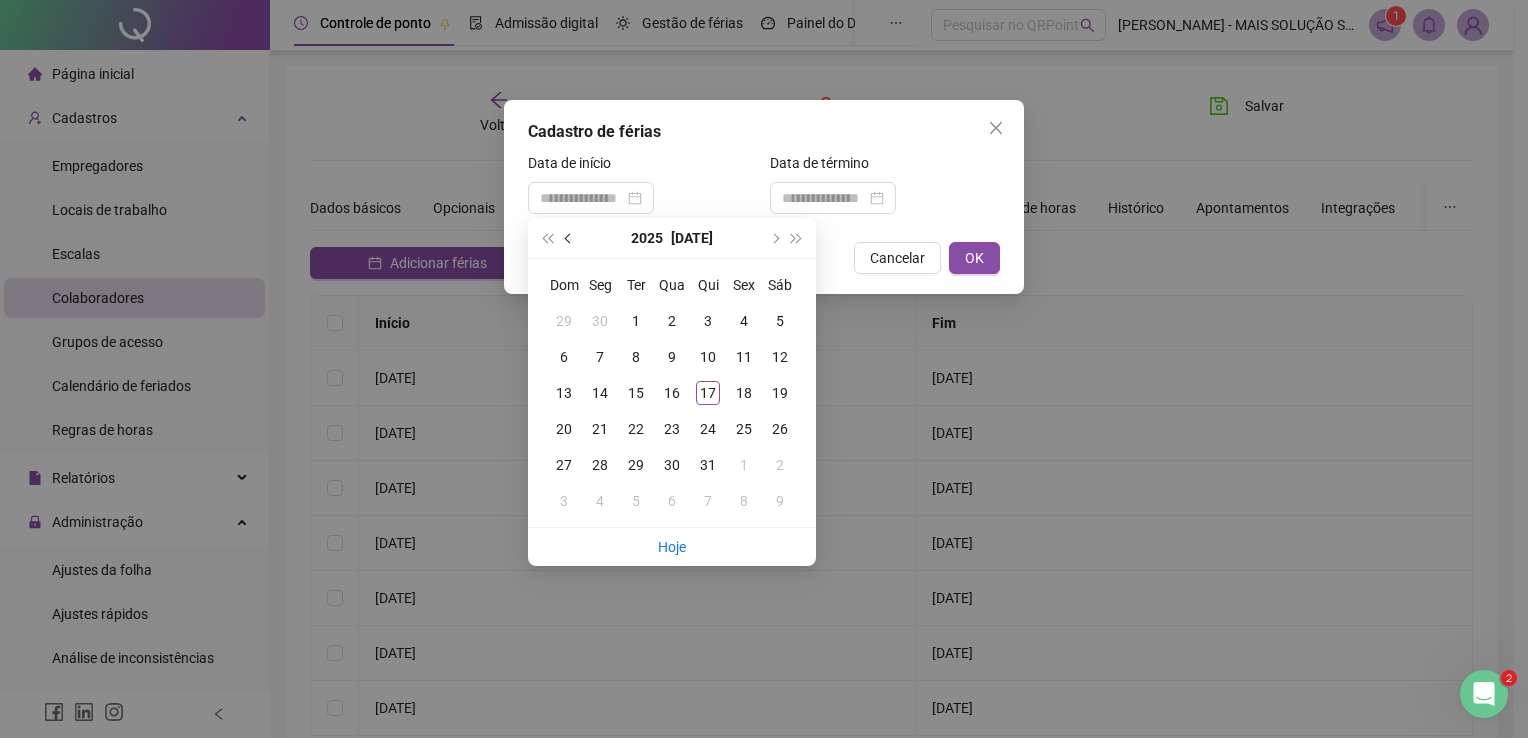 click at bounding box center [570, 238] 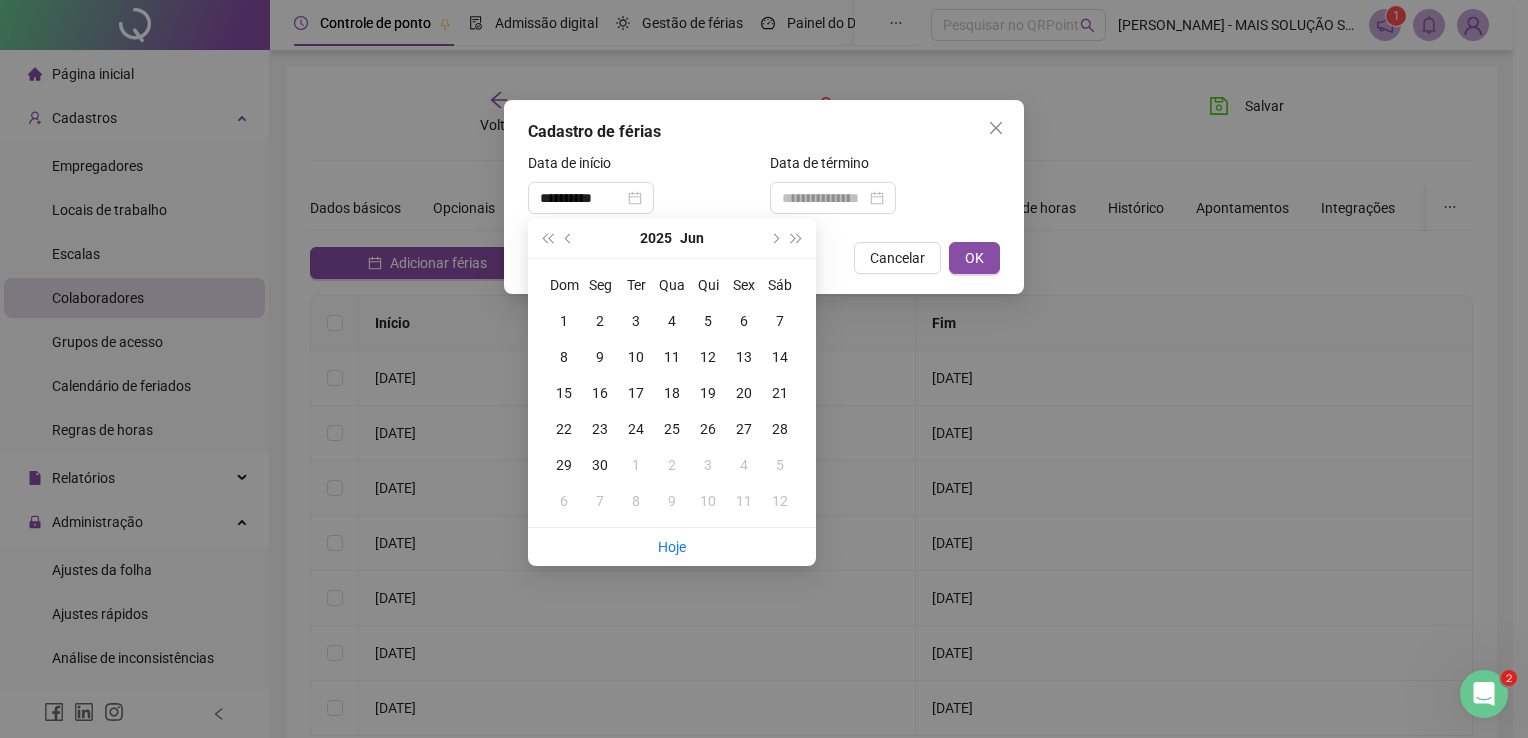 type on "**********" 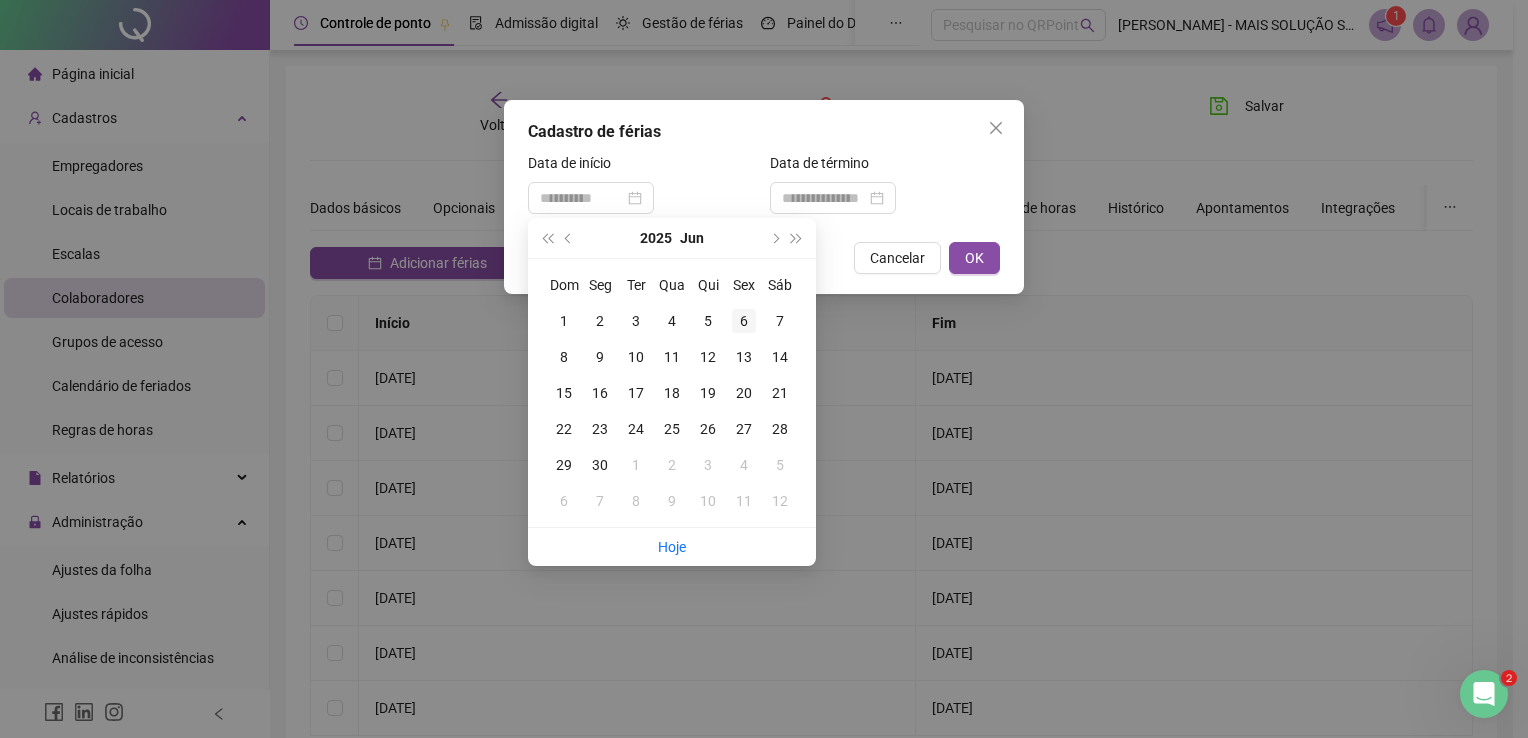 type on "**********" 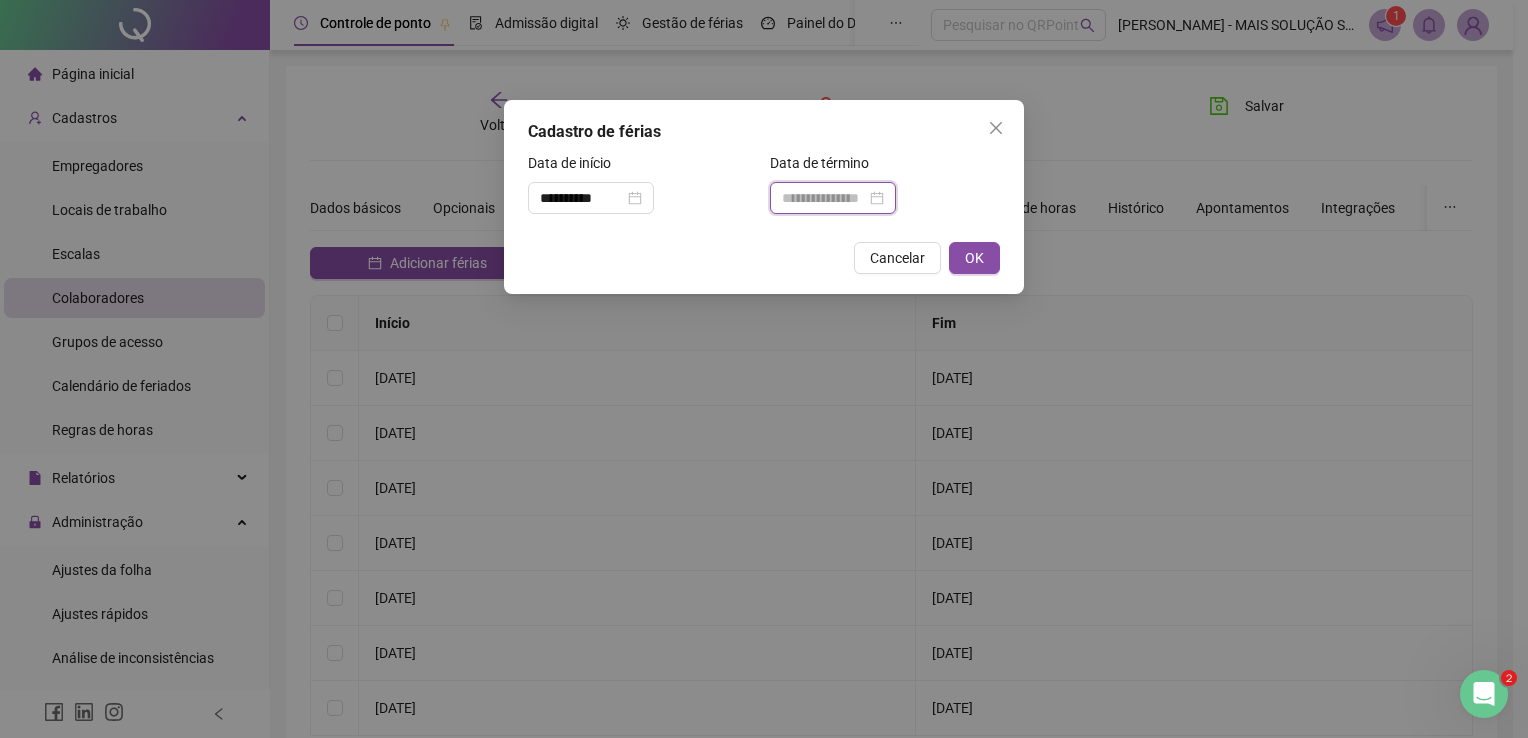 click at bounding box center (824, 198) 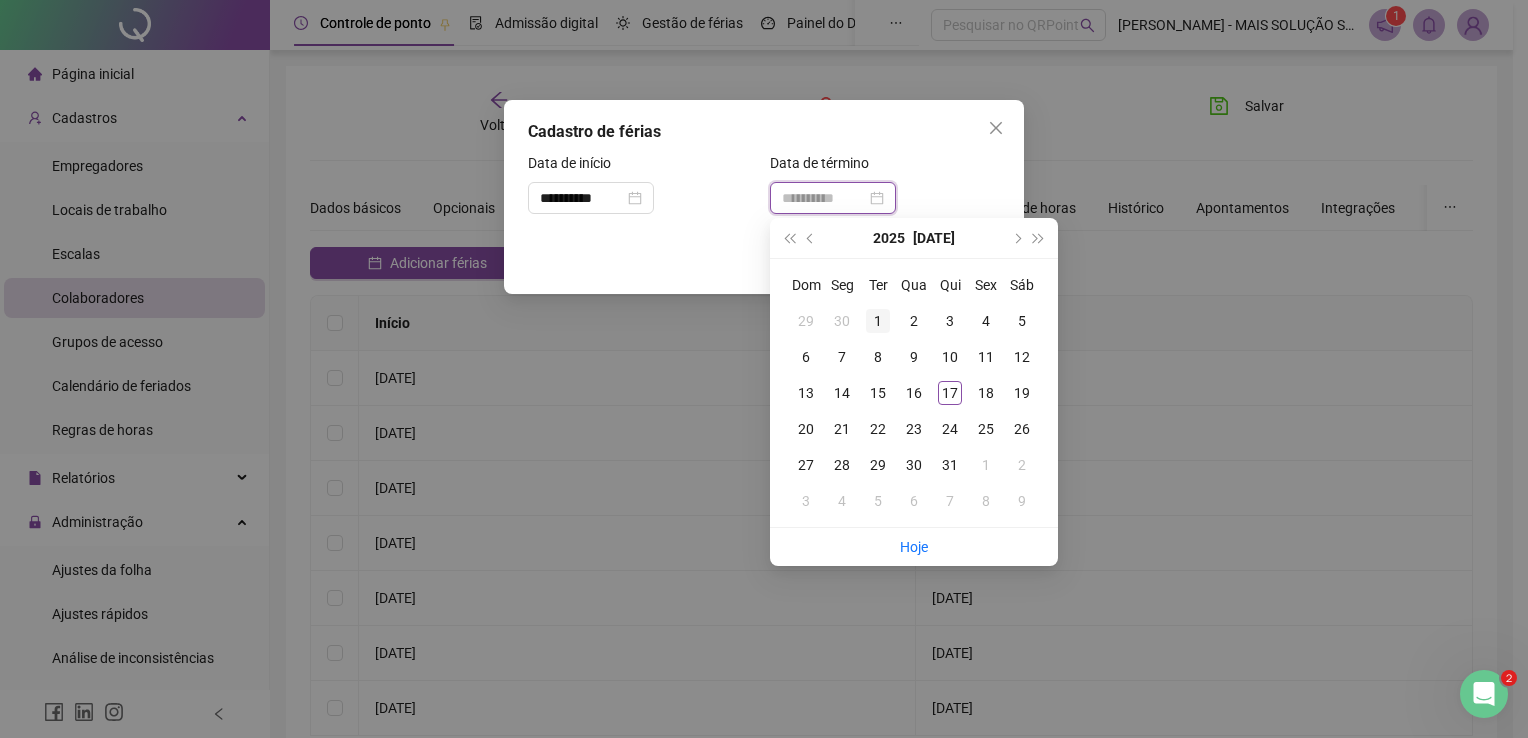type on "**********" 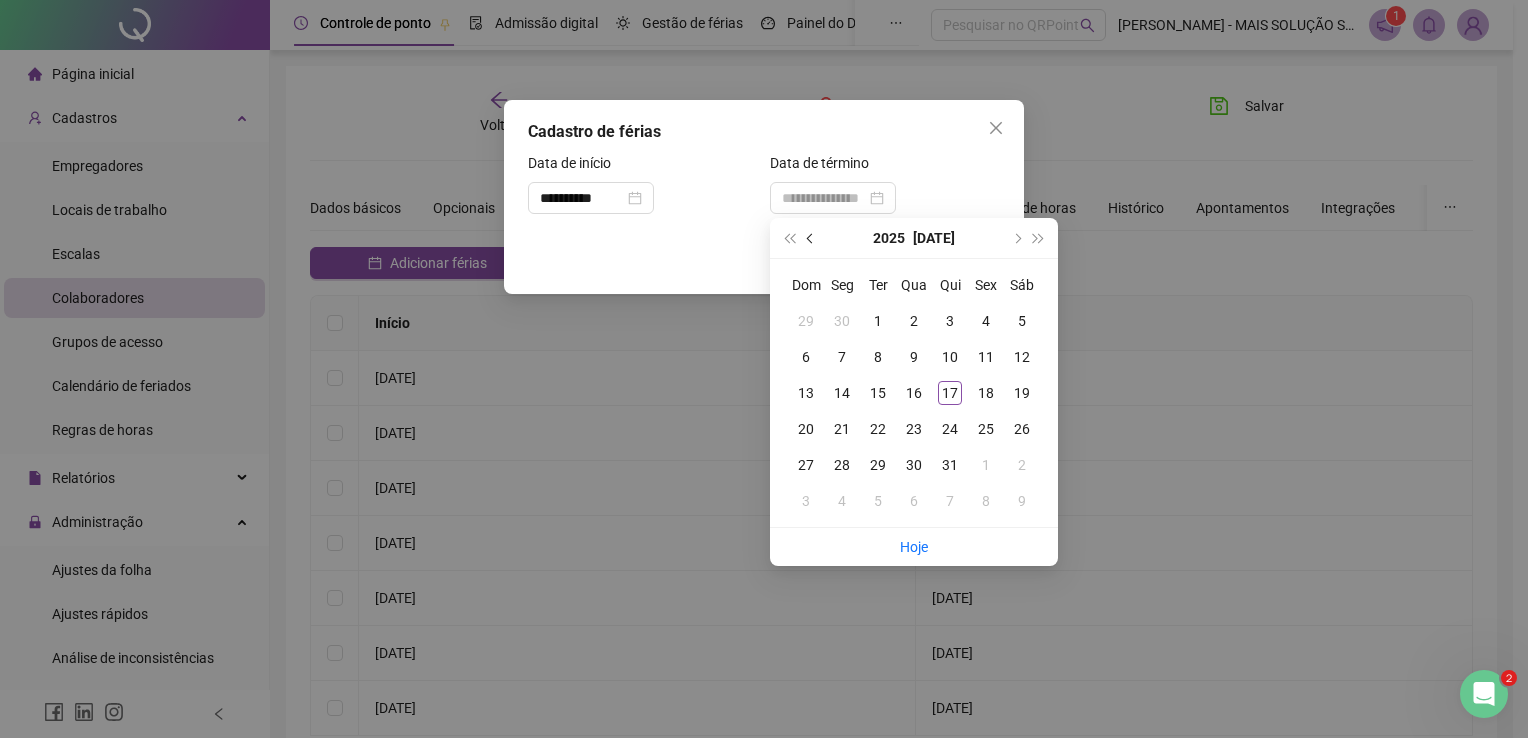 click at bounding box center [811, 238] 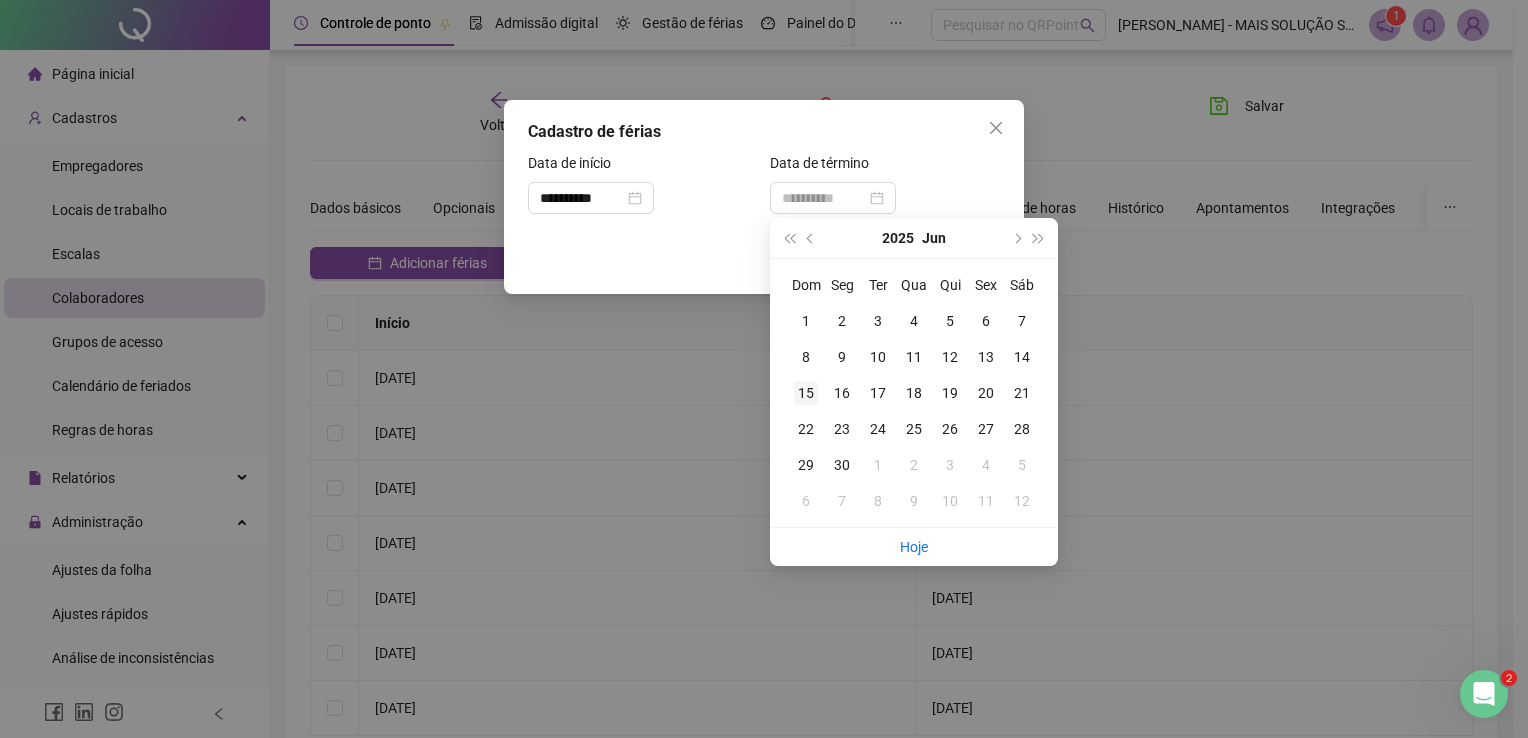 type on "**********" 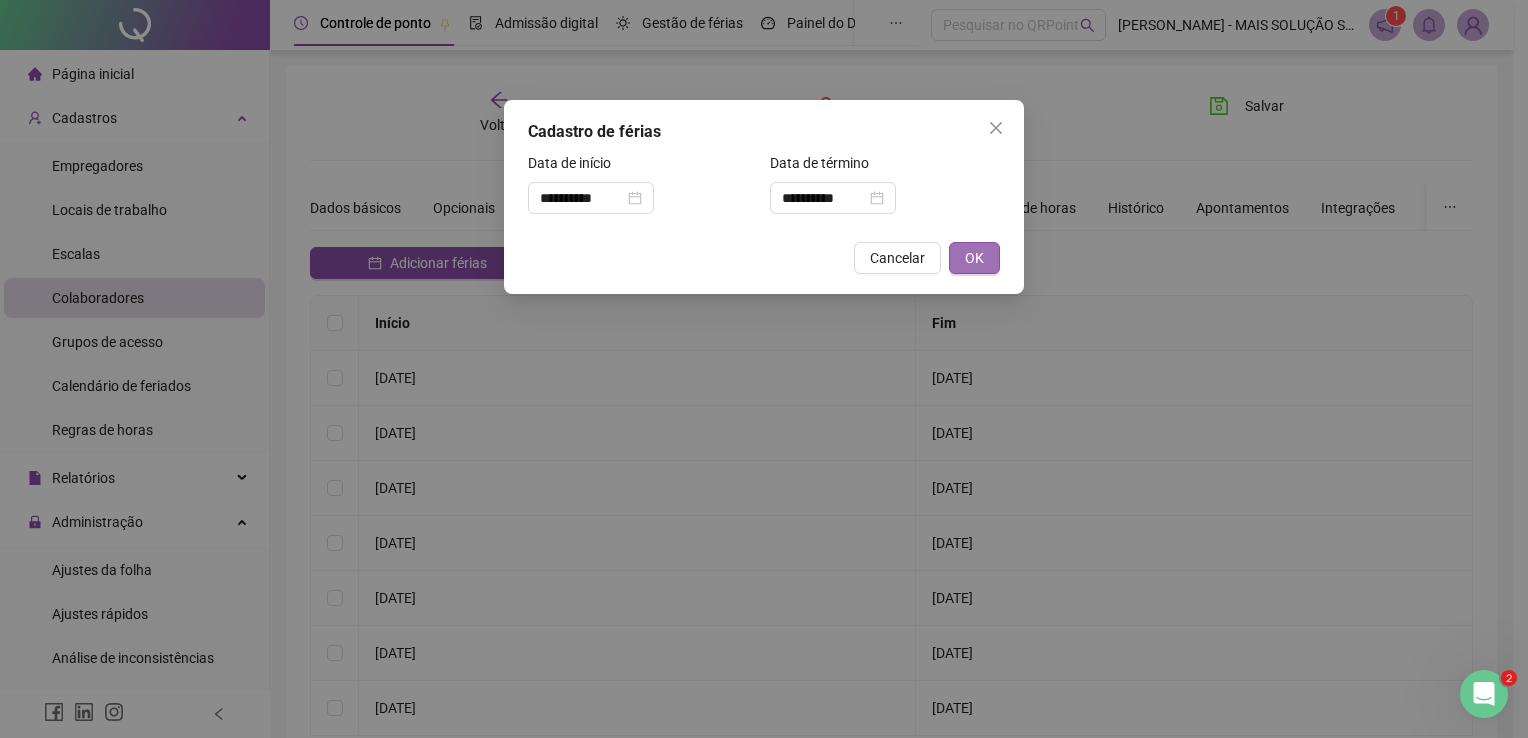 click on "OK" at bounding box center [974, 258] 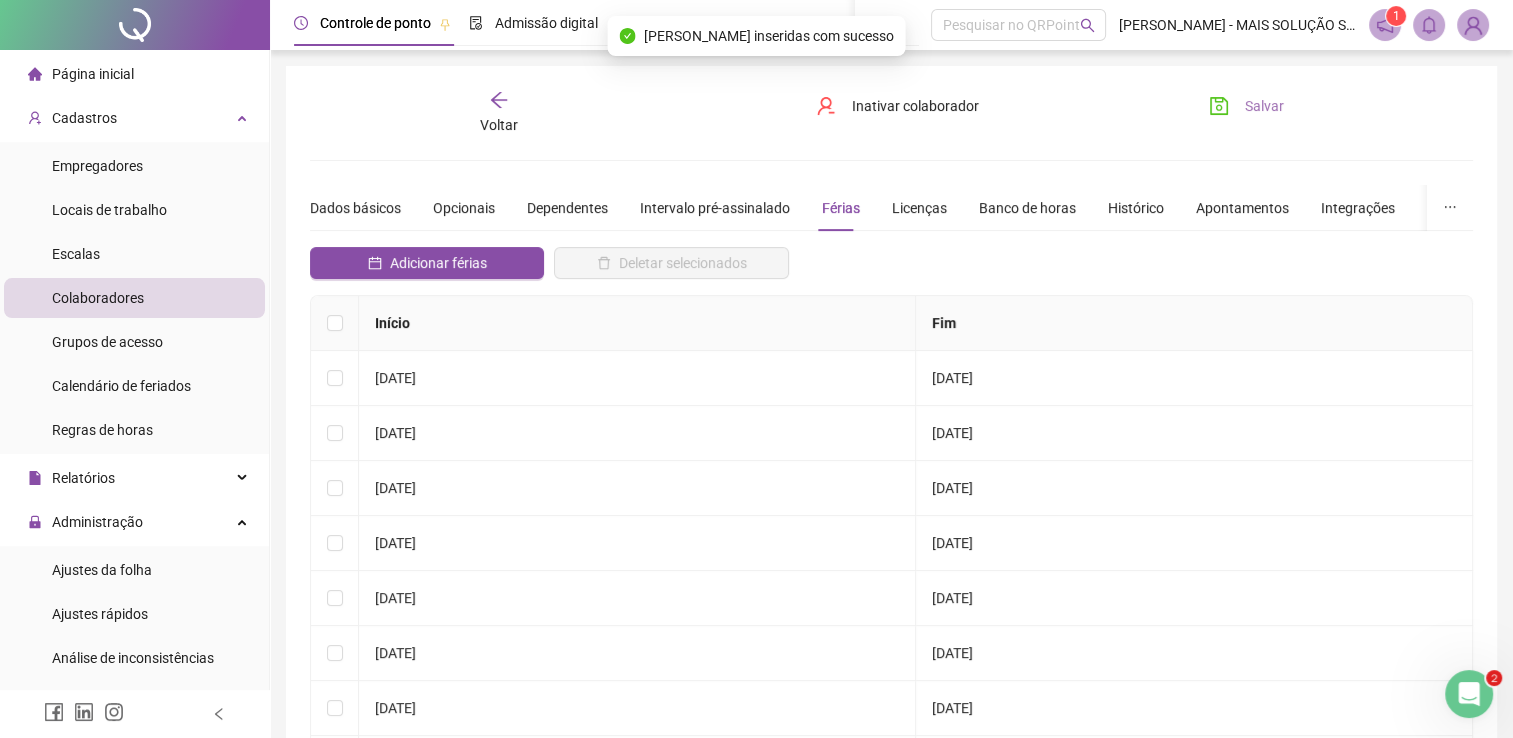 click 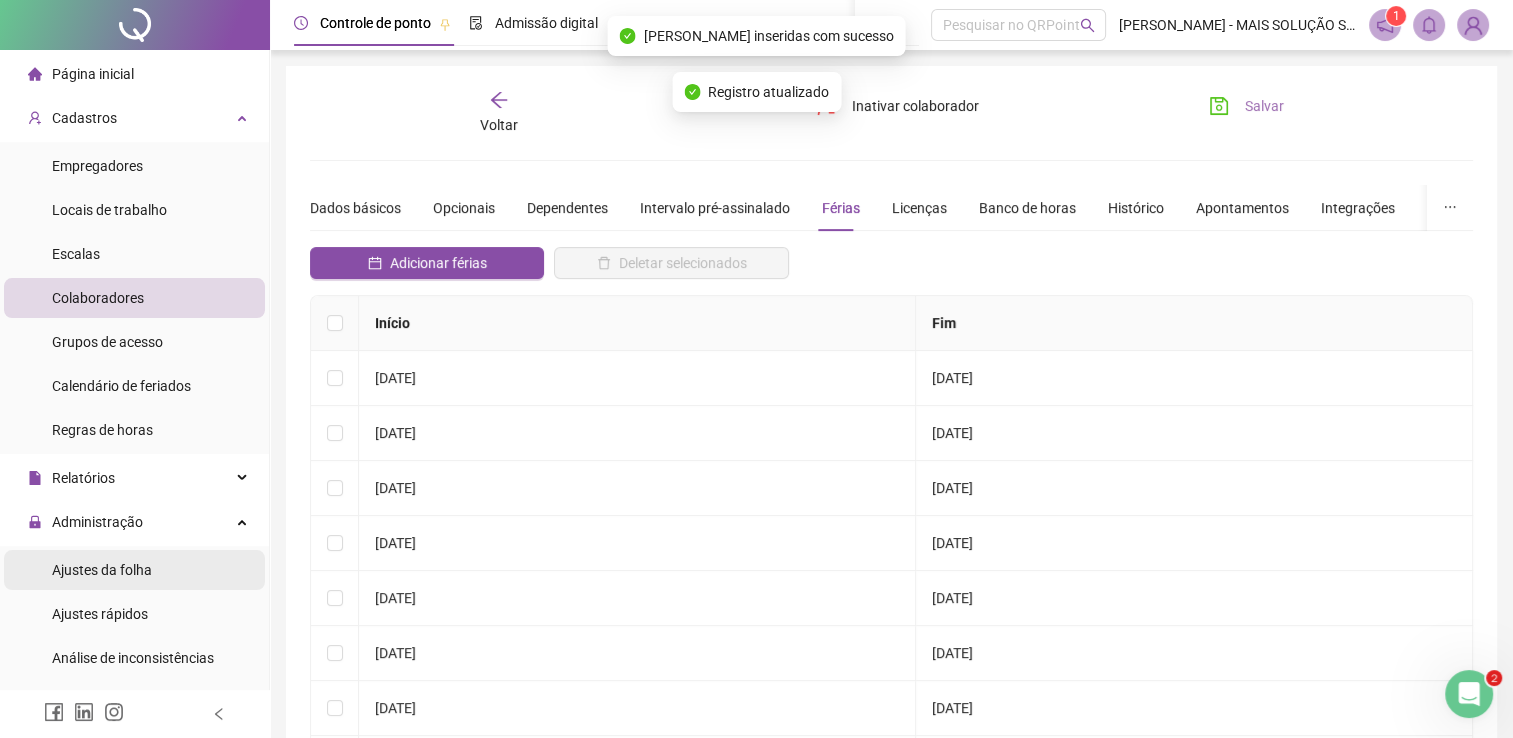 click on "Ajustes da folha" at bounding box center [102, 570] 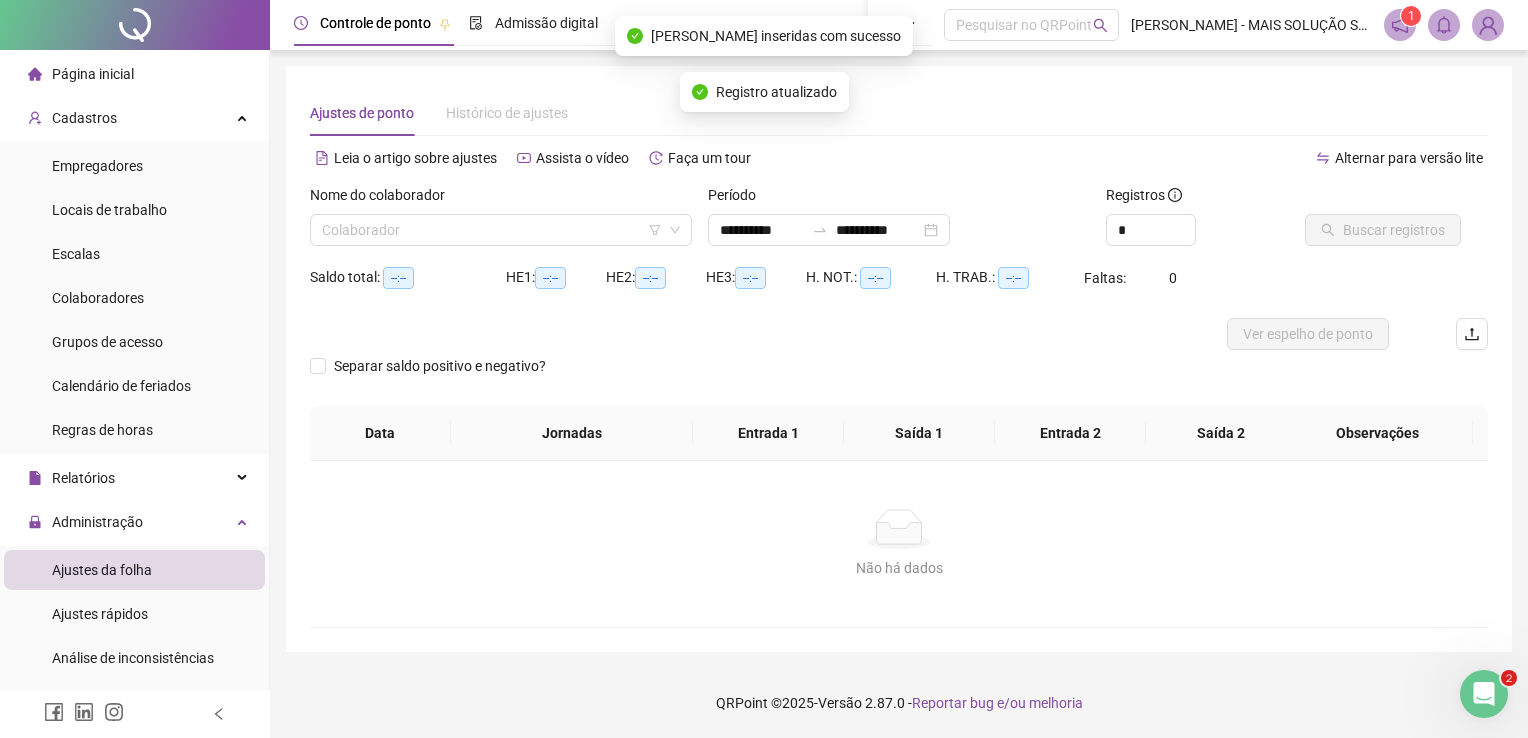 type on "**********" 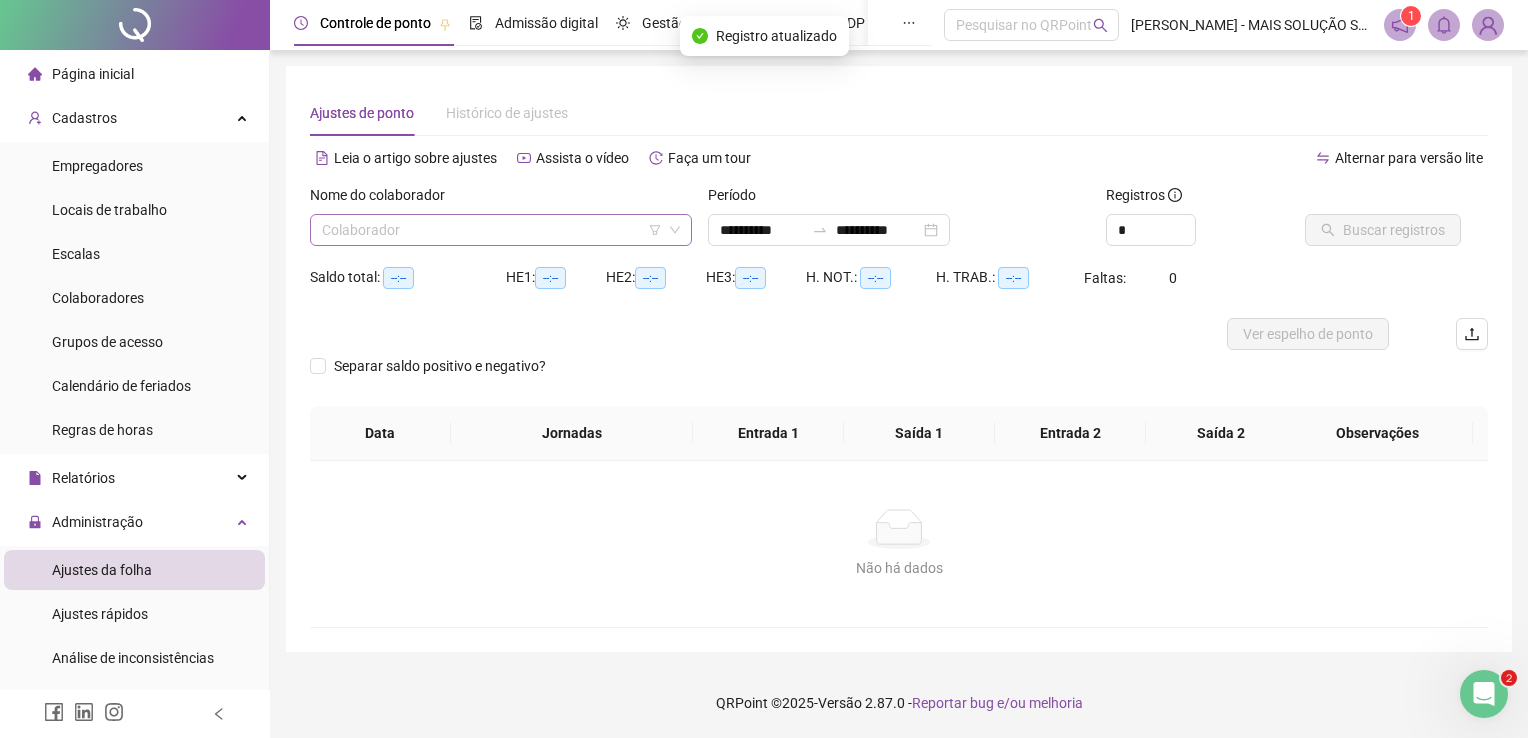 click at bounding box center (495, 230) 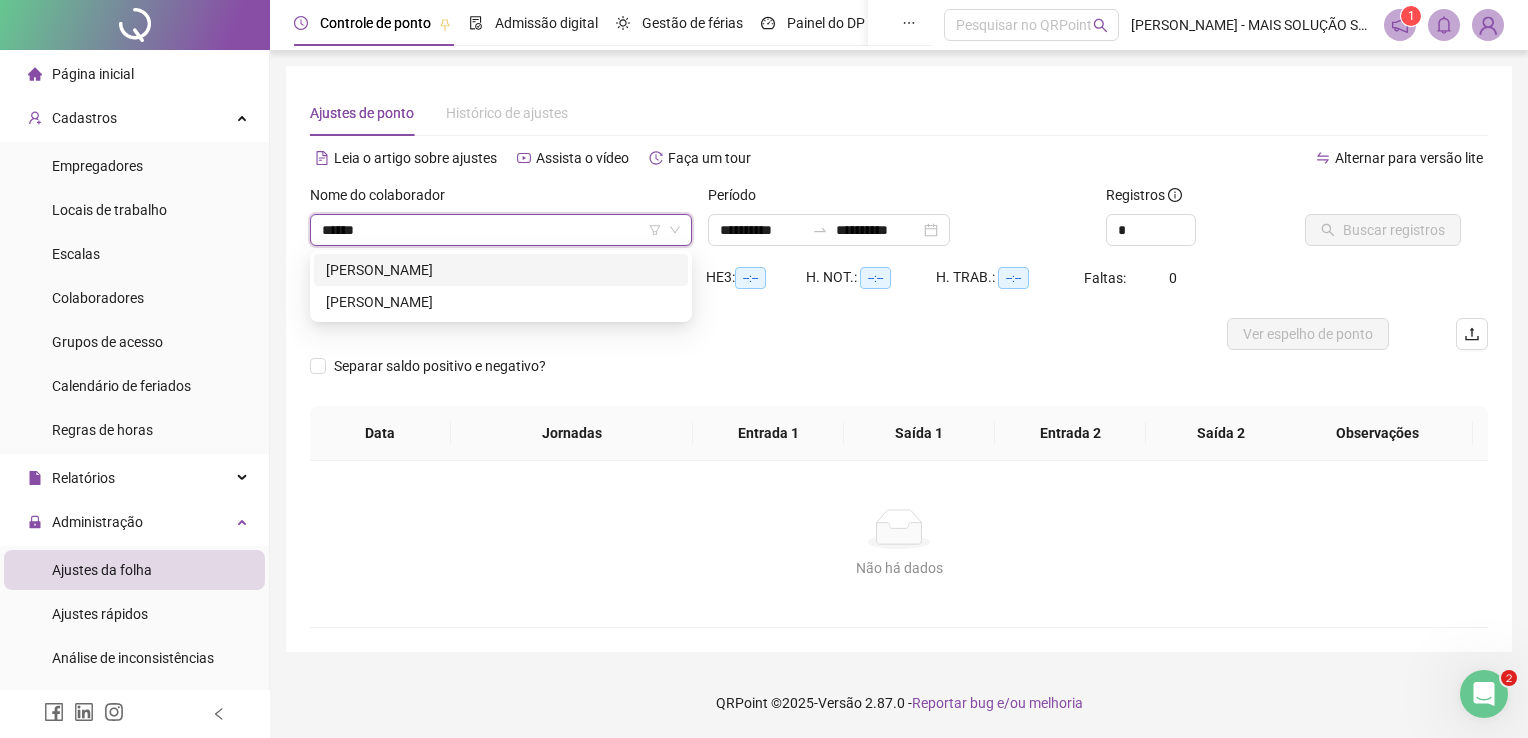 type on "*******" 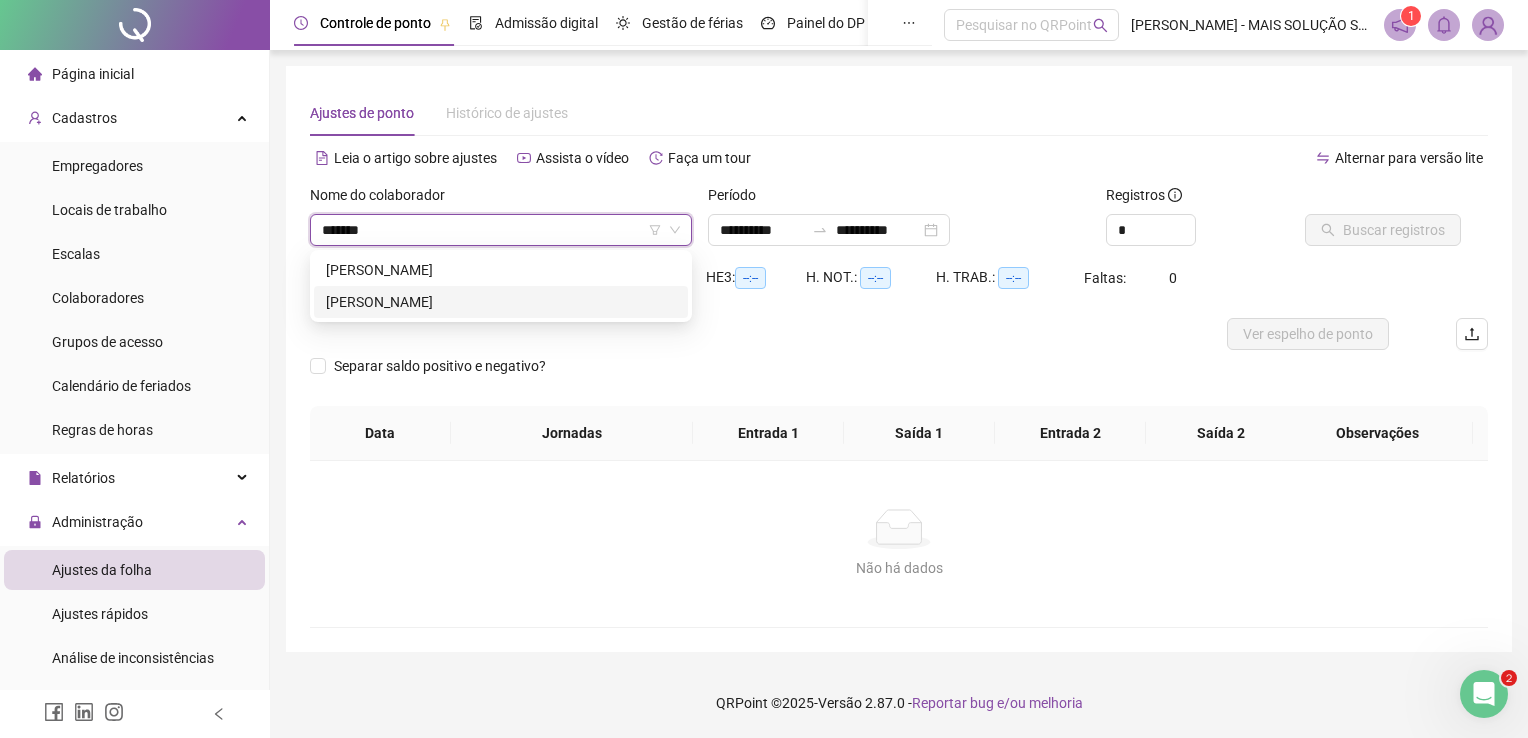 click on "[PERSON_NAME]" at bounding box center [501, 302] 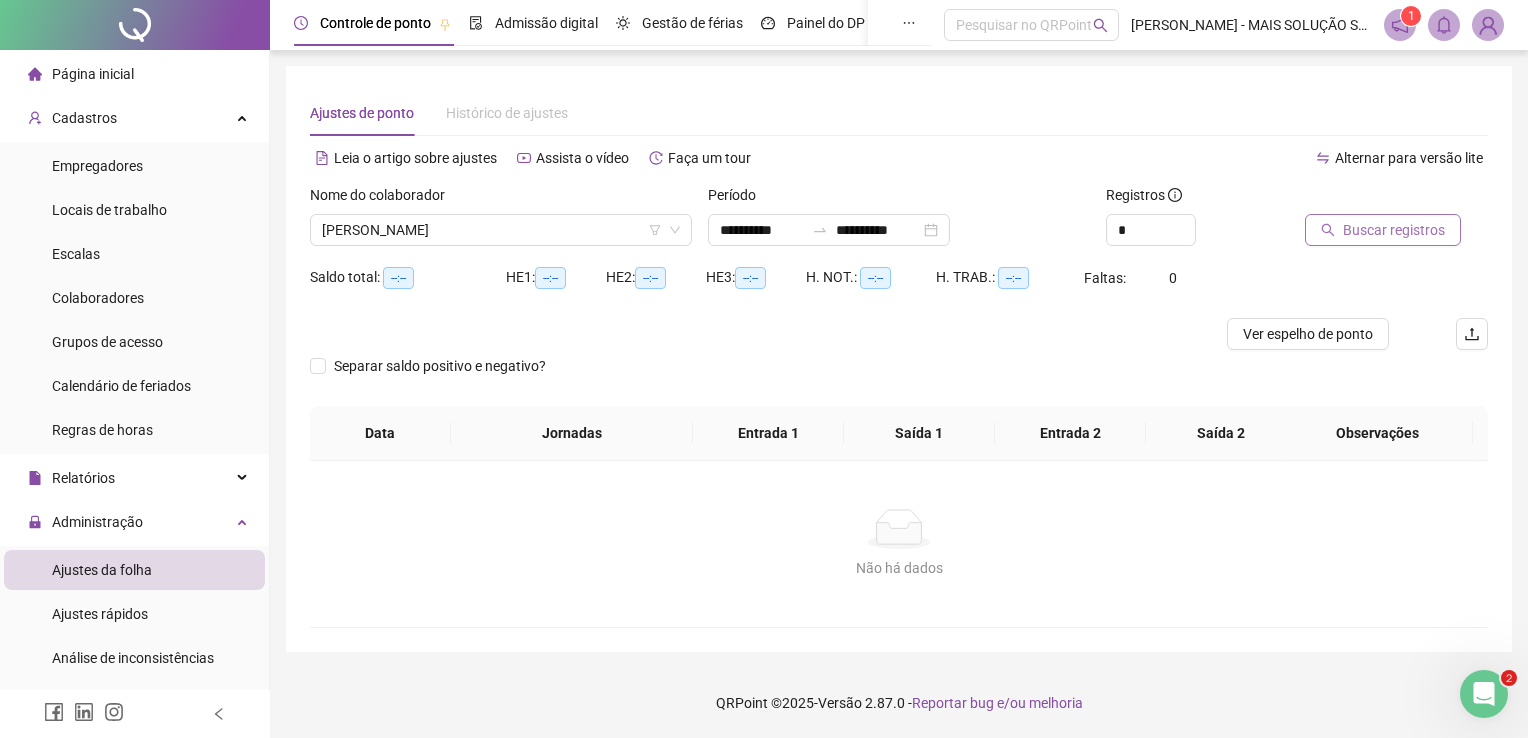 click on "Buscar registros" at bounding box center (1383, 230) 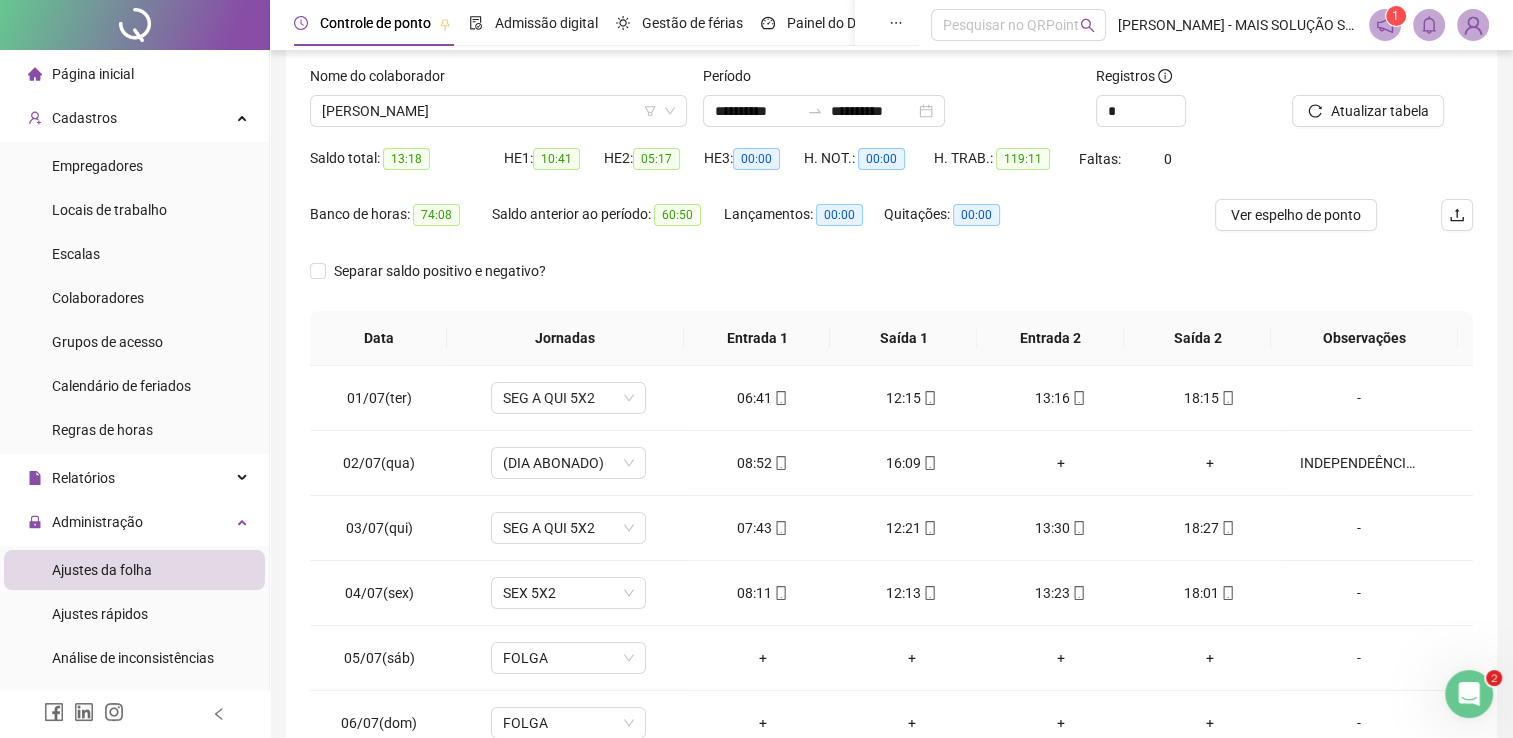 scroll, scrollTop: 283, scrollLeft: 0, axis: vertical 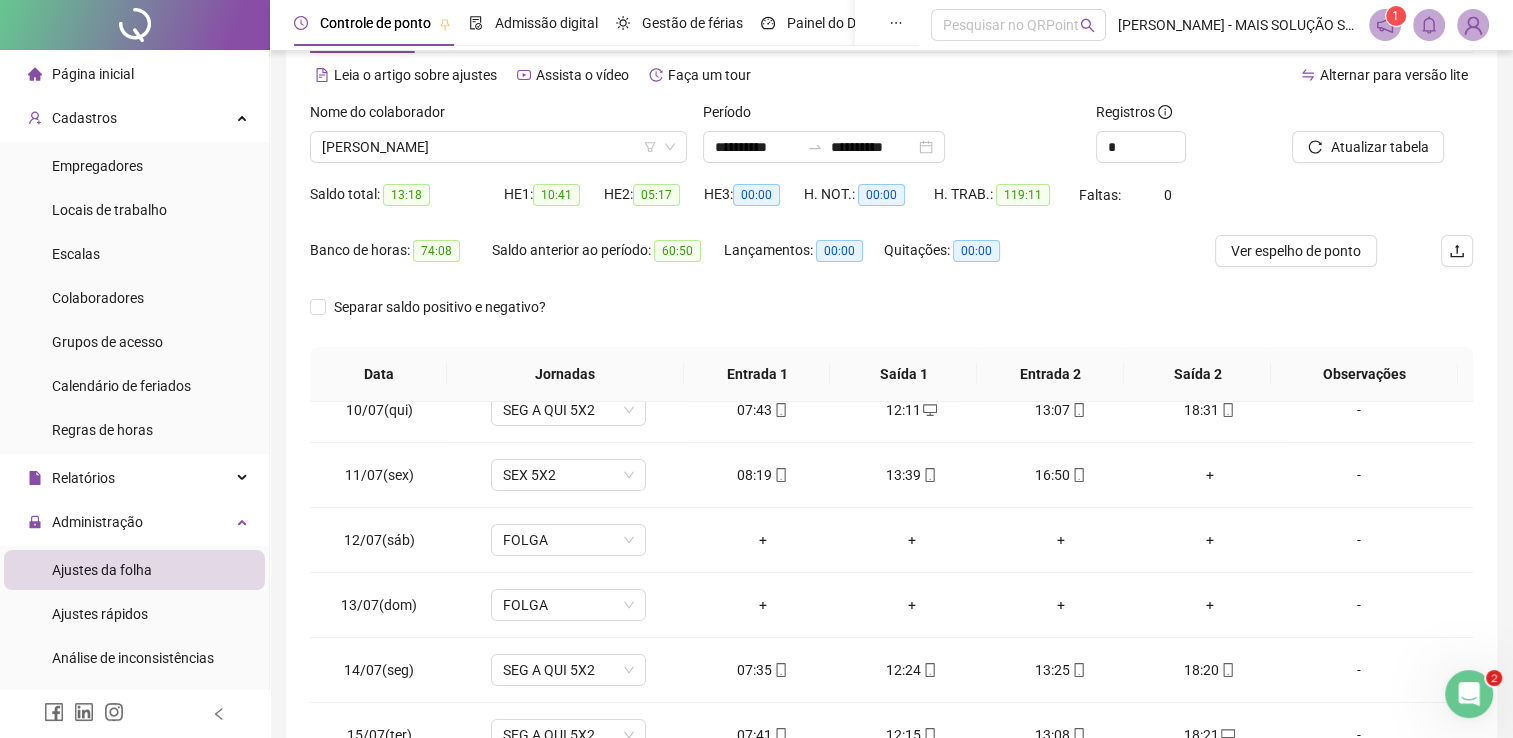 drag, startPoint x: 586, startPoint y: 270, endPoint x: 1153, endPoint y: 306, distance: 568.1417 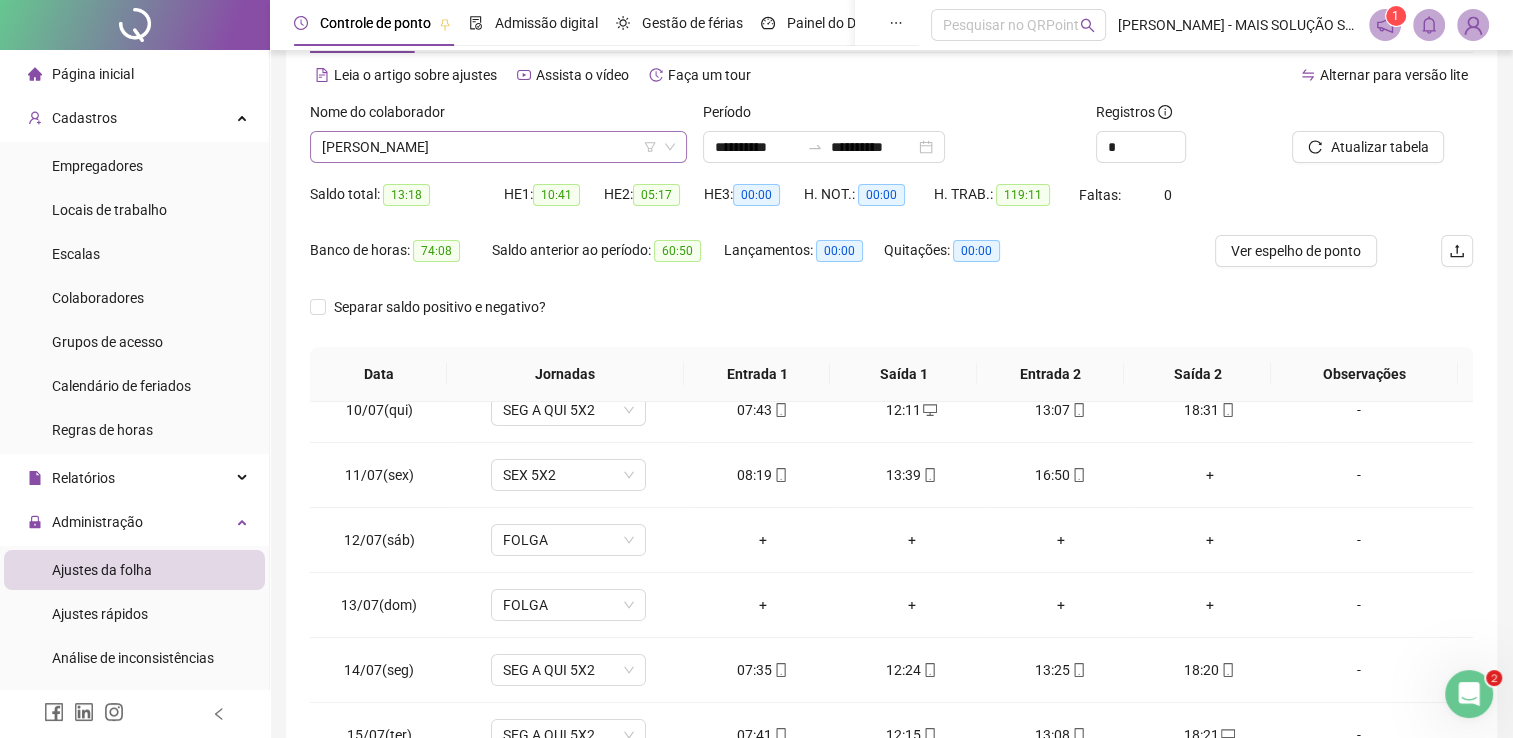 click on "[PERSON_NAME]" at bounding box center [498, 147] 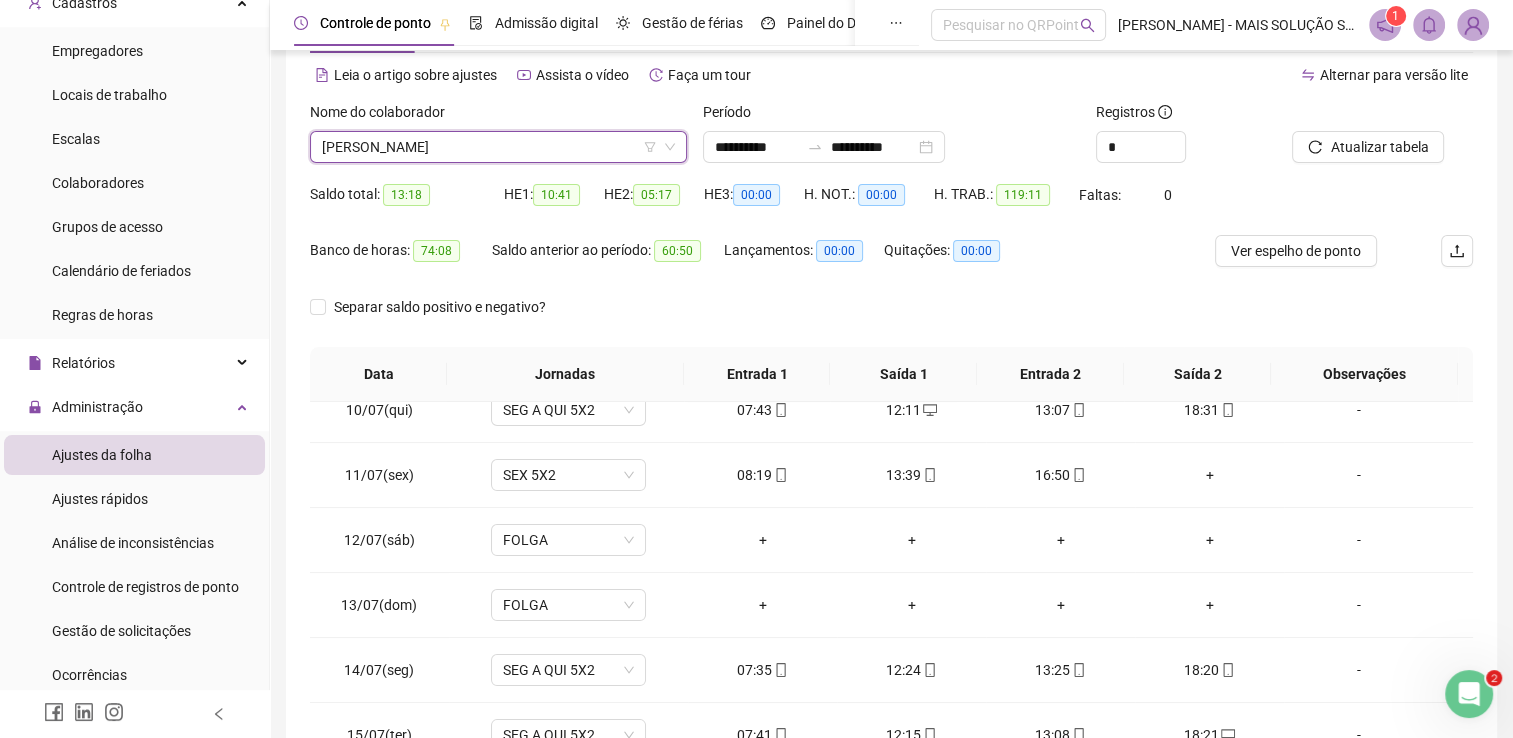 scroll, scrollTop: 200, scrollLeft: 0, axis: vertical 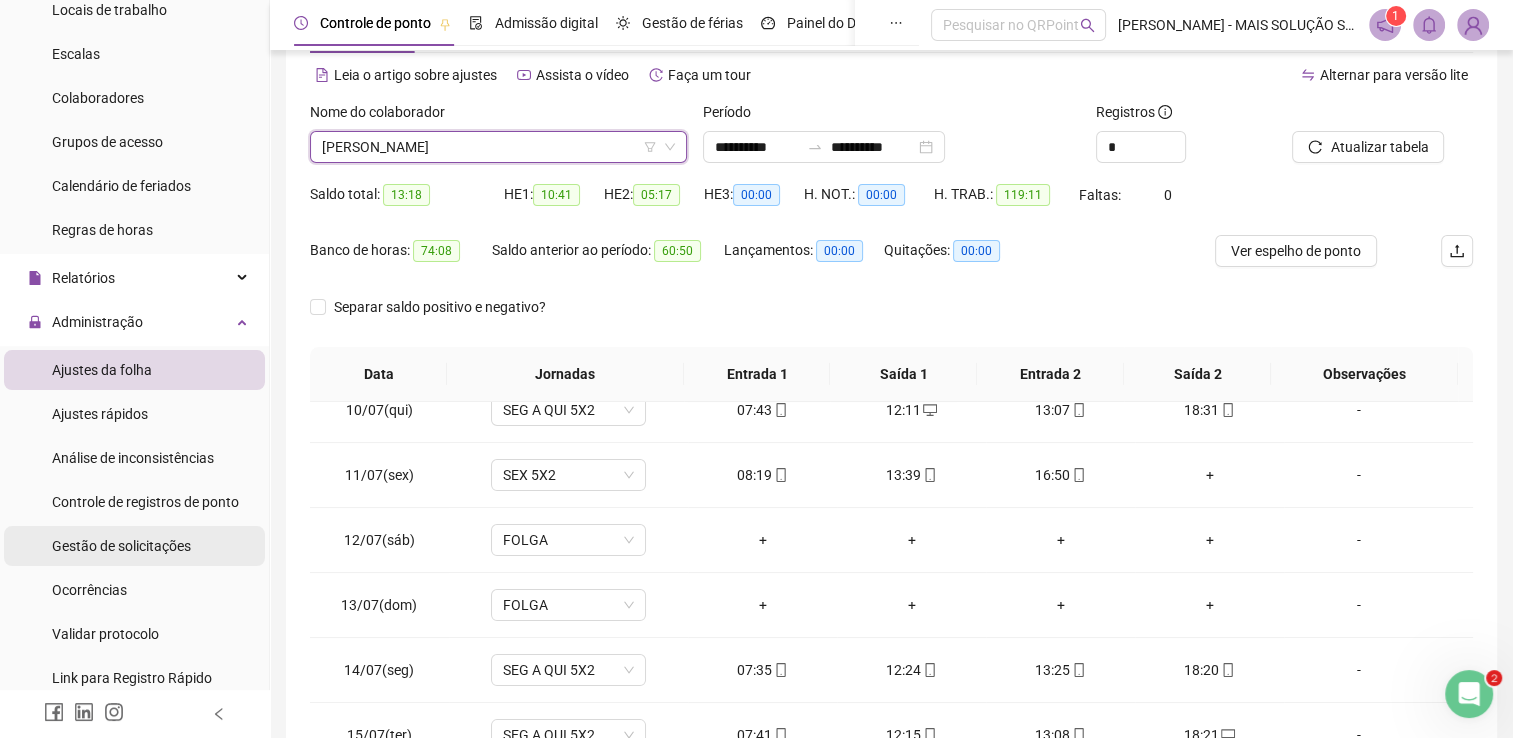 click on "Gestão de solicitações" at bounding box center [121, 546] 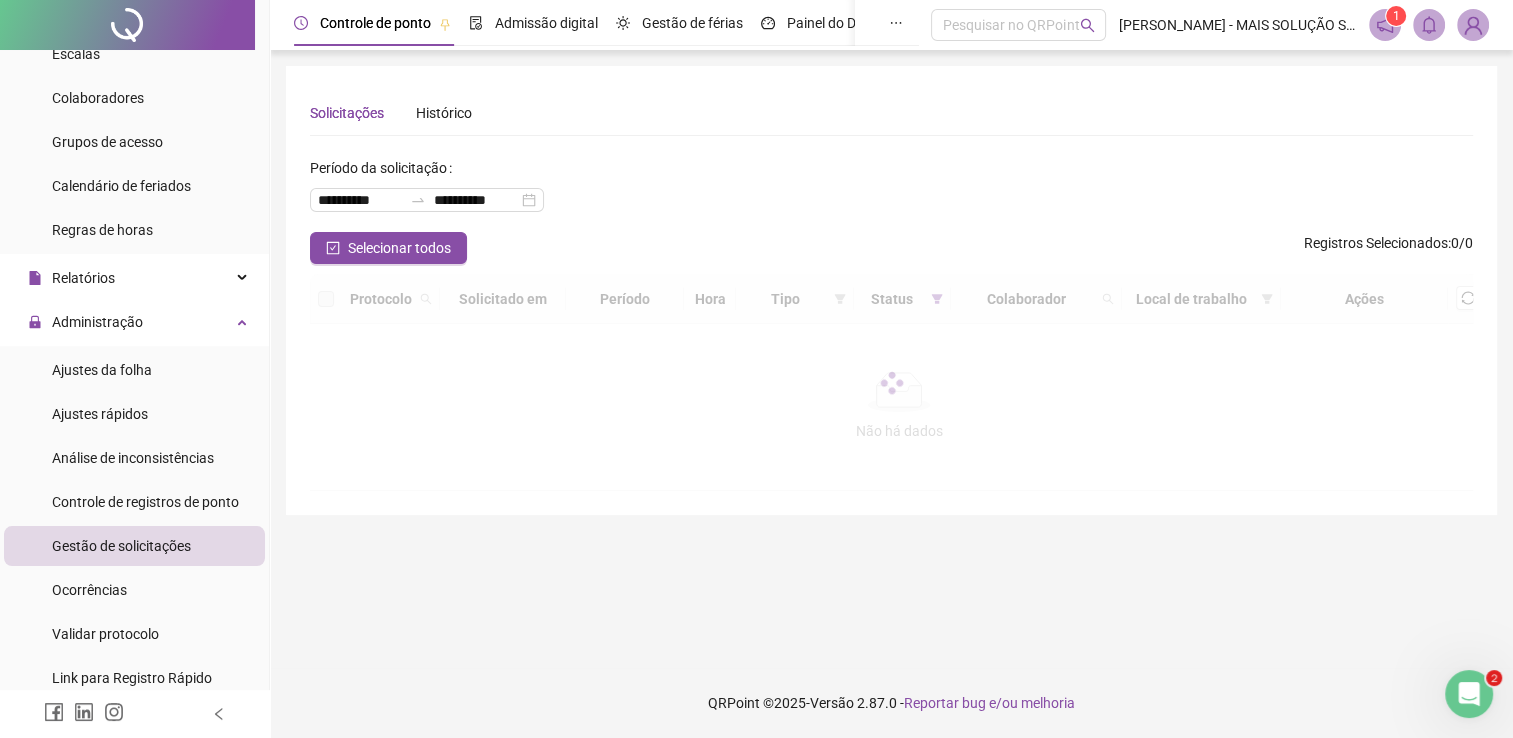 scroll, scrollTop: 0, scrollLeft: 0, axis: both 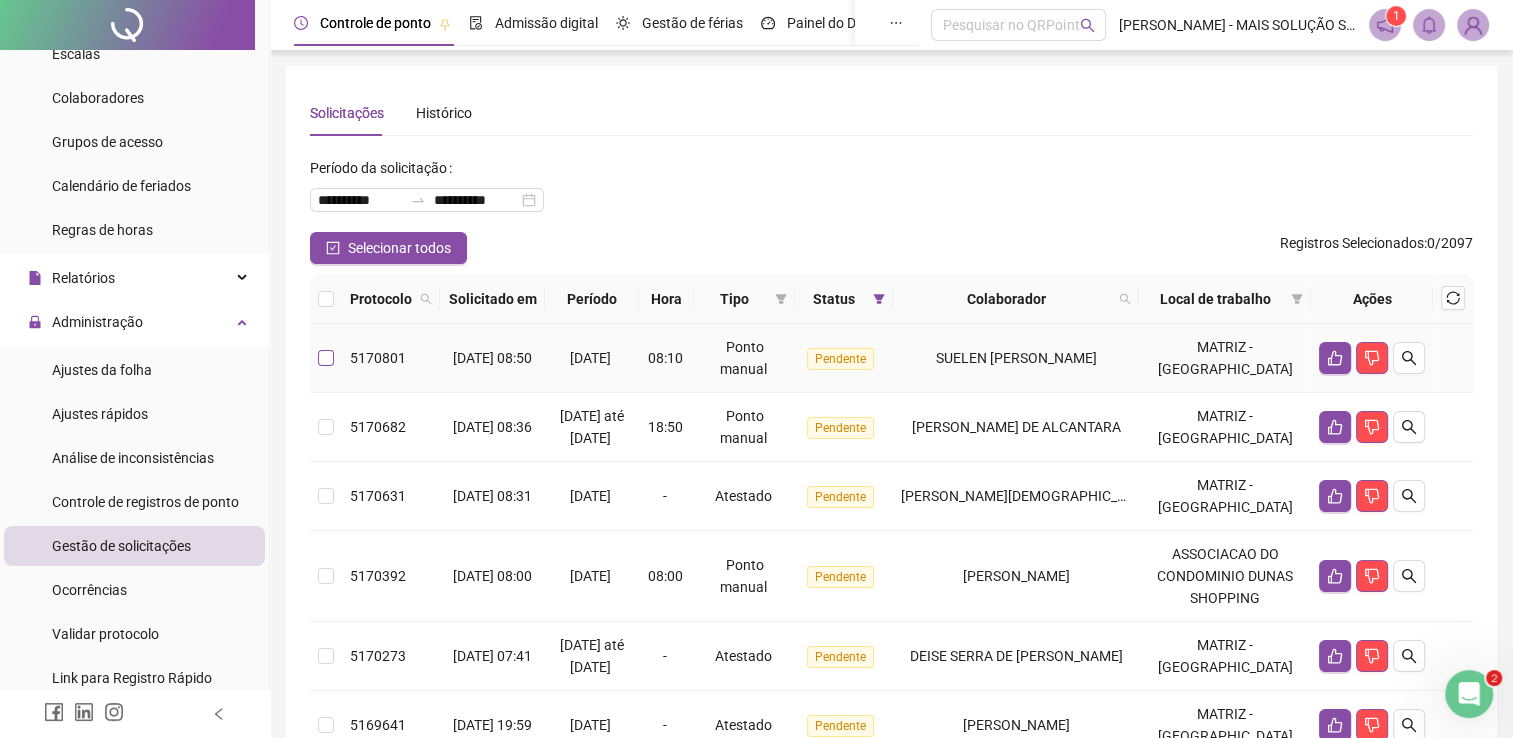 click at bounding box center [326, 358] 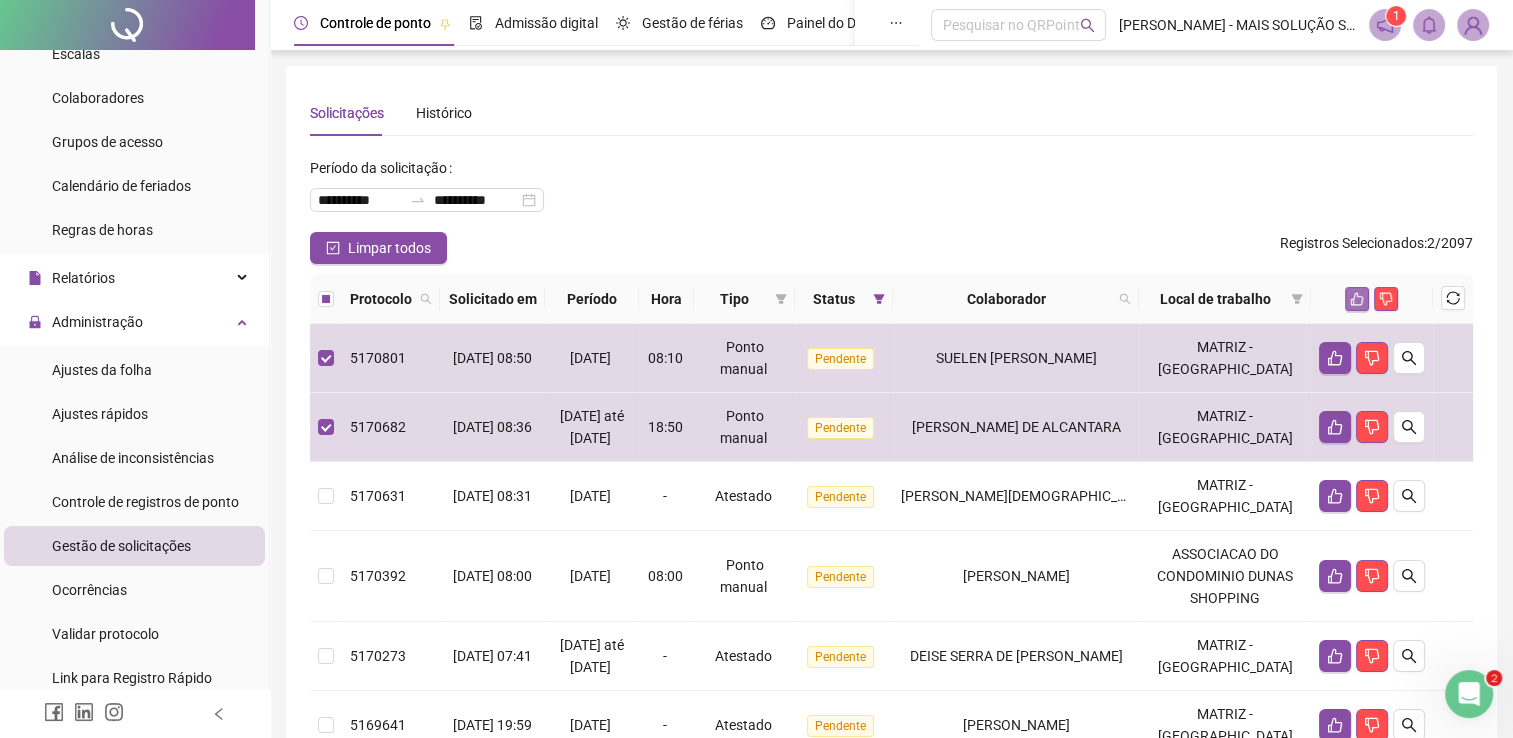 click at bounding box center (1357, 299) 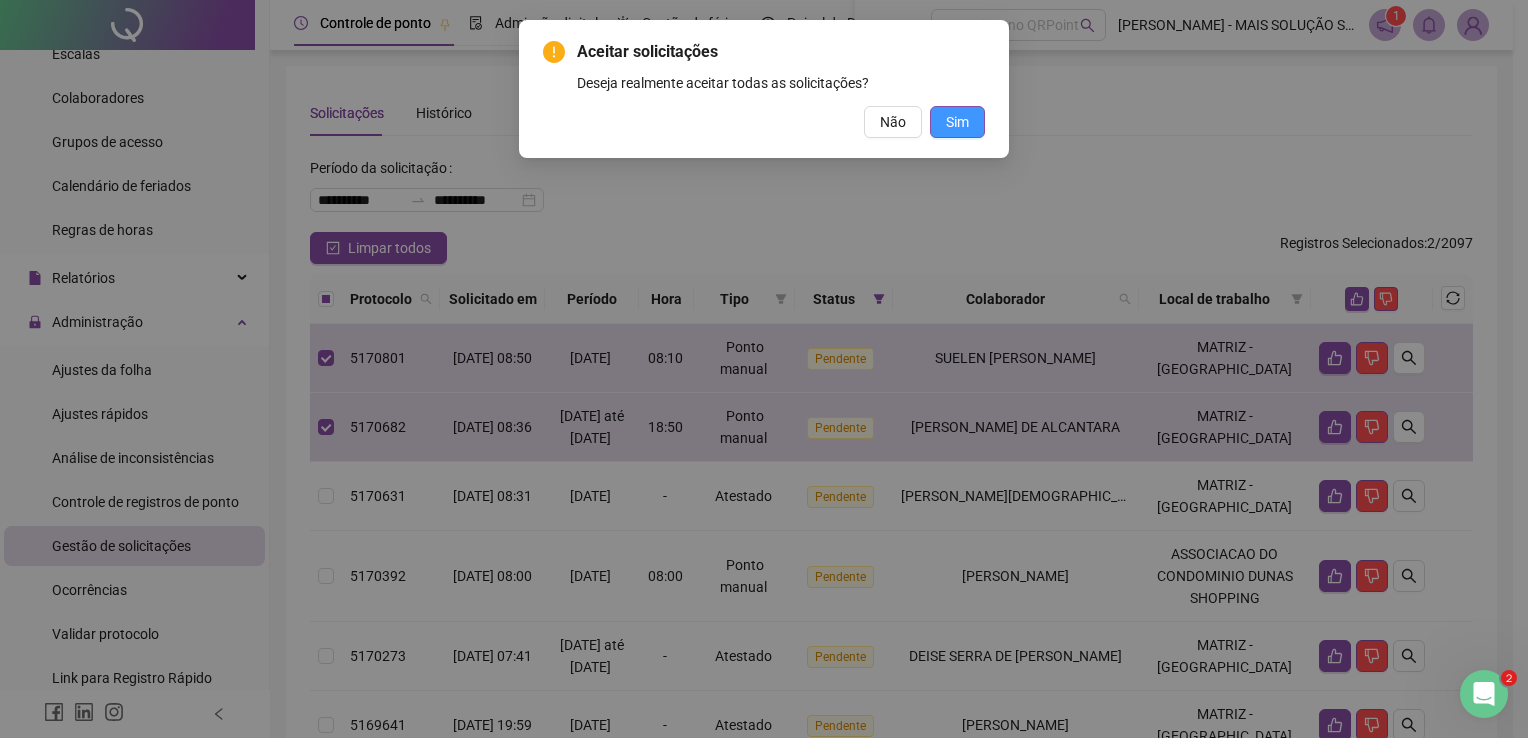 click on "Sim" at bounding box center [957, 122] 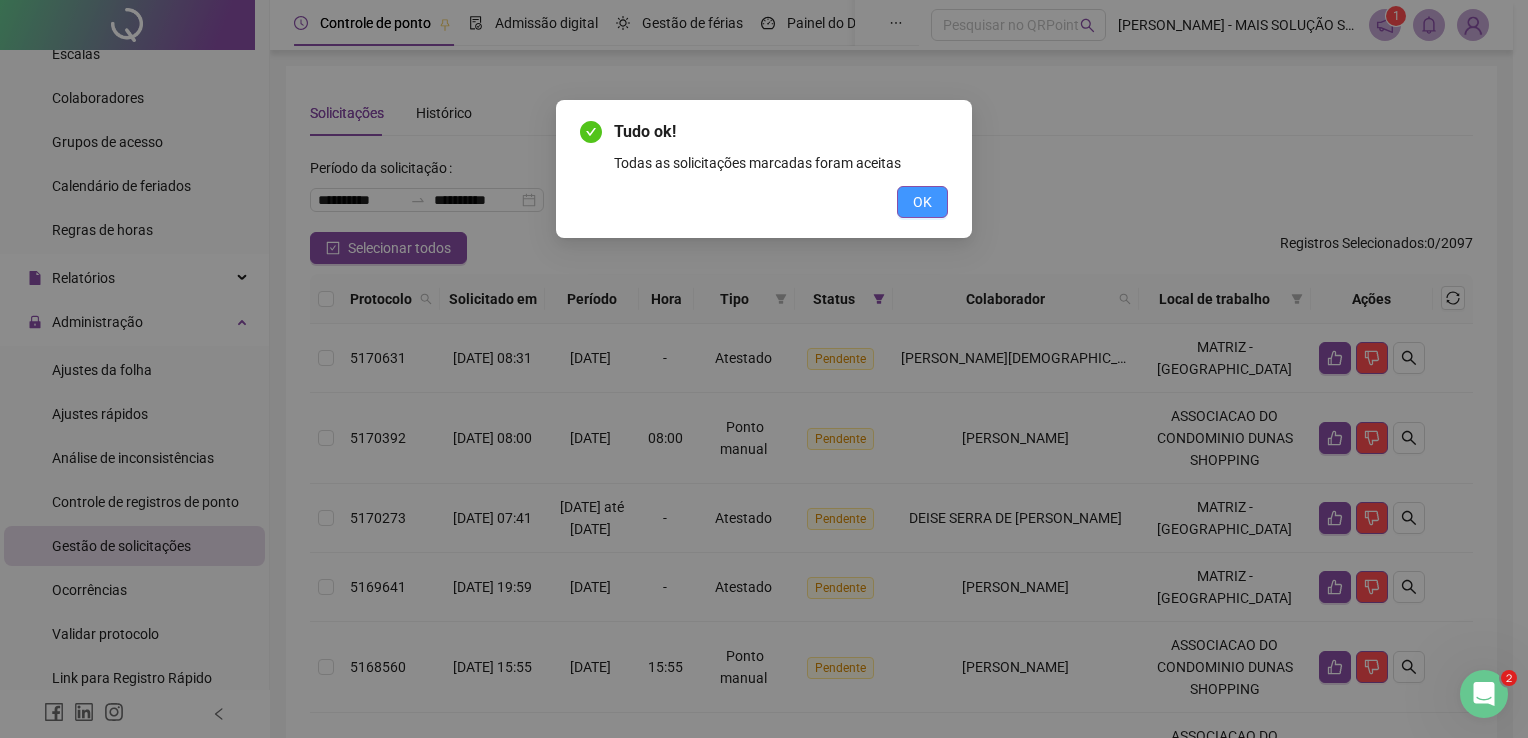 click on "OK" at bounding box center (922, 202) 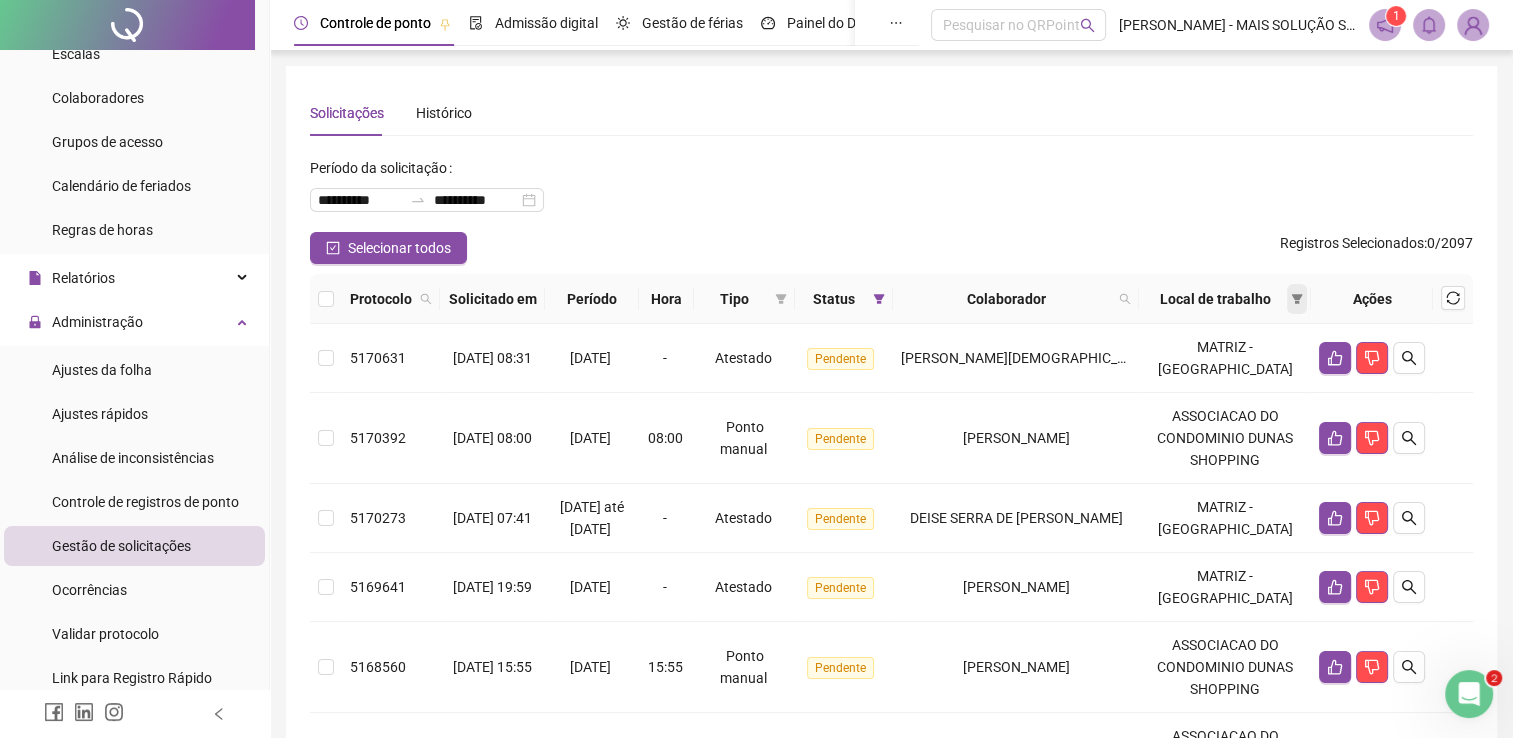 click 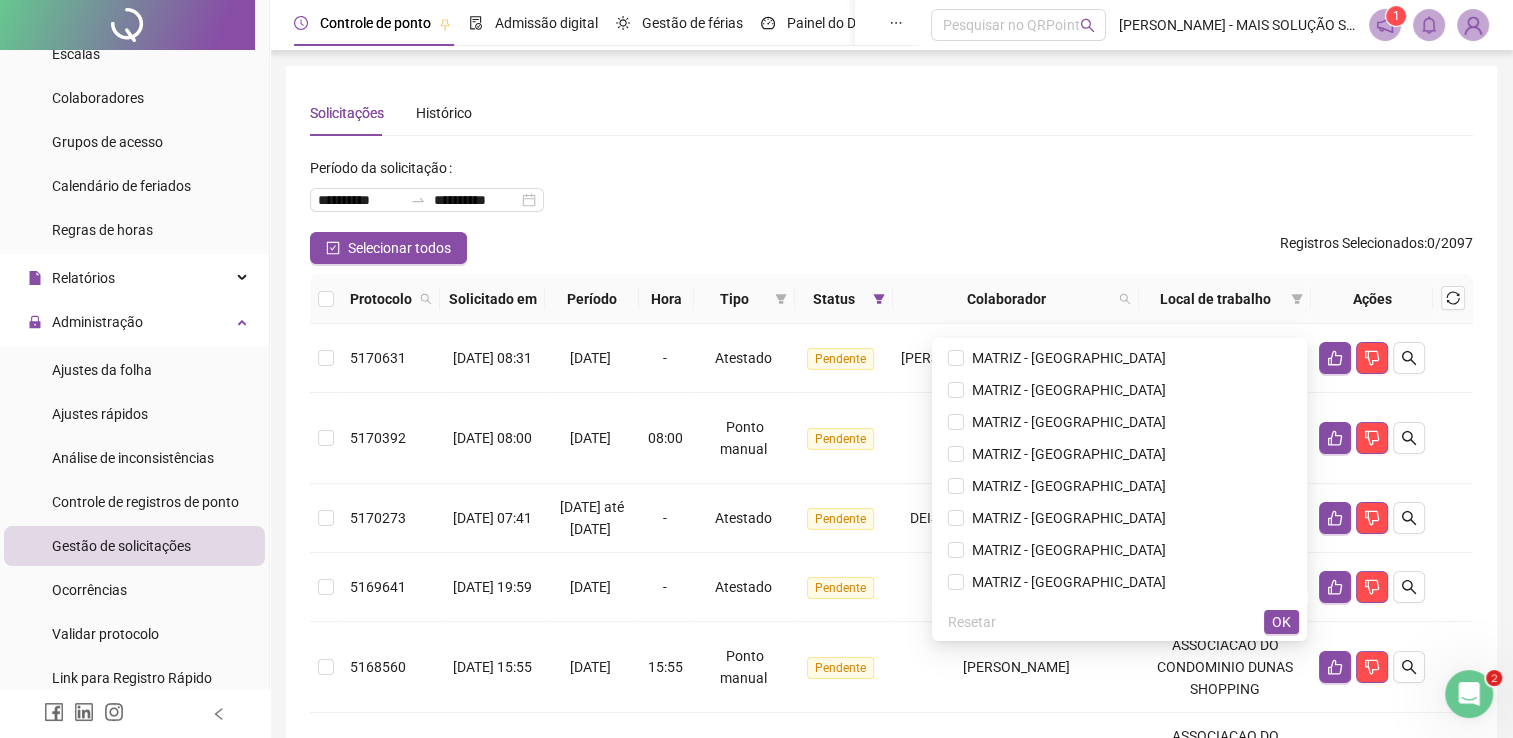 click on "**********" at bounding box center (891, 192) 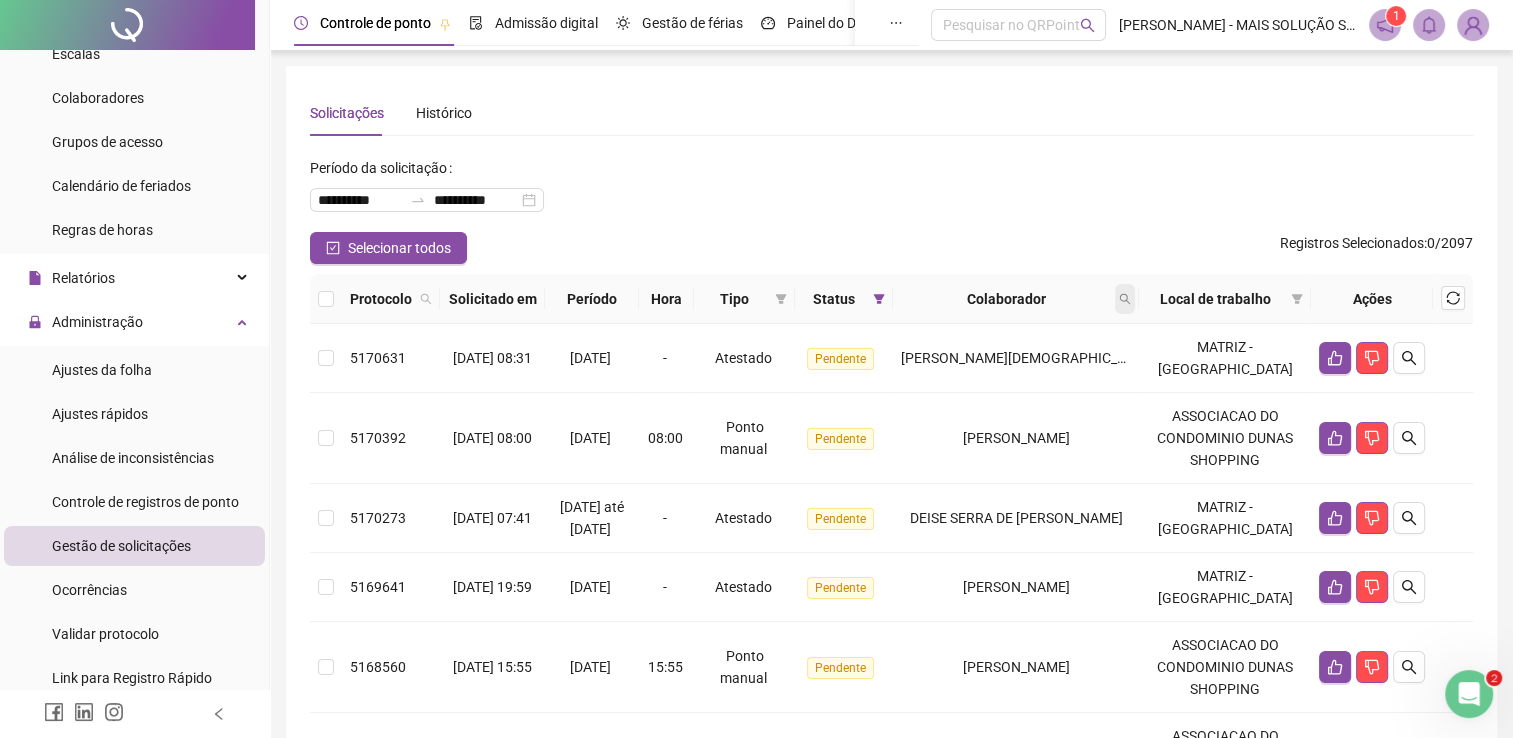 click at bounding box center (1125, 299) 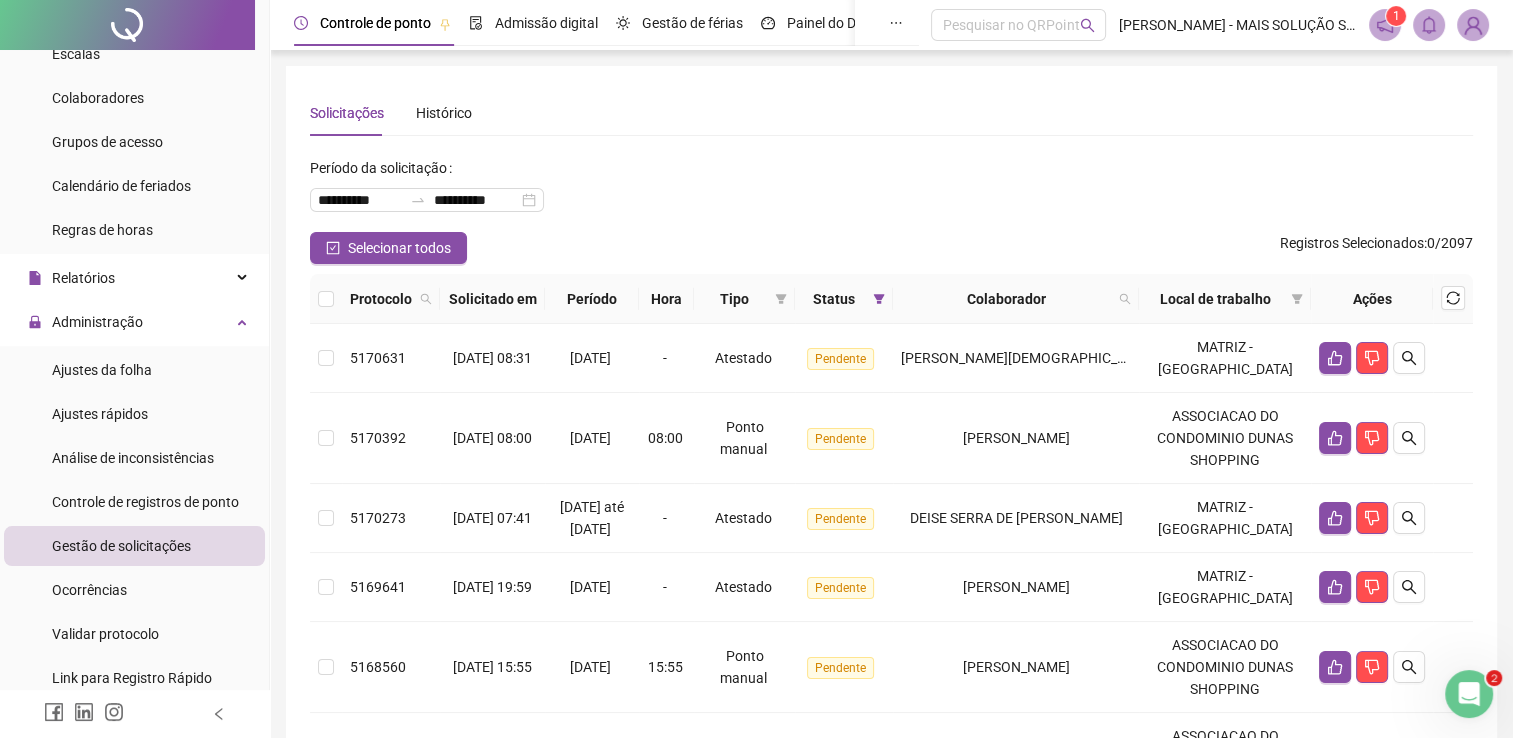 click on "Colaborador" at bounding box center [1016, 299] 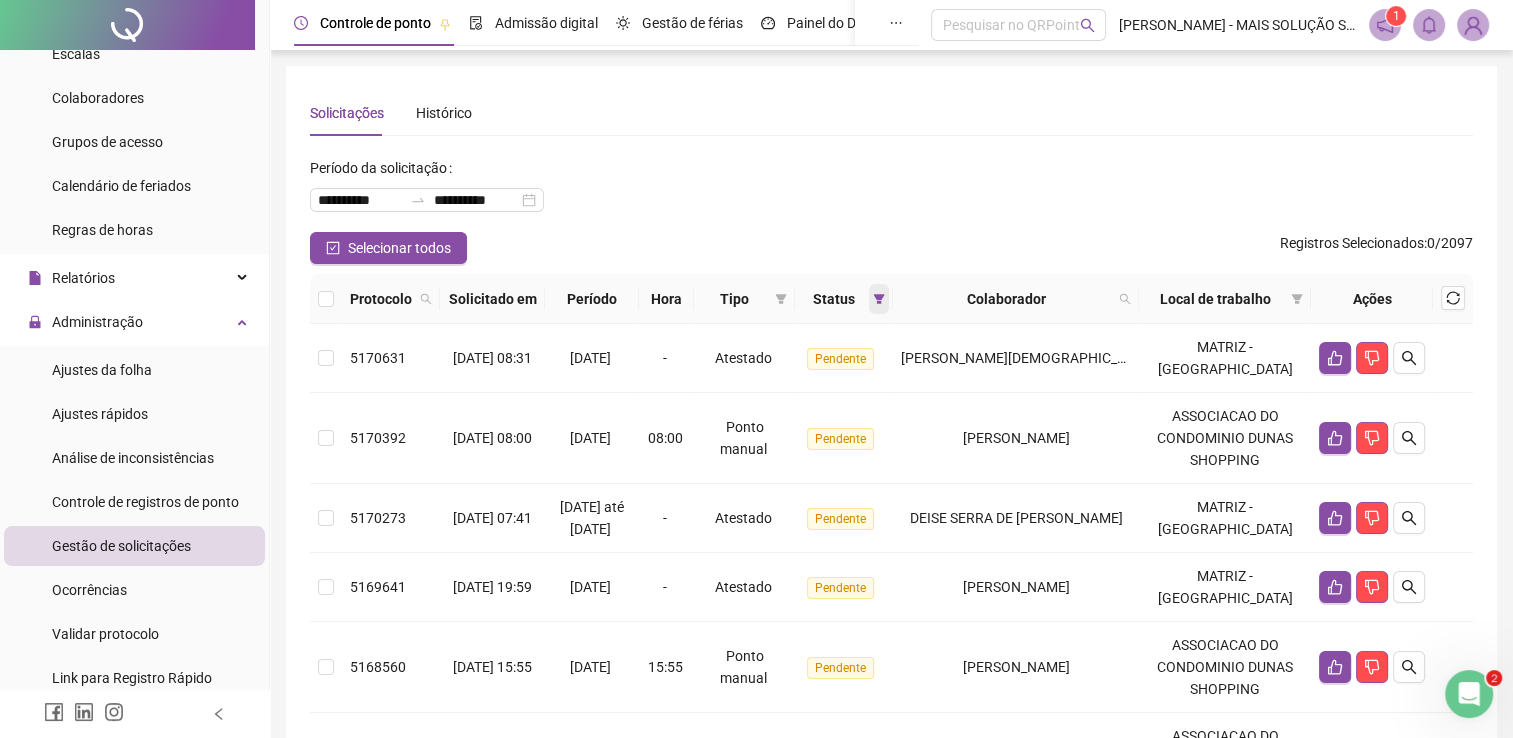 click at bounding box center [879, 299] 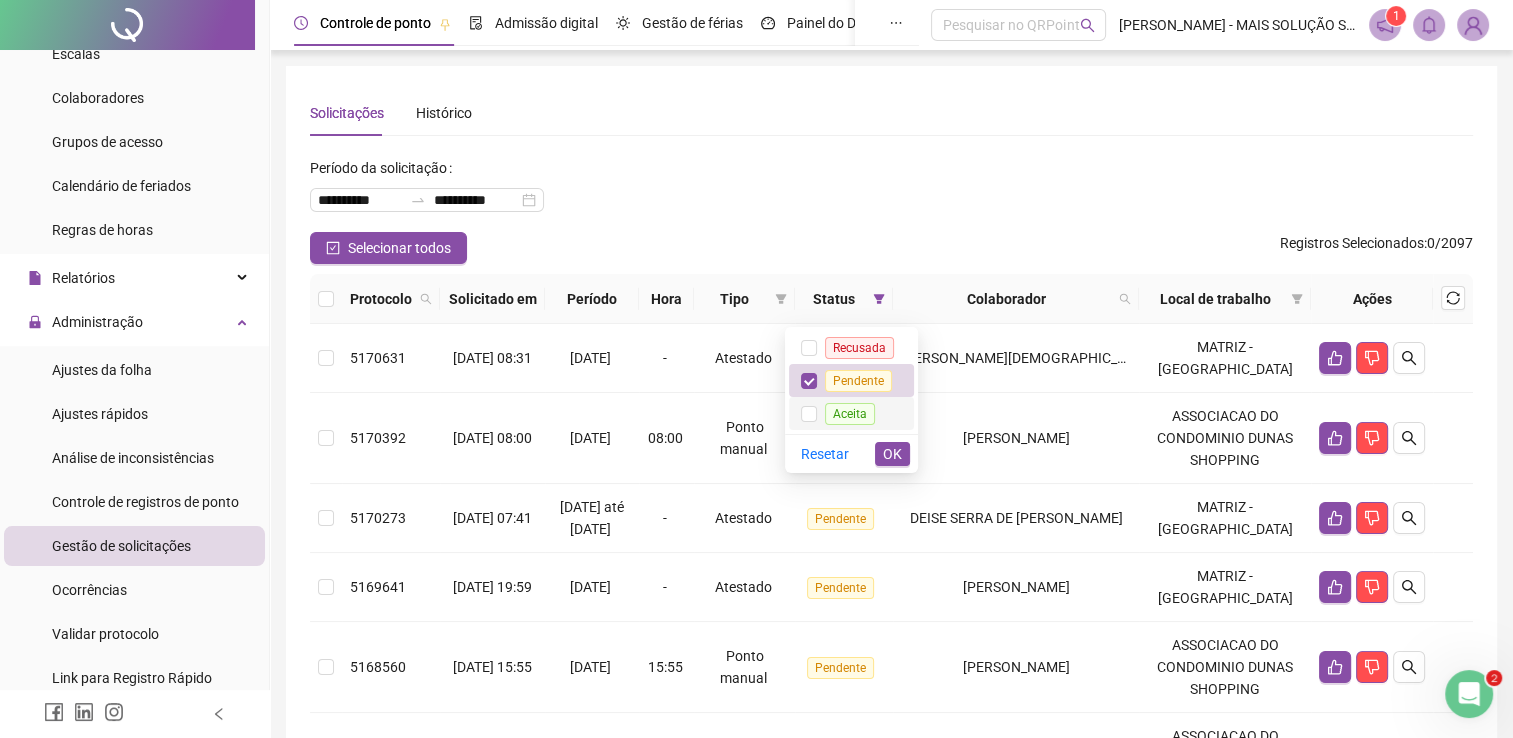 click on "Aceita" at bounding box center [850, 414] 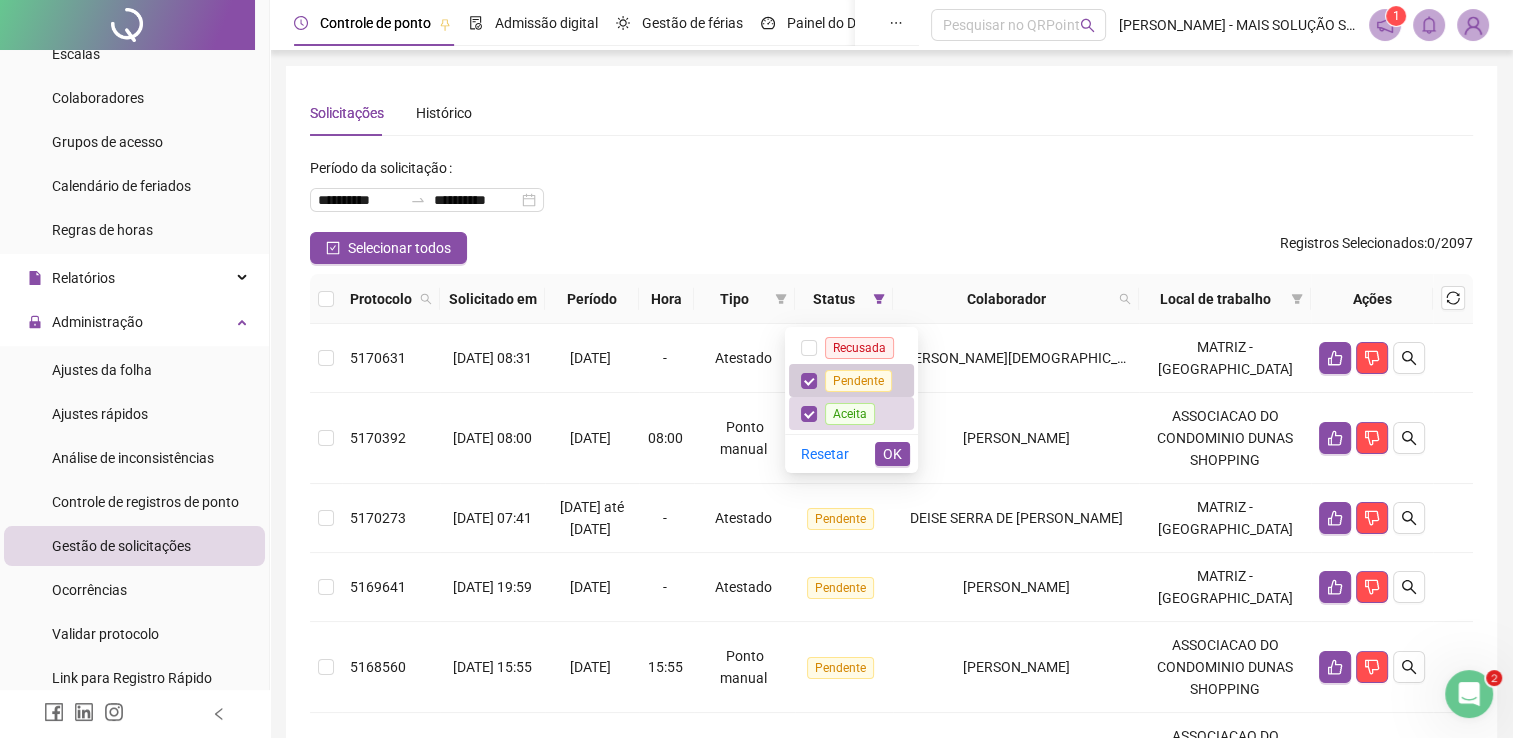 click on "Pendente" at bounding box center (858, 381) 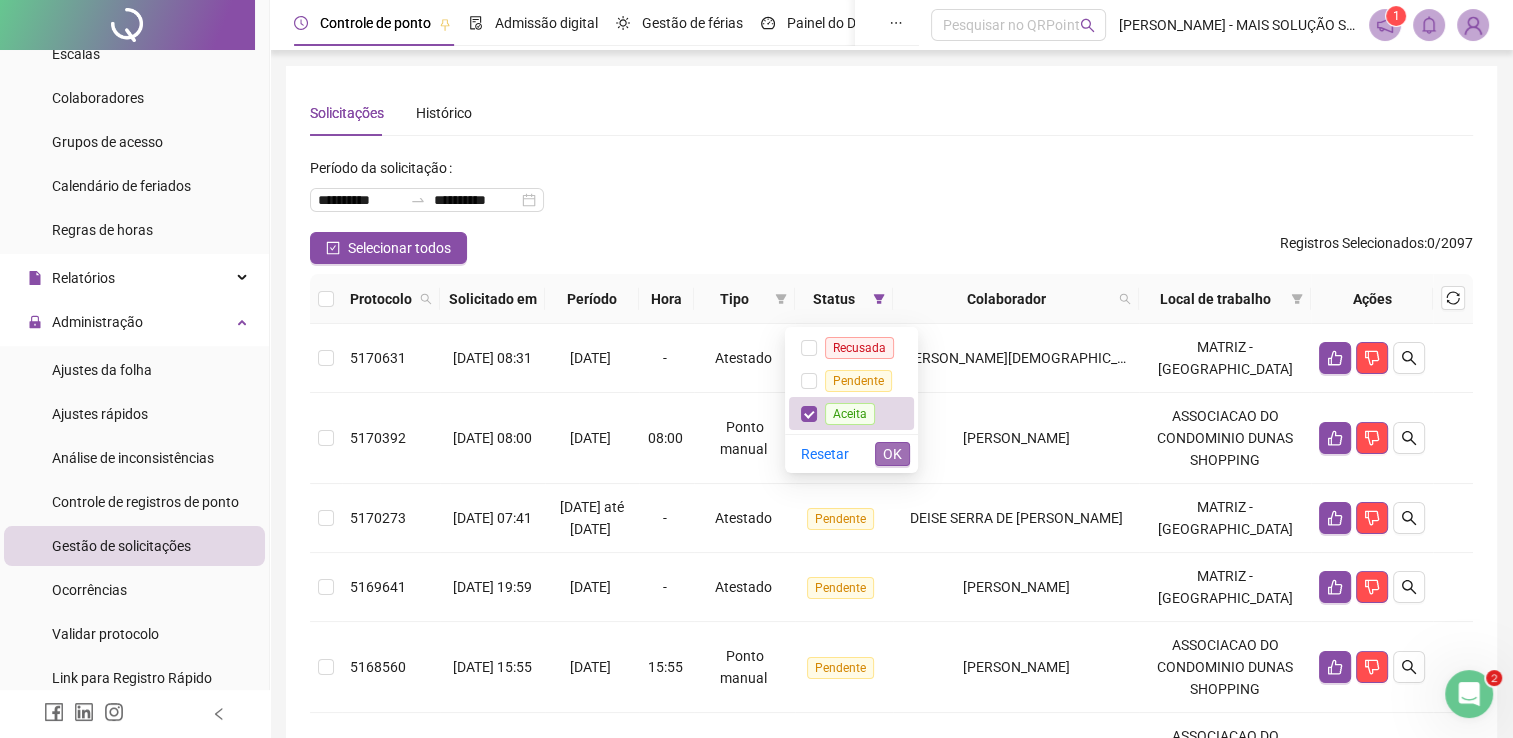 click on "OK" at bounding box center (892, 454) 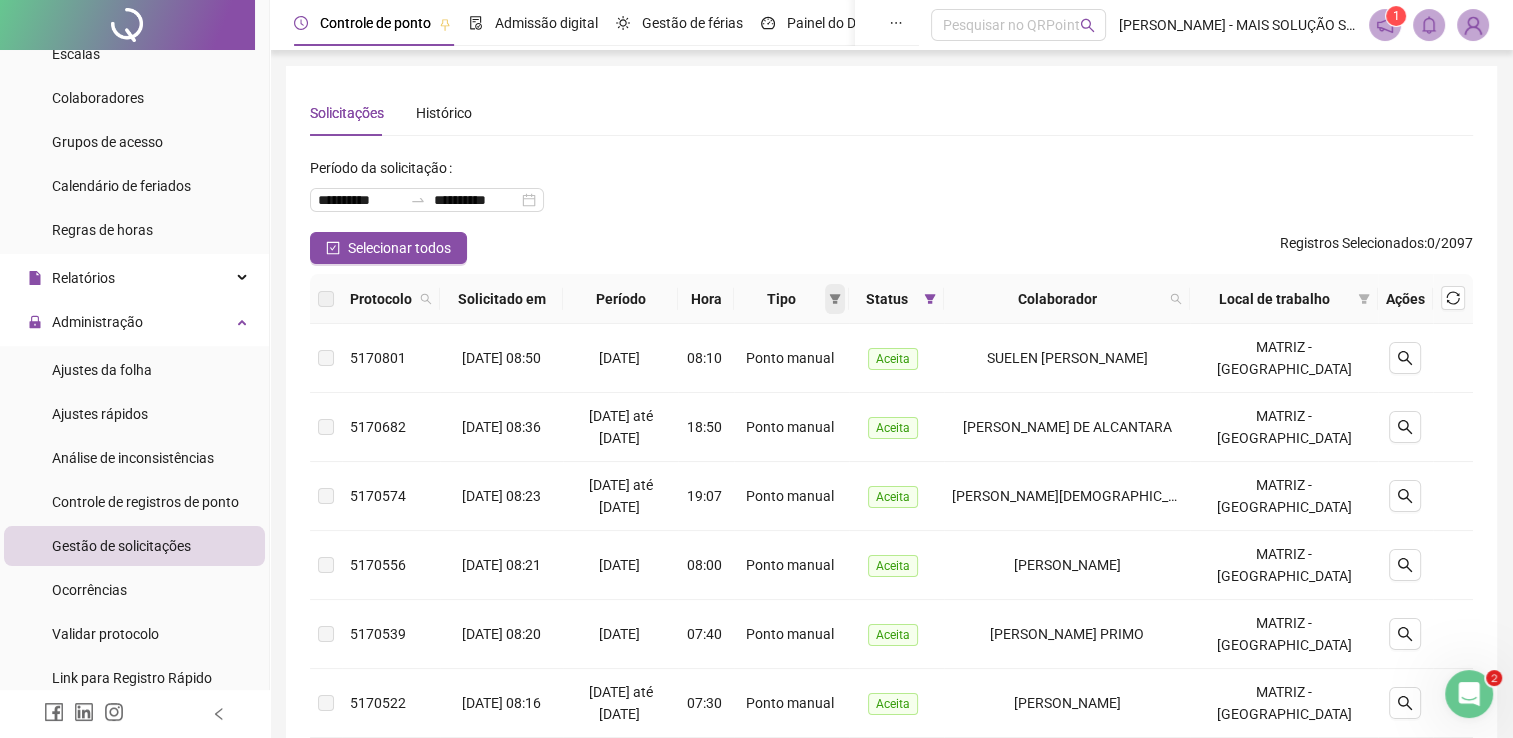 click at bounding box center (835, 299) 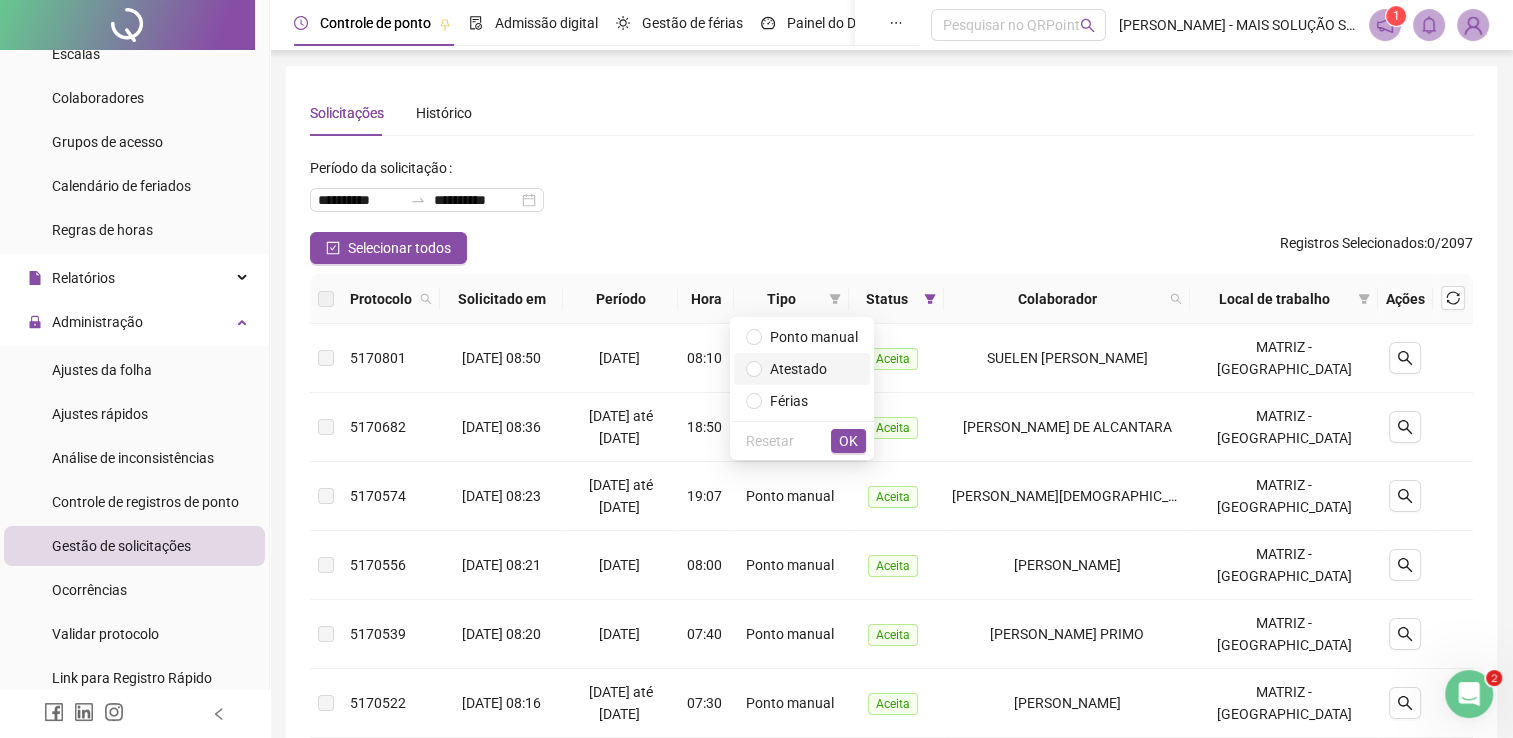 click on "Atestado" at bounding box center [798, 369] 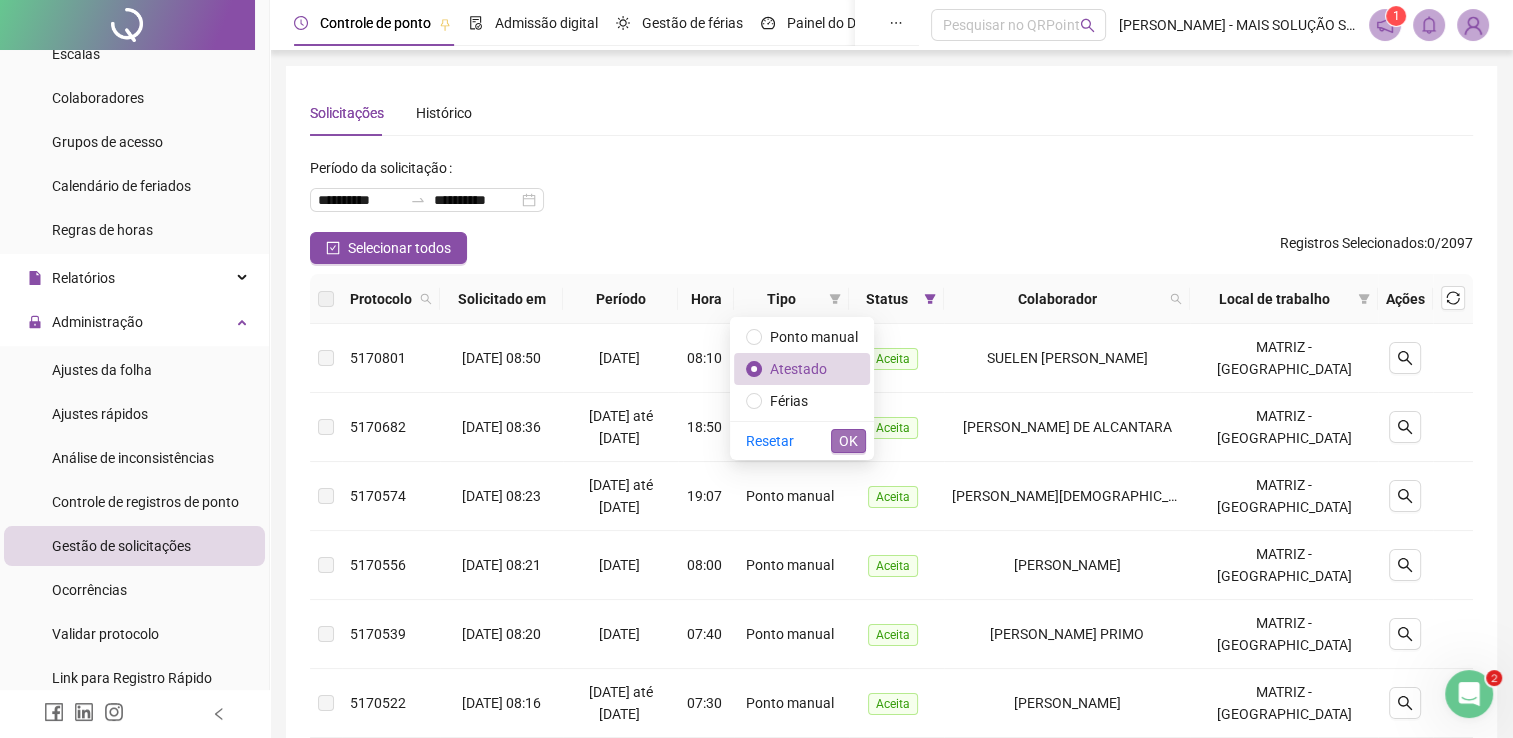 click on "OK" at bounding box center (848, 441) 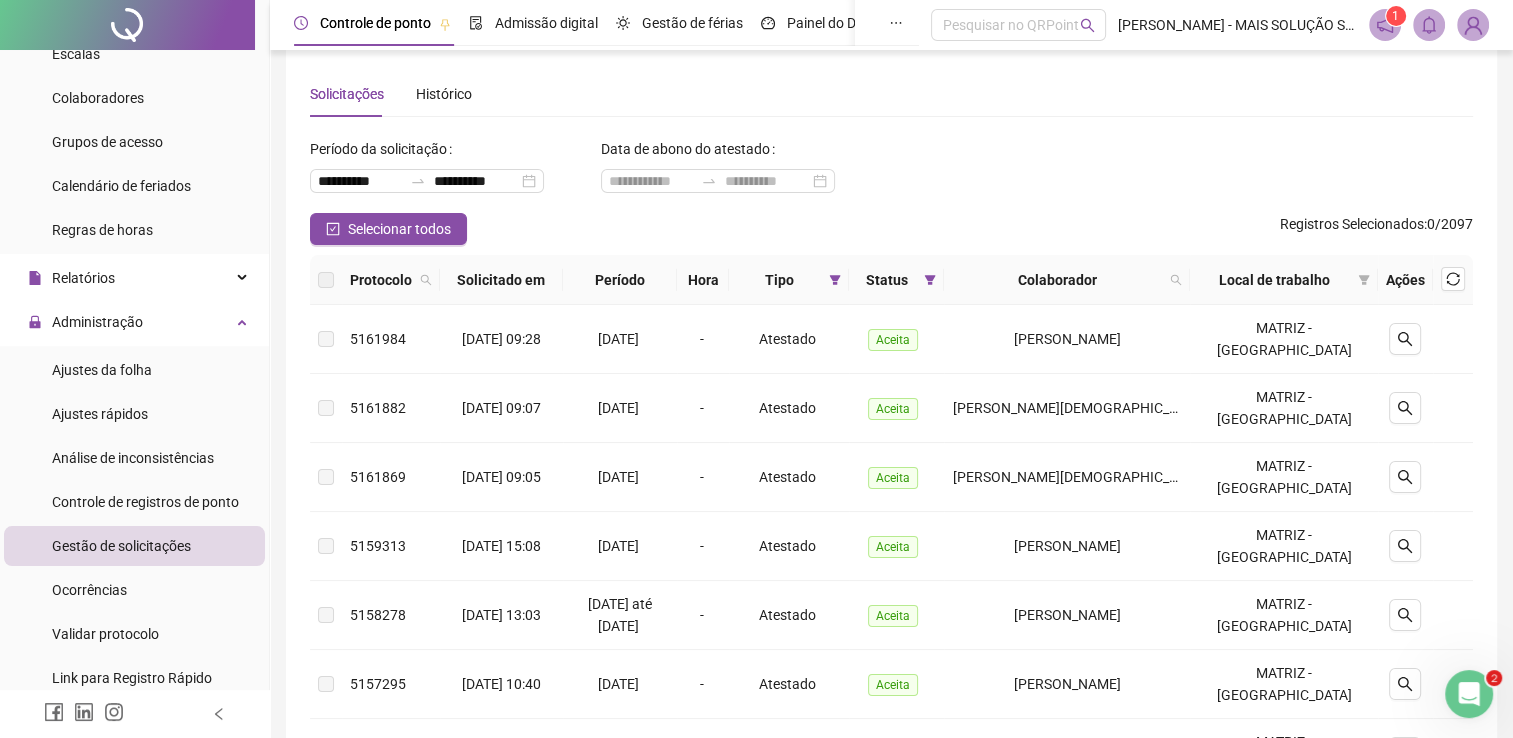 scroll, scrollTop: 0, scrollLeft: 0, axis: both 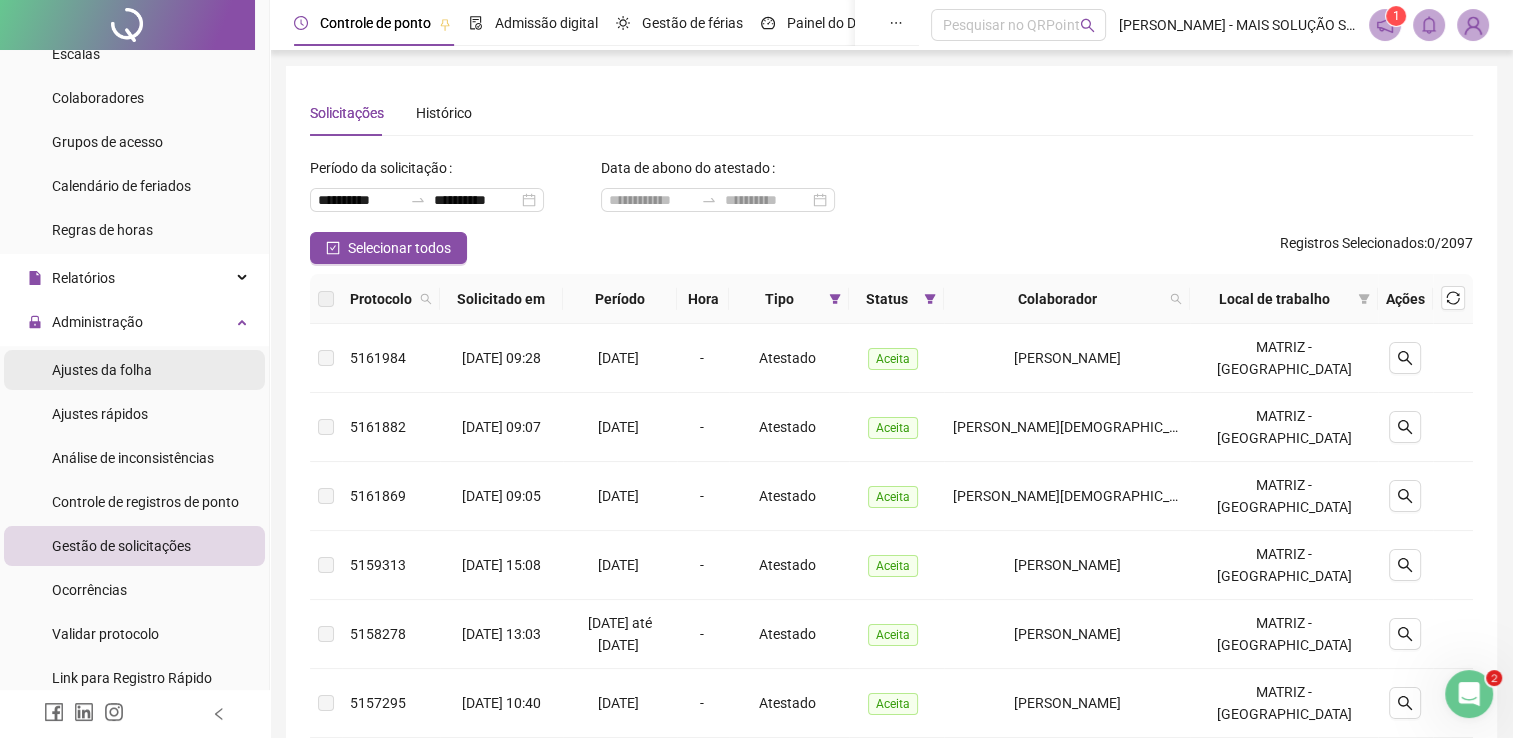 click on "Ajustes da folha" at bounding box center (102, 370) 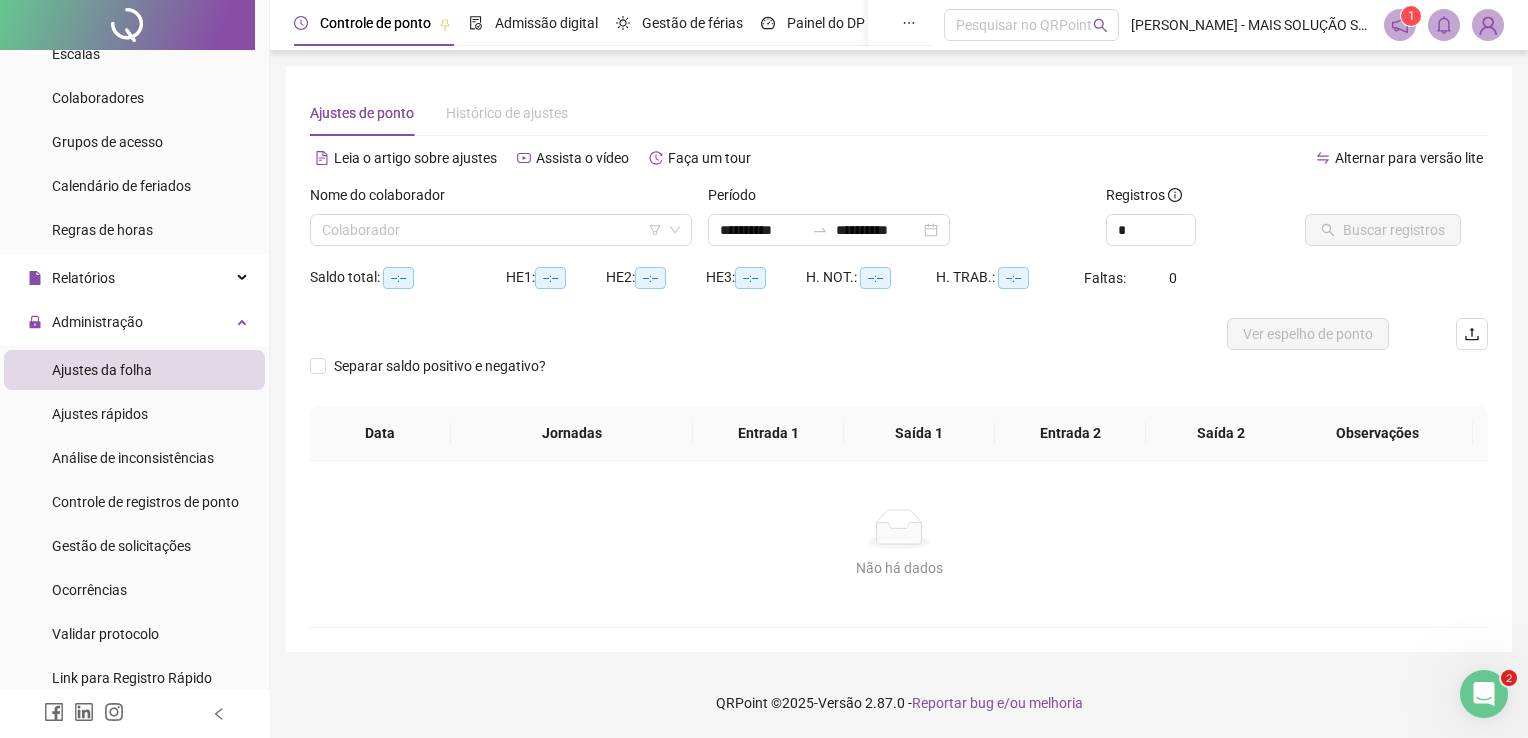 type on "**********" 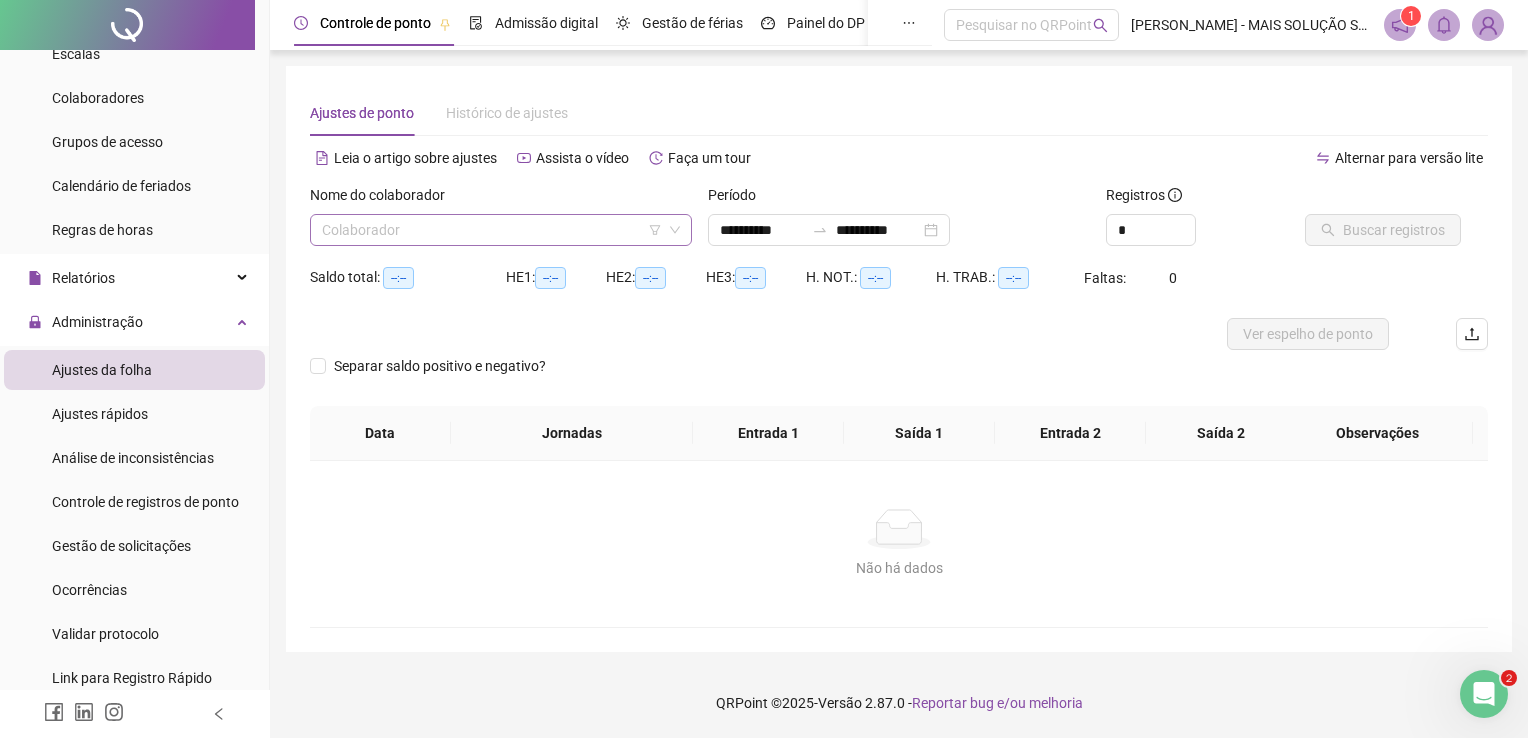 click at bounding box center [495, 230] 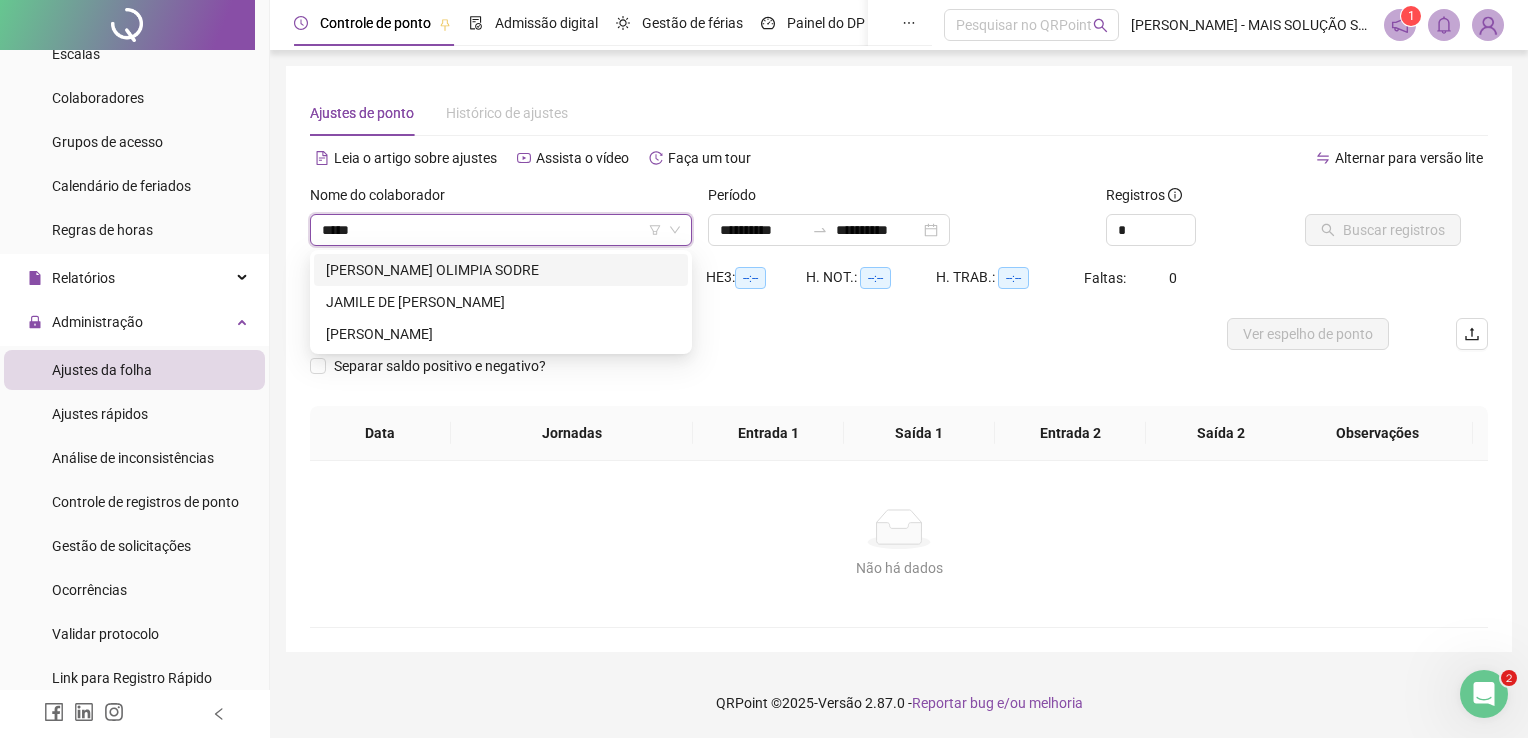 type on "******" 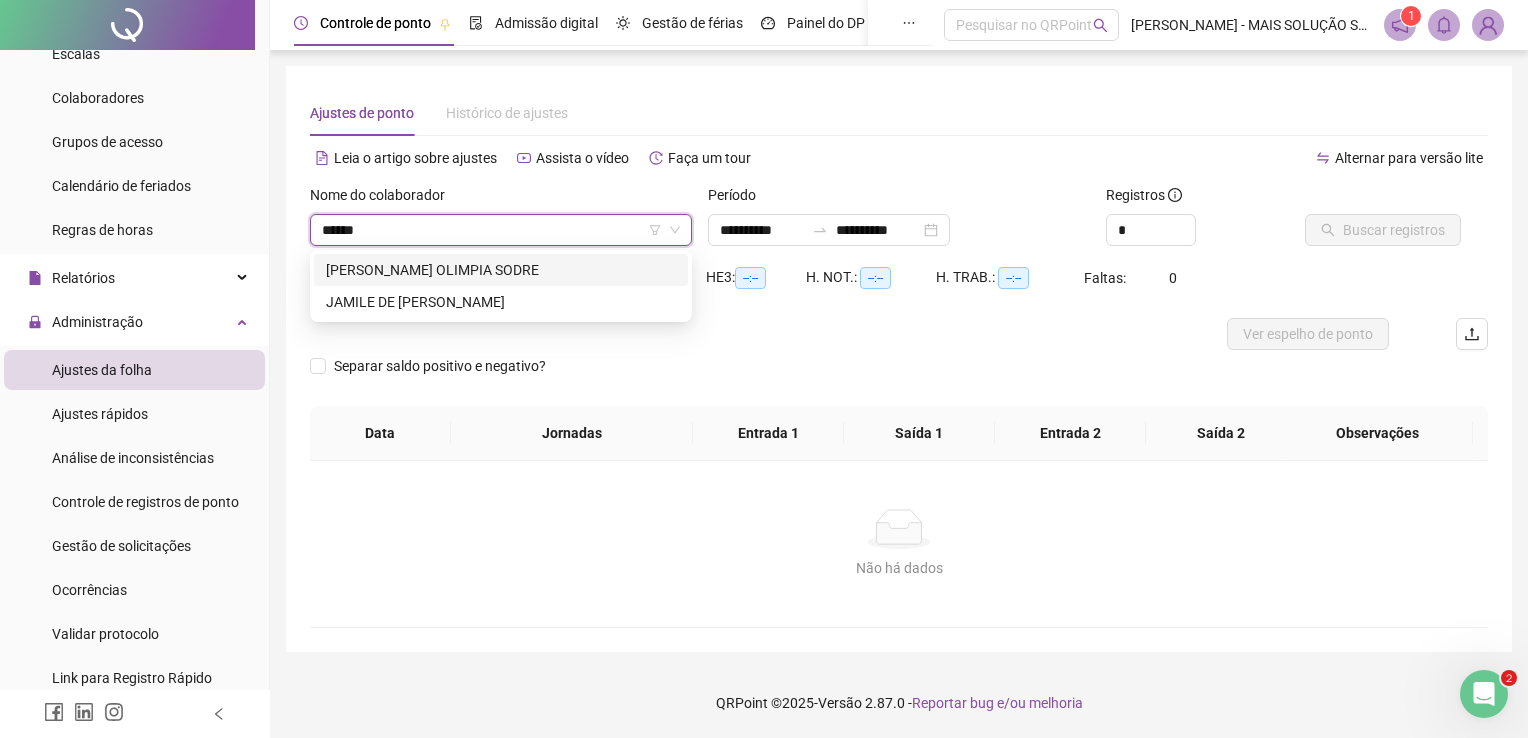 click on "[PERSON_NAME] OLIMPIA SODRE" at bounding box center (501, 270) 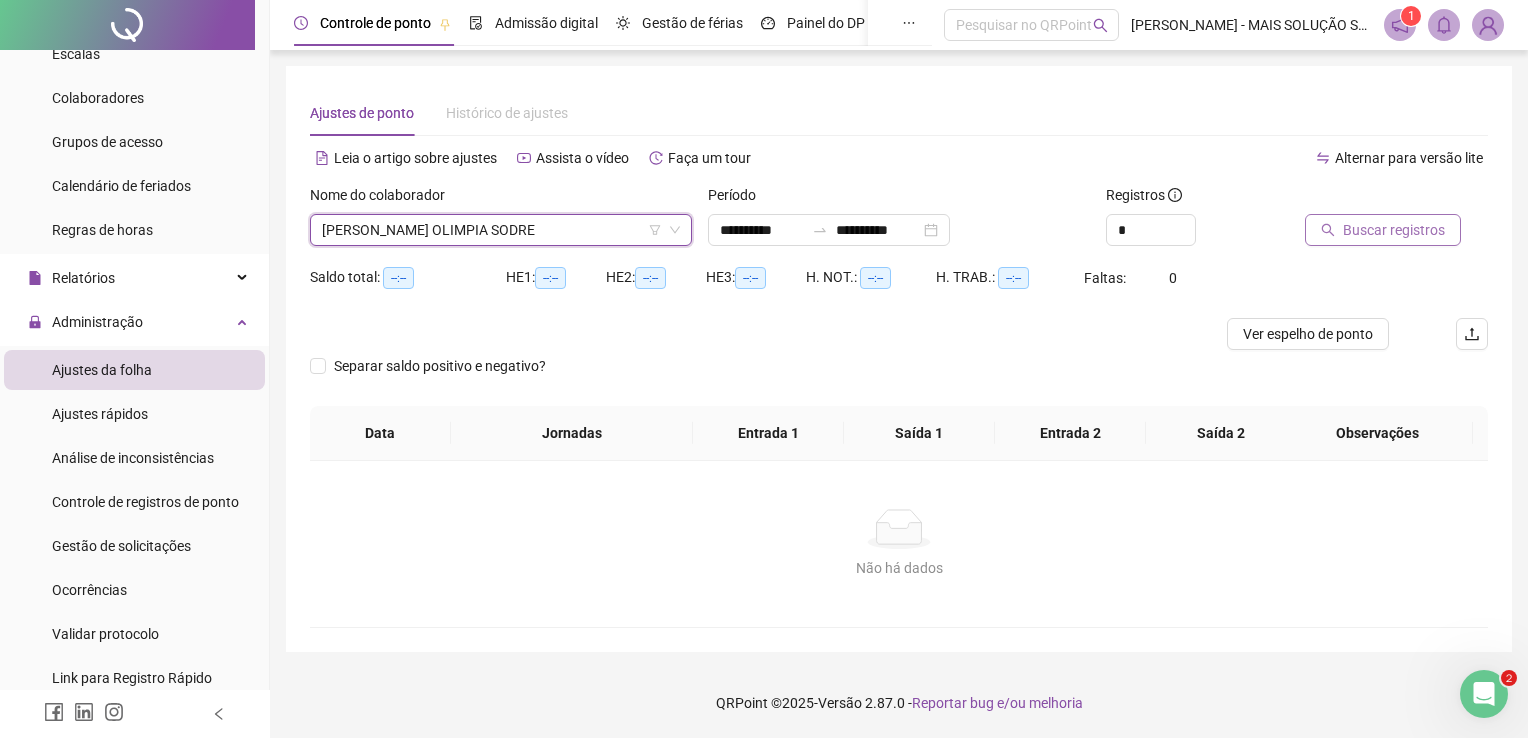 click on "Buscar registros" at bounding box center [1394, 230] 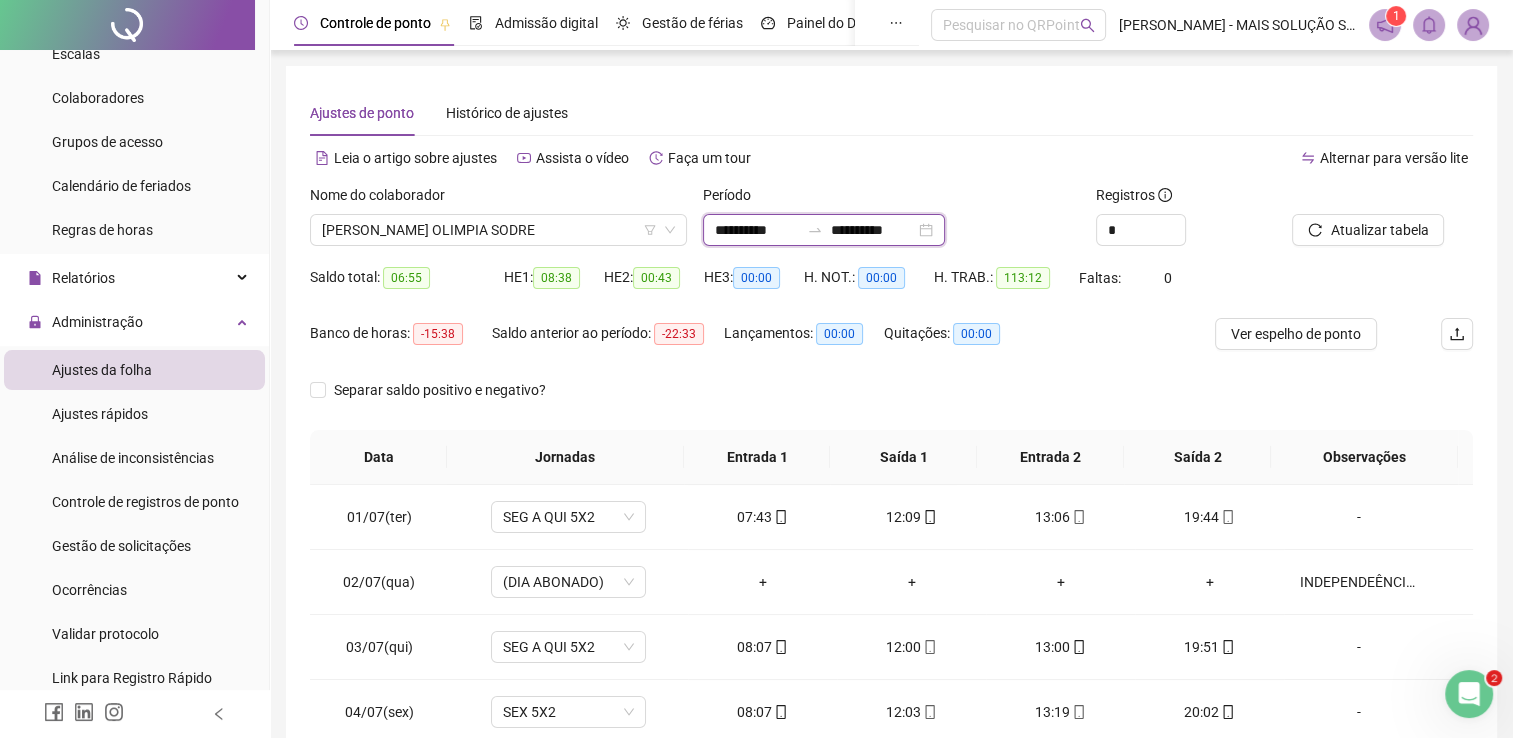 click on "**********" at bounding box center (757, 230) 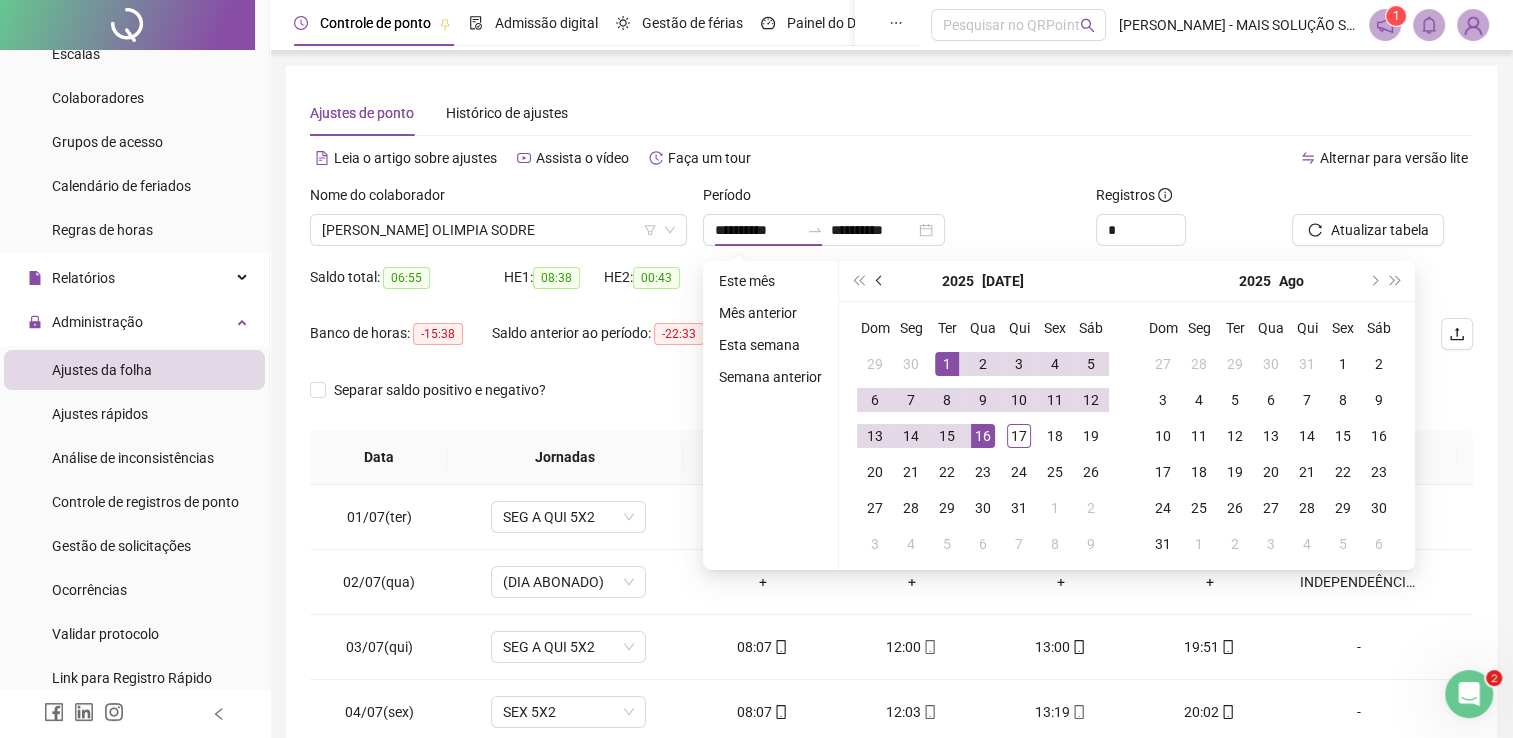 click at bounding box center (881, 281) 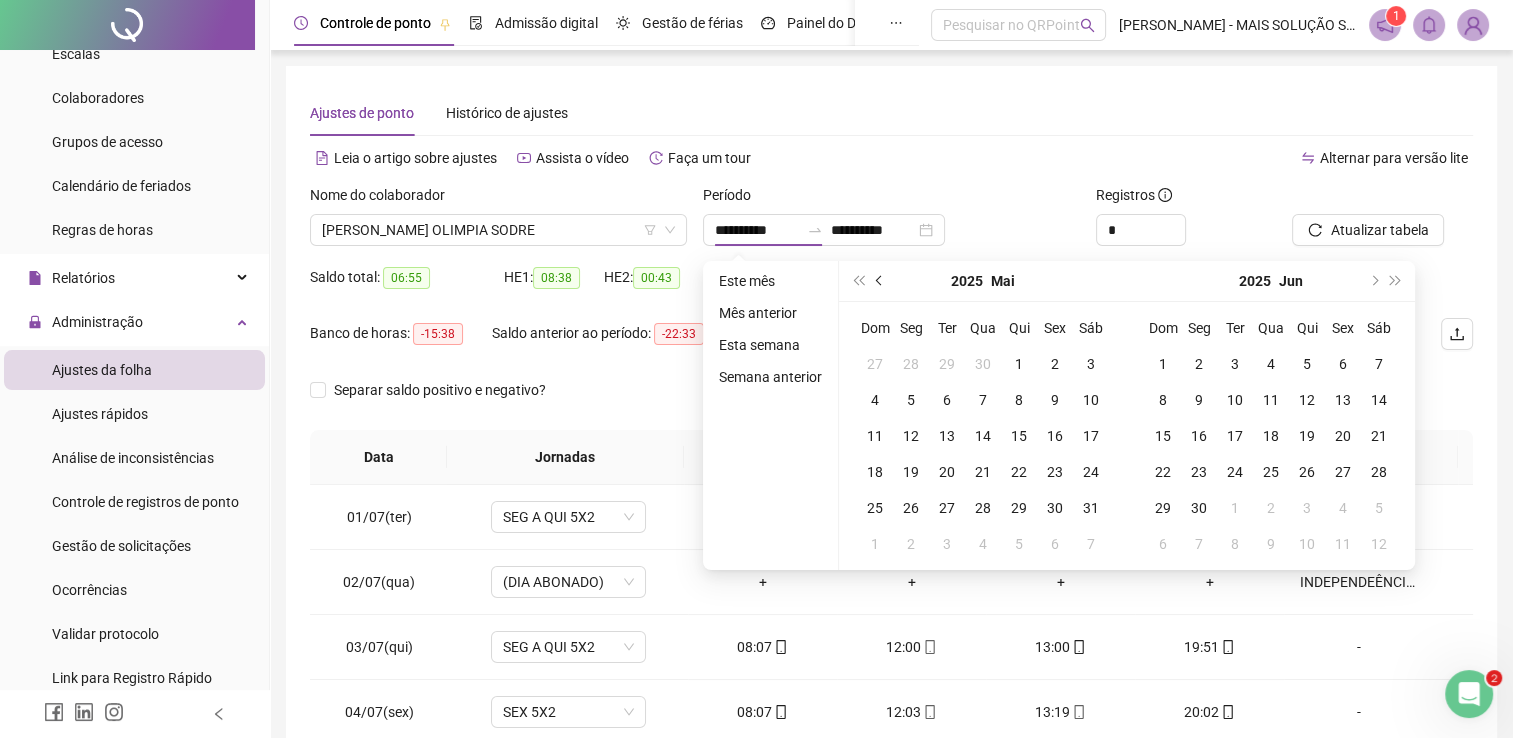 click at bounding box center (881, 281) 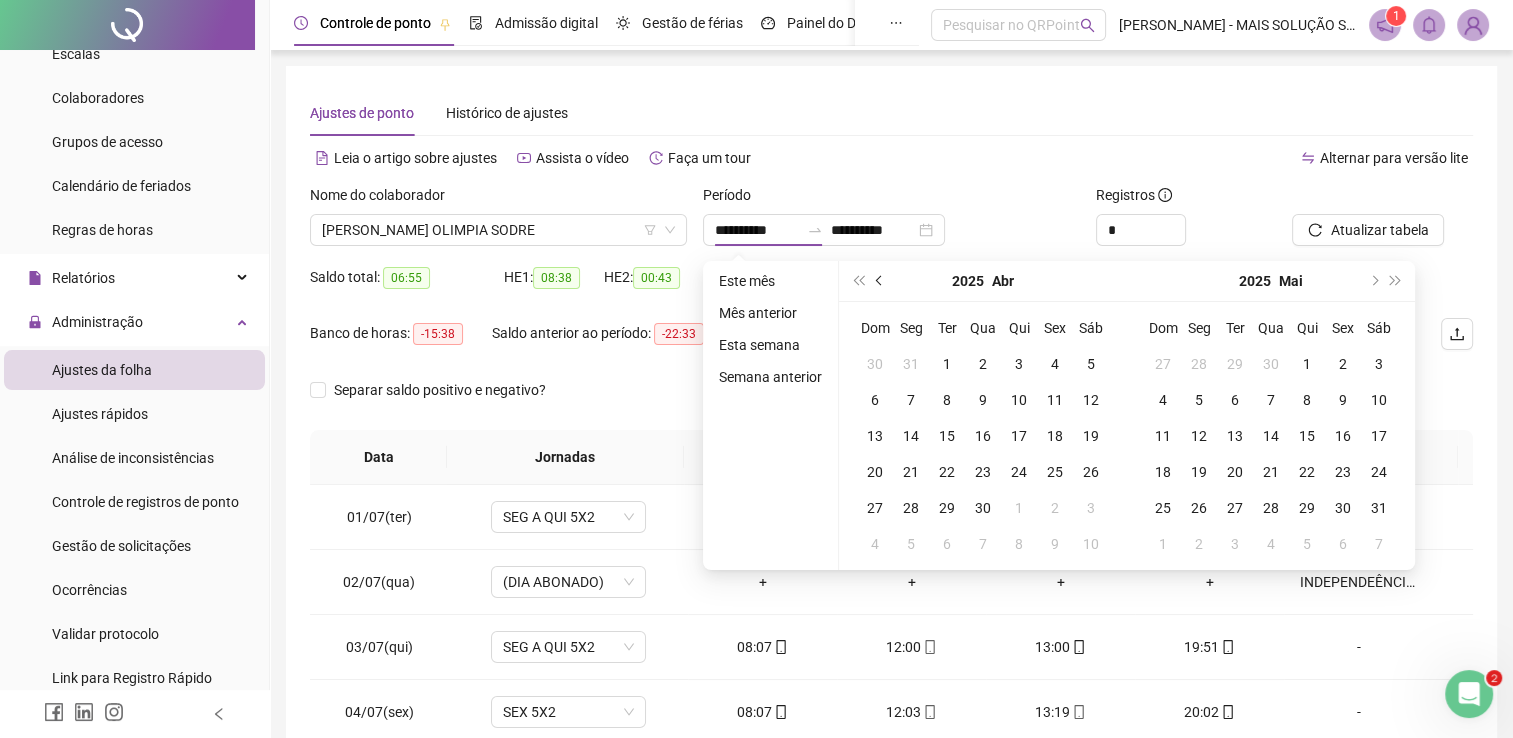 click at bounding box center (881, 281) 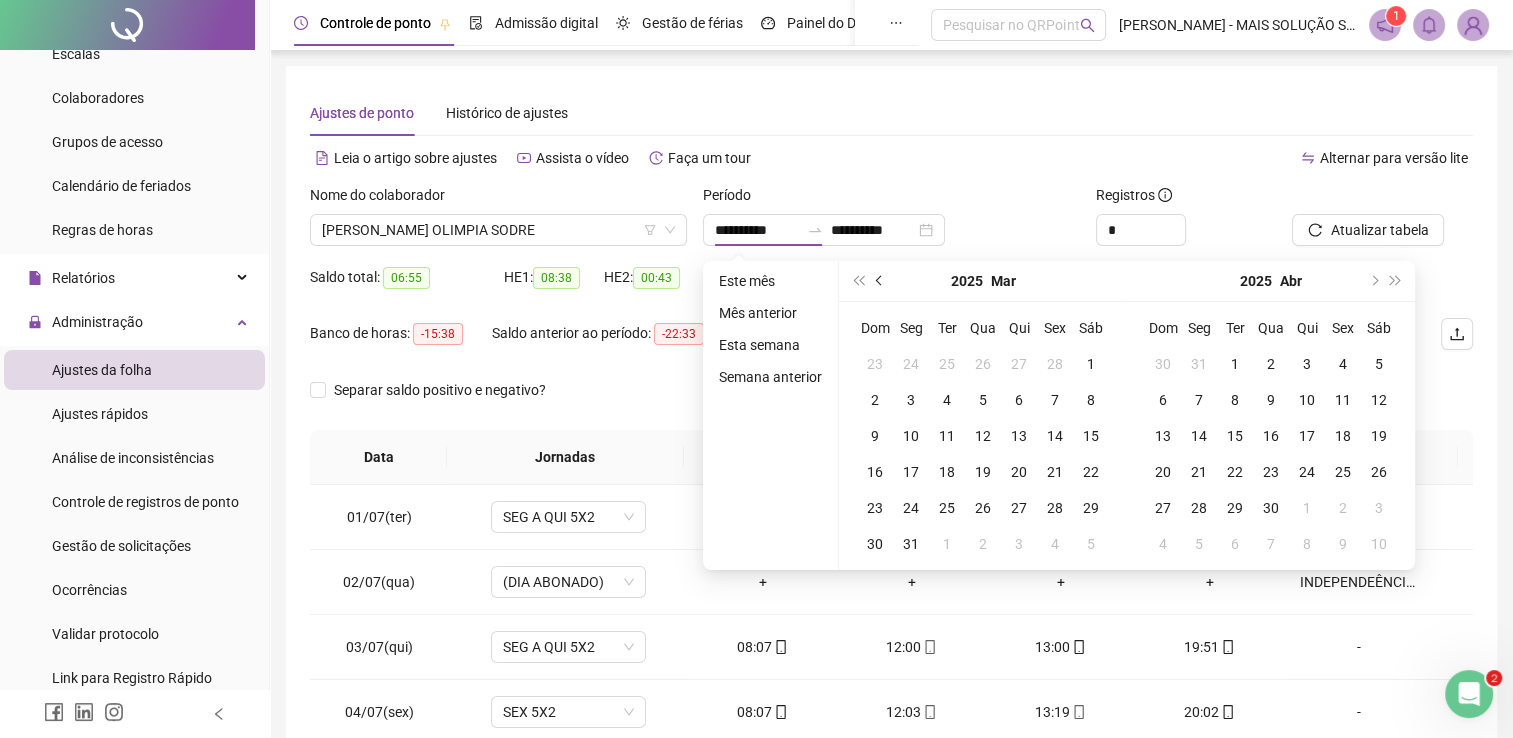 click at bounding box center [880, 281] 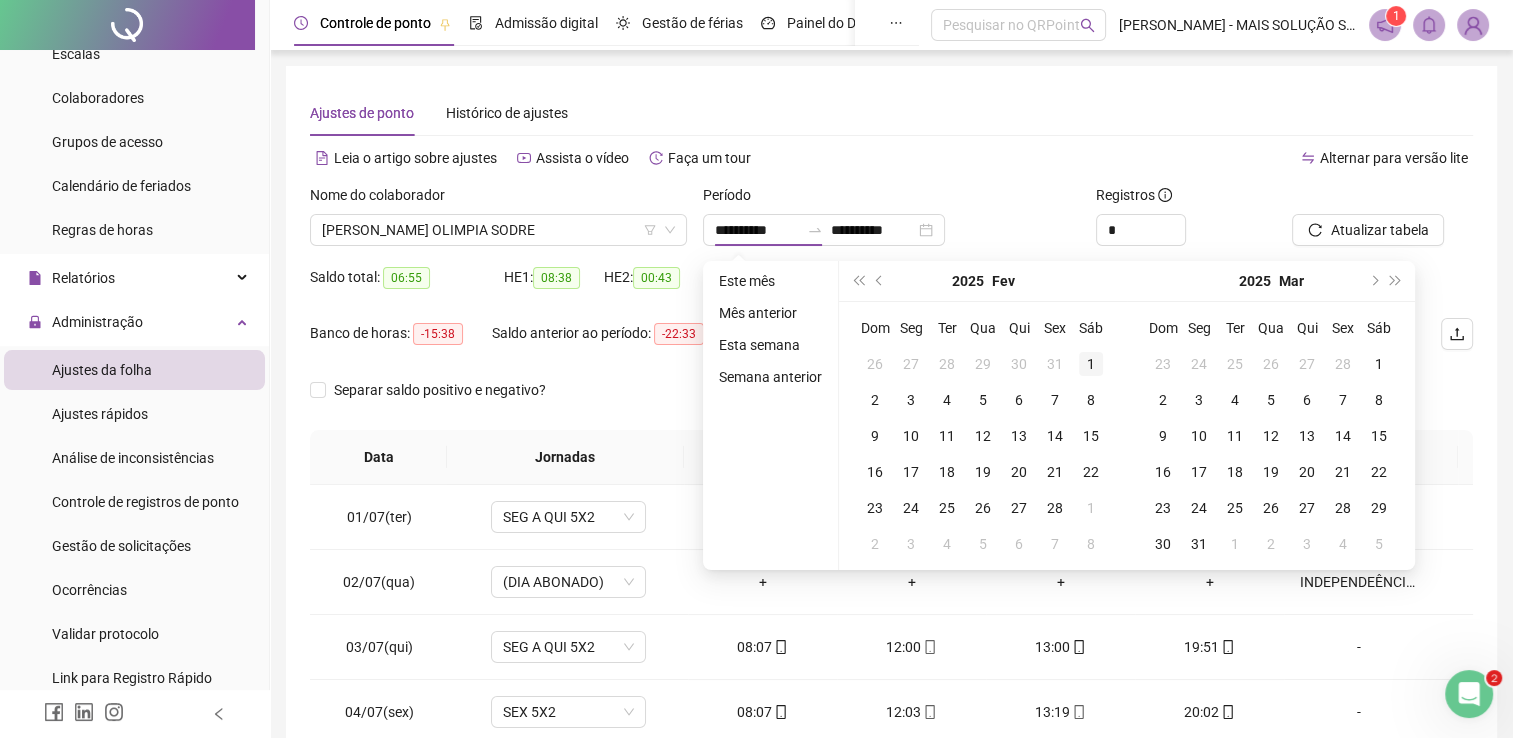 type on "**********" 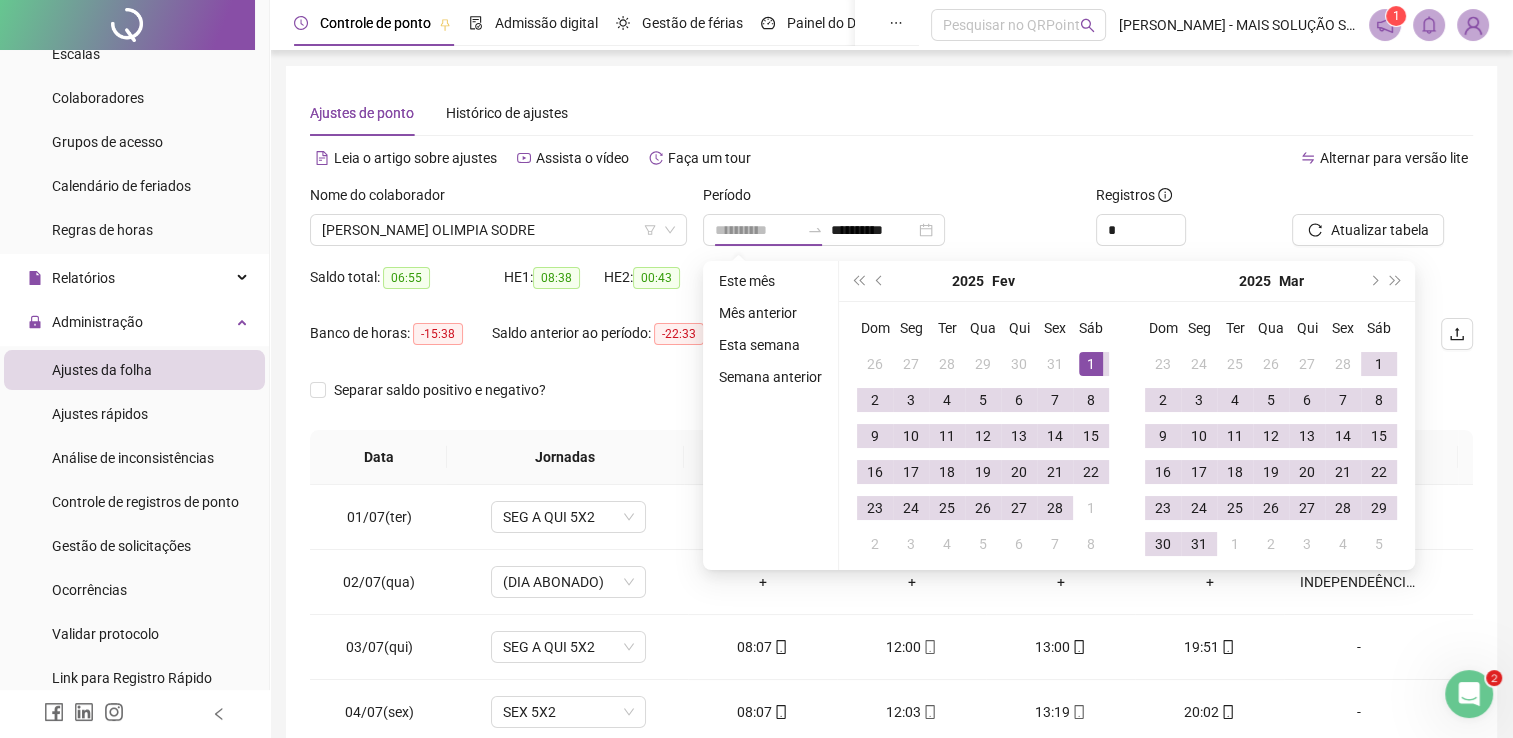 click on "1" at bounding box center [1091, 364] 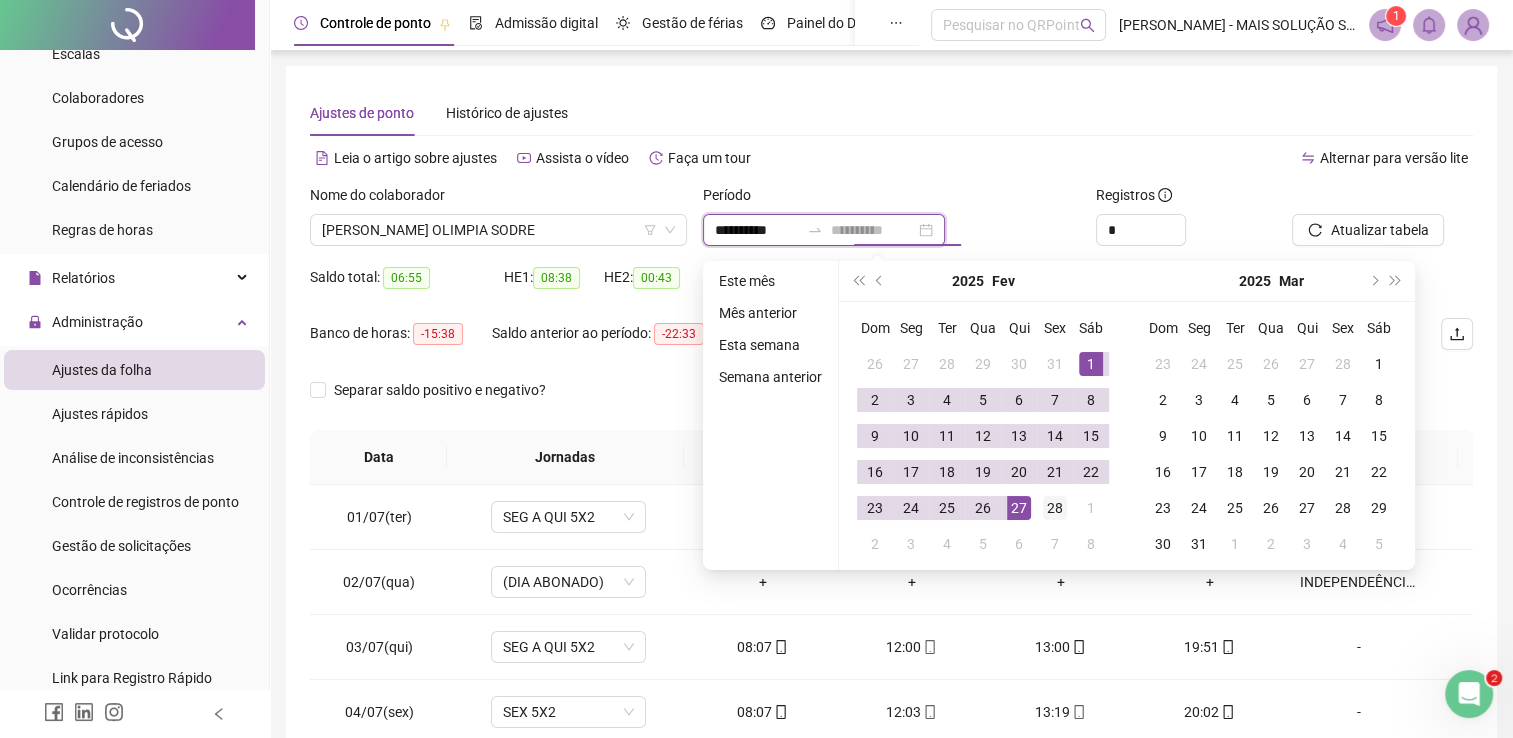 type on "**********" 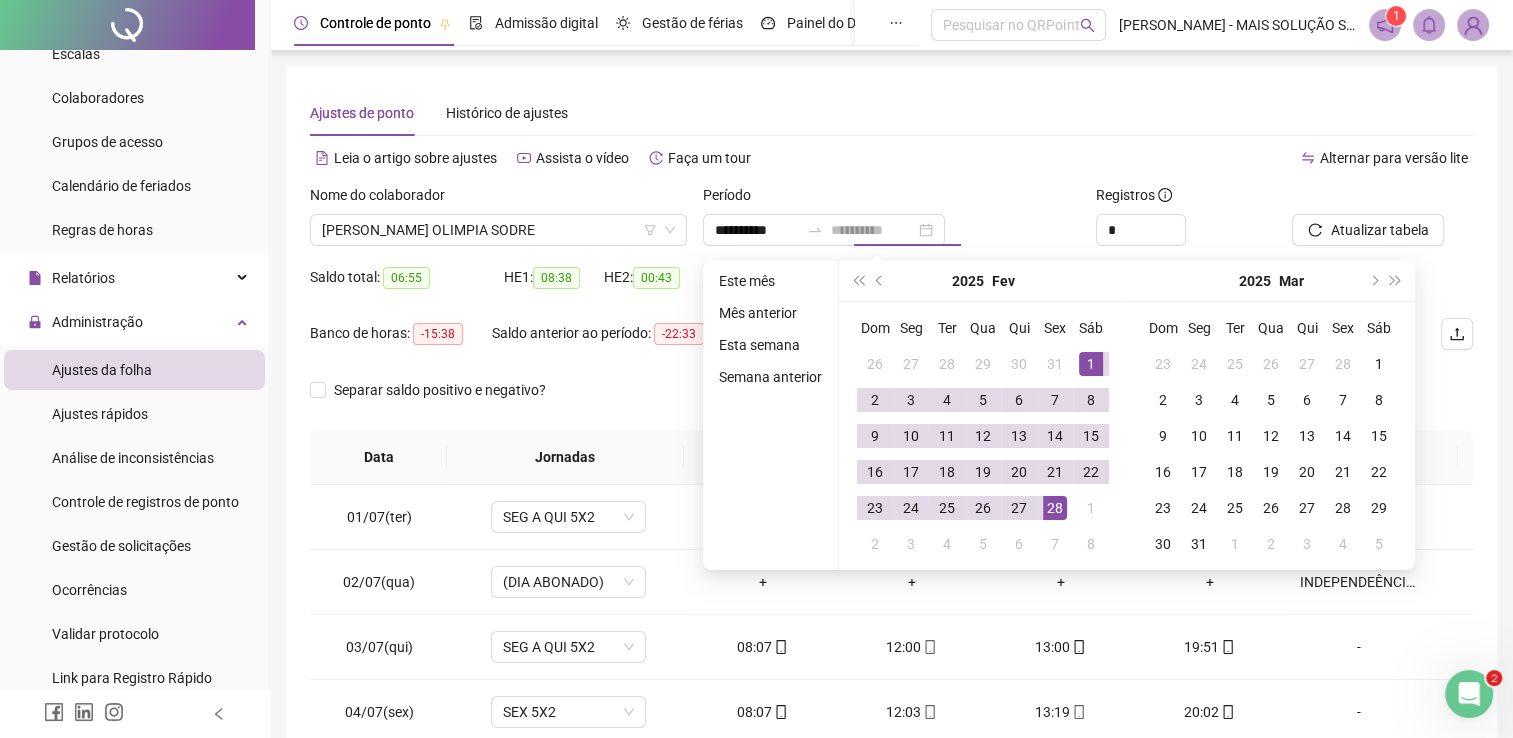click on "28" at bounding box center (1055, 508) 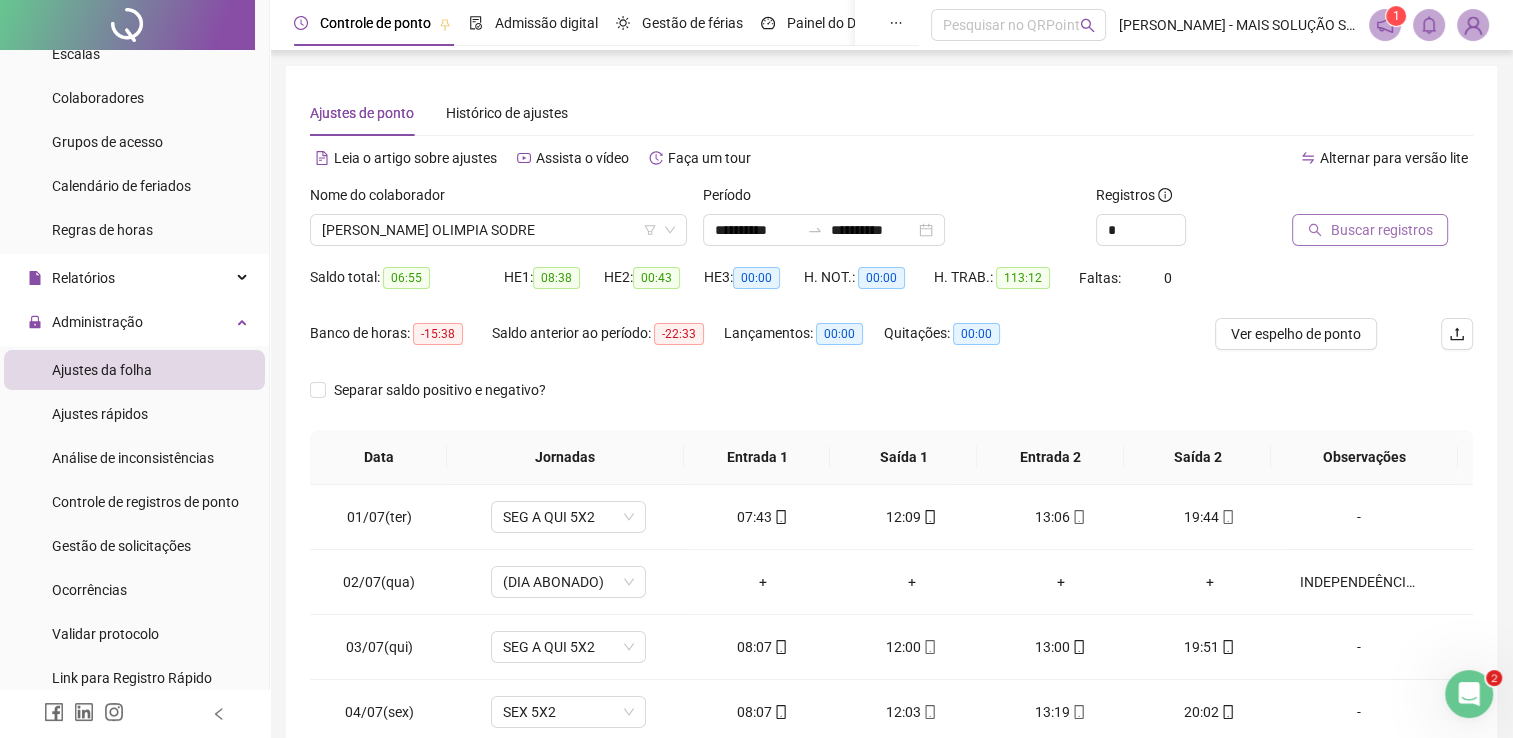 click on "Buscar registros" at bounding box center [1381, 230] 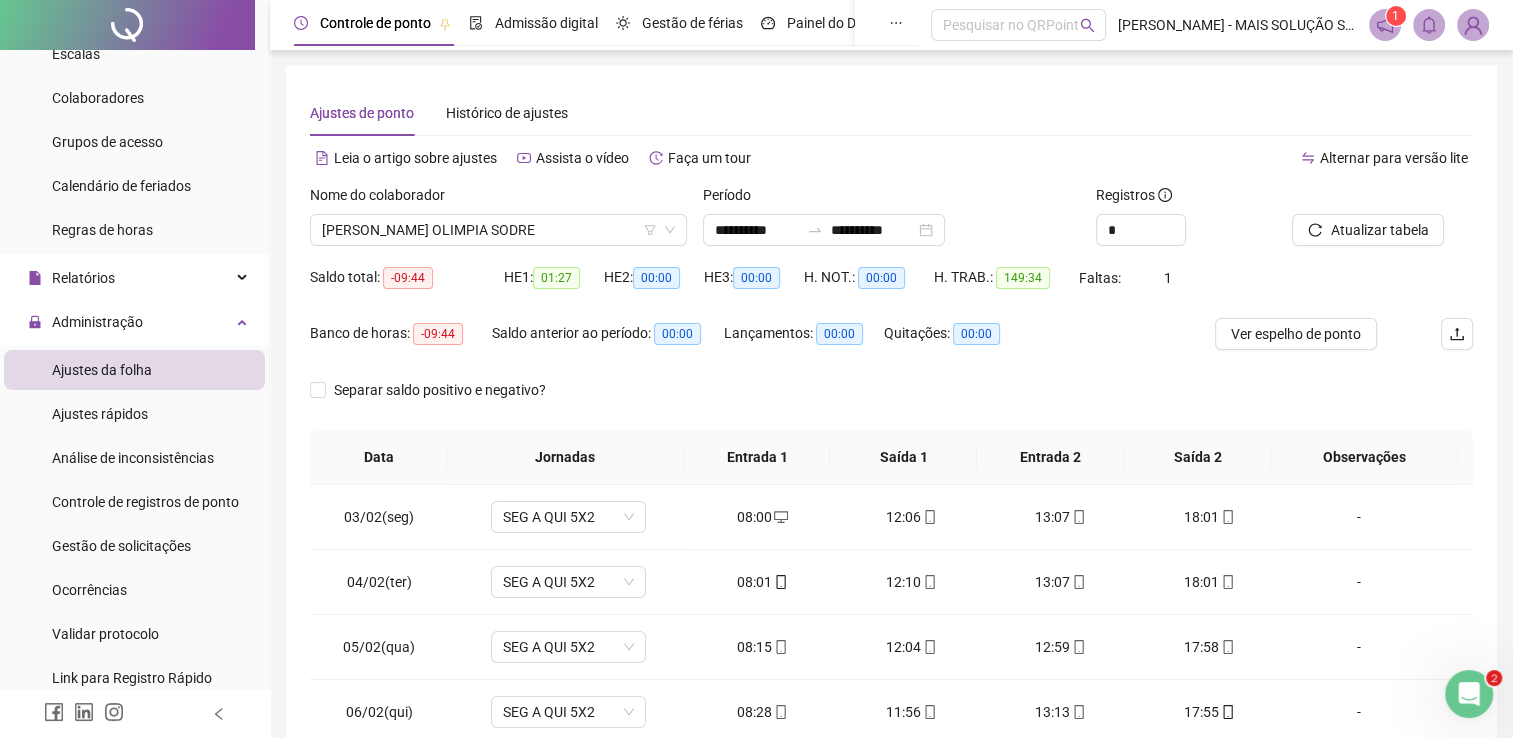 scroll, scrollTop: 283, scrollLeft: 0, axis: vertical 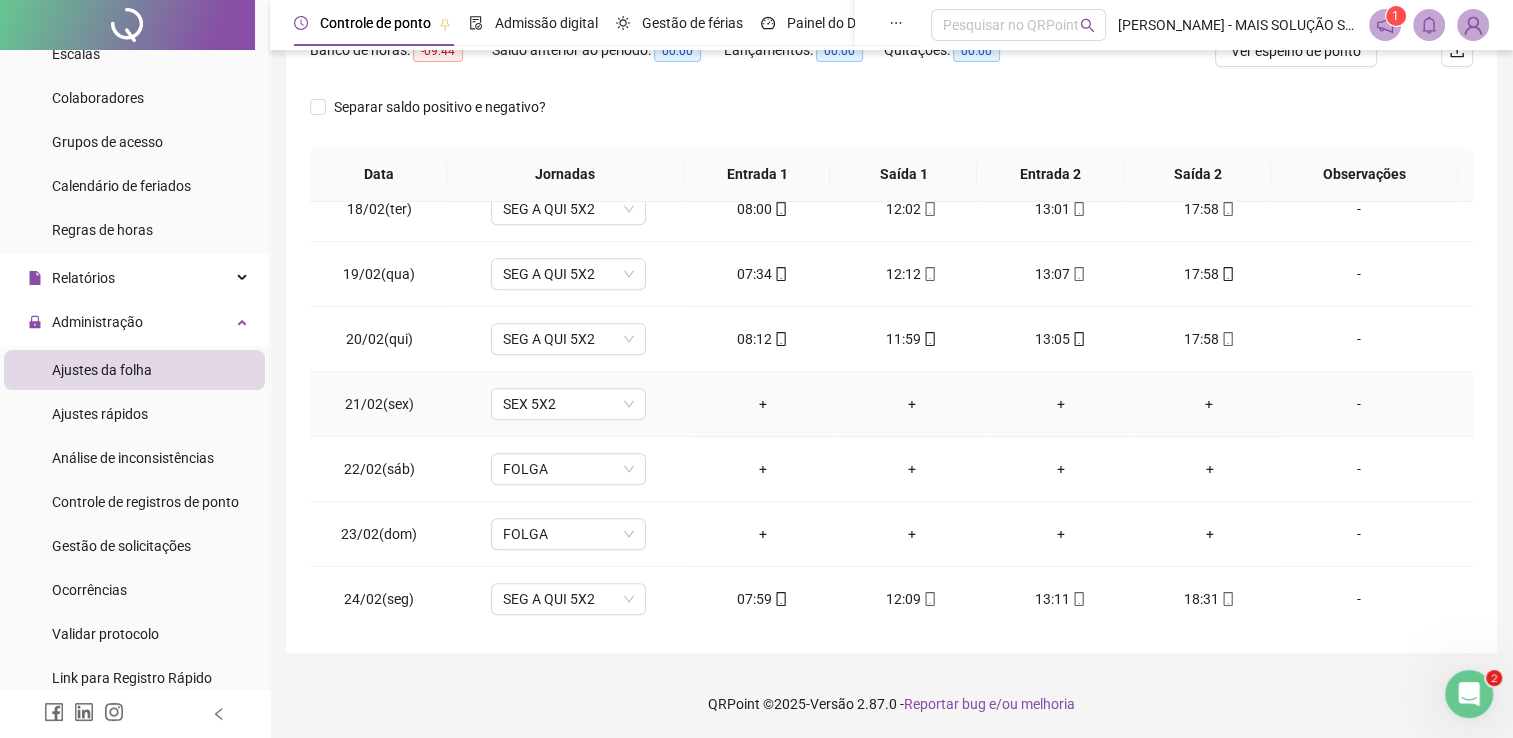 click on "-" at bounding box center (1359, 404) 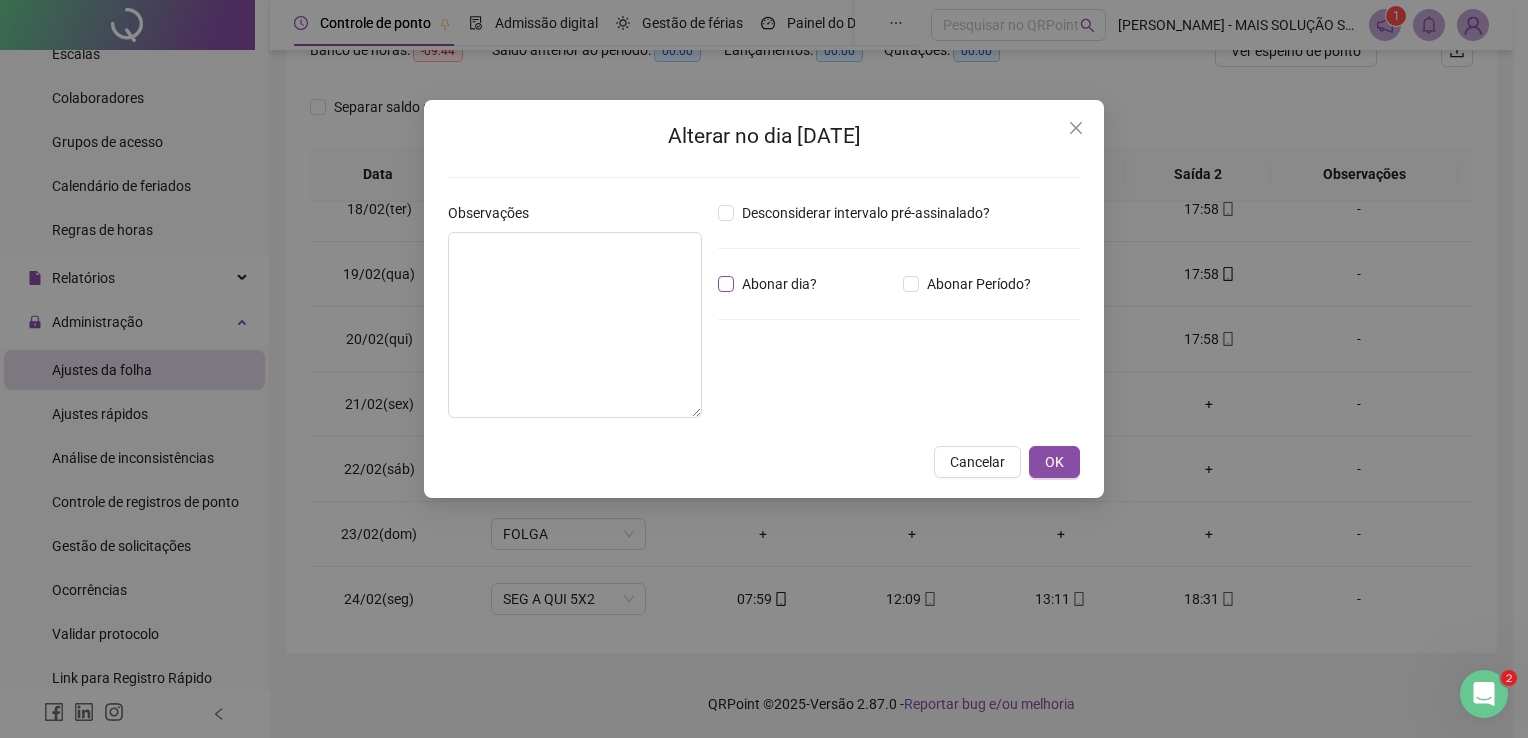 click on "Abonar dia?" at bounding box center [779, 284] 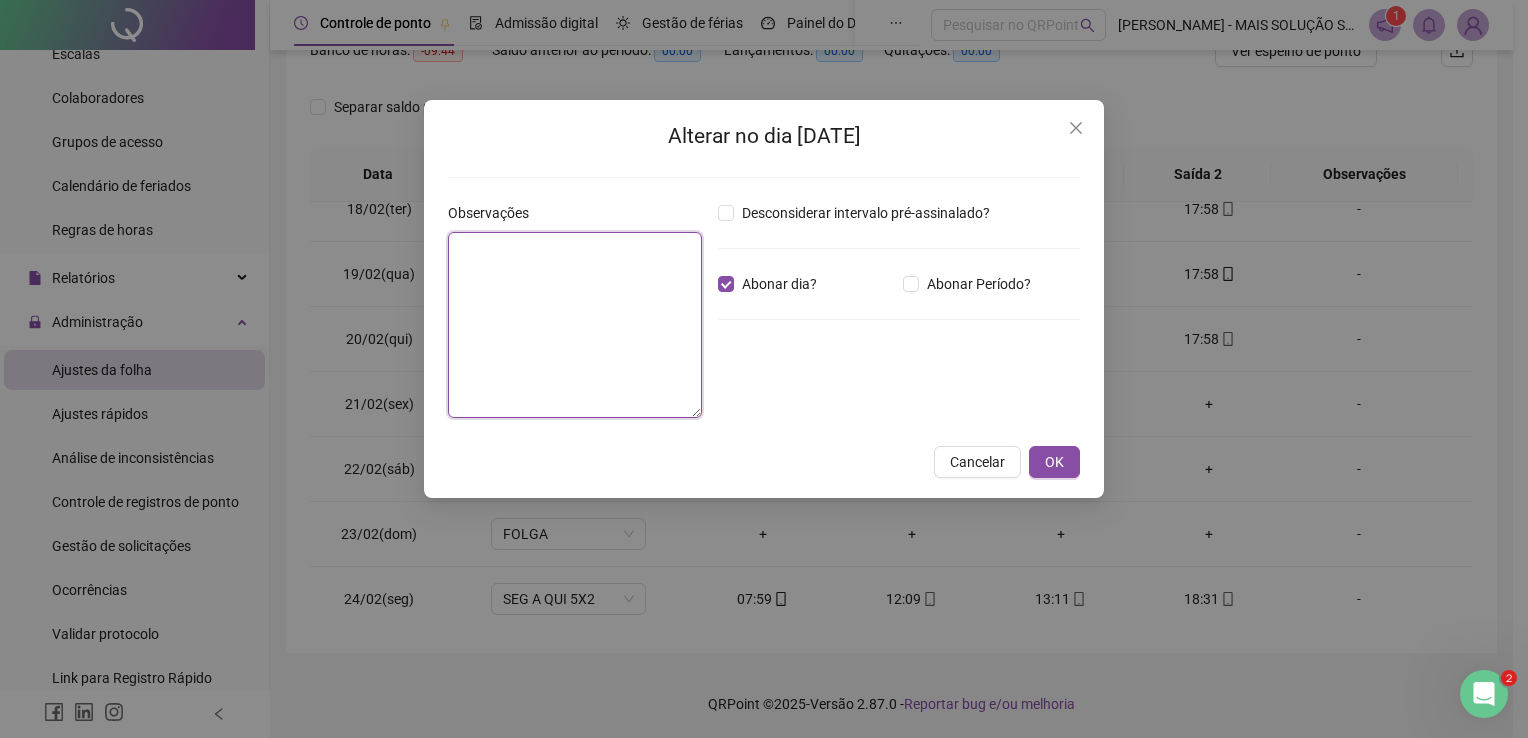 click at bounding box center [575, 325] 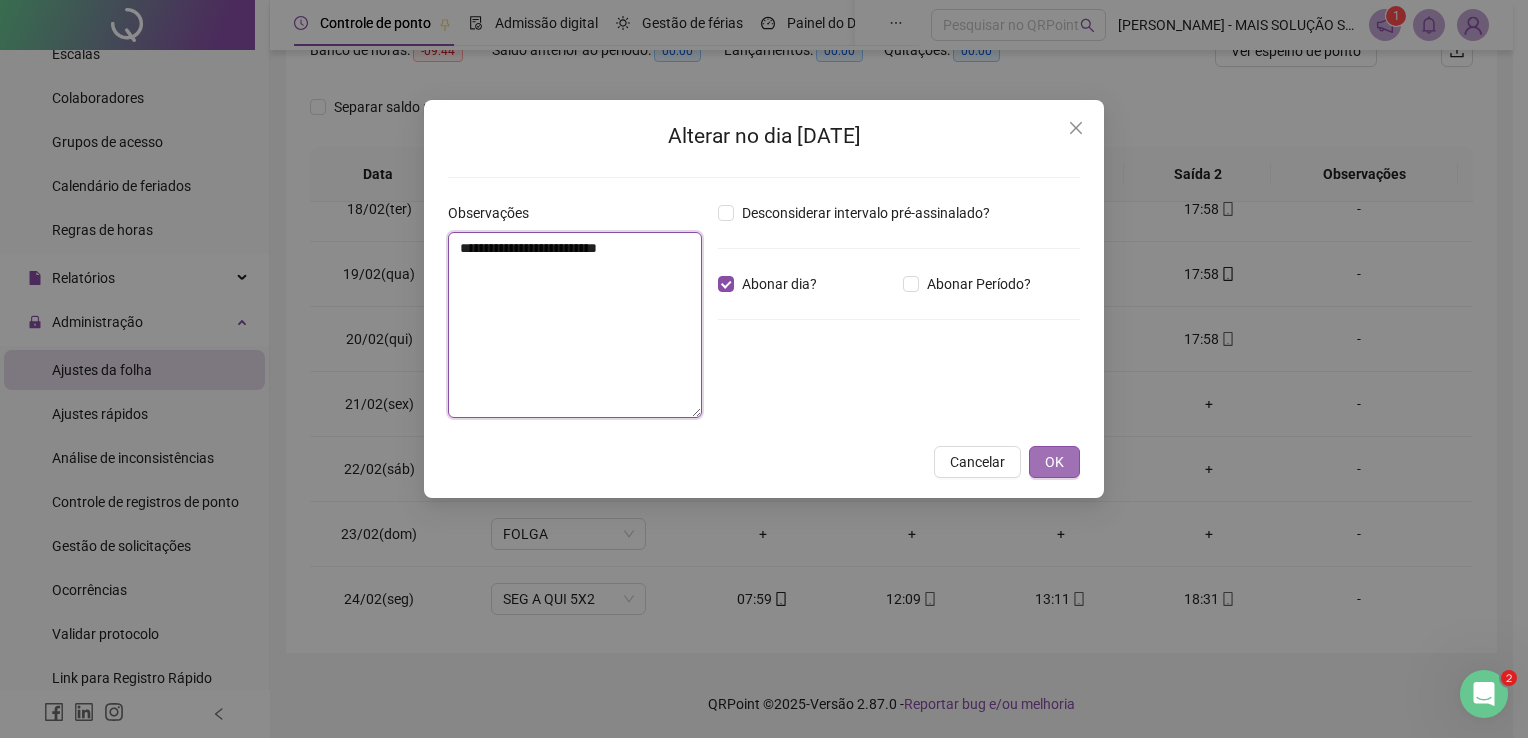 type on "**********" 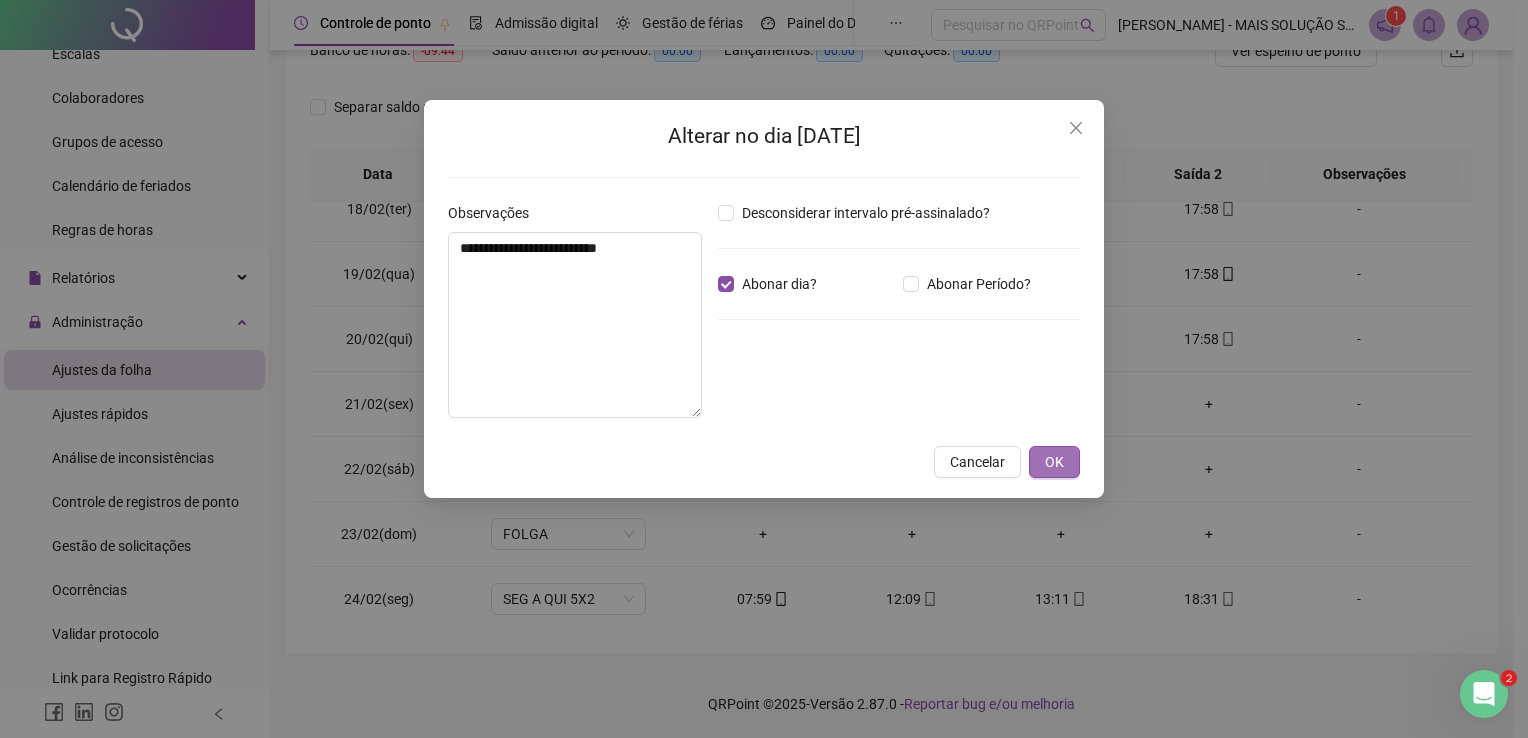 click on "OK" at bounding box center (1054, 462) 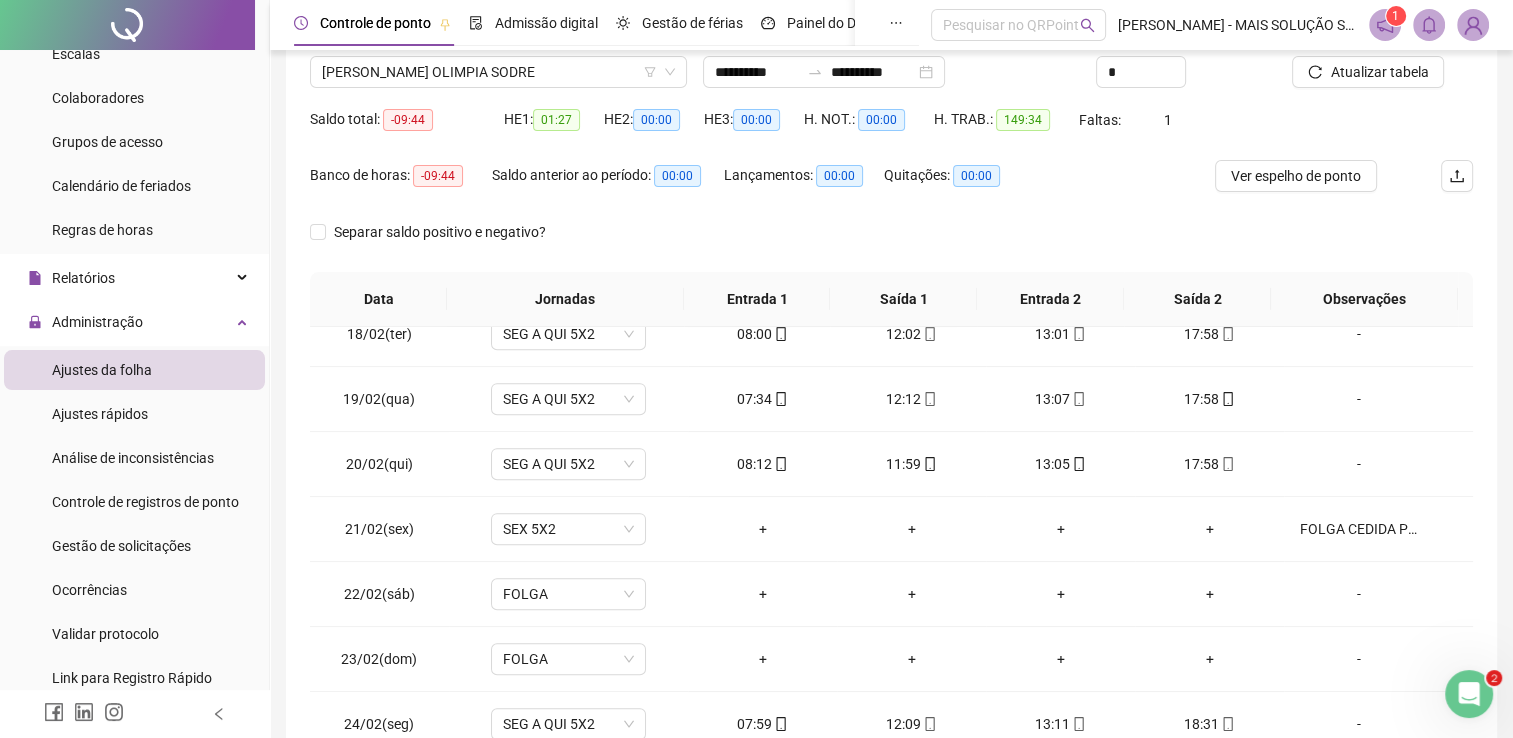 scroll, scrollTop: 0, scrollLeft: 0, axis: both 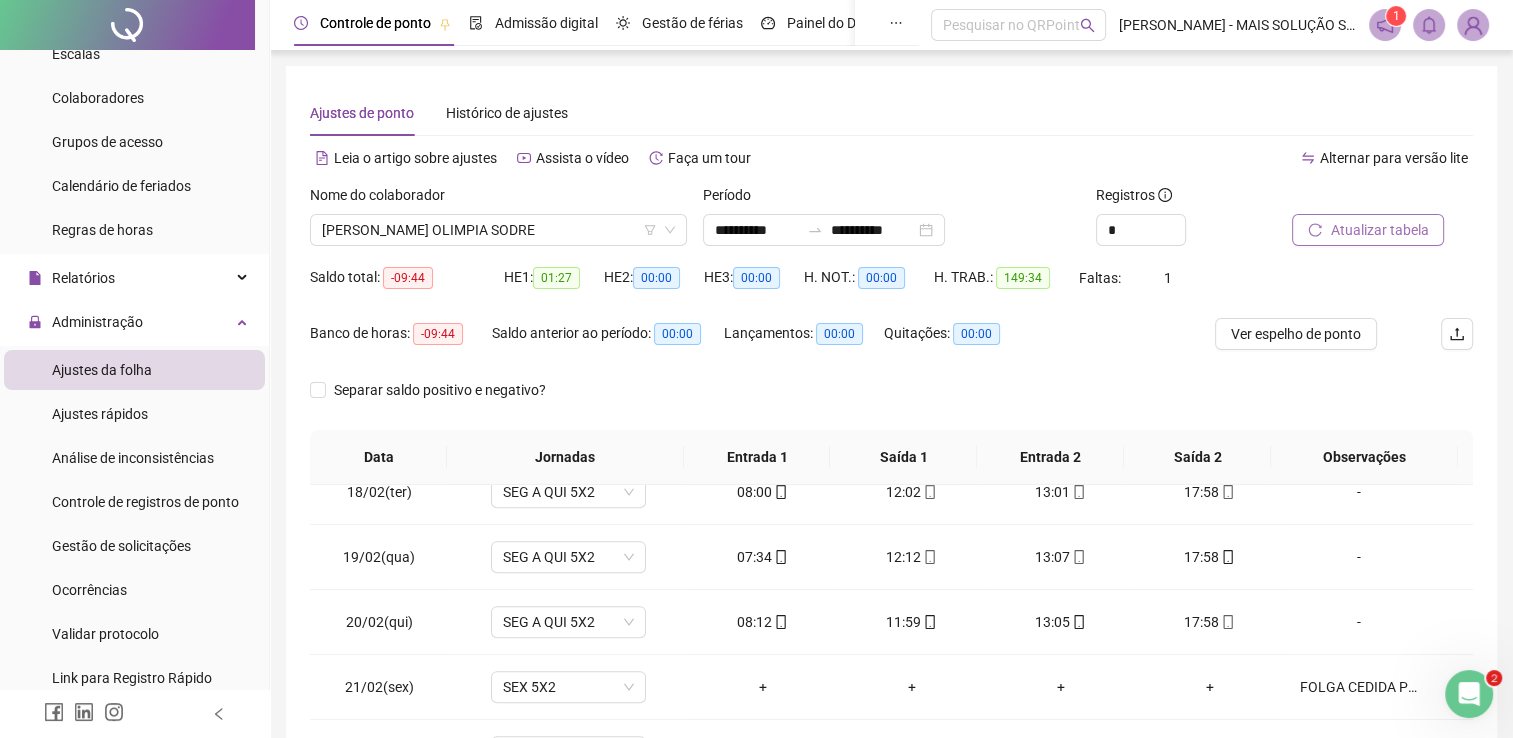 click on "Atualizar tabela" at bounding box center (1379, 230) 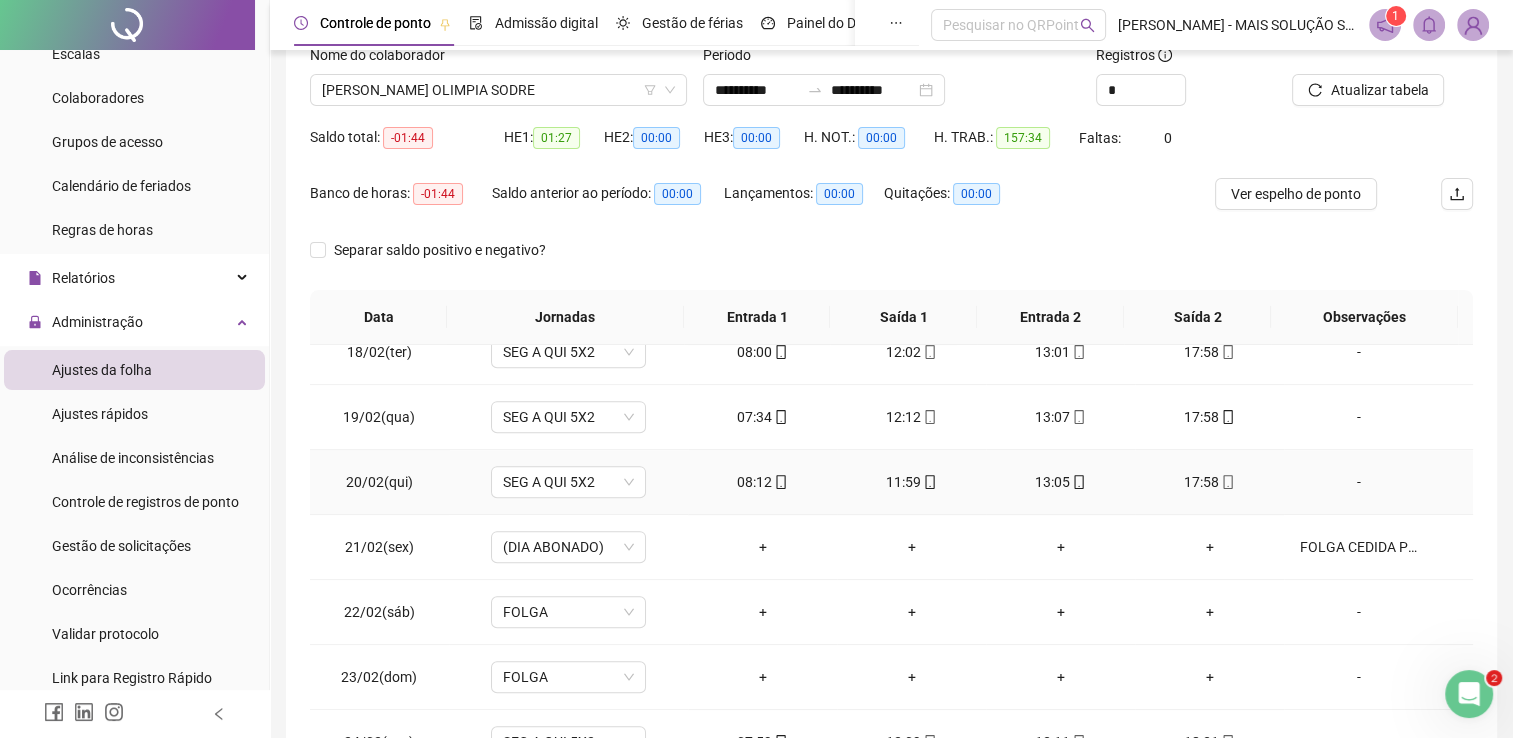 scroll, scrollTop: 283, scrollLeft: 0, axis: vertical 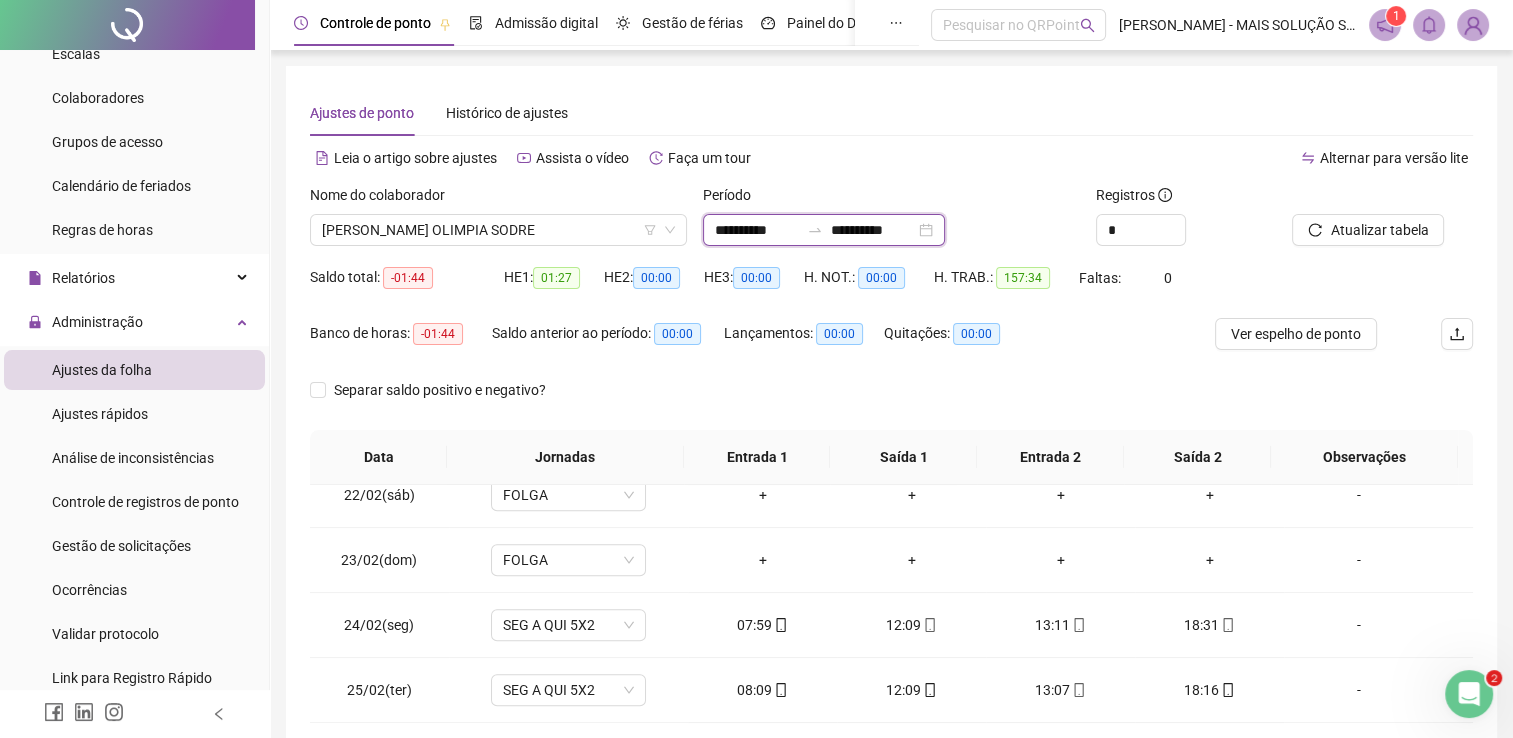 click on "**********" at bounding box center (757, 230) 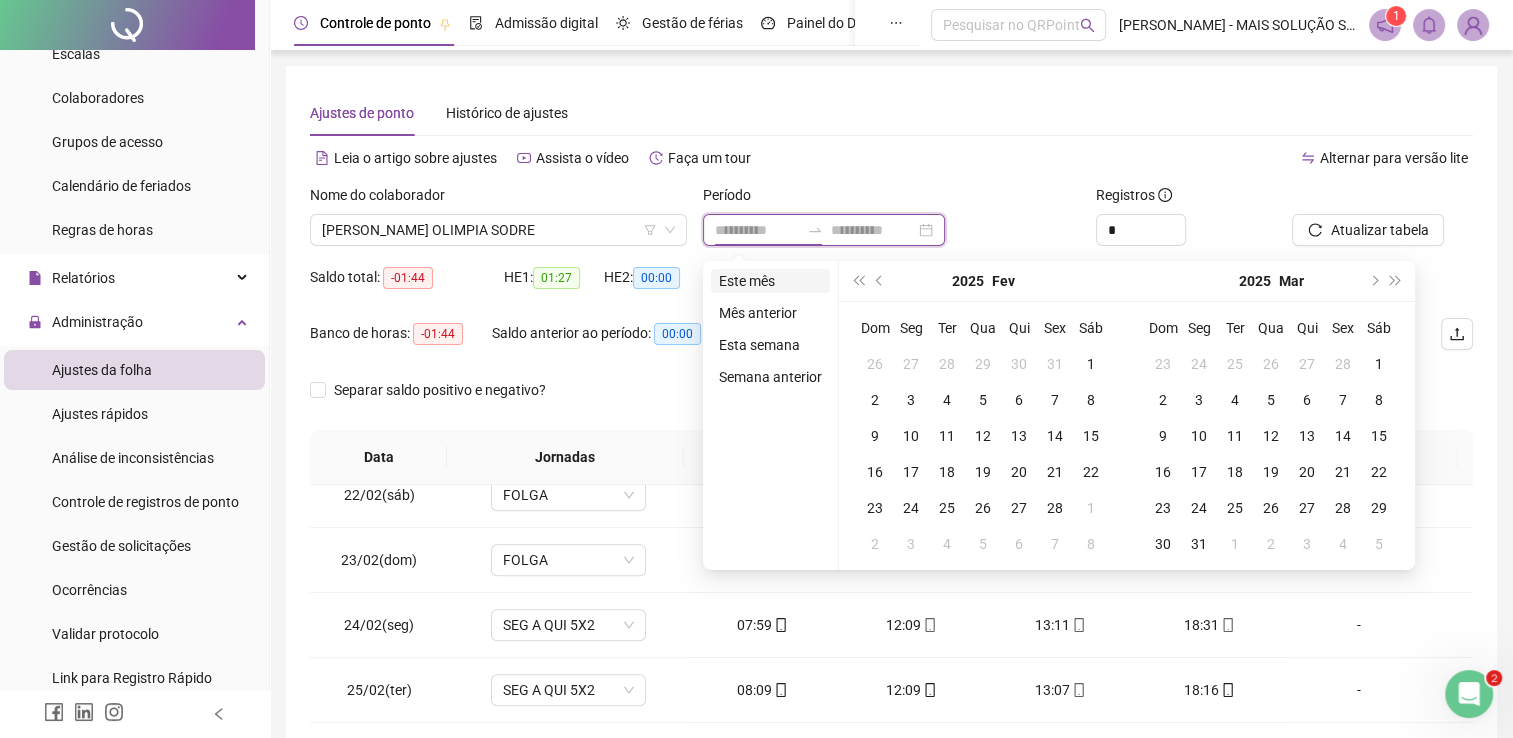 type on "**********" 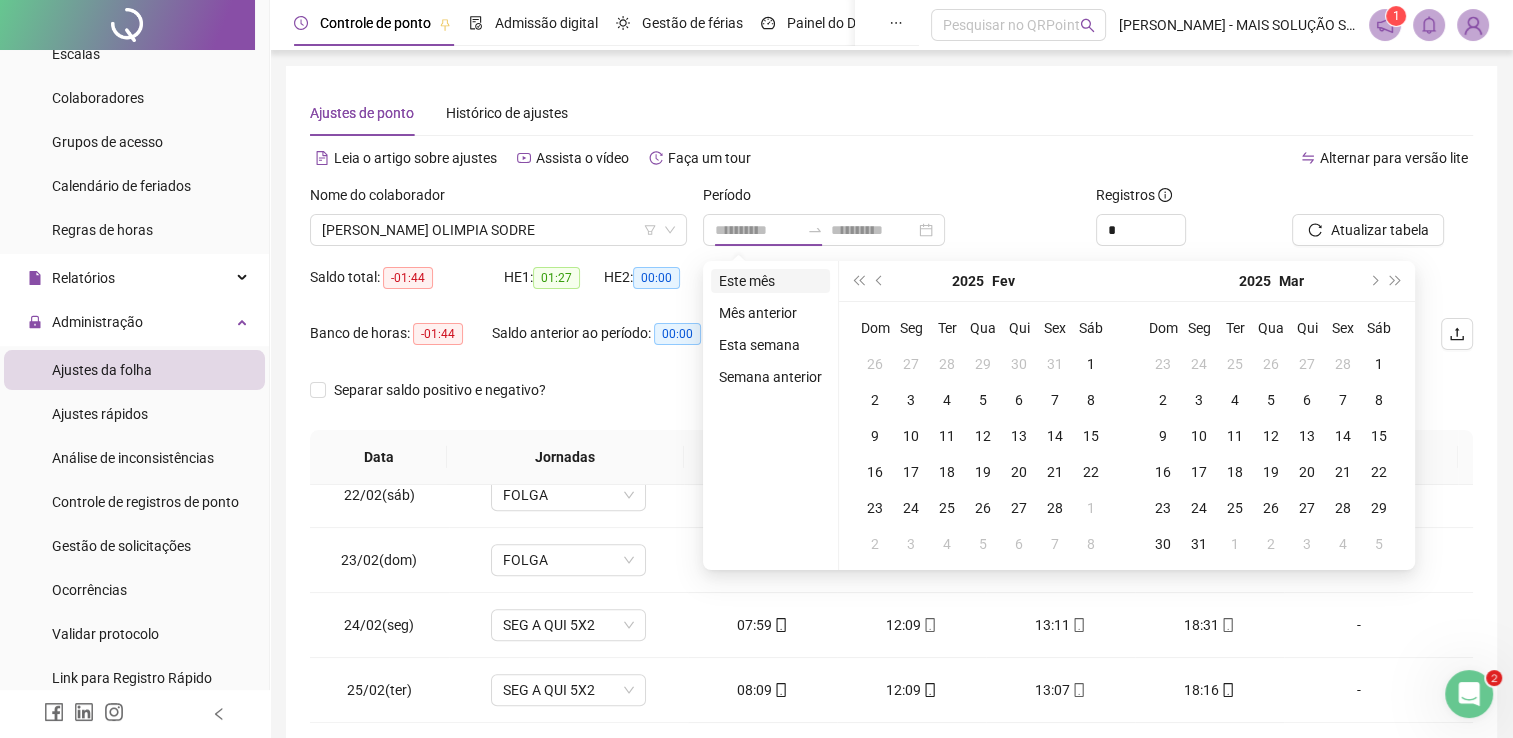 click on "Este mês" at bounding box center [770, 281] 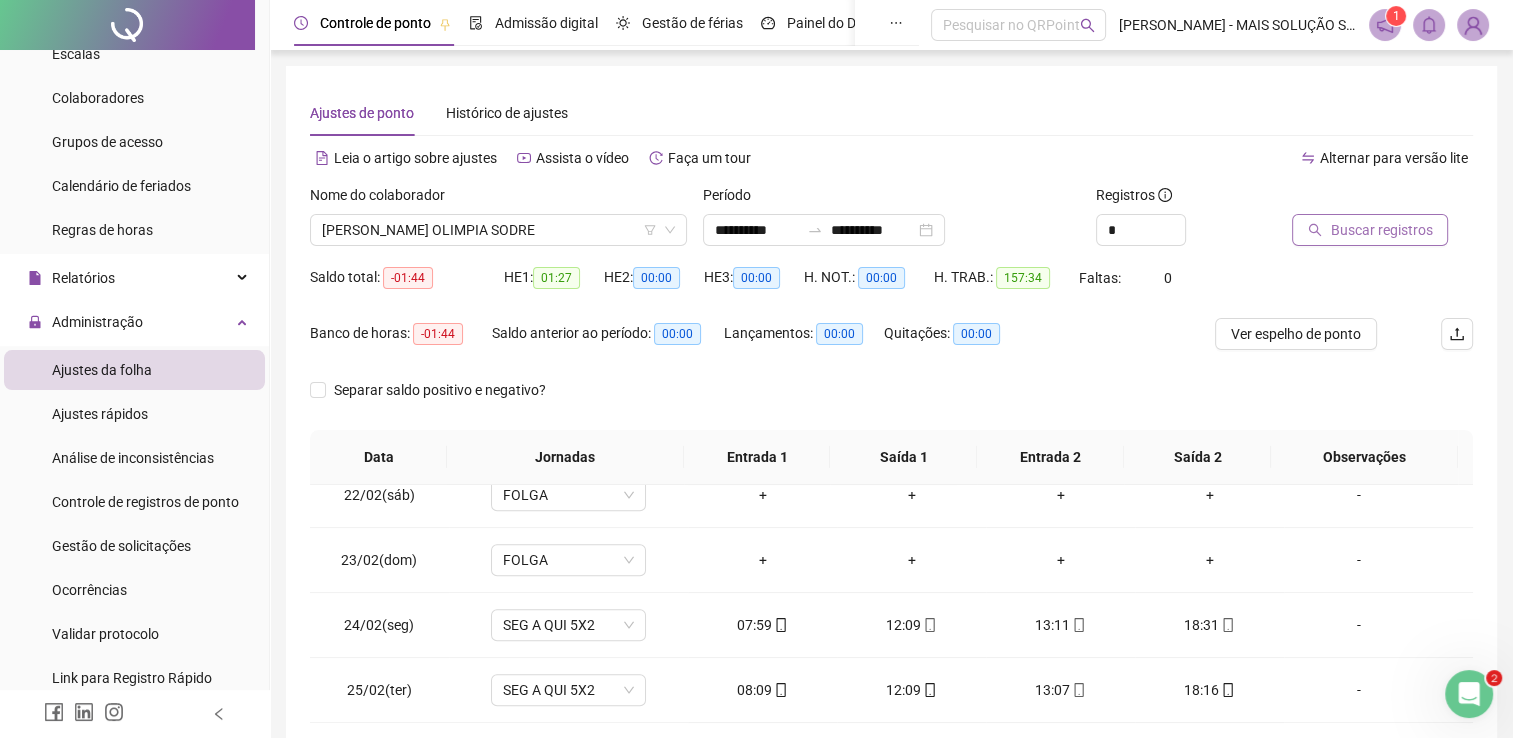 click on "Buscar registros" at bounding box center (1370, 230) 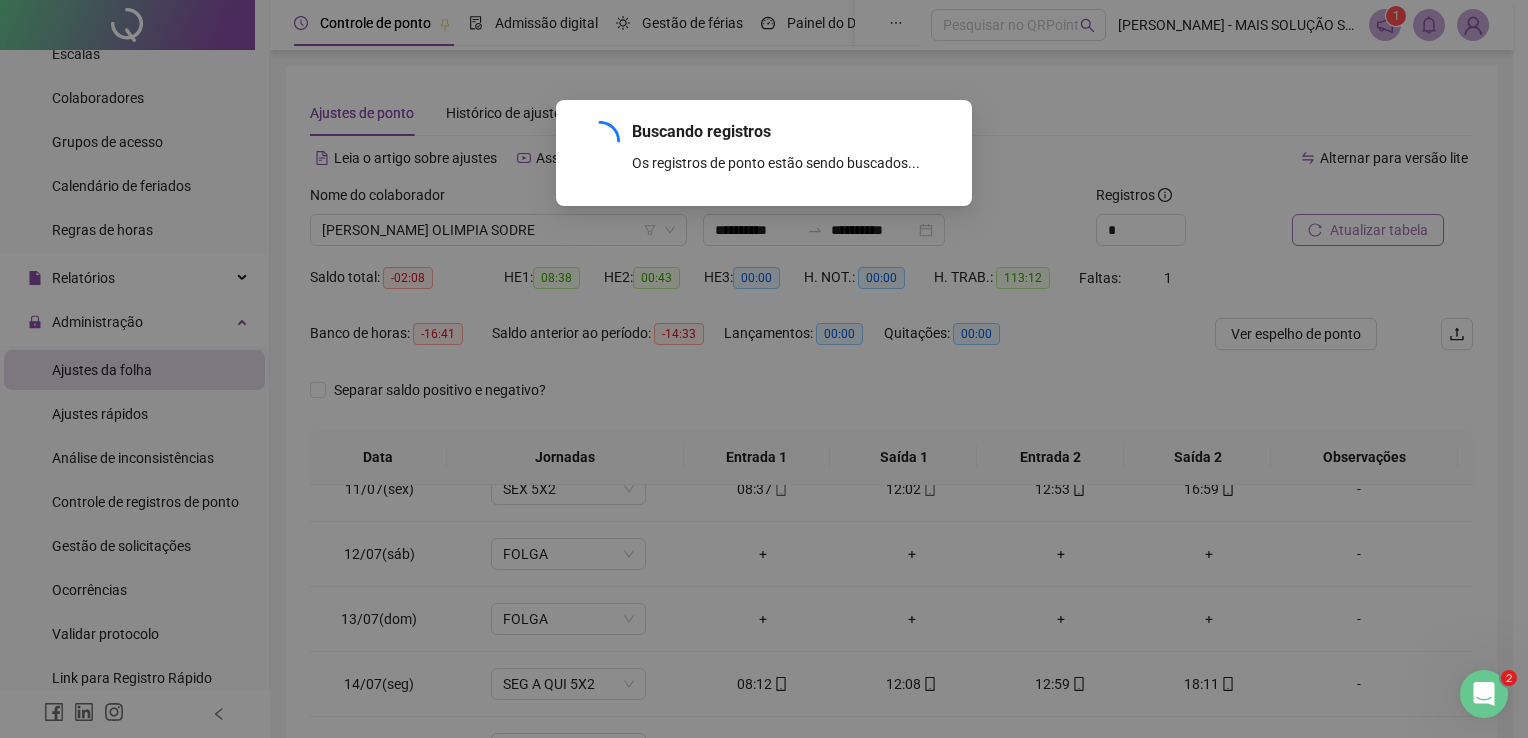 scroll, scrollTop: 674, scrollLeft: 0, axis: vertical 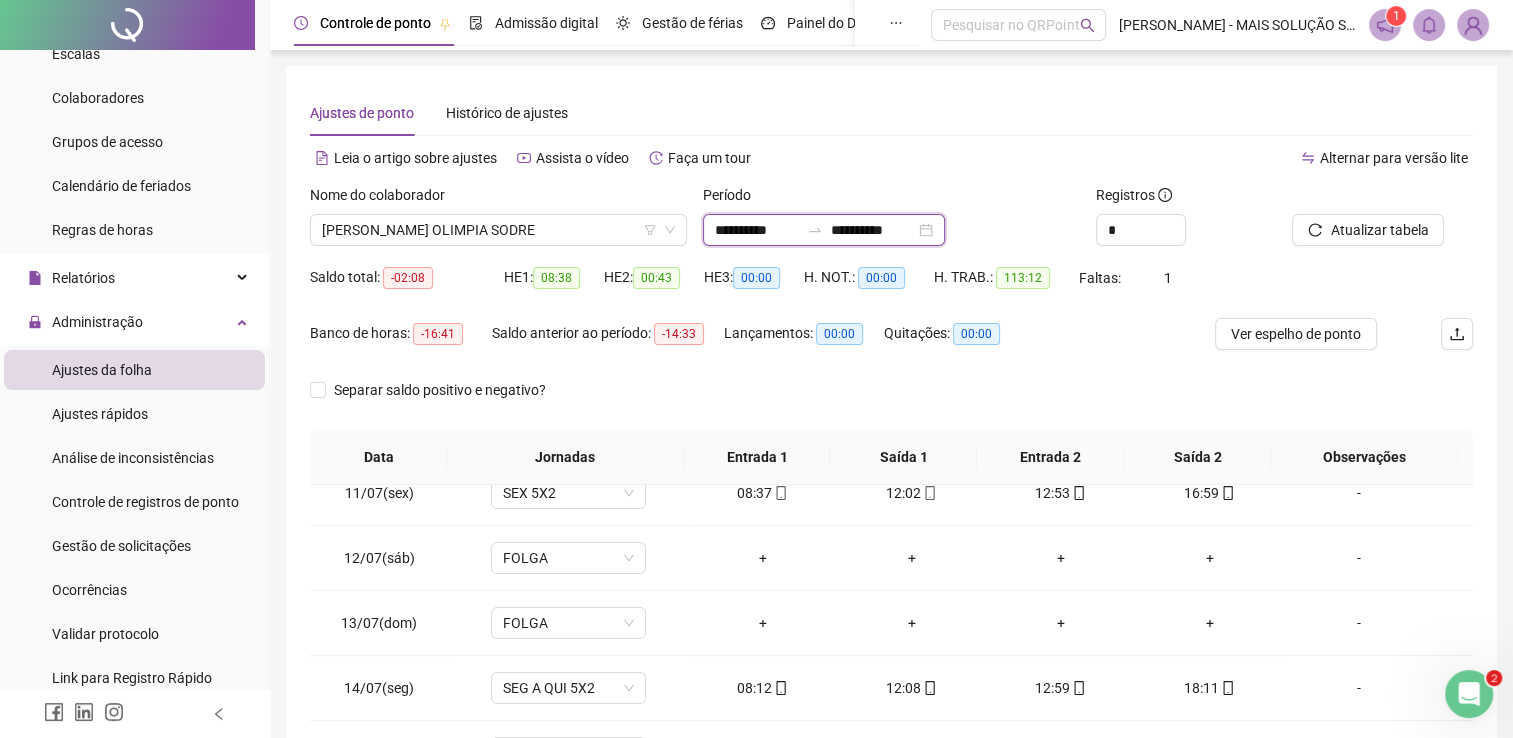 click on "**********" at bounding box center [757, 230] 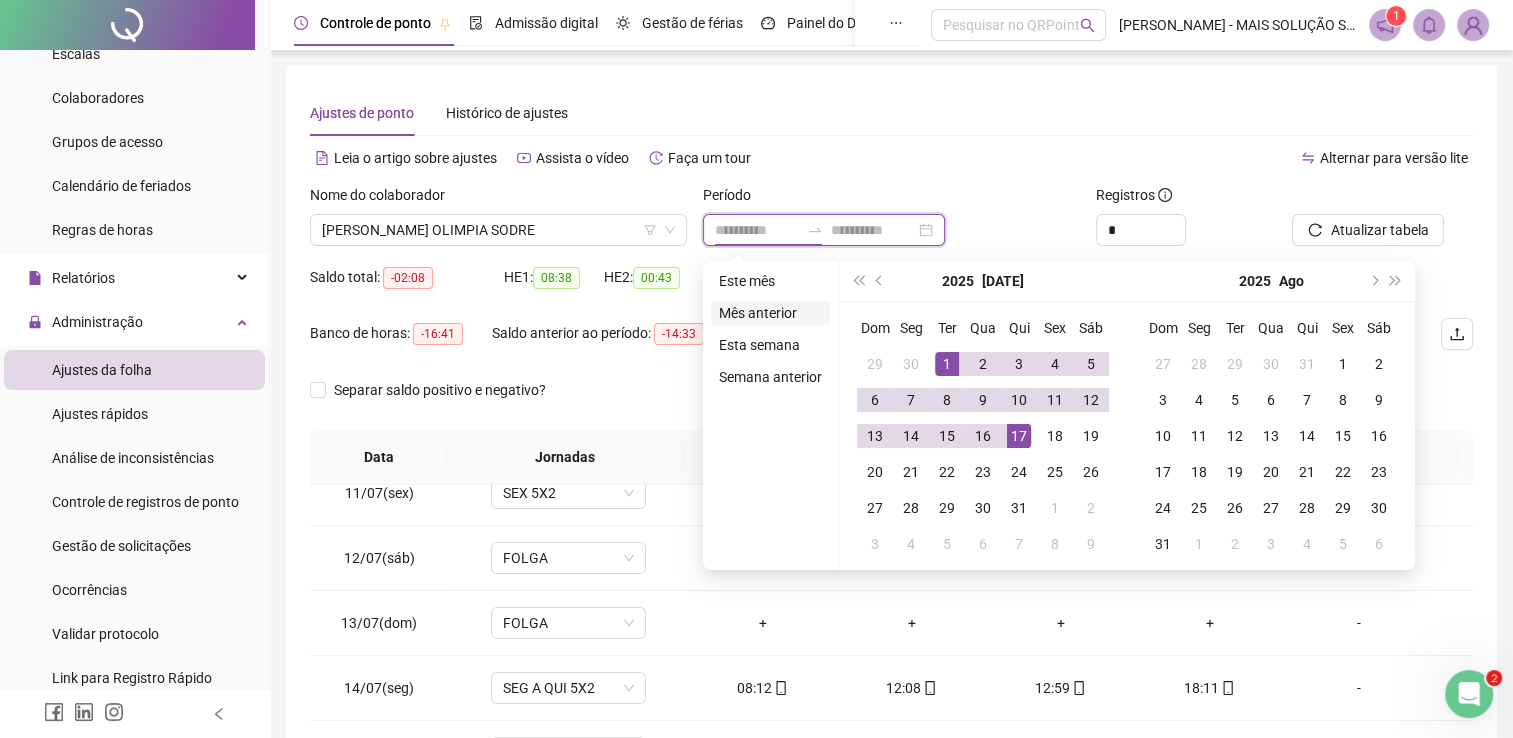 type on "**********" 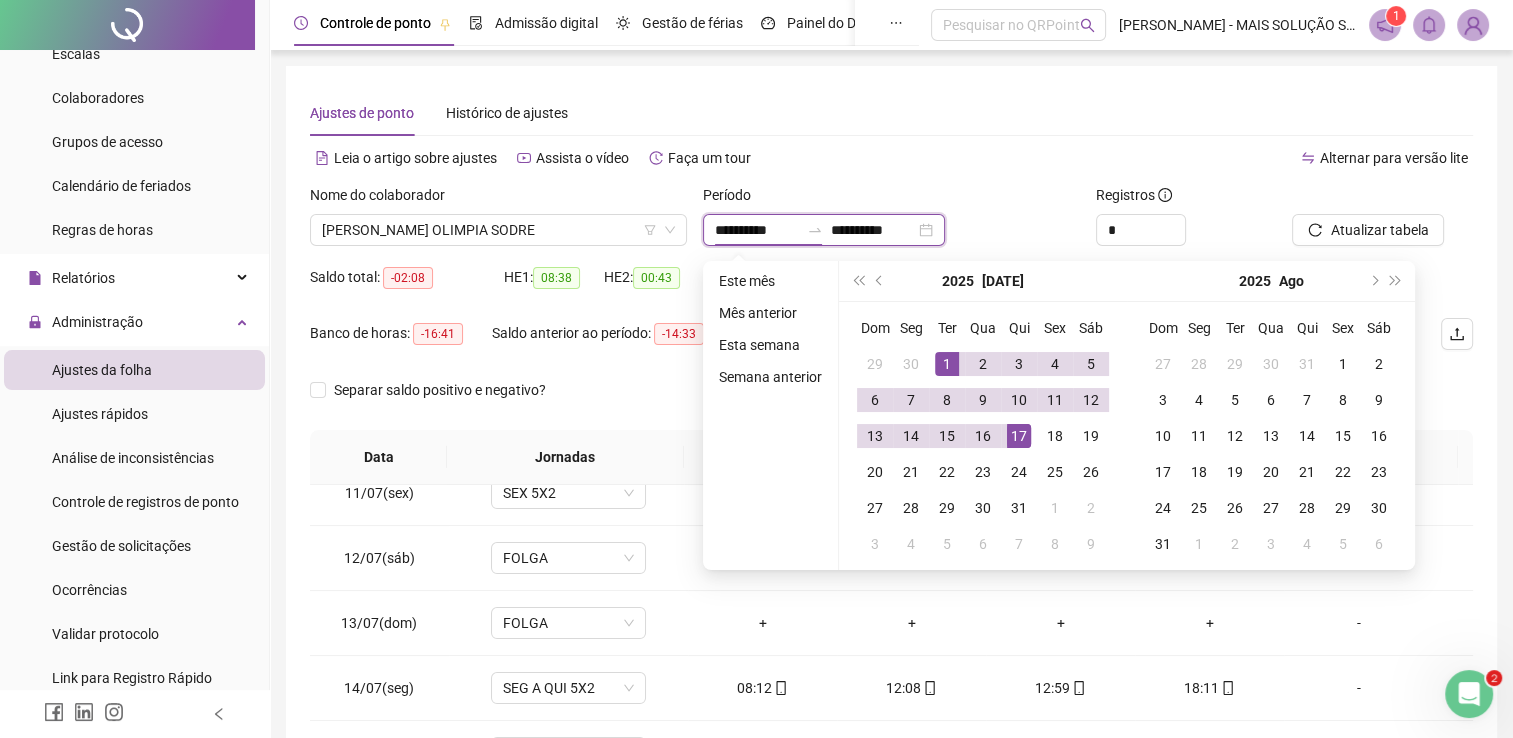 type on "**********" 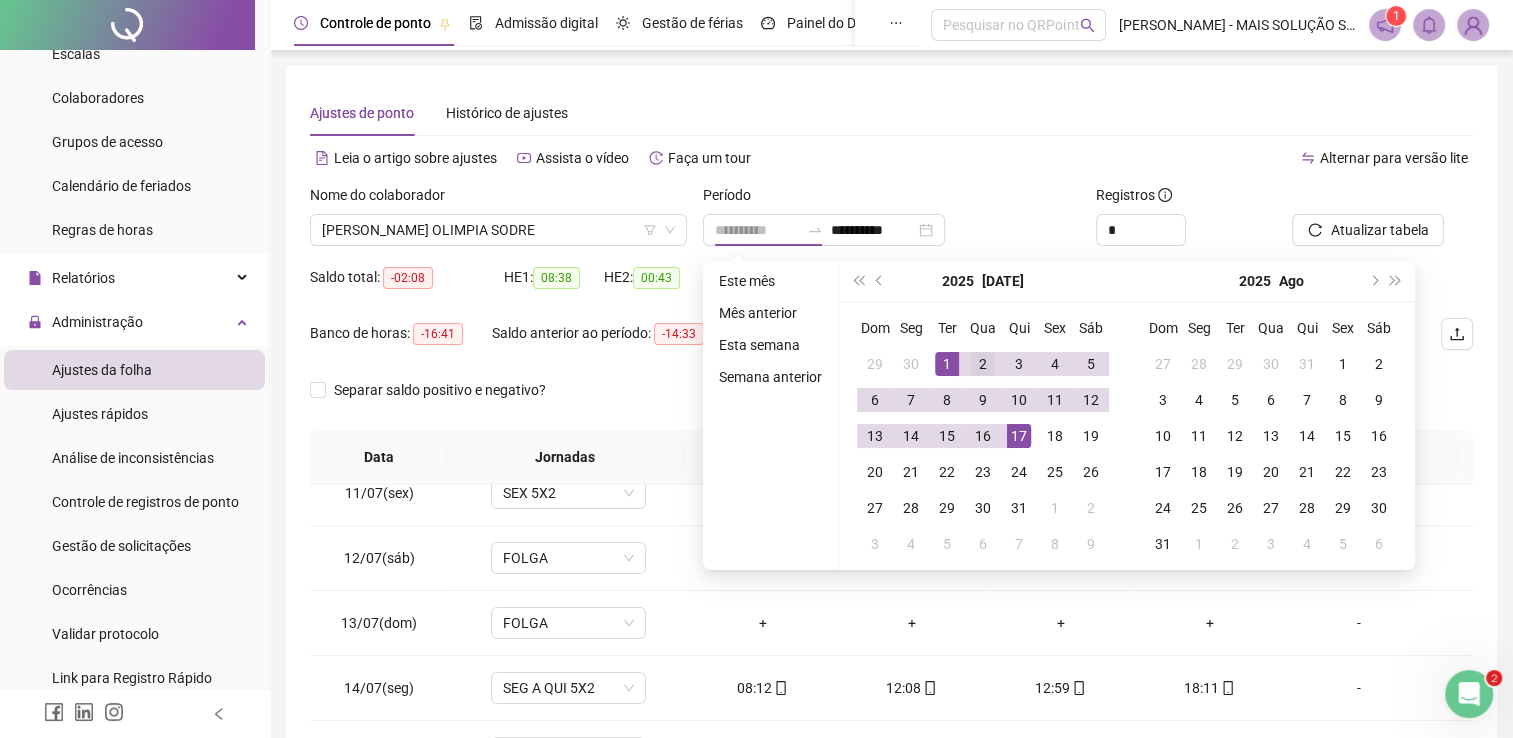 drag, startPoint x: 943, startPoint y: 358, endPoint x: 962, endPoint y: 369, distance: 21.954498 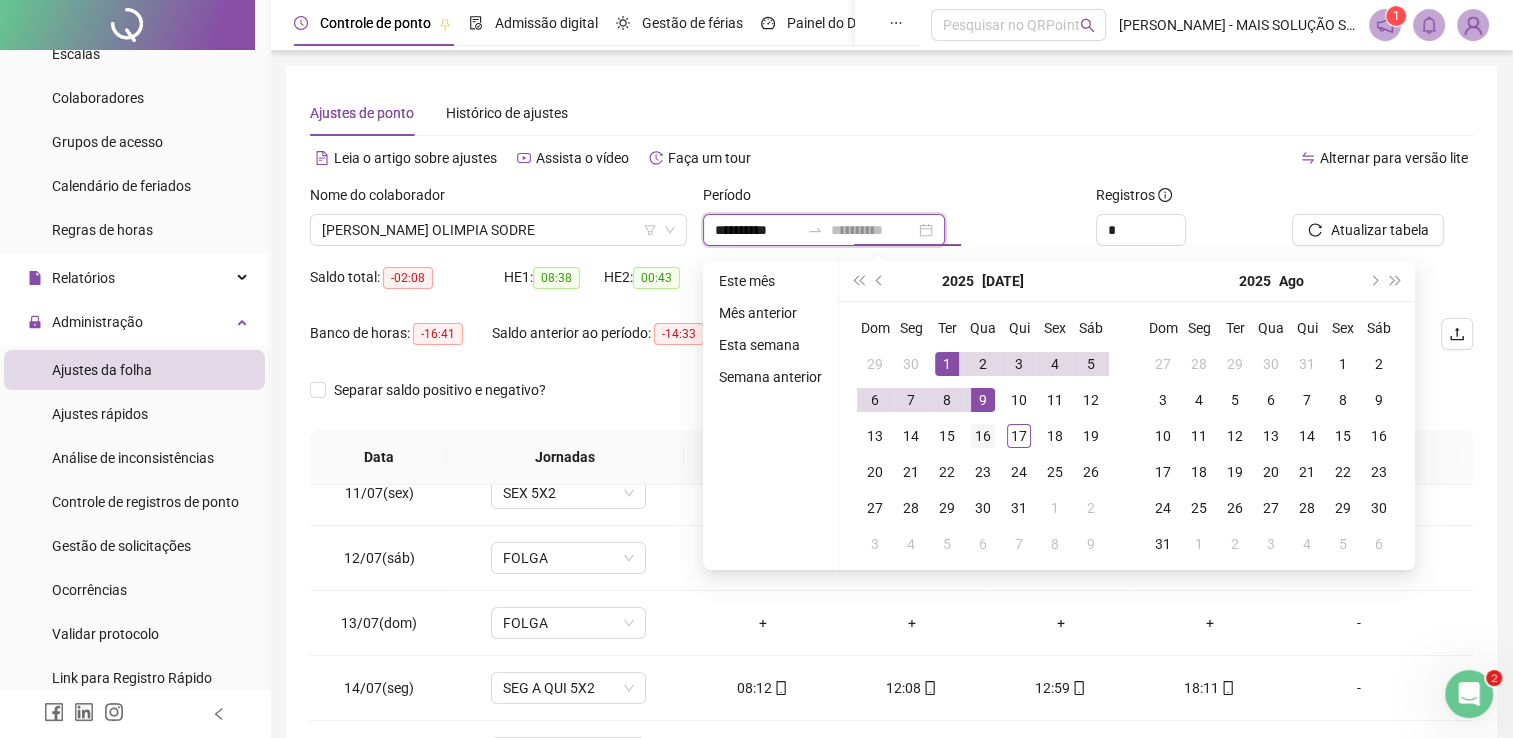 type on "**********" 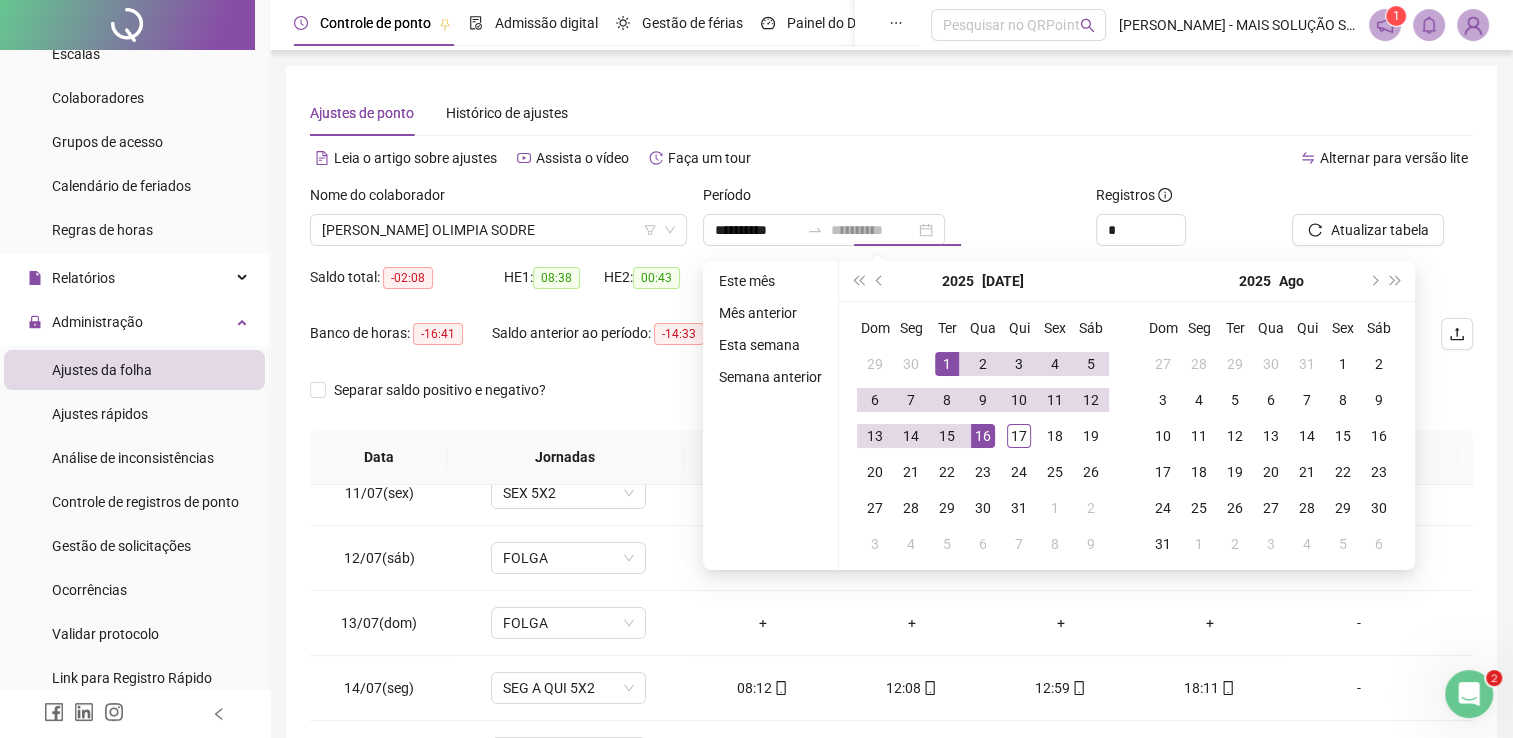 click on "16" at bounding box center (983, 436) 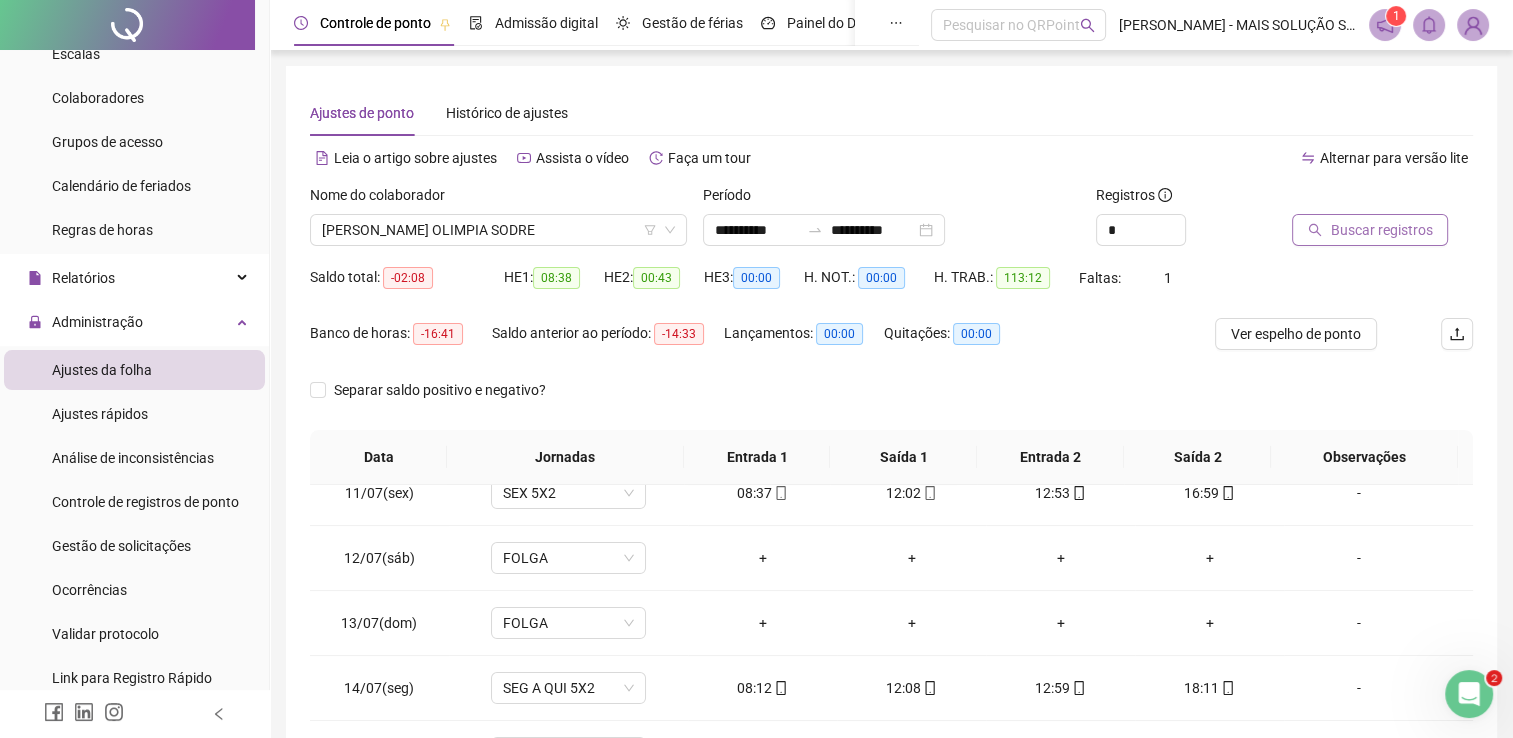 click on "Buscar registros" at bounding box center [1381, 230] 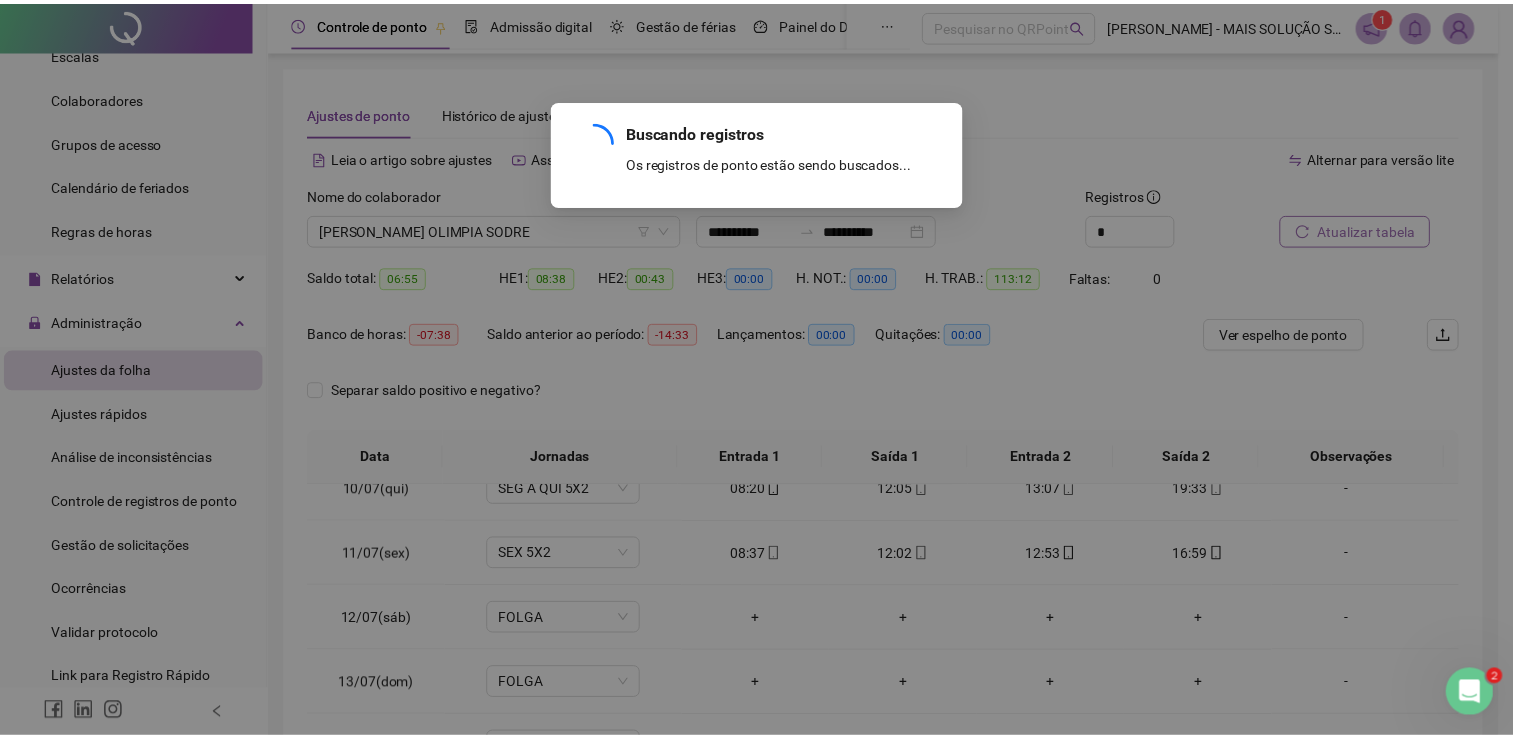 scroll, scrollTop: 609, scrollLeft: 0, axis: vertical 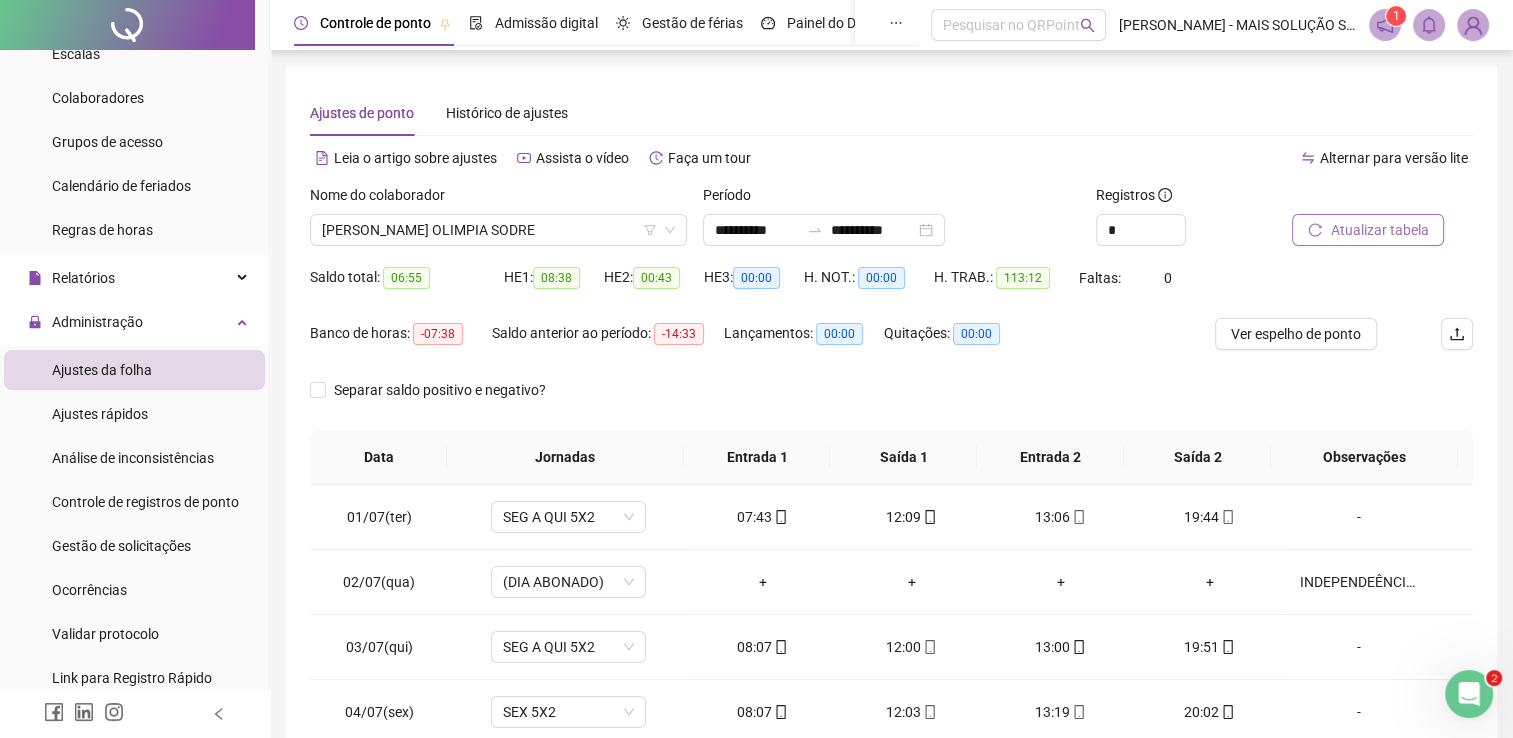 click on "Alternar para versão lite" at bounding box center (1183, 158) 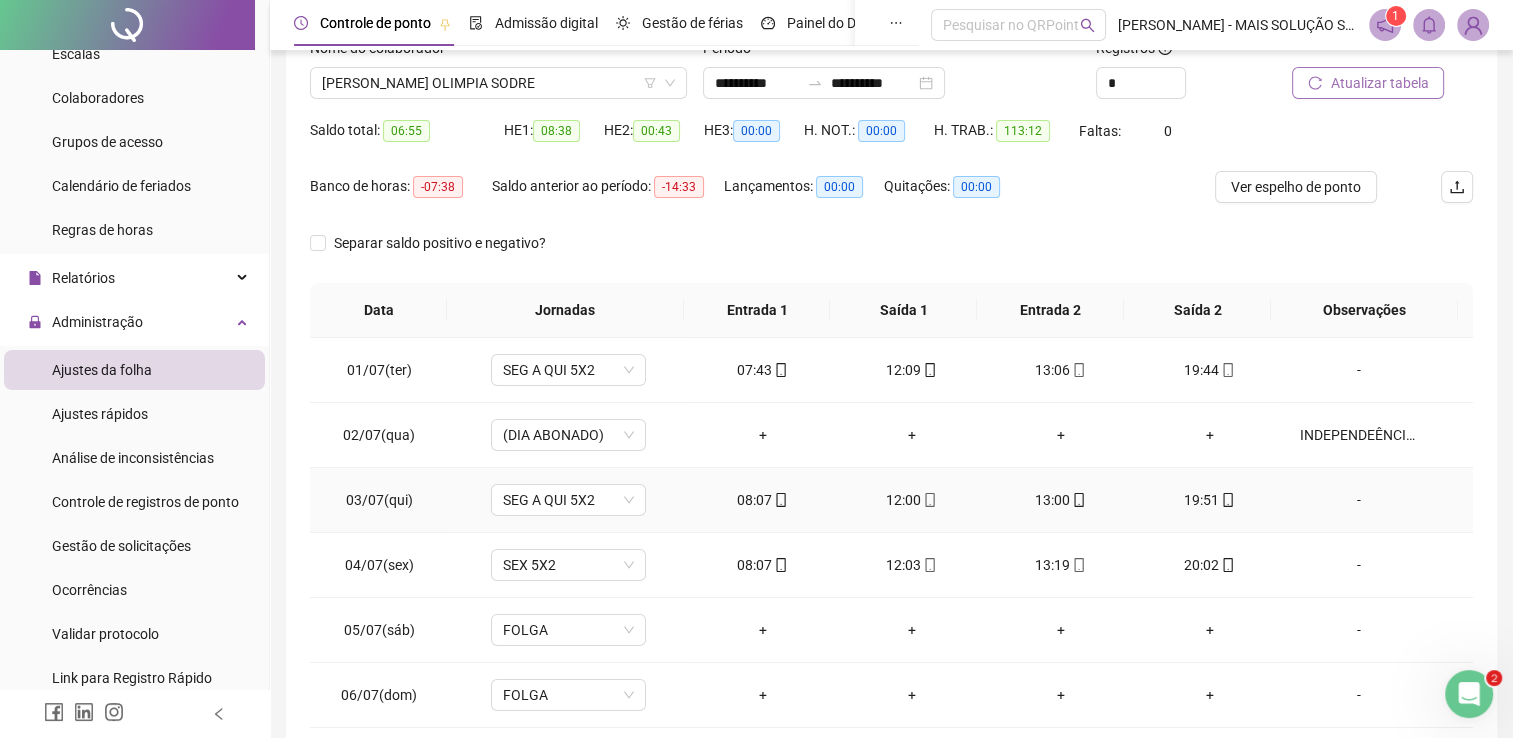 scroll, scrollTop: 0, scrollLeft: 0, axis: both 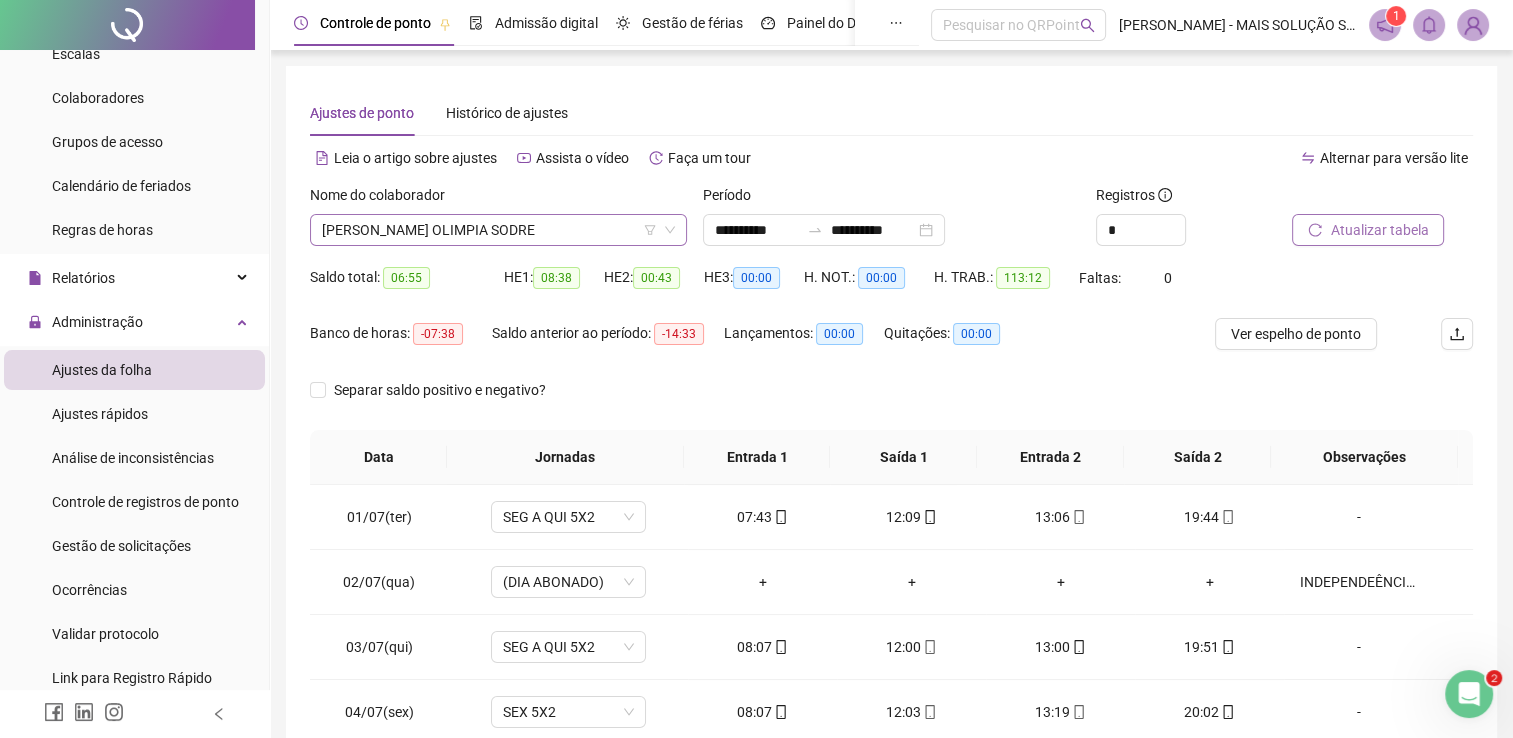 click on "[PERSON_NAME] OLIMPIA SODRE" at bounding box center [498, 230] 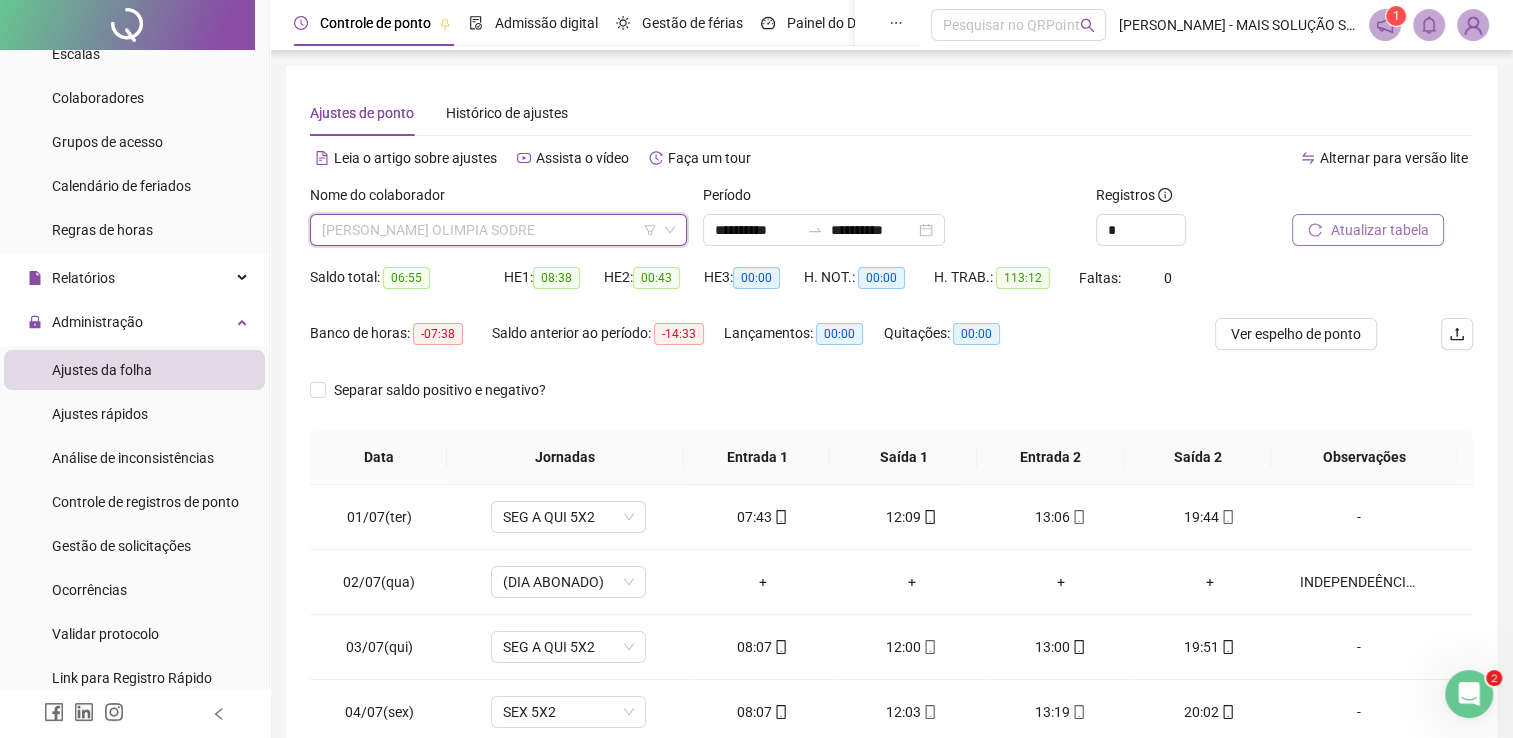 click on "[PERSON_NAME] OLIMPIA SODRE" at bounding box center [498, 230] 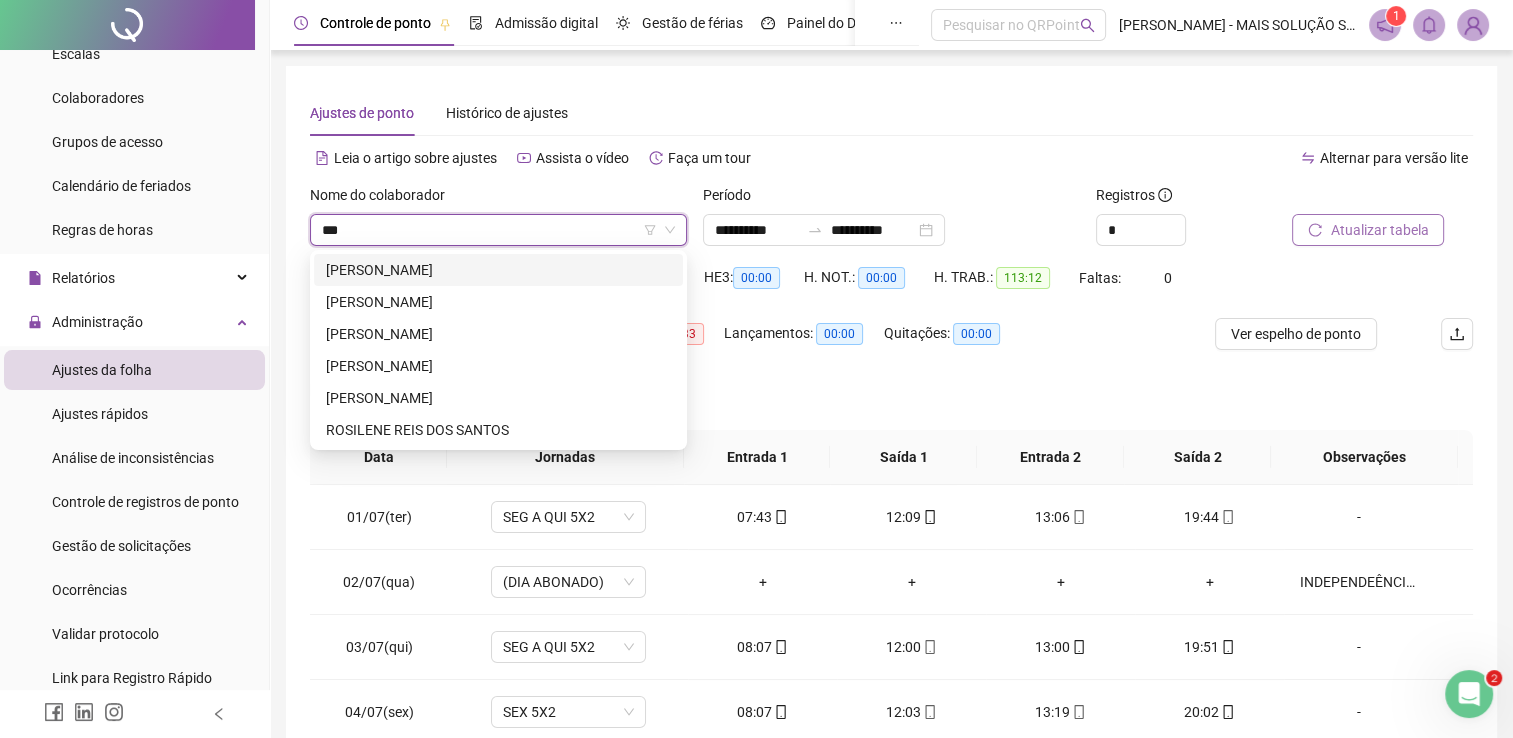 scroll, scrollTop: 0, scrollLeft: 0, axis: both 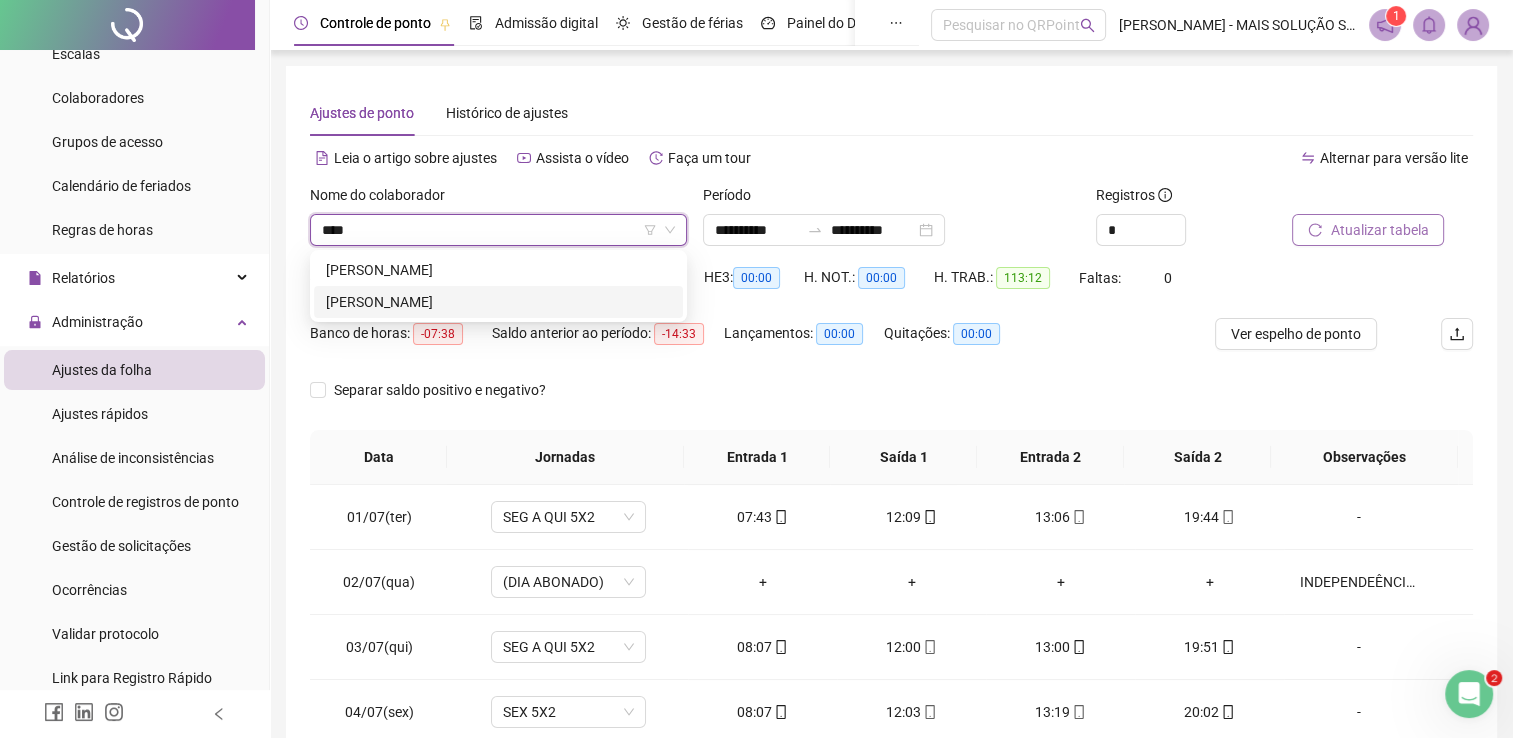 click on "[PERSON_NAME]" at bounding box center [498, 302] 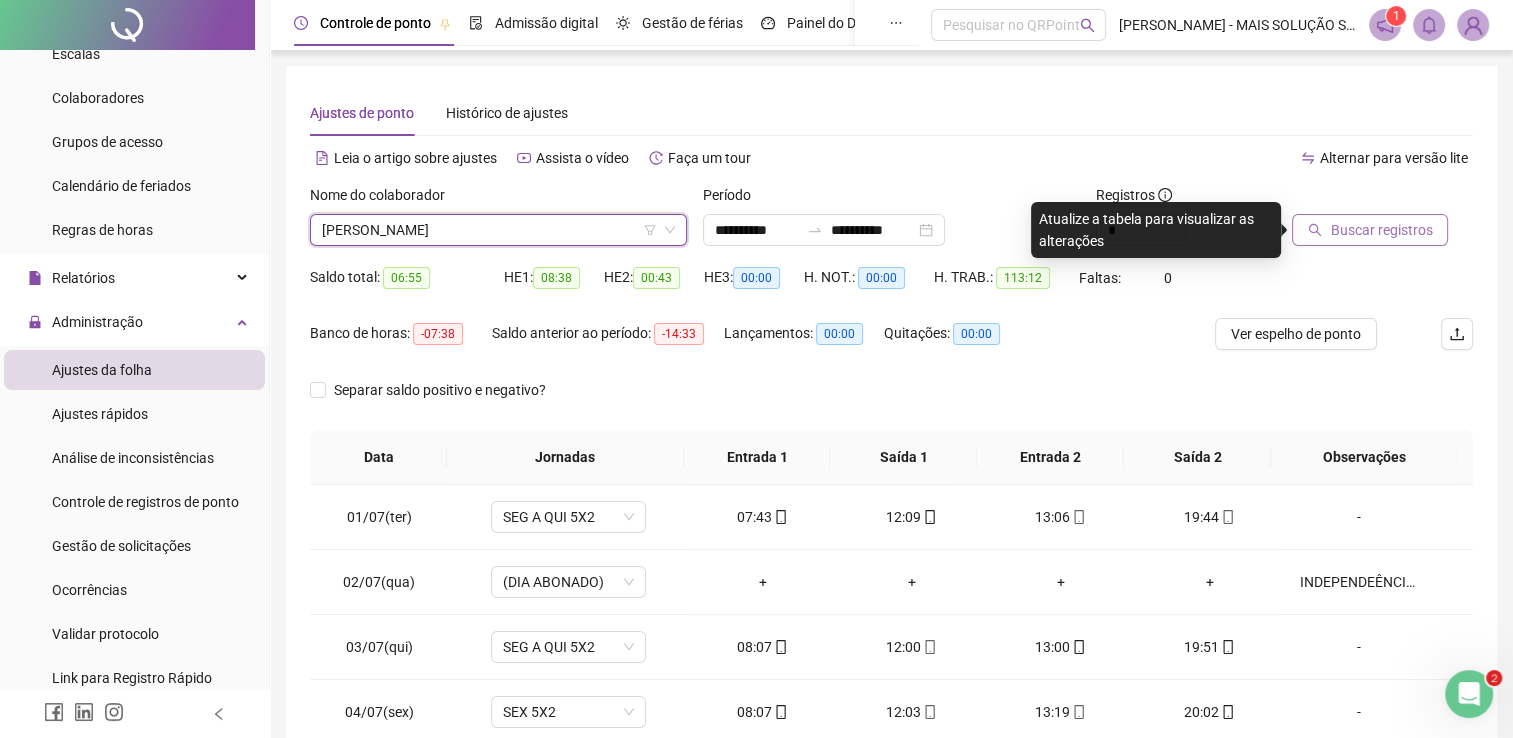 click on "Buscar registros" at bounding box center (1381, 230) 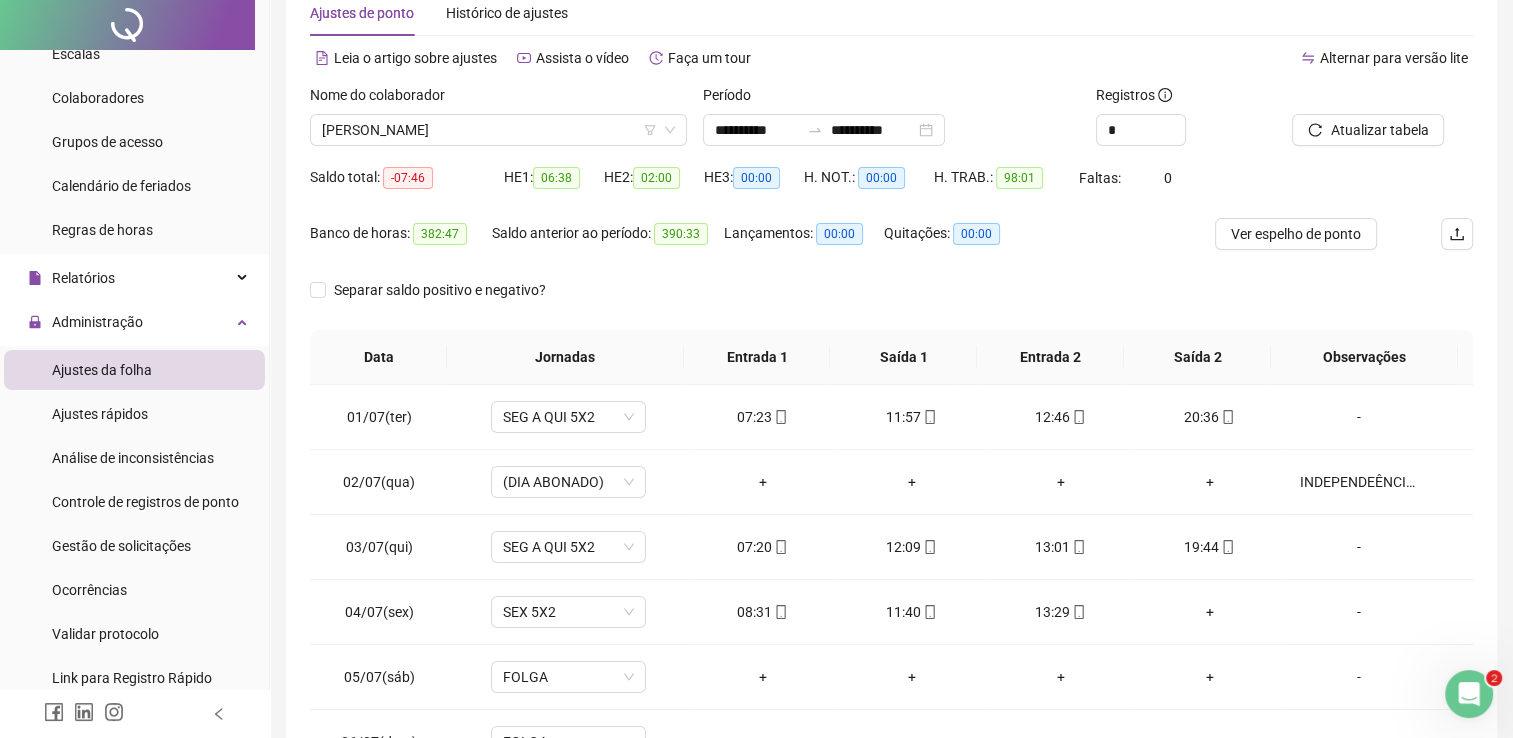 scroll, scrollTop: 283, scrollLeft: 0, axis: vertical 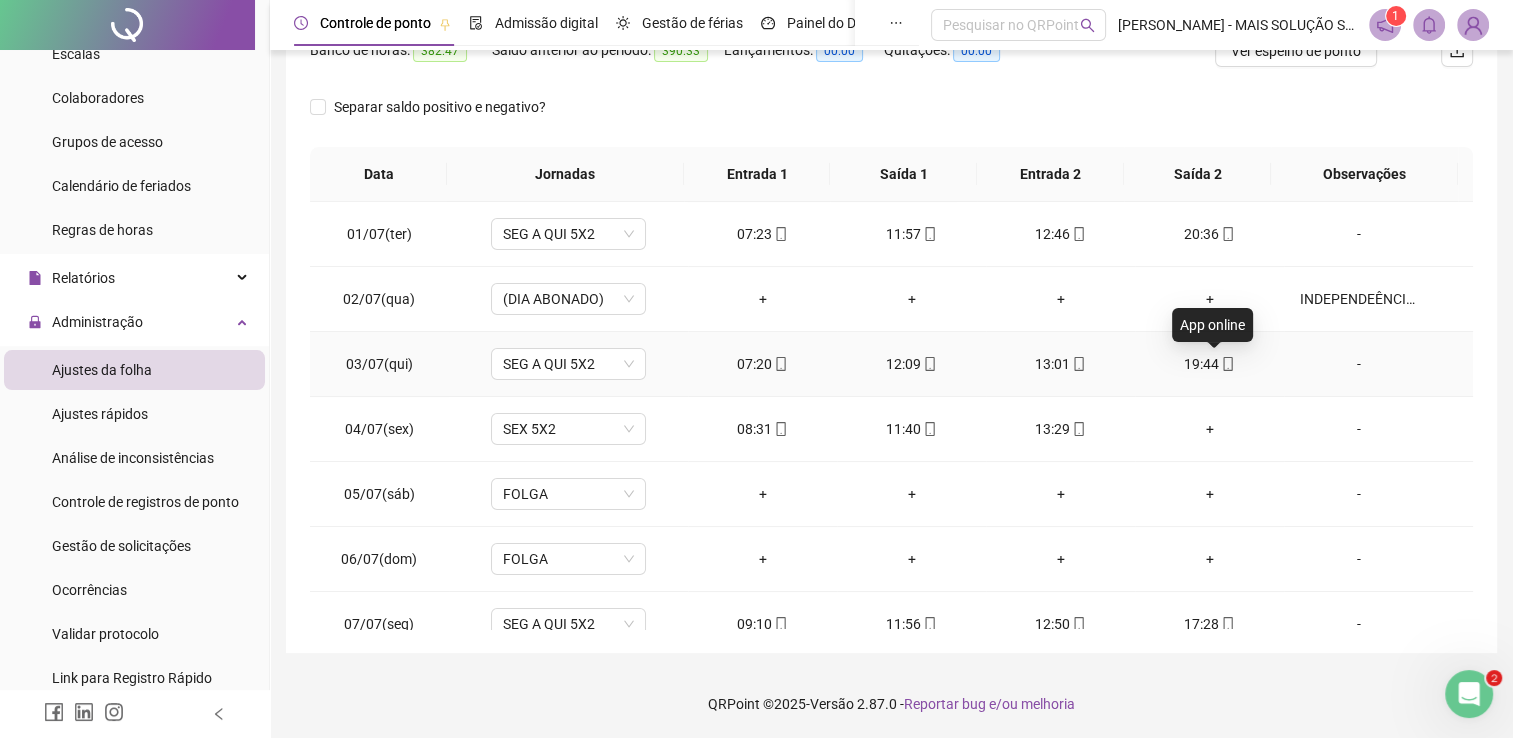 click 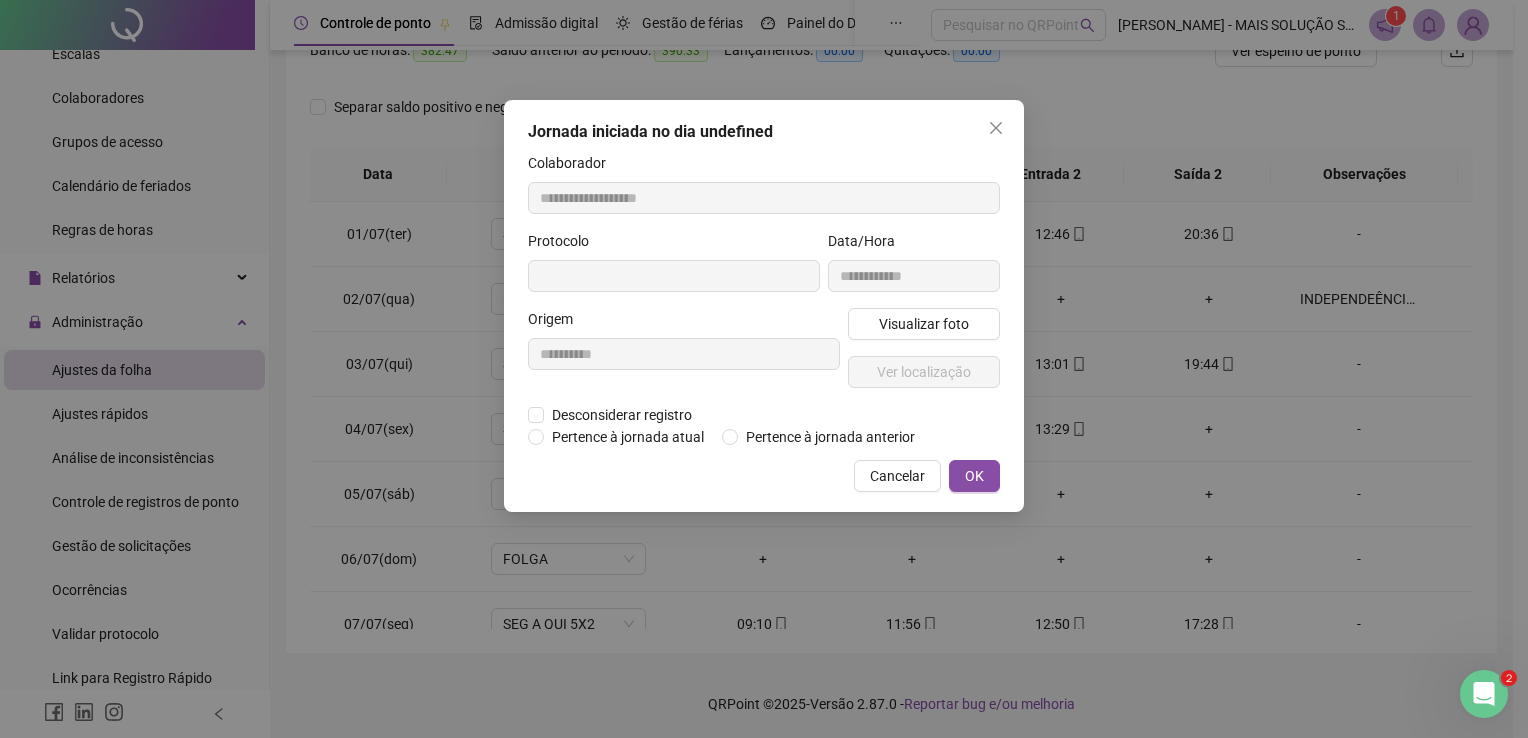type on "**********" 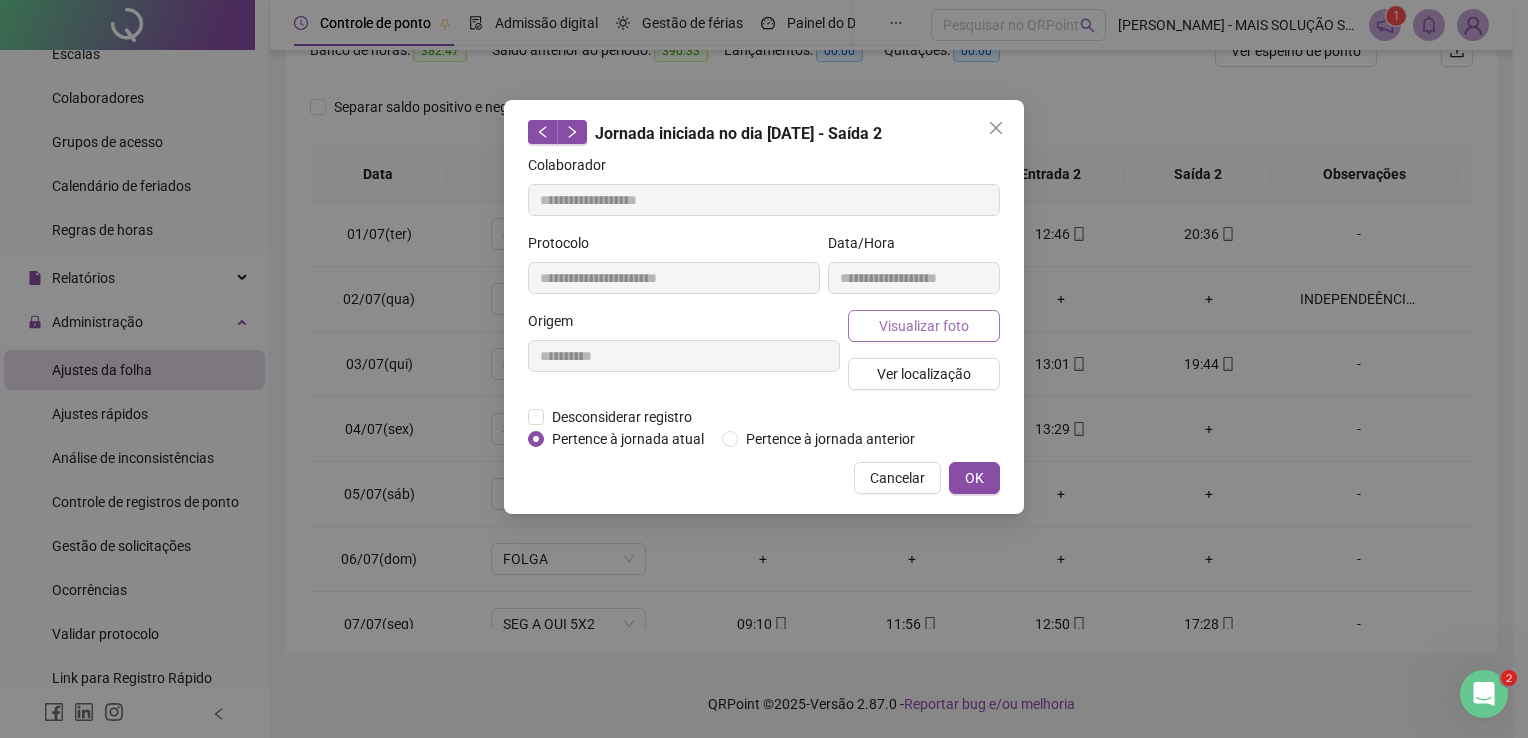 click on "Visualizar foto" at bounding box center [924, 326] 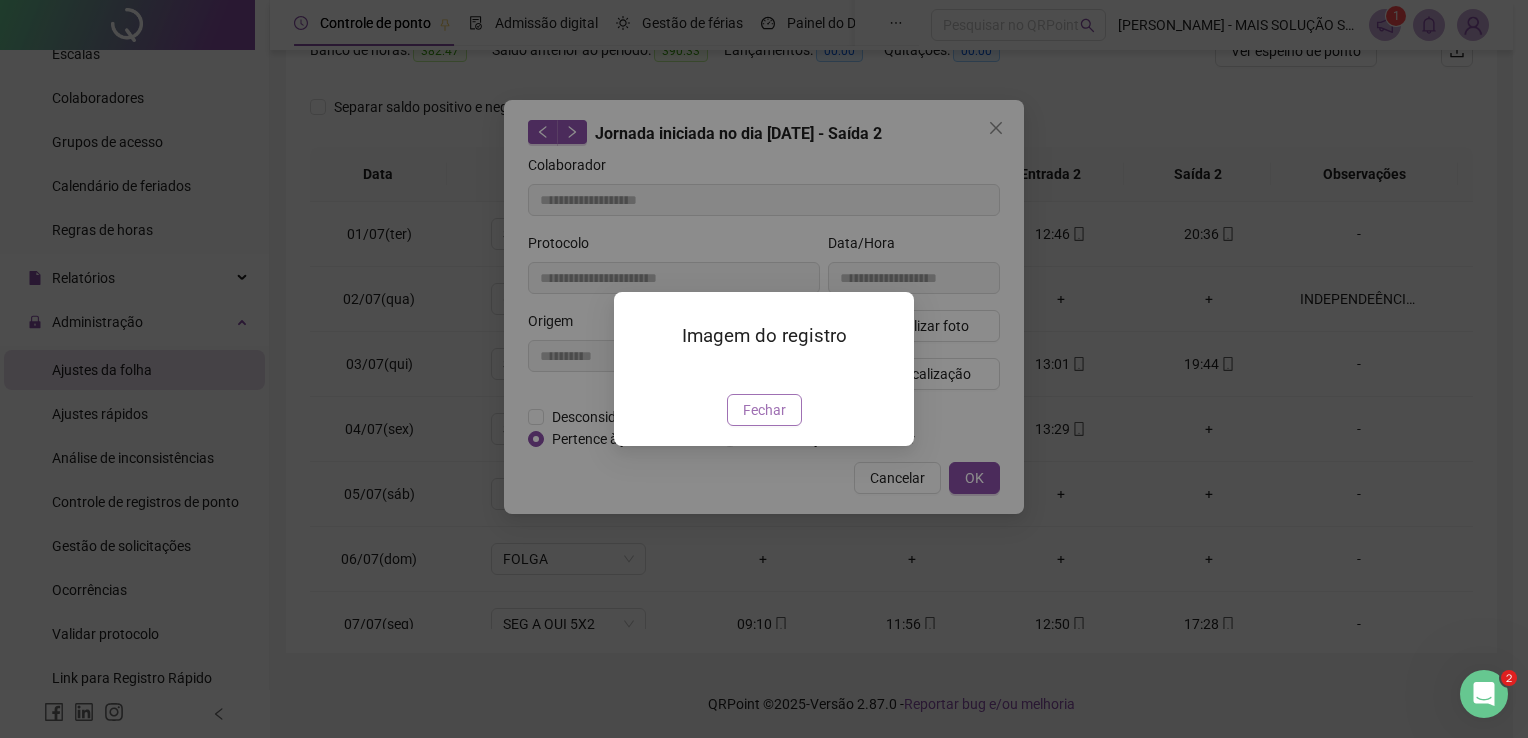 click on "Fechar" at bounding box center (764, 410) 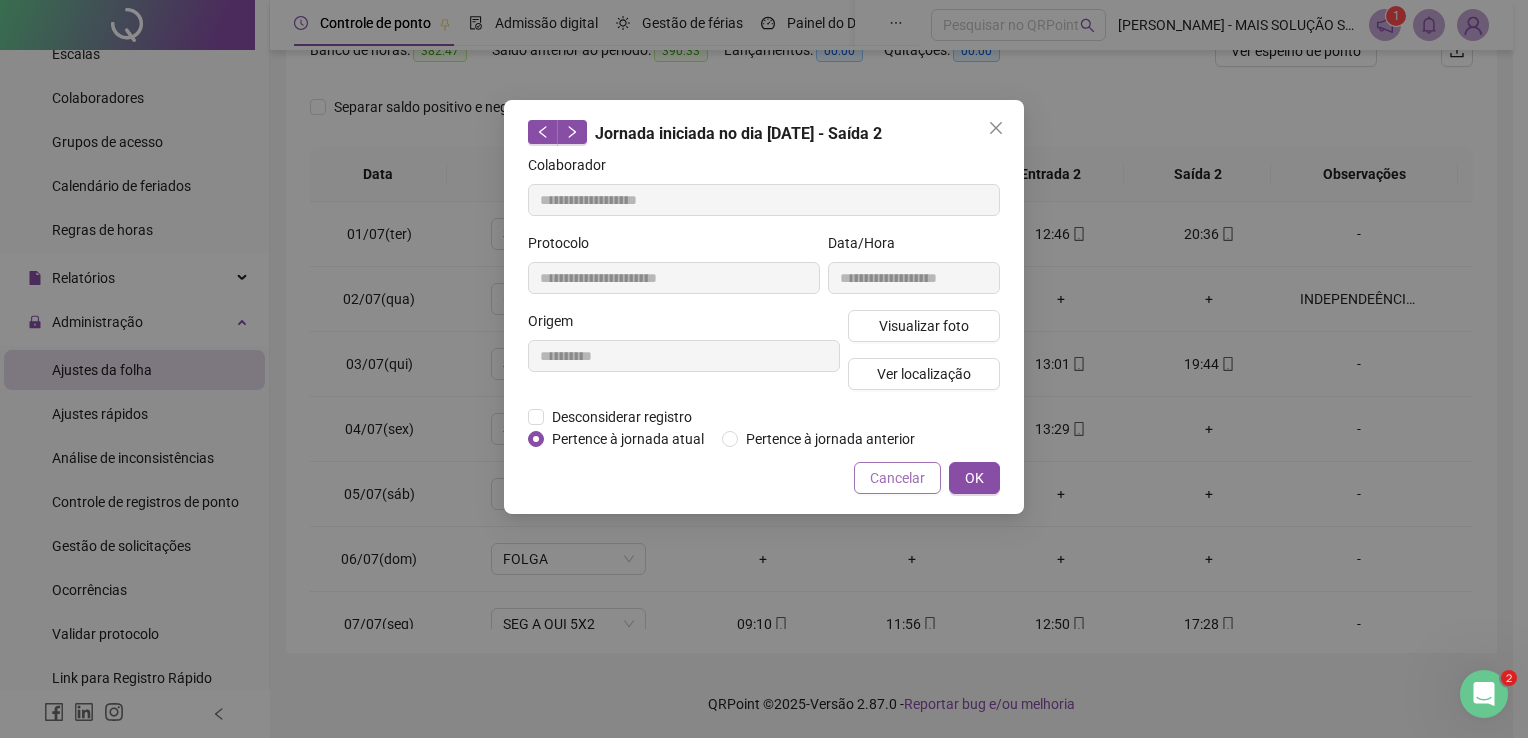 click on "Cancelar" at bounding box center [897, 478] 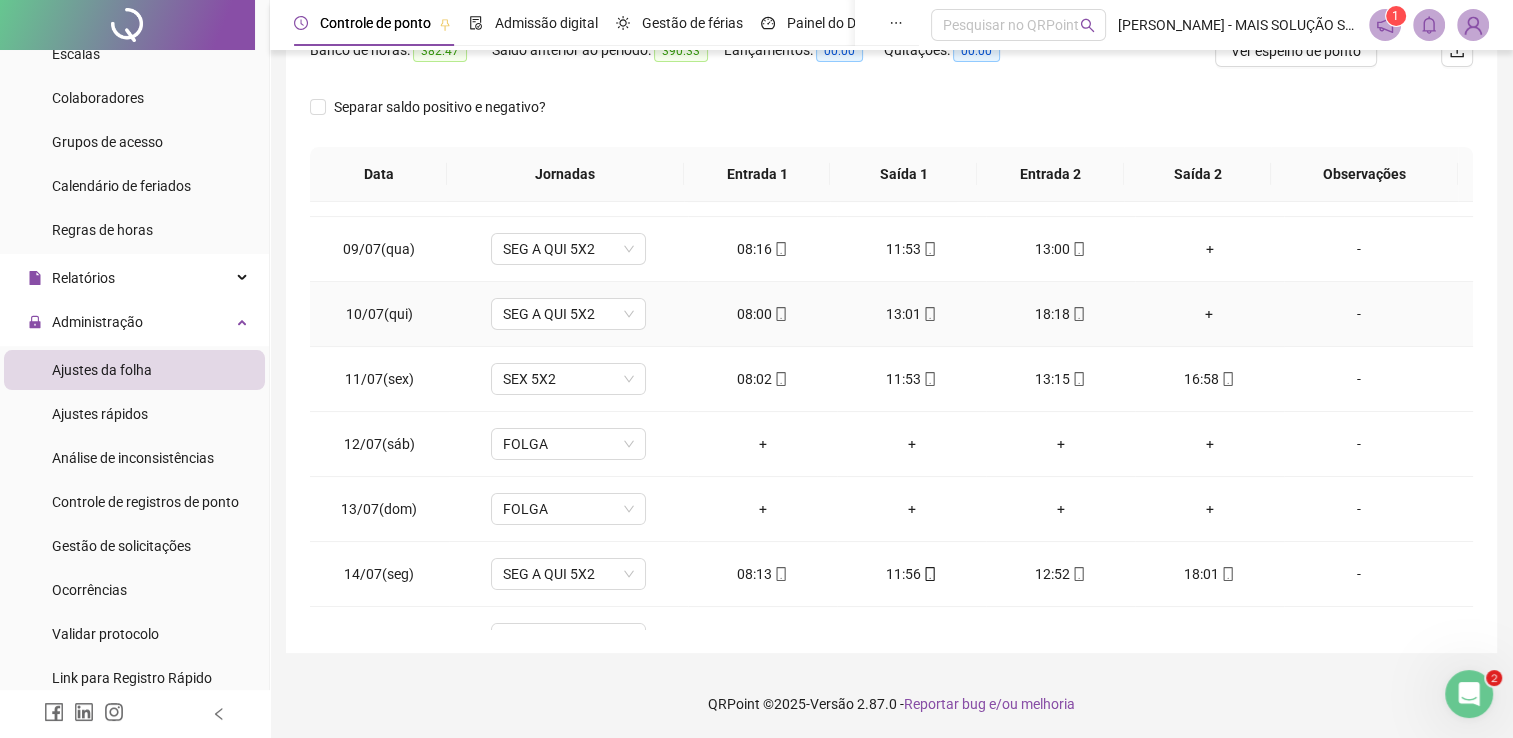 scroll, scrollTop: 609, scrollLeft: 0, axis: vertical 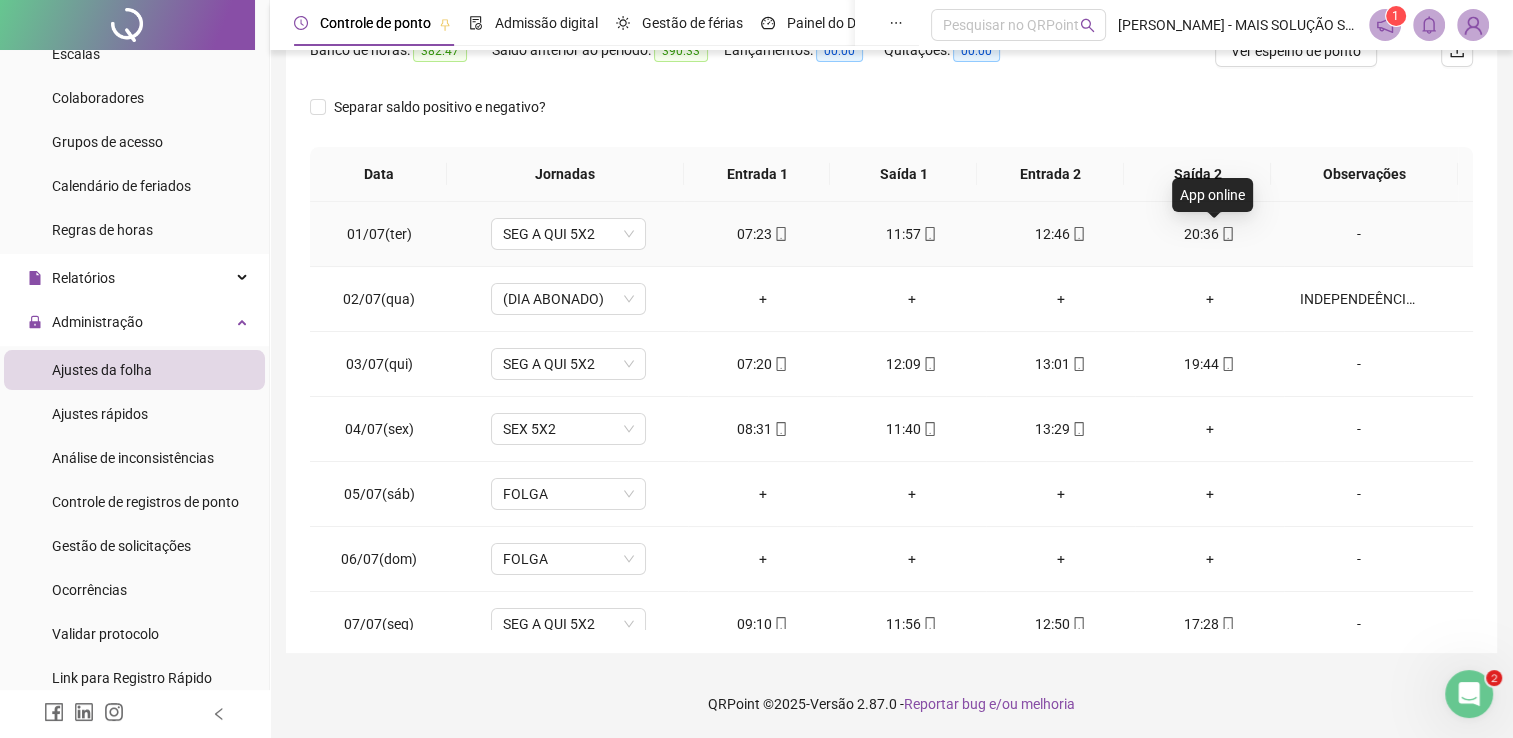 click 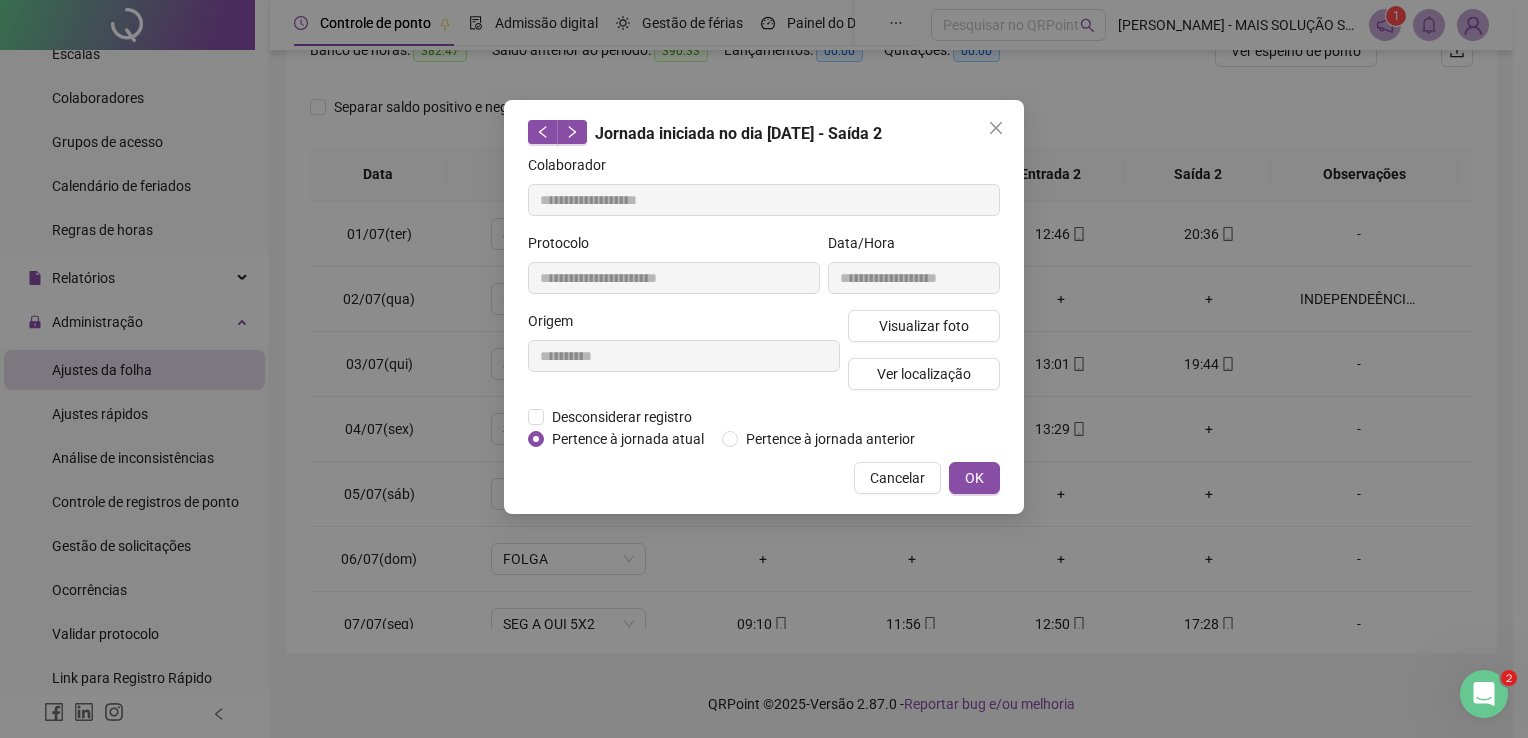 type on "**********" 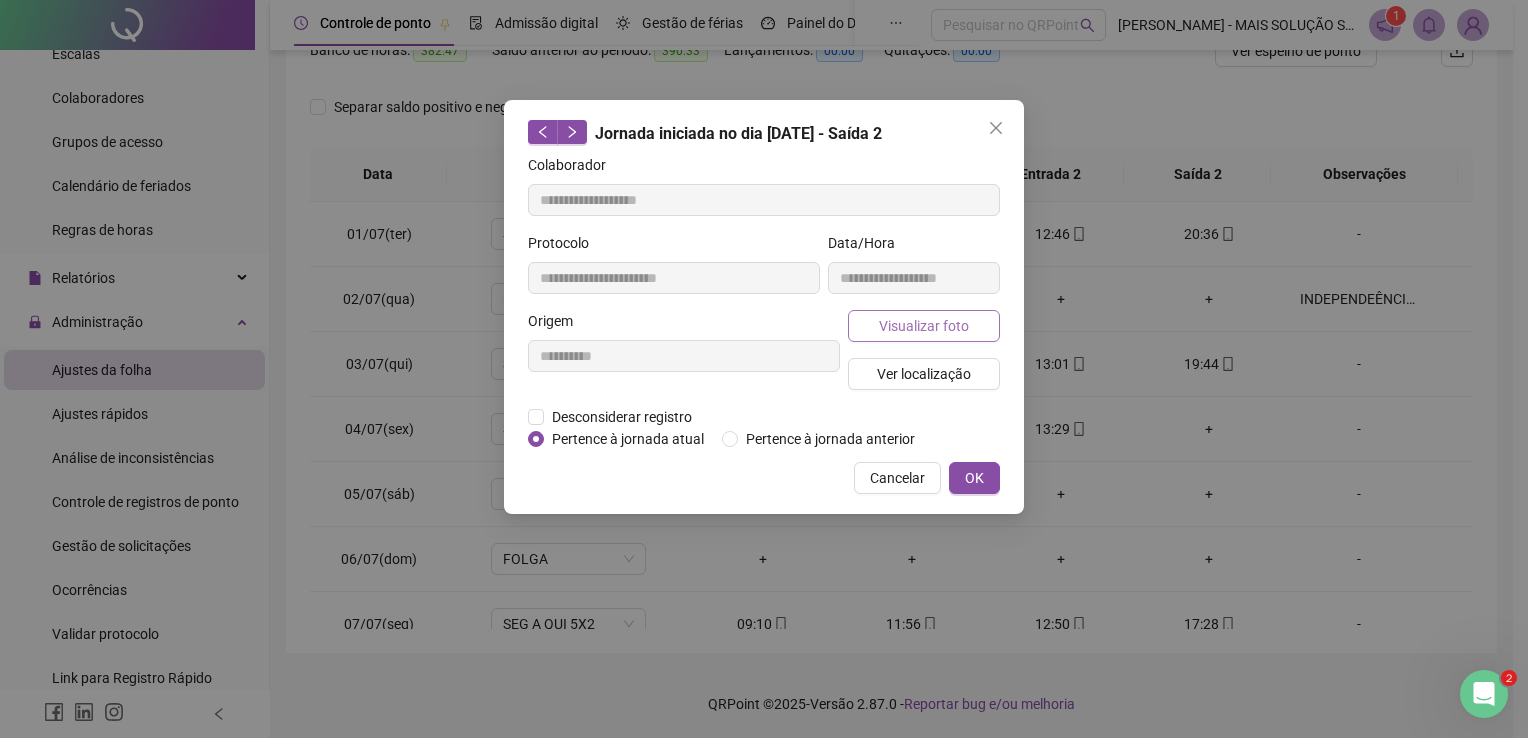 click on "Visualizar foto" at bounding box center [924, 326] 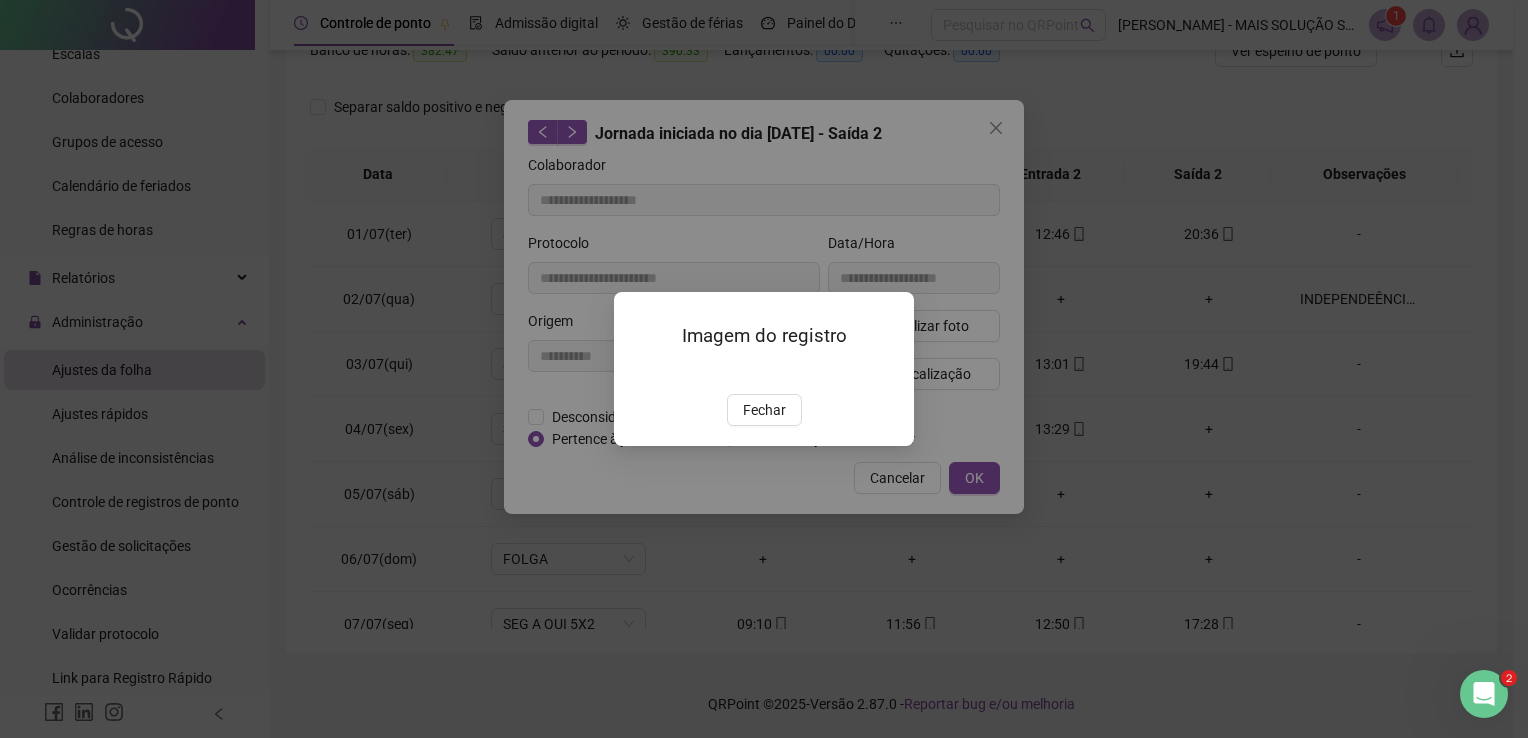 click on "Imagem do registro Fechar" at bounding box center [764, 368] 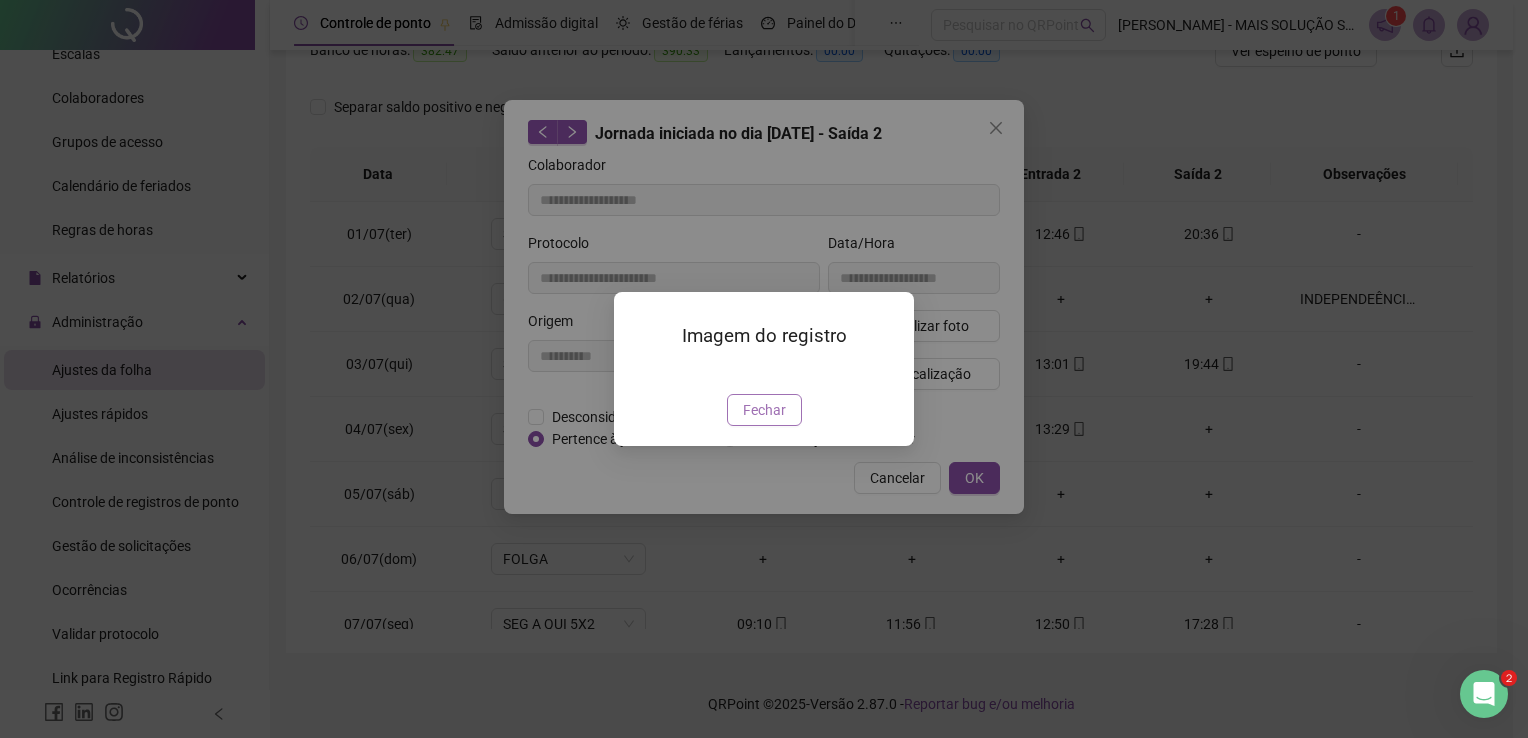 click on "Fechar" at bounding box center (764, 410) 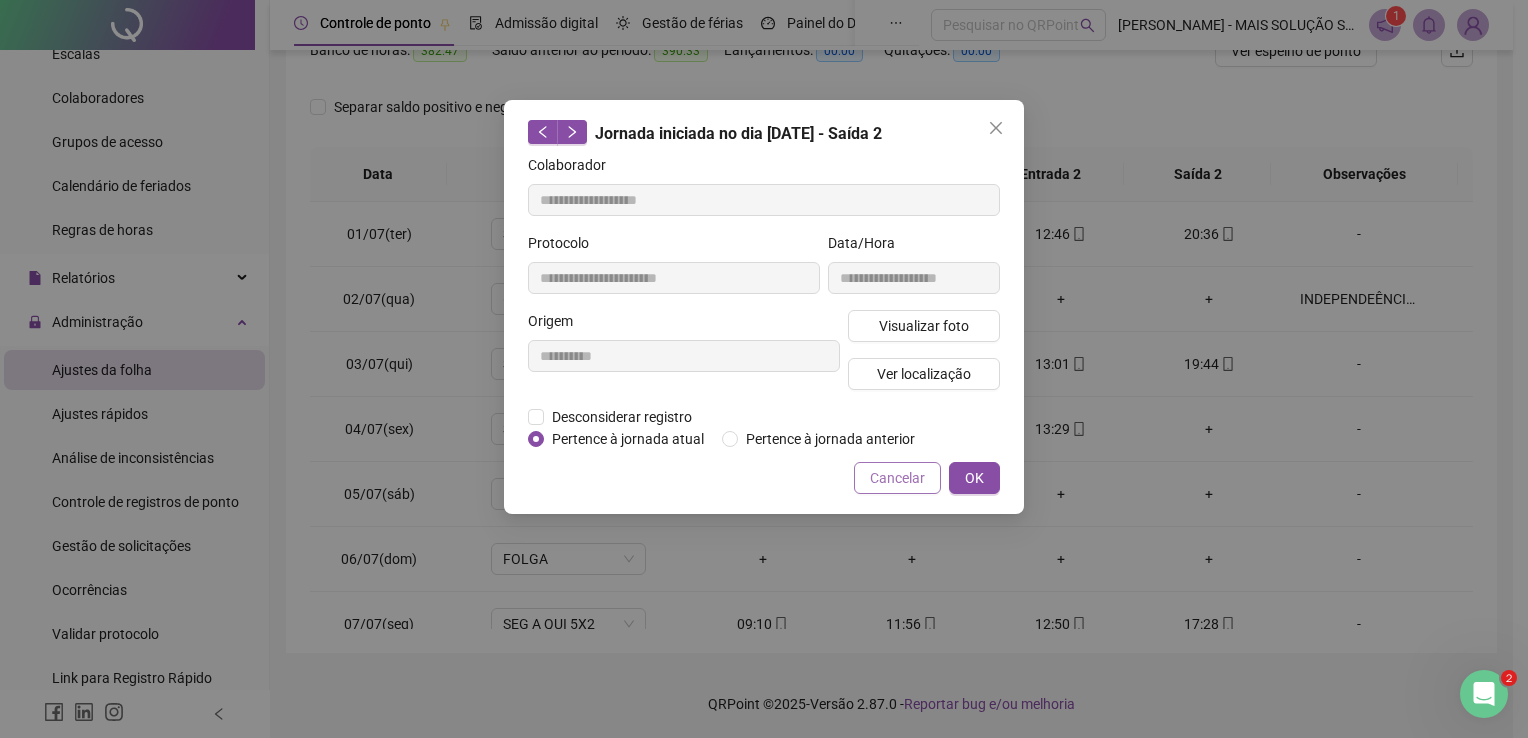 click on "Cancelar" at bounding box center [897, 478] 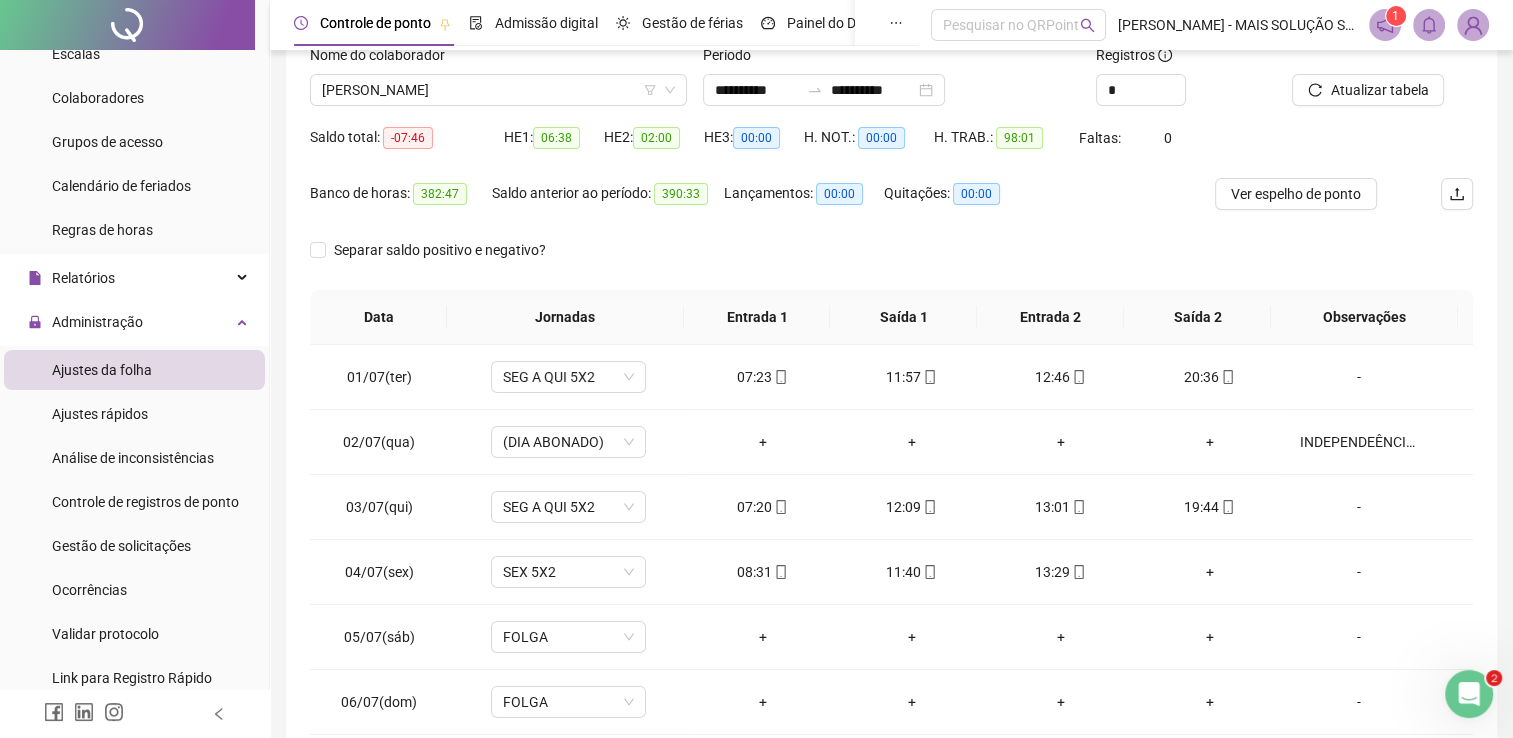 scroll, scrollTop: 83, scrollLeft: 0, axis: vertical 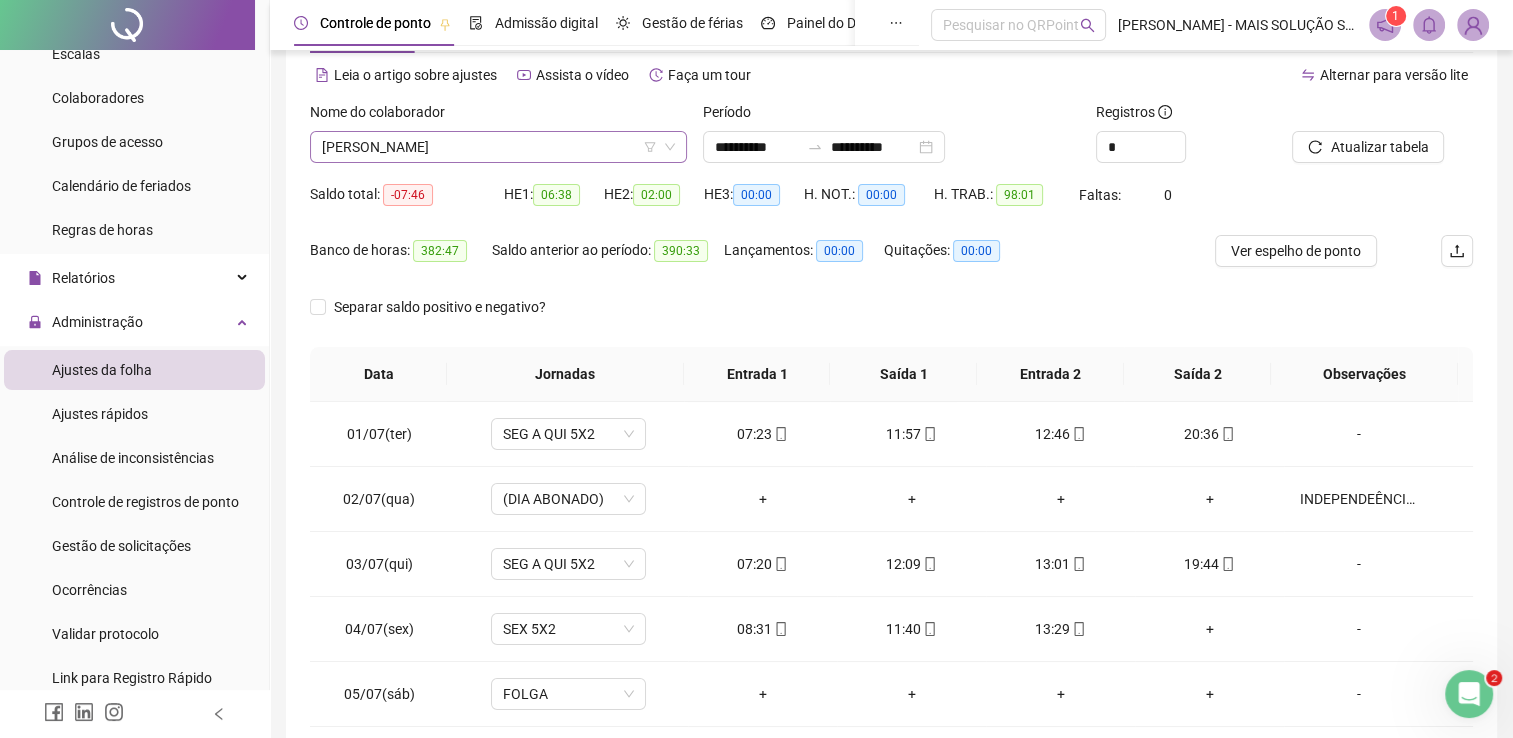 click on "[PERSON_NAME]" at bounding box center [498, 147] 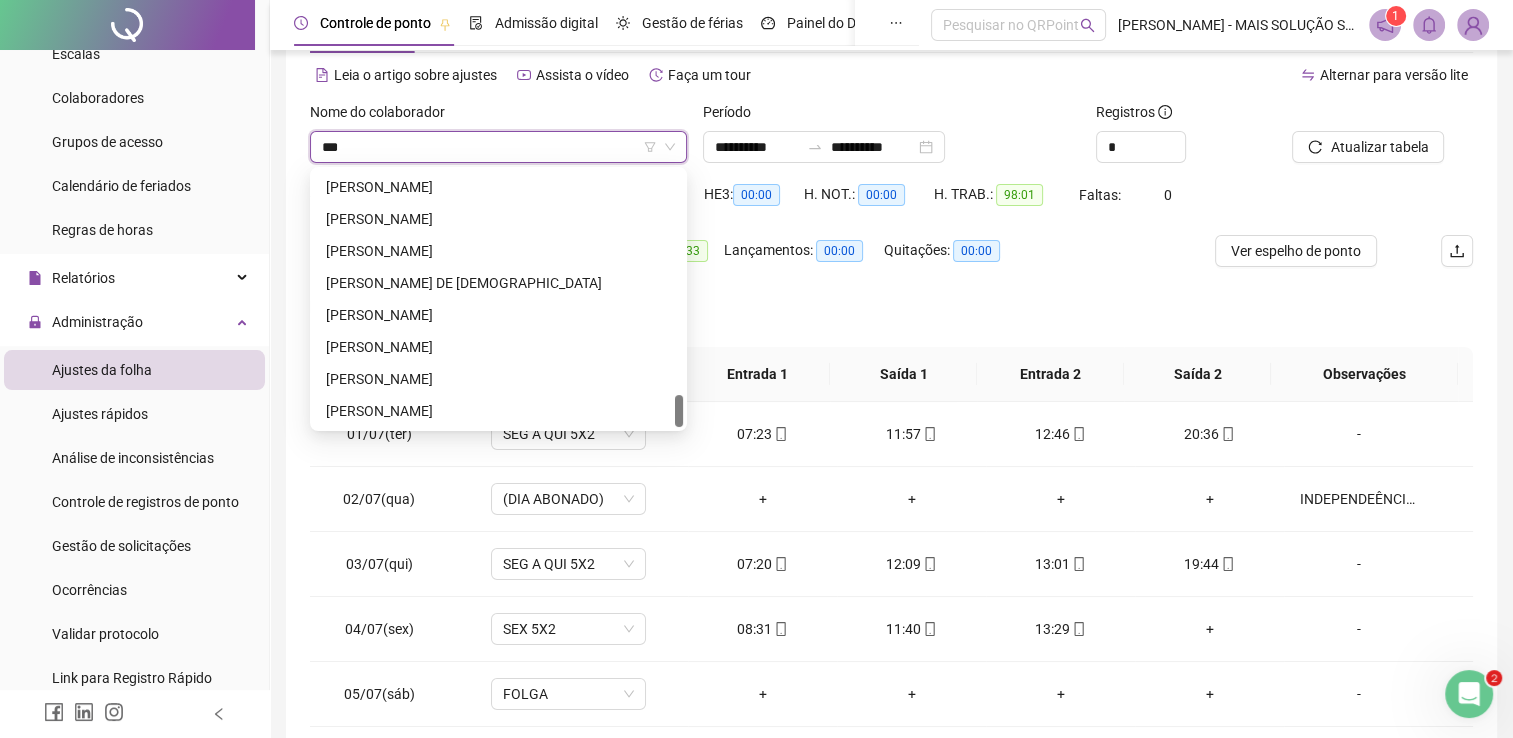 scroll, scrollTop: 0, scrollLeft: 0, axis: both 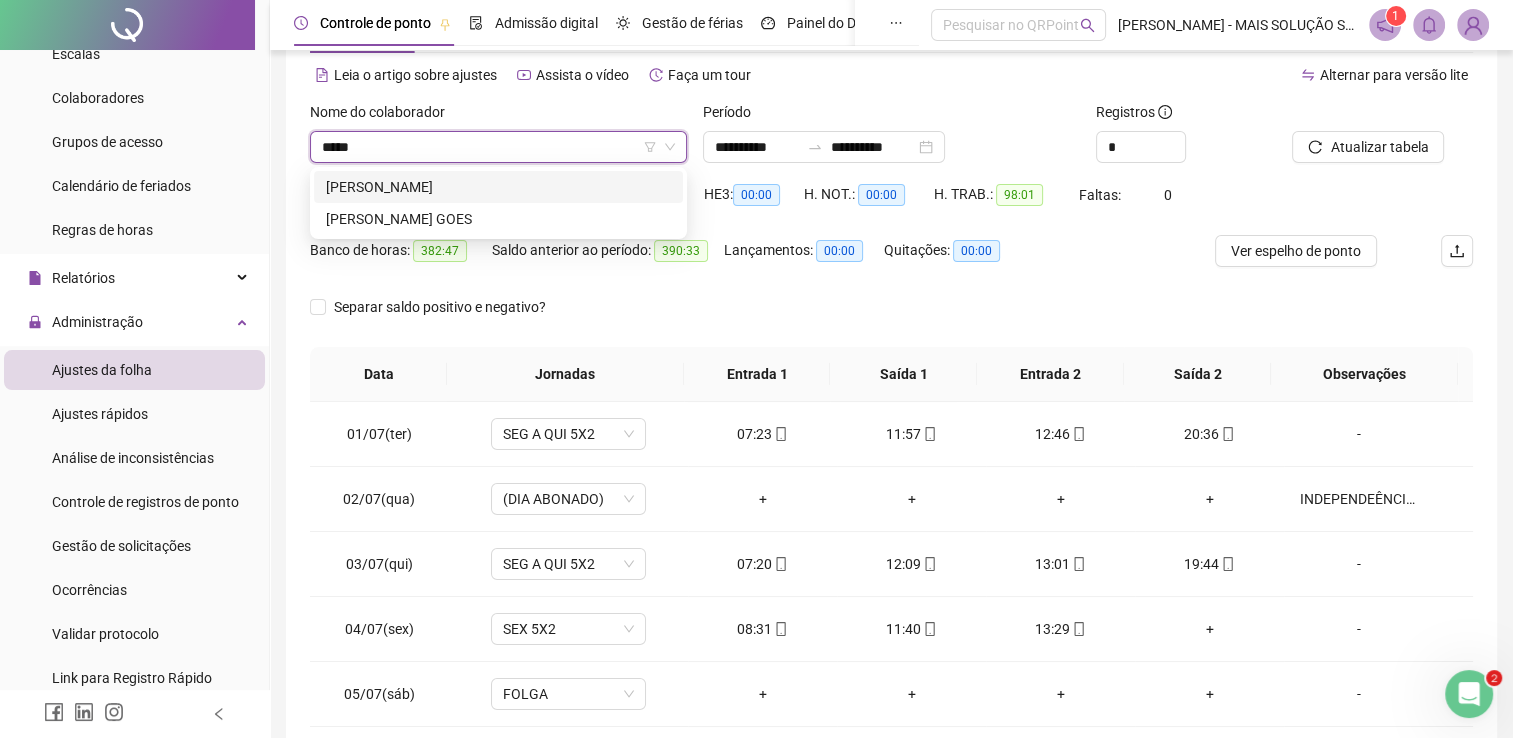 type on "******" 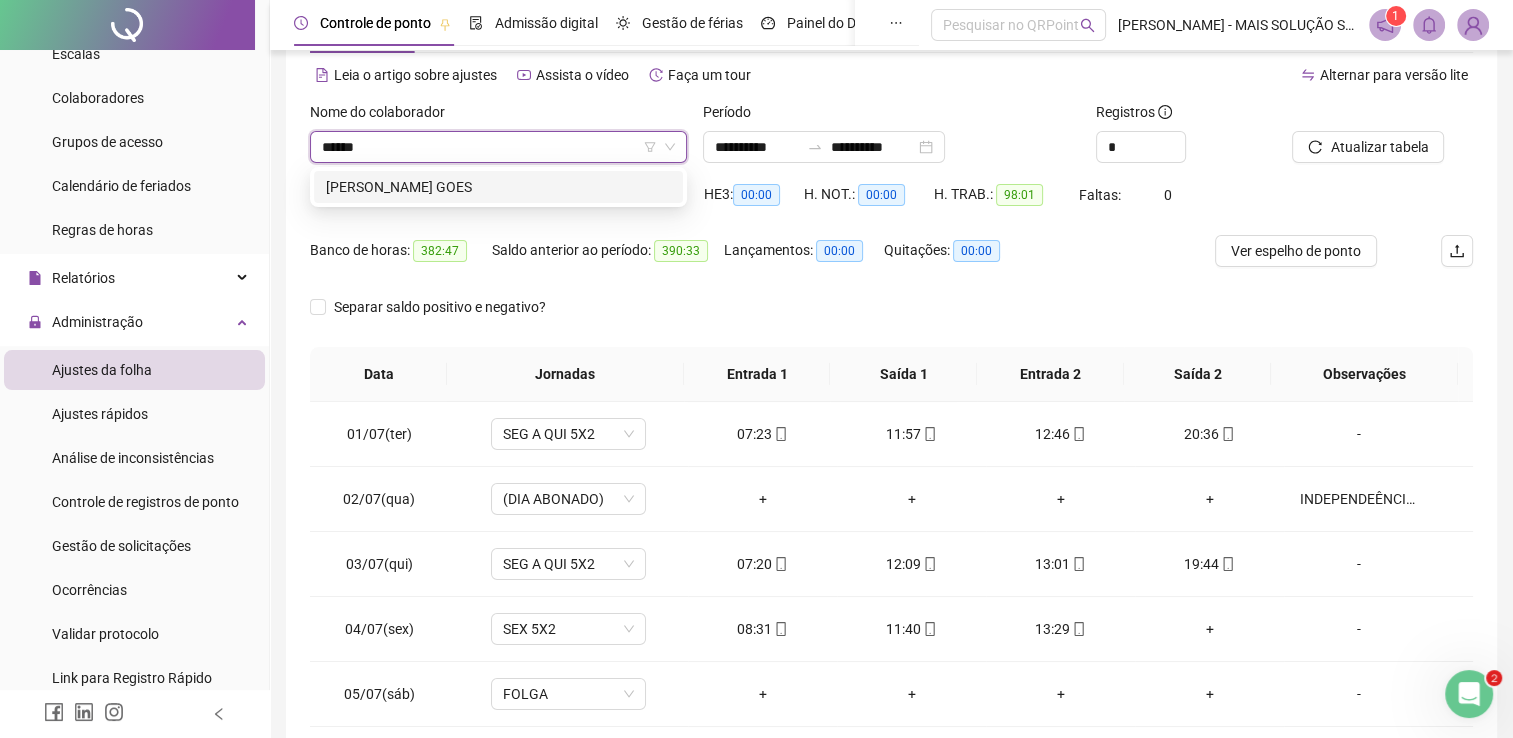 click on "[PERSON_NAME] GOES" at bounding box center [498, 187] 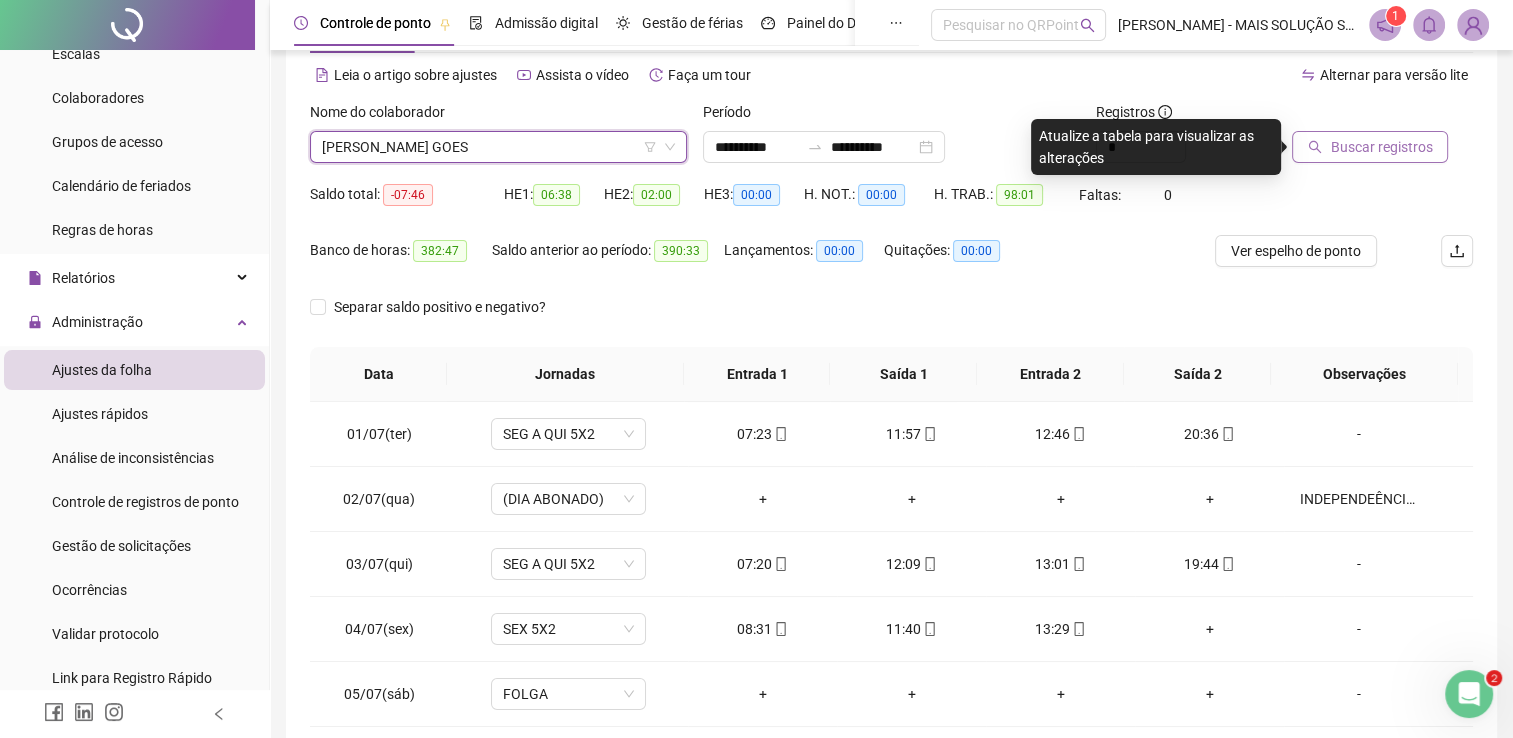 click 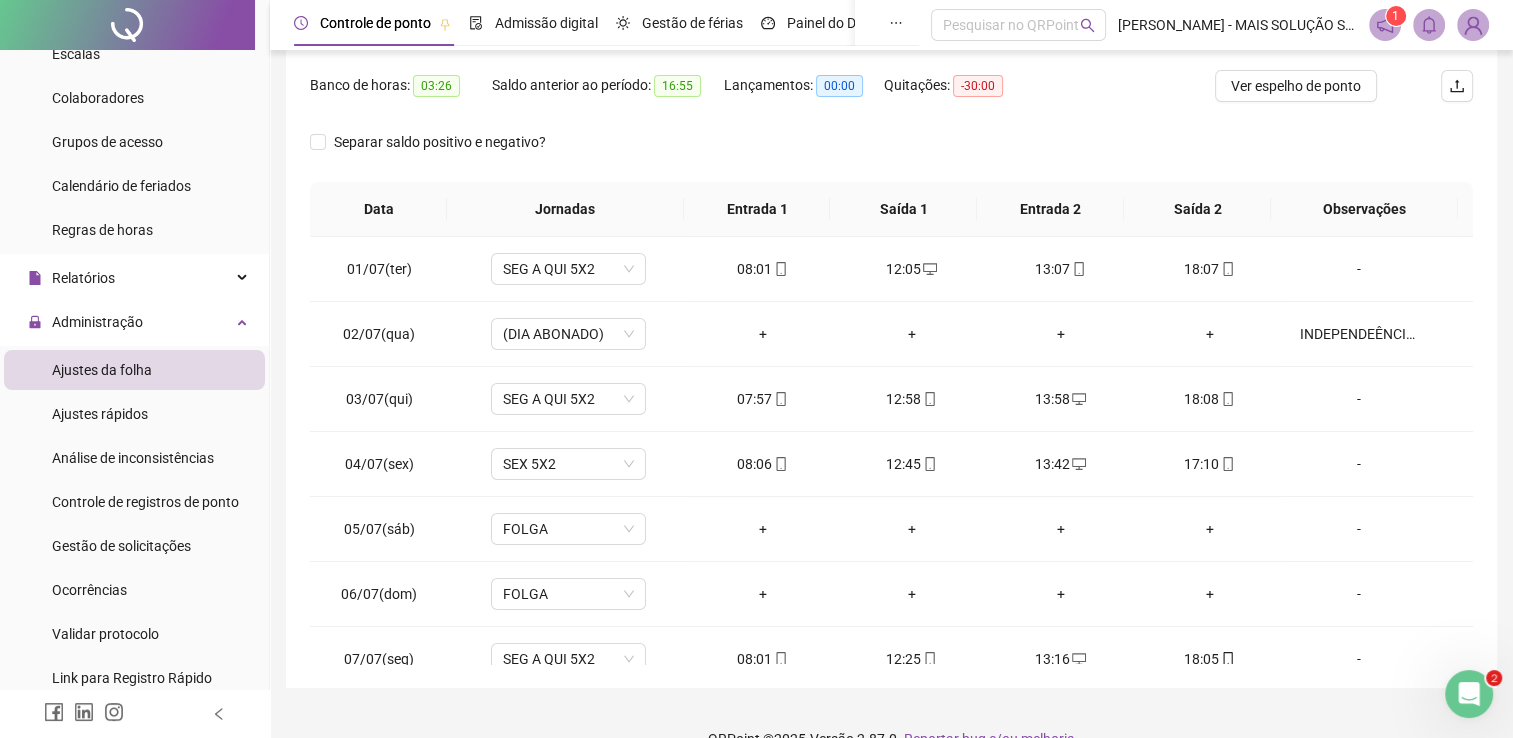 scroll, scrollTop: 283, scrollLeft: 0, axis: vertical 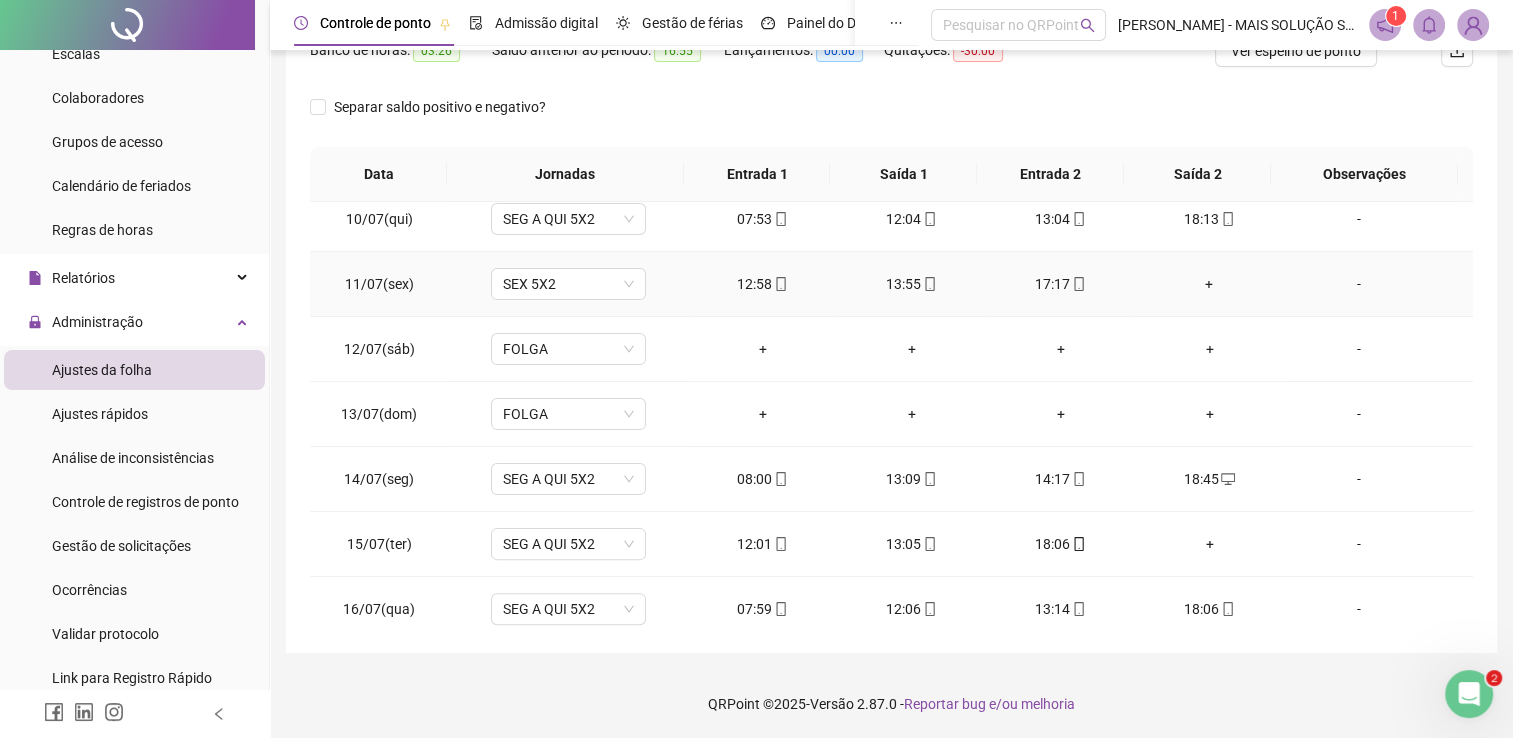 click on "+" at bounding box center (1209, 284) 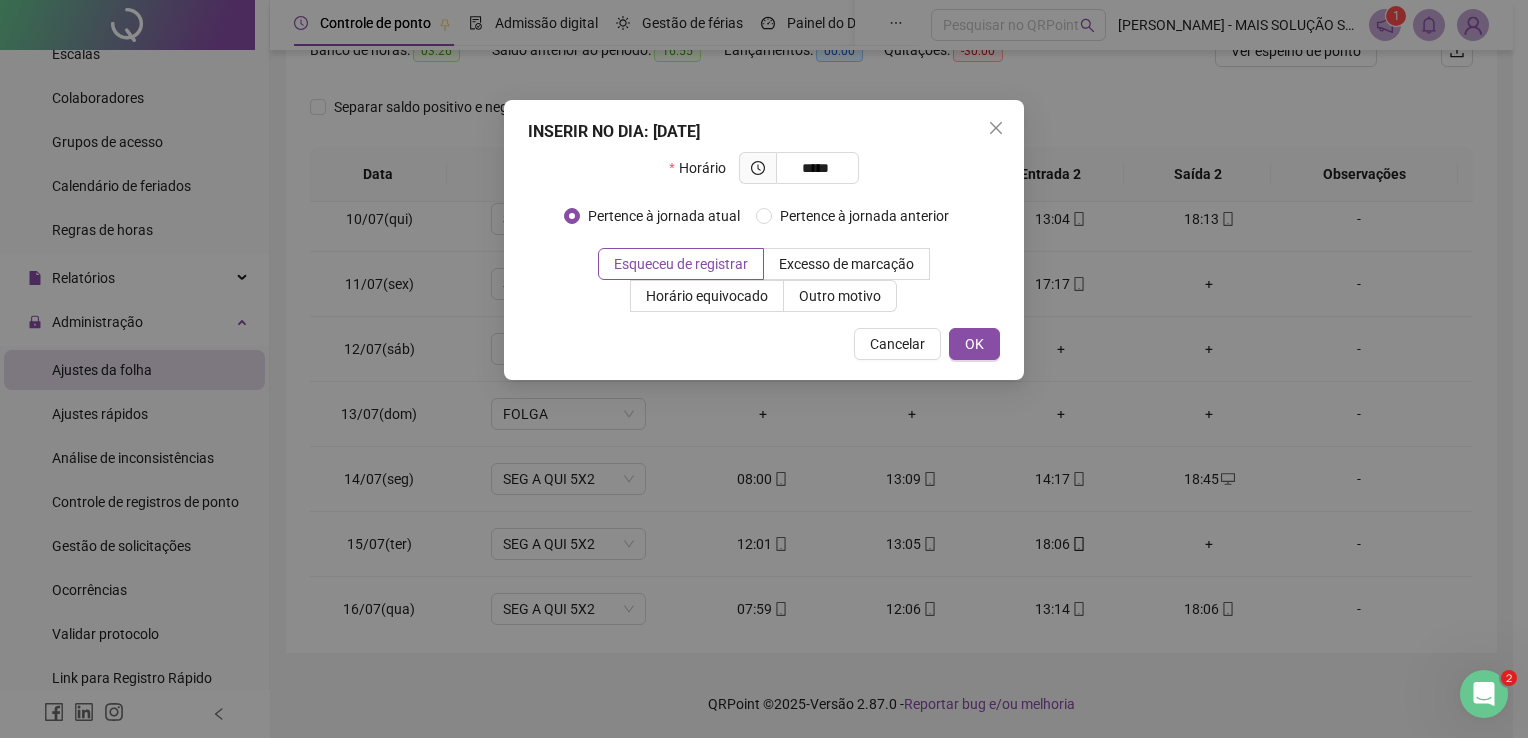 type on "*****" 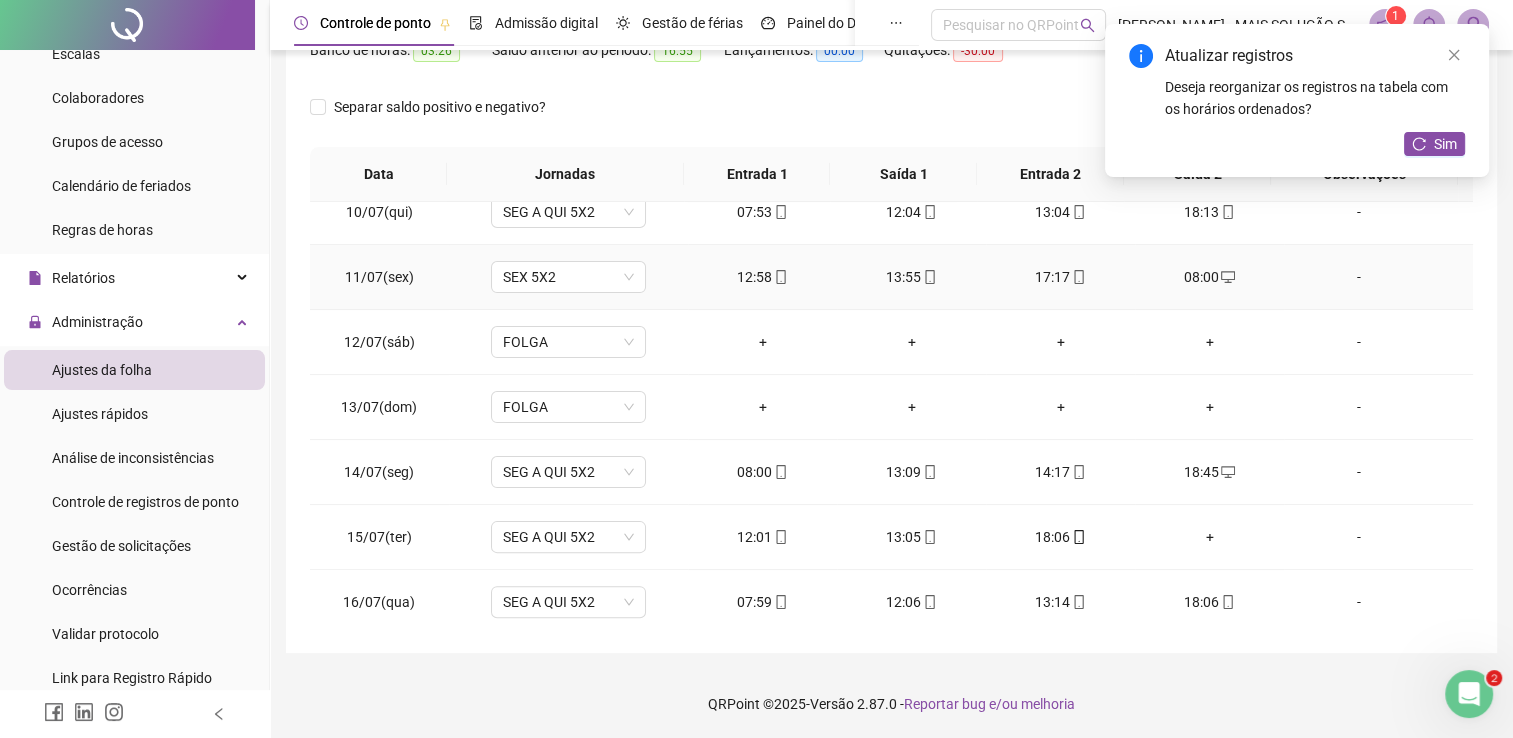 scroll, scrollTop: 609, scrollLeft: 0, axis: vertical 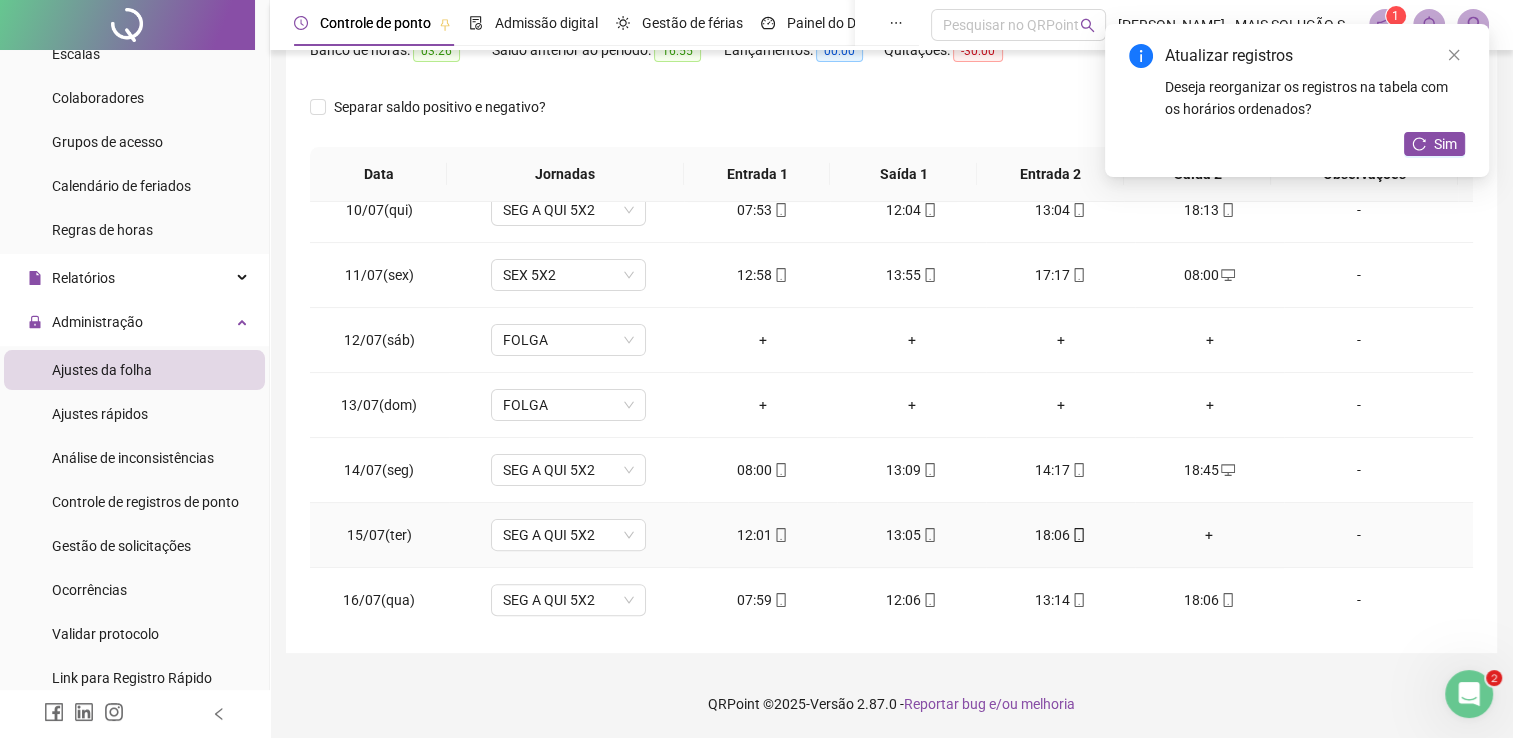 click on "+" at bounding box center [1209, 535] 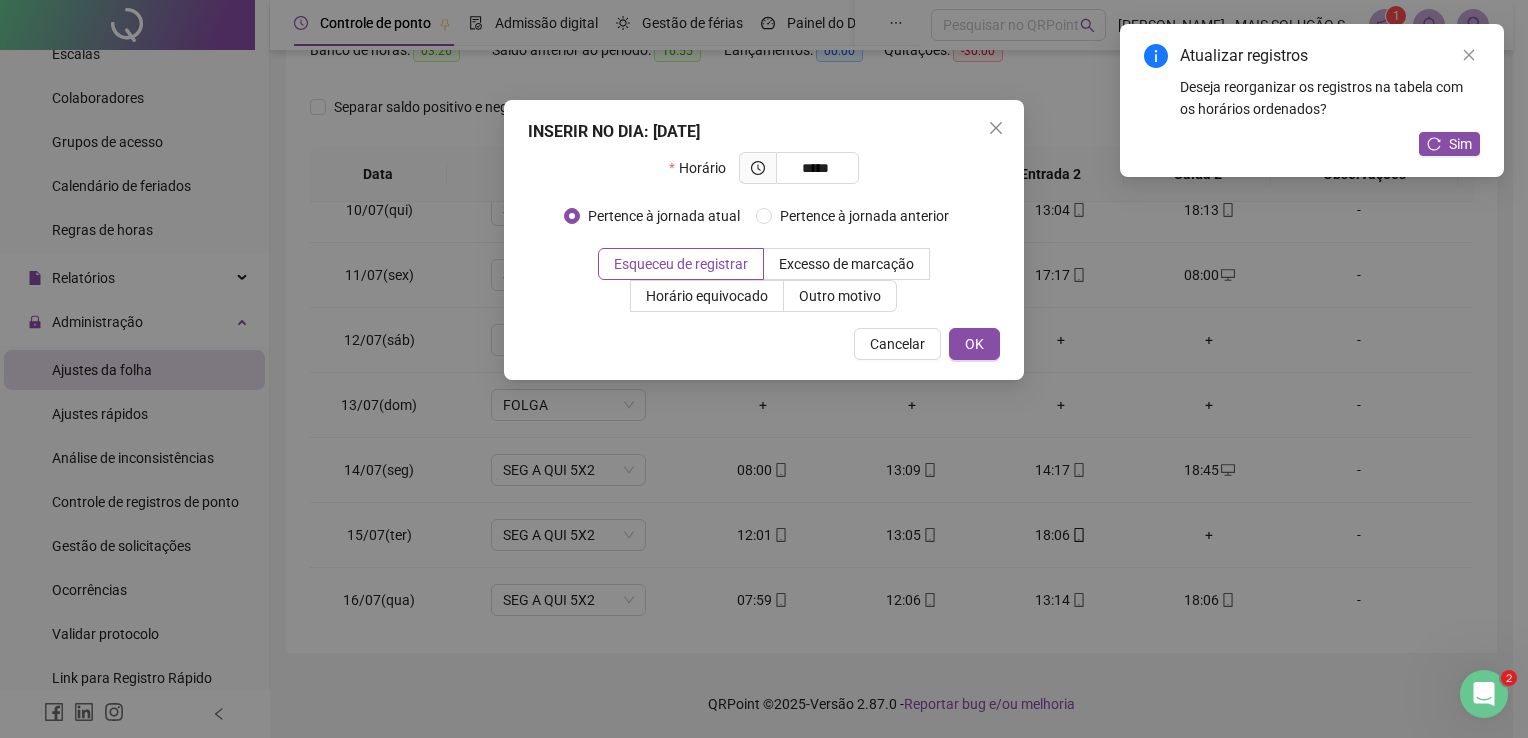 type on "*****" 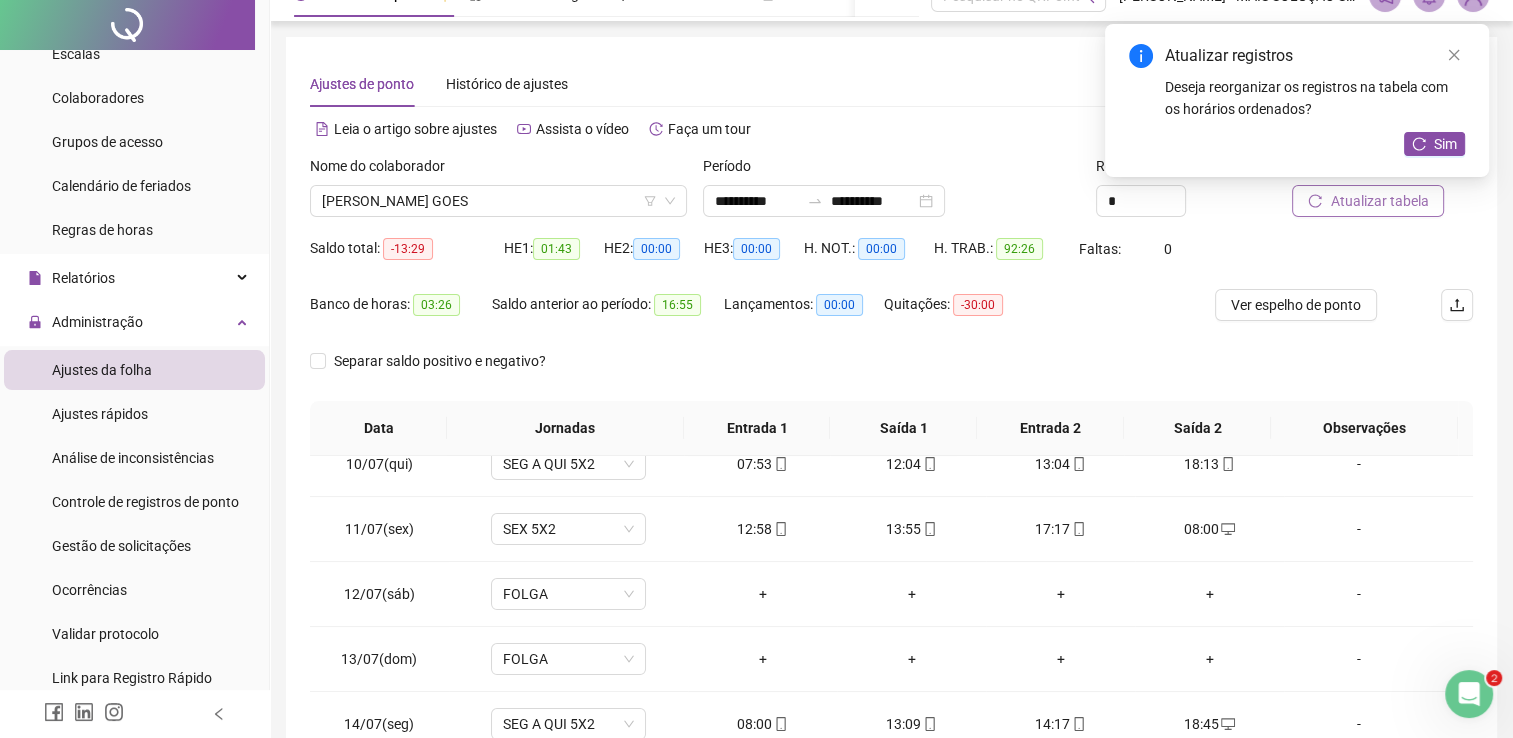 scroll, scrollTop: 0, scrollLeft: 0, axis: both 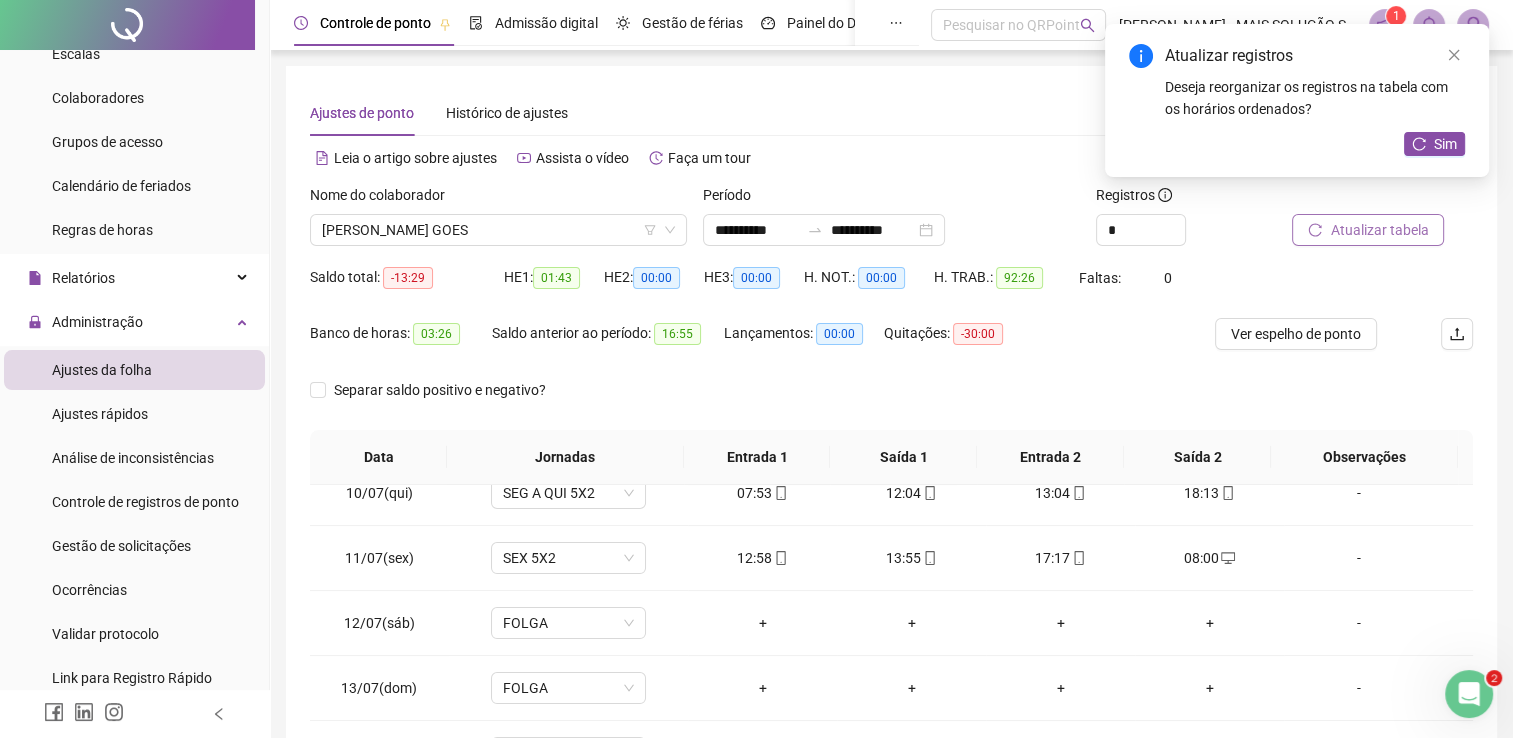 click on "Atualizar tabela" at bounding box center (1368, 230) 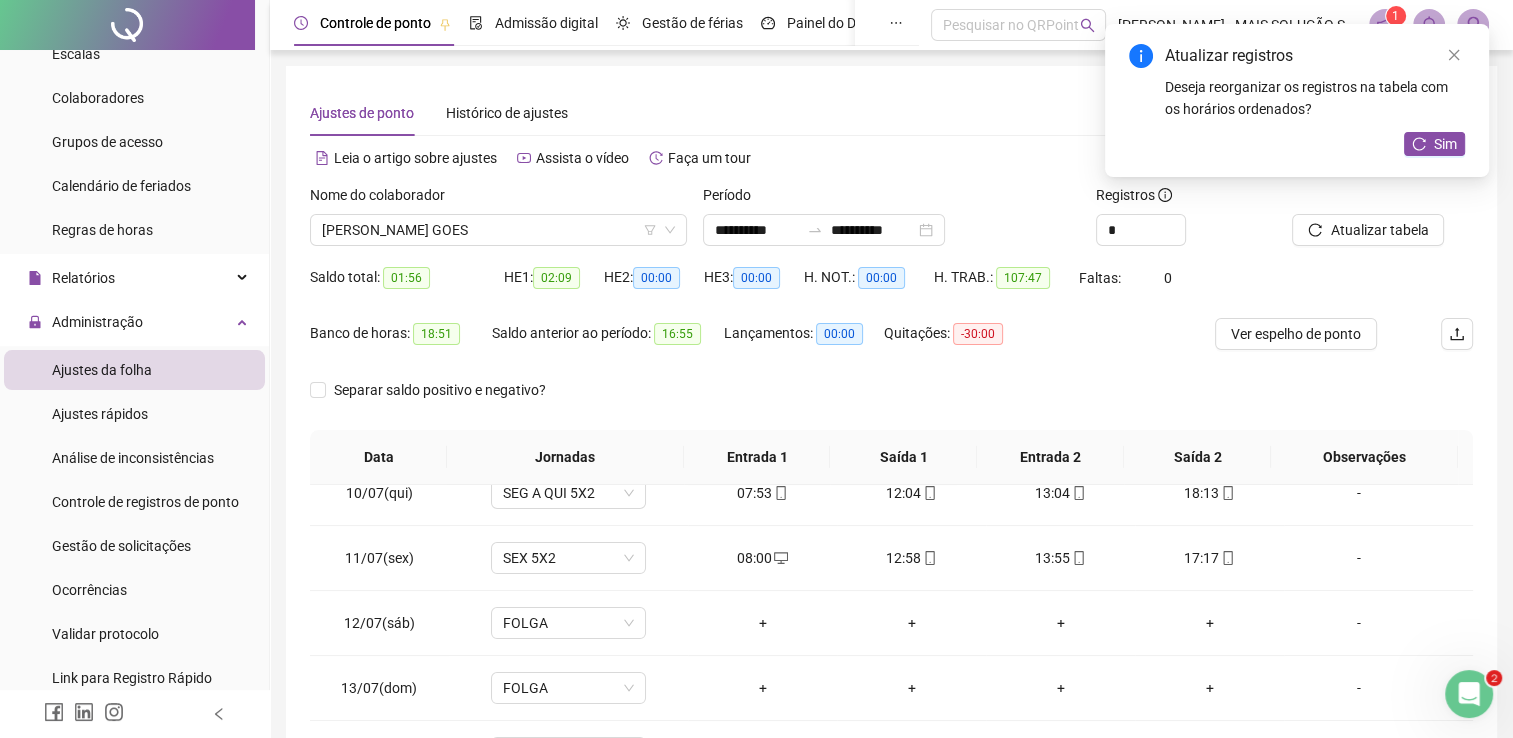 scroll, scrollTop: 283, scrollLeft: 0, axis: vertical 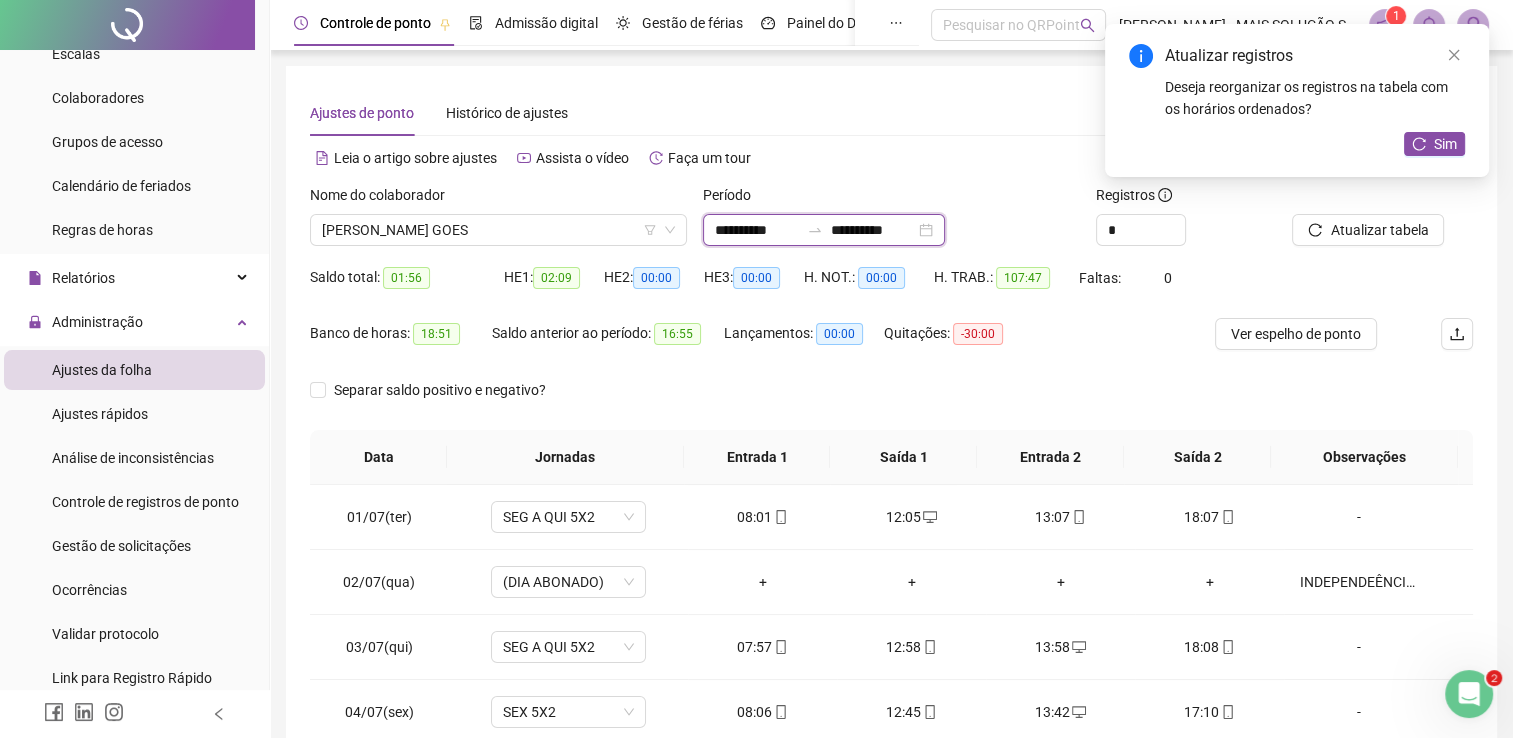 click on "**********" at bounding box center (757, 230) 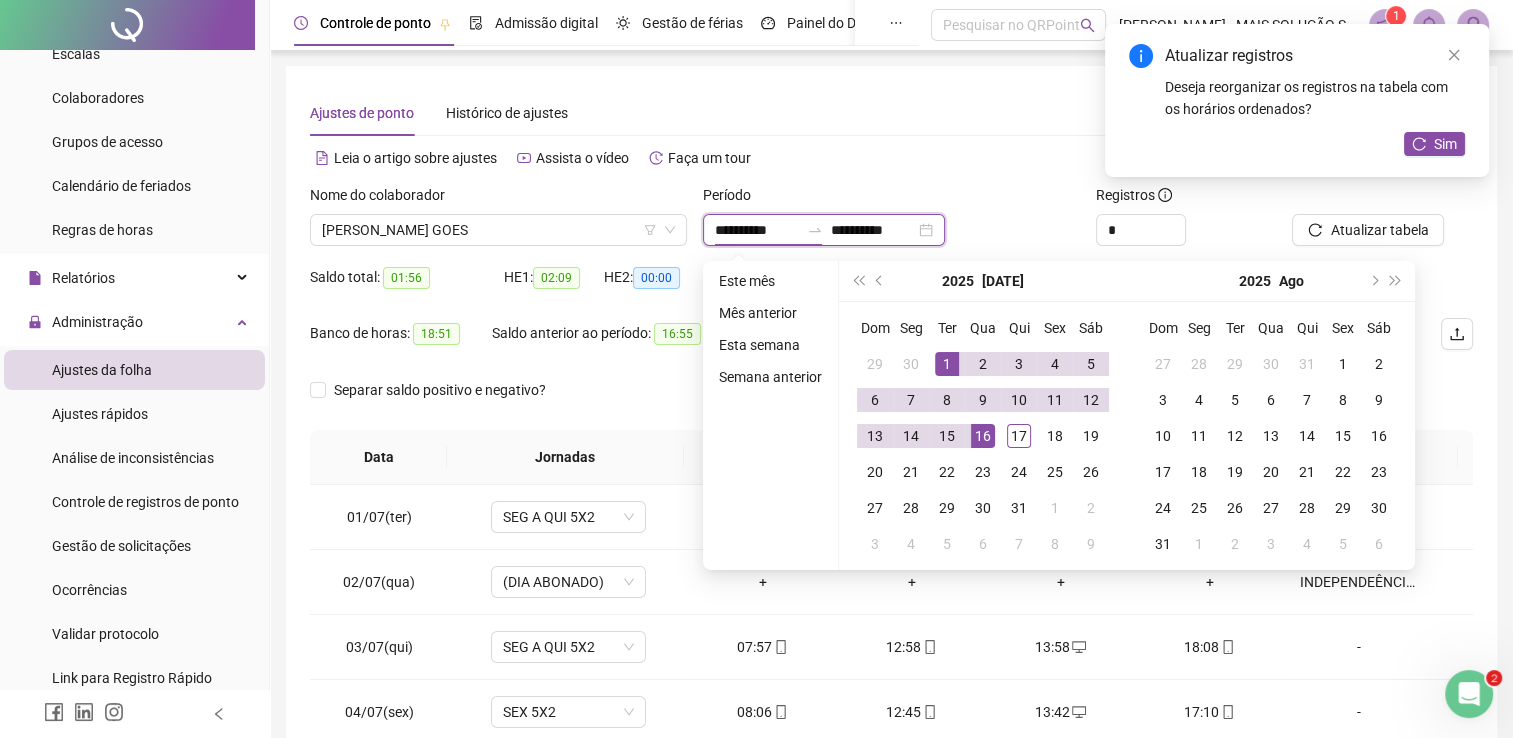 type on "**********" 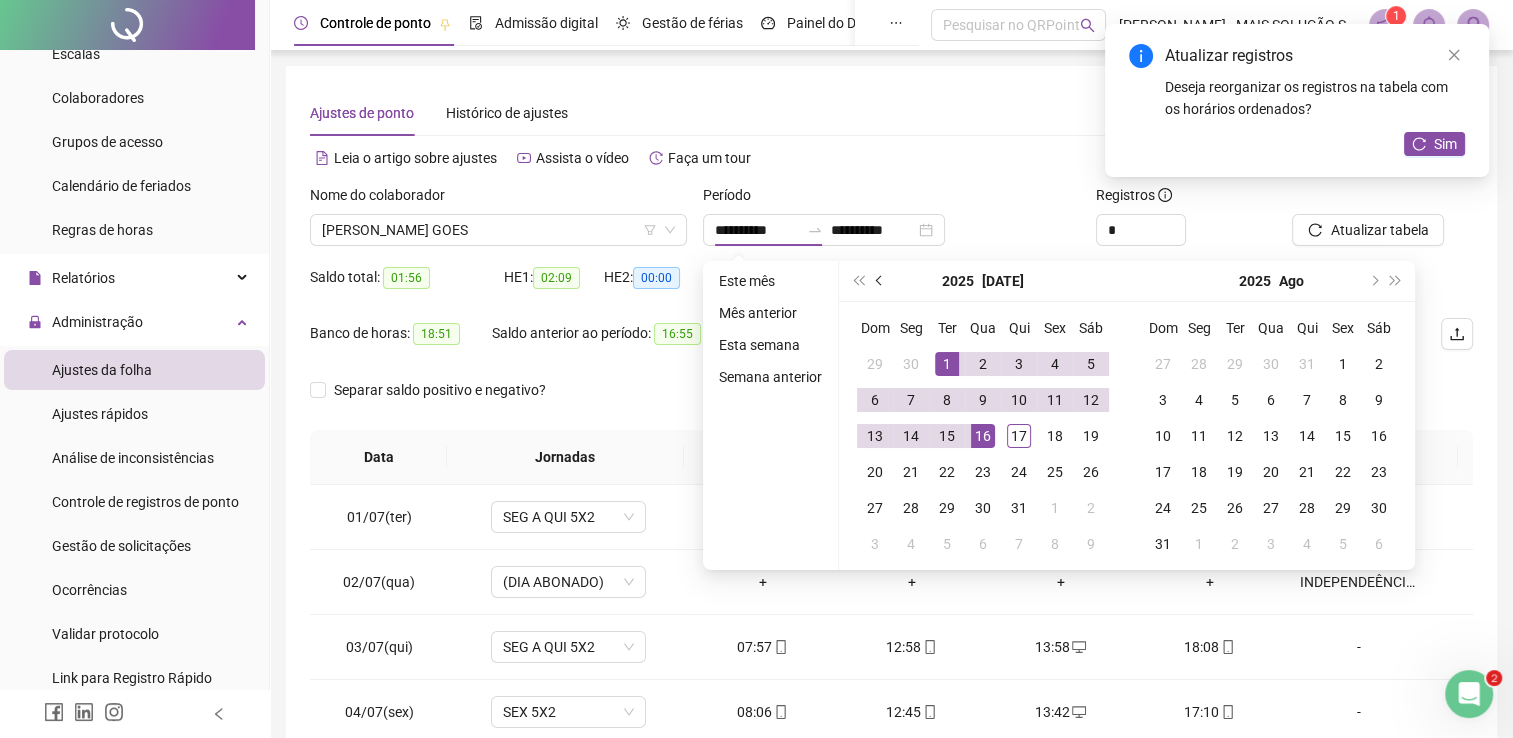 click at bounding box center [881, 281] 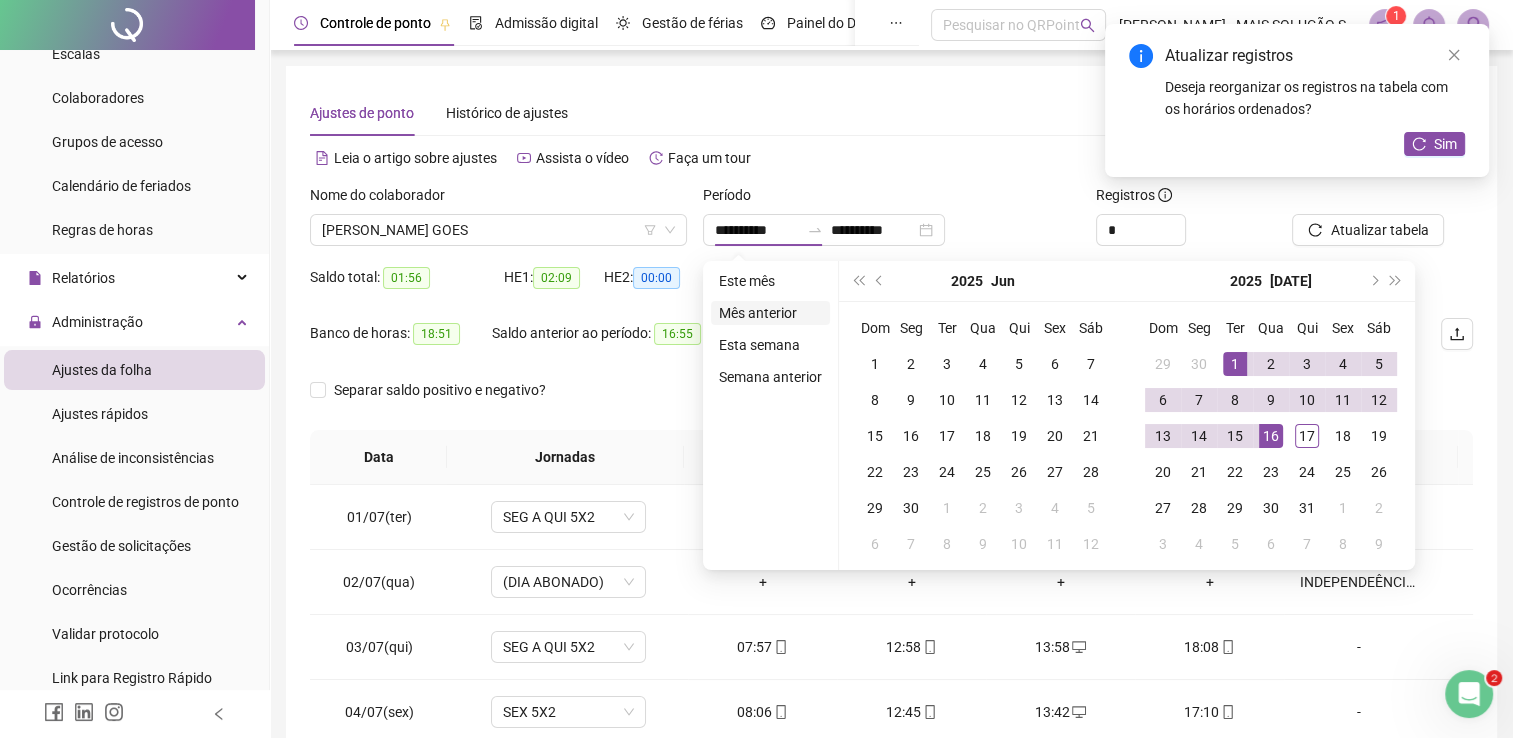 type on "**********" 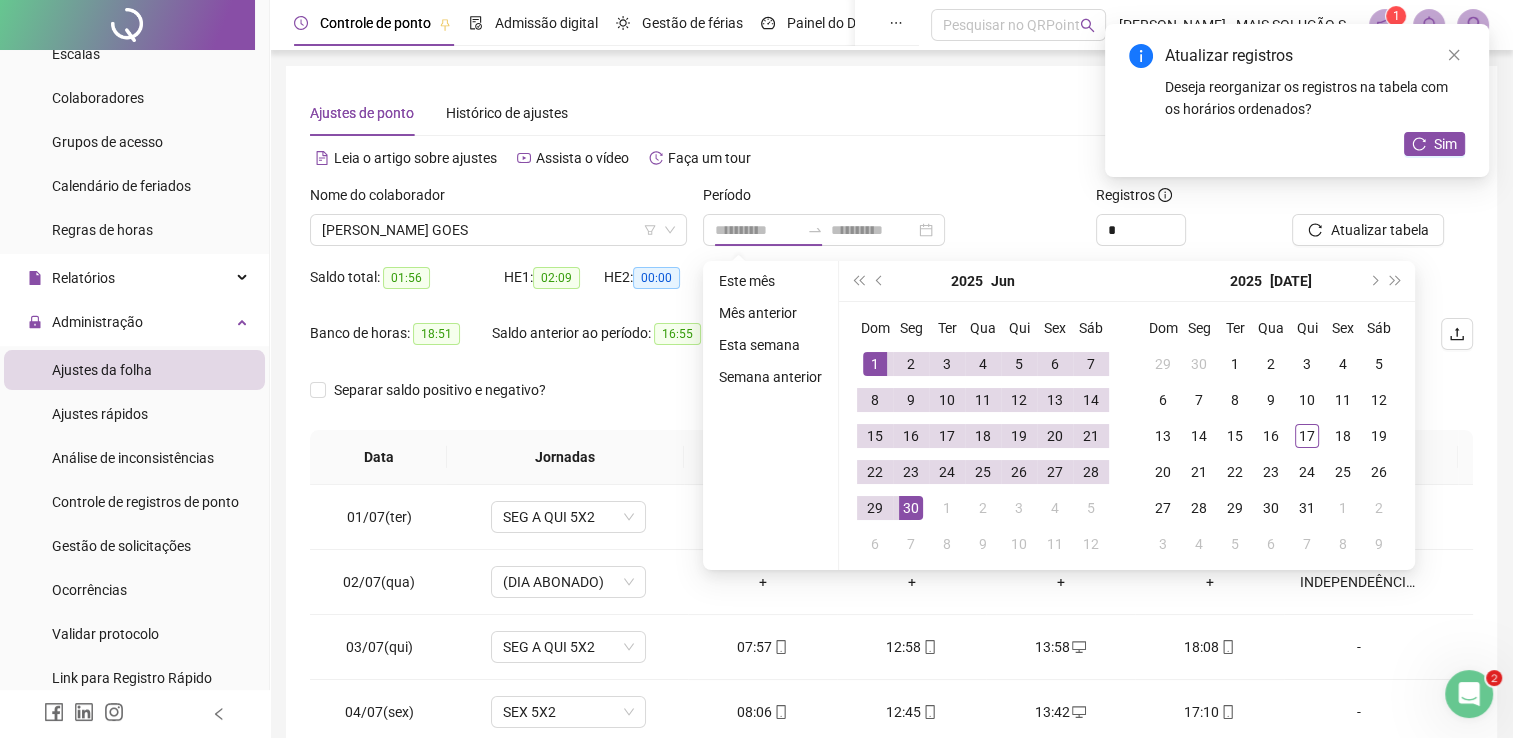 click on "Mês anterior" at bounding box center [770, 313] 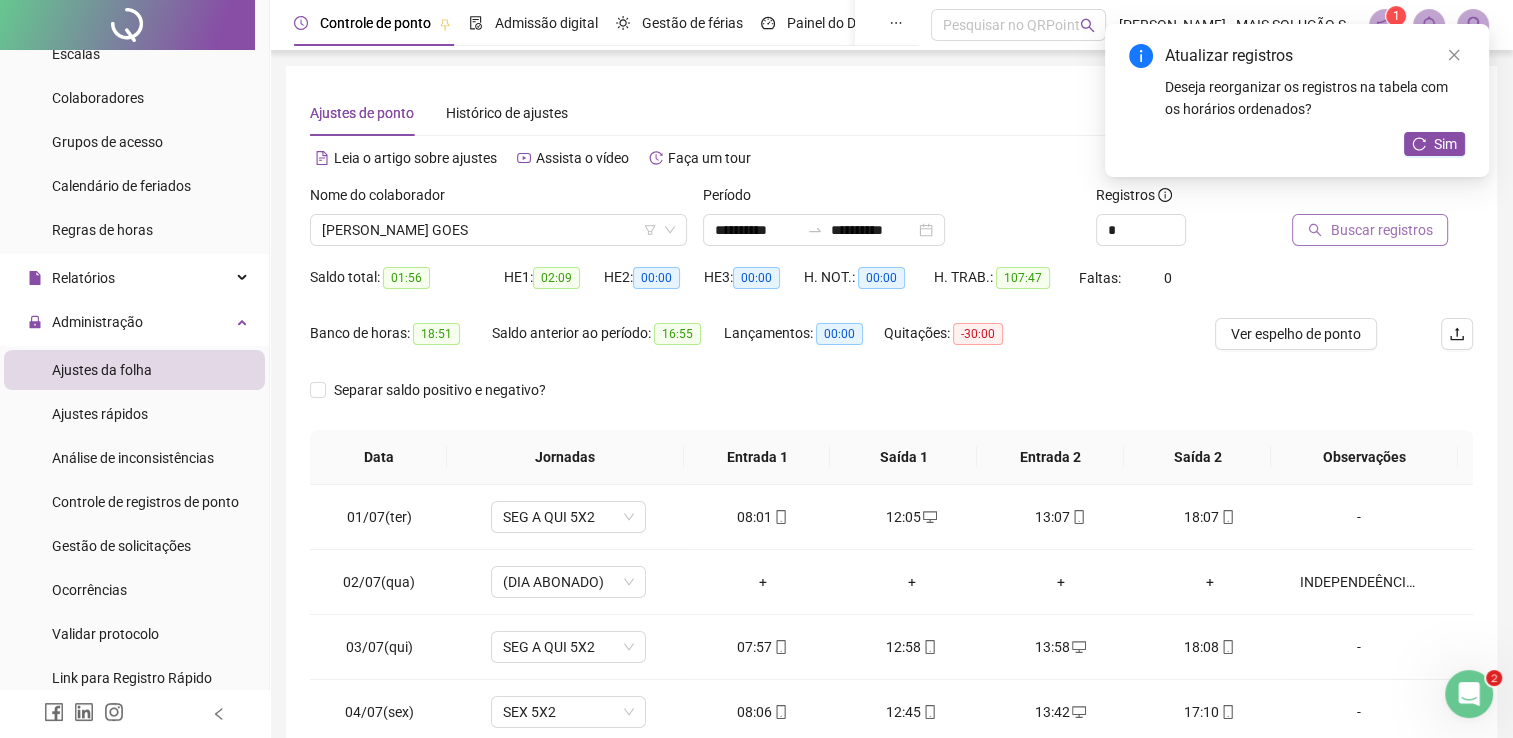 click on "Buscar registros" at bounding box center [1370, 230] 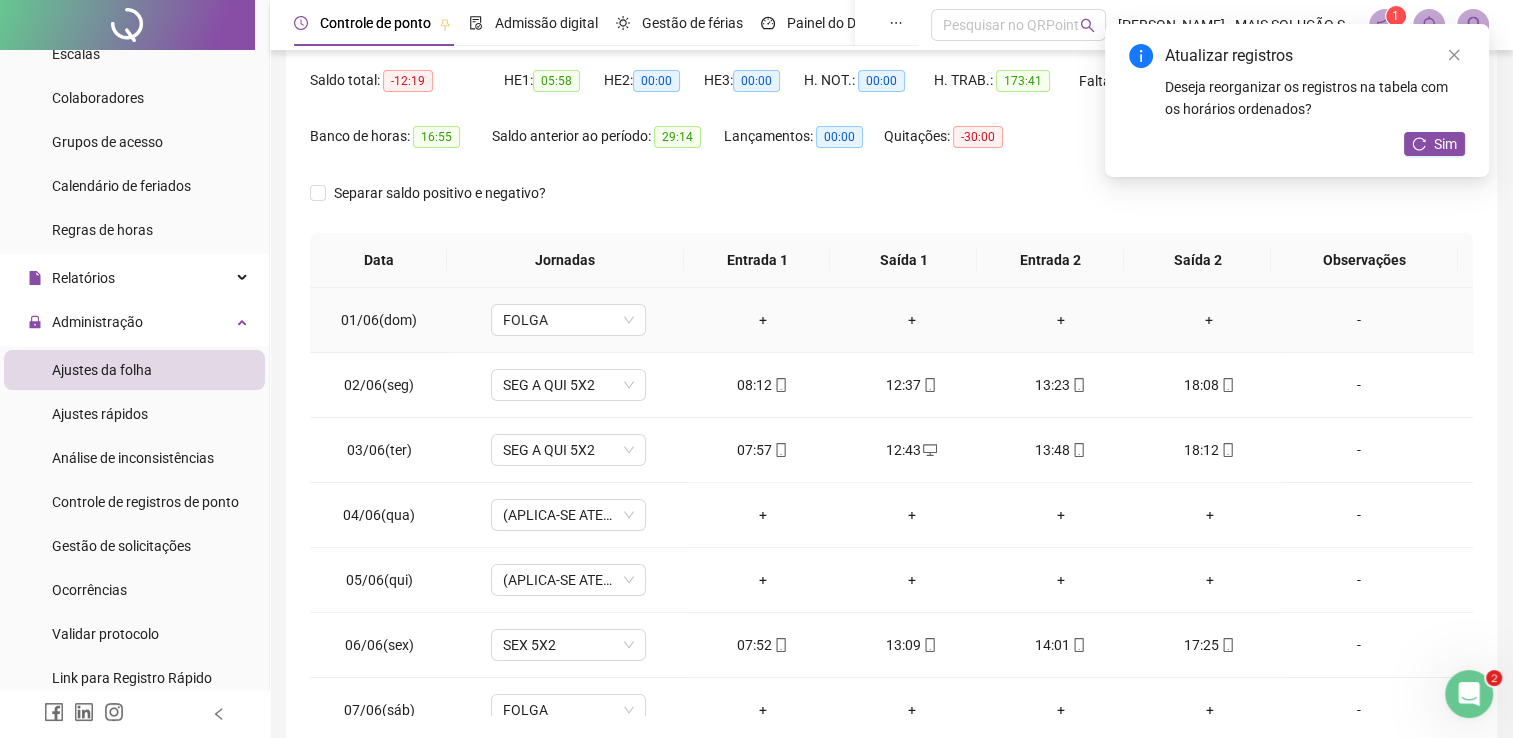 scroll, scrollTop: 200, scrollLeft: 0, axis: vertical 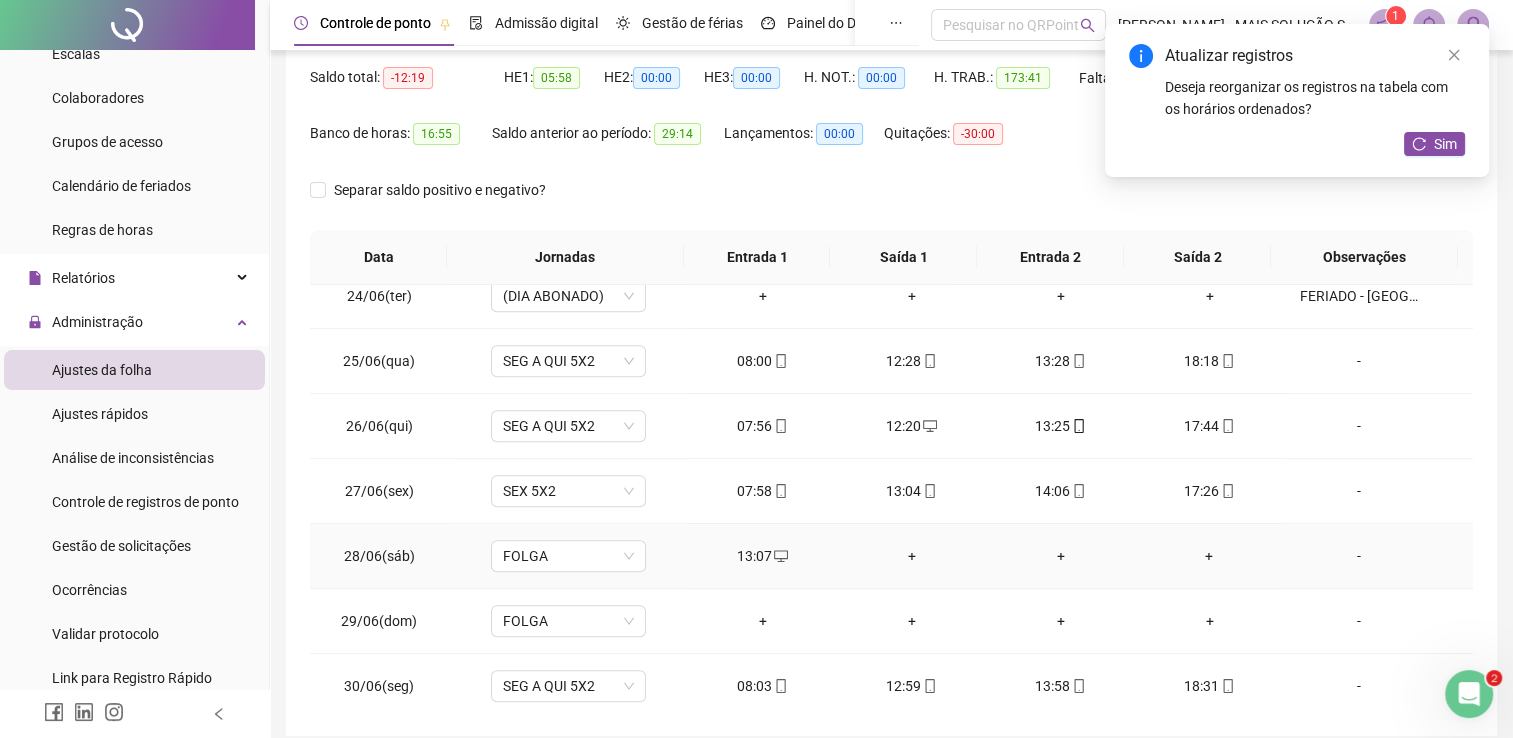 click on "+" at bounding box center [911, 556] 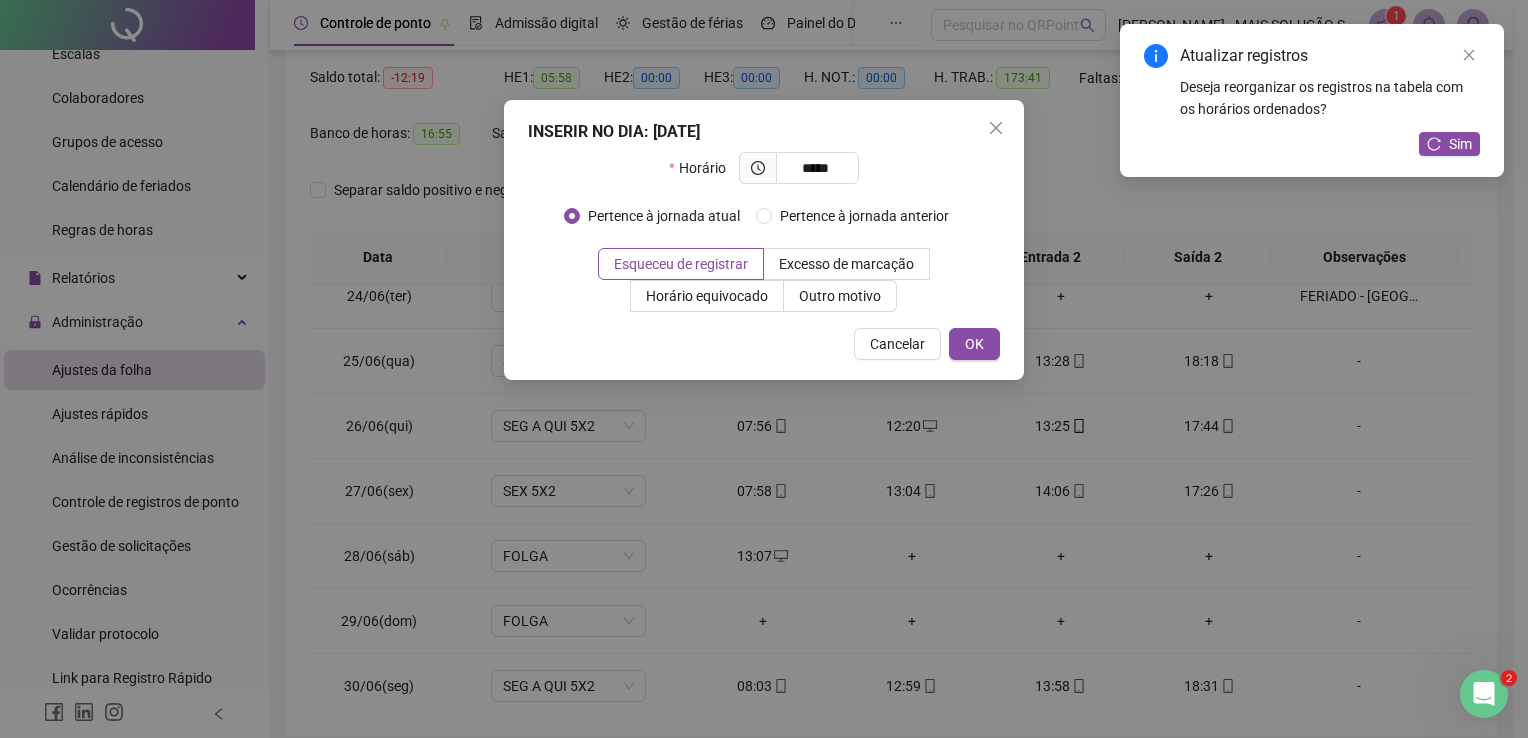 type on "*****" 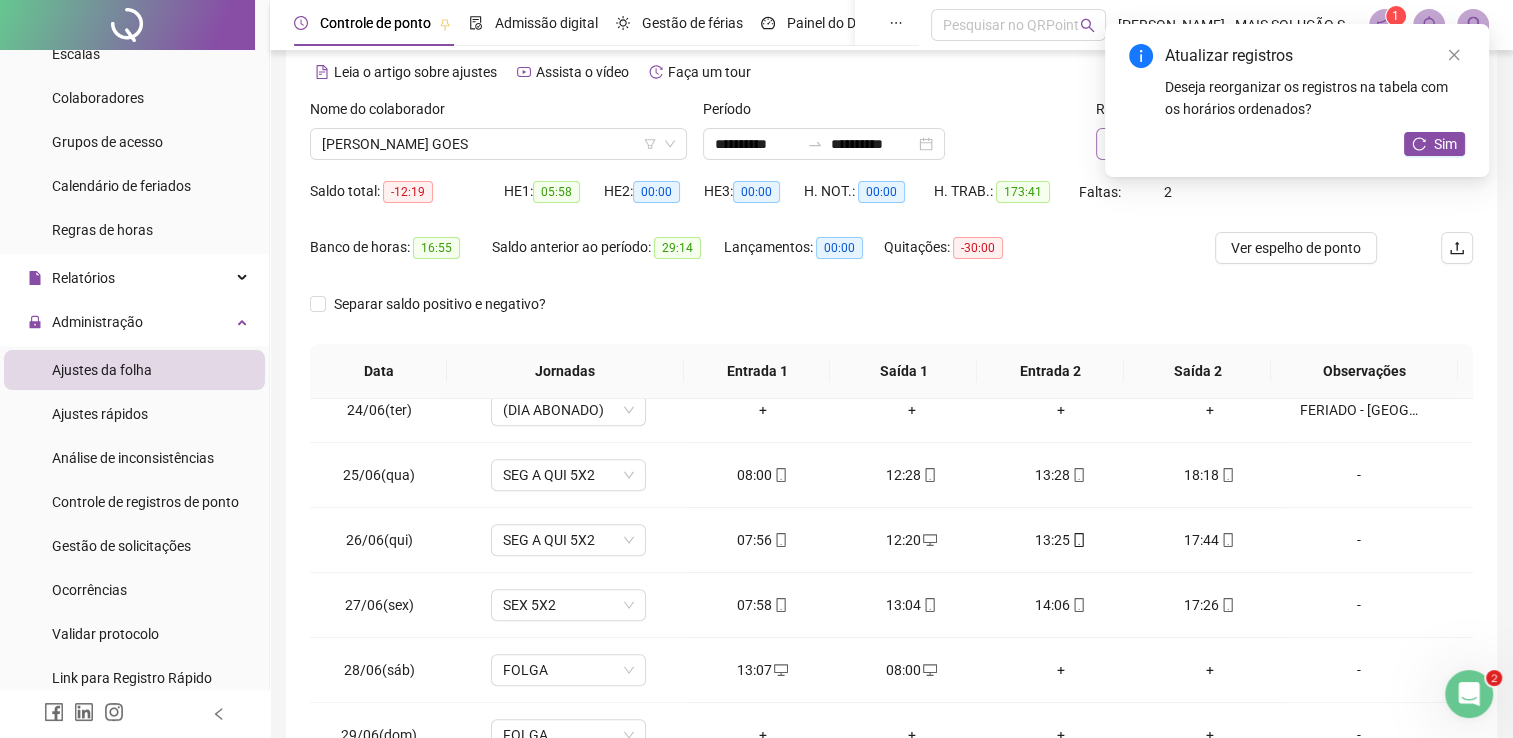 scroll, scrollTop: 0, scrollLeft: 0, axis: both 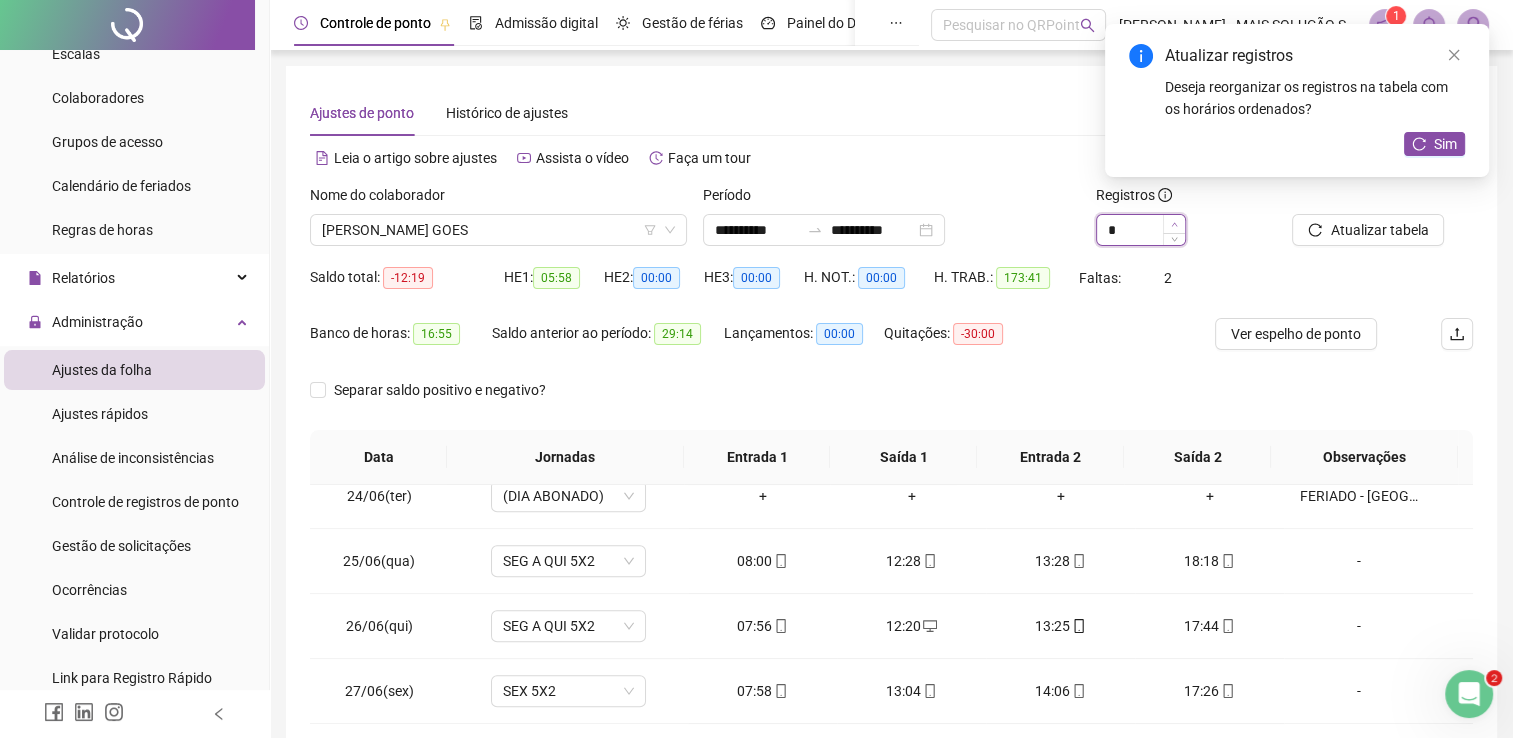 click at bounding box center (1174, 224) 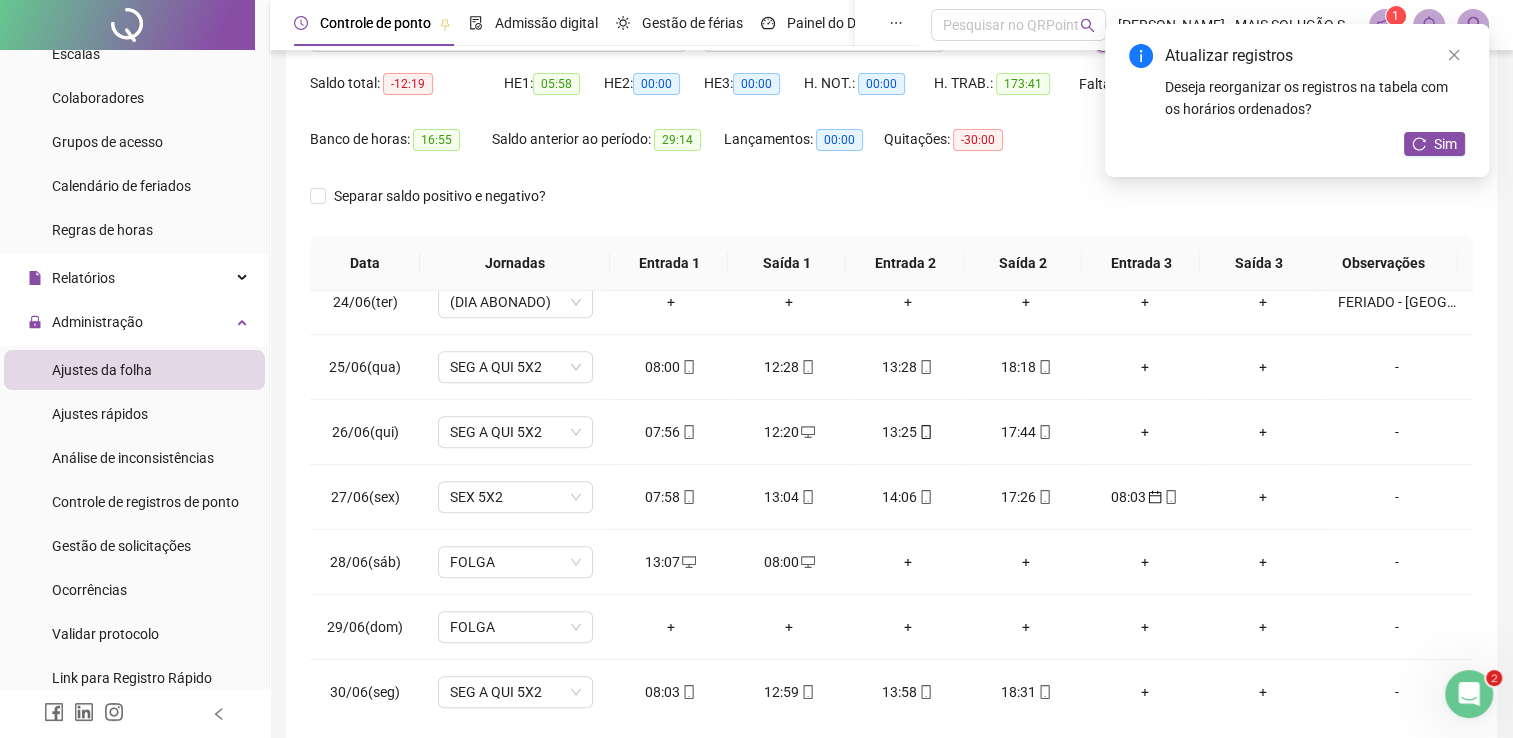 scroll, scrollTop: 200, scrollLeft: 0, axis: vertical 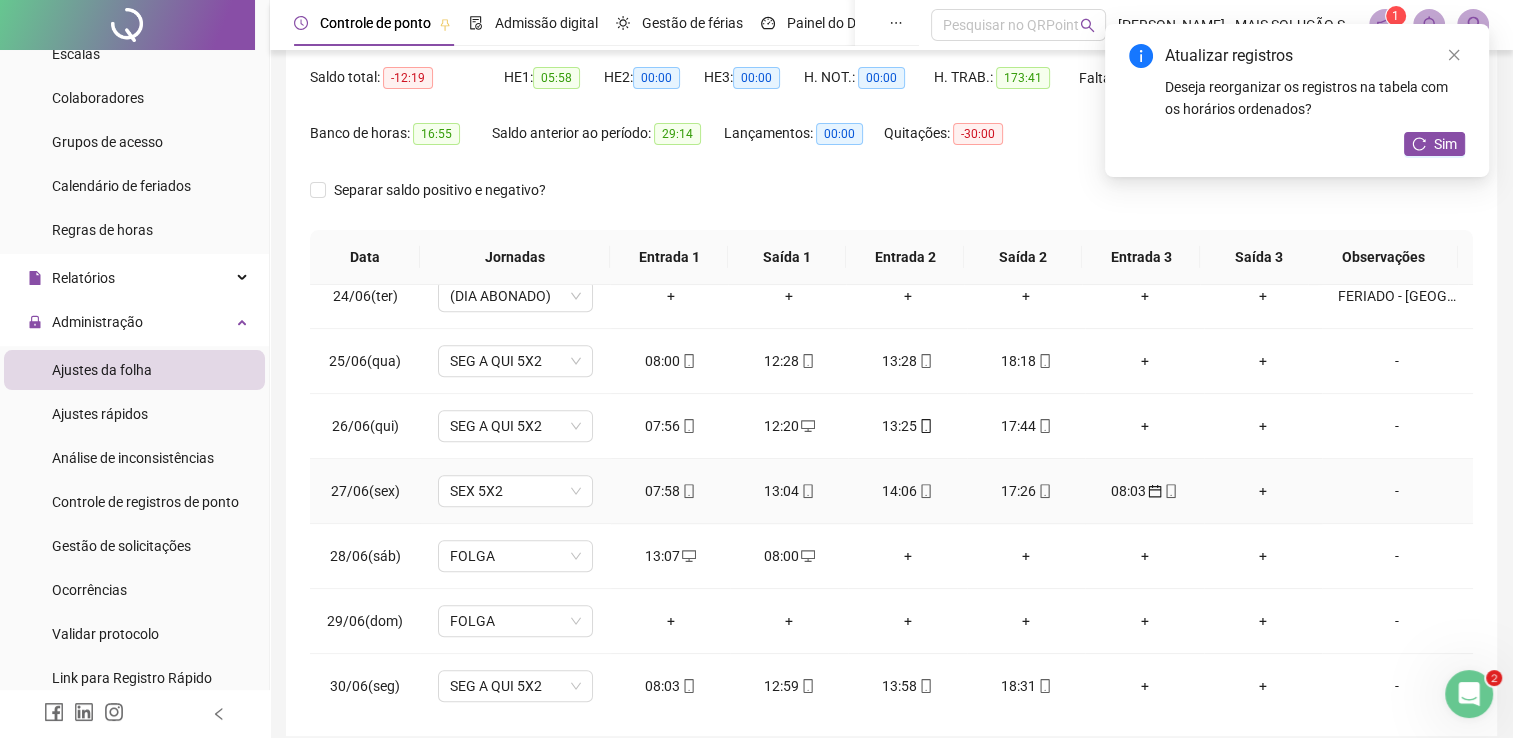 click 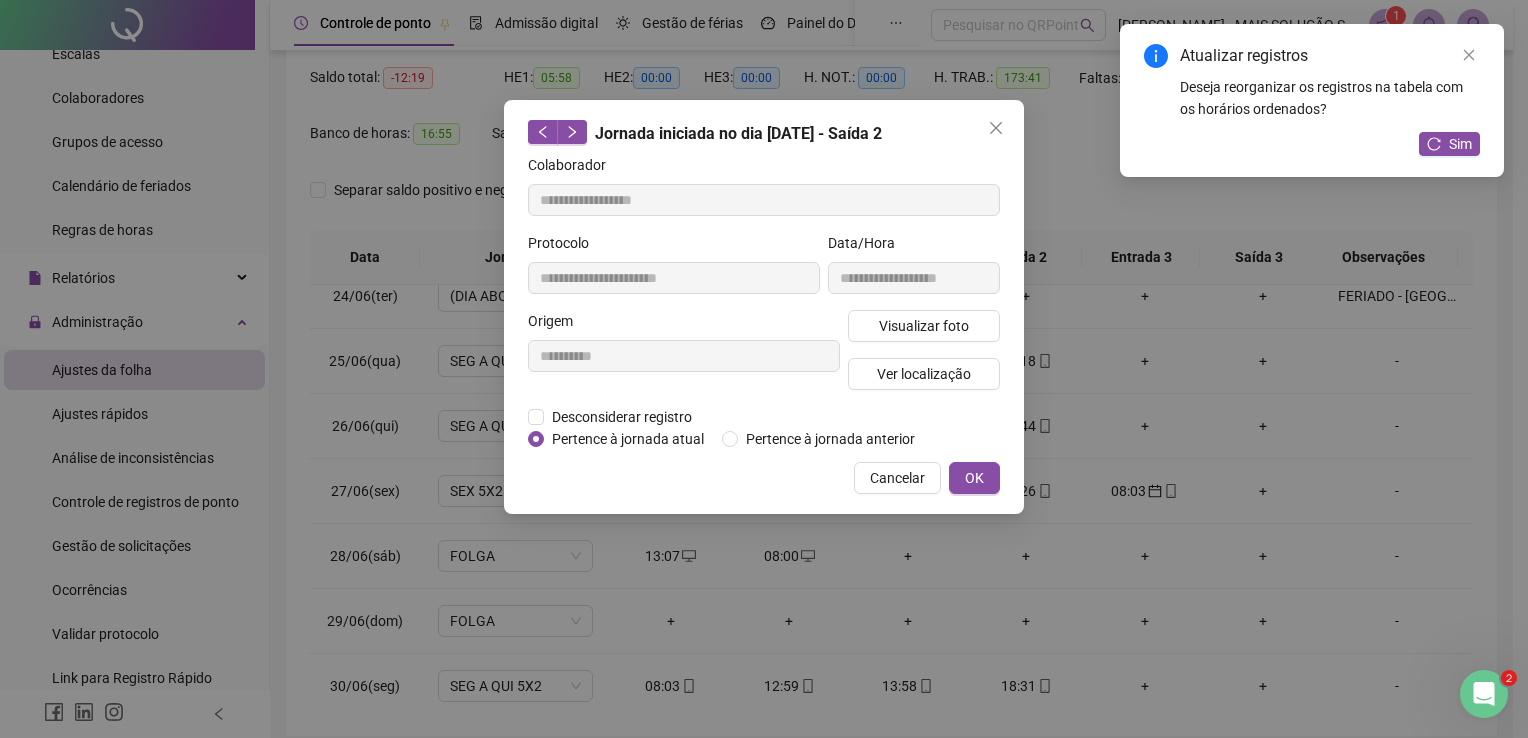 type on "**********" 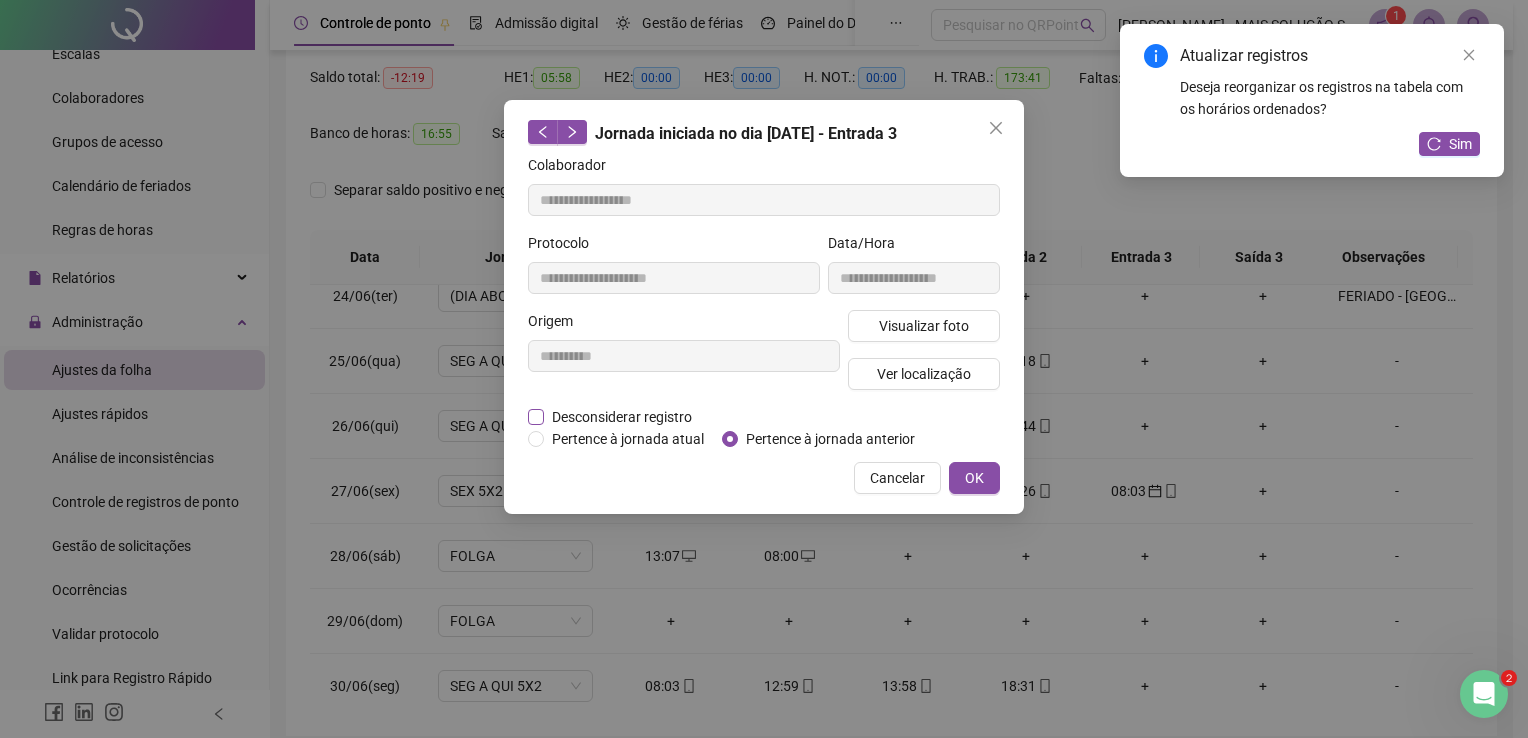 click on "Desconsiderar registro" at bounding box center (622, 417) 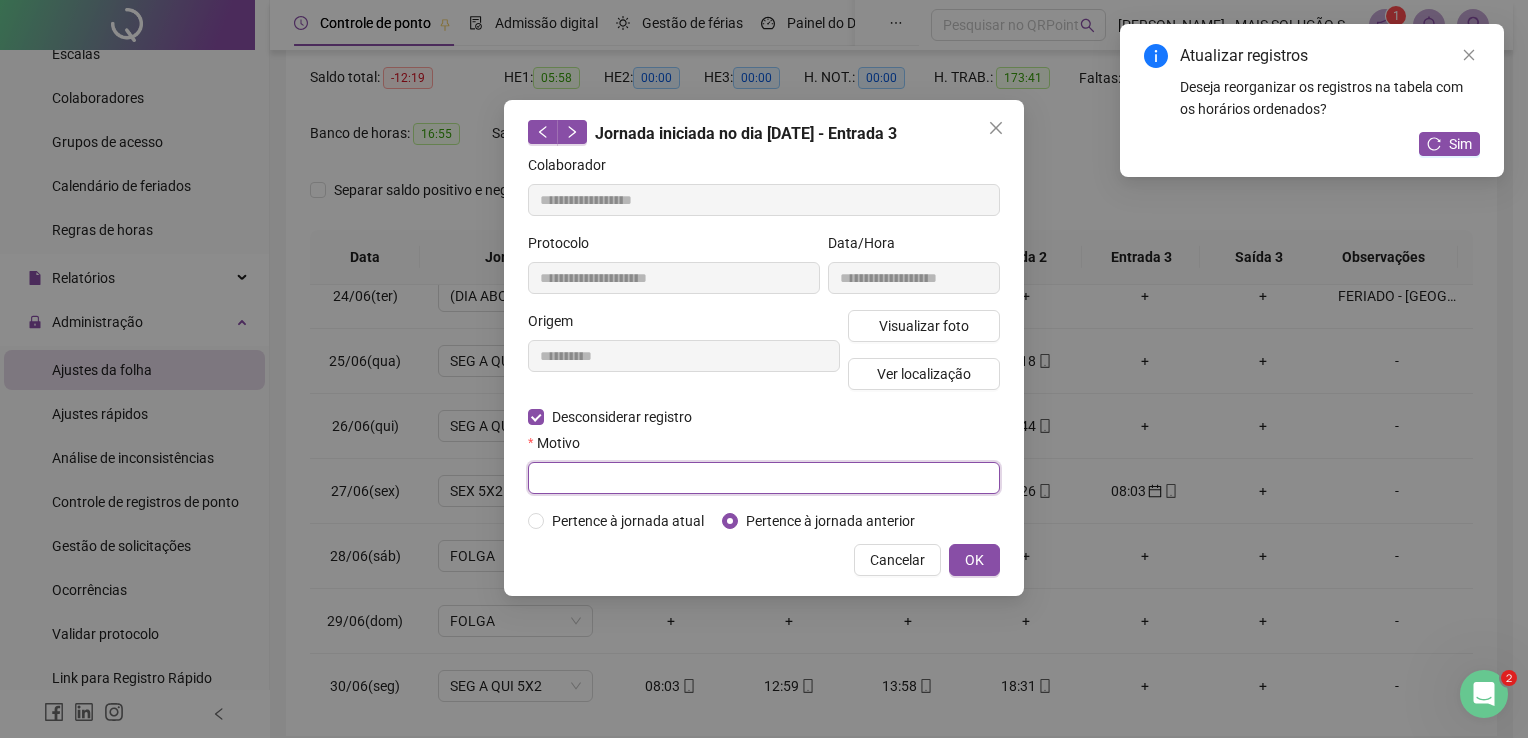 click at bounding box center (764, 478) 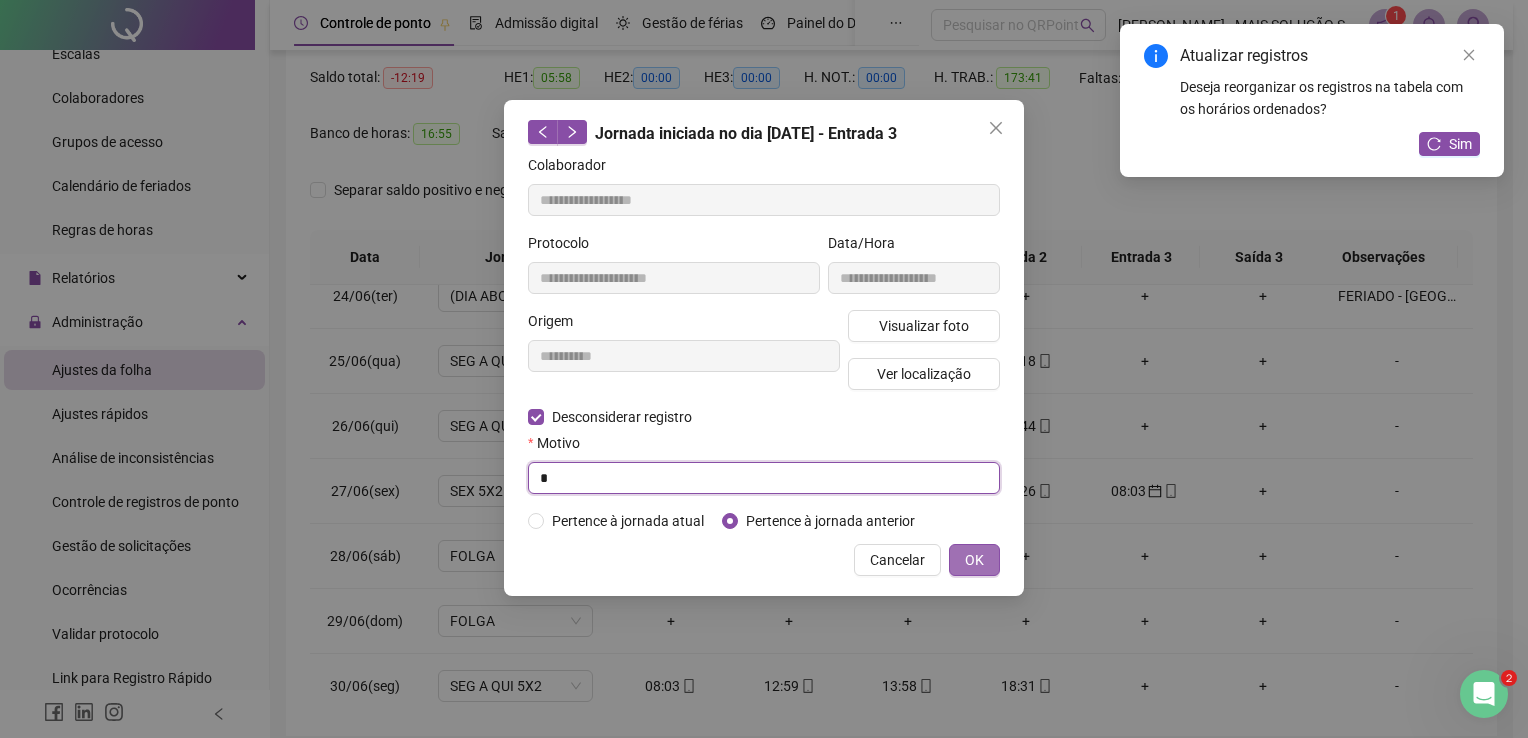 type 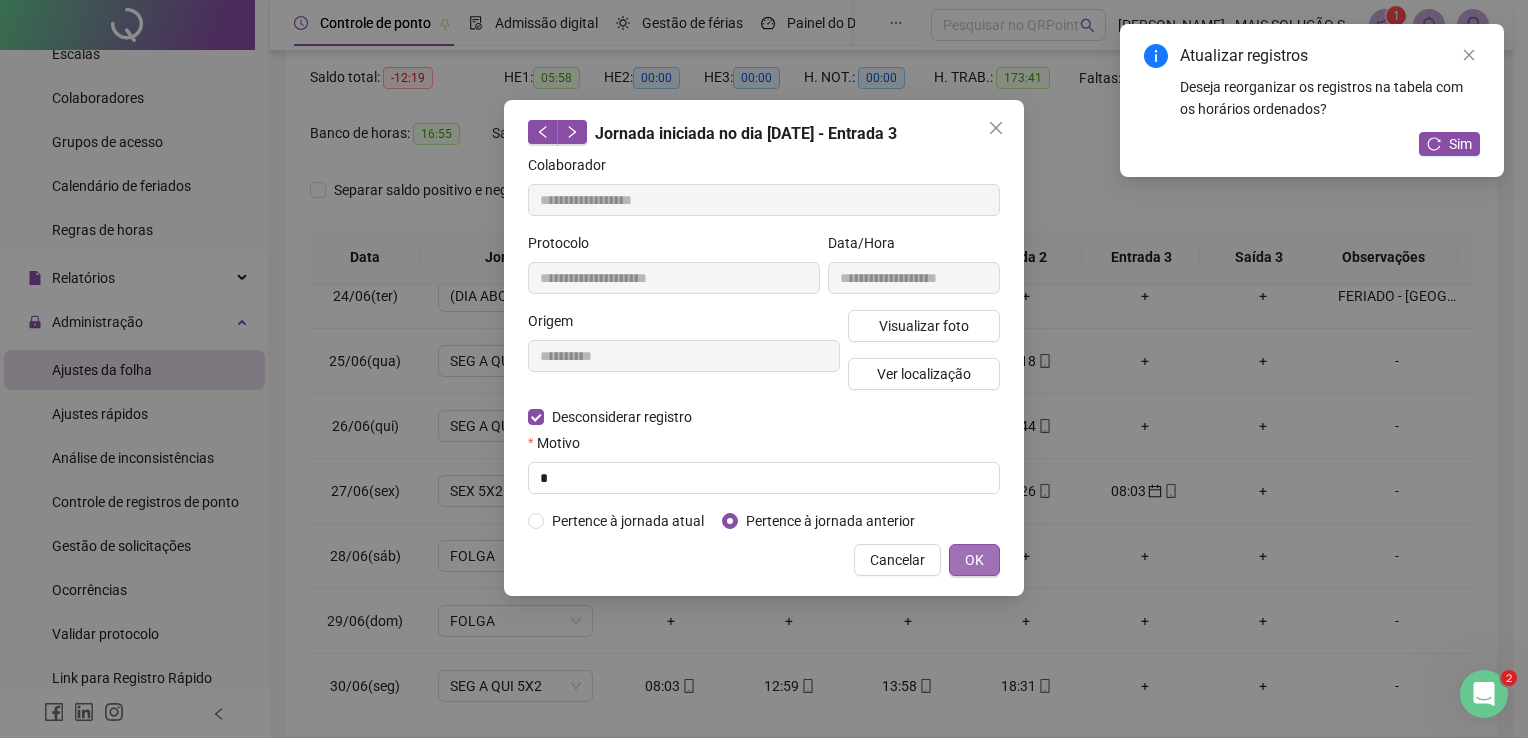 click on "OK" at bounding box center [974, 560] 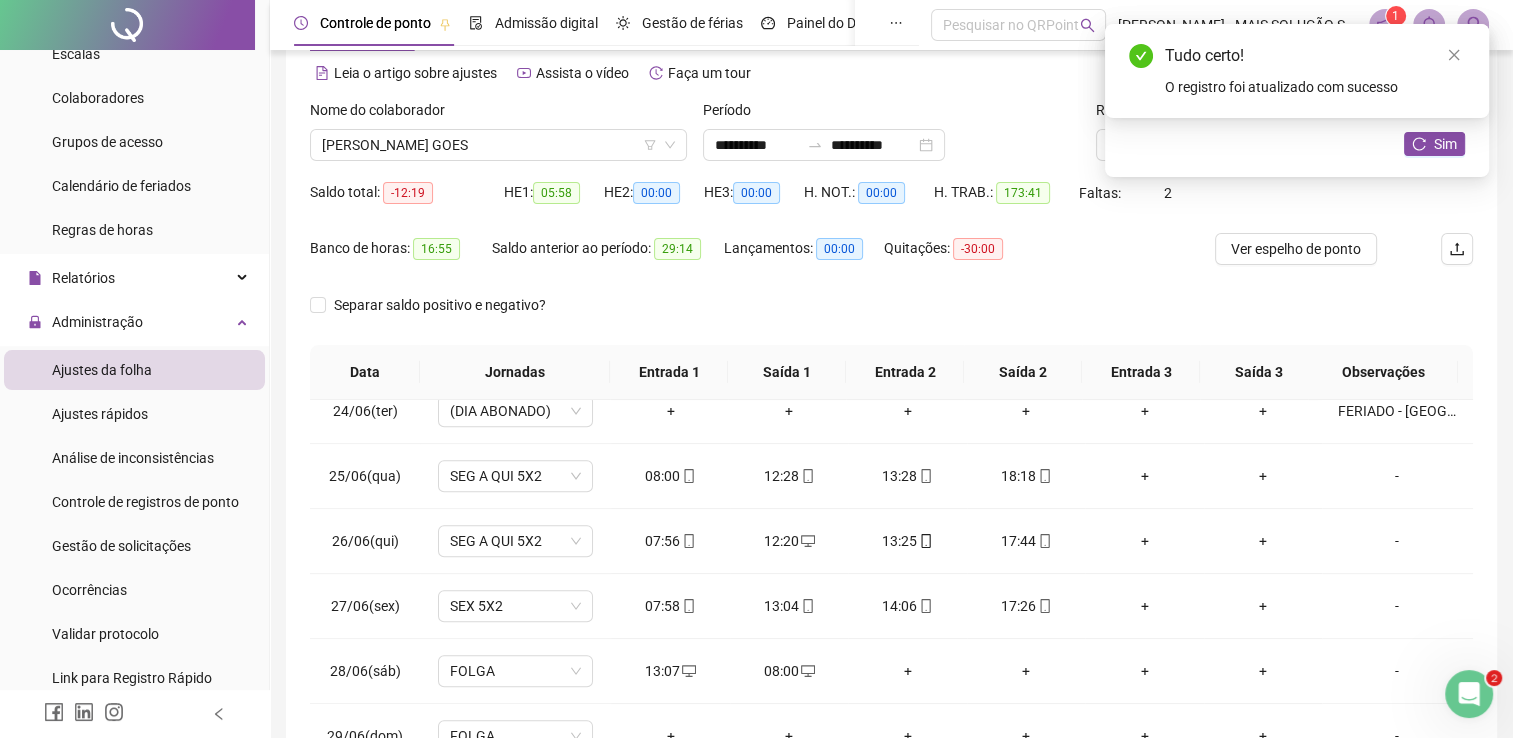 scroll, scrollTop: 0, scrollLeft: 0, axis: both 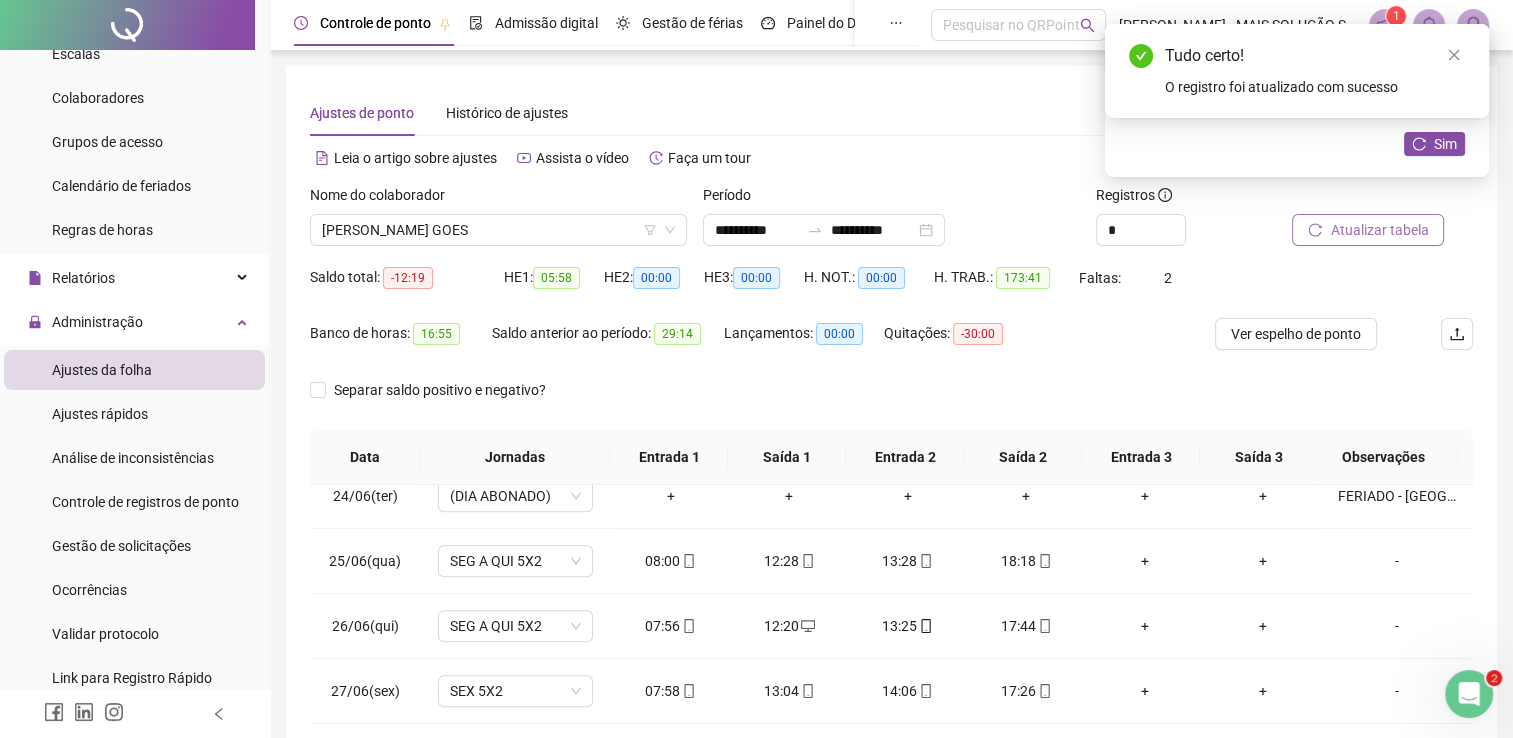 click on "Atualizar tabela" at bounding box center (1379, 230) 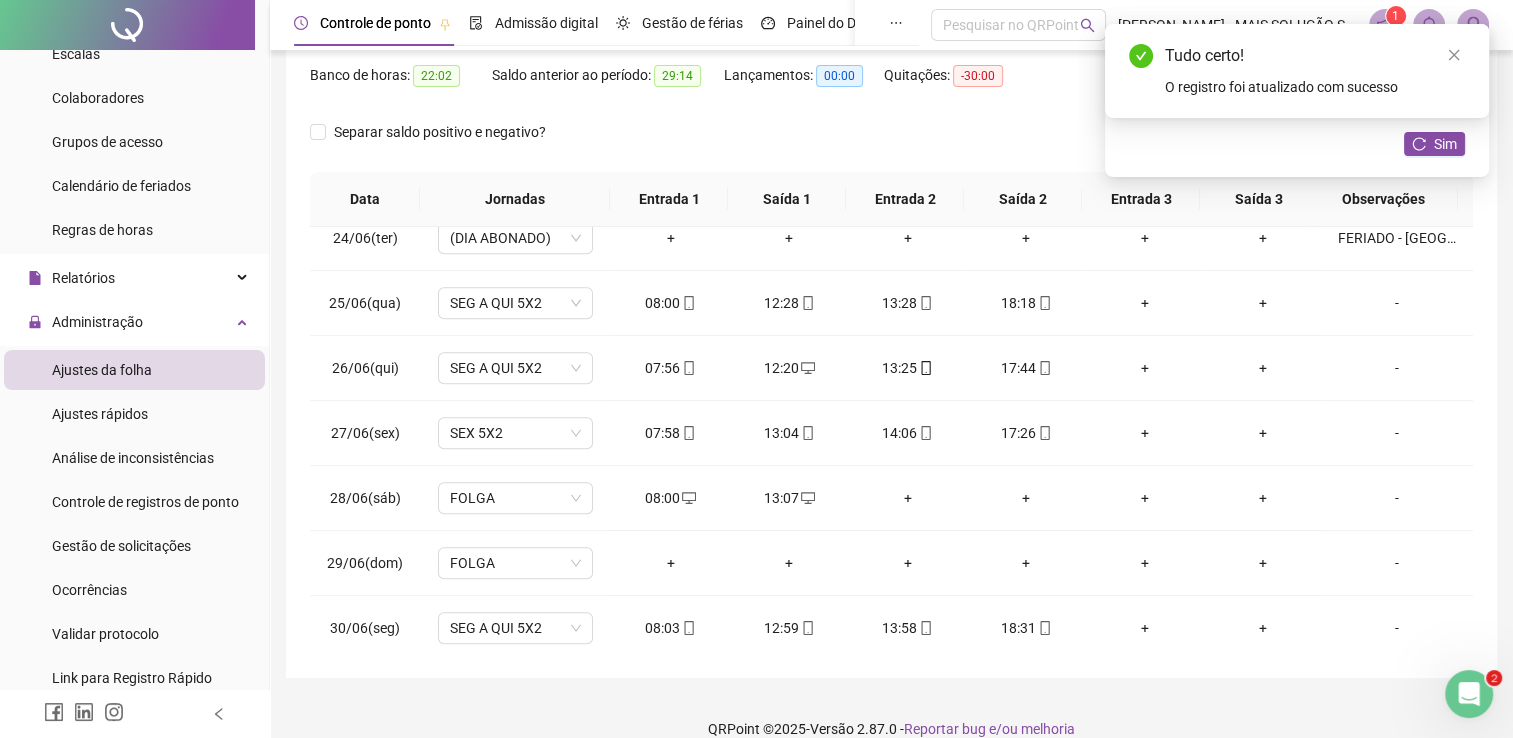 scroll, scrollTop: 283, scrollLeft: 0, axis: vertical 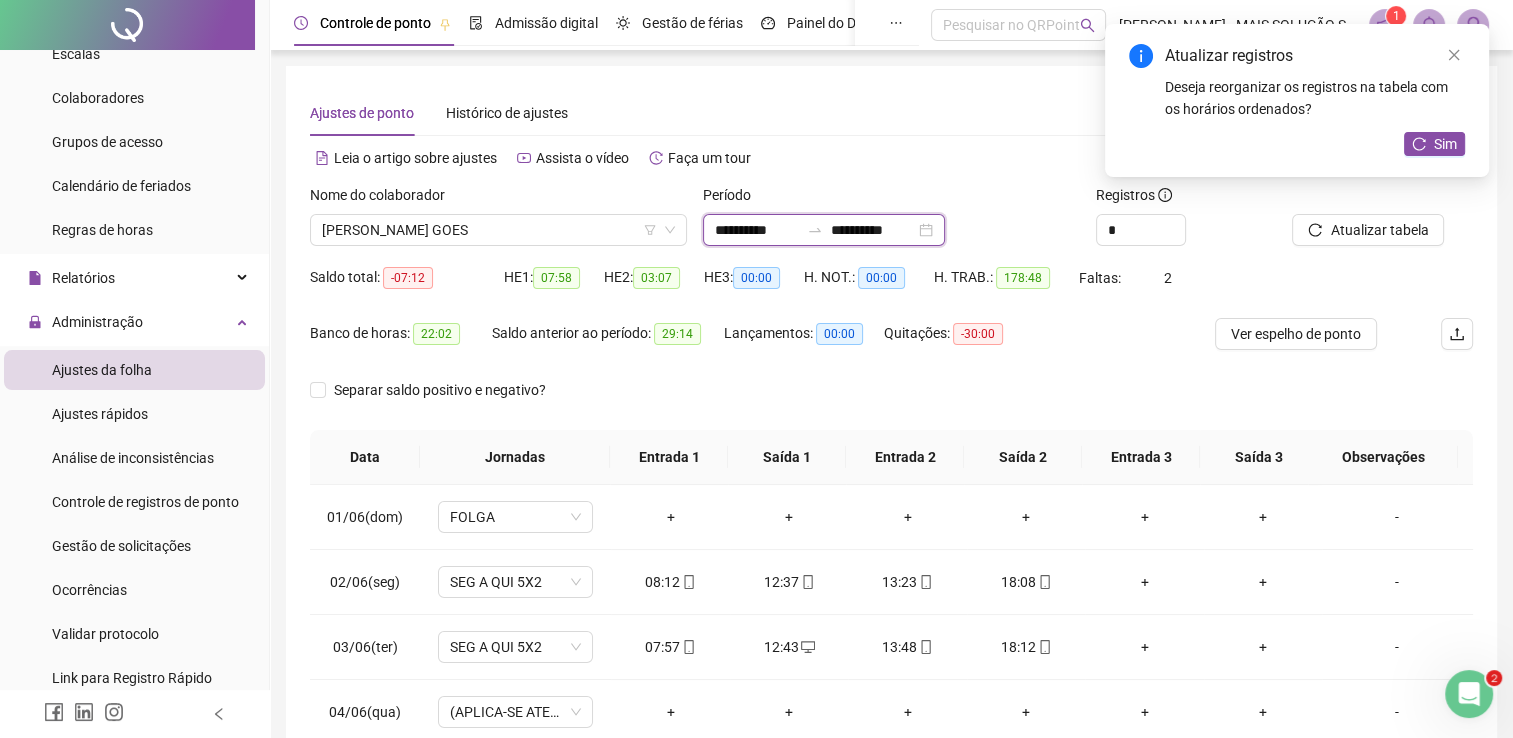 click on "**********" at bounding box center [757, 230] 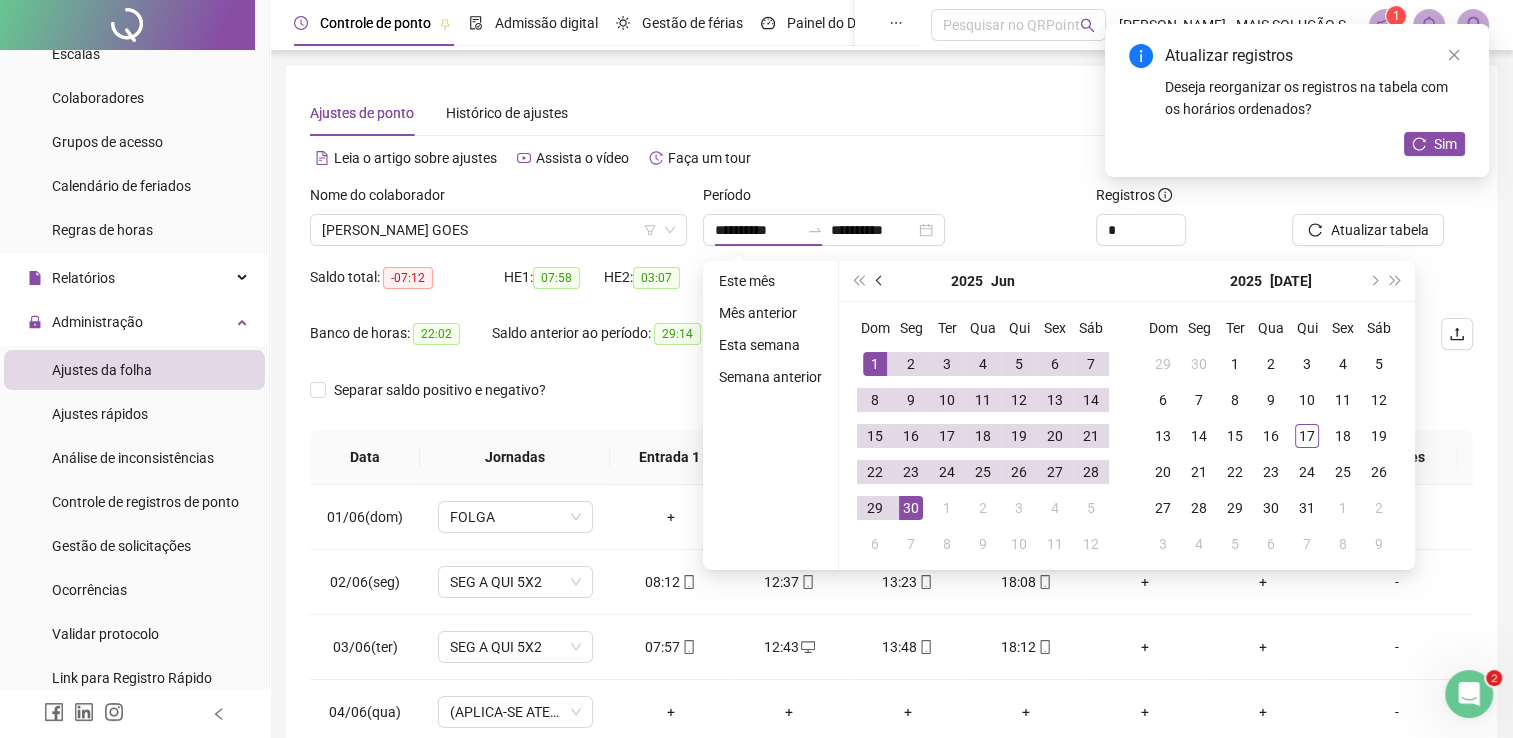 click at bounding box center [881, 281] 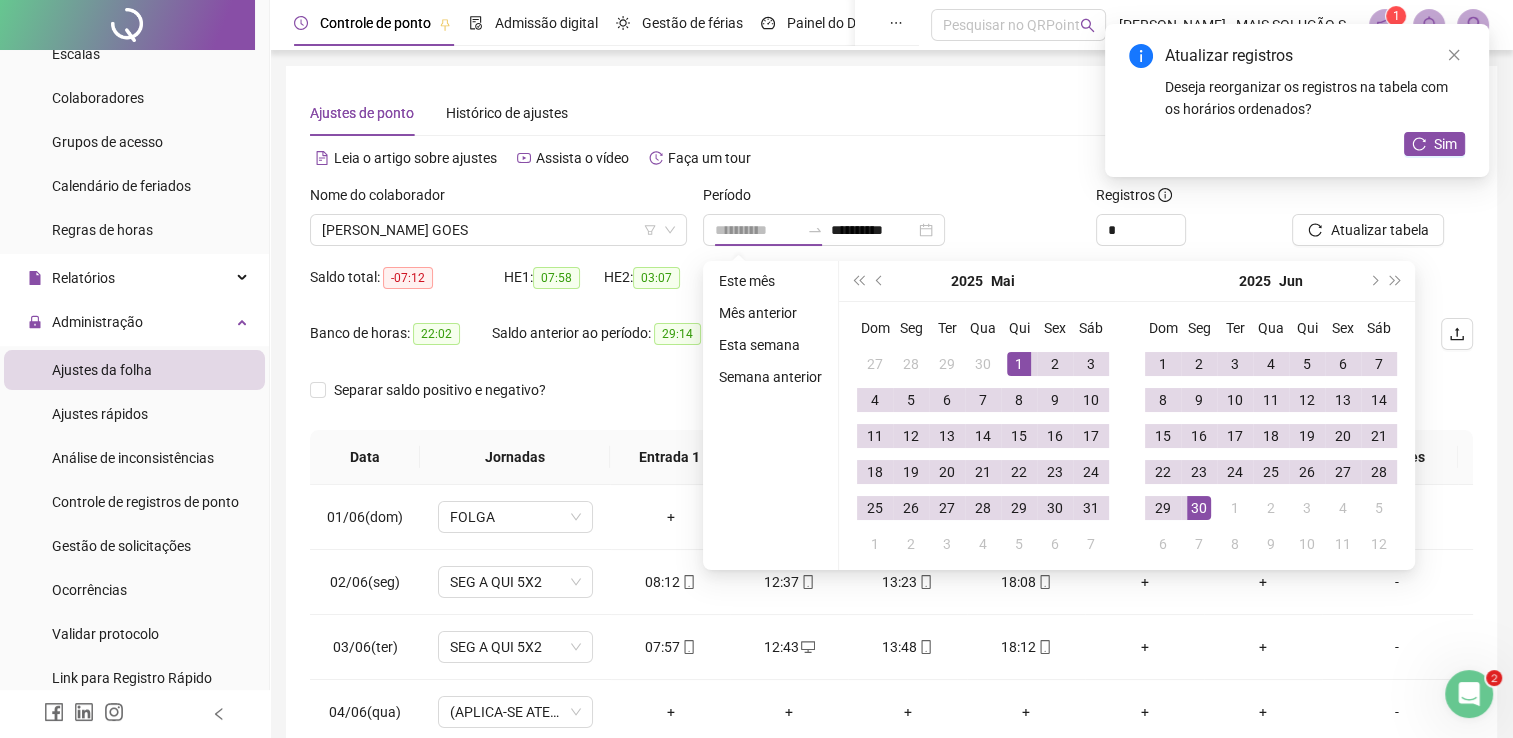 click on "1" at bounding box center [1019, 364] 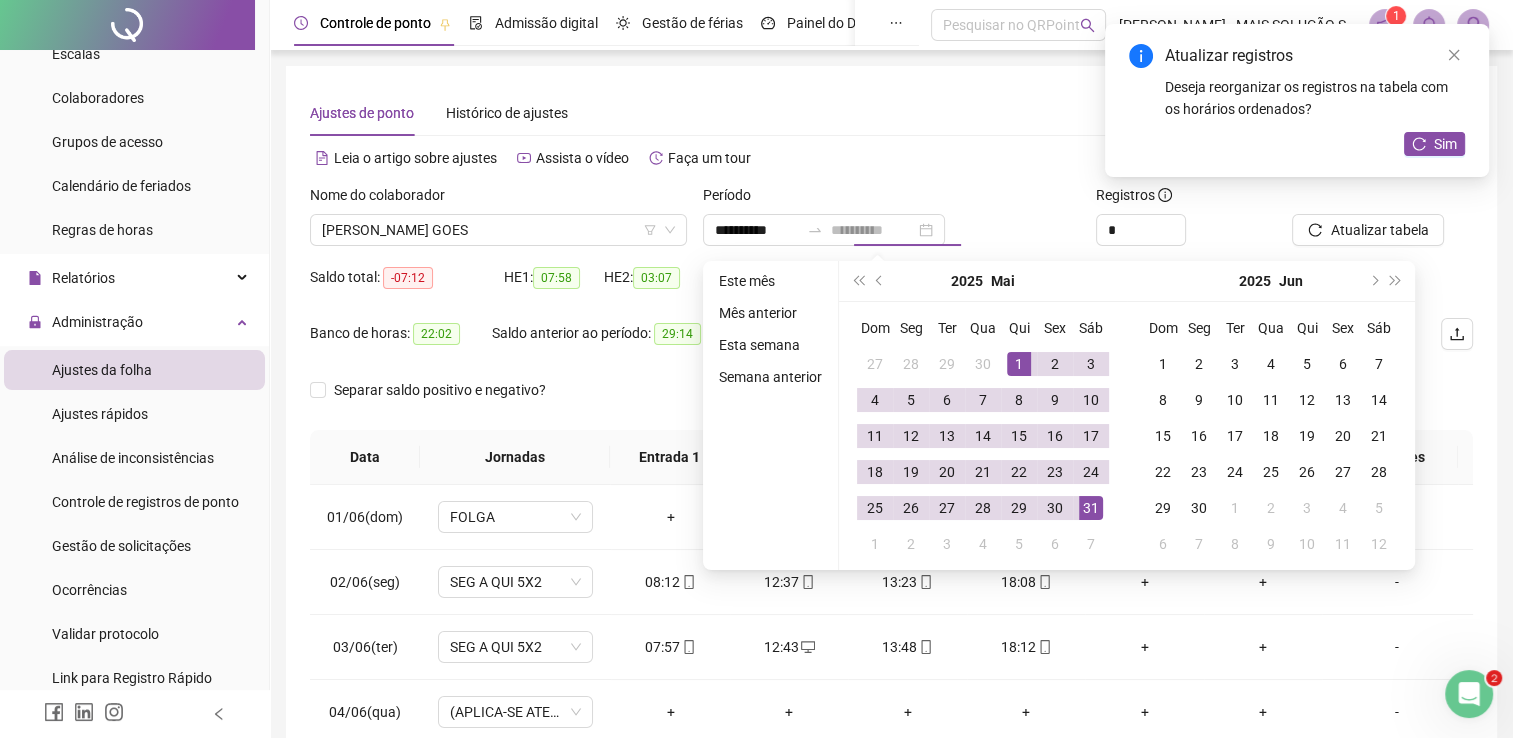click on "31" at bounding box center [1091, 508] 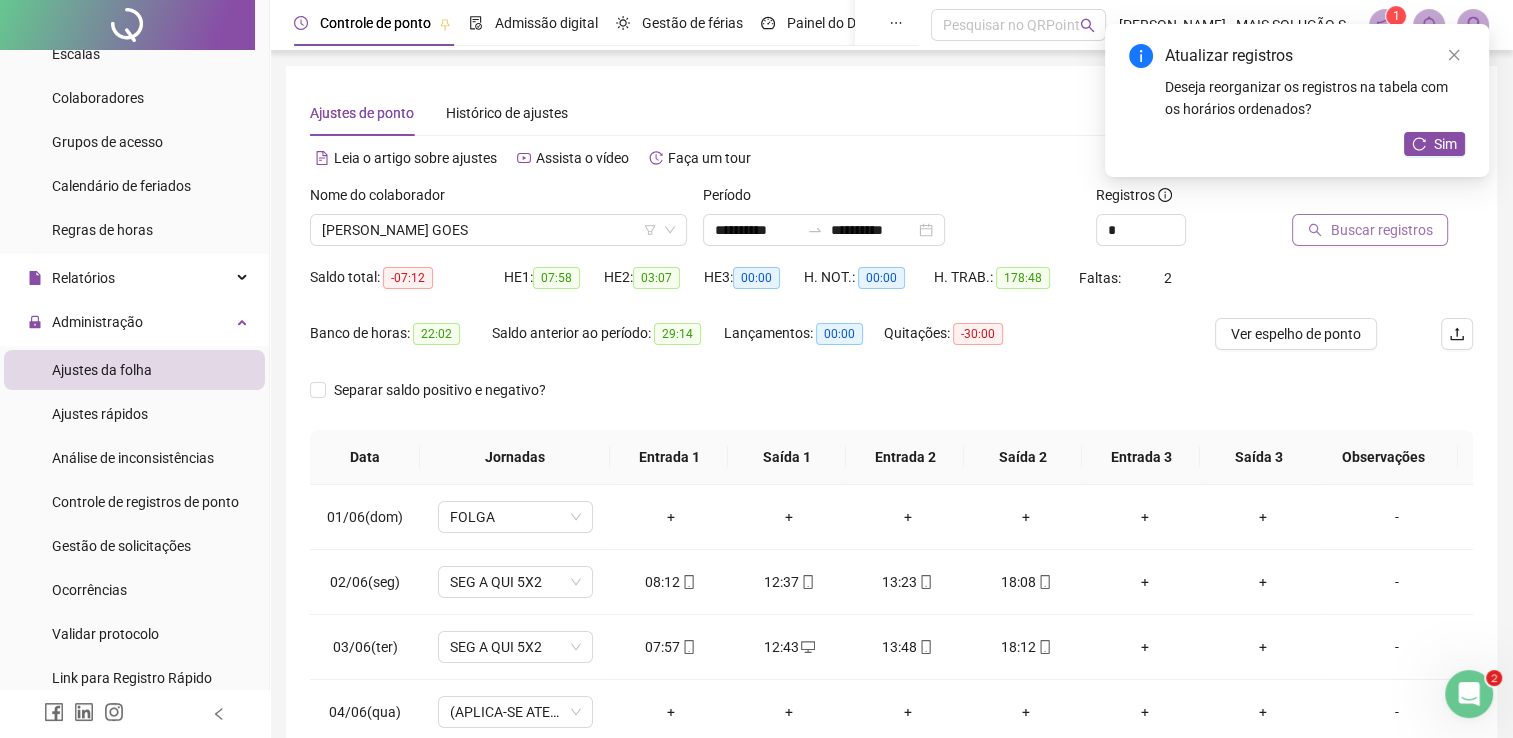 click on "Buscar registros" at bounding box center [1370, 230] 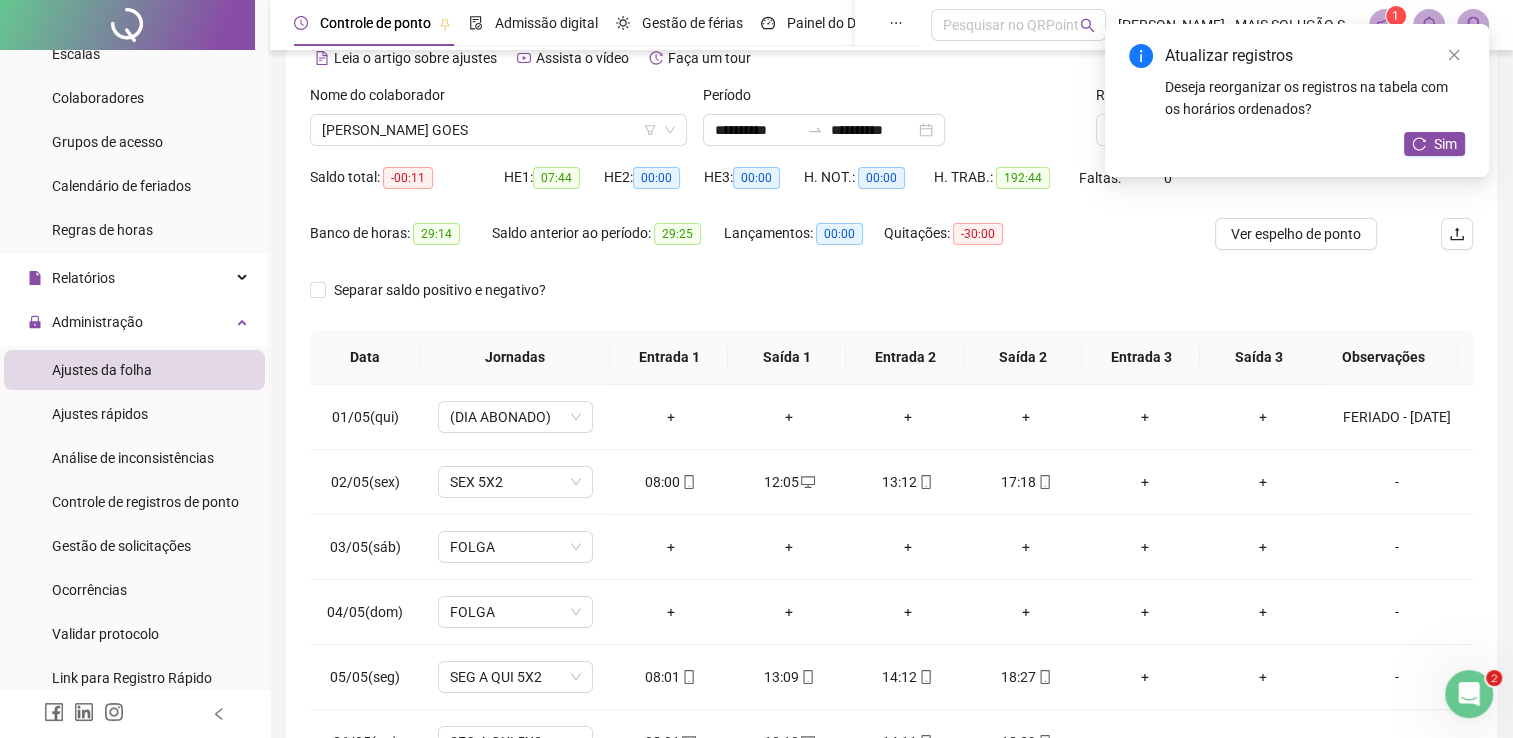 scroll, scrollTop: 283, scrollLeft: 0, axis: vertical 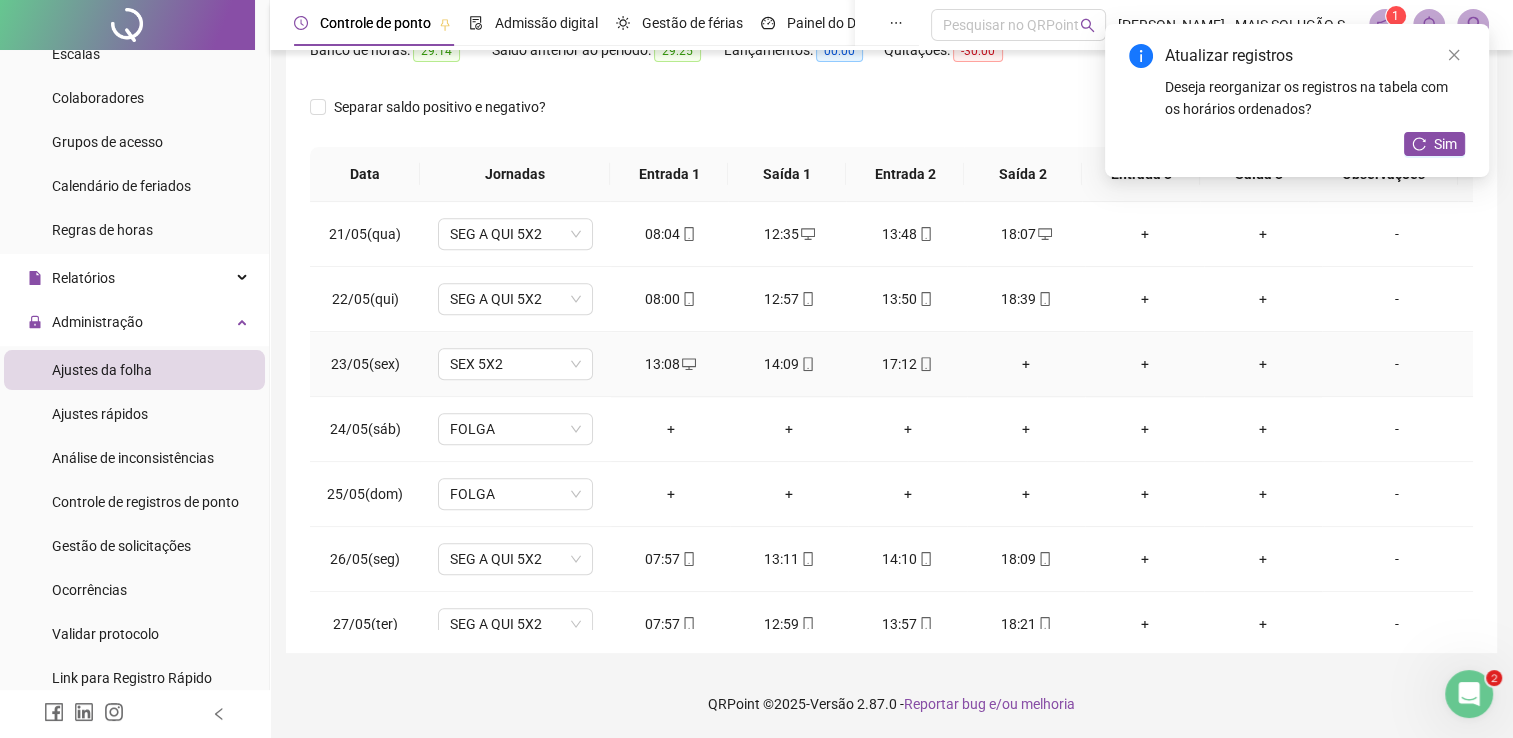click on "+" at bounding box center (1026, 364) 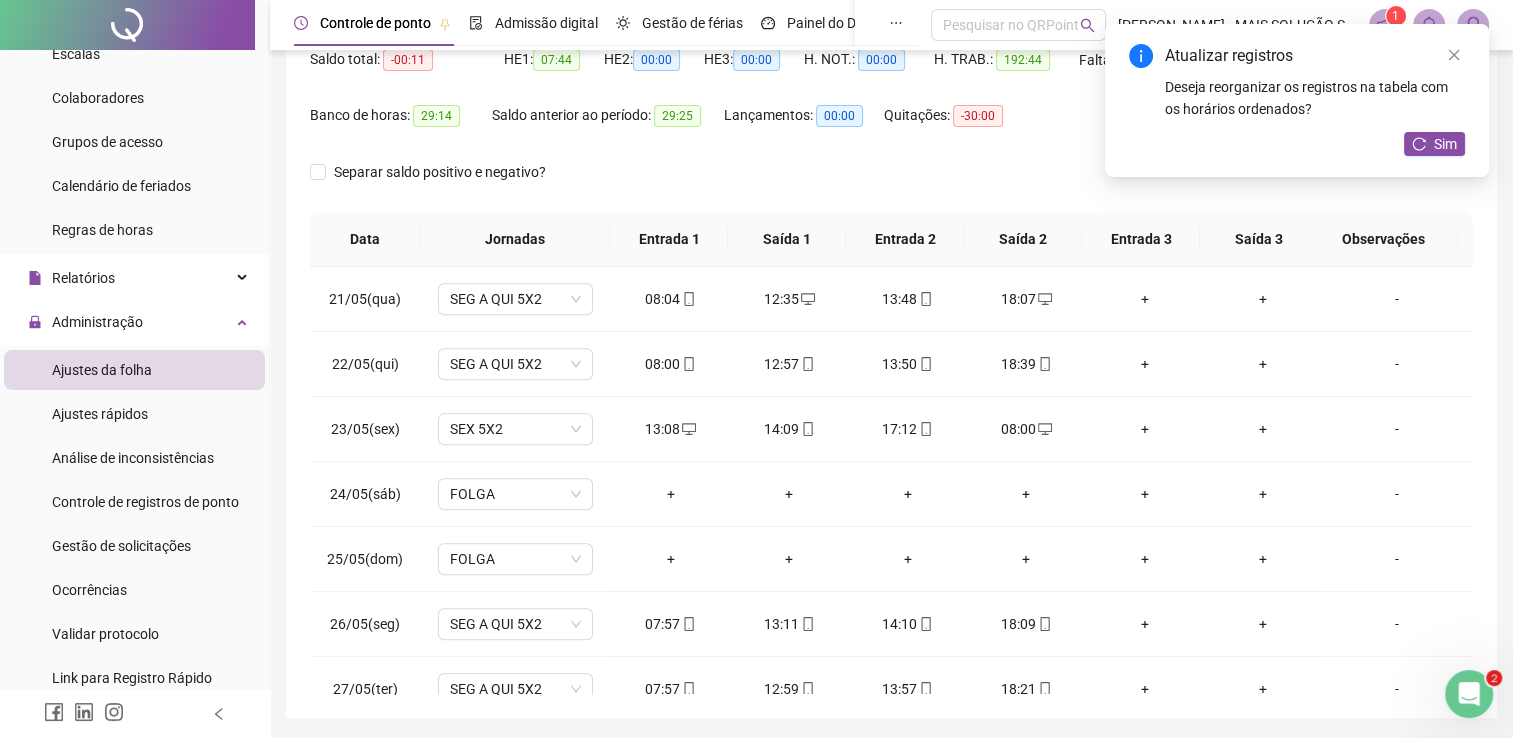 scroll, scrollTop: 183, scrollLeft: 0, axis: vertical 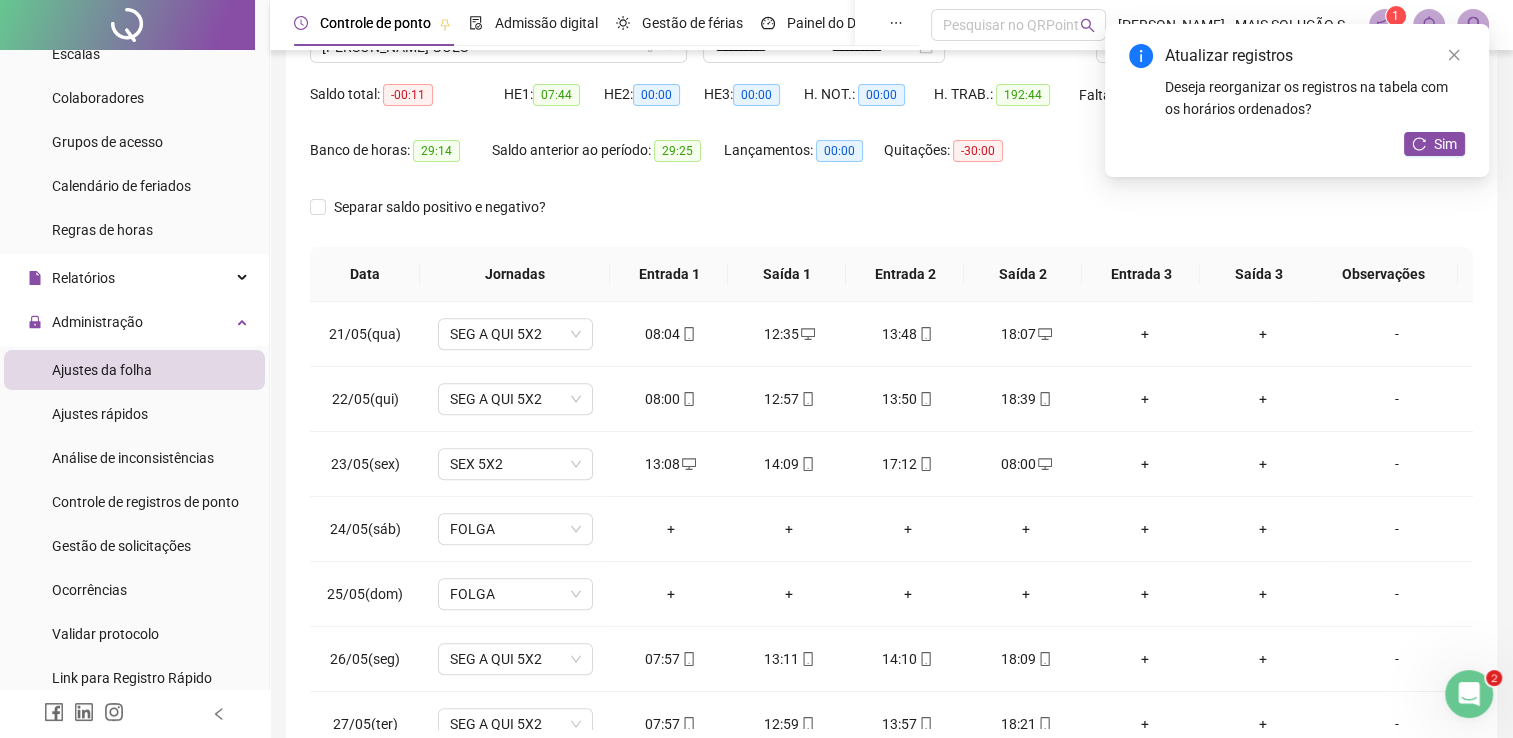 click on "Atualizar registros Deseja reorganizar os registros na tabela com os horários ordenados? Sim" at bounding box center (1297, 100) 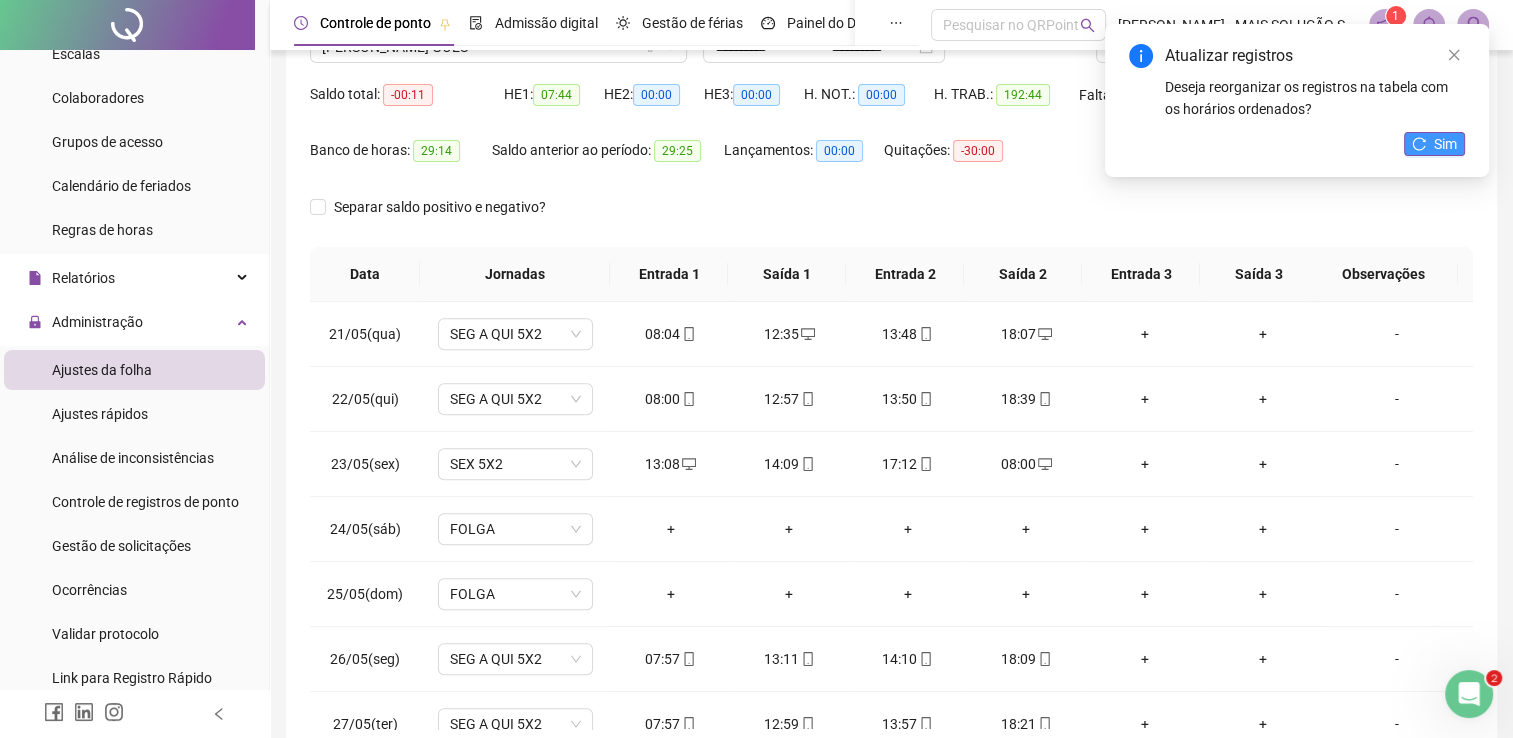 click 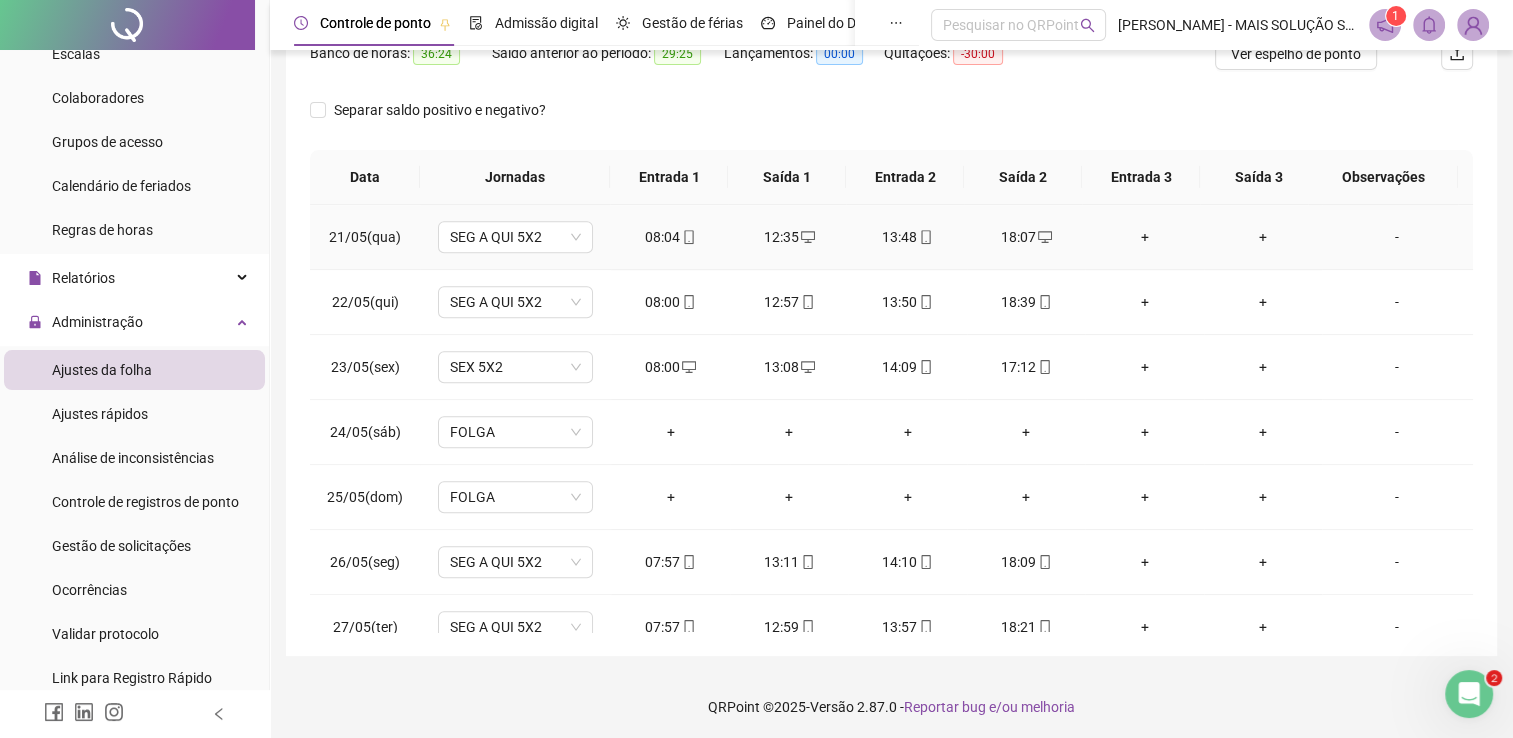 scroll, scrollTop: 283, scrollLeft: 0, axis: vertical 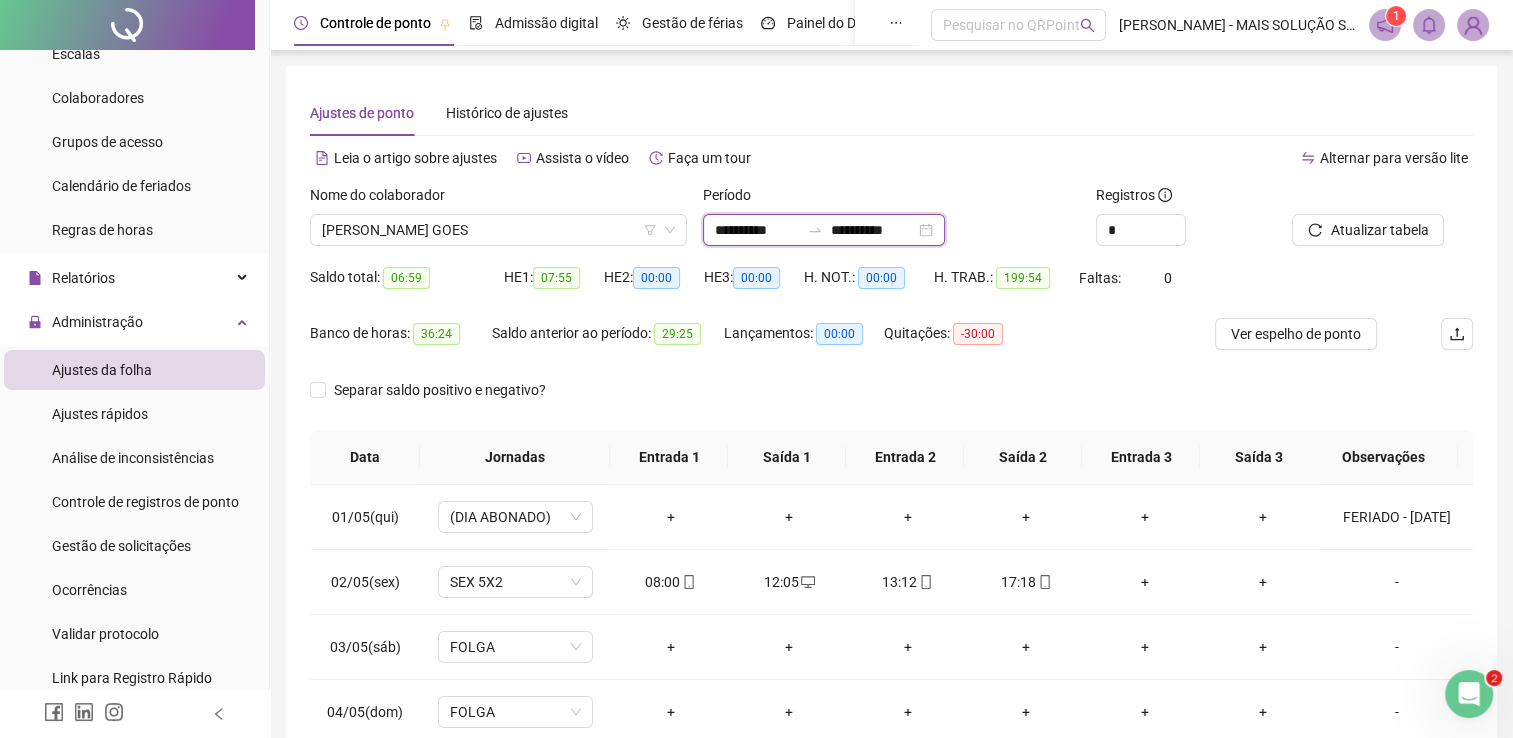 click on "**********" at bounding box center [757, 230] 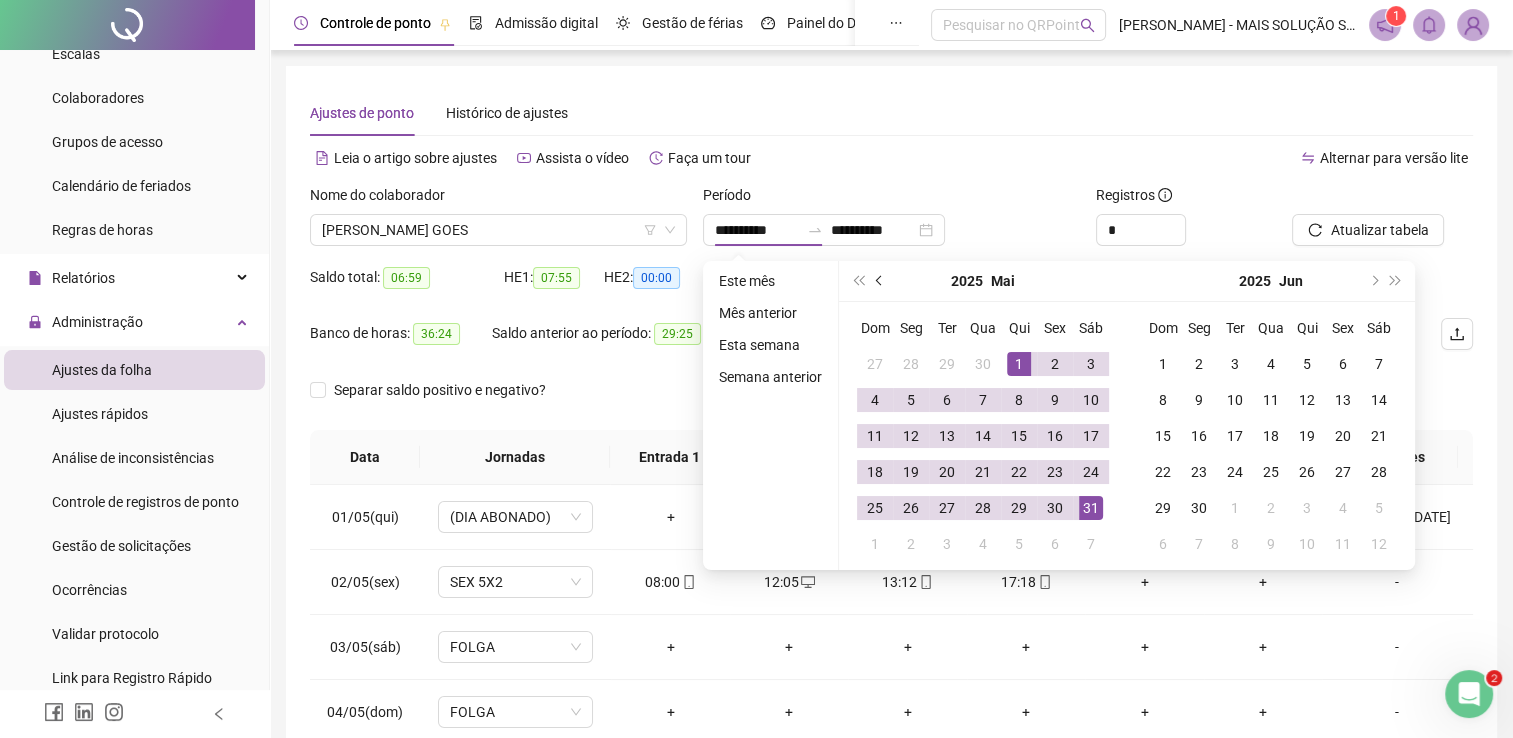click at bounding box center [881, 281] 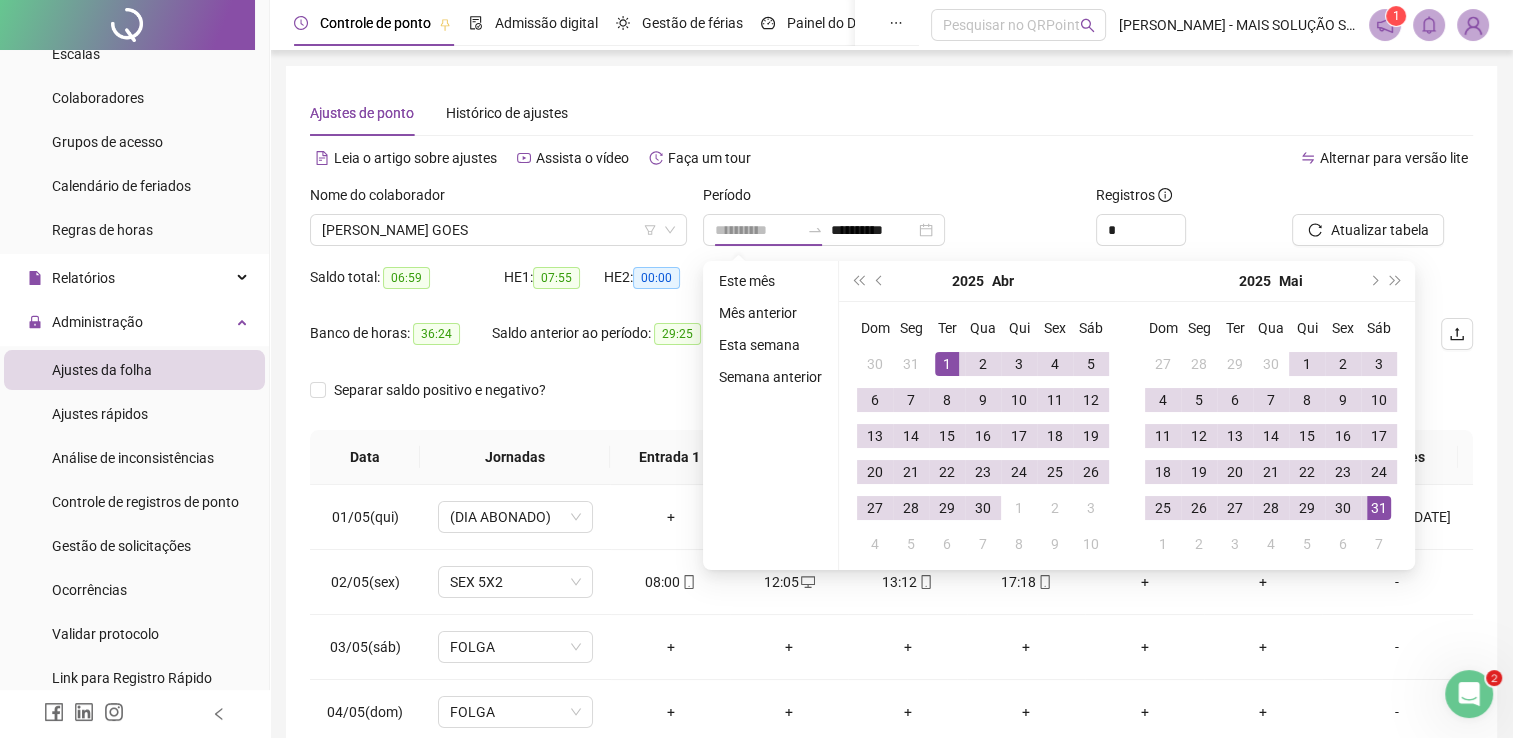 click on "1" at bounding box center [947, 364] 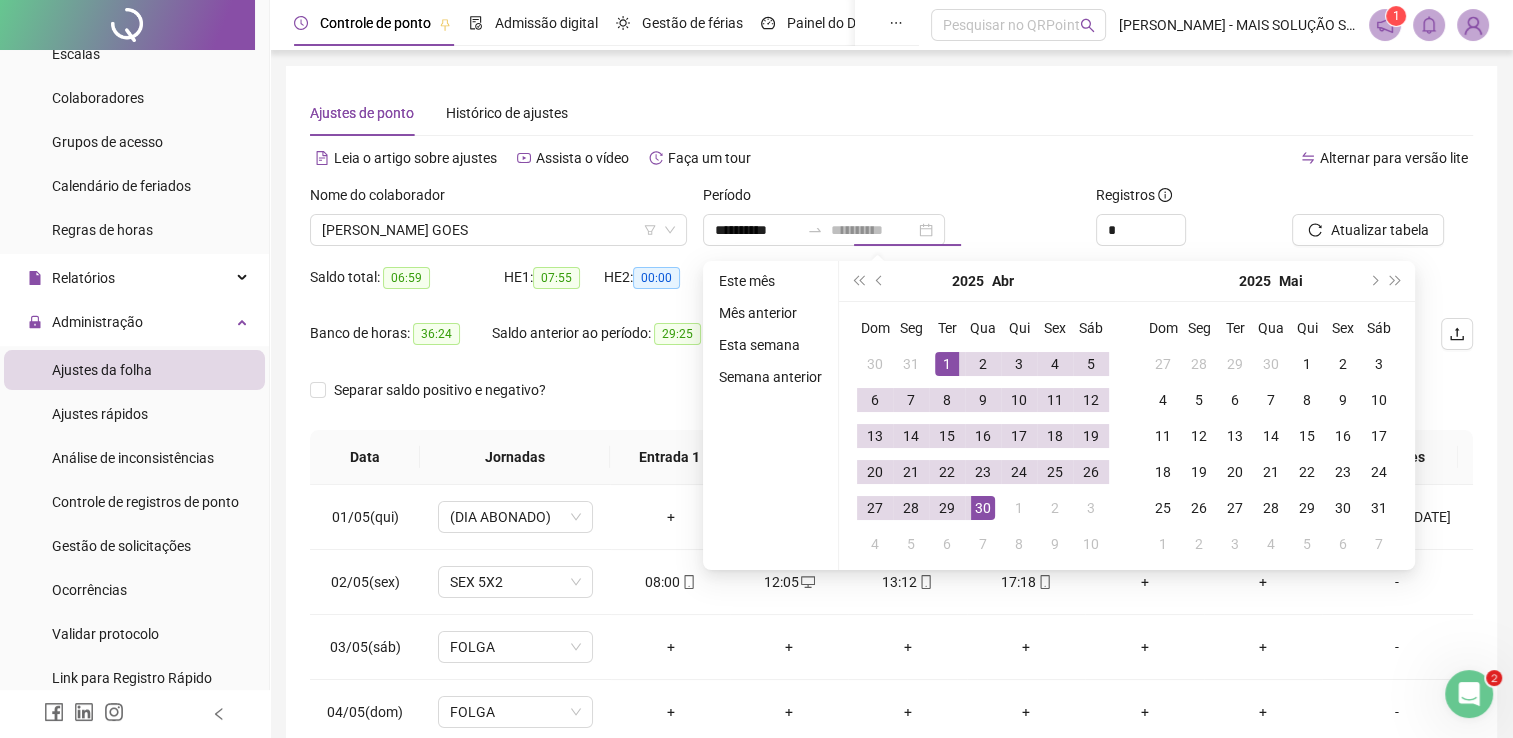 click on "30" at bounding box center (983, 508) 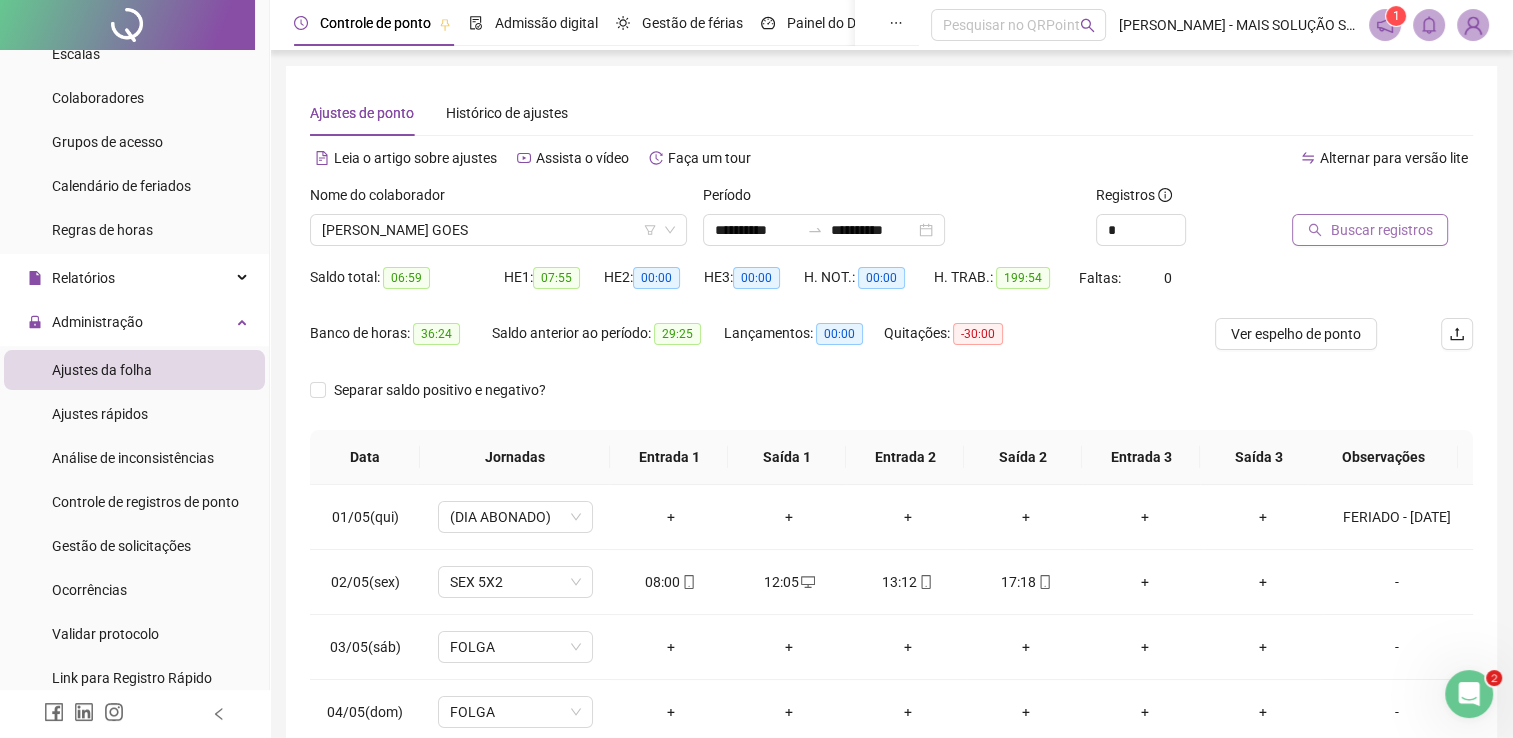click on "Buscar registros" at bounding box center [1370, 230] 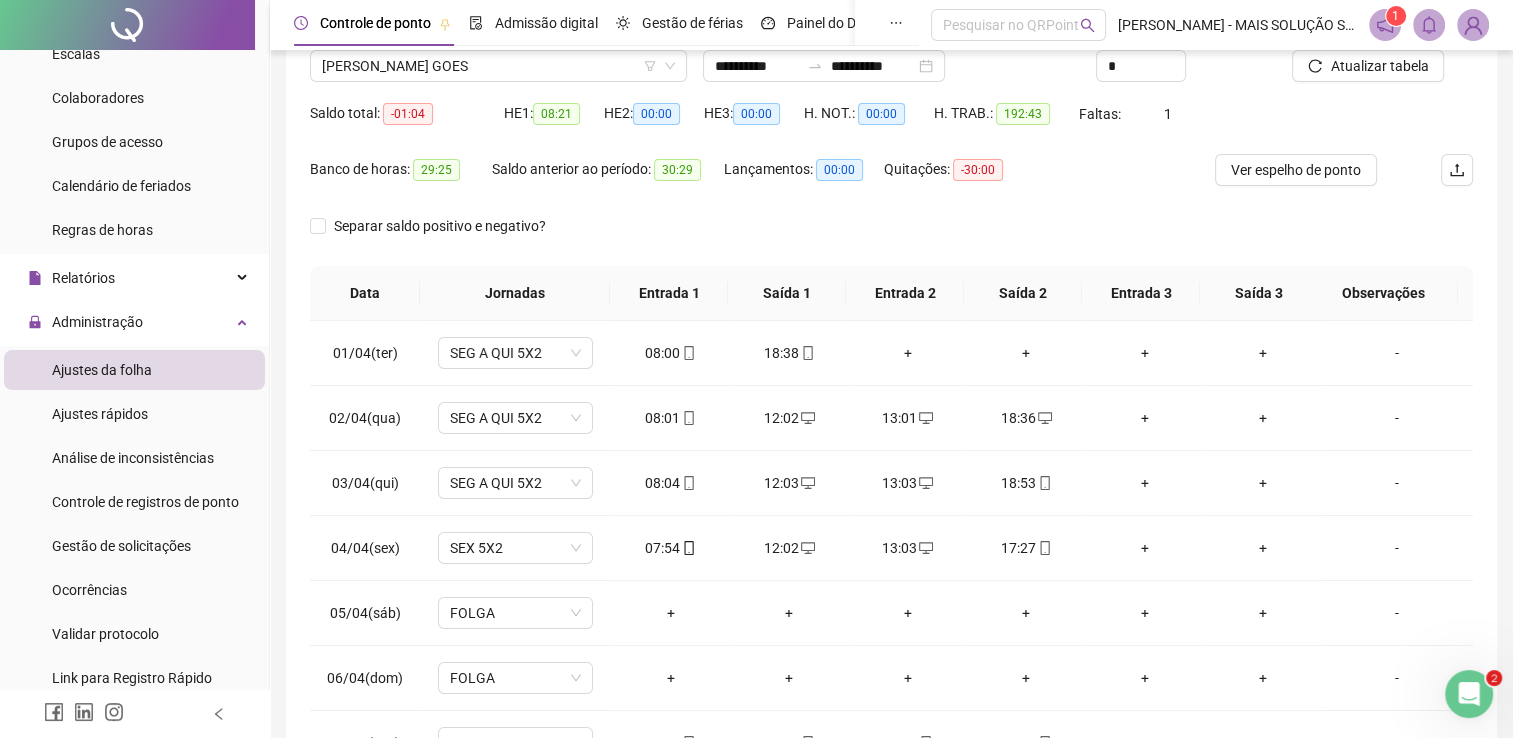 scroll, scrollTop: 200, scrollLeft: 0, axis: vertical 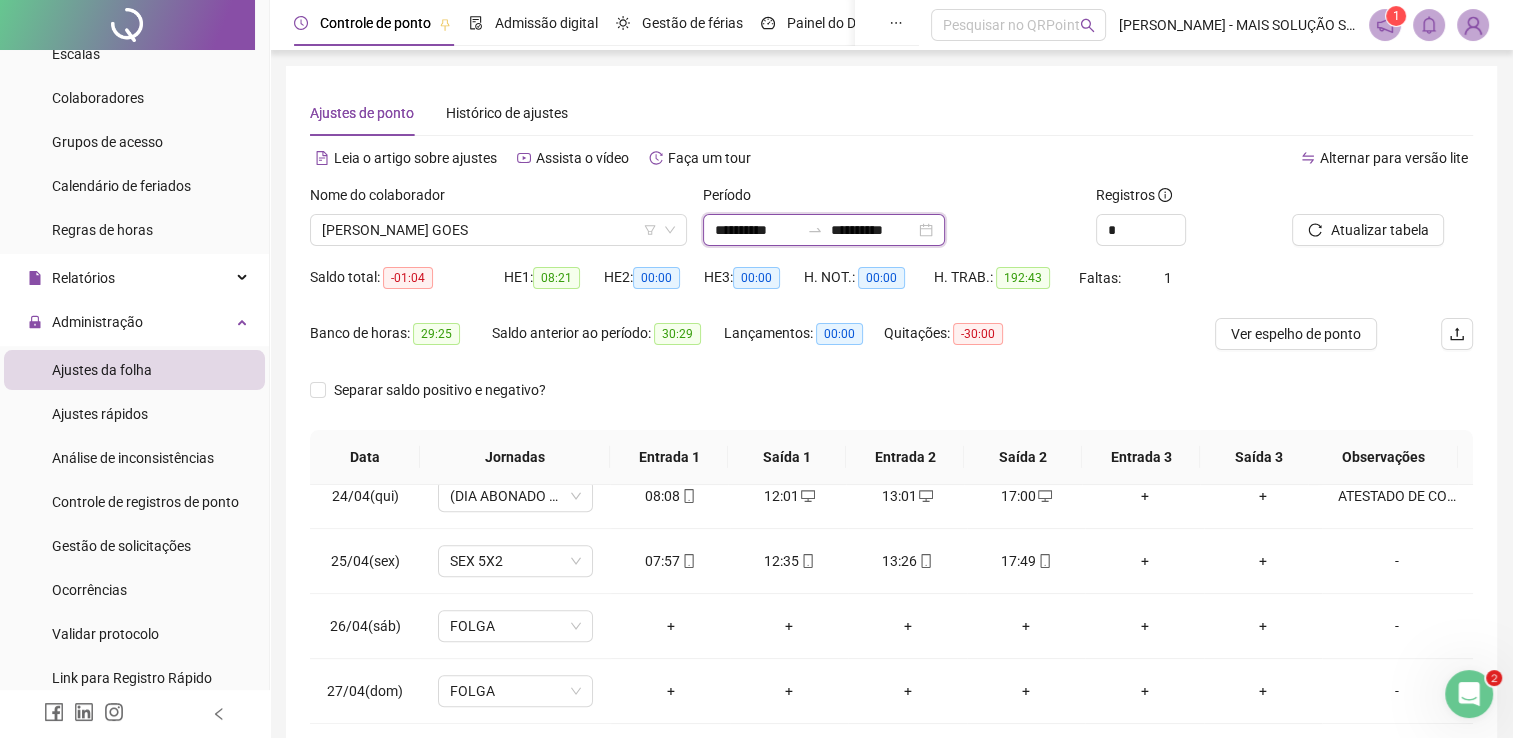 click on "**********" at bounding box center [757, 230] 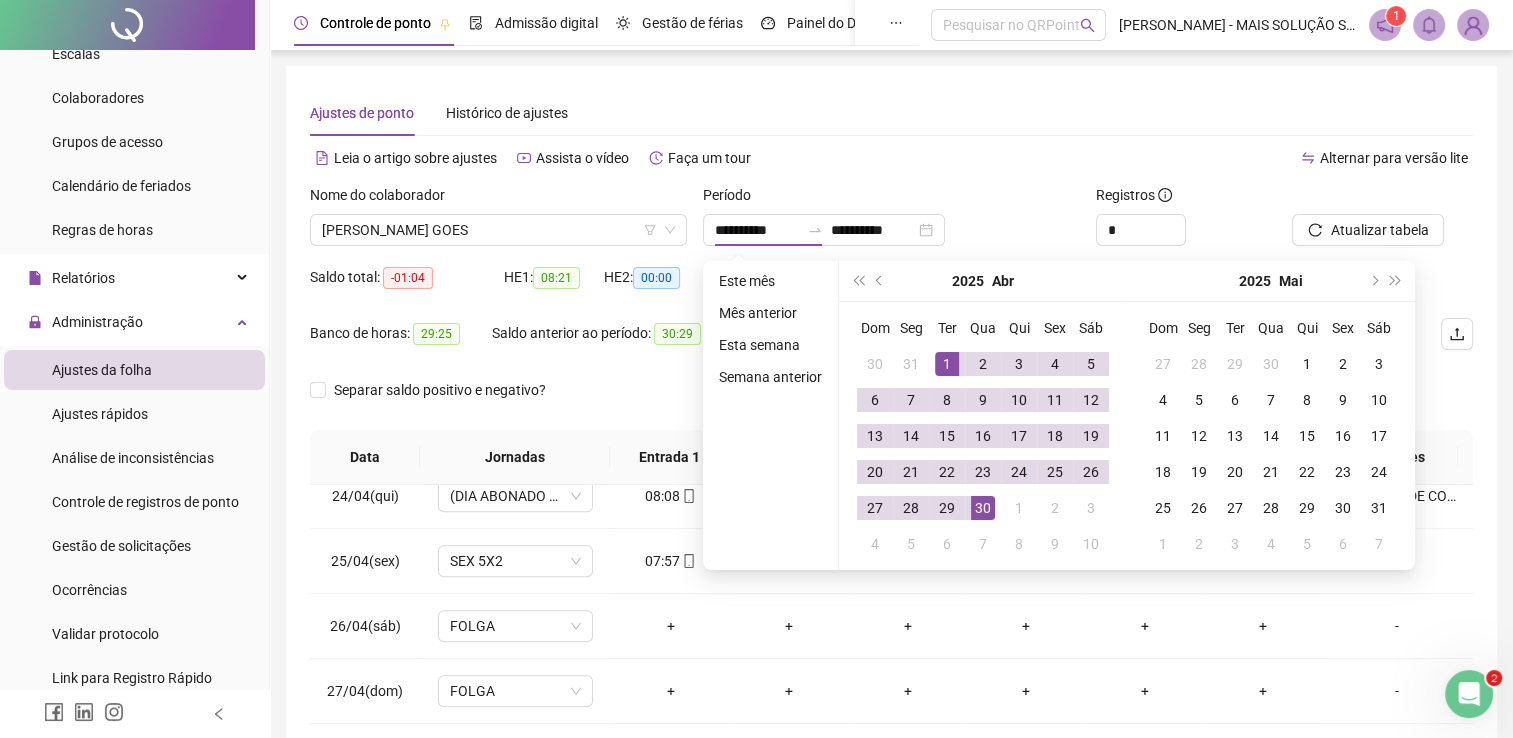 click on "[DATE]" at bounding box center [983, 281] 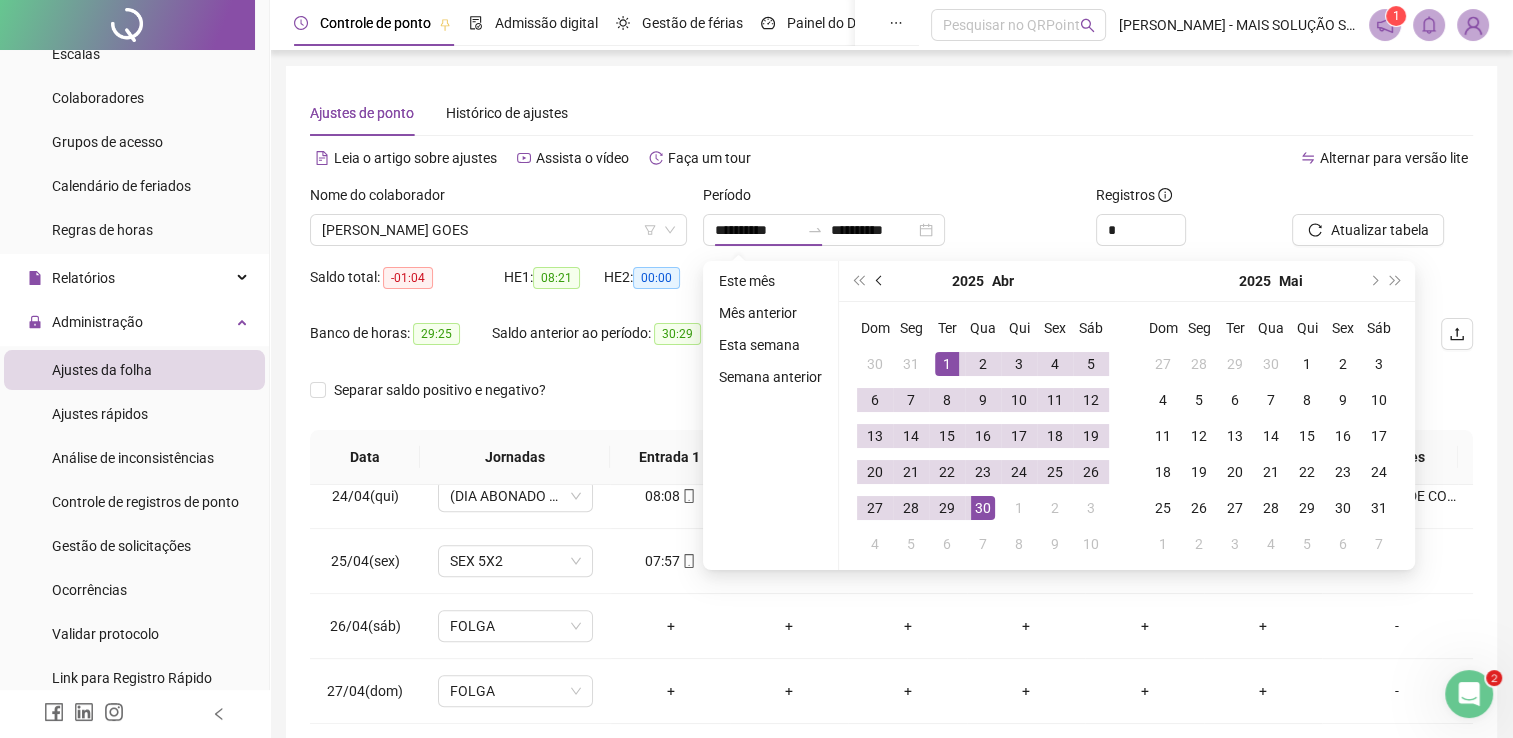 click at bounding box center (880, 281) 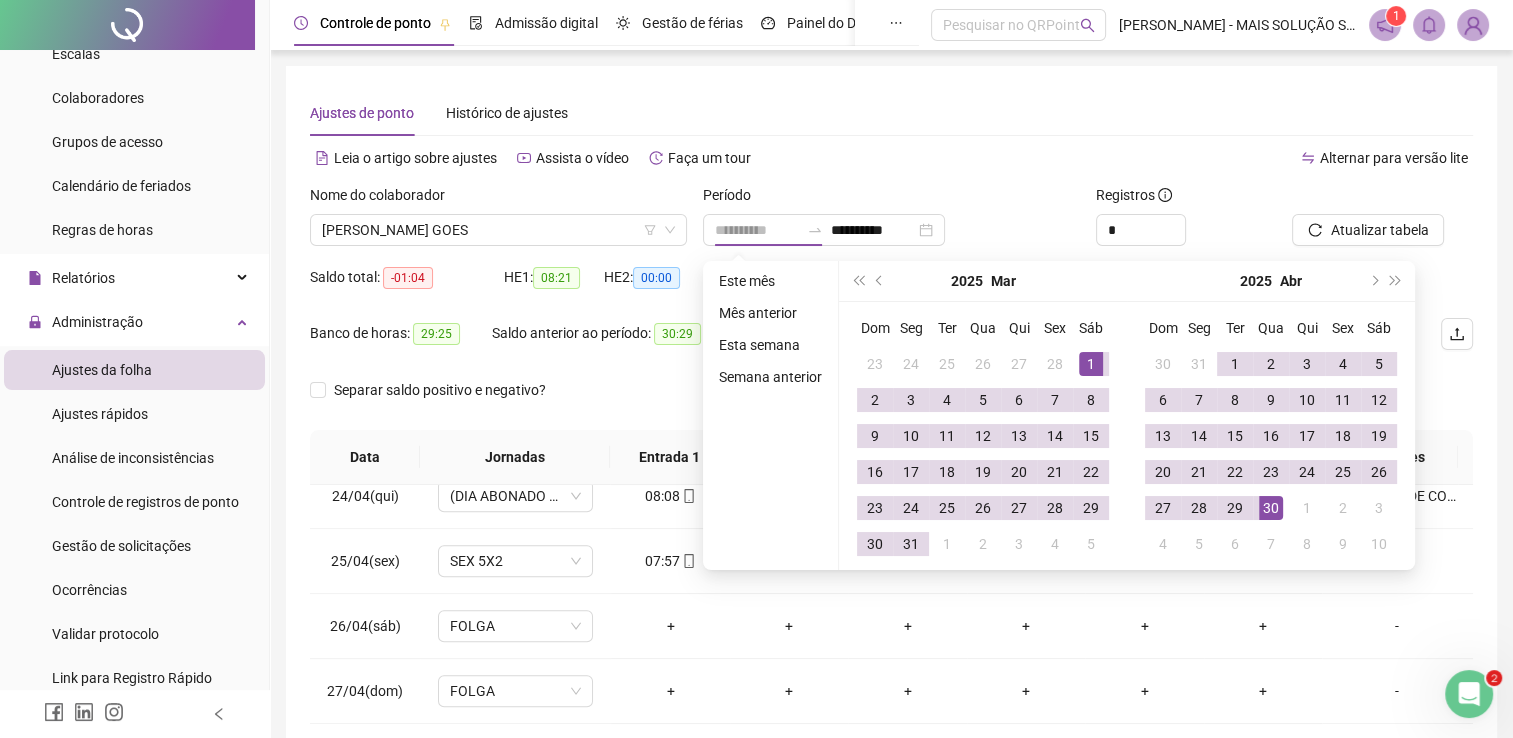 click on "1" at bounding box center [1091, 364] 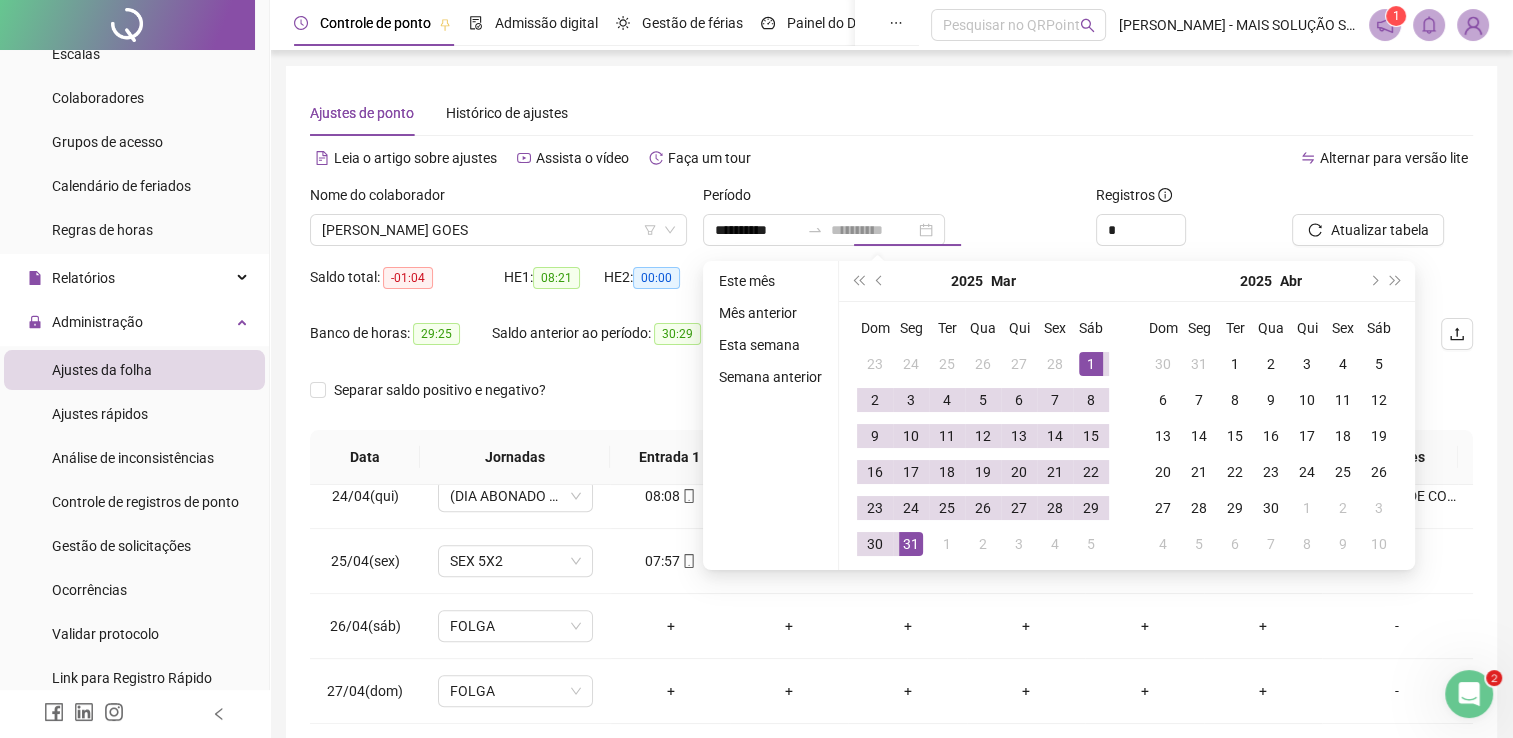drag, startPoint x: 912, startPoint y: 538, endPoint x: 1162, endPoint y: 319, distance: 332.35675 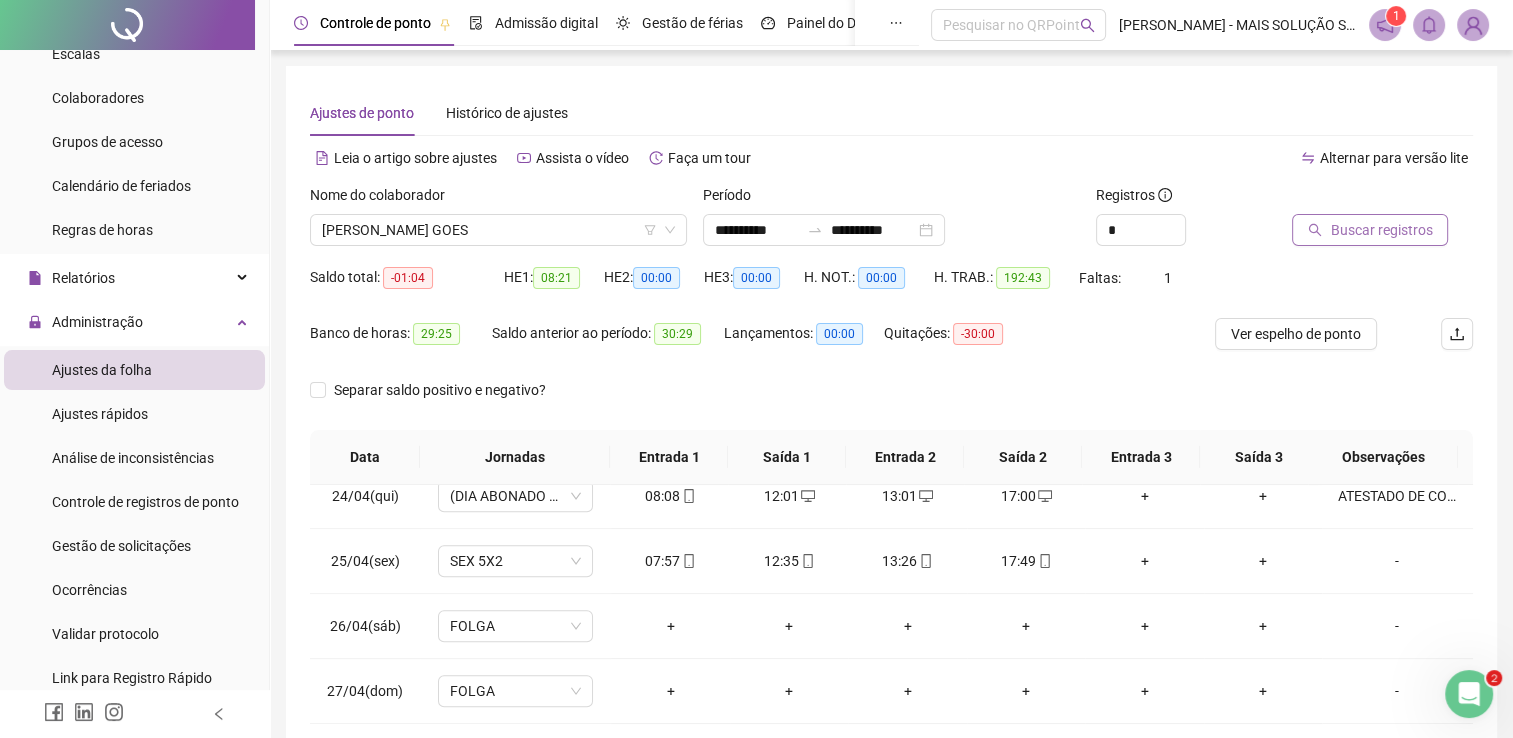click on "Buscar registros" at bounding box center (1381, 230) 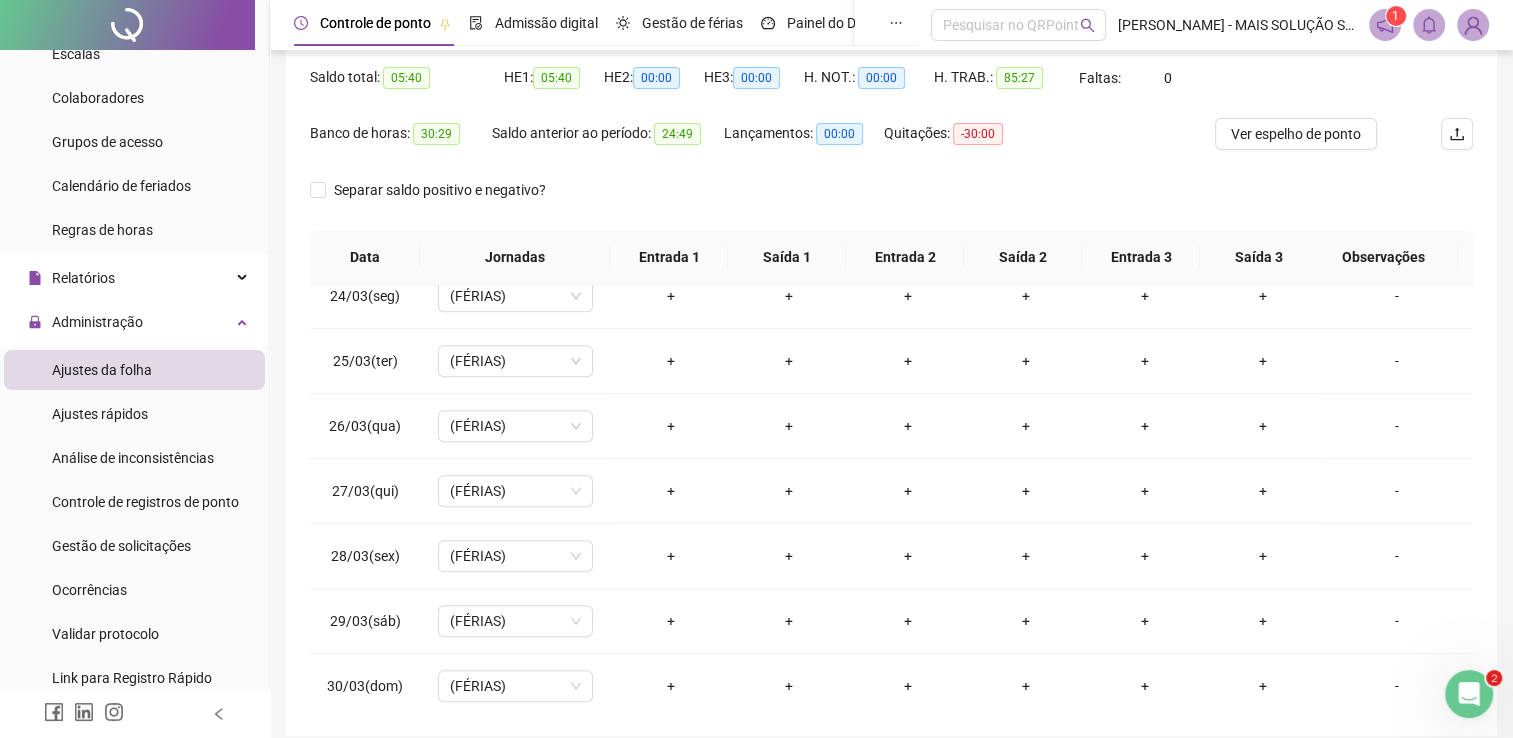scroll, scrollTop: 283, scrollLeft: 0, axis: vertical 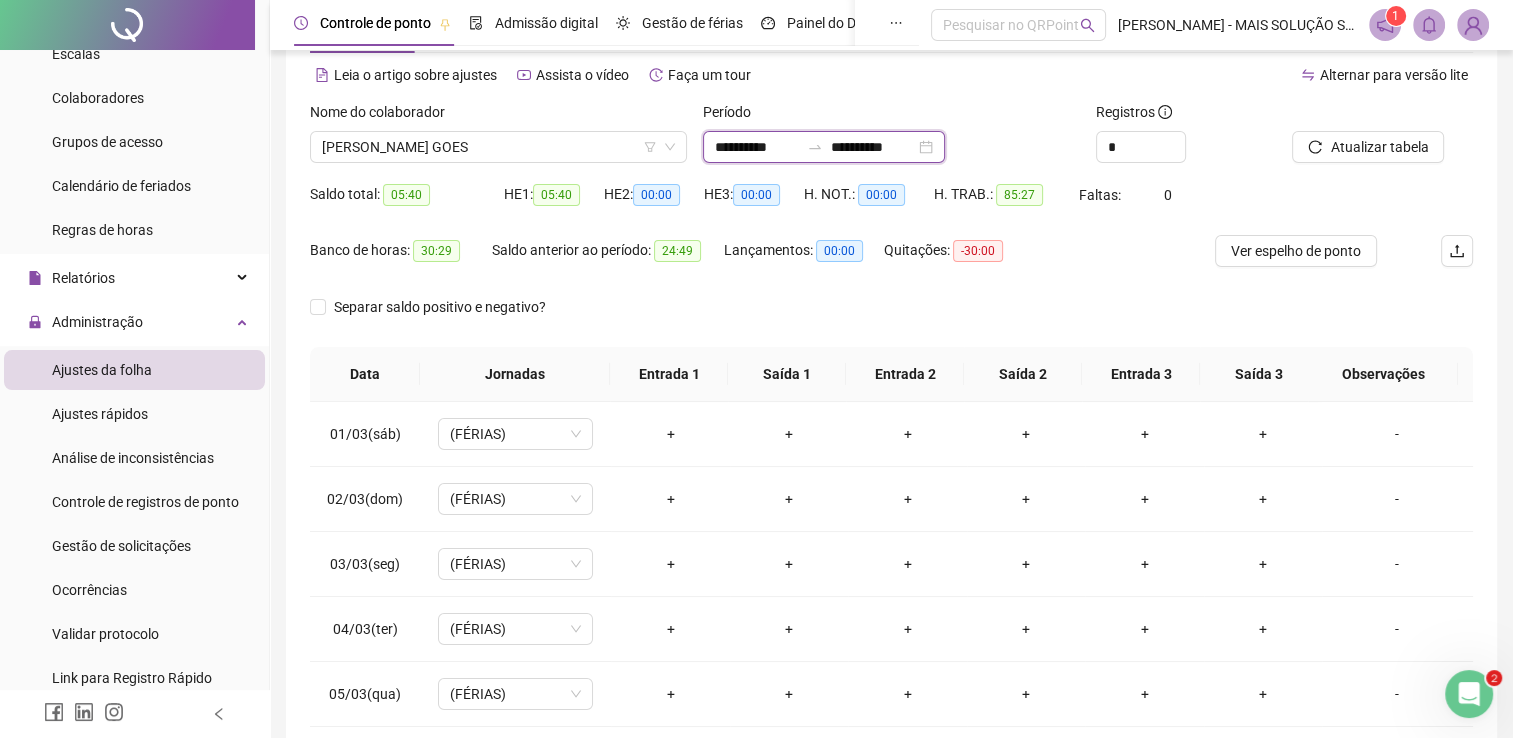 click on "**********" at bounding box center [757, 147] 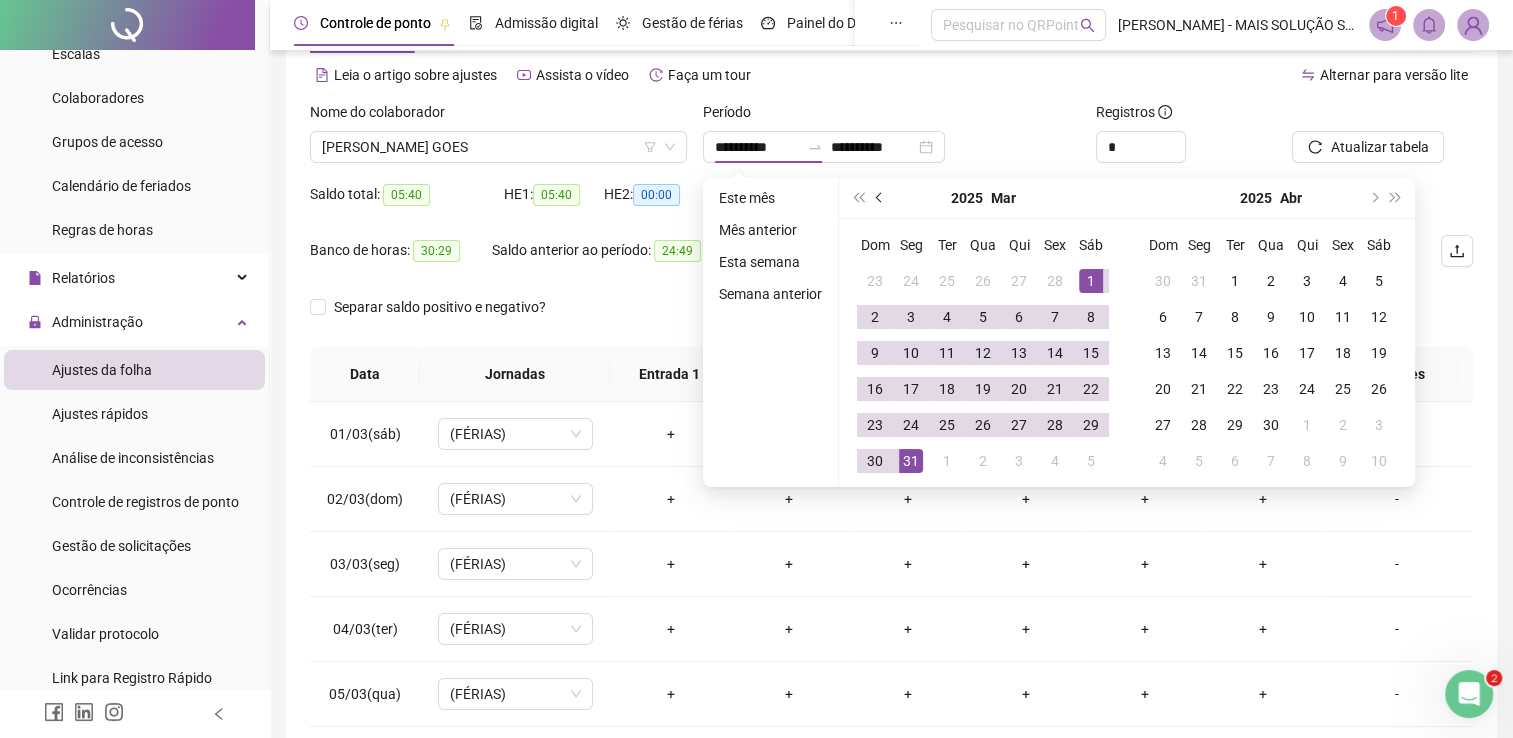 click at bounding box center (880, 198) 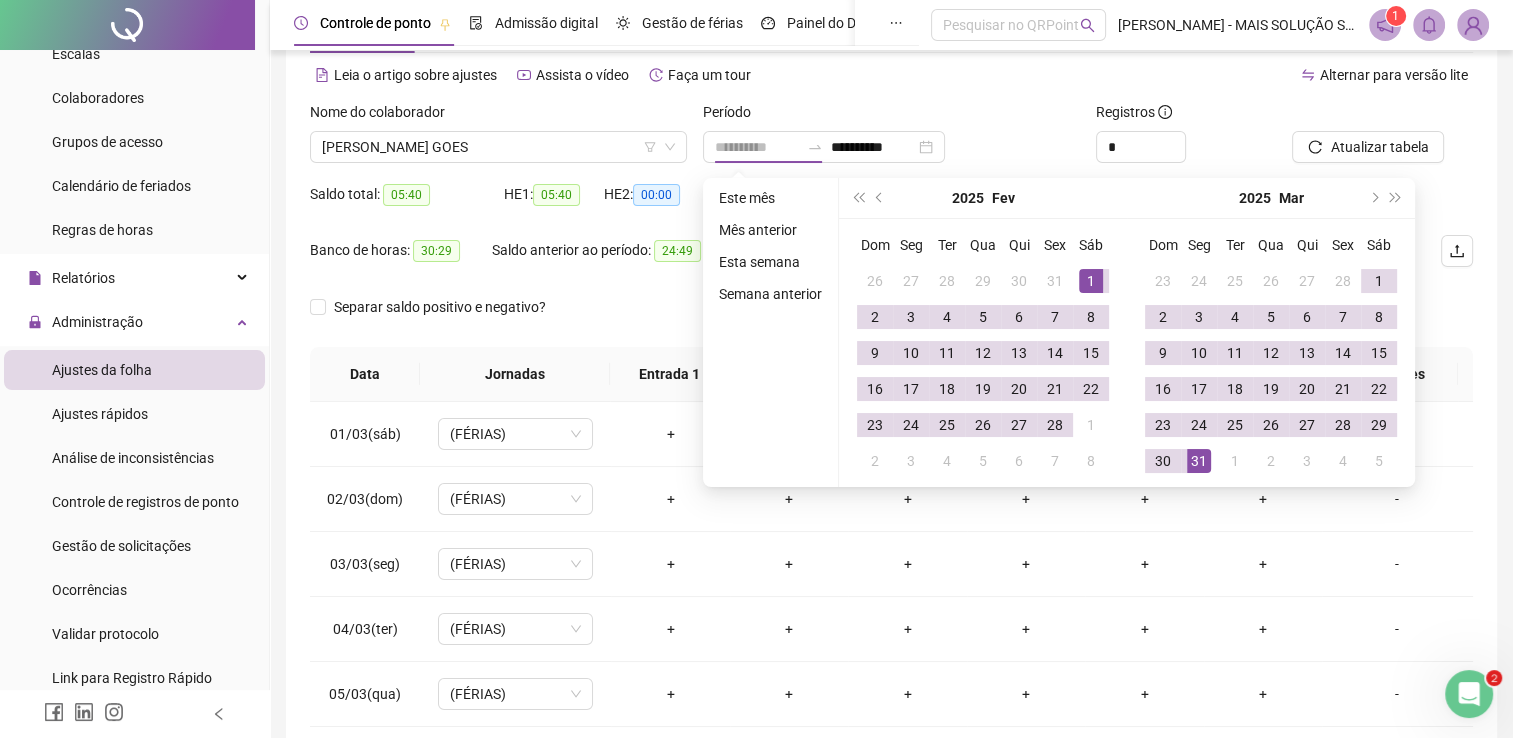 click on "1" at bounding box center [1091, 281] 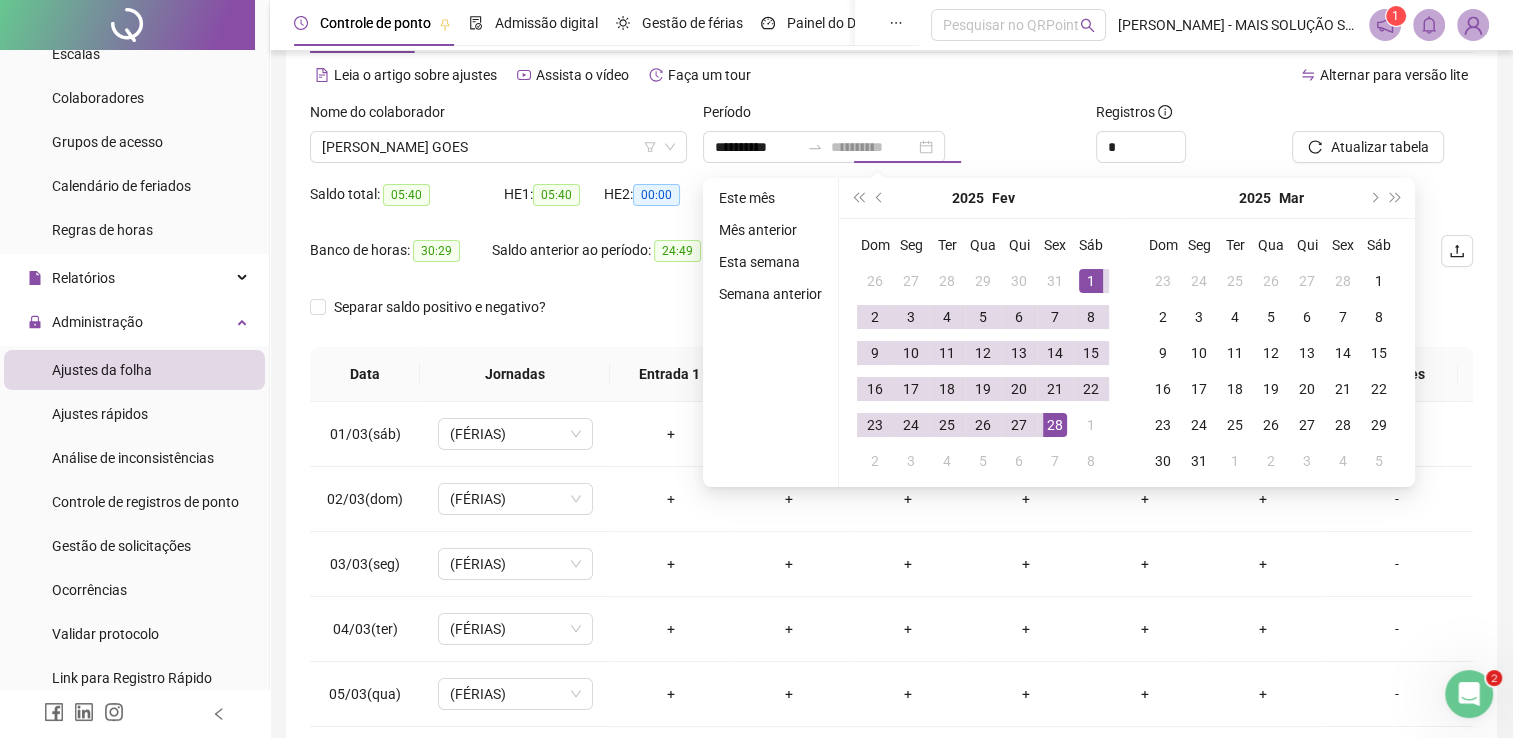 click on "28" at bounding box center [1055, 425] 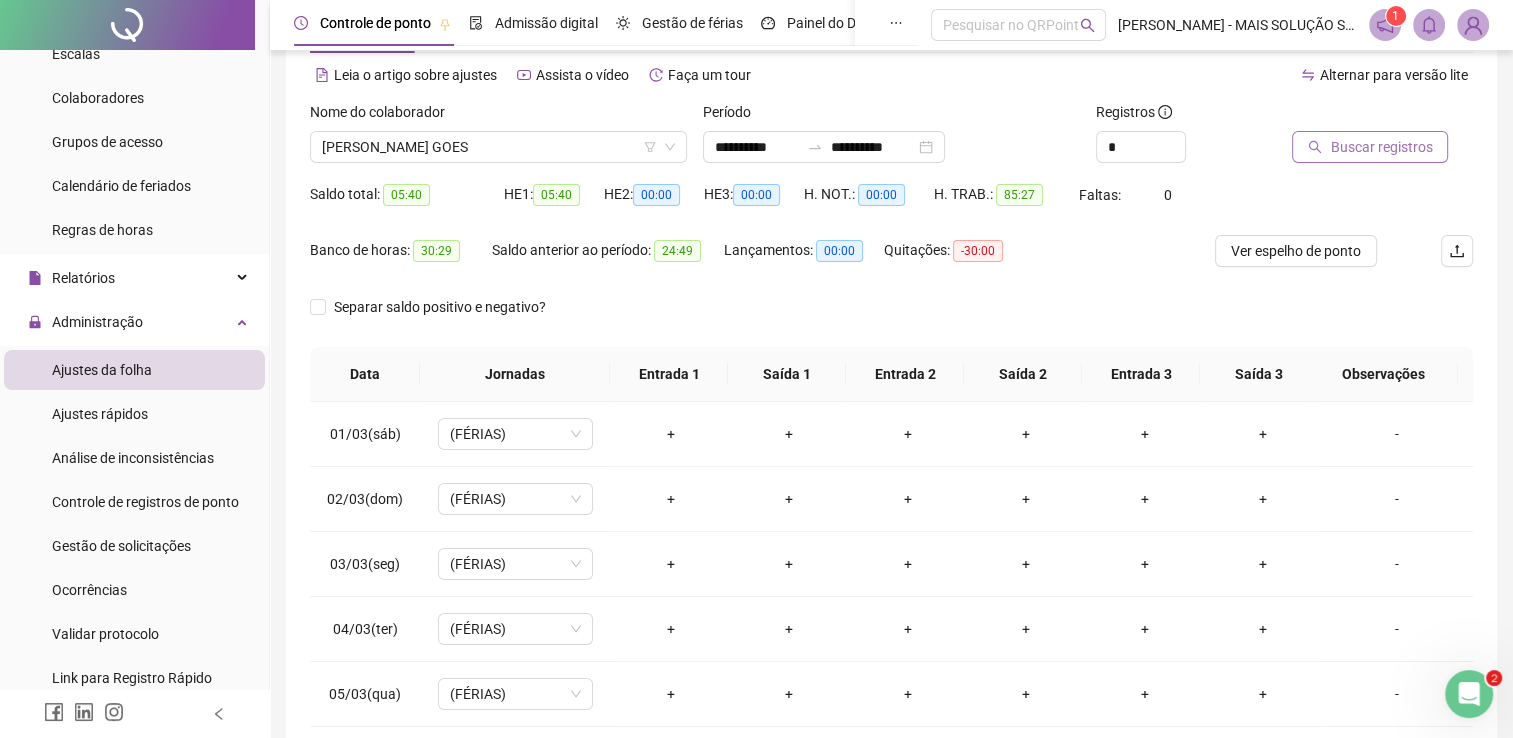 click on "Buscar registros" at bounding box center [1381, 147] 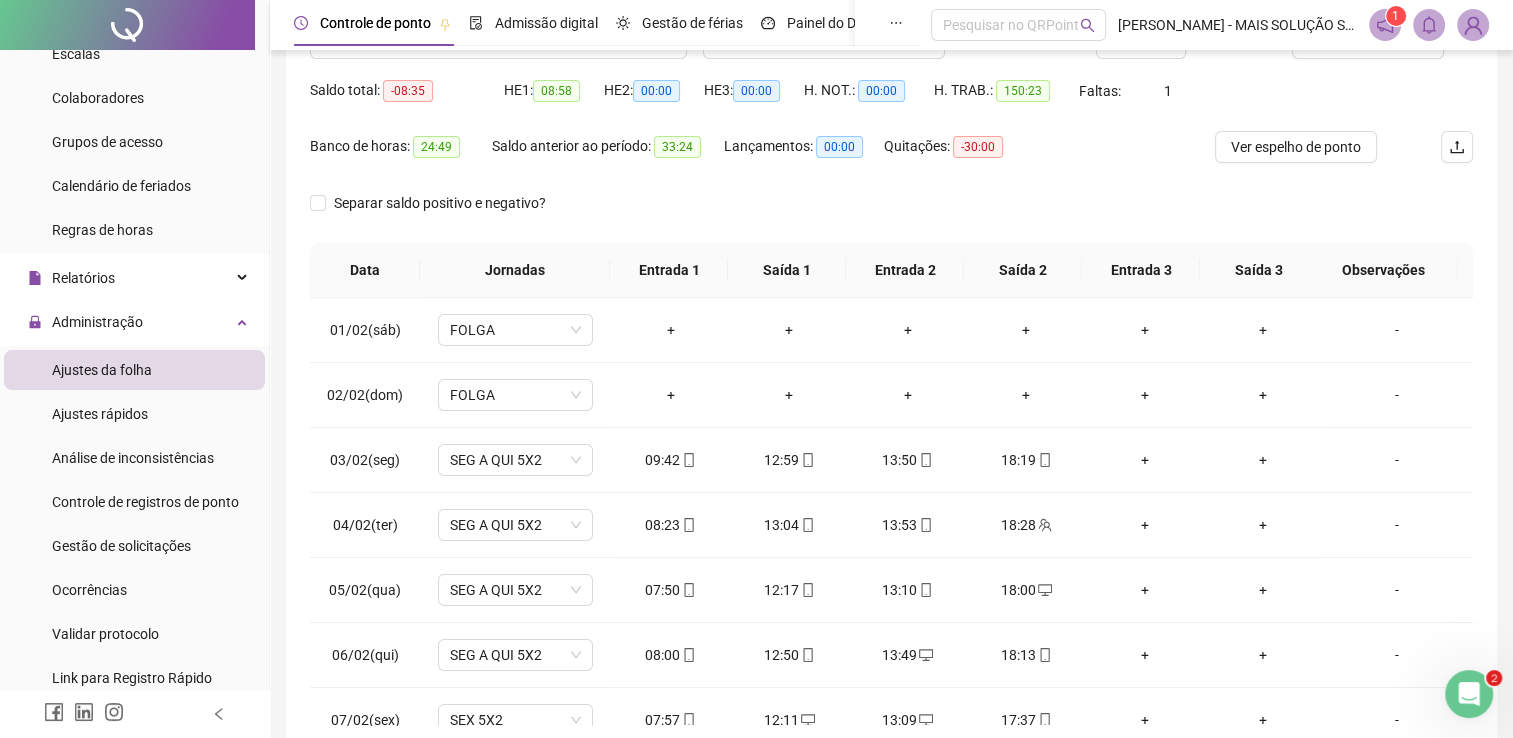 scroll, scrollTop: 283, scrollLeft: 0, axis: vertical 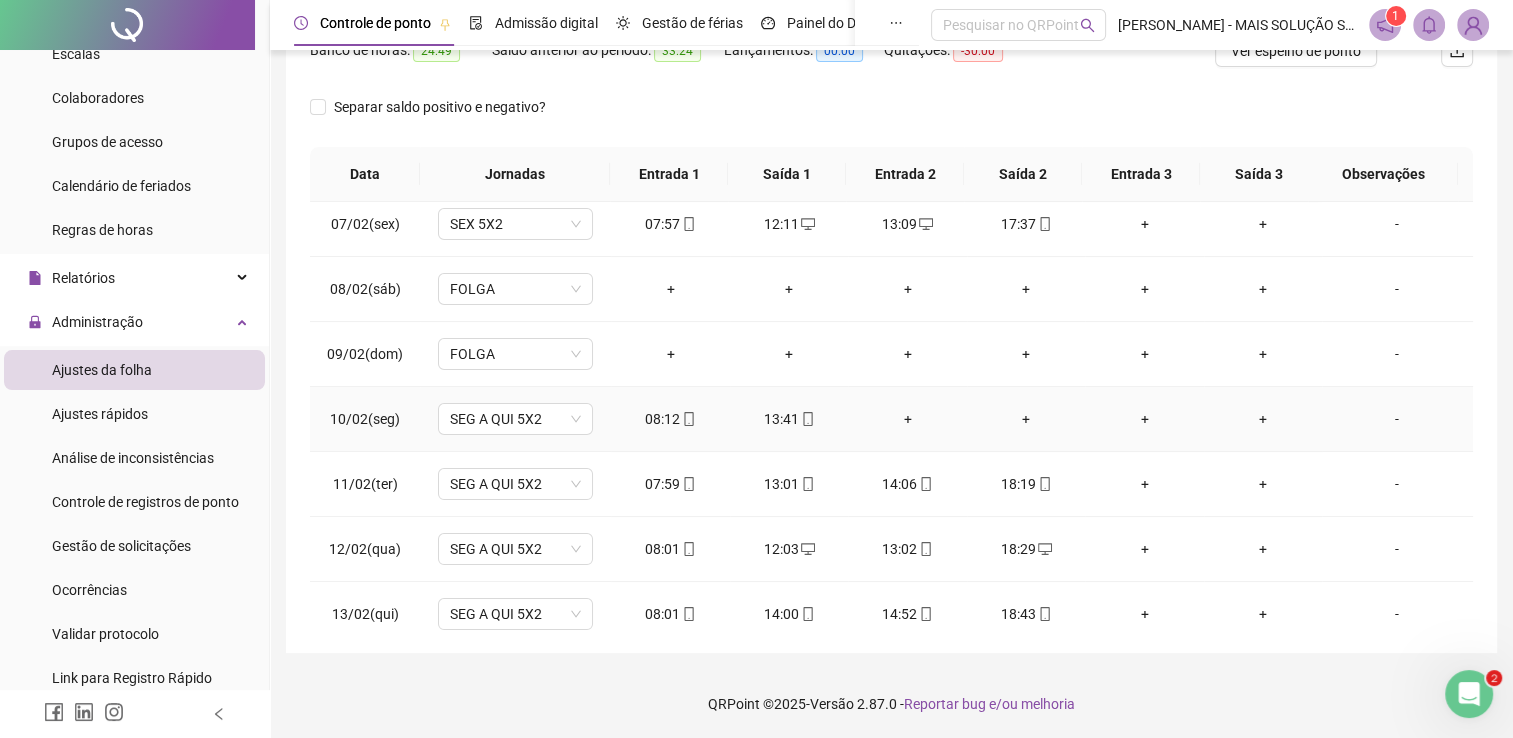 click on "+" at bounding box center (907, 419) 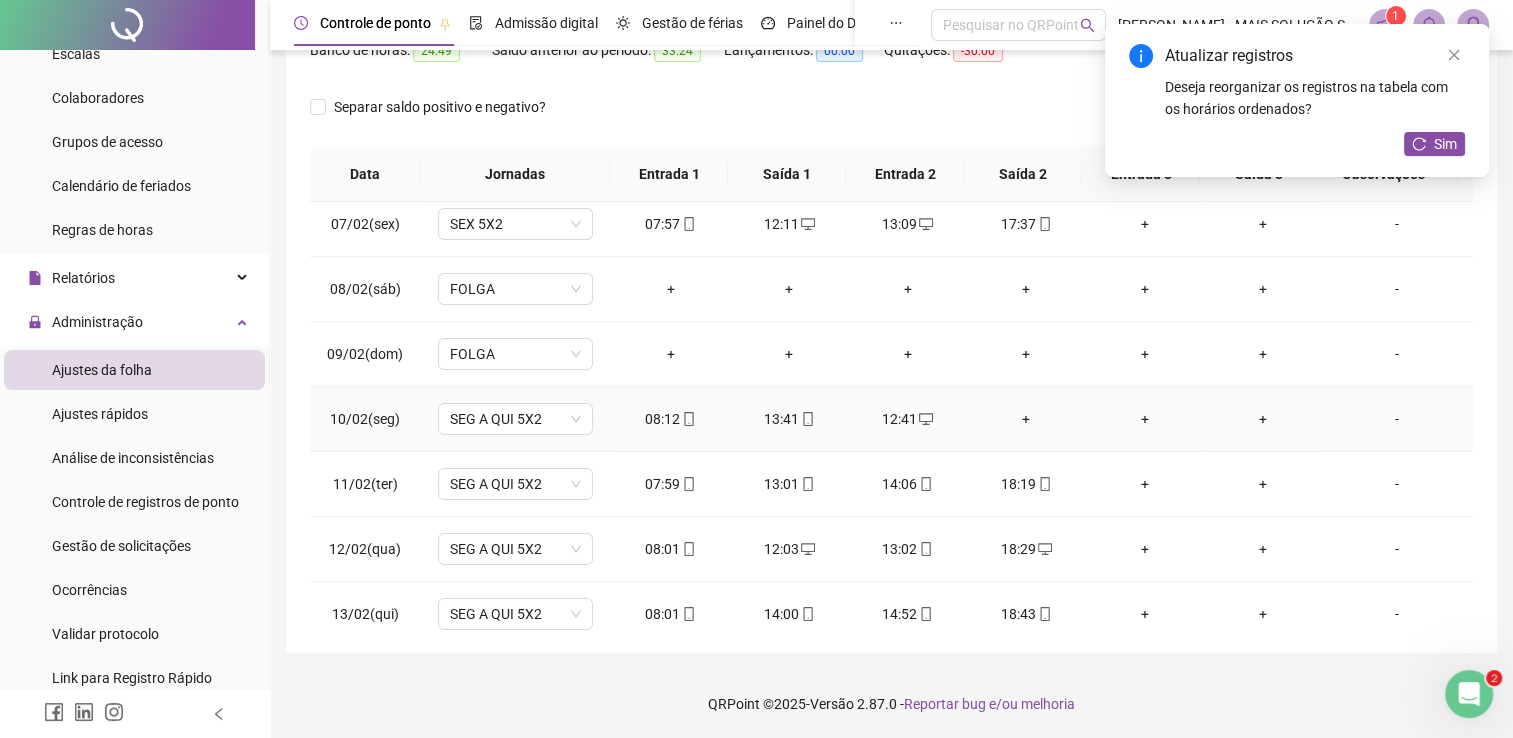click on "+" at bounding box center [1026, 419] 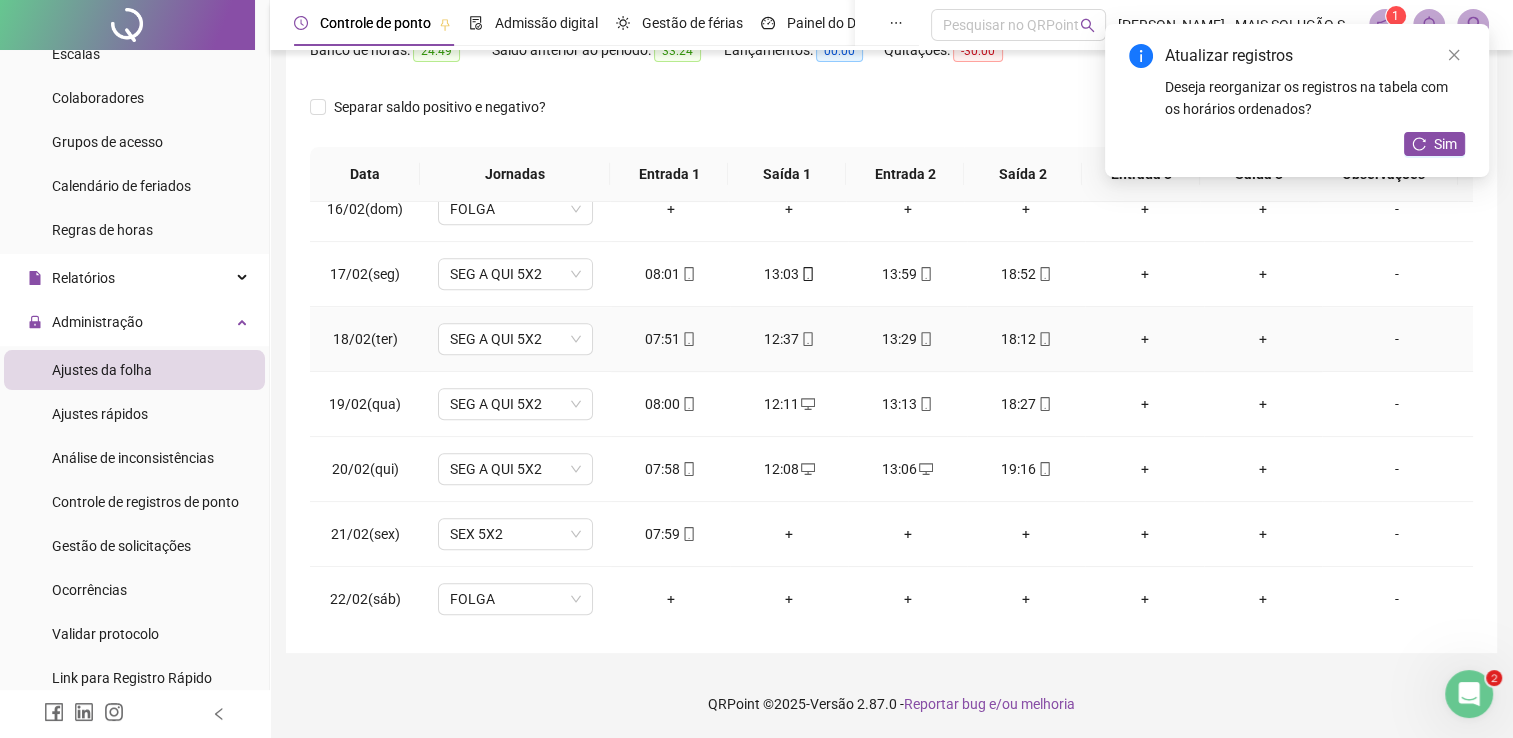 scroll, scrollTop: 1100, scrollLeft: 0, axis: vertical 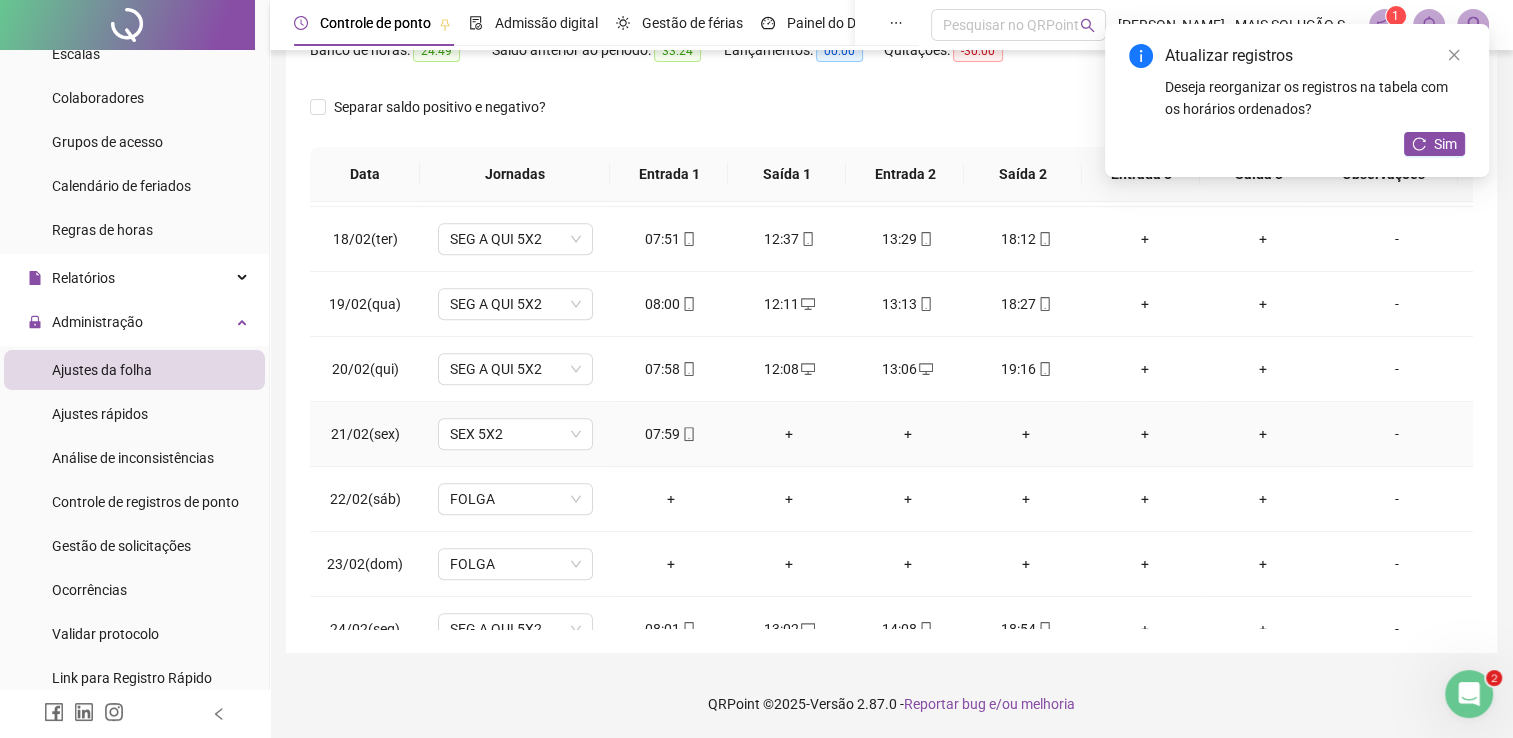 click on "+" at bounding box center (789, 434) 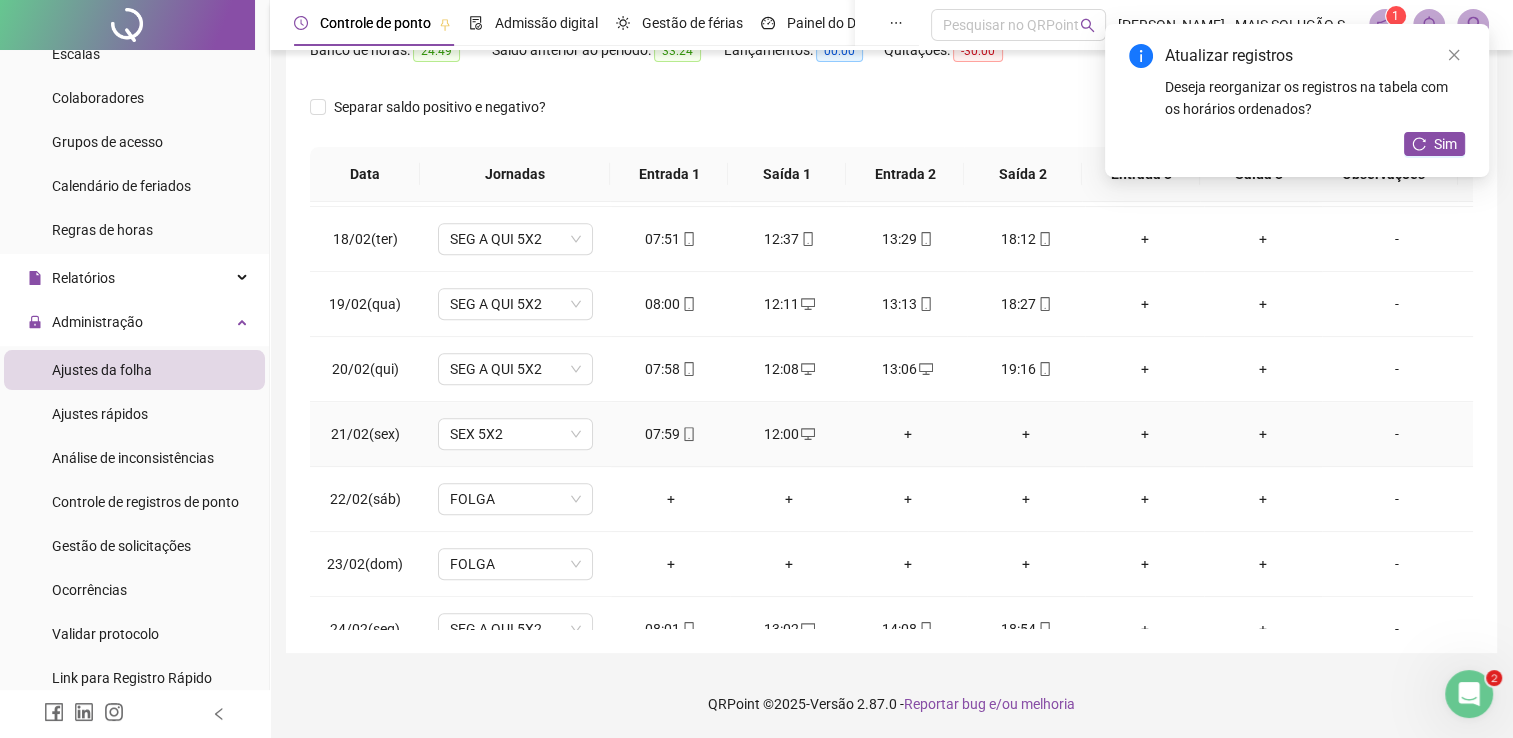 click on "+" at bounding box center (907, 434) 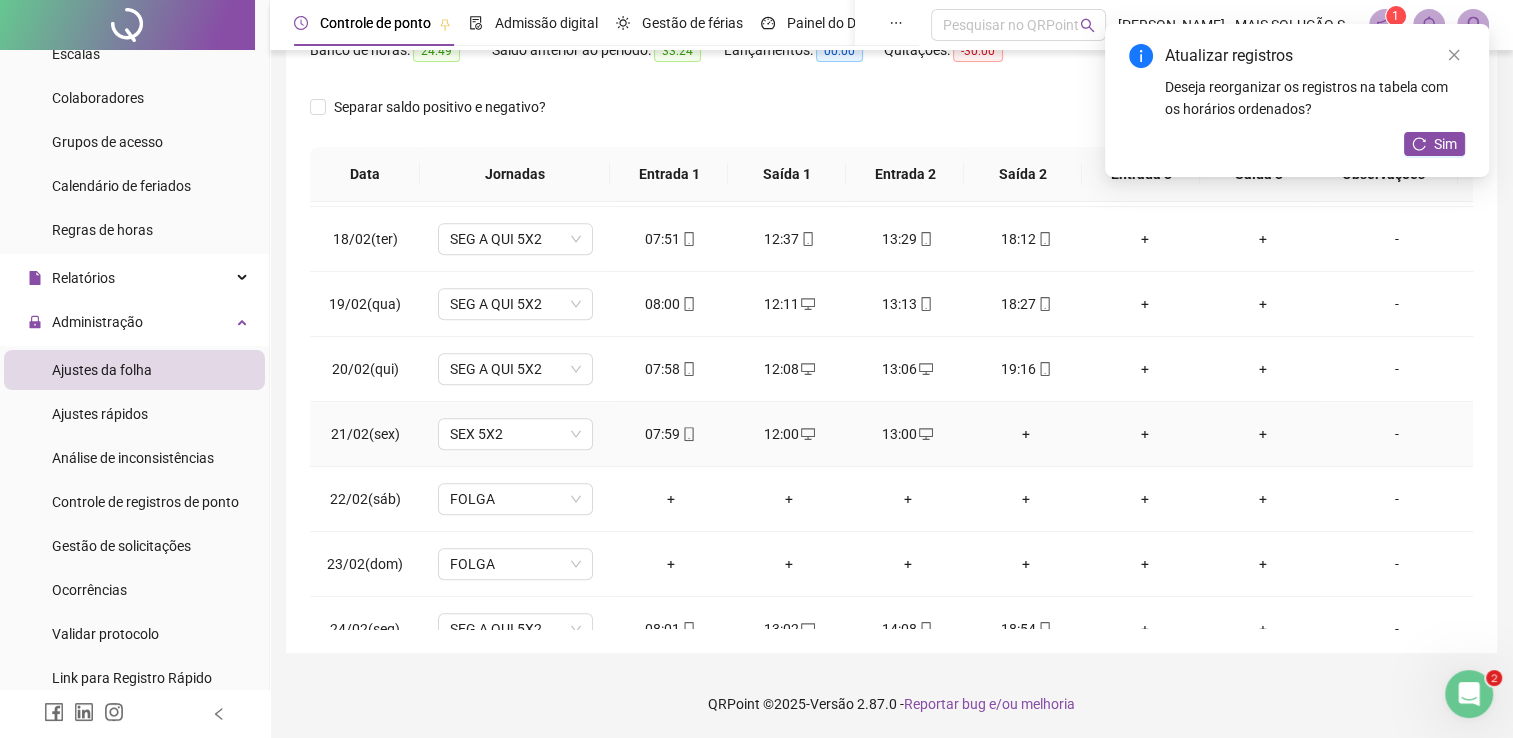 click on "+" at bounding box center [1026, 434] 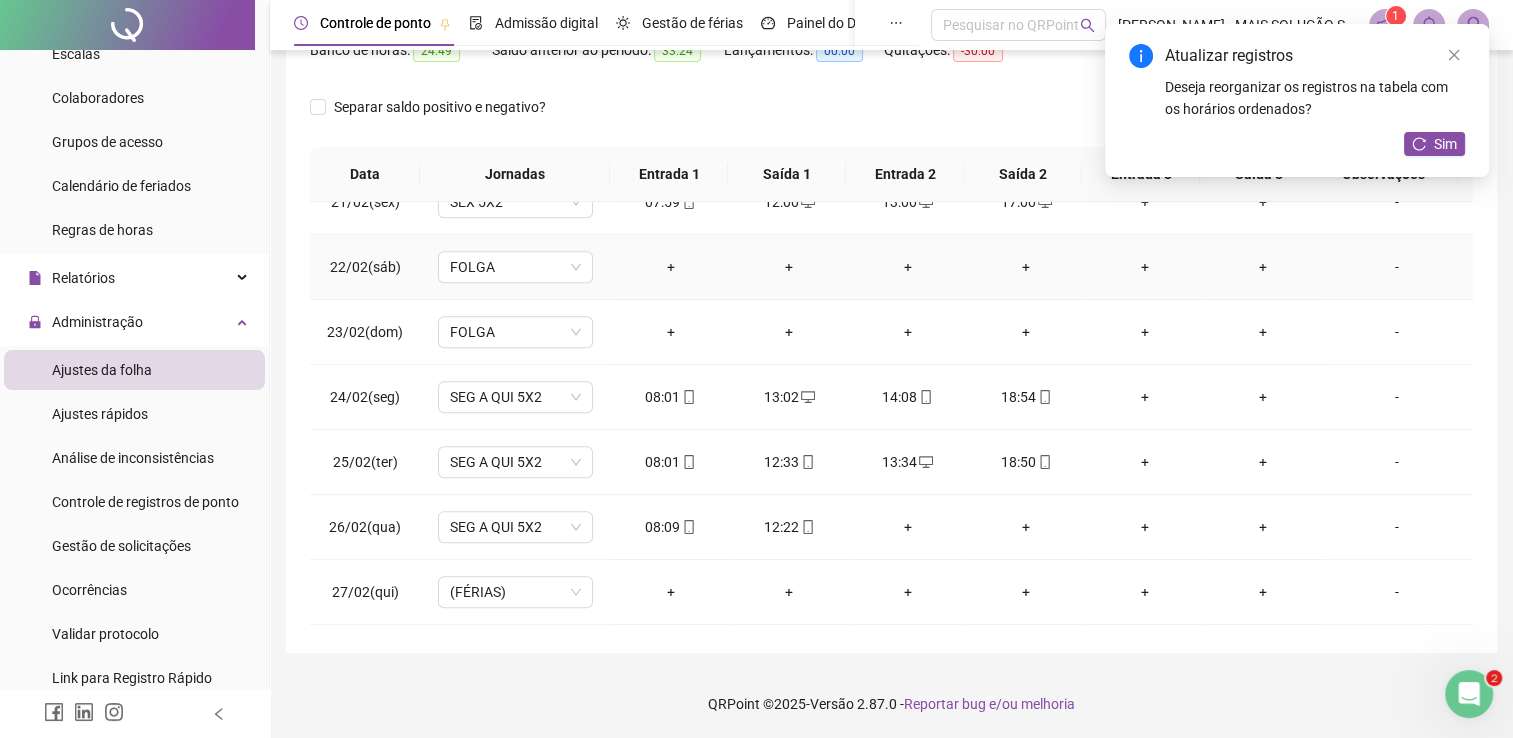 scroll, scrollTop: 1387, scrollLeft: 0, axis: vertical 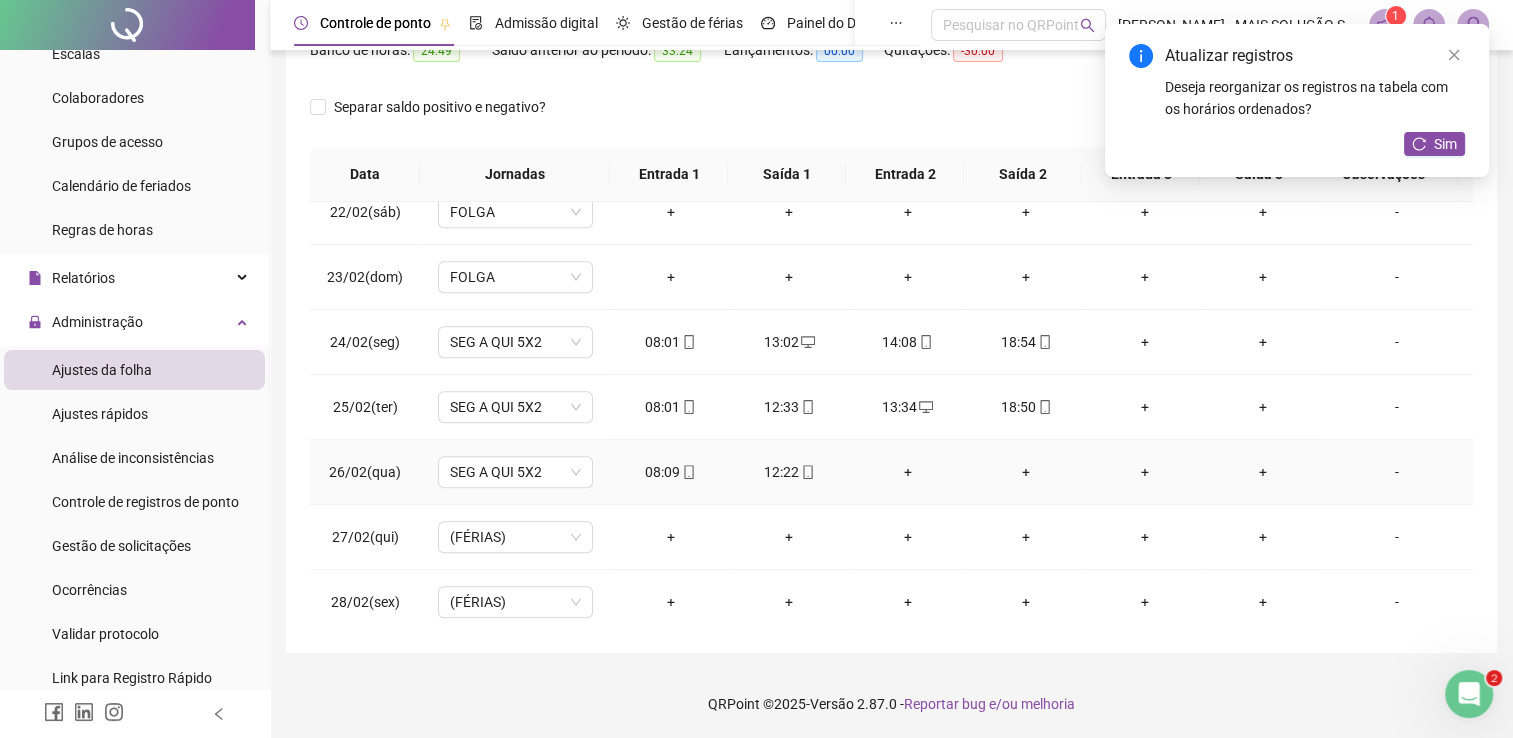 click on "+" at bounding box center (907, 472) 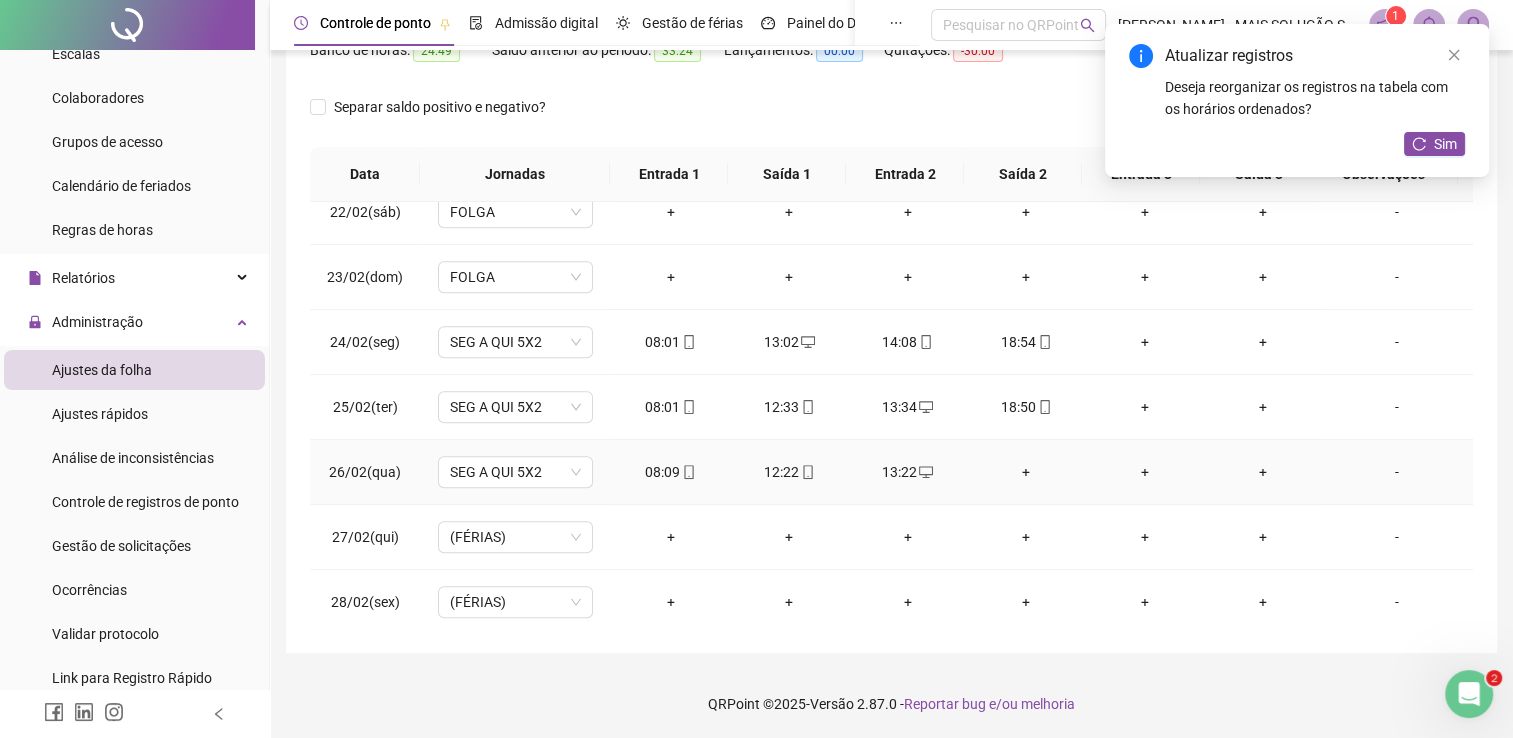 click on "+" at bounding box center [1026, 472] 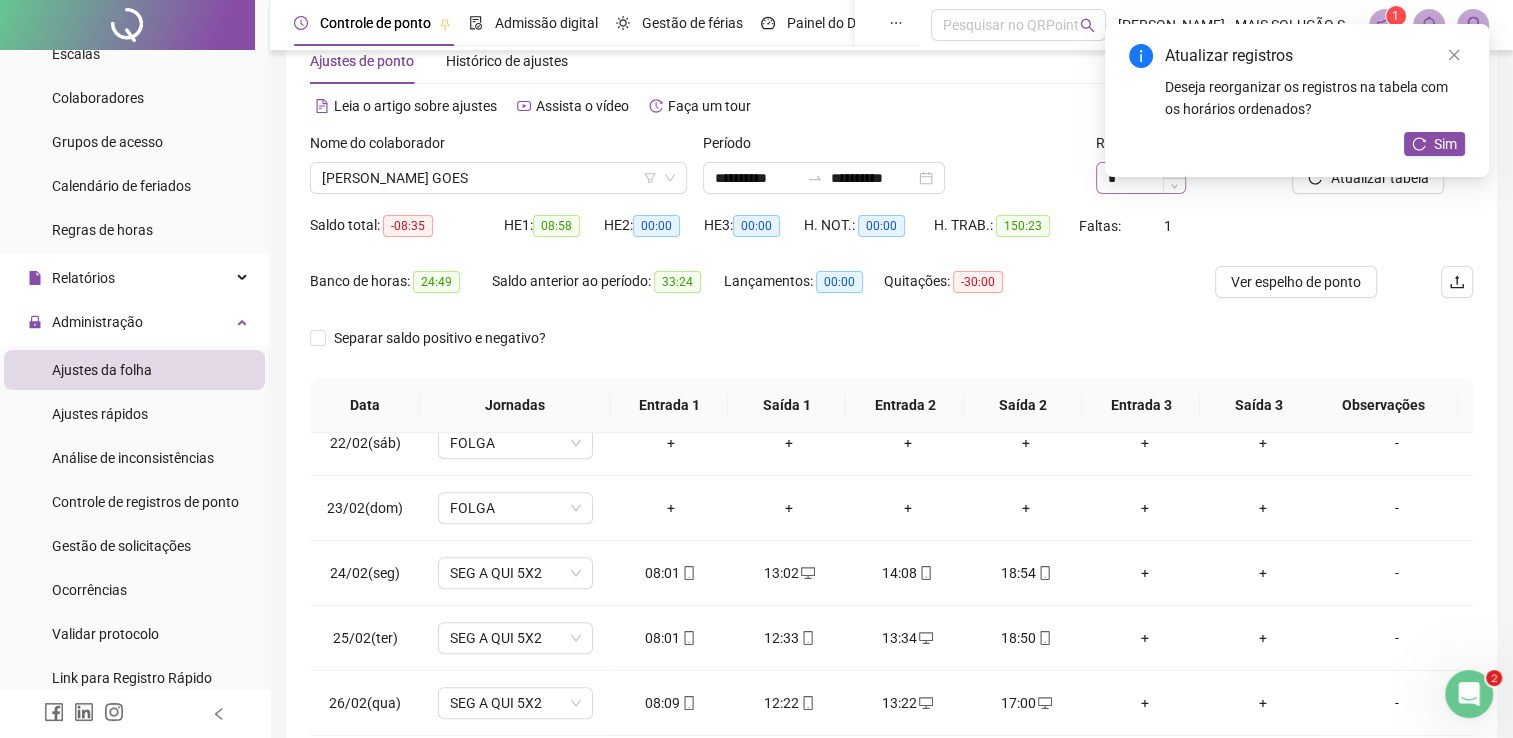 scroll, scrollTop: 0, scrollLeft: 0, axis: both 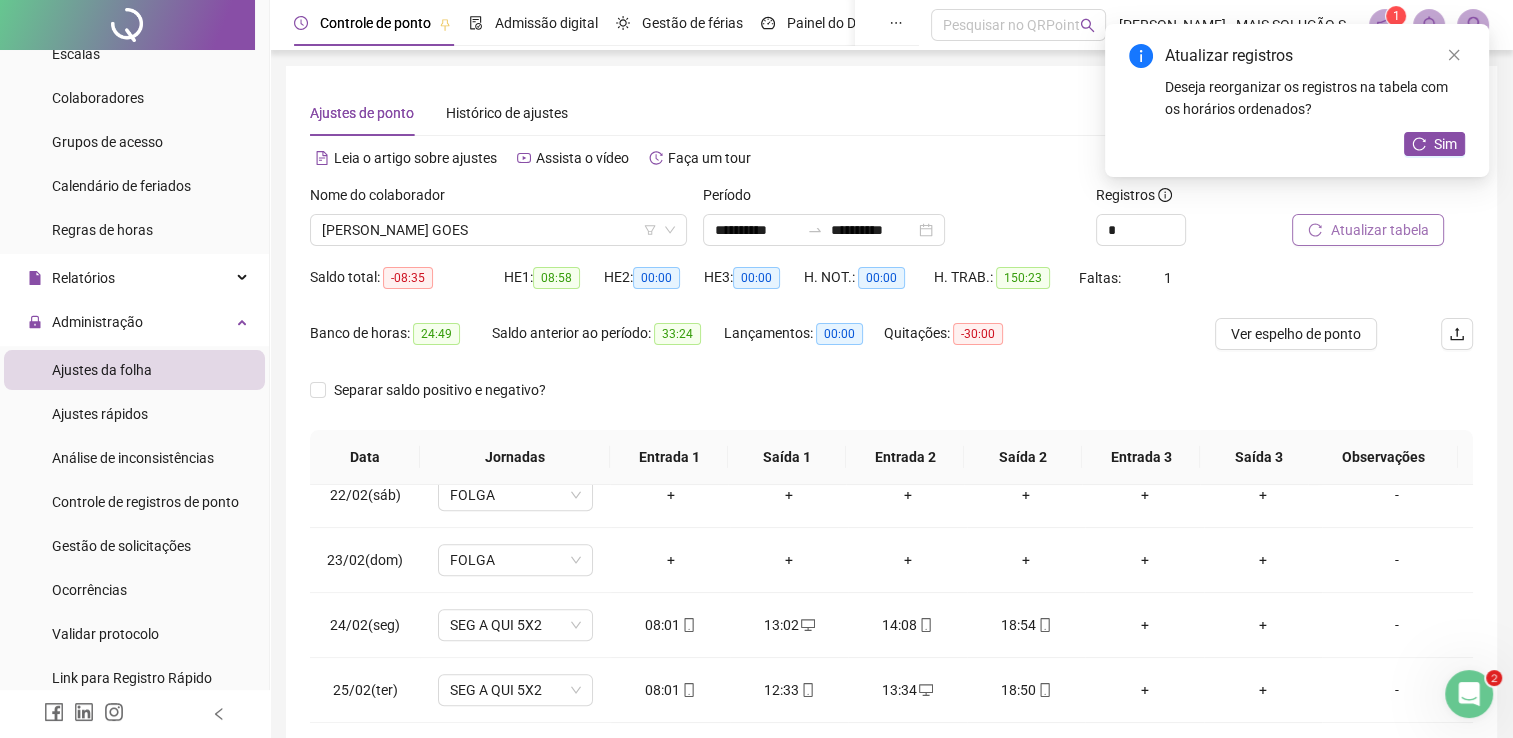 click on "Atualizar tabela" at bounding box center (1368, 230) 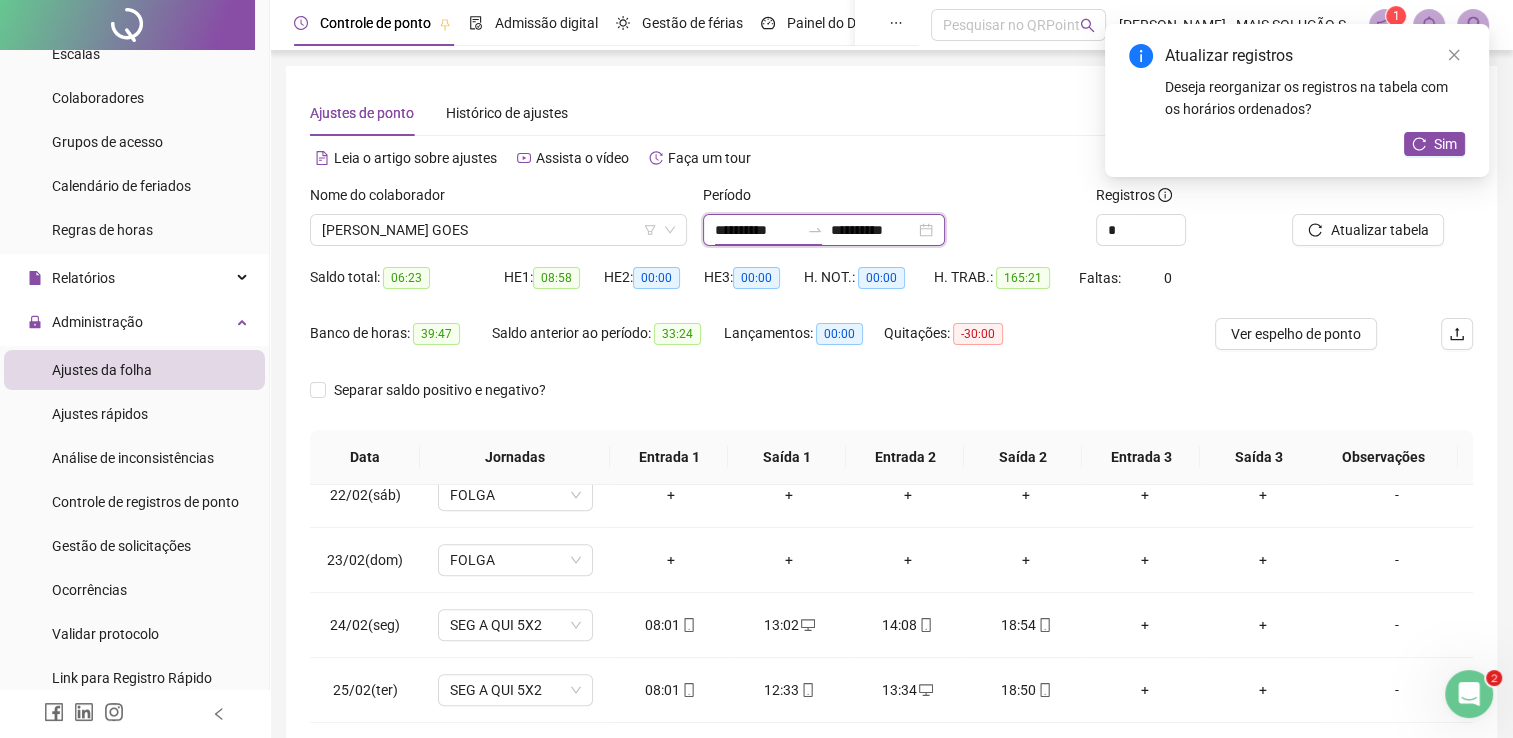 click on "**********" at bounding box center [757, 230] 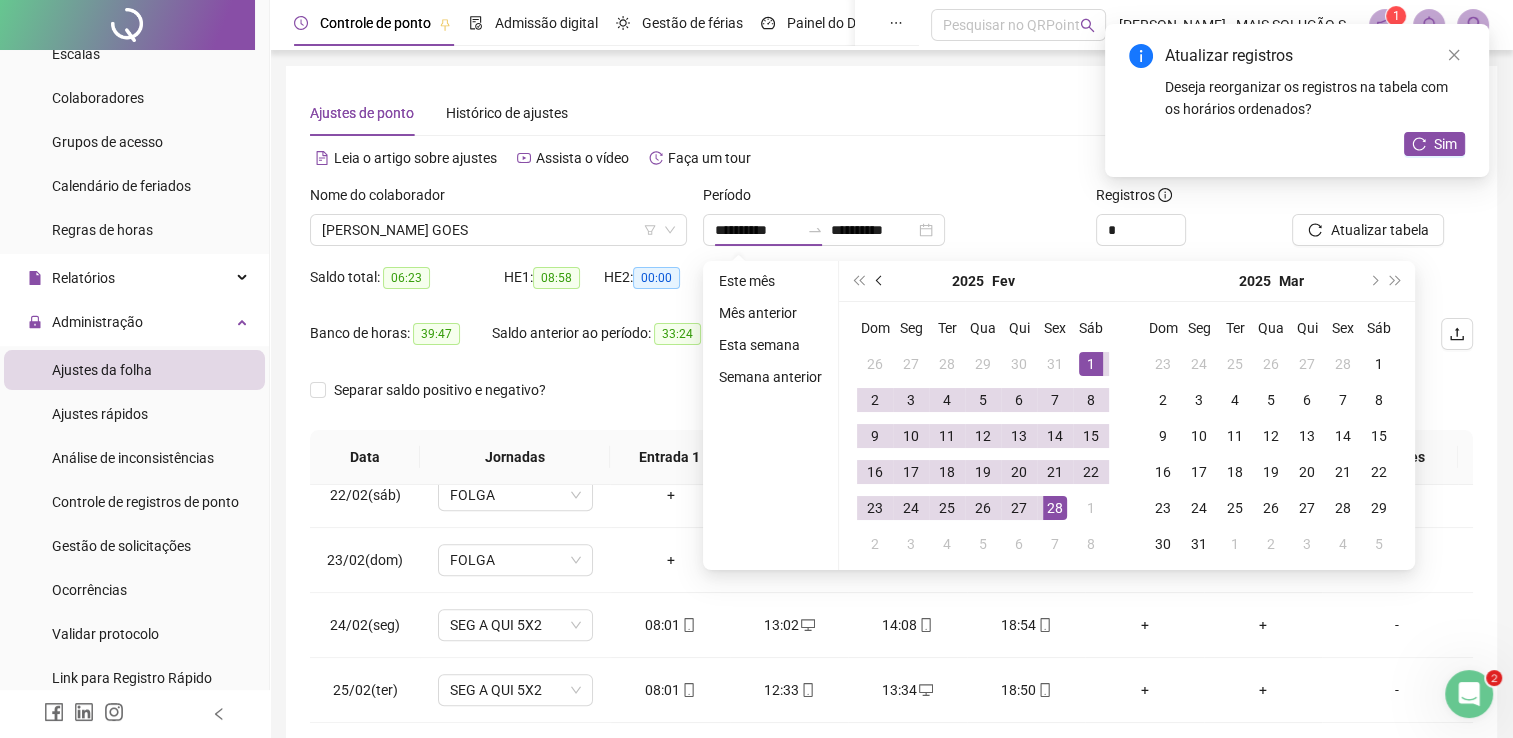 click at bounding box center (881, 281) 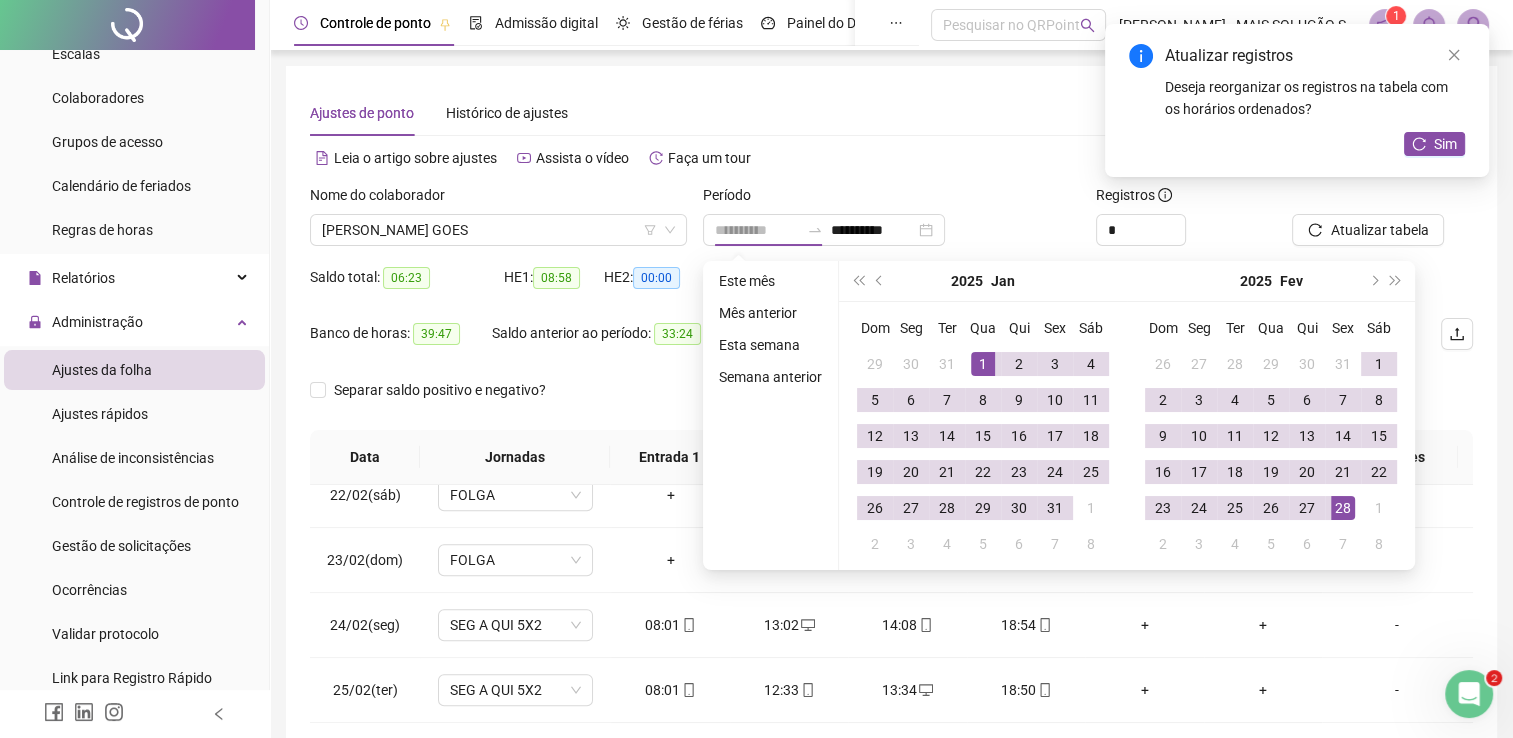 click on "1" at bounding box center [983, 364] 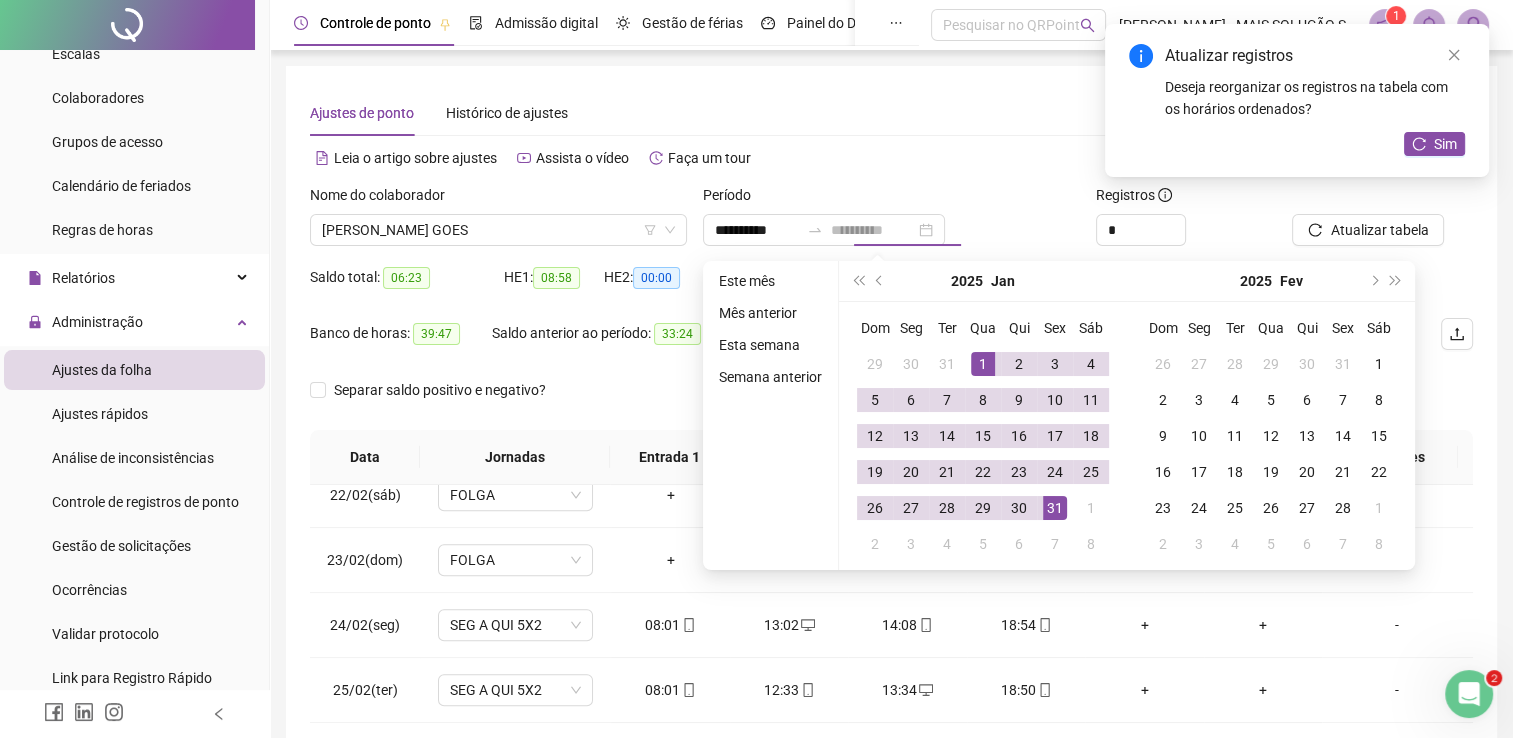 click on "31" at bounding box center (1055, 508) 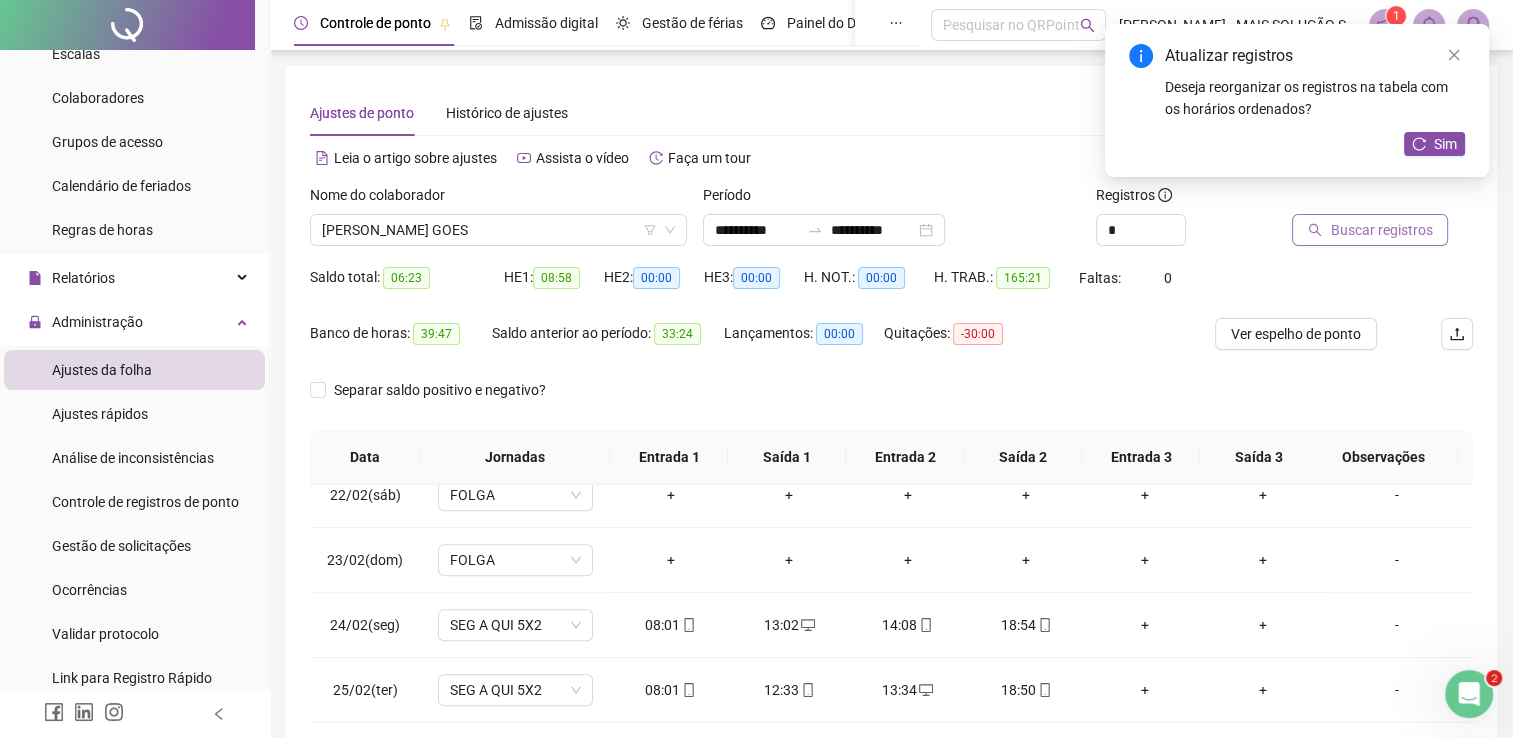 click on "Buscar registros" at bounding box center (1381, 230) 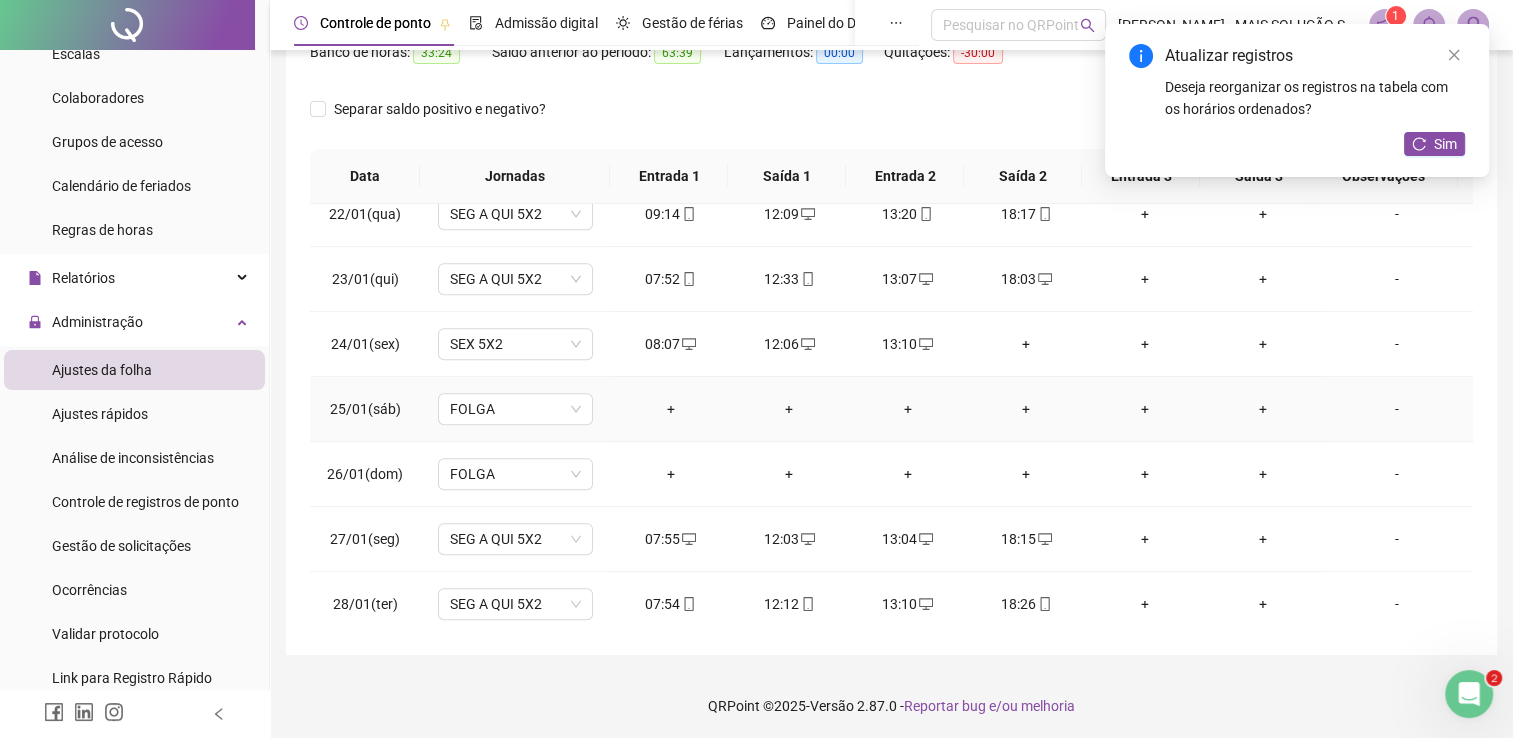 scroll, scrollTop: 283, scrollLeft: 0, axis: vertical 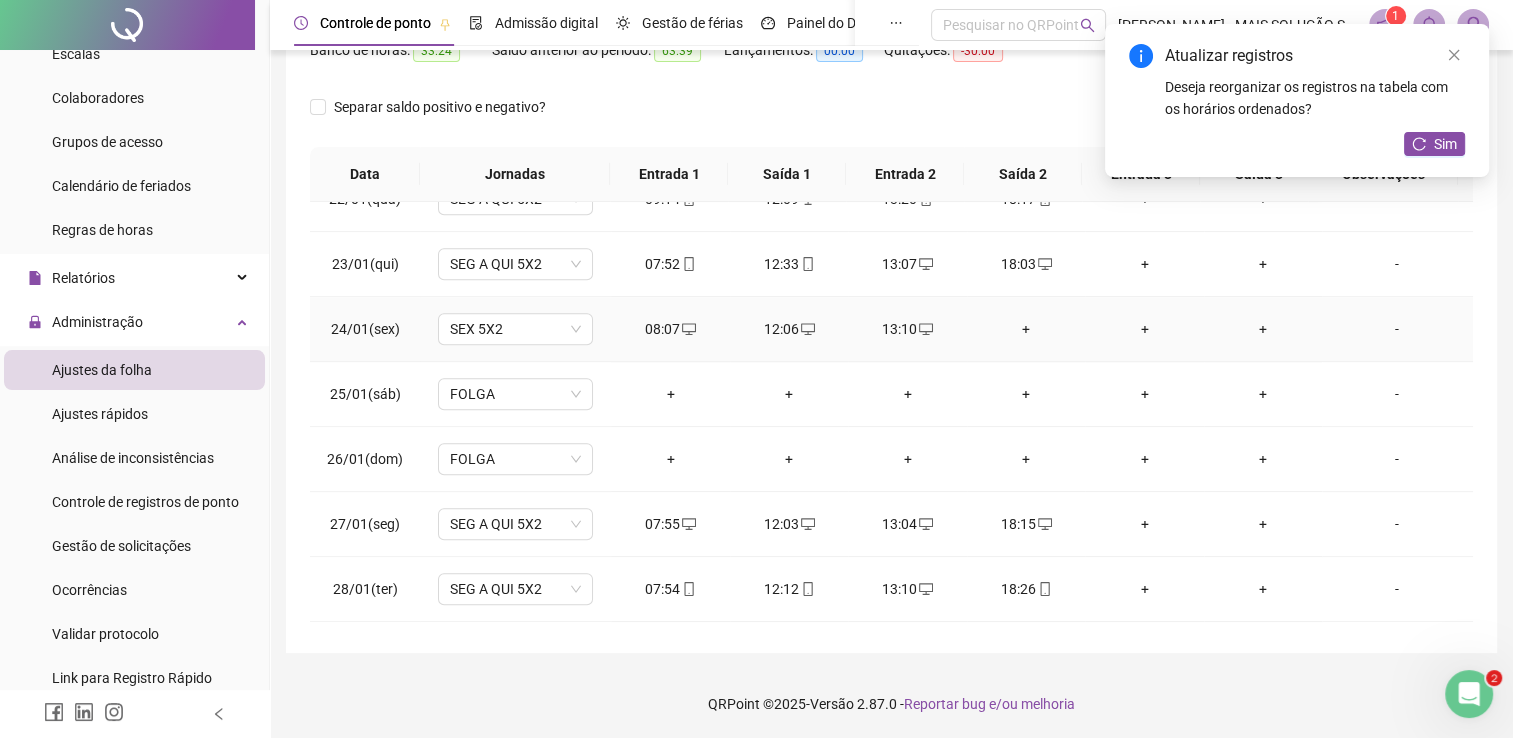 click on "+" at bounding box center (1026, 329) 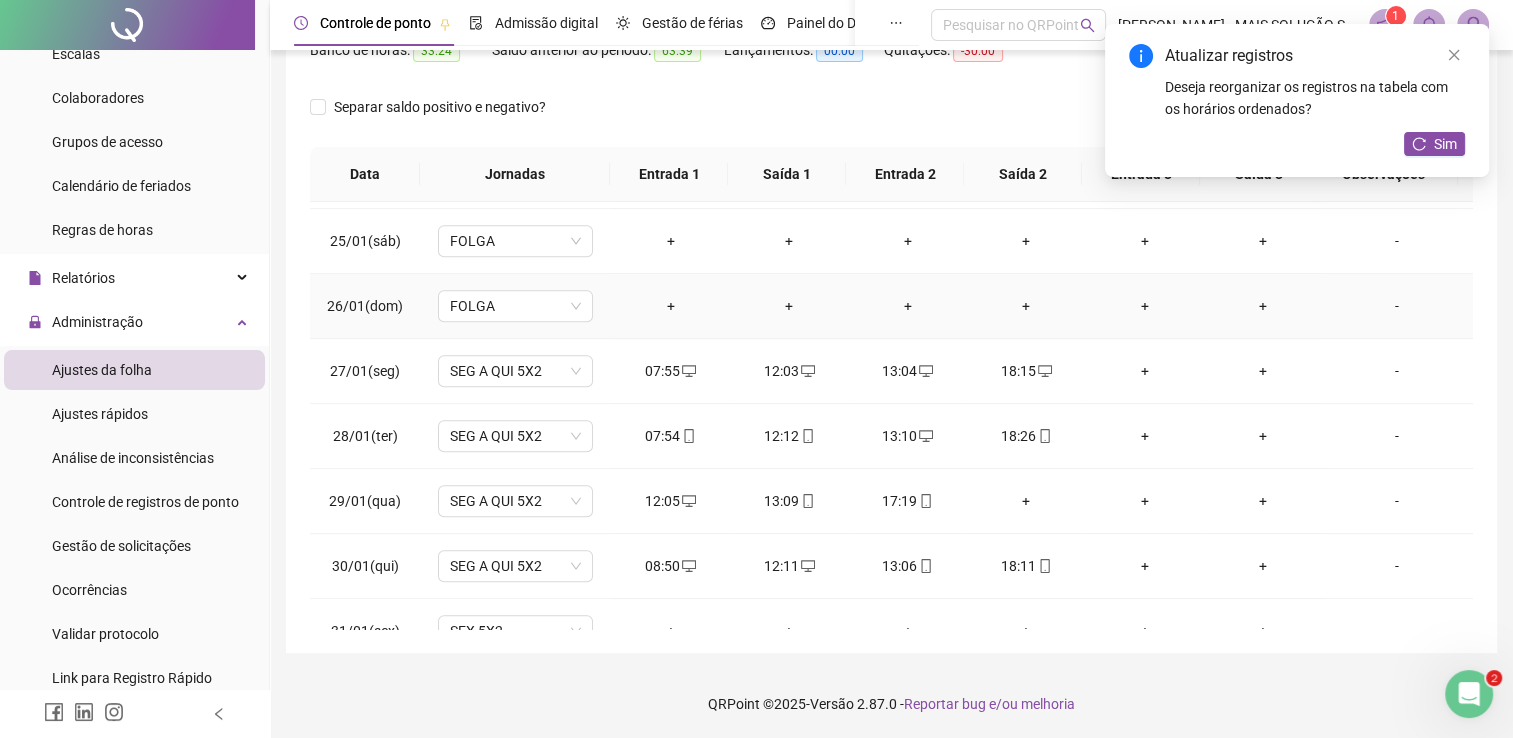 scroll, scrollTop: 1581, scrollLeft: 0, axis: vertical 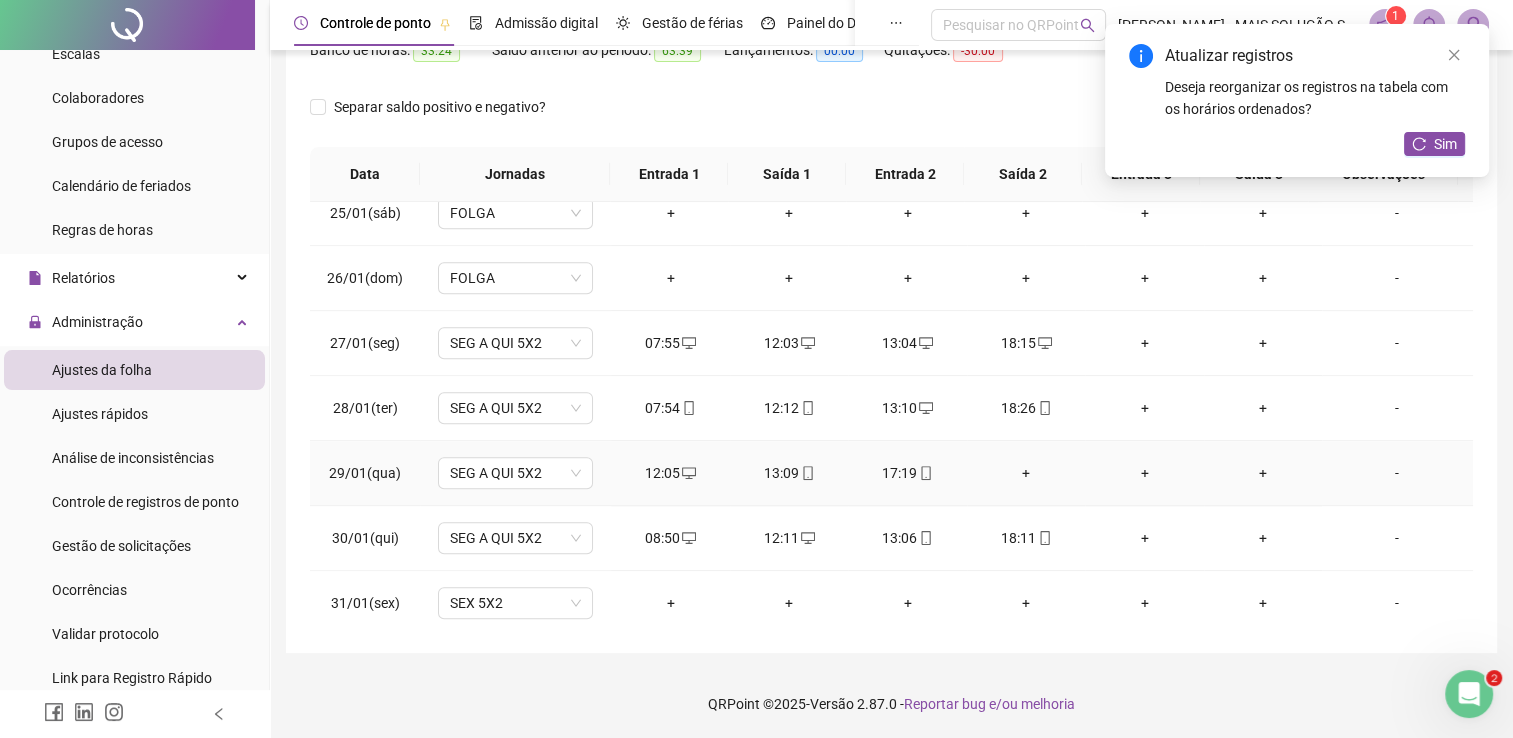 click on "+" at bounding box center [1026, 473] 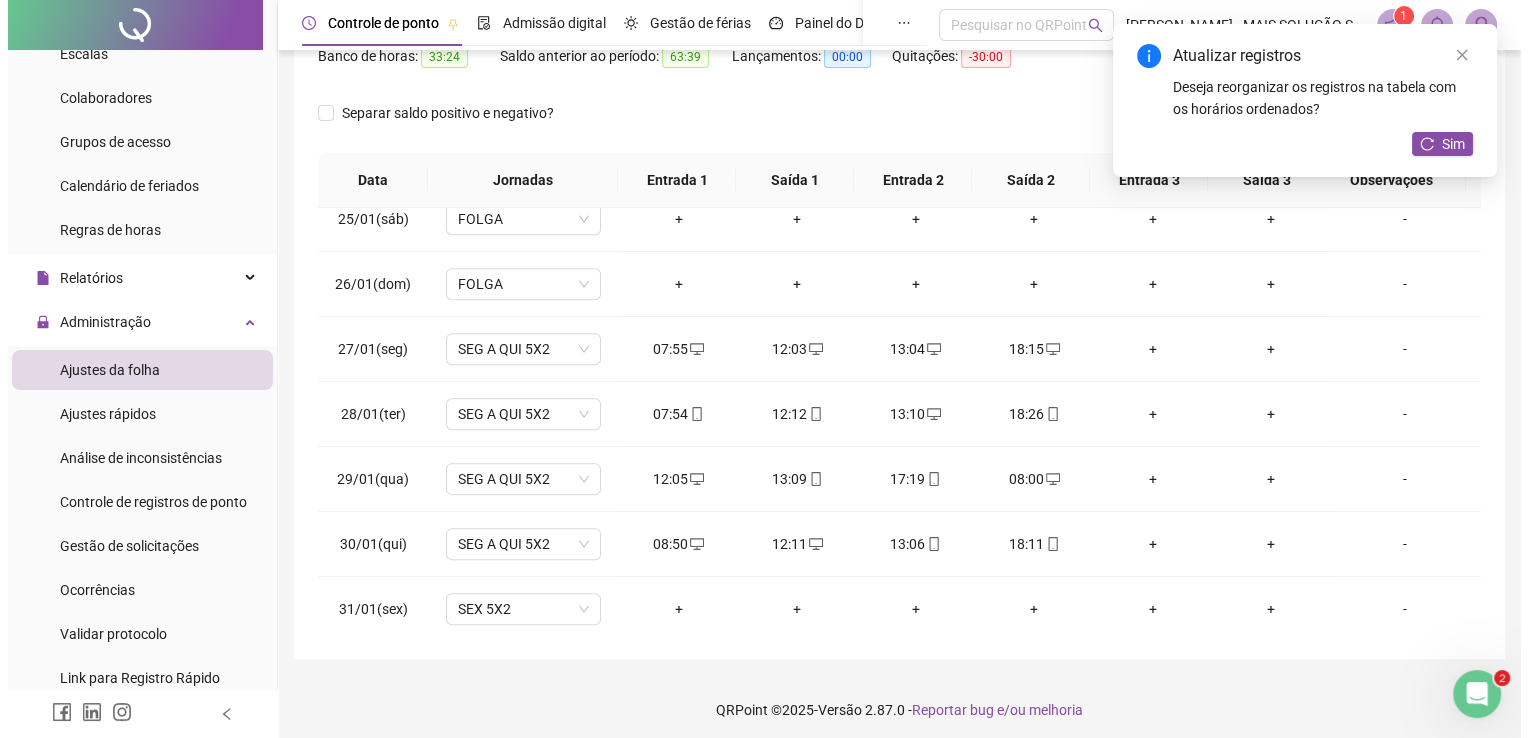 scroll, scrollTop: 0, scrollLeft: 0, axis: both 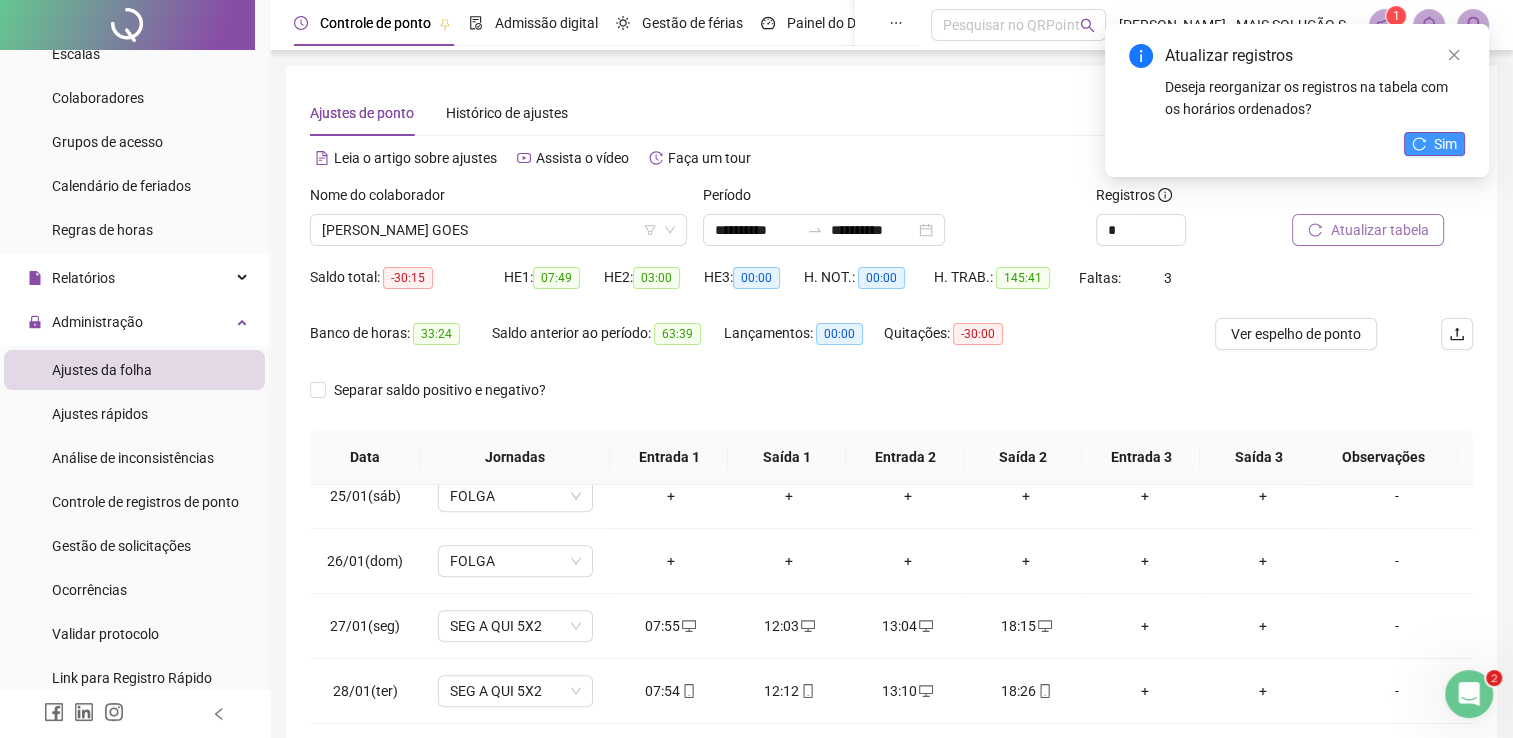 click 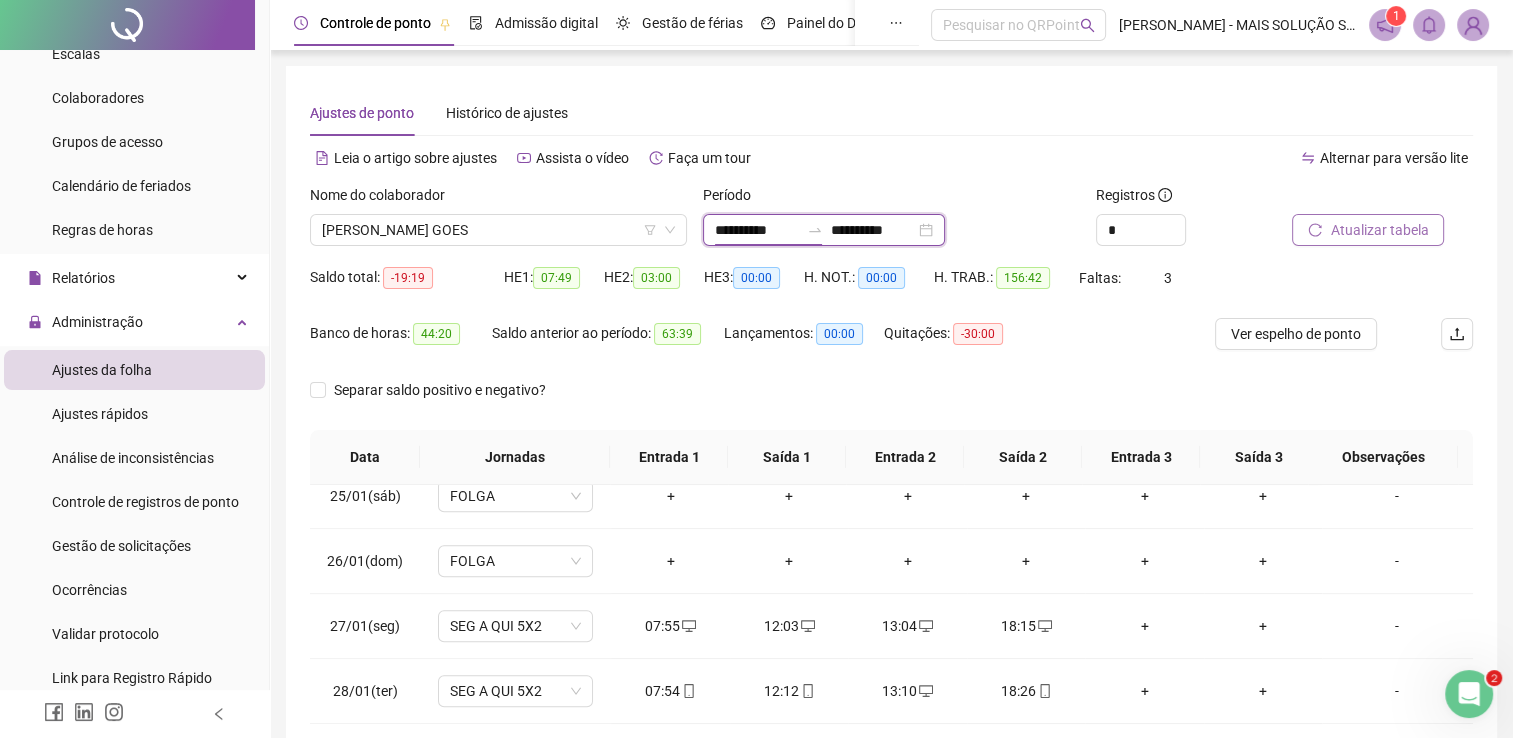 click on "**********" at bounding box center [757, 230] 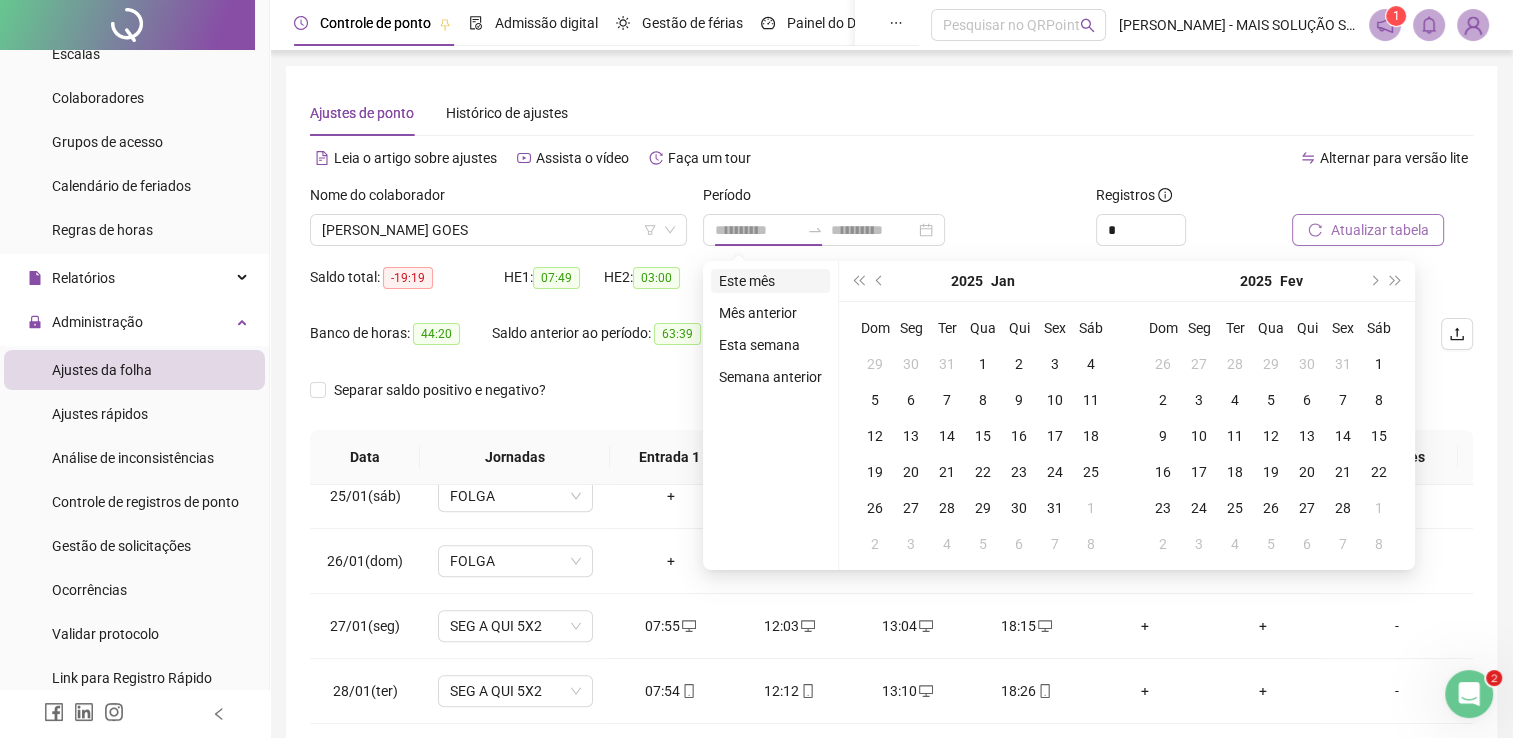 click on "Este mês" at bounding box center [770, 281] 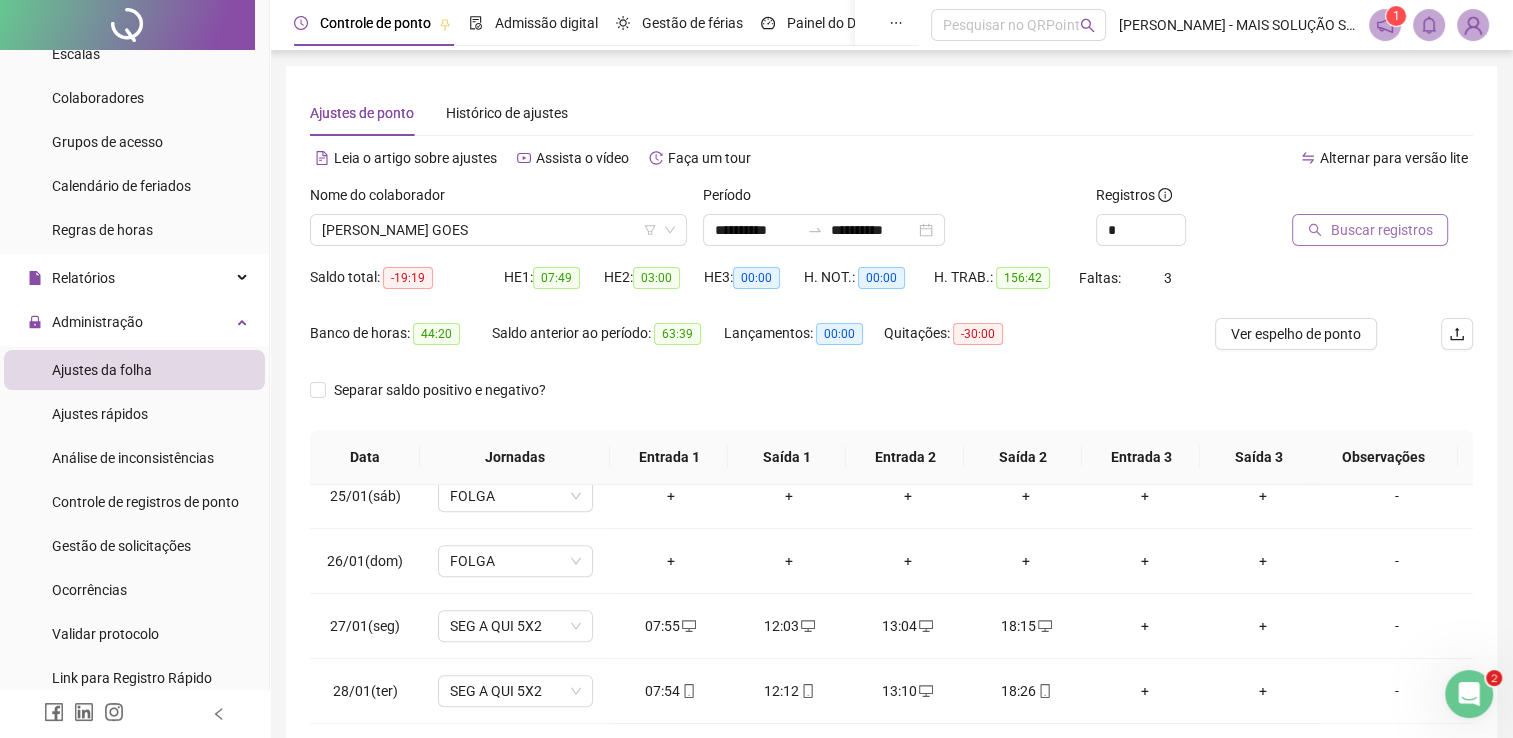 click at bounding box center [1357, 199] 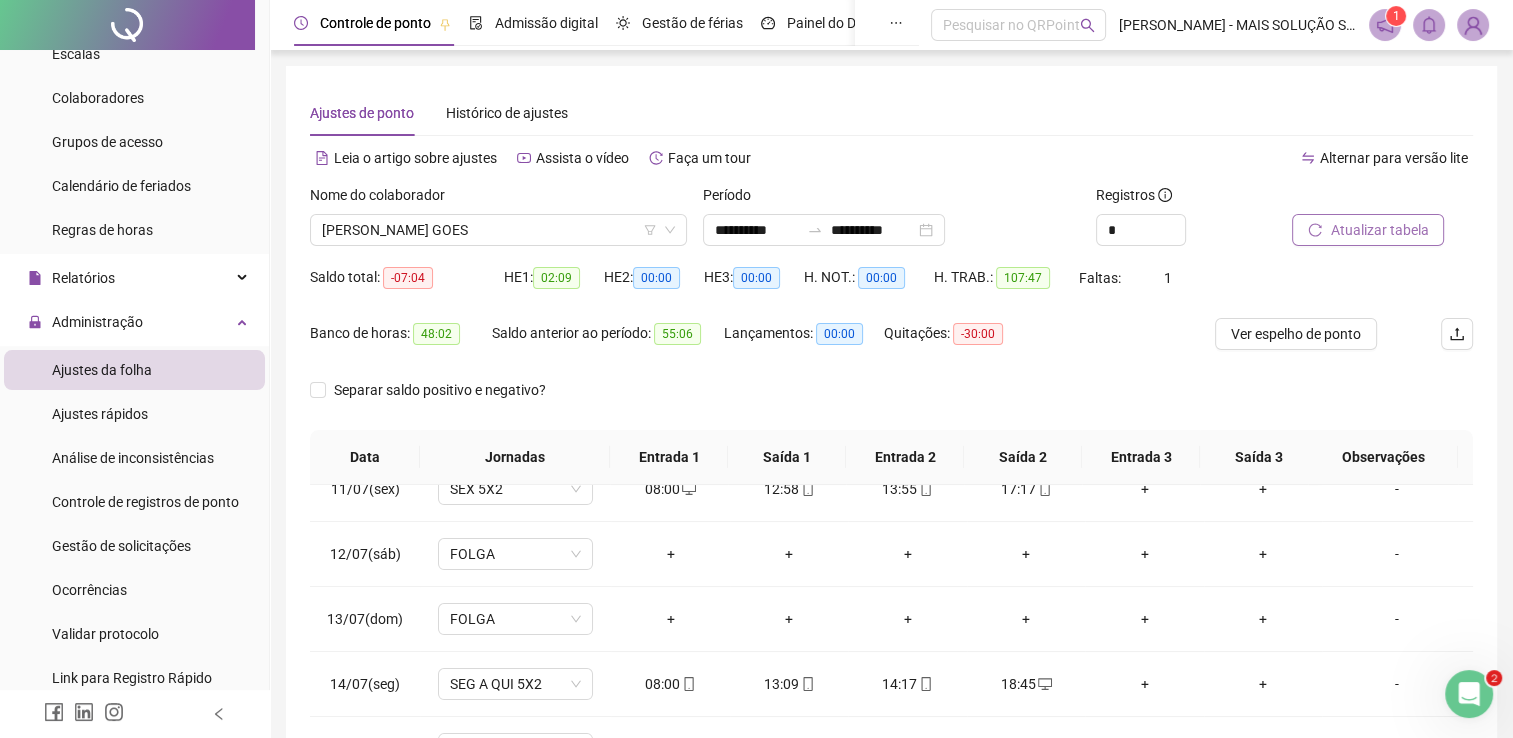 scroll, scrollTop: 674, scrollLeft: 0, axis: vertical 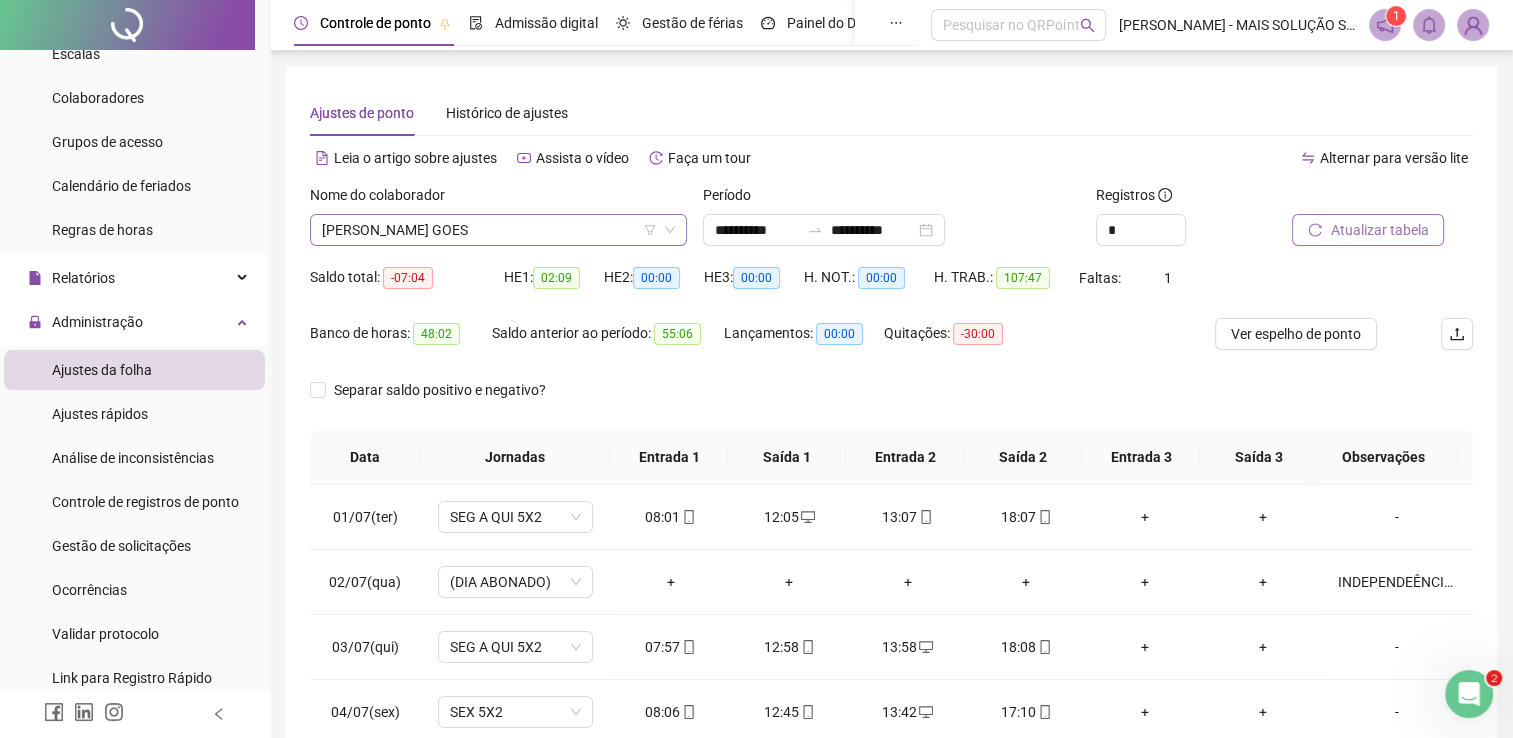 click on "[PERSON_NAME] GOES" at bounding box center [498, 230] 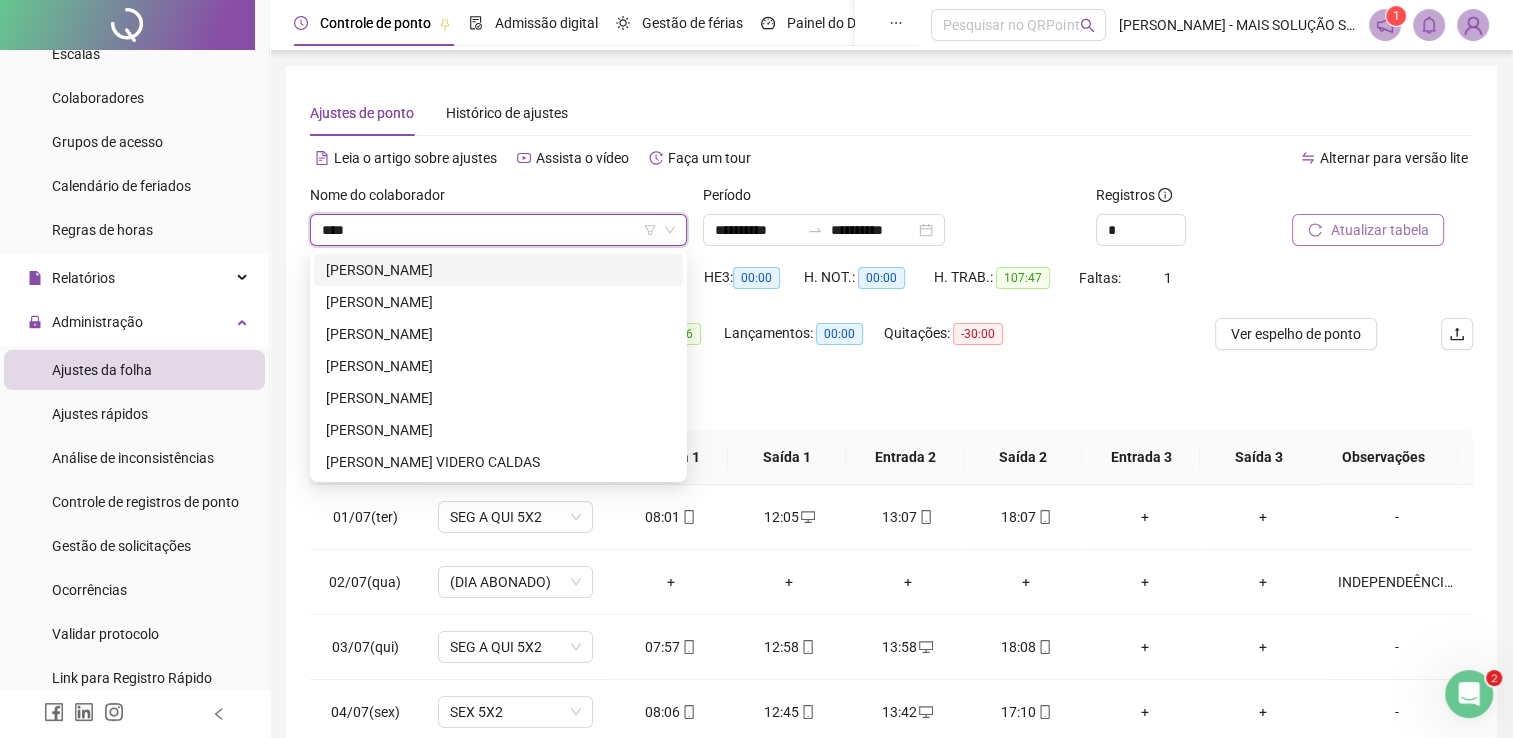 scroll, scrollTop: 0, scrollLeft: 0, axis: both 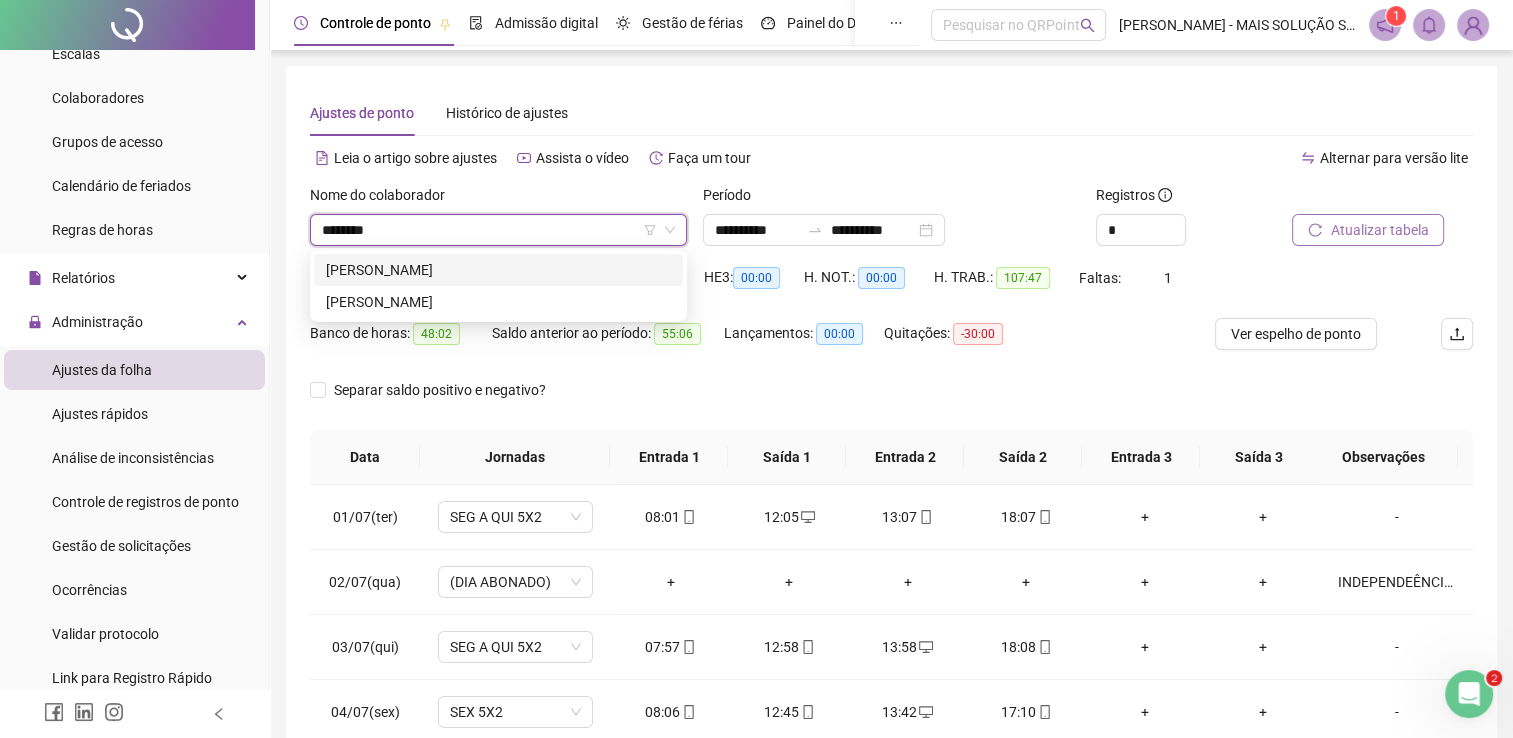 click on "[PERSON_NAME]" at bounding box center [498, 270] 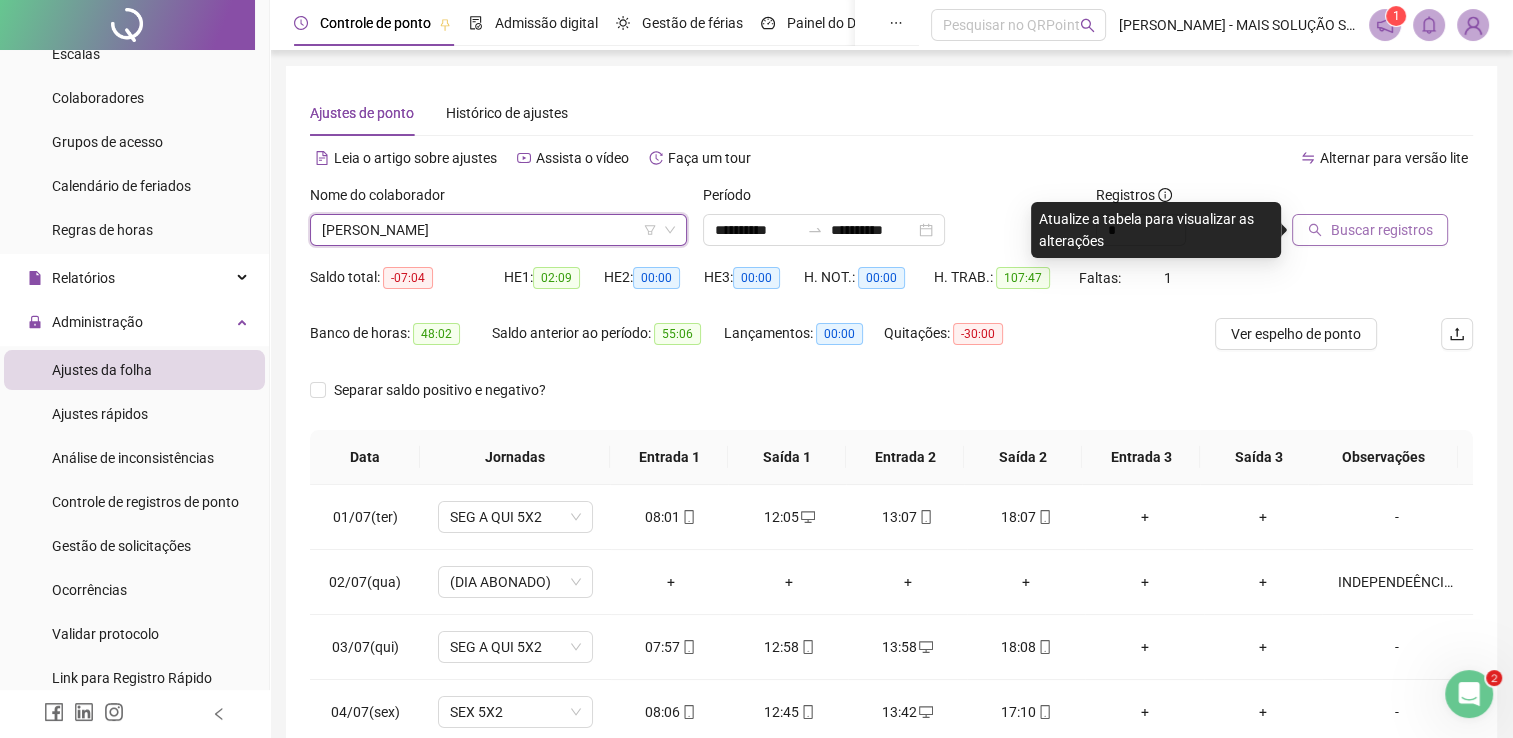 click on "Buscar registros" at bounding box center [1381, 230] 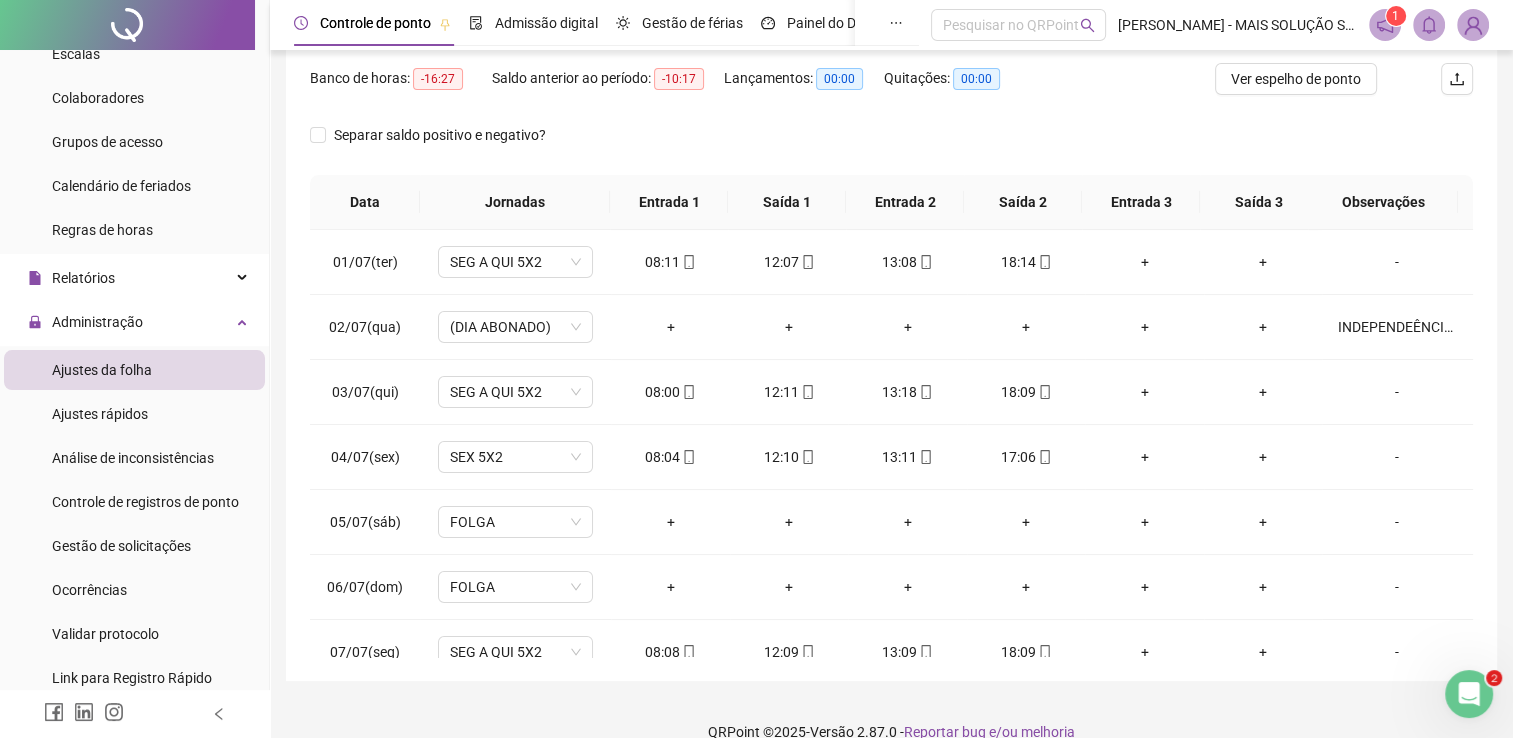 scroll, scrollTop: 283, scrollLeft: 0, axis: vertical 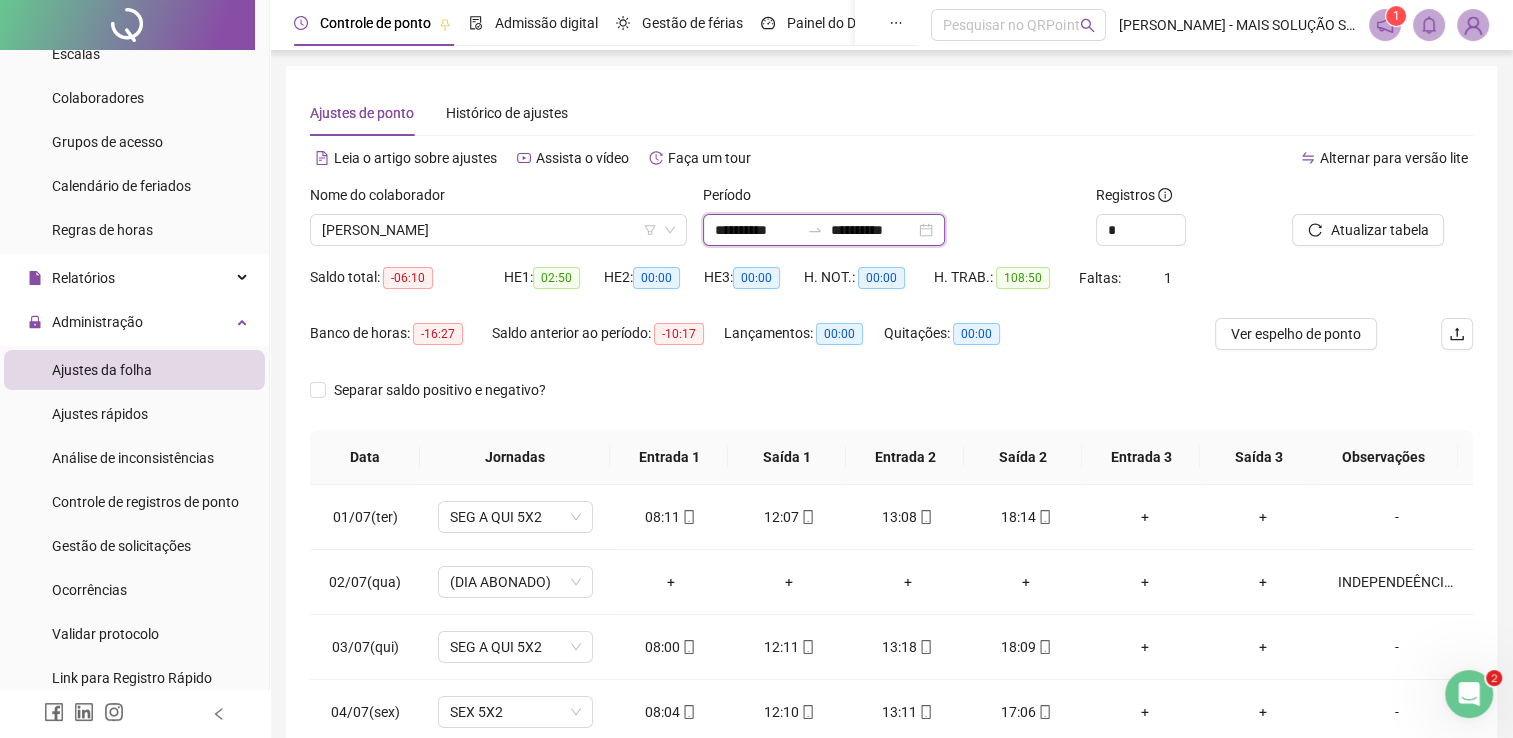 click on "**********" at bounding box center [757, 230] 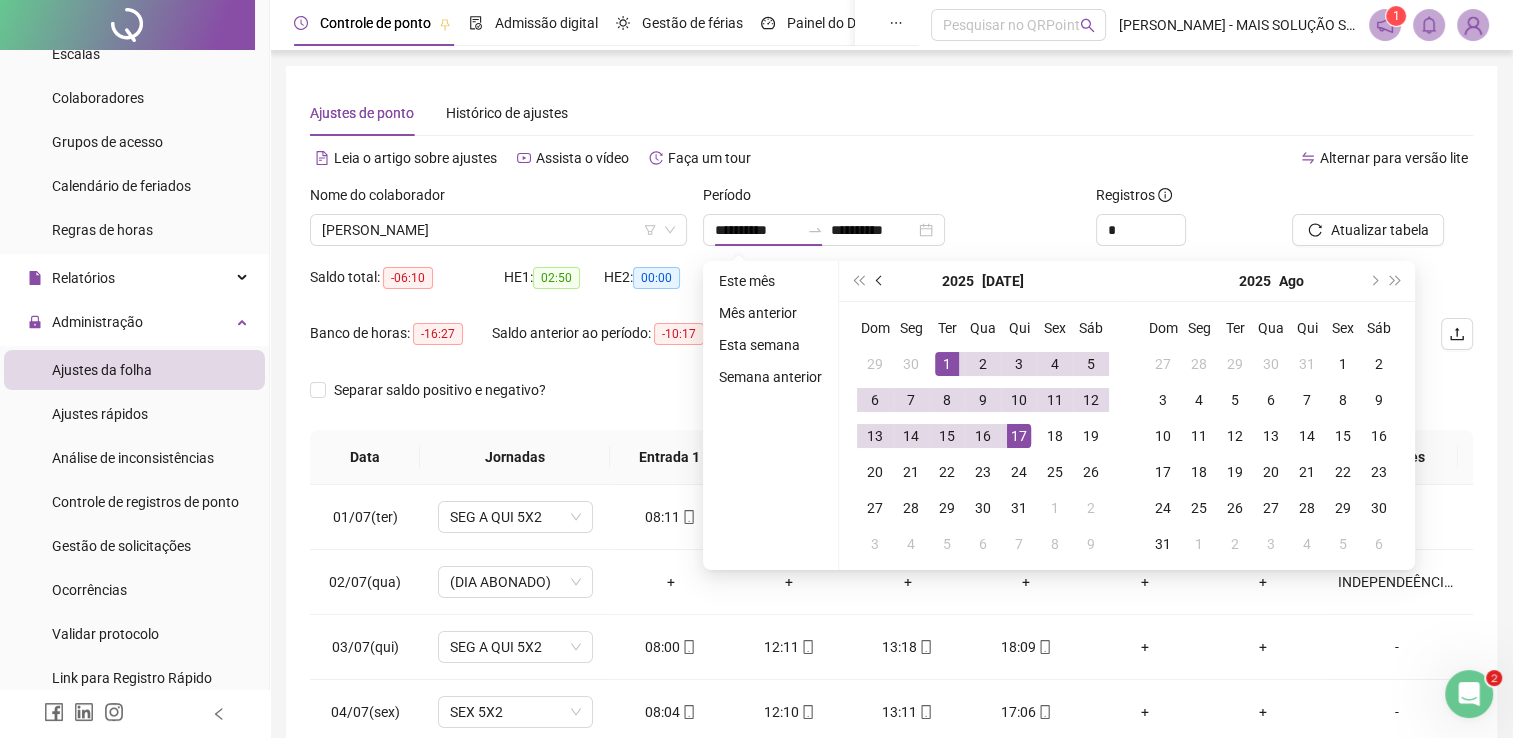 click at bounding box center (881, 281) 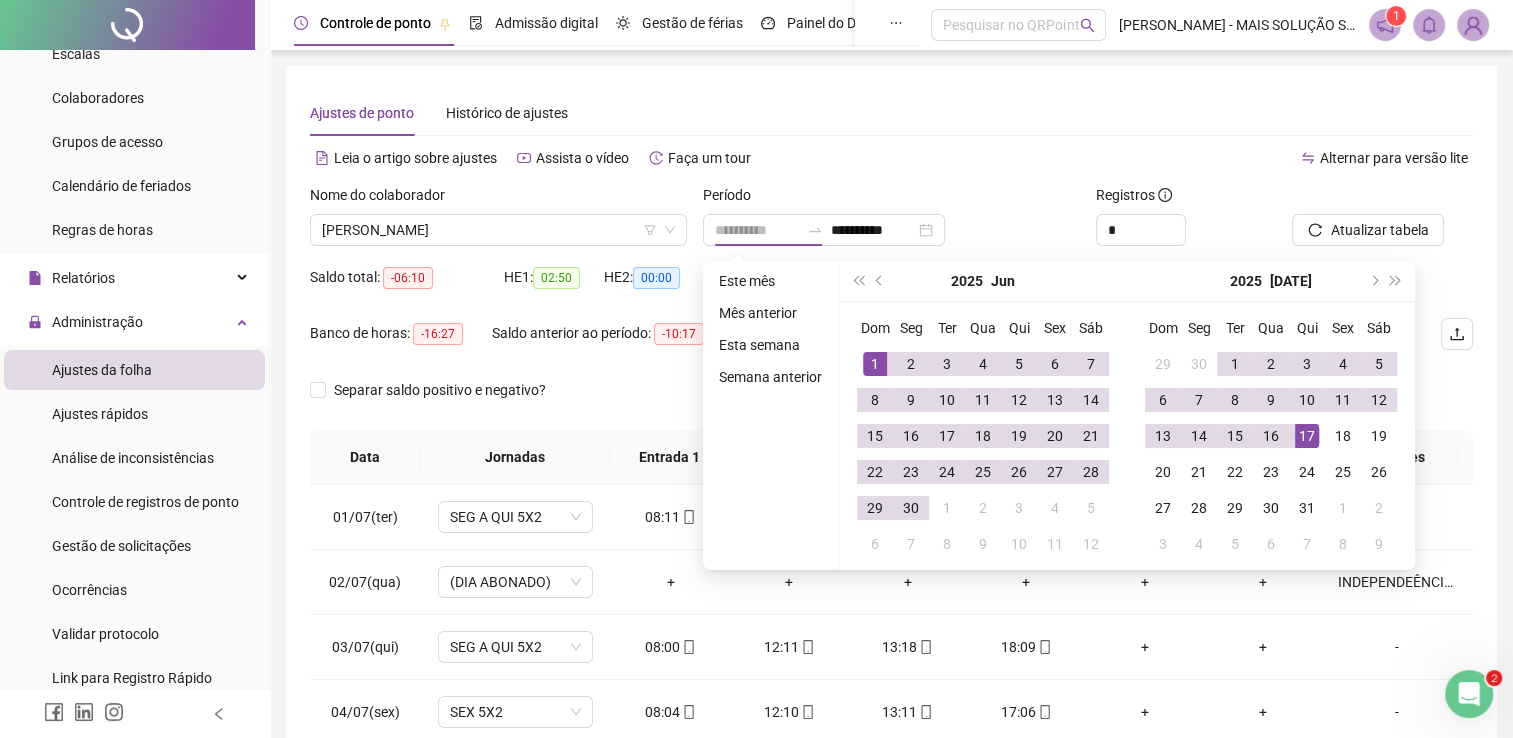 click on "1" at bounding box center (875, 364) 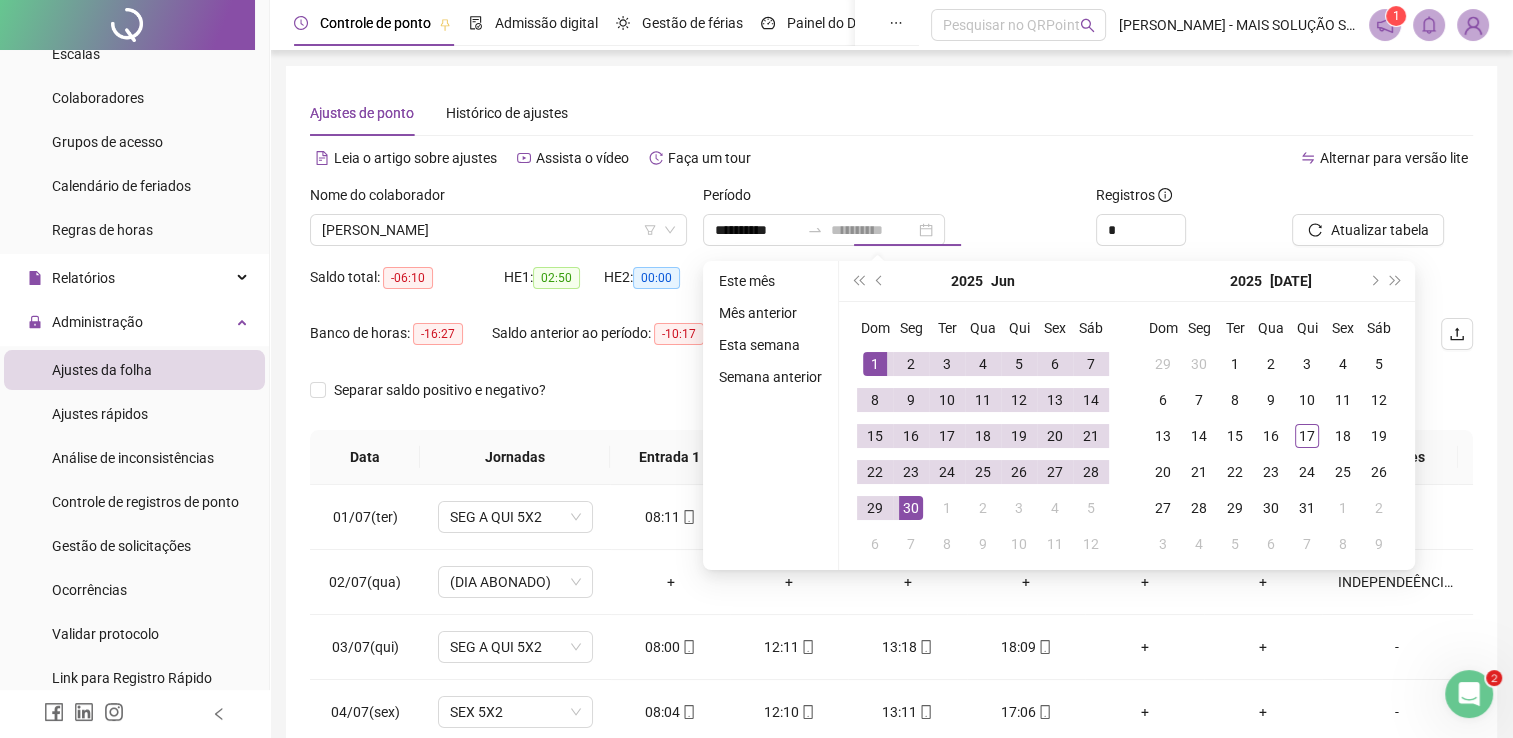 drag, startPoint x: 919, startPoint y: 502, endPoint x: 1200, endPoint y: 317, distance: 336.43127 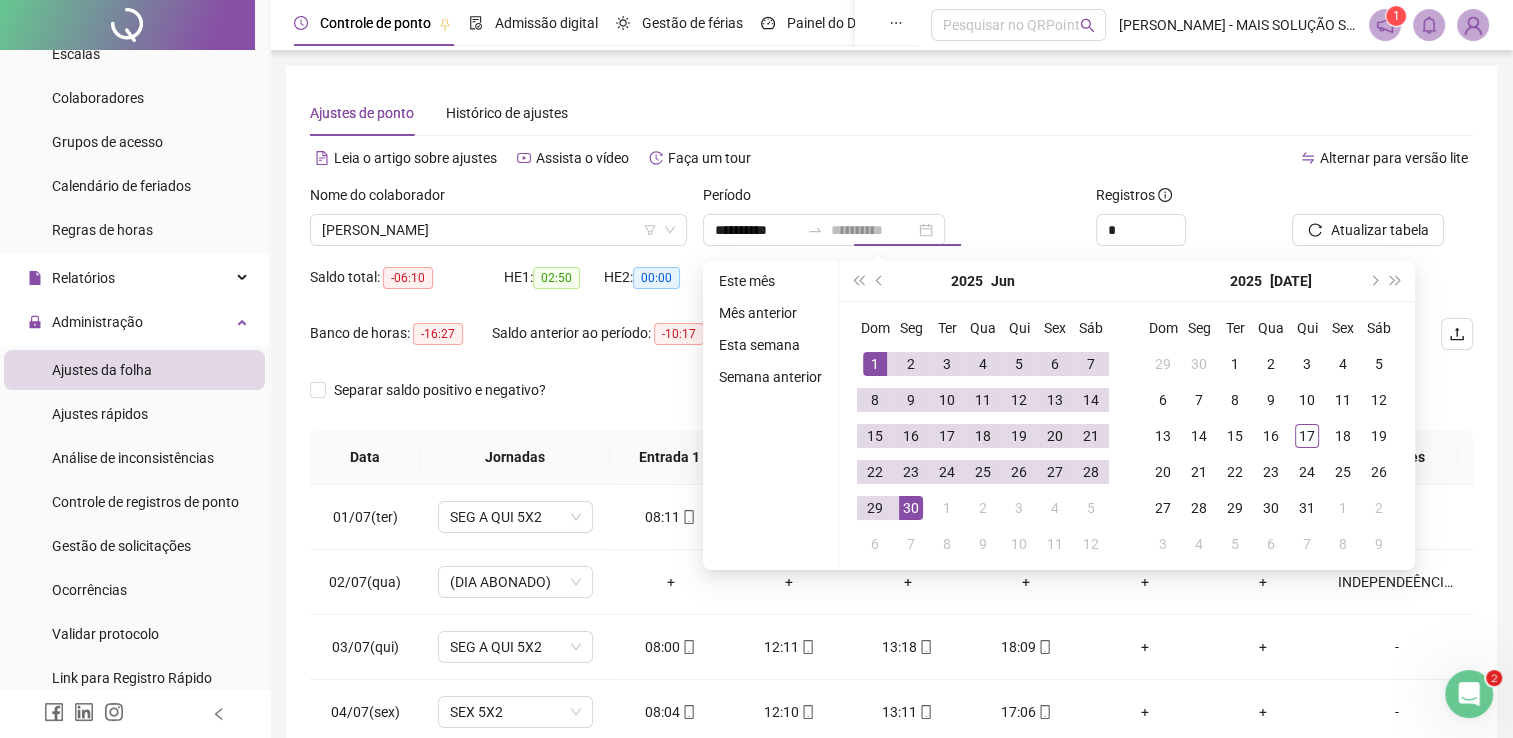 click on "30" at bounding box center (911, 508) 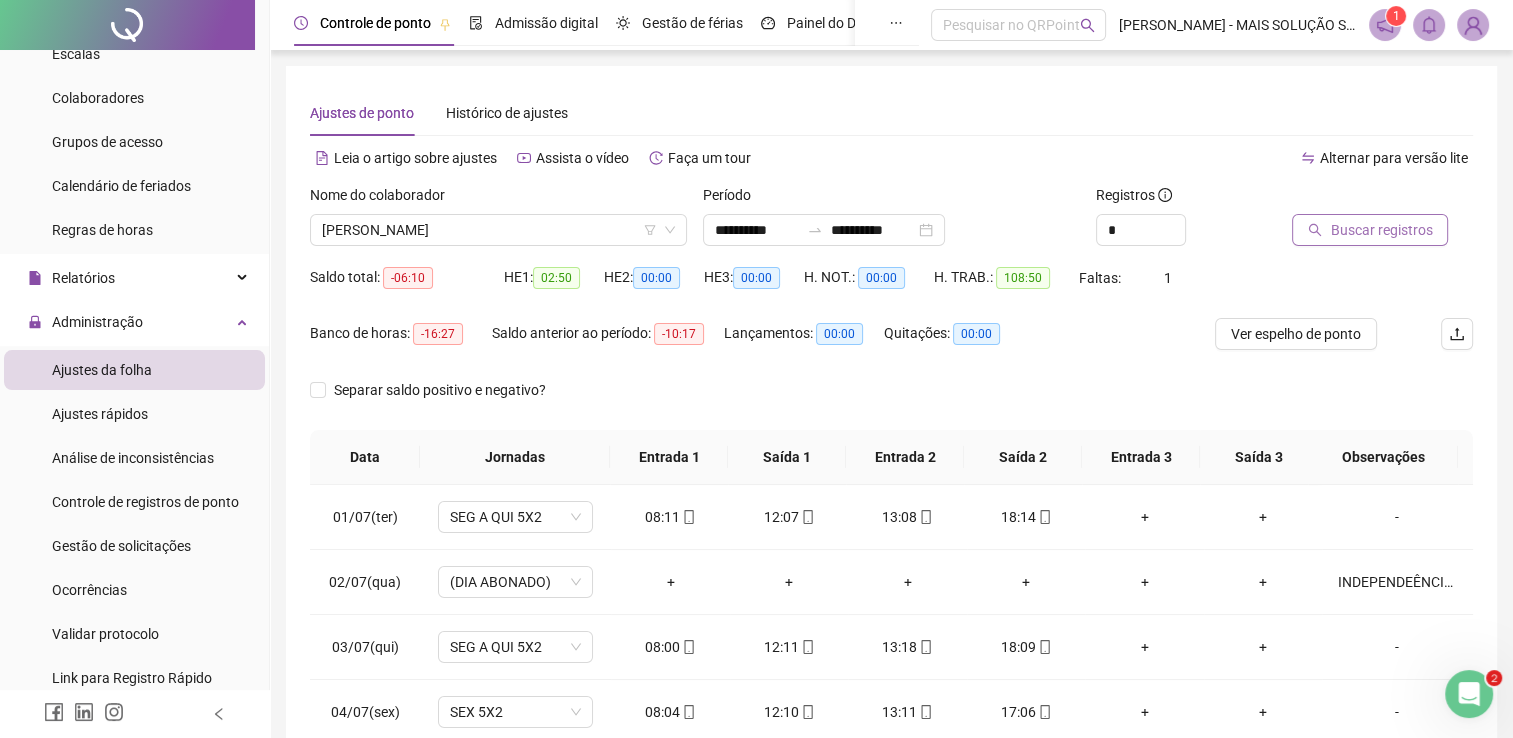 click 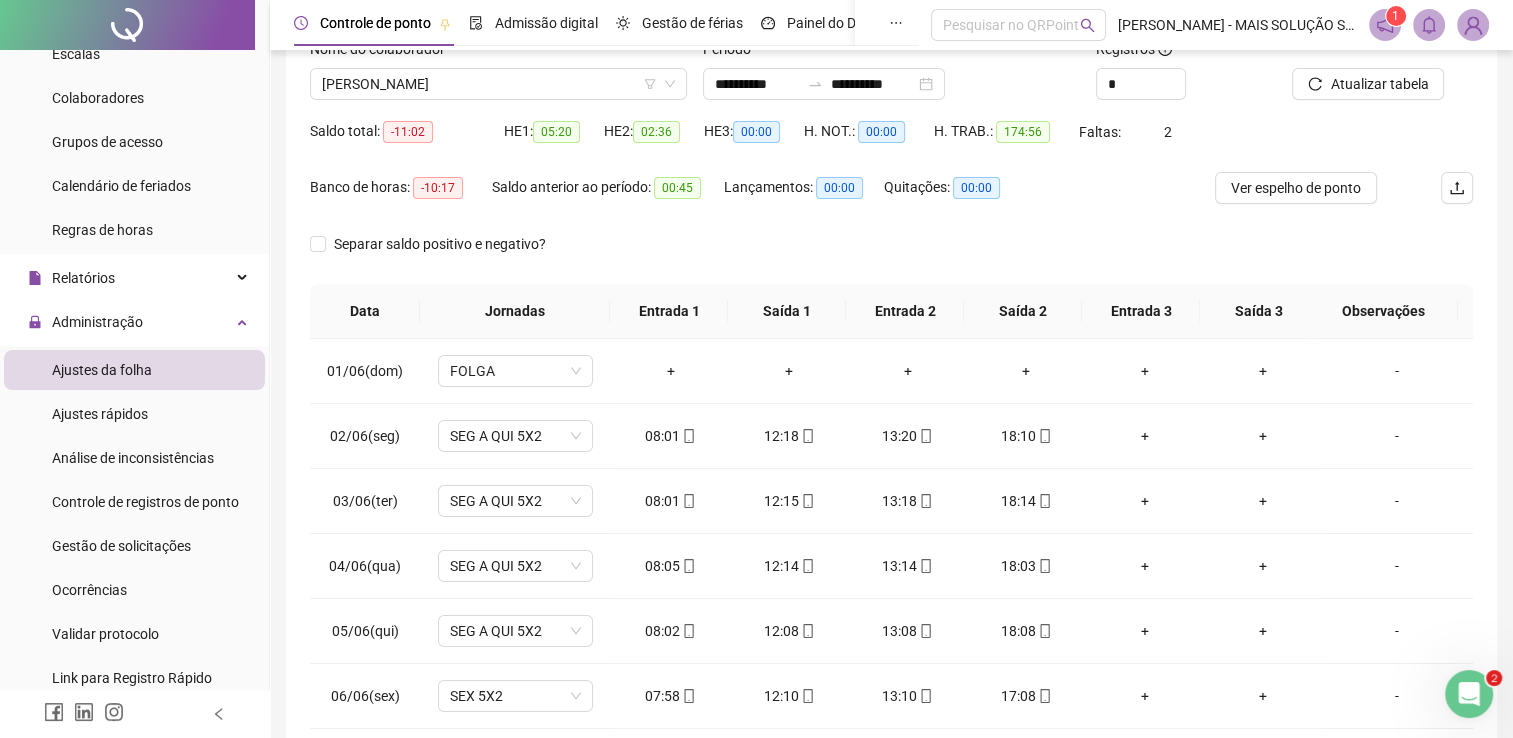 scroll, scrollTop: 283, scrollLeft: 0, axis: vertical 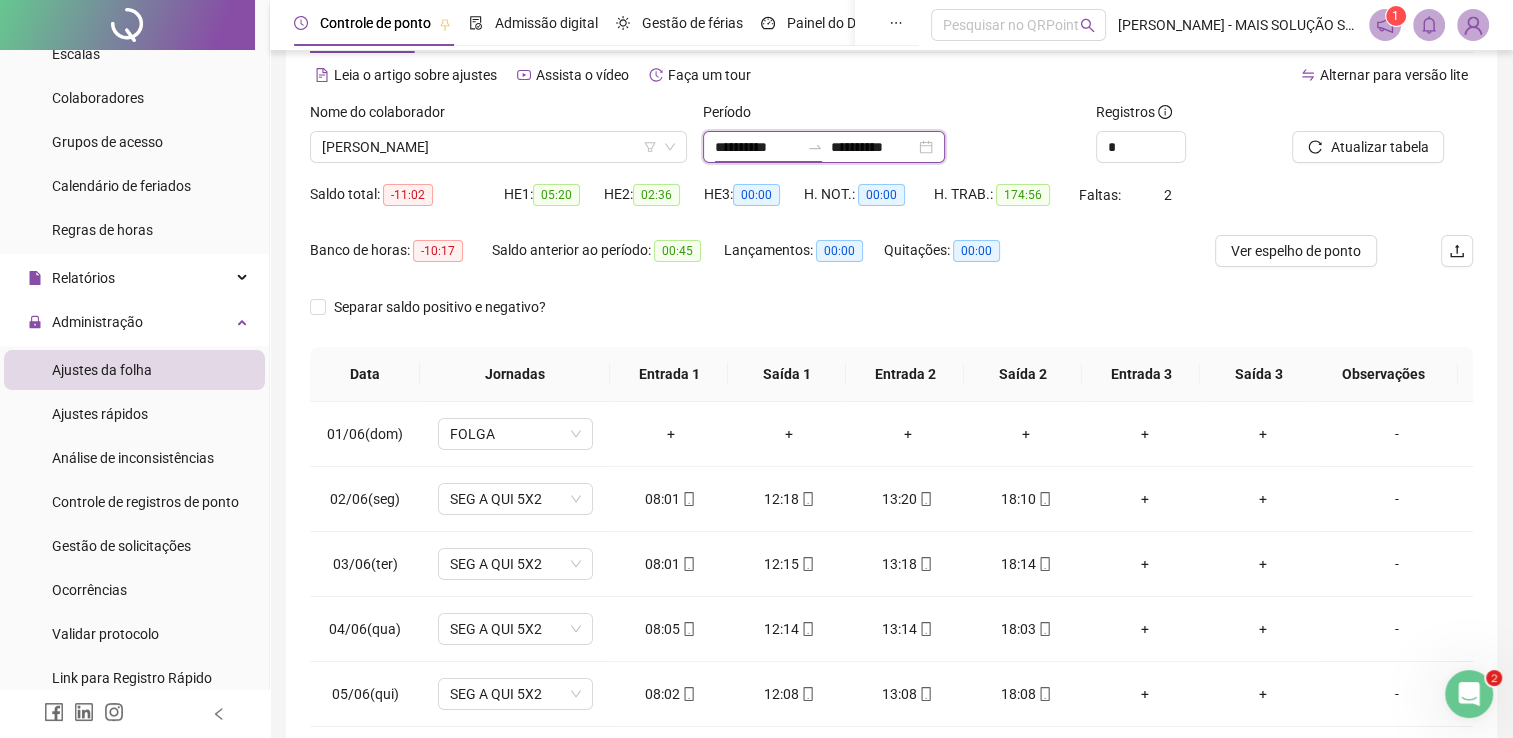click on "**********" at bounding box center (757, 147) 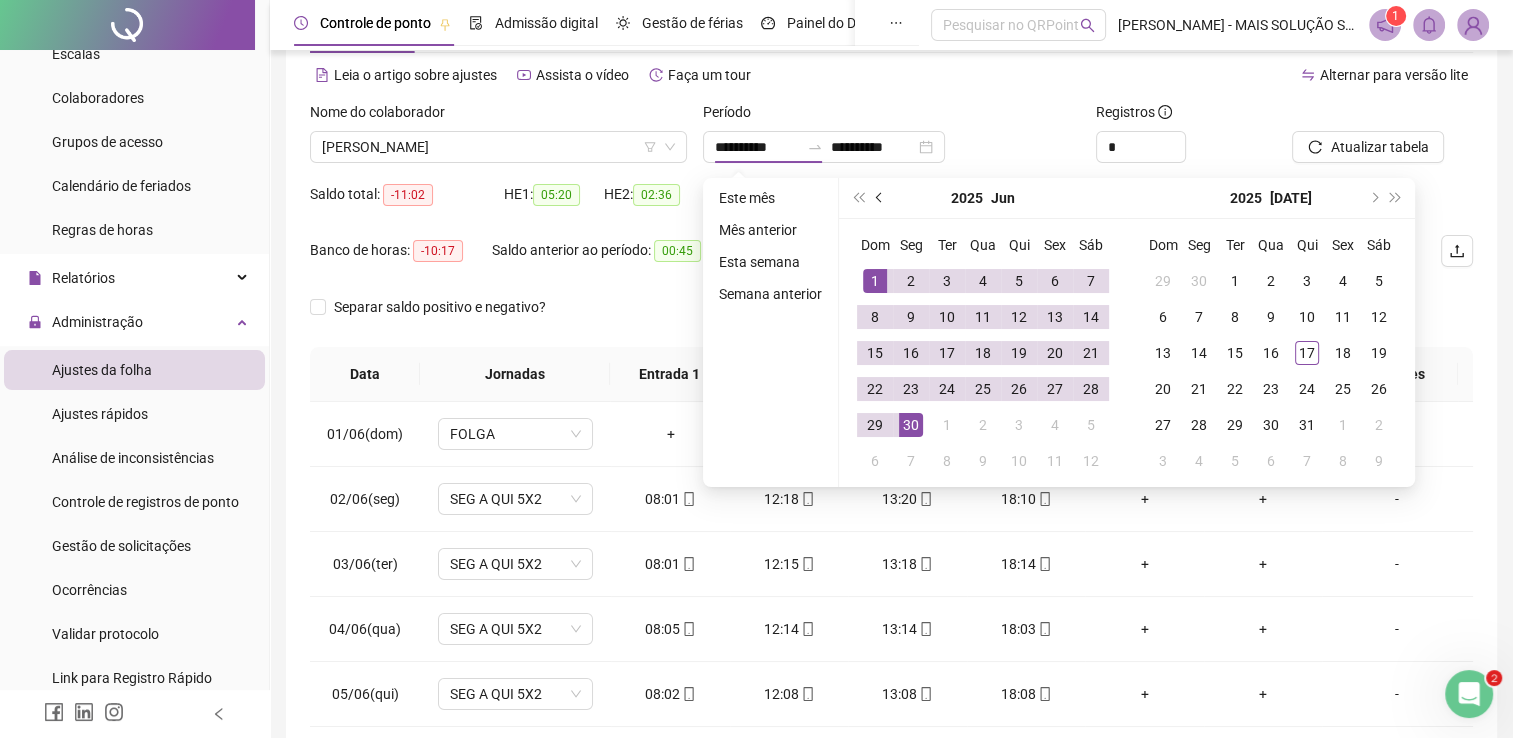 click at bounding box center [880, 198] 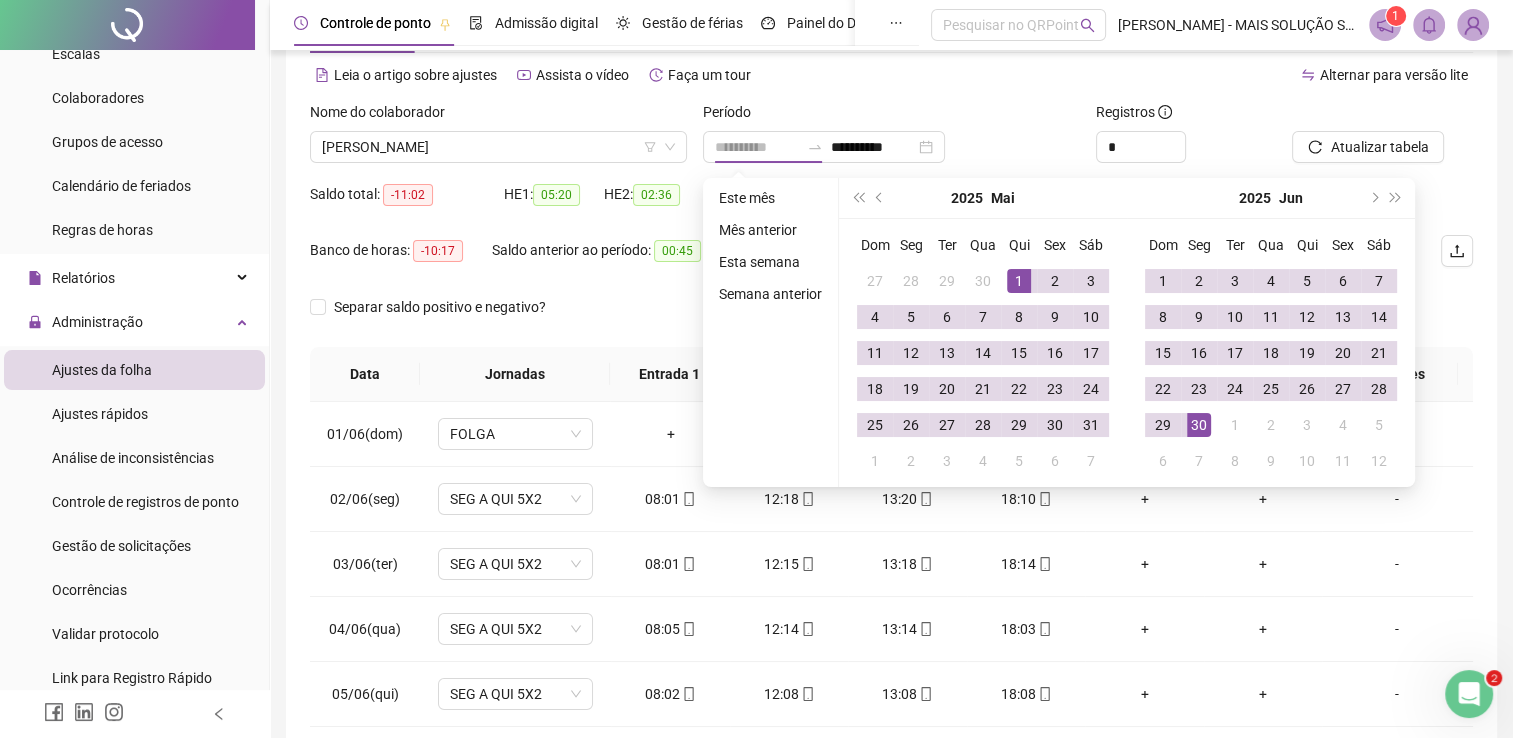 click on "1" at bounding box center [1019, 281] 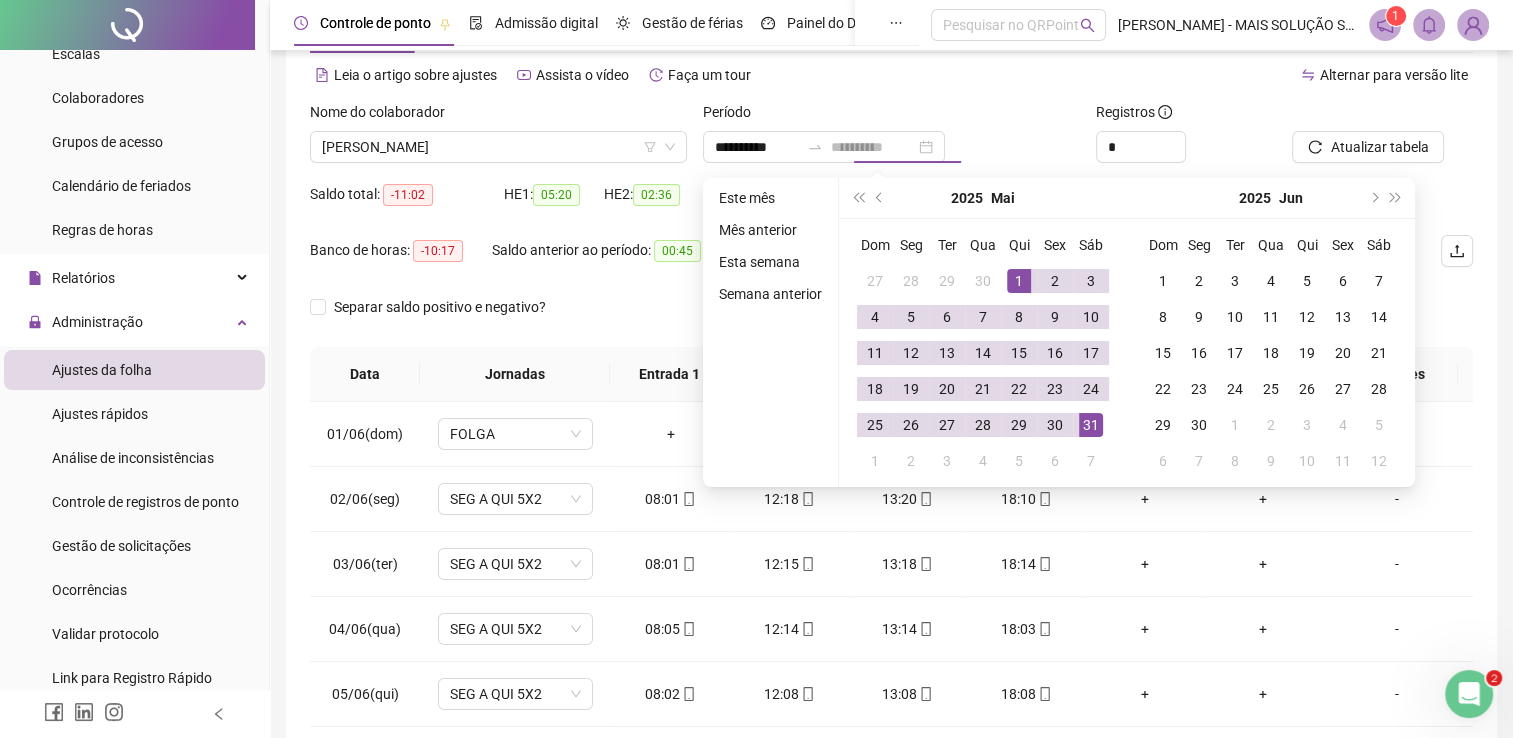 click on "31" at bounding box center [1091, 425] 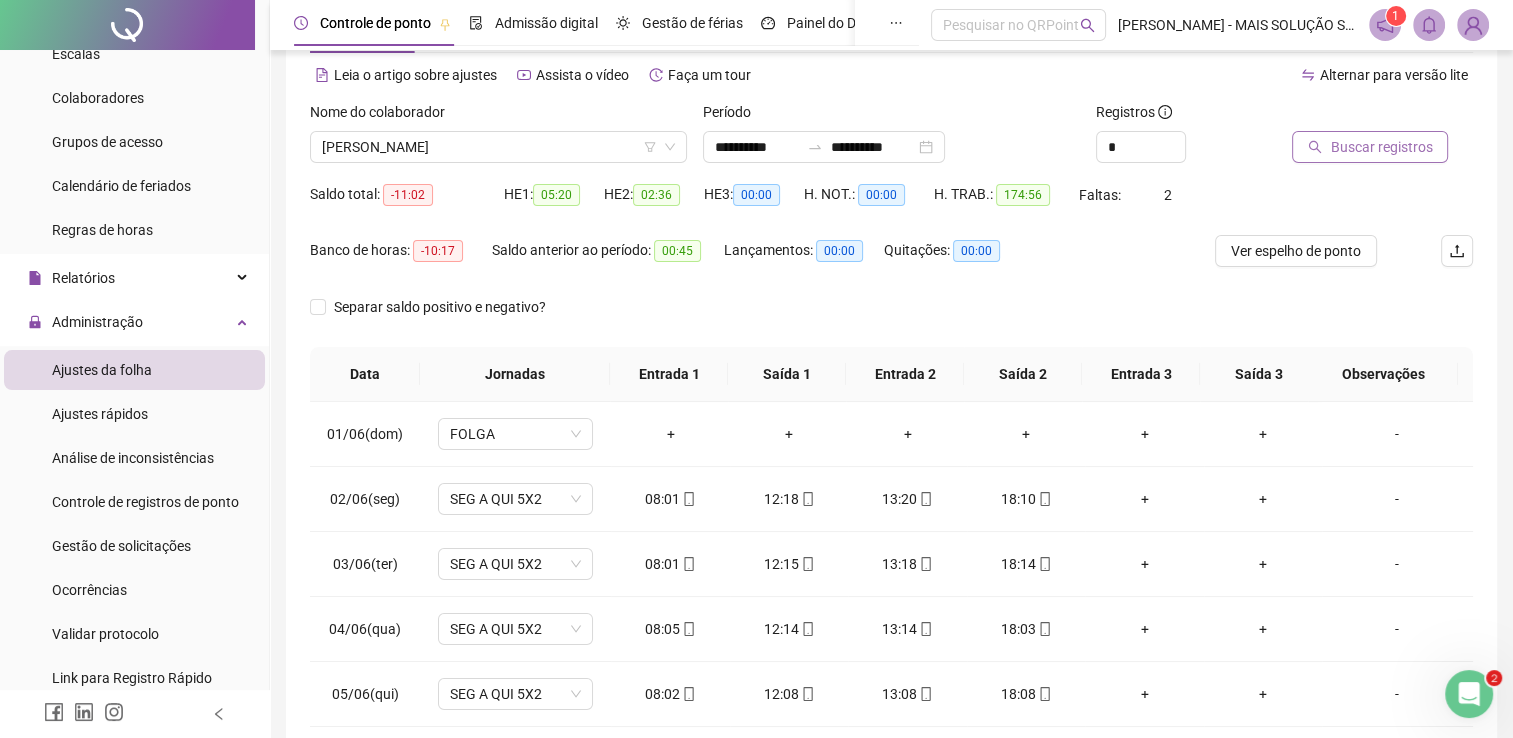 click on "Buscar registros" at bounding box center (1370, 147) 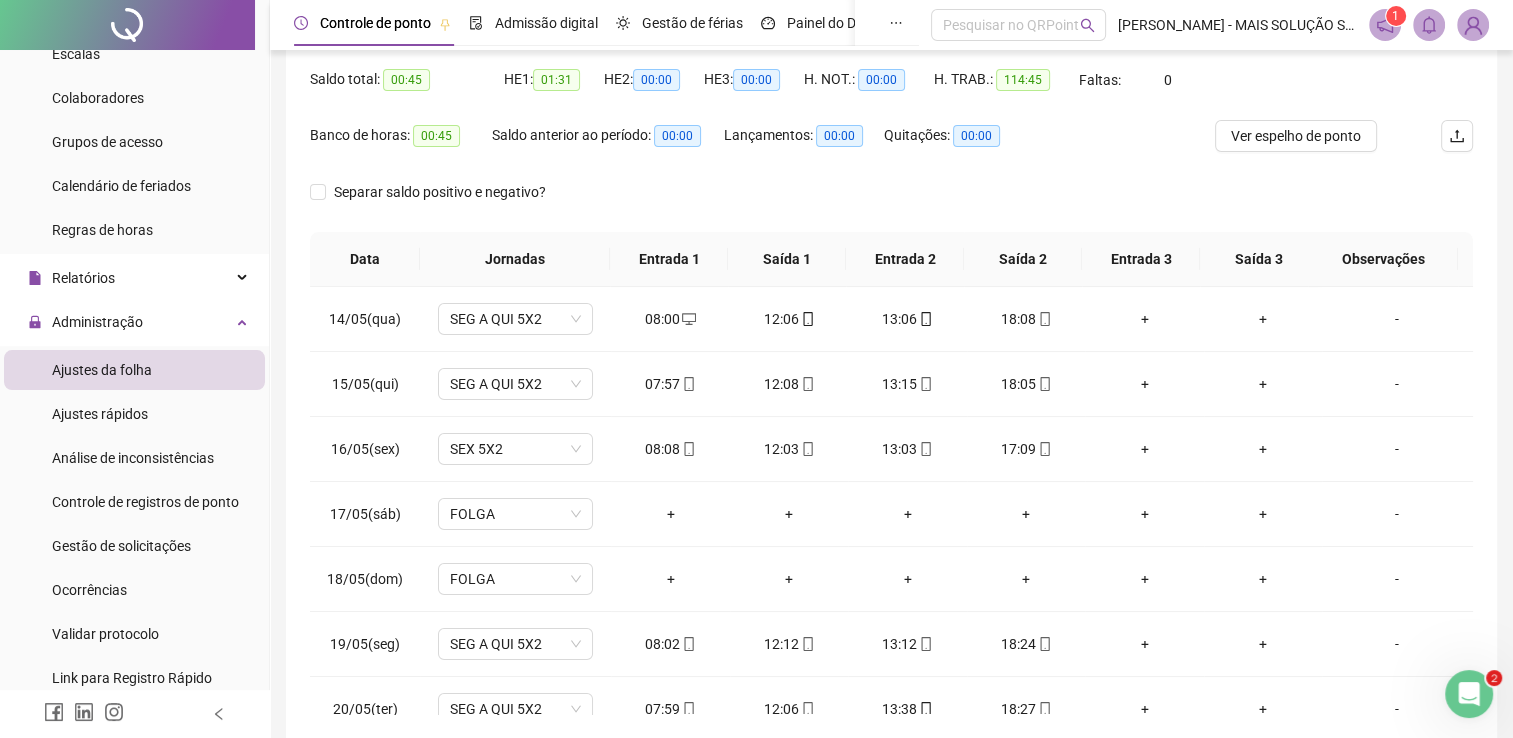 scroll, scrollTop: 283, scrollLeft: 0, axis: vertical 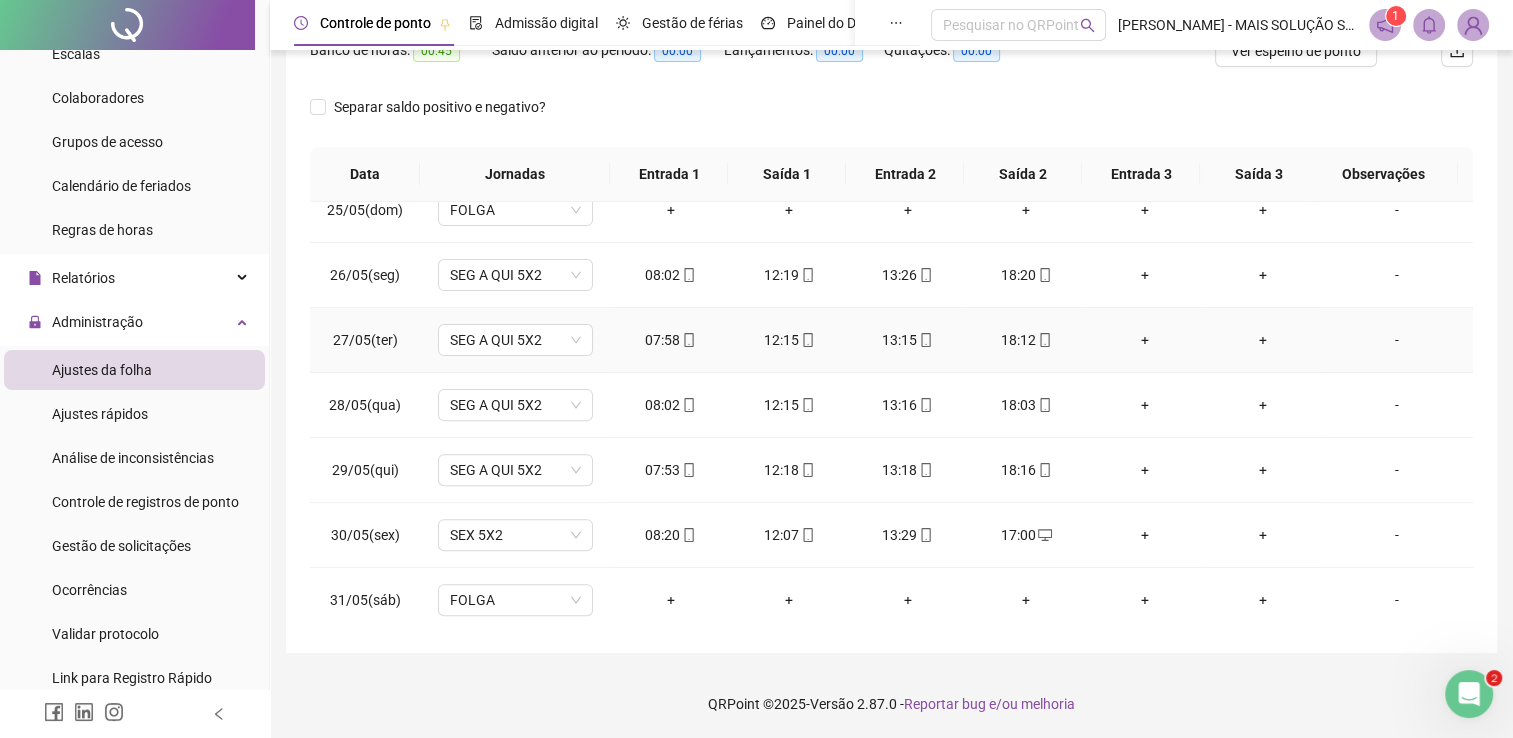 click 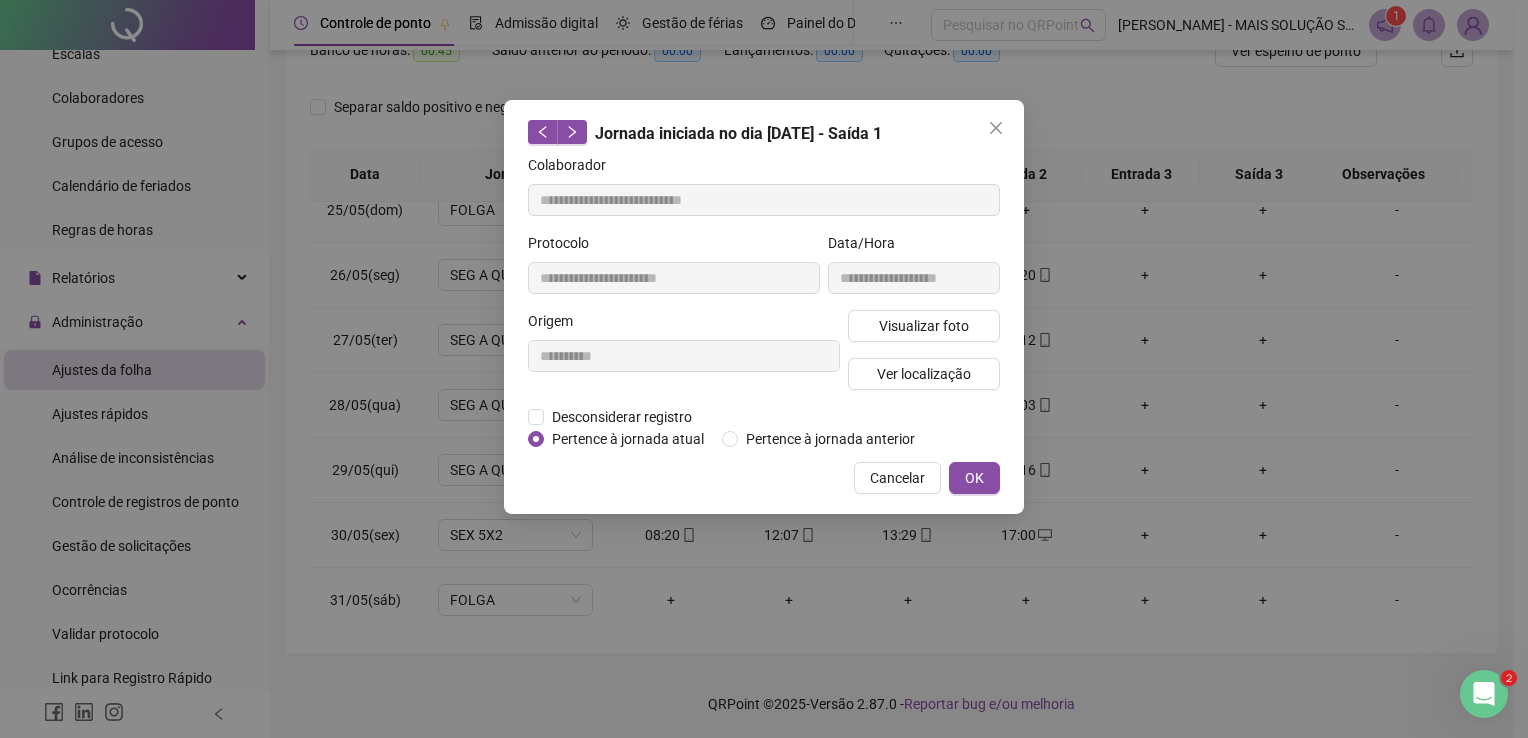 click on "**********" at bounding box center (914, 271) 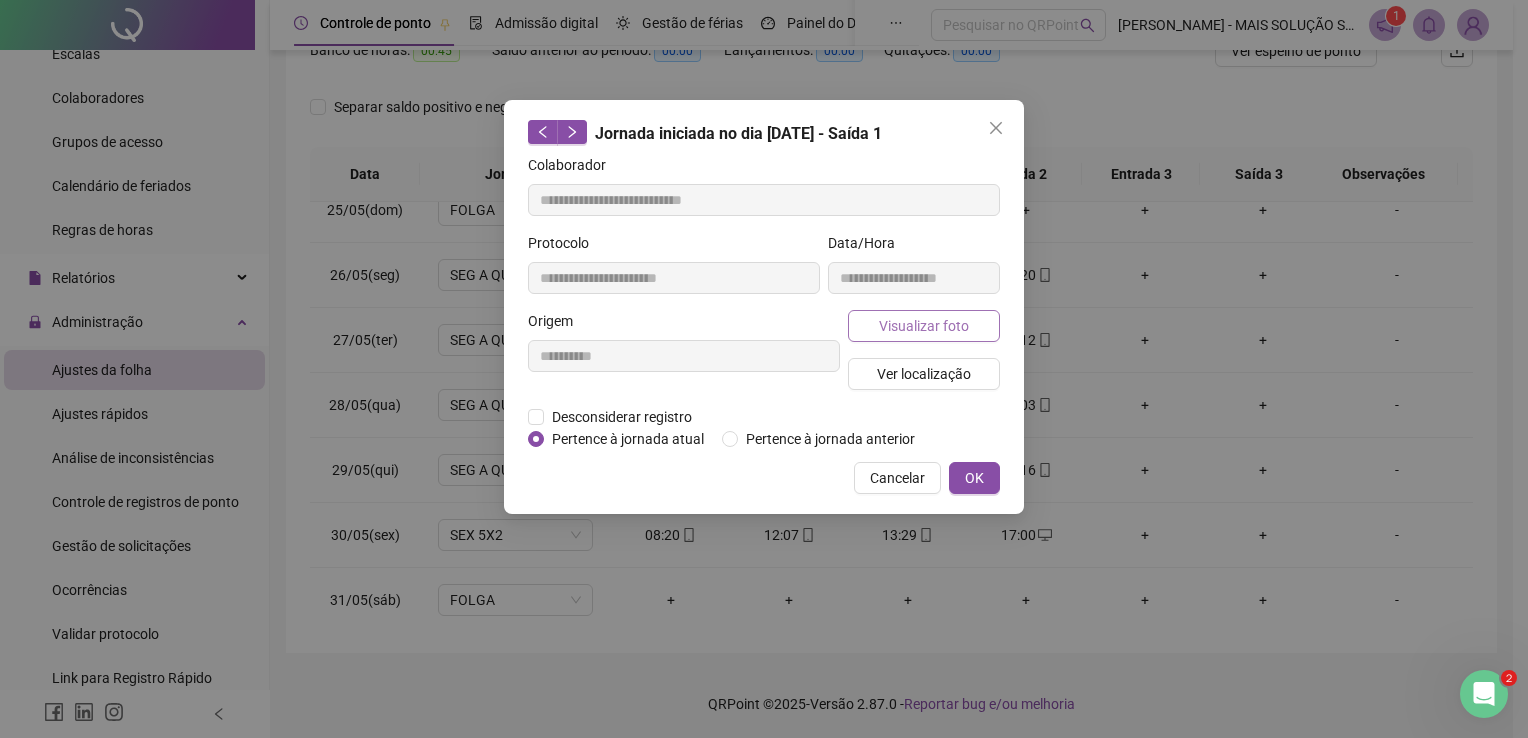 click on "Visualizar foto" at bounding box center (924, 326) 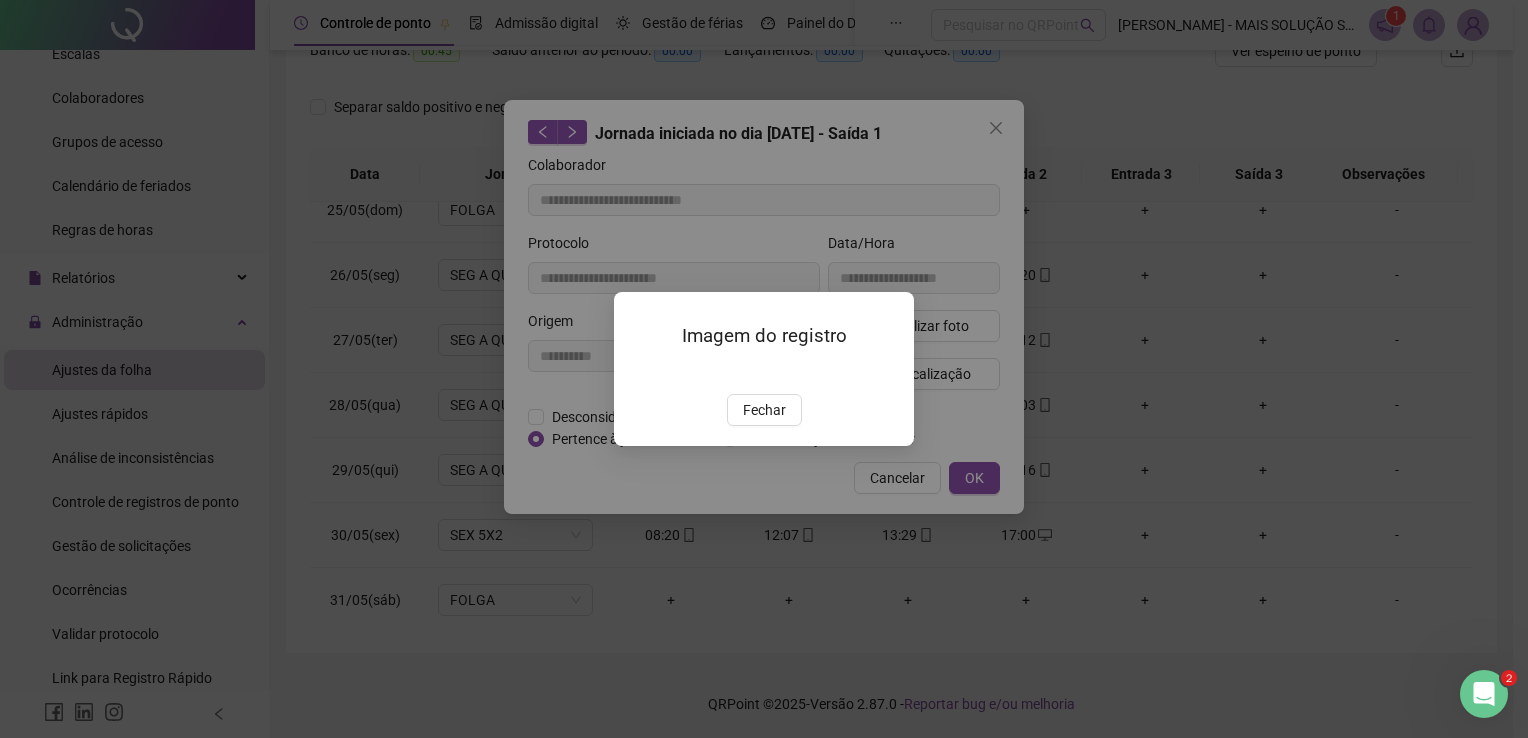 click on "Fechar" at bounding box center (764, 410) 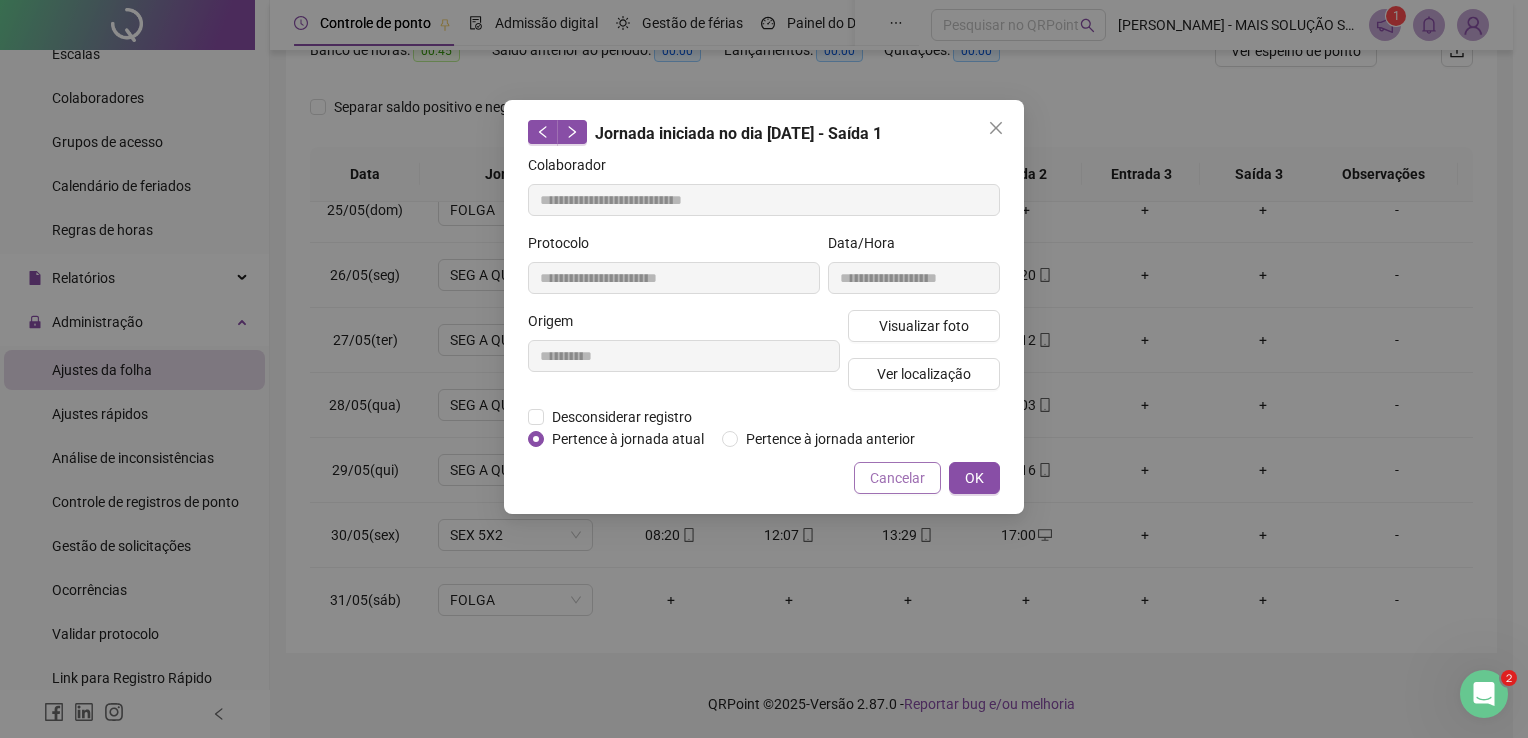 click on "Cancelar" at bounding box center [897, 478] 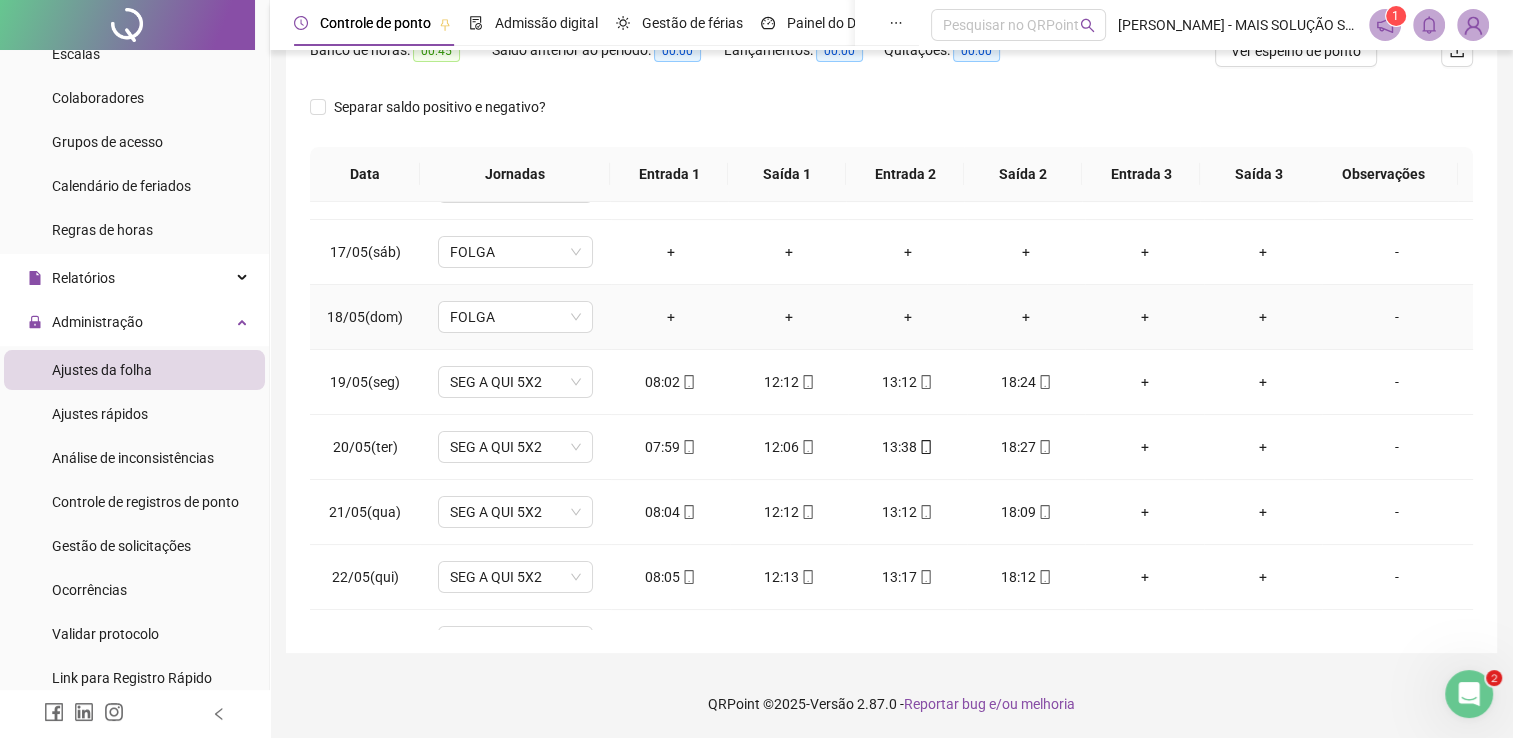 scroll, scrollTop: 0, scrollLeft: 0, axis: both 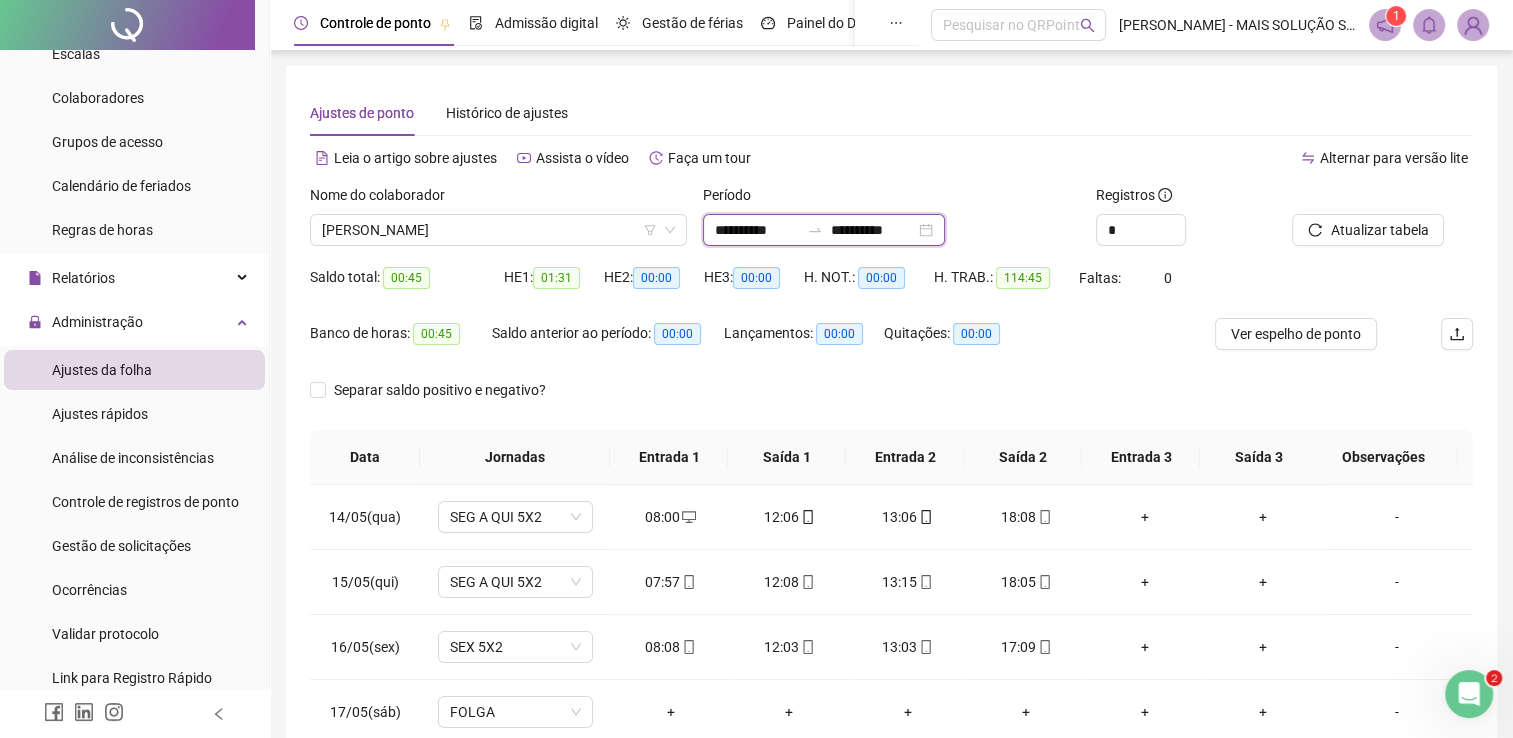 click on "**********" at bounding box center [757, 230] 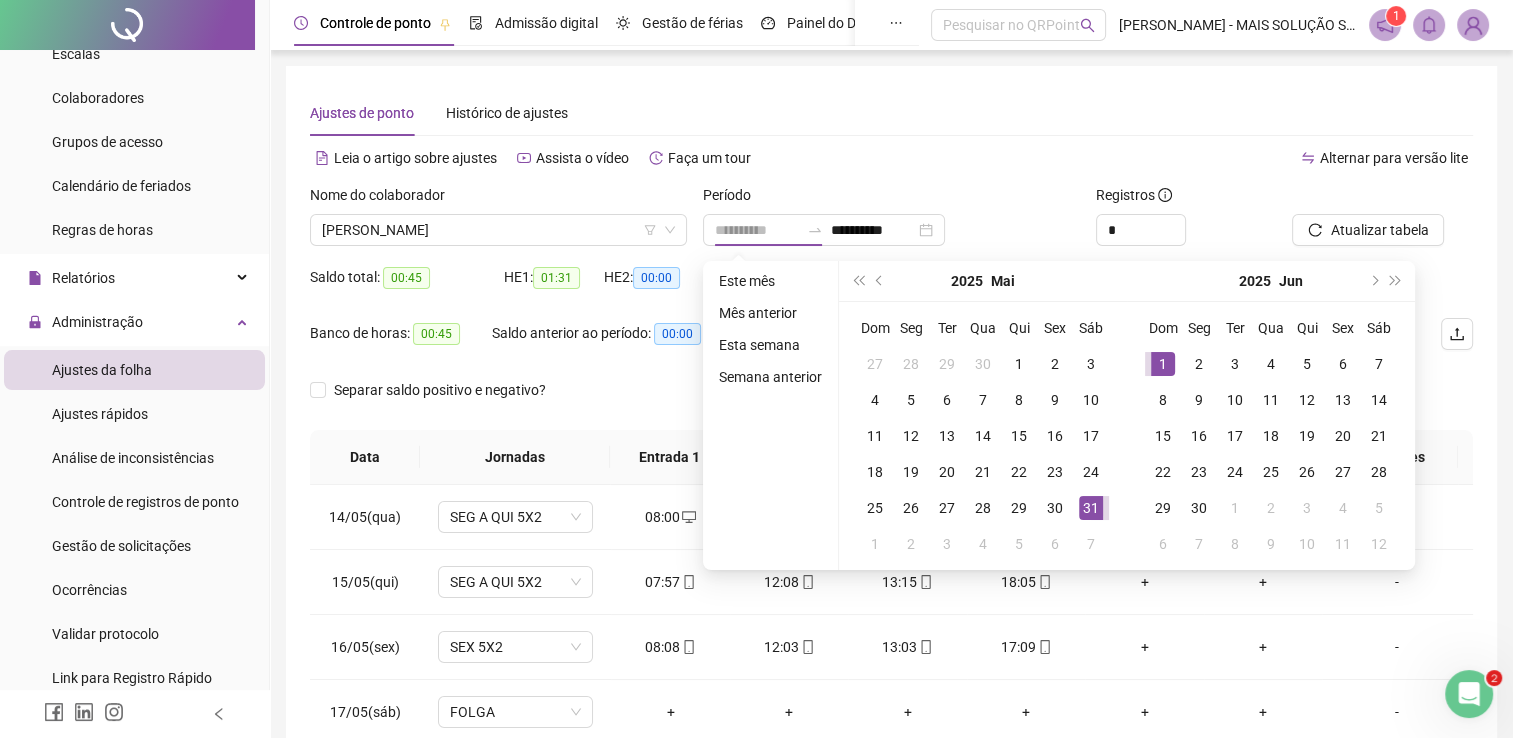 click on "1" at bounding box center (1163, 364) 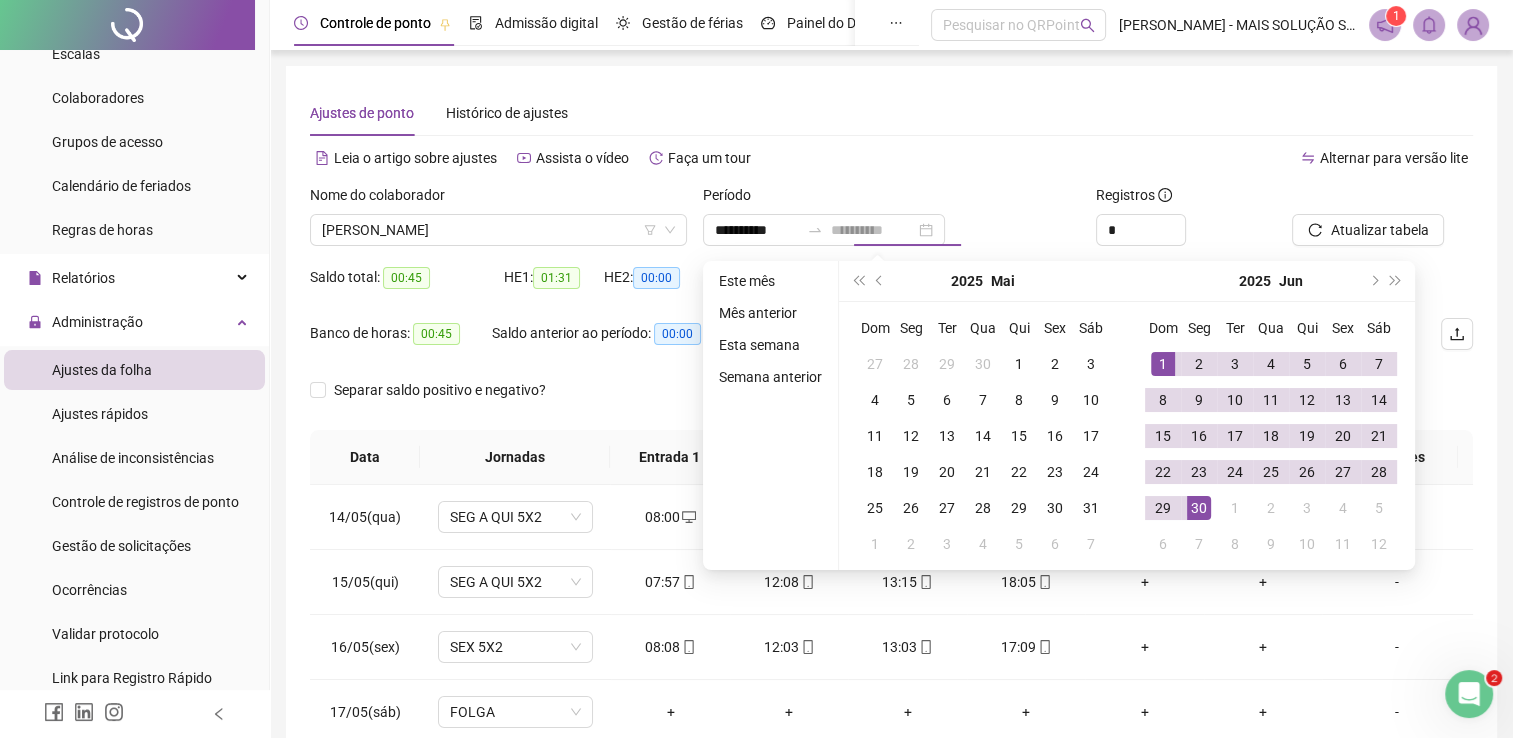 click on "30" at bounding box center (1199, 508) 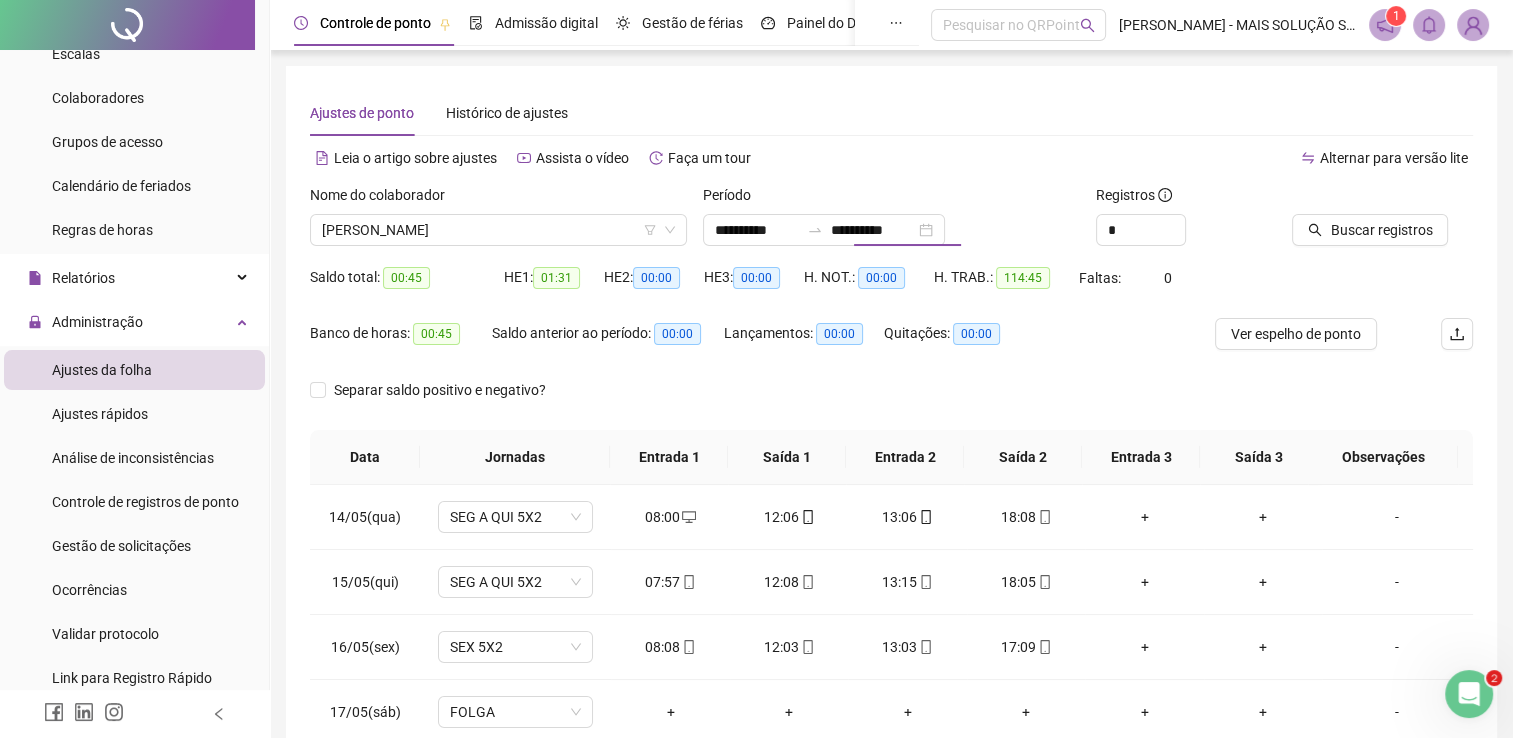 click at bounding box center [1357, 199] 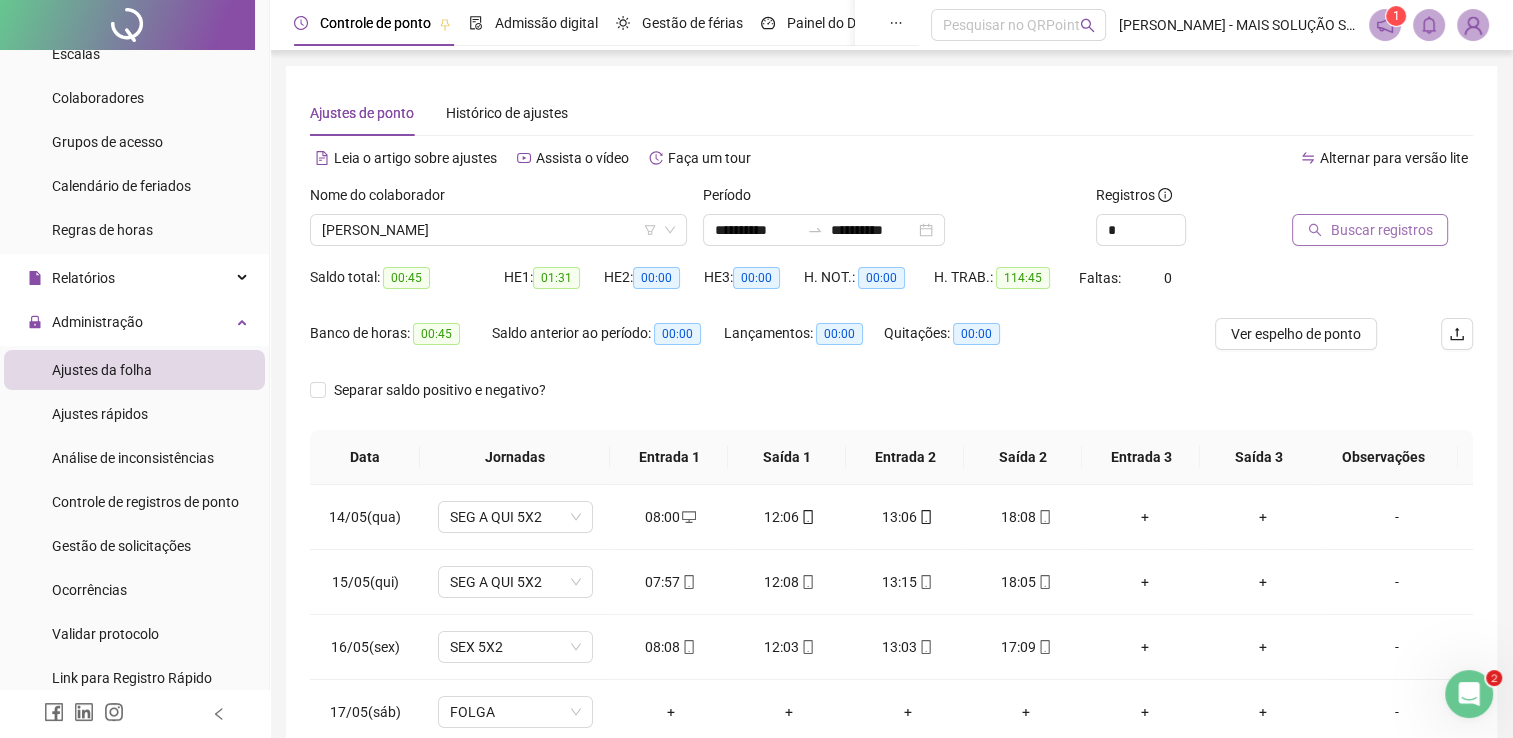 click on "Buscar registros" at bounding box center [1381, 230] 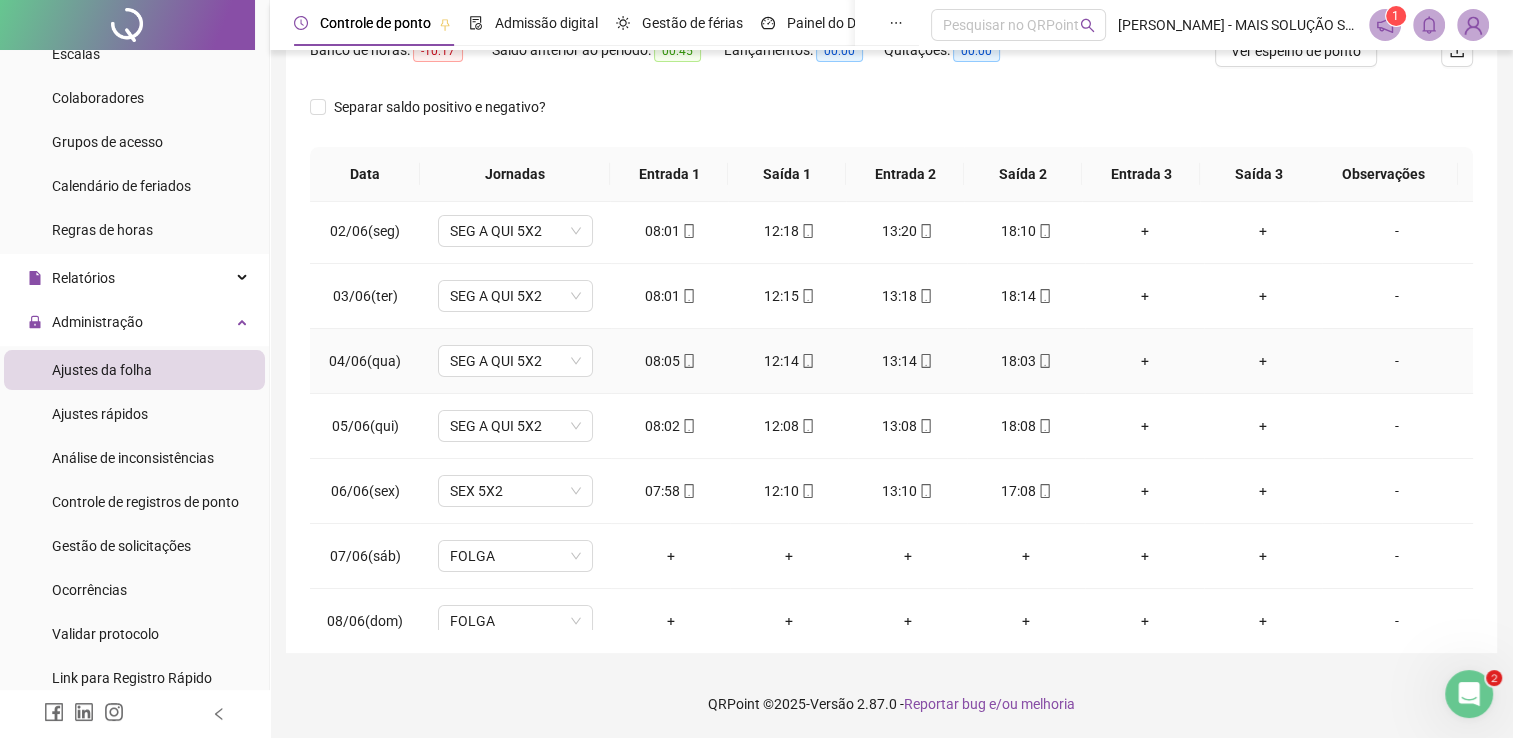 scroll, scrollTop: 0, scrollLeft: 0, axis: both 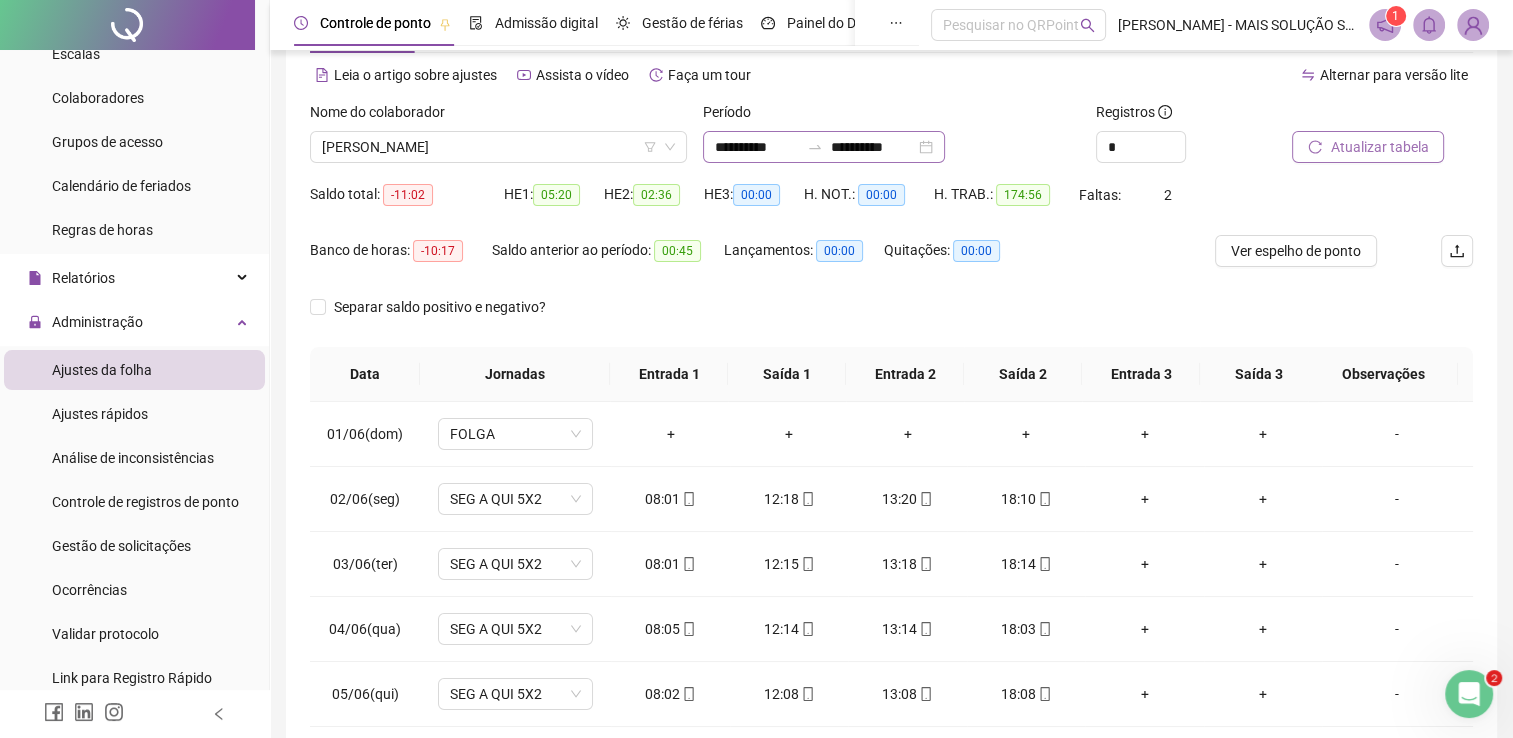 click on "**********" at bounding box center [824, 147] 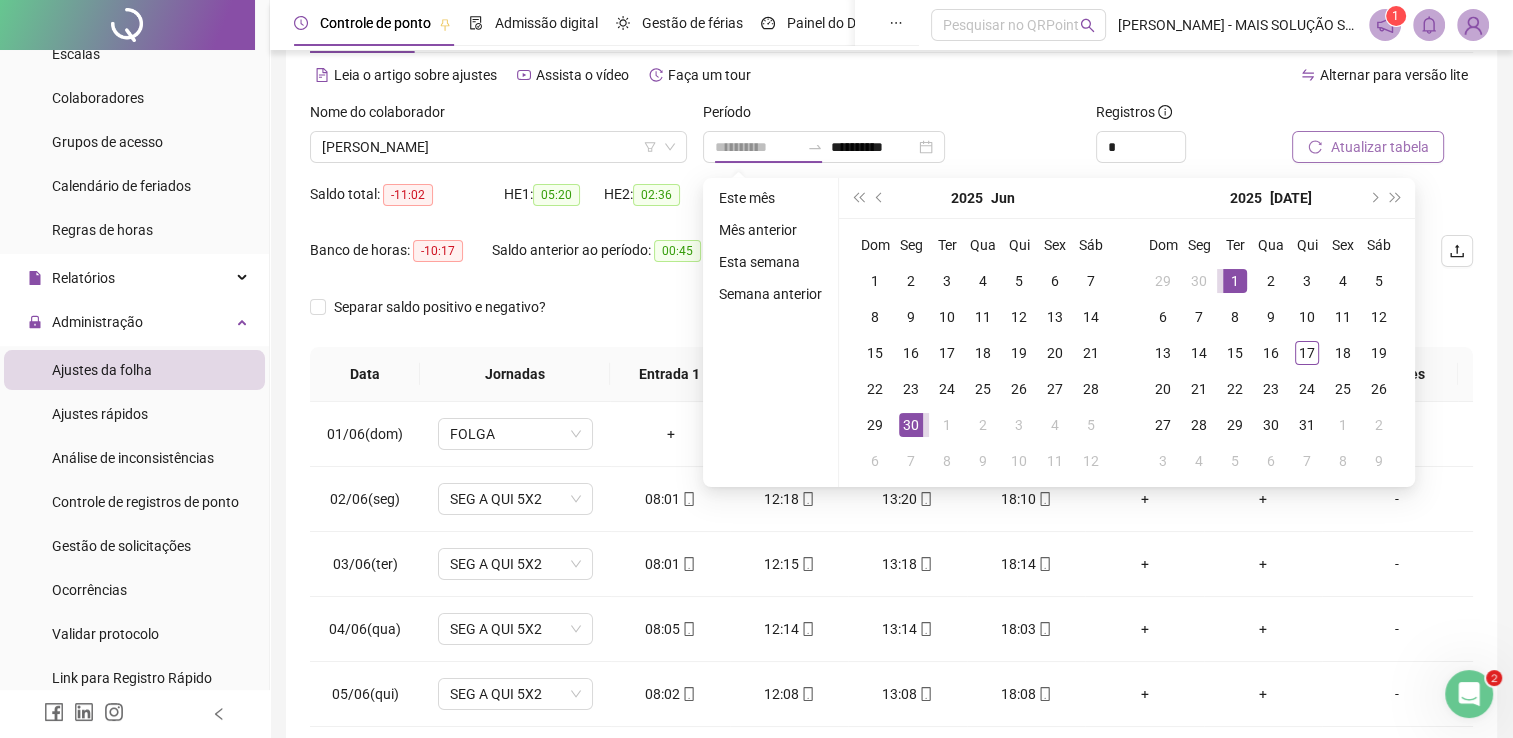 click on "1" at bounding box center [1235, 281] 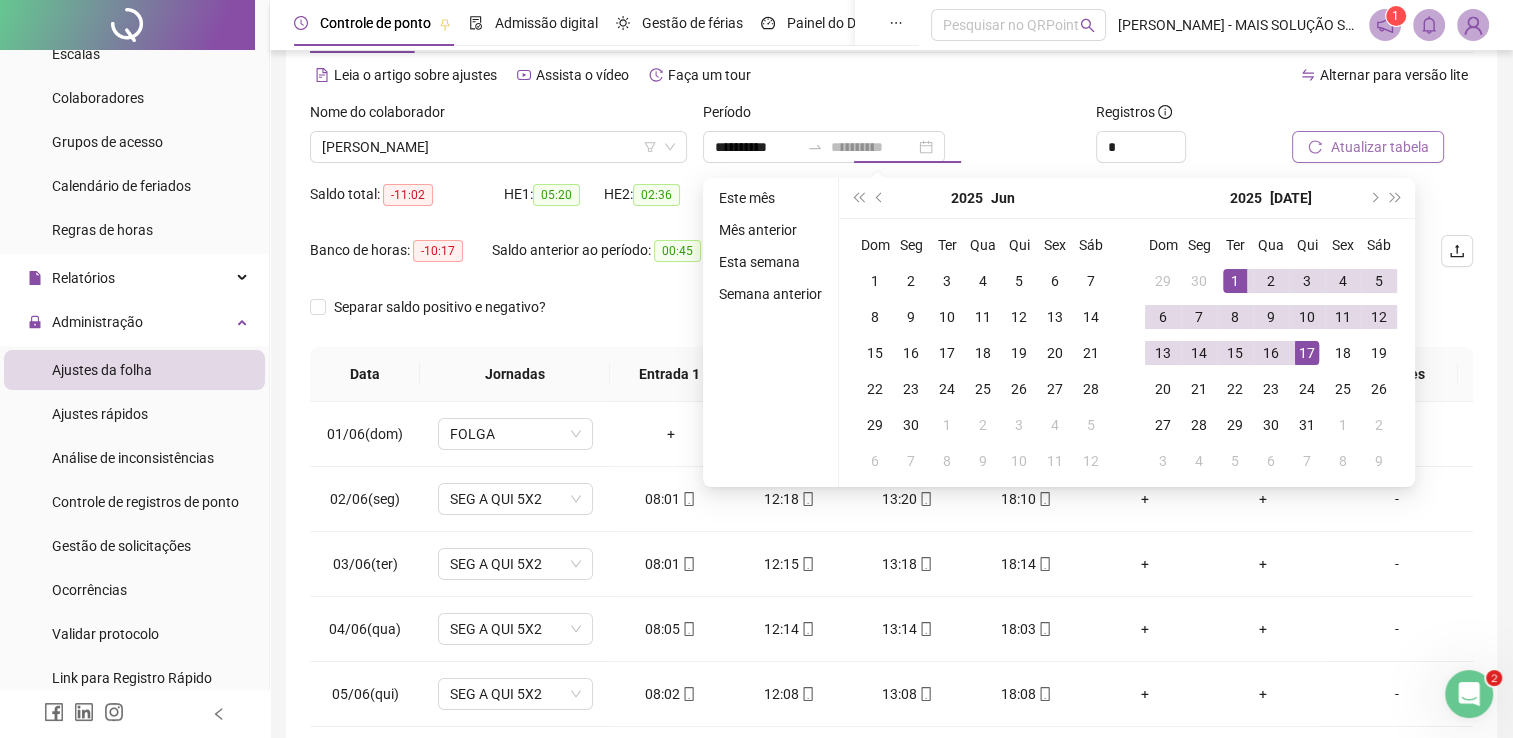 click on "17" at bounding box center [1307, 353] 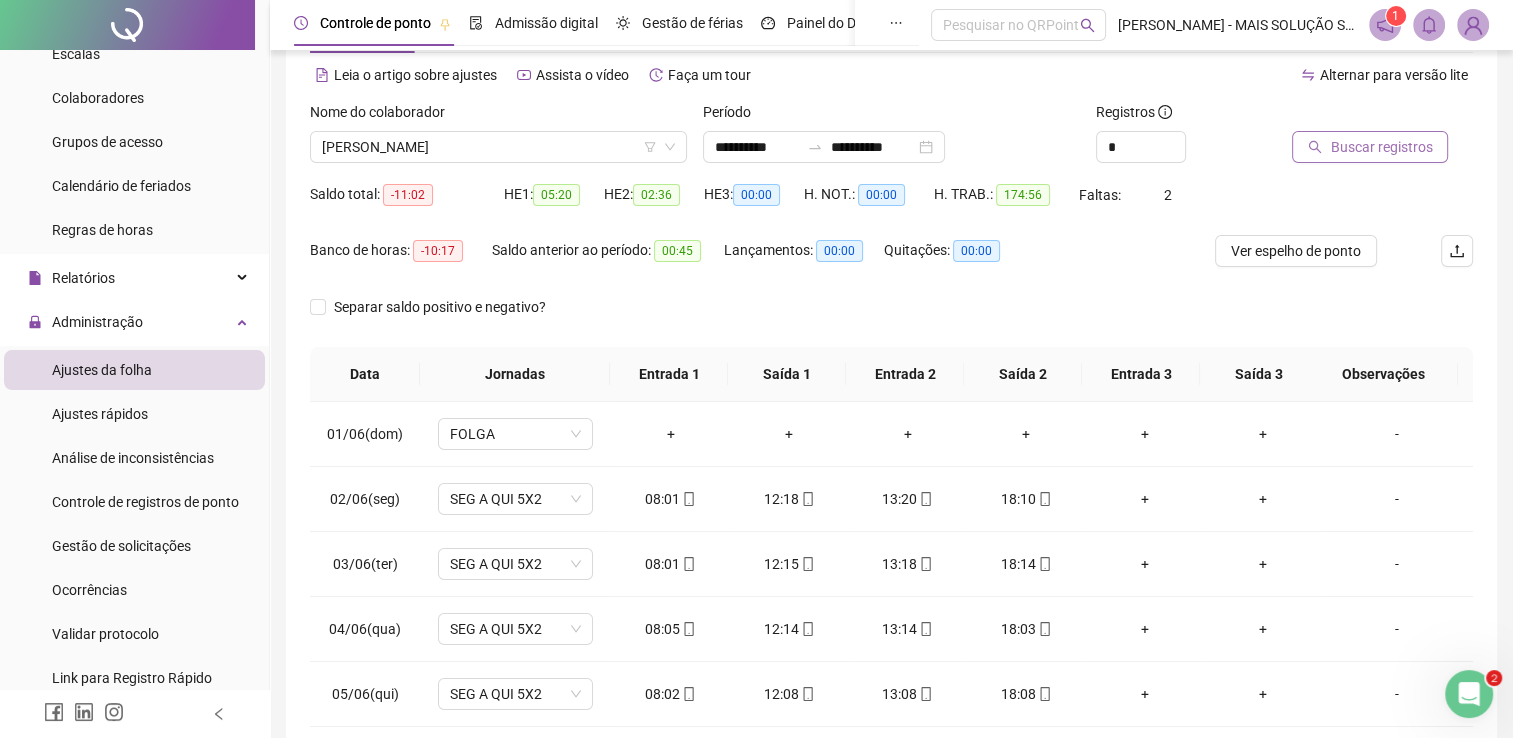 click on "Buscar registros" at bounding box center (1381, 147) 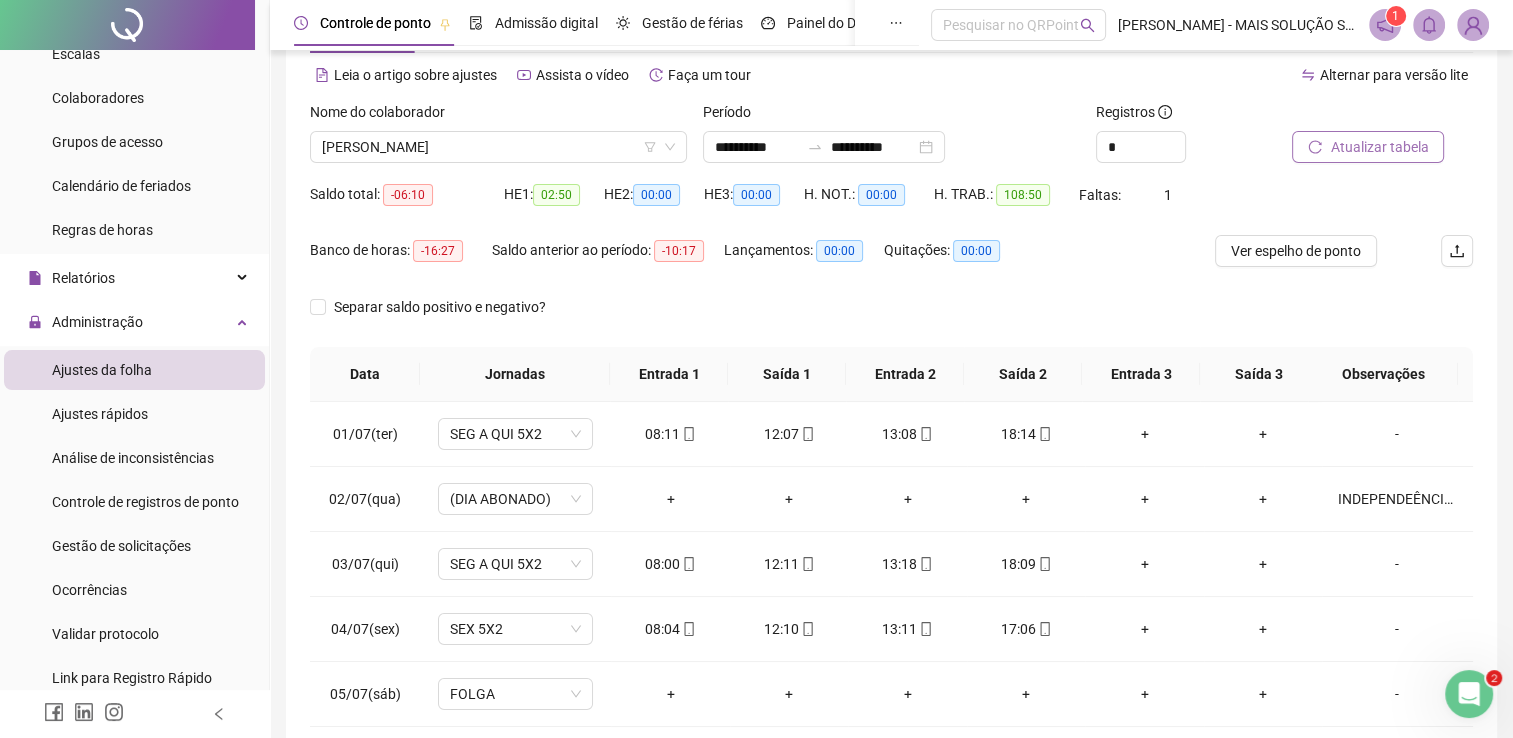 scroll, scrollTop: 283, scrollLeft: 0, axis: vertical 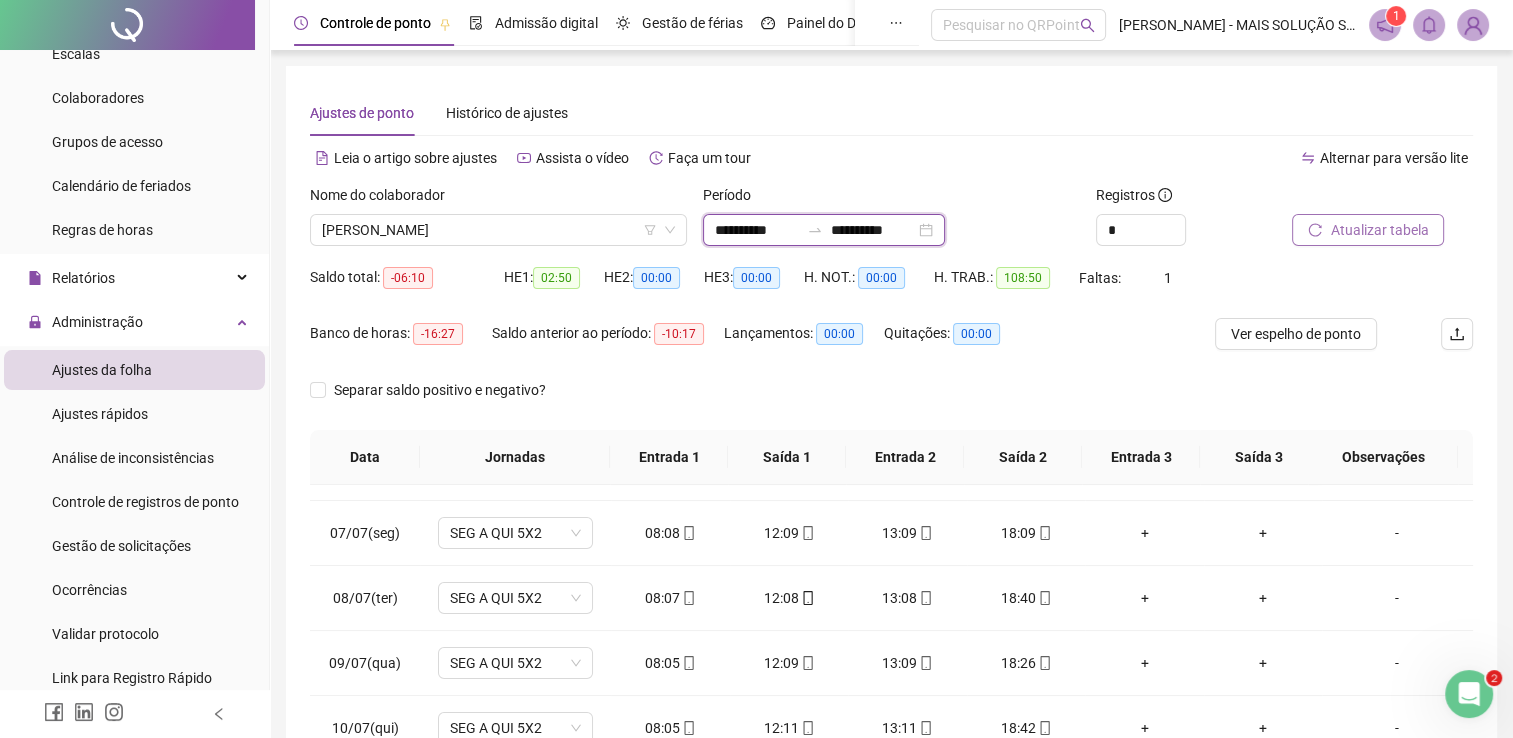 click on "**********" at bounding box center [757, 230] 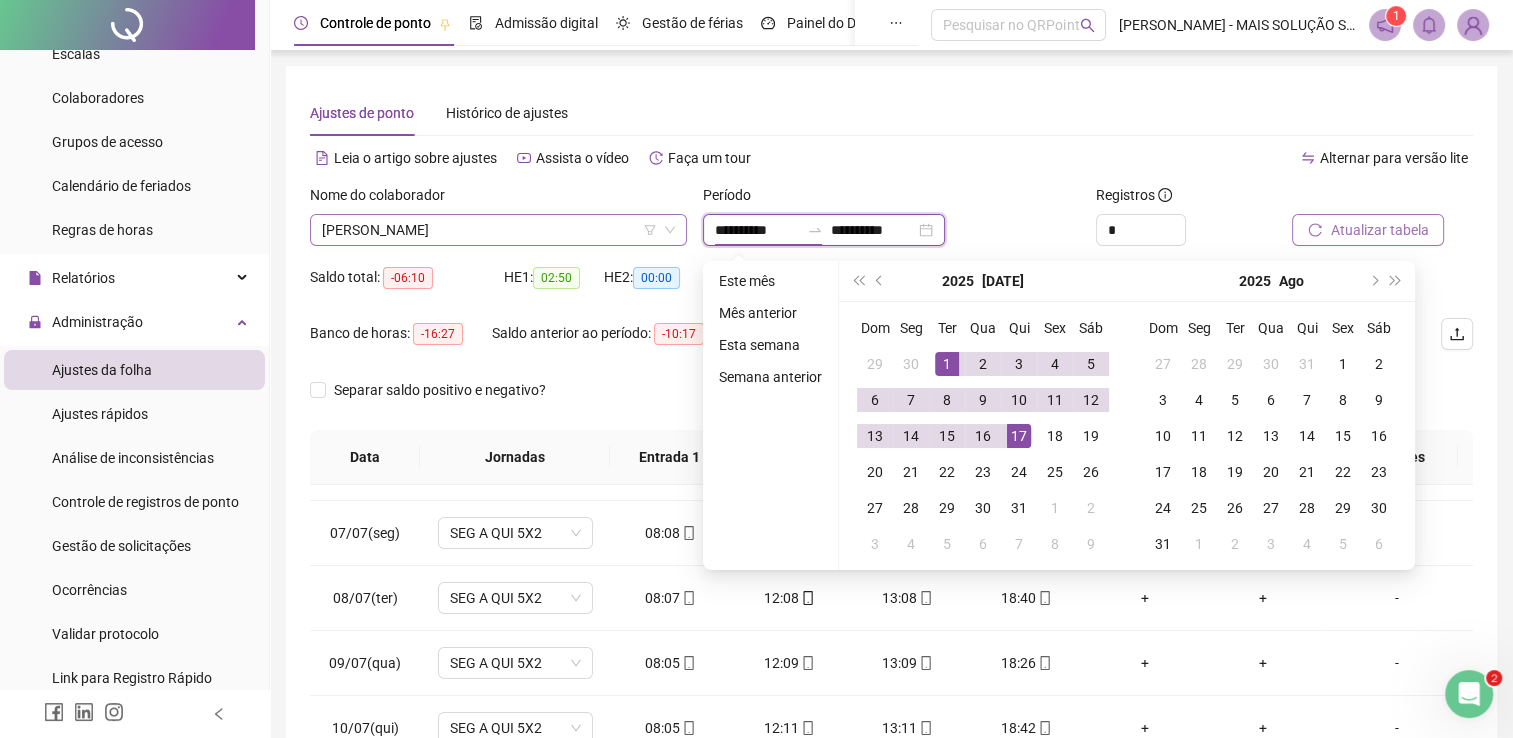 click on "[PERSON_NAME]" at bounding box center (498, 230) 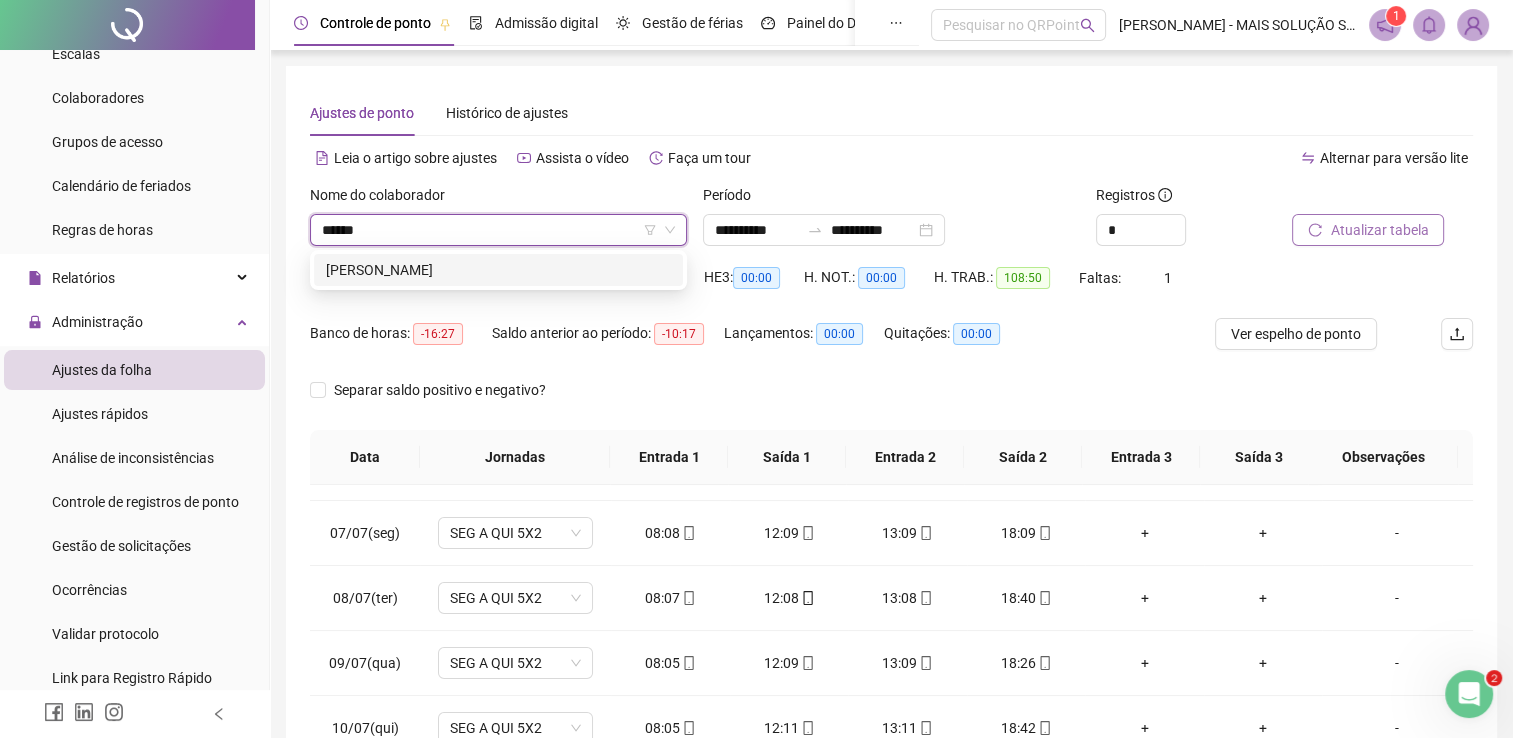 click on "[PERSON_NAME]" at bounding box center (498, 270) 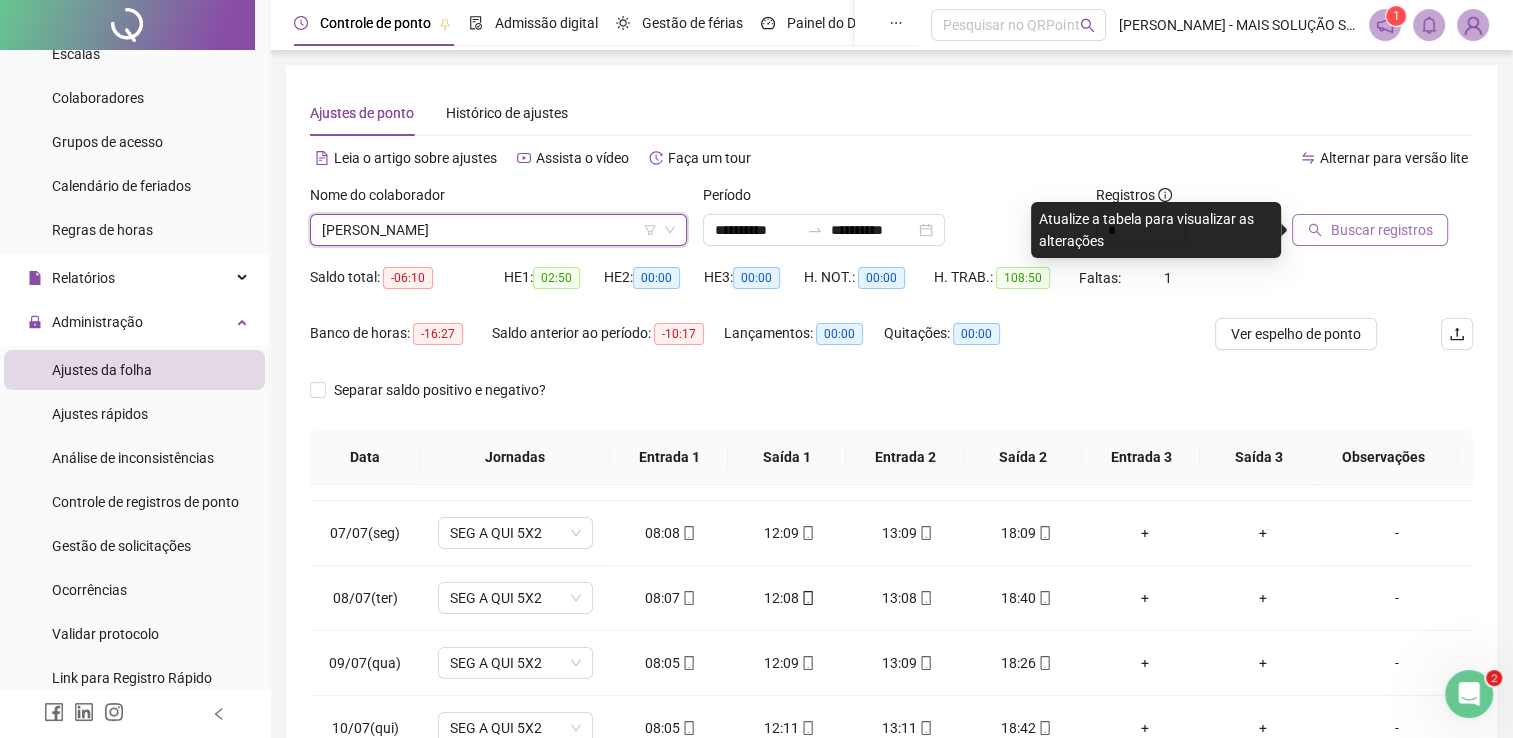 click on "Buscar registros" at bounding box center [1381, 230] 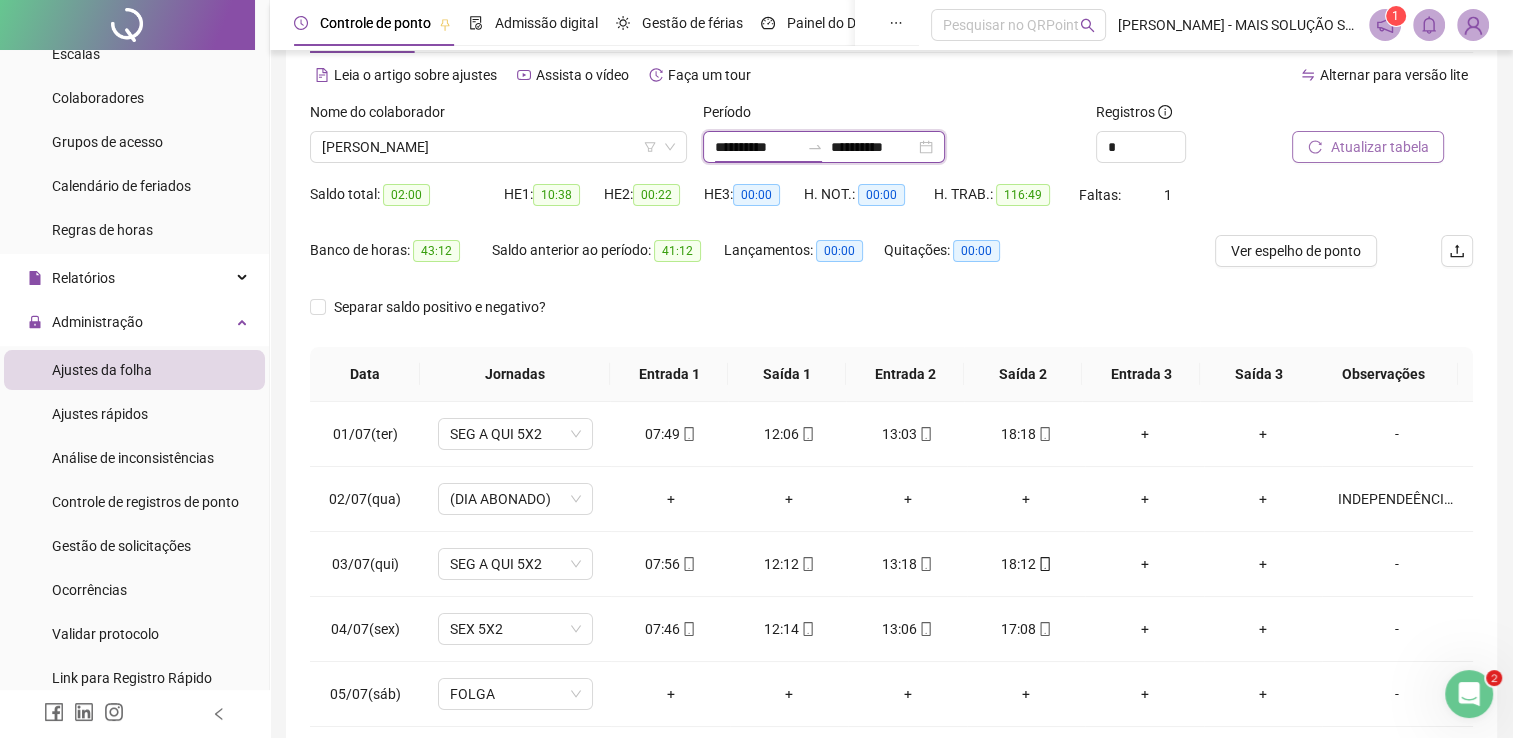 click on "**********" at bounding box center [757, 147] 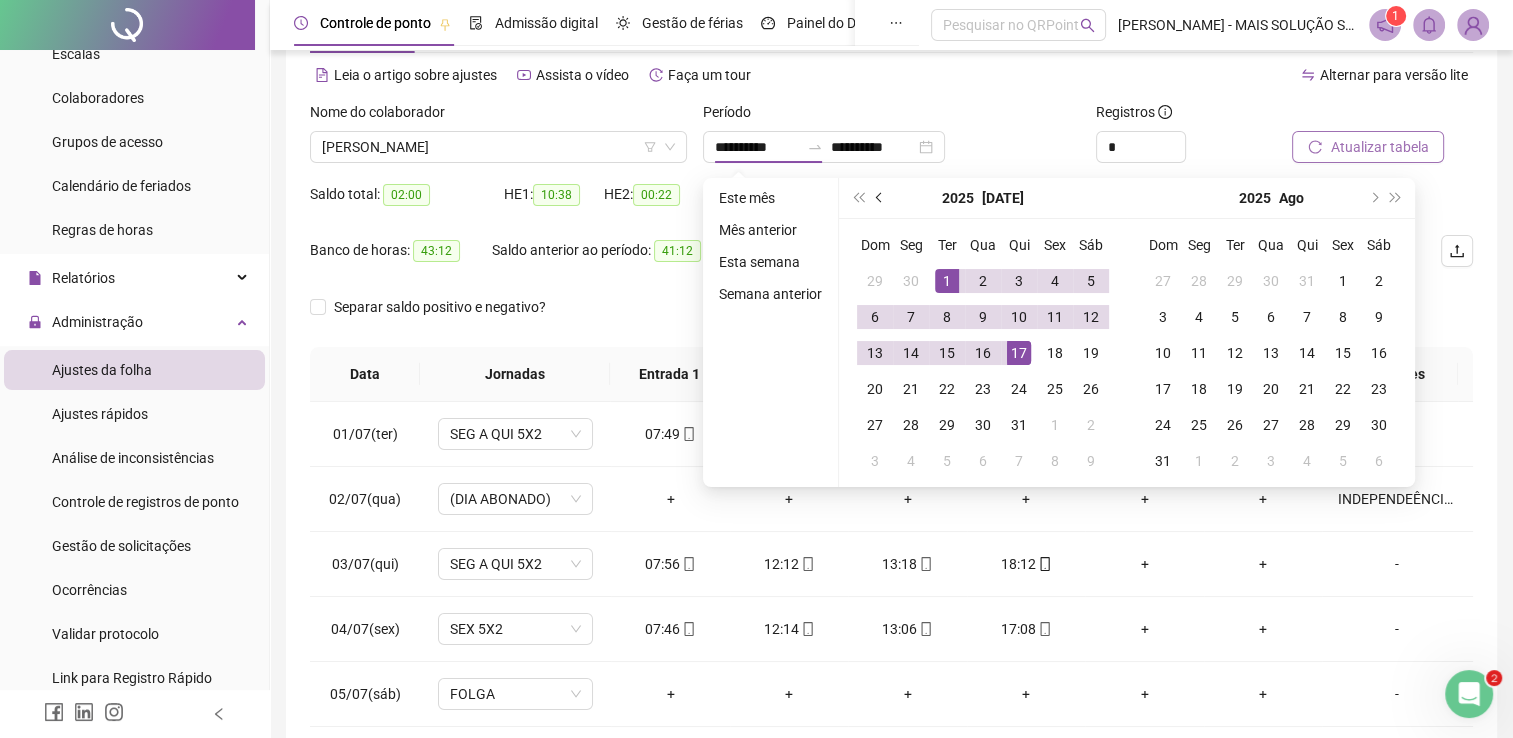 click at bounding box center [880, 198] 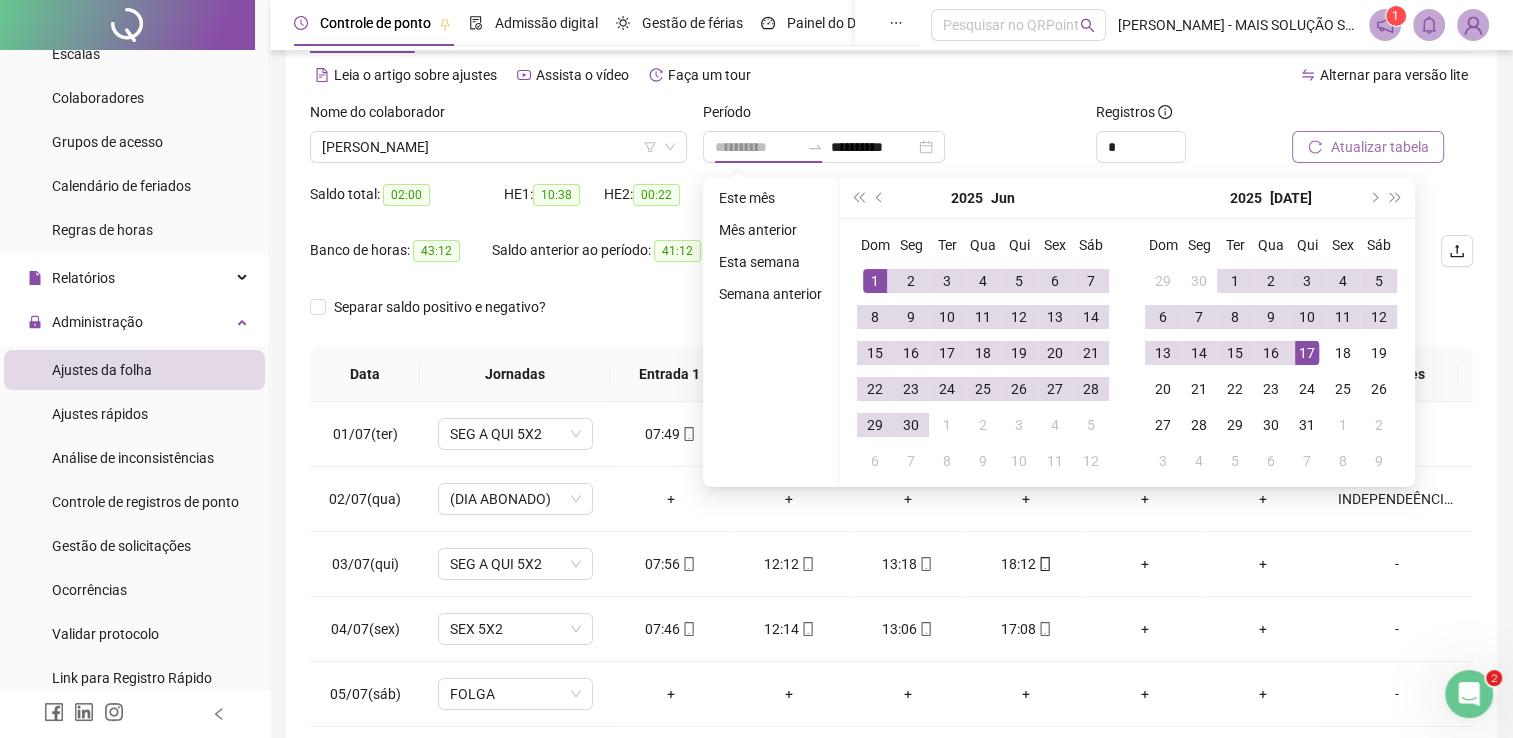 click on "1" at bounding box center (875, 281) 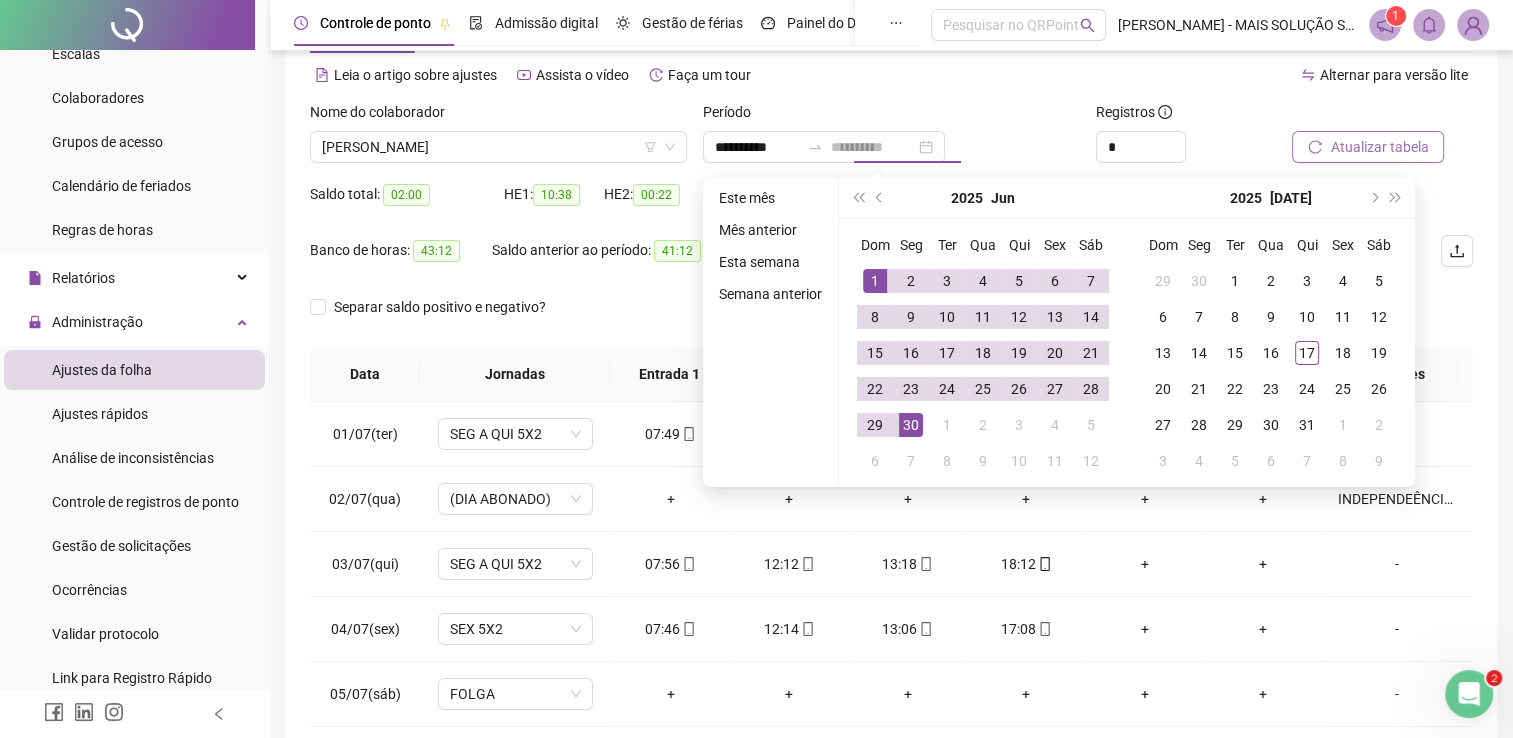 click on "30" at bounding box center [911, 425] 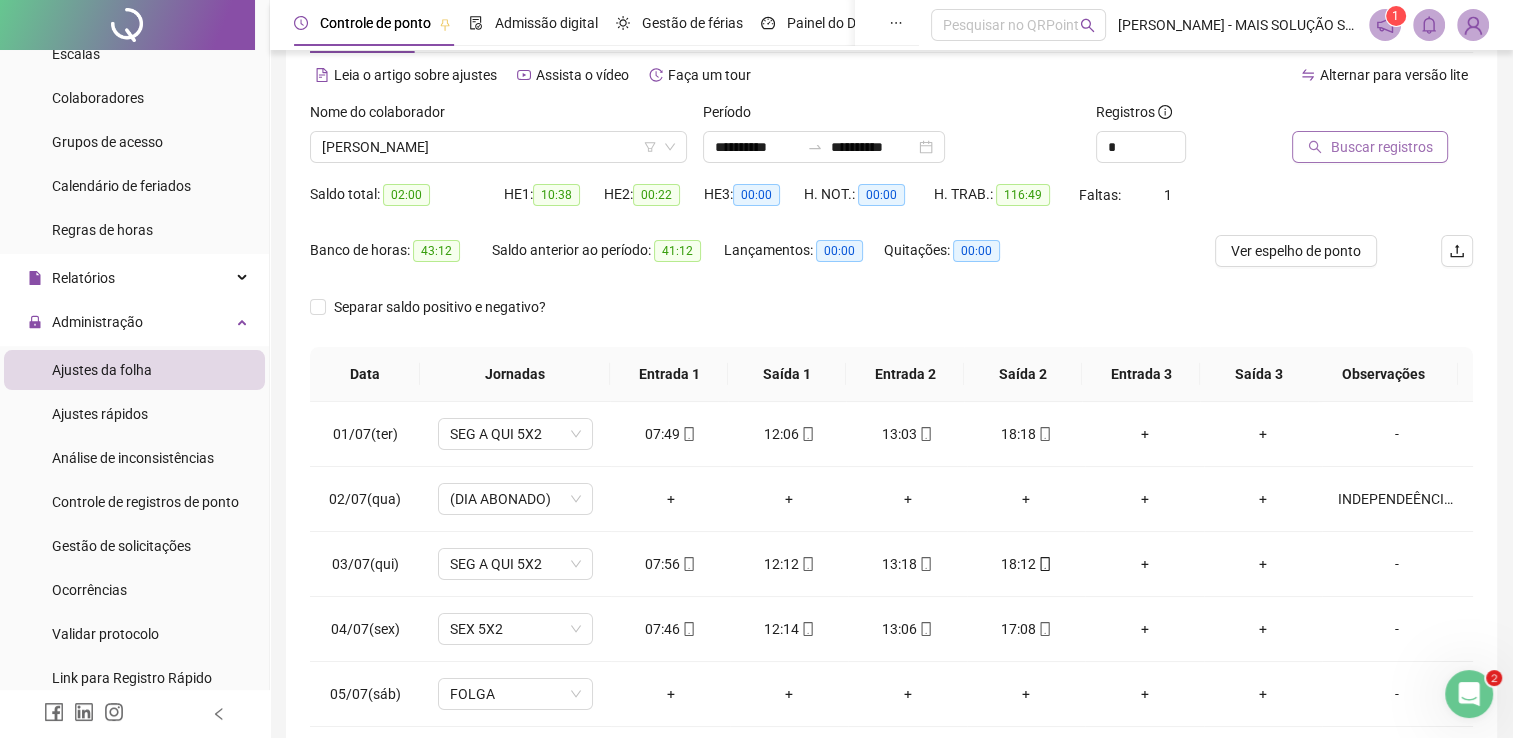 click on "Buscar registros" at bounding box center (1381, 147) 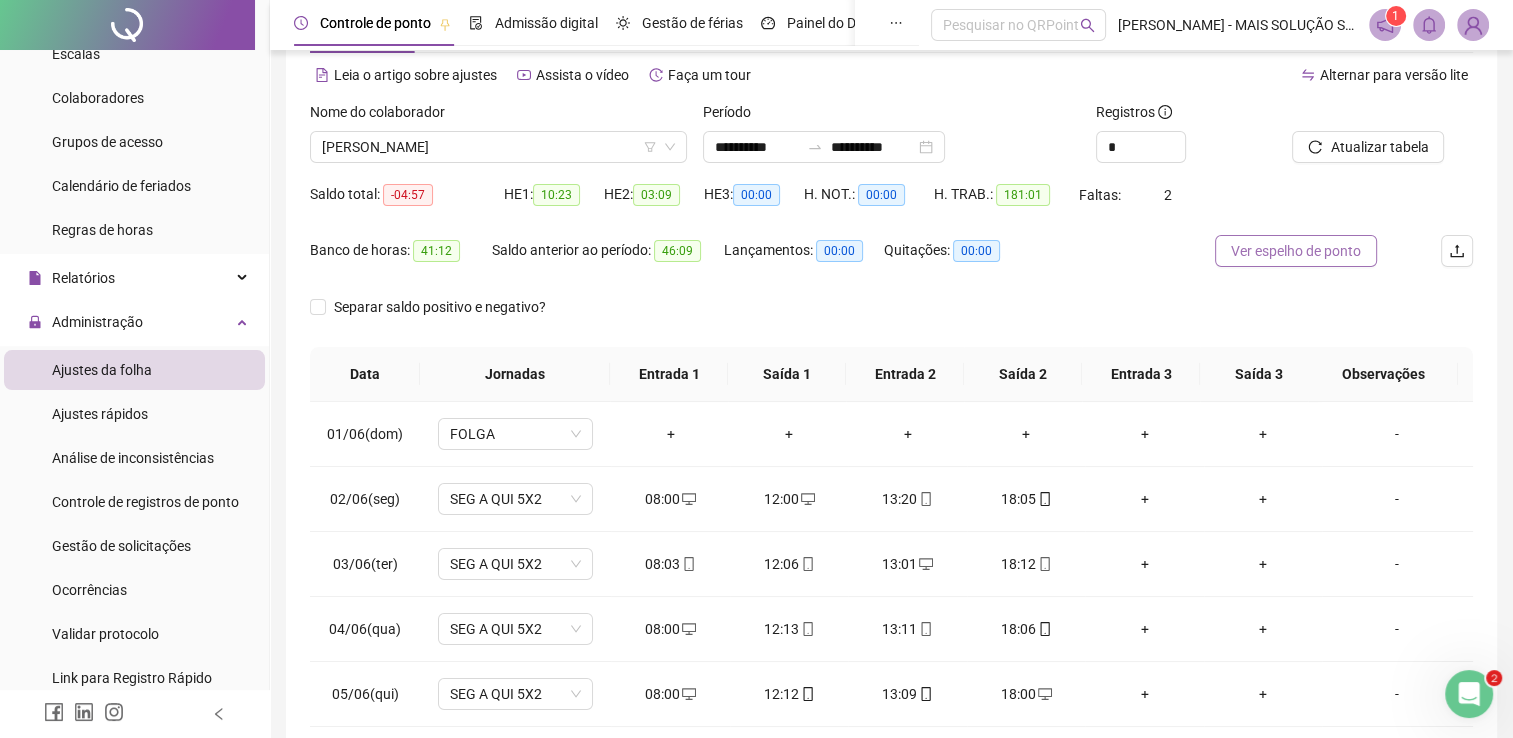 click on "Ver espelho de ponto" at bounding box center (1296, 251) 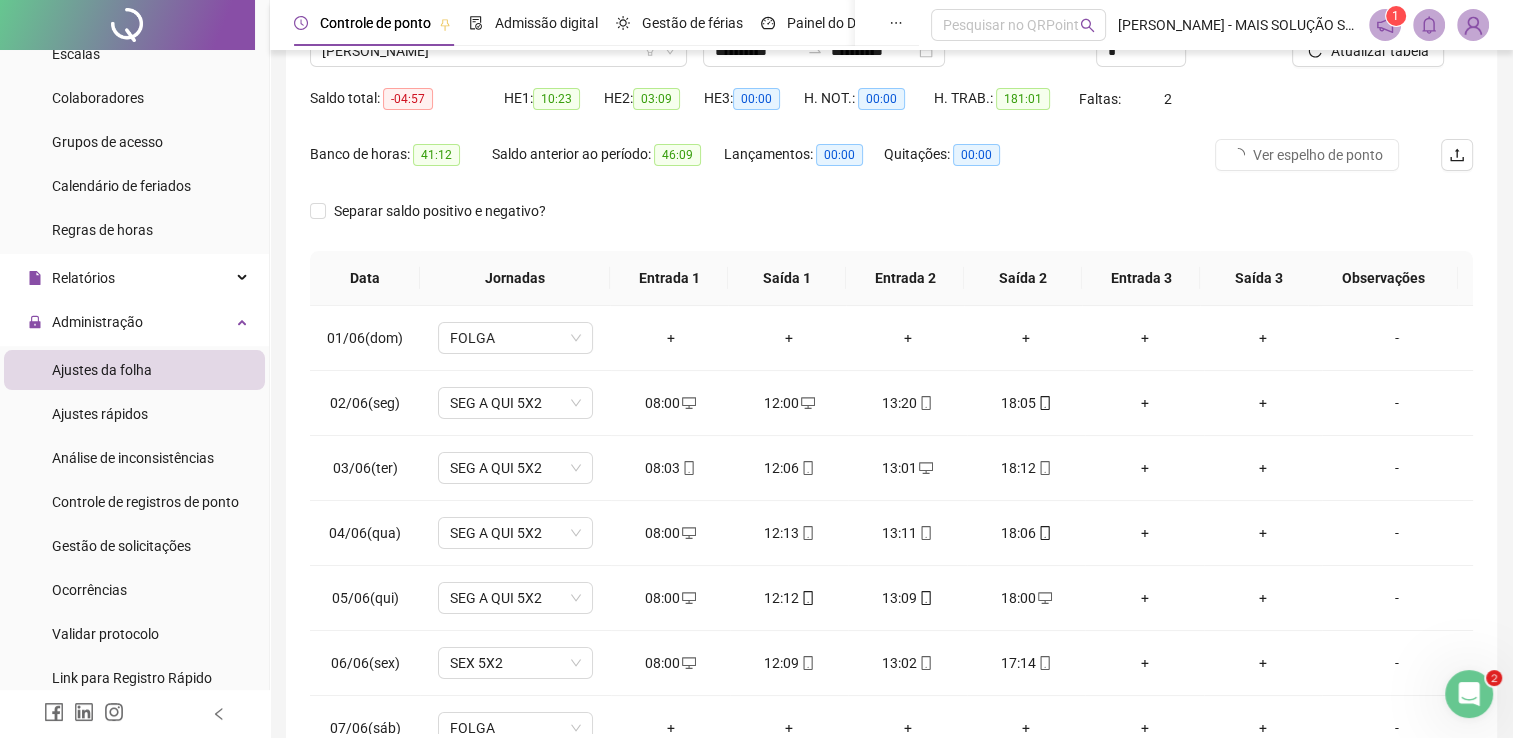 scroll, scrollTop: 283, scrollLeft: 0, axis: vertical 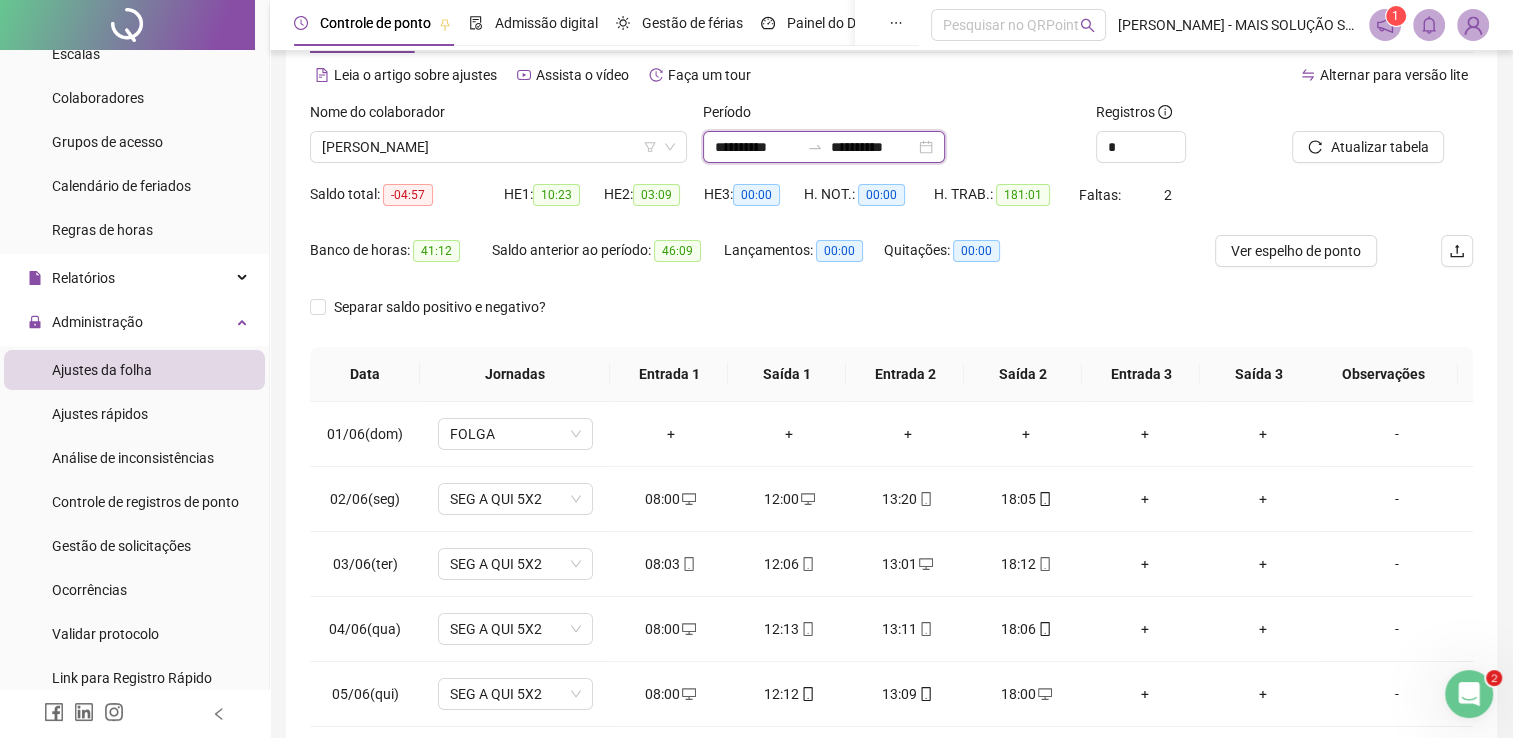 click on "**********" at bounding box center (757, 147) 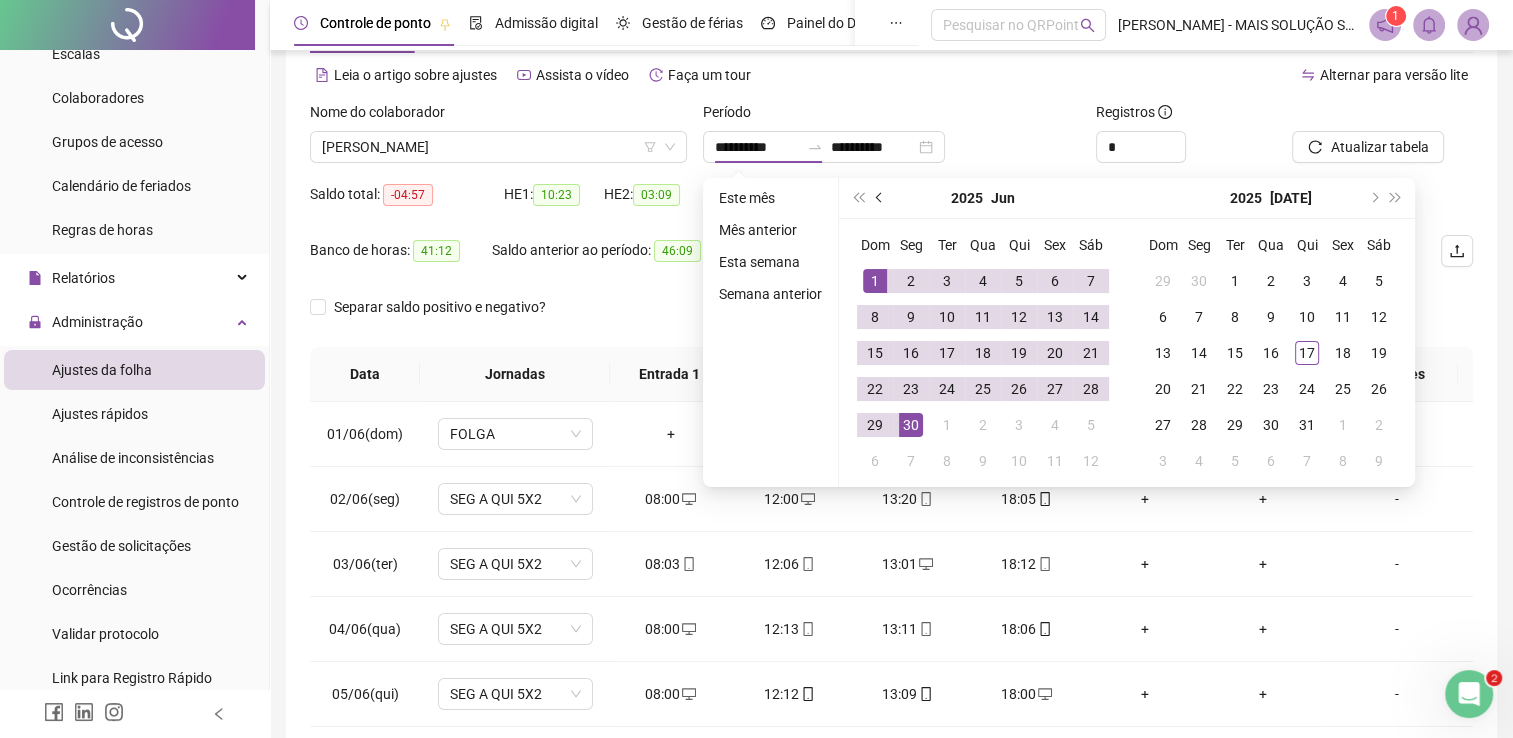 click at bounding box center (880, 198) 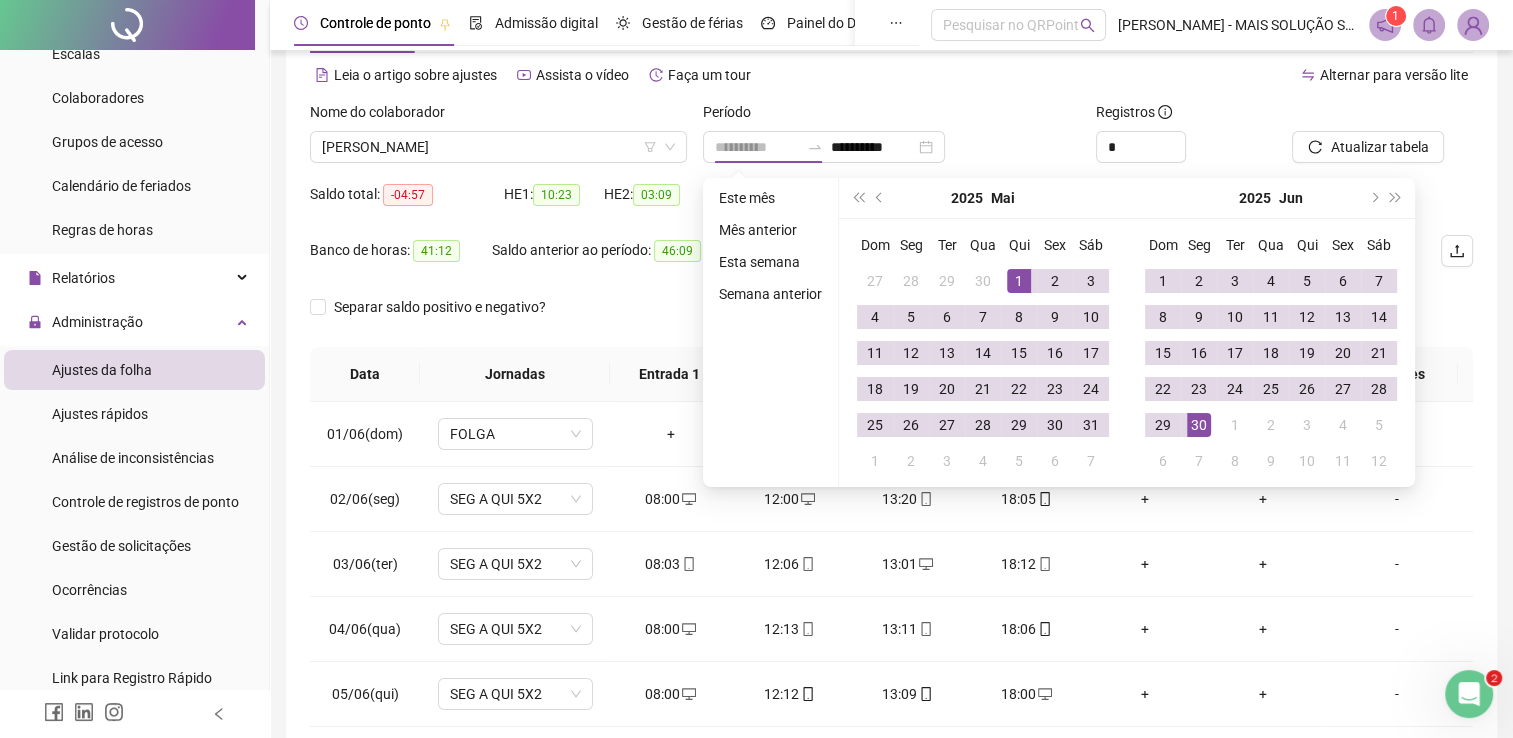 click on "1" at bounding box center (1019, 281) 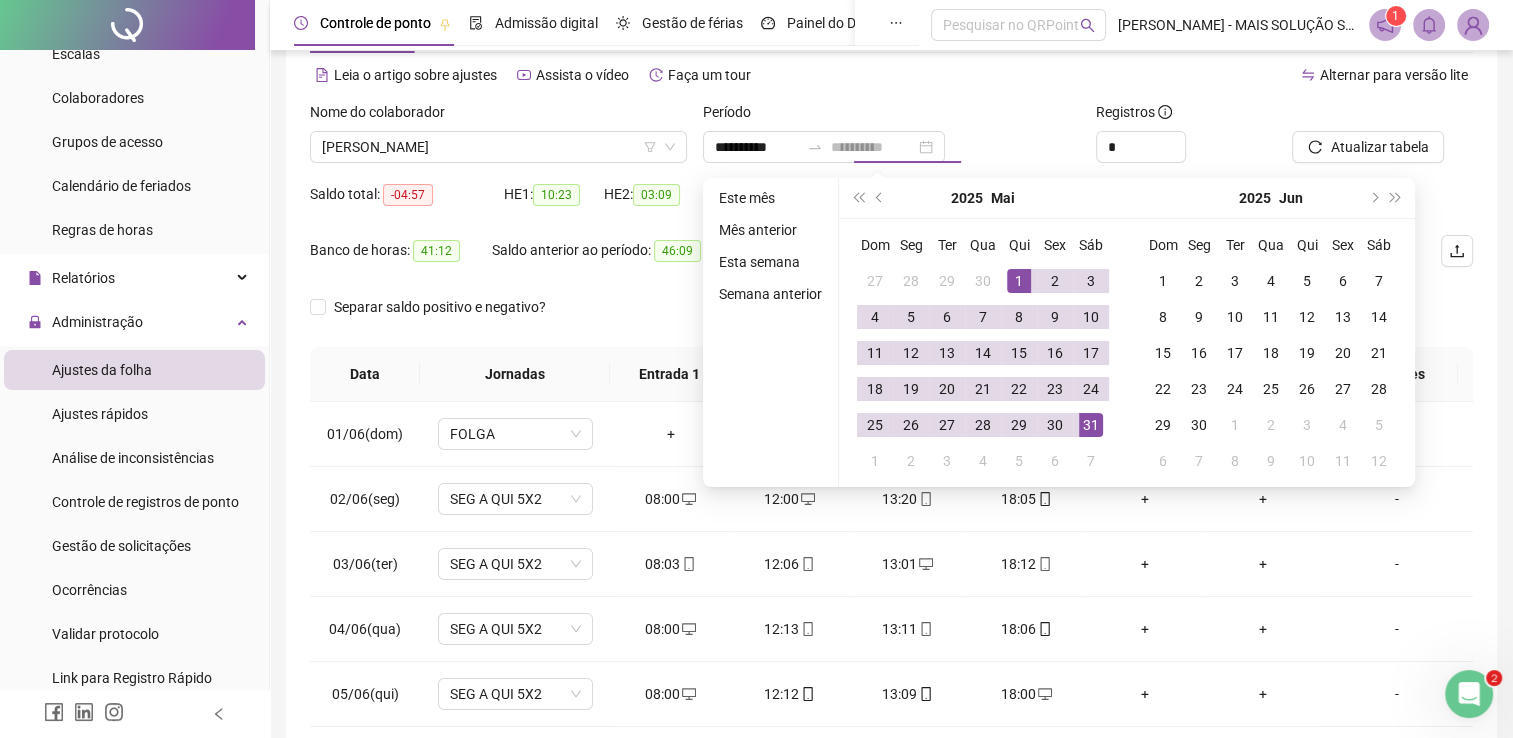 click on "31" at bounding box center (1091, 425) 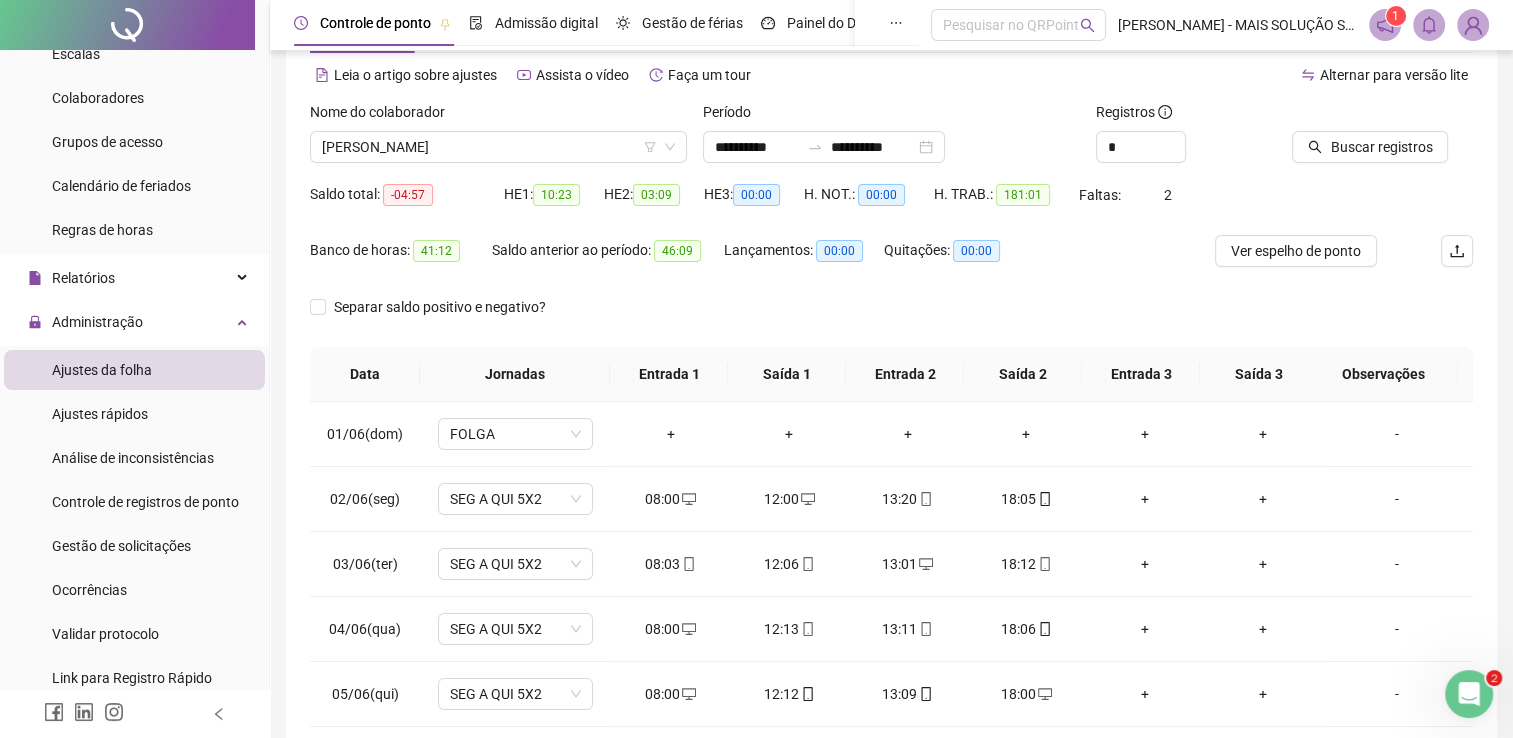 click on "Buscar registros" at bounding box center (1382, 140) 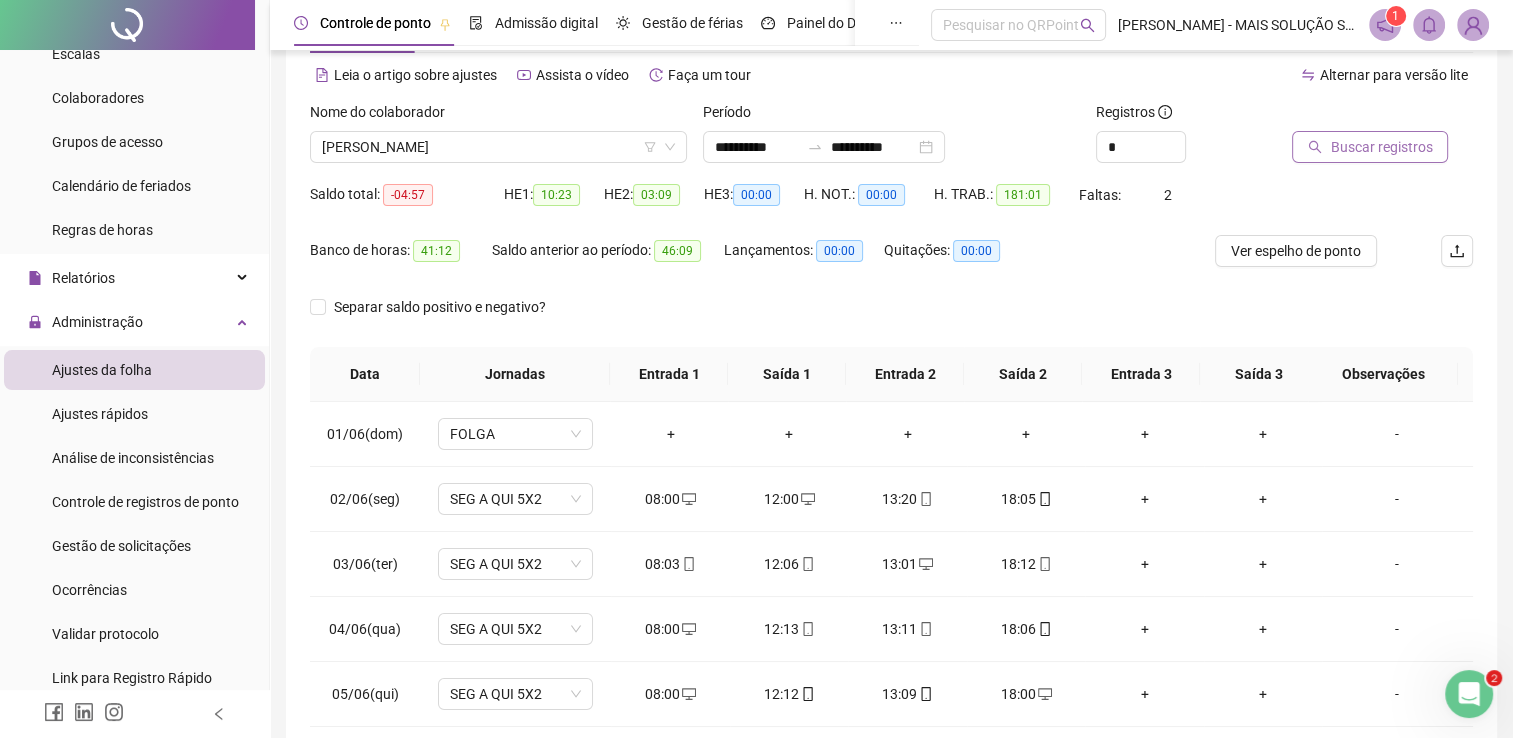 click on "Buscar registros" at bounding box center [1381, 147] 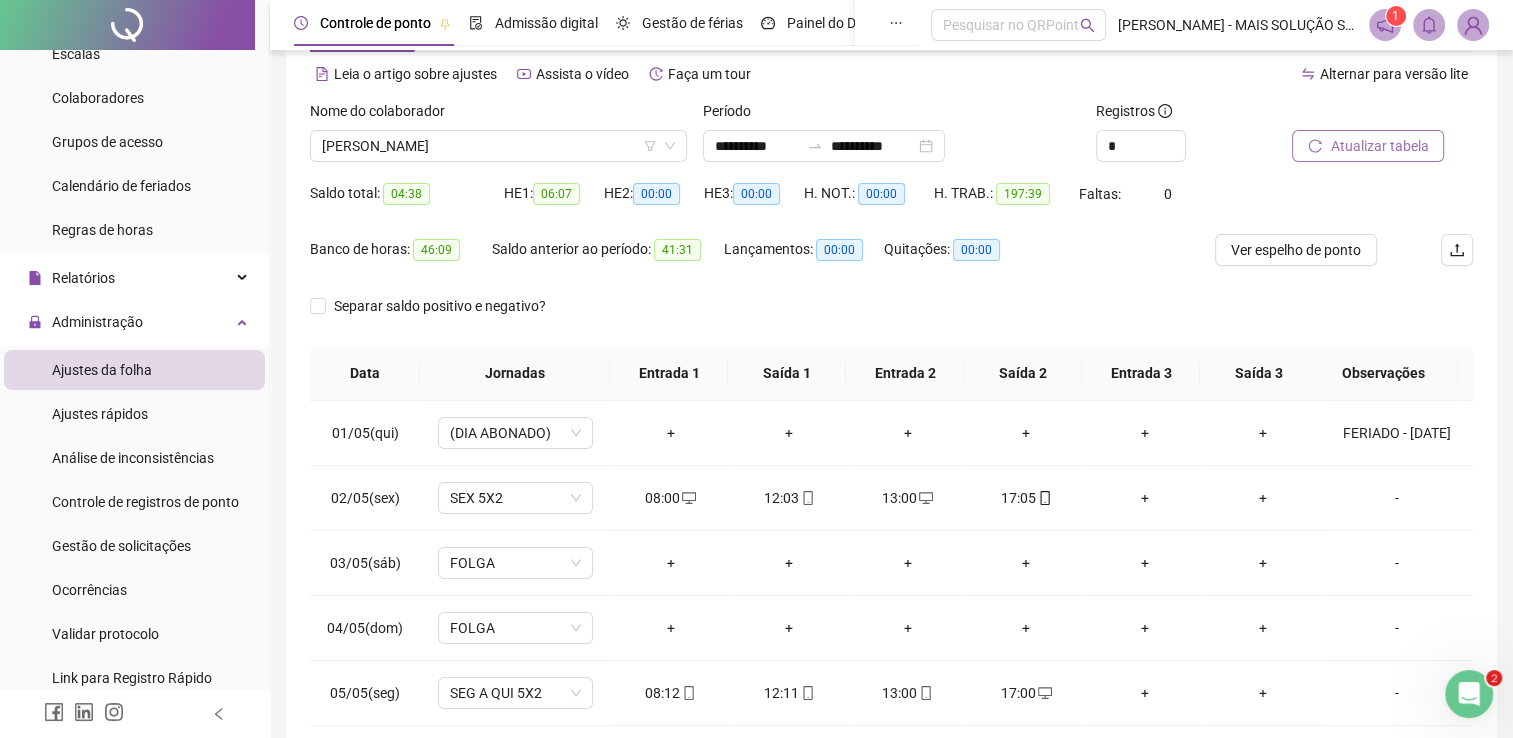 scroll, scrollTop: 283, scrollLeft: 0, axis: vertical 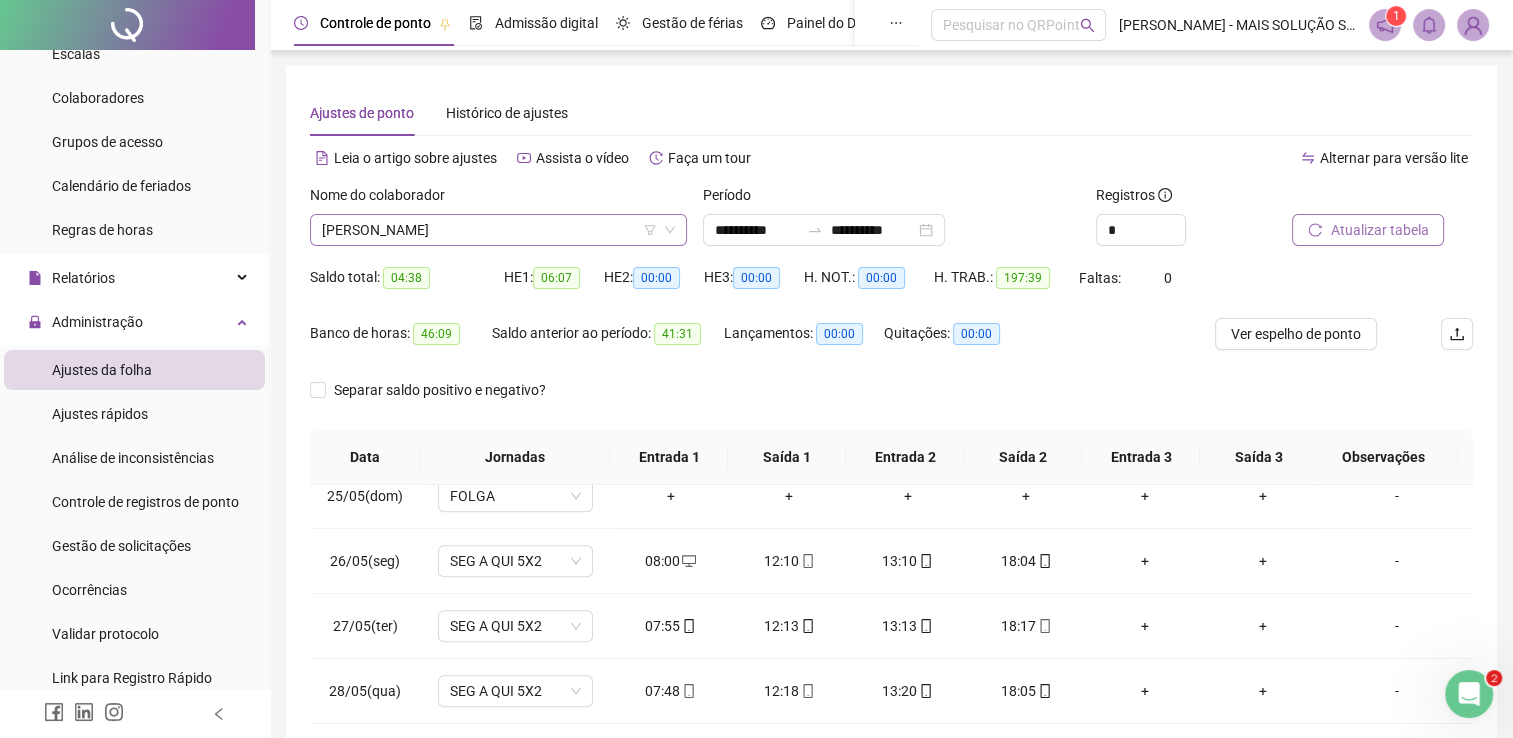 click on "[PERSON_NAME]" at bounding box center (498, 230) 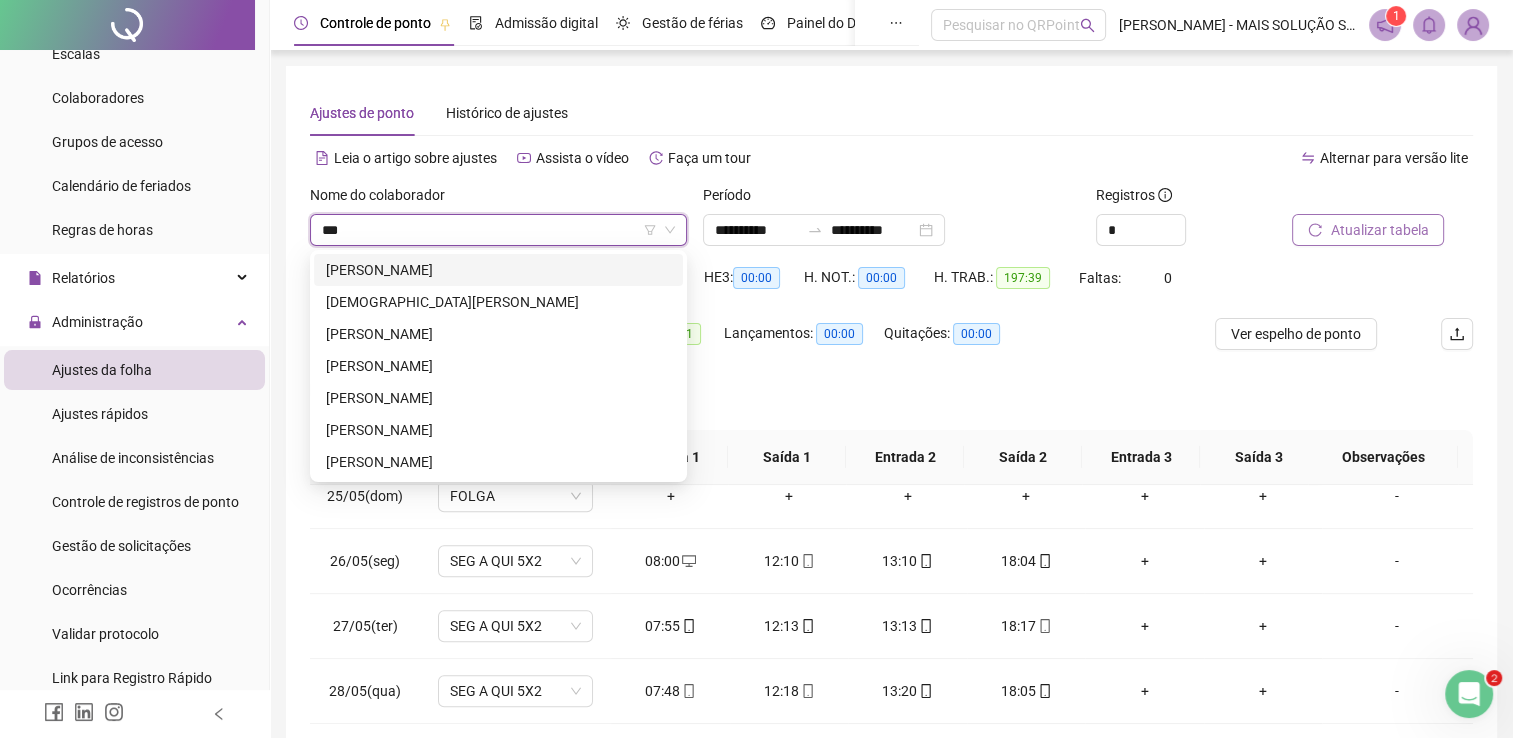 scroll, scrollTop: 0, scrollLeft: 0, axis: both 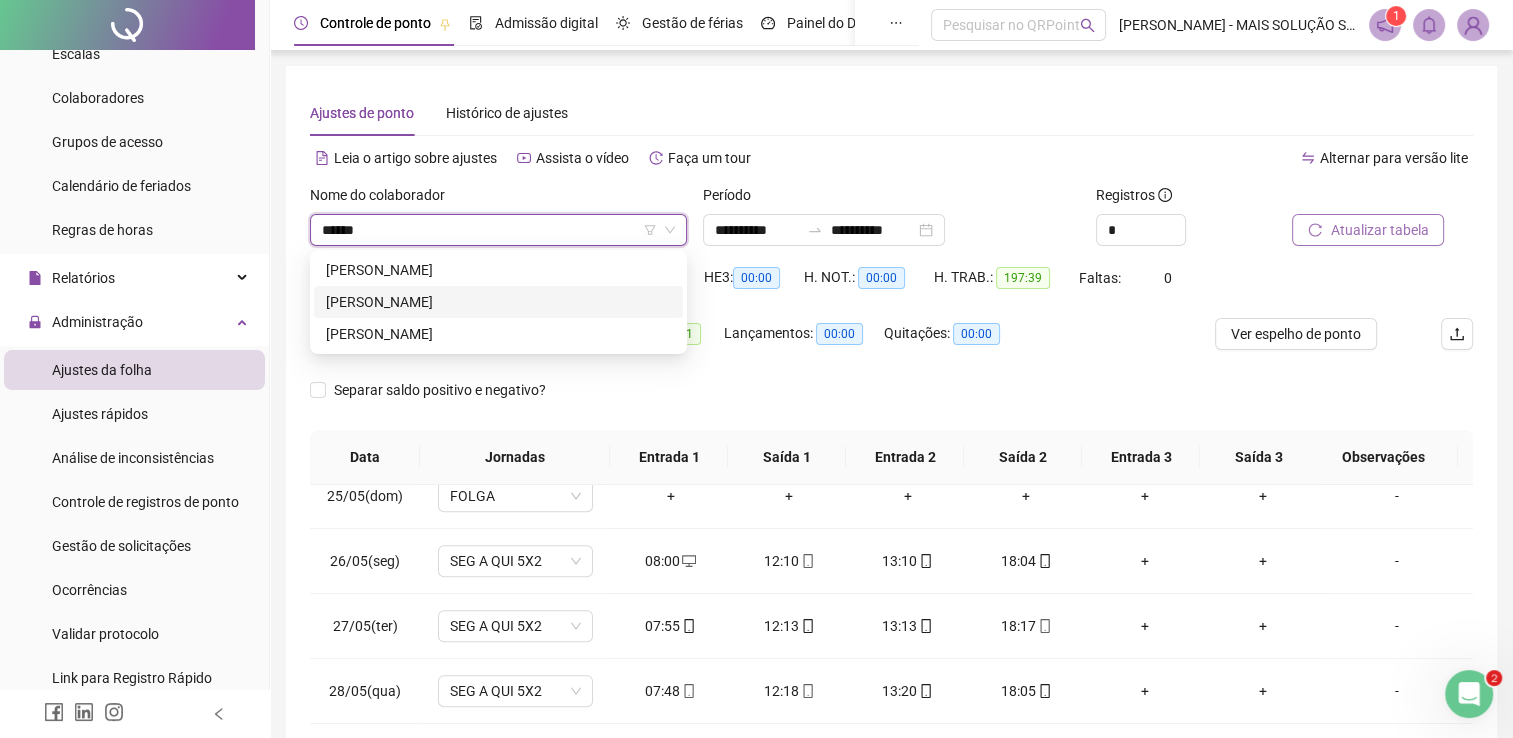click on "[PERSON_NAME]" at bounding box center (498, 302) 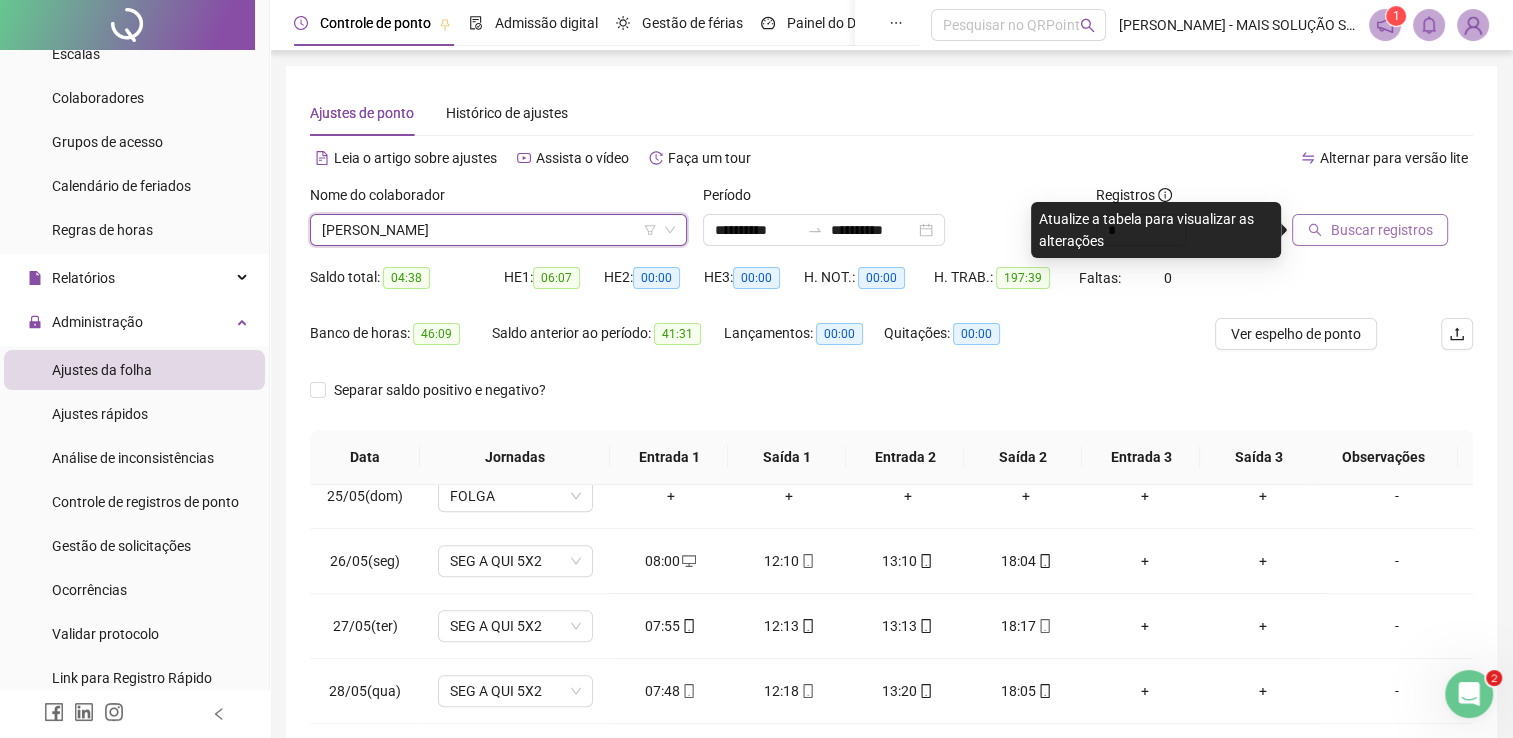 click on "Buscar registros" at bounding box center [1381, 230] 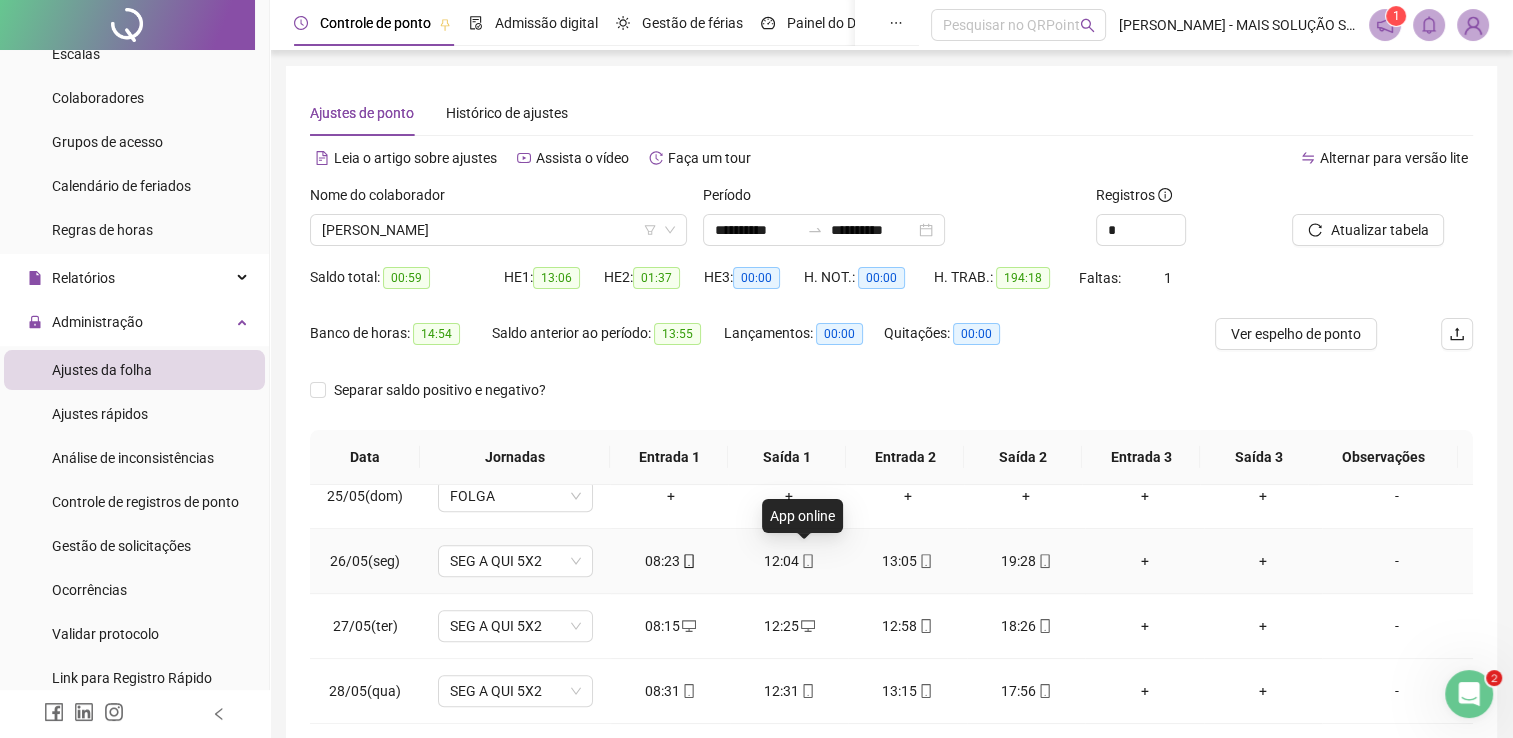 click 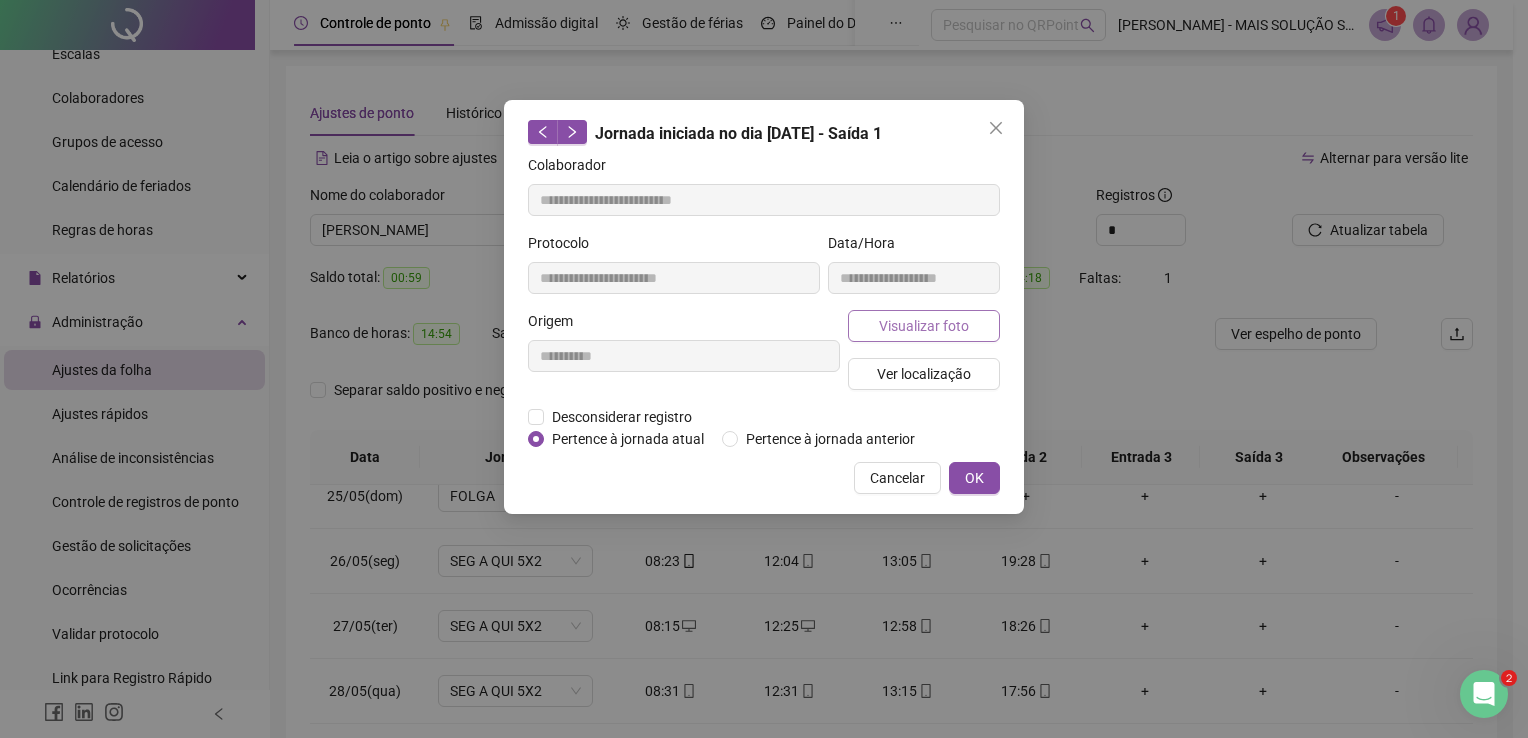 click on "Visualizar foto" at bounding box center (924, 326) 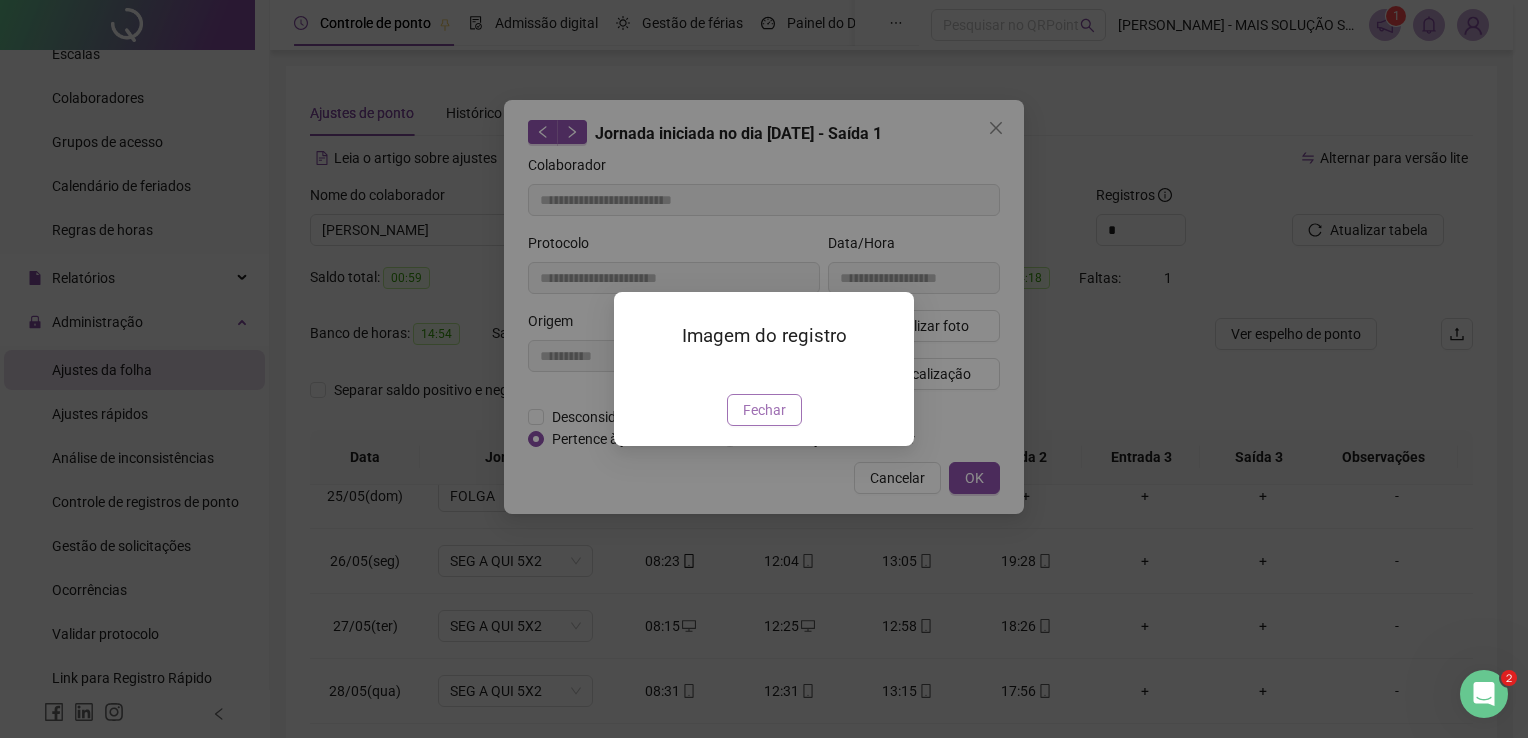 click on "Fechar" at bounding box center (764, 410) 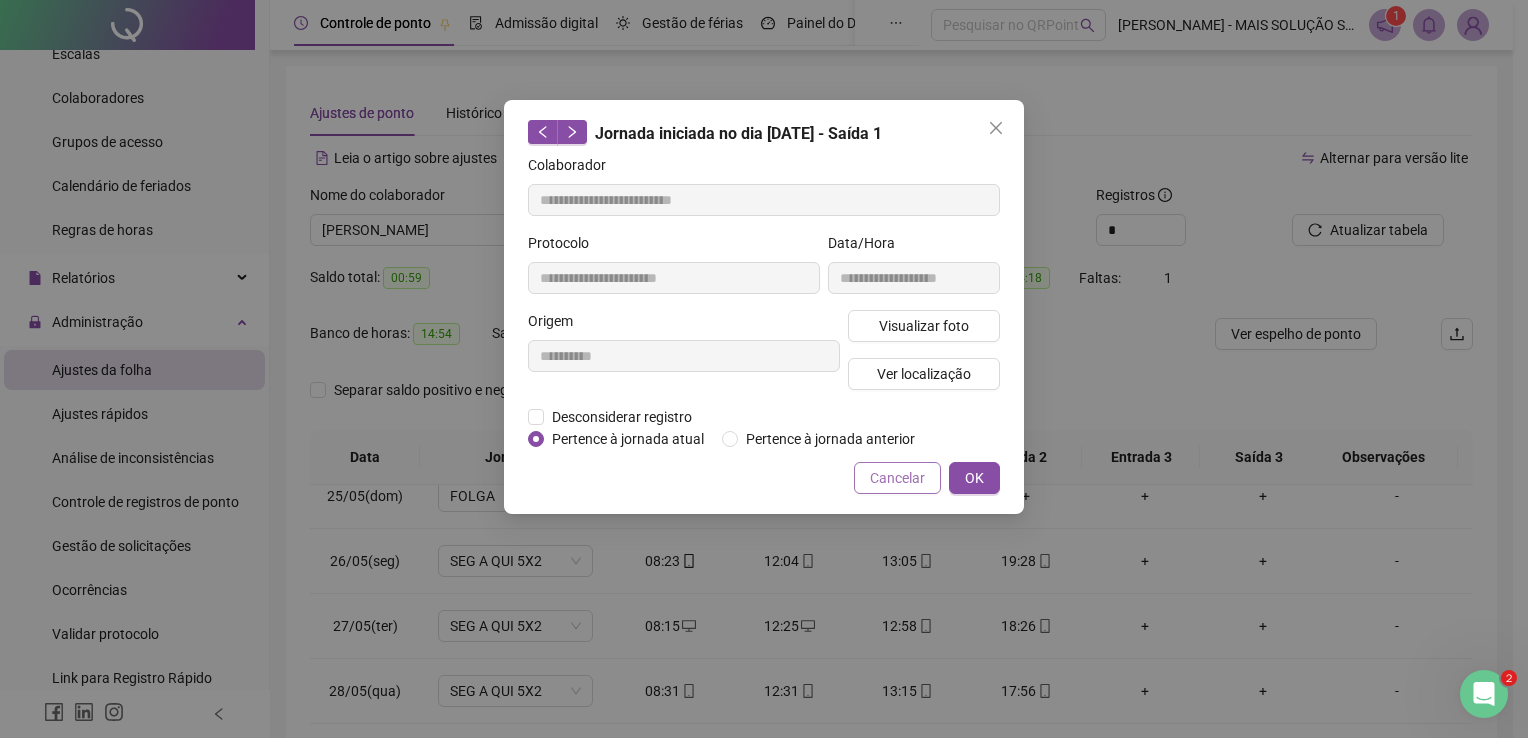 click on "Cancelar" at bounding box center [897, 478] 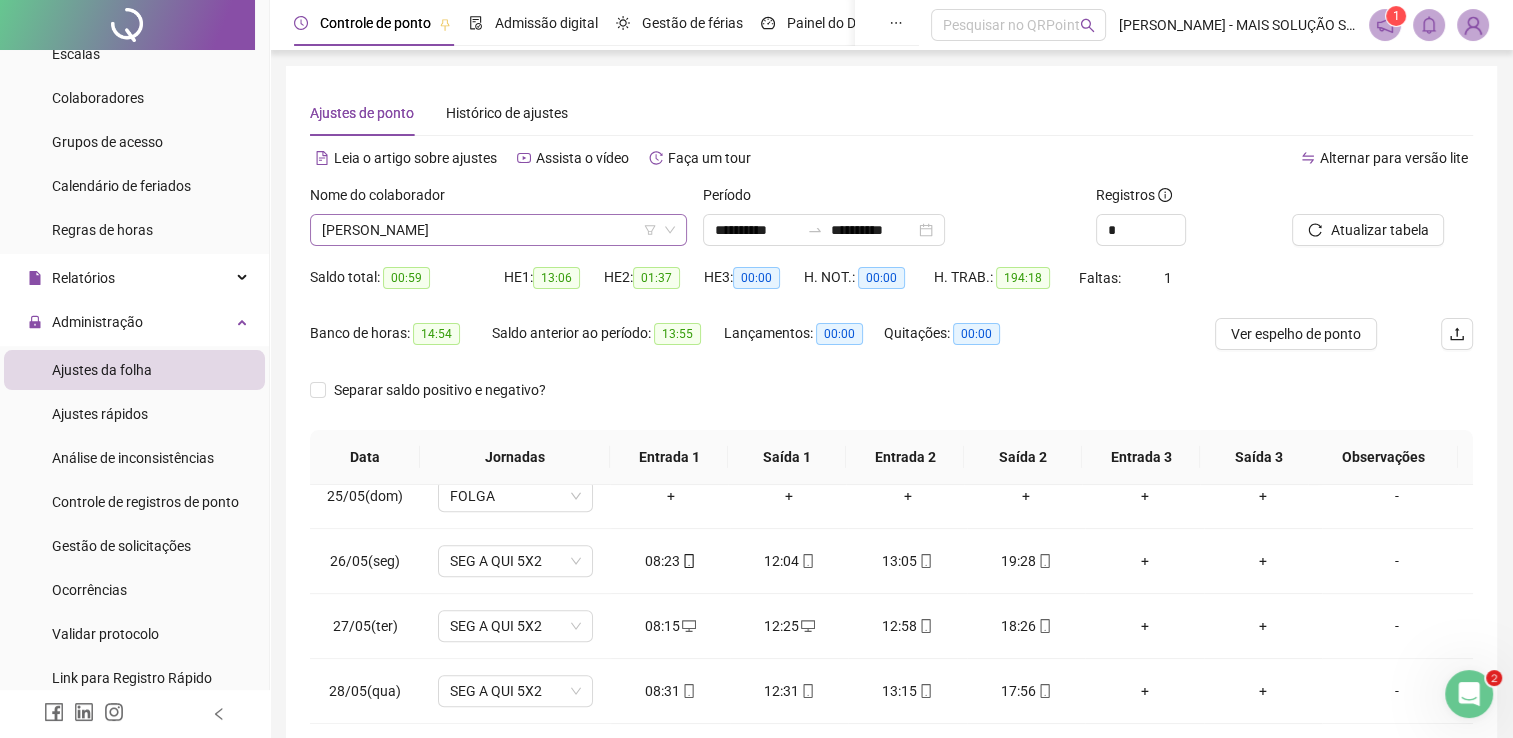 click on "[PERSON_NAME]" at bounding box center [498, 230] 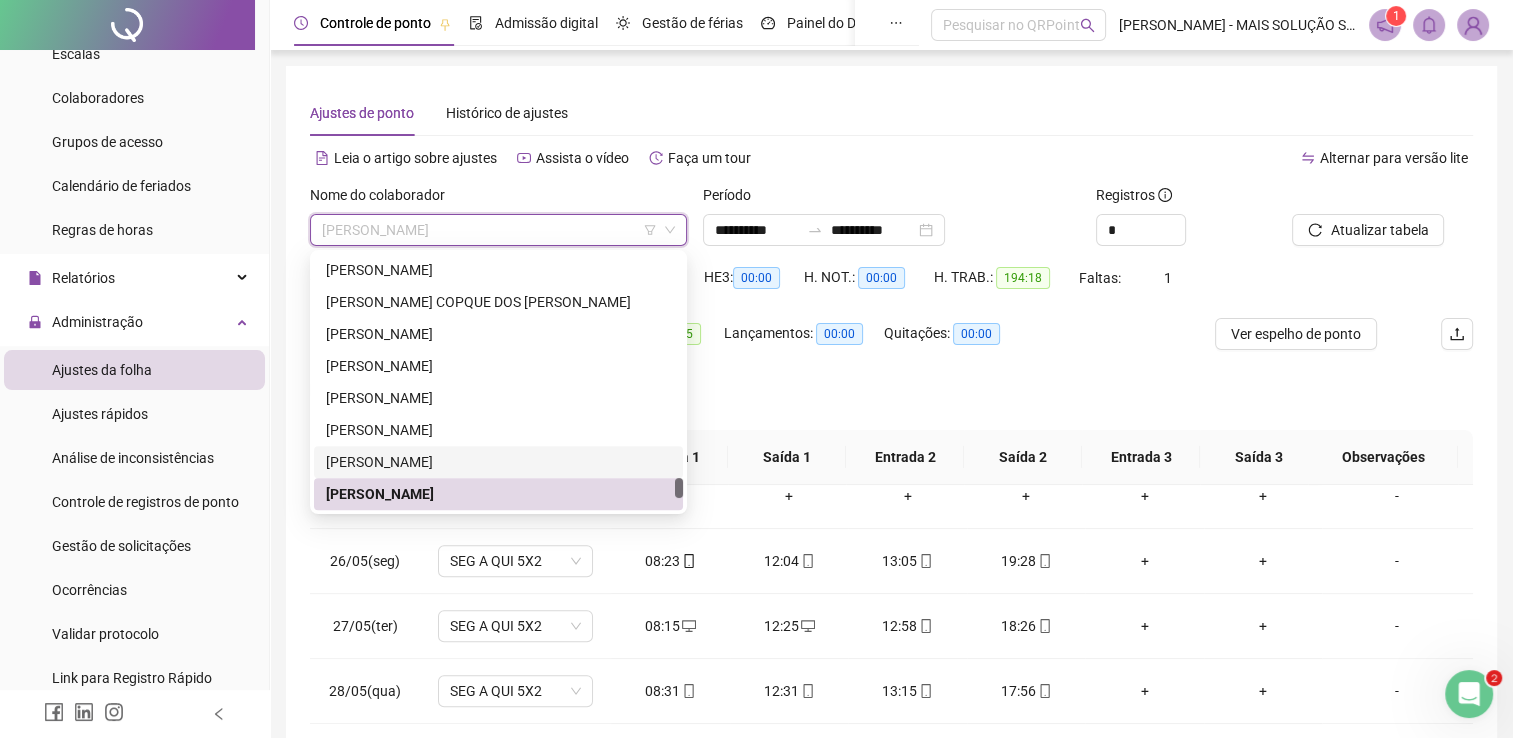scroll, scrollTop: 8740, scrollLeft: 0, axis: vertical 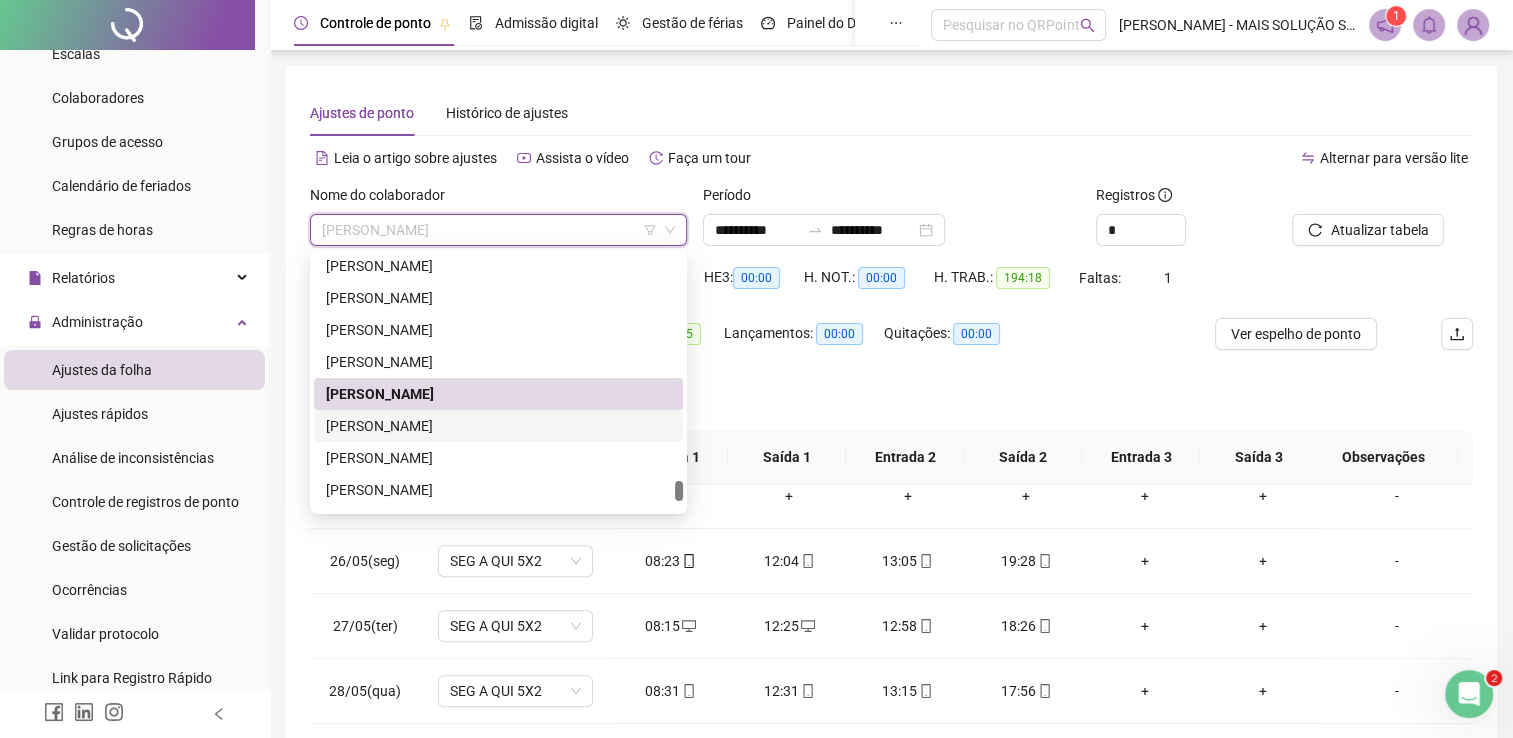 click on "[PERSON_NAME]" at bounding box center [498, 426] 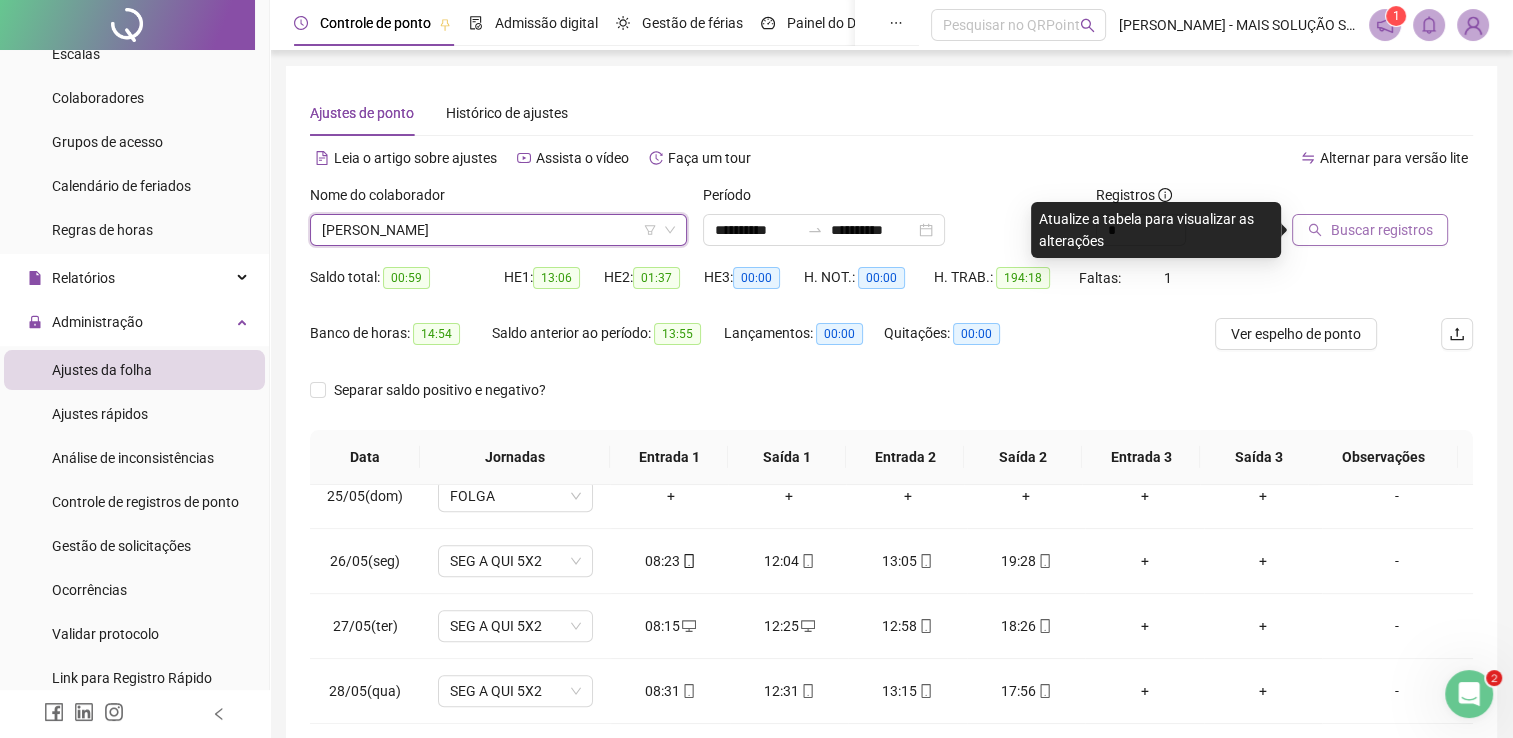 click 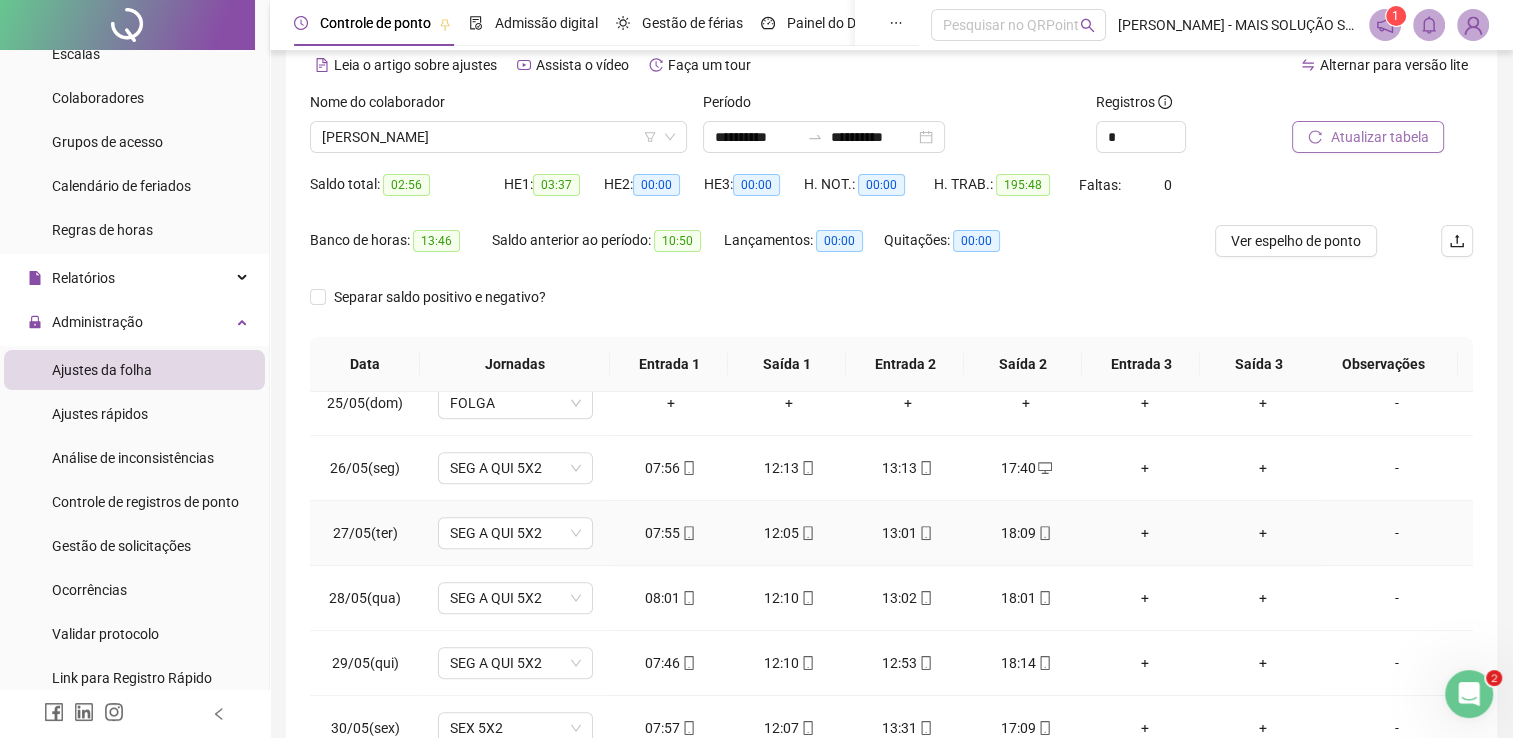 scroll, scrollTop: 200, scrollLeft: 0, axis: vertical 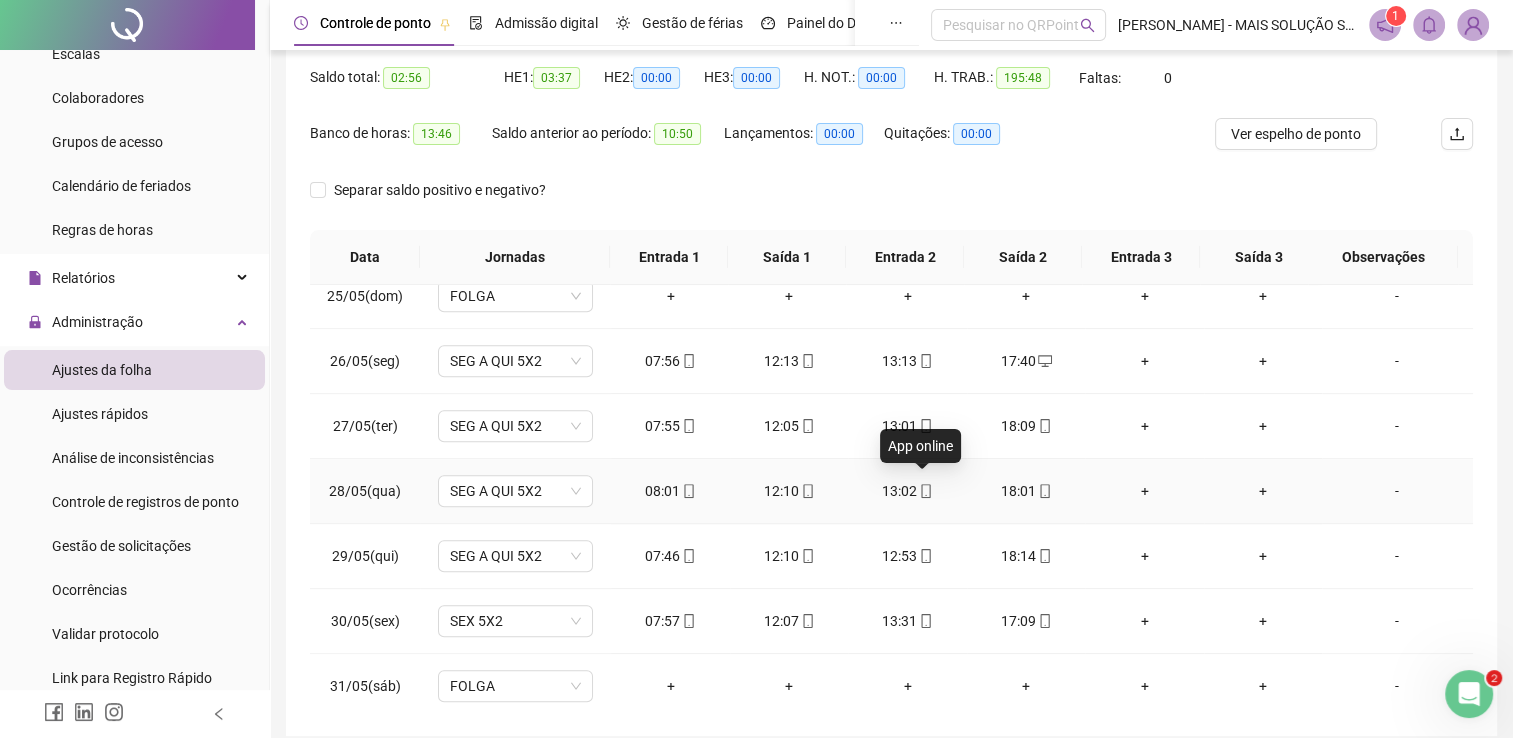 click 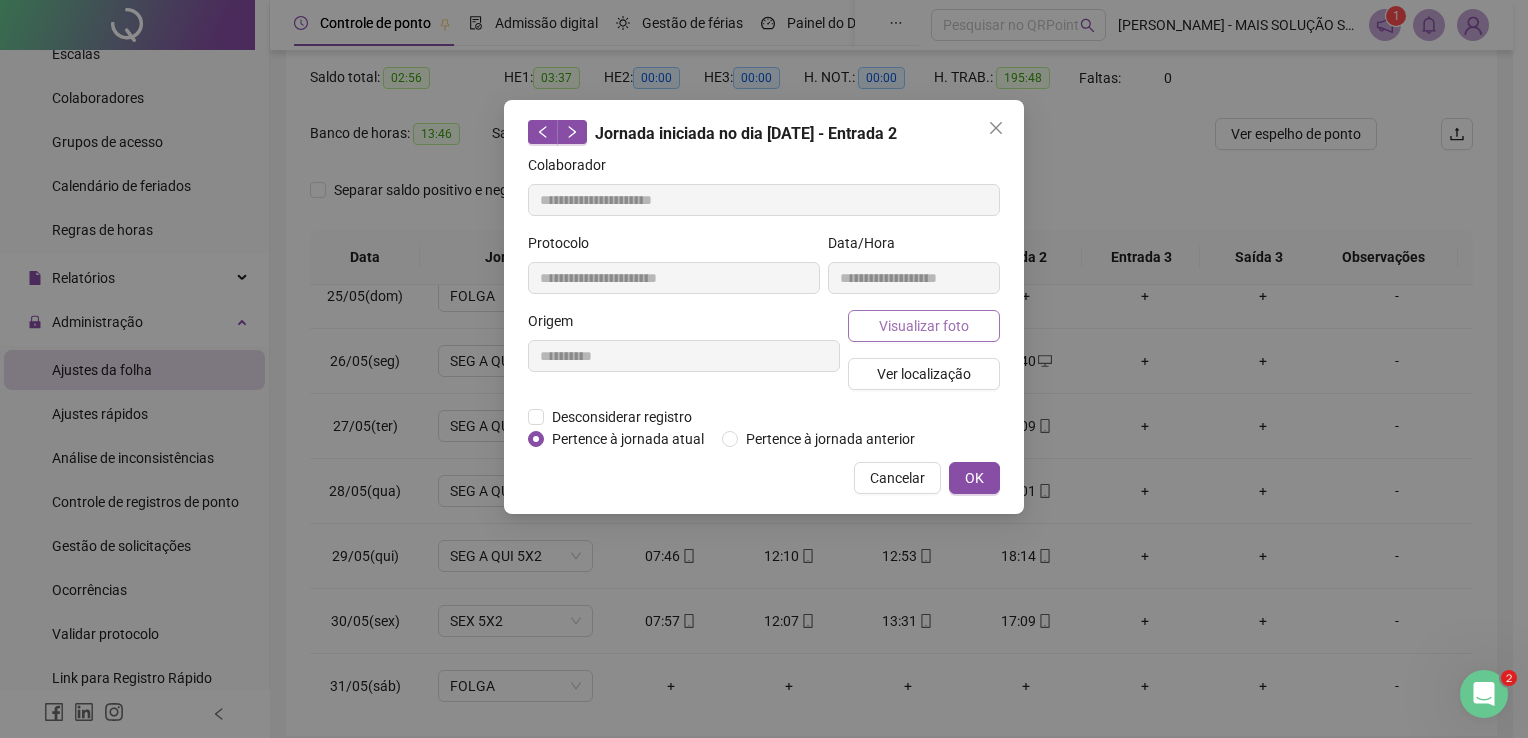 click on "Visualizar foto" at bounding box center (924, 326) 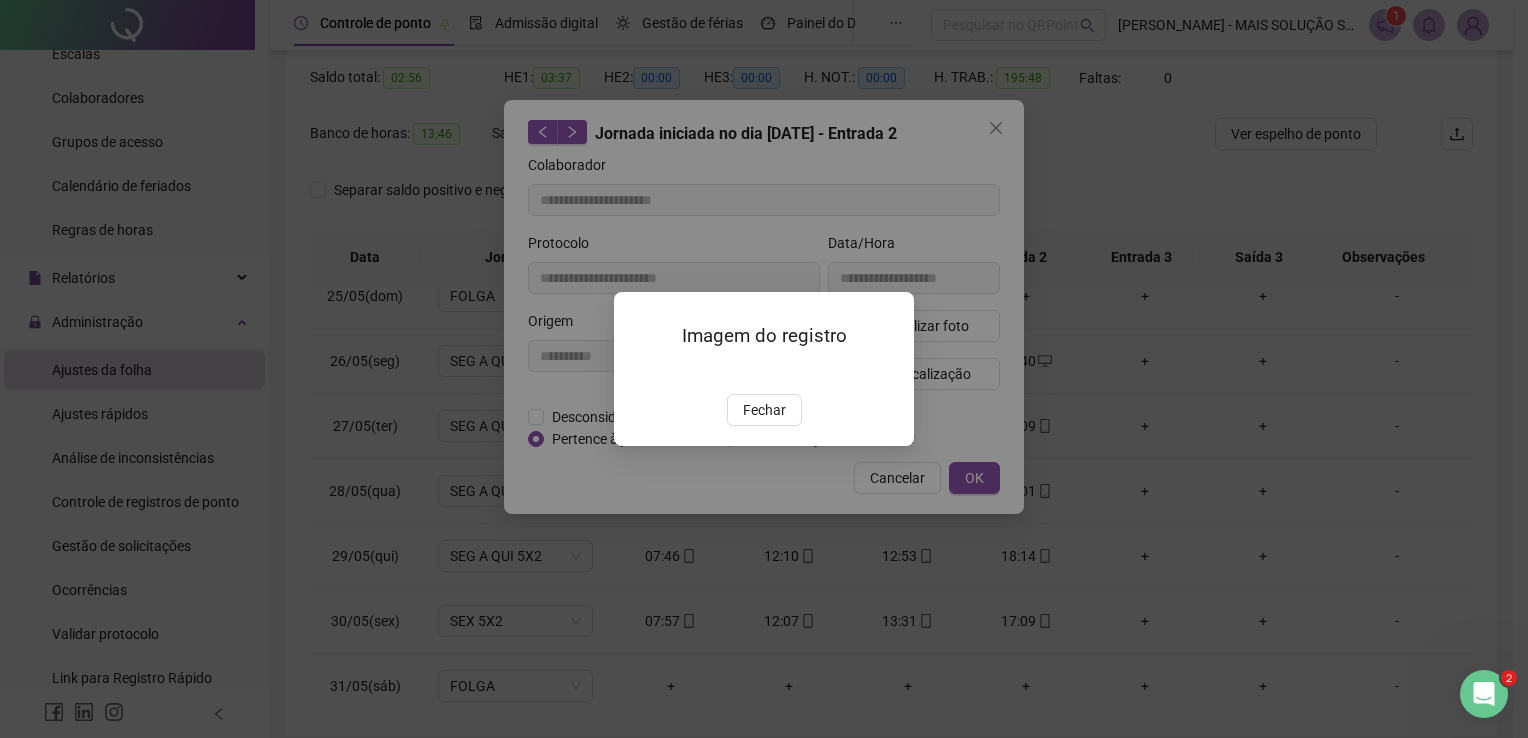 click on "Fechar" at bounding box center [764, 410] 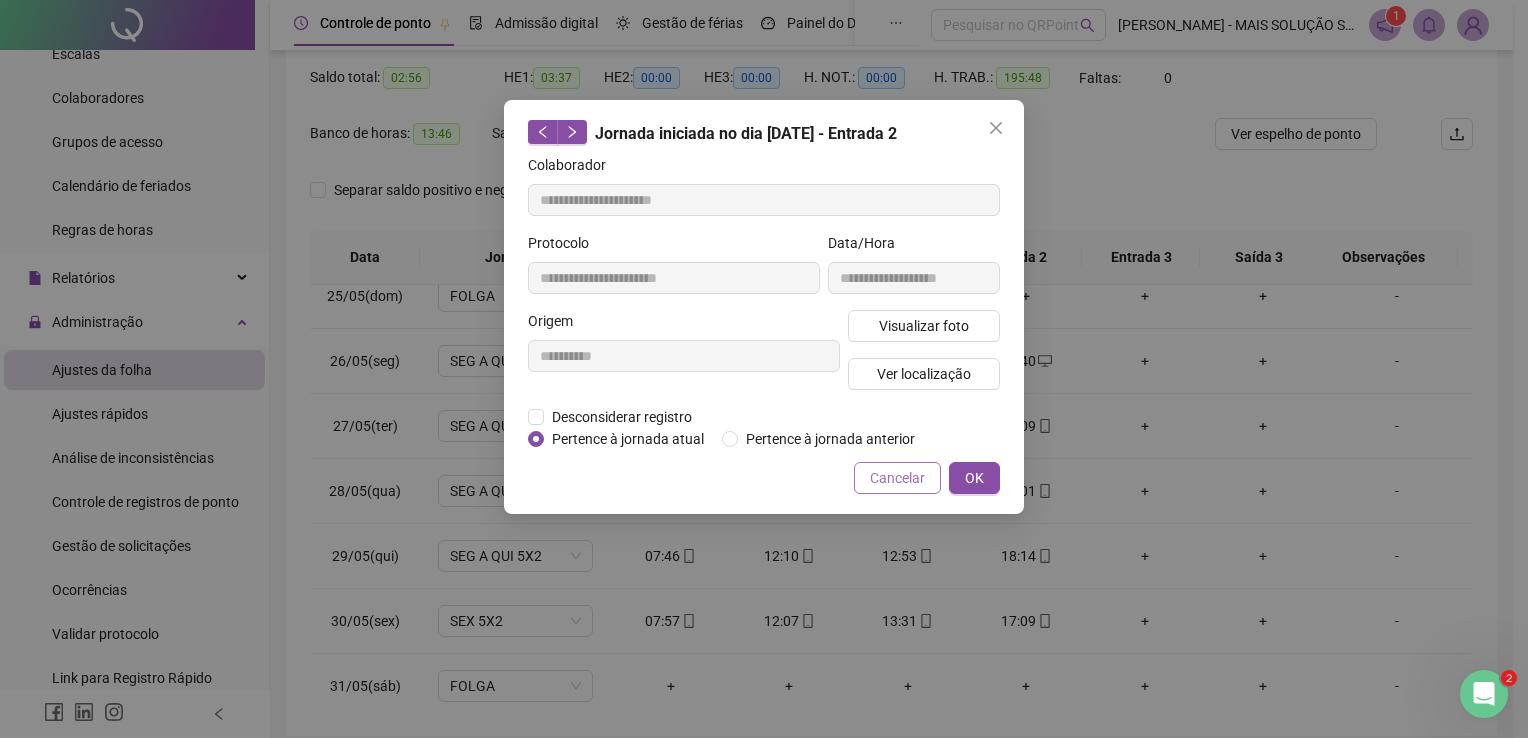 click on "Cancelar" at bounding box center (897, 478) 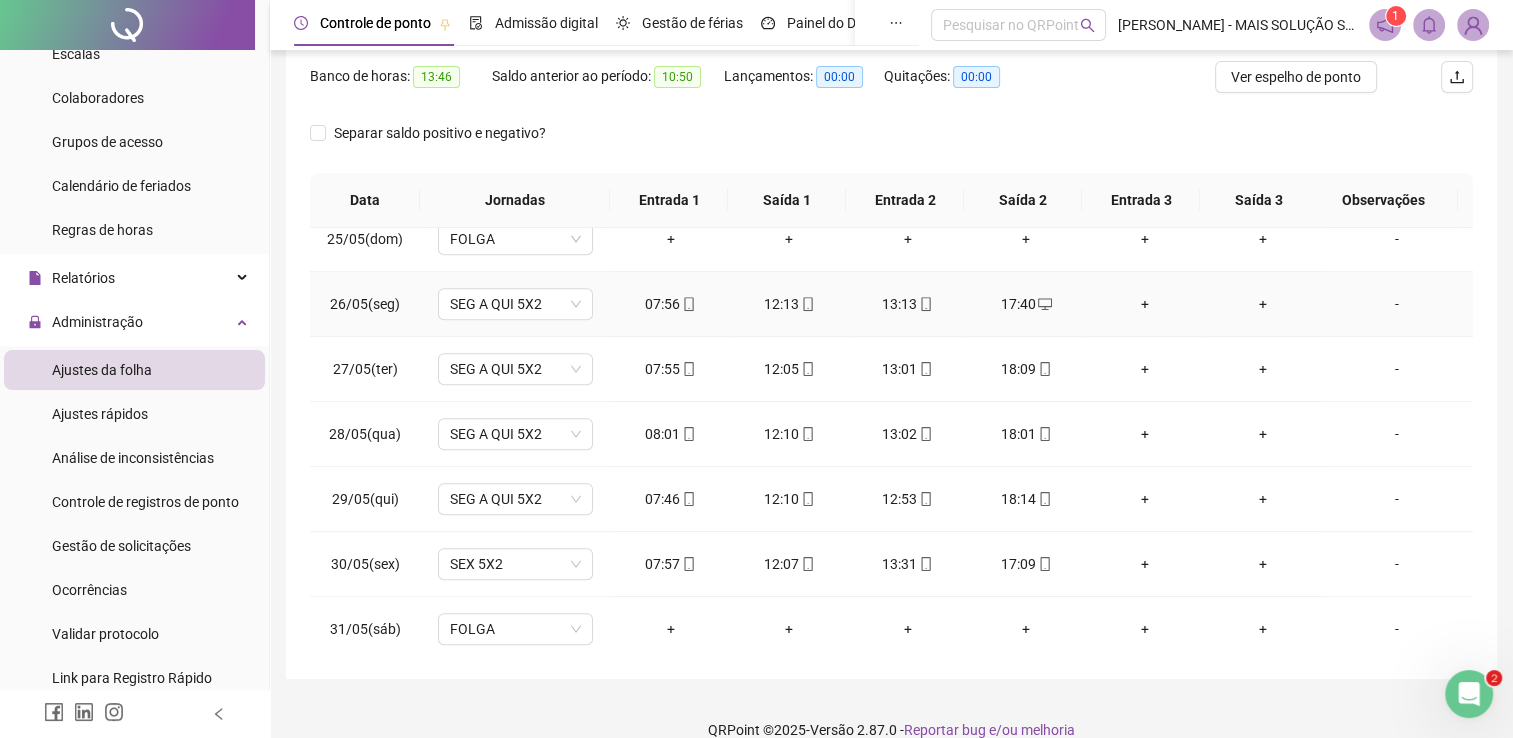 scroll, scrollTop: 283, scrollLeft: 0, axis: vertical 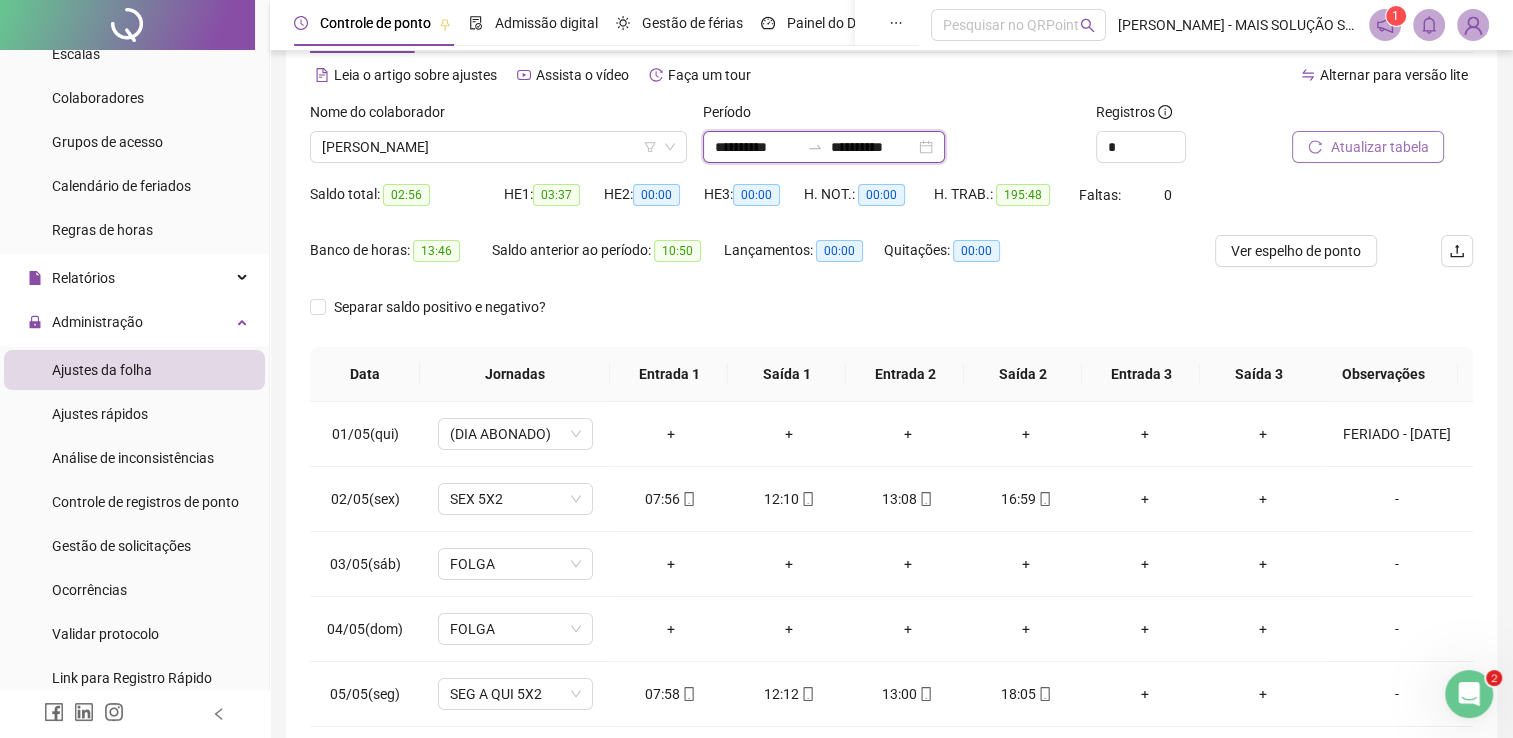 click on "**********" at bounding box center [757, 147] 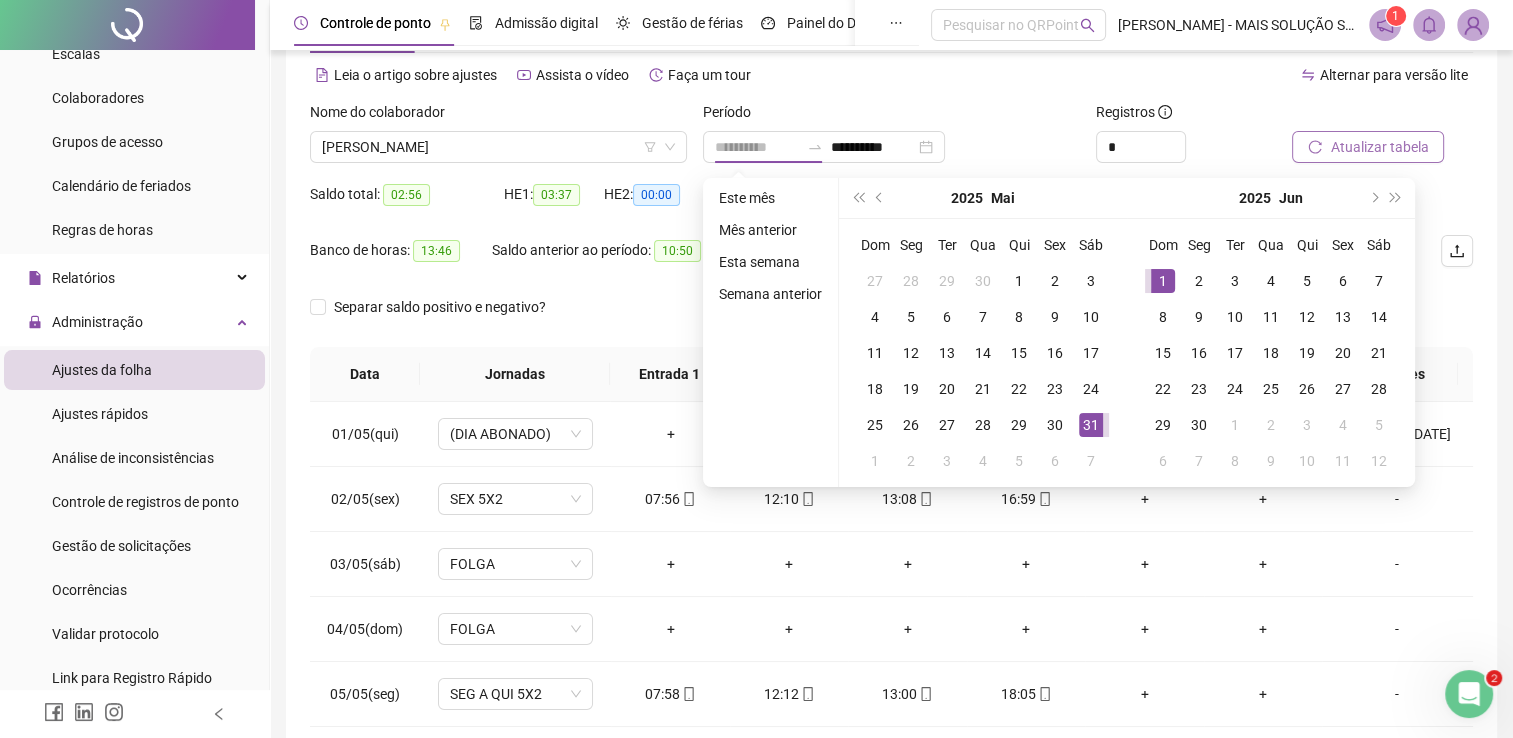click on "1" at bounding box center (1163, 281) 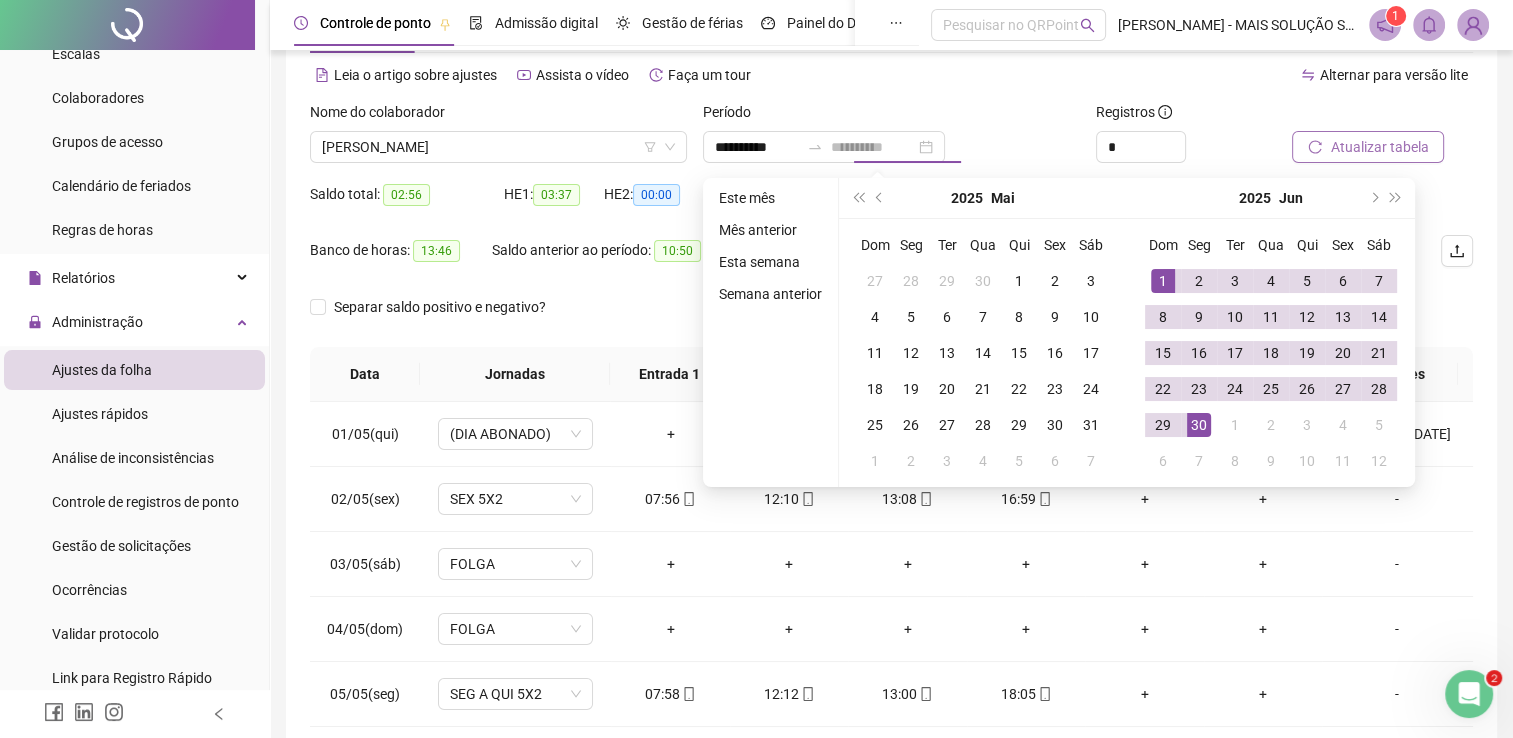 click on "30" at bounding box center (1199, 425) 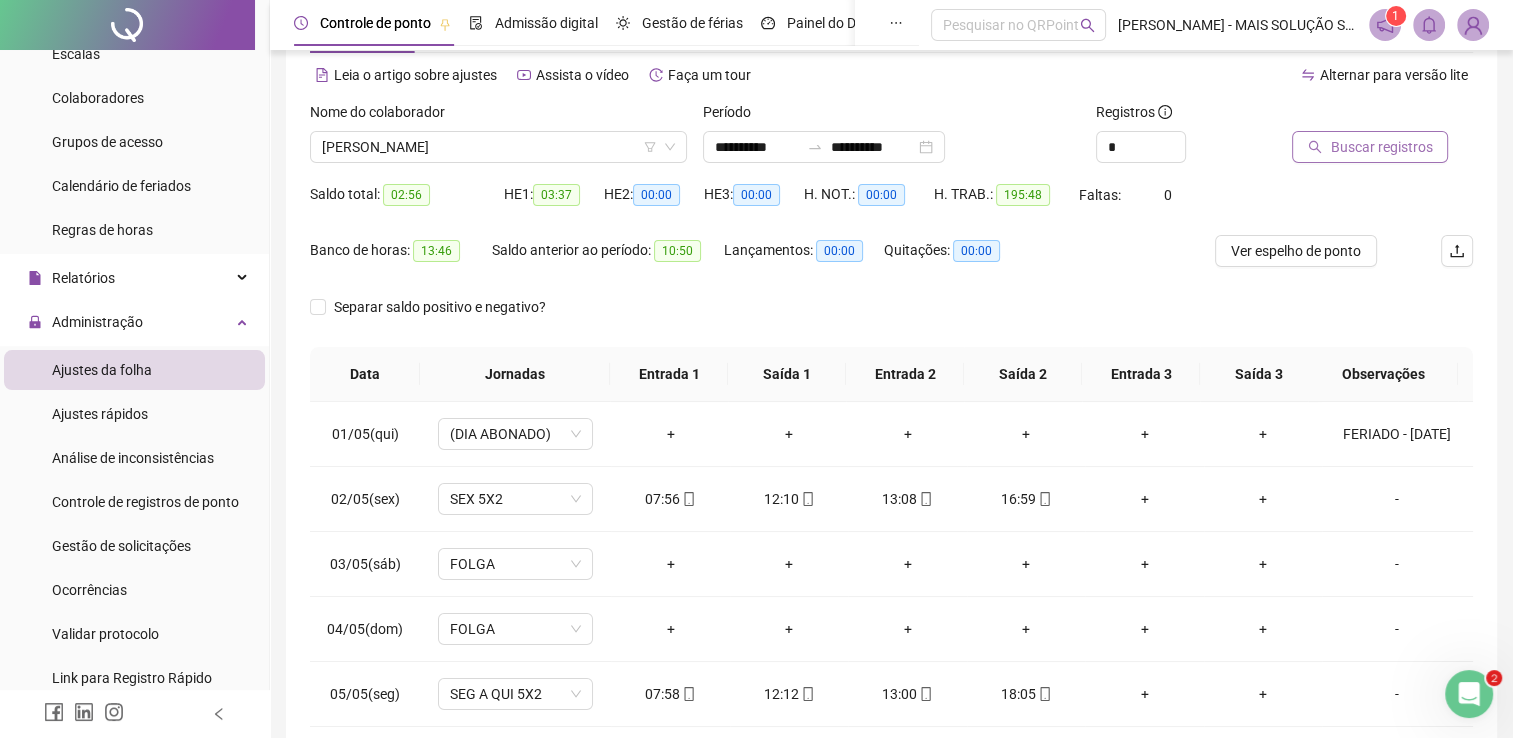 click at bounding box center (1357, 116) 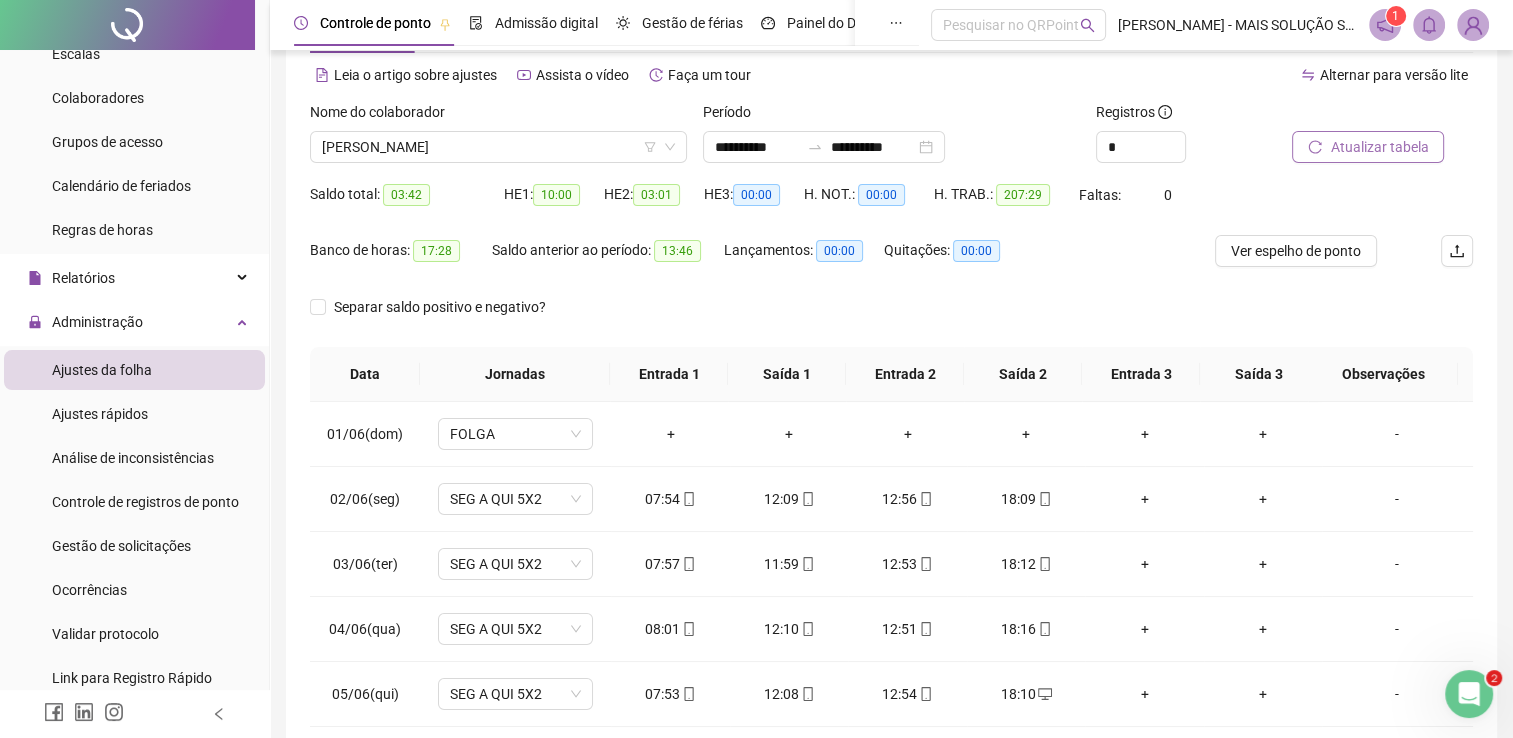 scroll, scrollTop: 283, scrollLeft: 0, axis: vertical 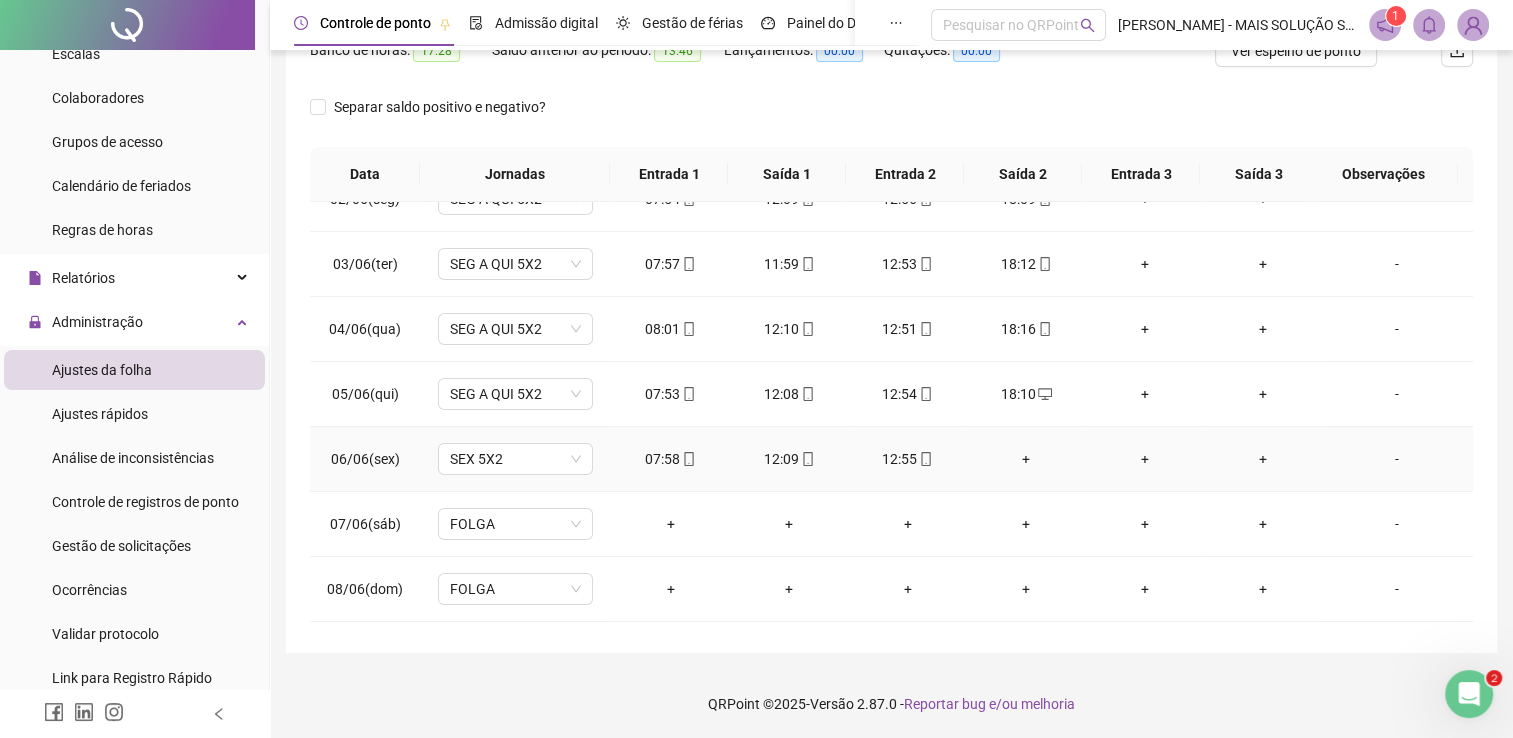 click on "+" at bounding box center [1026, 459] 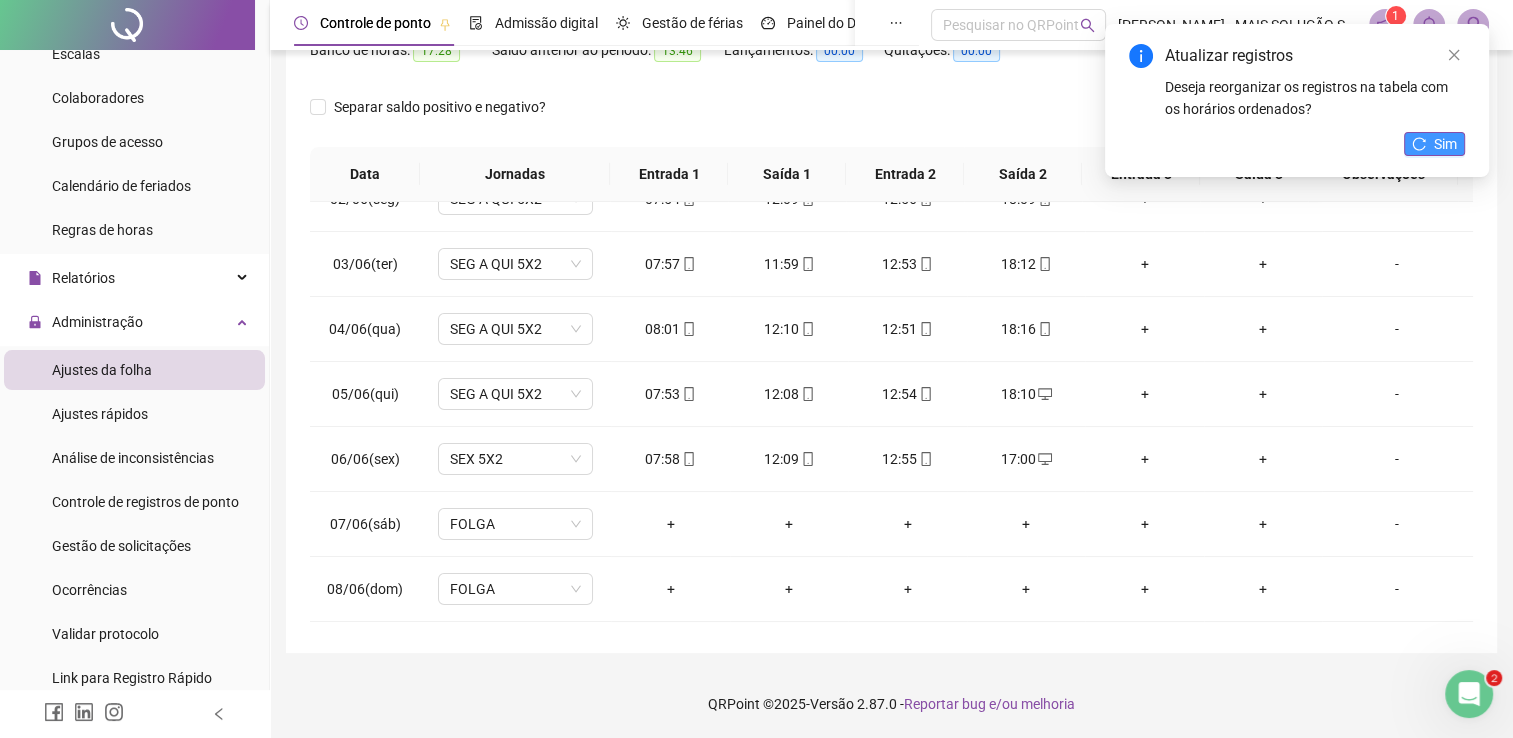 click on "Sim" at bounding box center [1434, 144] 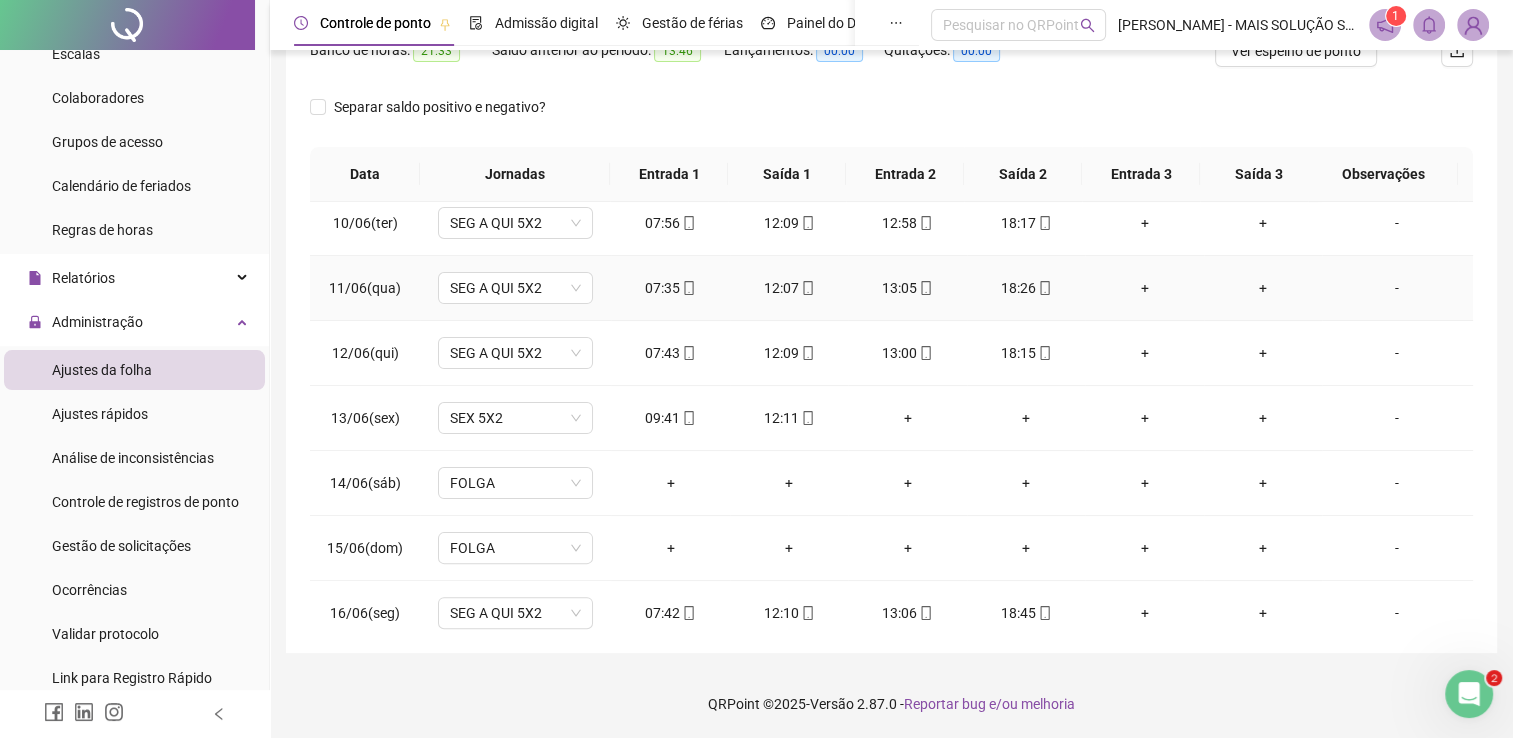 scroll, scrollTop: 600, scrollLeft: 0, axis: vertical 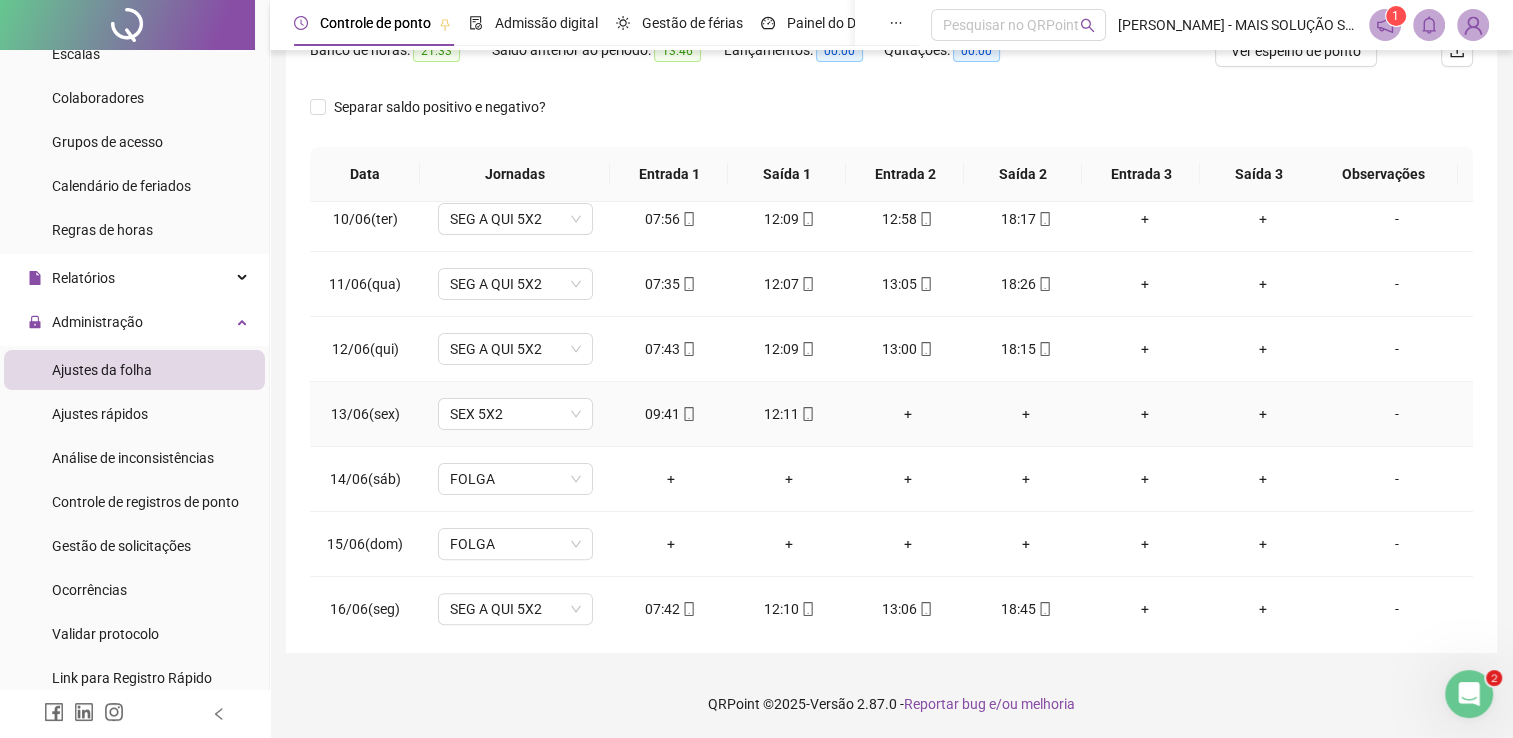 drag, startPoint x: 907, startPoint y: 411, endPoint x: 899, endPoint y: 398, distance: 15.264338 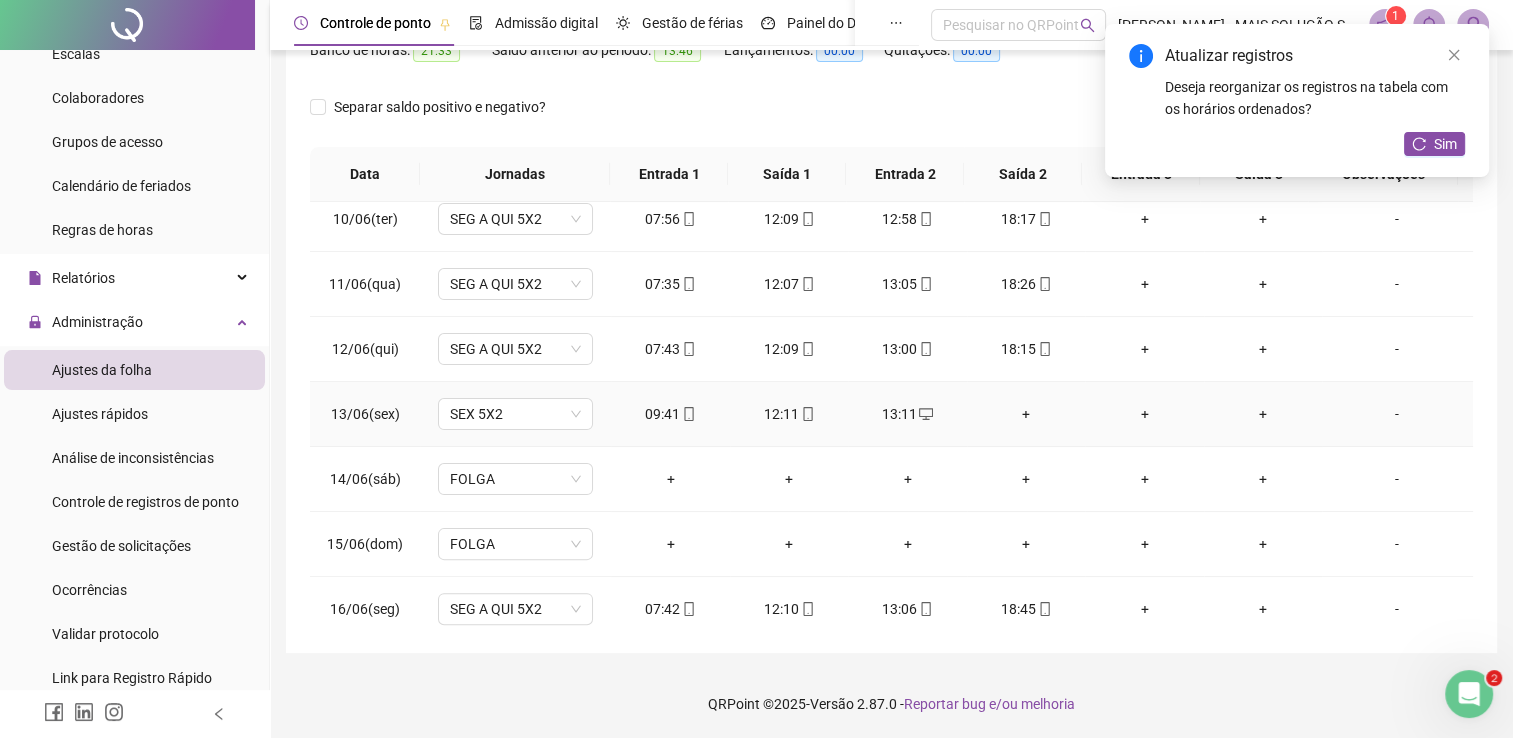 click on "+" at bounding box center (1026, 414) 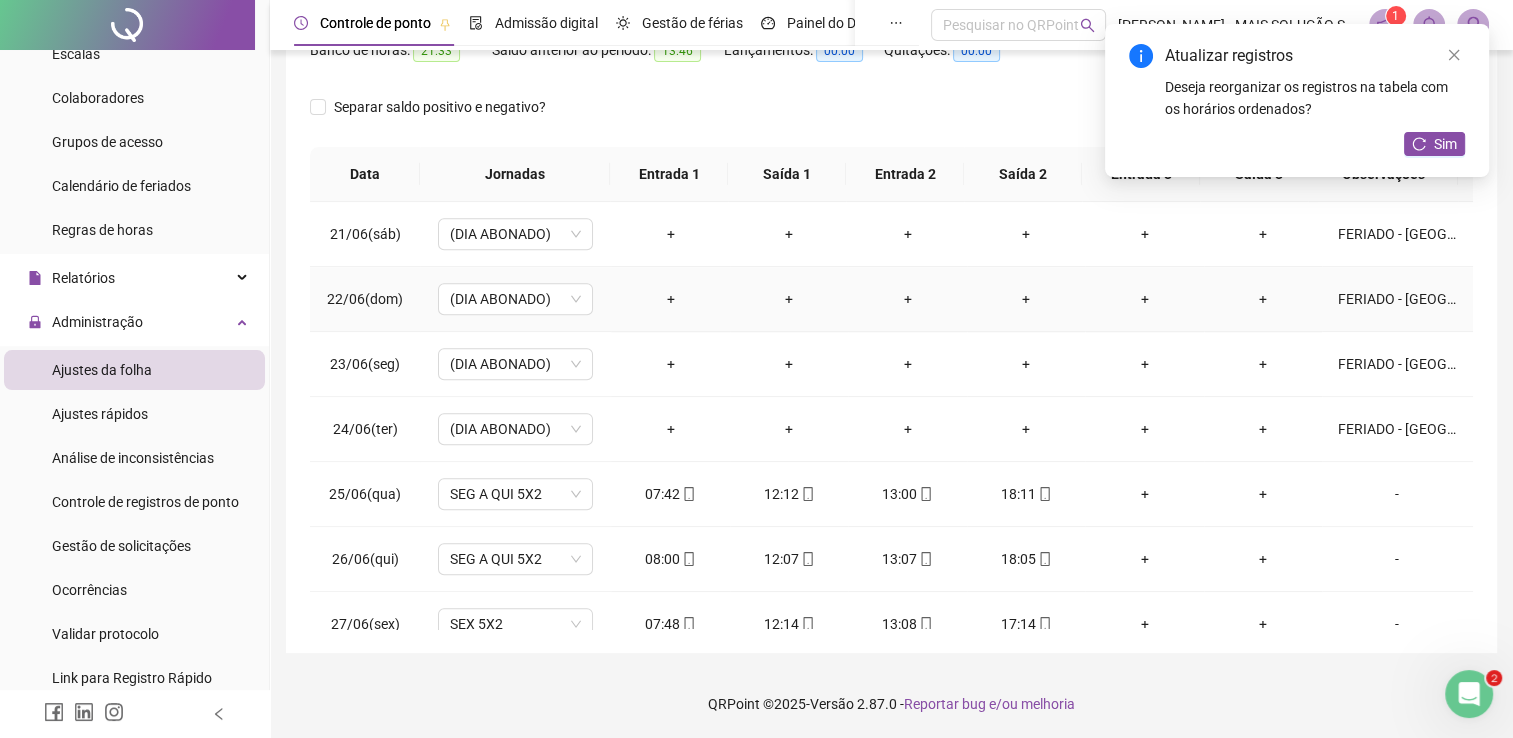 scroll, scrollTop: 1200, scrollLeft: 0, axis: vertical 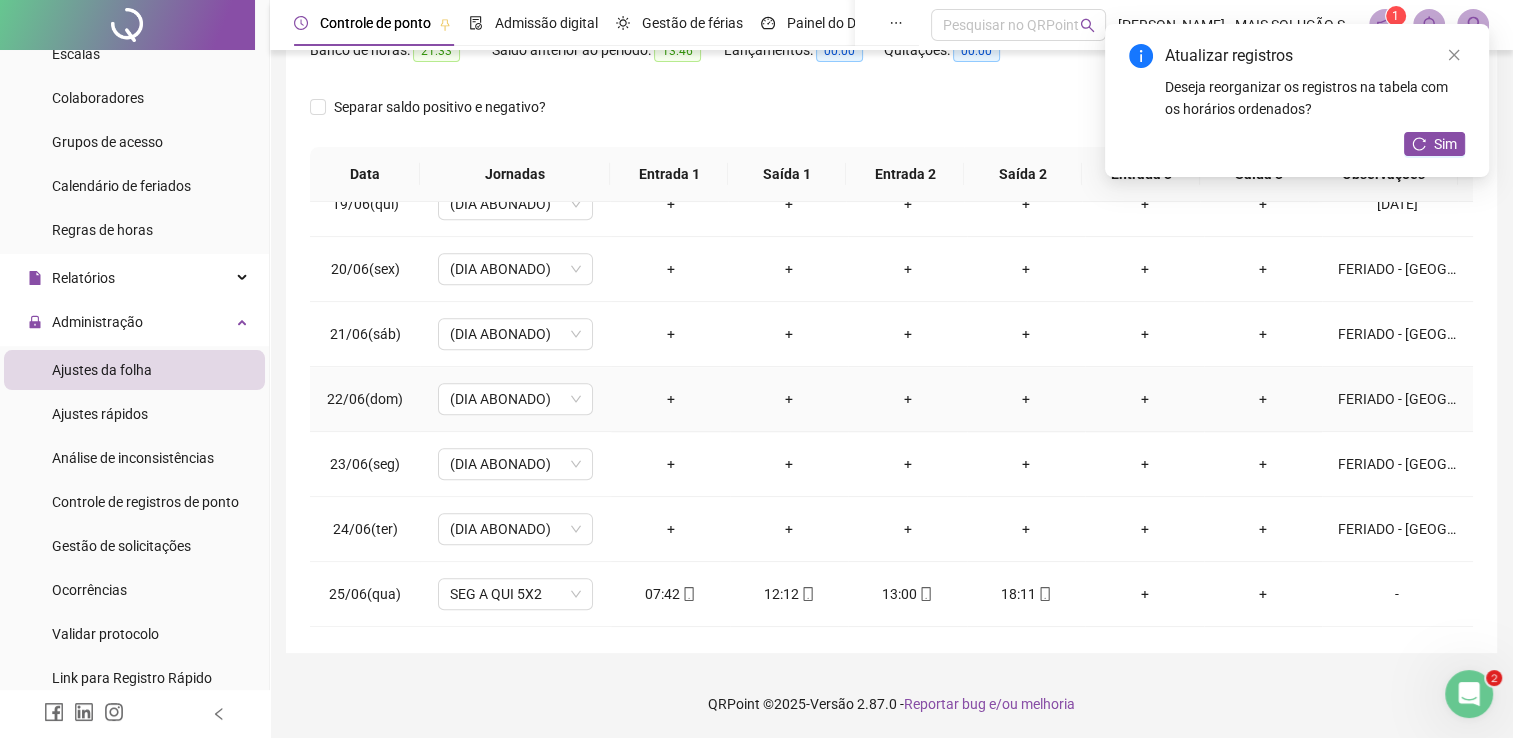 click on "FERIADO - [GEOGRAPHIC_DATA]" at bounding box center (1397, 399) 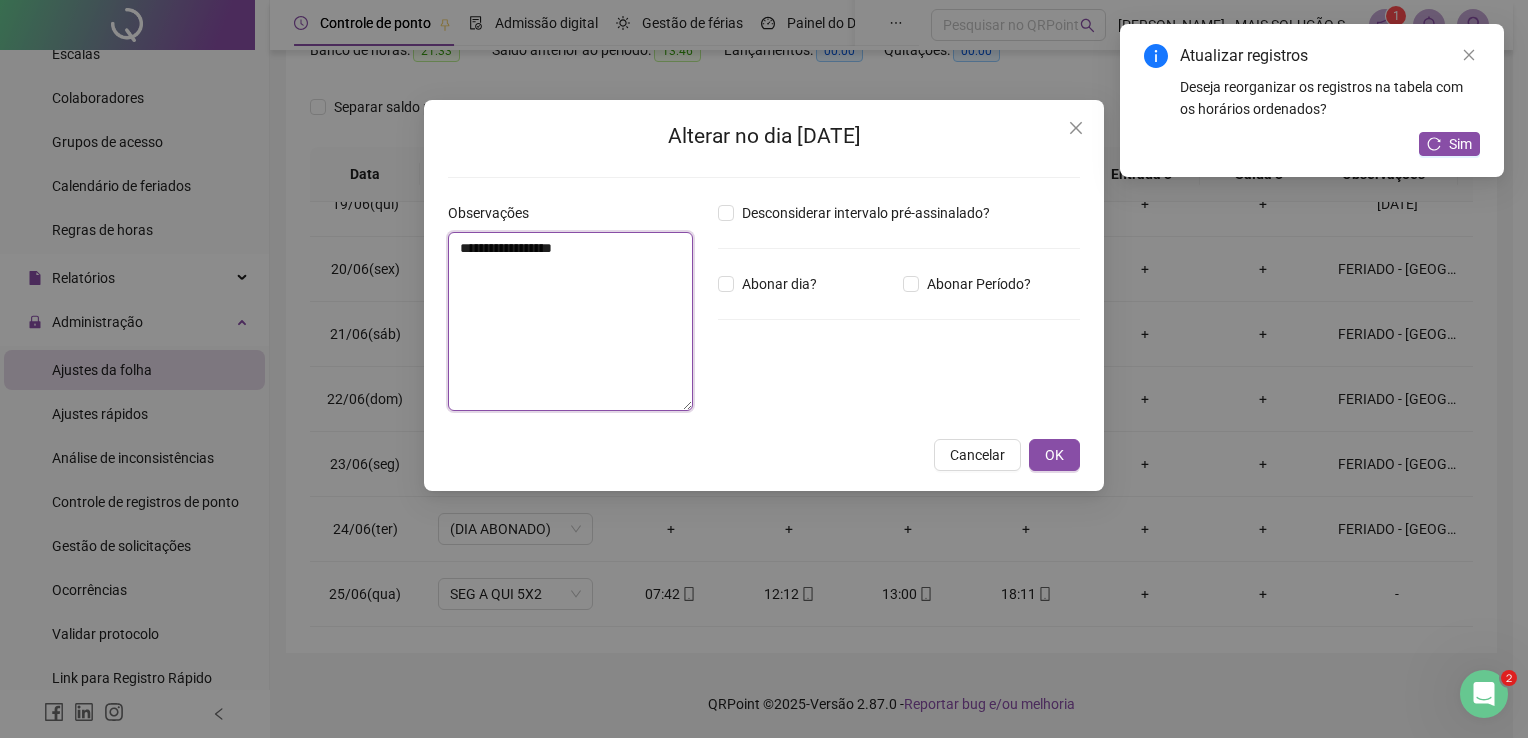 drag, startPoint x: 594, startPoint y: 263, endPoint x: 444, endPoint y: 244, distance: 151.19855 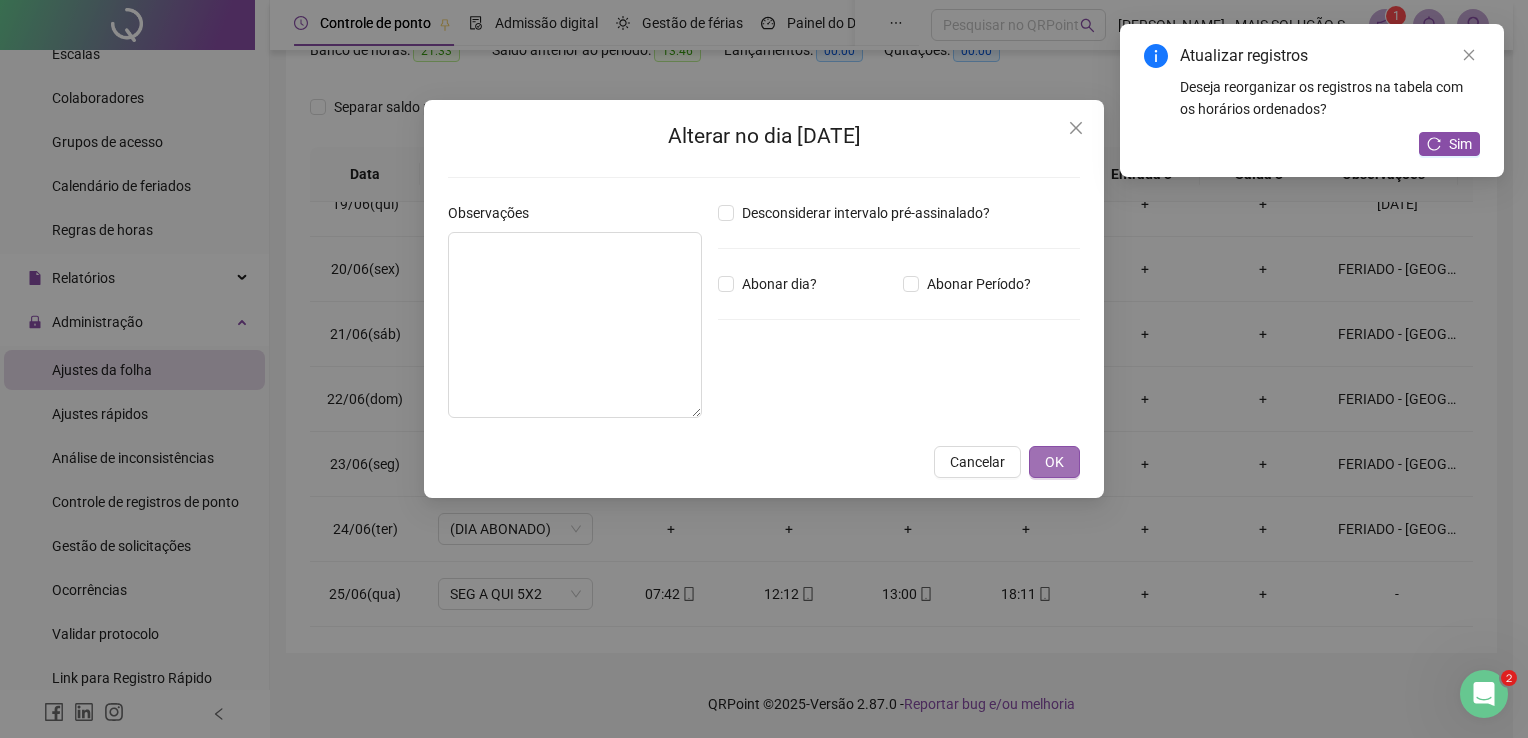 click on "OK" at bounding box center [1054, 462] 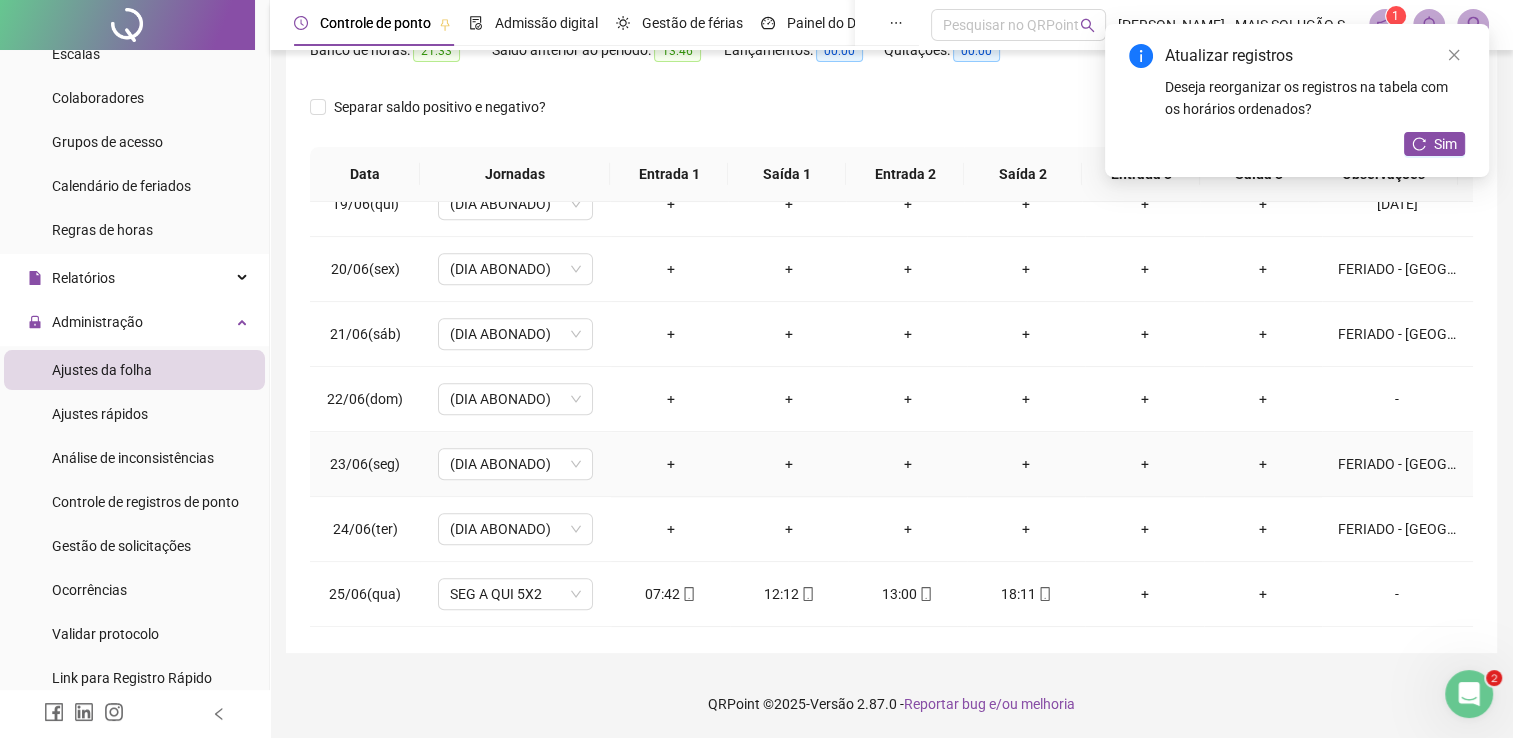 click on "FERIADO - [GEOGRAPHIC_DATA]" at bounding box center [1397, 464] 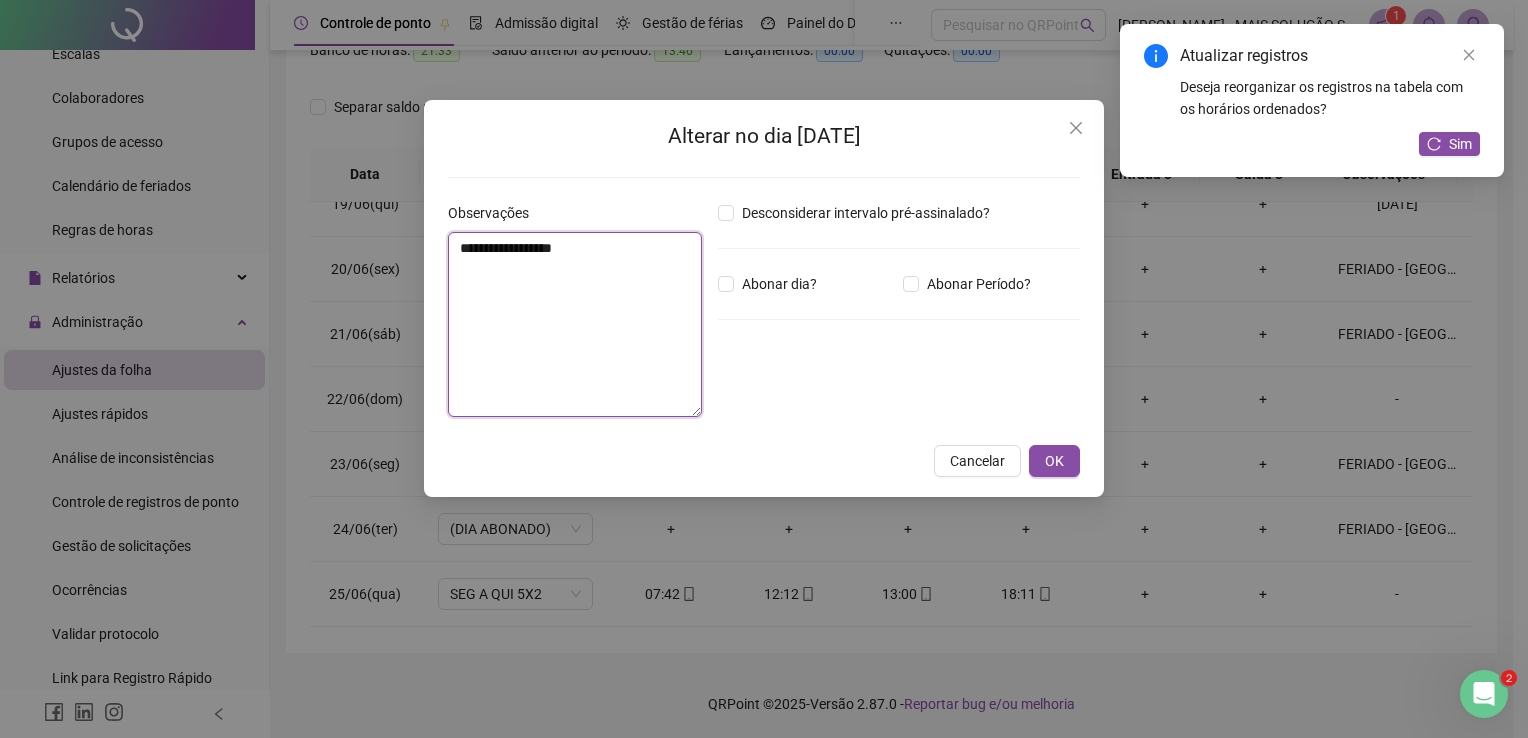 drag, startPoint x: 646, startPoint y: 249, endPoint x: 356, endPoint y: 247, distance: 290.0069 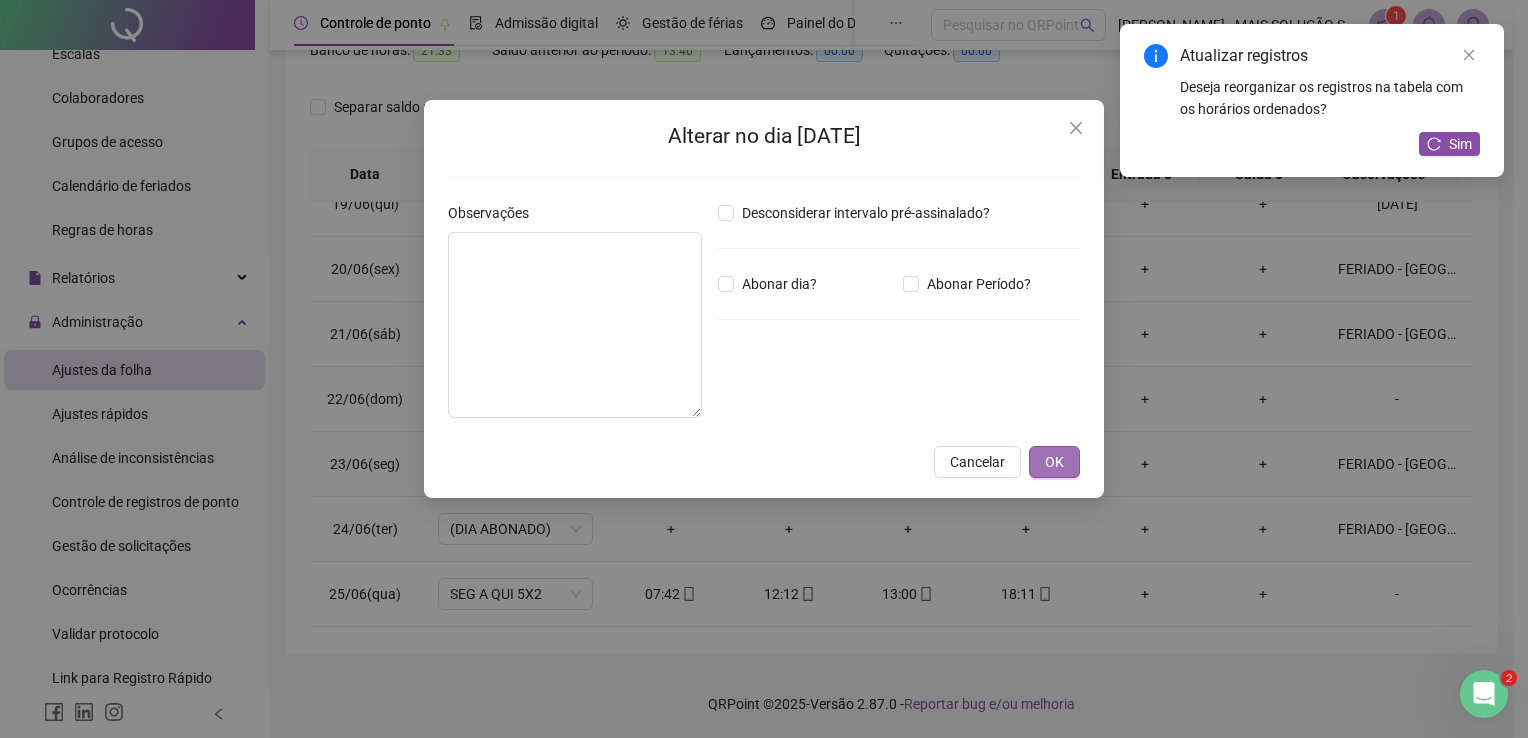 click on "OK" at bounding box center (1054, 462) 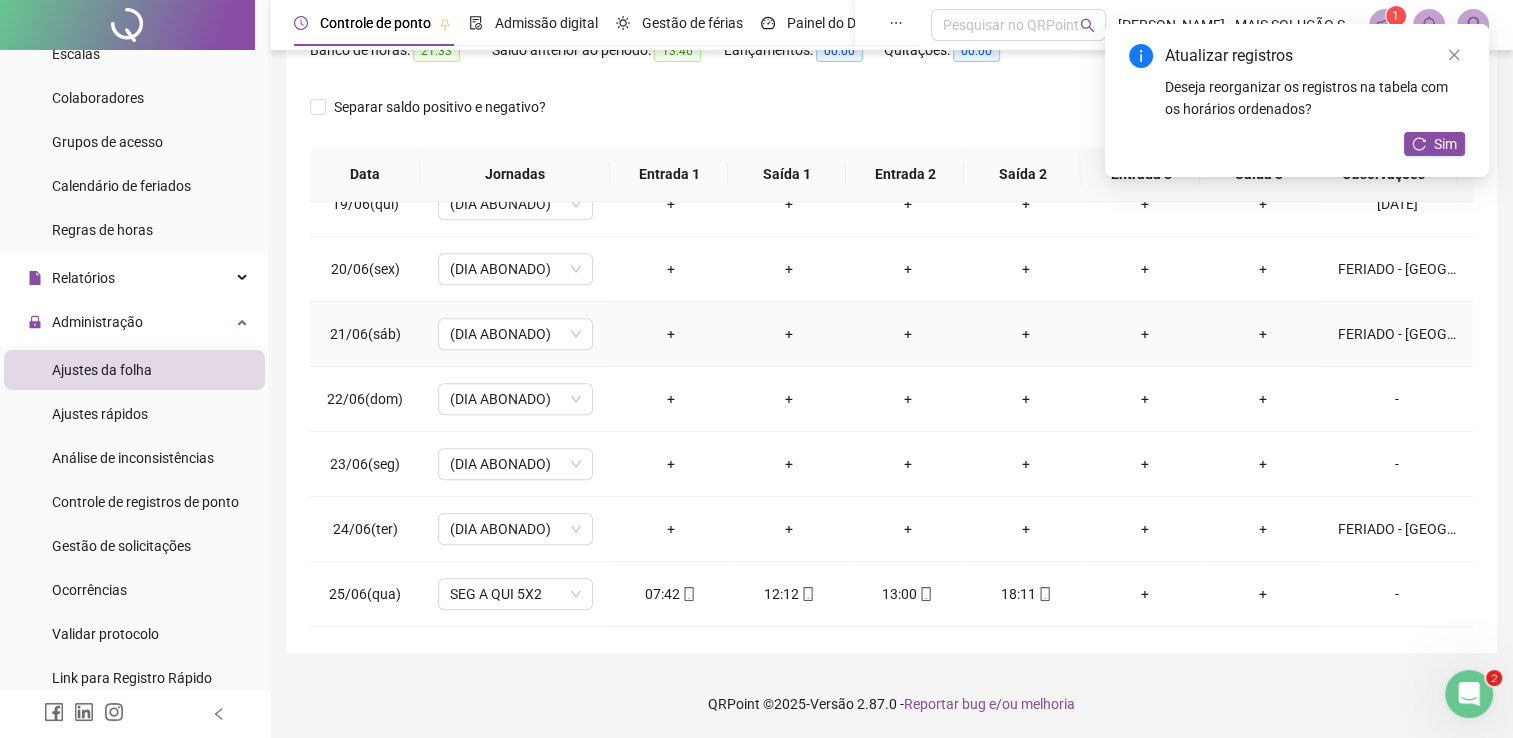 click on "FERIADO - [GEOGRAPHIC_DATA]" at bounding box center [1397, 334] 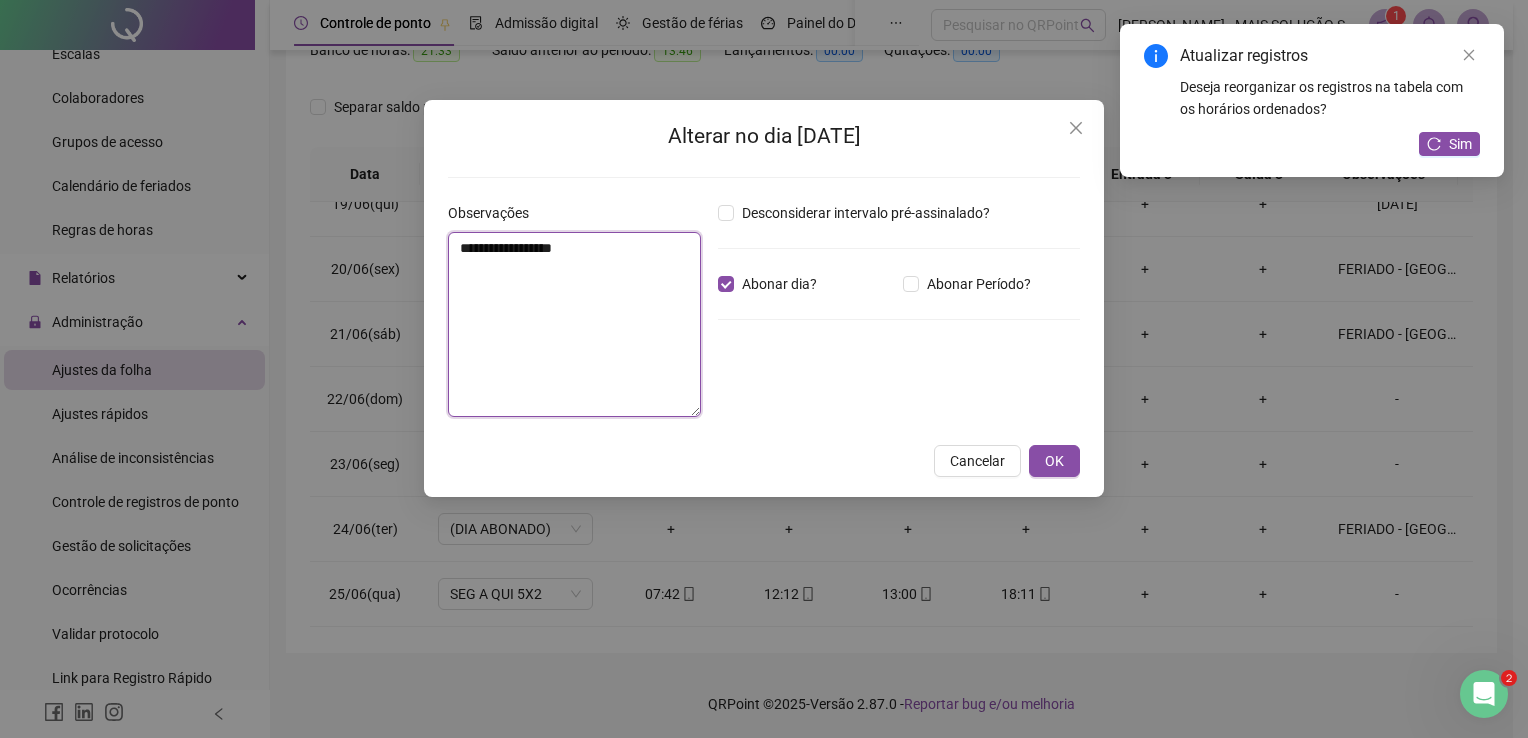 drag, startPoint x: 667, startPoint y: 261, endPoint x: 359, endPoint y: 260, distance: 308.00162 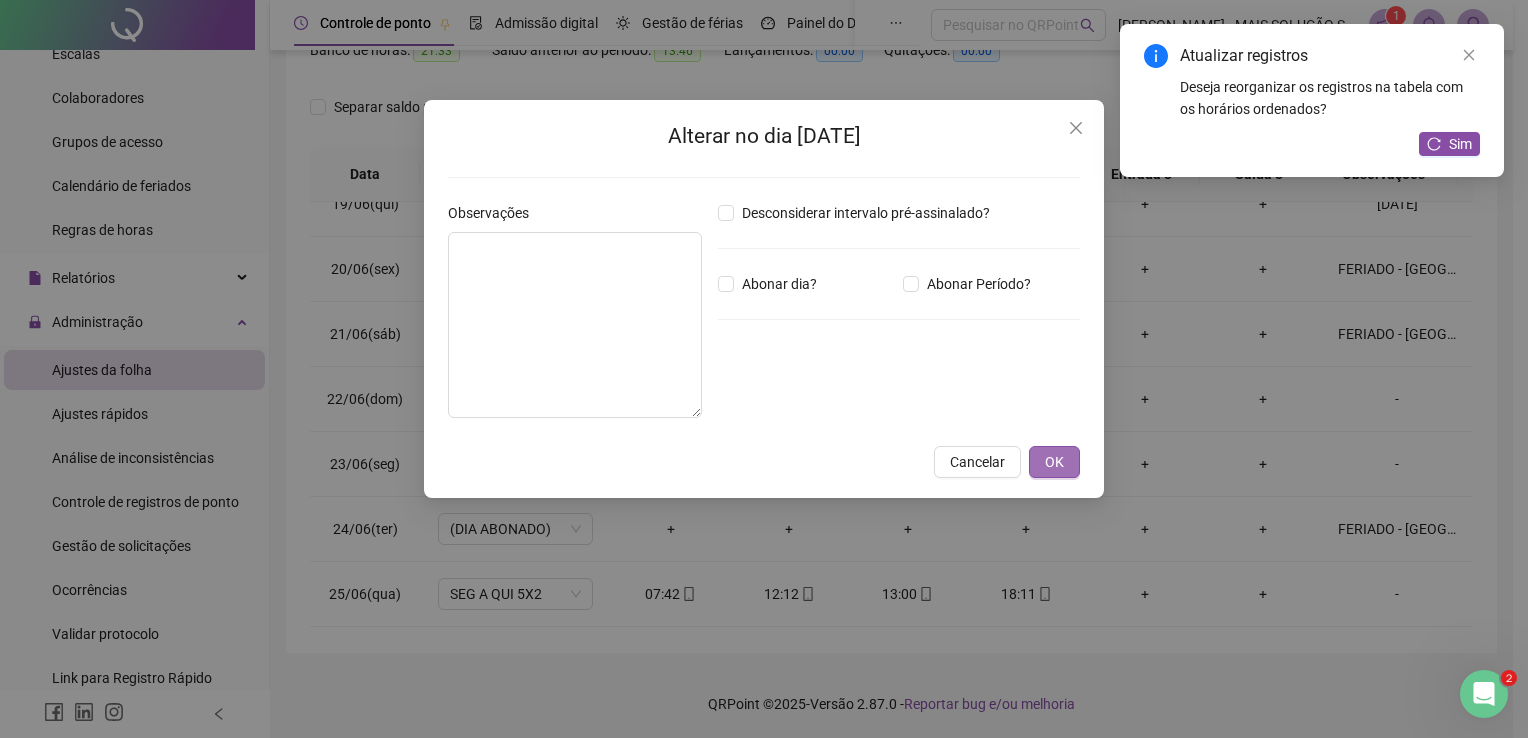 click on "OK" at bounding box center [1054, 462] 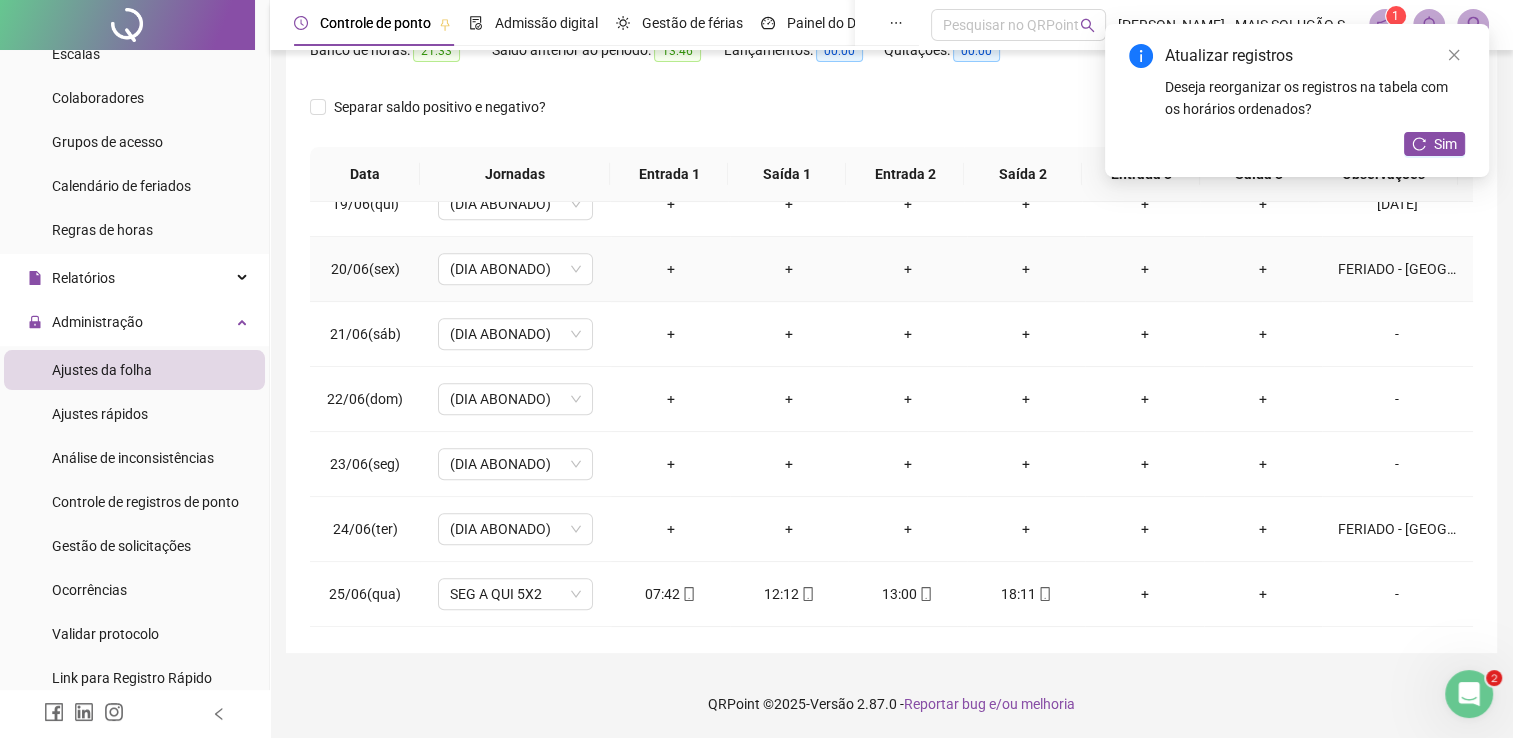 click on "FERIADO - [GEOGRAPHIC_DATA]" at bounding box center (1397, 269) 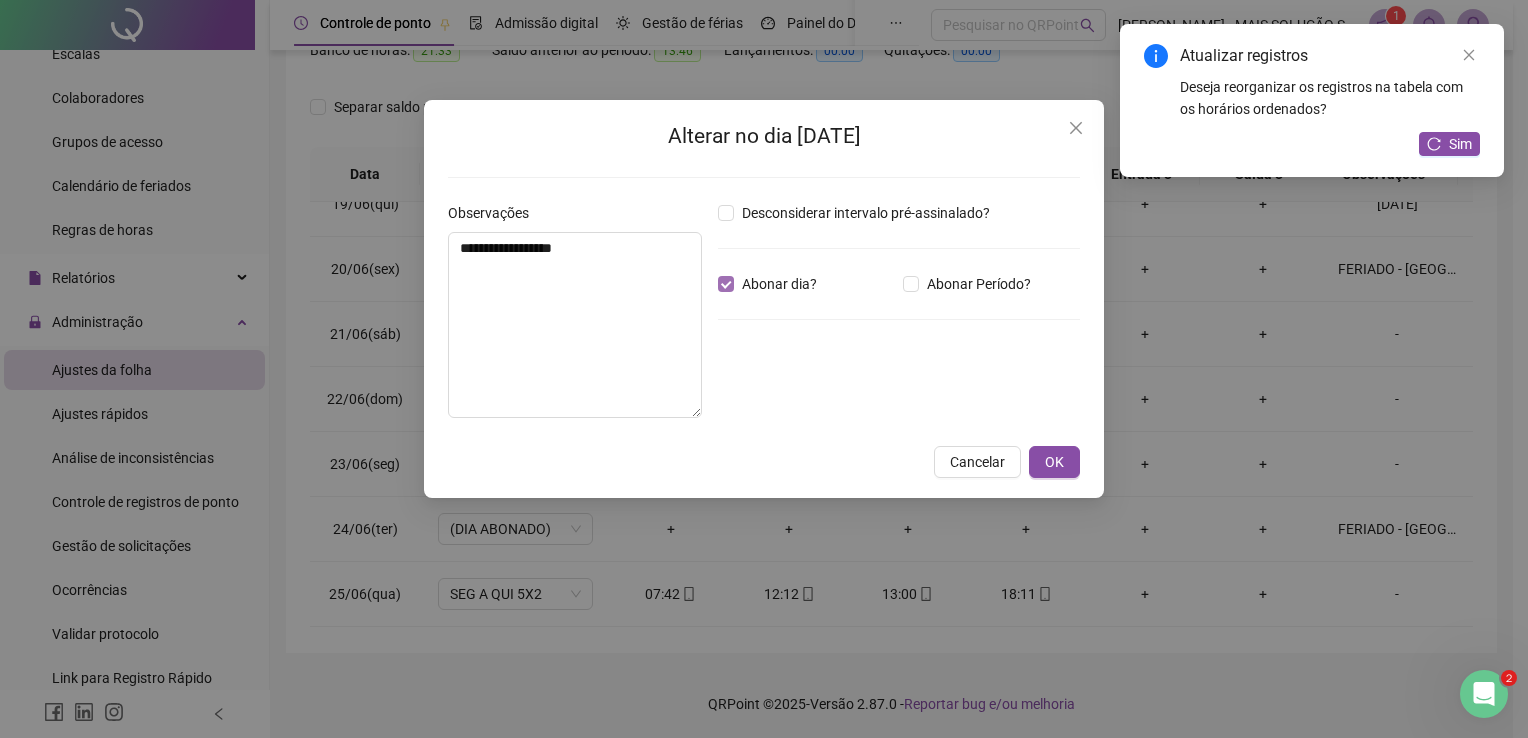 click on "Abonar dia?" at bounding box center (779, 284) 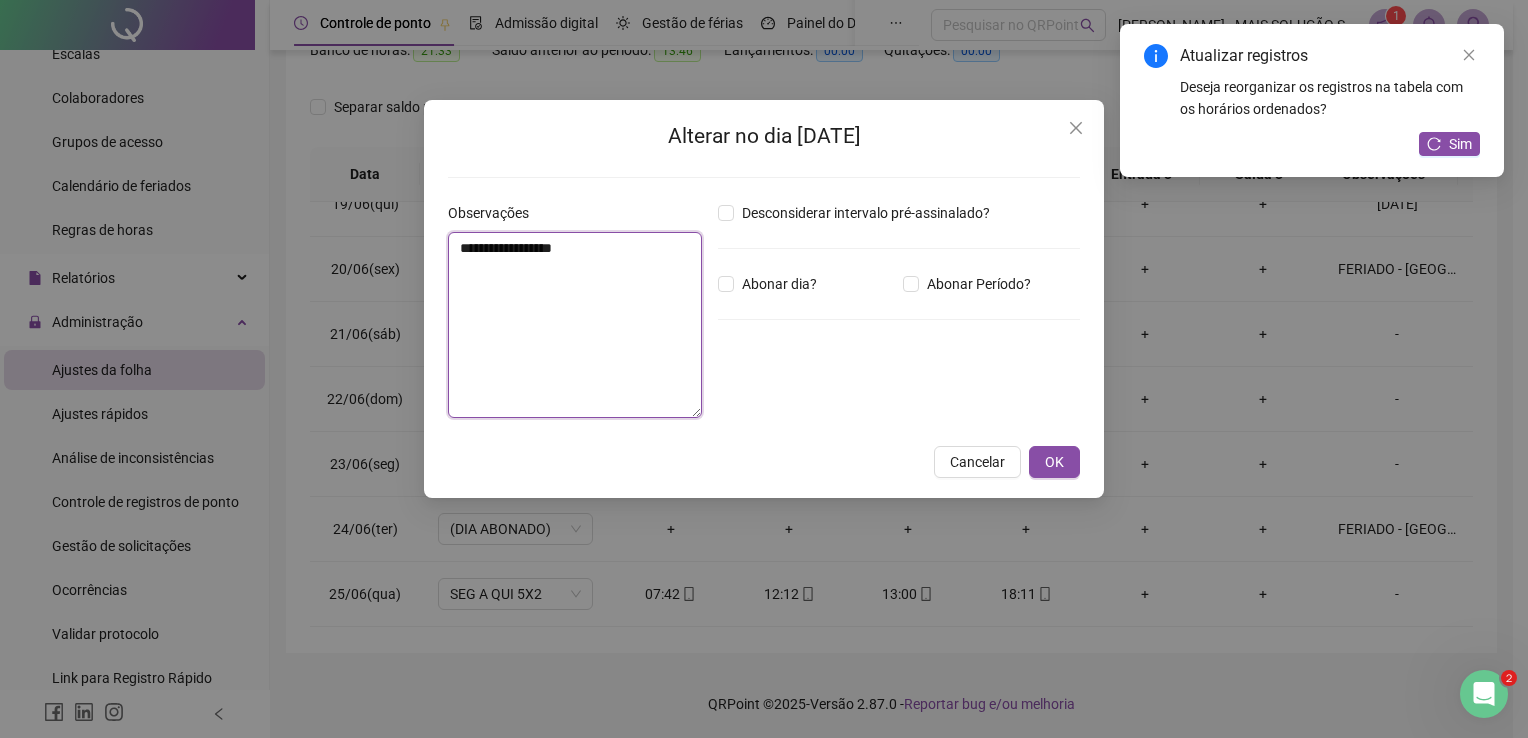 drag, startPoint x: 436, startPoint y: 264, endPoint x: 416, endPoint y: 264, distance: 20 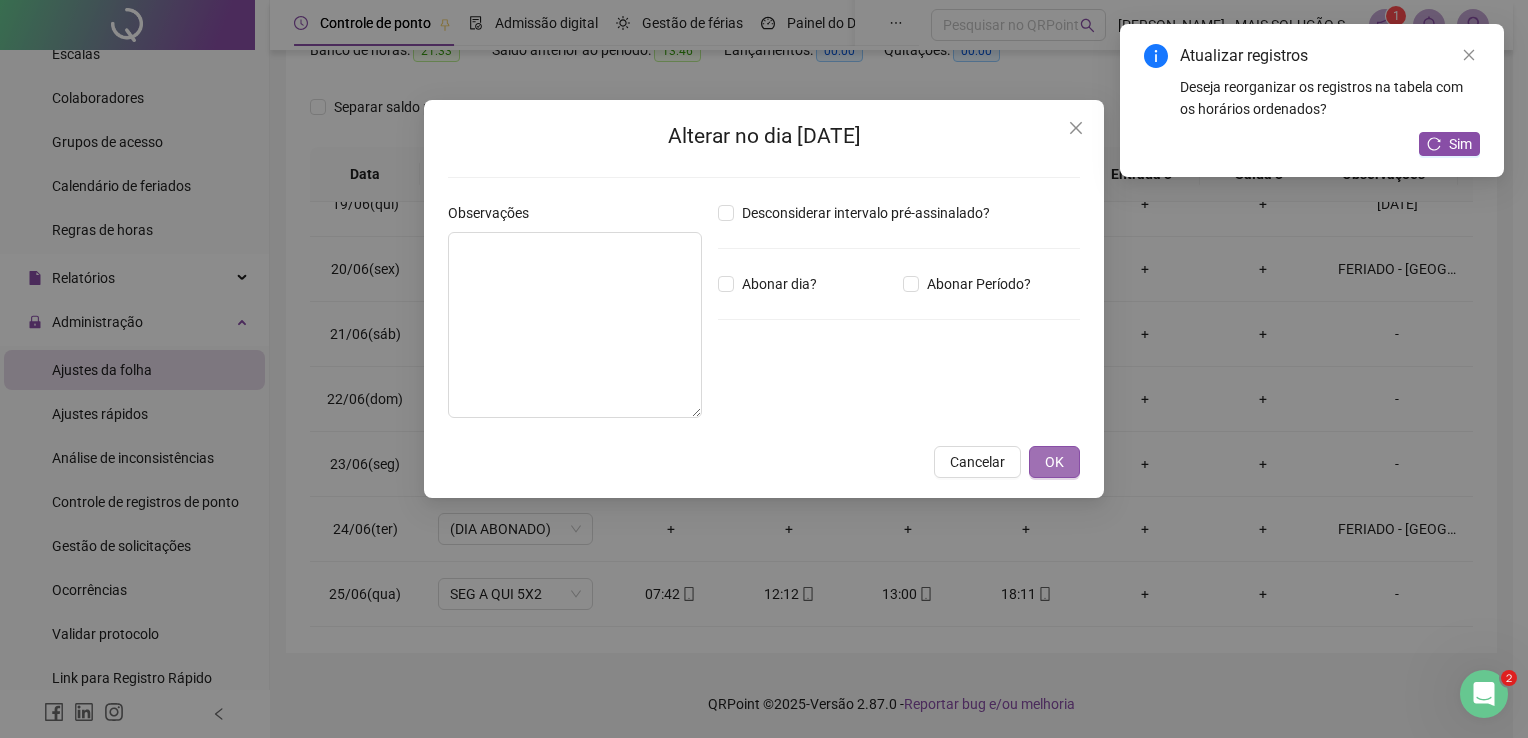 click on "OK" at bounding box center [1054, 462] 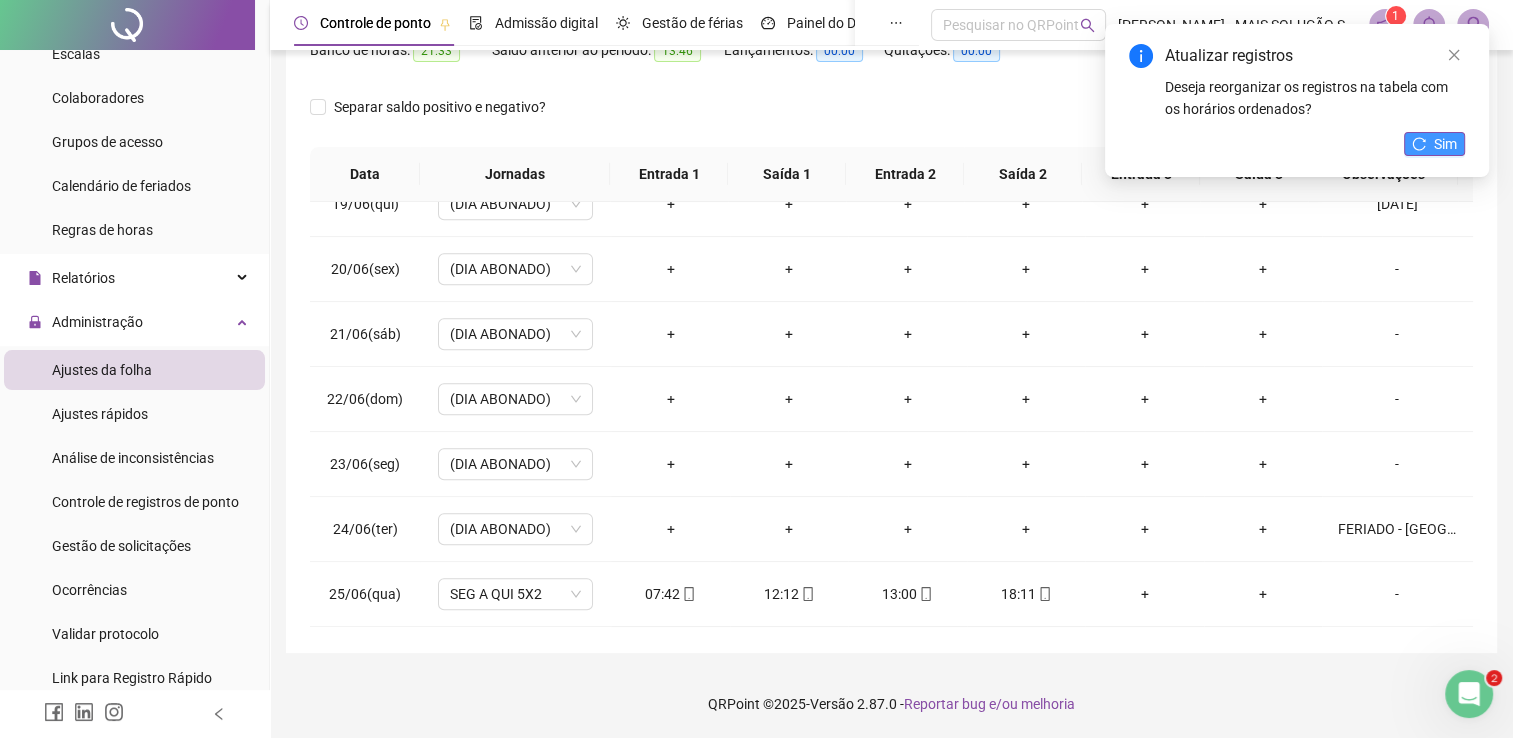 click on "Sim" at bounding box center (1445, 144) 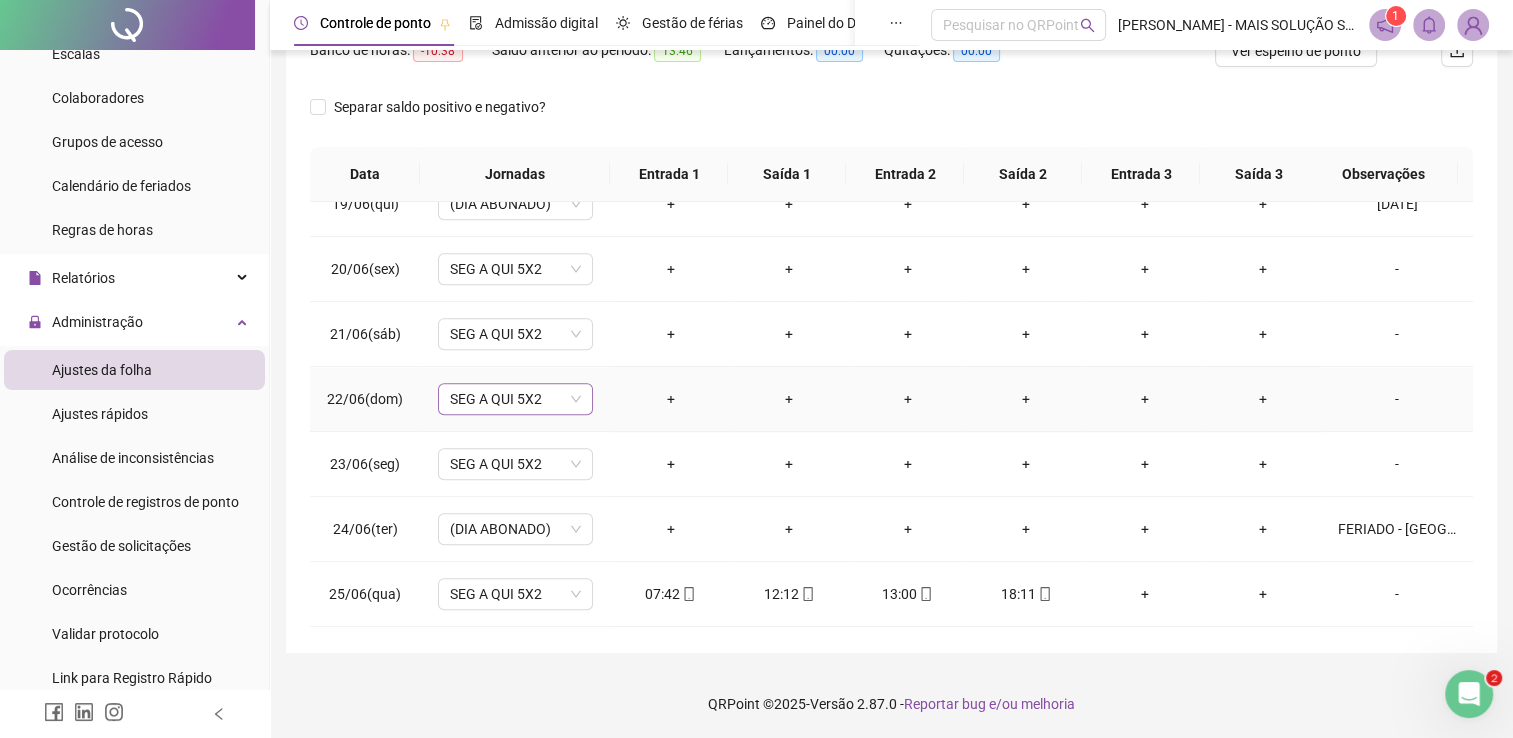 click on "SEG A QUI 5X2" at bounding box center (515, 399) 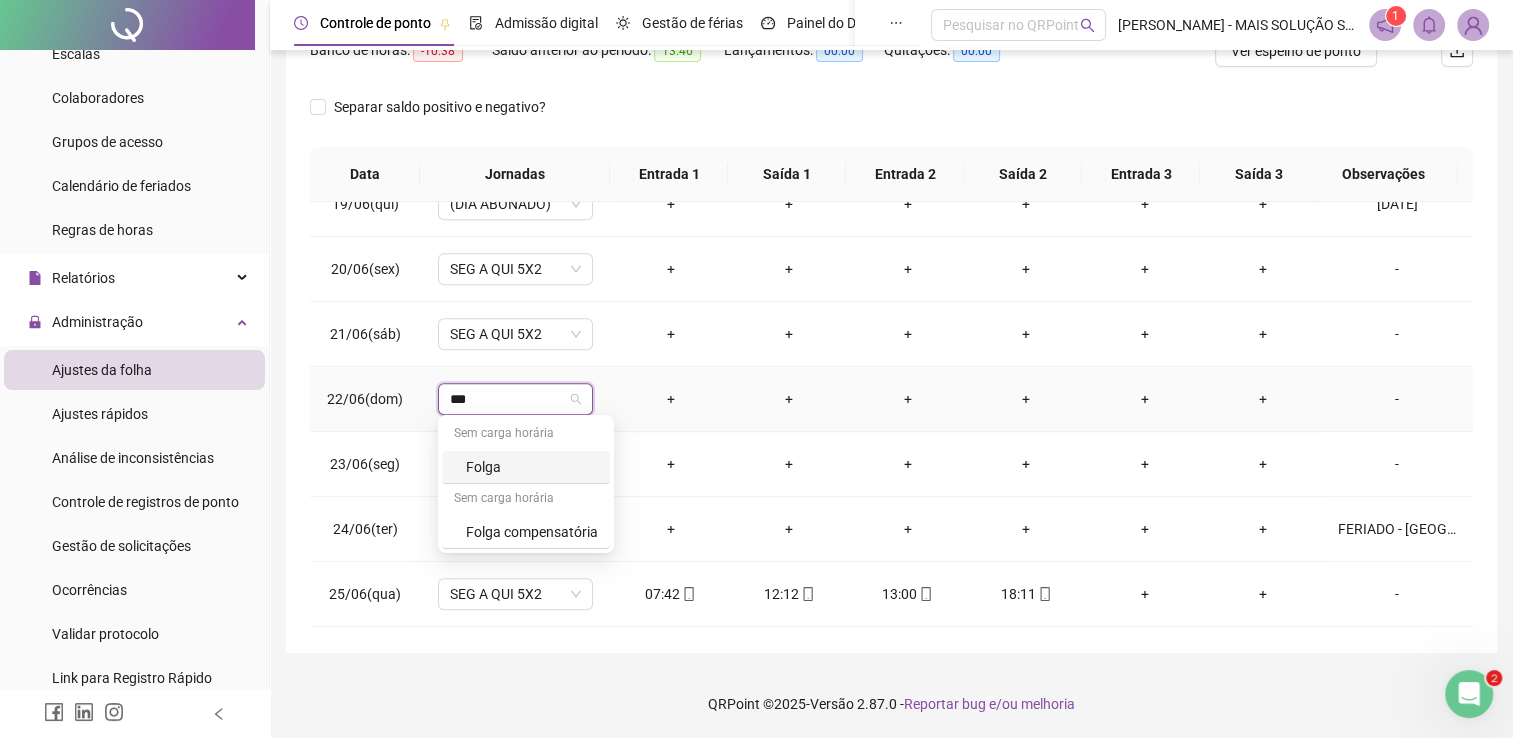 click on "Folga" at bounding box center (532, 467) 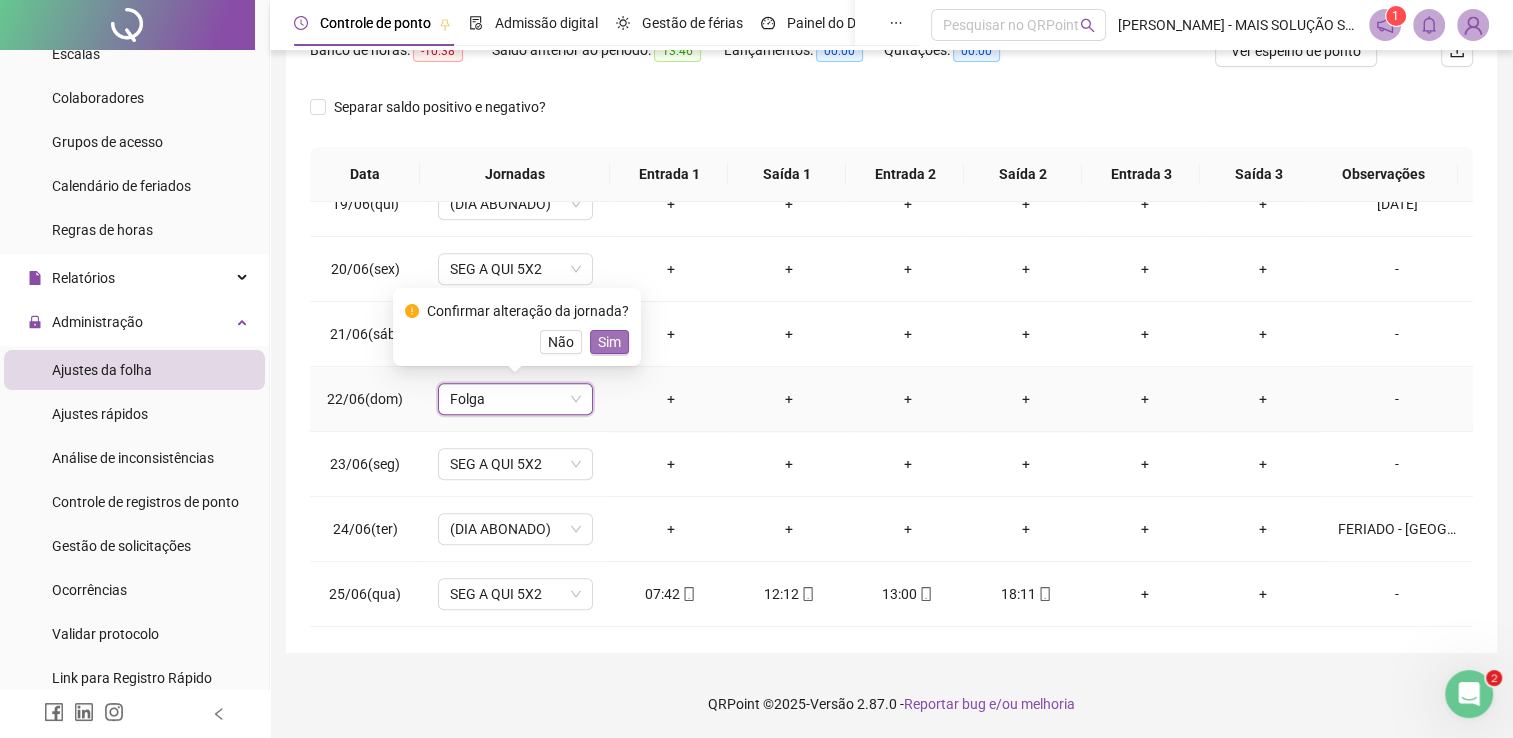 click on "Sim" at bounding box center [609, 342] 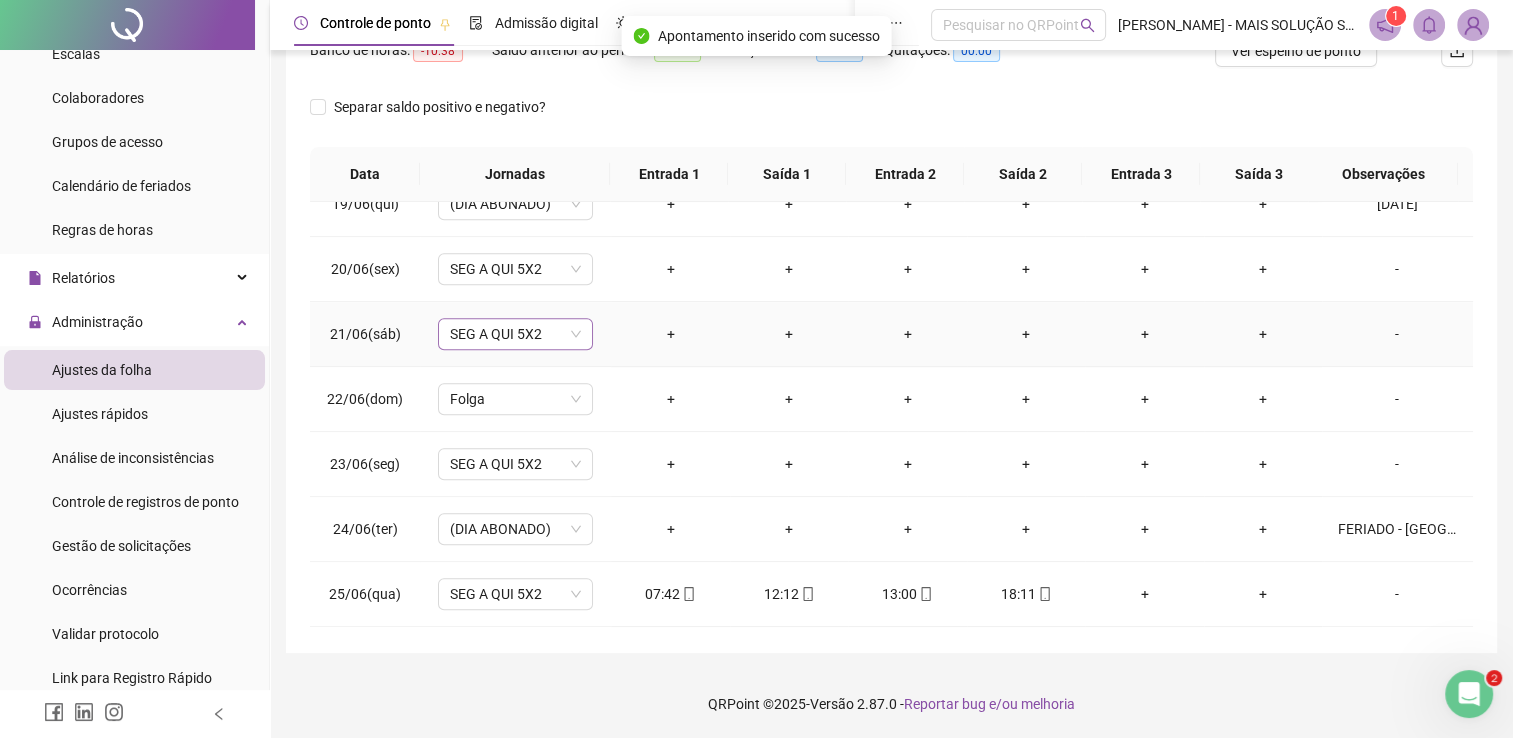 click on "SEG A QUI 5X2" at bounding box center (515, 334) 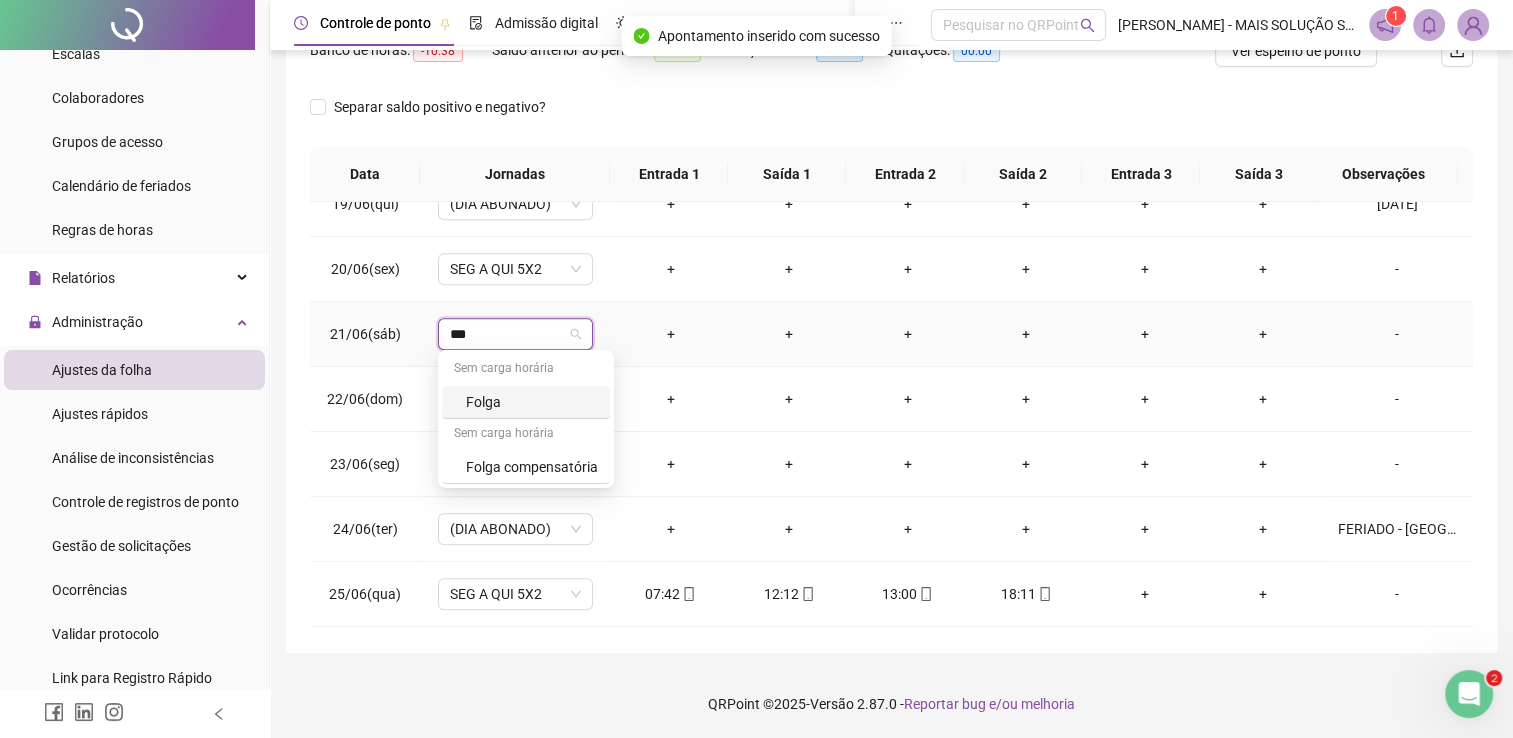 drag, startPoint x: 491, startPoint y: 397, endPoint x: 517, endPoint y: 370, distance: 37.48333 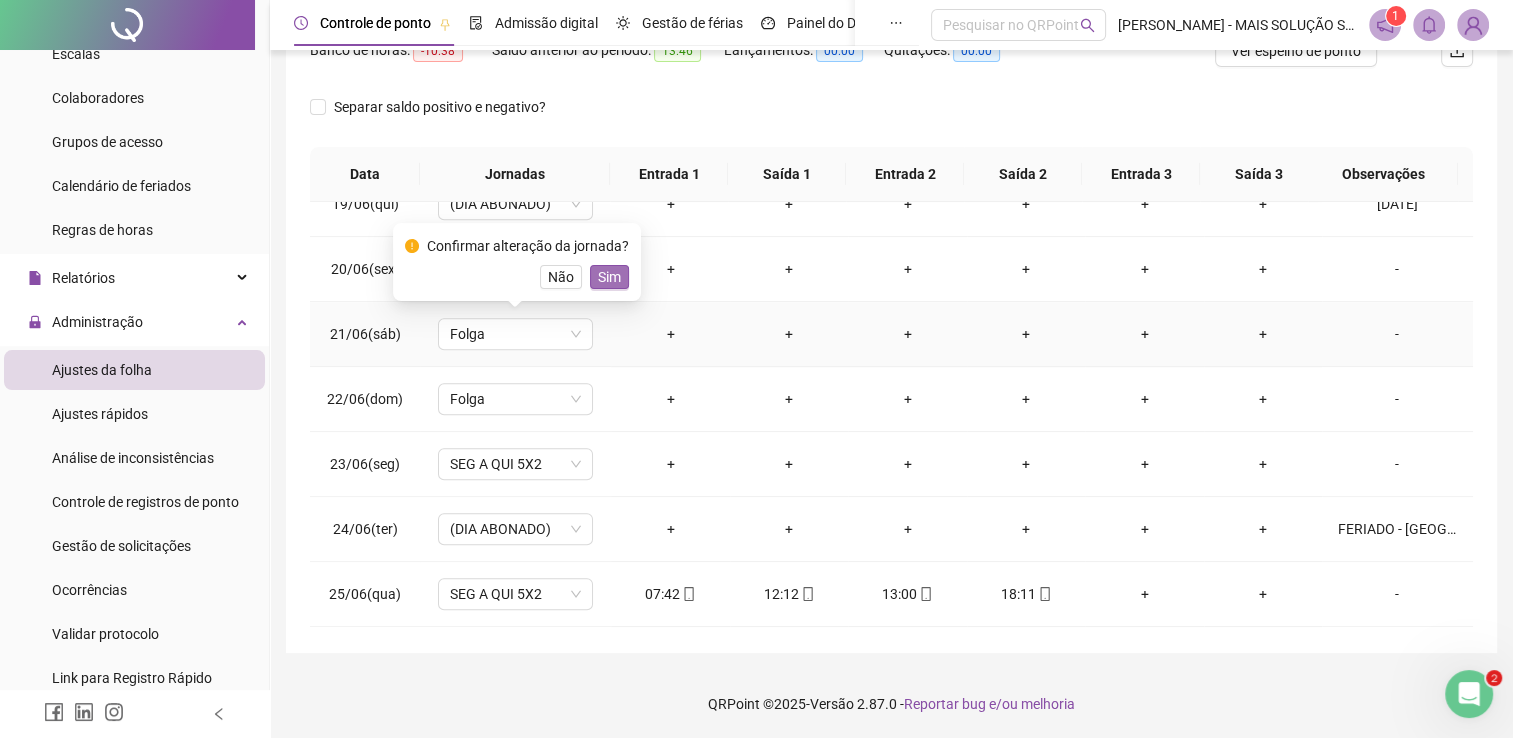 click on "Sim" at bounding box center [609, 277] 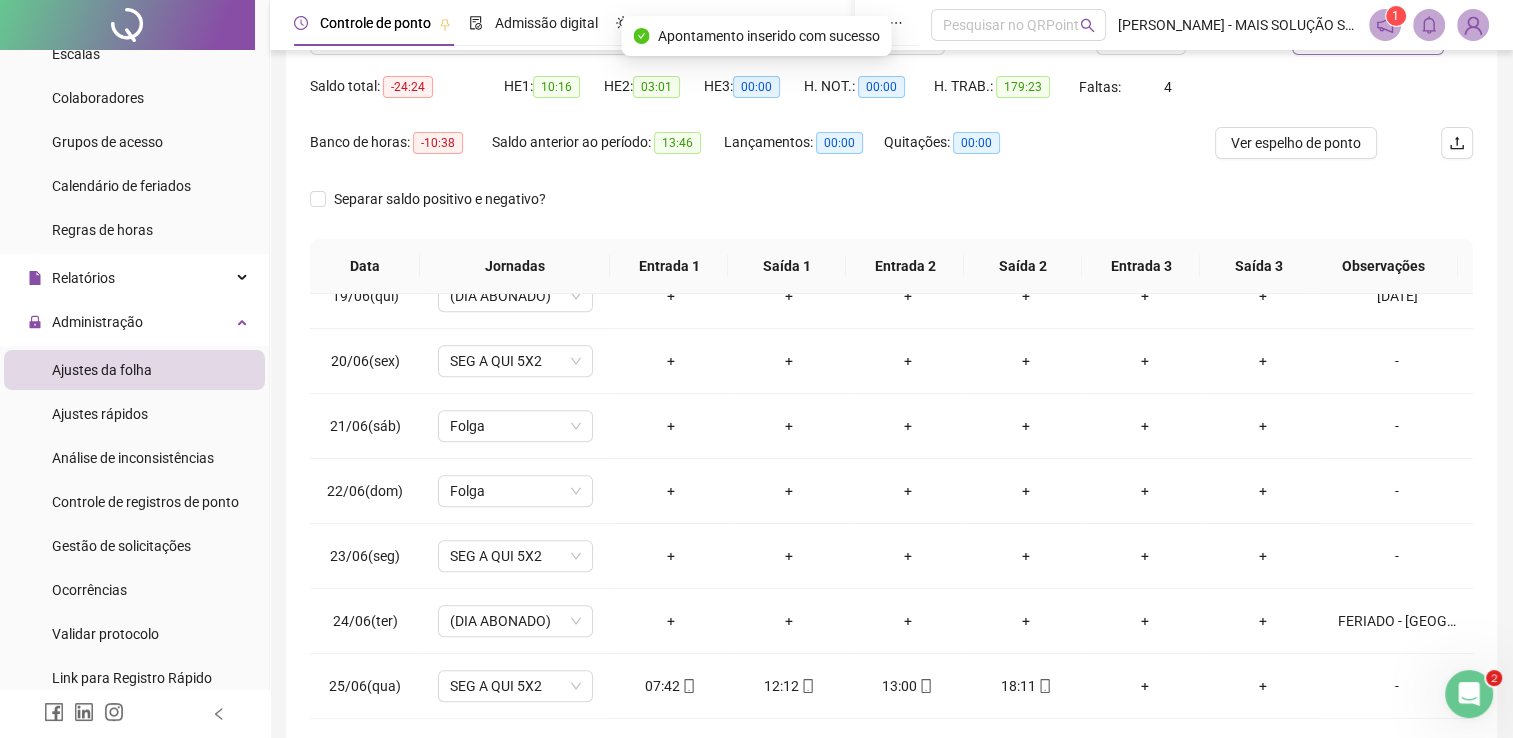 scroll, scrollTop: 83, scrollLeft: 0, axis: vertical 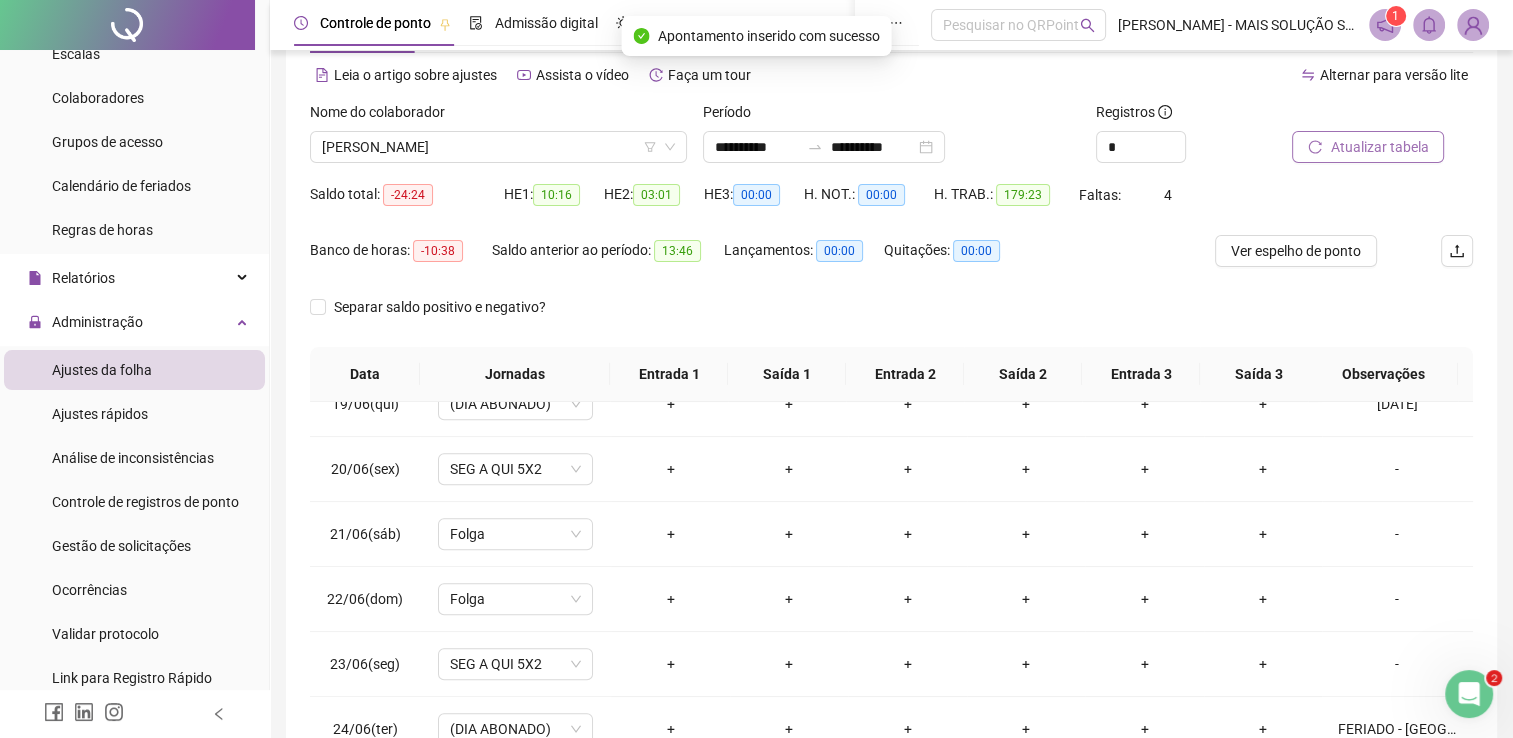 click on "Atualizar tabela" at bounding box center [1379, 147] 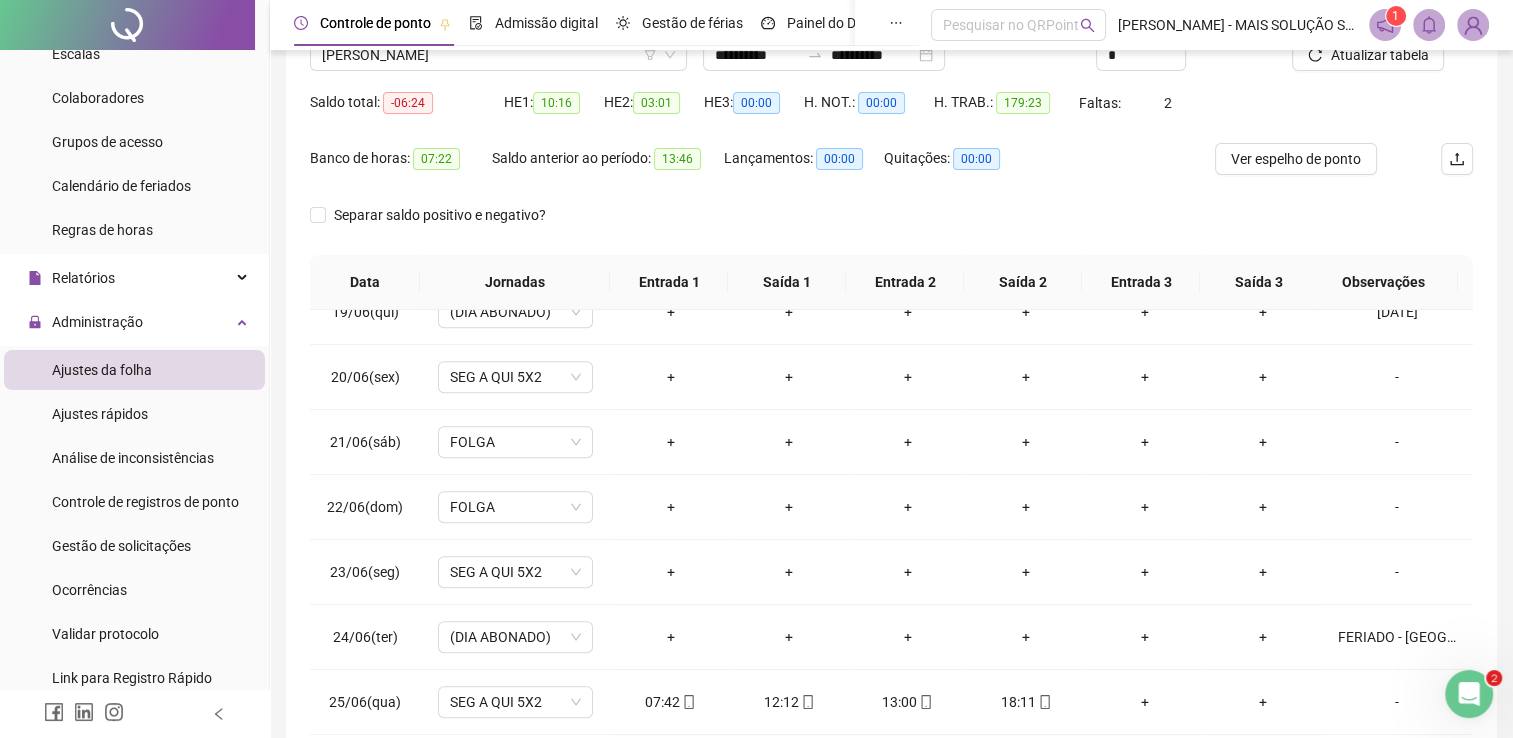 scroll, scrollTop: 283, scrollLeft: 0, axis: vertical 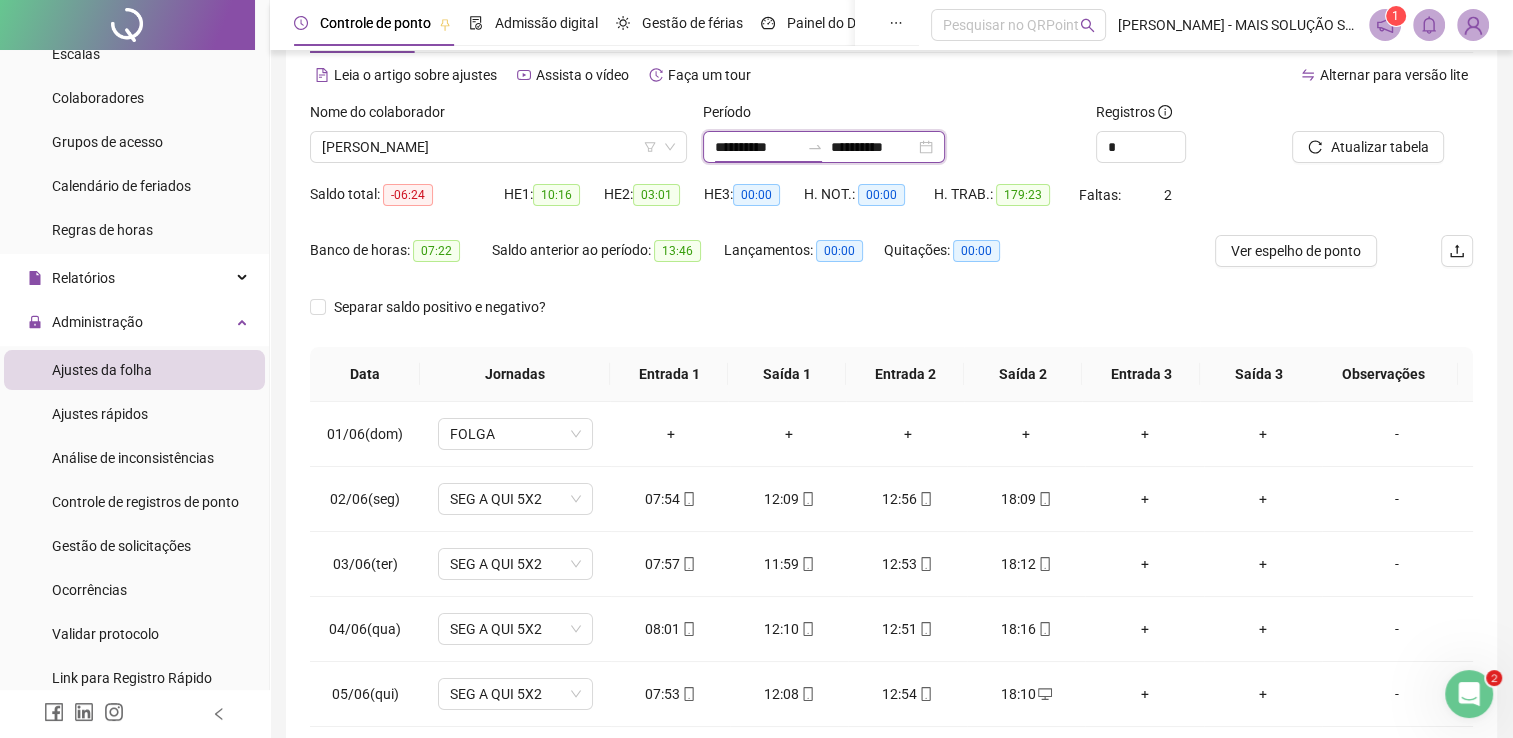 click on "**********" at bounding box center (757, 147) 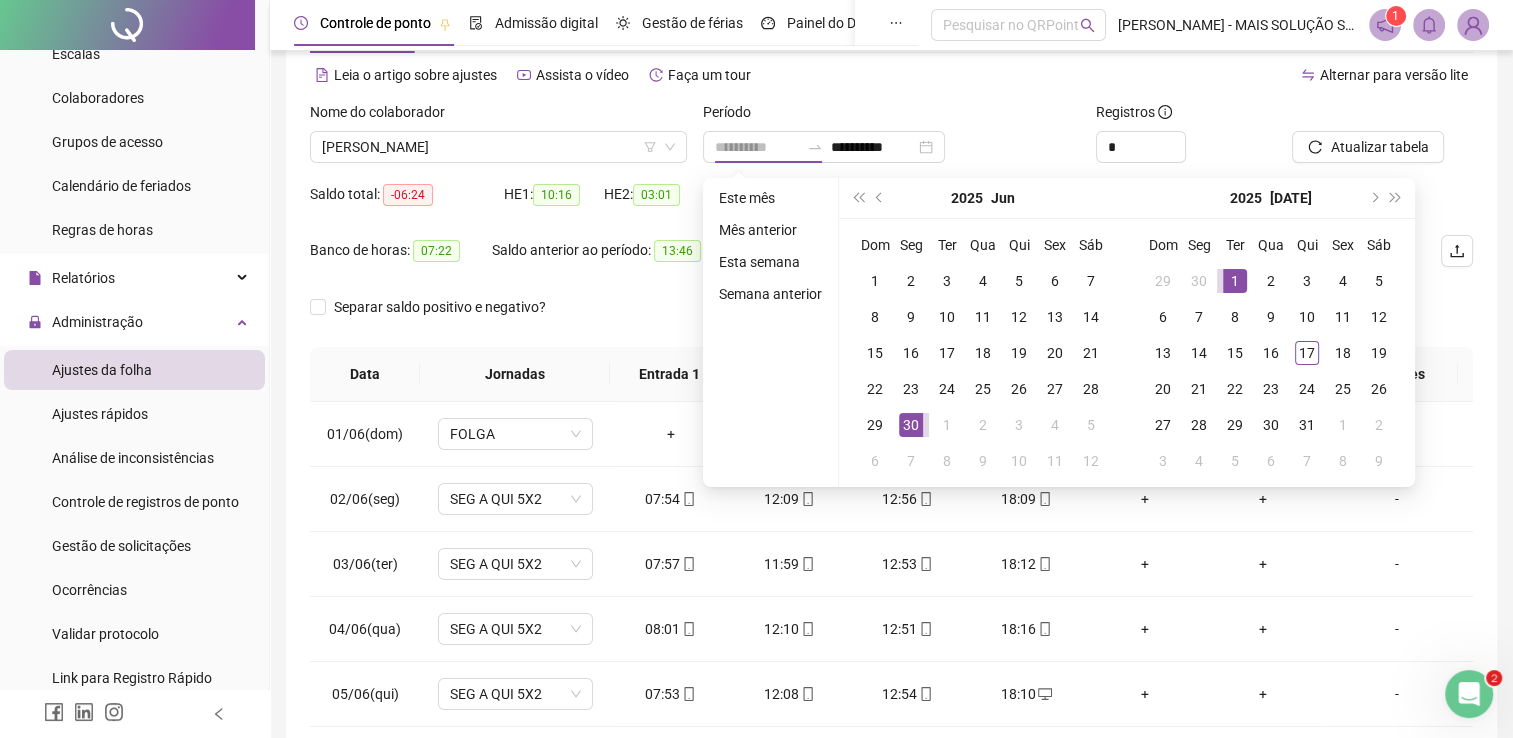 click on "1" at bounding box center (1235, 281) 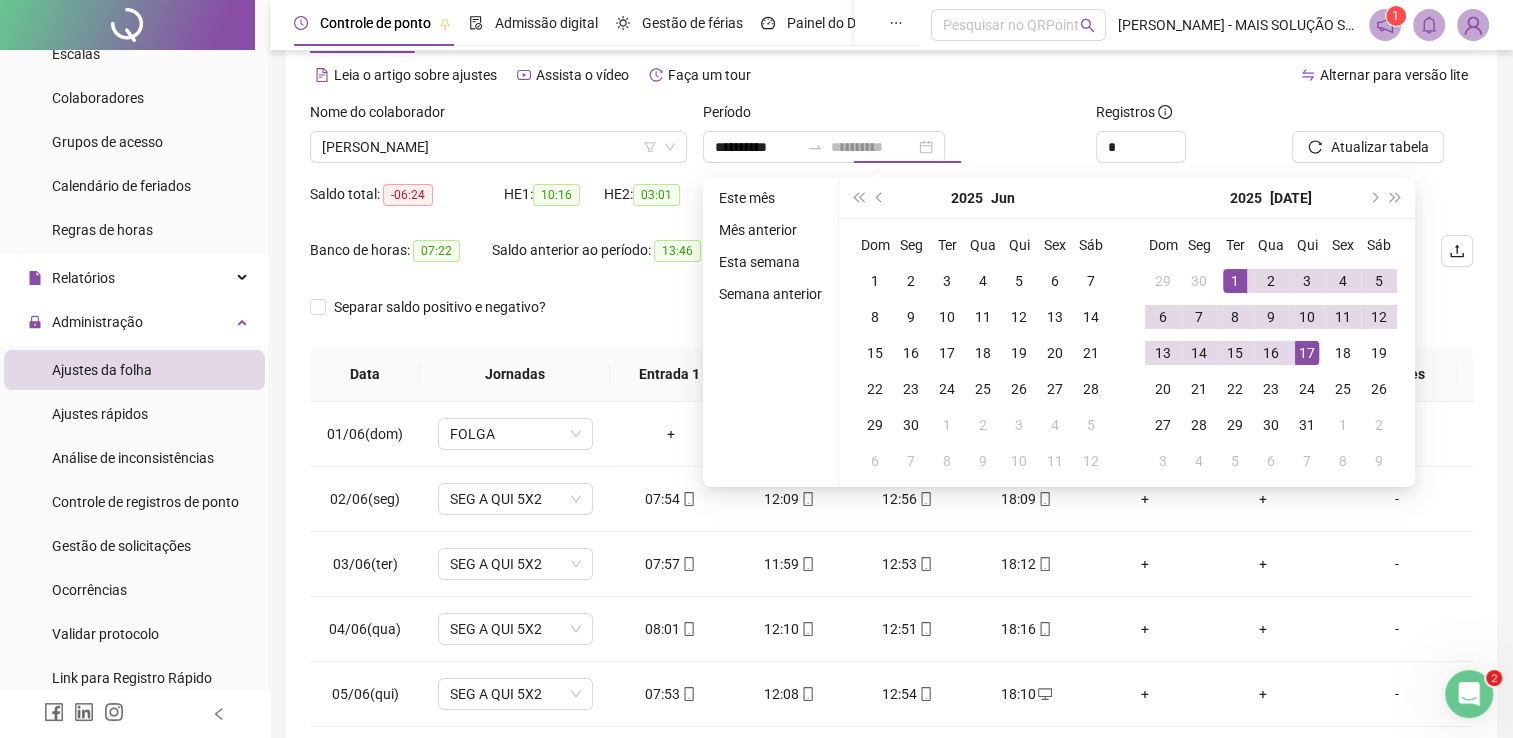 click on "17" at bounding box center (1307, 353) 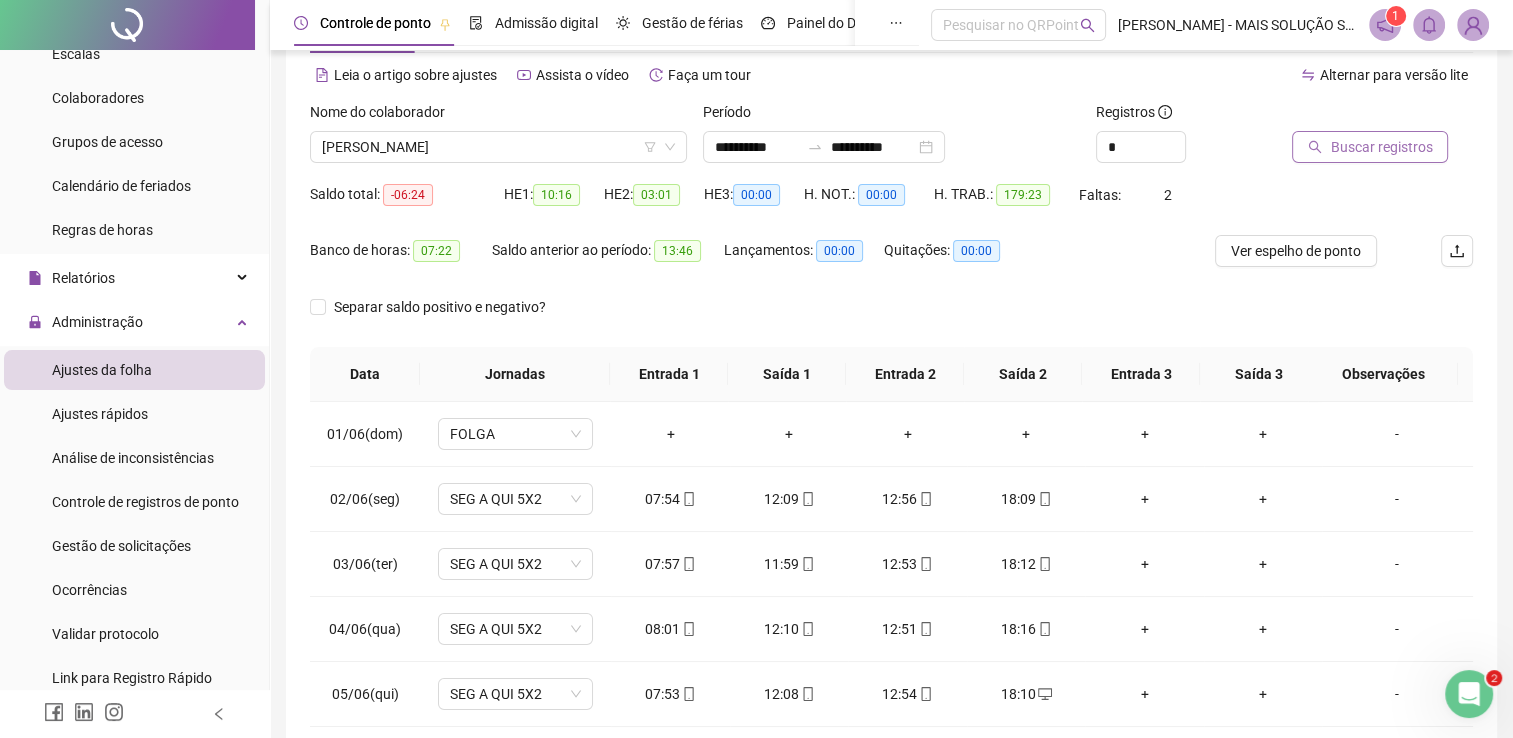 click on "Buscar registros" at bounding box center (1381, 147) 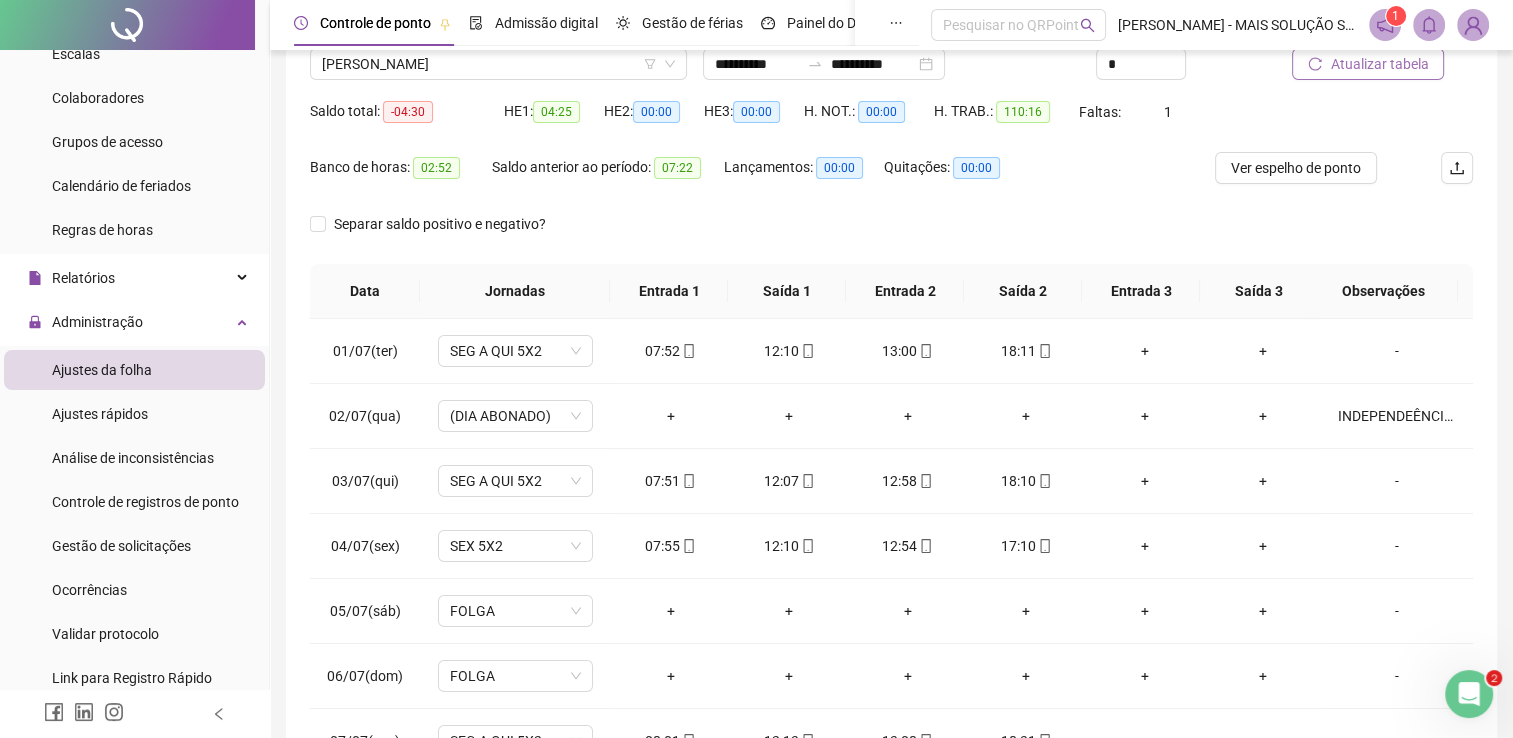 scroll, scrollTop: 283, scrollLeft: 0, axis: vertical 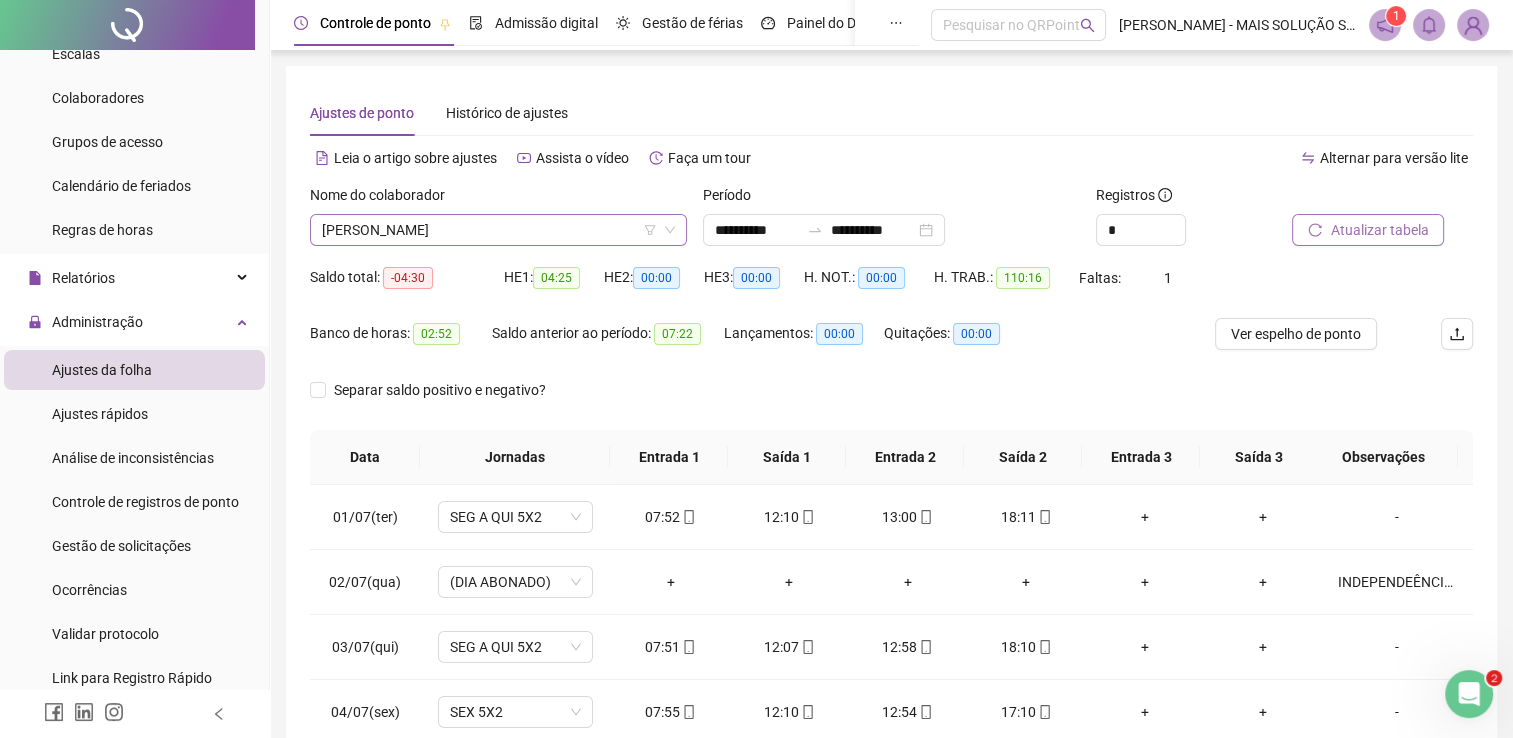click on "[PERSON_NAME]" at bounding box center (498, 230) 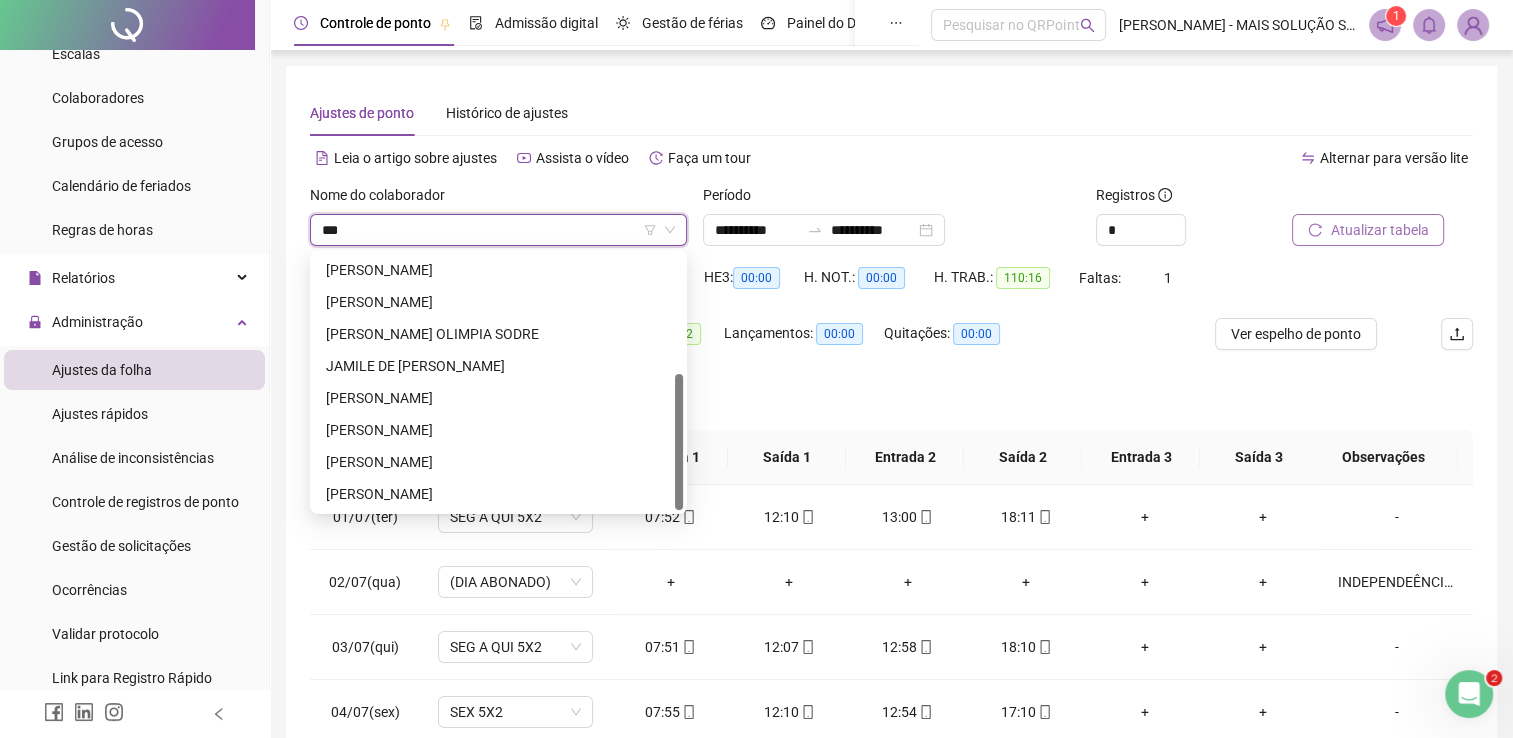 scroll, scrollTop: 0, scrollLeft: 0, axis: both 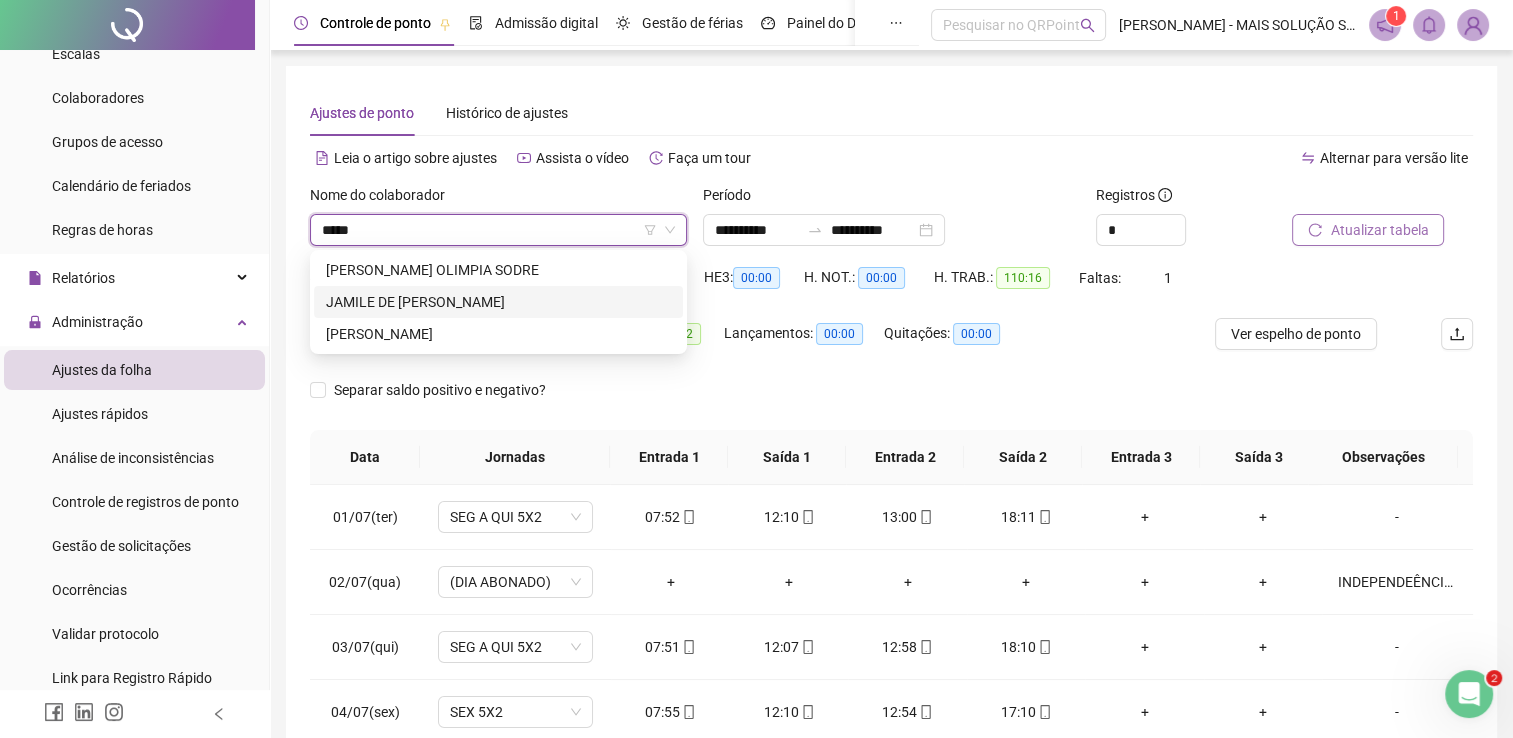 click on "JAMILE DE [PERSON_NAME]" at bounding box center [498, 302] 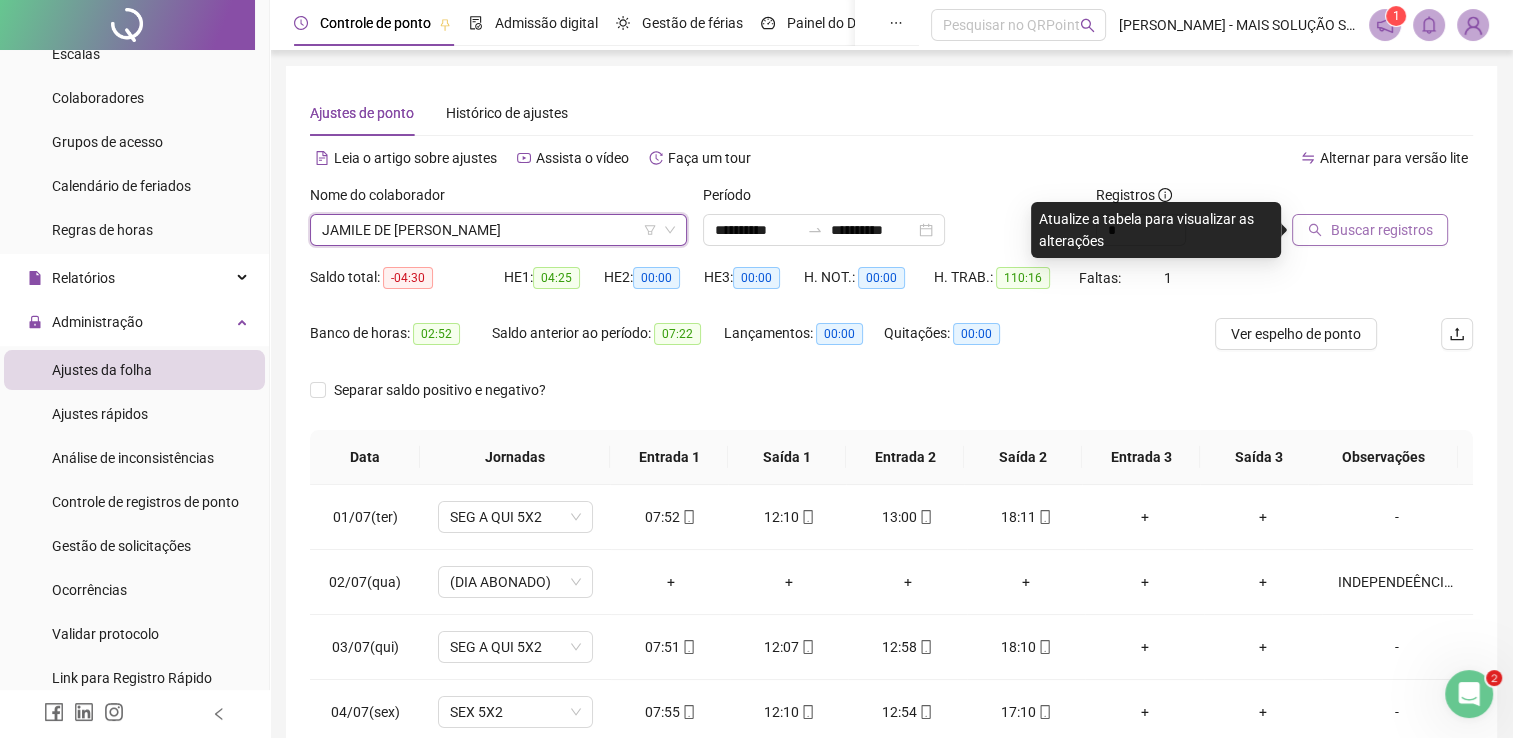 click on "Buscar registros" at bounding box center (1381, 230) 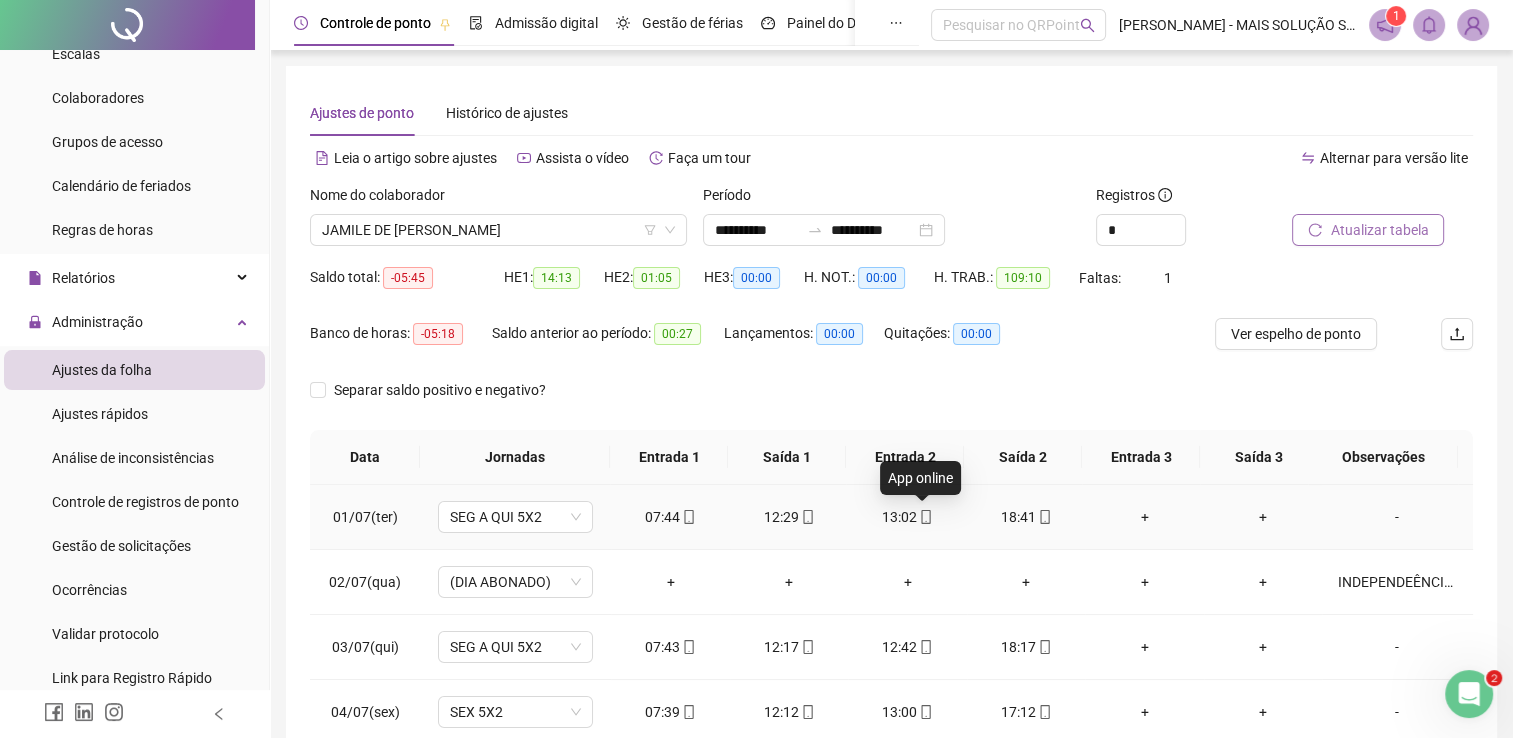 click 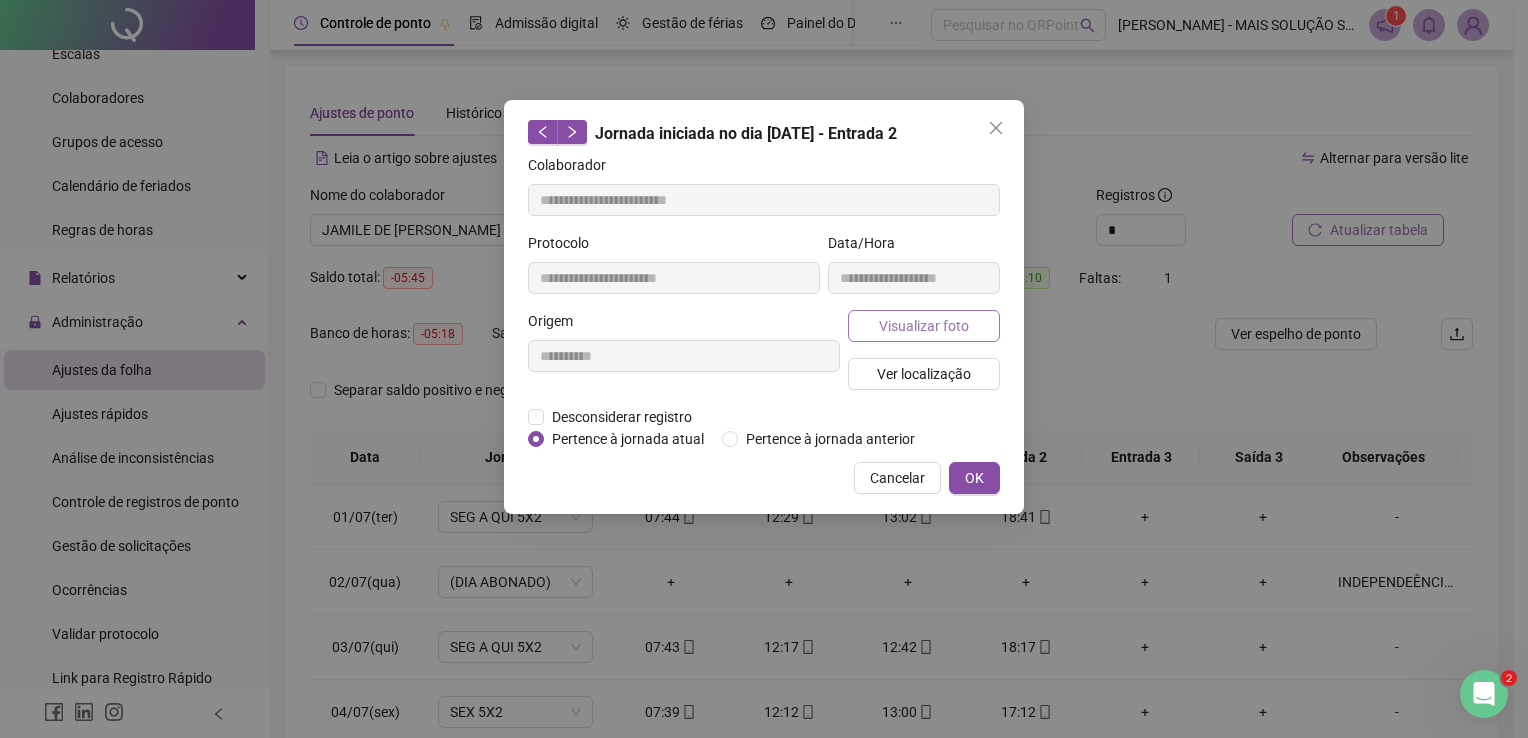 click on "Visualizar foto" at bounding box center (924, 326) 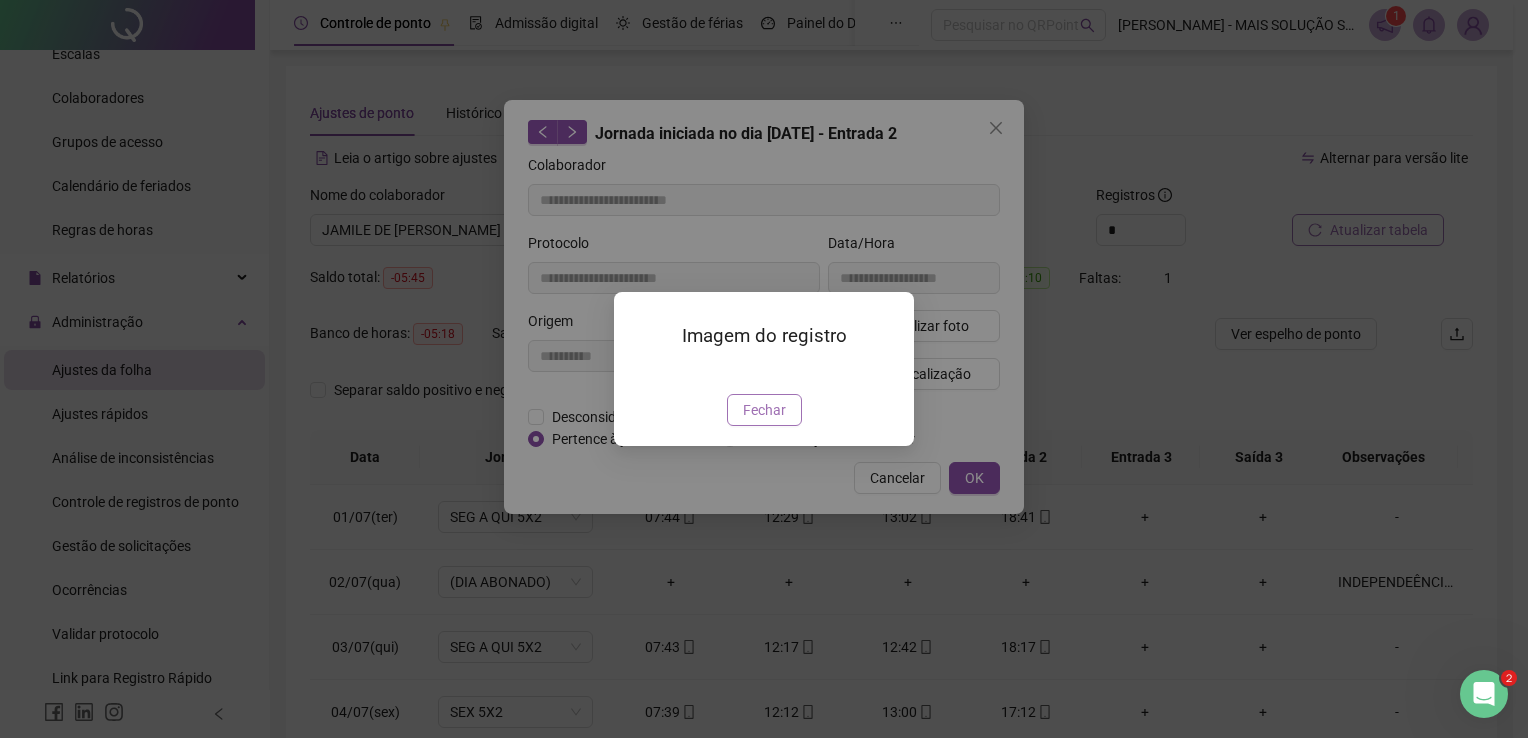 drag, startPoint x: 768, startPoint y: 526, endPoint x: 799, endPoint y: 516, distance: 32.572994 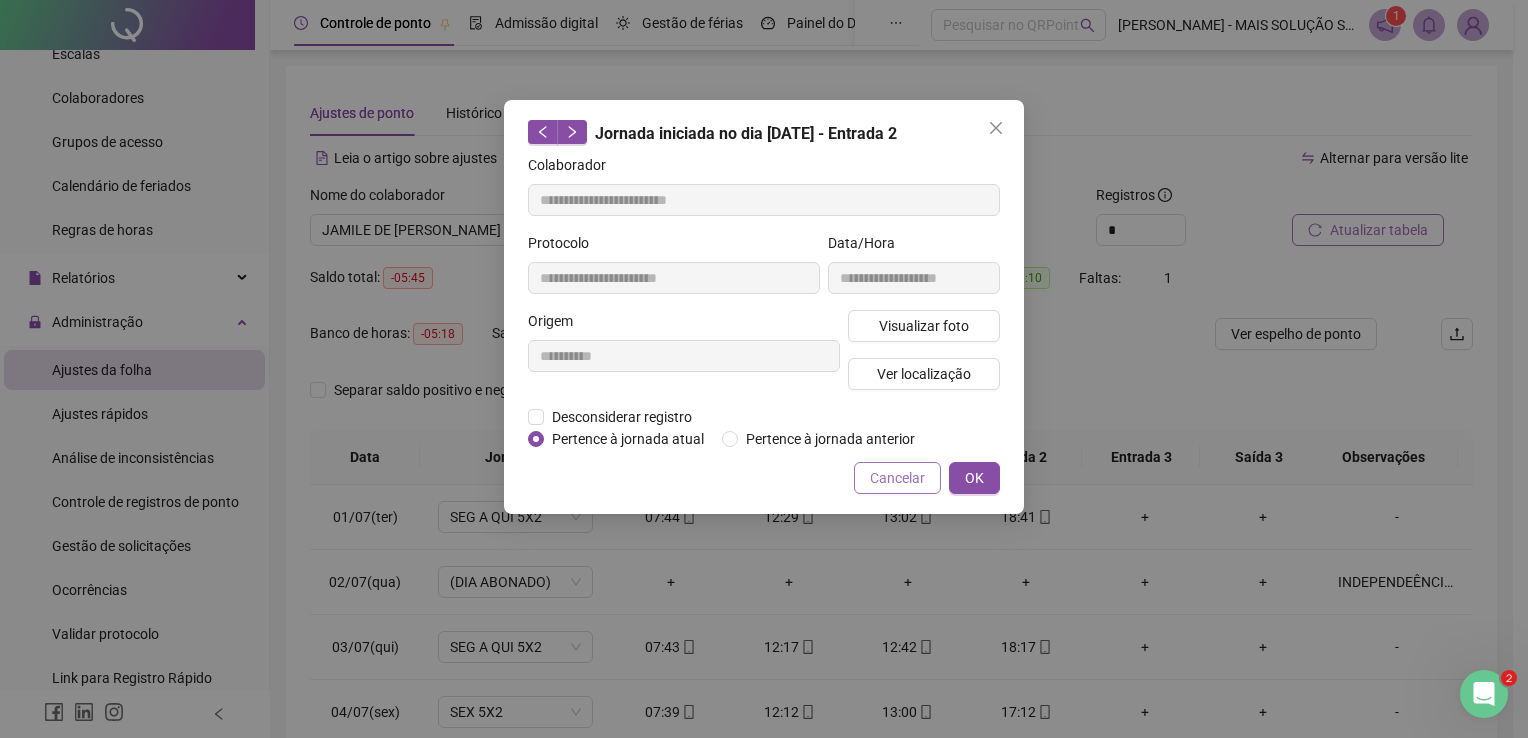 click on "Cancelar" at bounding box center [897, 478] 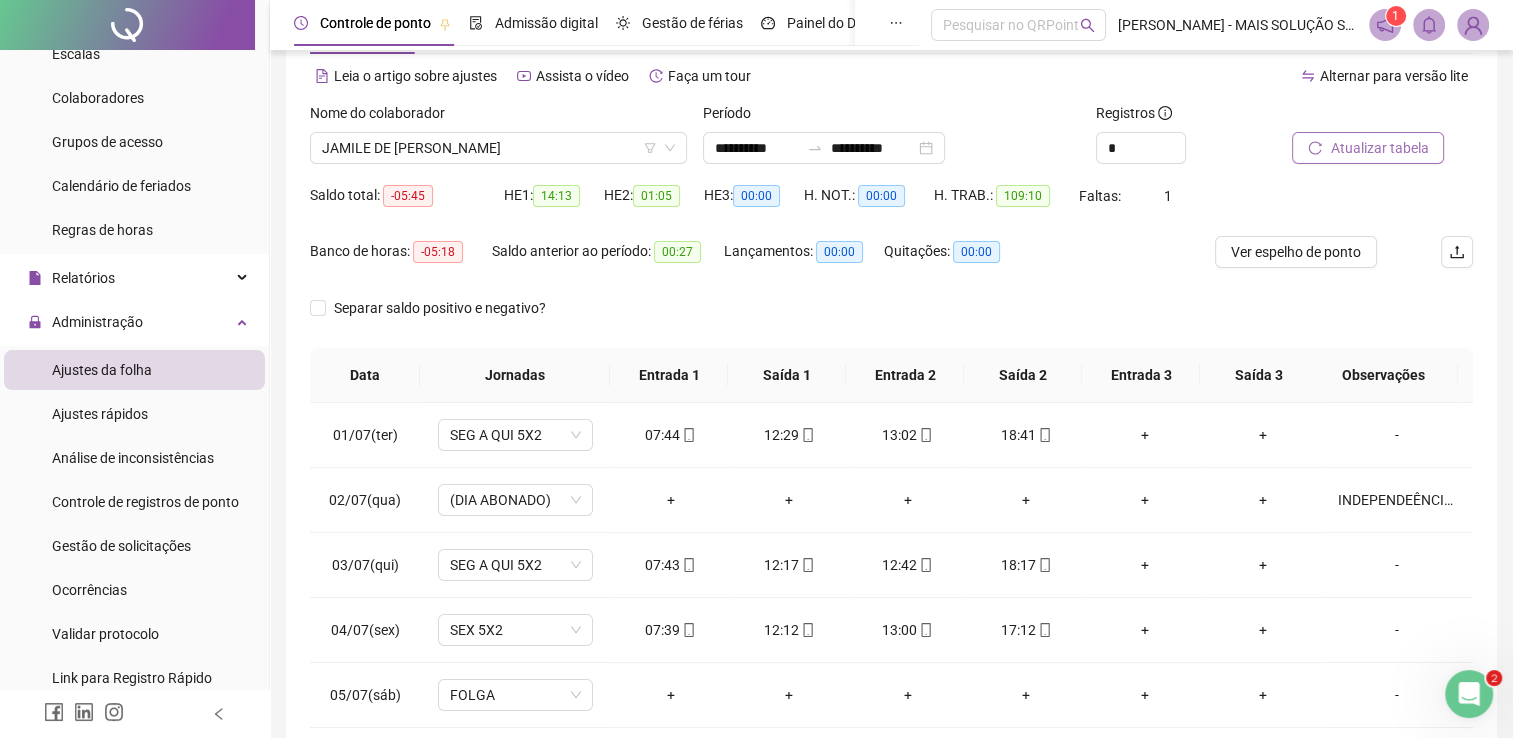scroll, scrollTop: 283, scrollLeft: 0, axis: vertical 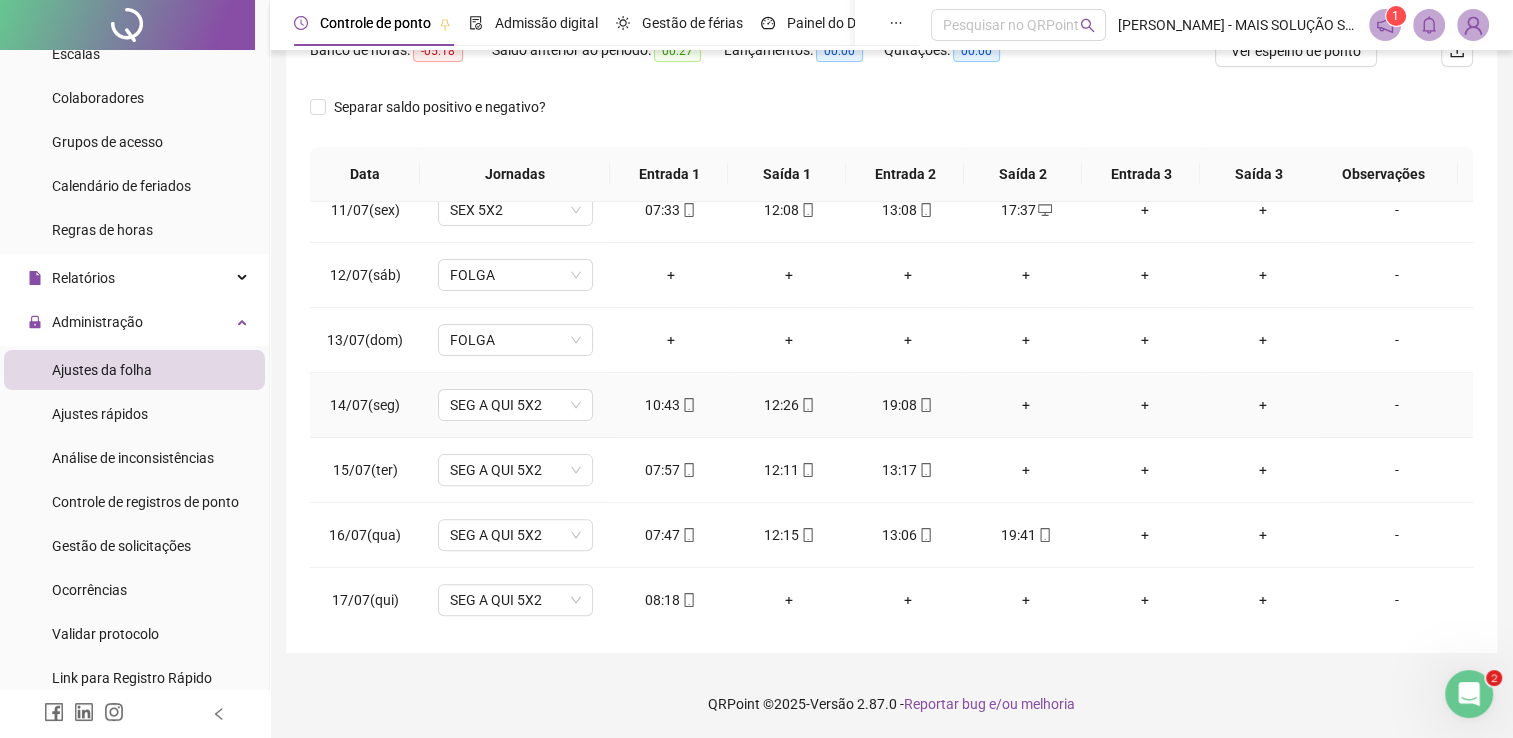 click 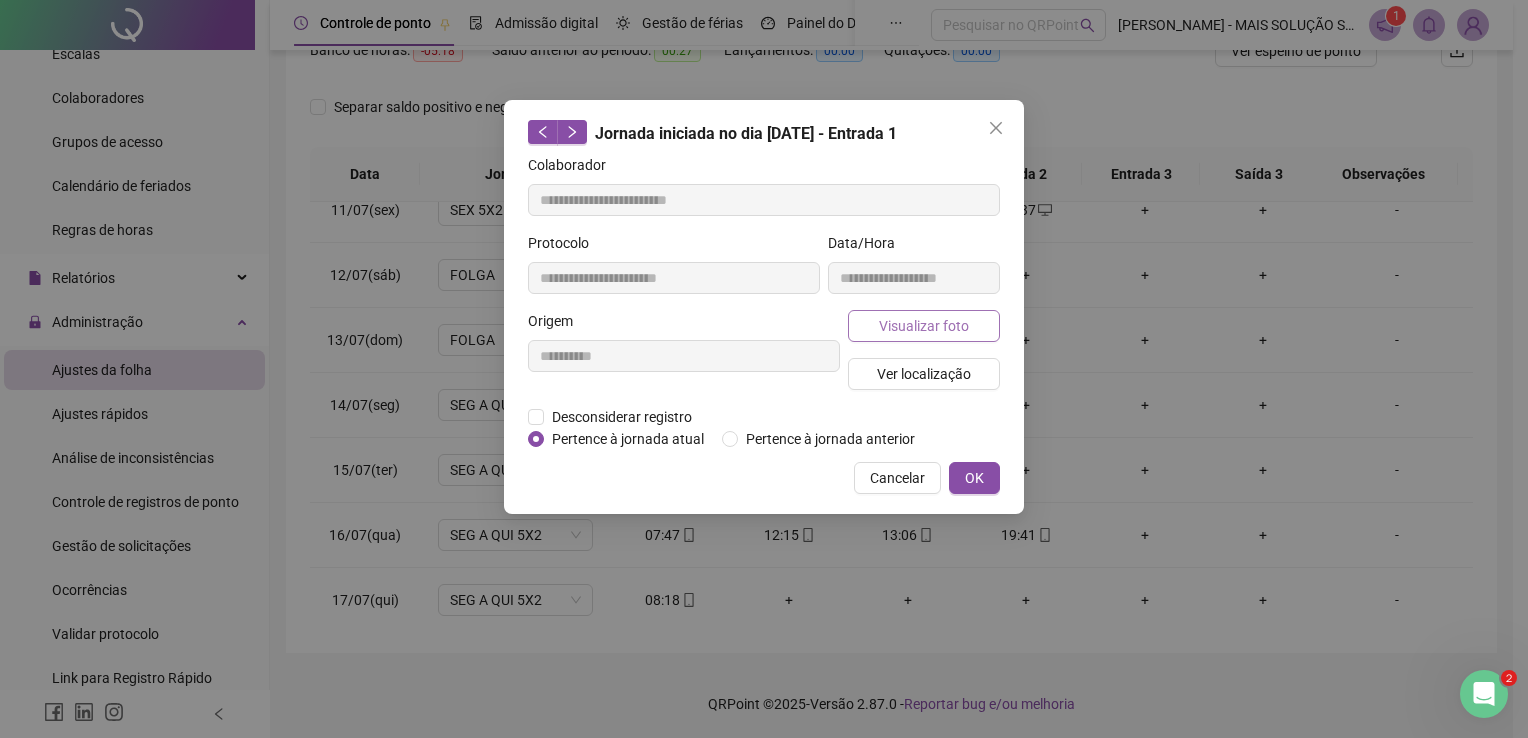 click on "Visualizar foto" at bounding box center [924, 326] 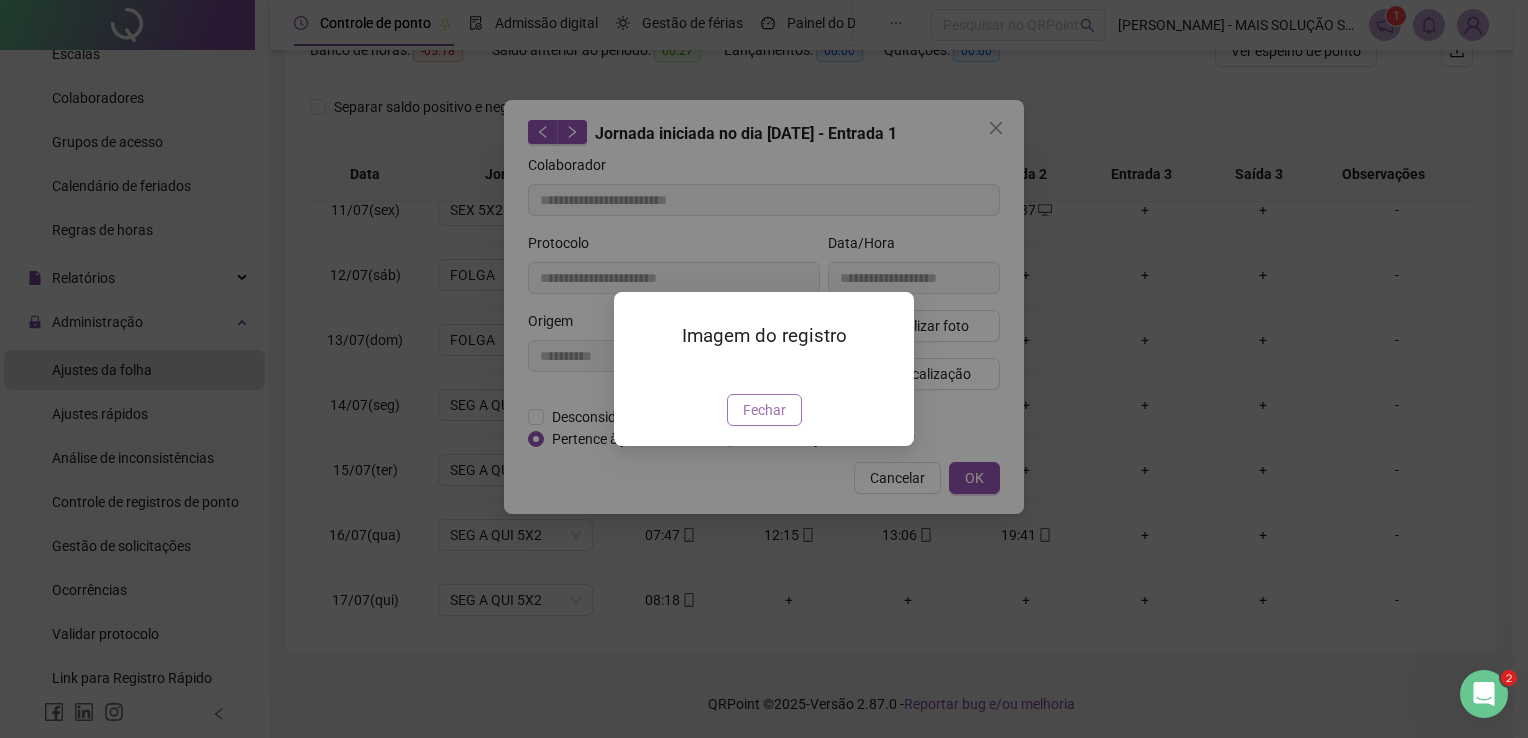 click on "Fechar" at bounding box center (764, 410) 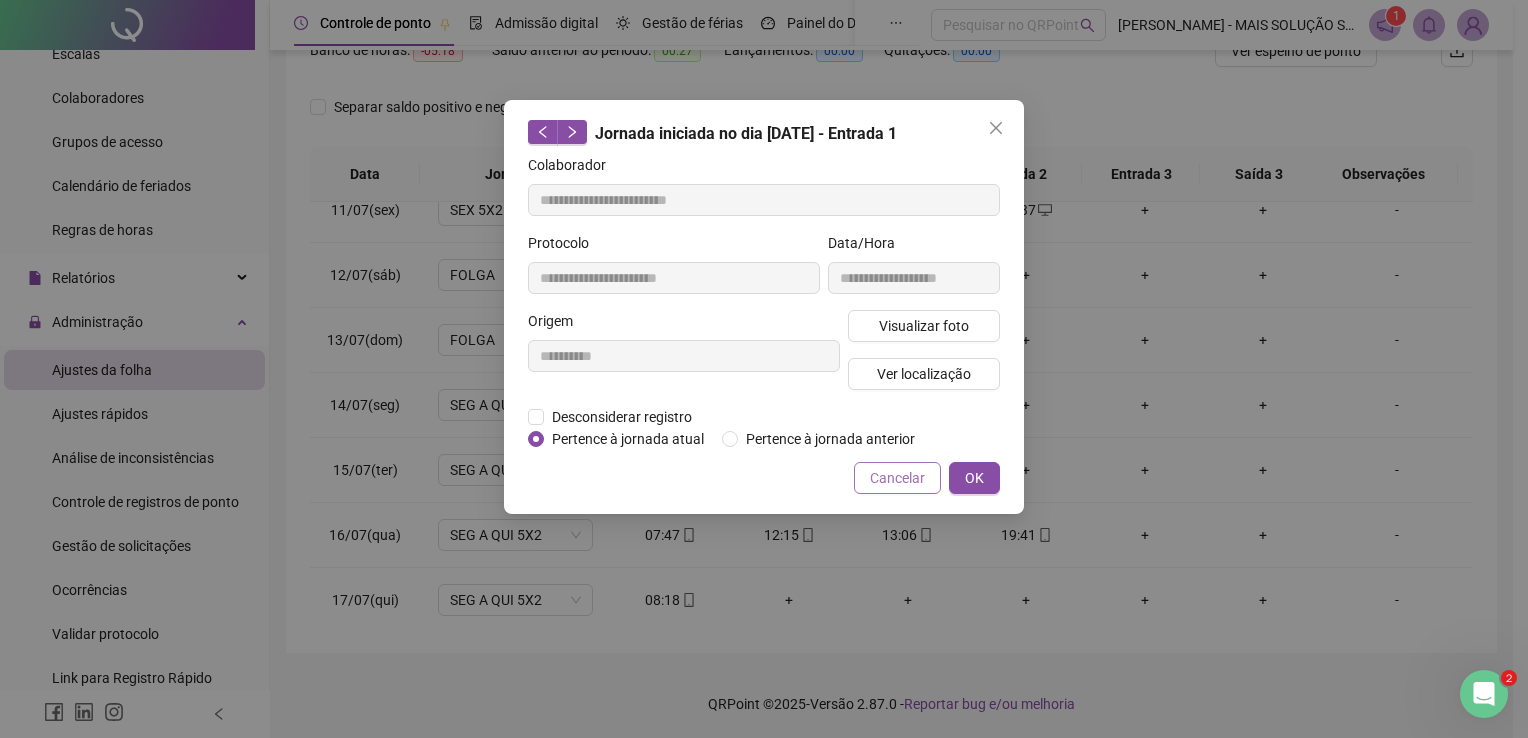 click on "Cancelar" at bounding box center [897, 478] 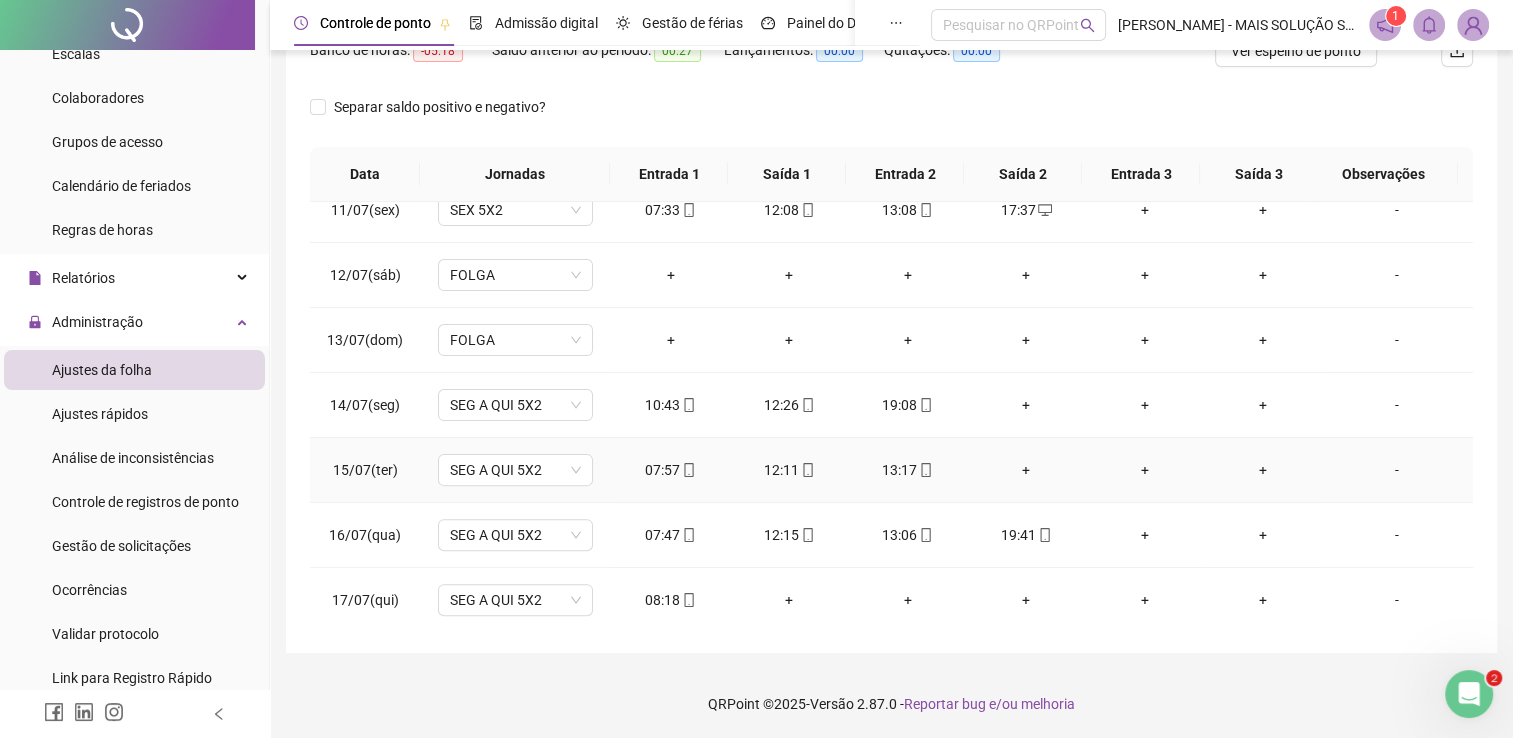 drag, startPoint x: 1030, startPoint y: 467, endPoint x: 1019, endPoint y: 466, distance: 11.045361 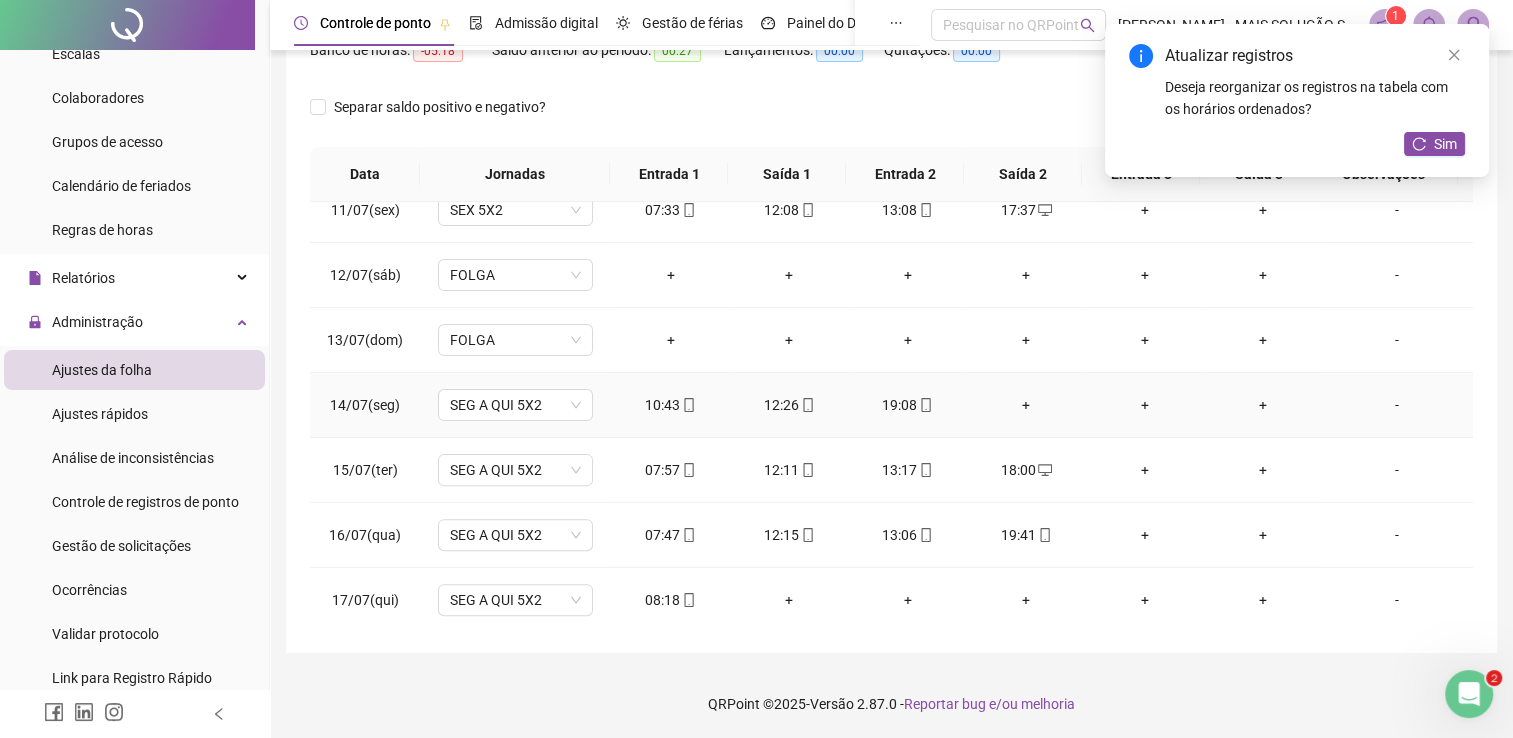 click on "+" at bounding box center [1026, 405] 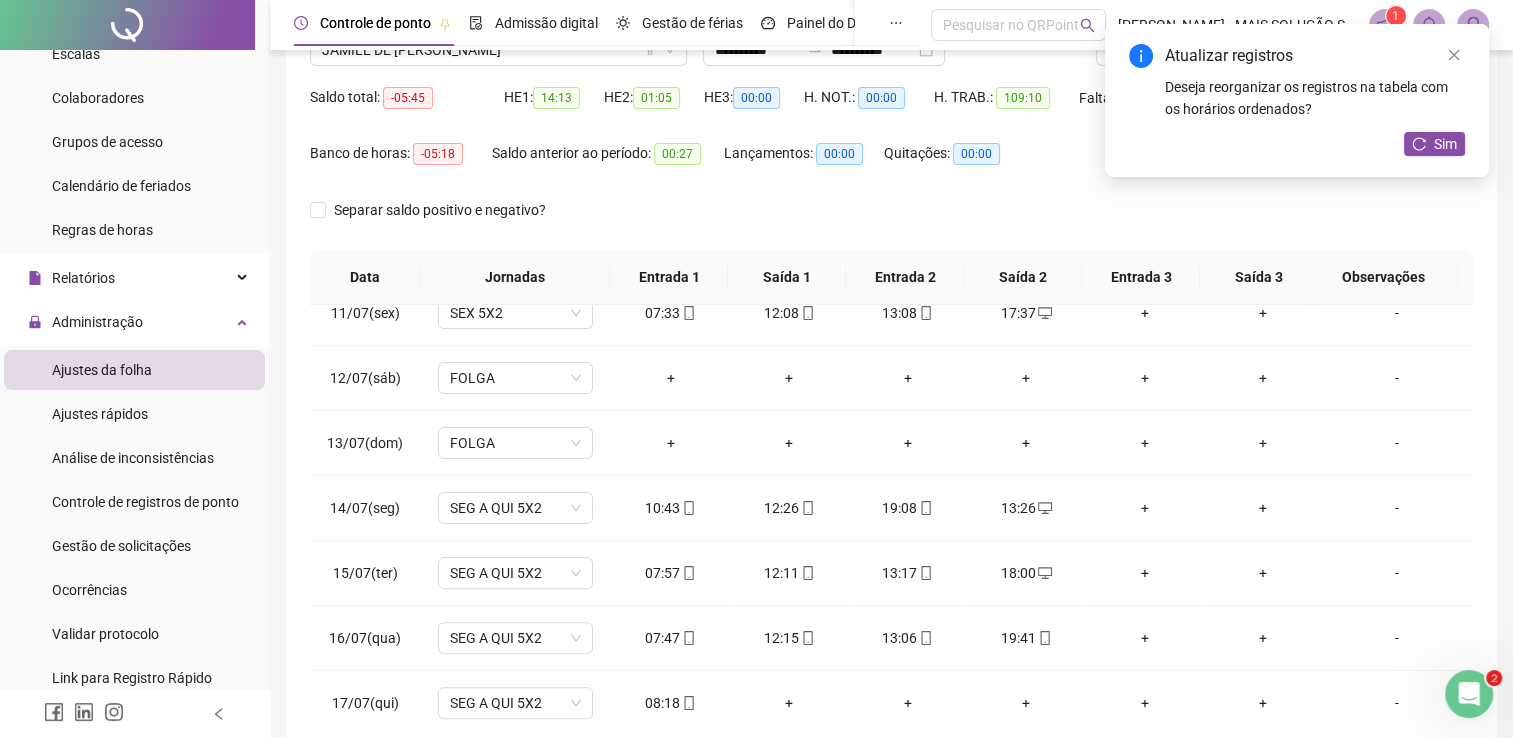 scroll, scrollTop: 0, scrollLeft: 0, axis: both 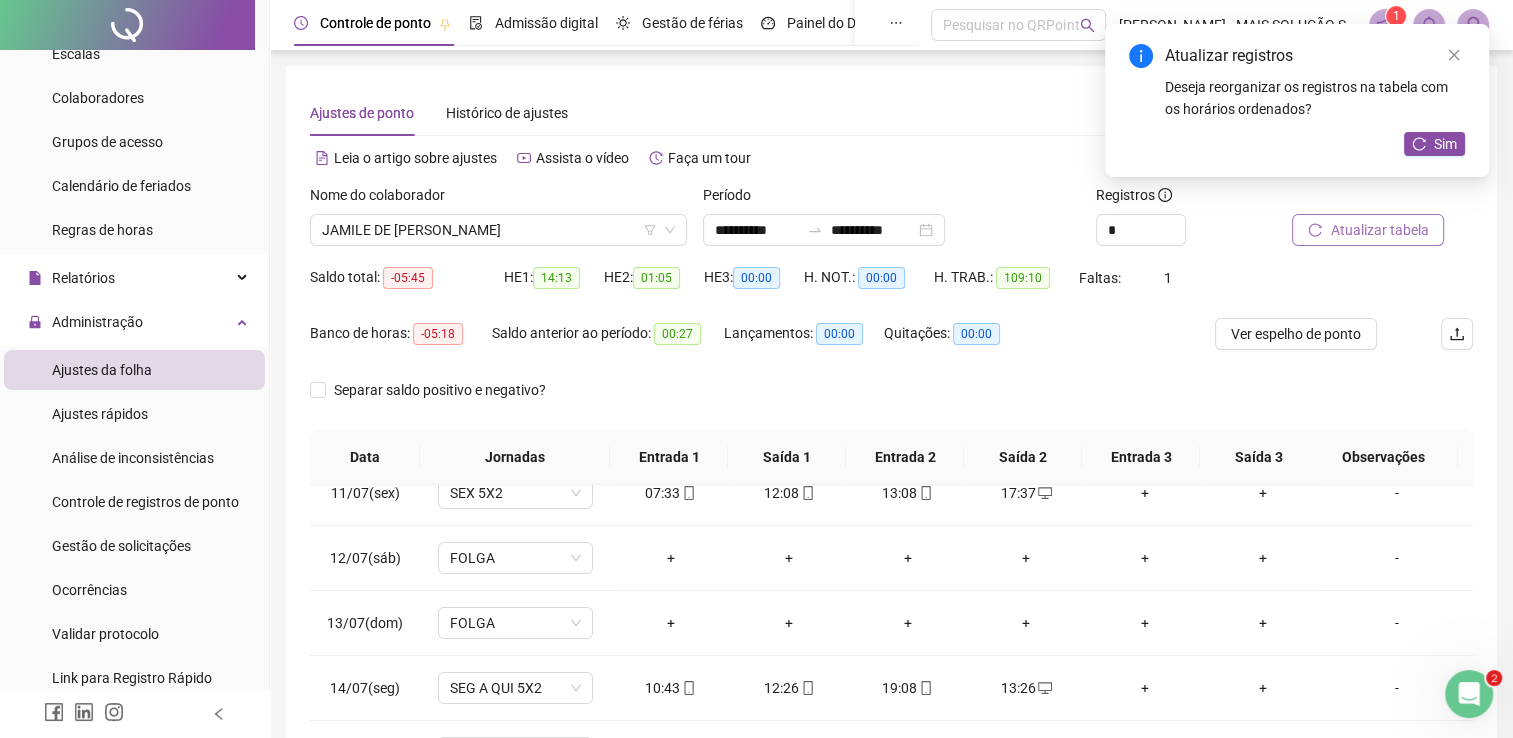 click on "Atualizar tabela" at bounding box center (1379, 230) 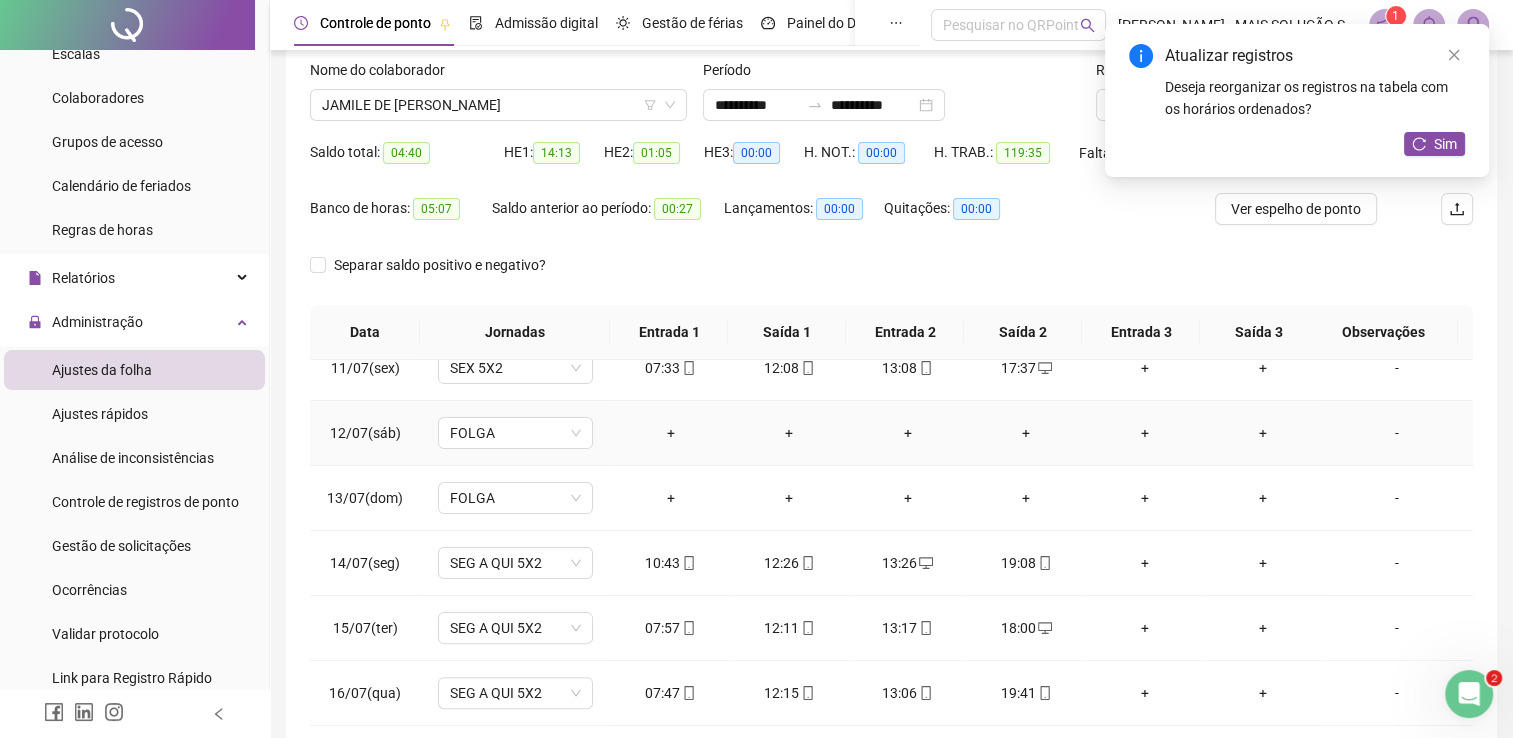 scroll, scrollTop: 283, scrollLeft: 0, axis: vertical 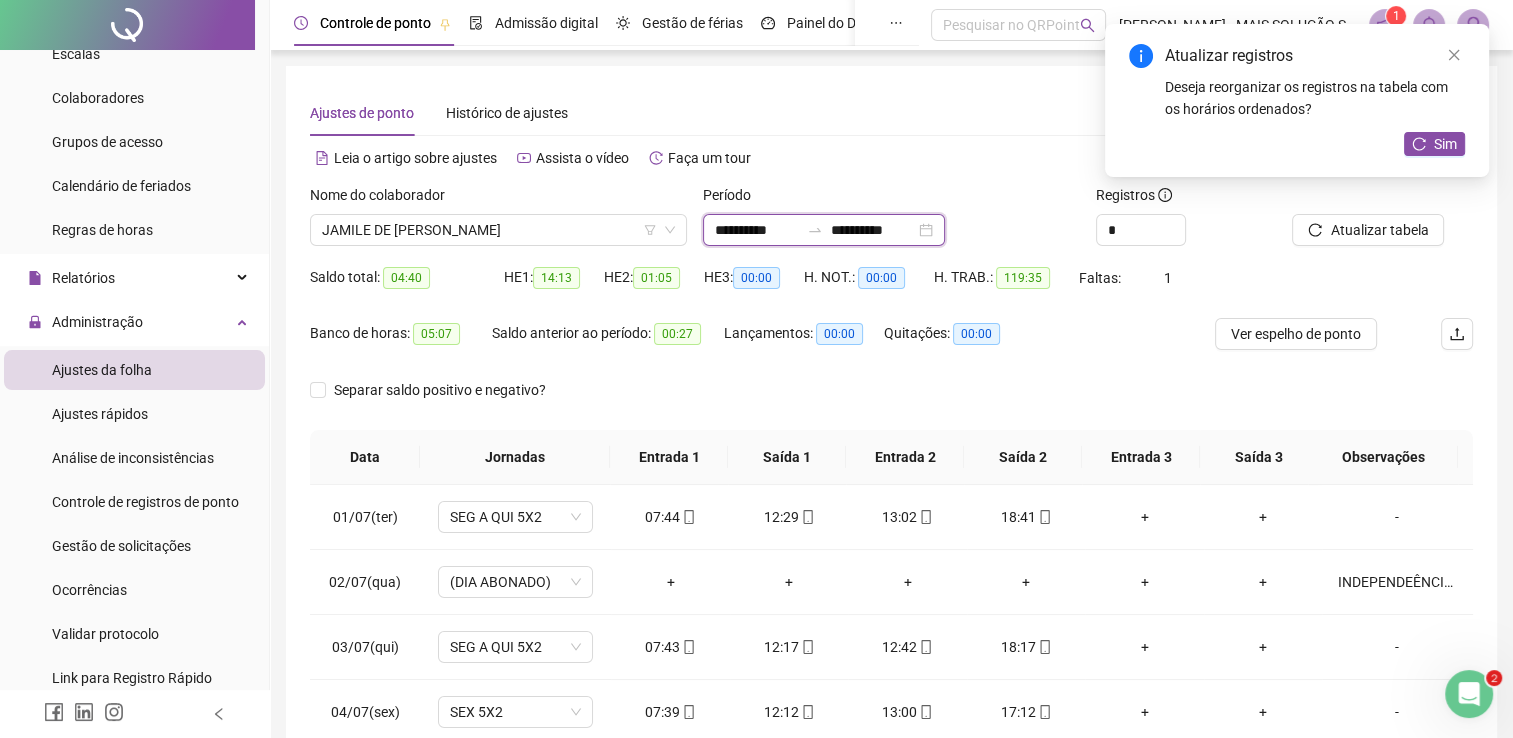 click on "**********" at bounding box center (757, 230) 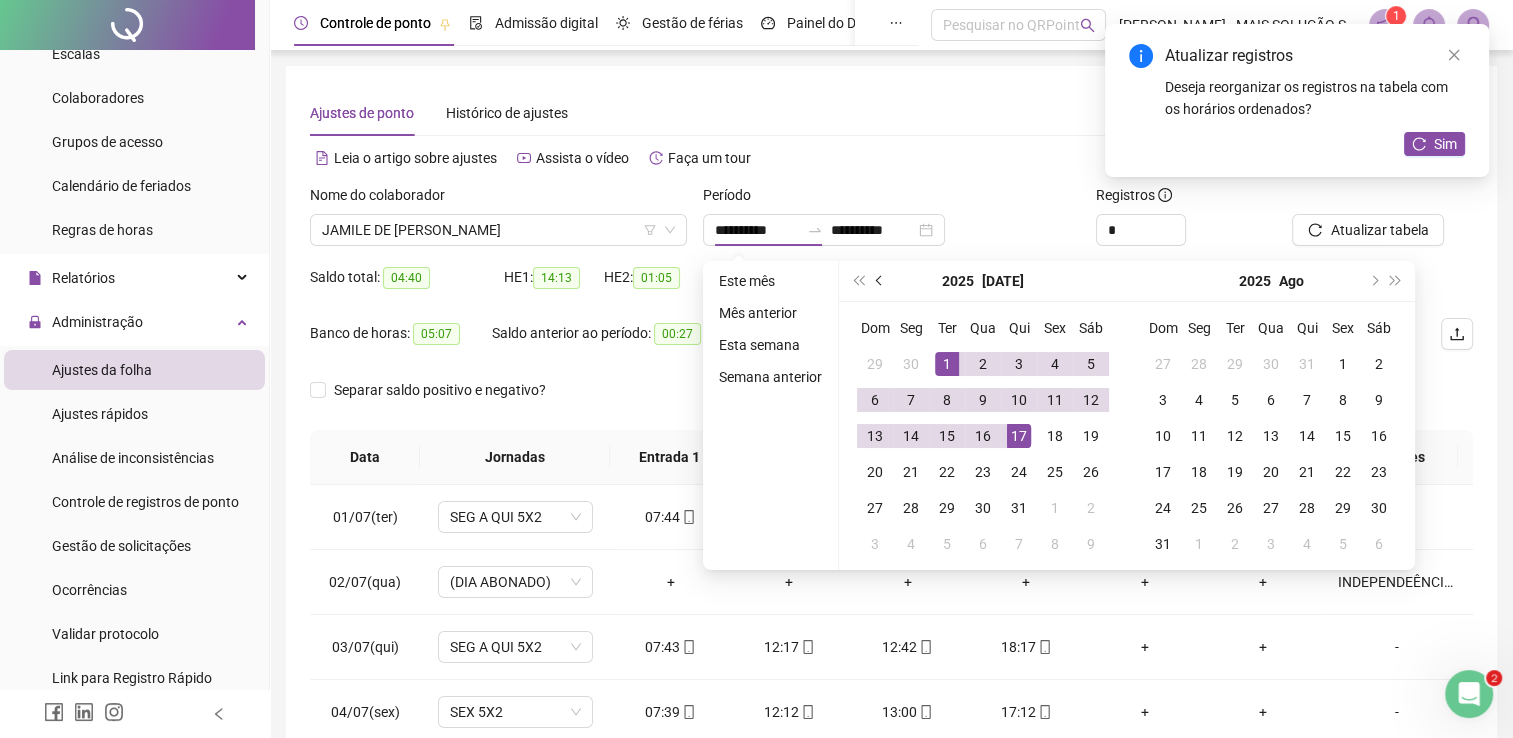 click at bounding box center (880, 281) 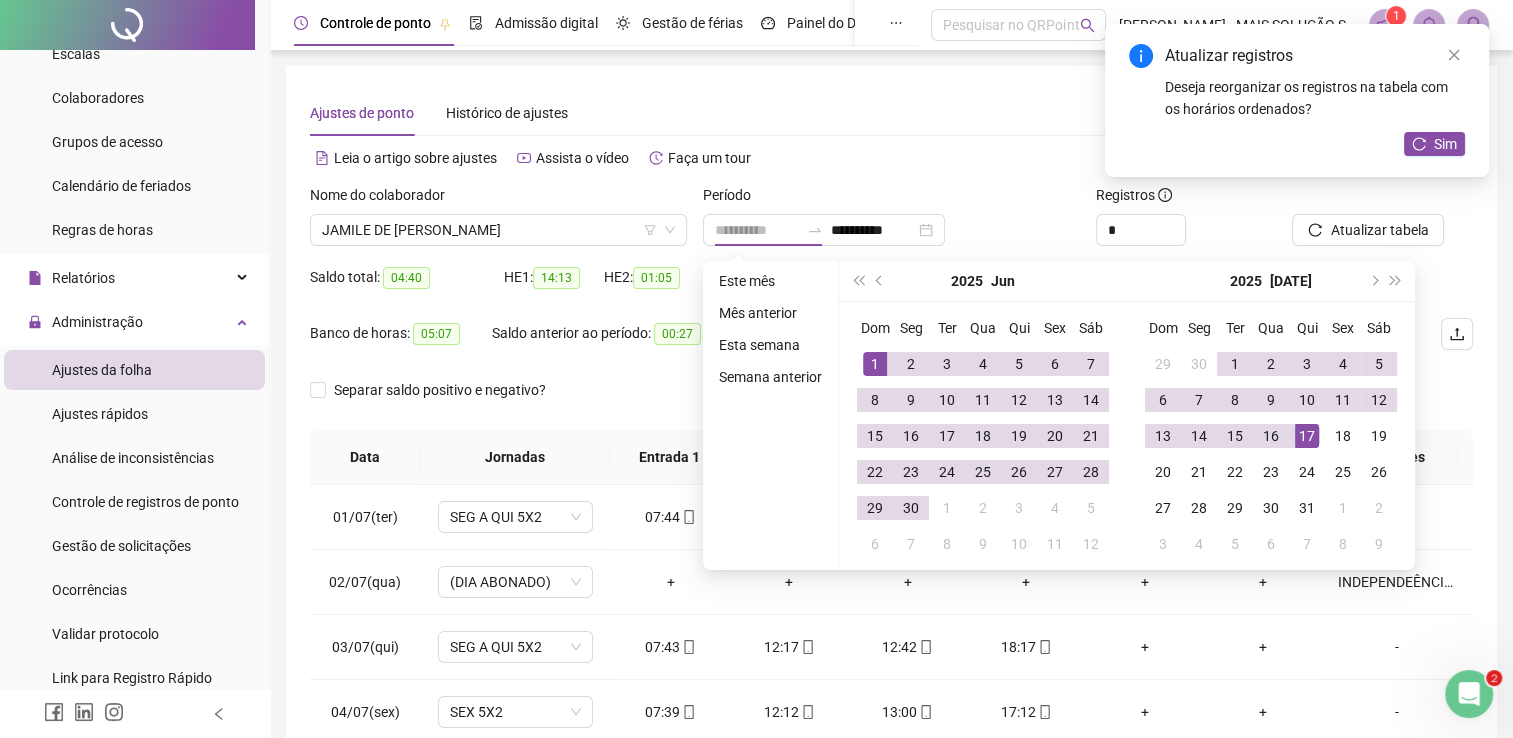 click on "1" at bounding box center [875, 364] 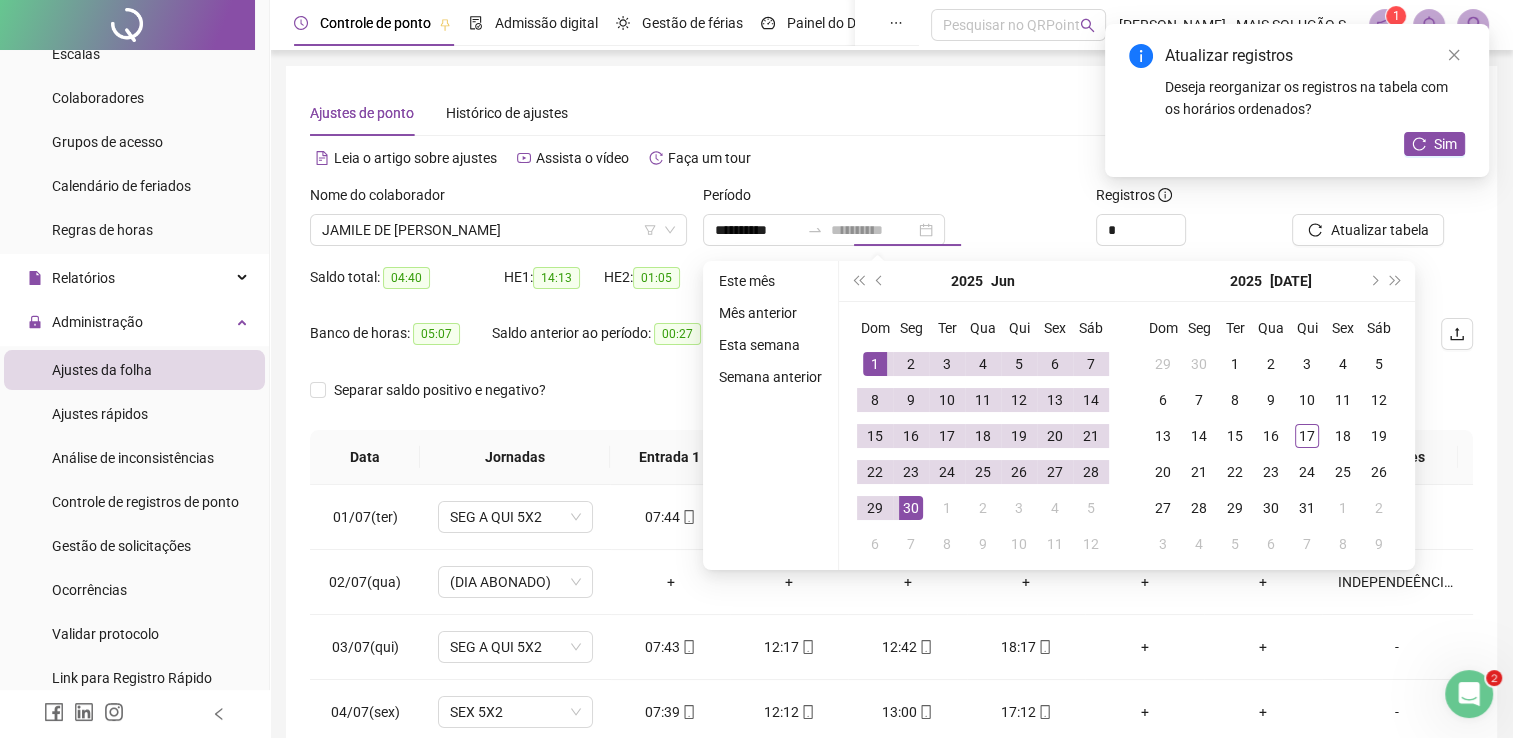 drag, startPoint x: 909, startPoint y: 504, endPoint x: 1069, endPoint y: 439, distance: 172.69916 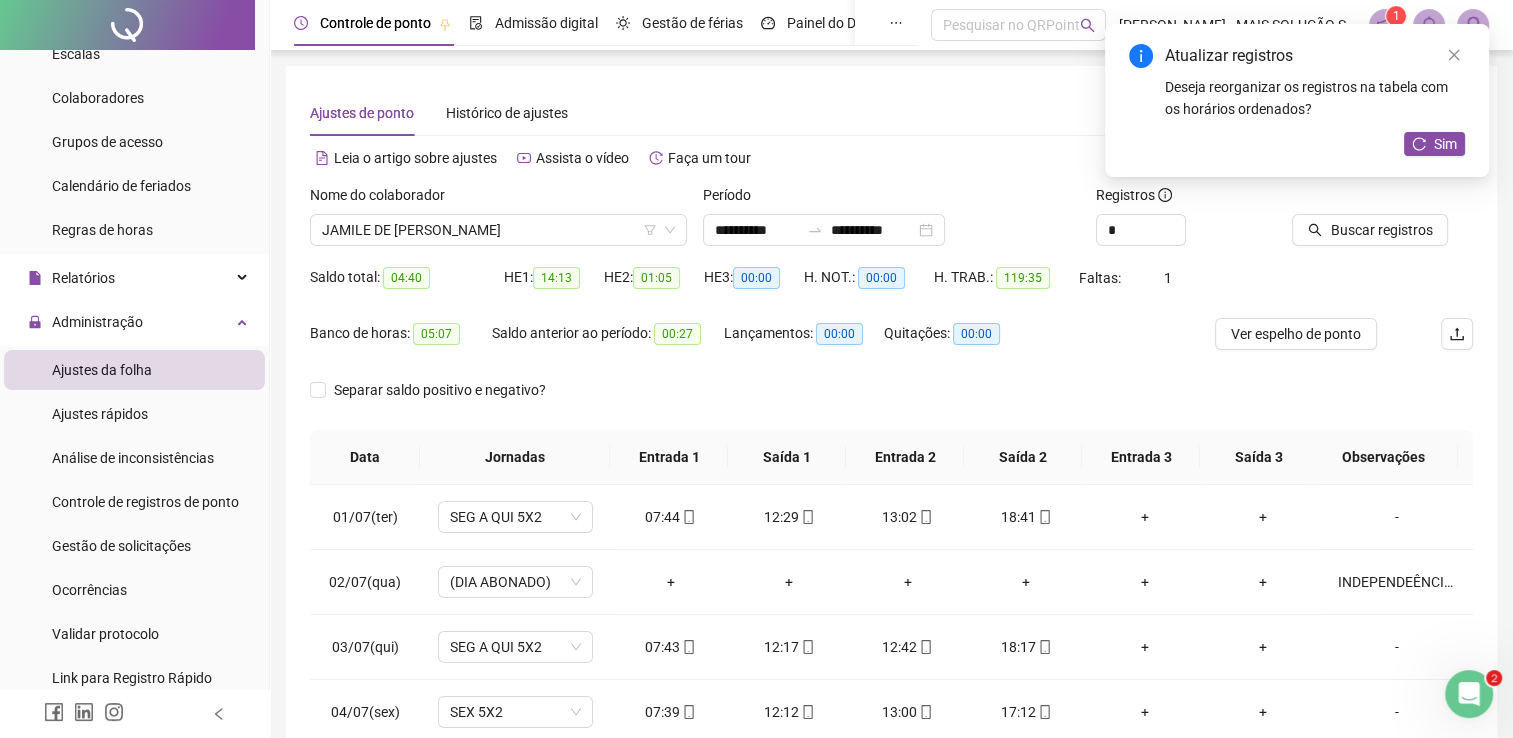 click 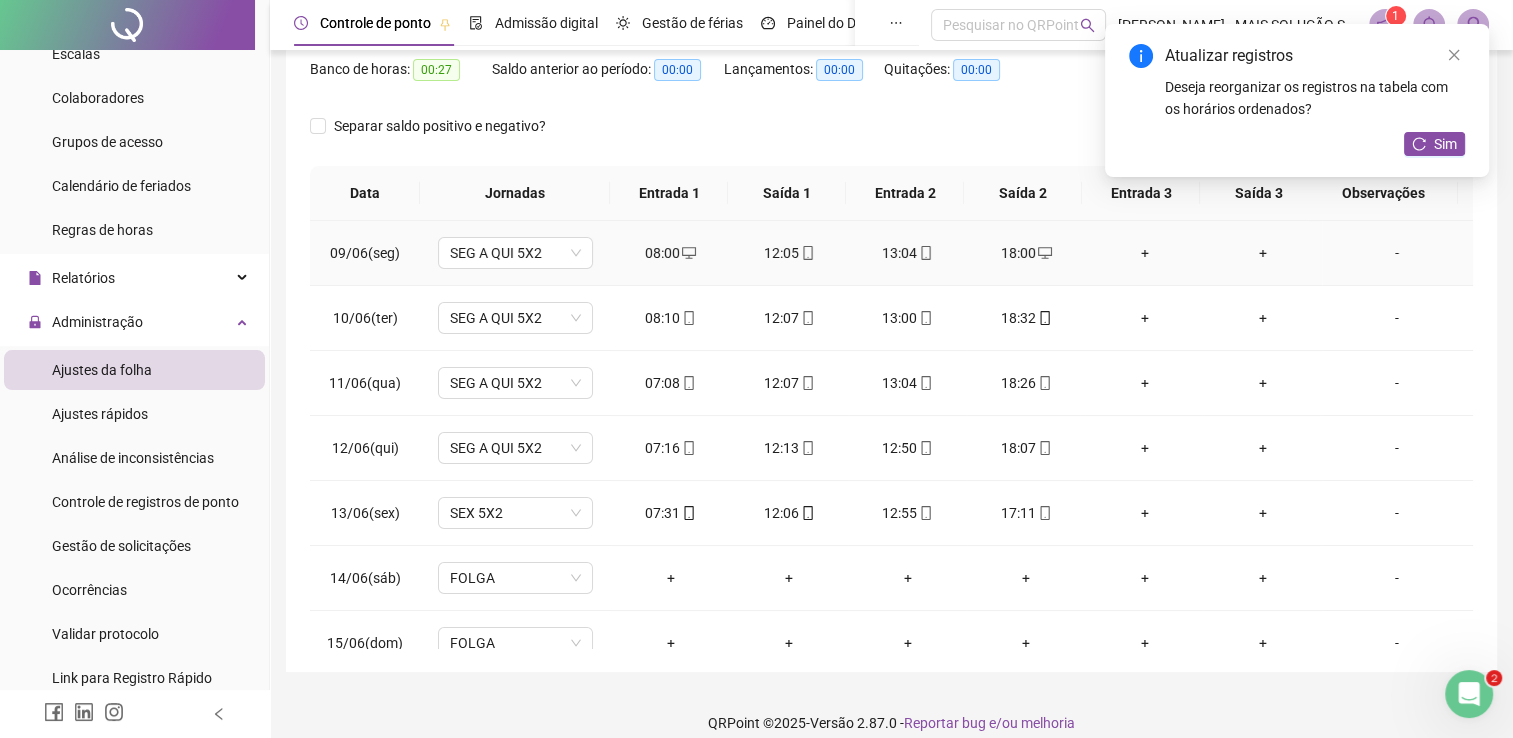 scroll, scrollTop: 283, scrollLeft: 0, axis: vertical 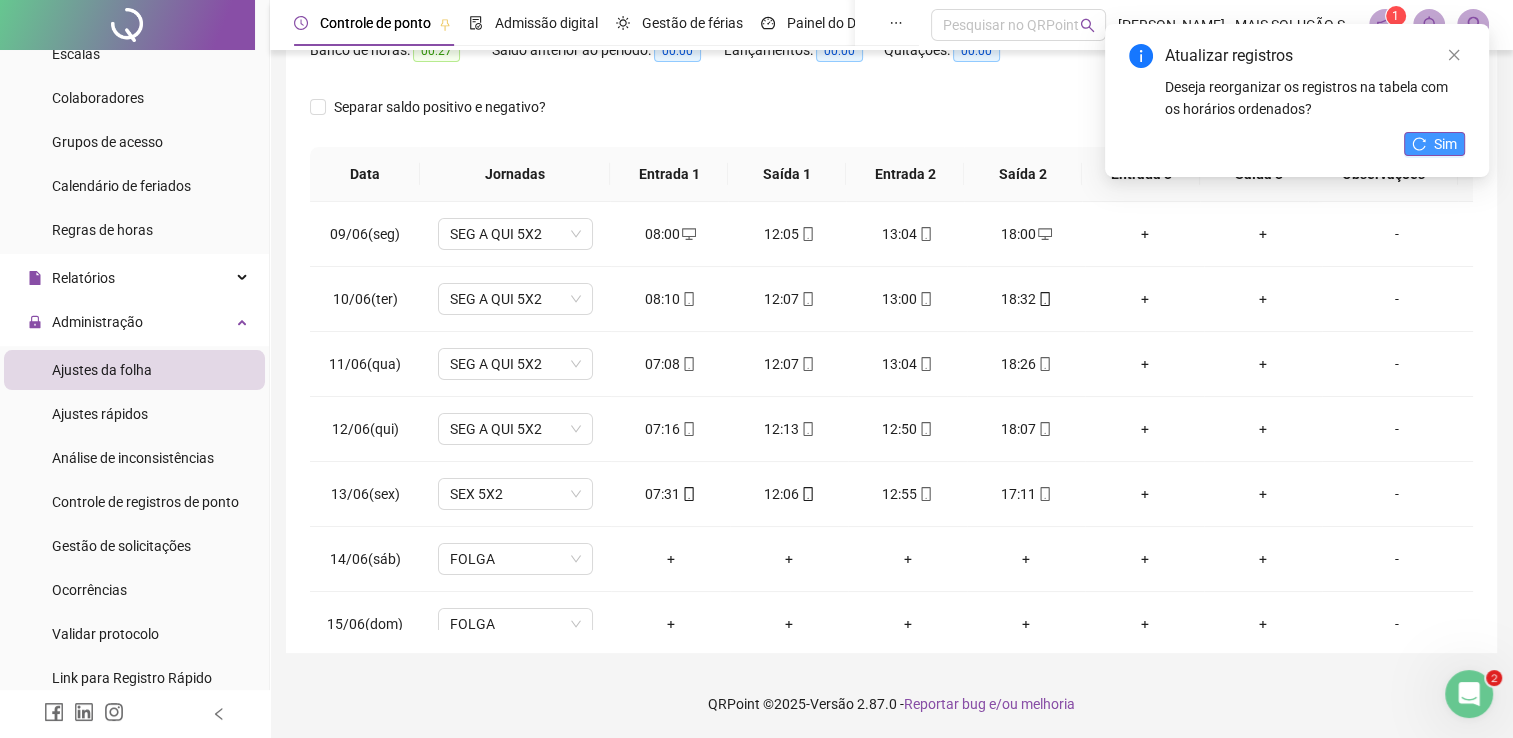 click 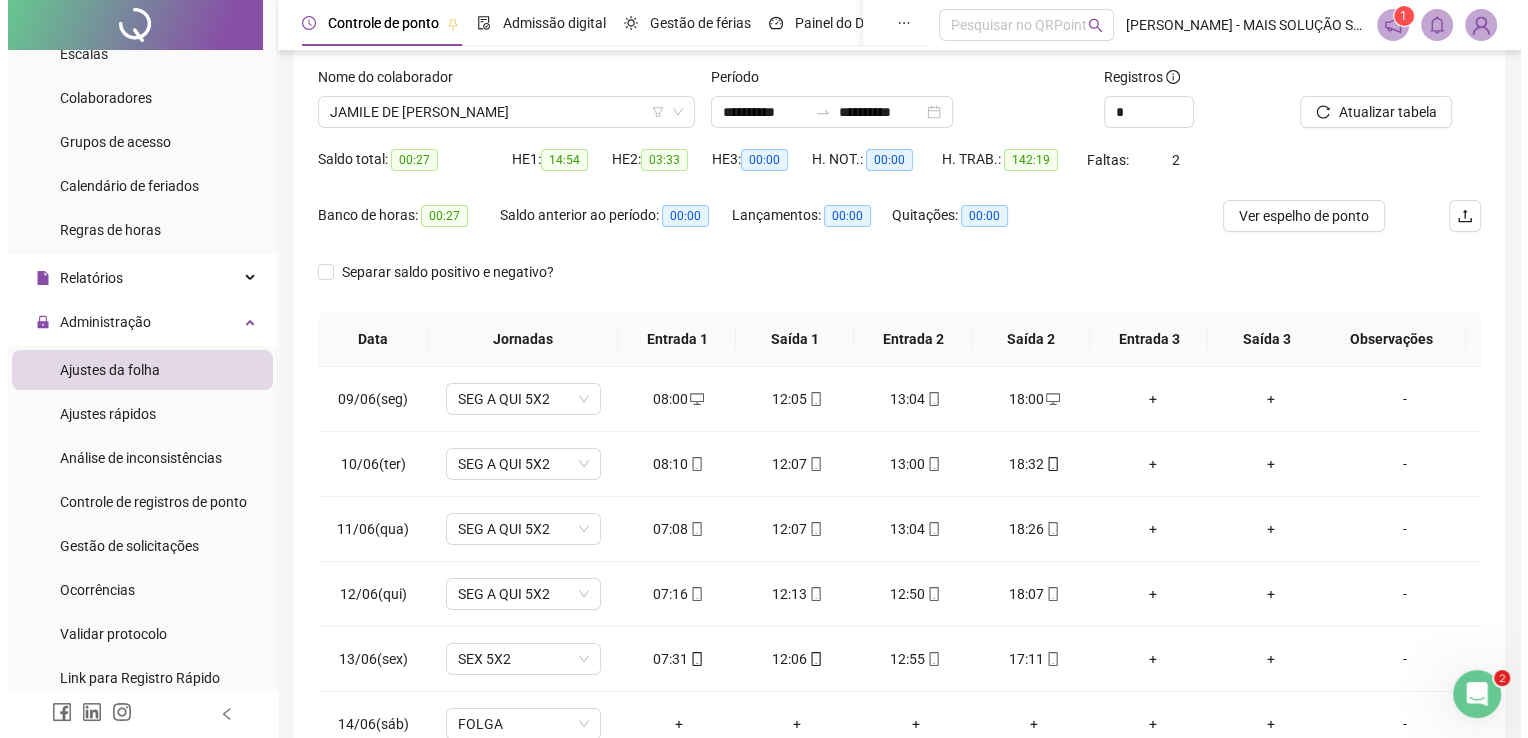 scroll, scrollTop: 83, scrollLeft: 0, axis: vertical 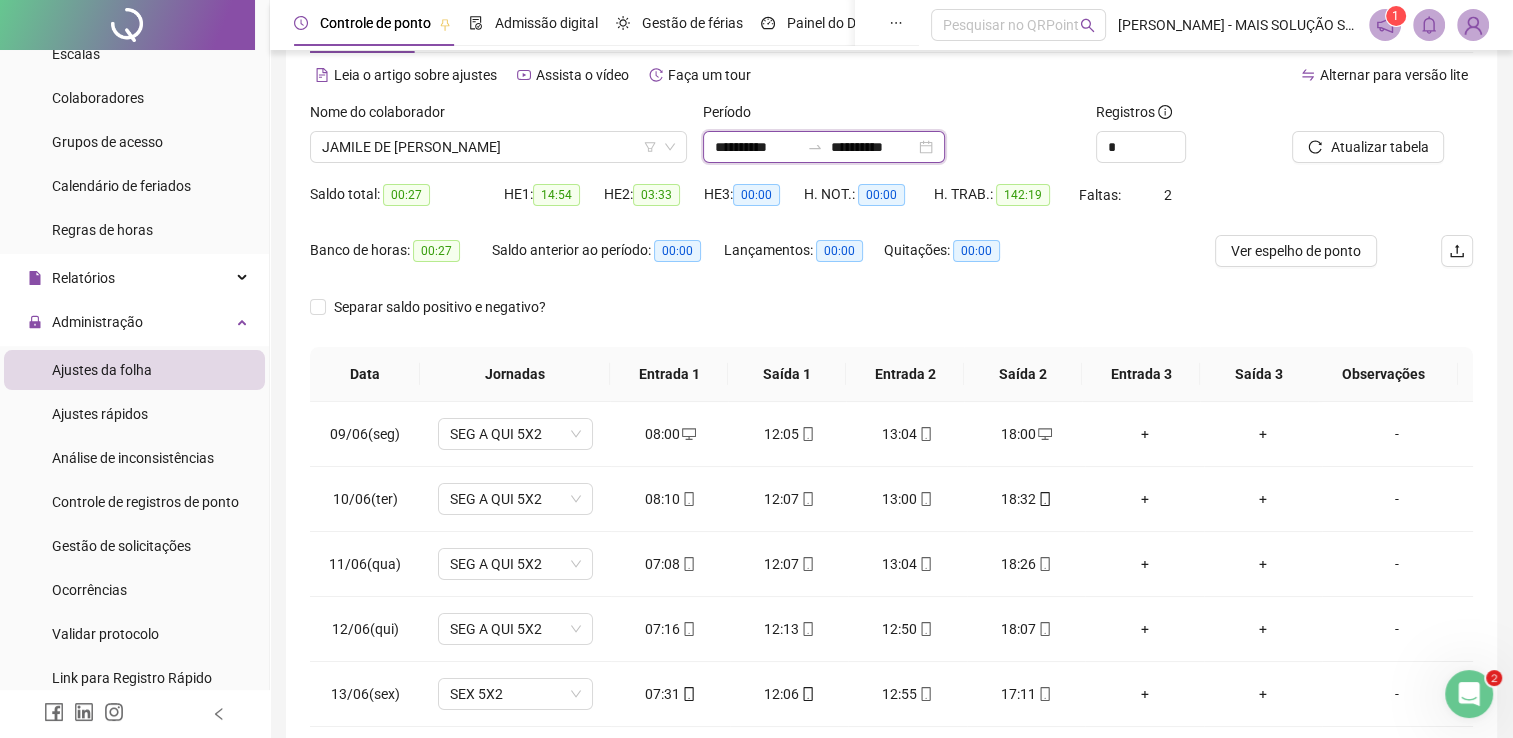 click on "**********" at bounding box center (757, 147) 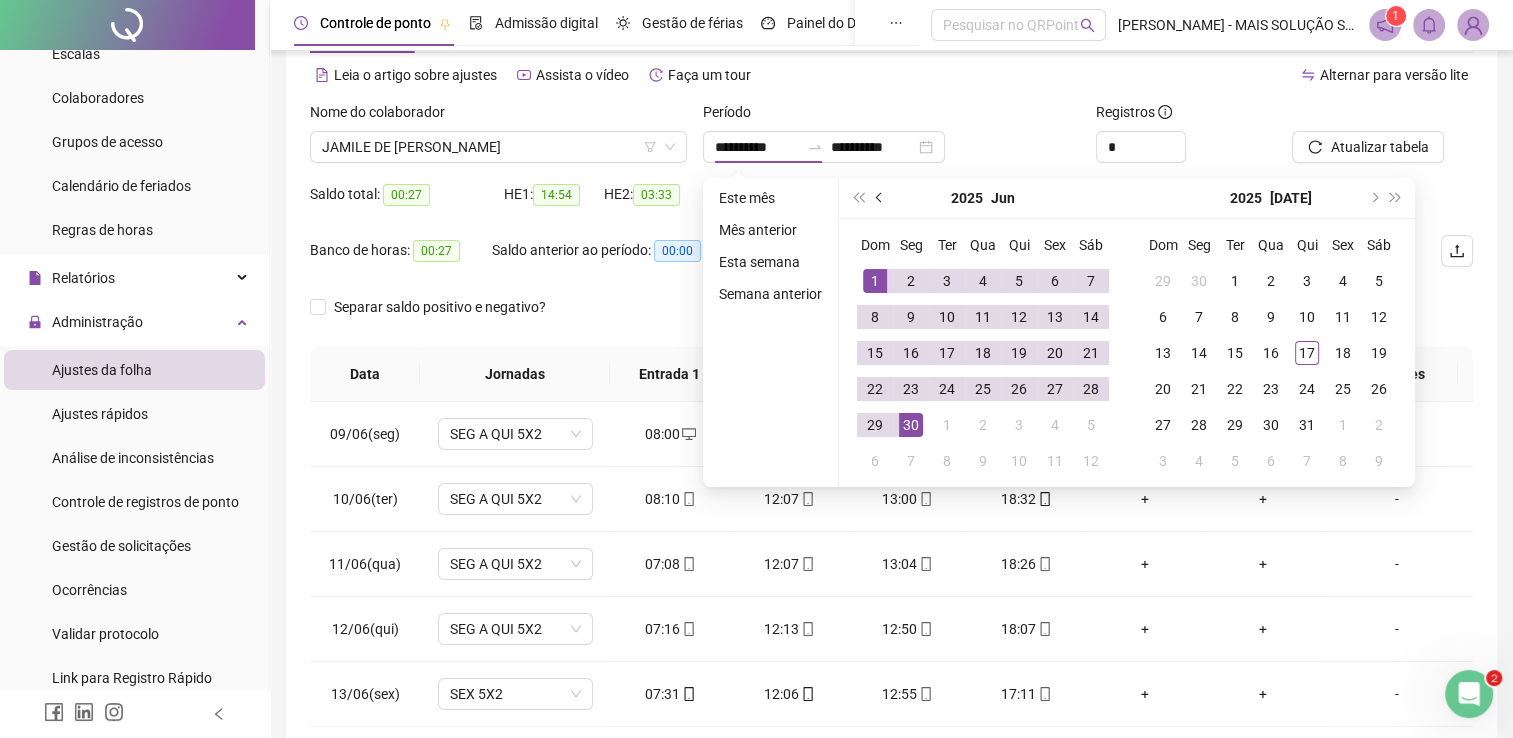 click at bounding box center (880, 198) 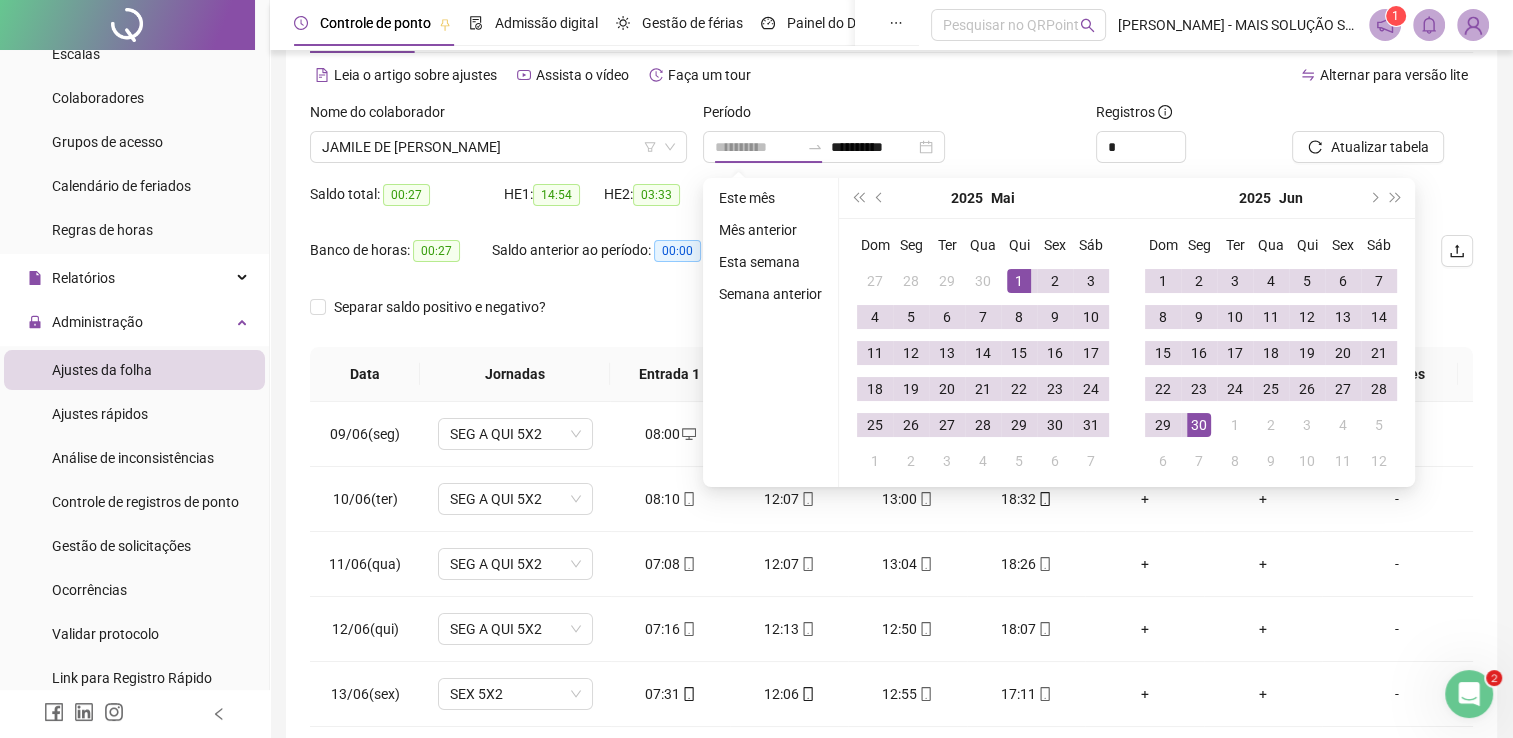 click on "1" at bounding box center (1019, 281) 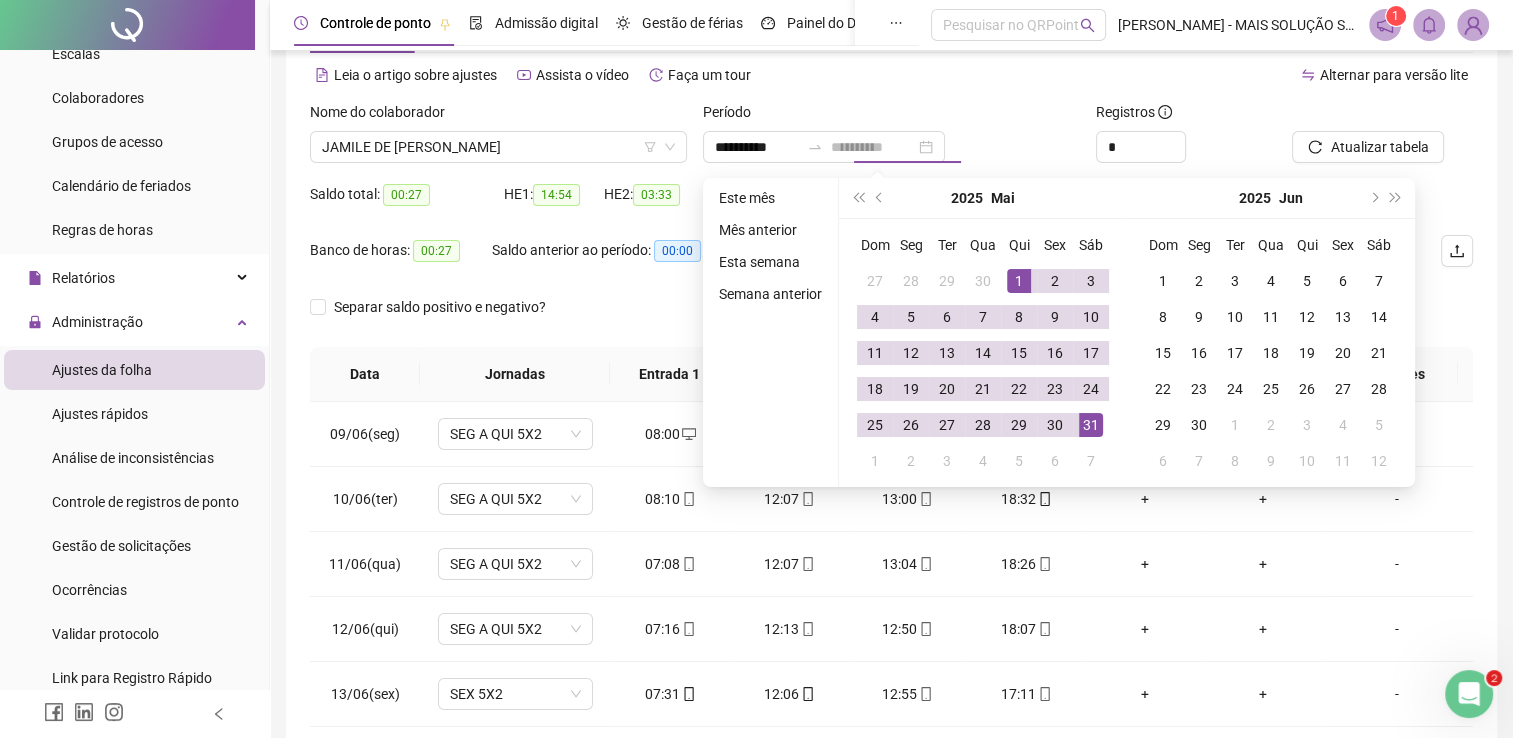 click on "31" at bounding box center [1091, 425] 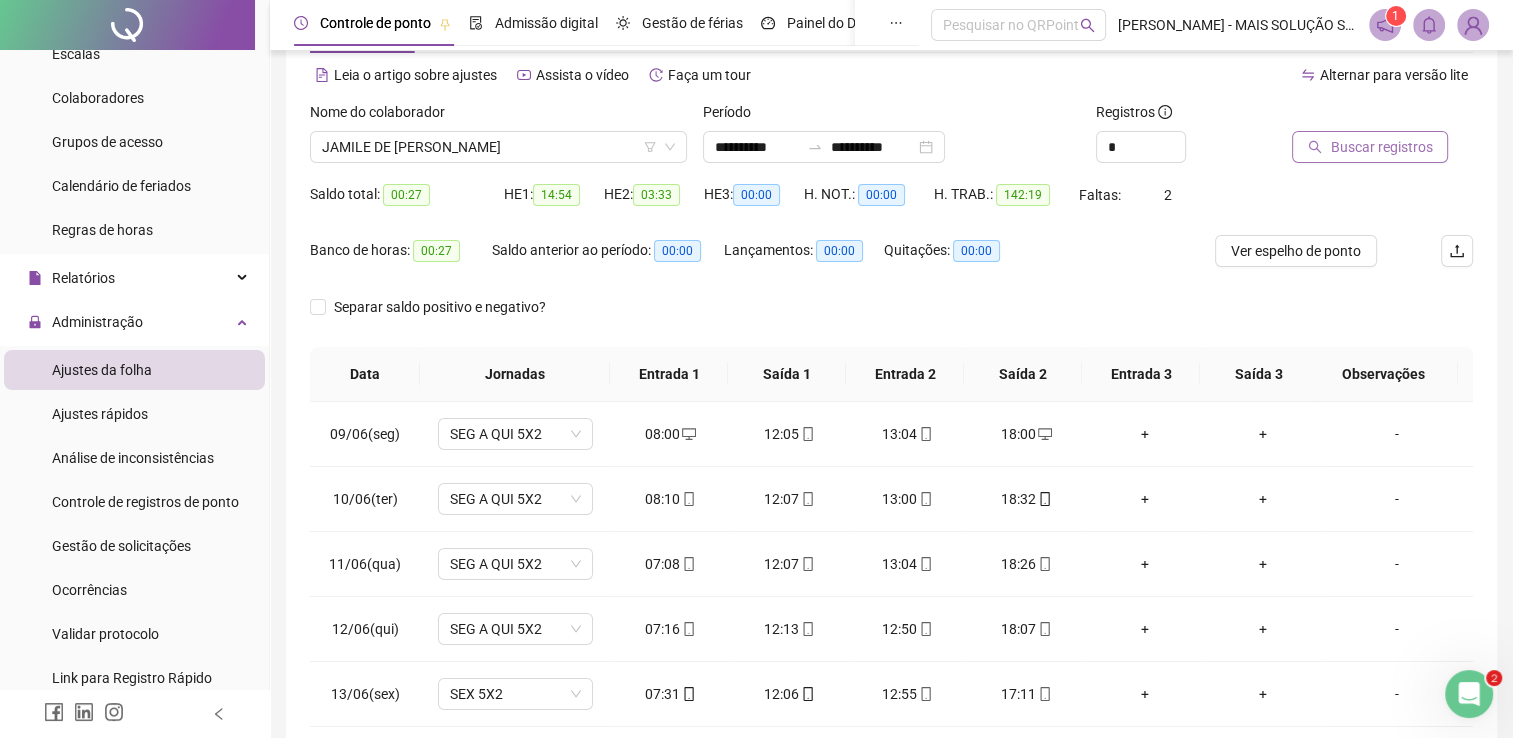 click on "Buscar registros" at bounding box center (1381, 147) 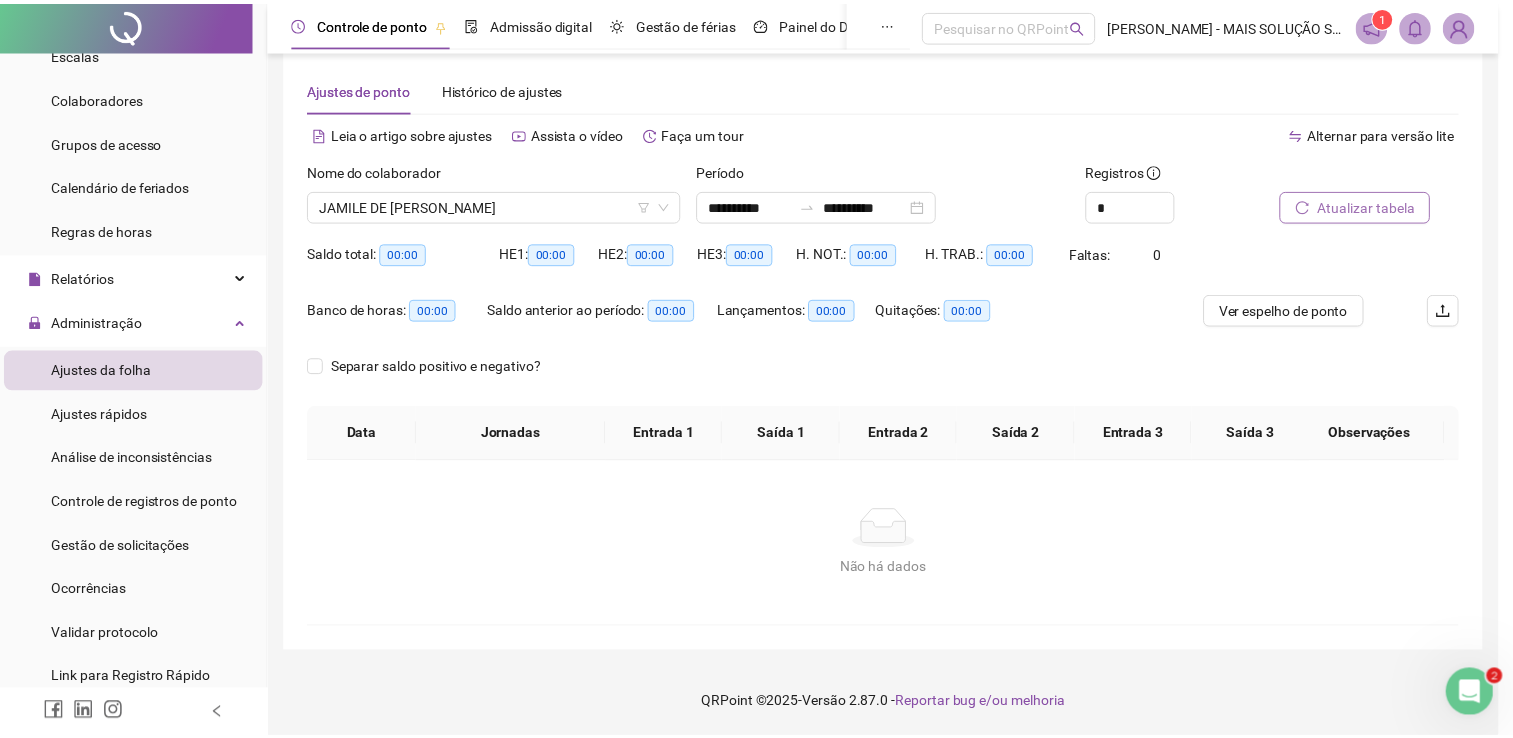 scroll, scrollTop: 23, scrollLeft: 0, axis: vertical 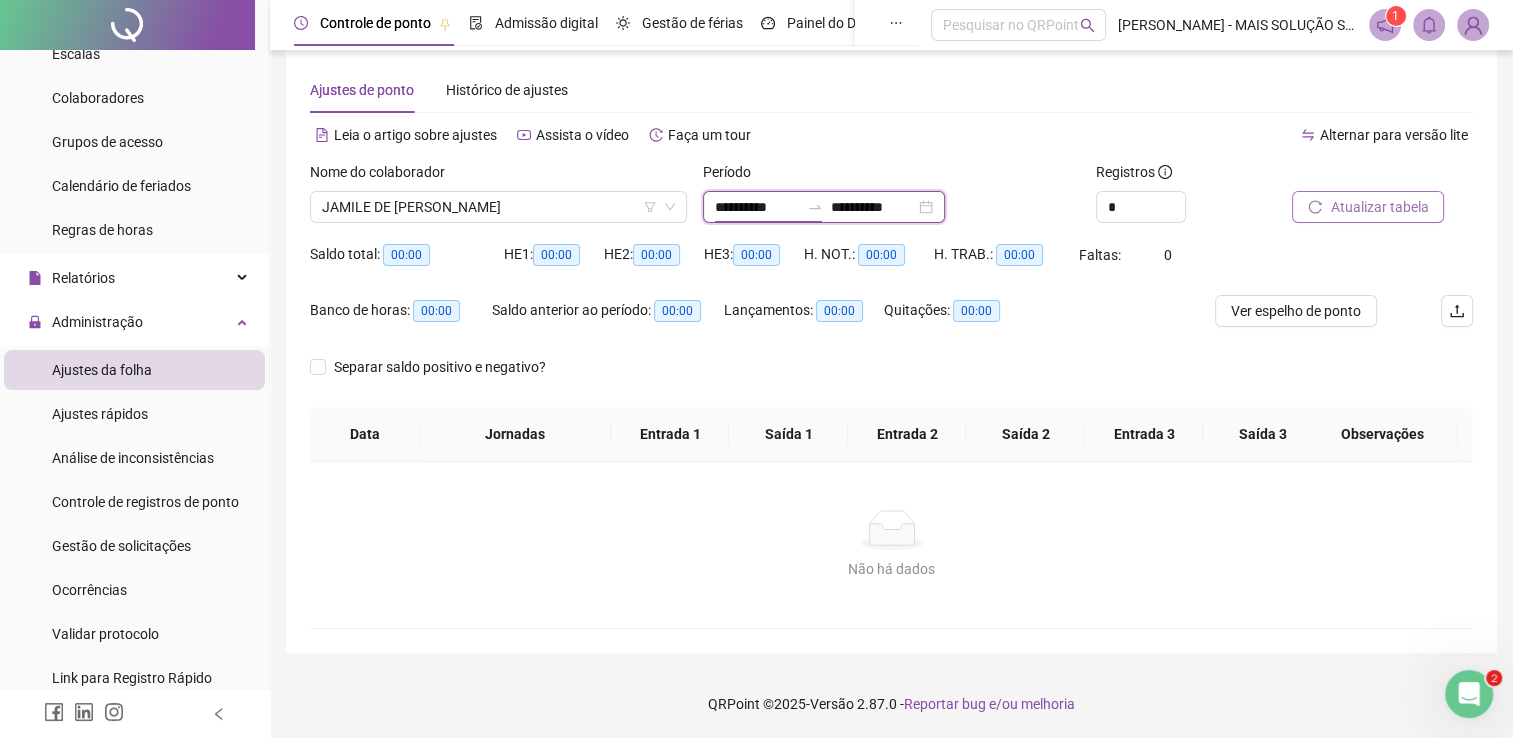 click on "**********" at bounding box center [757, 207] 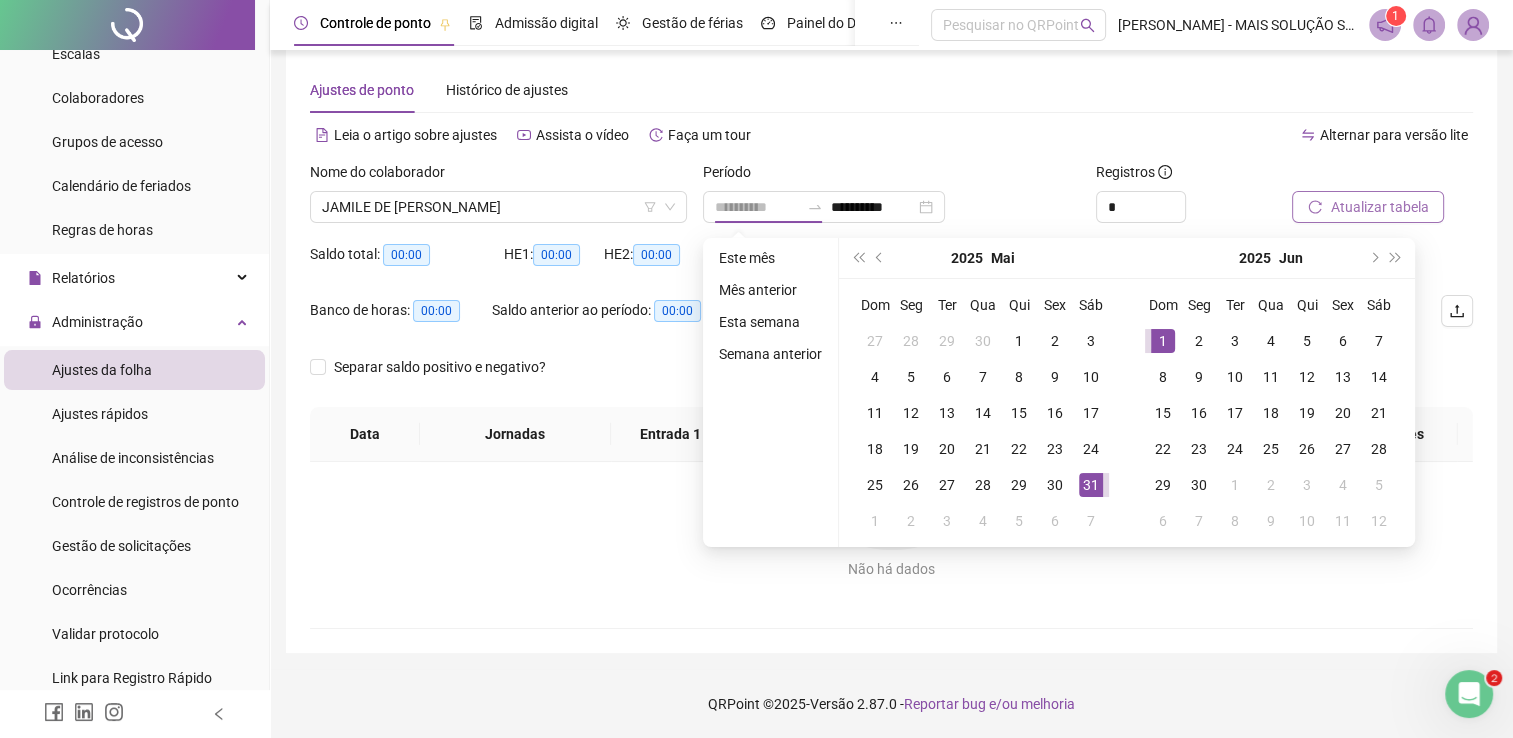 click on "1" at bounding box center (1163, 341) 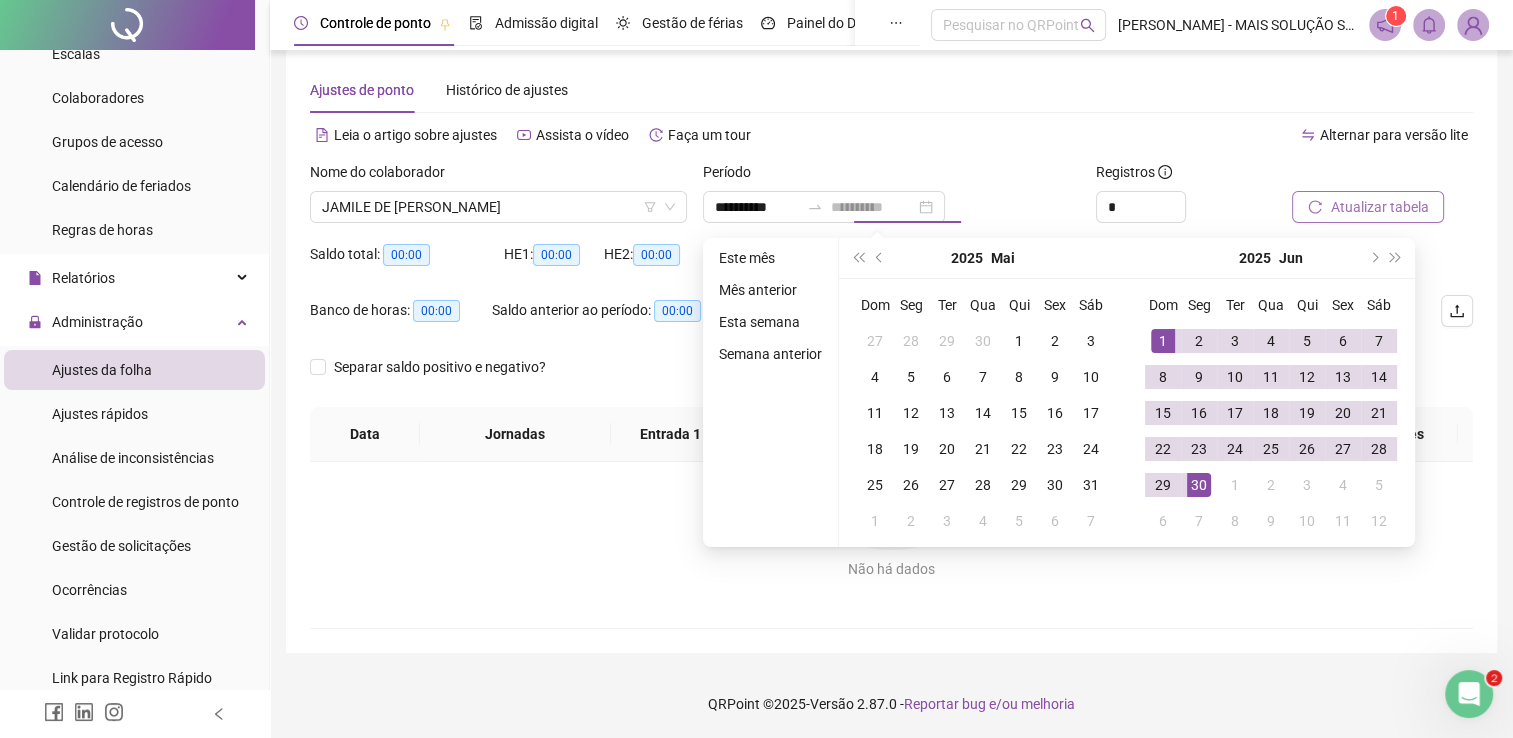 click on "30" at bounding box center (1199, 485) 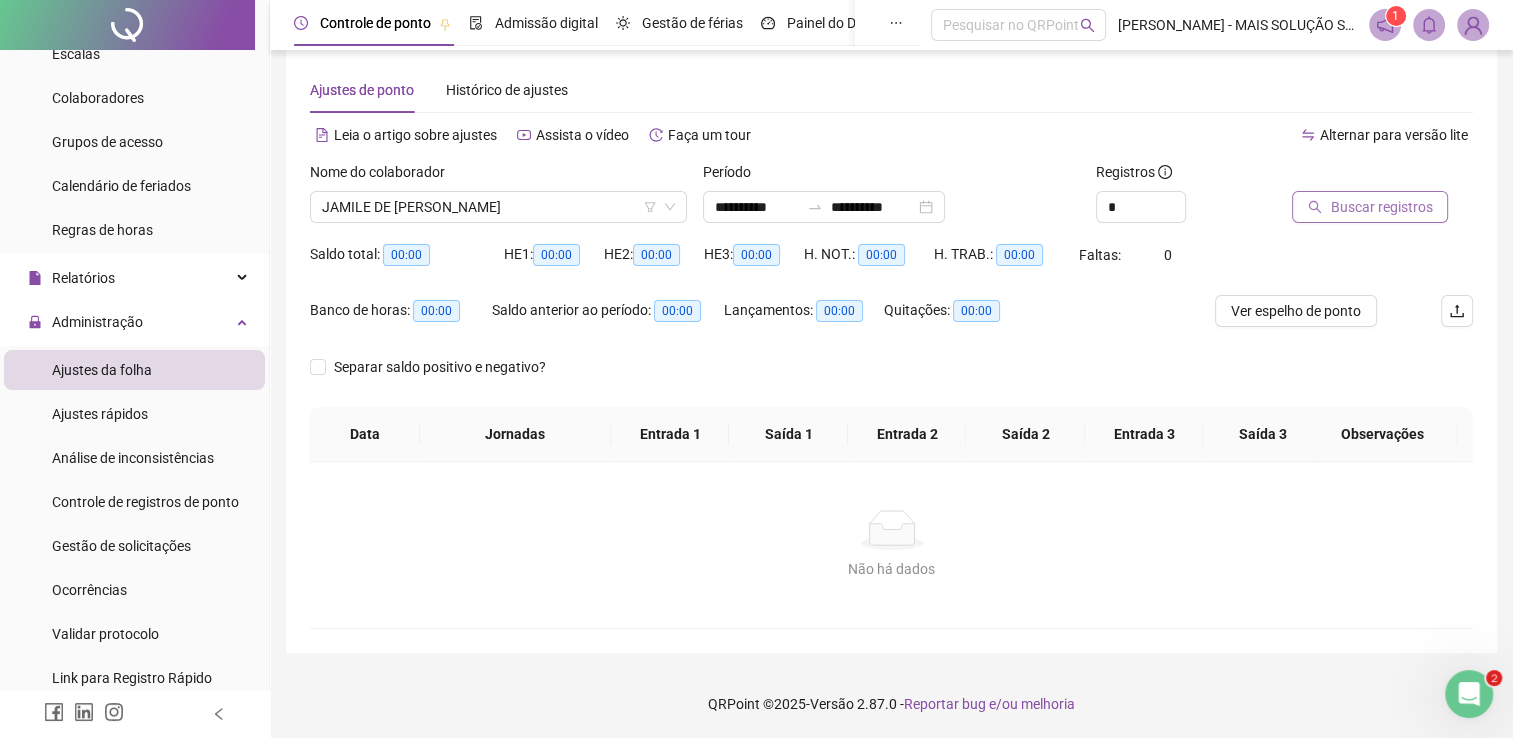 click on "Buscar registros" at bounding box center [1381, 207] 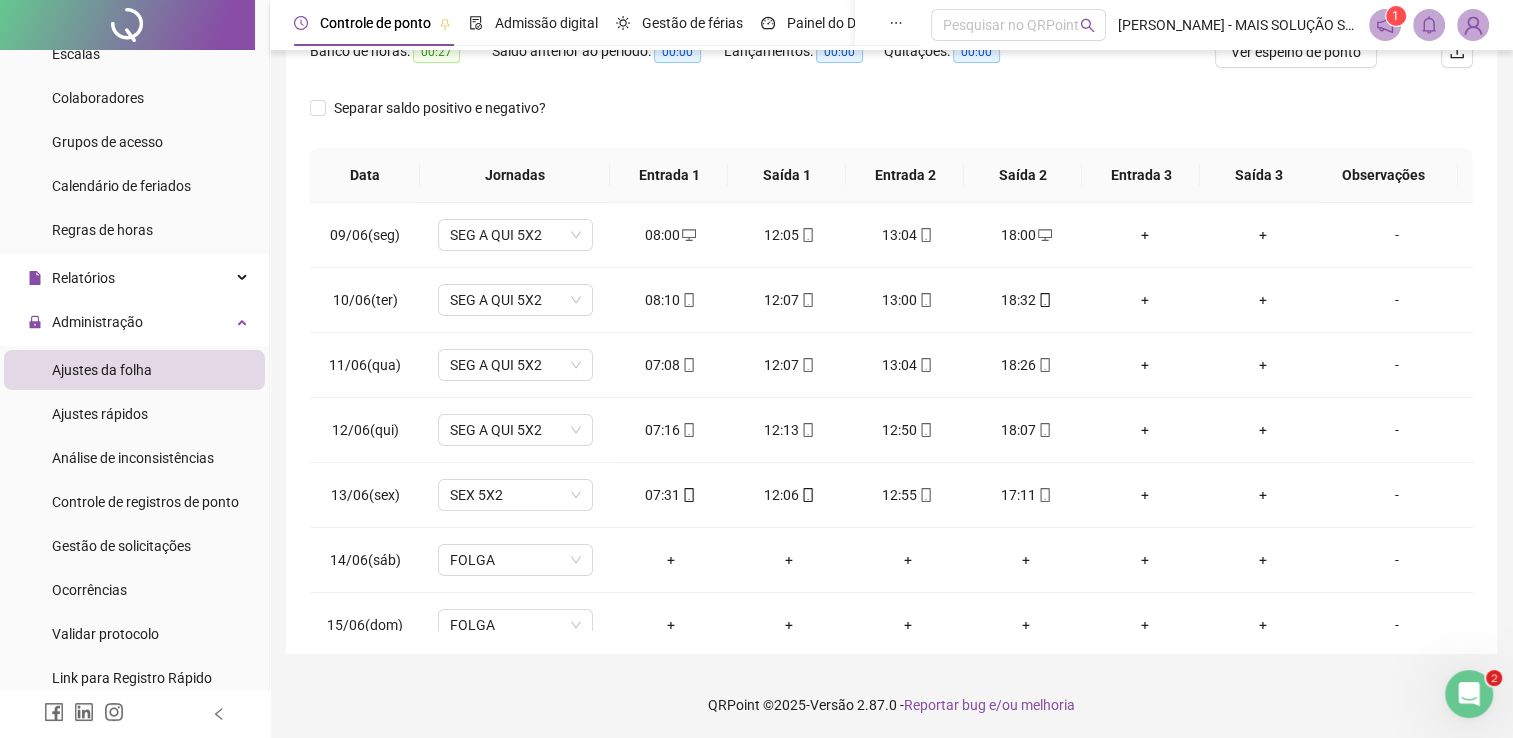 scroll, scrollTop: 283, scrollLeft: 0, axis: vertical 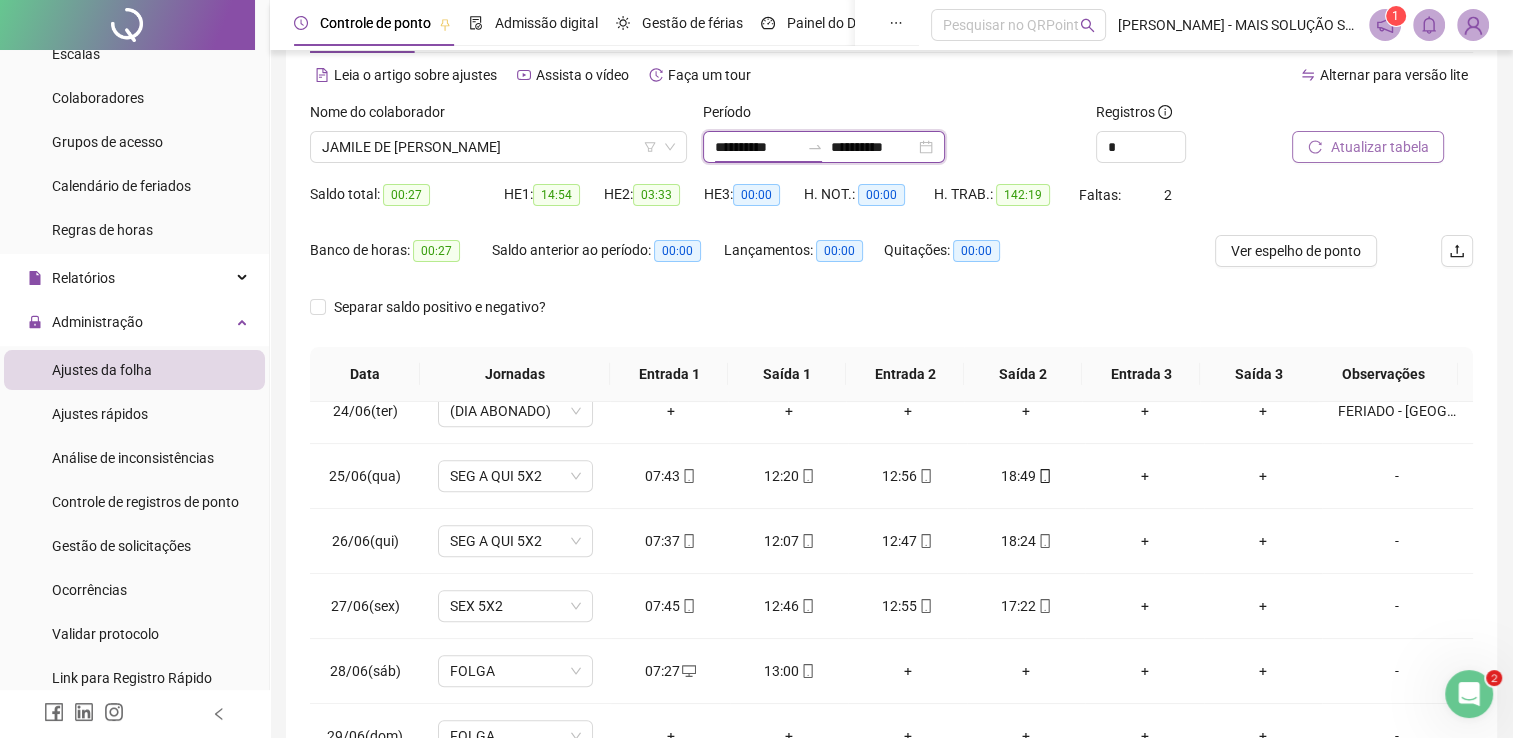 click on "**********" at bounding box center [757, 147] 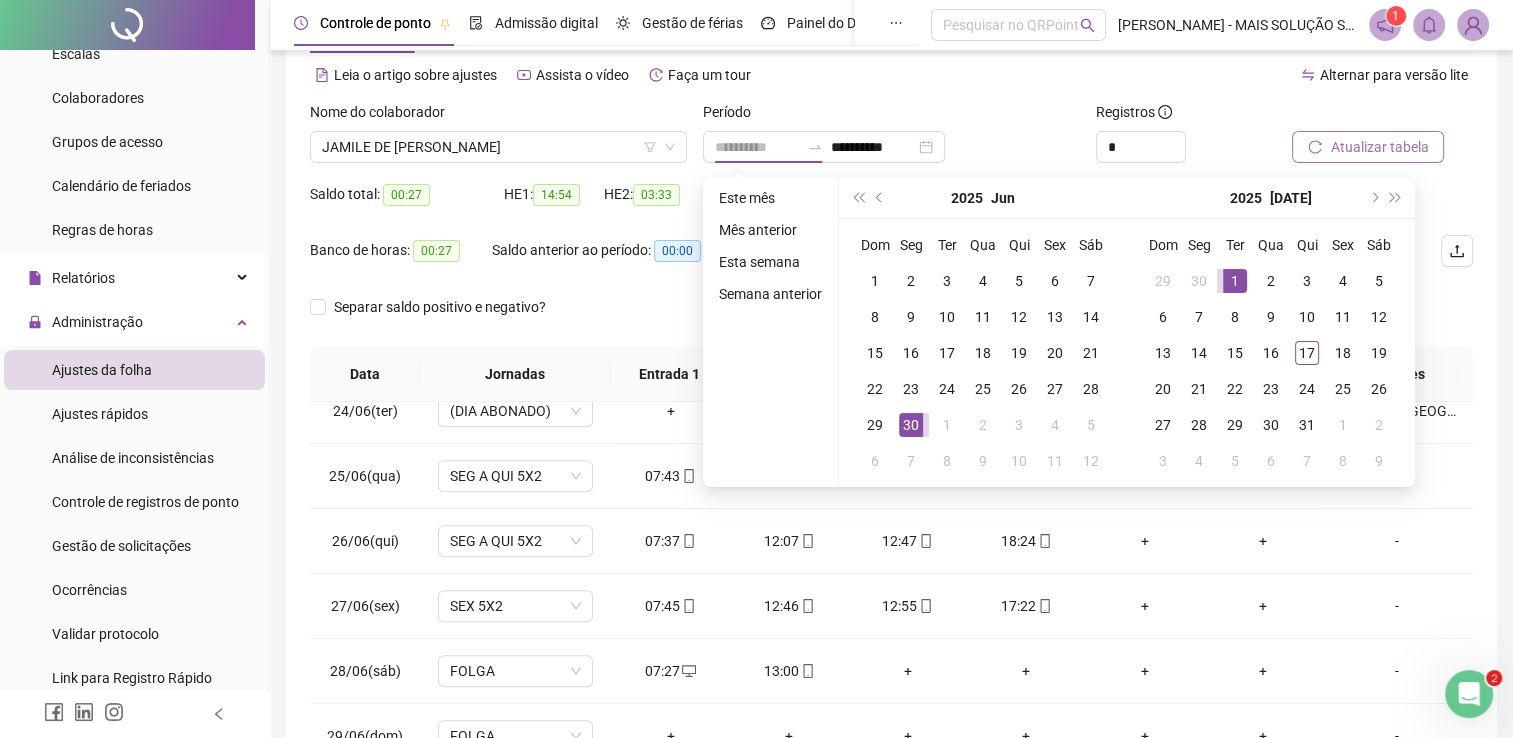 click on "1" at bounding box center (1235, 281) 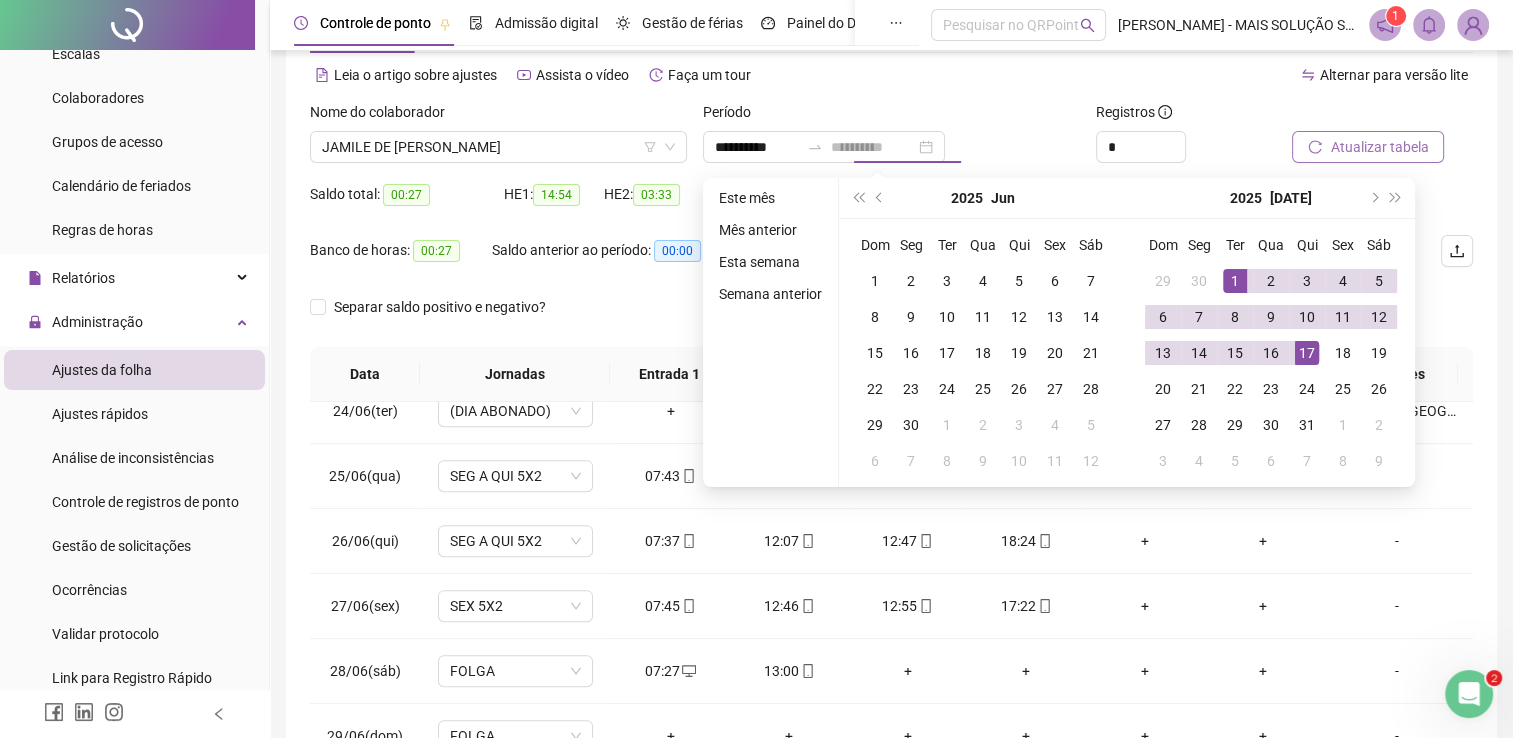 click on "17" at bounding box center [1307, 353] 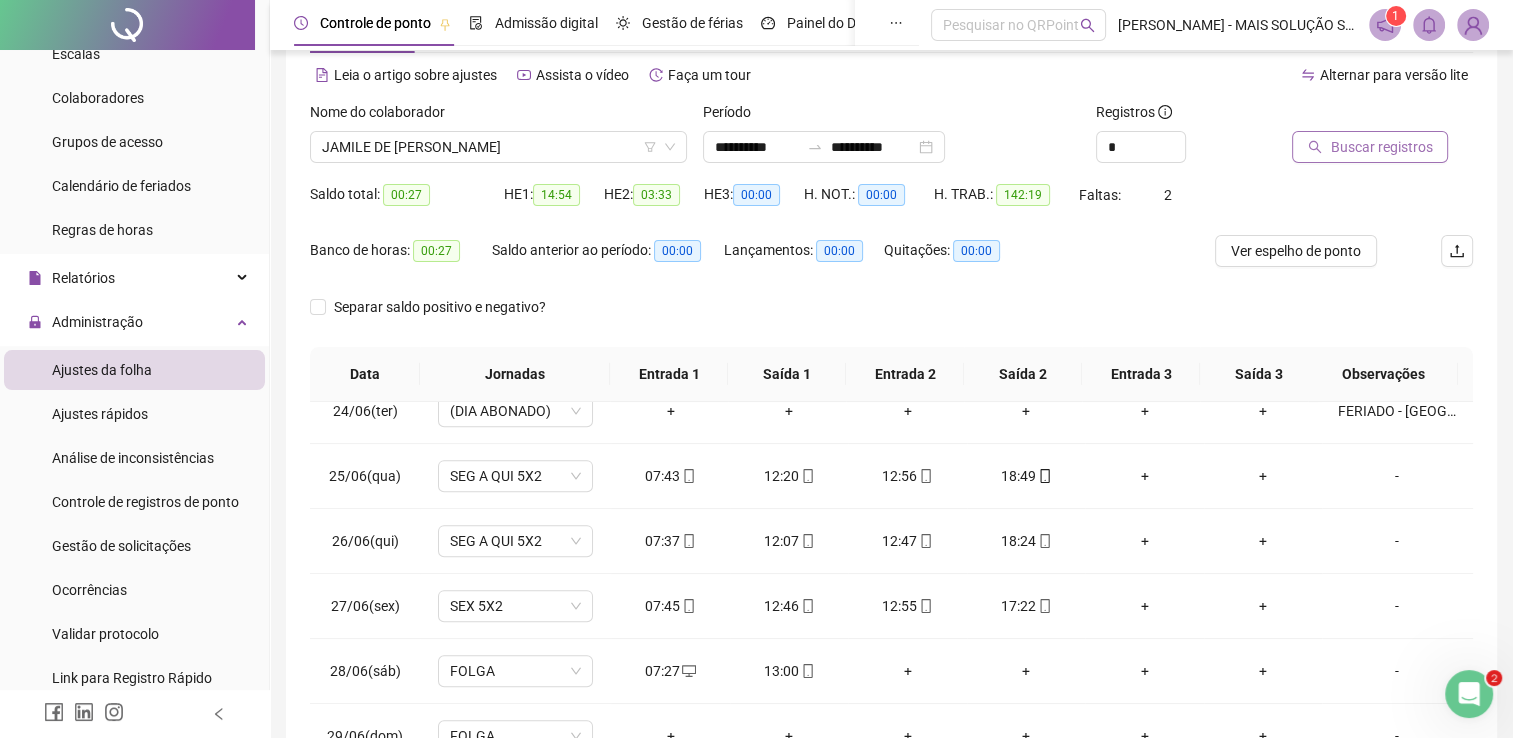 click on "Buscar registros" at bounding box center [1370, 147] 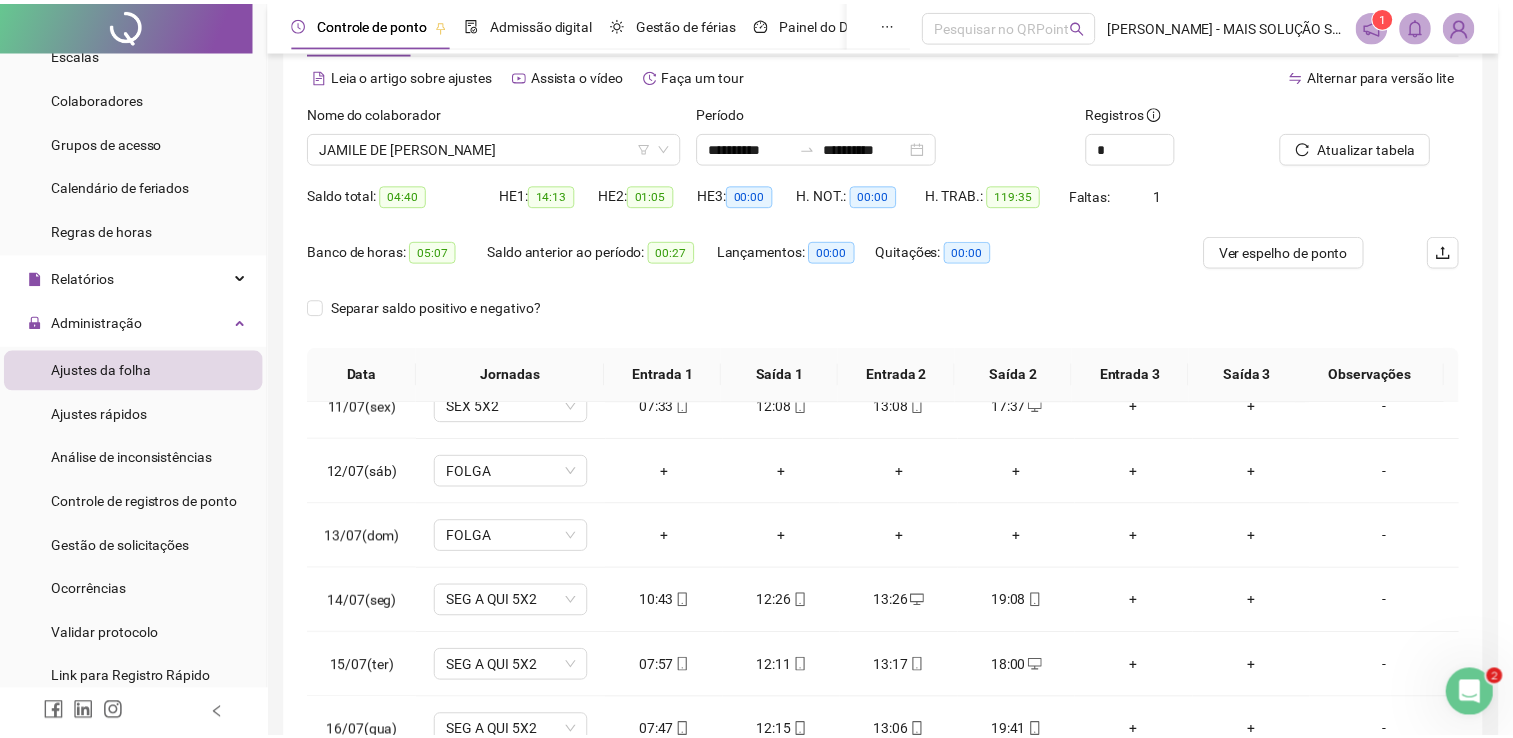 scroll, scrollTop: 674, scrollLeft: 0, axis: vertical 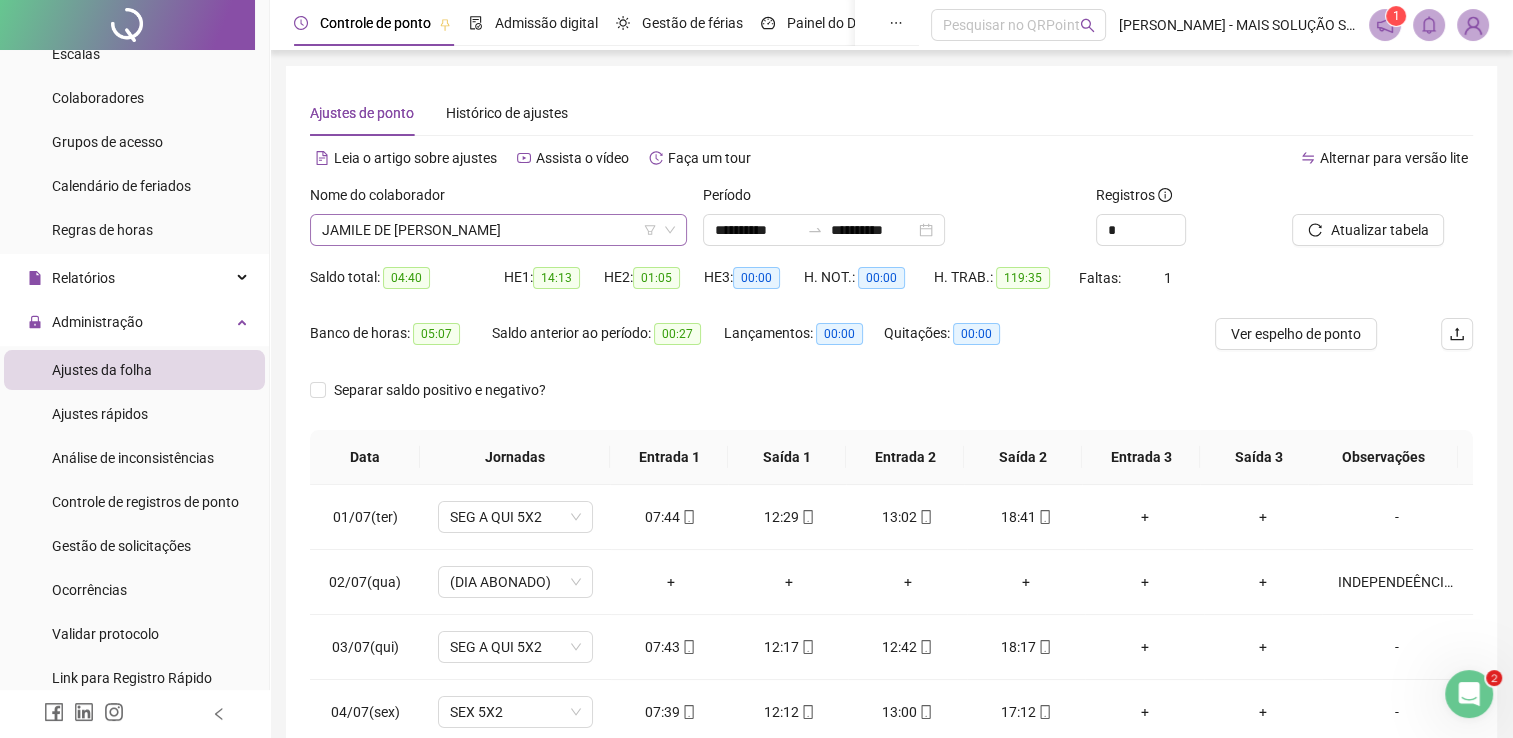 click on "JAMILE DE [PERSON_NAME]" at bounding box center [498, 230] 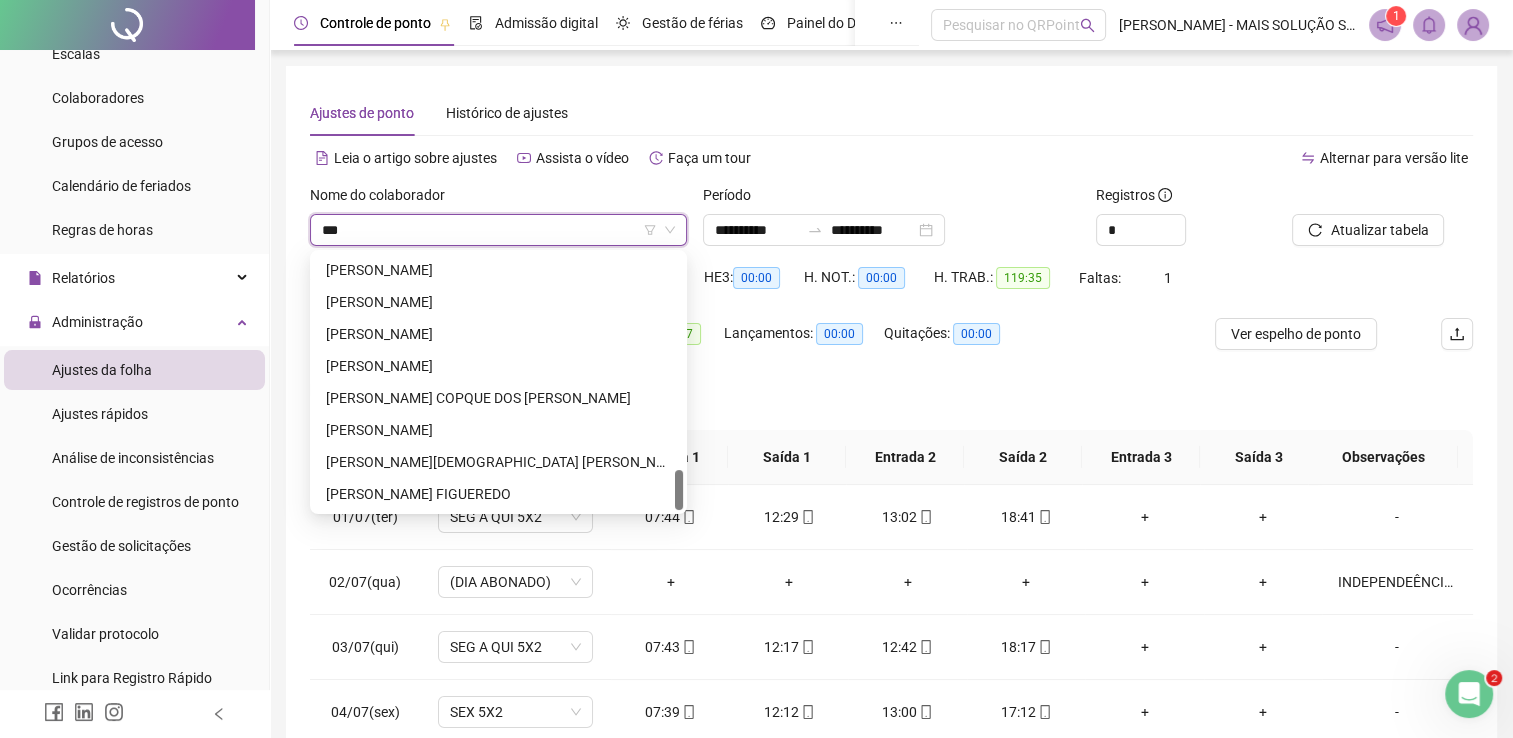 scroll, scrollTop: 0, scrollLeft: 0, axis: both 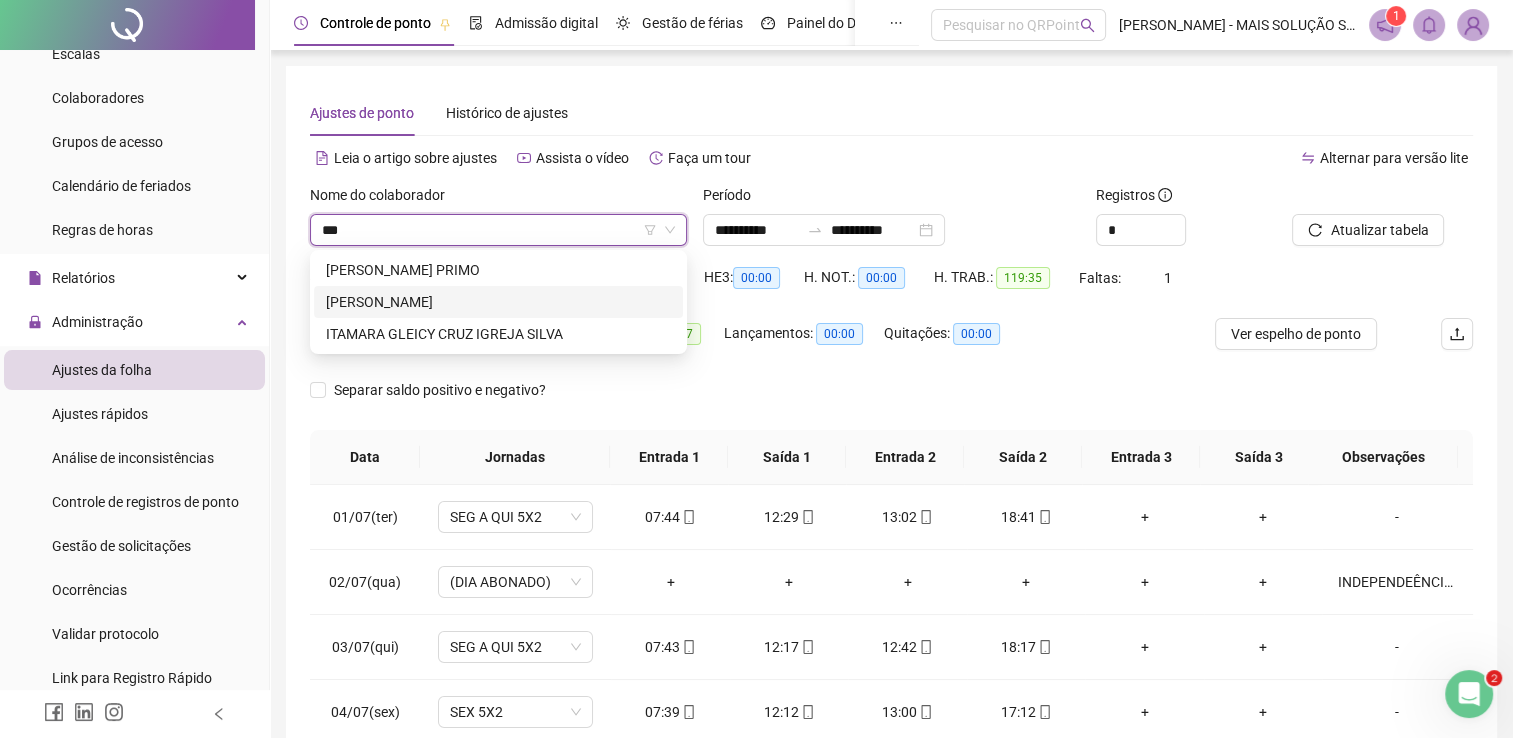 click on "[PERSON_NAME]" at bounding box center [498, 302] 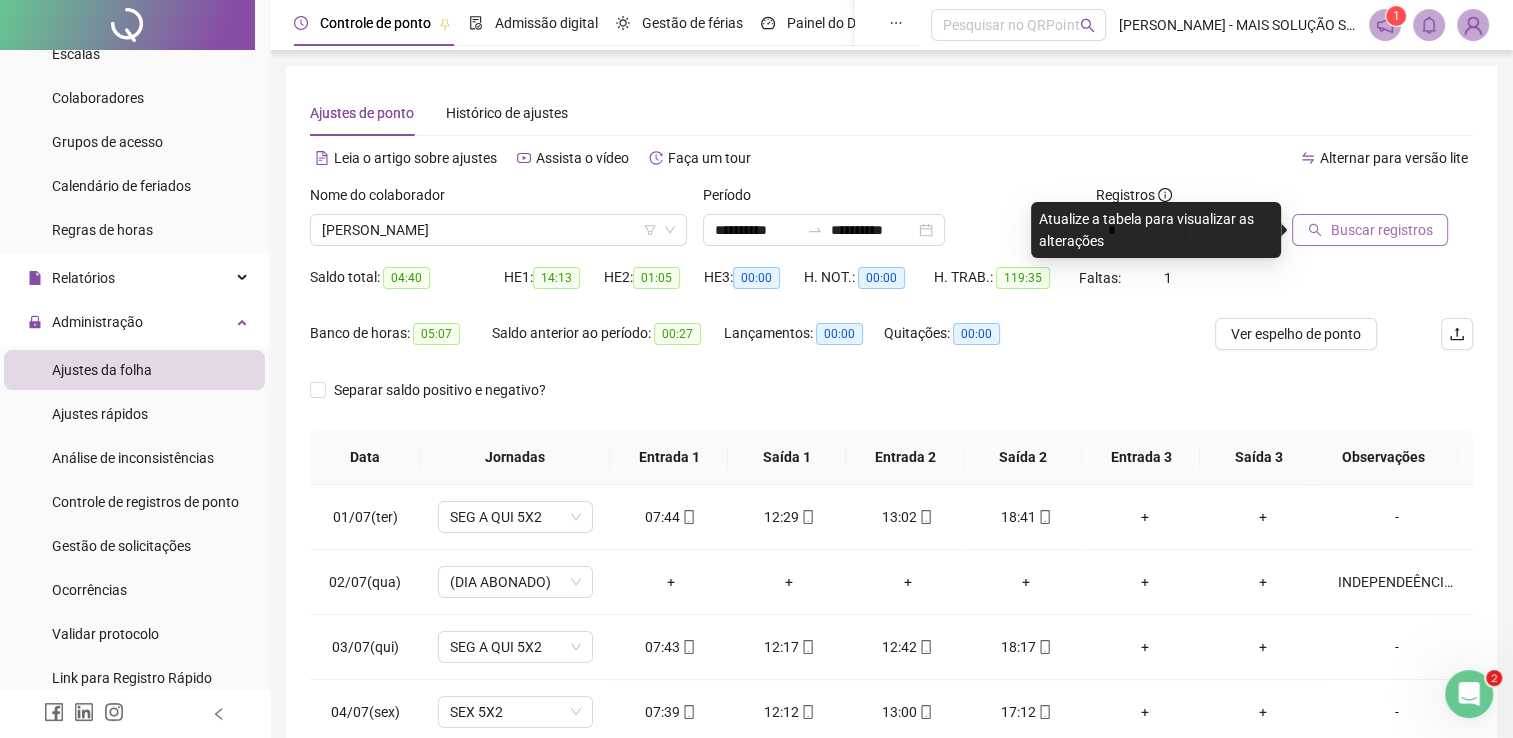 click on "Buscar registros" at bounding box center [1381, 230] 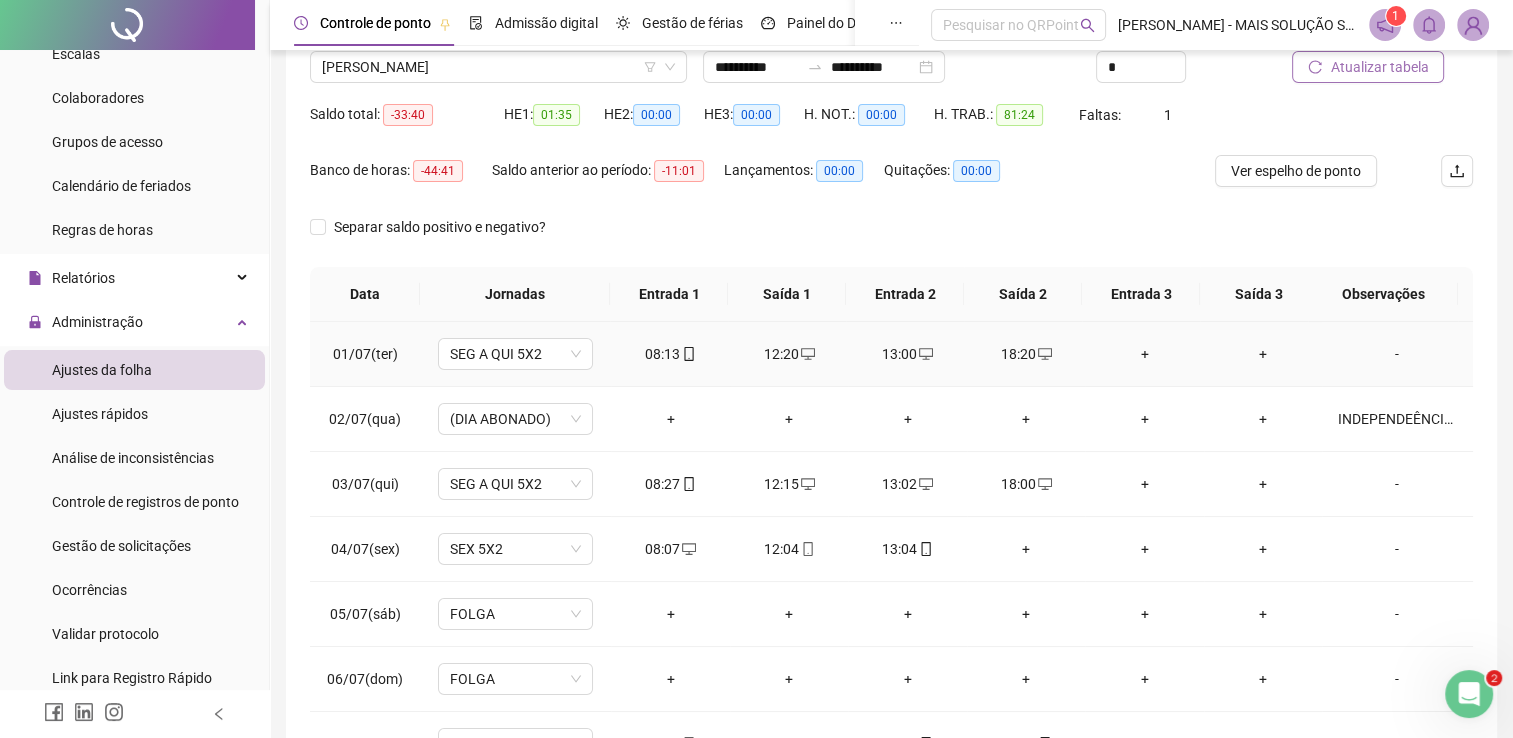 scroll, scrollTop: 283, scrollLeft: 0, axis: vertical 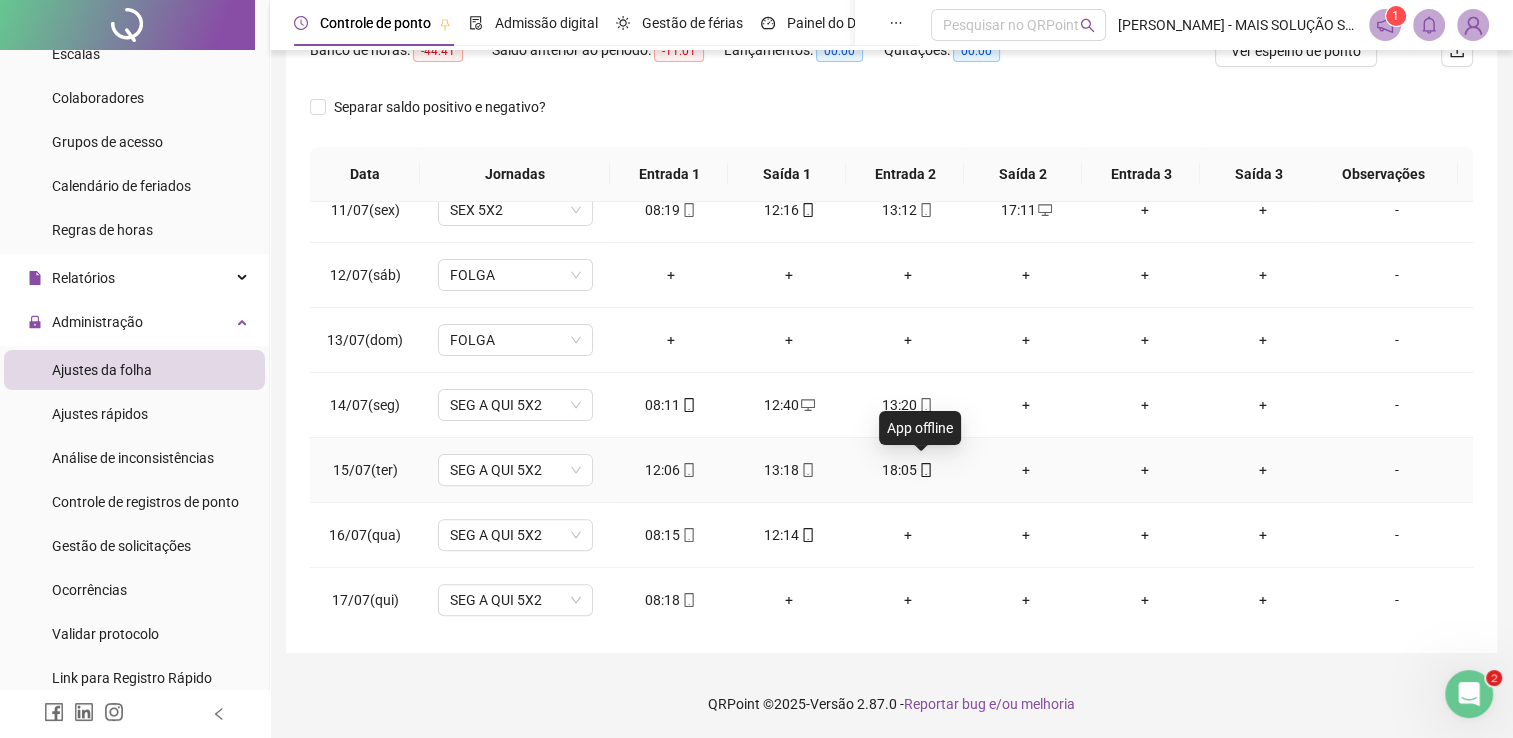 click 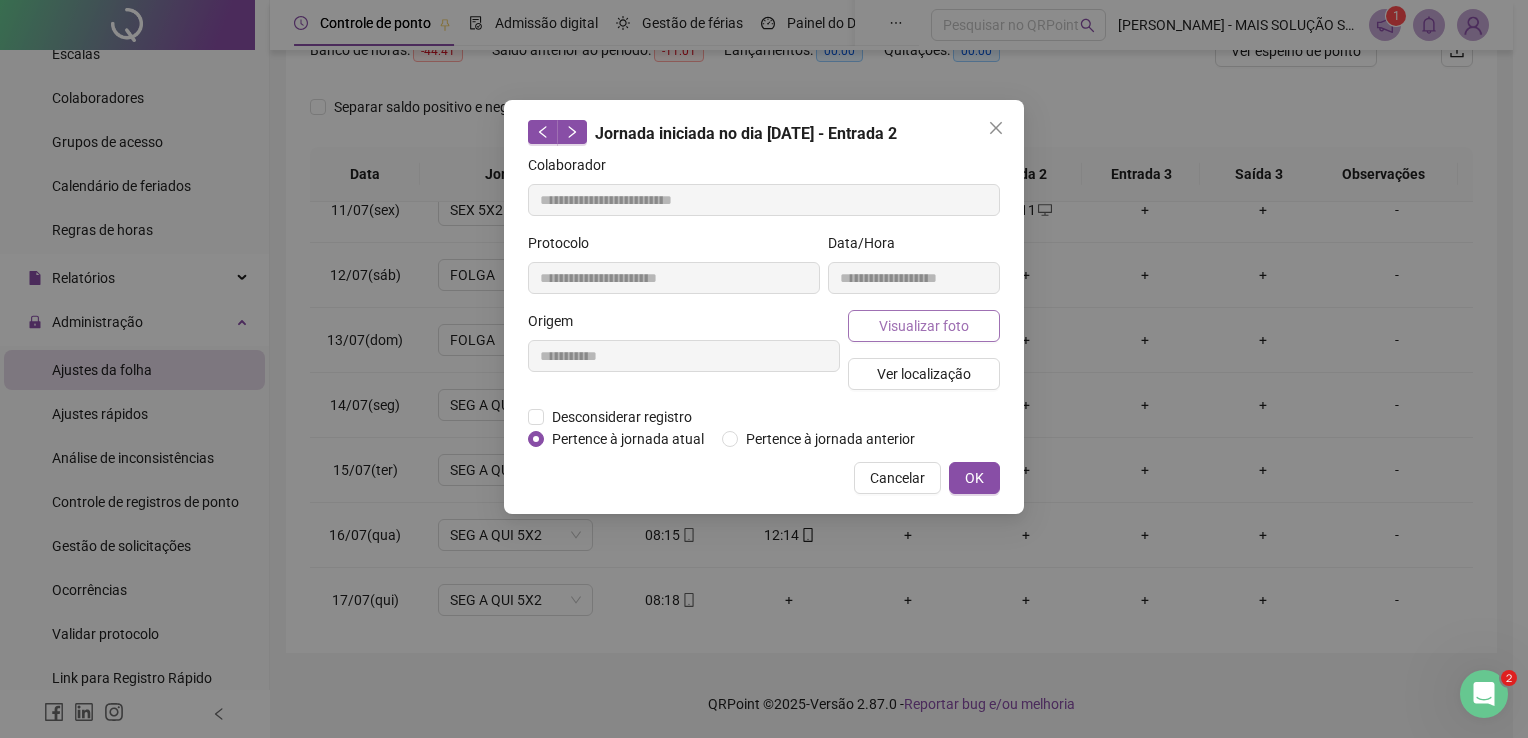 click on "Visualizar foto" at bounding box center (924, 326) 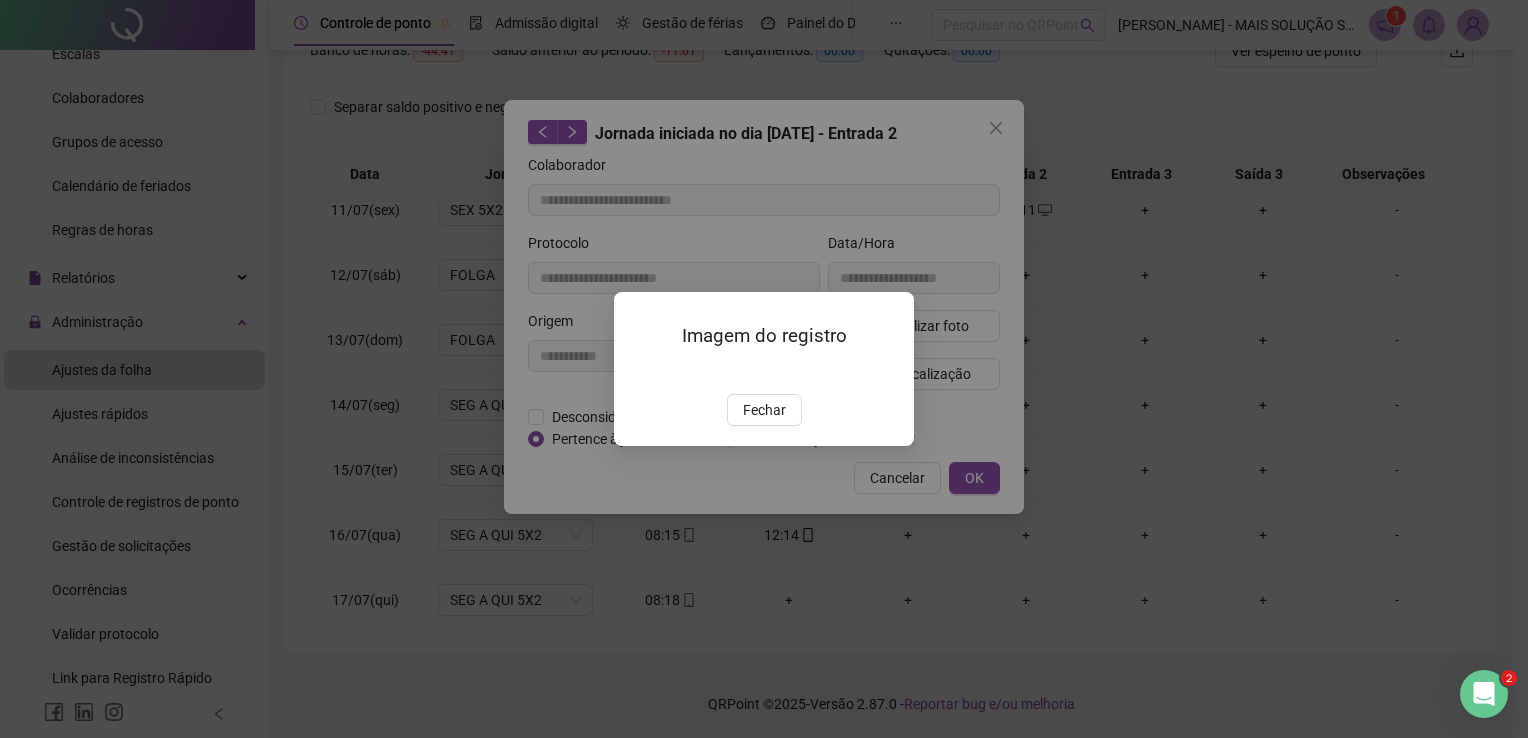 click on "Fechar" at bounding box center [764, 410] 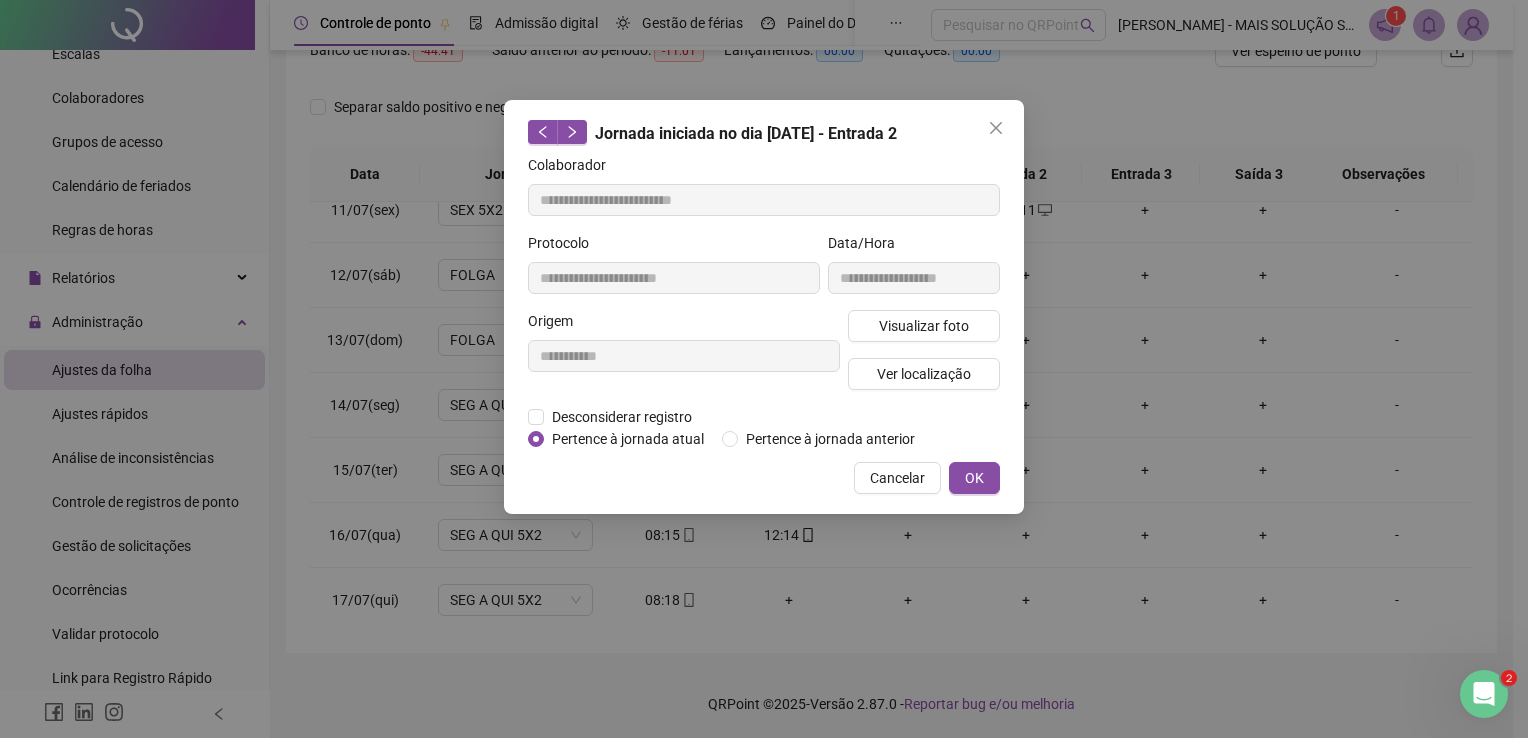 click on "Cancelar" at bounding box center (897, 478) 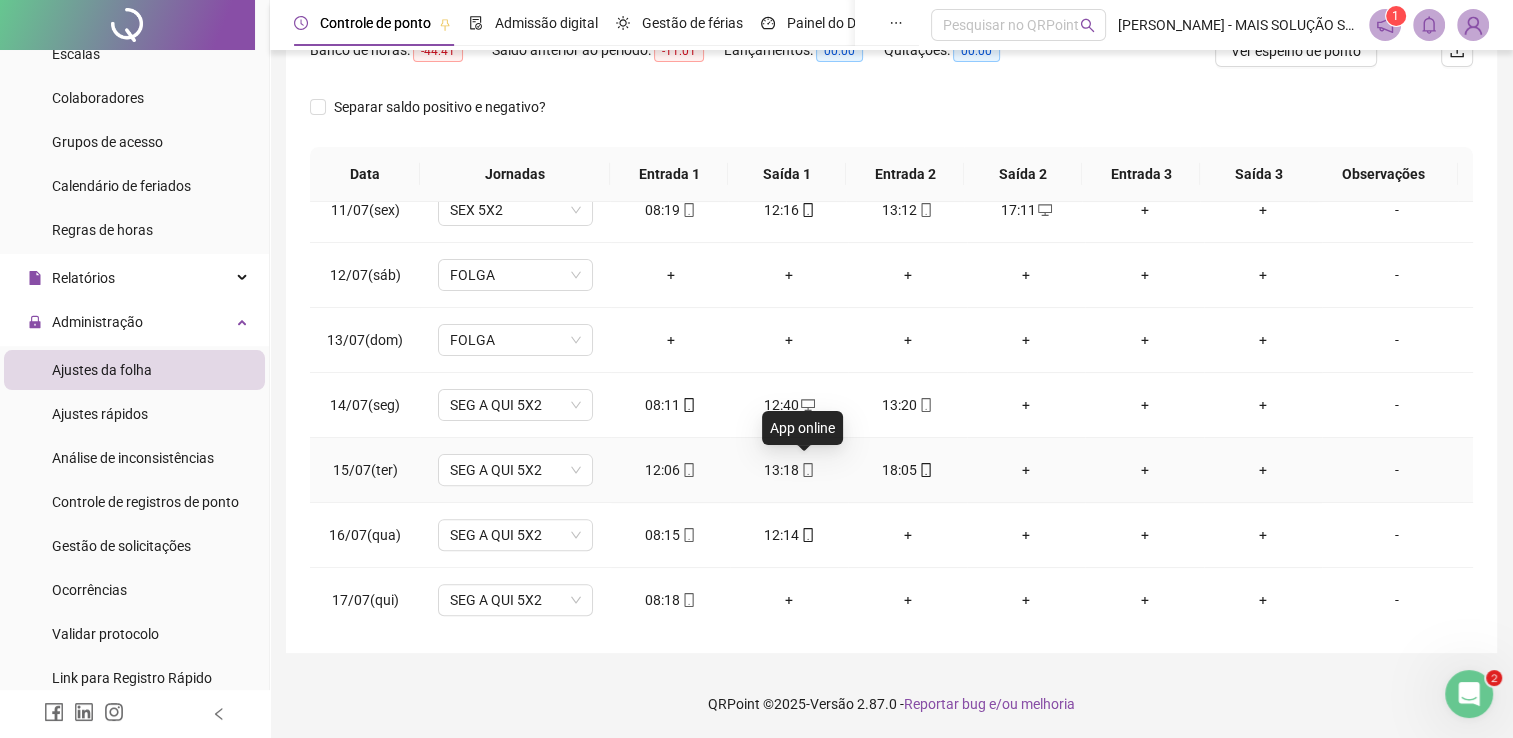 click 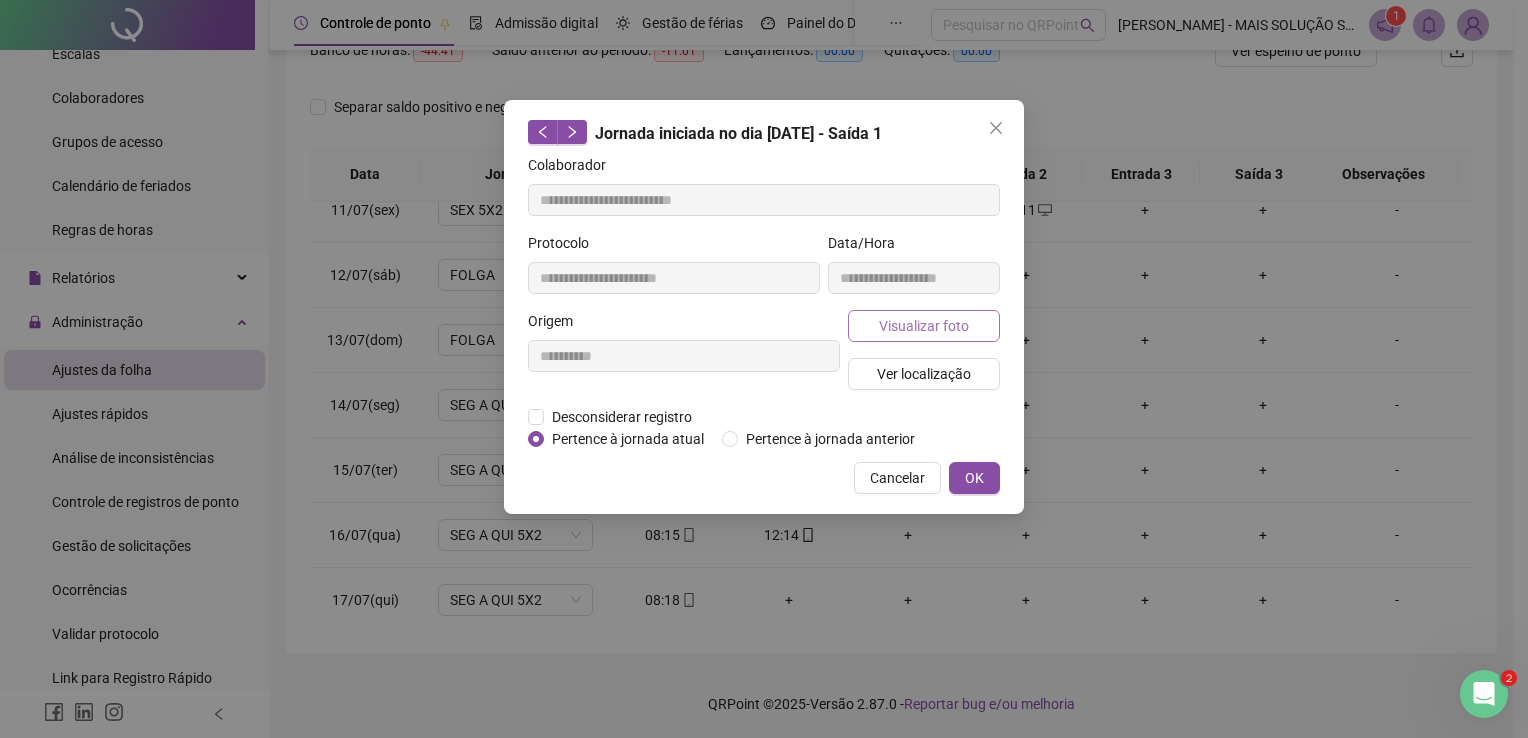 click on "Visualizar foto" at bounding box center (924, 326) 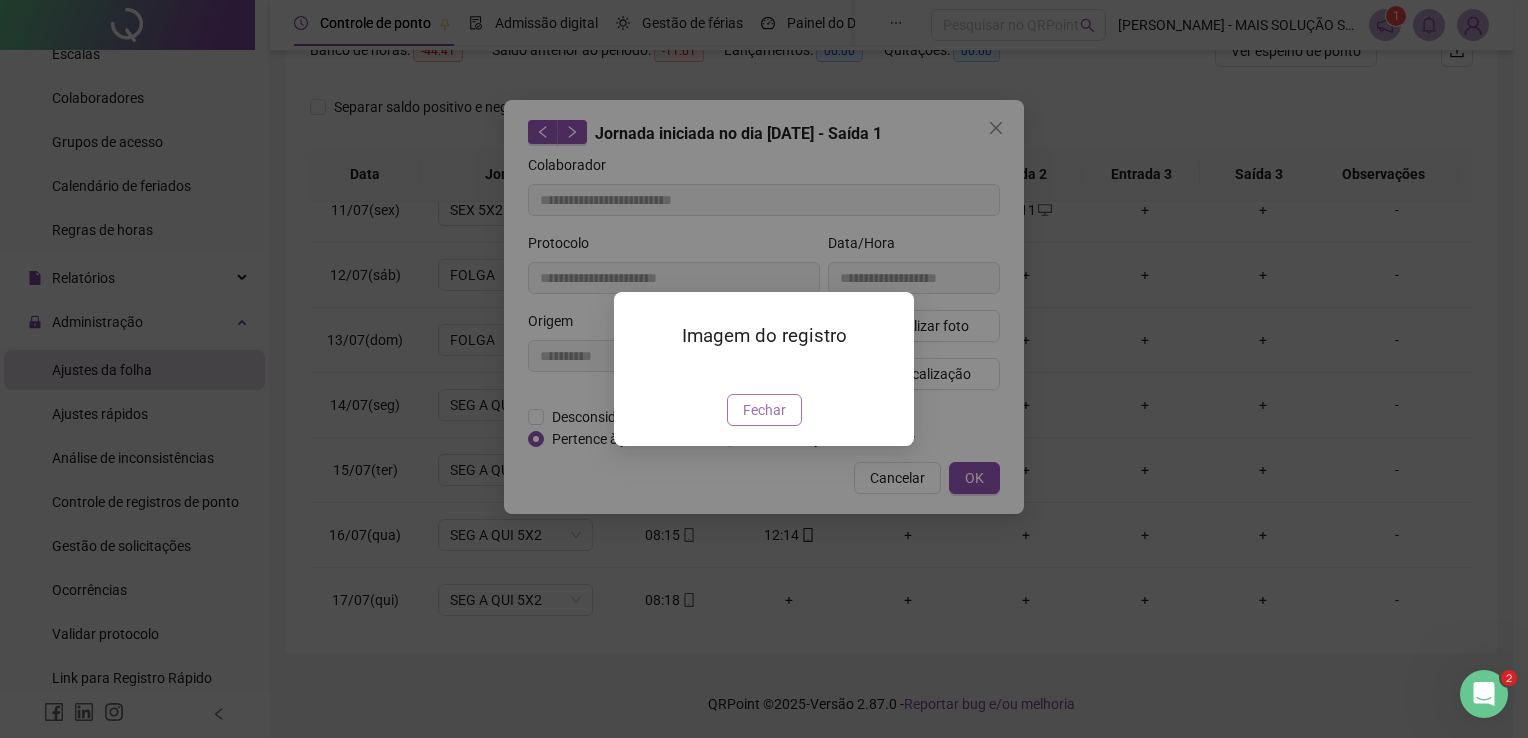 click on "Fechar" at bounding box center [764, 410] 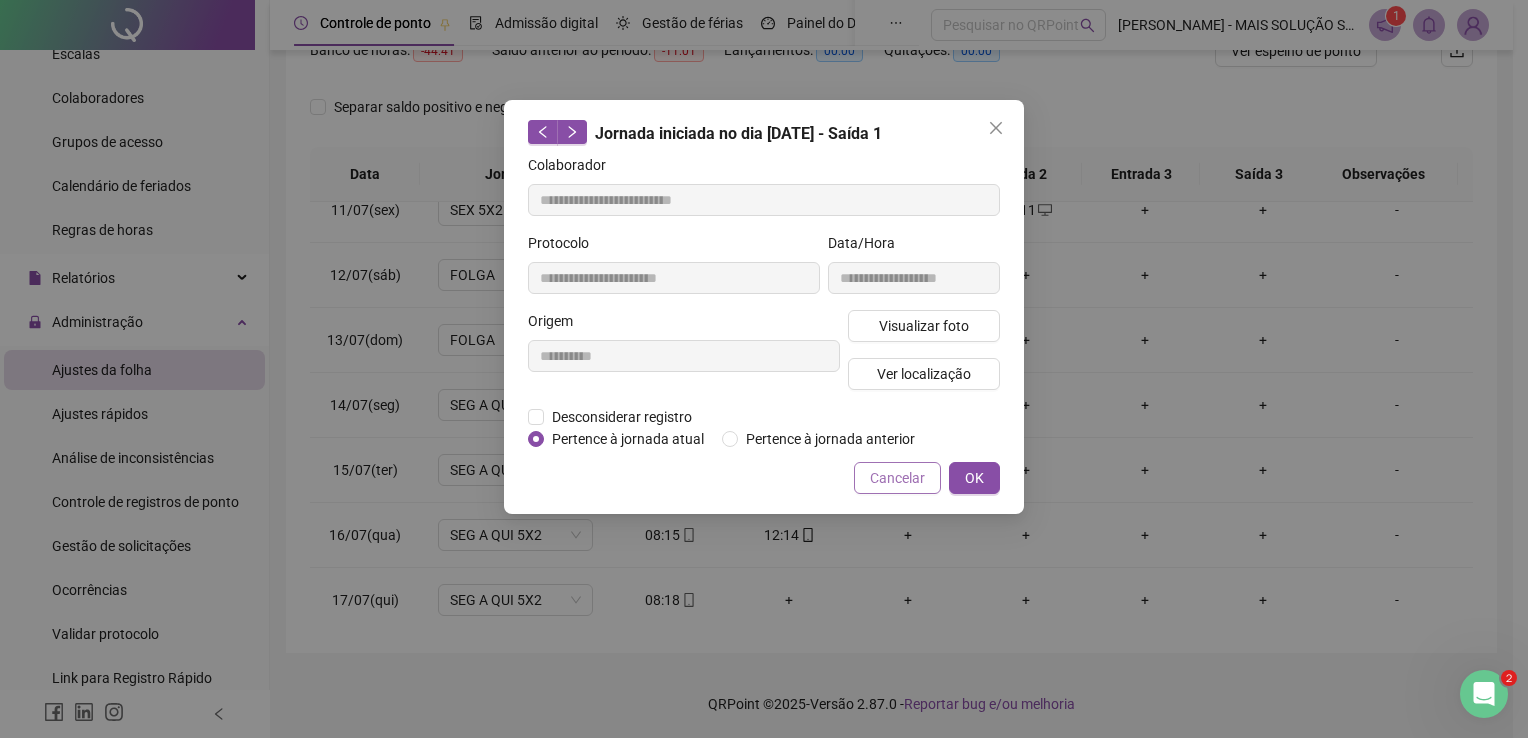 click on "Cancelar" at bounding box center [897, 478] 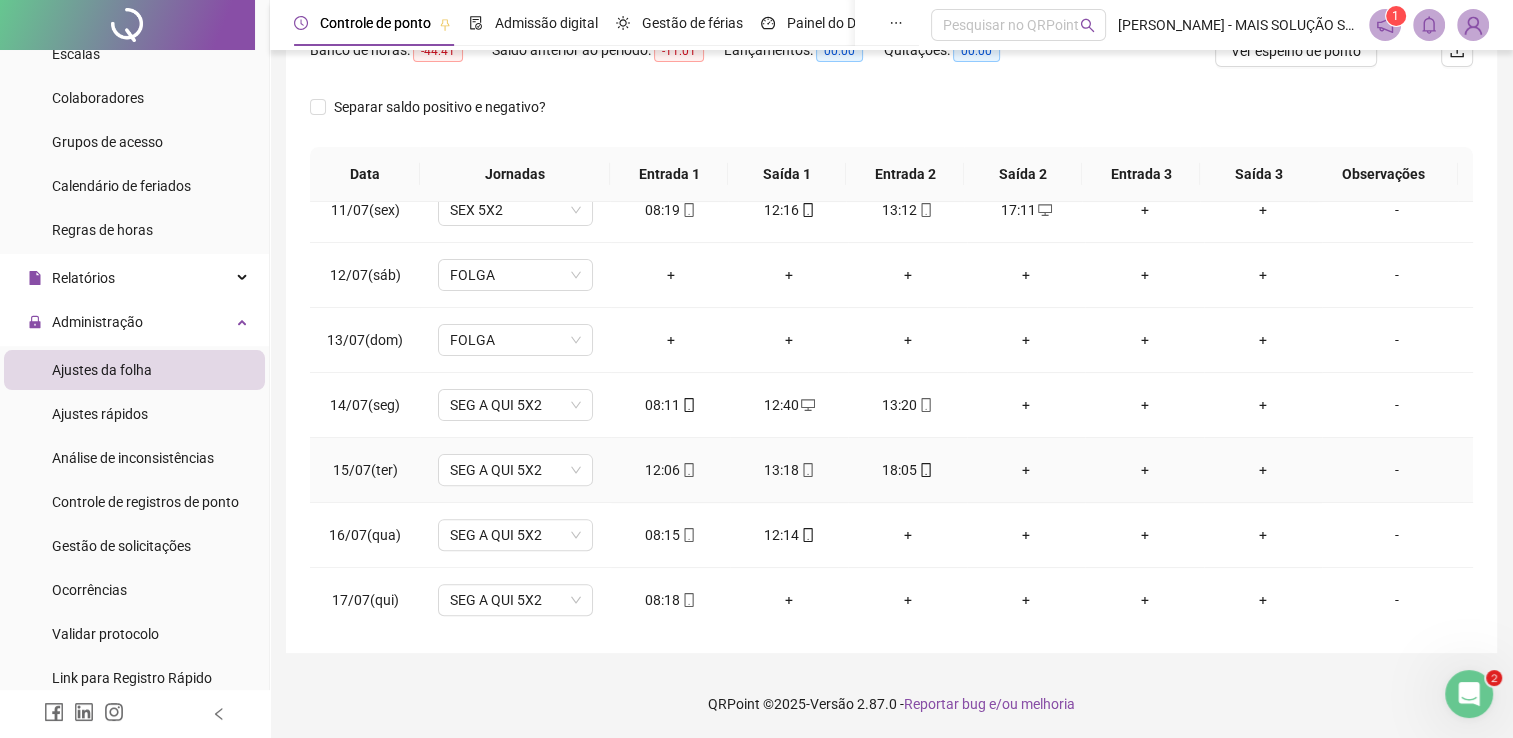 click on "+" at bounding box center [1026, 470] 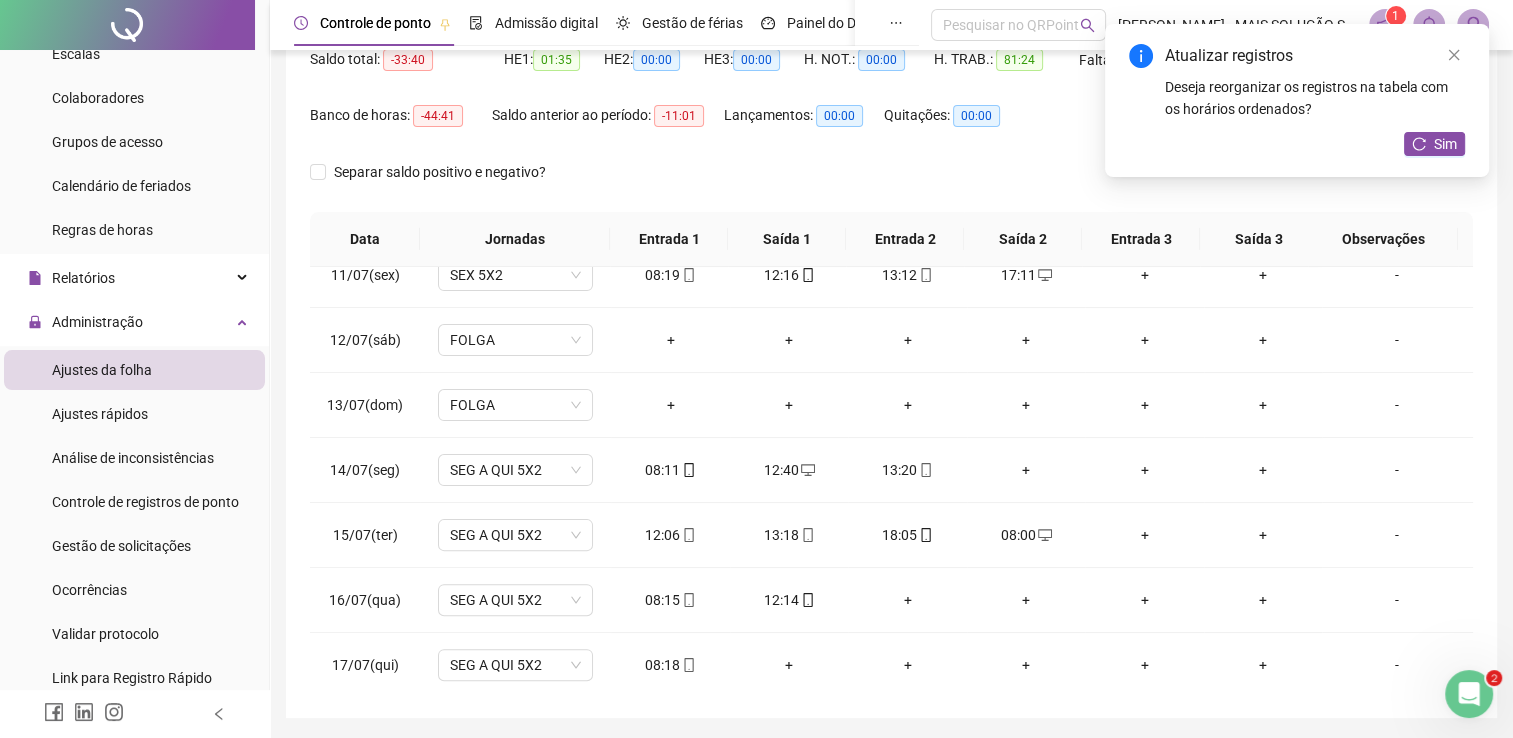 scroll, scrollTop: 183, scrollLeft: 0, axis: vertical 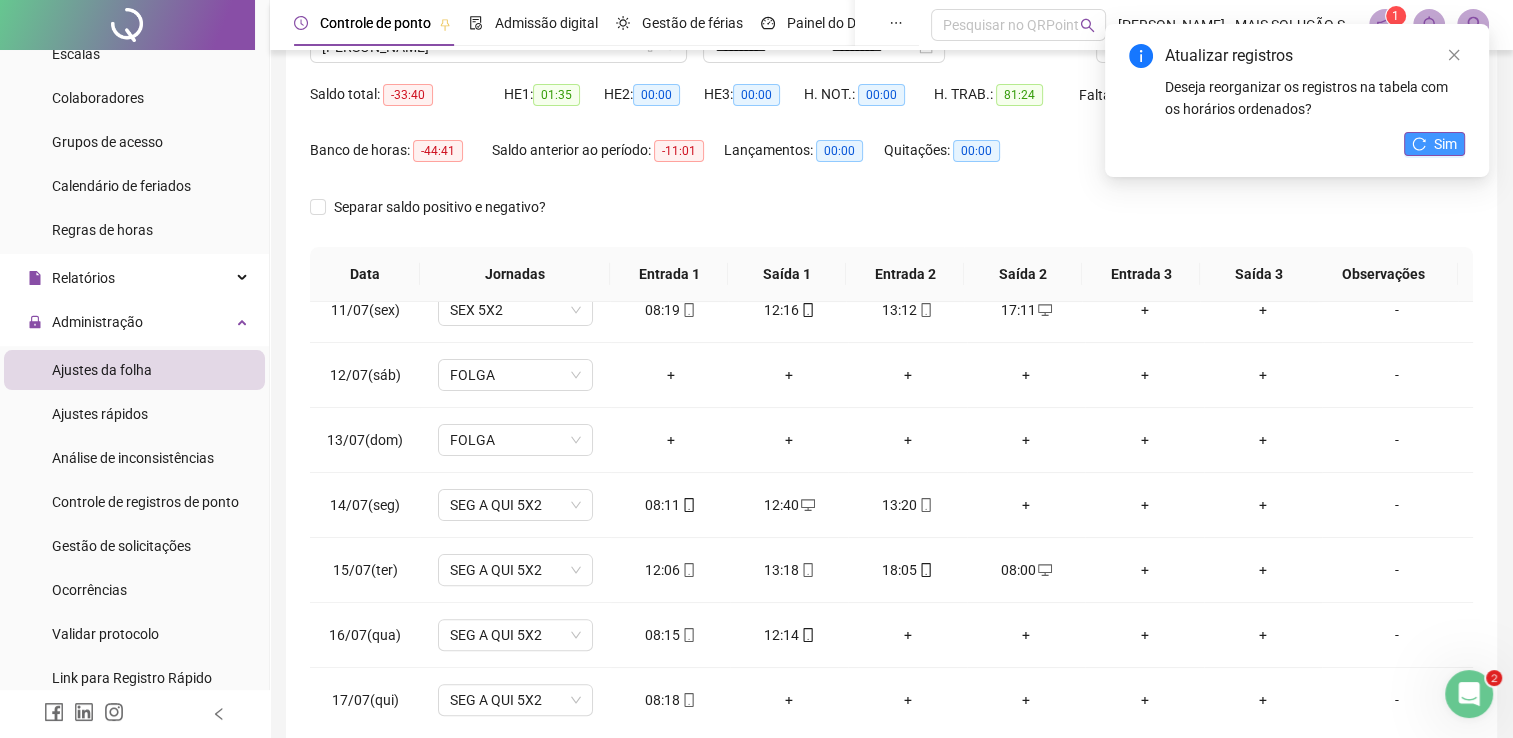 click on "Sim" at bounding box center [1434, 144] 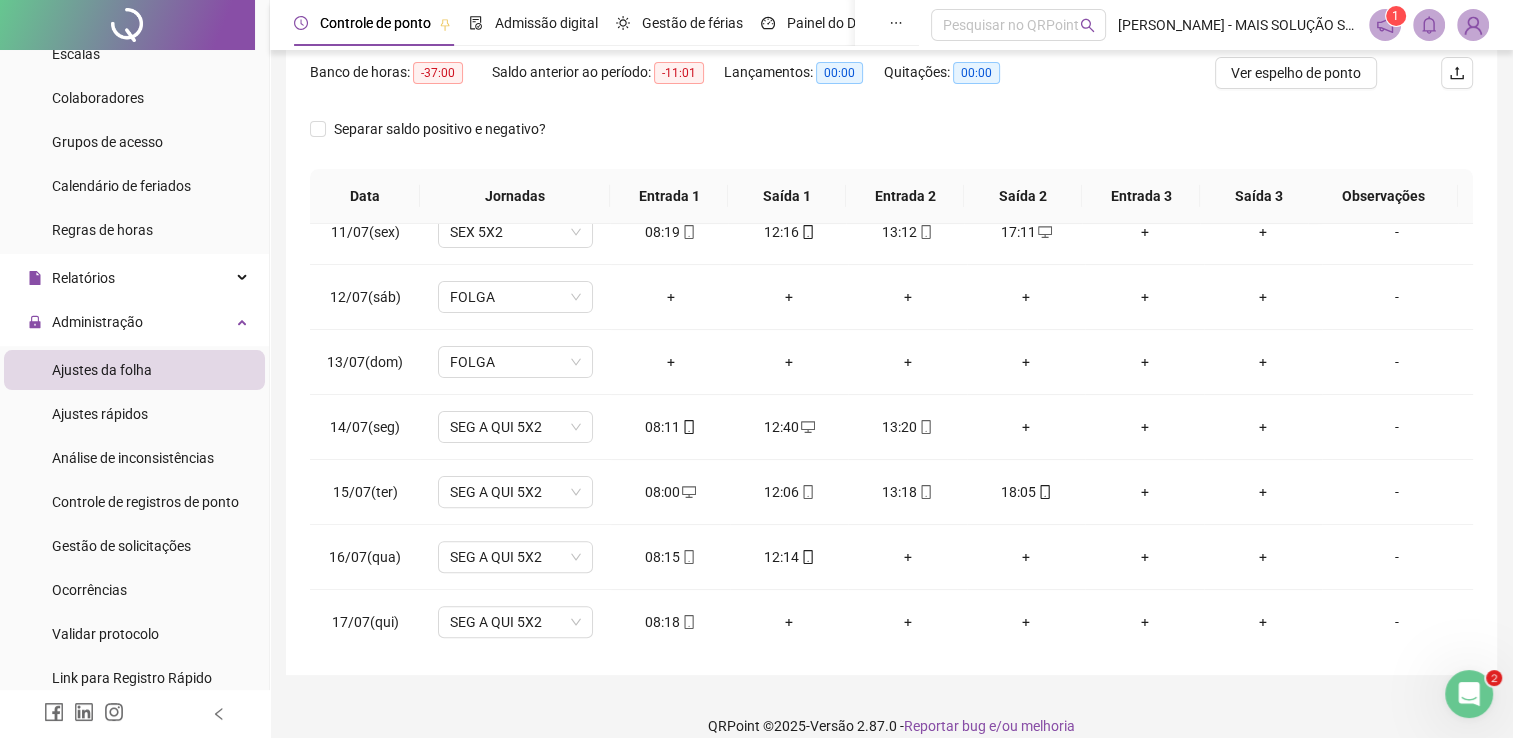 scroll, scrollTop: 283, scrollLeft: 0, axis: vertical 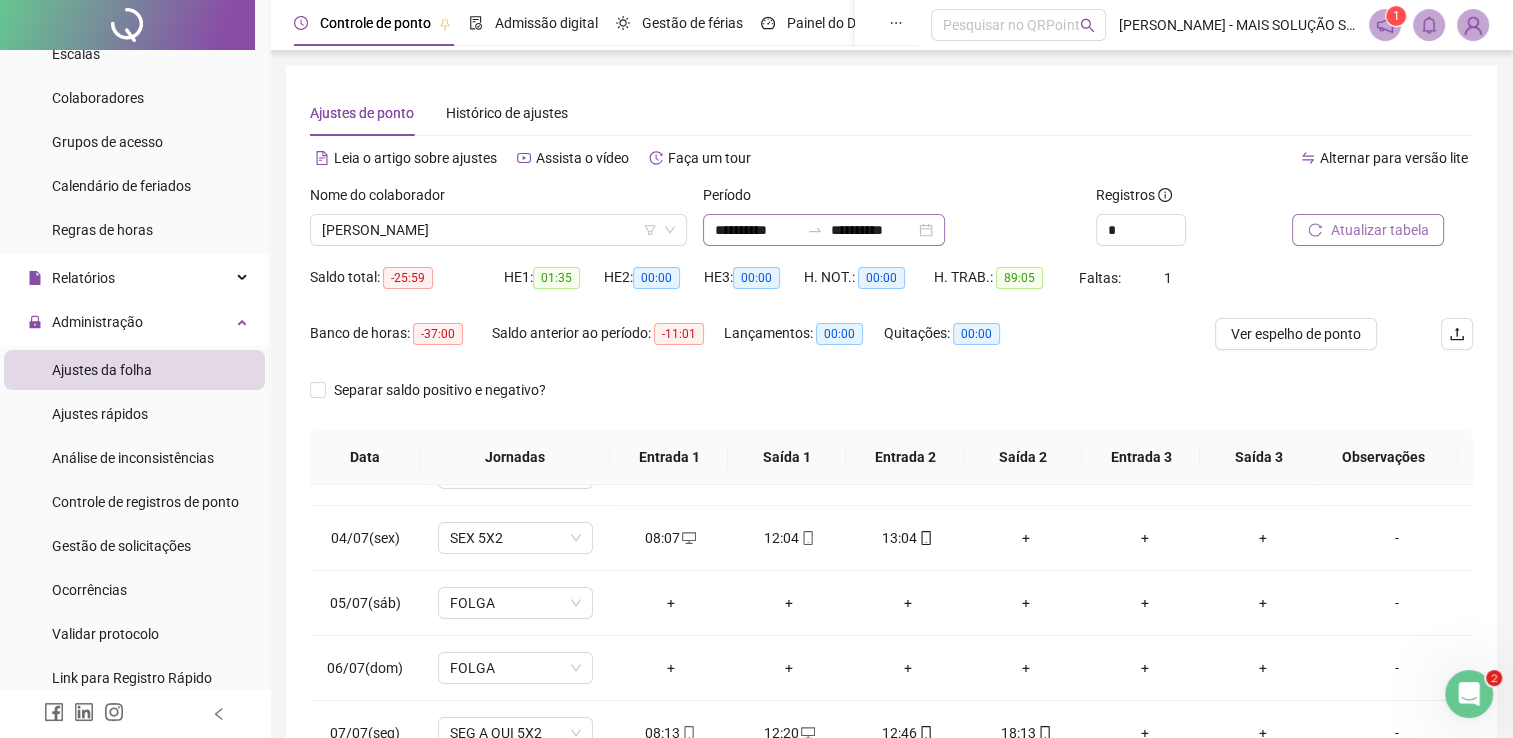 click on "**********" at bounding box center (824, 230) 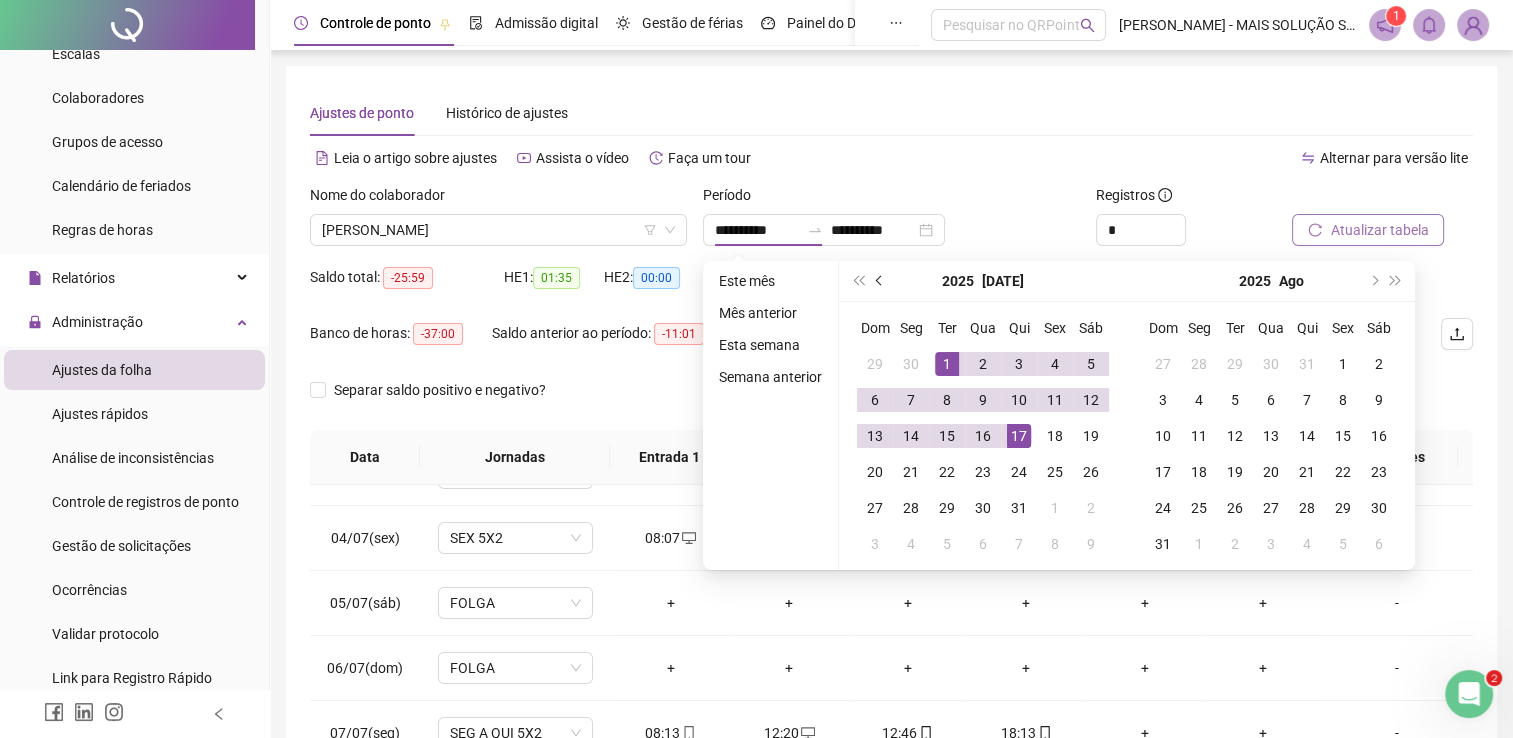 click at bounding box center (880, 281) 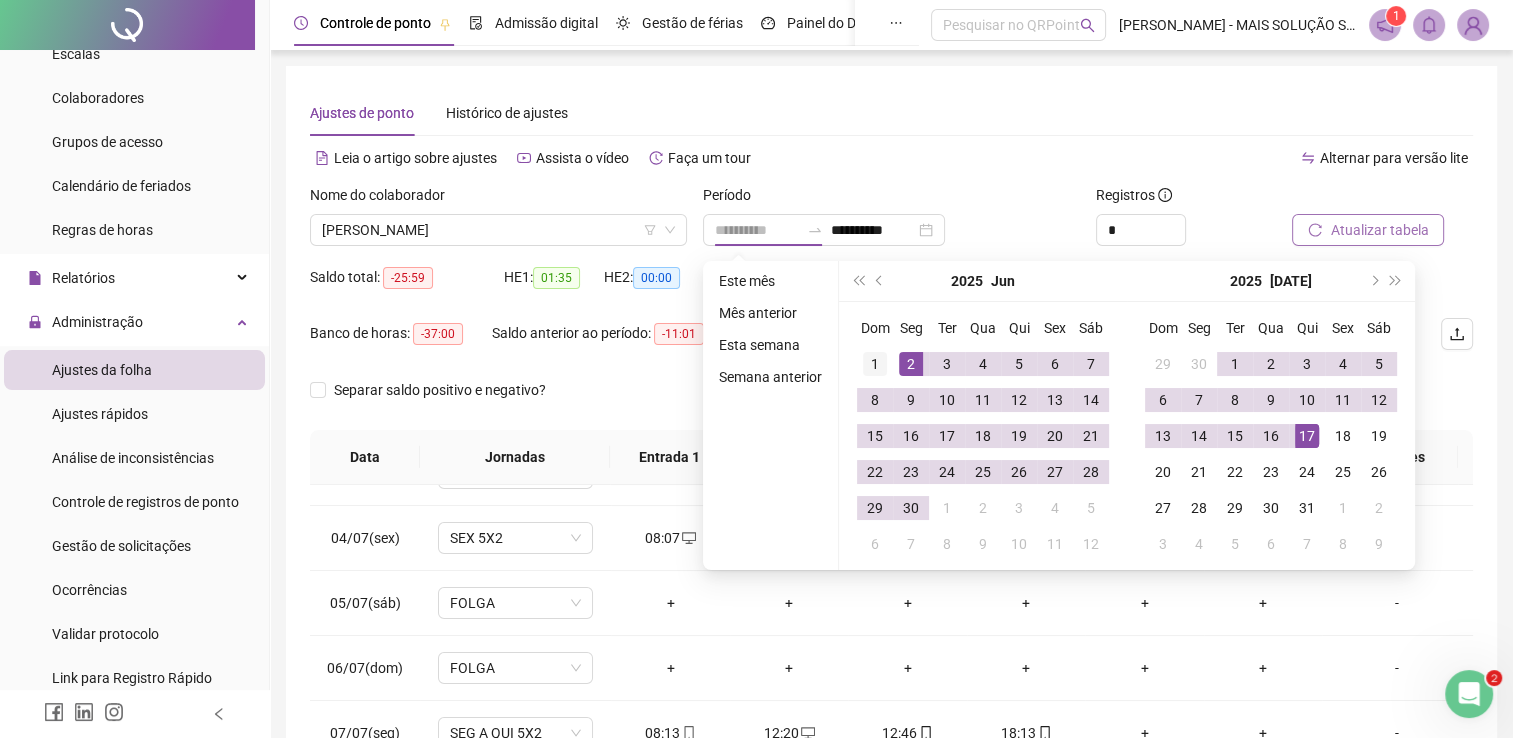 click on "1" at bounding box center (875, 364) 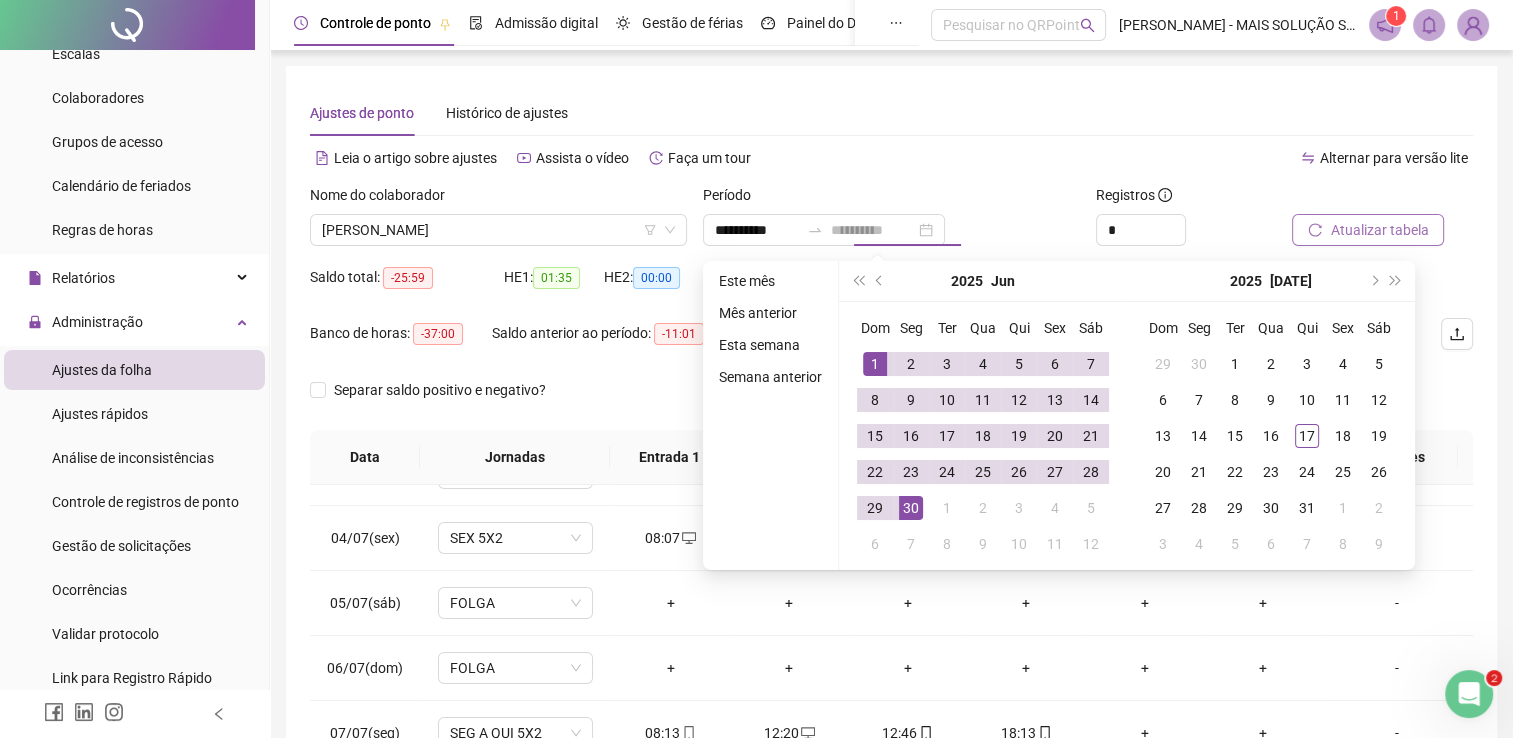 drag, startPoint x: 907, startPoint y: 510, endPoint x: 1042, endPoint y: 452, distance: 146.93196 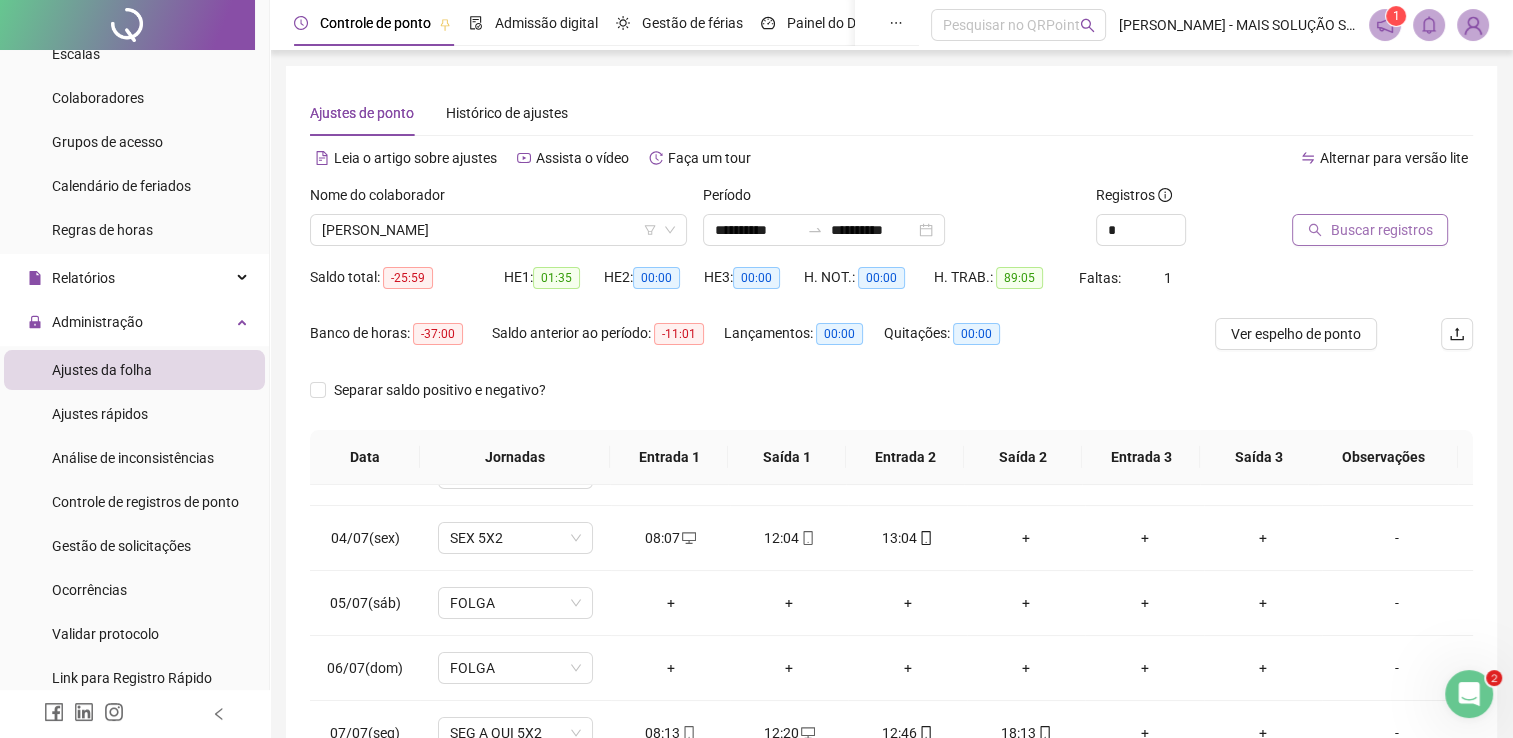 click on "Buscar registros" at bounding box center [1381, 230] 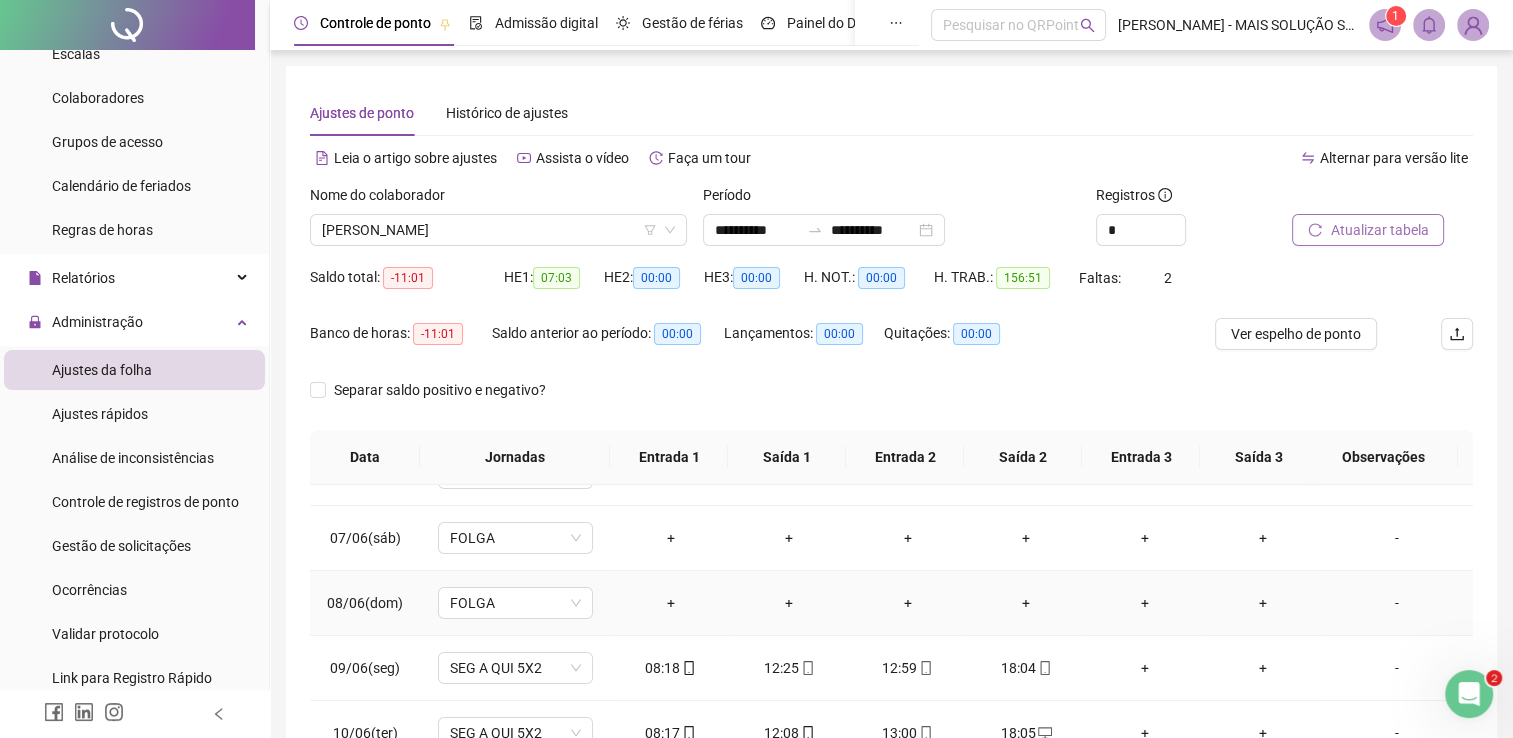 scroll, scrollTop: 283, scrollLeft: 0, axis: vertical 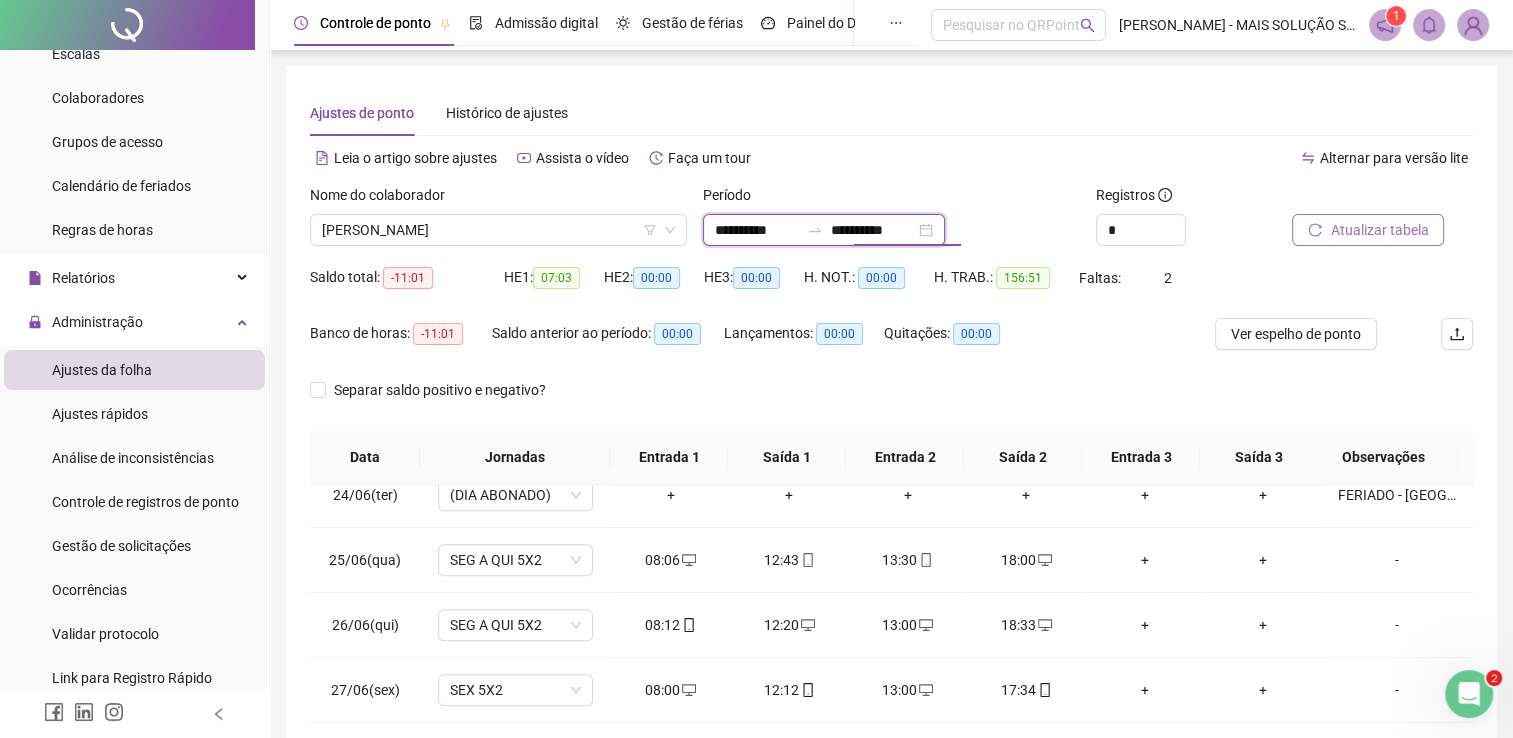 click on "**********" at bounding box center [757, 230] 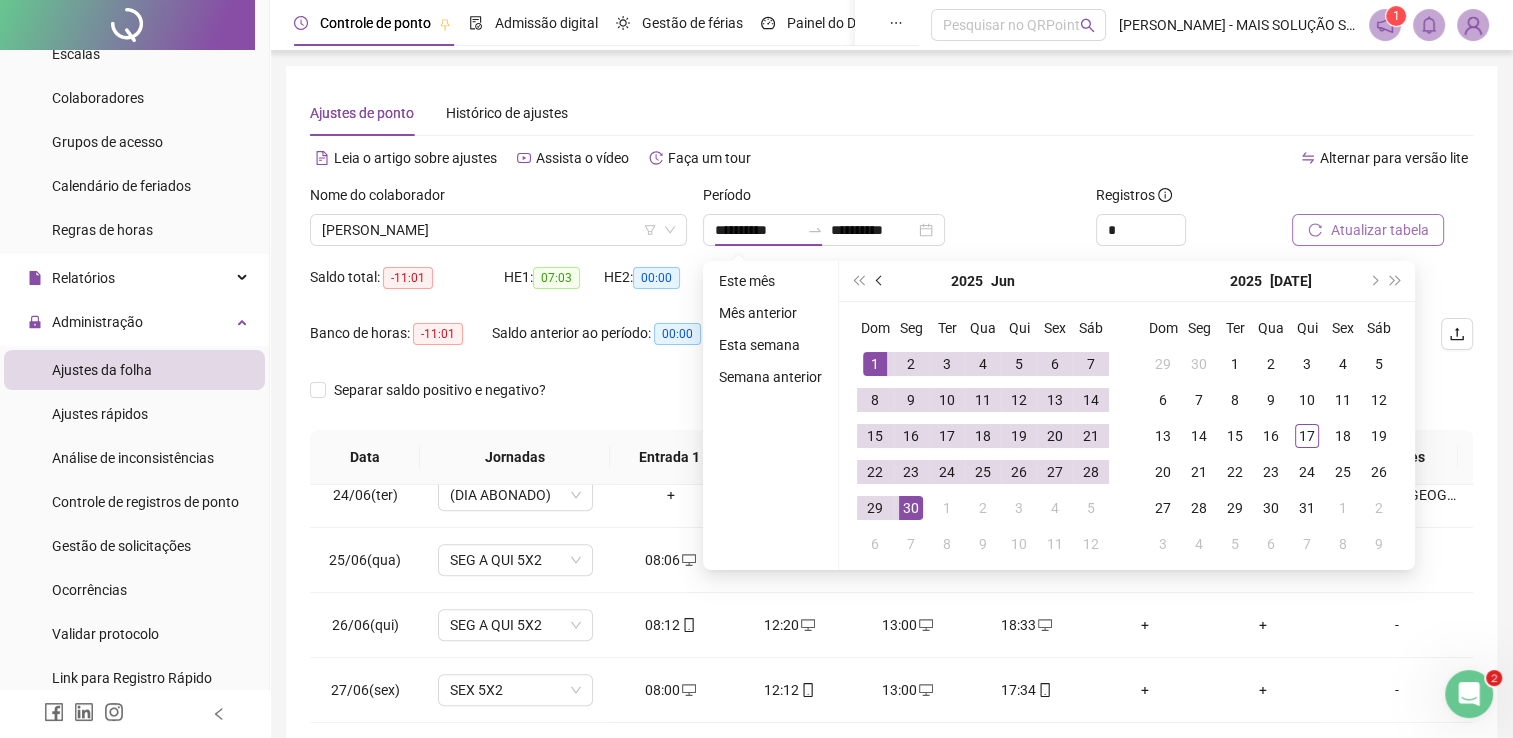 click at bounding box center (880, 281) 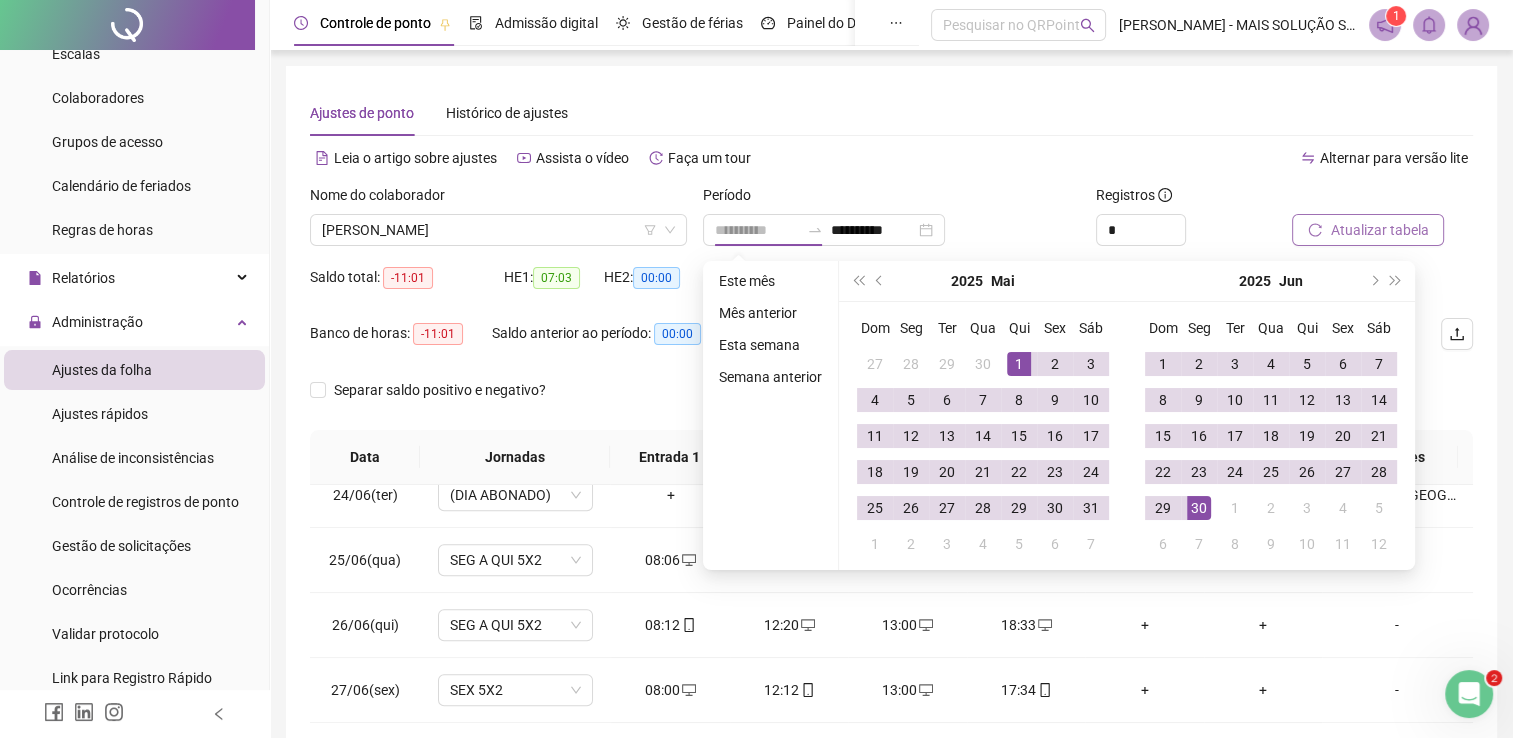 click on "1" at bounding box center [1019, 364] 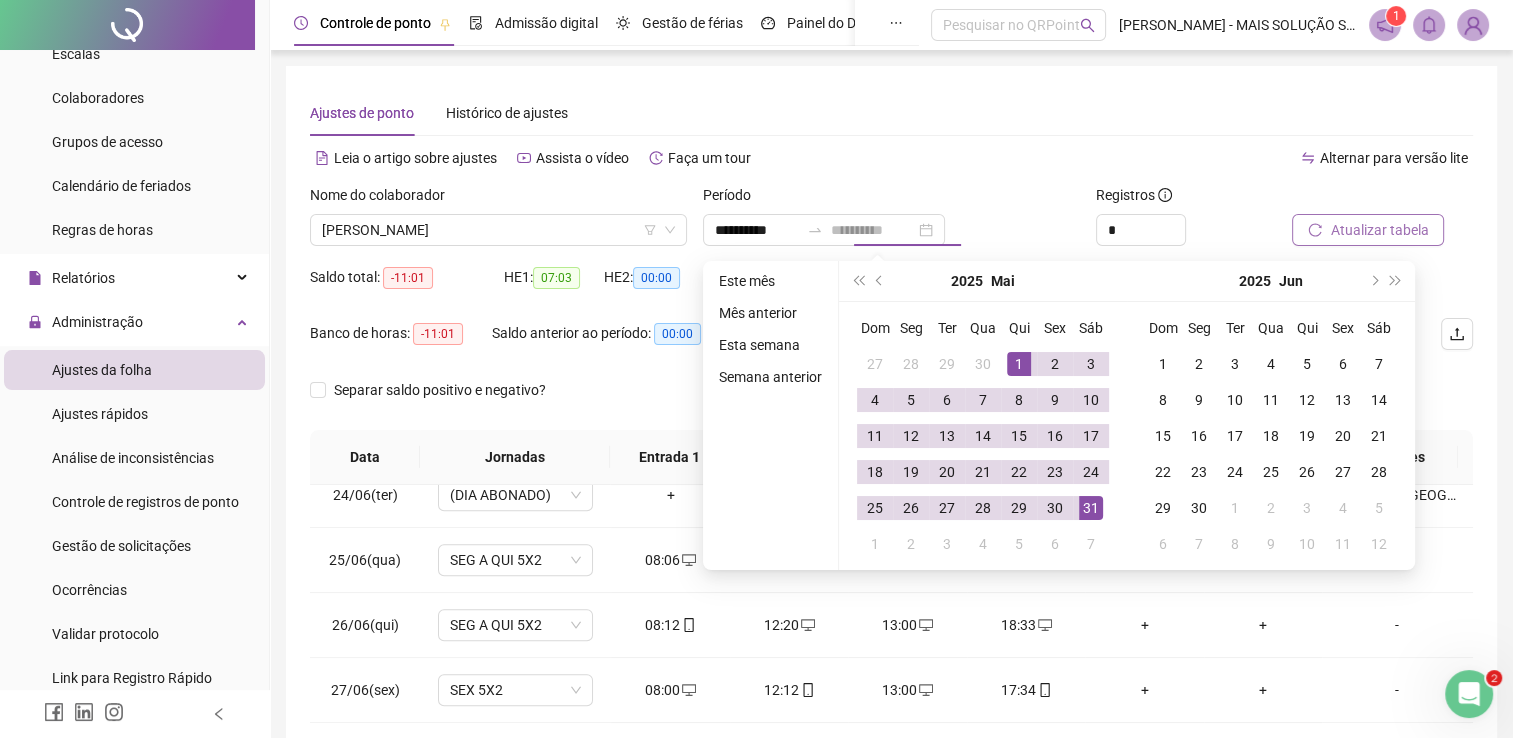 drag, startPoint x: 1088, startPoint y: 511, endPoint x: 1204, endPoint y: 426, distance: 143.8089 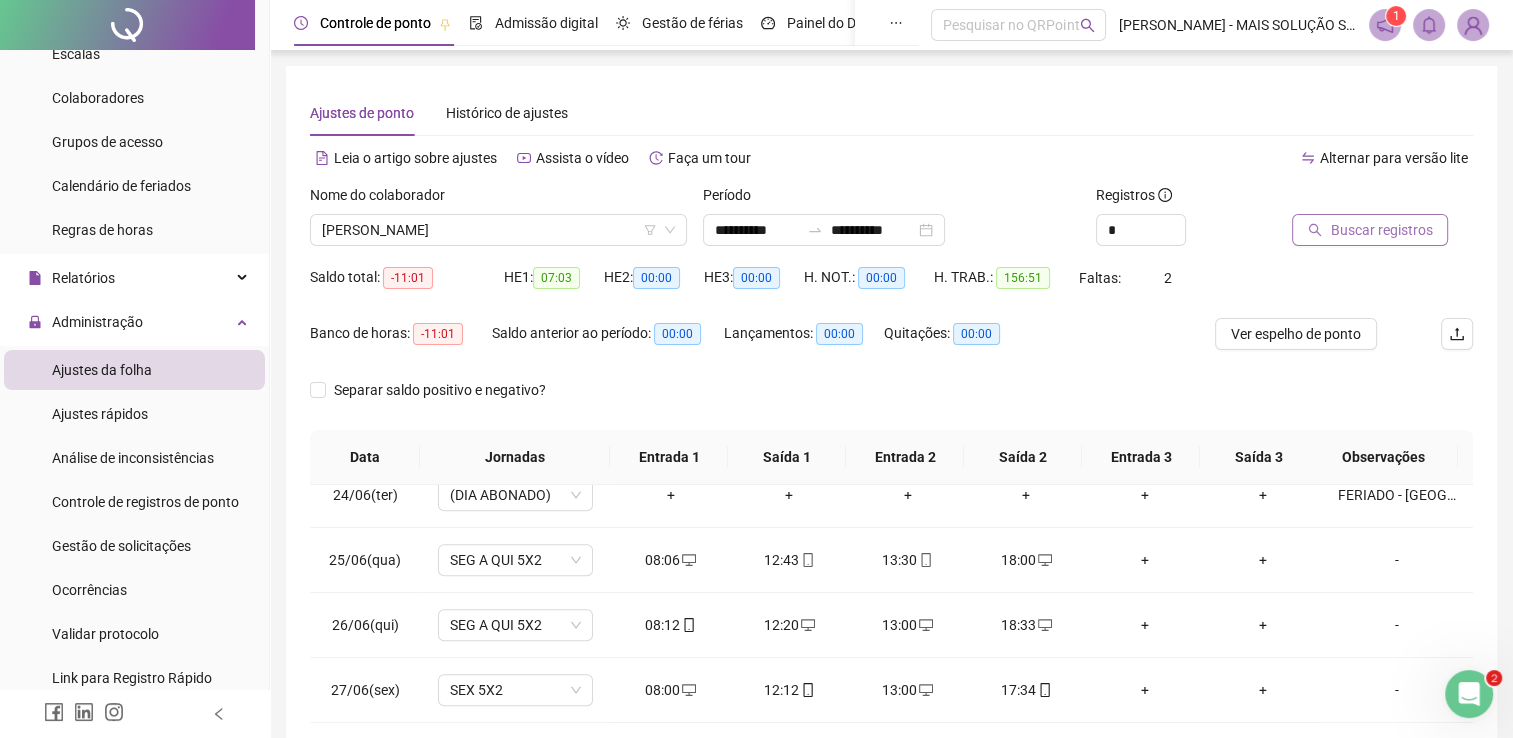 click on "Buscar registros" at bounding box center [1381, 230] 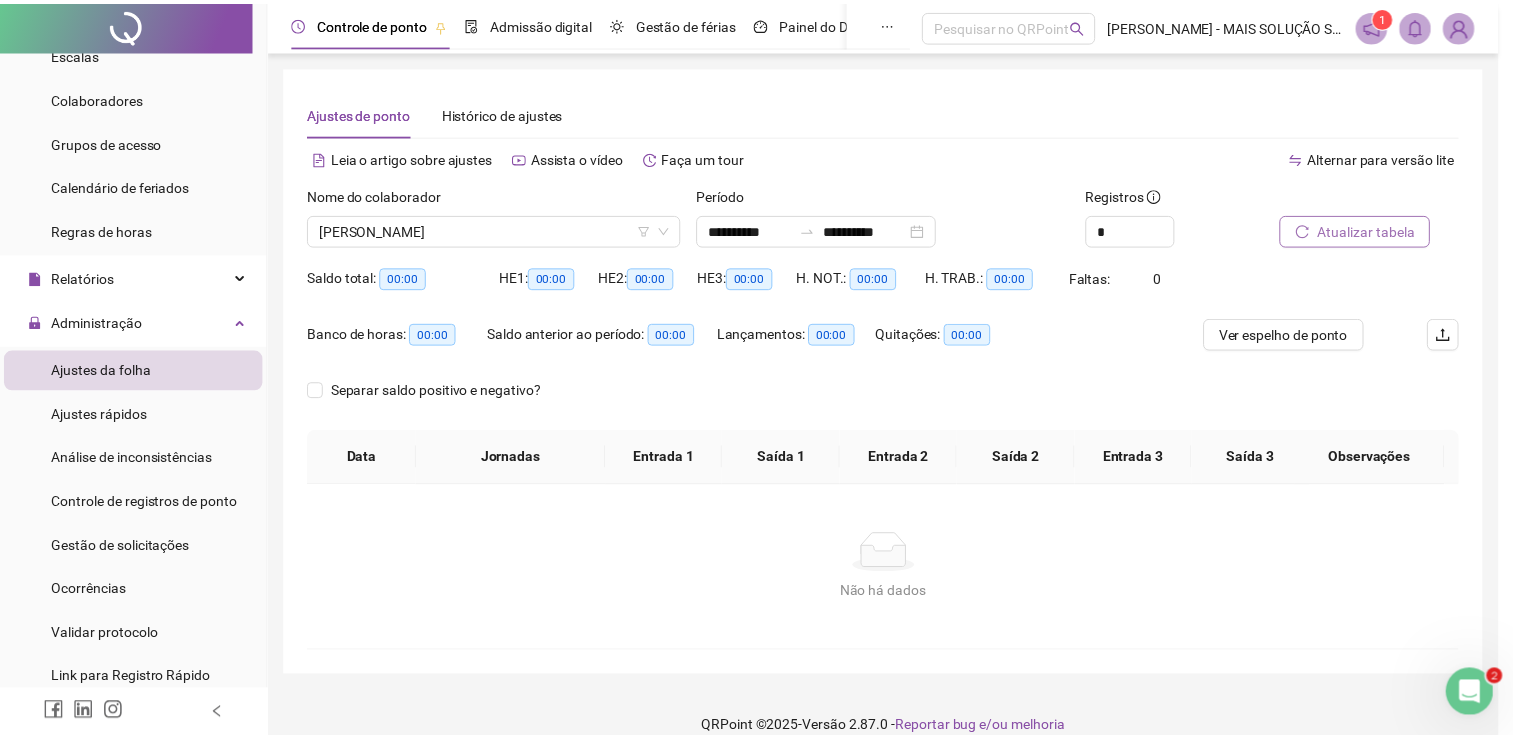 scroll, scrollTop: 0, scrollLeft: 0, axis: both 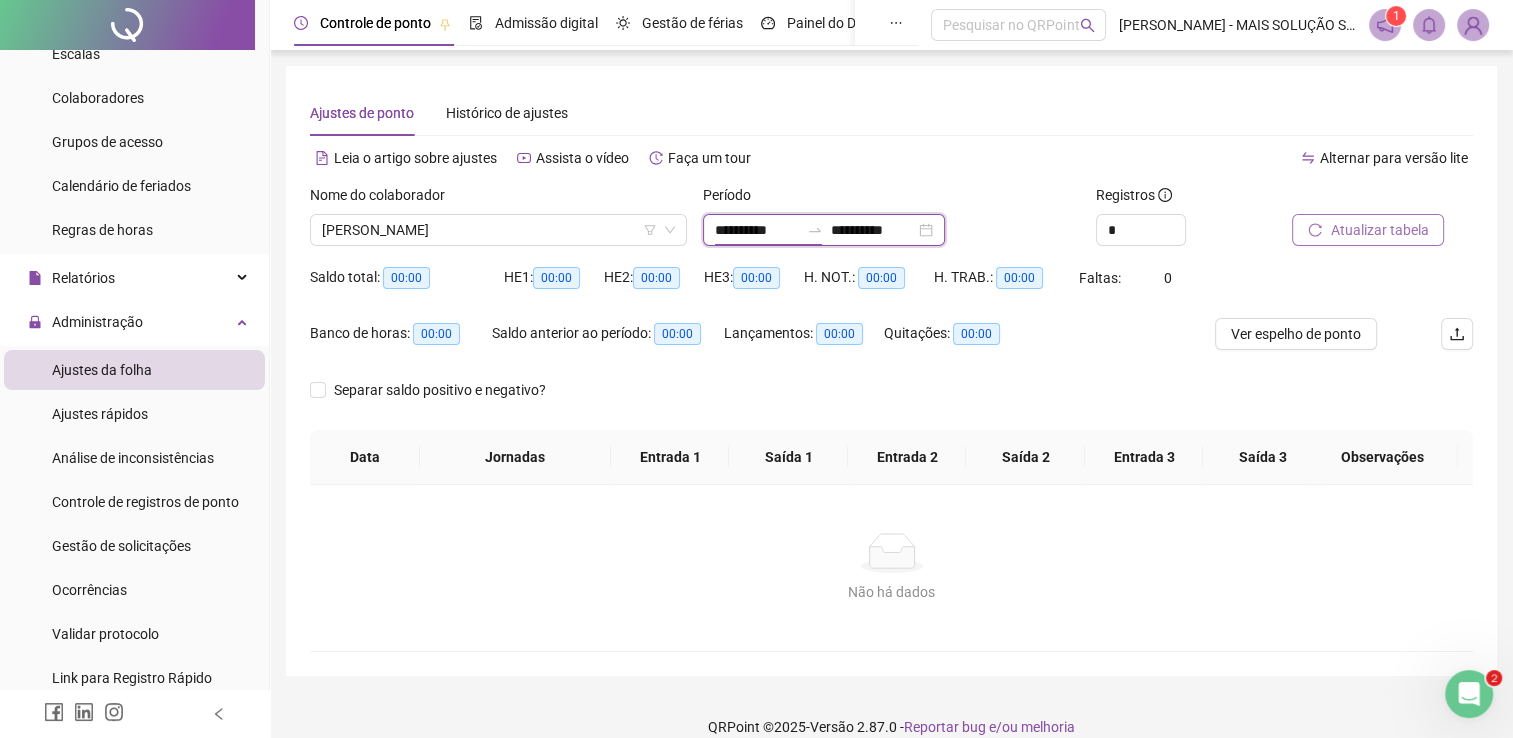 click on "**********" at bounding box center (757, 230) 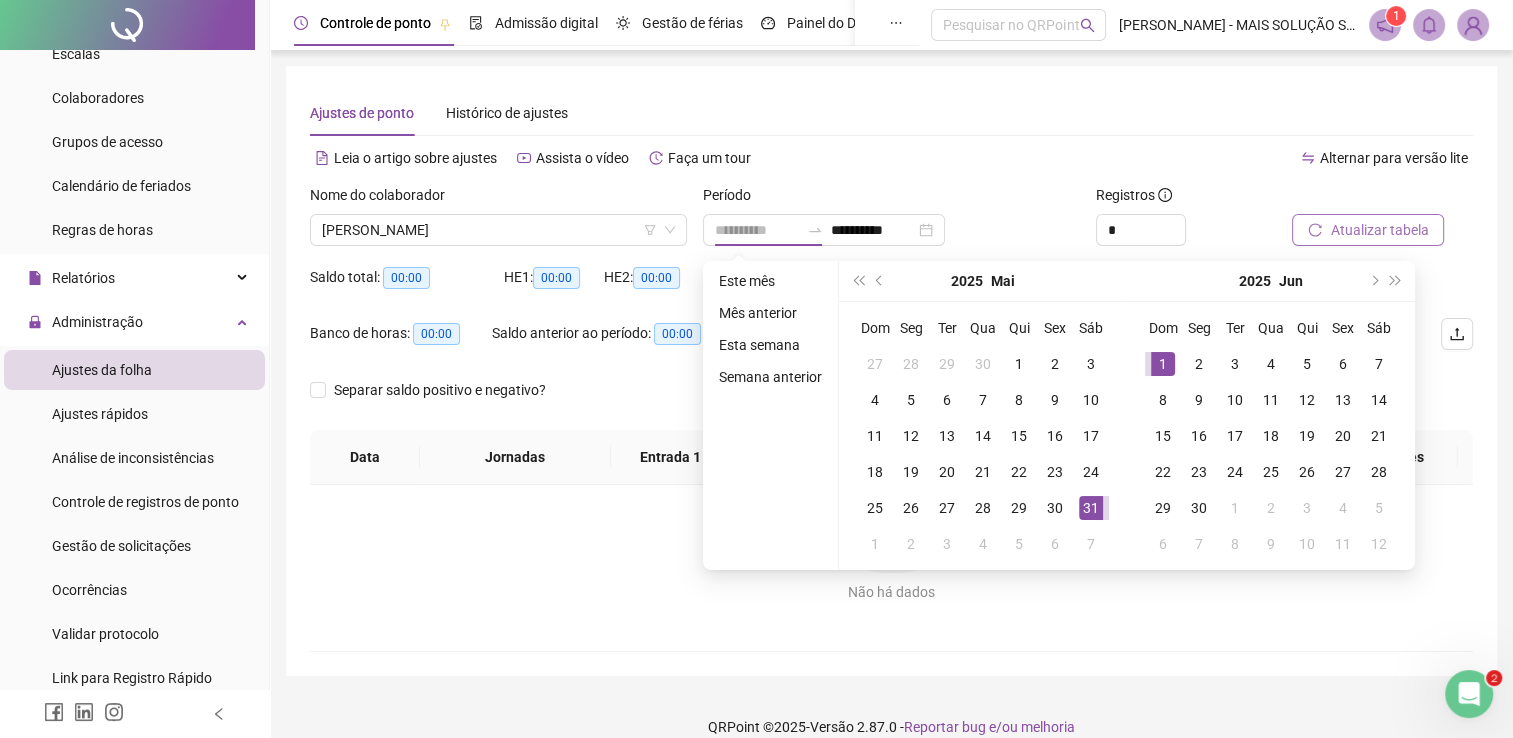 click on "1" at bounding box center [1163, 364] 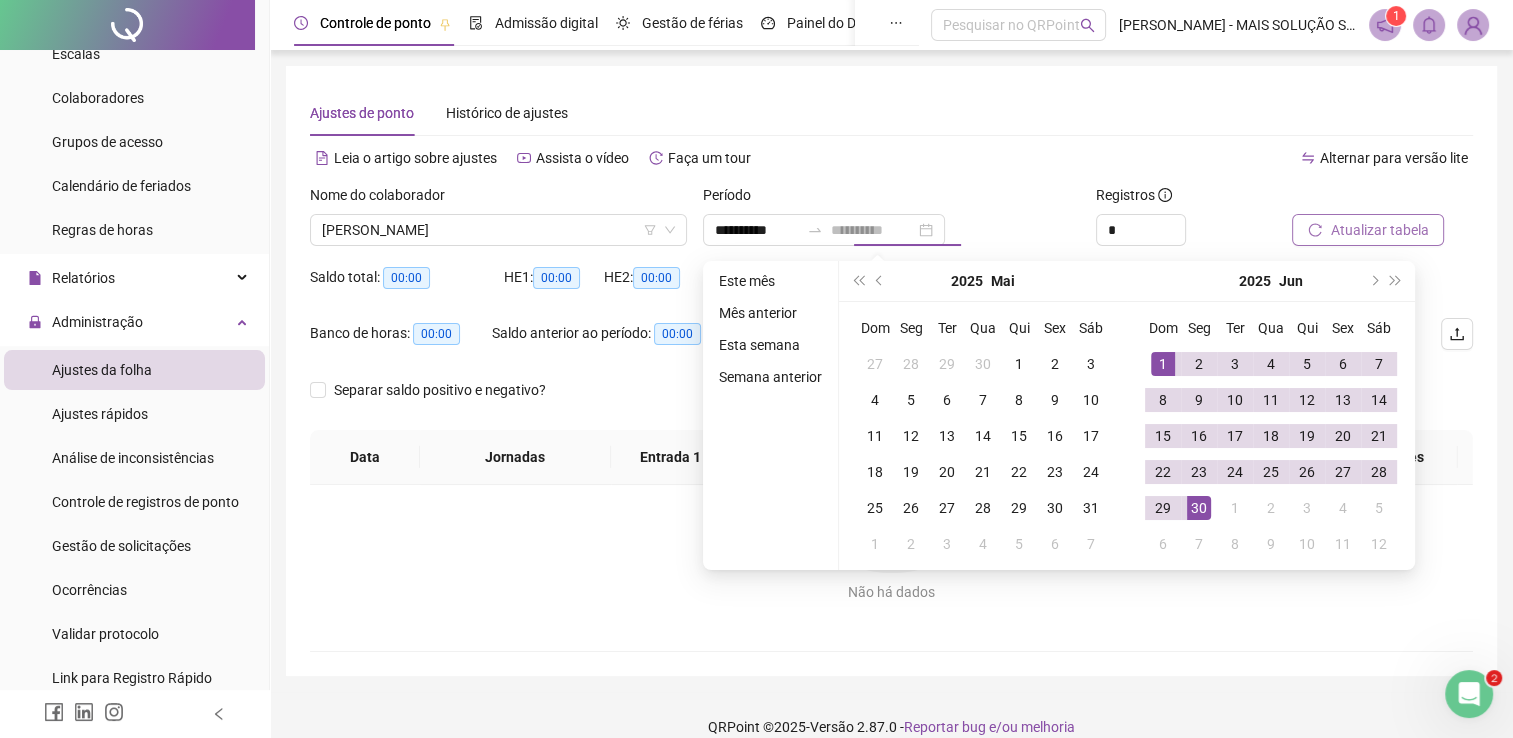 click on "30" at bounding box center (1199, 508) 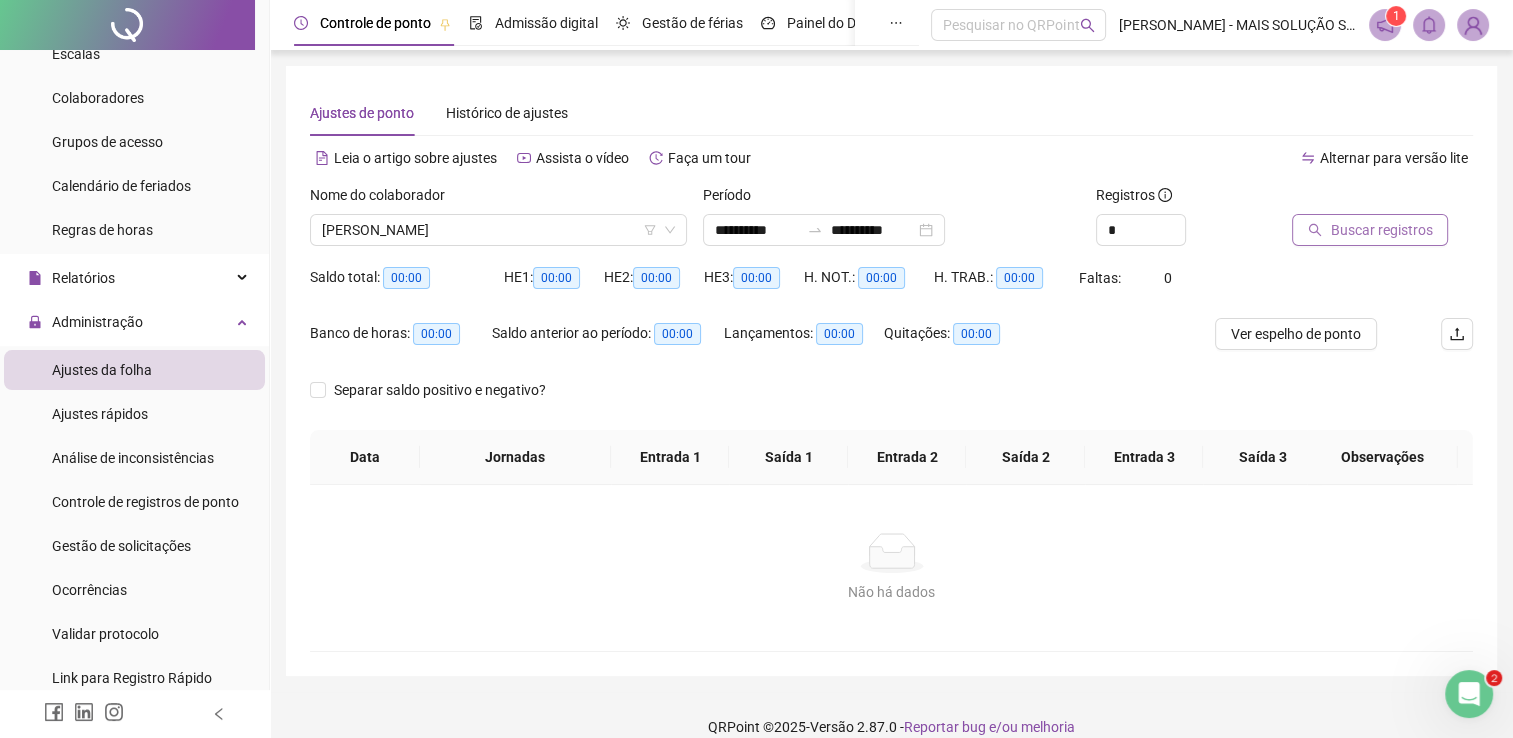 click on "Buscar registros" at bounding box center (1381, 230) 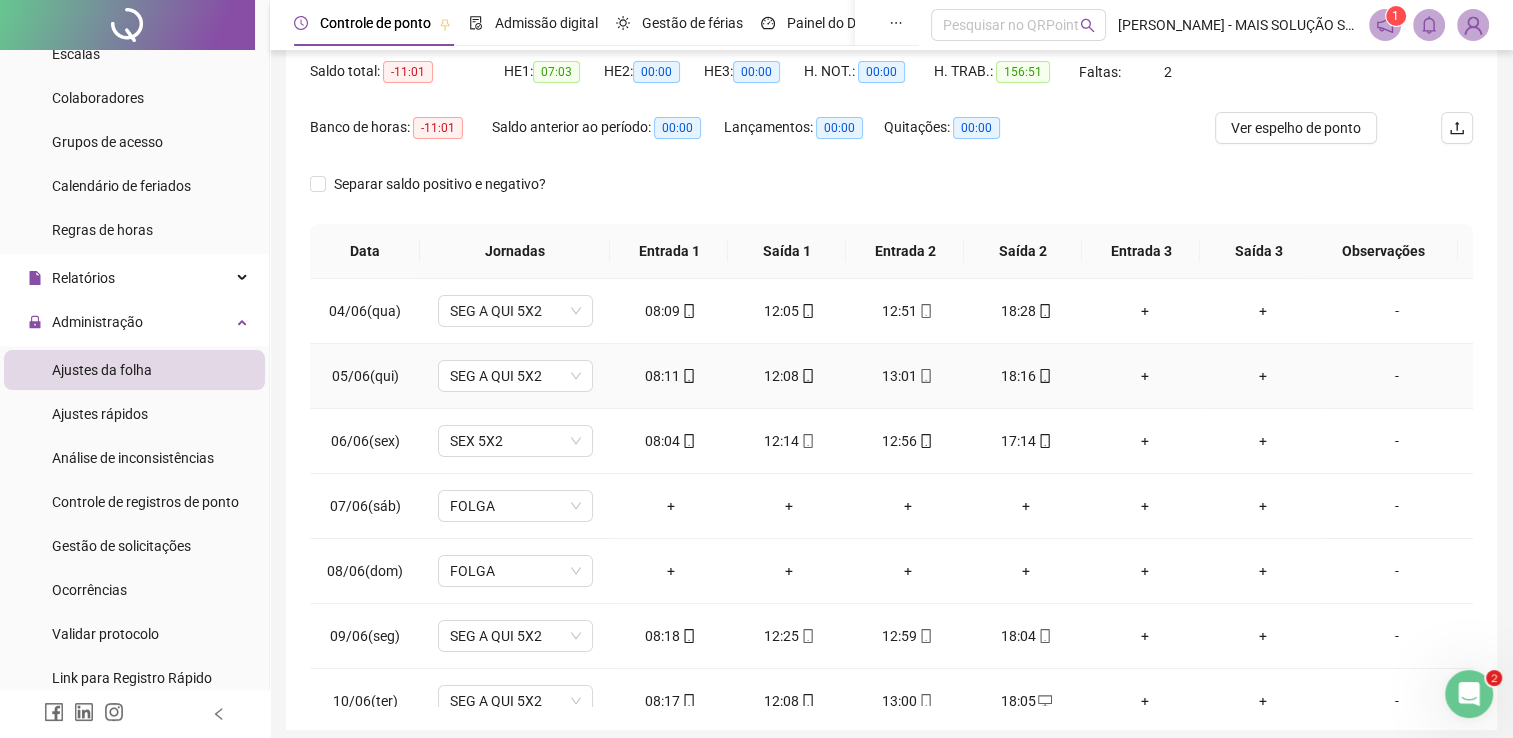 scroll, scrollTop: 283, scrollLeft: 0, axis: vertical 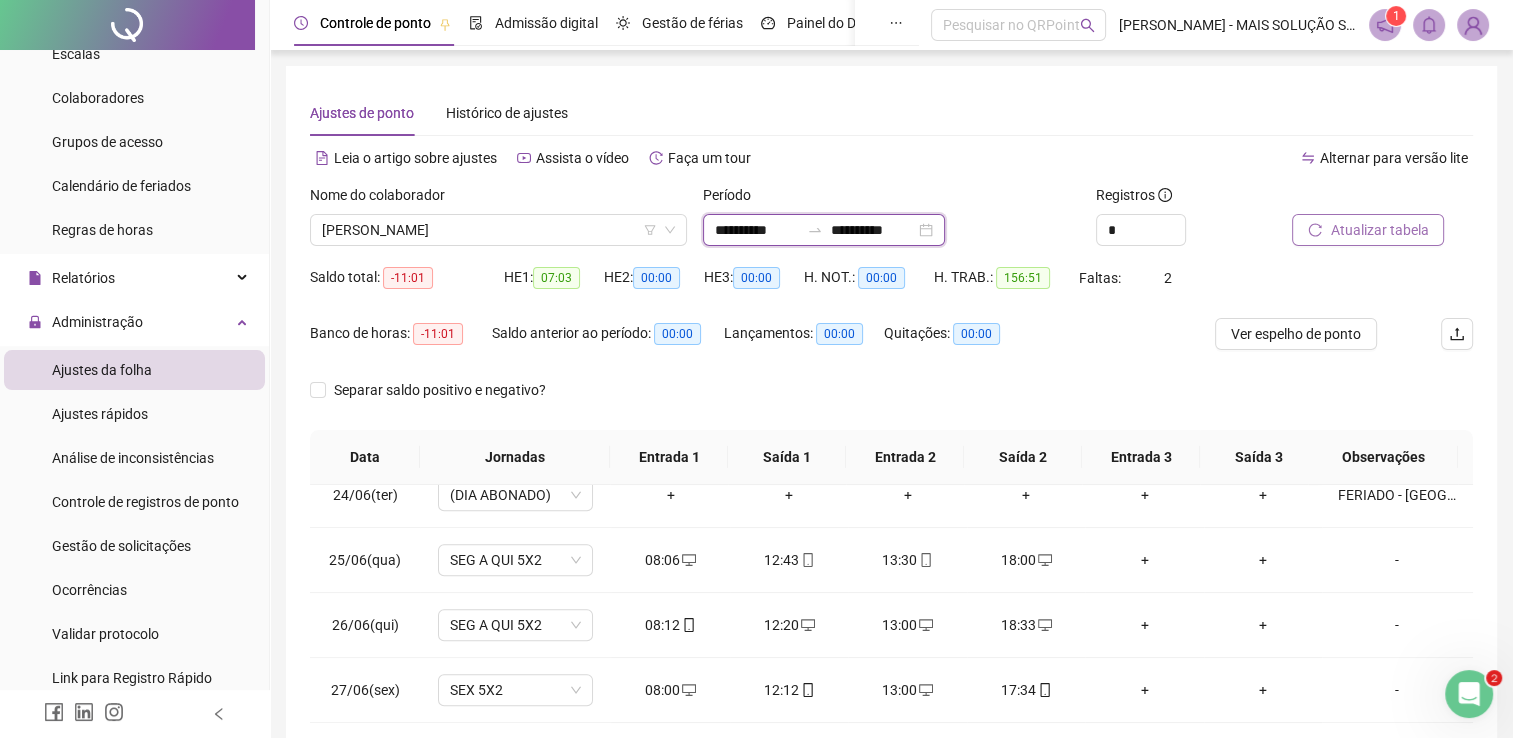 click on "**********" at bounding box center [757, 230] 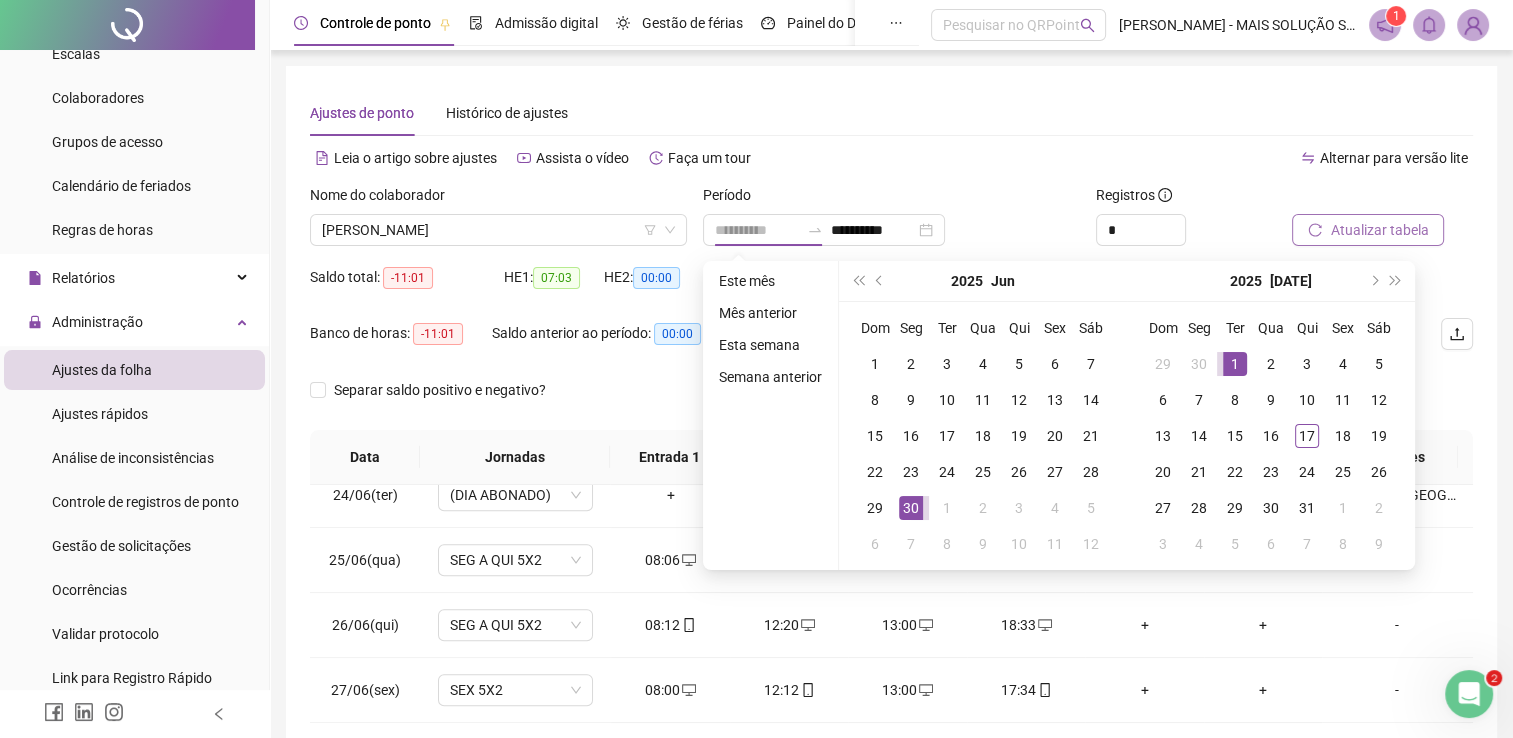 click on "1" at bounding box center [1235, 364] 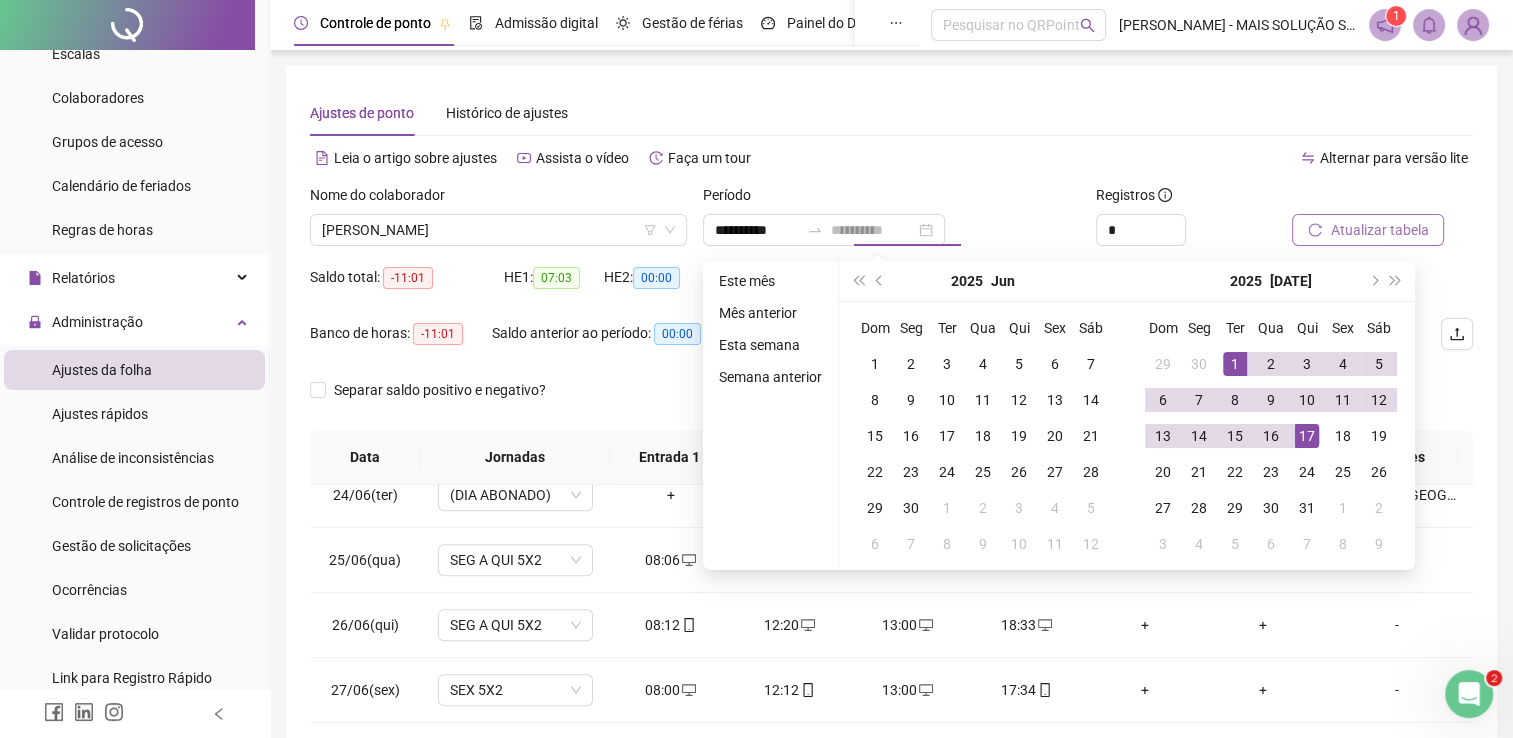 click on "17" at bounding box center [1307, 436] 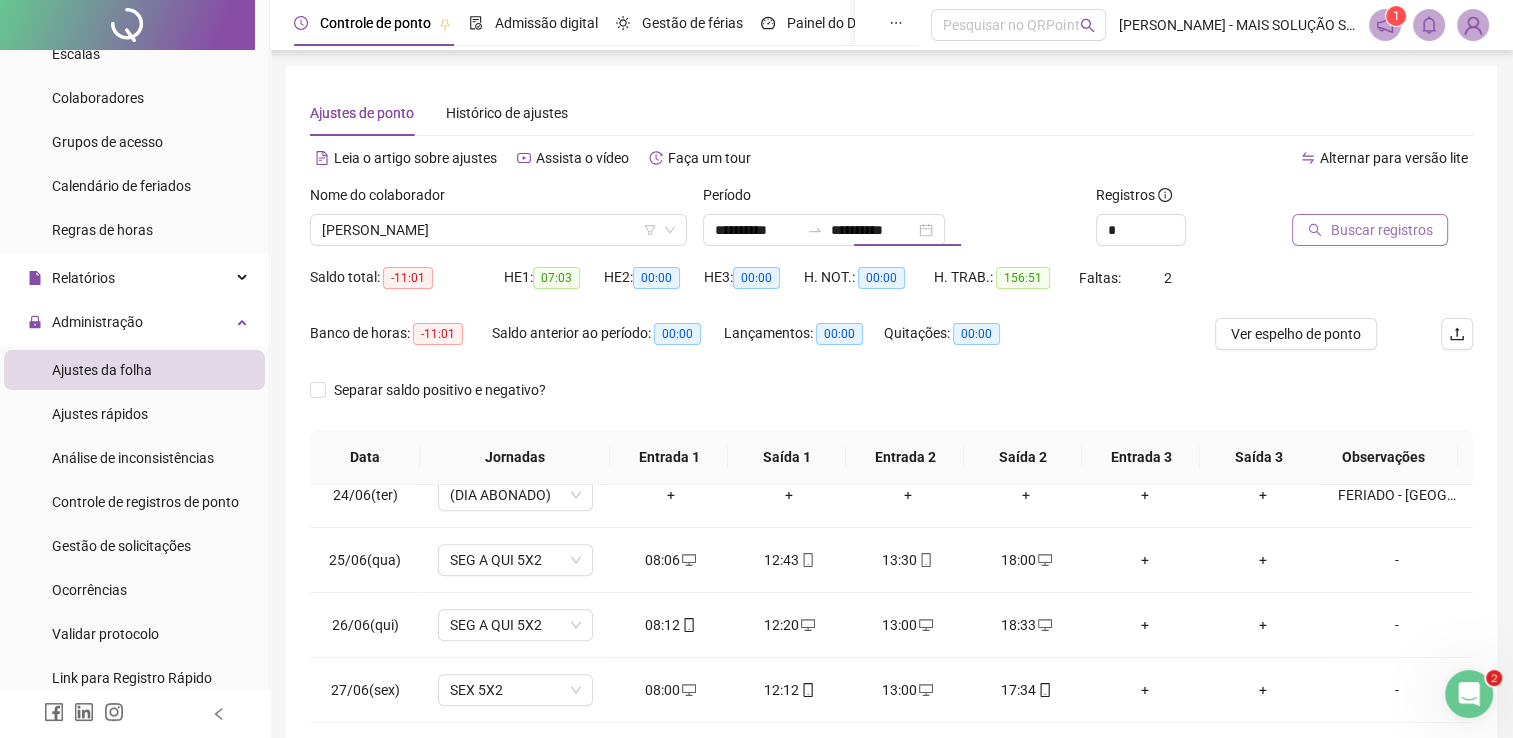 click at bounding box center [1357, 199] 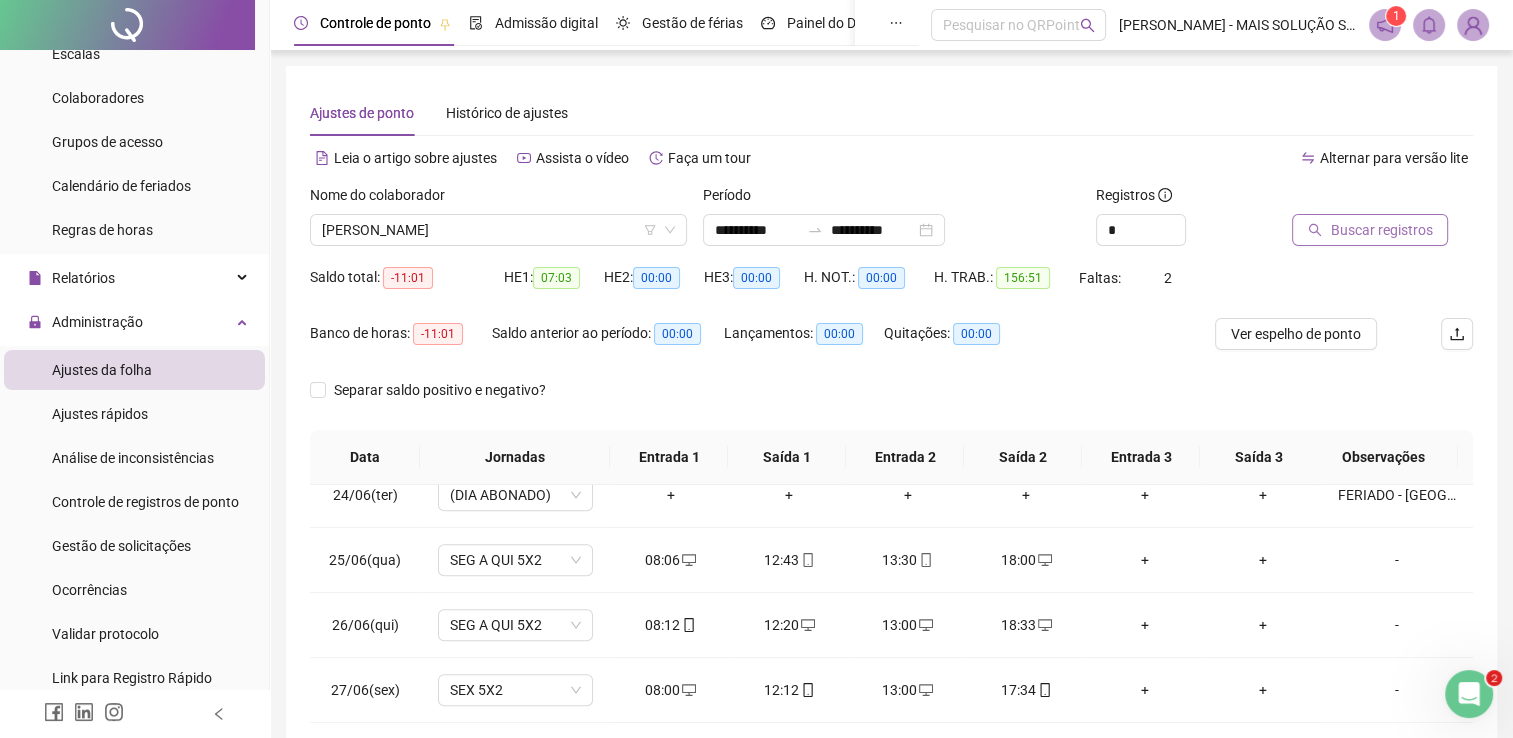 click on "Buscar registros" at bounding box center (1381, 230) 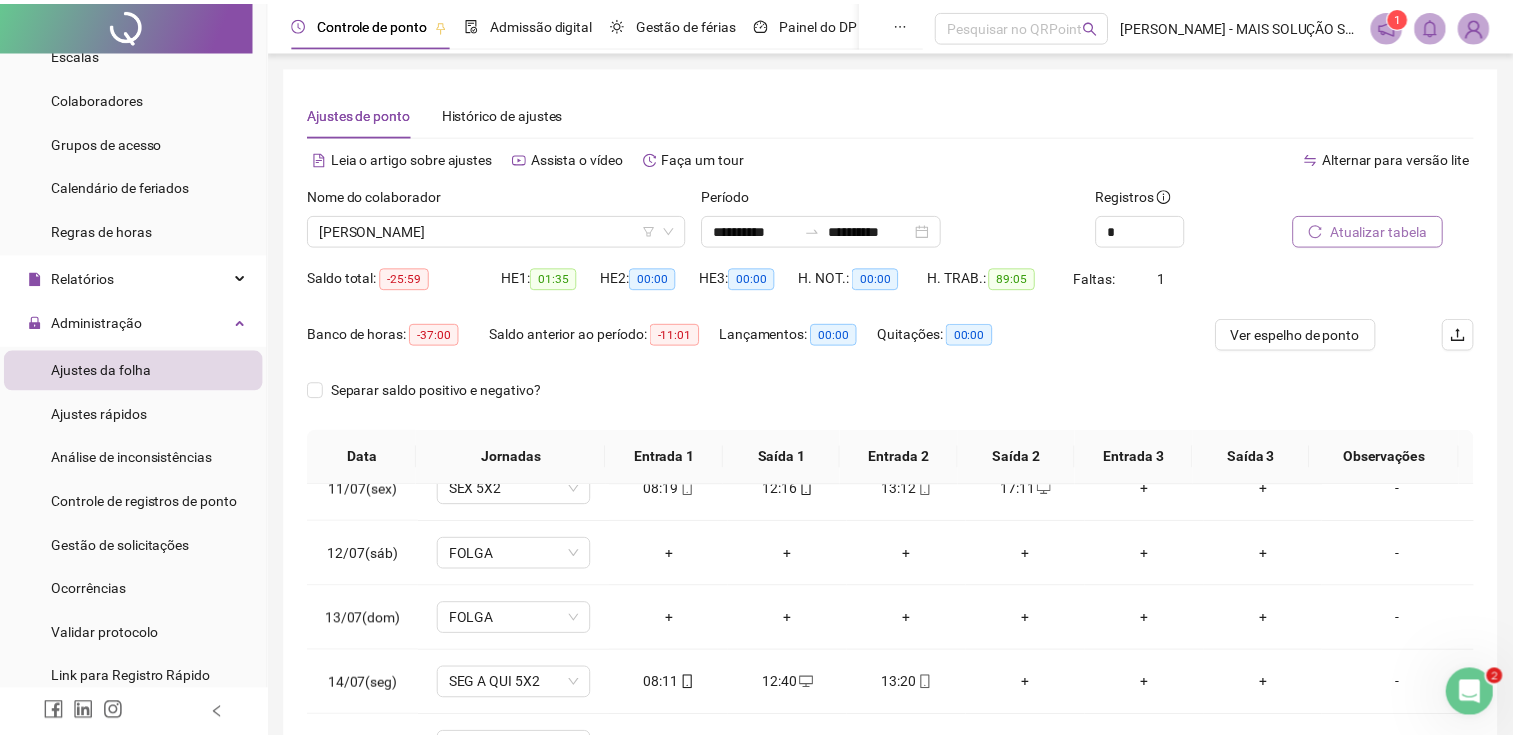 scroll, scrollTop: 674, scrollLeft: 0, axis: vertical 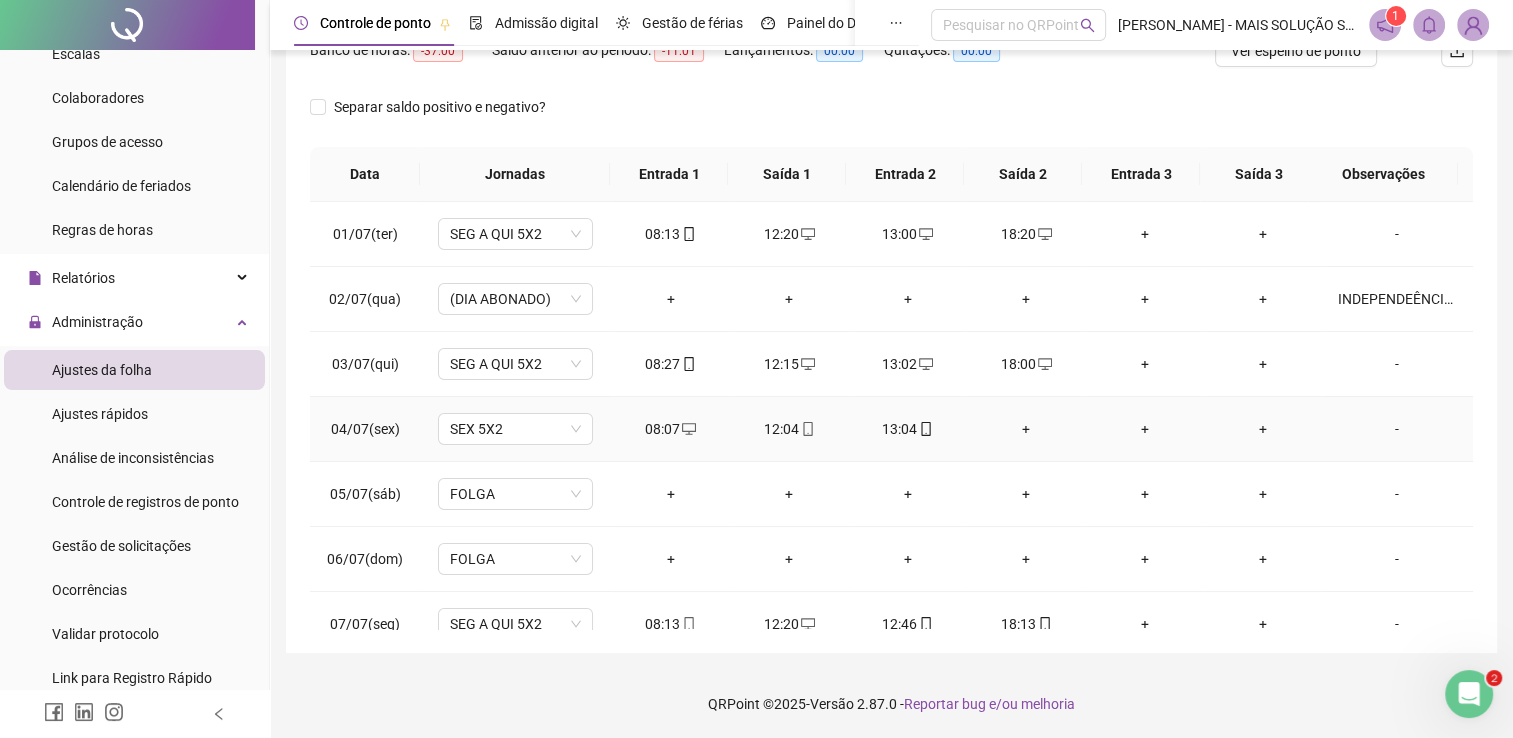 click on "+" at bounding box center (1026, 429) 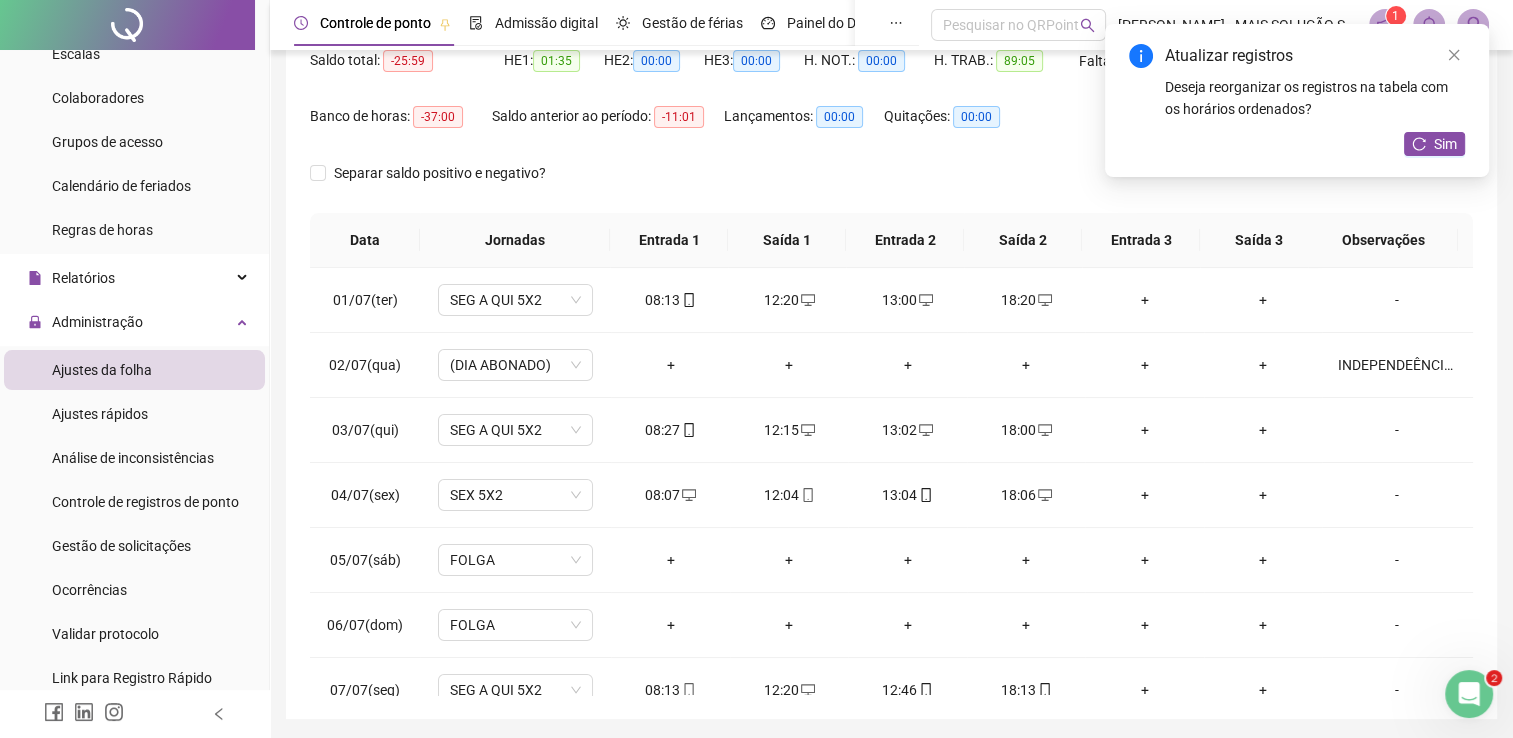 scroll, scrollTop: 183, scrollLeft: 0, axis: vertical 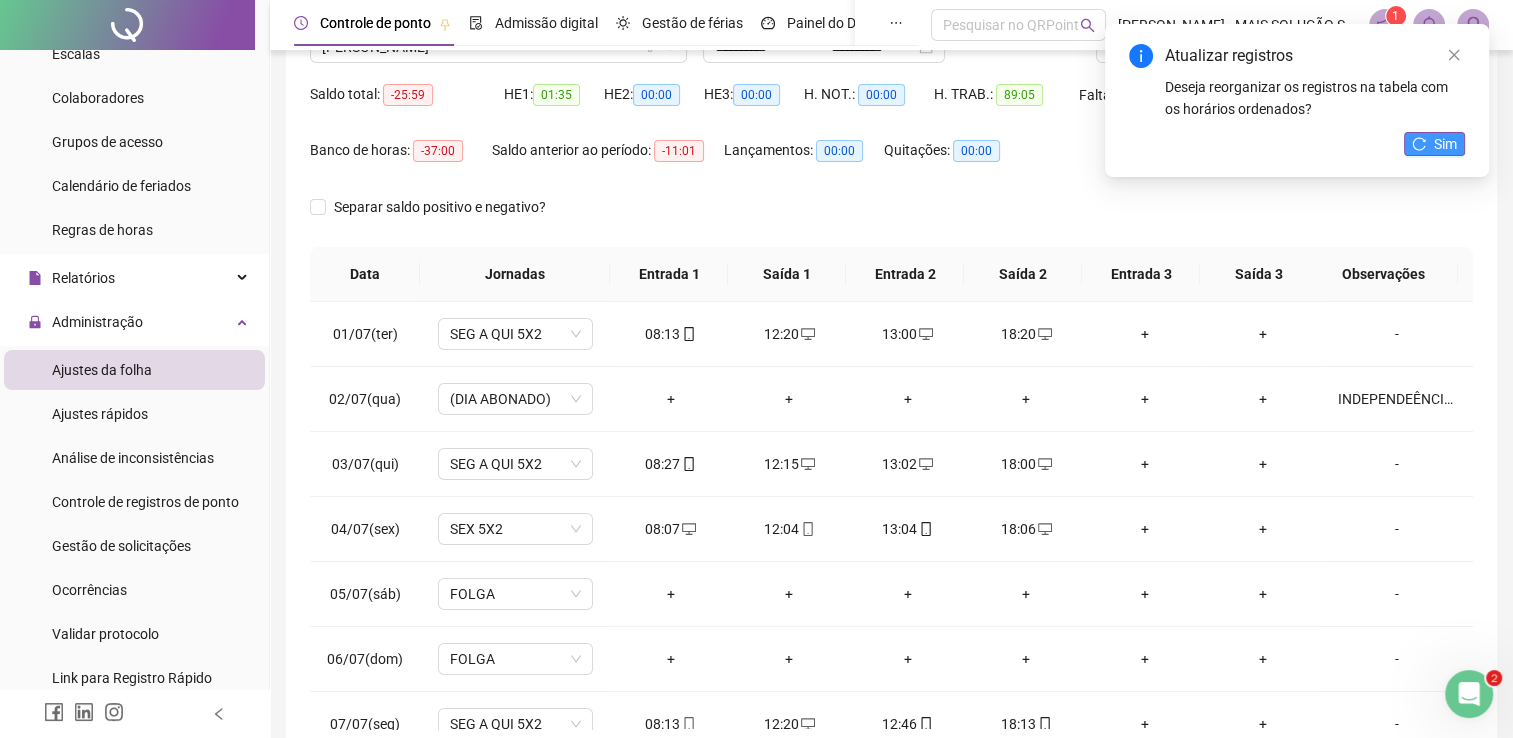 click on "Sim" at bounding box center (1434, 144) 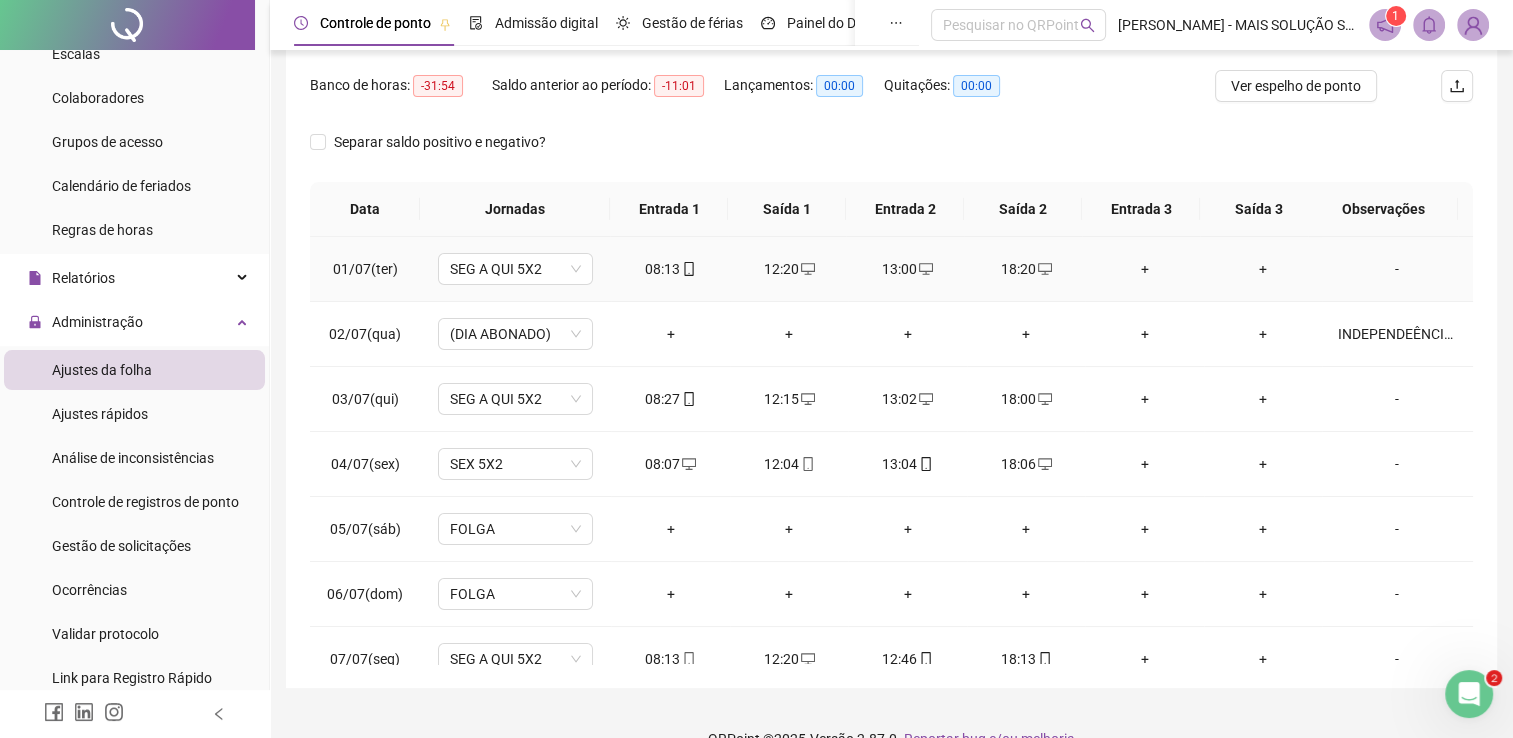 scroll, scrollTop: 283, scrollLeft: 0, axis: vertical 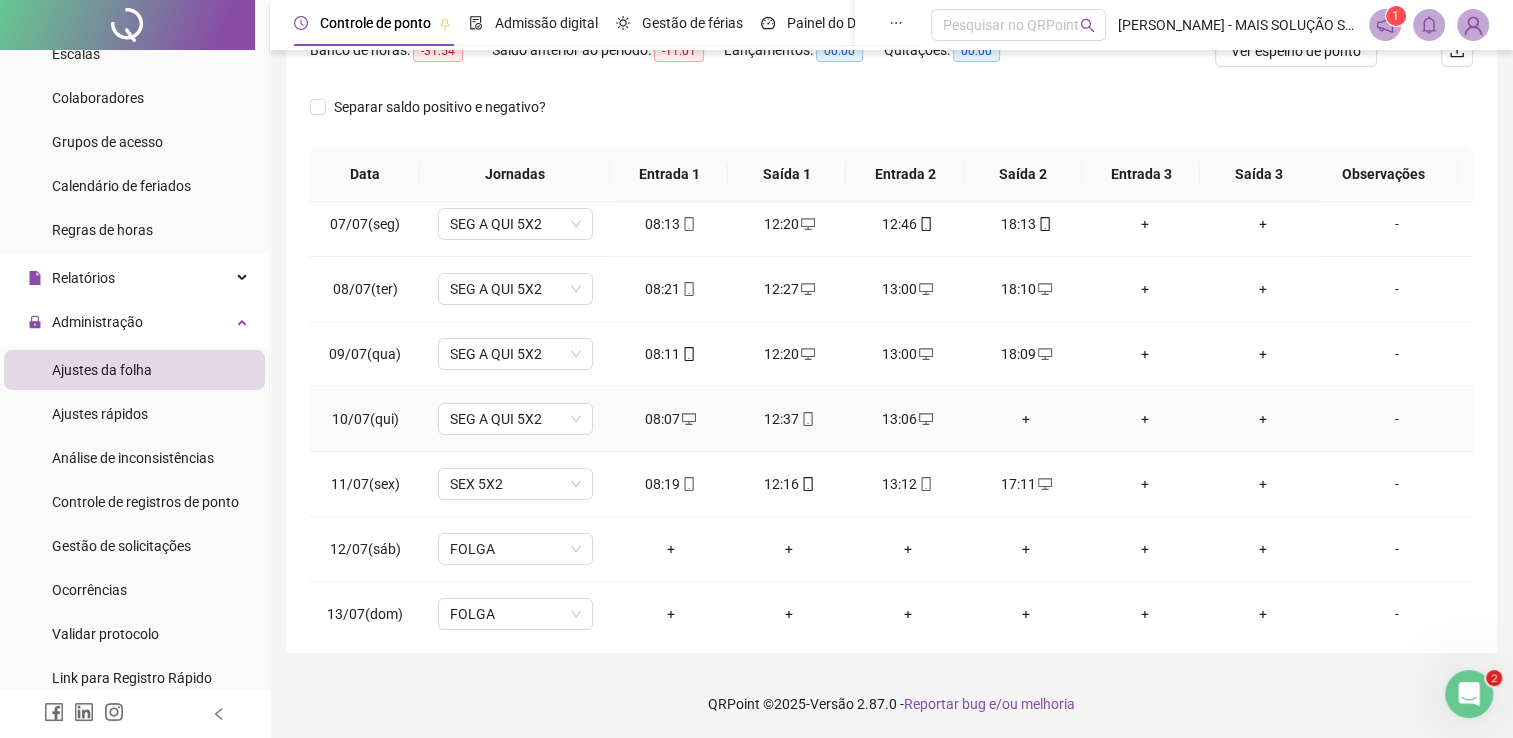 click on "+" at bounding box center (1026, 419) 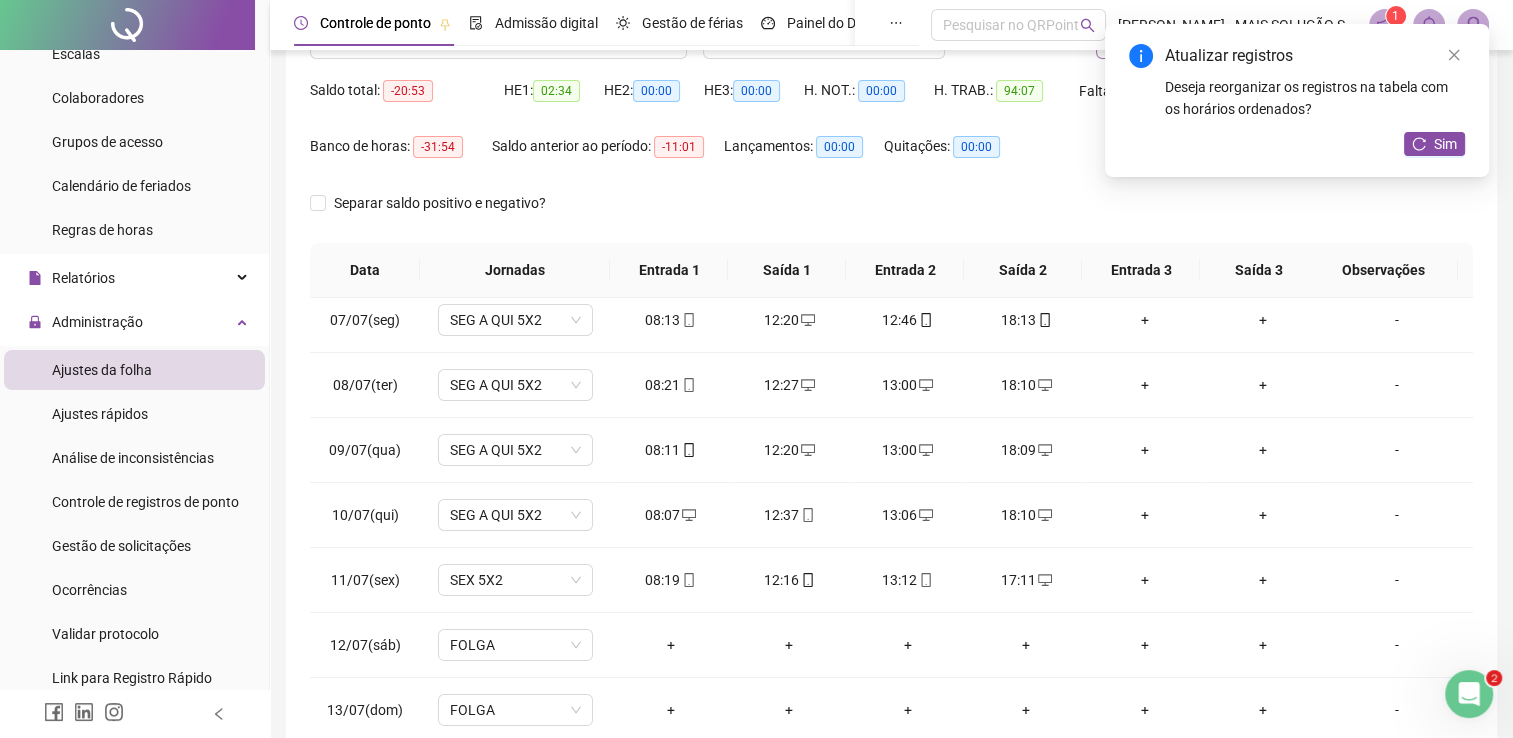 scroll, scrollTop: 83, scrollLeft: 0, axis: vertical 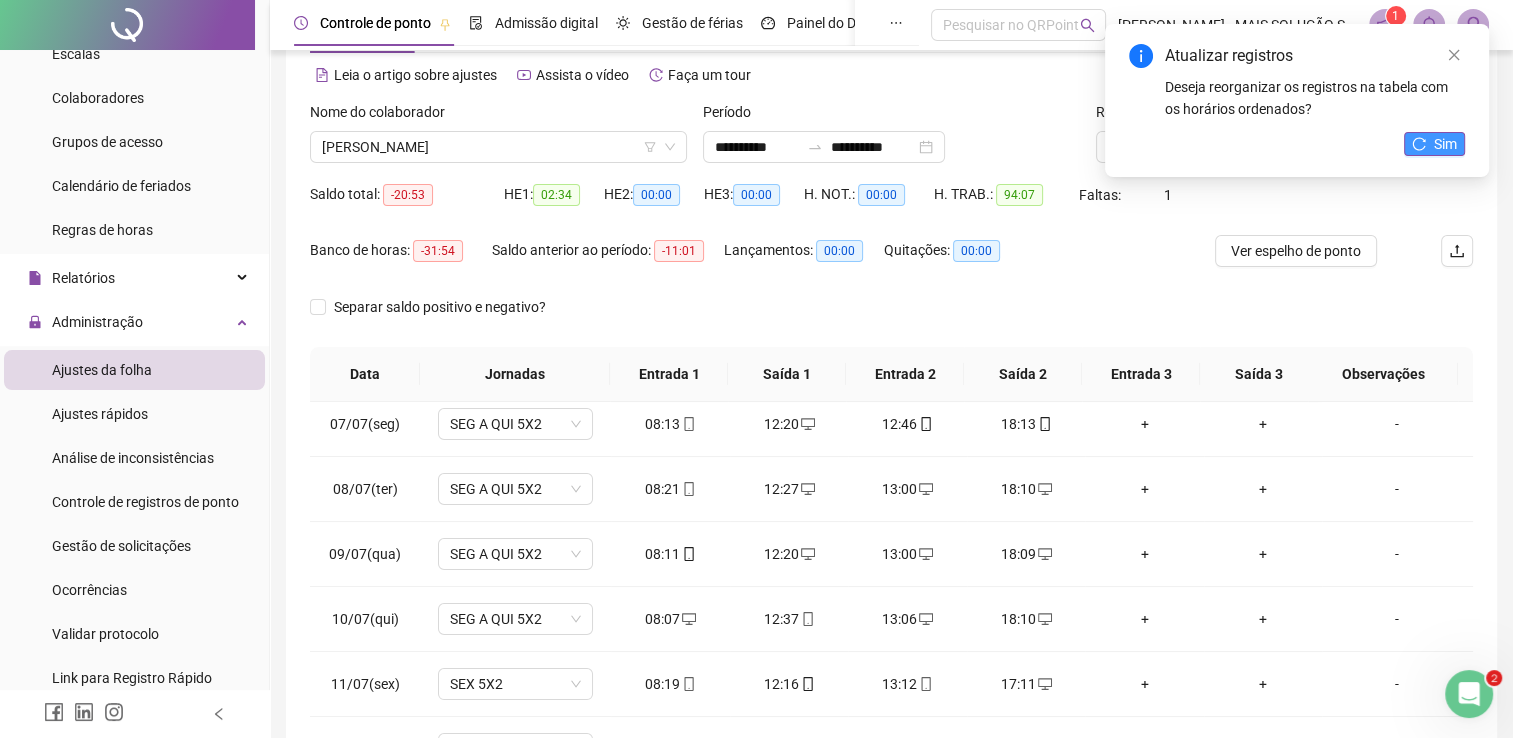 click on "Sim" at bounding box center (1434, 144) 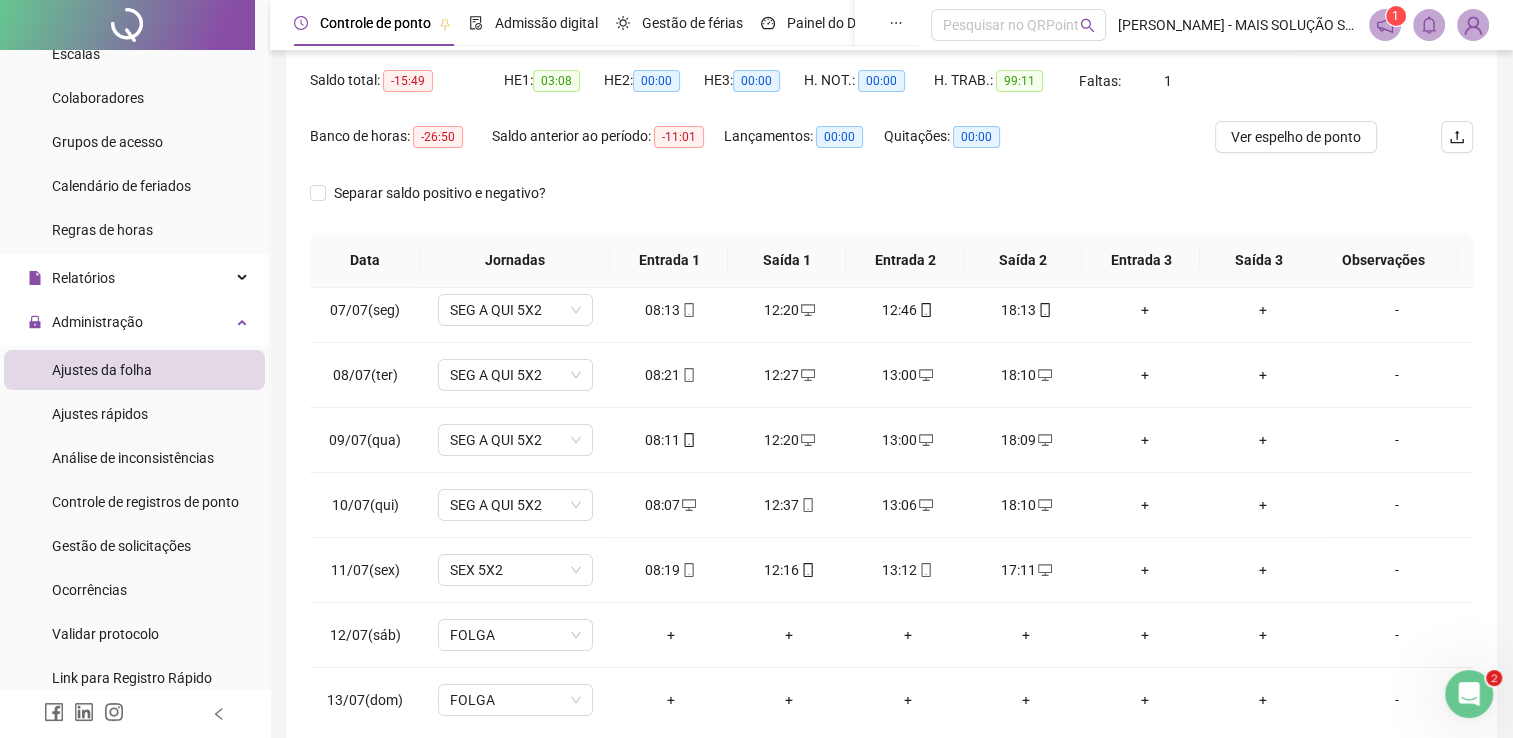 scroll, scrollTop: 283, scrollLeft: 0, axis: vertical 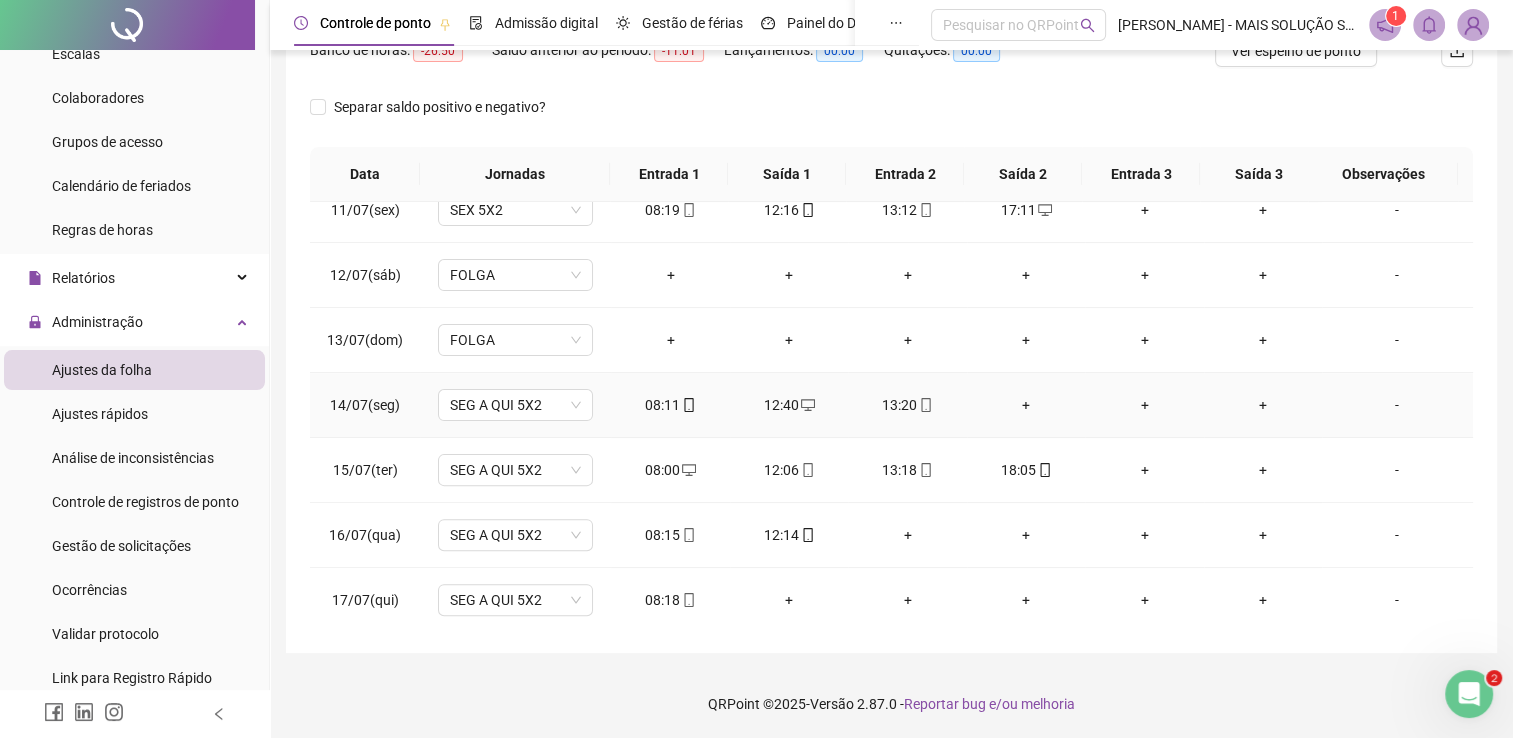 click on "+" at bounding box center [1026, 405] 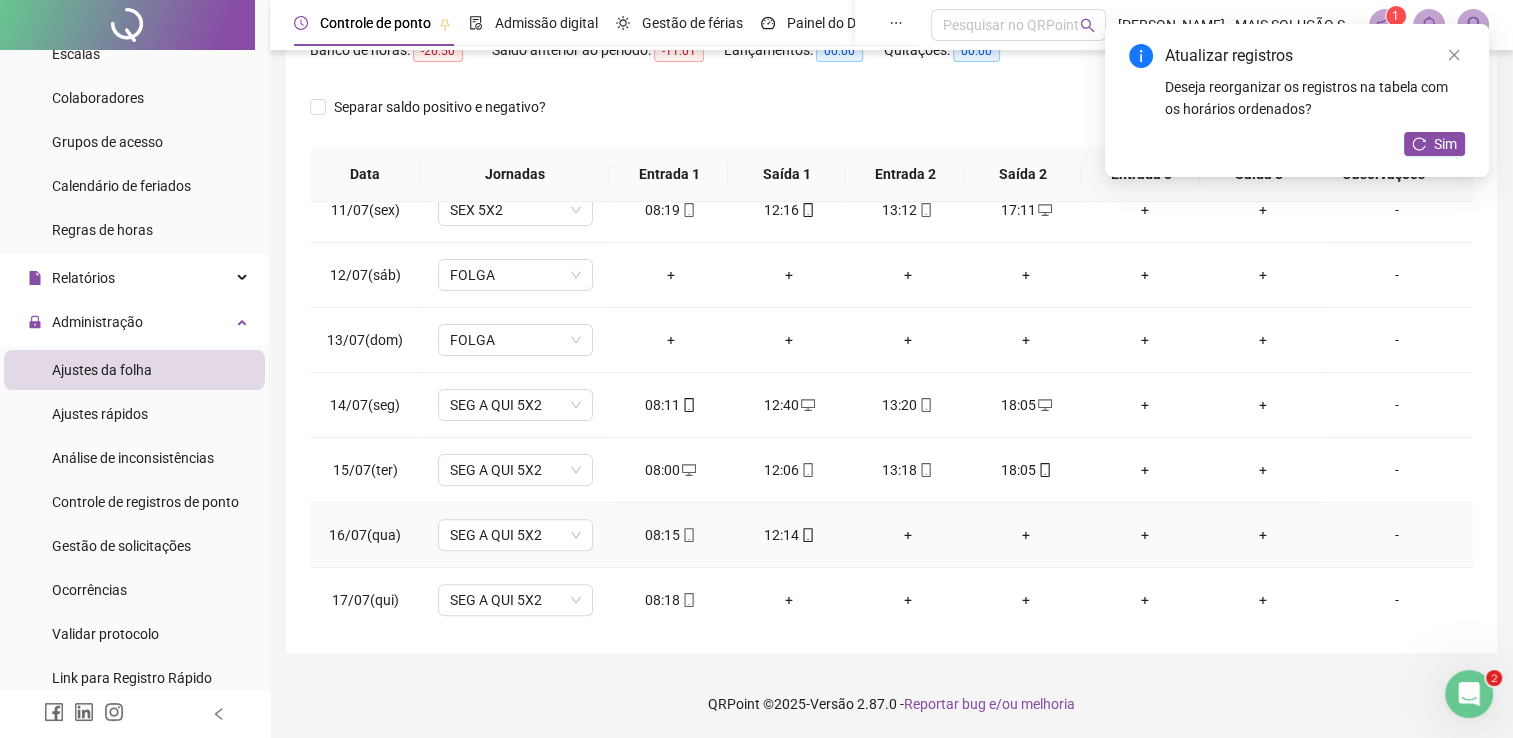 click on "+" at bounding box center (907, 535) 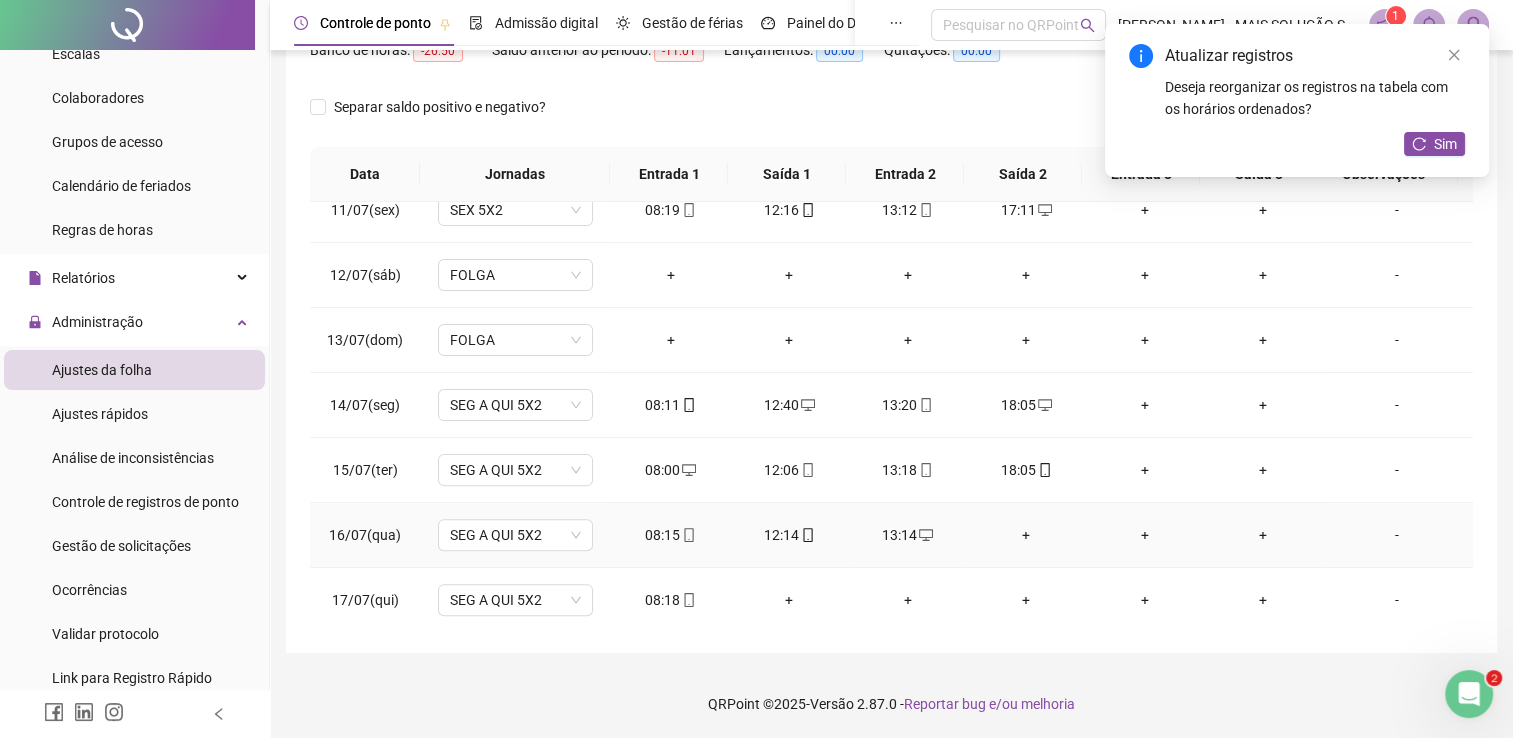 click on "+" at bounding box center (1026, 535) 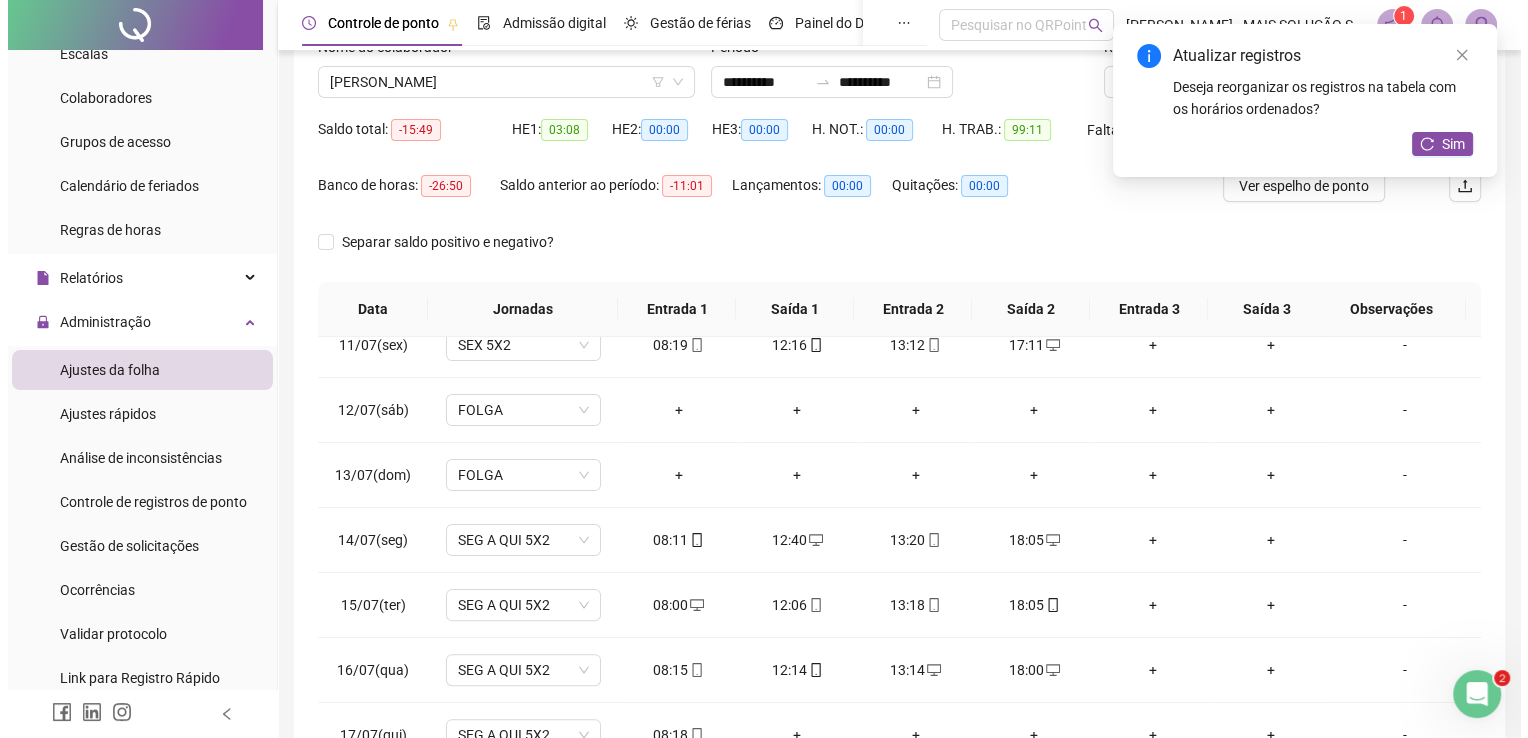 scroll, scrollTop: 0, scrollLeft: 0, axis: both 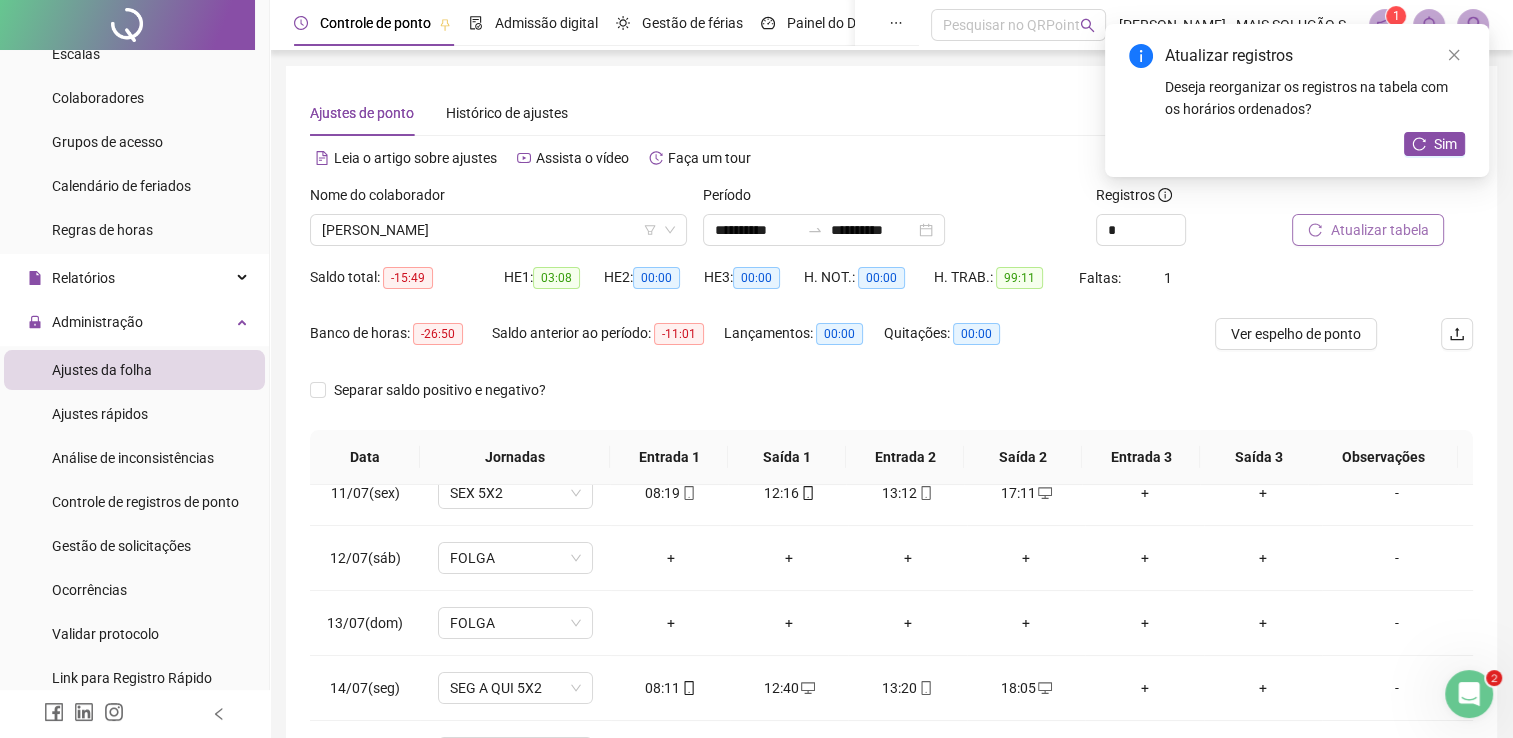 click on "Atualizar tabela" at bounding box center [1379, 230] 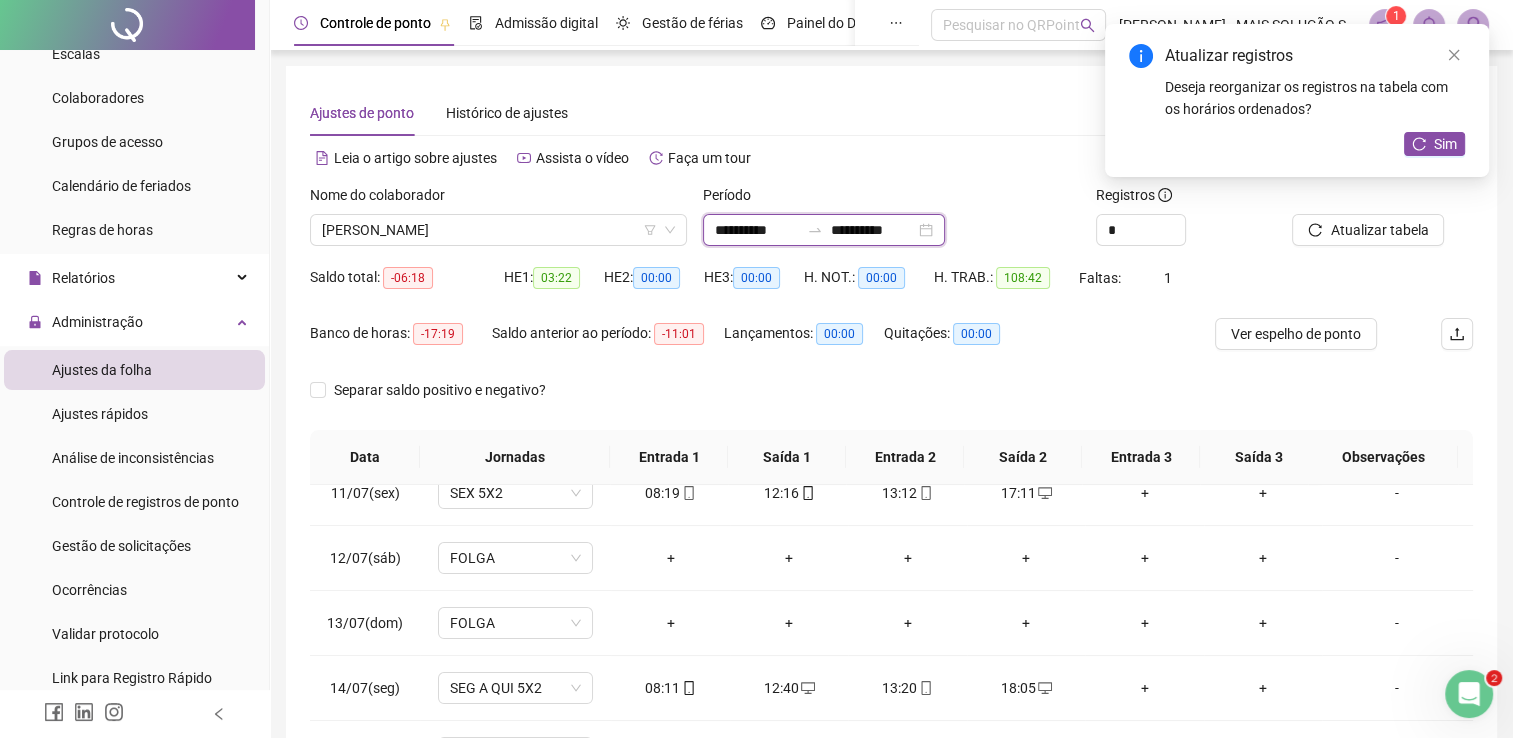 click on "**********" at bounding box center [757, 230] 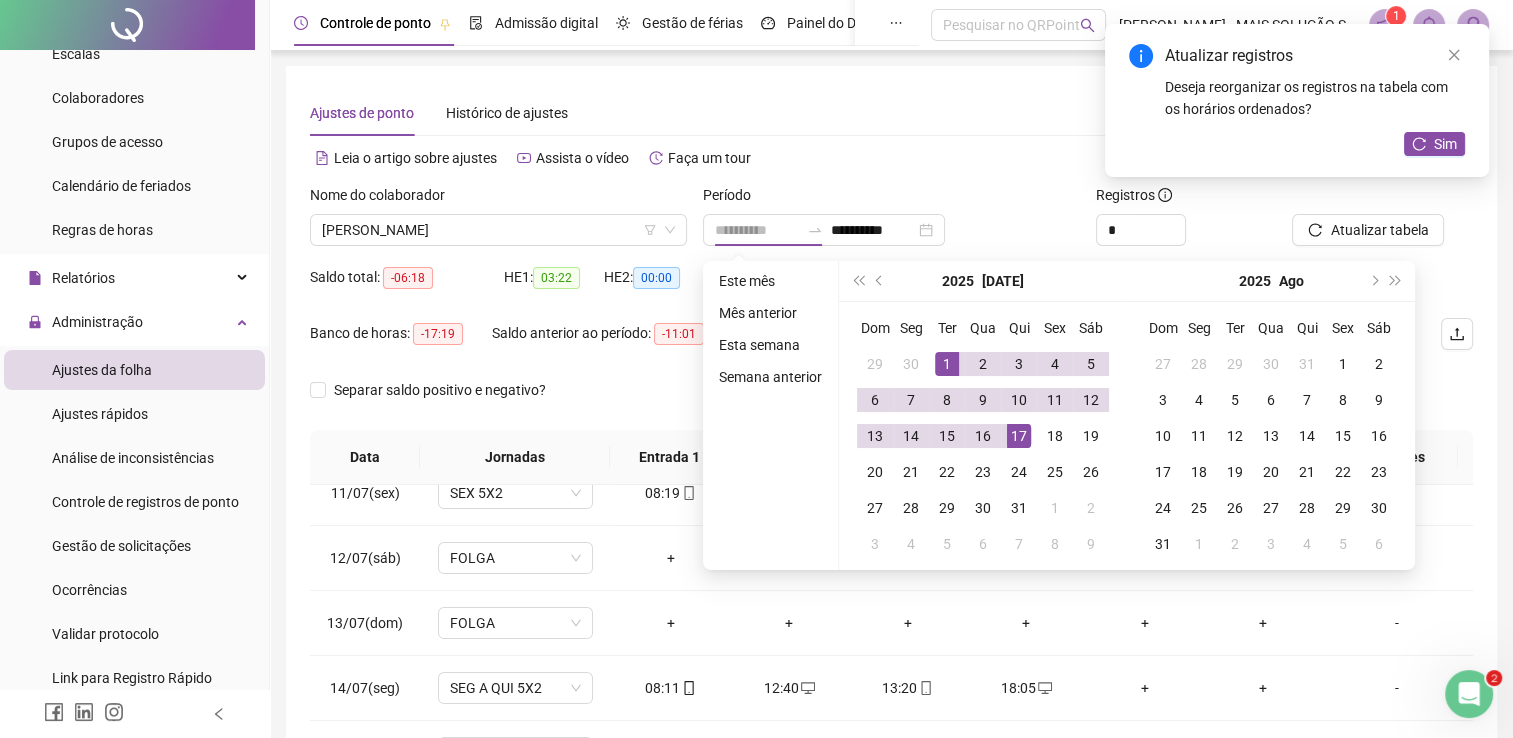 click on "1" at bounding box center (947, 364) 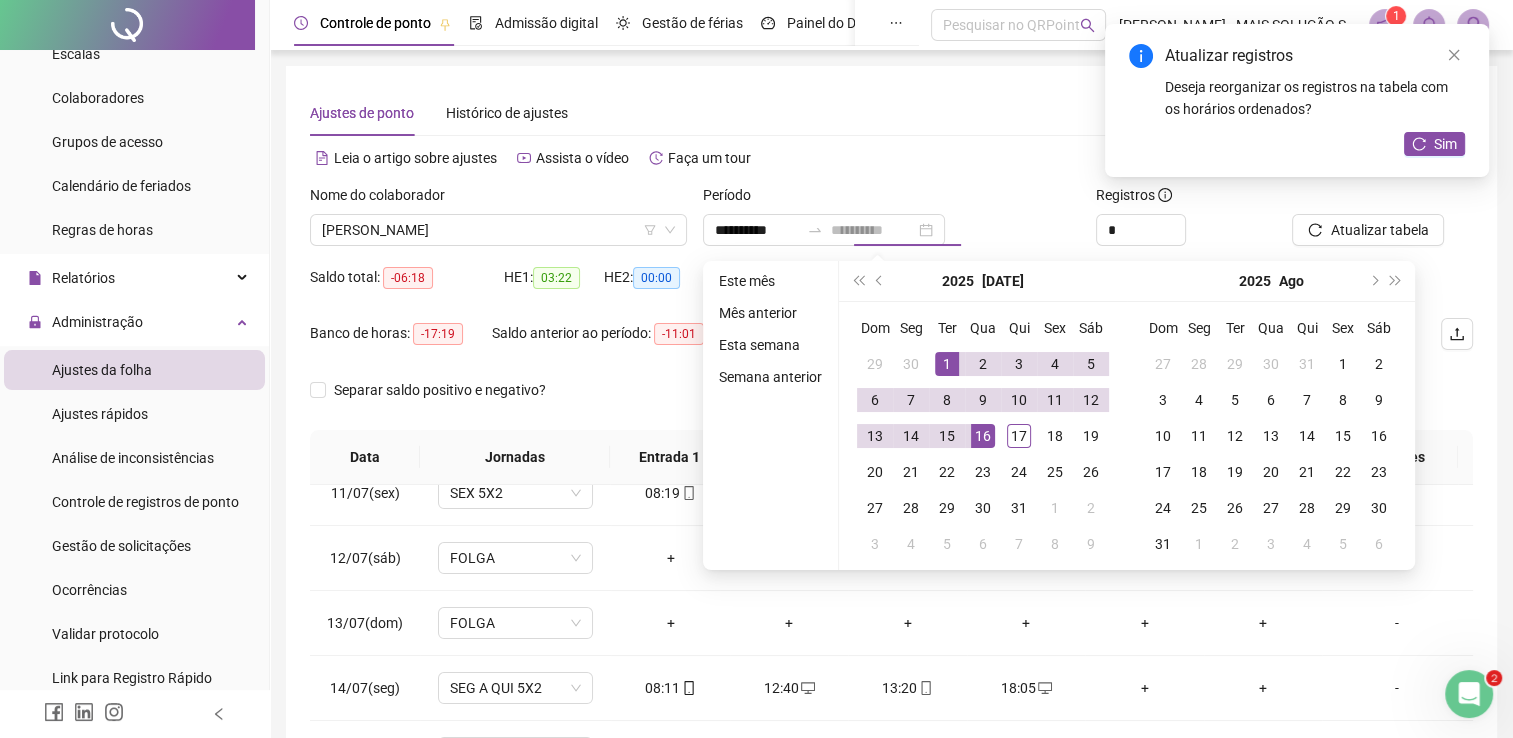 click on "16" at bounding box center [983, 436] 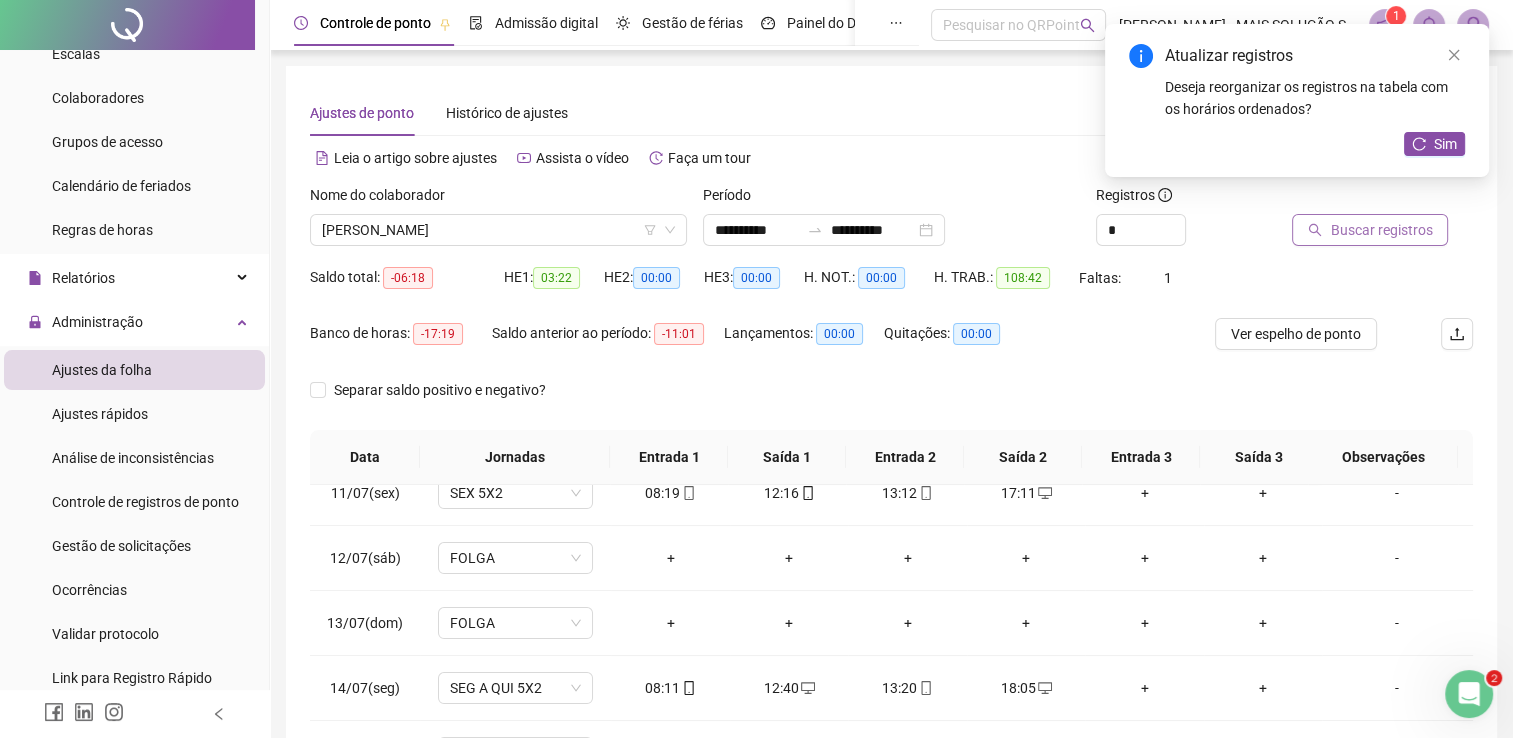 click on "Buscar registros" at bounding box center (1370, 230) 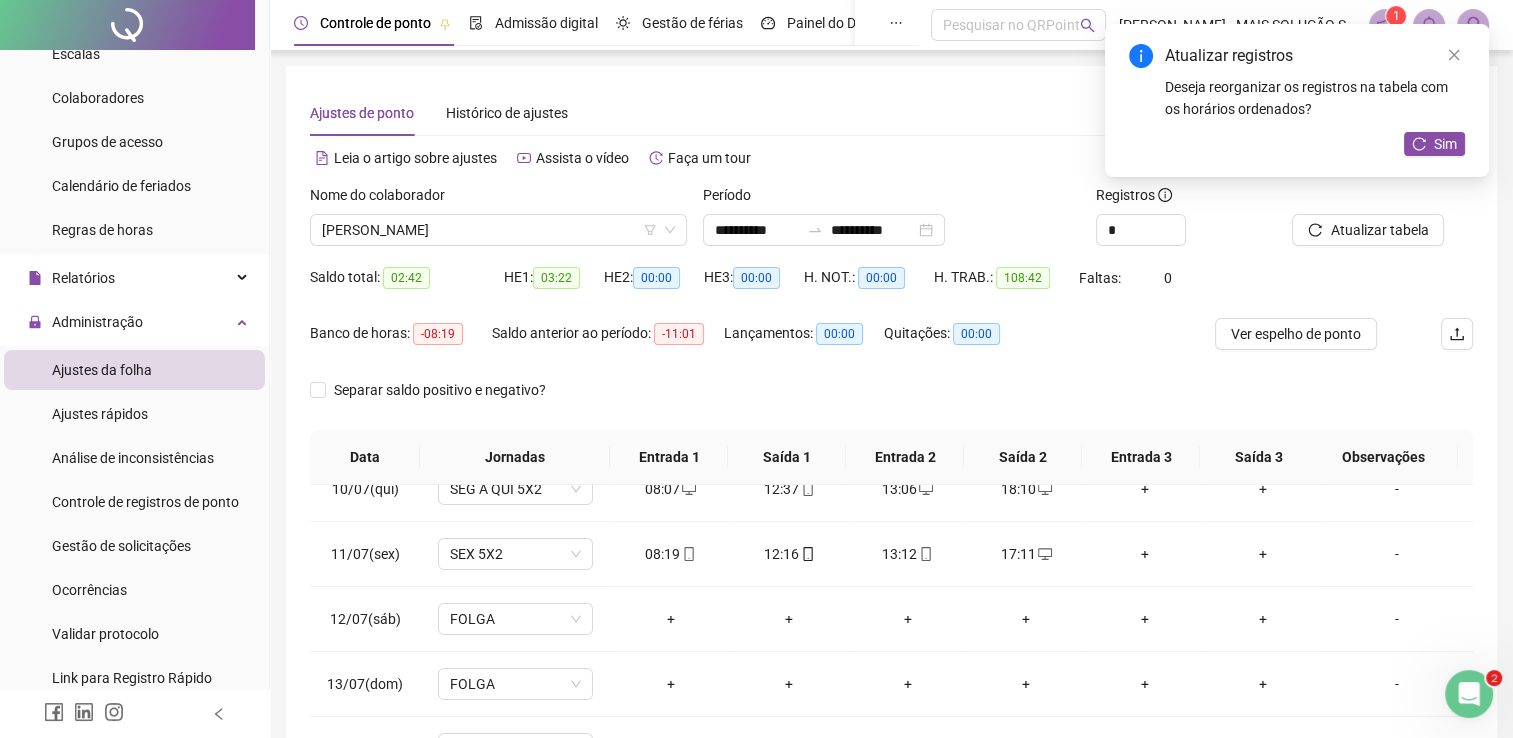 scroll, scrollTop: 609, scrollLeft: 0, axis: vertical 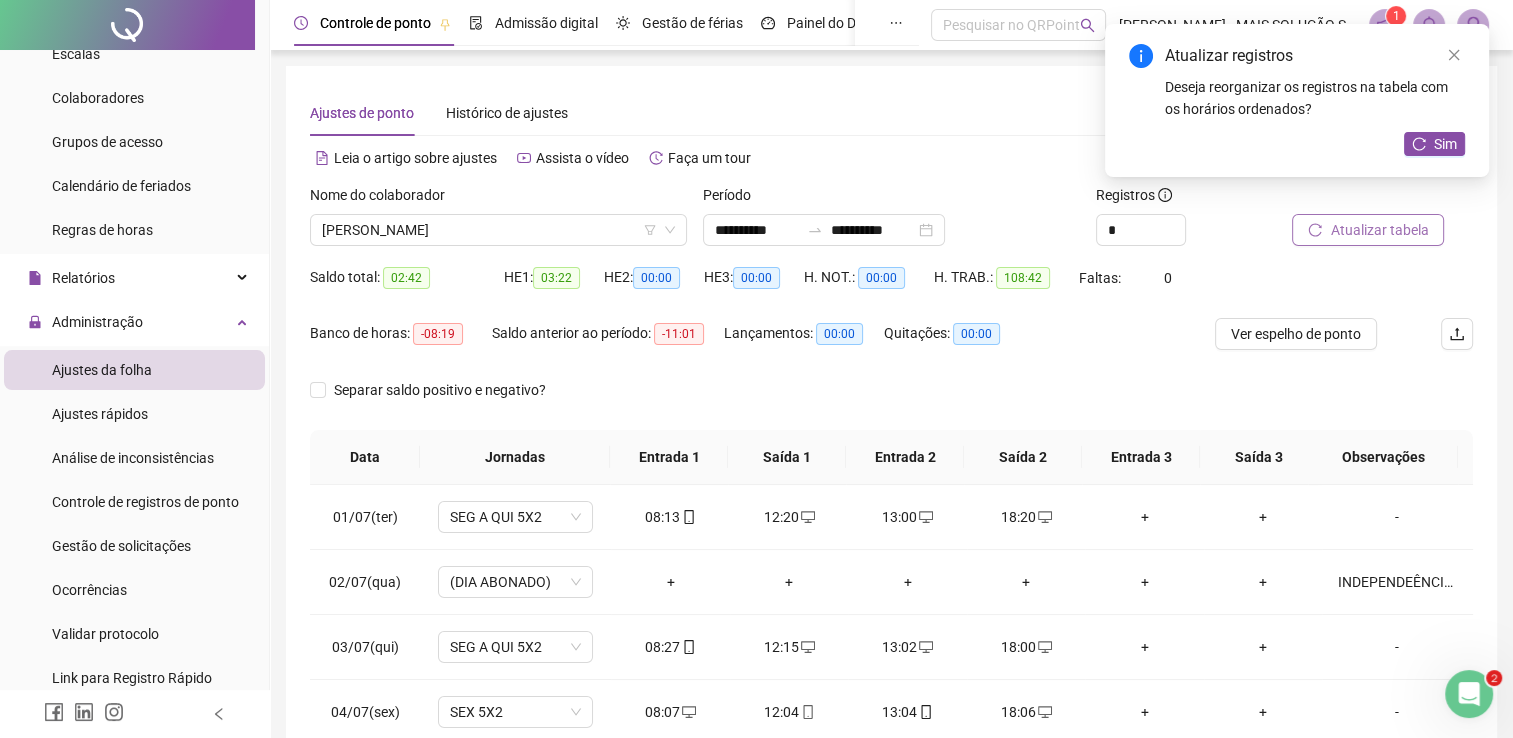 click on "Atualizar tabela" at bounding box center (1379, 230) 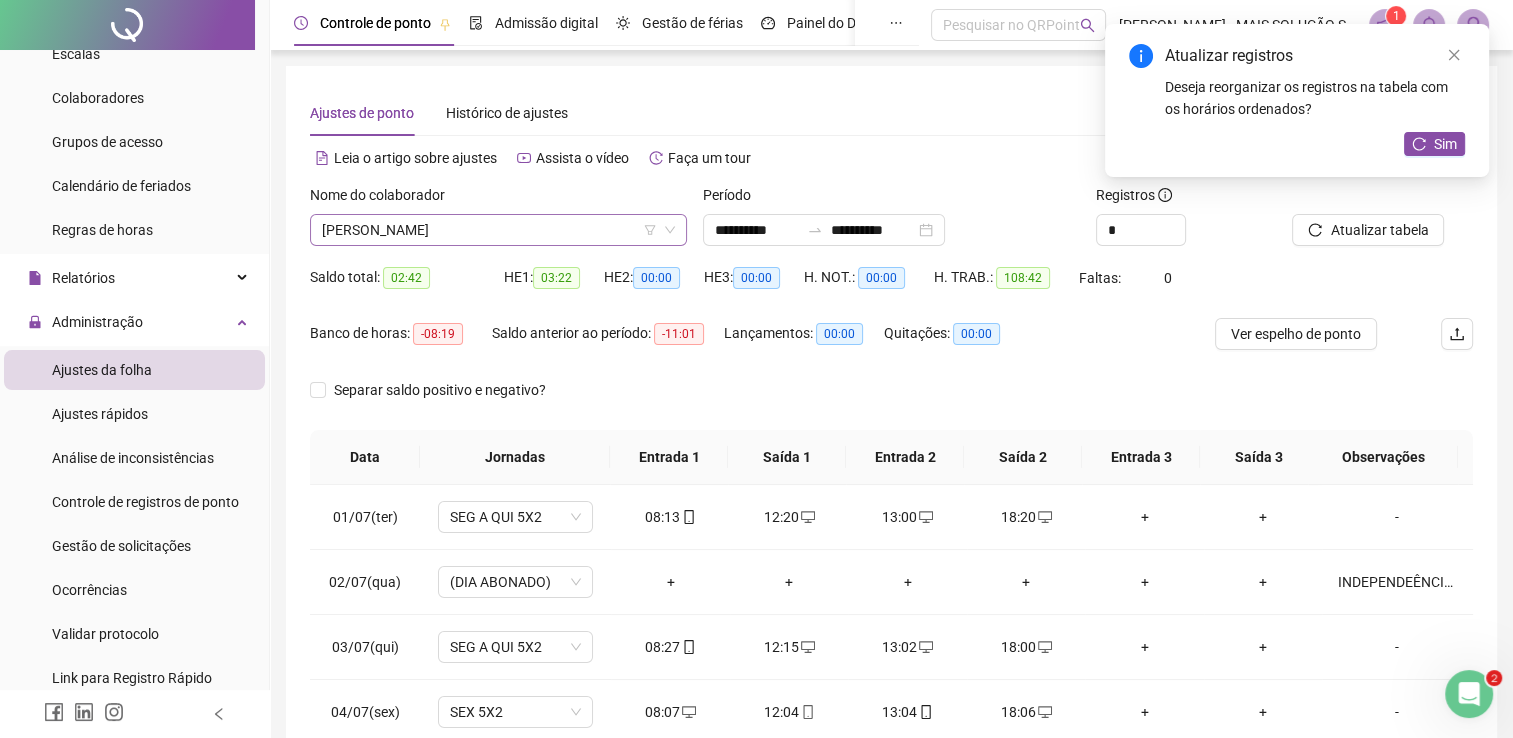 click on "[PERSON_NAME]" at bounding box center (498, 230) 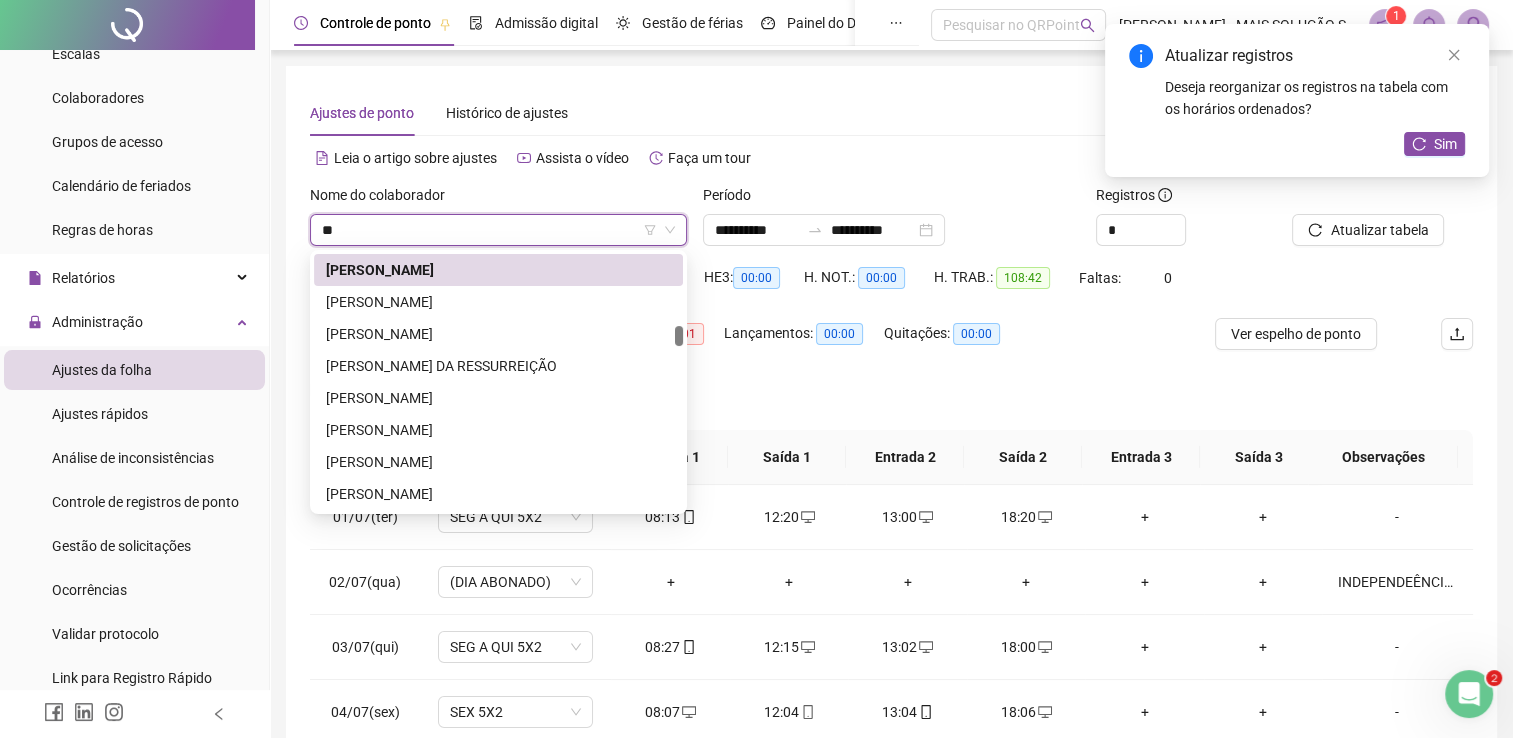 scroll, scrollTop: 640, scrollLeft: 0, axis: vertical 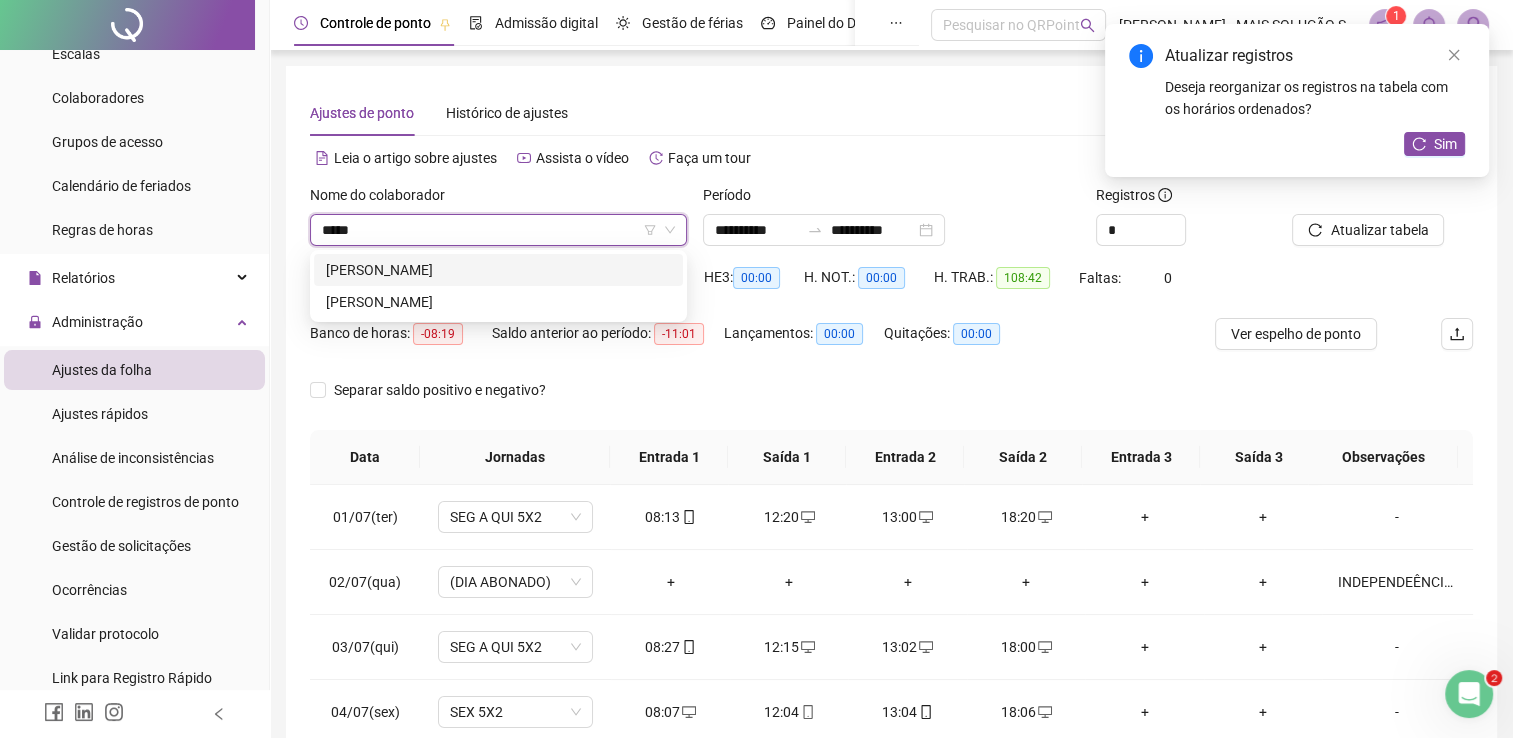 click on "[PERSON_NAME]" at bounding box center [498, 270] 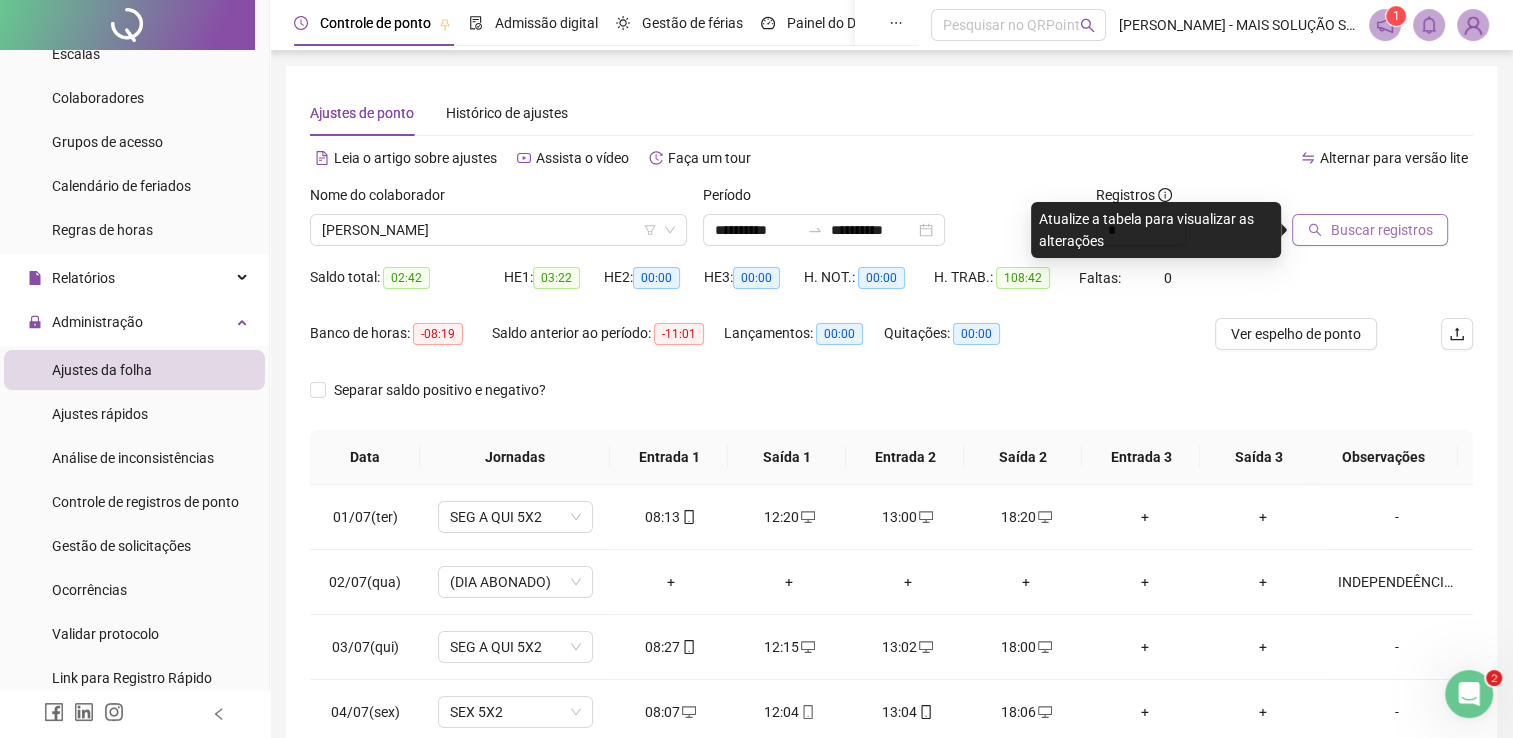 click on "Buscar registros" at bounding box center [1381, 230] 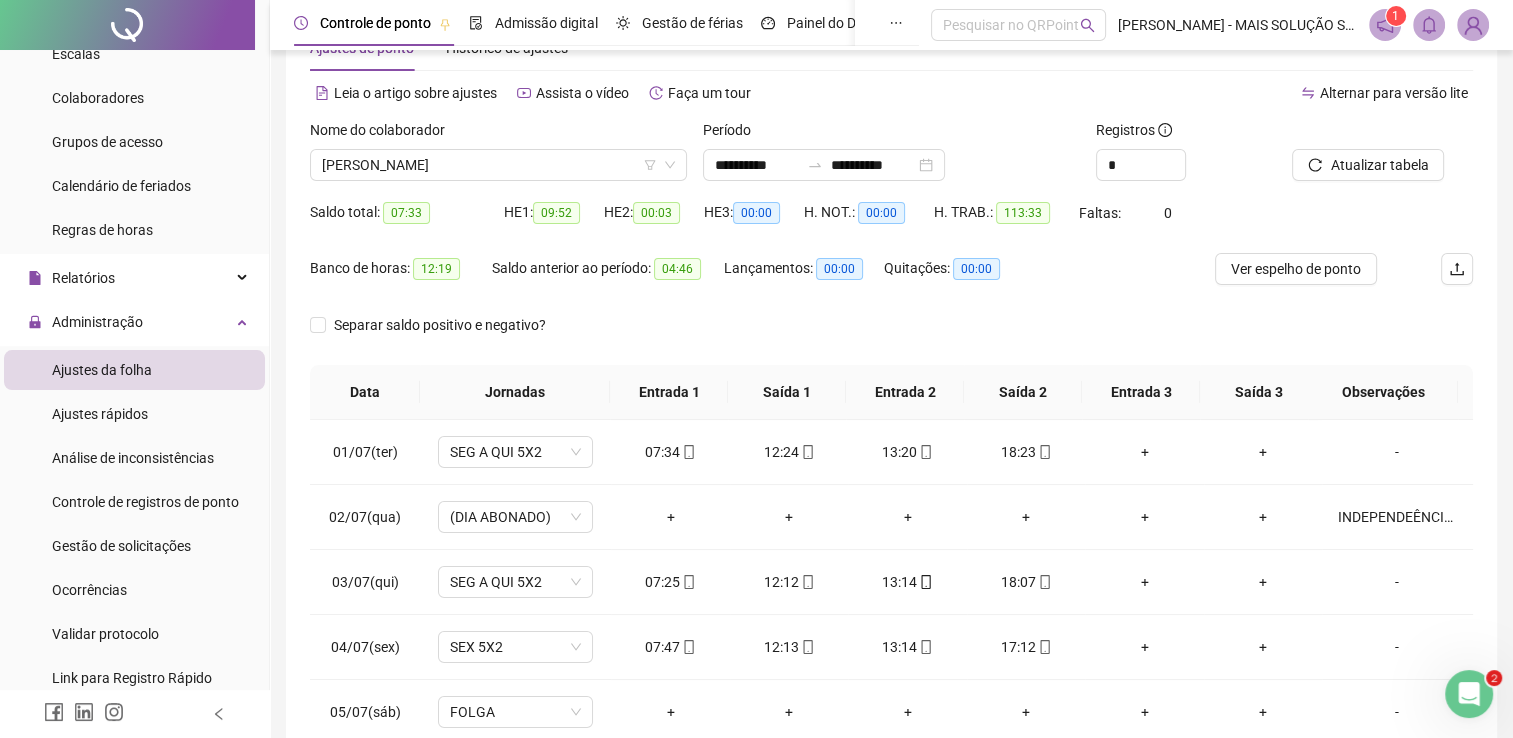 scroll, scrollTop: 200, scrollLeft: 0, axis: vertical 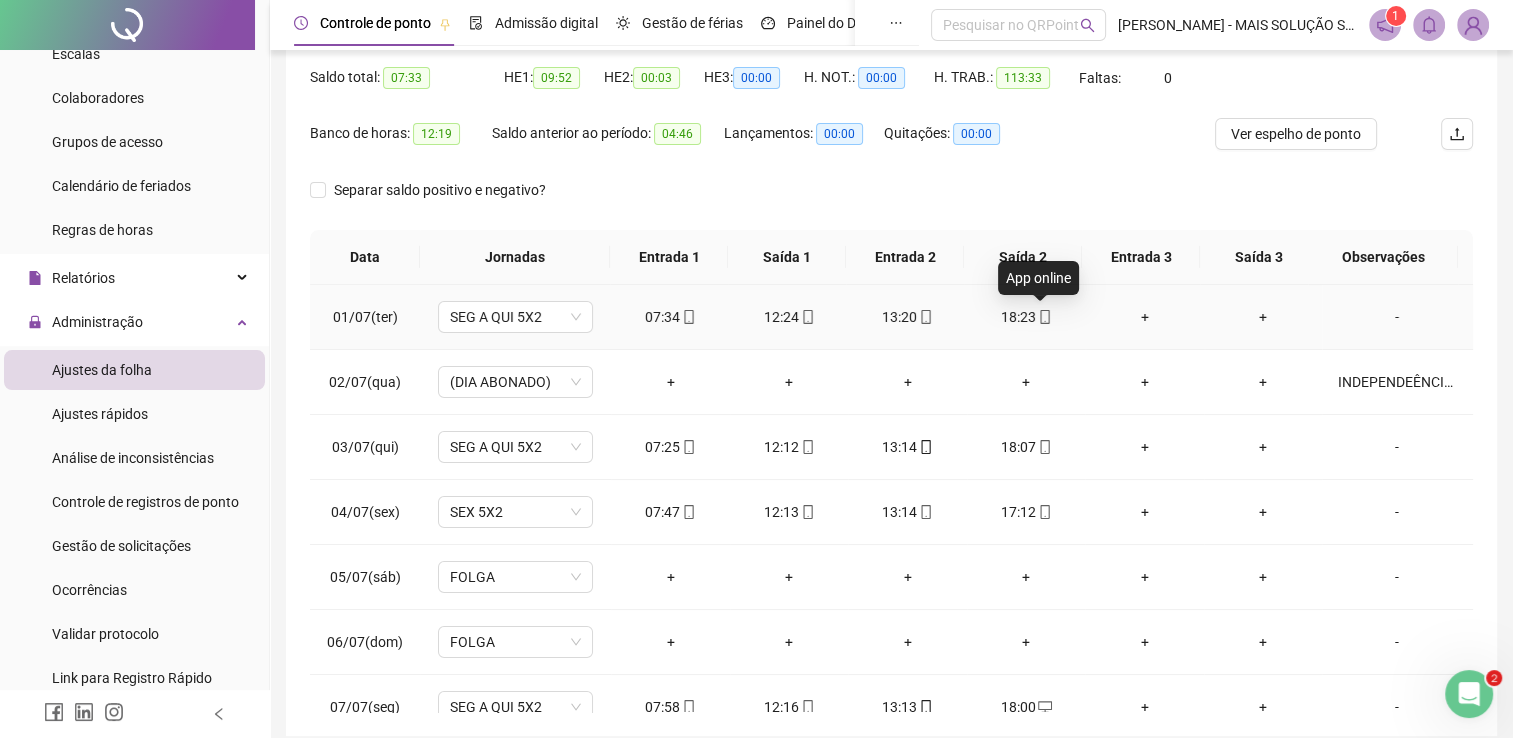 click 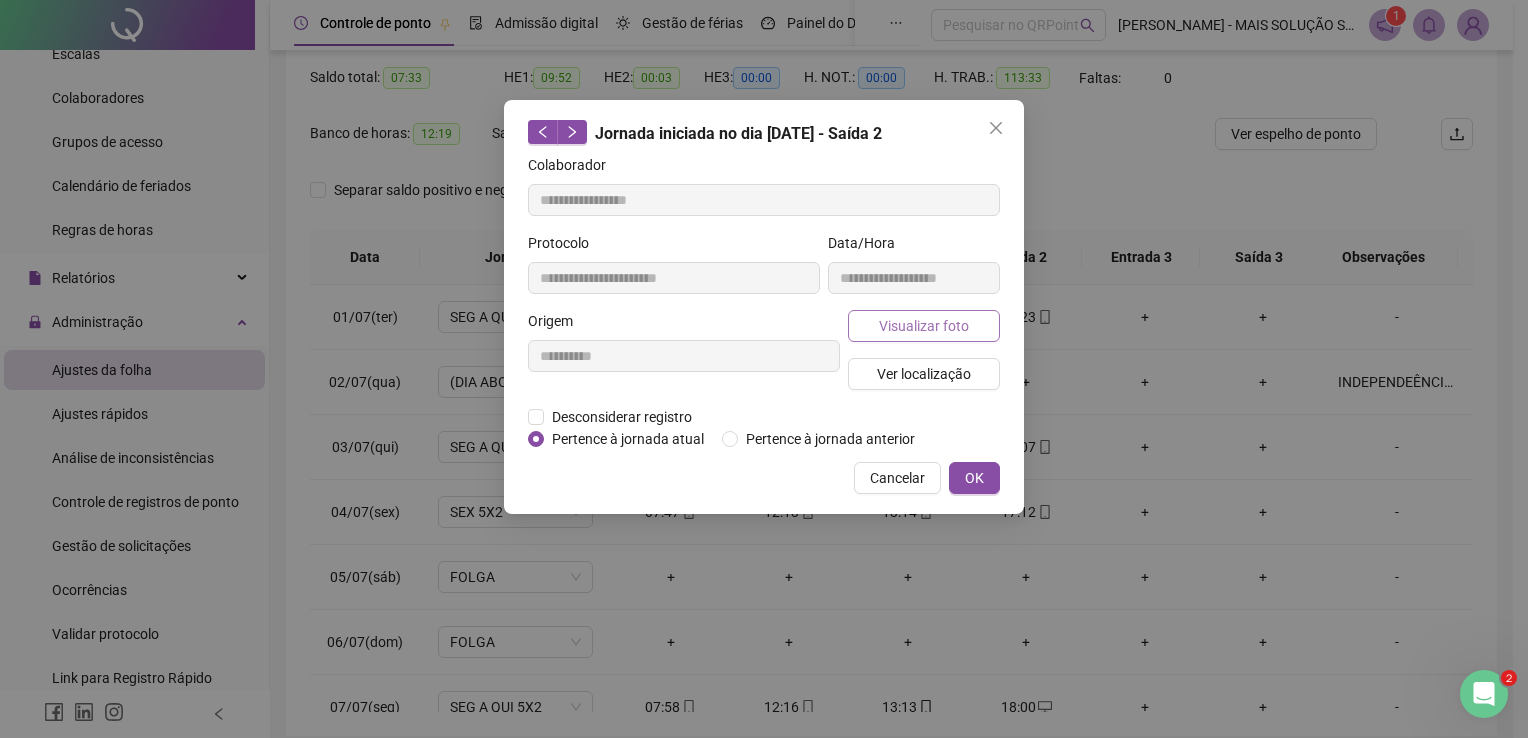 click on "Visualizar foto" at bounding box center (924, 326) 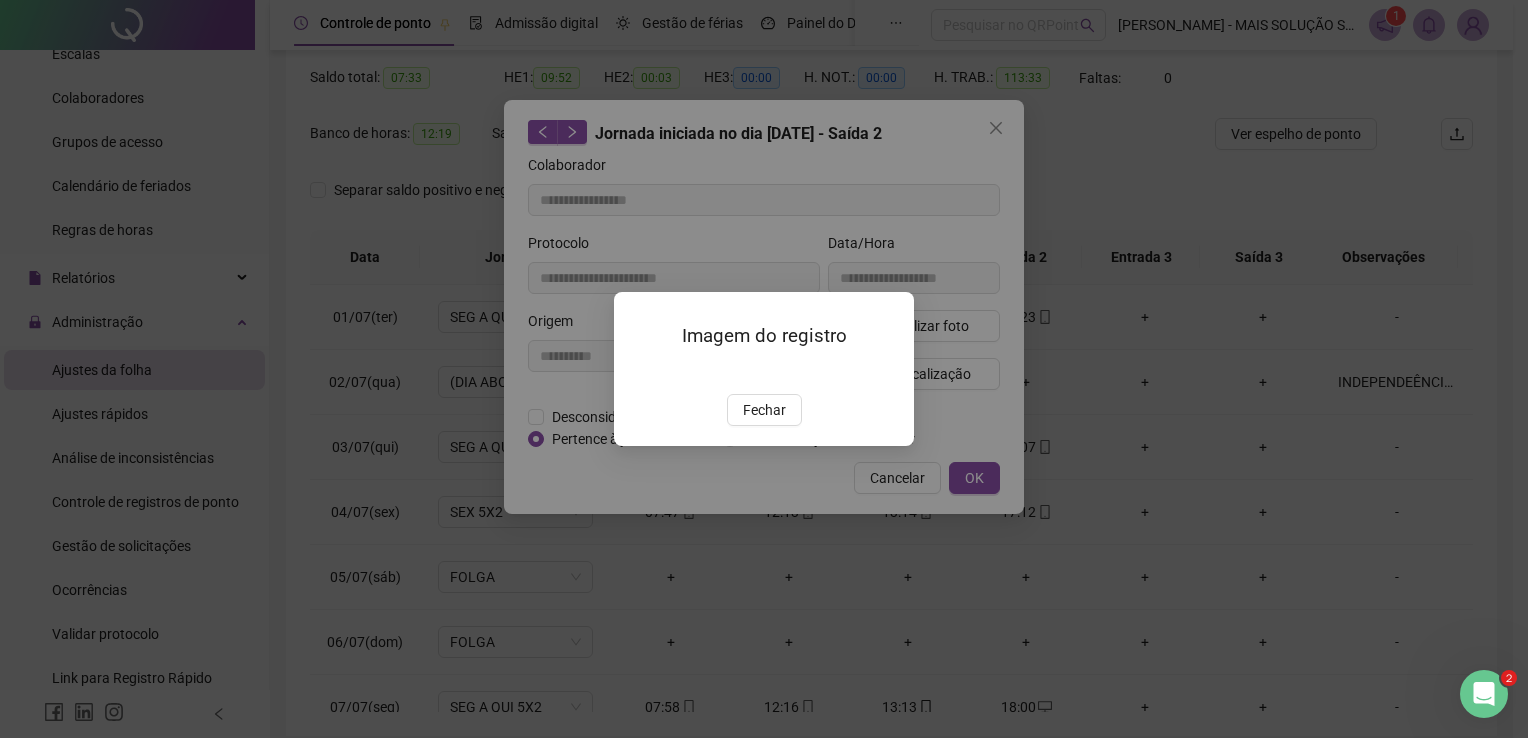 click on "Fechar" at bounding box center (764, 410) 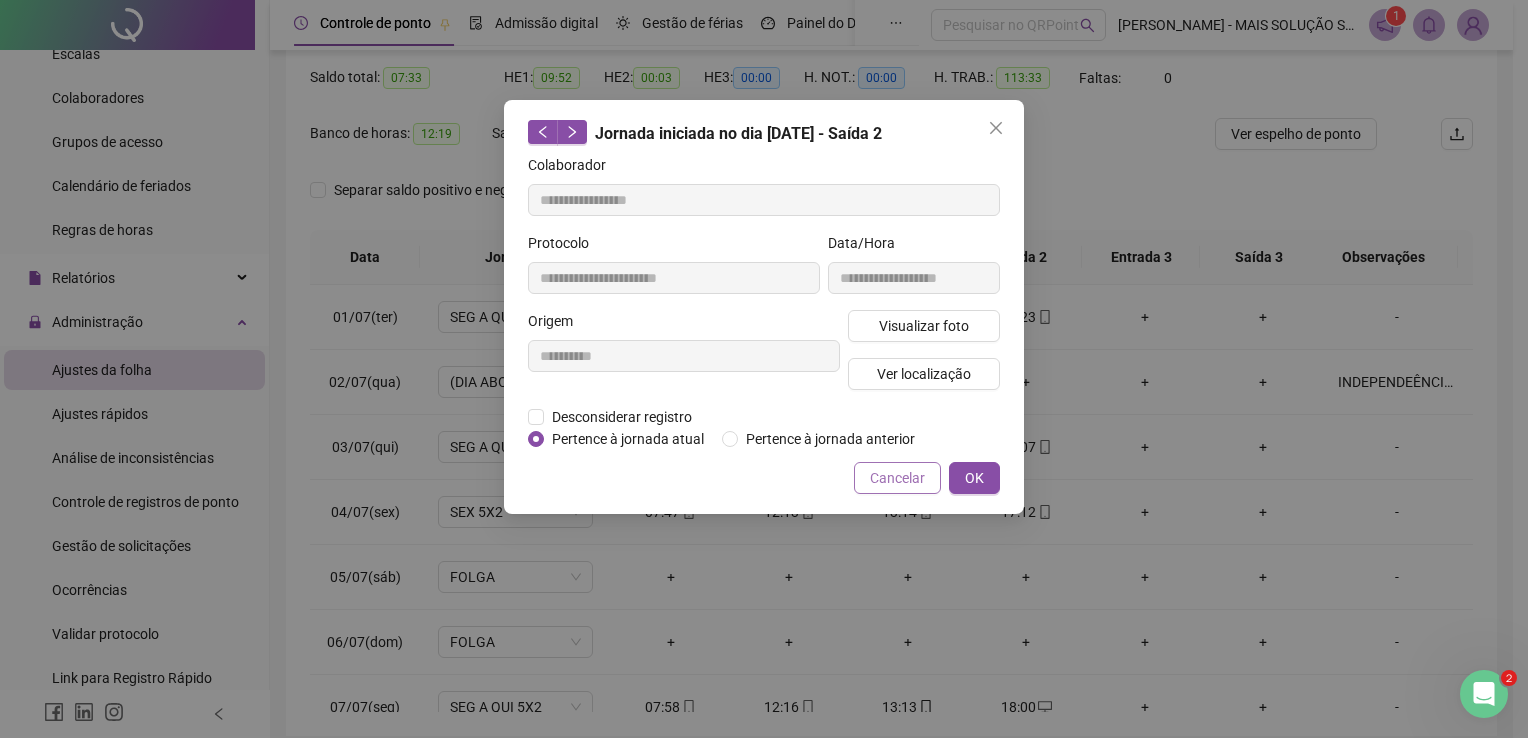 click on "Cancelar" at bounding box center [897, 478] 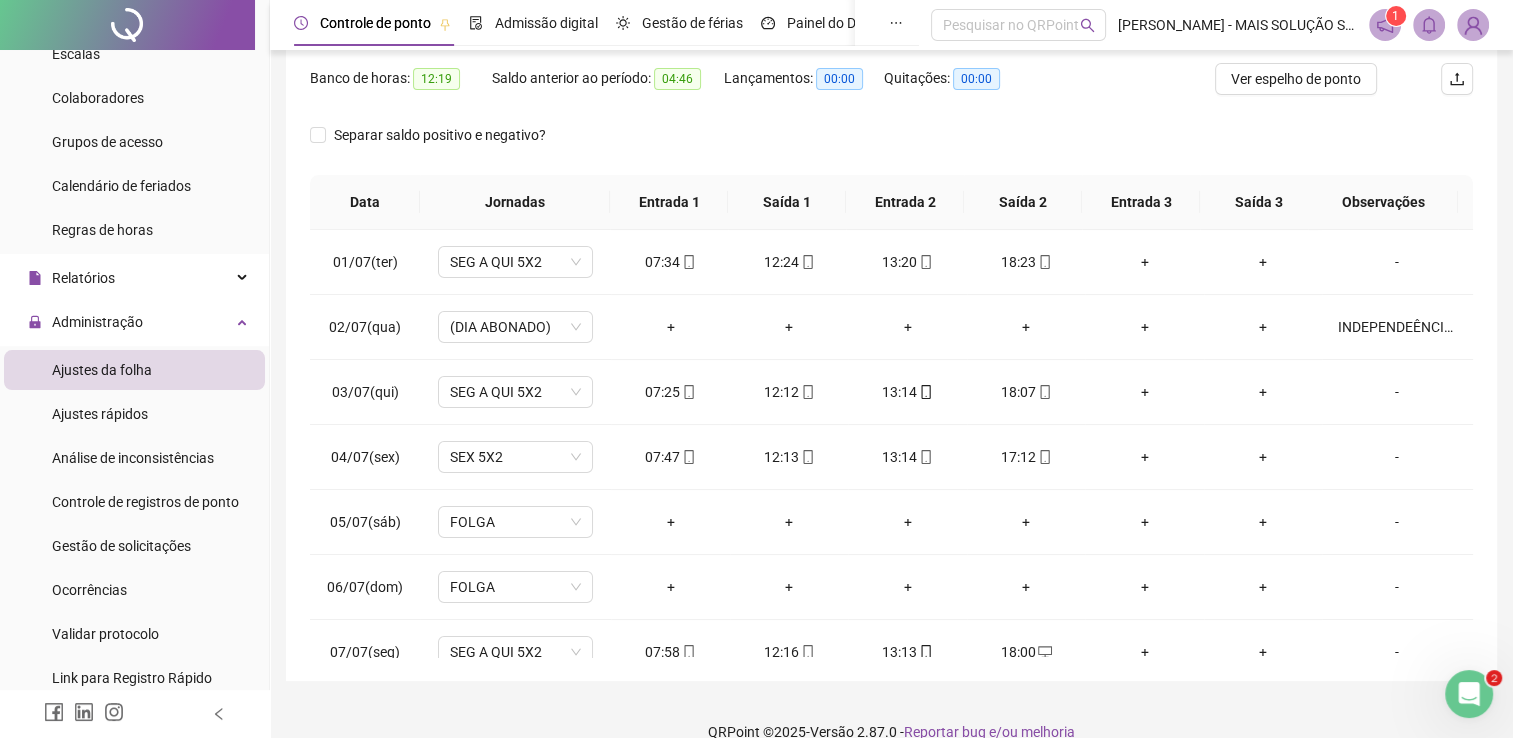 scroll, scrollTop: 283, scrollLeft: 0, axis: vertical 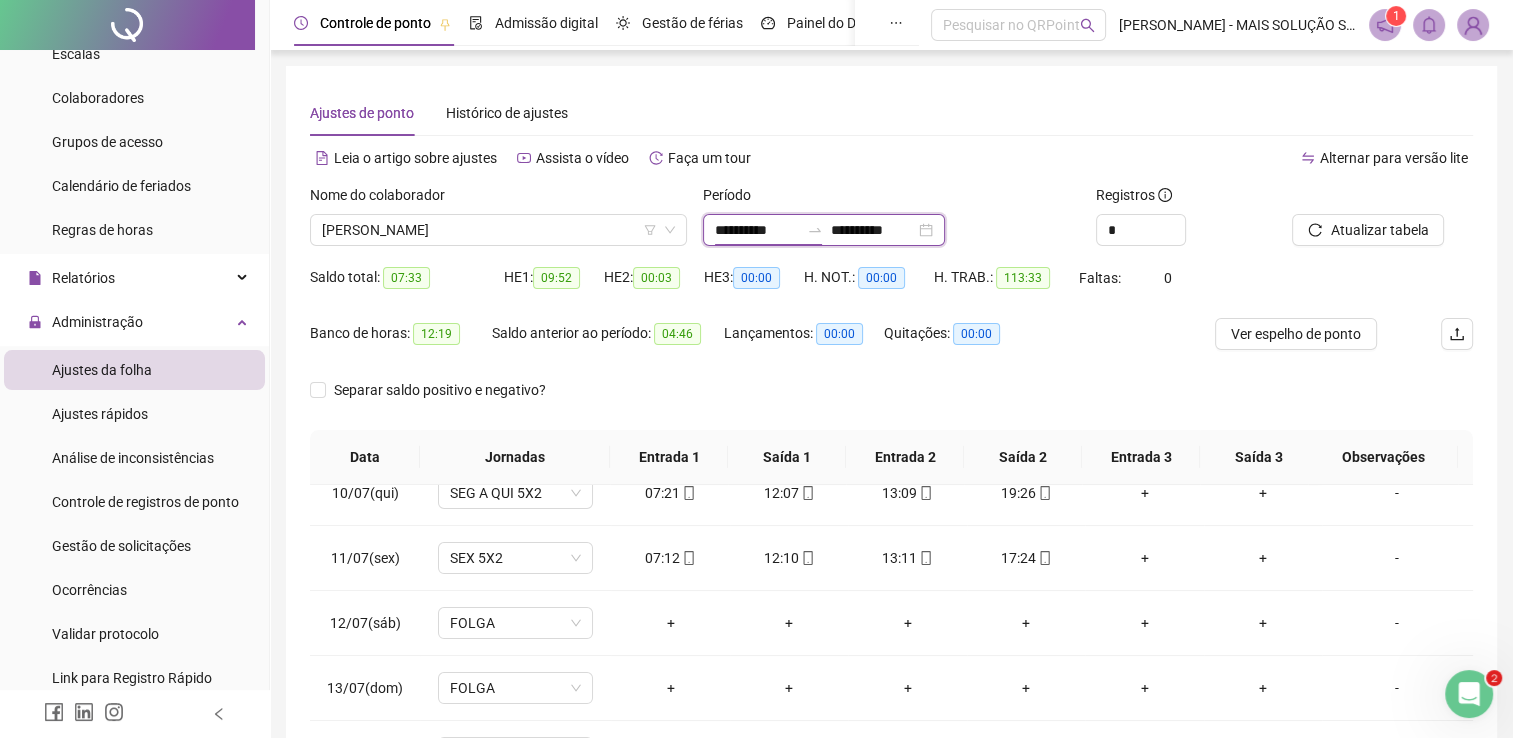 click on "**********" at bounding box center [757, 230] 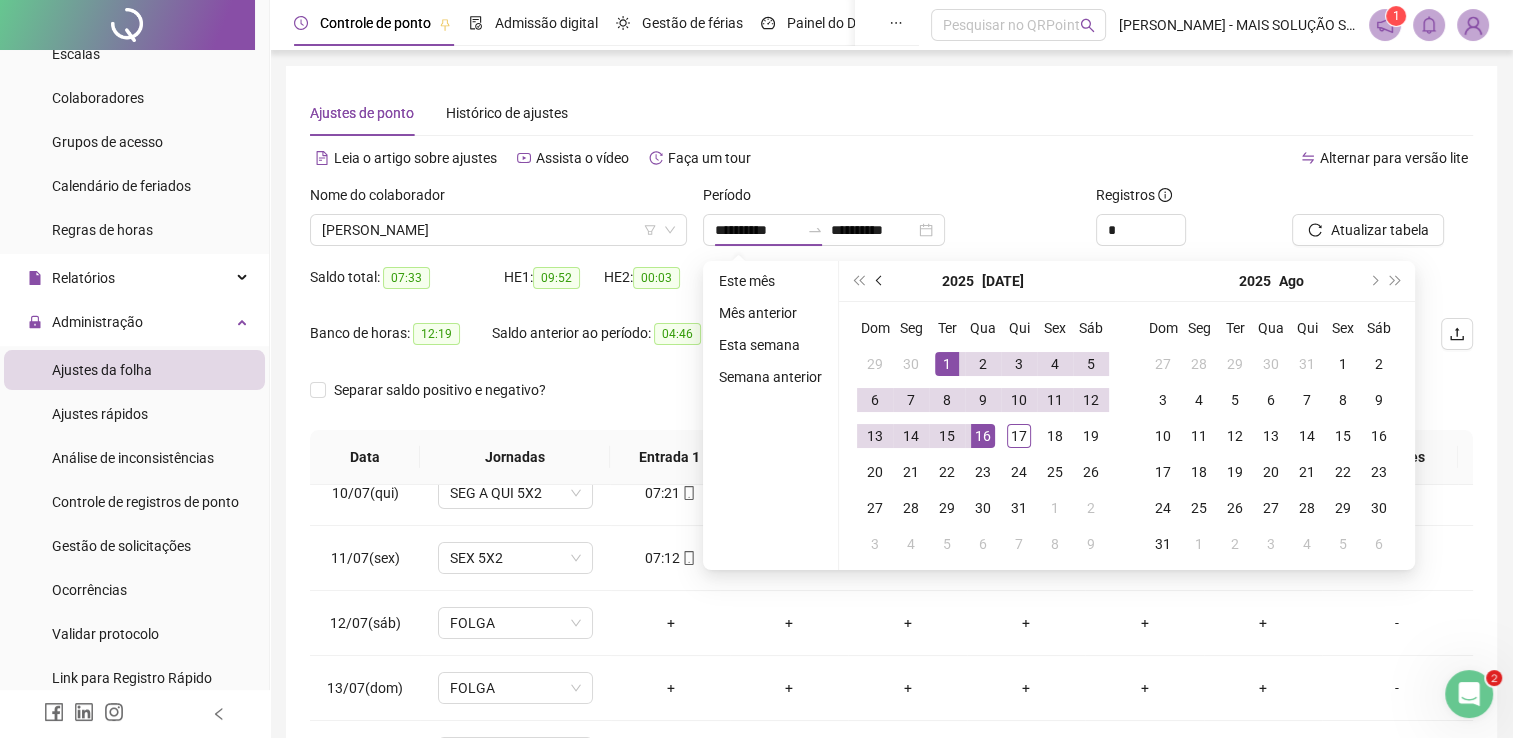click at bounding box center [880, 281] 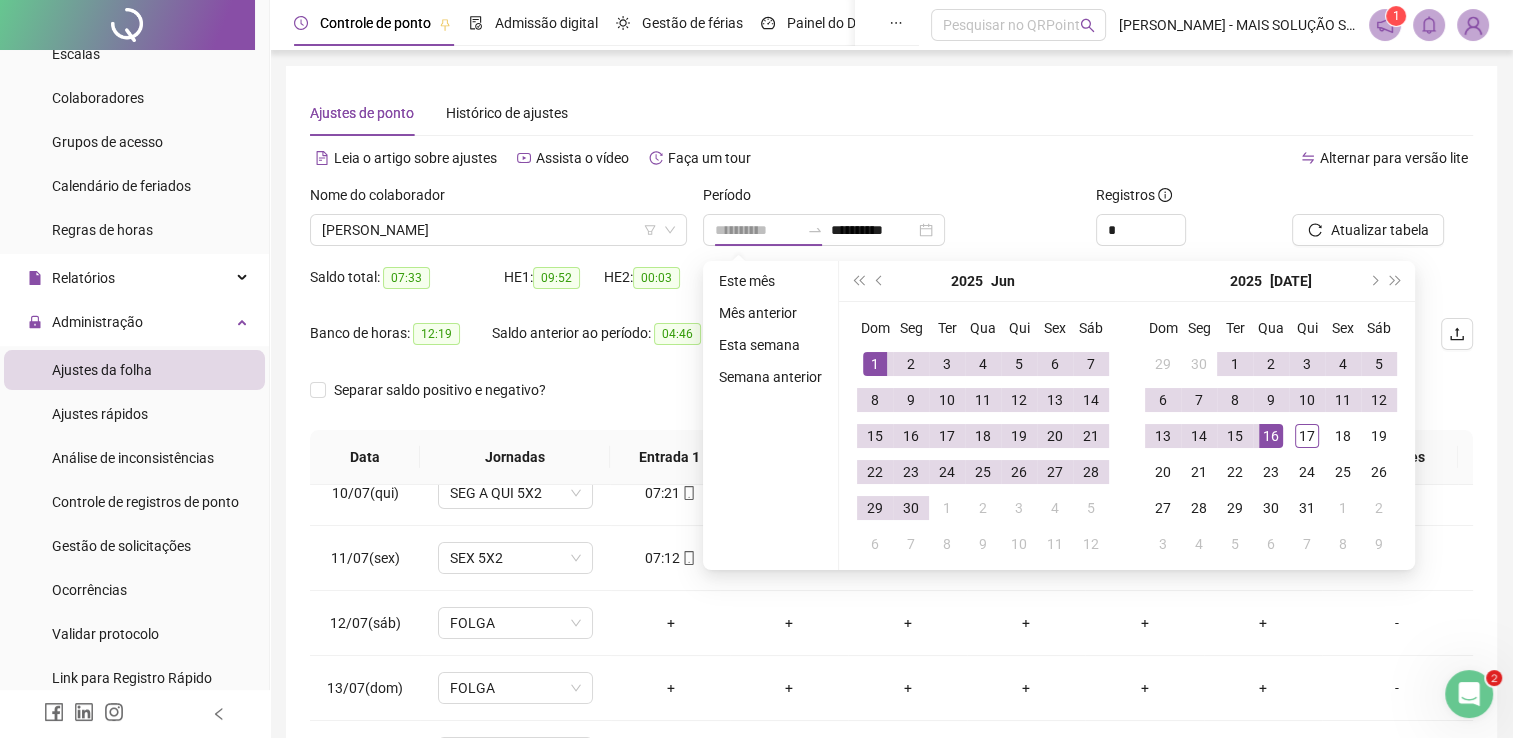 click on "1" at bounding box center (875, 364) 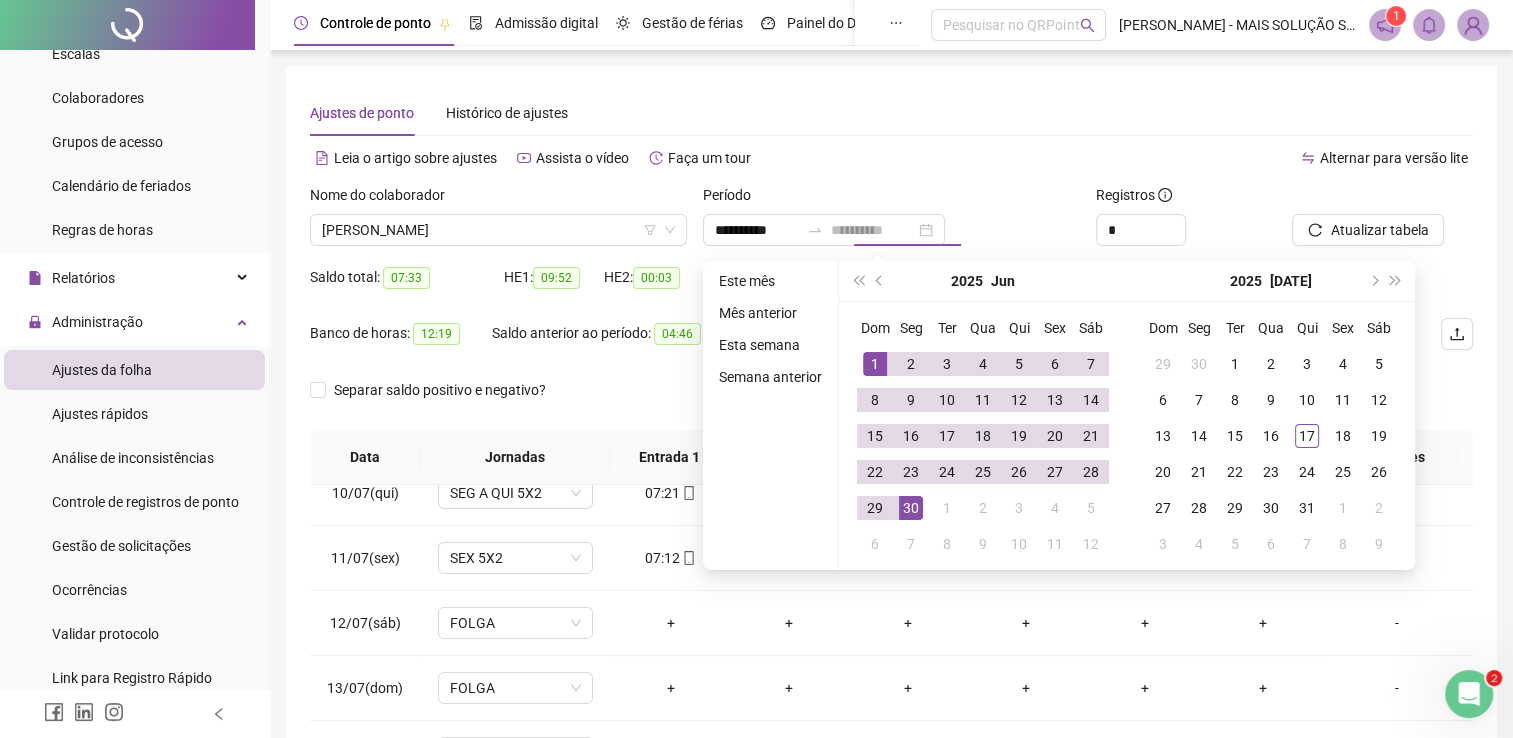 click on "30" at bounding box center [911, 508] 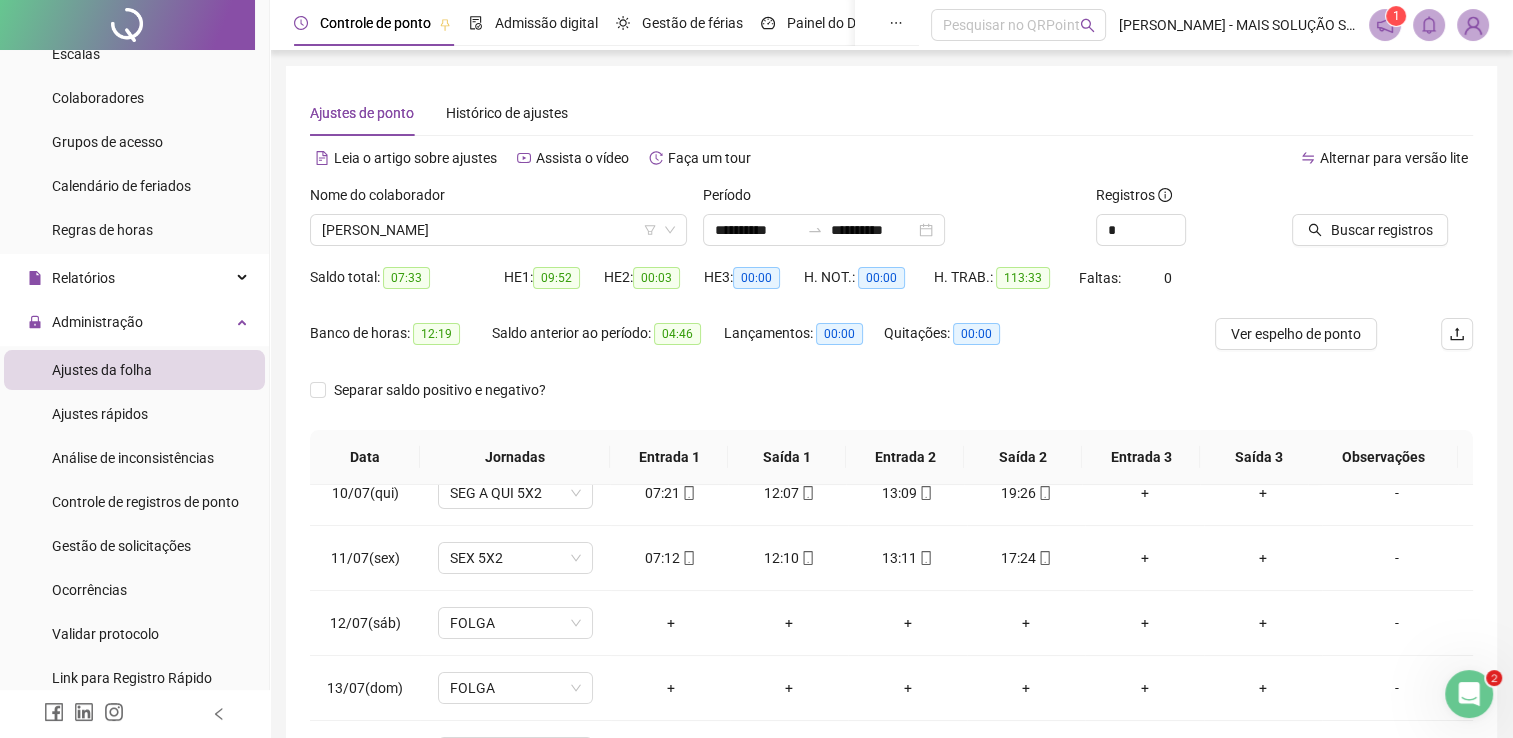 click on "Buscar registros" at bounding box center [1382, 223] 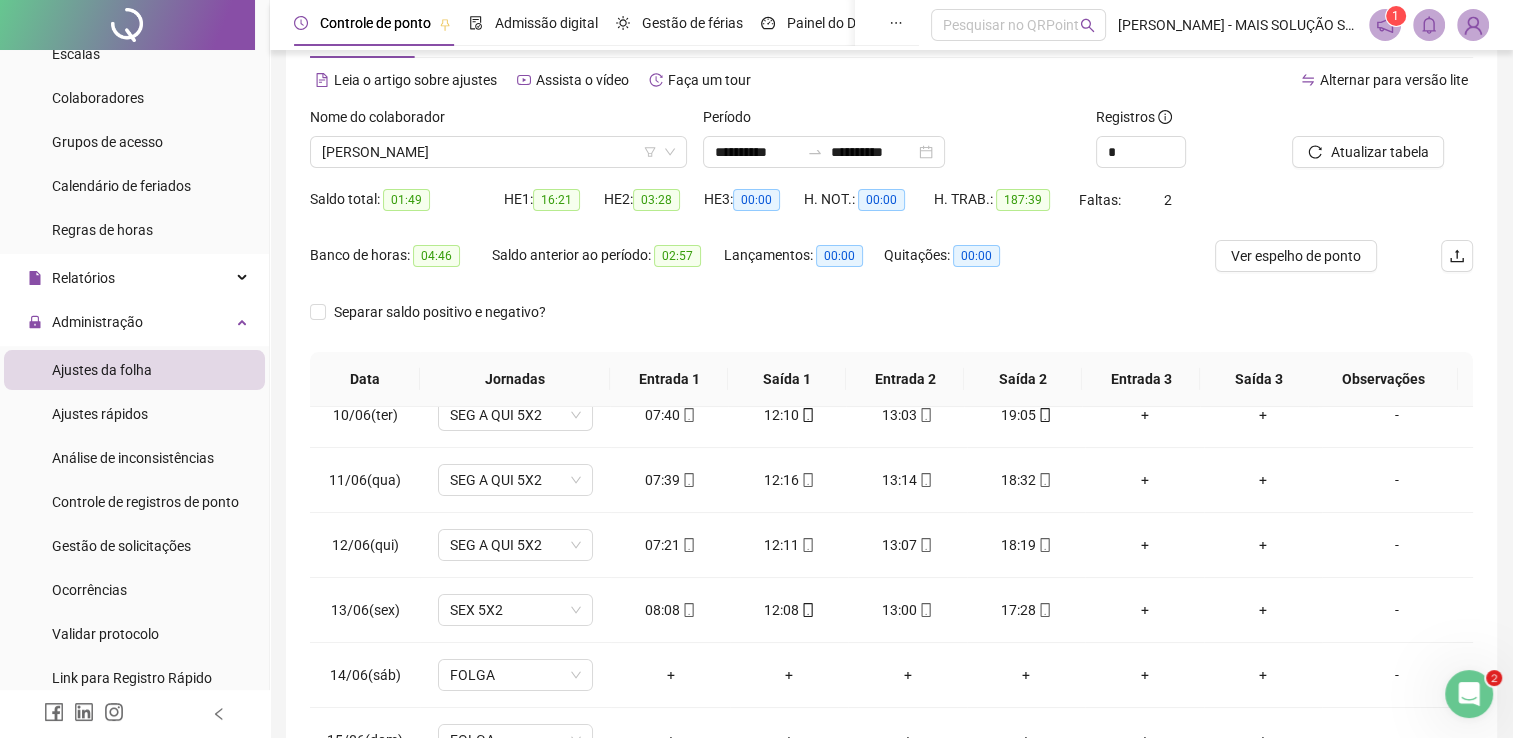 scroll, scrollTop: 283, scrollLeft: 0, axis: vertical 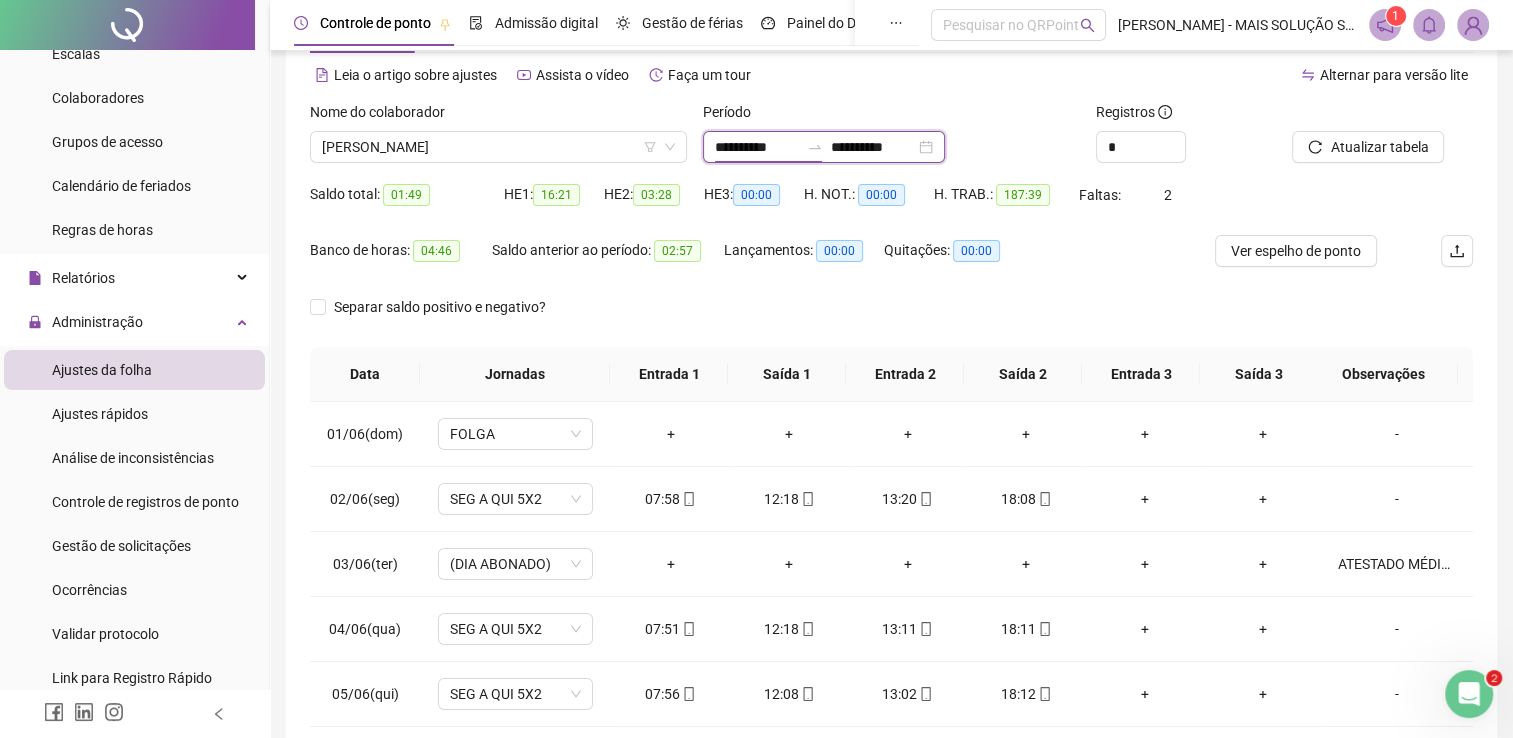 click on "**********" at bounding box center (757, 147) 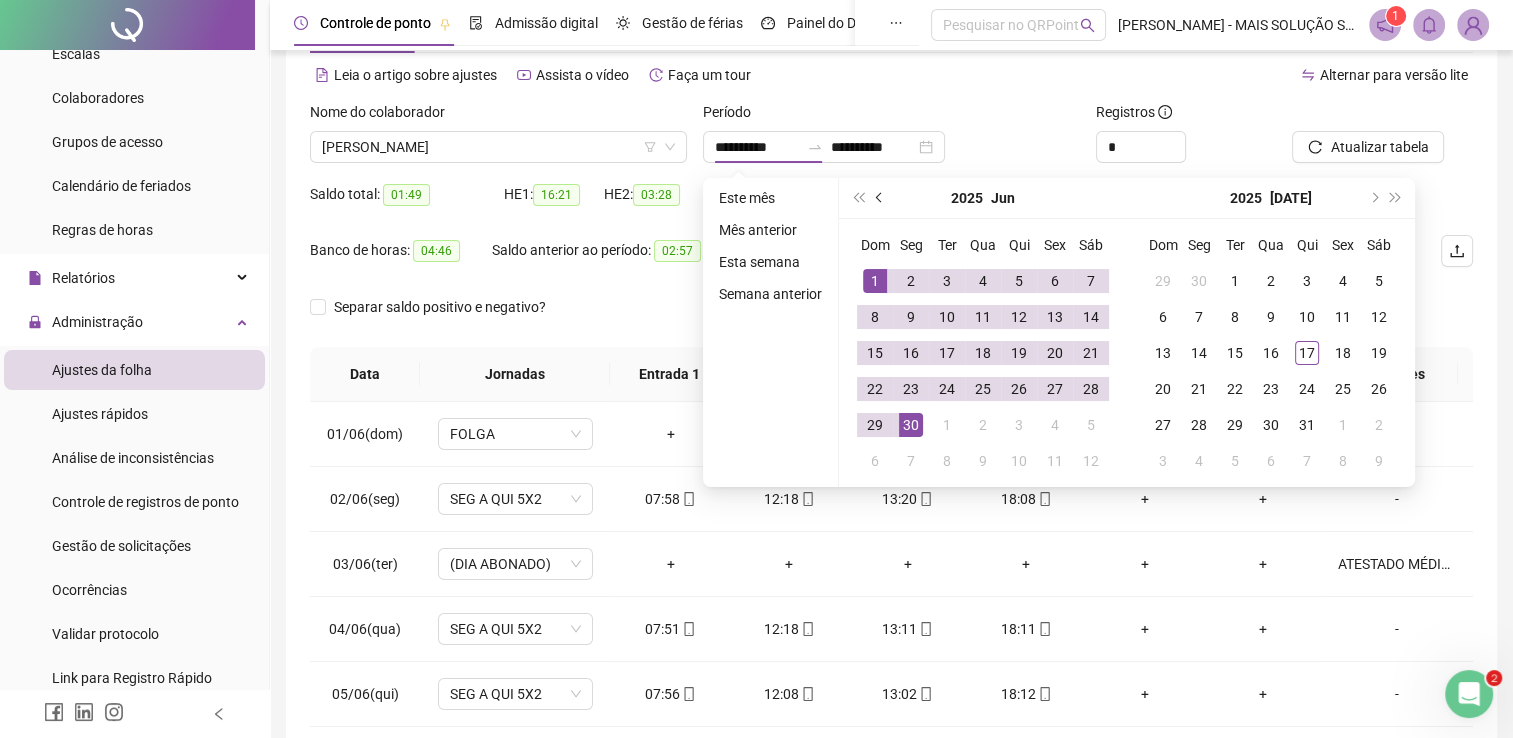 click at bounding box center (880, 198) 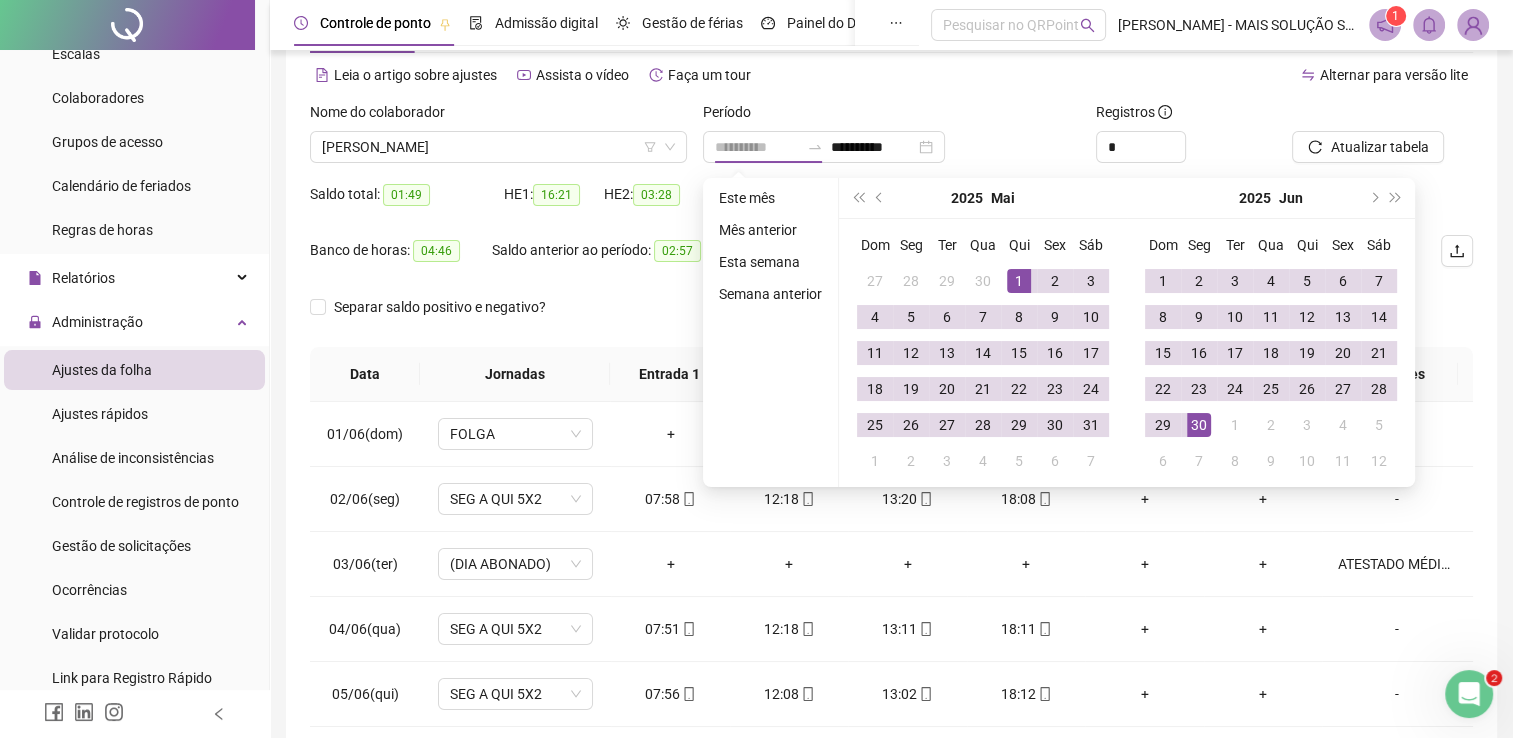 click on "1" at bounding box center [1019, 281] 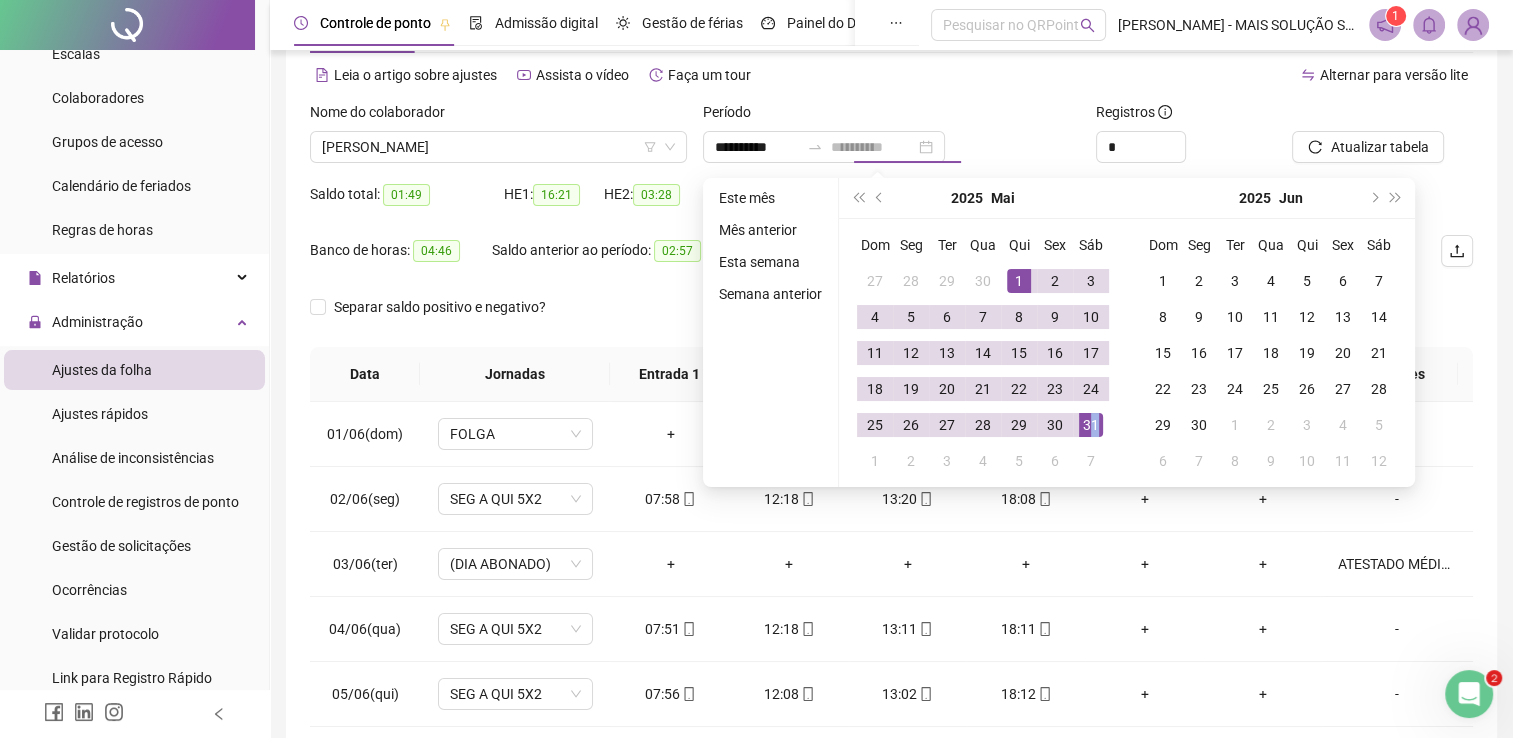 drag, startPoint x: 1093, startPoint y: 418, endPoint x: 1133, endPoint y: 374, distance: 59.464275 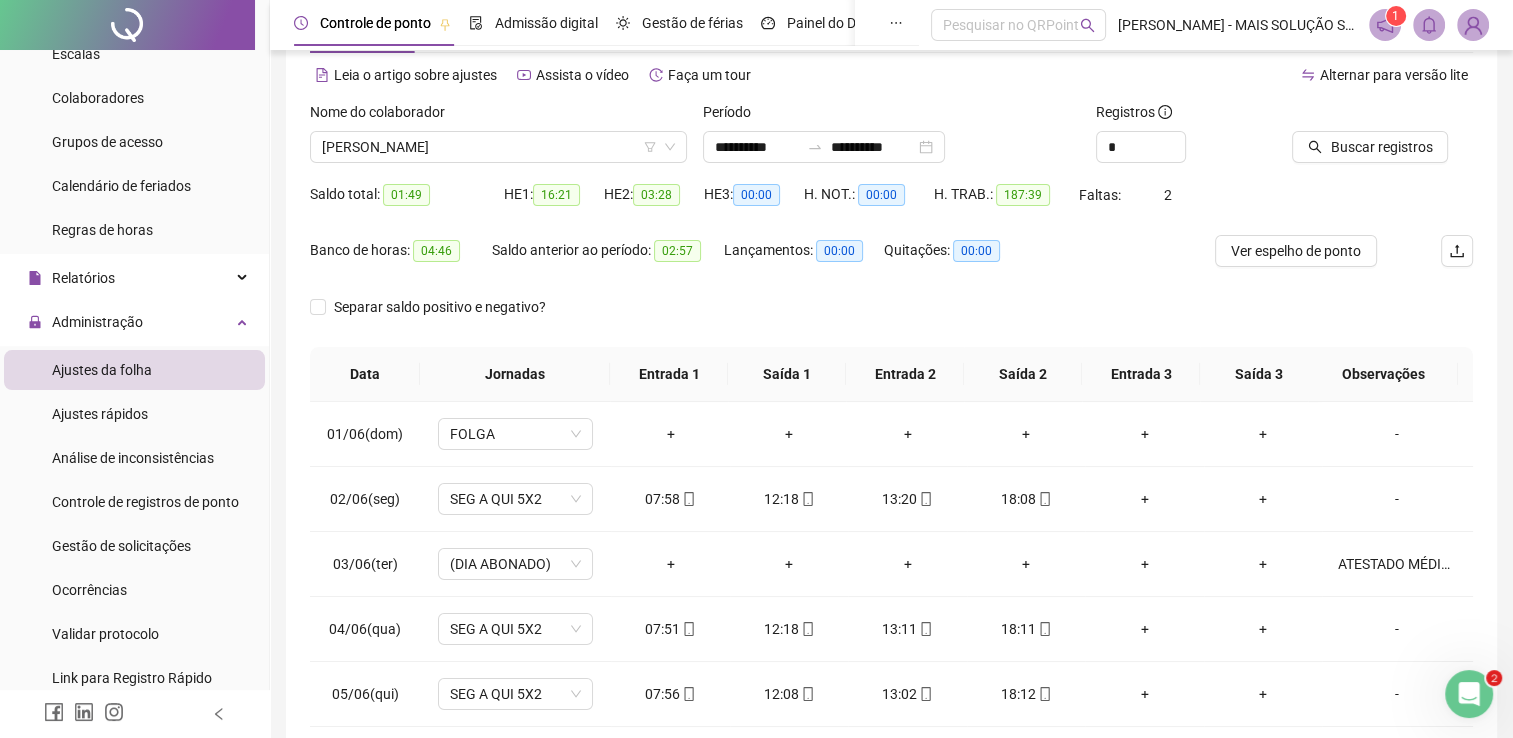 drag, startPoint x: 1133, startPoint y: 374, endPoint x: 1233, endPoint y: 173, distance: 224.50166 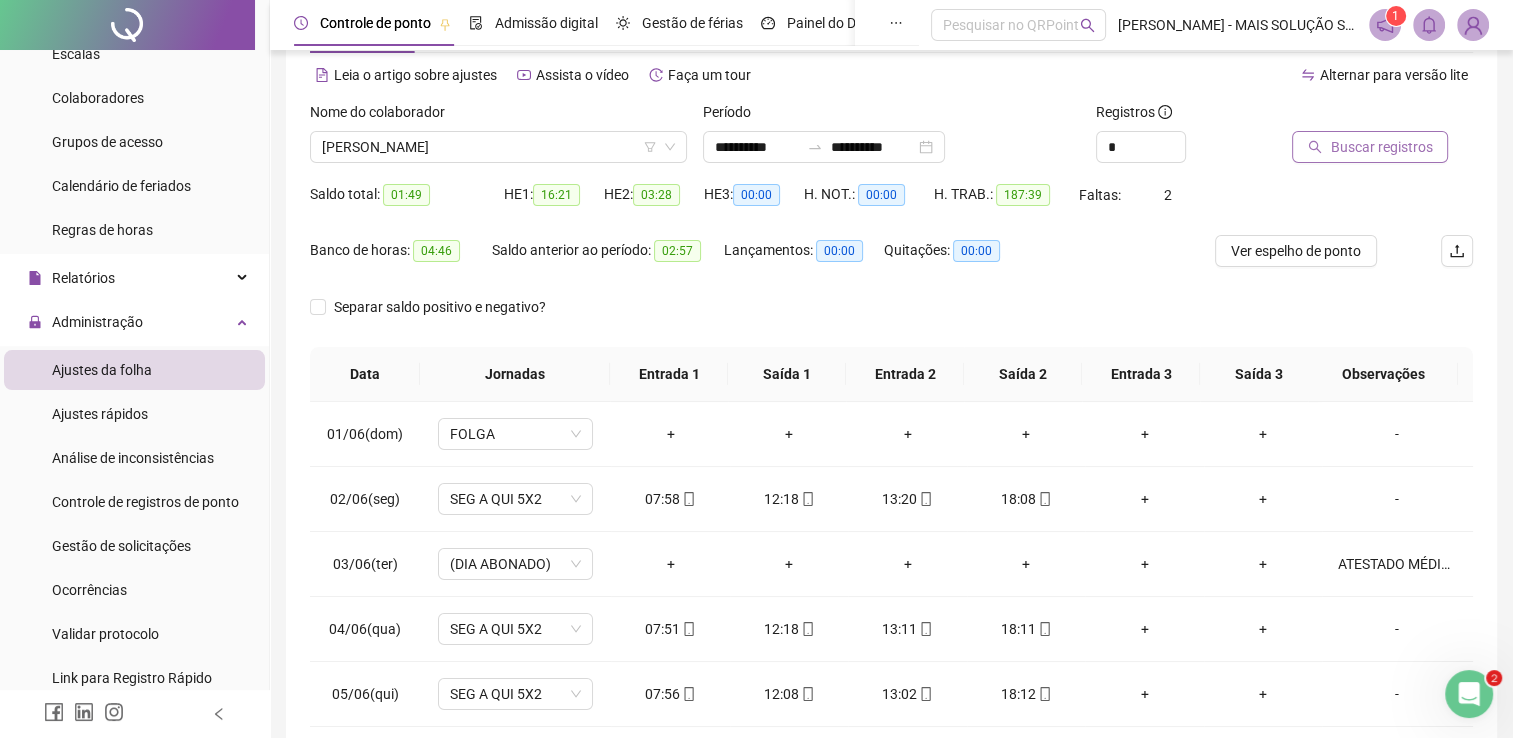 click on "Buscar registros" at bounding box center [1381, 147] 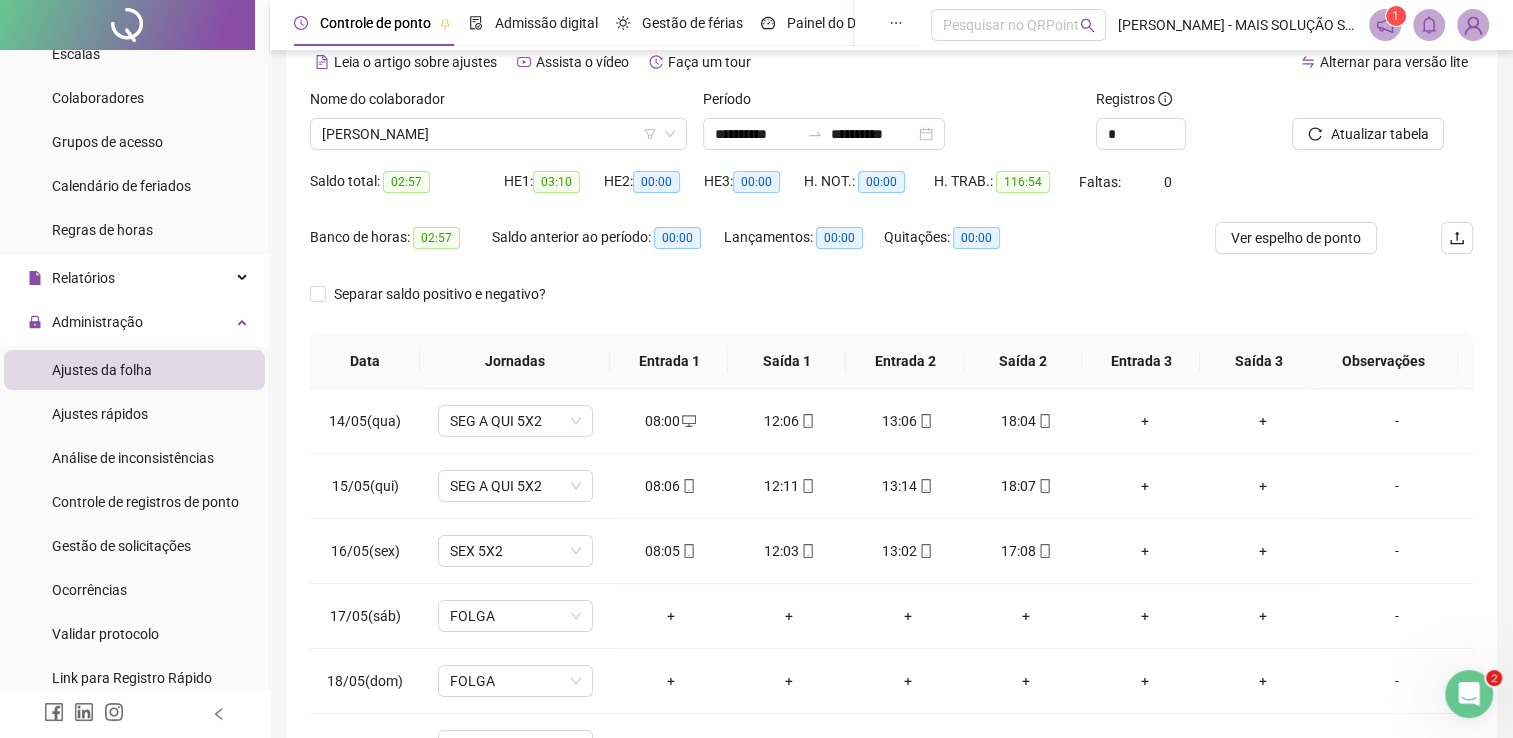 scroll, scrollTop: 283, scrollLeft: 0, axis: vertical 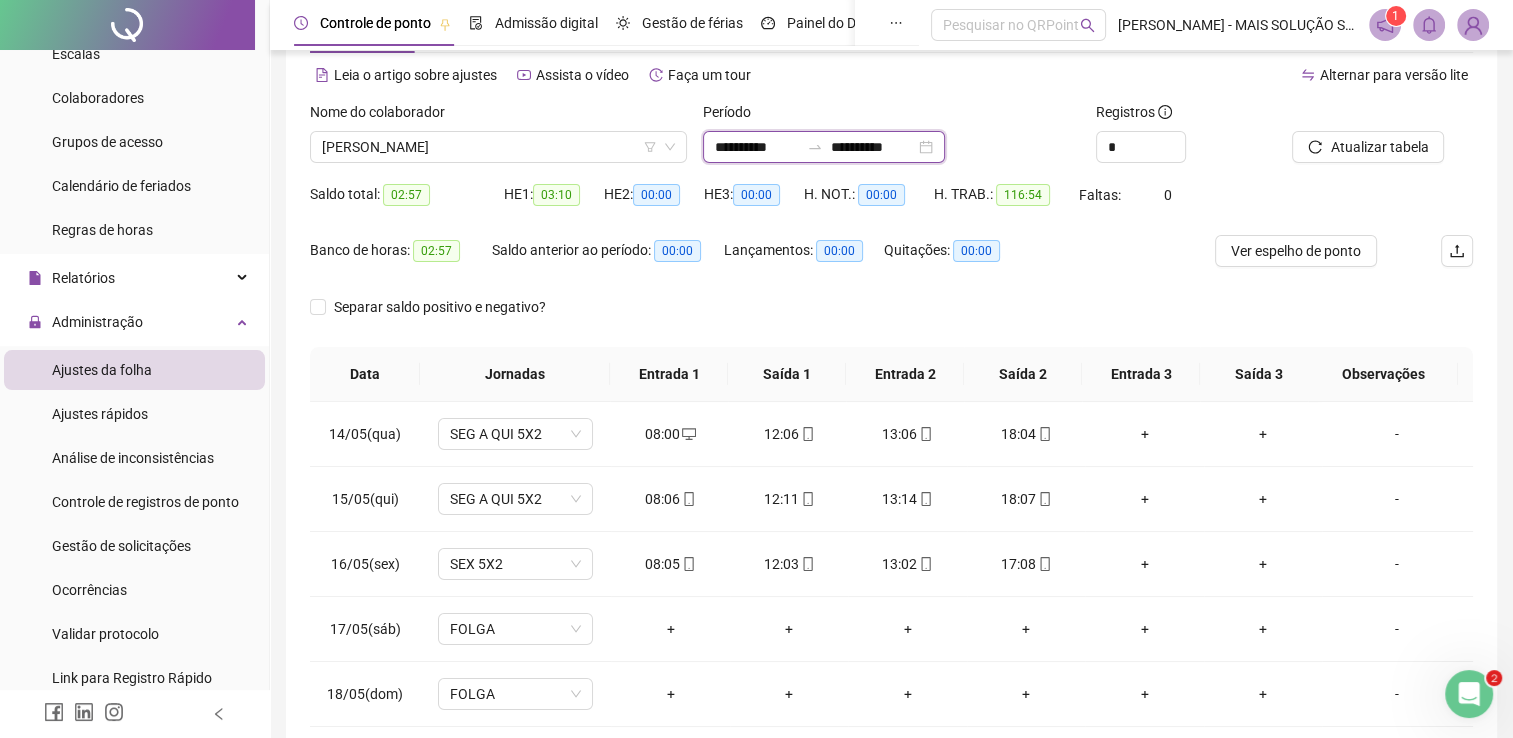 click on "**********" at bounding box center (757, 147) 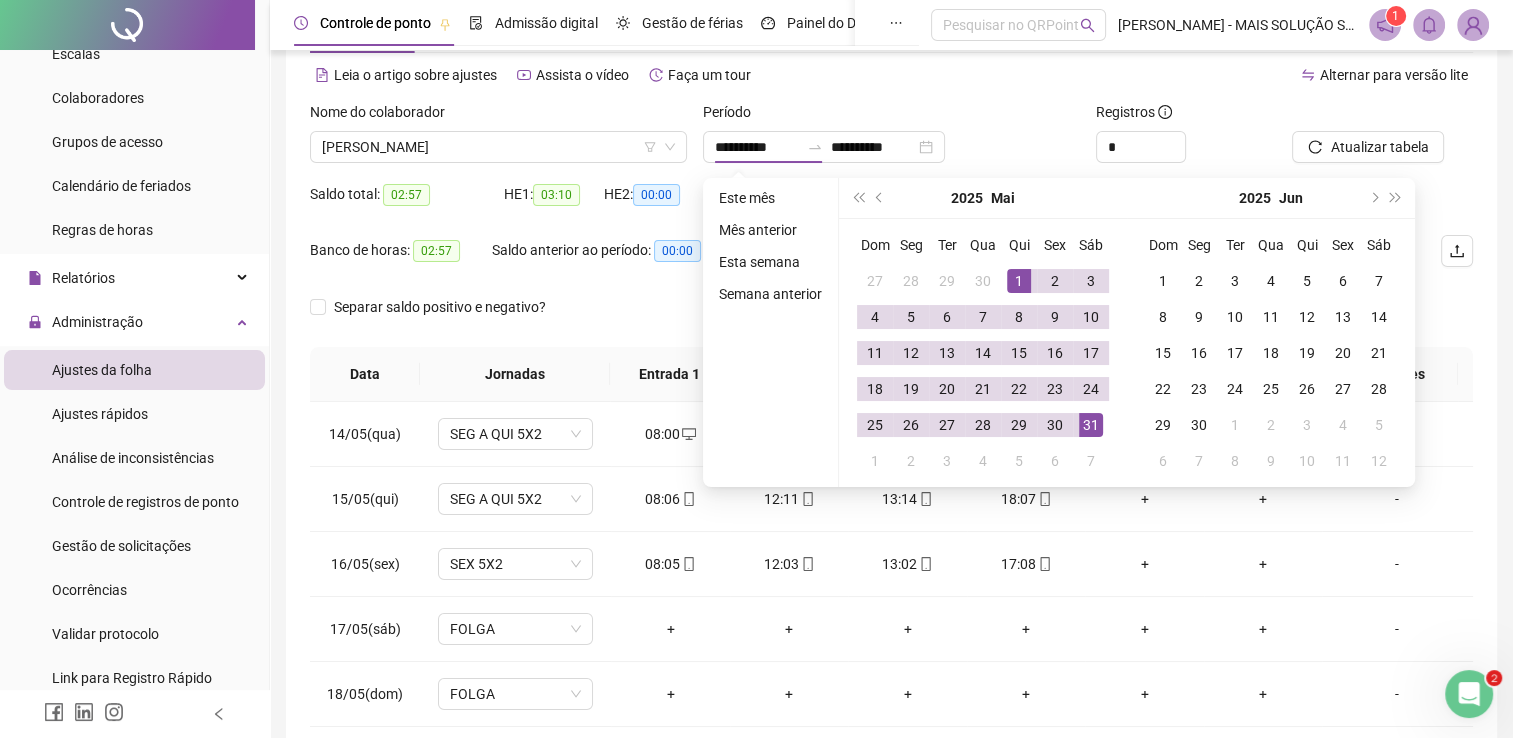 click on "Período" at bounding box center (891, 116) 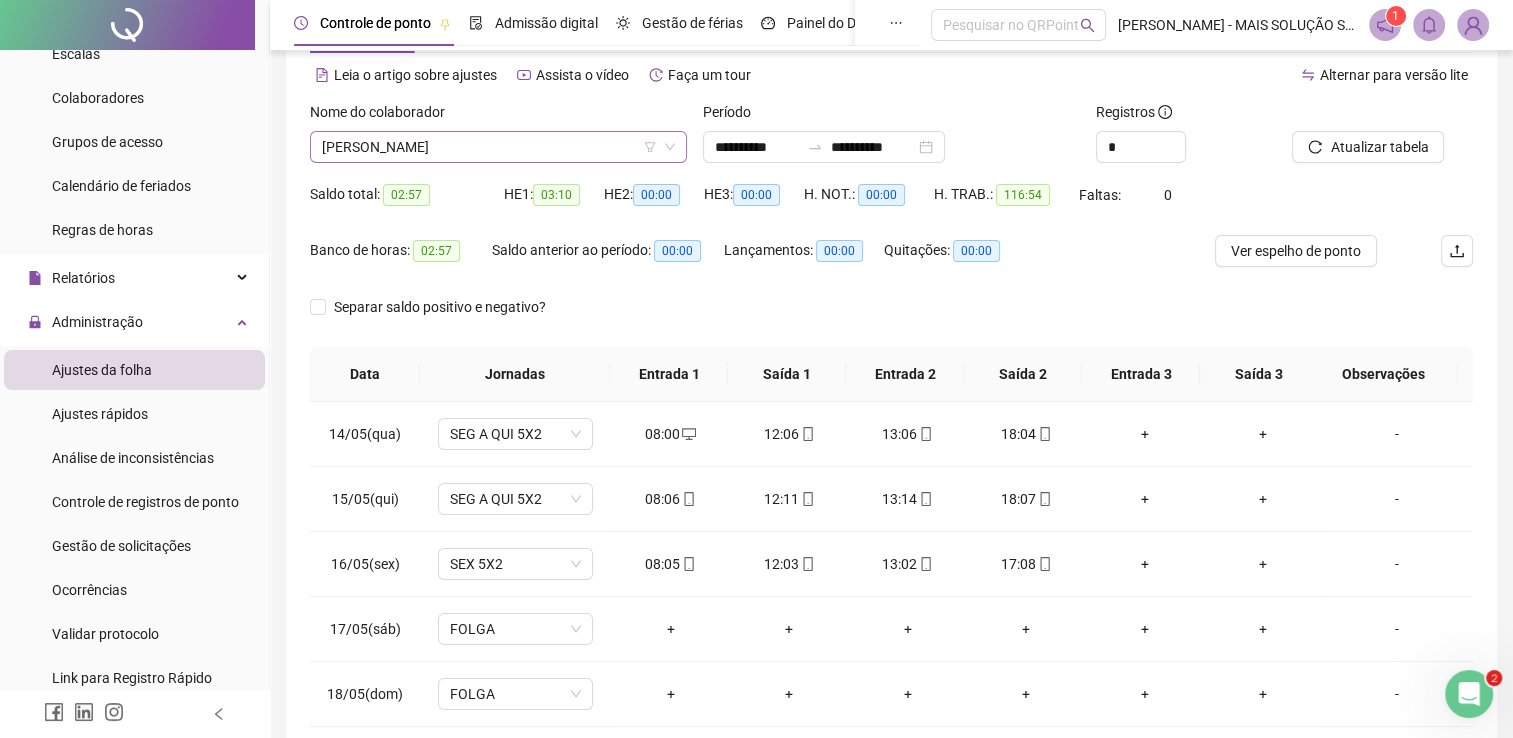 click on "[PERSON_NAME]" at bounding box center [498, 147] 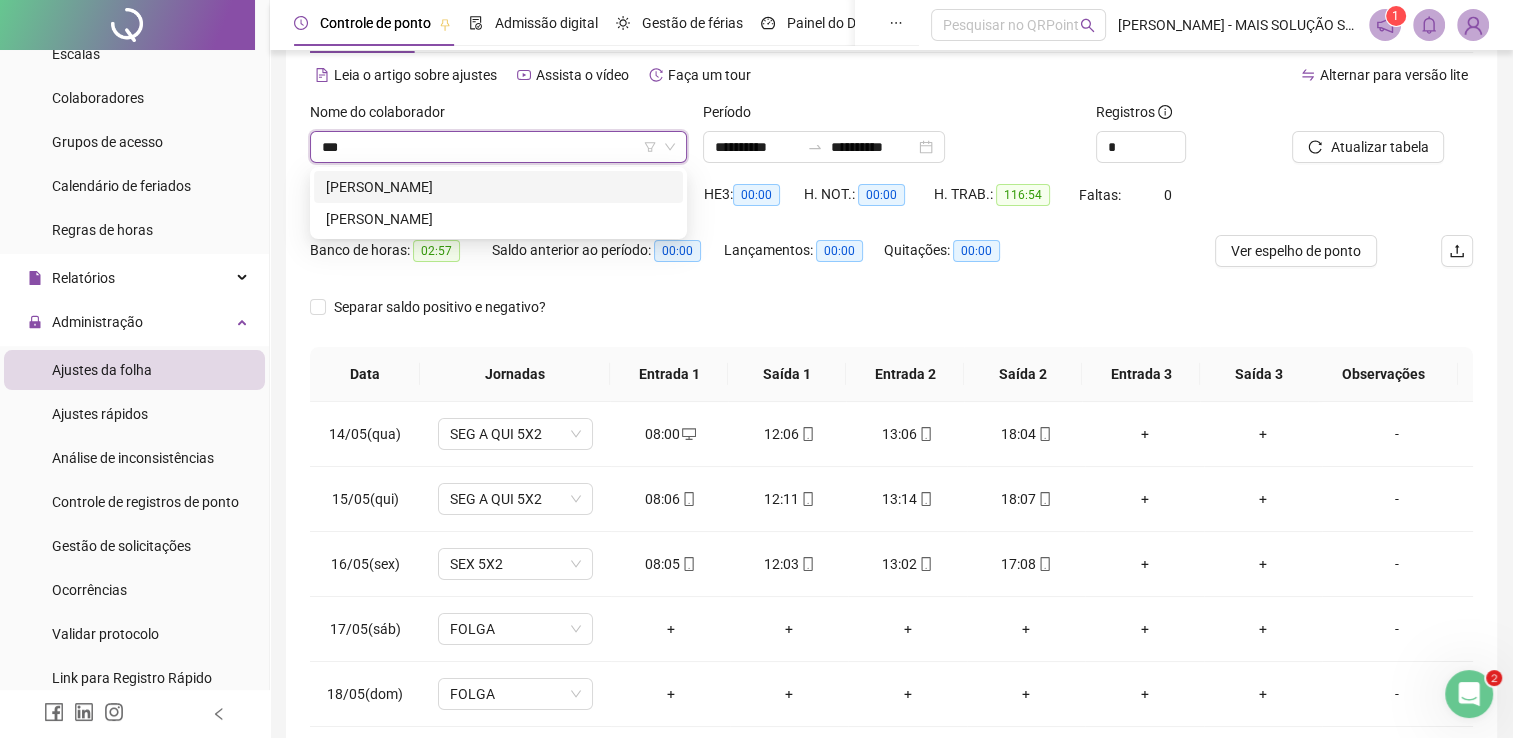 scroll, scrollTop: 0, scrollLeft: 0, axis: both 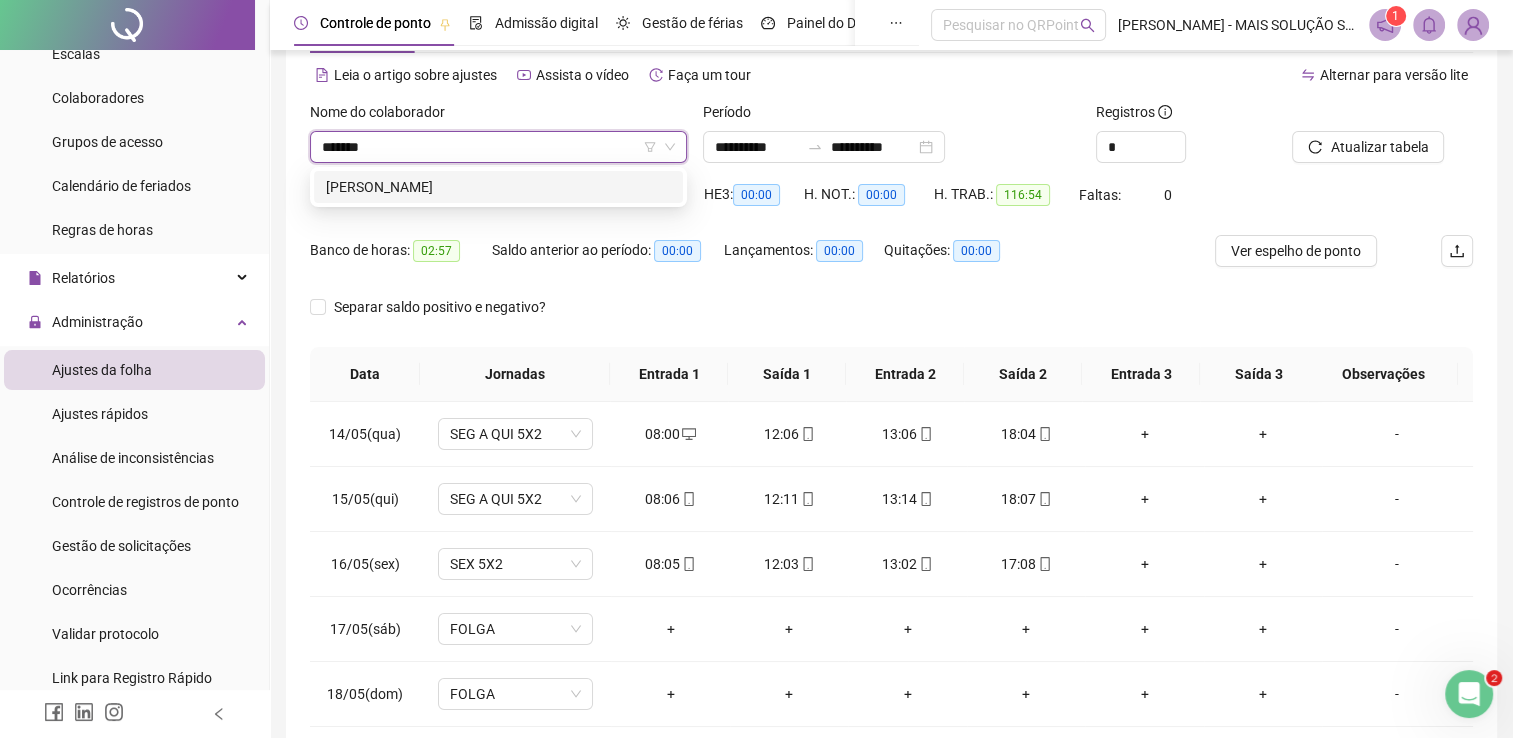 click on "[PERSON_NAME]" at bounding box center (498, 187) 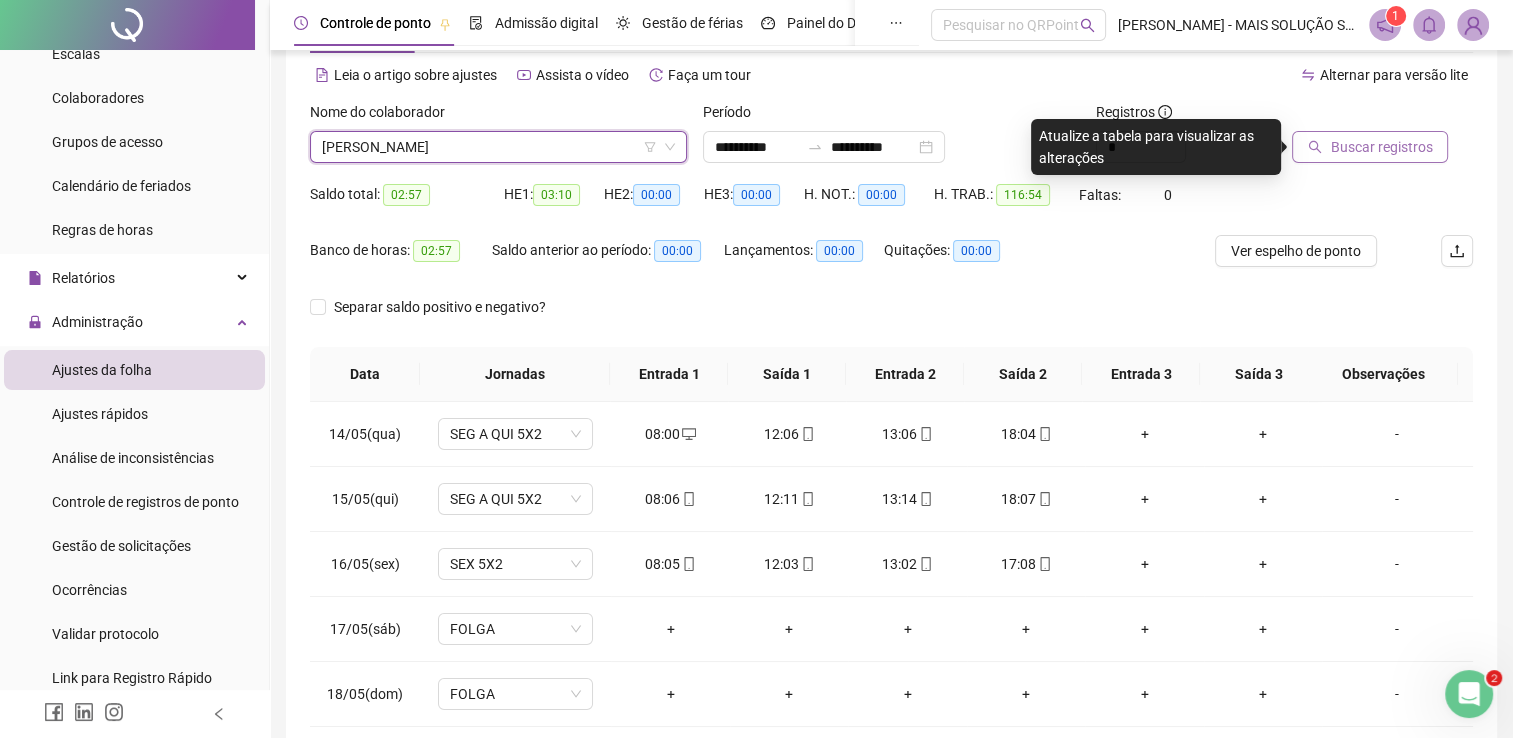 click on "Buscar registros" at bounding box center (1381, 147) 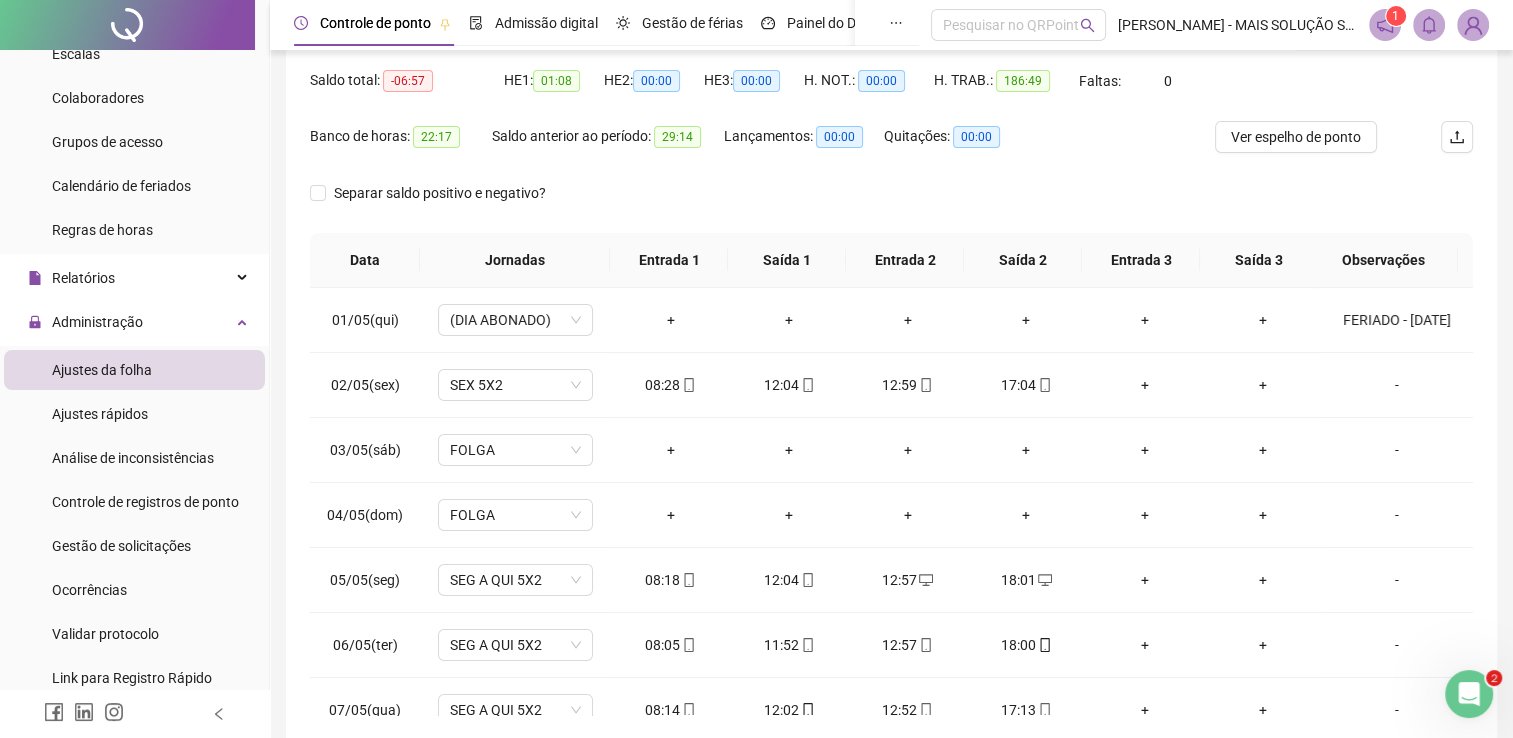 scroll, scrollTop: 283, scrollLeft: 0, axis: vertical 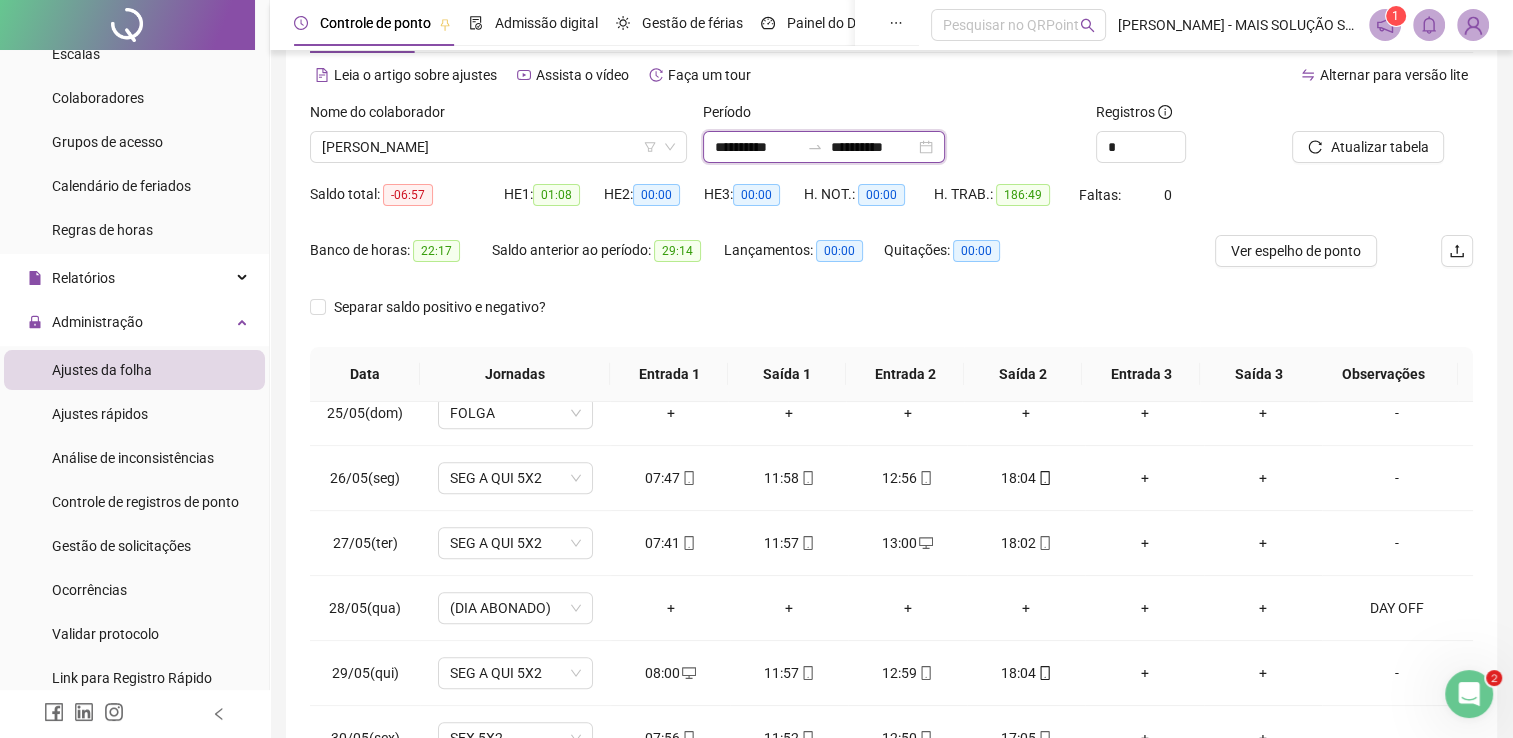 click on "**********" at bounding box center (757, 147) 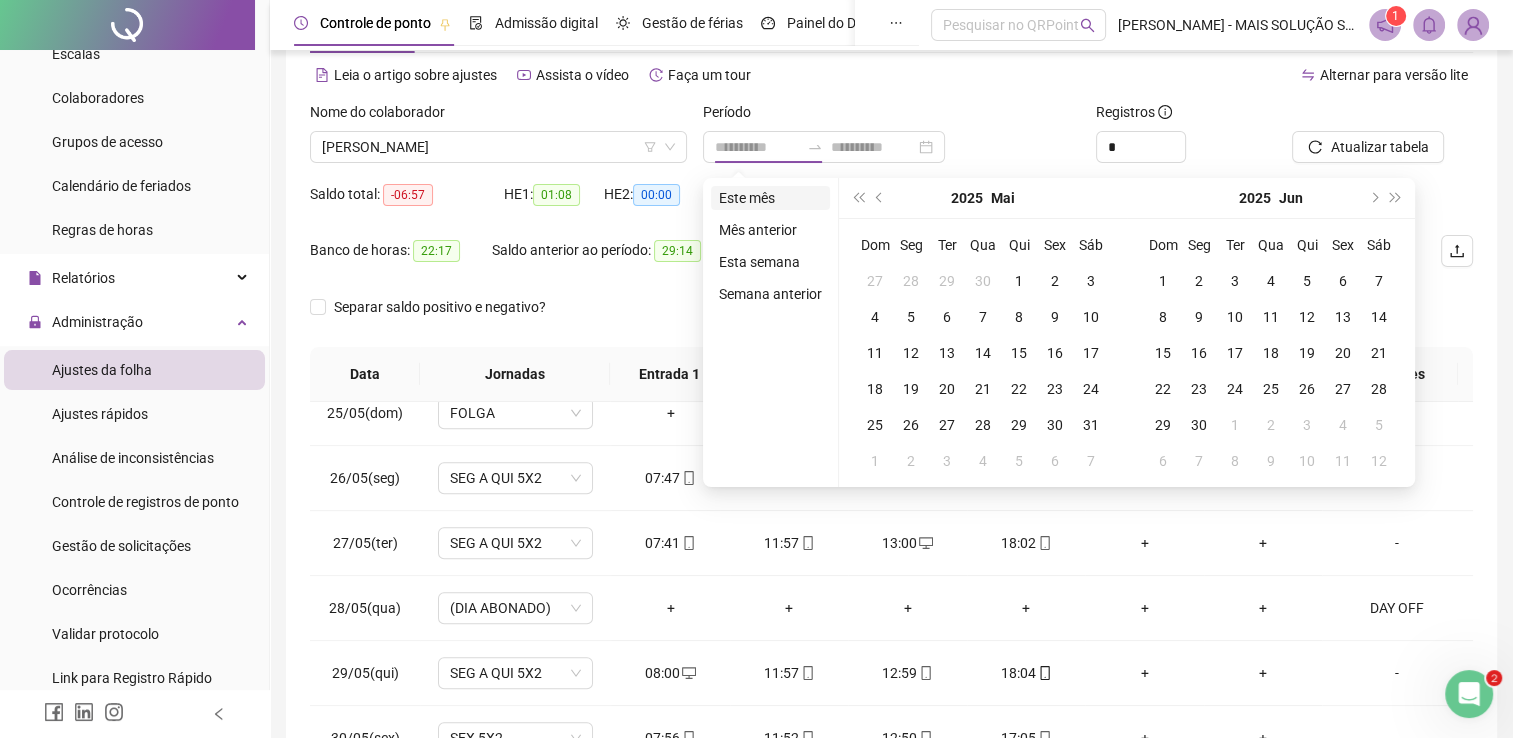click on "Este mês" at bounding box center (770, 198) 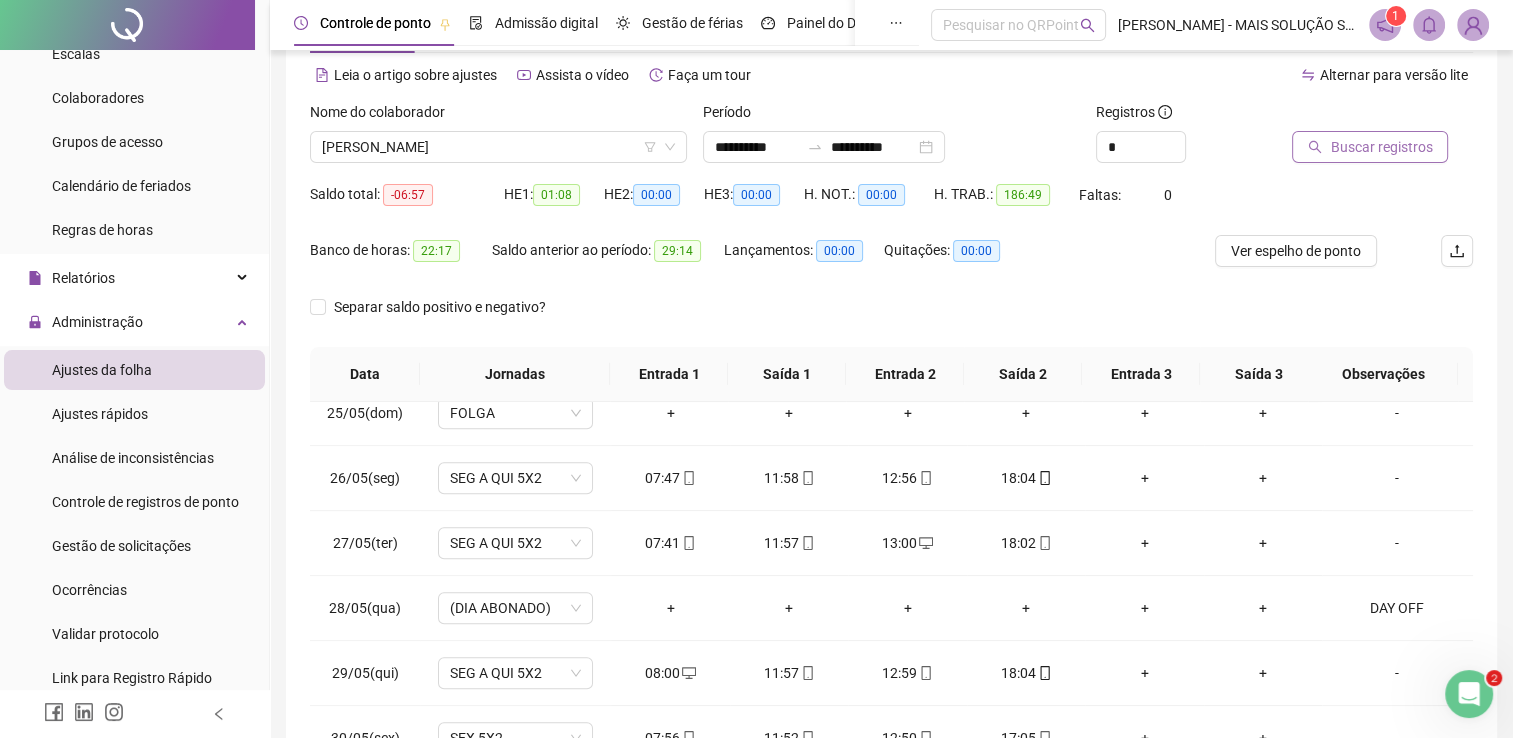 click on "Buscar registros" at bounding box center [1381, 147] 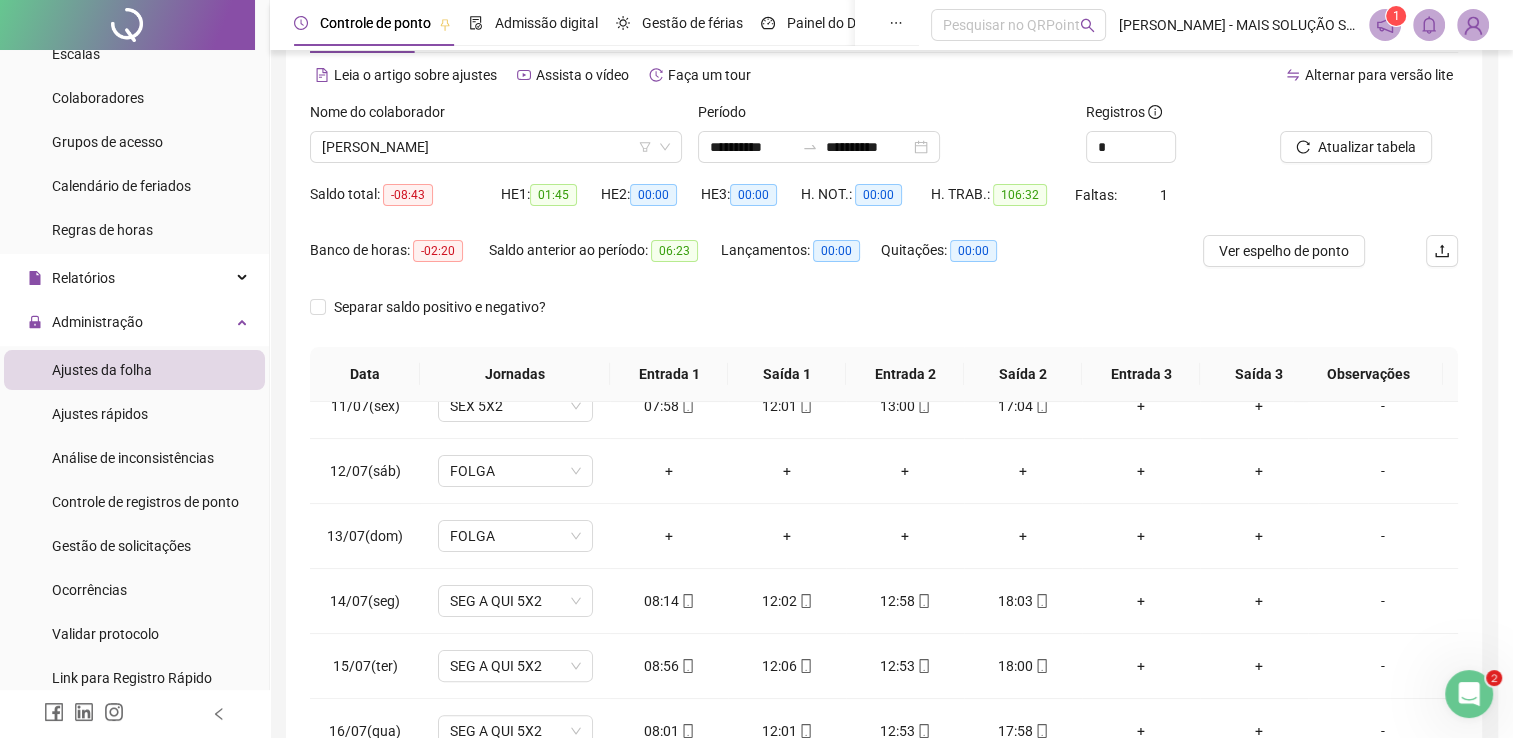 scroll, scrollTop: 674, scrollLeft: 0, axis: vertical 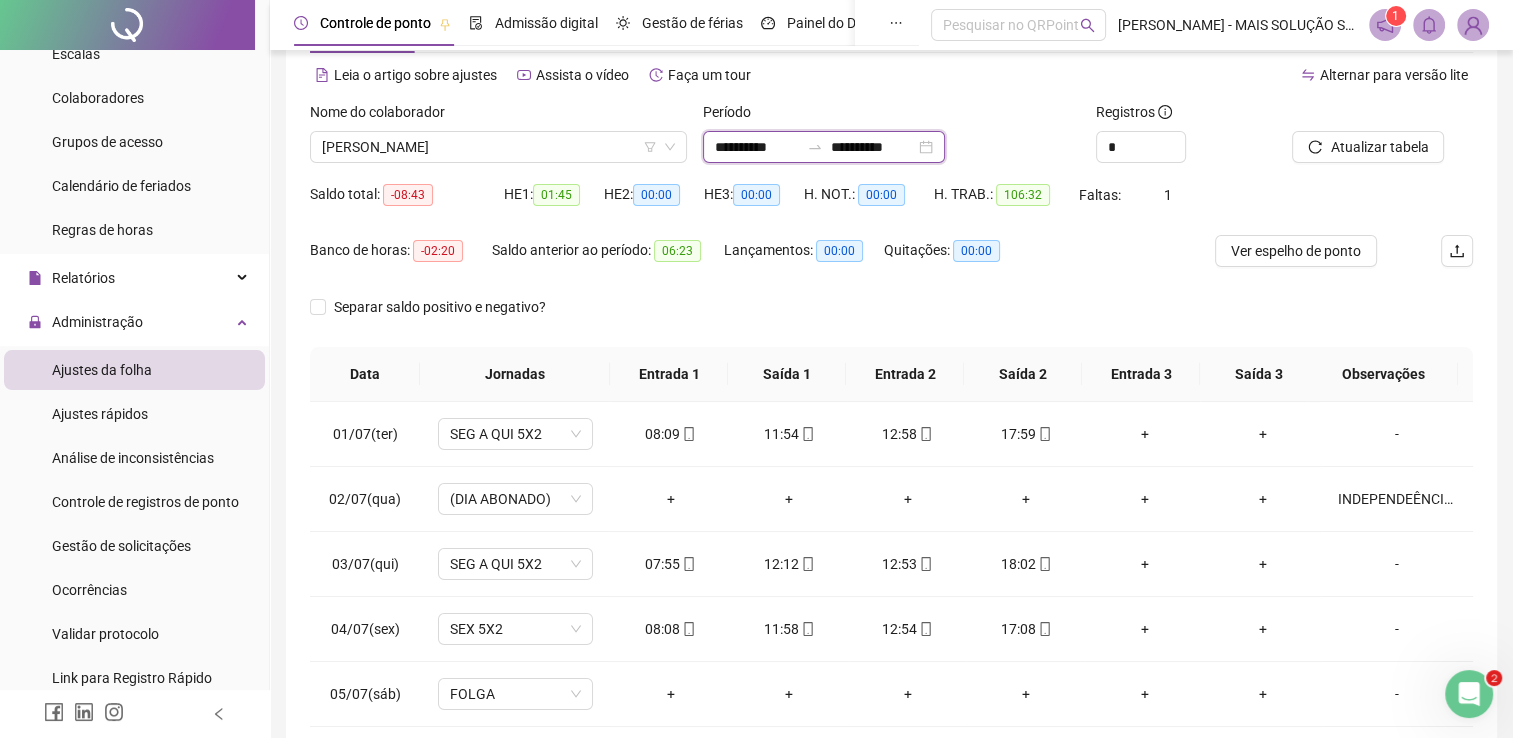 click on "**********" at bounding box center [757, 147] 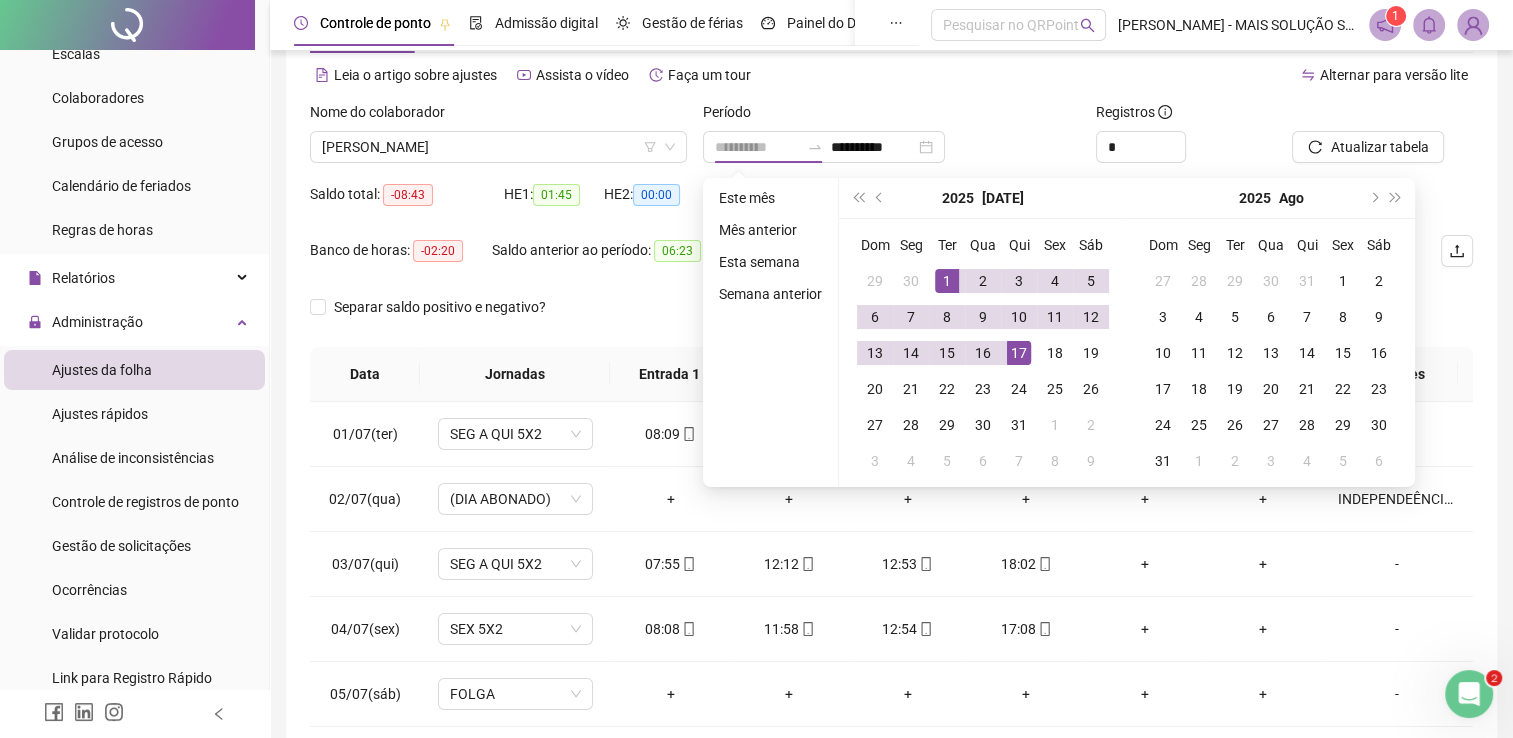 click on "1" at bounding box center (947, 281) 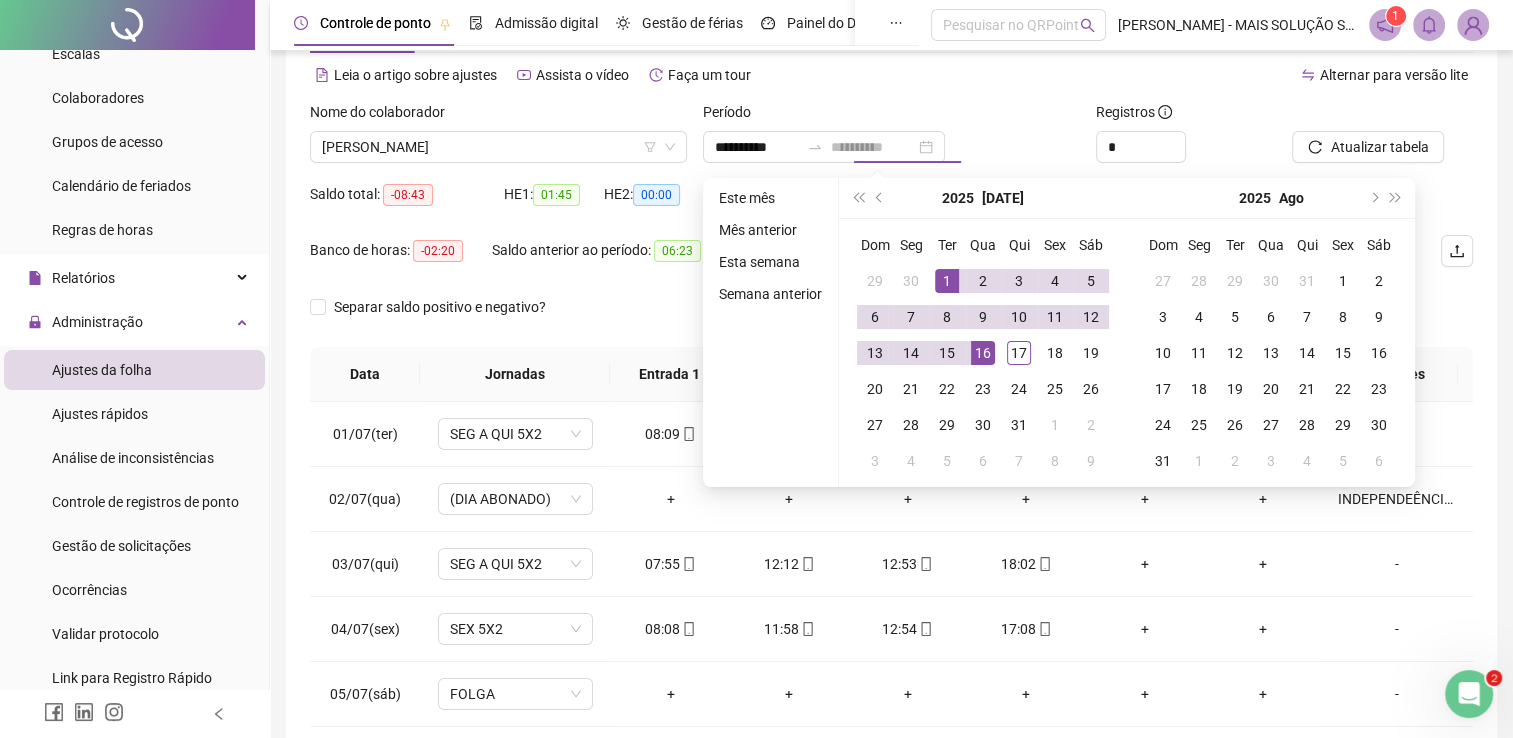drag, startPoint x: 985, startPoint y: 355, endPoint x: 1174, endPoint y: 274, distance: 205.62587 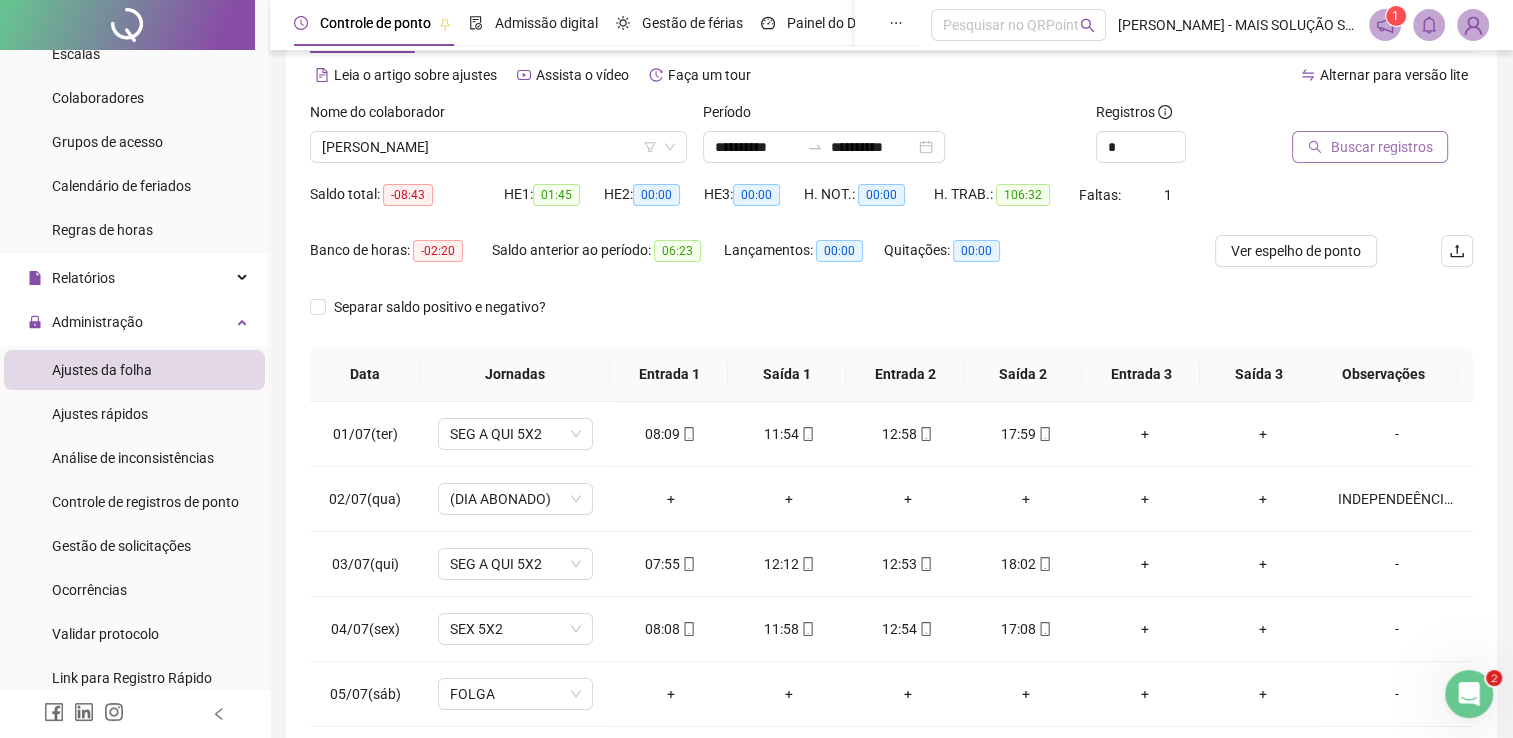 click on "Buscar registros" at bounding box center [1381, 147] 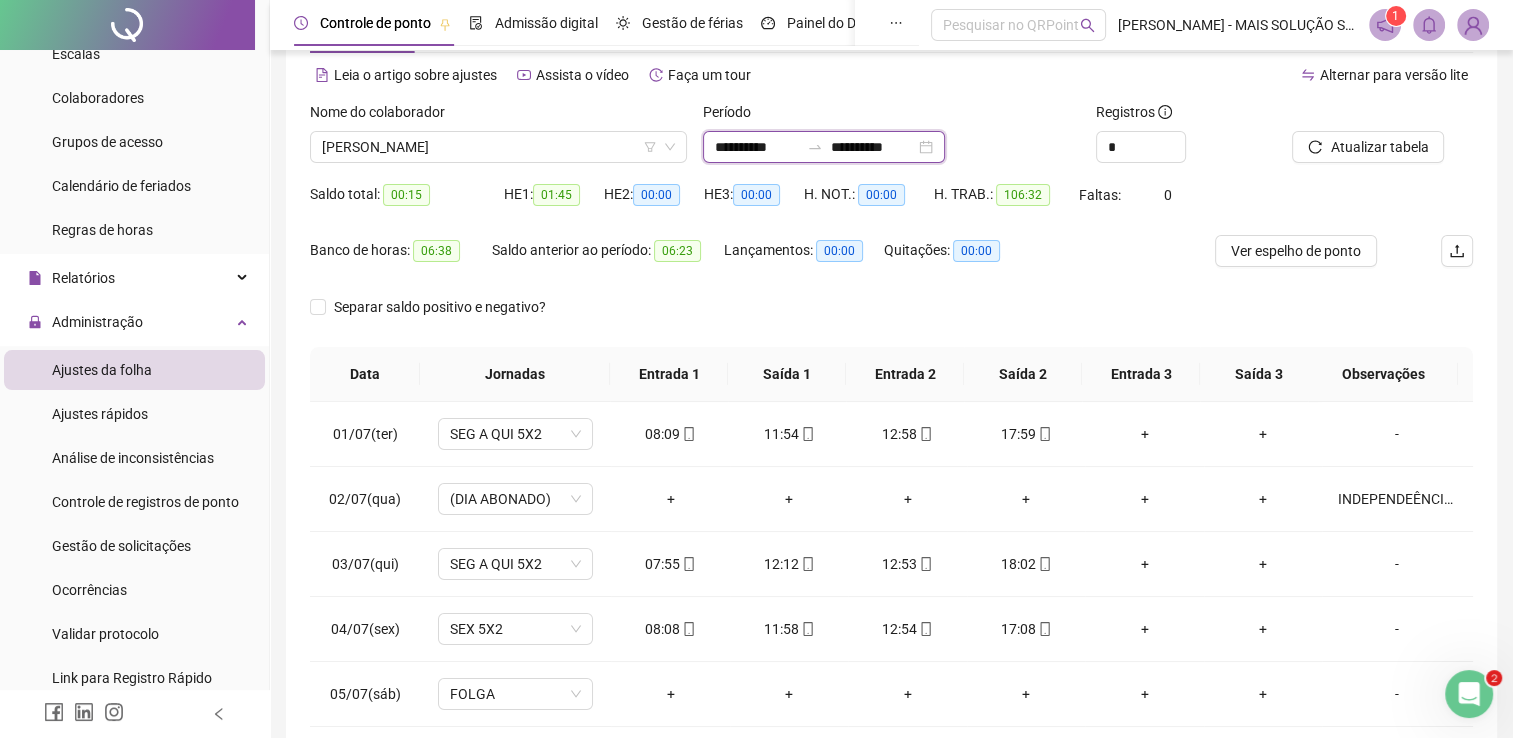 click on "**********" at bounding box center [757, 147] 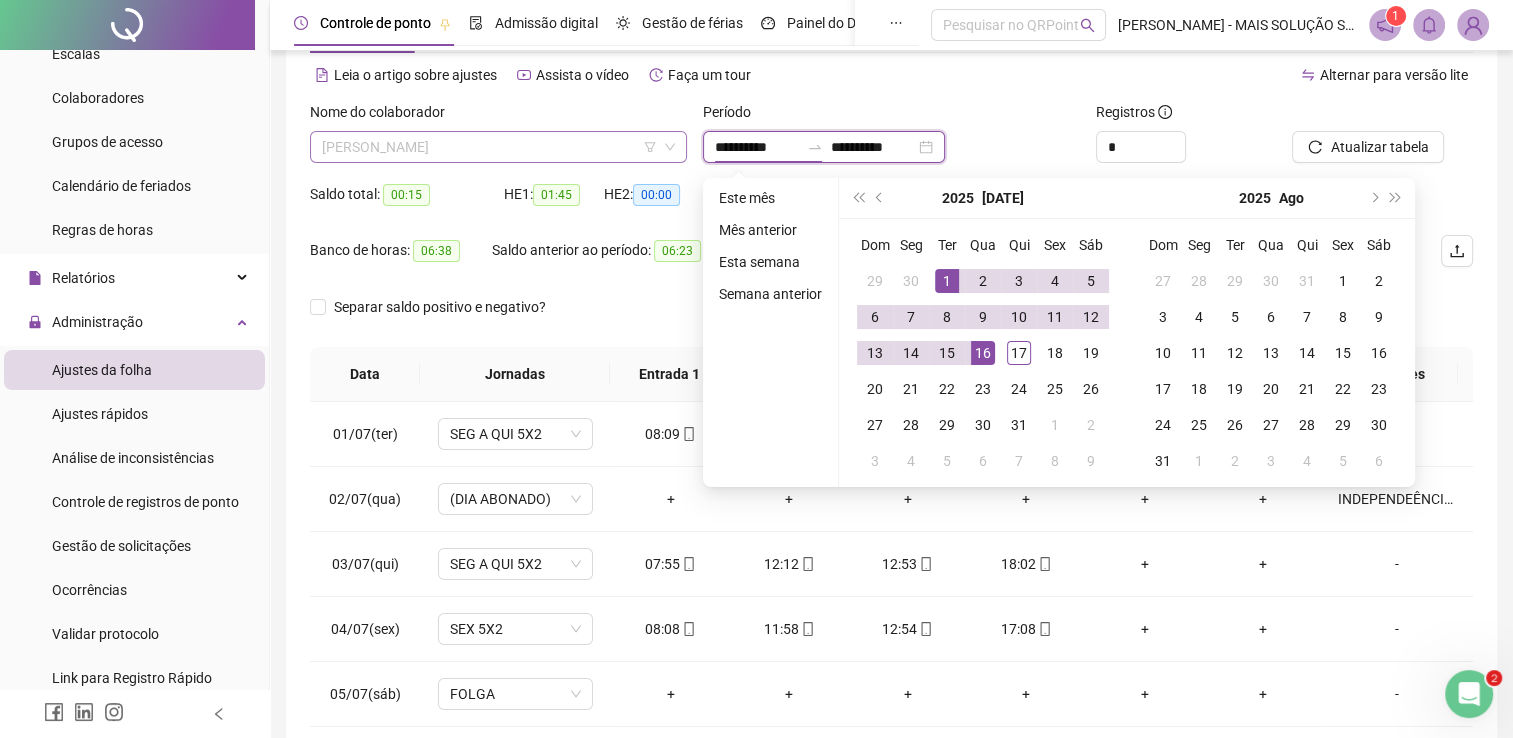 click on "[PERSON_NAME]" at bounding box center [498, 147] 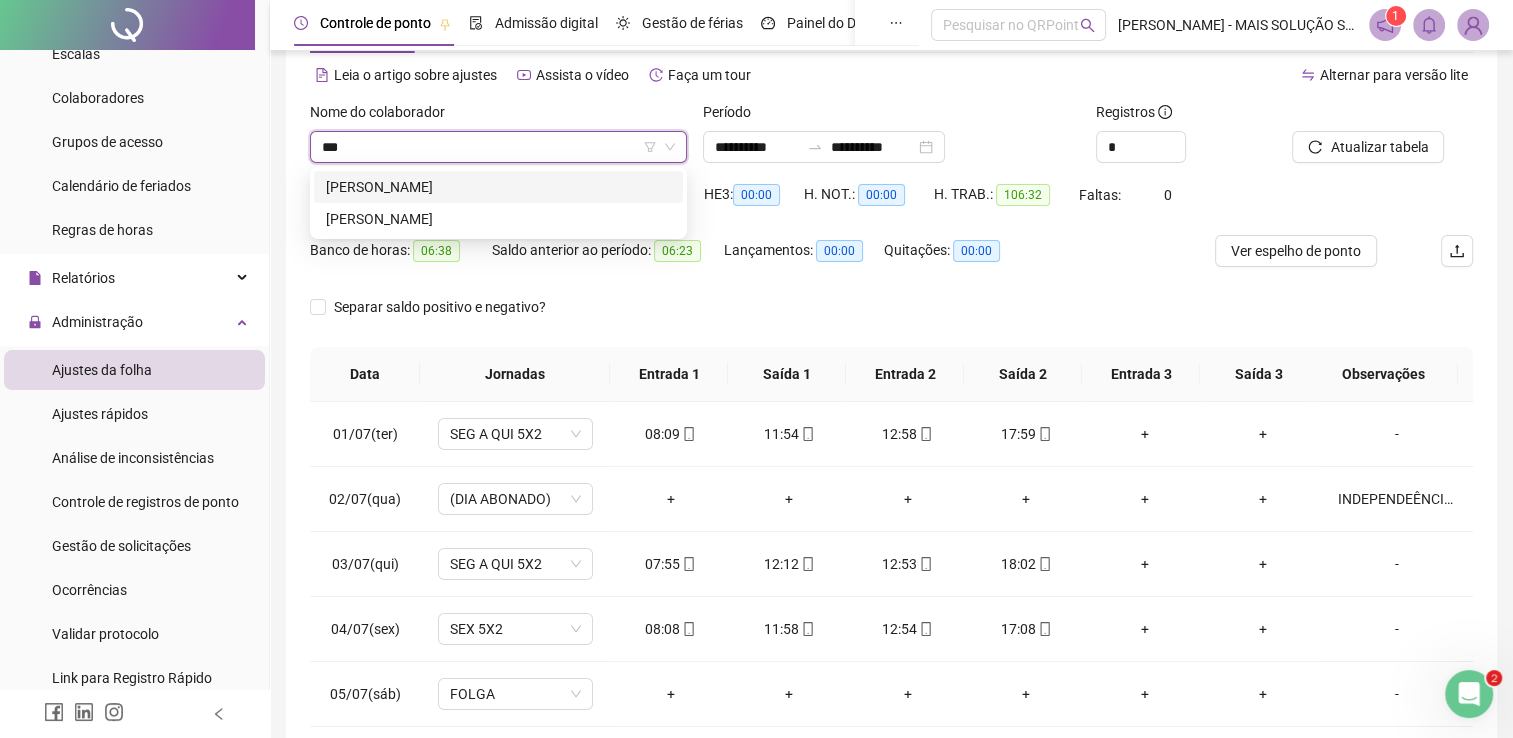 scroll, scrollTop: 0, scrollLeft: 0, axis: both 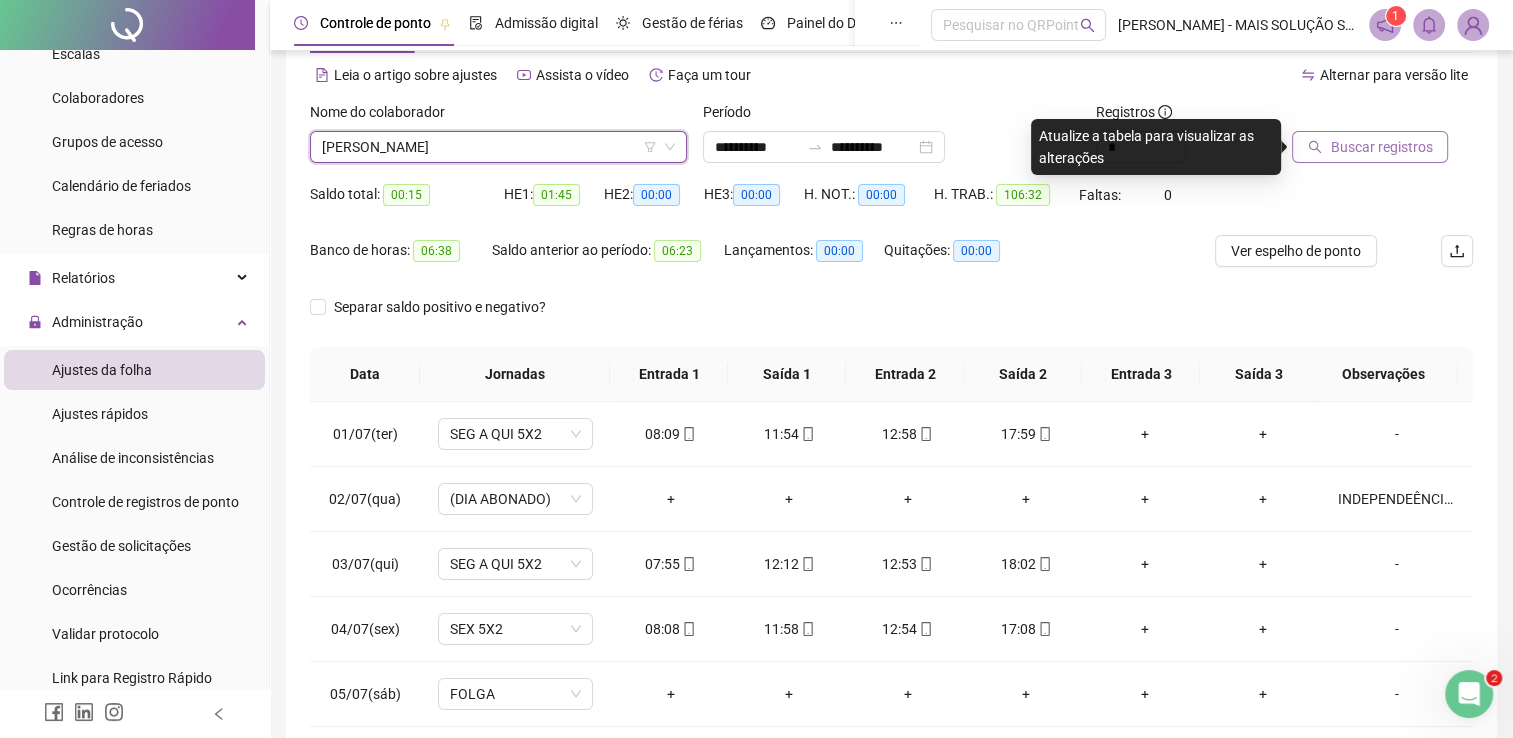 click on "Buscar registros" at bounding box center [1381, 147] 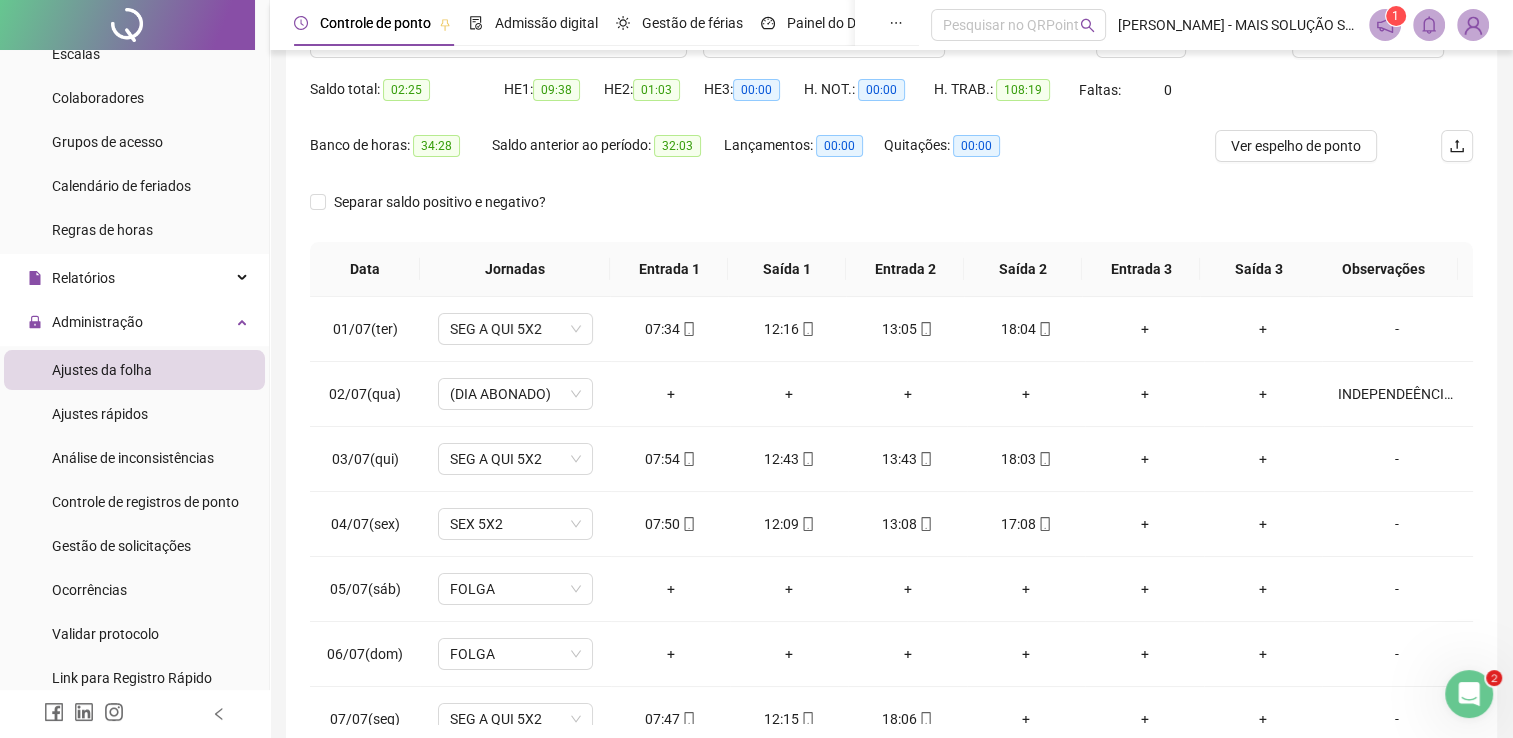 scroll, scrollTop: 283, scrollLeft: 0, axis: vertical 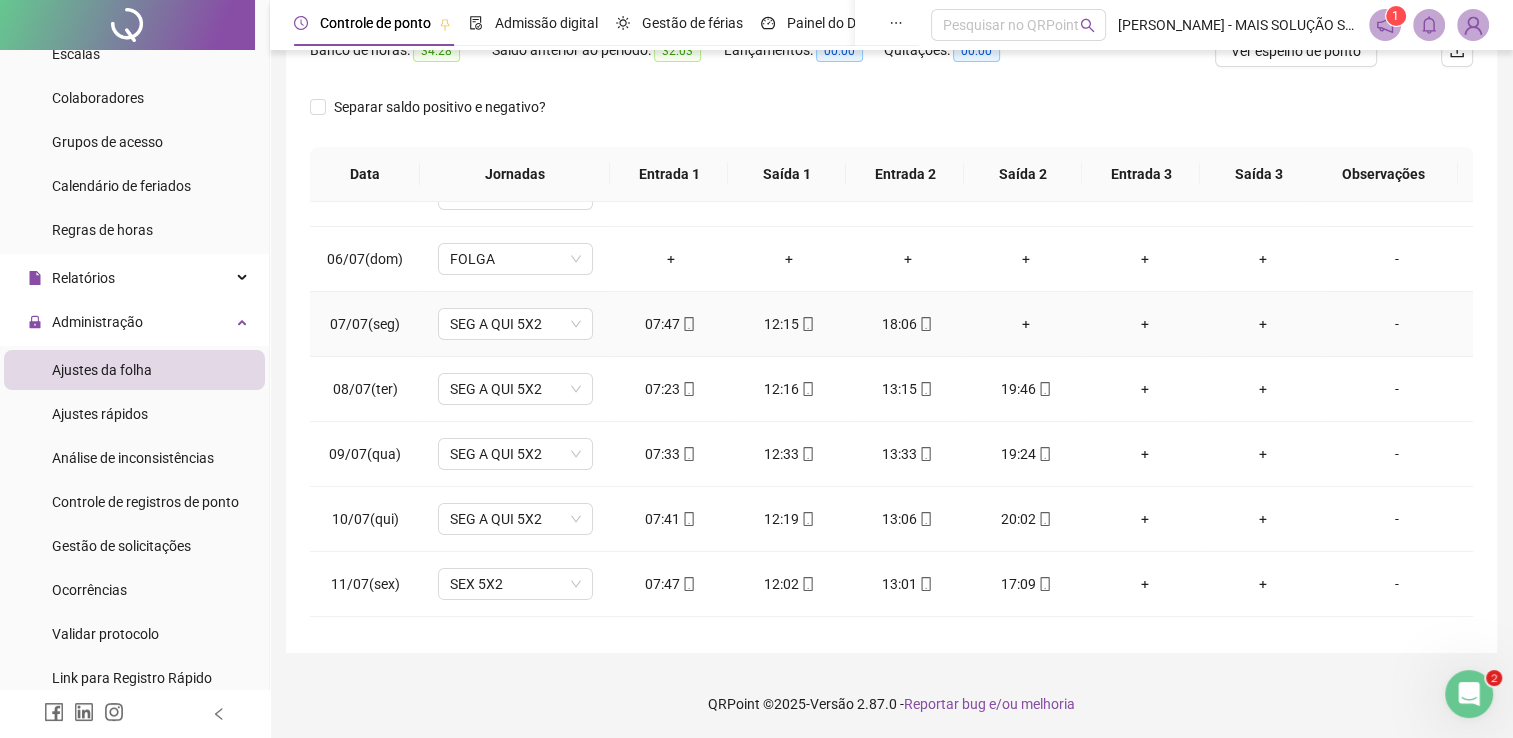 click on "+" at bounding box center [1026, 324] 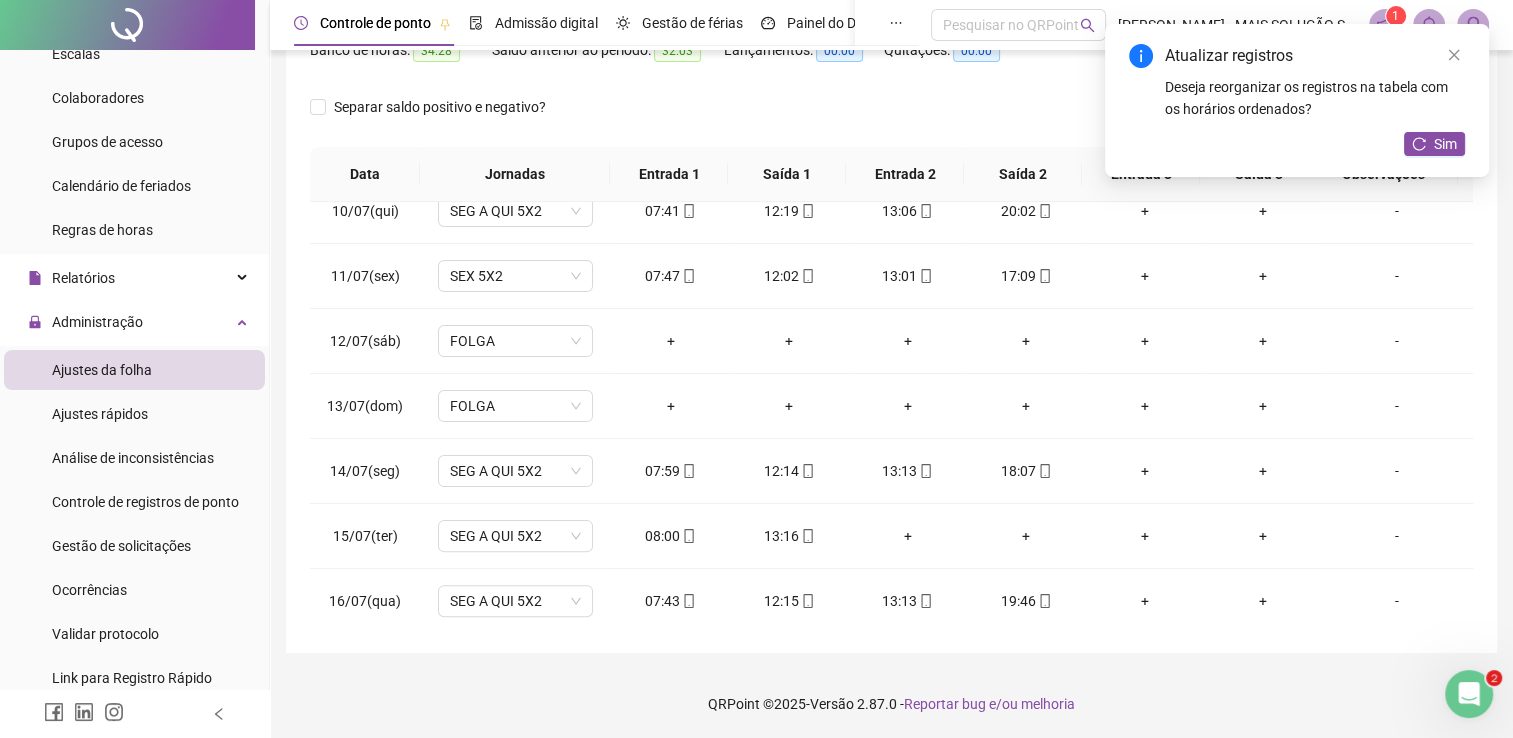 scroll, scrollTop: 609, scrollLeft: 0, axis: vertical 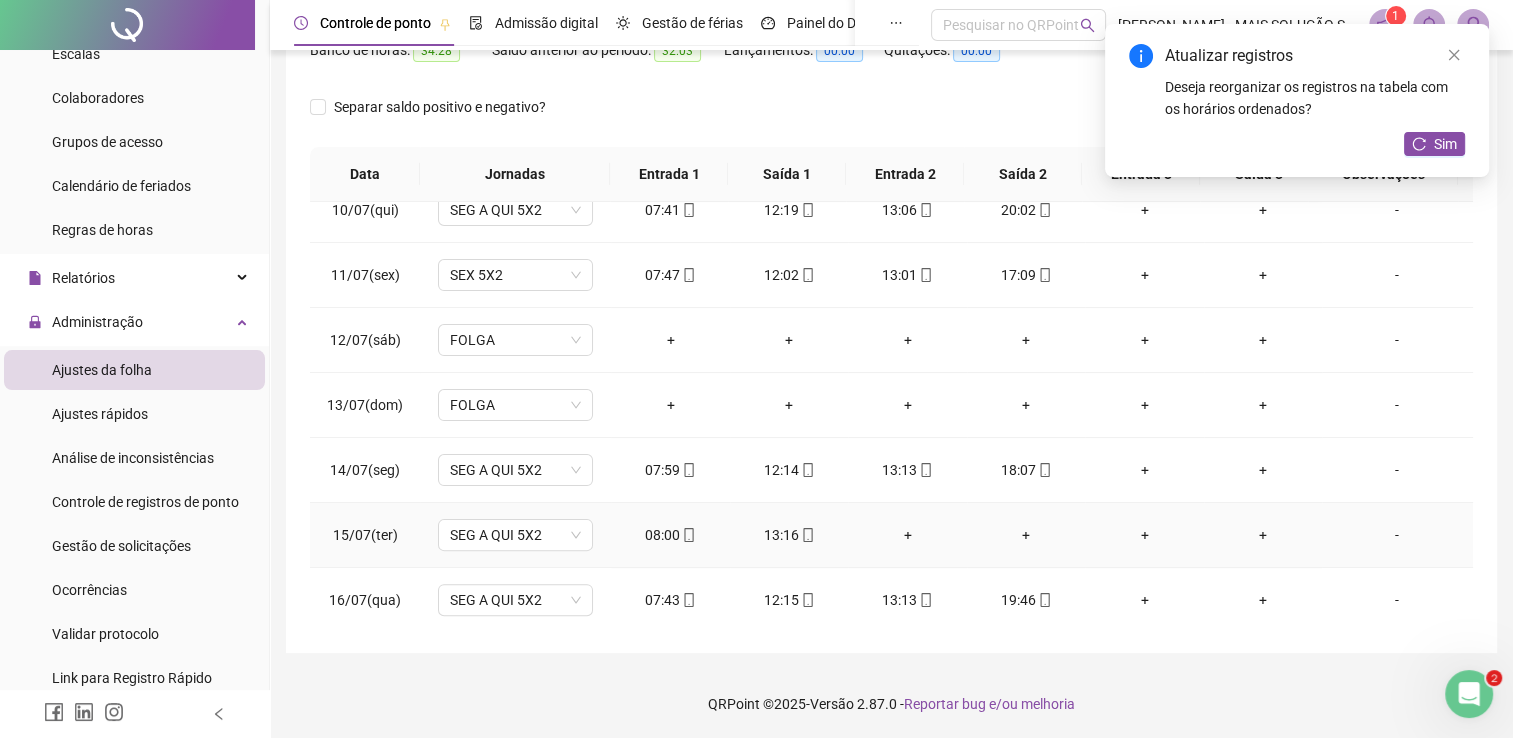 click on "+" at bounding box center (907, 535) 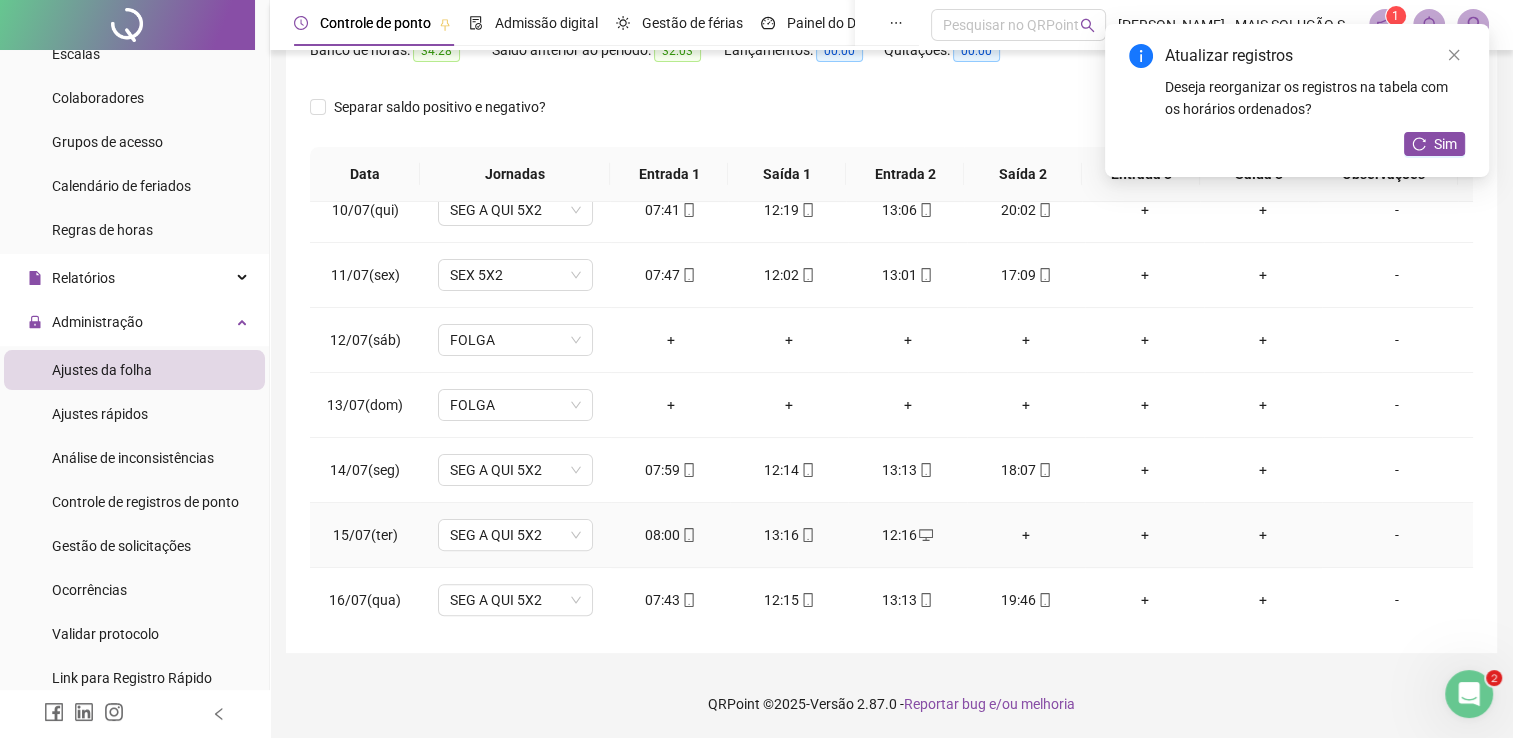 click on "+" at bounding box center (1026, 535) 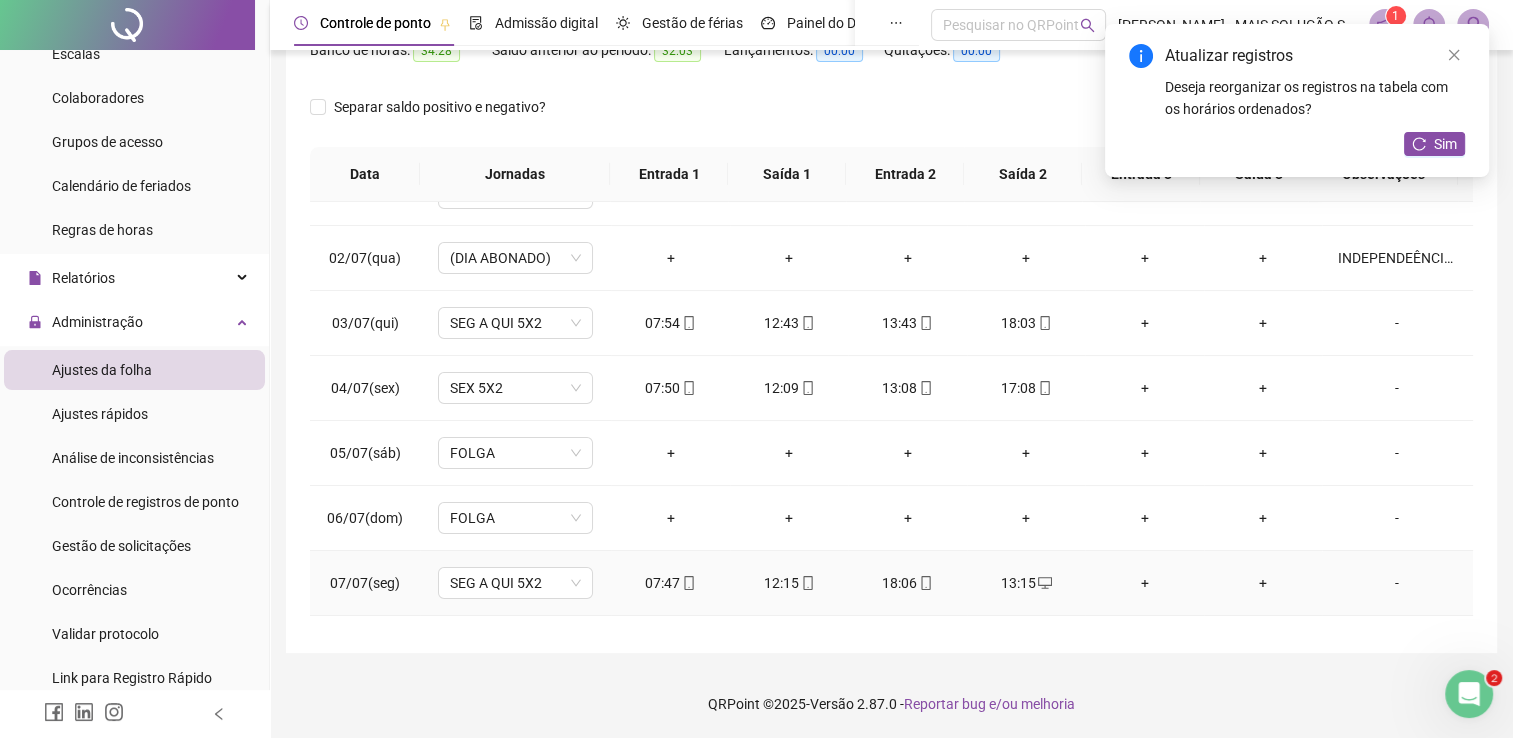 scroll, scrollTop: 0, scrollLeft: 0, axis: both 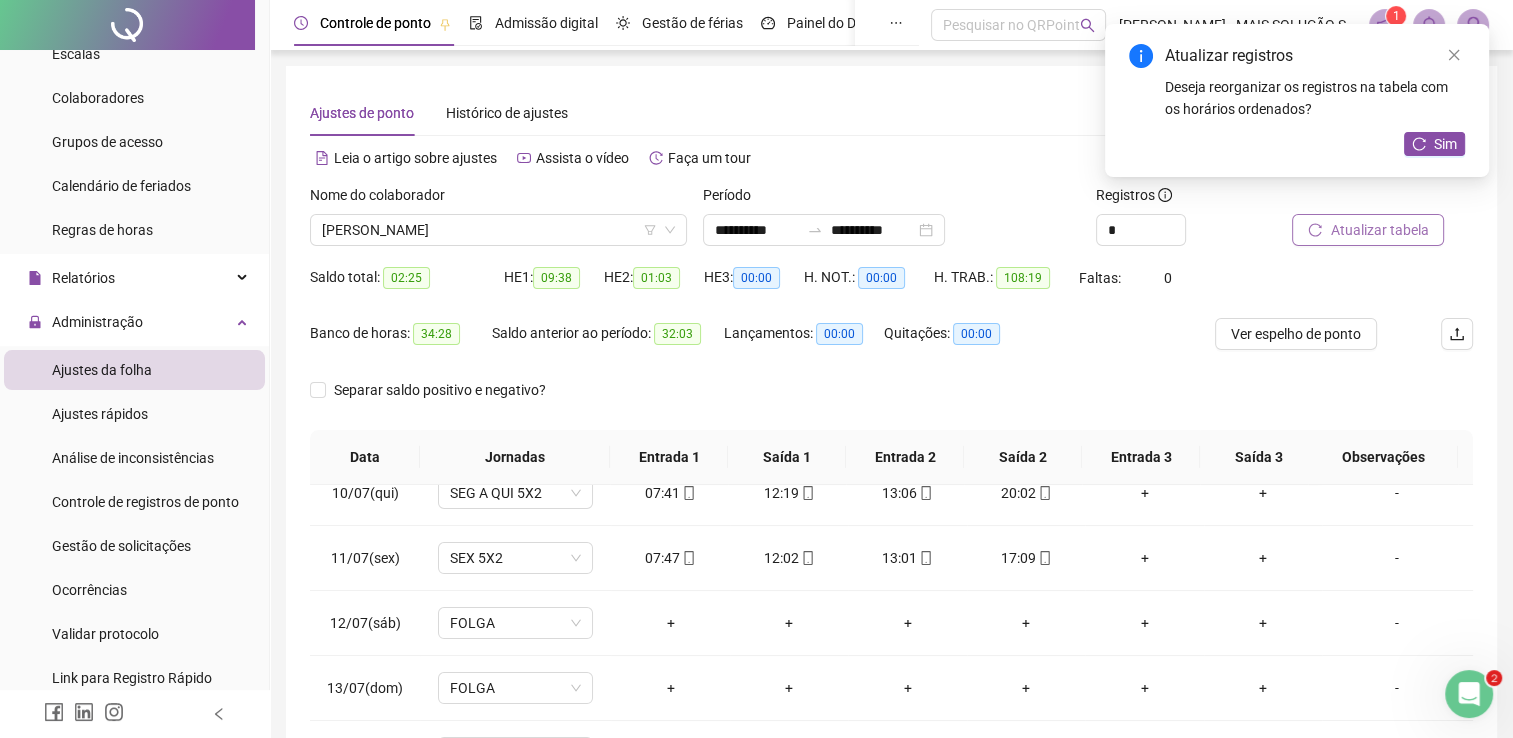 click on "Atualizar tabela" at bounding box center [1379, 230] 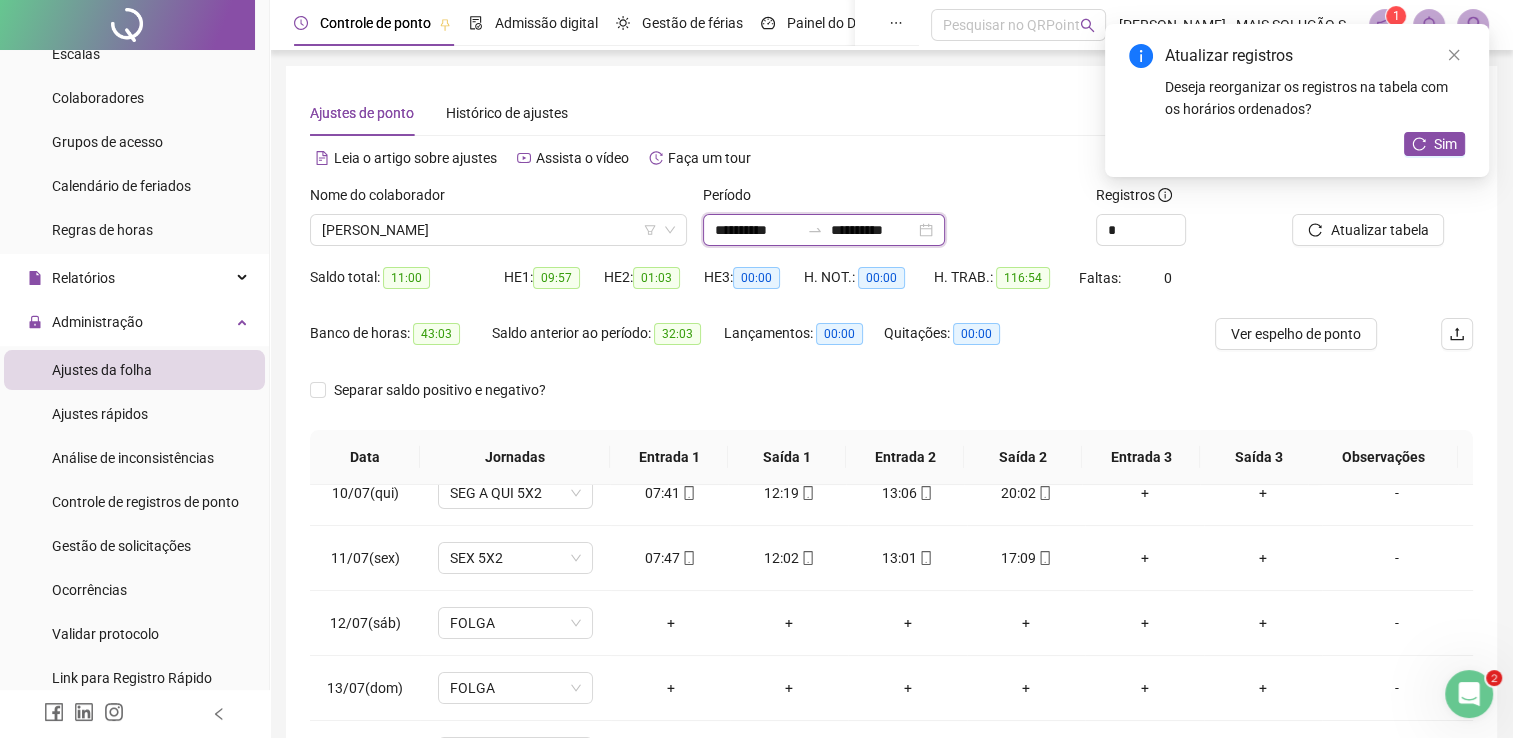 click on "**********" at bounding box center [757, 230] 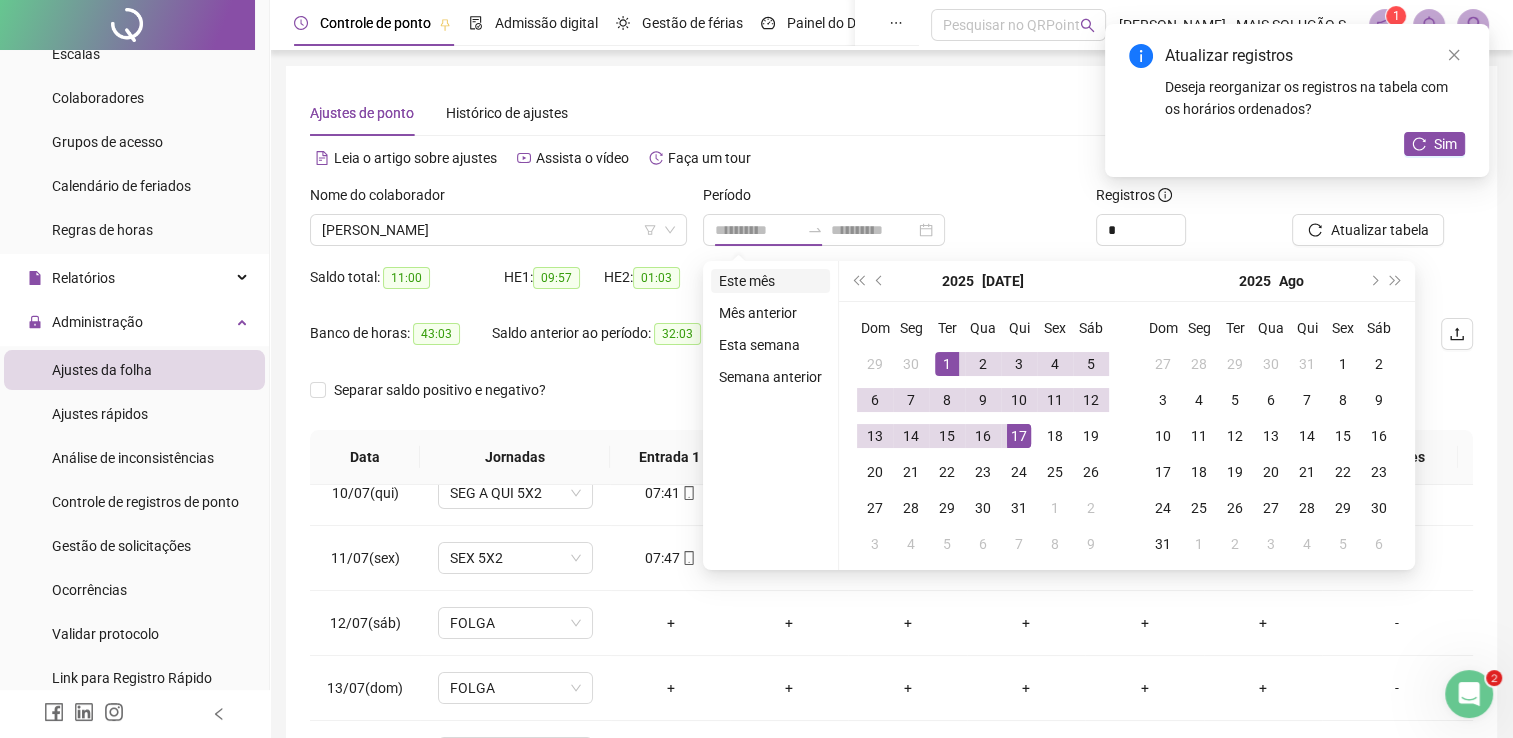 click on "Este mês" at bounding box center (770, 281) 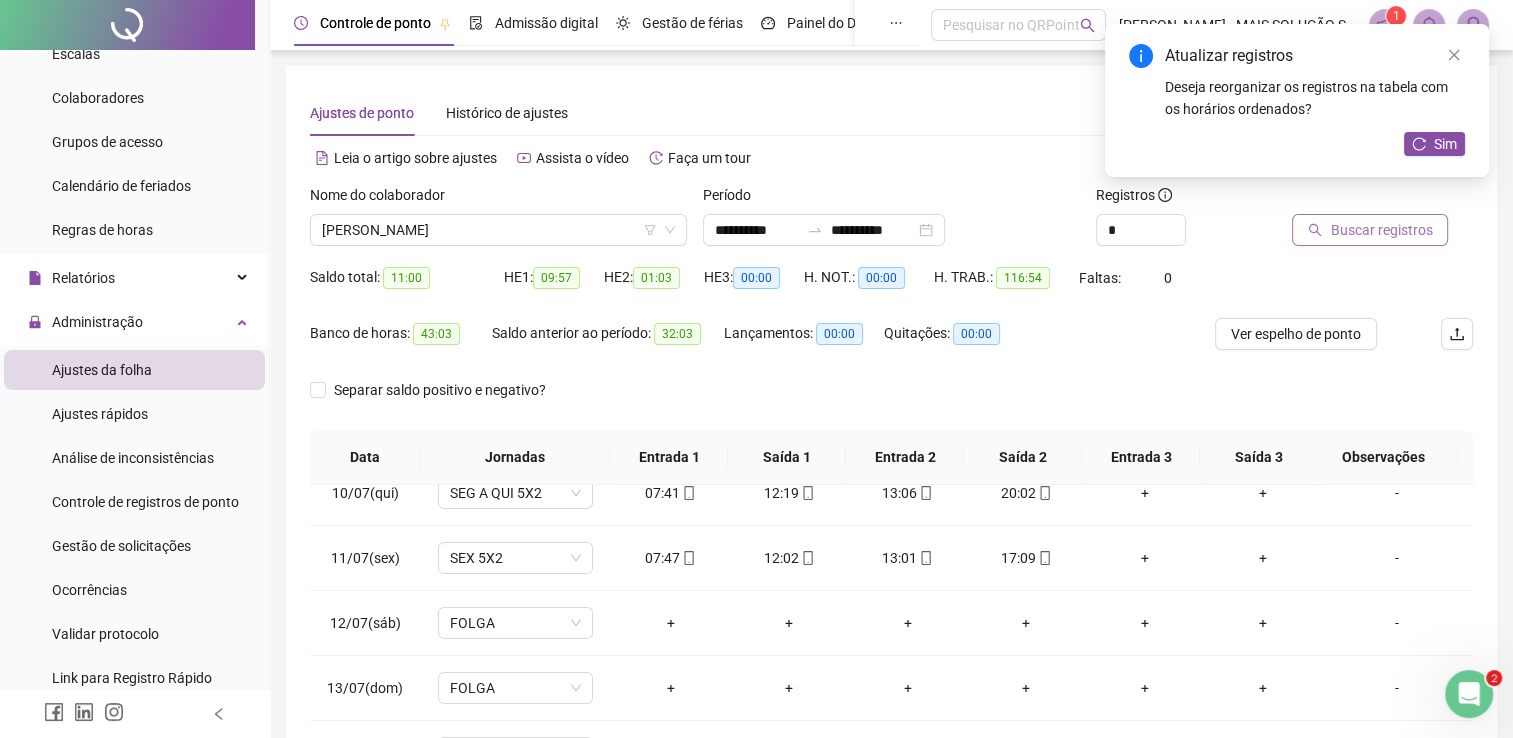 click on "Buscar registros" at bounding box center (1381, 230) 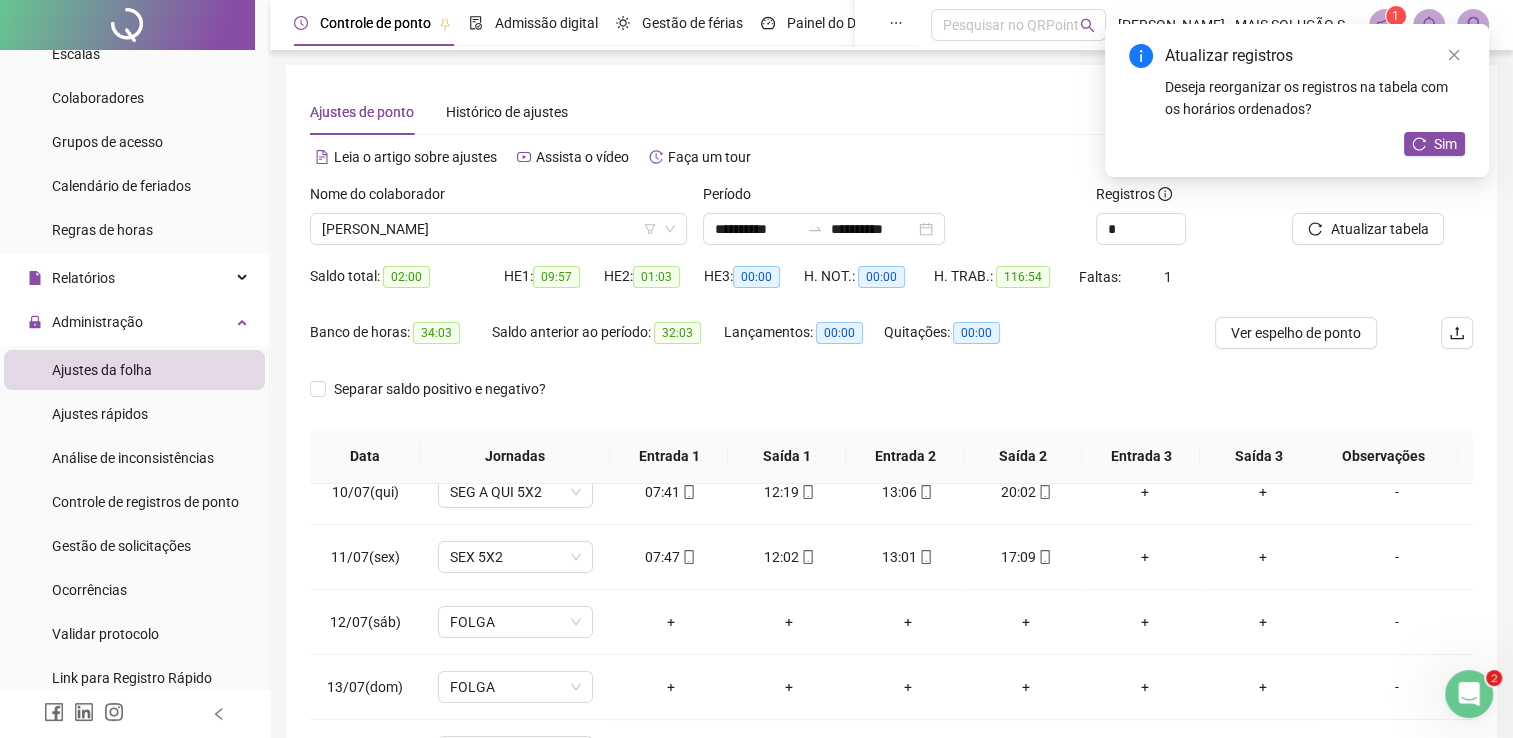 scroll, scrollTop: 283, scrollLeft: 0, axis: vertical 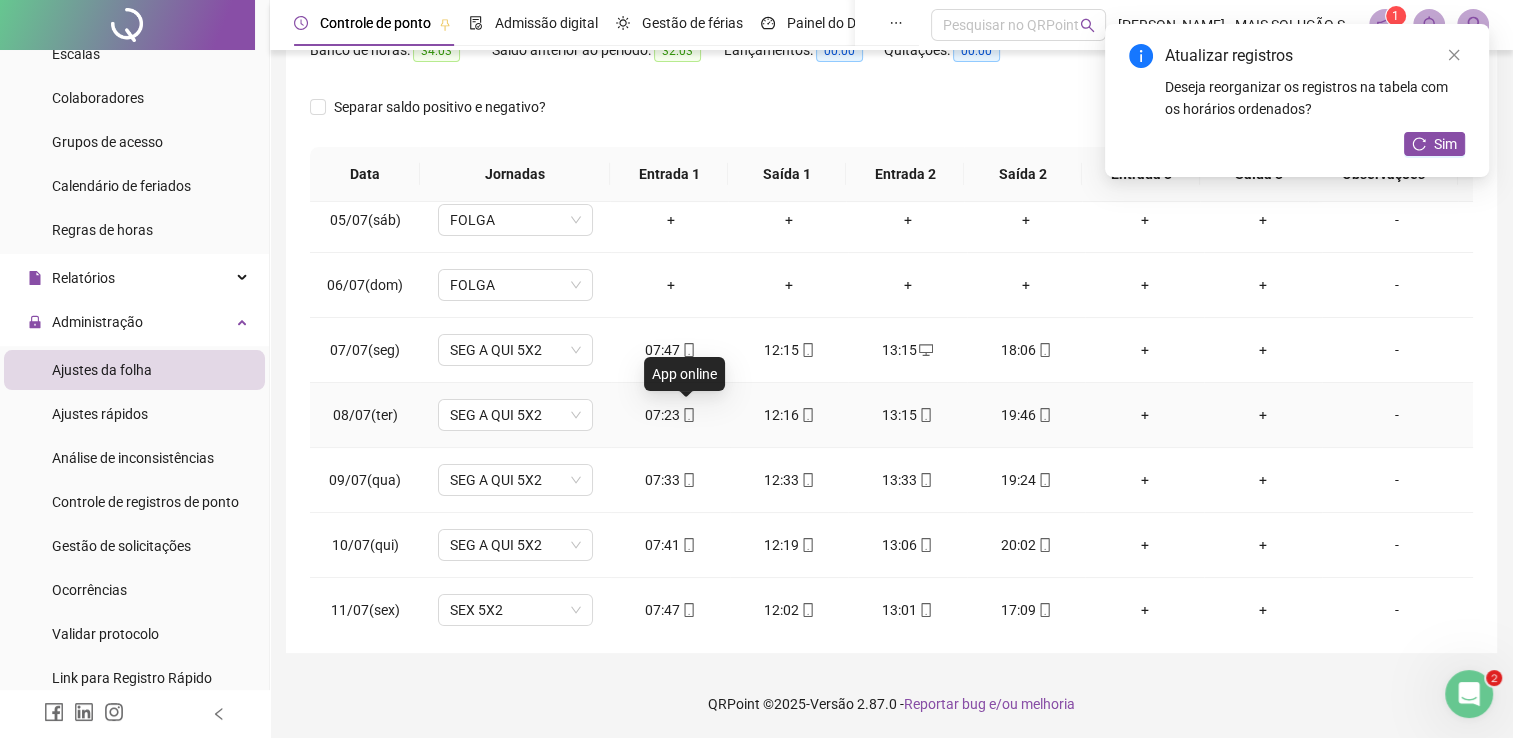 click 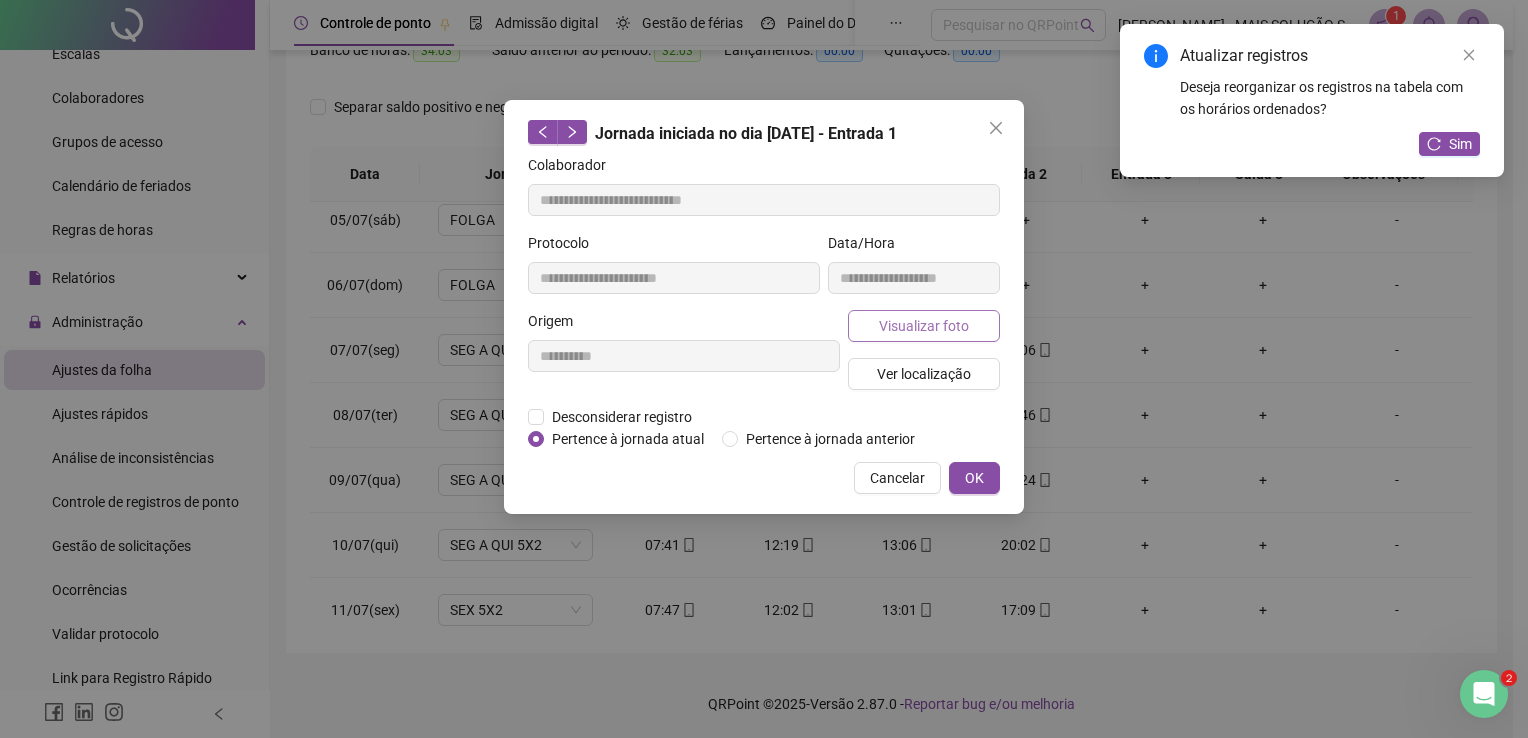click on "Visualizar foto" at bounding box center [924, 326] 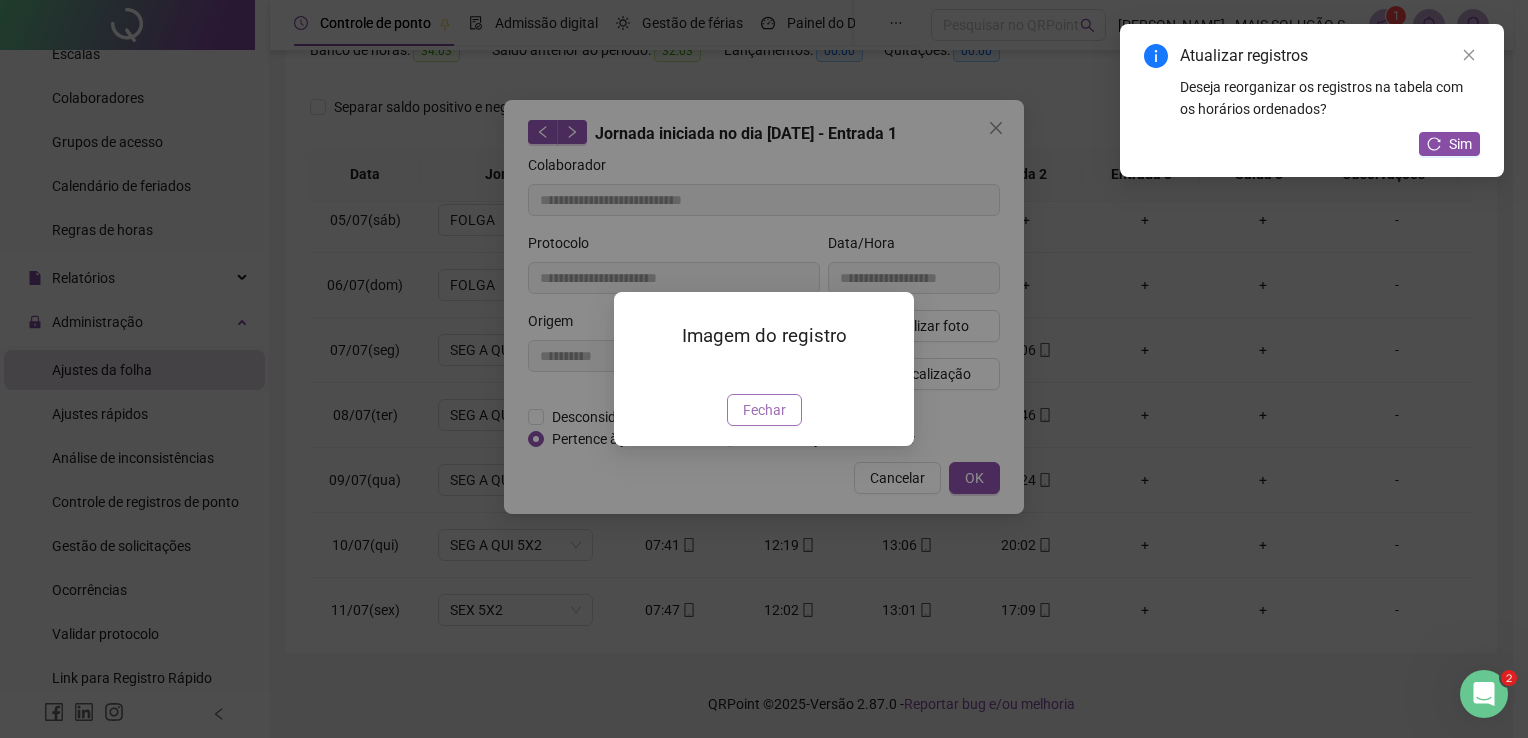 click on "Fechar" at bounding box center [764, 410] 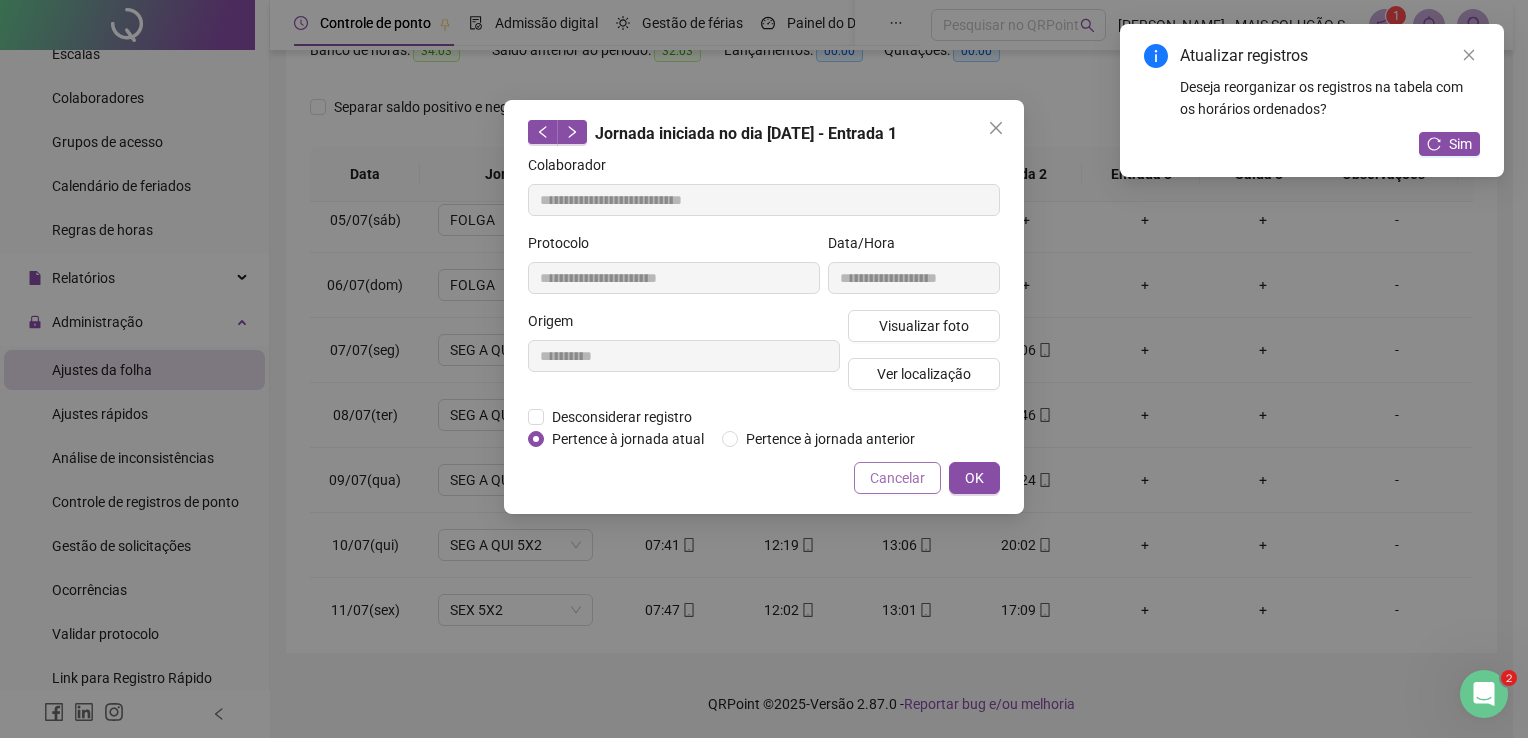 click on "Cancelar" at bounding box center (897, 478) 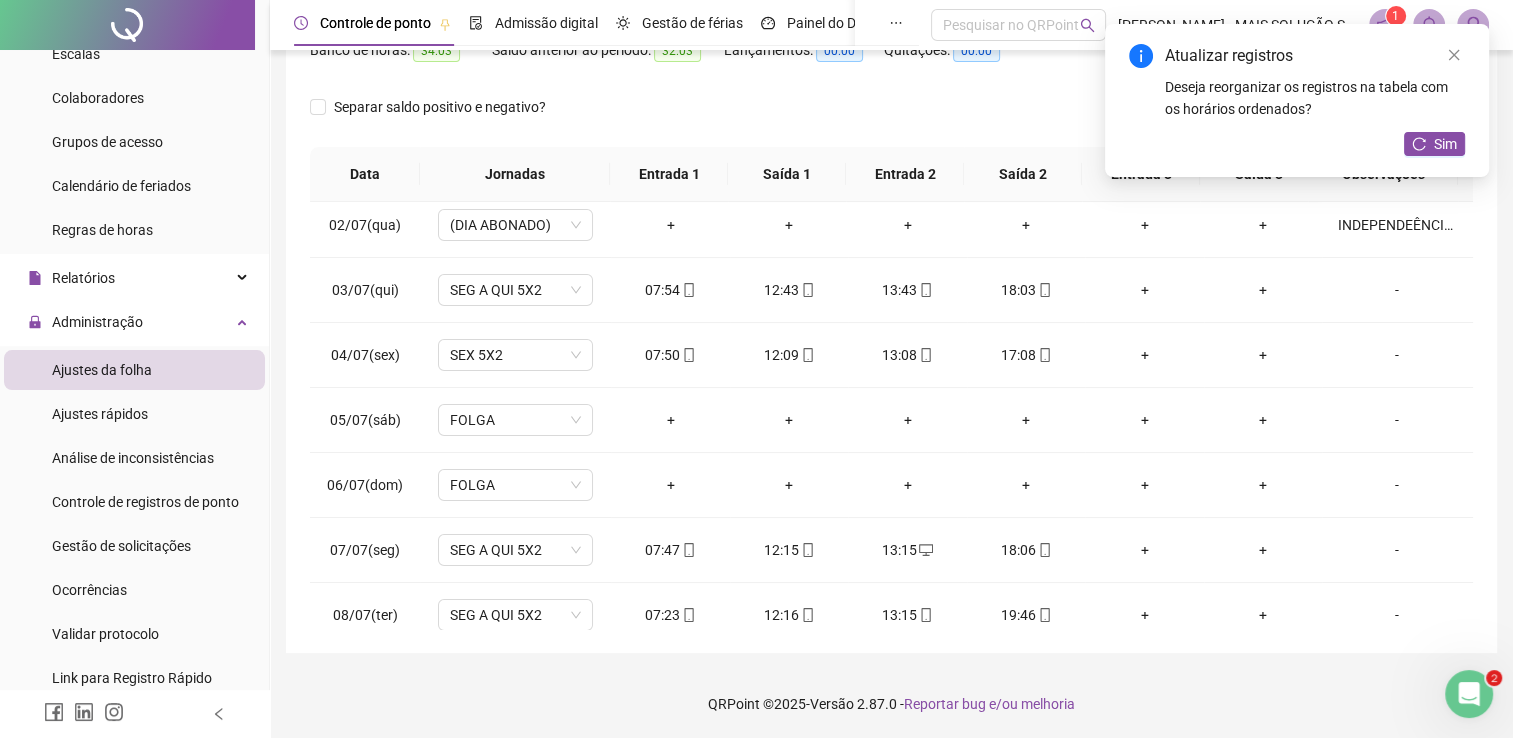 scroll, scrollTop: 0, scrollLeft: 0, axis: both 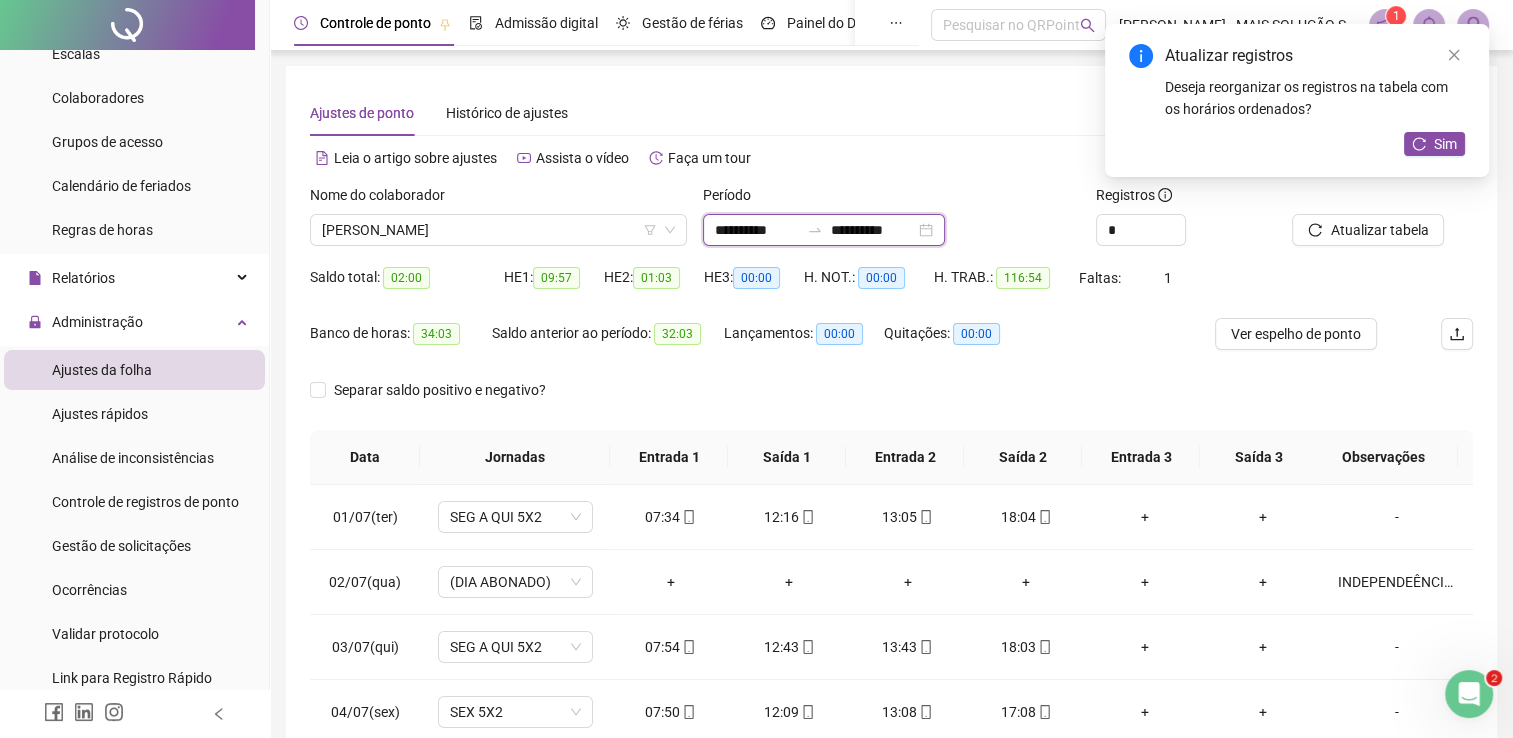 click on "**********" at bounding box center (757, 230) 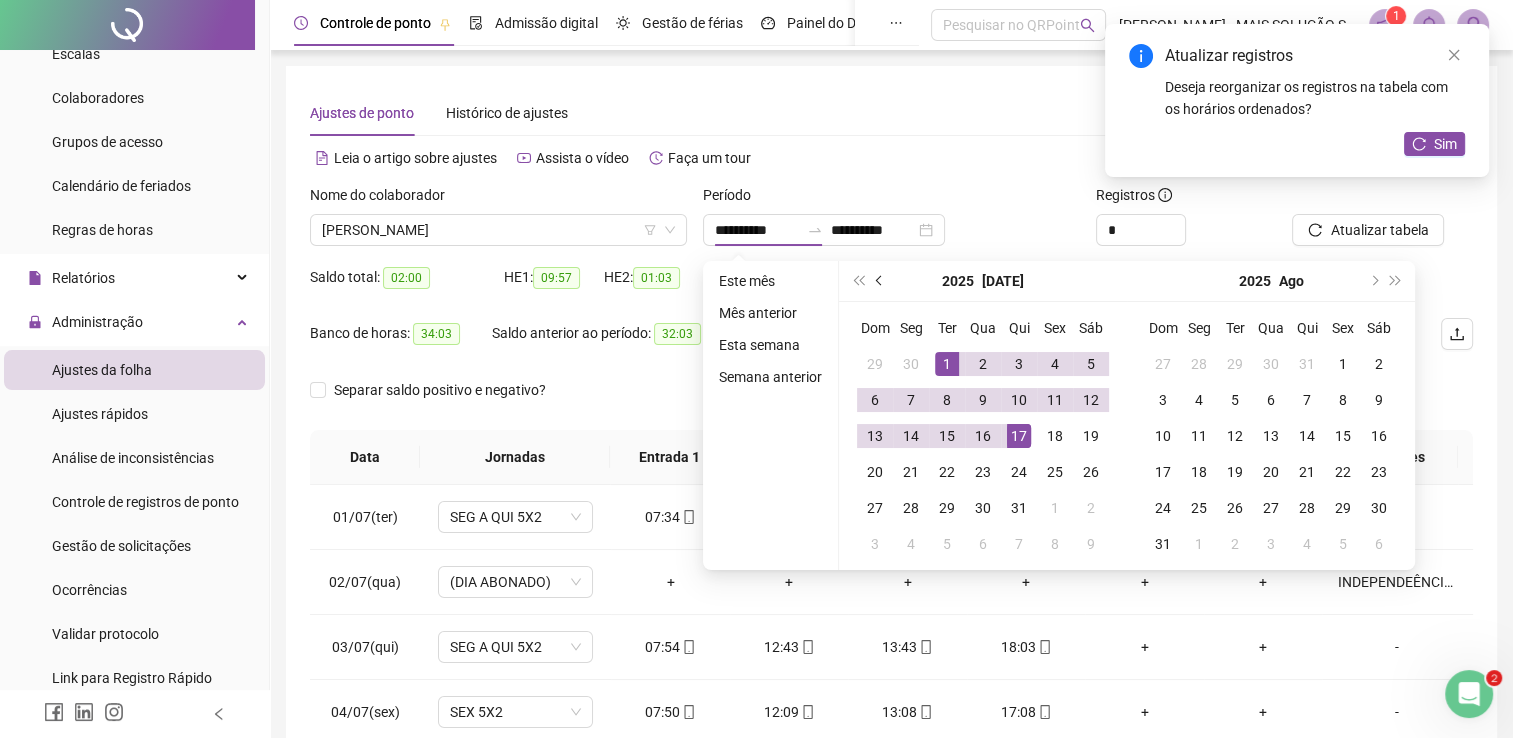 click at bounding box center [880, 281] 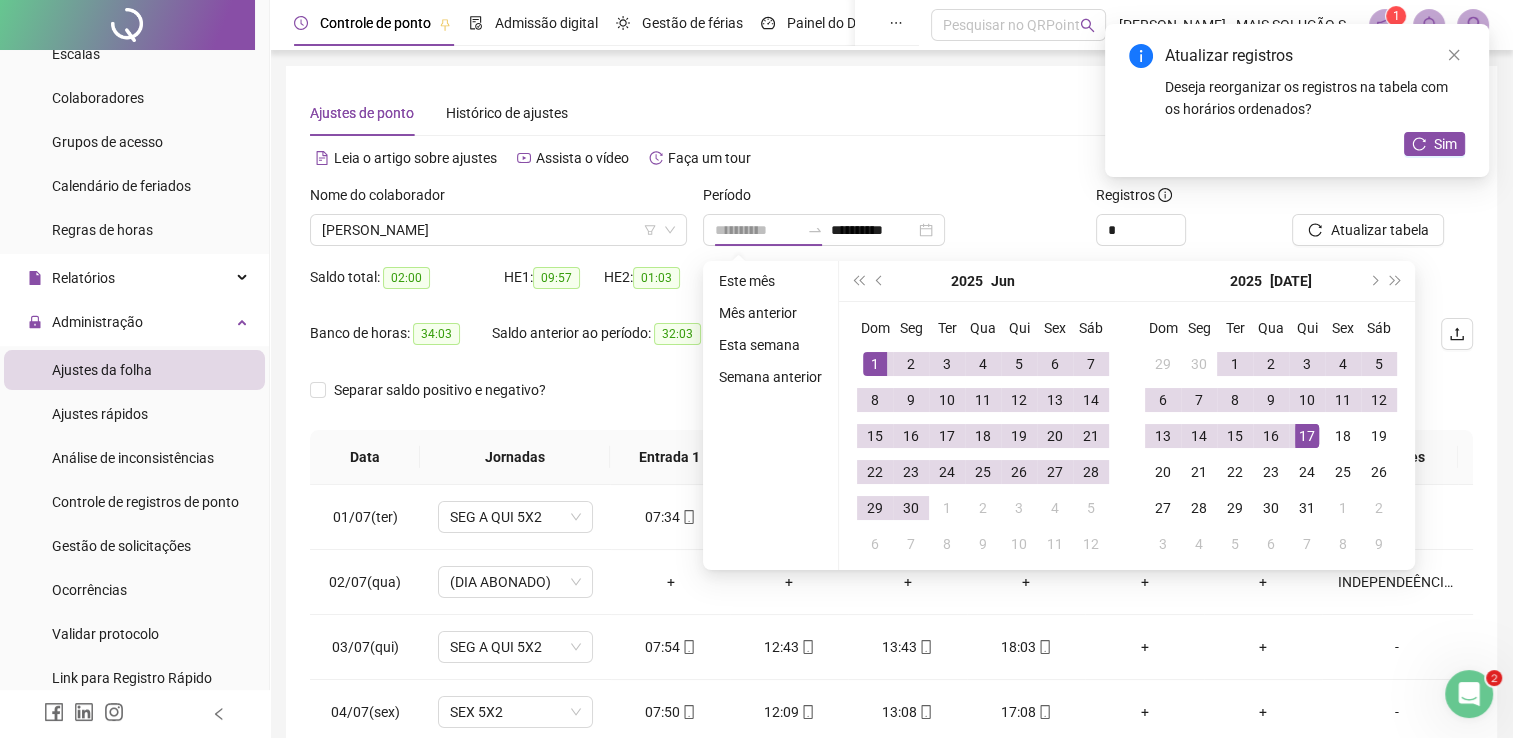 click on "1" at bounding box center (875, 364) 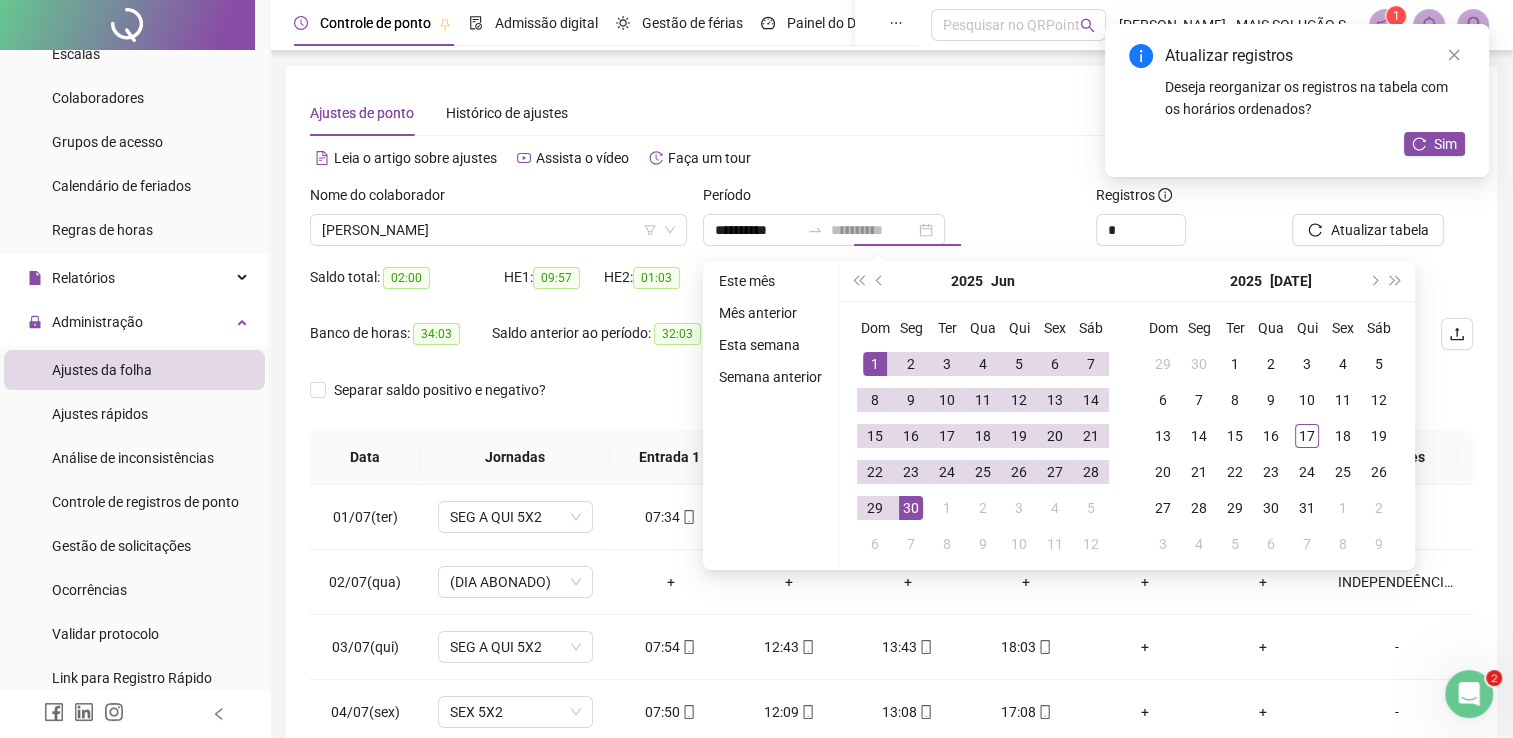 click on "30" at bounding box center [911, 508] 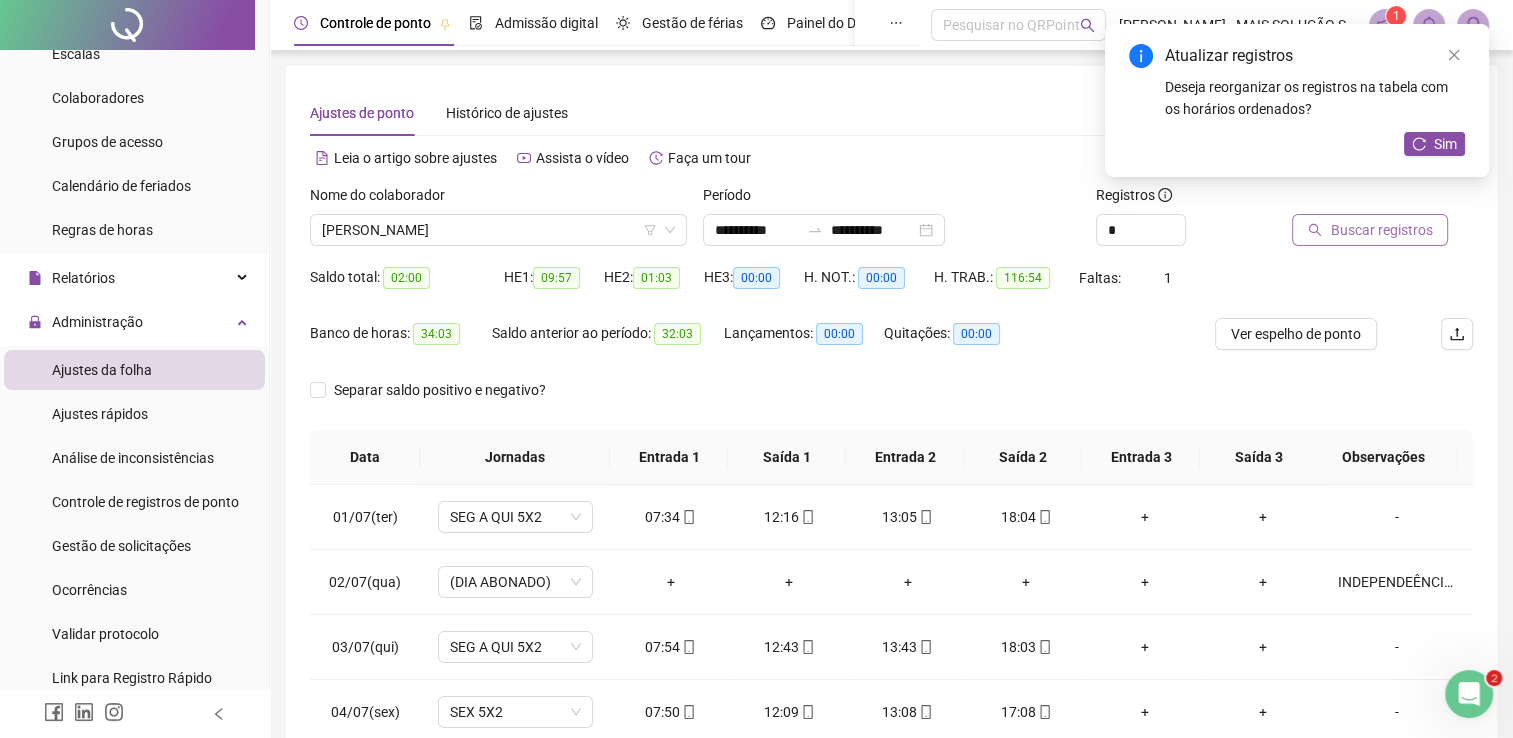 click on "Buscar registros" at bounding box center [1370, 230] 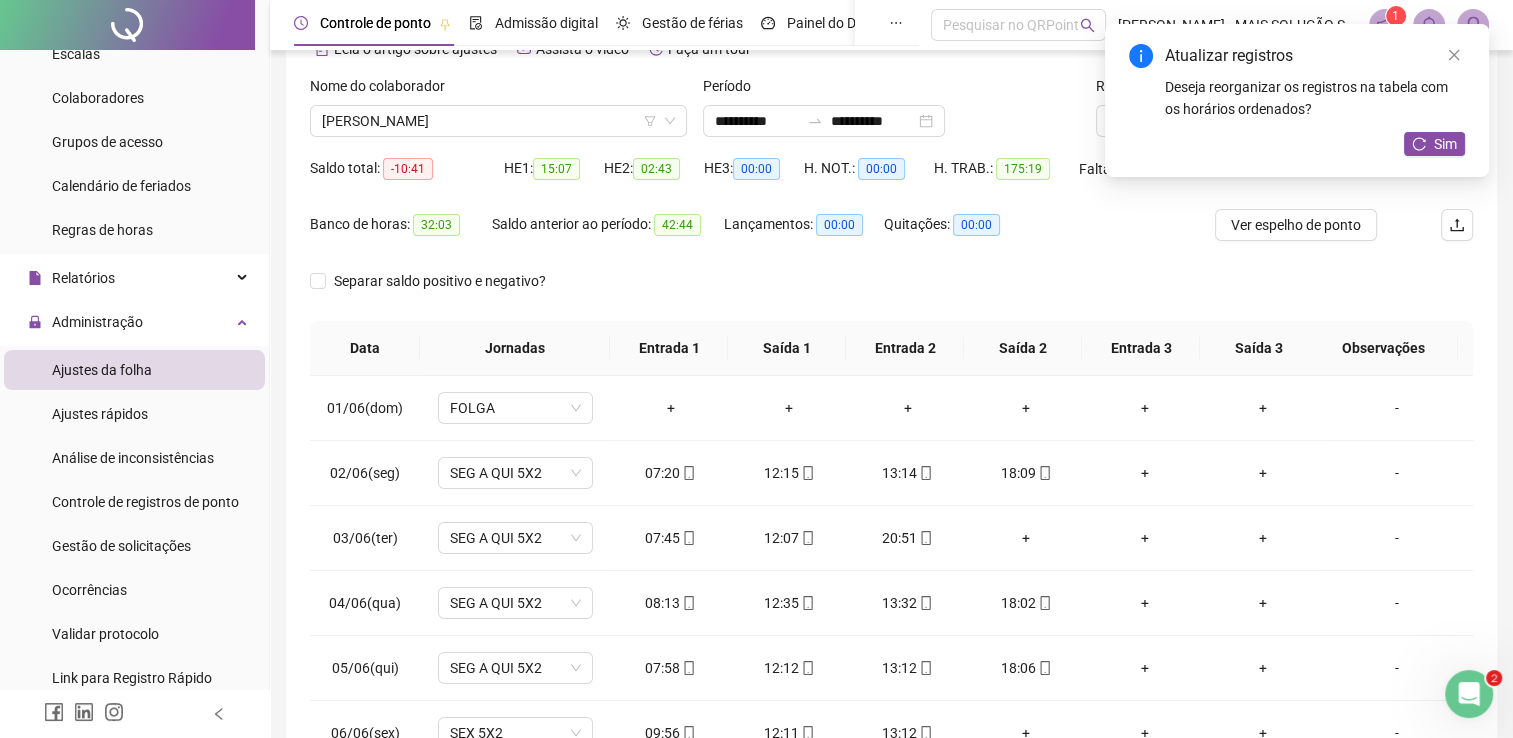 scroll, scrollTop: 283, scrollLeft: 0, axis: vertical 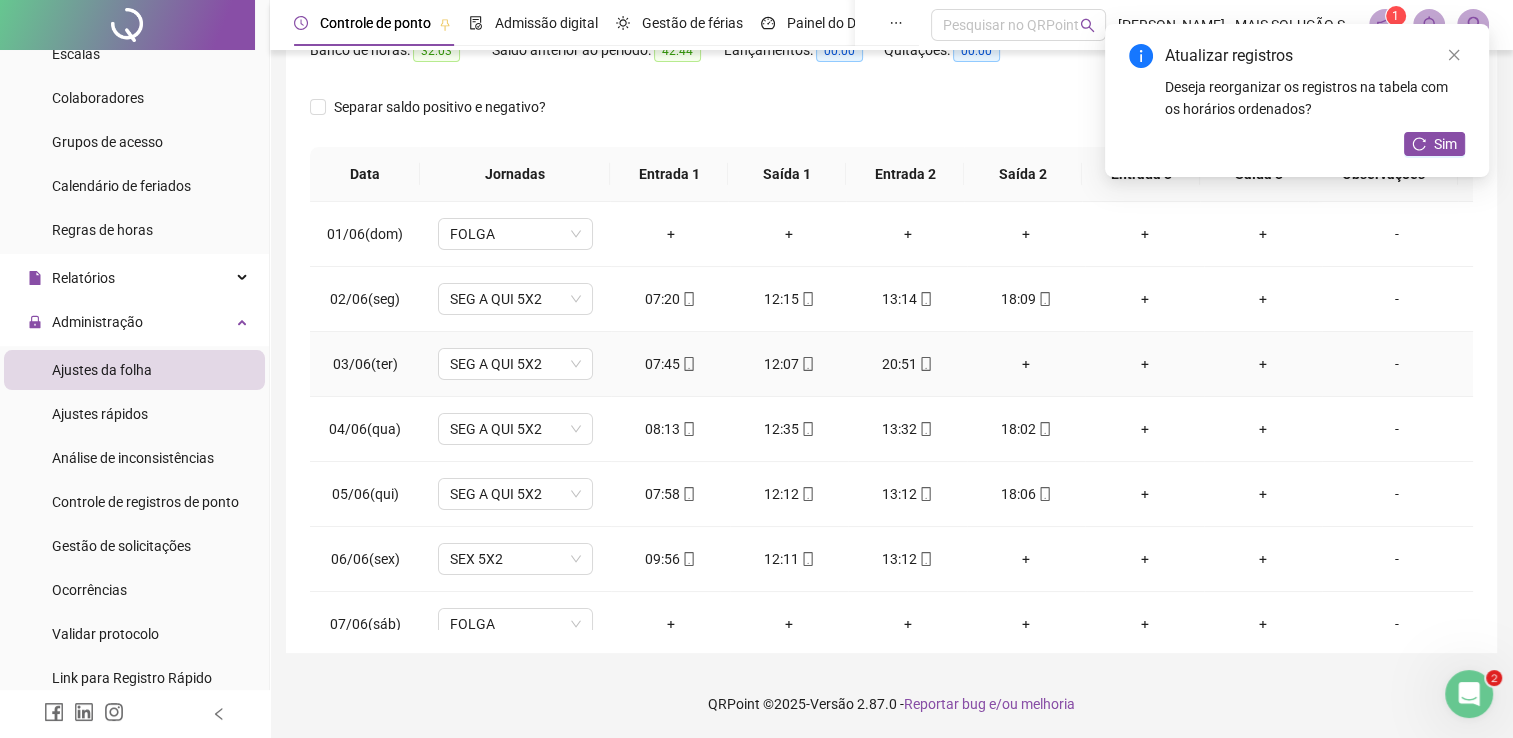 click on "+" at bounding box center [1026, 364] 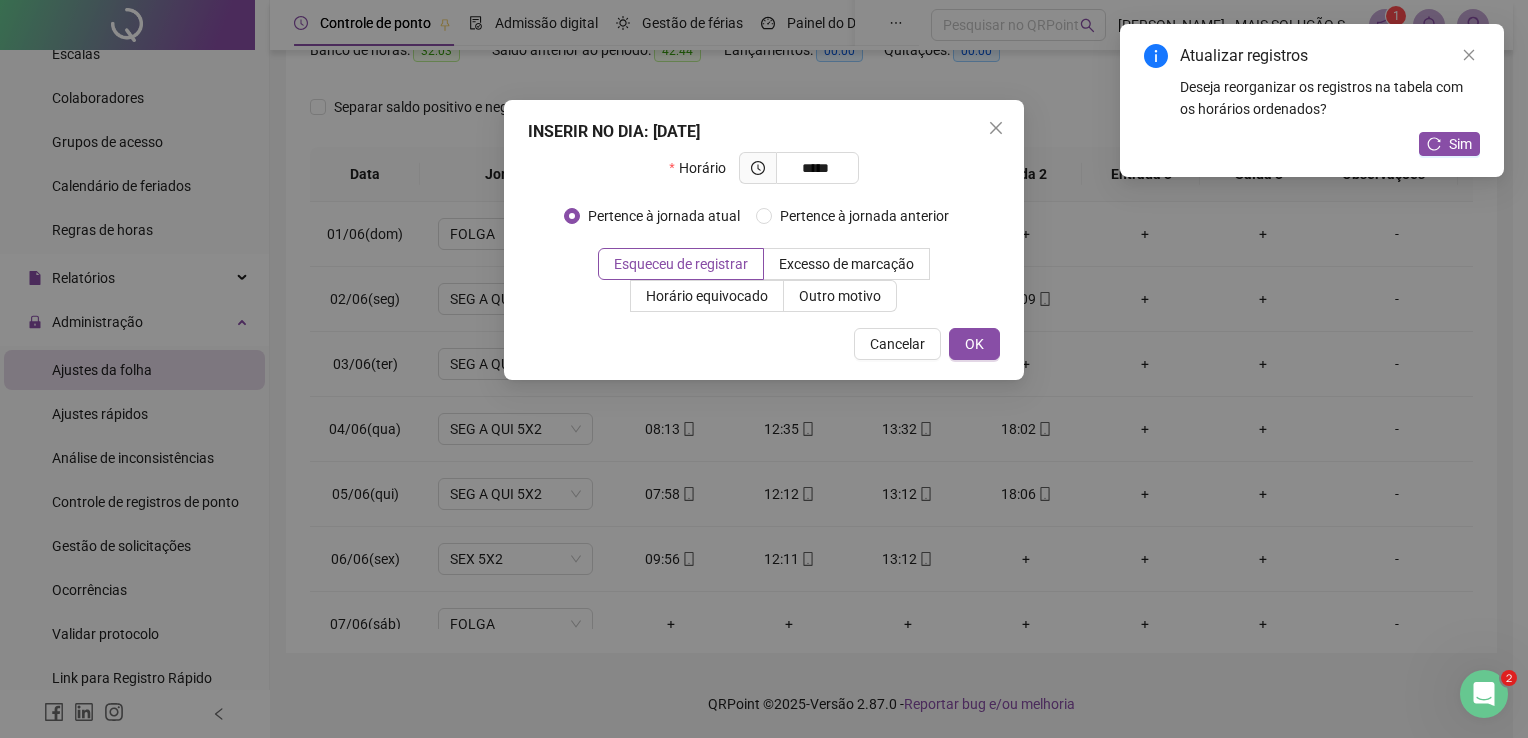 type on "*****" 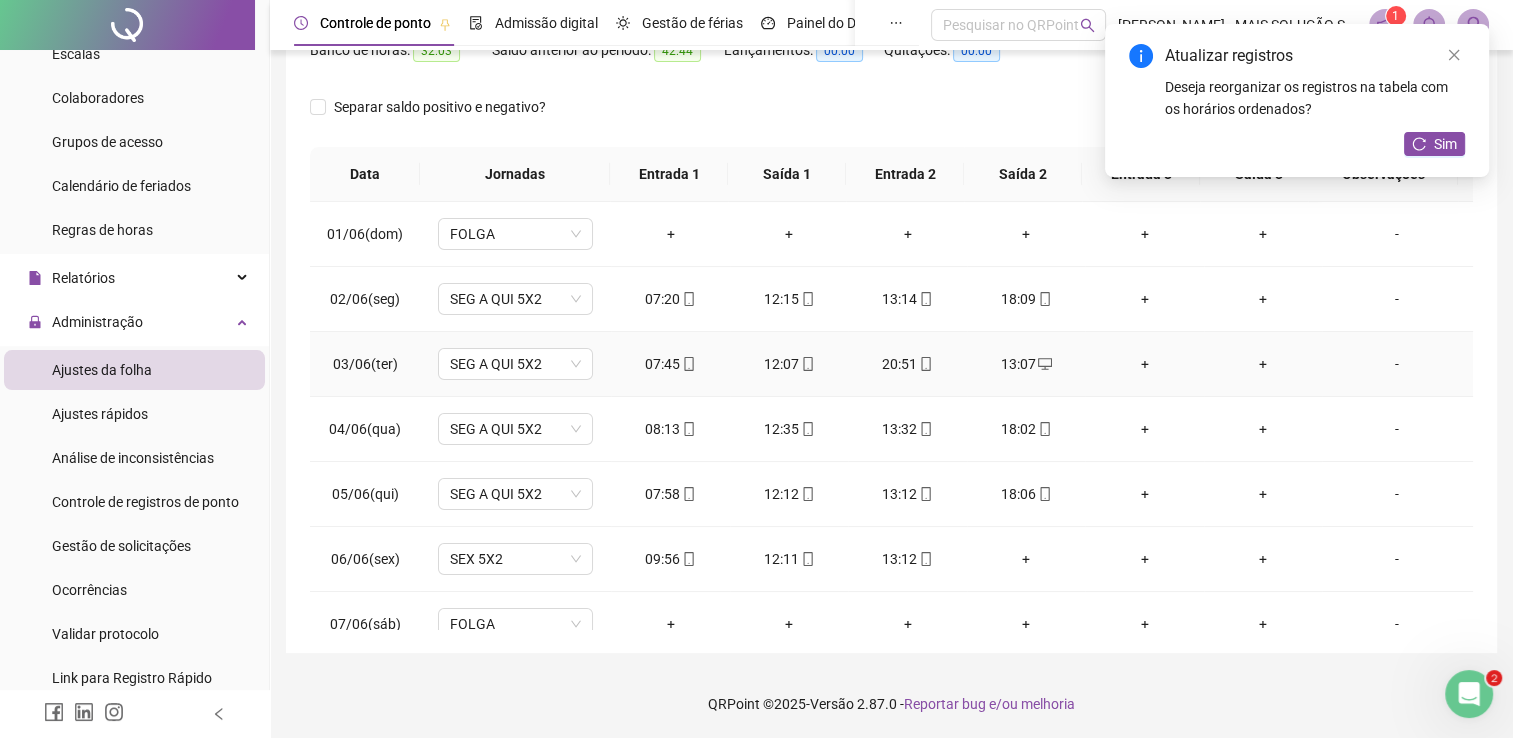 scroll, scrollTop: 100, scrollLeft: 0, axis: vertical 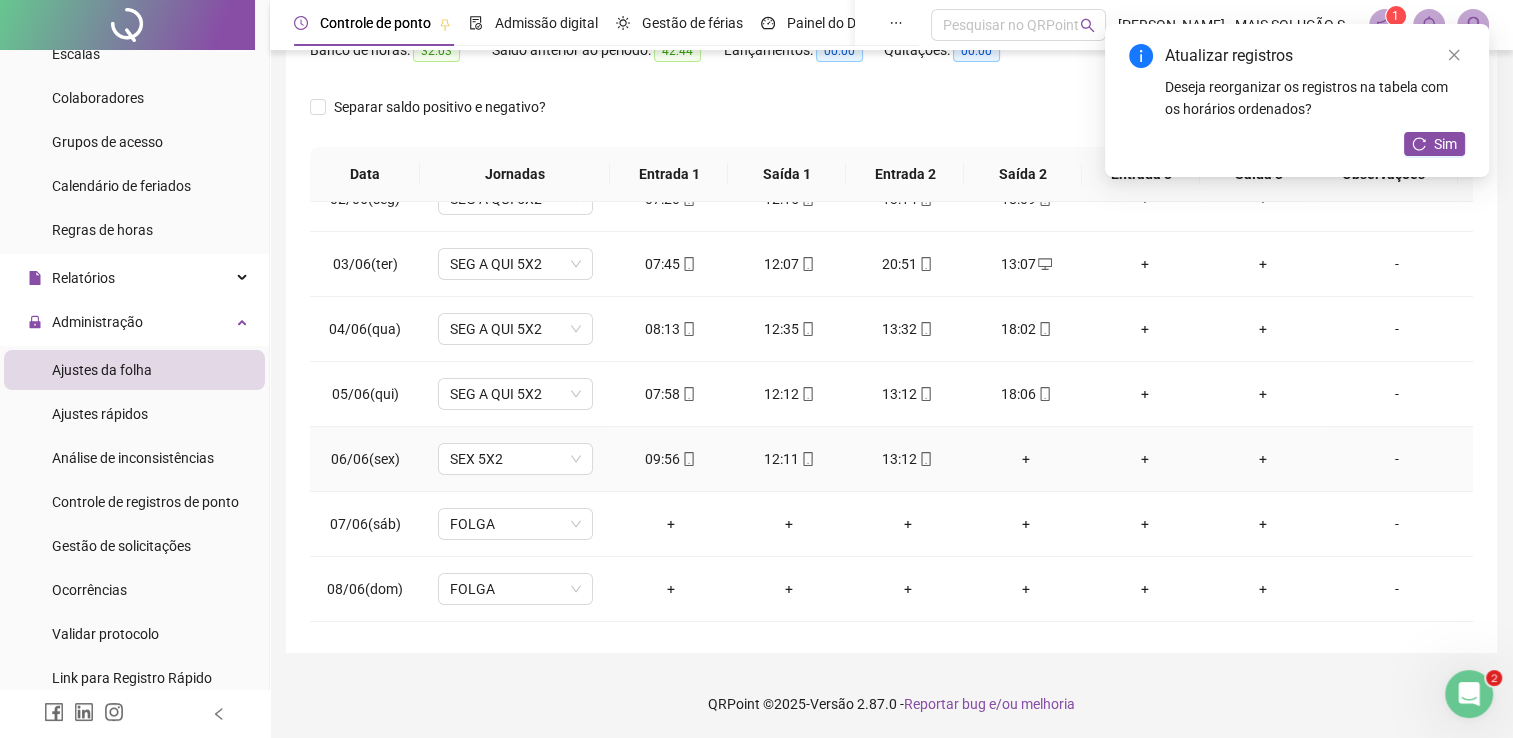 click on "+" at bounding box center (1026, 459) 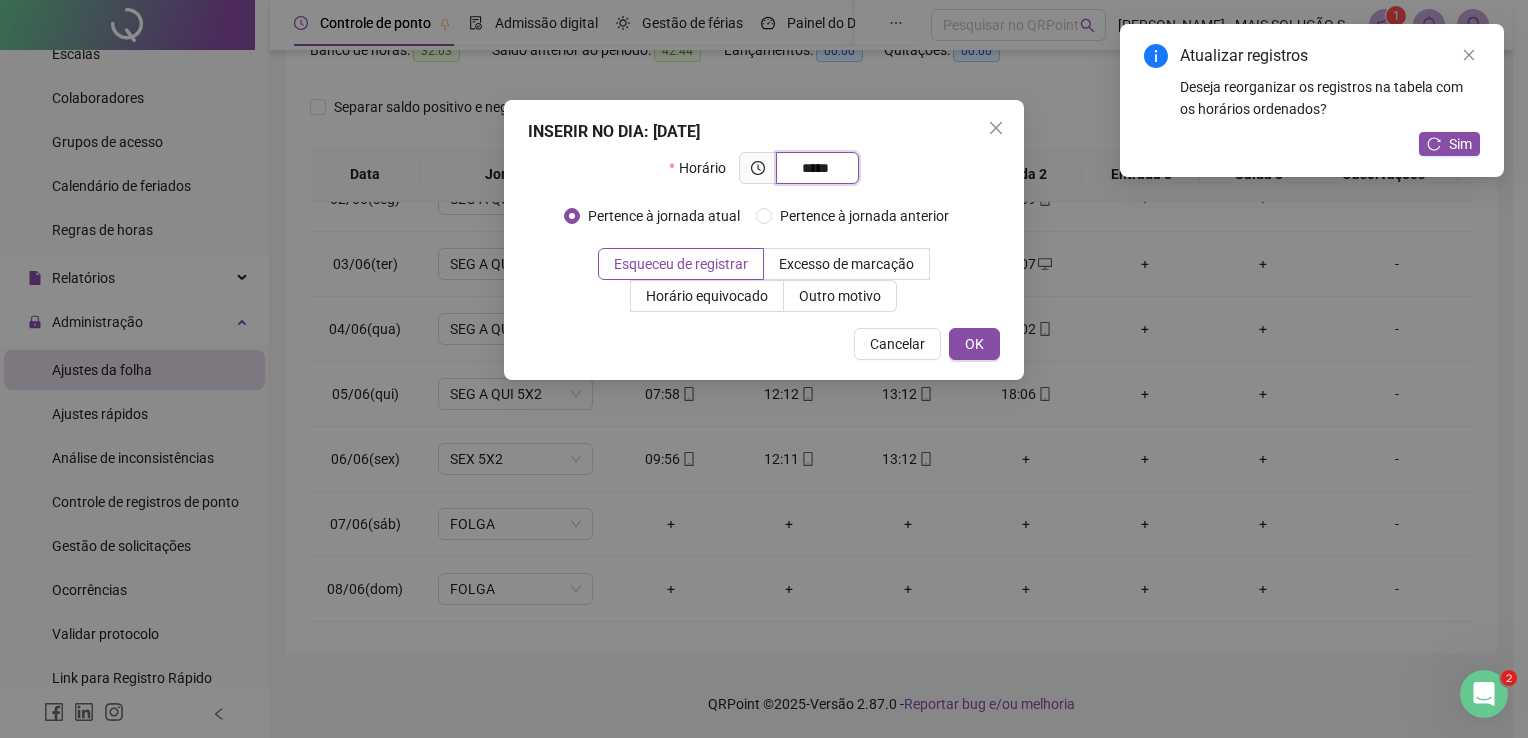 type on "*****" 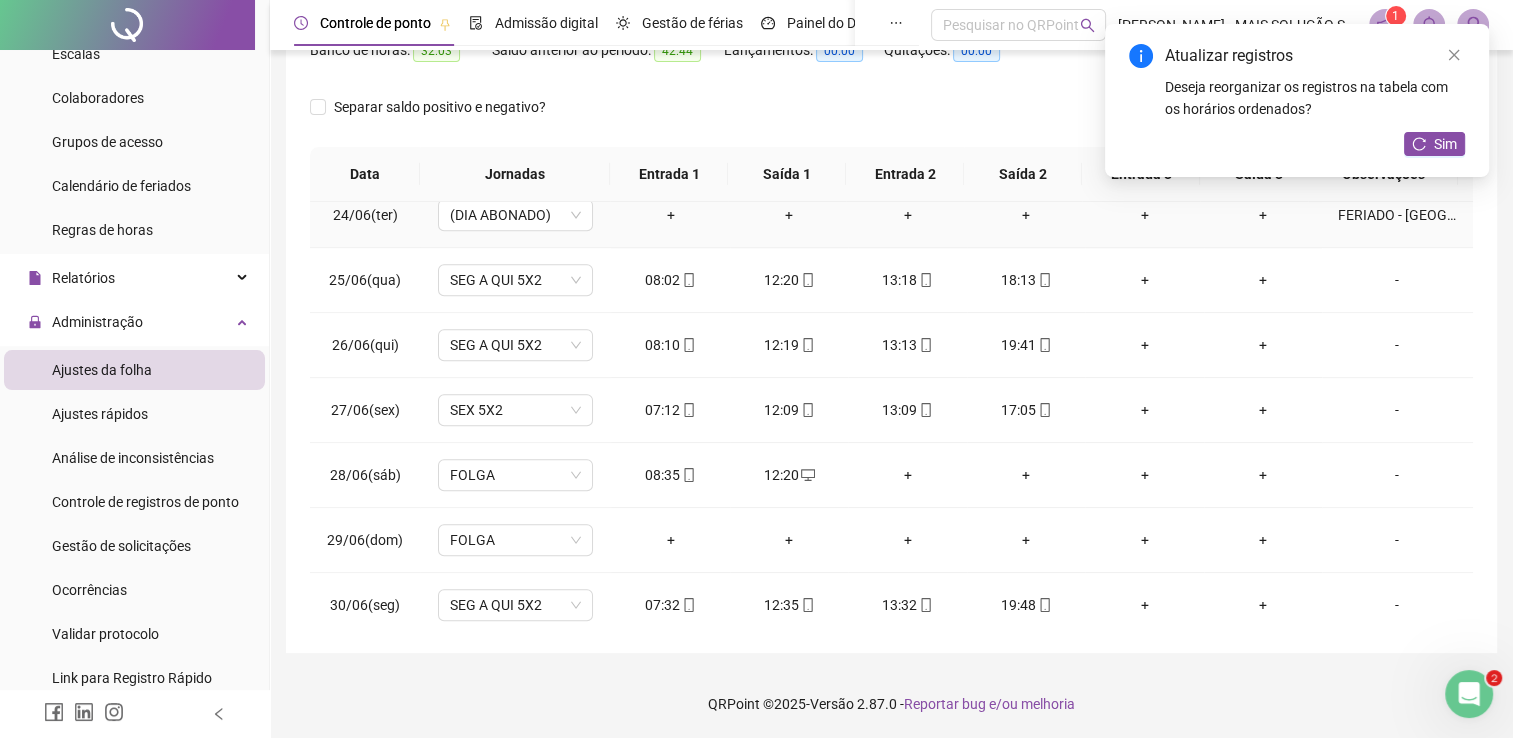 scroll, scrollTop: 1516, scrollLeft: 0, axis: vertical 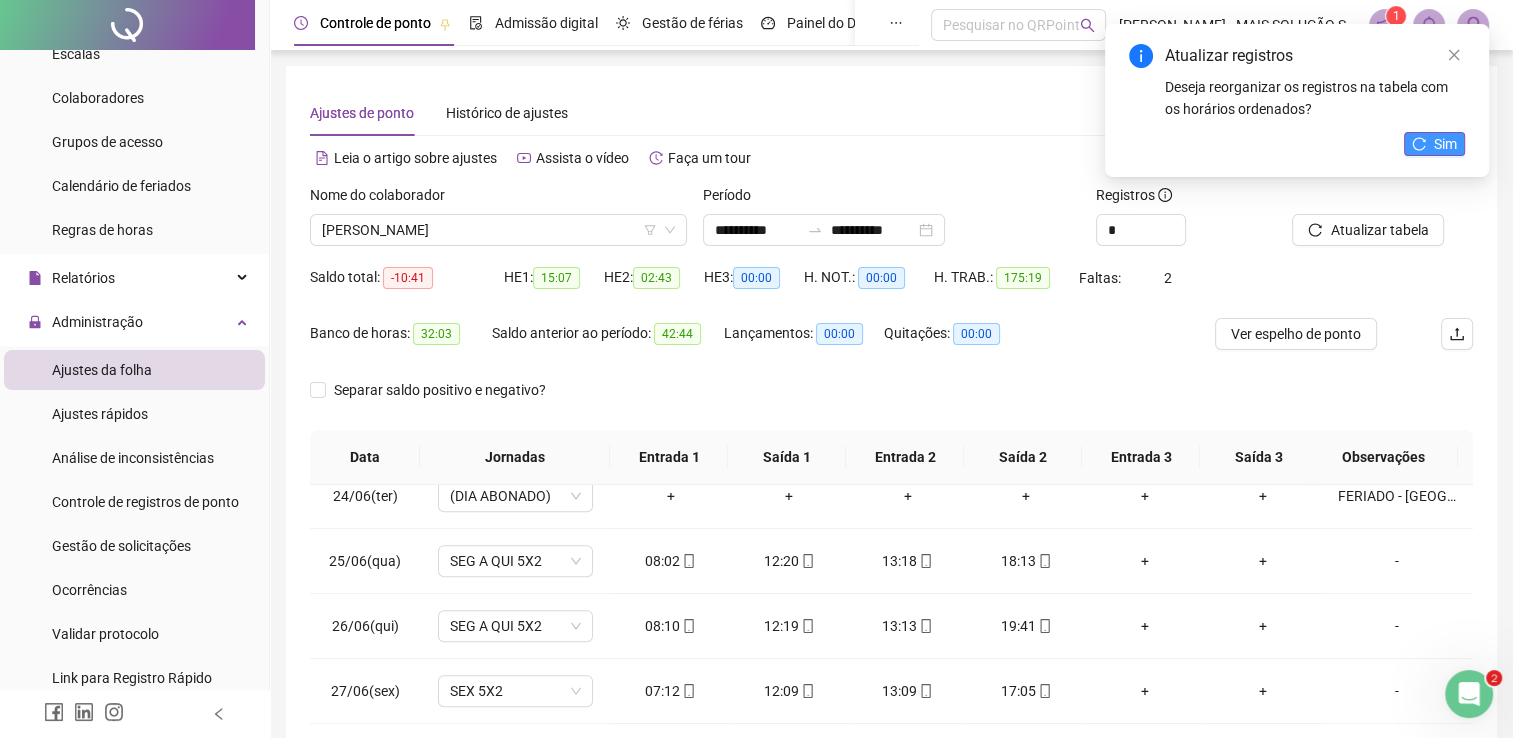 click on "Sim" at bounding box center [1434, 144] 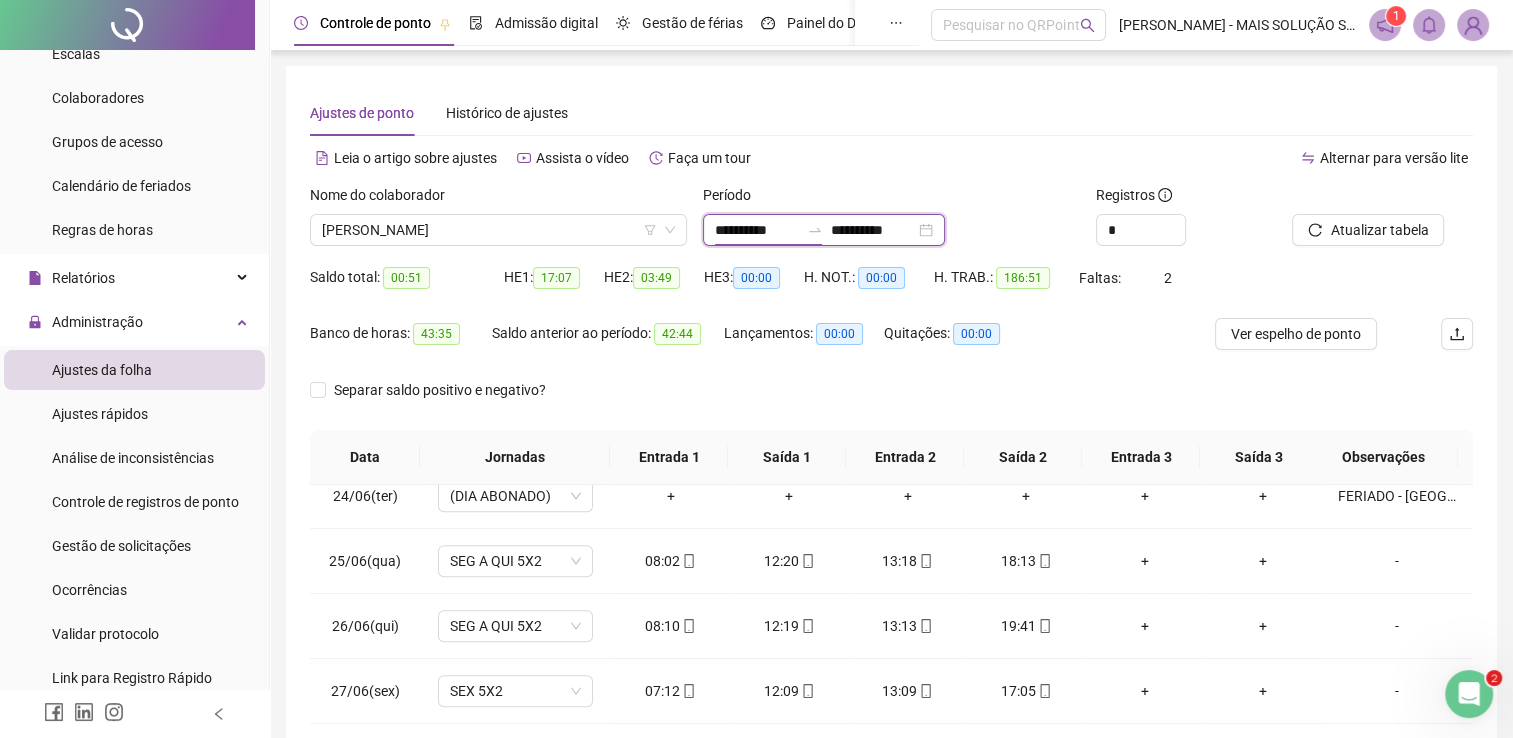 click on "**********" at bounding box center [757, 230] 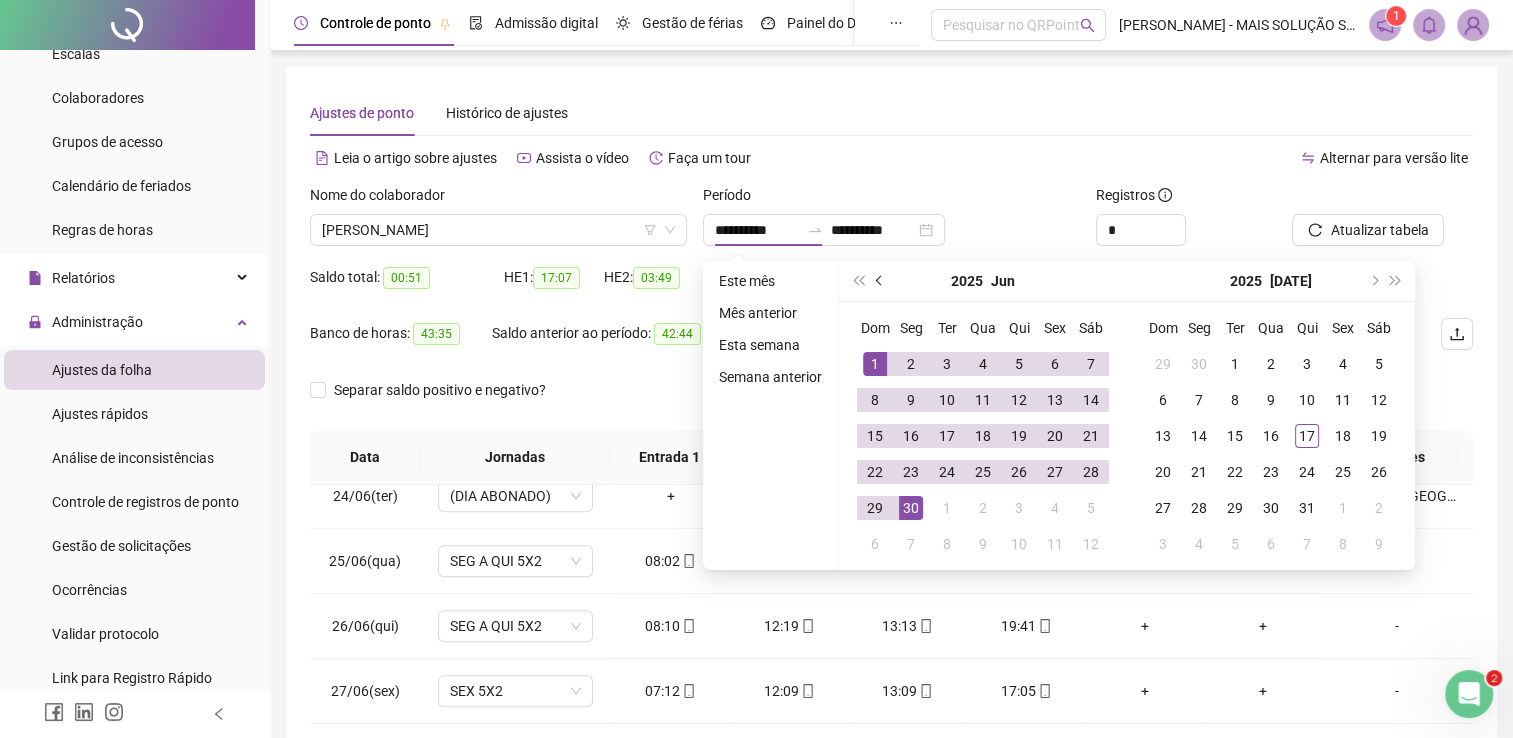 click at bounding box center (881, 281) 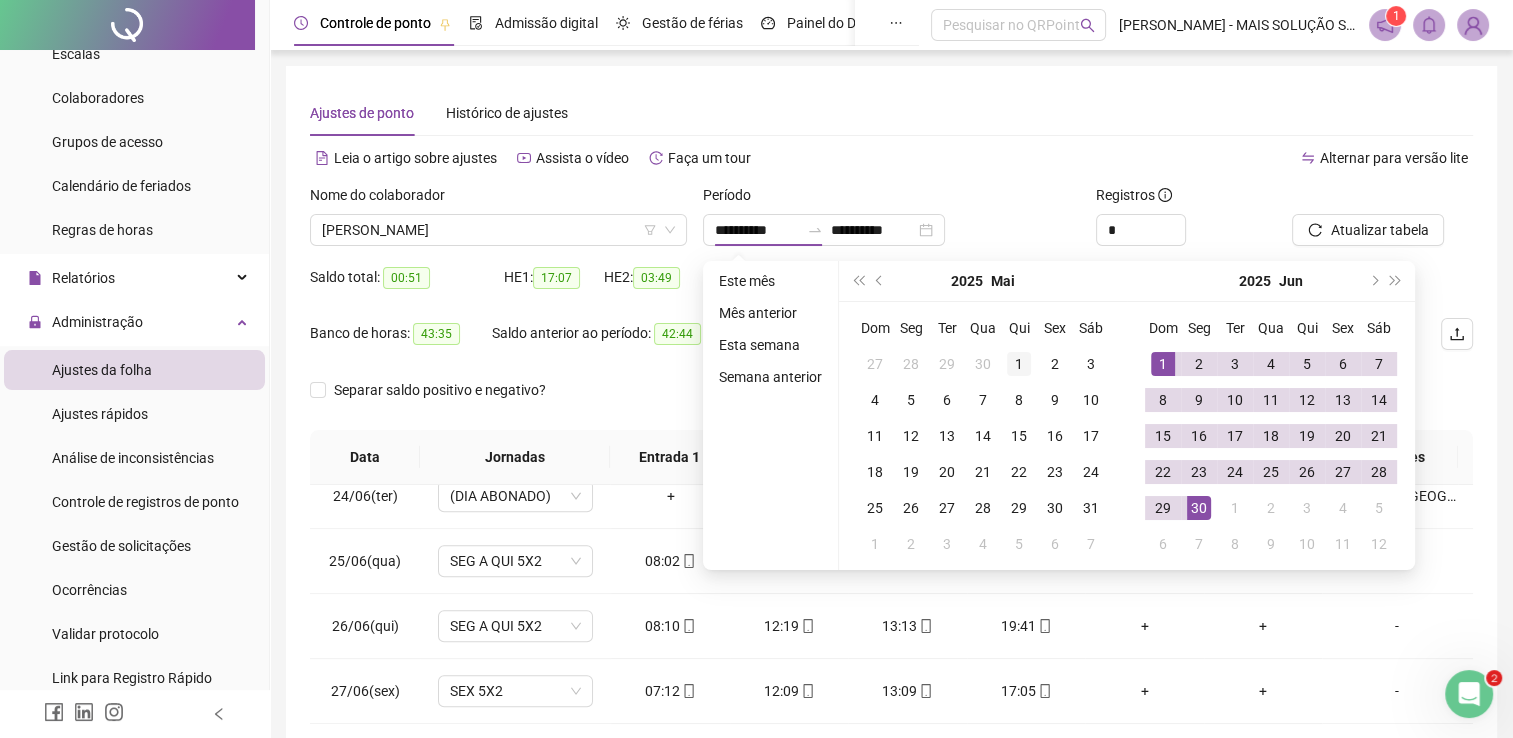 type on "**********" 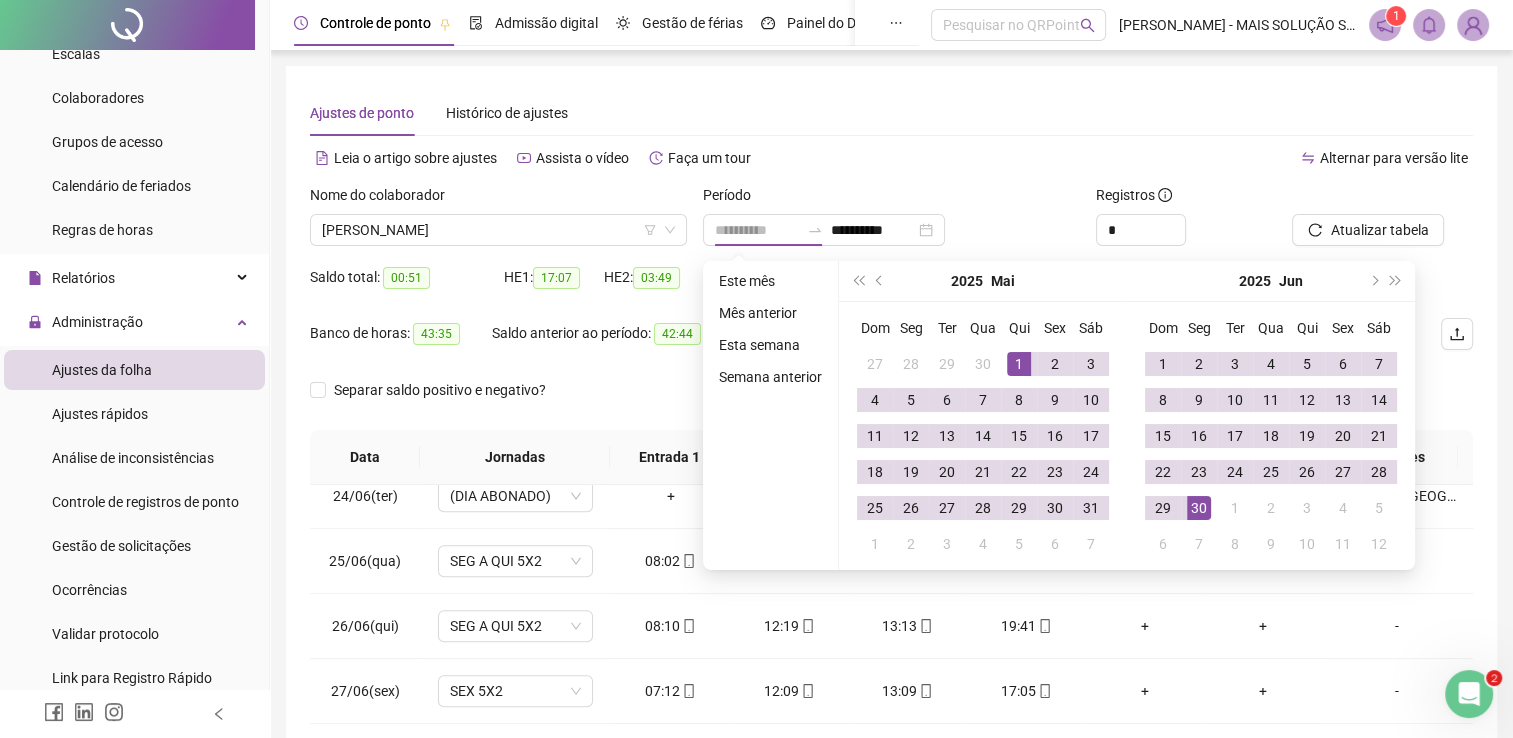 drag, startPoint x: 1010, startPoint y: 366, endPoint x: 1077, endPoint y: 462, distance: 117.06836 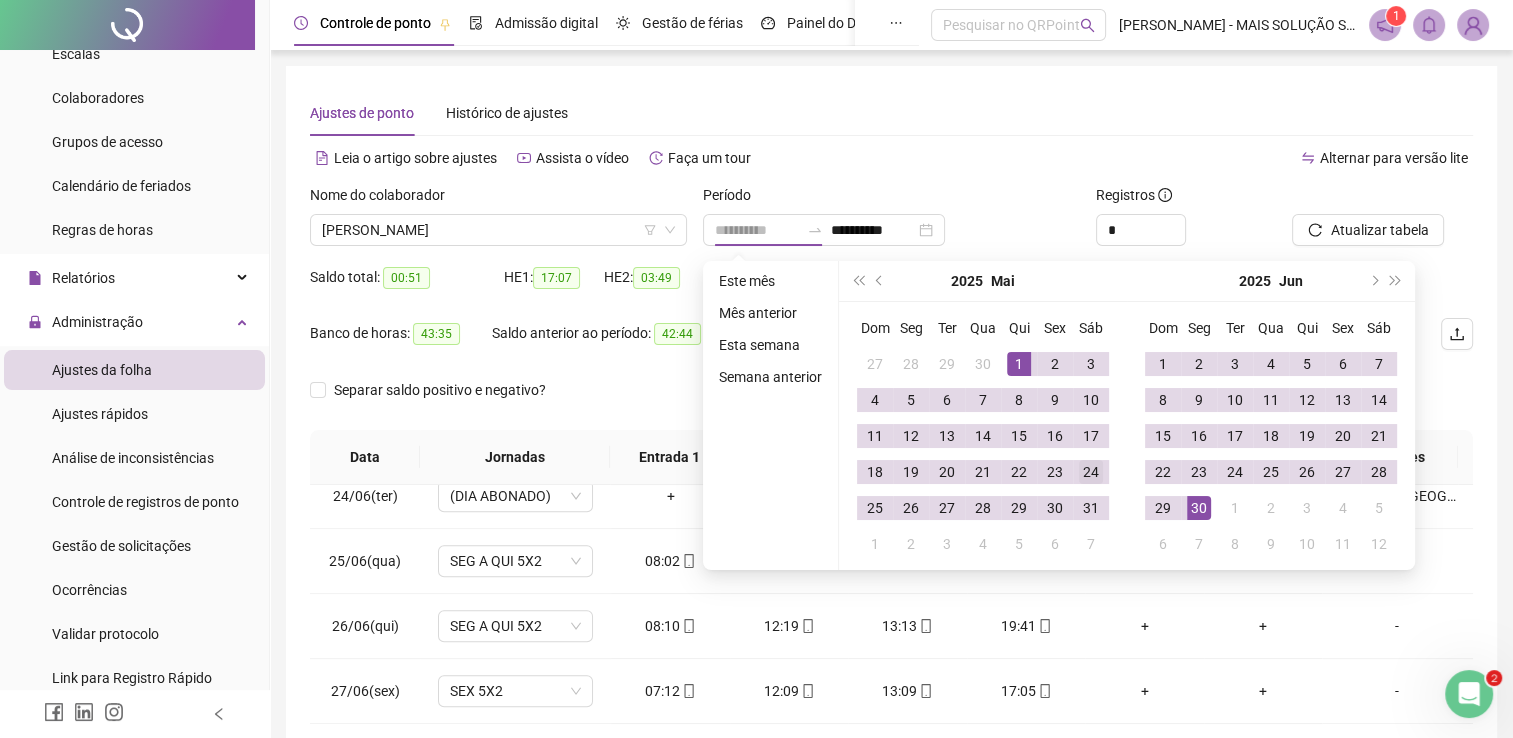 click on "1" at bounding box center (1019, 364) 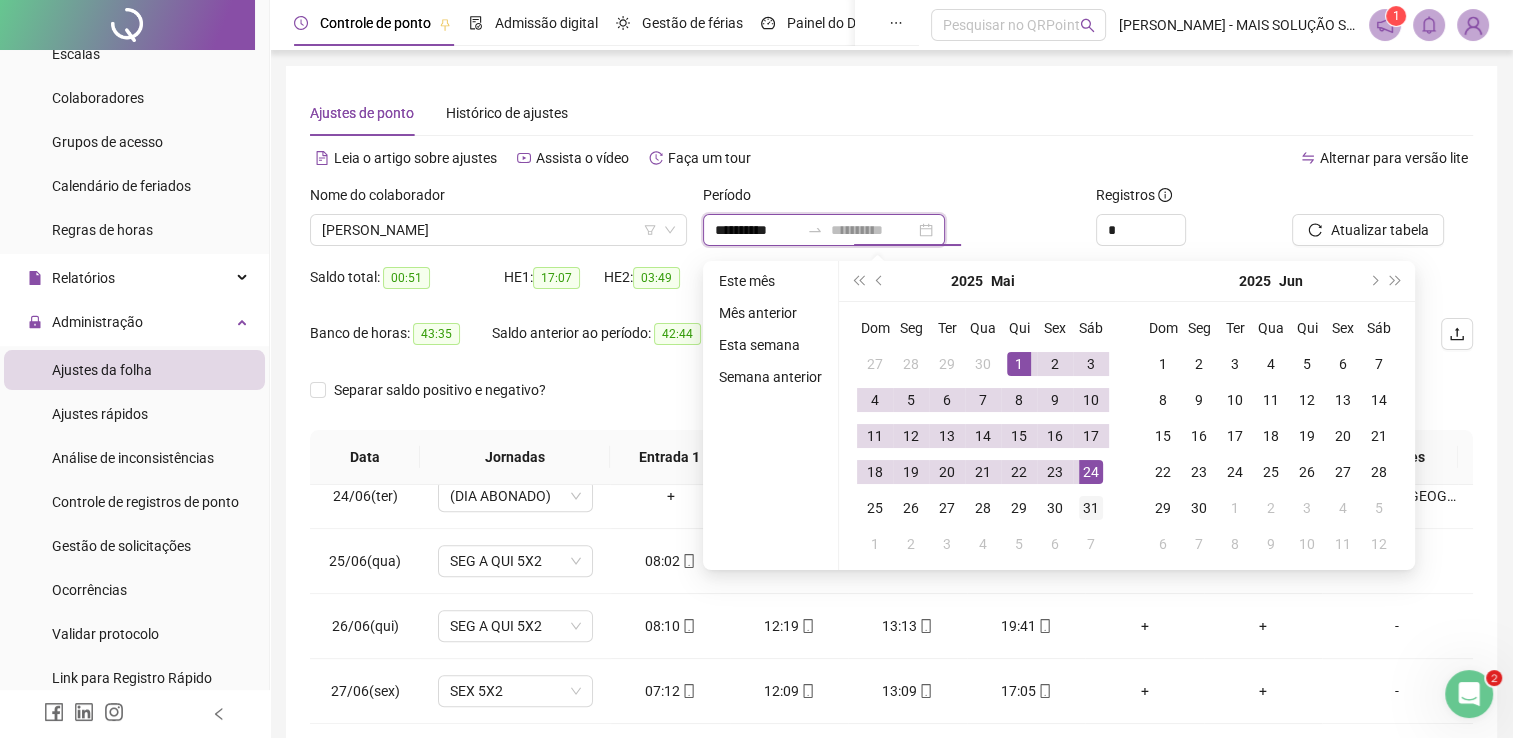 type on "**********" 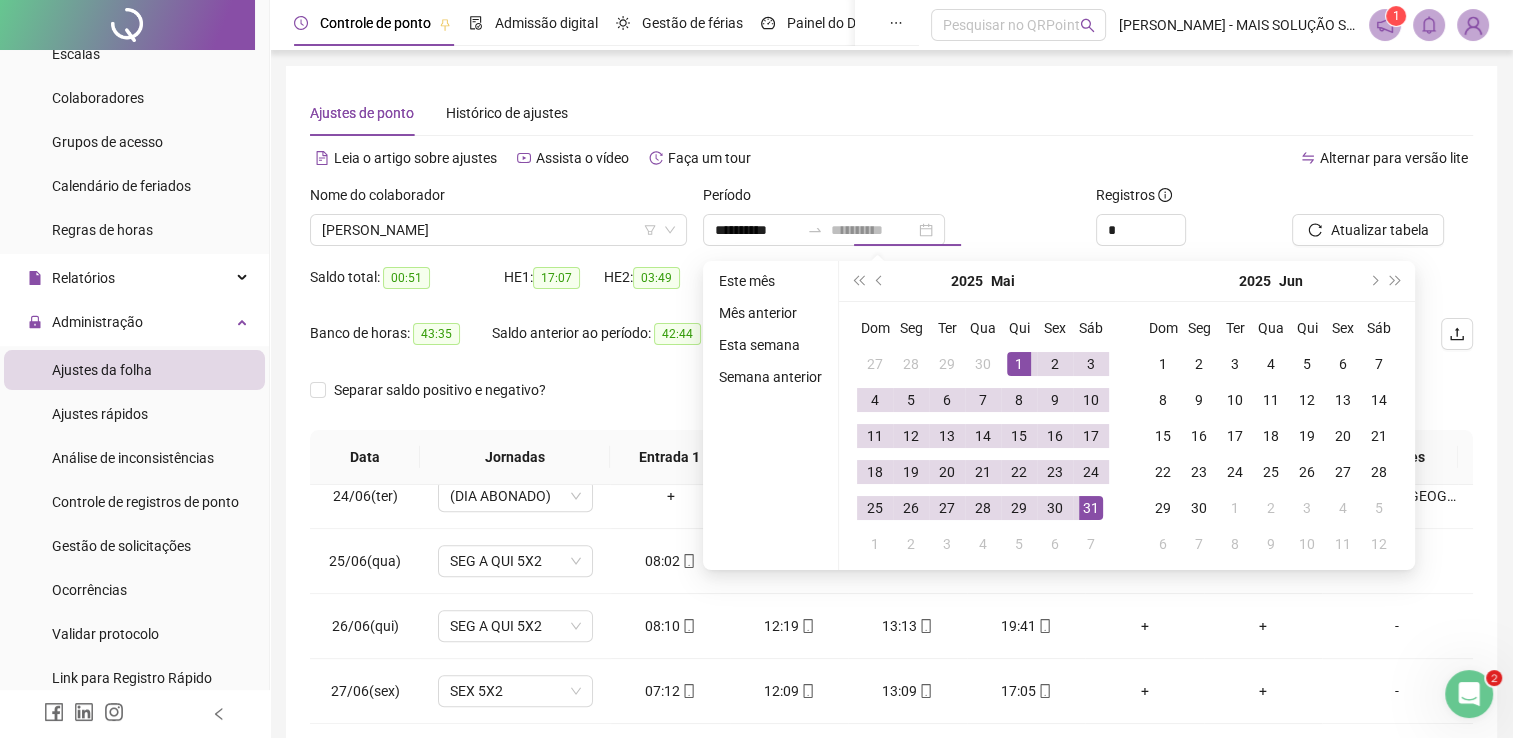 click on "31" at bounding box center (1091, 508) 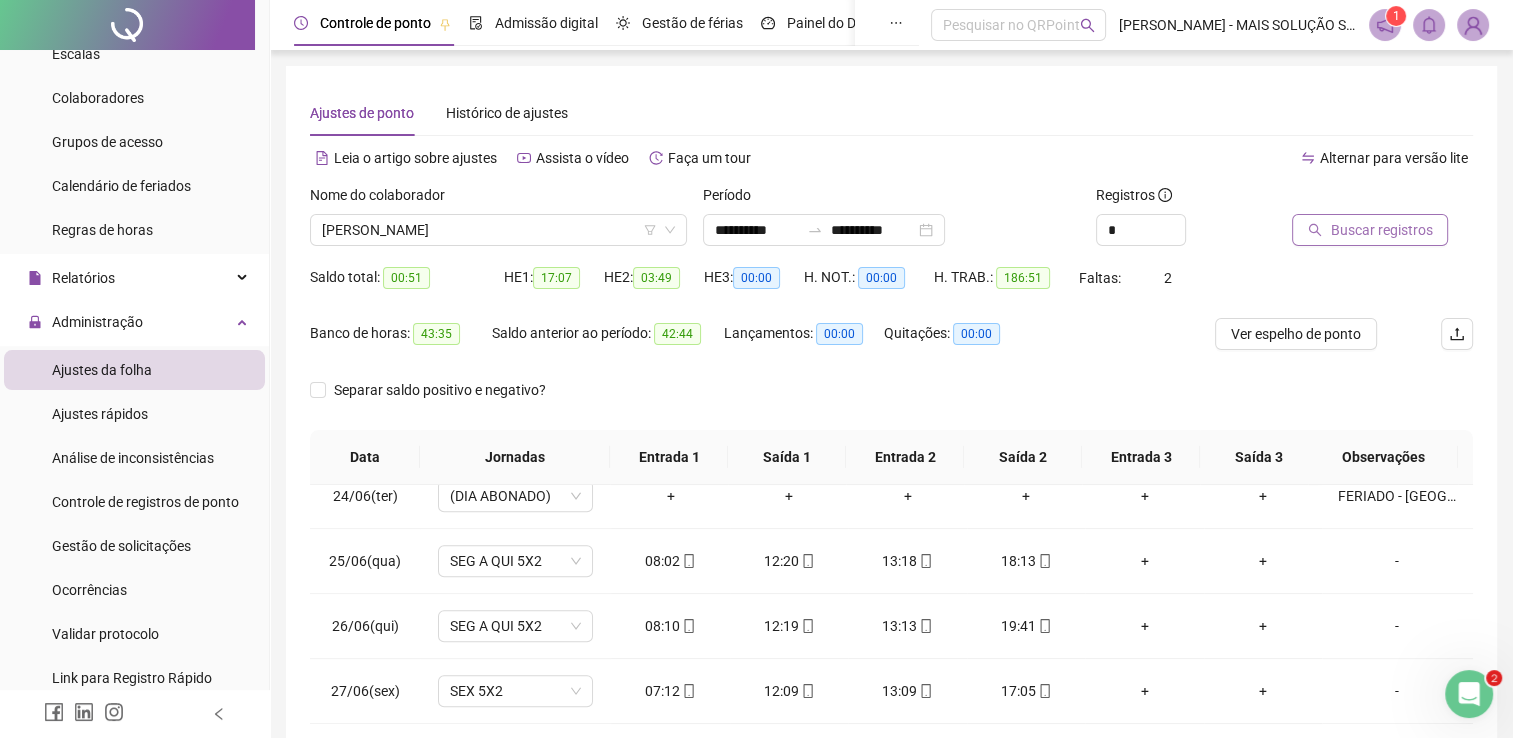 click on "Buscar registros" at bounding box center [1381, 230] 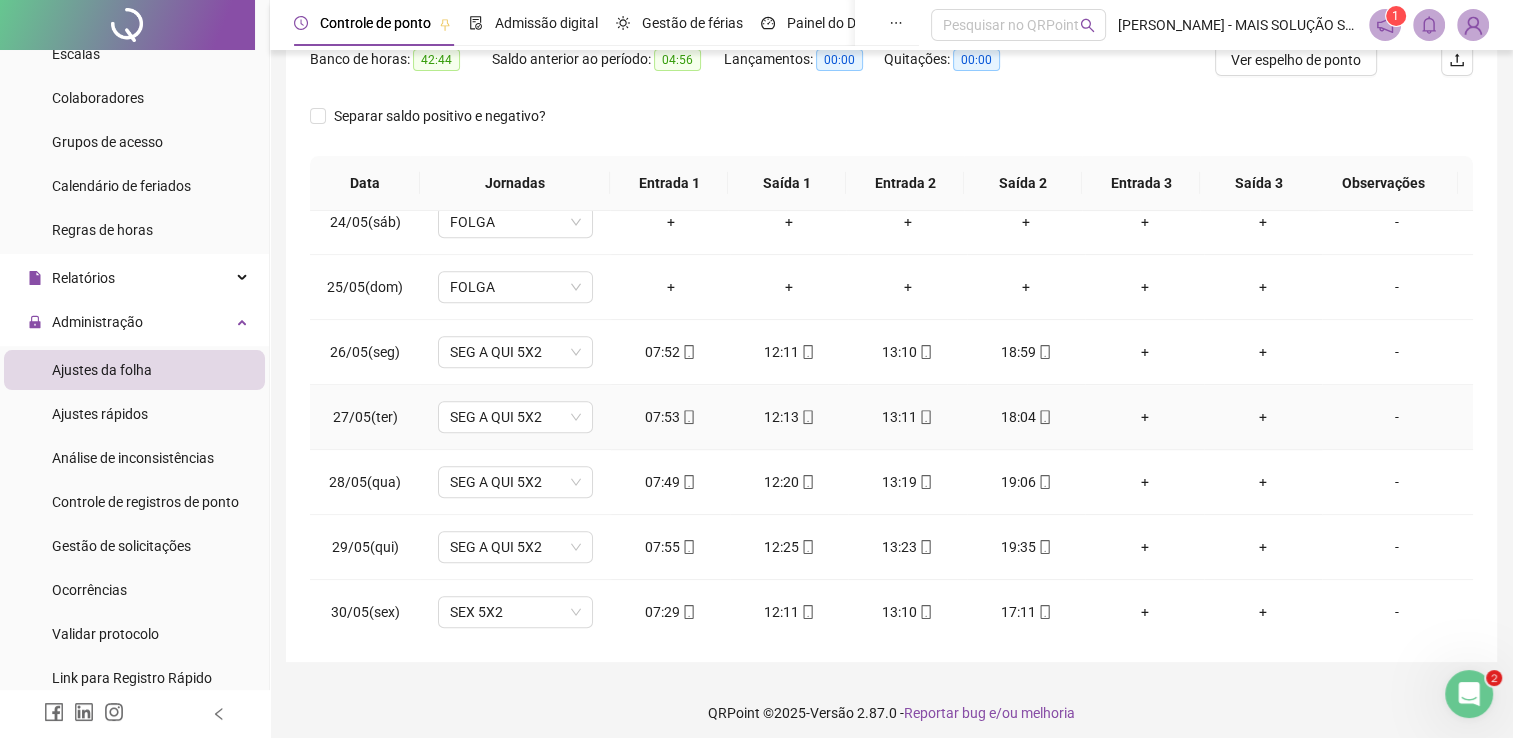 scroll, scrollTop: 283, scrollLeft: 0, axis: vertical 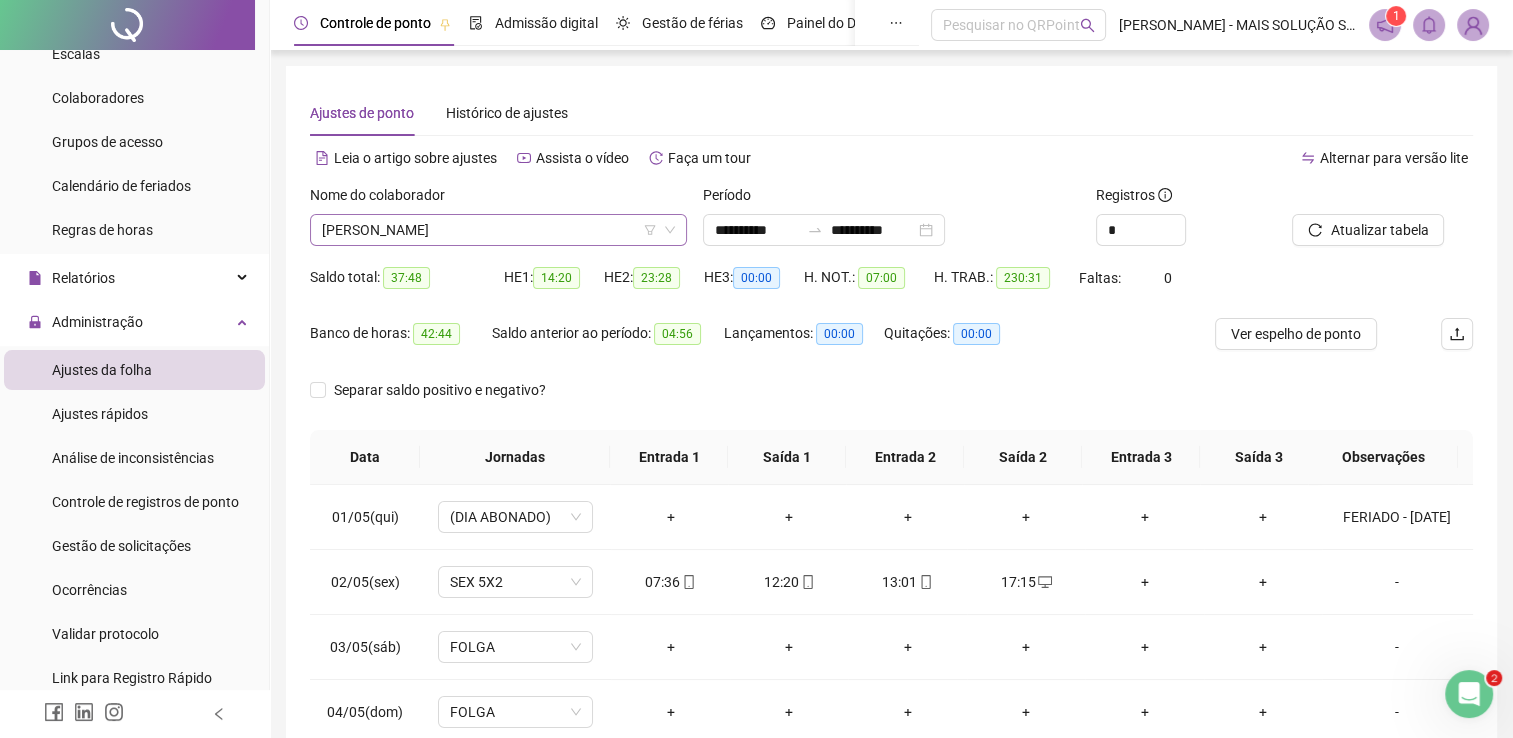 click on "[PERSON_NAME]" at bounding box center (498, 230) 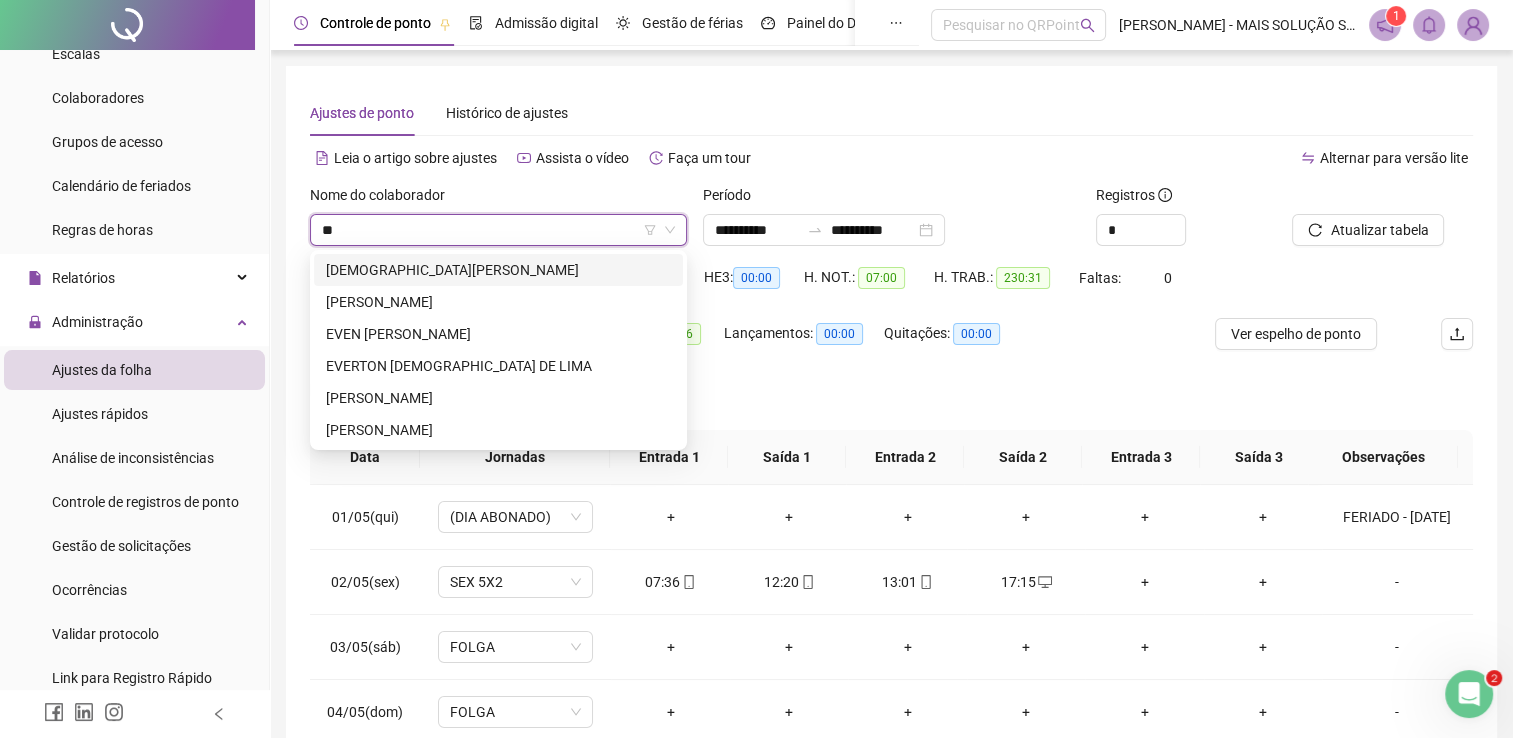 scroll, scrollTop: 0, scrollLeft: 0, axis: both 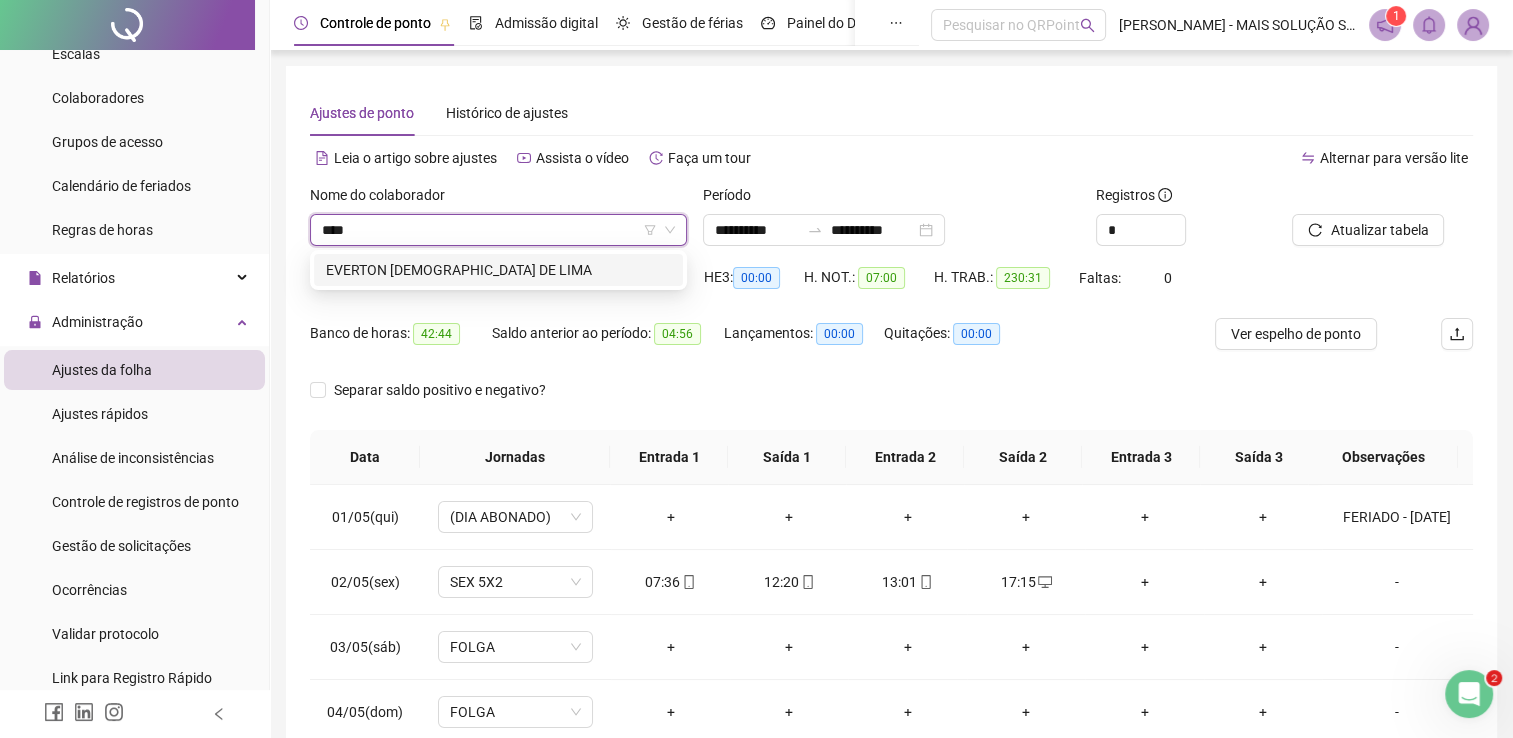 type on "*****" 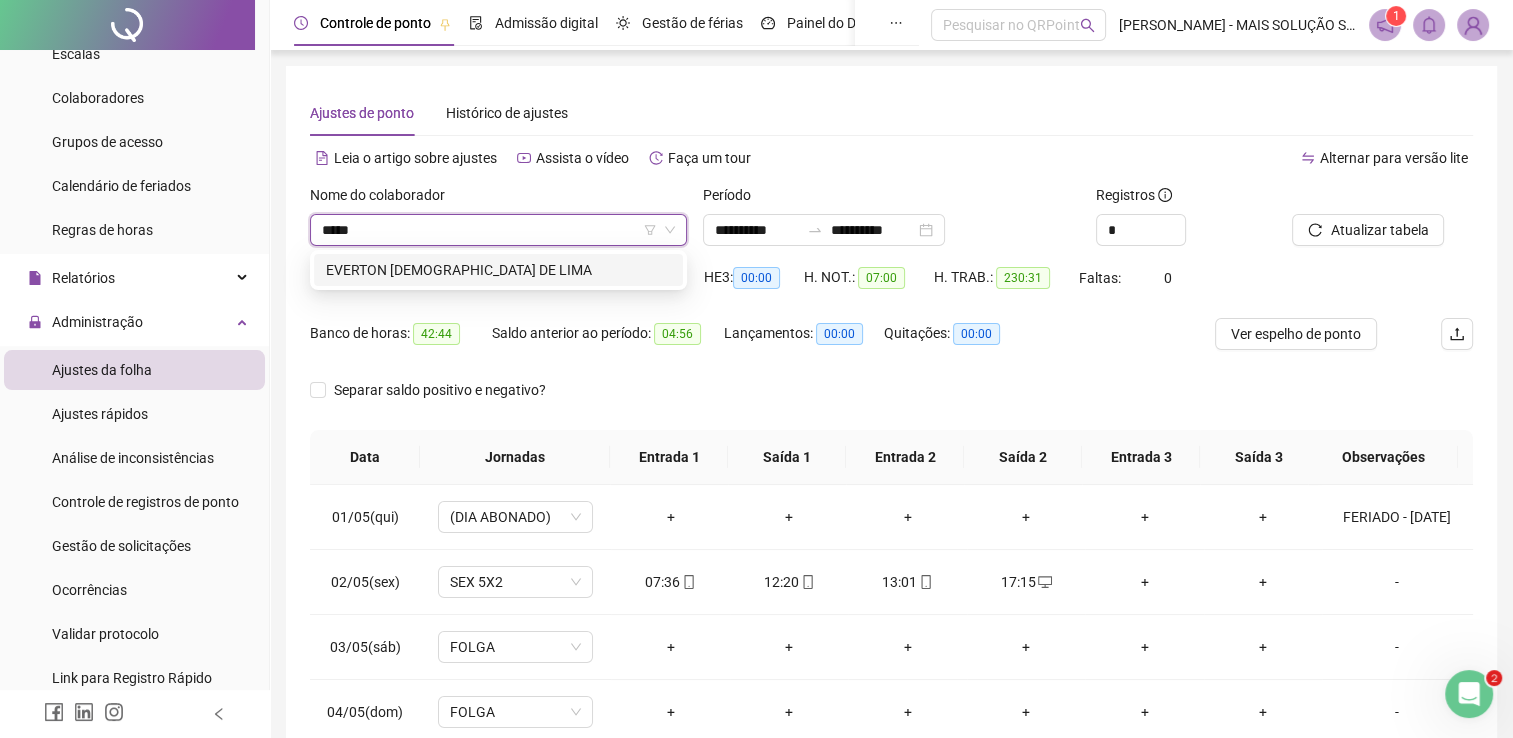 click on "EVERTON [DEMOGRAPHIC_DATA] DE LIMA" at bounding box center [498, 270] 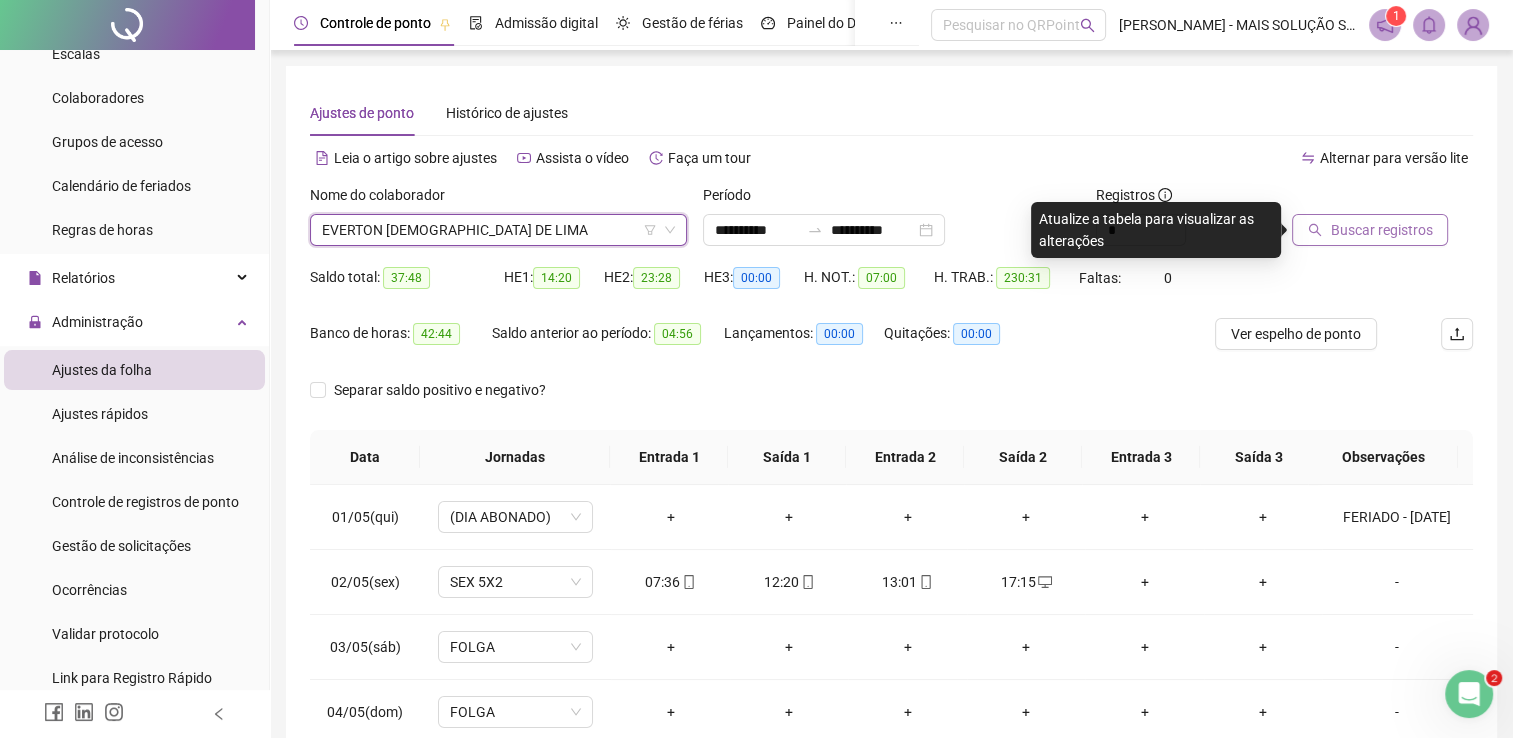 click on "Buscar registros" at bounding box center (1381, 230) 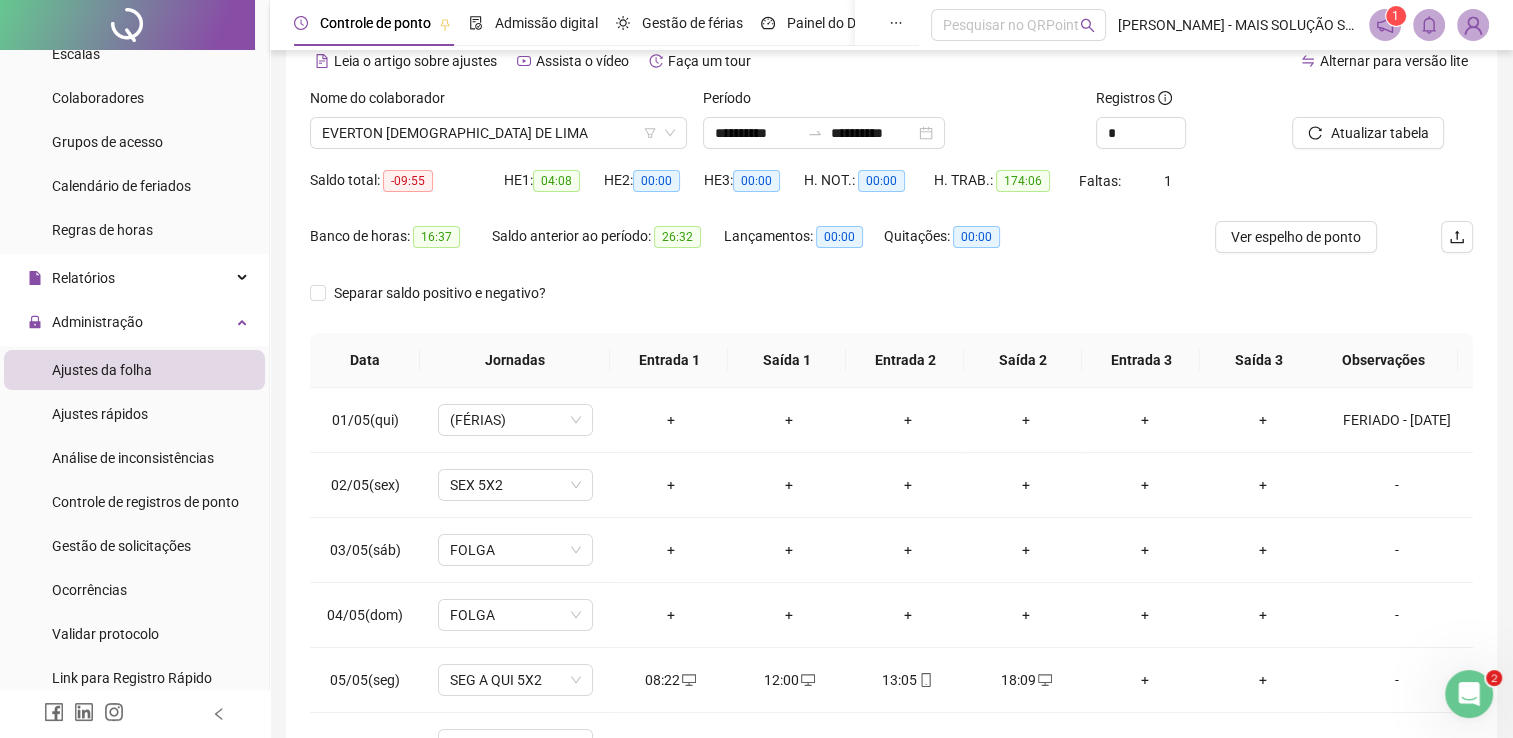 scroll, scrollTop: 283, scrollLeft: 0, axis: vertical 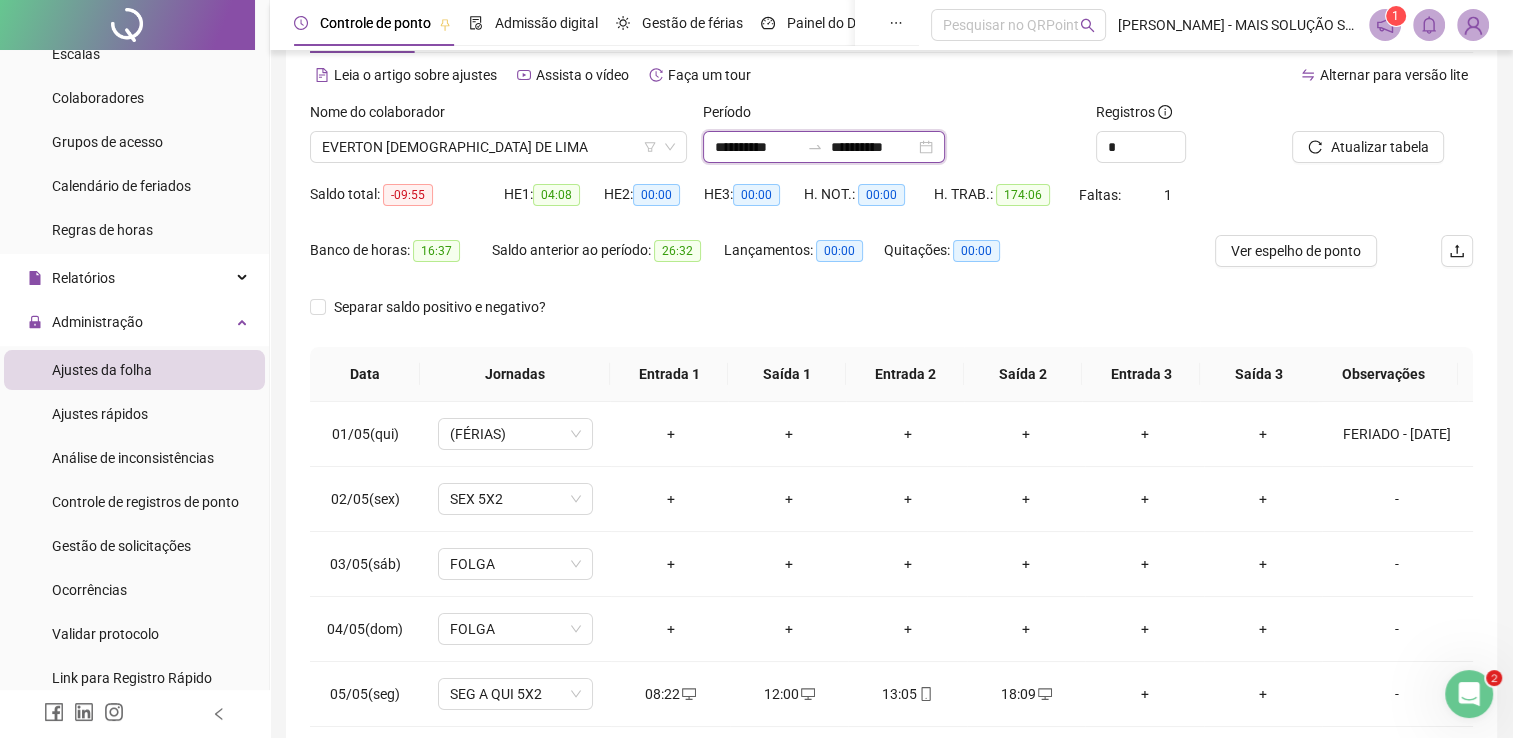 click on "**********" at bounding box center [757, 147] 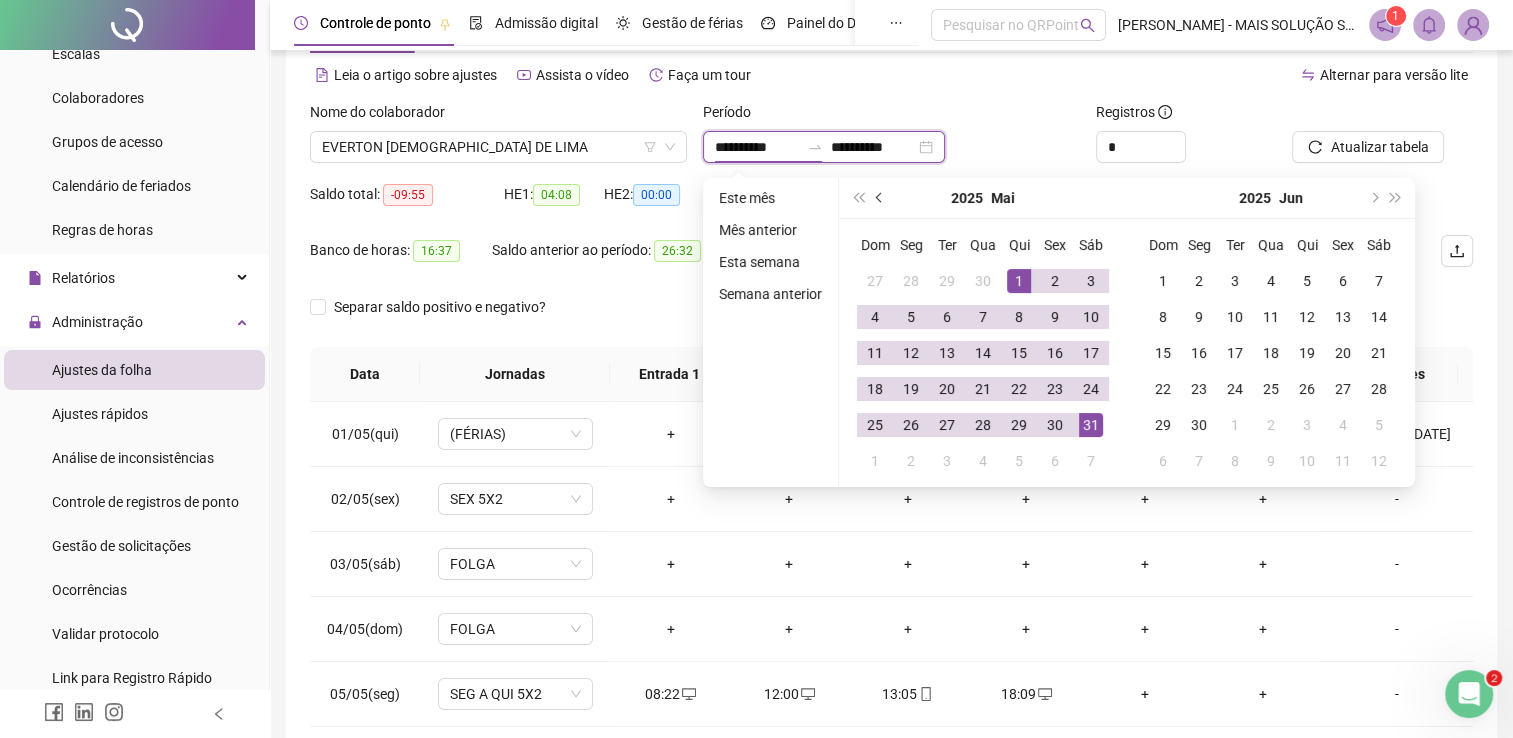 type on "**********" 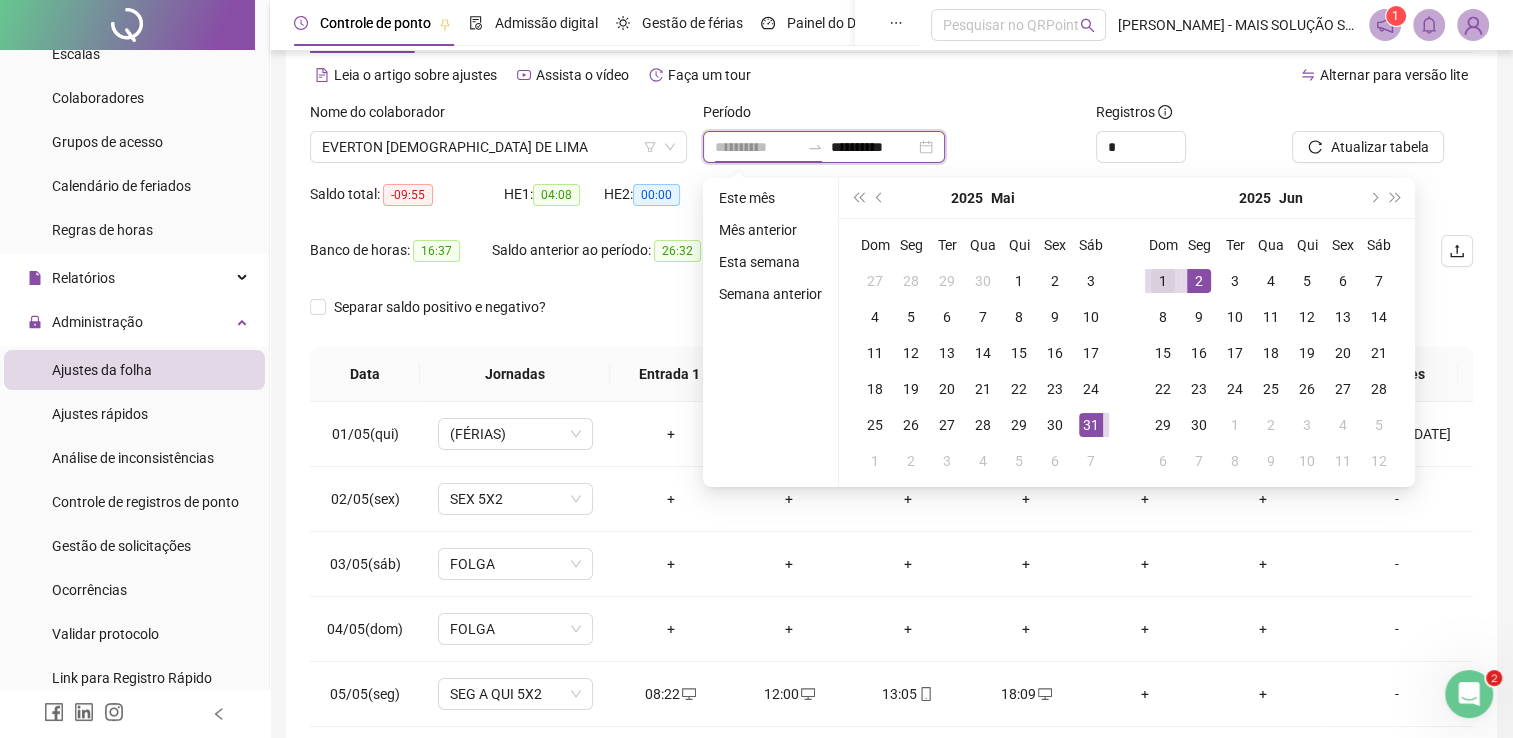 type on "**********" 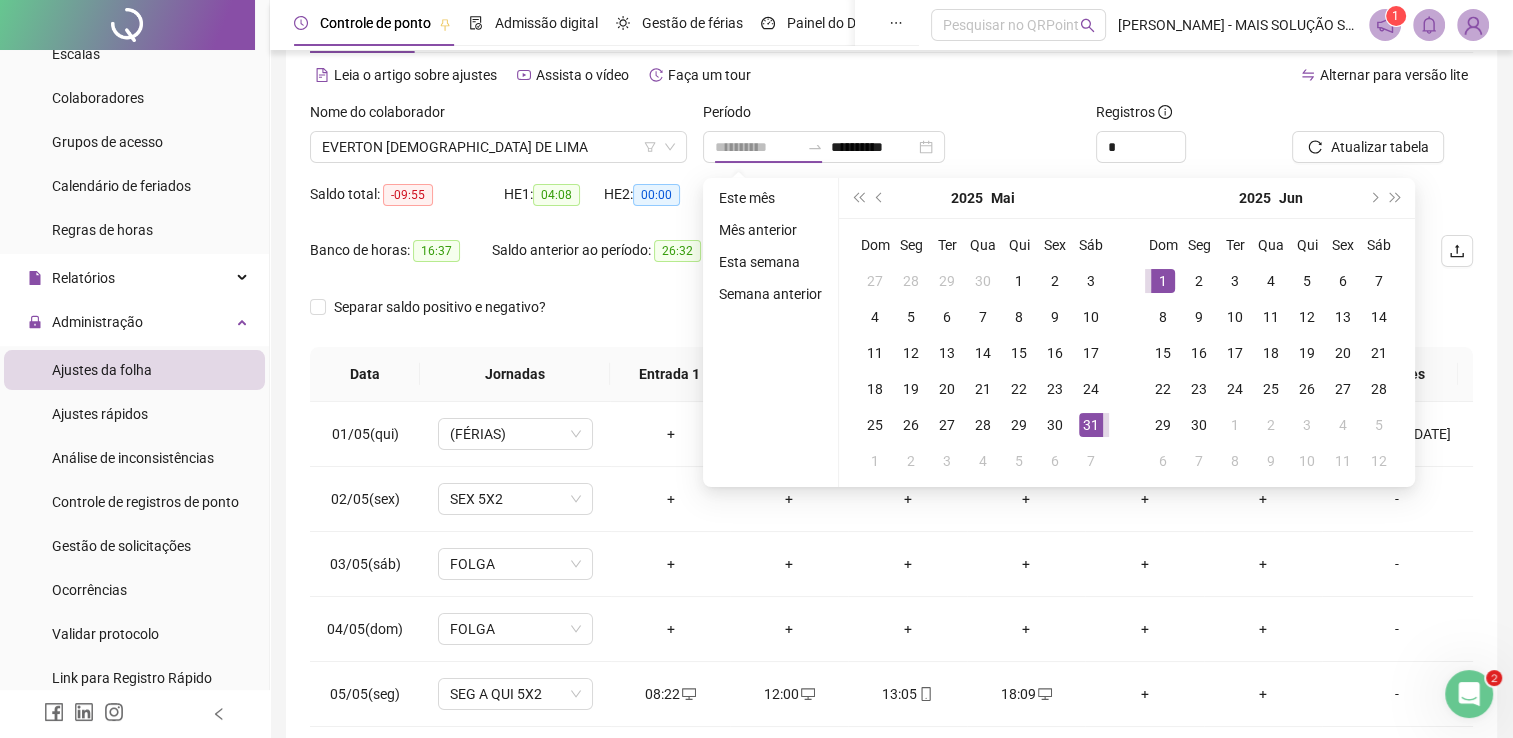 click on "1" at bounding box center [1163, 281] 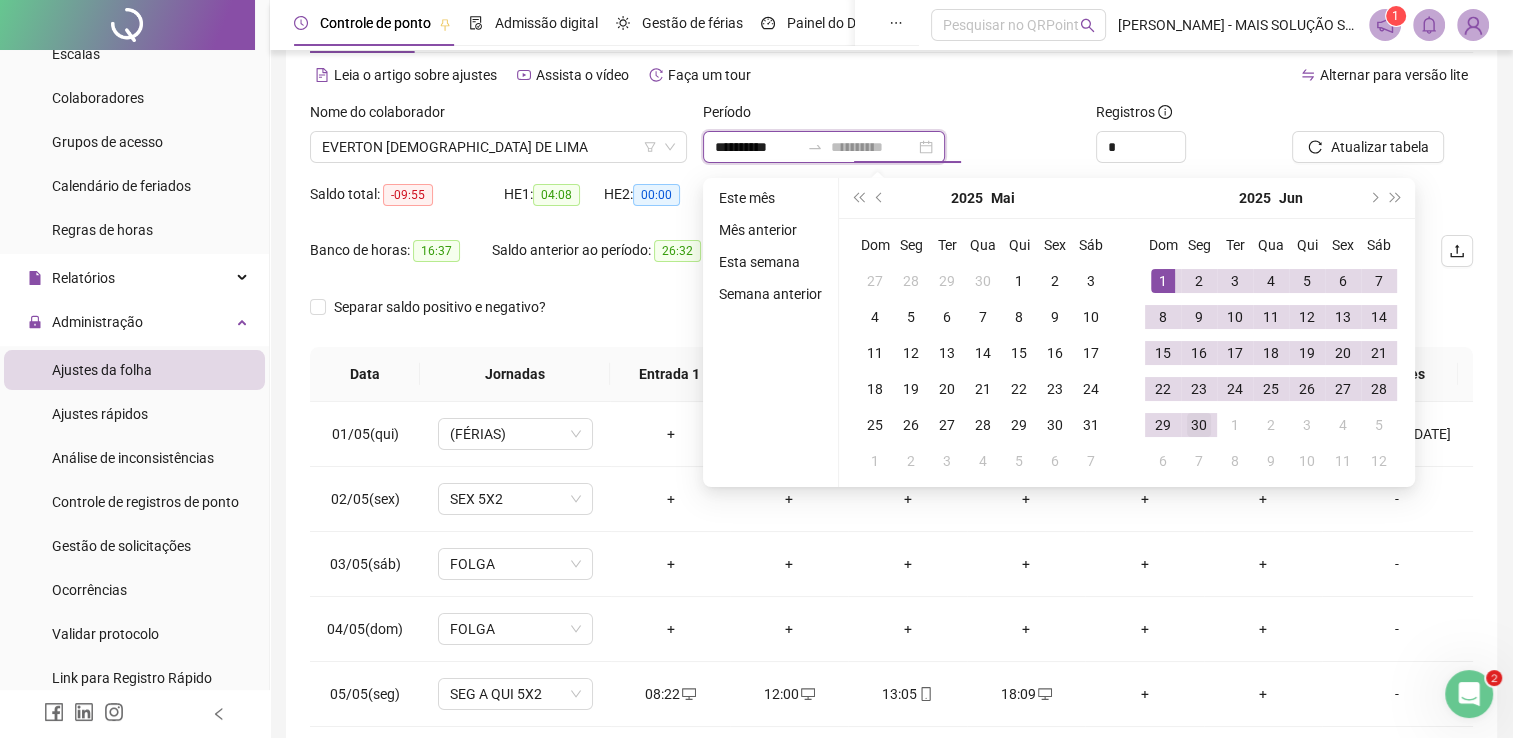 type on "**********" 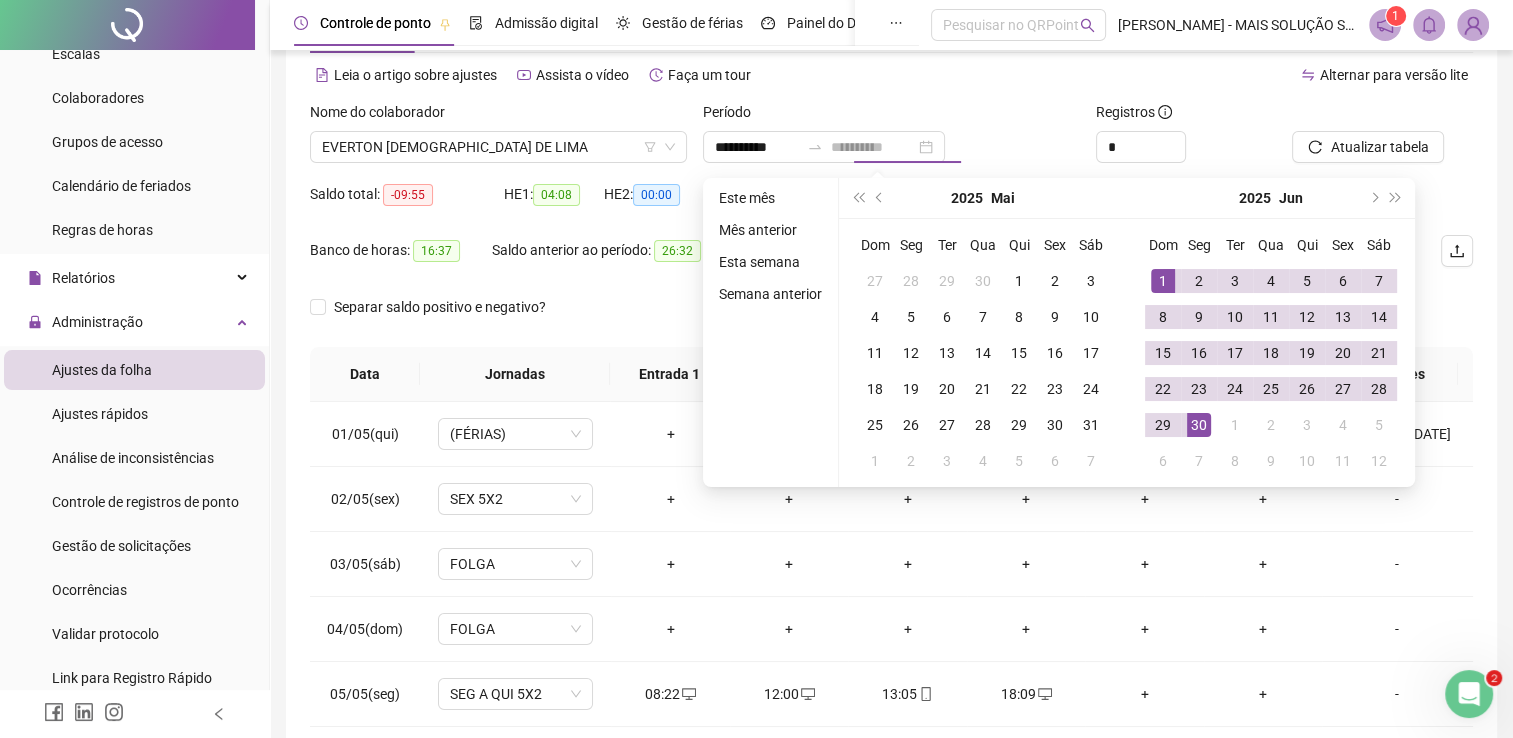 click on "30" at bounding box center [1199, 425] 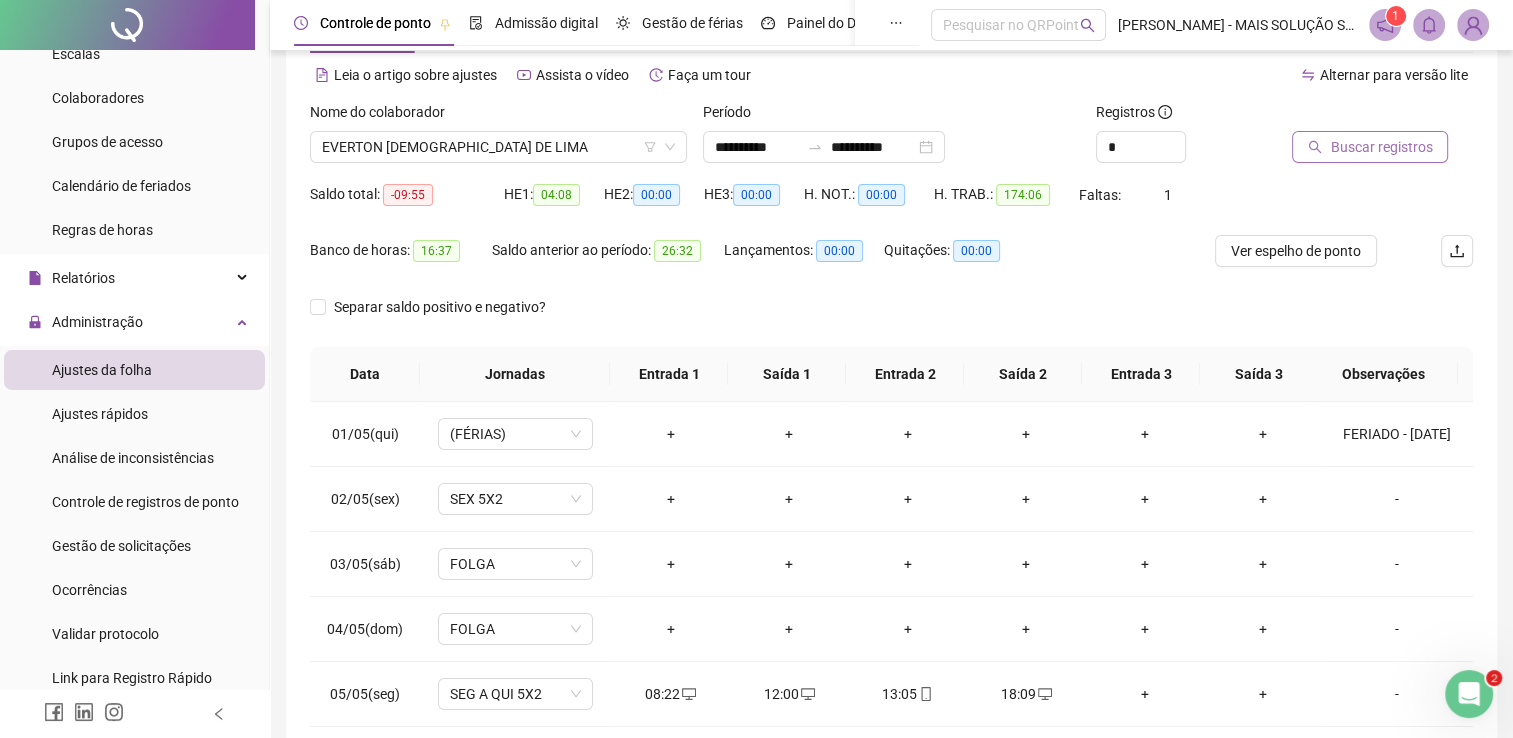 click on "Buscar registros" at bounding box center (1381, 147) 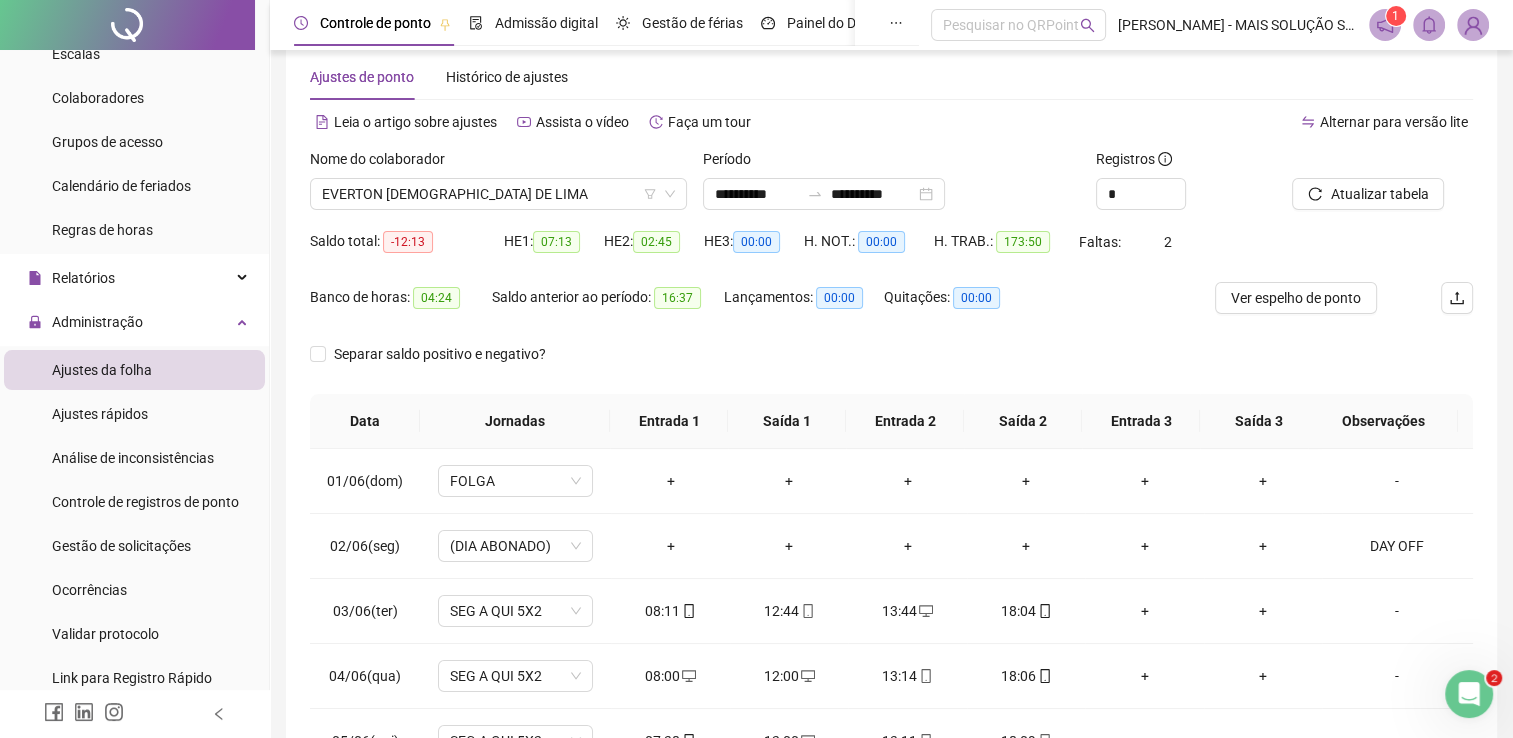 scroll, scrollTop: 283, scrollLeft: 0, axis: vertical 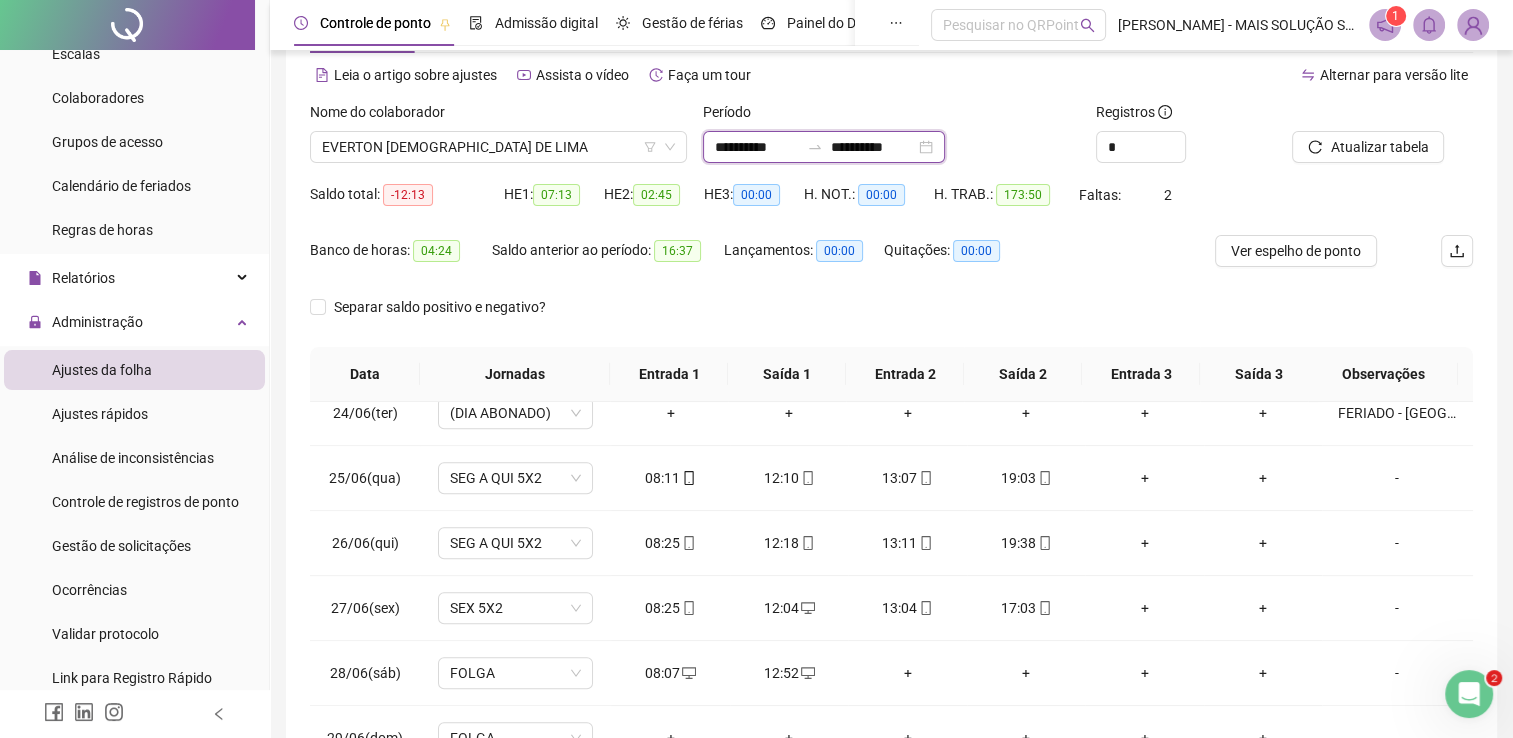 click on "**********" at bounding box center (757, 147) 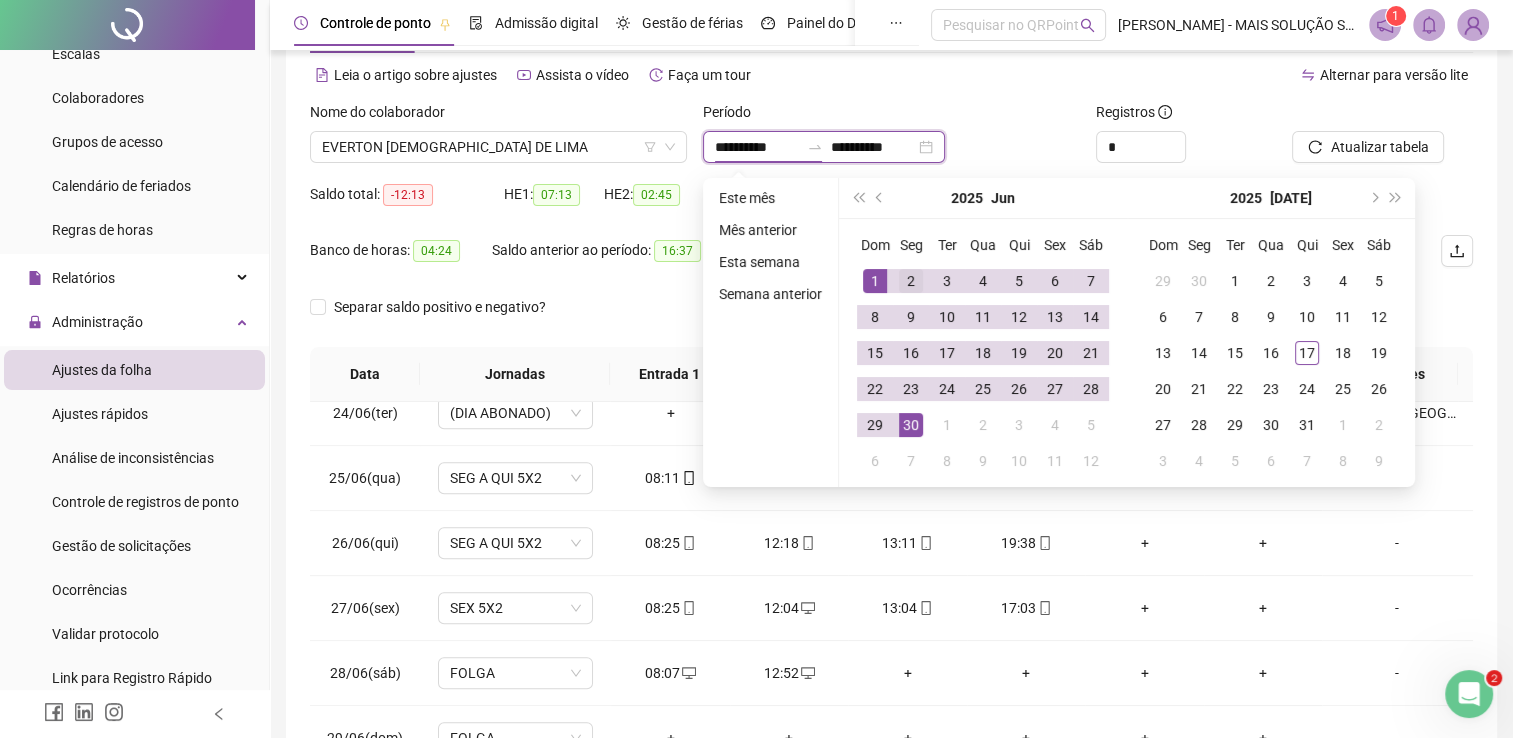 type on "**********" 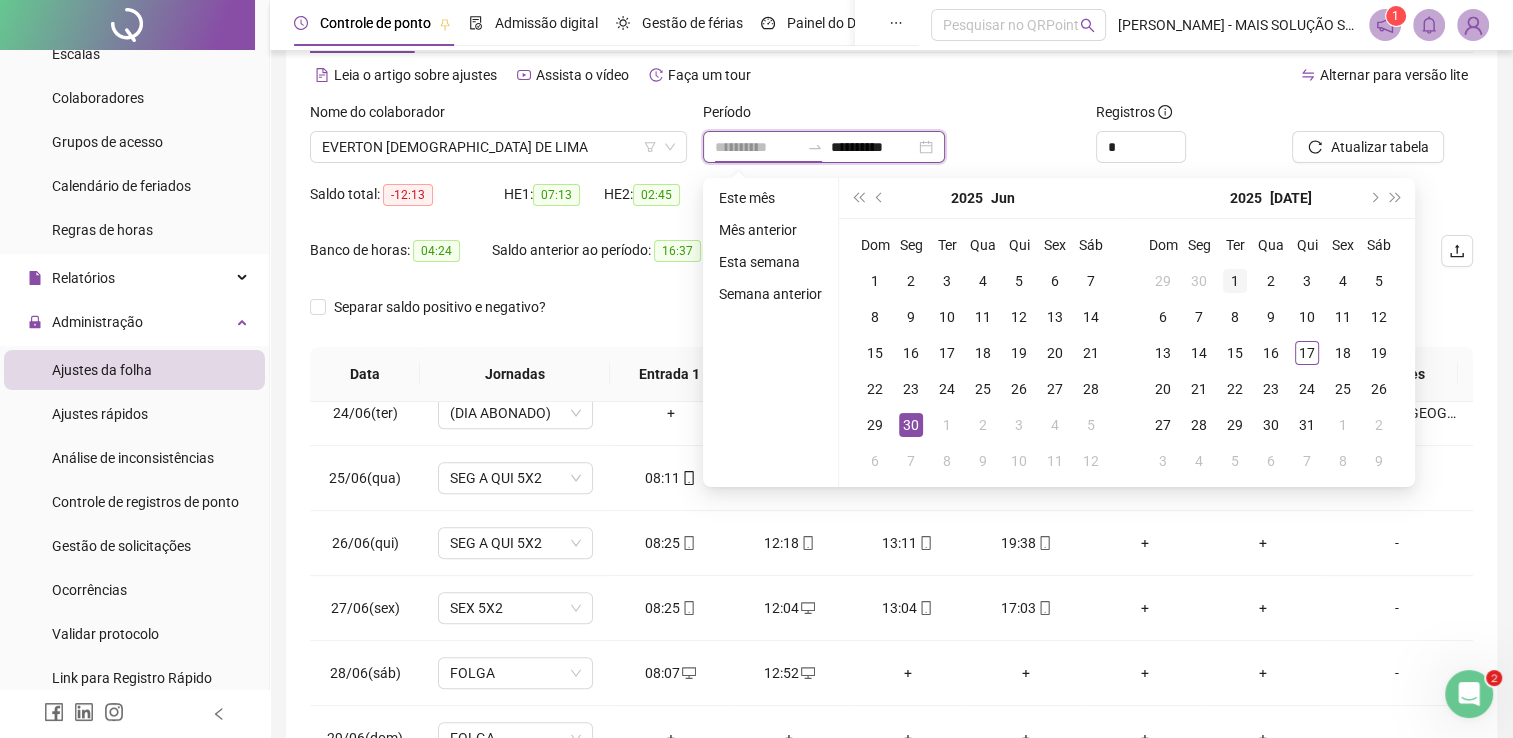 type on "**********" 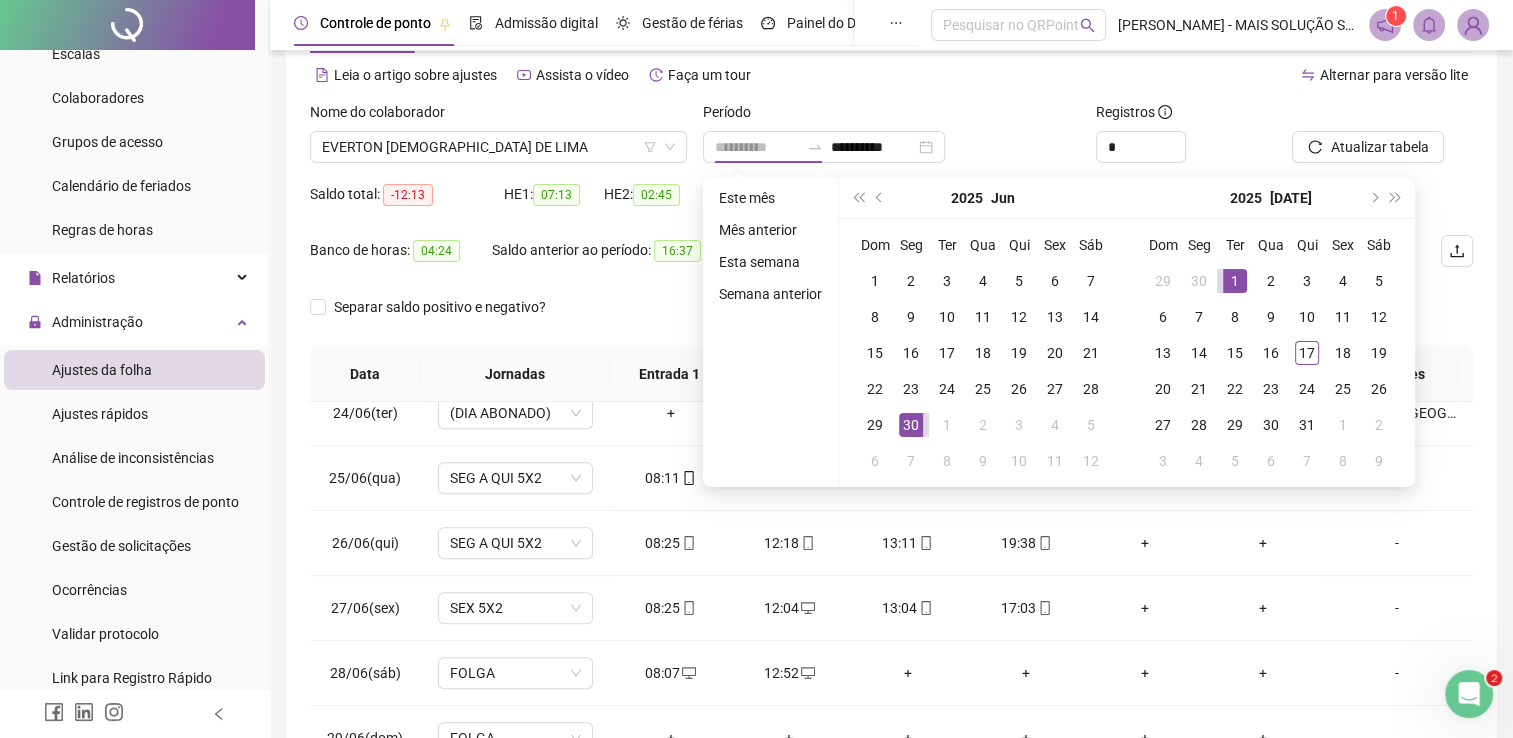 click on "1" at bounding box center (1235, 281) 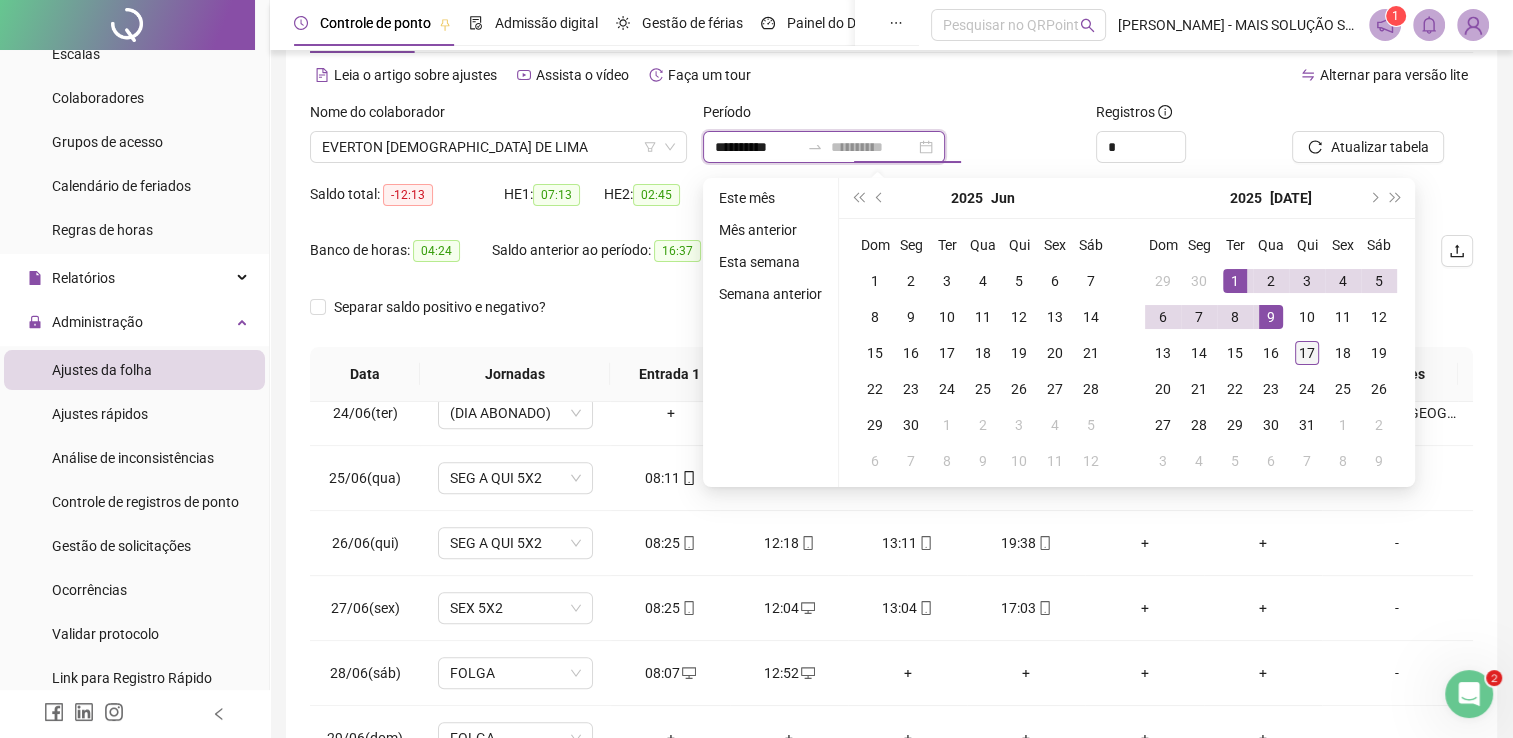 type on "**********" 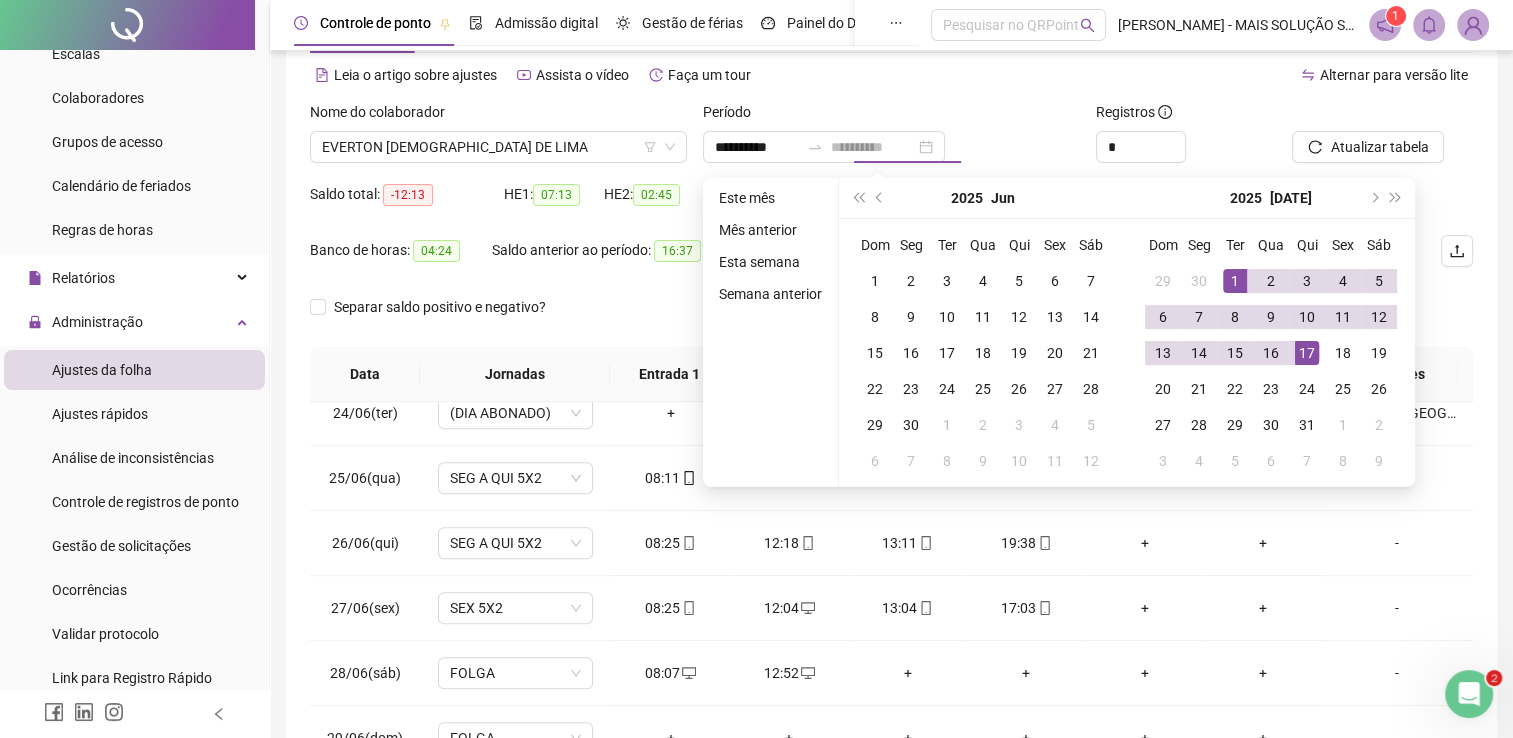 drag, startPoint x: 1304, startPoint y: 351, endPoint x: 1324, endPoint y: 253, distance: 100.02 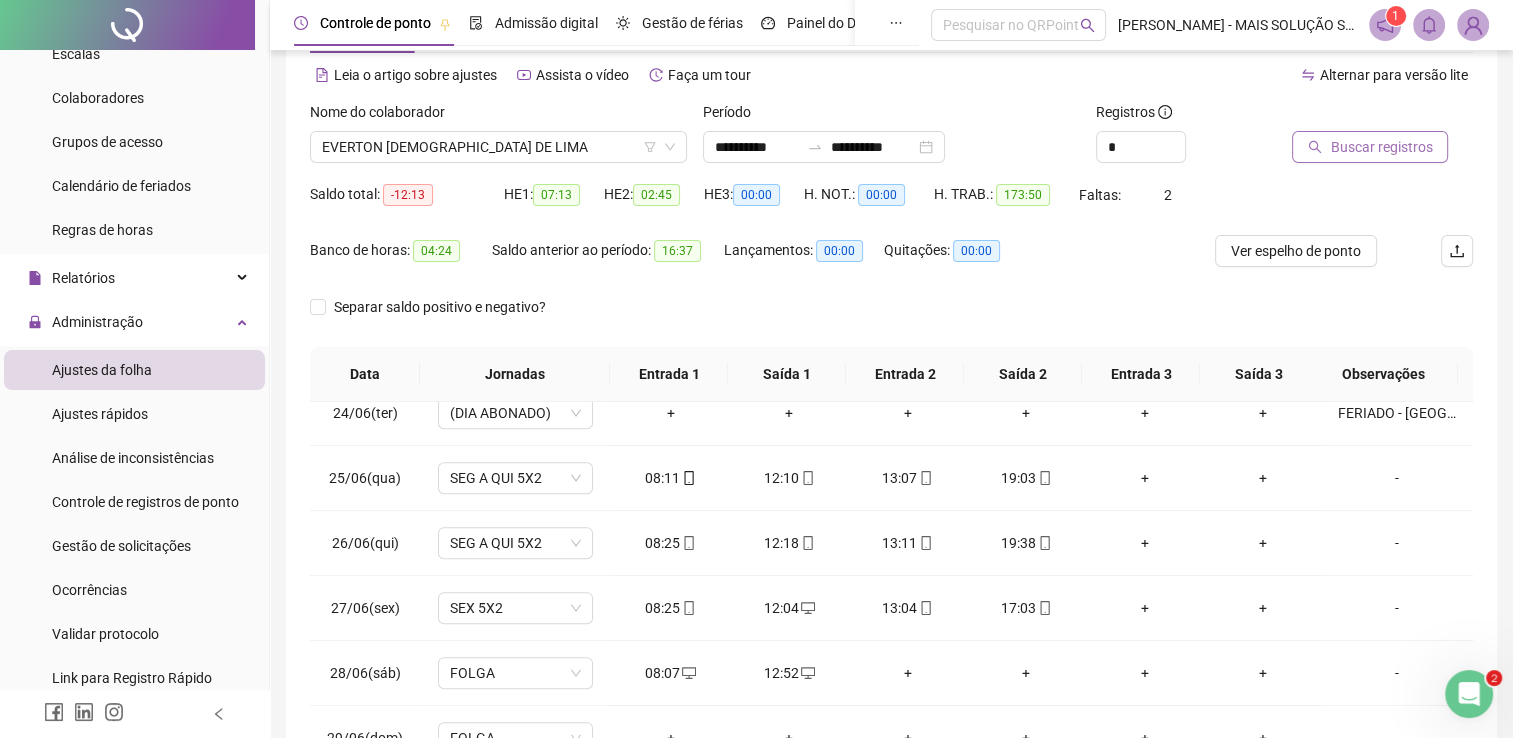click on "Buscar registros" at bounding box center (1381, 147) 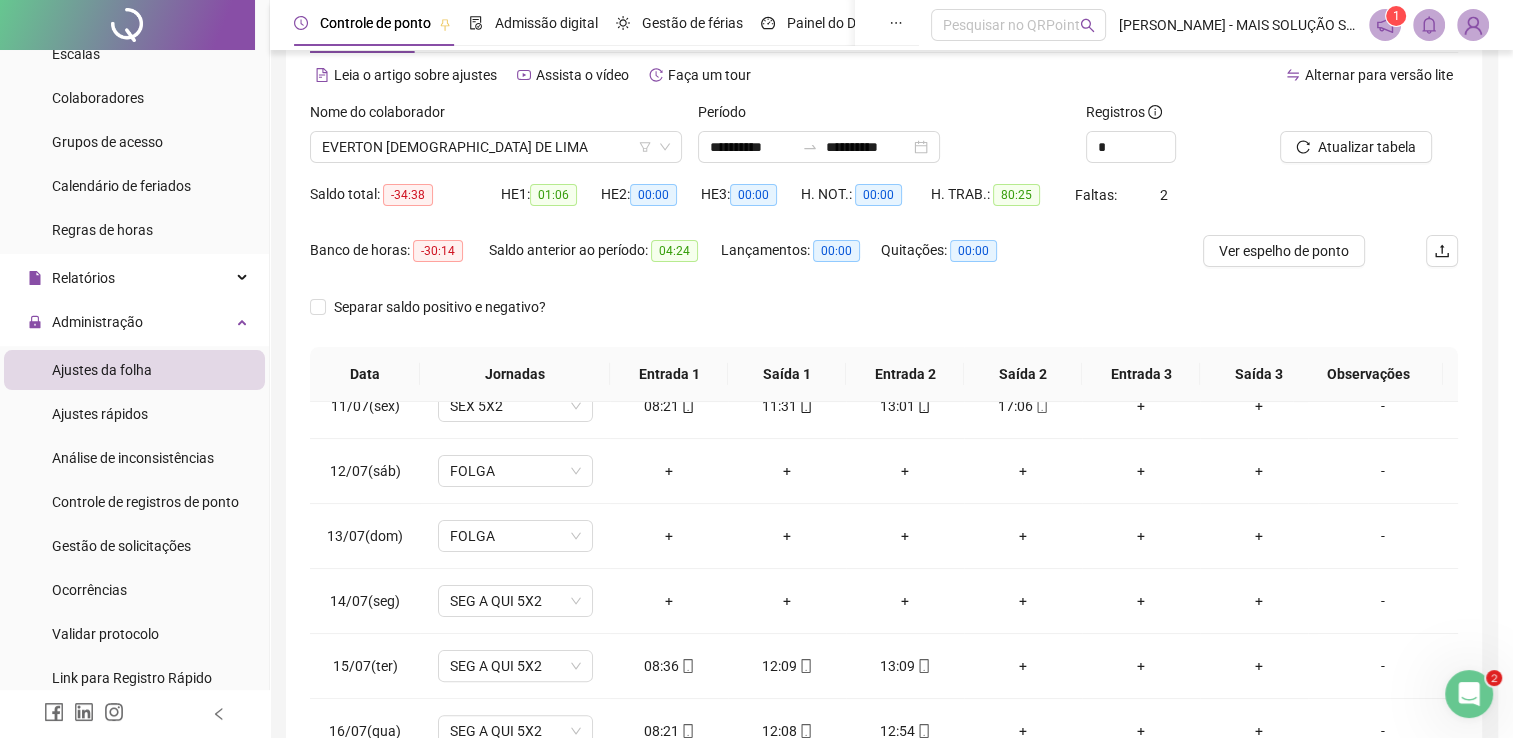 scroll, scrollTop: 674, scrollLeft: 0, axis: vertical 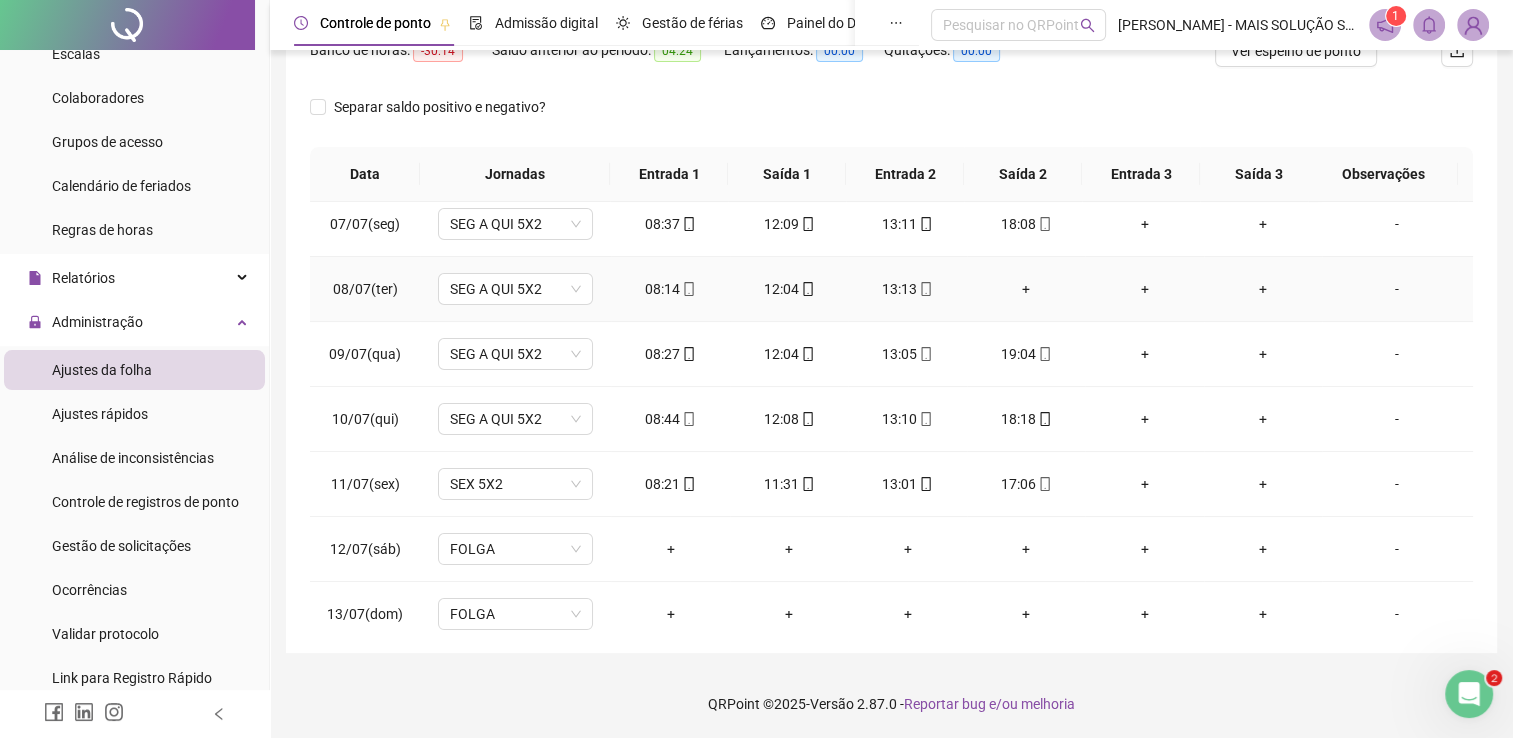 click on "+" at bounding box center (1026, 289) 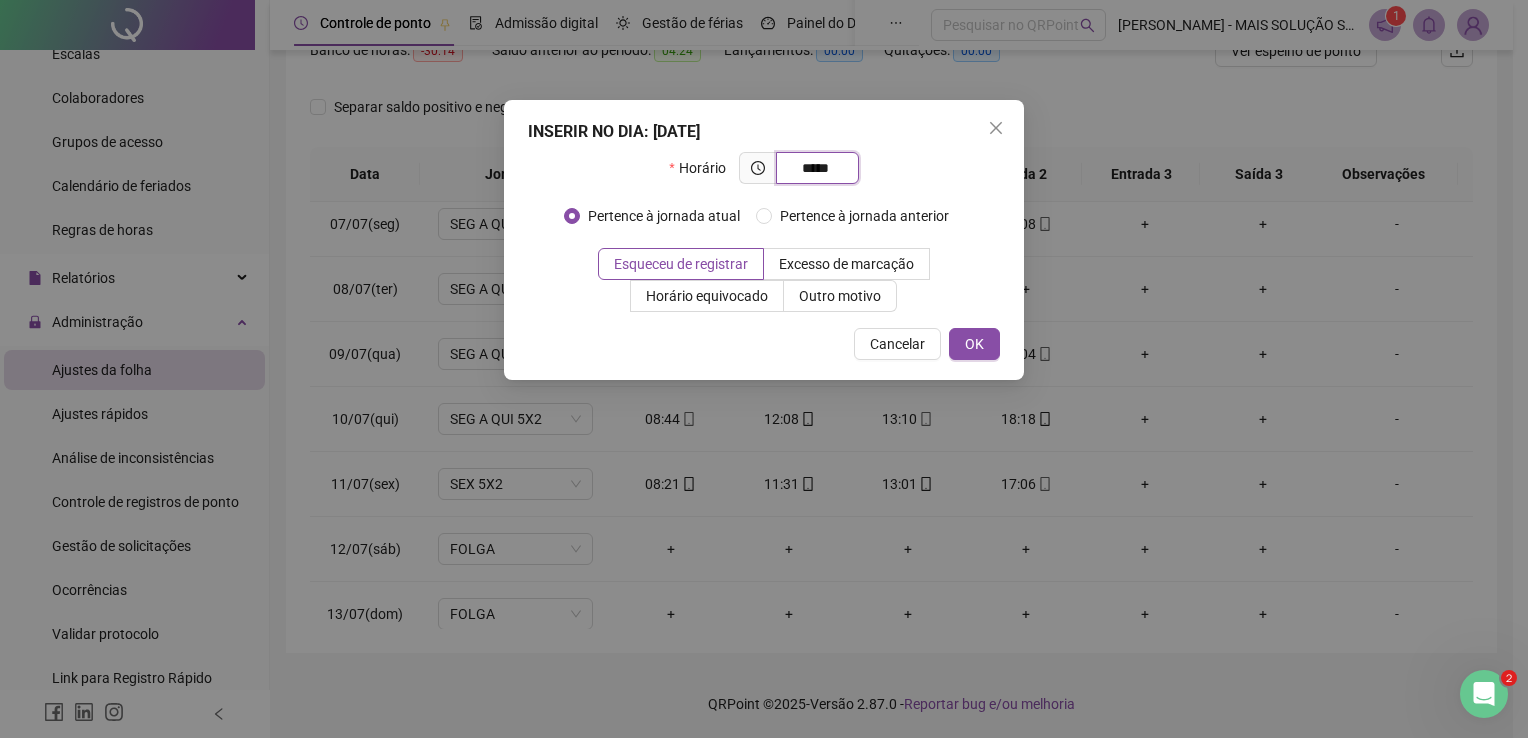 type on "*****" 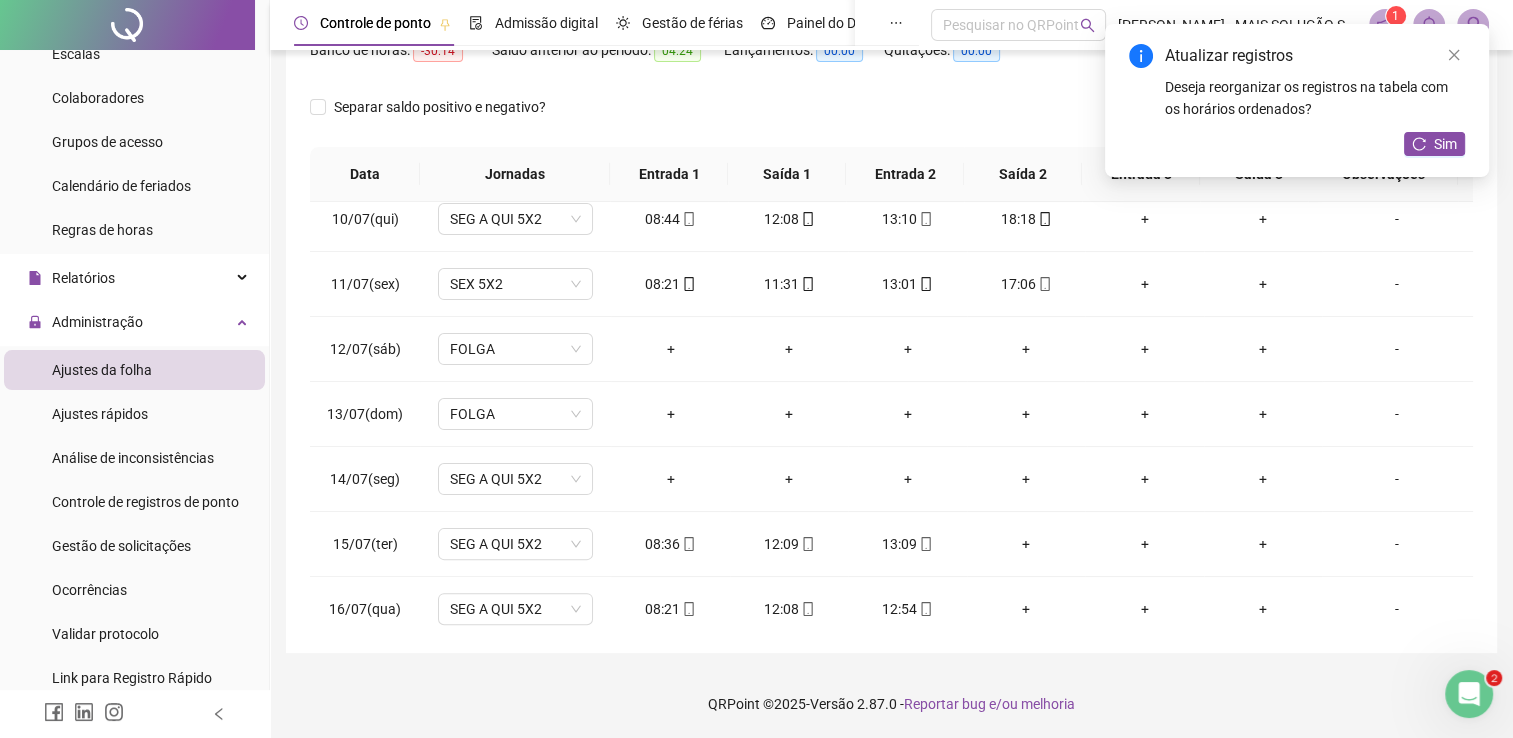 scroll, scrollTop: 674, scrollLeft: 0, axis: vertical 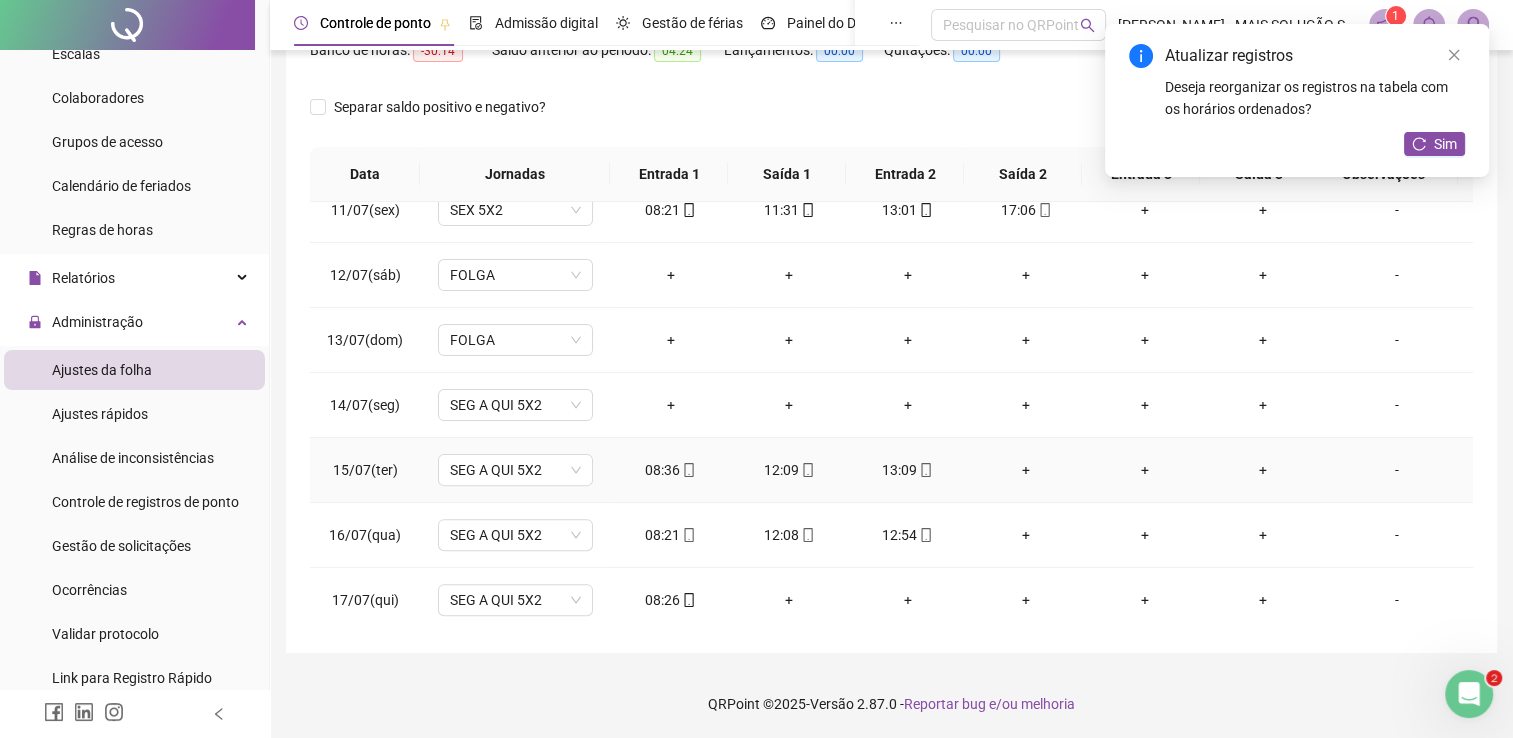 click on "+" at bounding box center (1026, 470) 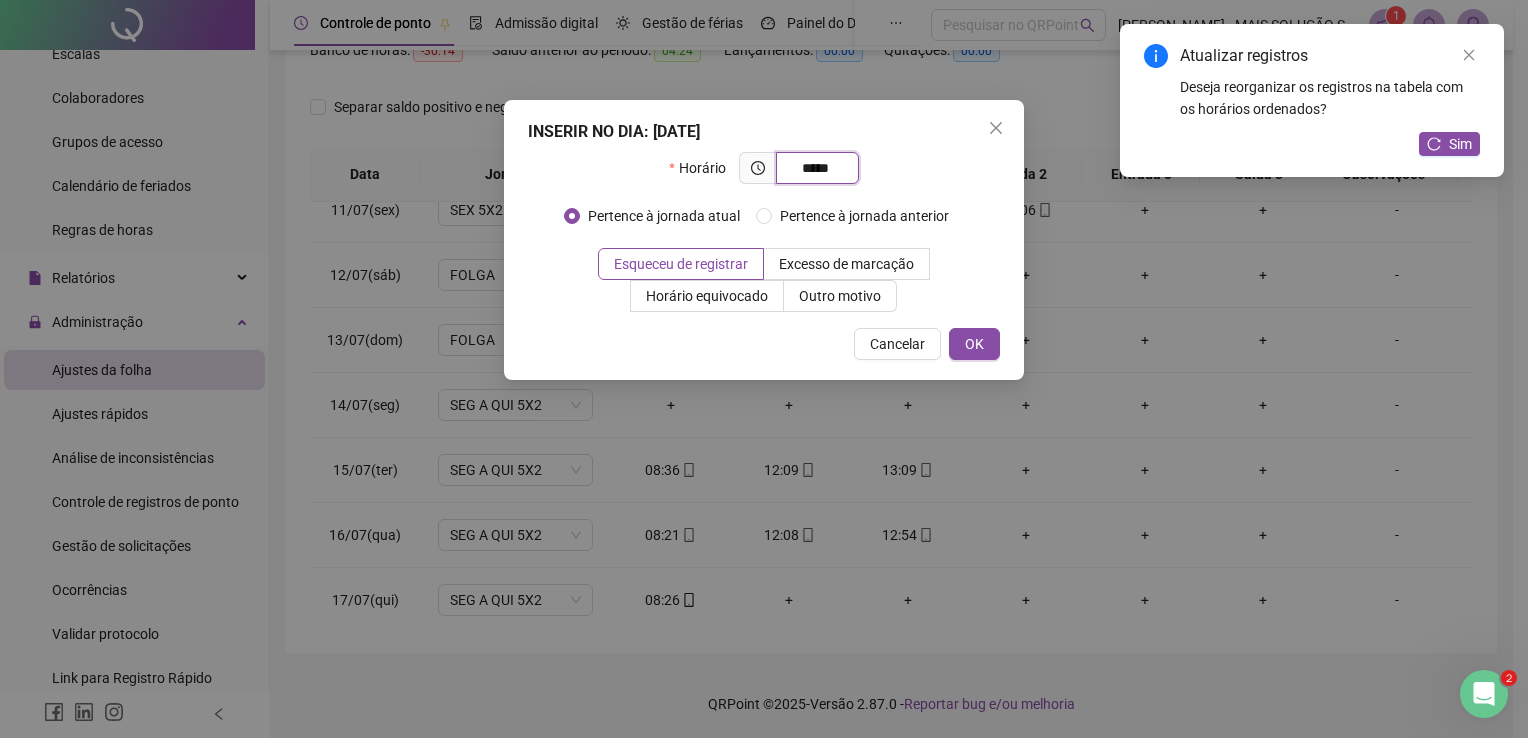 type on "*****" 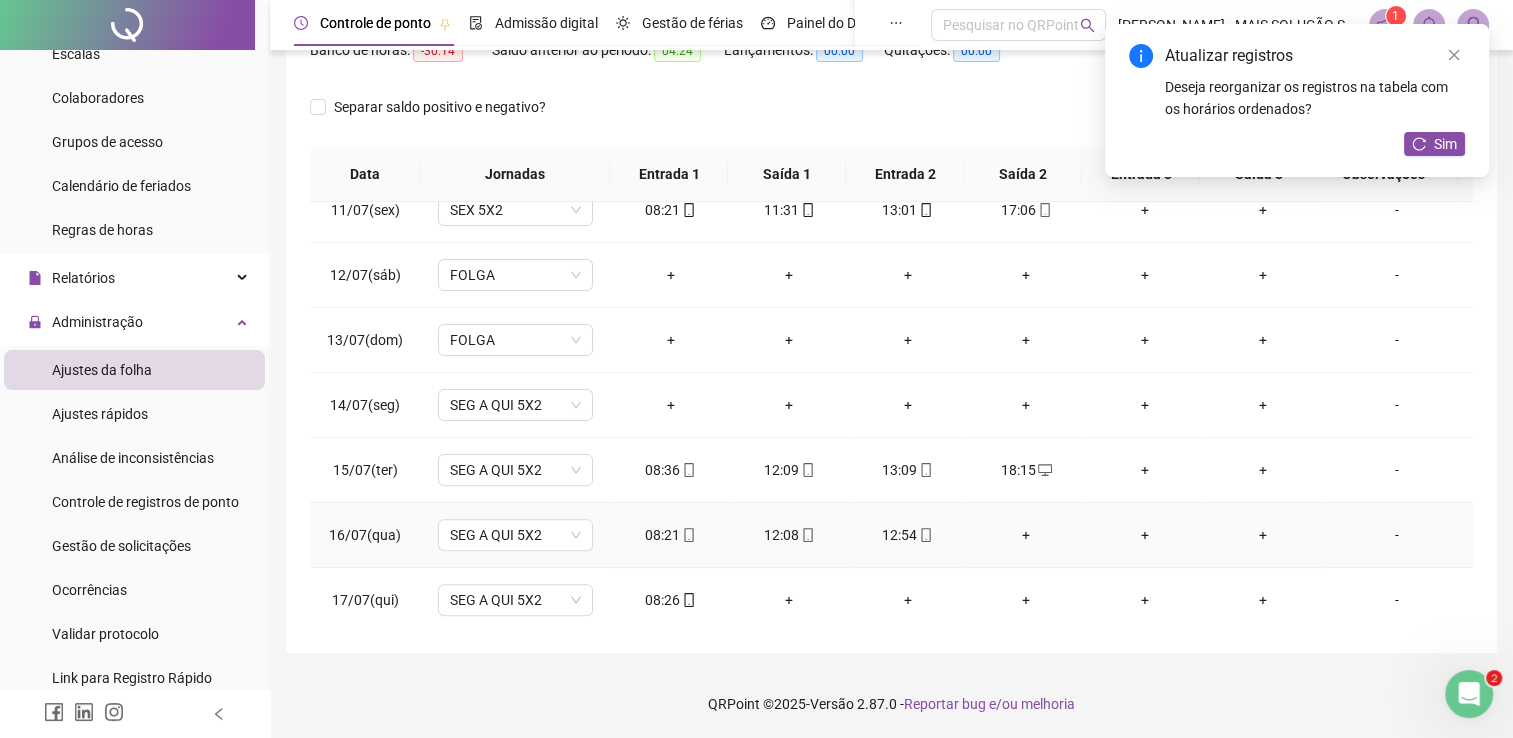 click on "+" at bounding box center (1026, 535) 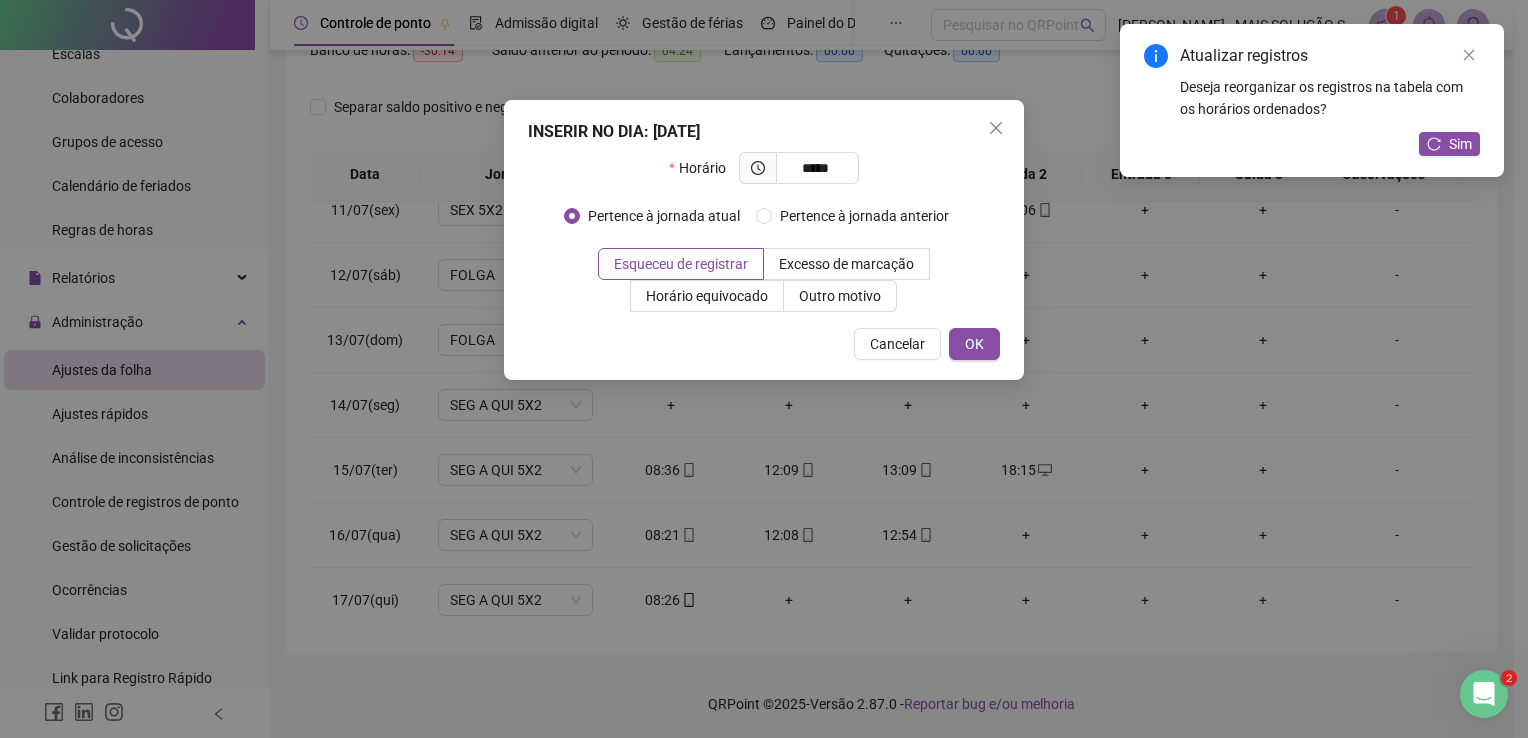 type on "*****" 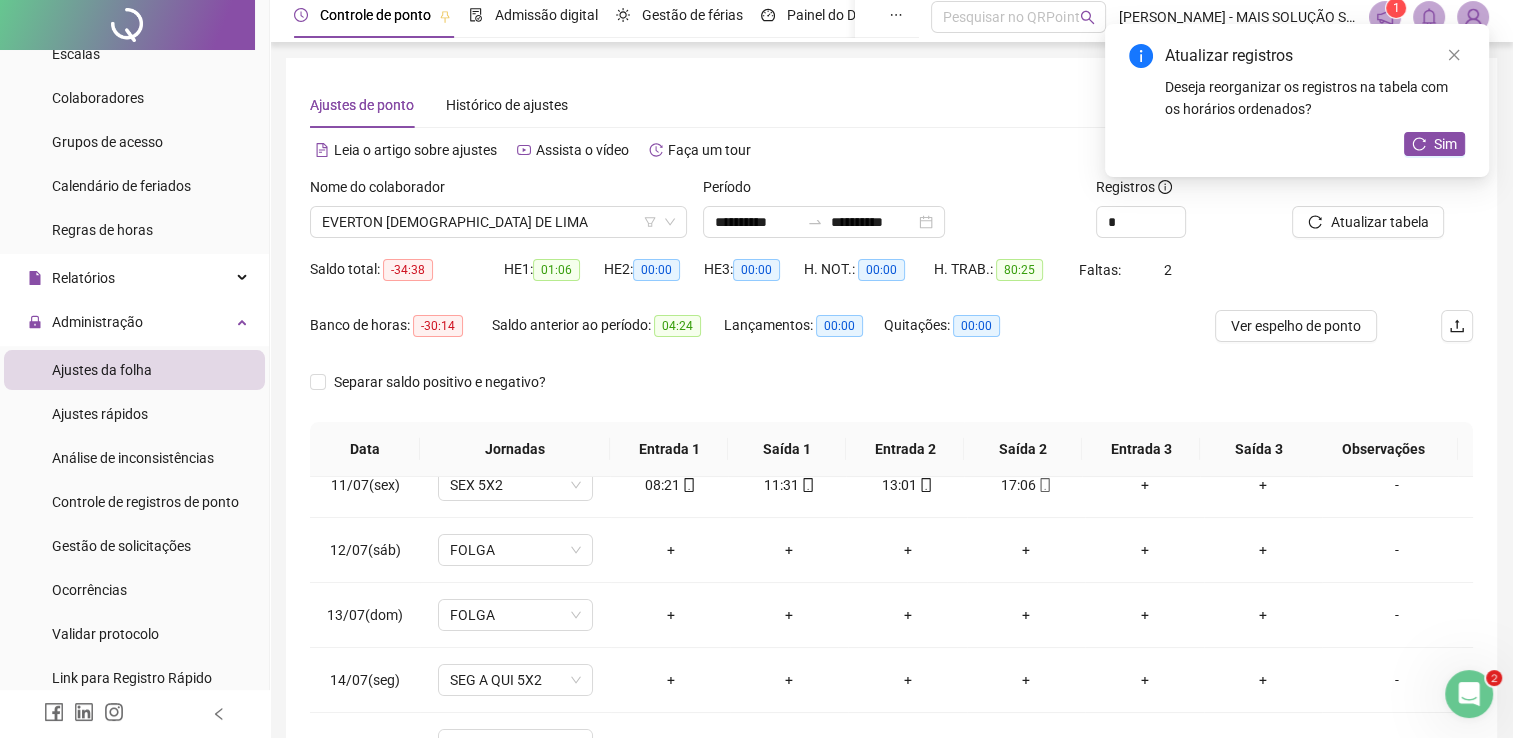 scroll, scrollTop: 0, scrollLeft: 0, axis: both 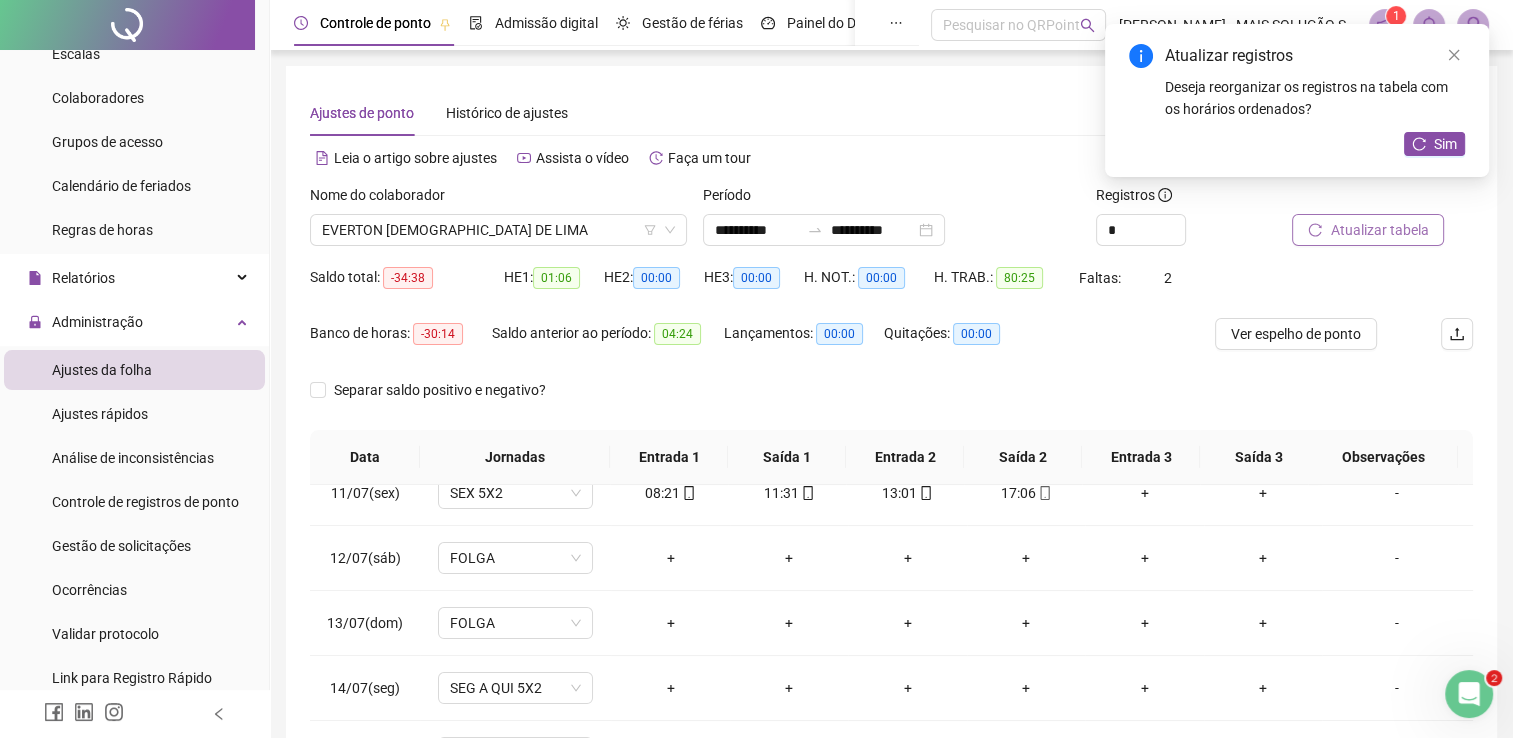 click on "Atualizar tabela" at bounding box center (1379, 230) 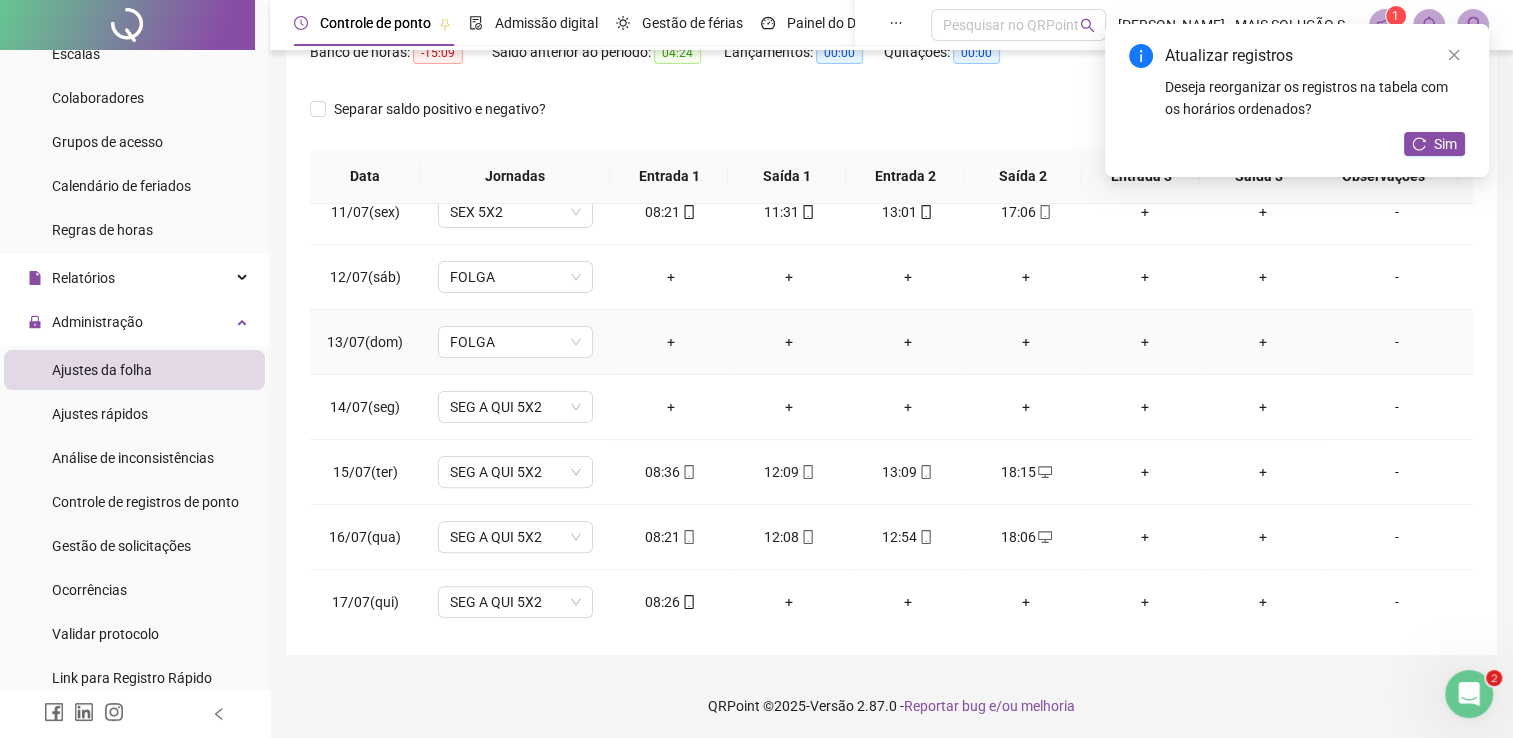 scroll, scrollTop: 283, scrollLeft: 0, axis: vertical 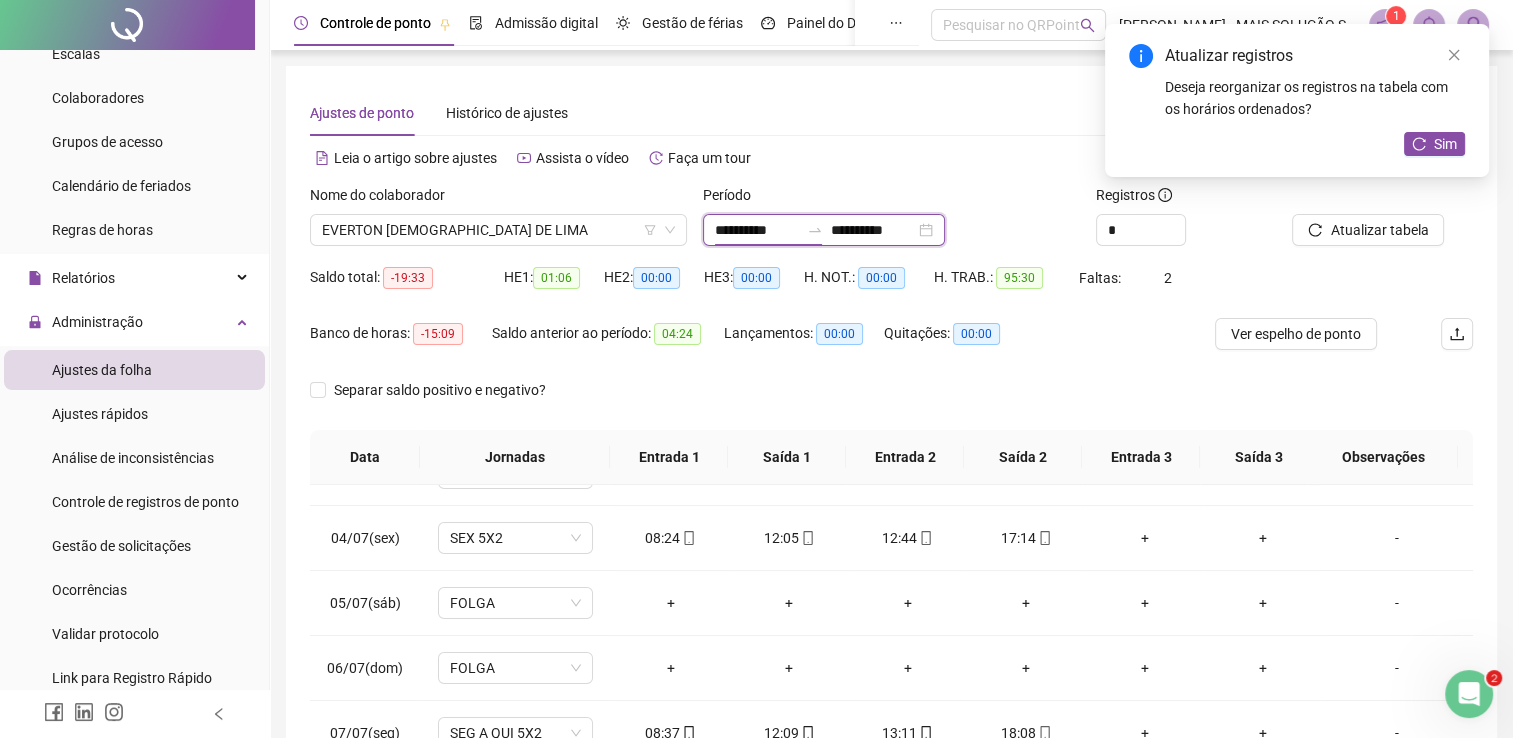 click on "**********" at bounding box center [757, 230] 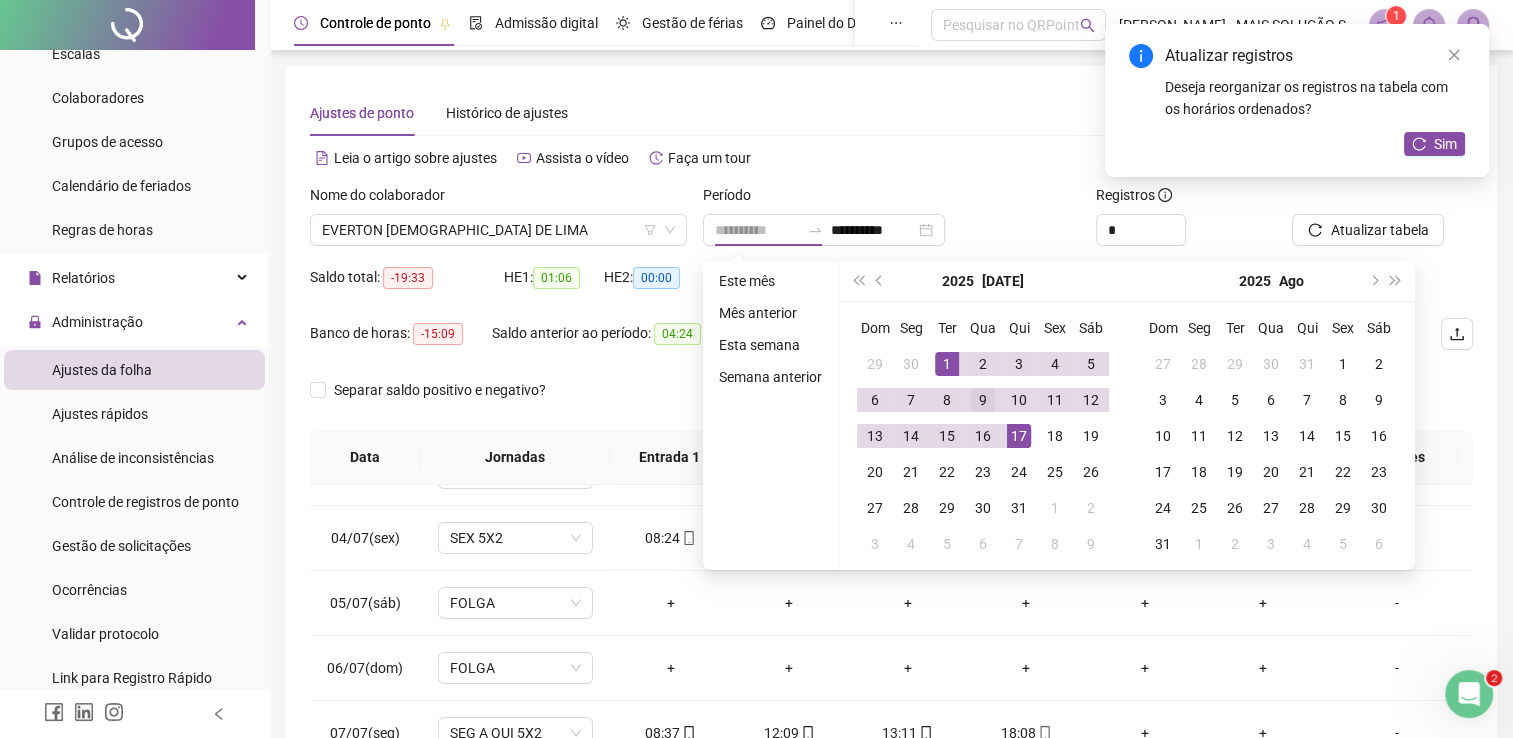 drag, startPoint x: 941, startPoint y: 358, endPoint x: 977, endPoint y: 406, distance: 60 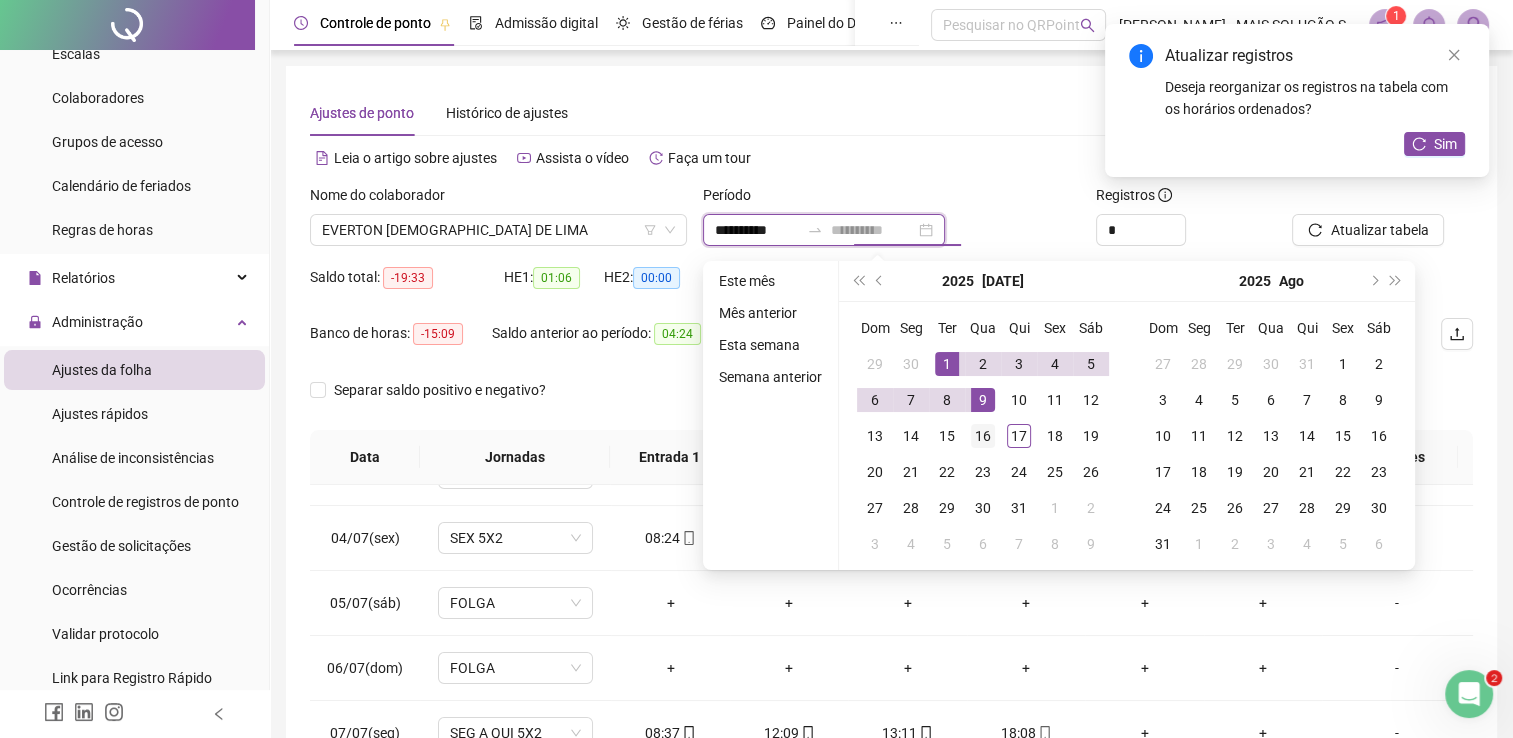 type on "**********" 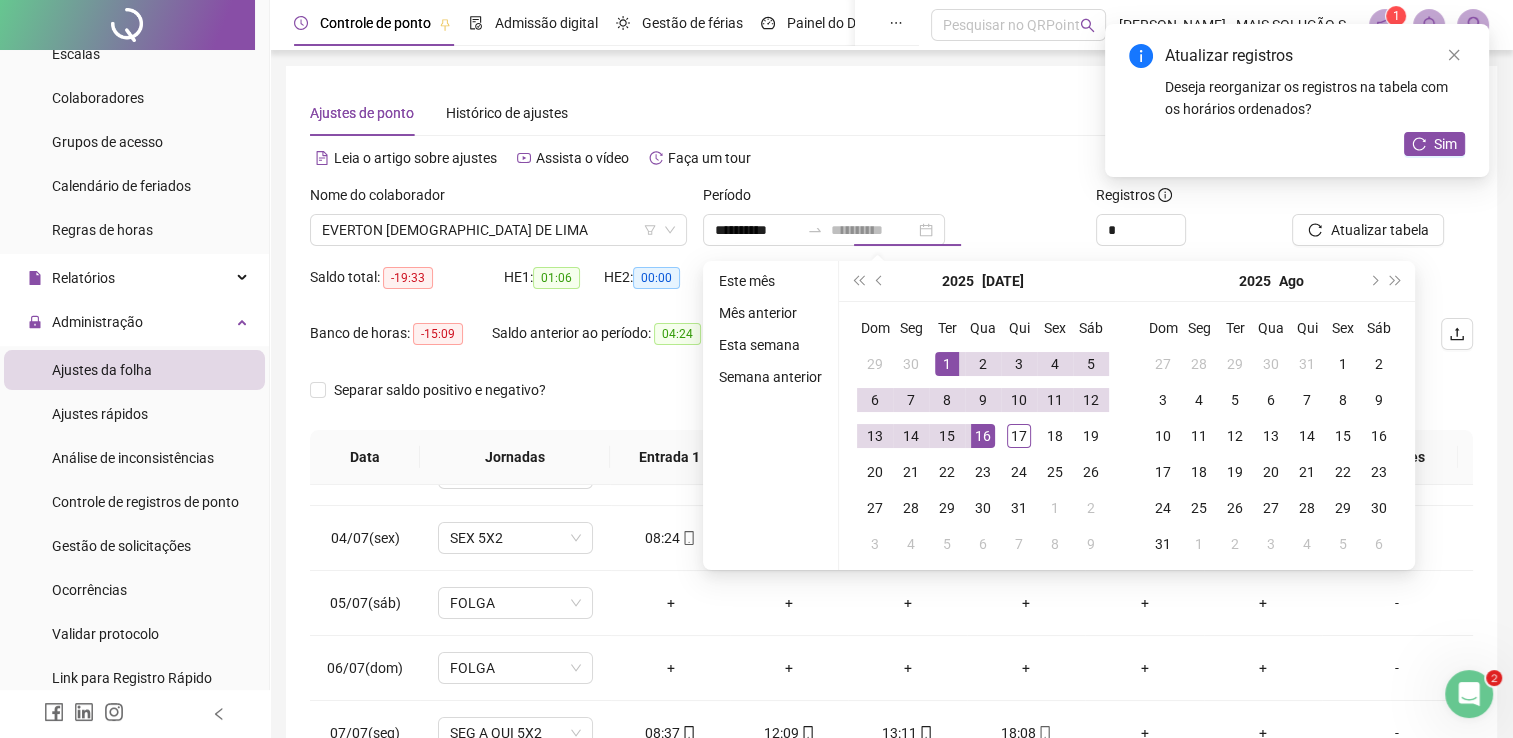 click on "16" at bounding box center (983, 436) 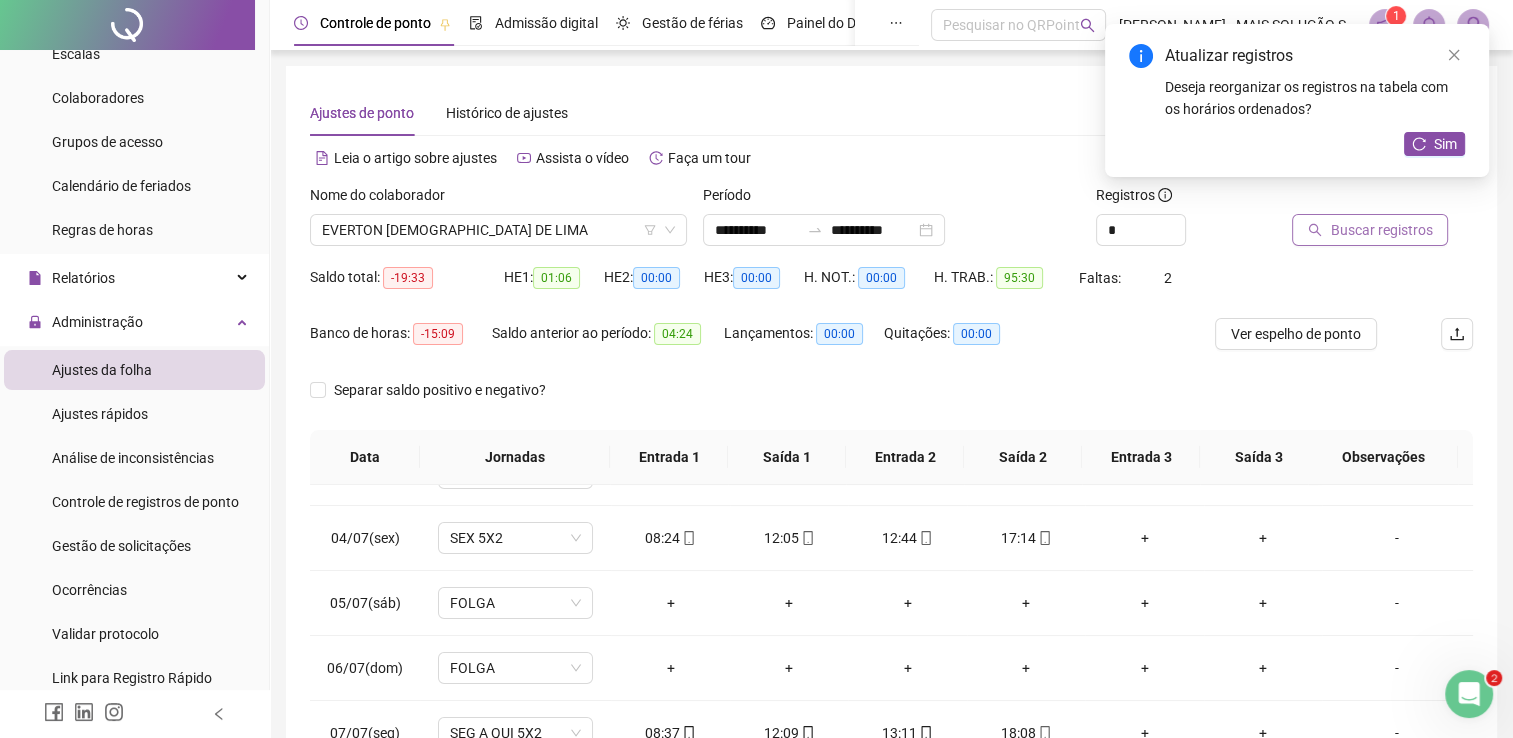 click on "Buscar registros" at bounding box center (1370, 230) 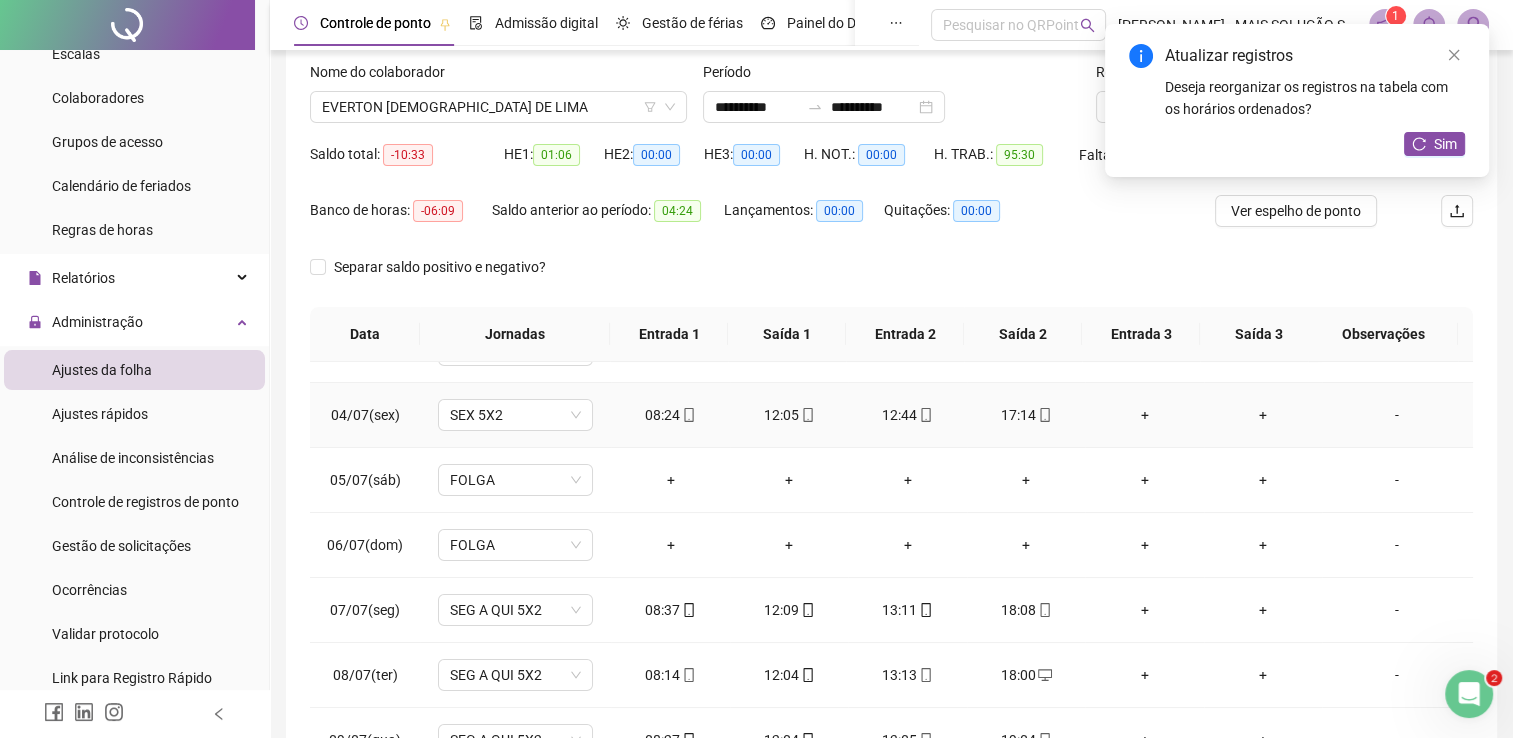 scroll, scrollTop: 283, scrollLeft: 0, axis: vertical 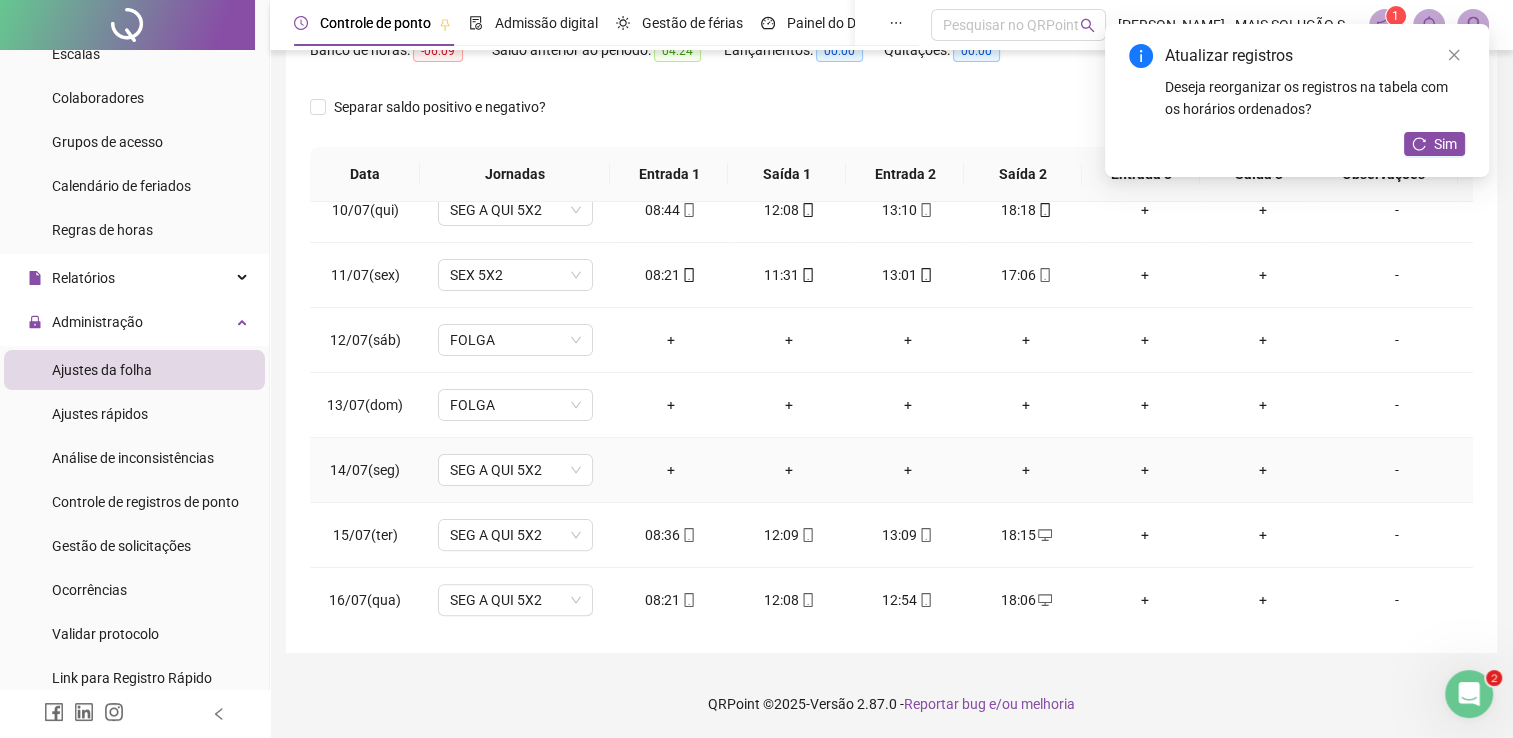 click on "+" at bounding box center [670, 470] 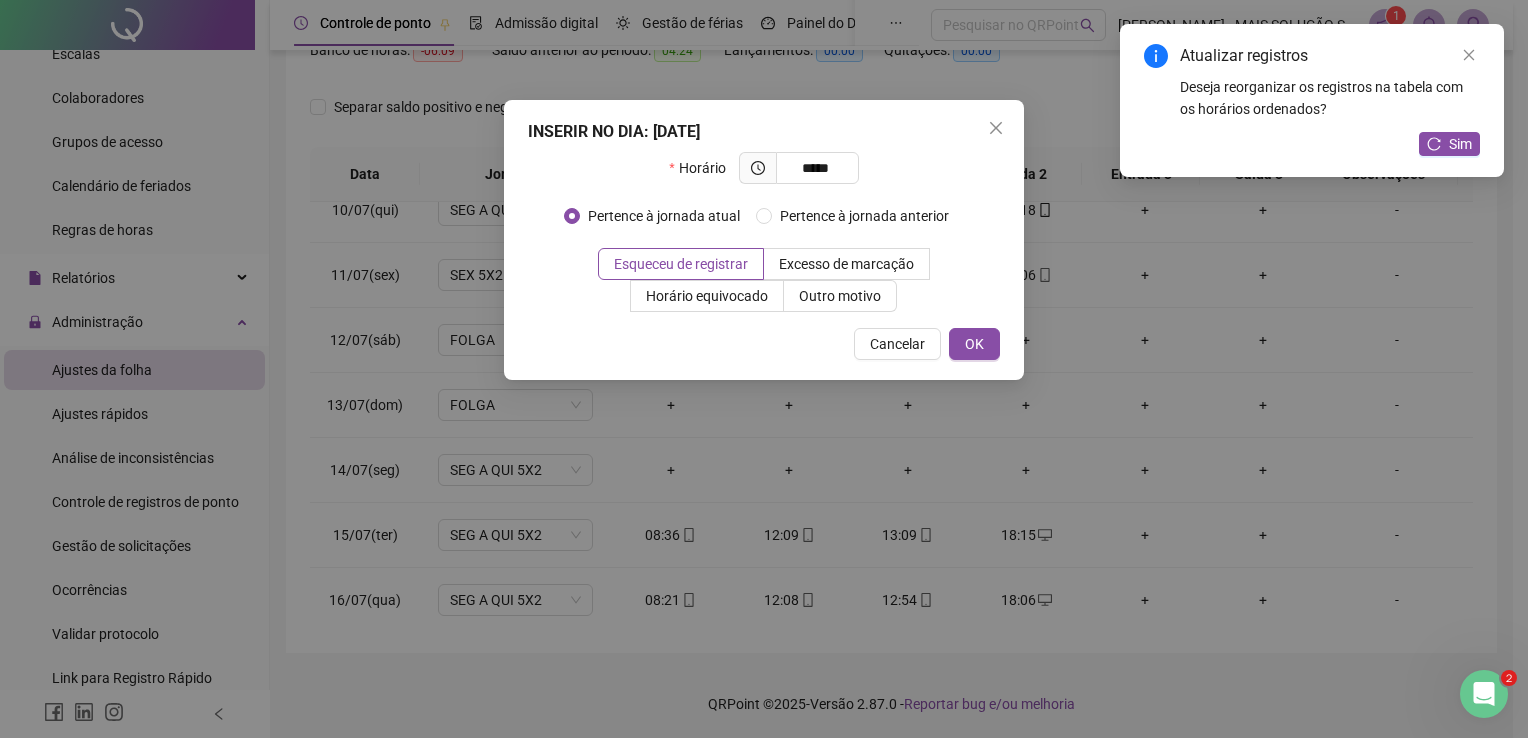 type on "*****" 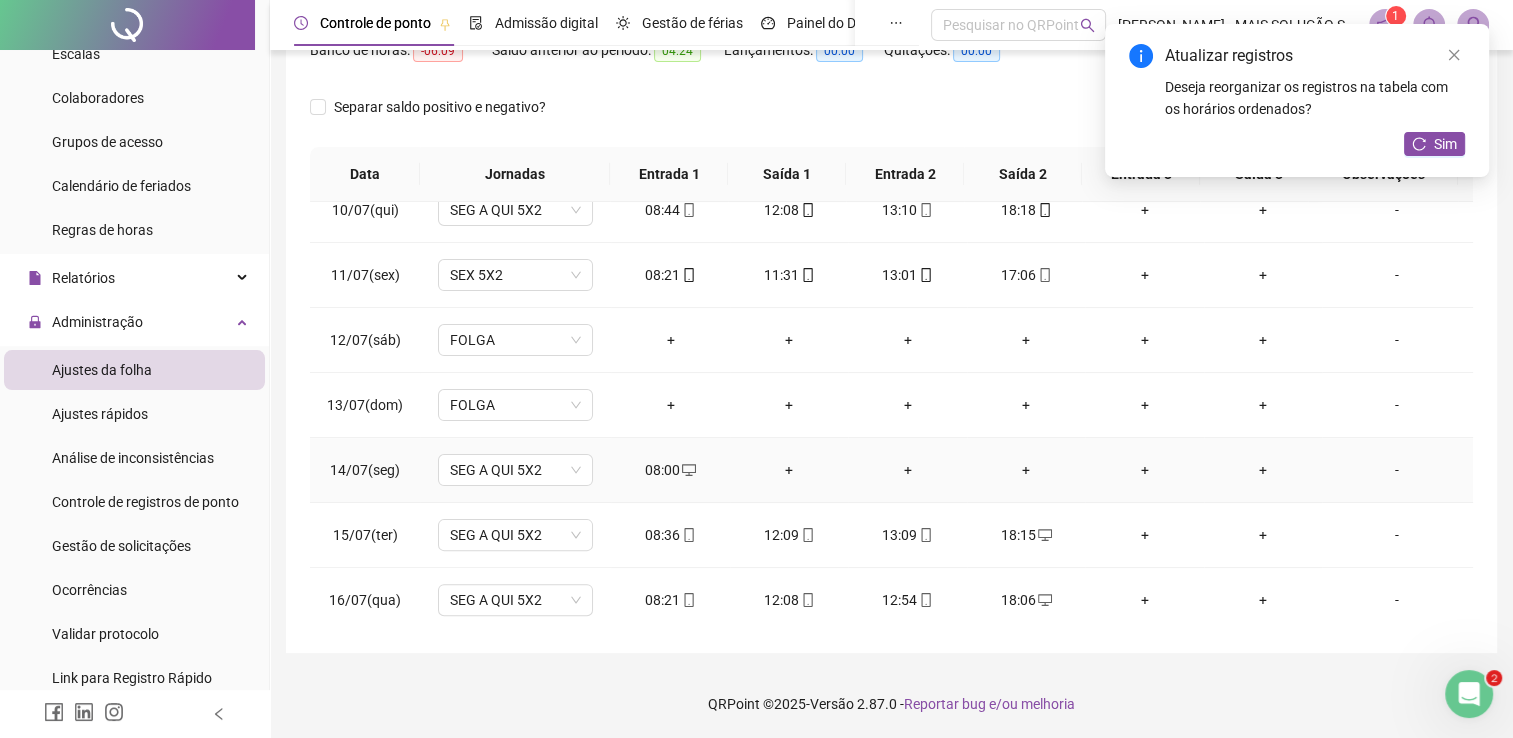 click on "+" at bounding box center (789, 470) 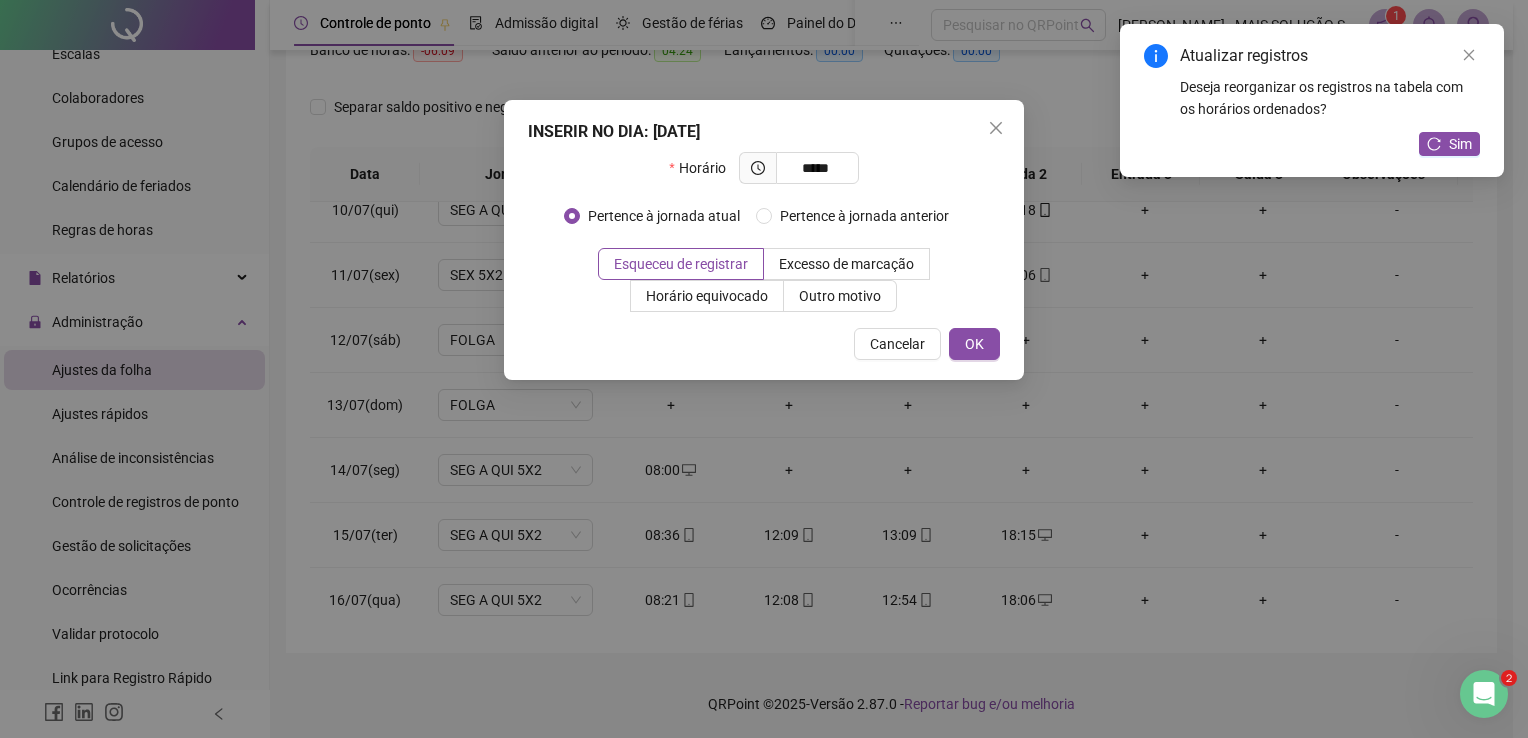 type on "*****" 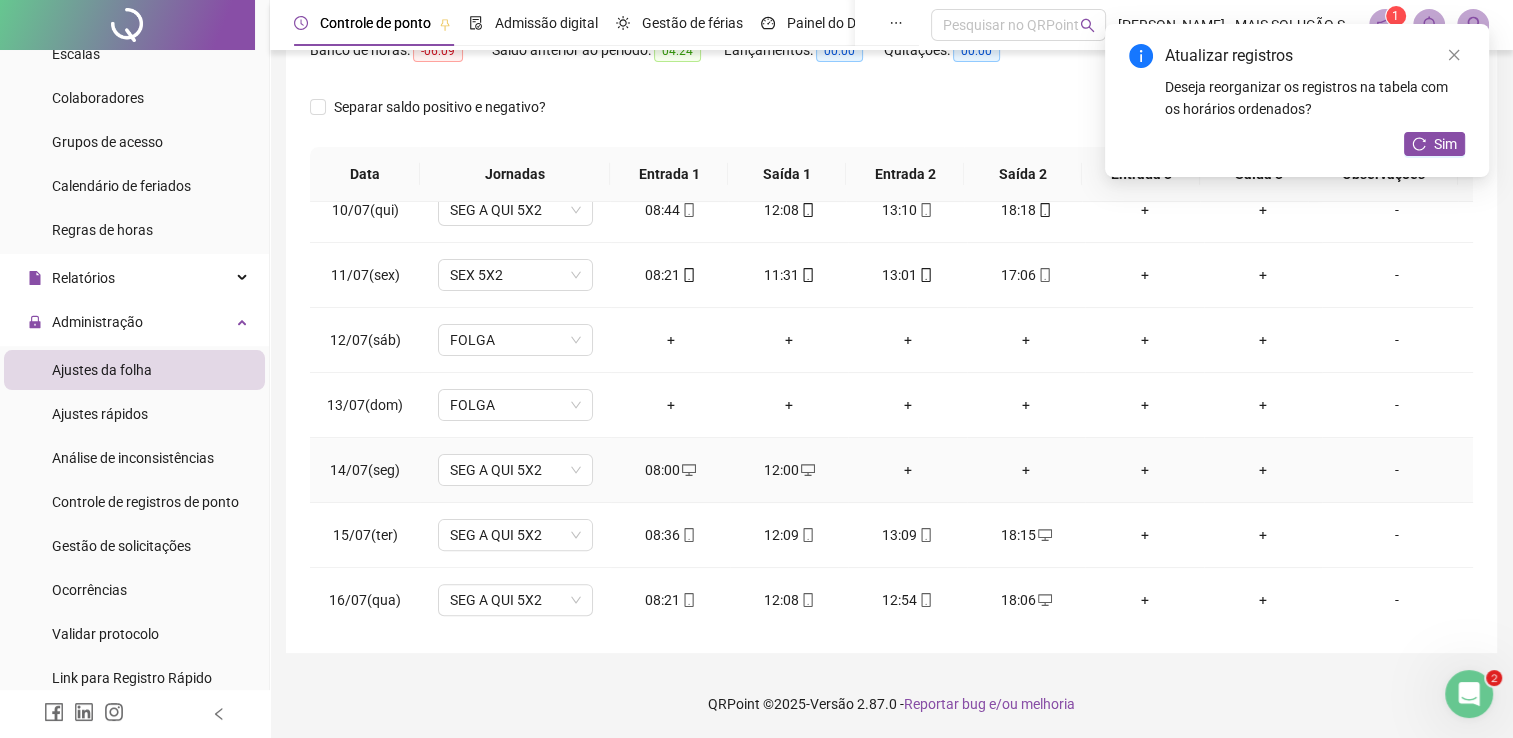 click on "+" at bounding box center (907, 470) 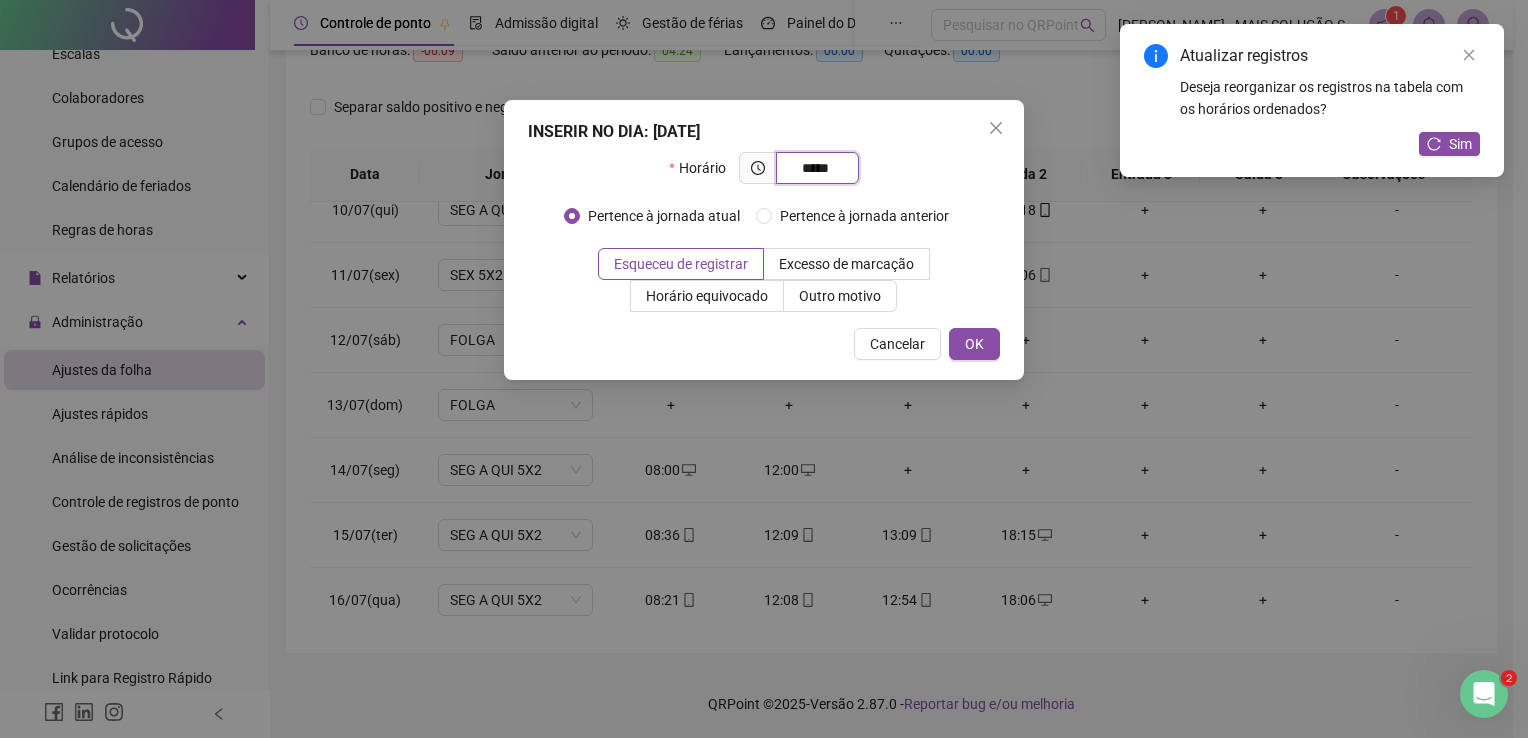 type on "*****" 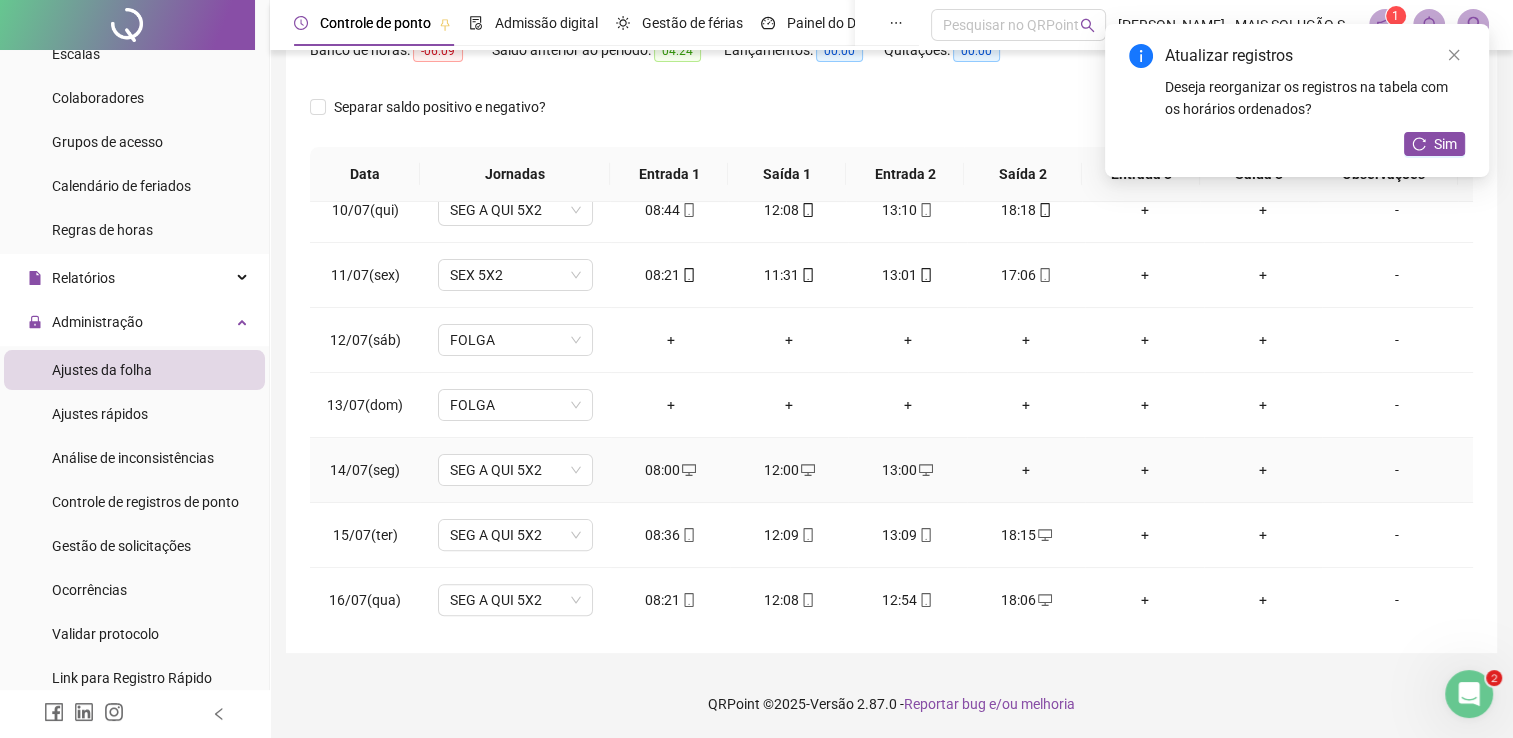 click on "+" at bounding box center (1026, 470) 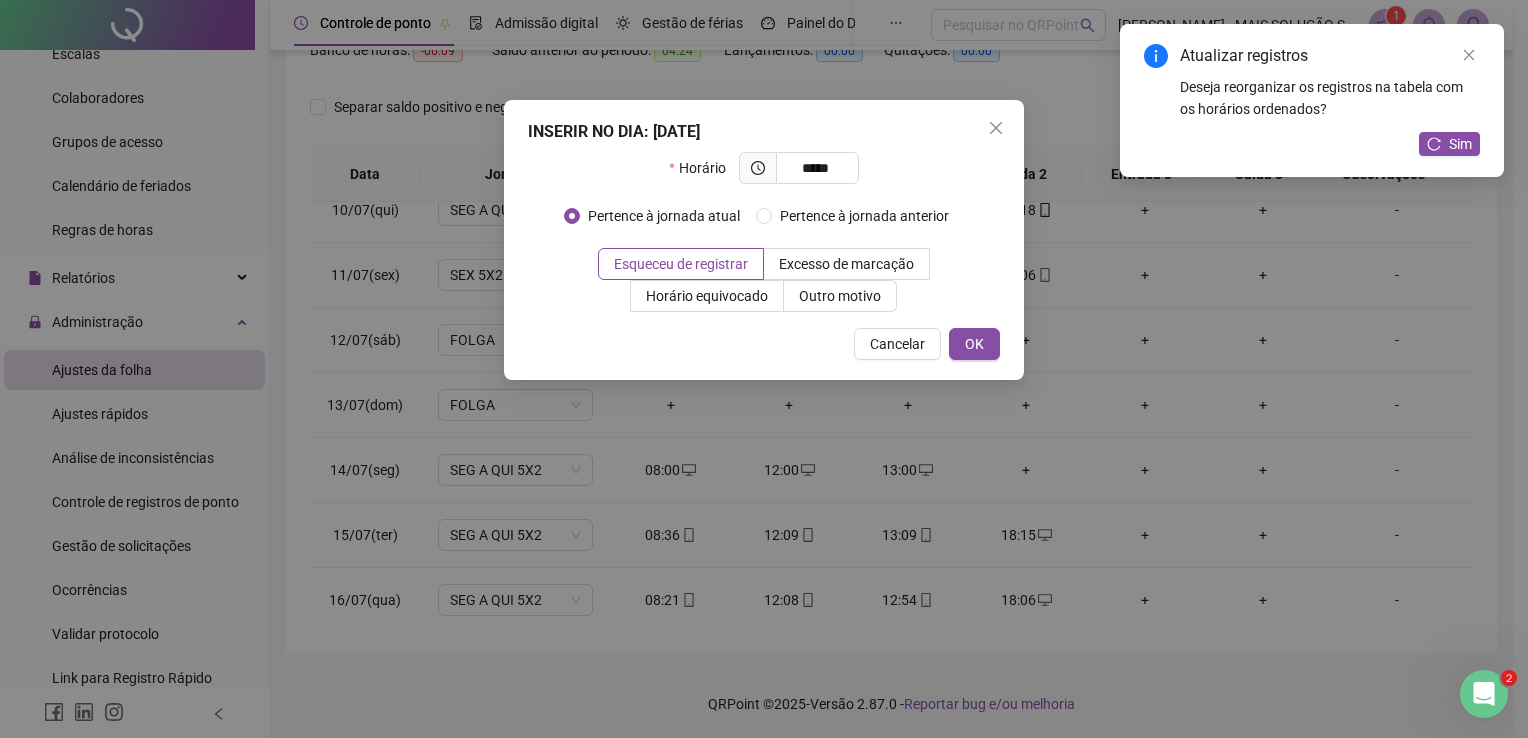 type on "*****" 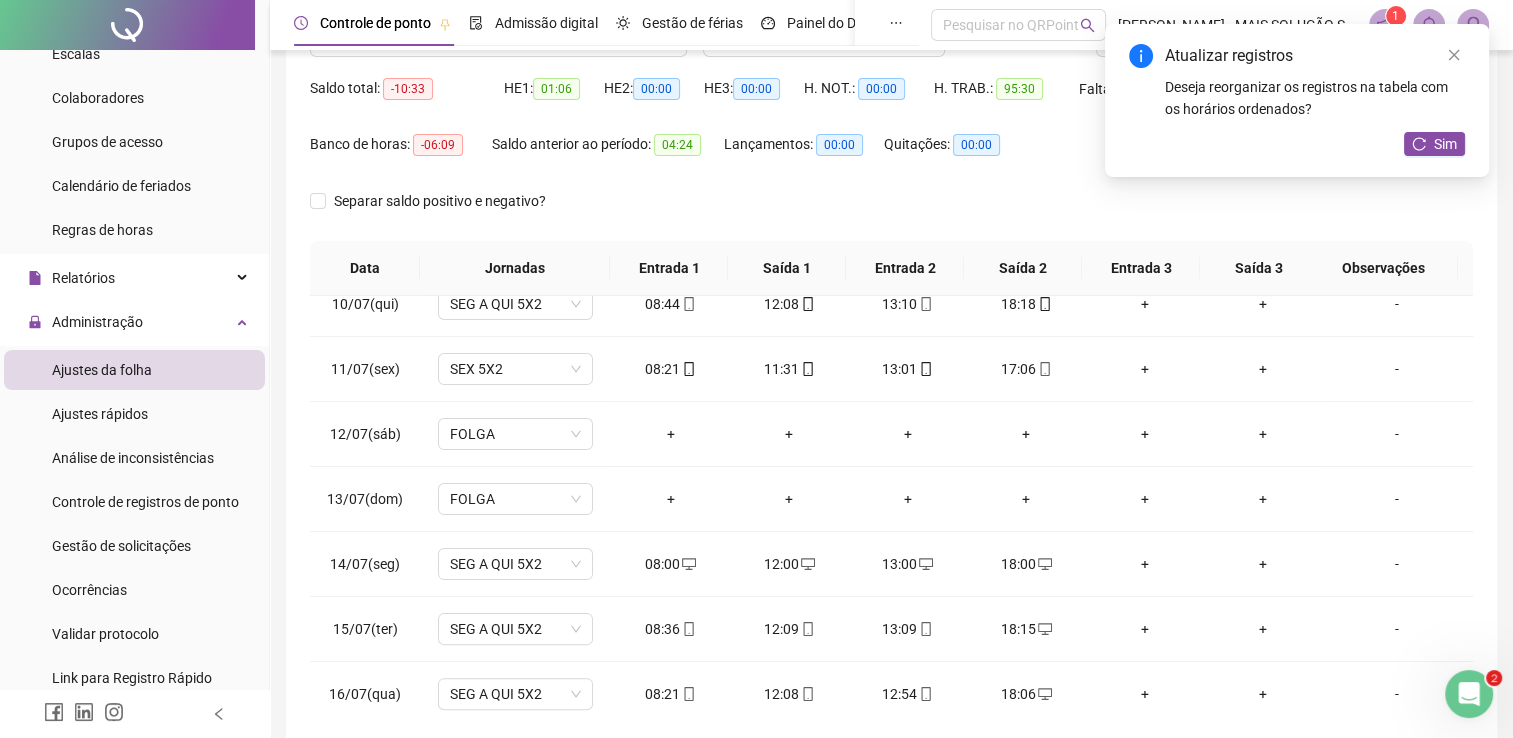 scroll, scrollTop: 83, scrollLeft: 0, axis: vertical 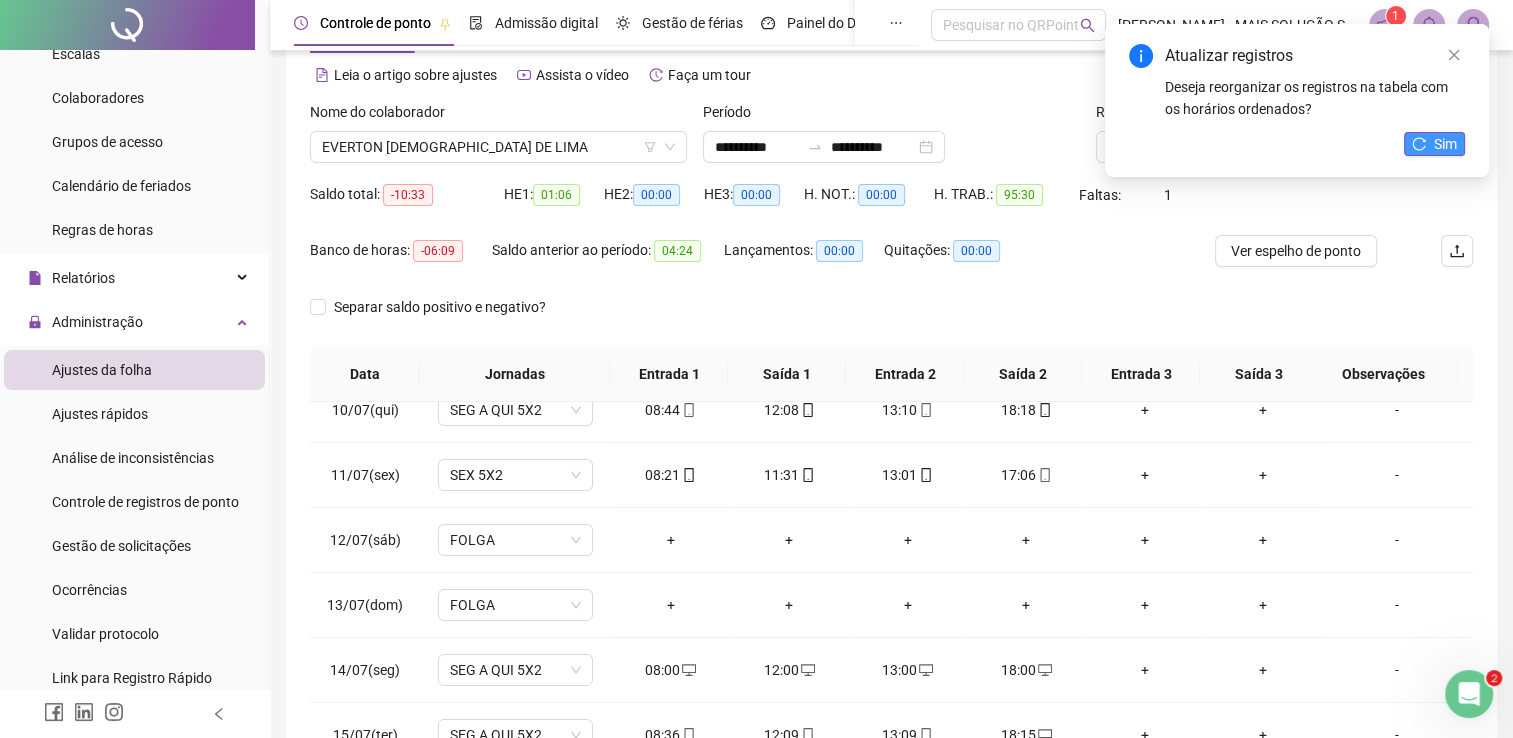 click on "Sim" at bounding box center (1434, 144) 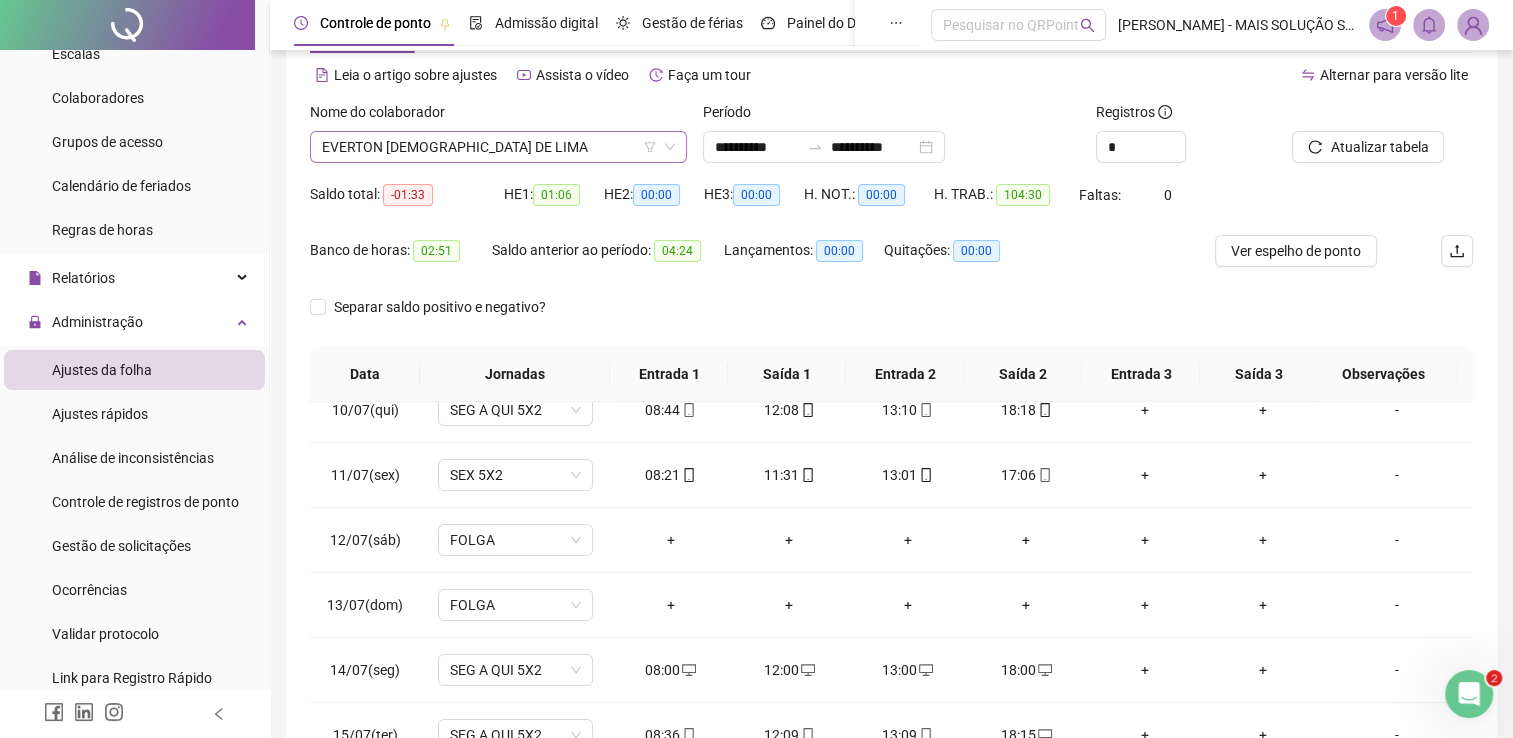 click on "EVERTON [DEMOGRAPHIC_DATA] DE LIMA" at bounding box center [498, 147] 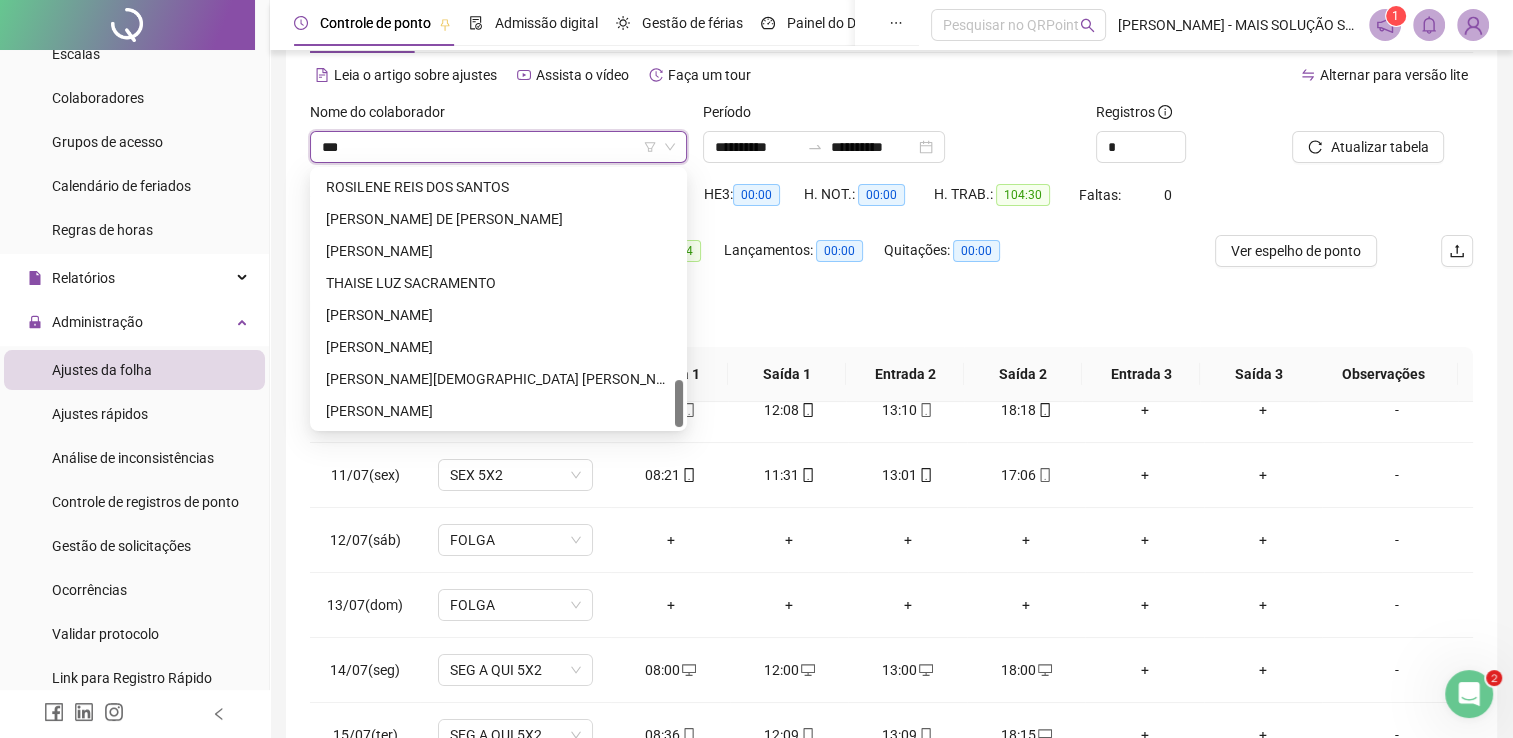 scroll, scrollTop: 0, scrollLeft: 0, axis: both 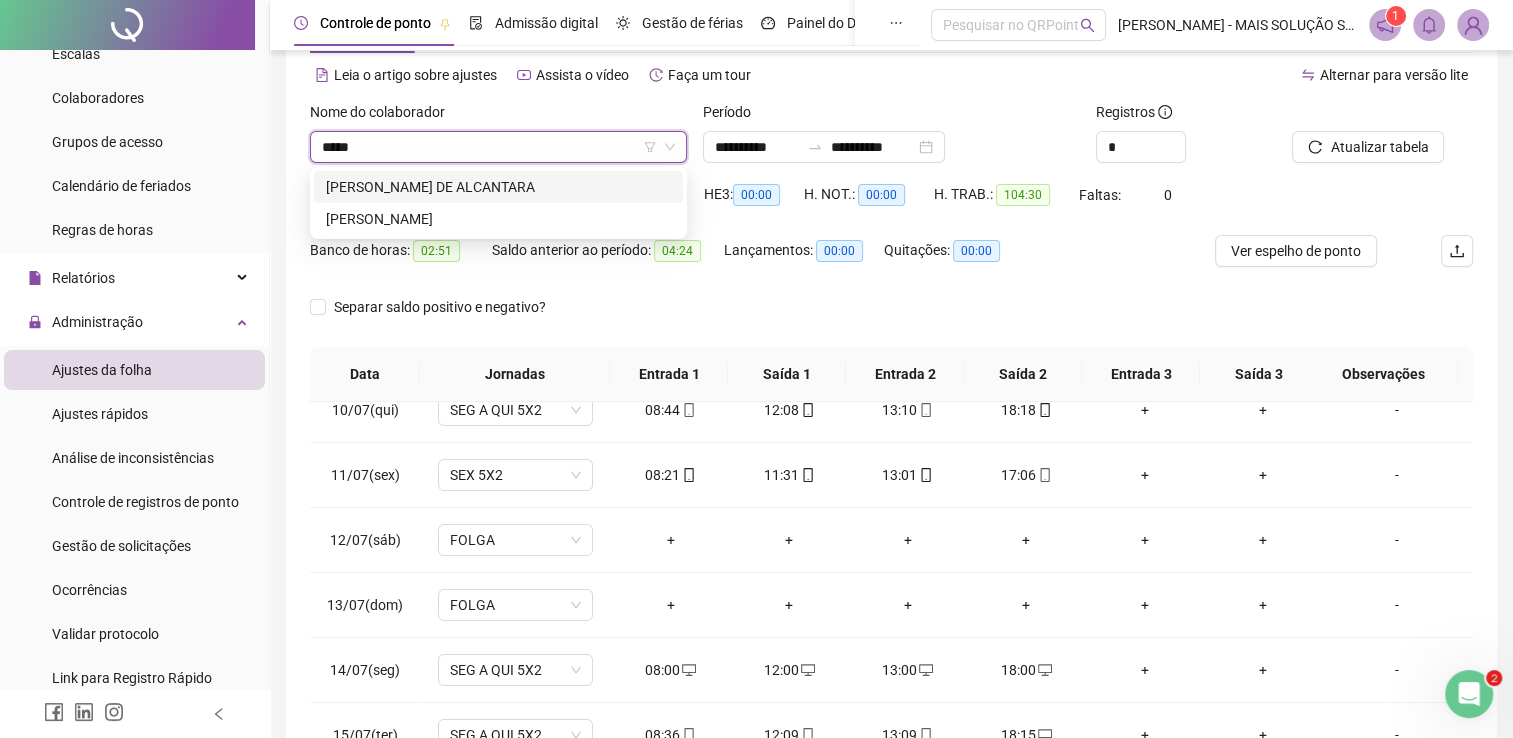 type on "******" 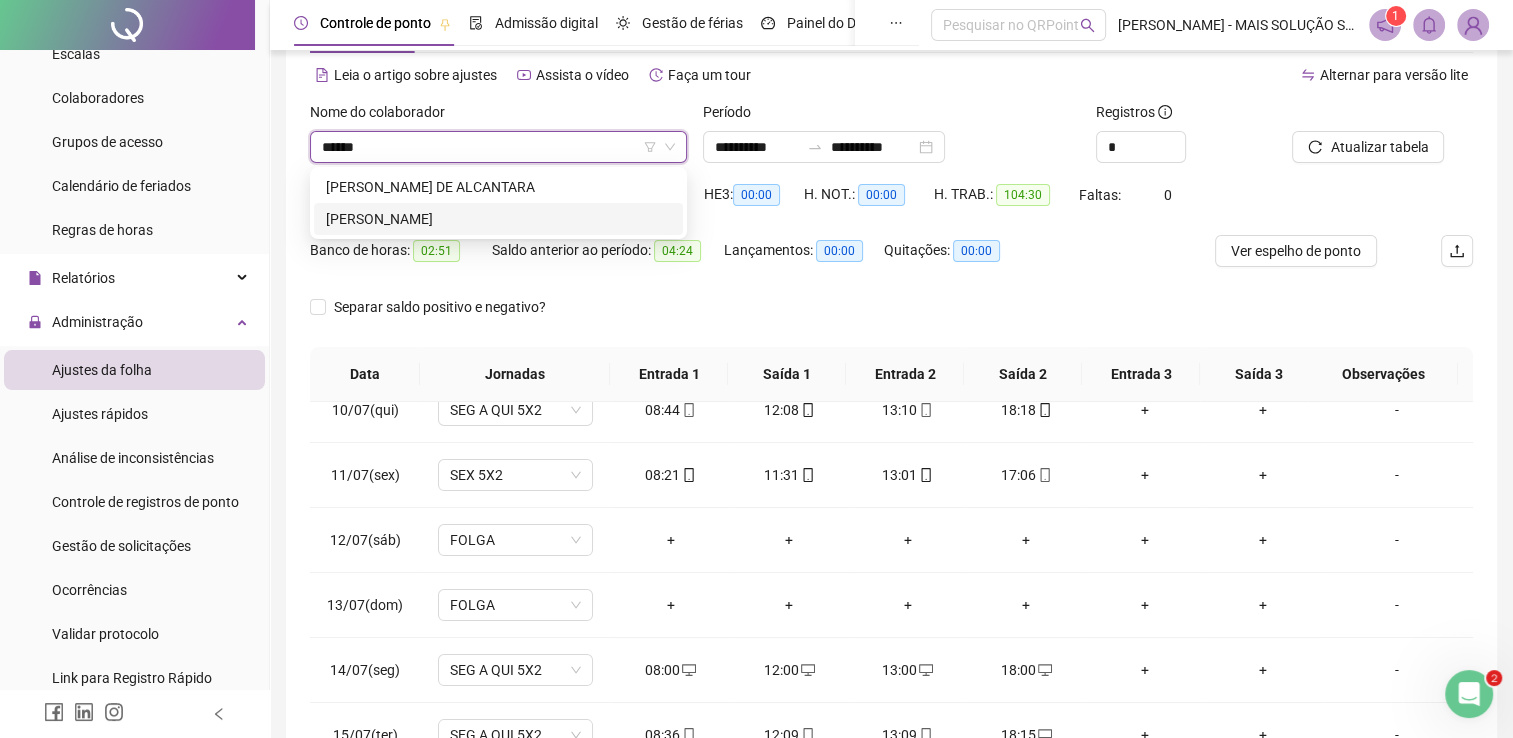 click on "[PERSON_NAME]" at bounding box center (498, 219) 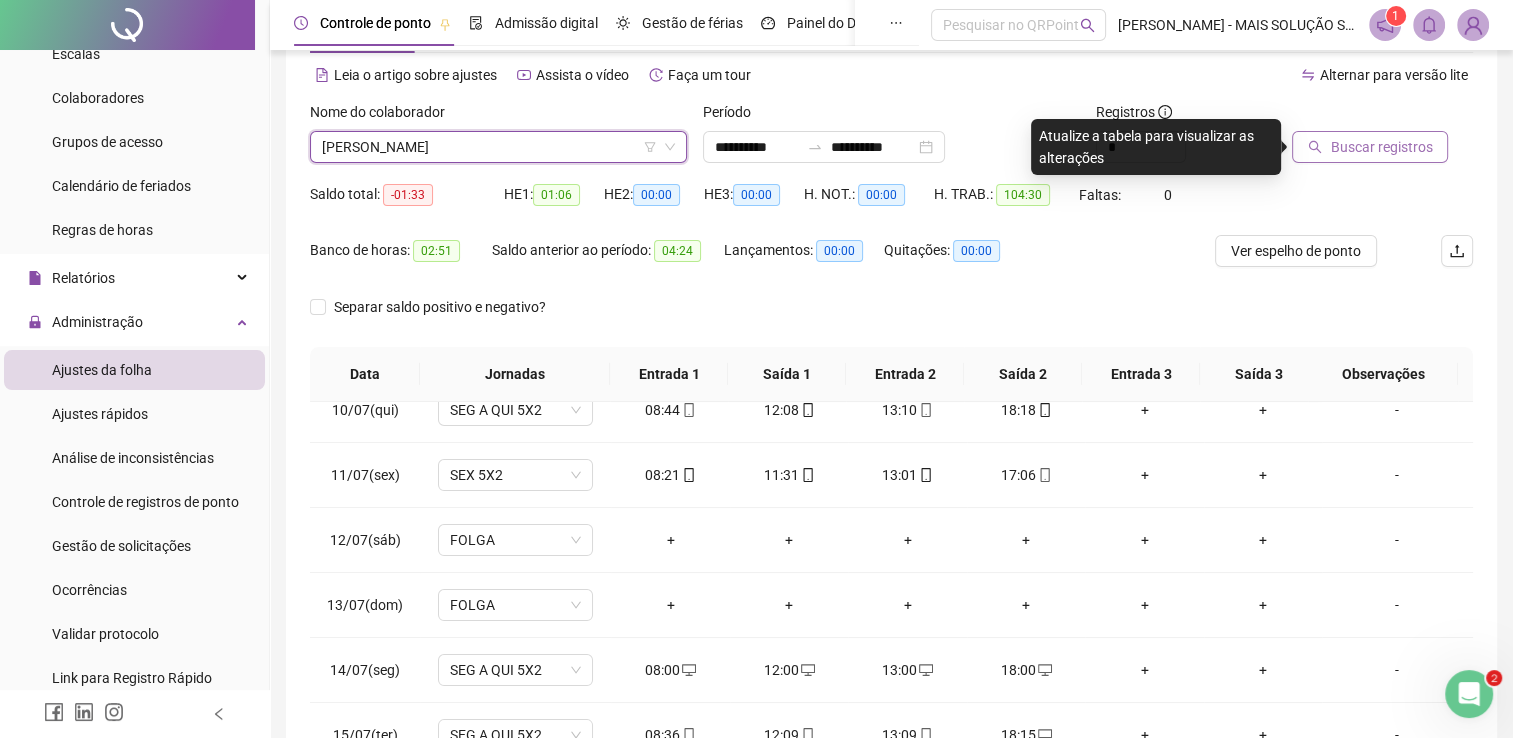 click on "Buscar registros" at bounding box center [1381, 147] 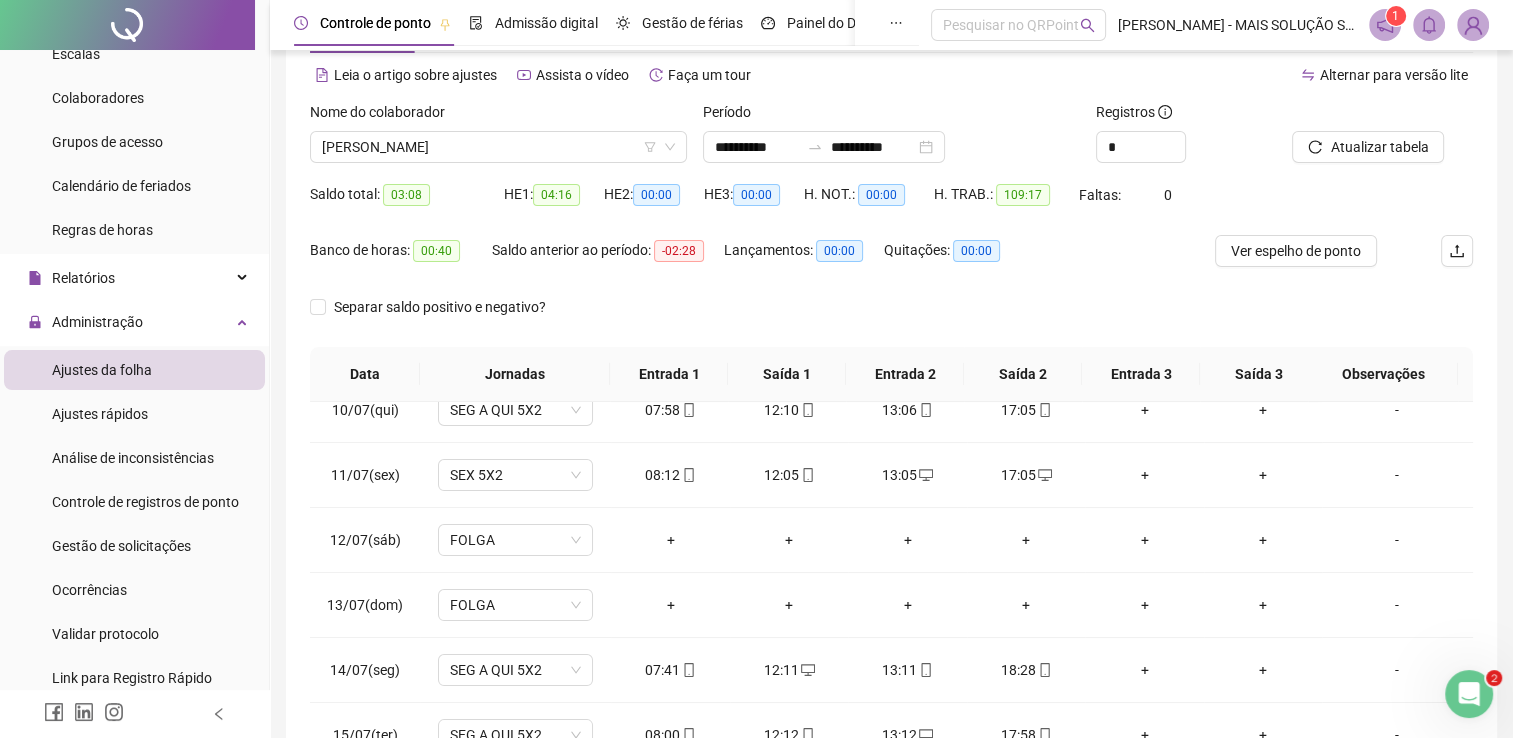 scroll, scrollTop: 283, scrollLeft: 0, axis: vertical 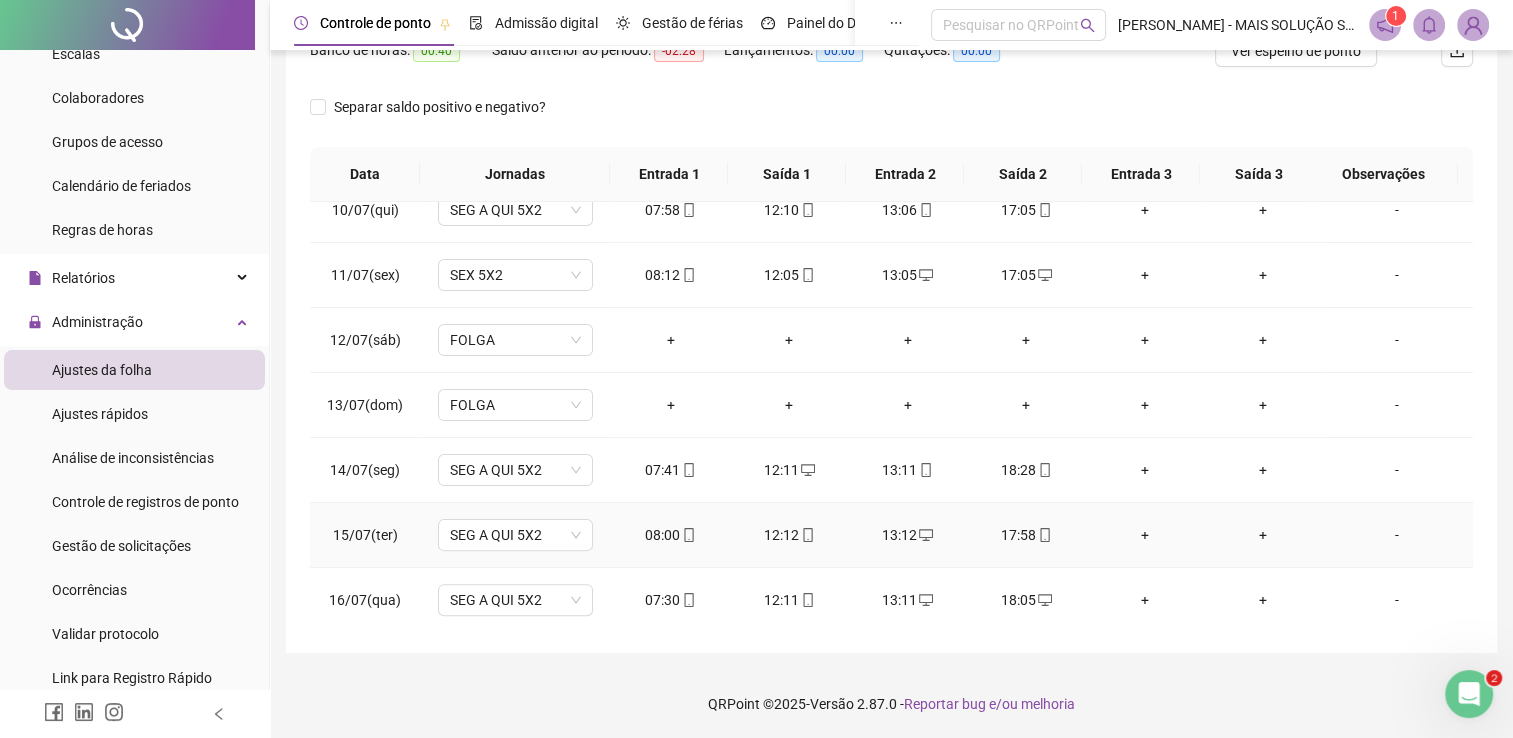 click at bounding box center [1044, 535] 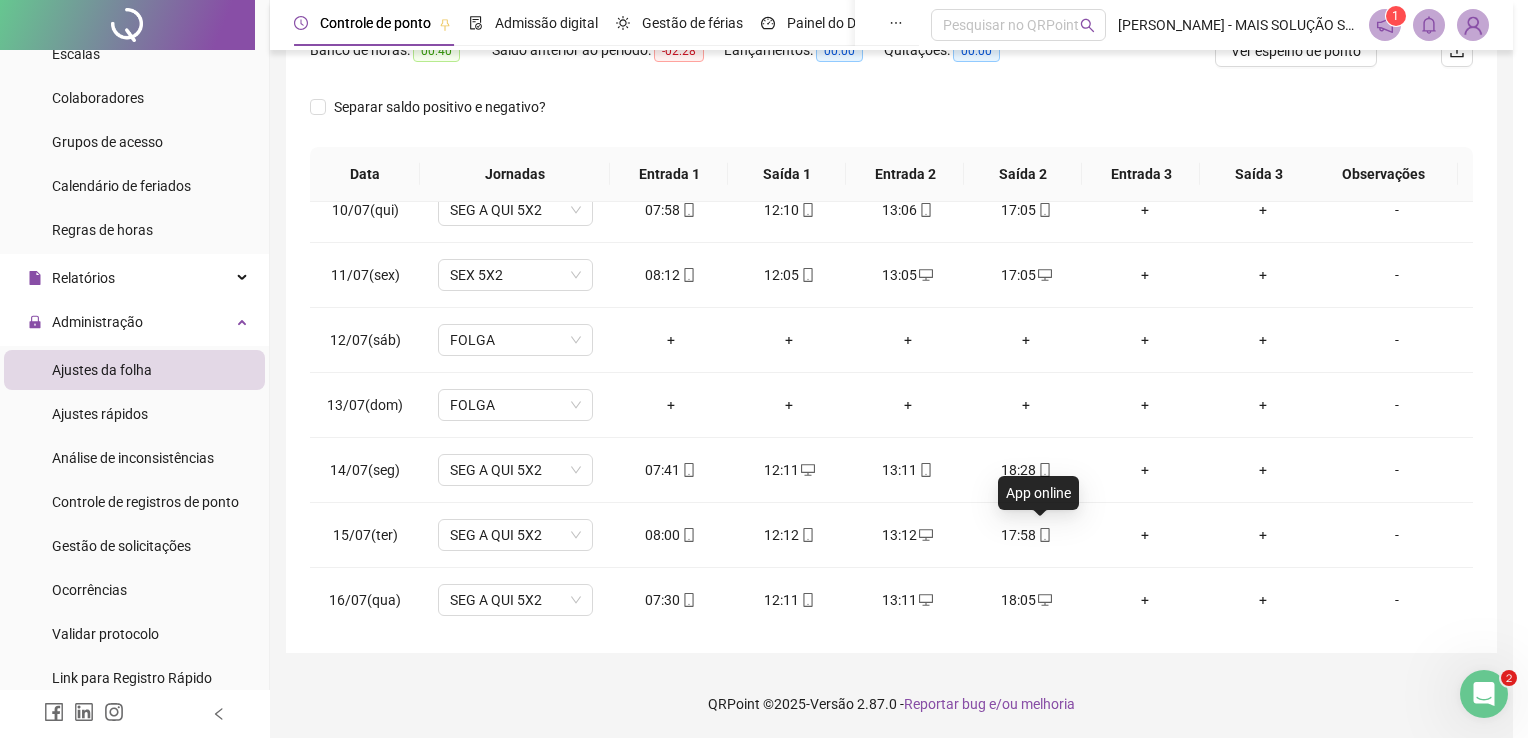 type on "**********" 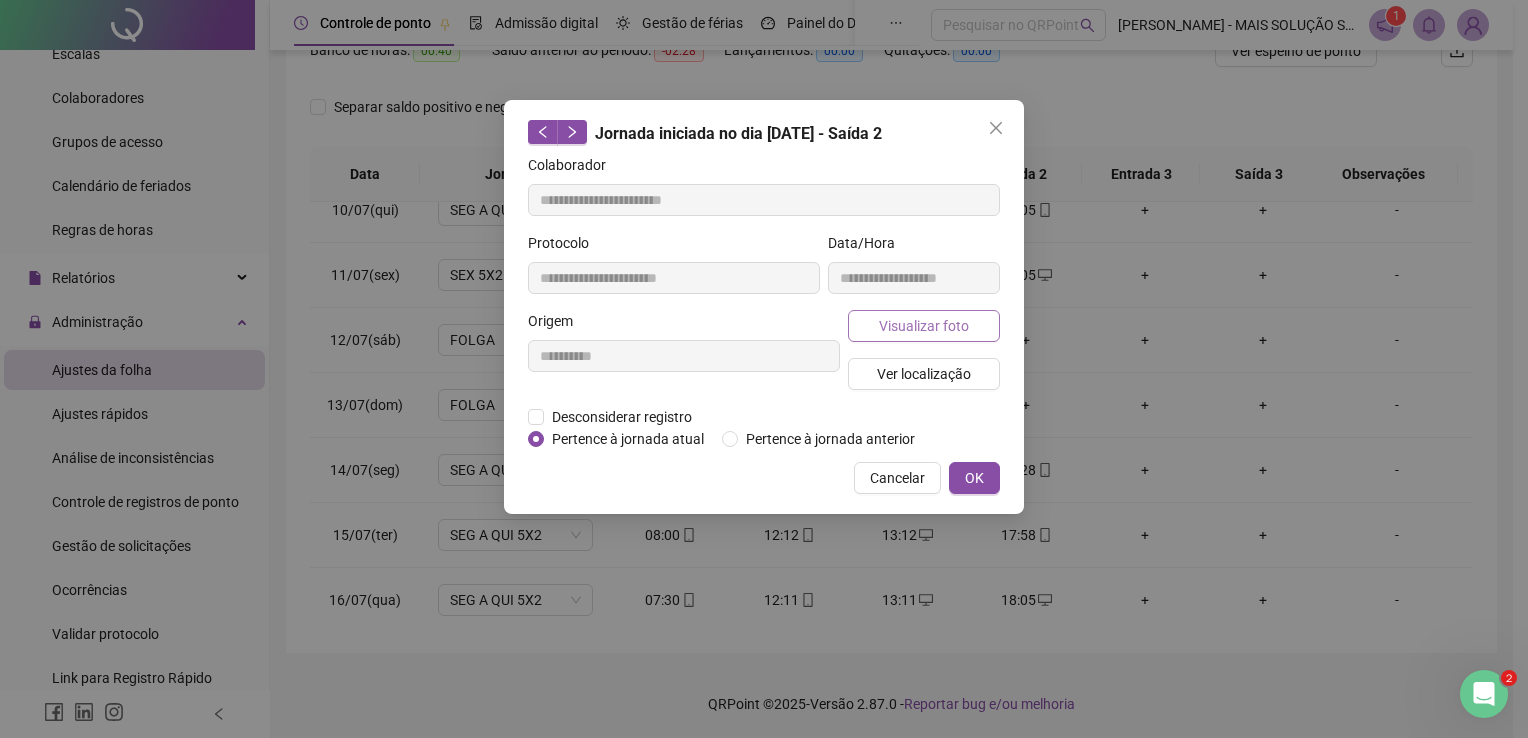 click on "Visualizar foto" at bounding box center [924, 326] 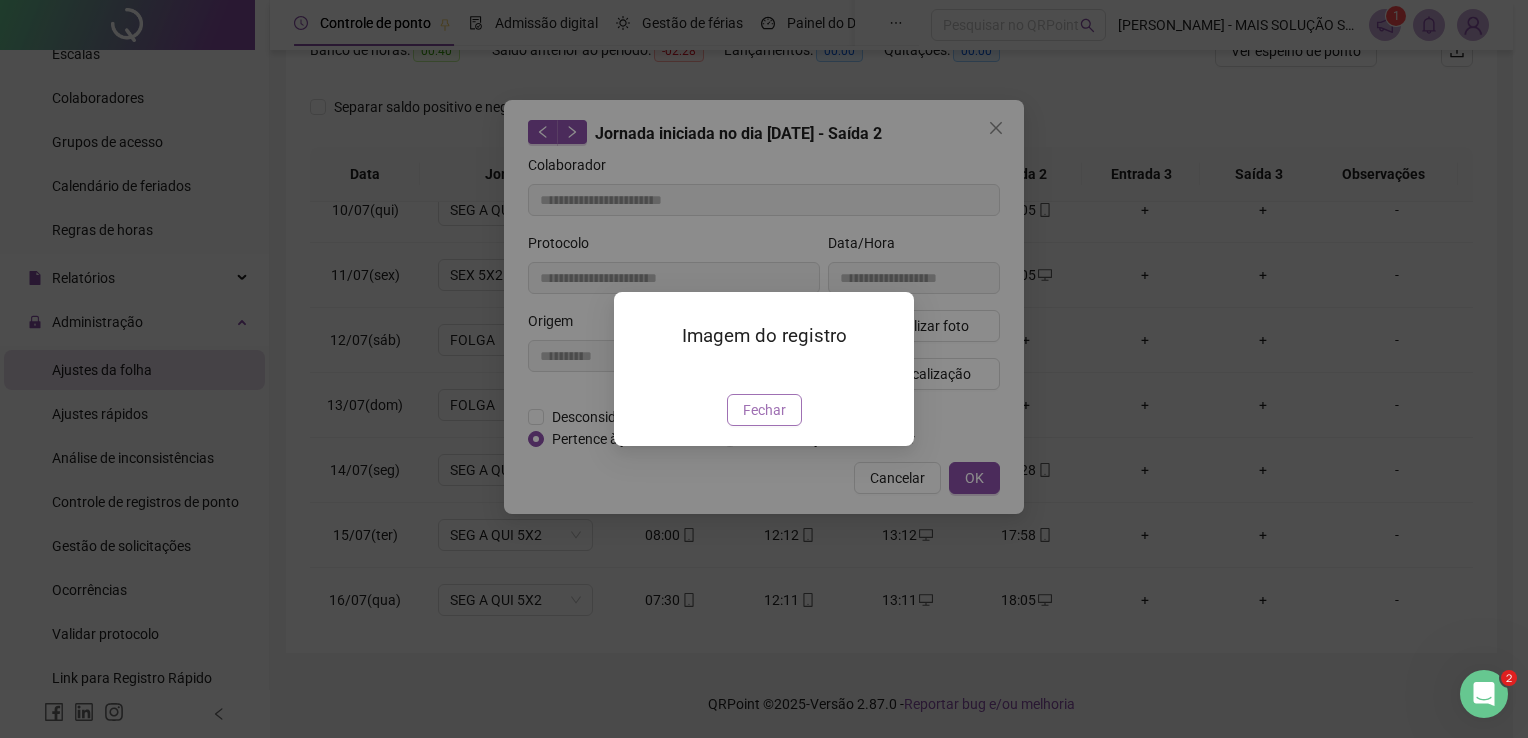 click on "Fechar" at bounding box center (764, 410) 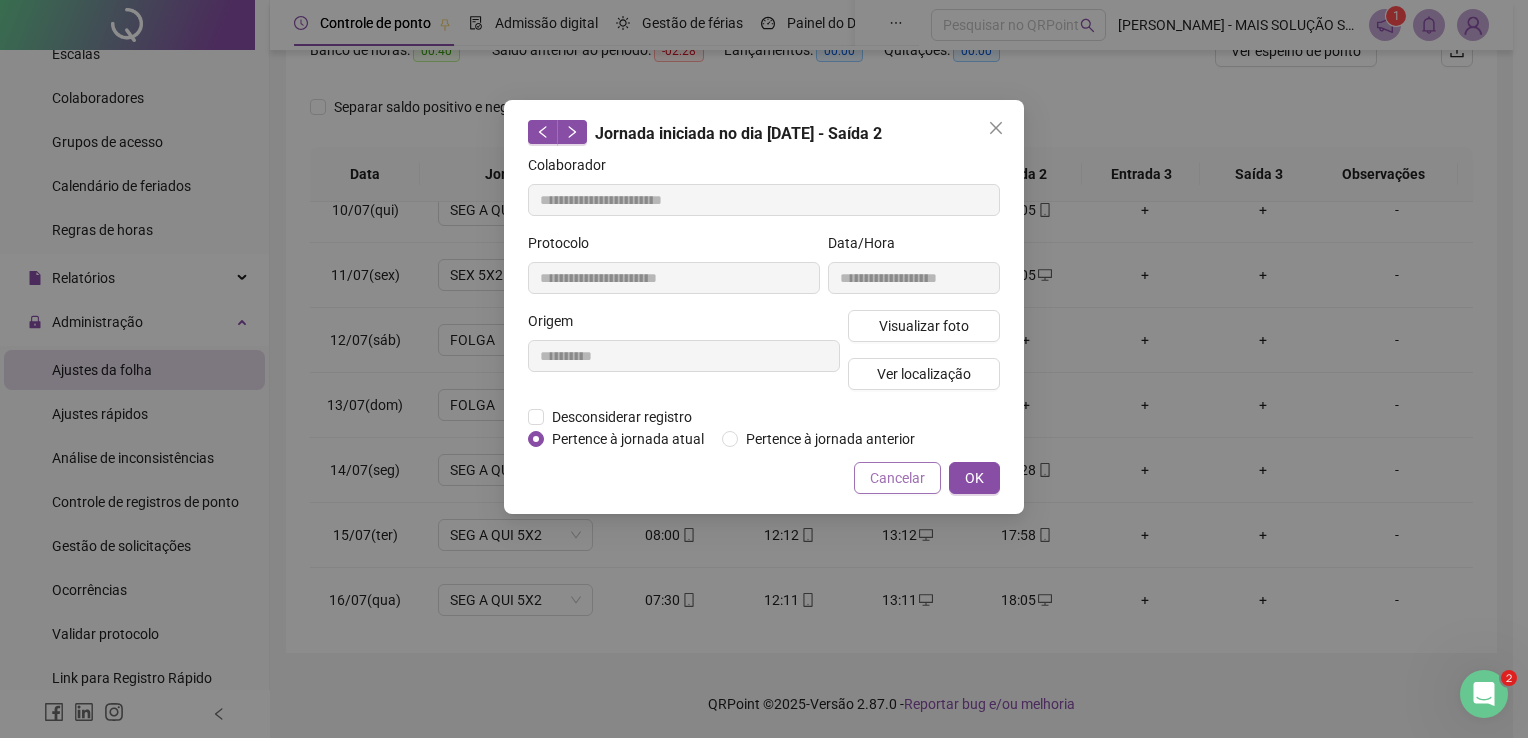 click on "Cancelar" at bounding box center (897, 478) 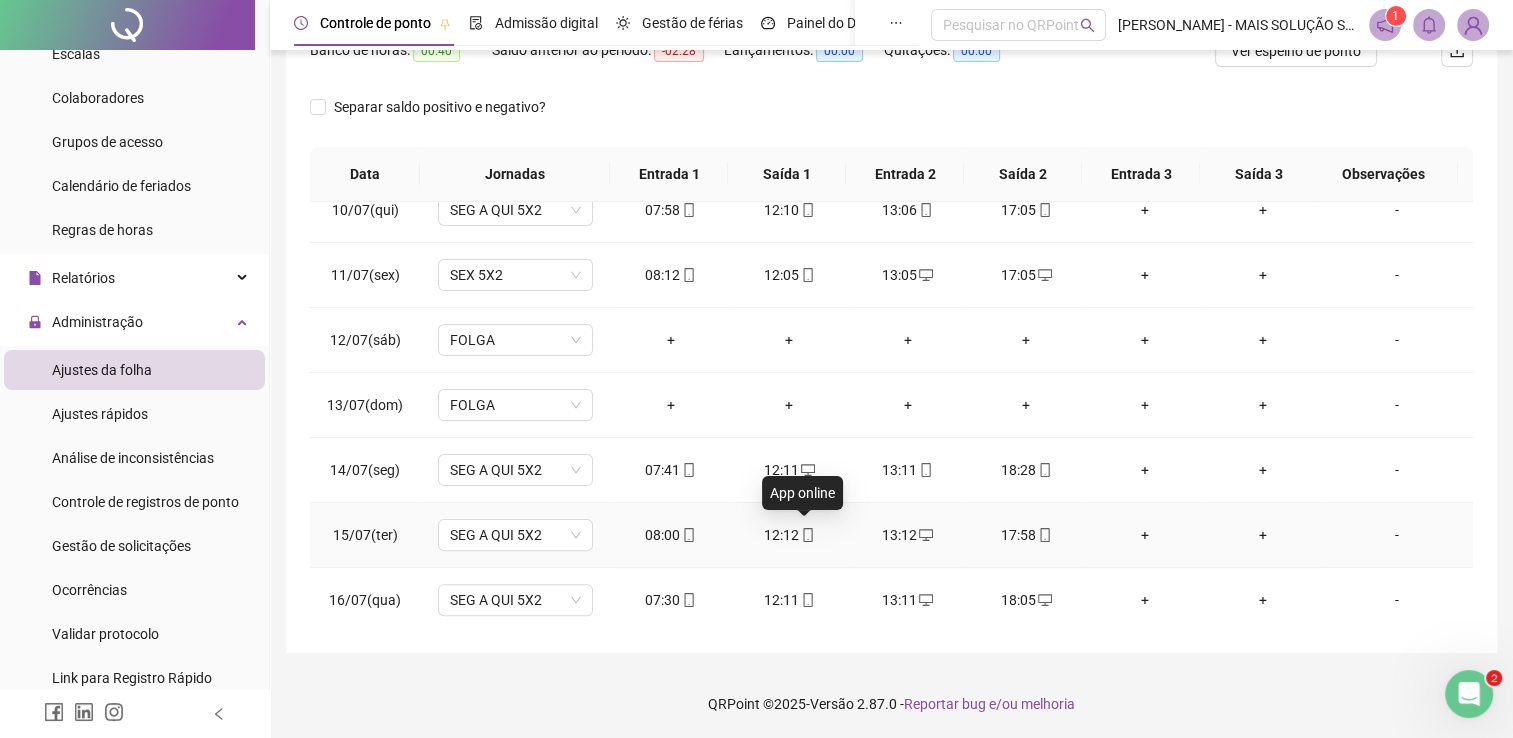 click 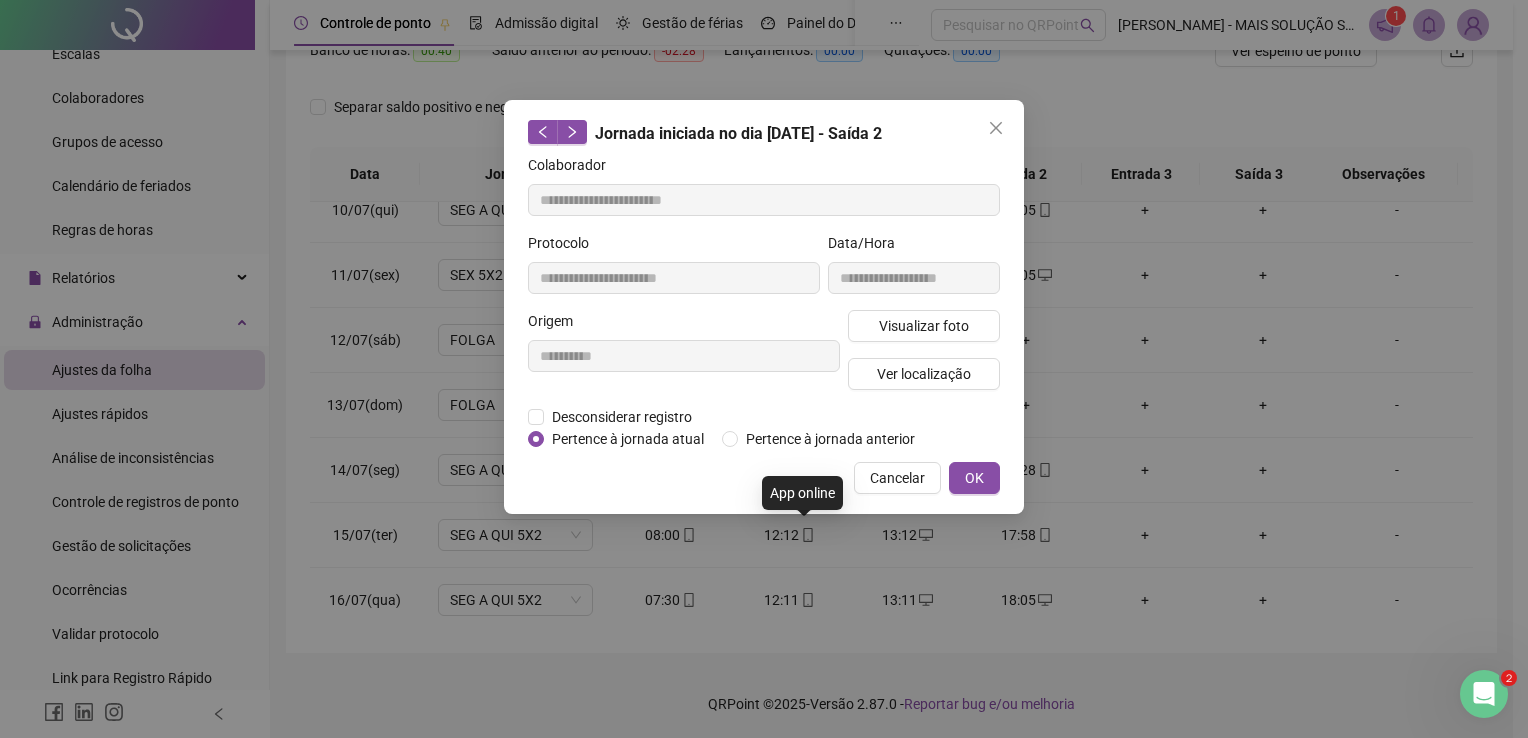 type on "**********" 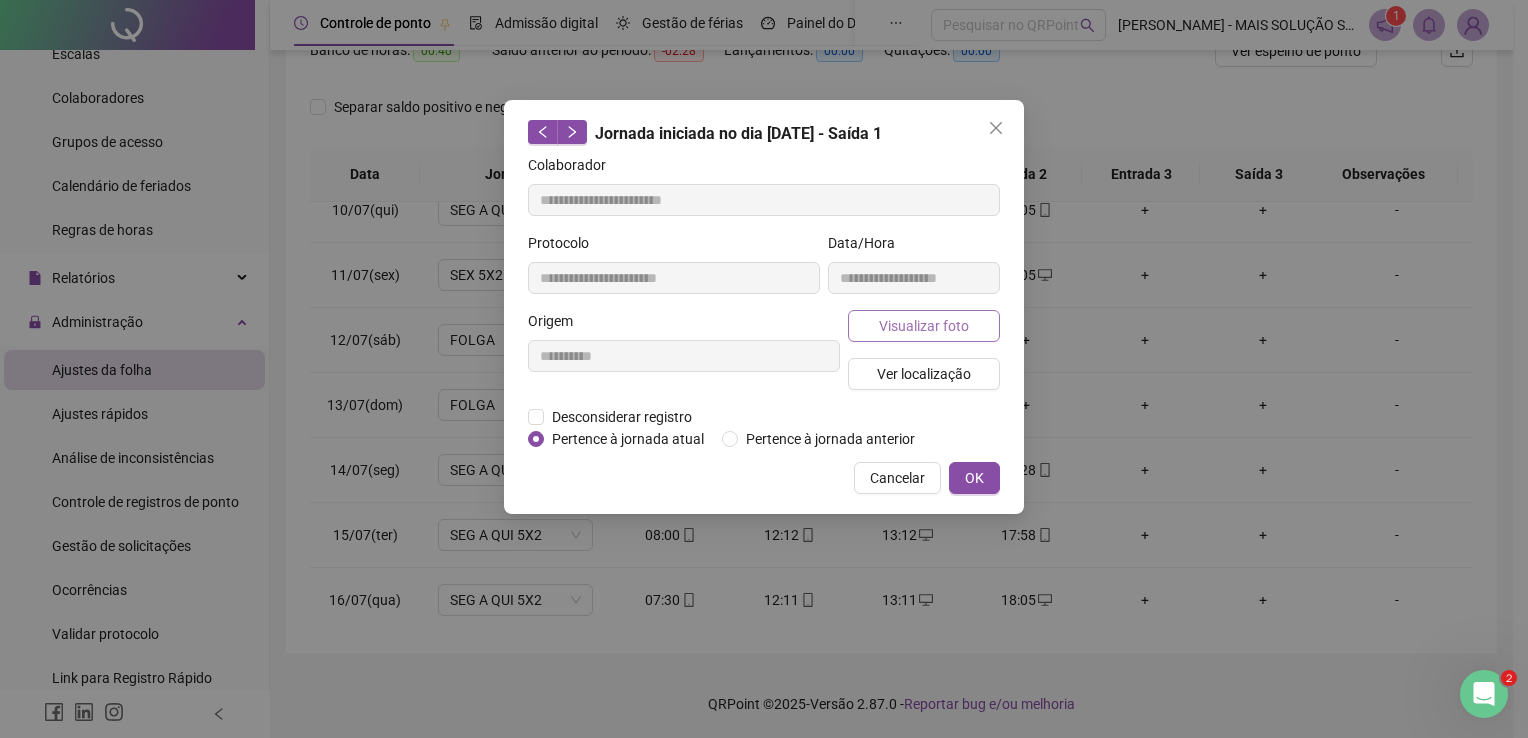click on "Visualizar foto" at bounding box center (924, 326) 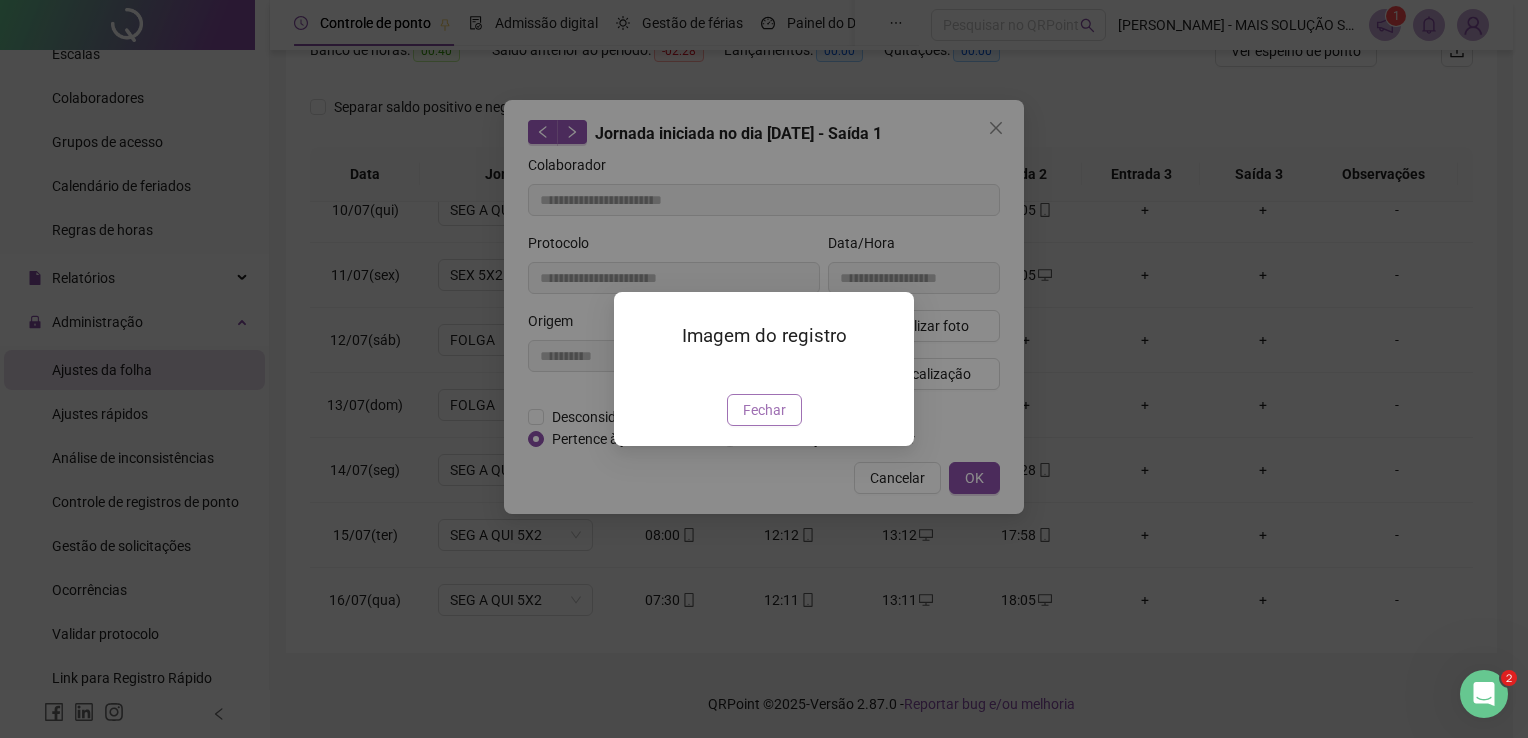 drag, startPoint x: 774, startPoint y: 526, endPoint x: 840, endPoint y: 504, distance: 69.57011 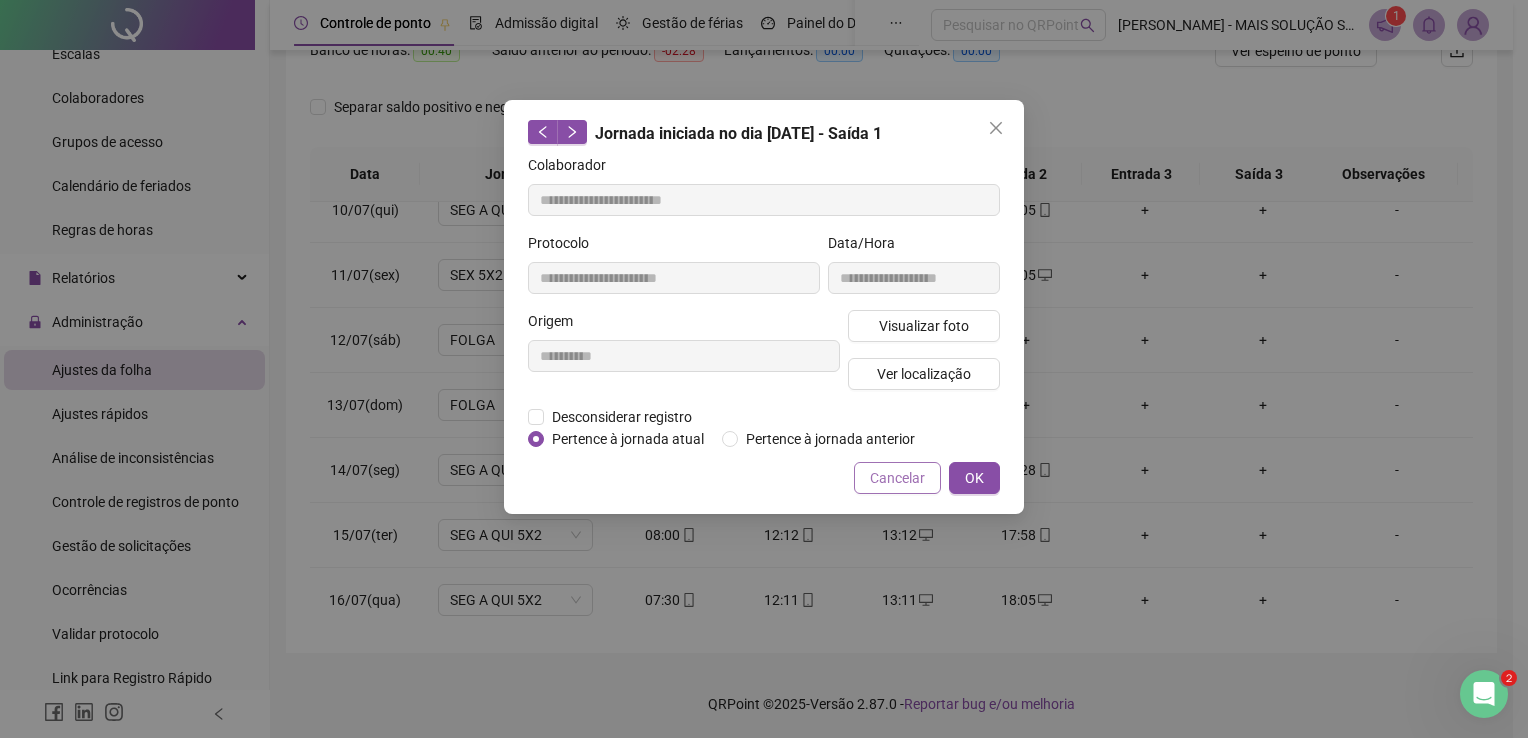 click on "Cancelar" at bounding box center [897, 478] 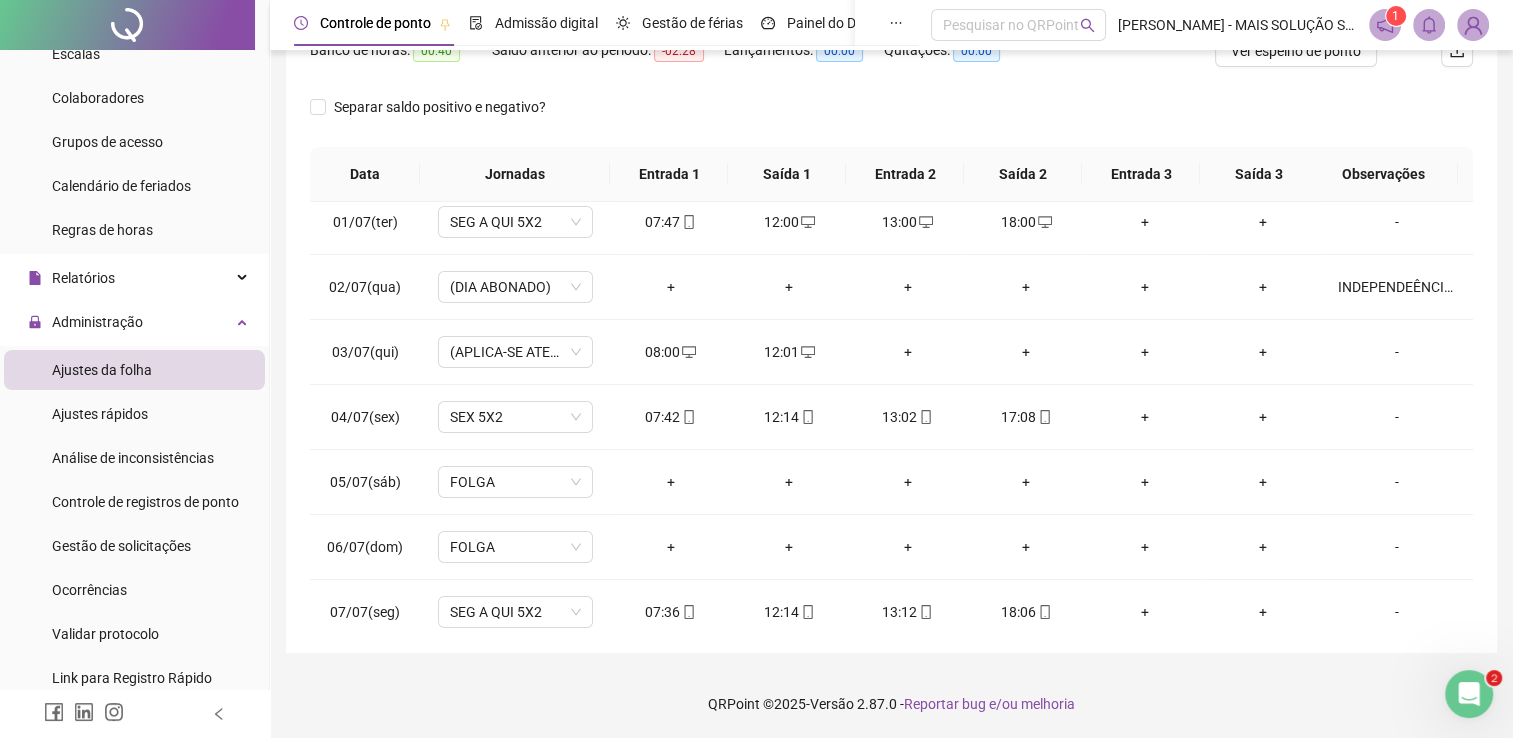 scroll, scrollTop: 0, scrollLeft: 0, axis: both 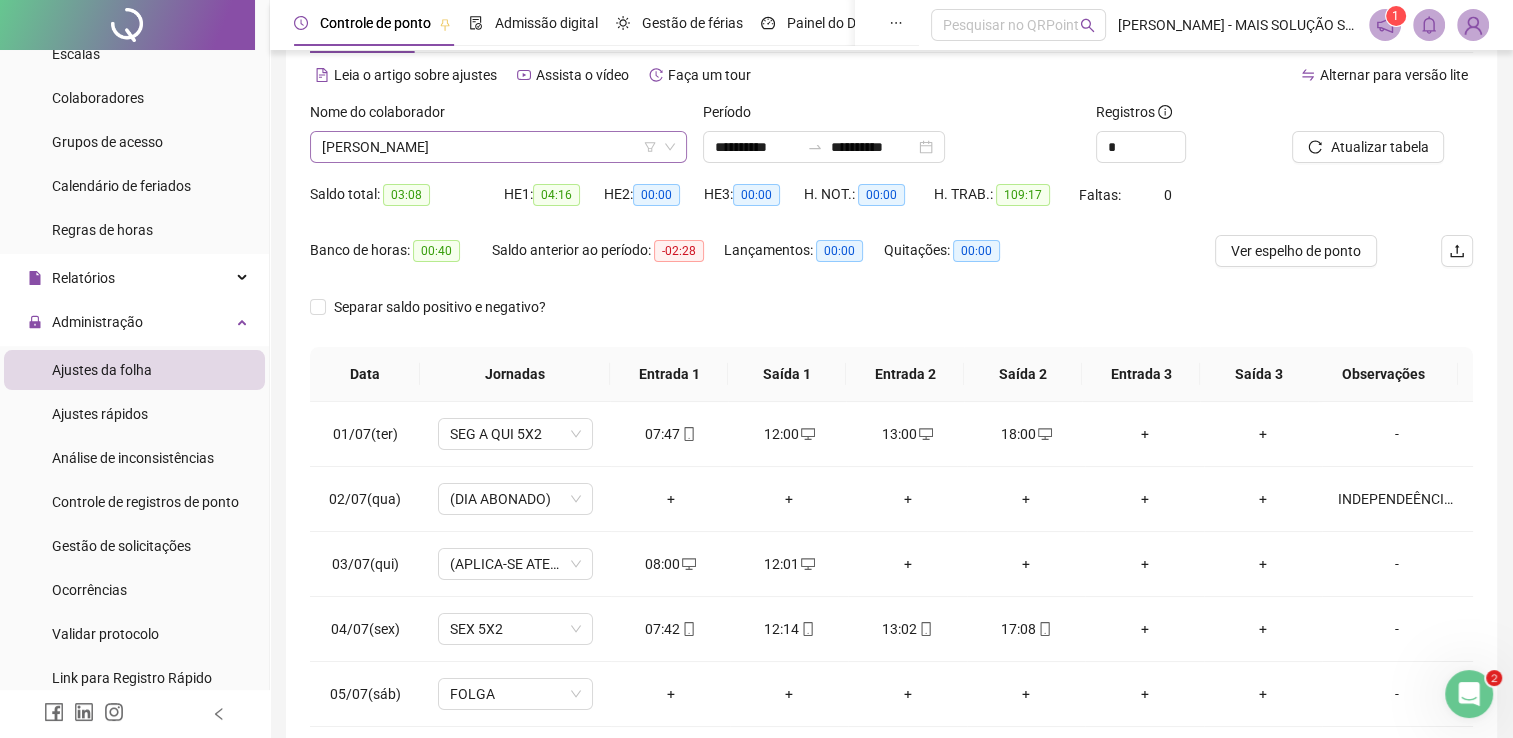 click on "[PERSON_NAME]" at bounding box center [498, 147] 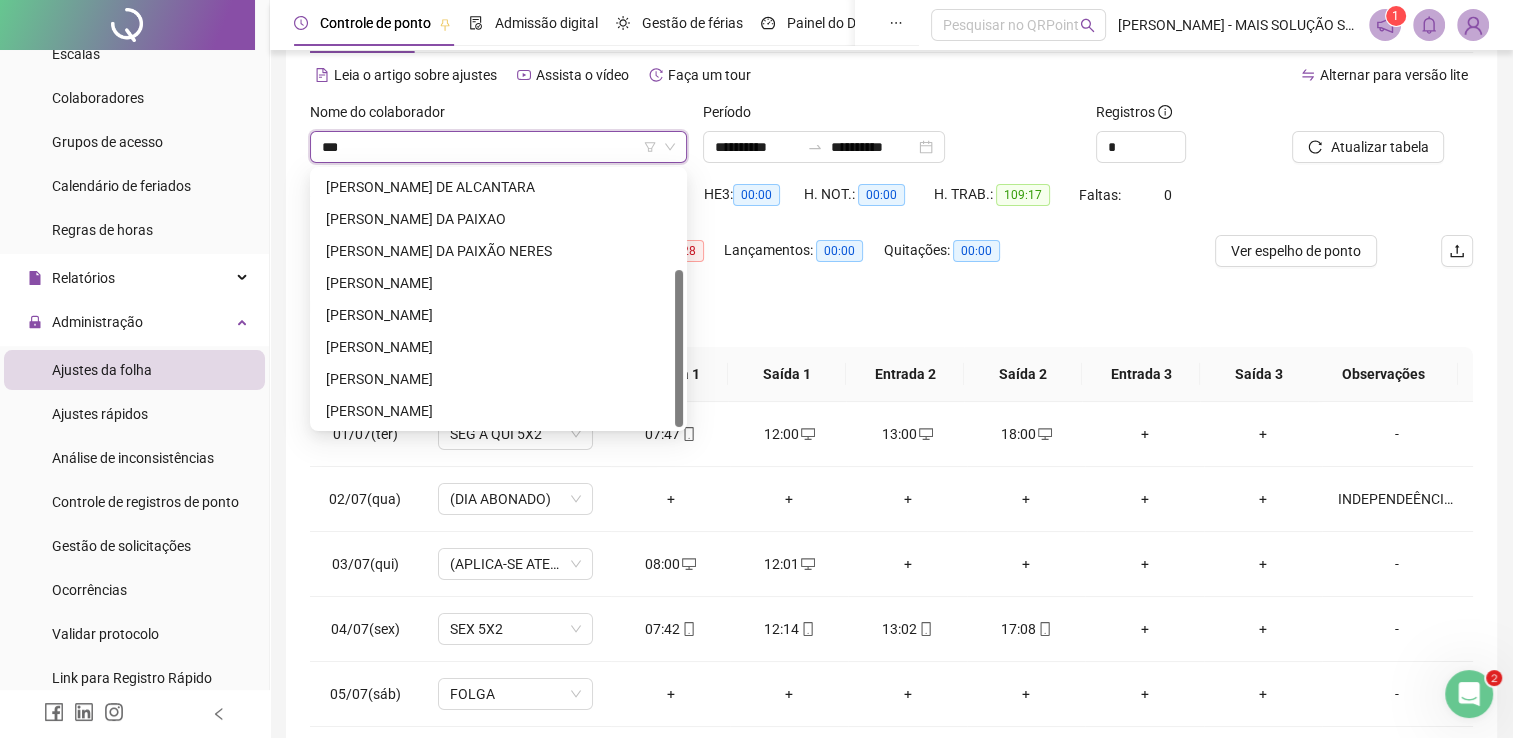 scroll, scrollTop: 0, scrollLeft: 0, axis: both 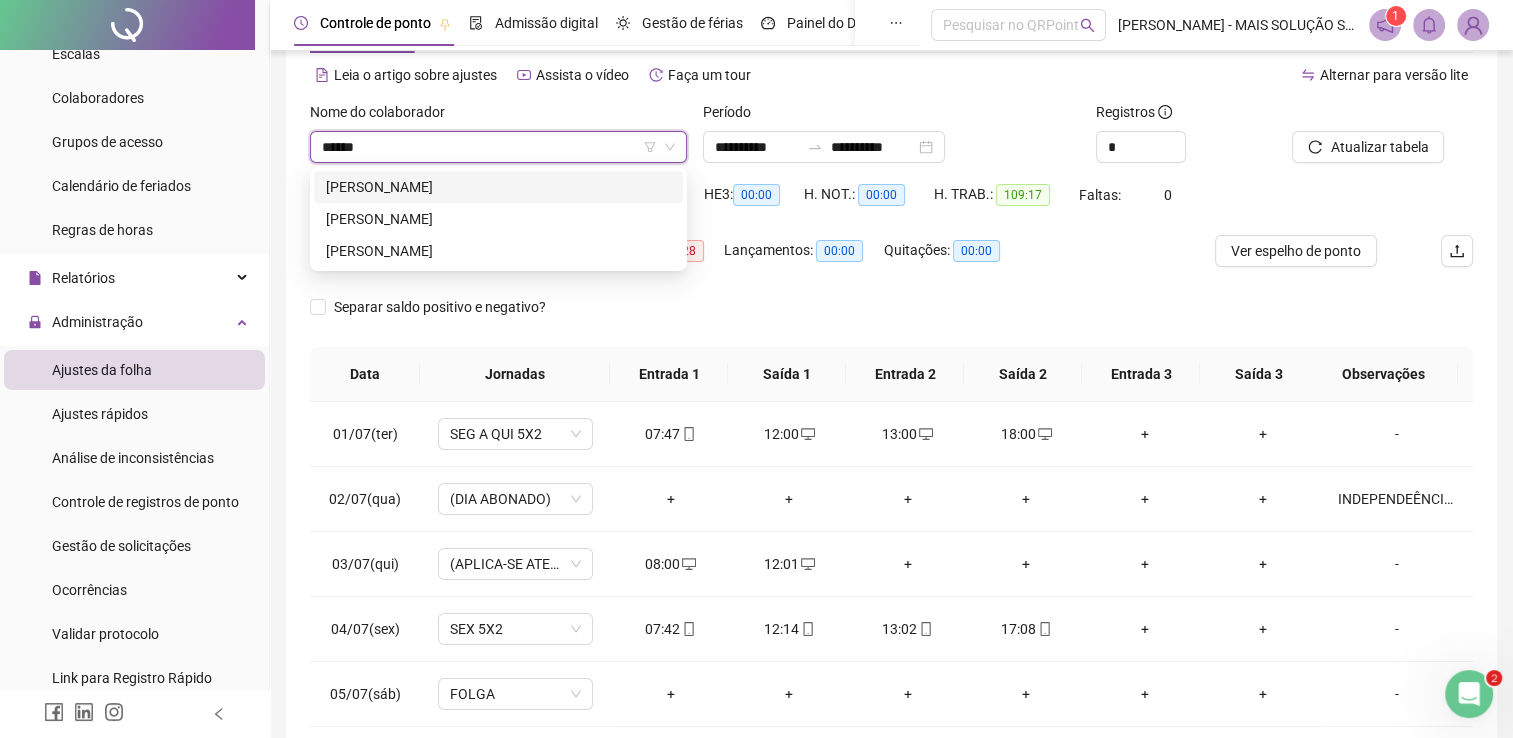 type on "*******" 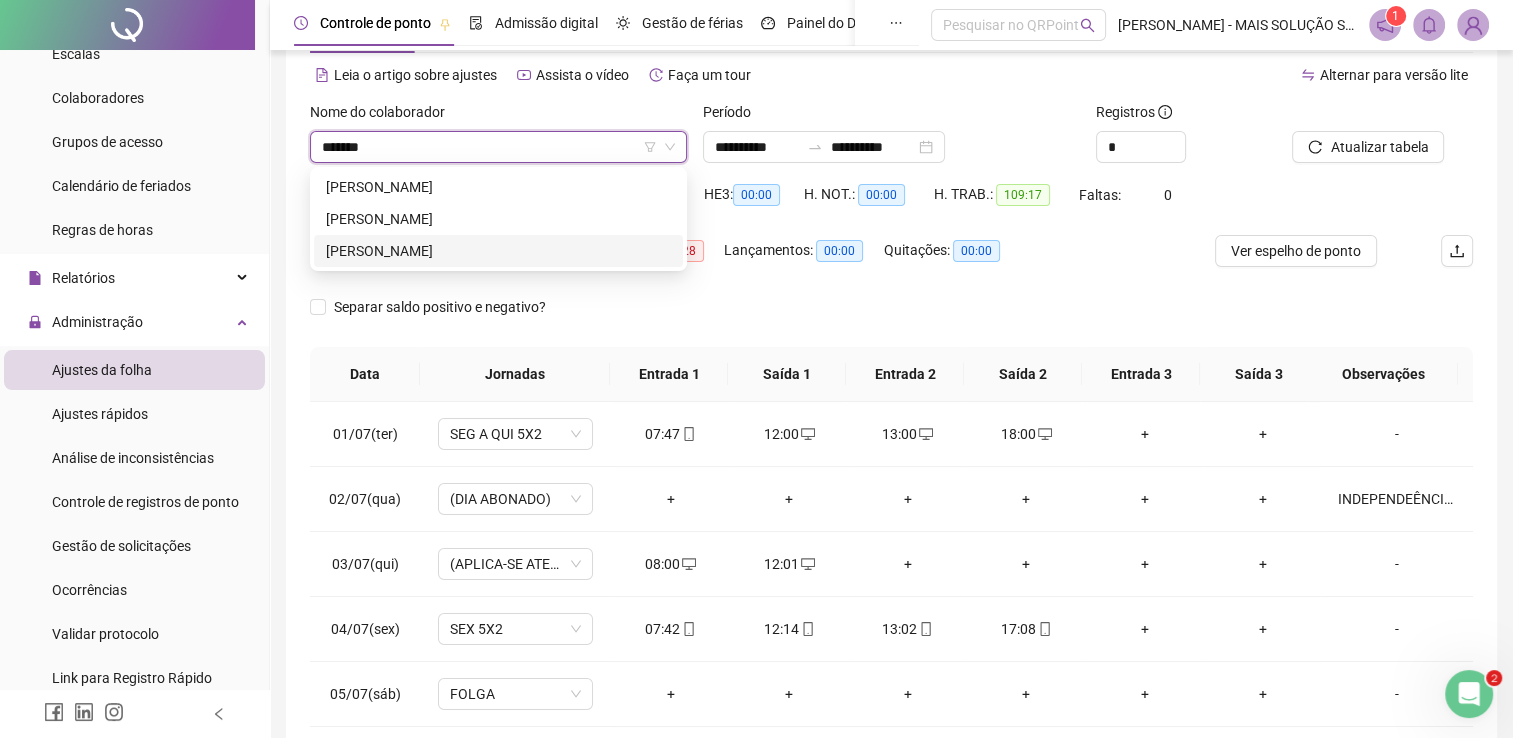 click on "[PERSON_NAME]" at bounding box center (498, 251) 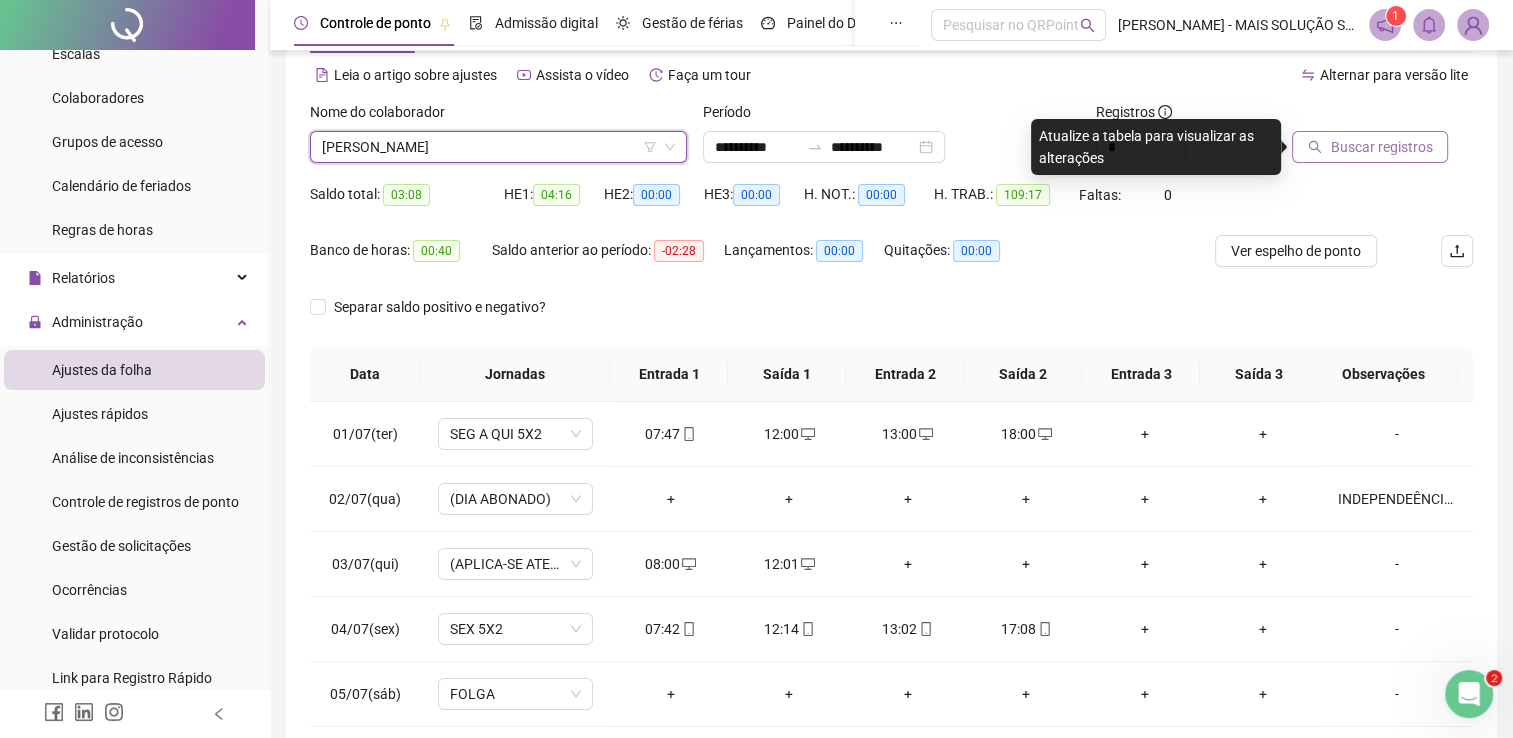 click on "Buscar registros" at bounding box center (1381, 147) 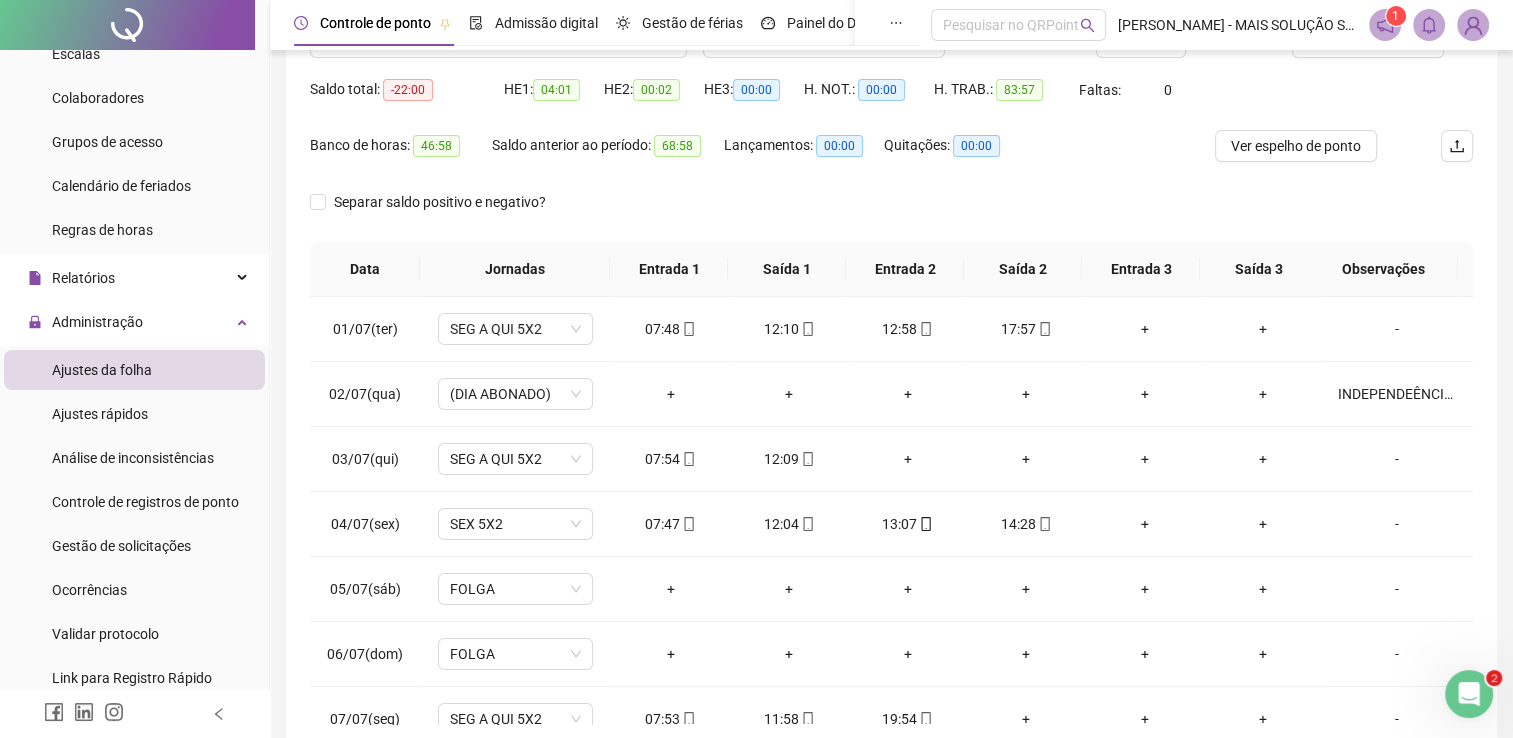 scroll, scrollTop: 283, scrollLeft: 0, axis: vertical 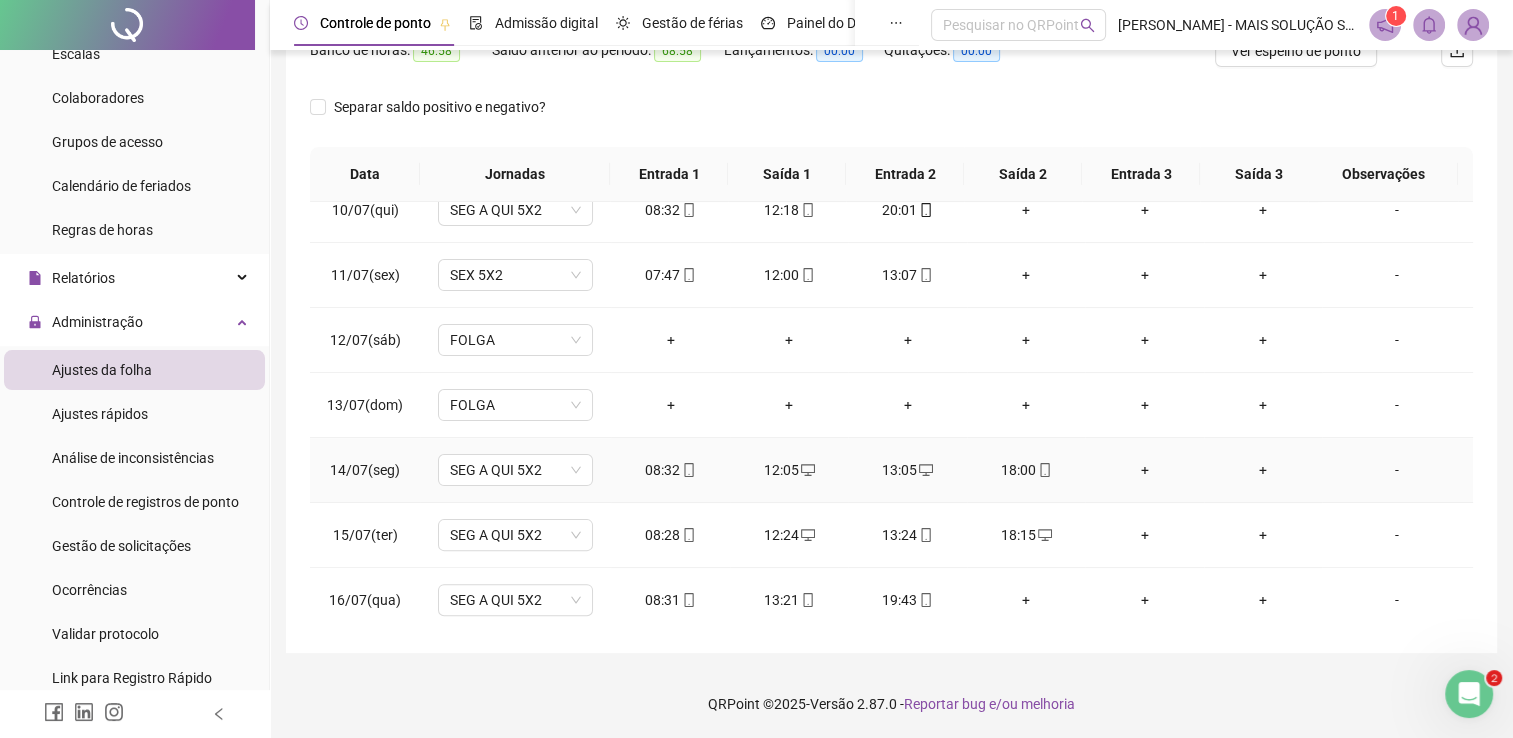 click 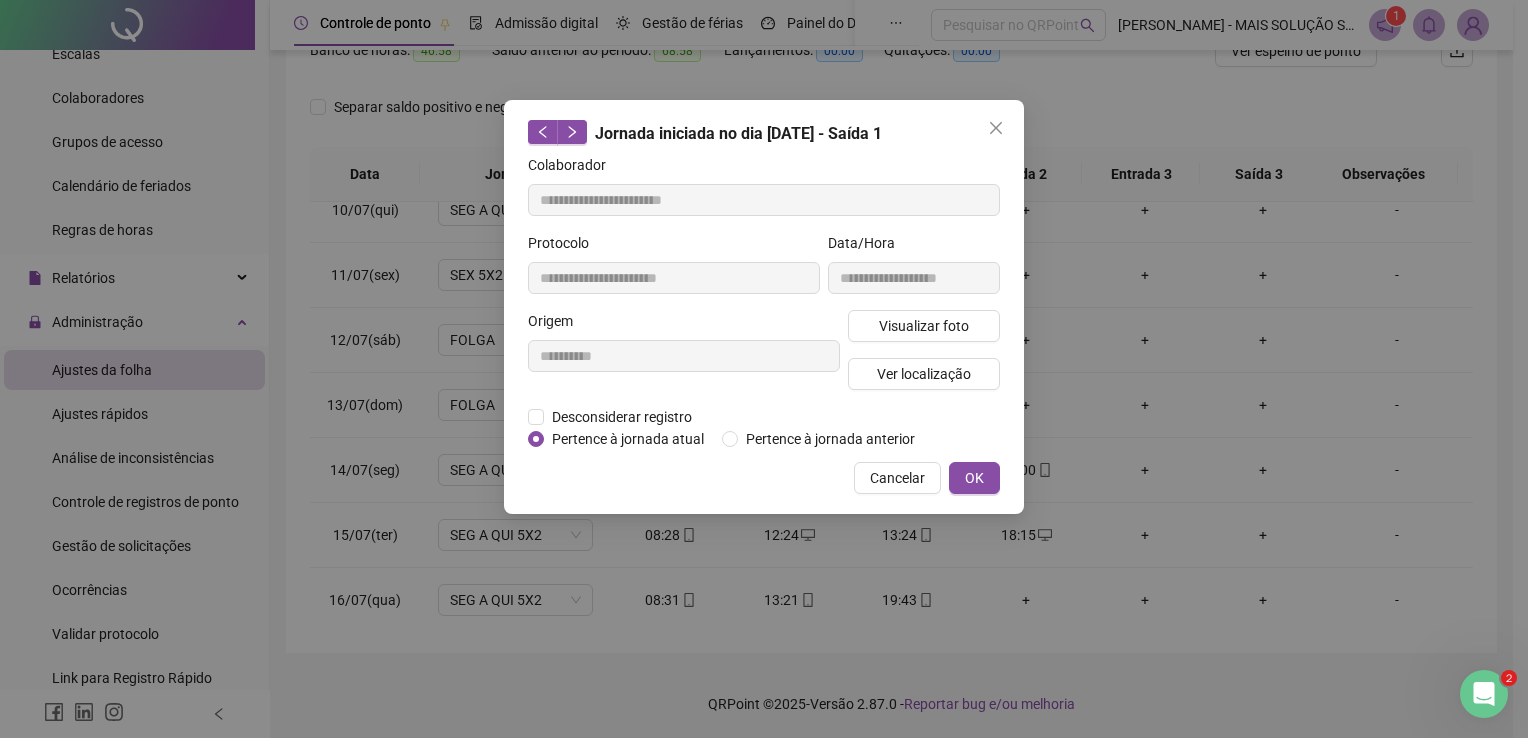 type on "**********" 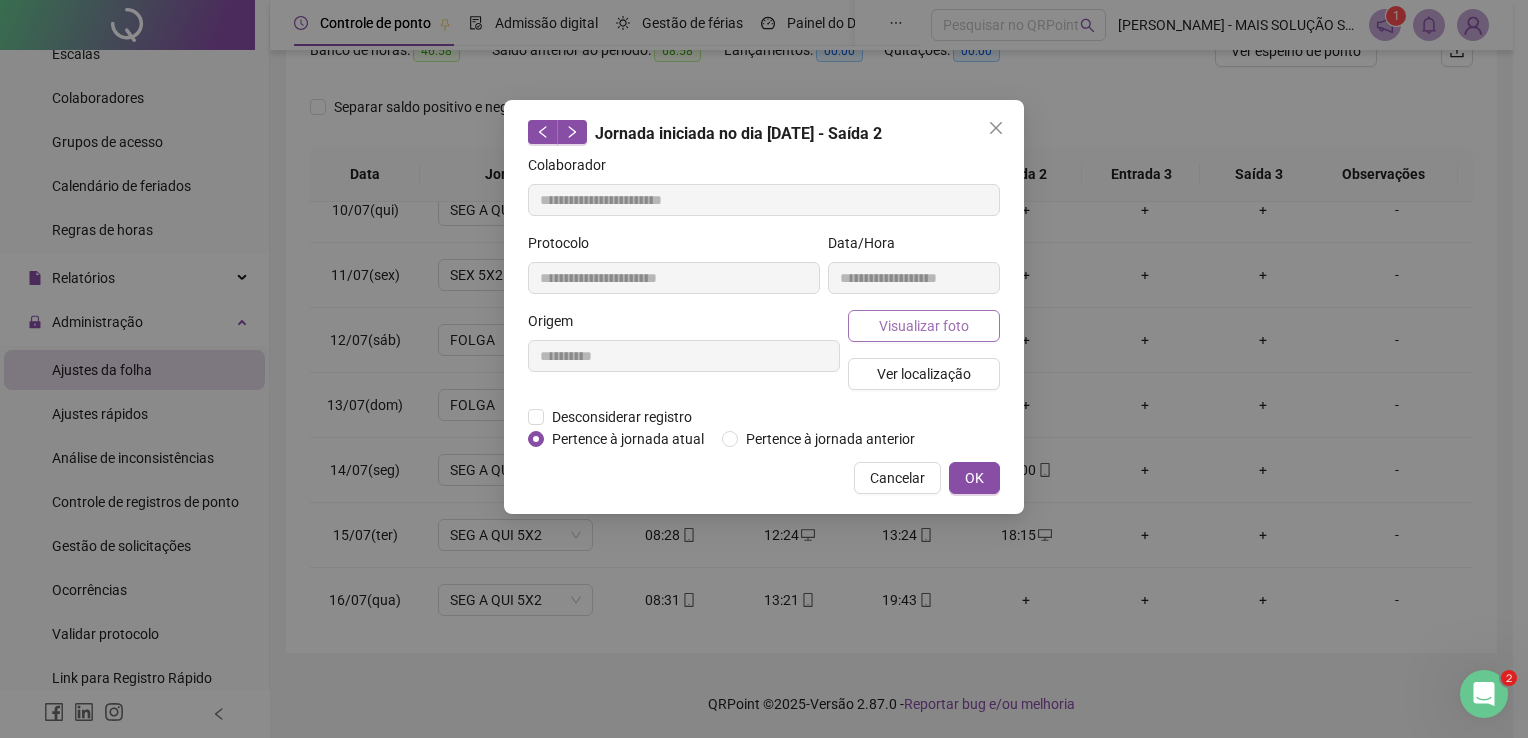click on "Visualizar foto" at bounding box center [924, 326] 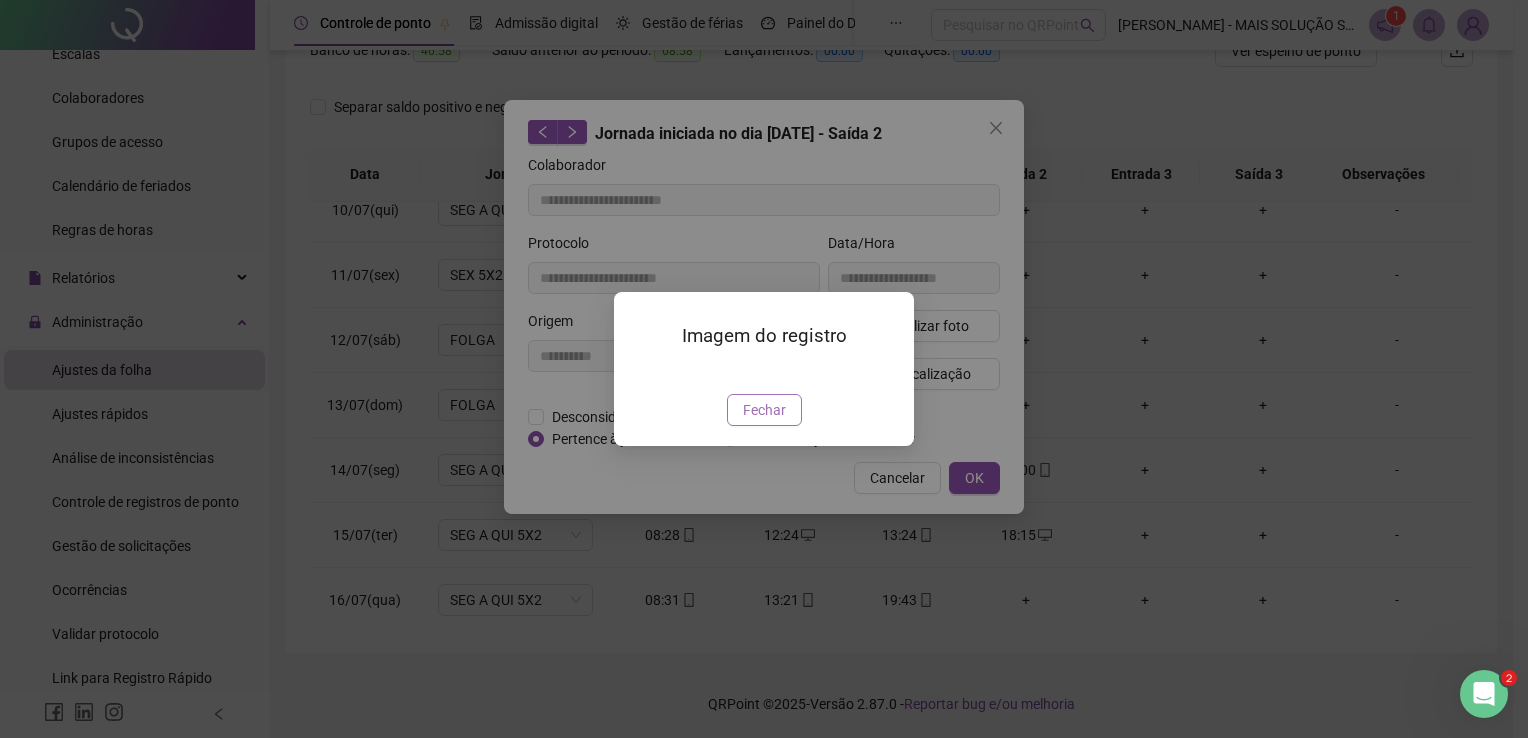 click on "Fechar" at bounding box center (764, 410) 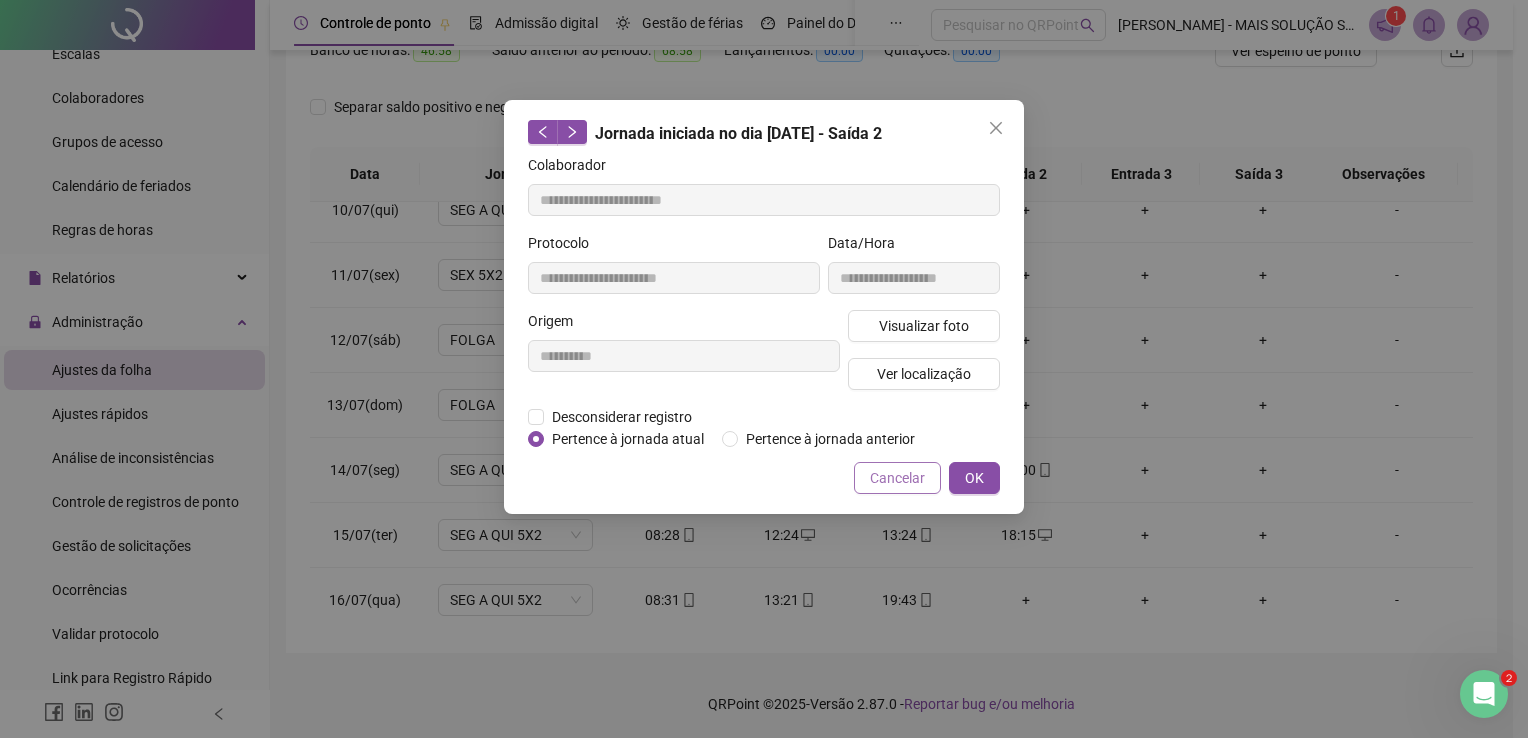 click on "Cancelar" at bounding box center [897, 478] 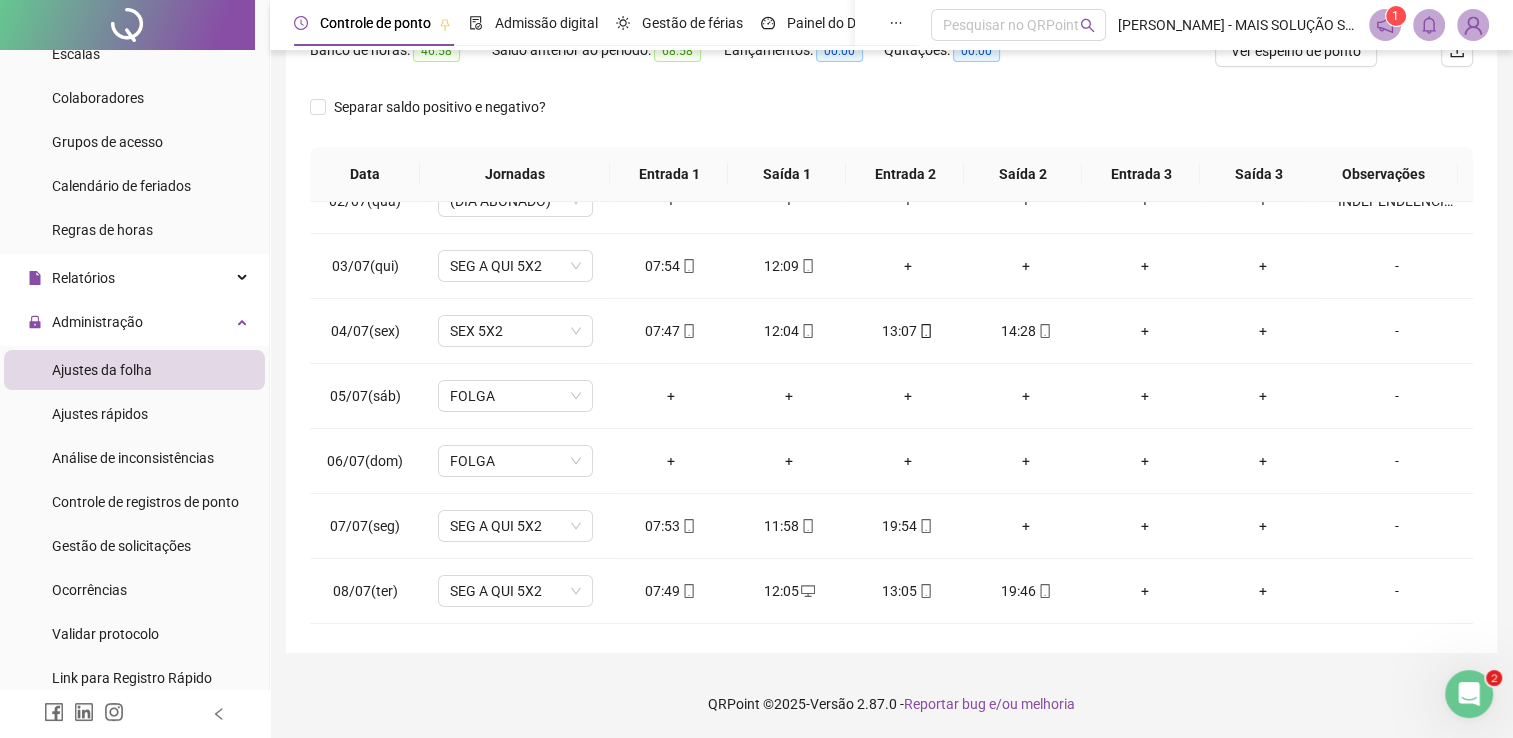 scroll, scrollTop: 0, scrollLeft: 0, axis: both 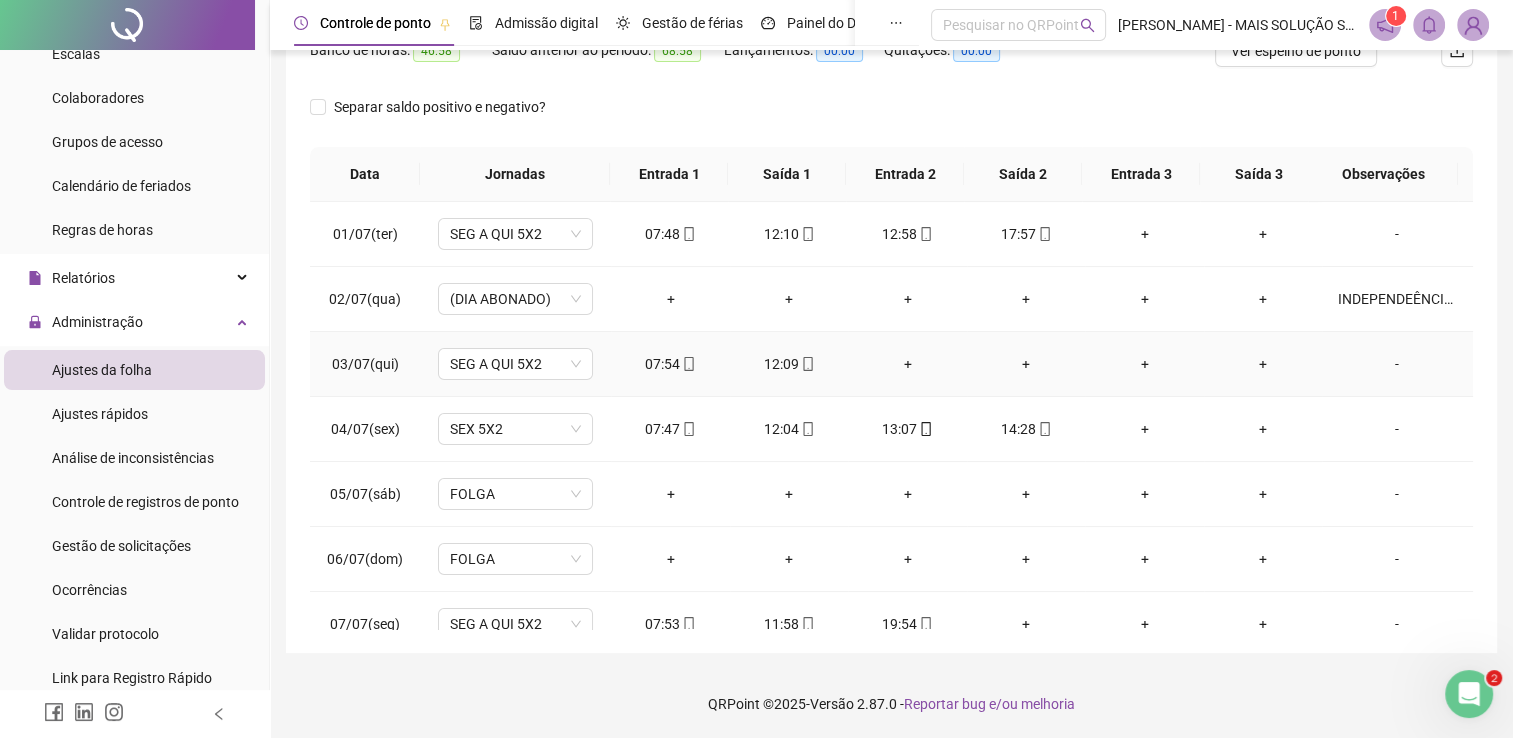 click on "+" at bounding box center [907, 364] 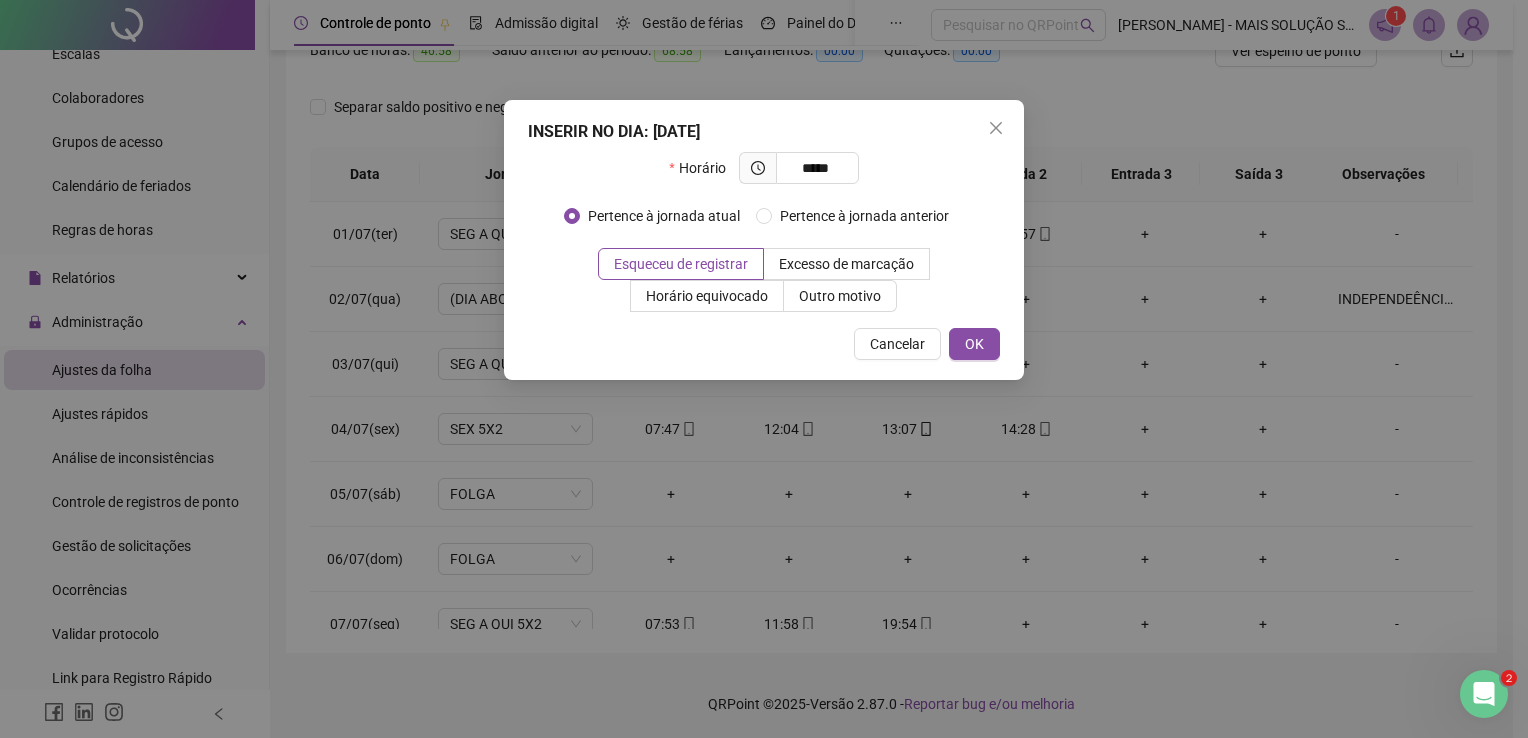 type on "*****" 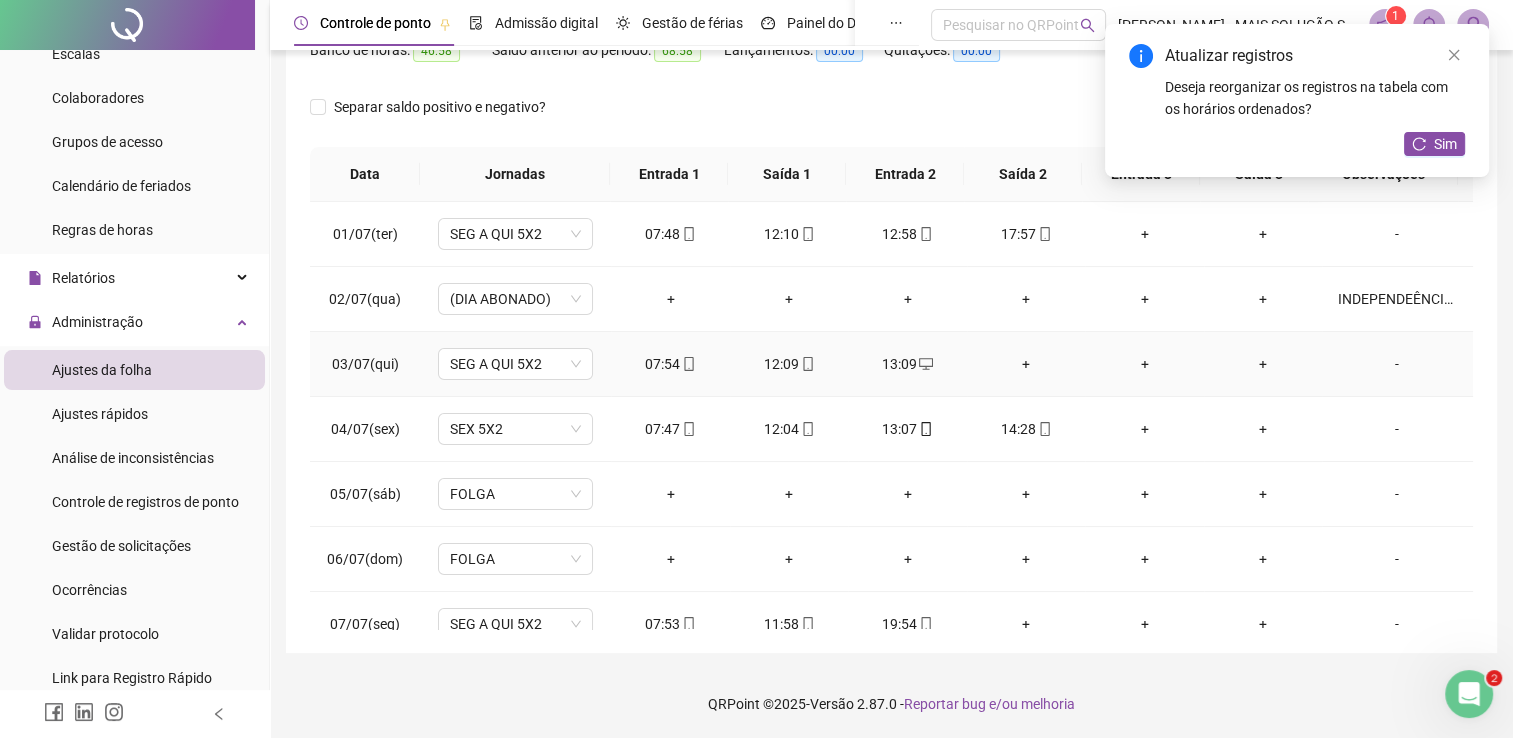 click on "+" at bounding box center [1026, 364] 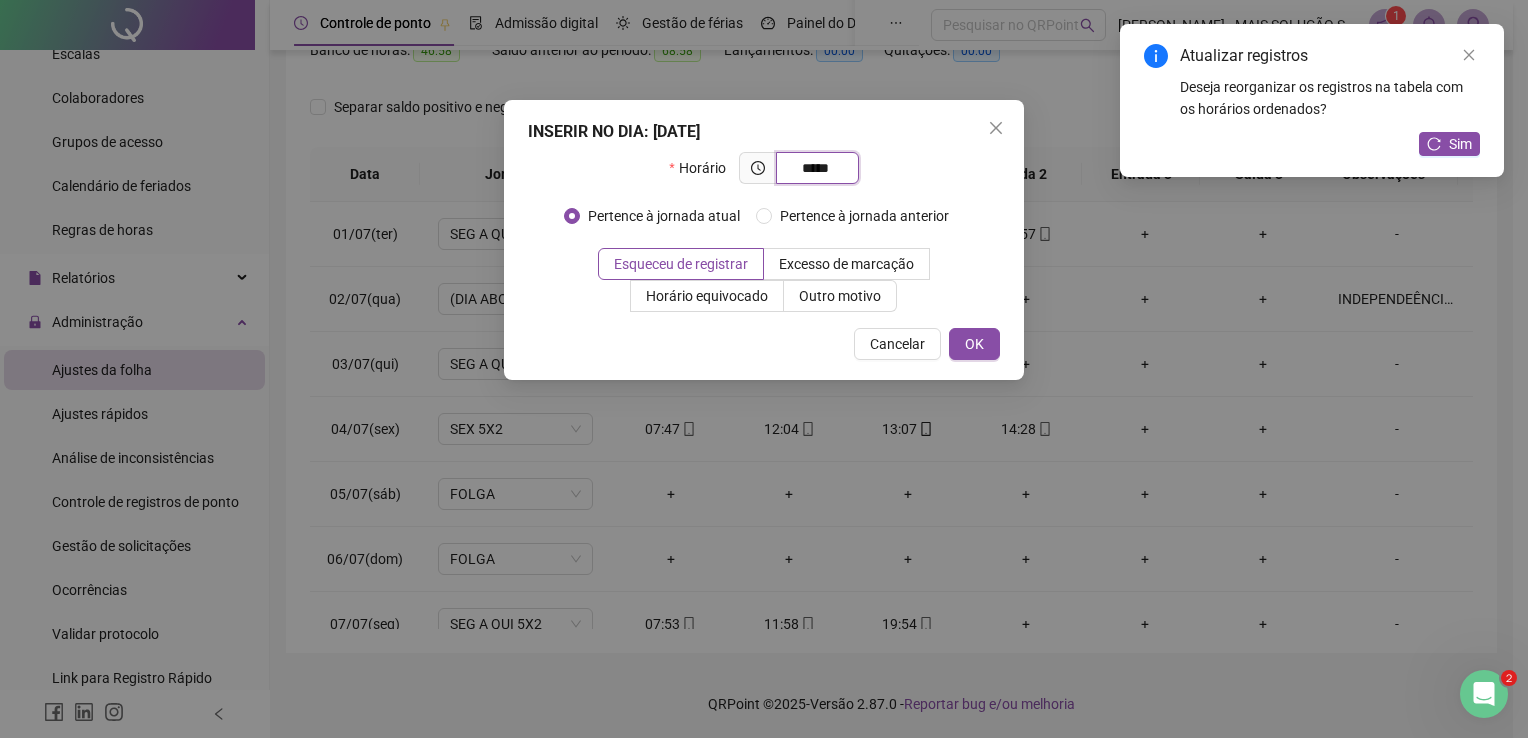 type on "*****" 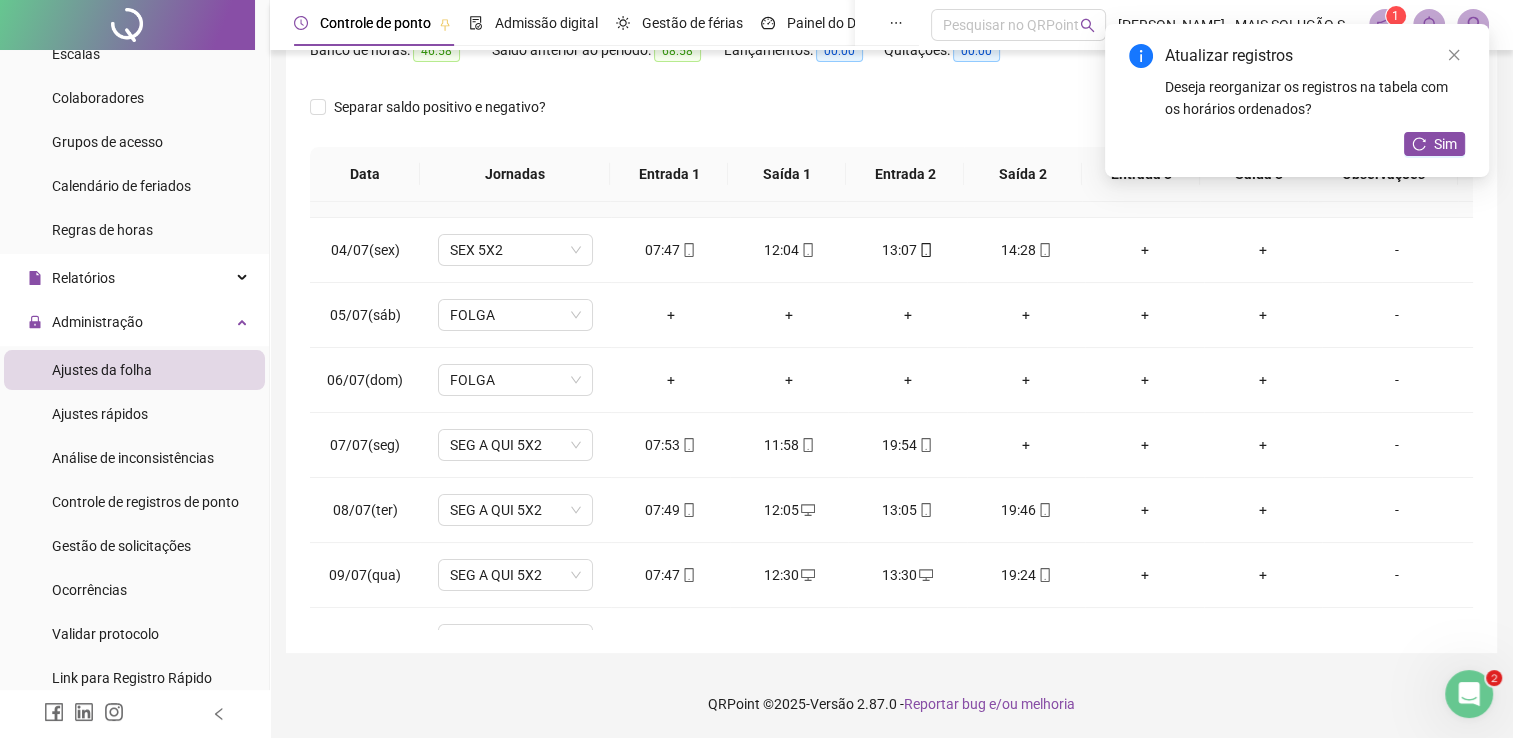 scroll, scrollTop: 300, scrollLeft: 0, axis: vertical 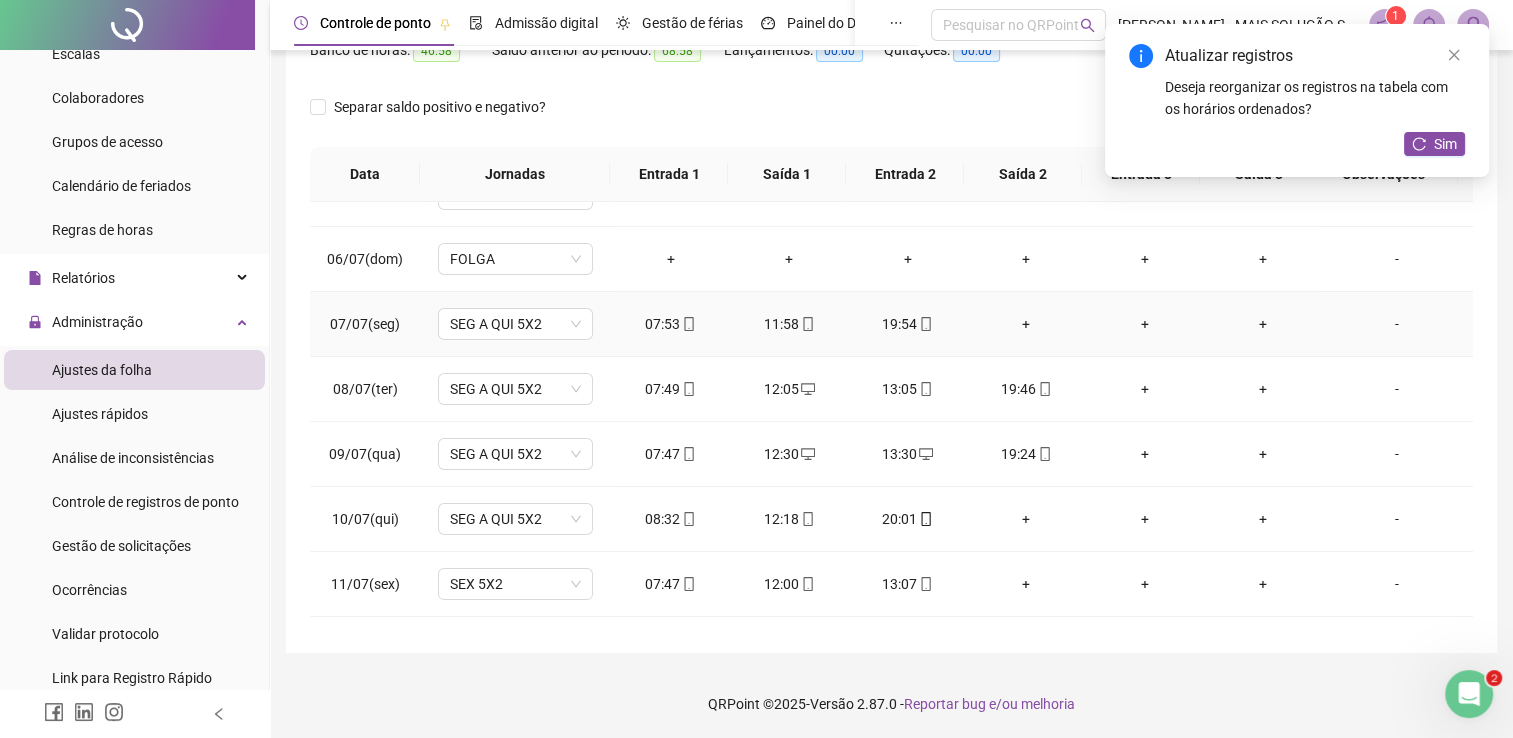 click on "+" at bounding box center (1026, 324) 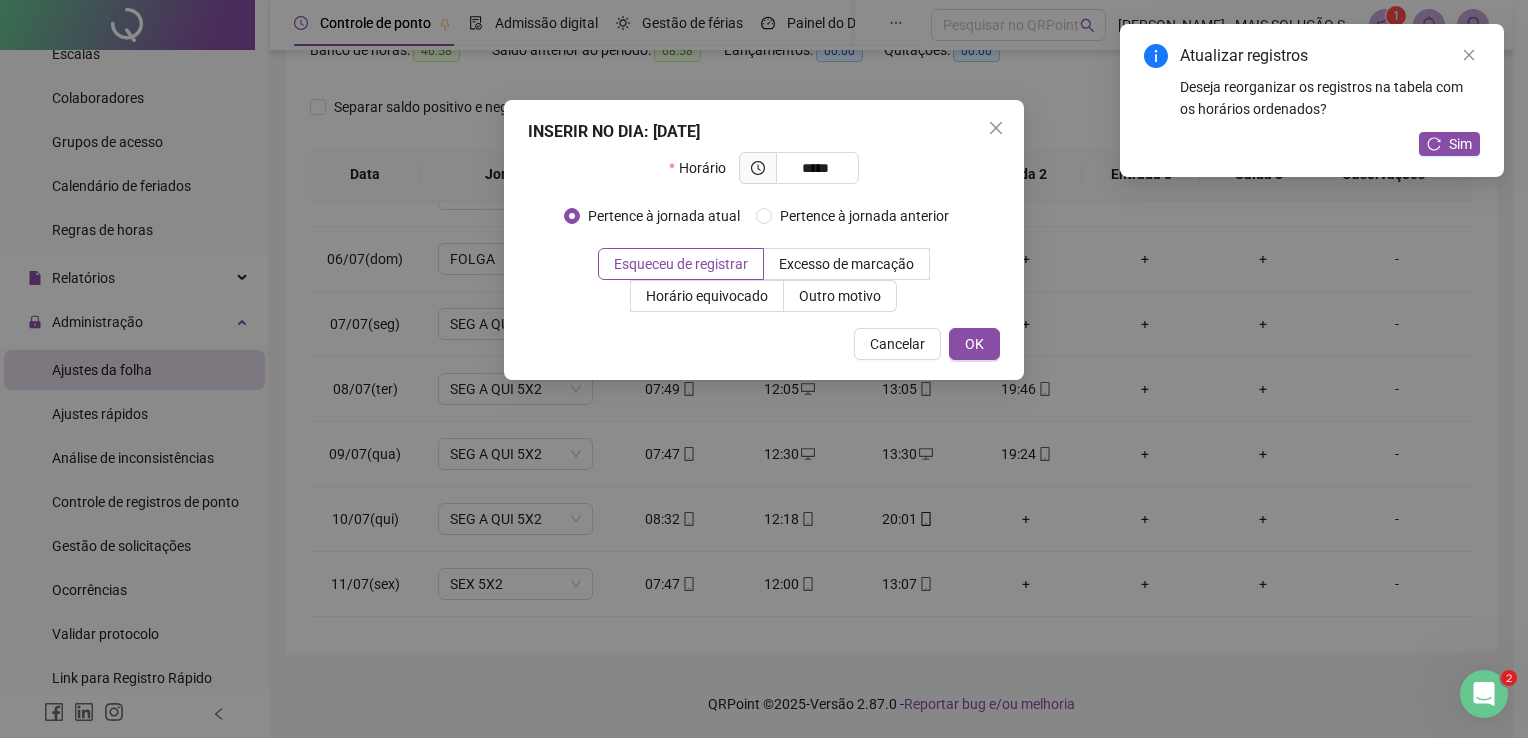 type on "*****" 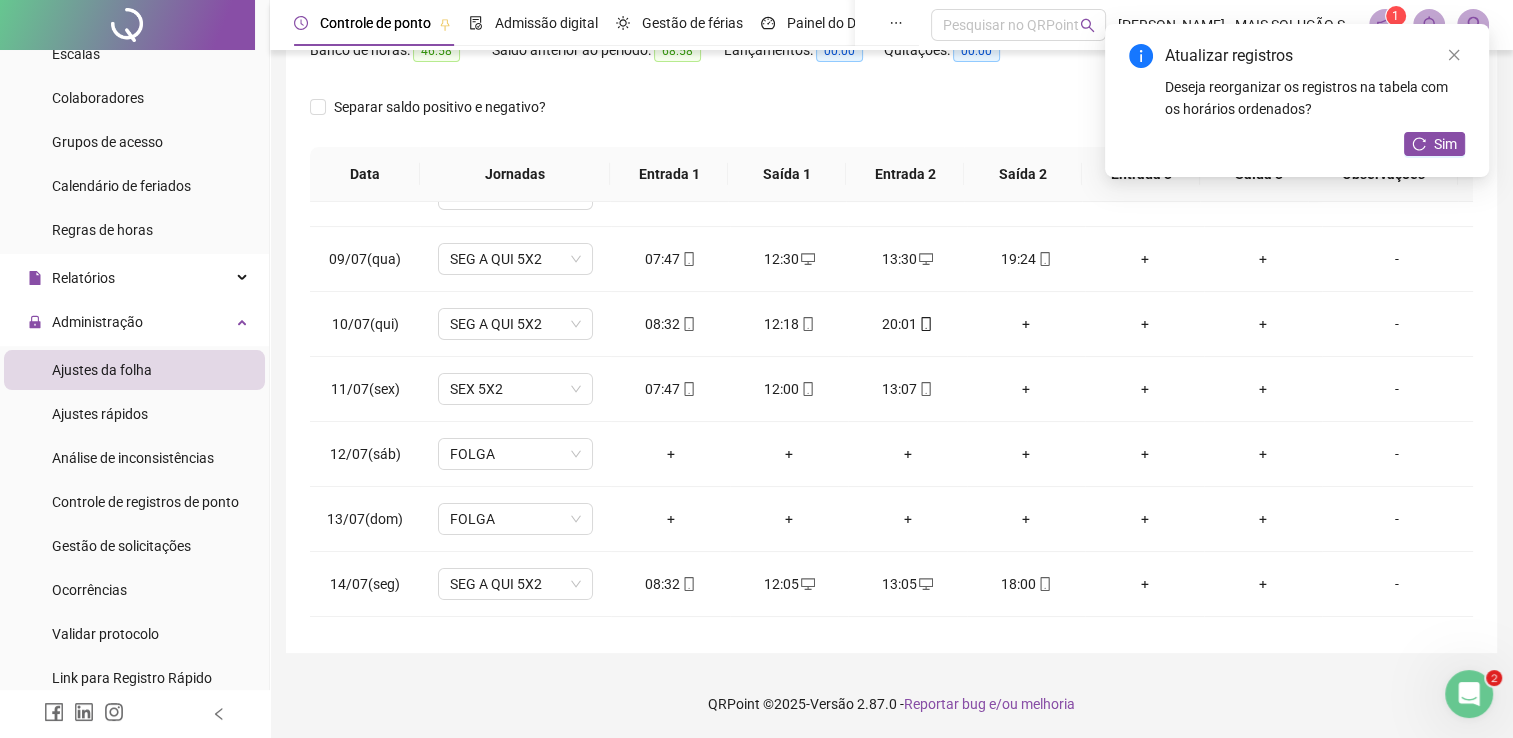 scroll, scrollTop: 500, scrollLeft: 0, axis: vertical 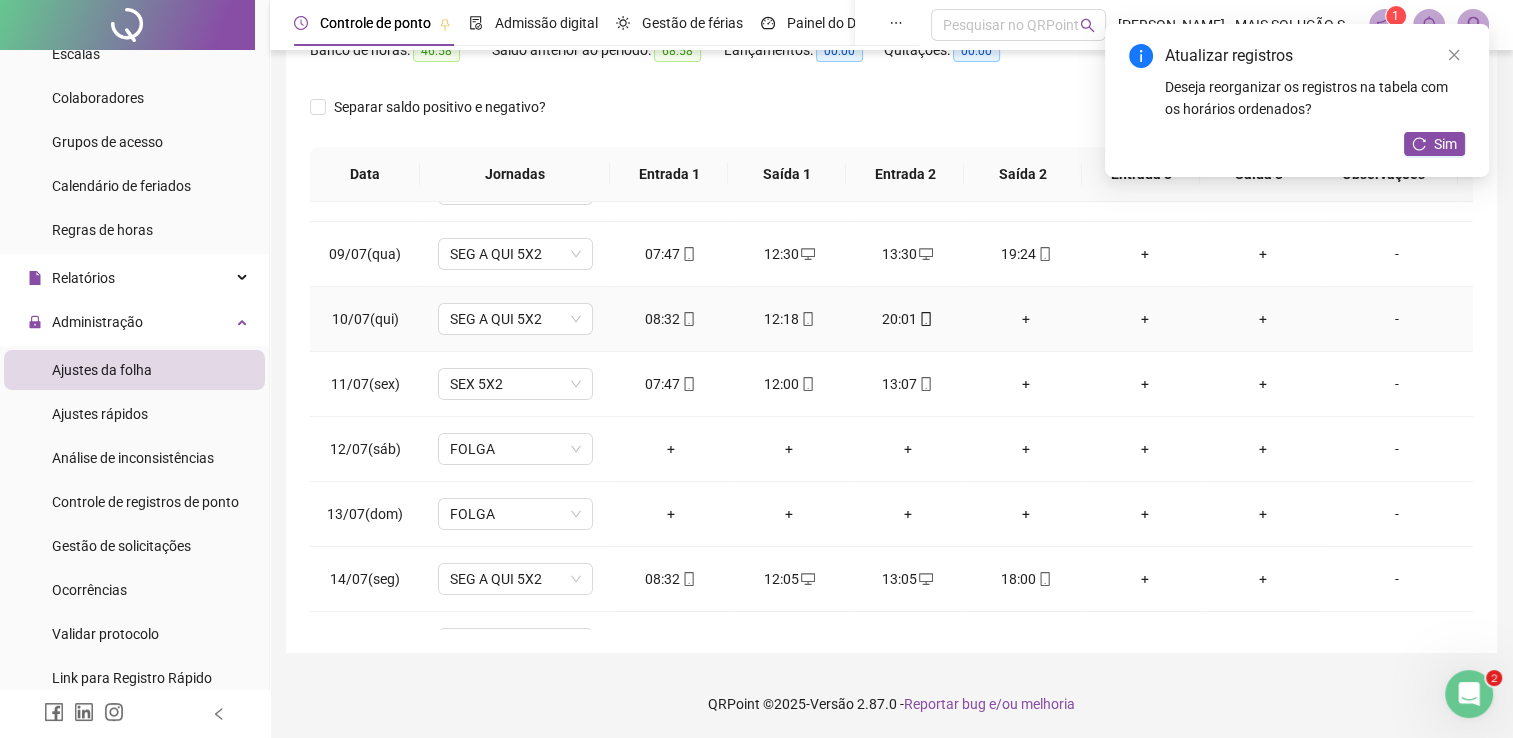 click on "+" at bounding box center [1026, 319] 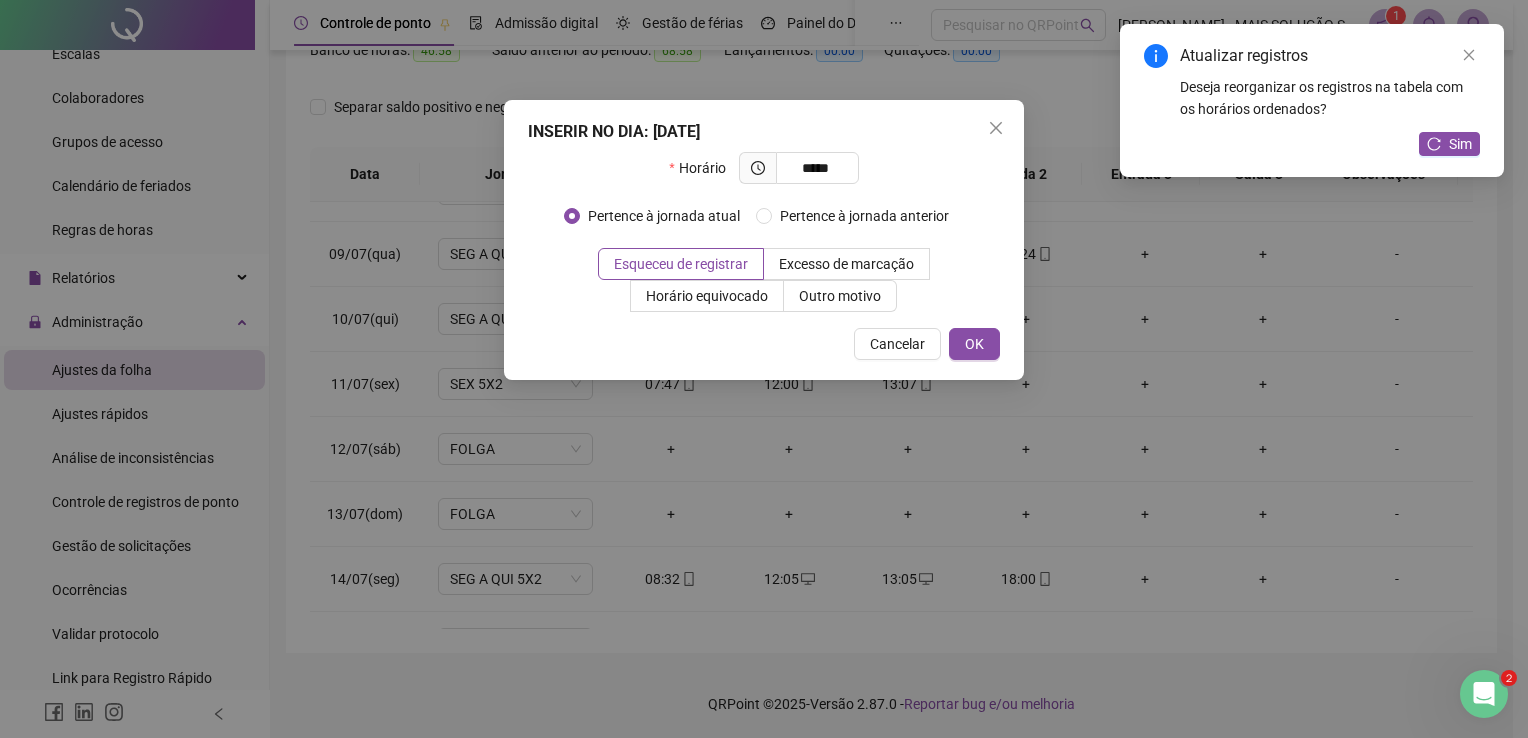 type on "*****" 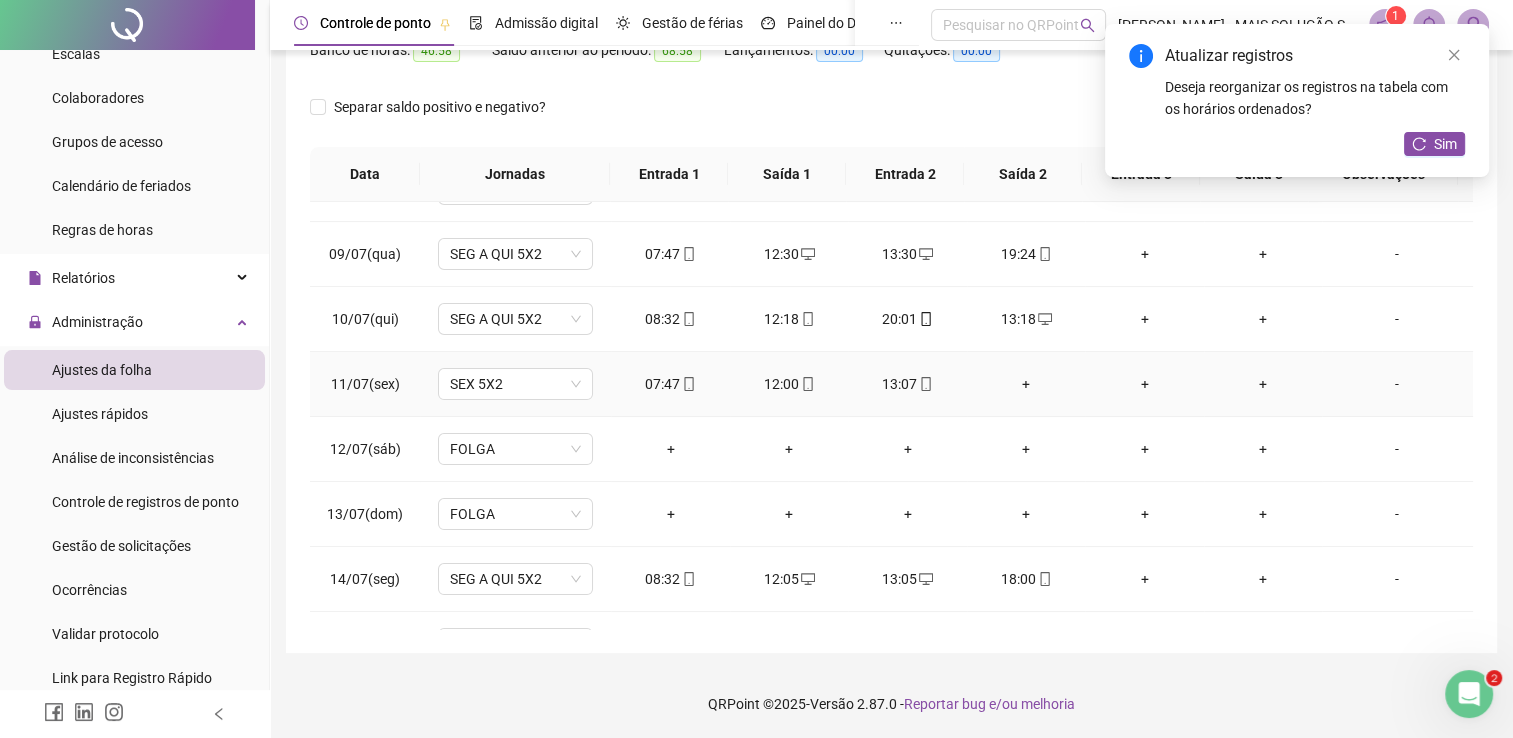 click on "+" at bounding box center (1026, 384) 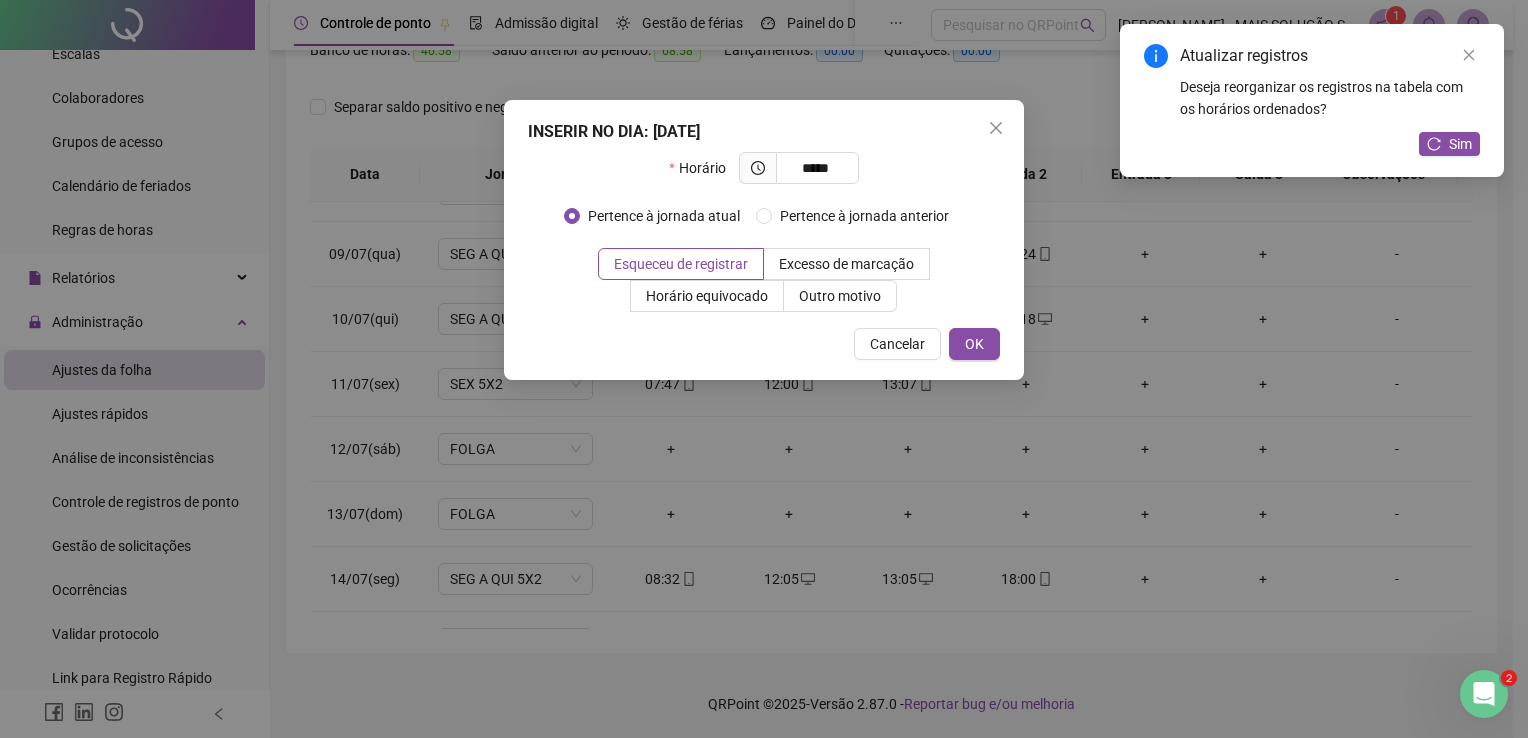 type on "*****" 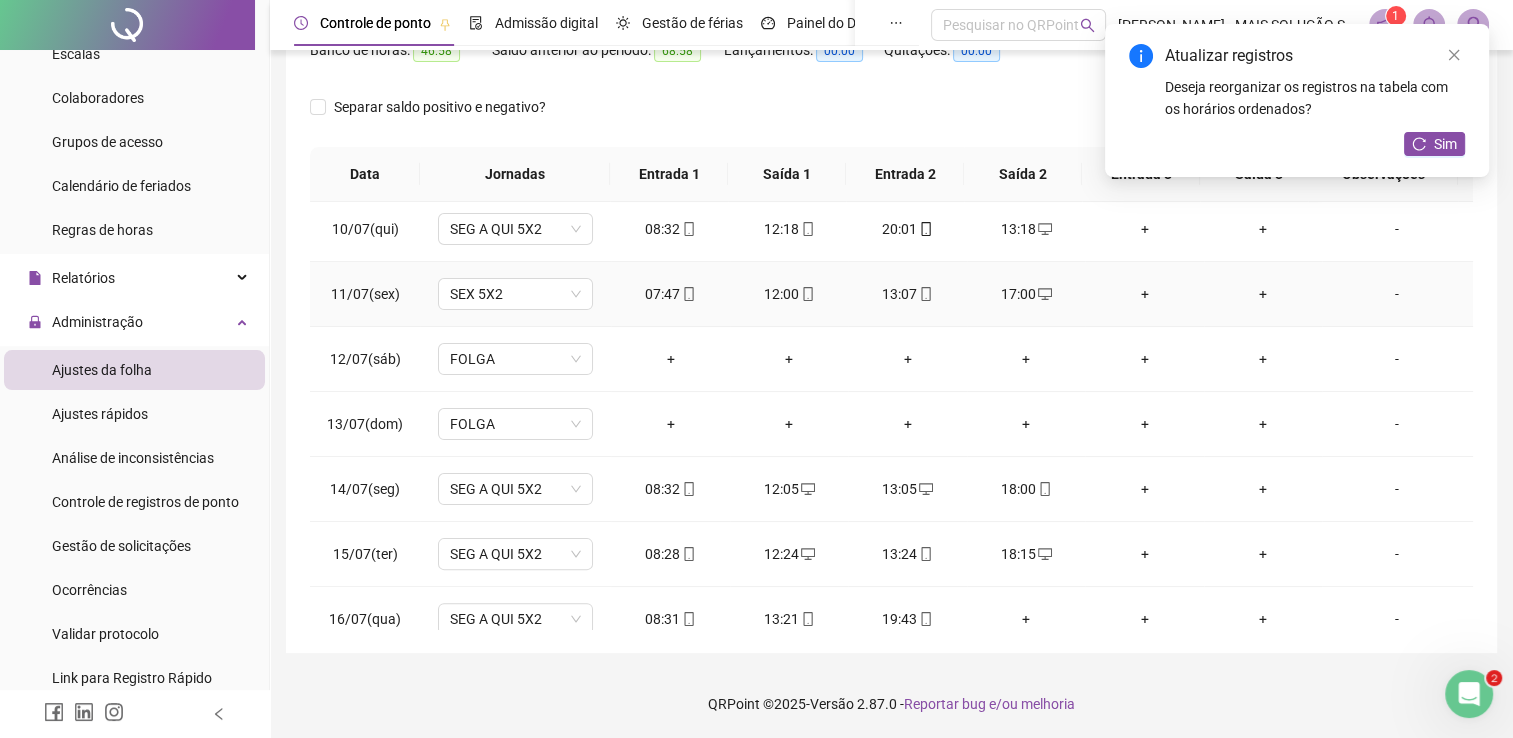 scroll, scrollTop: 609, scrollLeft: 0, axis: vertical 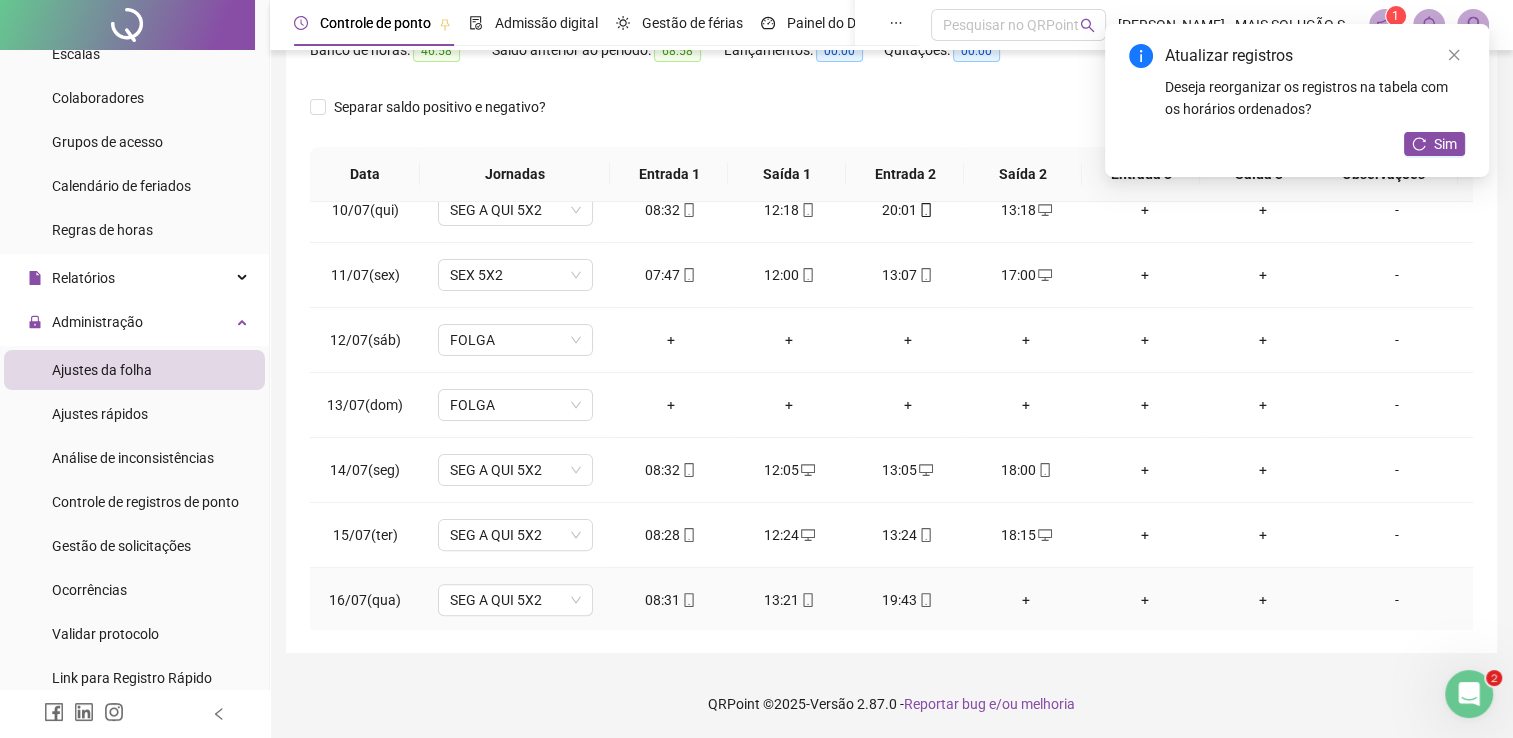 click on "+" at bounding box center (1026, 600) 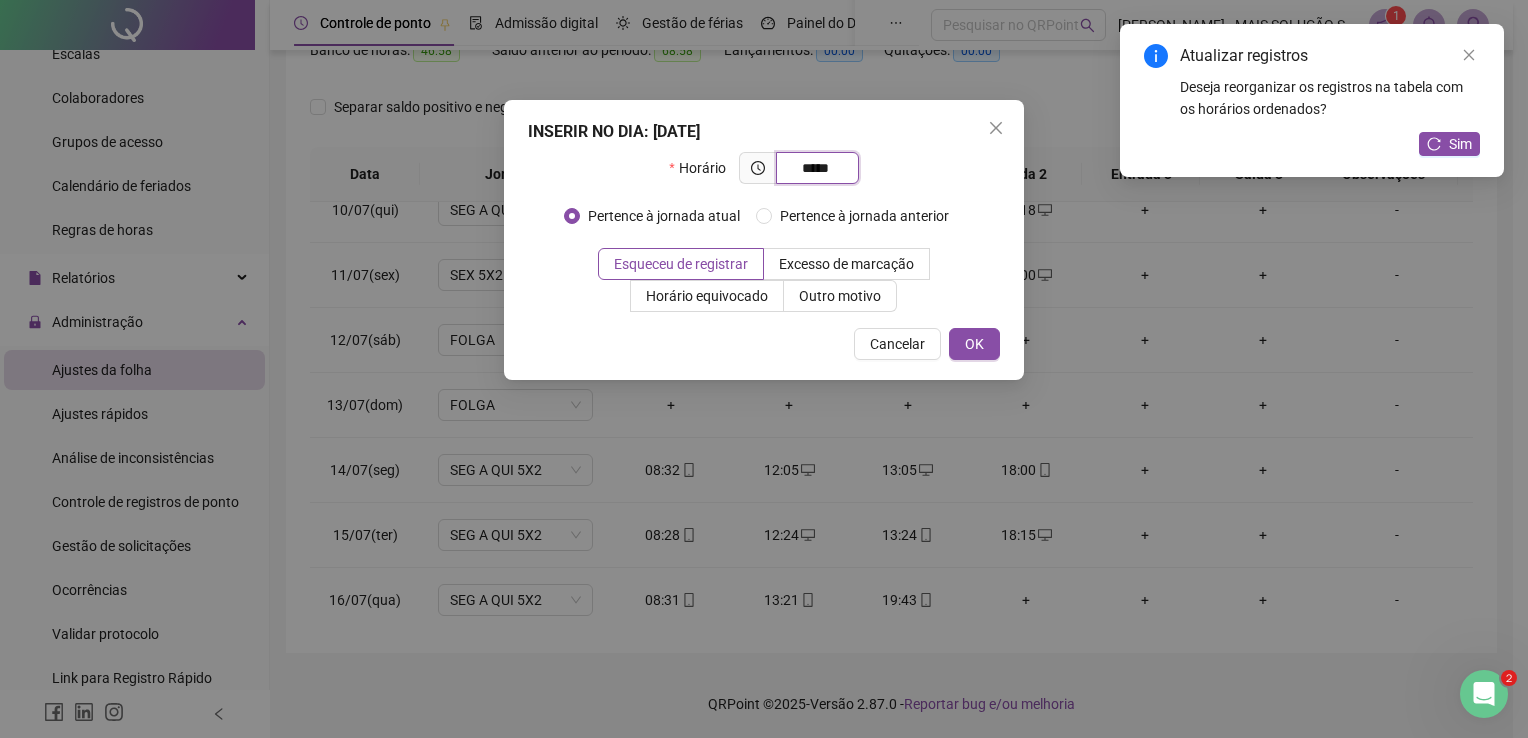 type on "*****" 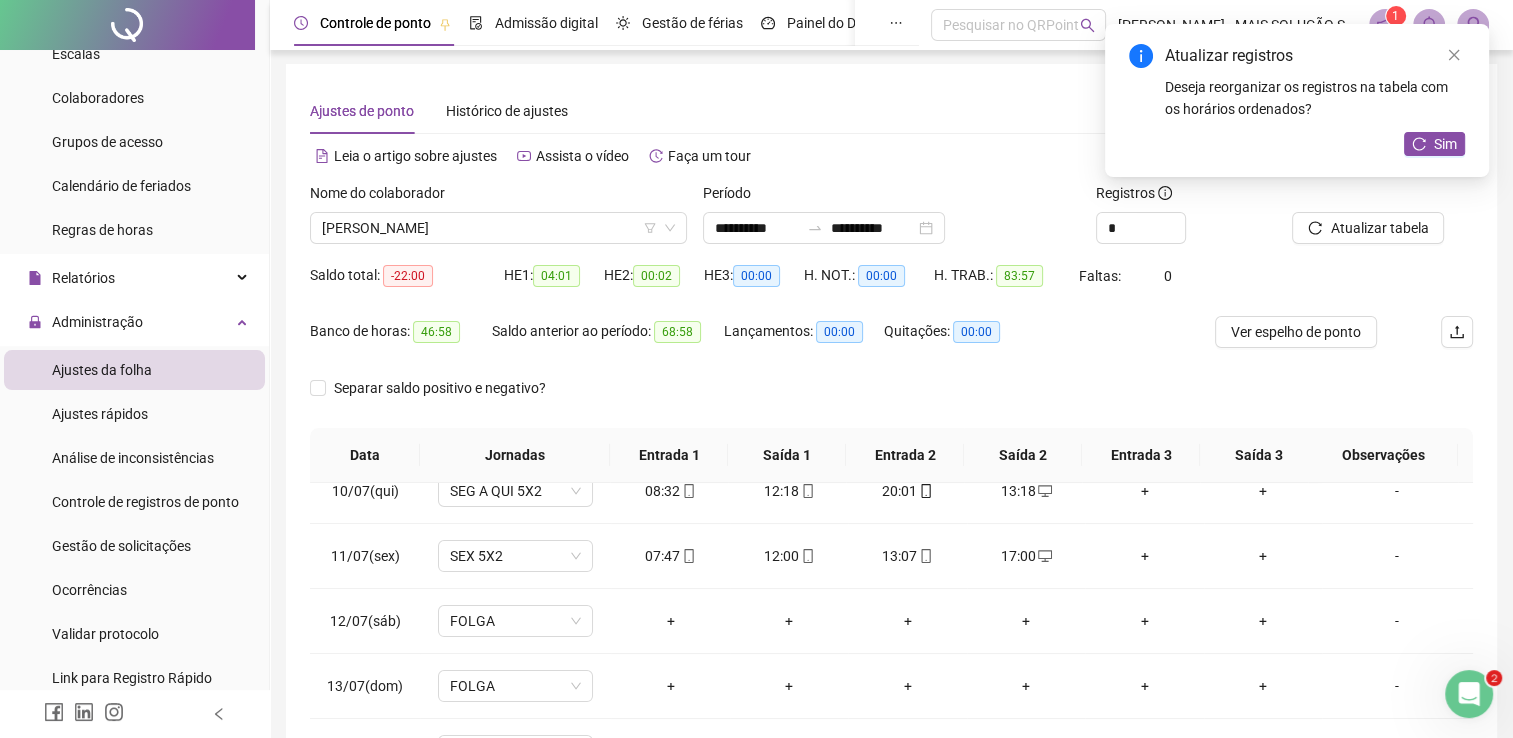 scroll, scrollTop: 0, scrollLeft: 0, axis: both 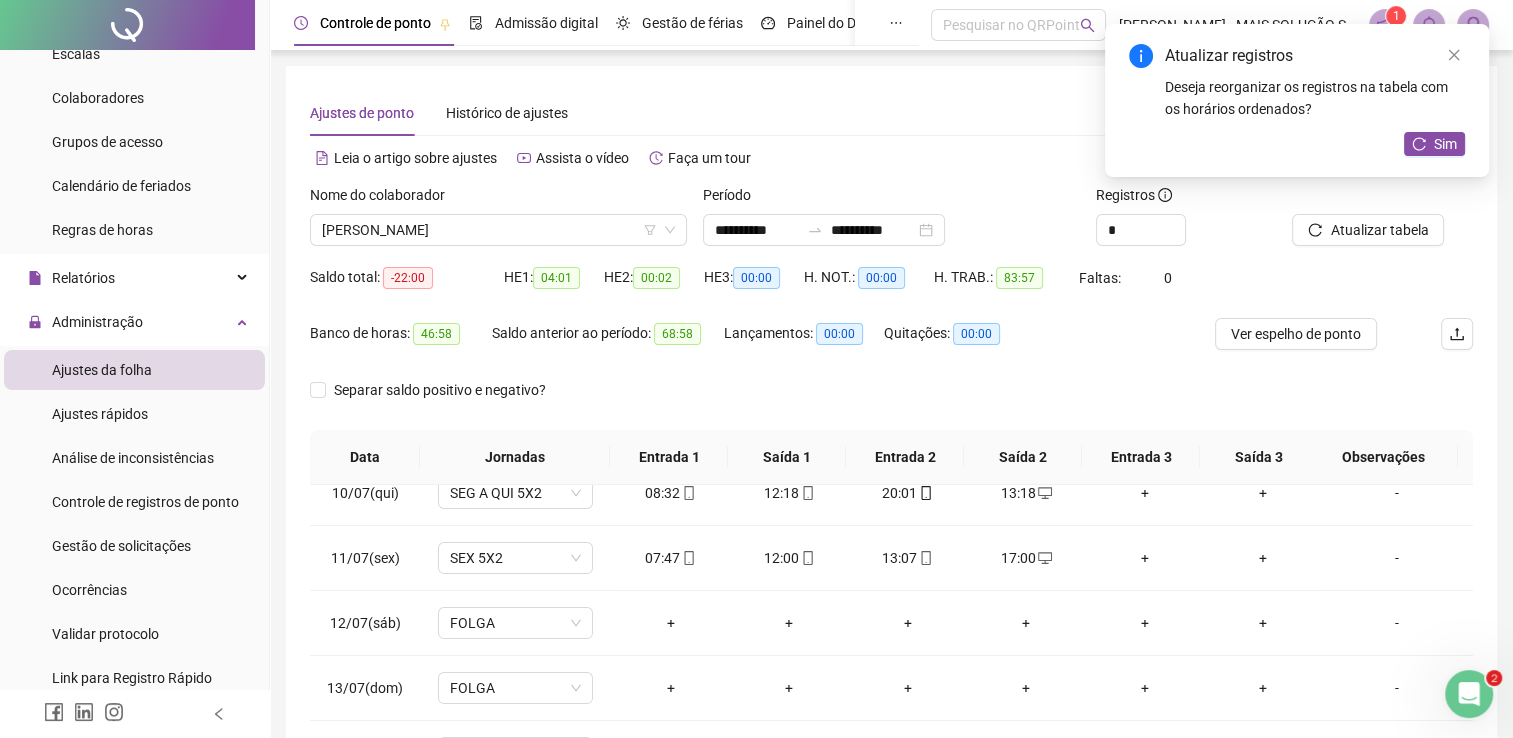 click at bounding box center [1357, 199] 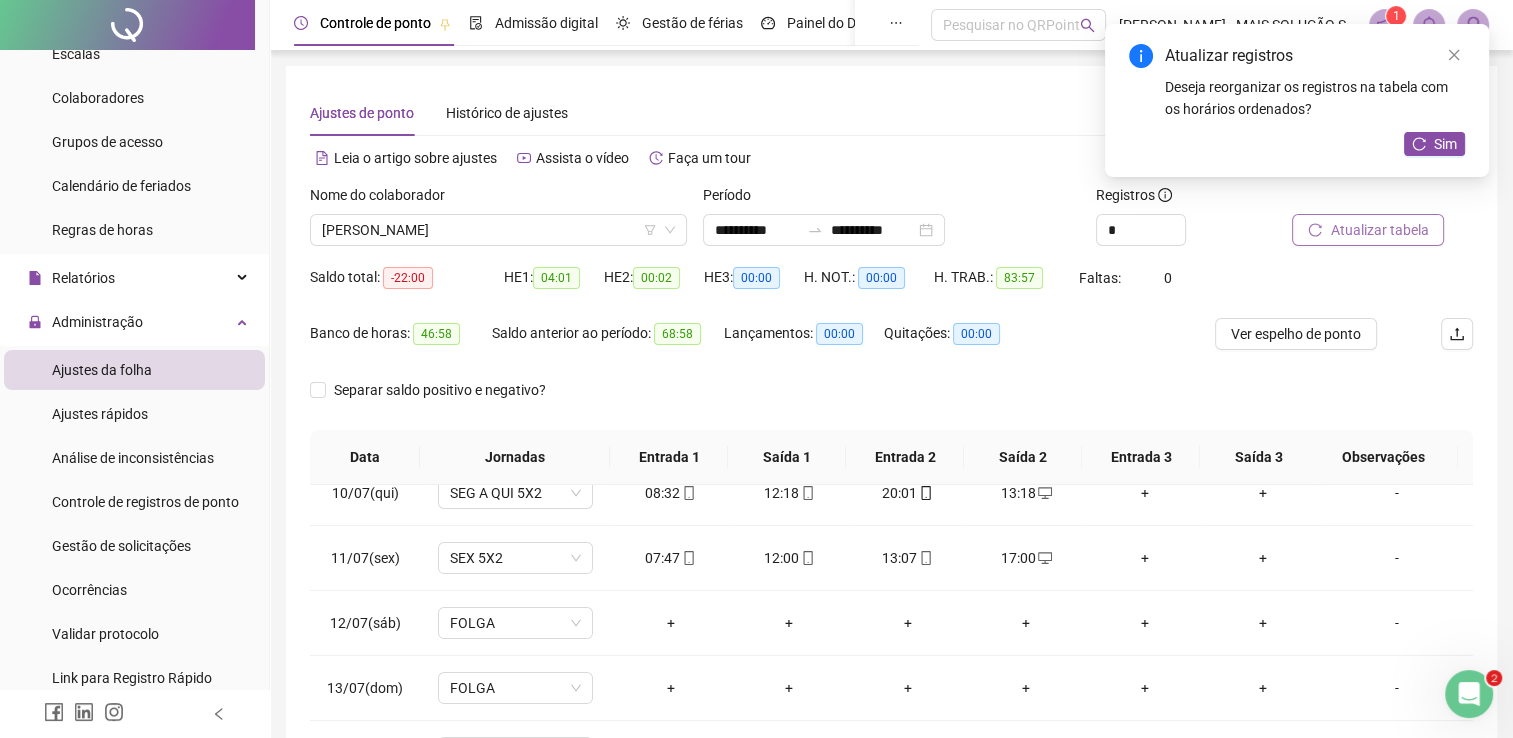 click on "Atualizar tabela" at bounding box center [1379, 230] 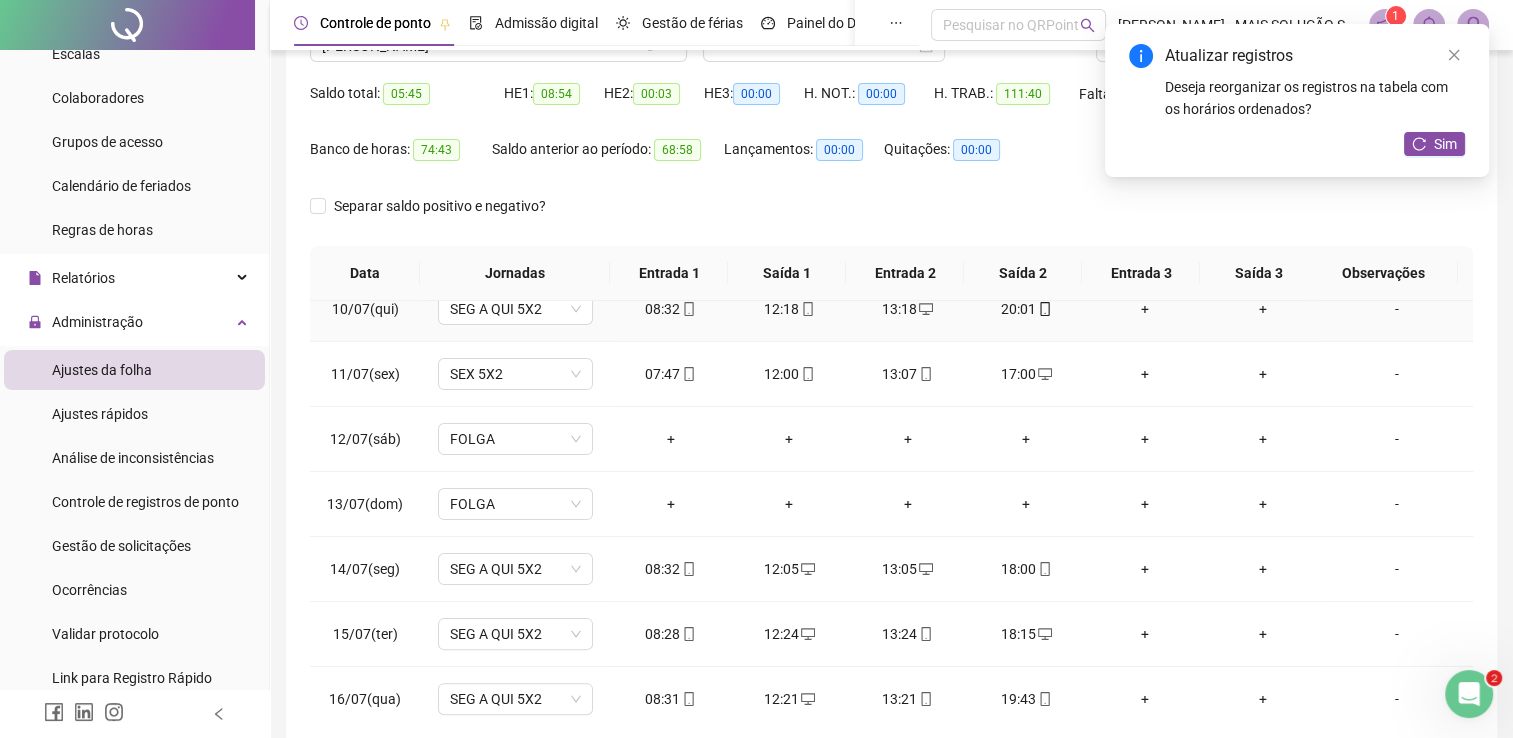 scroll, scrollTop: 283, scrollLeft: 0, axis: vertical 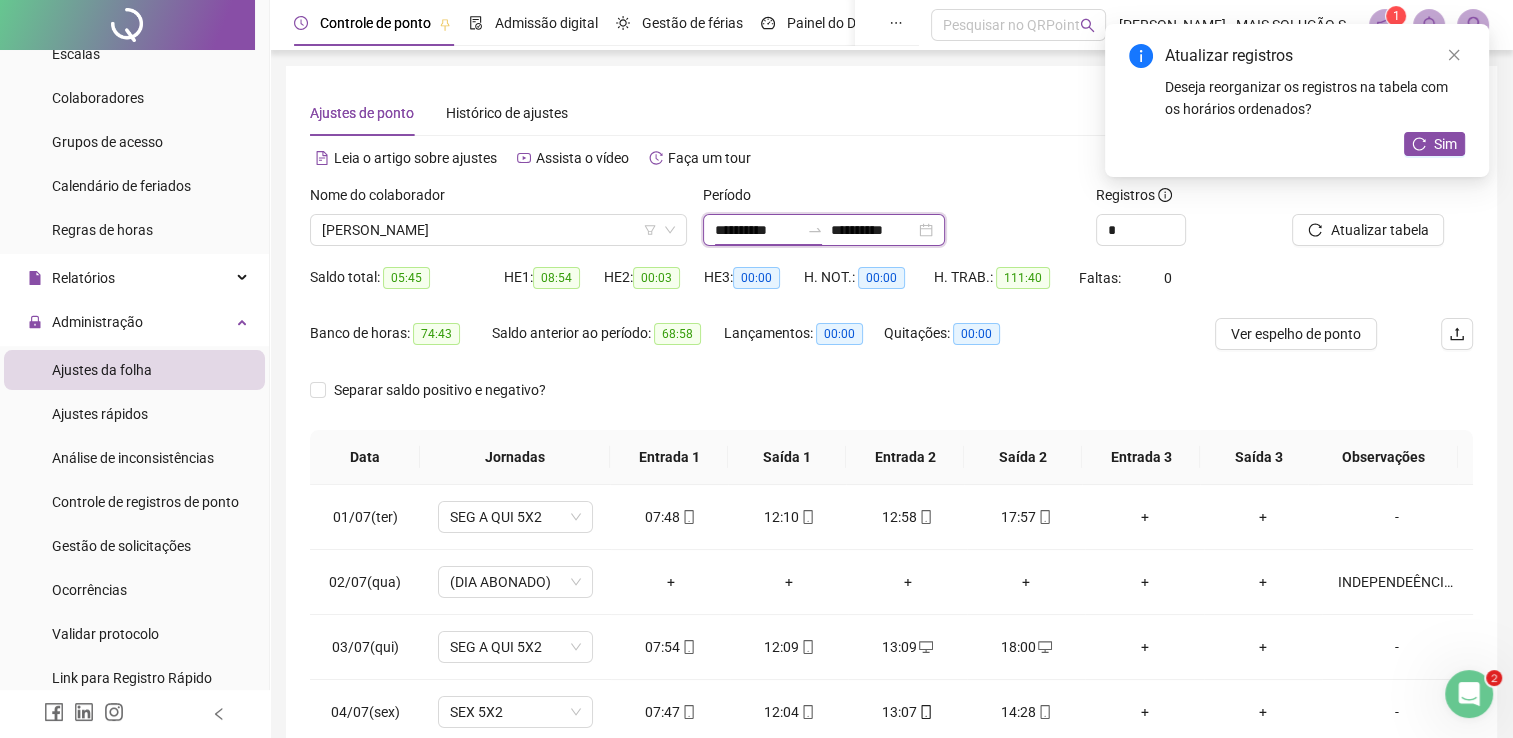 click on "**********" at bounding box center (757, 230) 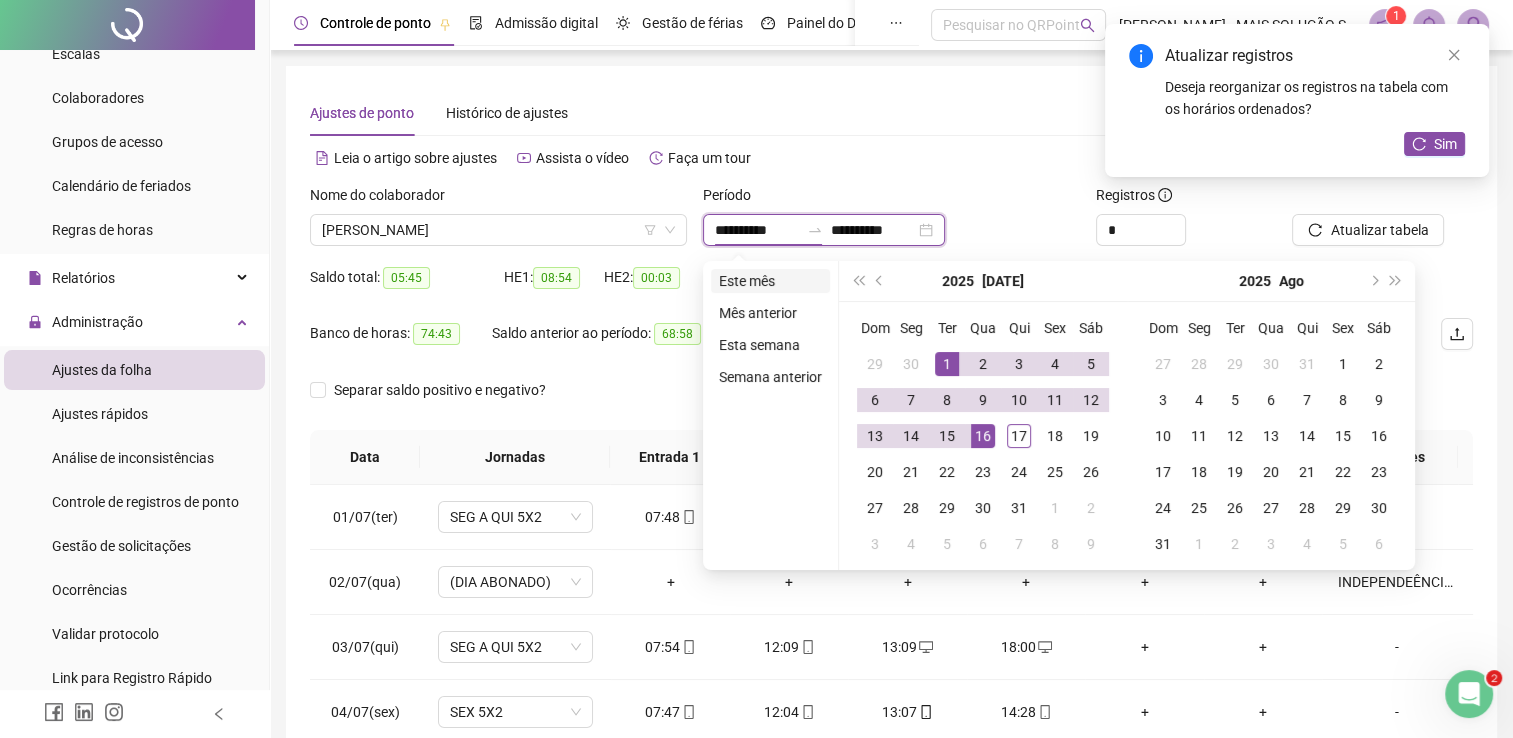 type on "**********" 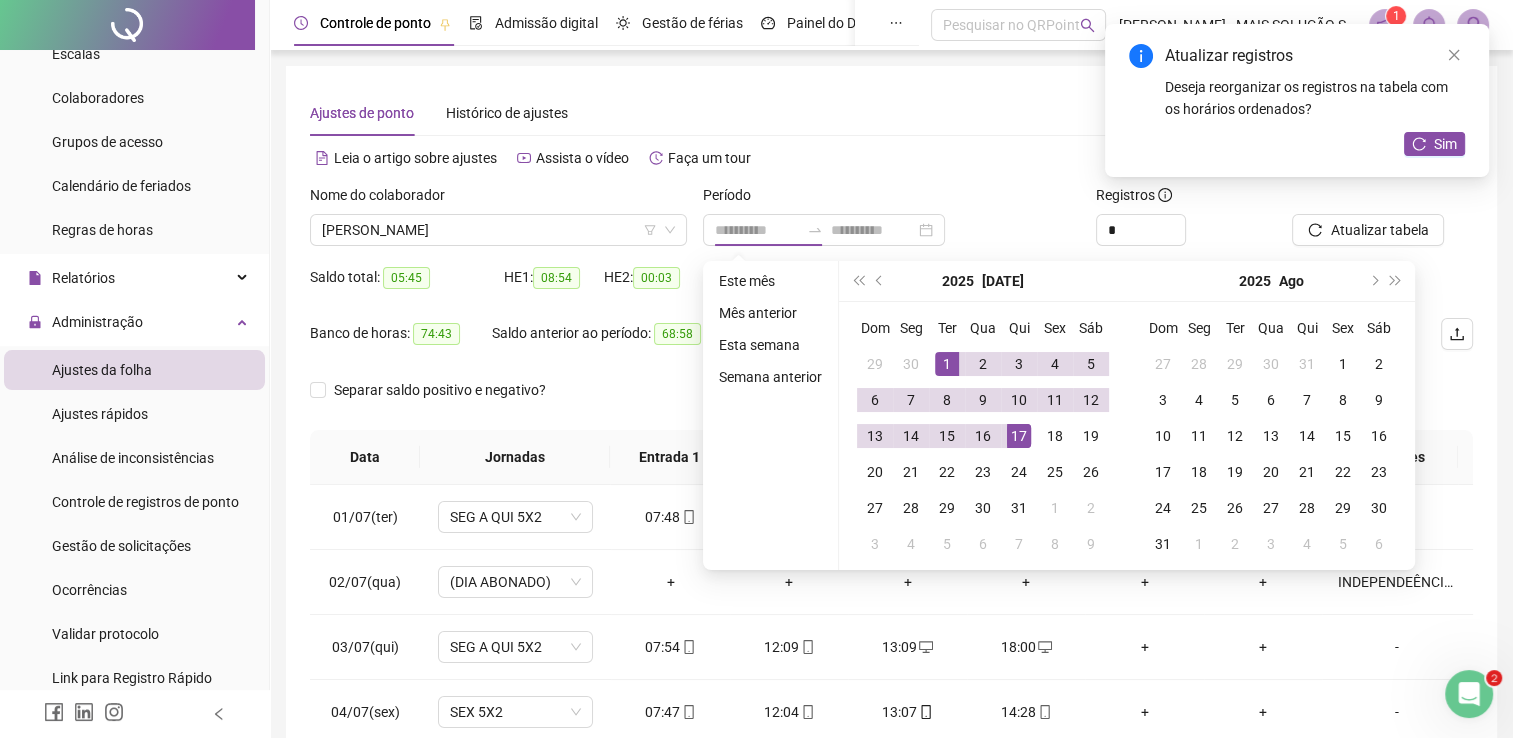 drag, startPoint x: 761, startPoint y: 282, endPoint x: 1097, endPoint y: 250, distance: 337.52036 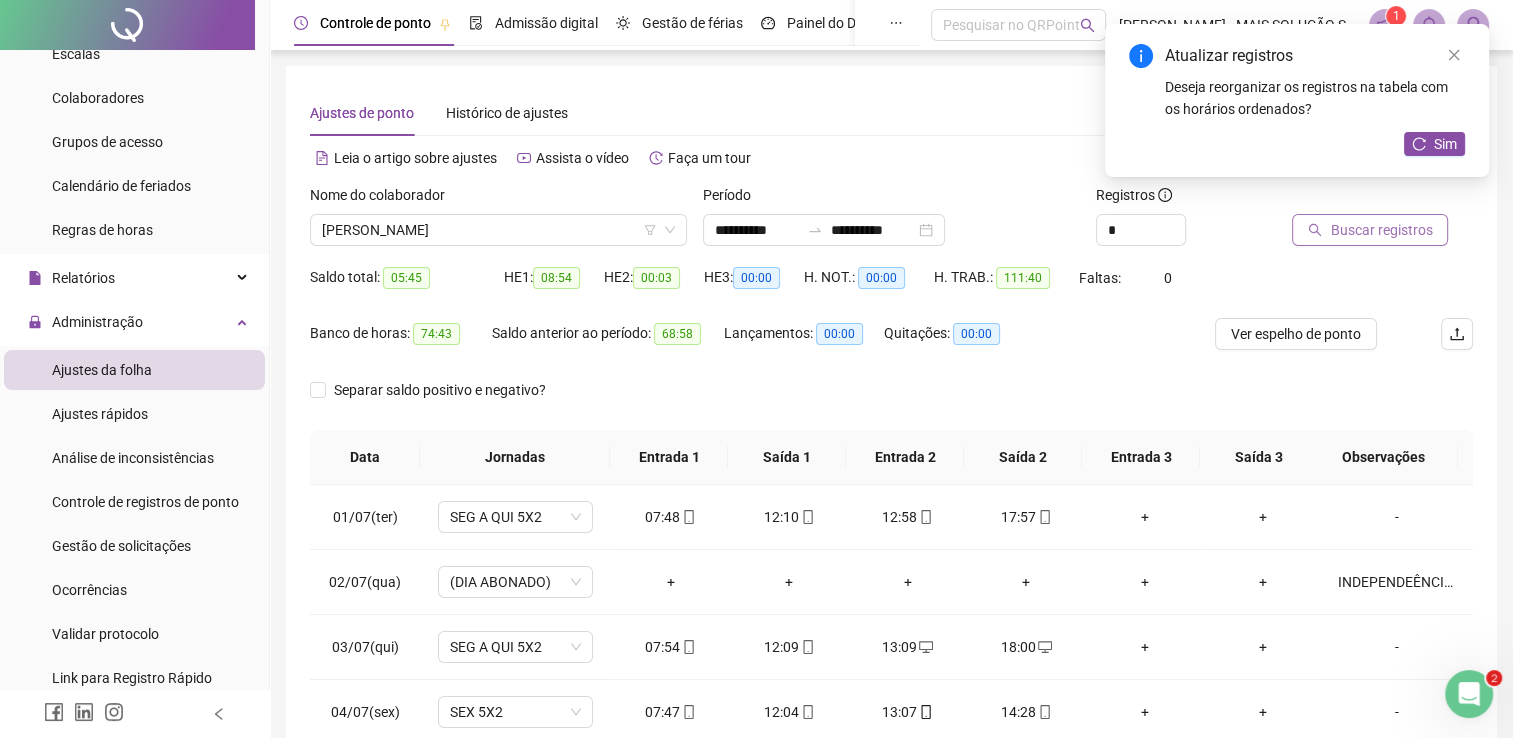 click on "Buscar registros" at bounding box center [1381, 230] 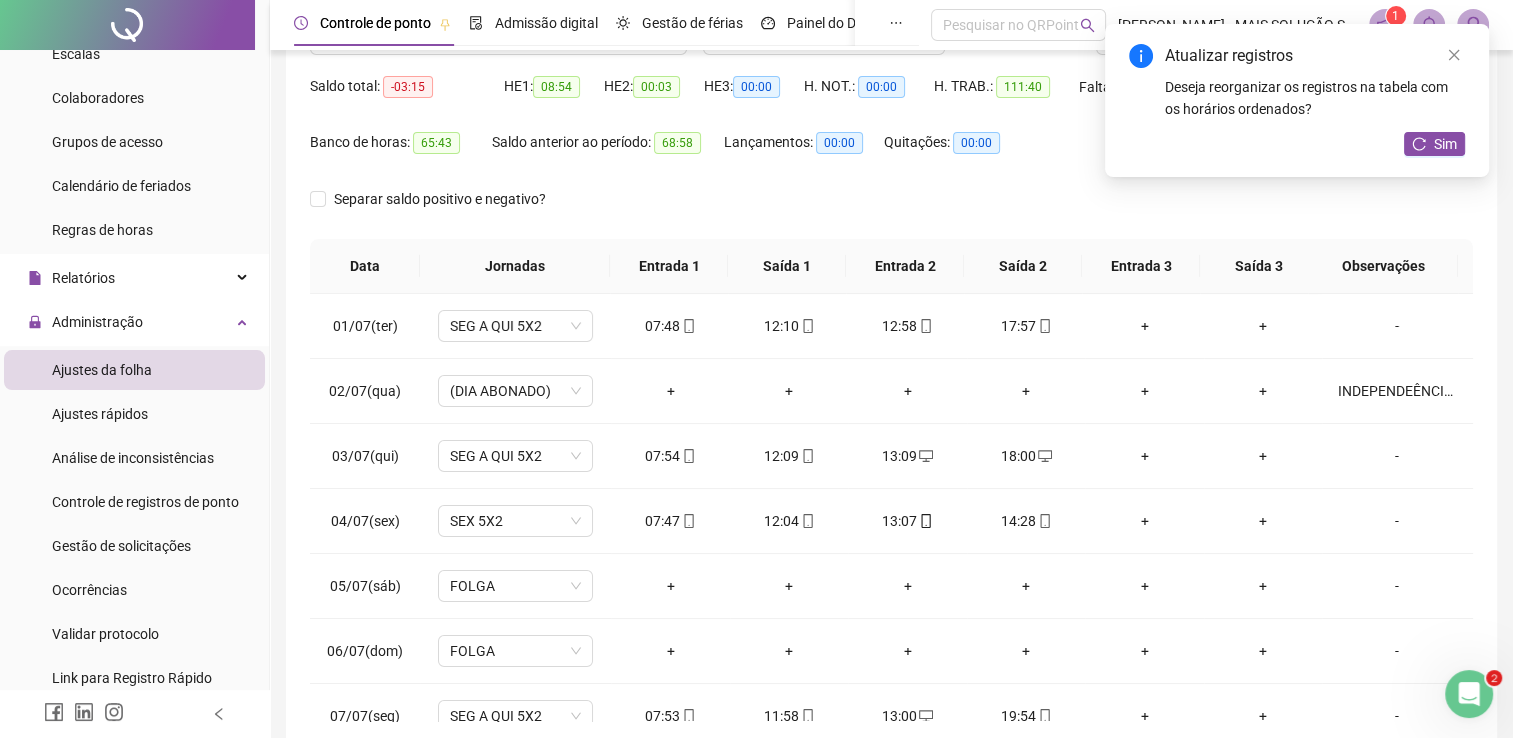 scroll, scrollTop: 283, scrollLeft: 0, axis: vertical 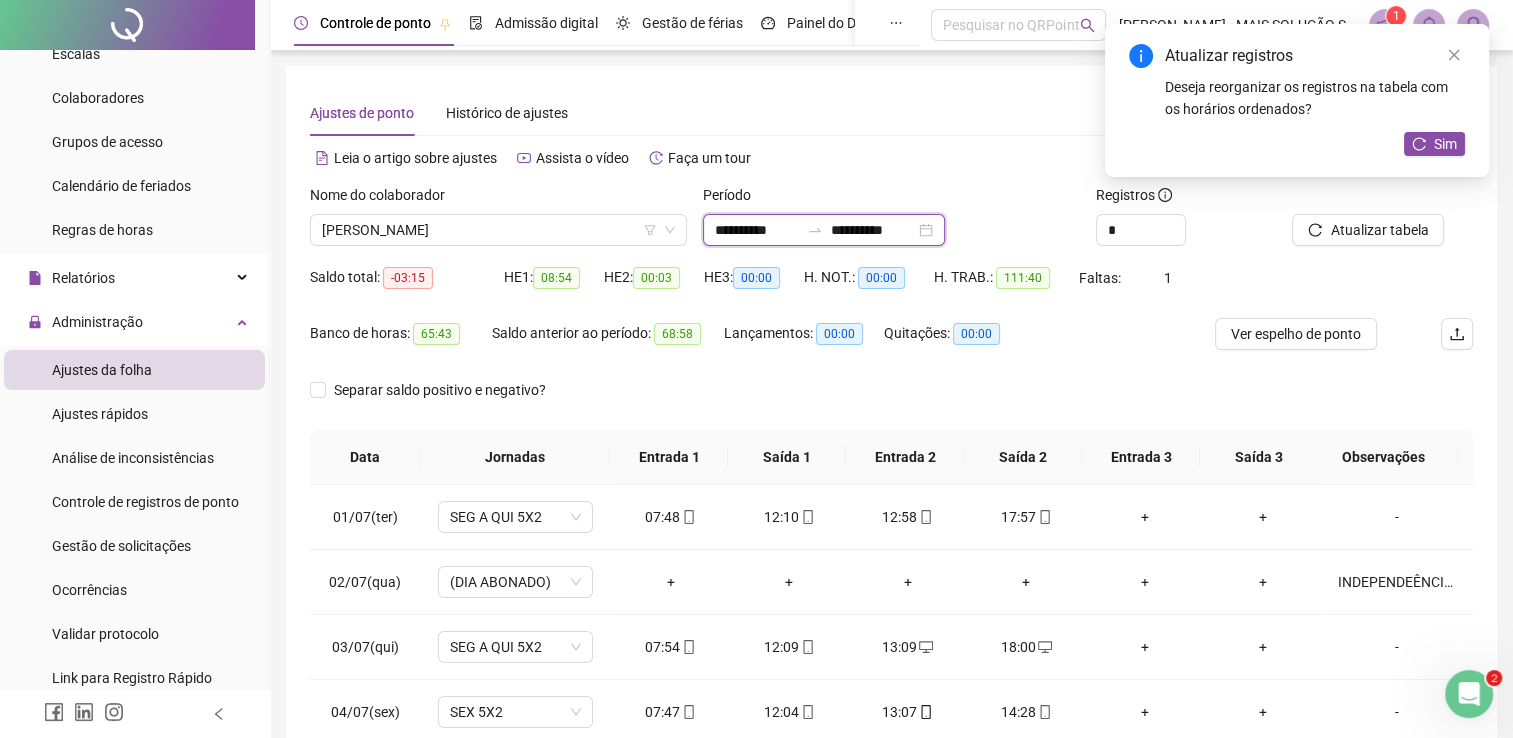click on "**********" at bounding box center [757, 230] 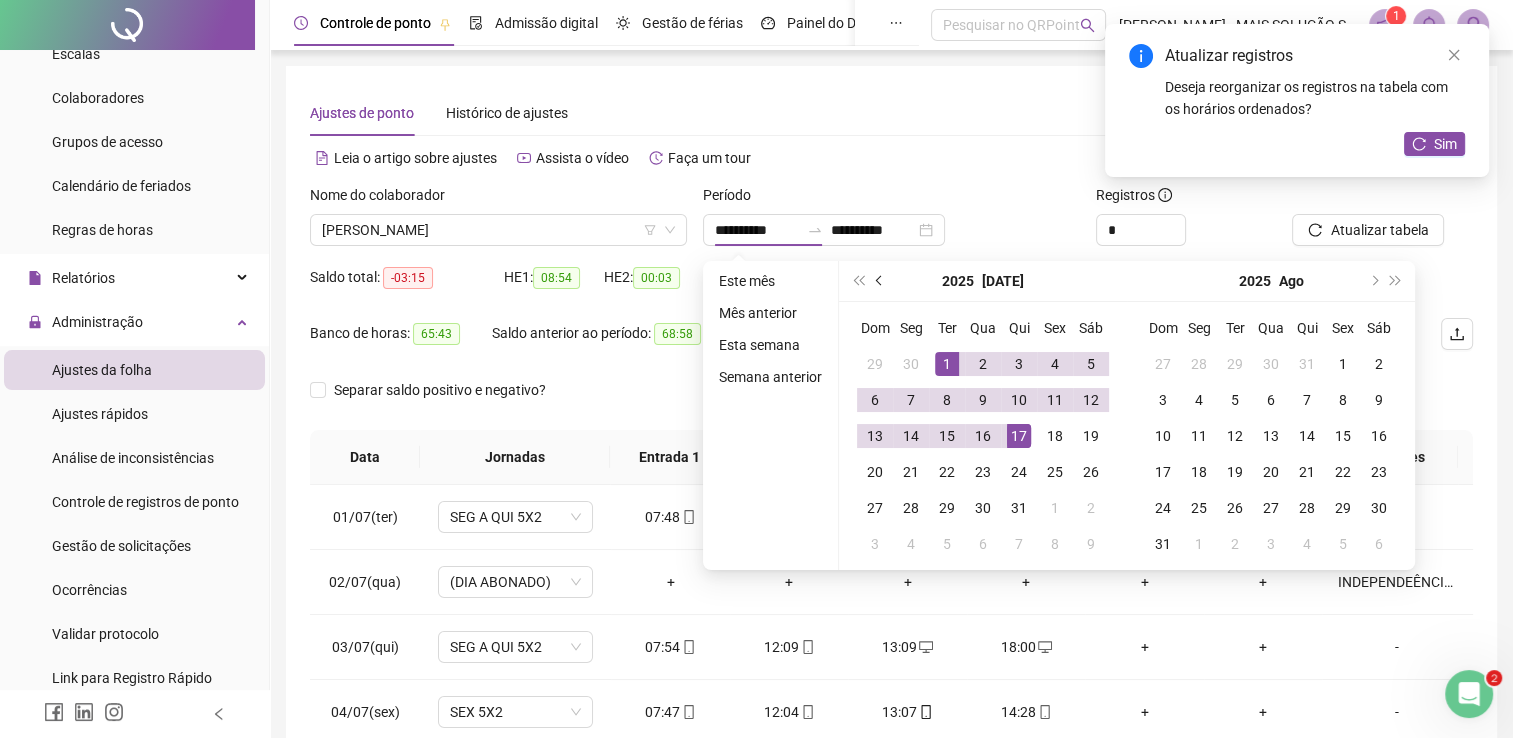 click at bounding box center [880, 281] 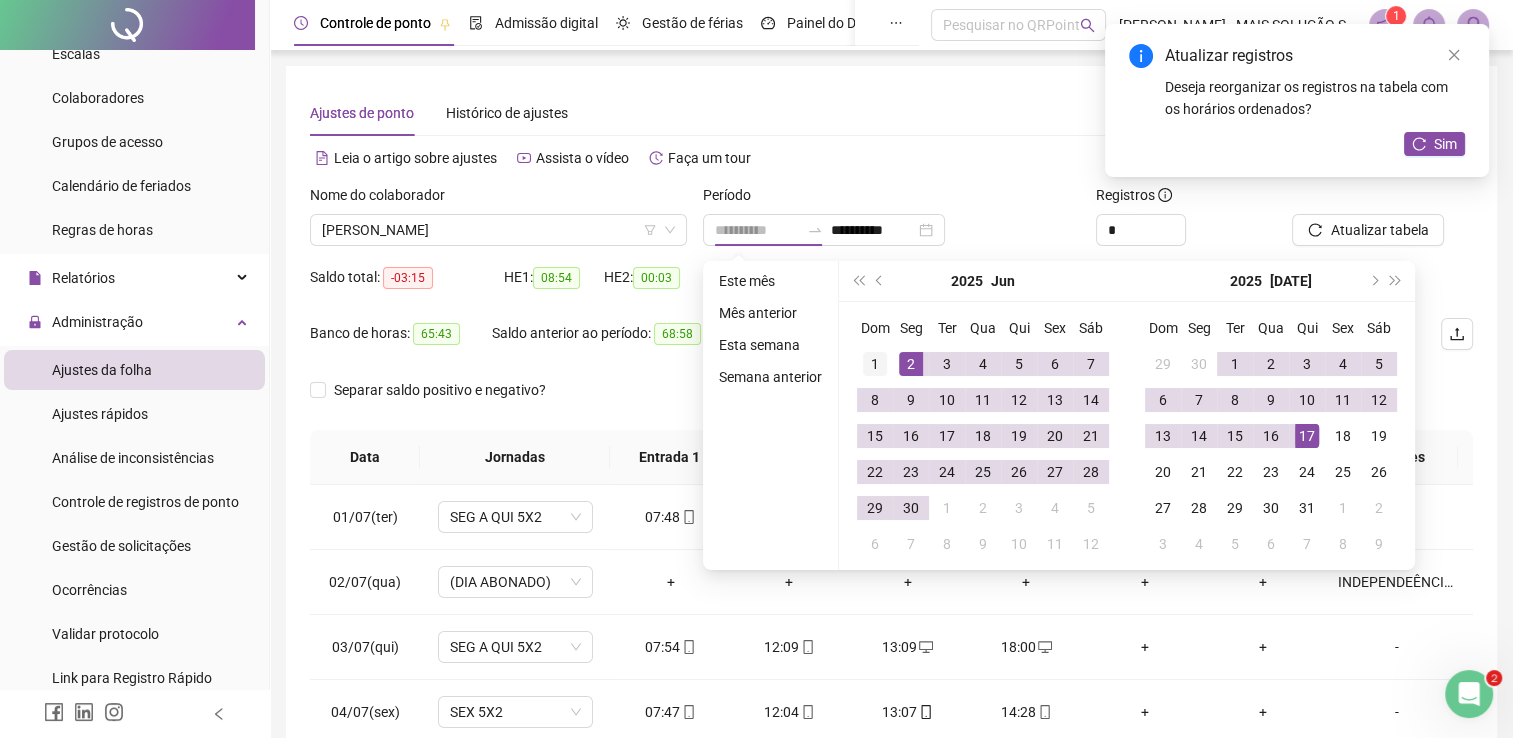 type on "**********" 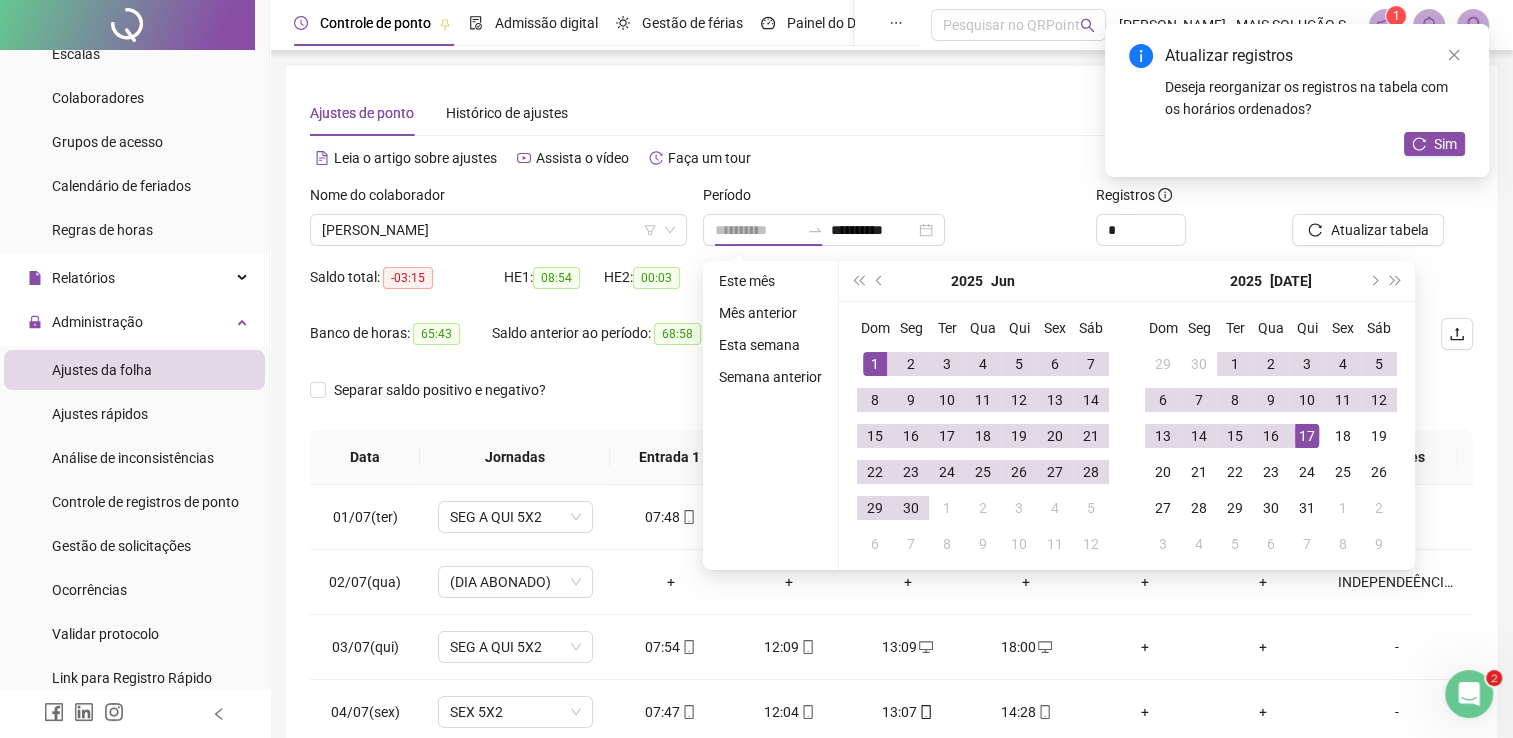 click on "1" at bounding box center (875, 364) 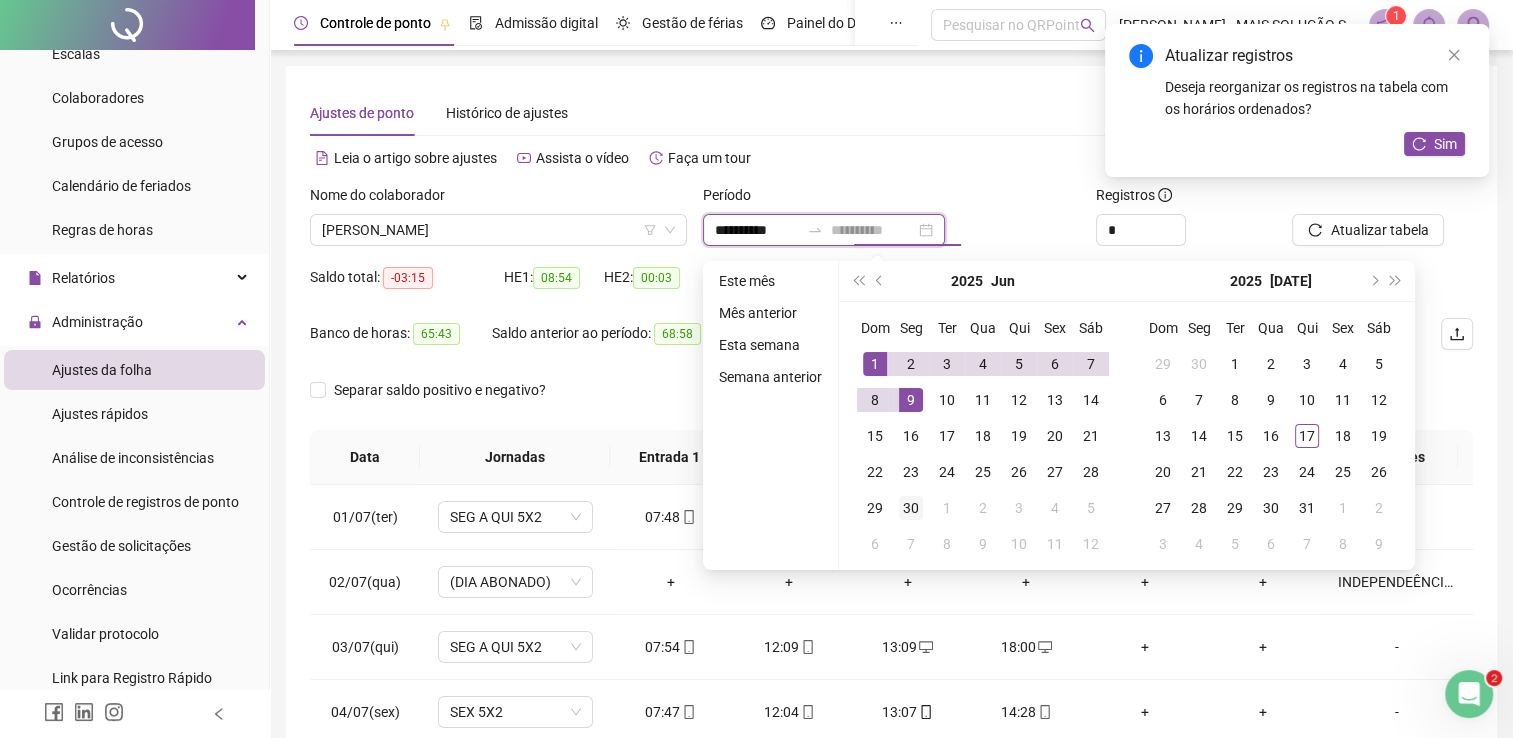 type on "**********" 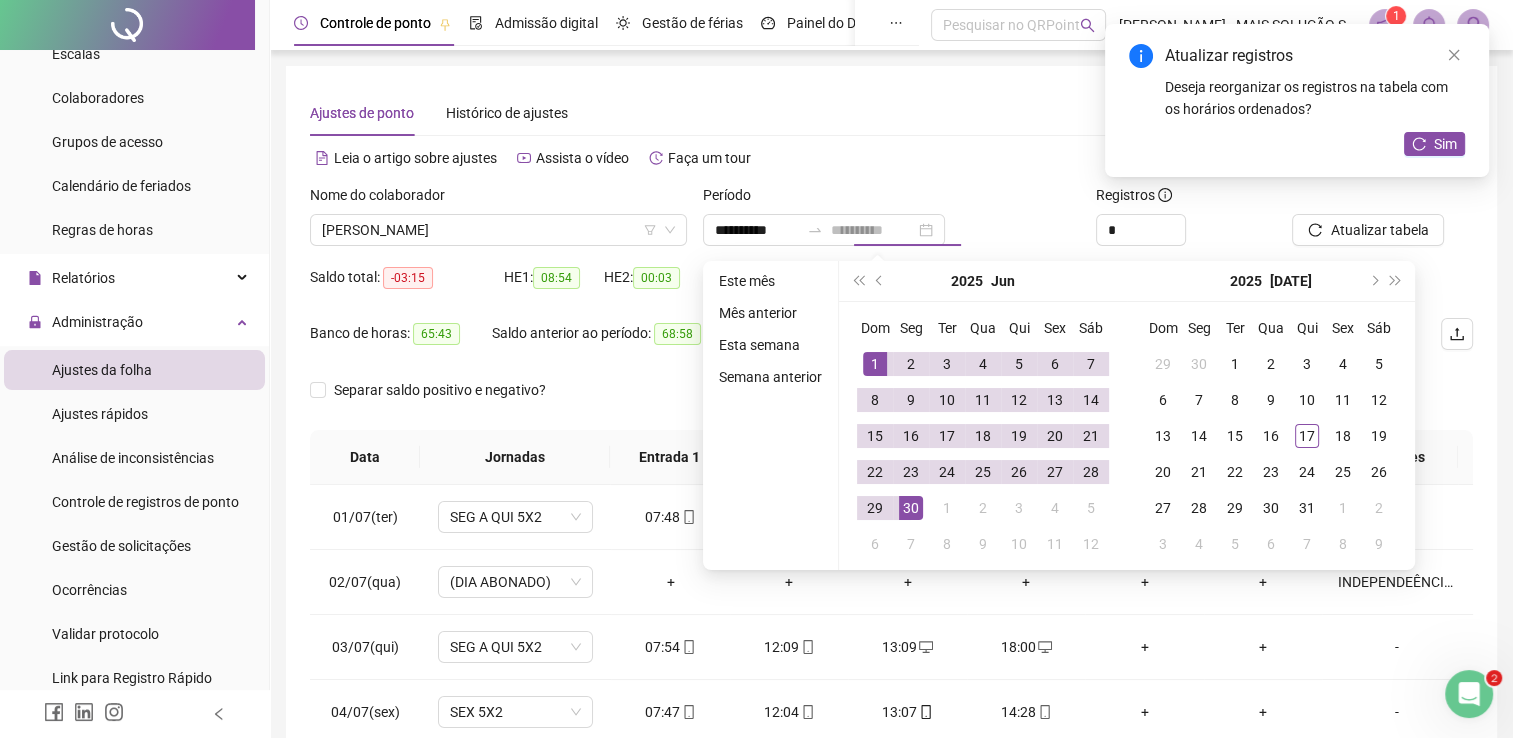 click on "30" at bounding box center [911, 508] 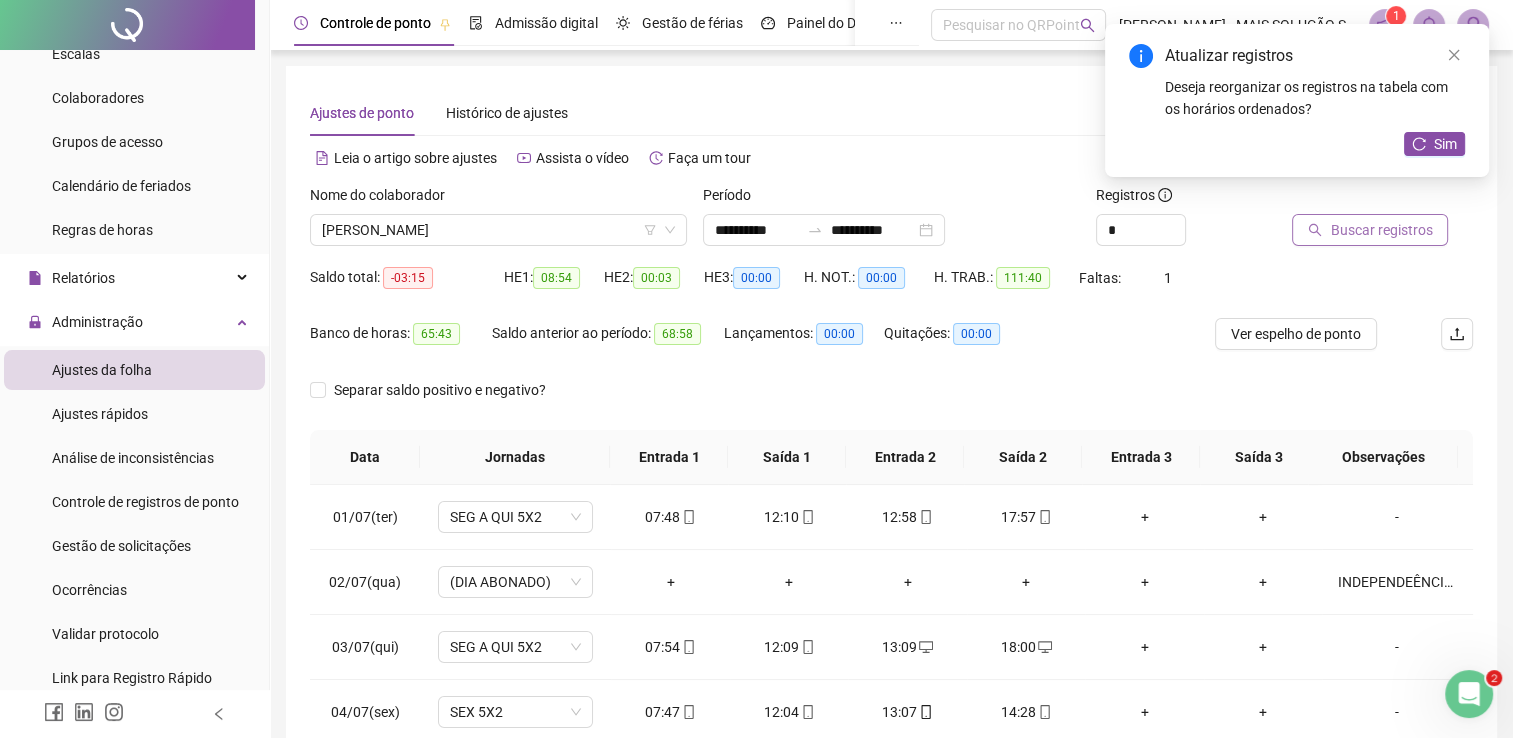 click on "Buscar registros" at bounding box center [1381, 230] 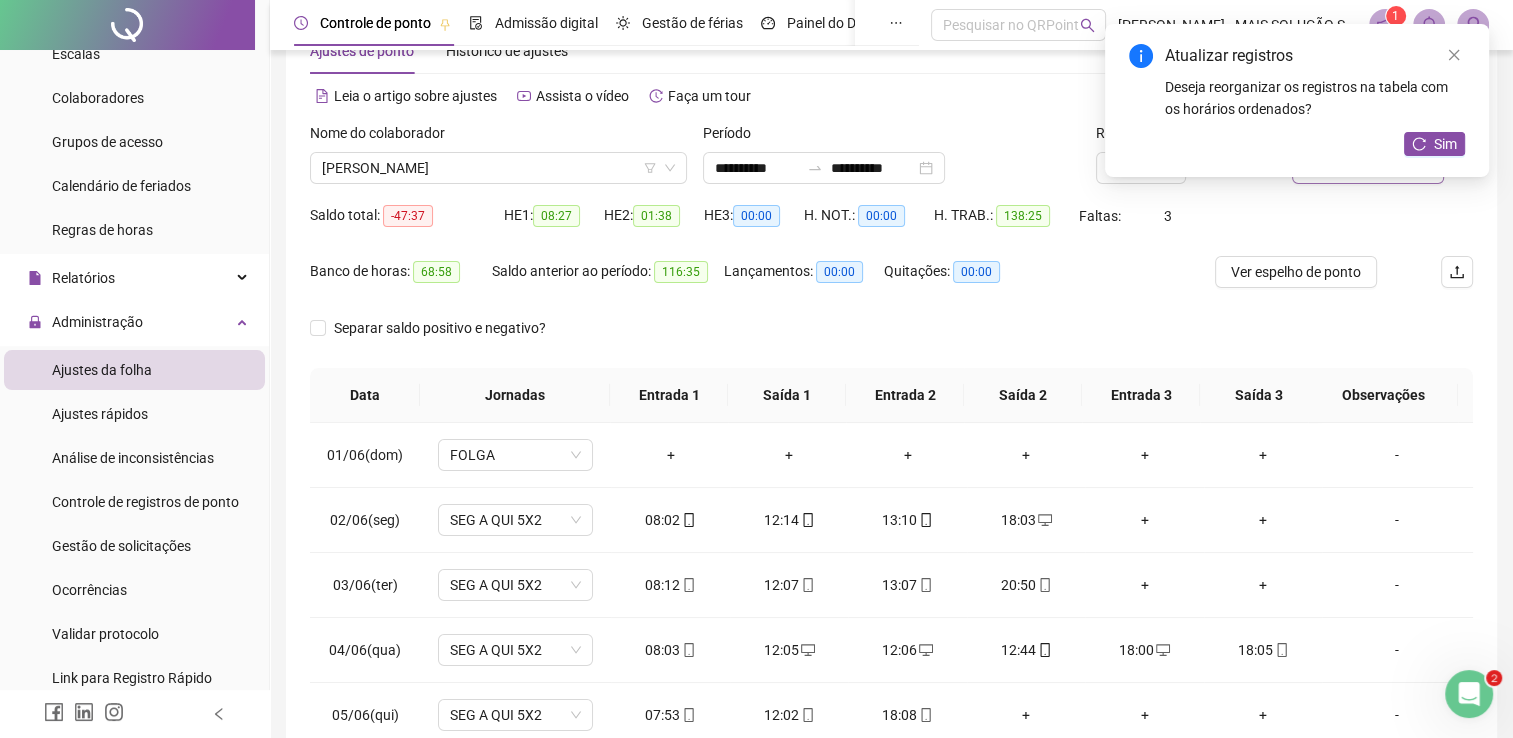 scroll, scrollTop: 283, scrollLeft: 0, axis: vertical 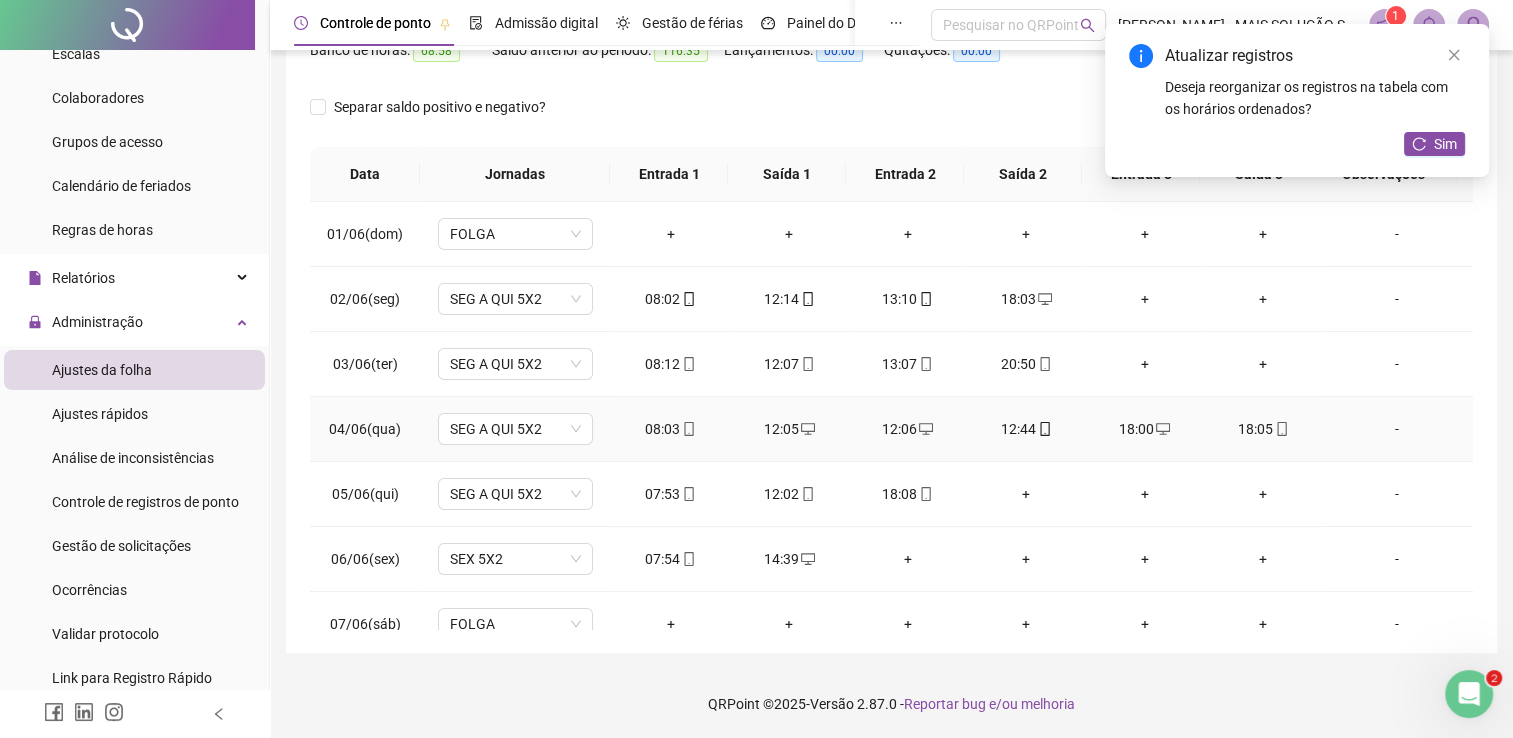 click 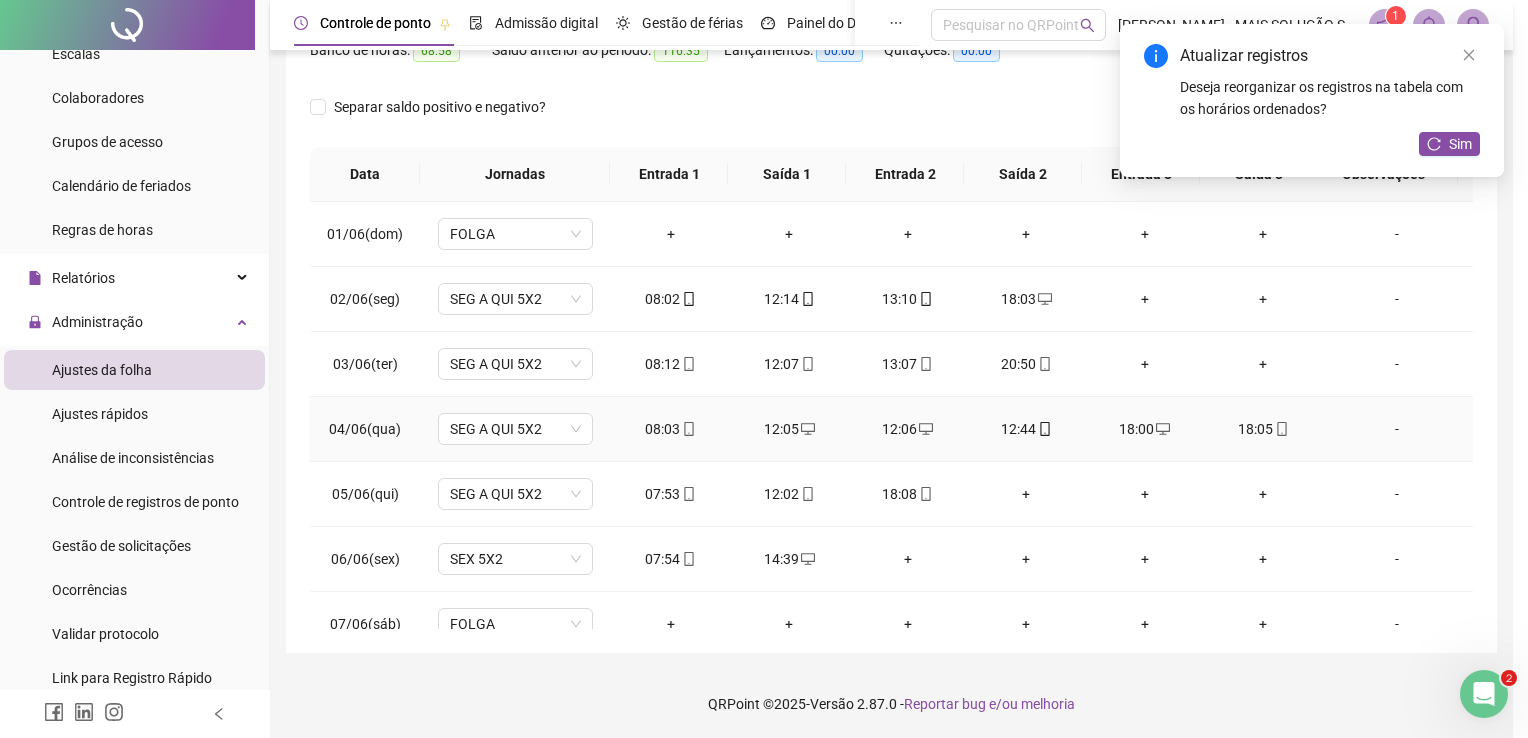 type on "**********" 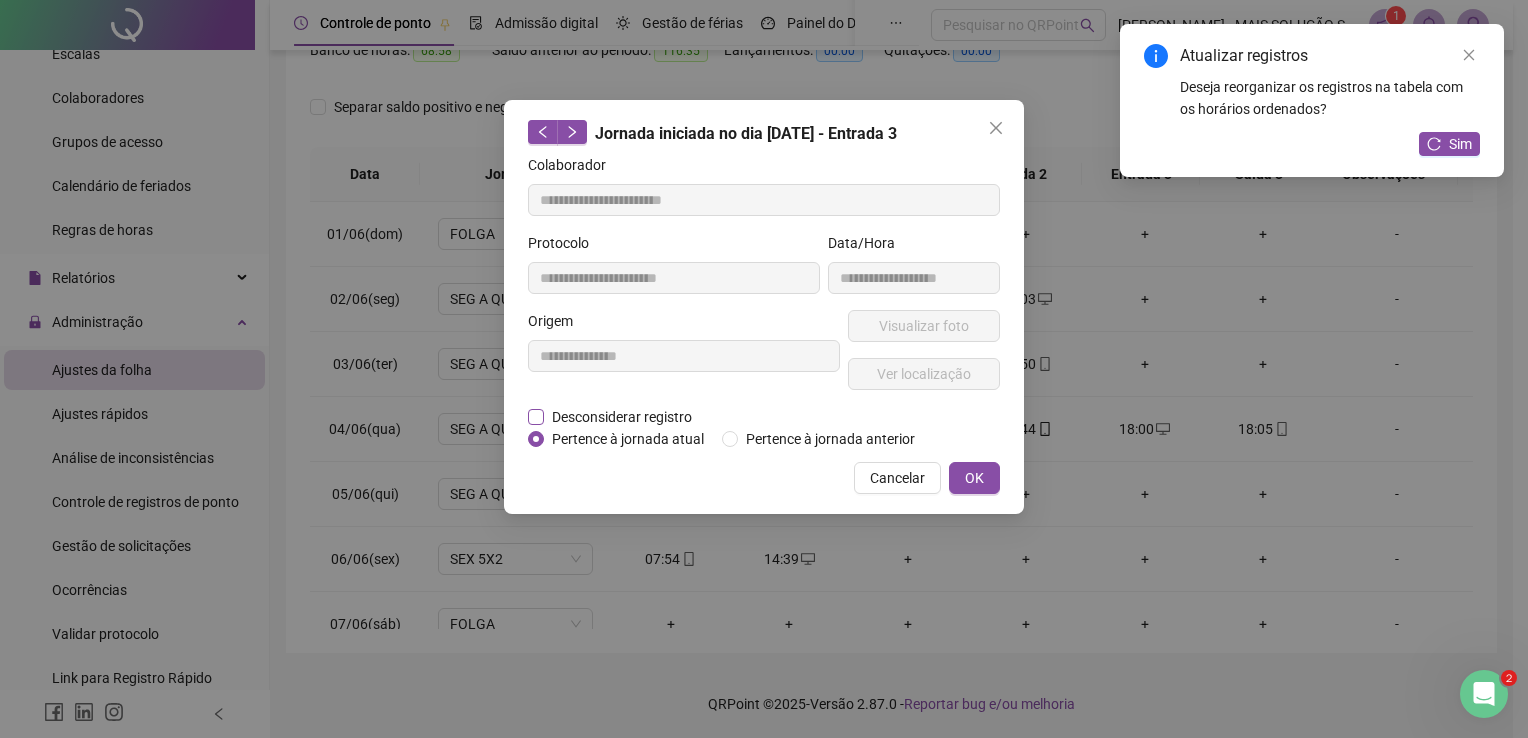 click on "Desconsiderar registro" at bounding box center [622, 417] 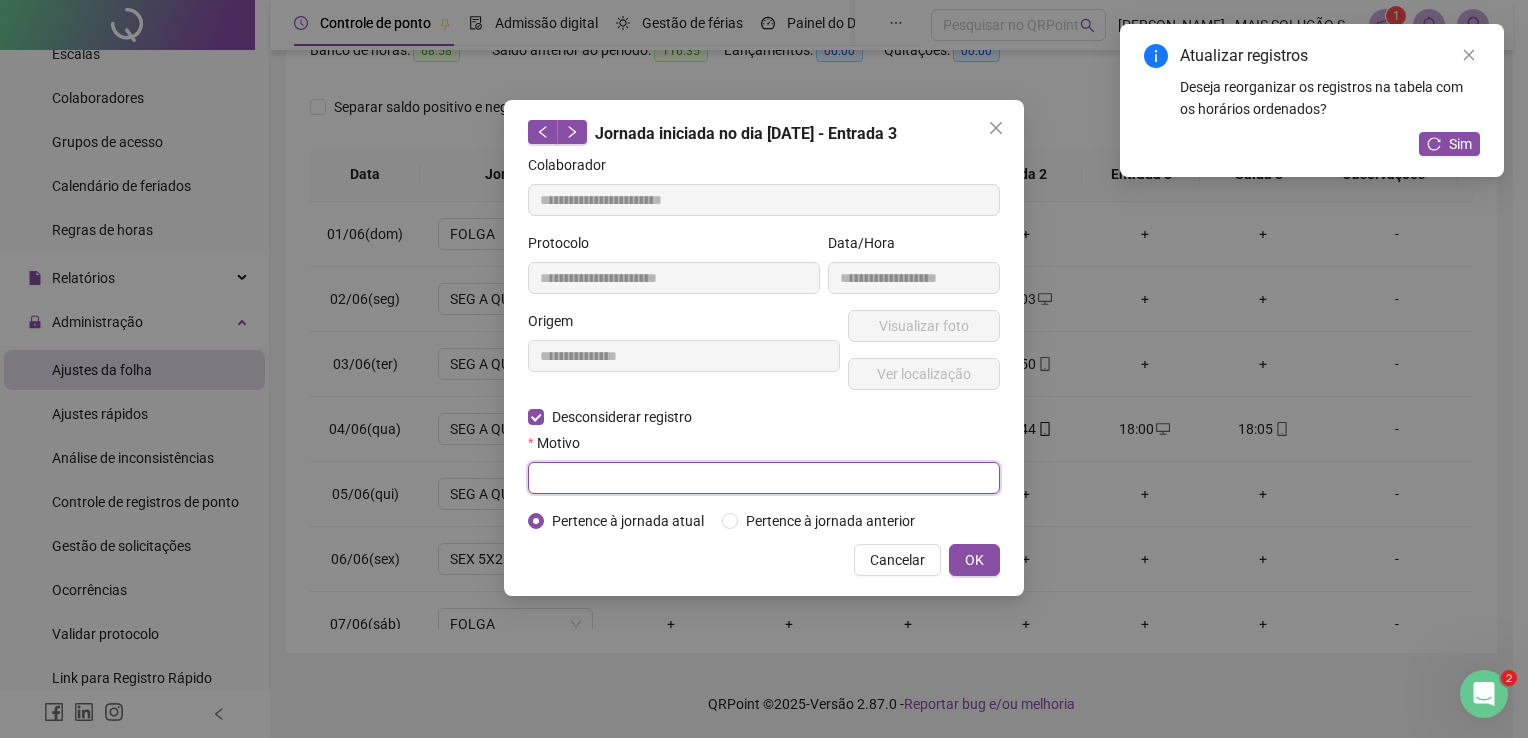 click at bounding box center (764, 478) 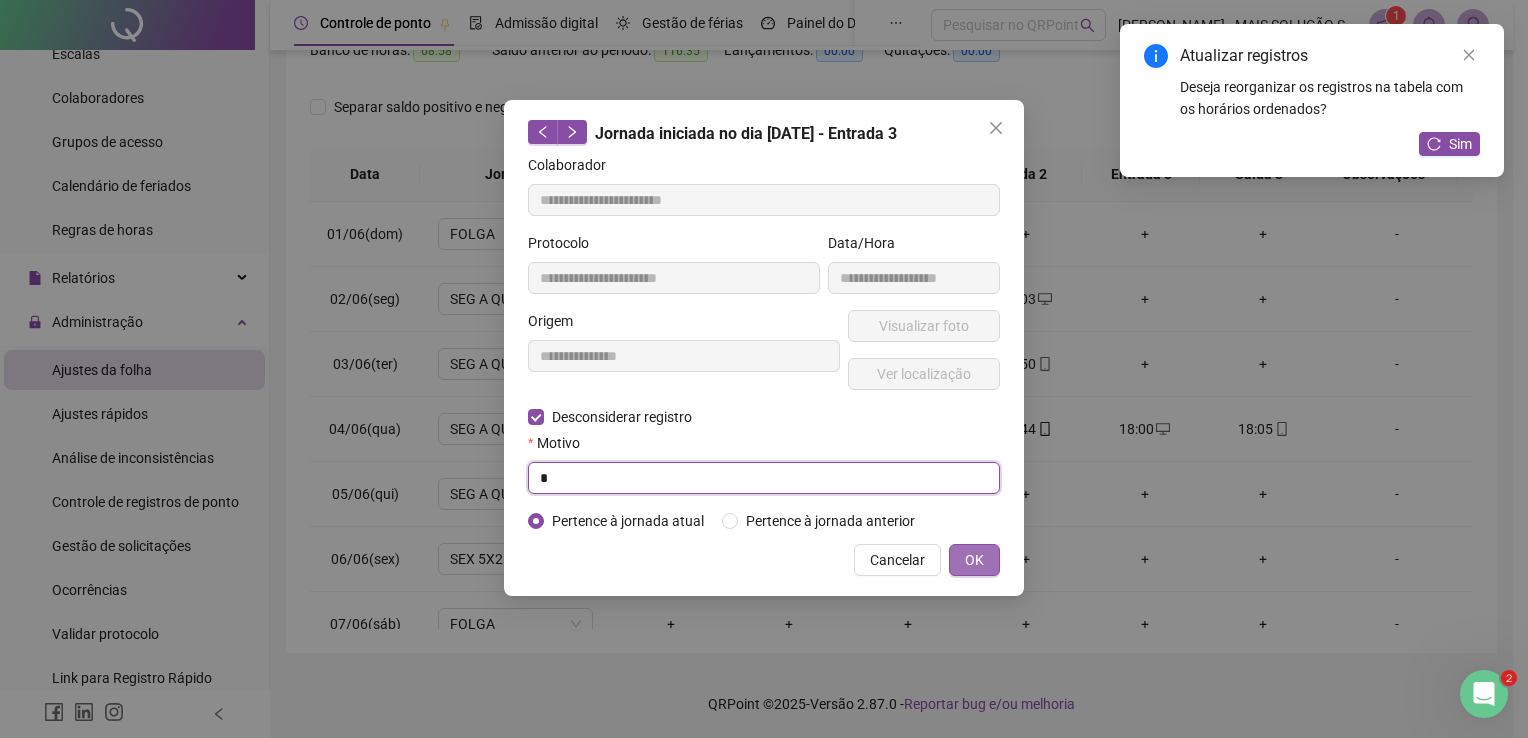 type on "*" 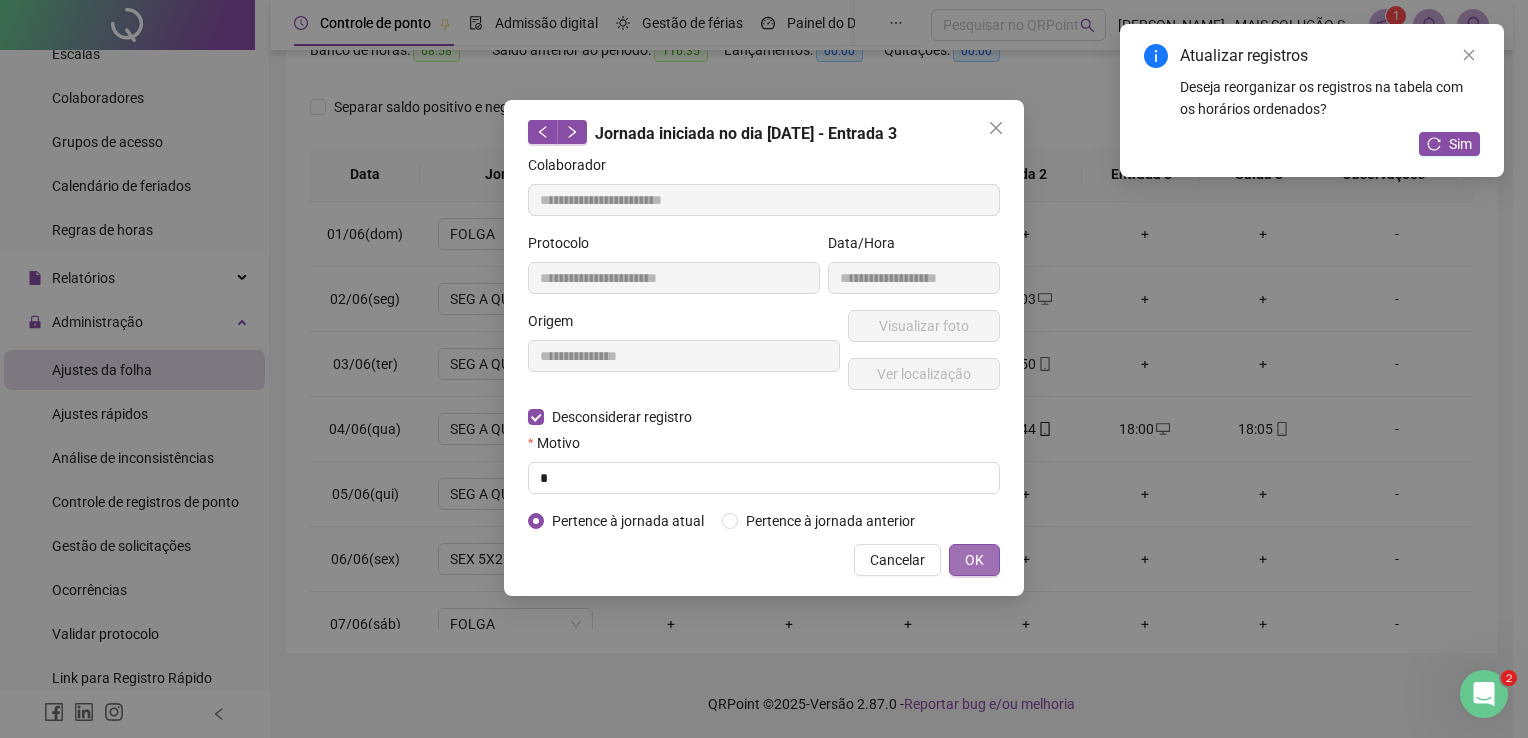 click on "OK" at bounding box center [974, 560] 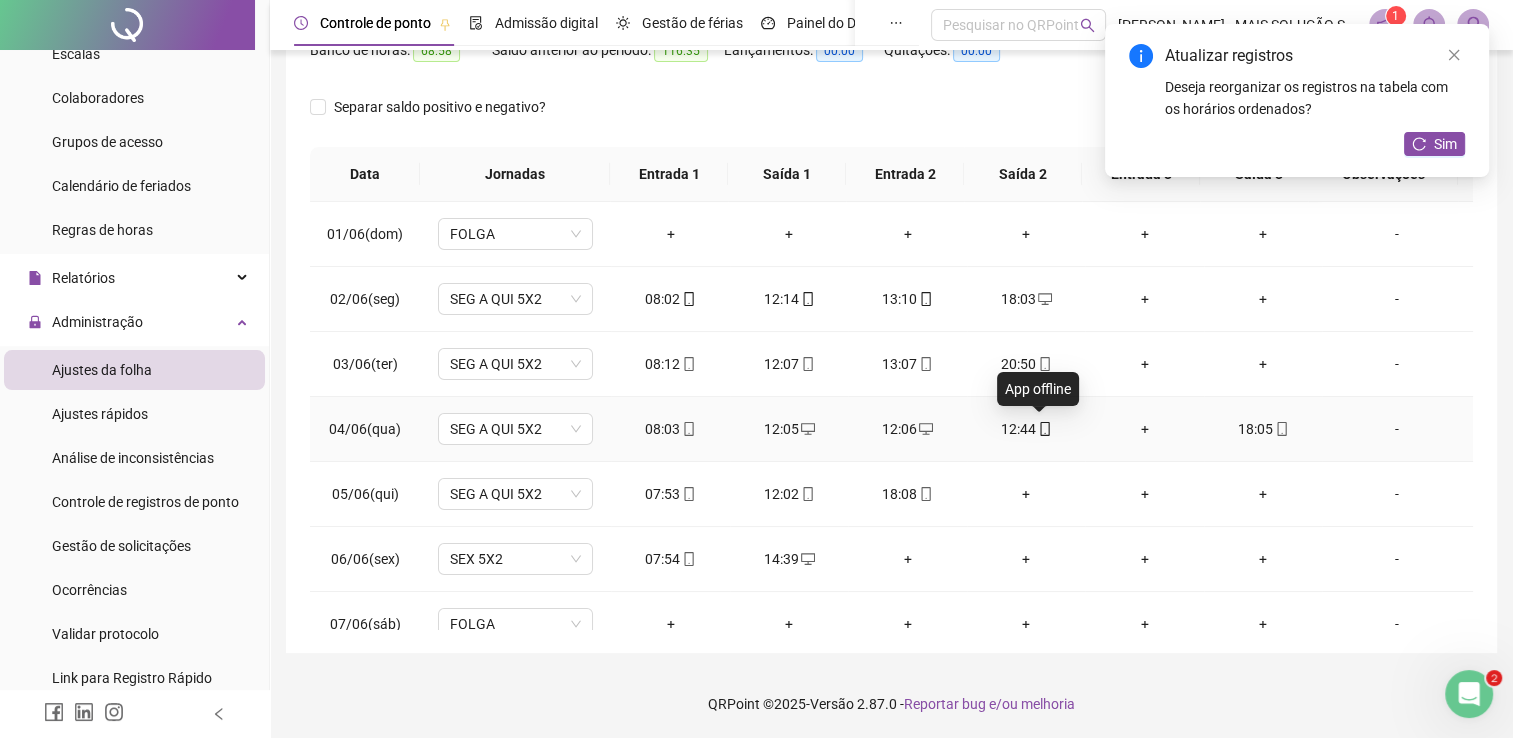 click 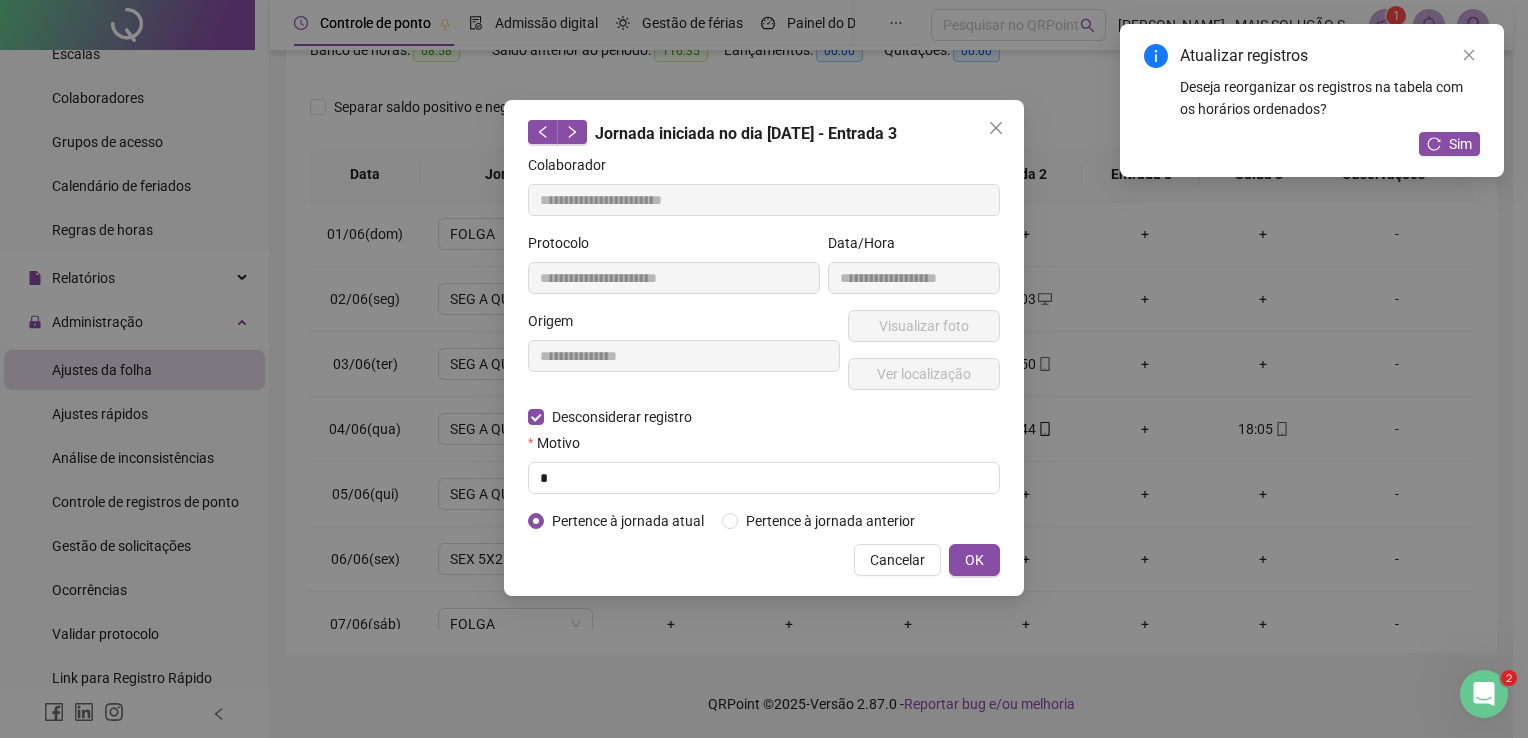 type on "**********" 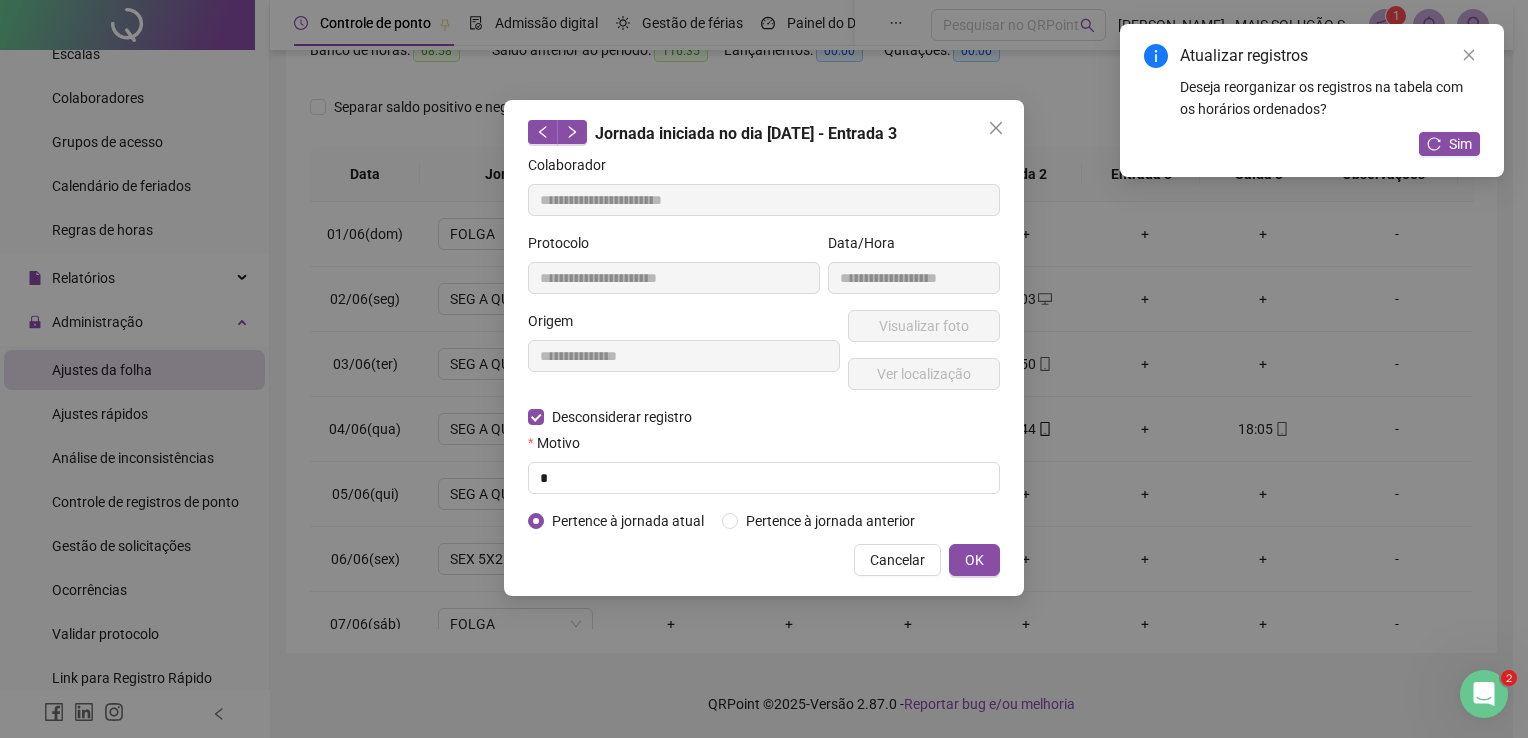 type on "**********" 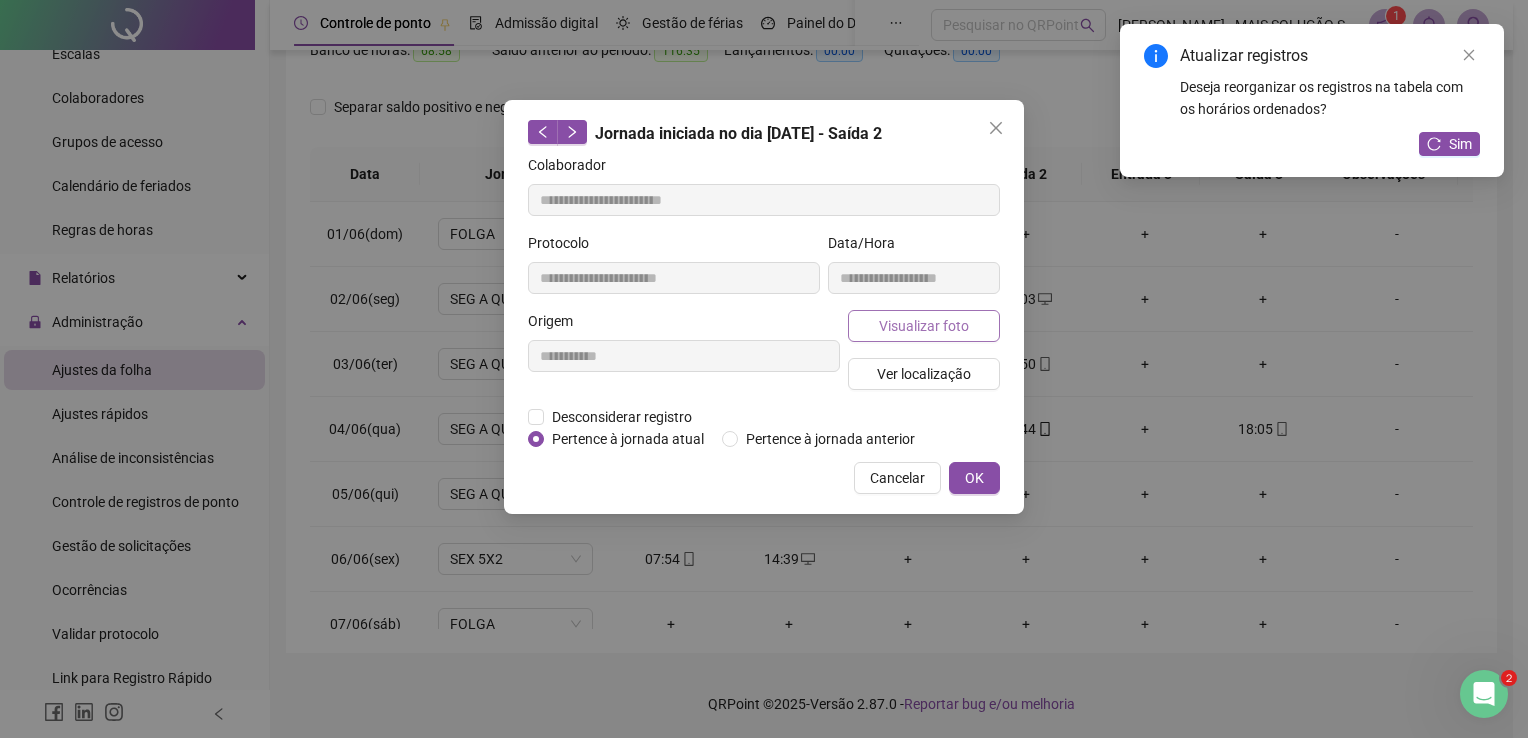 click on "Visualizar foto" at bounding box center [924, 326] 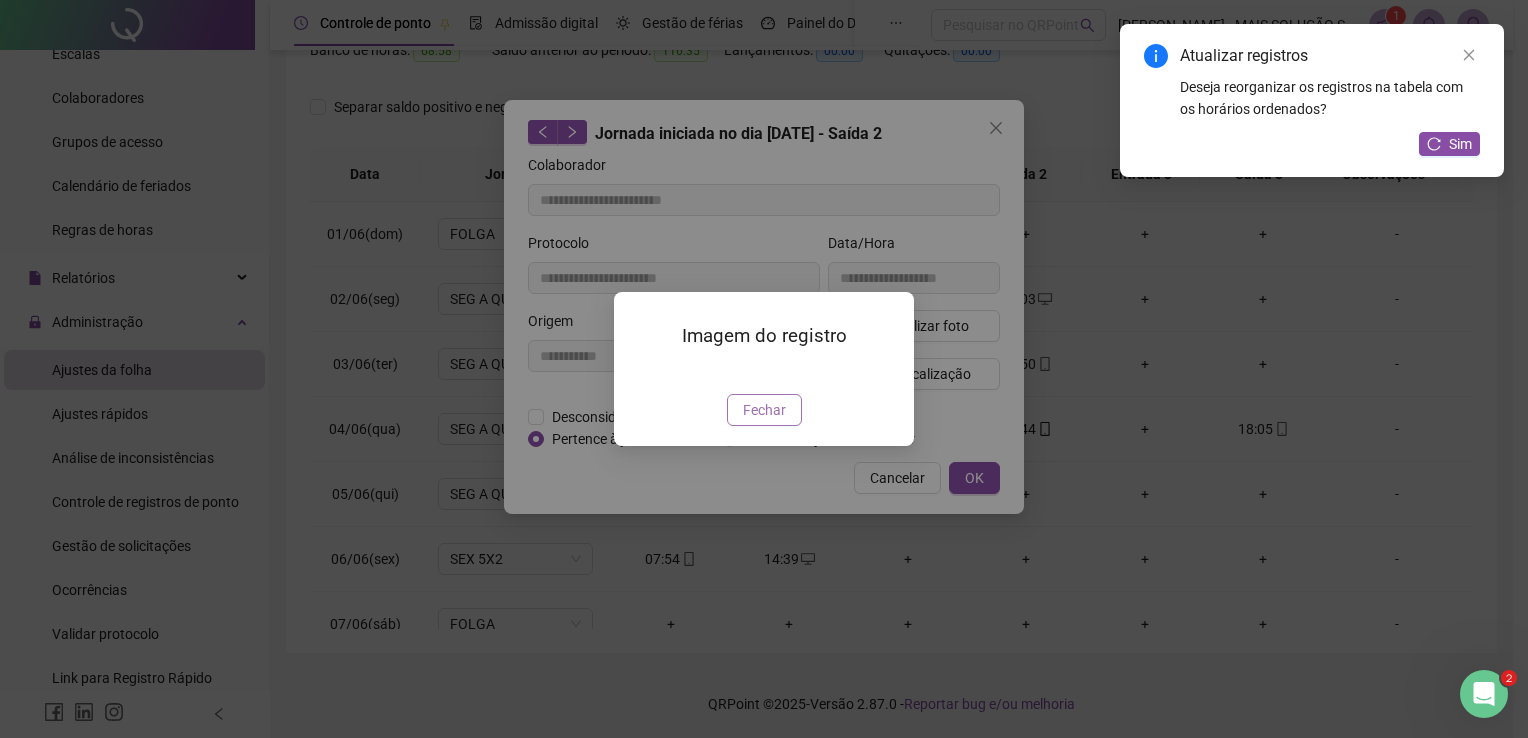 click on "Fechar" at bounding box center (764, 410) 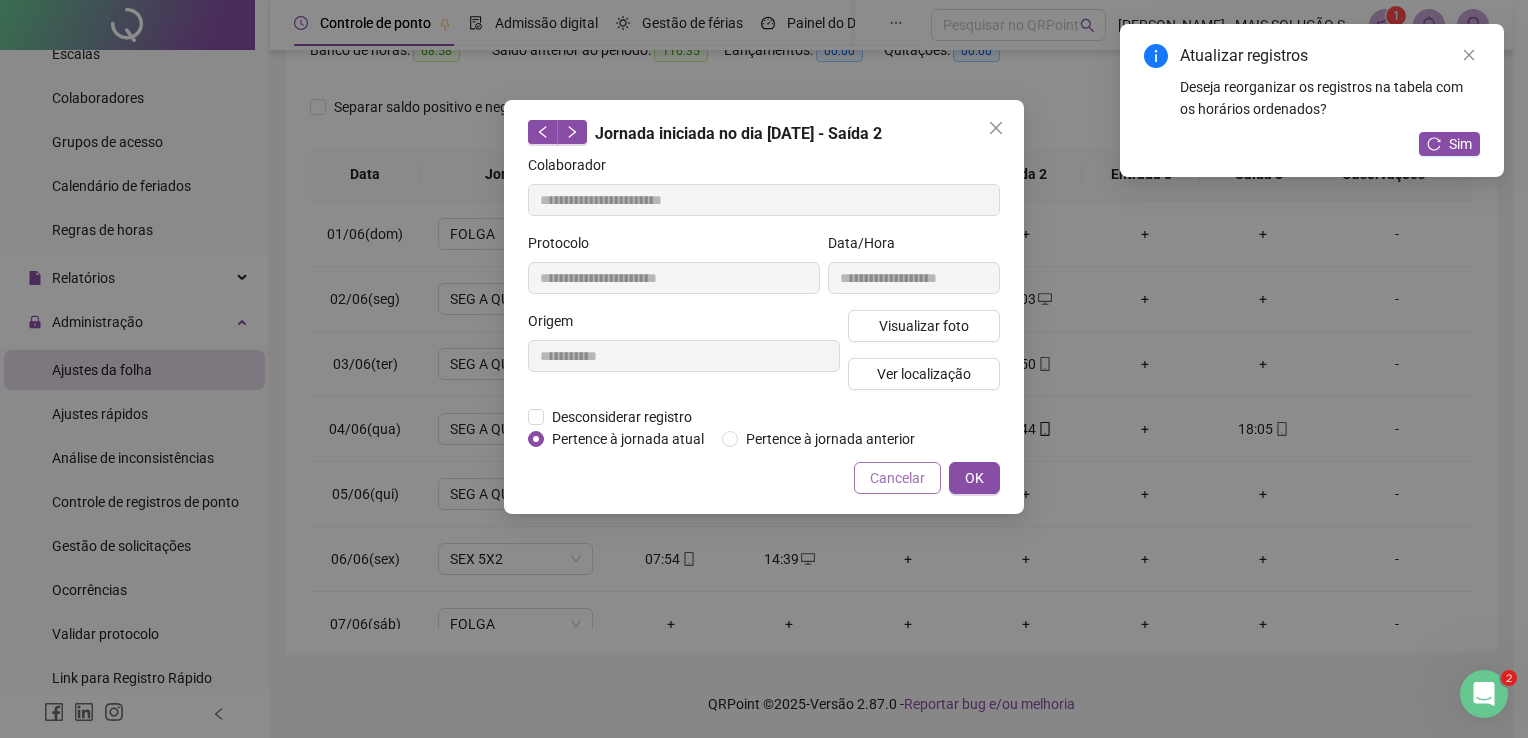 click on "Cancelar" at bounding box center (897, 478) 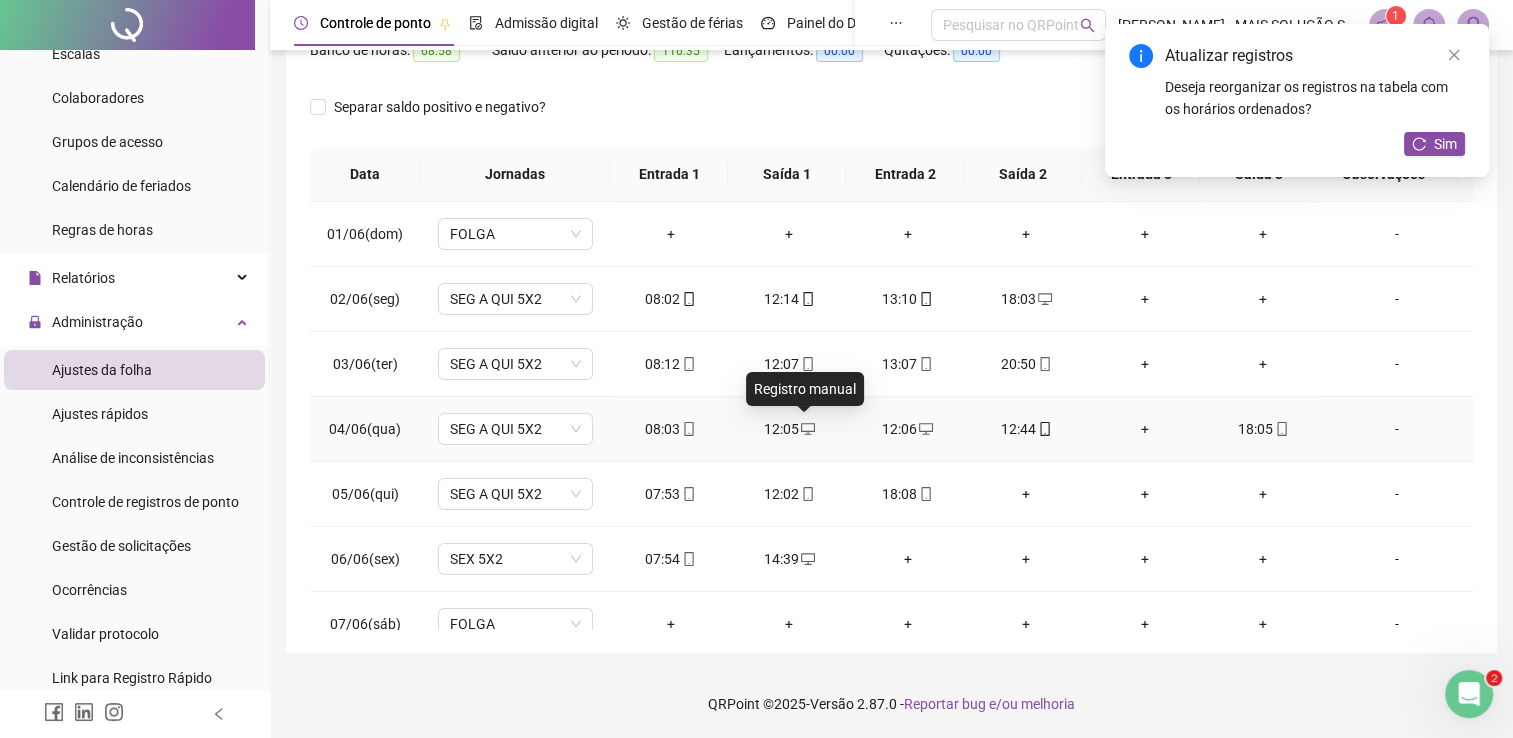 click 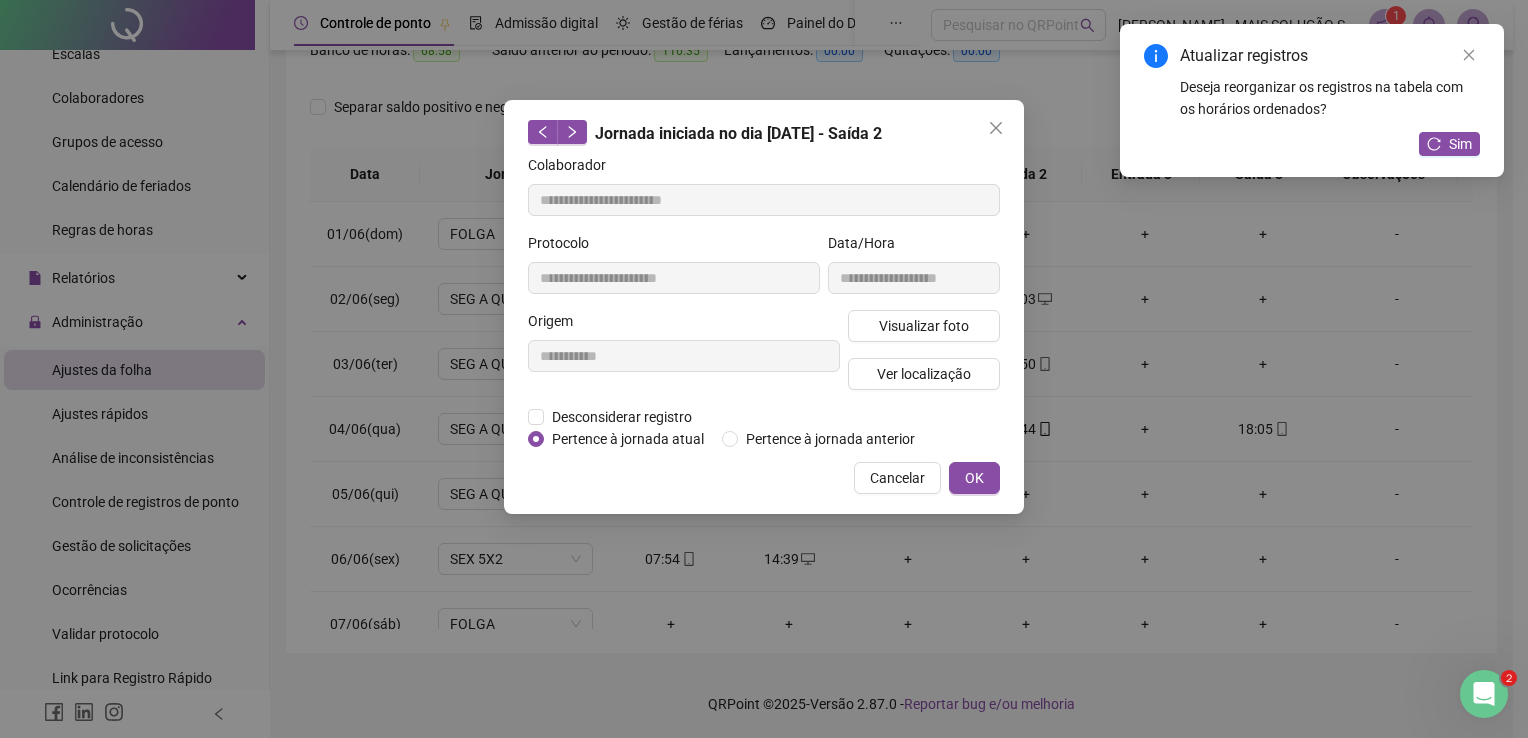 type on "**********" 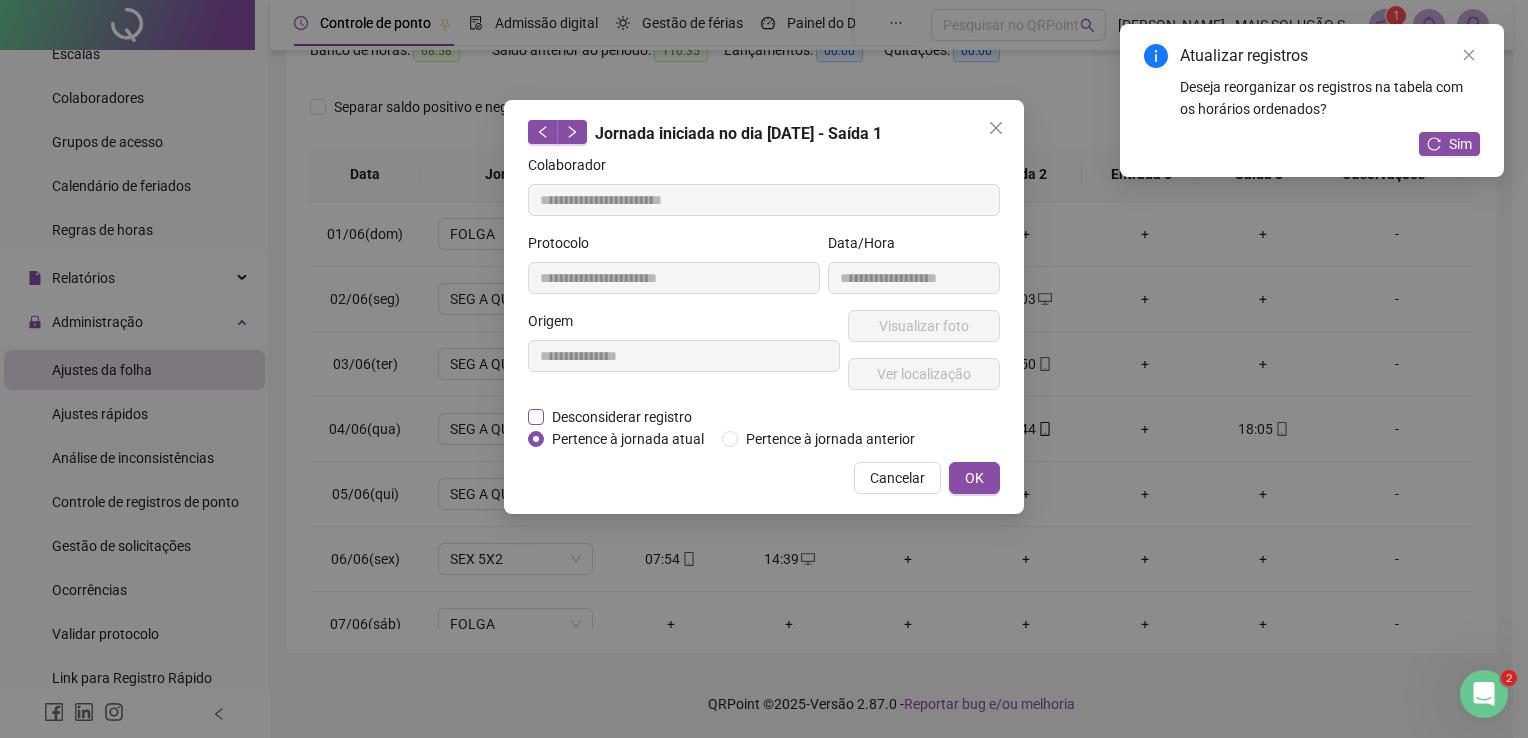 click on "Desconsiderar registro" at bounding box center [622, 417] 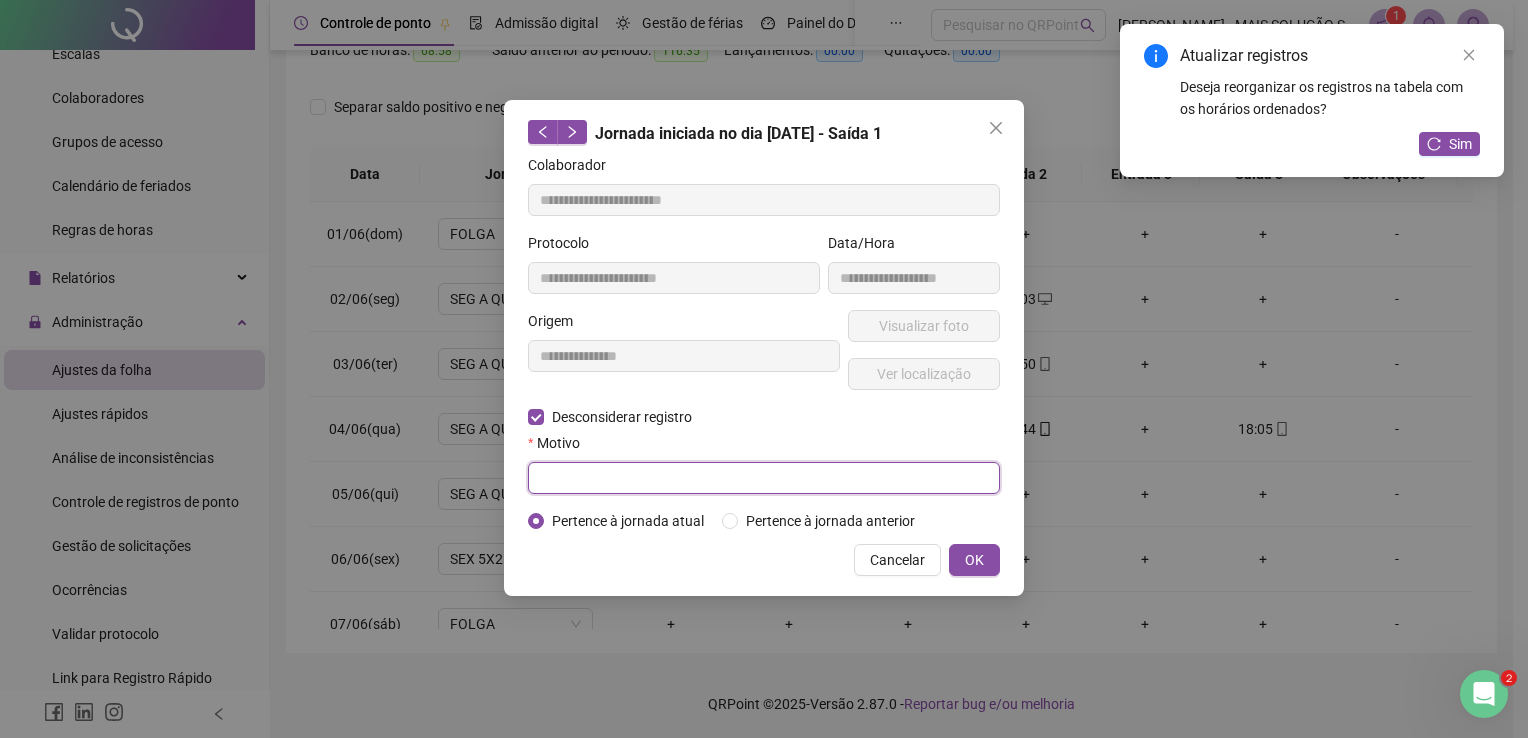 click at bounding box center (764, 478) 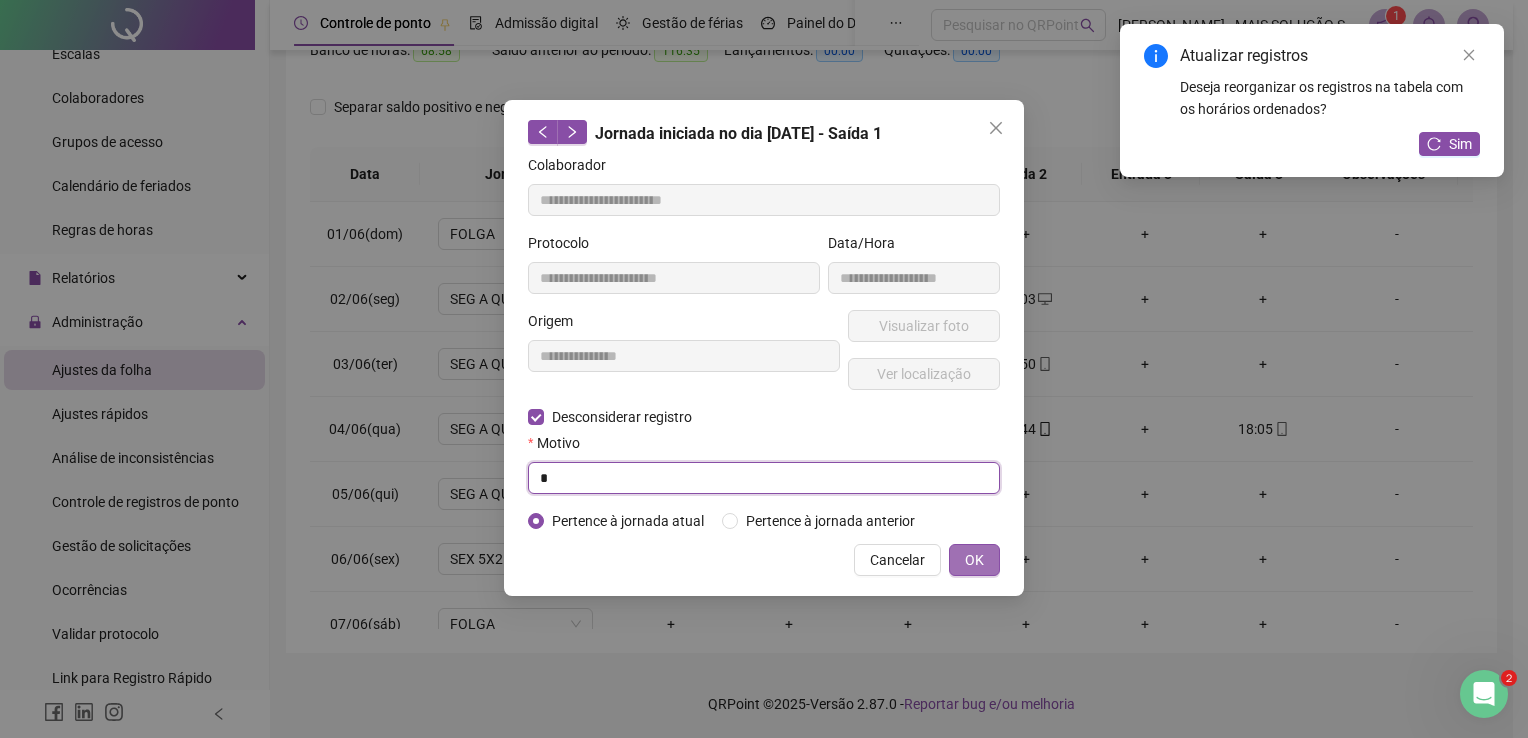 type on "*" 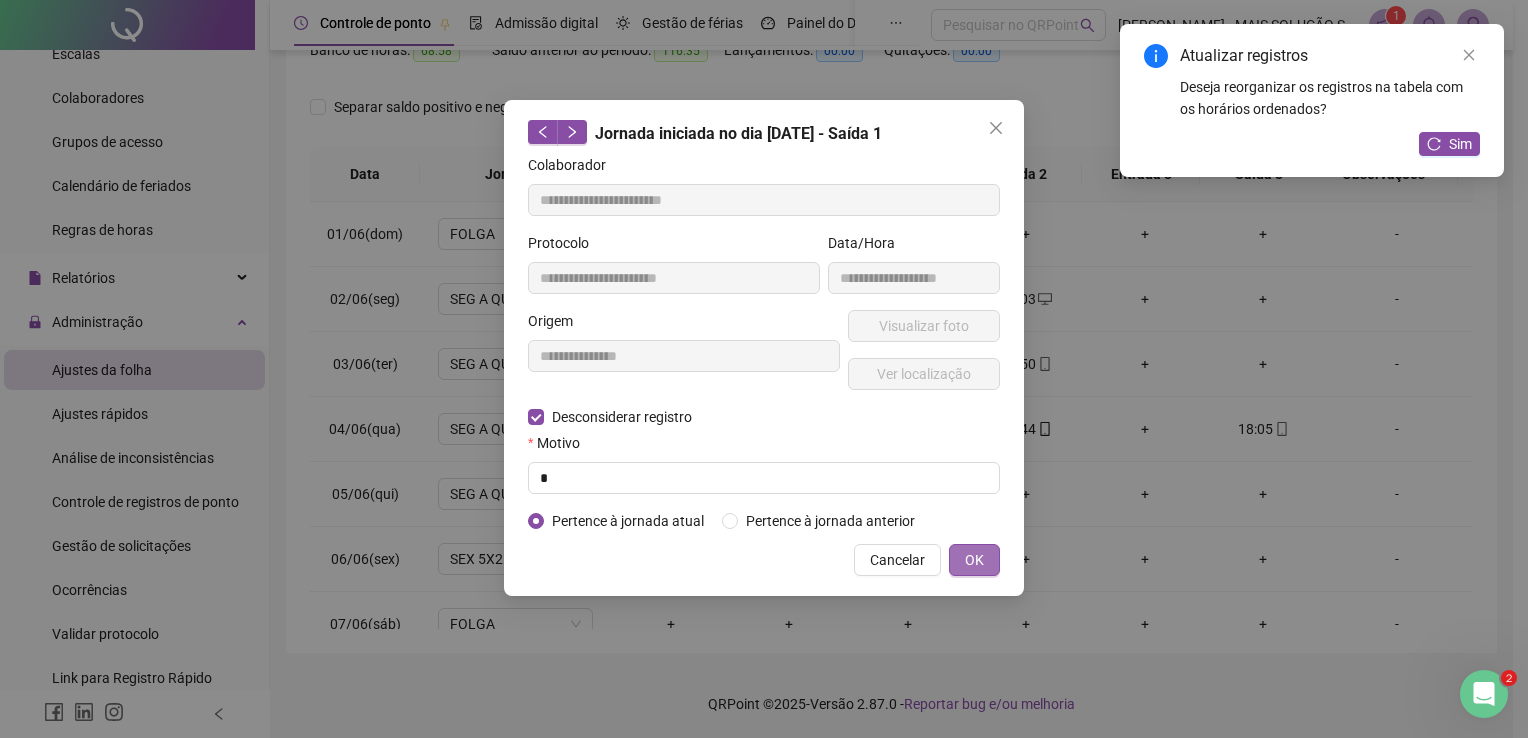 click on "OK" at bounding box center (974, 560) 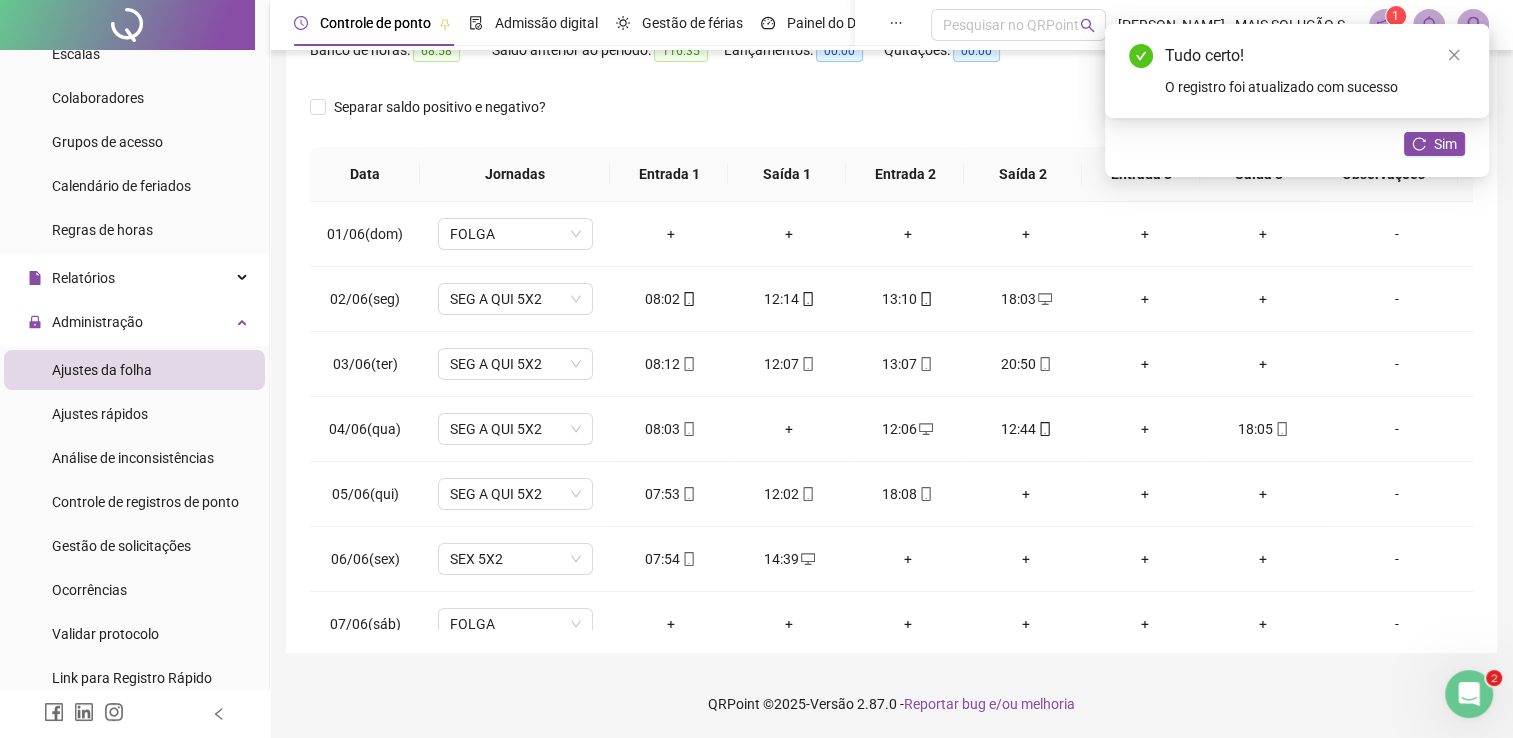 scroll, scrollTop: 0, scrollLeft: 0, axis: both 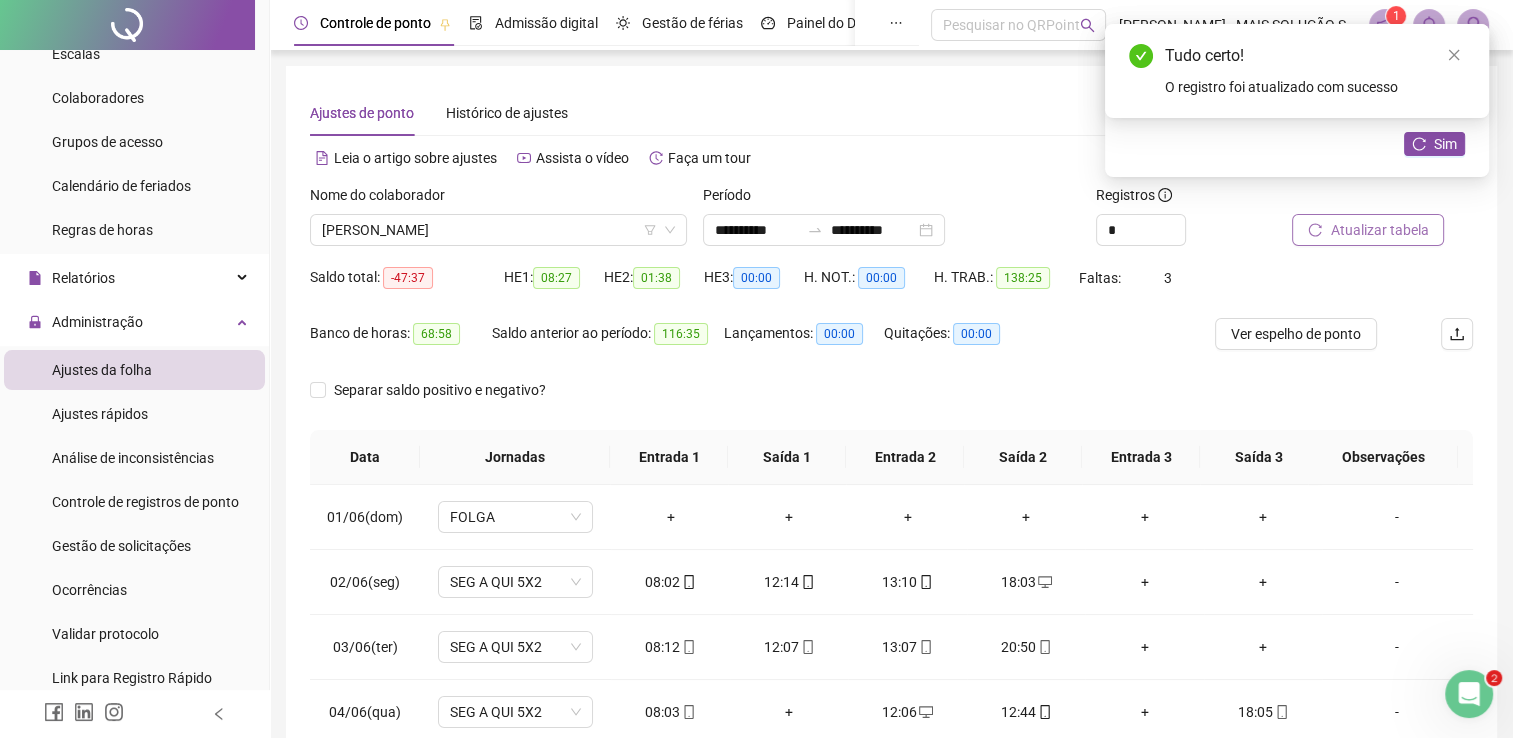 click on "Atualizar tabela" at bounding box center (1379, 230) 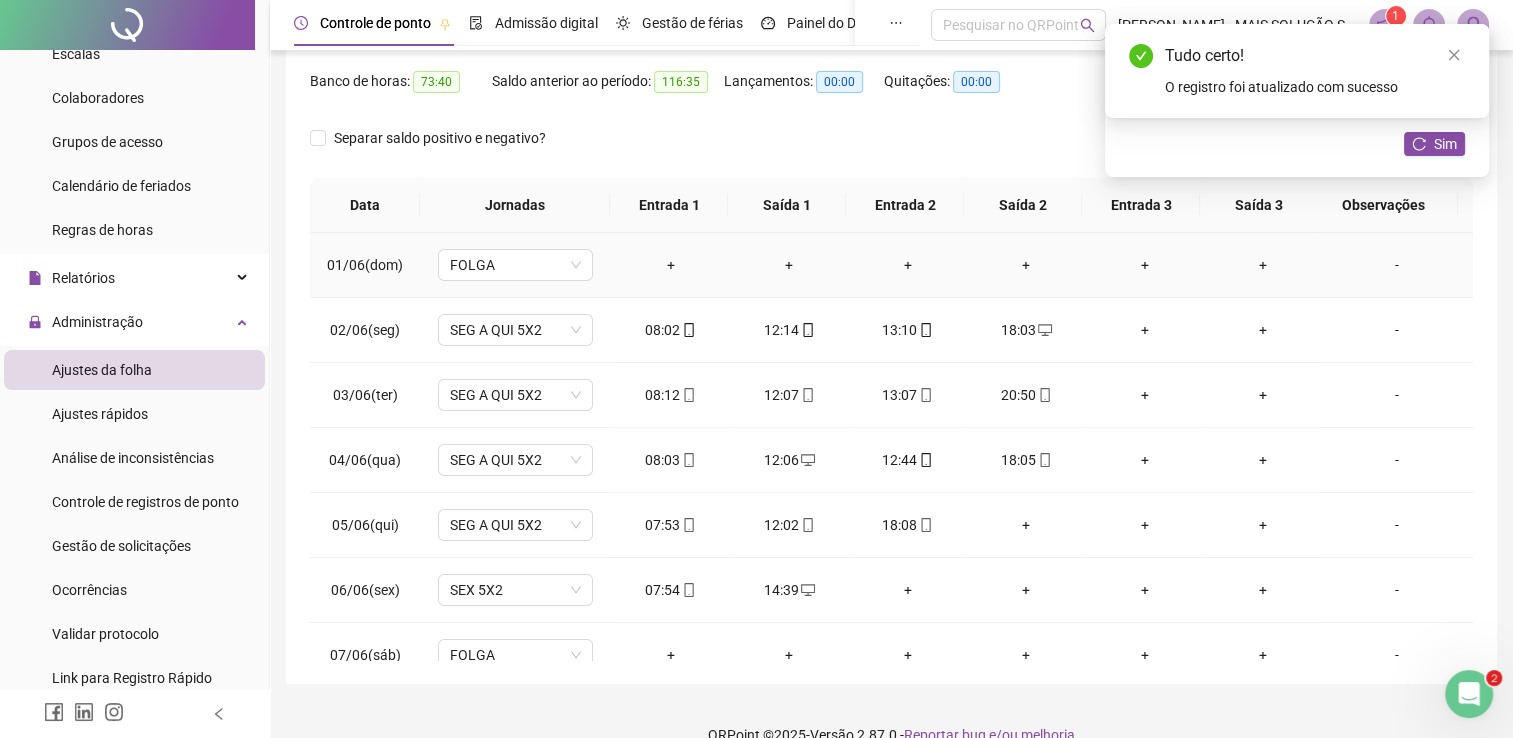scroll, scrollTop: 283, scrollLeft: 0, axis: vertical 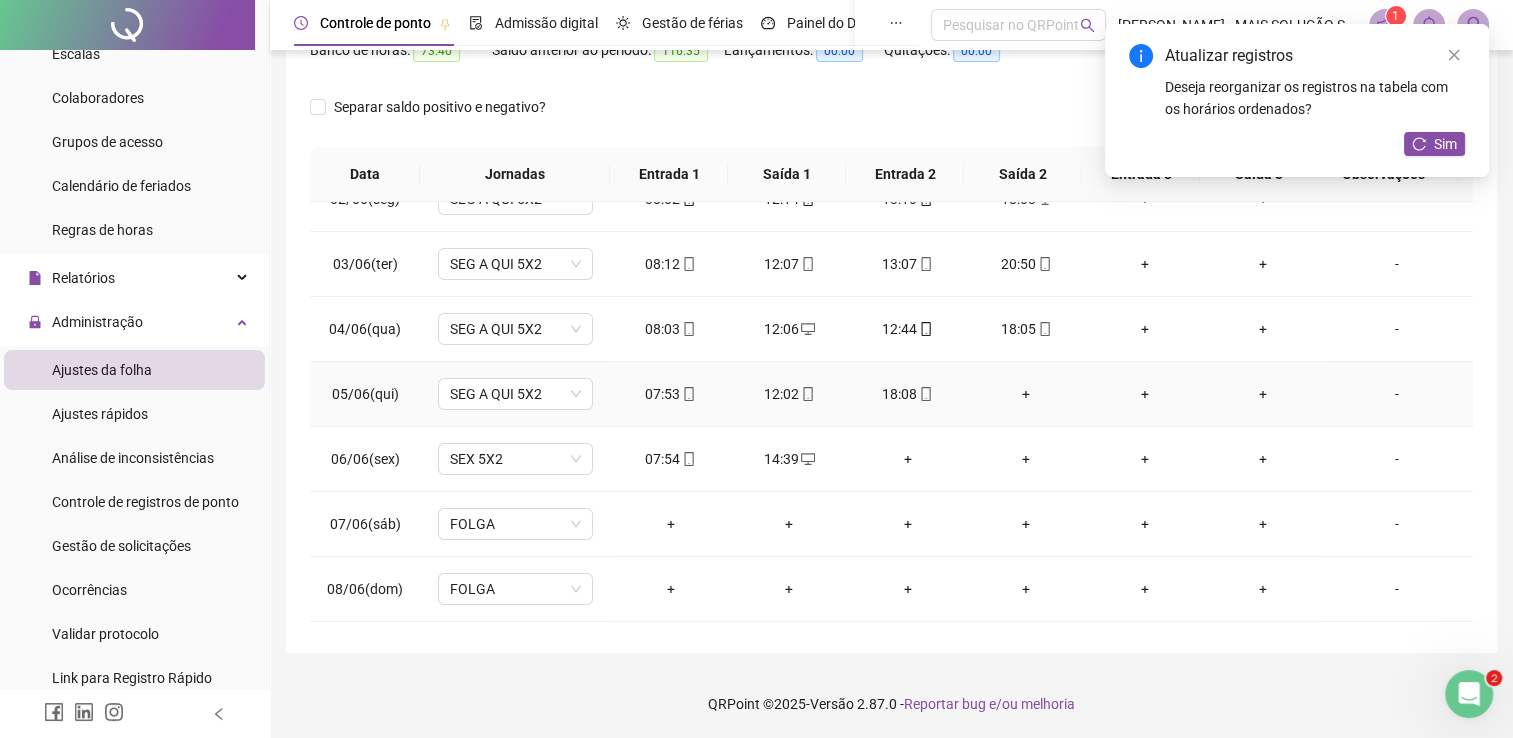 click on "+" at bounding box center [1026, 394] 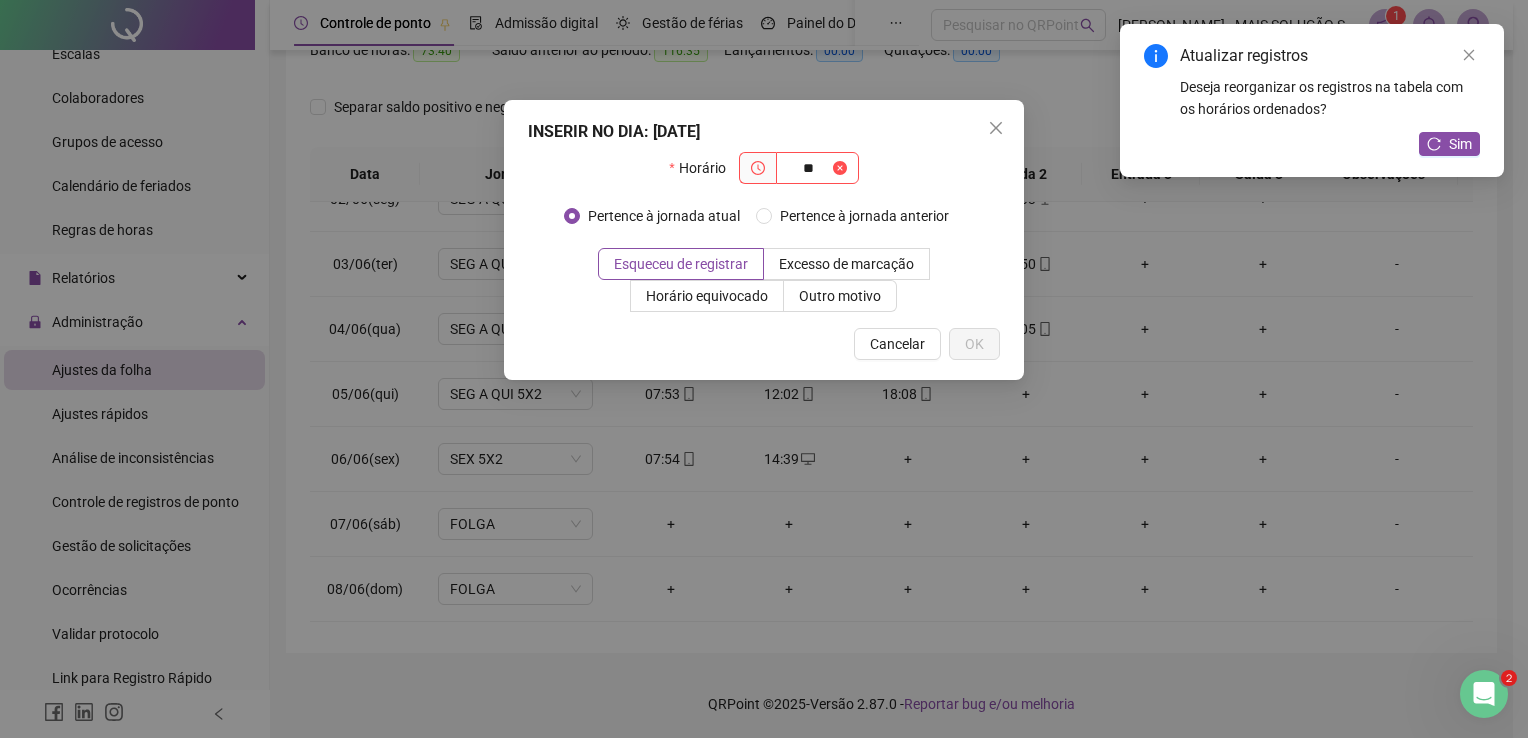 type on "*" 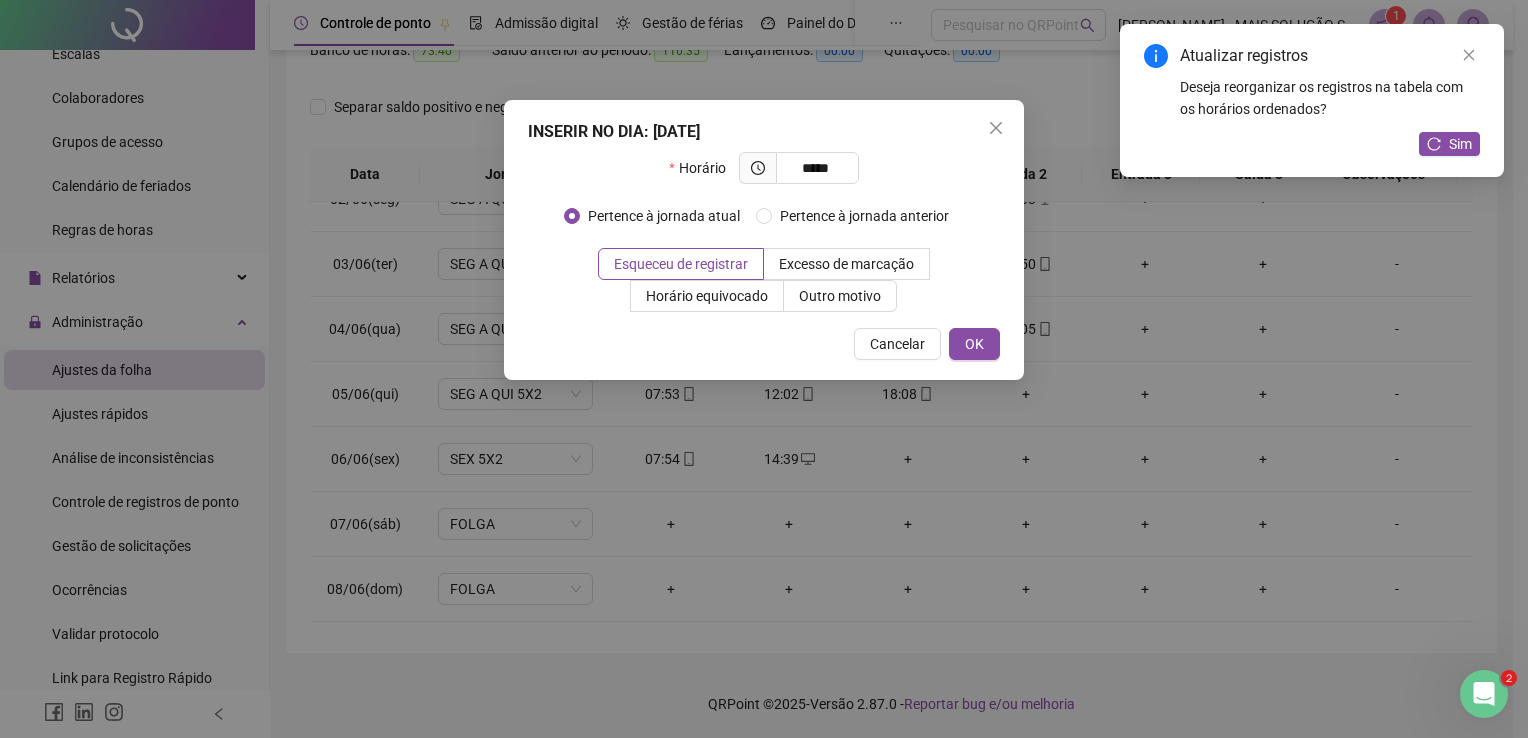 type on "*****" 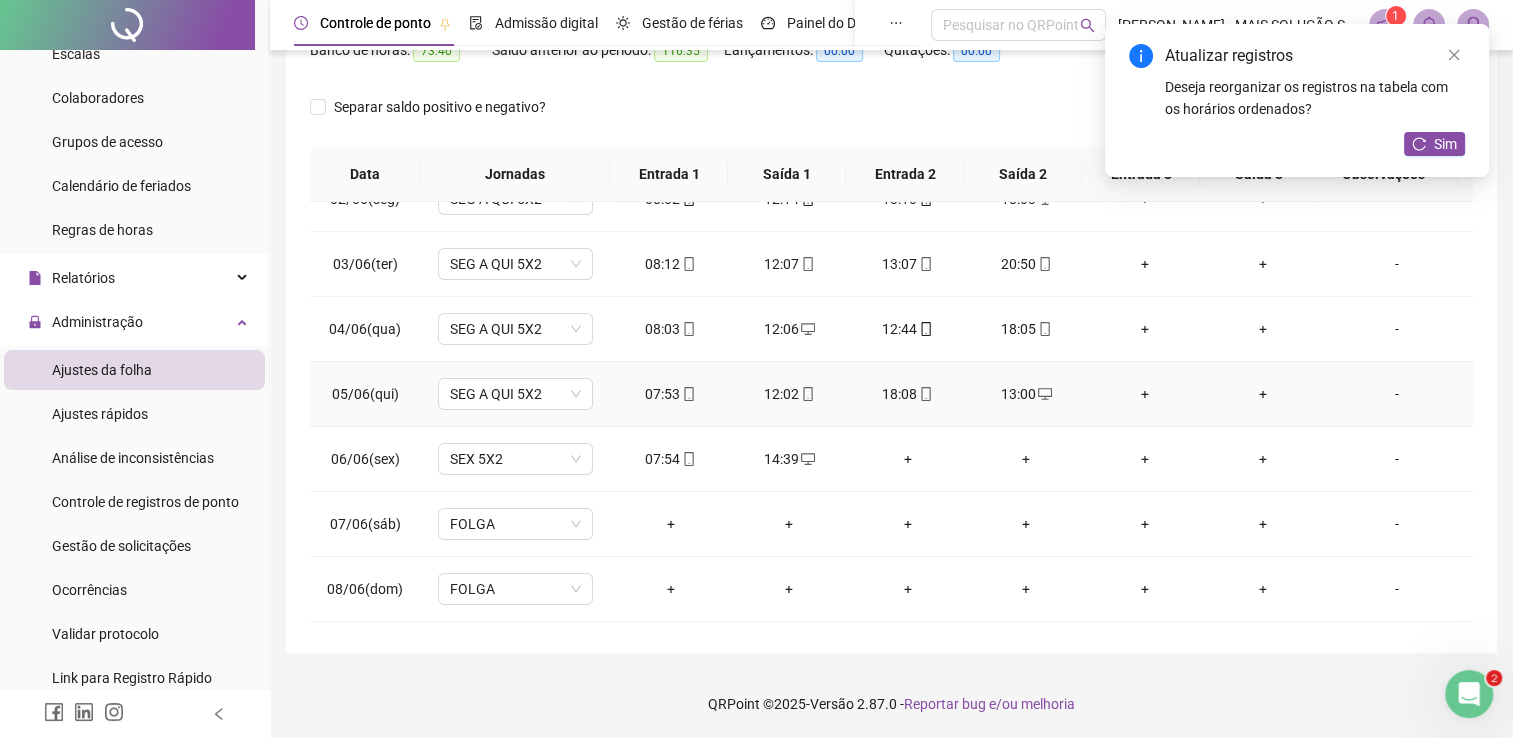 scroll, scrollTop: 200, scrollLeft: 0, axis: vertical 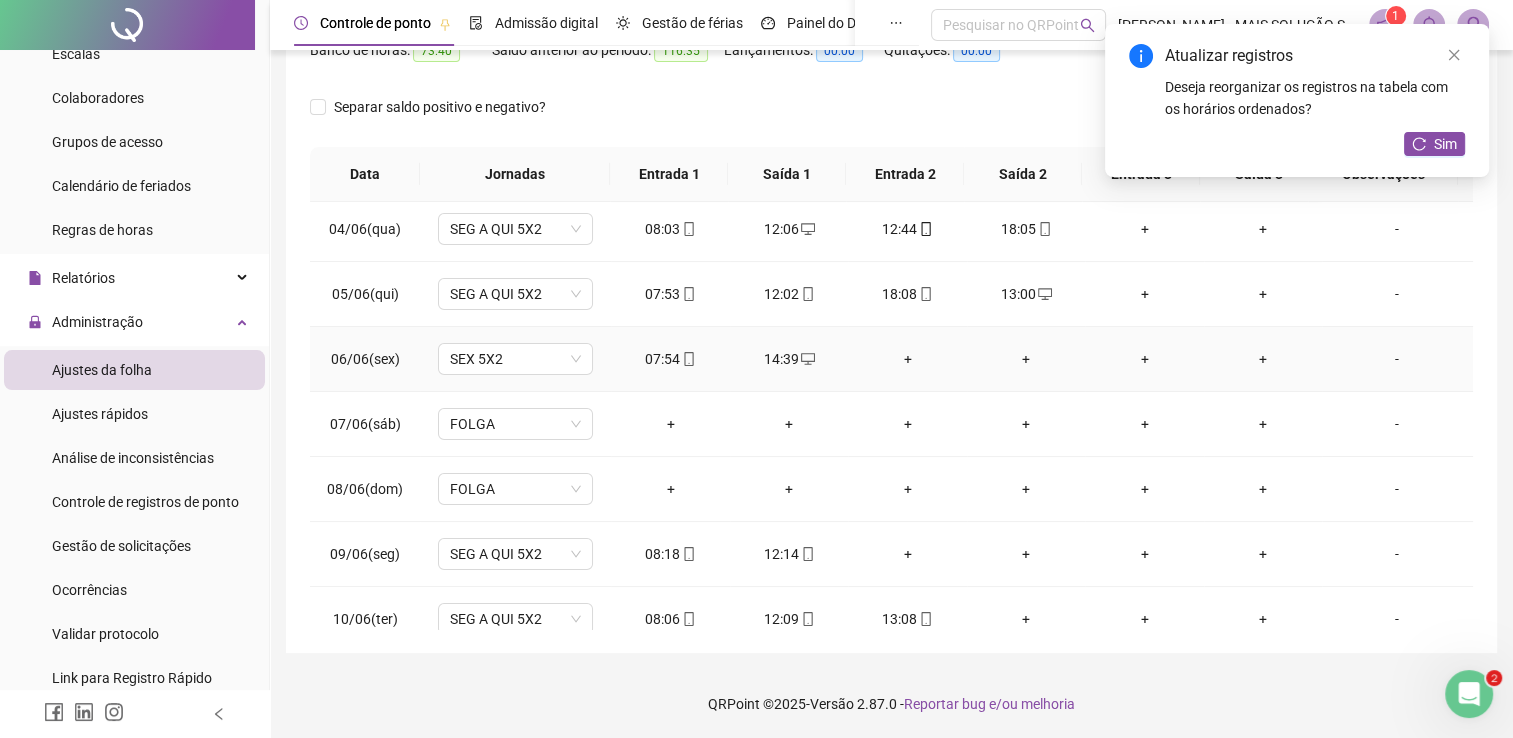 click on "14:39" at bounding box center (789, 359) 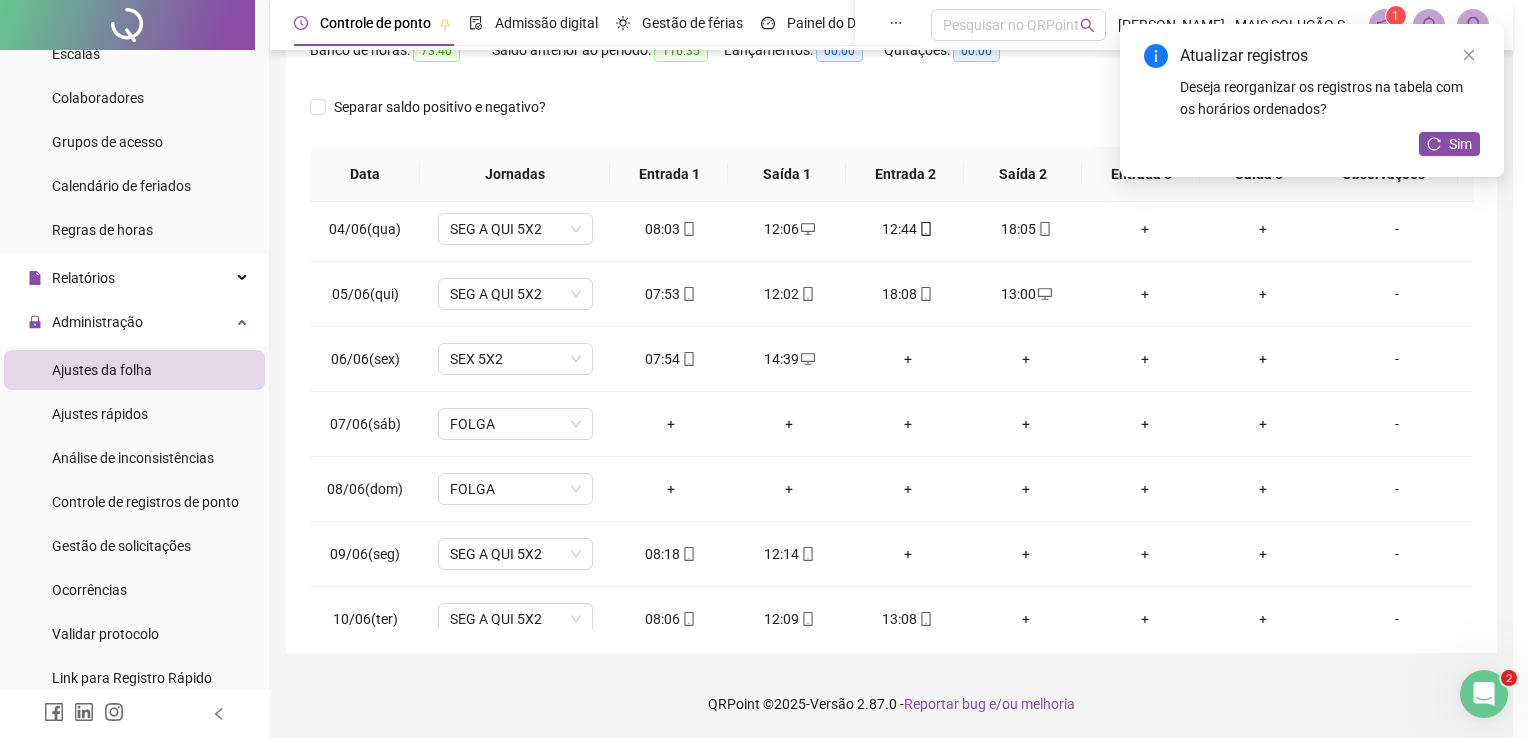 type on "**********" 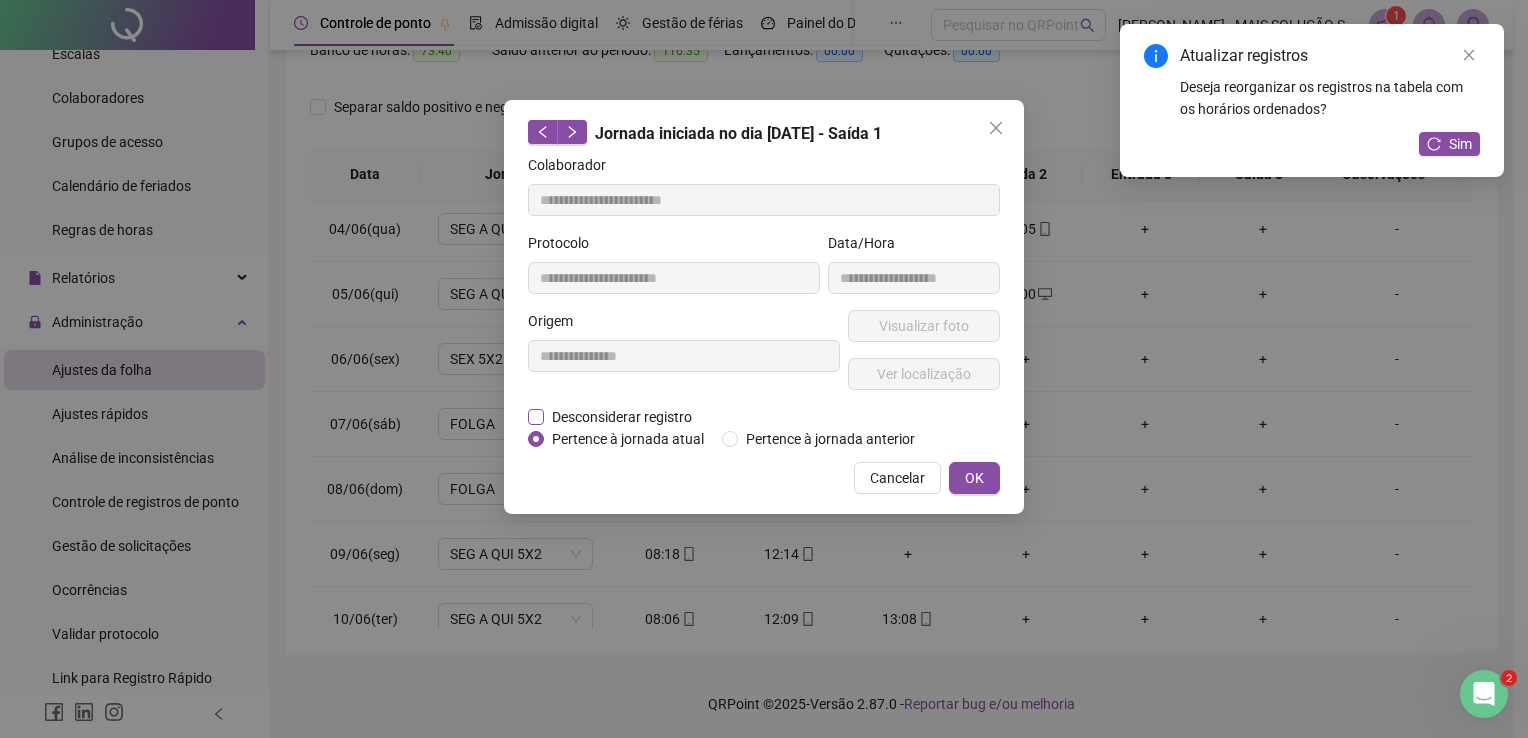 click on "Desconsiderar registro" at bounding box center [622, 417] 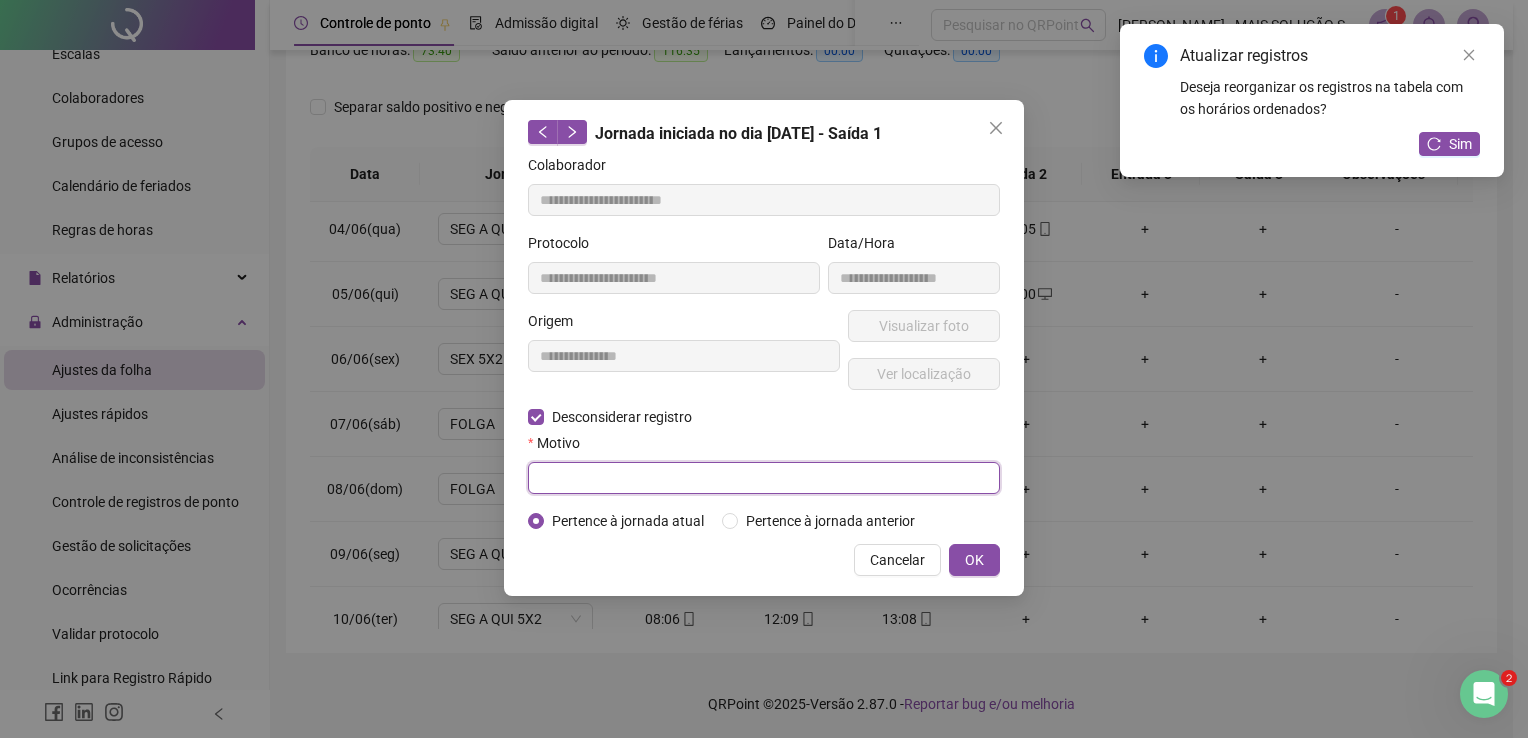 click at bounding box center (764, 478) 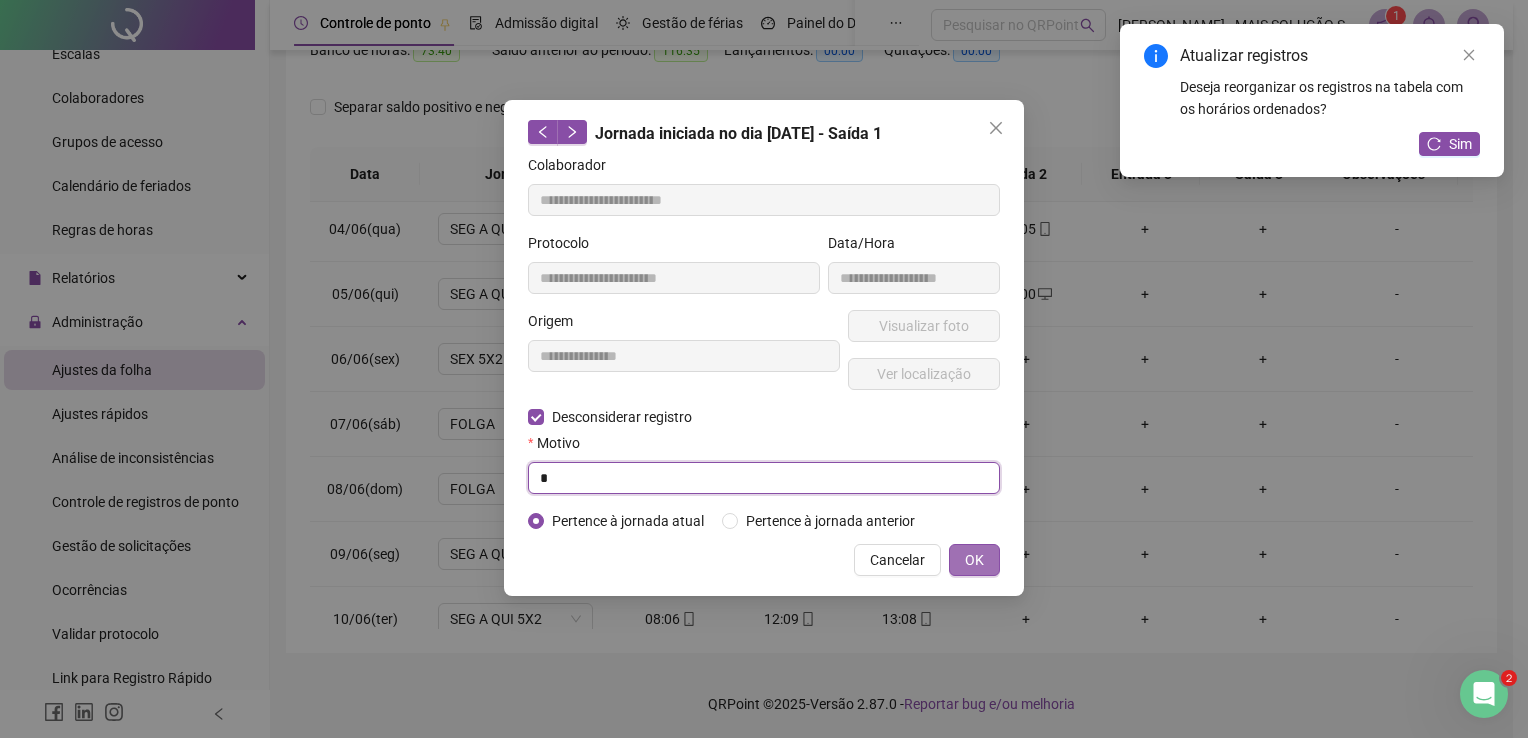 type on "*" 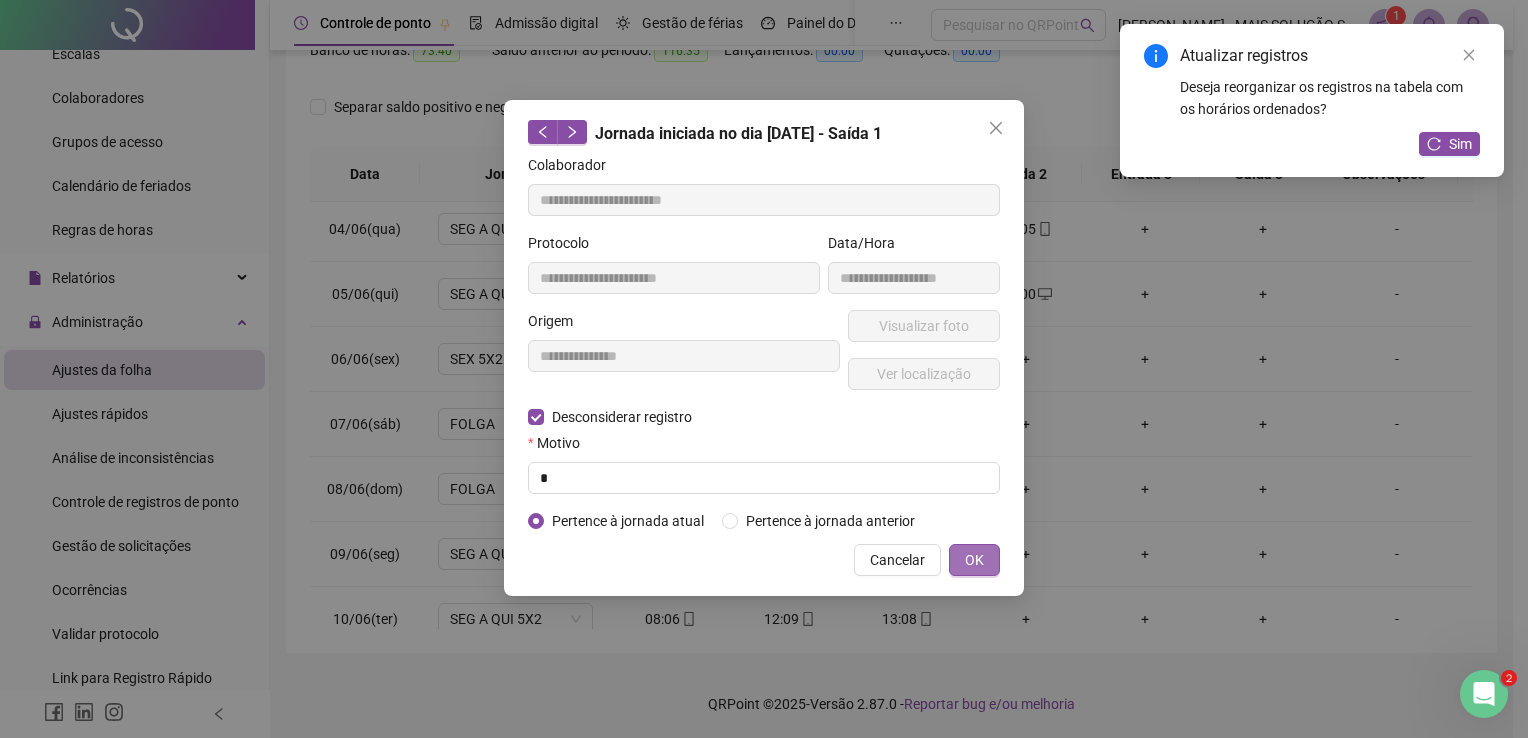 type 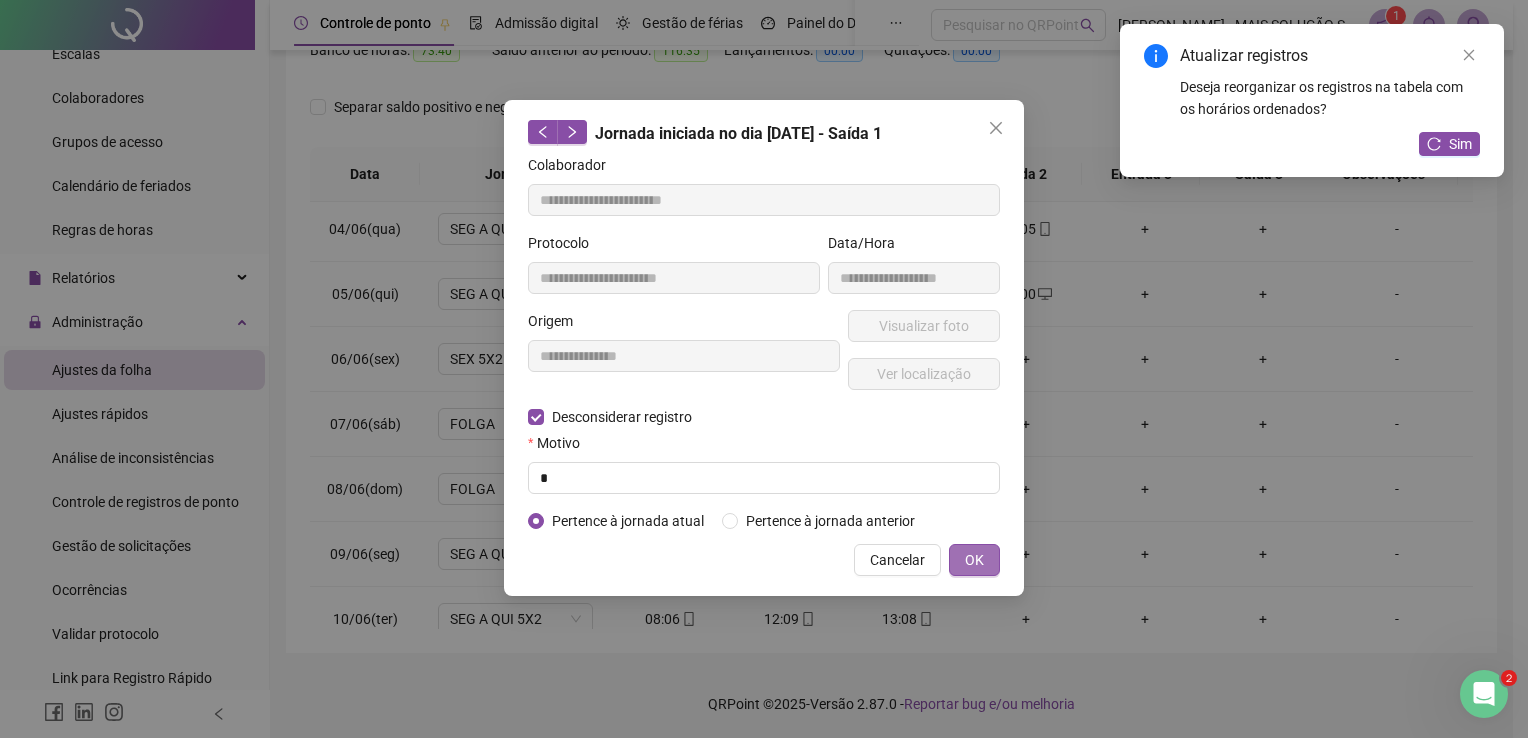 click on "OK" at bounding box center (974, 560) 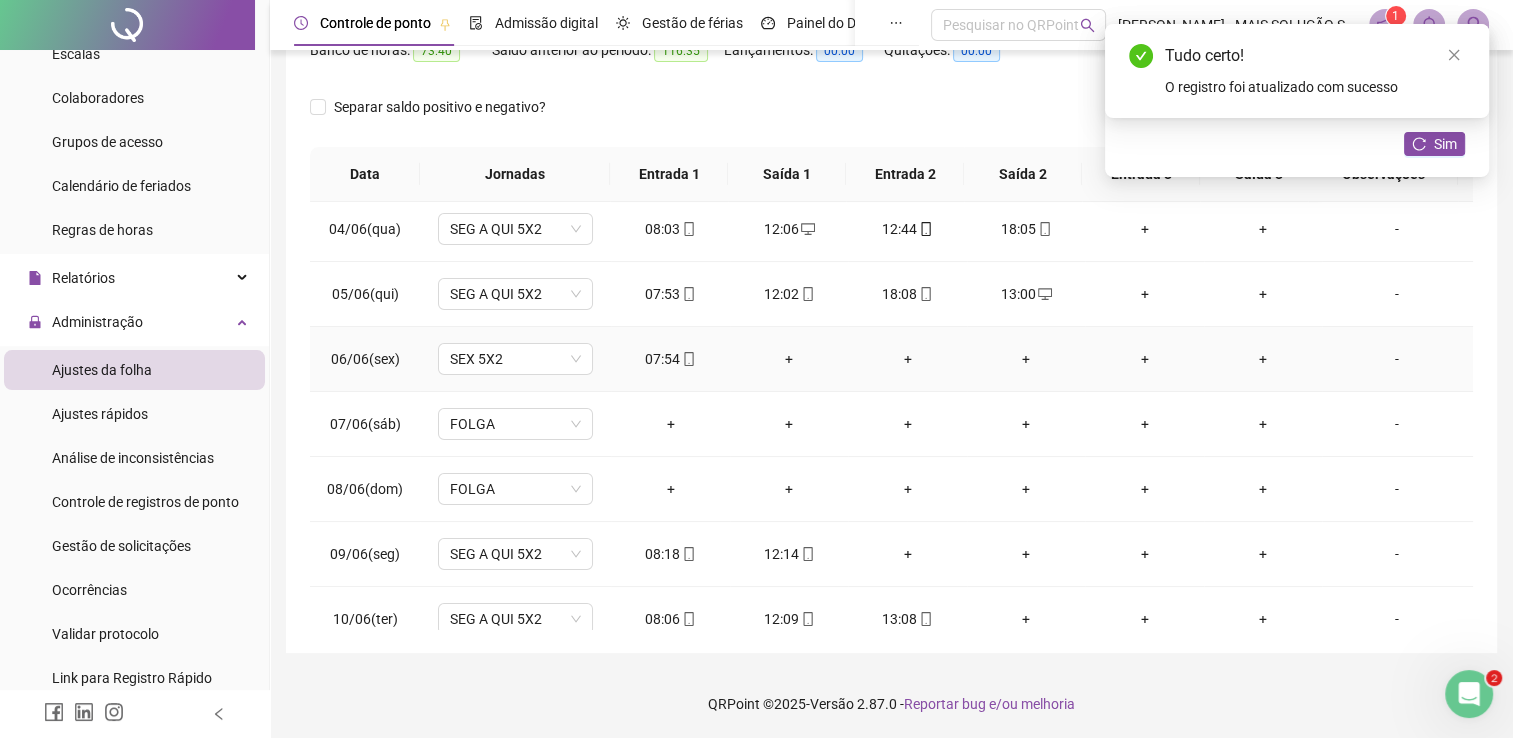 click on "+" at bounding box center [789, 359] 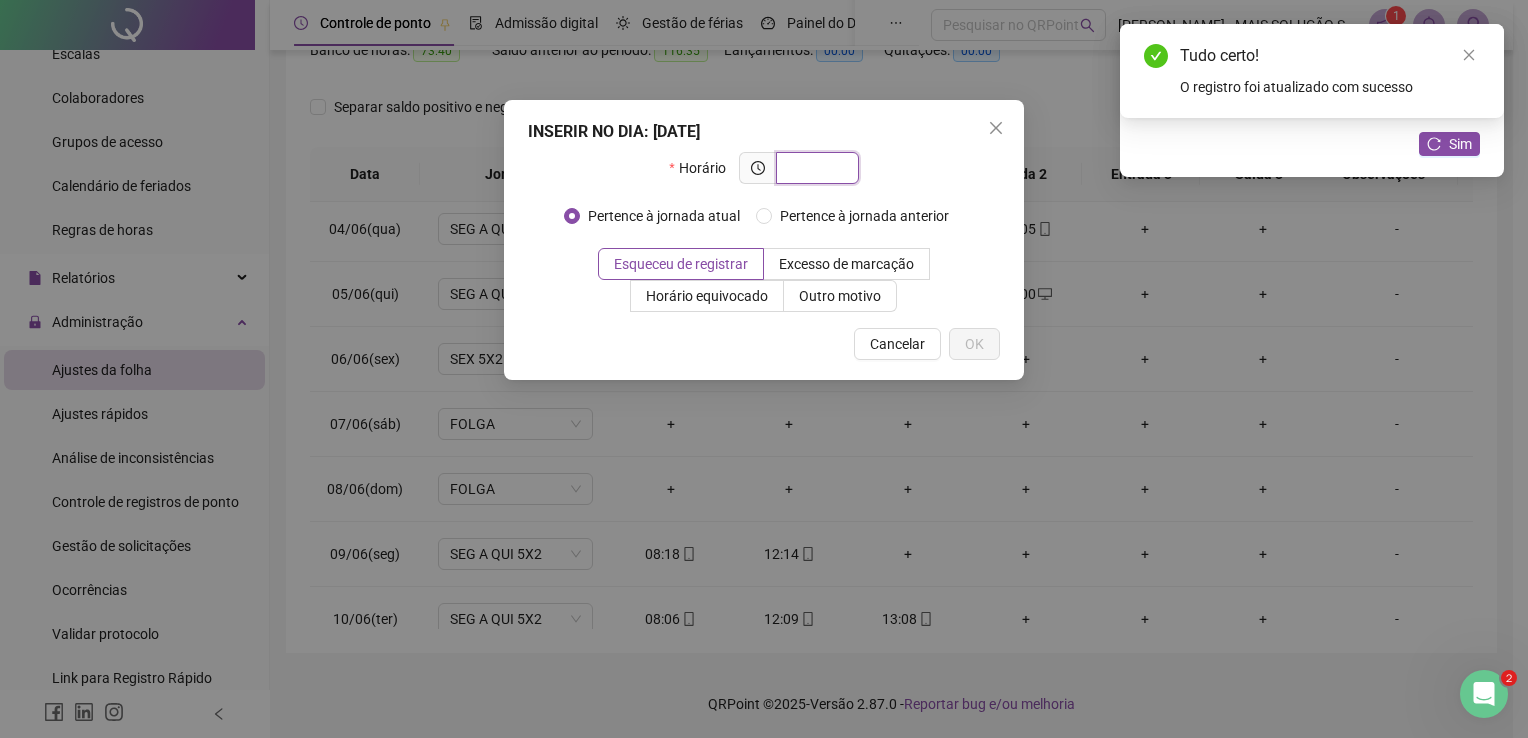 drag, startPoint x: 785, startPoint y: 354, endPoint x: 796, endPoint y: 162, distance: 192.31485 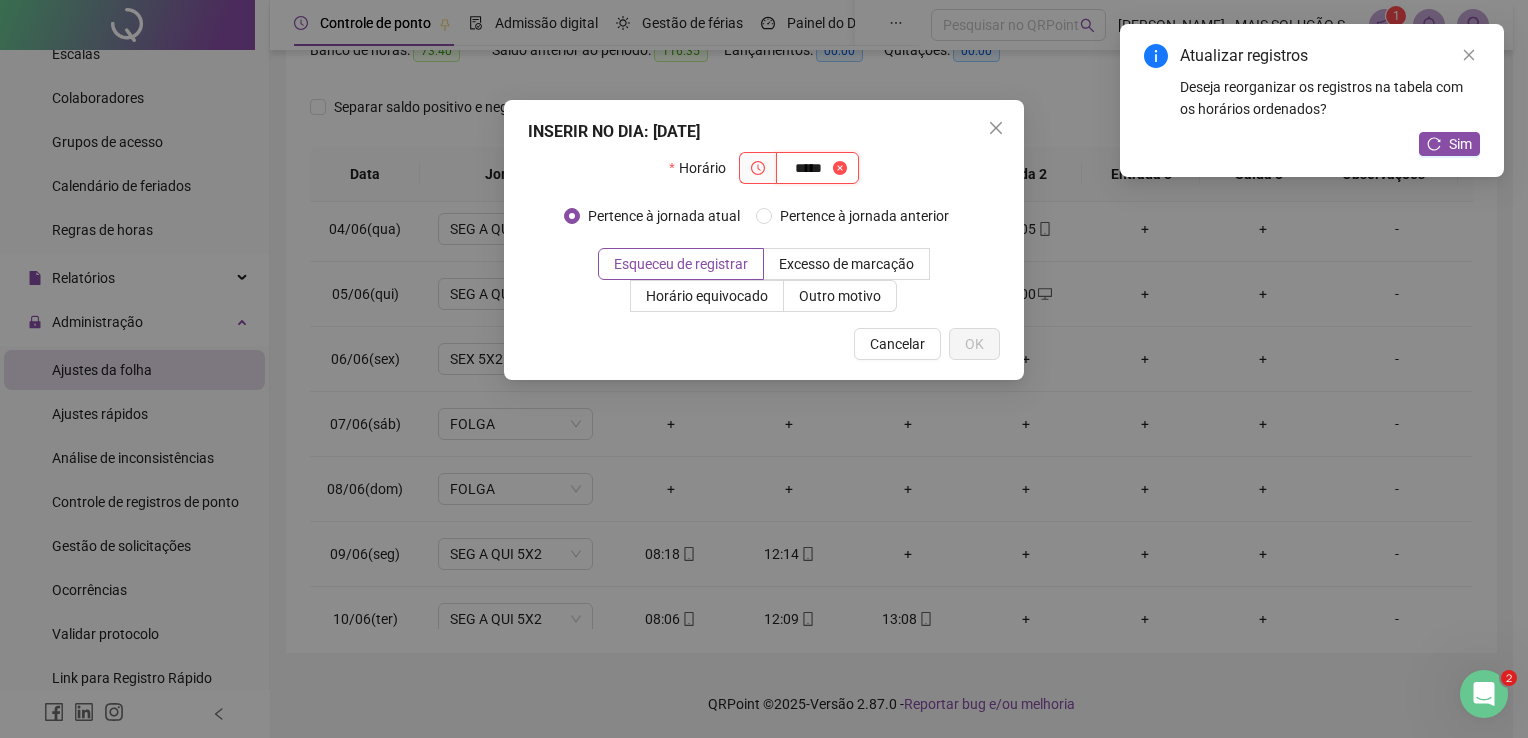 type on "*****" 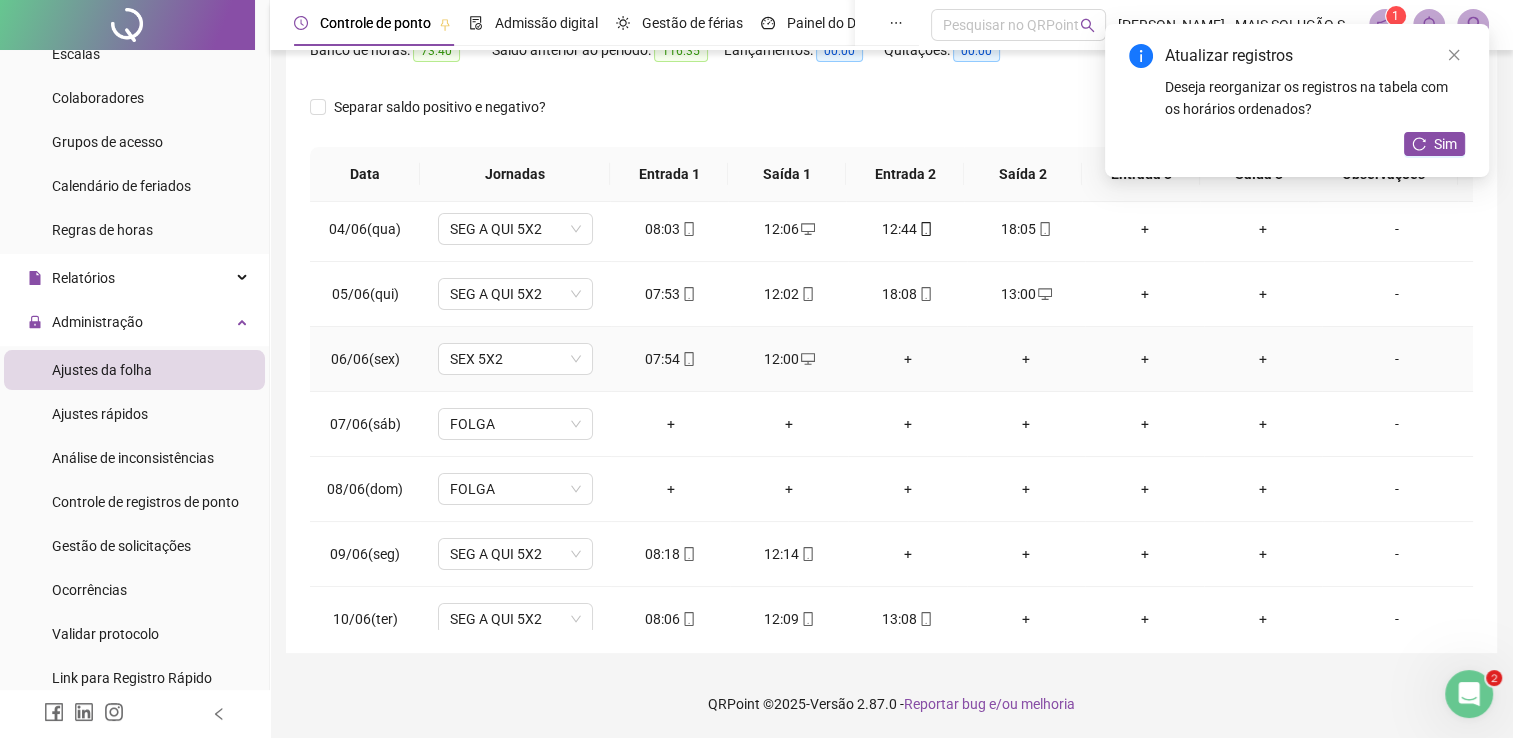 click on "+" at bounding box center (907, 359) 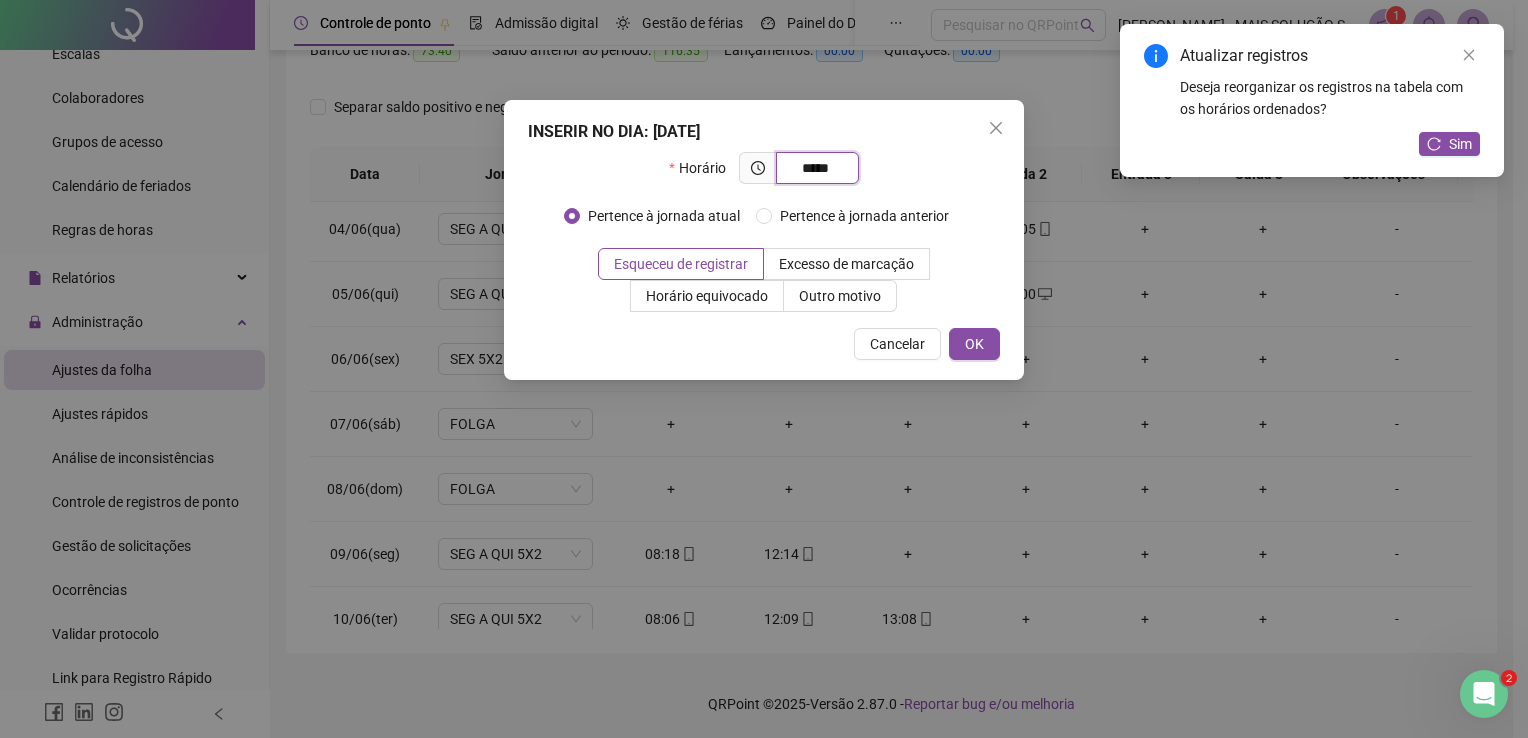 type on "*****" 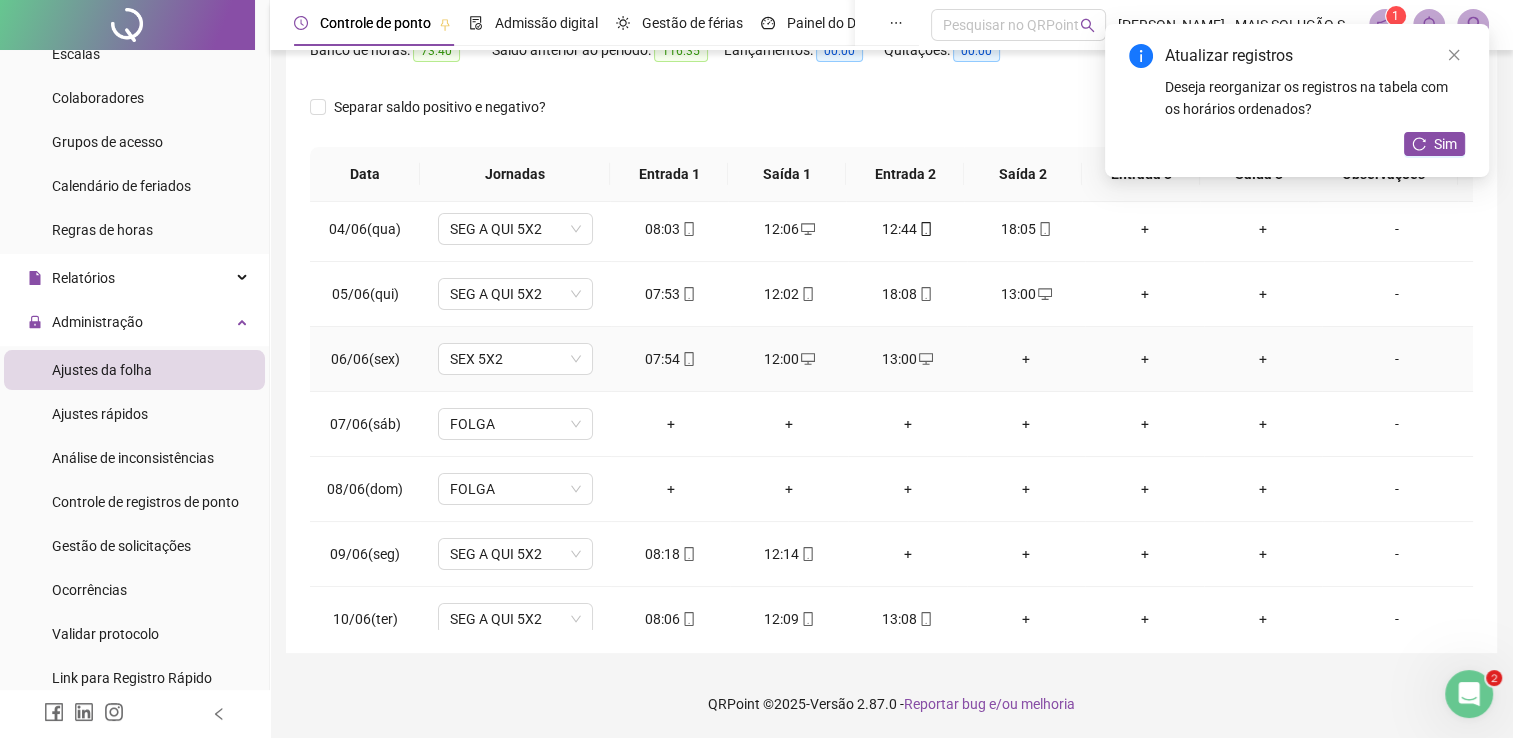 click on "+" at bounding box center [1026, 359] 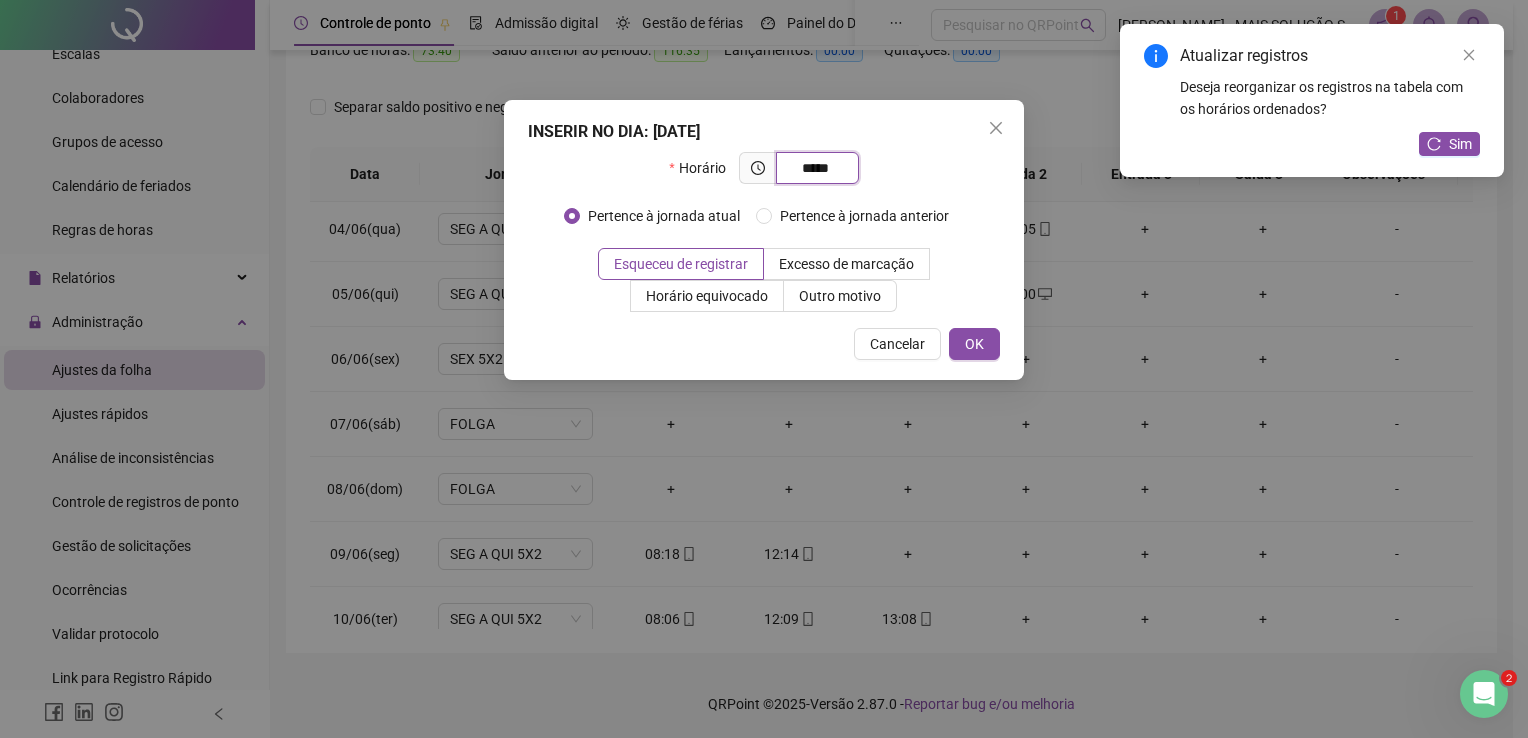 type on "*****" 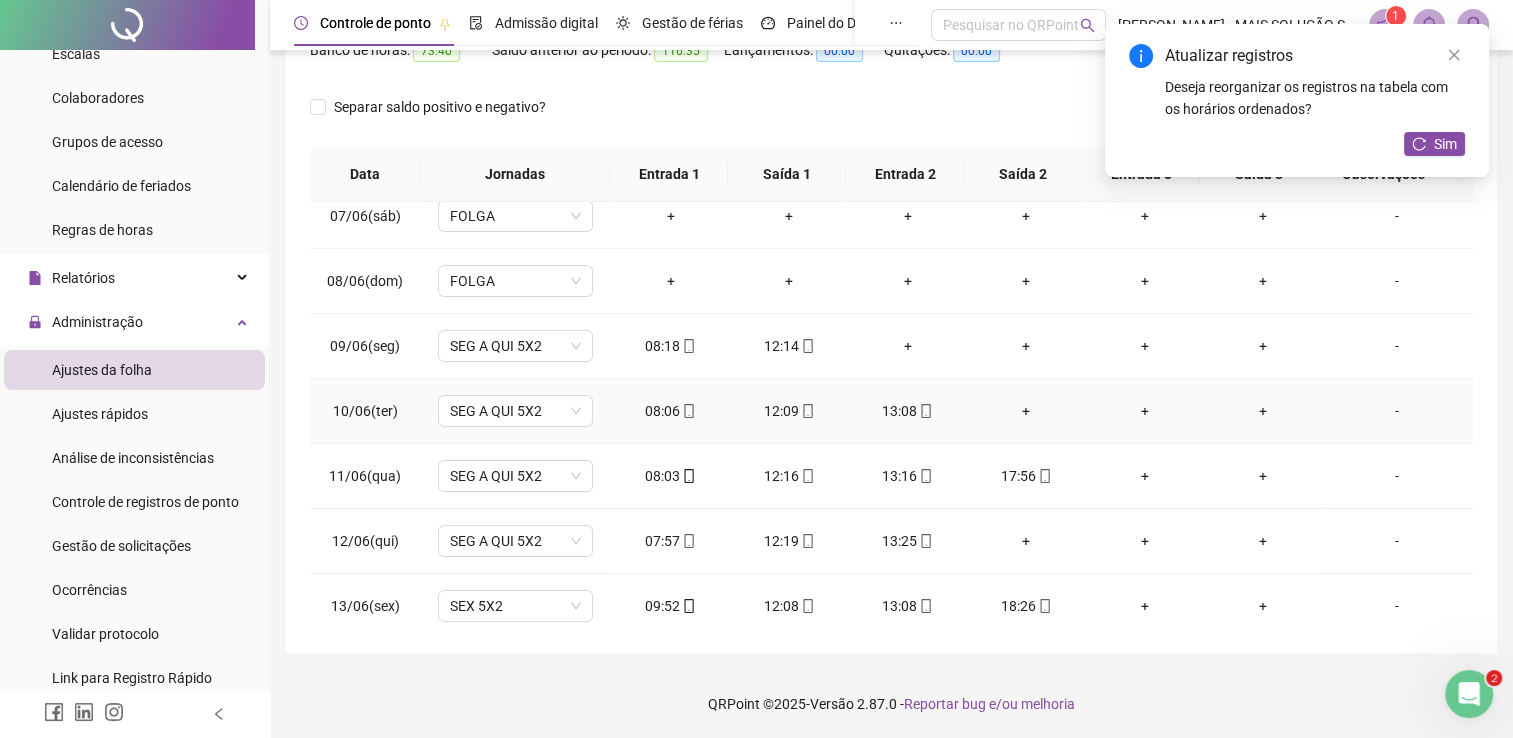 scroll, scrollTop: 300, scrollLeft: 0, axis: vertical 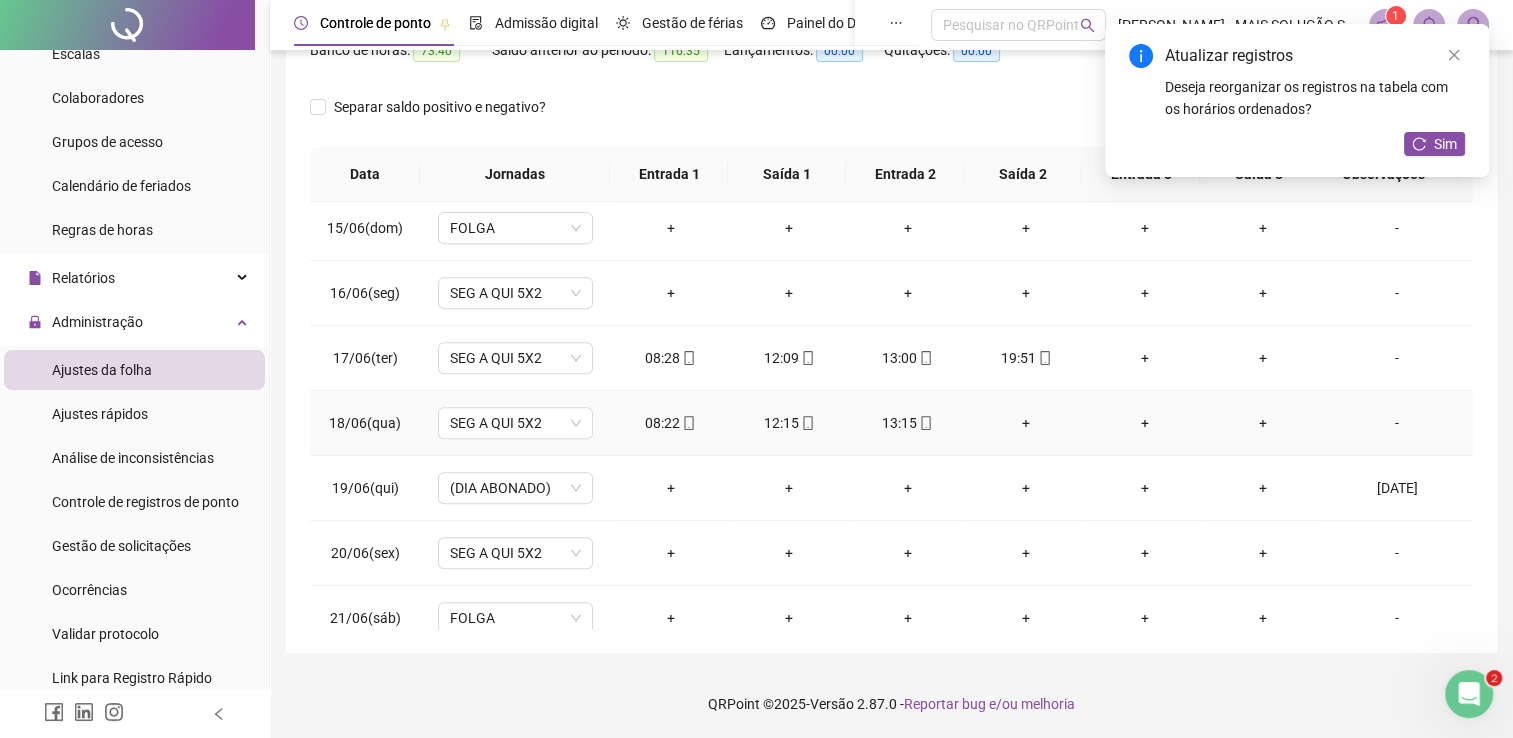 click on "+" at bounding box center (1026, 423) 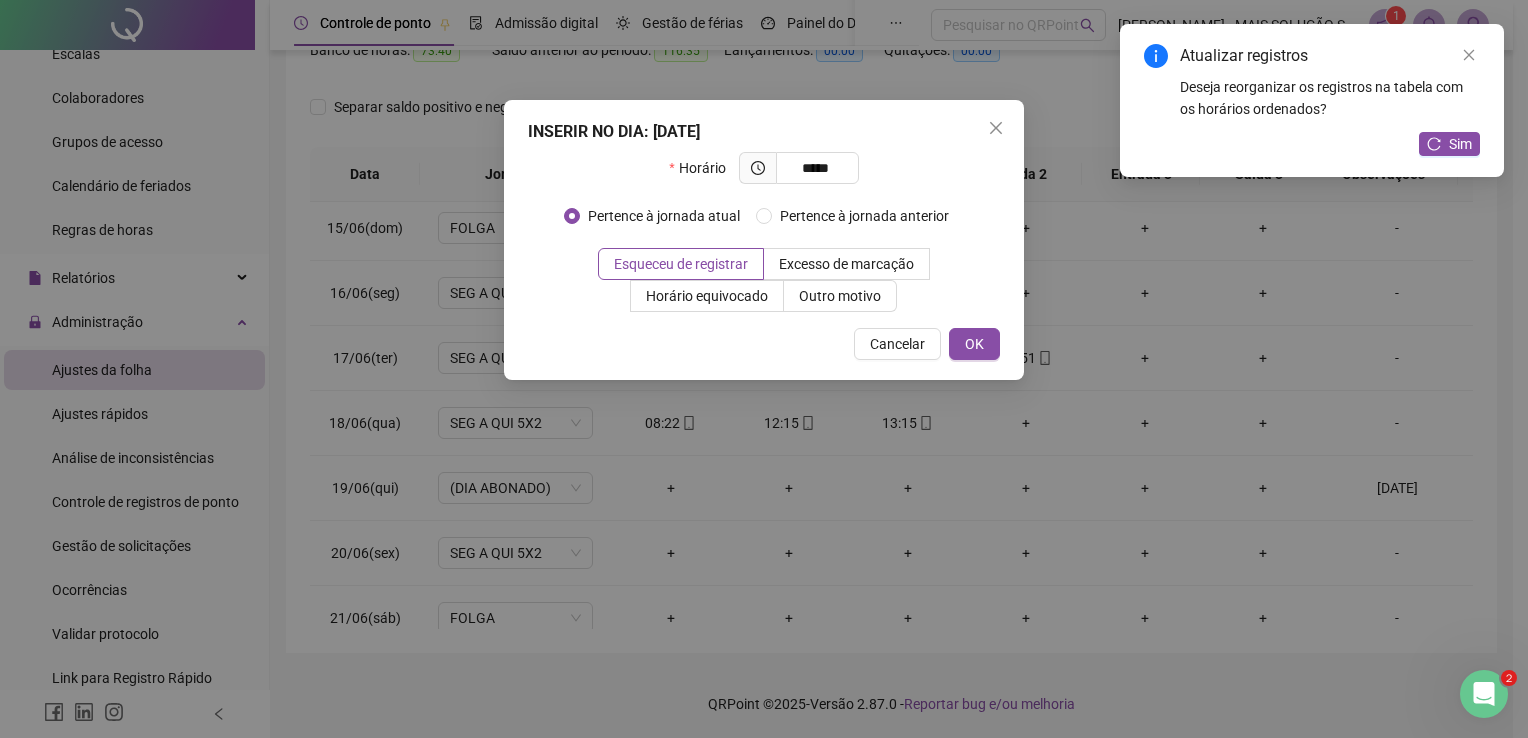 type on "*****" 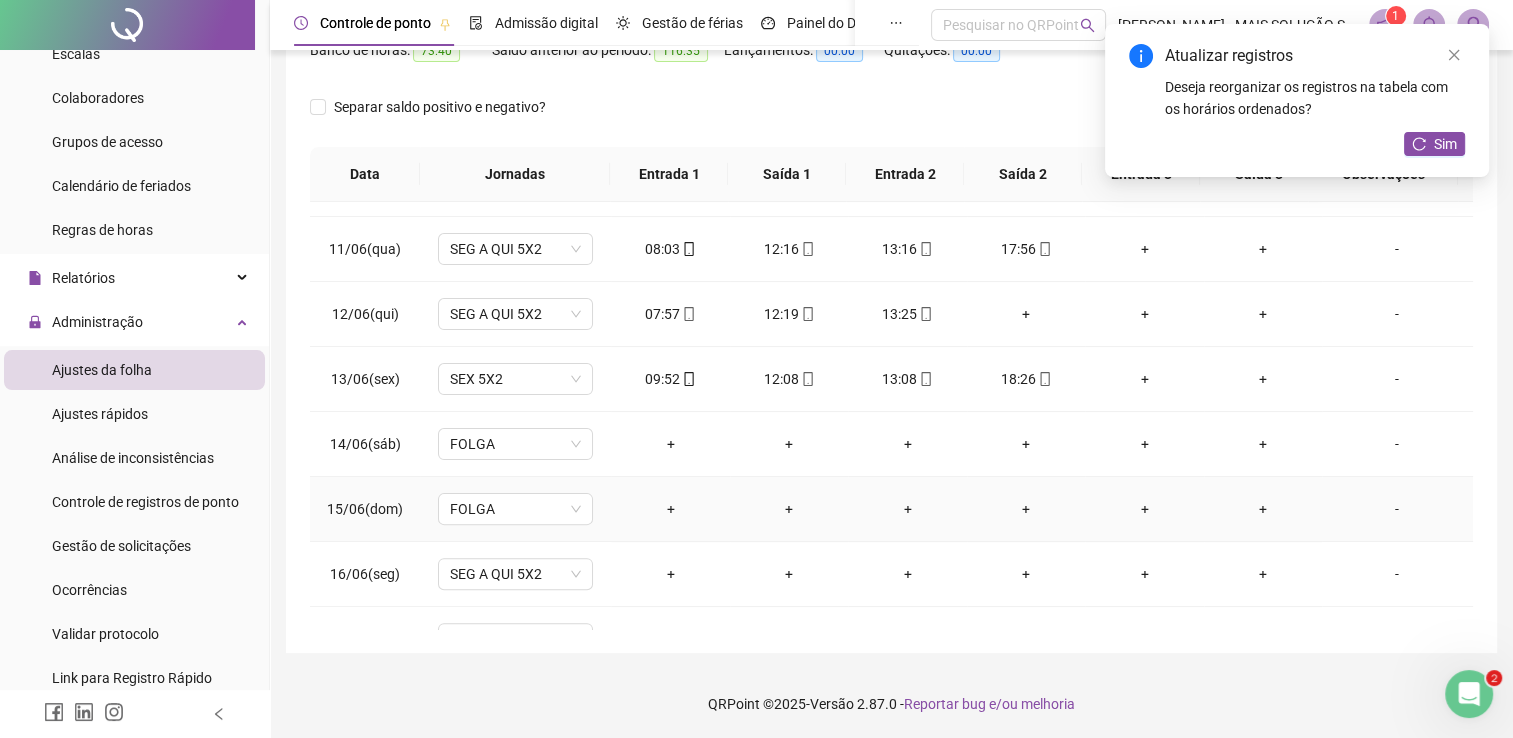 scroll, scrollTop: 516, scrollLeft: 0, axis: vertical 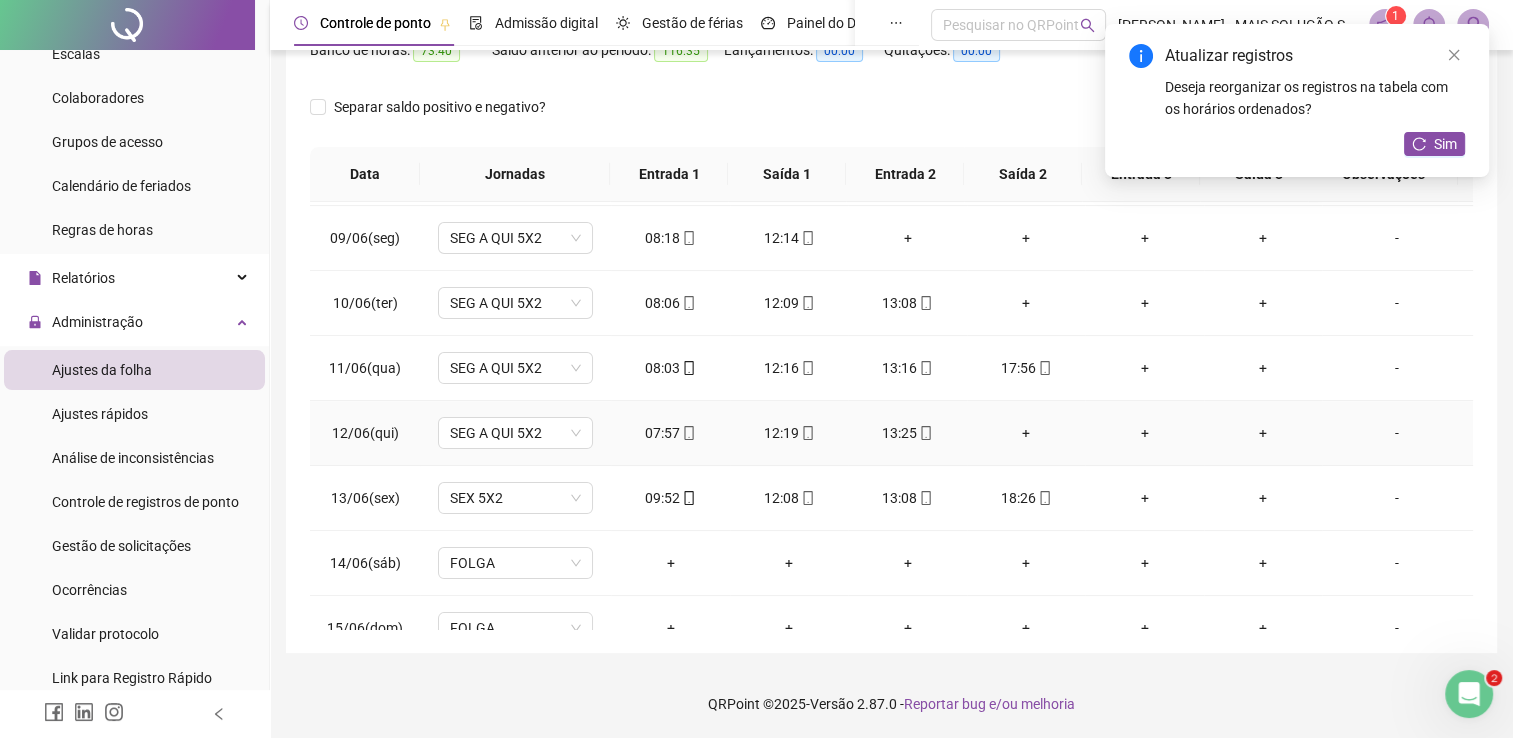 click on "+" at bounding box center [1026, 433] 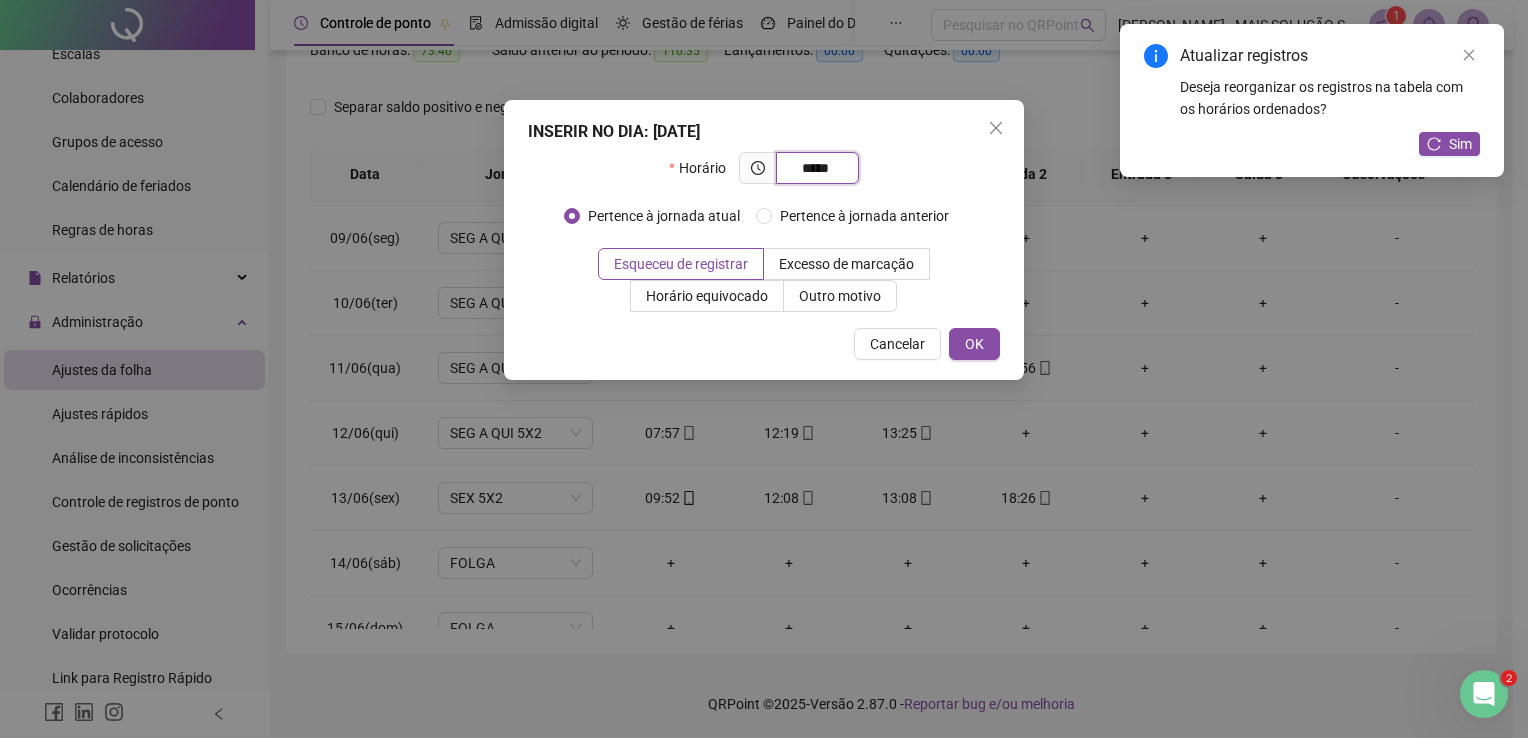 type on "*****" 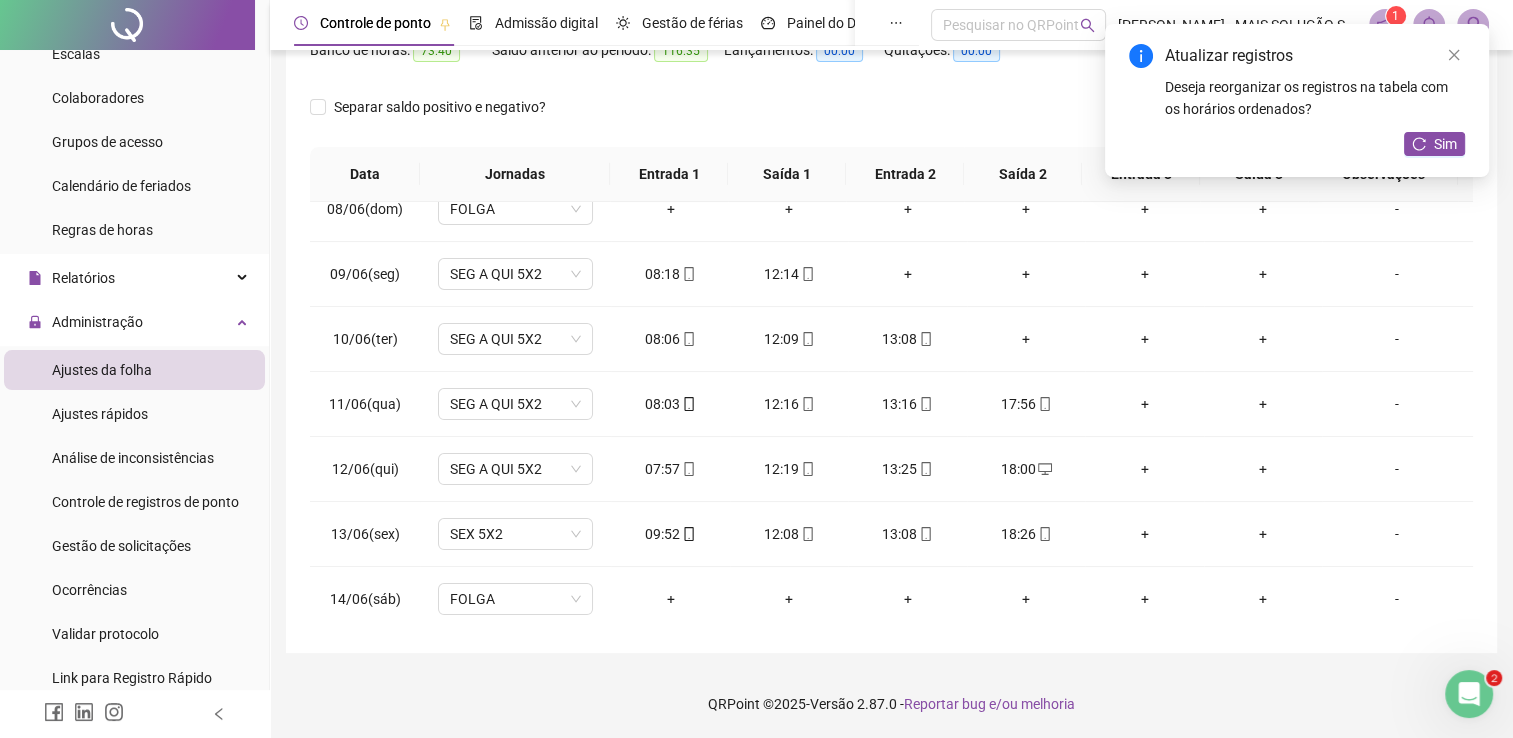 scroll, scrollTop: 416, scrollLeft: 0, axis: vertical 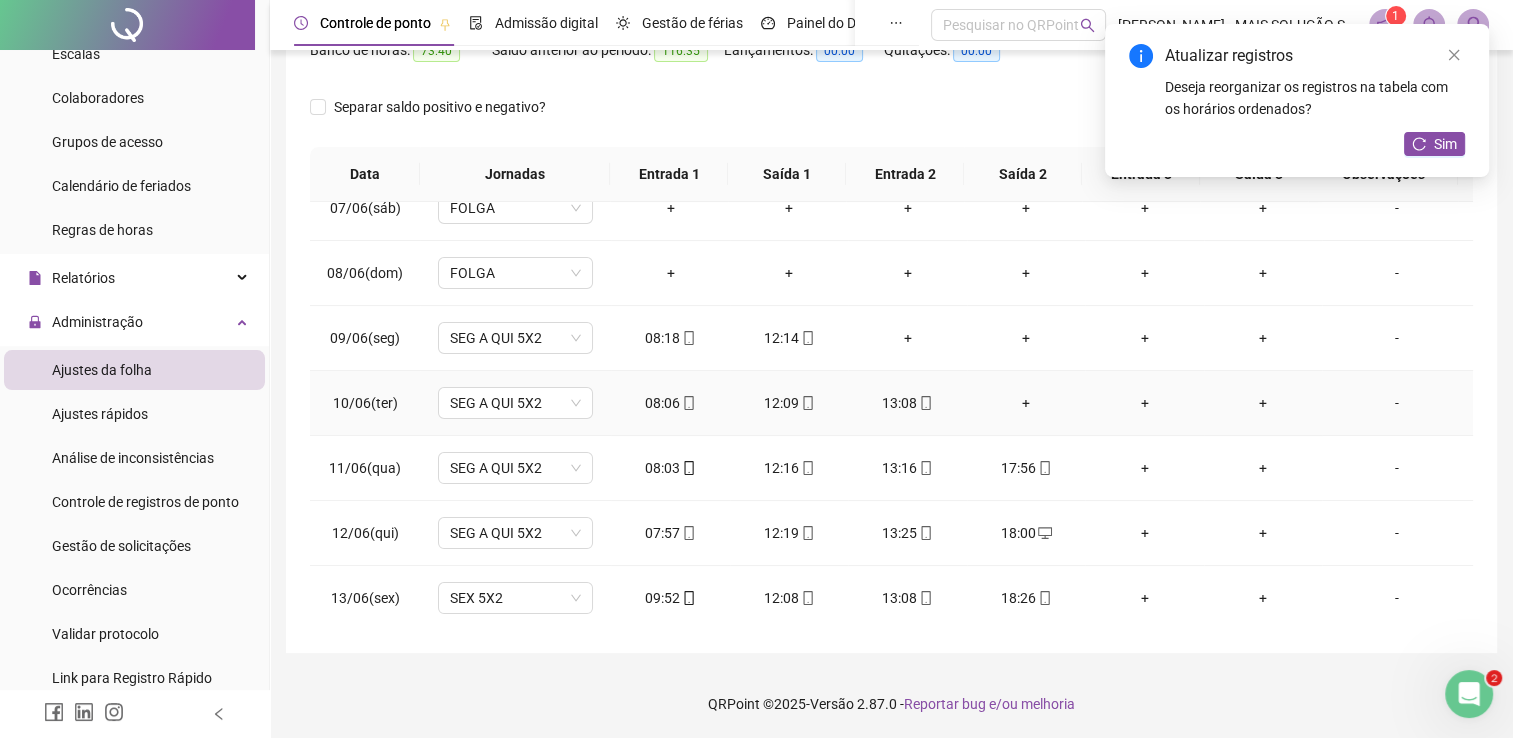 click on "+" at bounding box center (1026, 403) 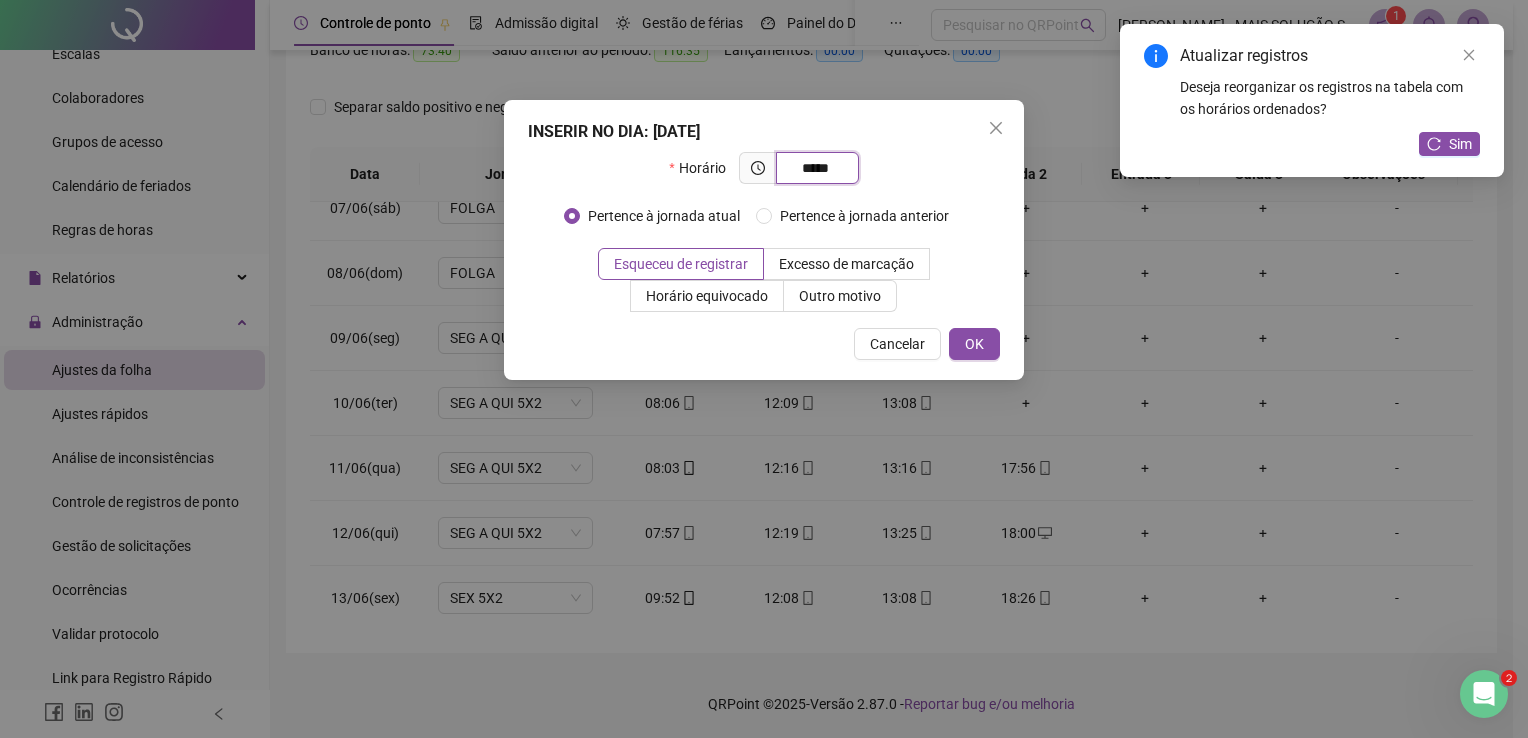 type on "*****" 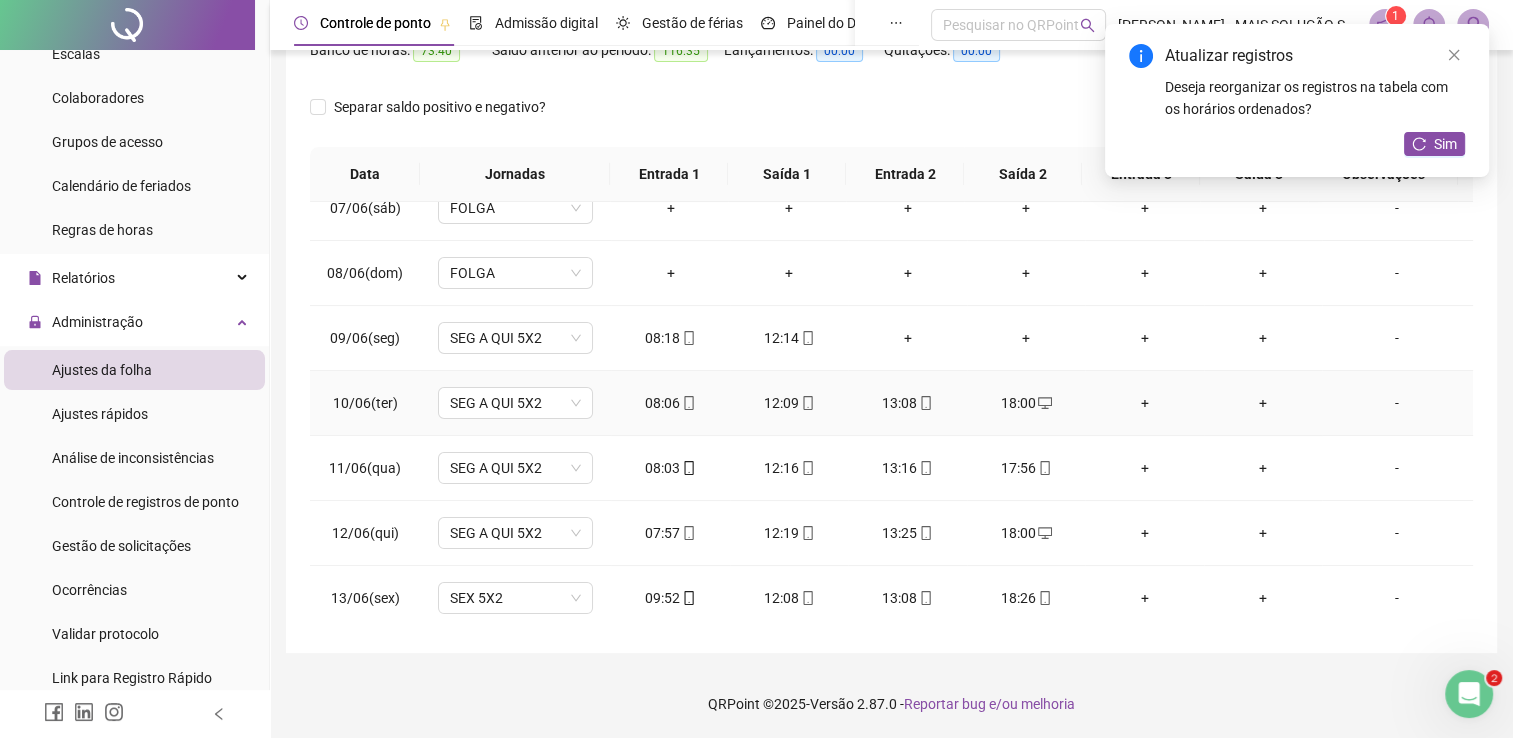 scroll, scrollTop: 316, scrollLeft: 0, axis: vertical 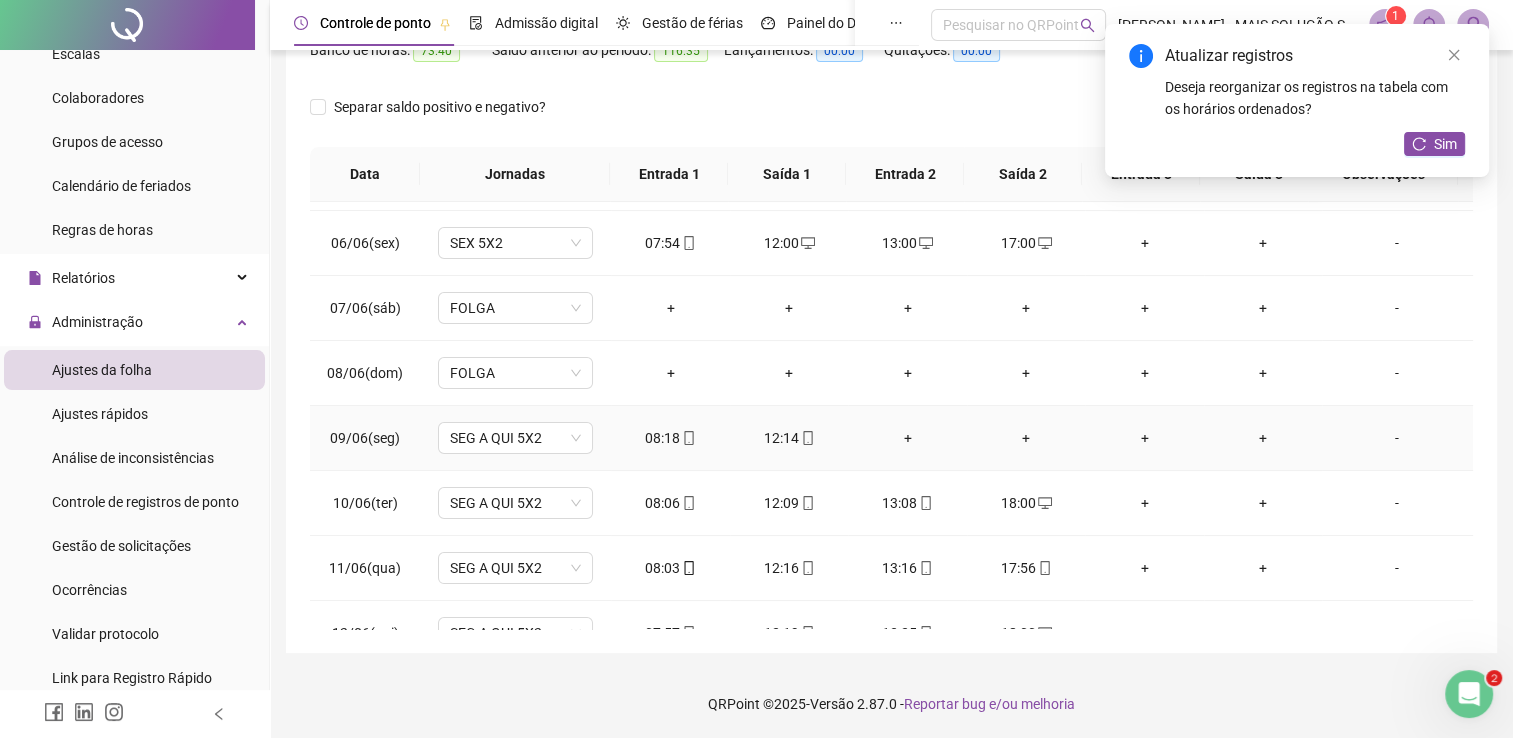 click on "+" at bounding box center (907, 438) 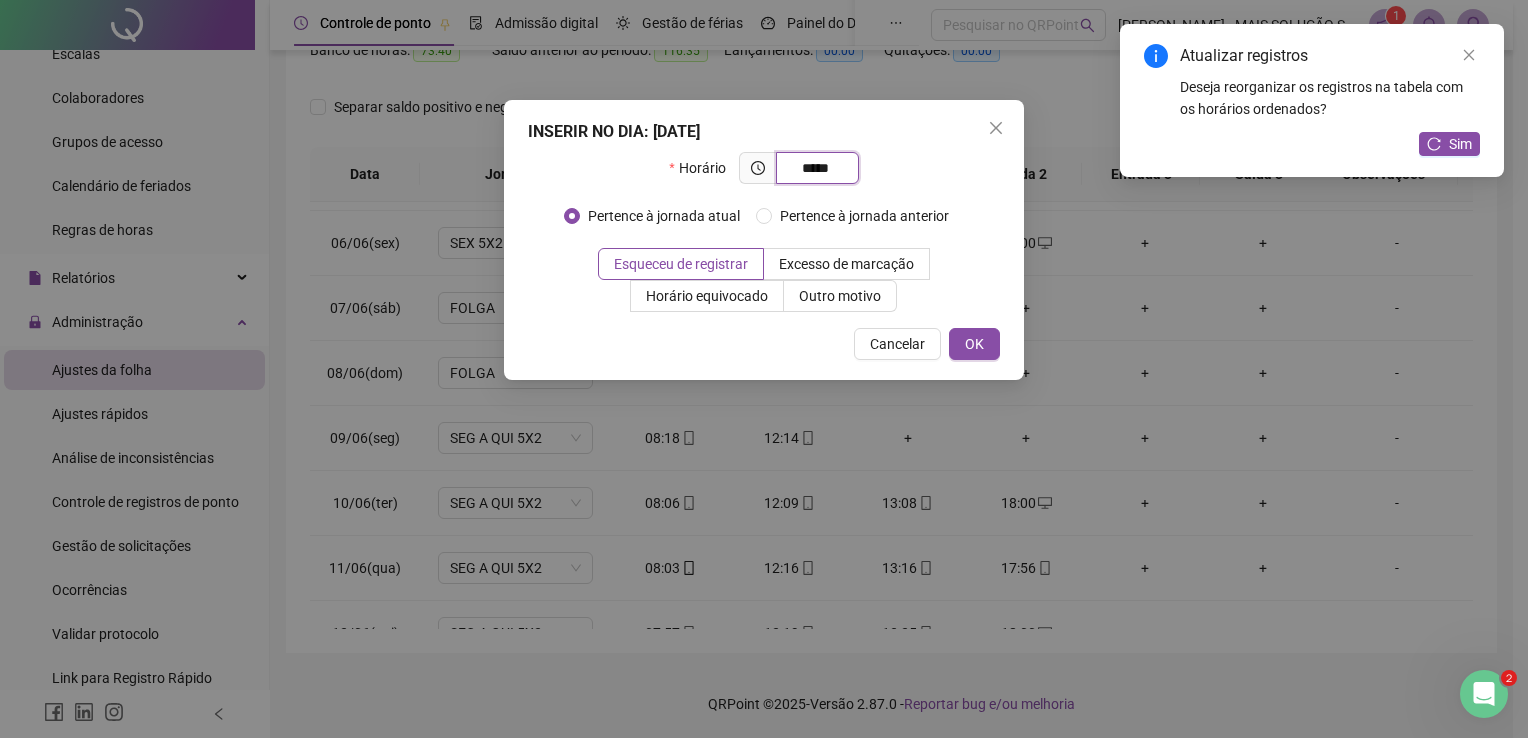 type on "*****" 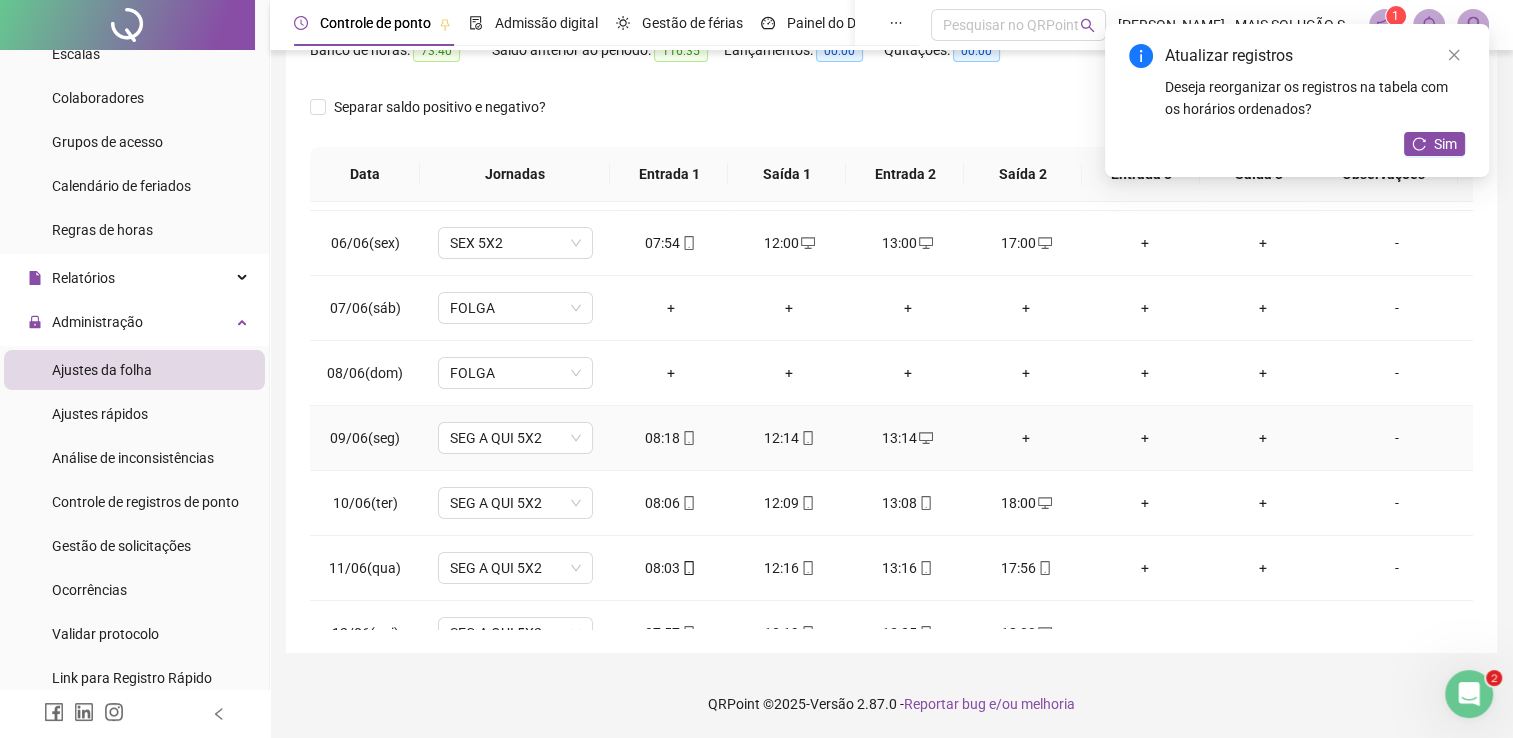 click on "+" at bounding box center (1026, 438) 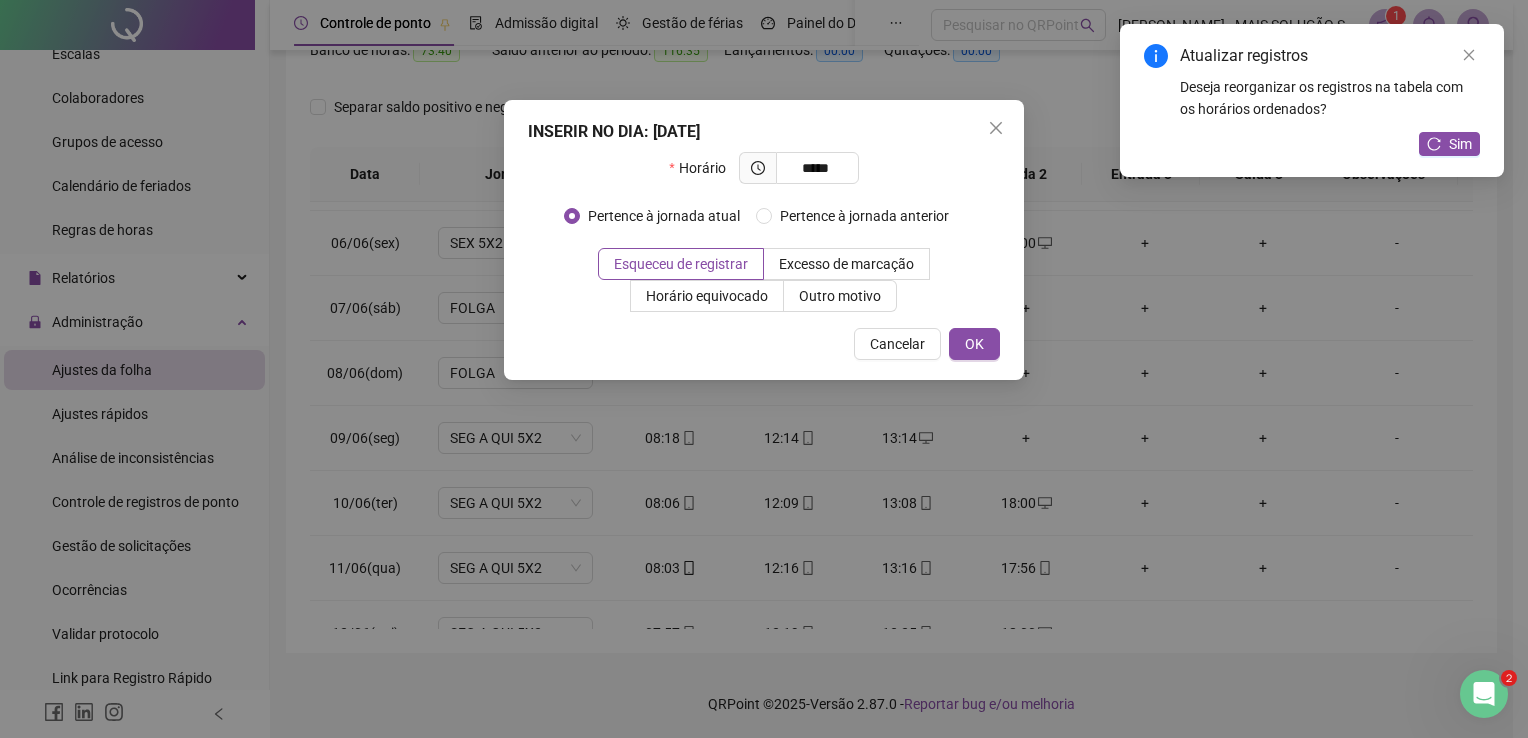 type on "*****" 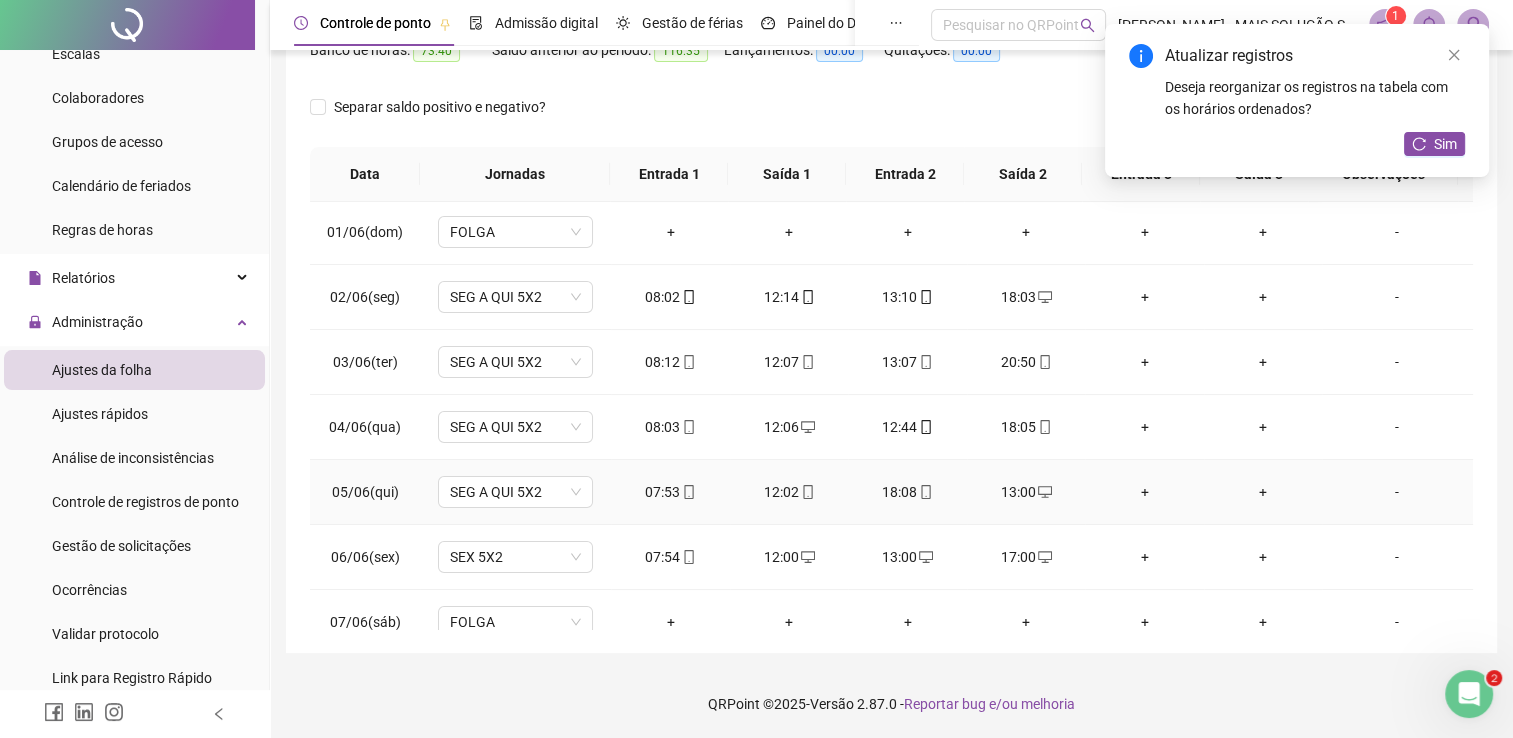 scroll, scrollTop: 0, scrollLeft: 0, axis: both 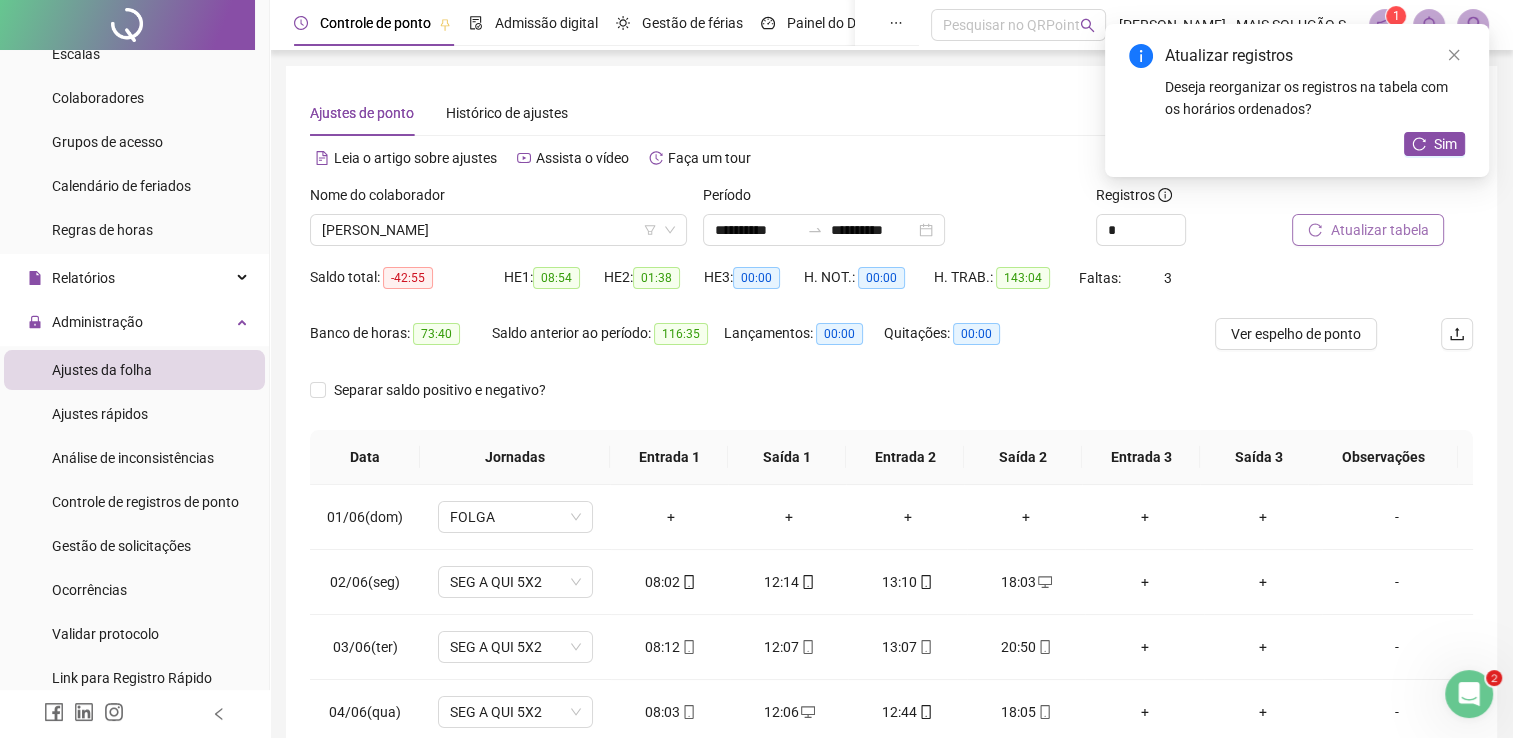 click on "Atualizar tabela" at bounding box center [1379, 230] 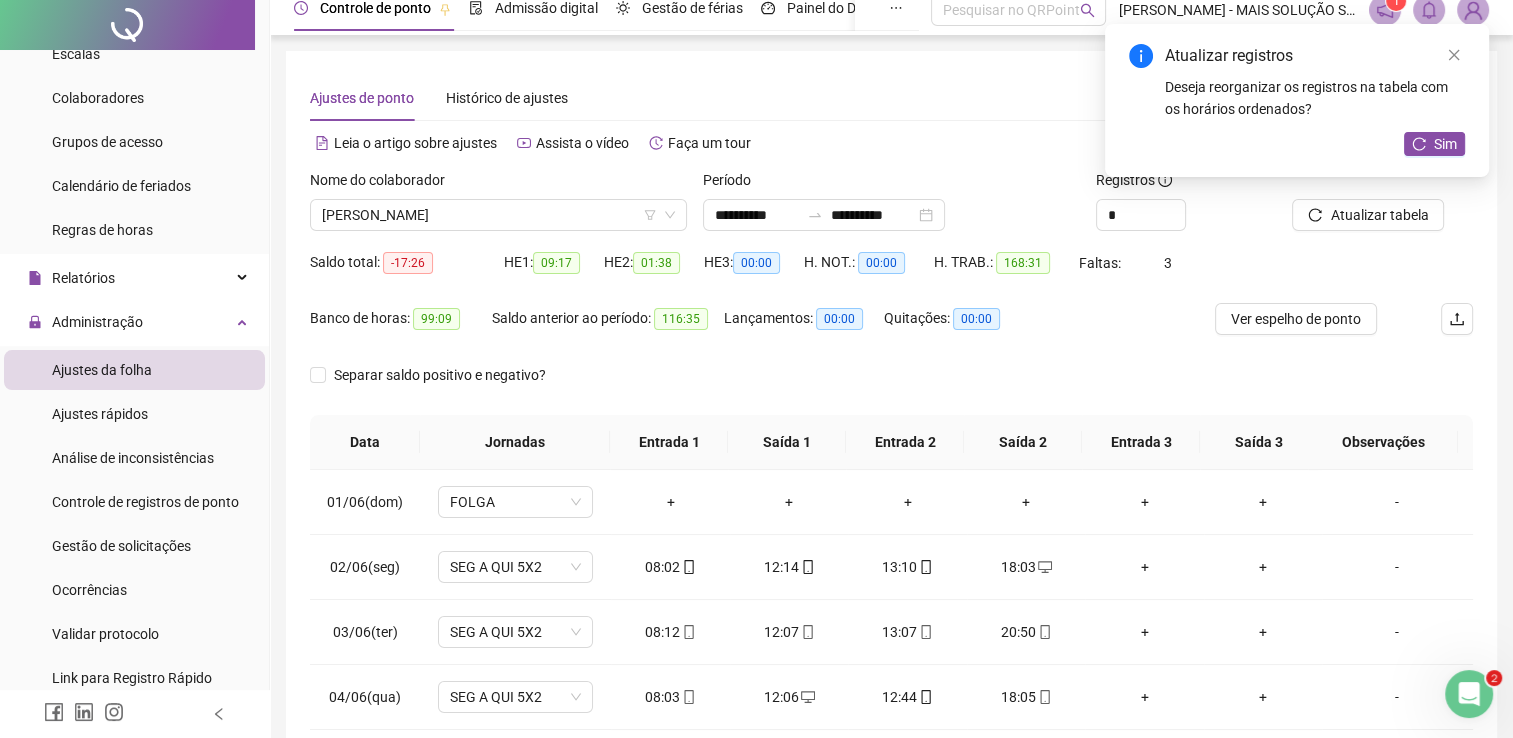 scroll, scrollTop: 283, scrollLeft: 0, axis: vertical 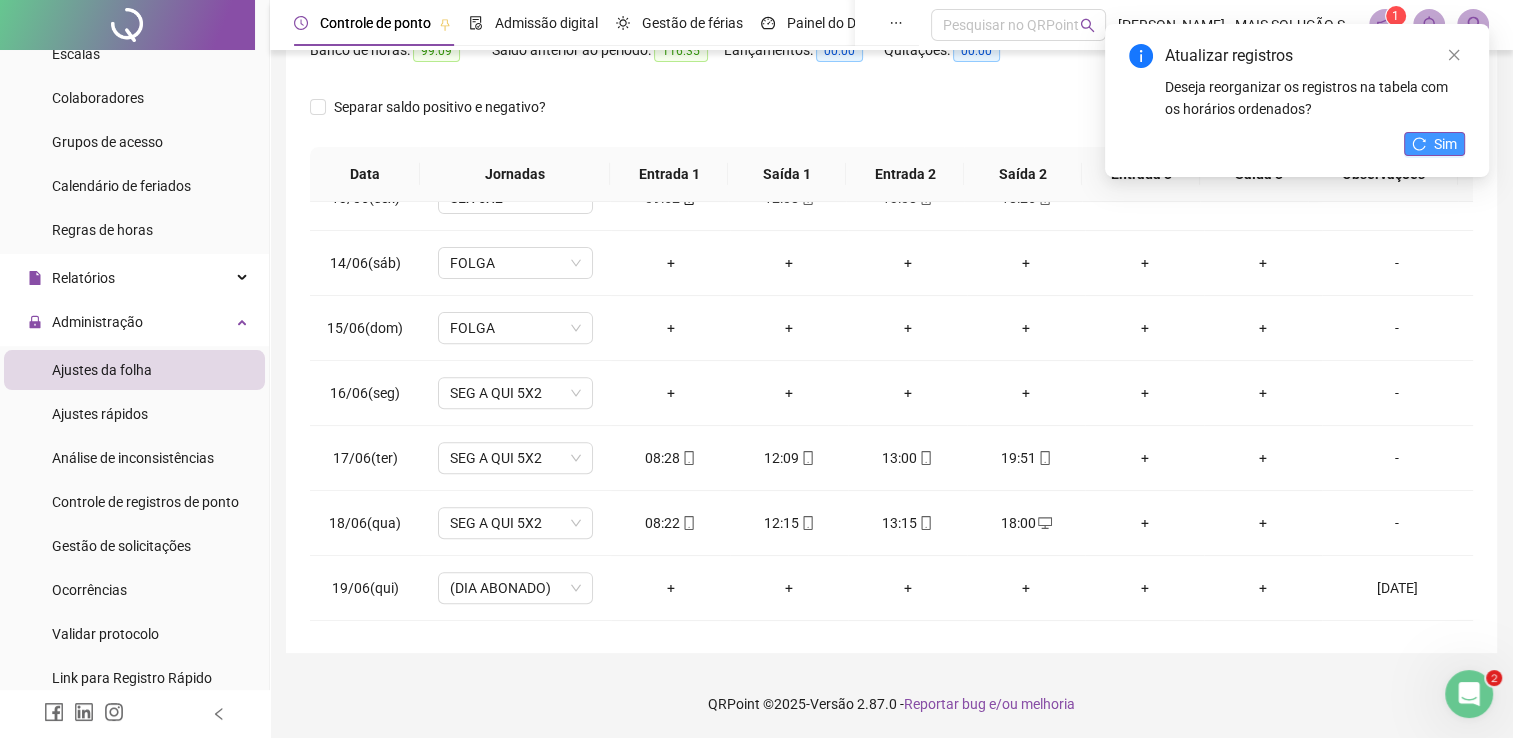 click on "Sim" at bounding box center (1434, 144) 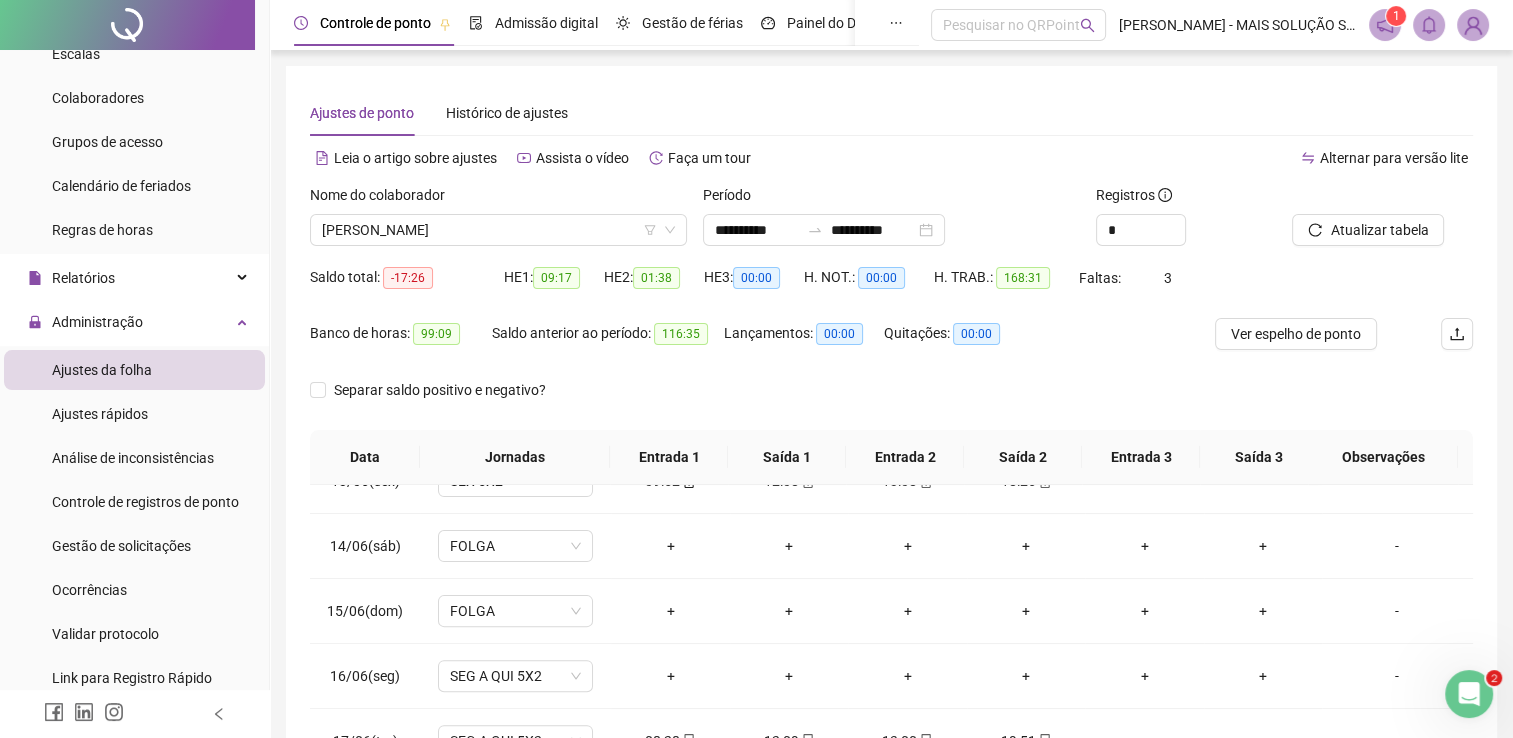 scroll, scrollTop: 0, scrollLeft: 0, axis: both 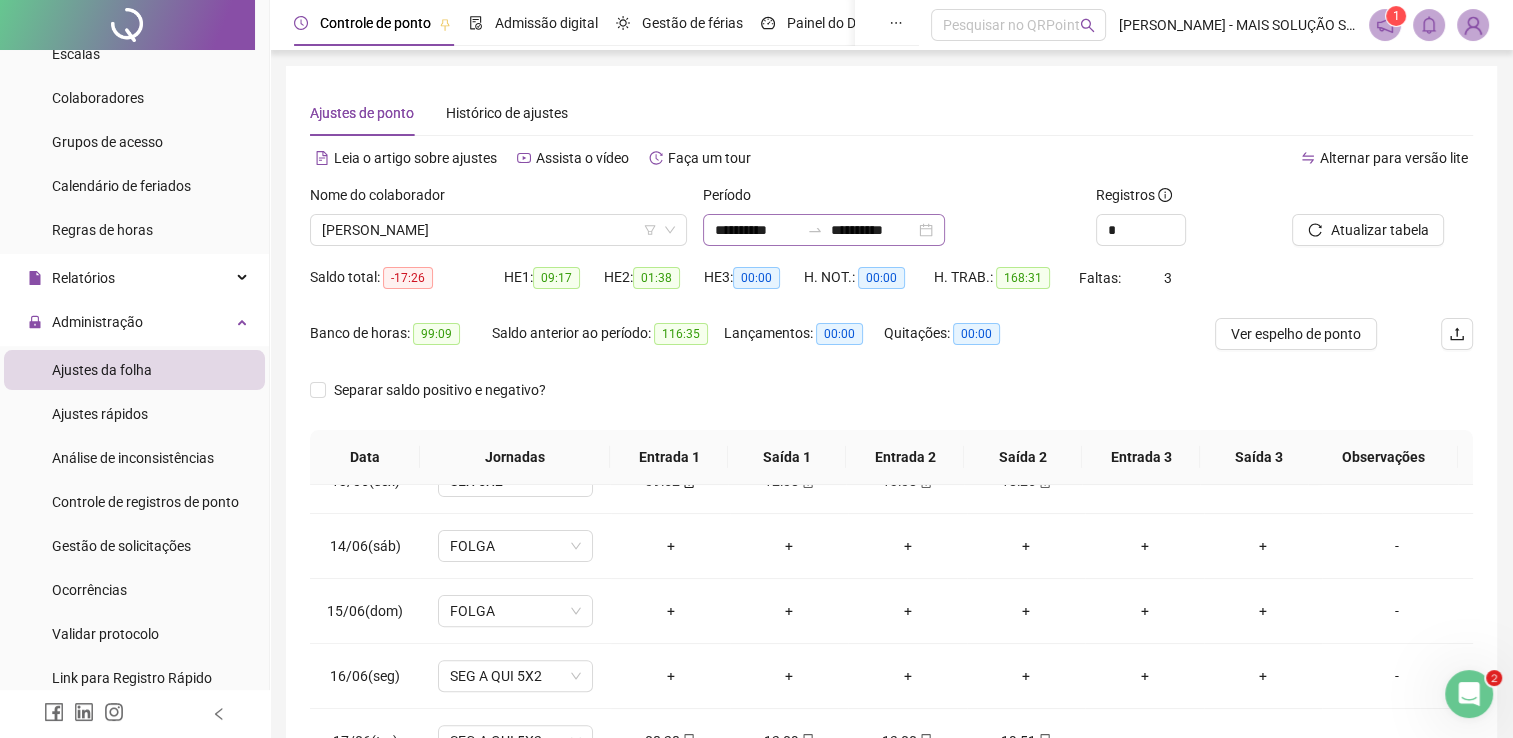 click on "**********" at bounding box center (824, 230) 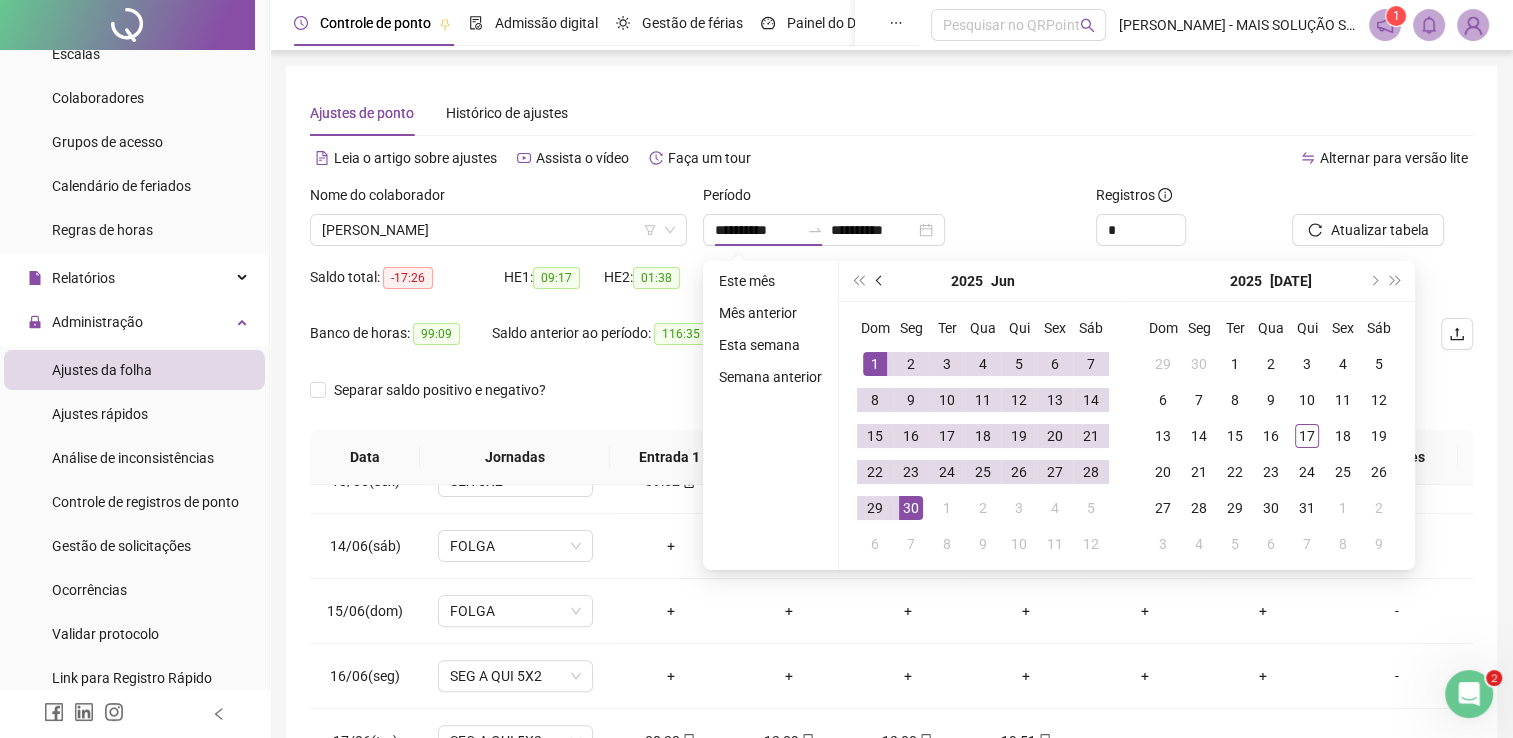 click at bounding box center (881, 281) 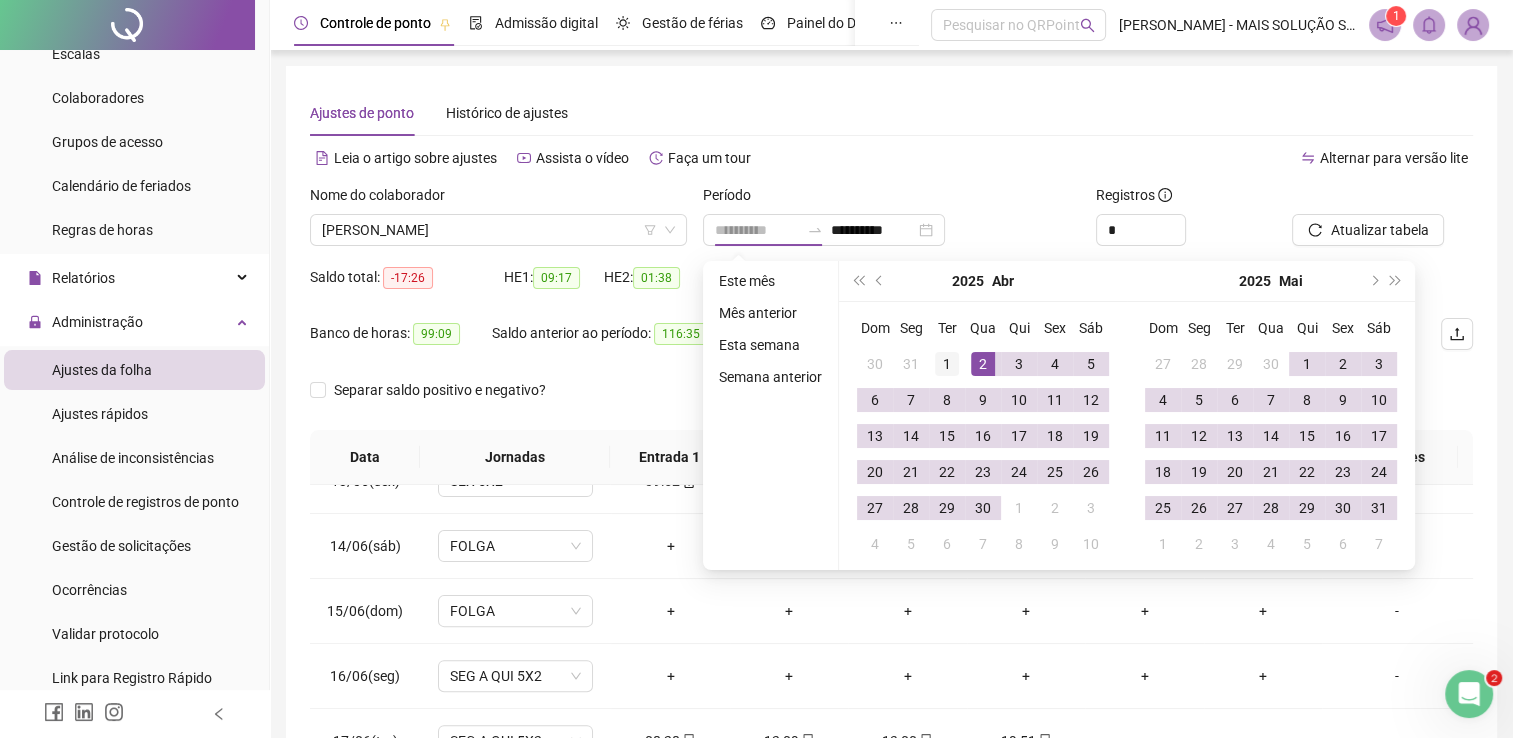 type on "**********" 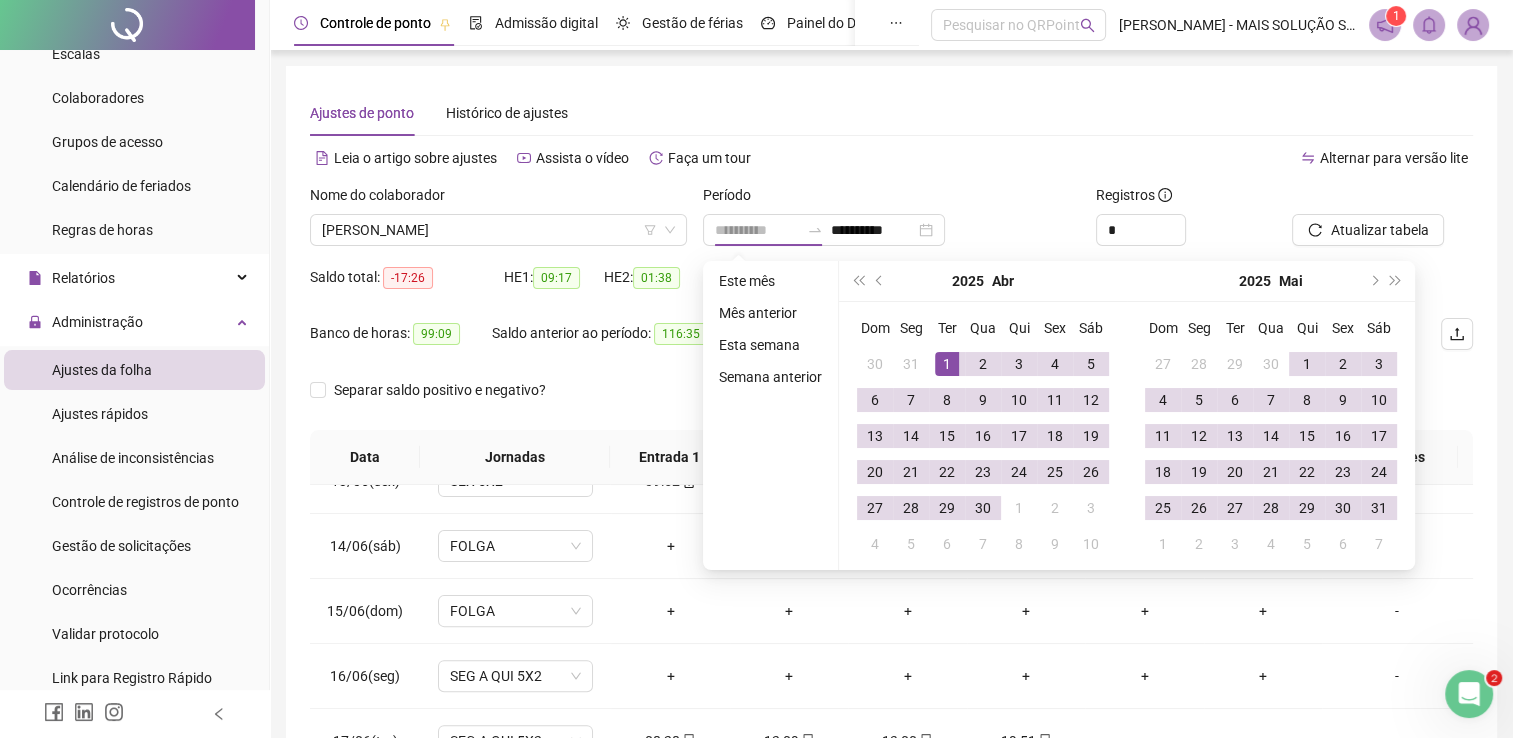 click on "1" at bounding box center (947, 364) 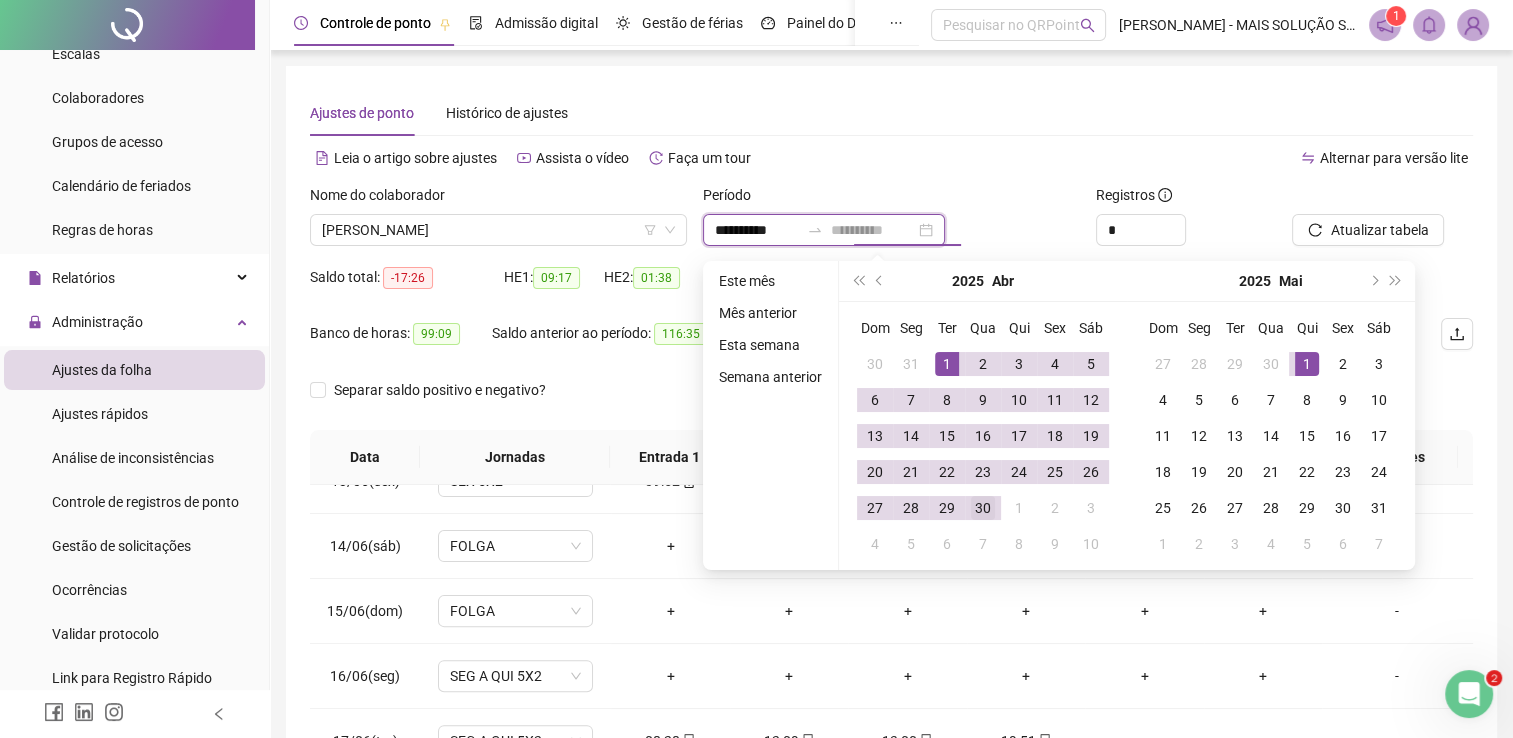 type on "**********" 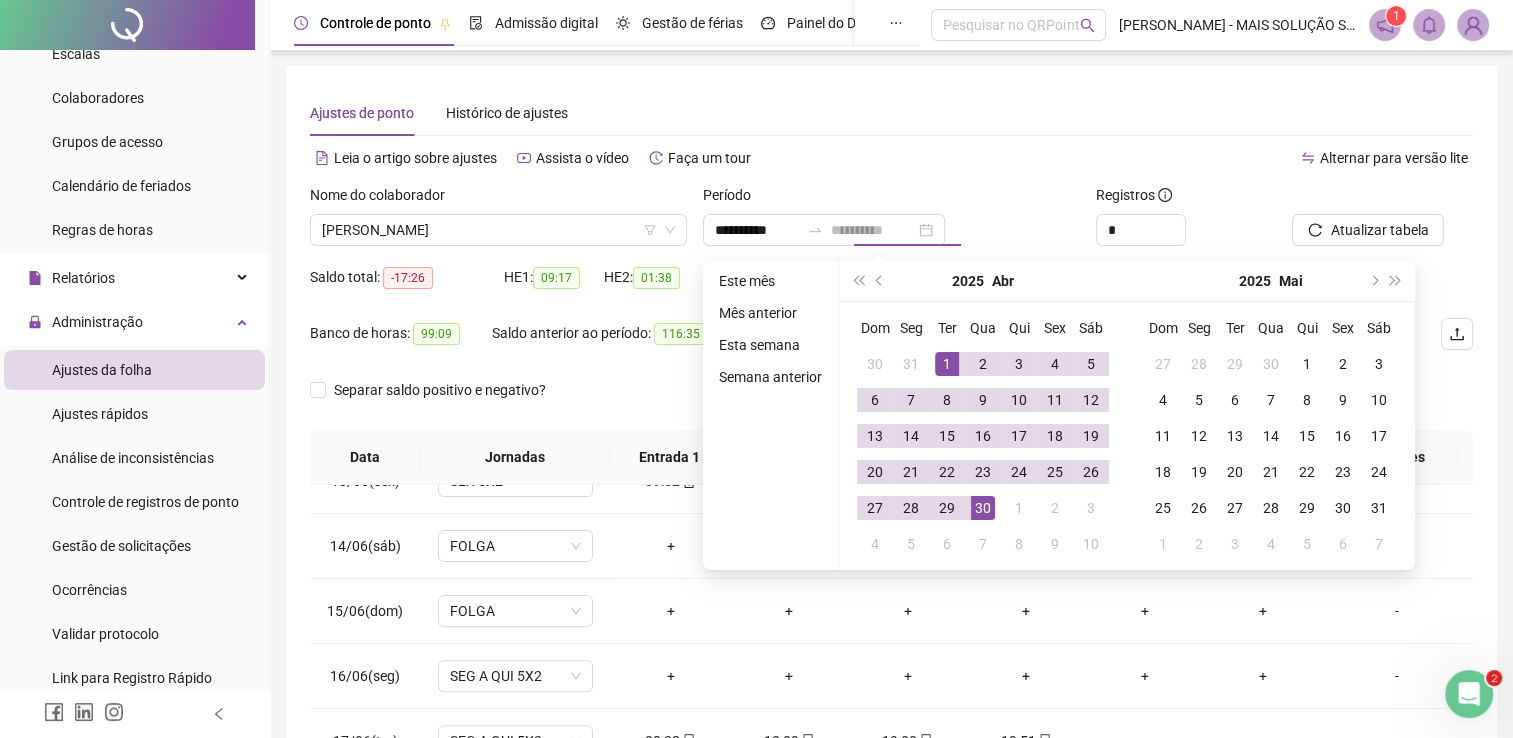 click on "30" at bounding box center [983, 508] 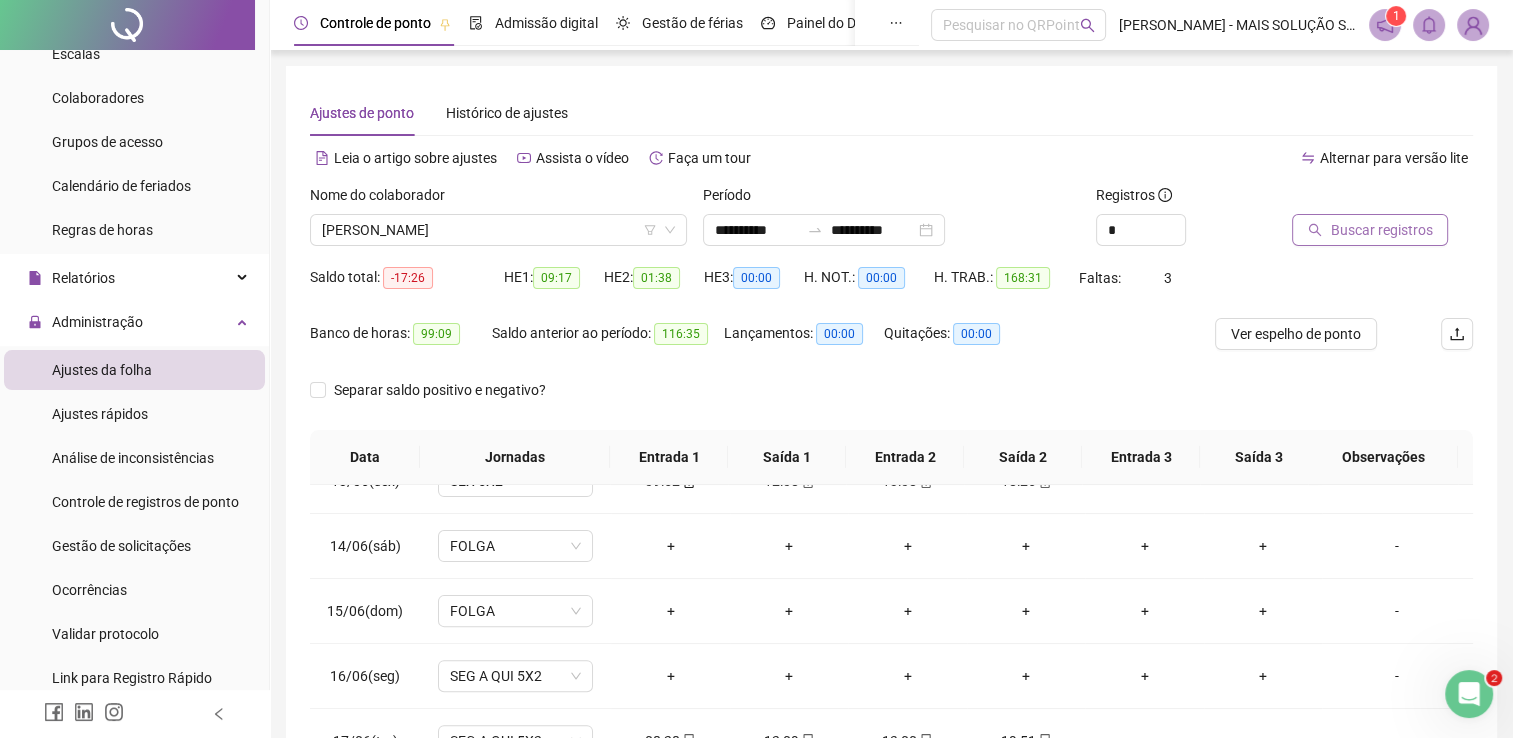 click on "Buscar registros" at bounding box center [1370, 230] 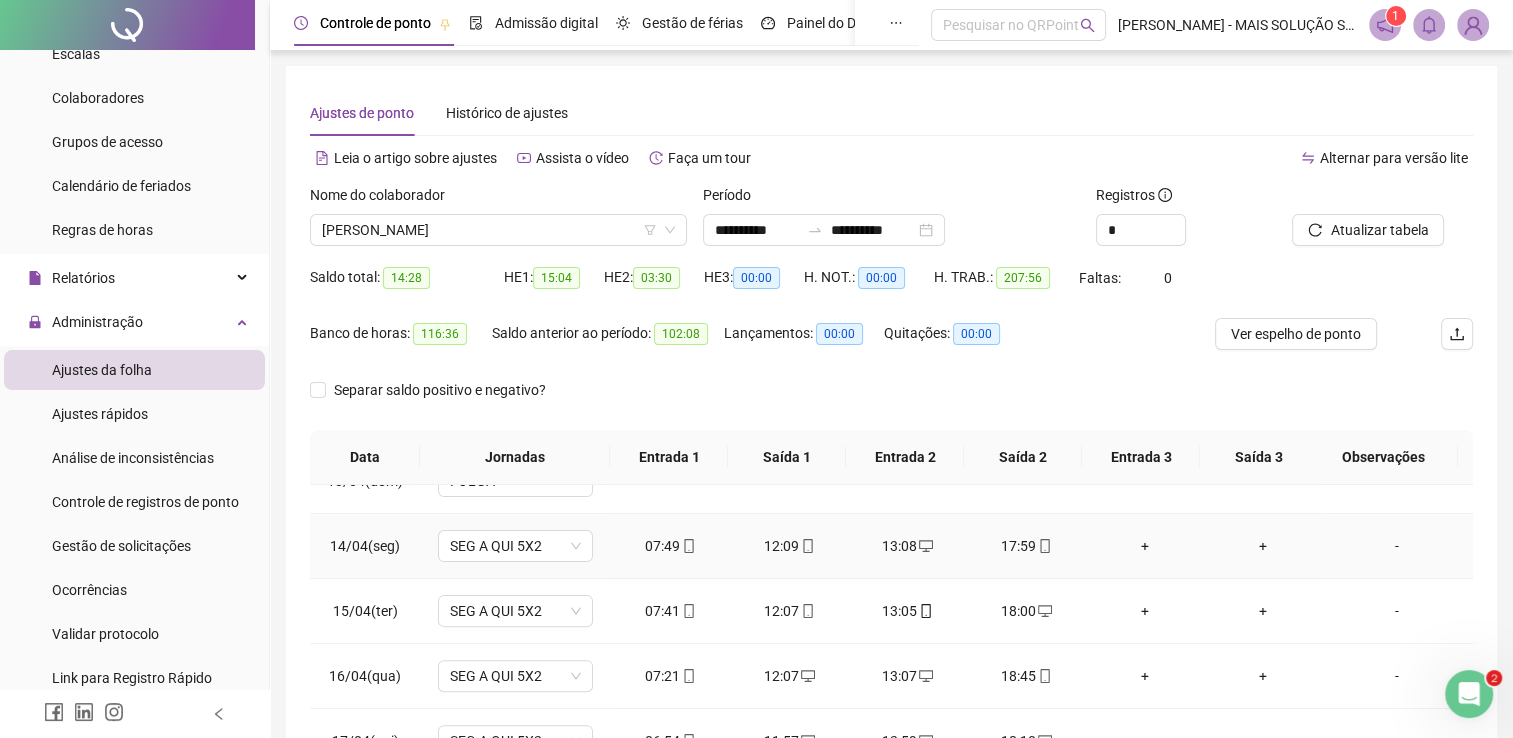 scroll, scrollTop: 283, scrollLeft: 0, axis: vertical 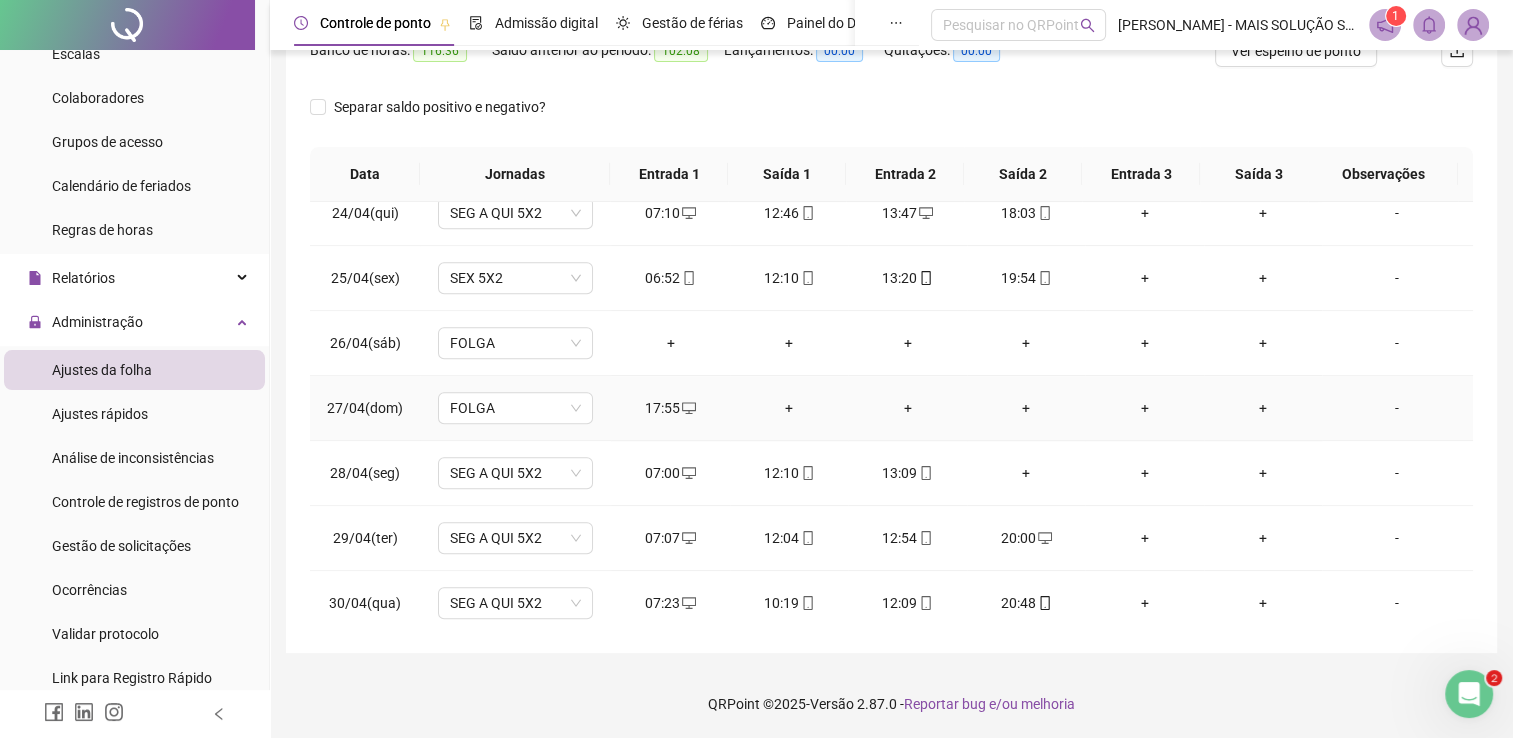 click 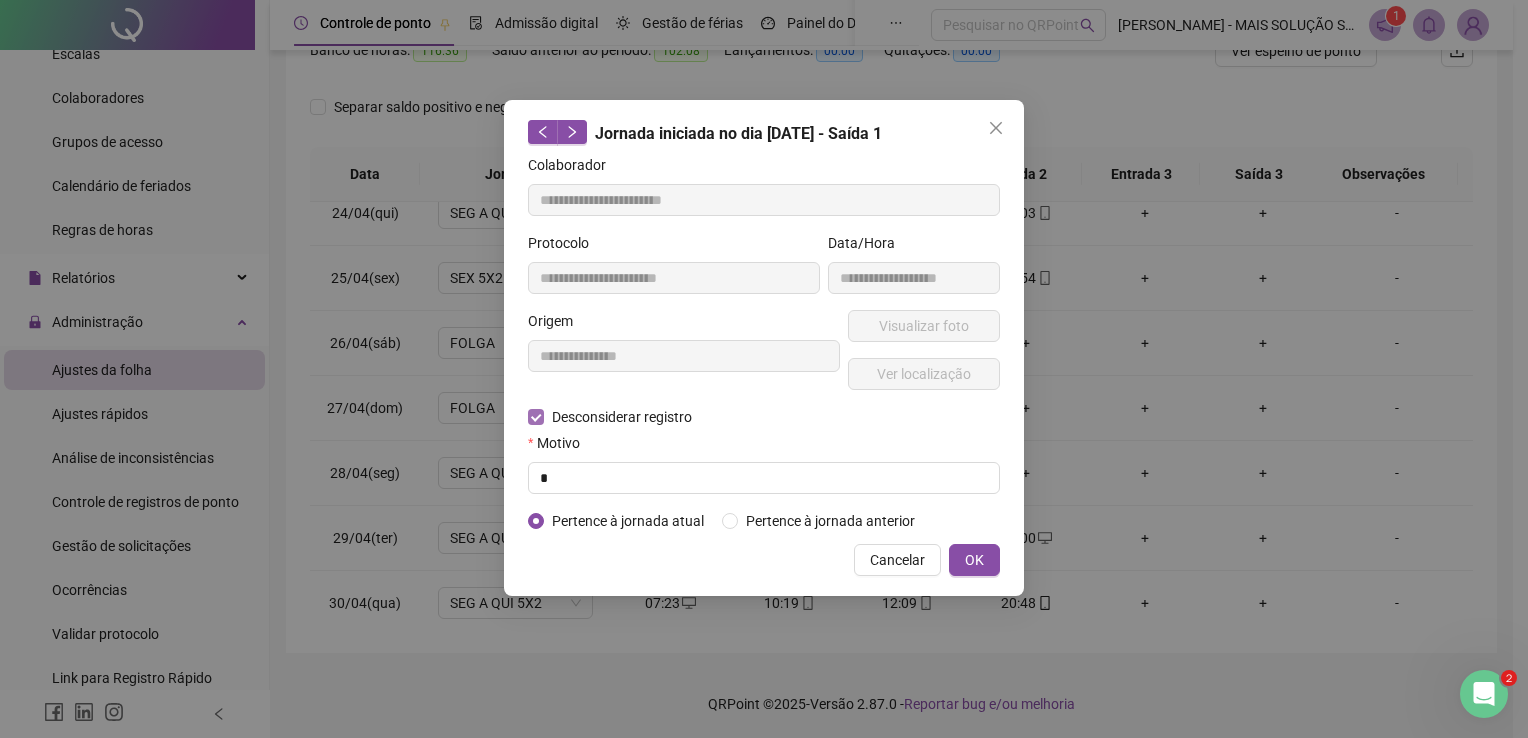 type on "**********" 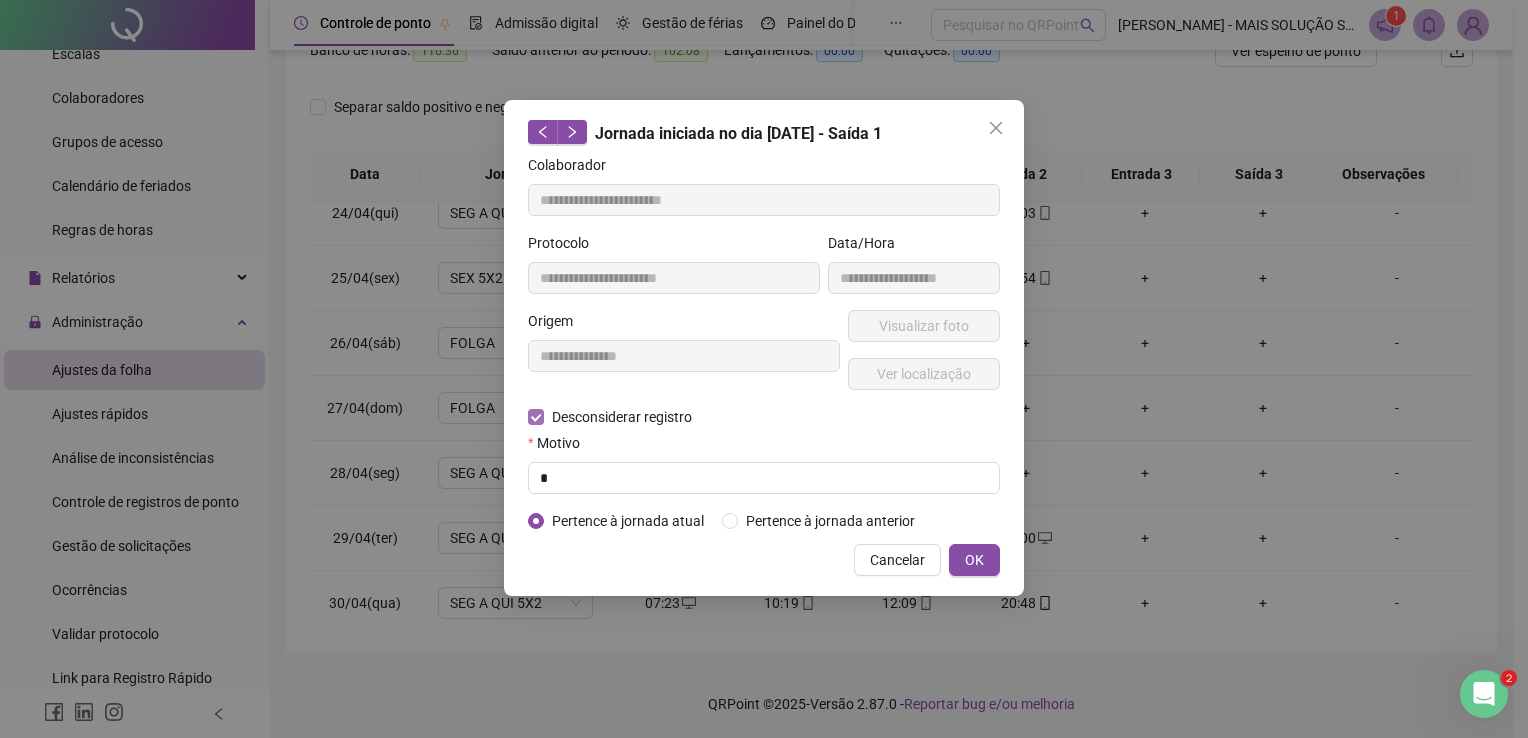 type on "**********" 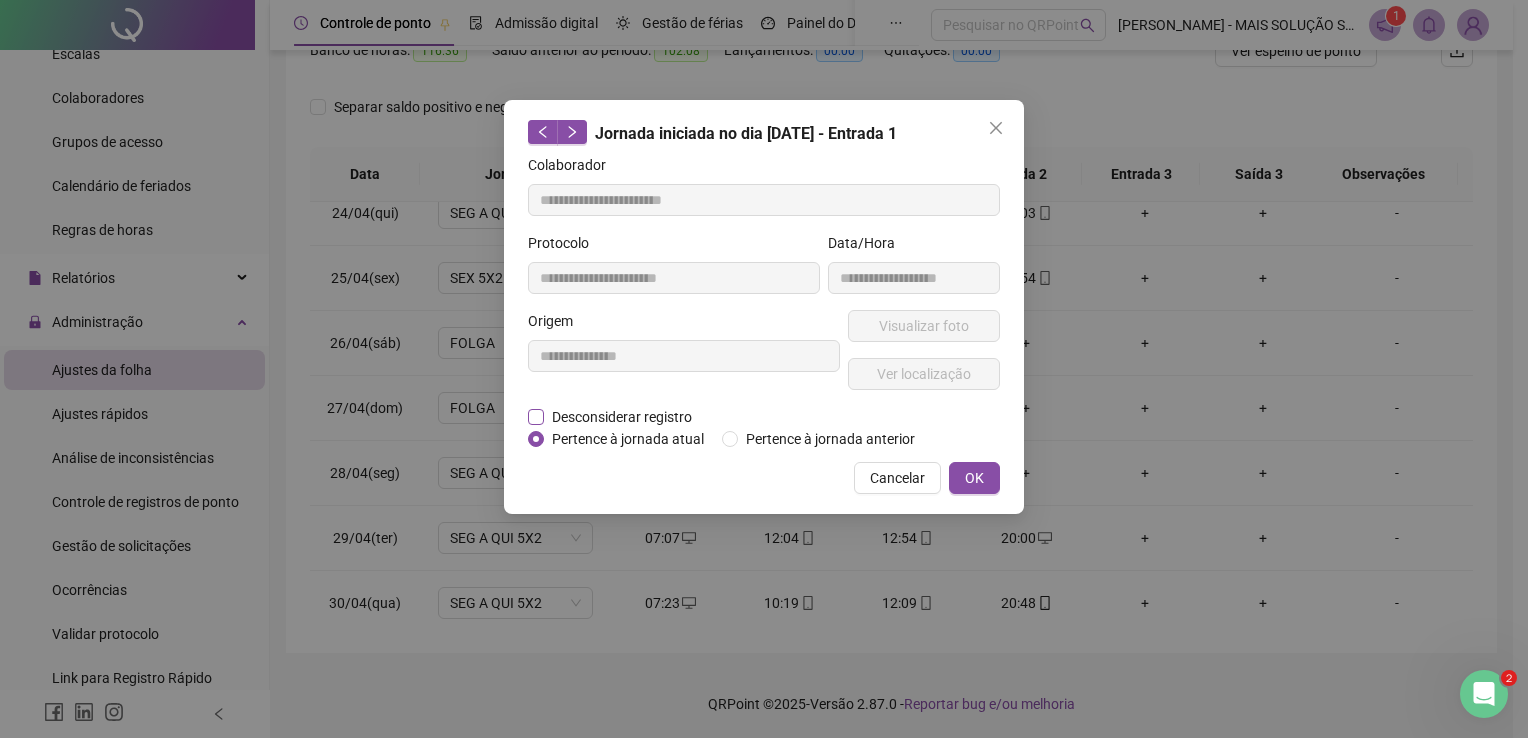 click on "Desconsiderar registro" at bounding box center (622, 417) 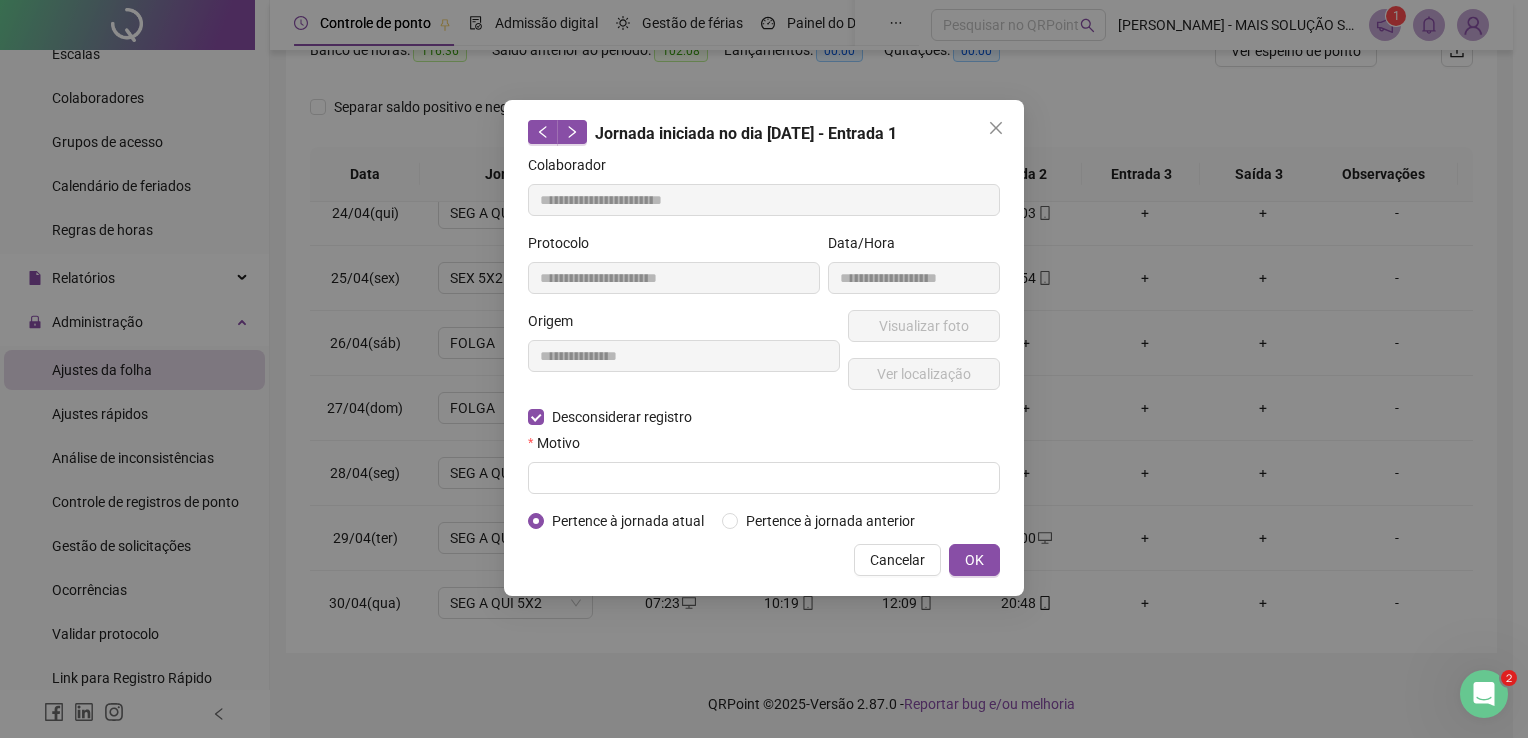 click on "Motivo" at bounding box center [764, 447] 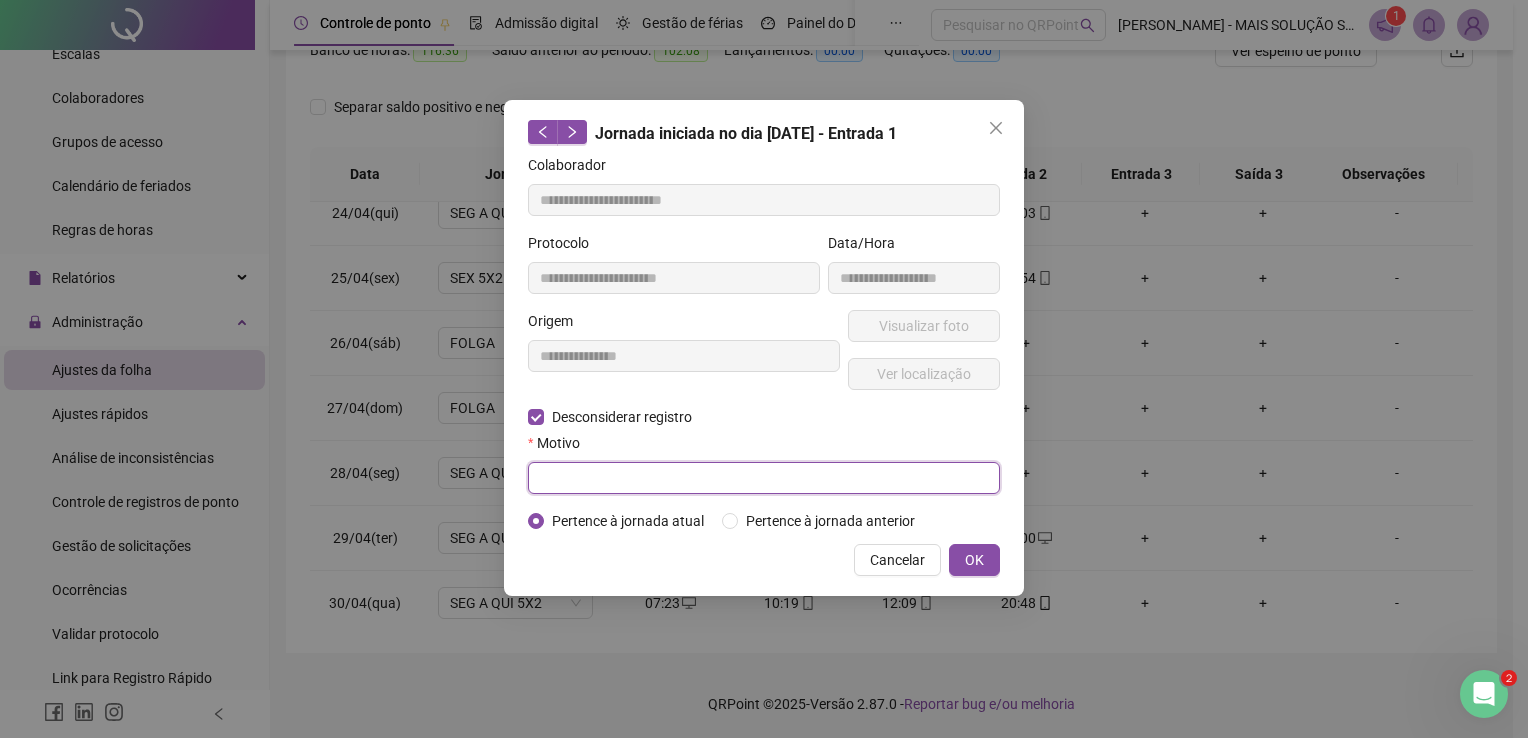 click at bounding box center [764, 478] 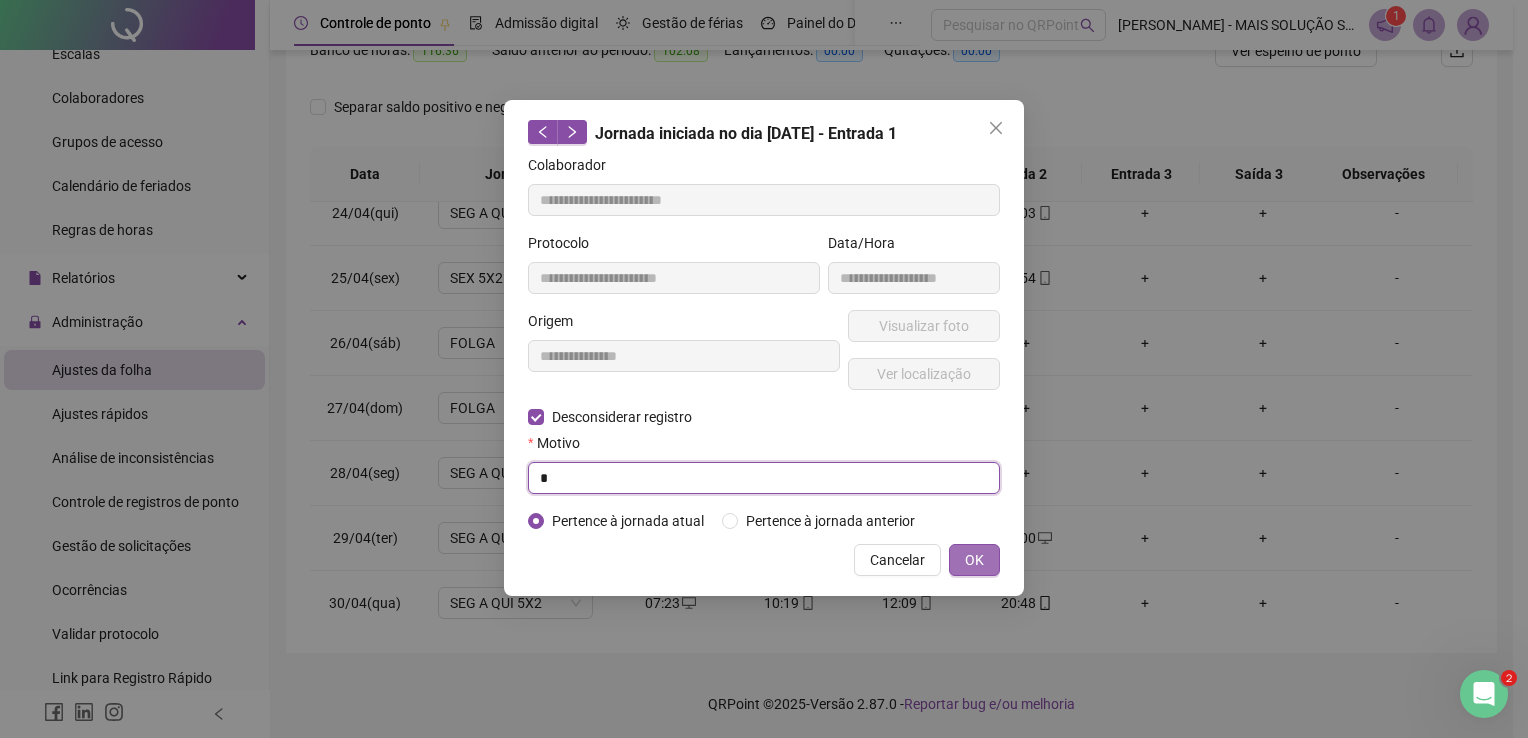 type on "*" 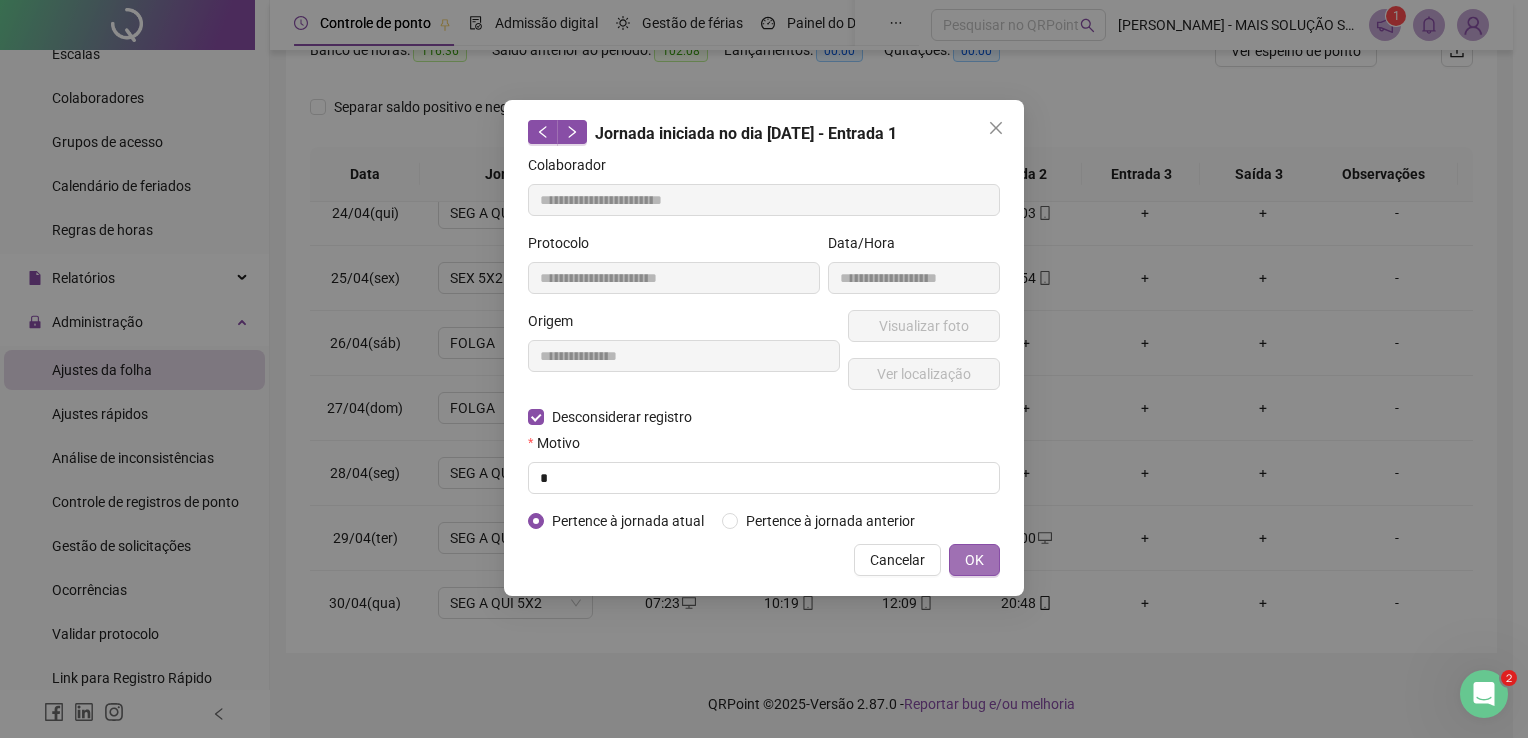 click on "OK" at bounding box center (974, 560) 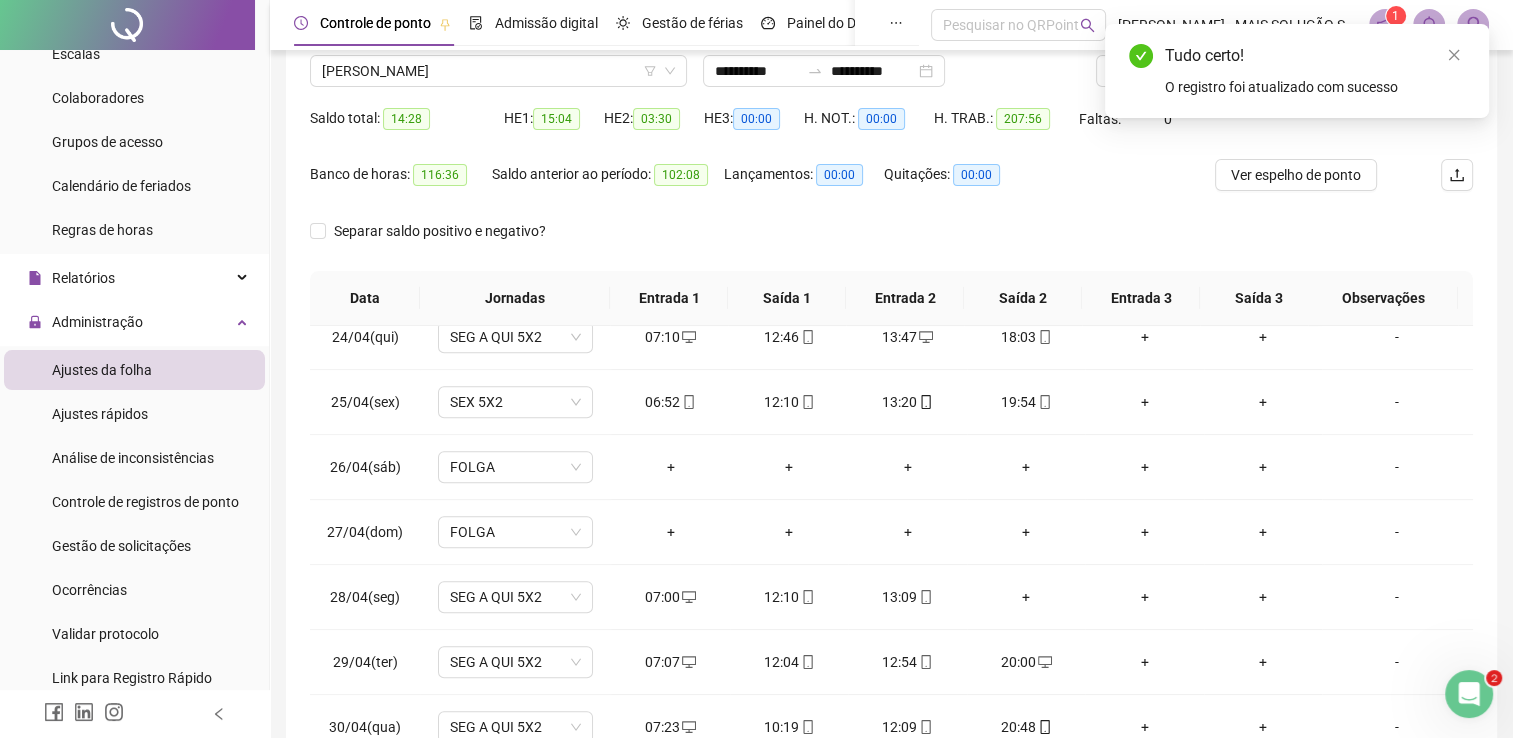 scroll, scrollTop: 0, scrollLeft: 0, axis: both 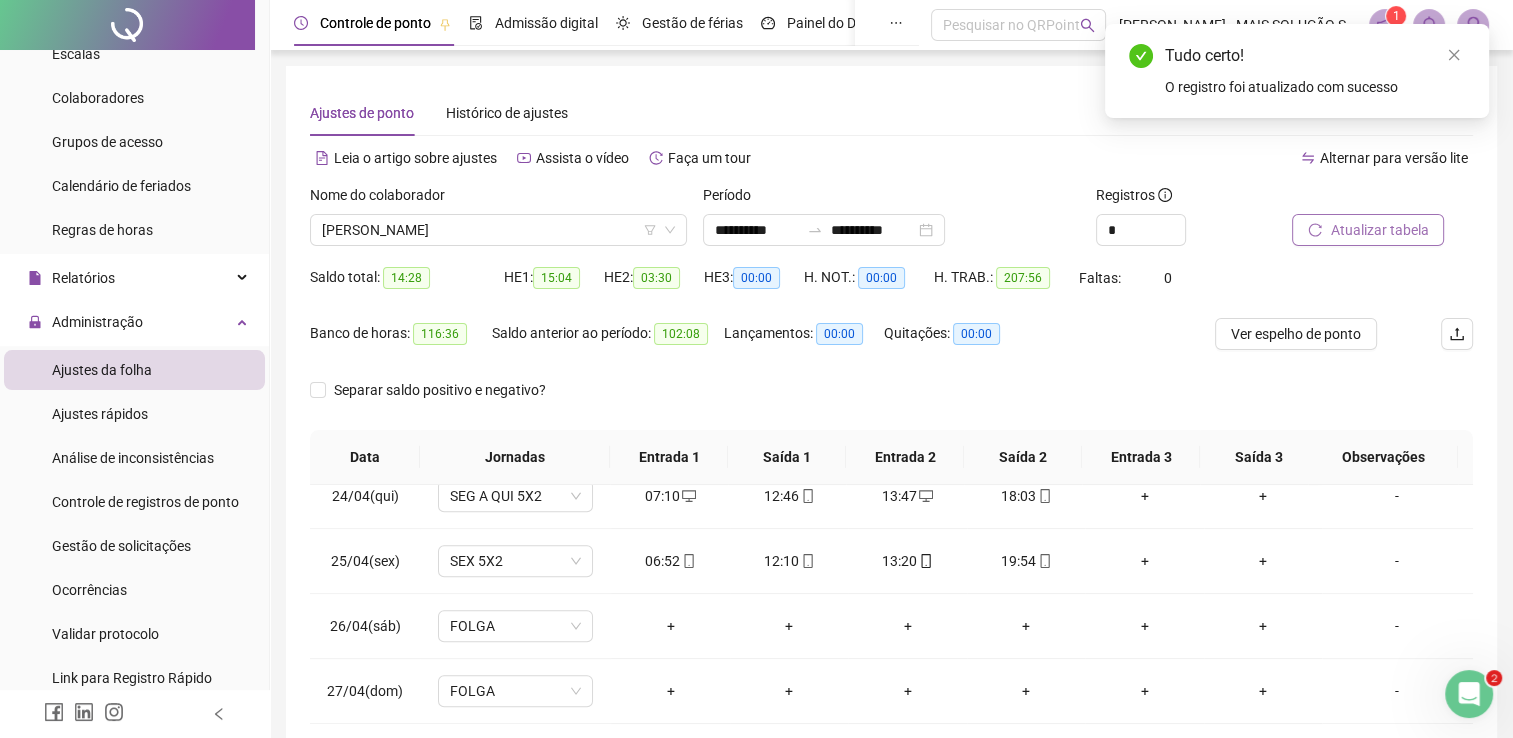 click on "Atualizar tabela" at bounding box center (1379, 230) 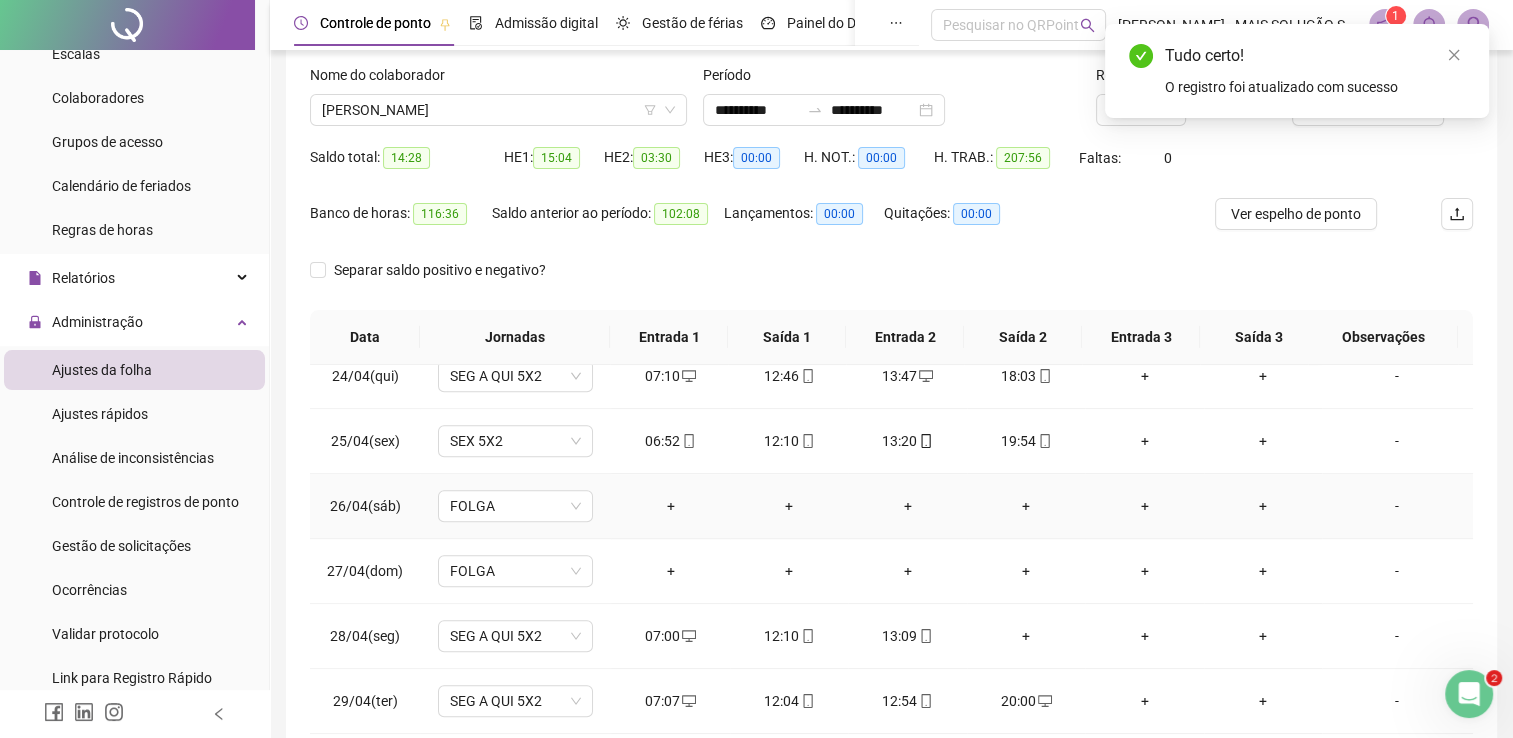 scroll, scrollTop: 283, scrollLeft: 0, axis: vertical 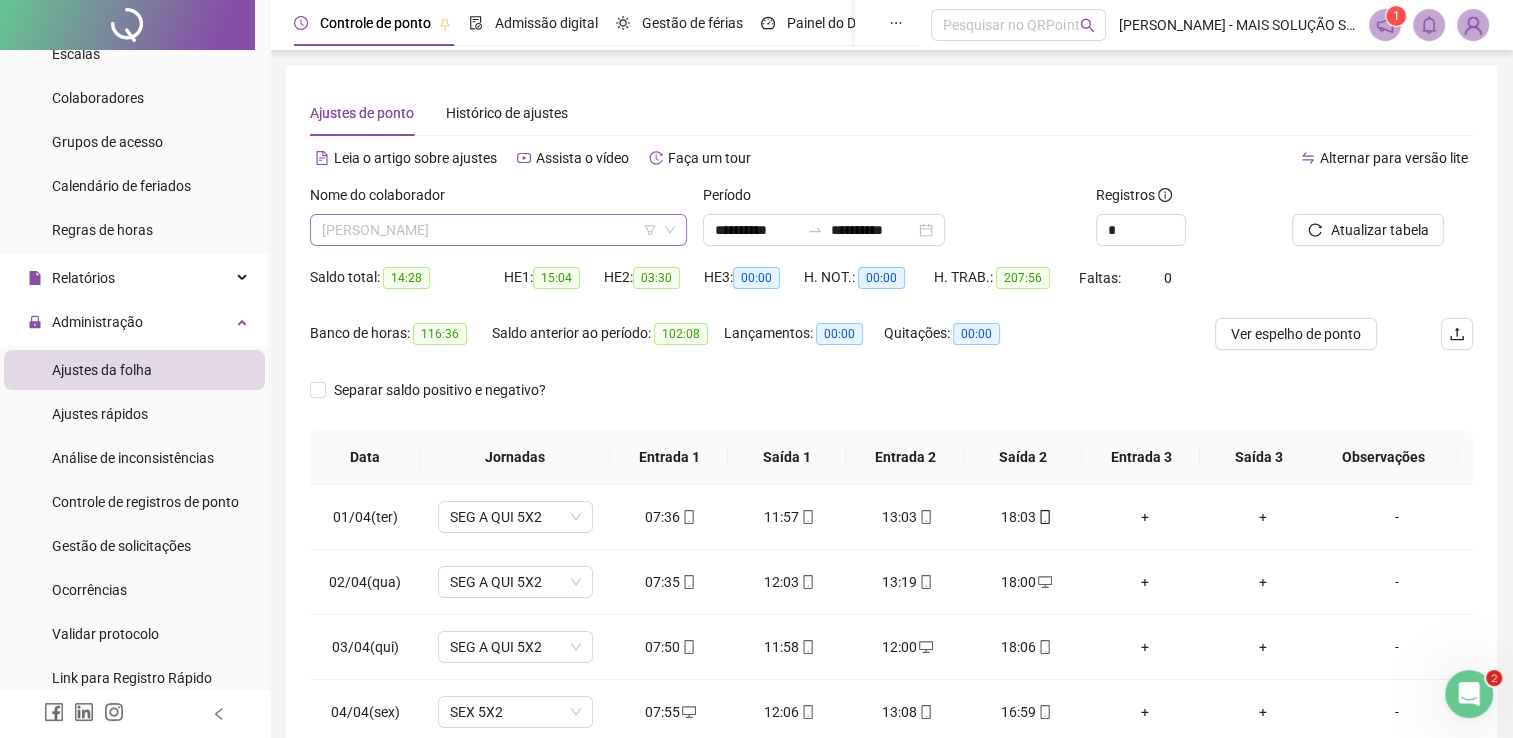 click on "[PERSON_NAME]" at bounding box center (498, 230) 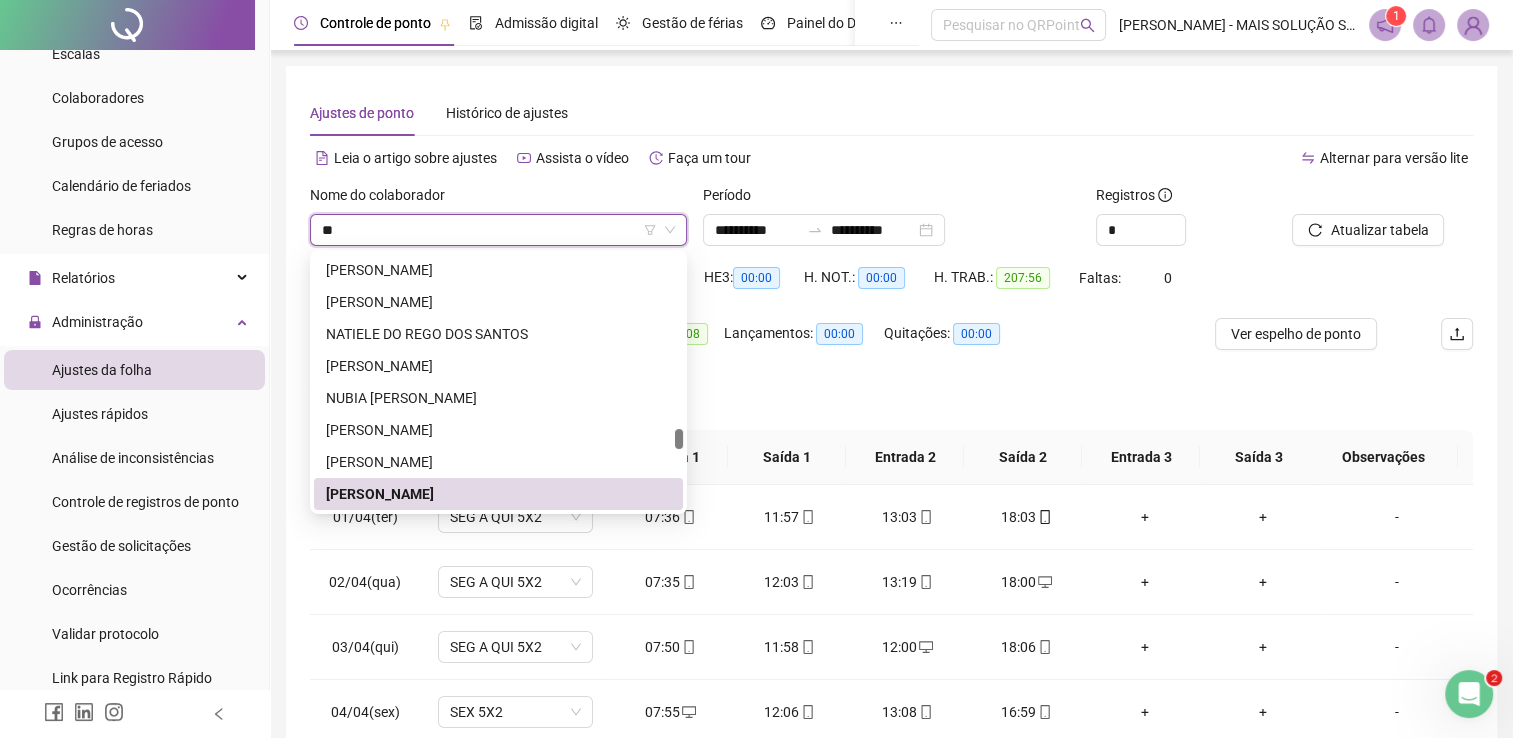 scroll, scrollTop: 0, scrollLeft: 0, axis: both 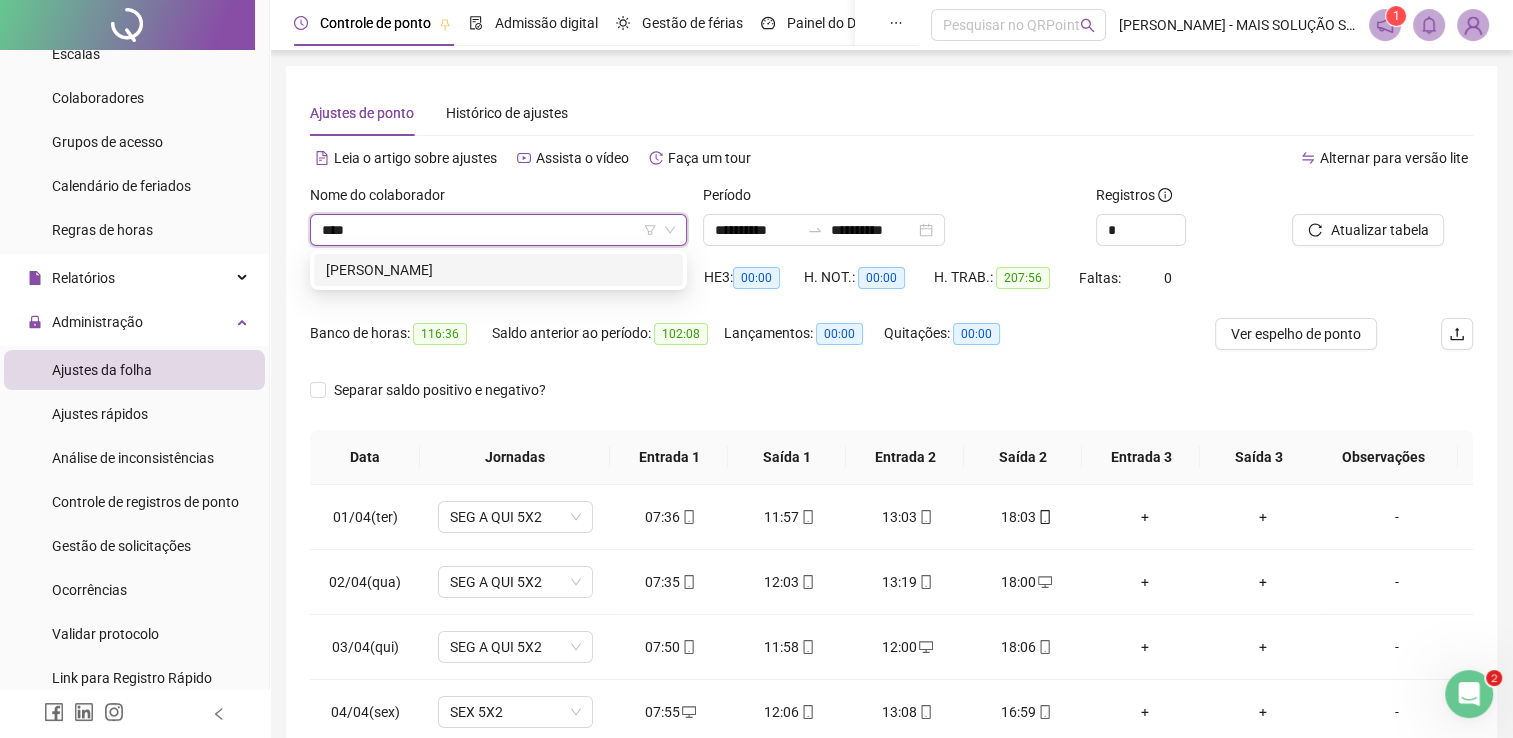 type on "*****" 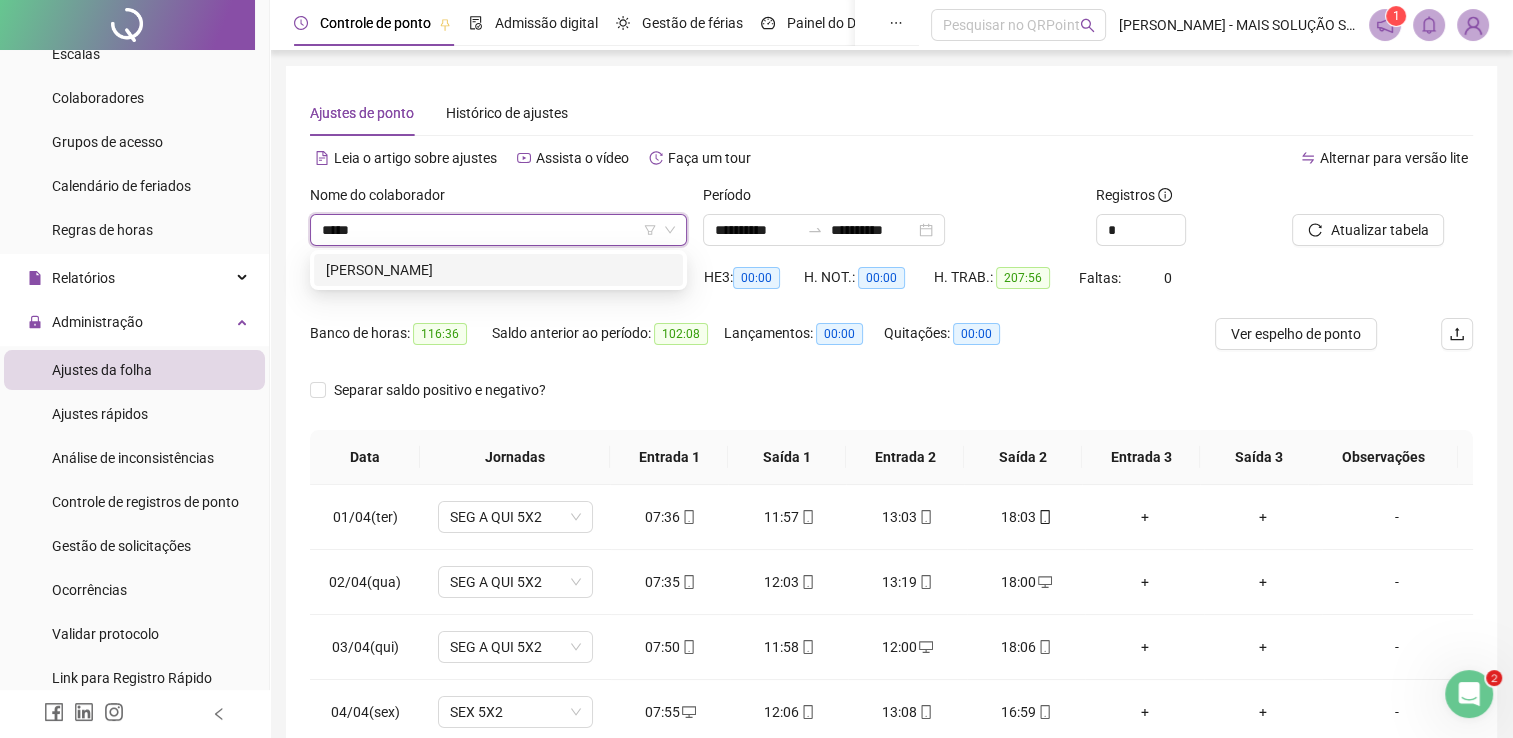 click on "[PERSON_NAME]" at bounding box center [498, 270] 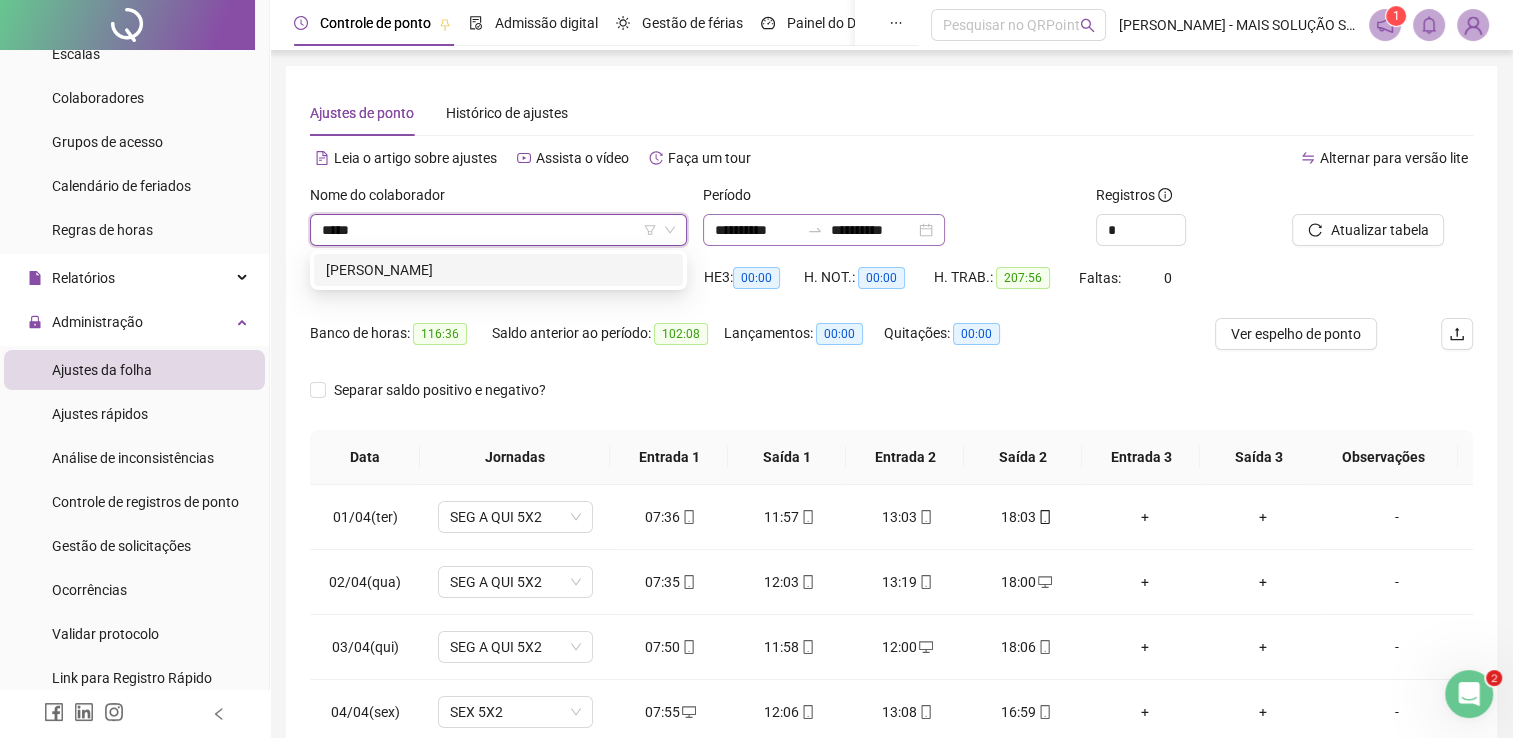 type 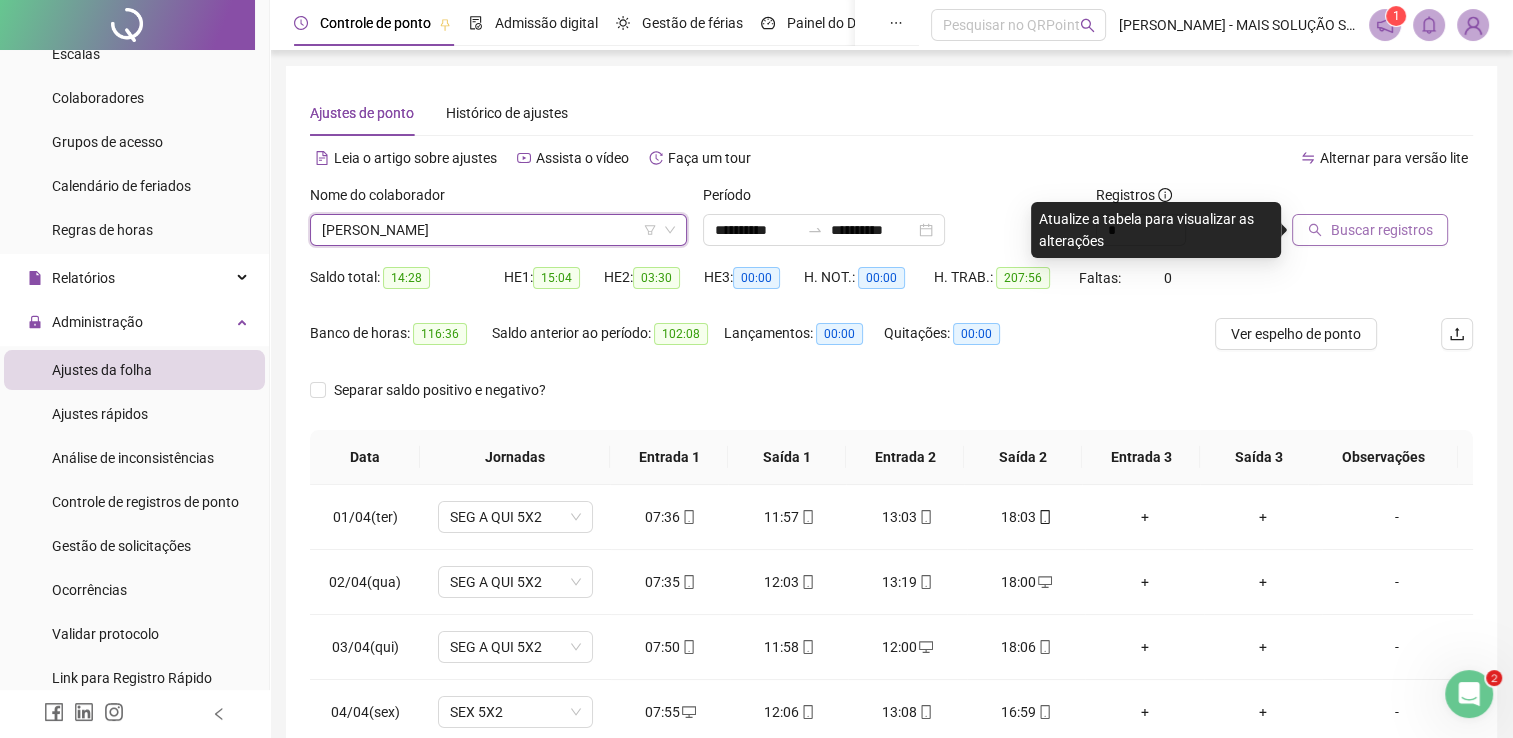 click on "Buscar registros" at bounding box center [1370, 230] 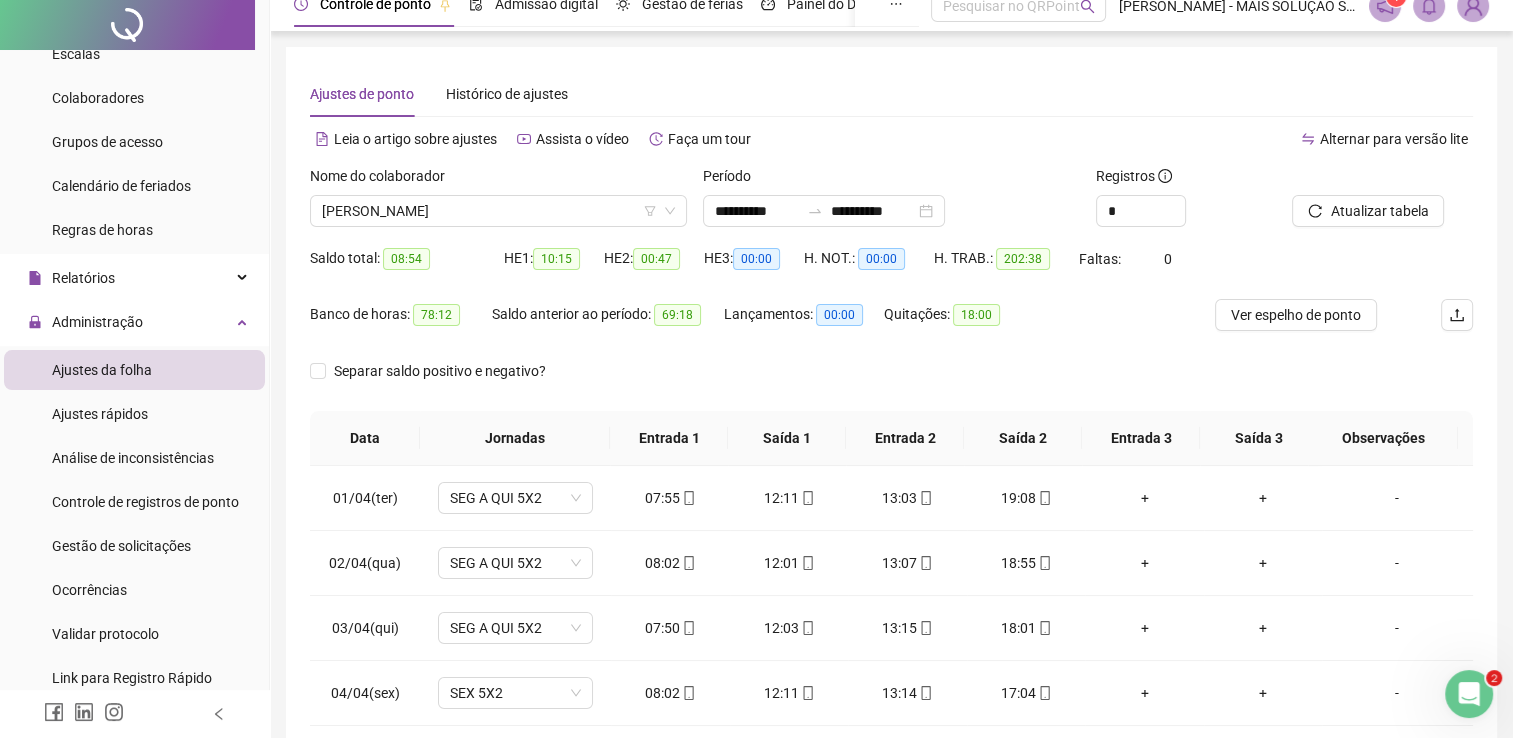 scroll, scrollTop: 283, scrollLeft: 0, axis: vertical 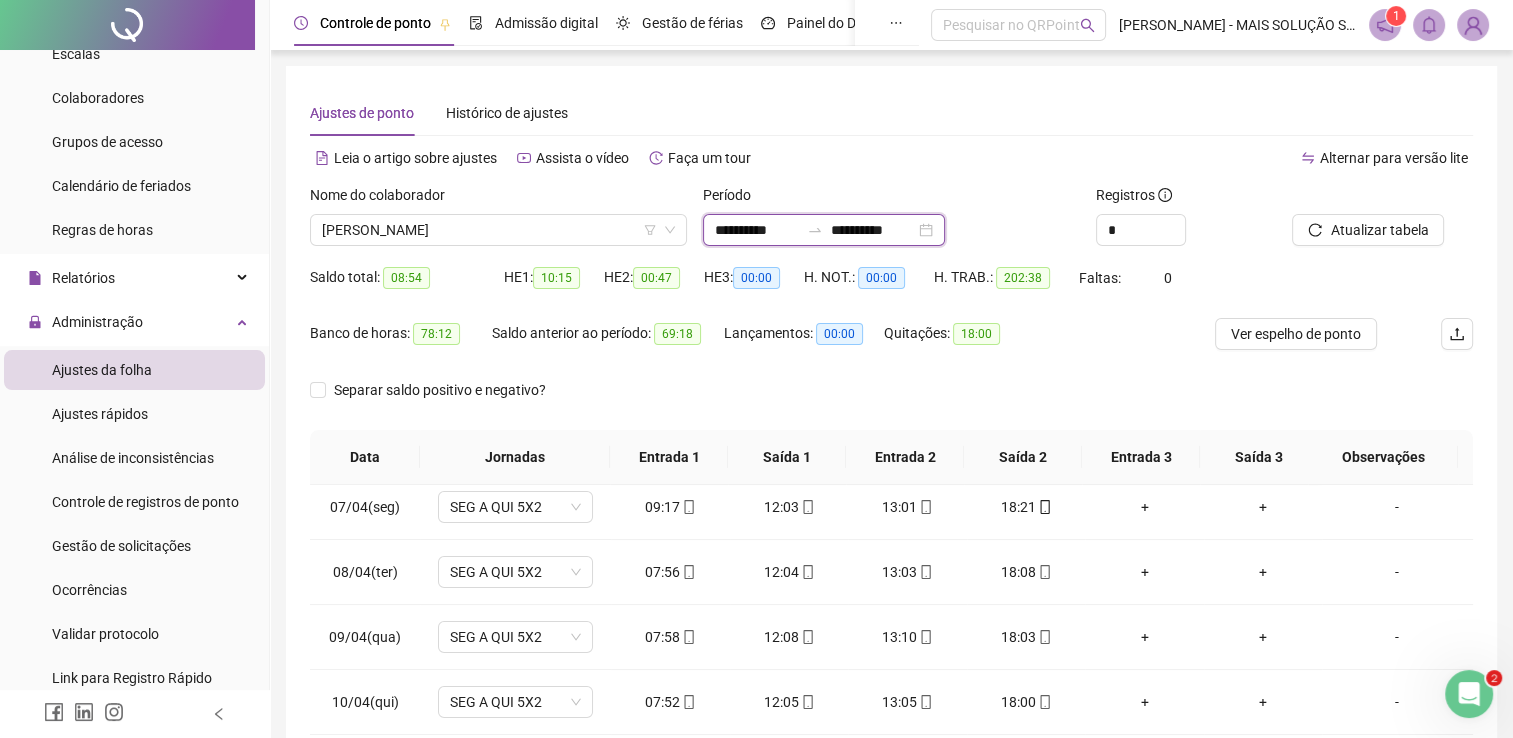 click on "**********" at bounding box center [757, 230] 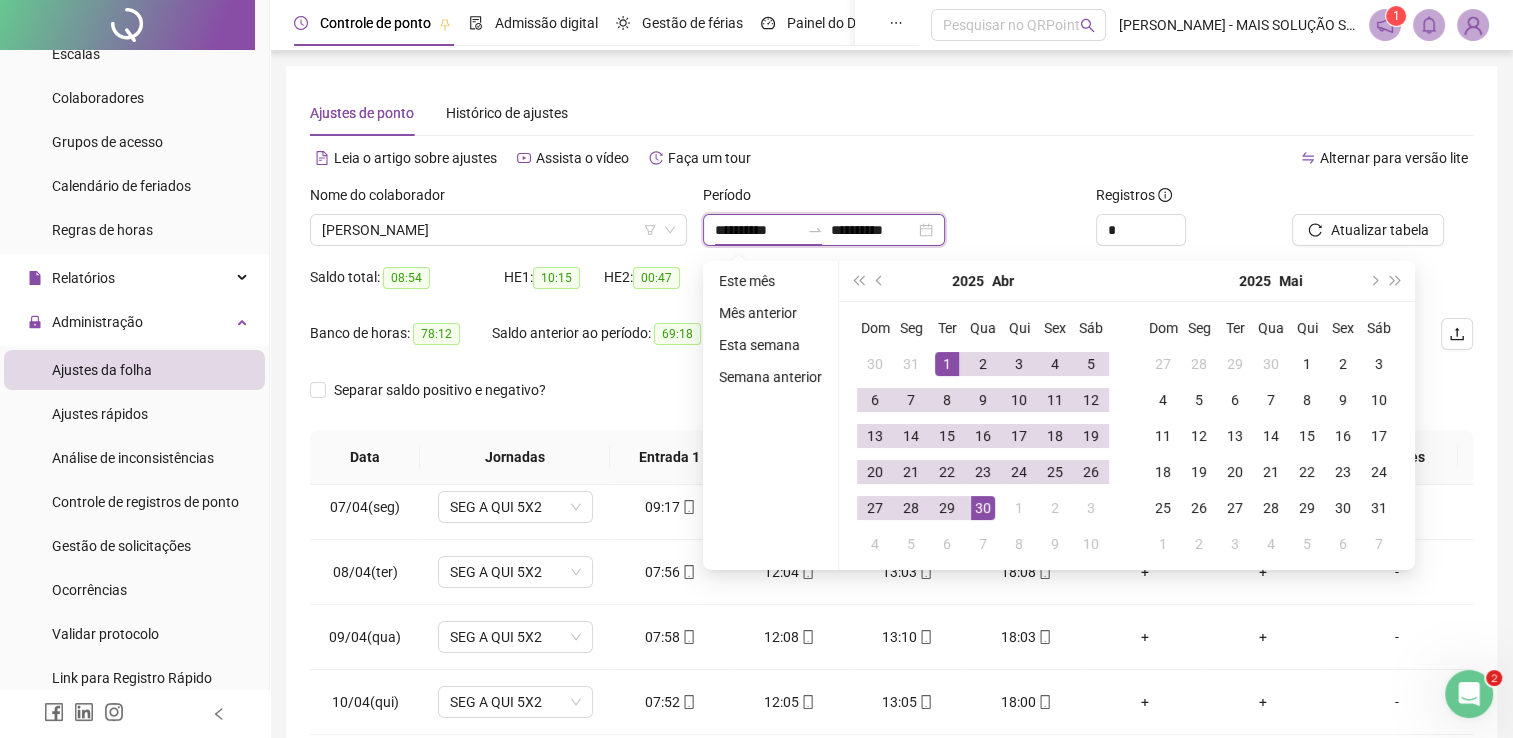 type on "**********" 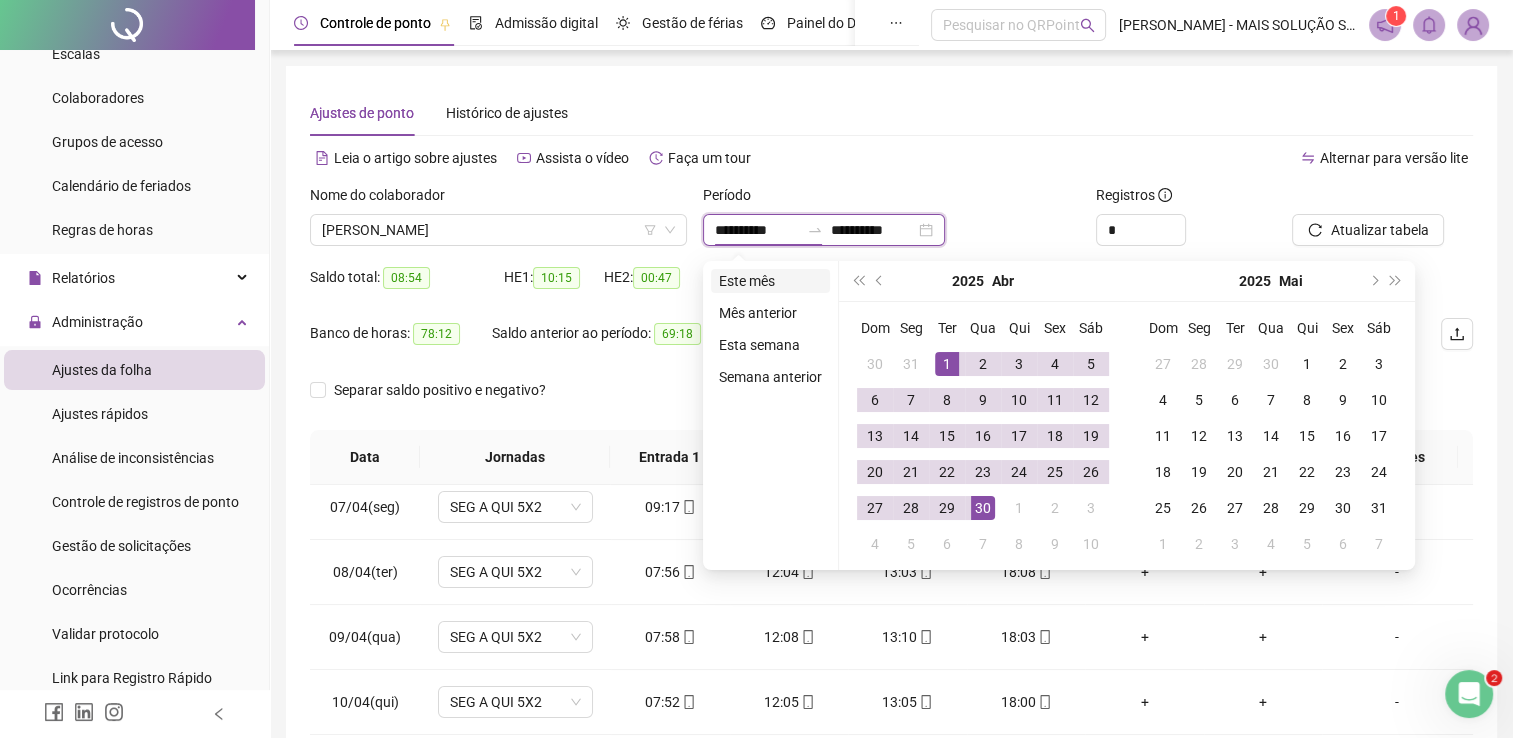 type on "**********" 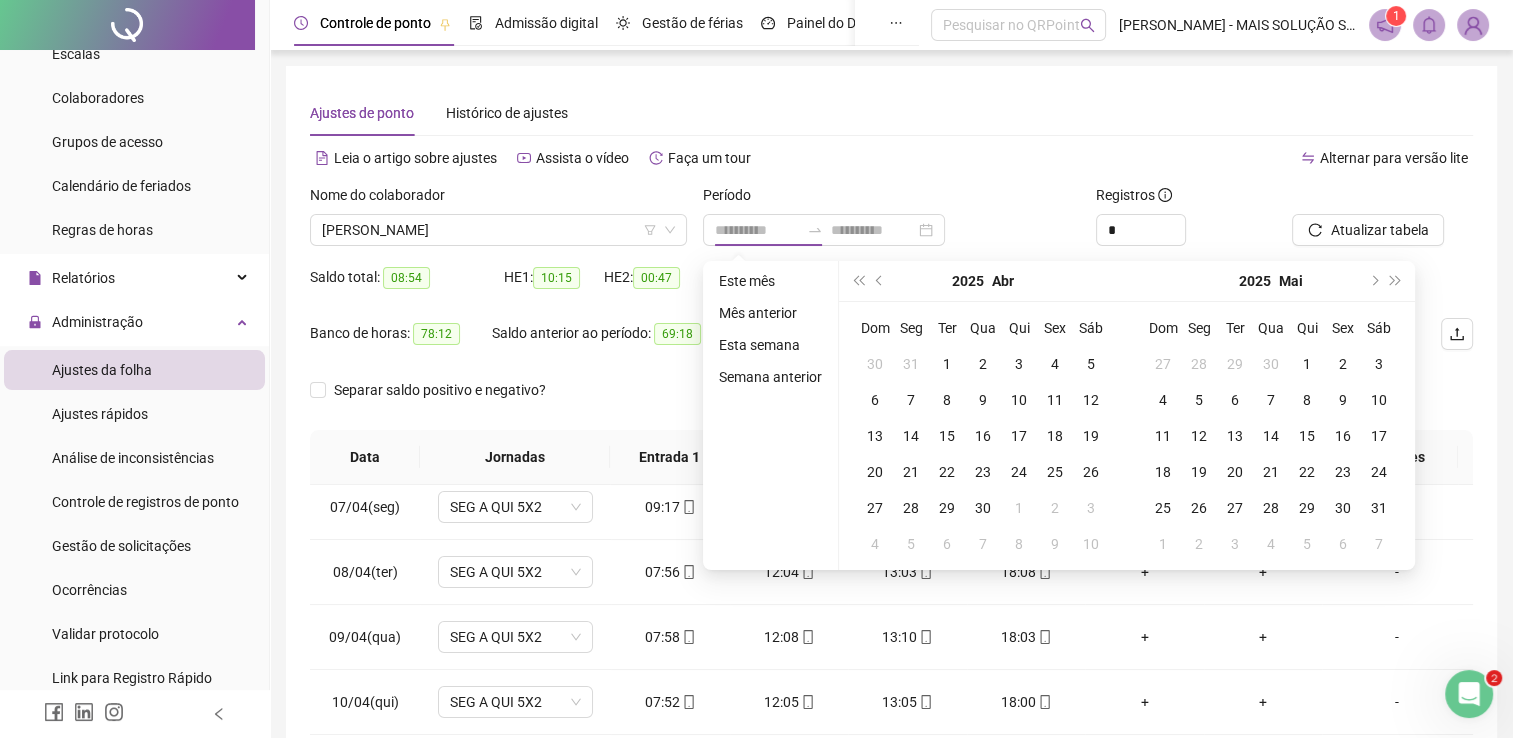 click on "Este mês" at bounding box center [770, 281] 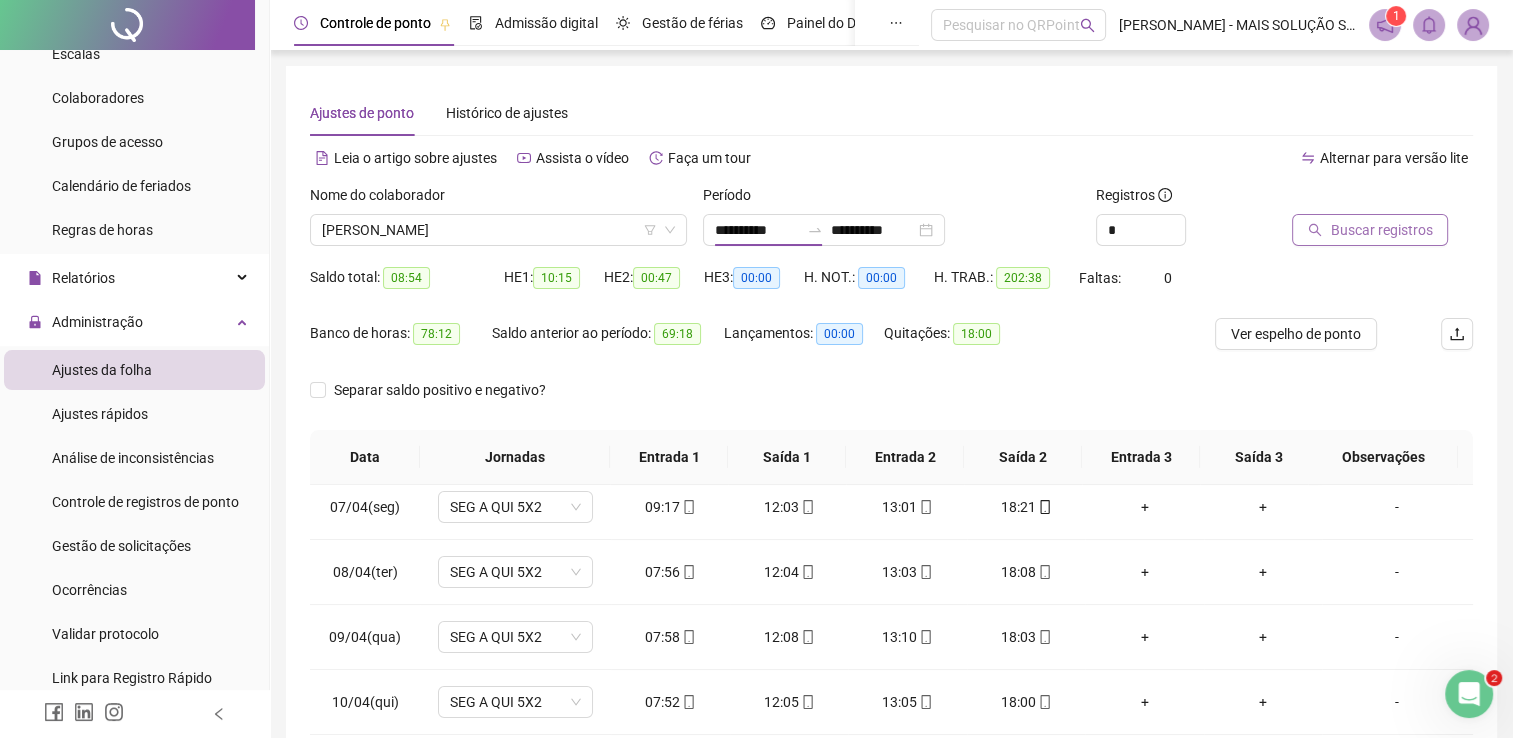 click on "Buscar registros" at bounding box center [1370, 230] 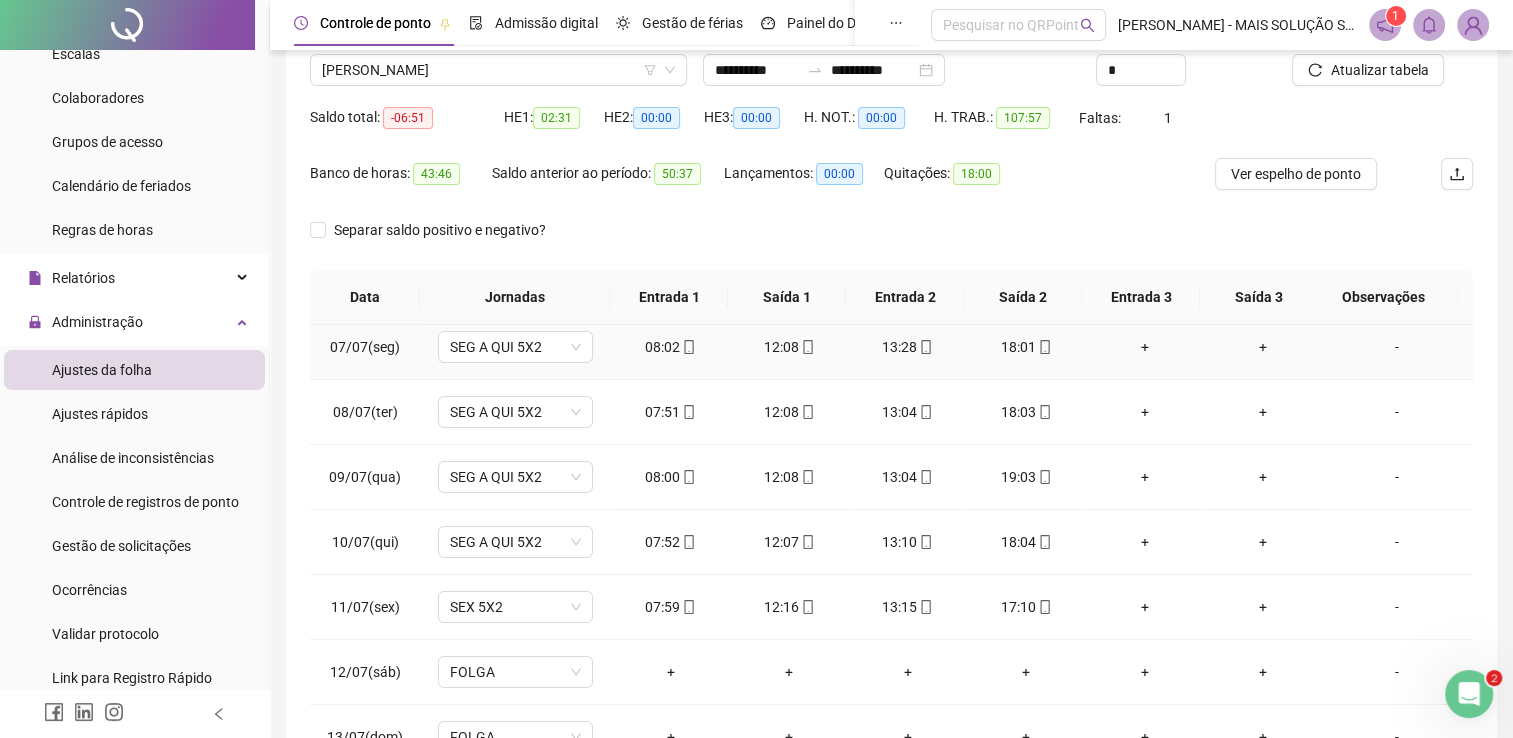 scroll, scrollTop: 283, scrollLeft: 0, axis: vertical 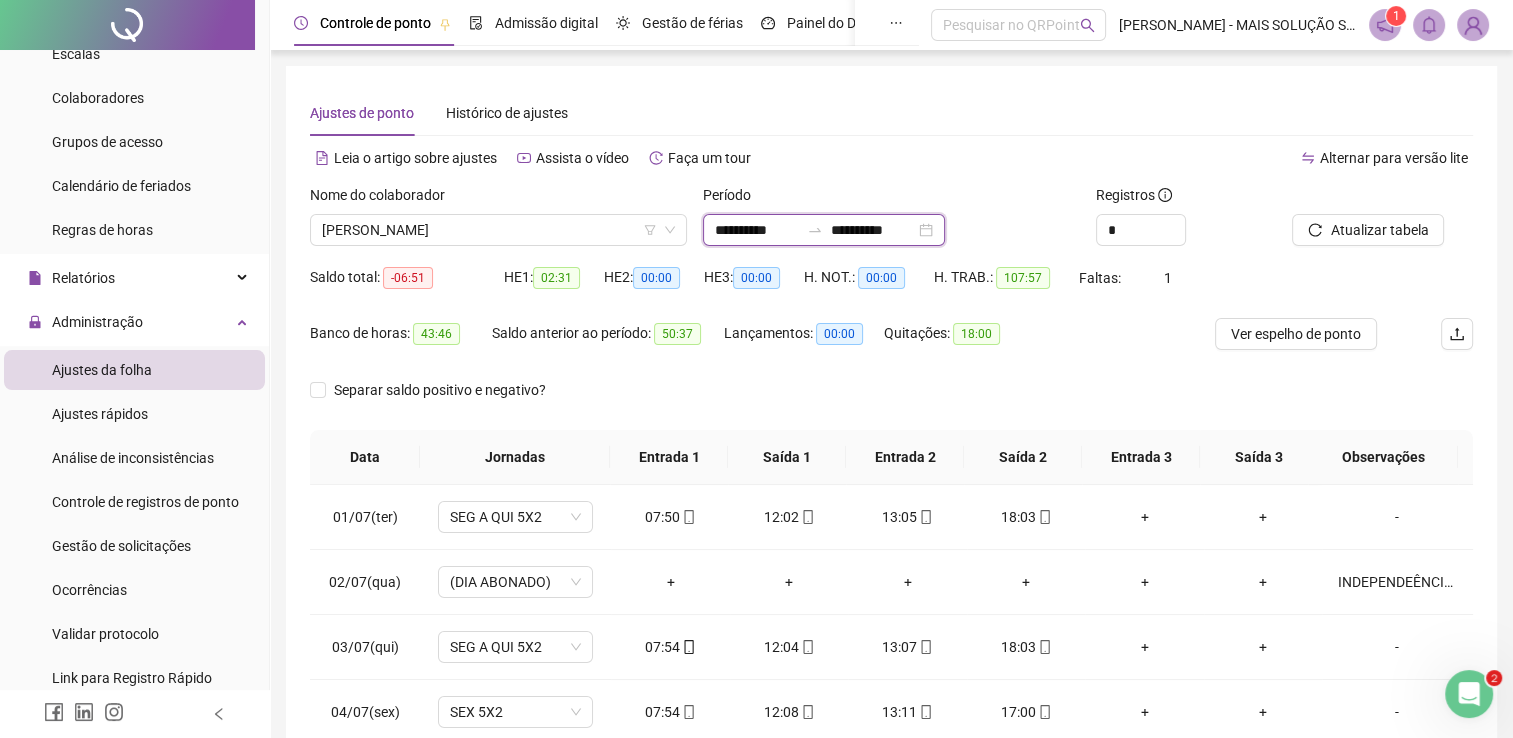 click on "**********" at bounding box center (757, 230) 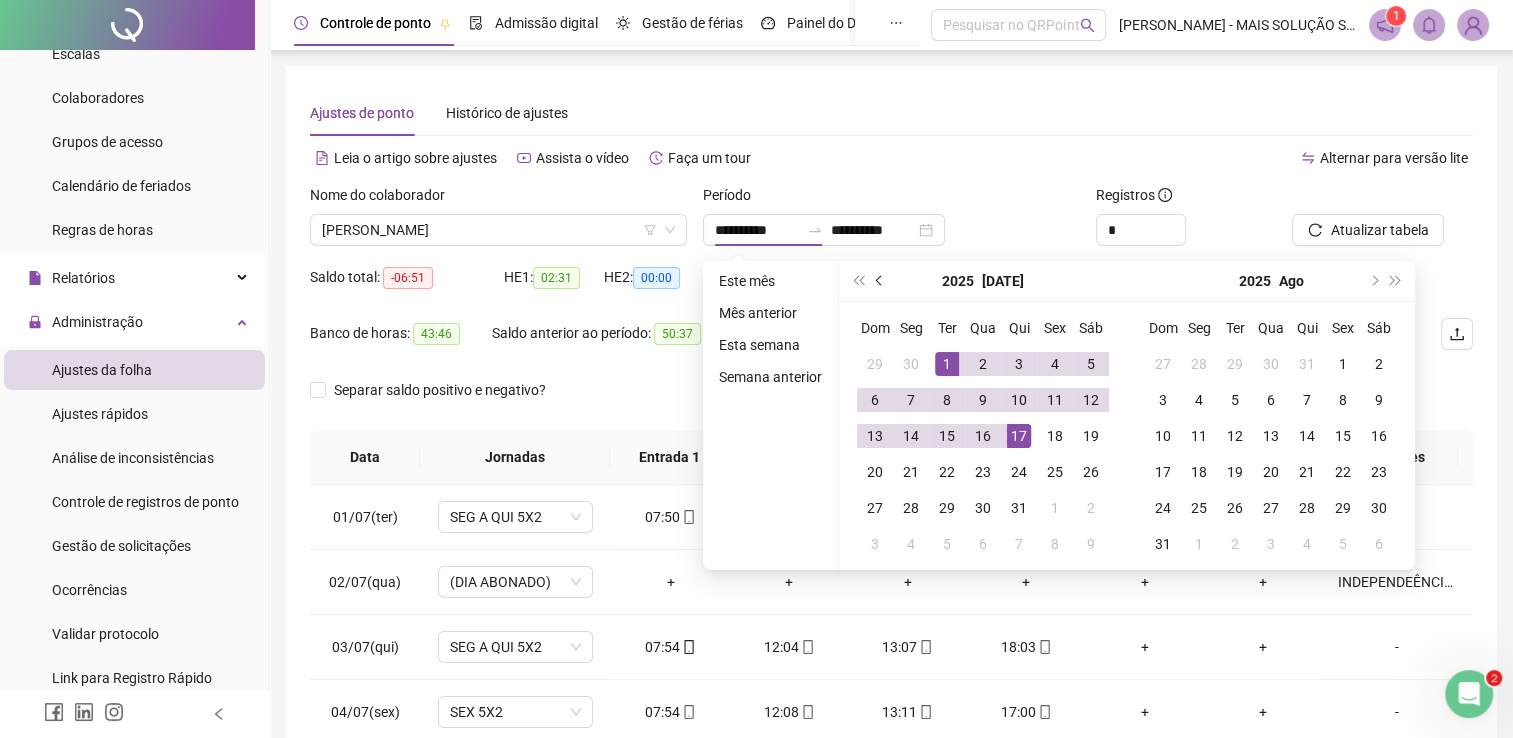 click at bounding box center (881, 281) 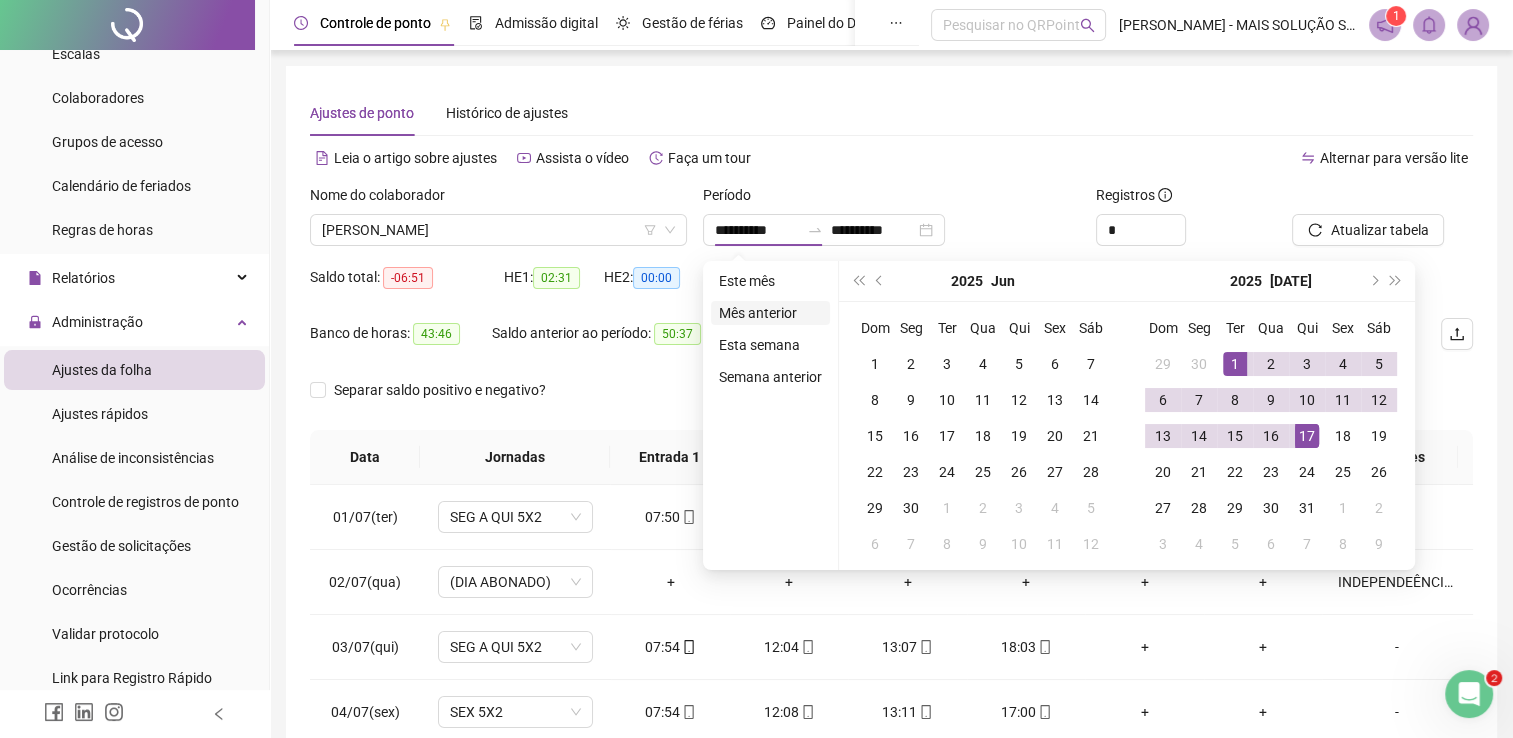 type on "**********" 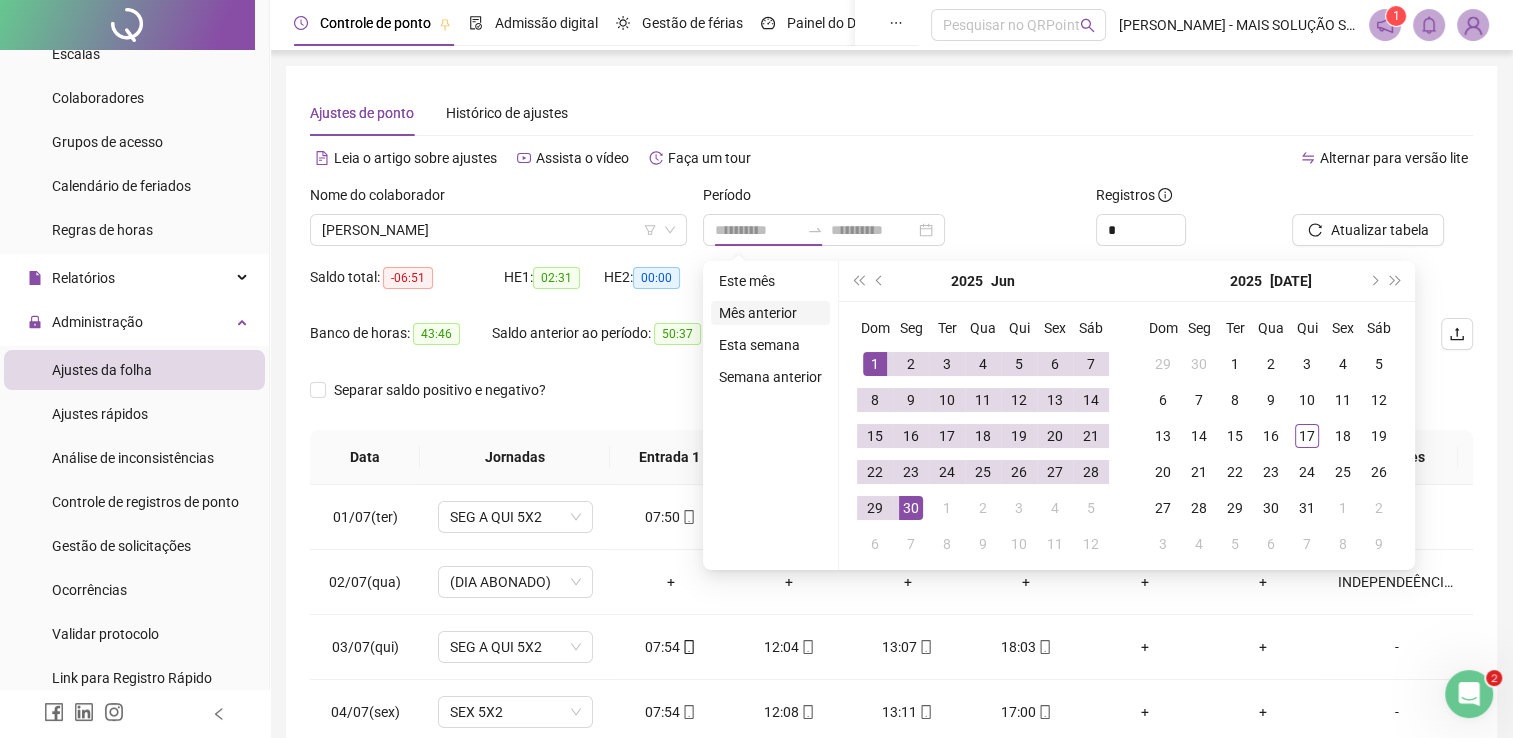 click on "Mês anterior" at bounding box center (770, 313) 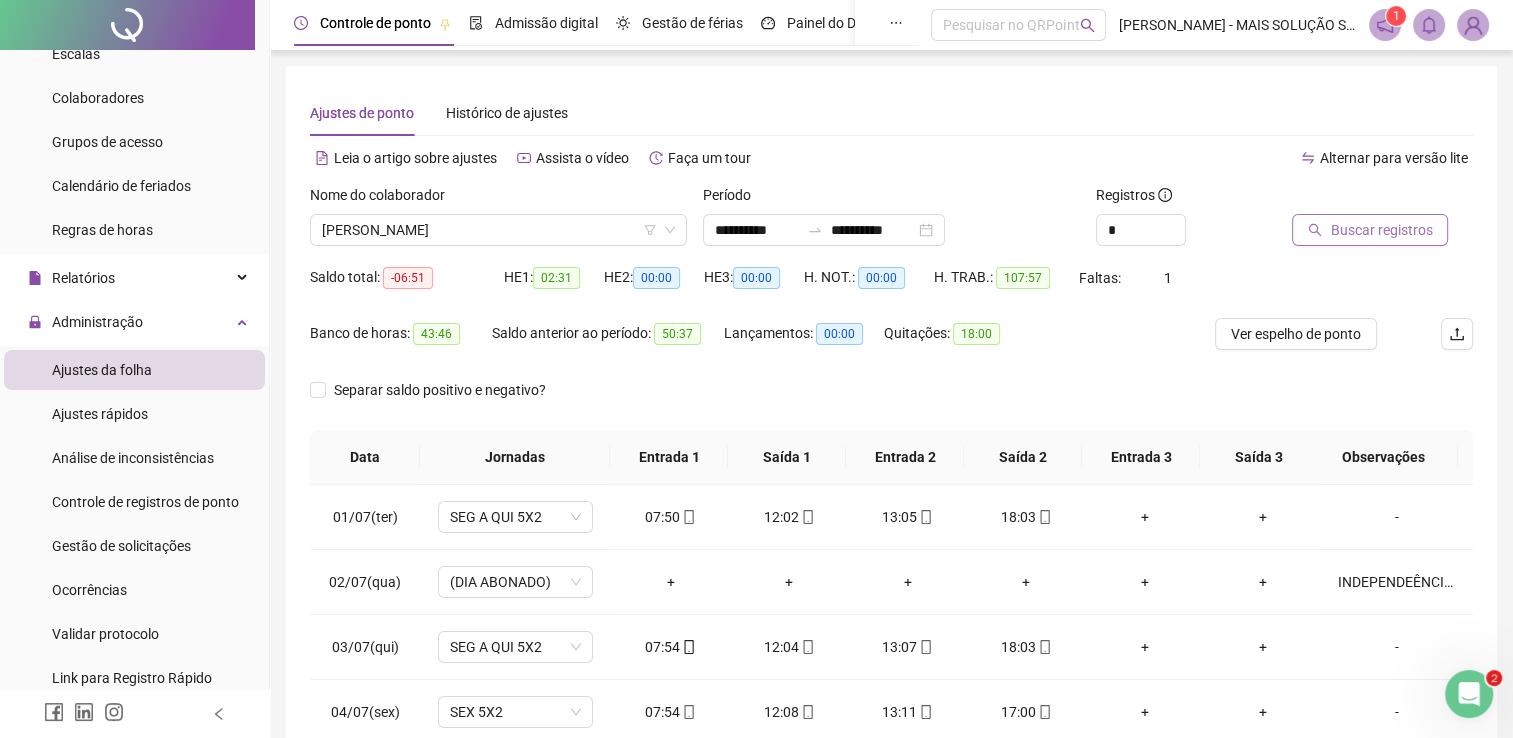 click on "Buscar registros" at bounding box center (1381, 230) 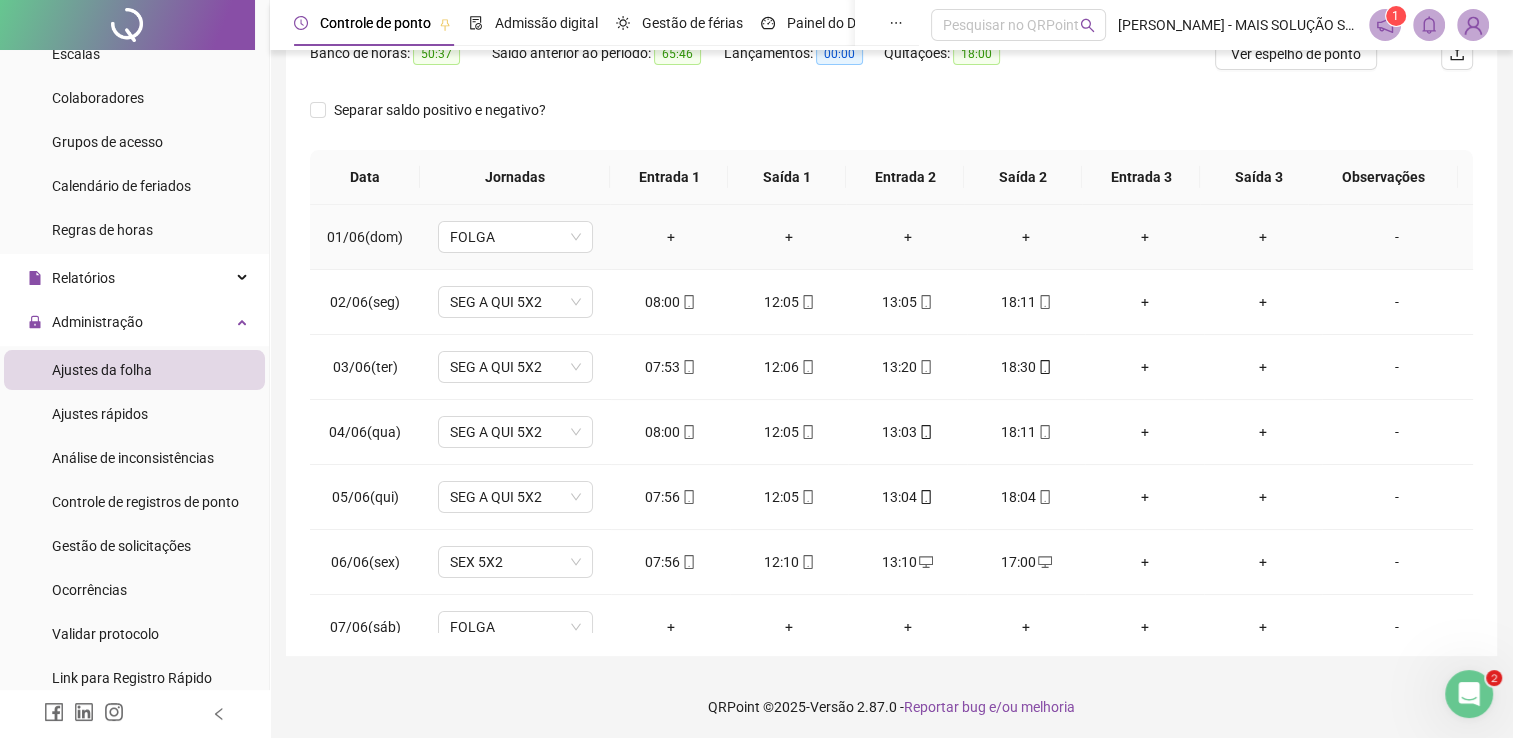 scroll, scrollTop: 283, scrollLeft: 0, axis: vertical 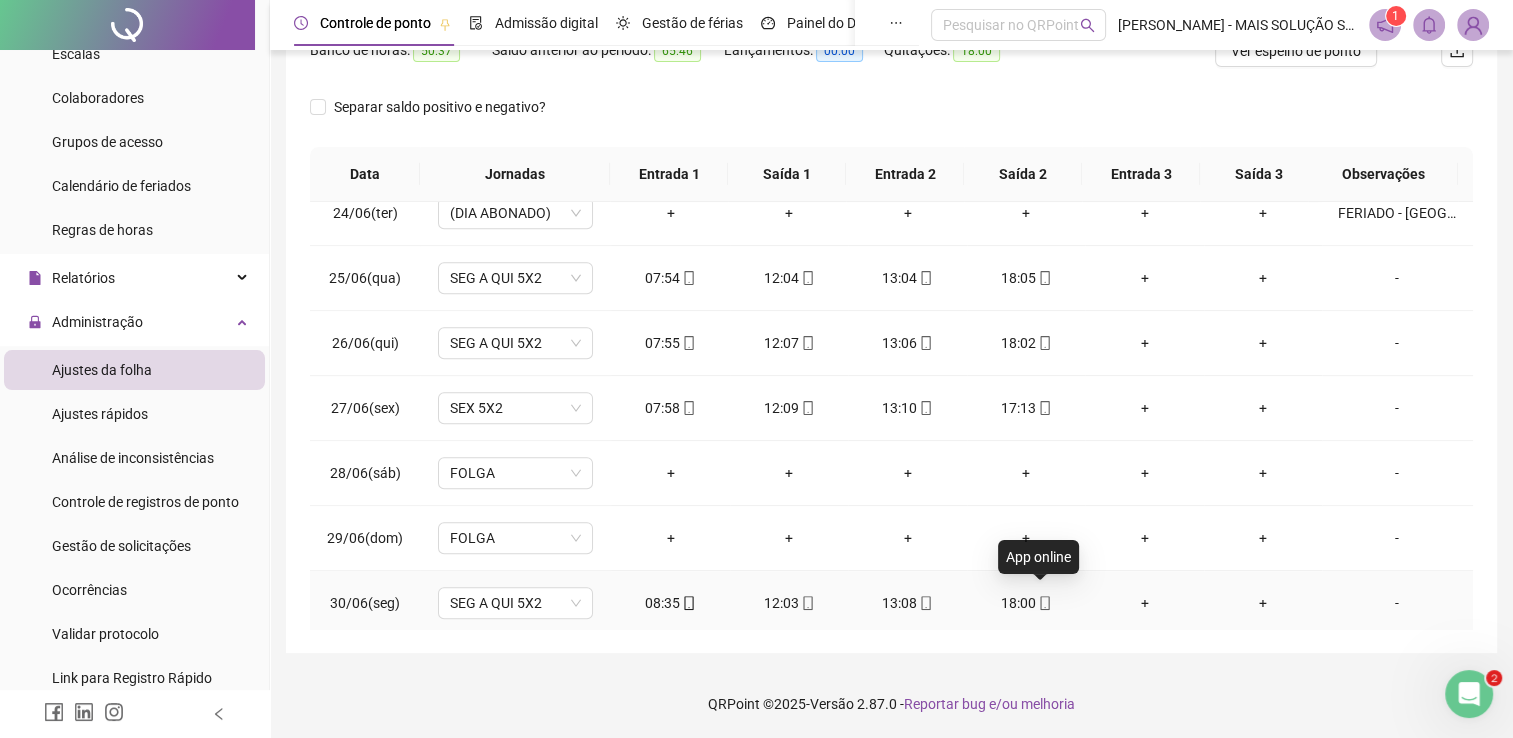 click 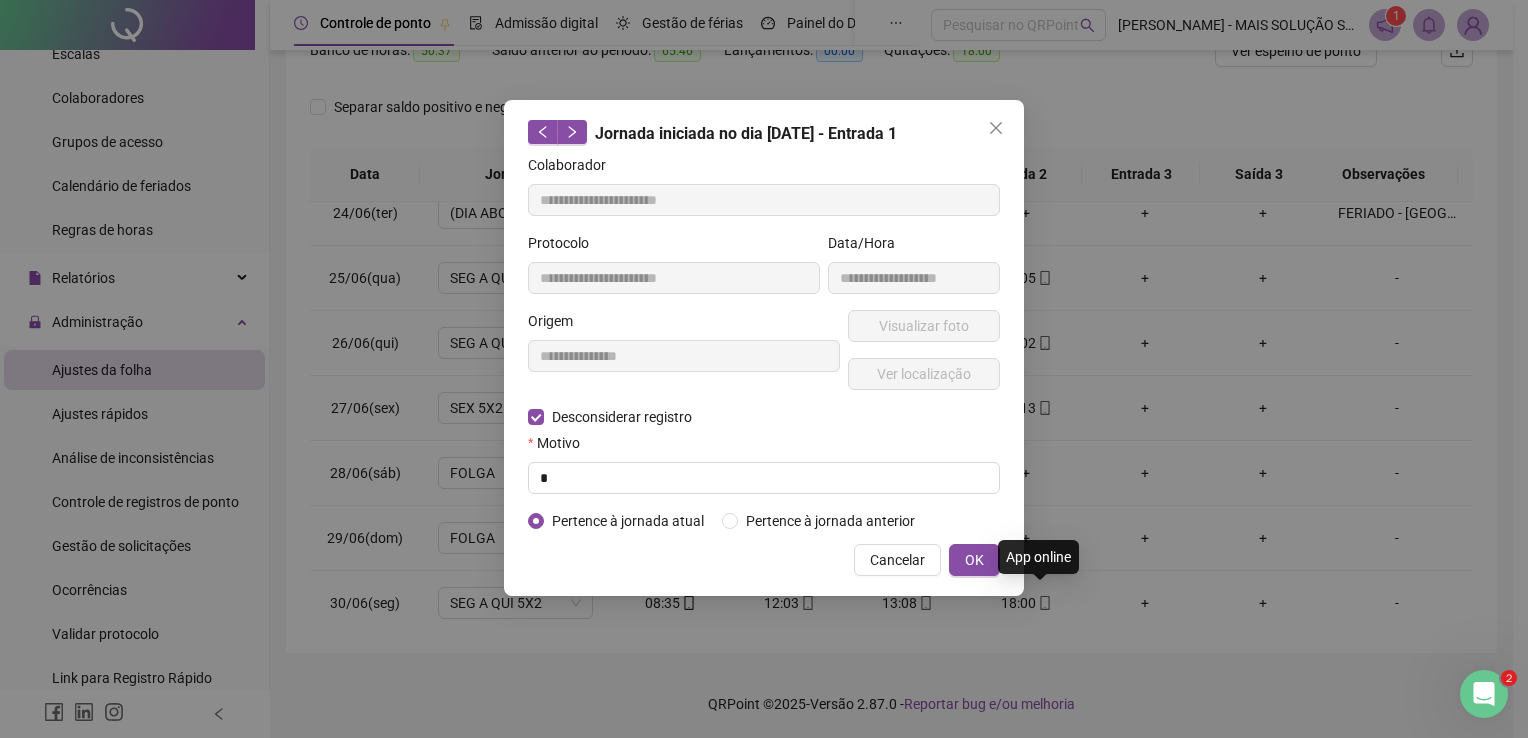 type on "**********" 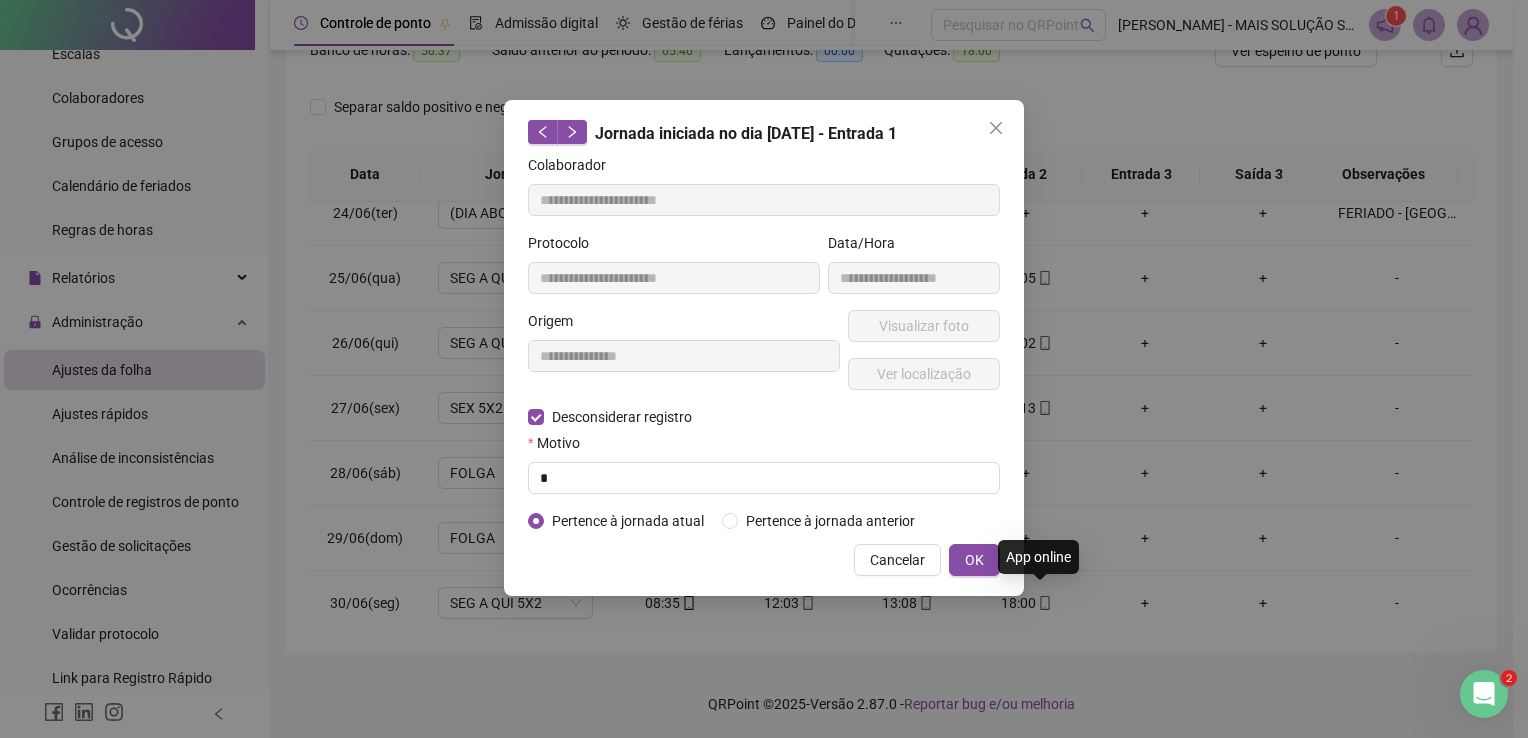 type on "**********" 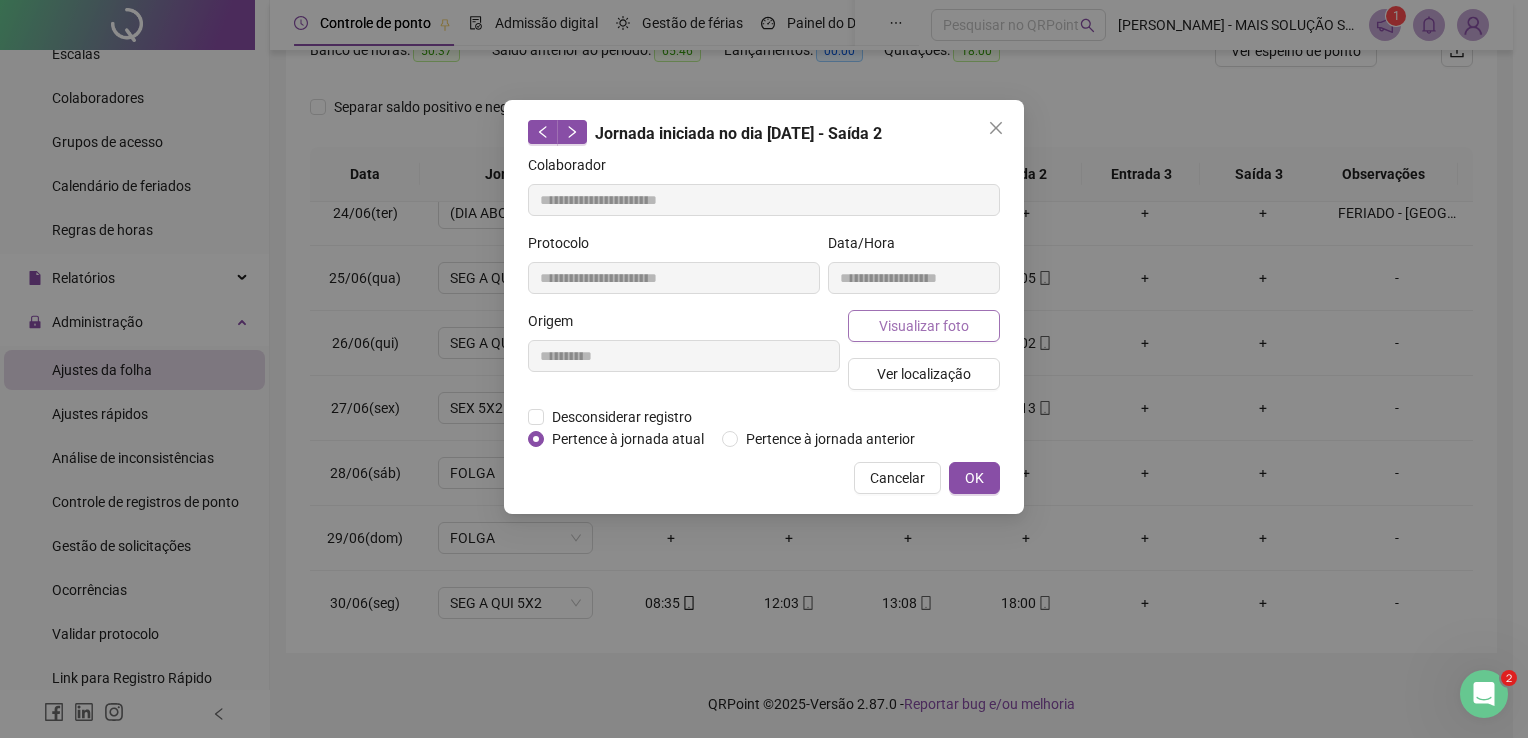 click on "Visualizar foto" at bounding box center (924, 326) 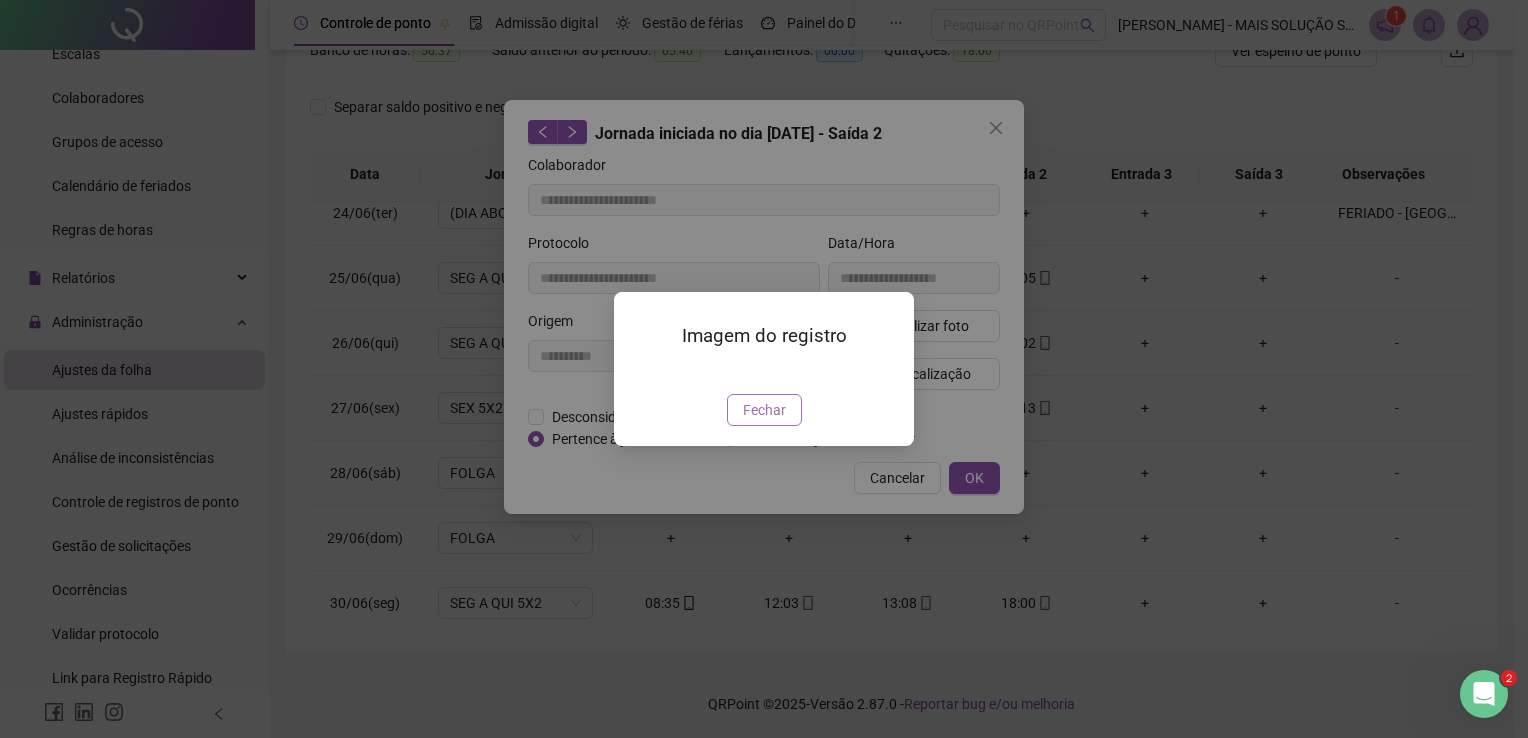 click on "Fechar" at bounding box center [764, 410] 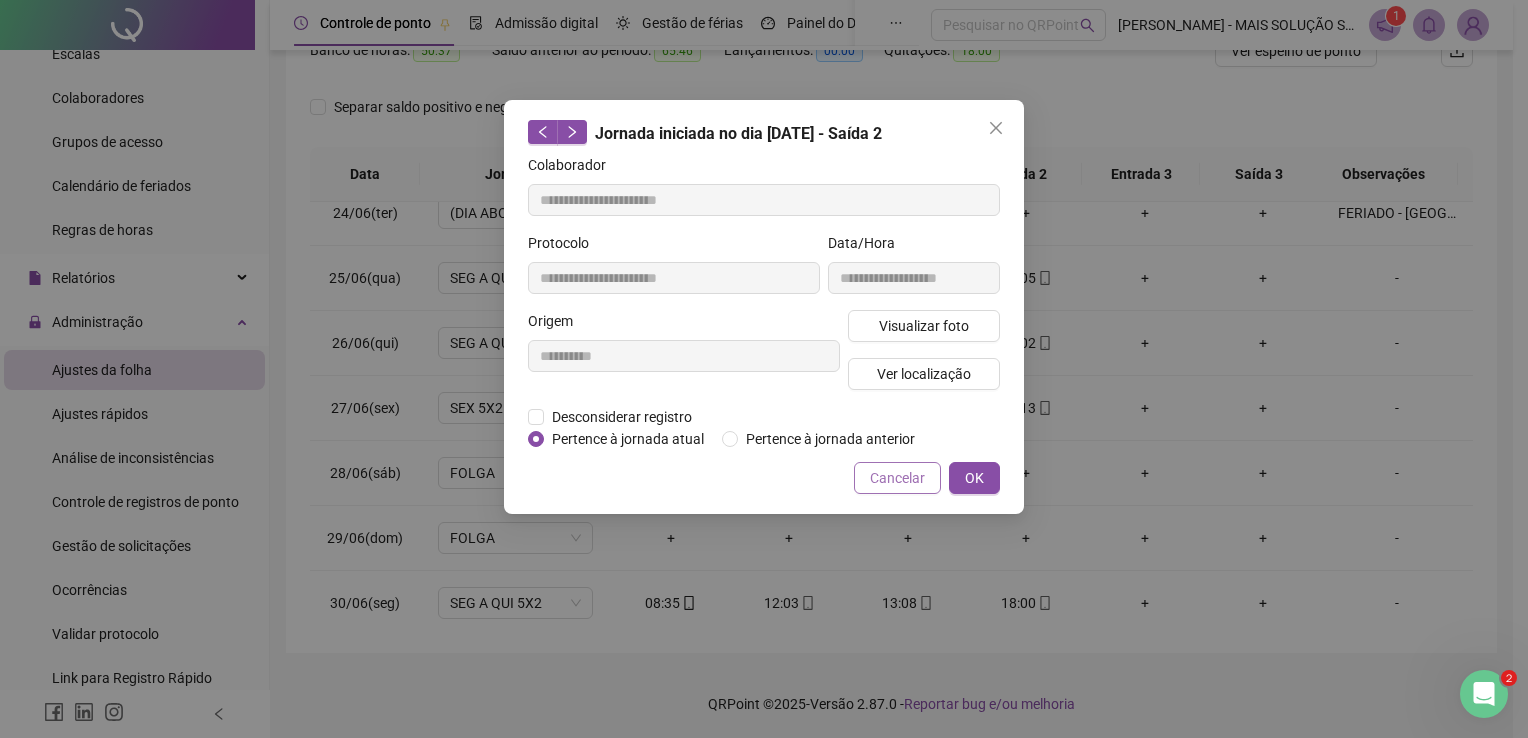 click on "Cancelar" at bounding box center [897, 478] 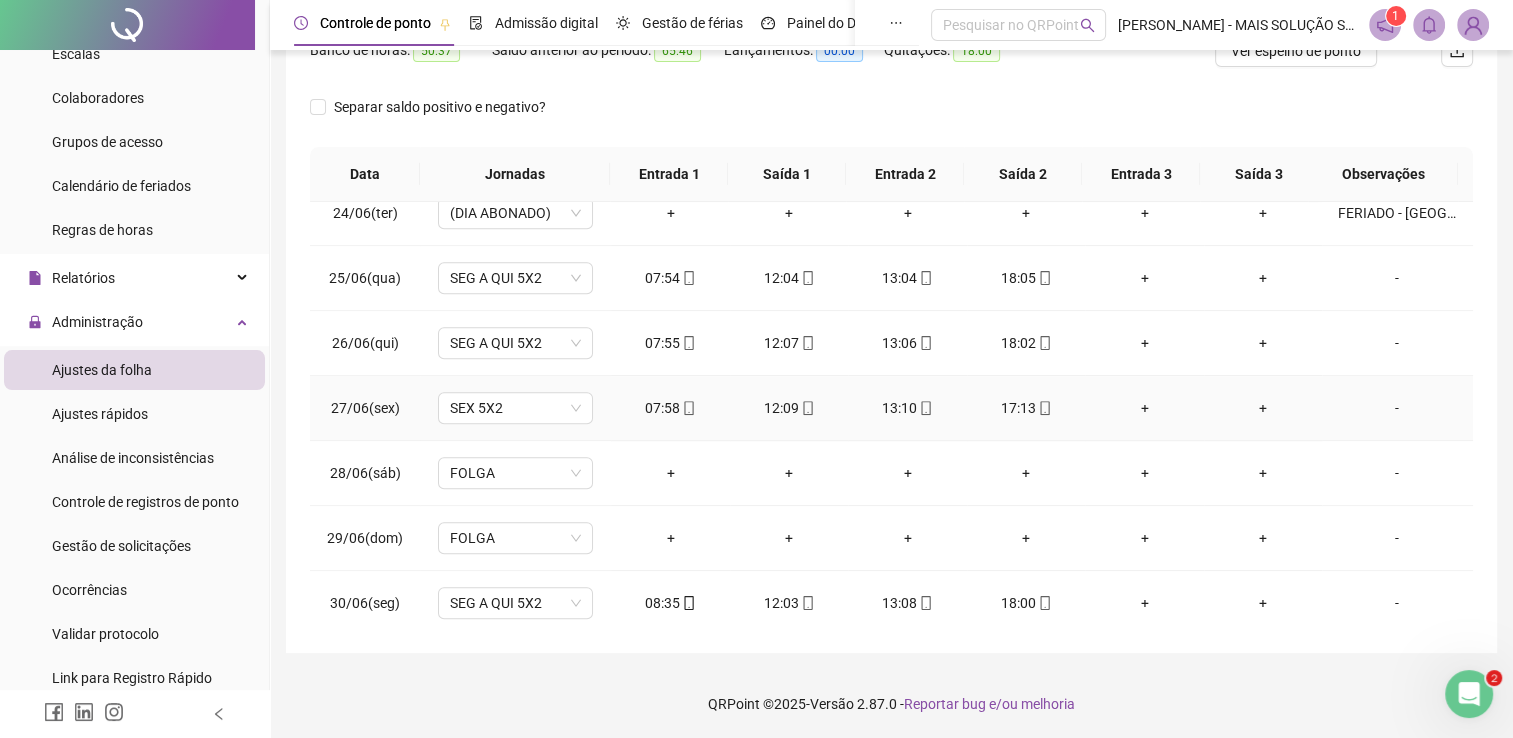 click 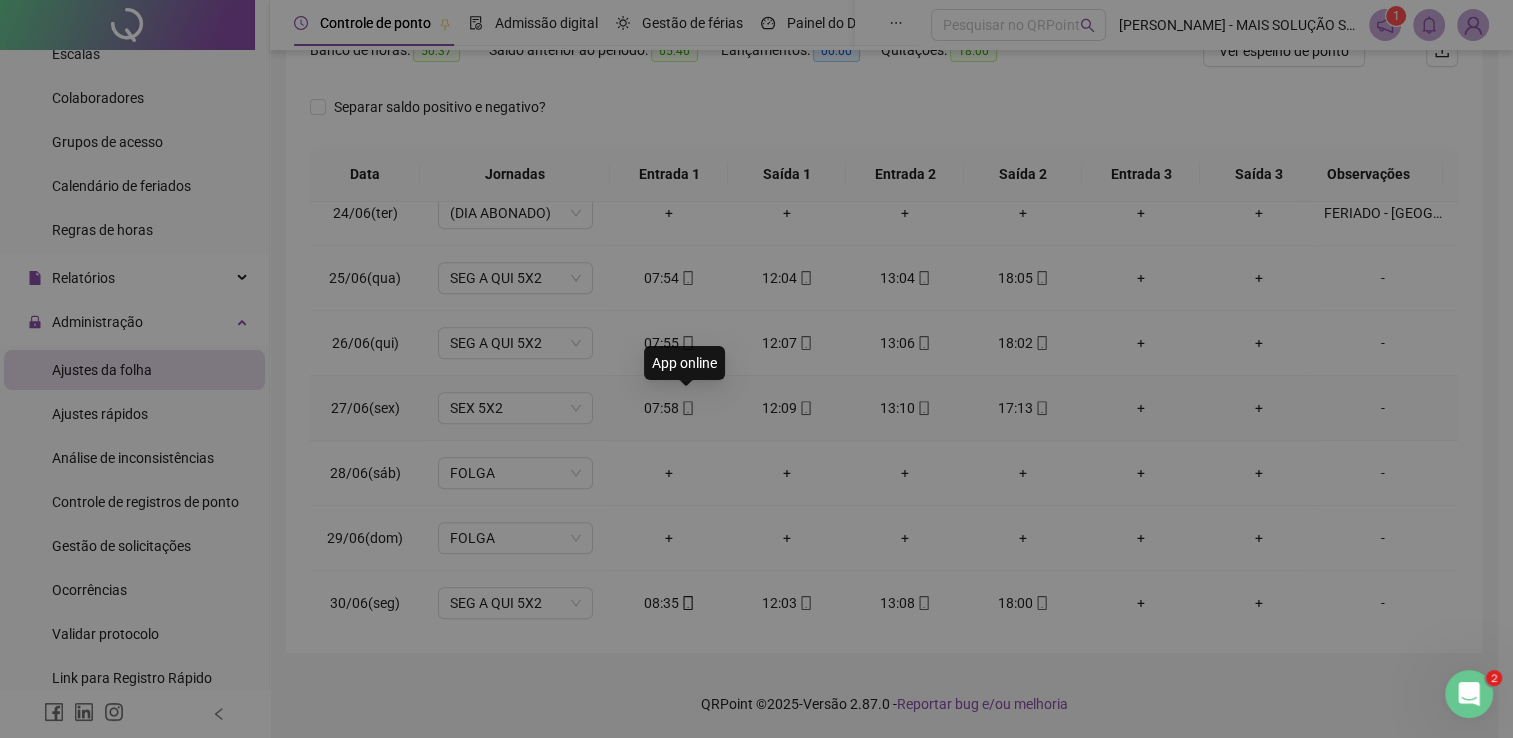 type on "**********" 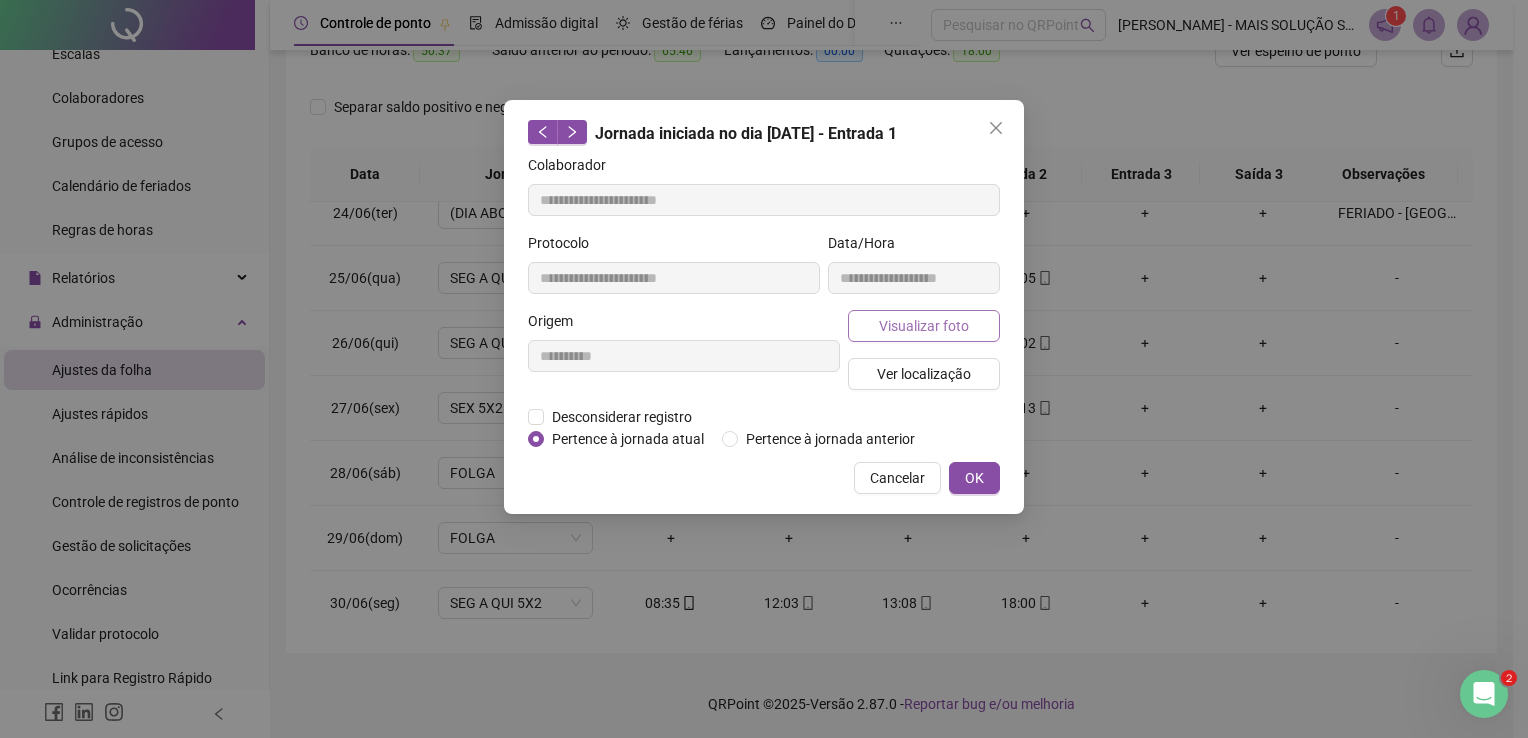 click on "Visualizar foto" at bounding box center (924, 326) 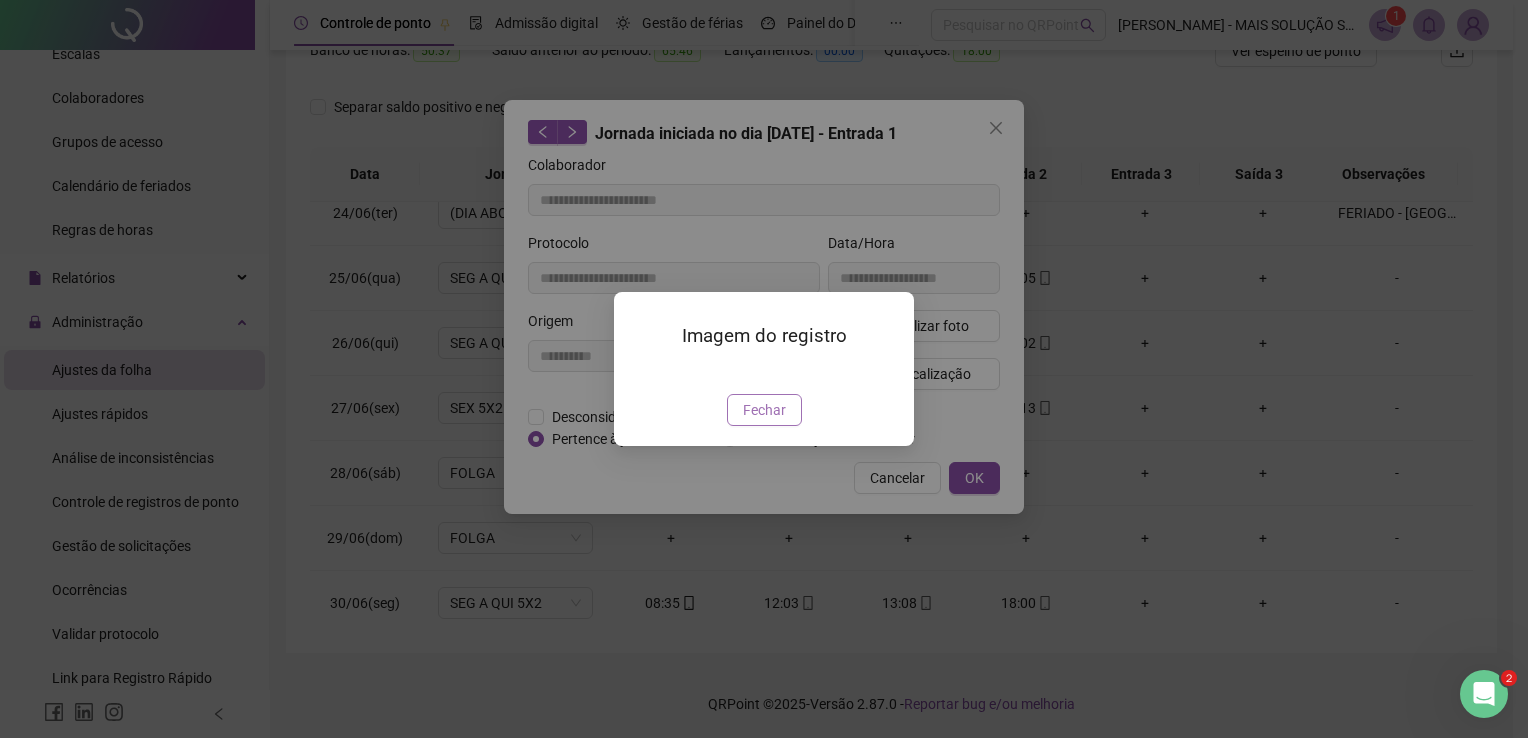 click on "Fechar" at bounding box center (764, 410) 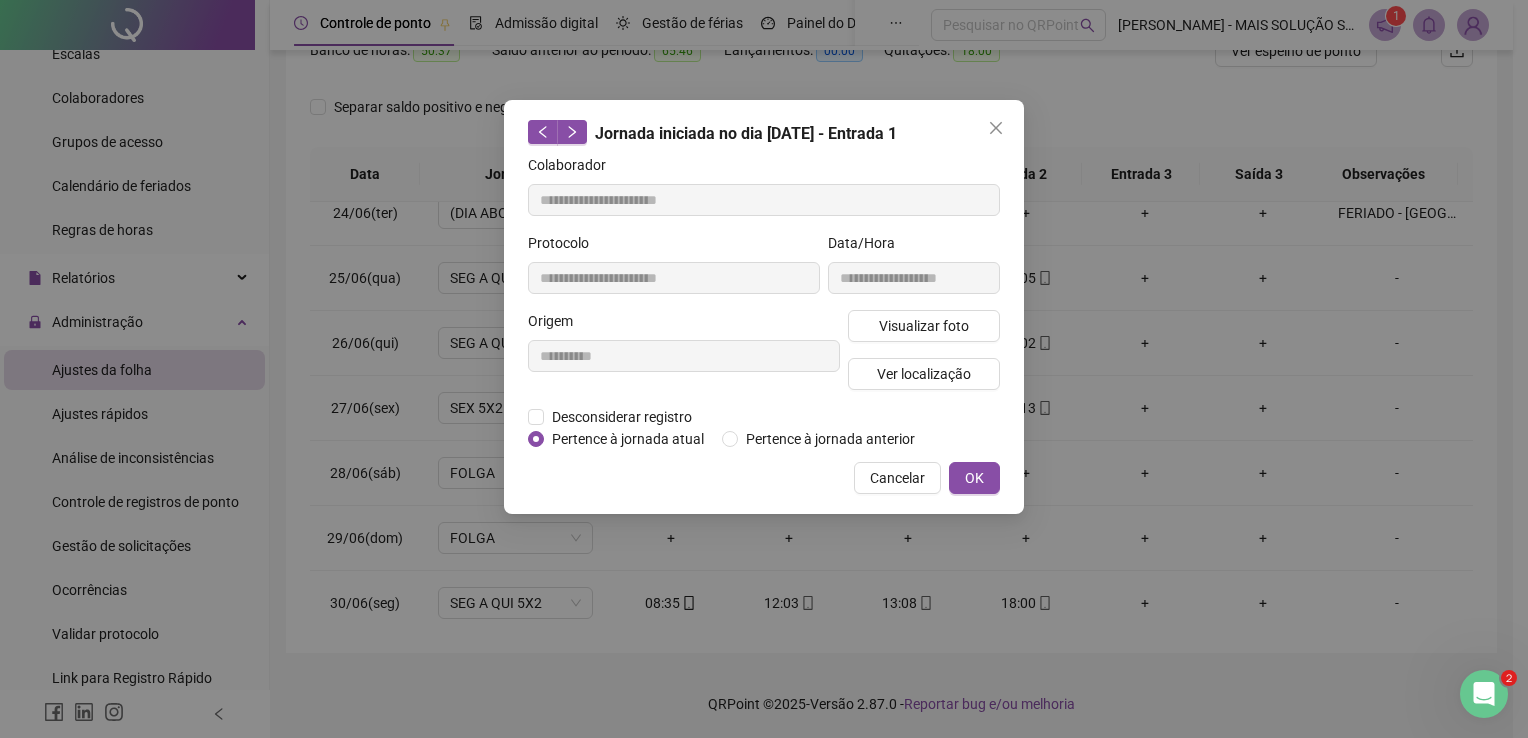 click on "Cancelar OK" at bounding box center (764, 478) 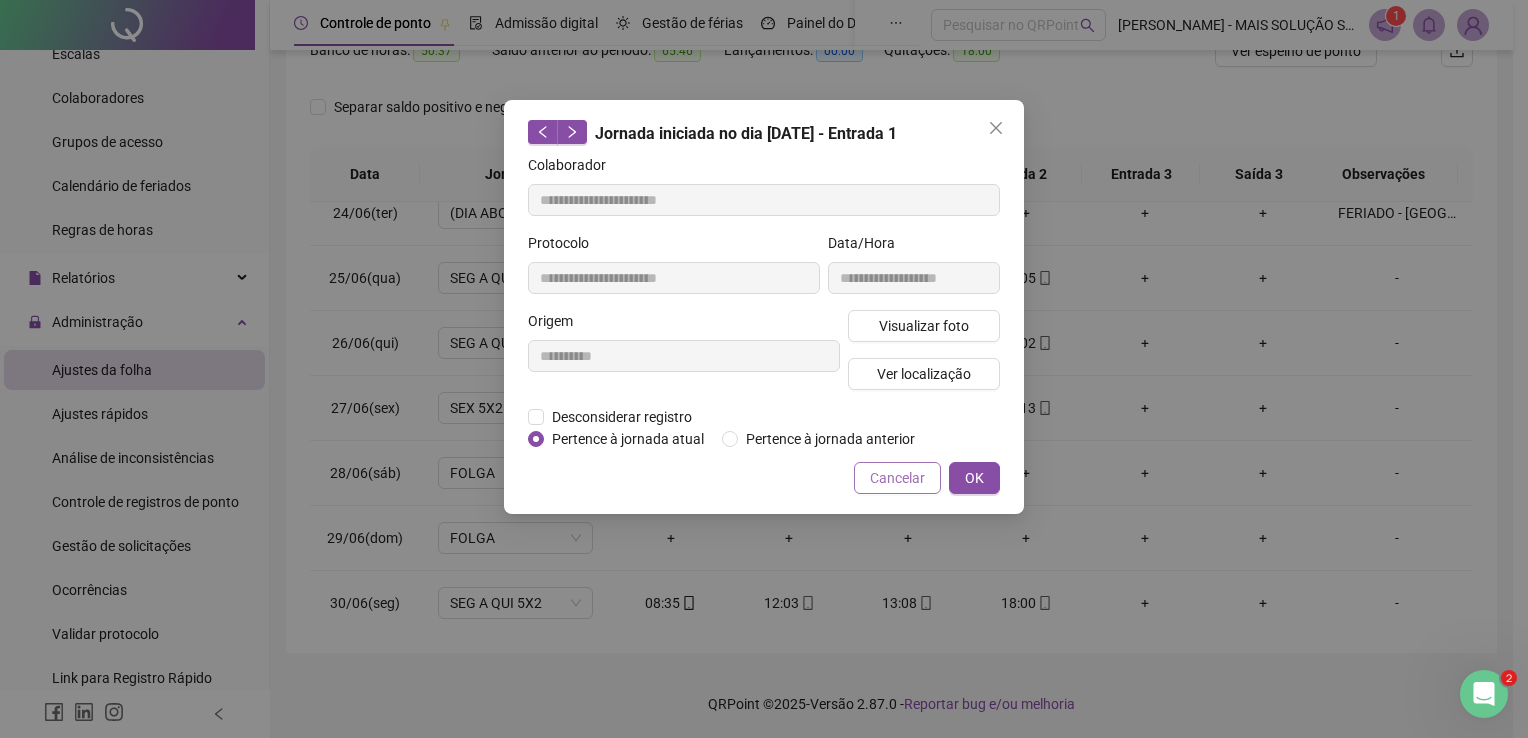 click on "Cancelar" at bounding box center [897, 478] 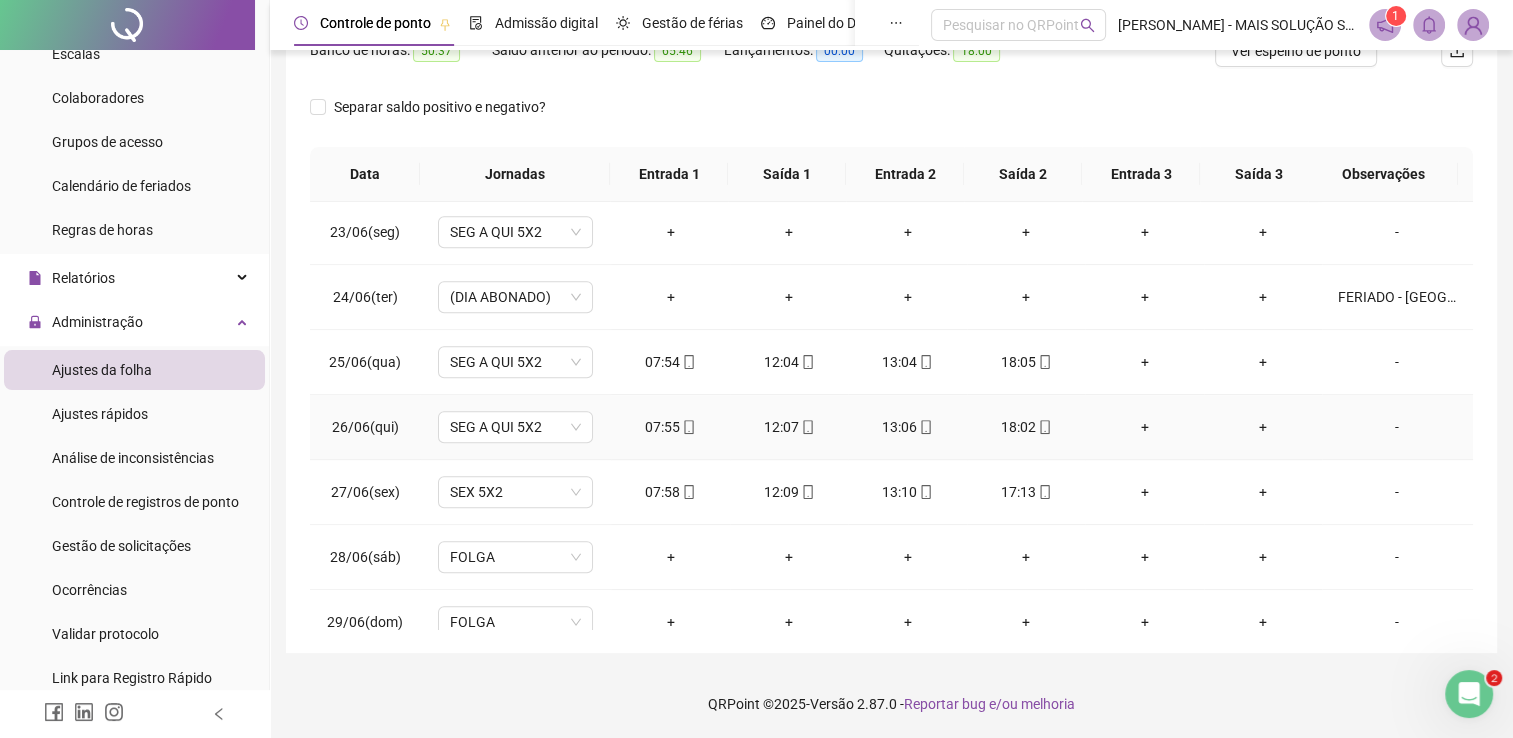 scroll, scrollTop: 1316, scrollLeft: 0, axis: vertical 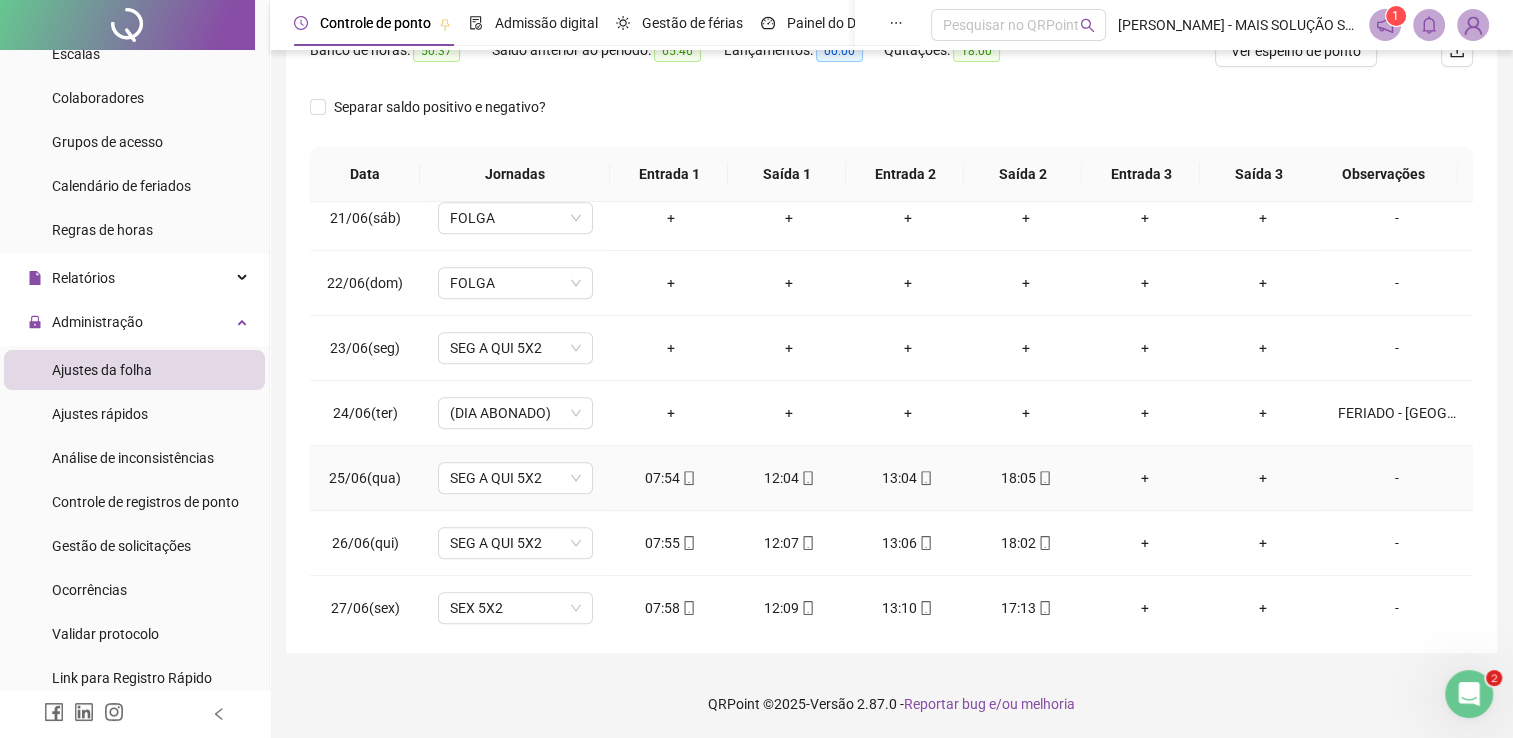 click 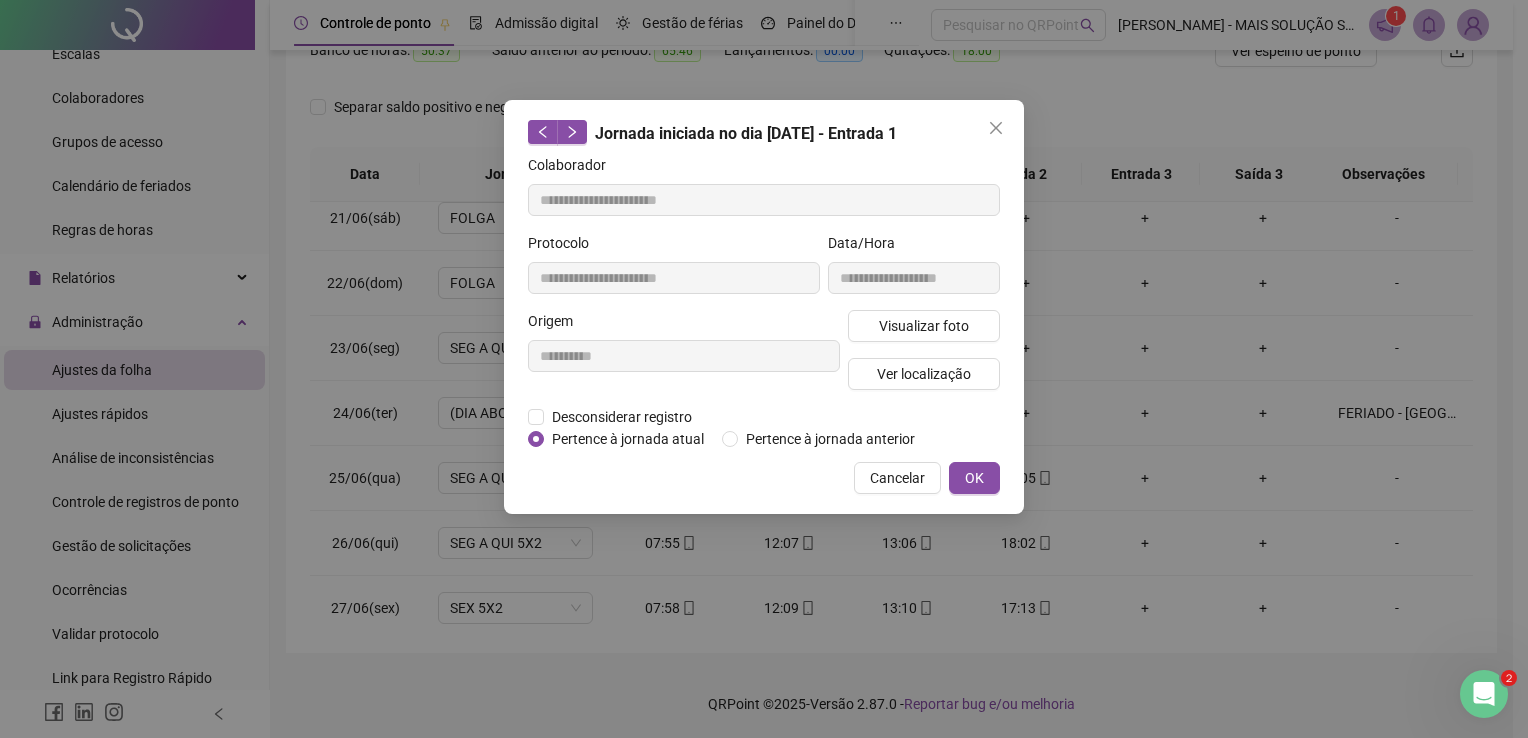 type on "**********" 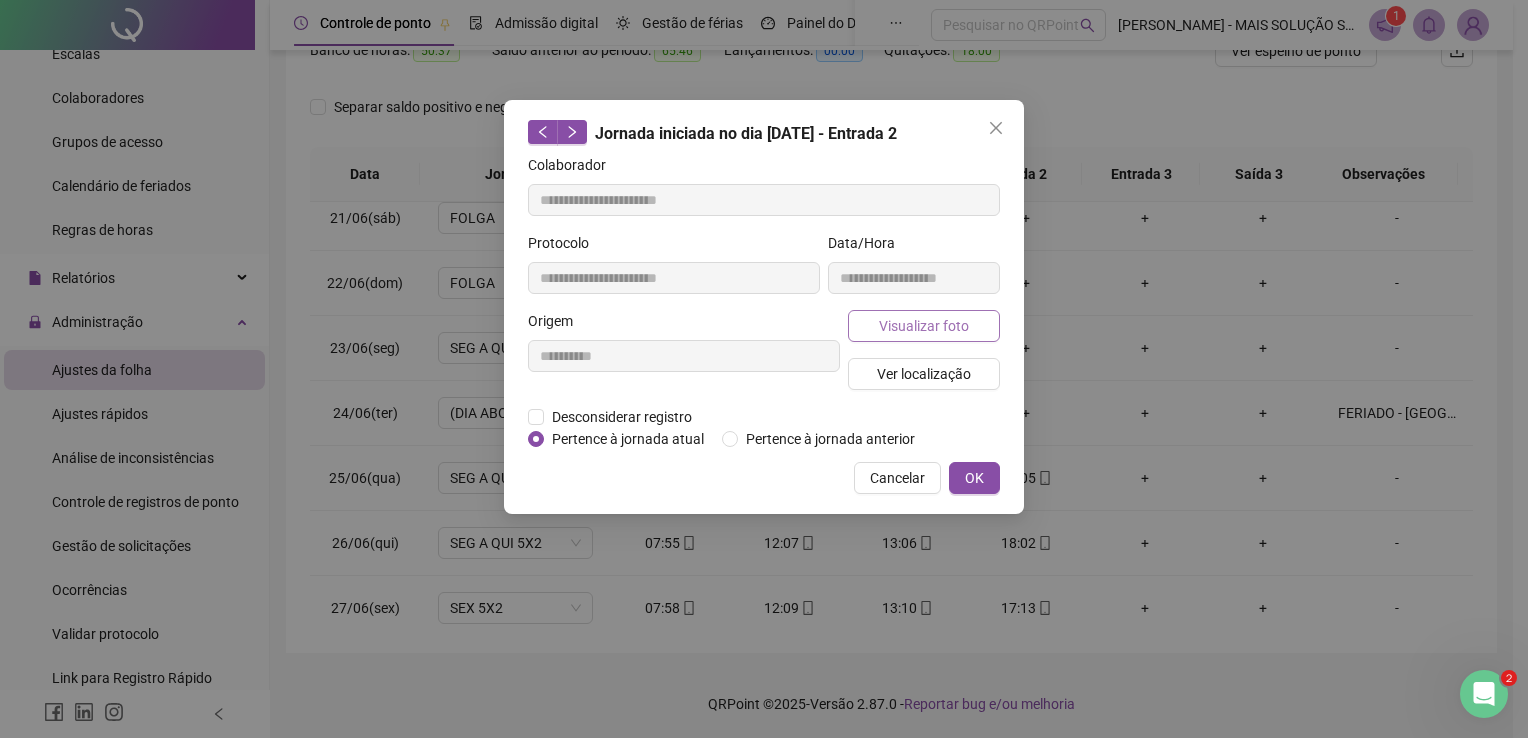 click on "Visualizar foto" at bounding box center [924, 326] 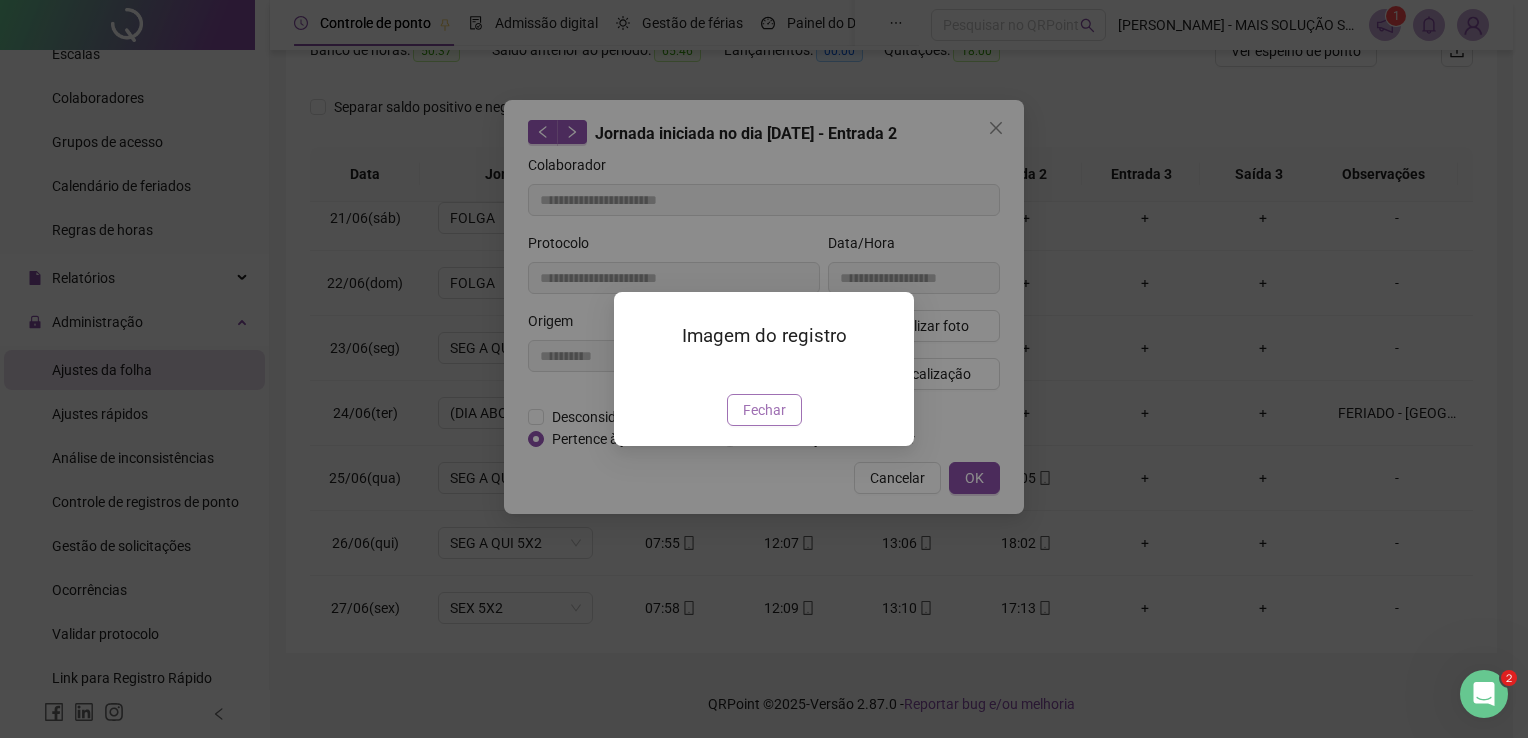 click on "Fechar" at bounding box center [764, 410] 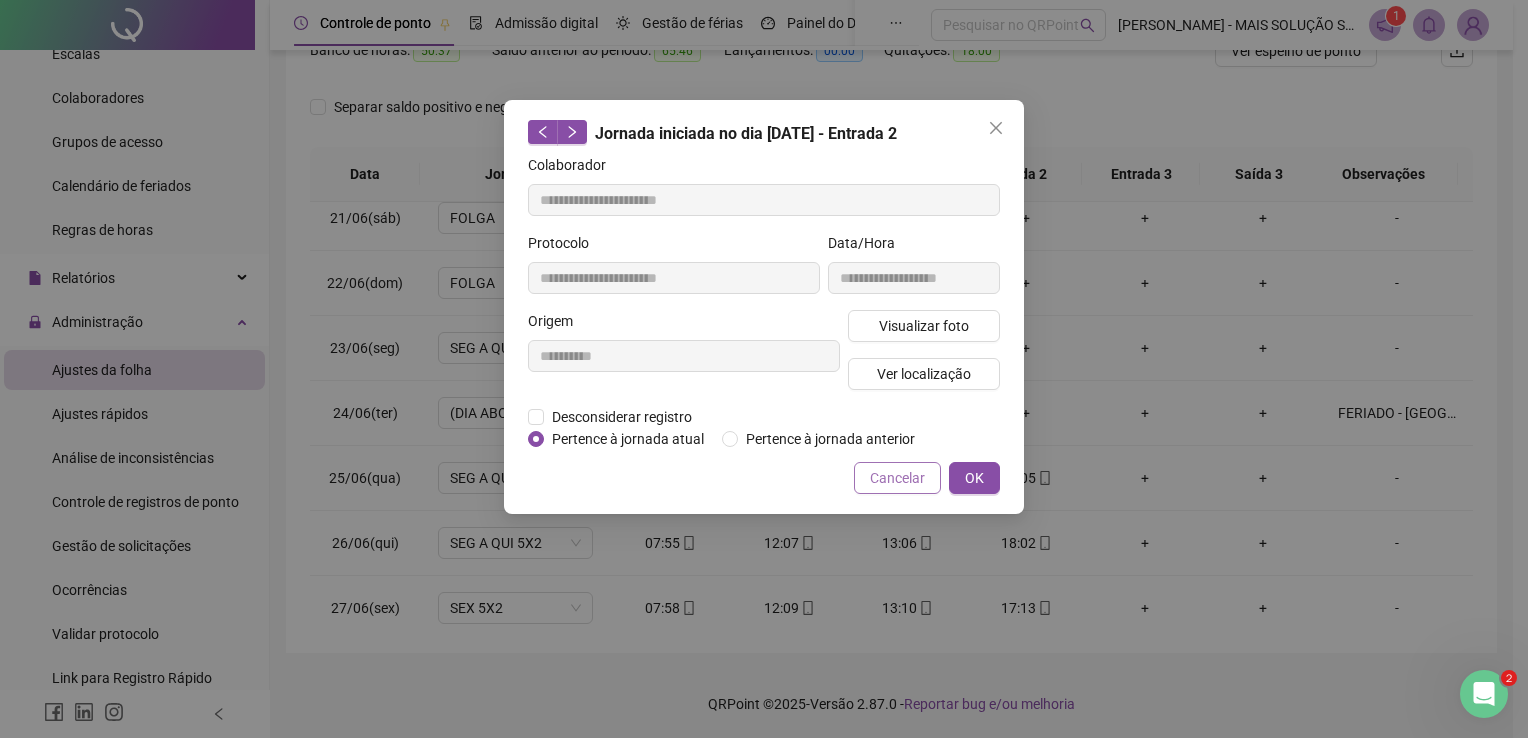 click on "Cancelar" at bounding box center [897, 478] 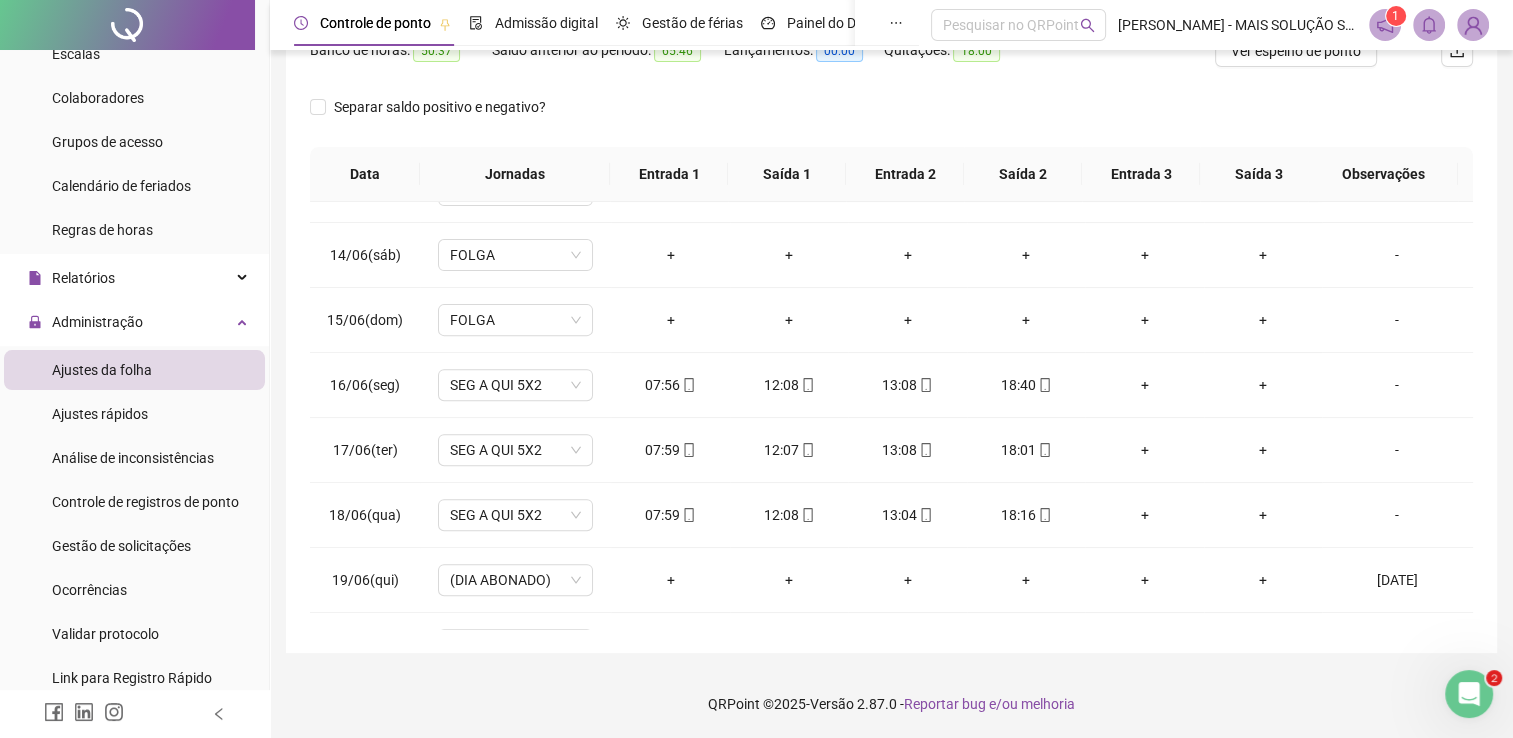 scroll, scrollTop: 816, scrollLeft: 0, axis: vertical 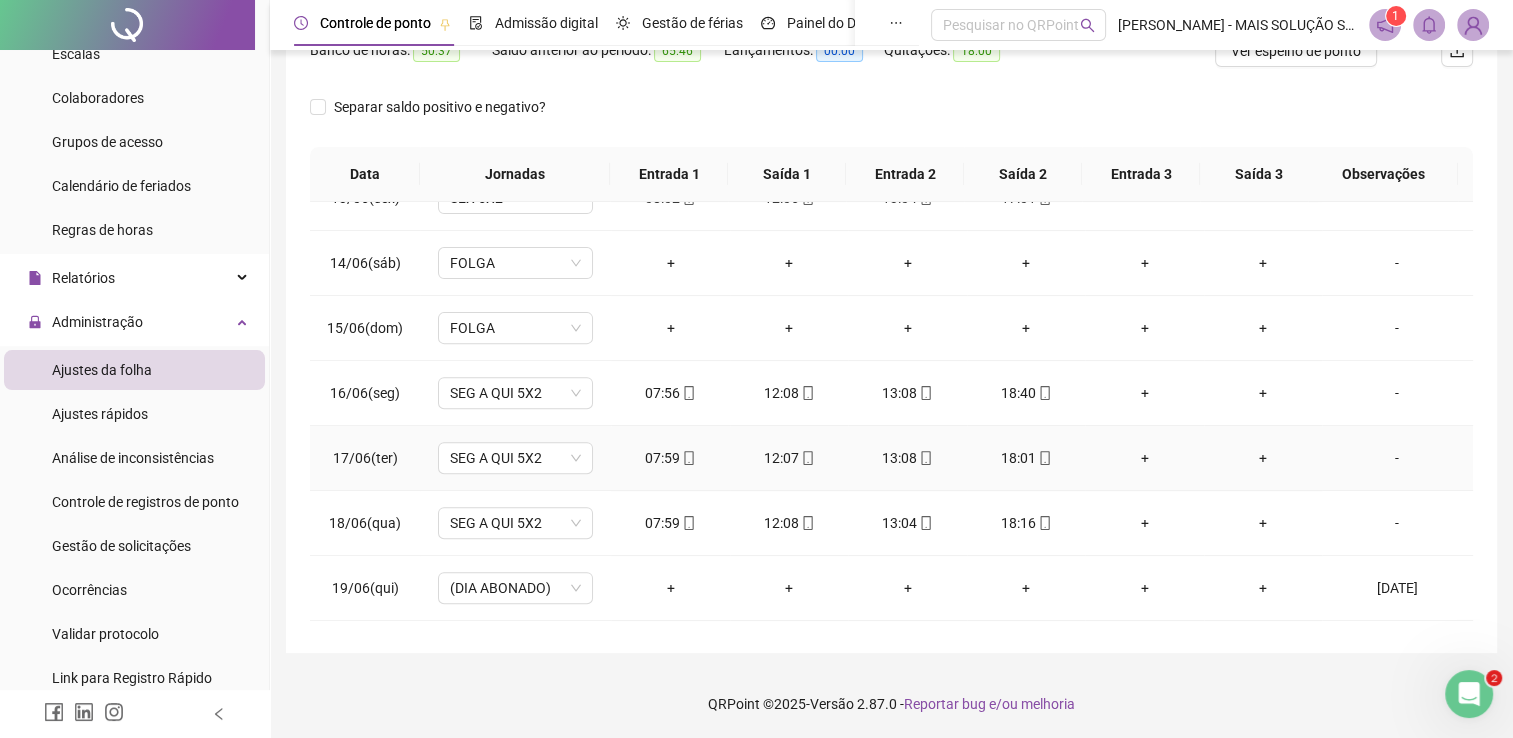 click 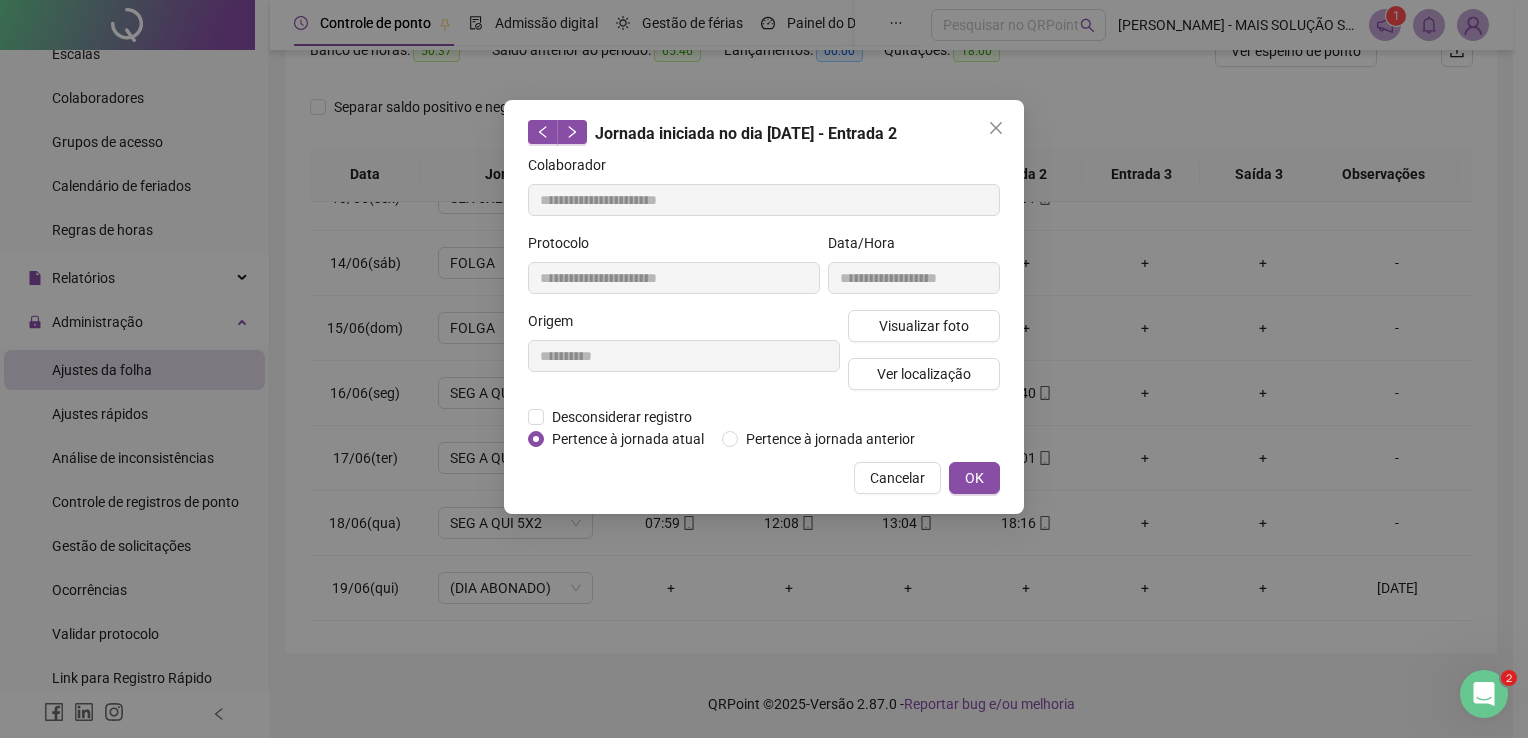 type on "**********" 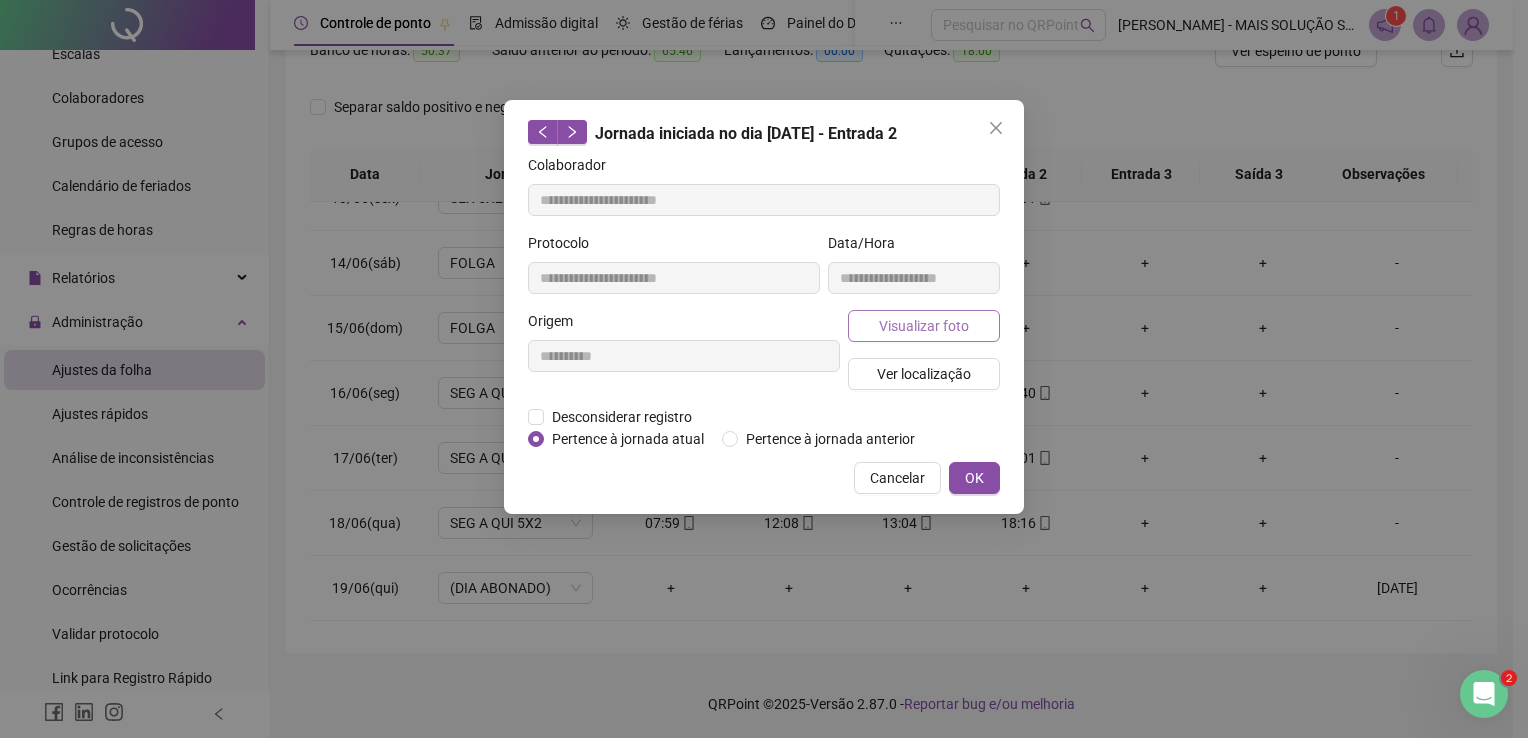 click on "Visualizar foto" at bounding box center (924, 326) 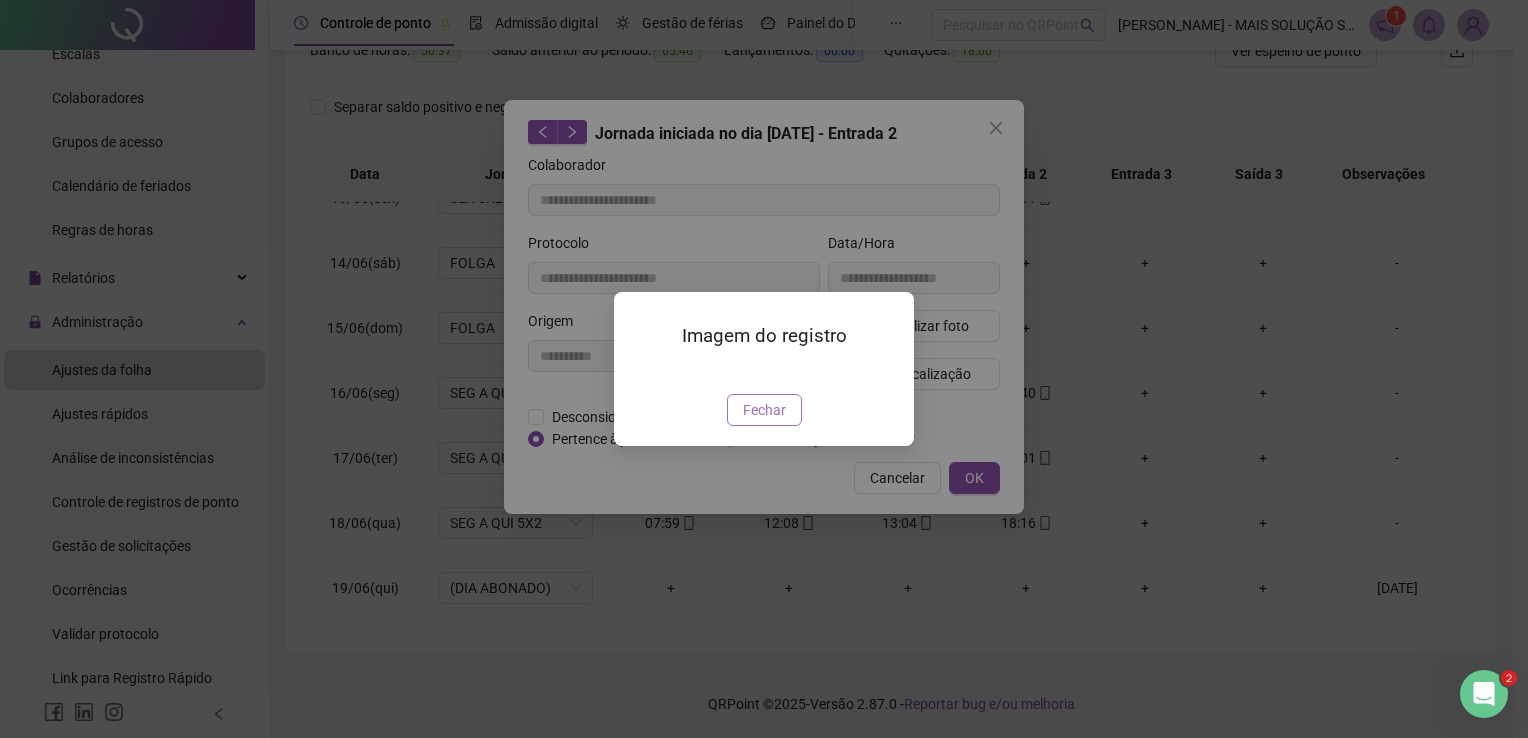 click on "Fechar" at bounding box center (764, 410) 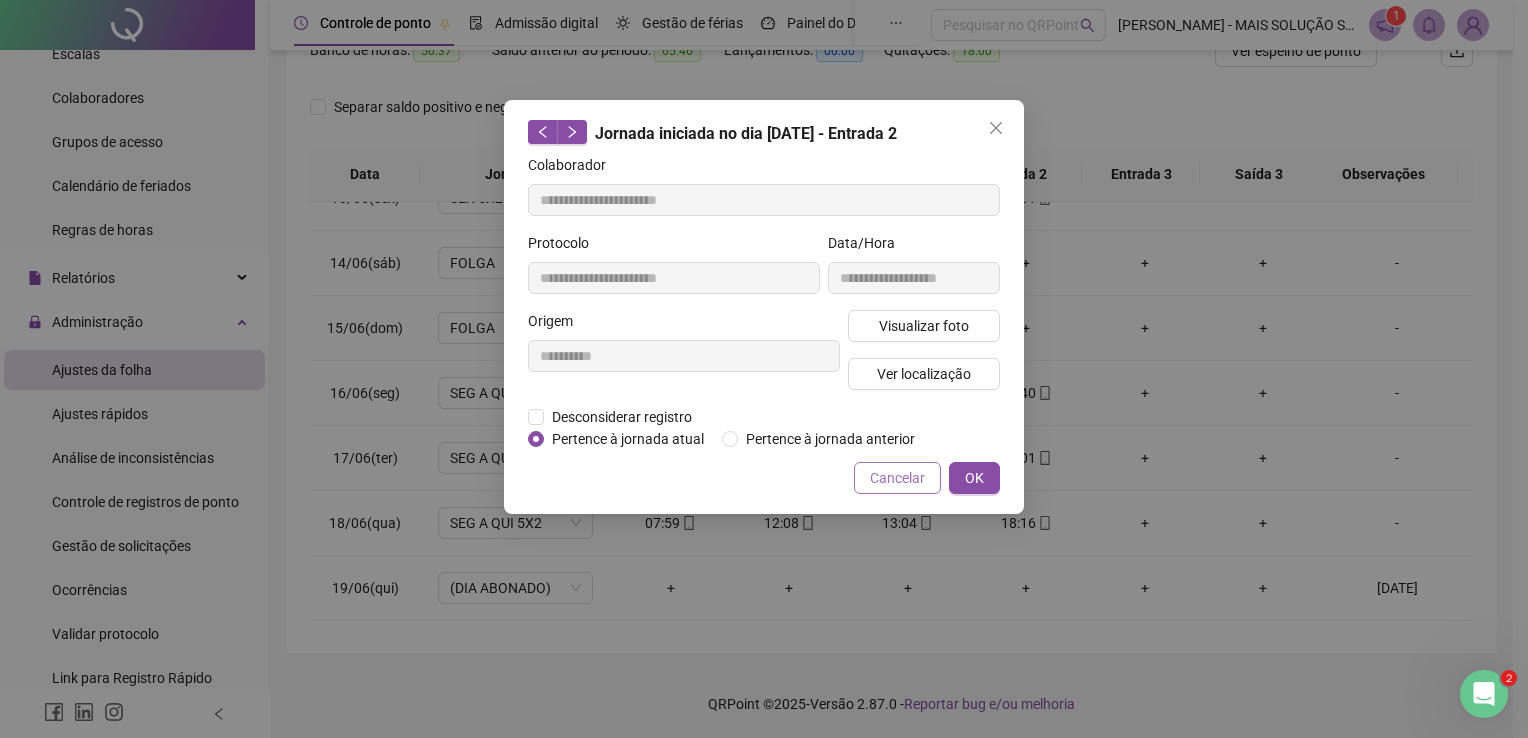 click on "Cancelar" at bounding box center (897, 478) 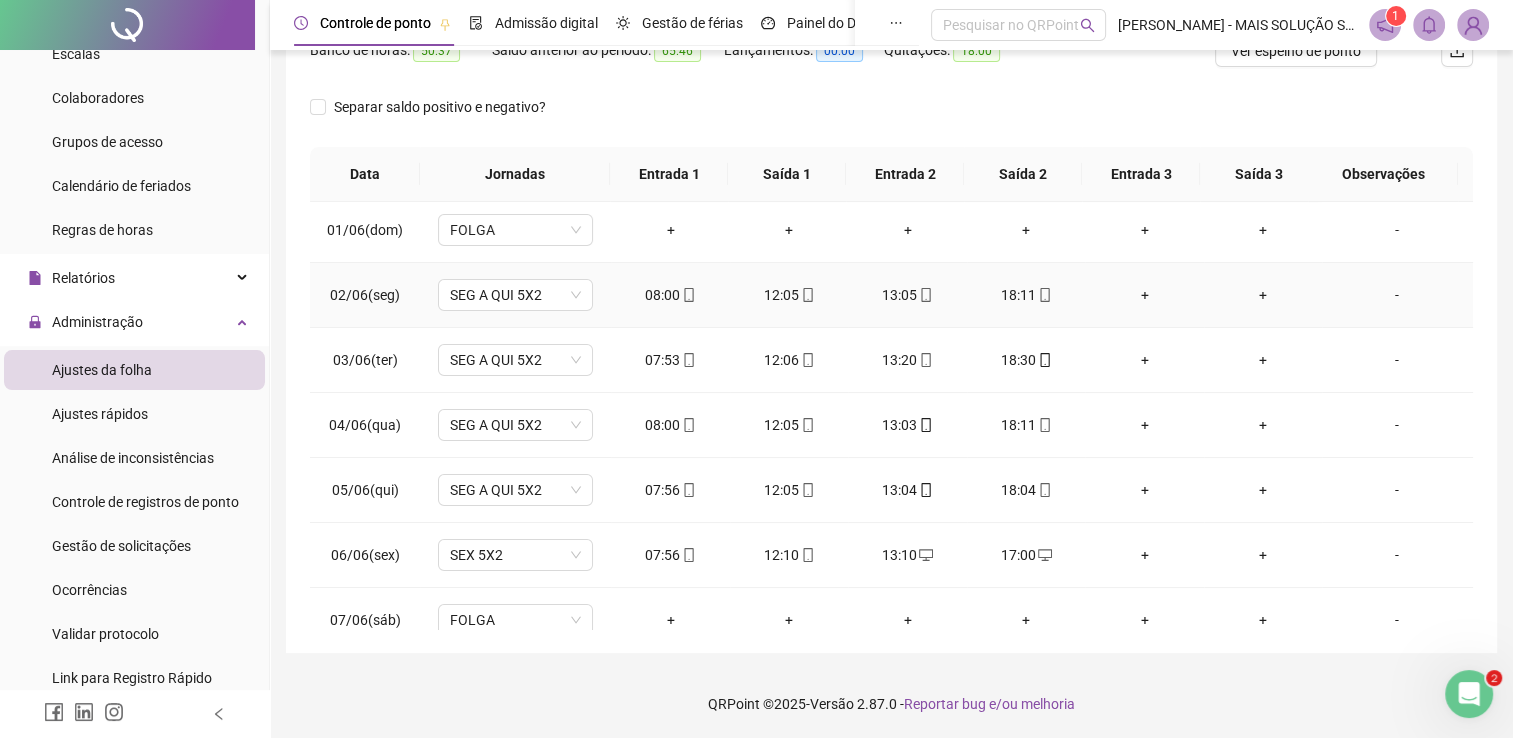 scroll, scrollTop: 0, scrollLeft: 0, axis: both 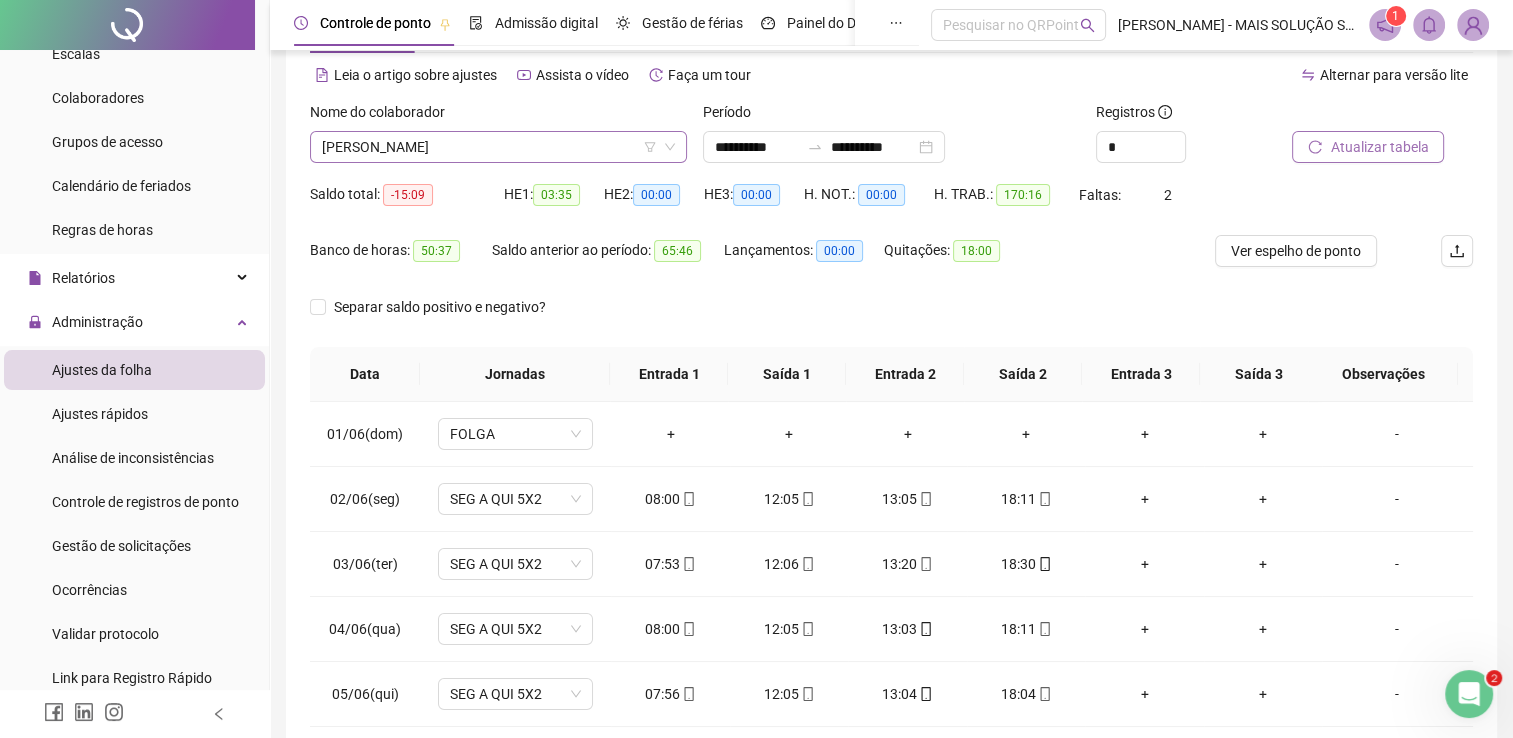 click on "[PERSON_NAME]" at bounding box center [498, 147] 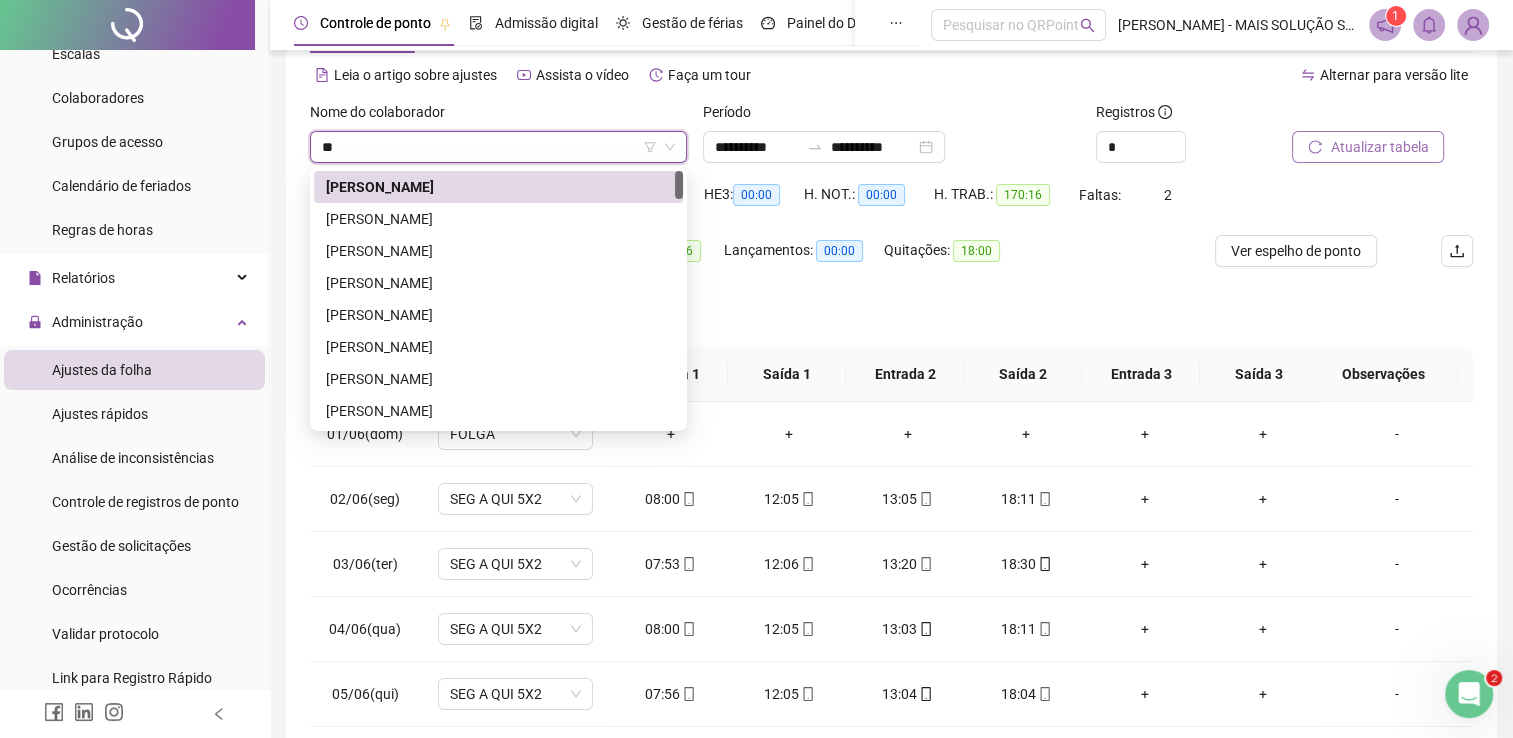 type on "***" 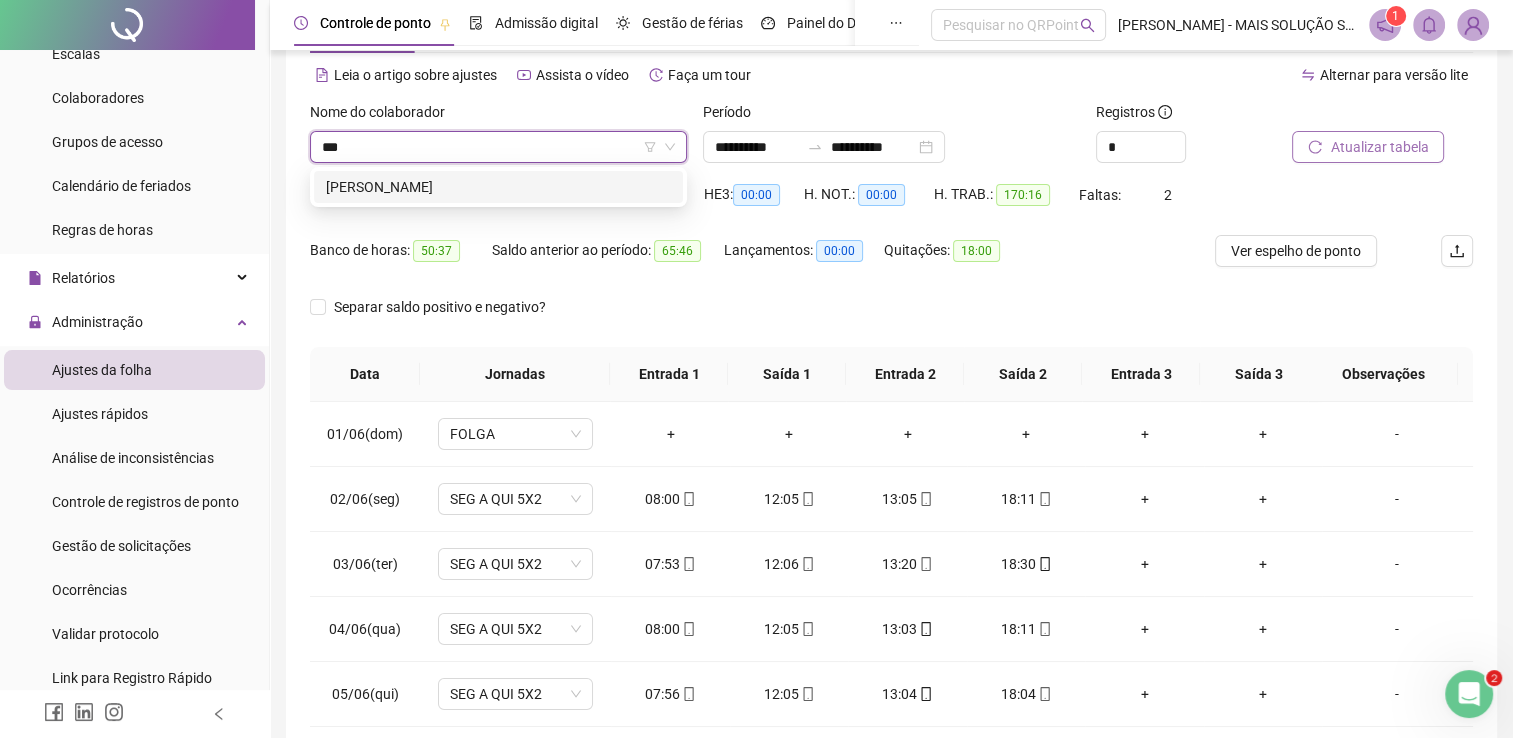click on "[PERSON_NAME]" at bounding box center (498, 187) 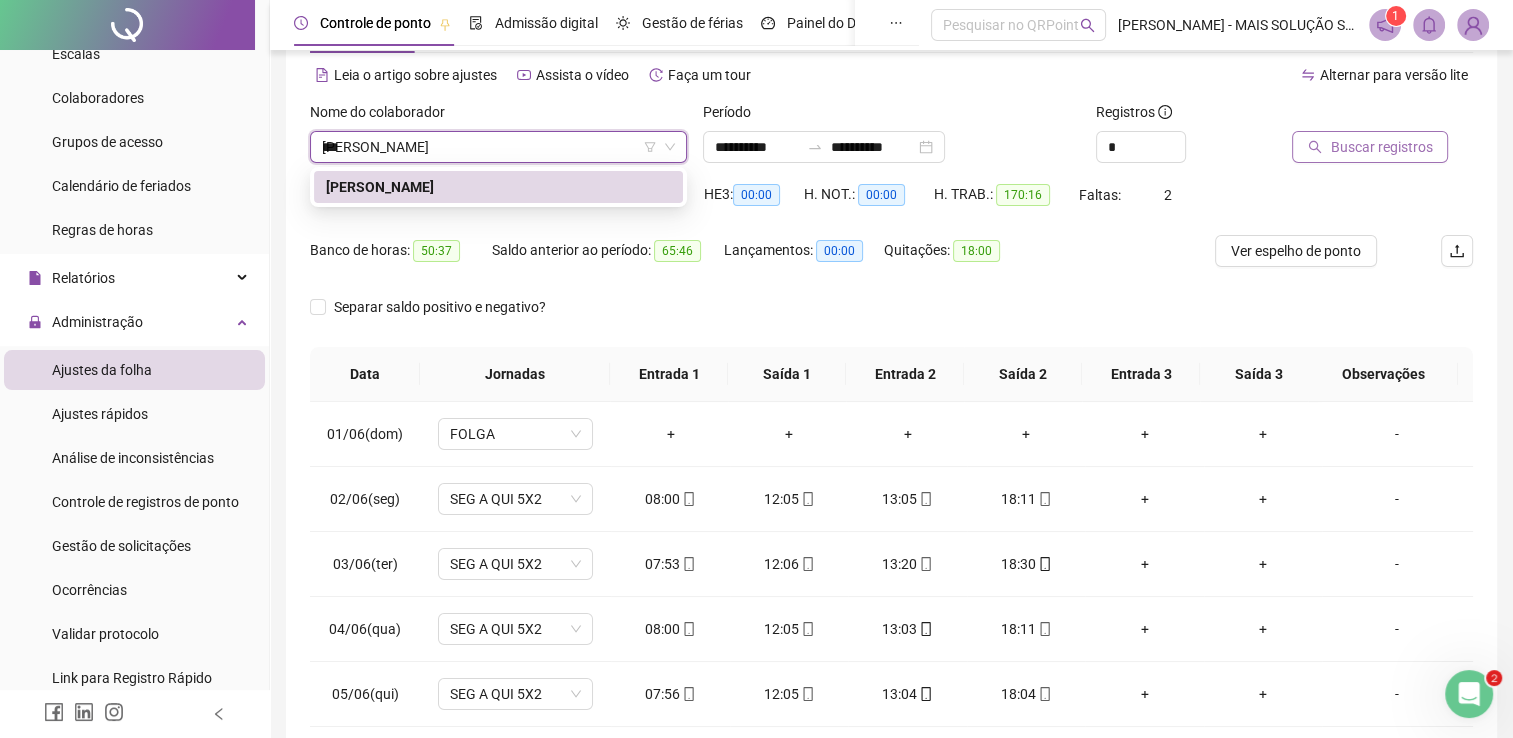 type 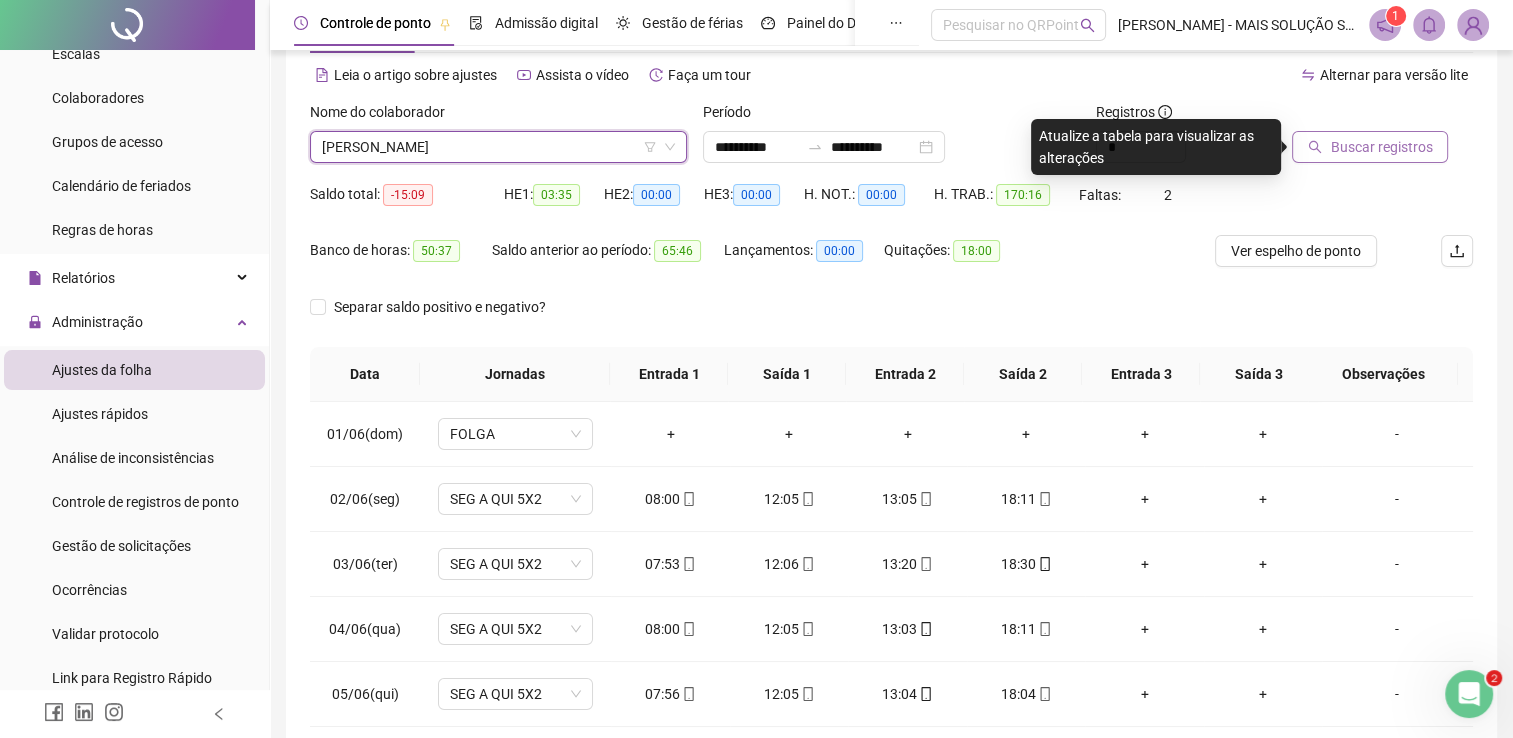 click on "Buscar registros" at bounding box center [1370, 147] 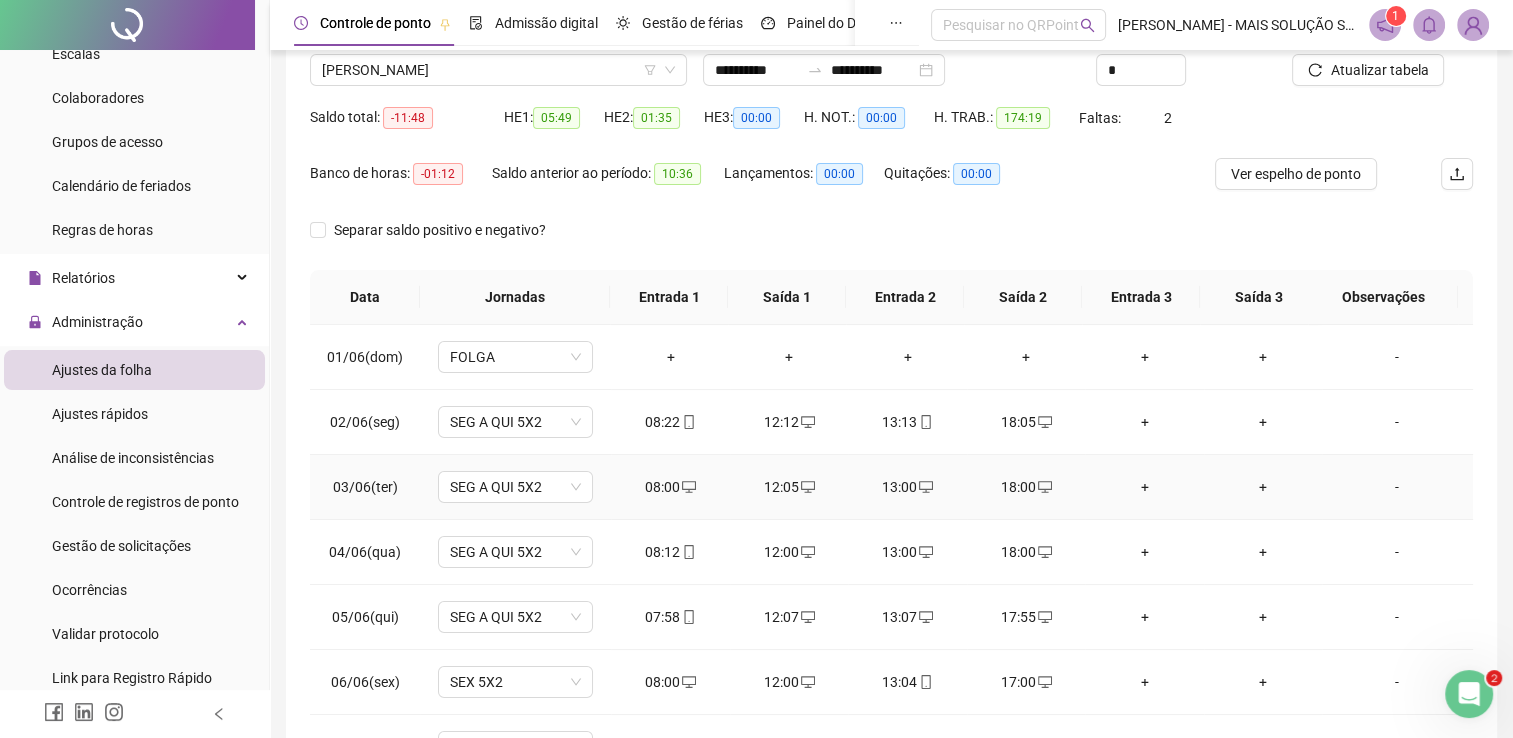 scroll, scrollTop: 283, scrollLeft: 0, axis: vertical 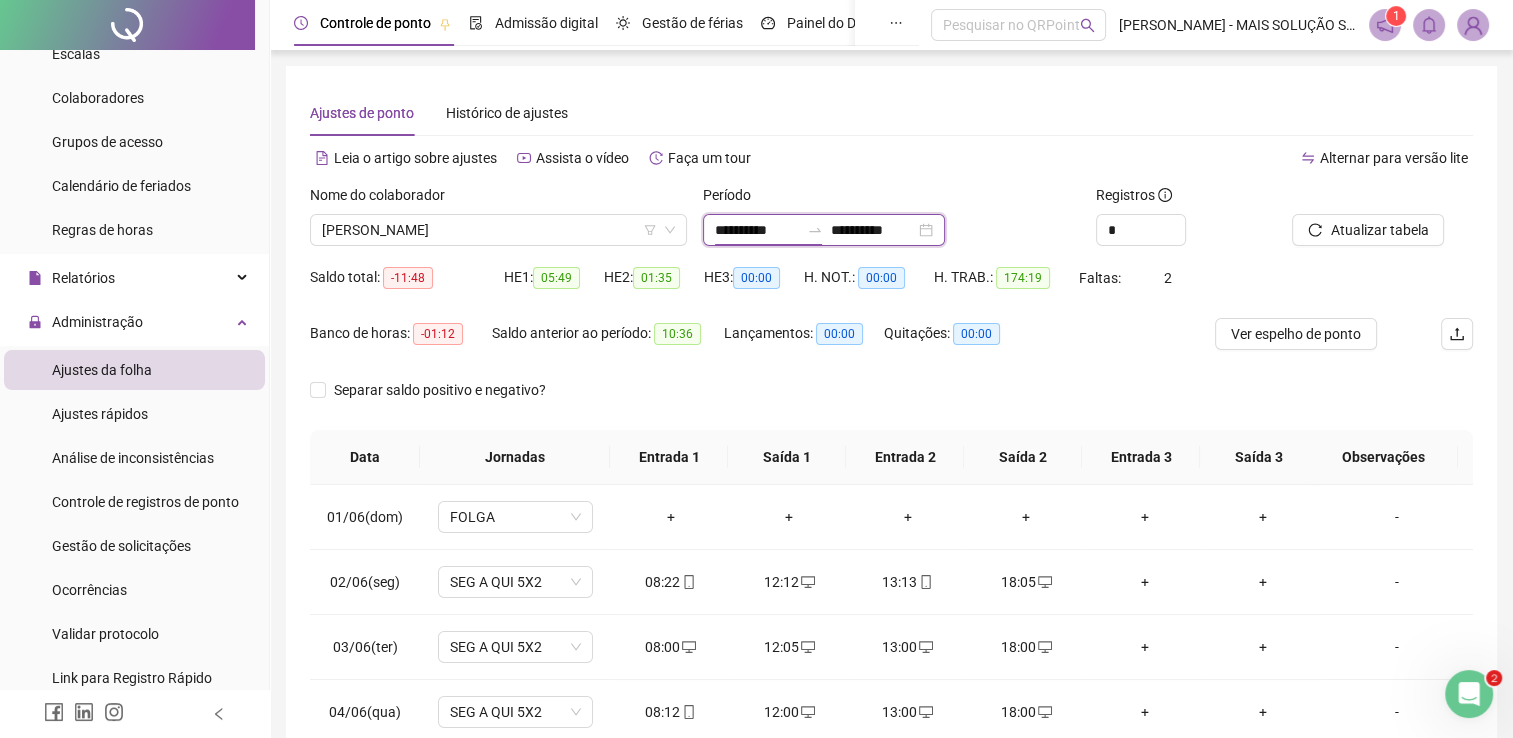 click on "**********" at bounding box center [757, 230] 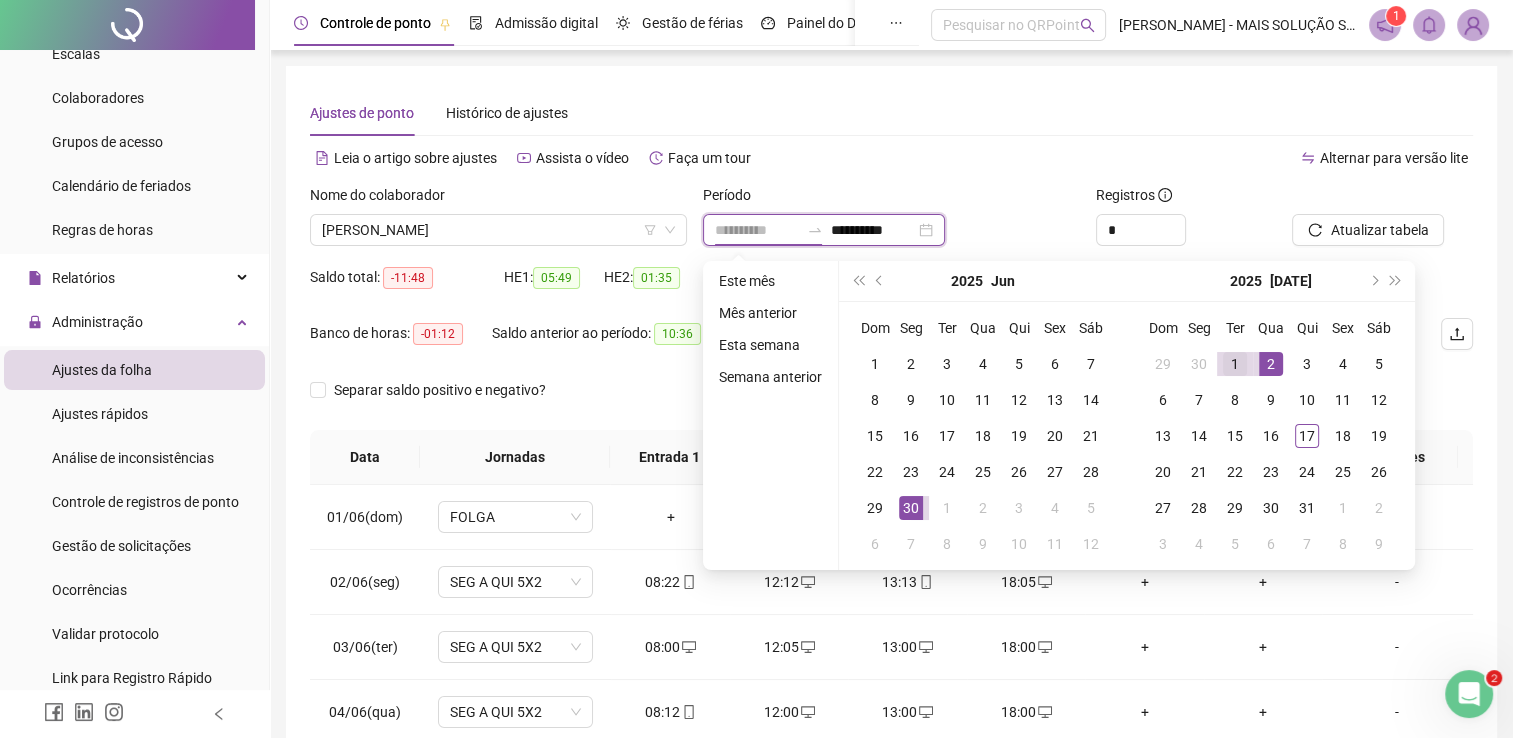 type on "**********" 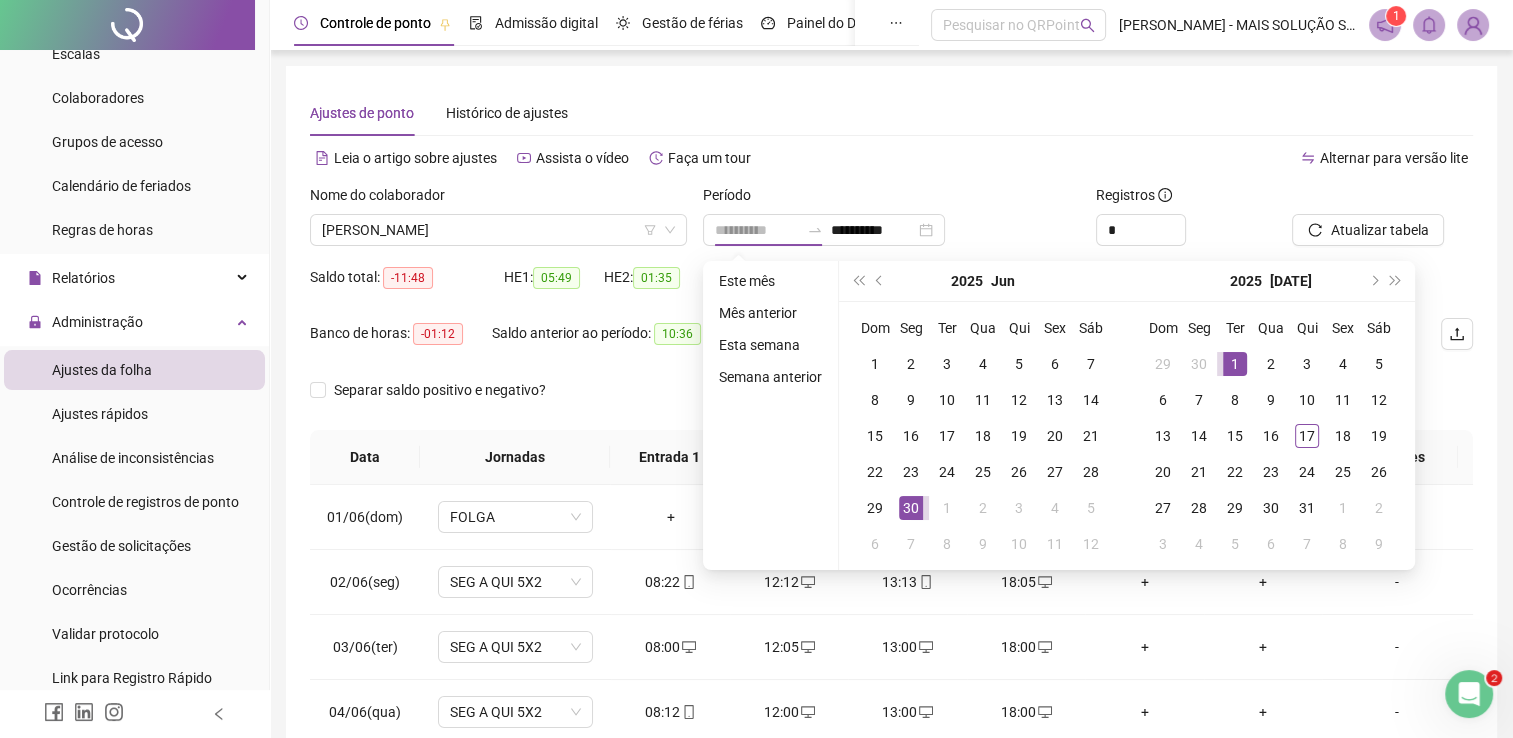click on "1" at bounding box center (1235, 364) 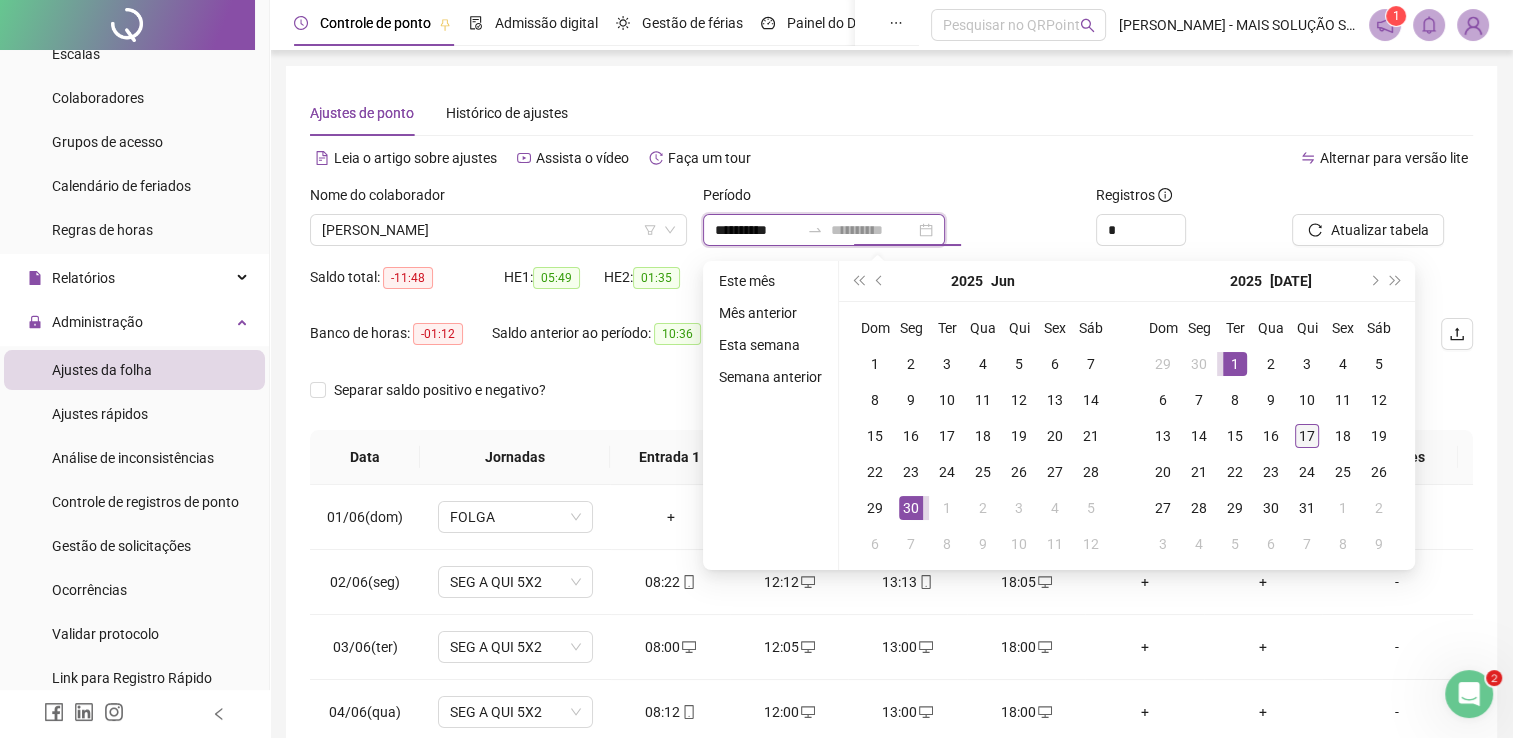 type on "**********" 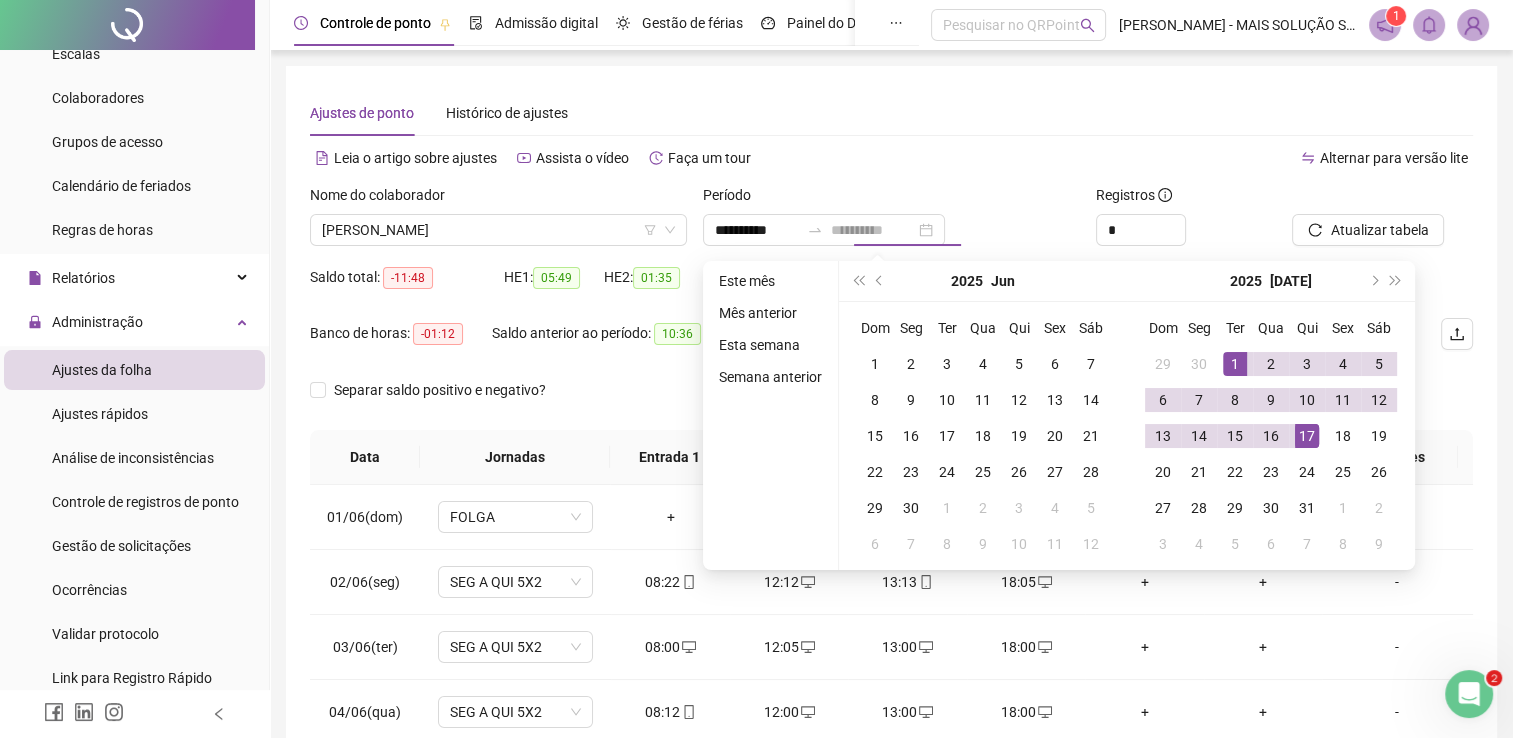 drag, startPoint x: 1312, startPoint y: 435, endPoint x: 1310, endPoint y: 407, distance: 28.071337 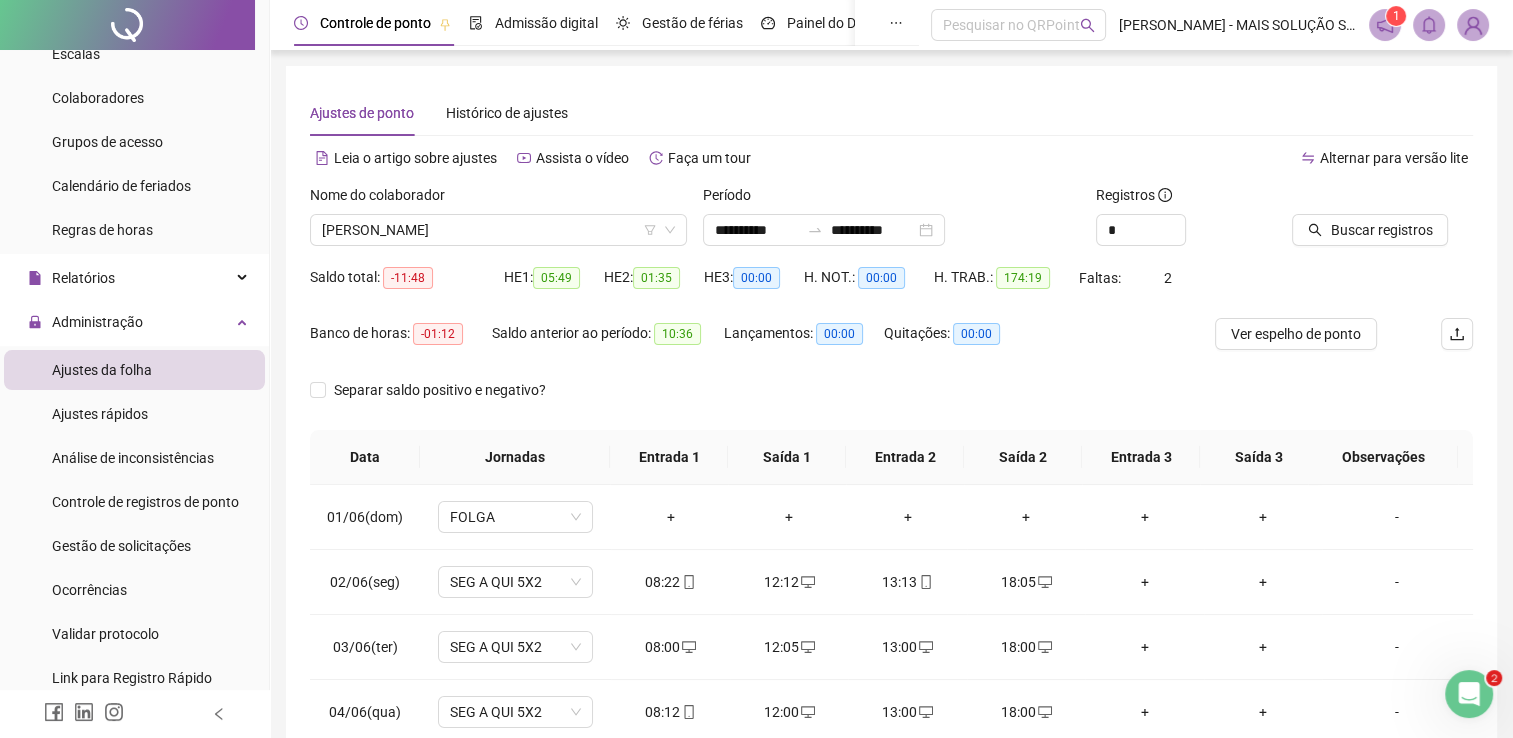click at bounding box center [1357, 199] 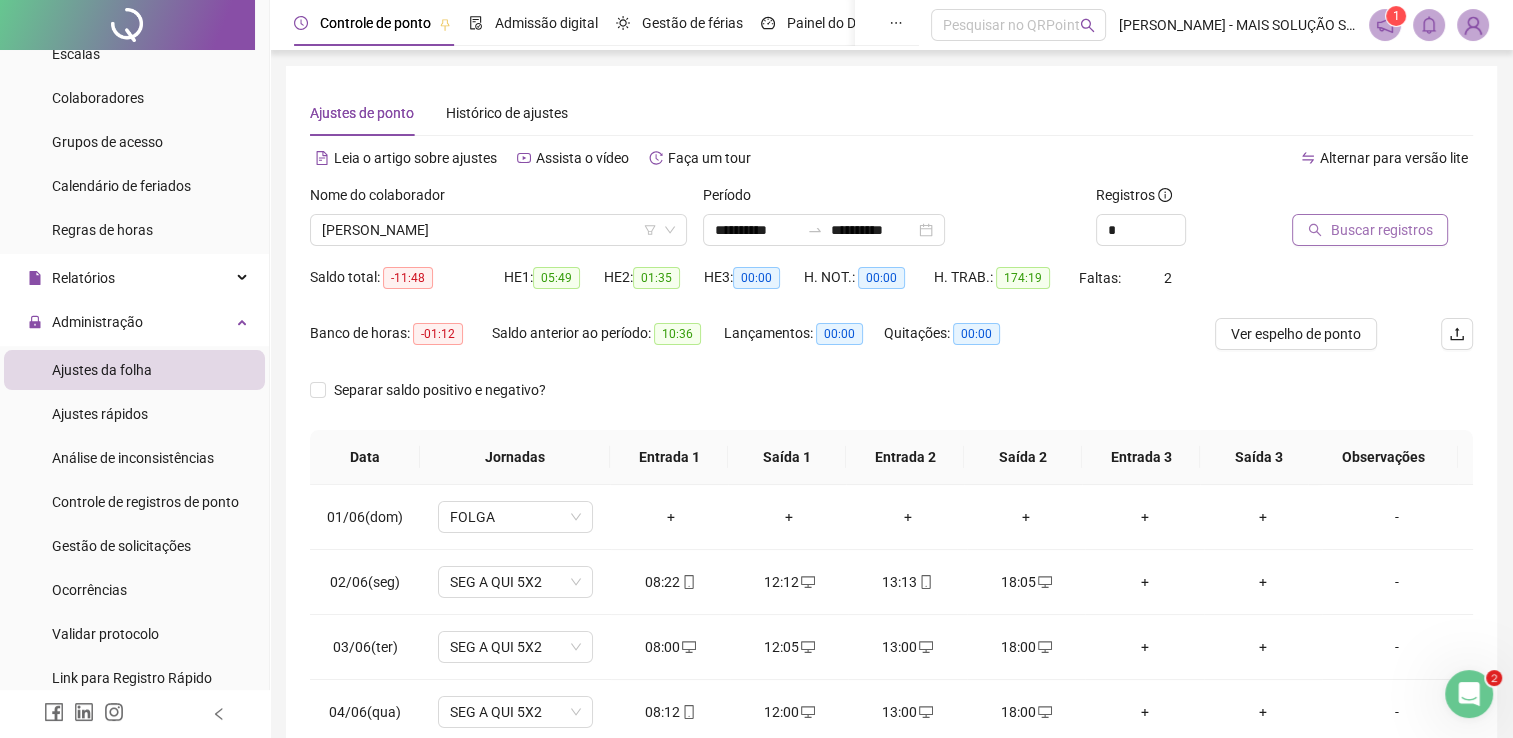 click on "Buscar registros" at bounding box center (1381, 230) 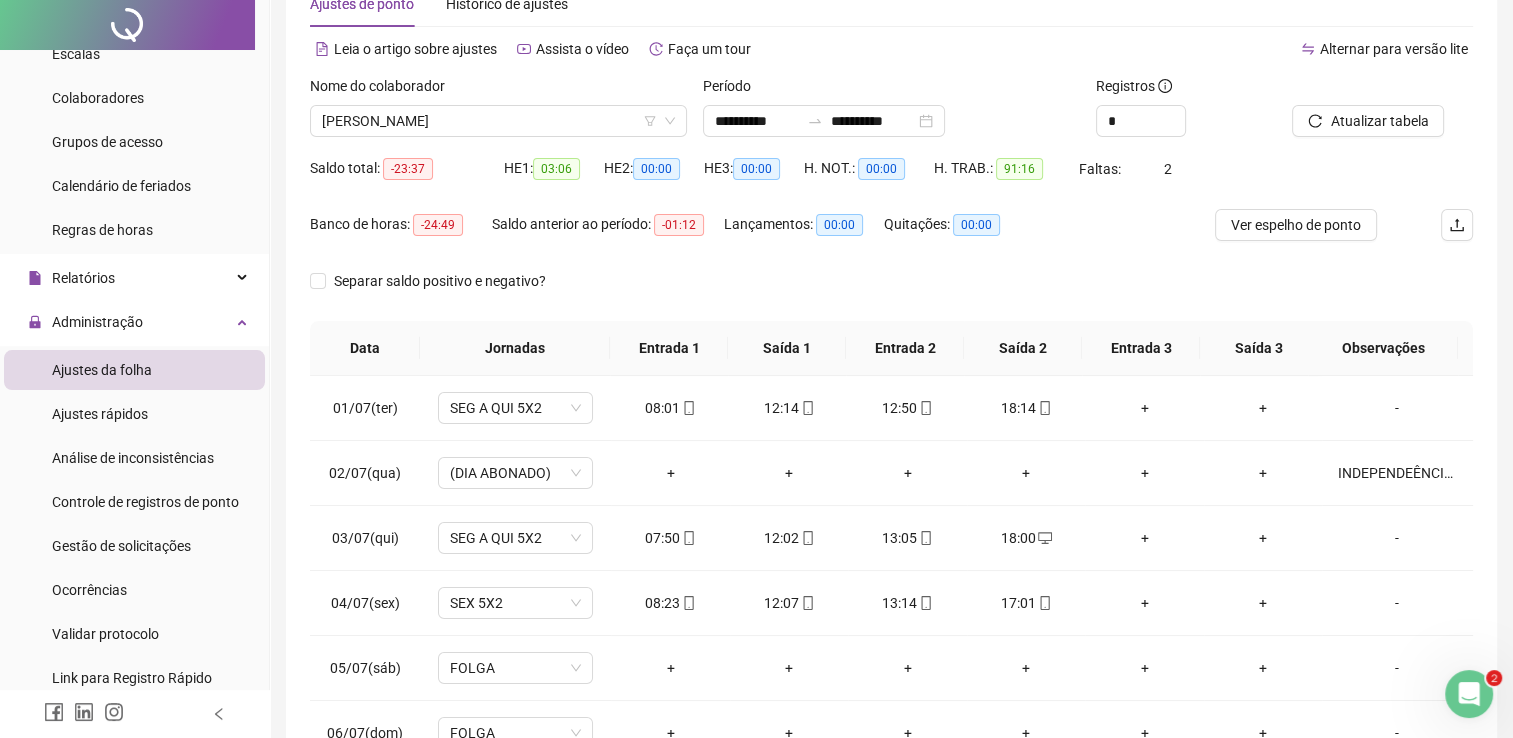 scroll, scrollTop: 283, scrollLeft: 0, axis: vertical 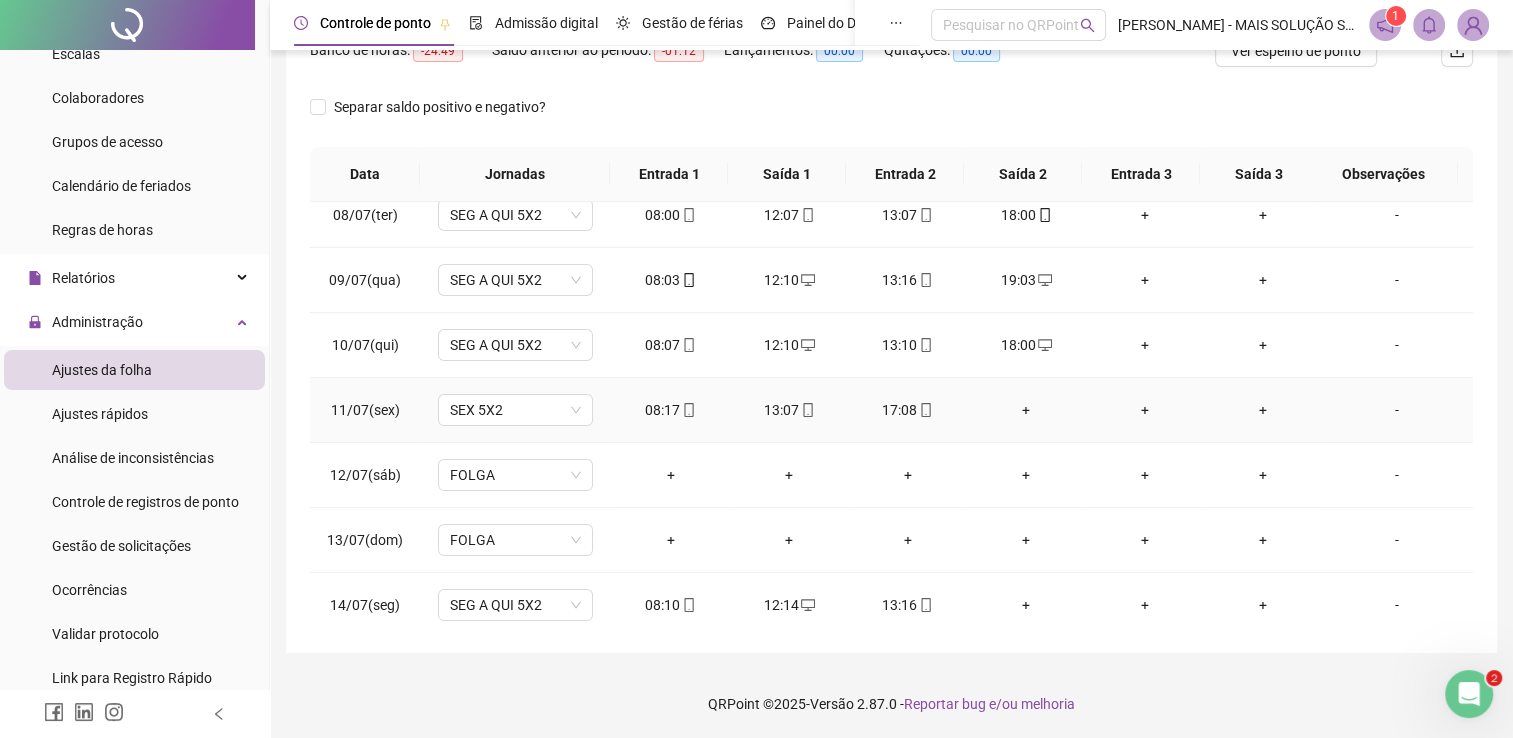 click on "+" at bounding box center [1026, 410] 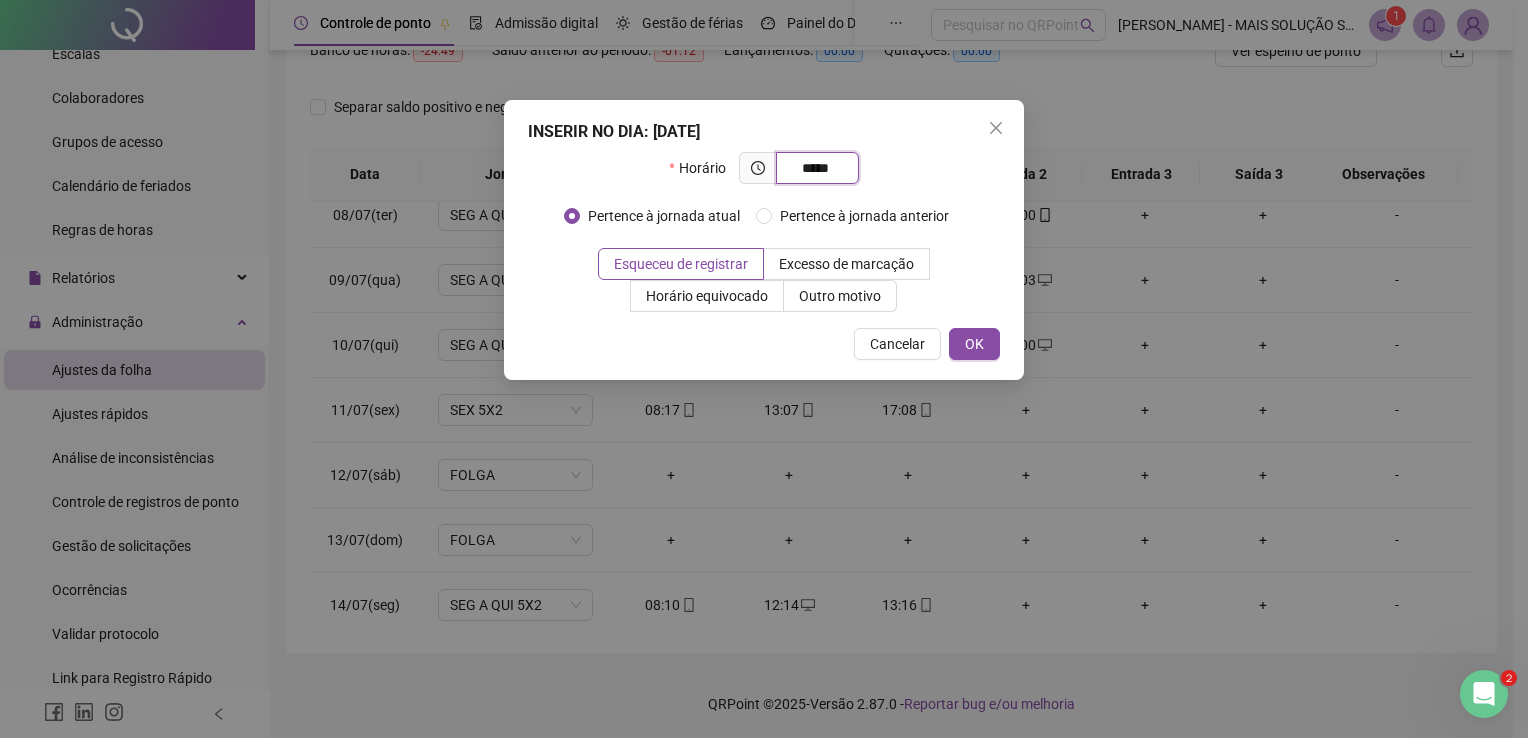 type on "*****" 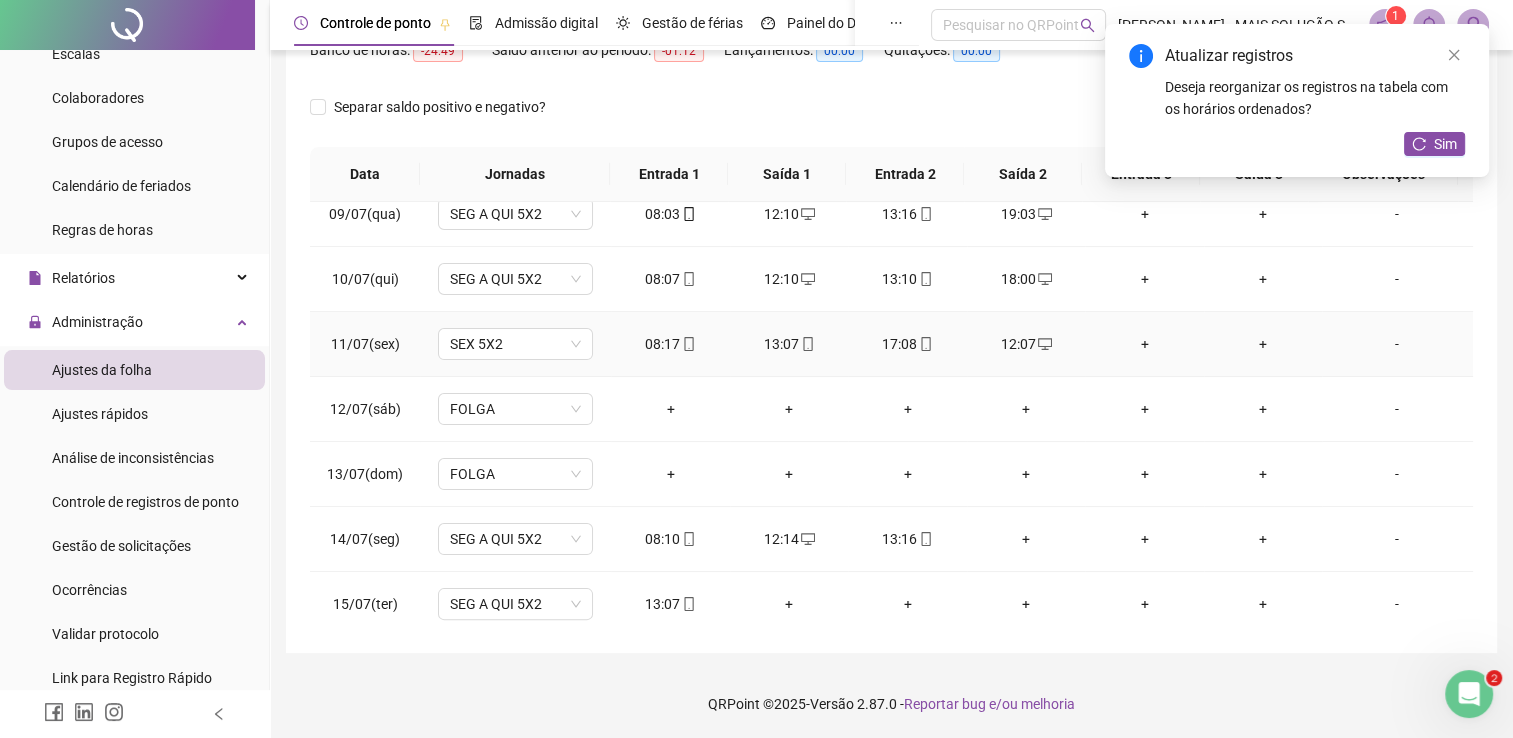 scroll, scrollTop: 674, scrollLeft: 0, axis: vertical 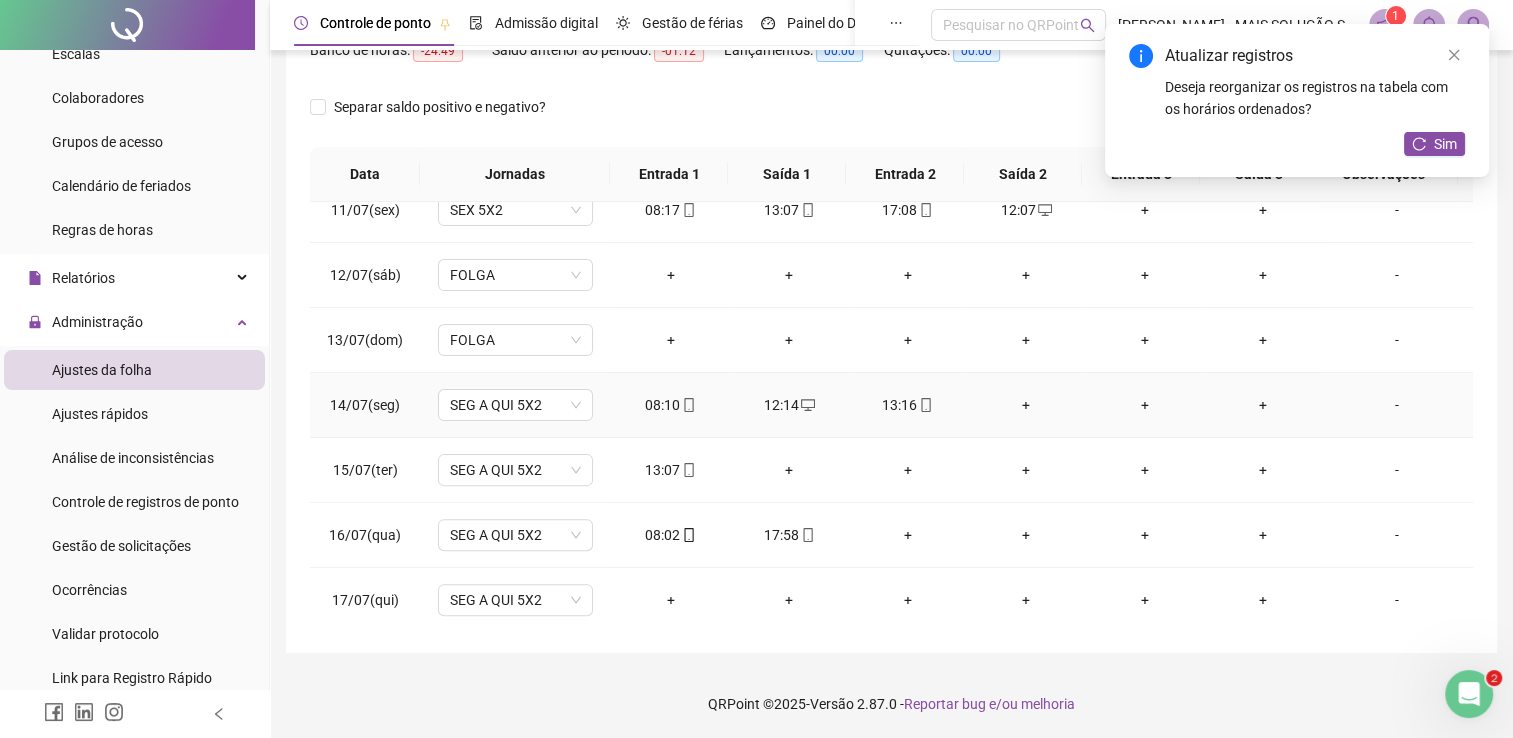 click on "+" at bounding box center (1026, 405) 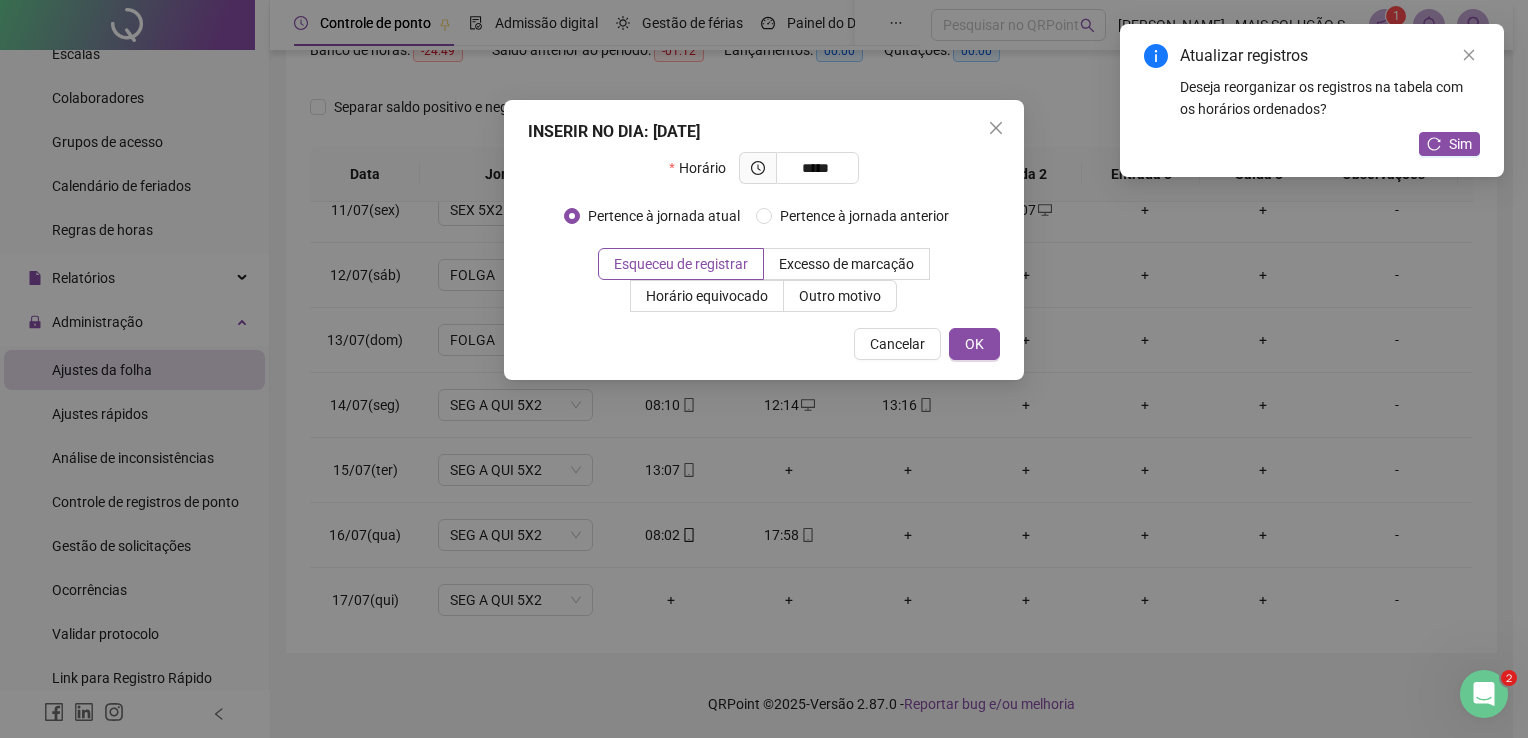 type on "*****" 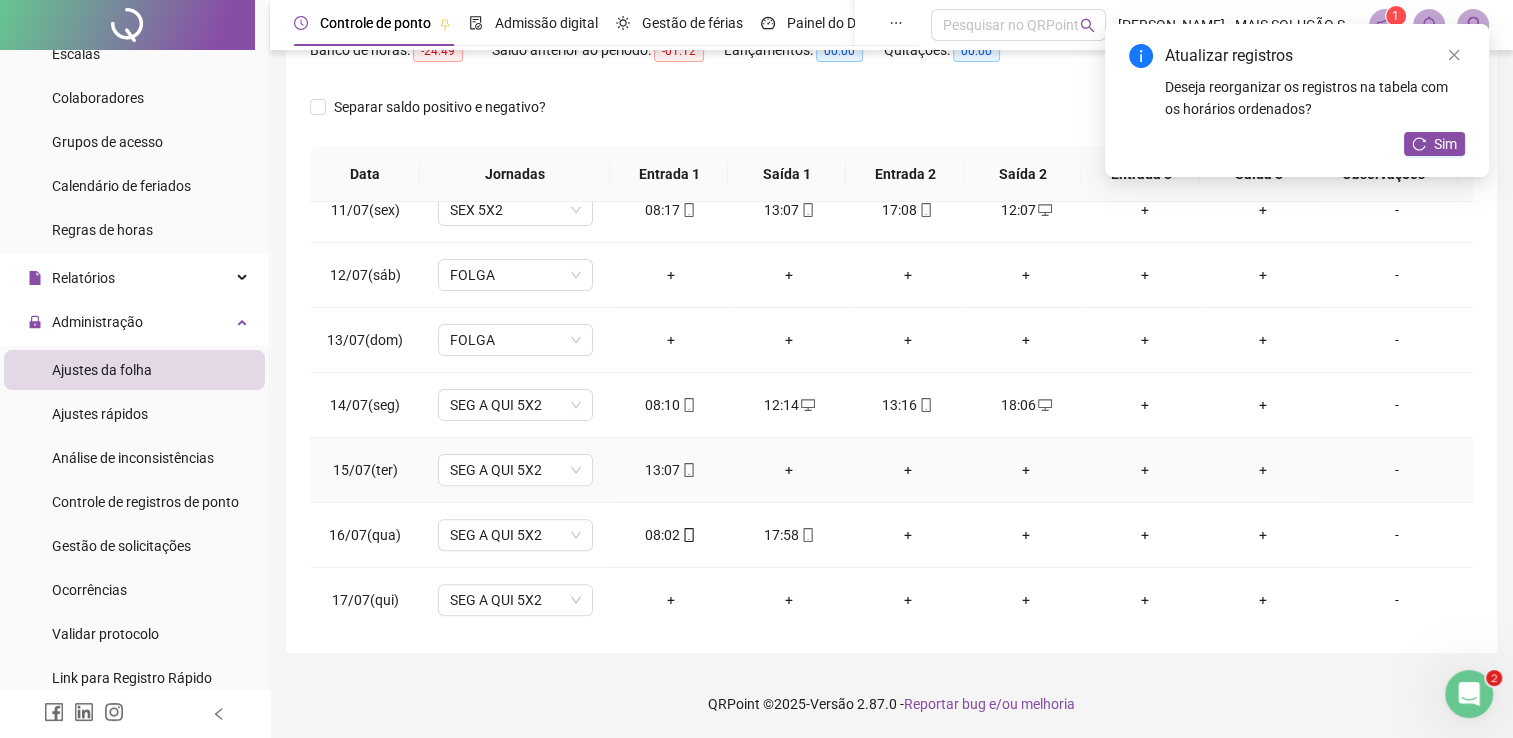 click on "+" at bounding box center (789, 470) 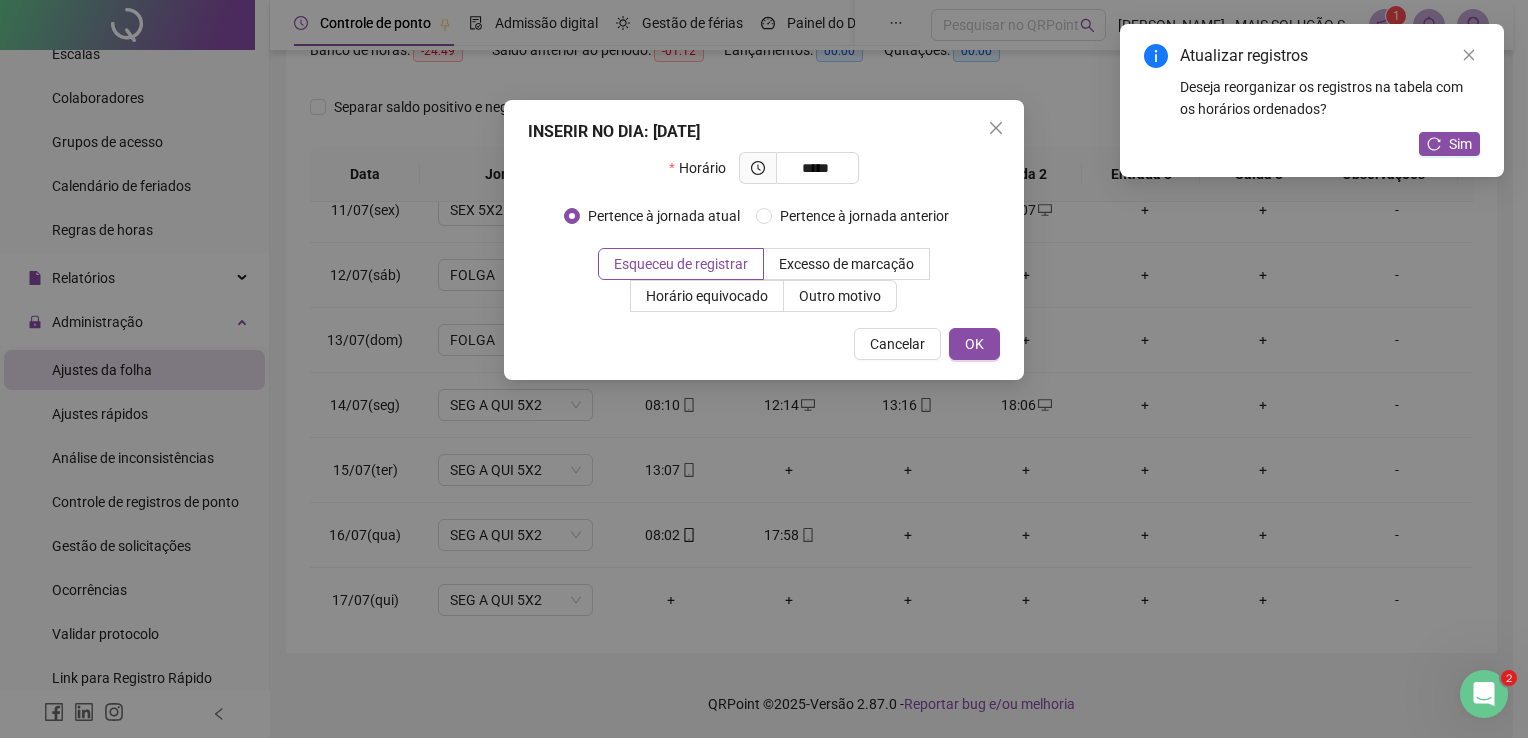 type on "*****" 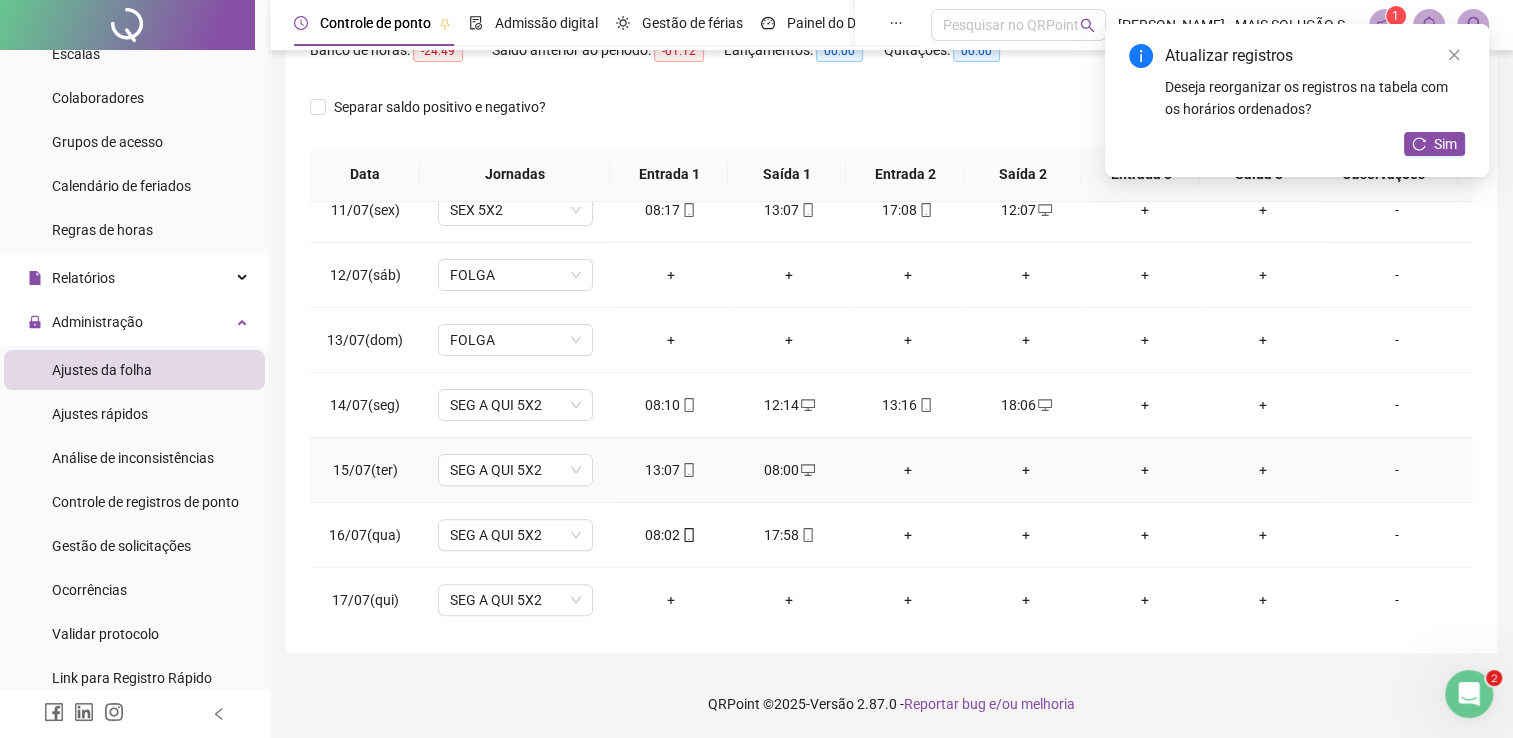 click on "+" at bounding box center (907, 470) 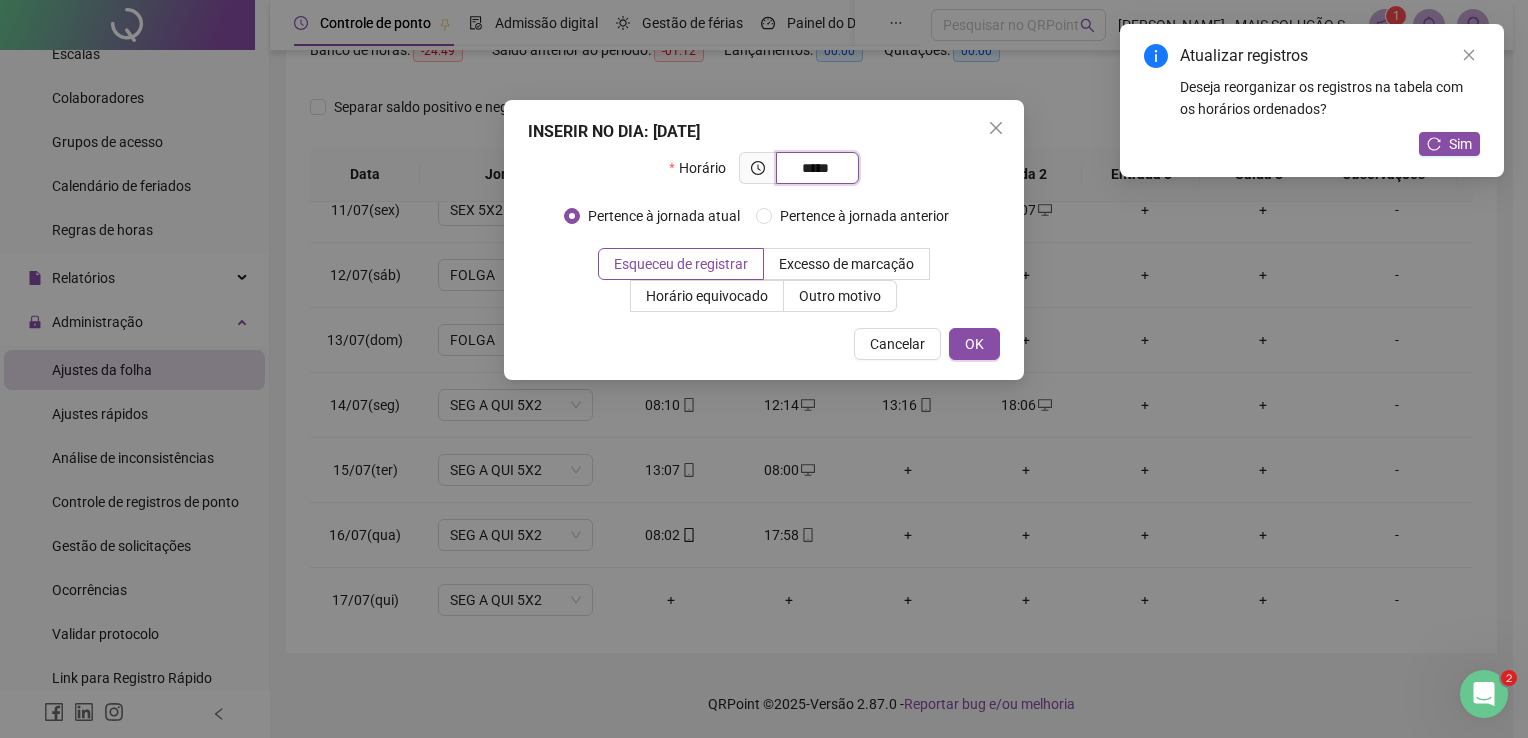 type on "*****" 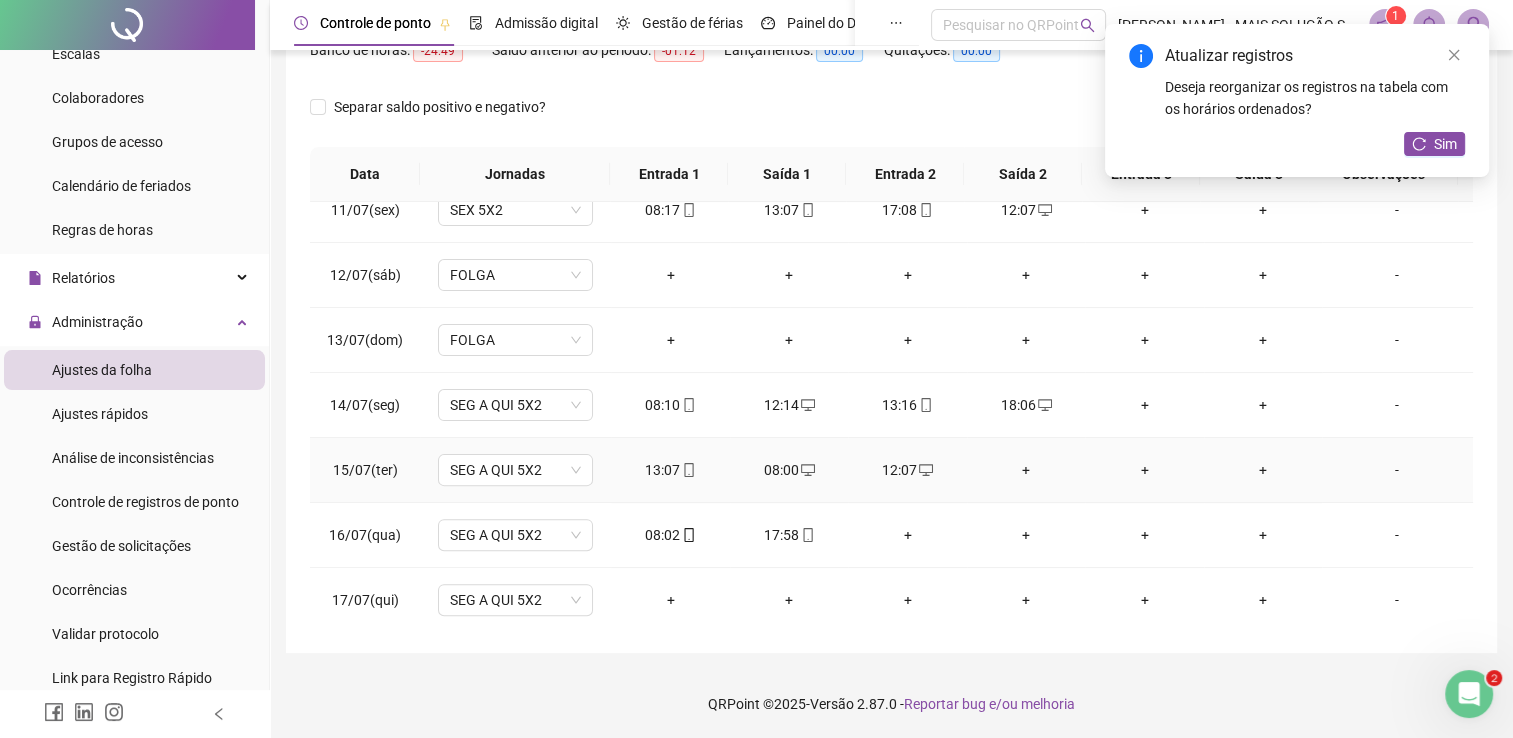 drag, startPoint x: 1024, startPoint y: 470, endPoint x: 1024, endPoint y: 458, distance: 12 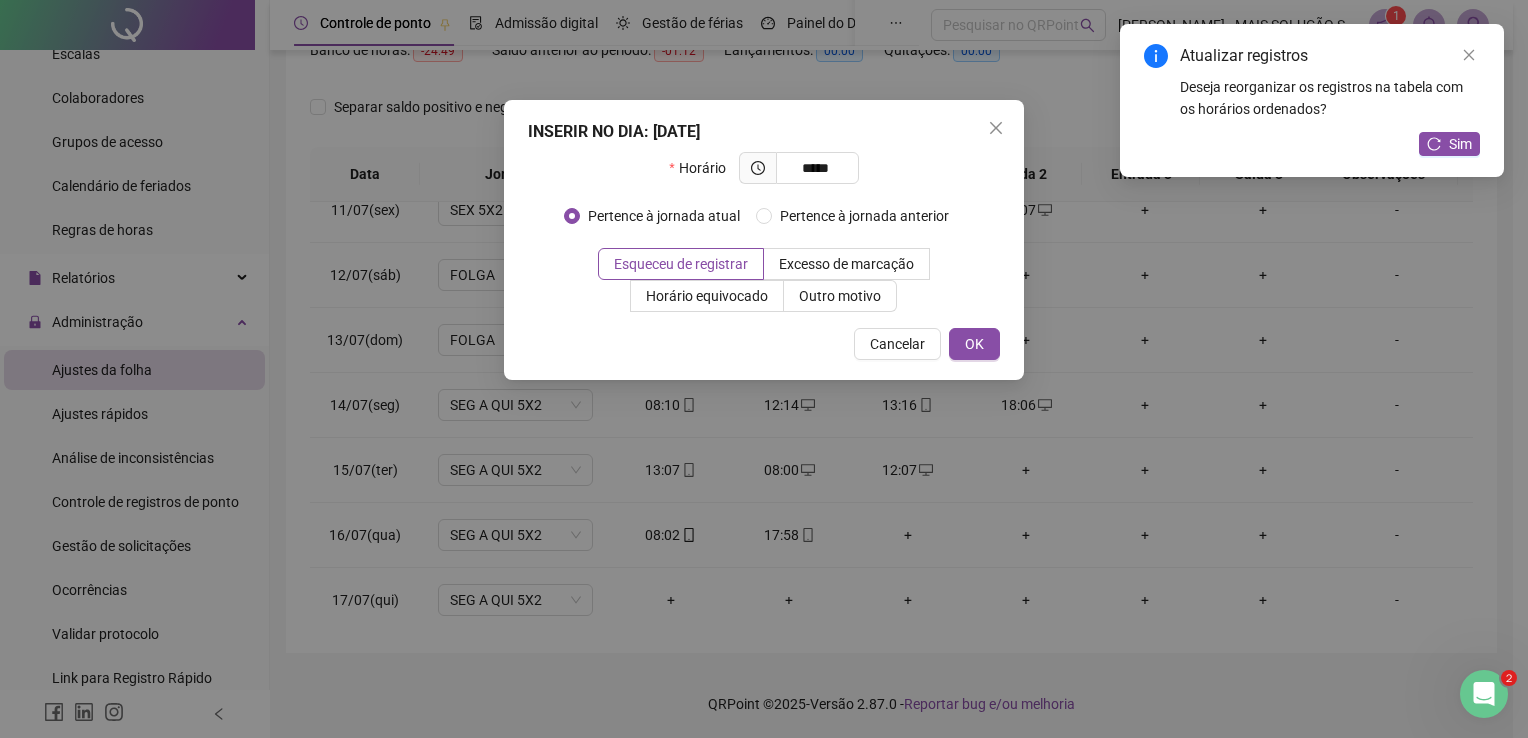 type on "*****" 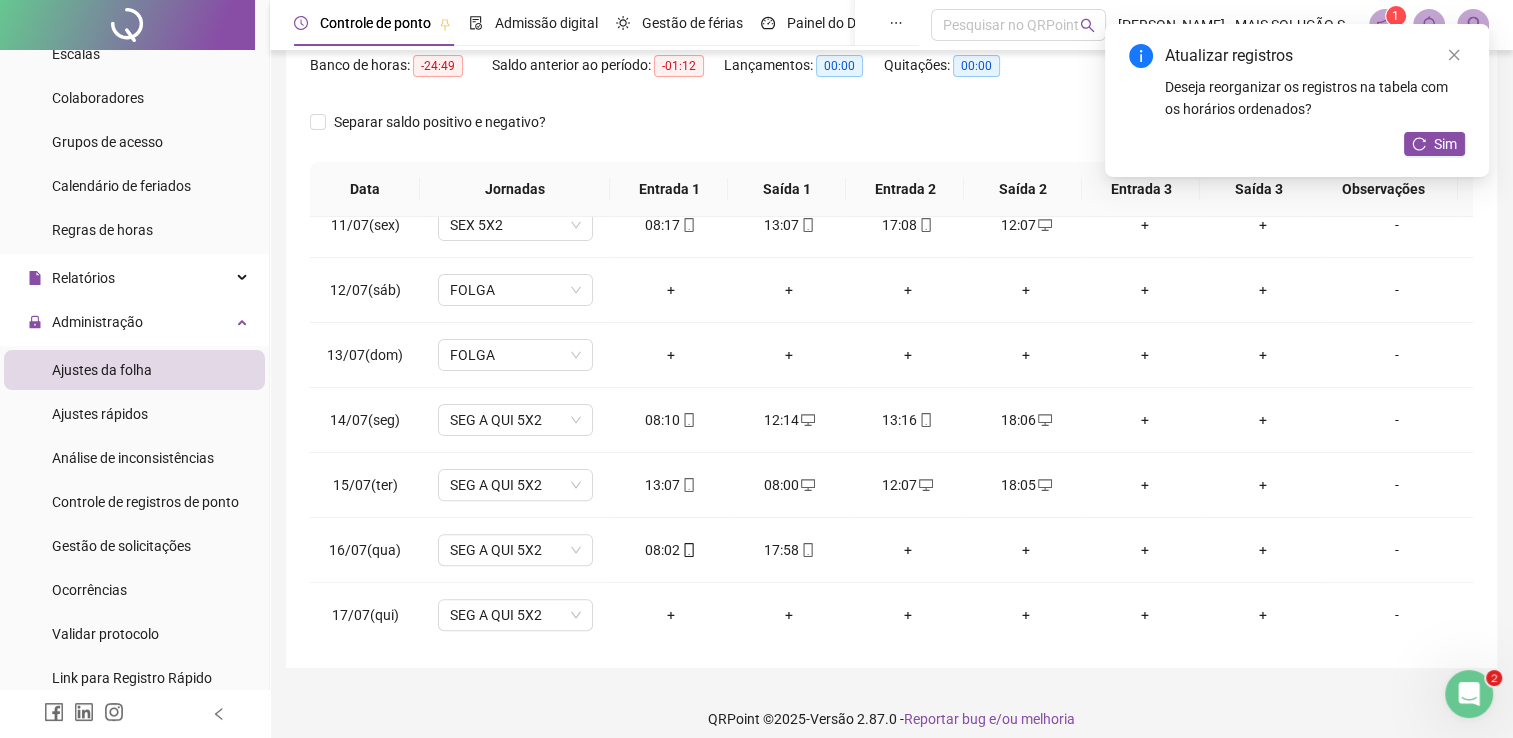 scroll, scrollTop: 0, scrollLeft: 0, axis: both 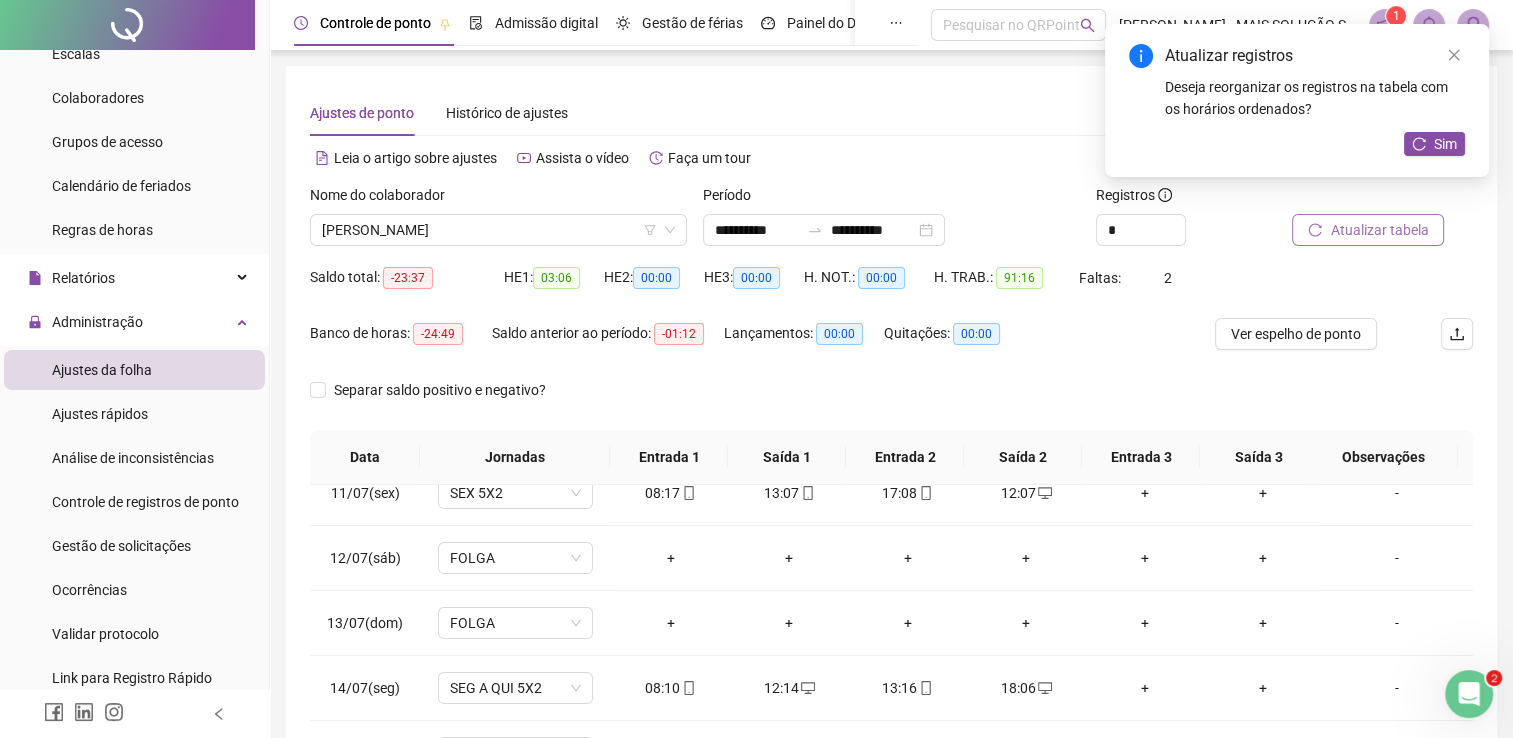 click on "Atualizar tabela" at bounding box center [1379, 230] 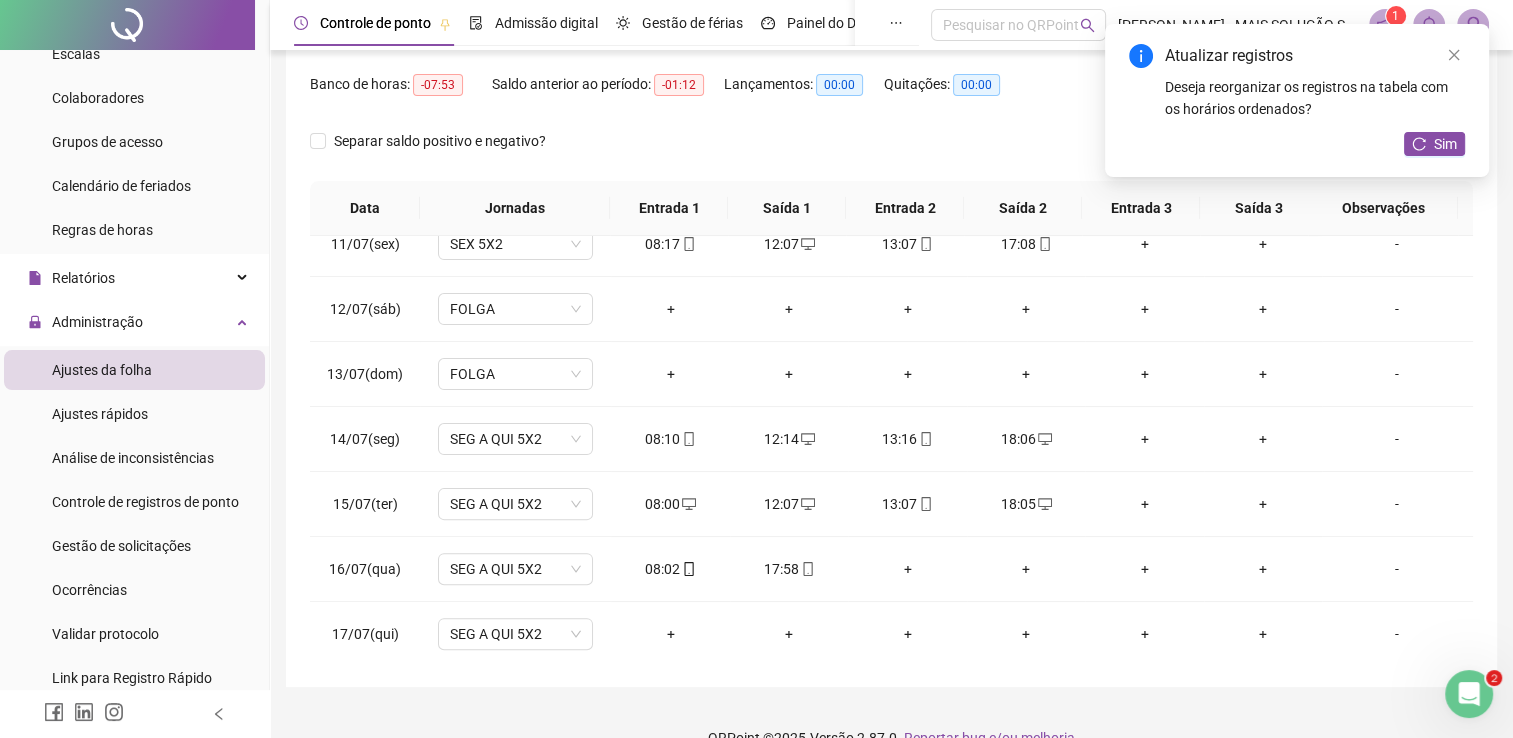 scroll, scrollTop: 283, scrollLeft: 0, axis: vertical 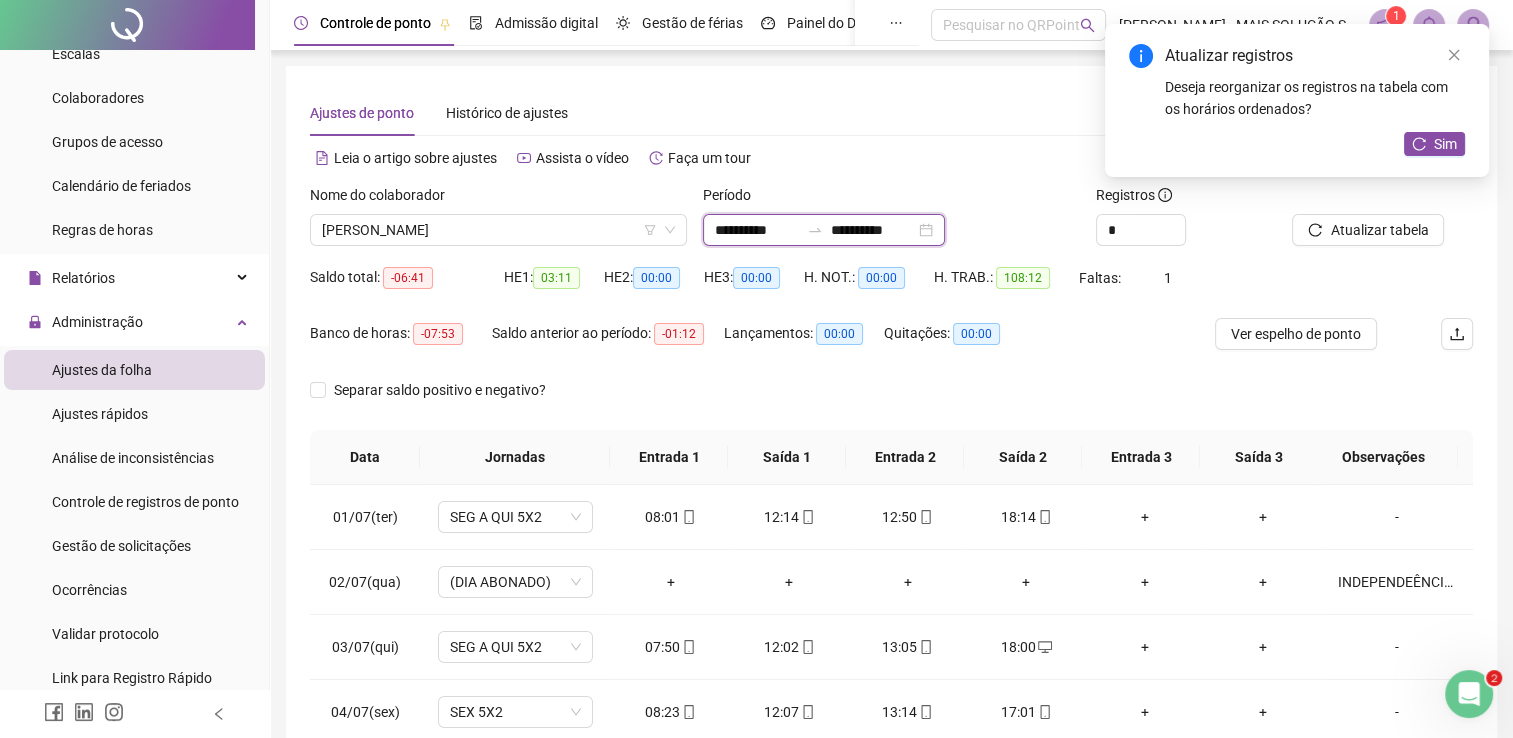 click on "**********" at bounding box center (757, 230) 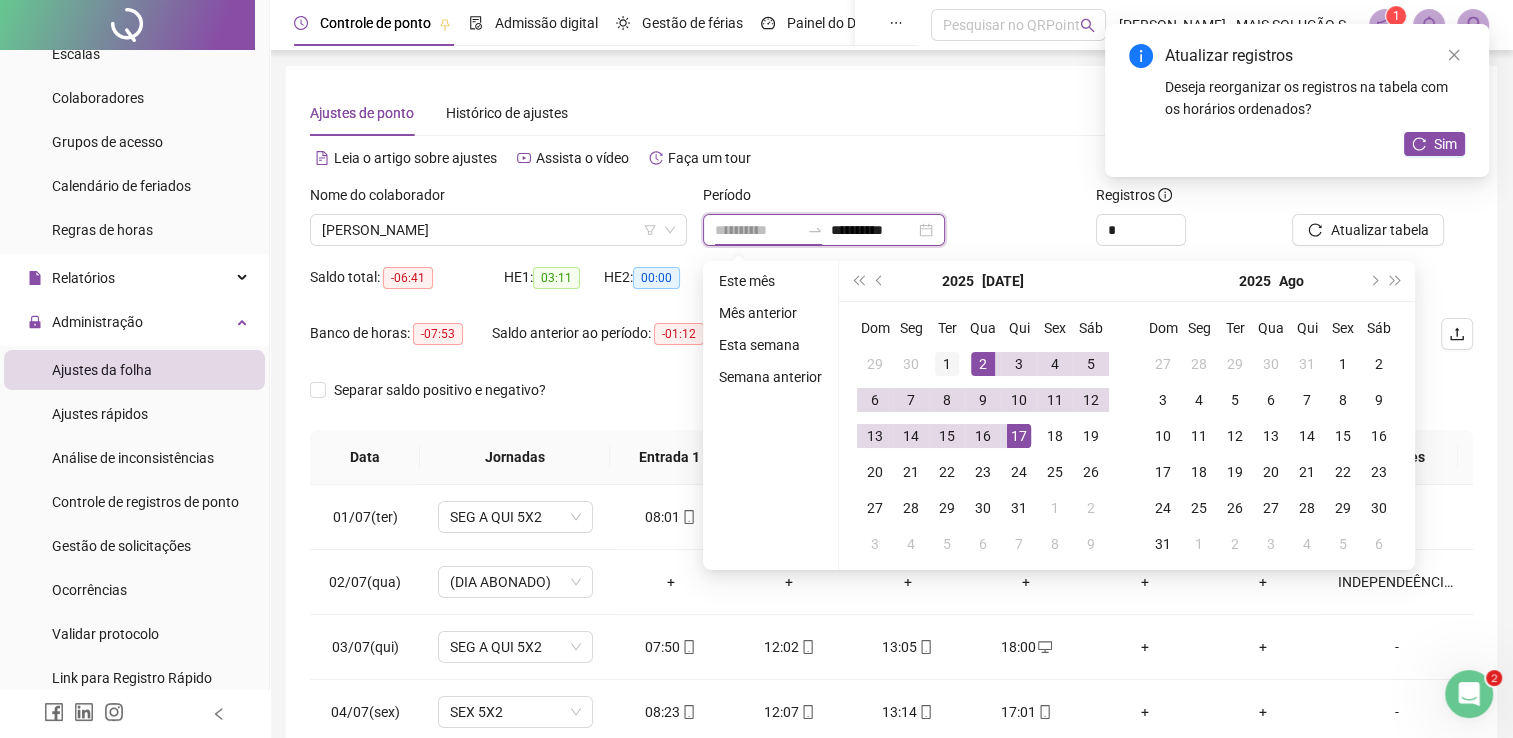 type on "**********" 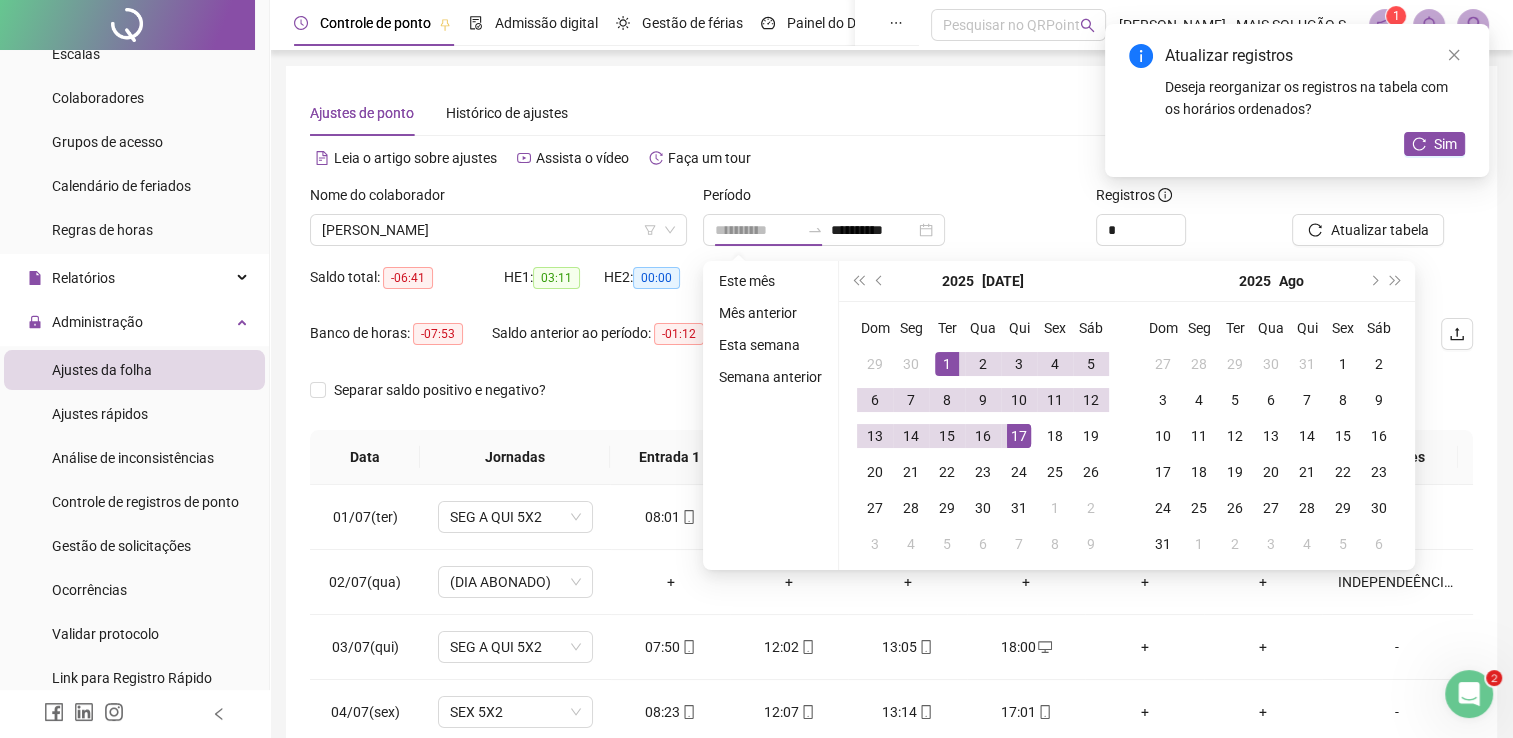 click on "1" at bounding box center [947, 364] 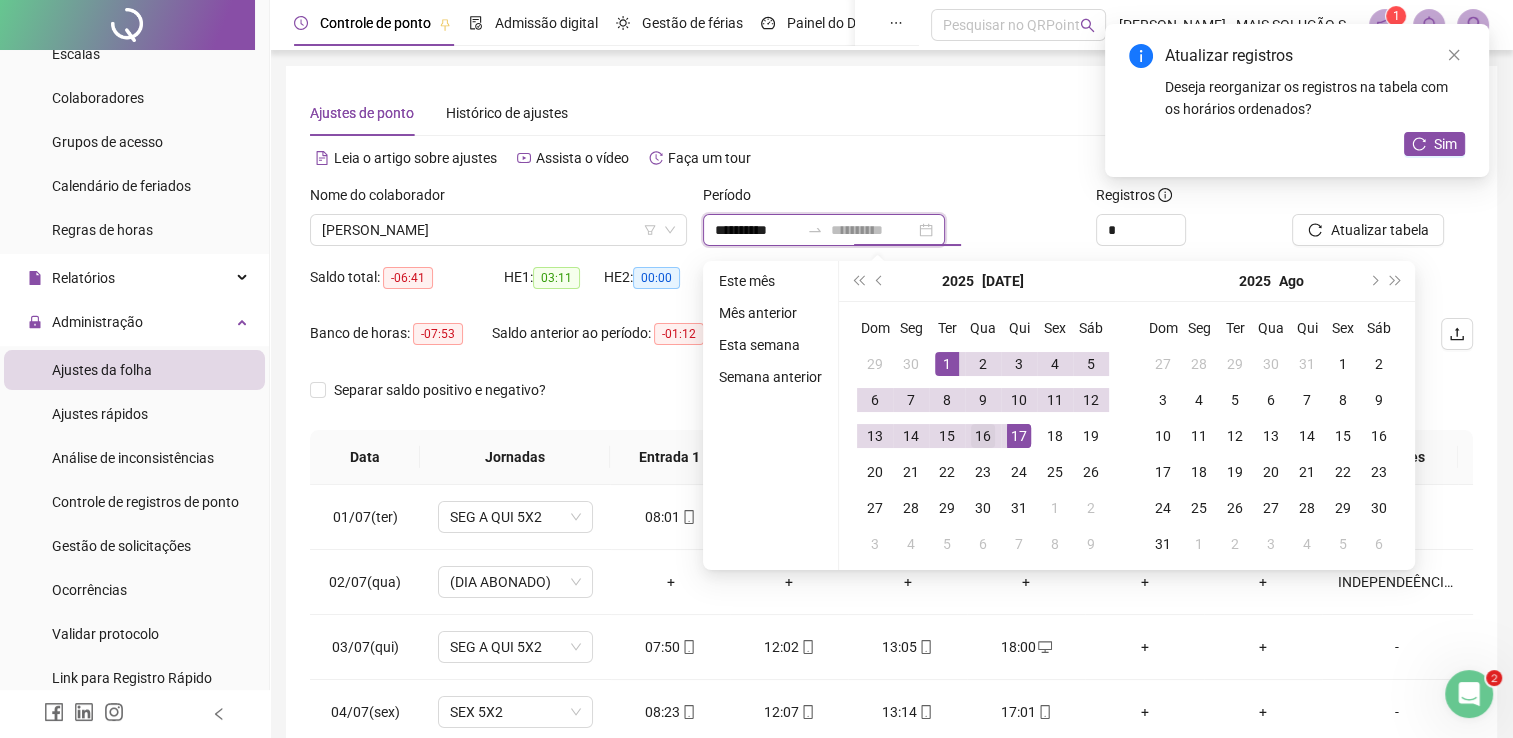 type on "**********" 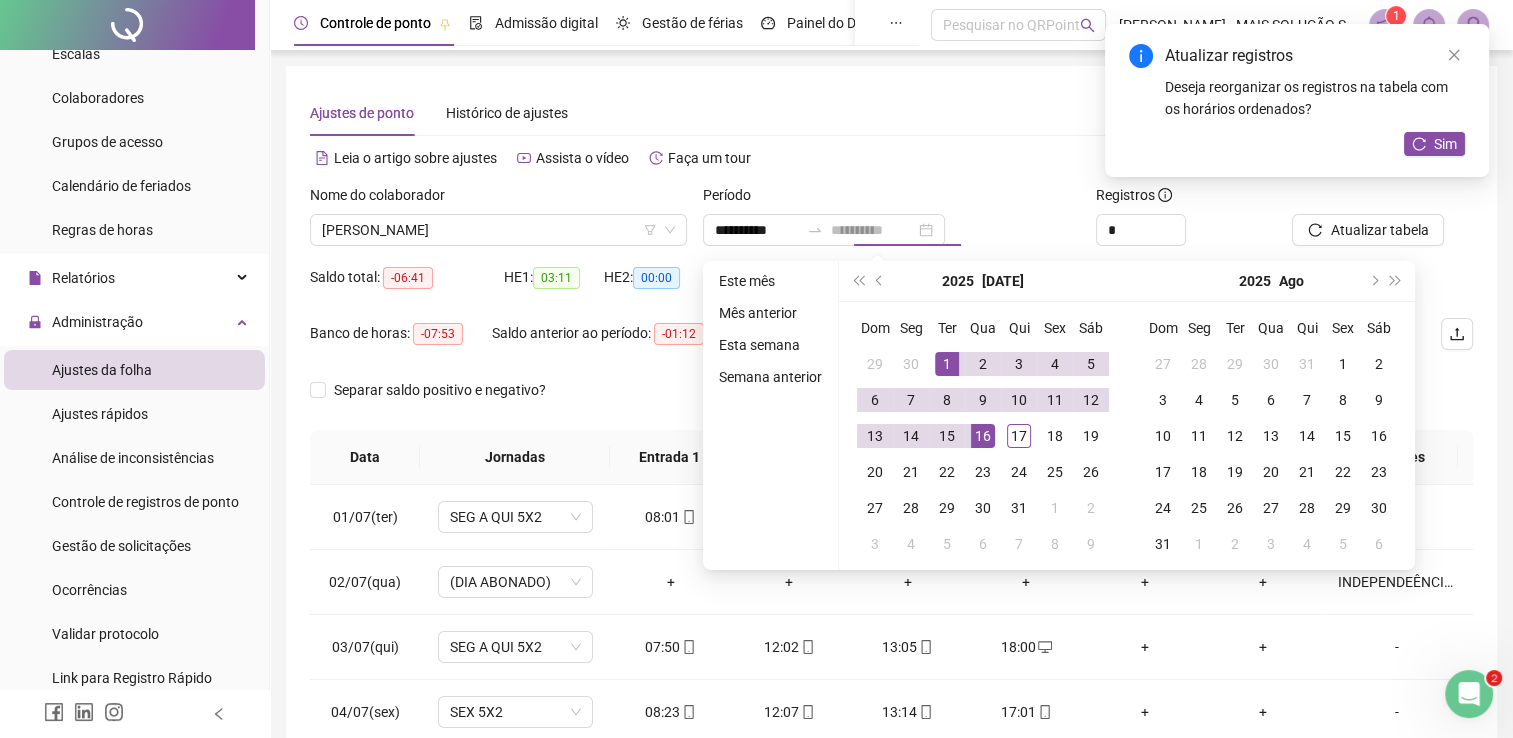 click on "16" at bounding box center (983, 436) 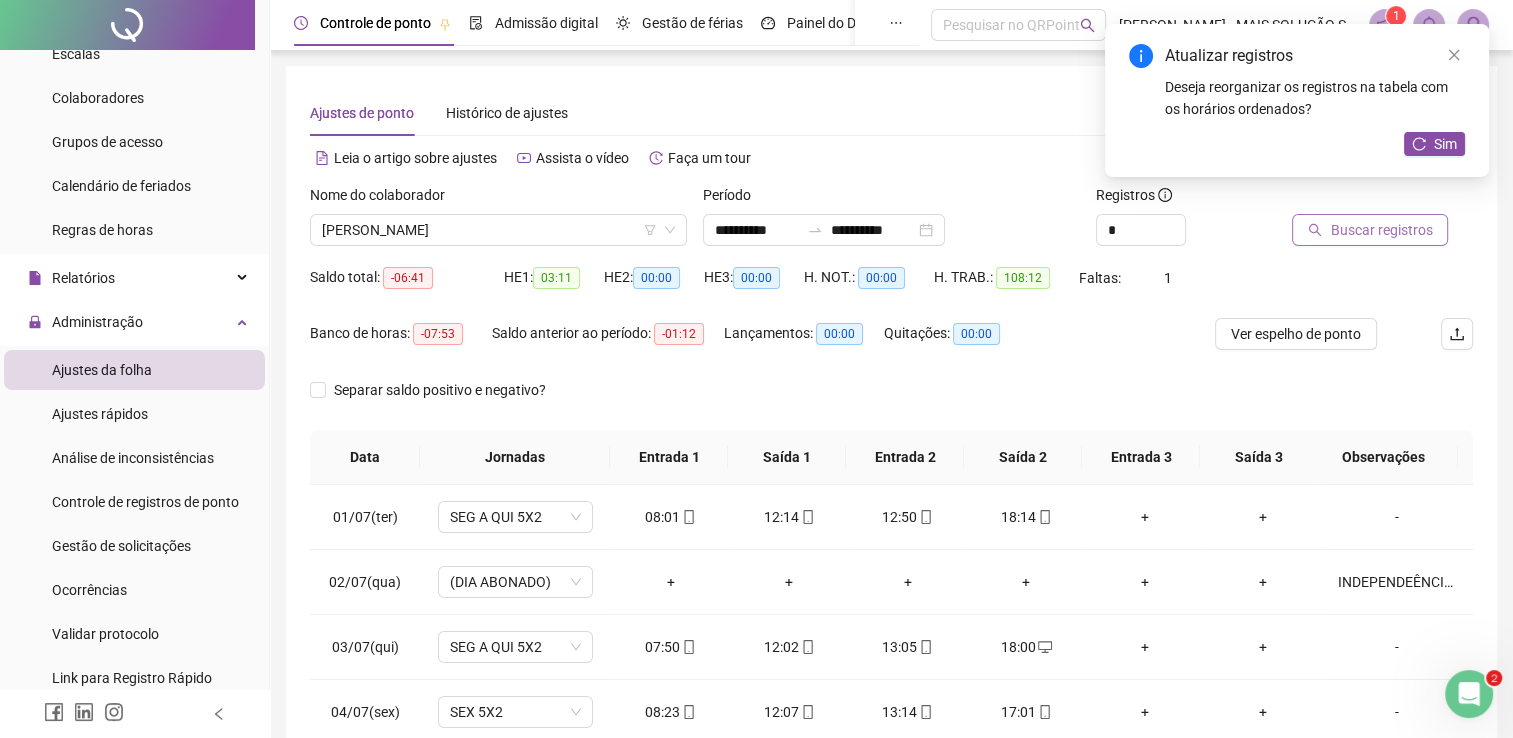 click on "Buscar registros" at bounding box center [1370, 230] 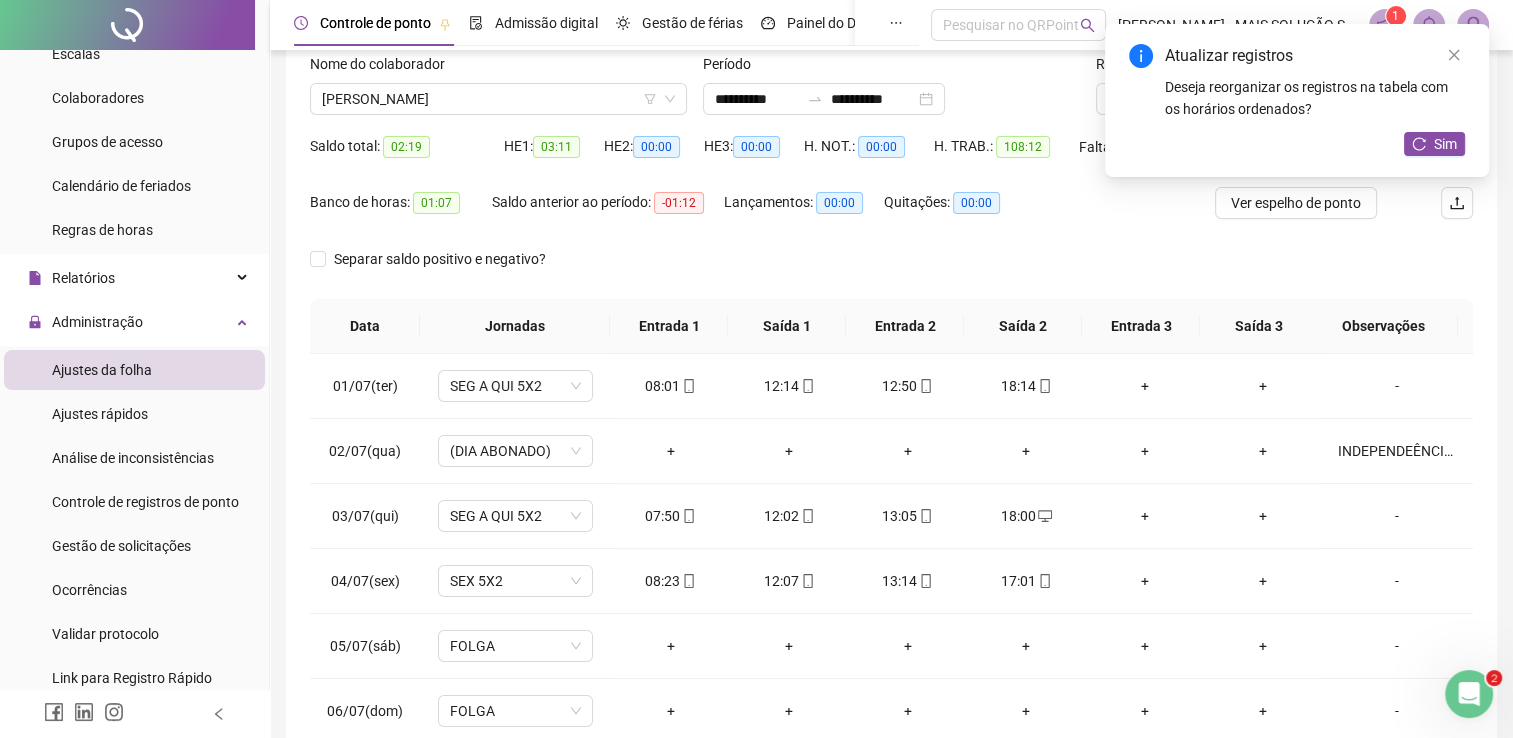 scroll, scrollTop: 283, scrollLeft: 0, axis: vertical 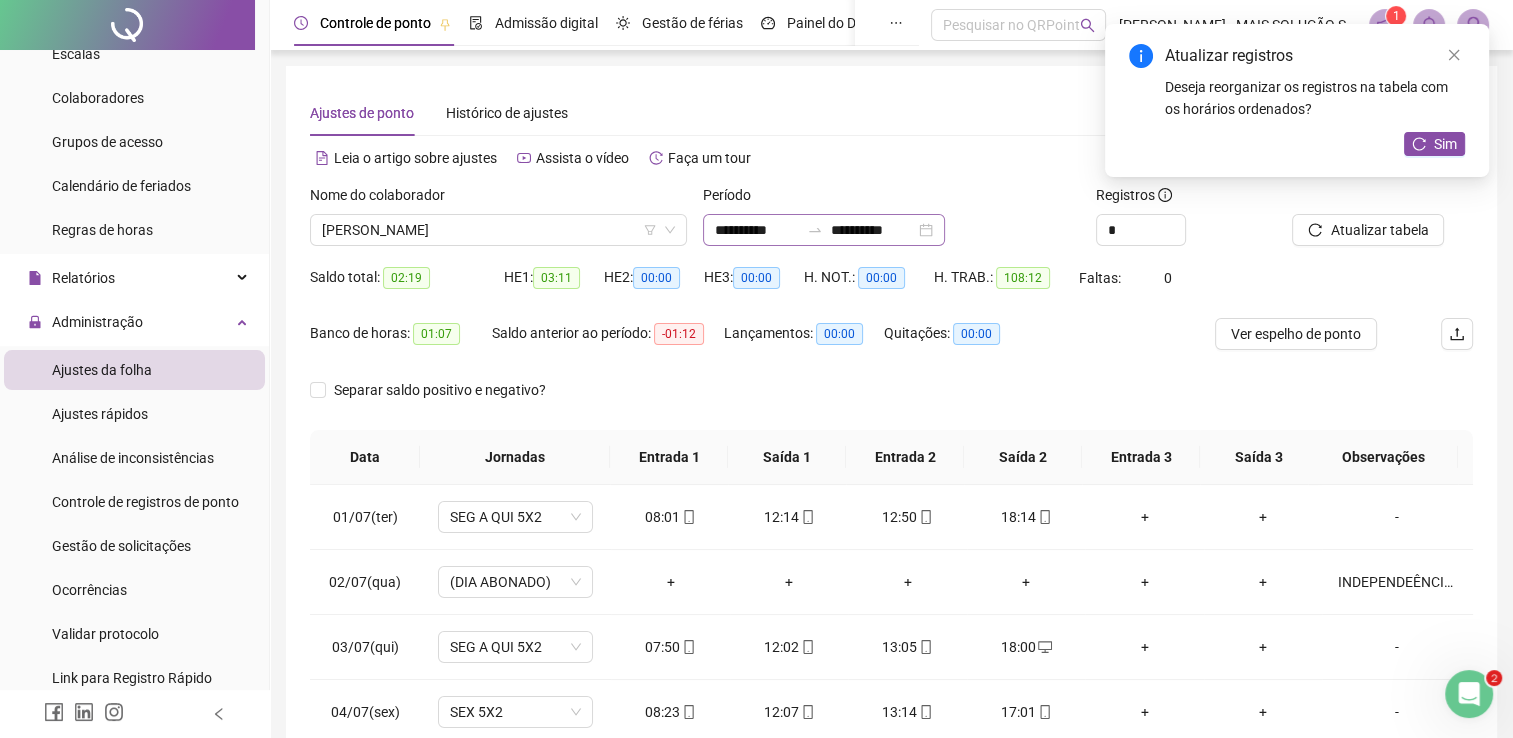 click on "**********" at bounding box center (824, 230) 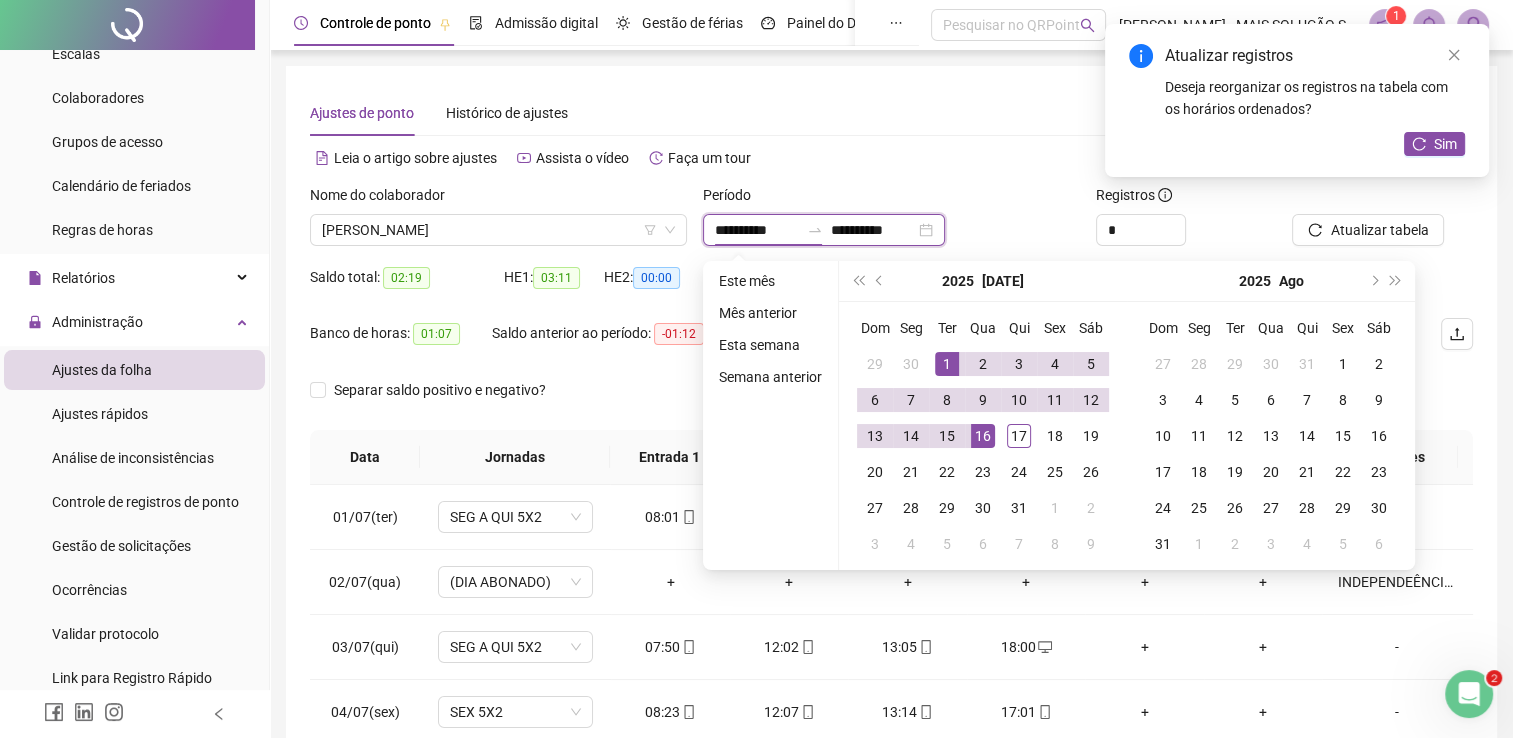 click on "**********" at bounding box center [757, 230] 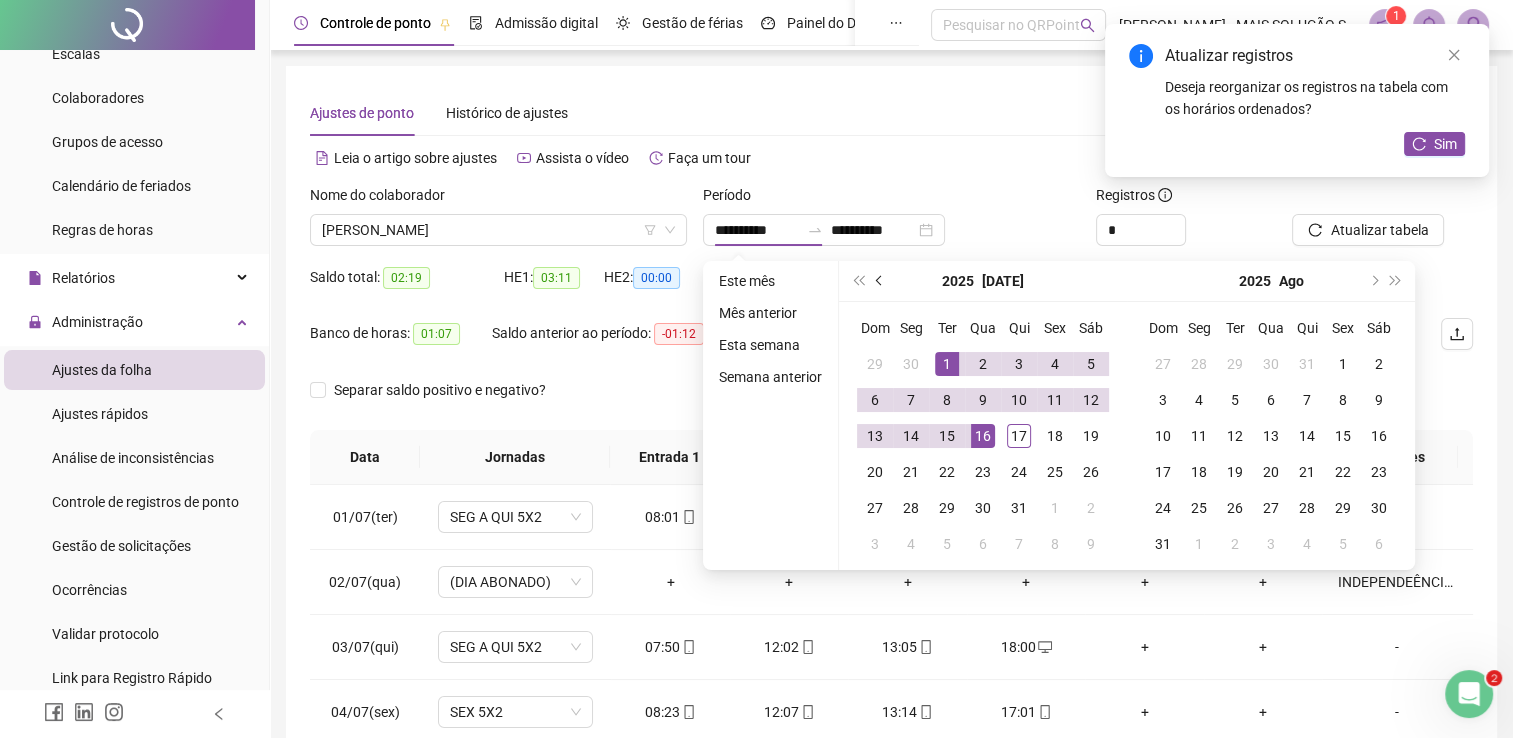 click at bounding box center (880, 281) 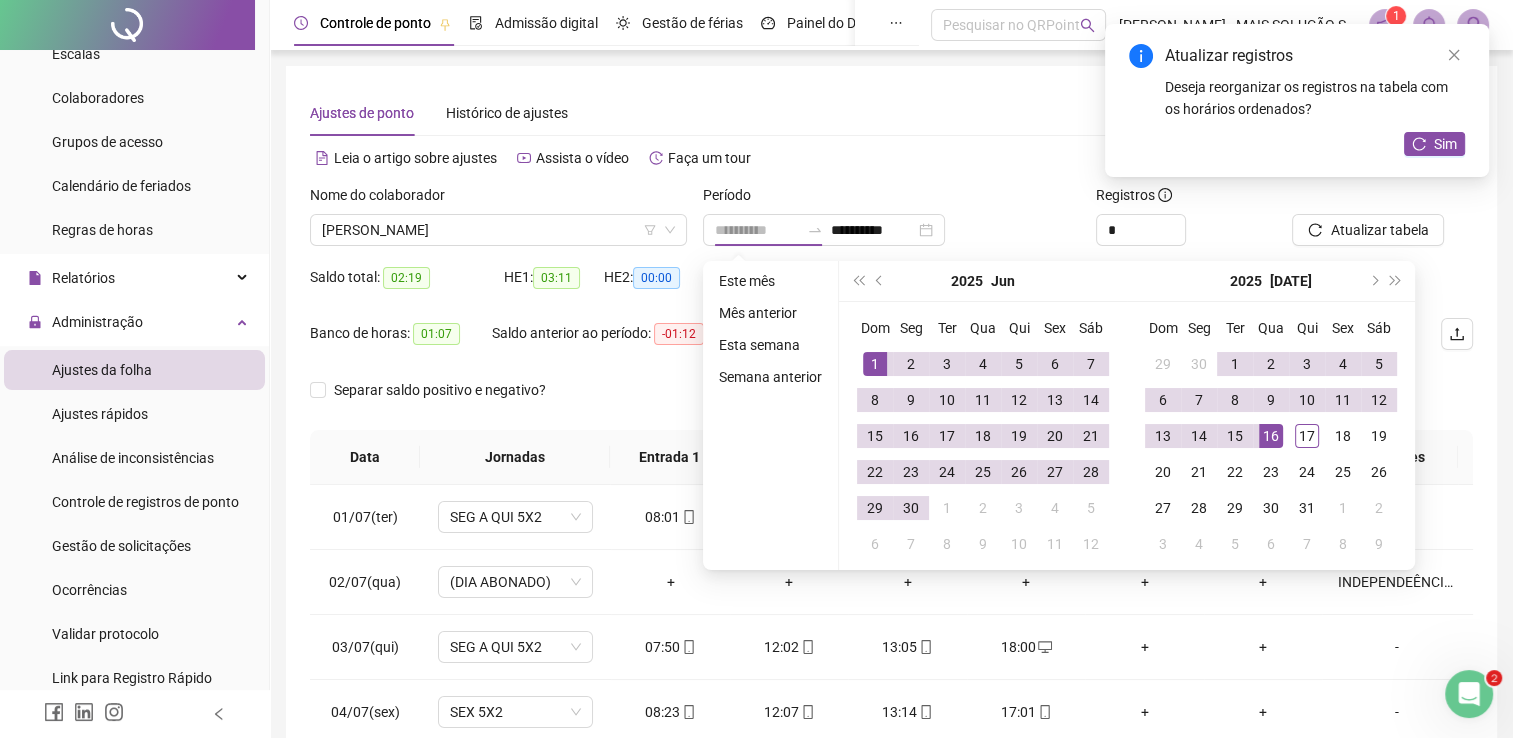 type on "**********" 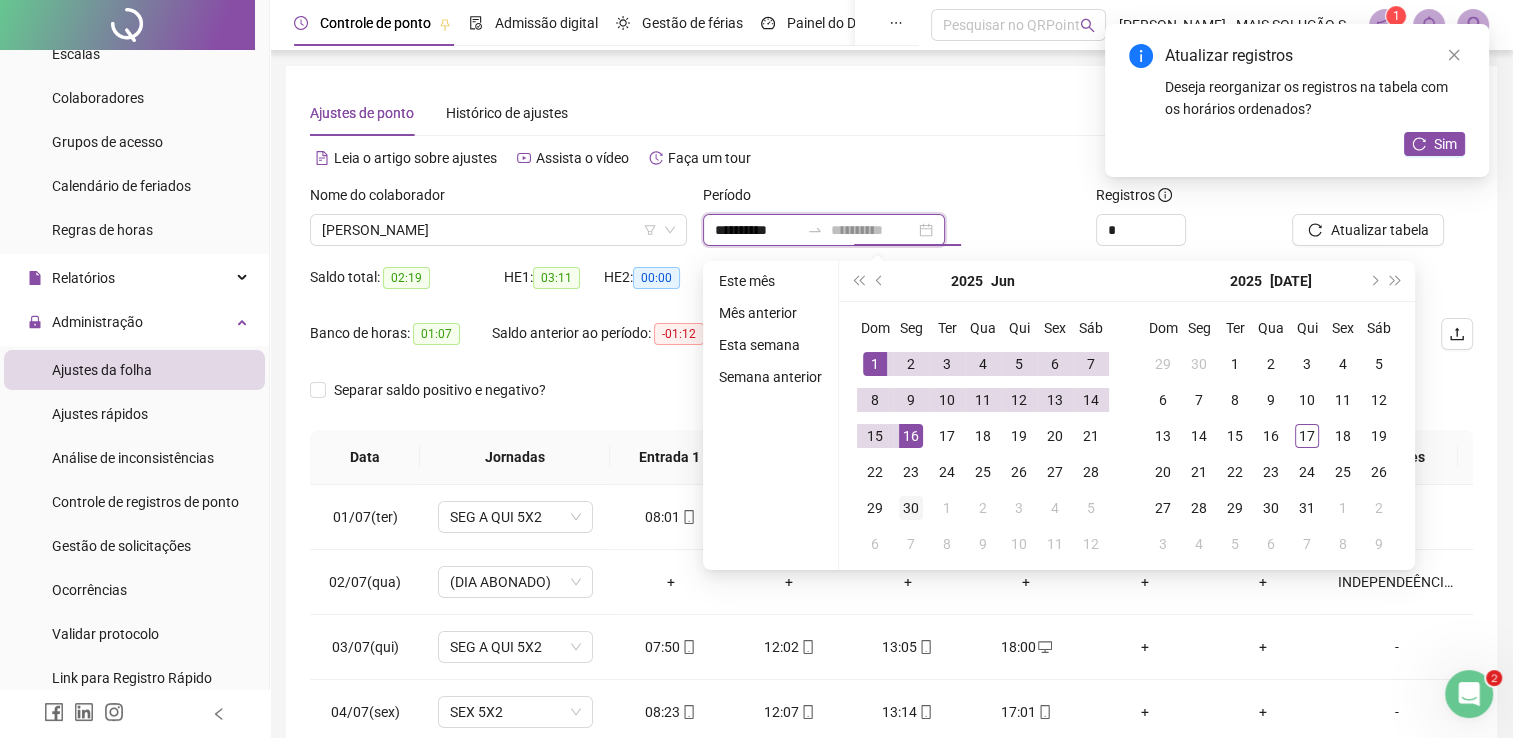 type on "**********" 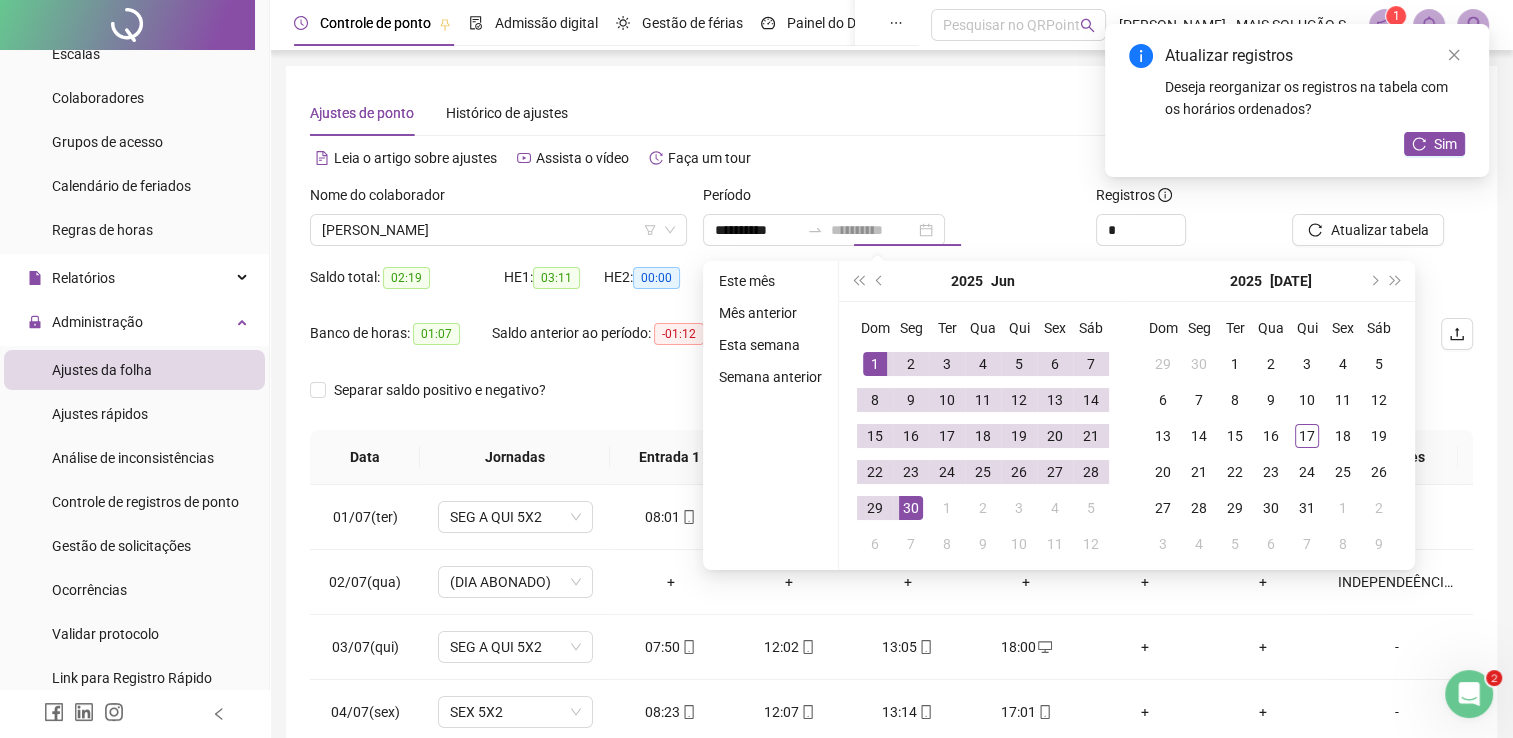 click on "30" at bounding box center [911, 508] 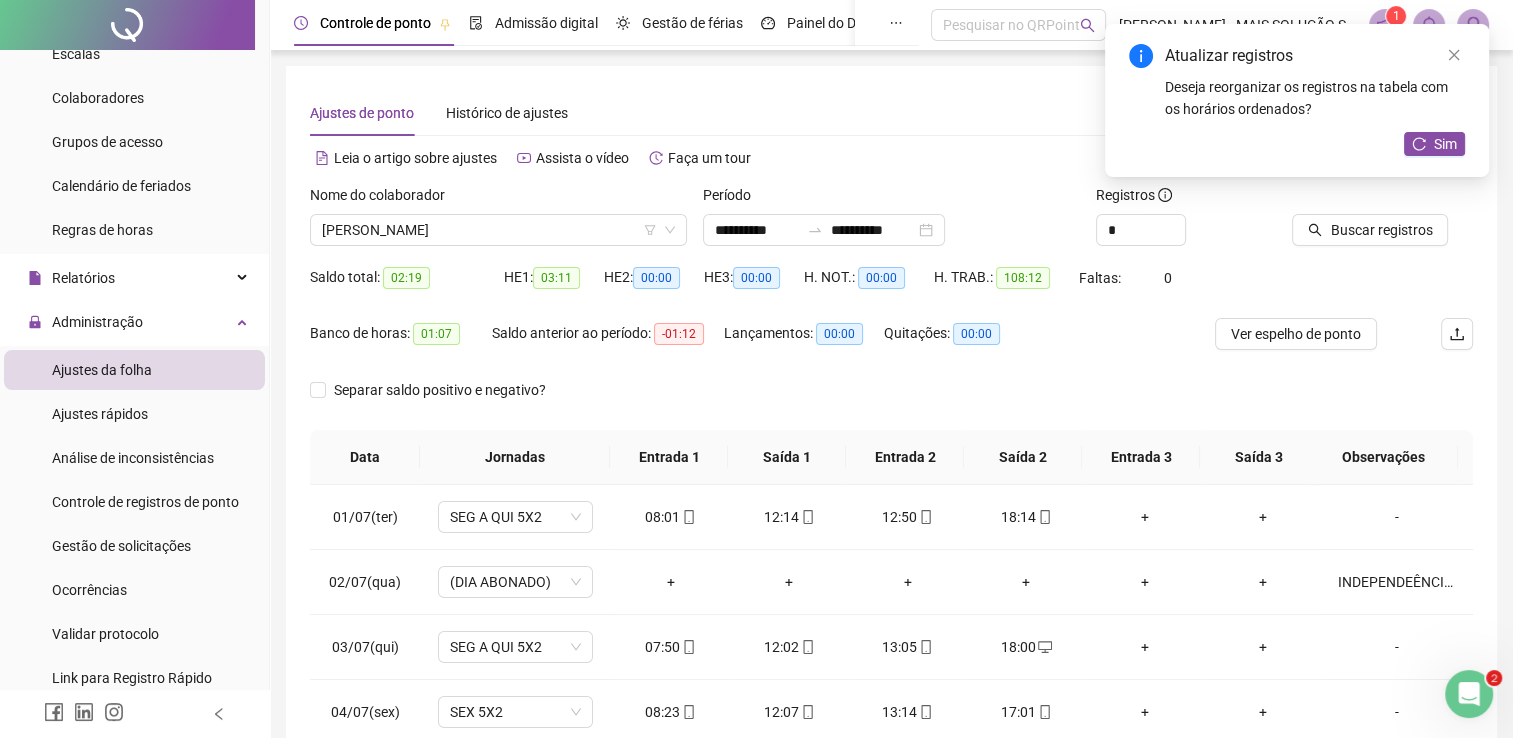 click at bounding box center (1357, 199) 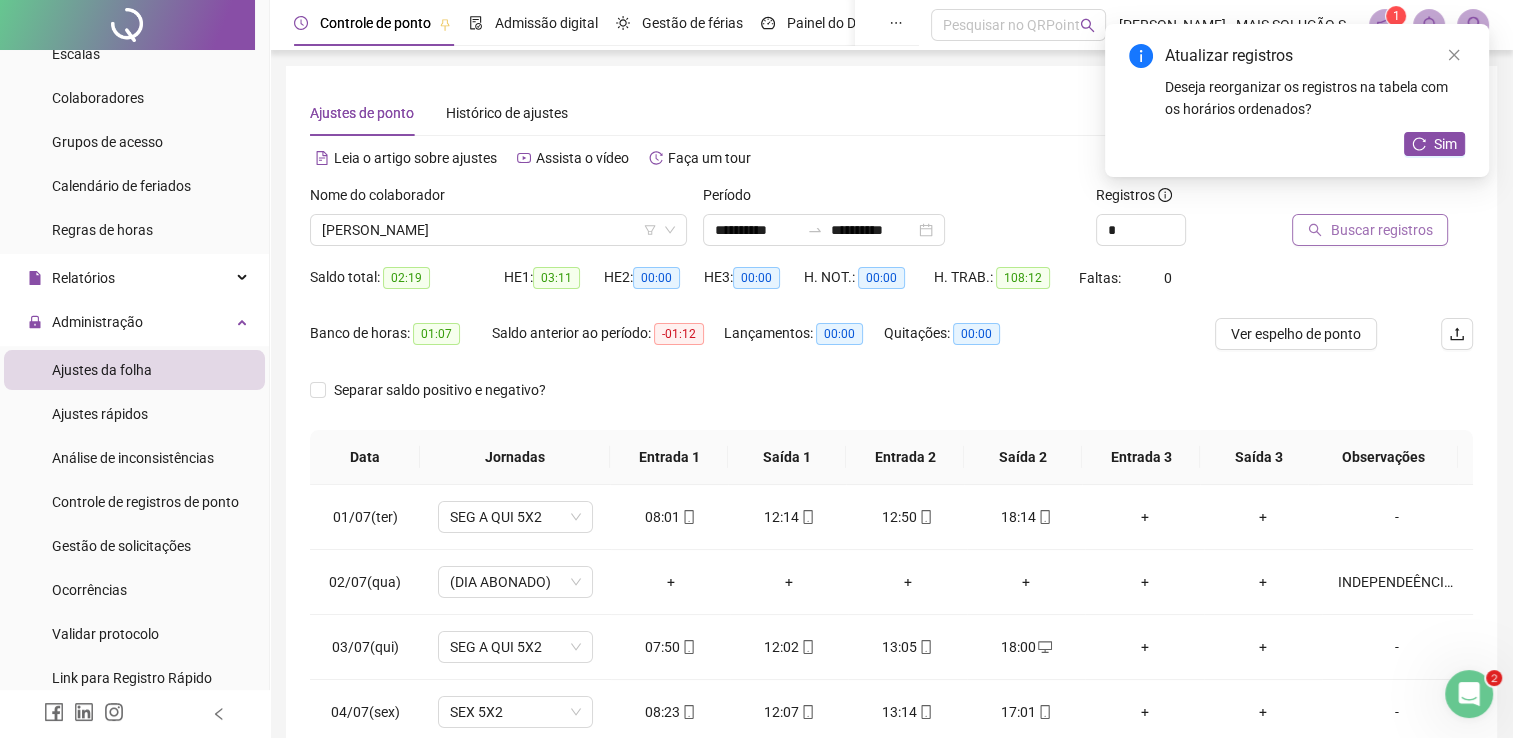 click on "Buscar registros" at bounding box center (1381, 230) 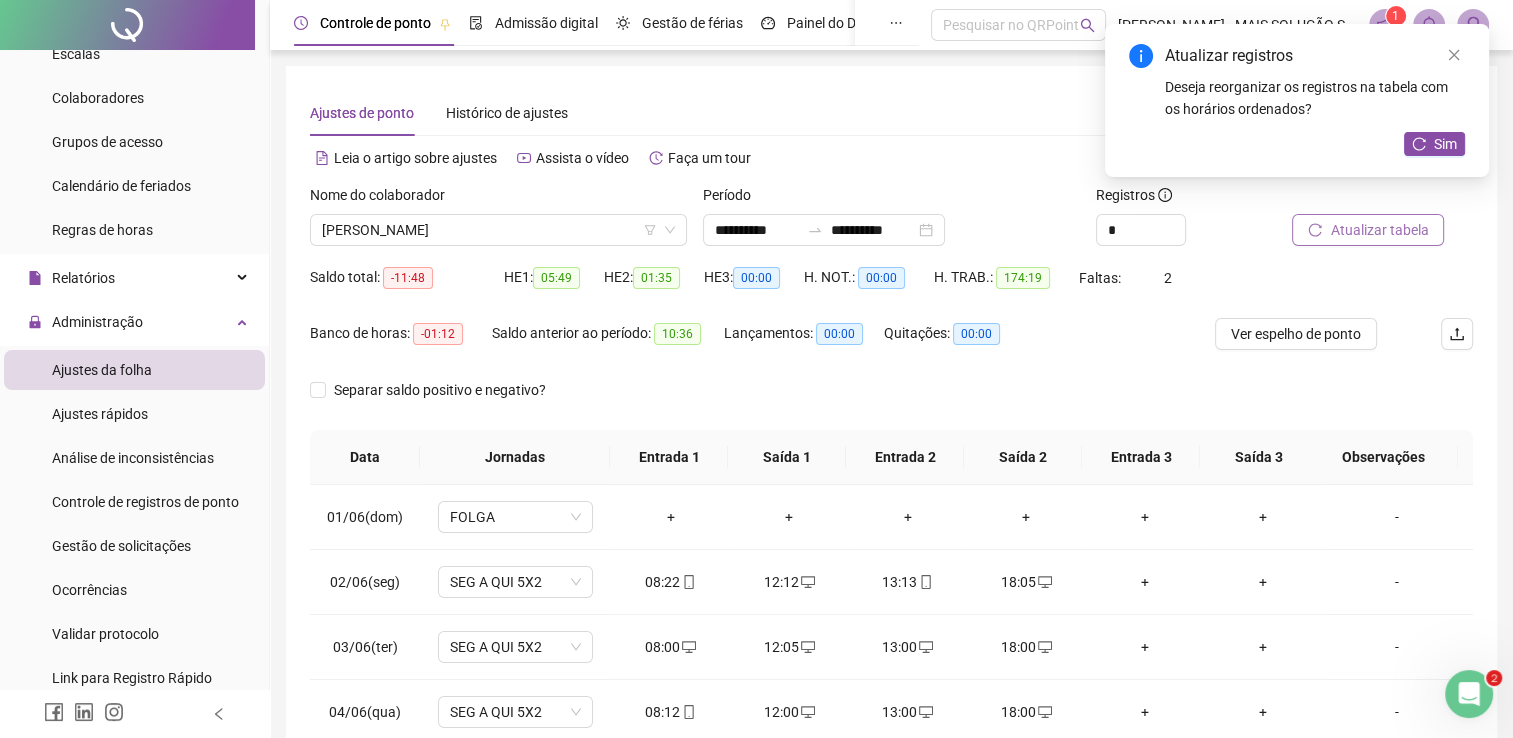 scroll, scrollTop: 283, scrollLeft: 0, axis: vertical 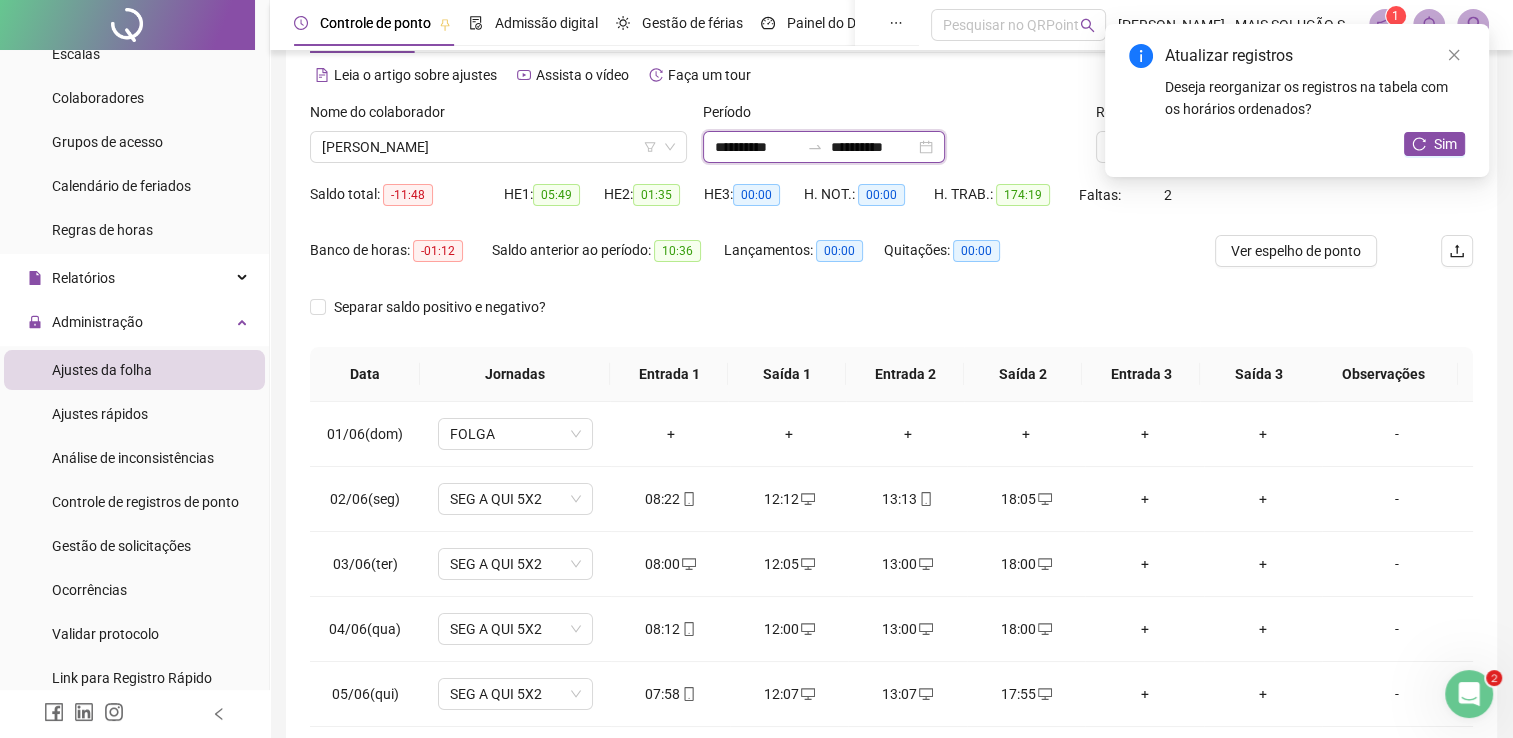 click on "**********" at bounding box center [757, 147] 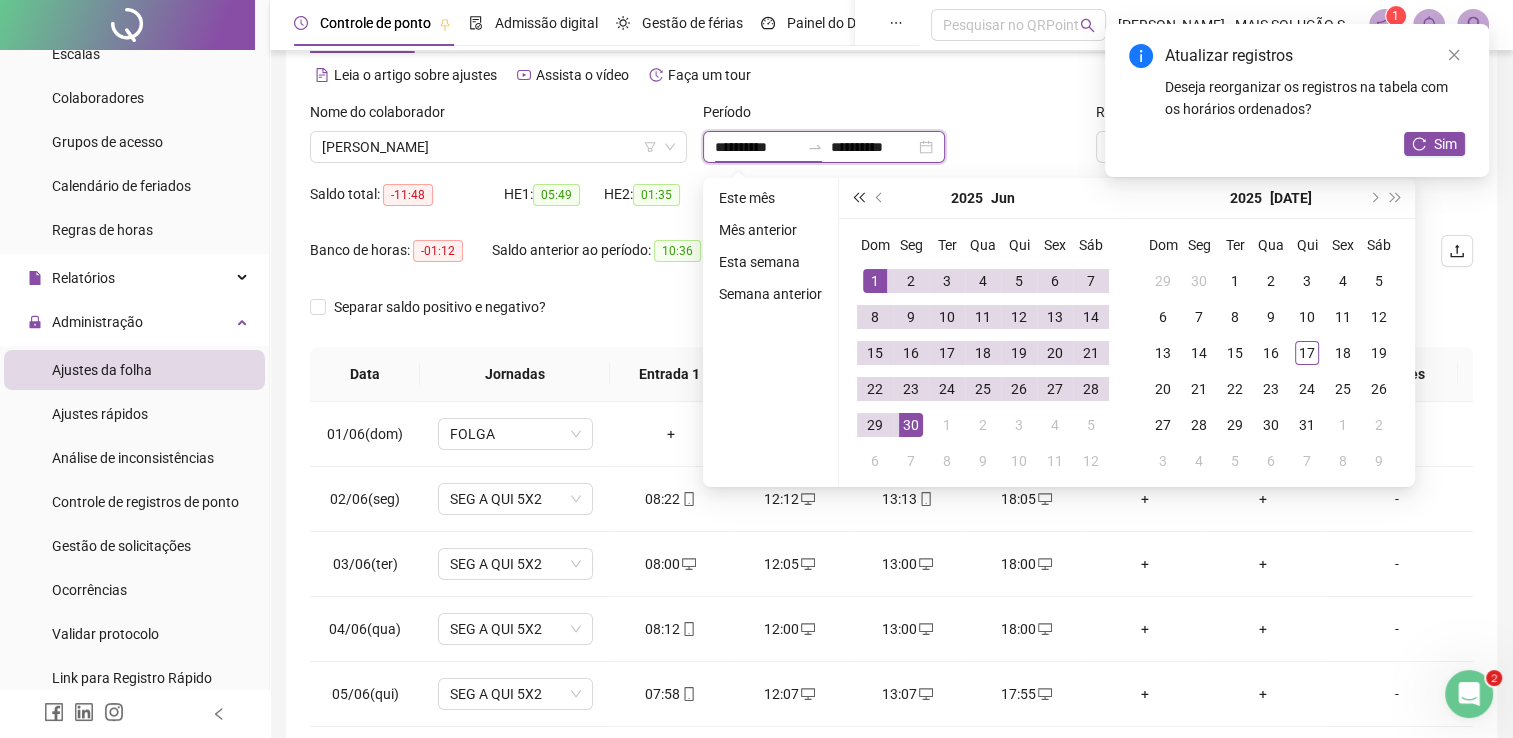 type on "**********" 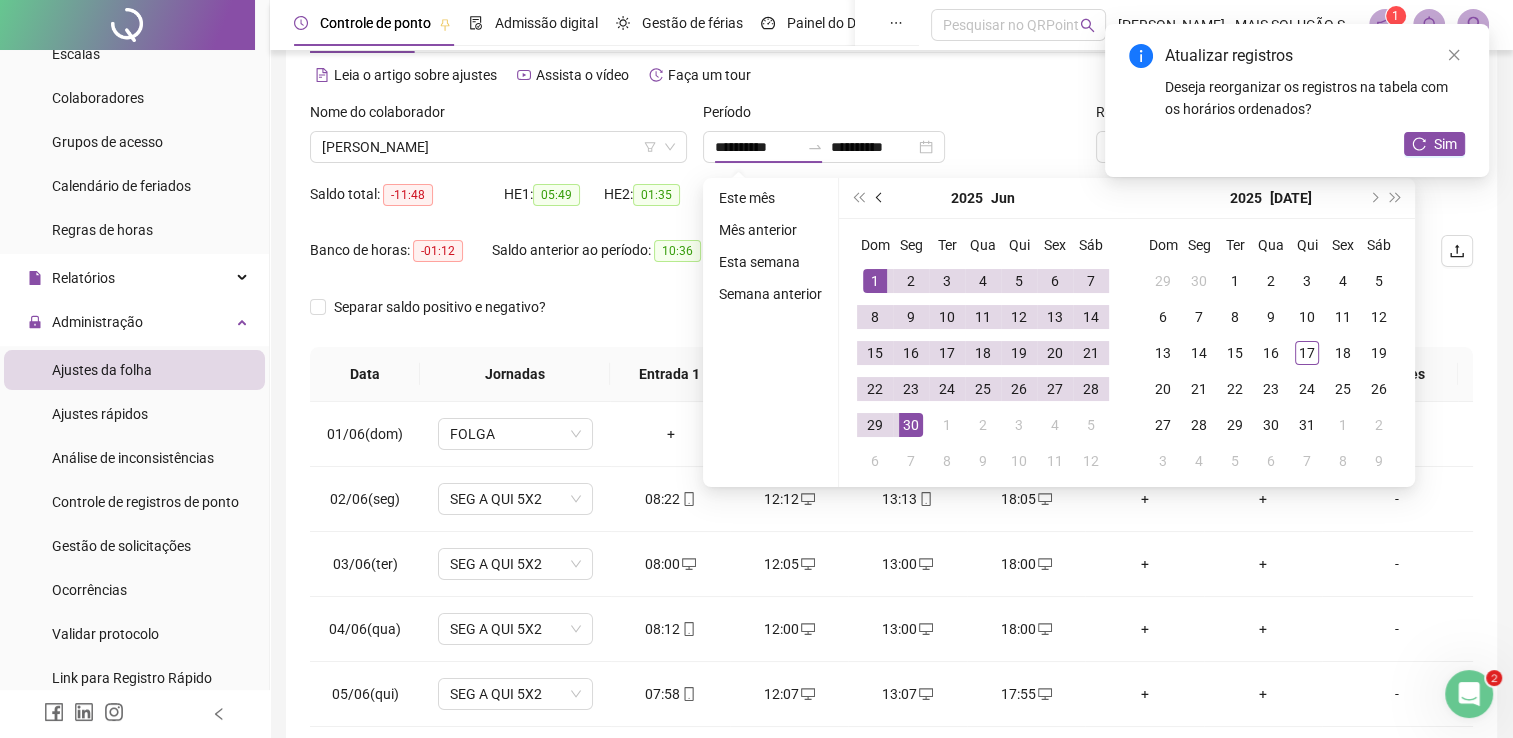 click at bounding box center (880, 198) 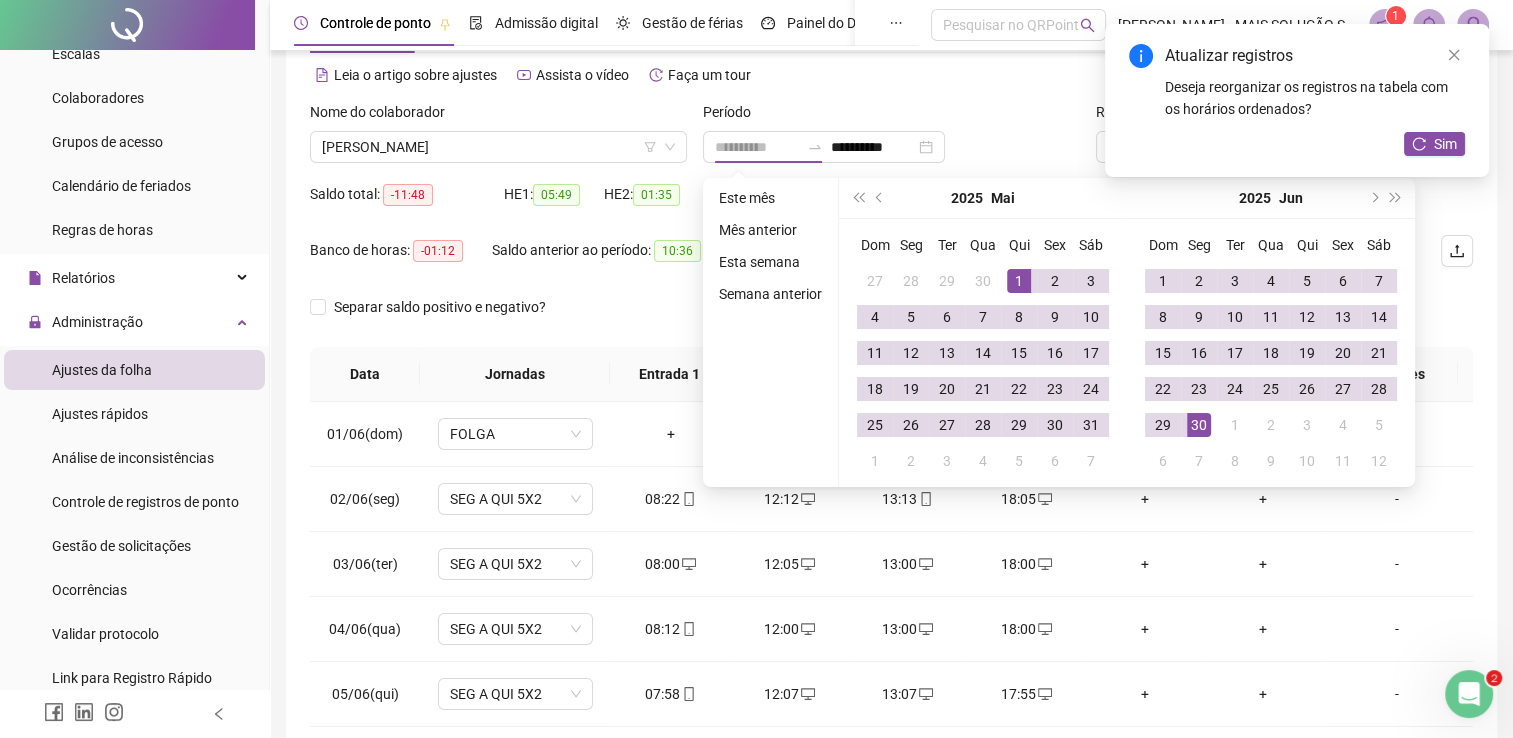type on "**********" 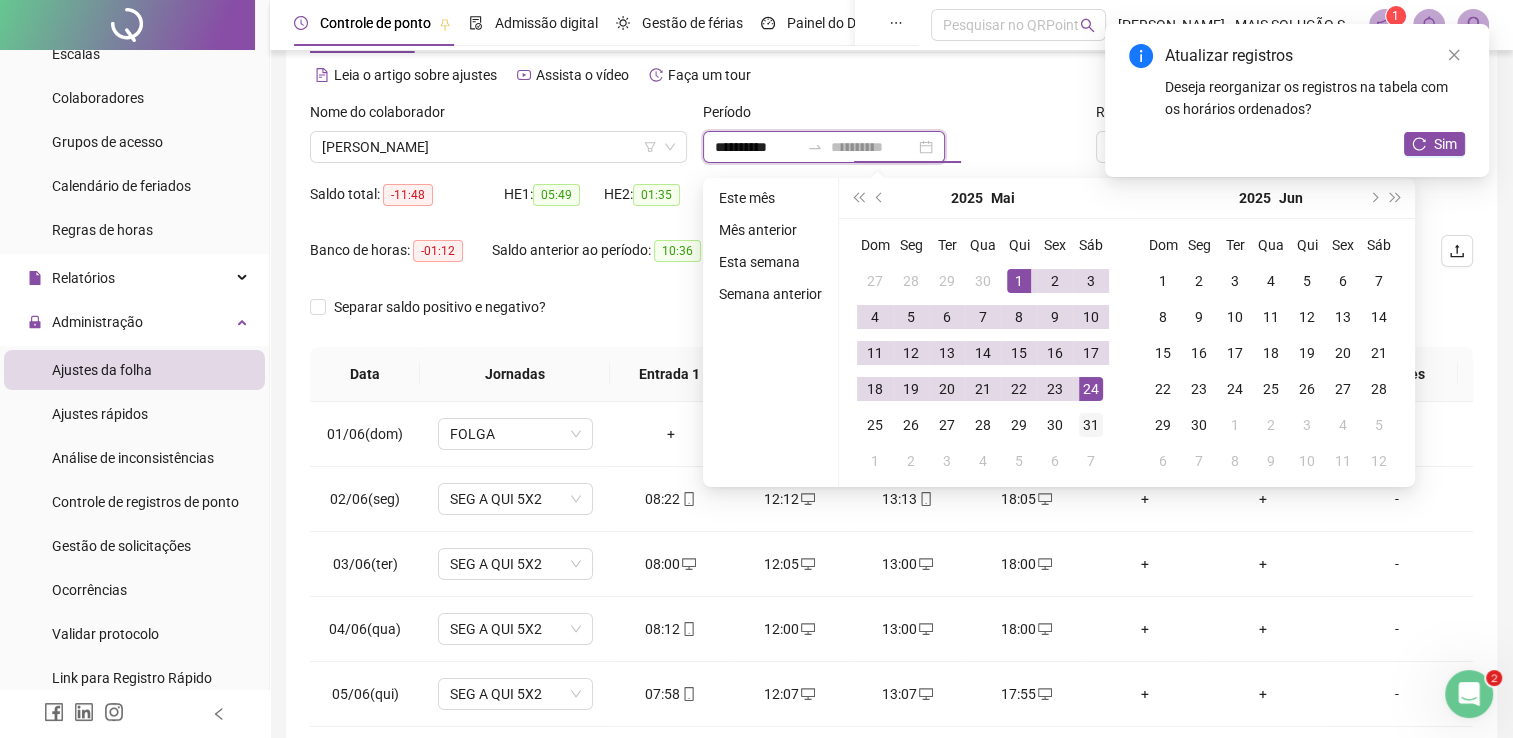 type on "**********" 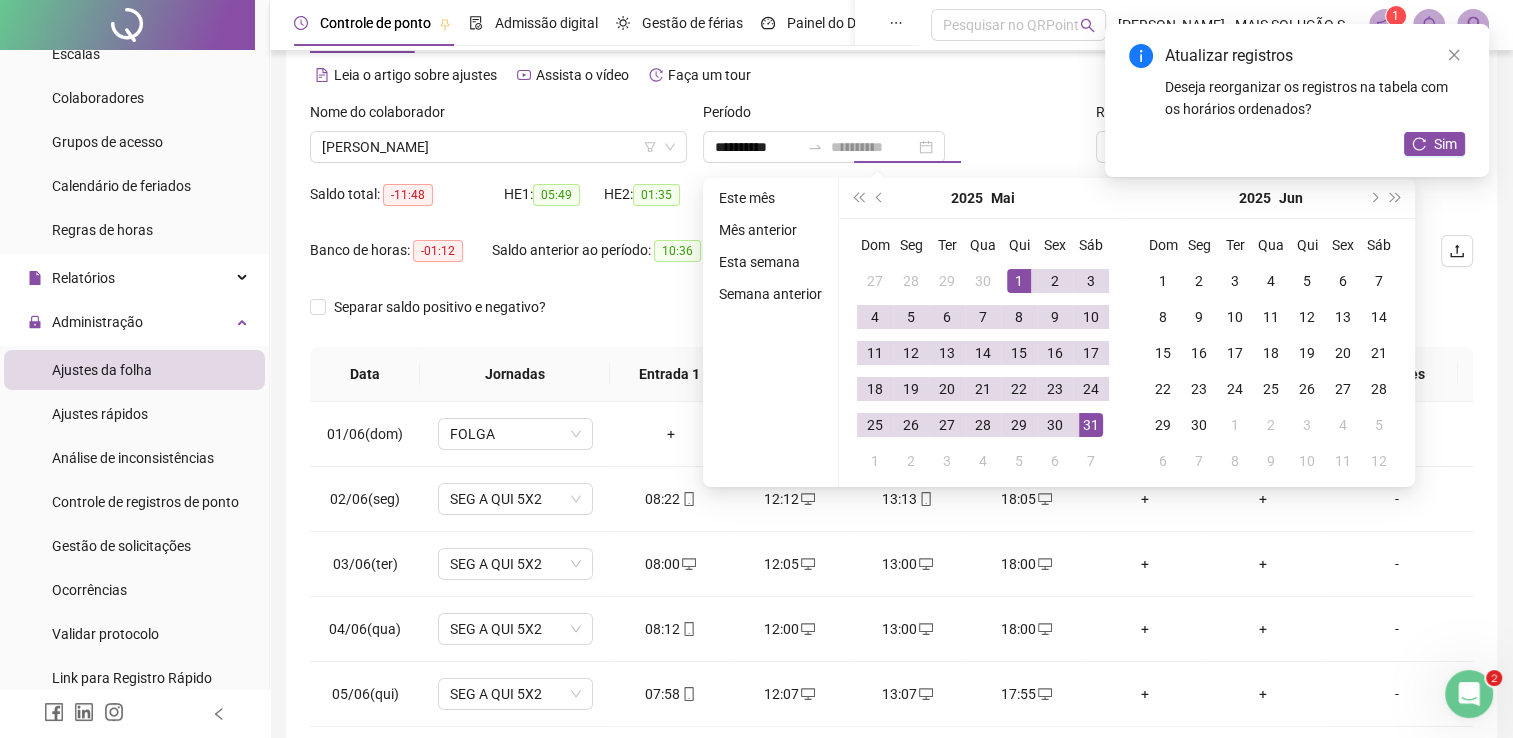 click on "31" at bounding box center [1091, 425] 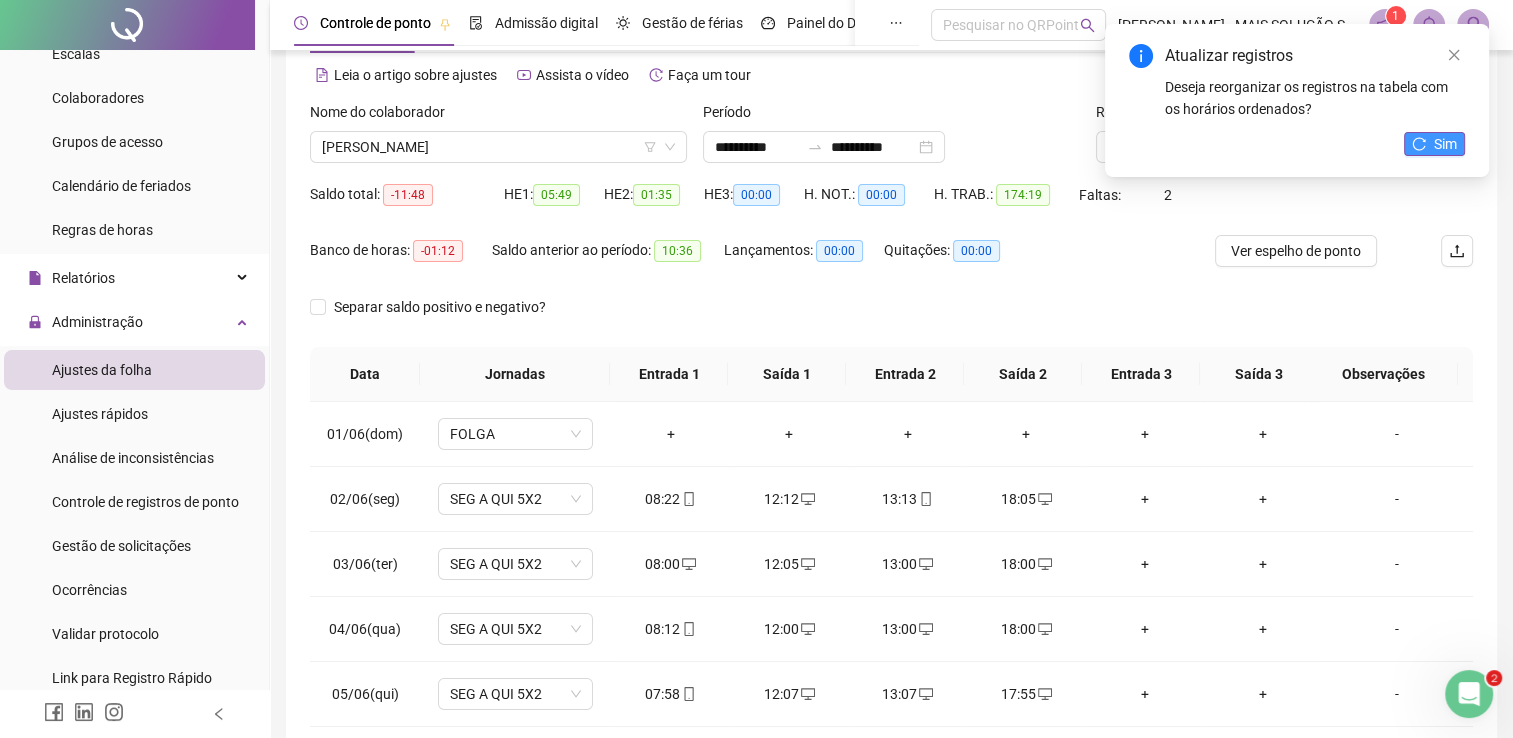 click 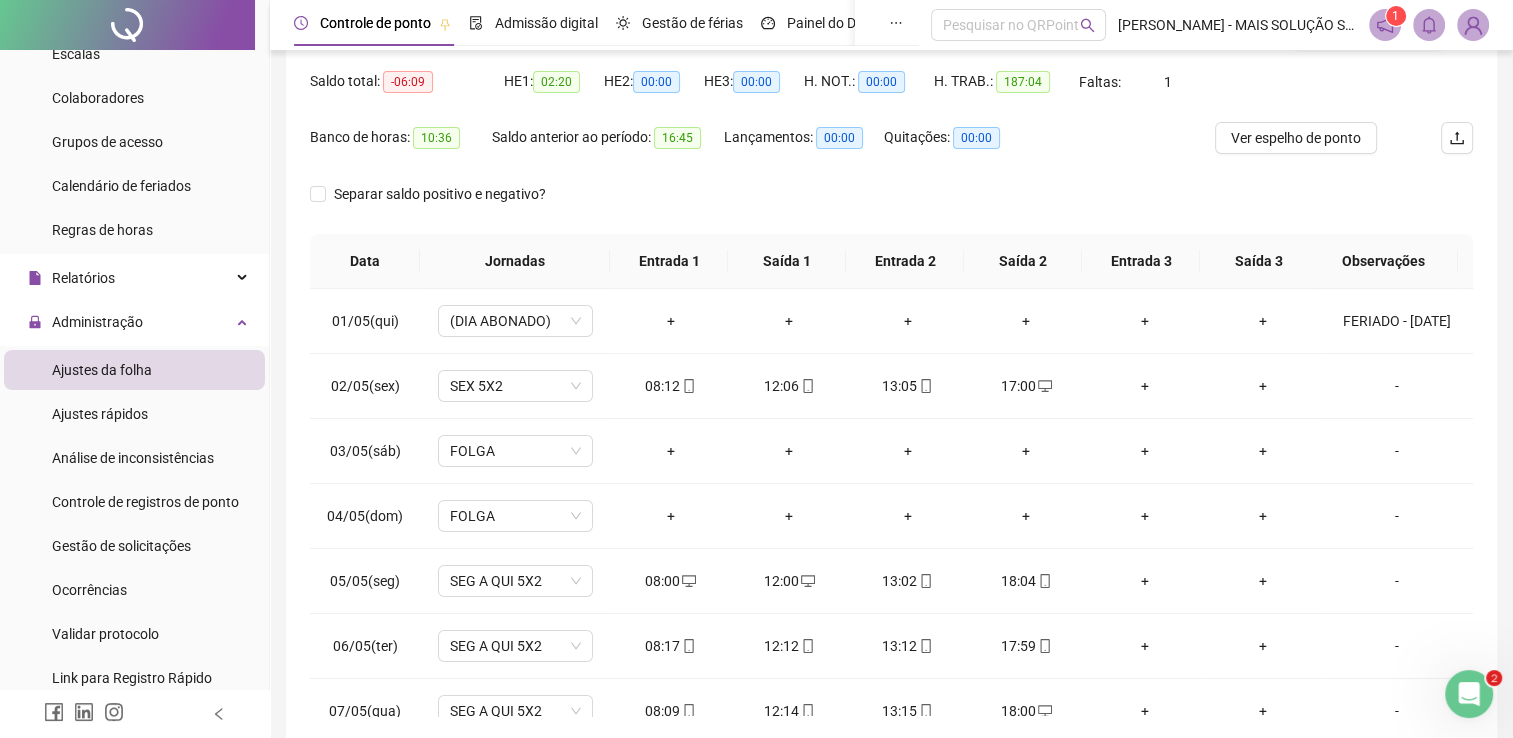 scroll, scrollTop: 283, scrollLeft: 0, axis: vertical 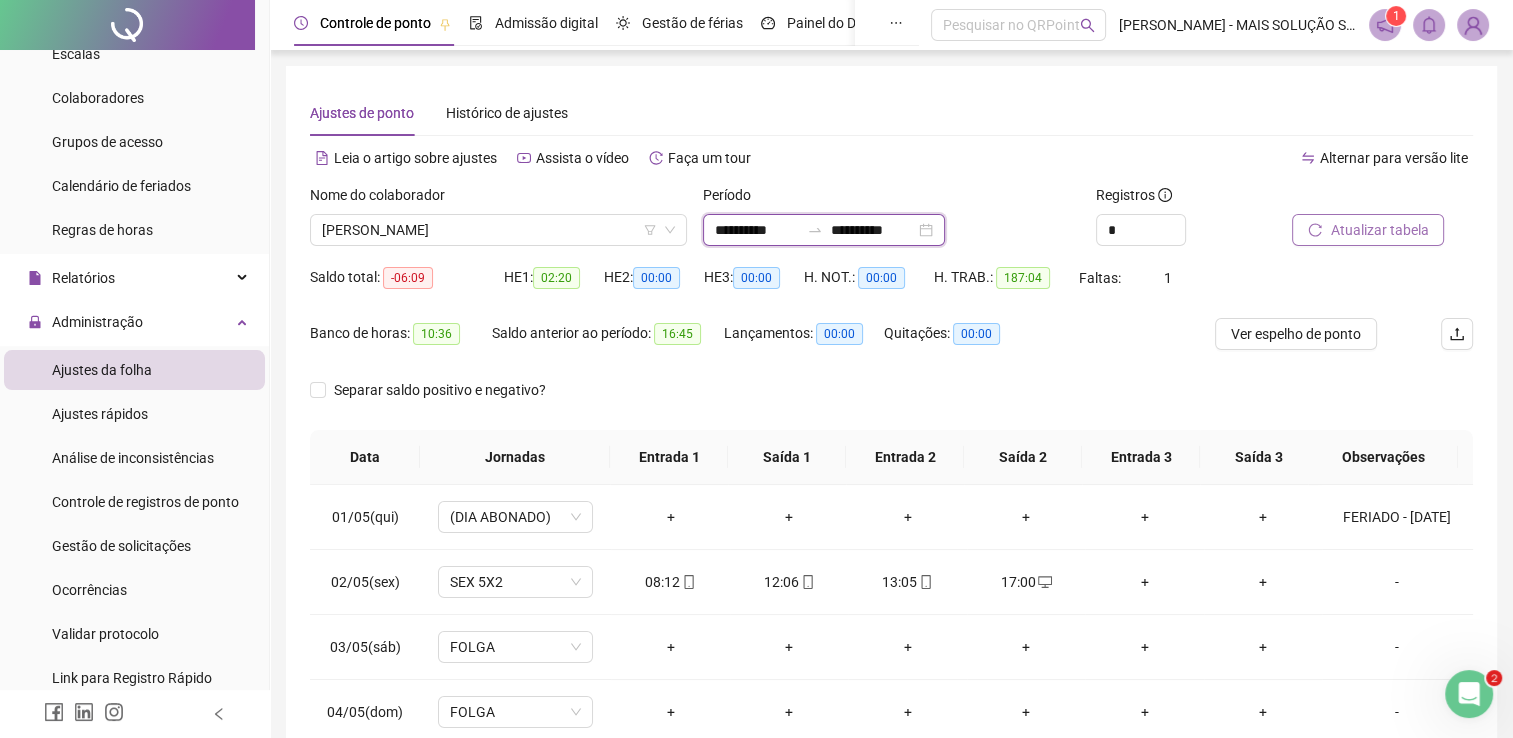 click on "**********" at bounding box center [757, 230] 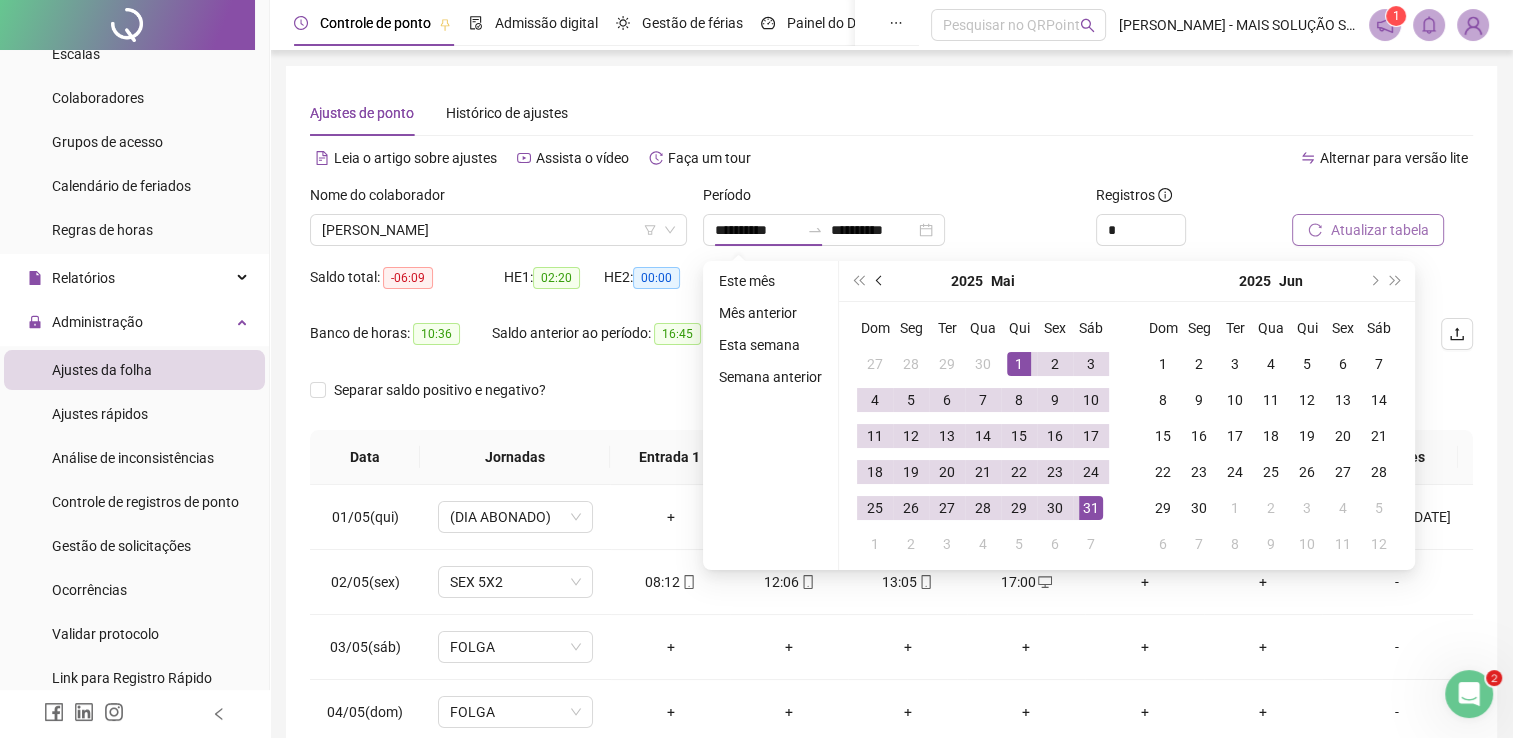 click at bounding box center [881, 281] 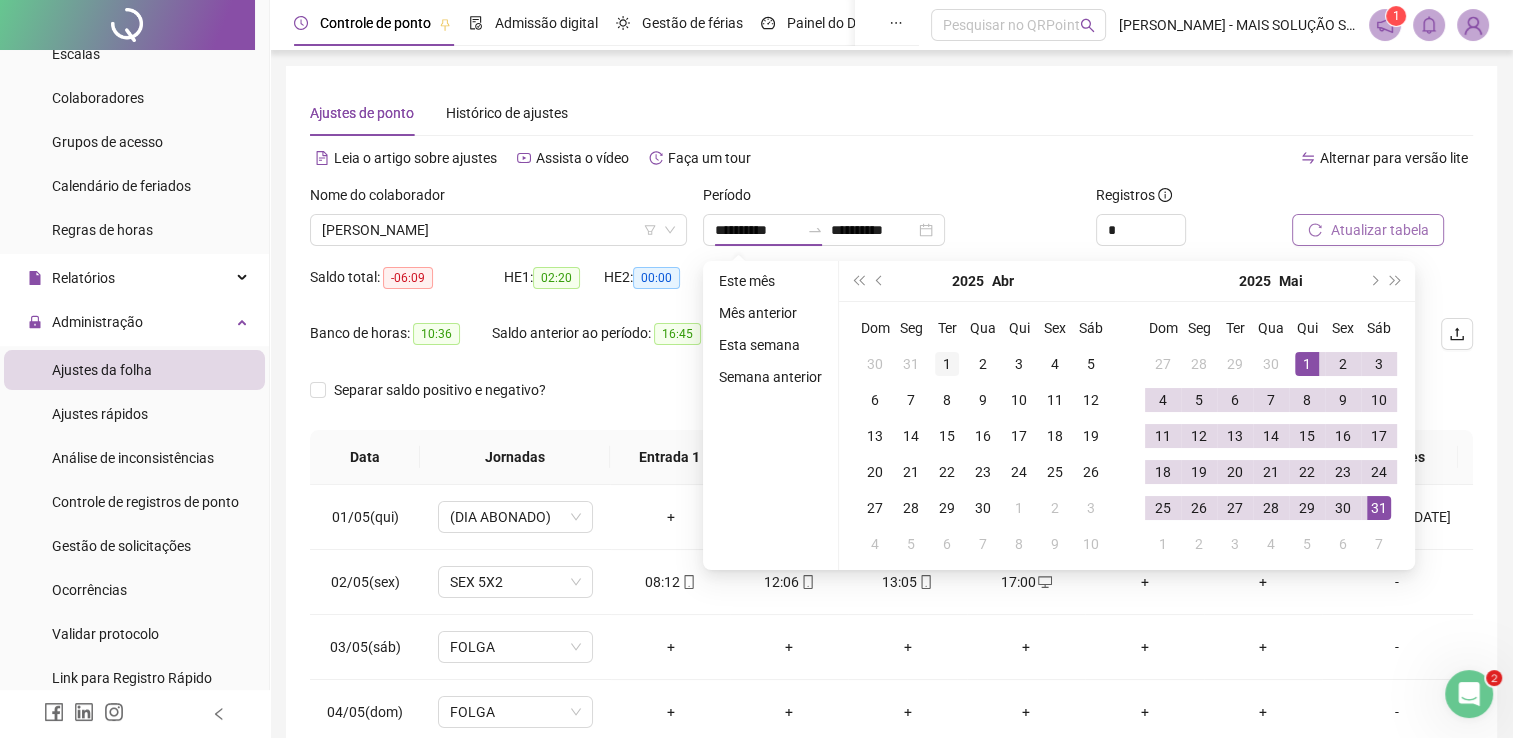 type on "**********" 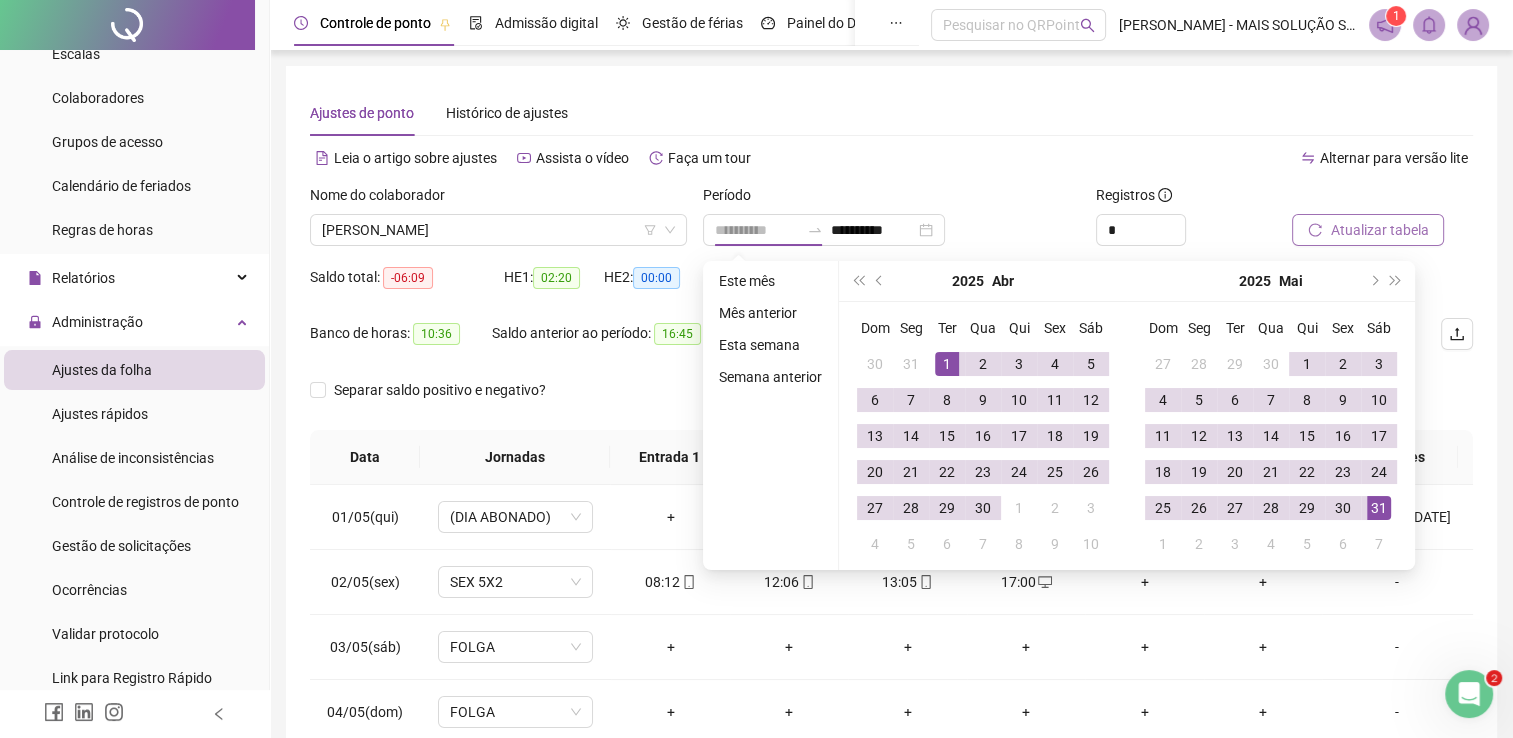 click on "1" at bounding box center (947, 364) 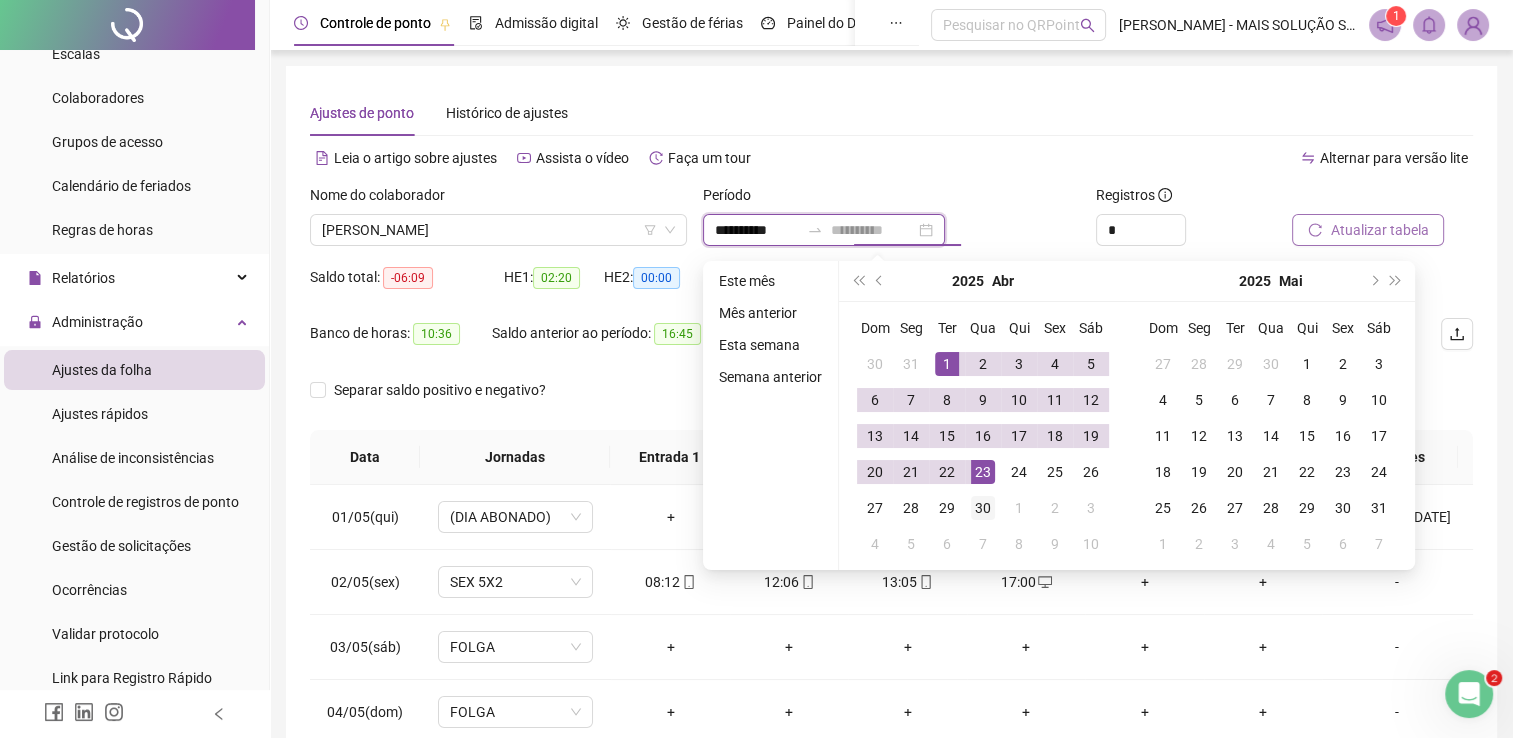 type on "**********" 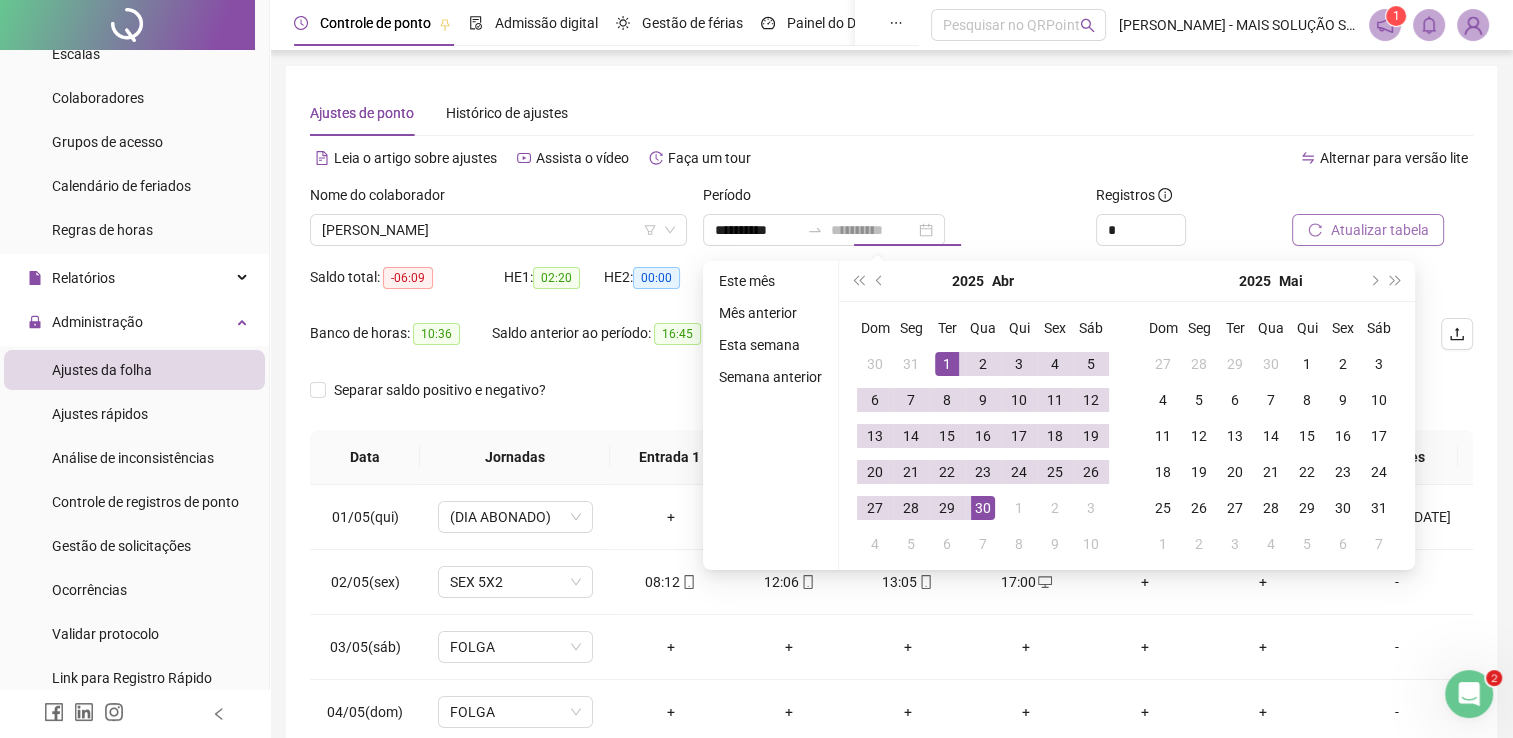 click on "30" at bounding box center [983, 508] 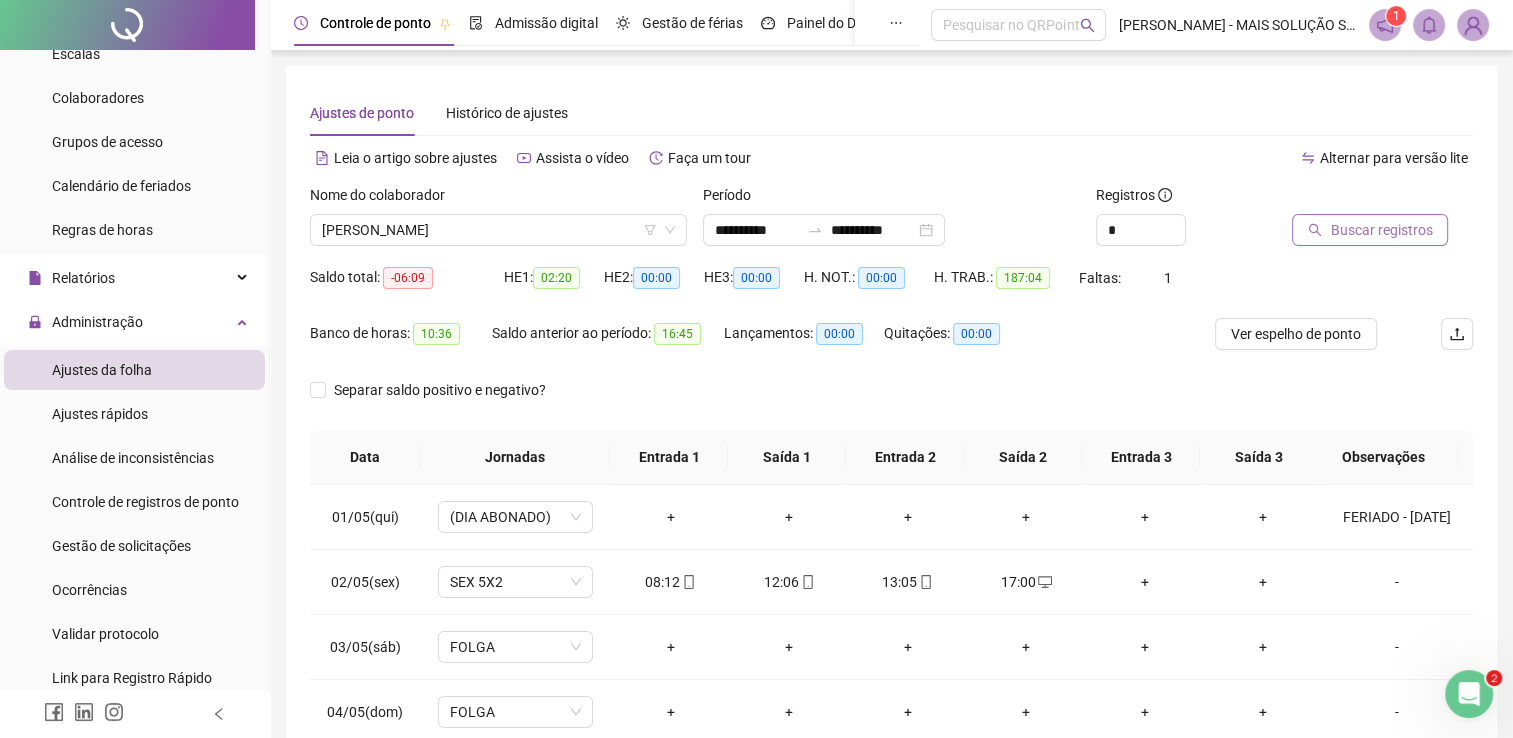 click on "Buscar registros" at bounding box center [1381, 230] 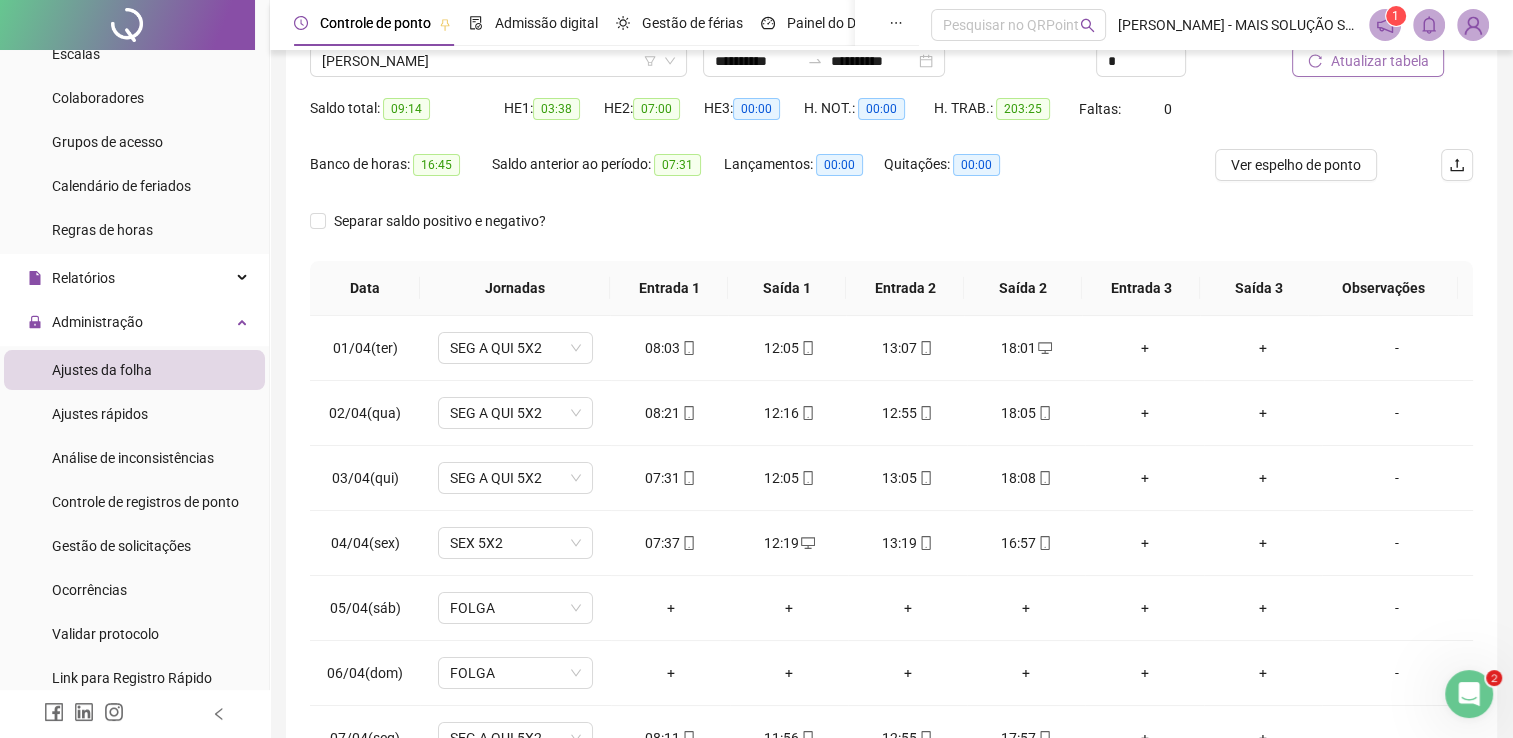 scroll, scrollTop: 283, scrollLeft: 0, axis: vertical 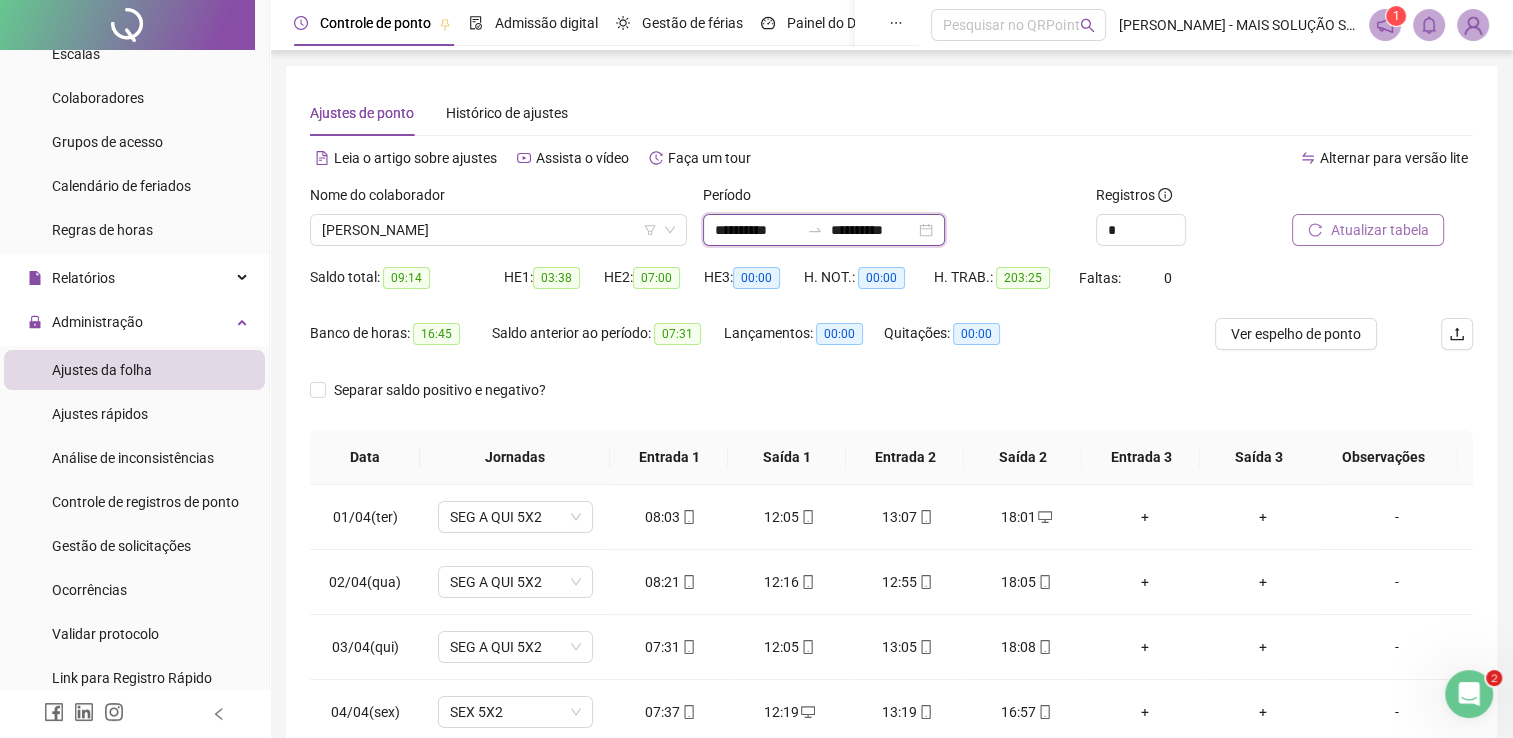 click on "**********" at bounding box center [757, 230] 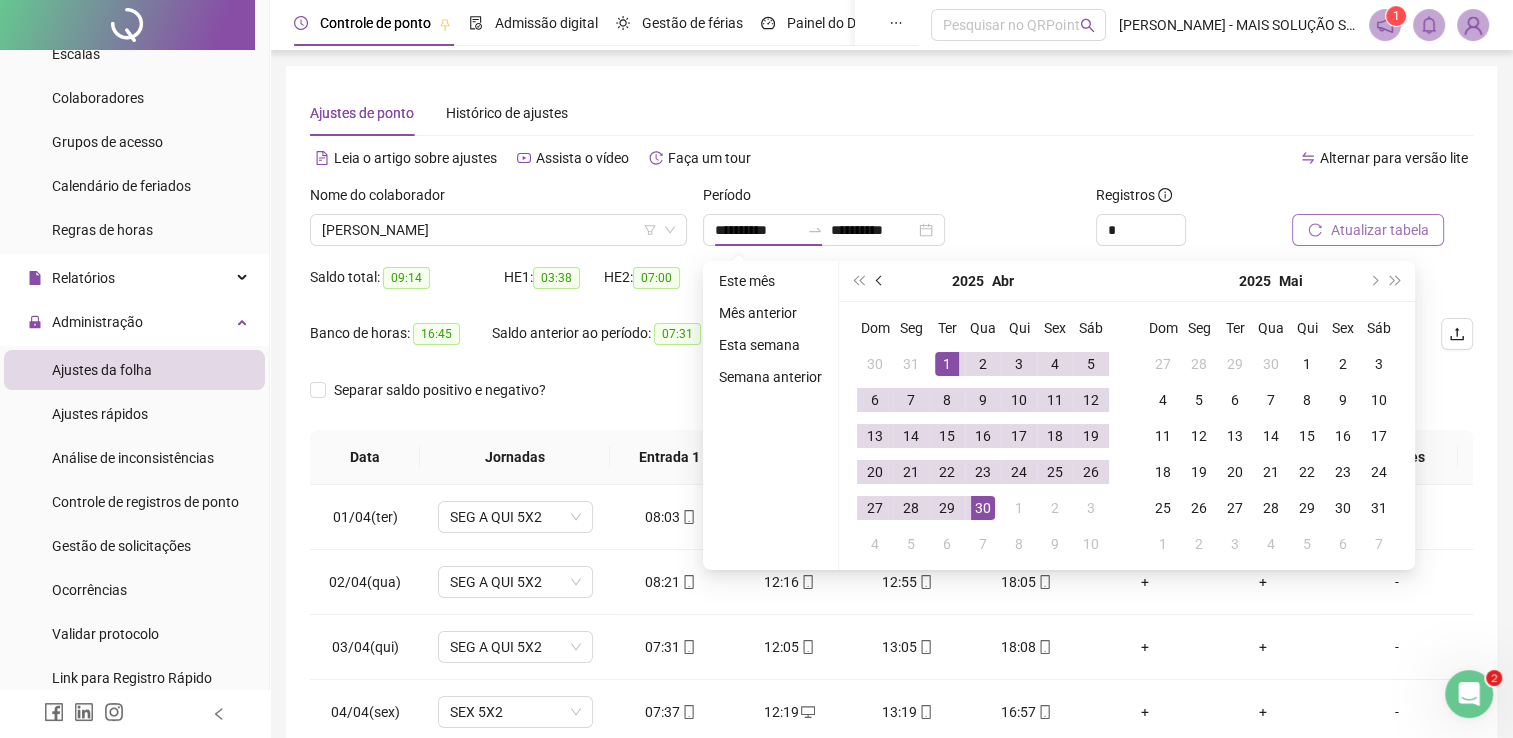 click at bounding box center (880, 281) 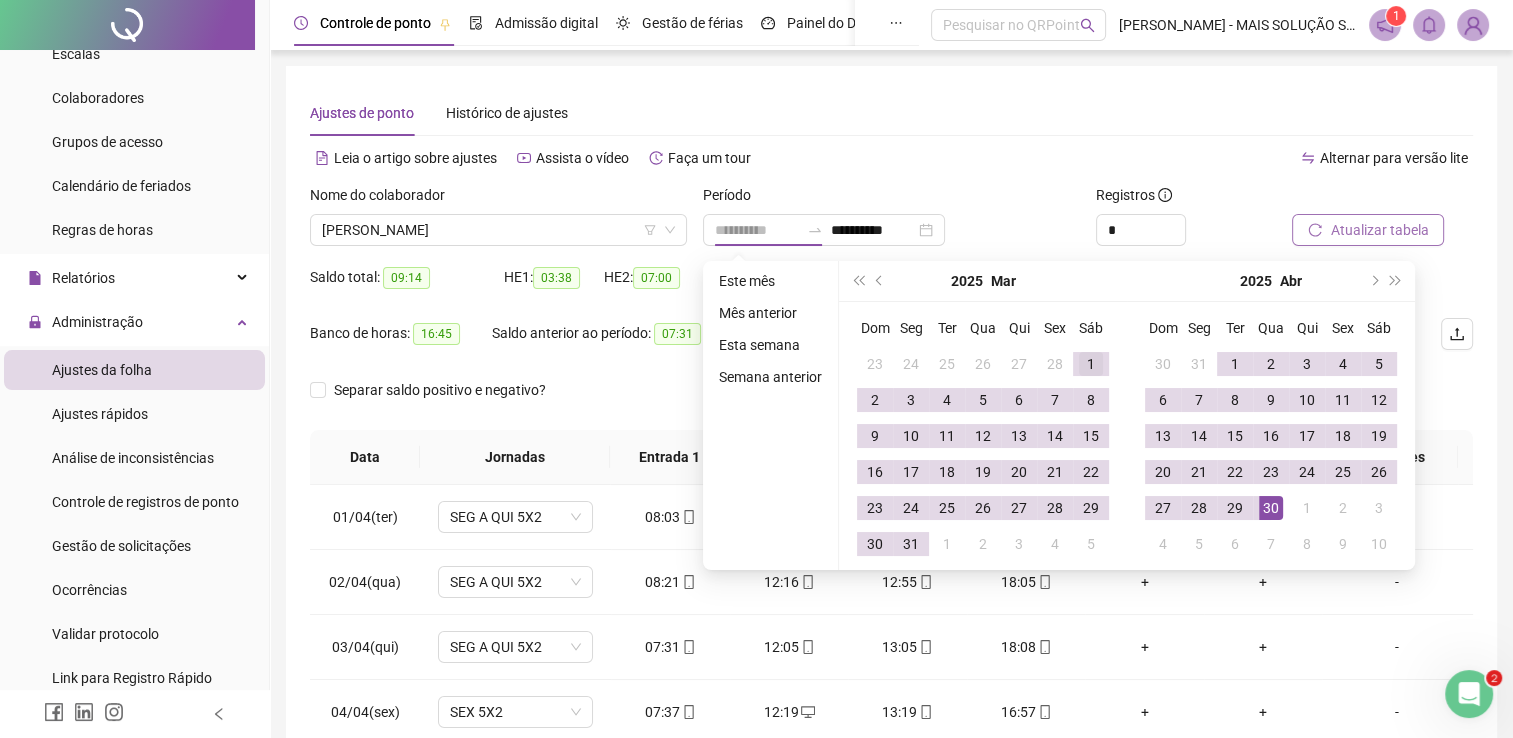 type on "**********" 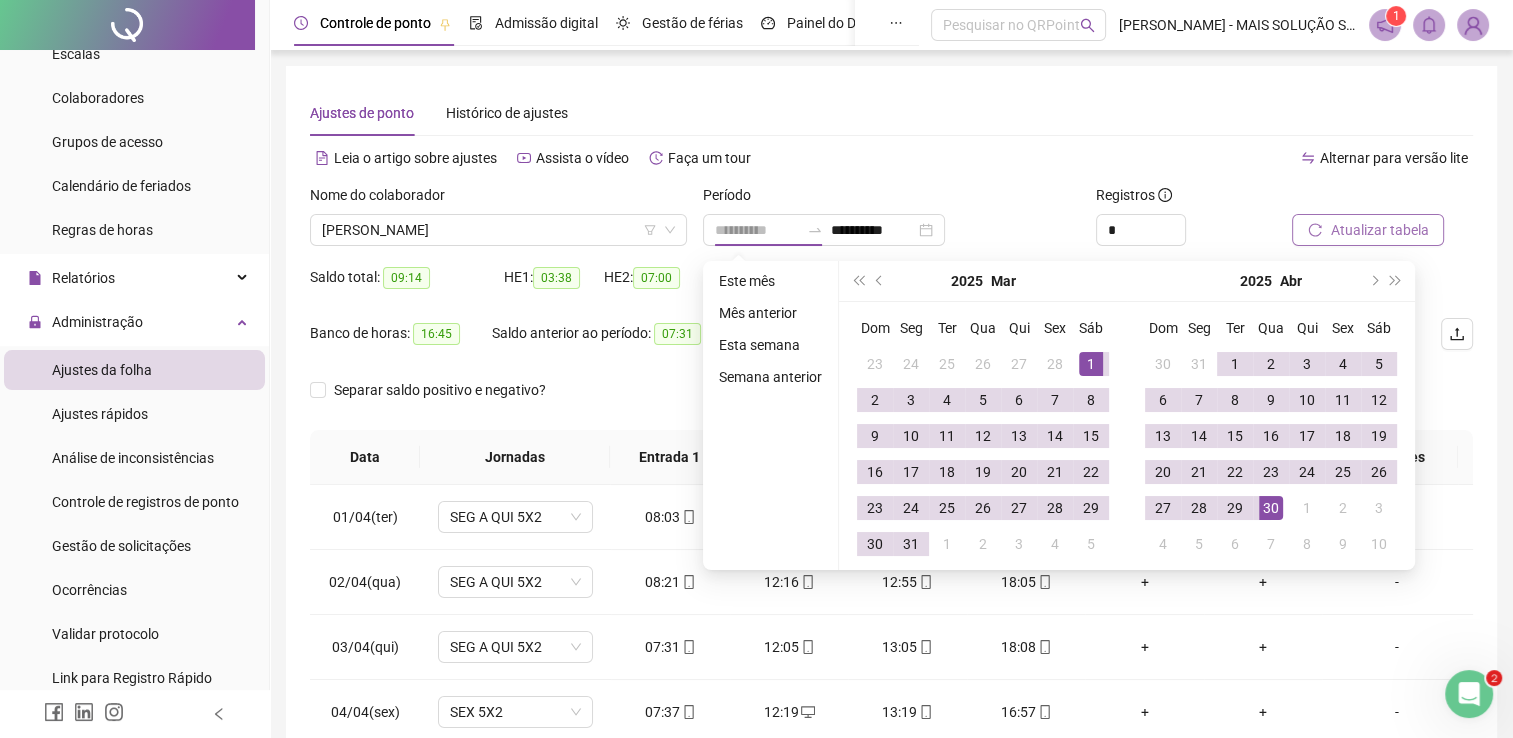 click on "1" at bounding box center [1091, 364] 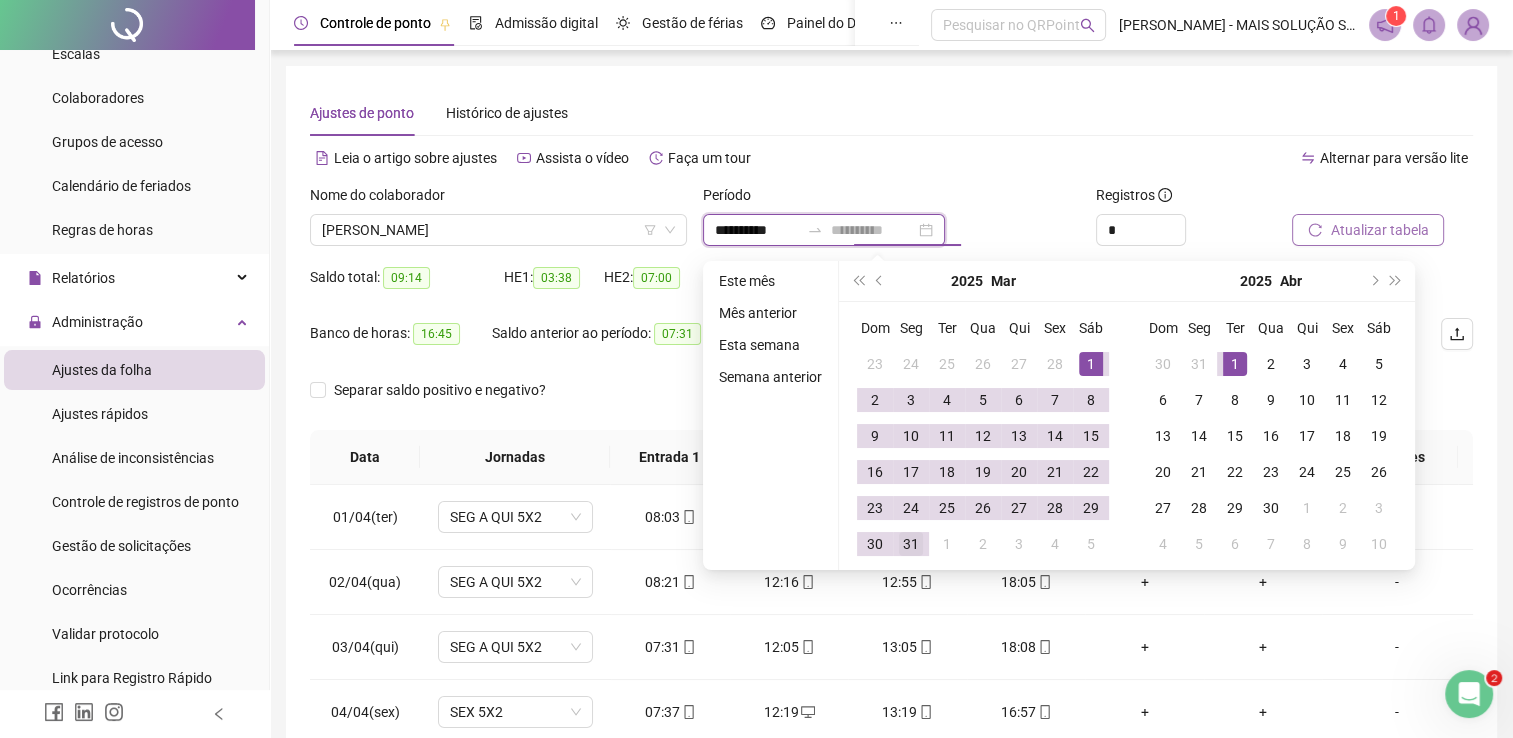 type on "**********" 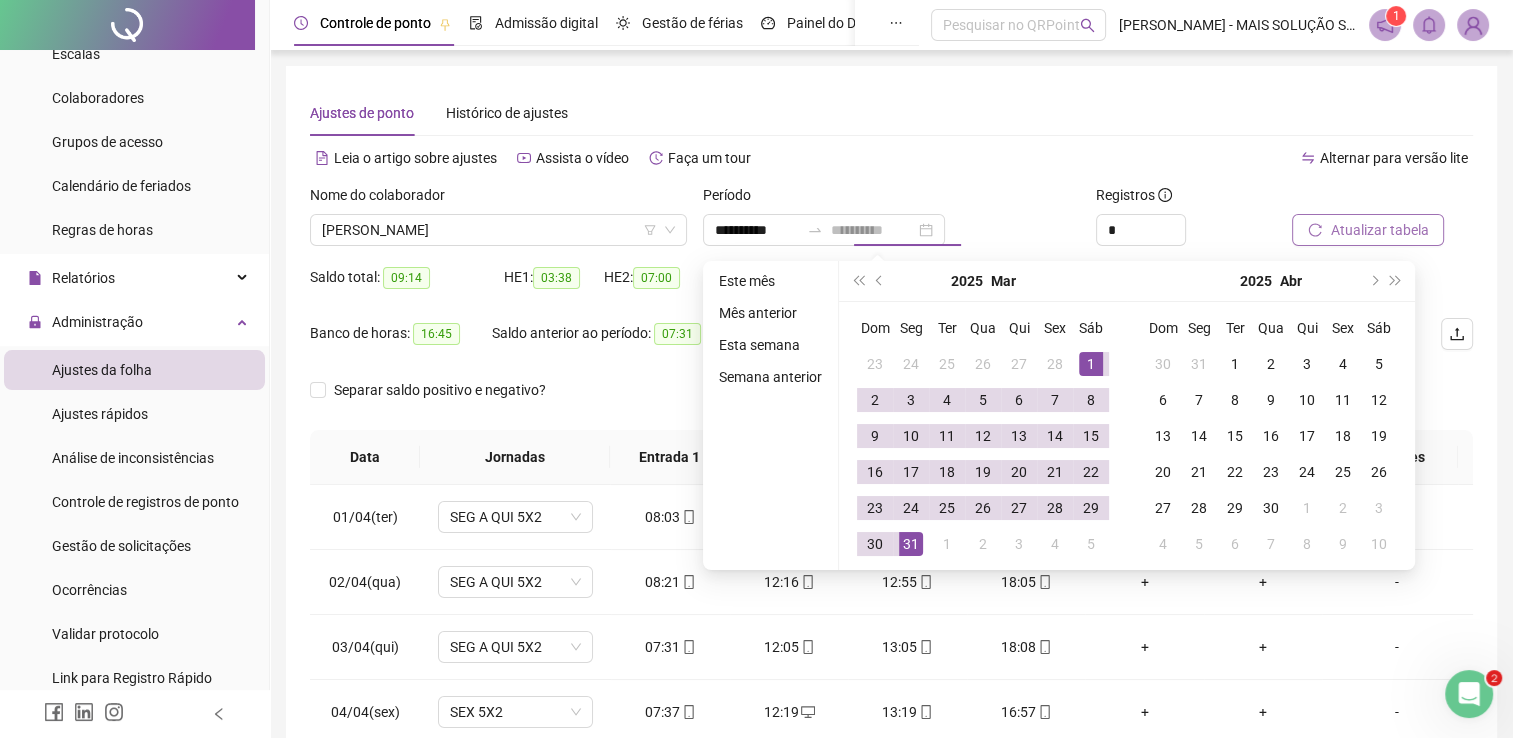click on "31" at bounding box center (911, 544) 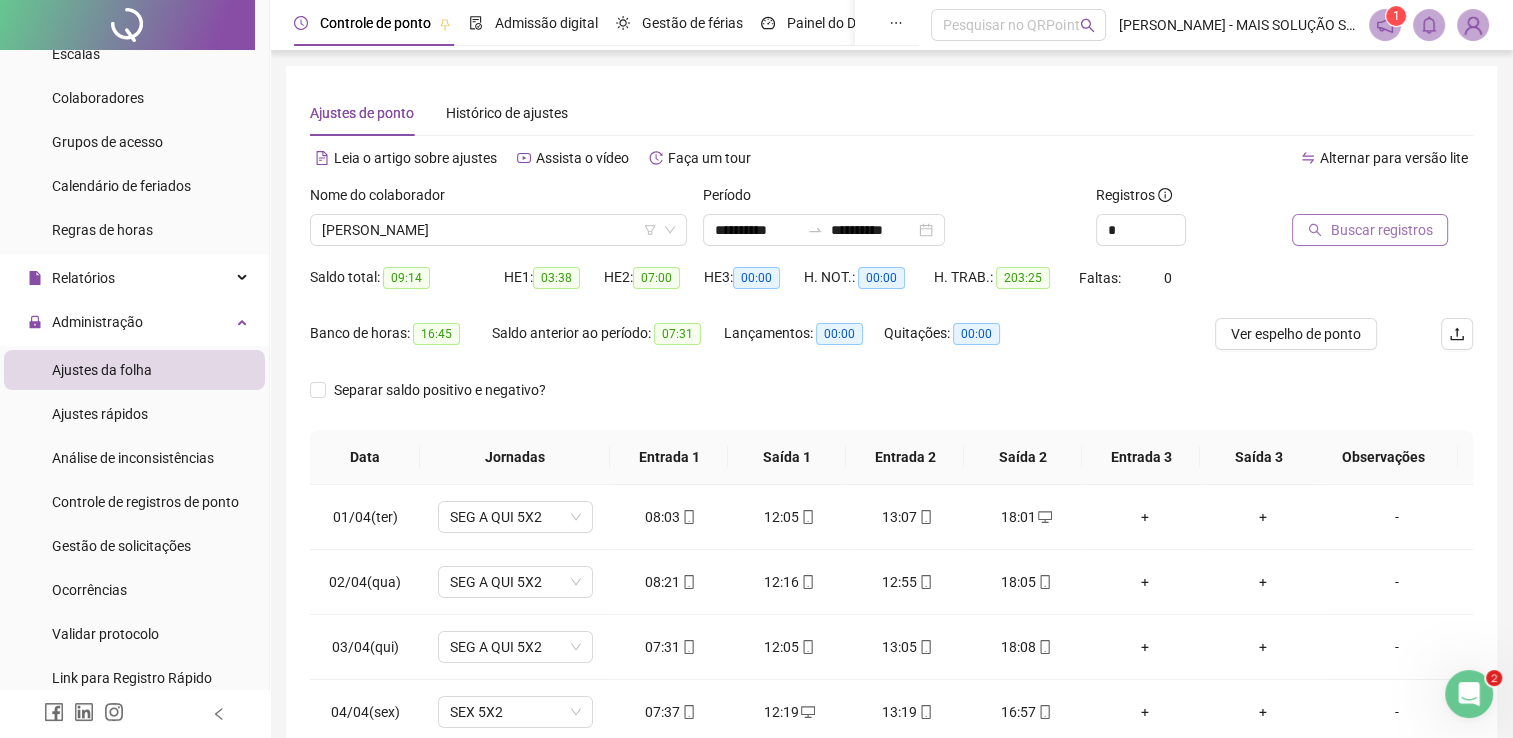 click on "Buscar registros" at bounding box center (1370, 230) 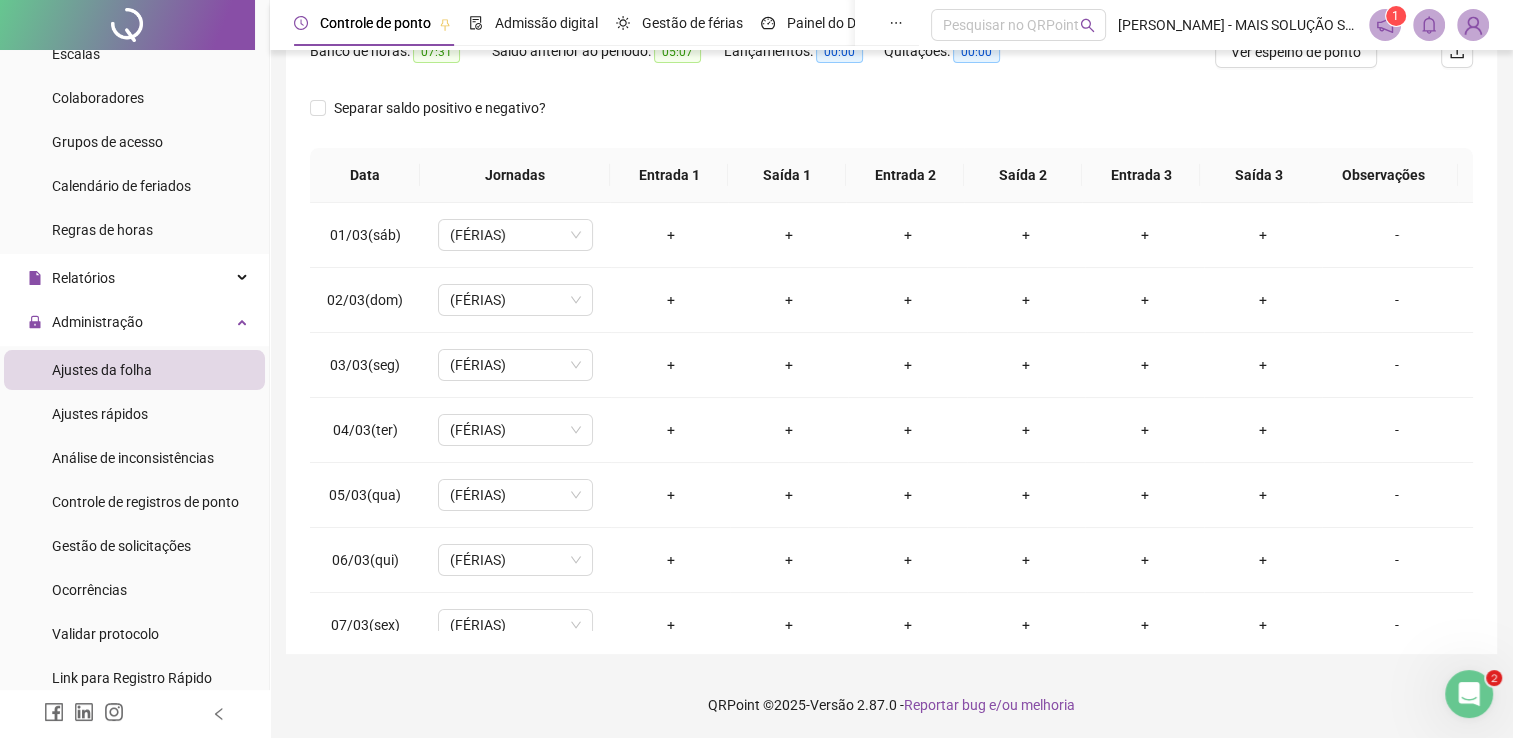 scroll, scrollTop: 283, scrollLeft: 0, axis: vertical 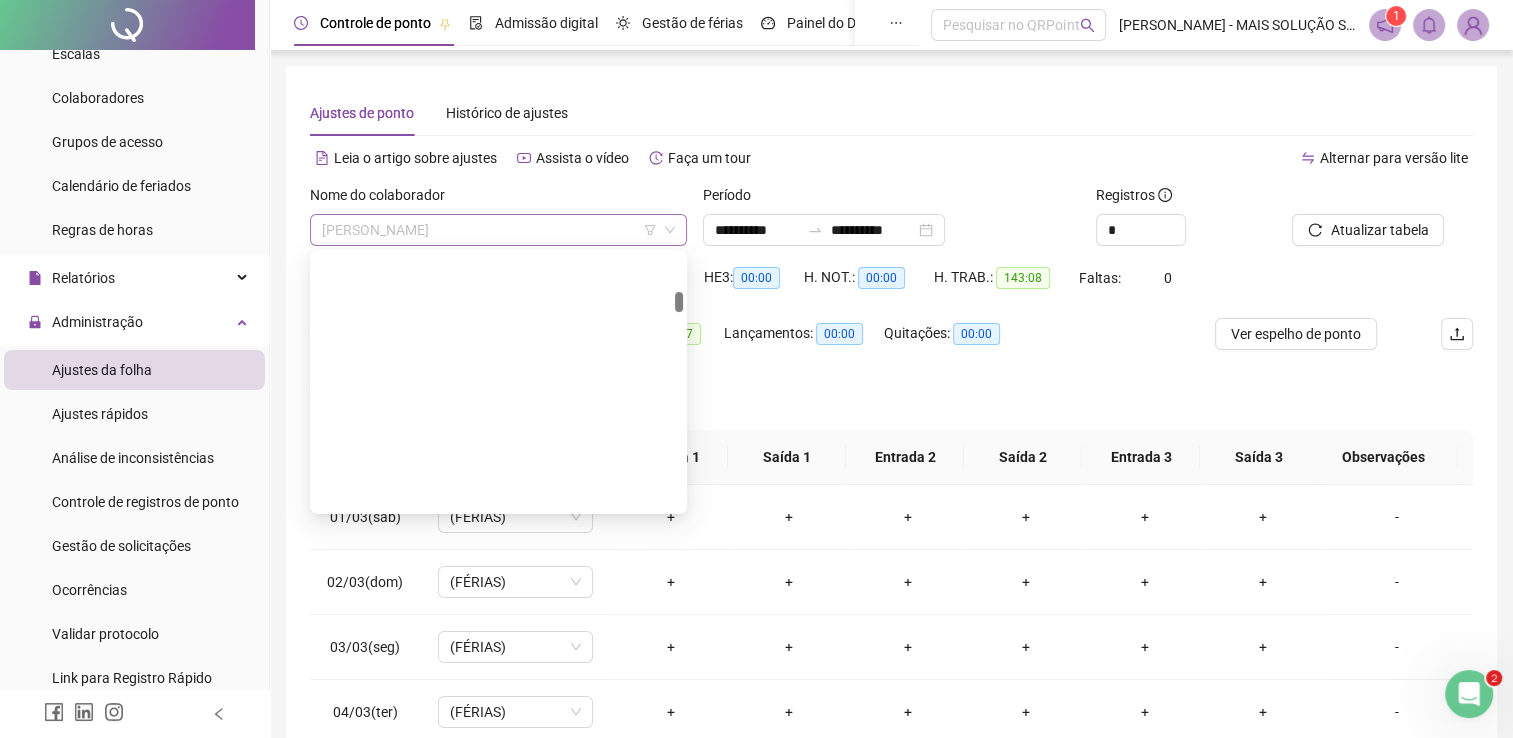 click on "[PERSON_NAME]" at bounding box center (498, 230) 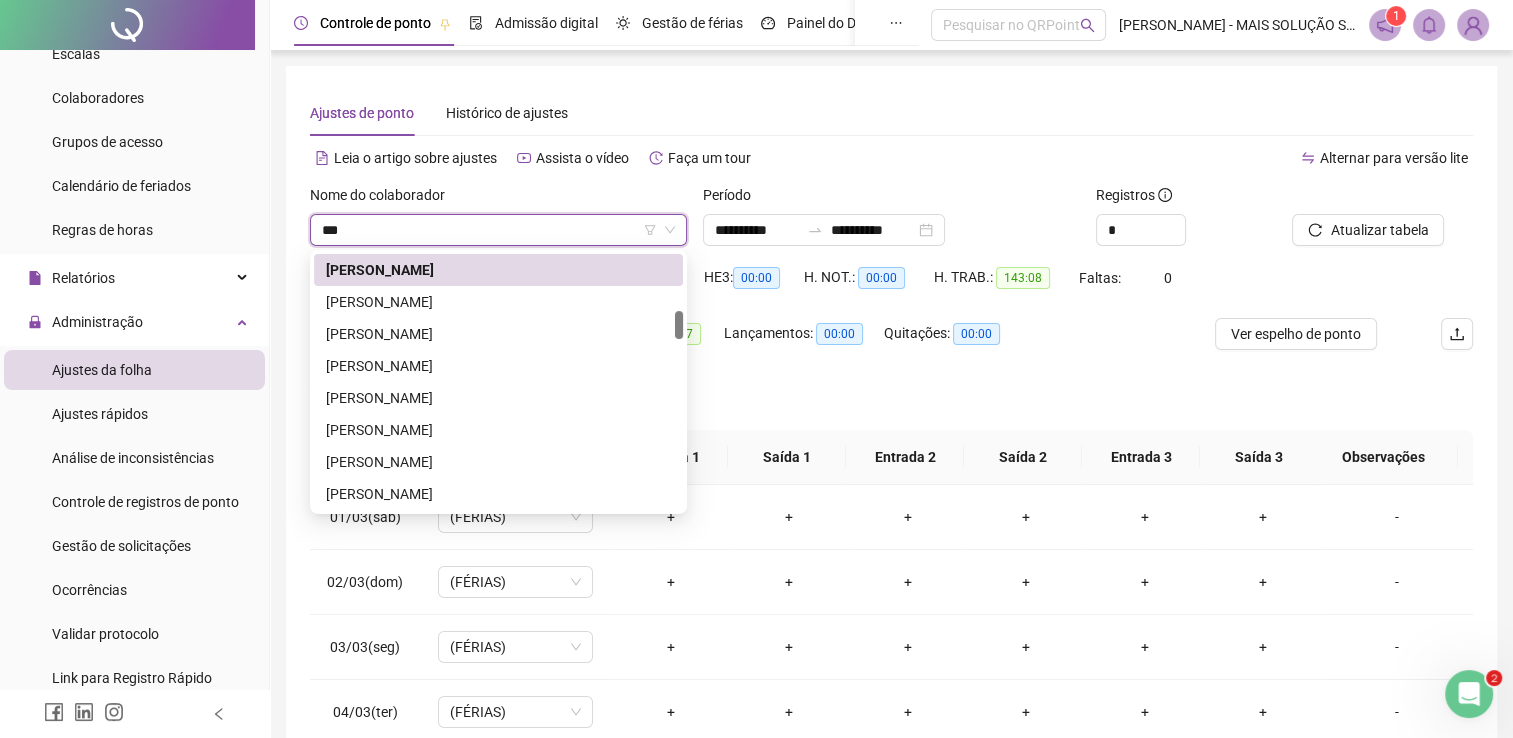 scroll, scrollTop: 0, scrollLeft: 0, axis: both 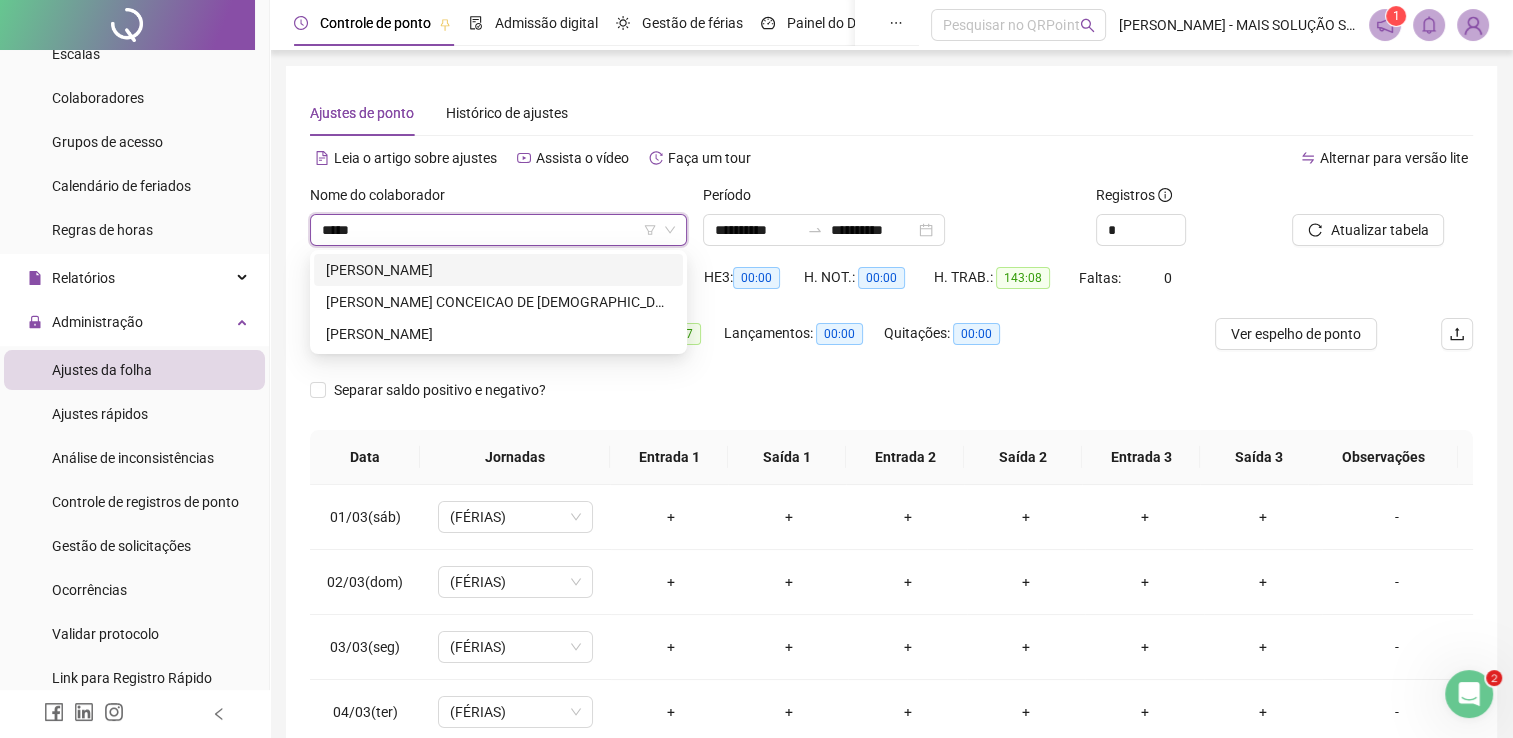 type on "******" 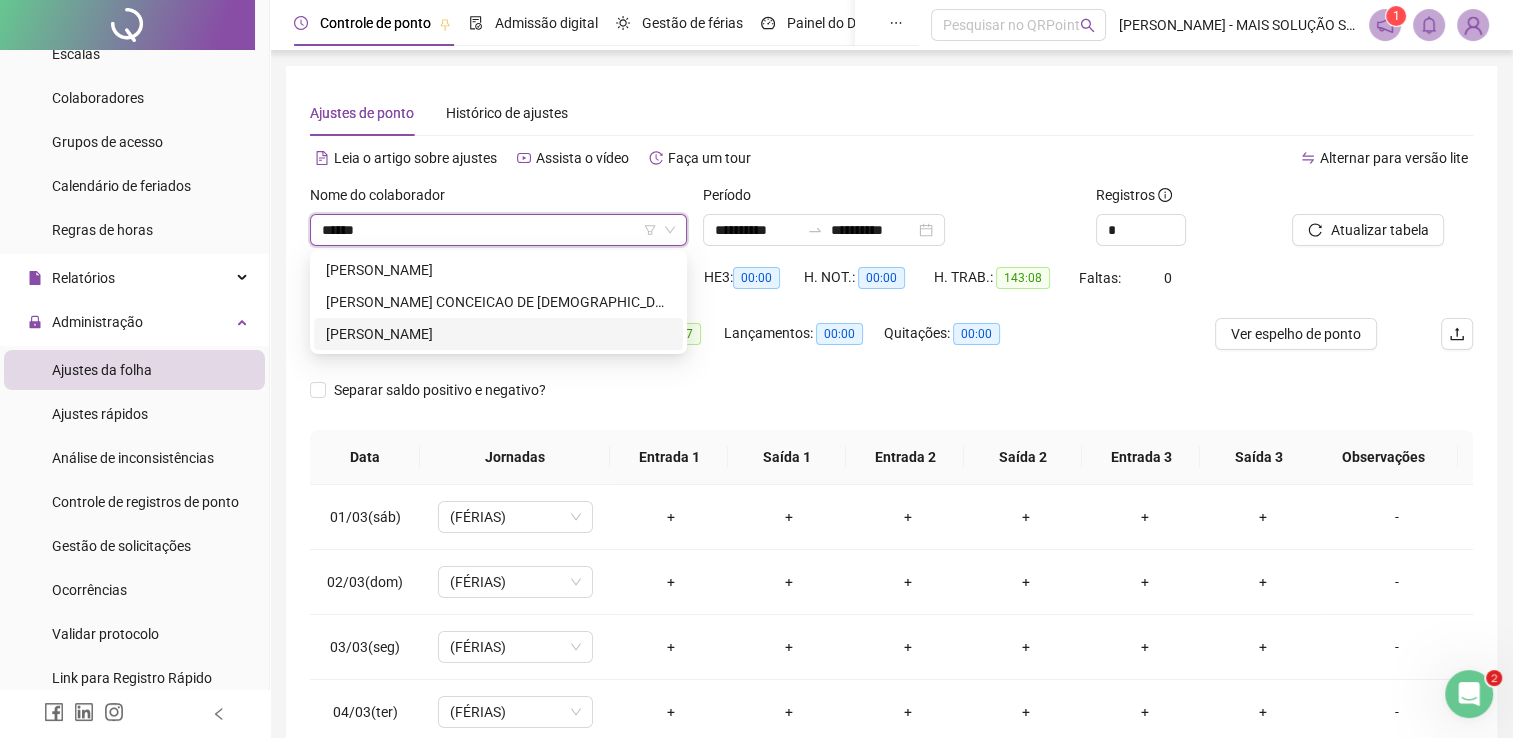 click on "[PERSON_NAME]" at bounding box center [498, 334] 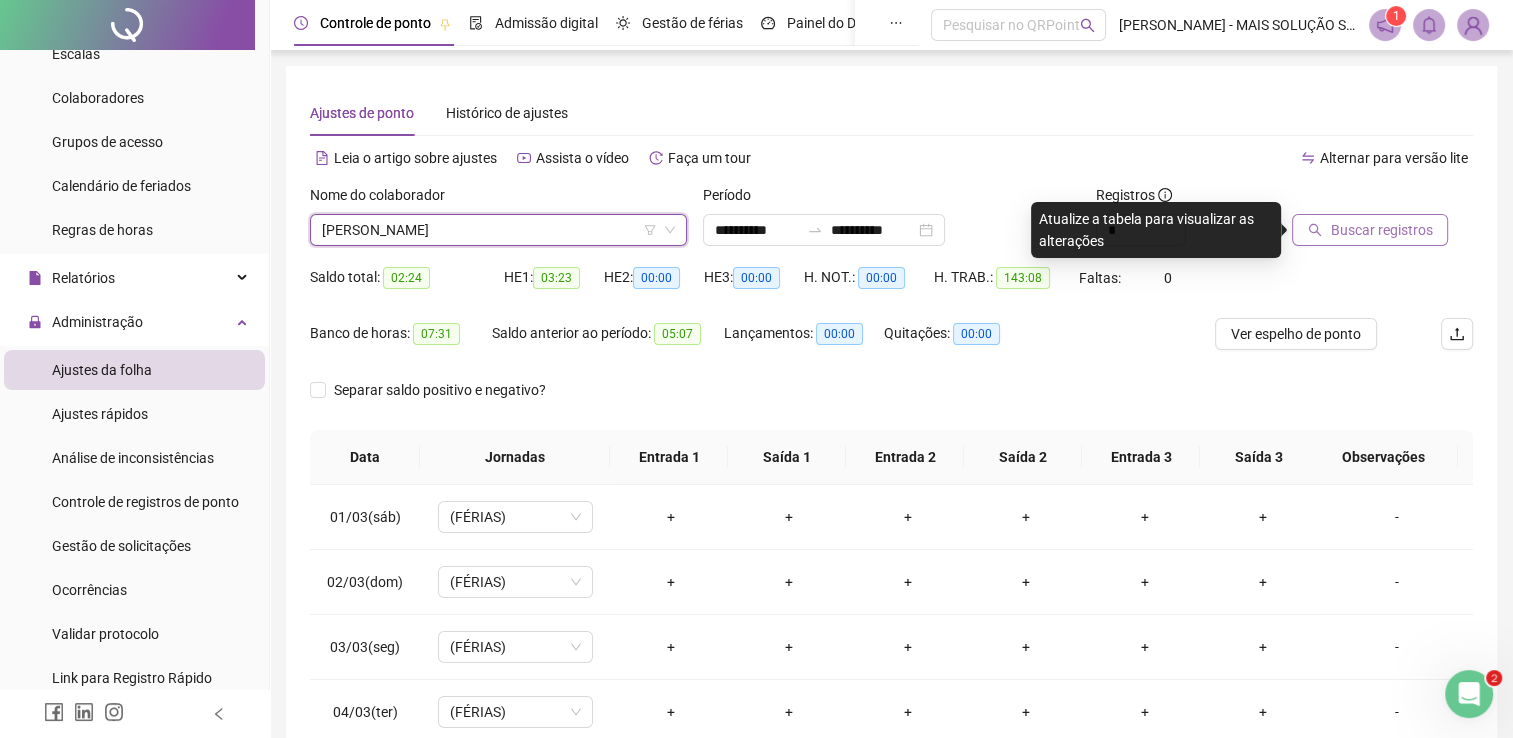 click on "Buscar registros" at bounding box center (1381, 230) 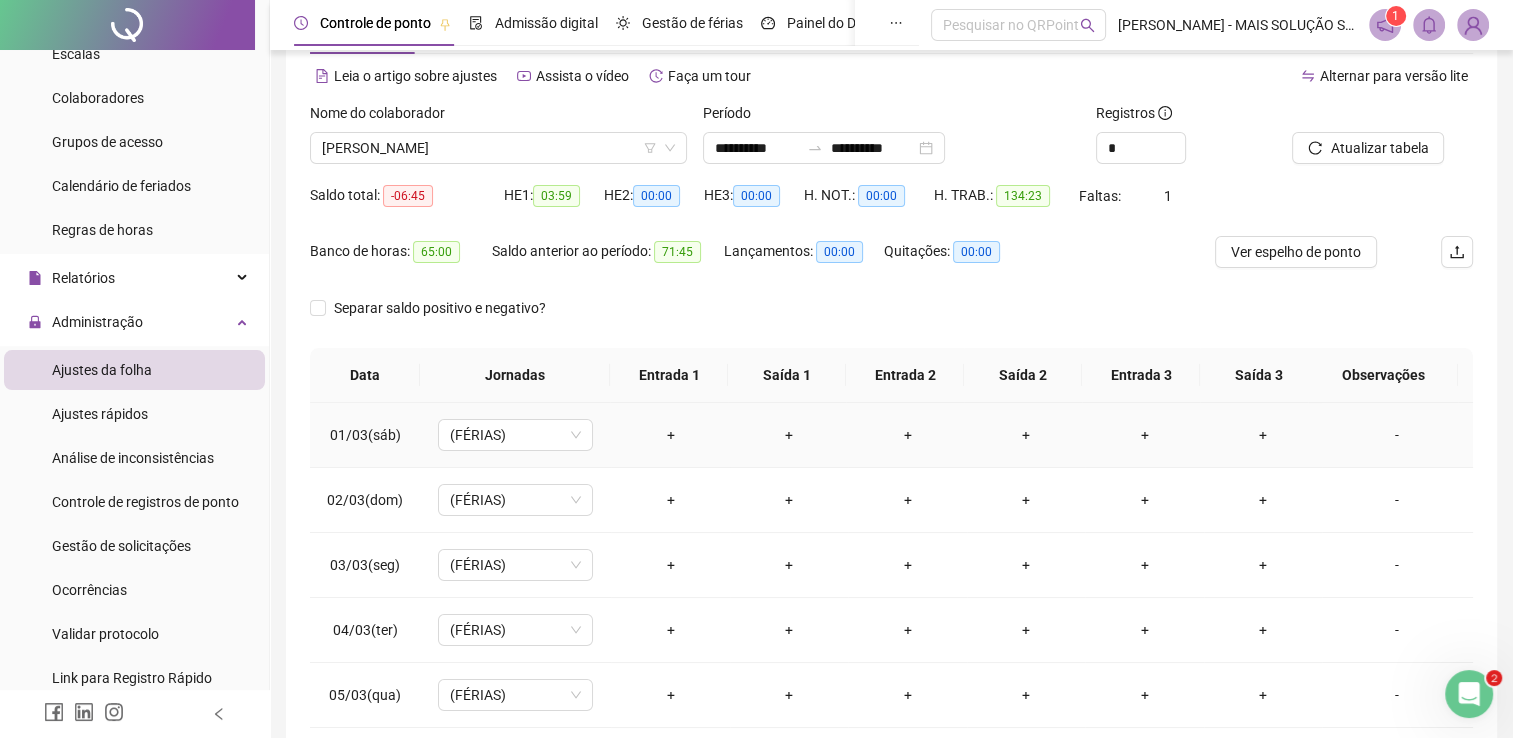 scroll, scrollTop: 0, scrollLeft: 0, axis: both 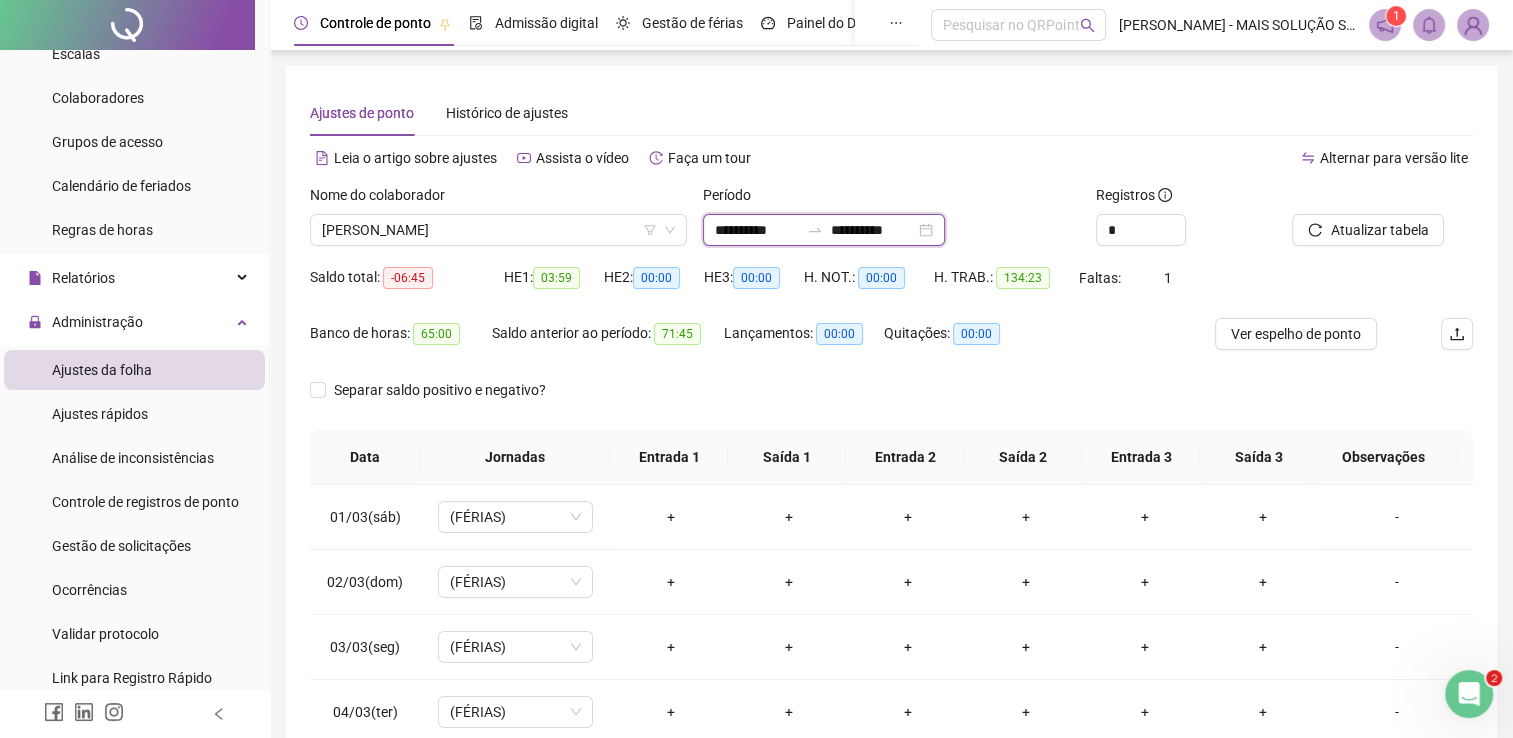 click on "**********" at bounding box center (757, 230) 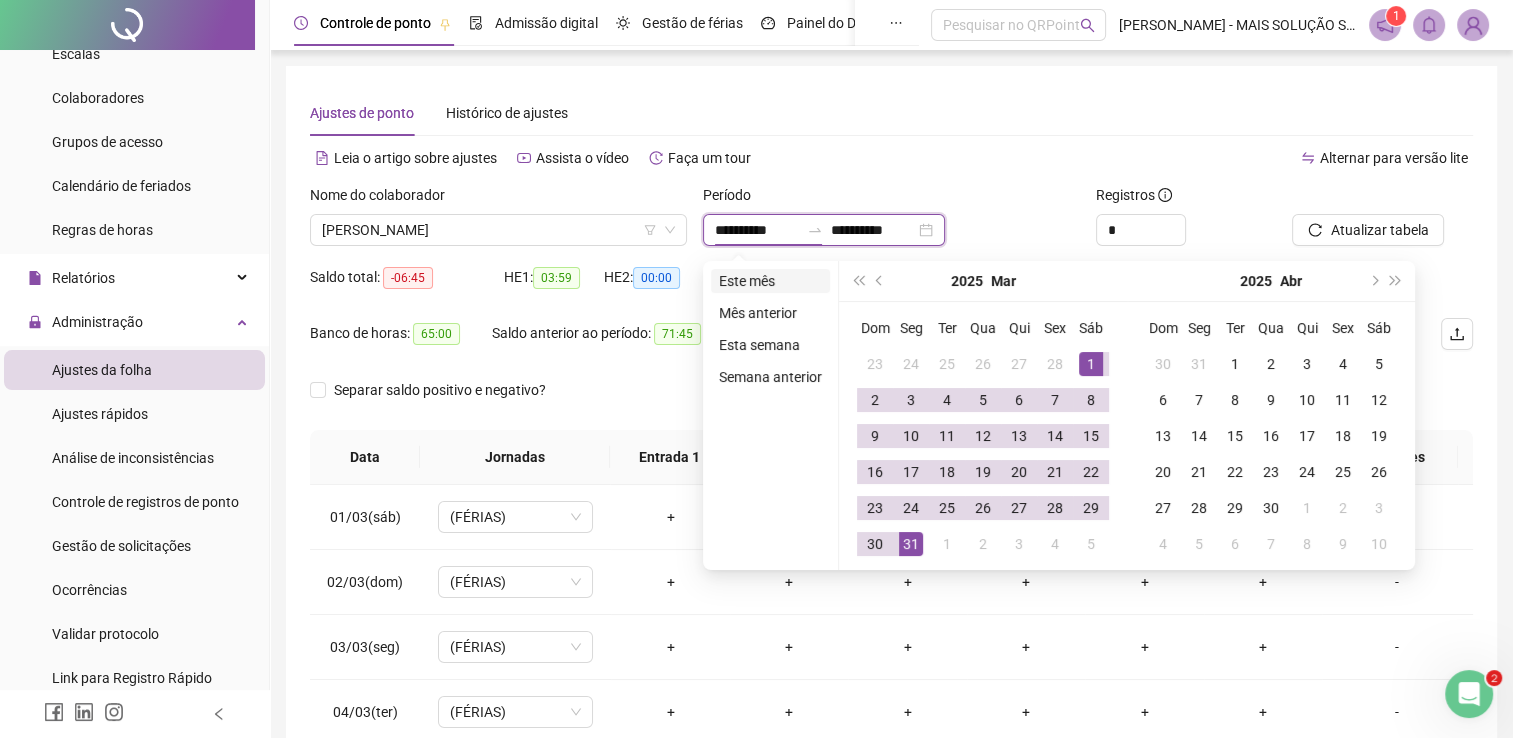 type on "**********" 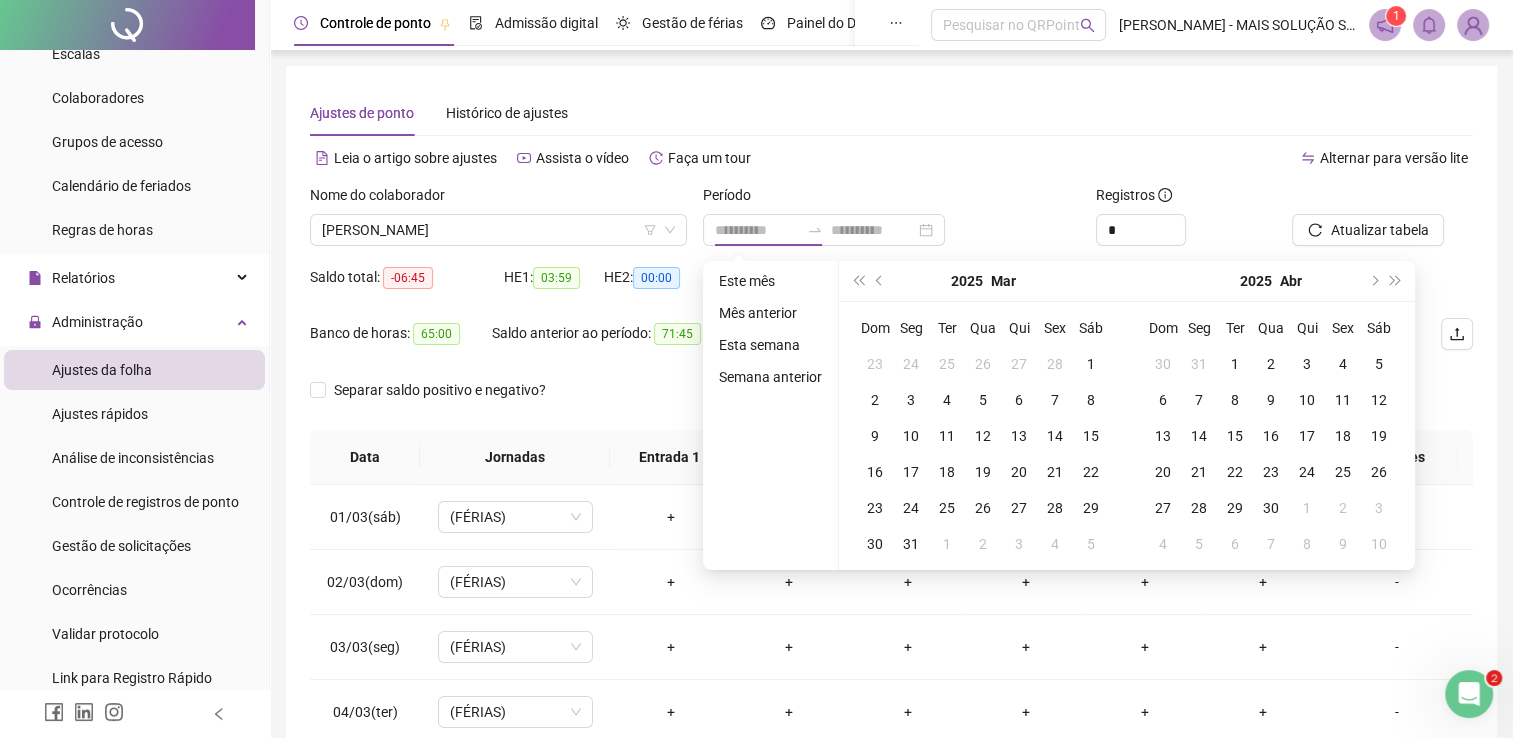 drag, startPoint x: 755, startPoint y: 279, endPoint x: 920, endPoint y: 281, distance: 165.01212 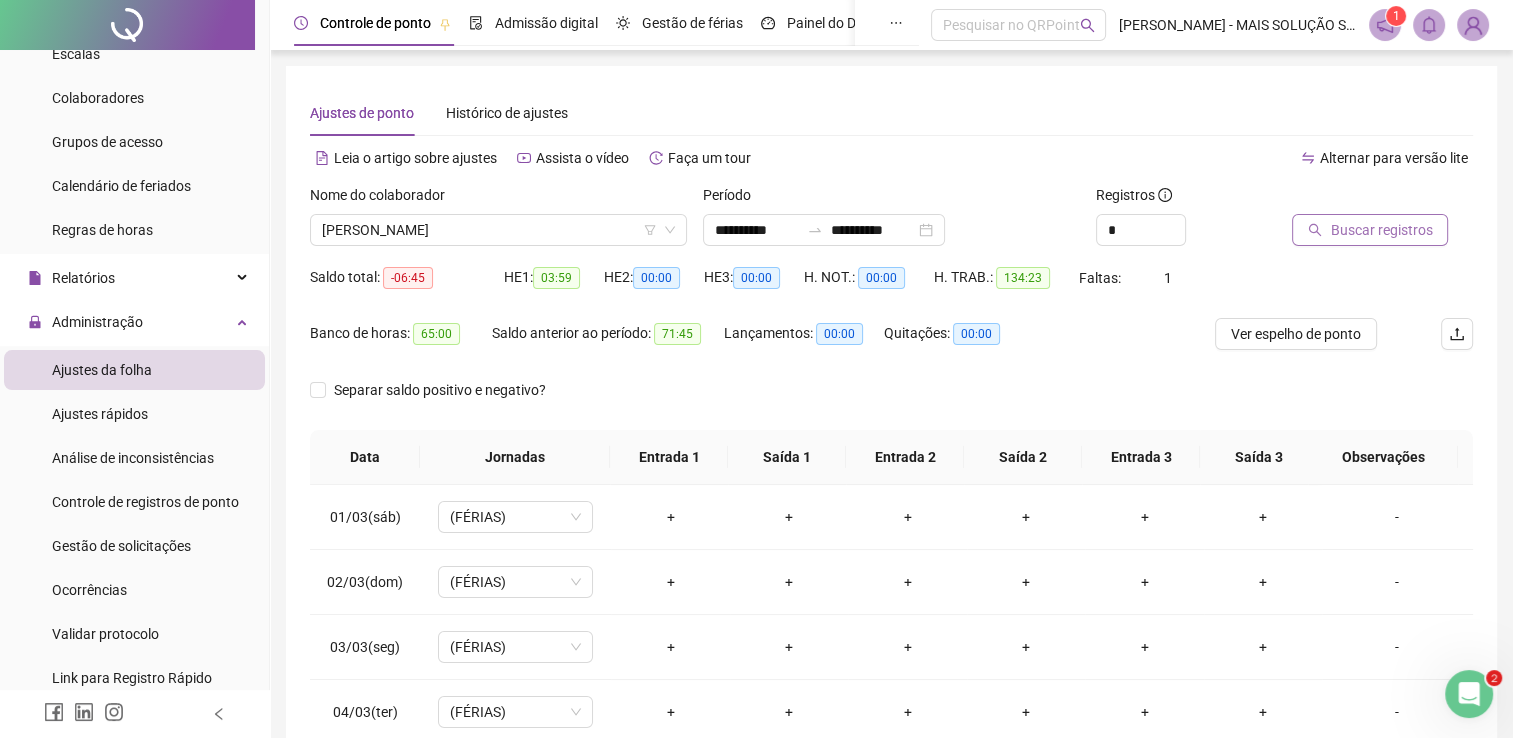 click on "Buscar registros" at bounding box center (1381, 230) 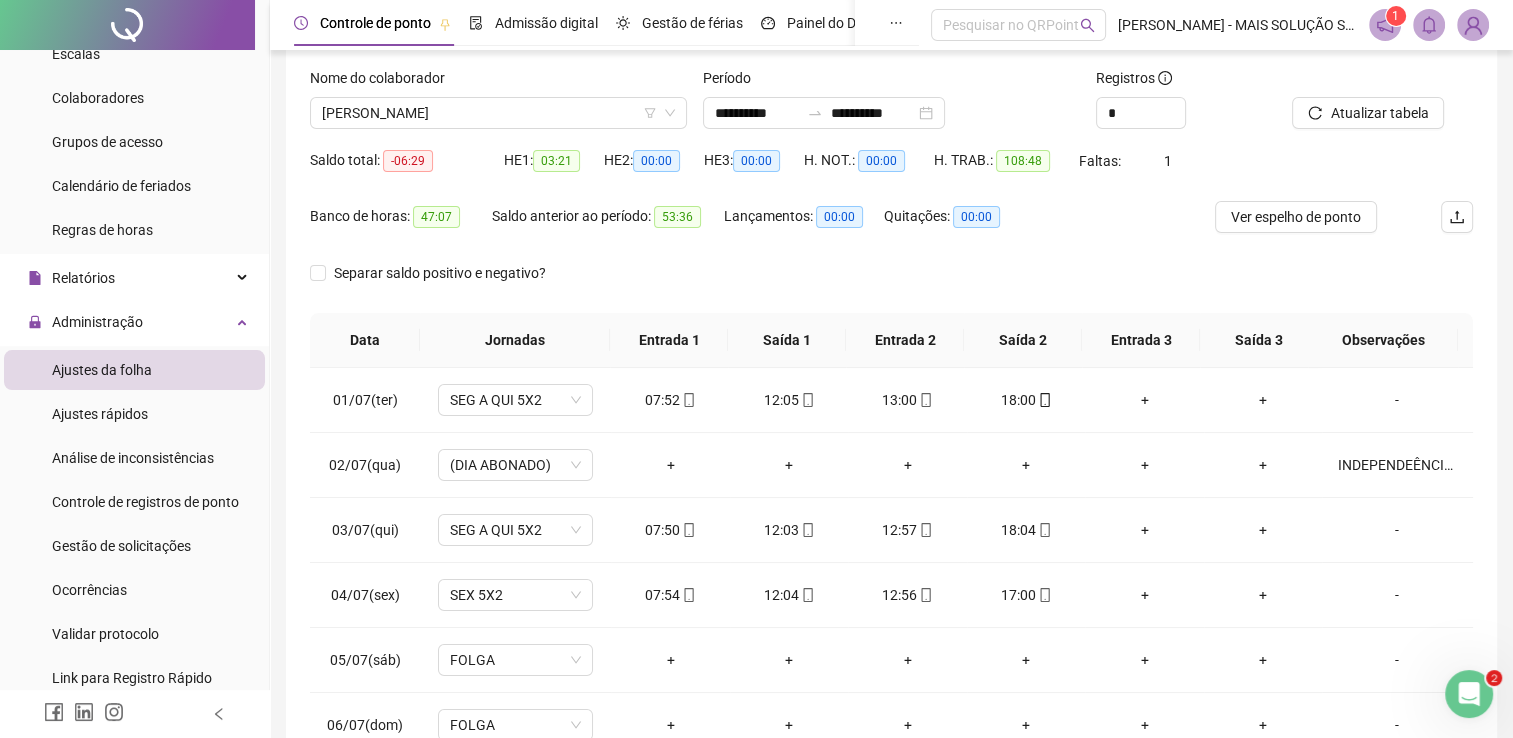 scroll, scrollTop: 283, scrollLeft: 0, axis: vertical 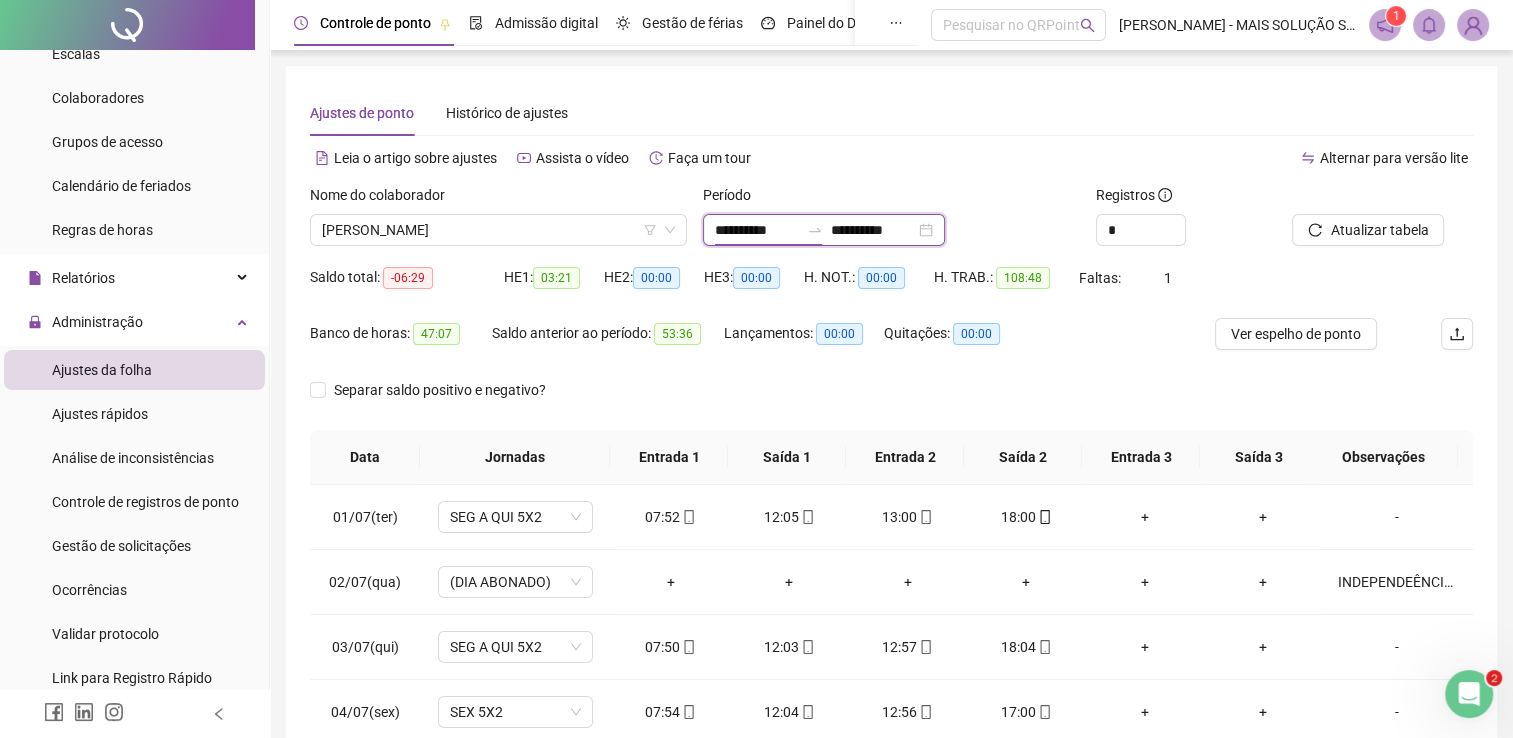 click on "**********" at bounding box center [757, 230] 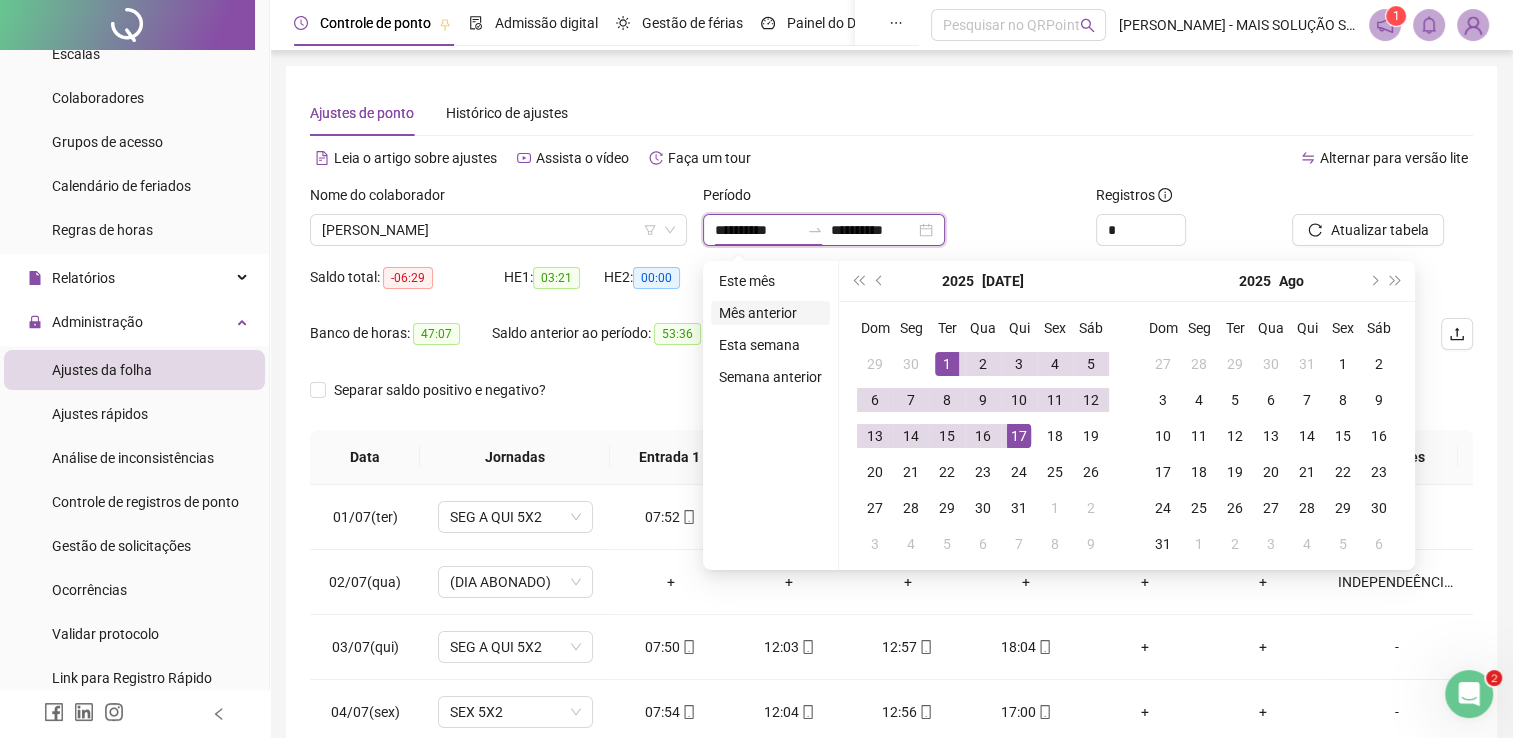 type on "**********" 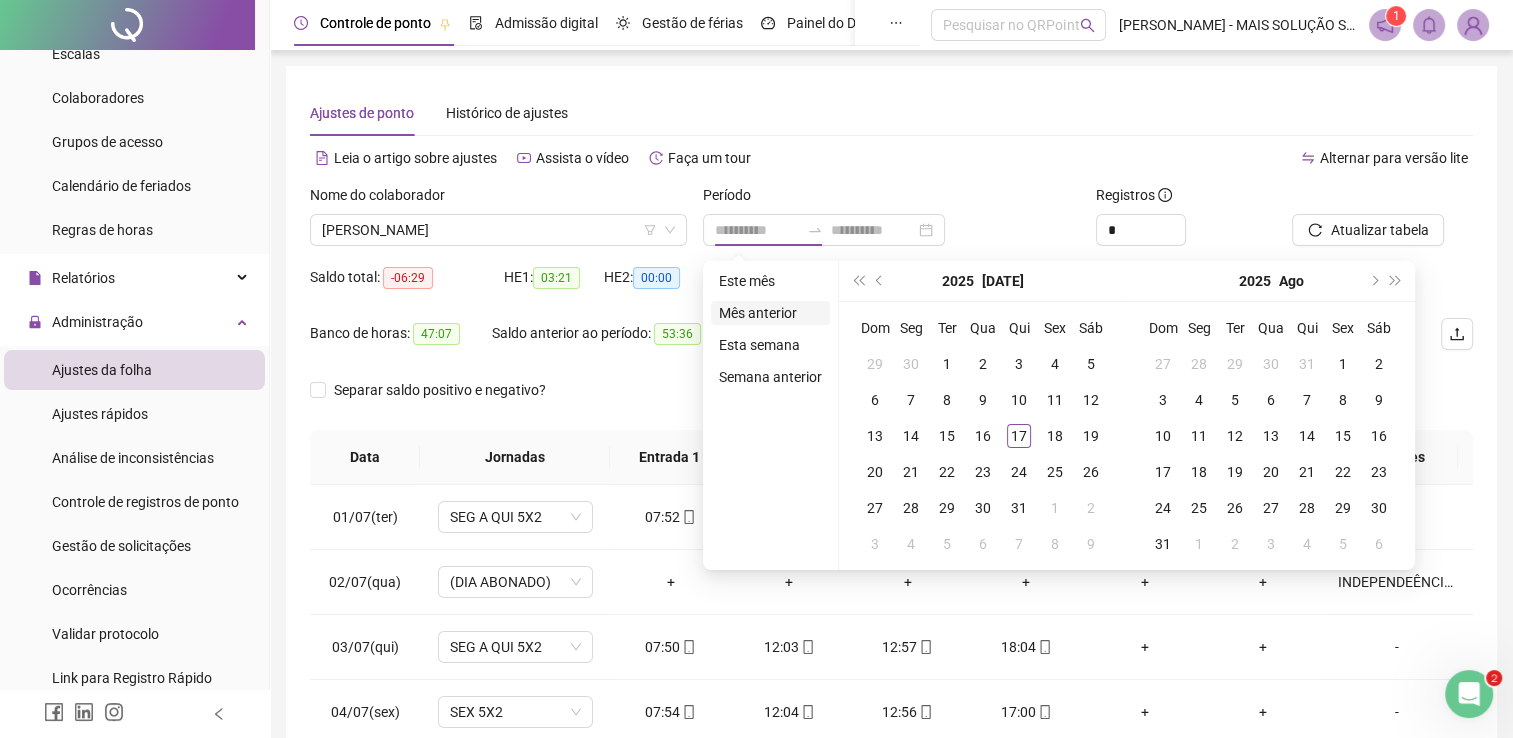 click on "Mês anterior" at bounding box center [770, 313] 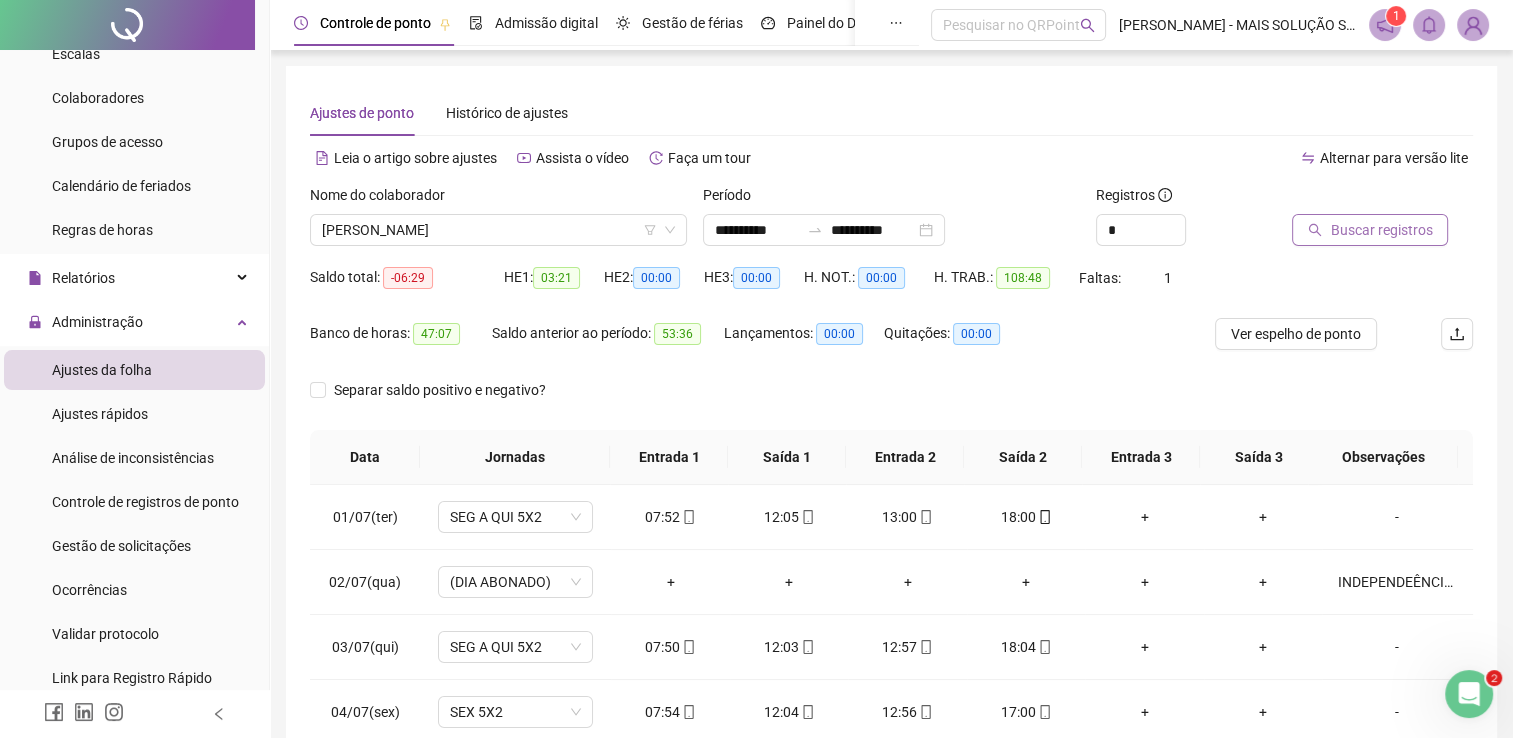 click on "Buscar registros" at bounding box center (1370, 230) 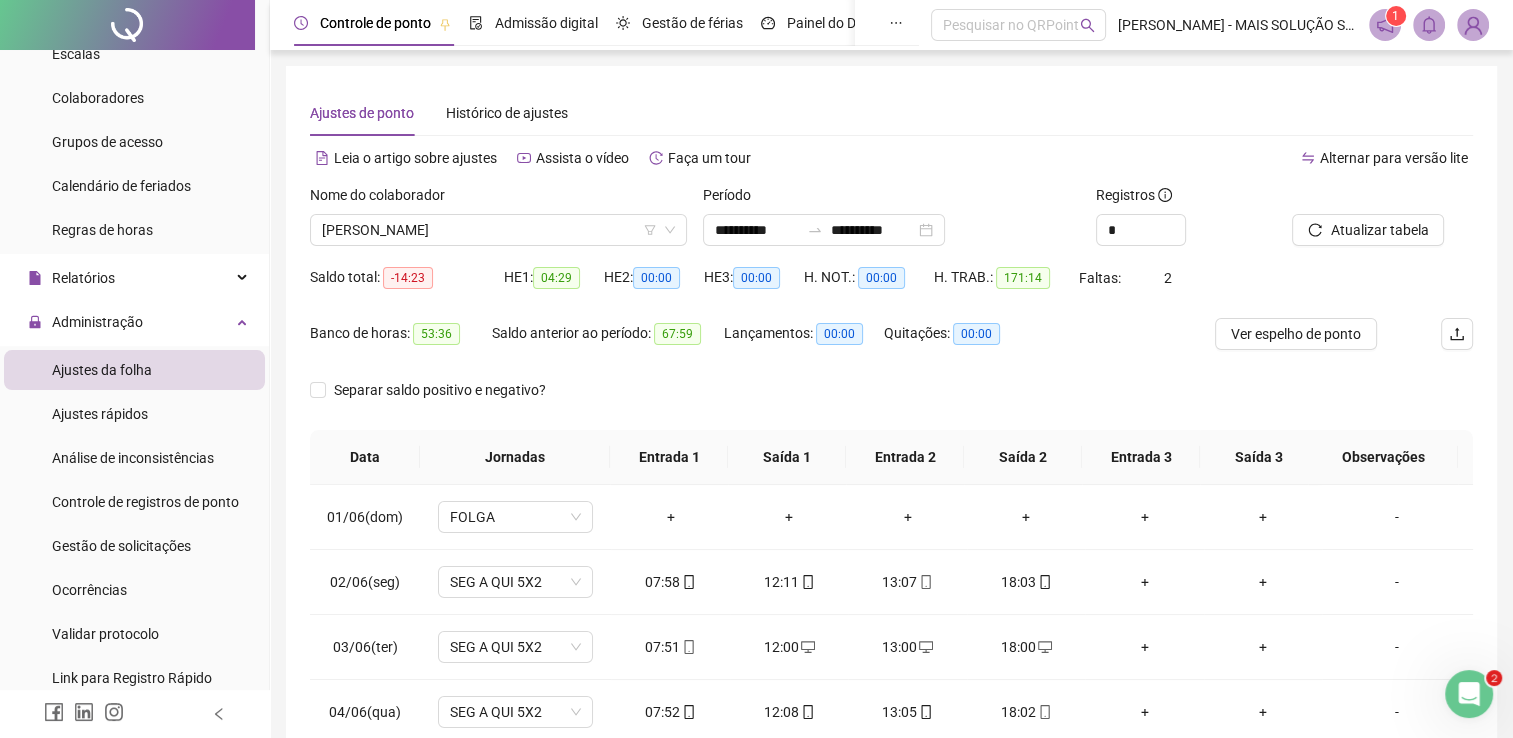 scroll, scrollTop: 283, scrollLeft: 0, axis: vertical 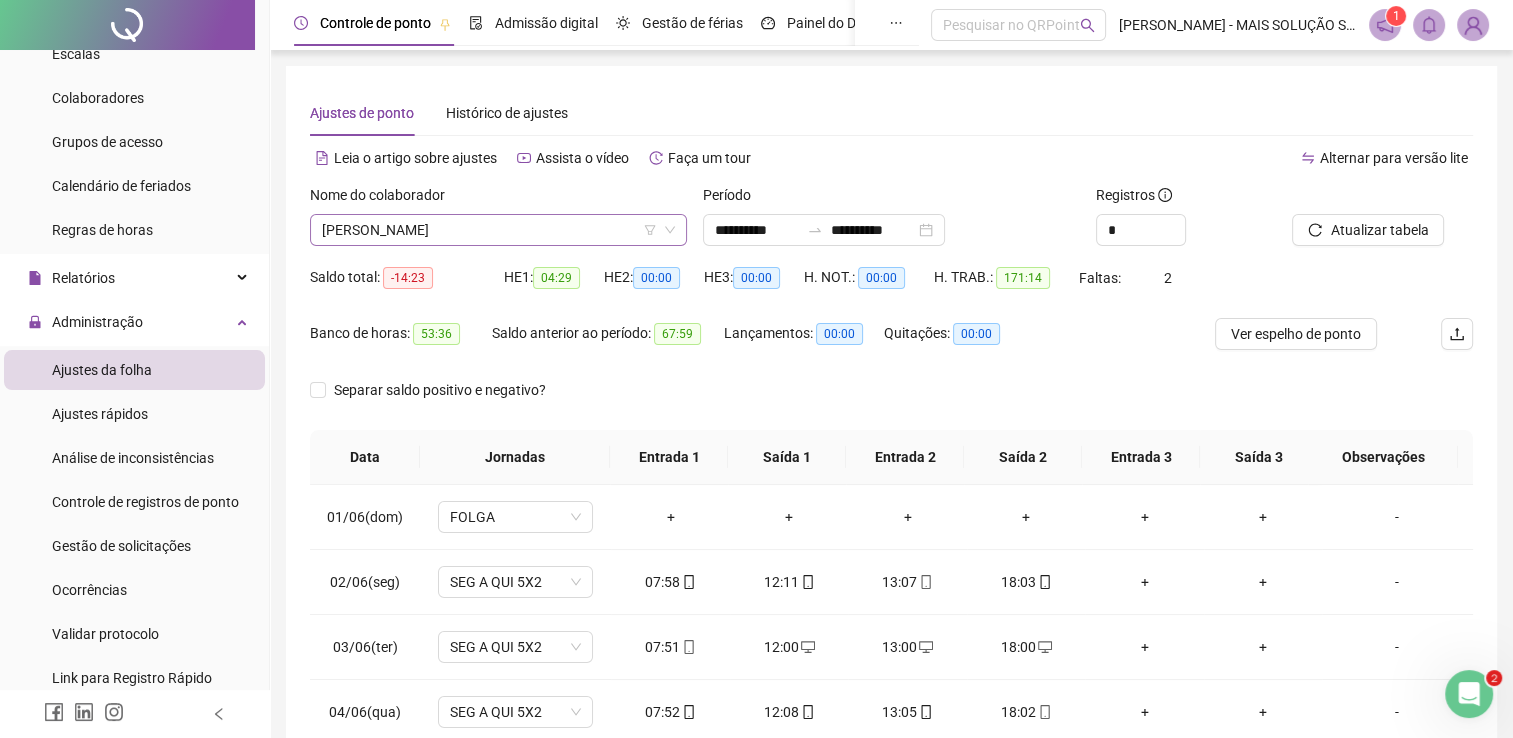 click on "[PERSON_NAME]" at bounding box center [498, 230] 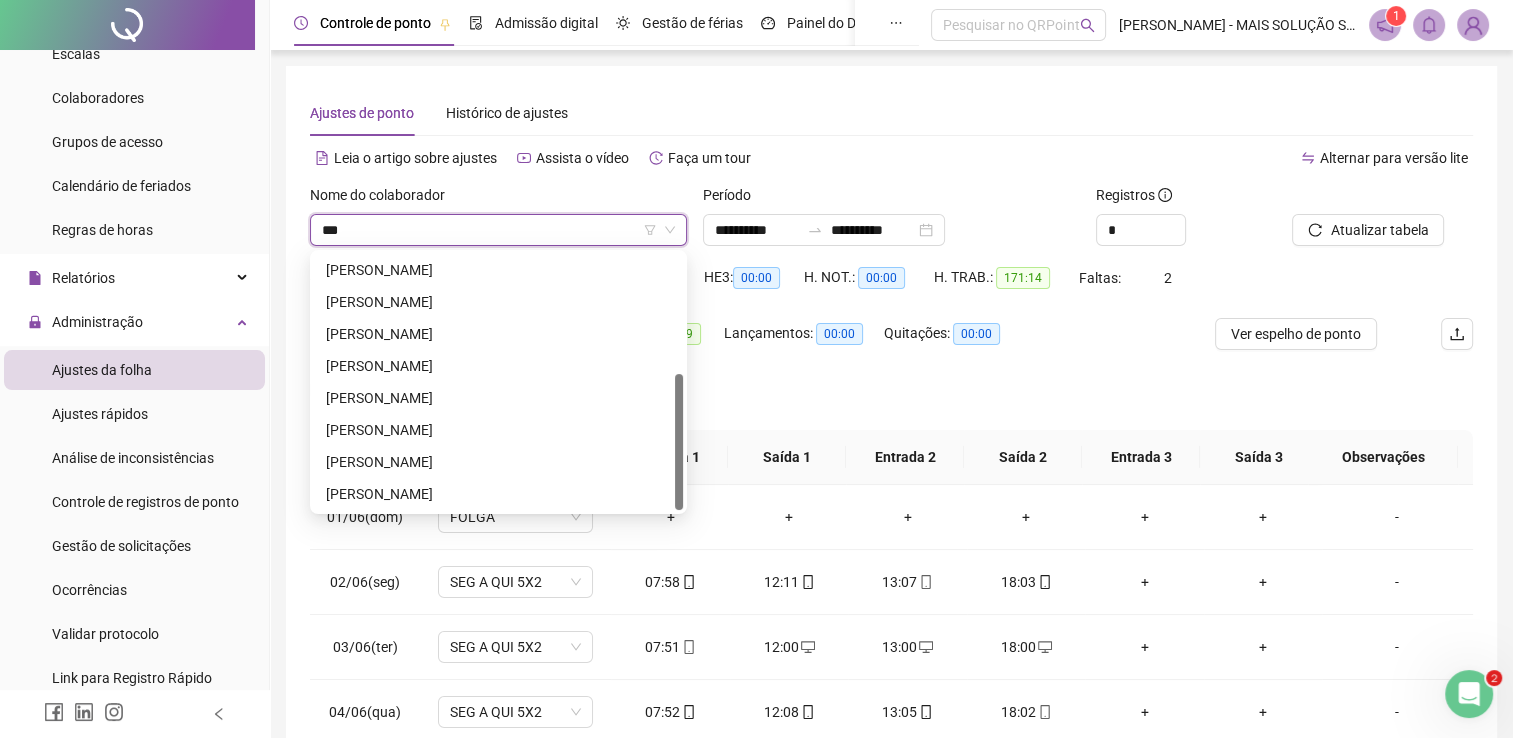 scroll, scrollTop: 0, scrollLeft: 0, axis: both 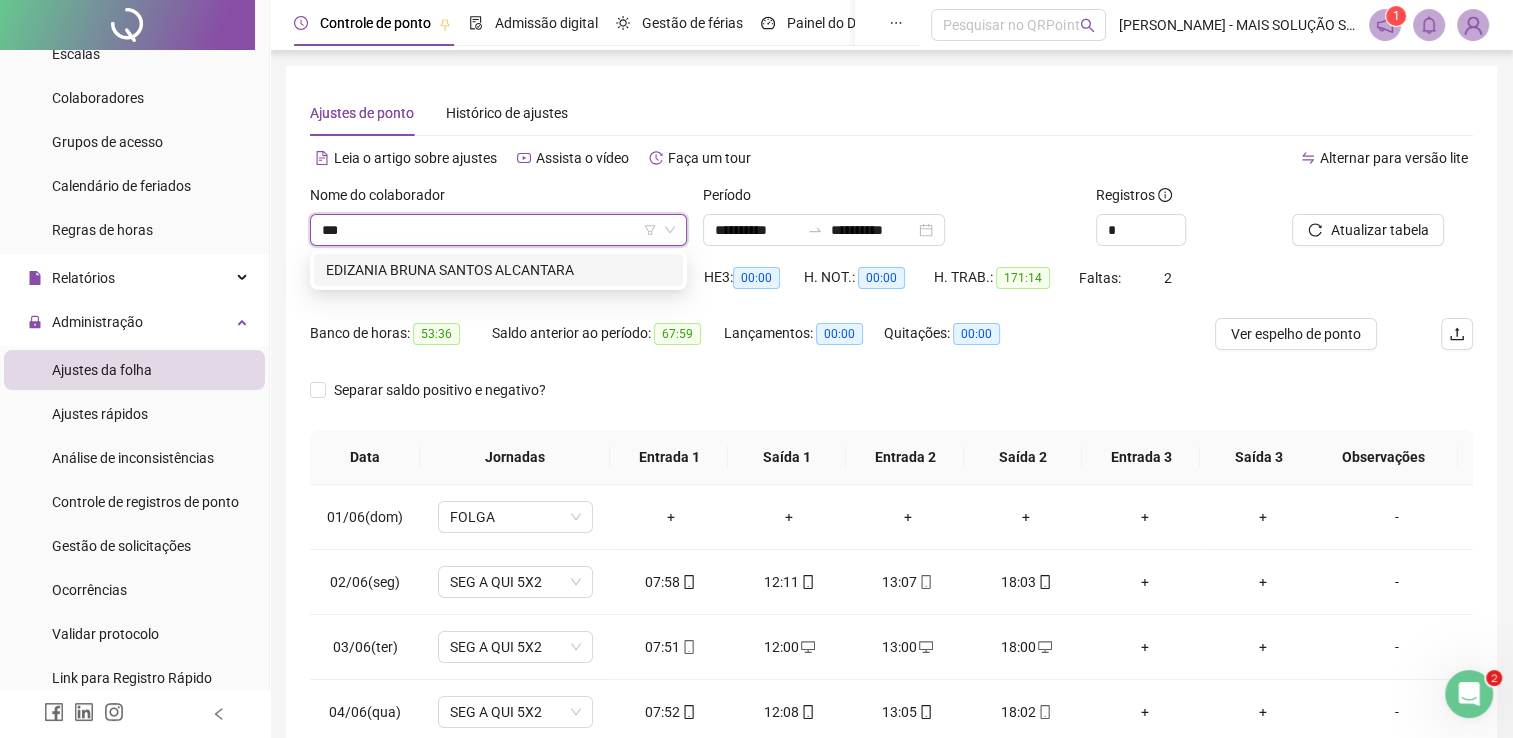 type on "****" 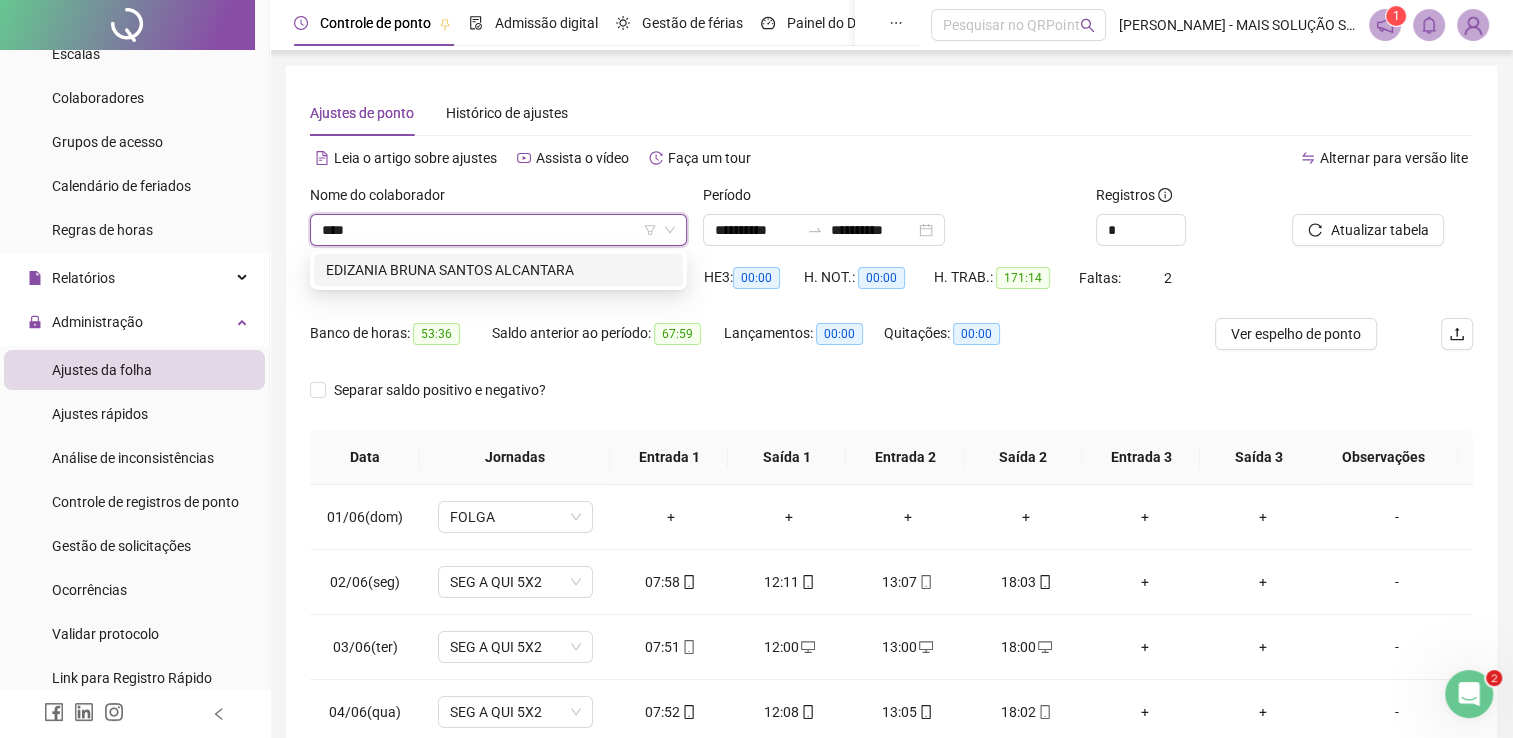 click on "EDIZANIA BRUNA SANTOS ALCANTARA" at bounding box center [498, 270] 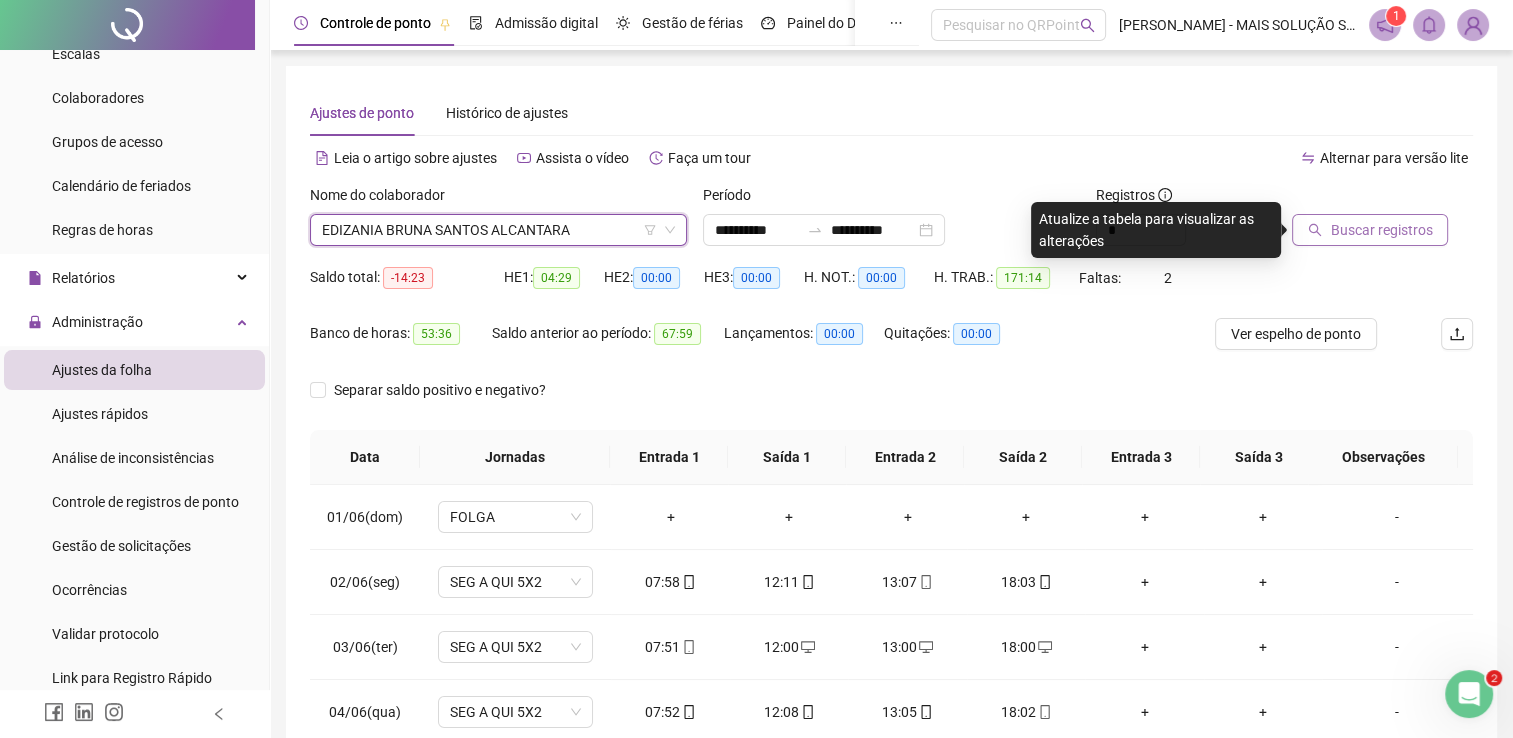 click on "Buscar registros" at bounding box center [1381, 230] 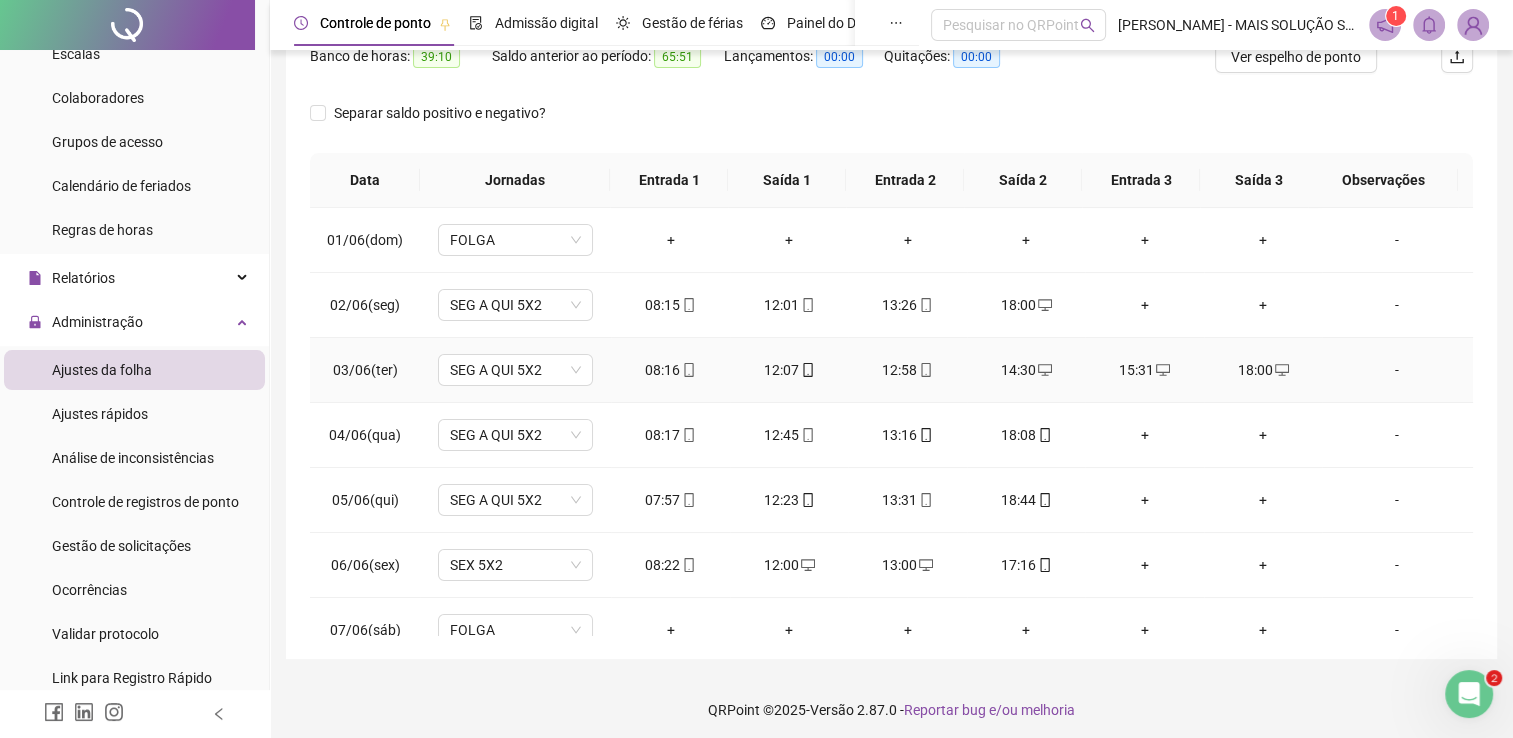 scroll, scrollTop: 283, scrollLeft: 0, axis: vertical 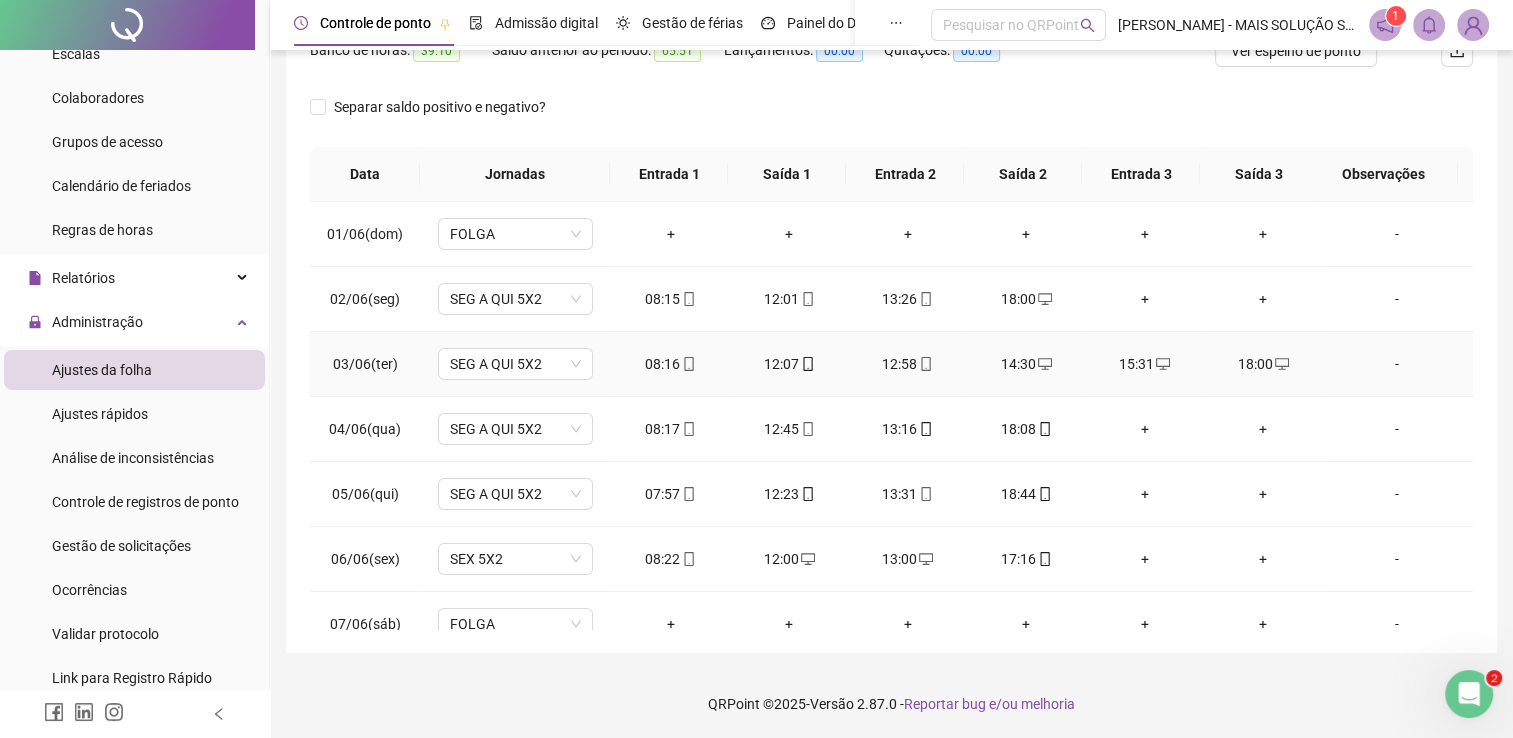 click 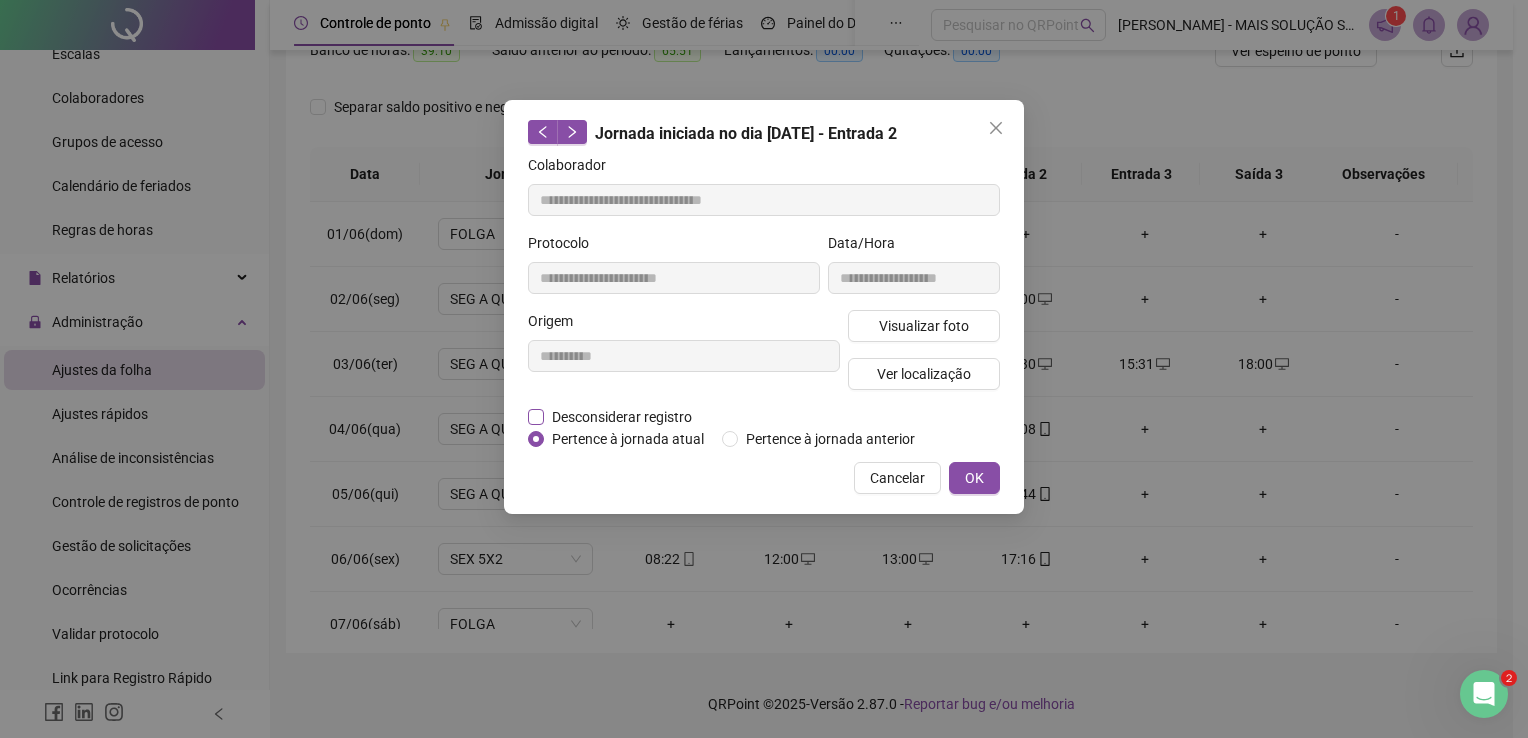 click on "Desconsiderar registro" at bounding box center (622, 417) 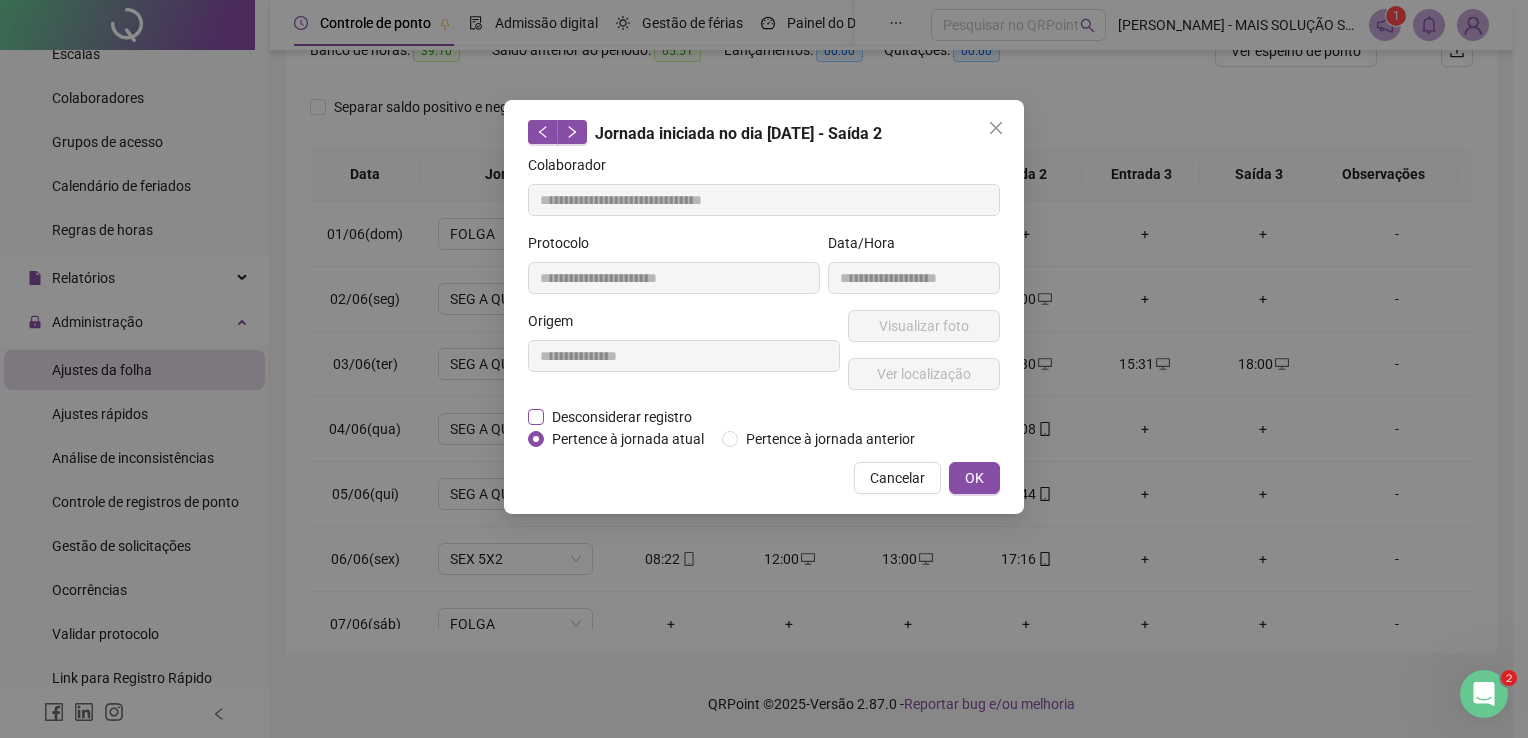 click on "Desconsiderar registro" at bounding box center (622, 417) 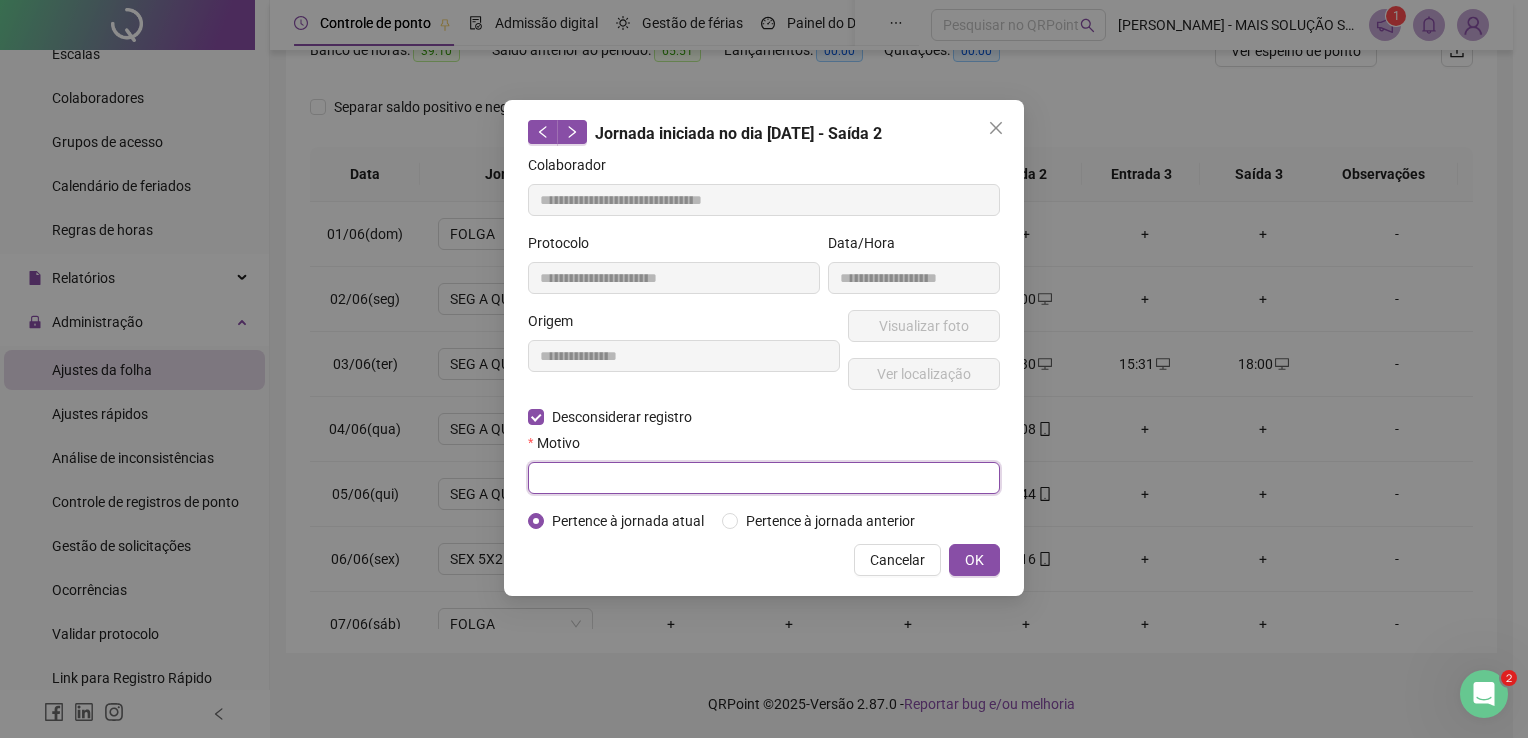 click at bounding box center [764, 478] 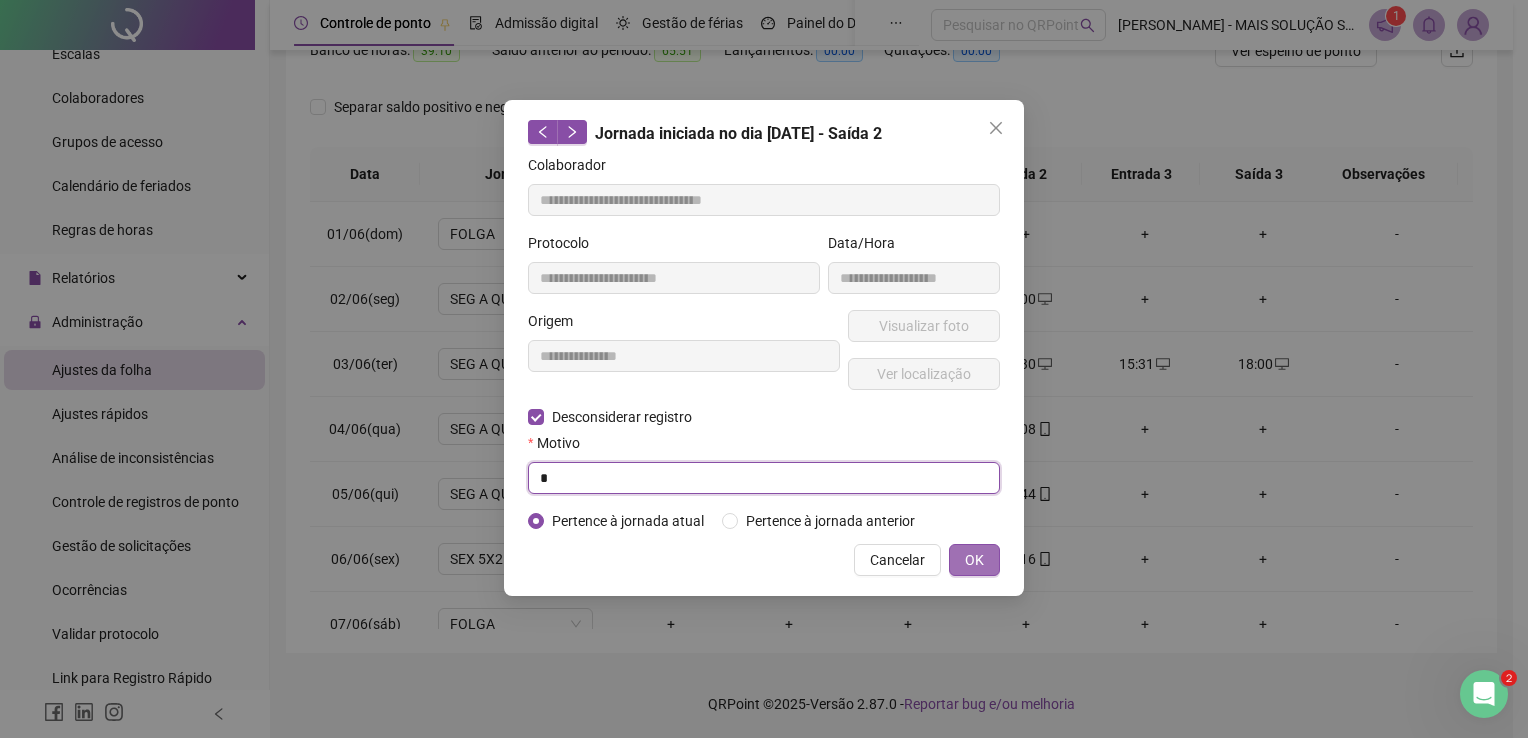 type on "*" 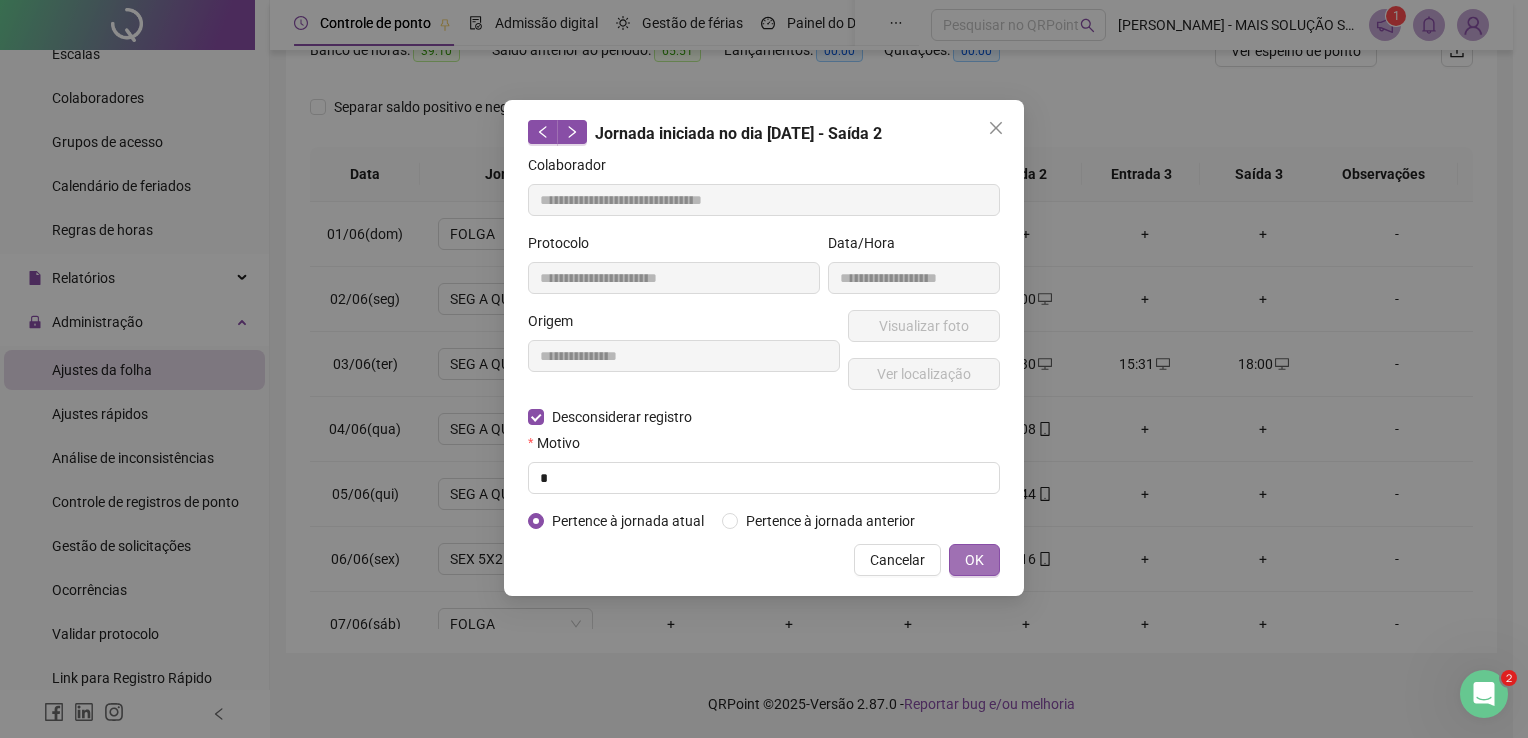 type 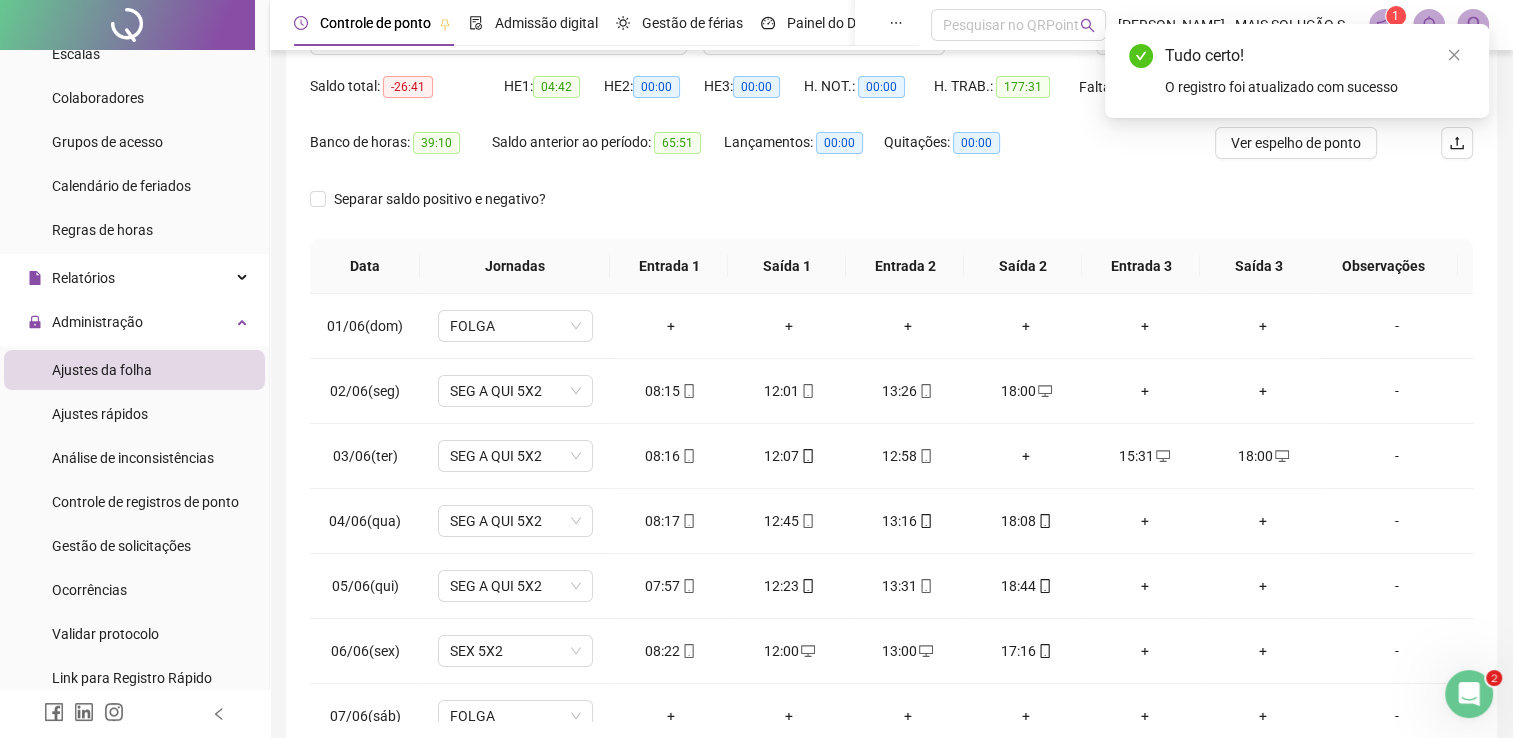 scroll, scrollTop: 83, scrollLeft: 0, axis: vertical 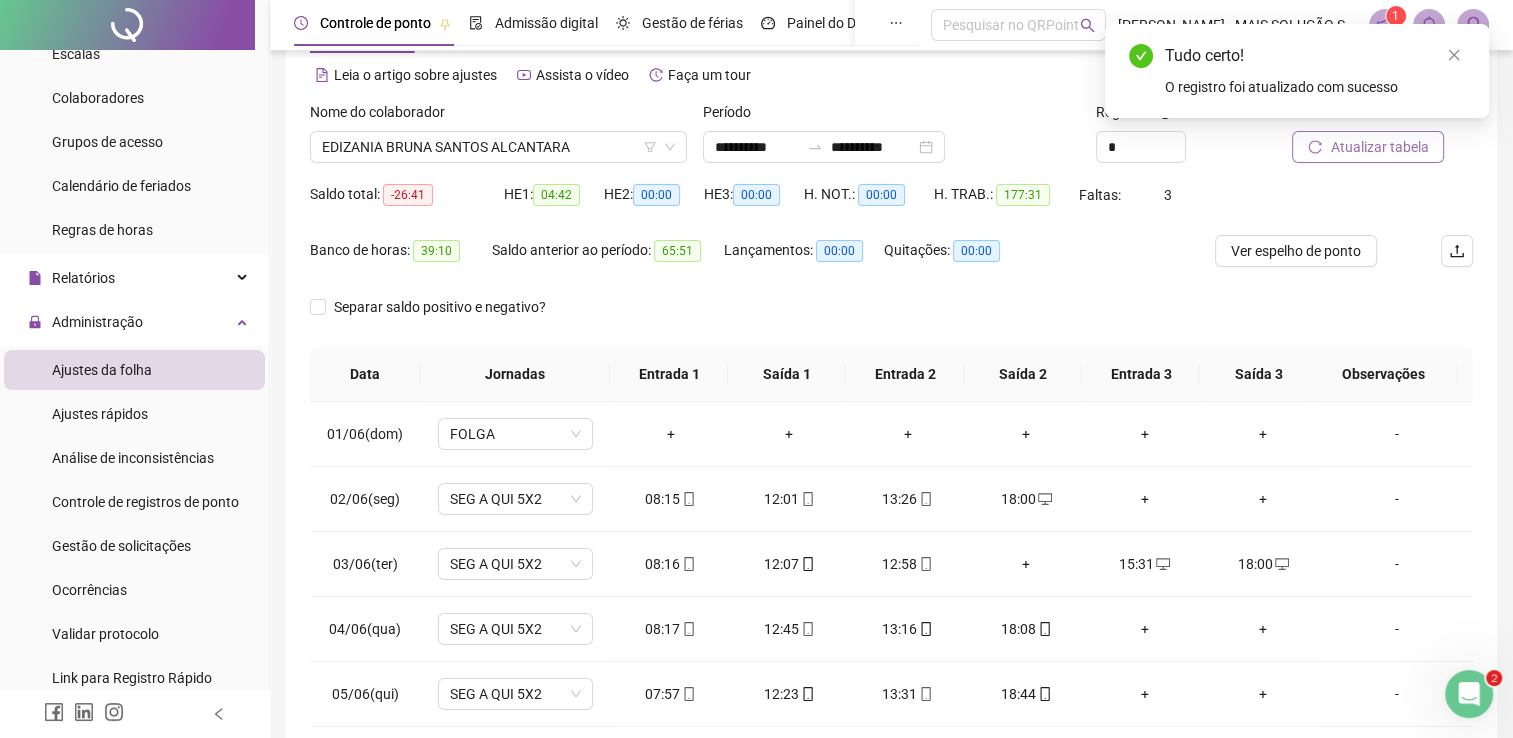 click on "Atualizar tabela" at bounding box center (1379, 147) 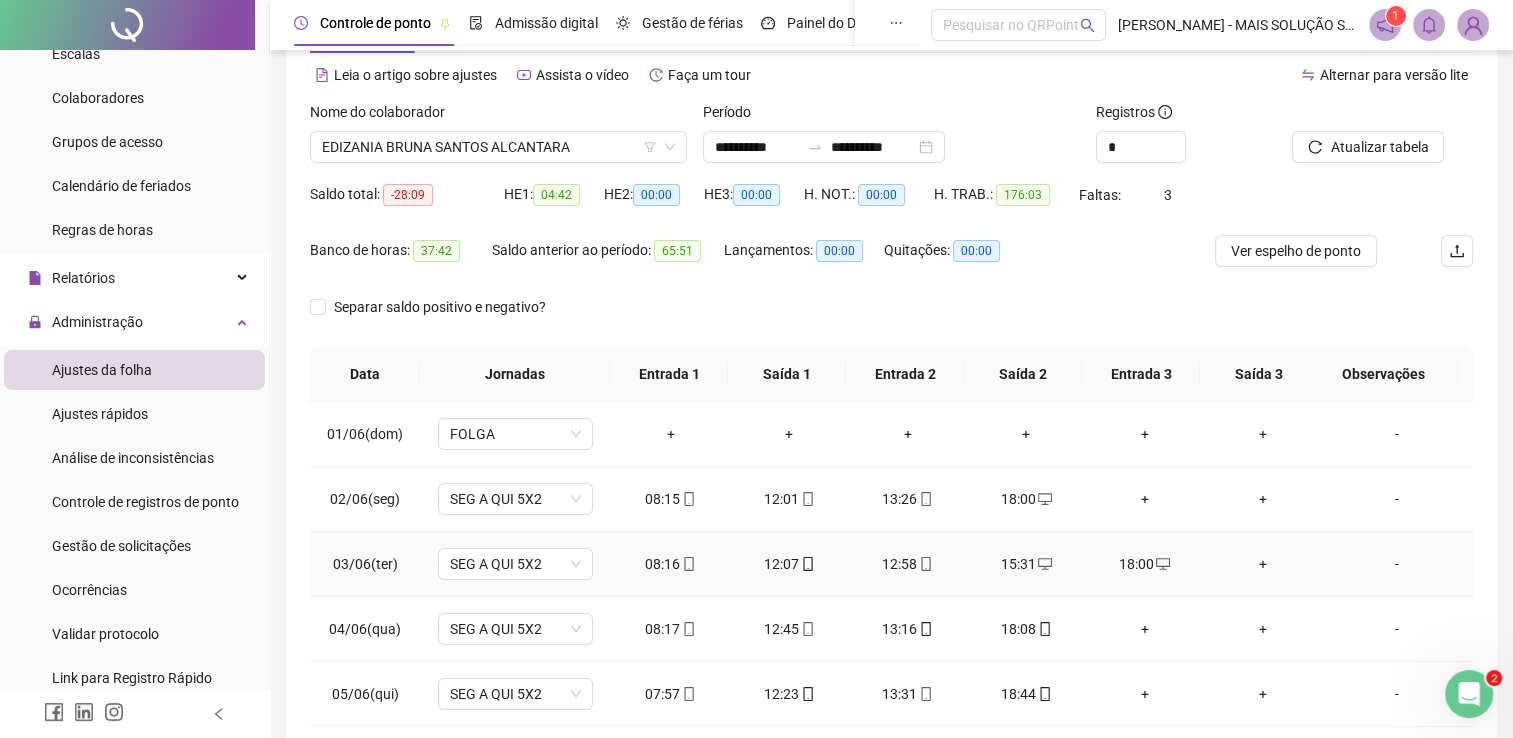 click on "15:31" at bounding box center (1026, 564) 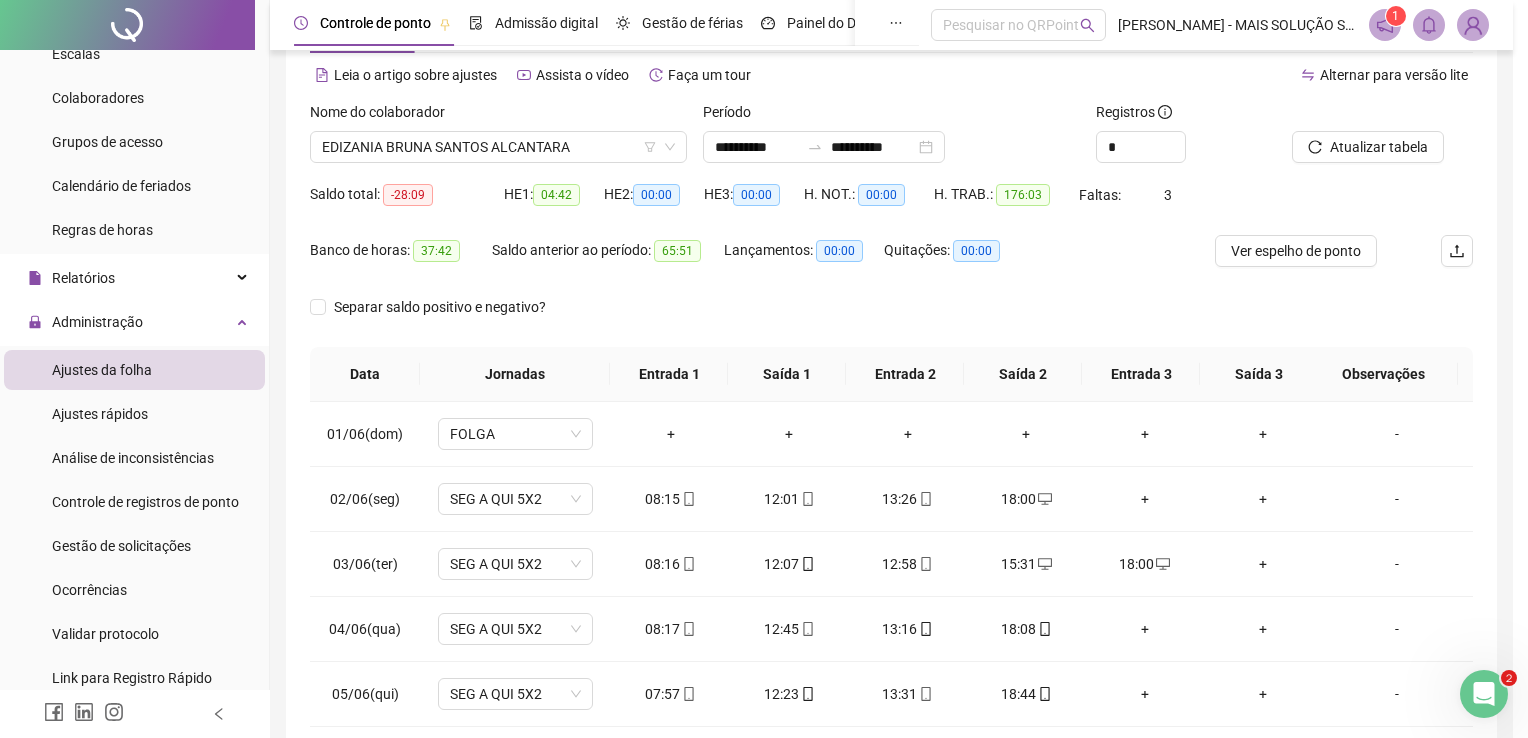 type on "**********" 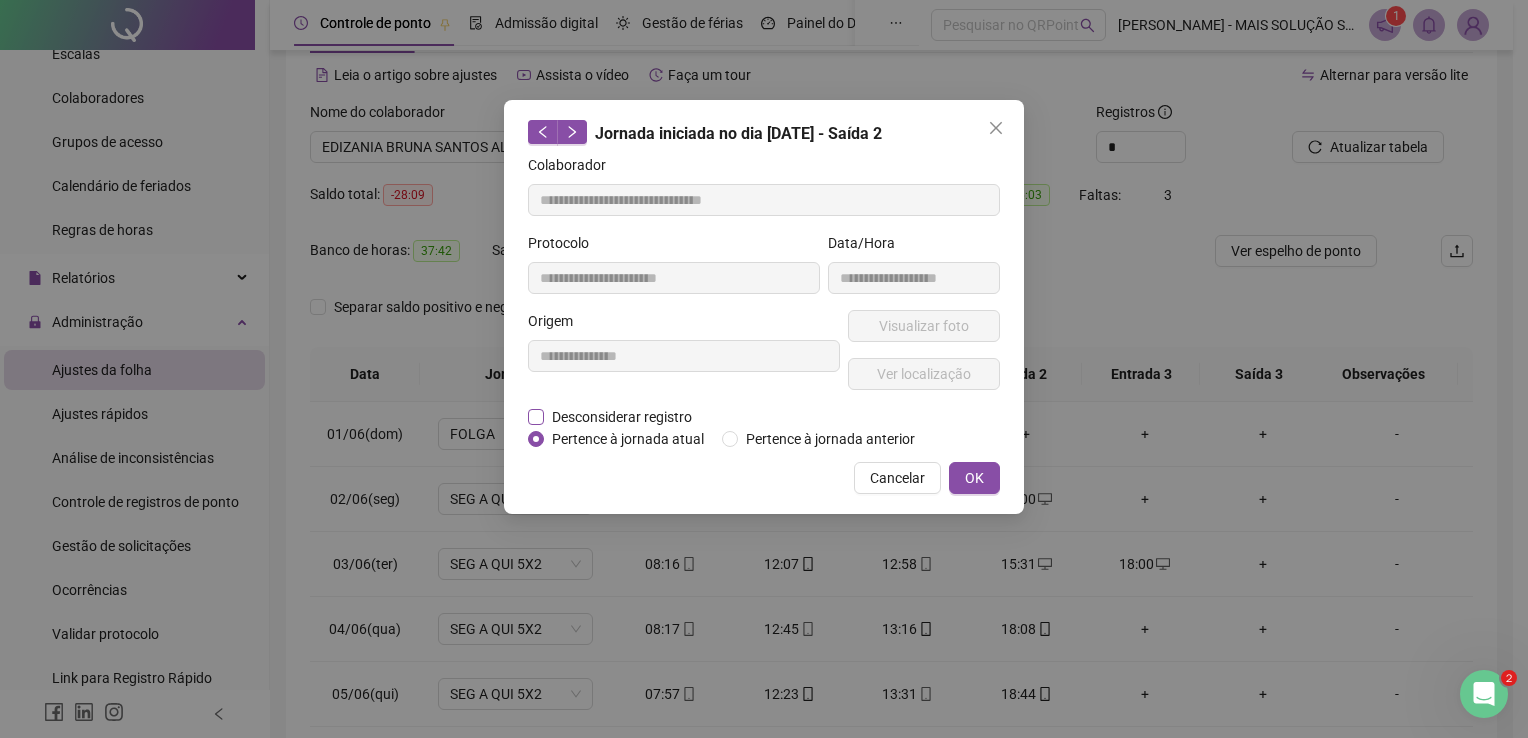 click on "Desconsiderar registro" at bounding box center [622, 417] 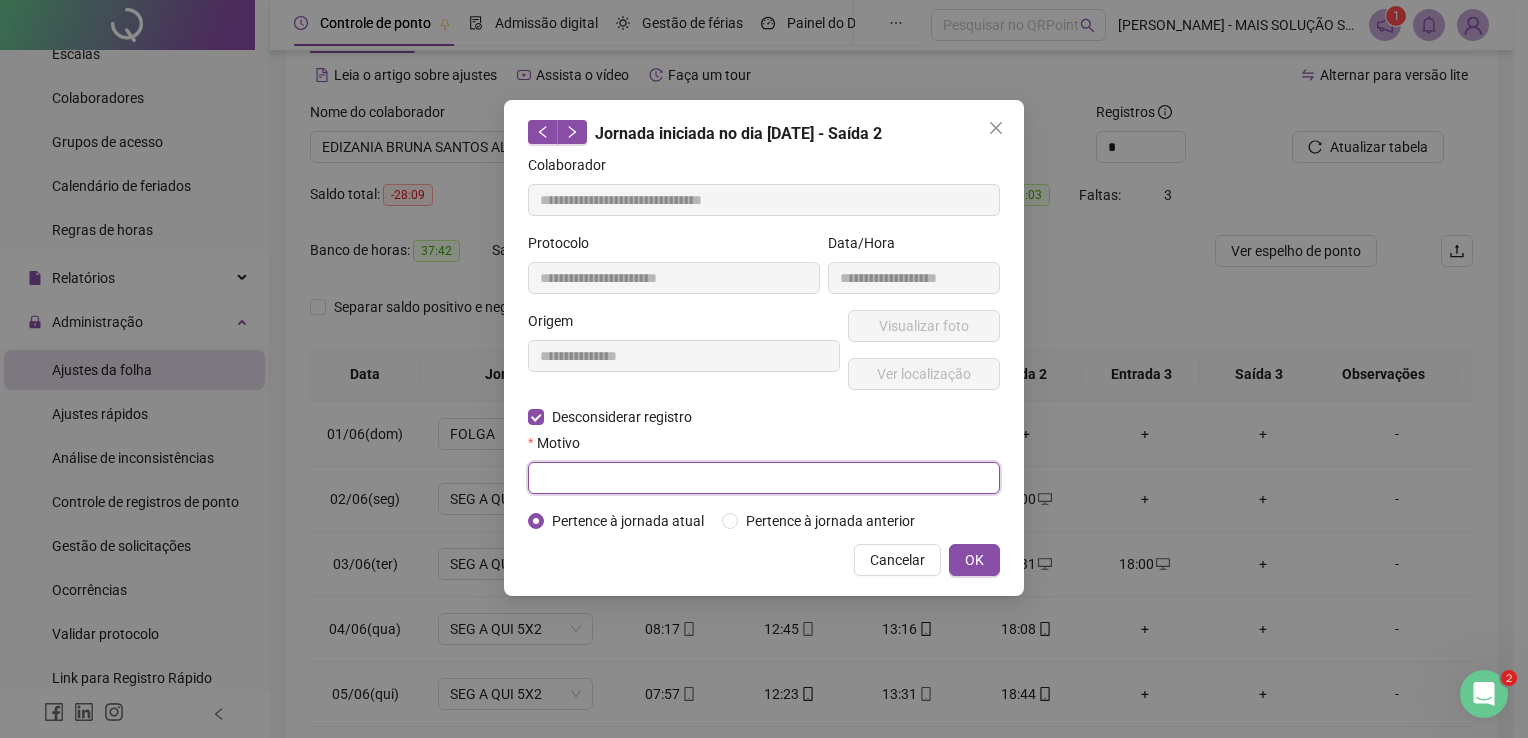 click at bounding box center [764, 478] 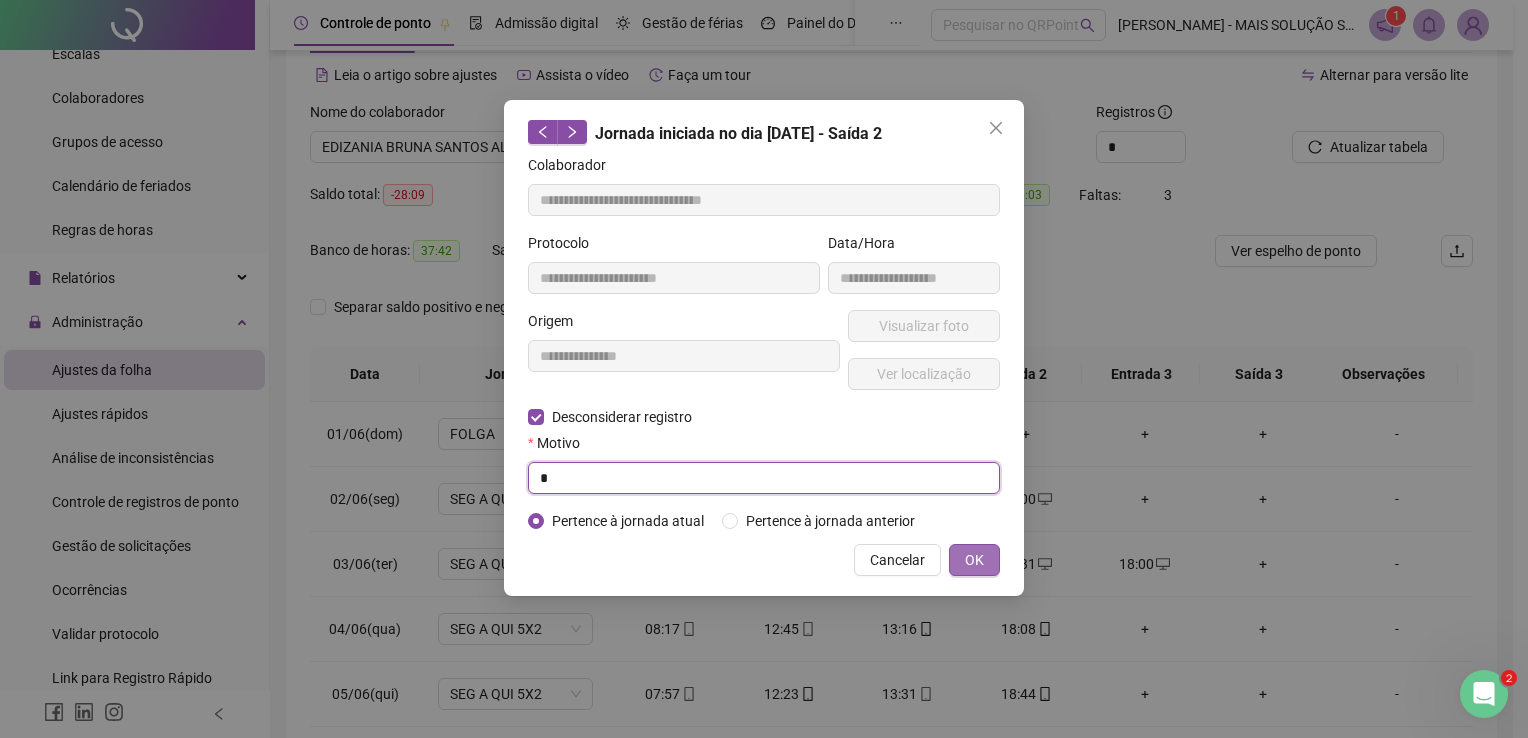 type on "*" 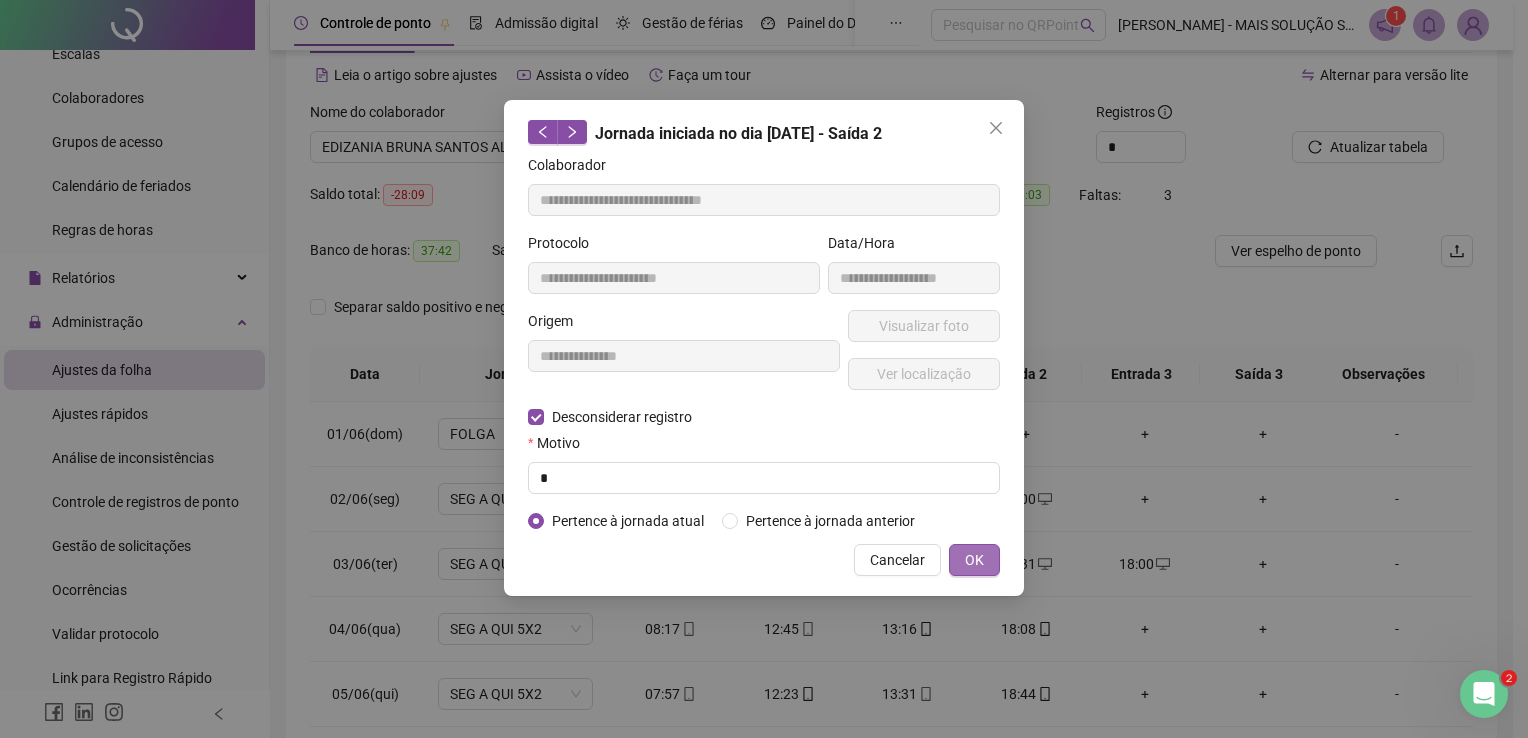 type 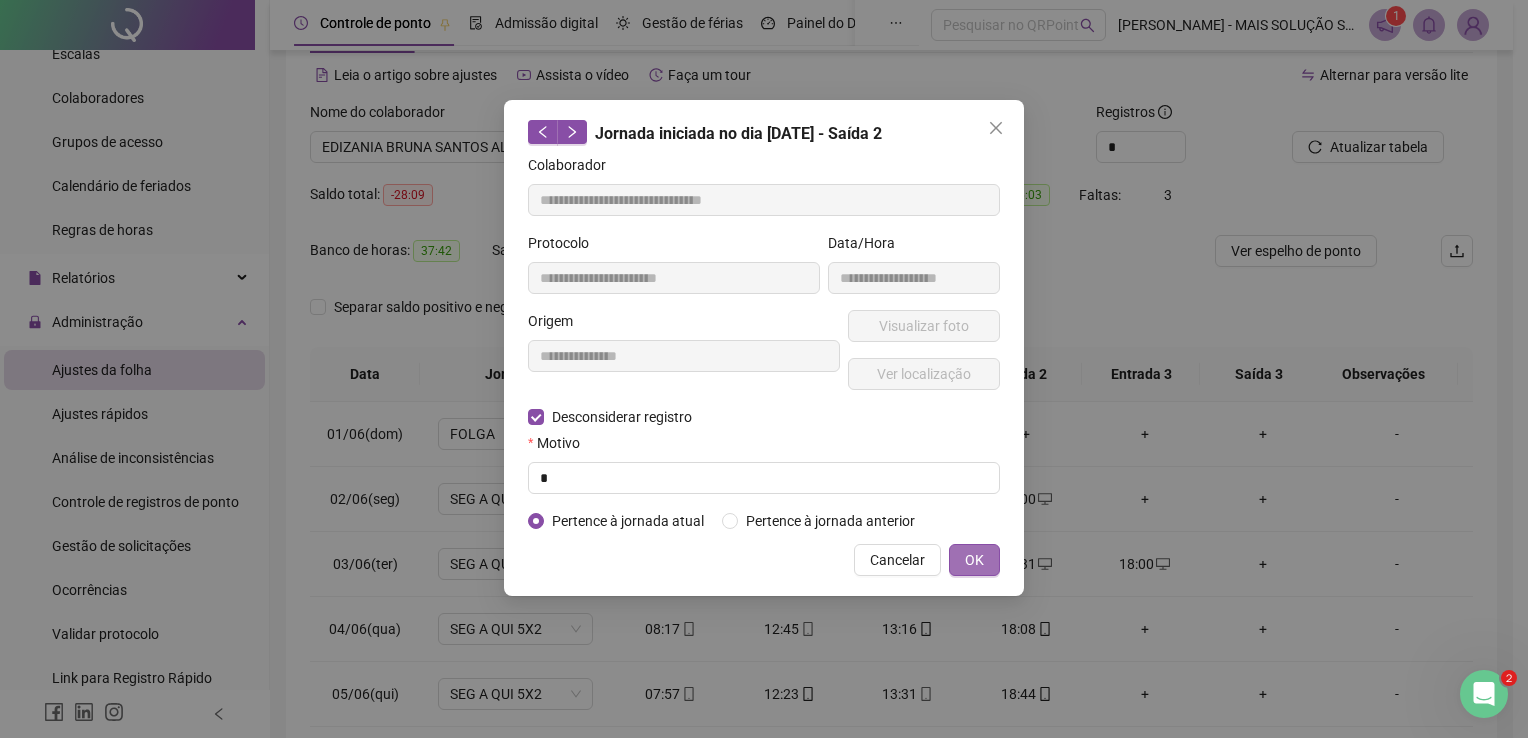click on "OK" at bounding box center (974, 560) 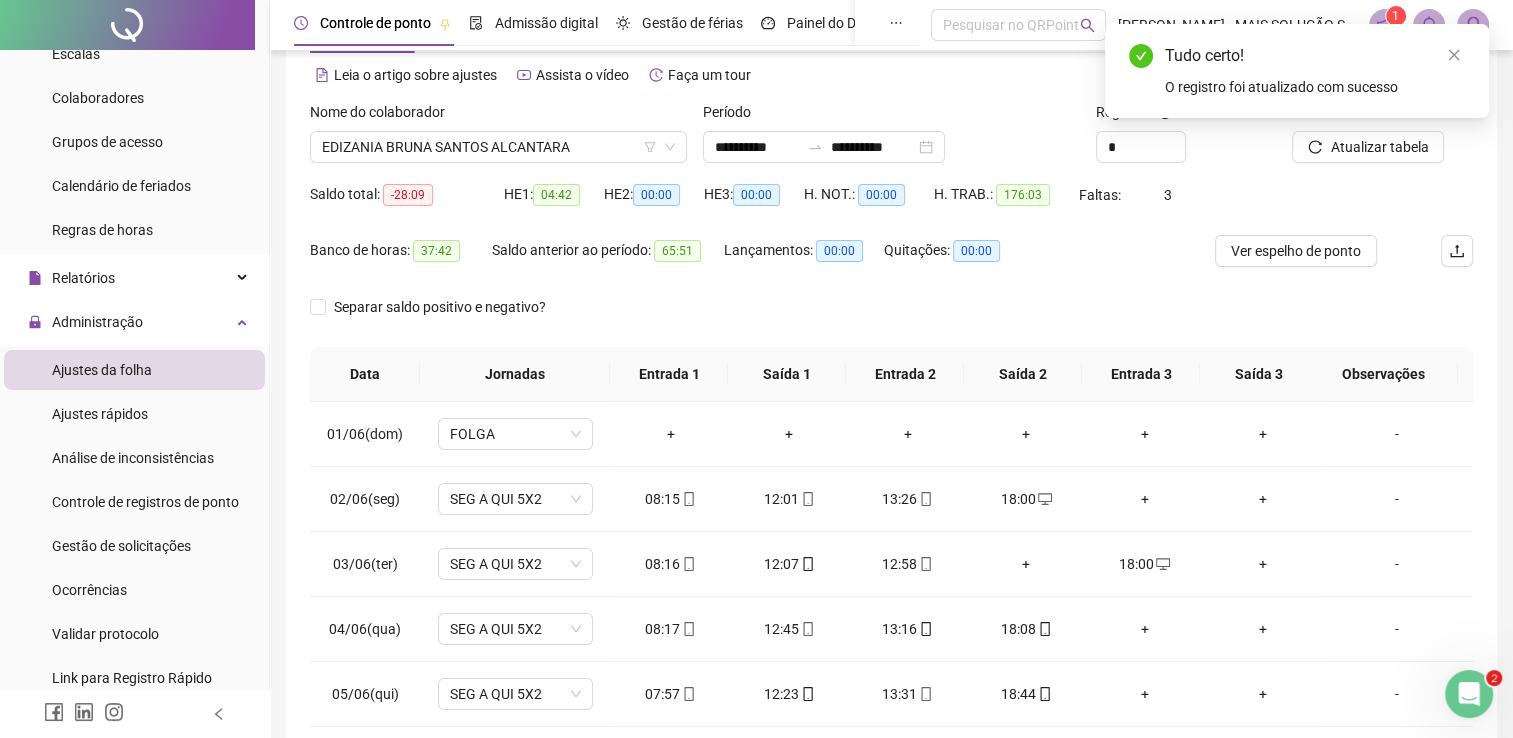 scroll, scrollTop: 0, scrollLeft: 0, axis: both 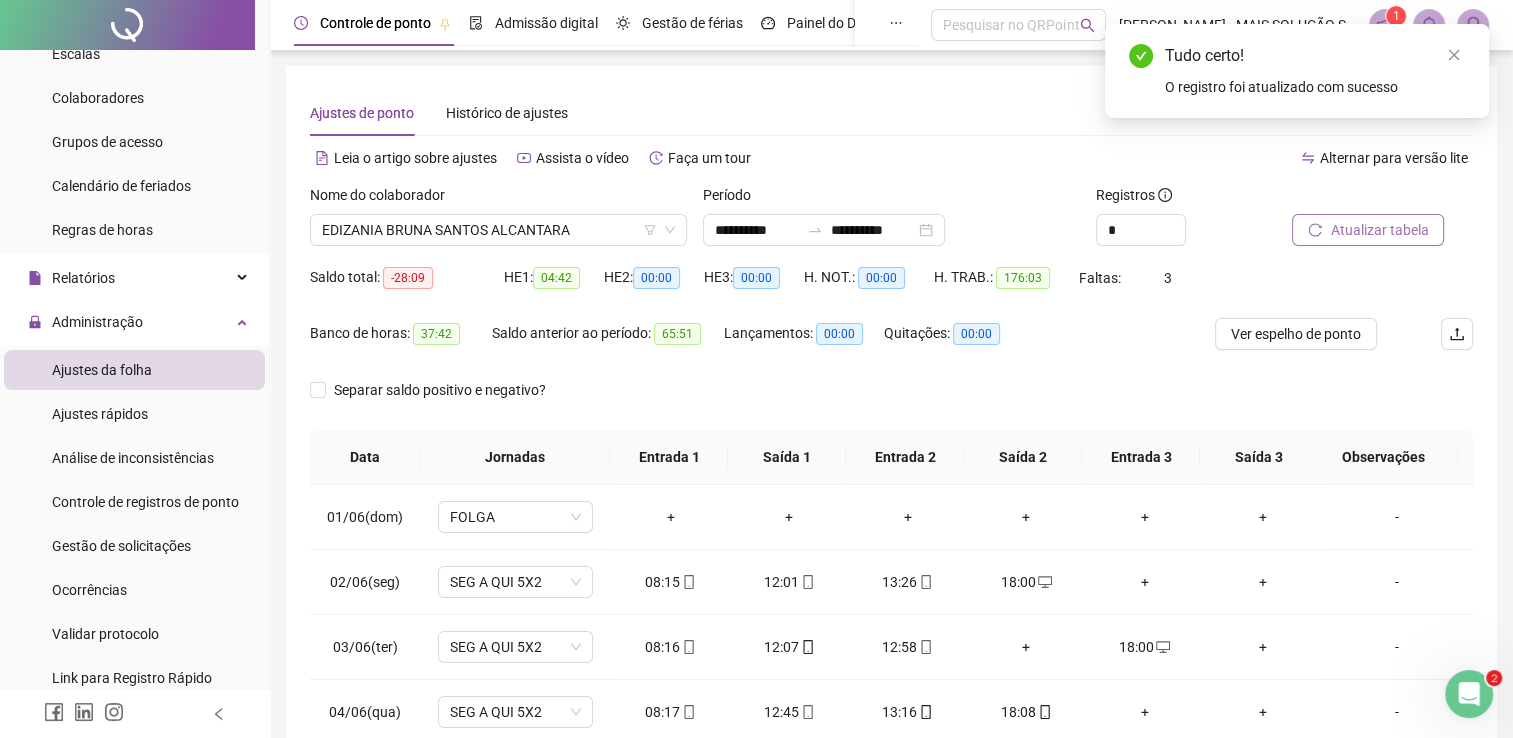 click on "Atualizar tabela" at bounding box center (1368, 230) 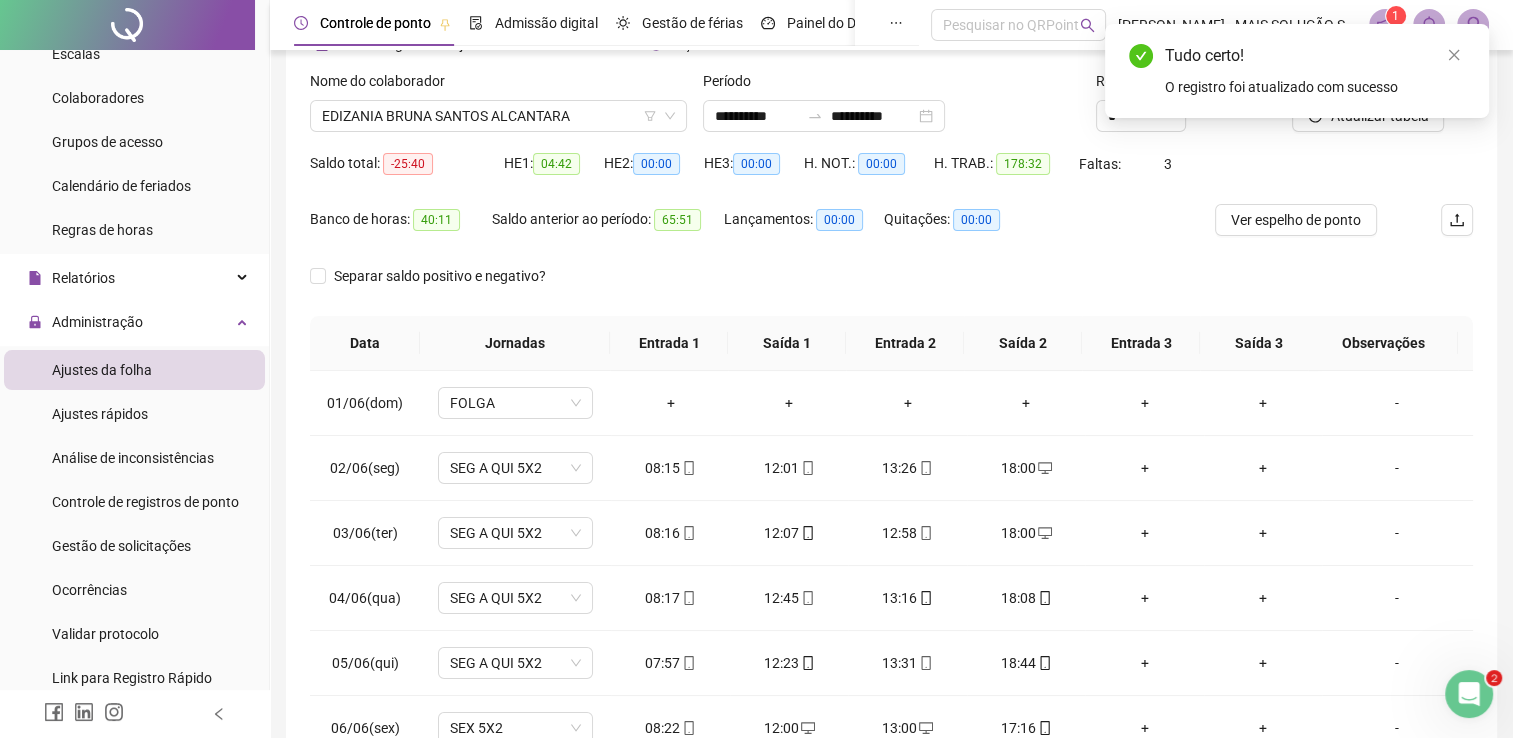 scroll, scrollTop: 200, scrollLeft: 0, axis: vertical 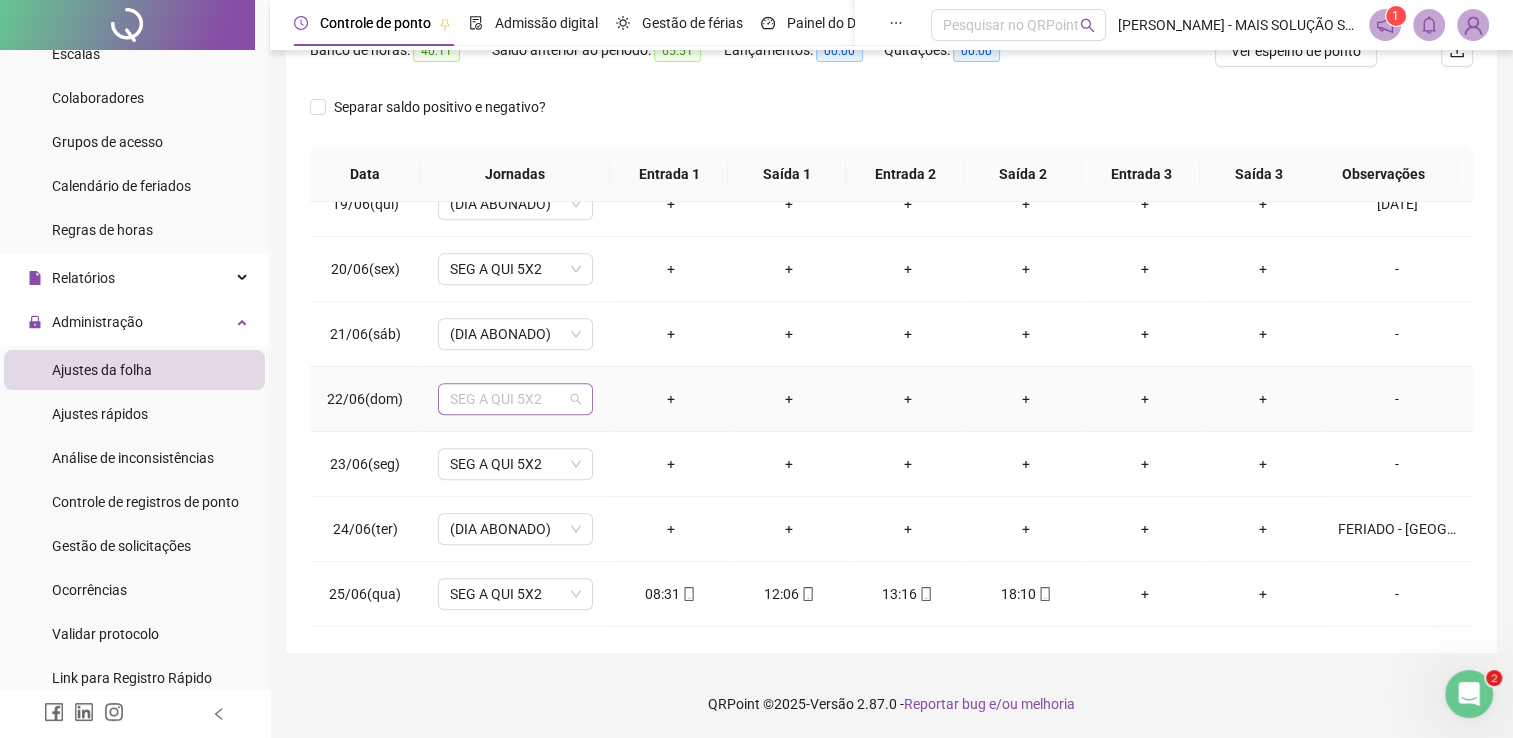 click on "SEG A QUI 5X2" at bounding box center [515, 399] 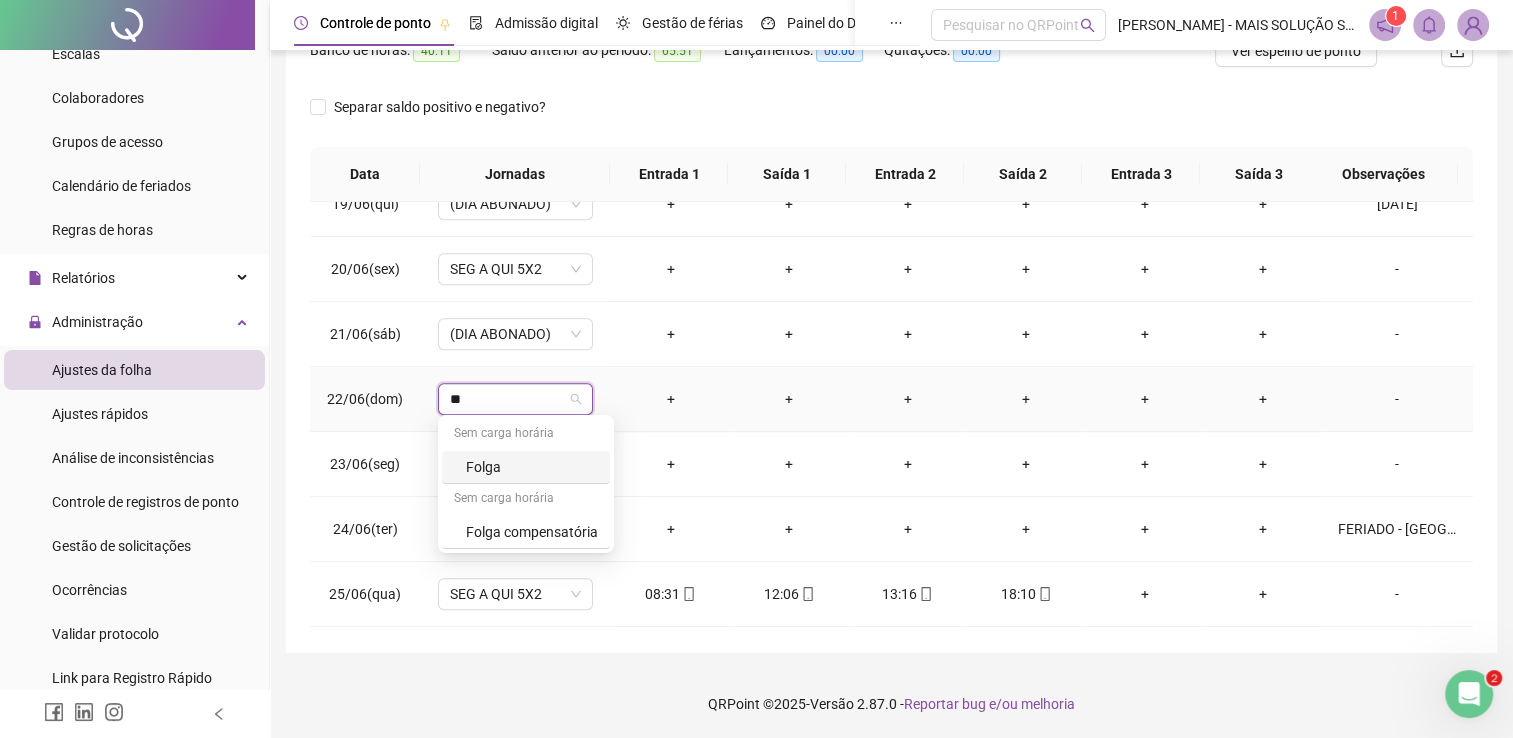 type on "***" 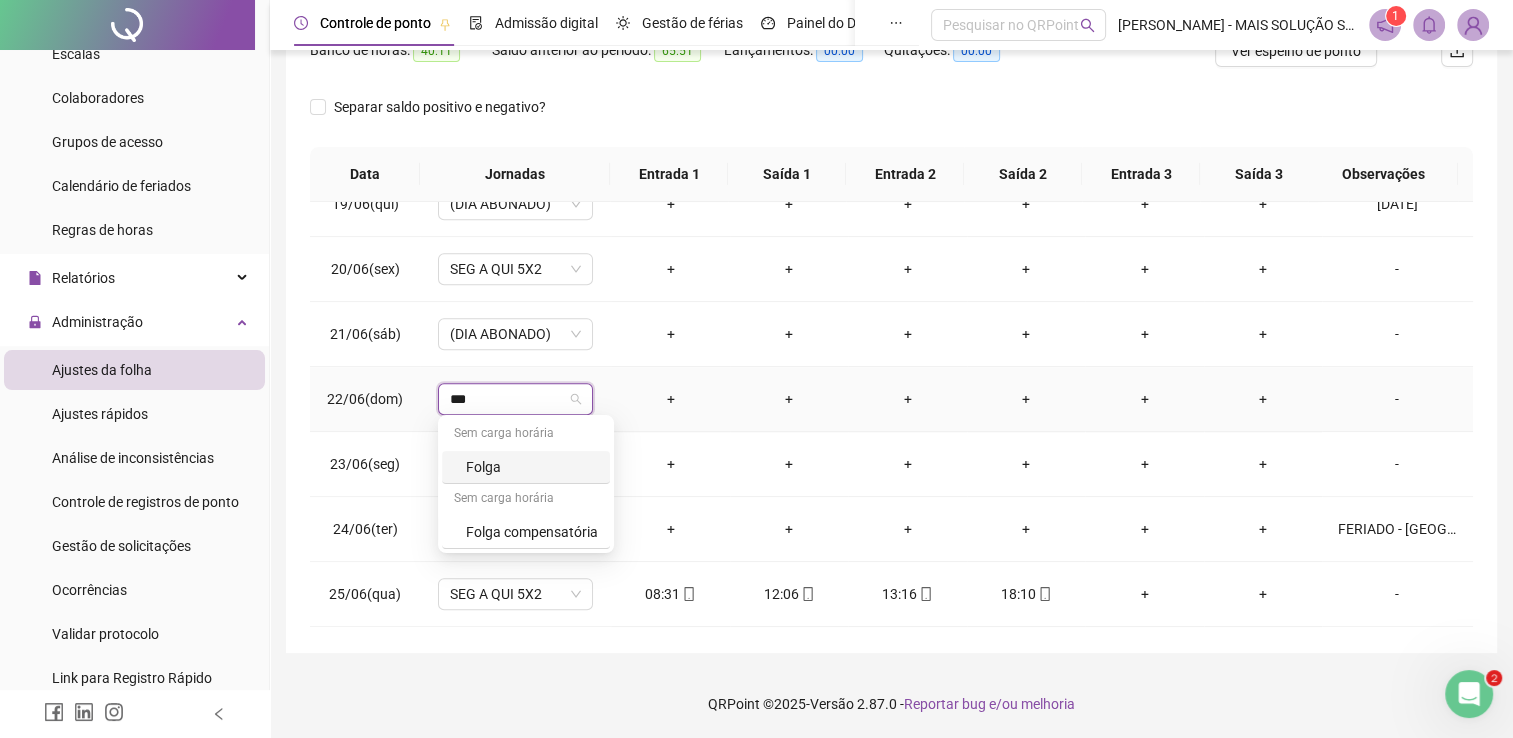 click on "Folga" at bounding box center [532, 467] 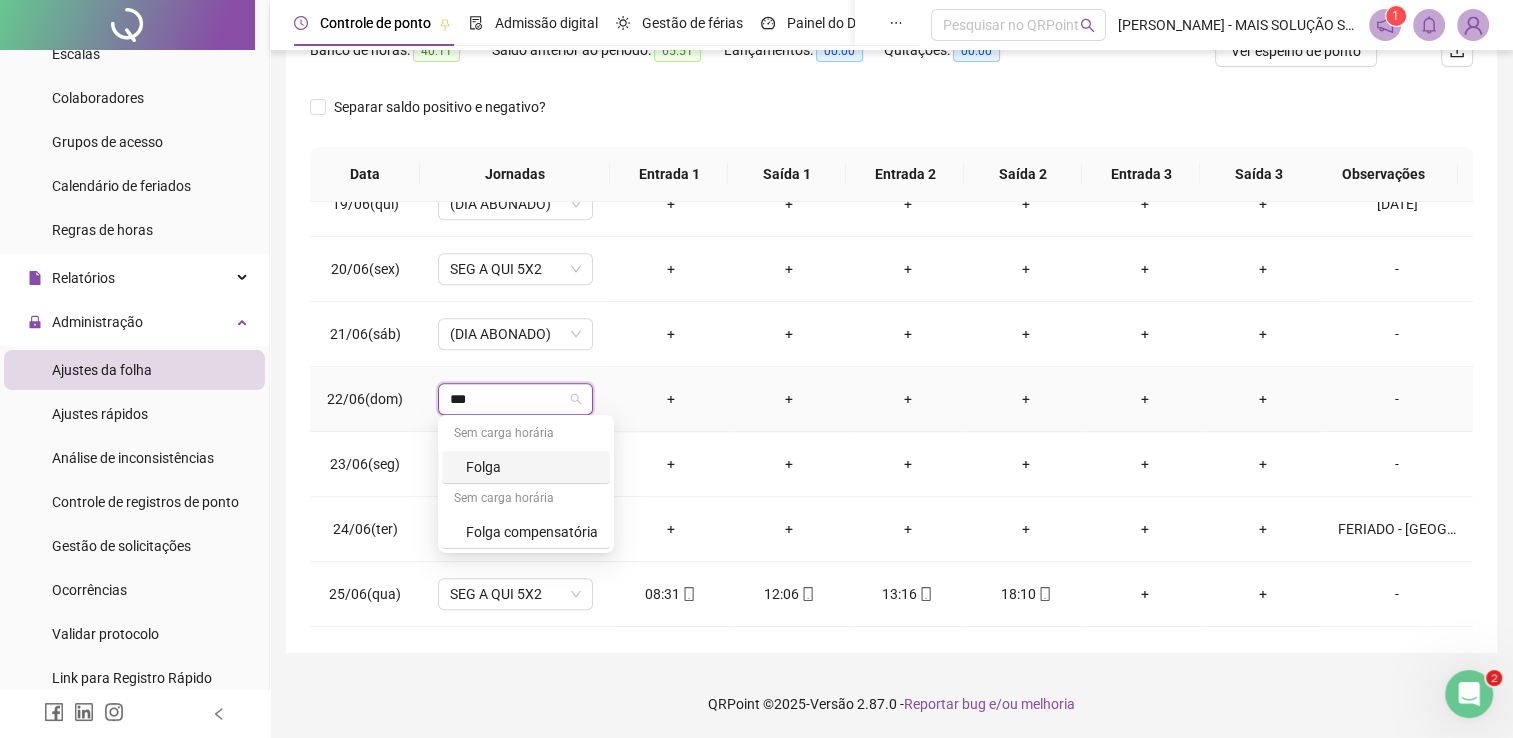 type 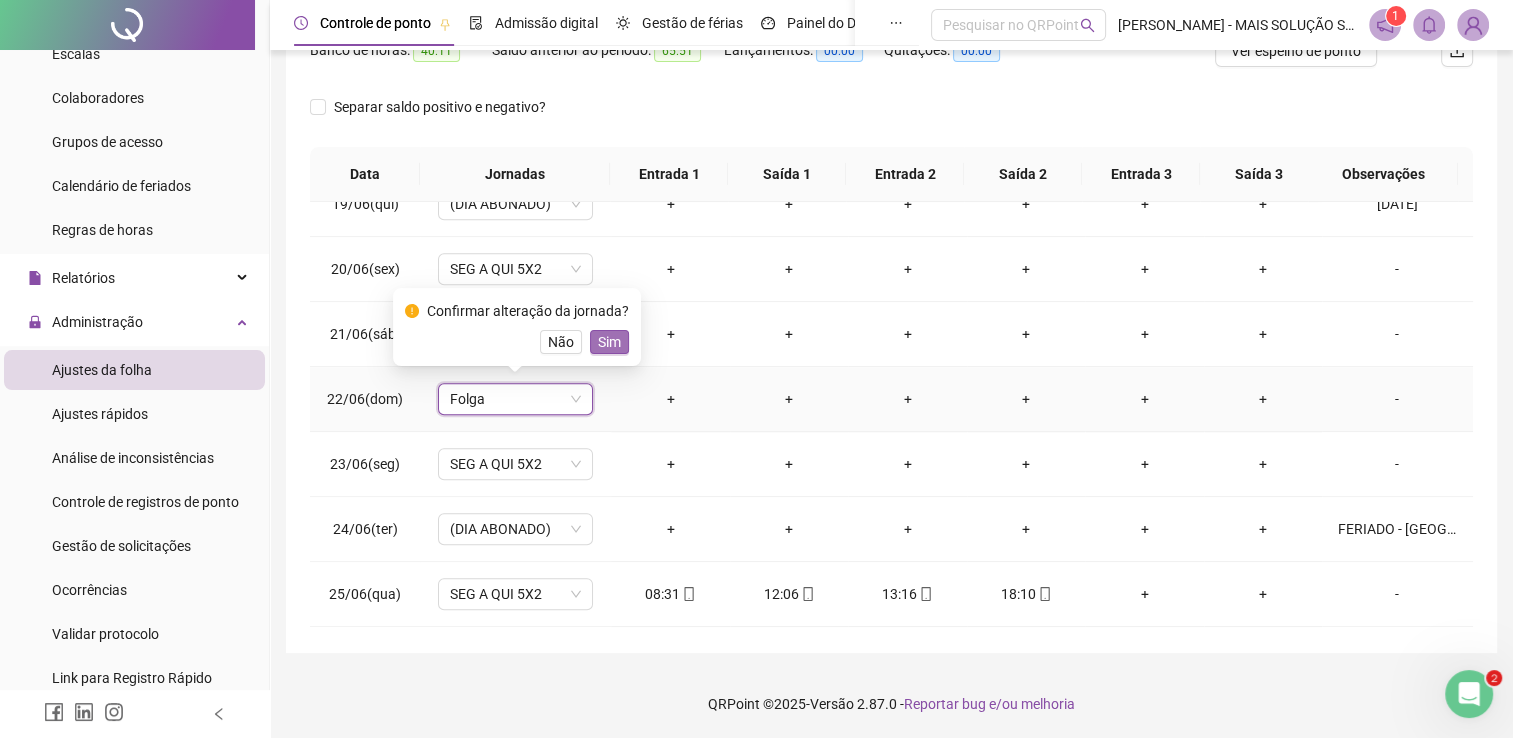 click on "Sim" at bounding box center [609, 342] 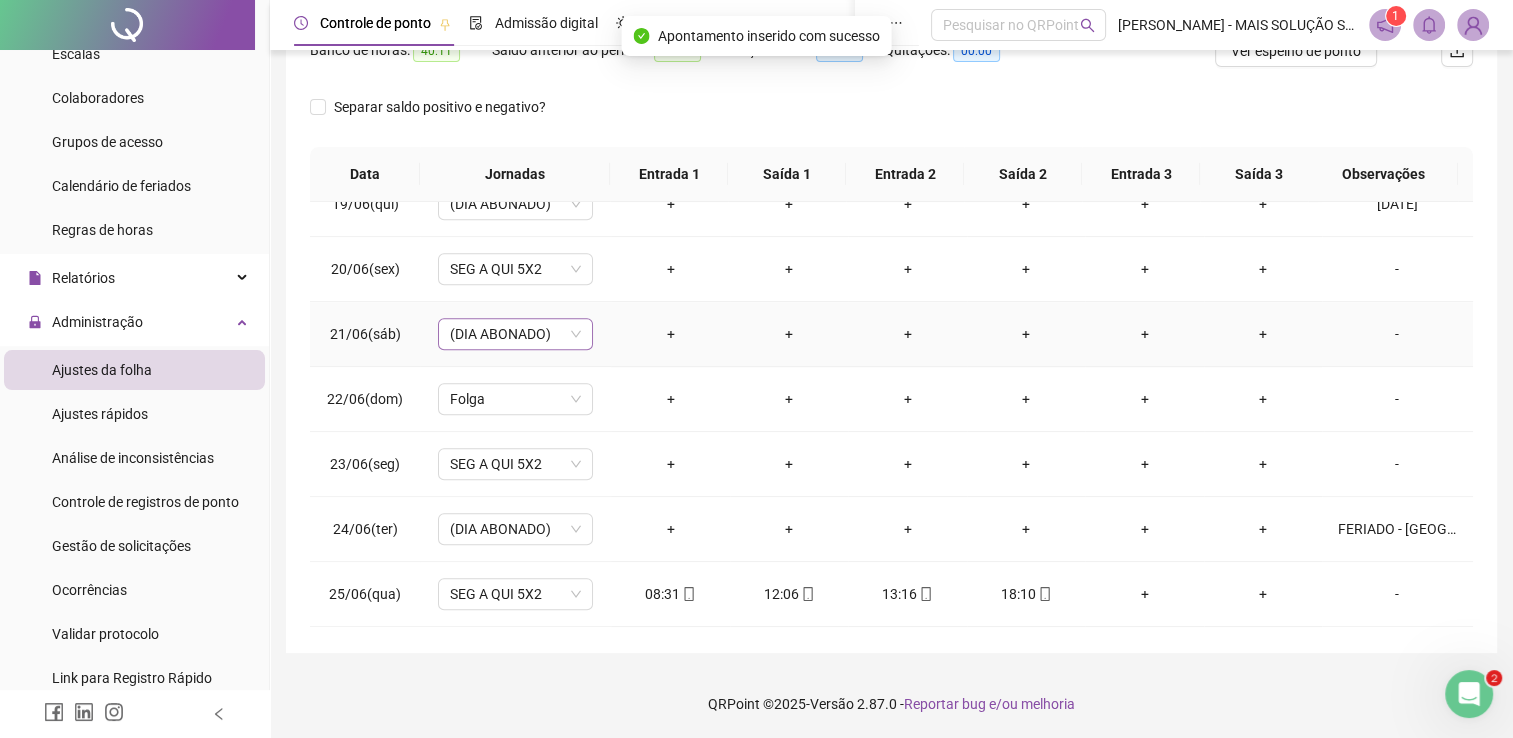 click on "(DIA ABONADO)" at bounding box center [515, 334] 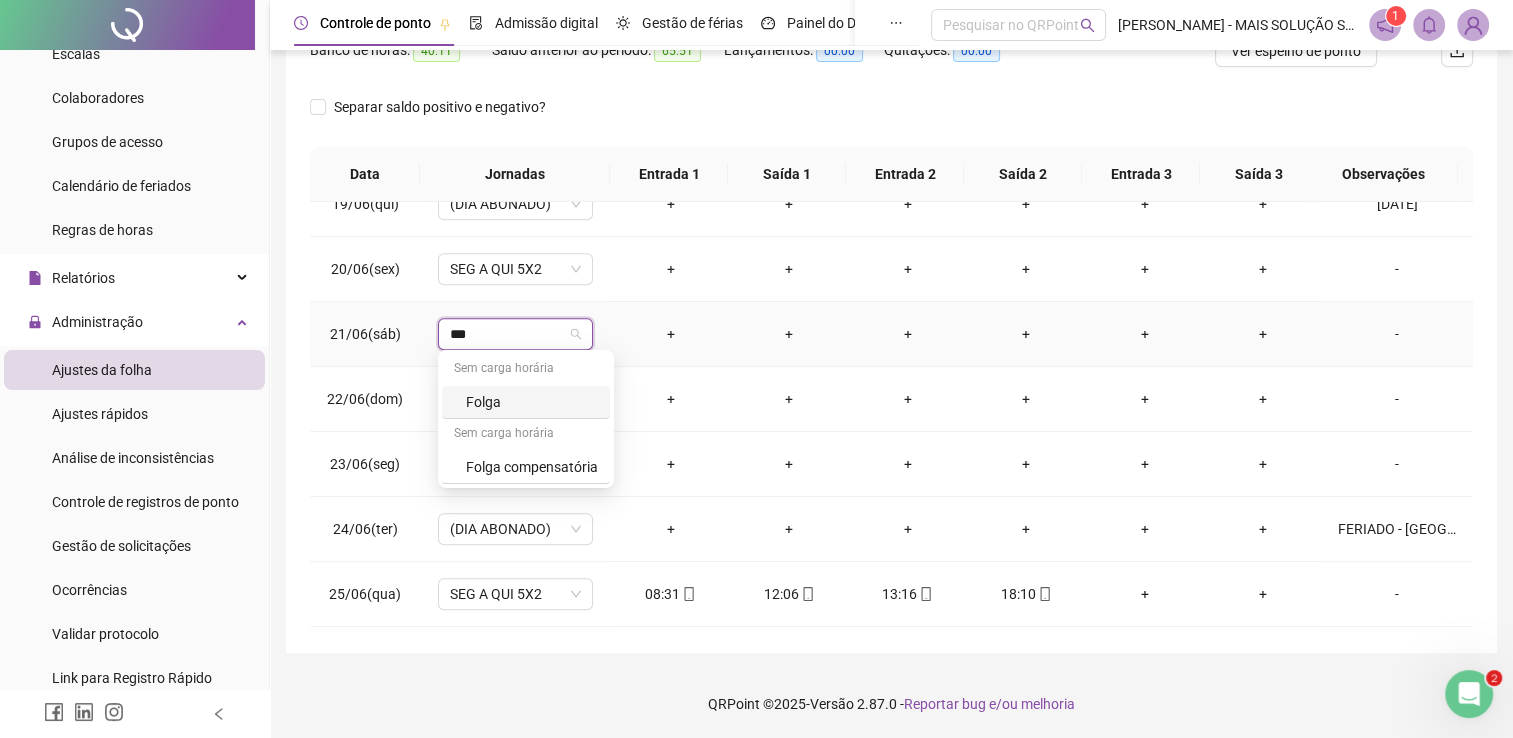type on "****" 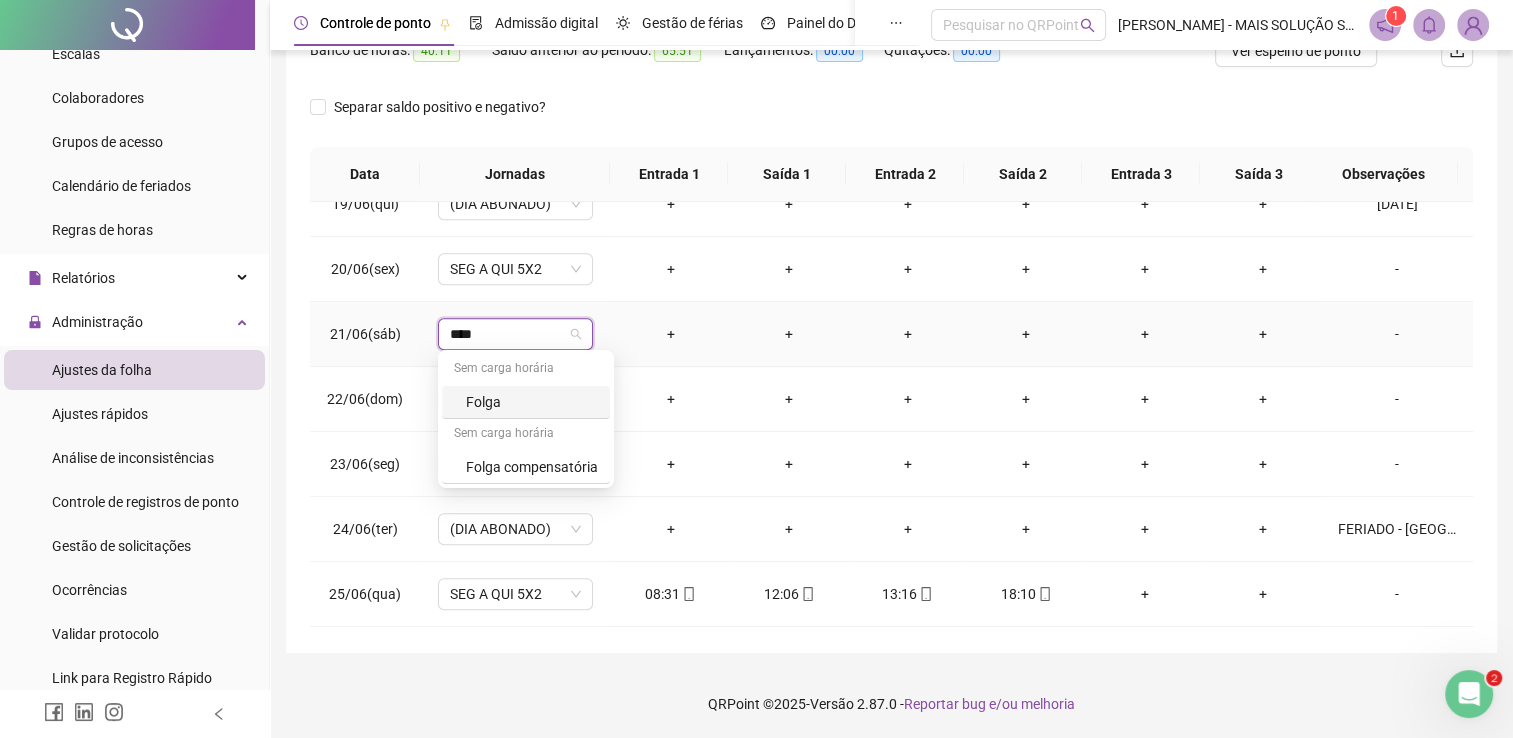 click on "Folga" at bounding box center (532, 402) 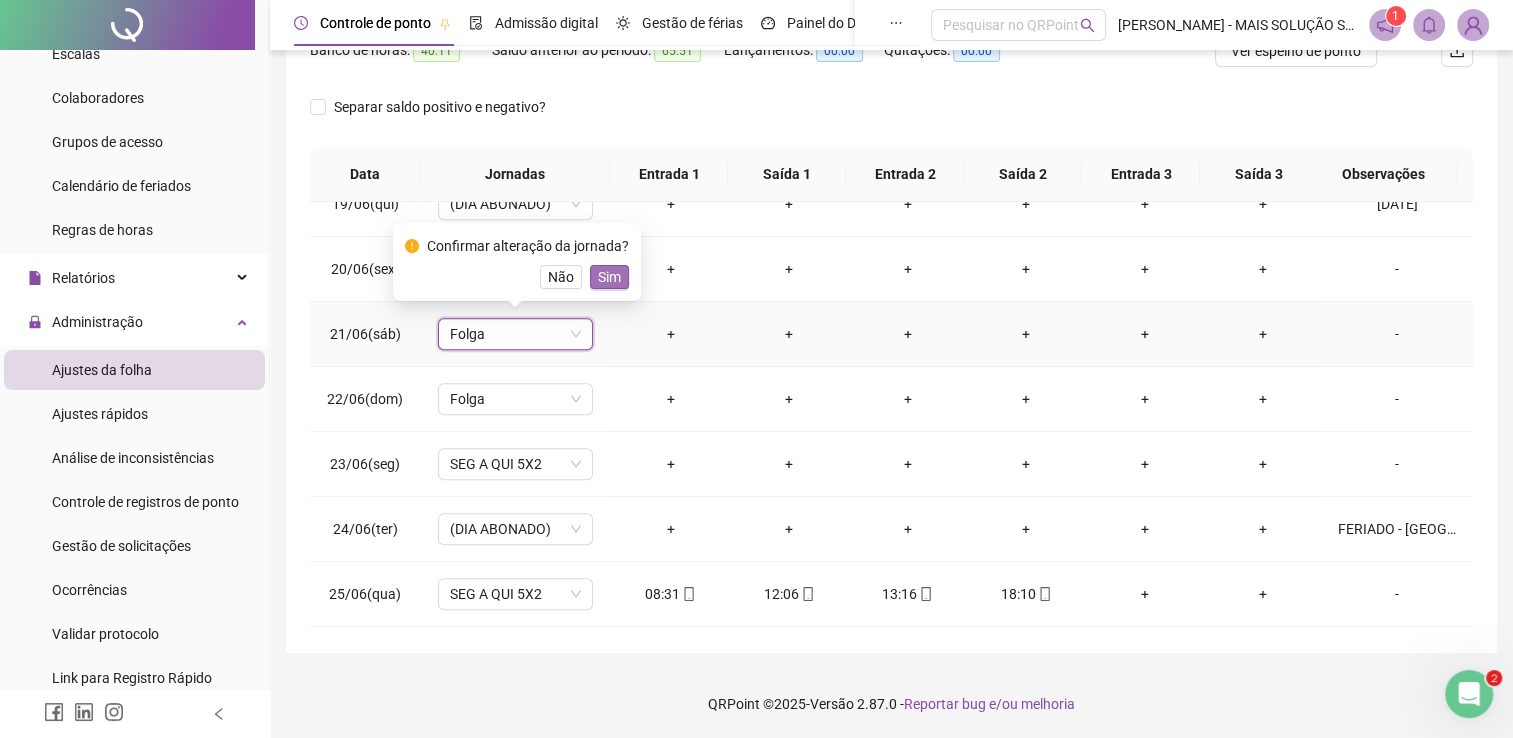 click on "Sim" at bounding box center [609, 277] 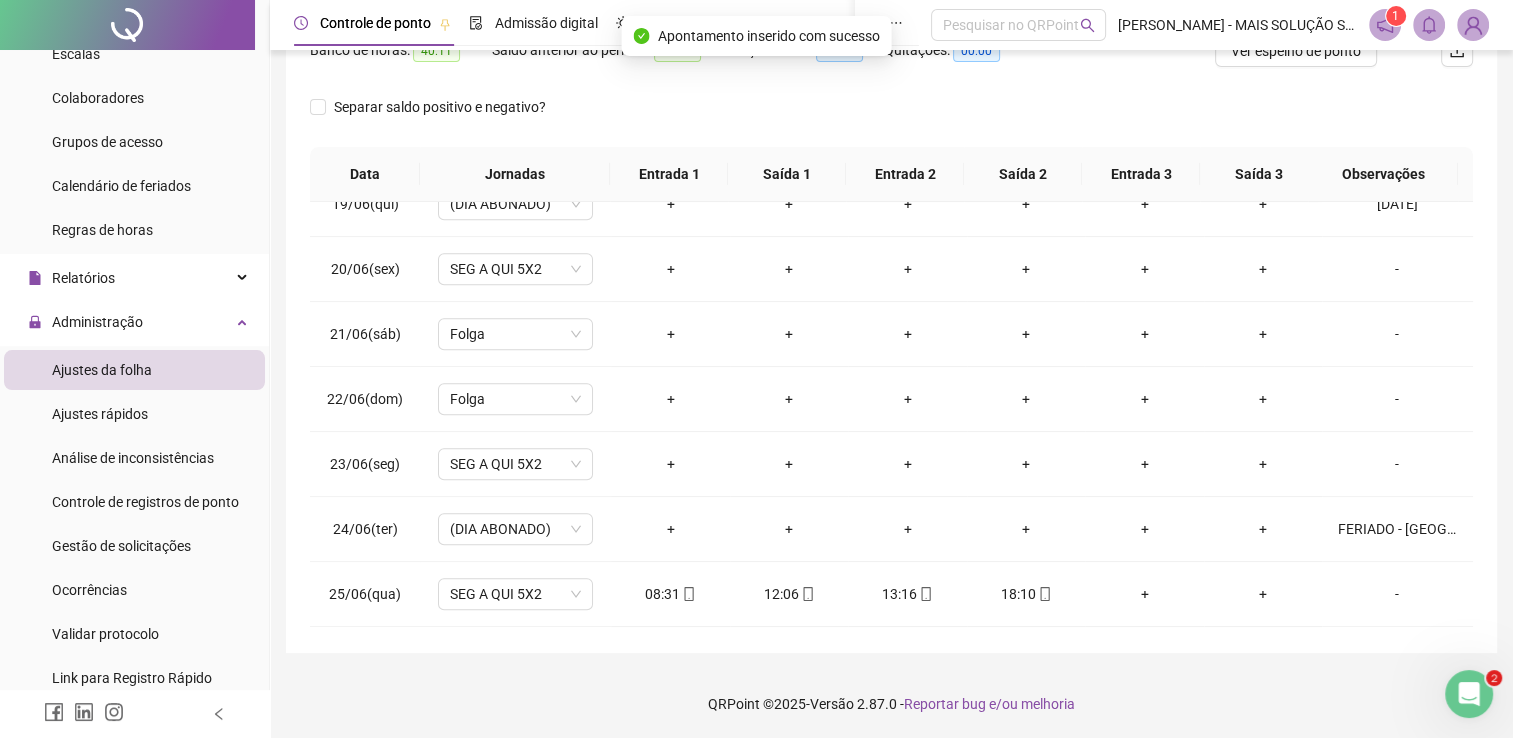 scroll, scrollTop: 83, scrollLeft: 0, axis: vertical 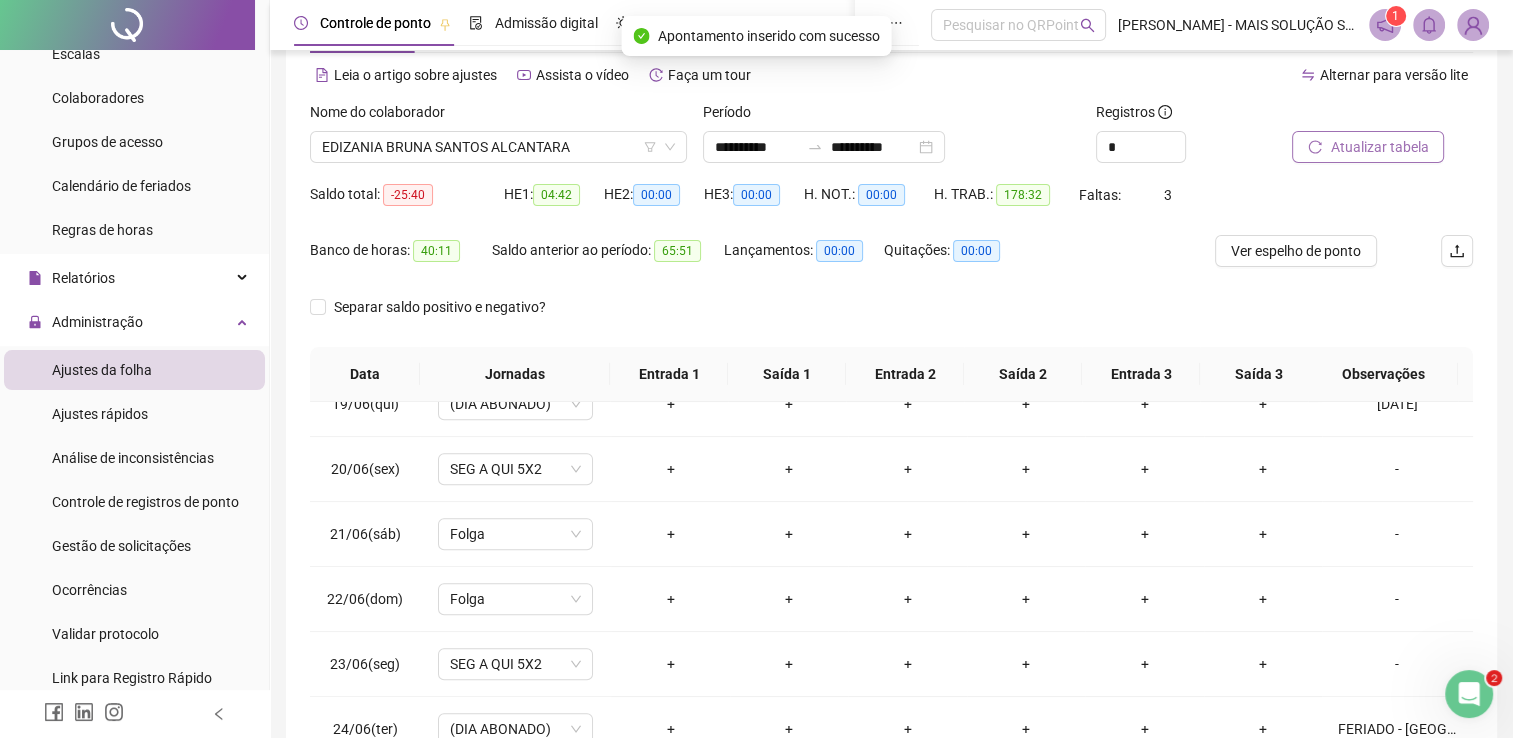 click on "Atualizar tabela" at bounding box center [1379, 147] 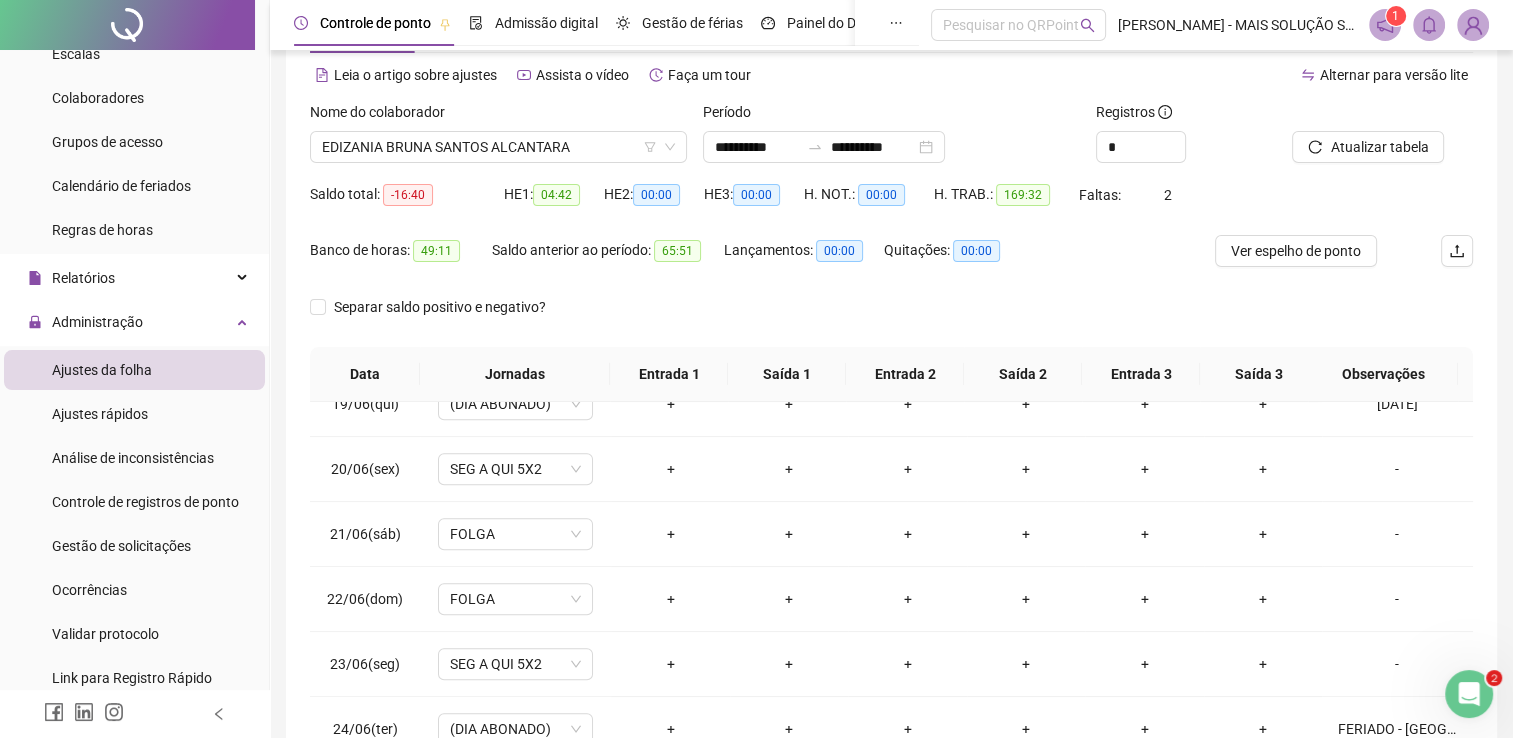 scroll, scrollTop: 283, scrollLeft: 0, axis: vertical 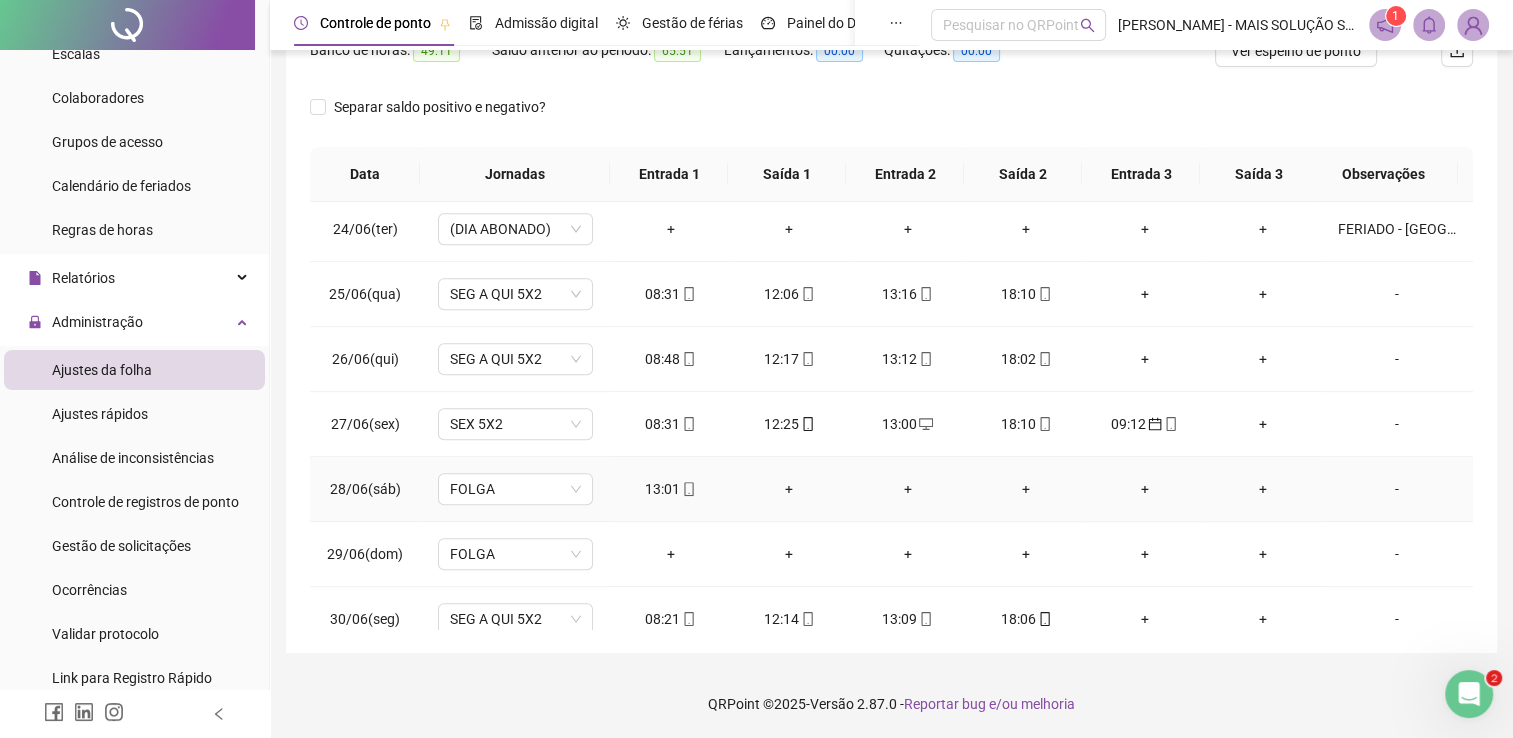 click on "+" at bounding box center (789, 489) 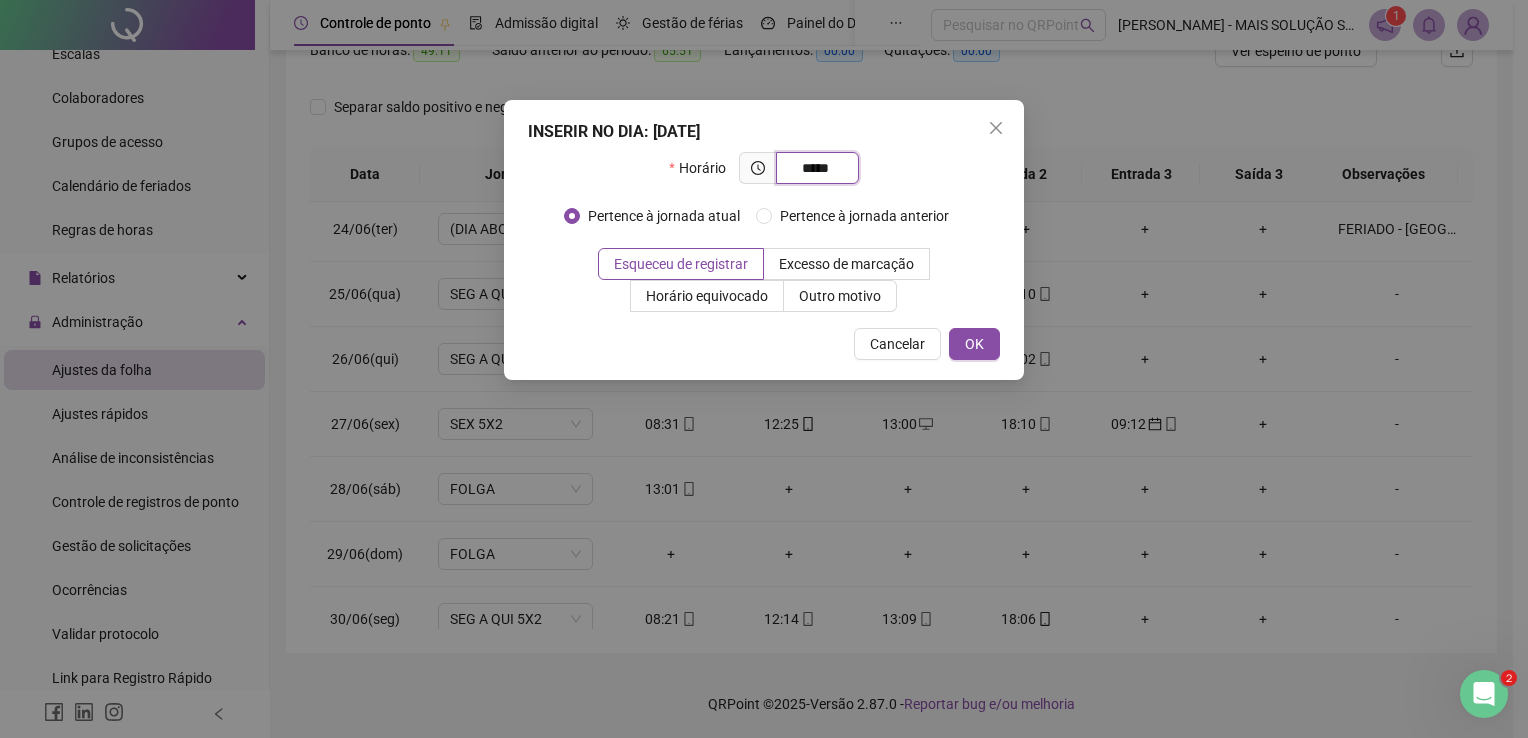 type on "*****" 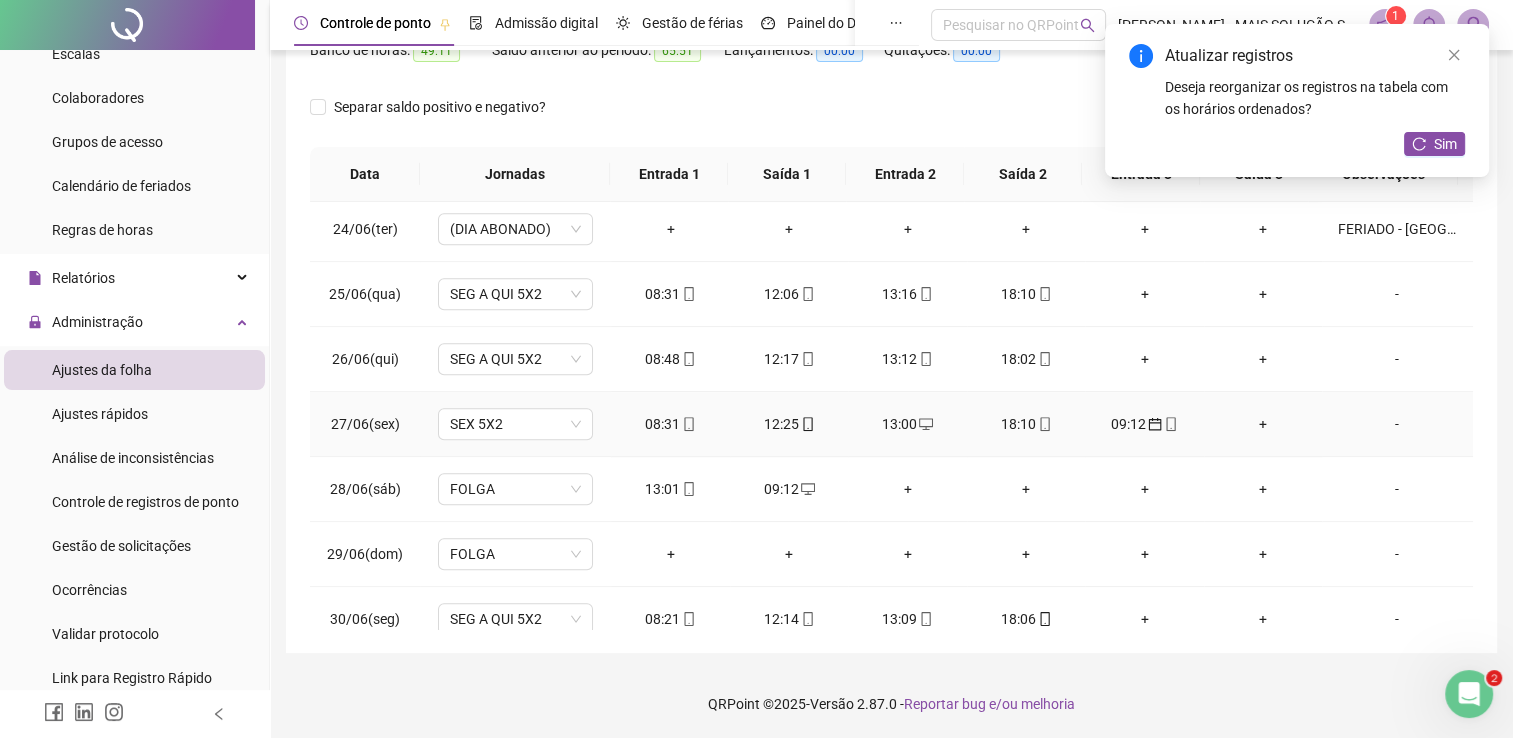 click 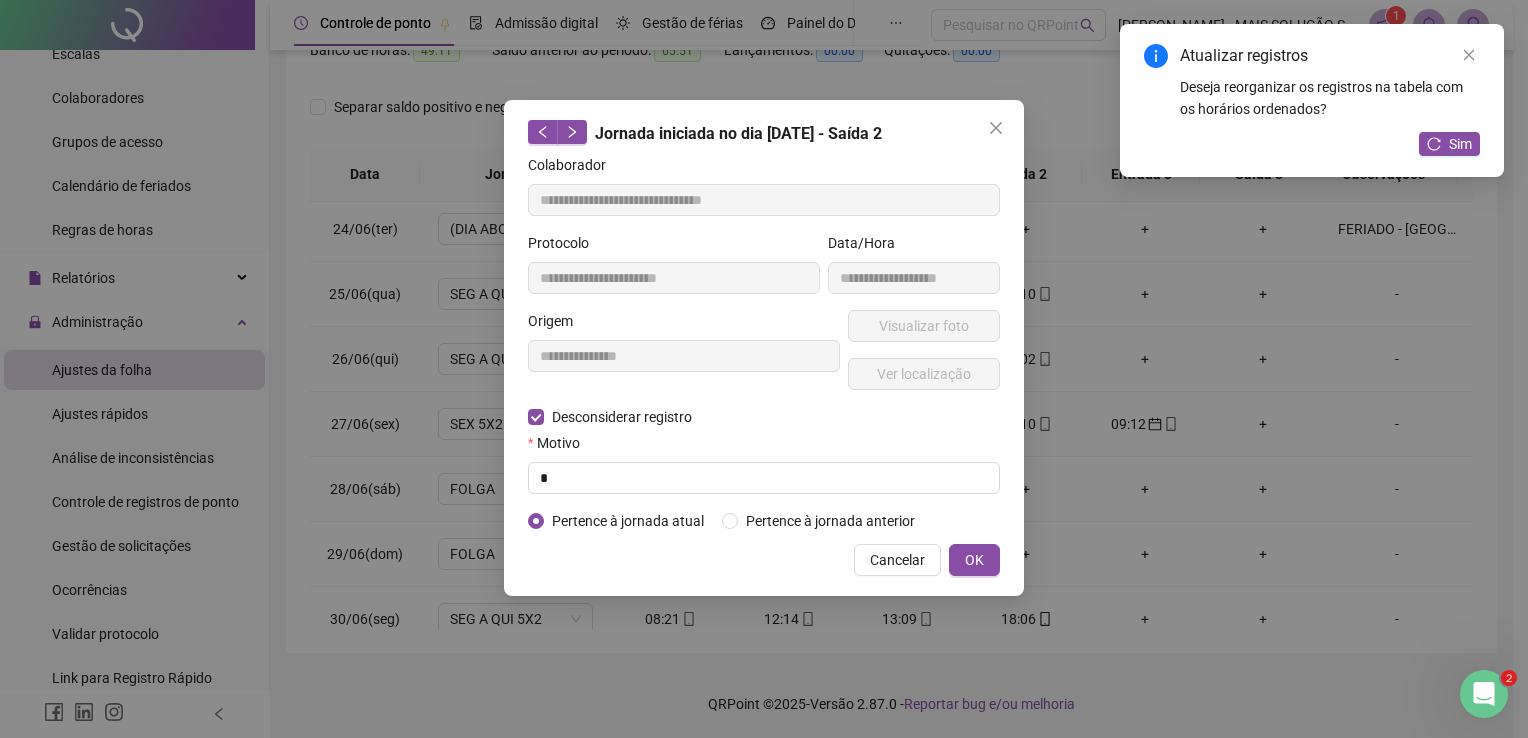 type on "**********" 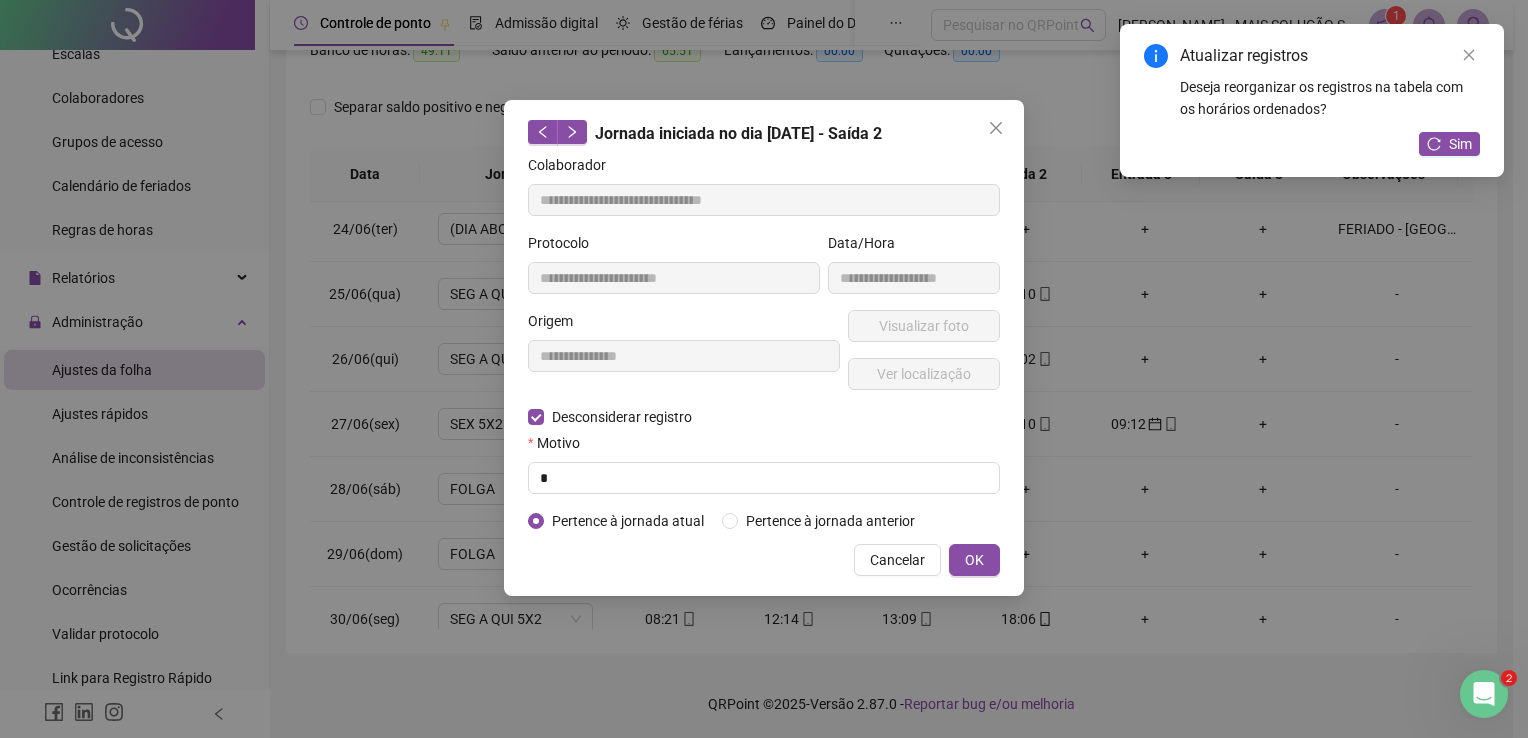 type on "**********" 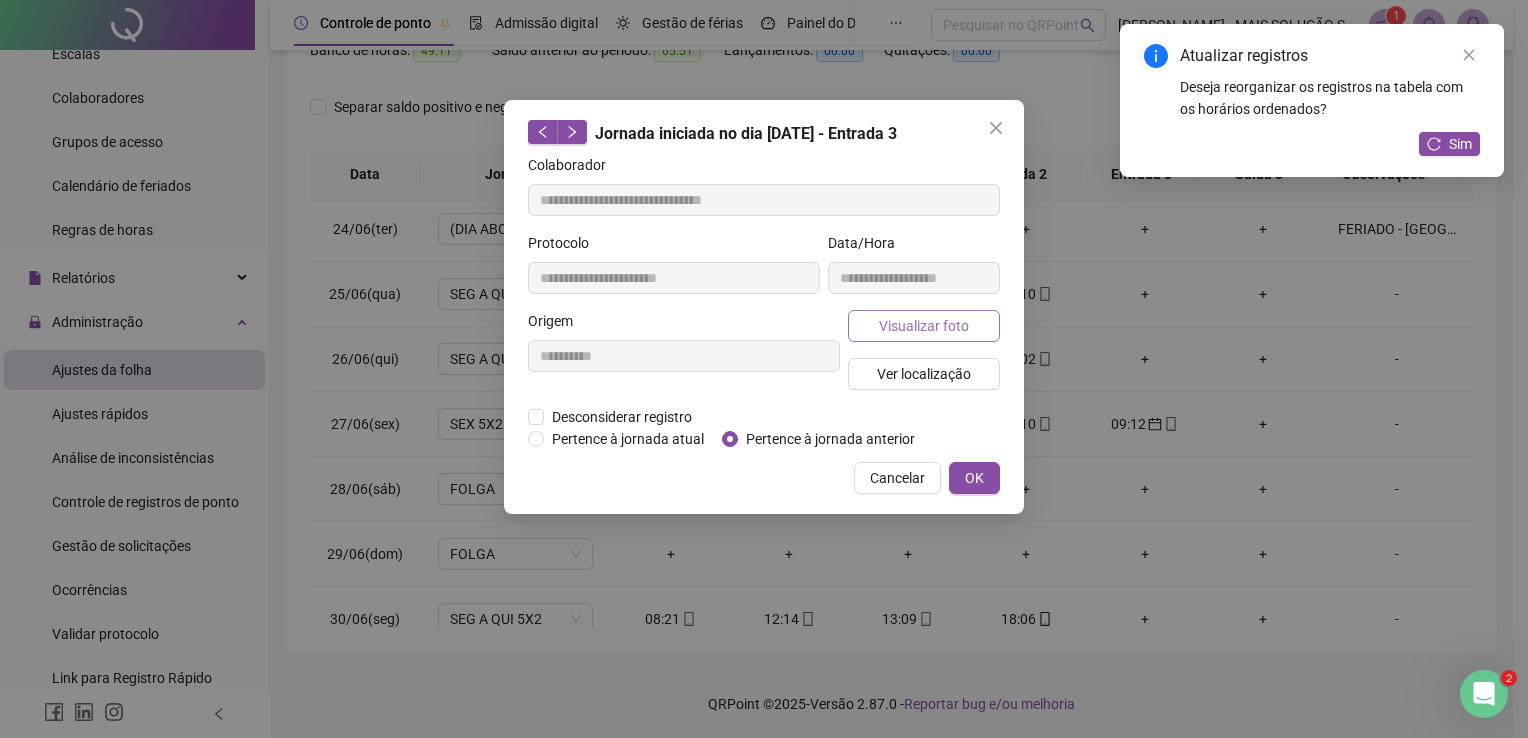 click on "Visualizar foto" at bounding box center [924, 326] 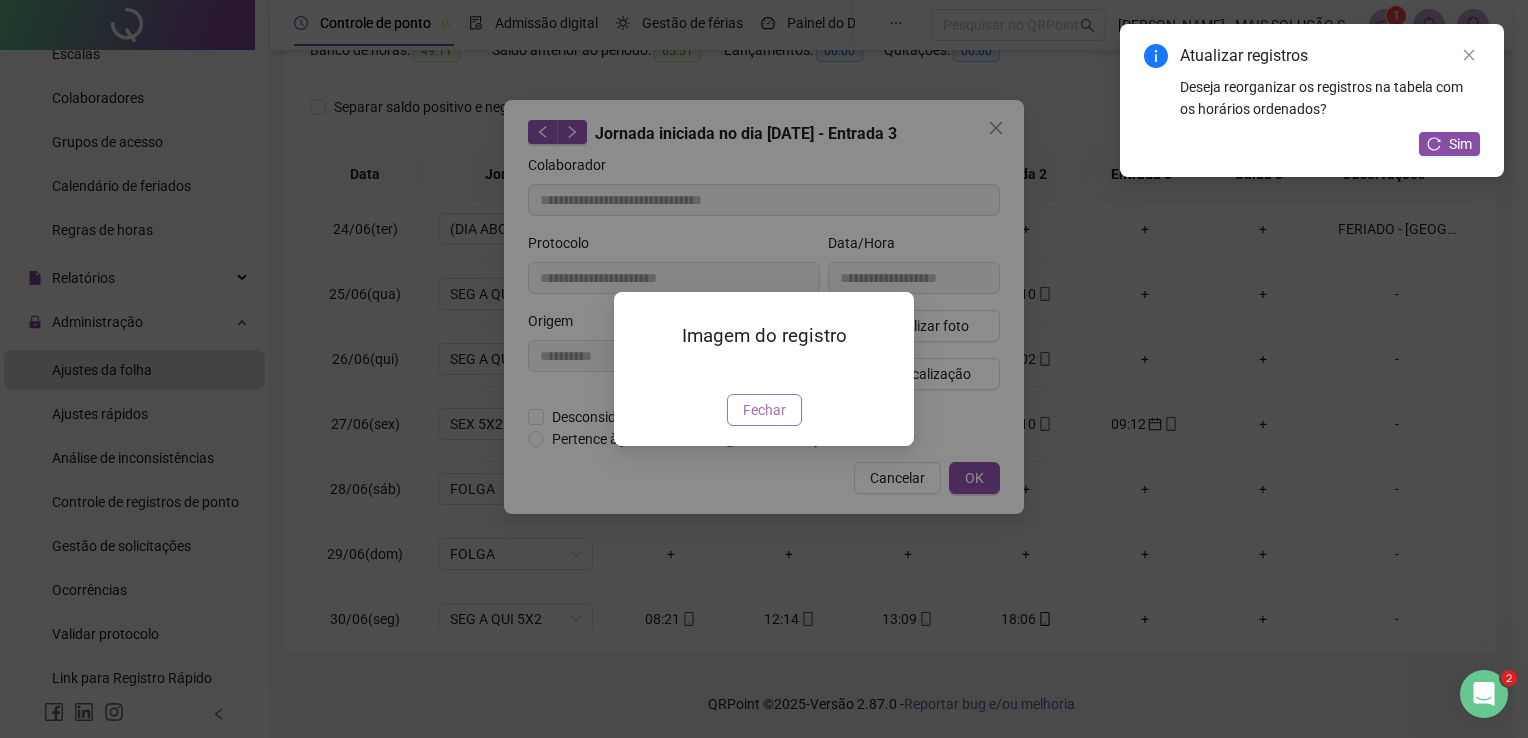 click on "Fechar" at bounding box center (764, 410) 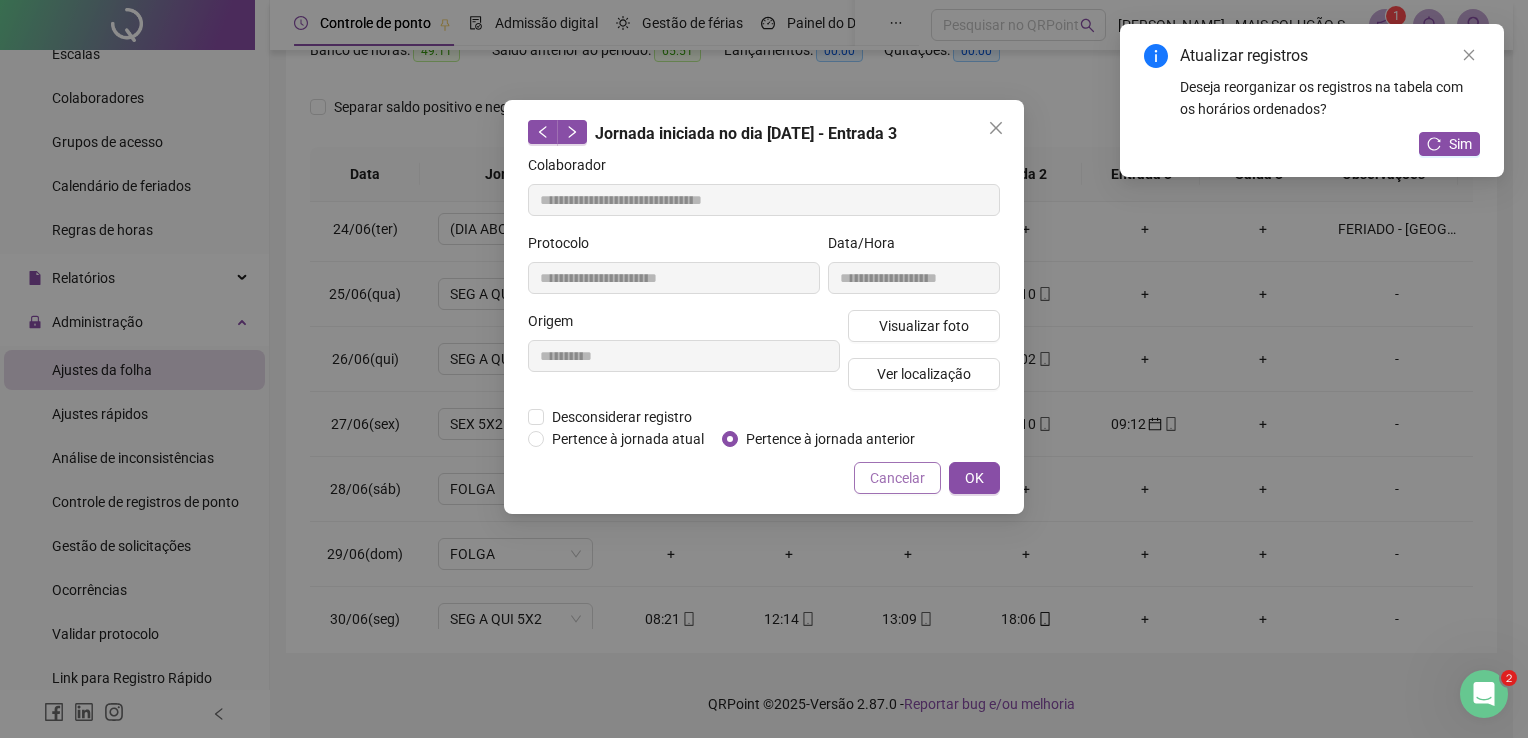 click on "Cancelar" at bounding box center (897, 478) 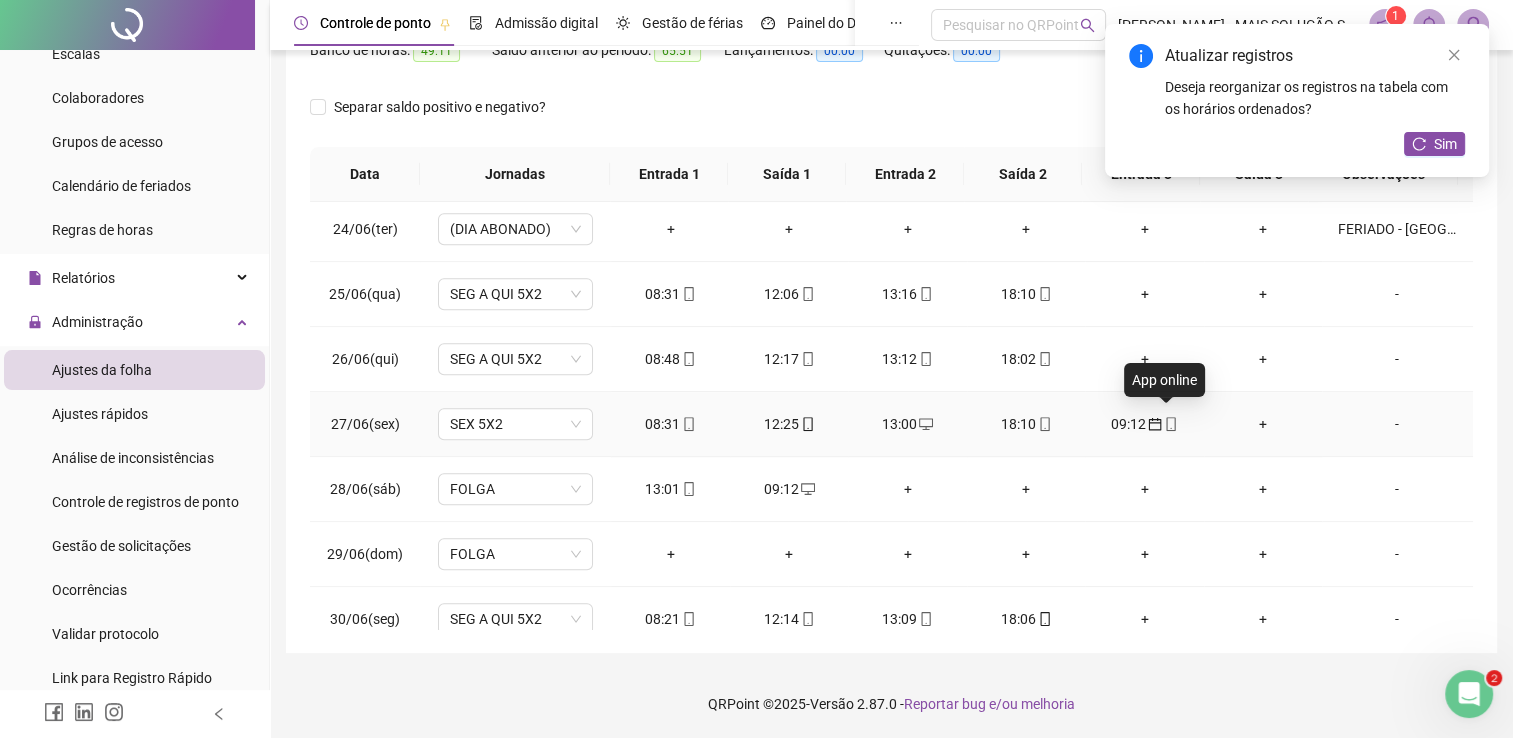 click 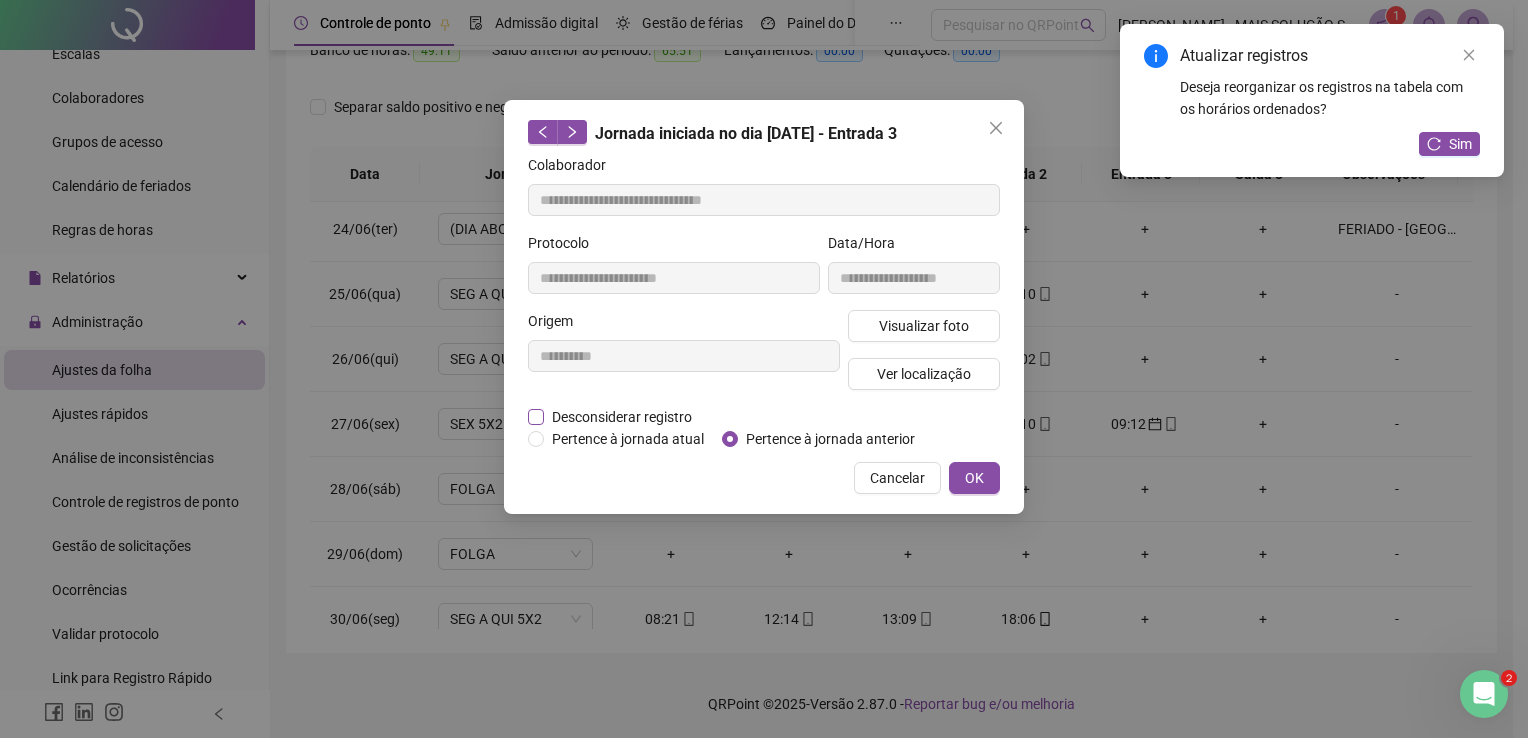 click on "Desconsiderar registro" at bounding box center (622, 417) 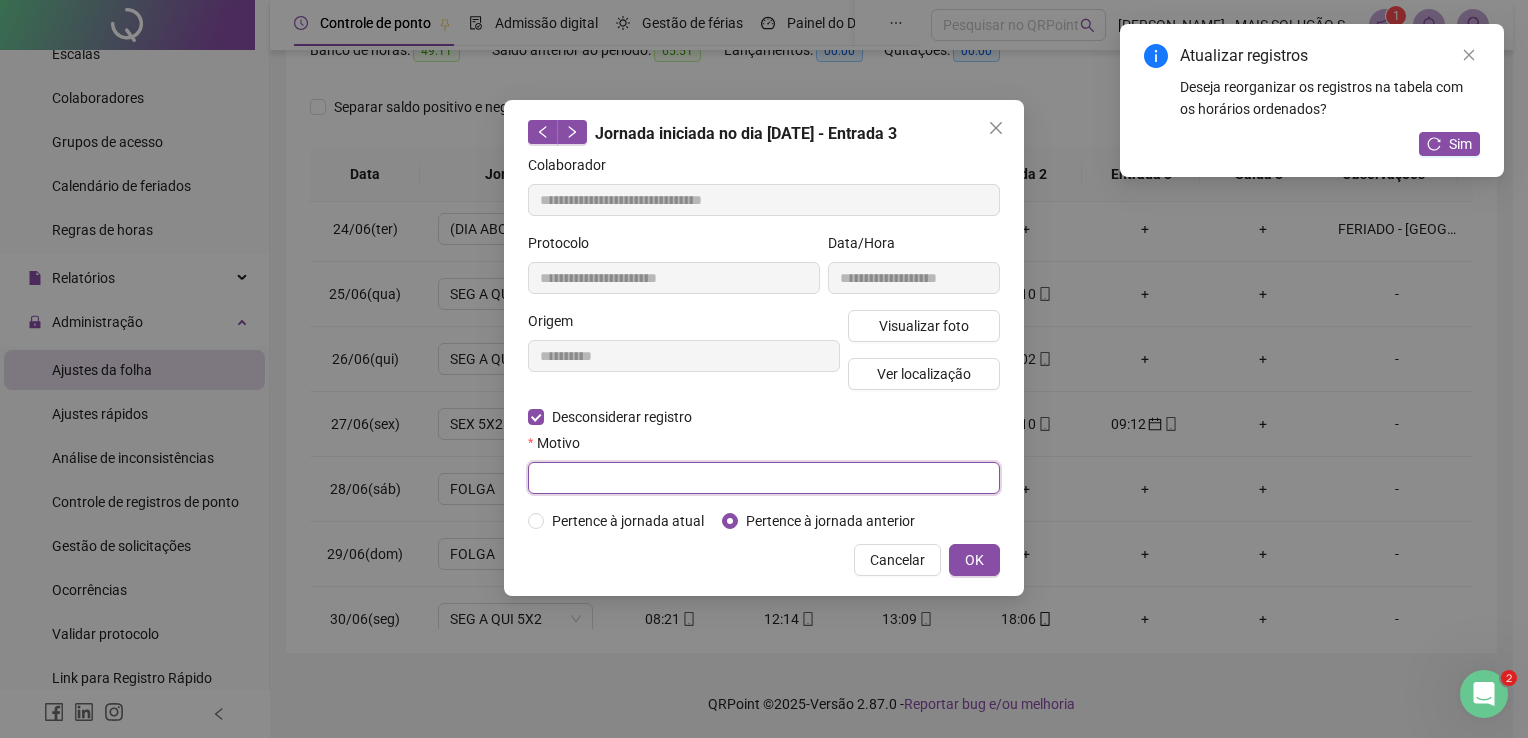 click at bounding box center [764, 478] 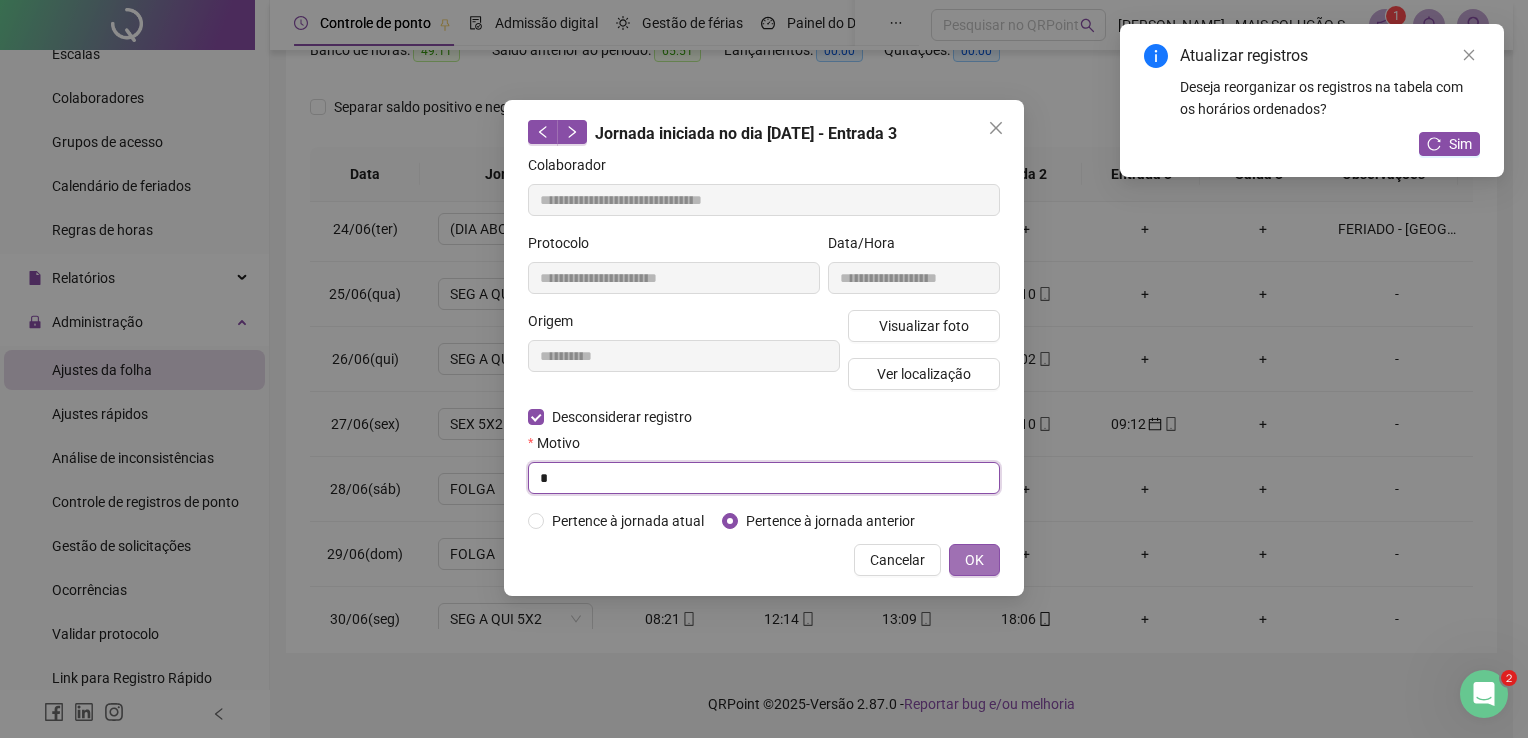 type on "*" 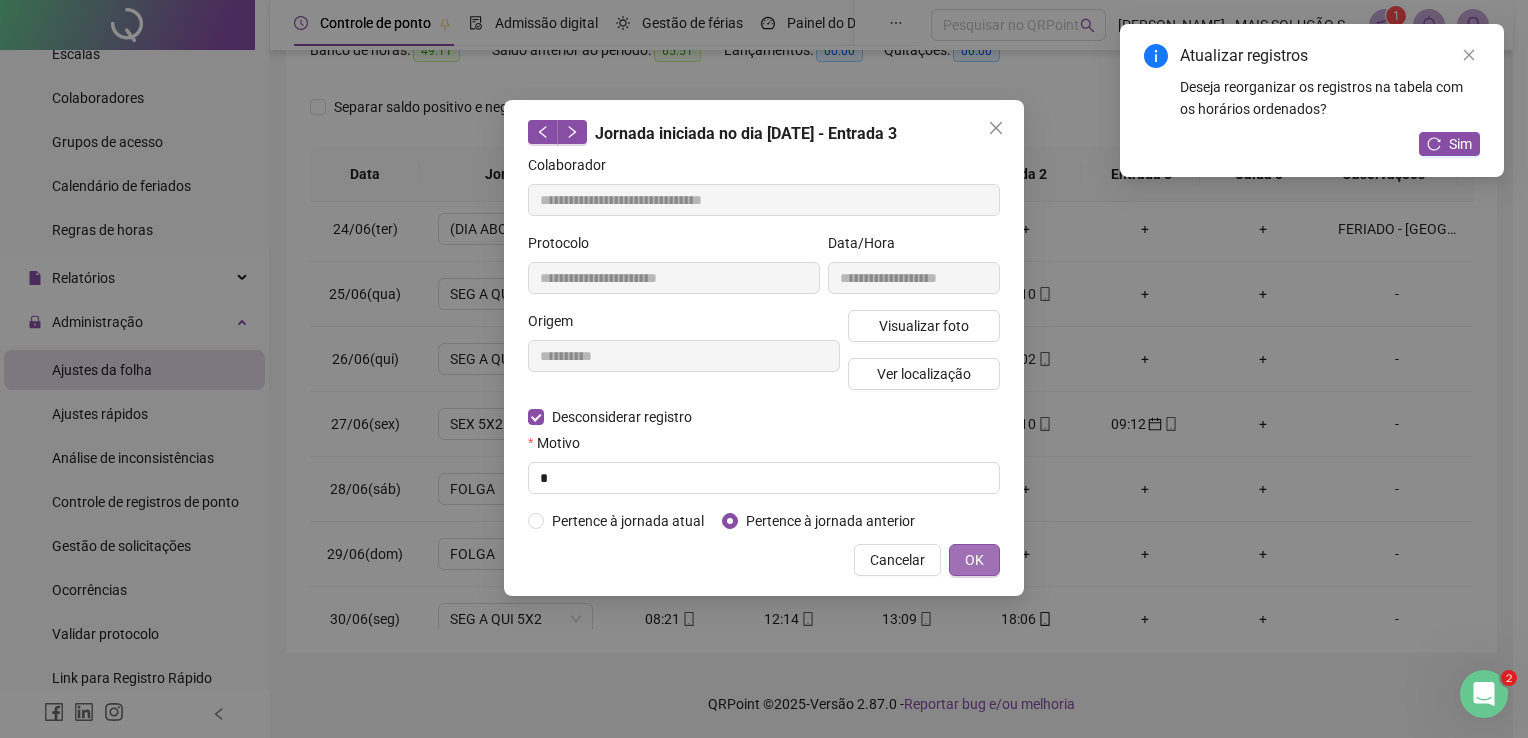 click on "OK" at bounding box center (974, 560) 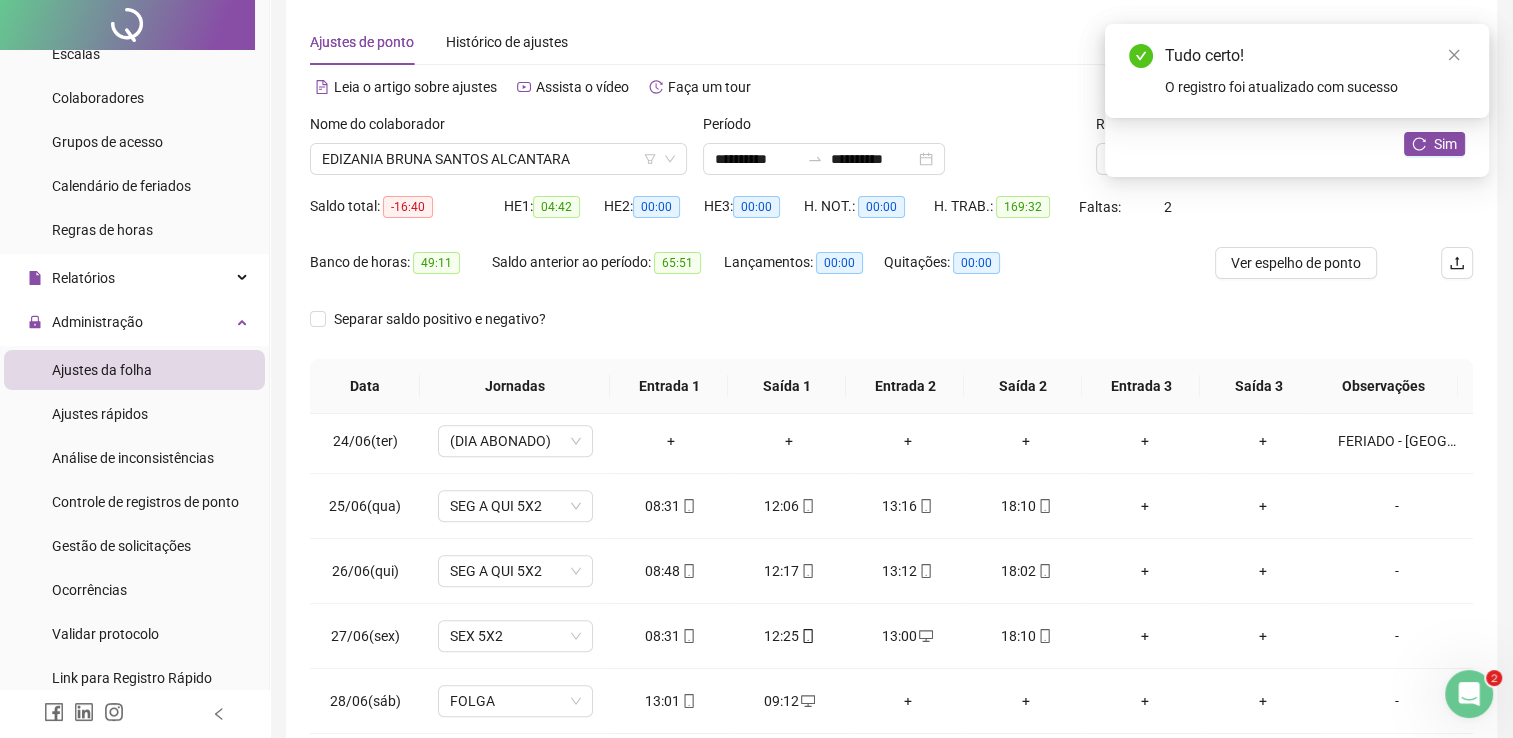 scroll, scrollTop: 0, scrollLeft: 0, axis: both 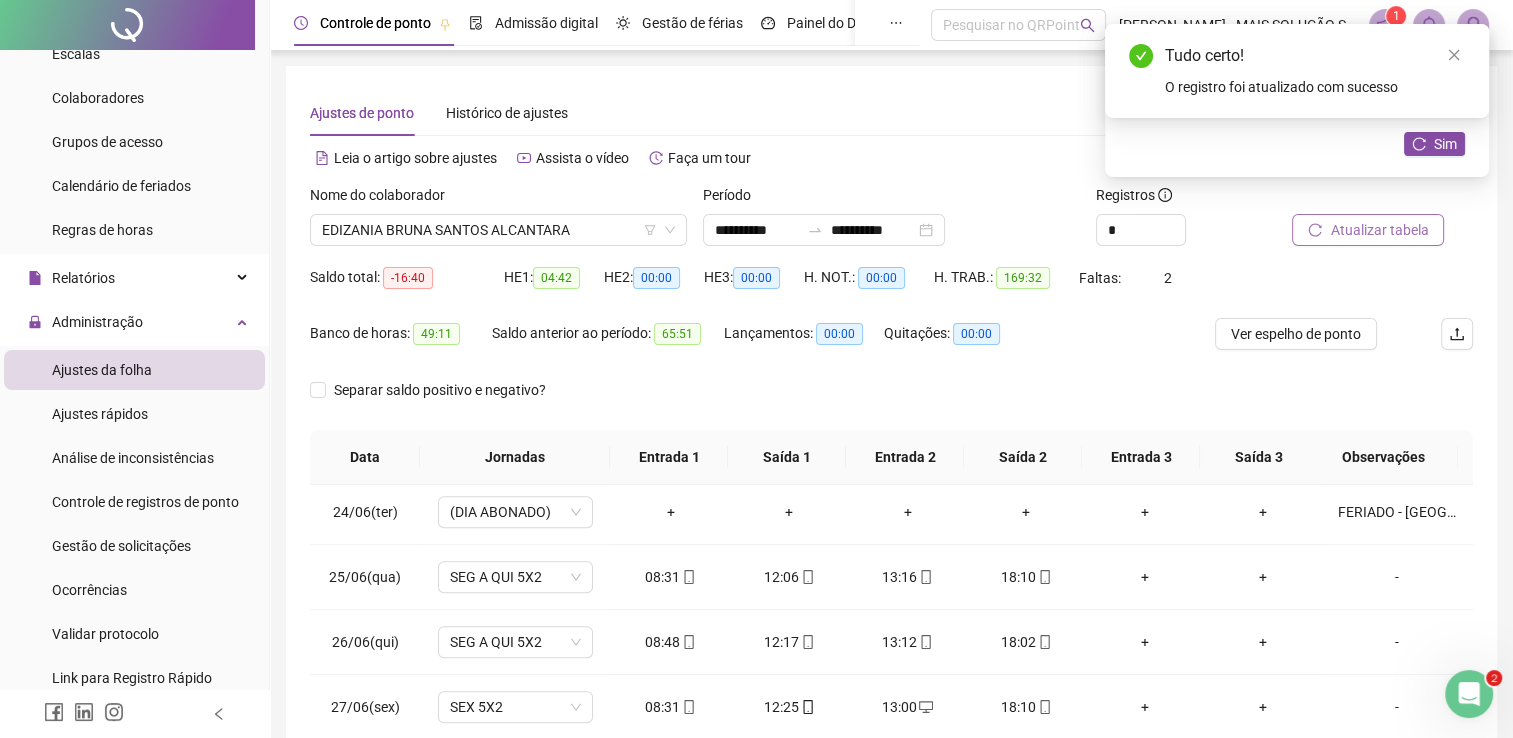 click 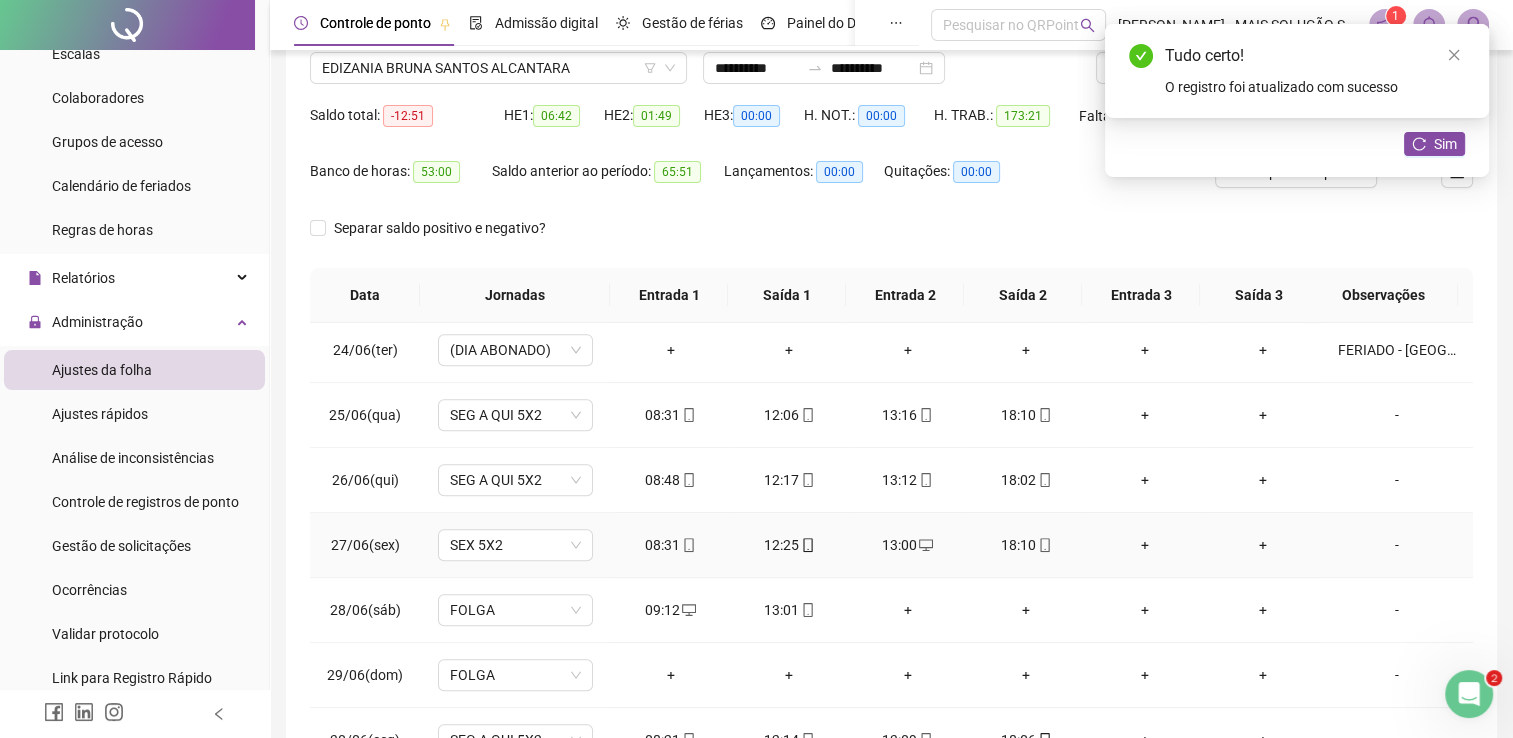 scroll, scrollTop: 283, scrollLeft: 0, axis: vertical 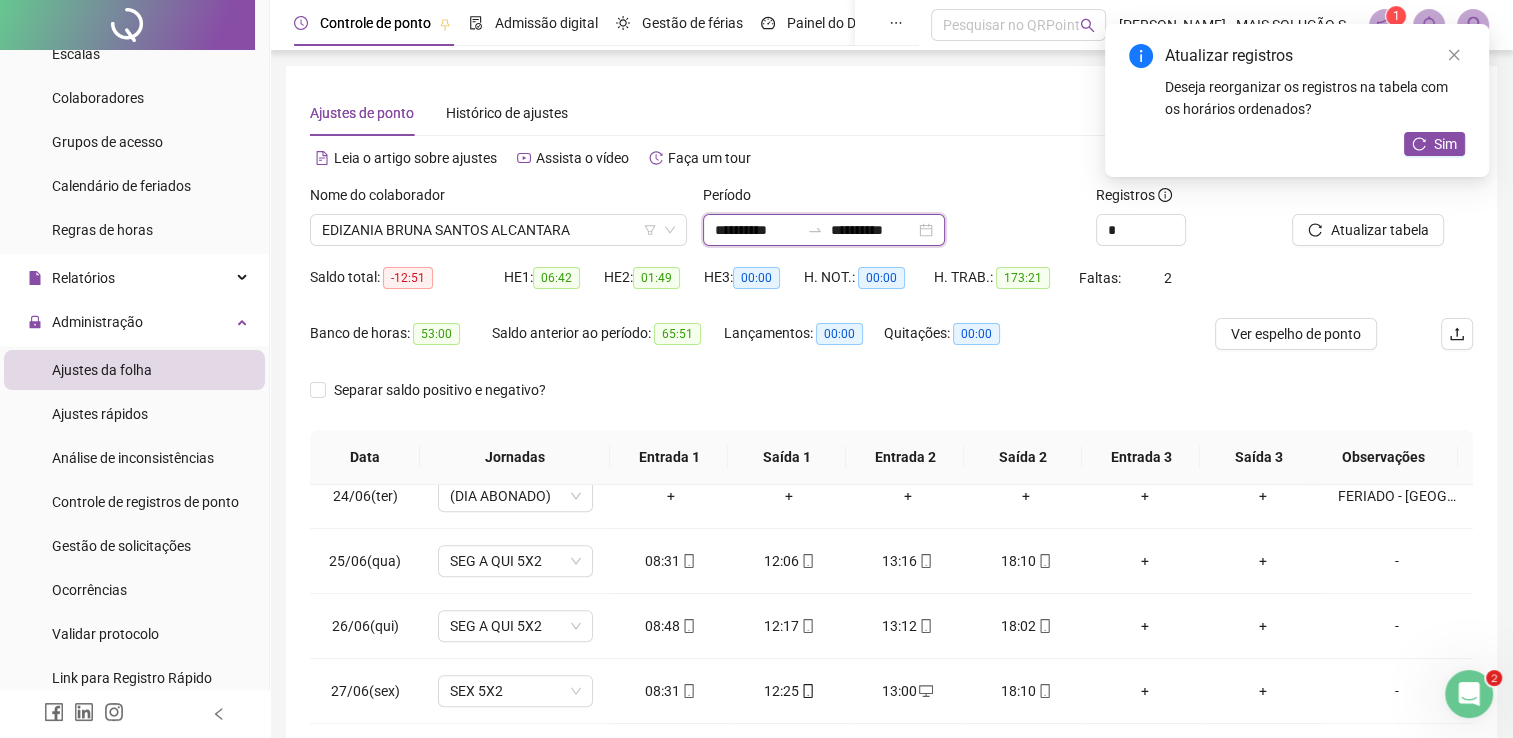 click on "**********" at bounding box center (757, 230) 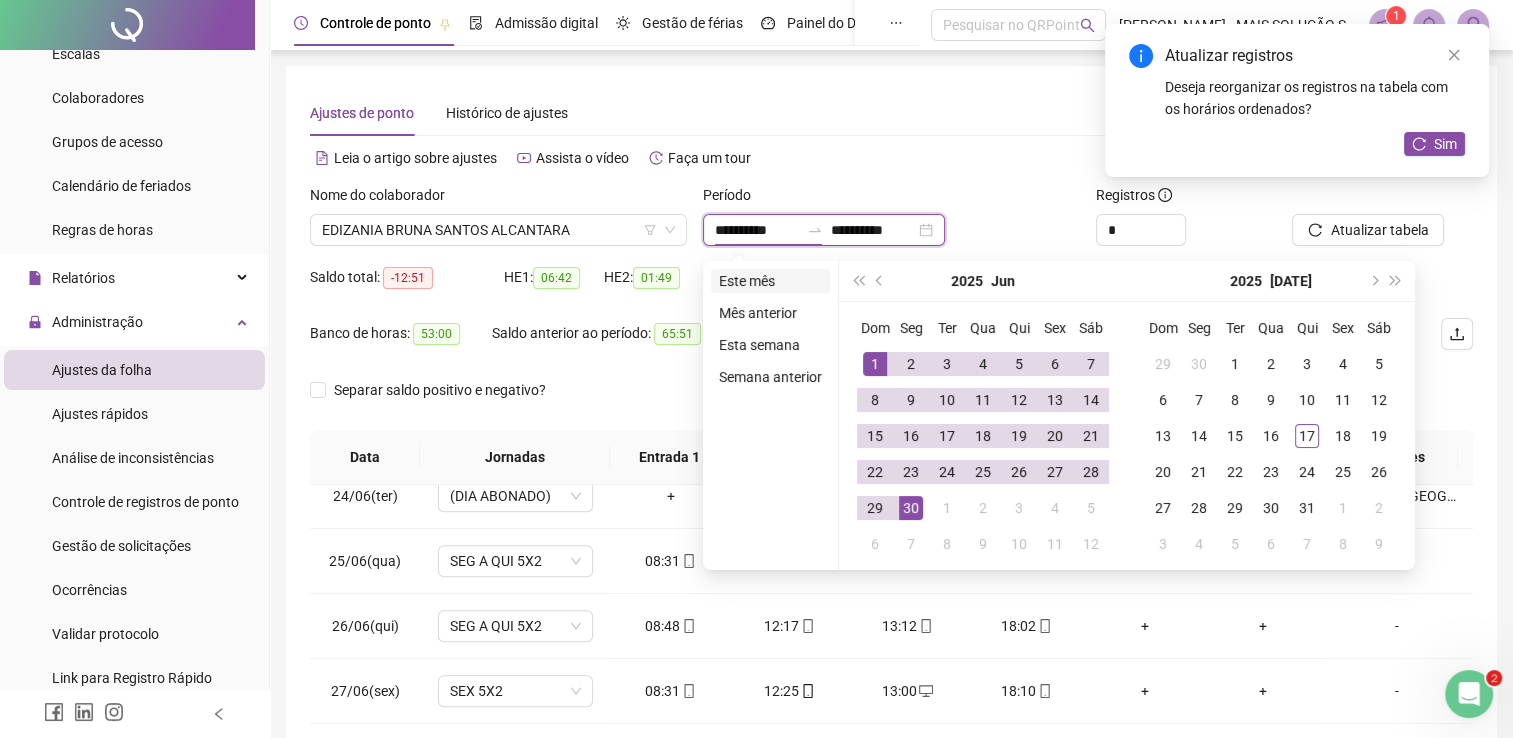 type on "**********" 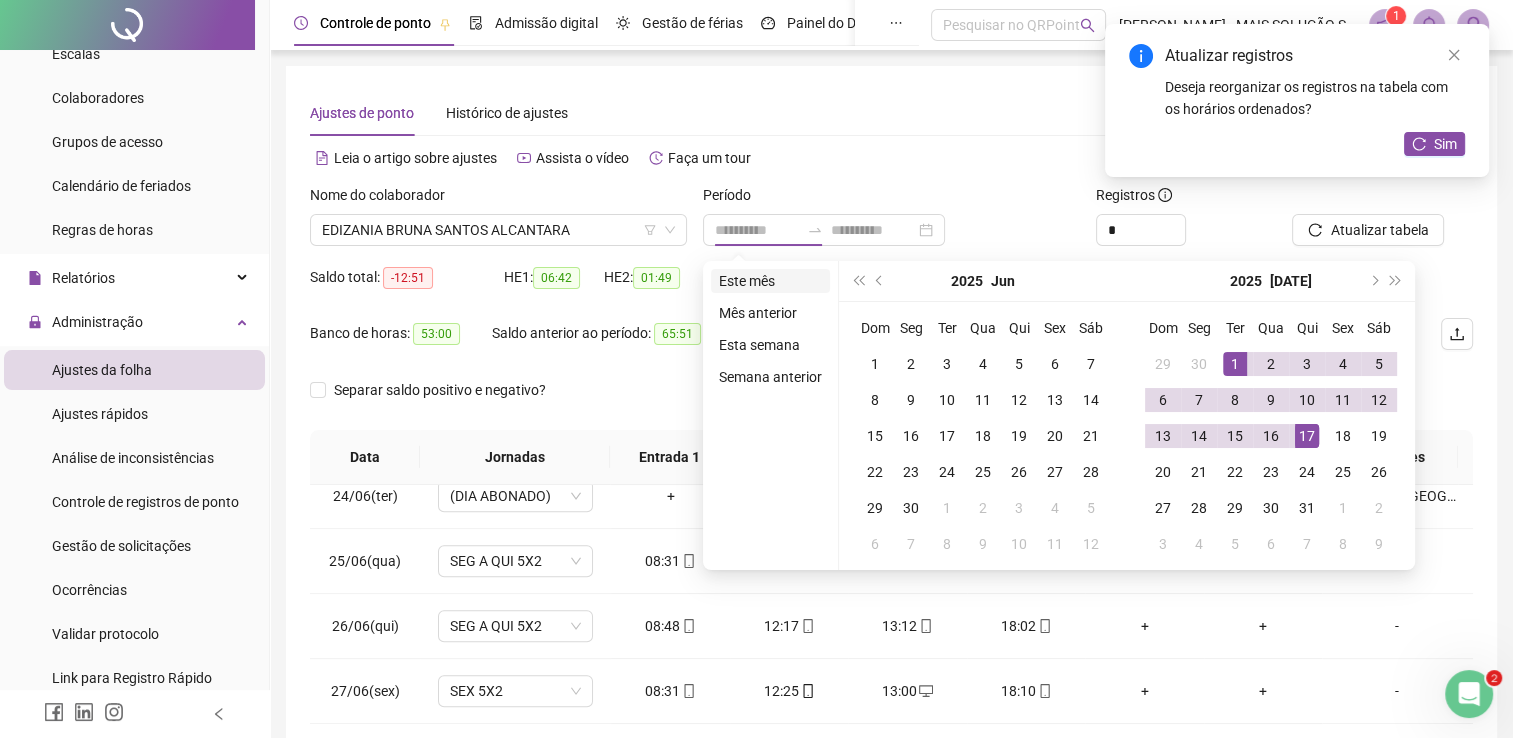 click on "Este mês" at bounding box center (770, 281) 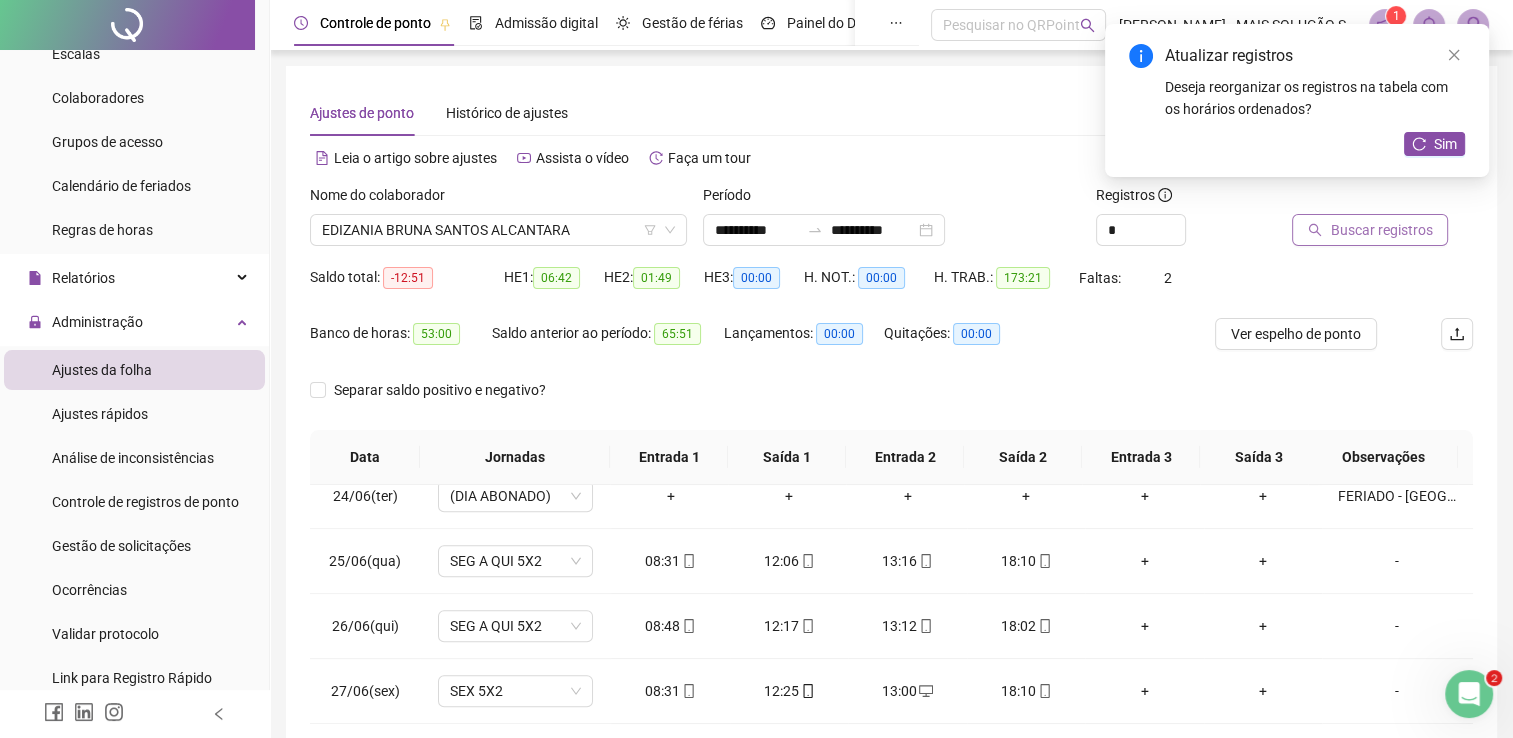 click 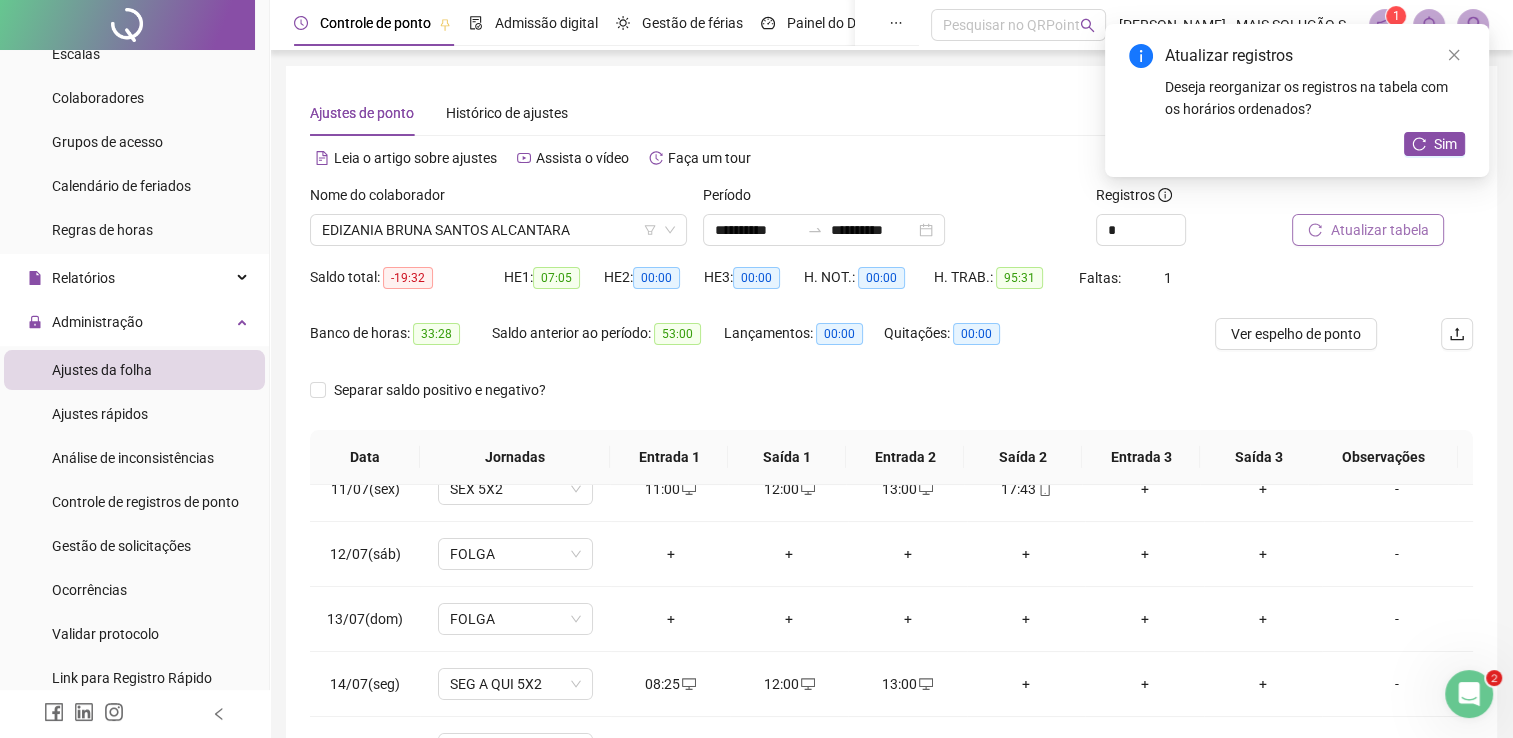 scroll, scrollTop: 674, scrollLeft: 0, axis: vertical 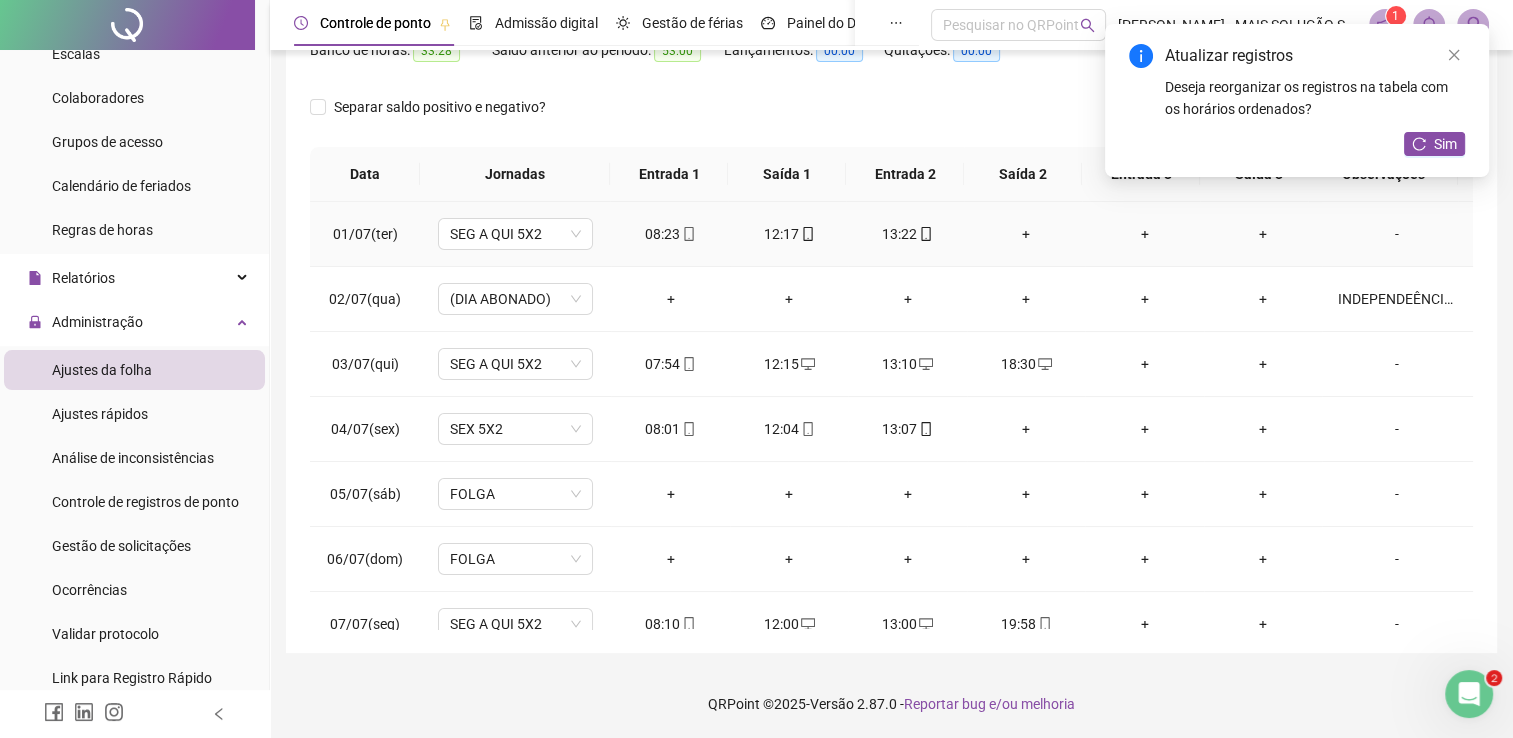 click on "+" at bounding box center [1026, 234] 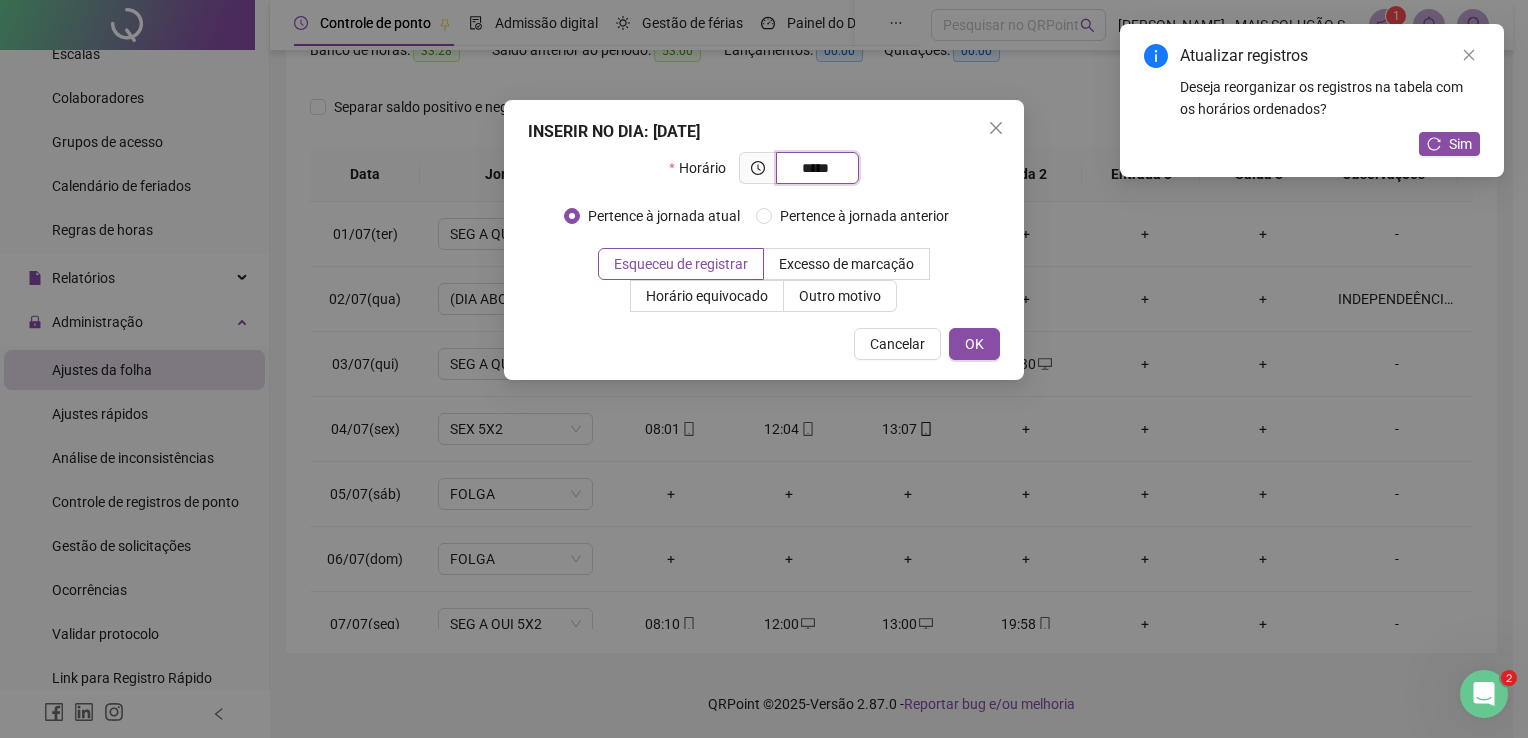 type on "*****" 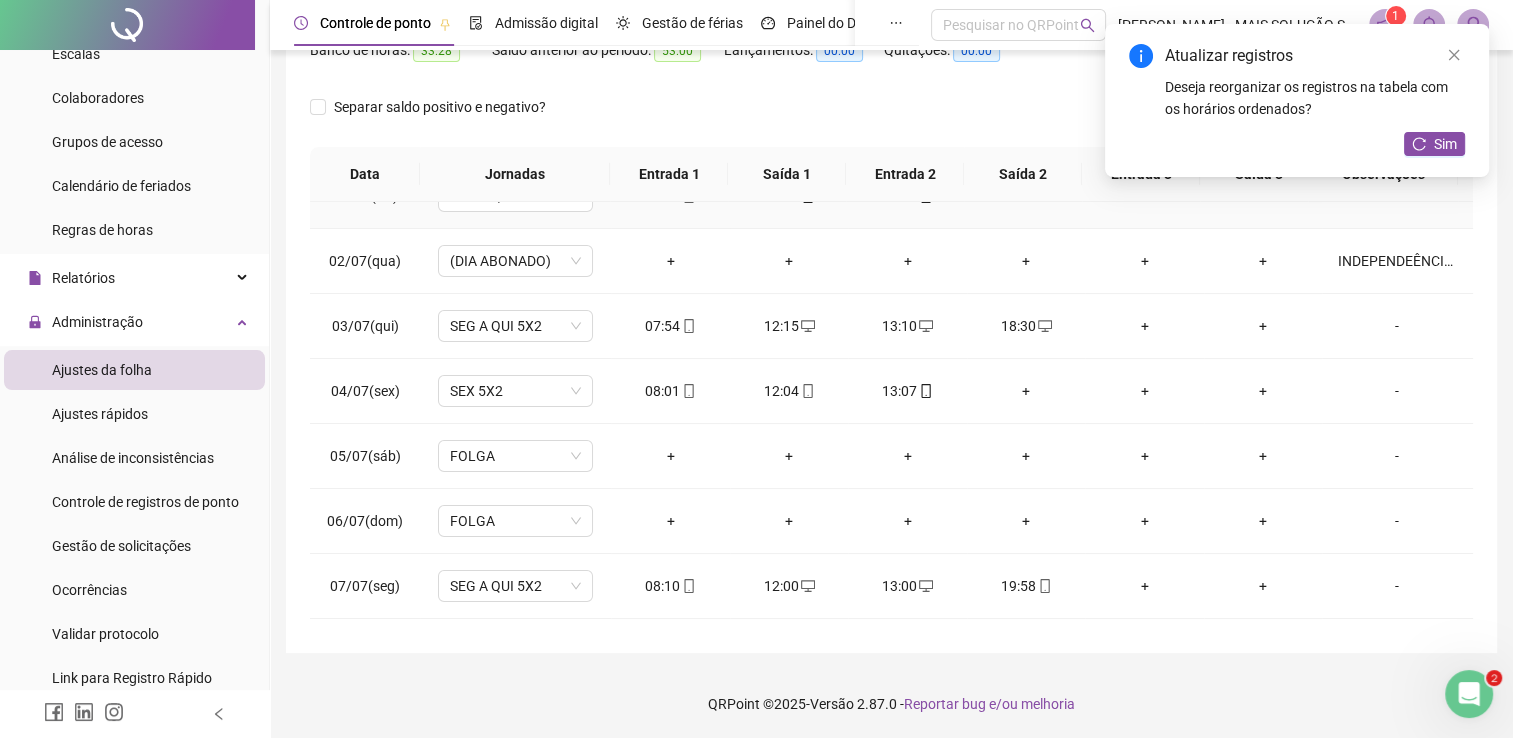 scroll, scrollTop: 100, scrollLeft: 0, axis: vertical 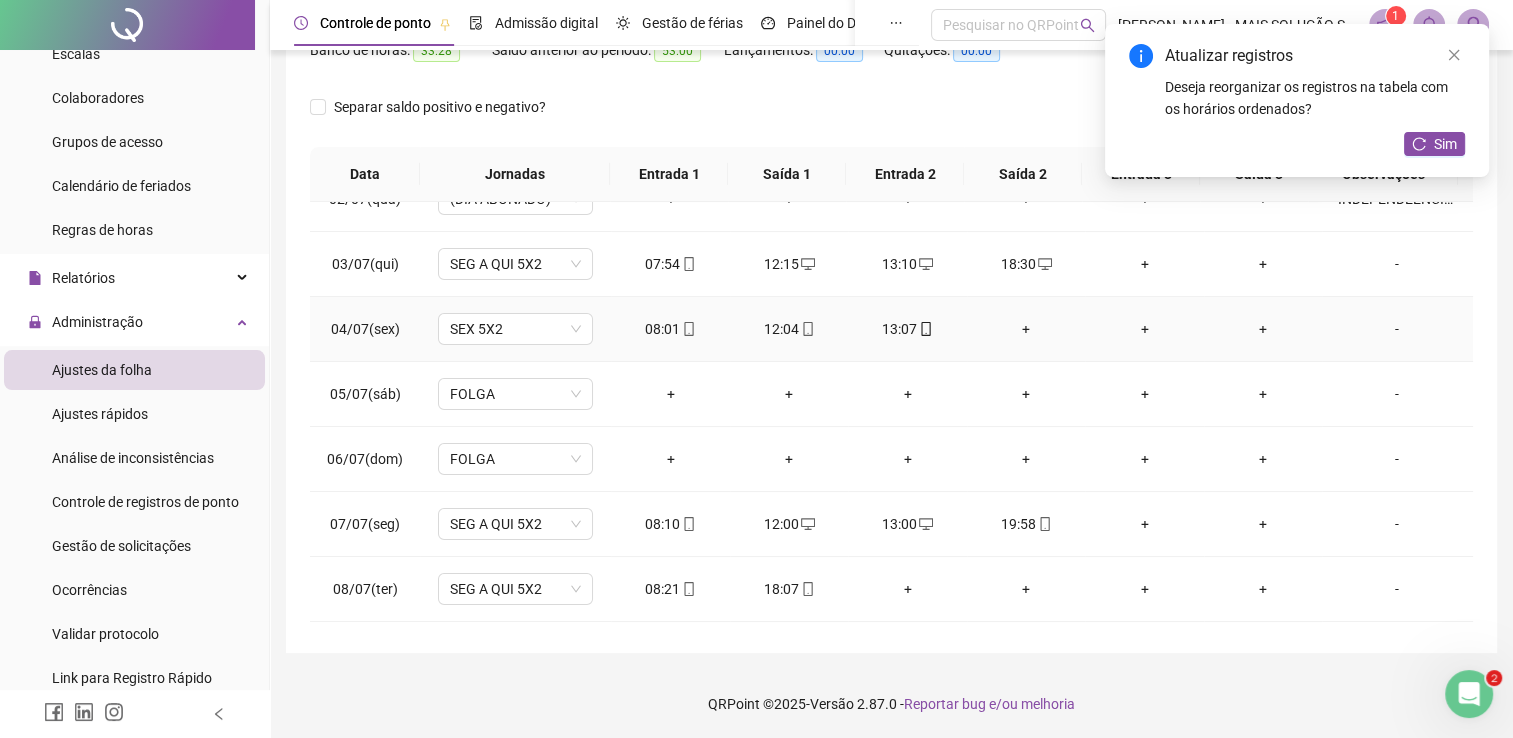 click on "+" at bounding box center (1026, 329) 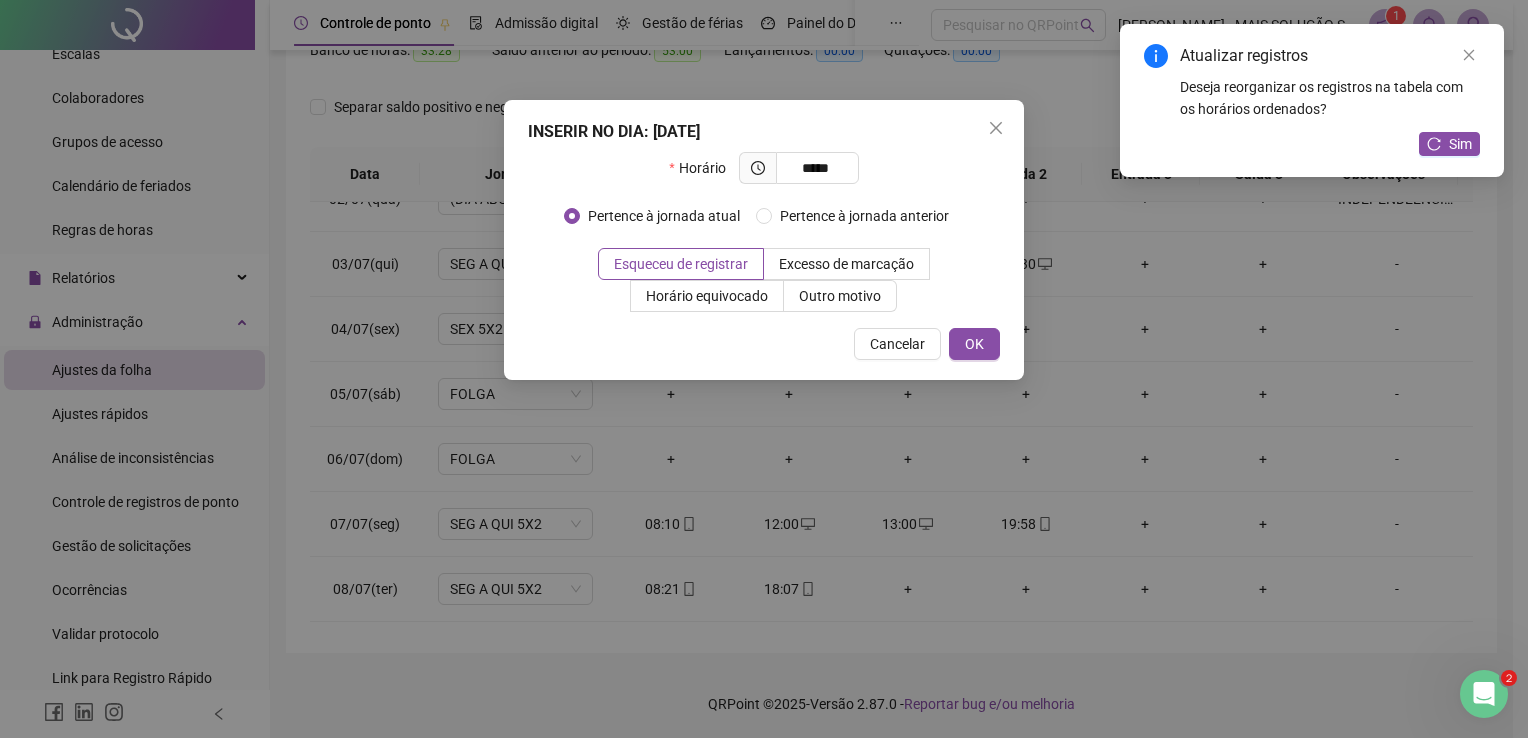 type on "*****" 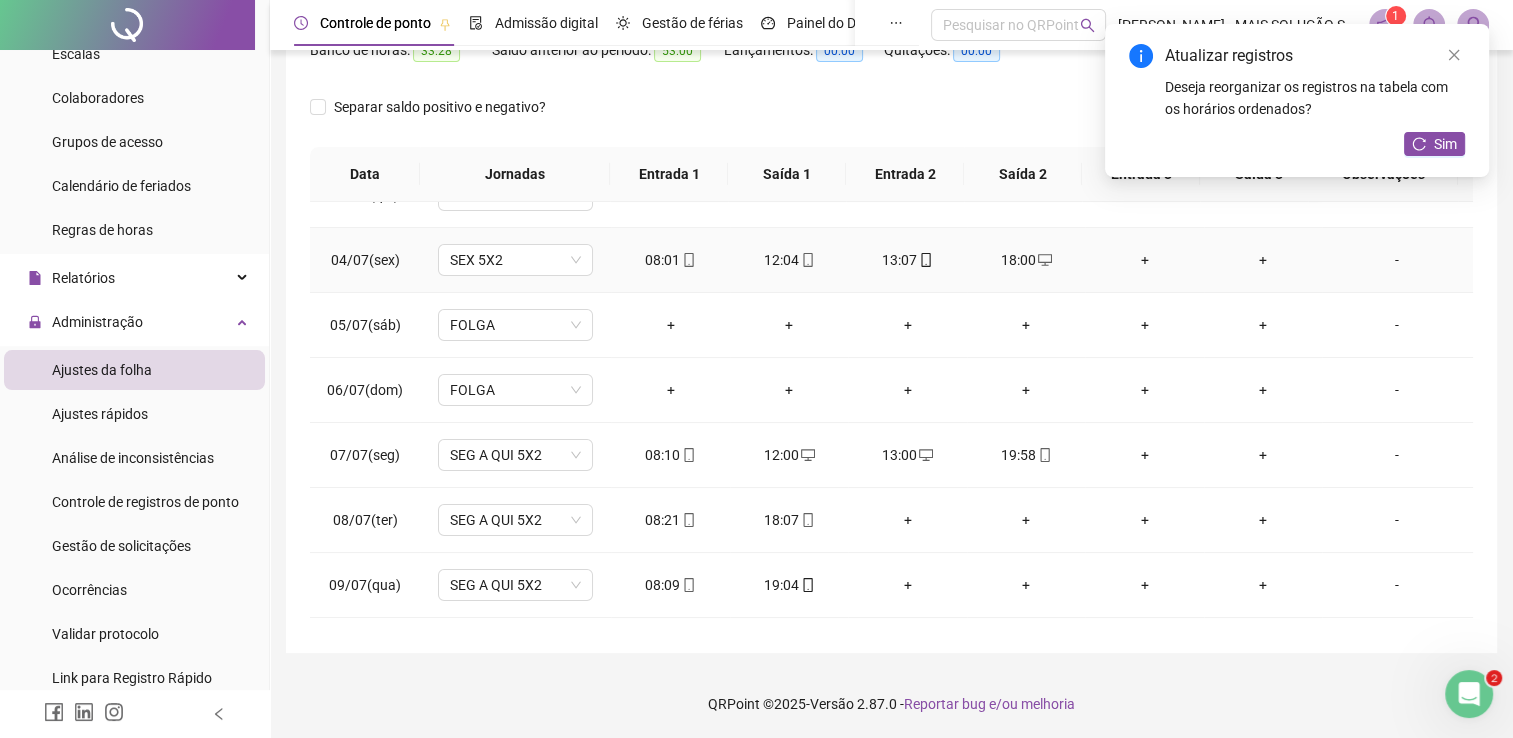 scroll, scrollTop: 200, scrollLeft: 0, axis: vertical 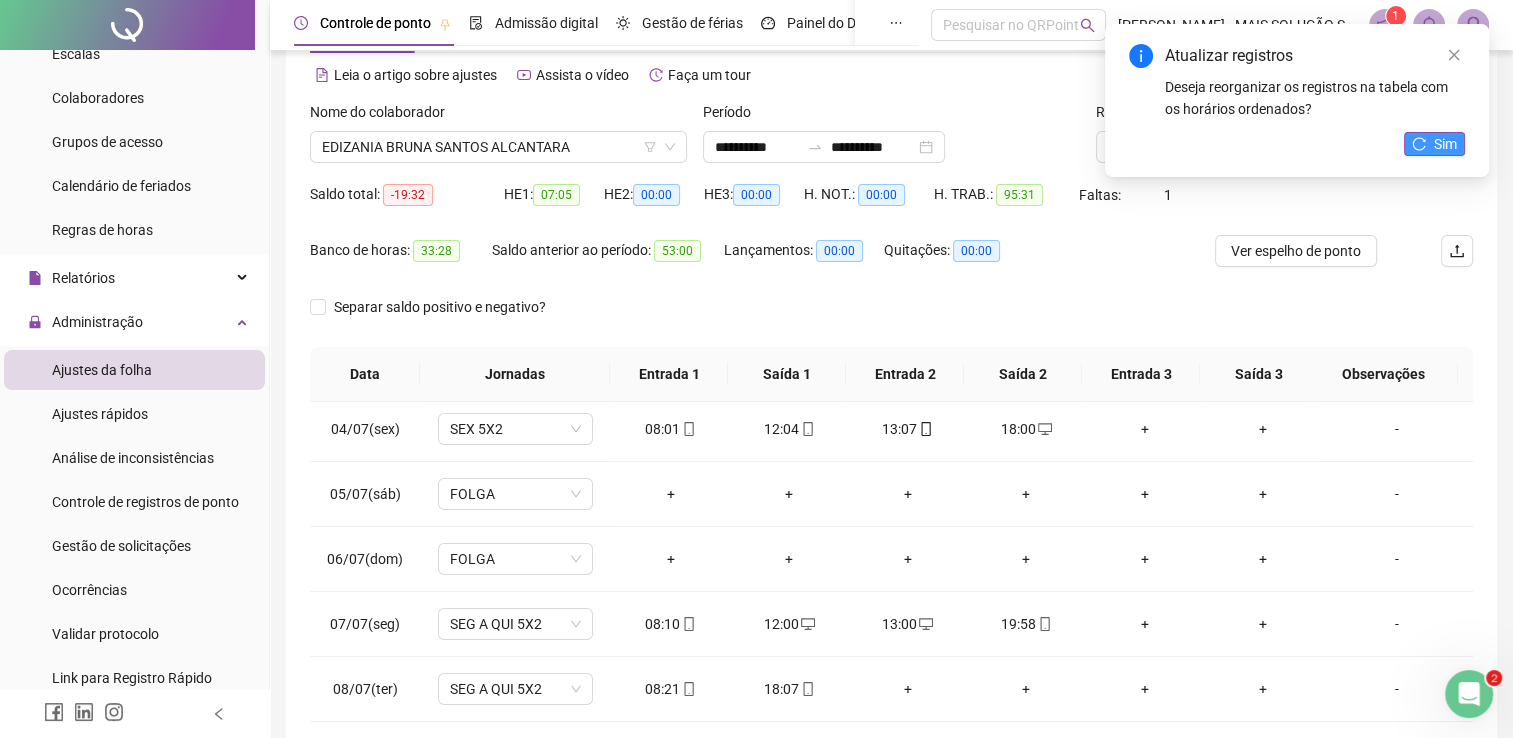click on "Sim" at bounding box center [1445, 144] 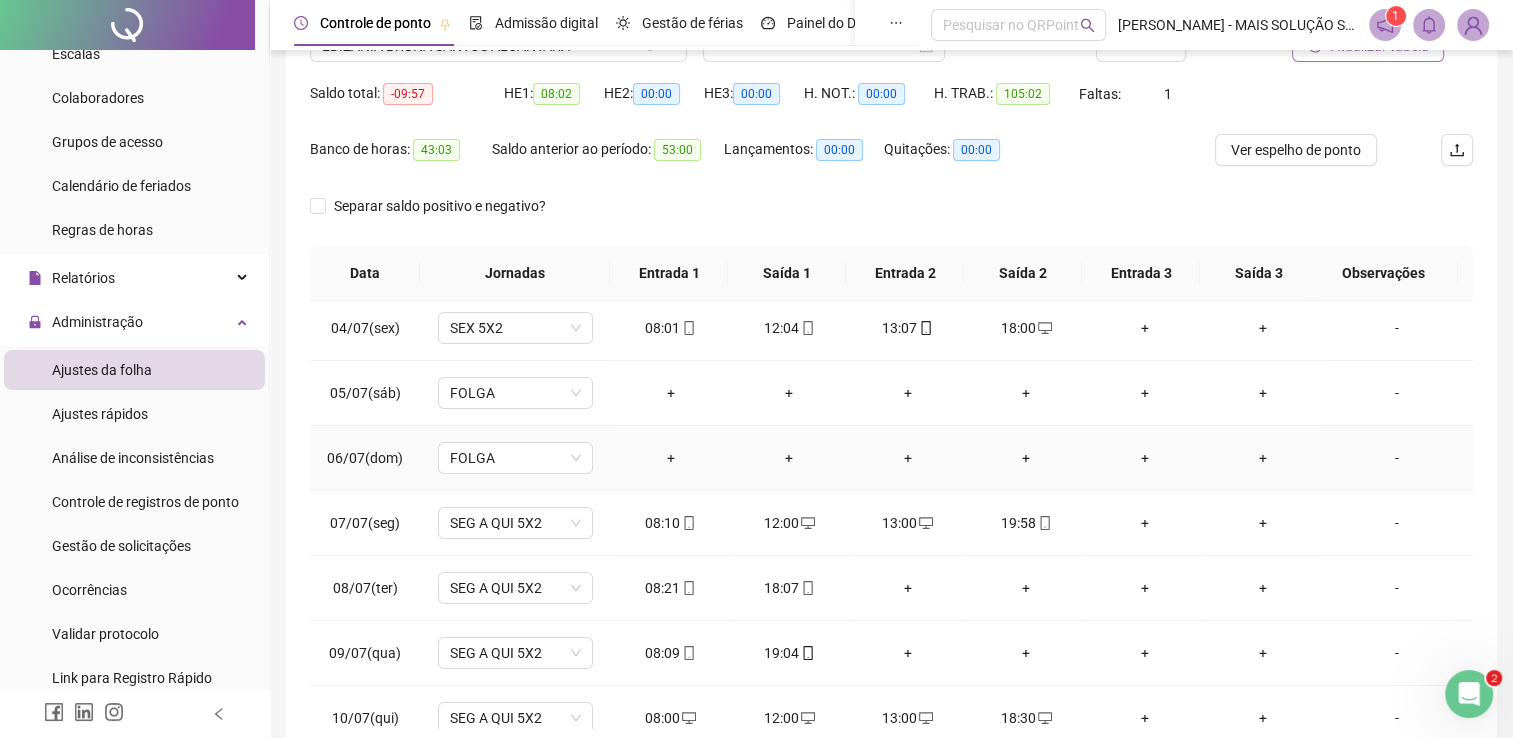 scroll, scrollTop: 283, scrollLeft: 0, axis: vertical 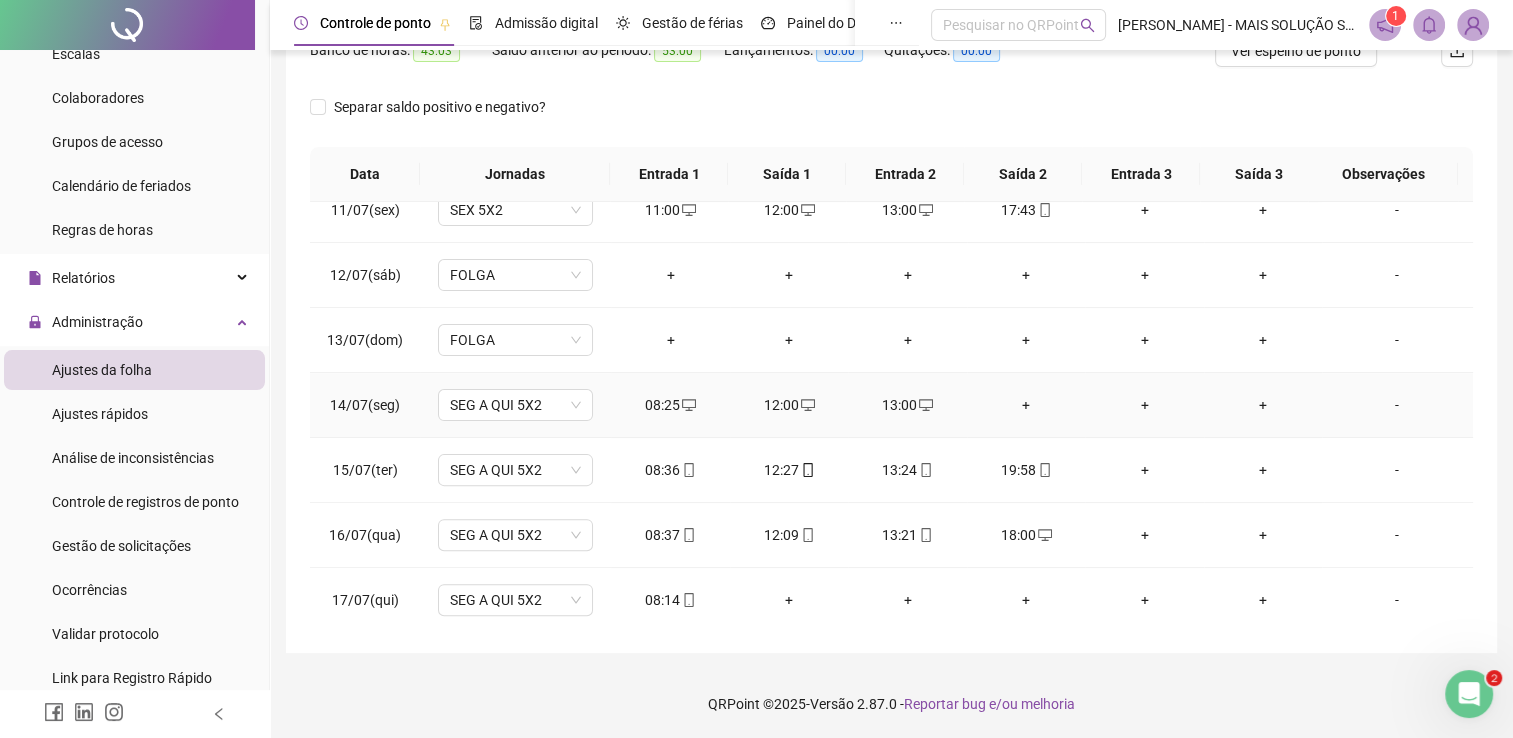 drag, startPoint x: 1012, startPoint y: 402, endPoint x: 1001, endPoint y: 383, distance: 21.954498 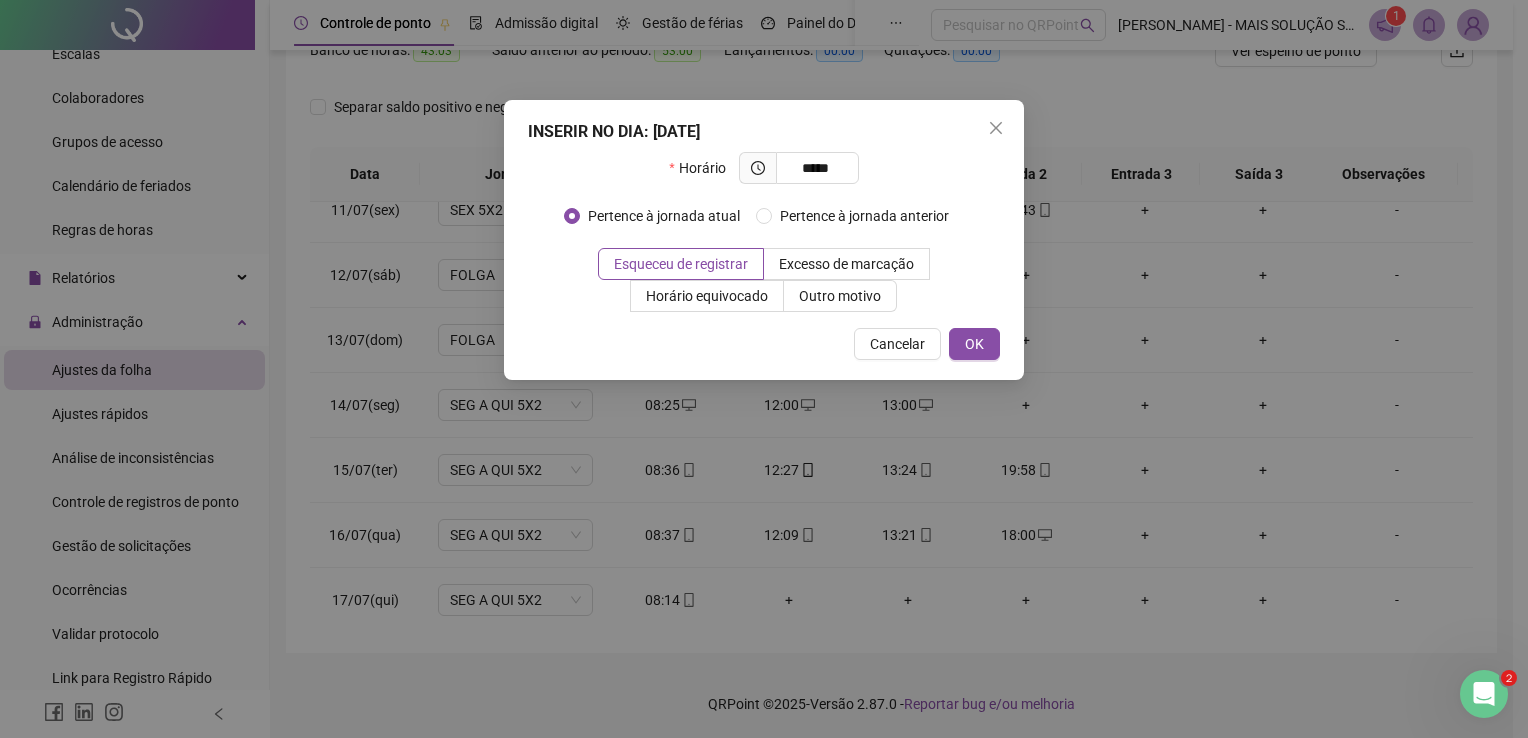 type on "*****" 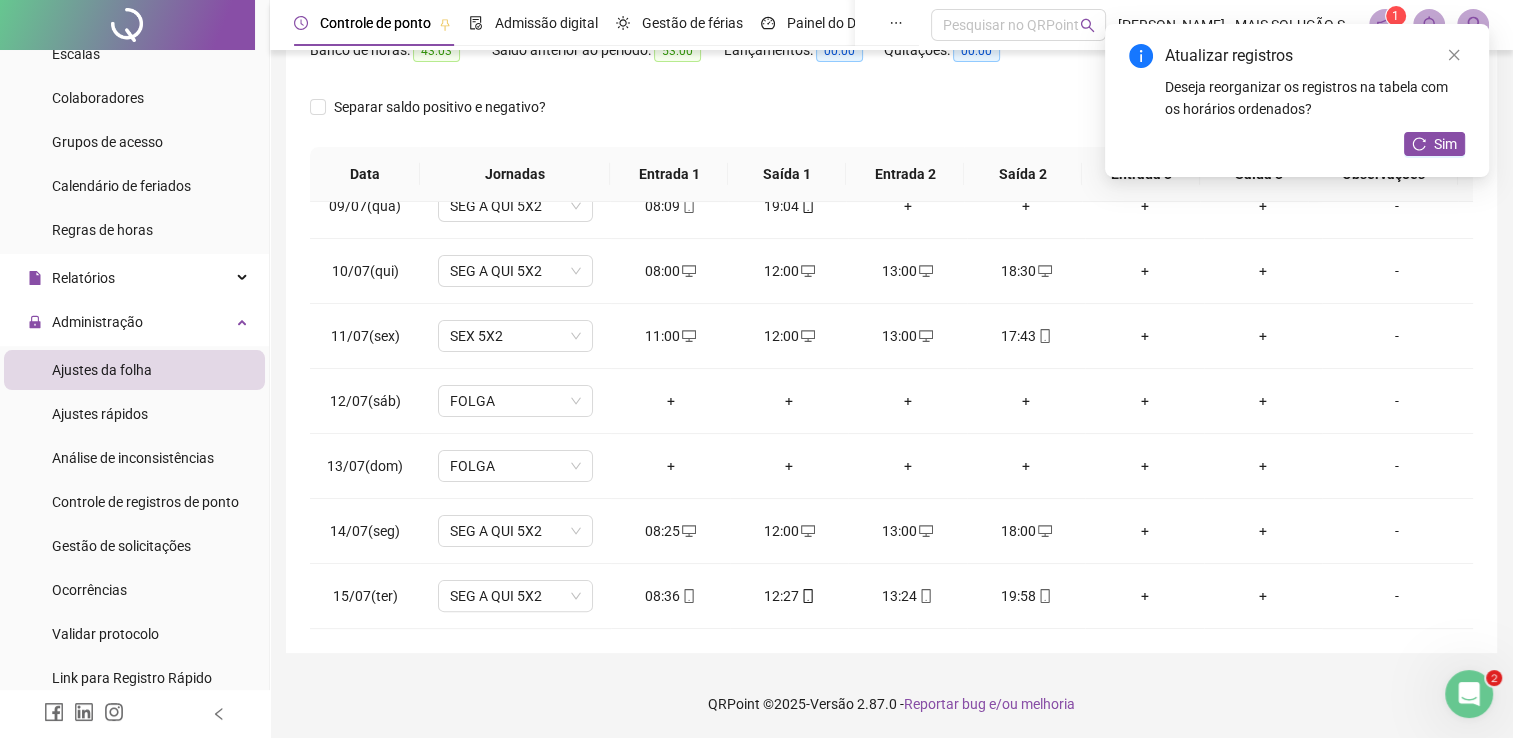 scroll, scrollTop: 274, scrollLeft: 0, axis: vertical 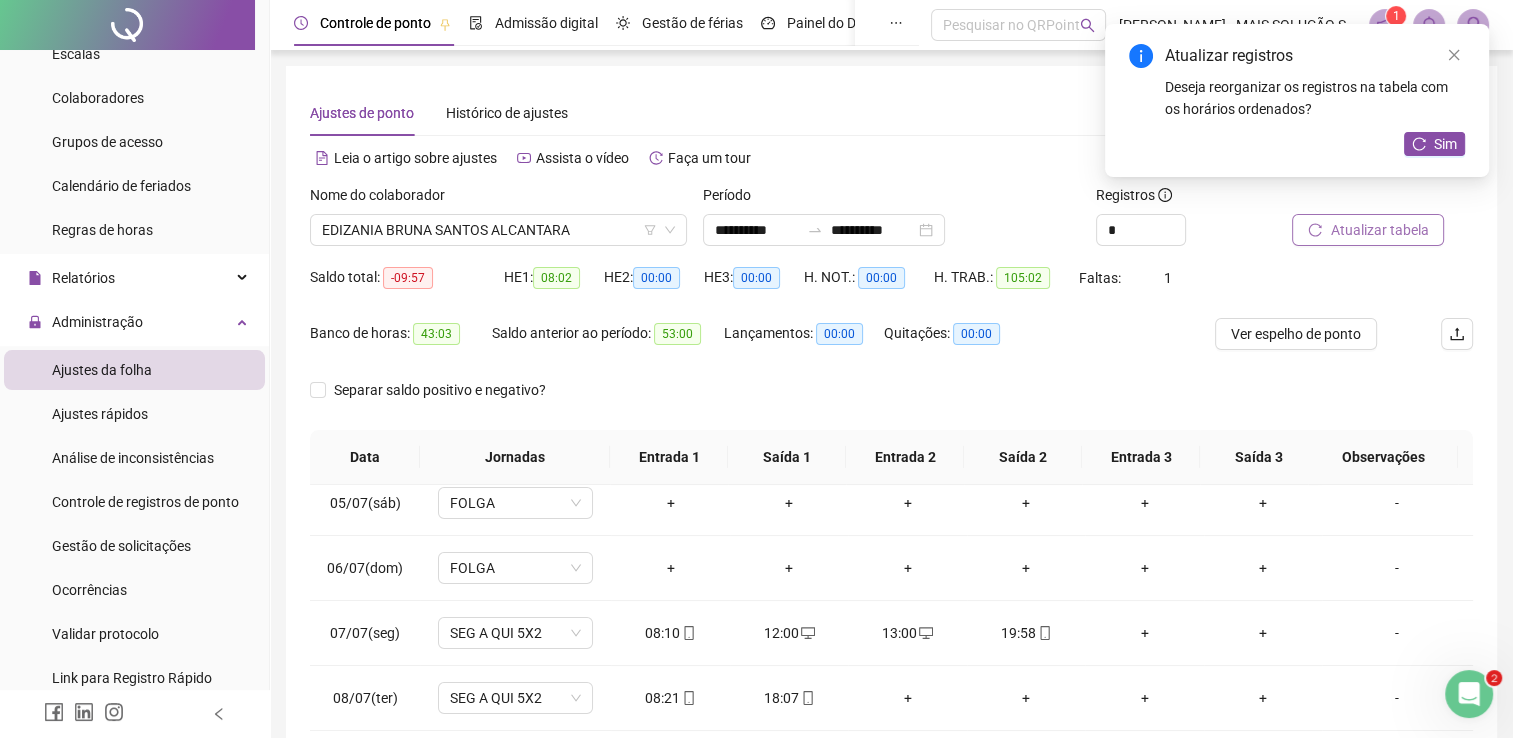 click on "Atualizar tabela" at bounding box center [1379, 230] 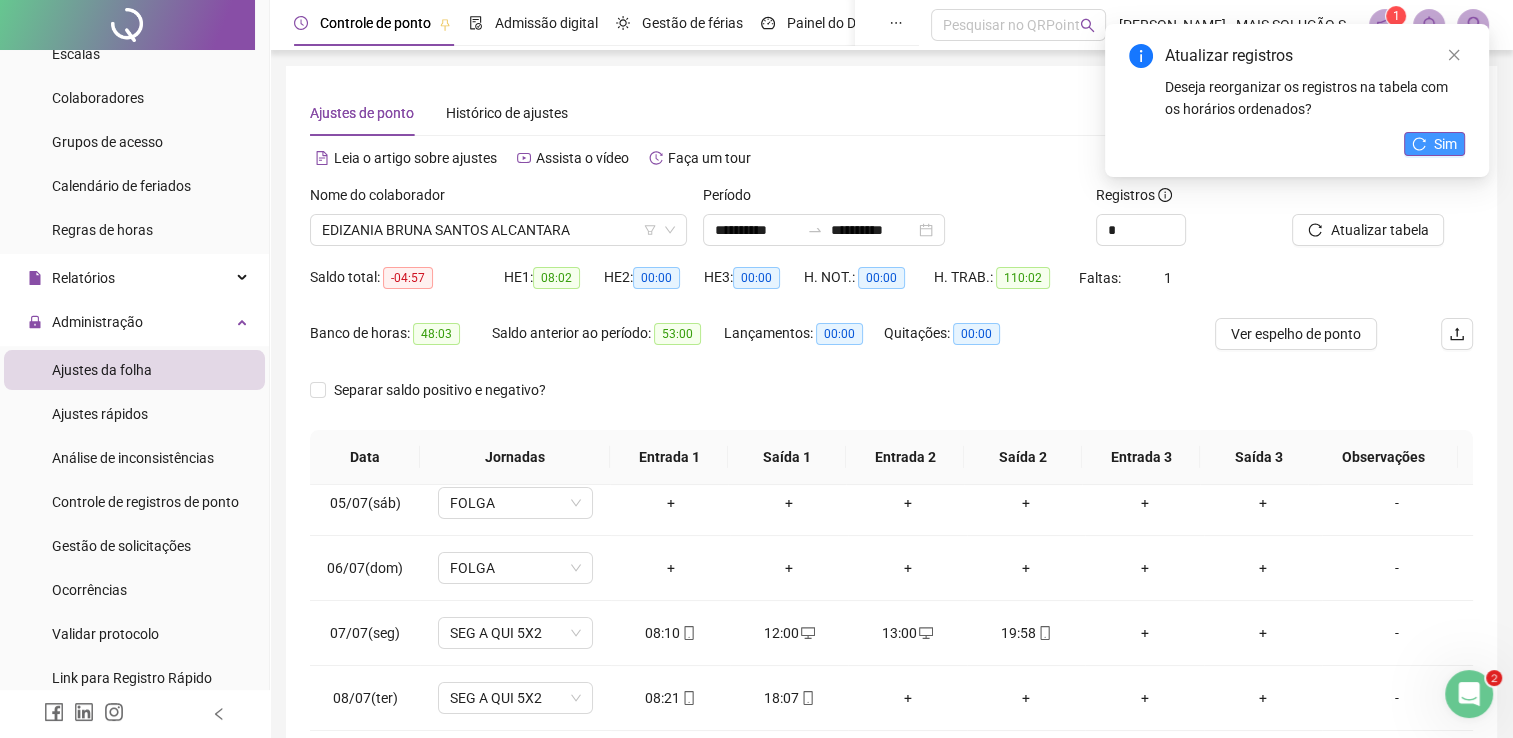 click on "Sim" at bounding box center [1445, 144] 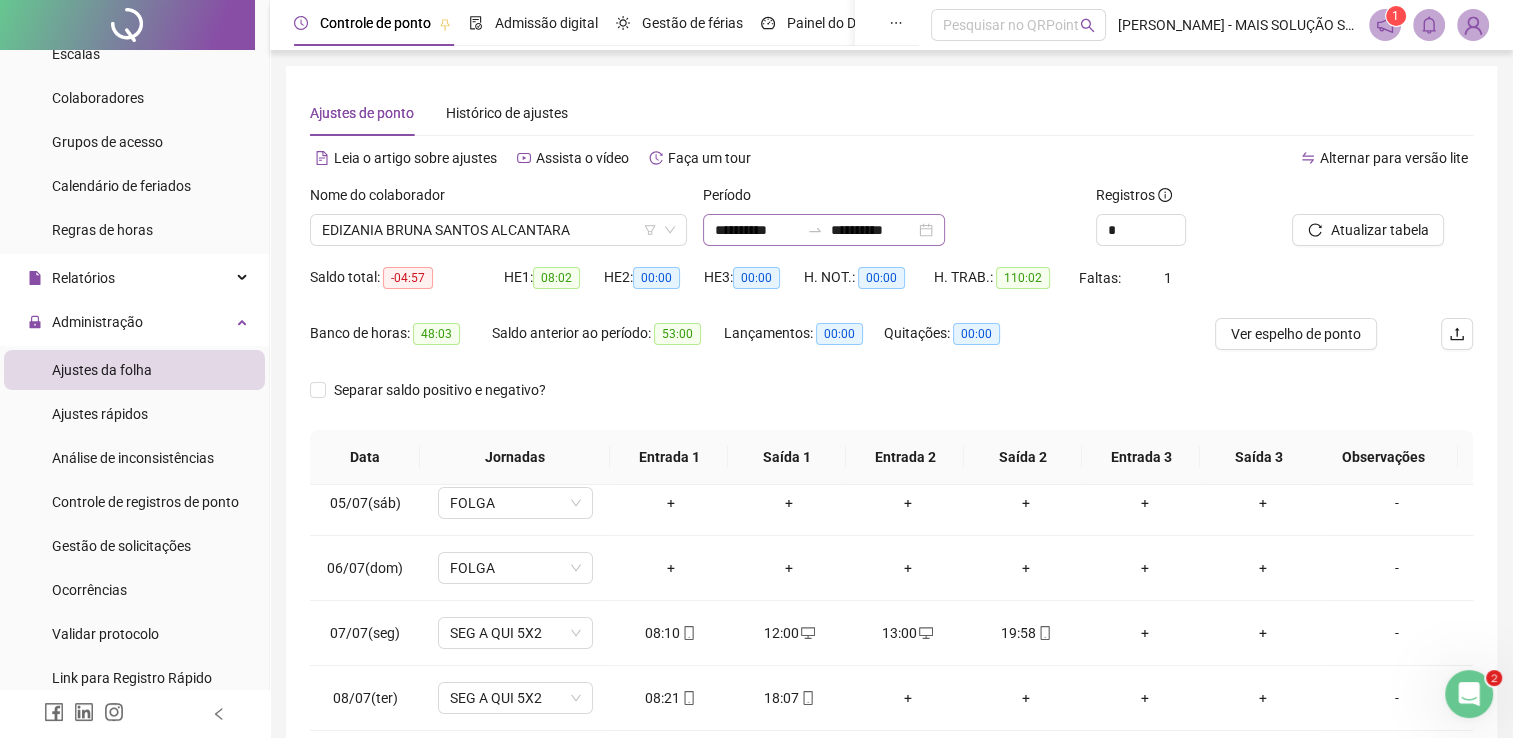 scroll, scrollTop: 283, scrollLeft: 0, axis: vertical 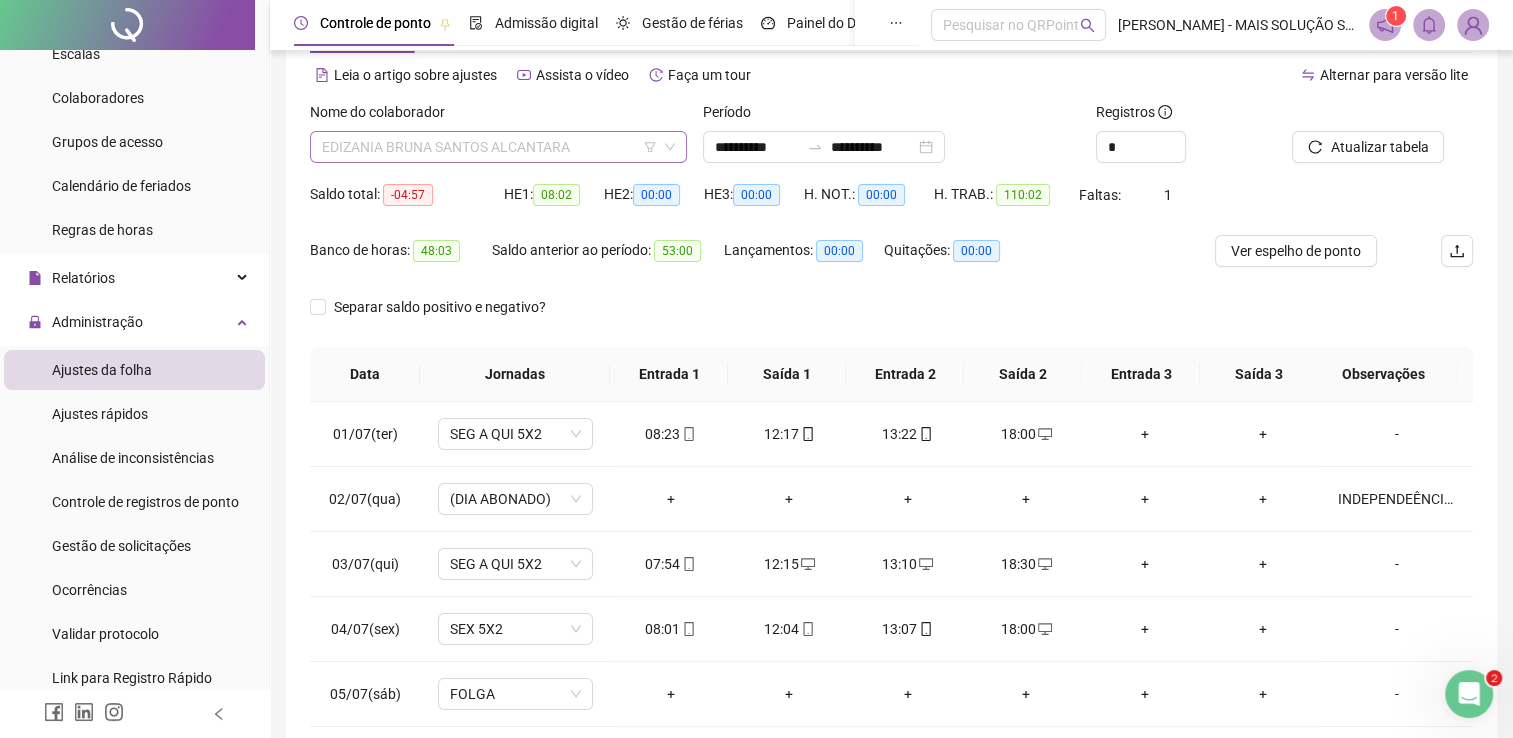click on "EDIZANIA BRUNA SANTOS ALCANTARA" at bounding box center [498, 147] 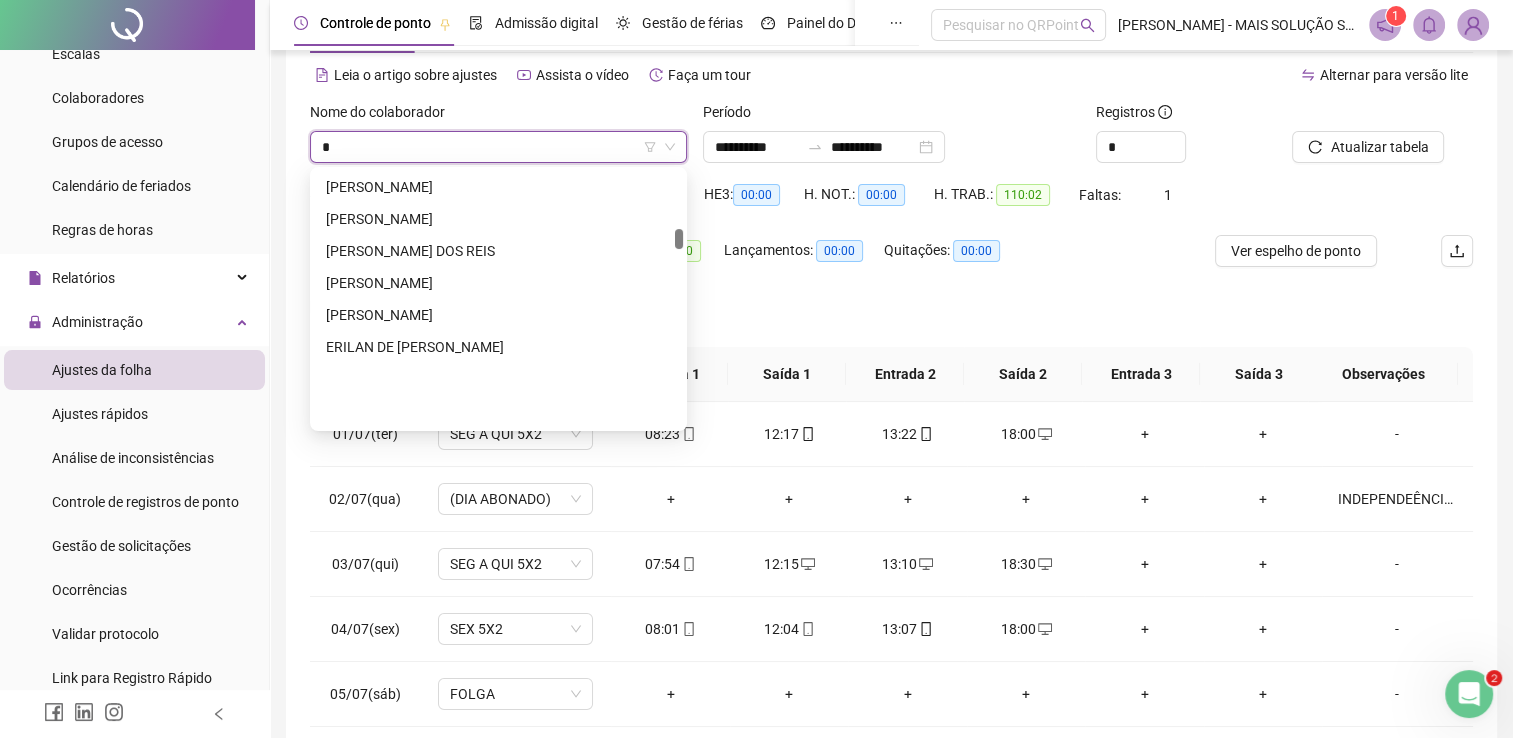 scroll, scrollTop: 0, scrollLeft: 0, axis: both 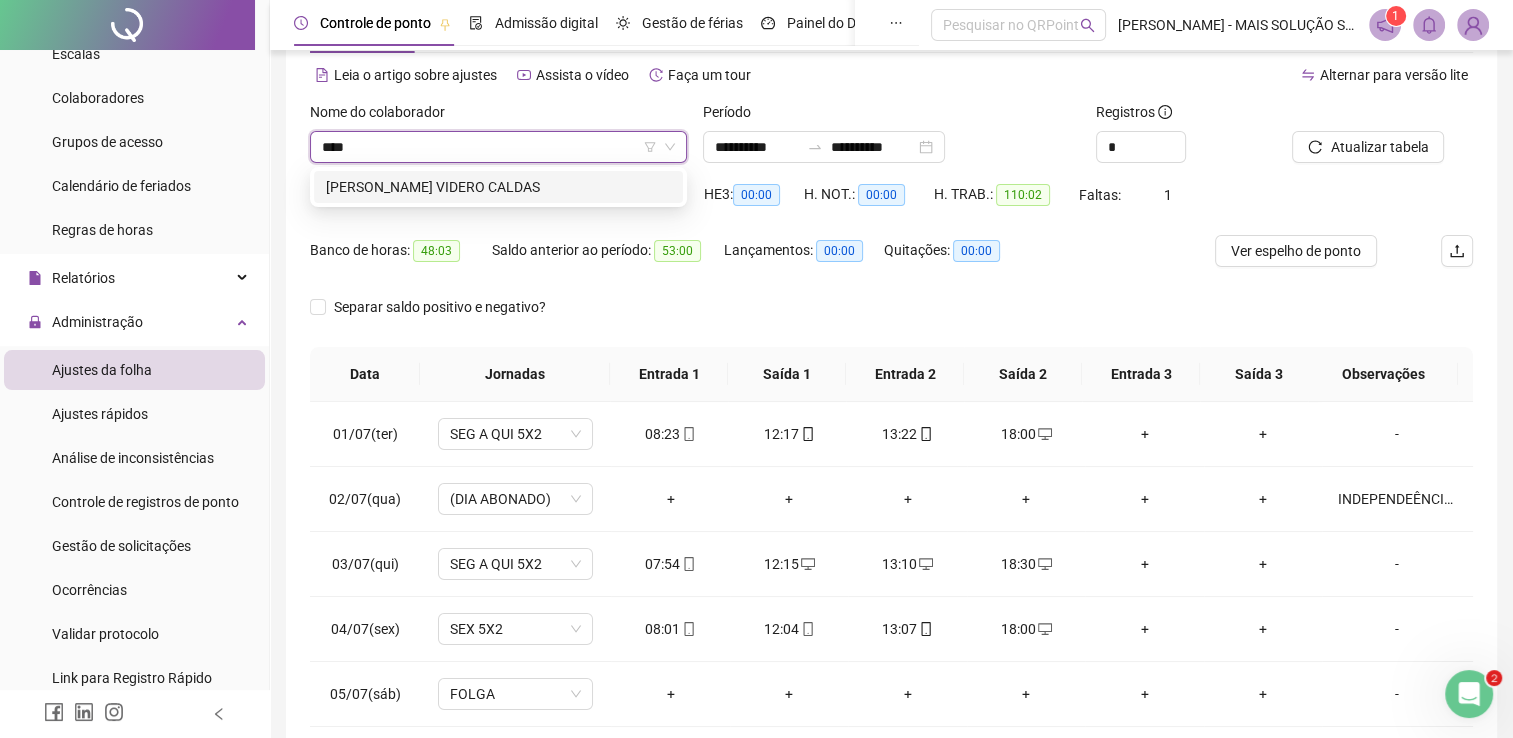 type on "****" 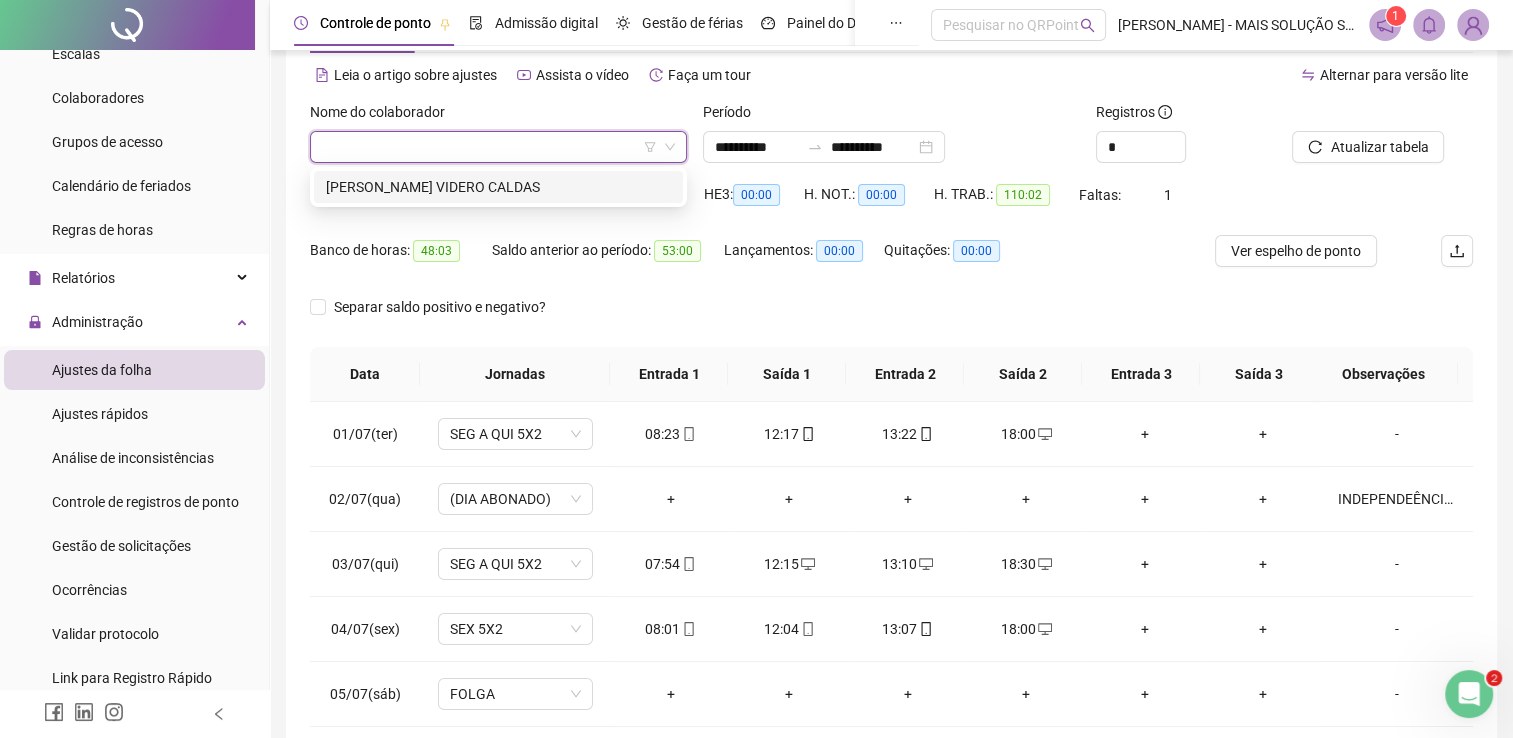 click on "HE 1:   08:02" at bounding box center (554, 207) 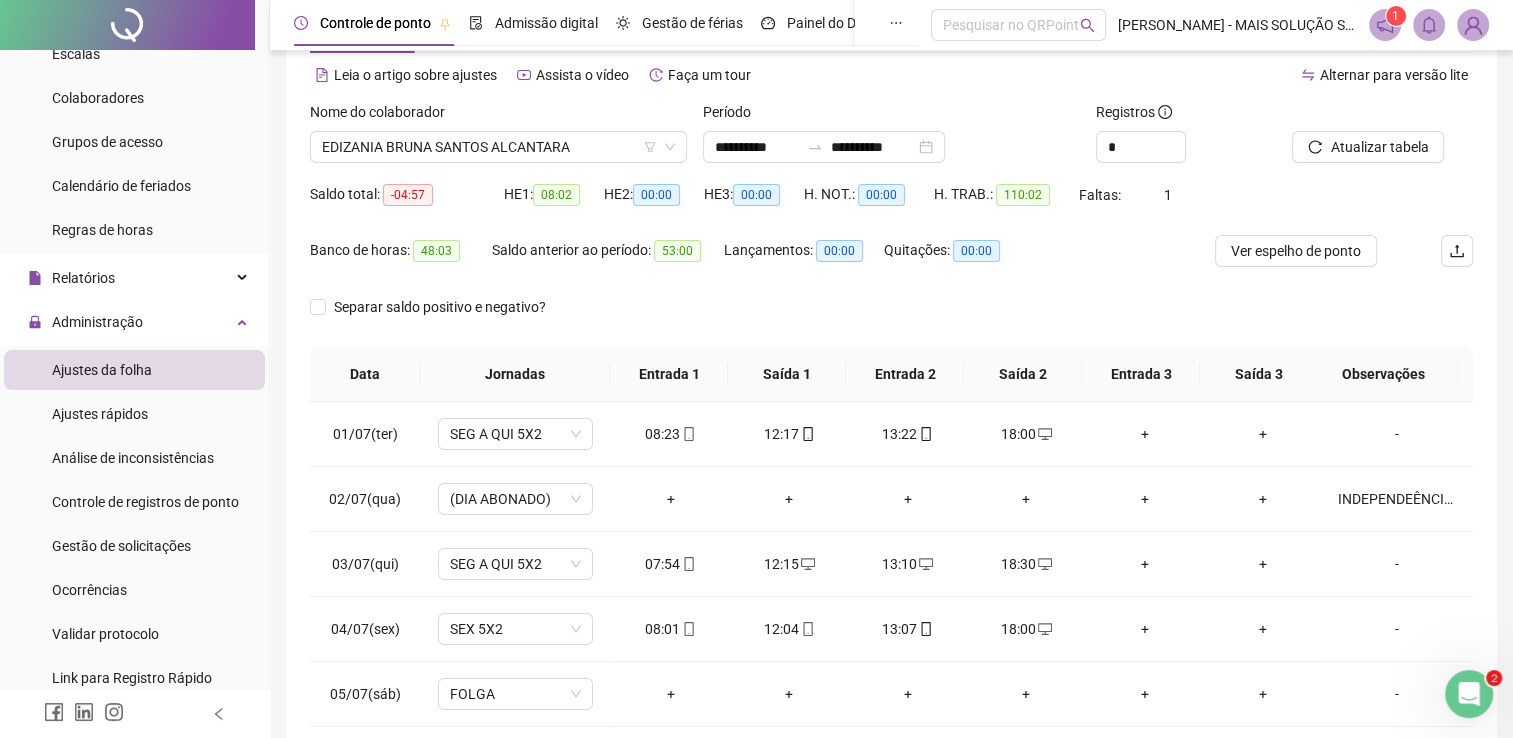 click on "08:02" at bounding box center [556, 195] 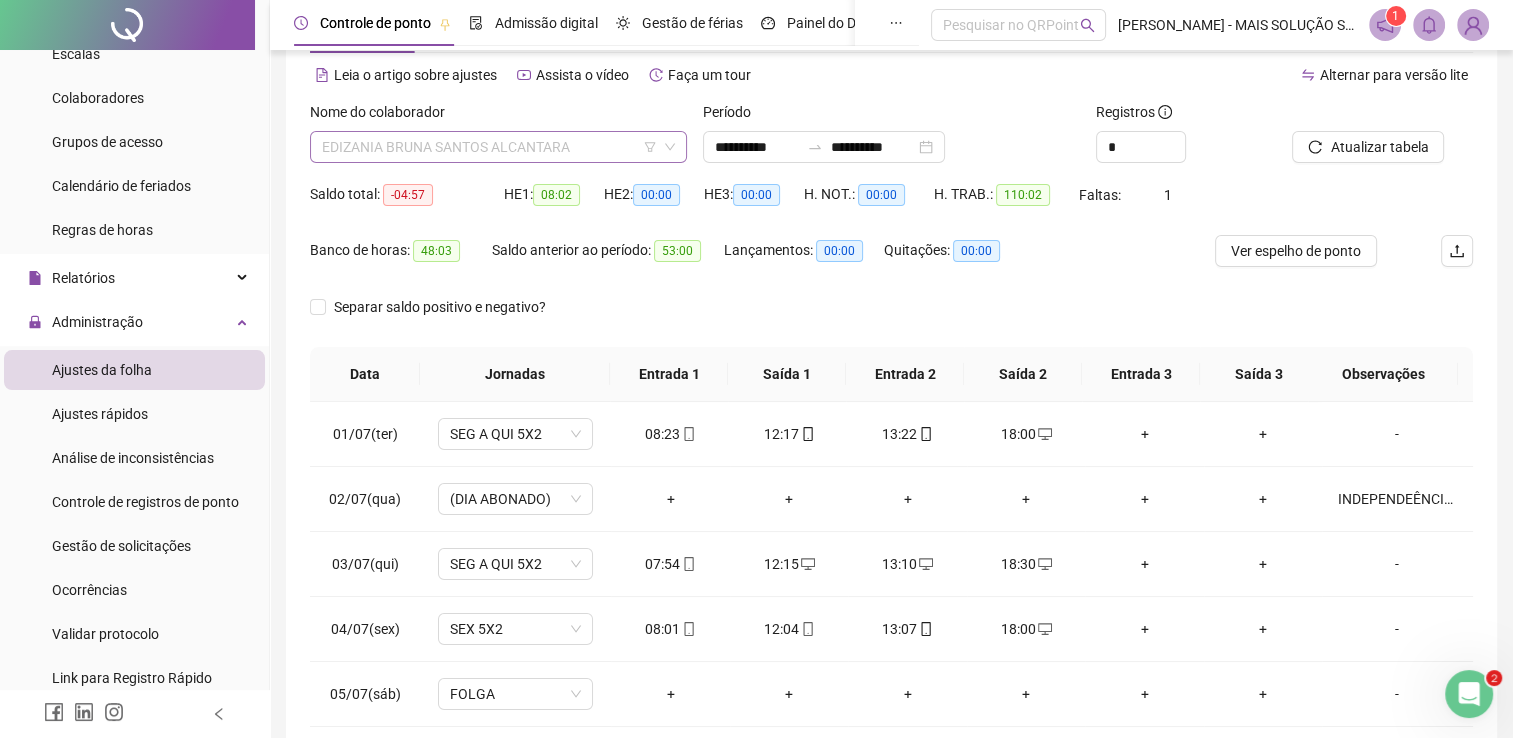 click on "EDIZANIA BRUNA SANTOS ALCANTARA" at bounding box center [498, 147] 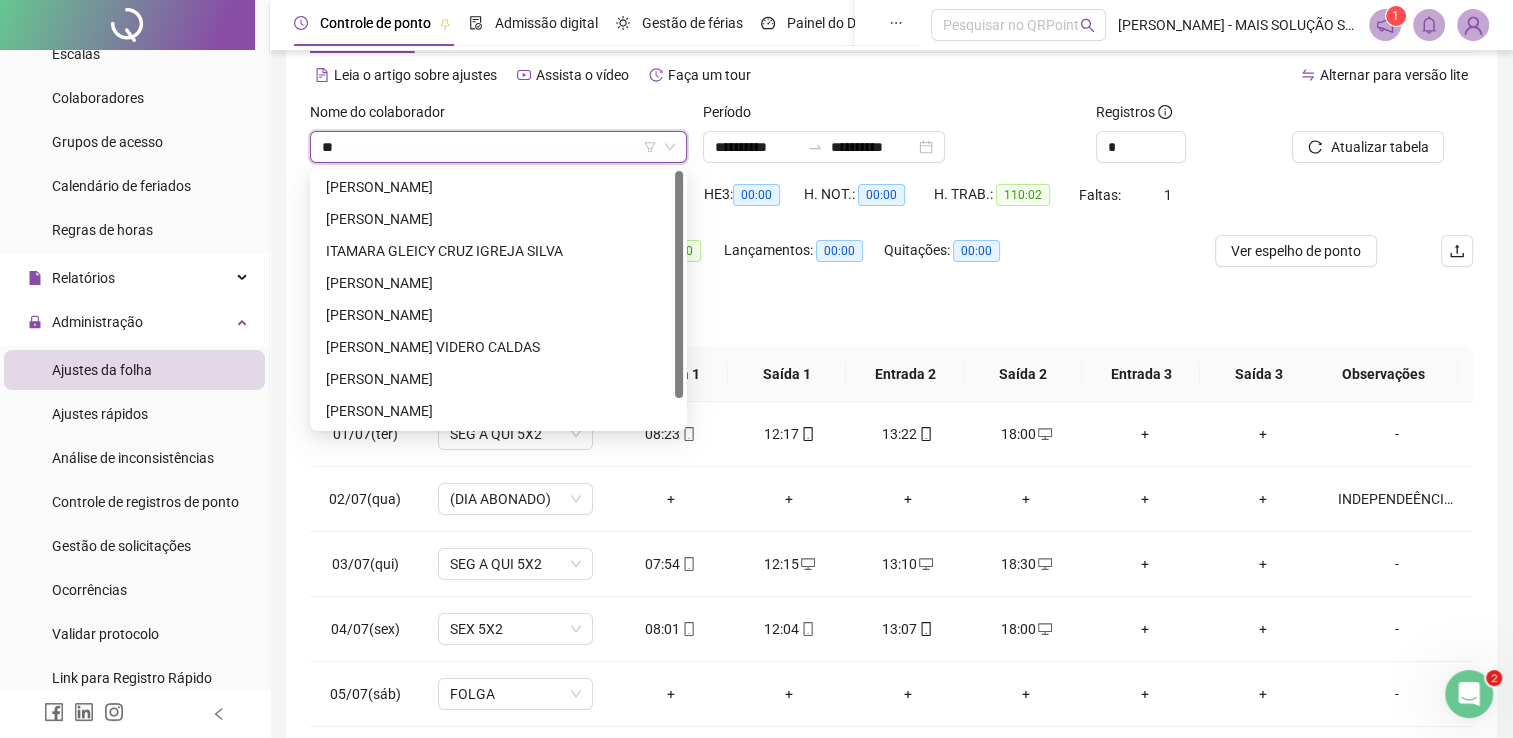 scroll, scrollTop: 0, scrollLeft: 0, axis: both 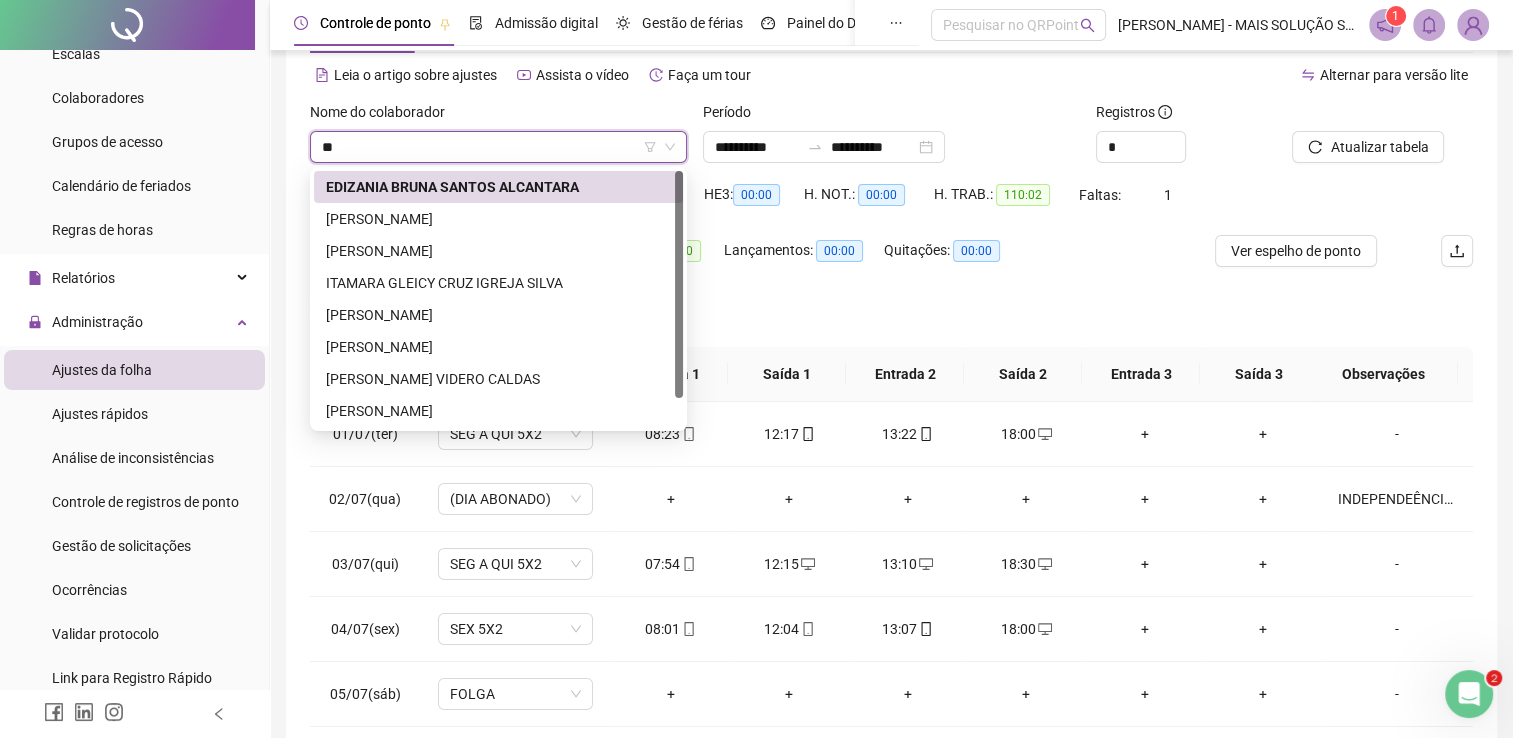 type on "***" 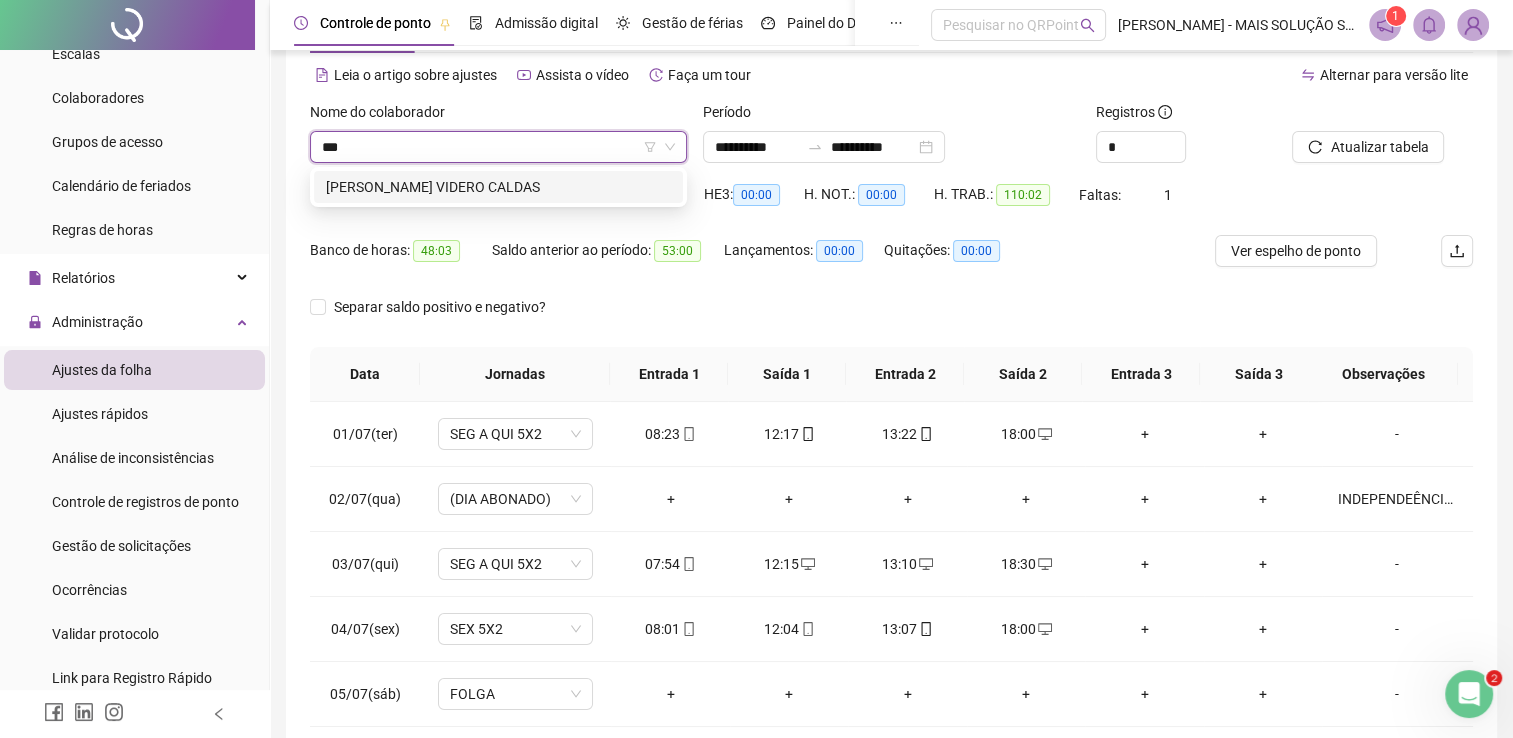 click on "[PERSON_NAME] VIDERO CALDAS" at bounding box center (498, 187) 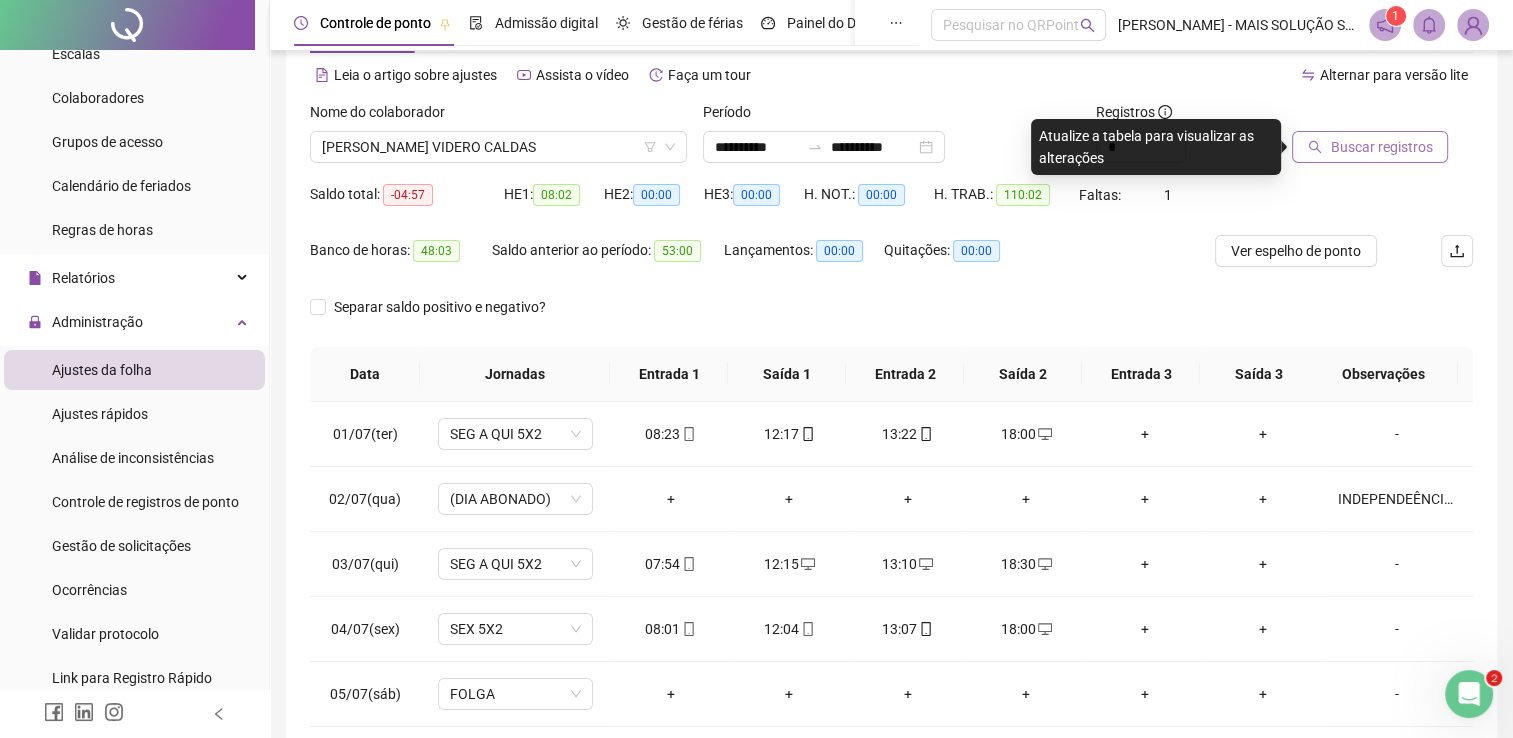 click on "Buscar registros" at bounding box center [1381, 147] 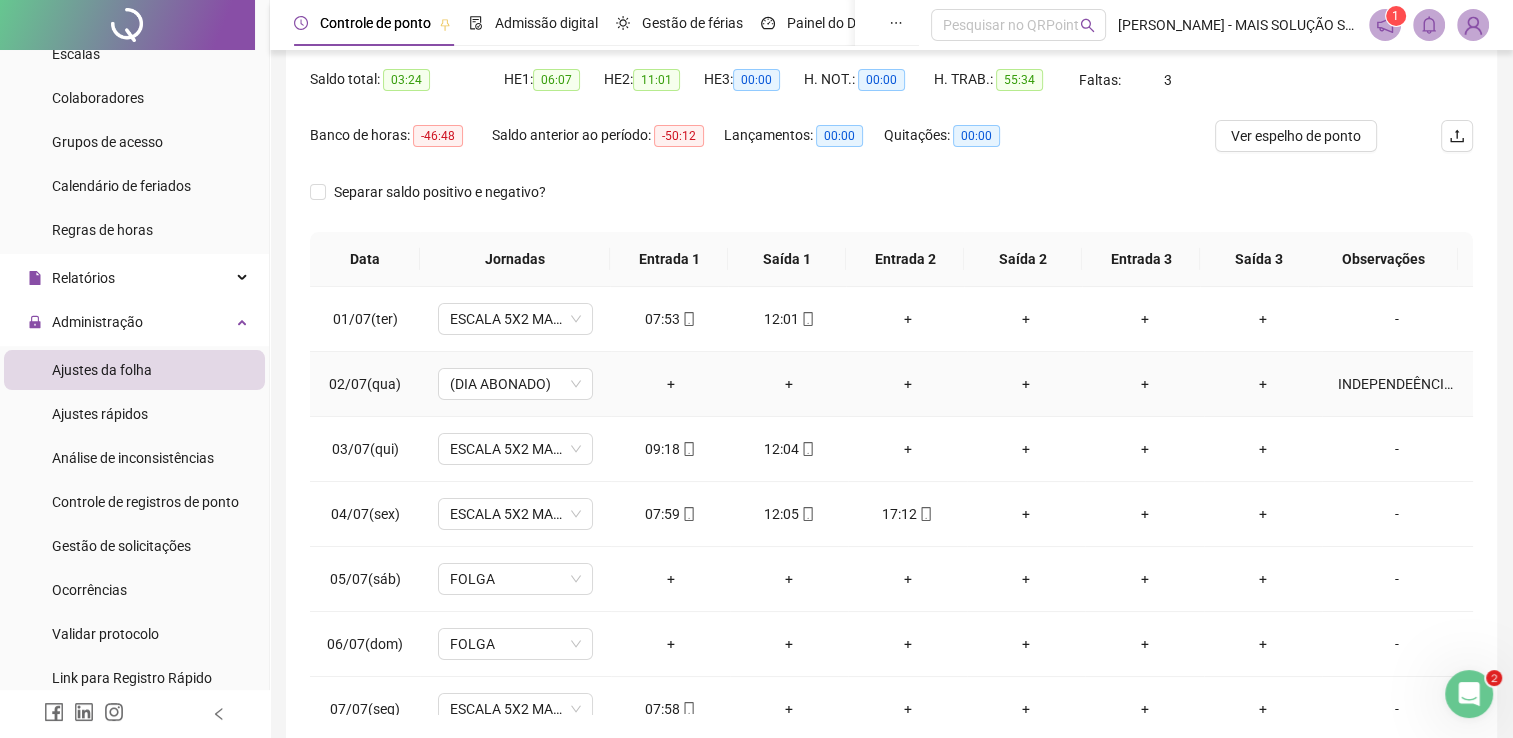 scroll, scrollTop: 283, scrollLeft: 0, axis: vertical 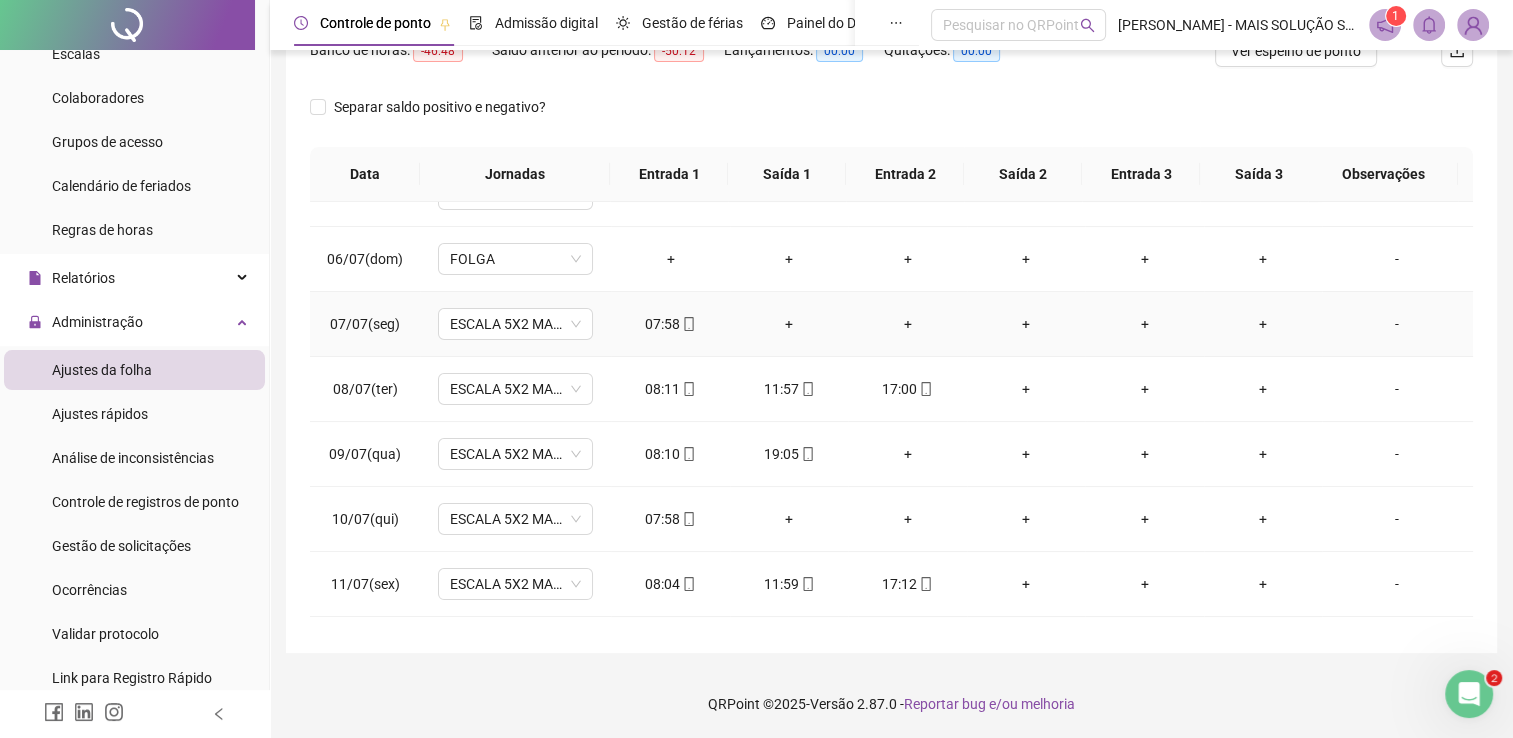 click on "+" at bounding box center (789, 324) 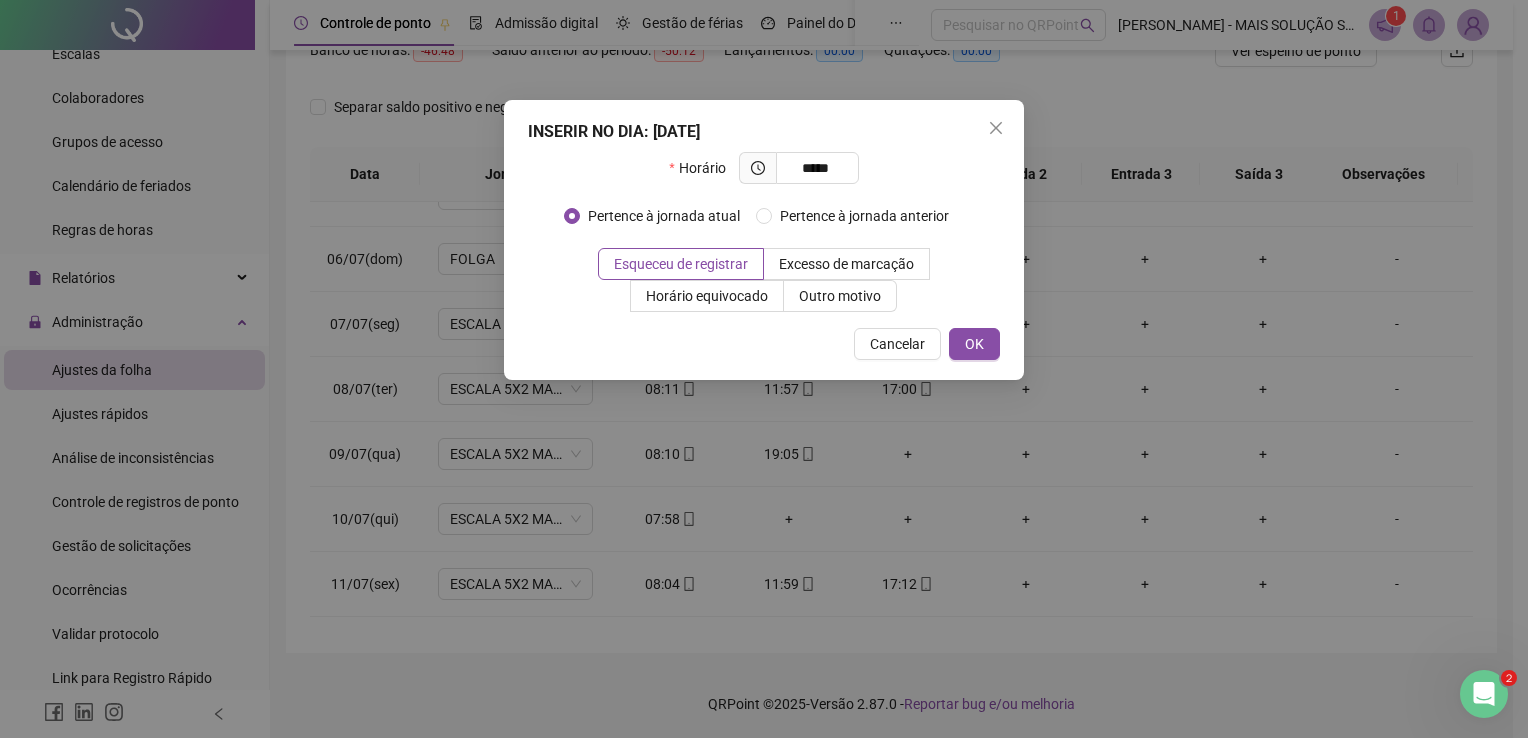 type on "*****" 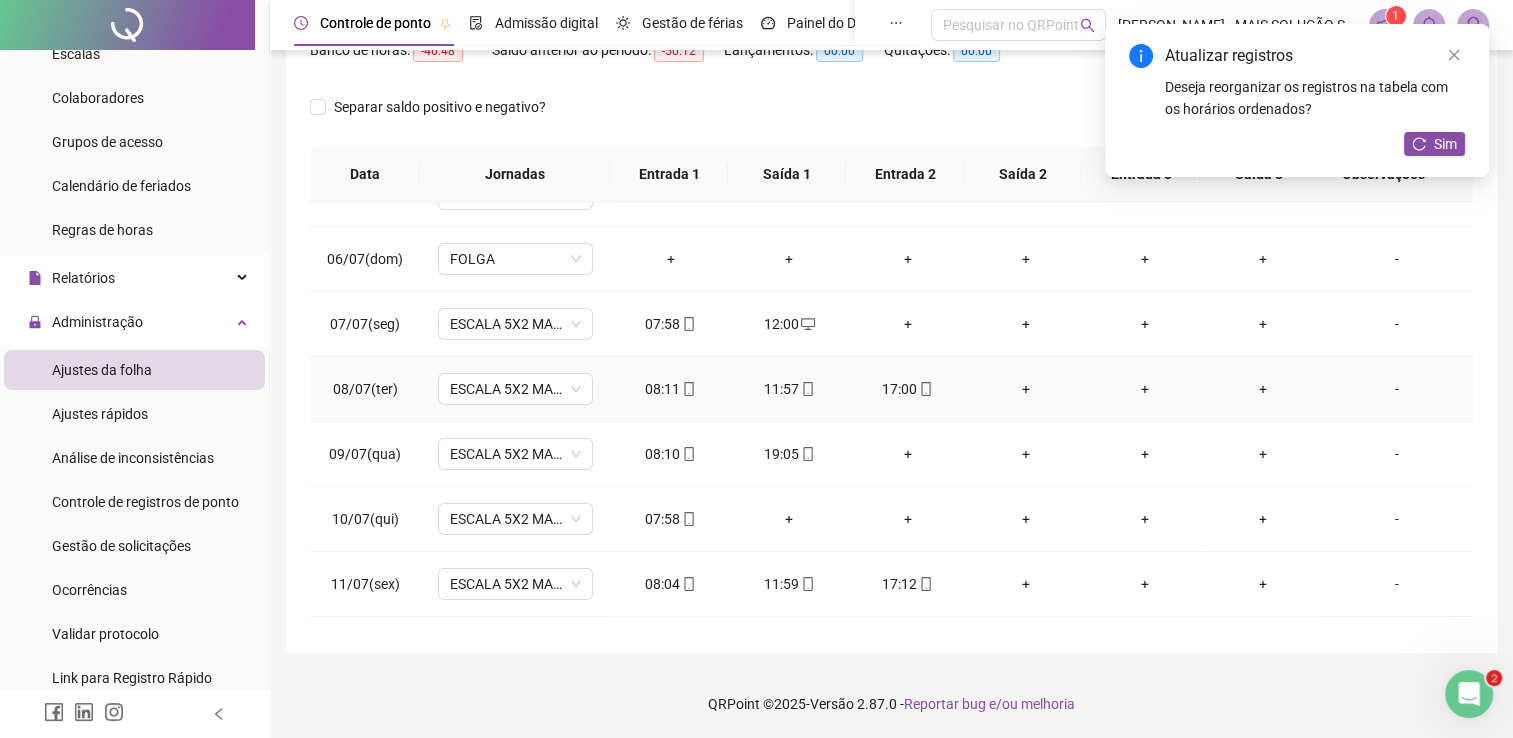 click 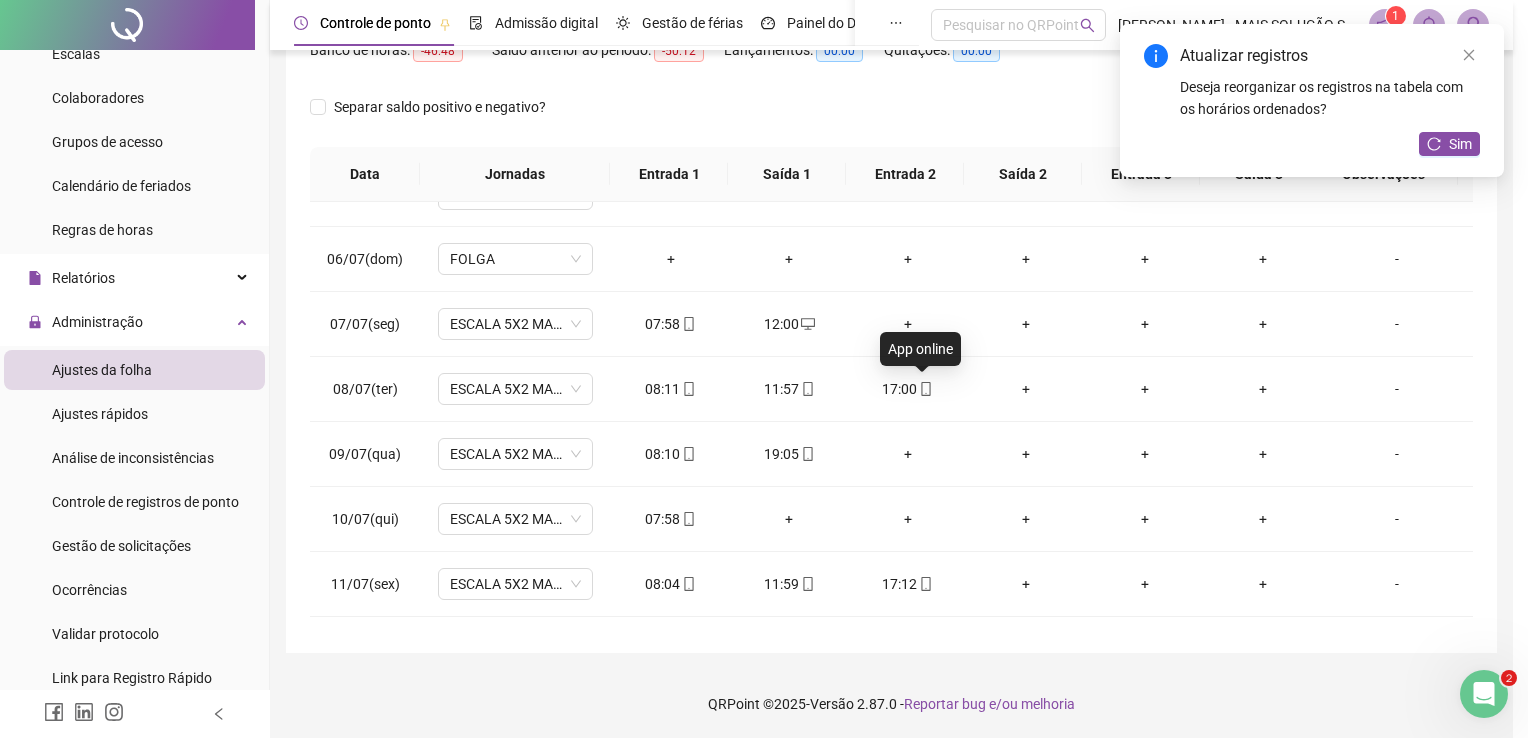 type on "**********" 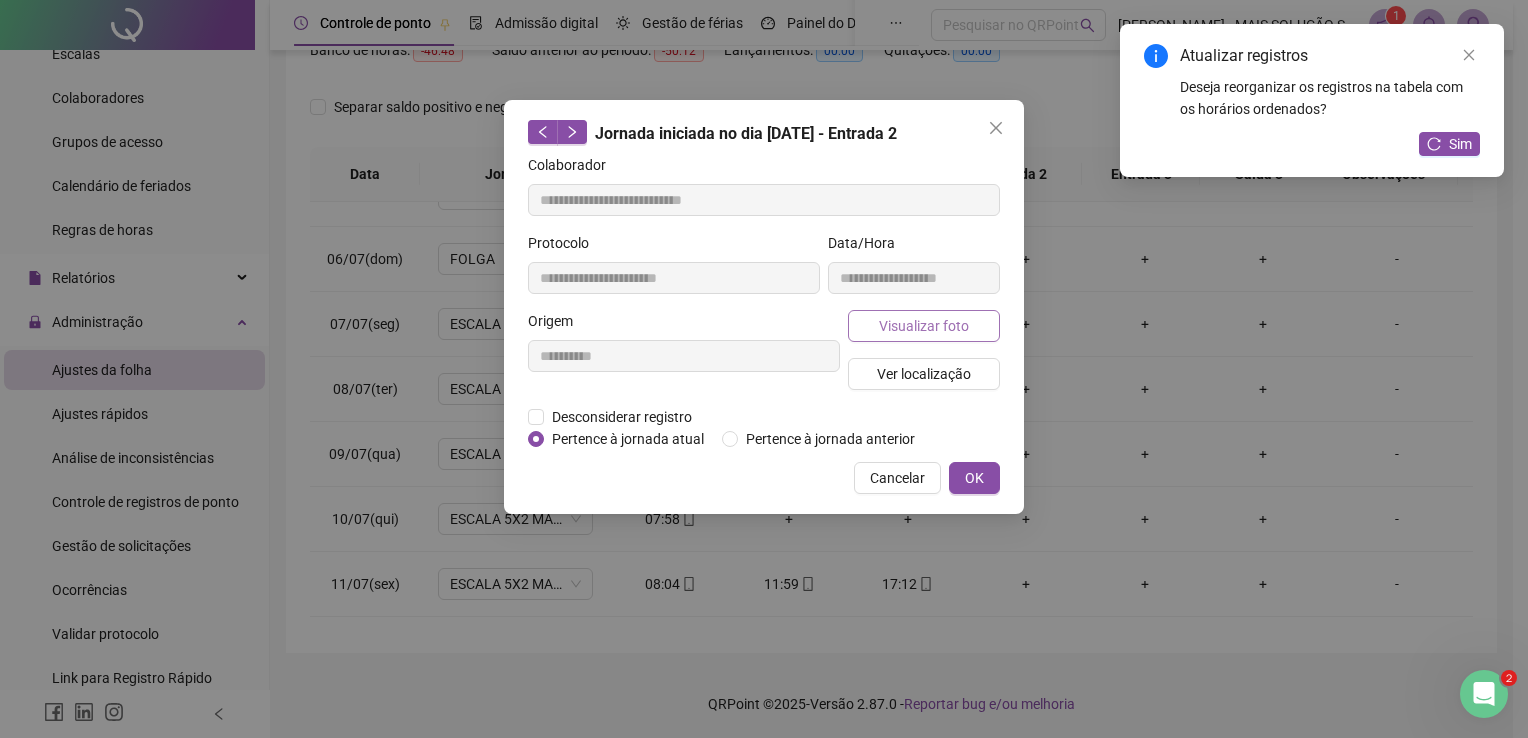 click on "Visualizar foto" at bounding box center (924, 326) 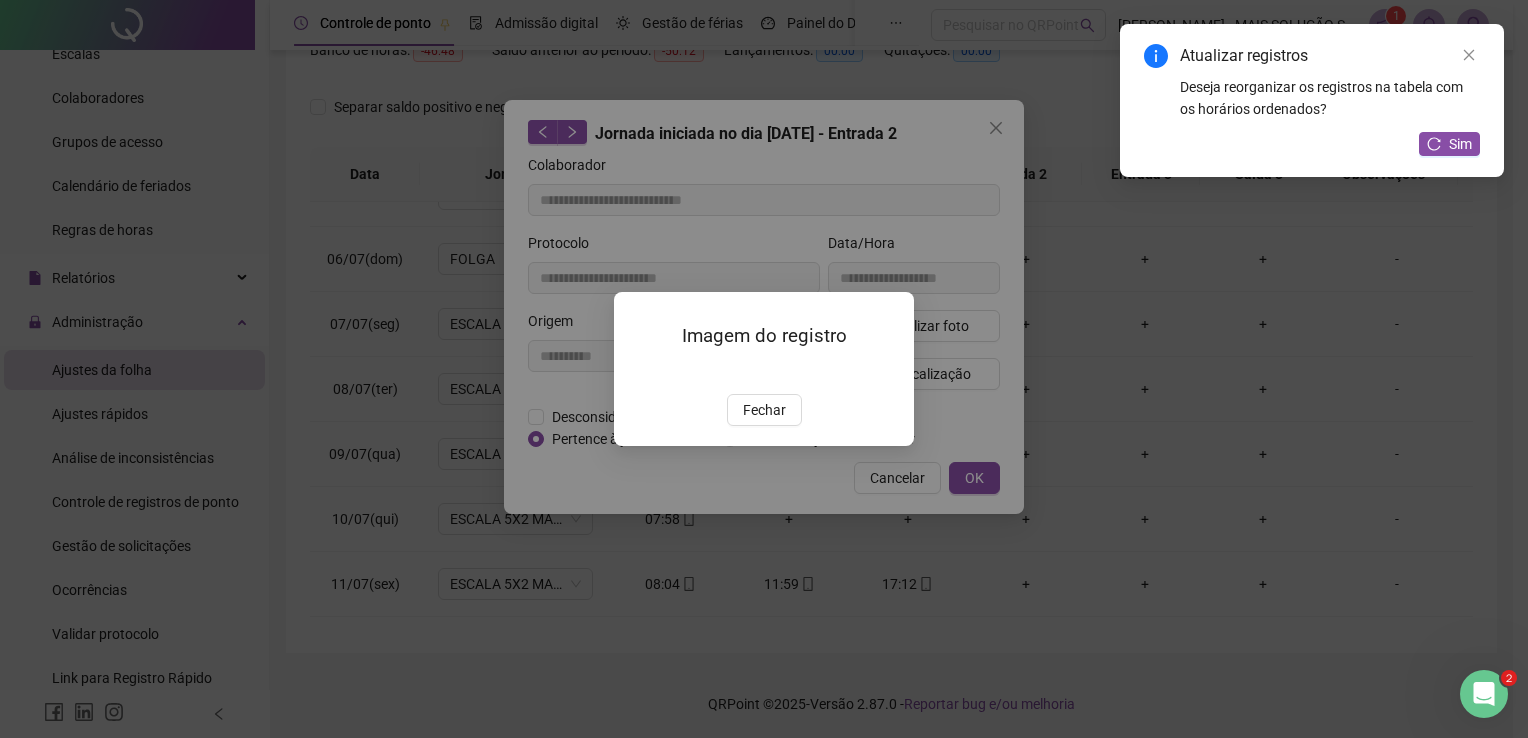 click on "Fechar" at bounding box center (764, 410) 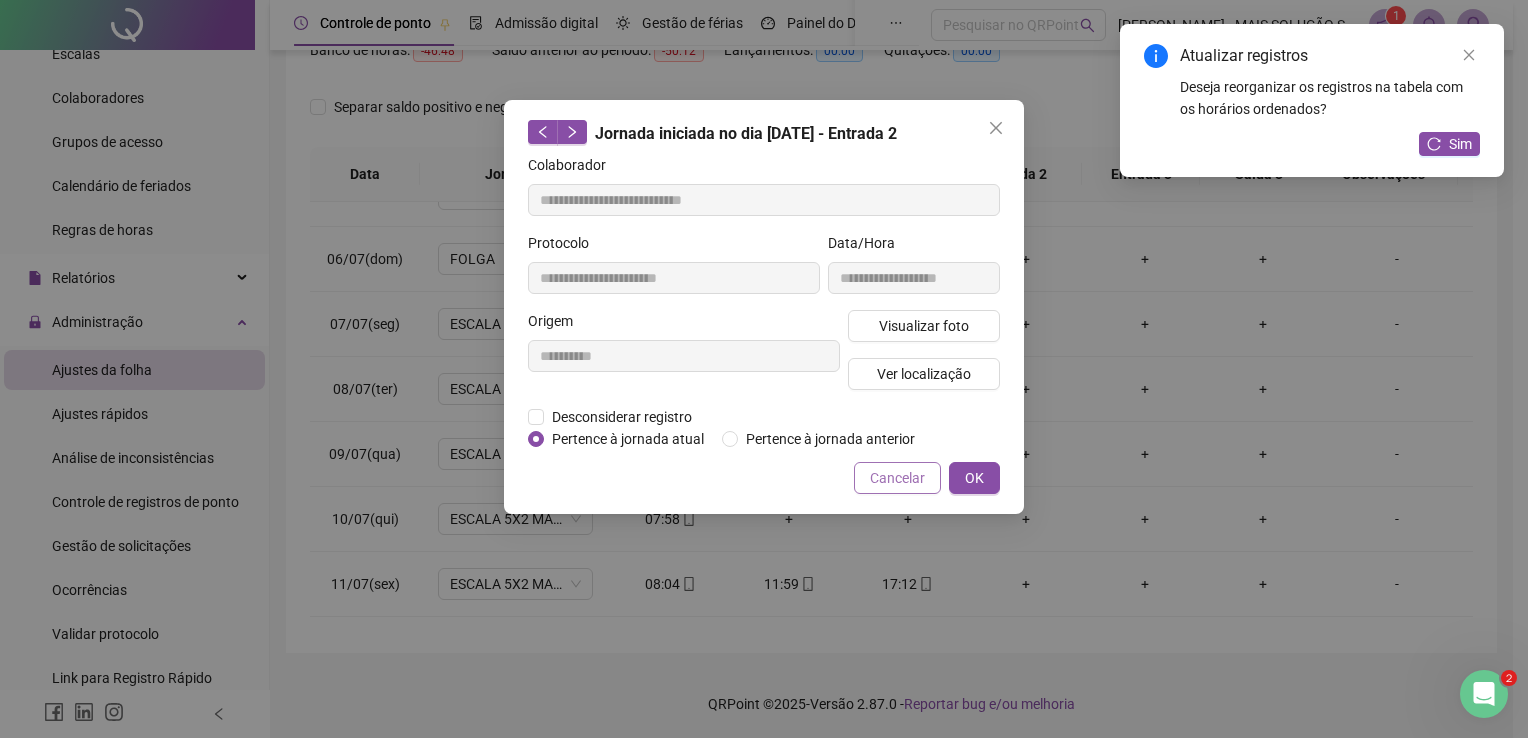 click on "Cancelar" at bounding box center [897, 478] 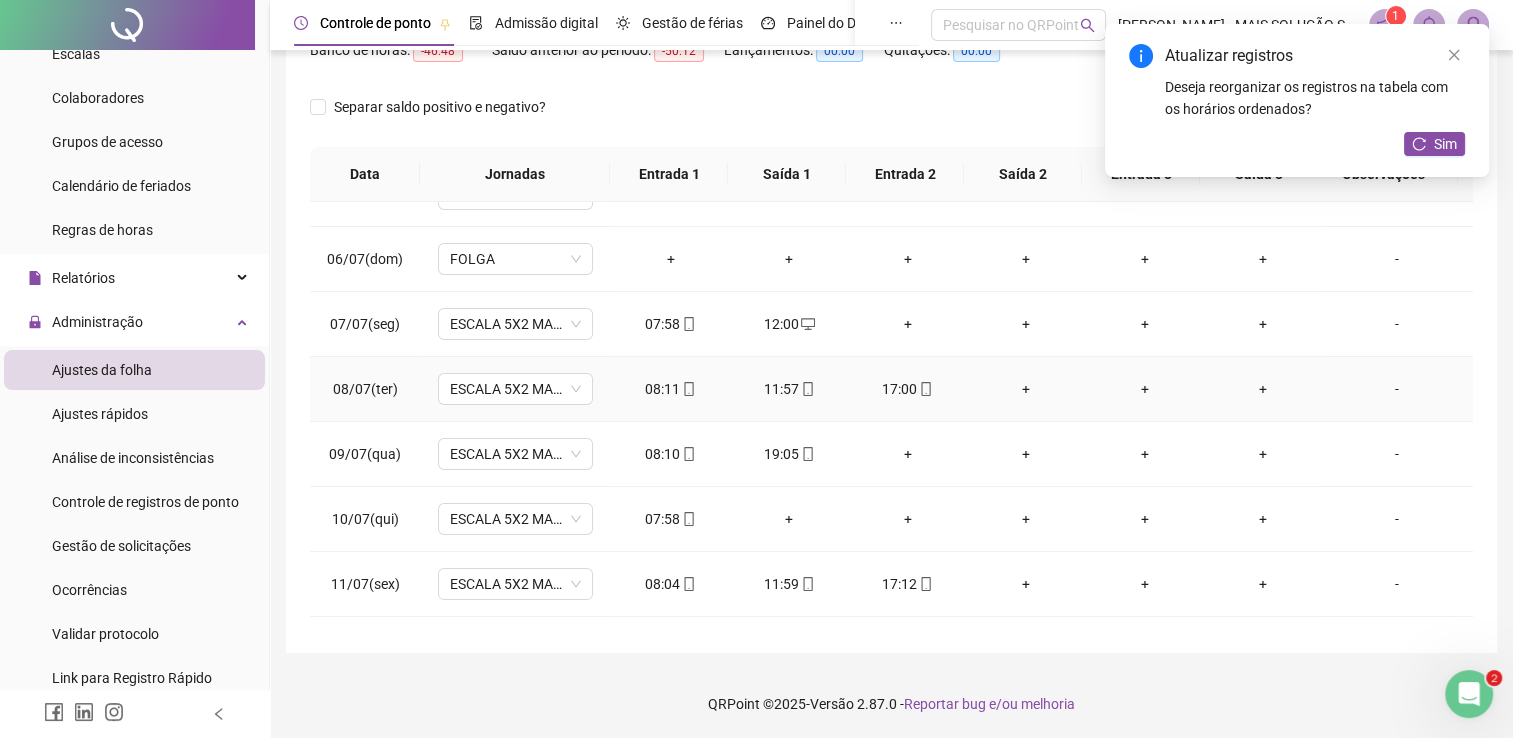click 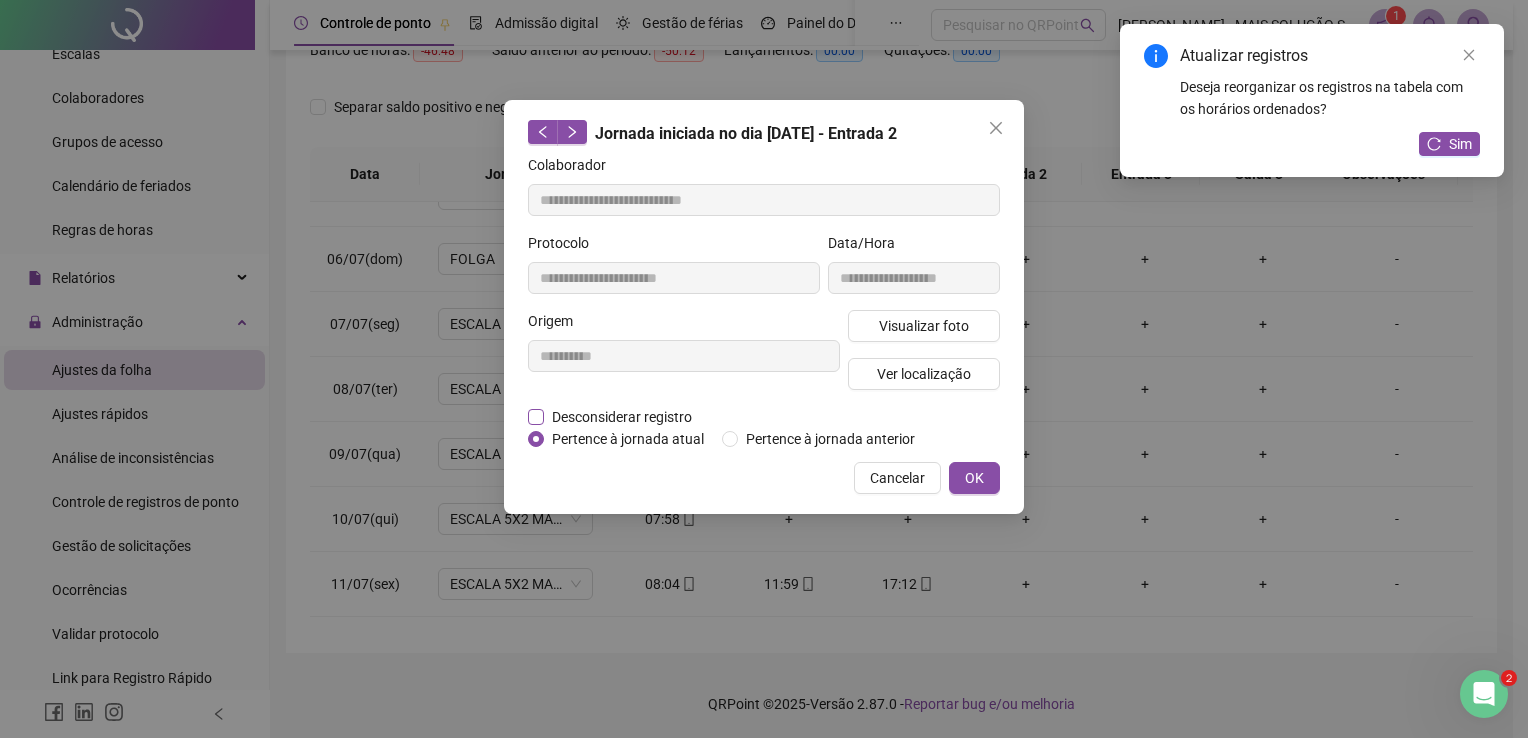 click on "Desconsiderar registro" at bounding box center [622, 417] 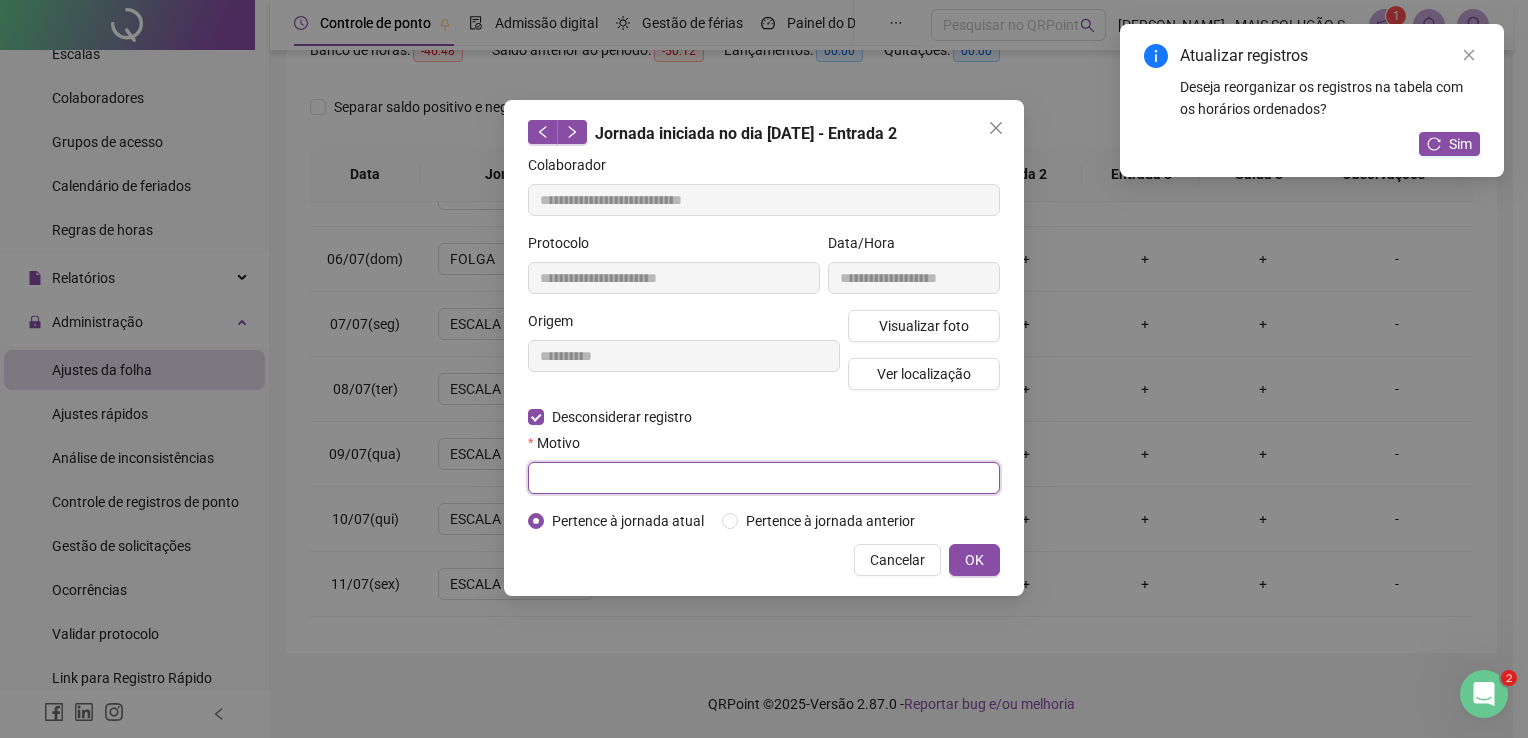 click at bounding box center (764, 478) 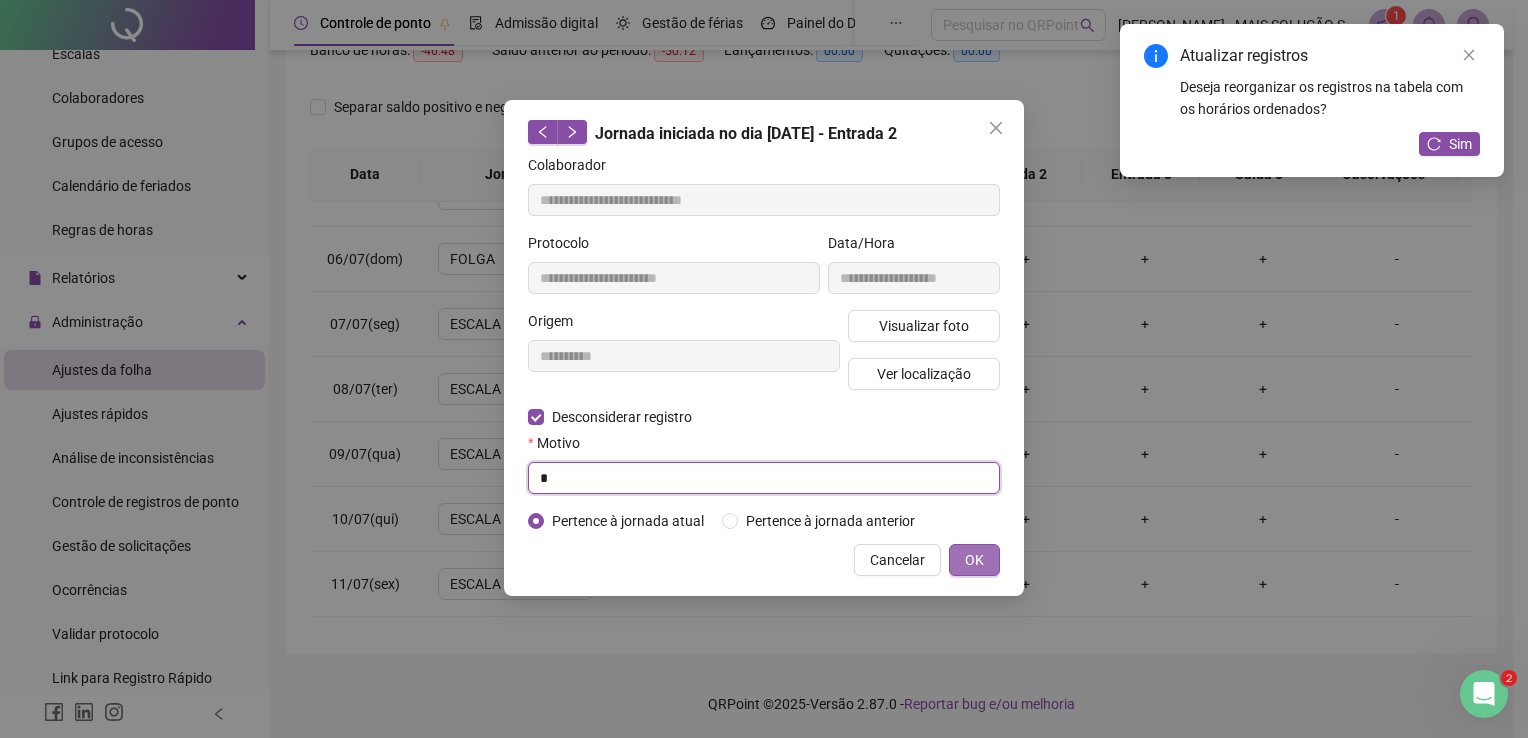 type on "*" 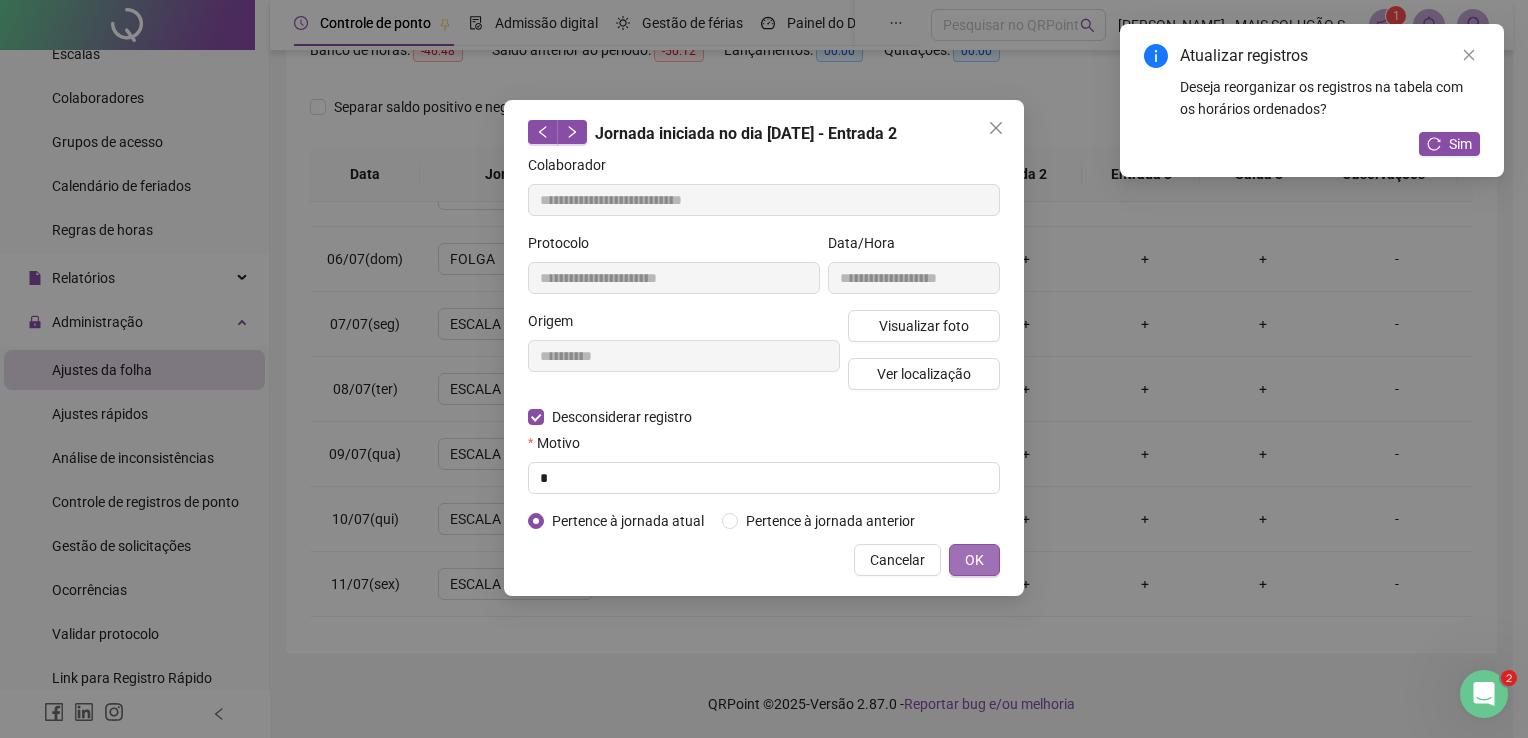 type 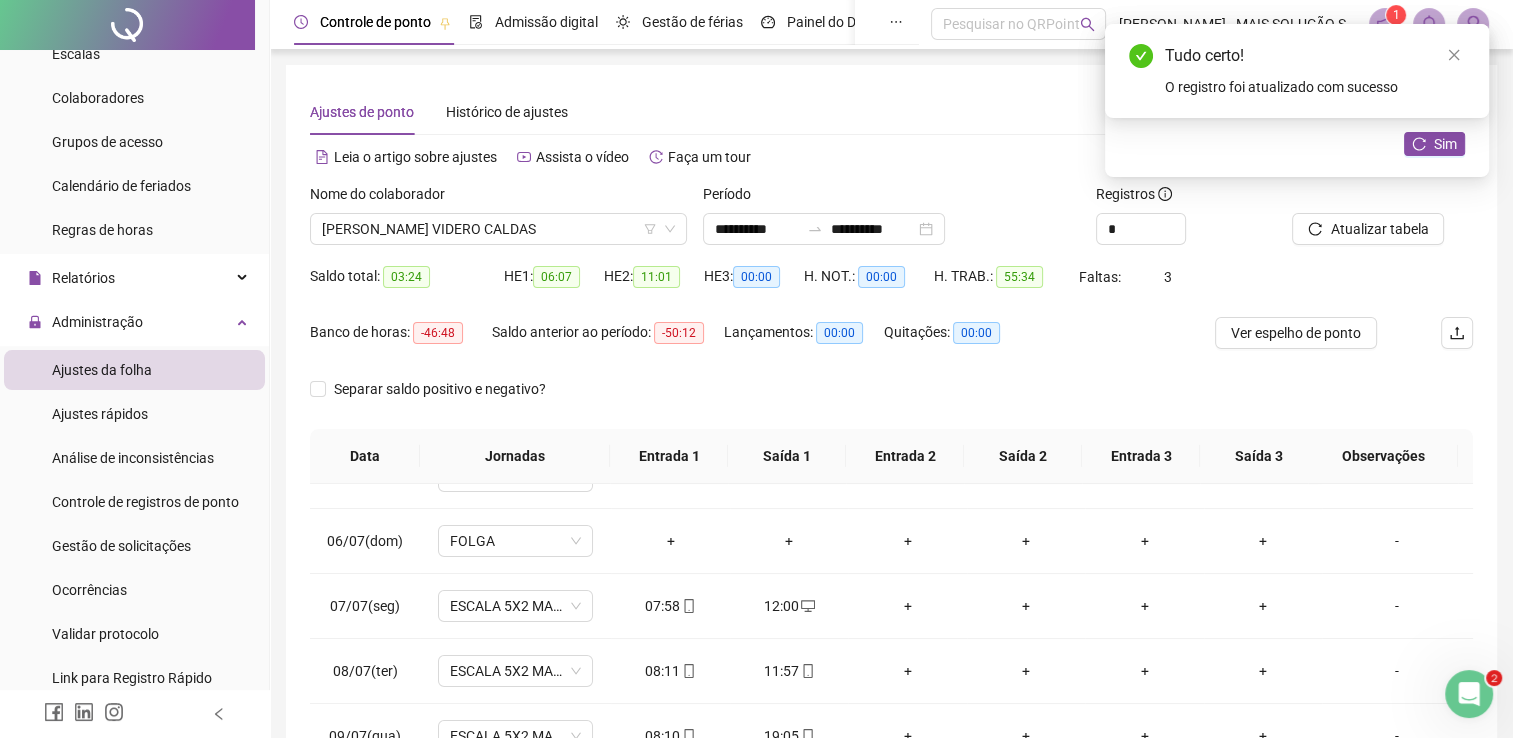 scroll, scrollTop: 0, scrollLeft: 0, axis: both 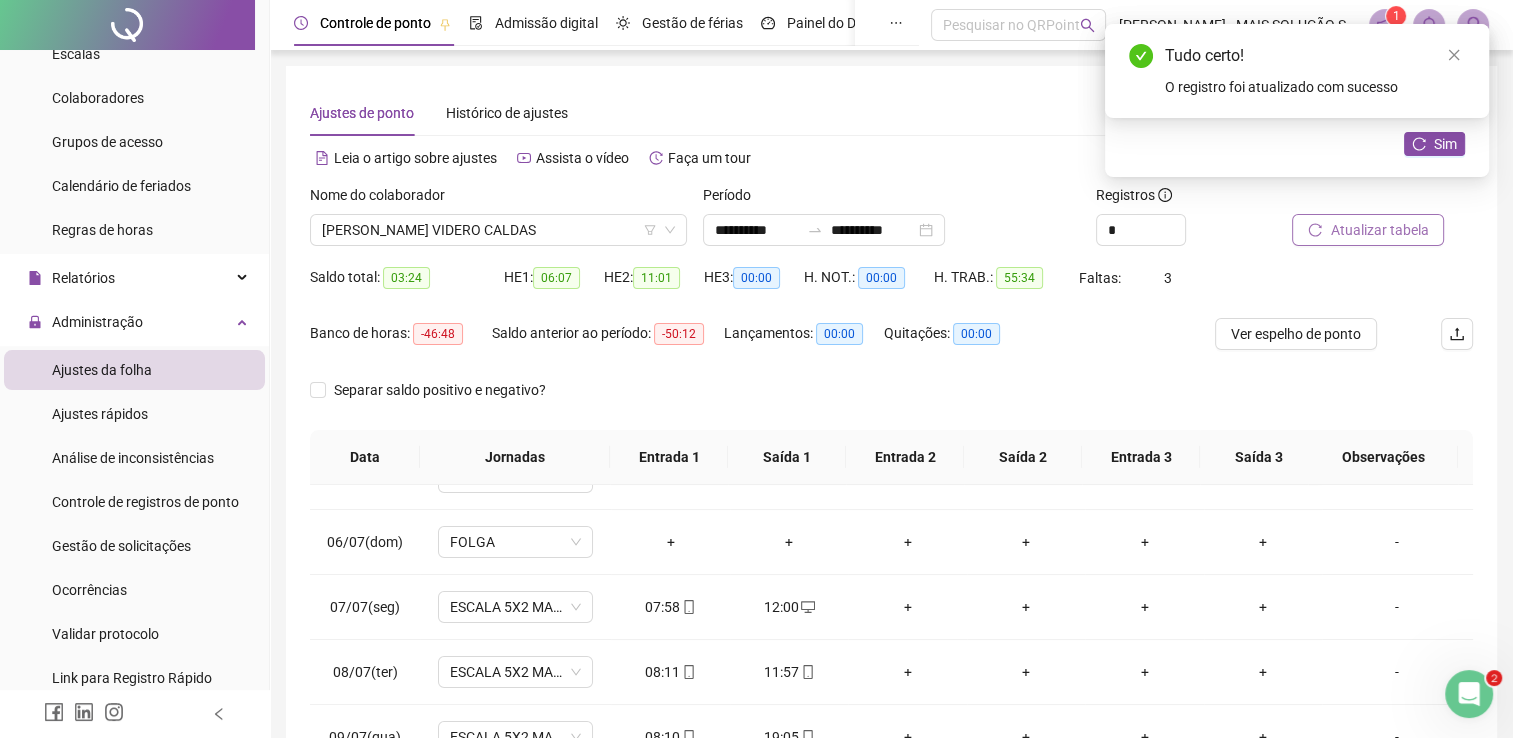 click on "Atualizar tabela" at bounding box center [1379, 230] 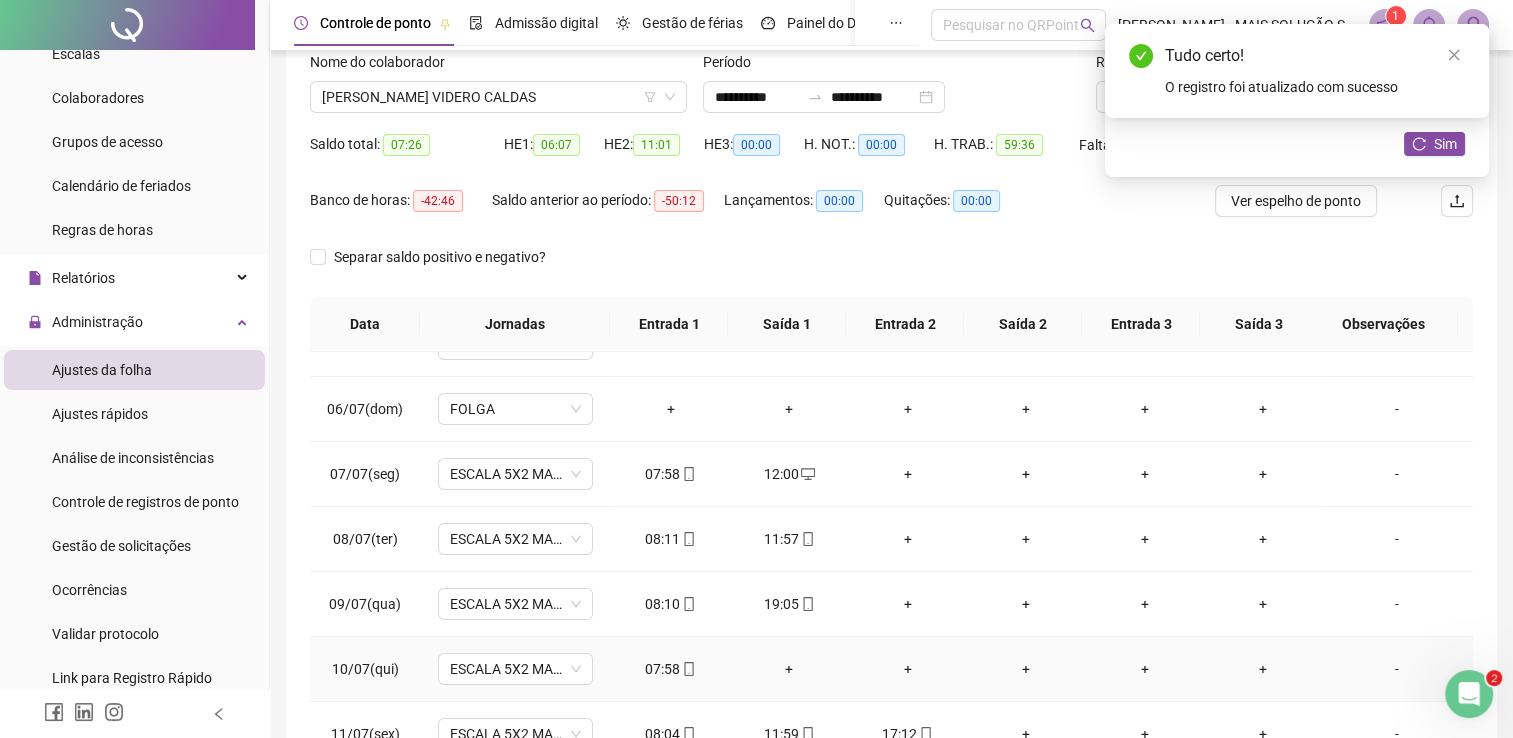 scroll, scrollTop: 283, scrollLeft: 0, axis: vertical 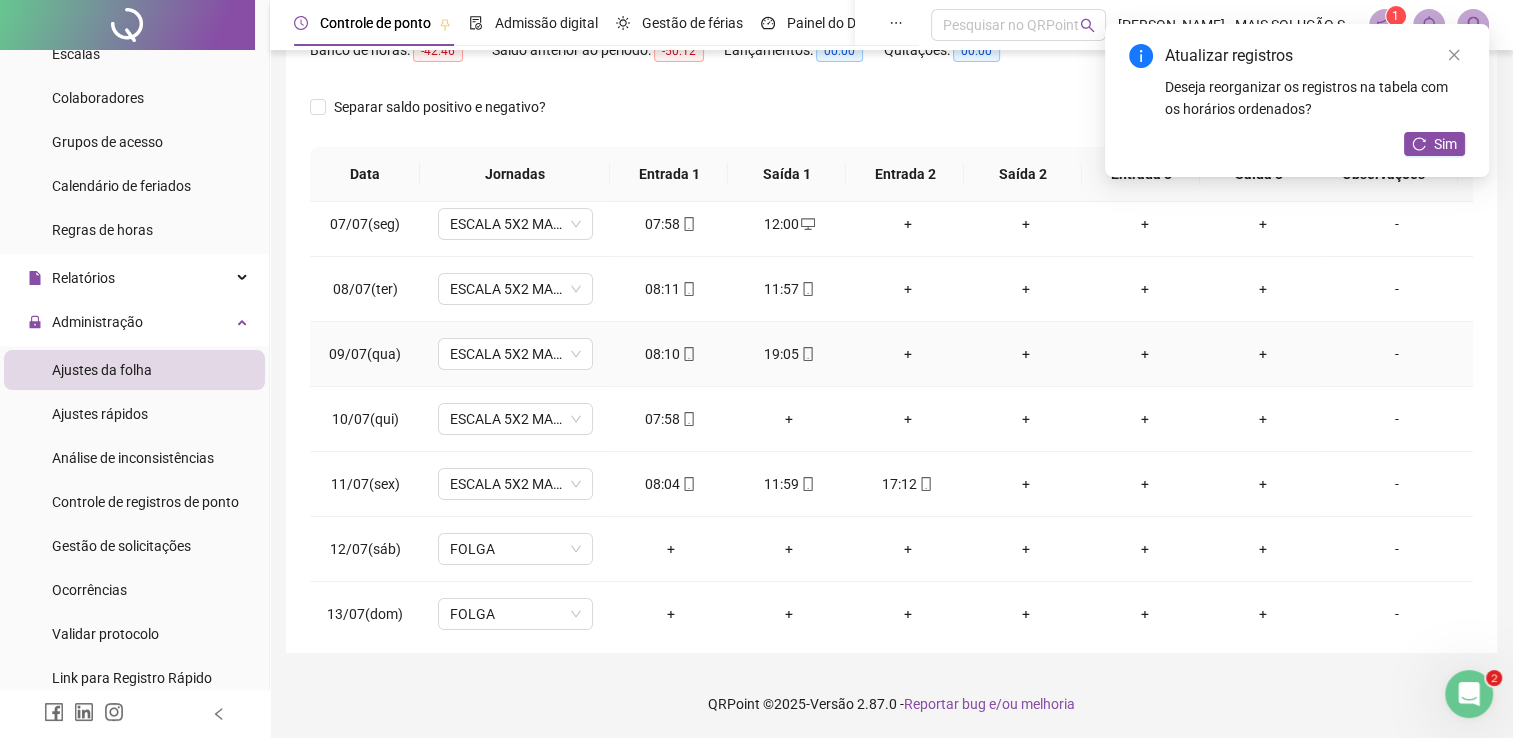 click 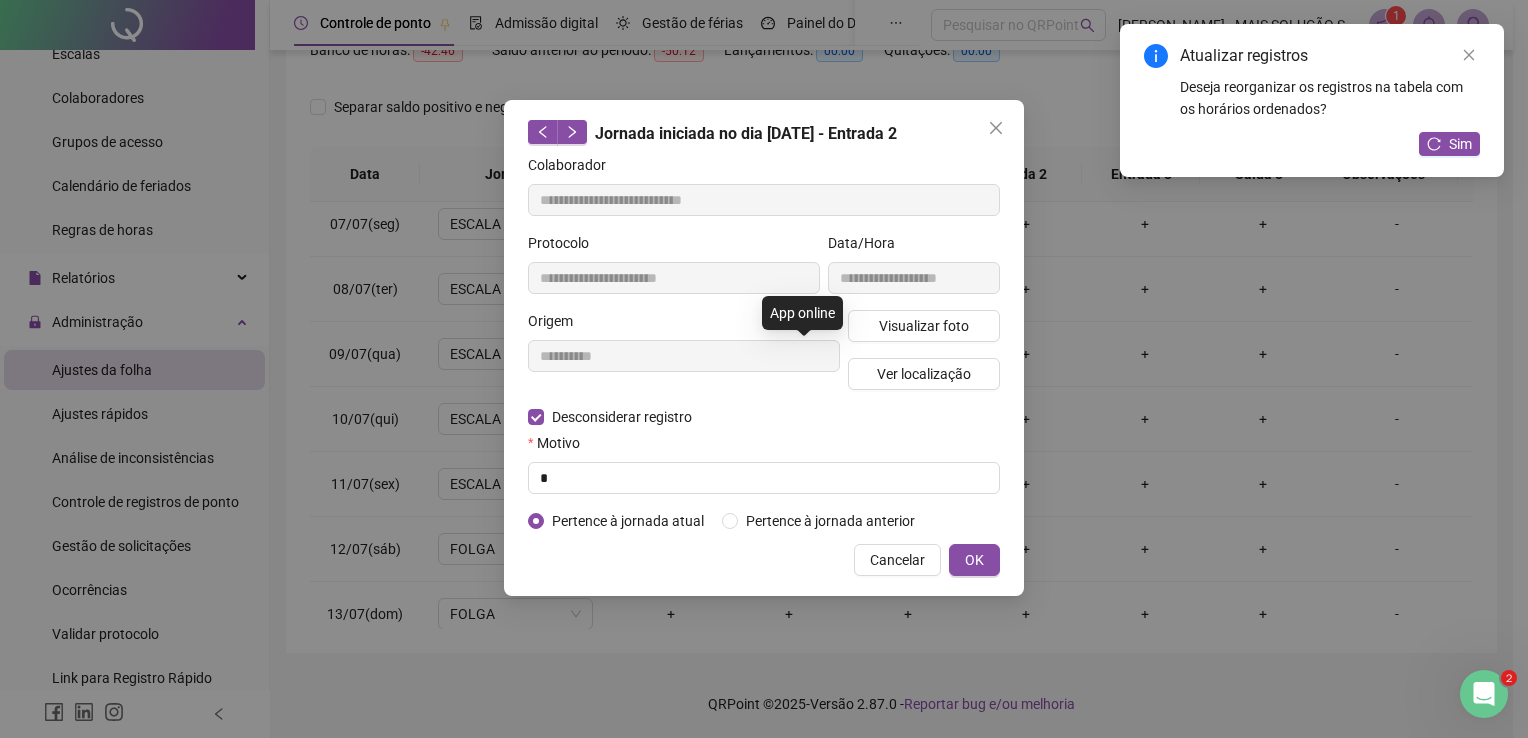 type on "**********" 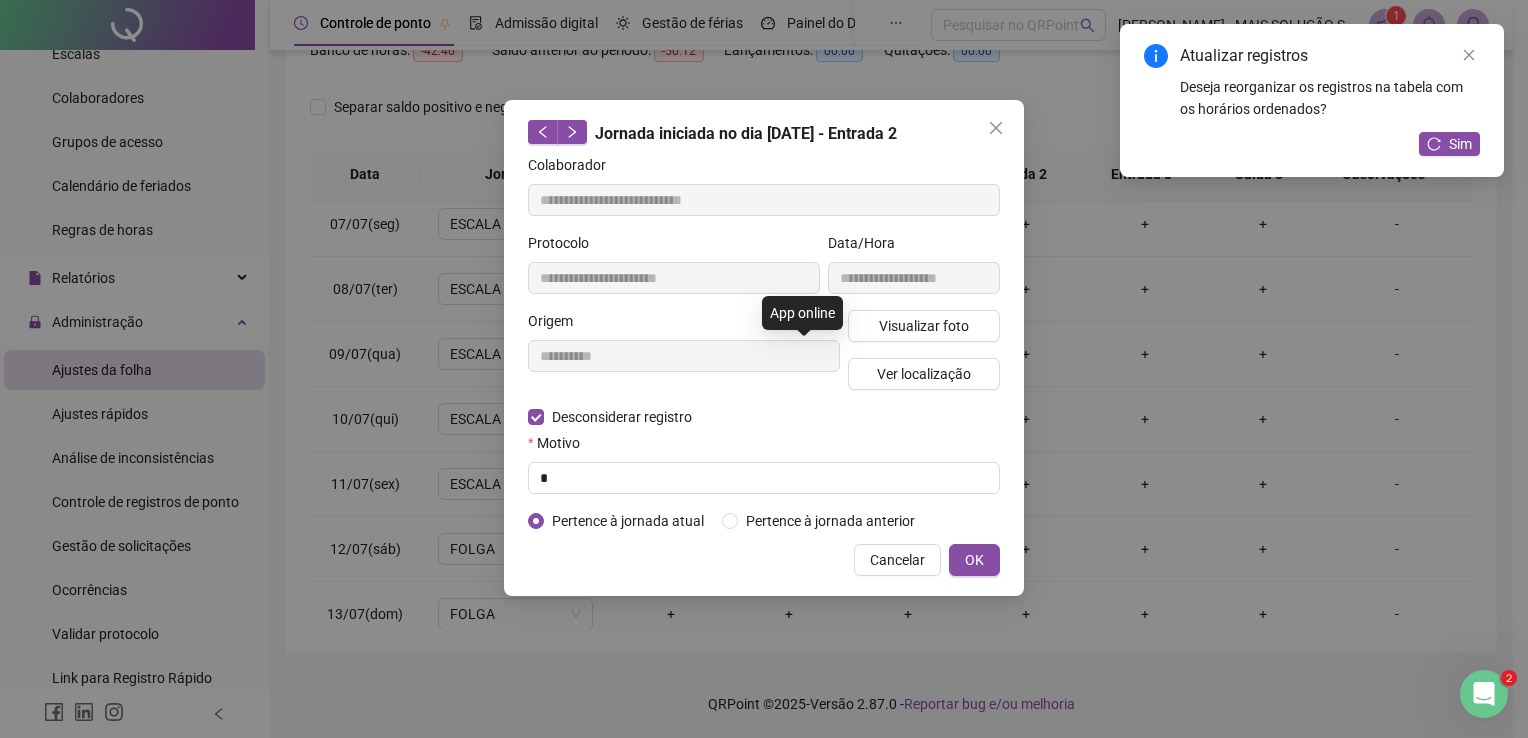 type on "**********" 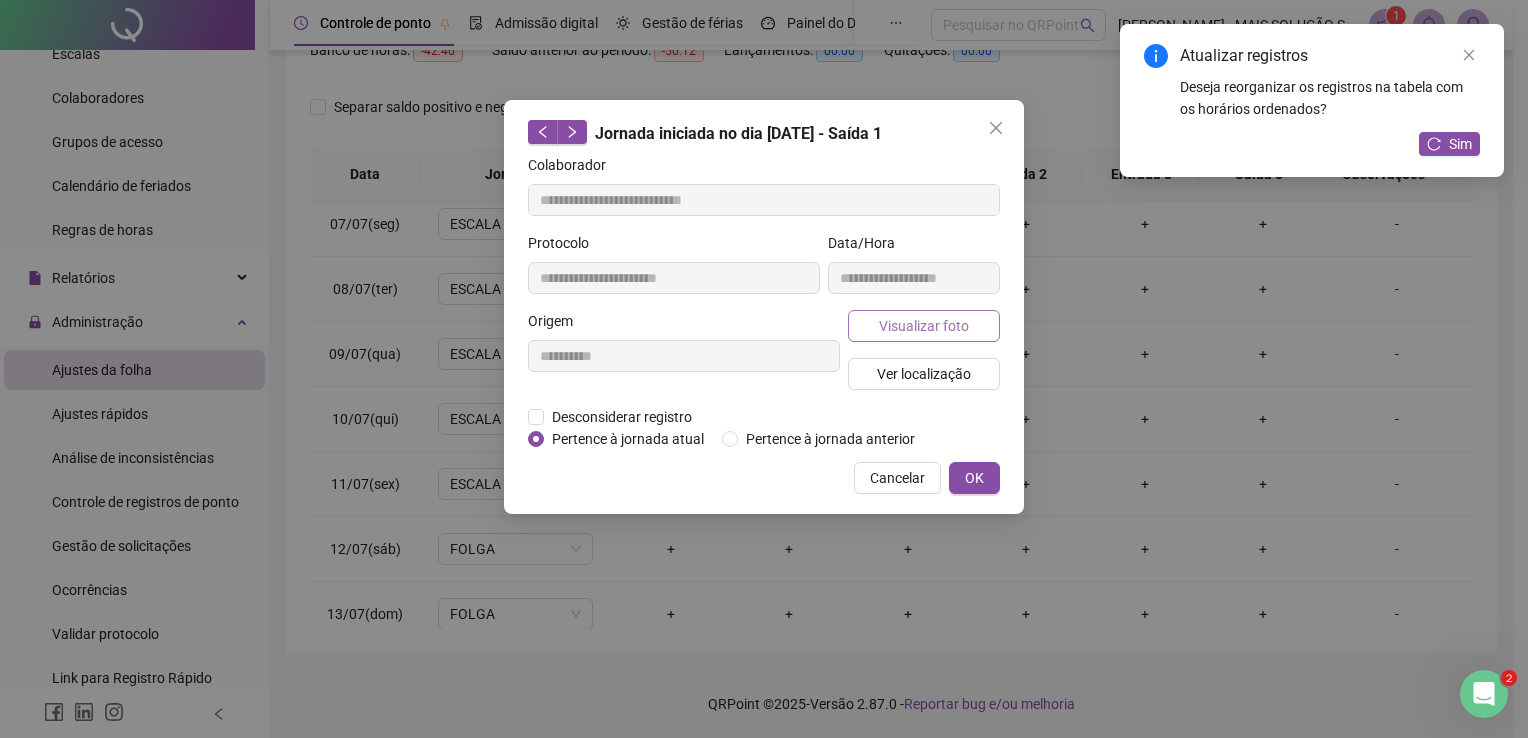 click on "Visualizar foto" at bounding box center [924, 326] 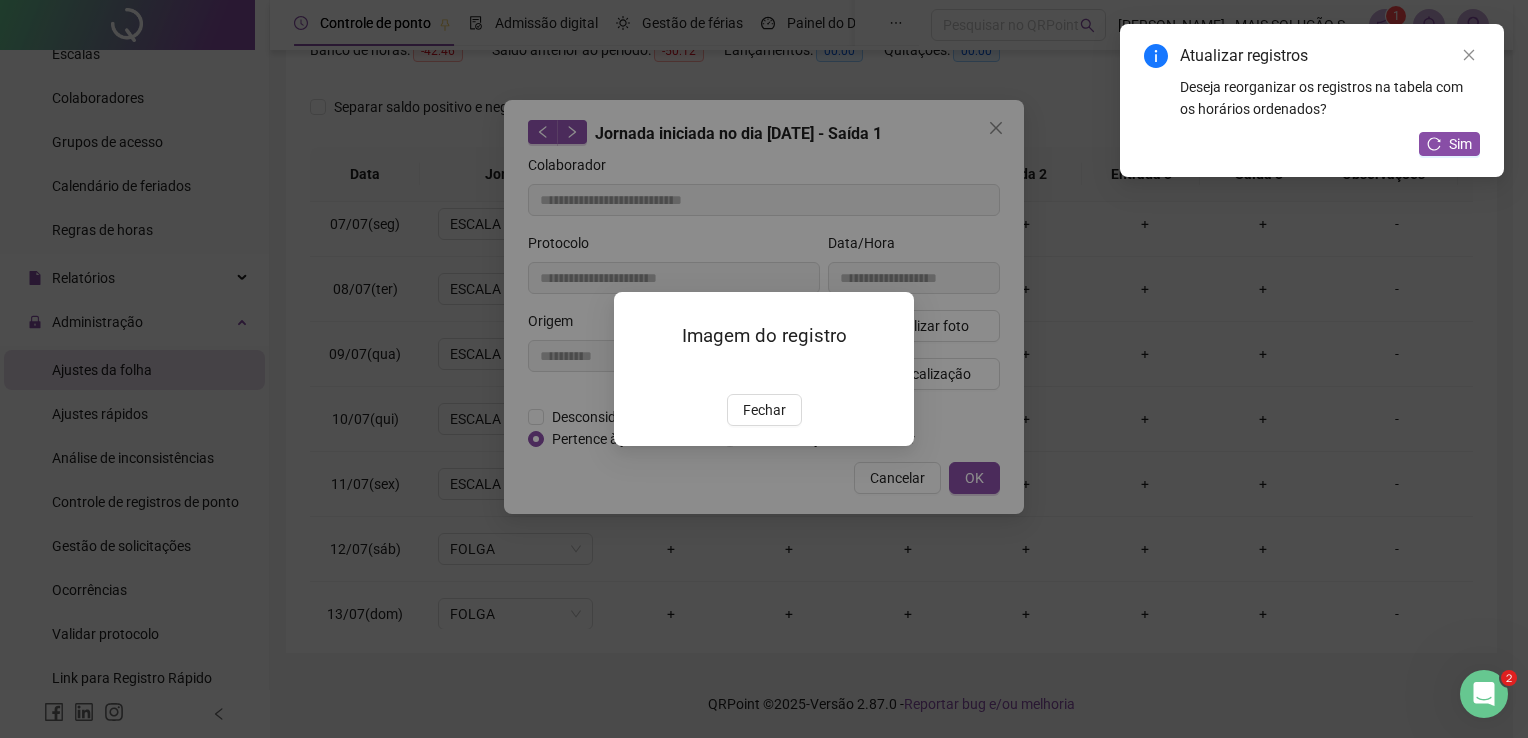 click at bounding box center [638, 372] 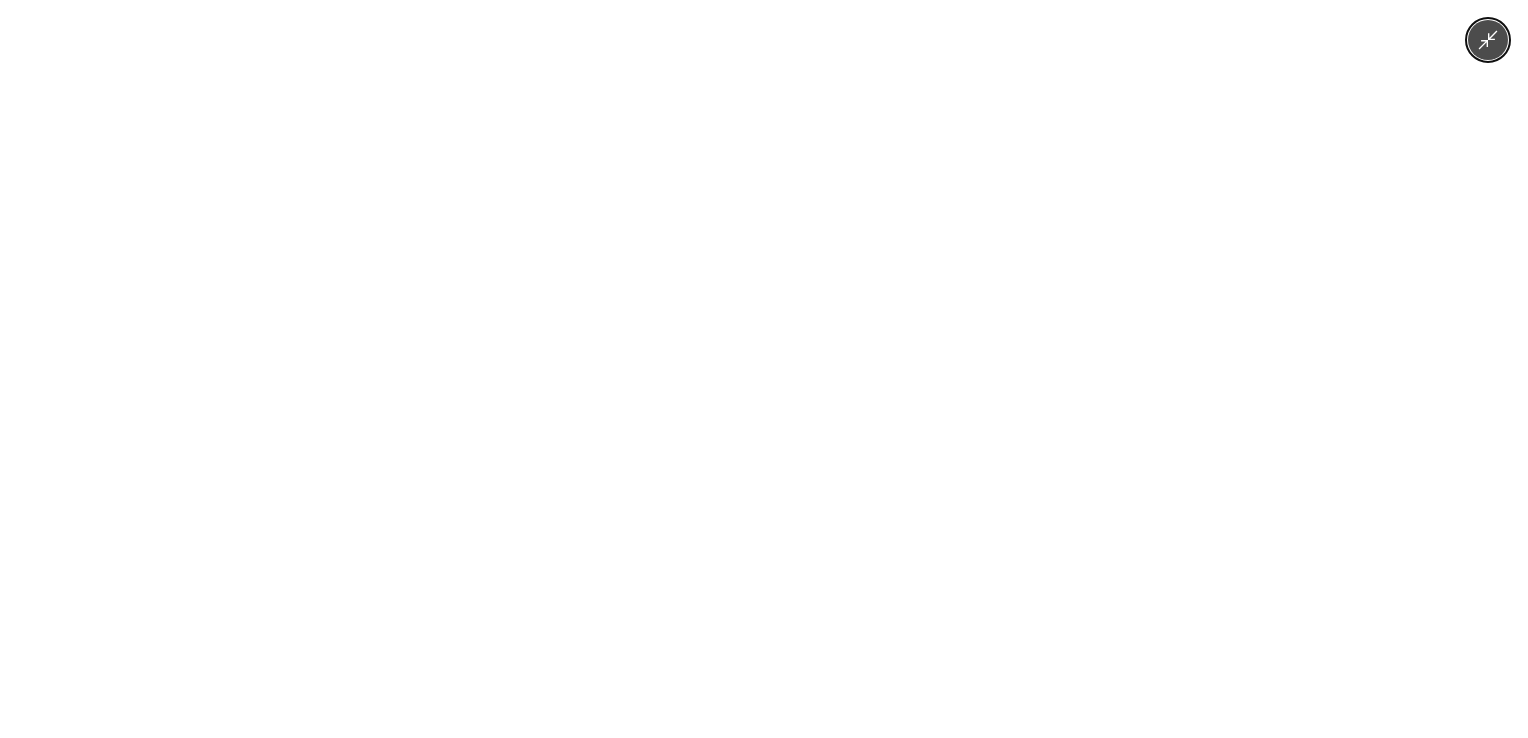 type 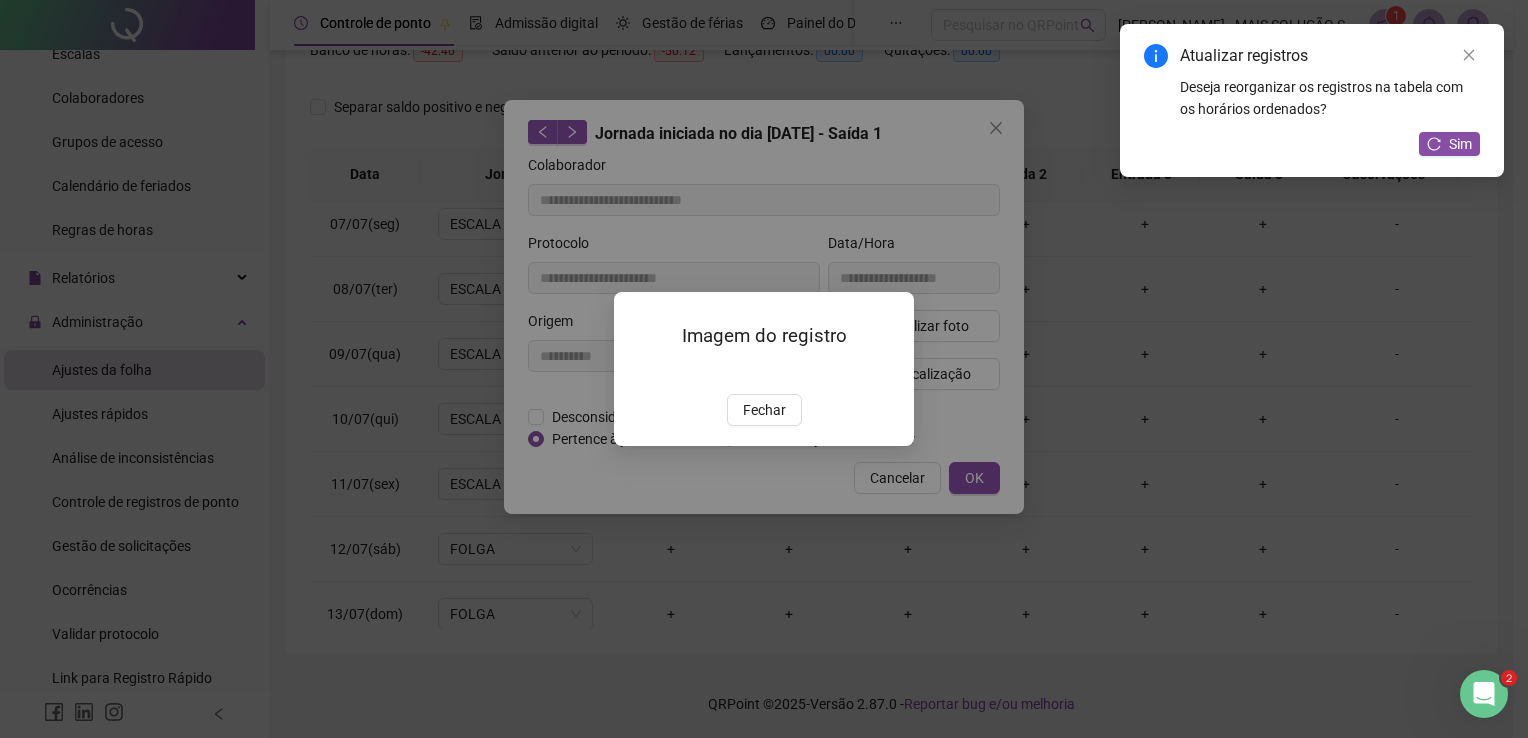 click on "Fechar" at bounding box center (764, 410) 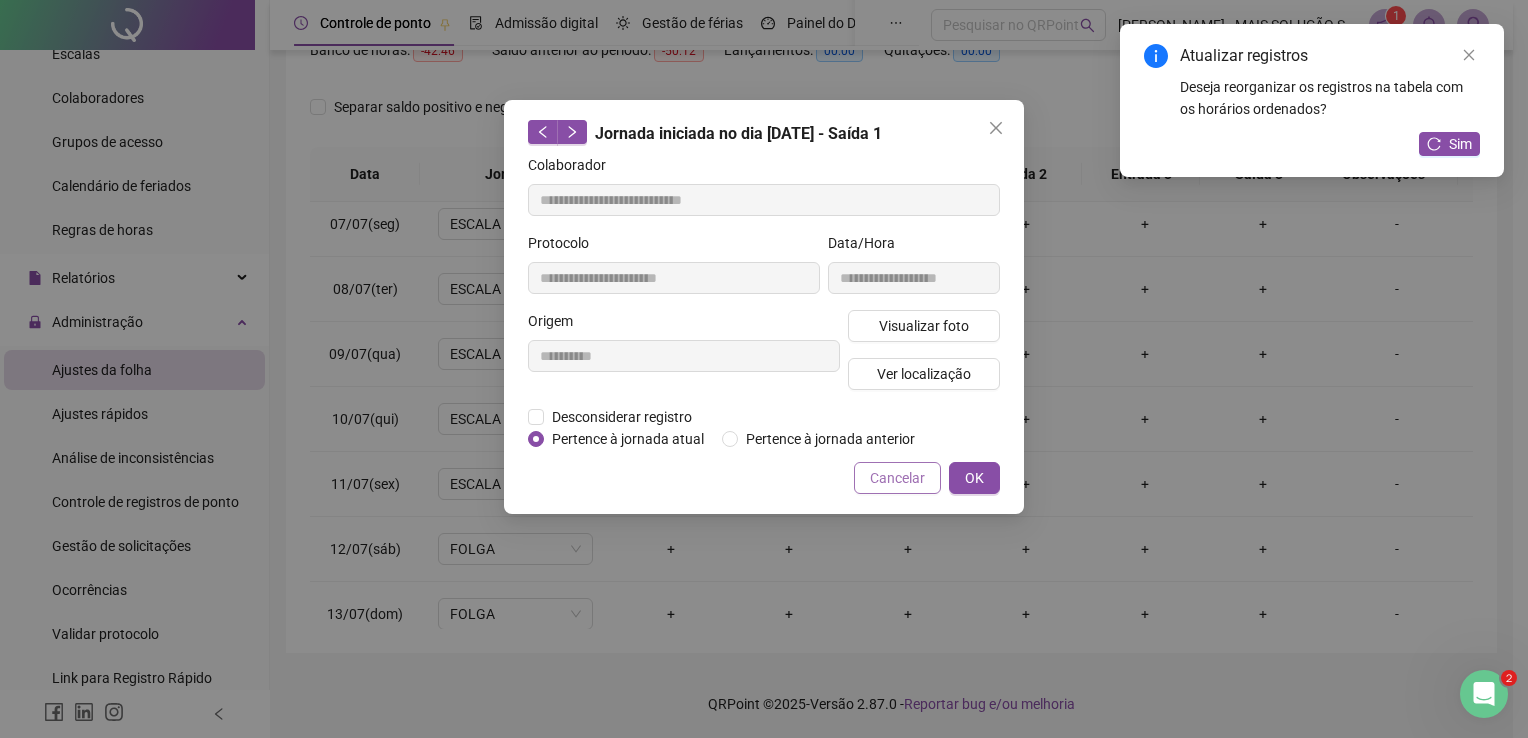 click on "Cancelar" at bounding box center (897, 478) 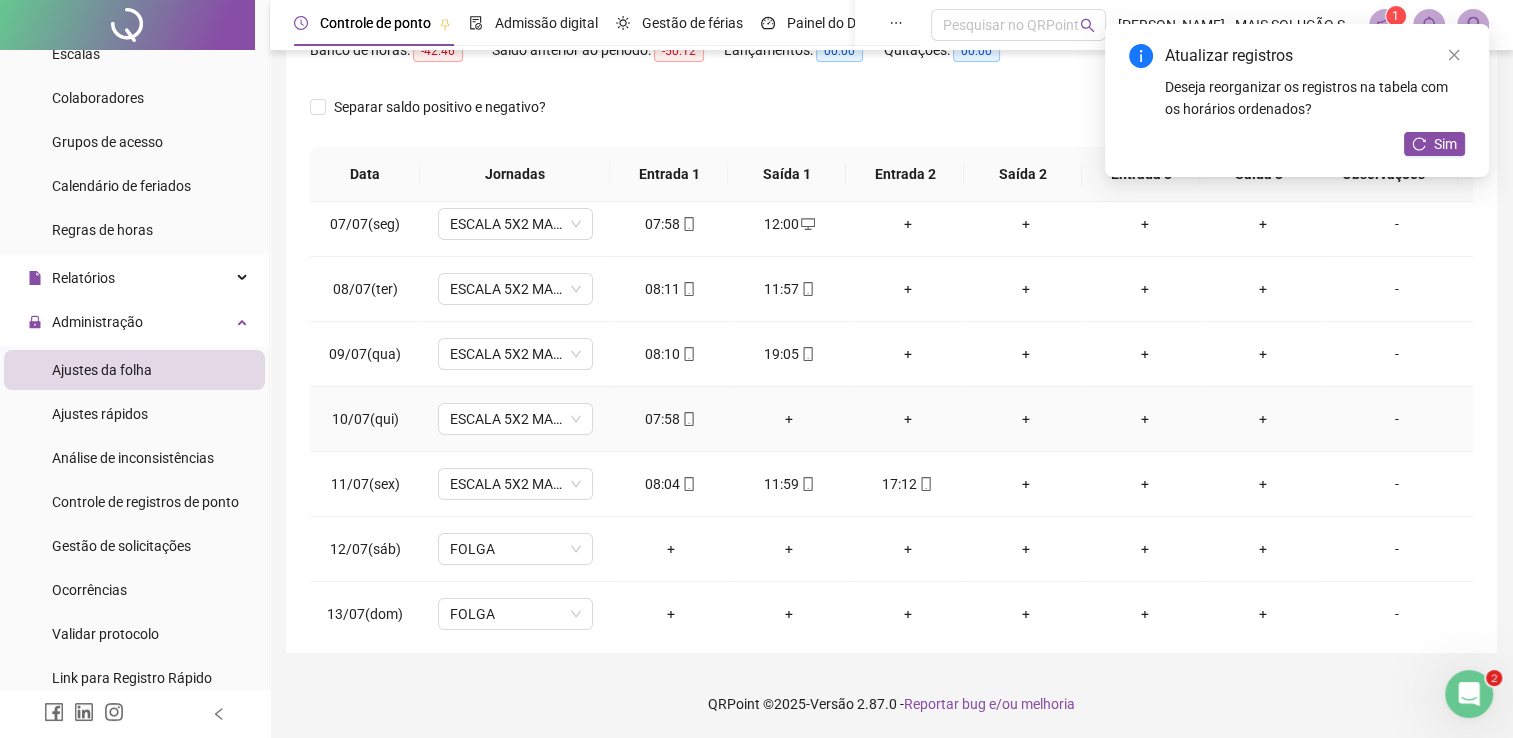 click on "+" at bounding box center (789, 419) 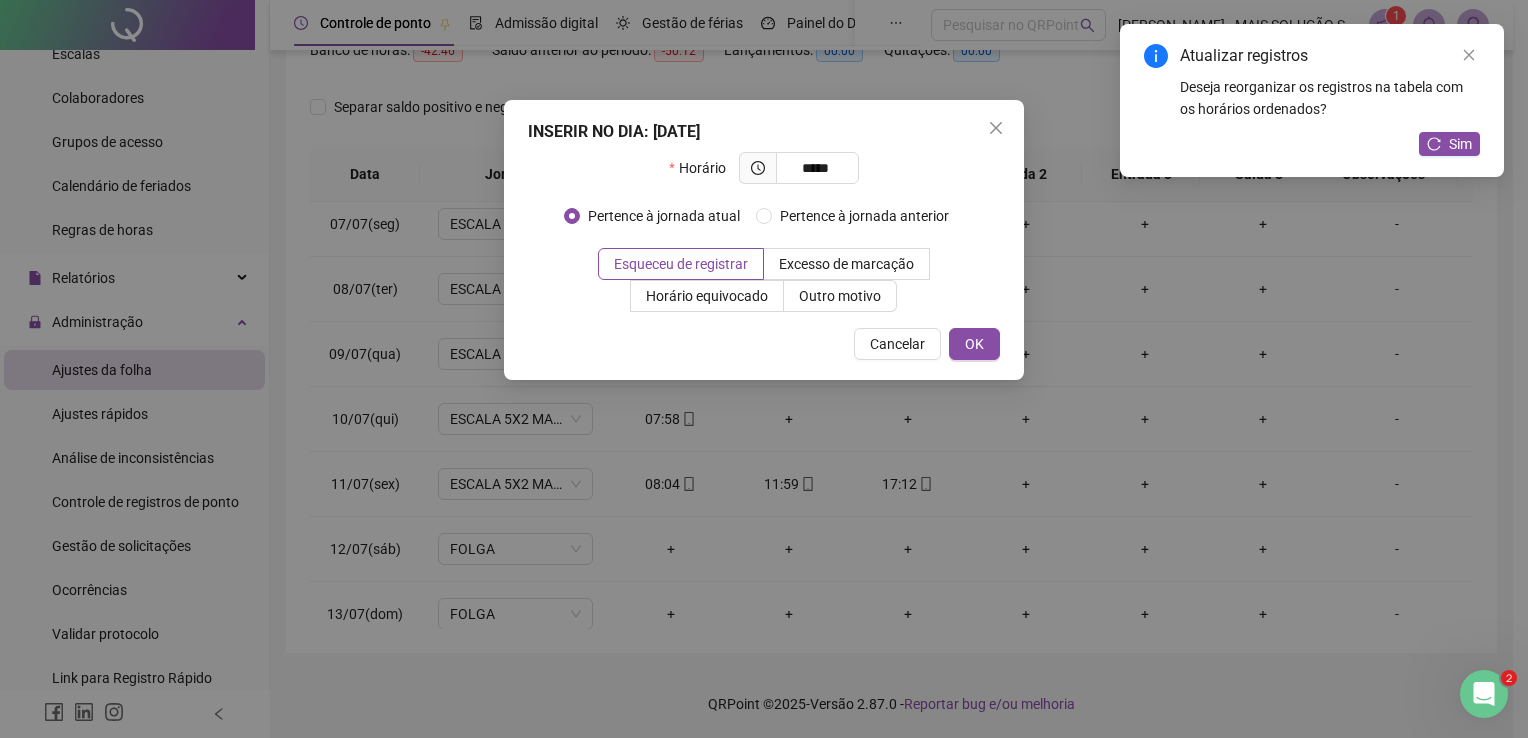 type on "*****" 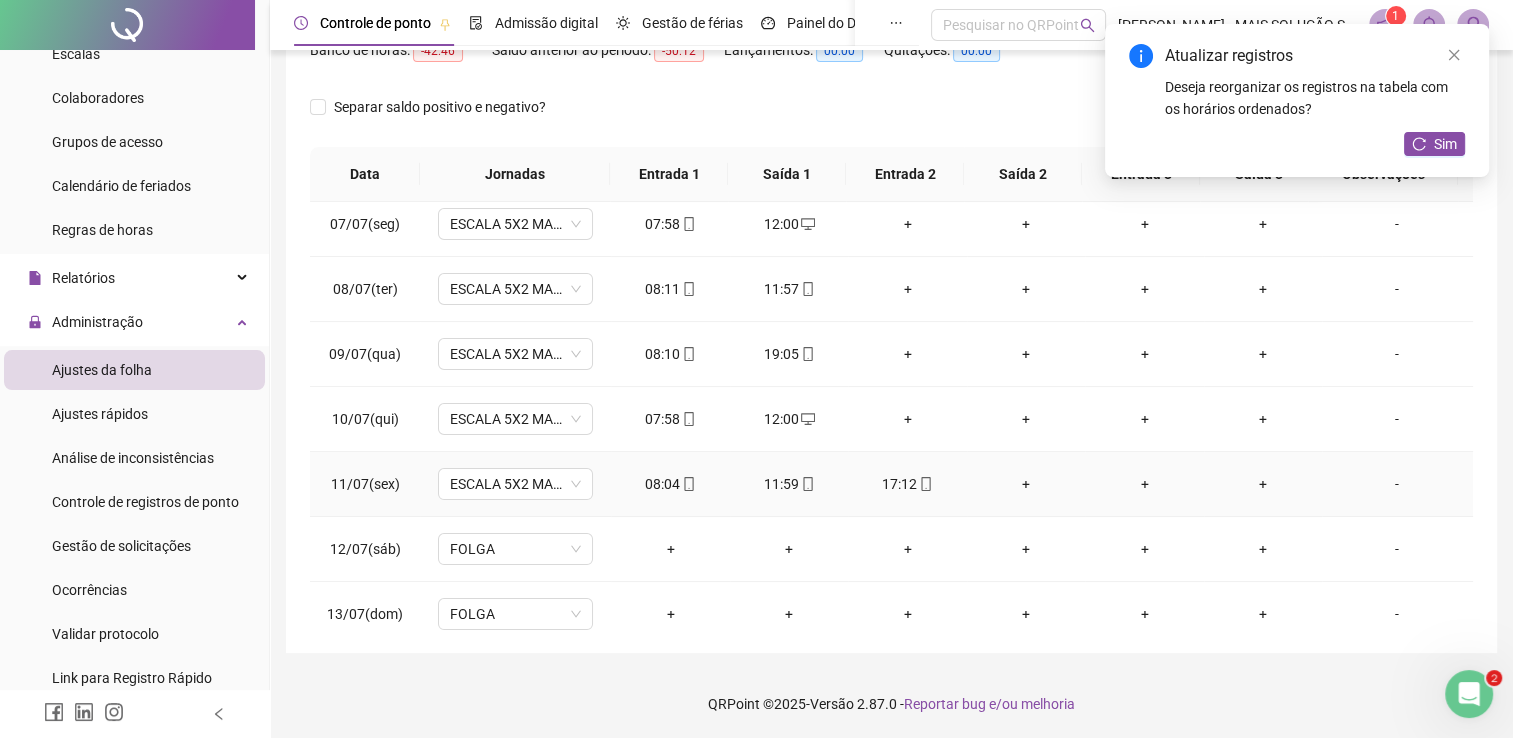 click 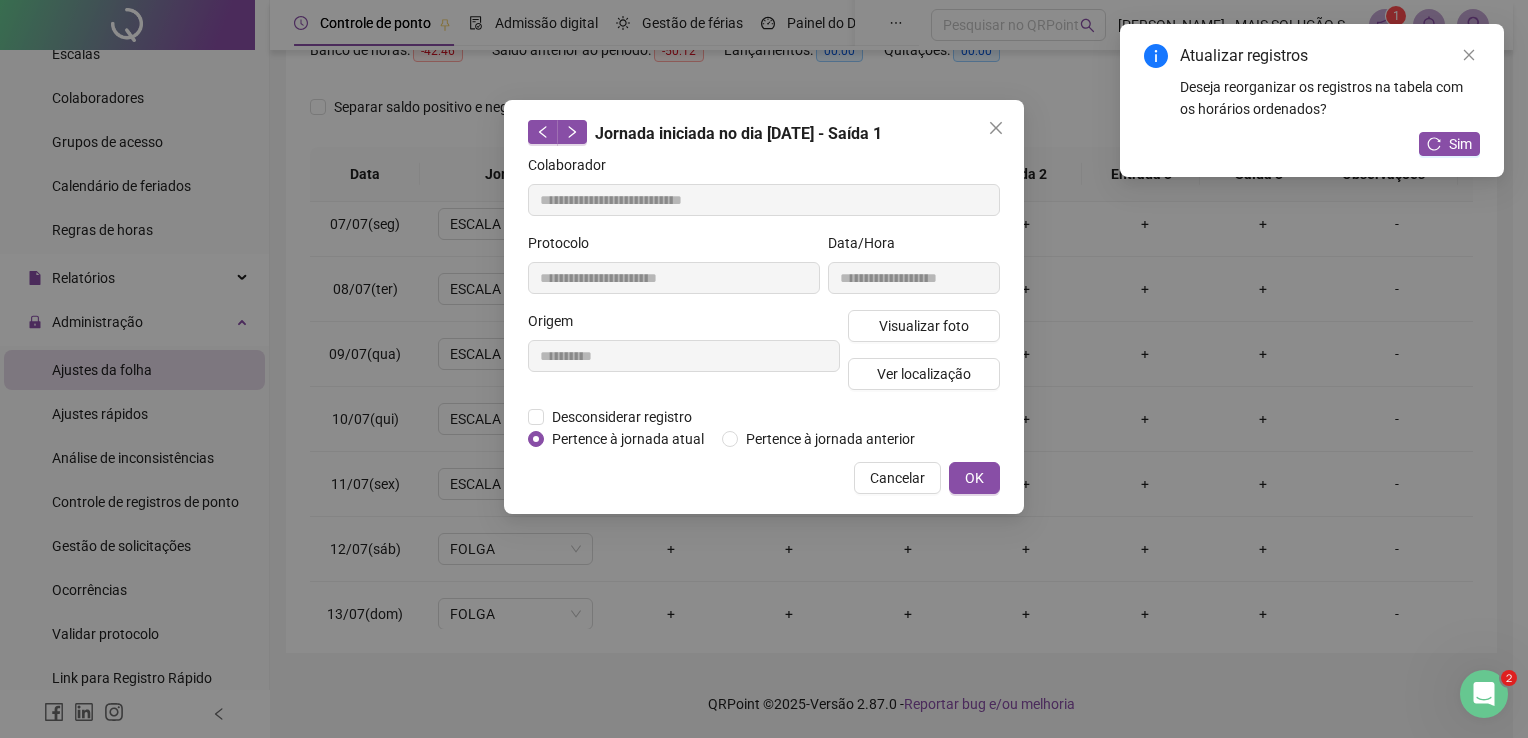 type on "**********" 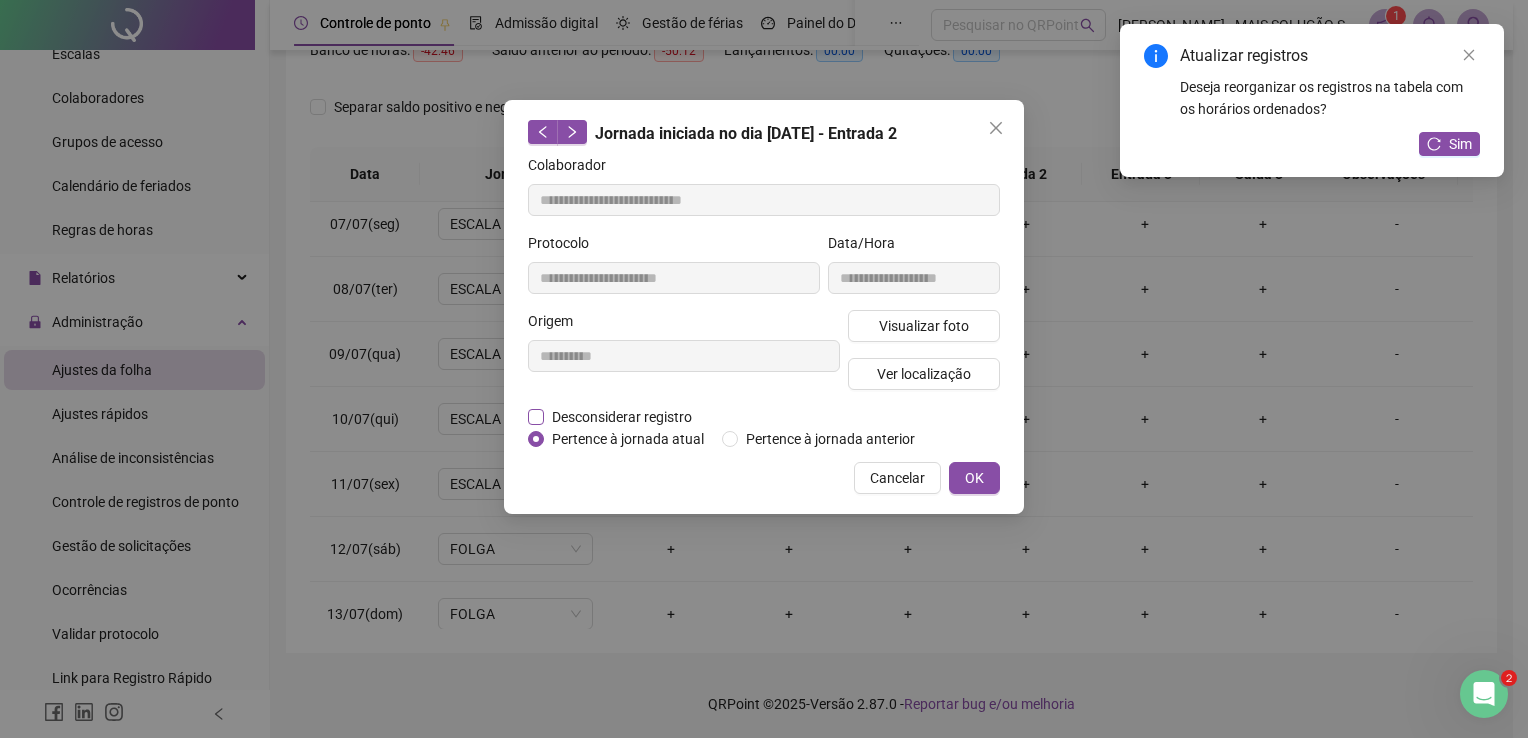 click on "Desconsiderar registro" at bounding box center (622, 417) 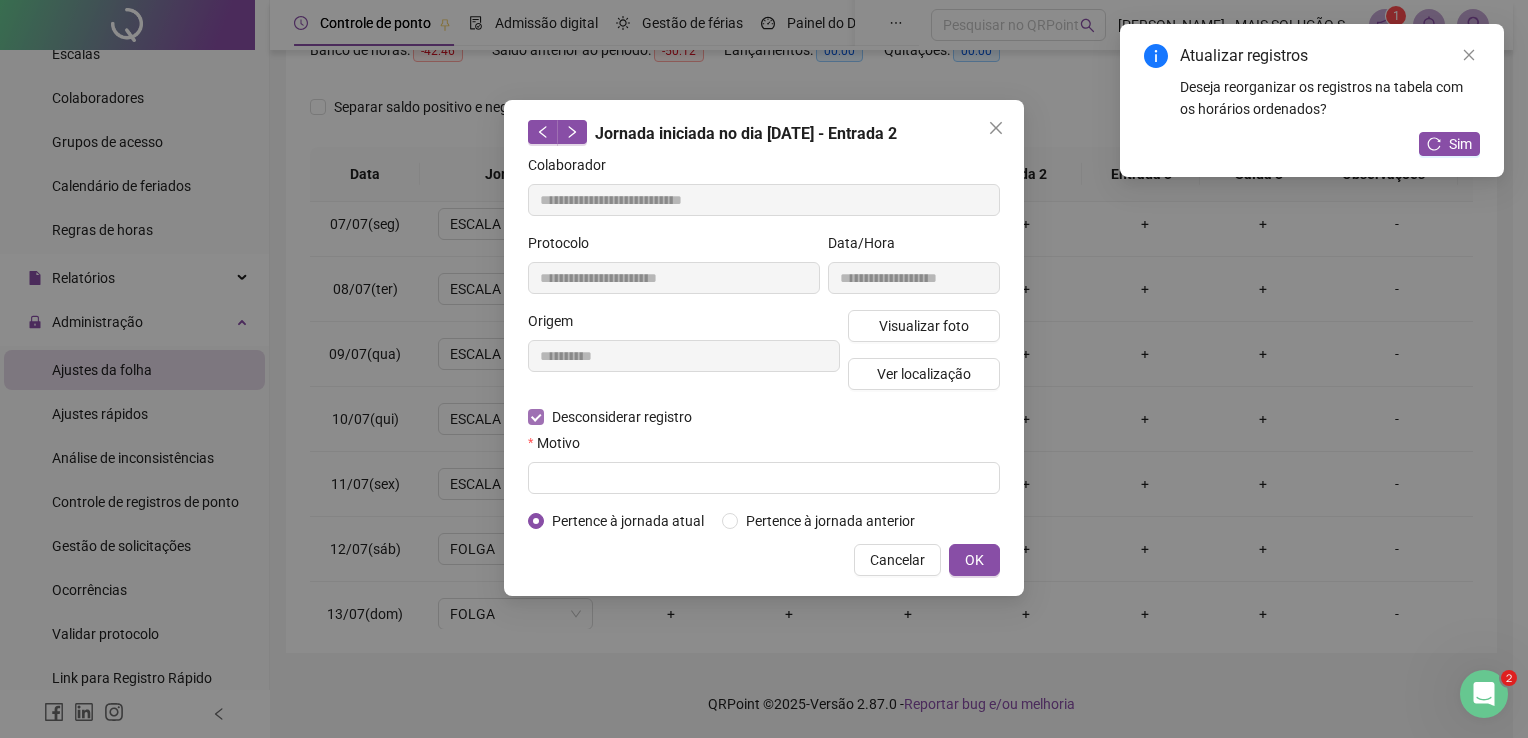 click on "Motivo" at bounding box center (764, 447) 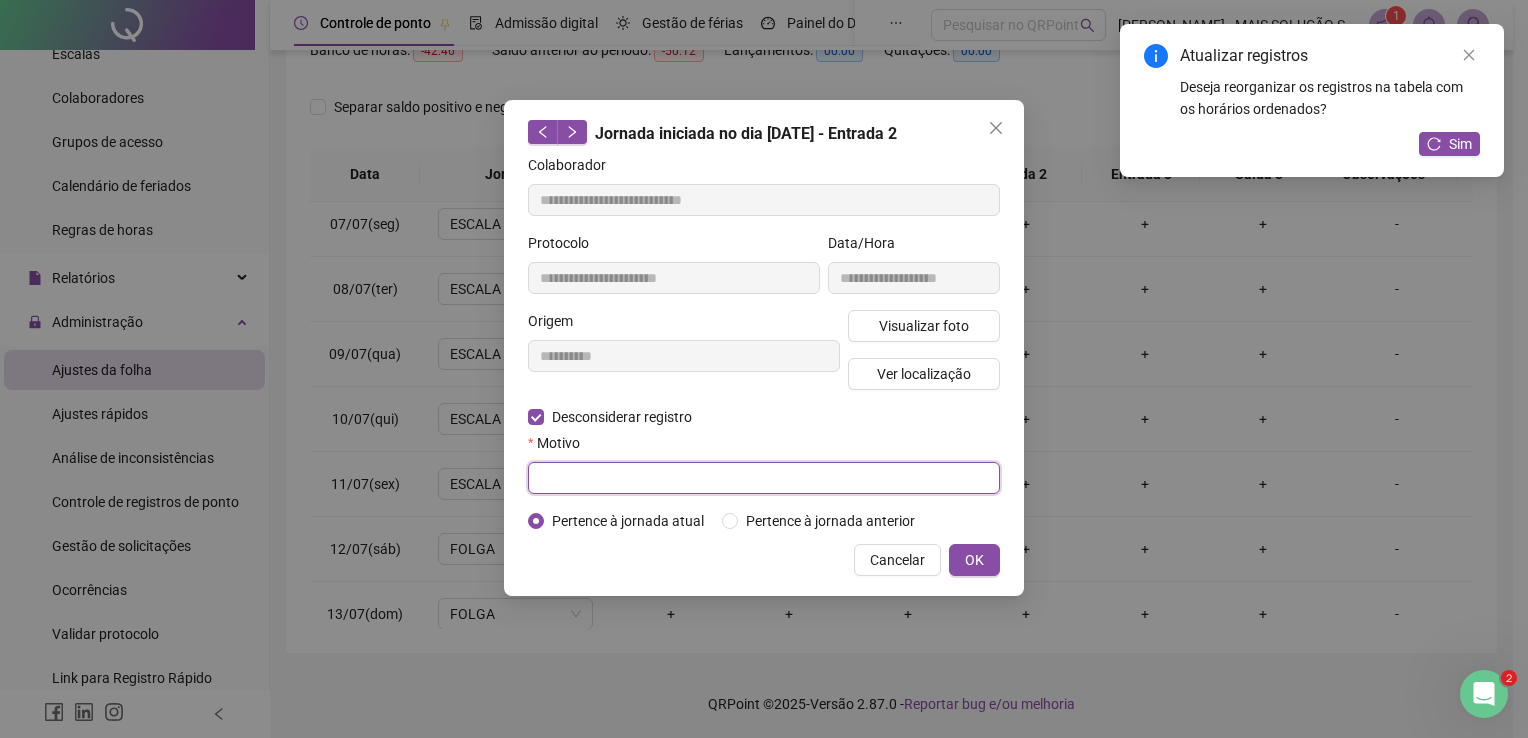 click at bounding box center (764, 478) 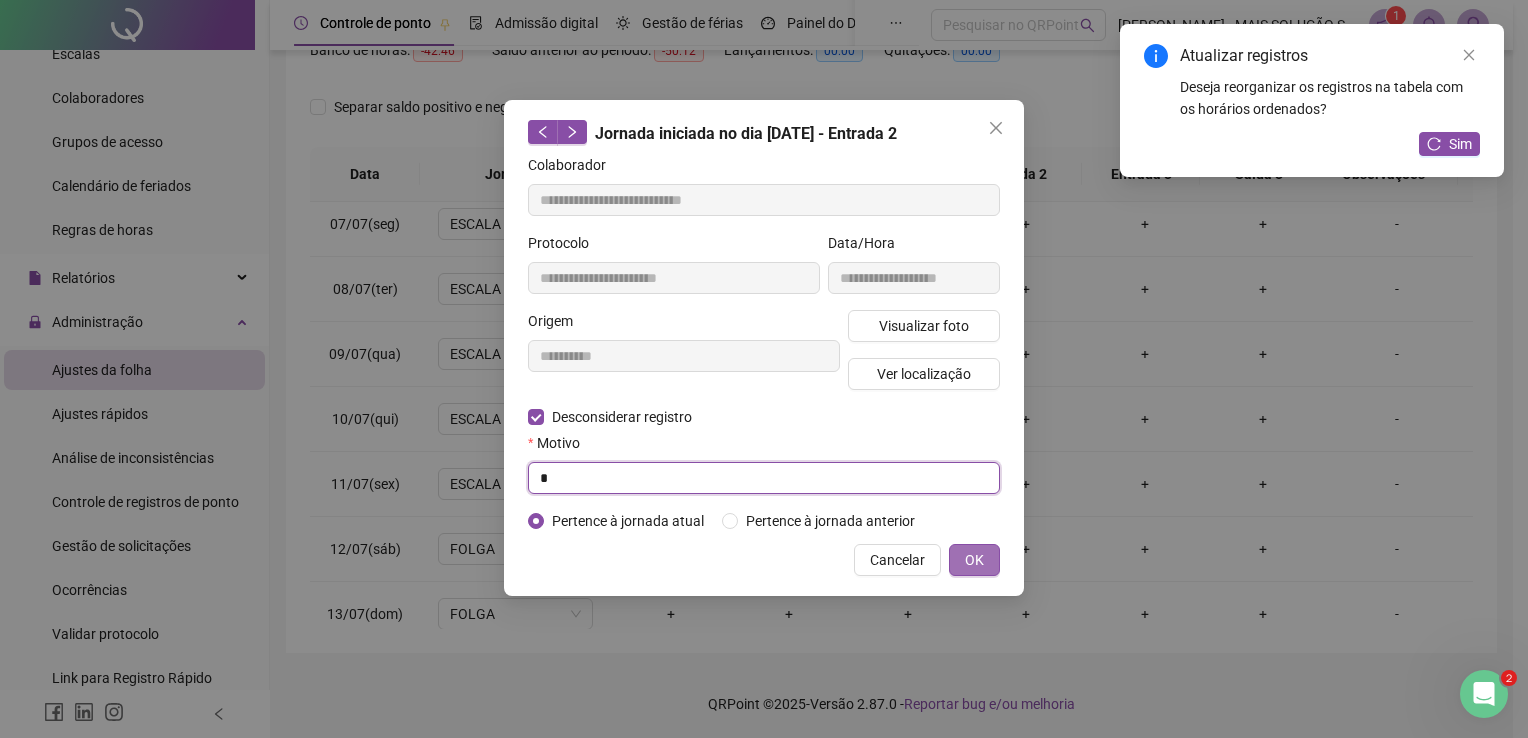 type on "*" 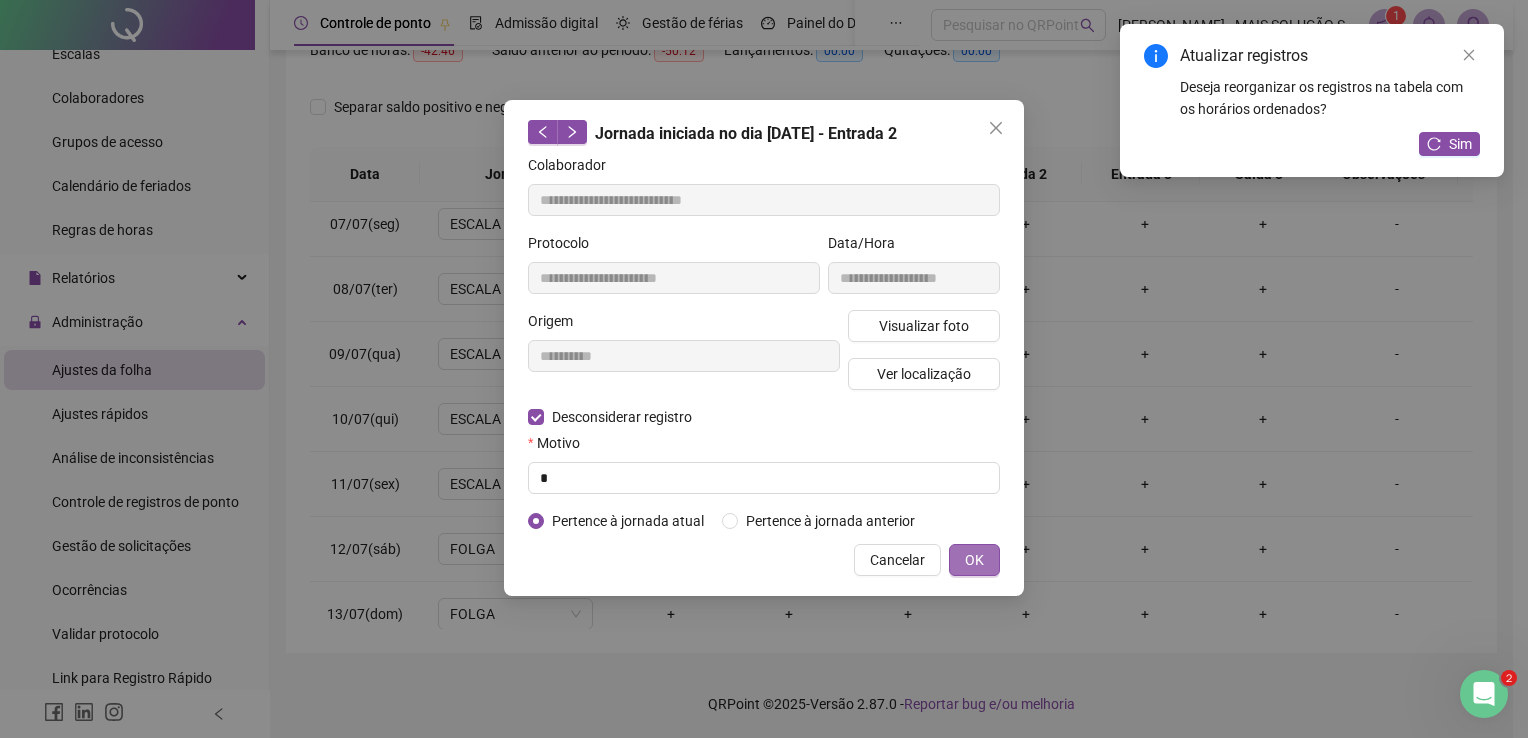 click on "OK" at bounding box center [974, 560] 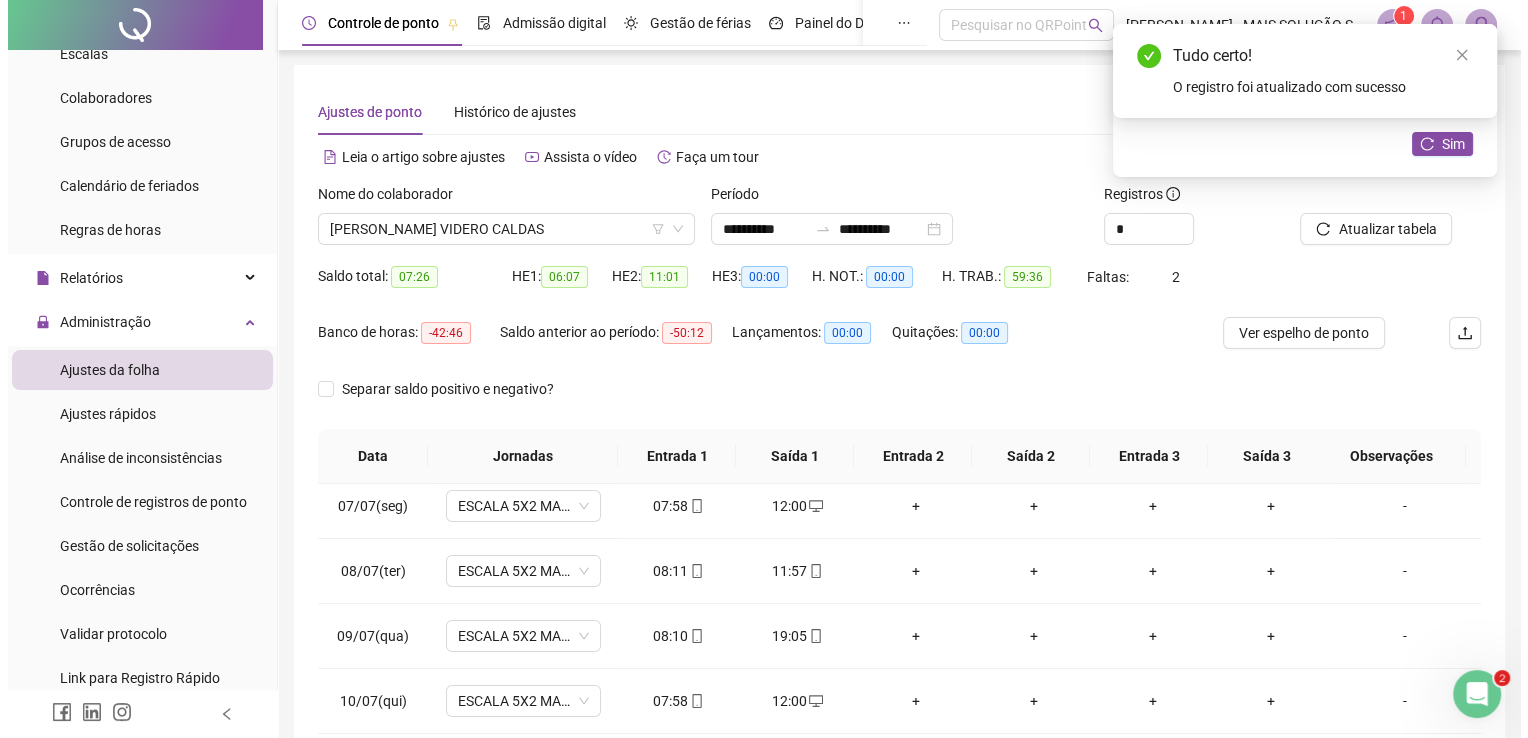scroll, scrollTop: 0, scrollLeft: 0, axis: both 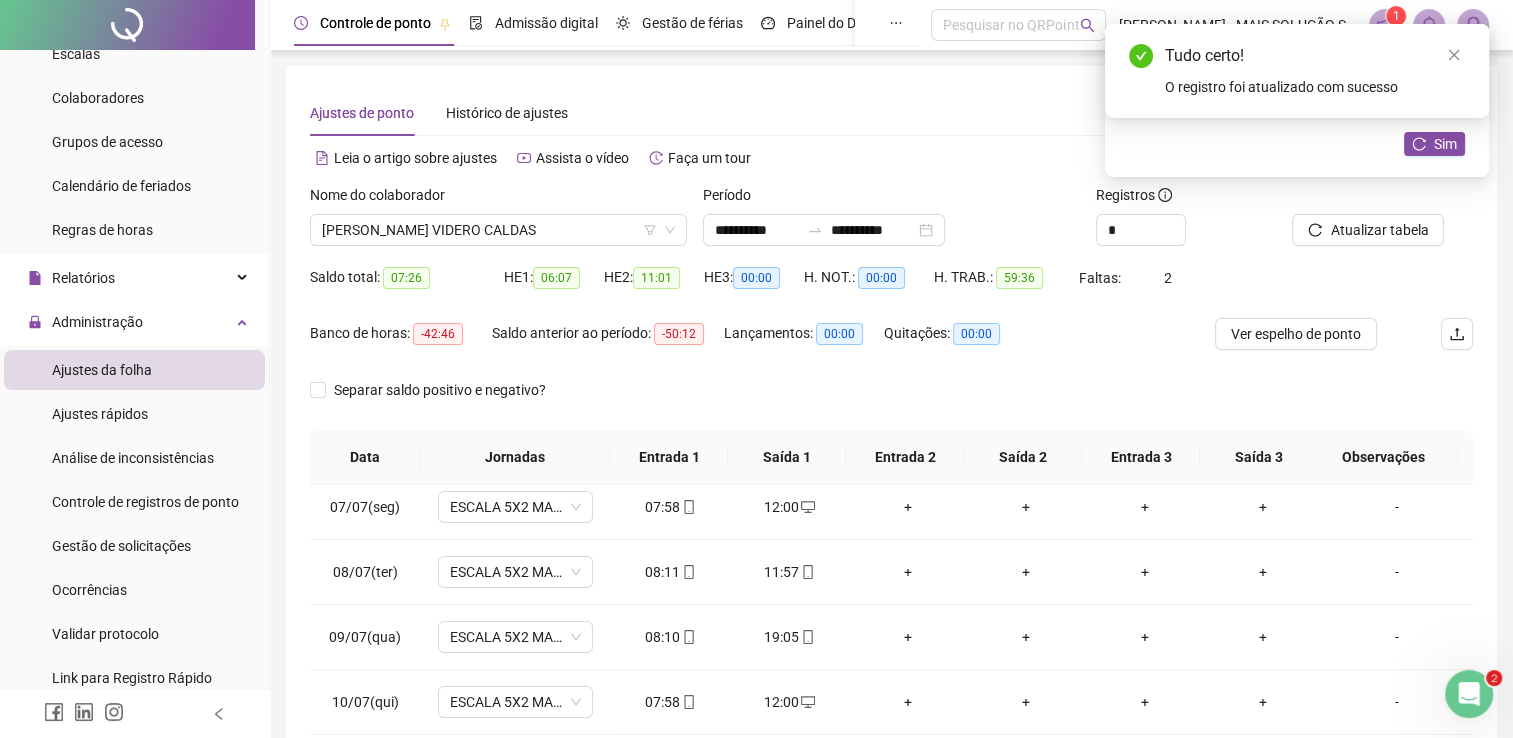 click 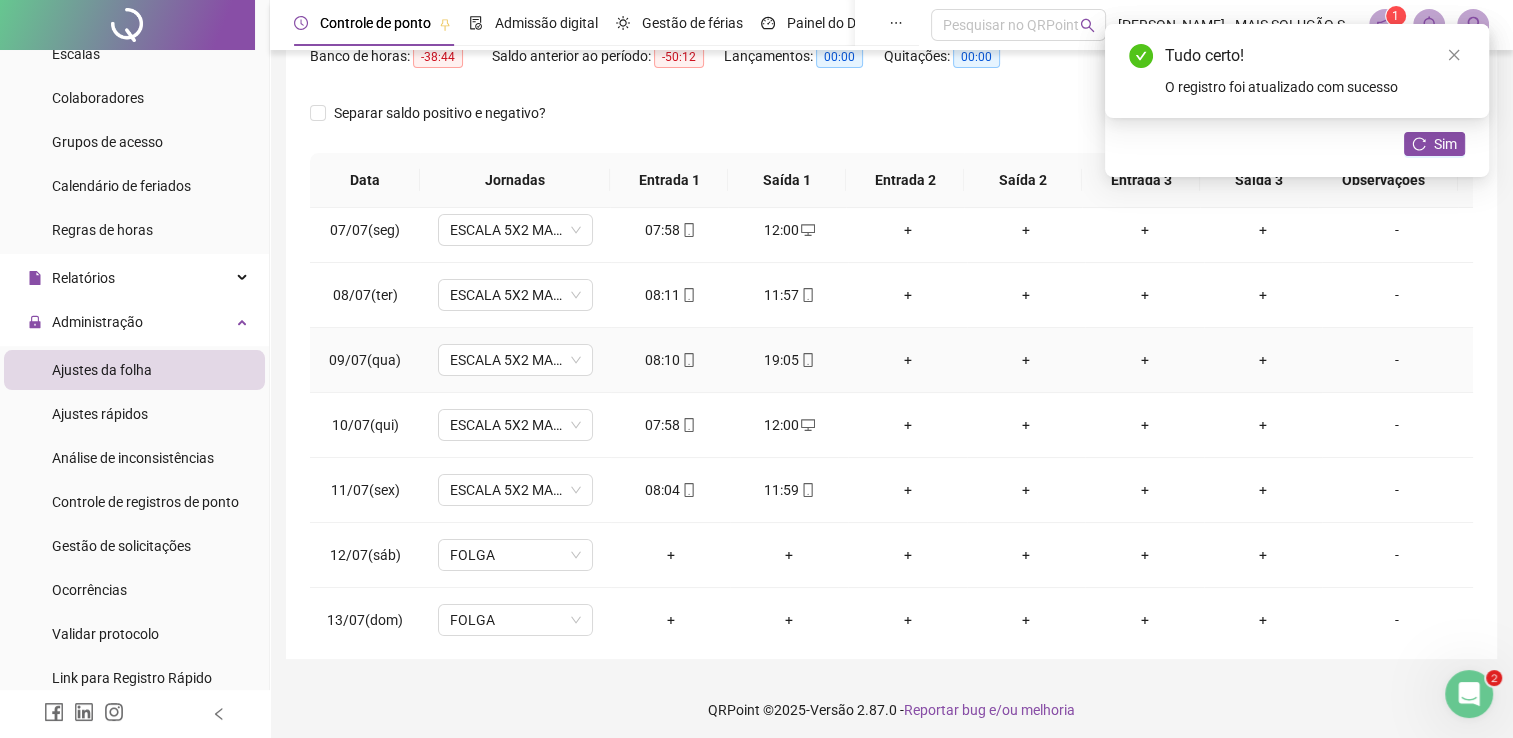 scroll, scrollTop: 283, scrollLeft: 0, axis: vertical 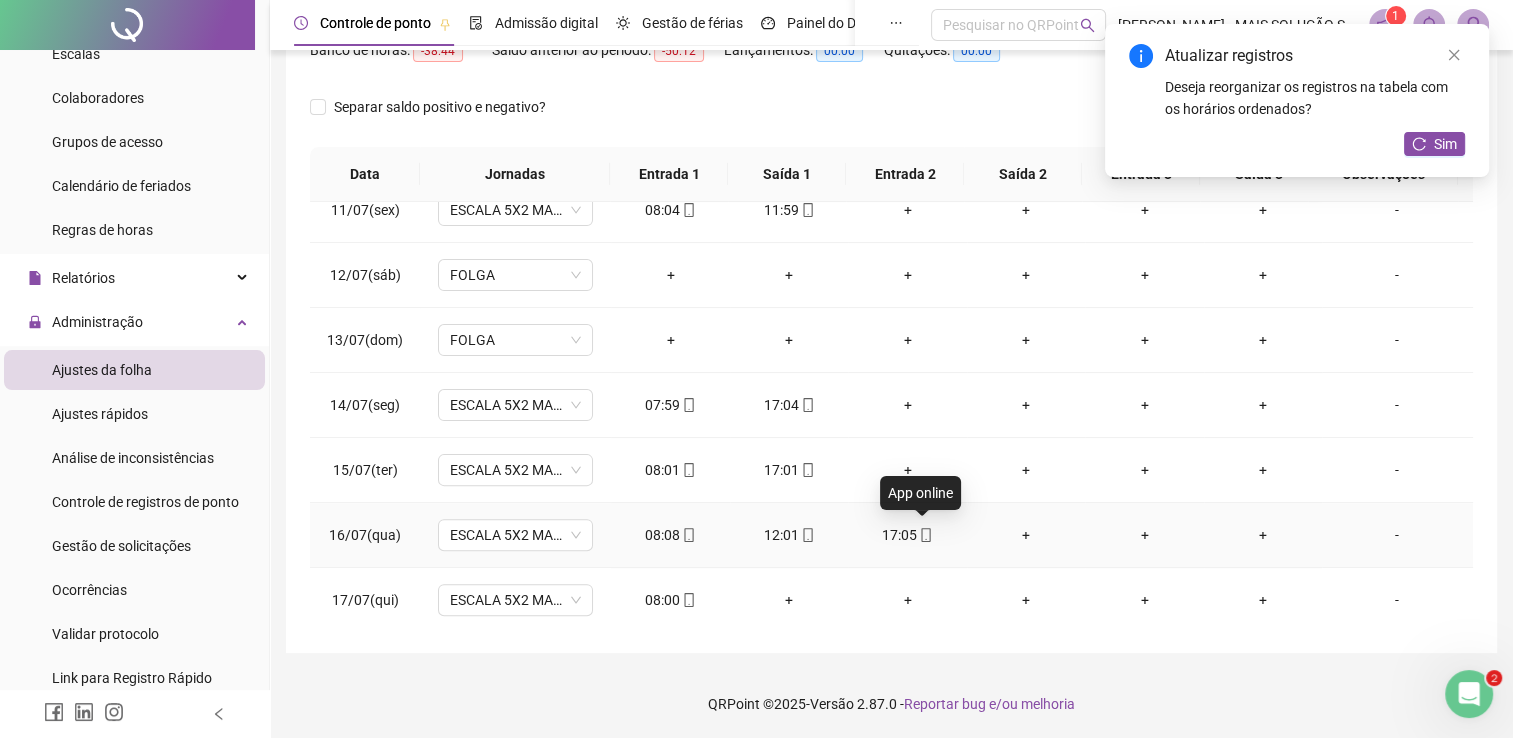 click 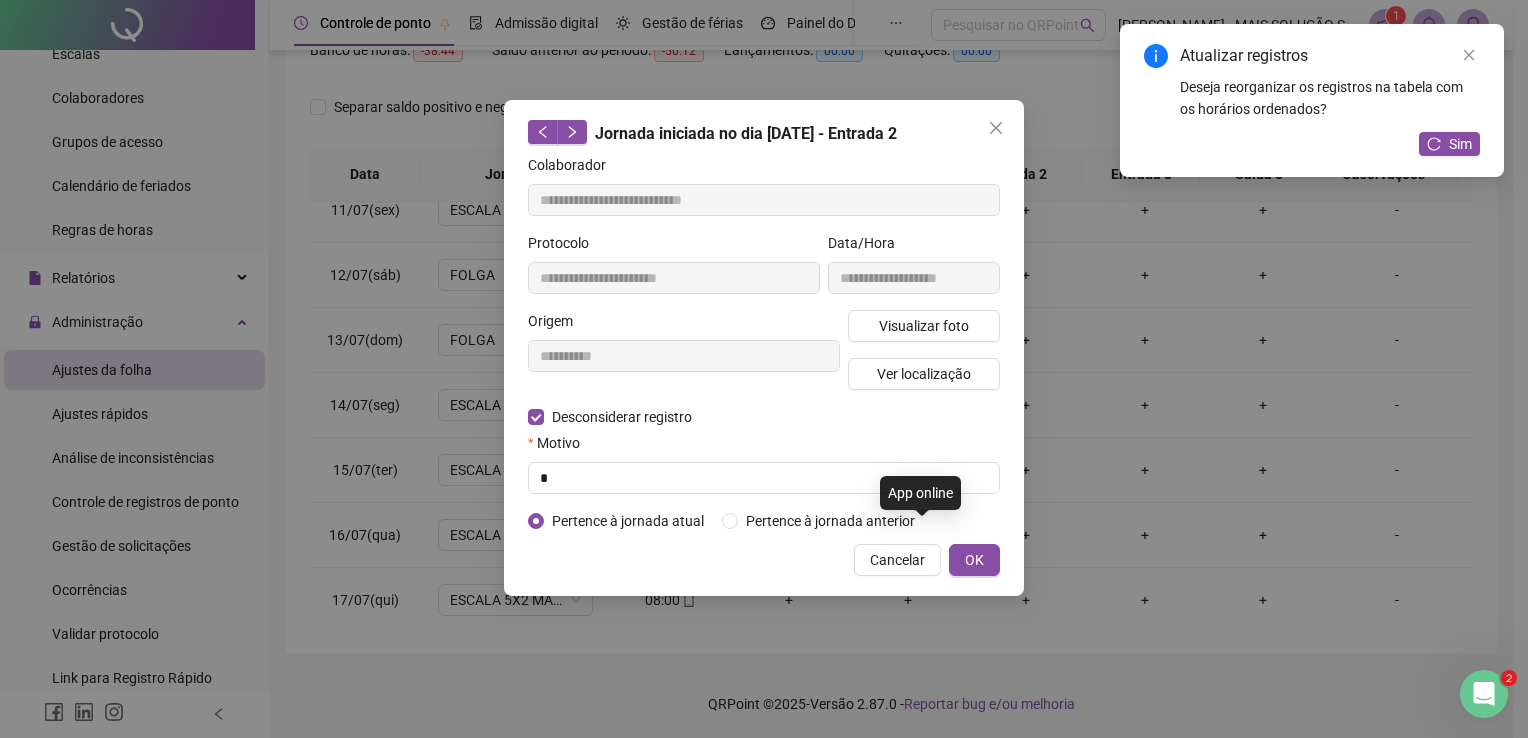 type on "**********" 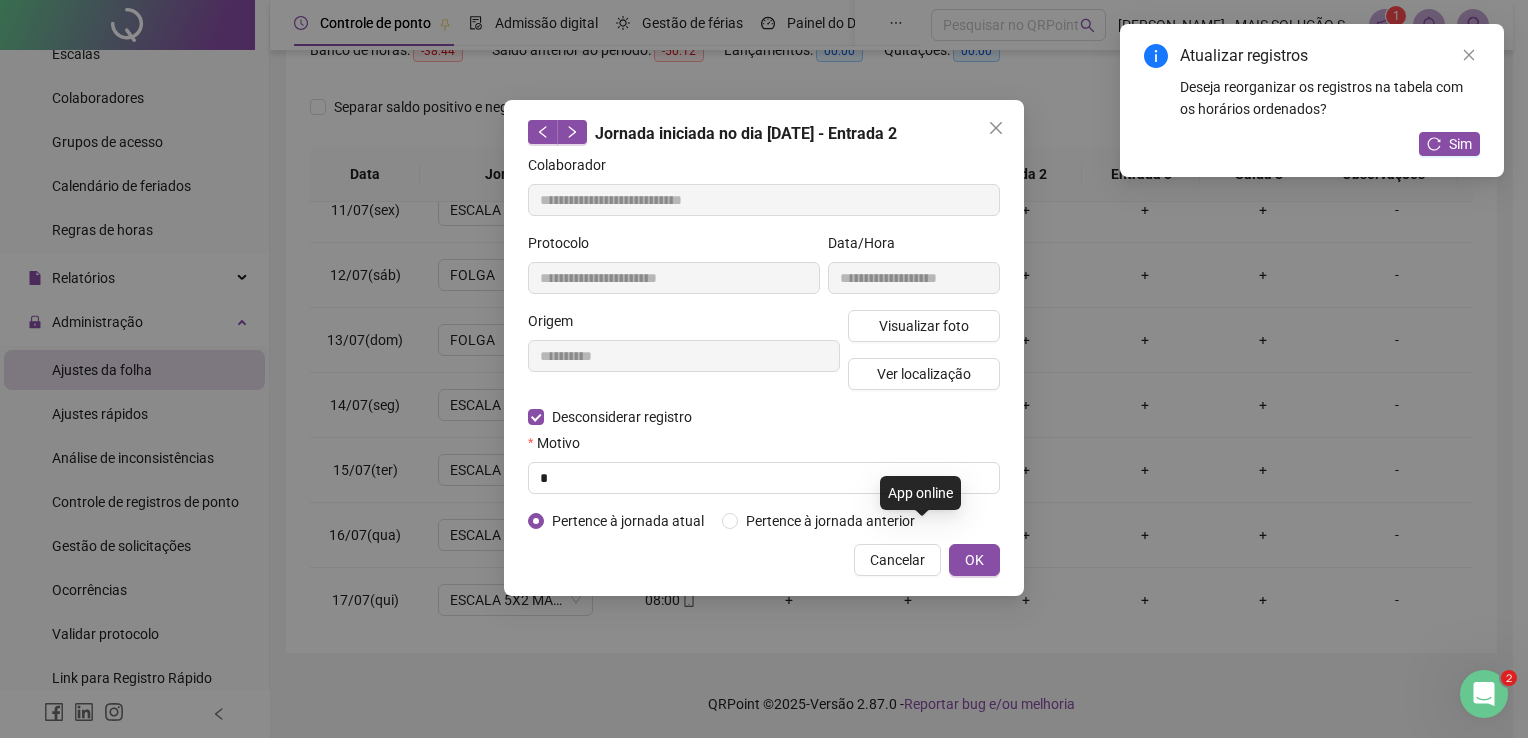 type on "**********" 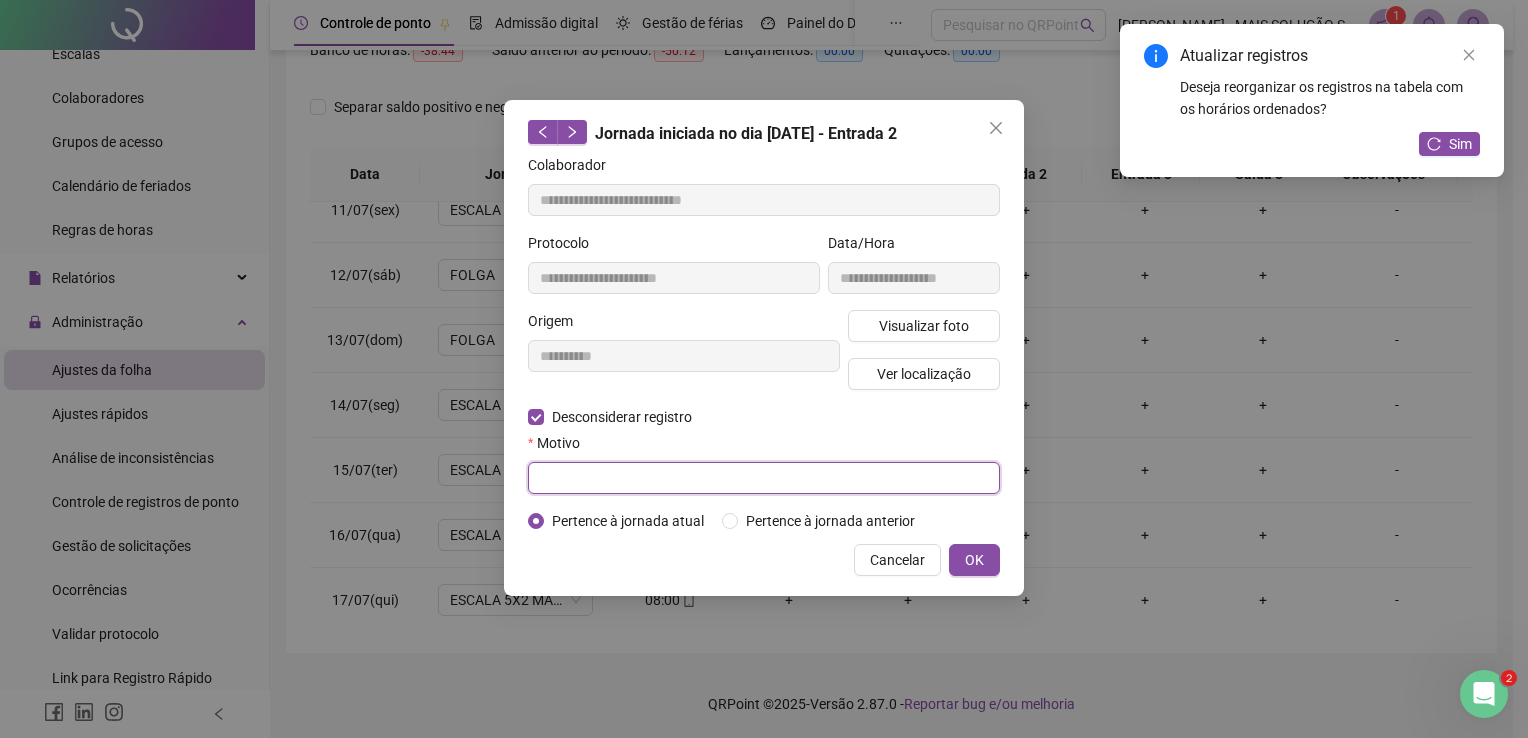 click at bounding box center (764, 478) 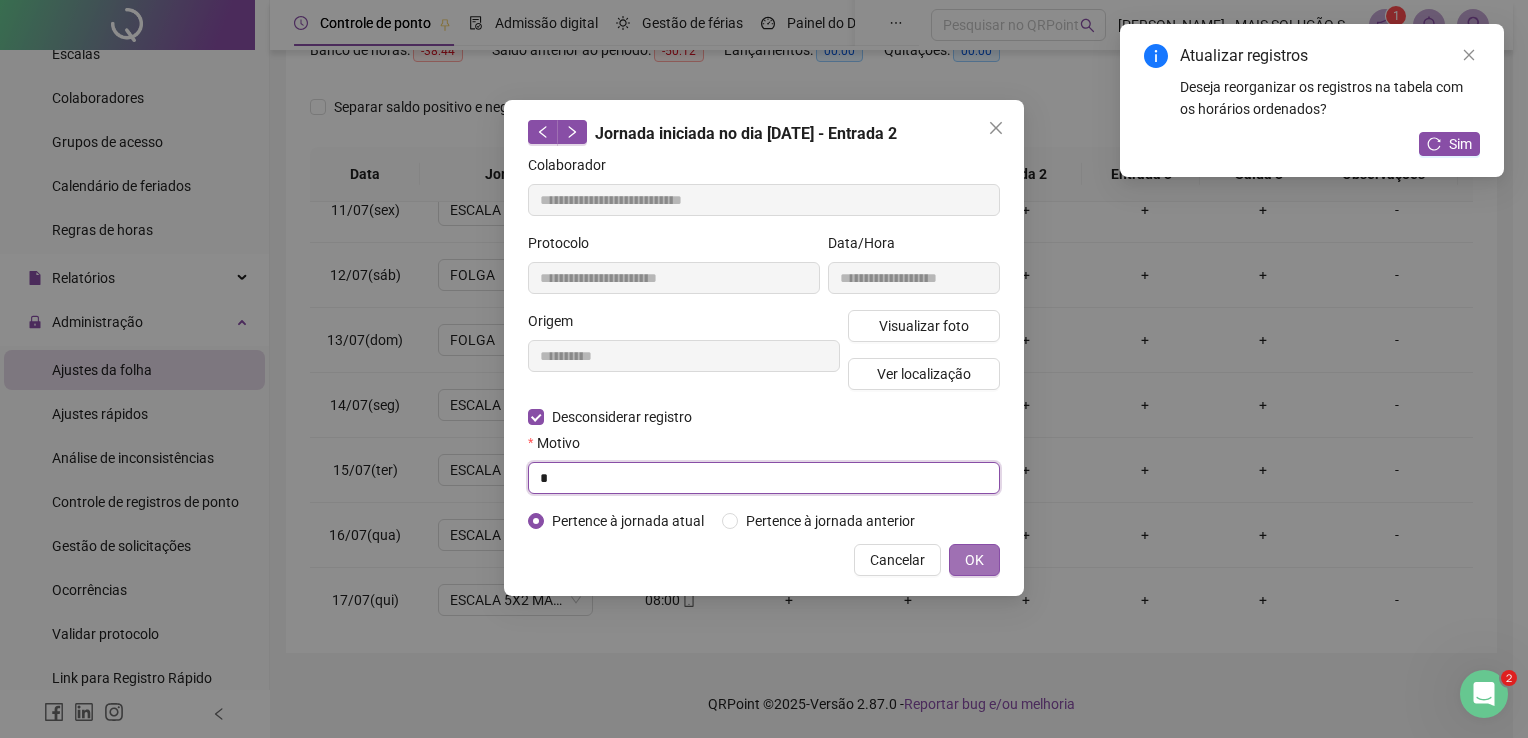 type on "*" 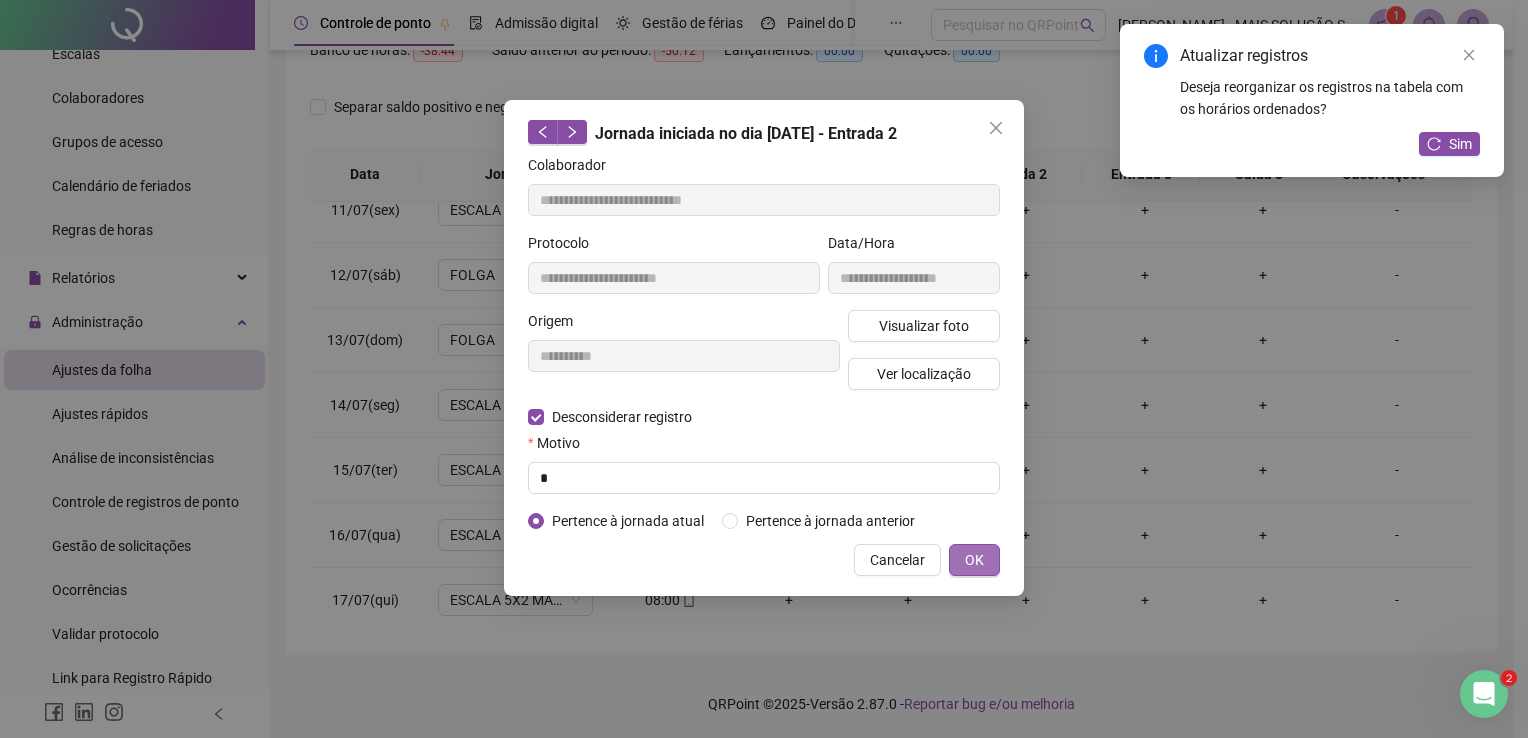 click on "OK" at bounding box center (974, 560) 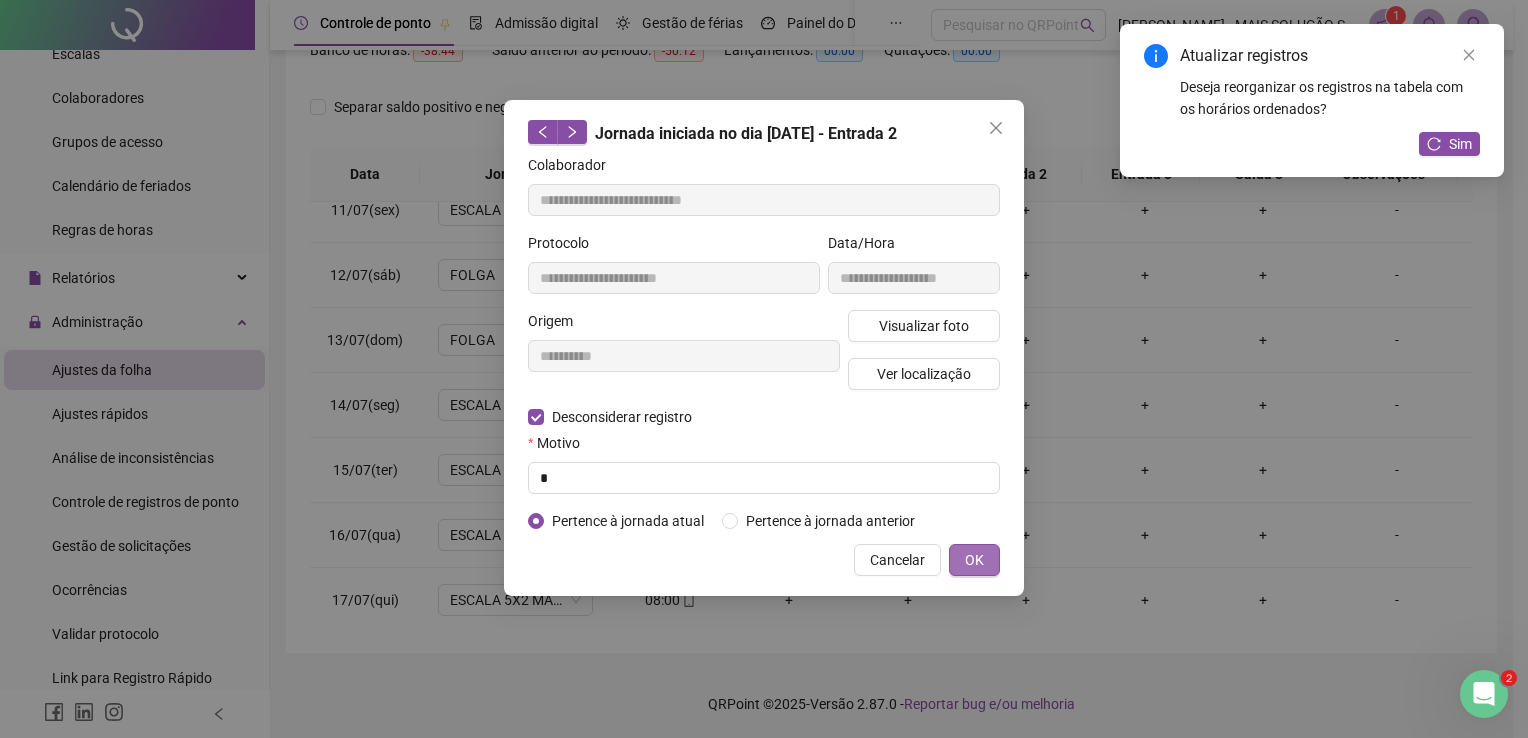 type 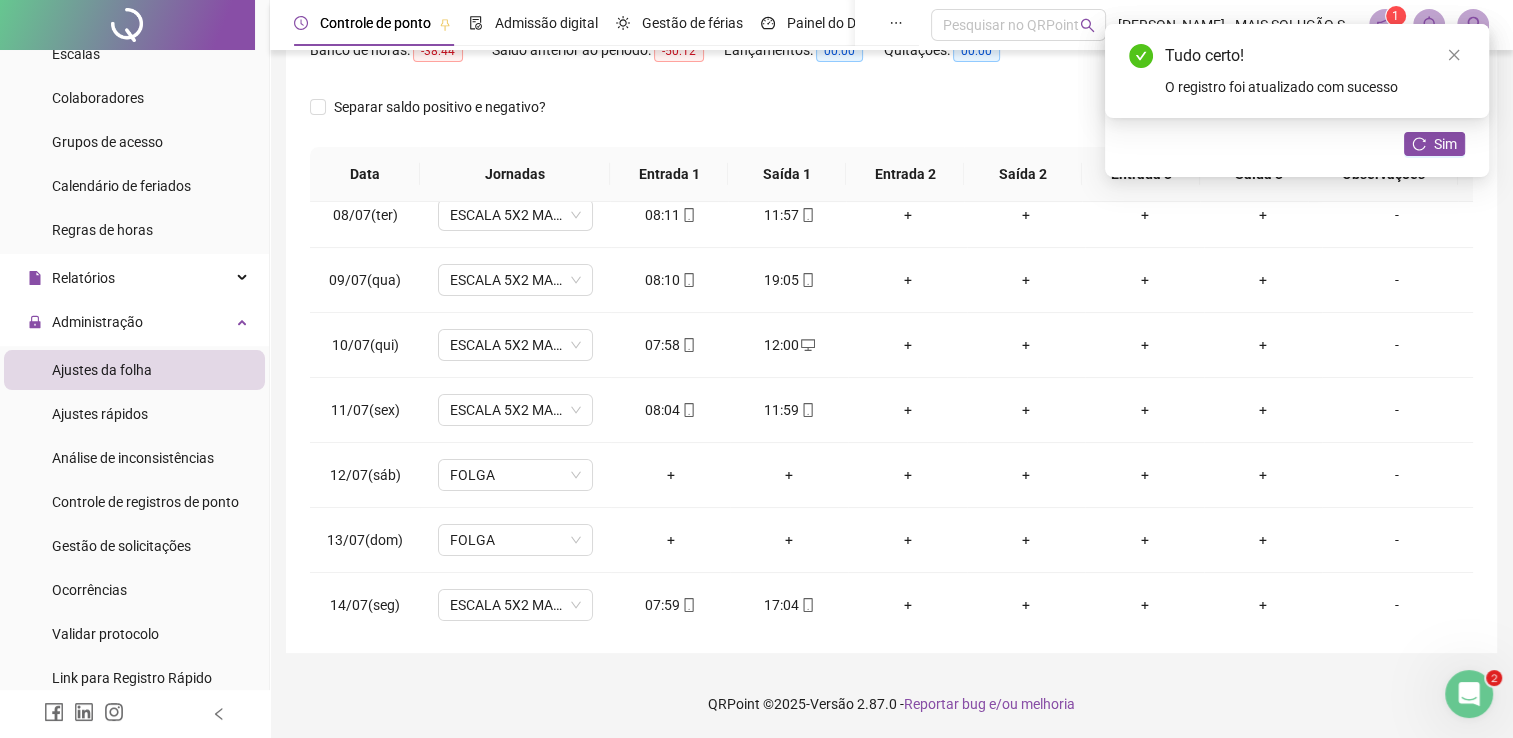 scroll, scrollTop: 274, scrollLeft: 0, axis: vertical 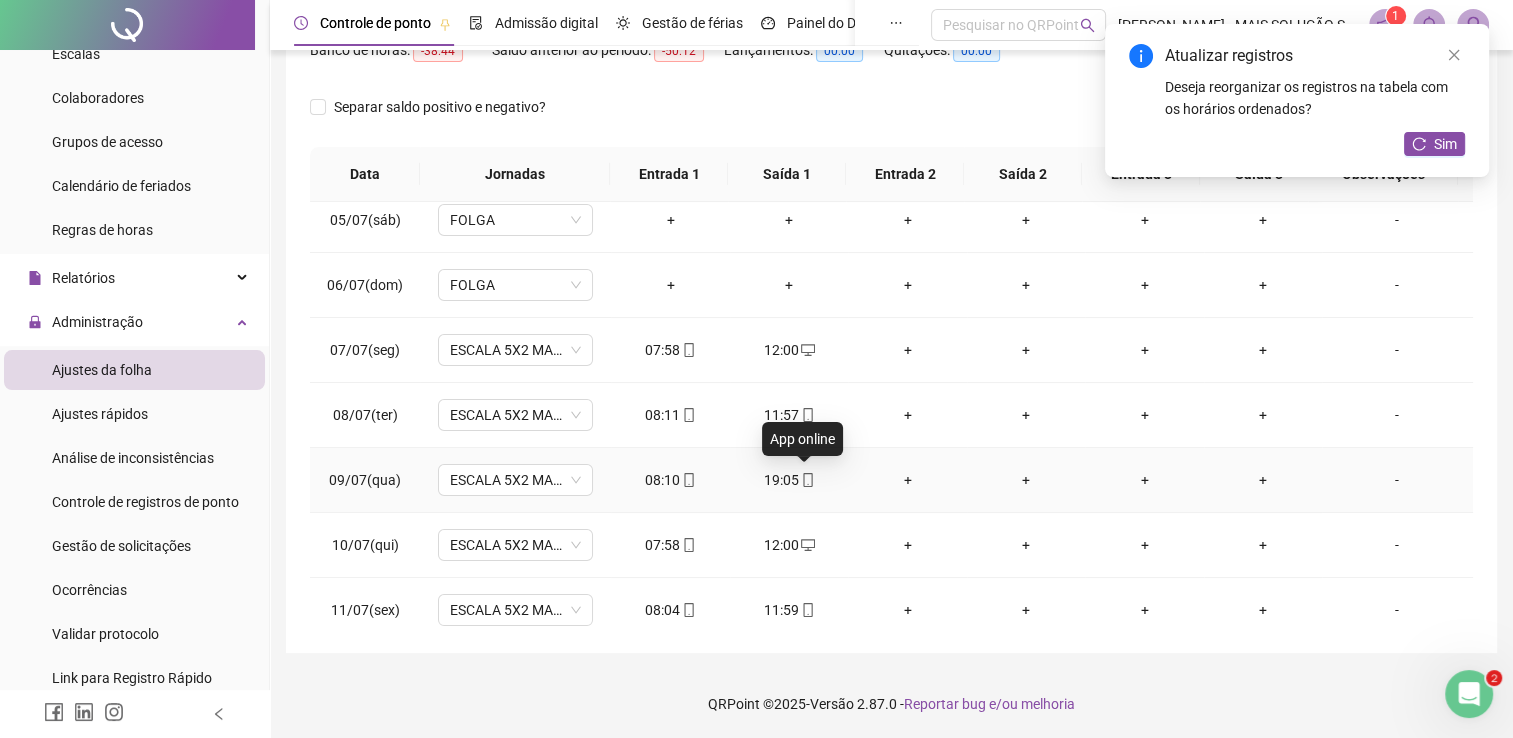 click 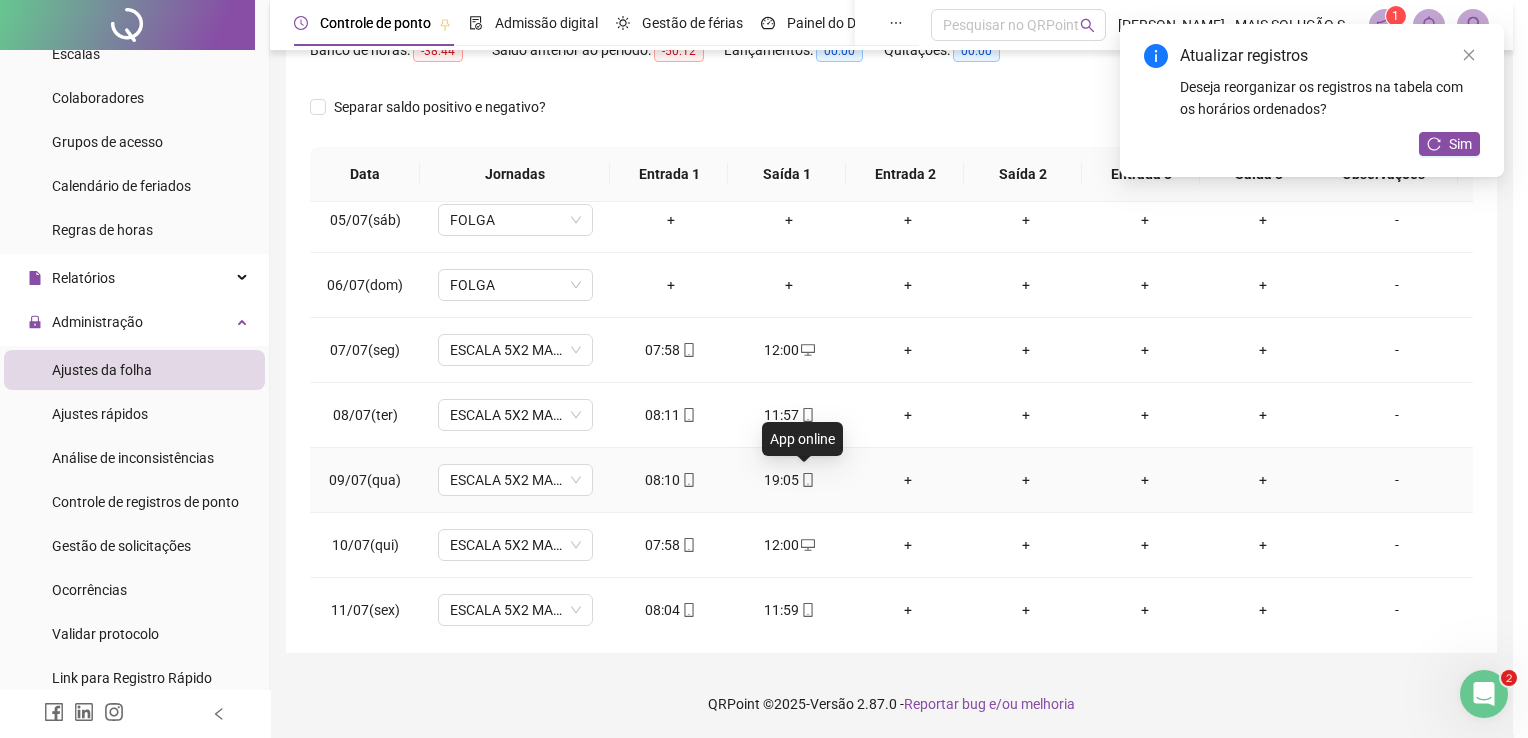 type on "**********" 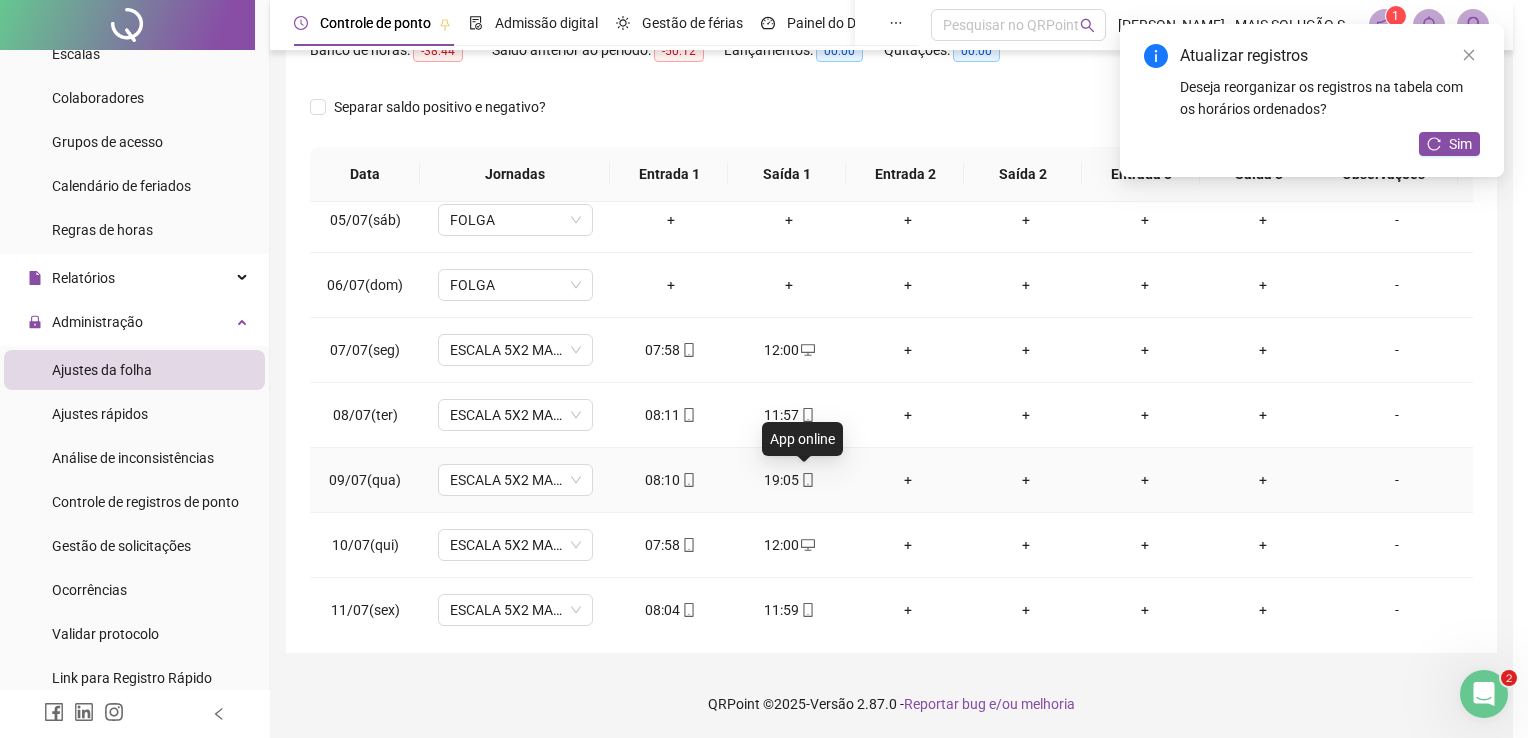 type on "**********" 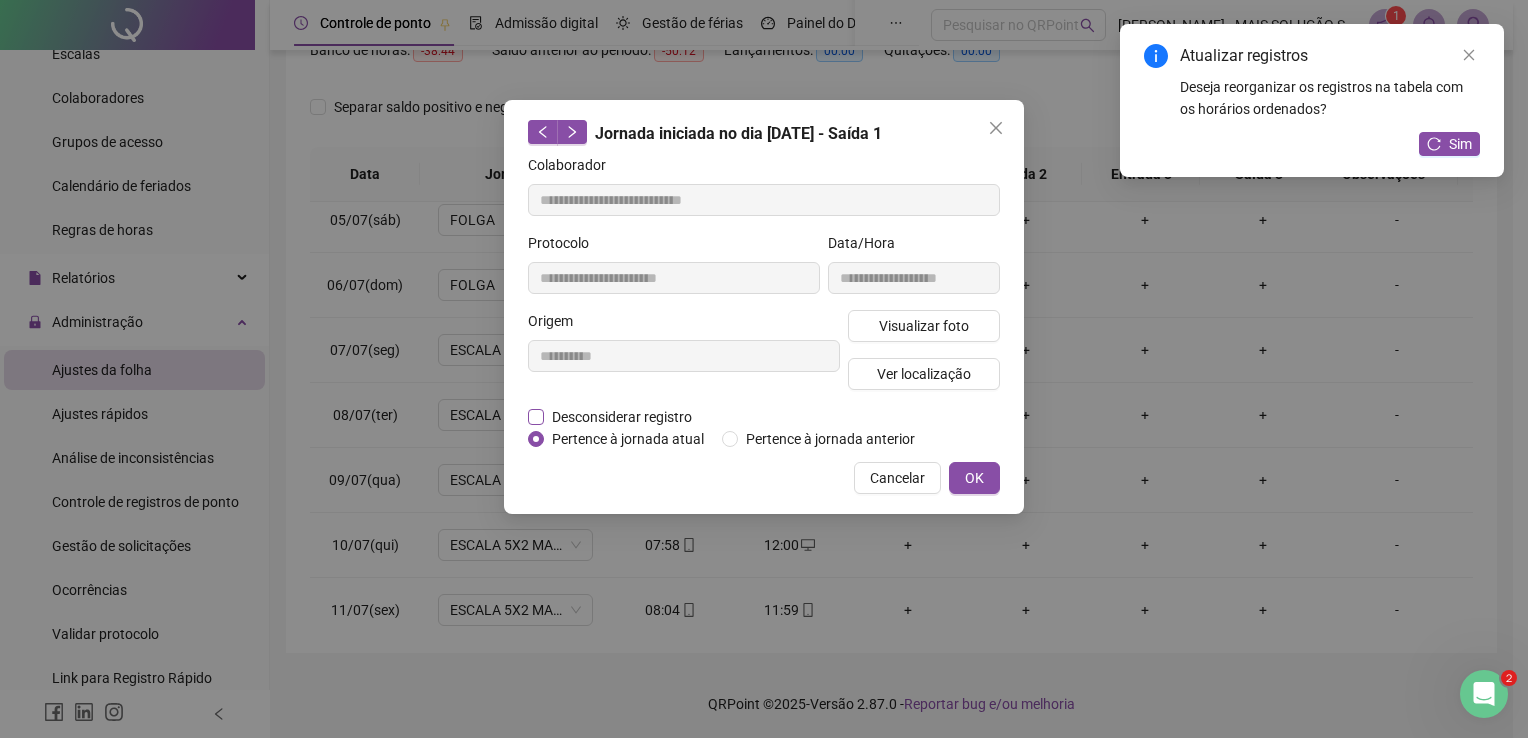 click on "Desconsiderar registro" at bounding box center (622, 417) 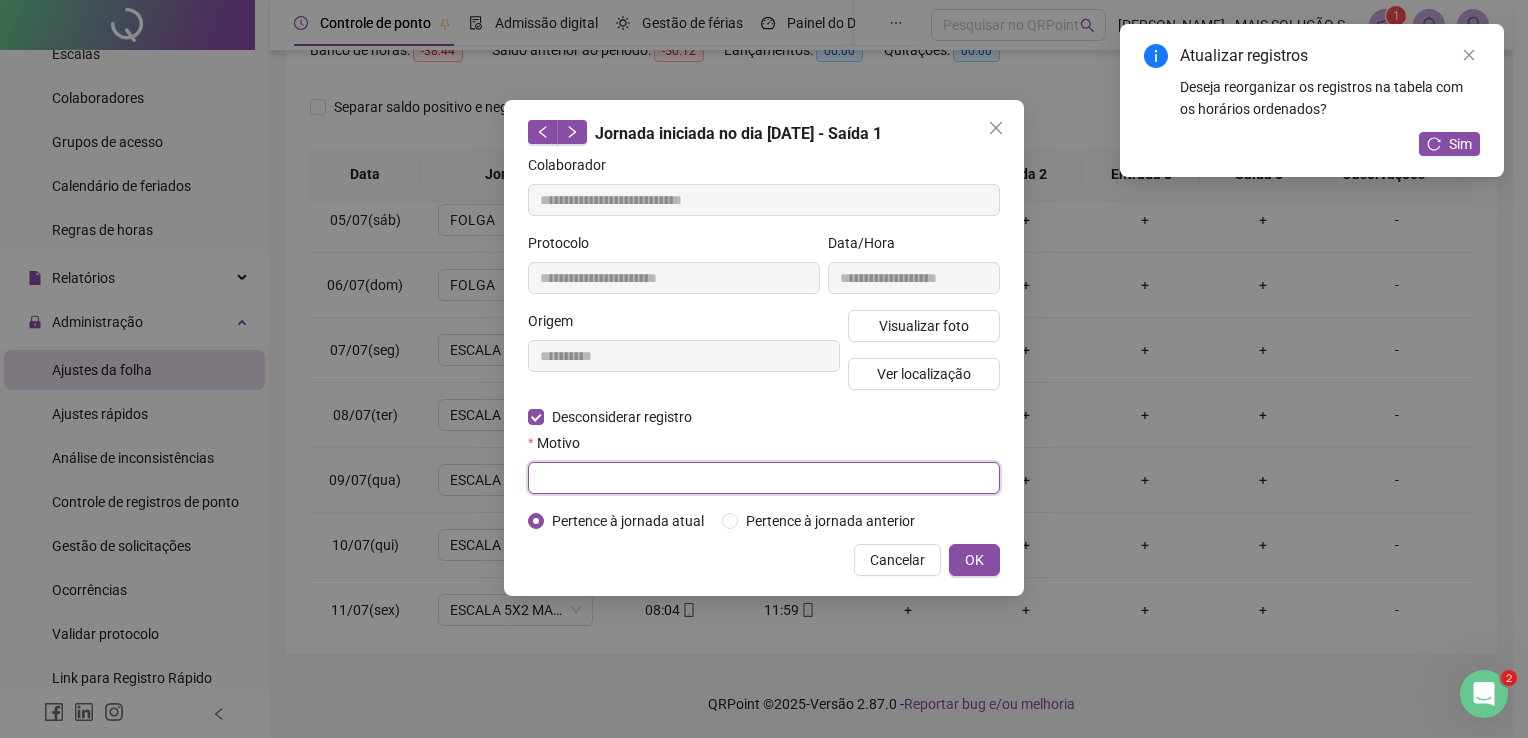 click at bounding box center [764, 478] 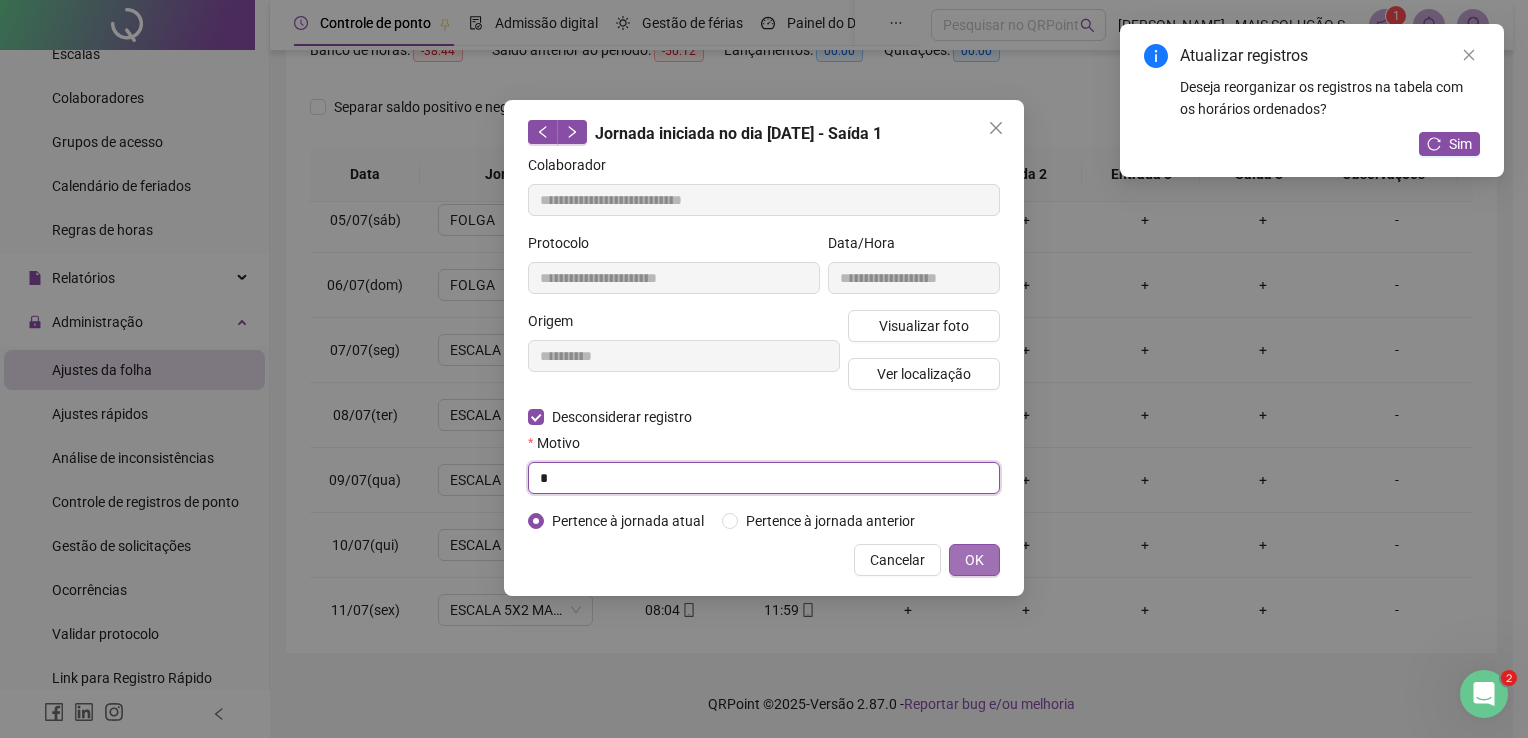 type on "*" 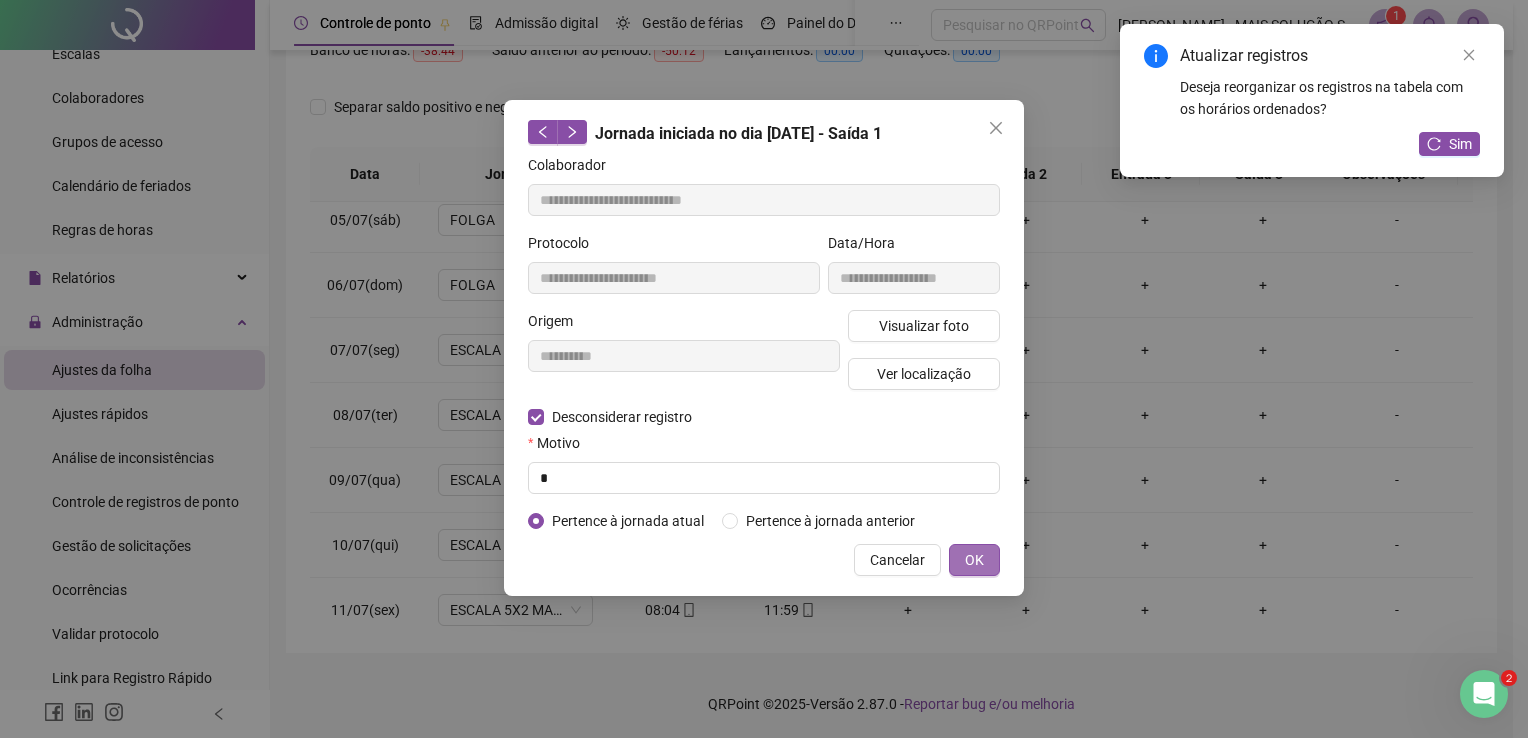 type 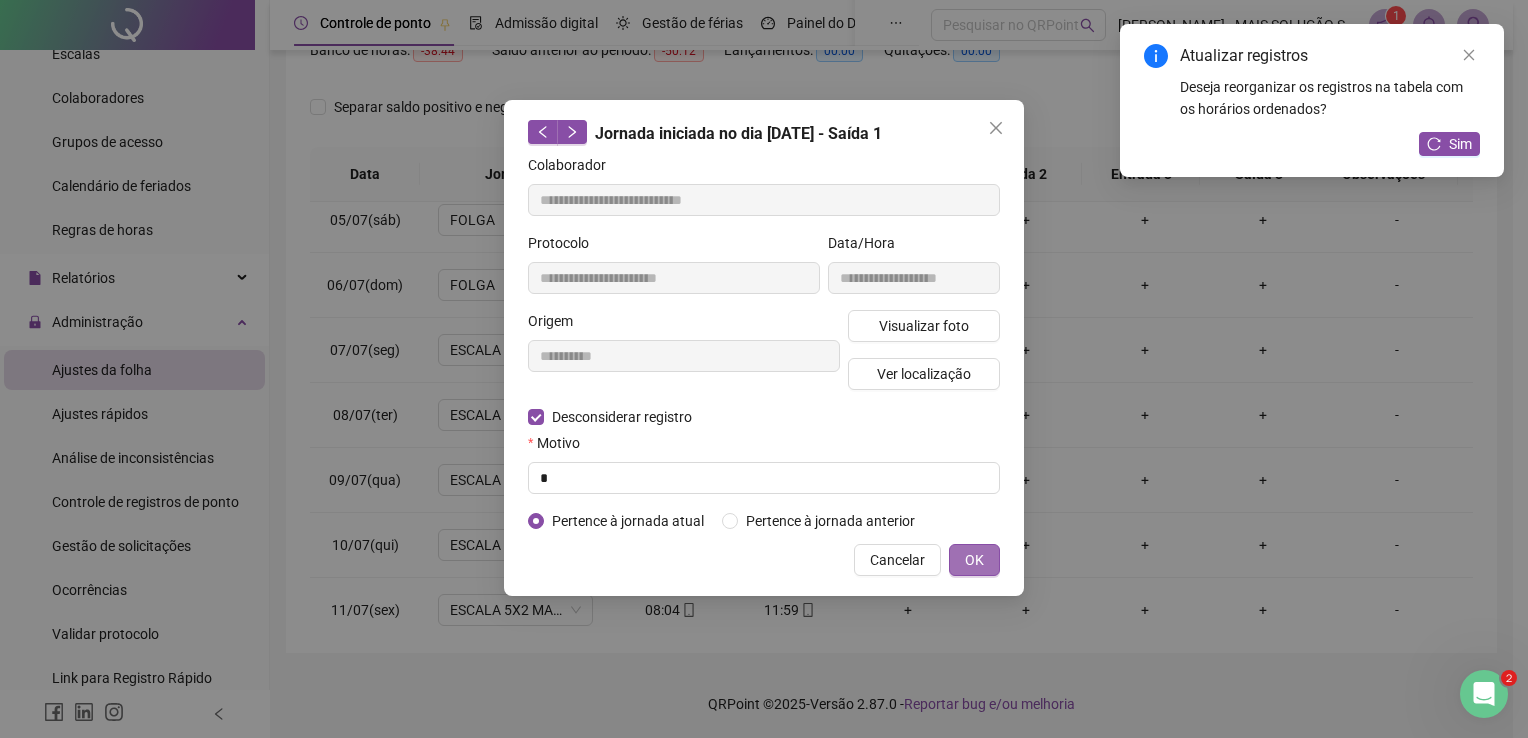 click on "OK" at bounding box center (974, 560) 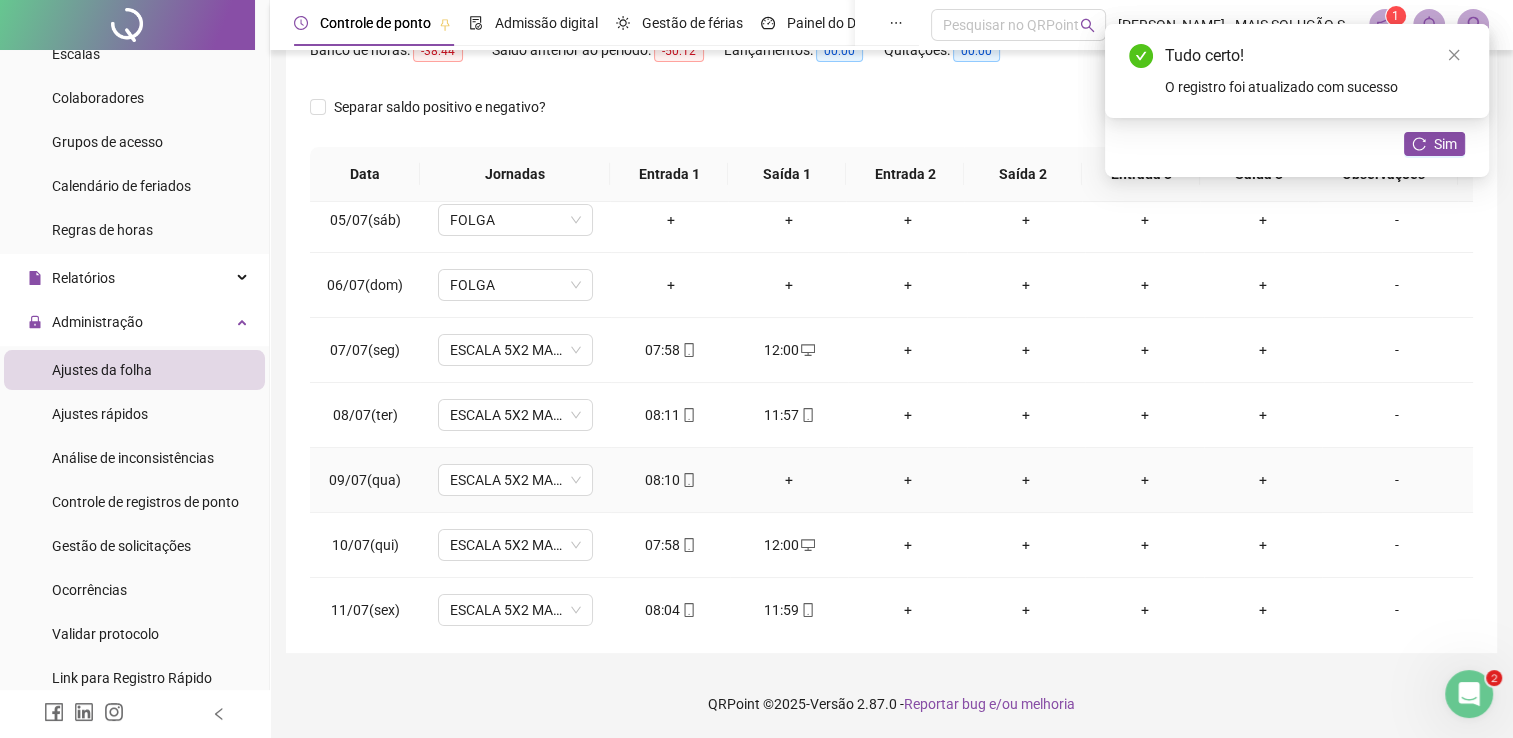 click on "+" at bounding box center (789, 480) 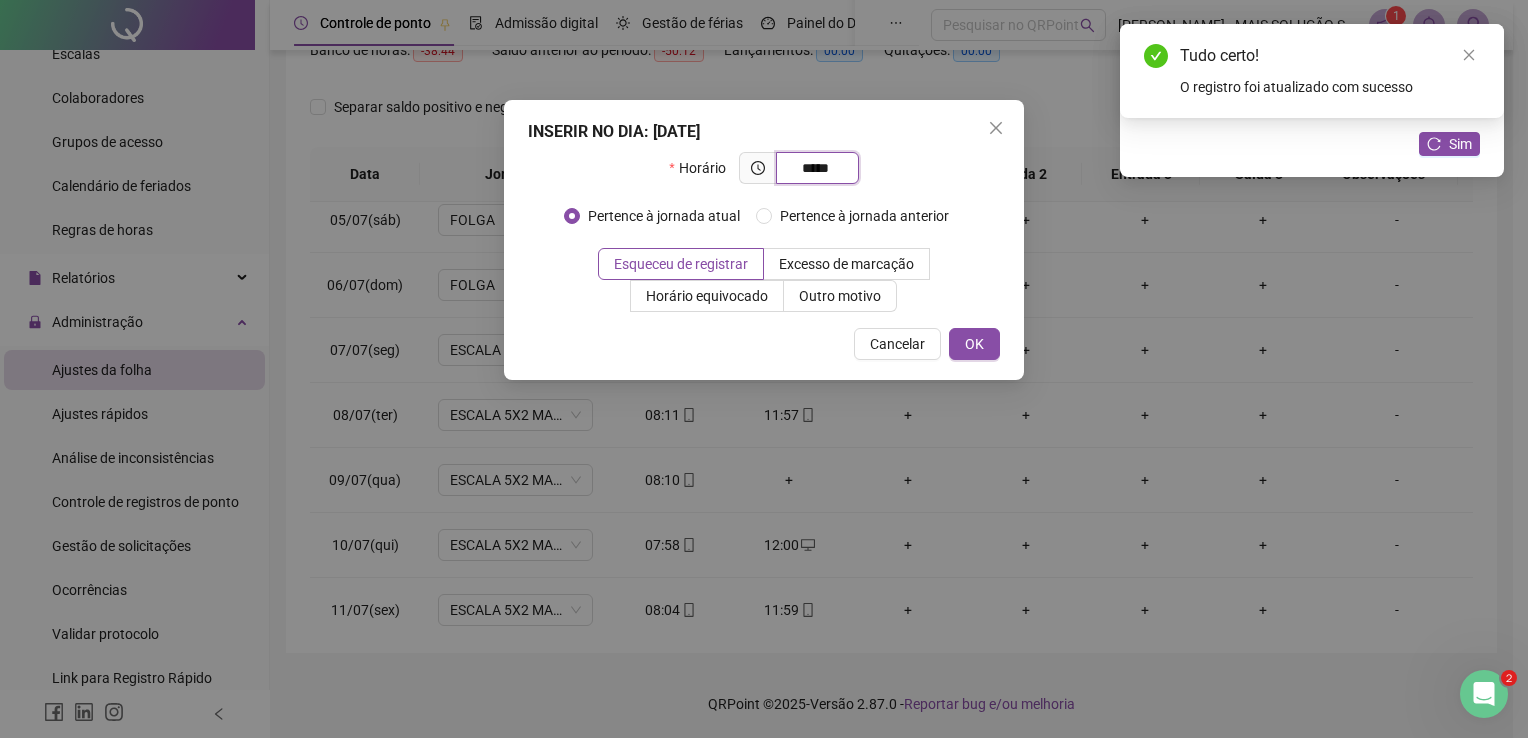 type on "*****" 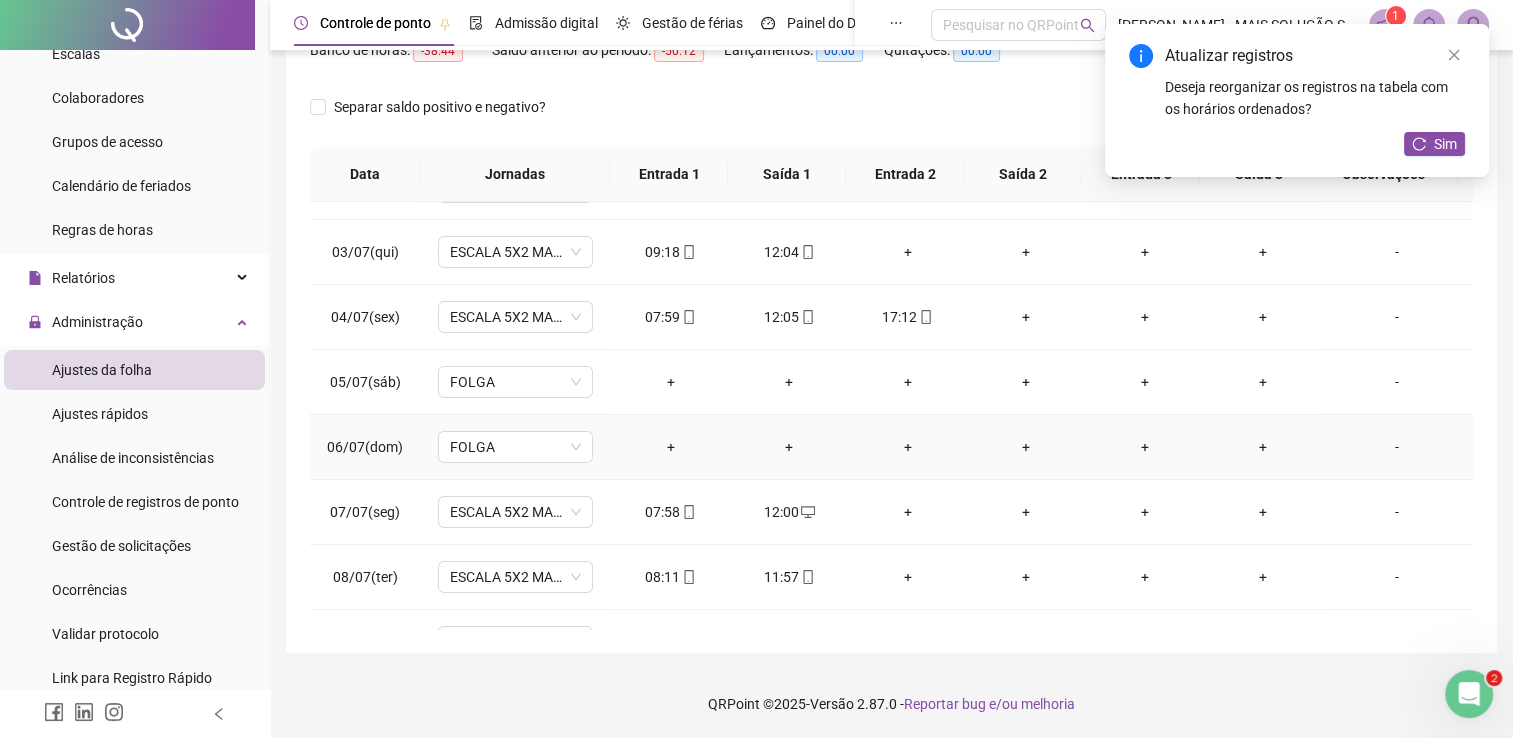 scroll, scrollTop: 0, scrollLeft: 0, axis: both 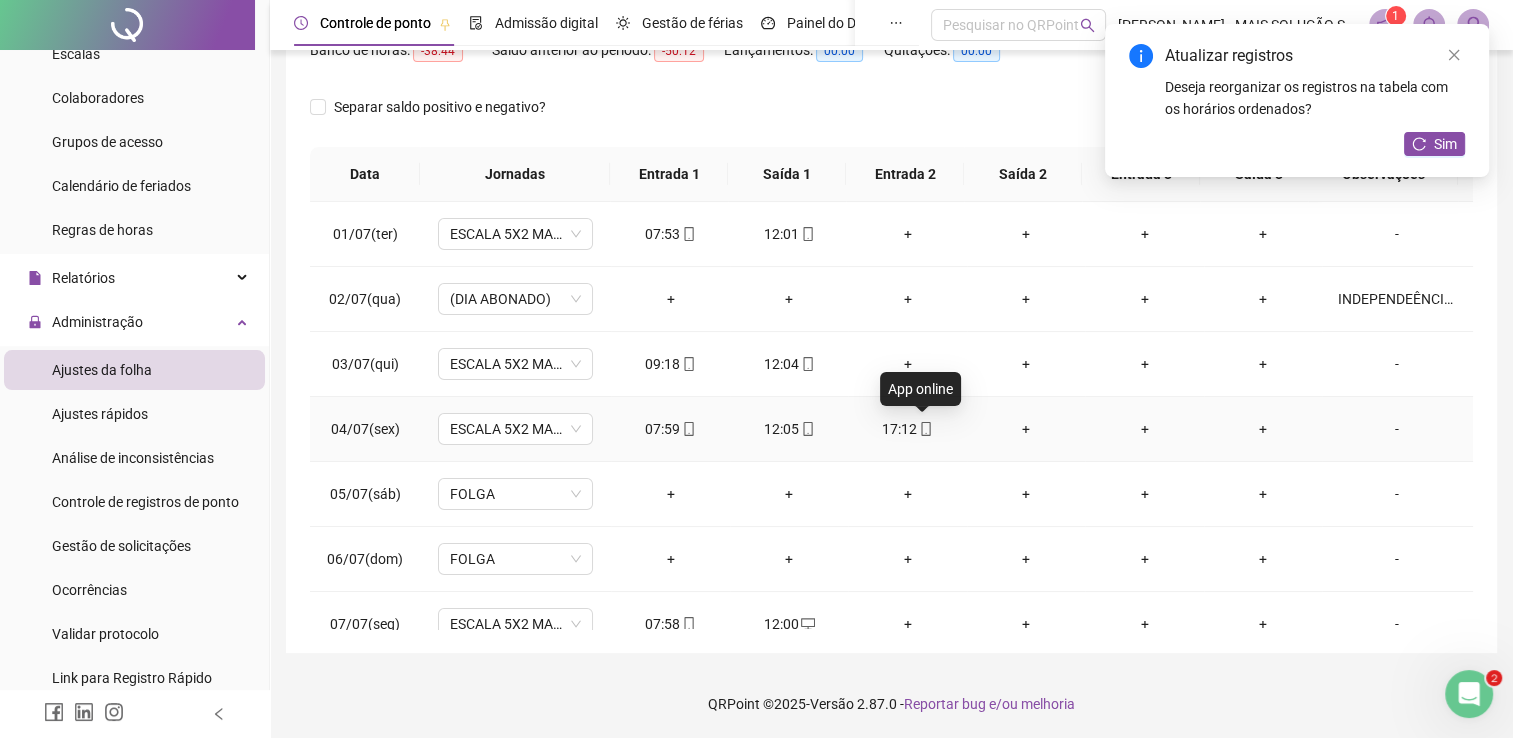 click on "17:12" at bounding box center (907, 429) 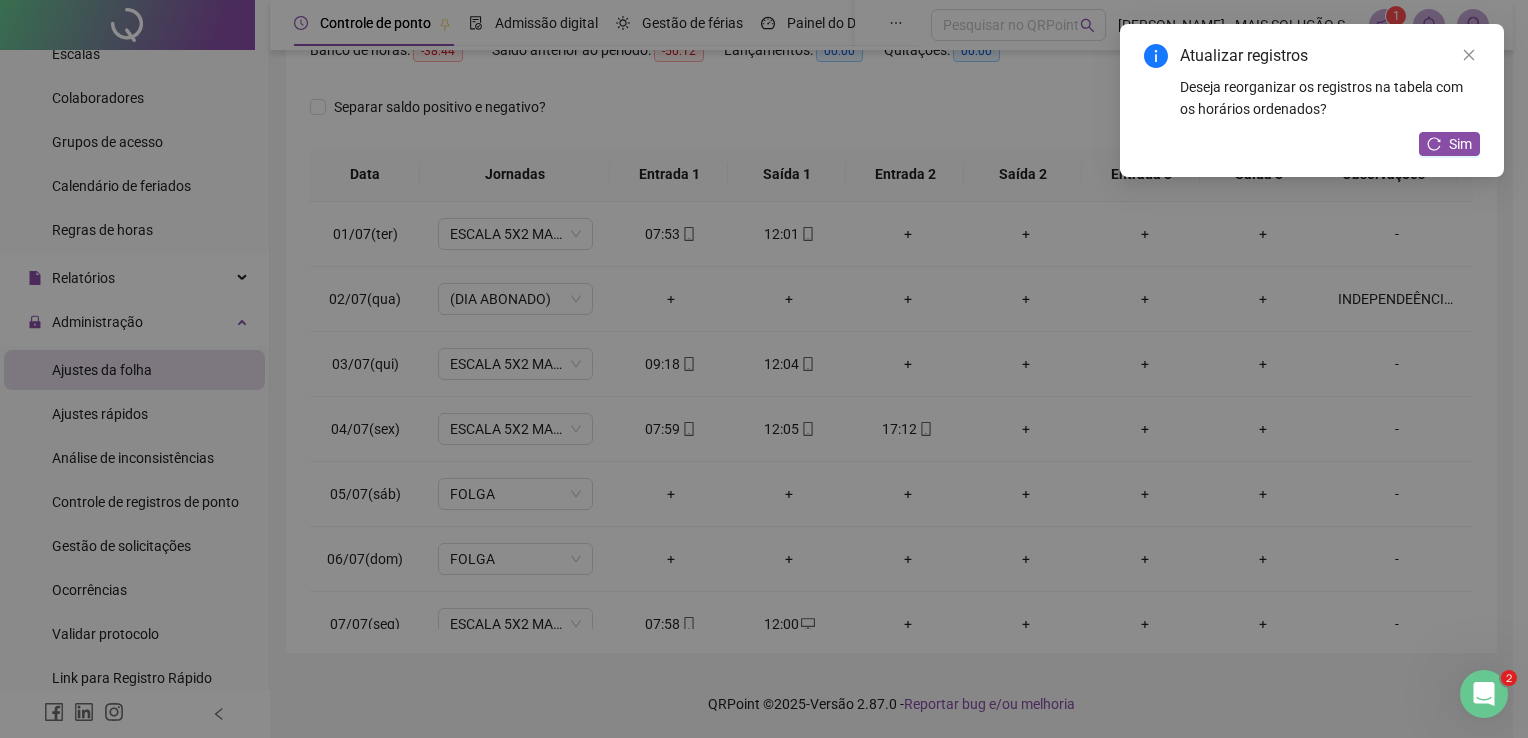 type on "**********" 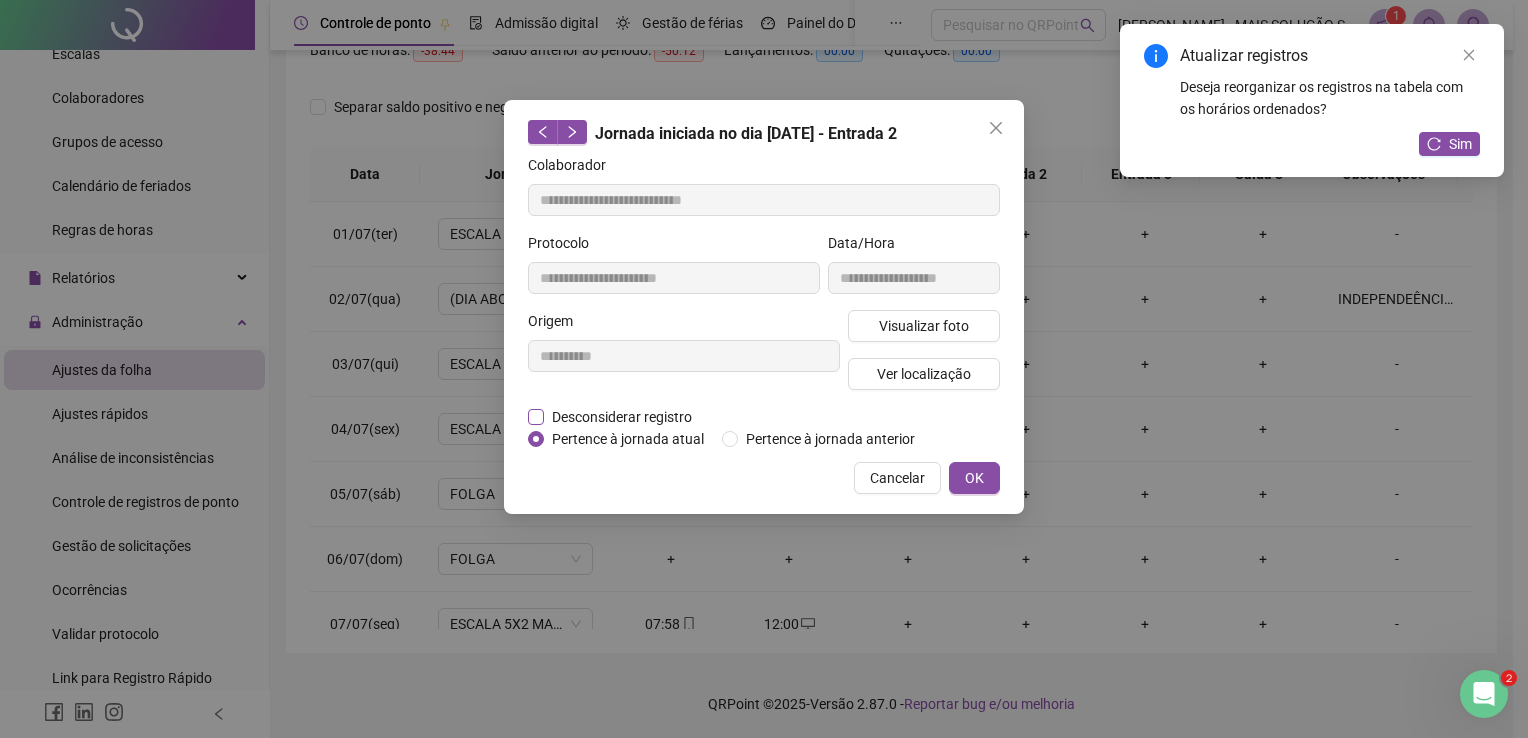 click on "Desconsiderar registro" at bounding box center [622, 417] 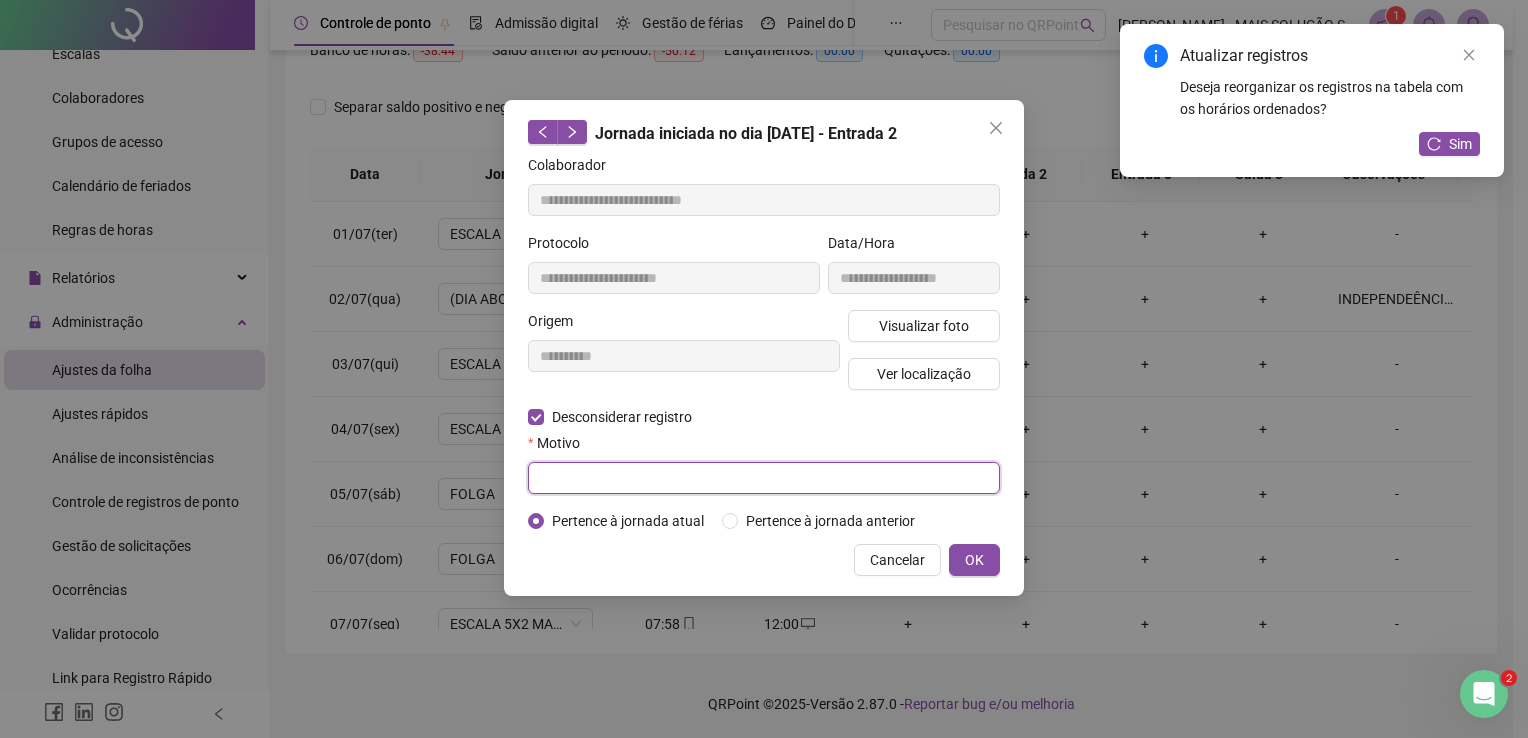 click at bounding box center (764, 478) 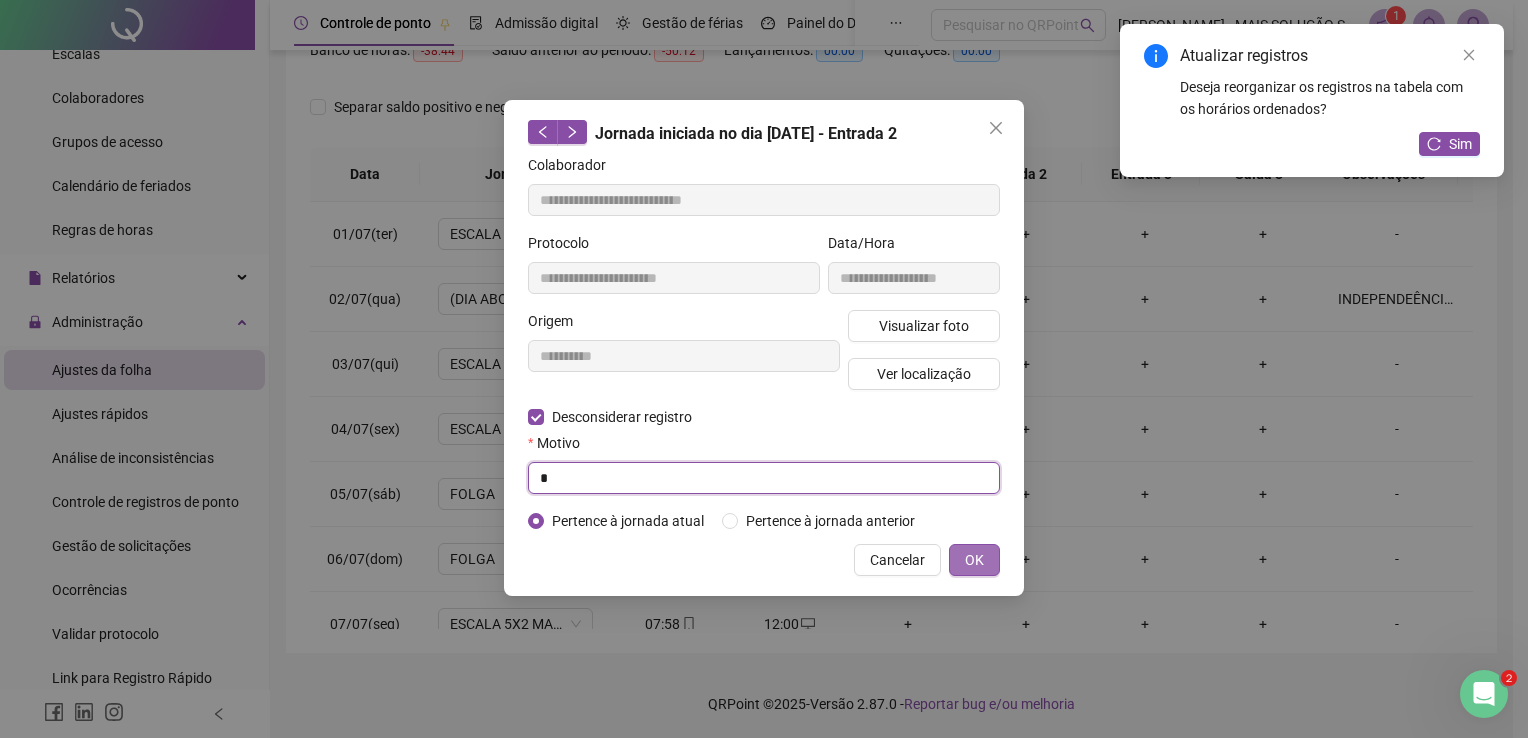 type on "*" 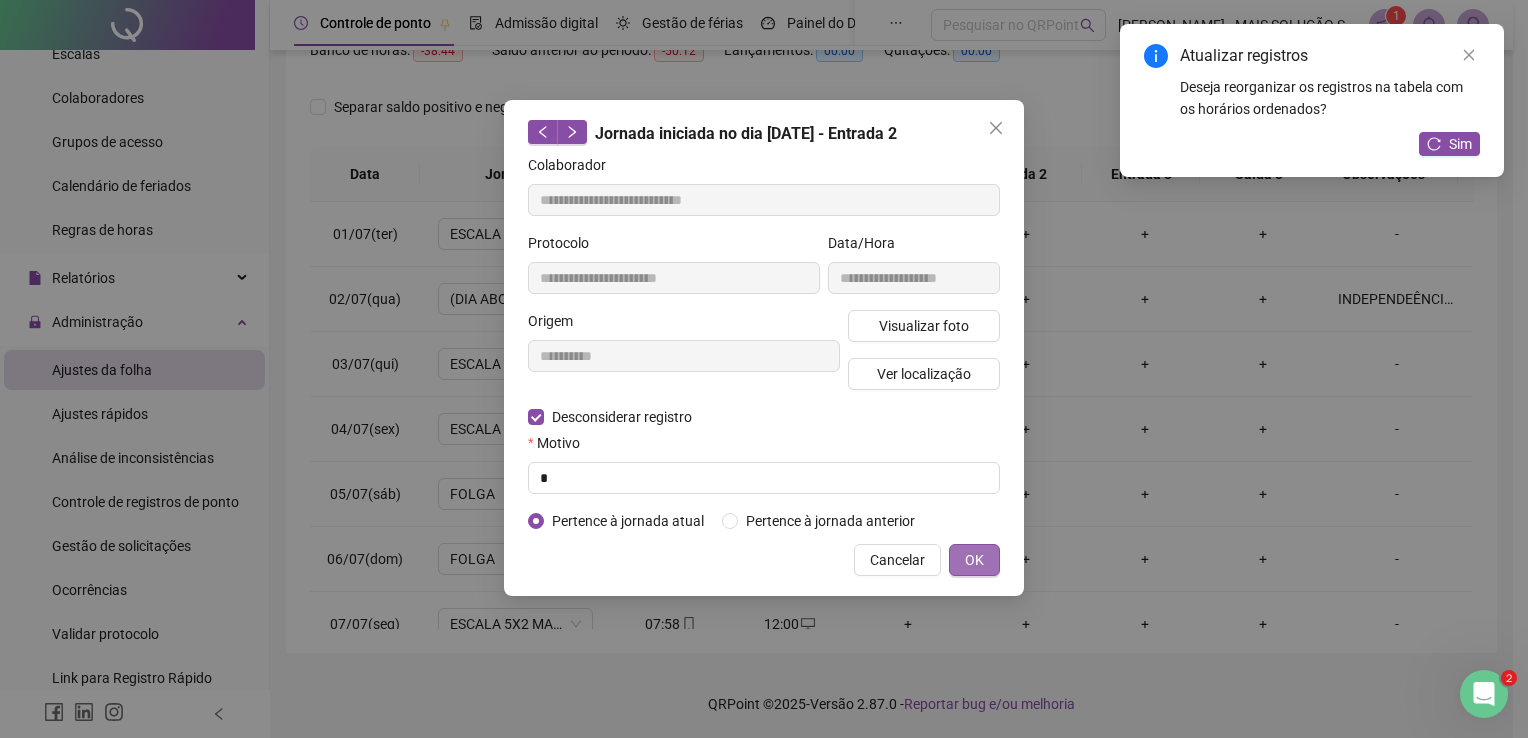click on "OK" at bounding box center [974, 560] 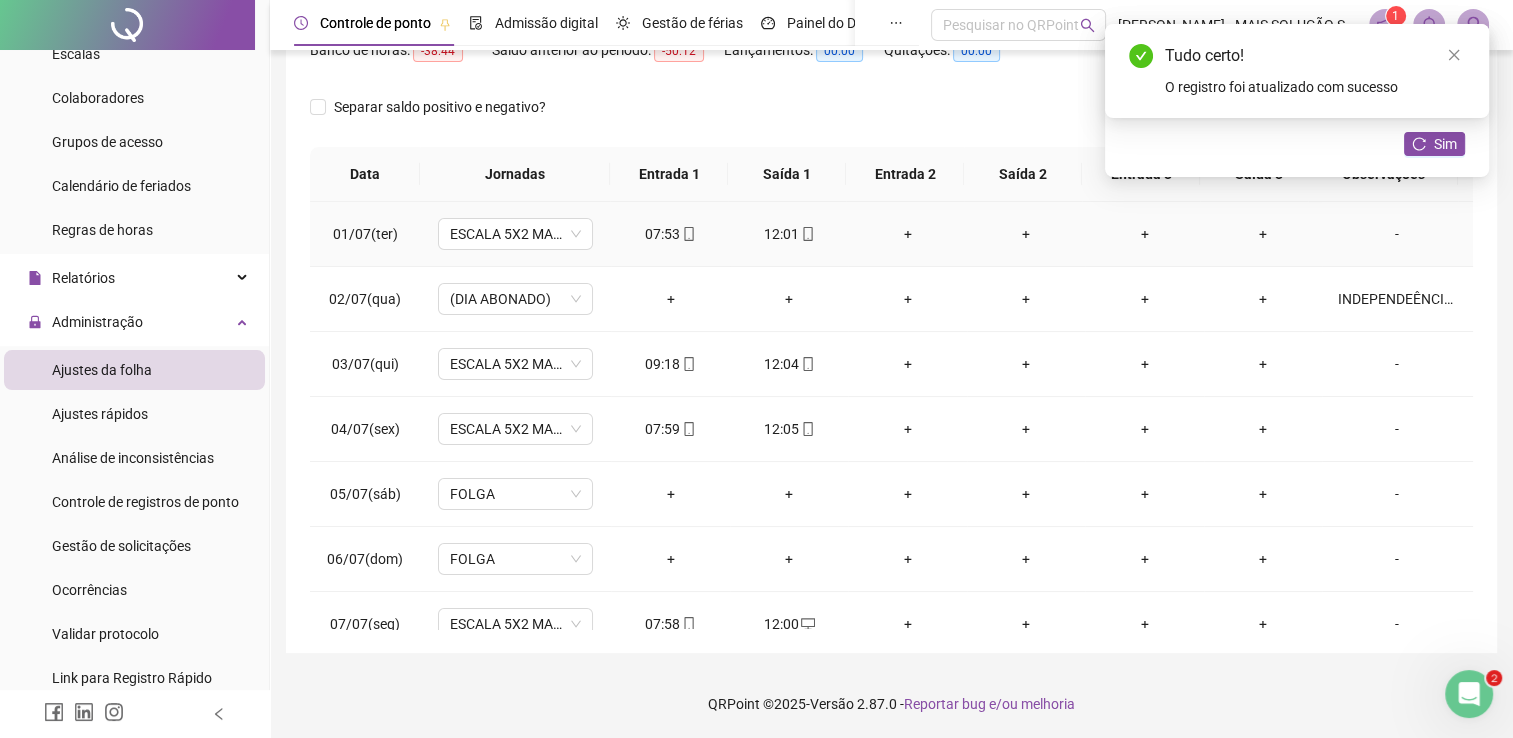 scroll, scrollTop: 0, scrollLeft: 0, axis: both 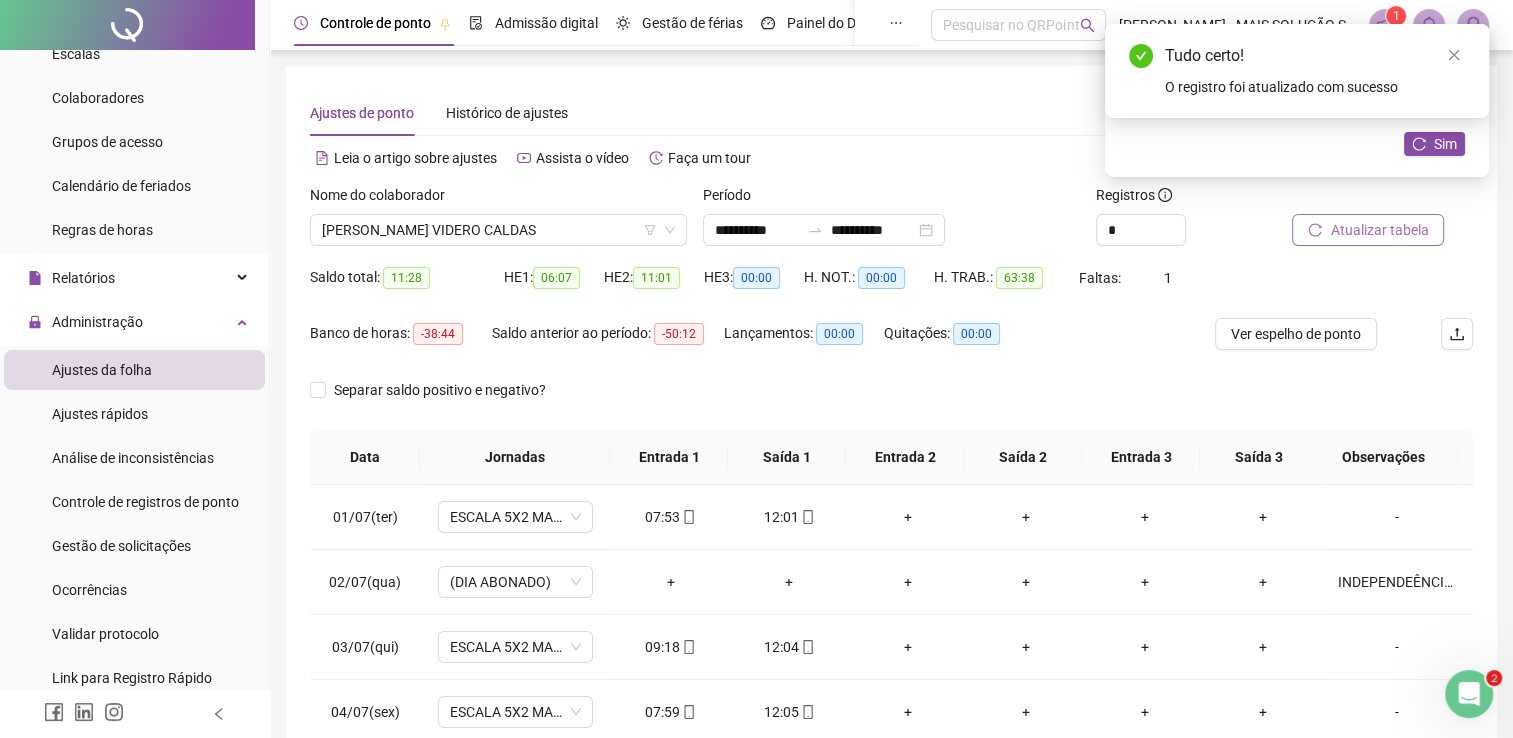 click on "Atualizar tabela" at bounding box center (1379, 230) 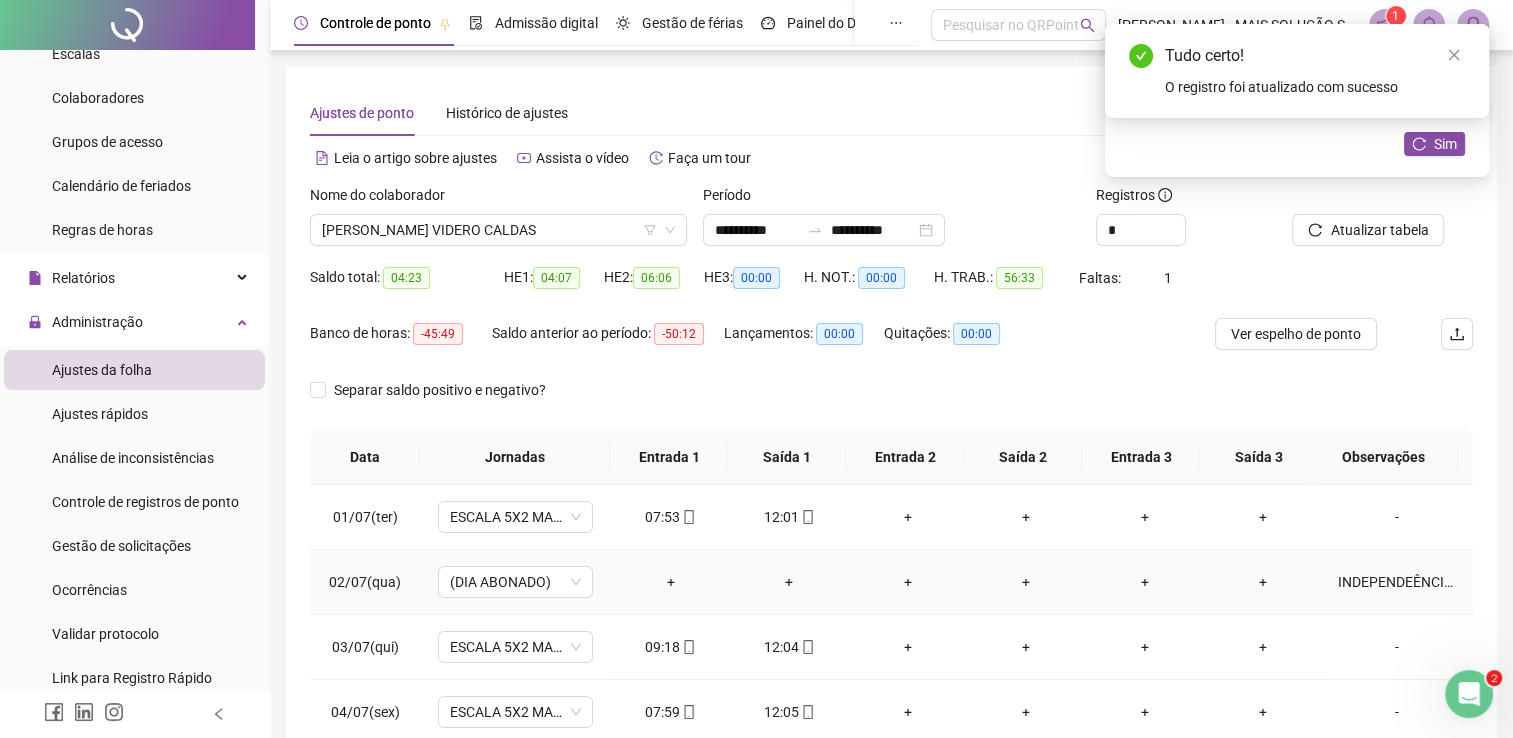 scroll, scrollTop: 283, scrollLeft: 0, axis: vertical 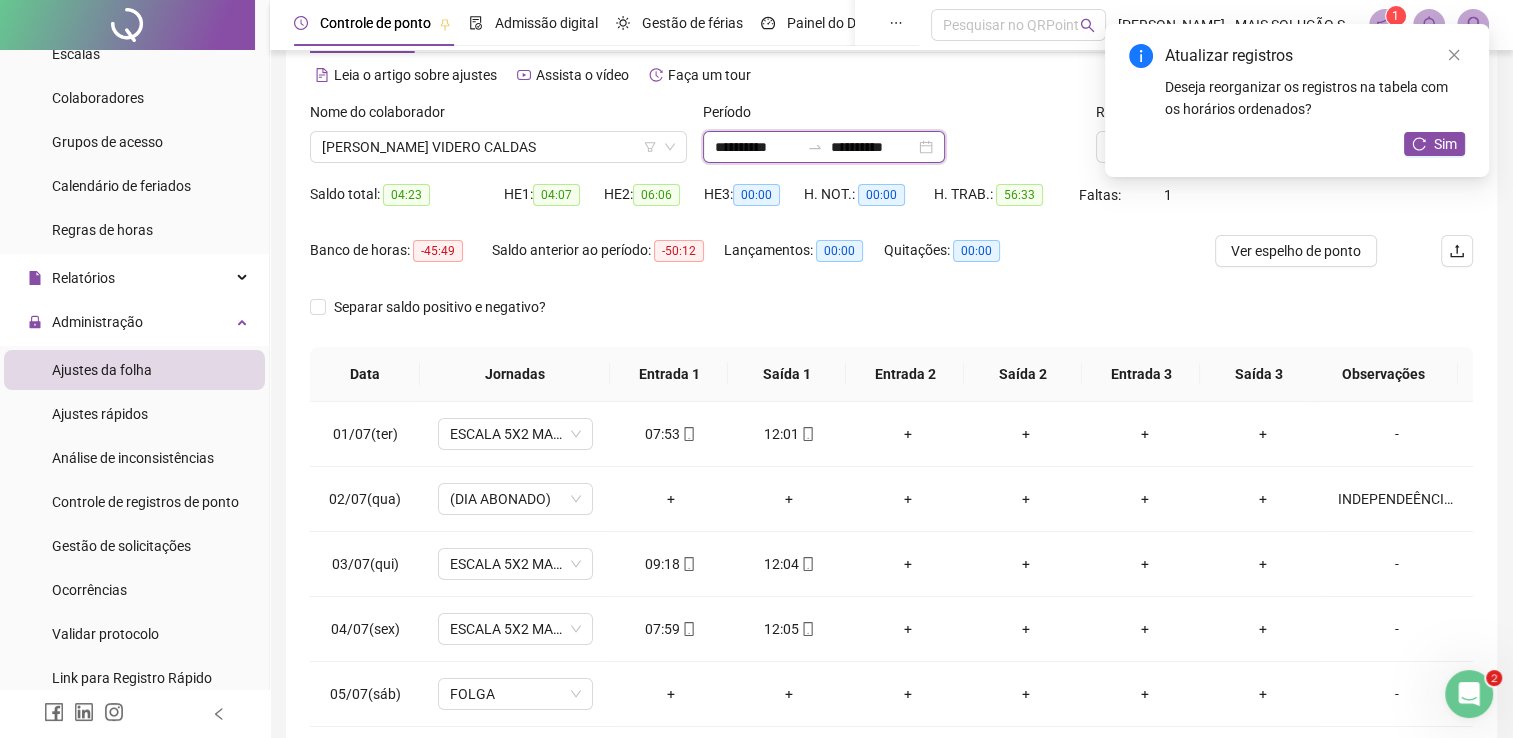 click on "**********" at bounding box center (757, 147) 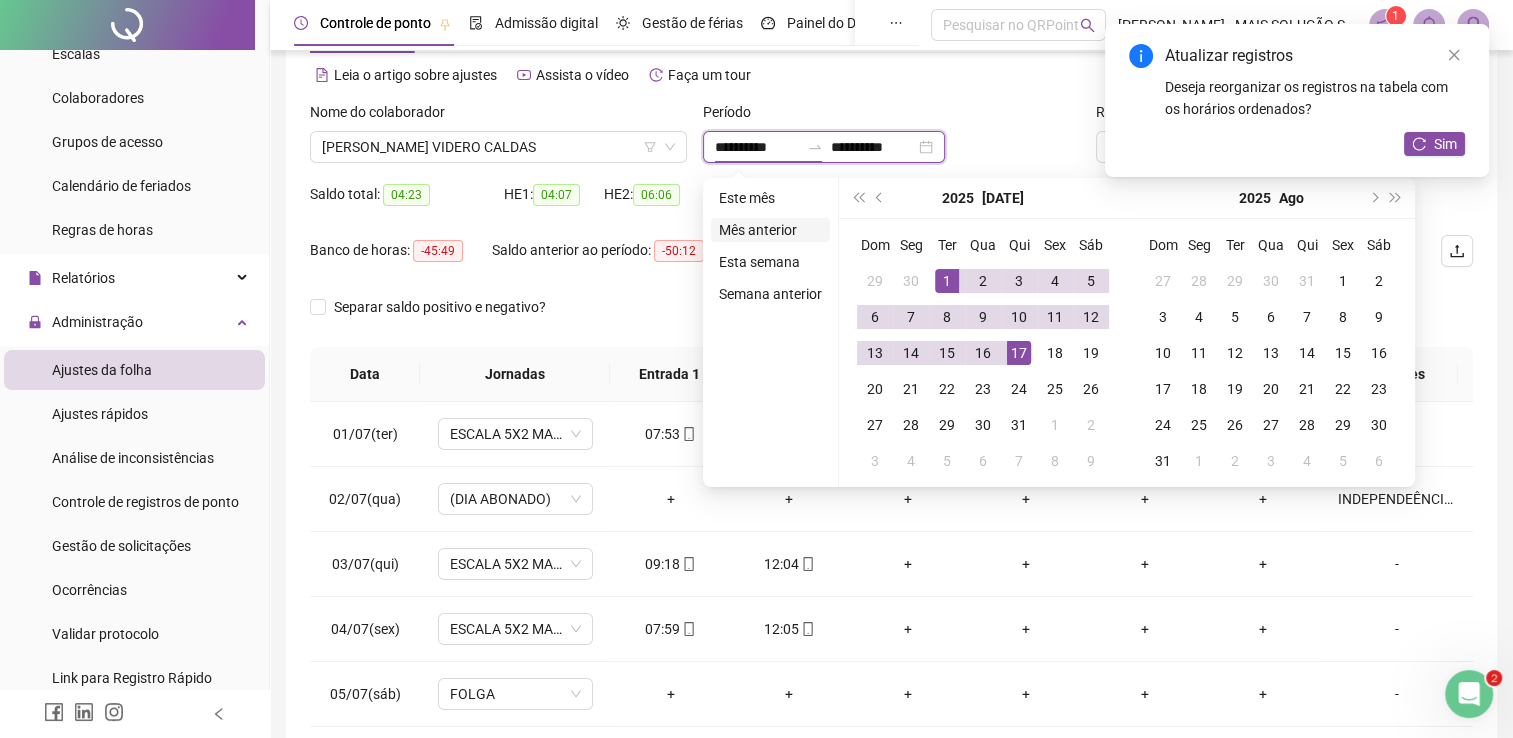 type on "**********" 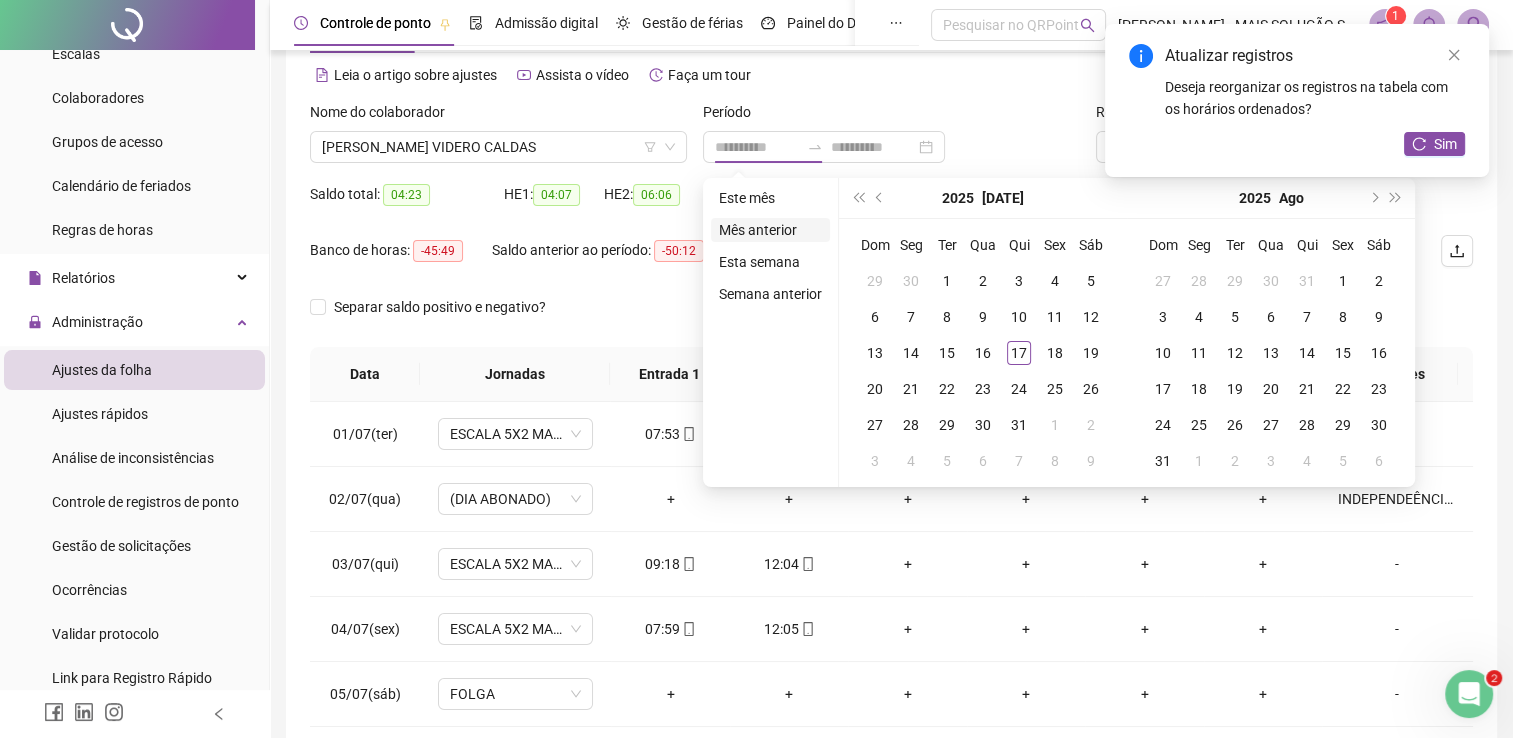 click on "Mês anterior" at bounding box center [770, 230] 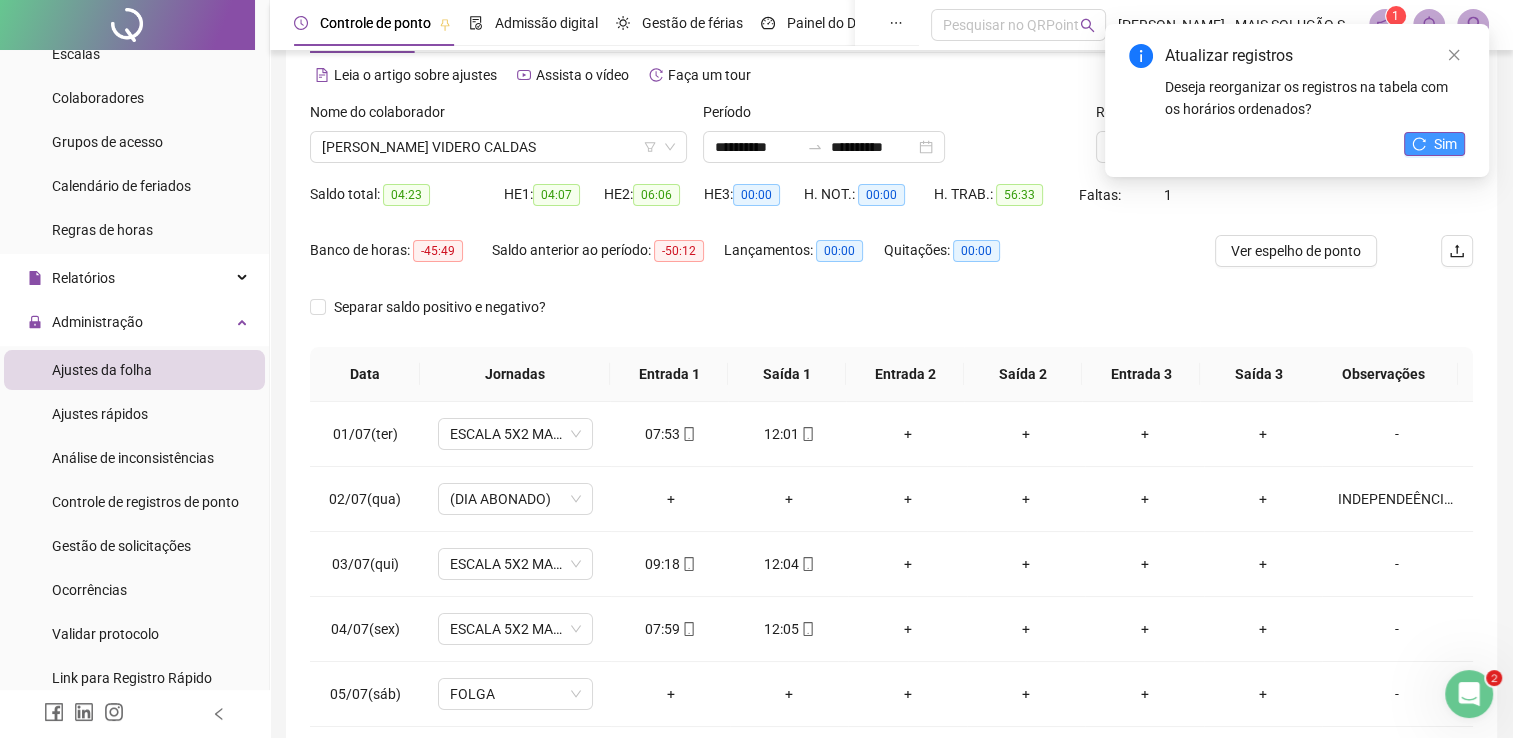 click on "Sim" at bounding box center [1445, 144] 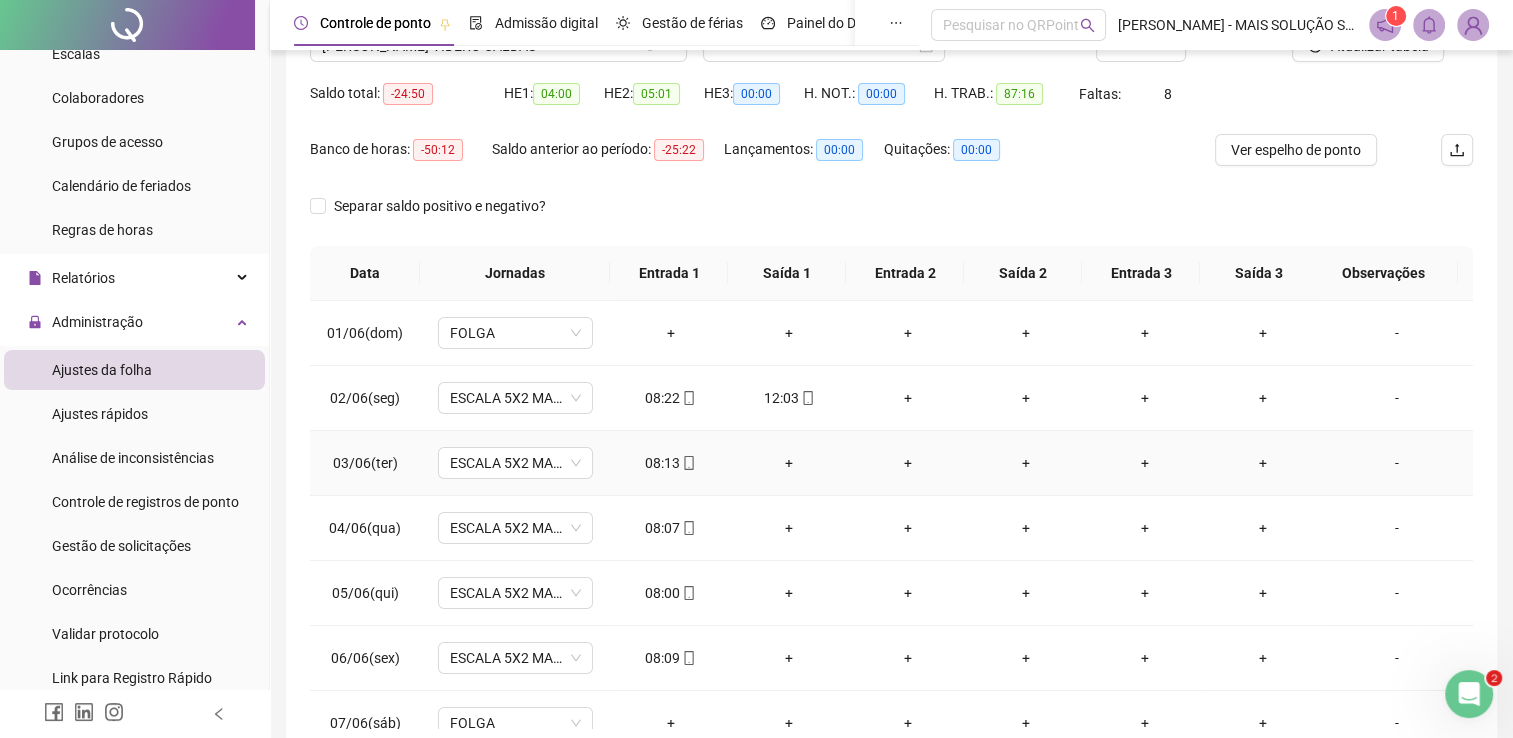 scroll, scrollTop: 283, scrollLeft: 0, axis: vertical 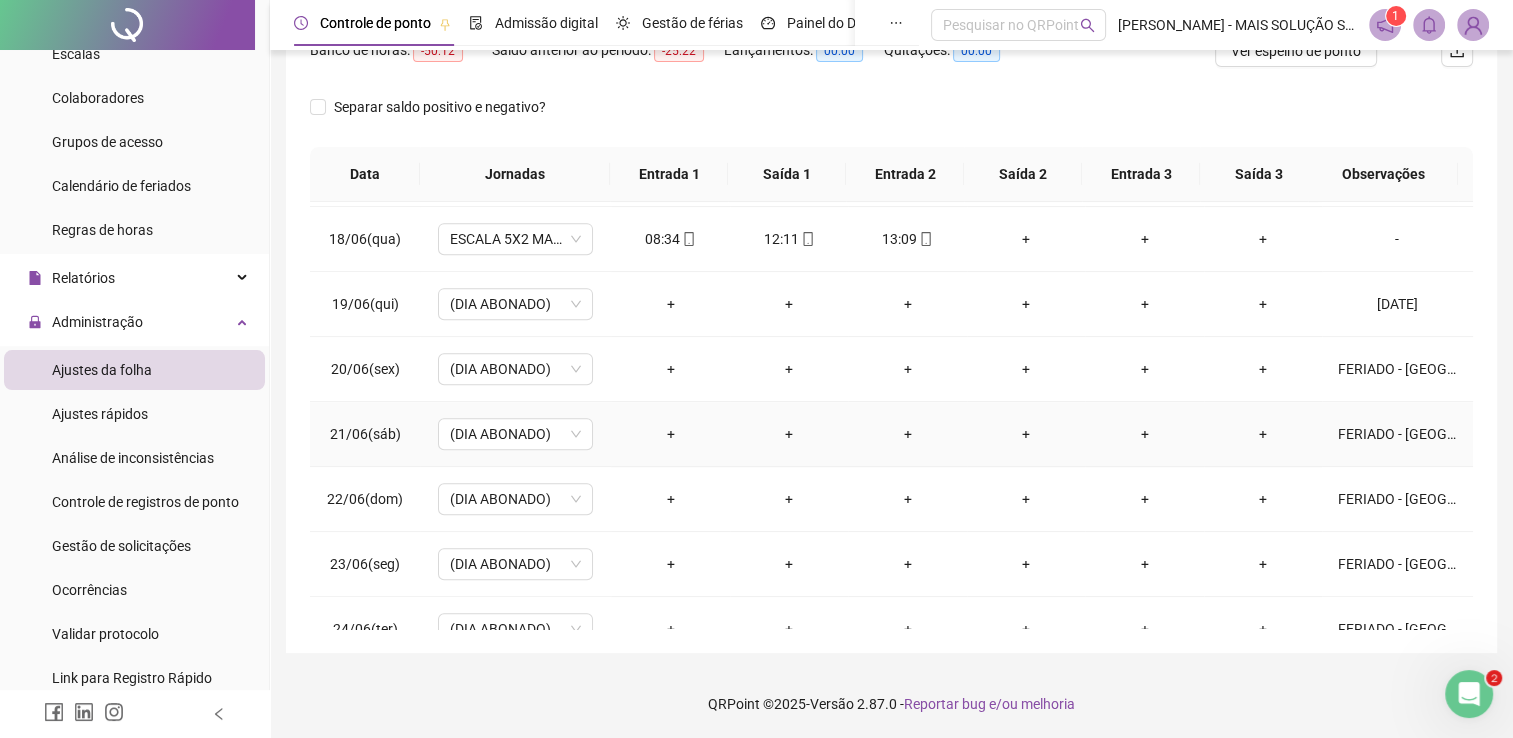 click on "FERIADO - [GEOGRAPHIC_DATA]" at bounding box center (1397, 434) 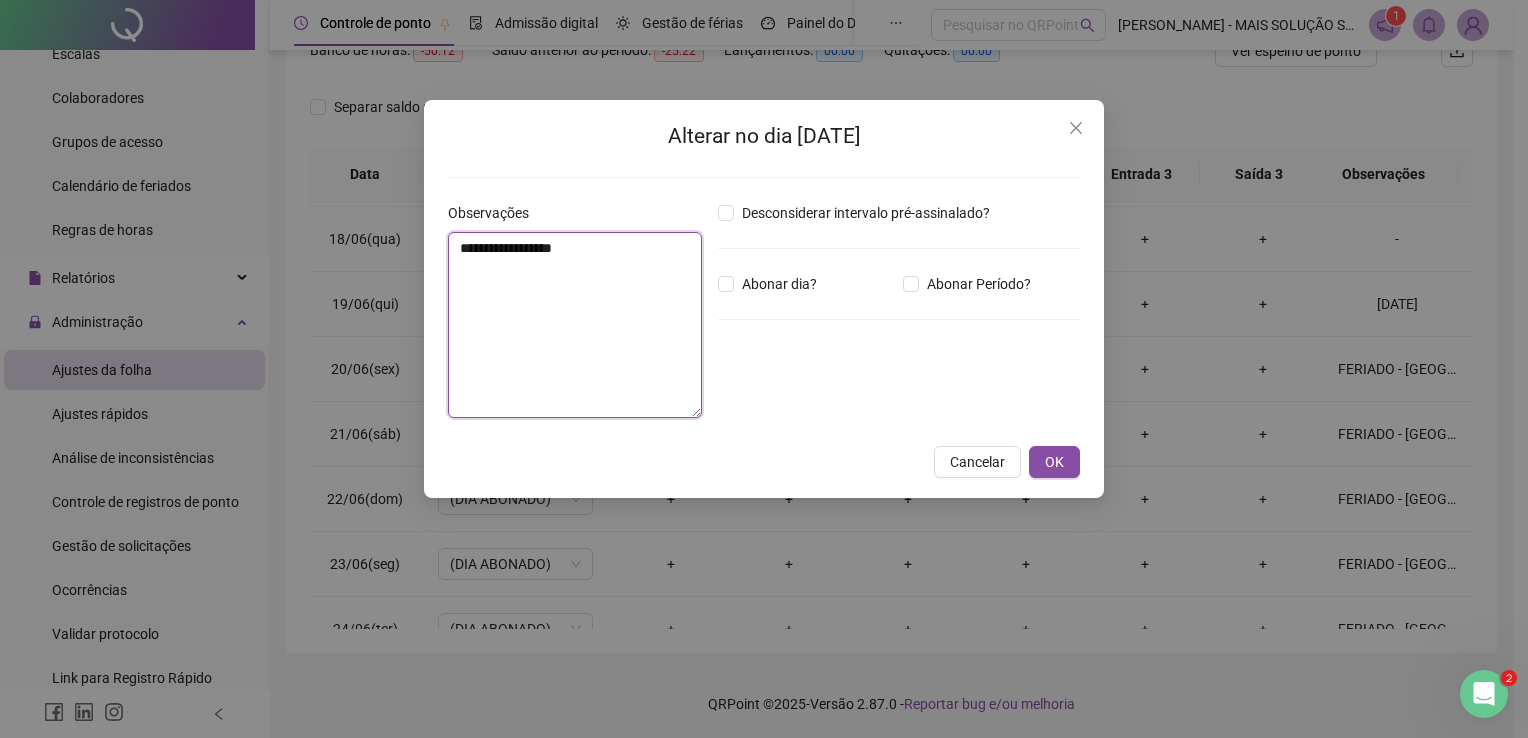 drag, startPoint x: 669, startPoint y: 261, endPoint x: 456, endPoint y: 261, distance: 213 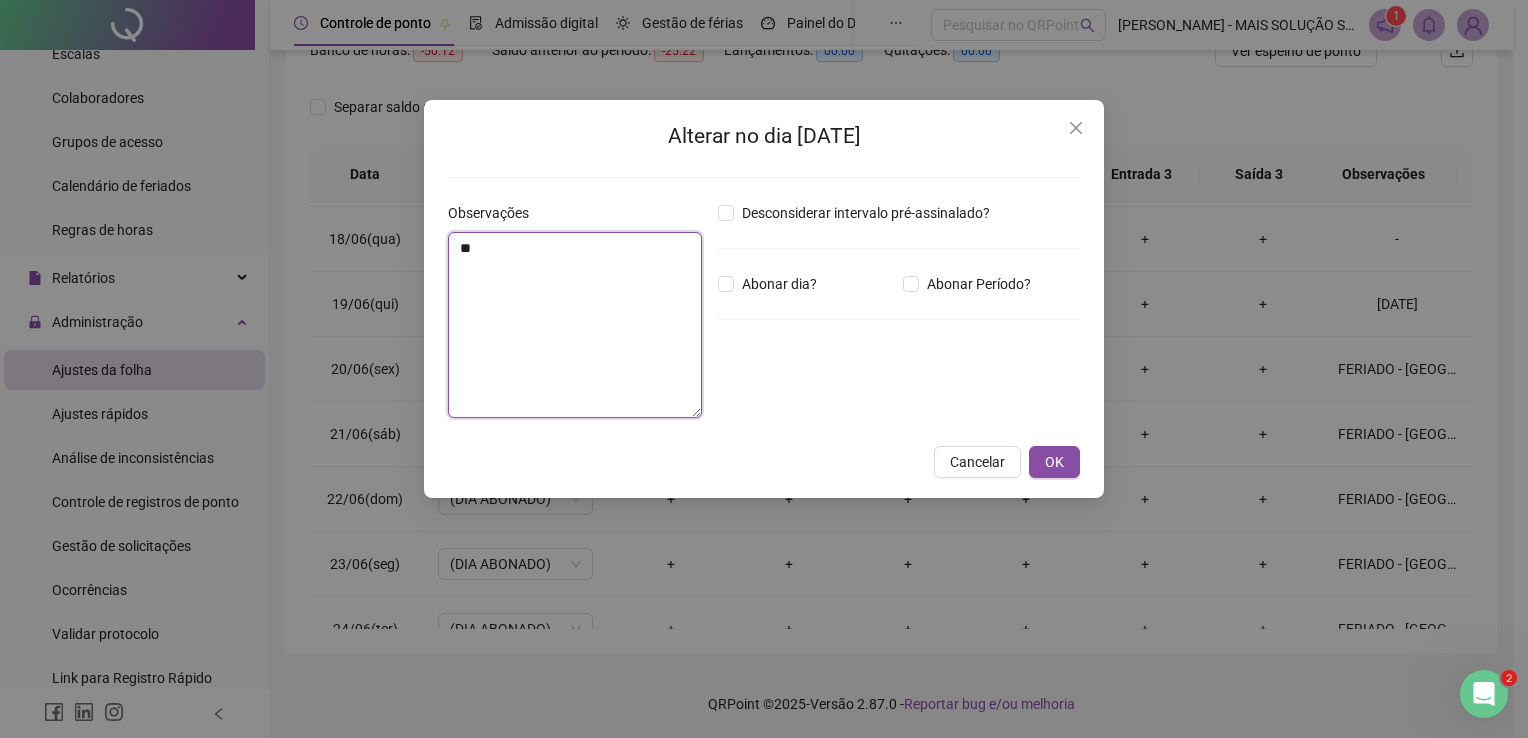 type on "*" 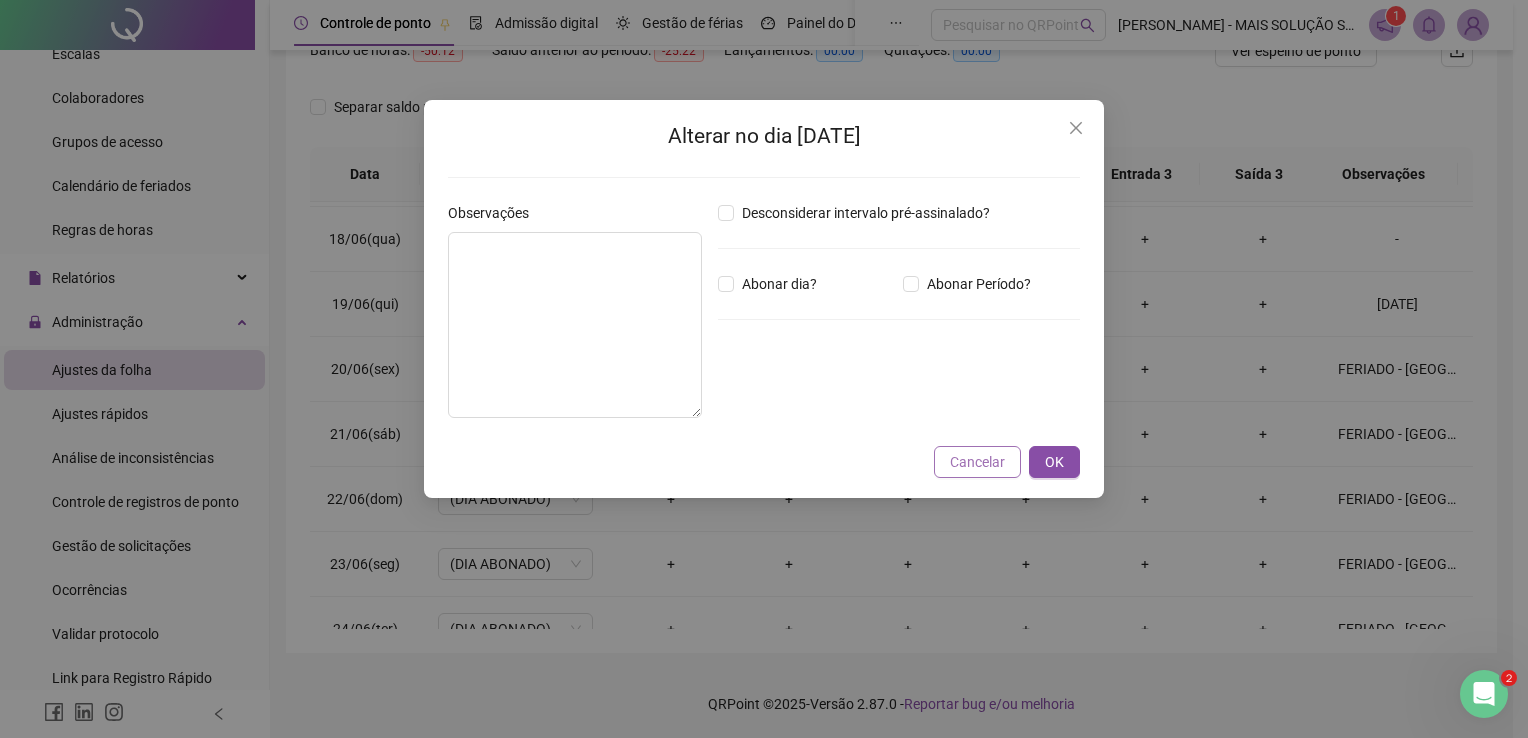 click on "Cancelar" at bounding box center [977, 462] 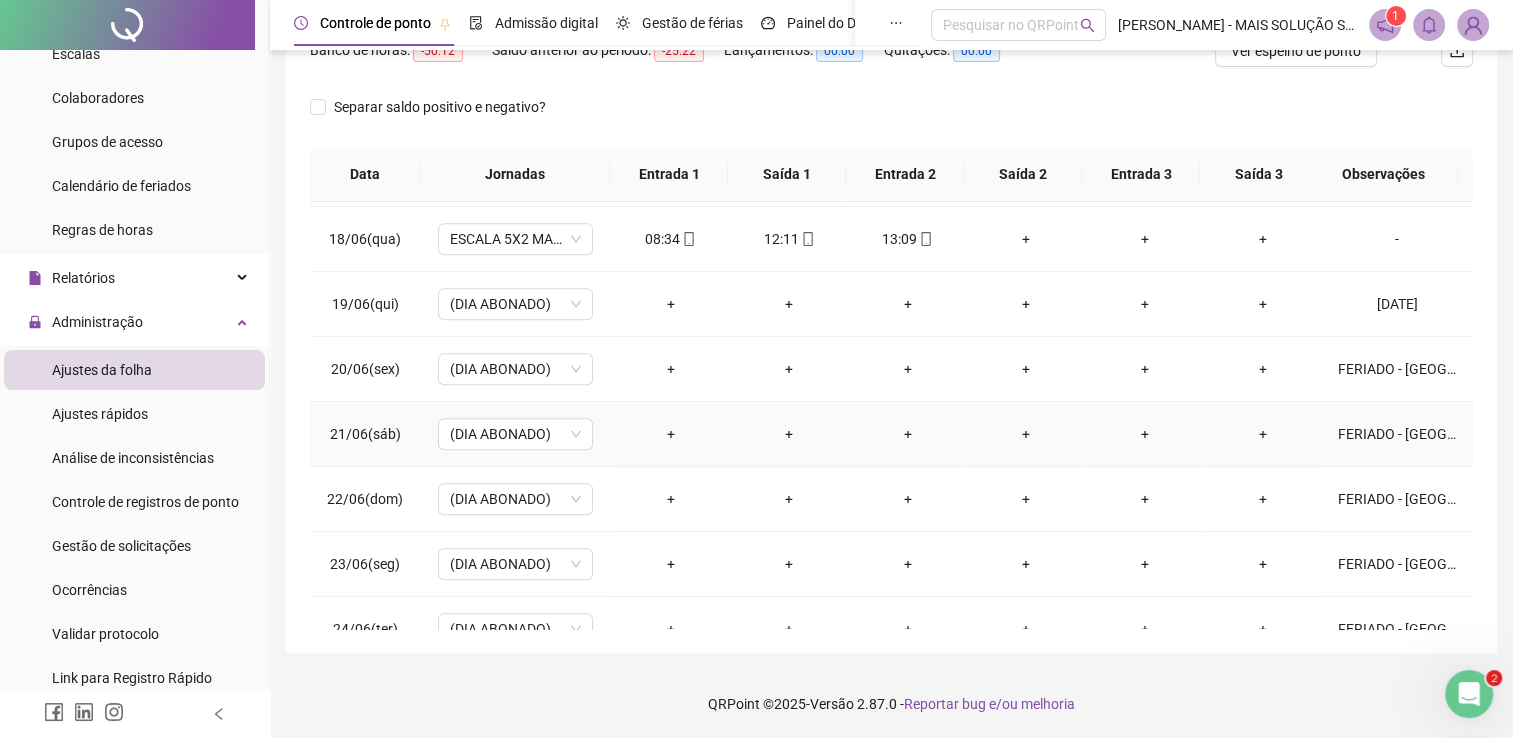 click on "FERIADO - [GEOGRAPHIC_DATA]" at bounding box center (1397, 434) 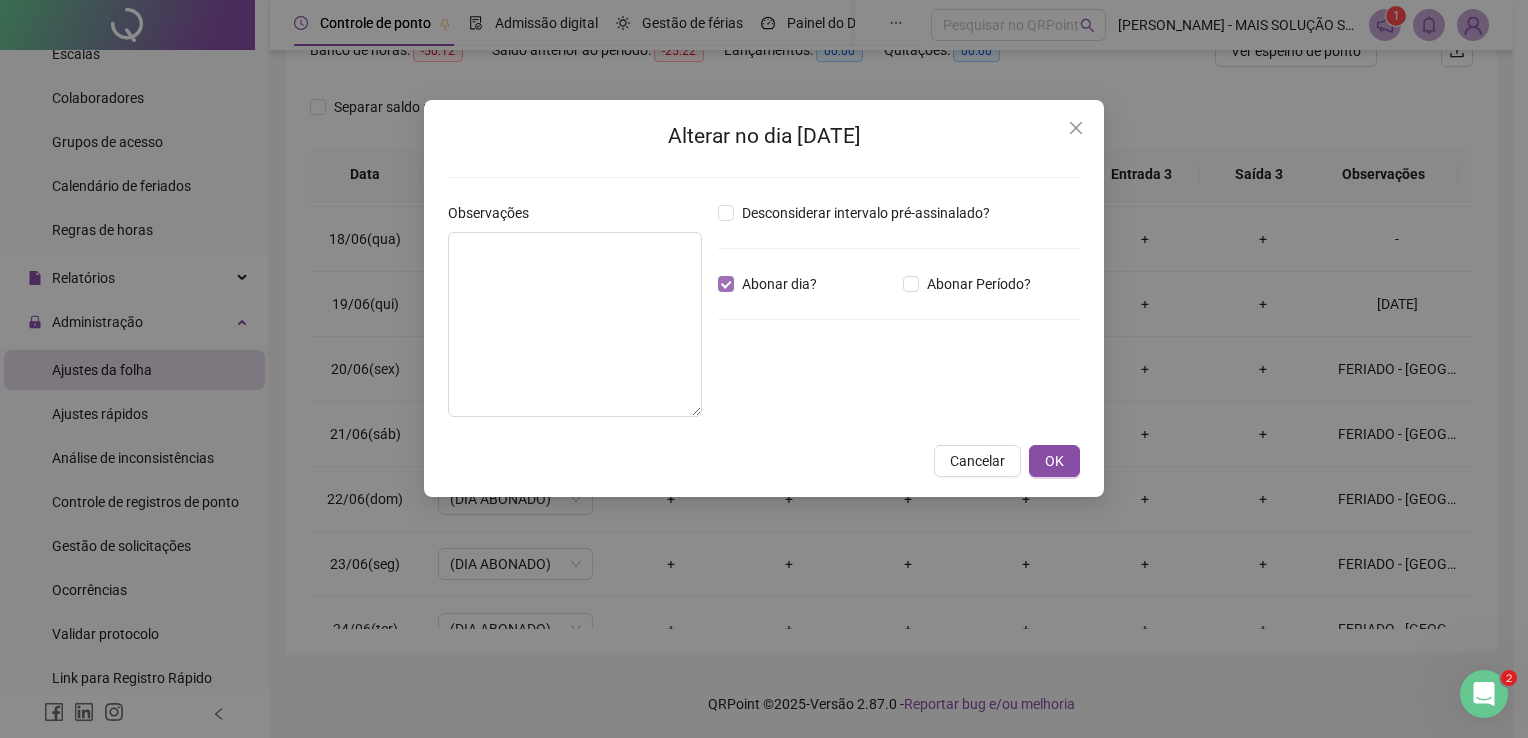 click on "Abonar dia?" at bounding box center [779, 284] 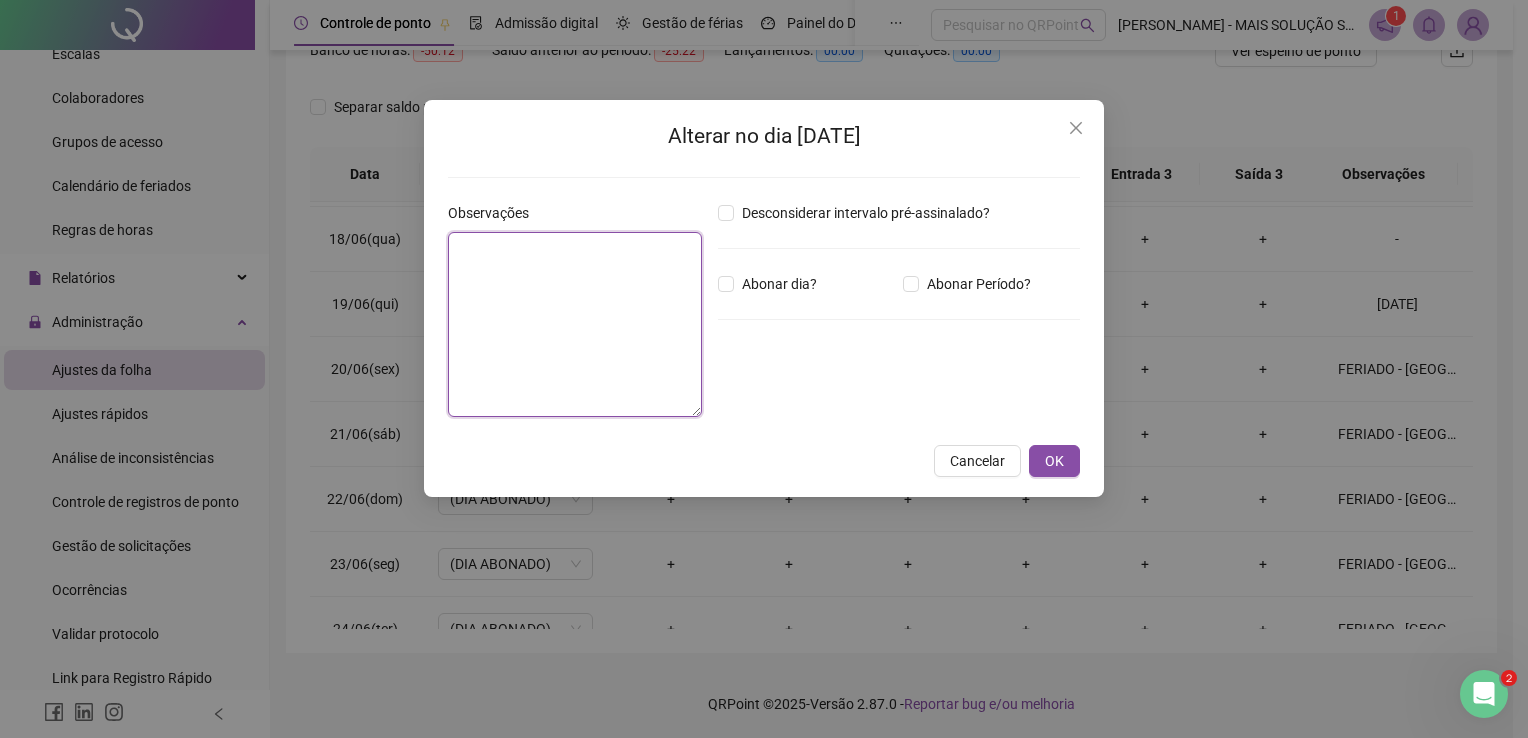 drag, startPoint x: 390, startPoint y: 292, endPoint x: 359, endPoint y: 293, distance: 31.016125 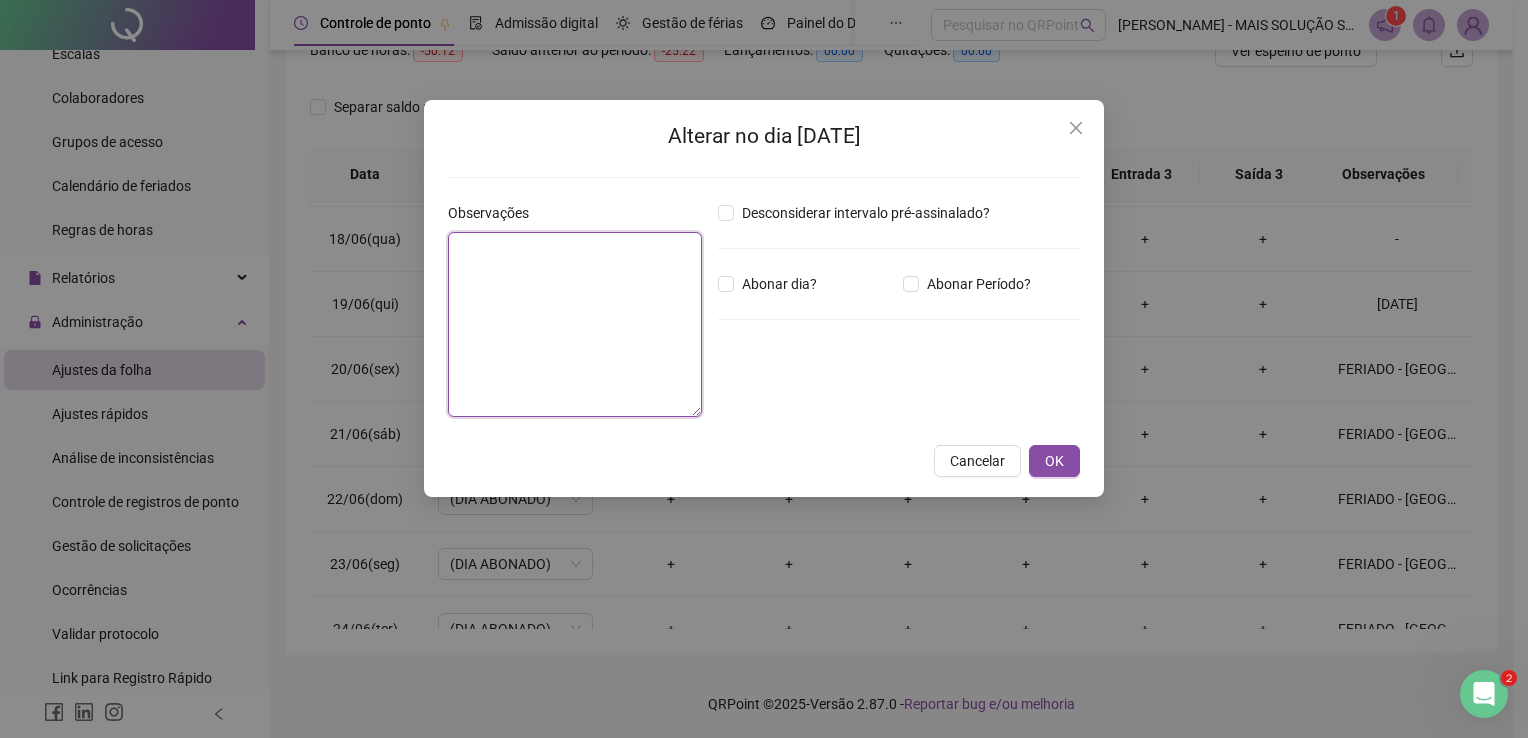 type on "**********" 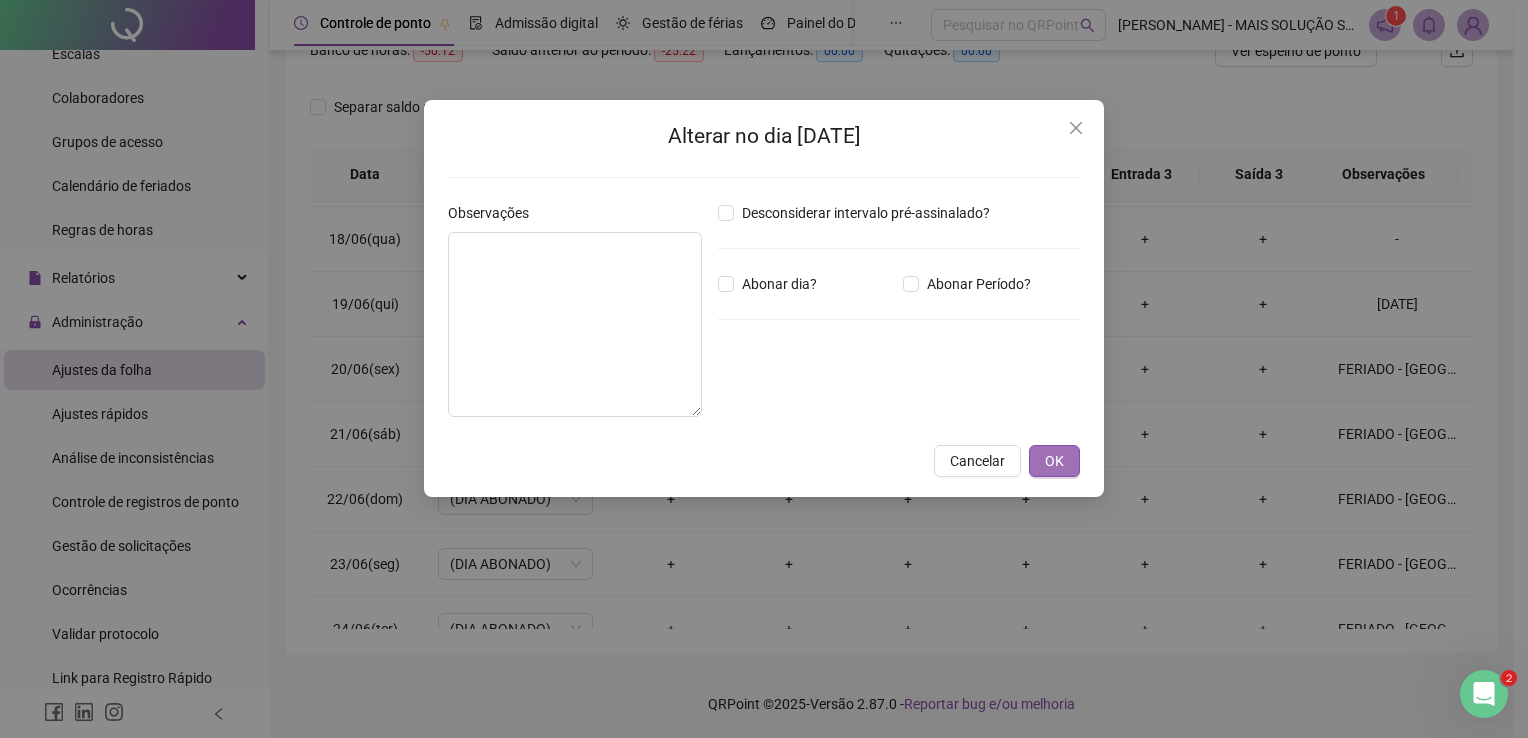 click on "OK" at bounding box center [1054, 461] 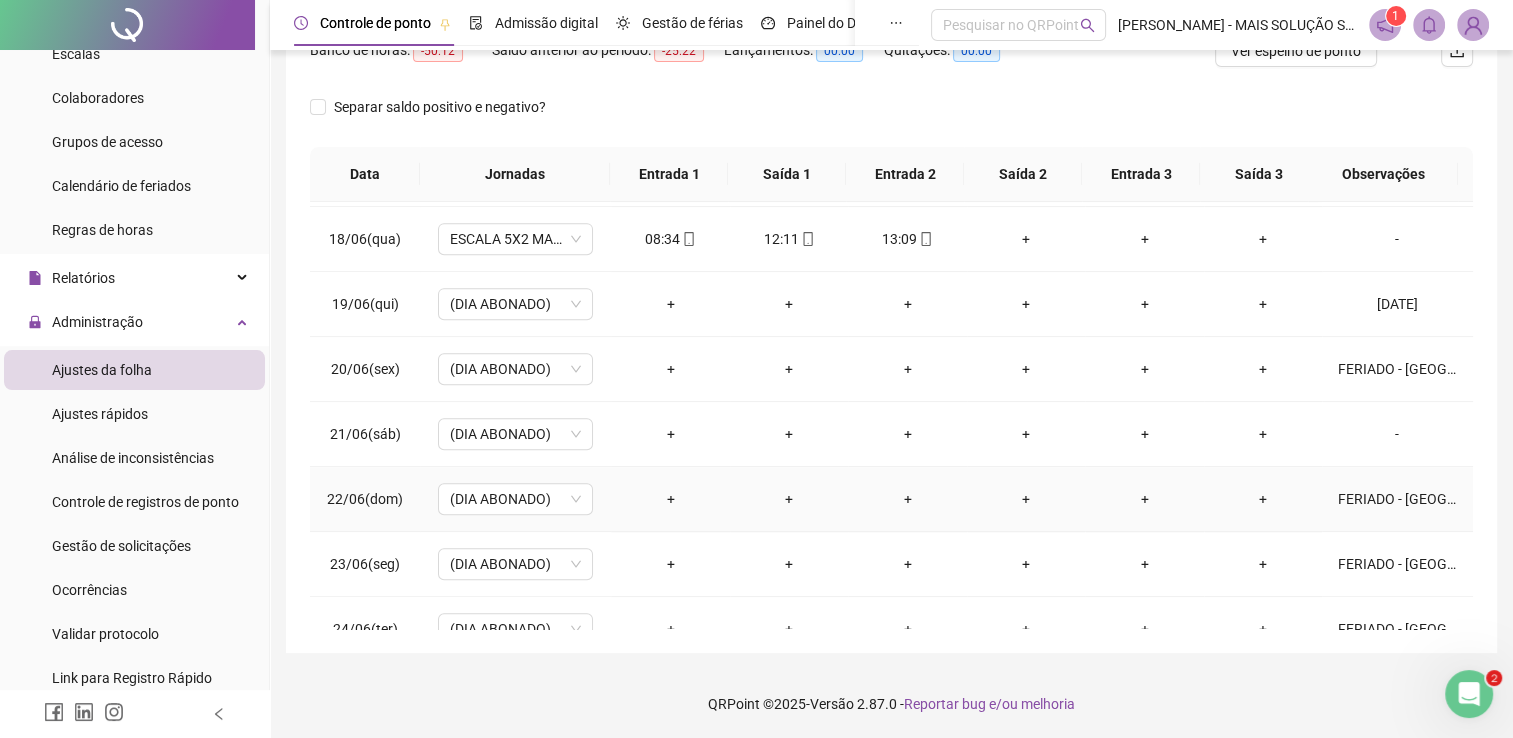 click on "FERIADO - [GEOGRAPHIC_DATA]" at bounding box center [1397, 499] 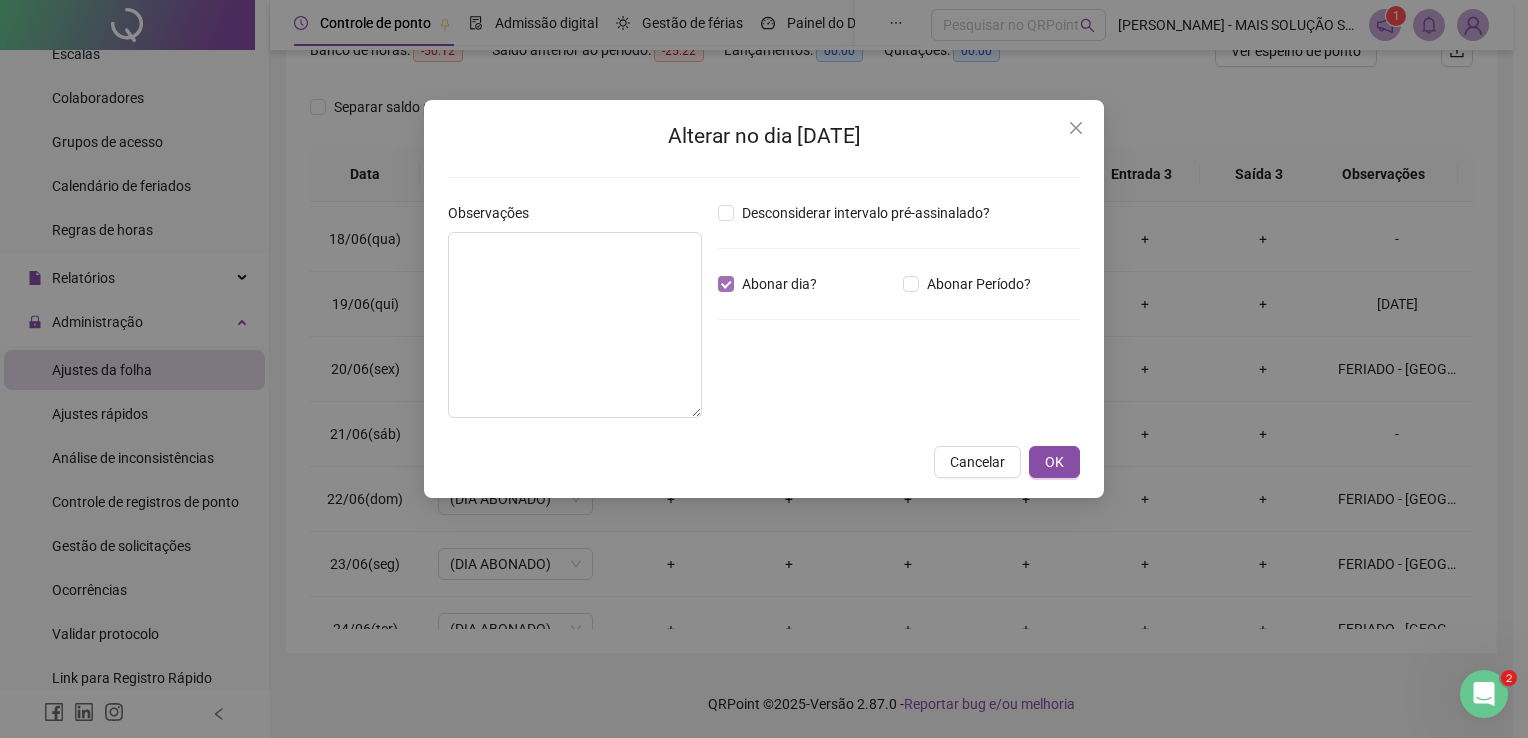 click on "Abonar dia?" at bounding box center [779, 284] 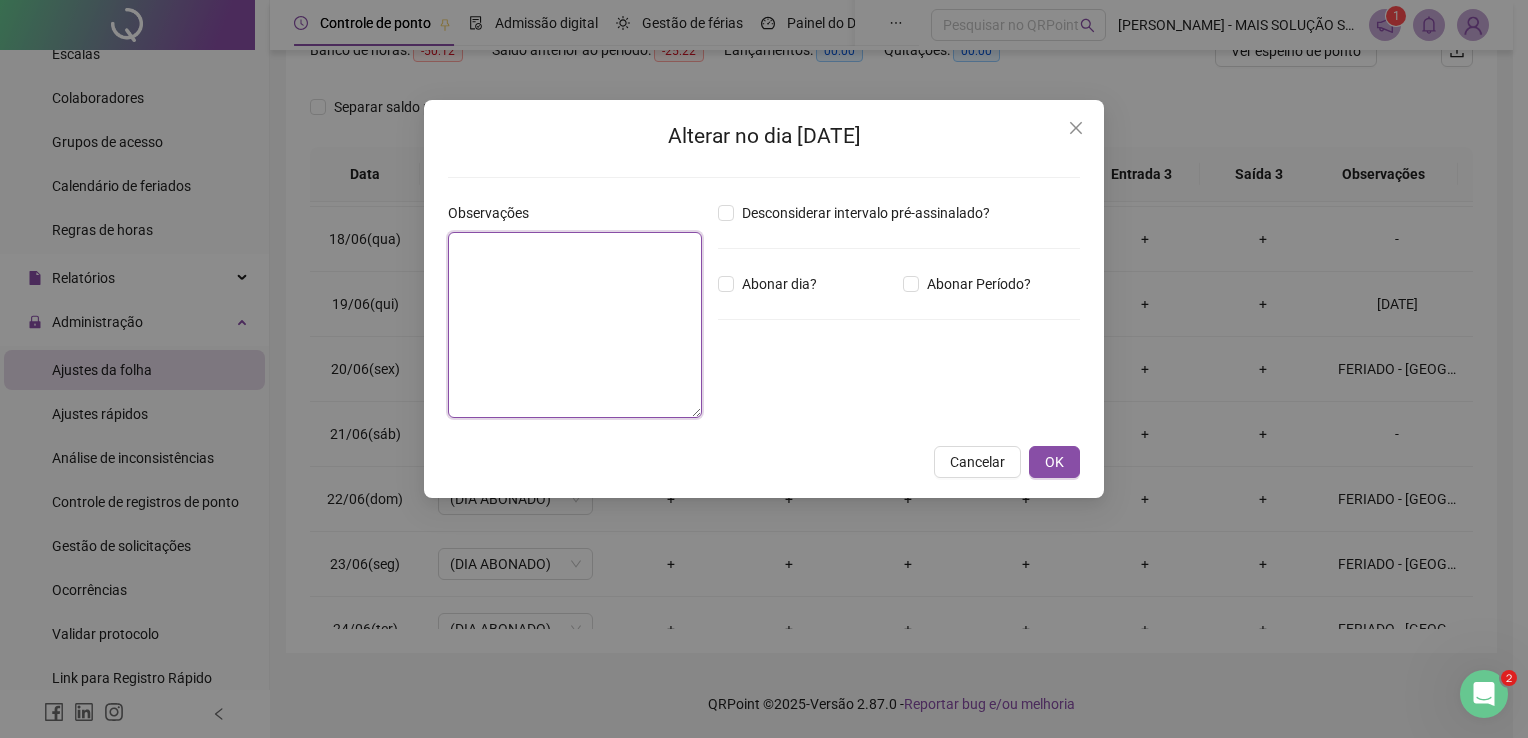 drag, startPoint x: 650, startPoint y: 258, endPoint x: 432, endPoint y: 270, distance: 218.33003 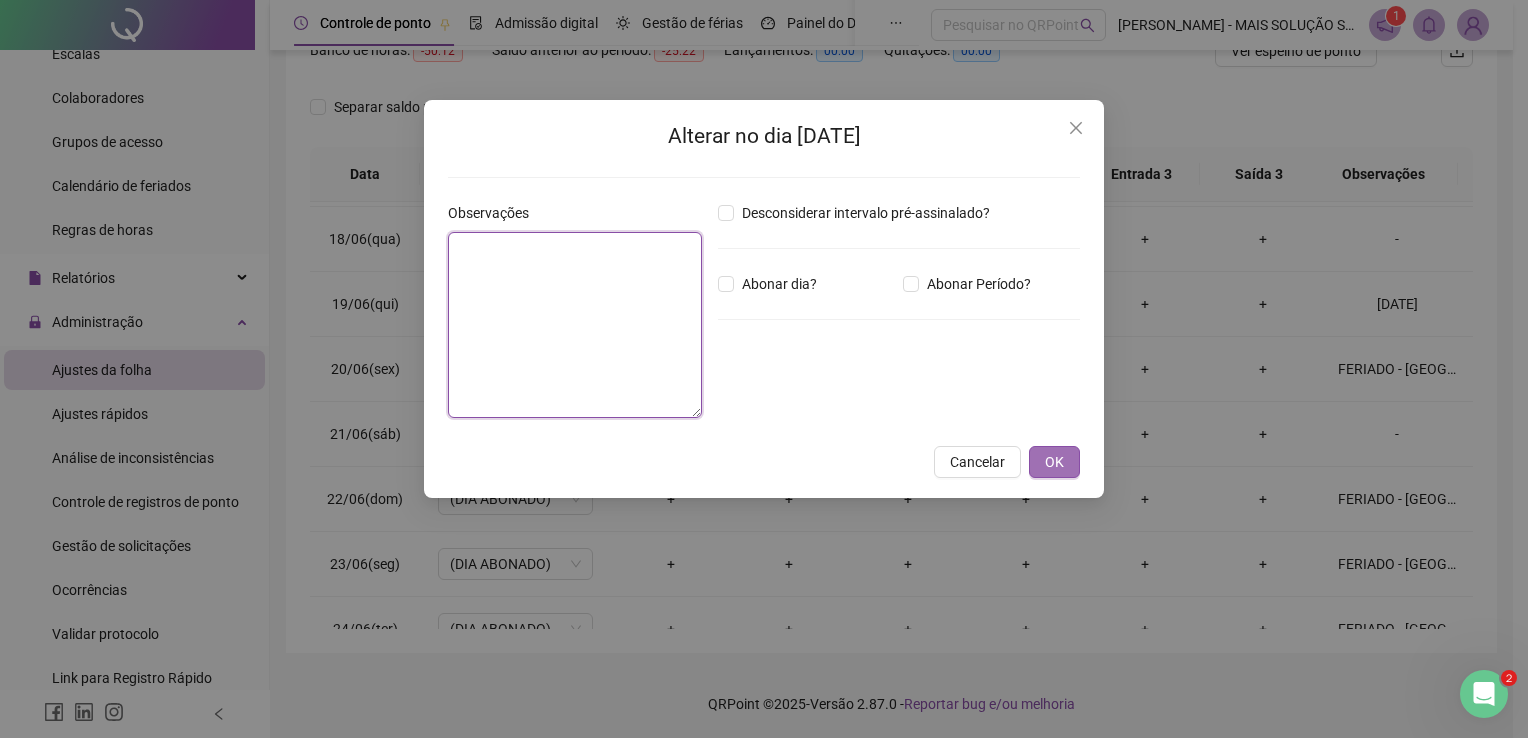 type 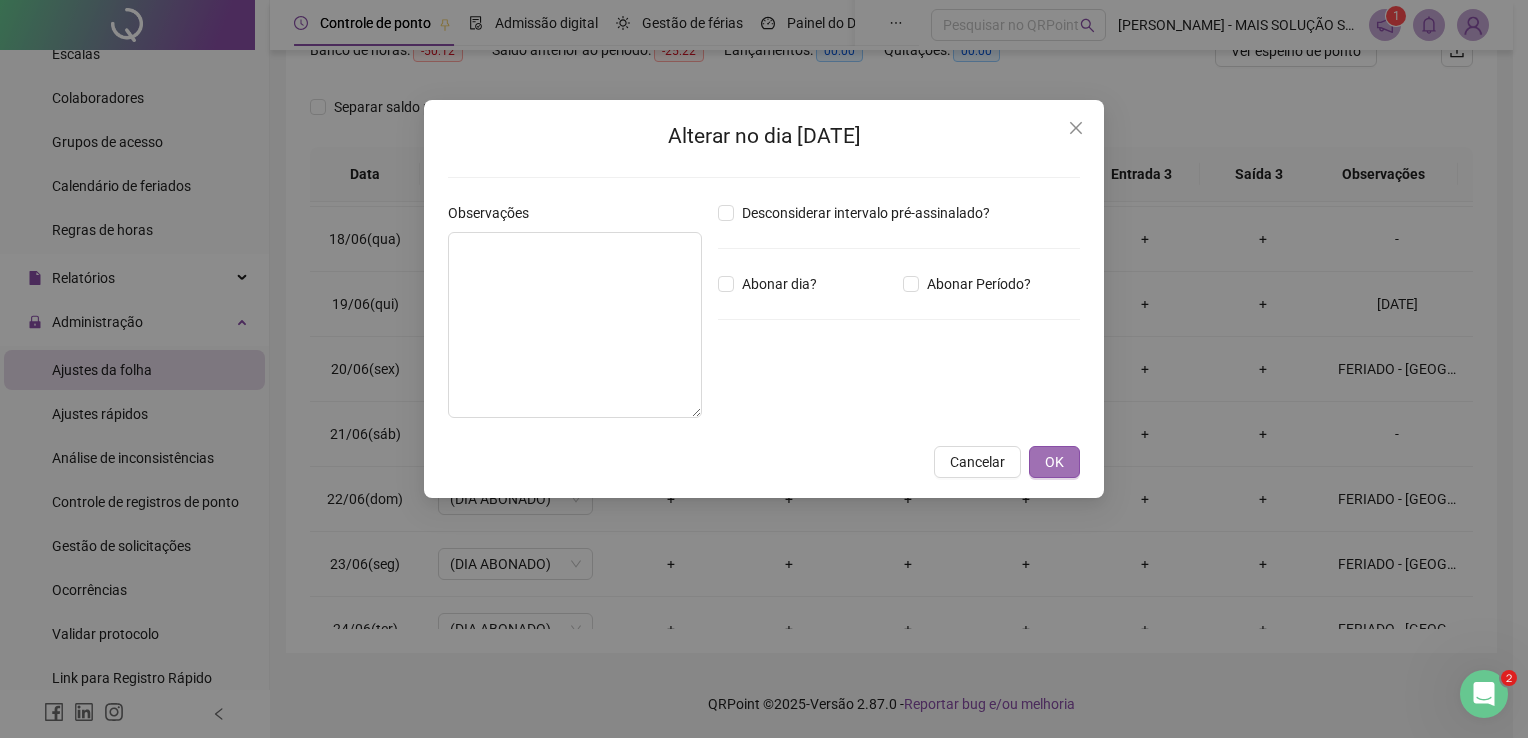click on "OK" at bounding box center (1054, 462) 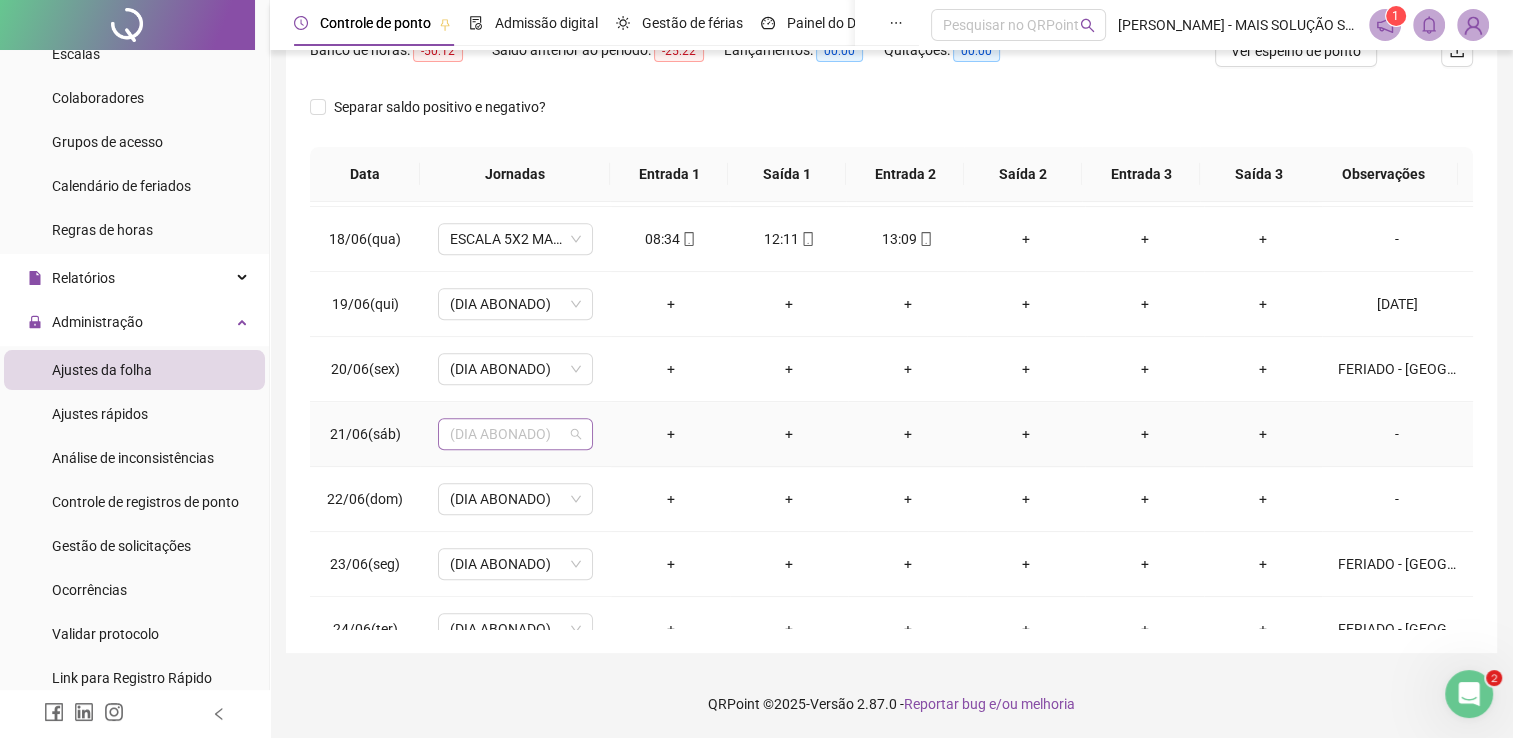 click on "(DIA ABONADO)" at bounding box center [515, 434] 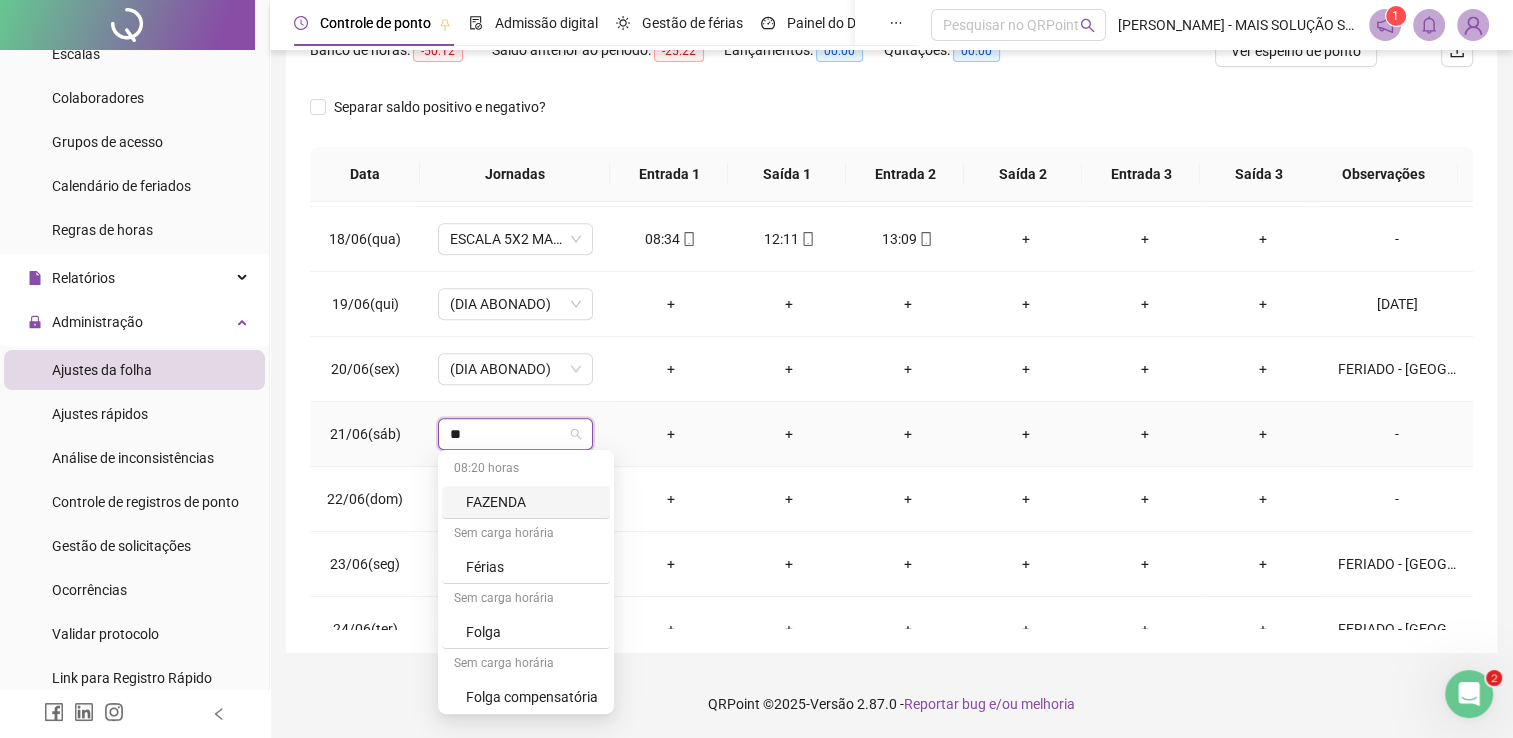 type on "***" 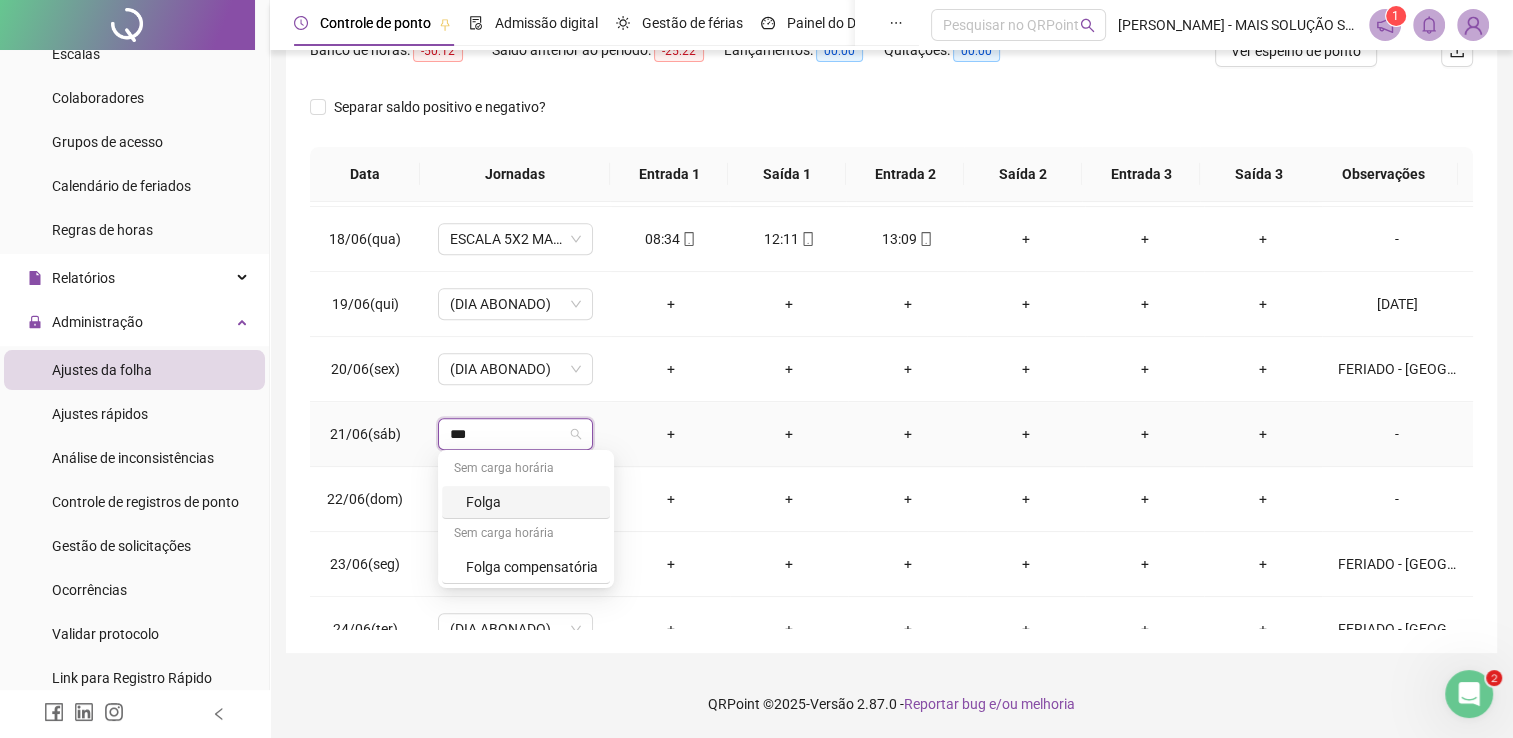 click on "Folga" at bounding box center (532, 502) 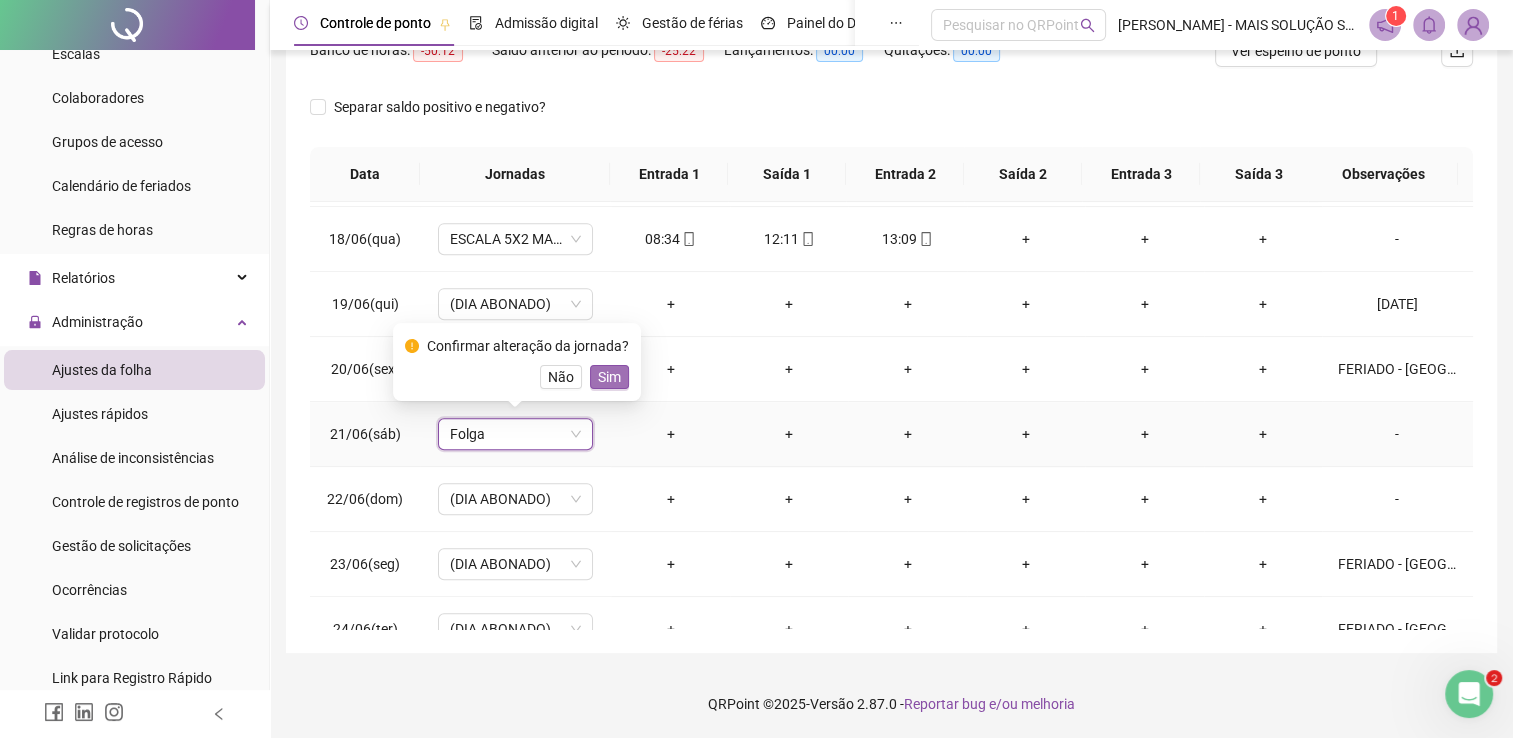 click on "Sim" at bounding box center (609, 377) 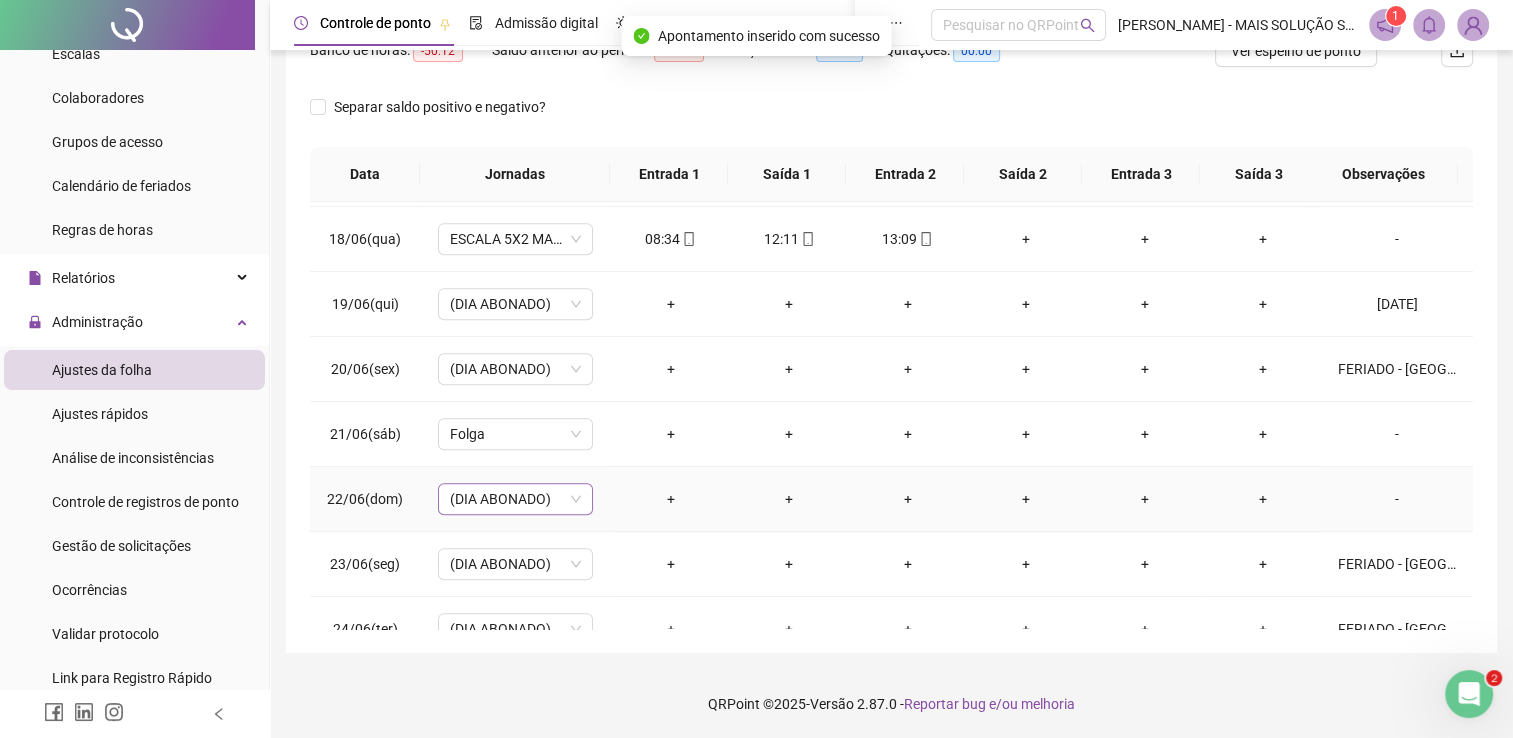 click on "(DIA ABONADO)" at bounding box center [515, 499] 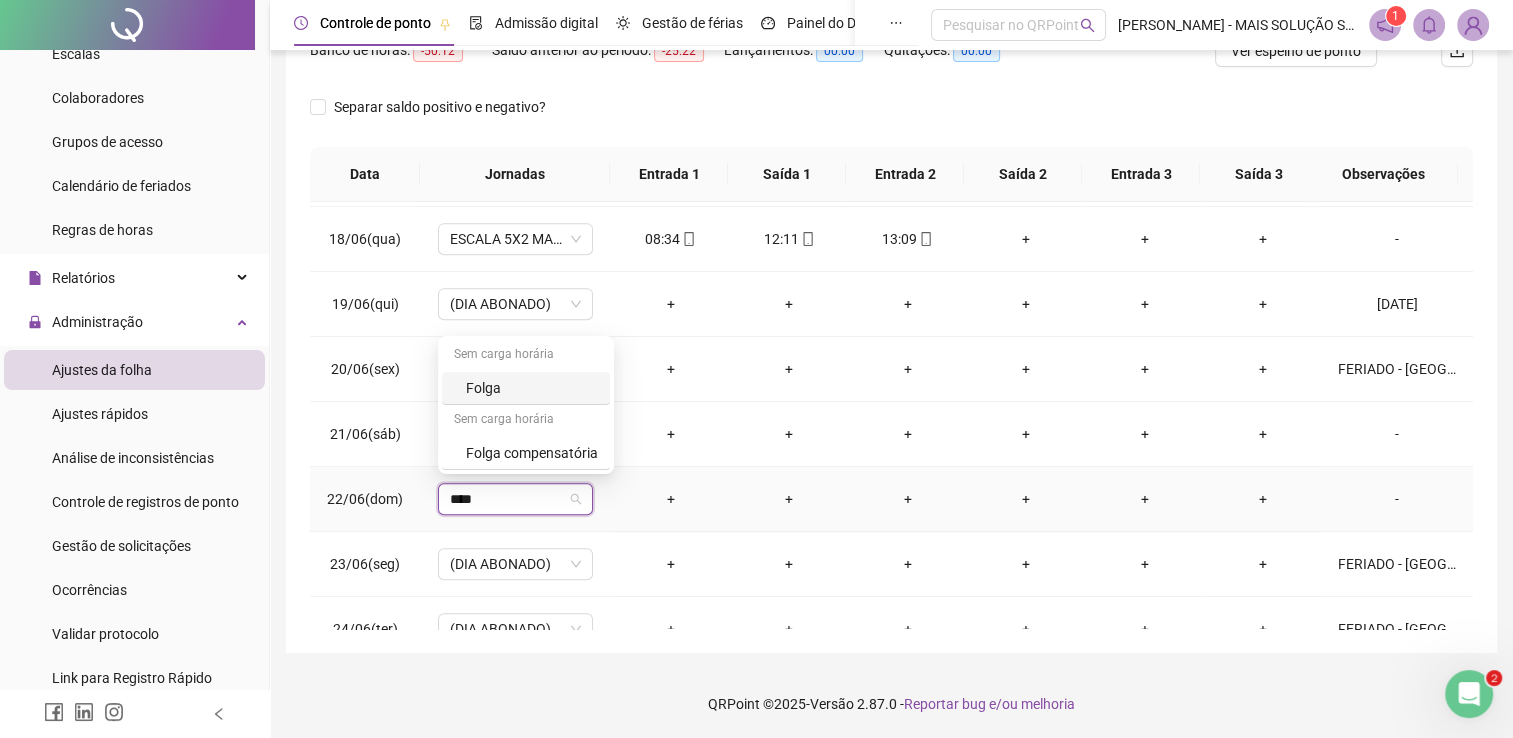 type on "*****" 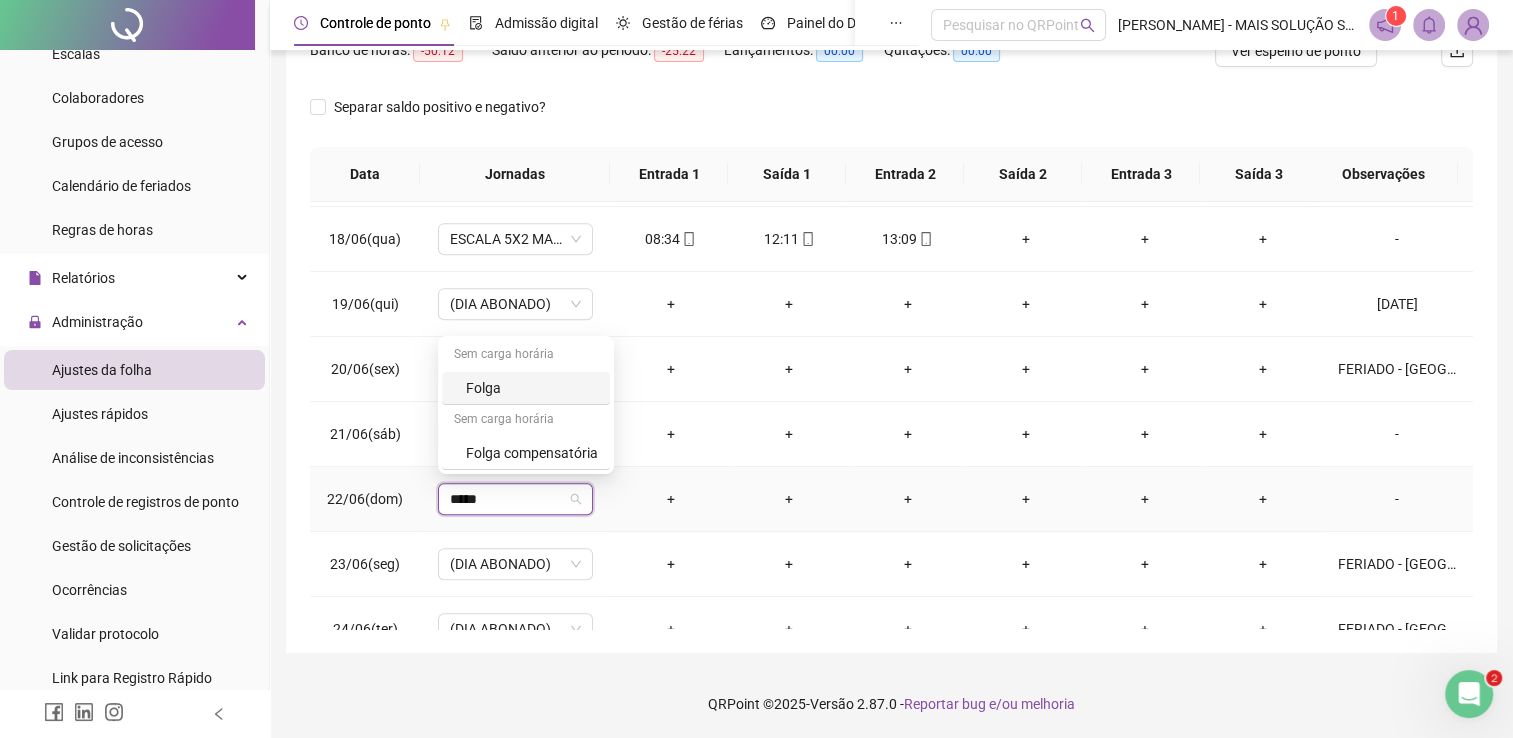 click on "Folga" at bounding box center (532, 388) 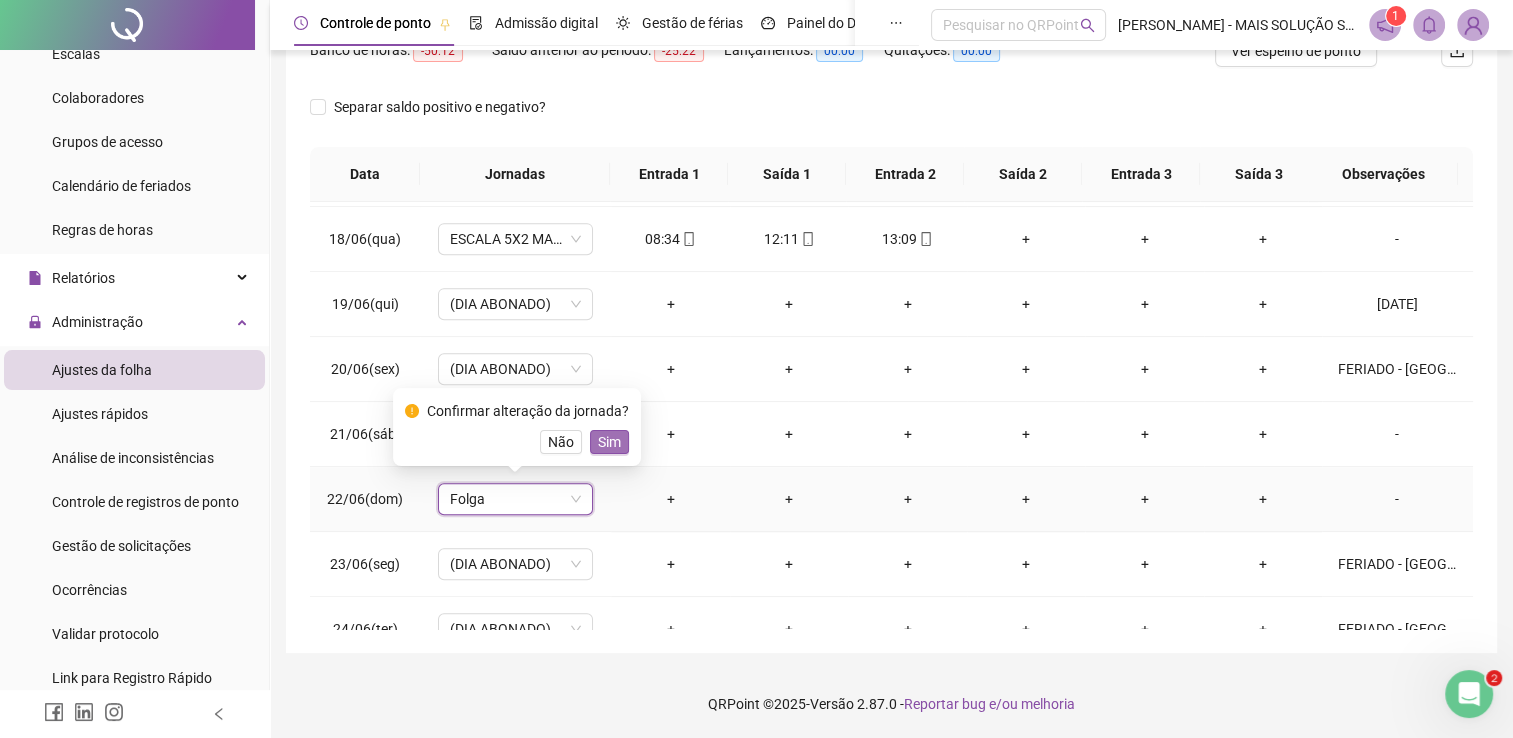 click on "Sim" at bounding box center (609, 442) 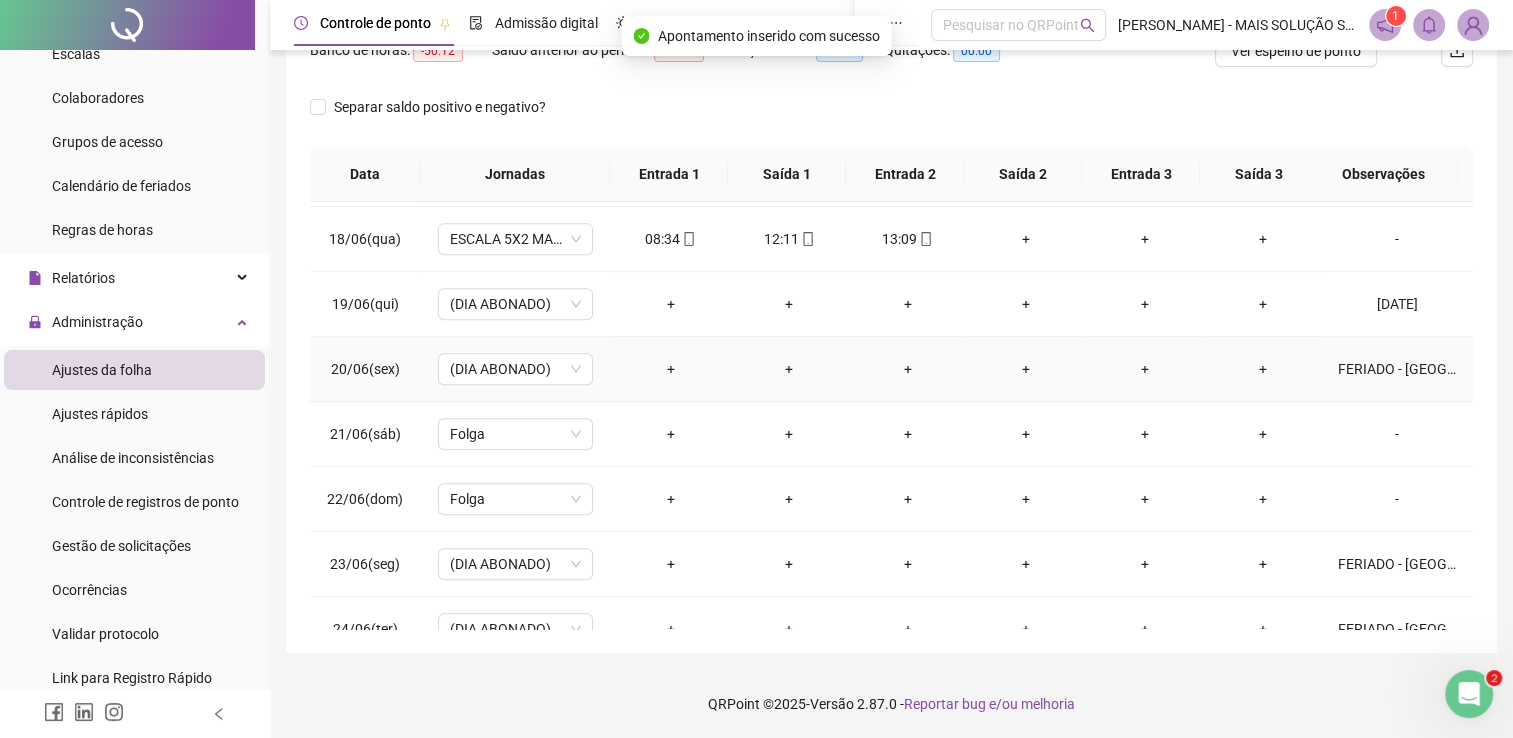 click on "FERIADO - [GEOGRAPHIC_DATA]" at bounding box center (1397, 369) 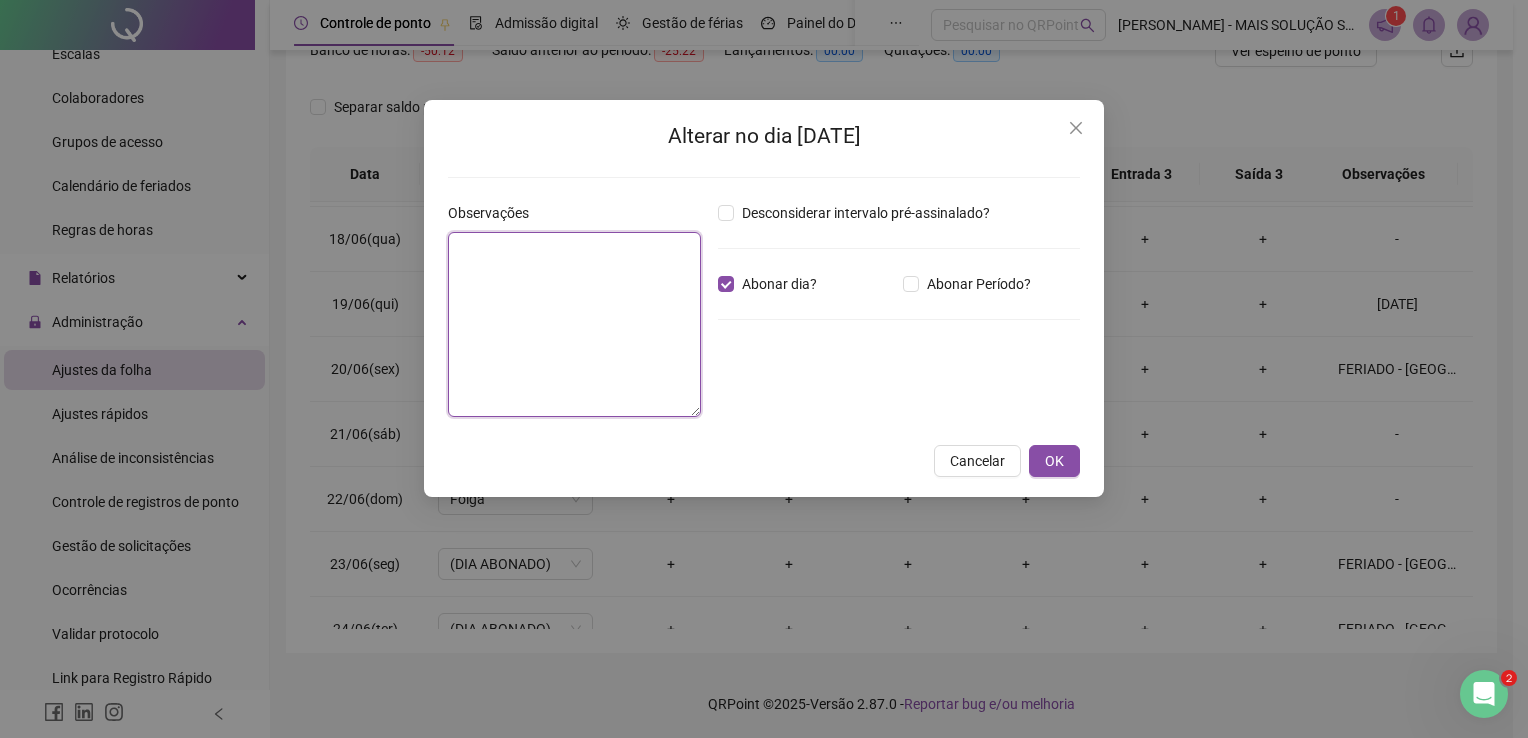 drag, startPoint x: 621, startPoint y: 262, endPoint x: 398, endPoint y: 262, distance: 223 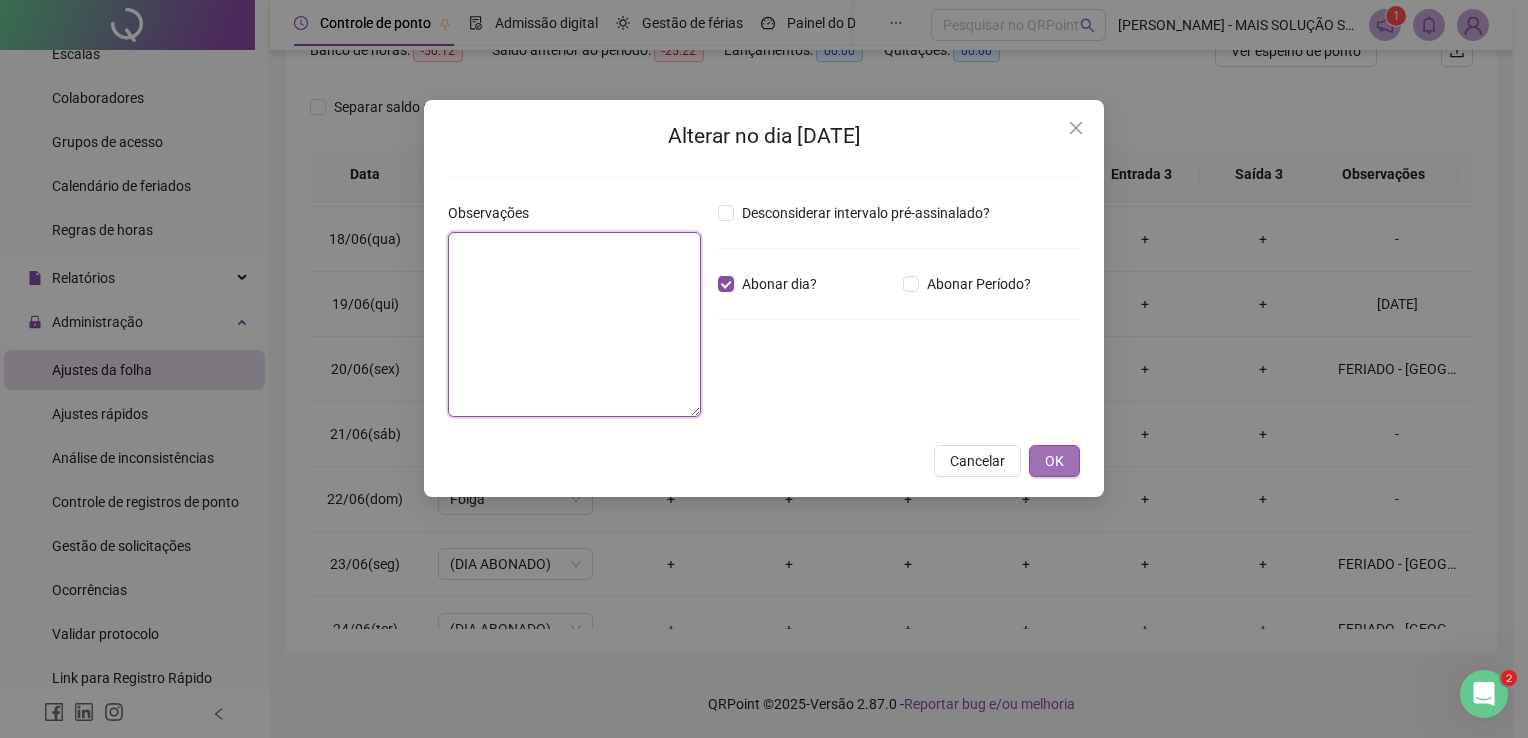 type on "**********" 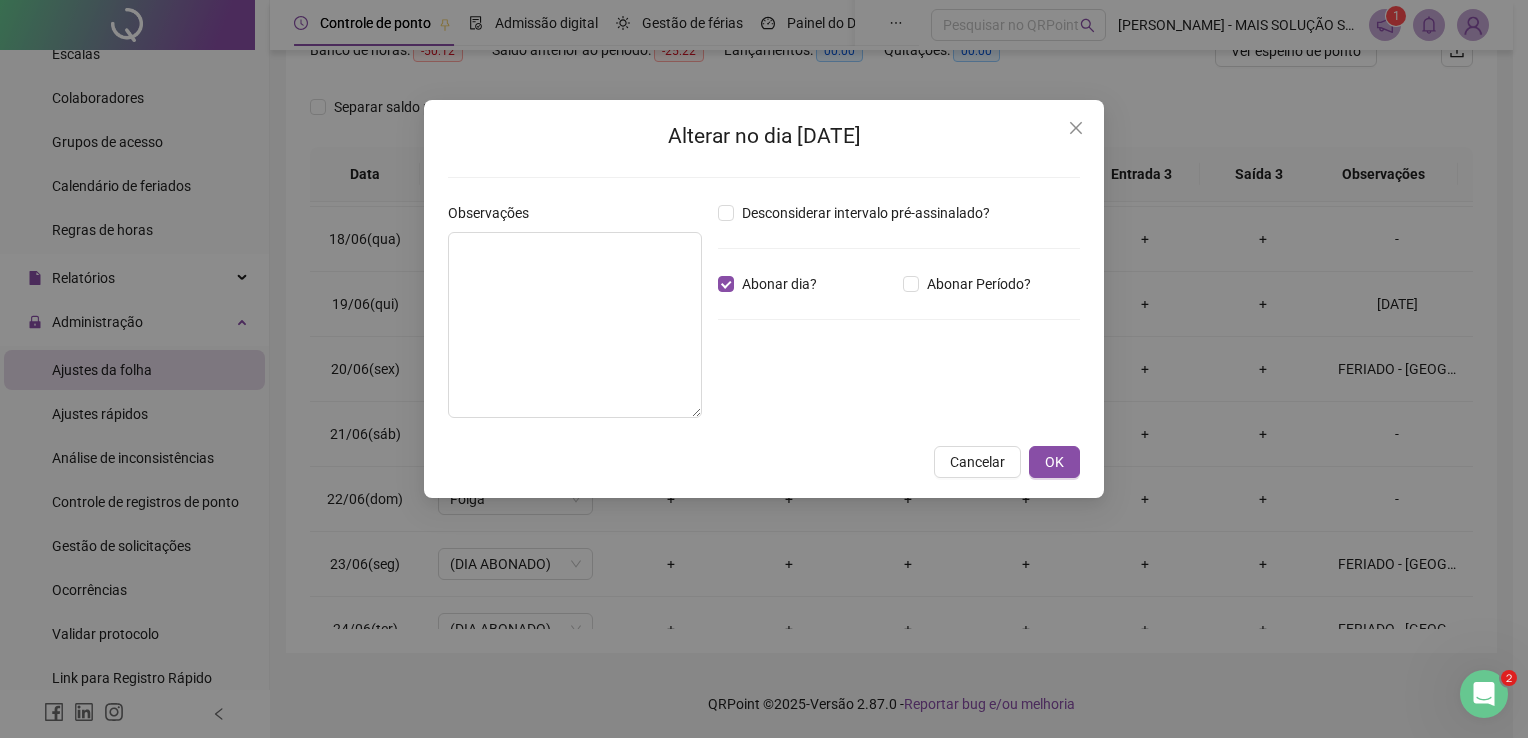 click on "OK" at bounding box center [1054, 462] 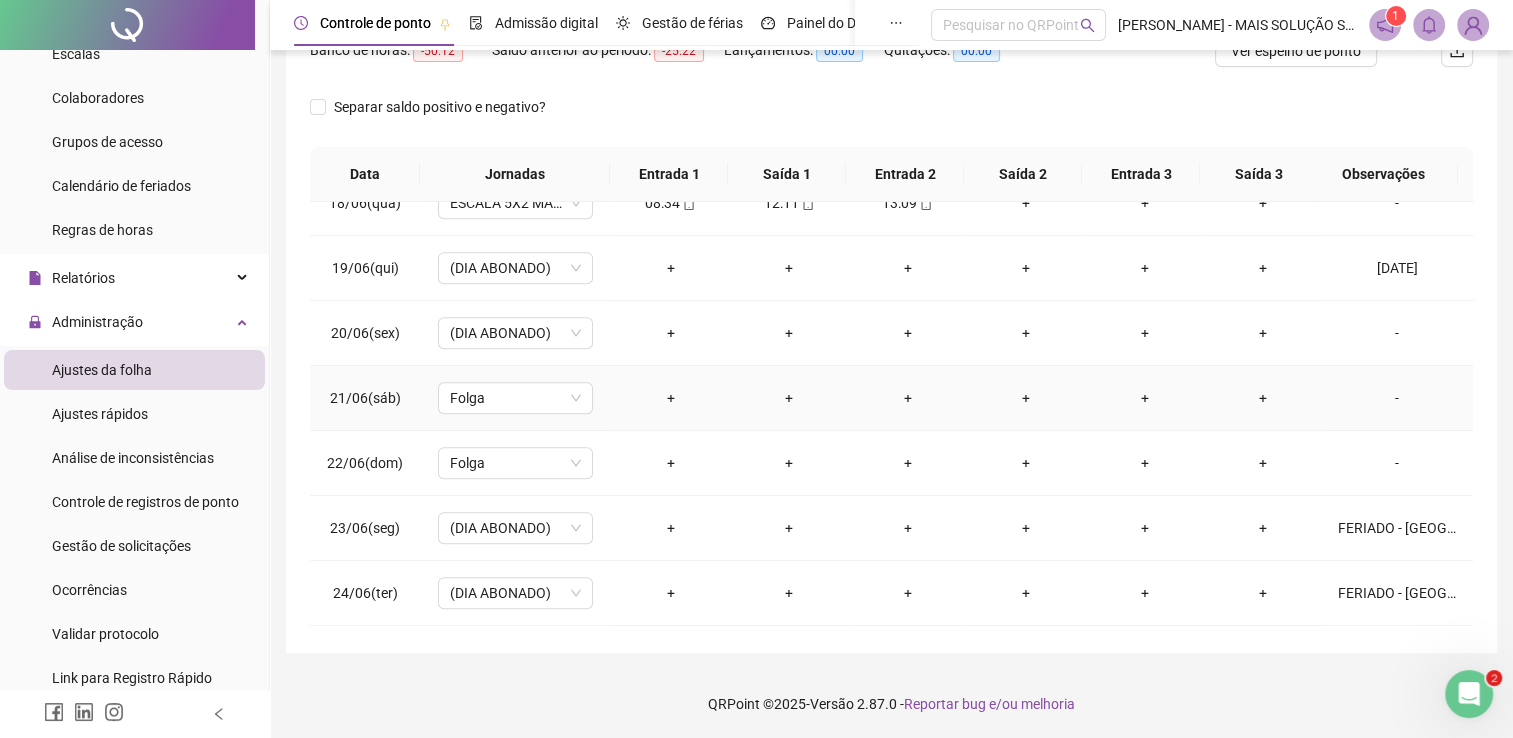 scroll, scrollTop: 1200, scrollLeft: 0, axis: vertical 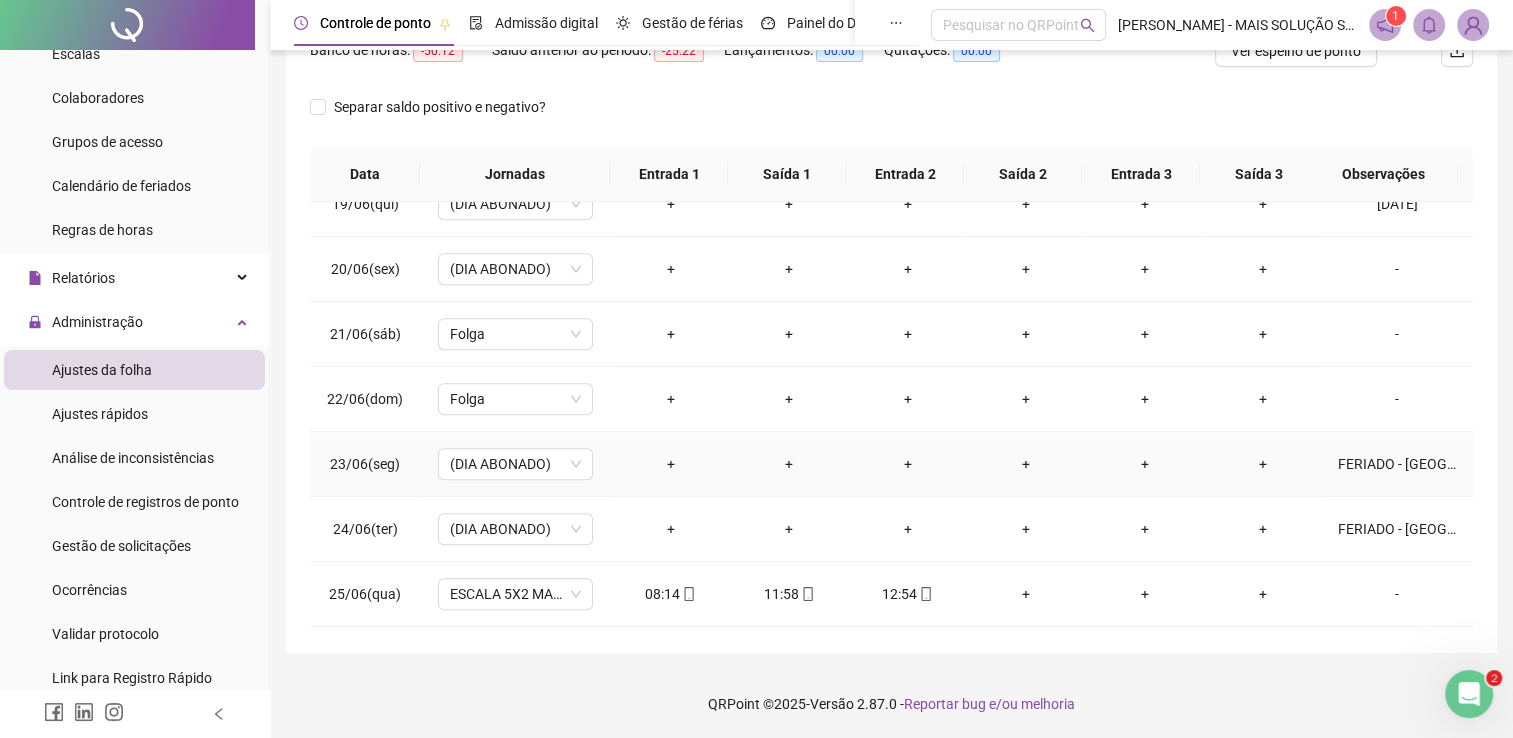 click on "FERIADO - [GEOGRAPHIC_DATA]" at bounding box center (1397, 464) 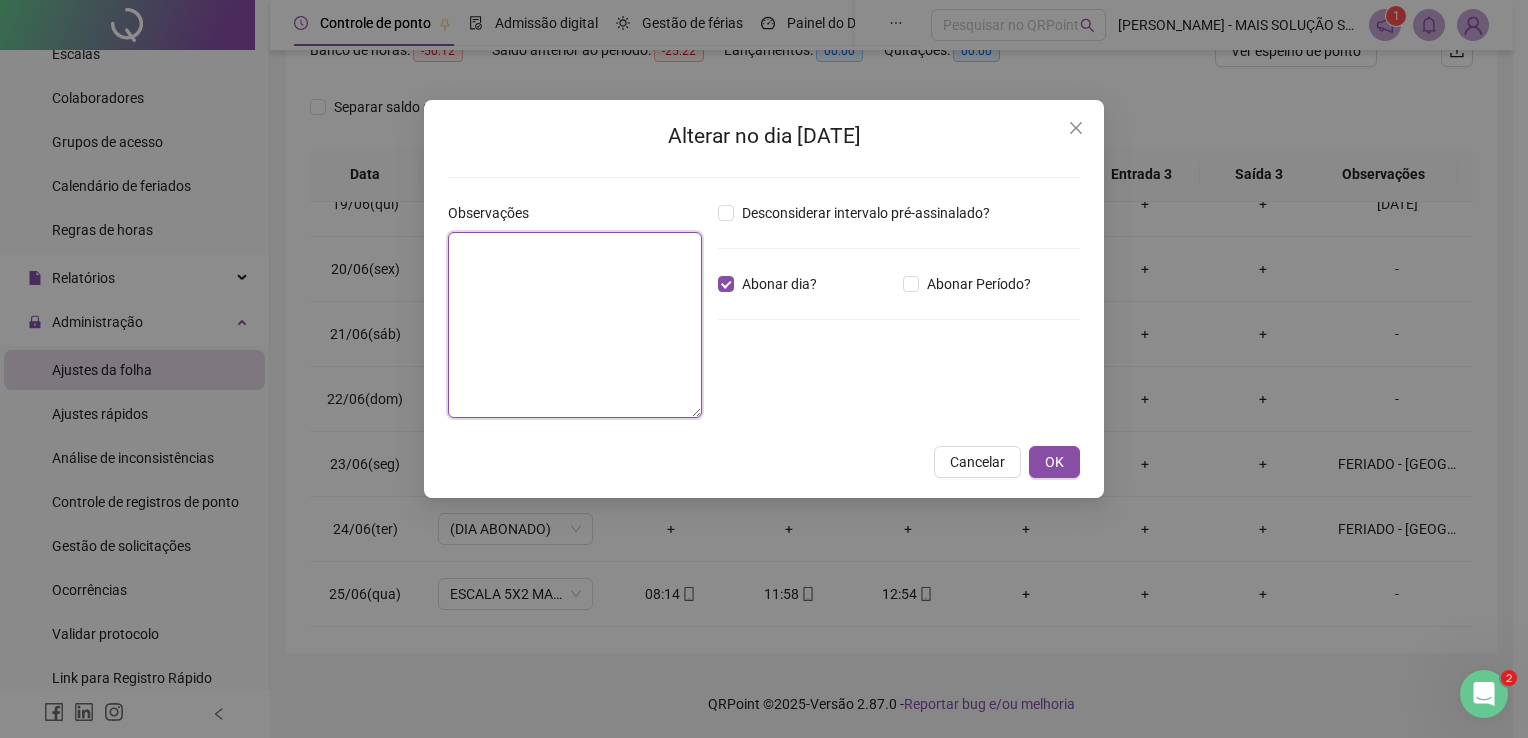 drag, startPoint x: 467, startPoint y: 266, endPoint x: 348, endPoint y: 272, distance: 119.15116 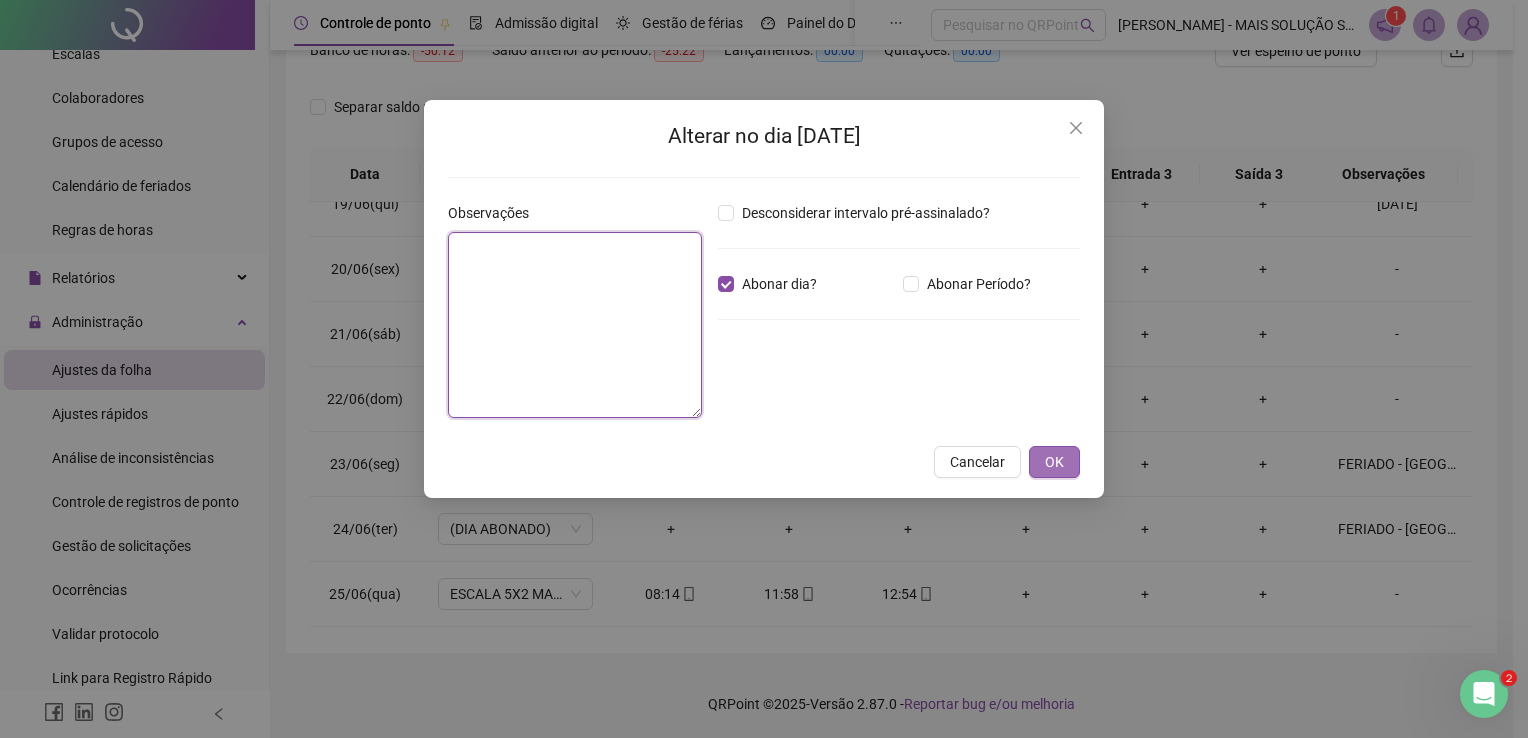type 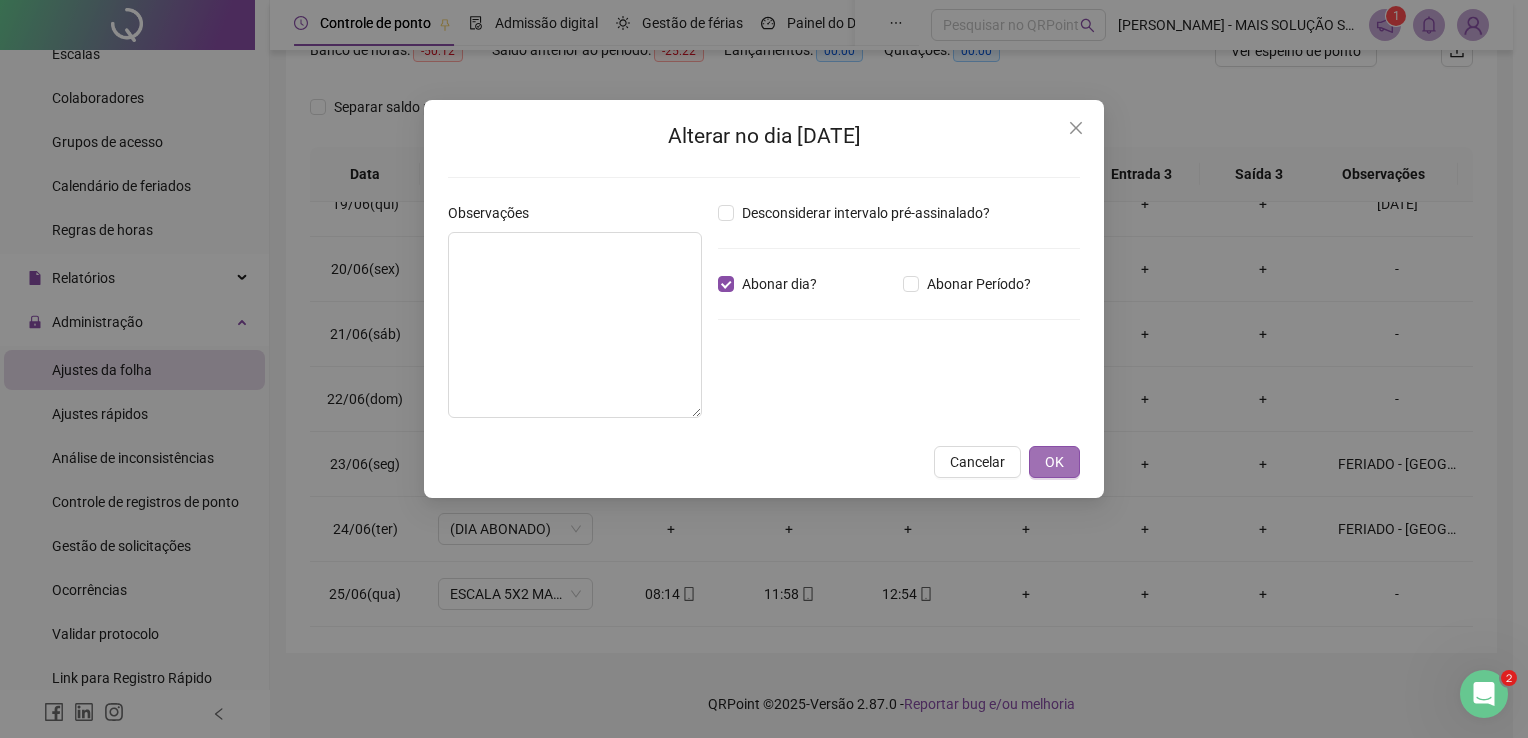 click on "OK" at bounding box center (1054, 462) 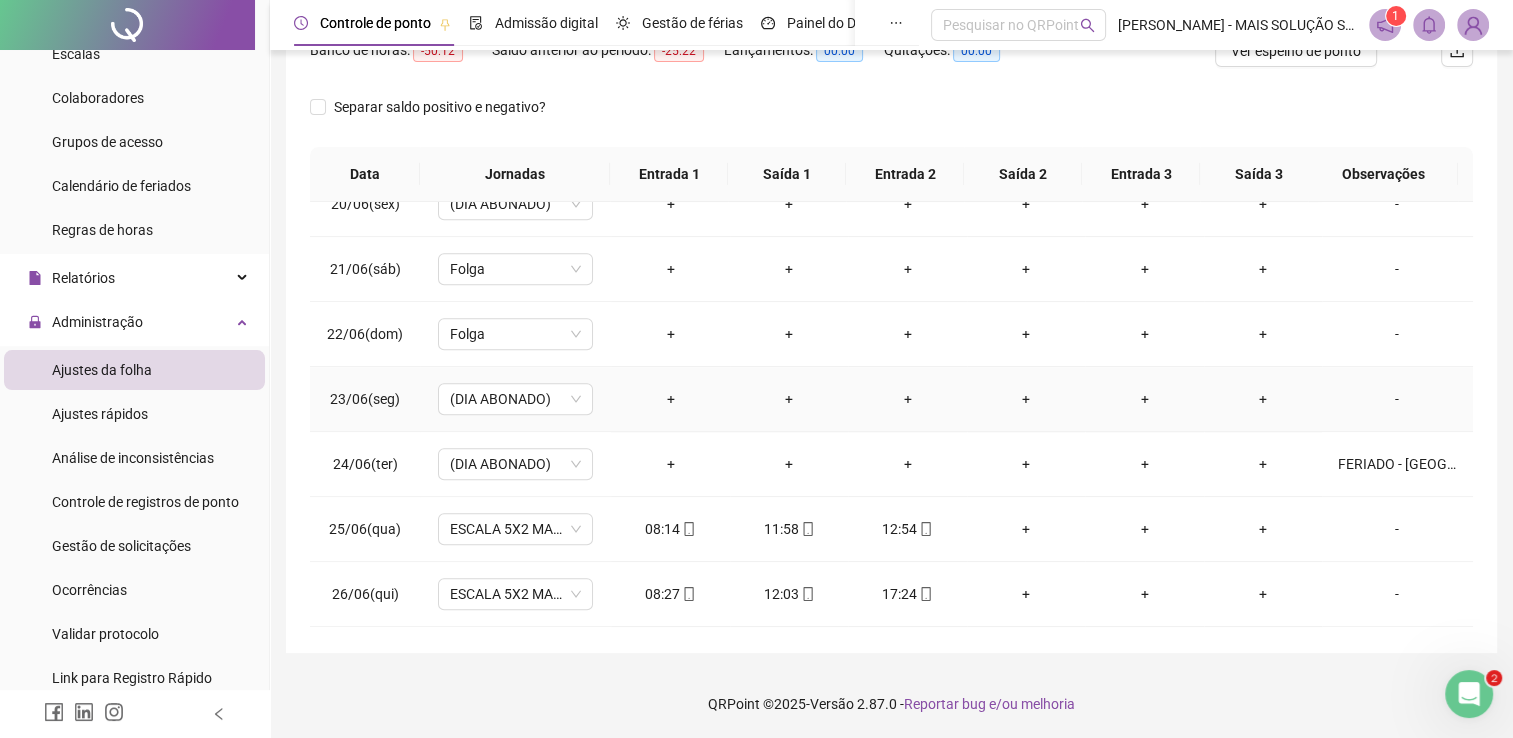 scroll, scrollTop: 1300, scrollLeft: 0, axis: vertical 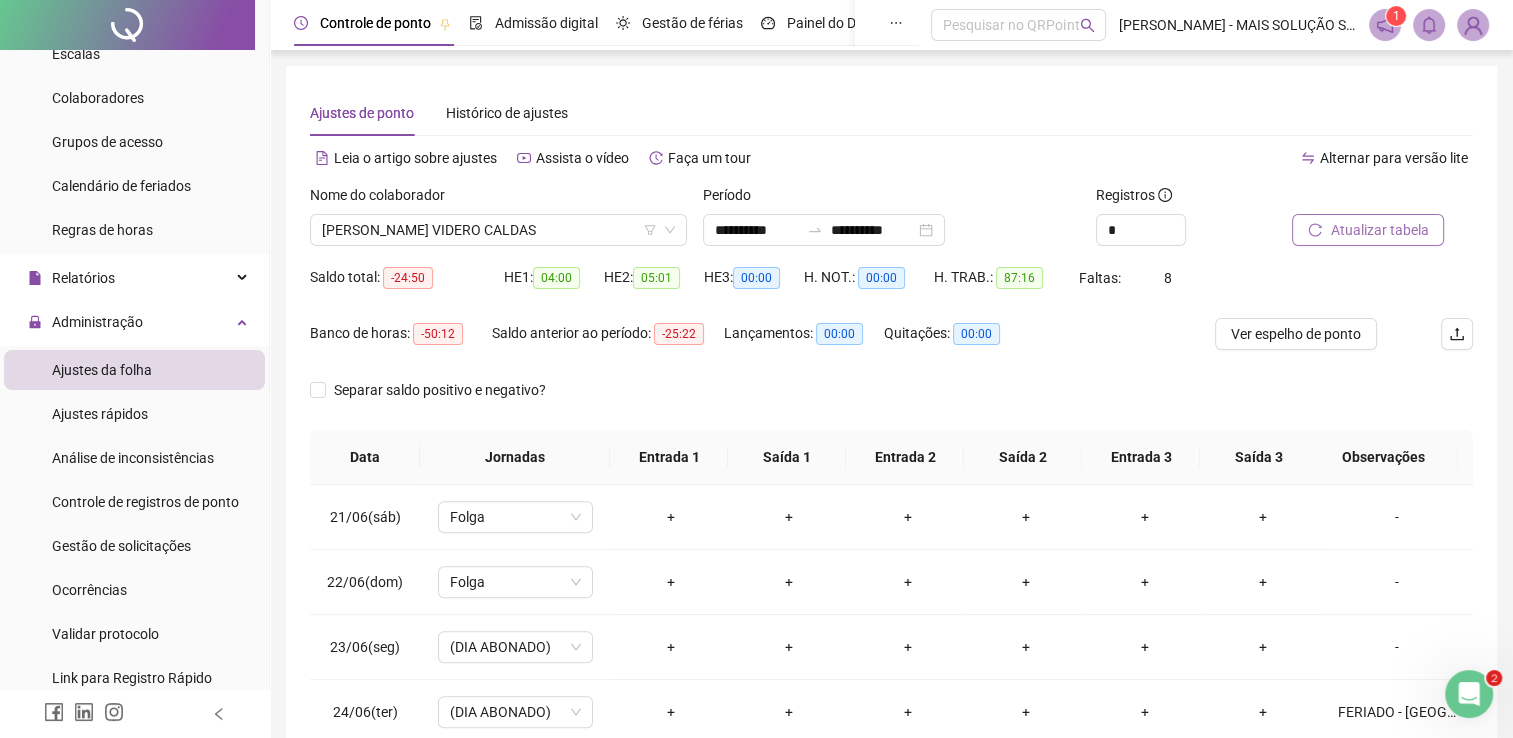 click on "Atualizar tabela" at bounding box center (1368, 230) 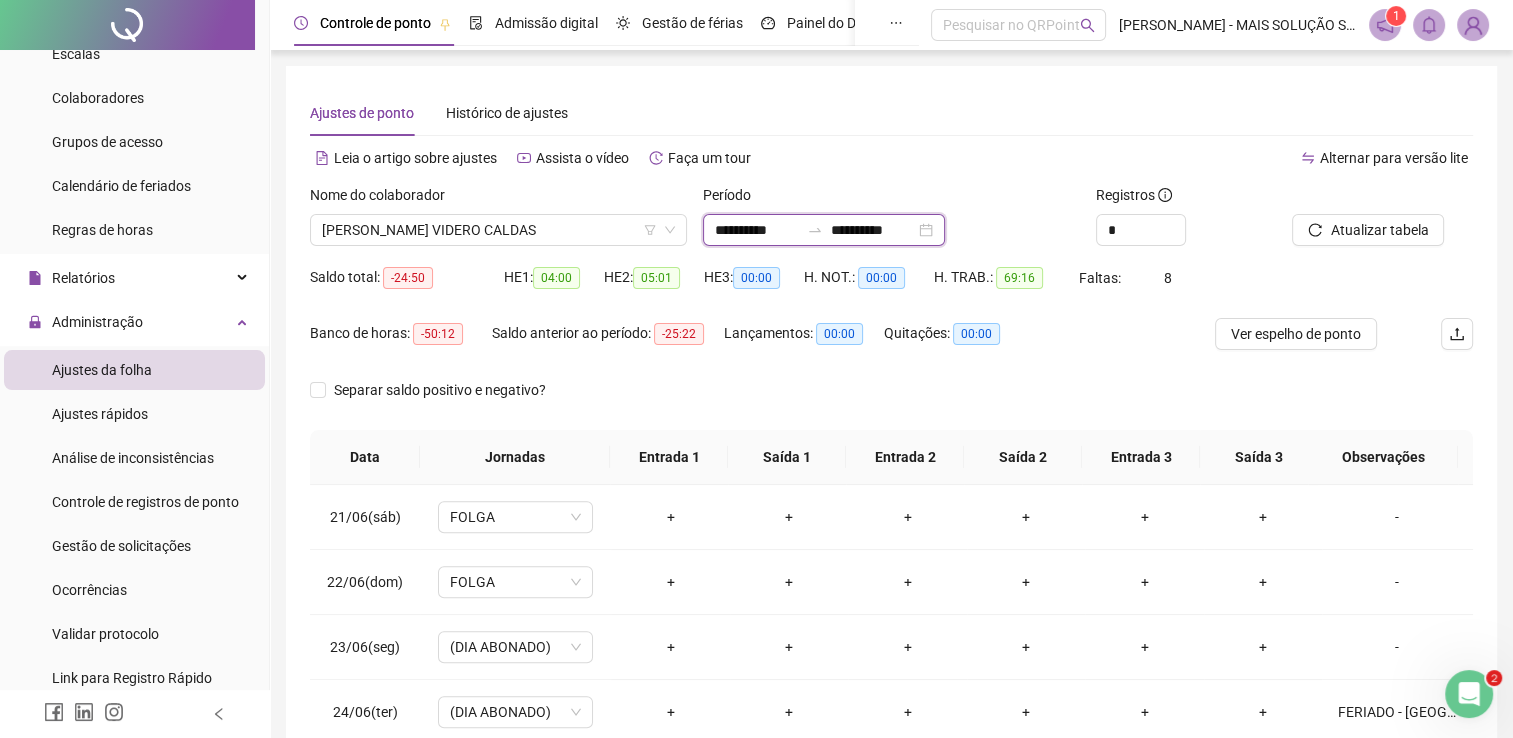 click on "**********" at bounding box center (757, 230) 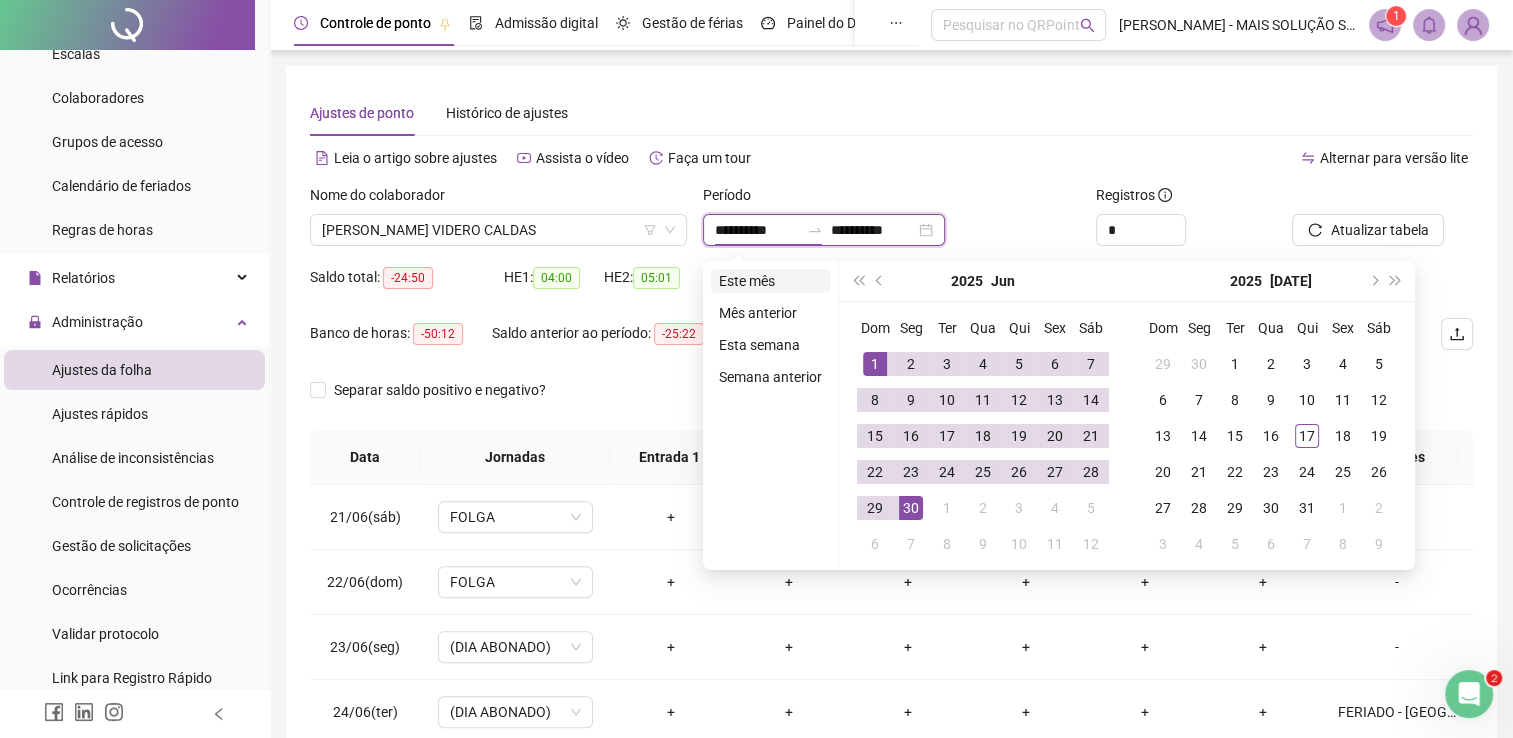type on "**********" 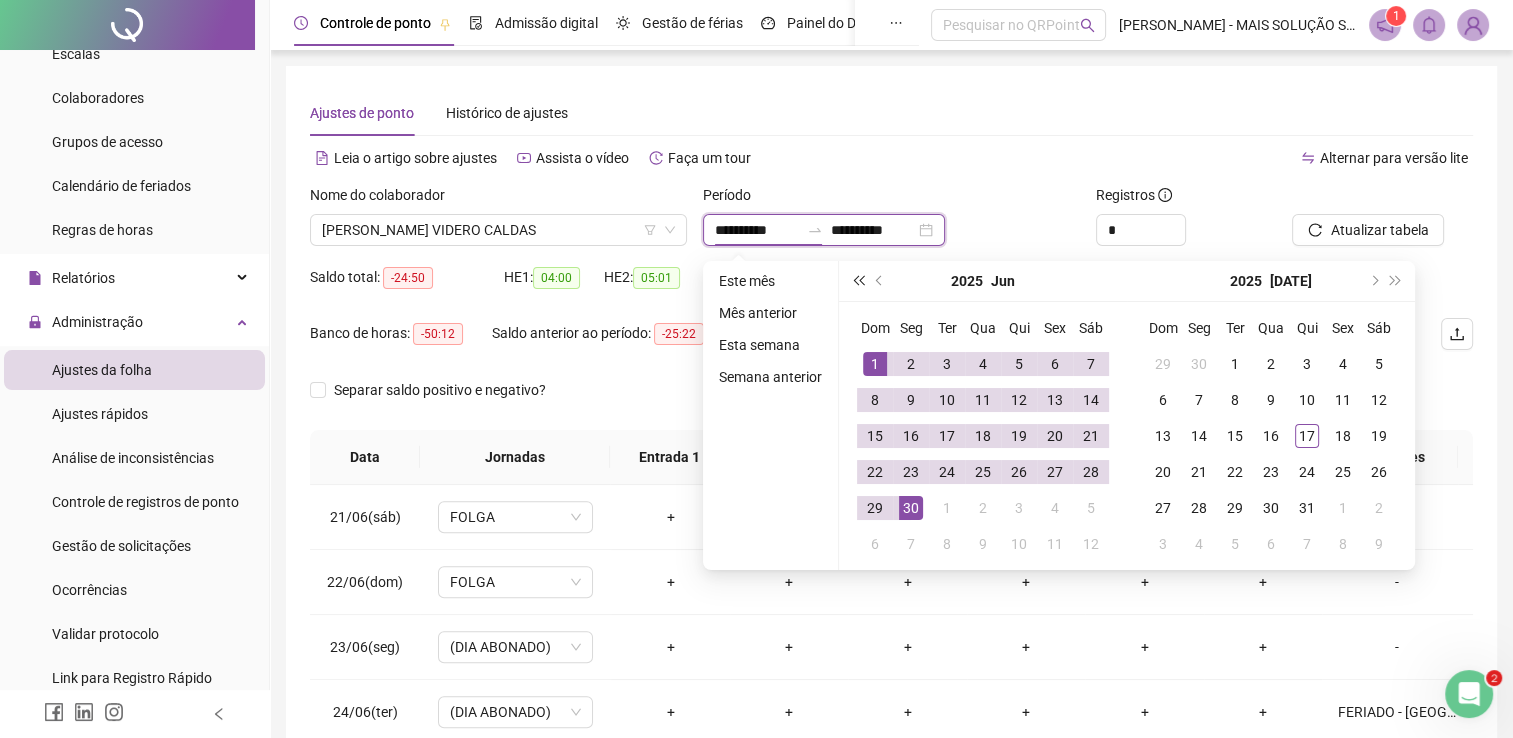 type on "**********" 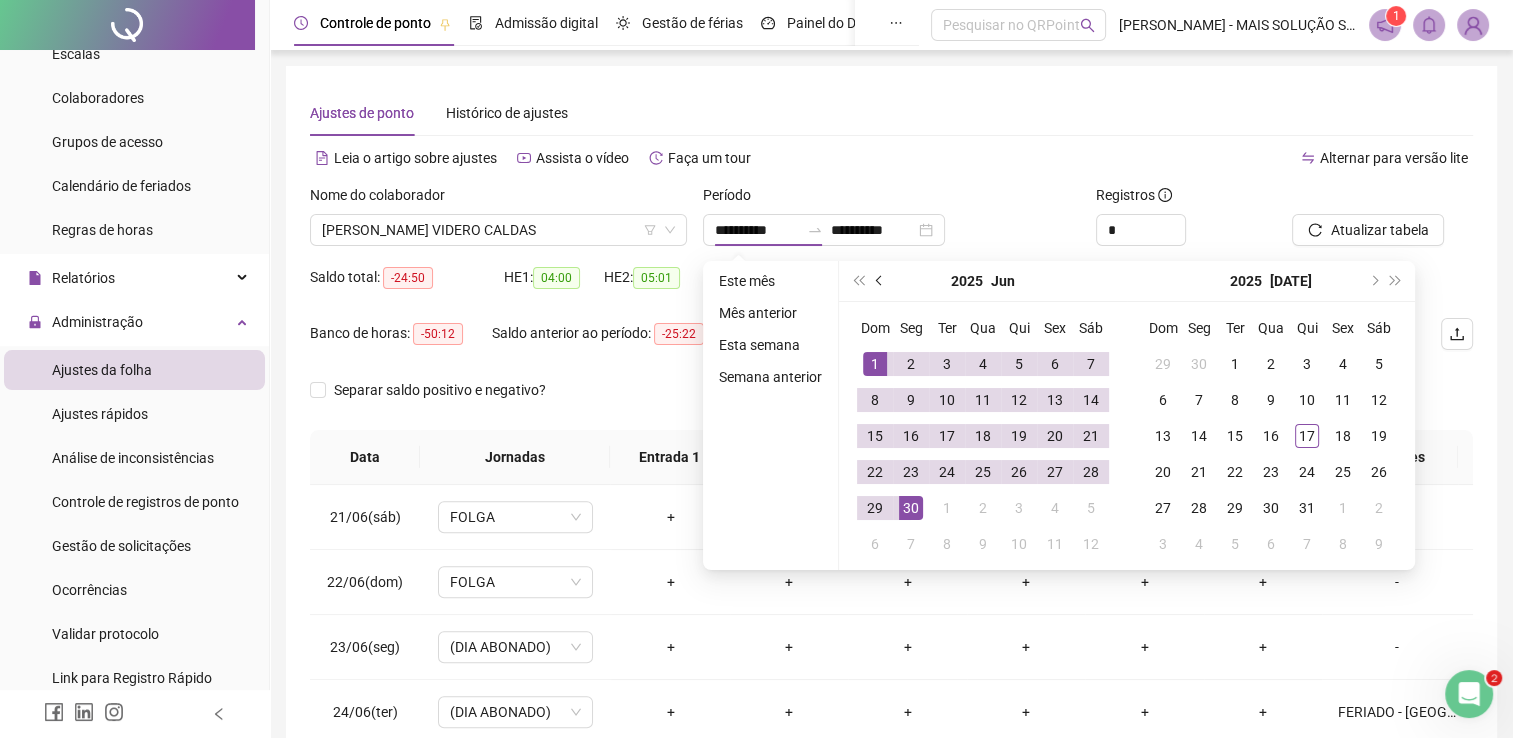 click at bounding box center (880, 281) 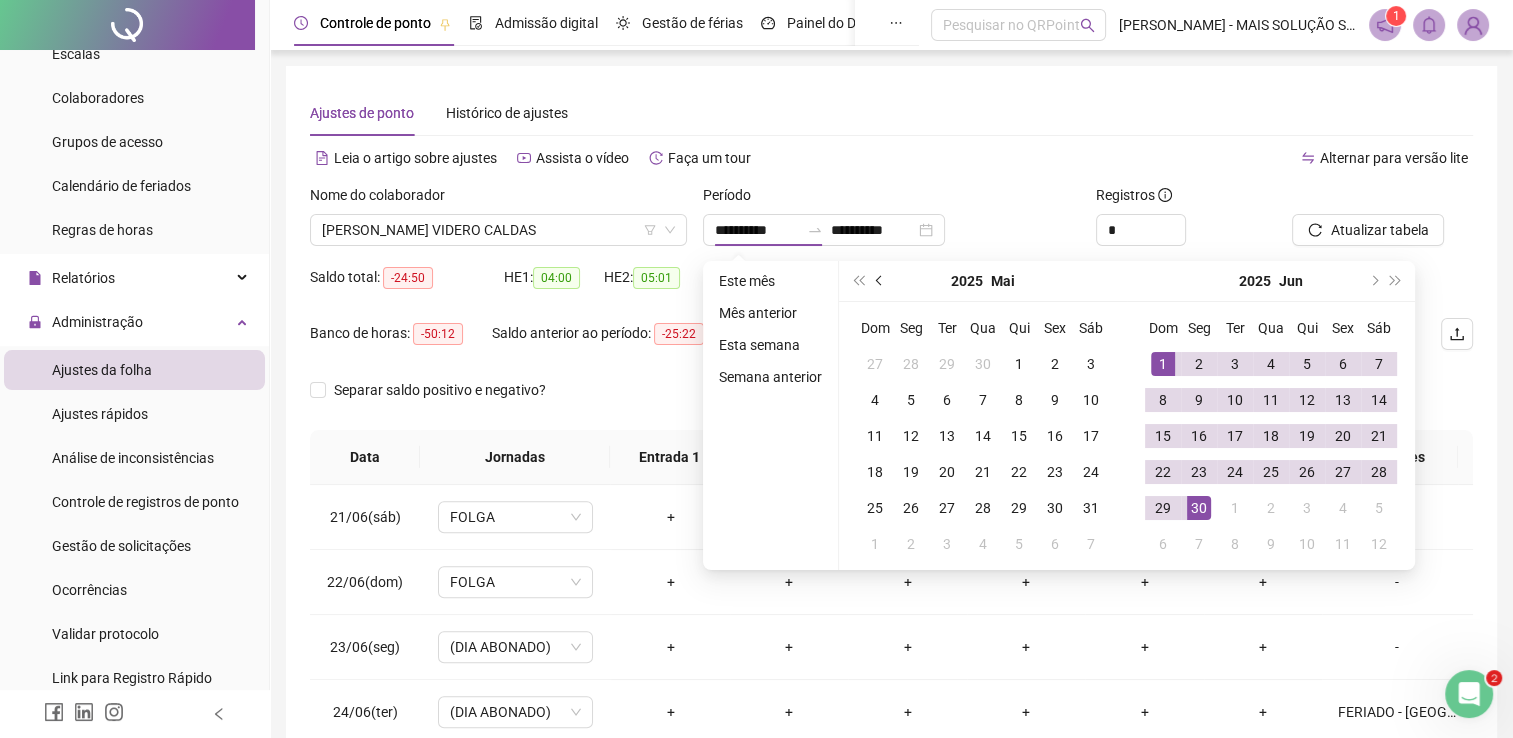 click at bounding box center [880, 281] 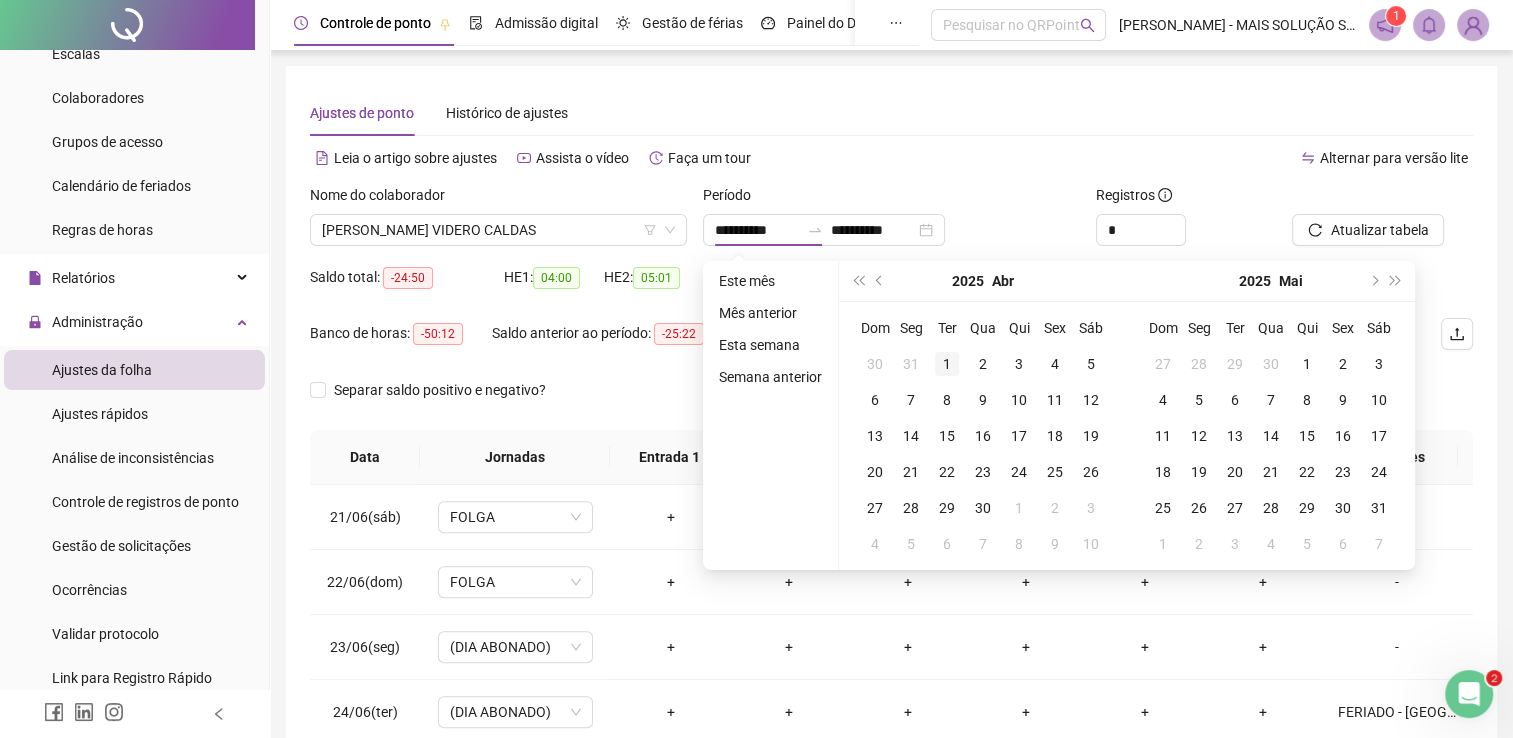 type on "**********" 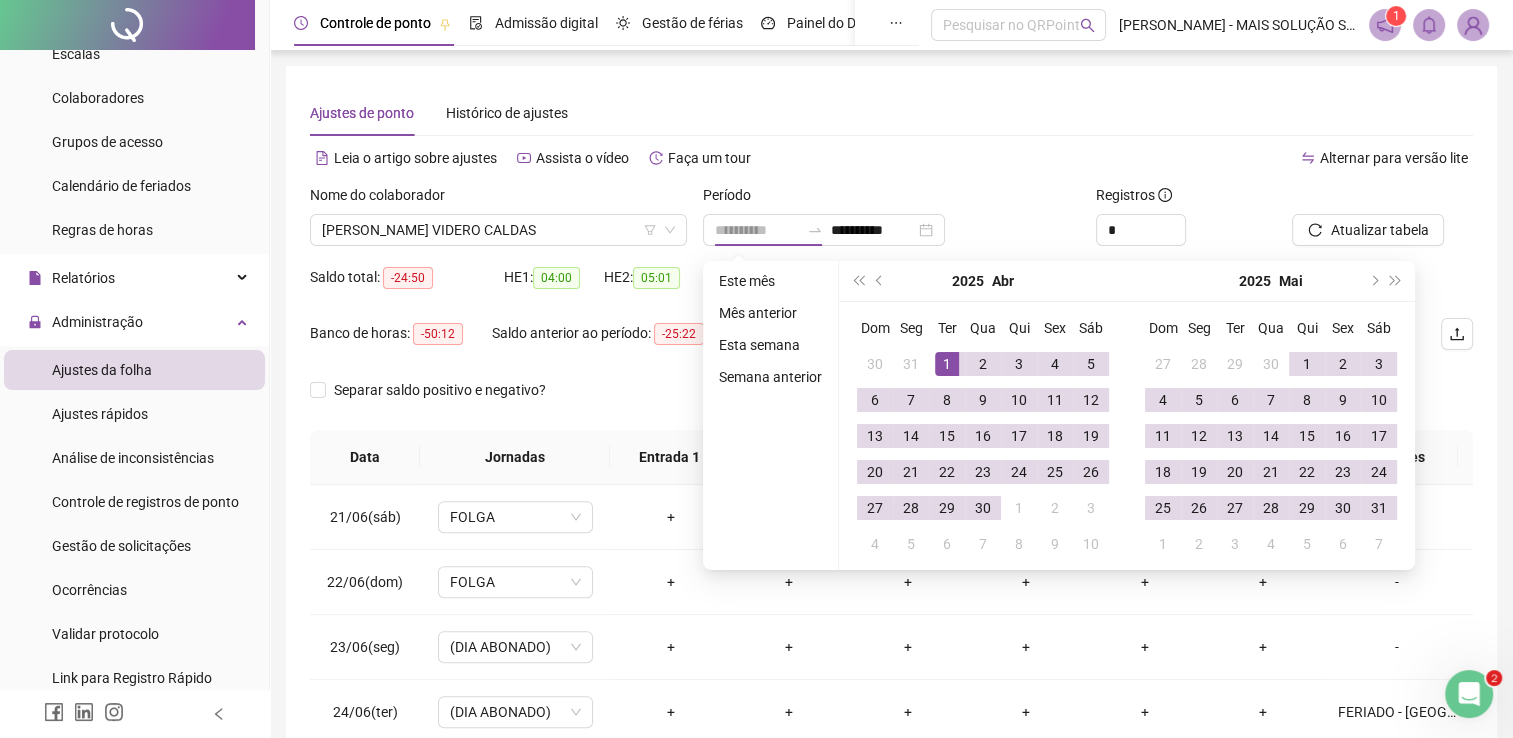 click on "1" at bounding box center (947, 364) 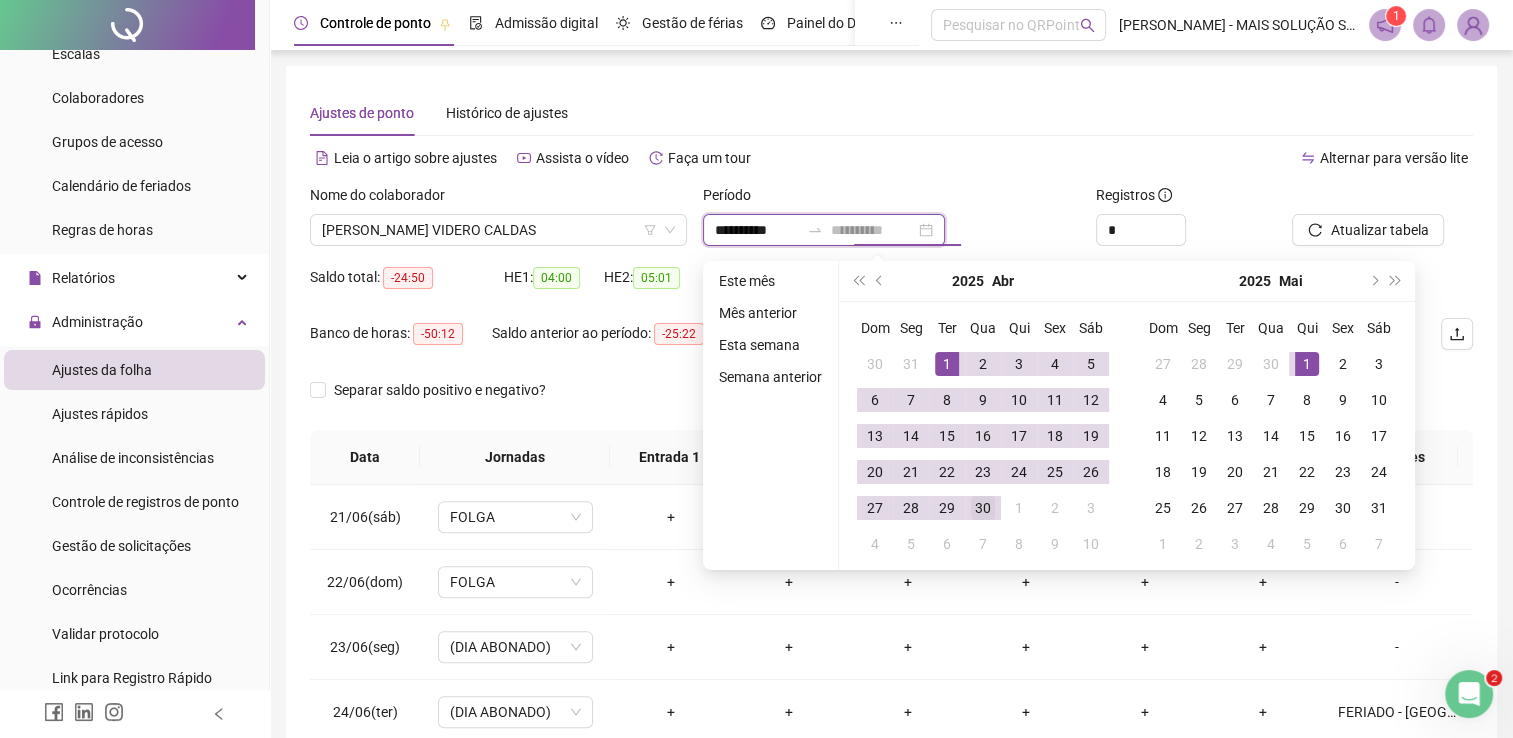 type on "**********" 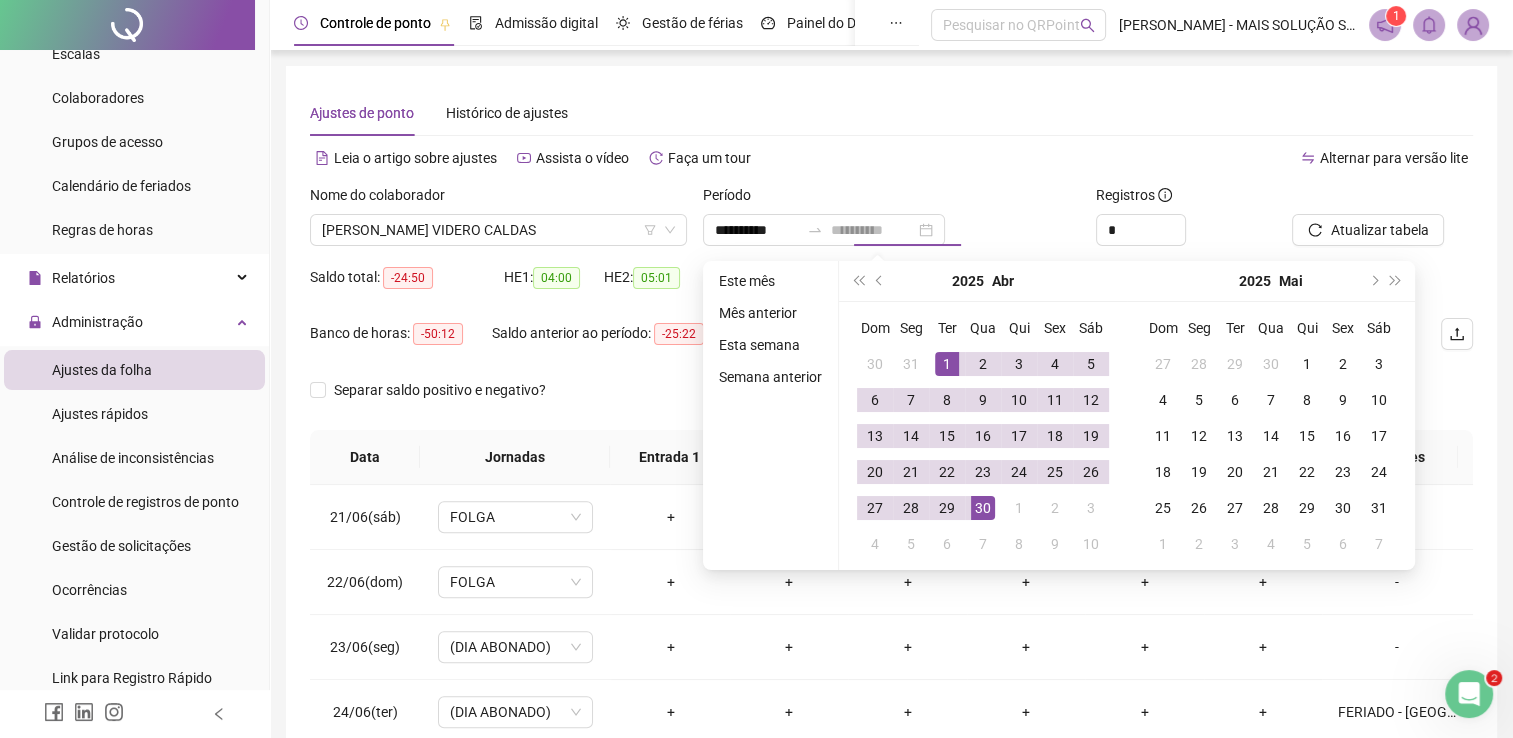 drag, startPoint x: 990, startPoint y: 506, endPoint x: 1120, endPoint y: 423, distance: 154.23683 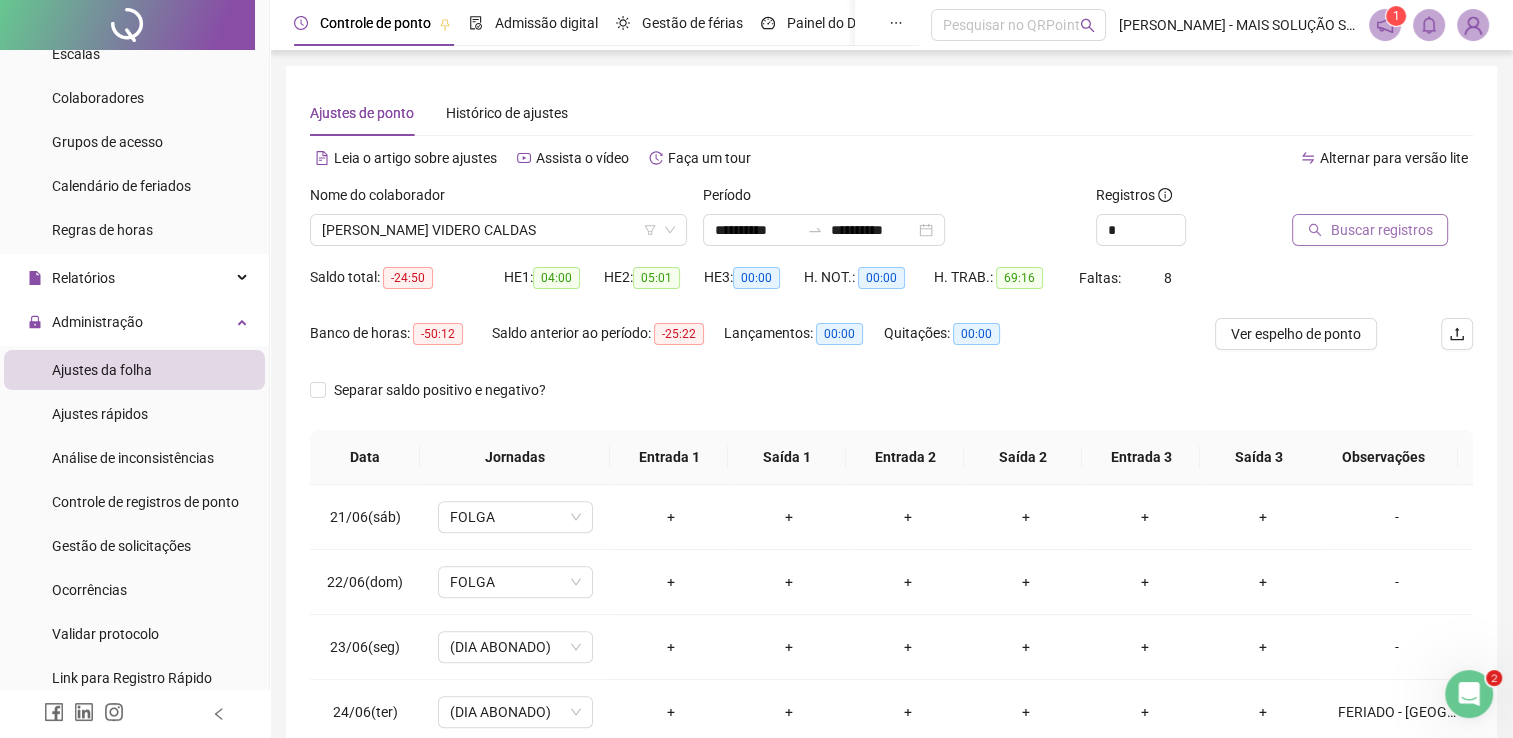 click 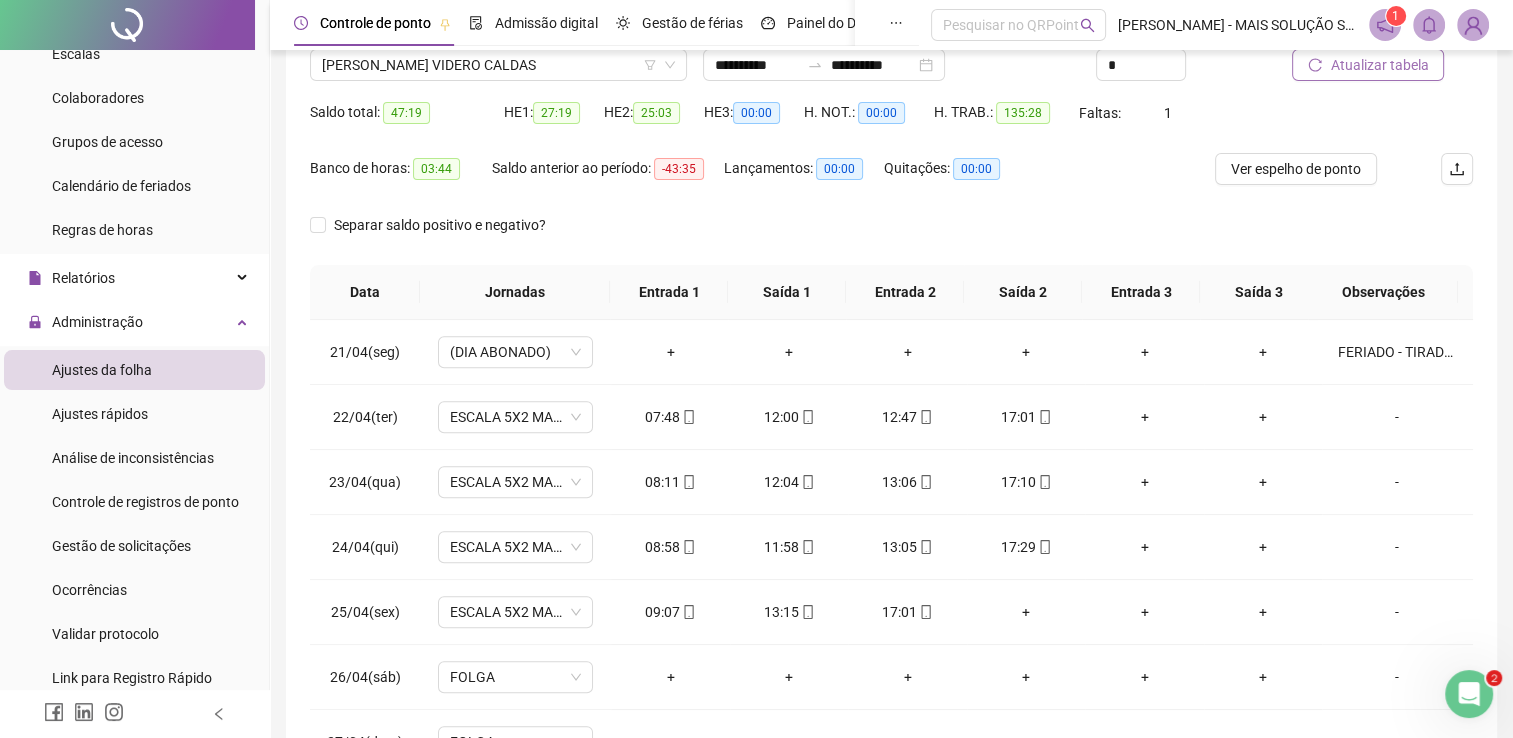 scroll, scrollTop: 283, scrollLeft: 0, axis: vertical 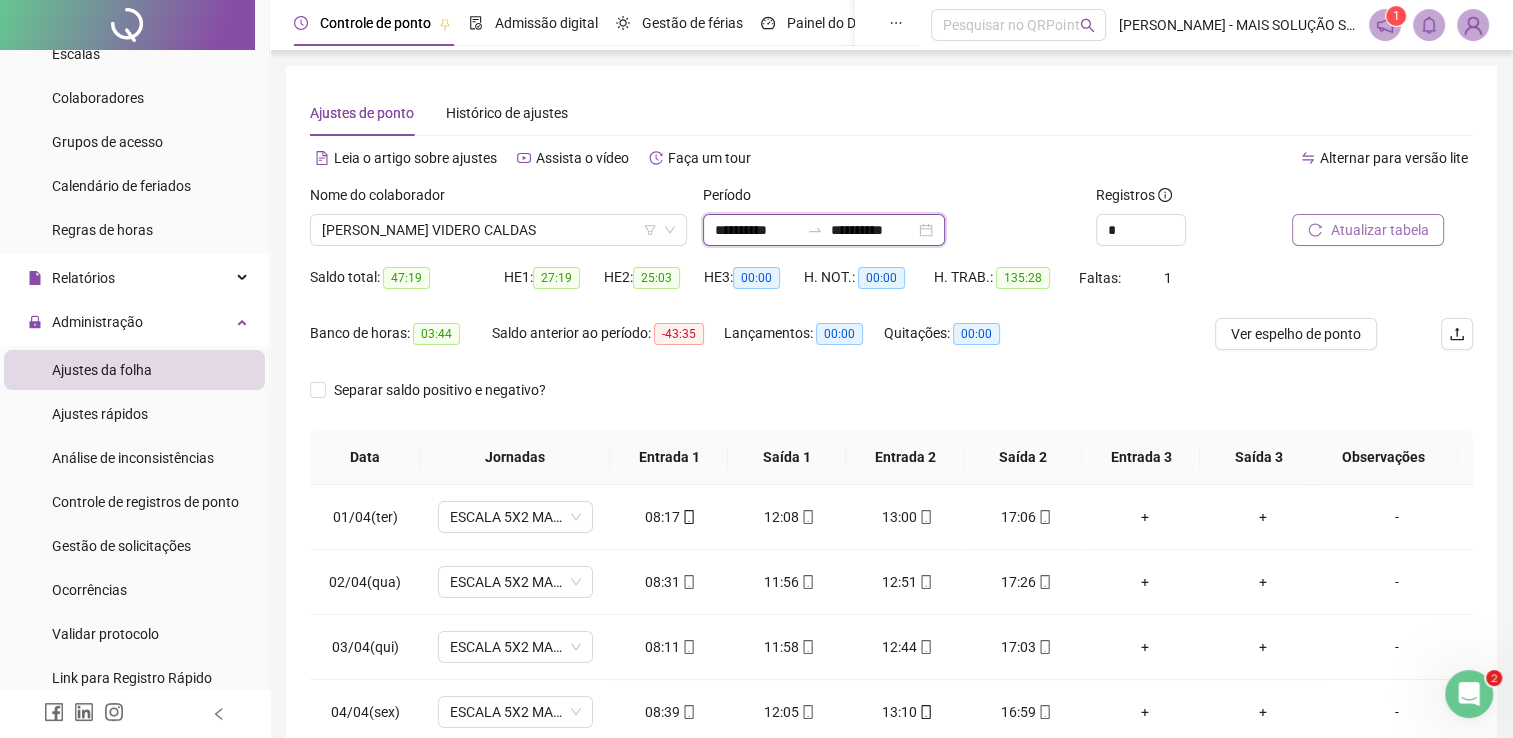 click on "**********" at bounding box center (757, 230) 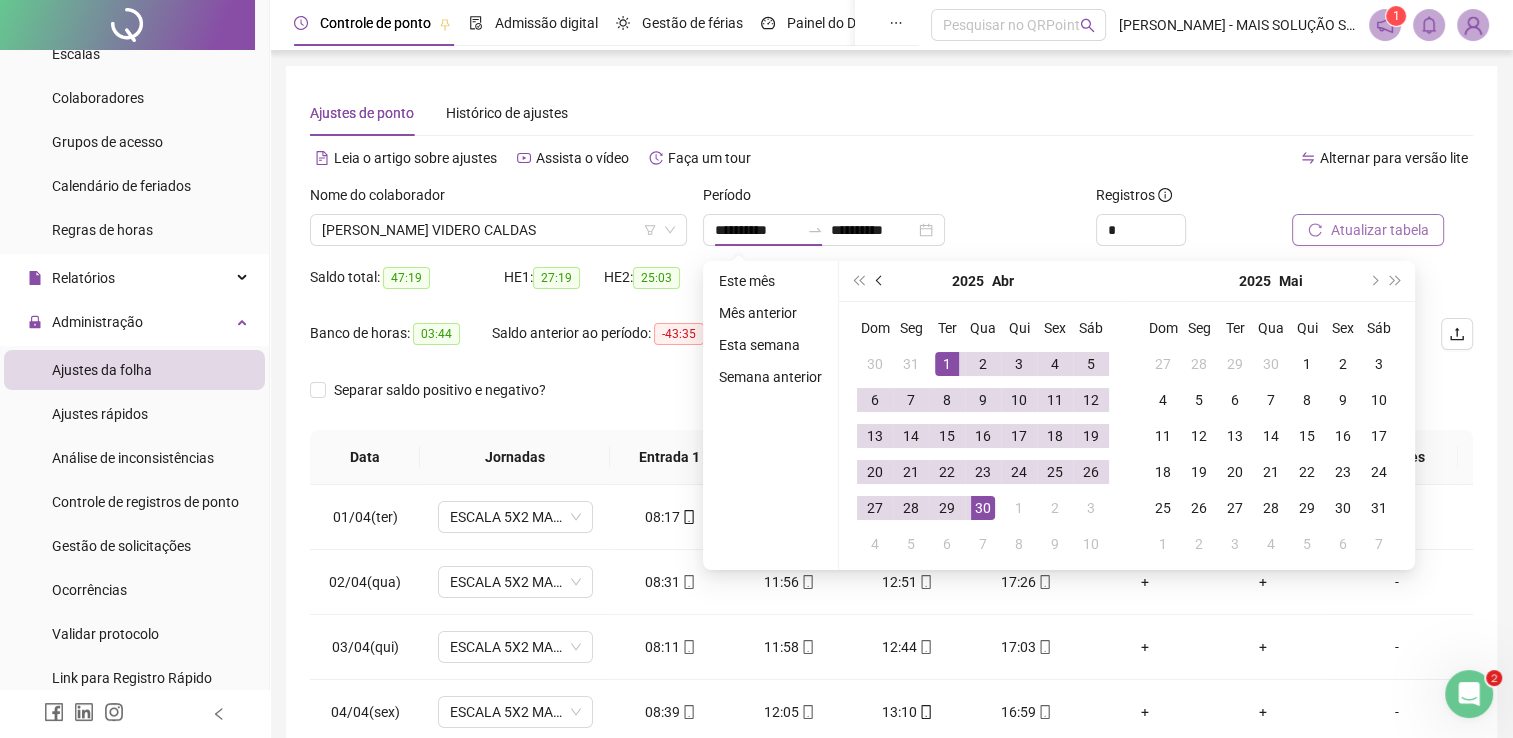 click at bounding box center (881, 281) 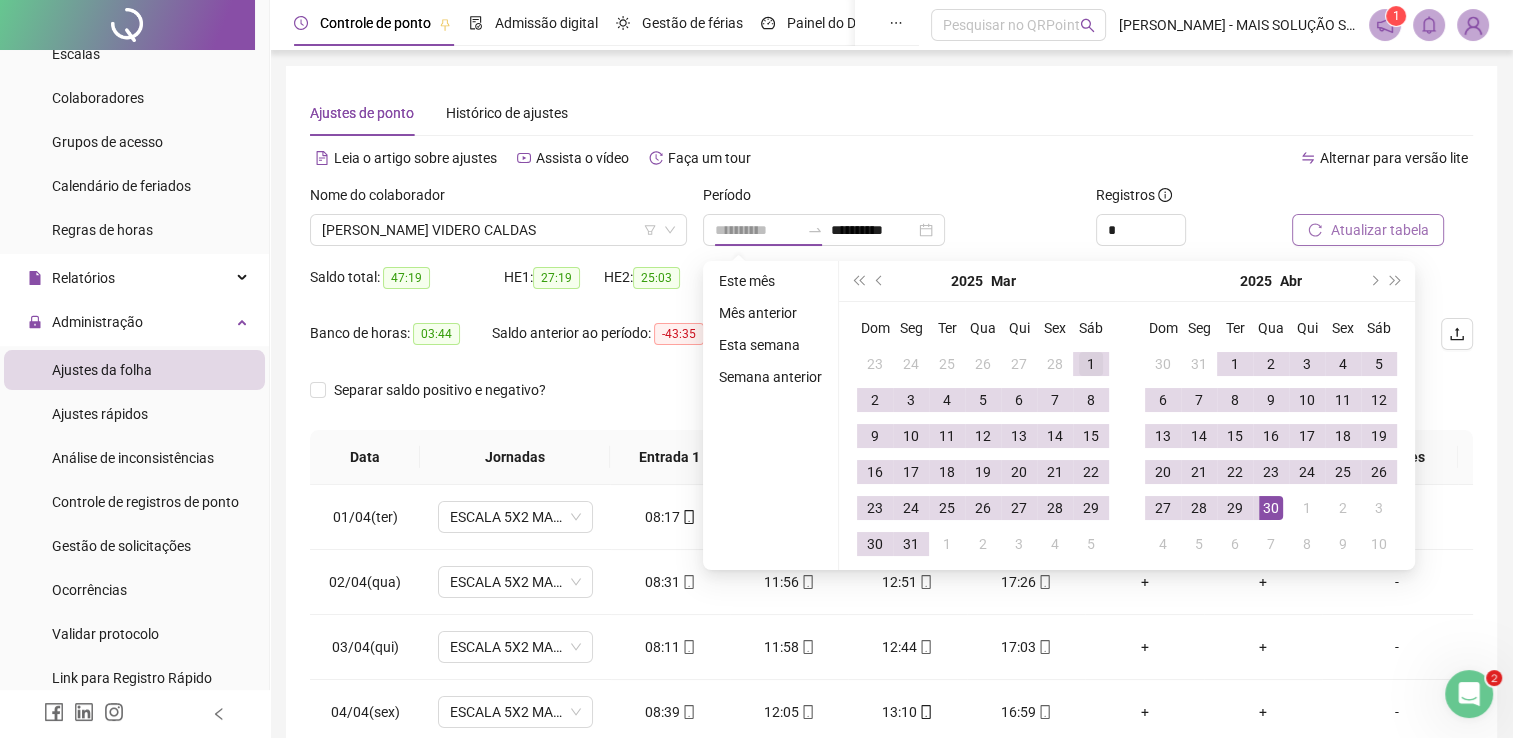type on "**********" 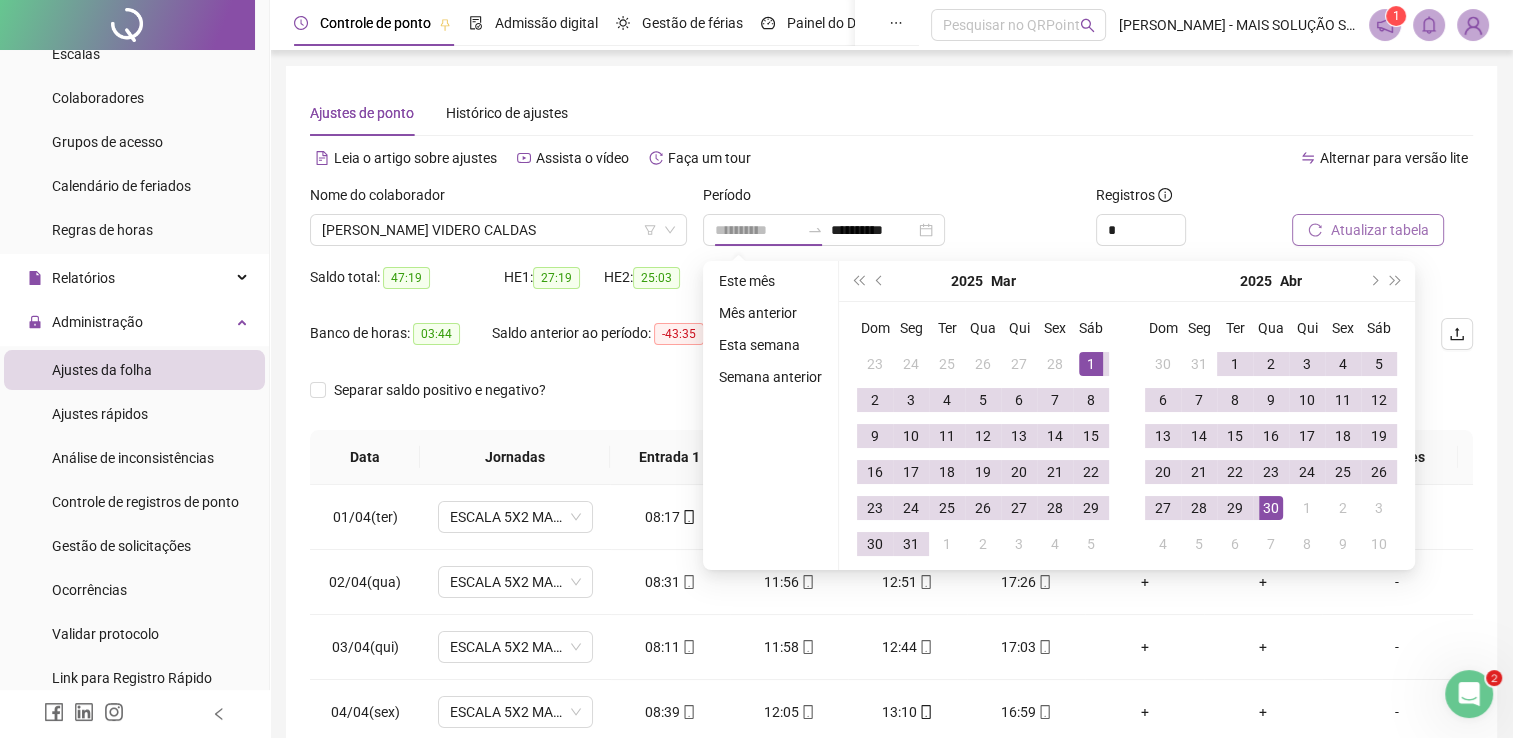 click on "1" at bounding box center [1091, 364] 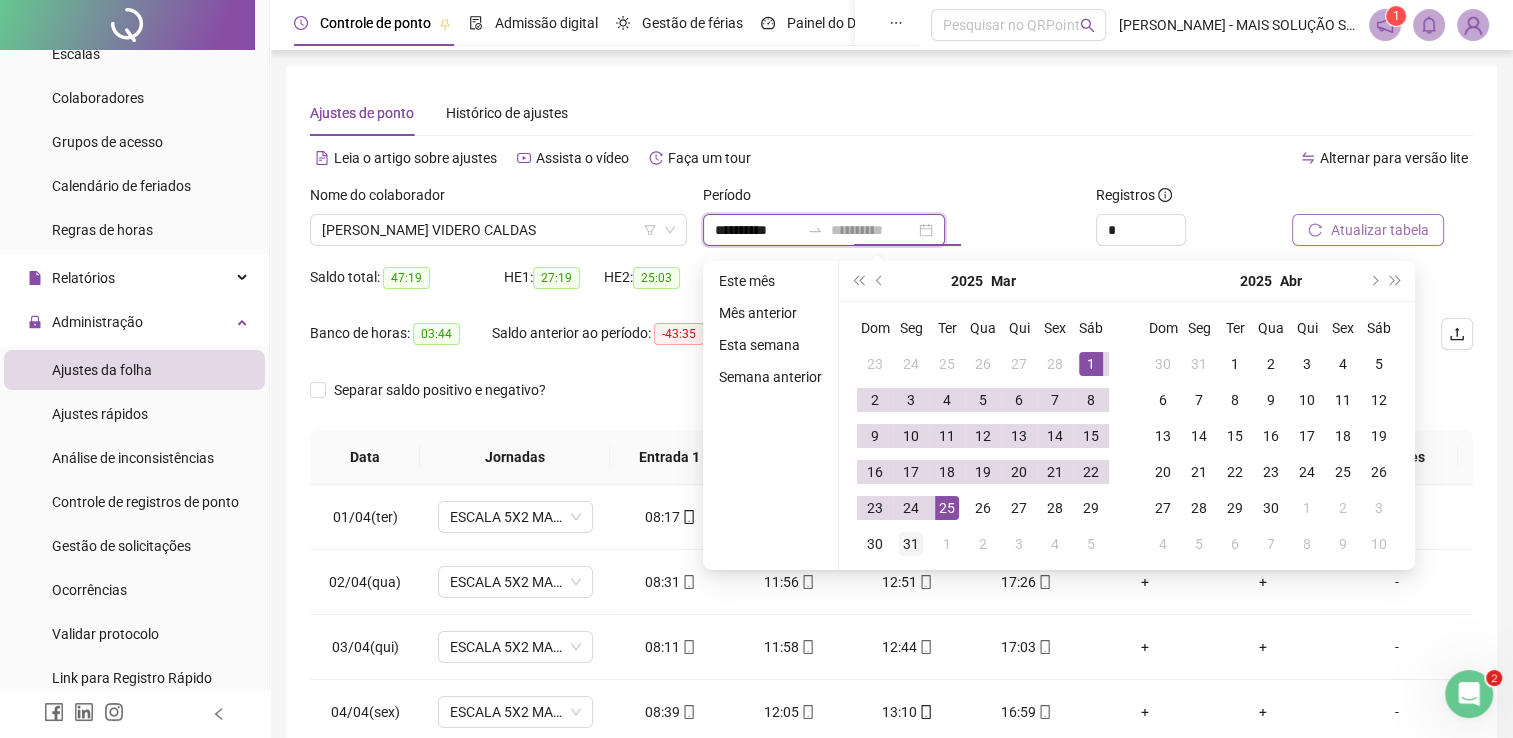 type on "**********" 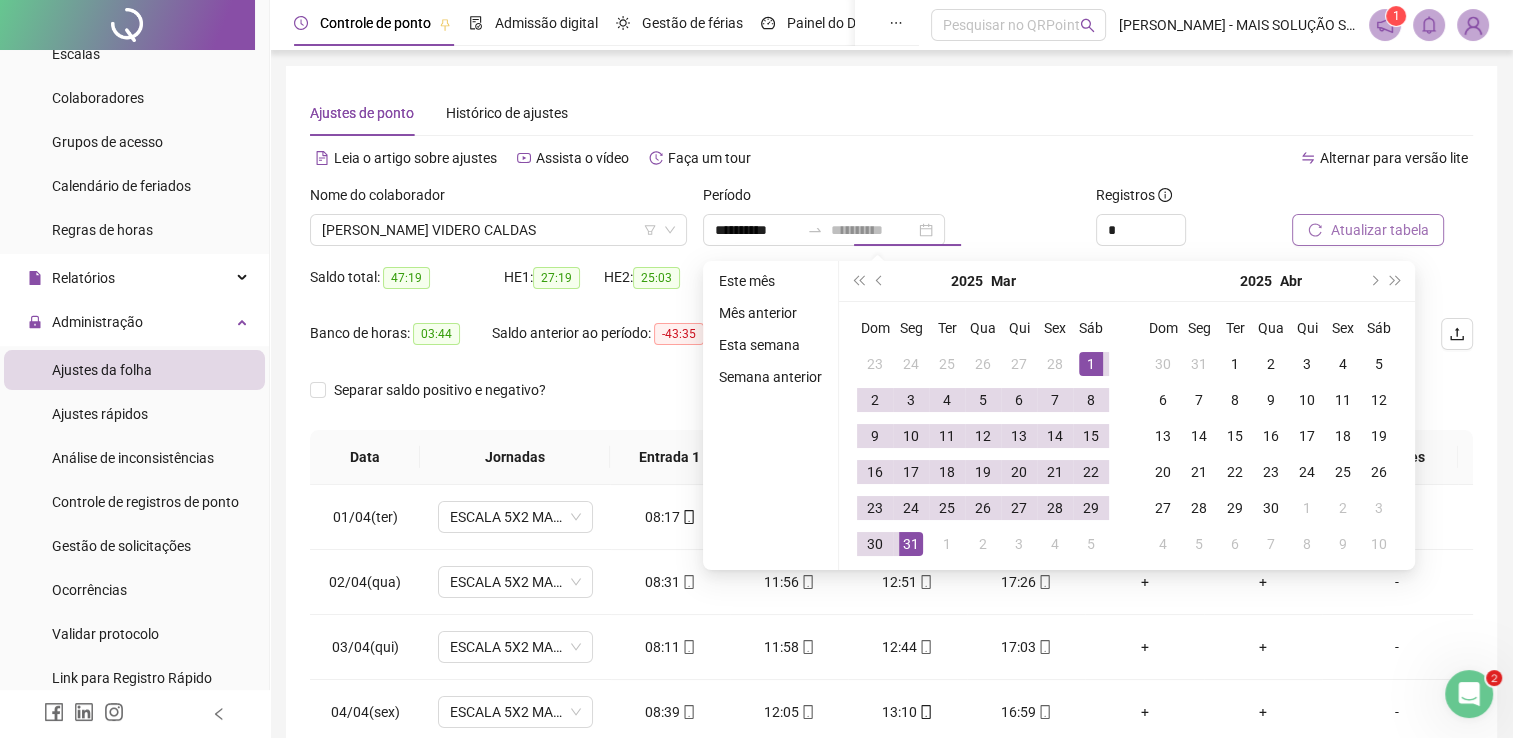 click on "31" at bounding box center [911, 544] 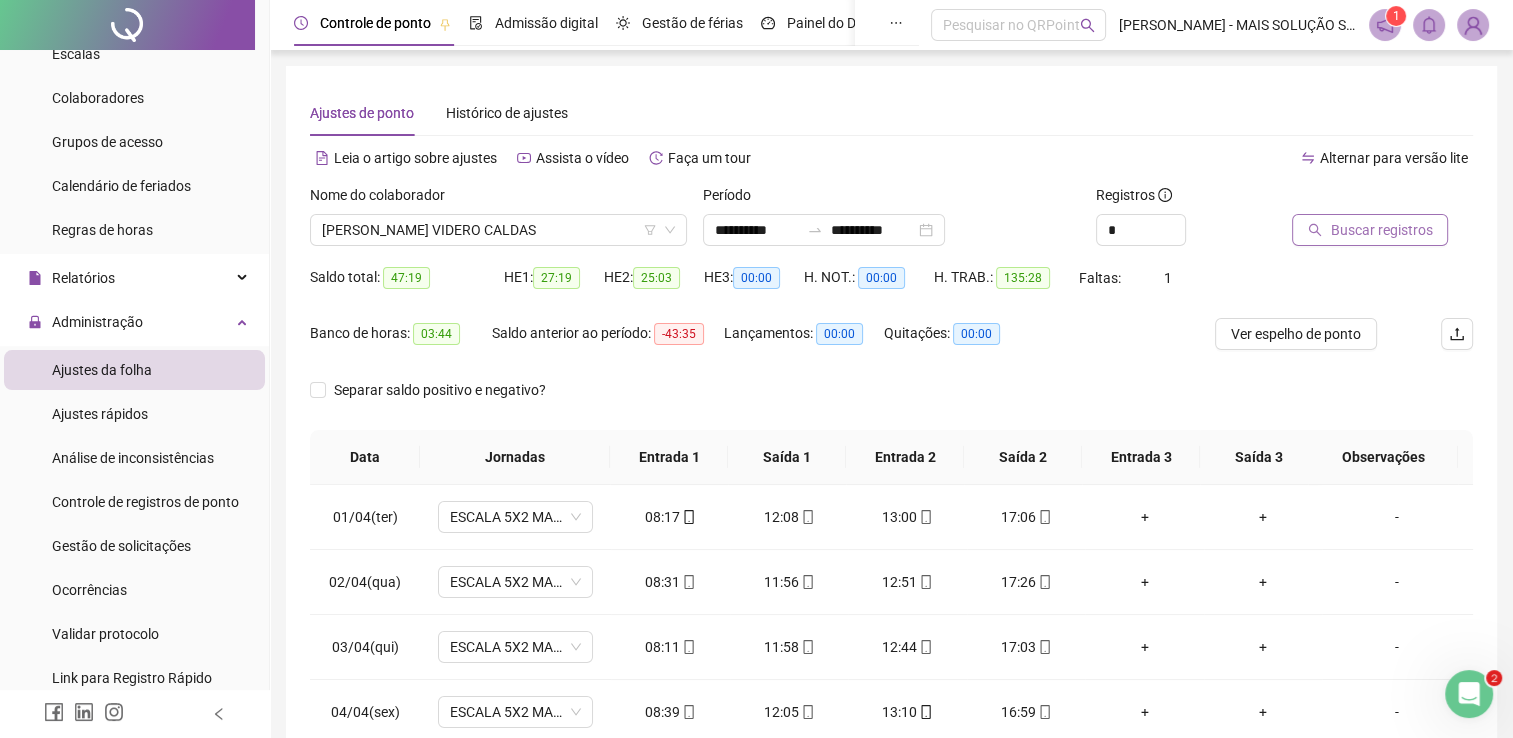 click on "Buscar registros" at bounding box center (1381, 230) 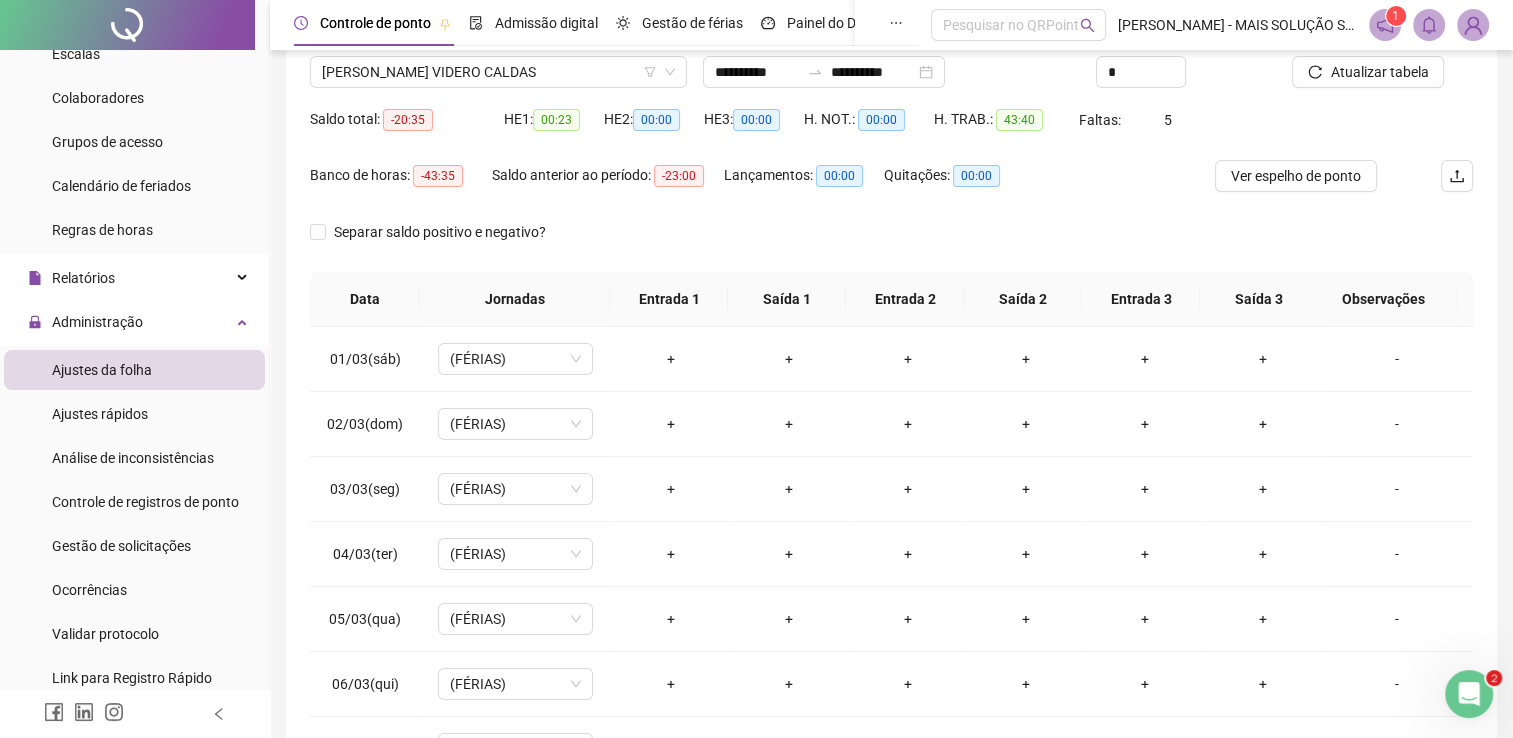 scroll, scrollTop: 283, scrollLeft: 0, axis: vertical 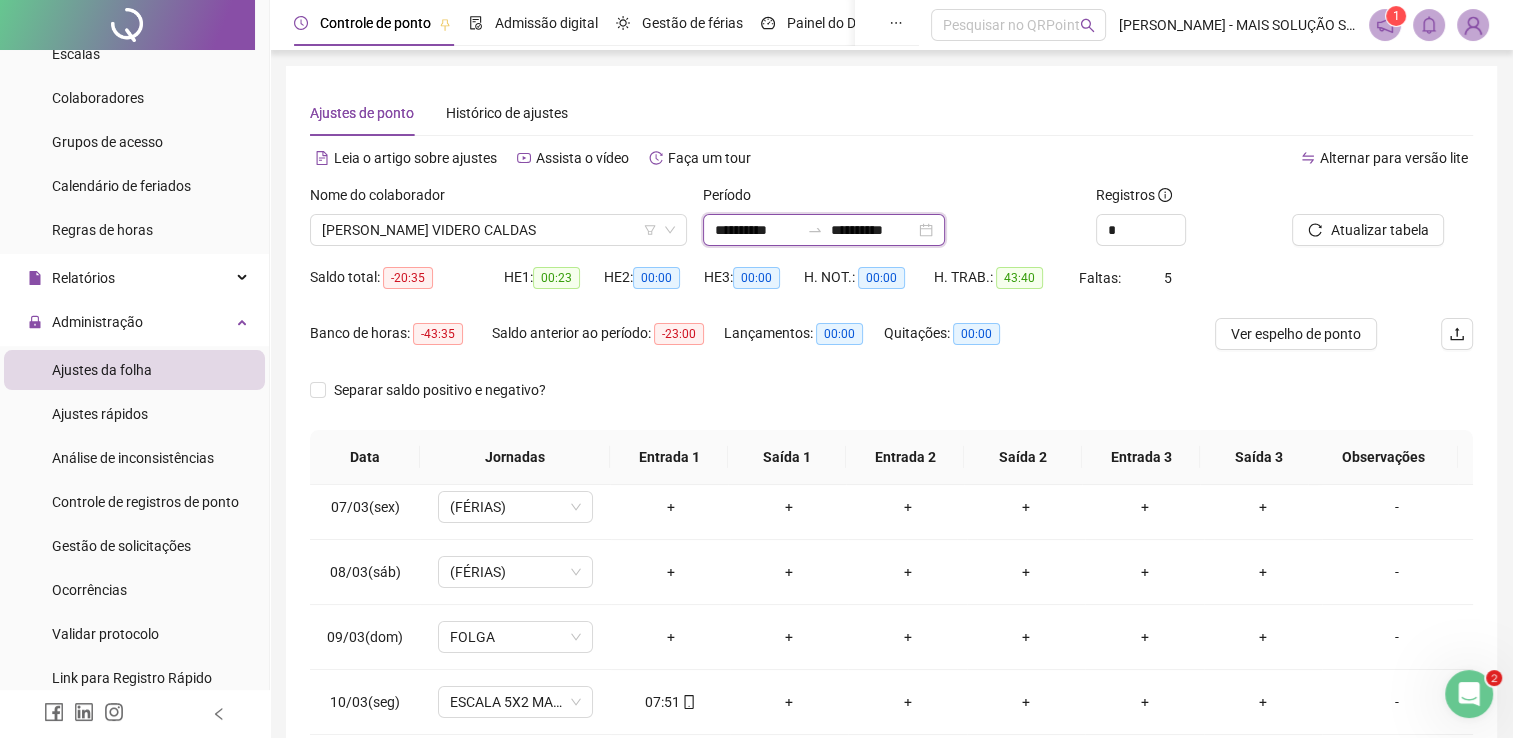 click on "**********" at bounding box center (757, 230) 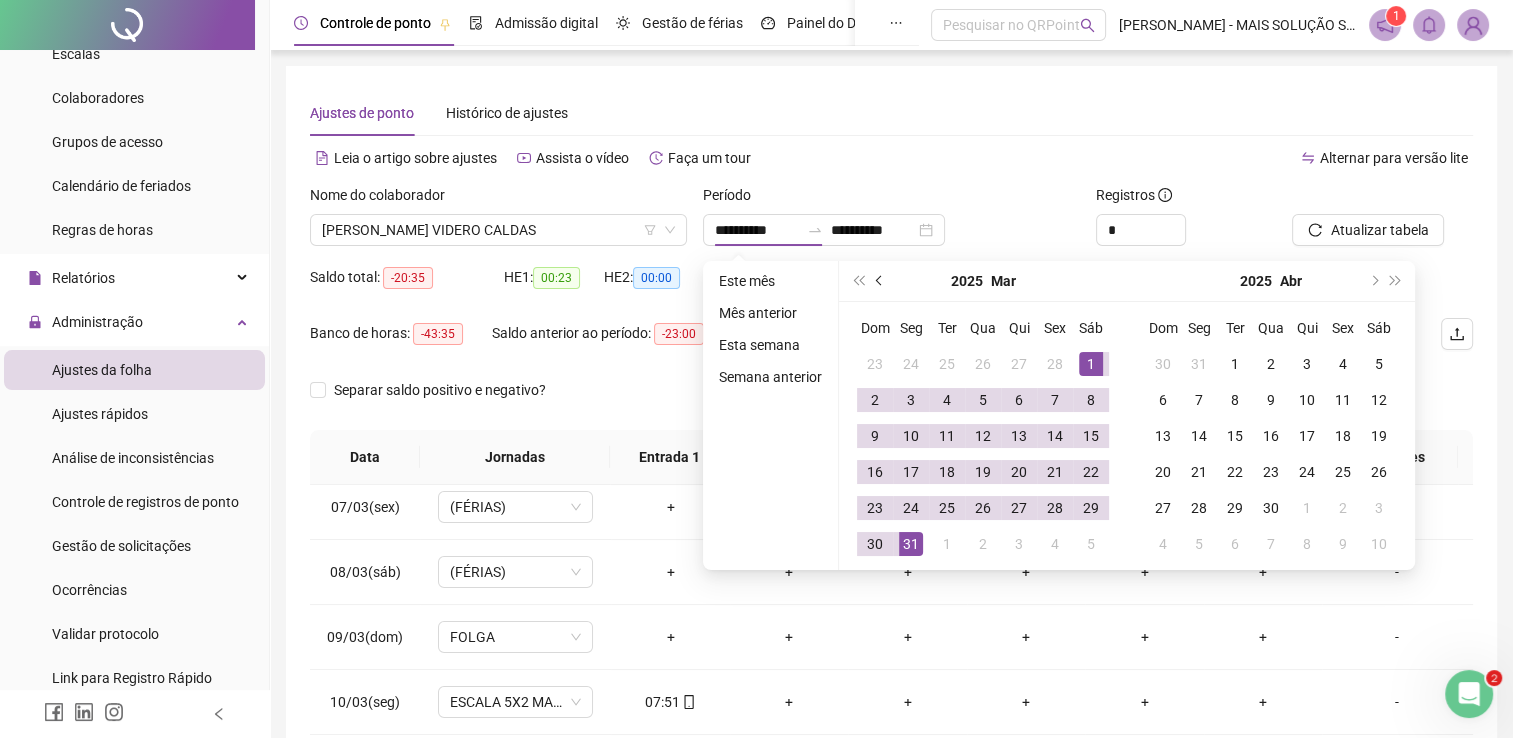 click at bounding box center [881, 281] 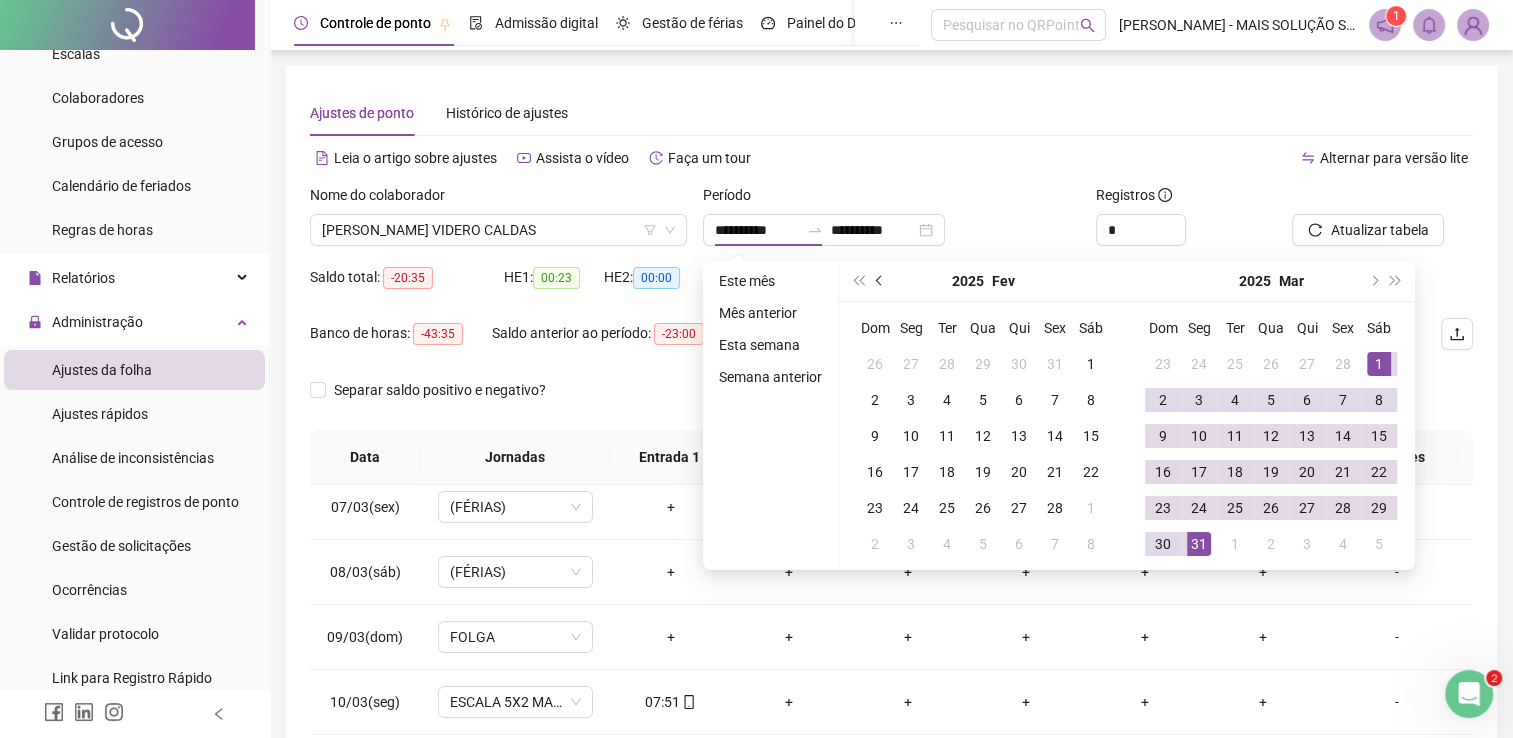 click at bounding box center (881, 281) 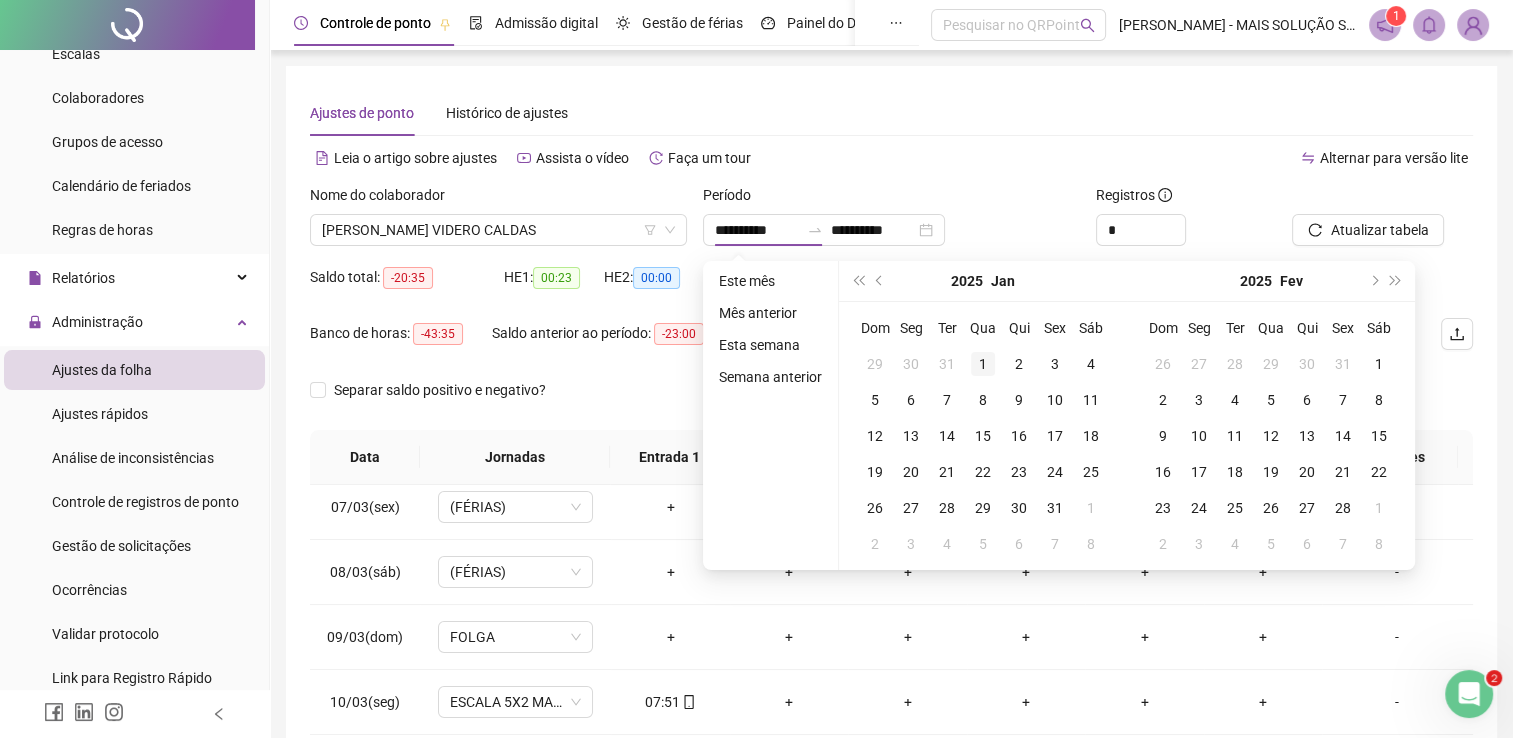 type on "**********" 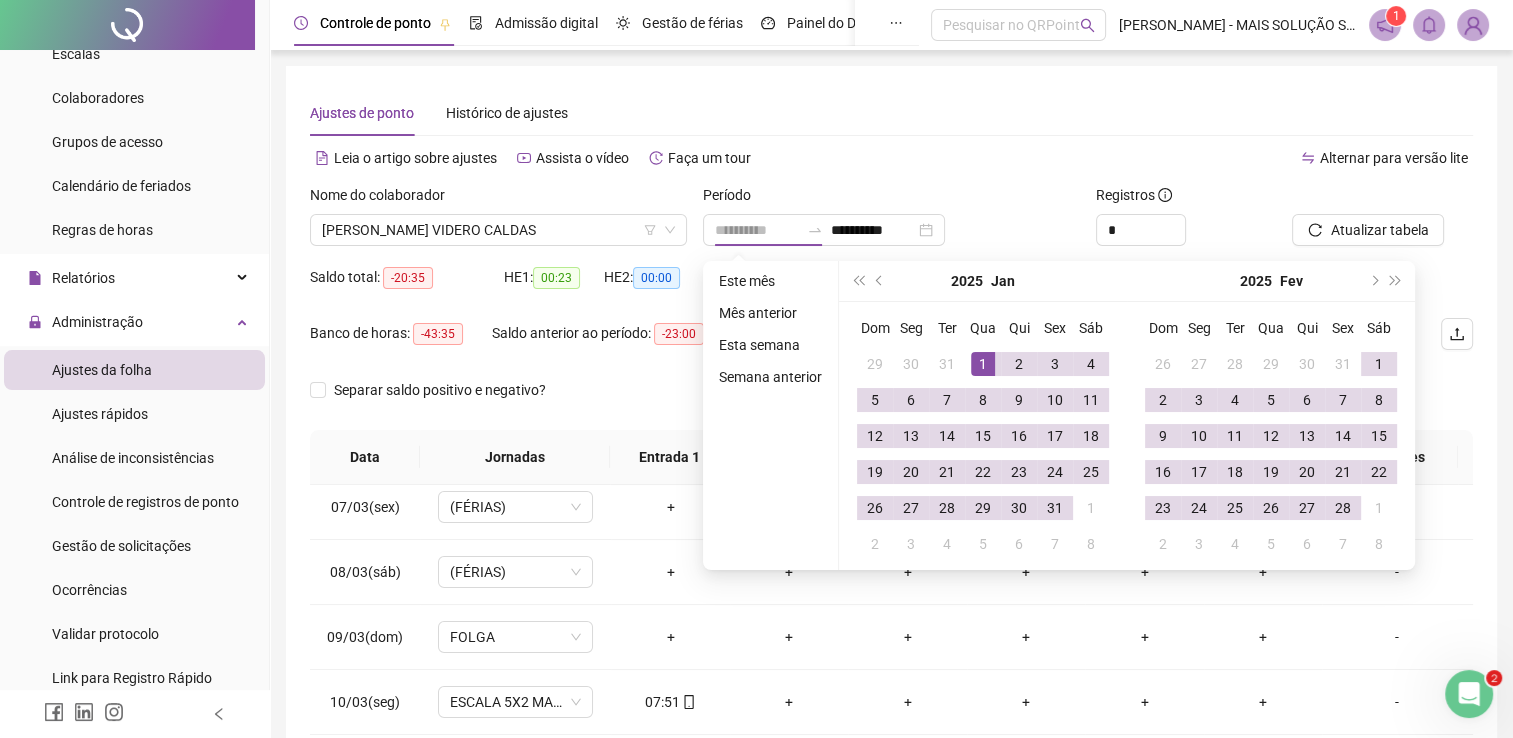 click on "1" at bounding box center (983, 364) 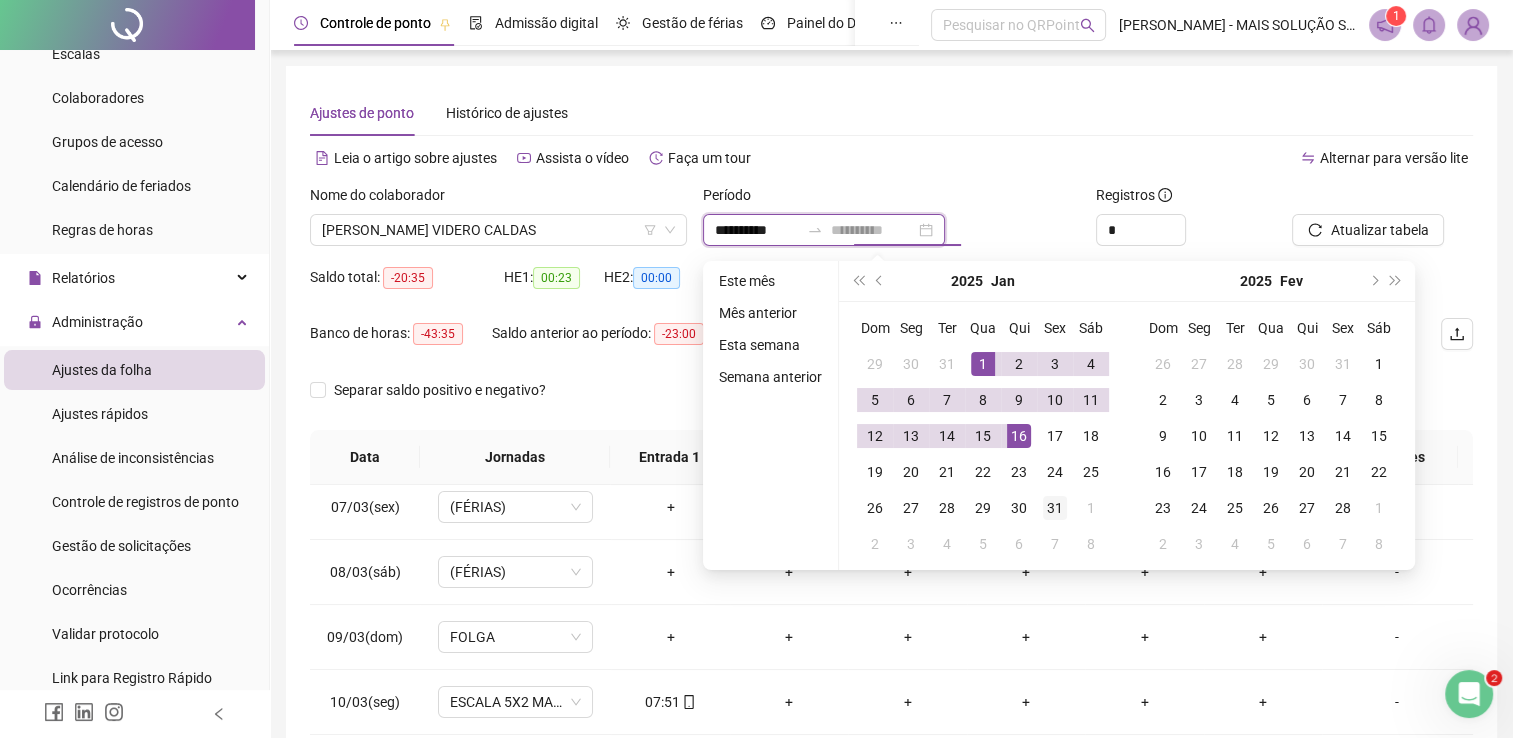 type on "**********" 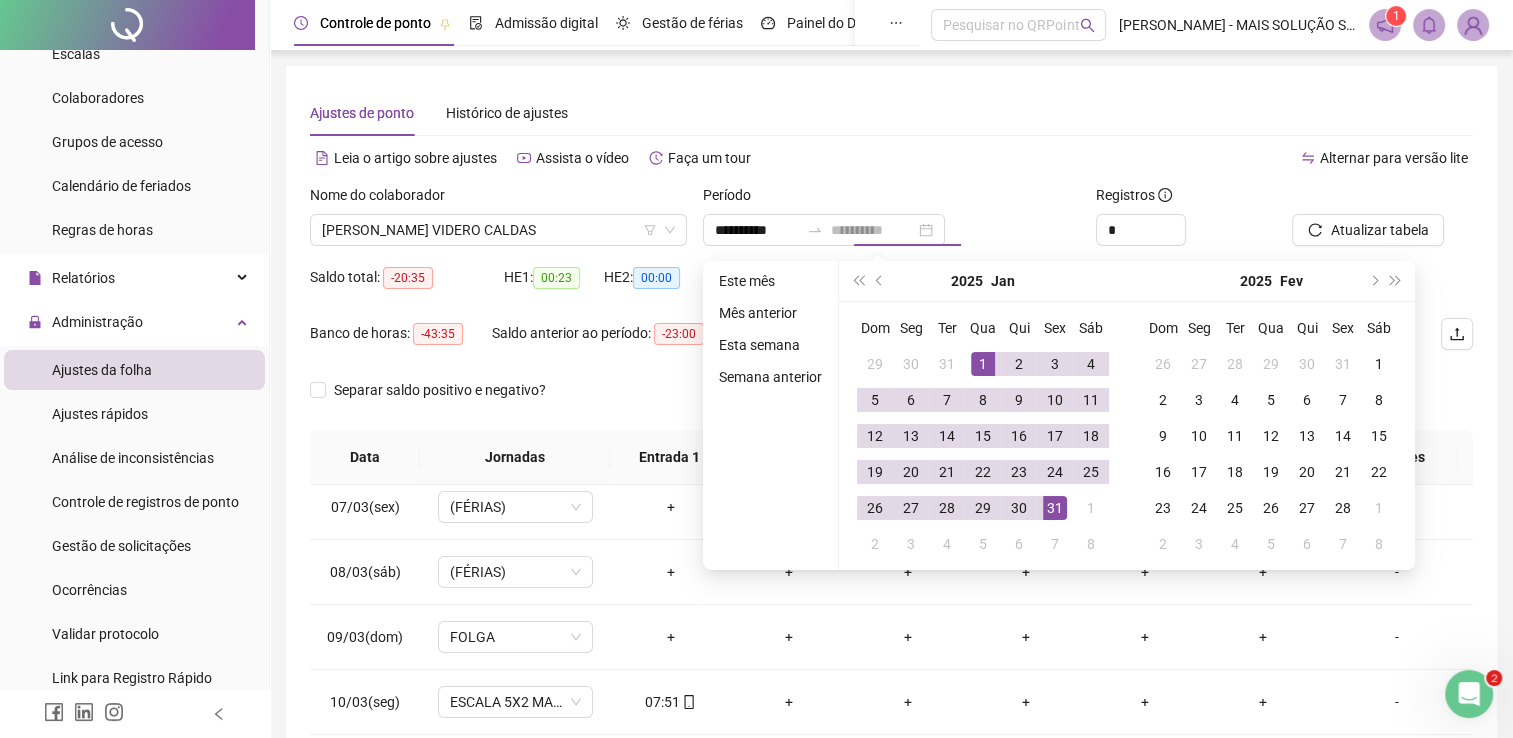 click on "31" at bounding box center (1055, 508) 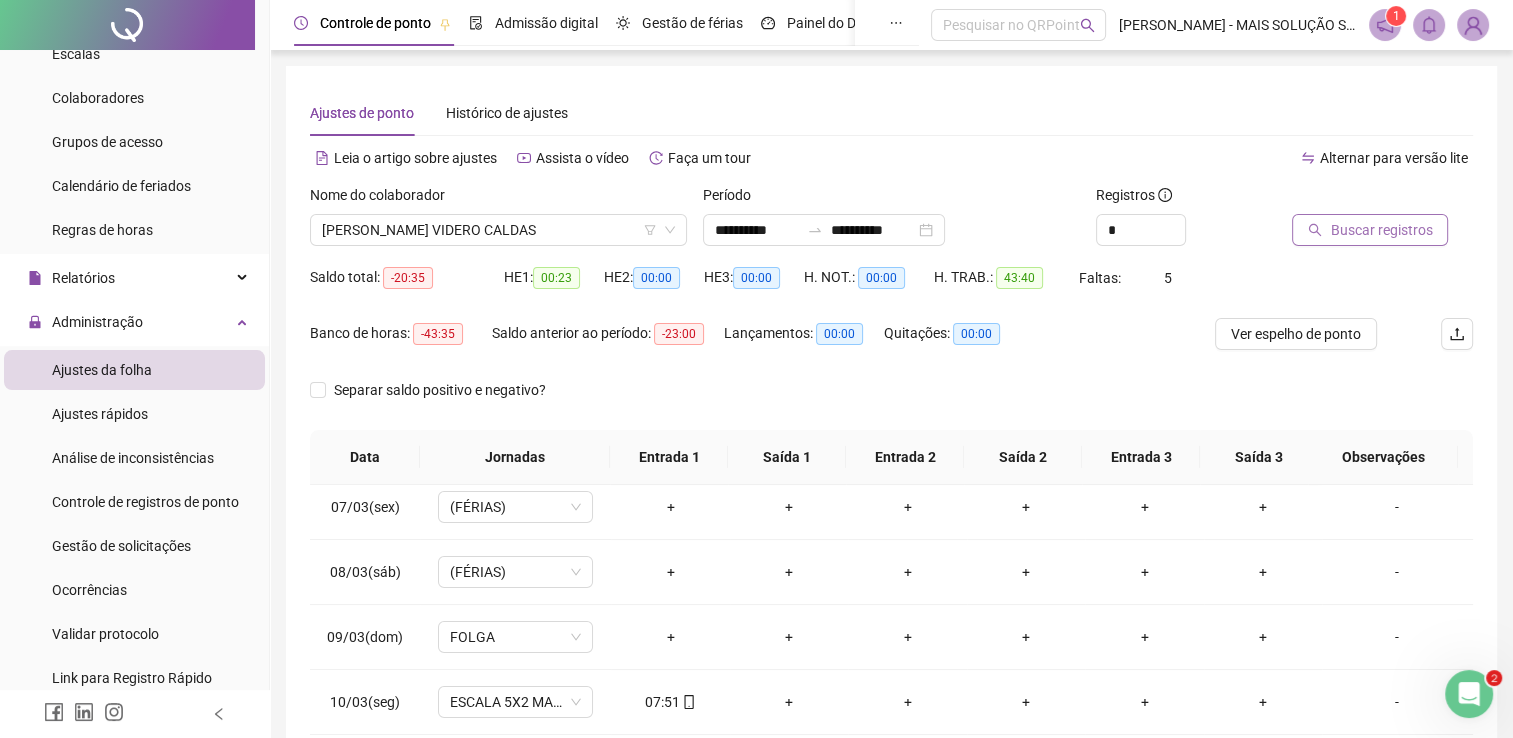 click on "Buscar registros" at bounding box center (1370, 230) 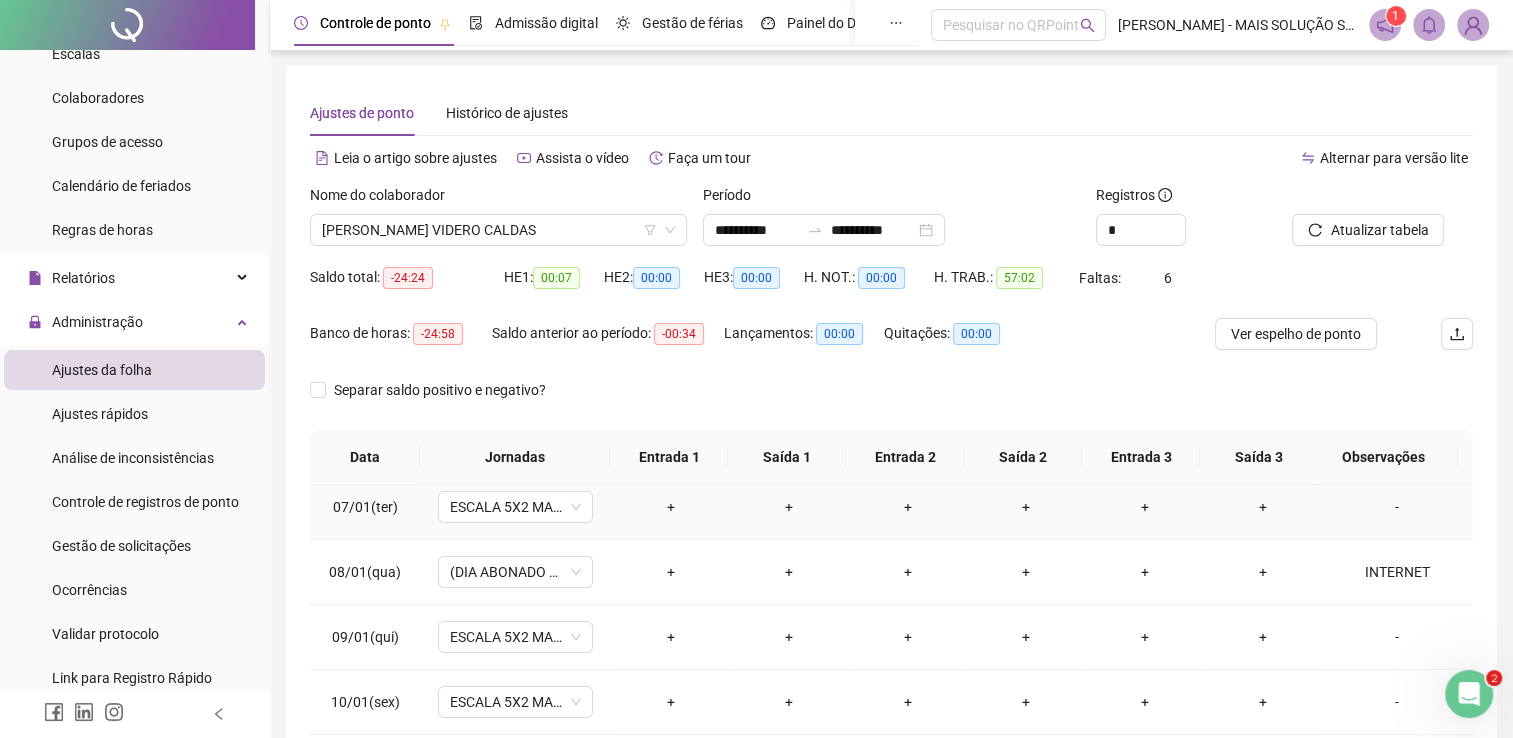 scroll, scrollTop: 283, scrollLeft: 0, axis: vertical 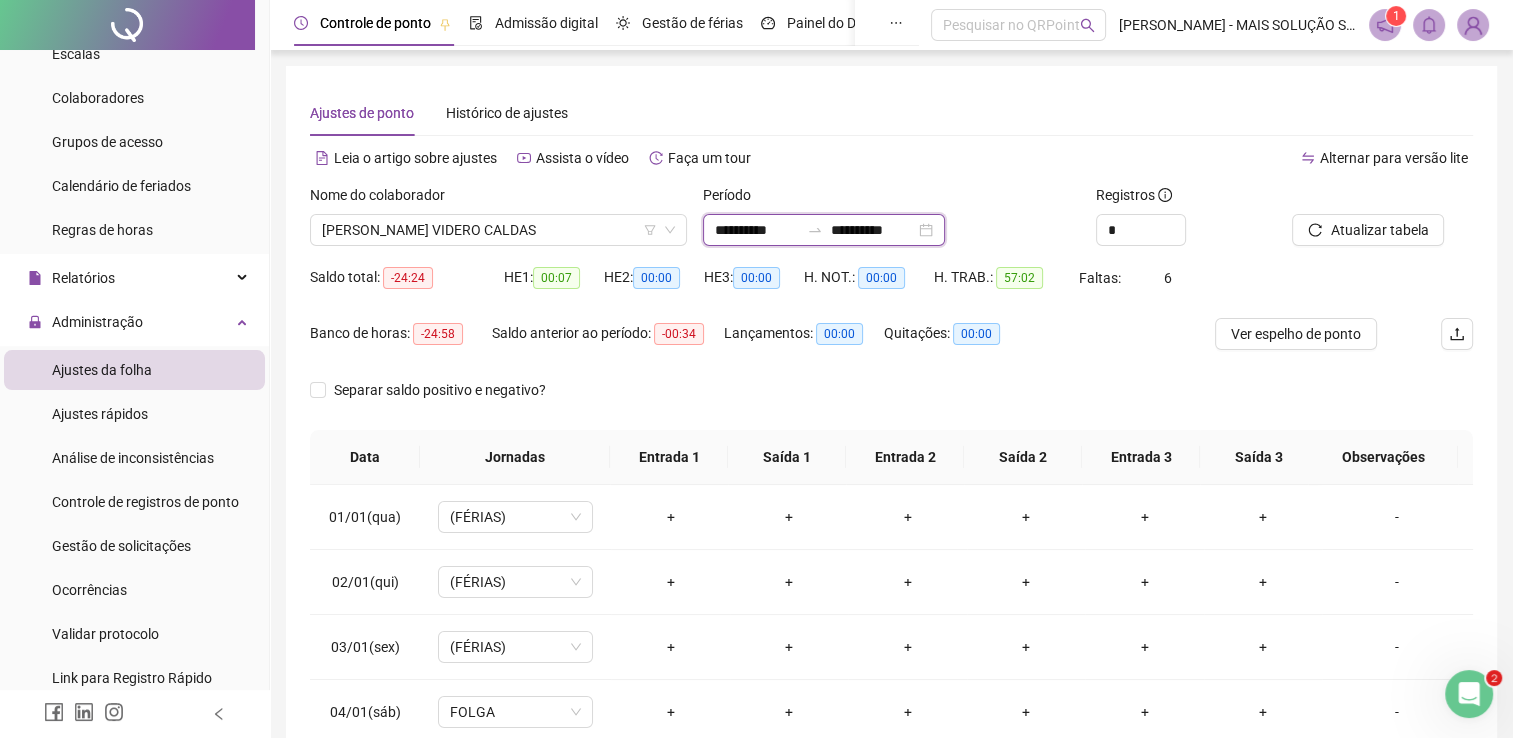 click on "**********" at bounding box center [757, 230] 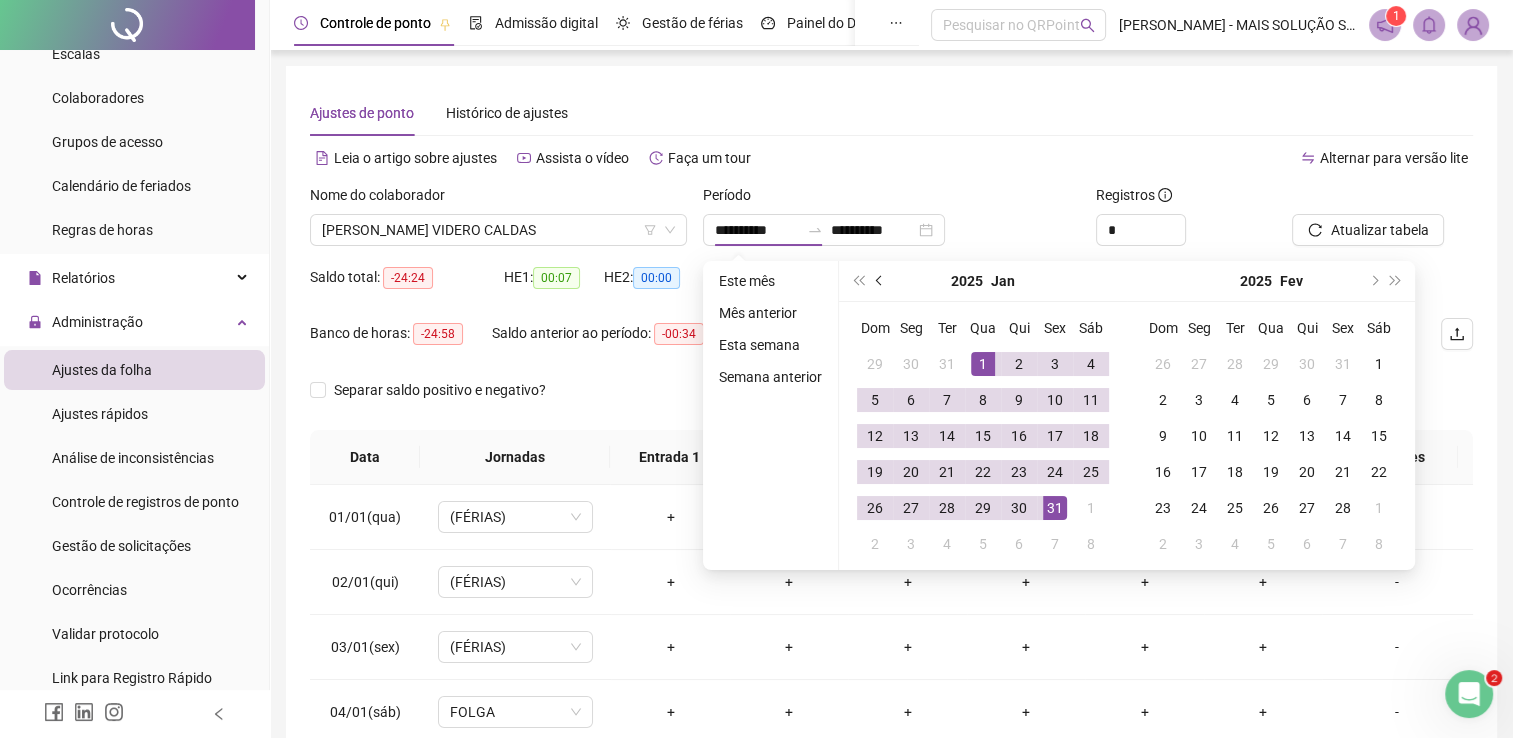 click at bounding box center [880, 281] 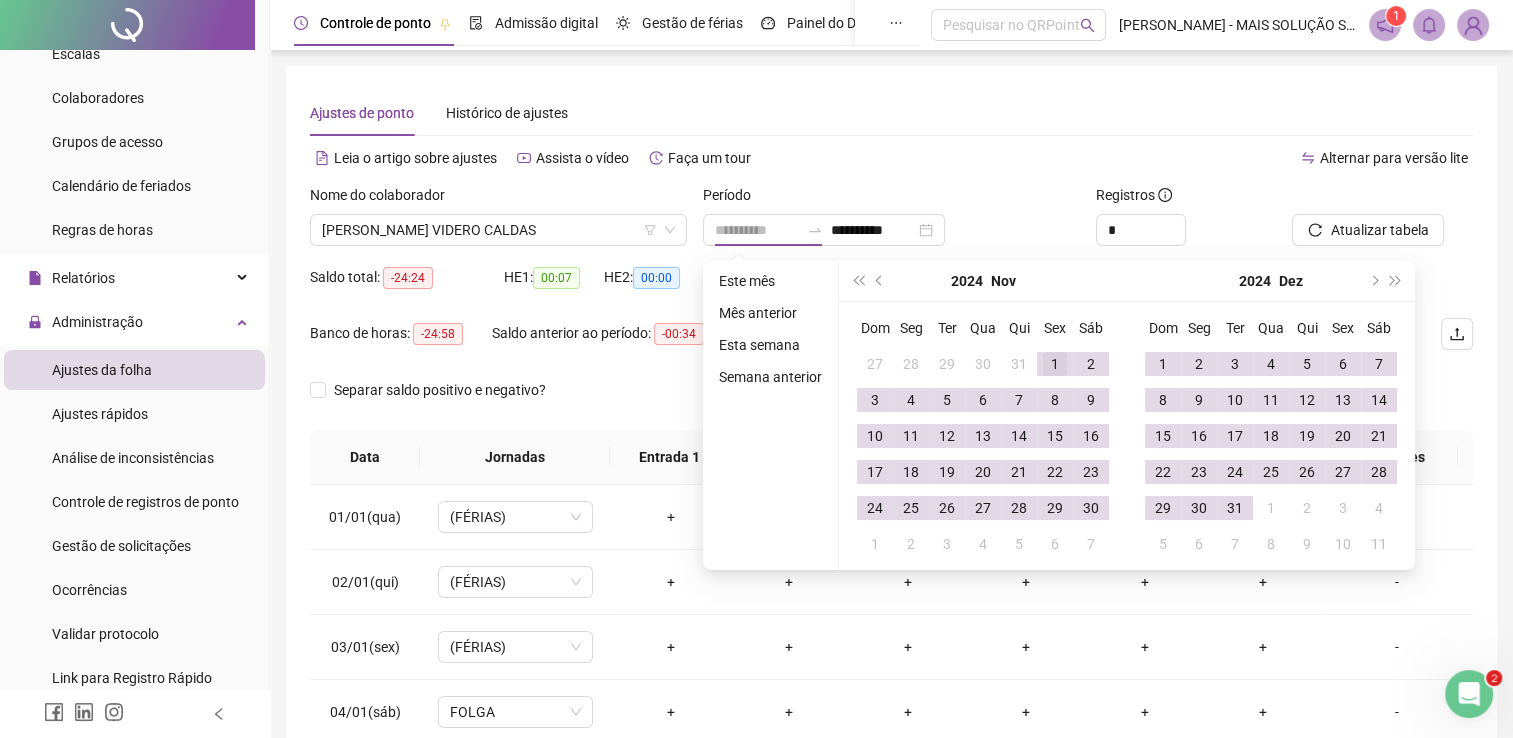 type on "**********" 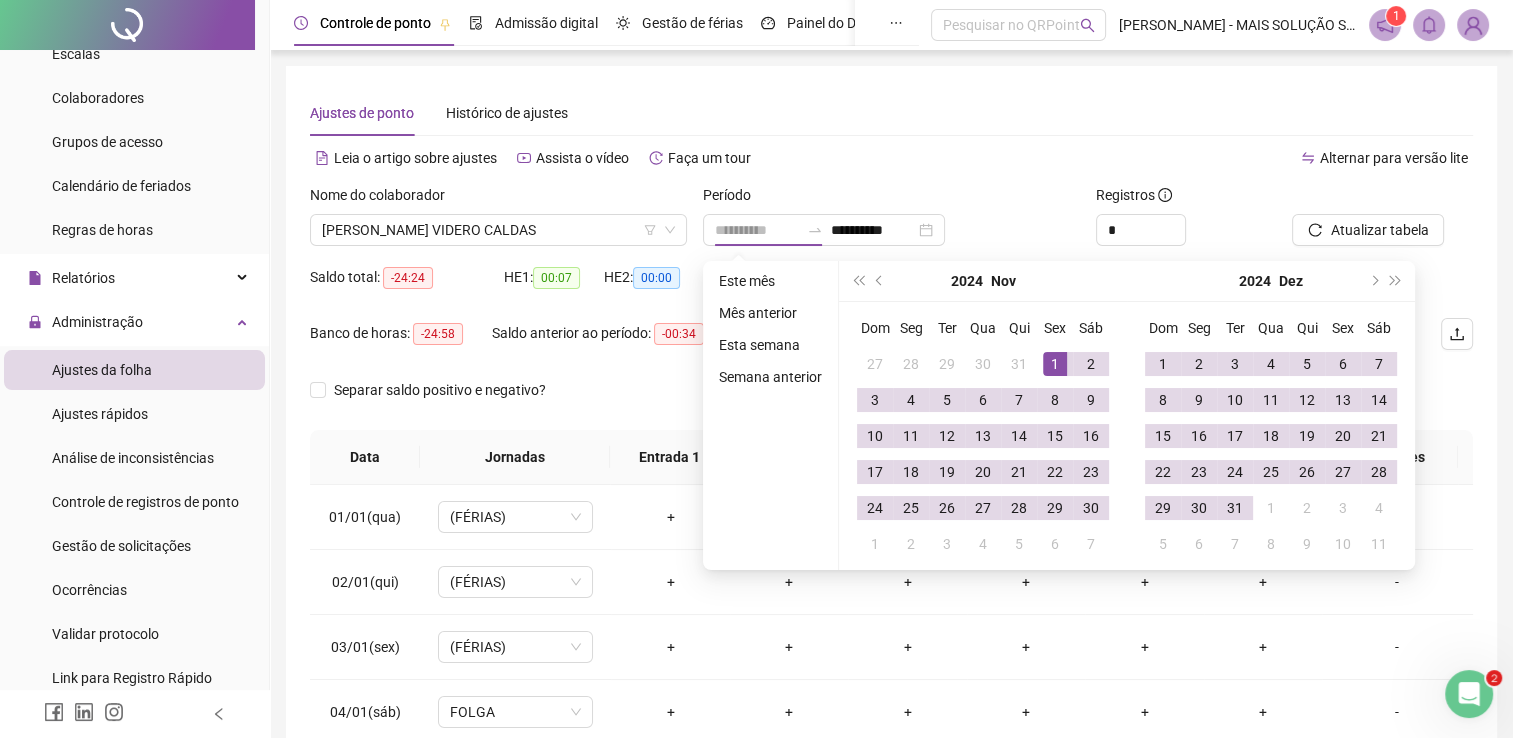 click on "1" at bounding box center (1055, 364) 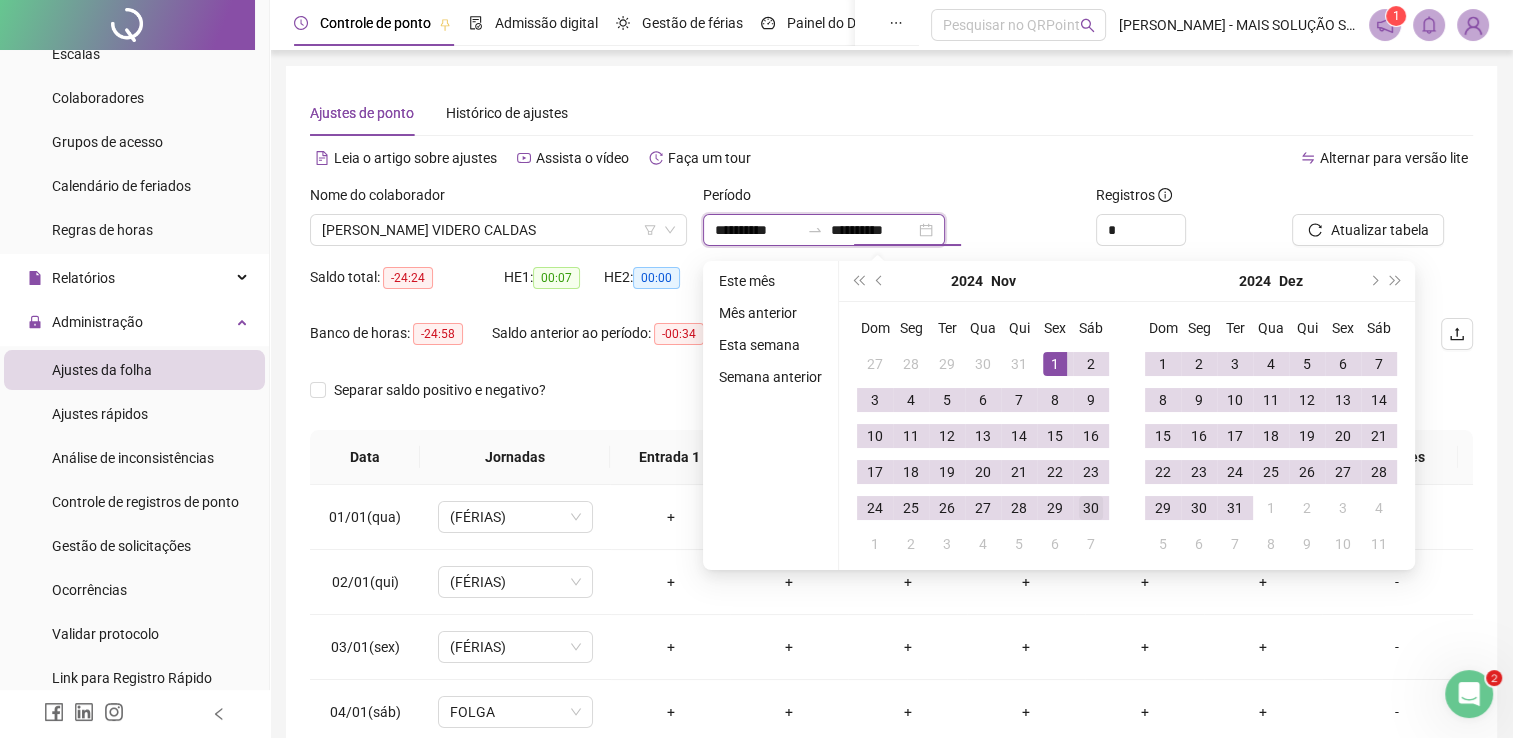 type 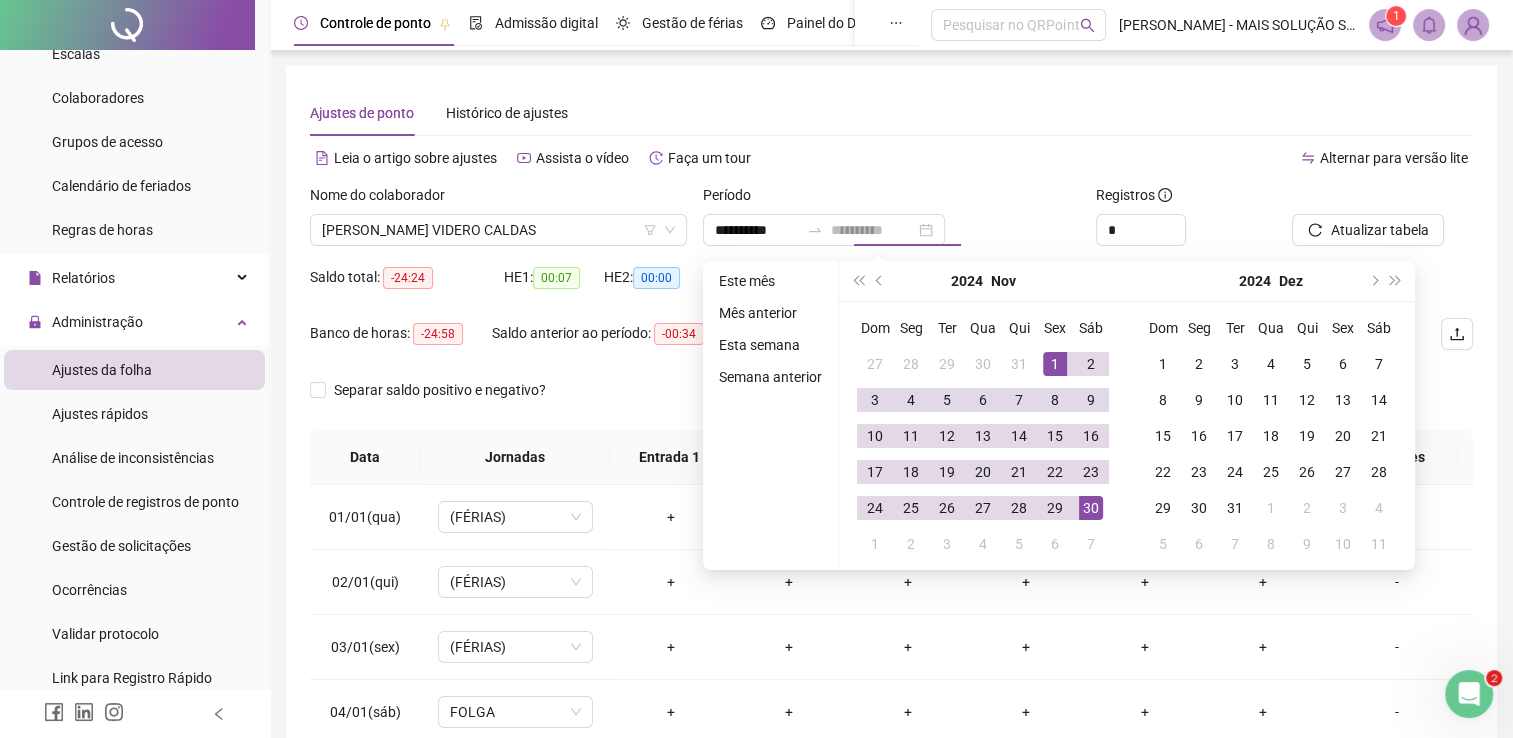 click on "30" at bounding box center (1091, 508) 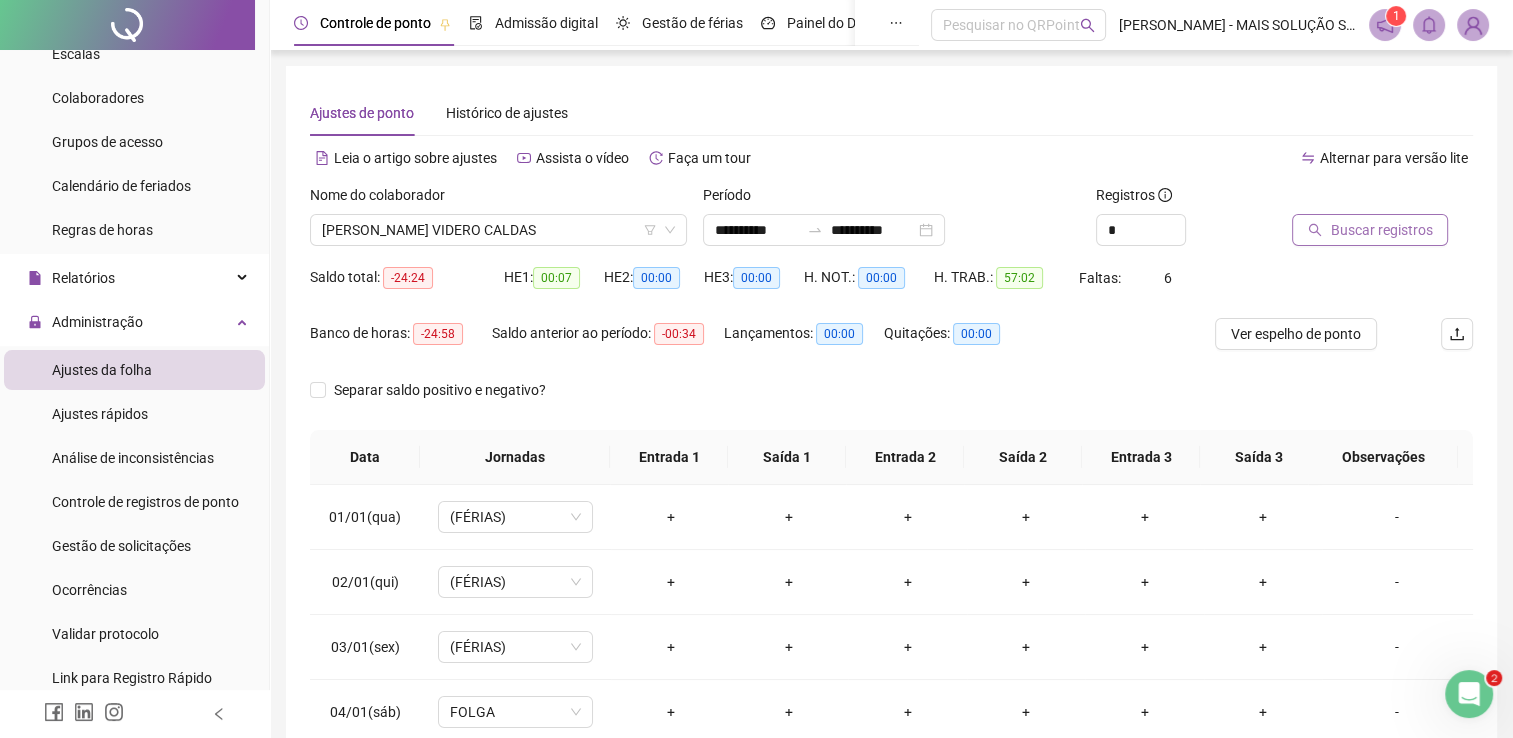 click on "Buscar registros" at bounding box center [1381, 230] 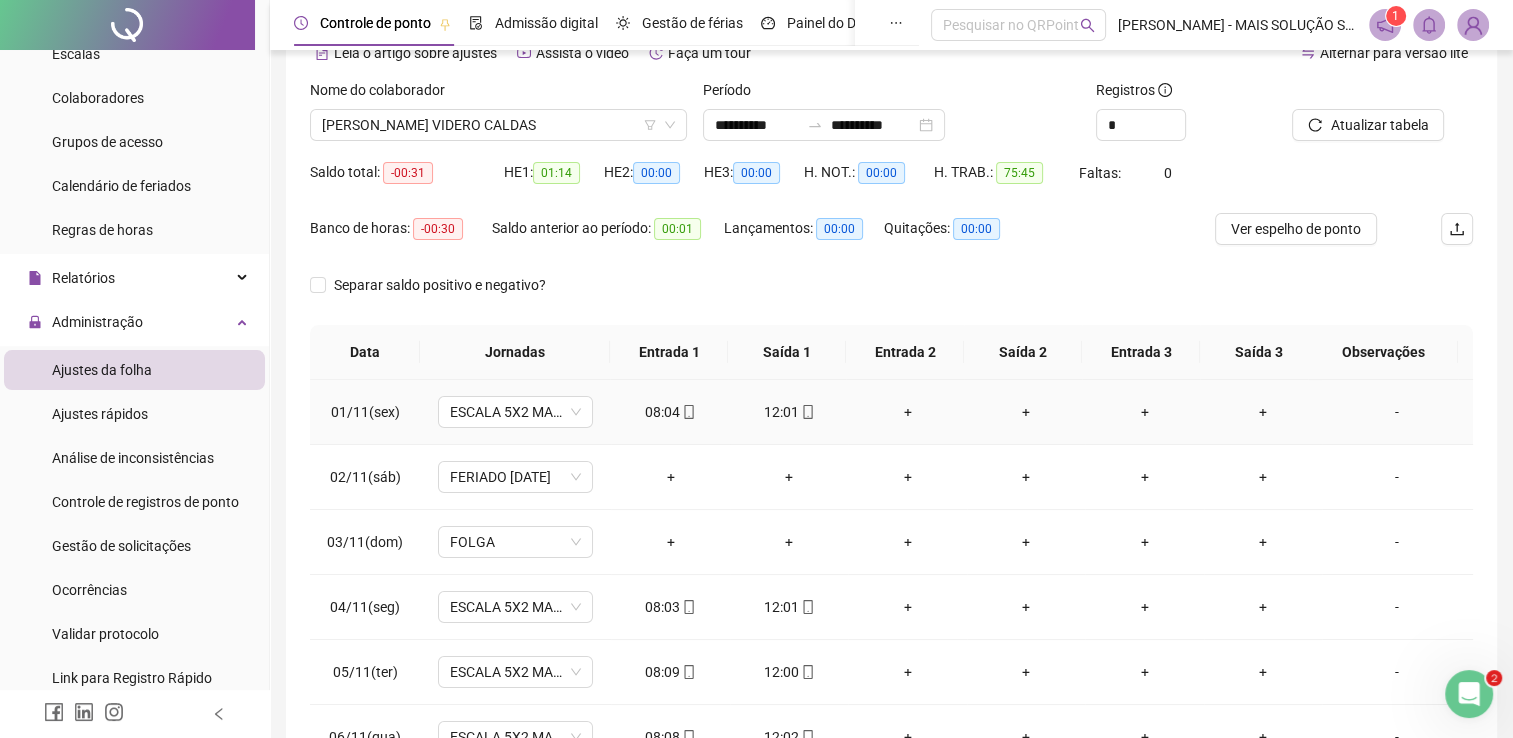 scroll, scrollTop: 283, scrollLeft: 0, axis: vertical 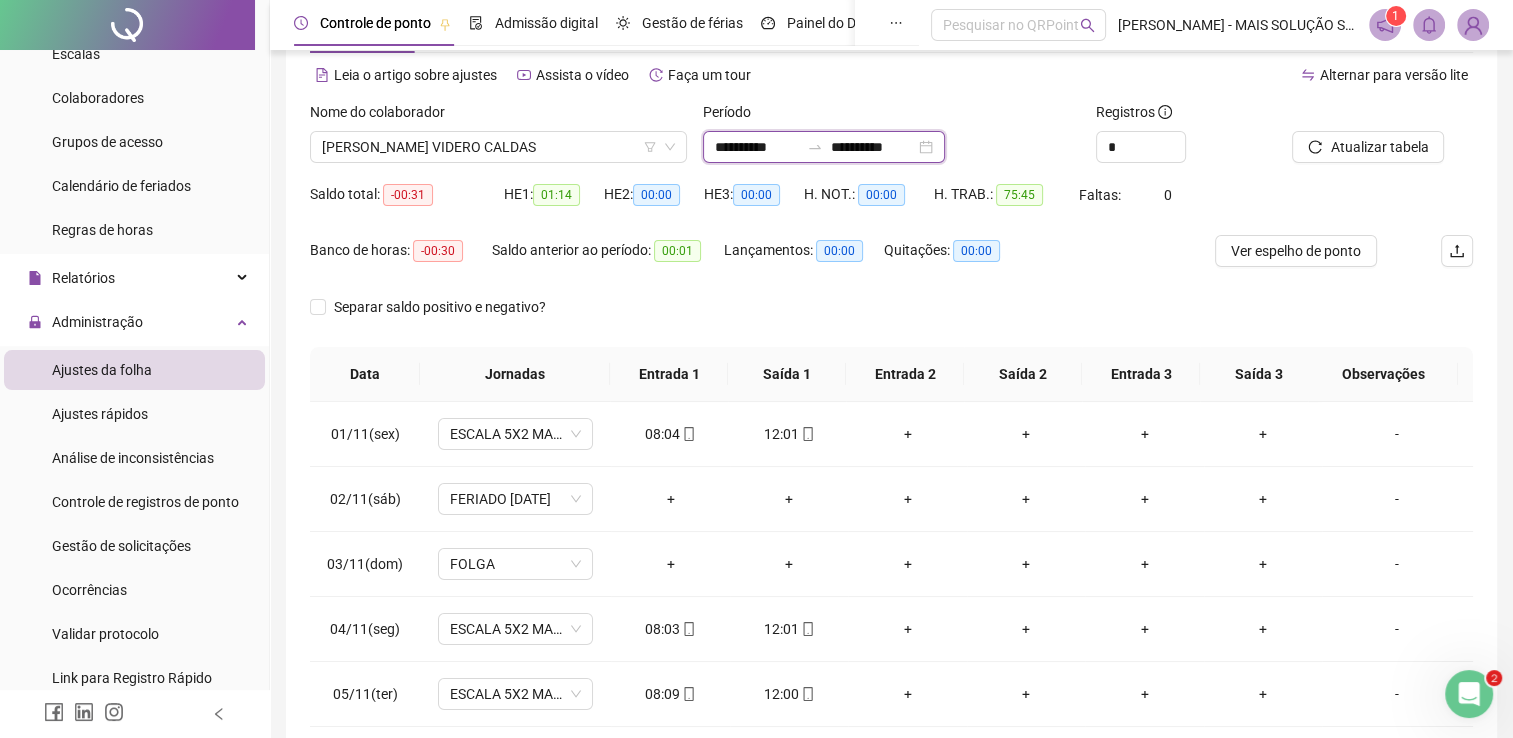 click on "**********" at bounding box center (757, 147) 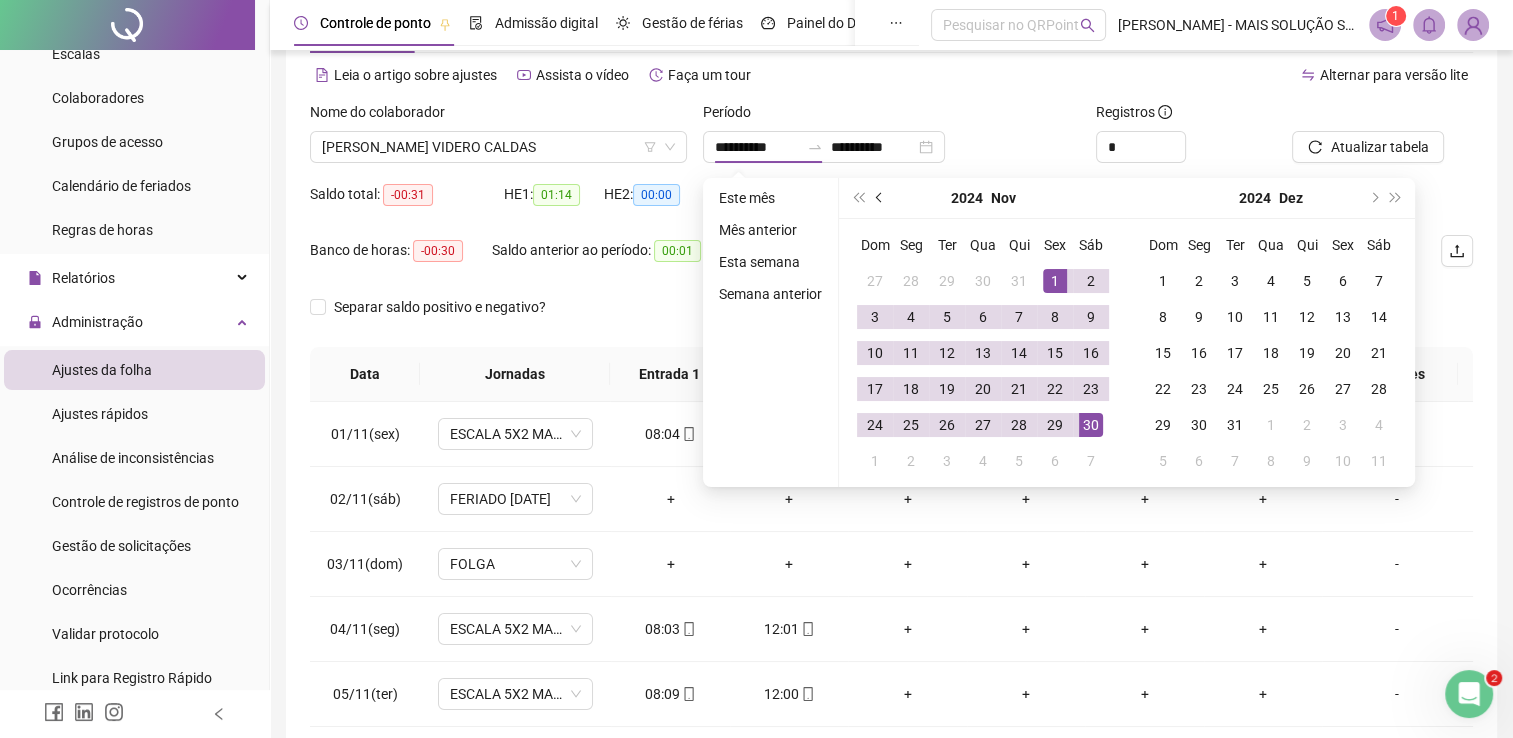 click at bounding box center [880, 198] 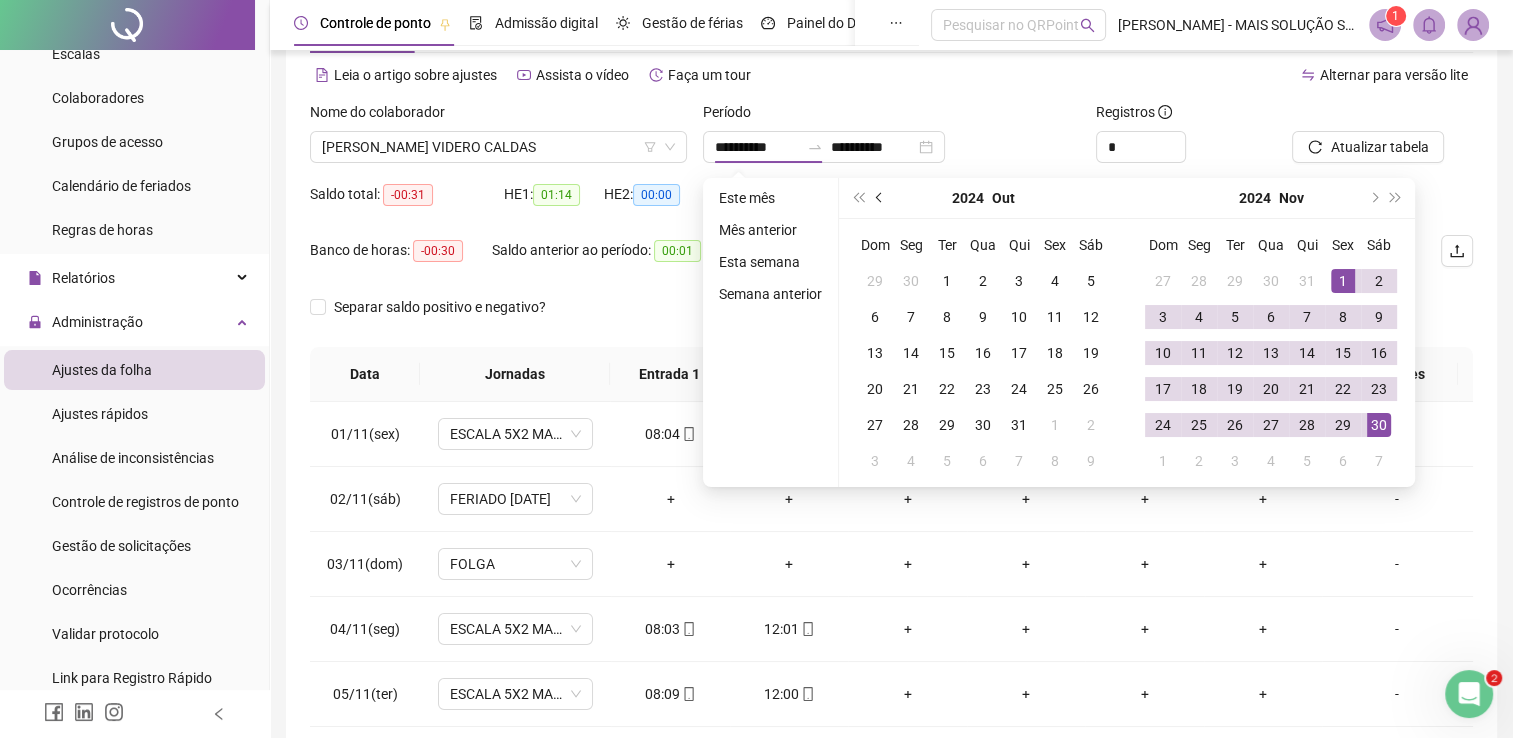 click at bounding box center [880, 198] 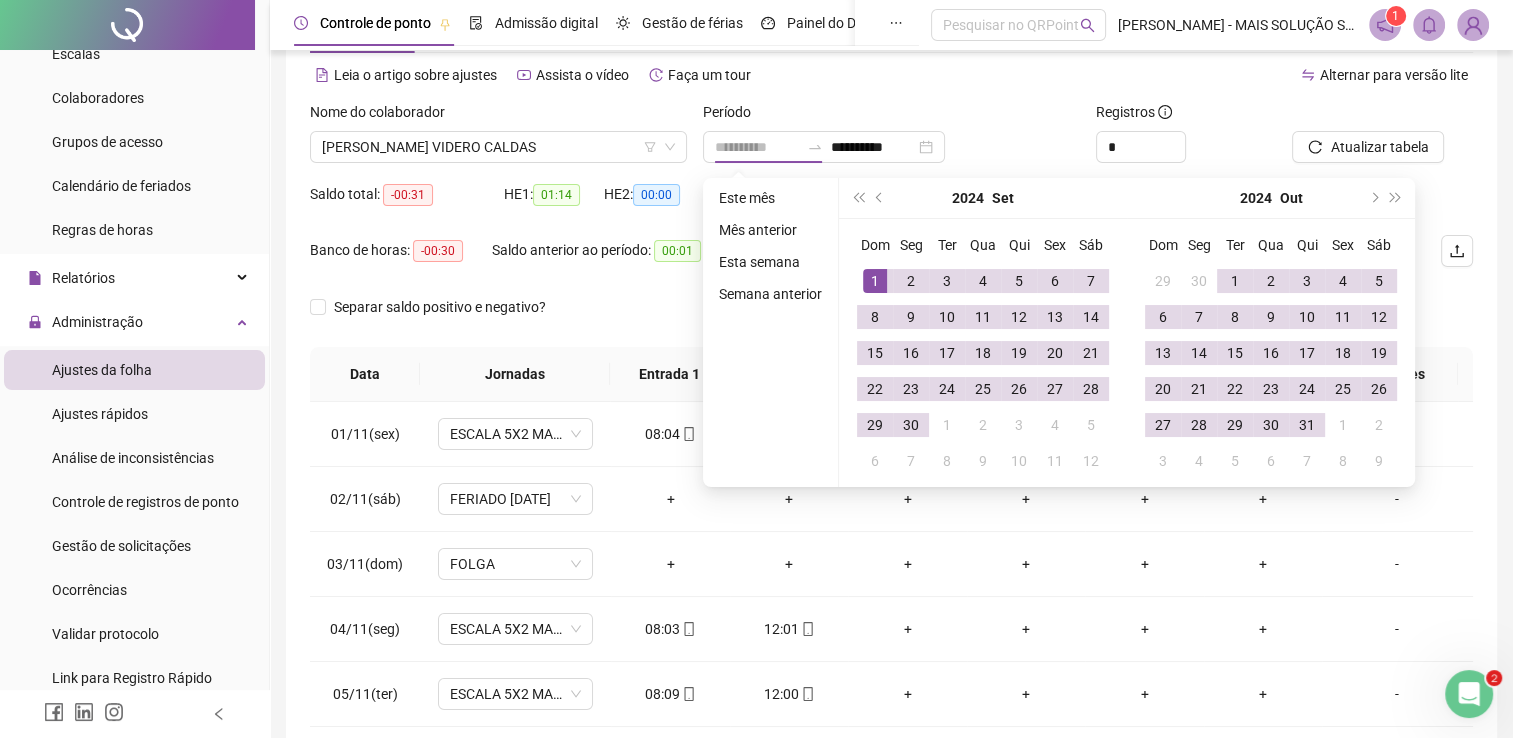 click on "1" at bounding box center (875, 281) 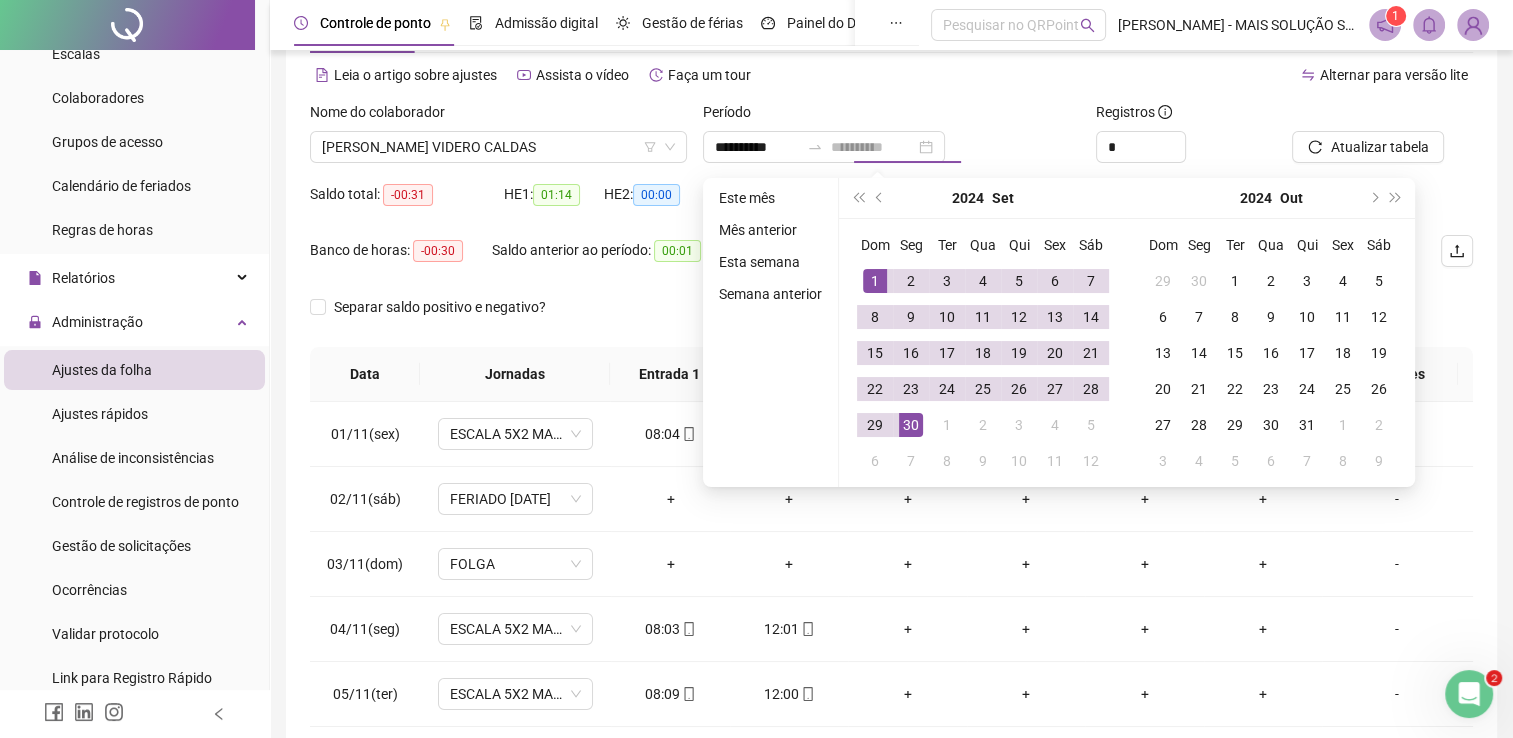 click on "30" at bounding box center (911, 425) 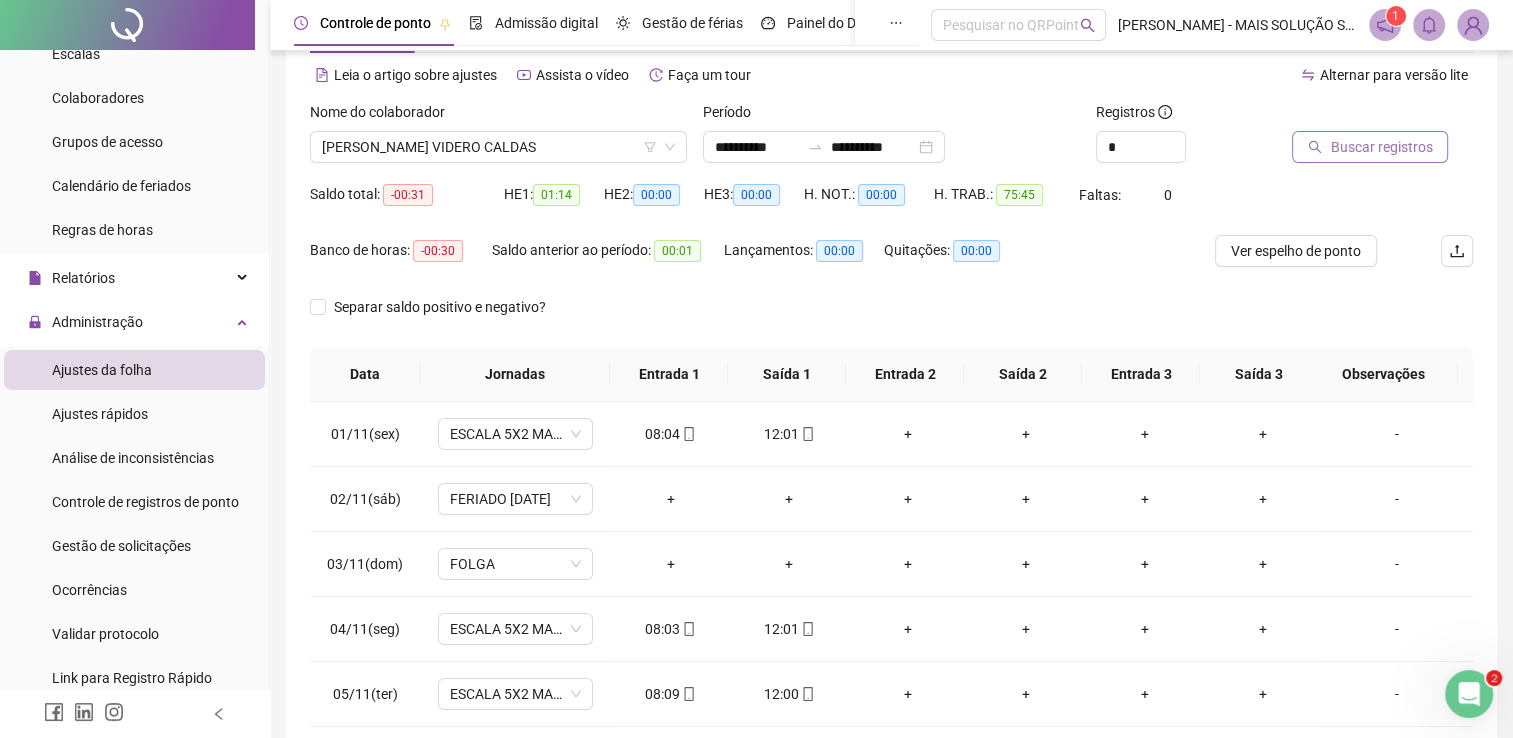 click on "Buscar registros" at bounding box center [1381, 147] 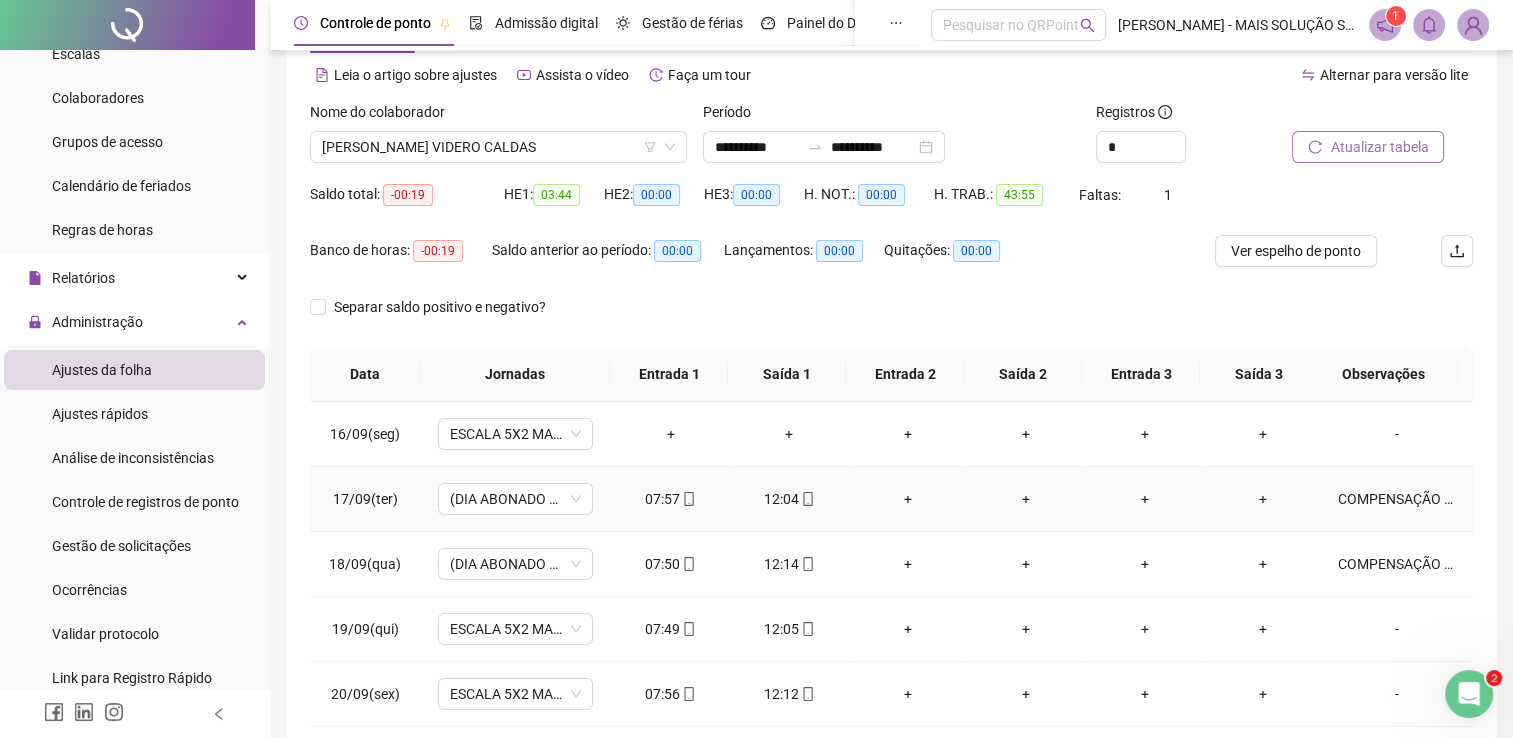 click 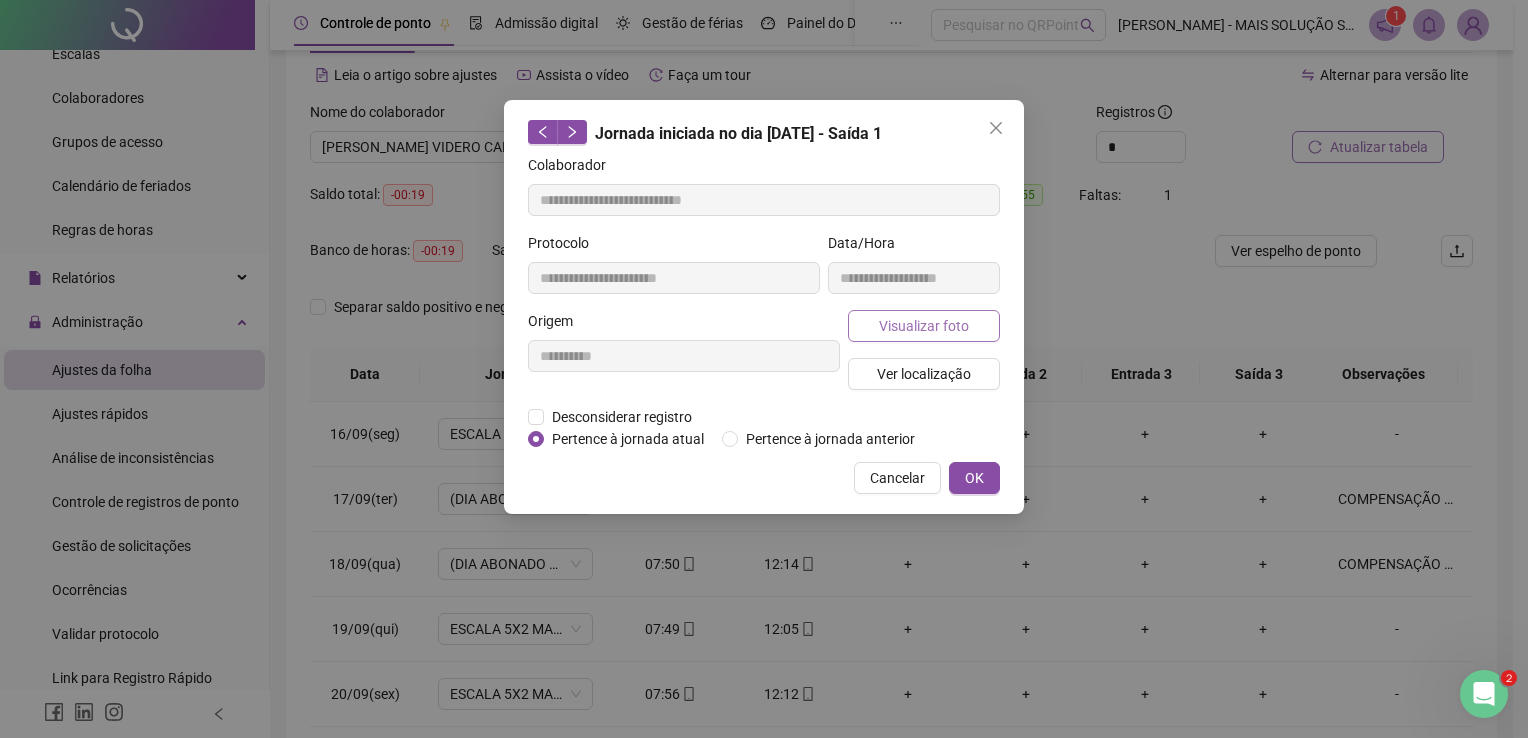 click on "Visualizar foto" at bounding box center [924, 326] 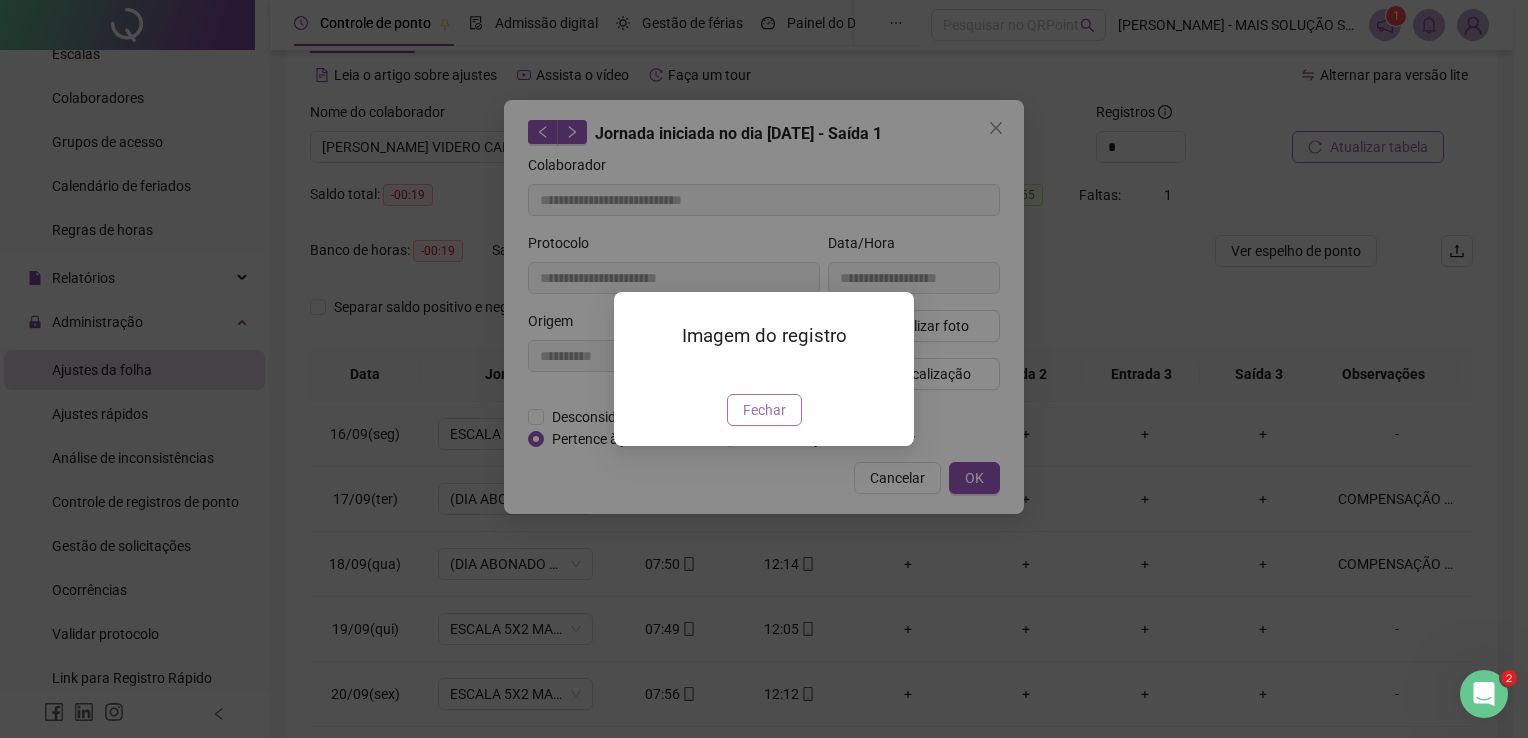 click on "Fechar" at bounding box center [764, 410] 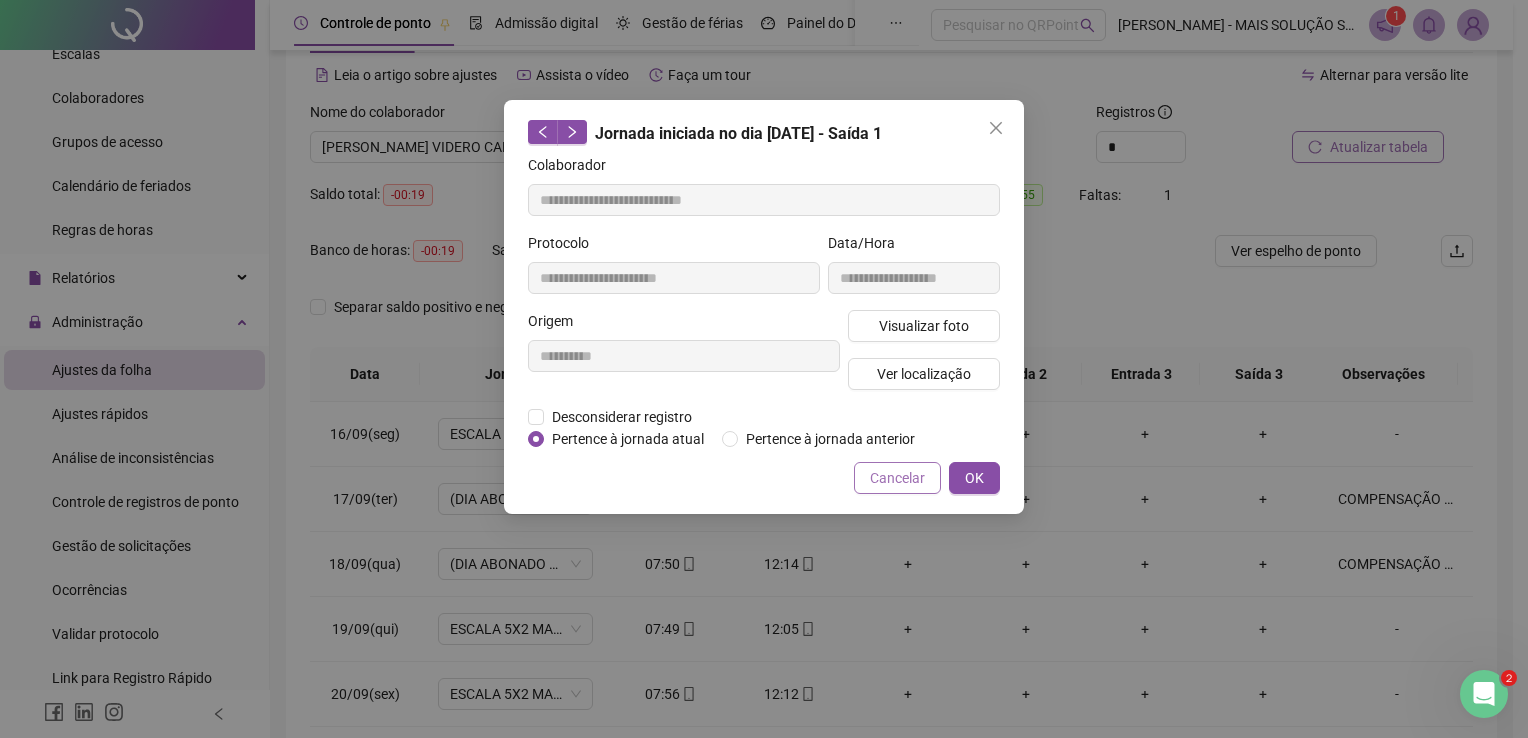 click on "Cancelar" at bounding box center [897, 478] 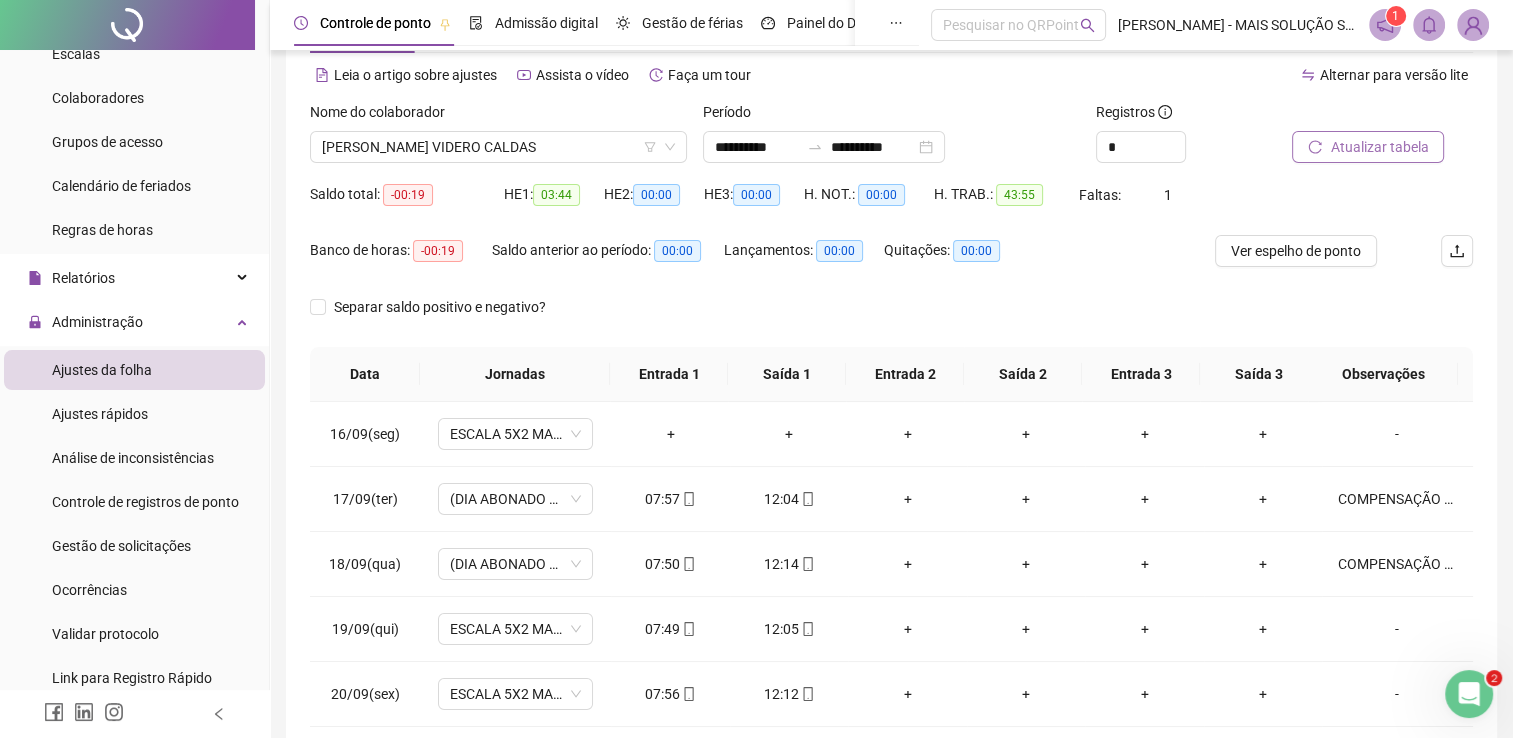 scroll, scrollTop: 183, scrollLeft: 0, axis: vertical 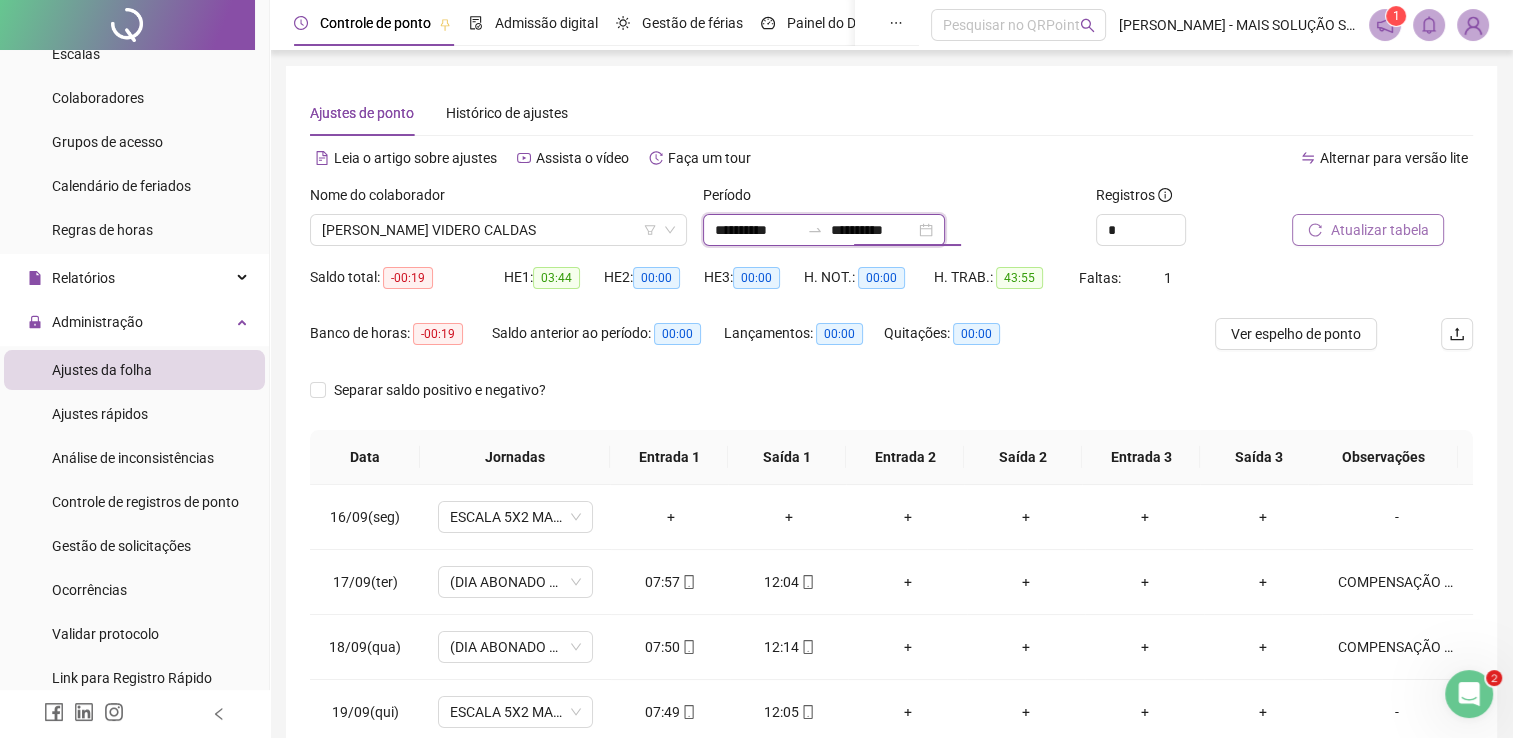 click on "**********" at bounding box center (757, 230) 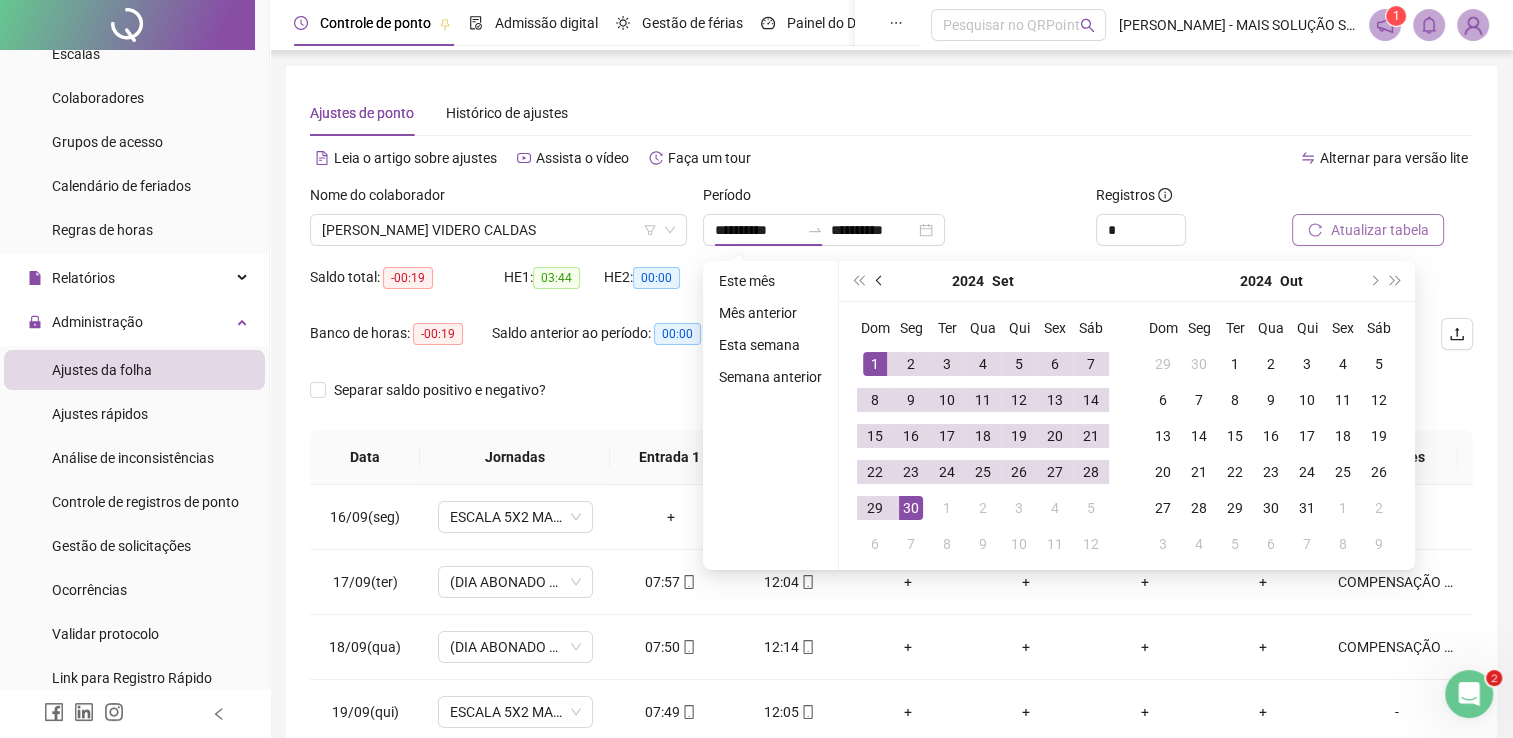click at bounding box center [880, 281] 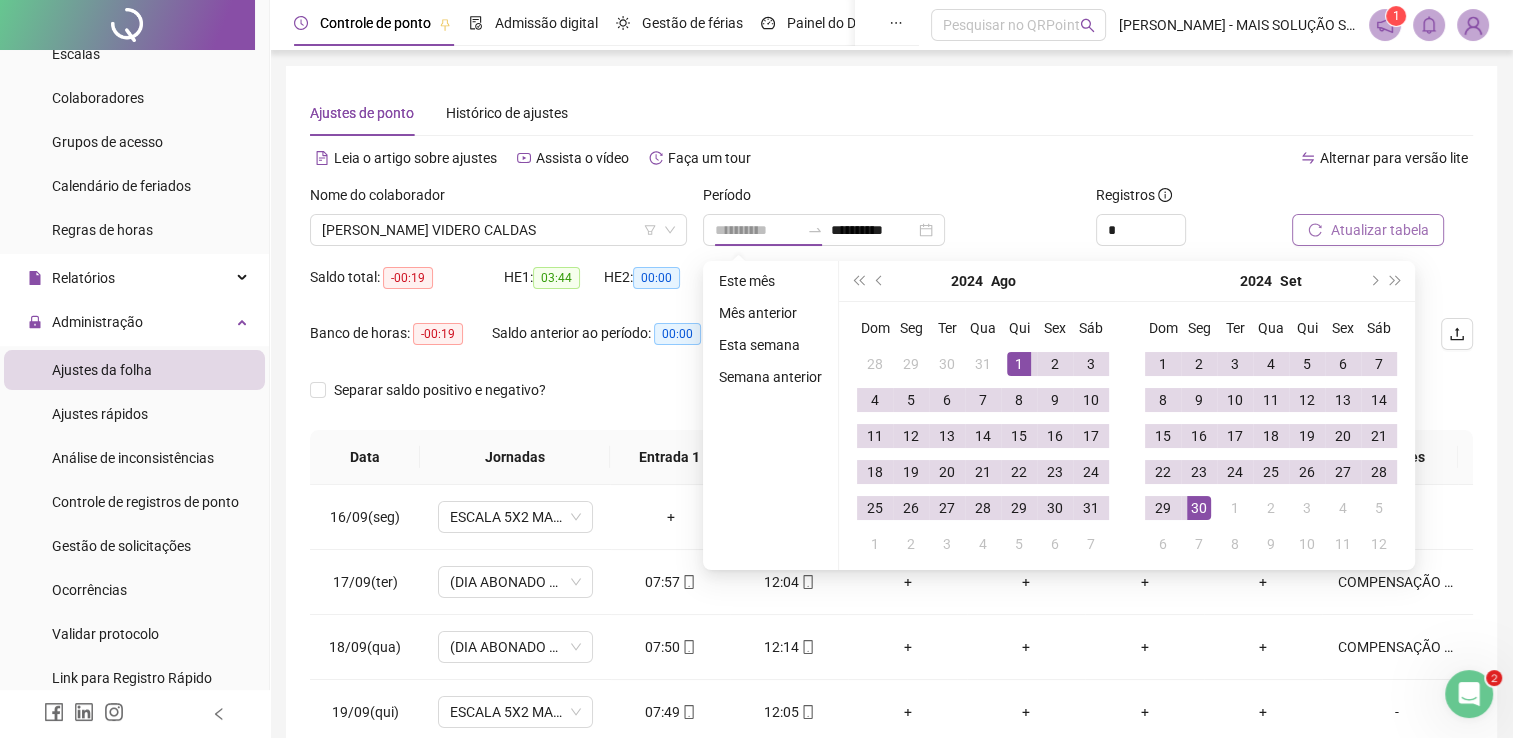 click on "1" at bounding box center [1019, 364] 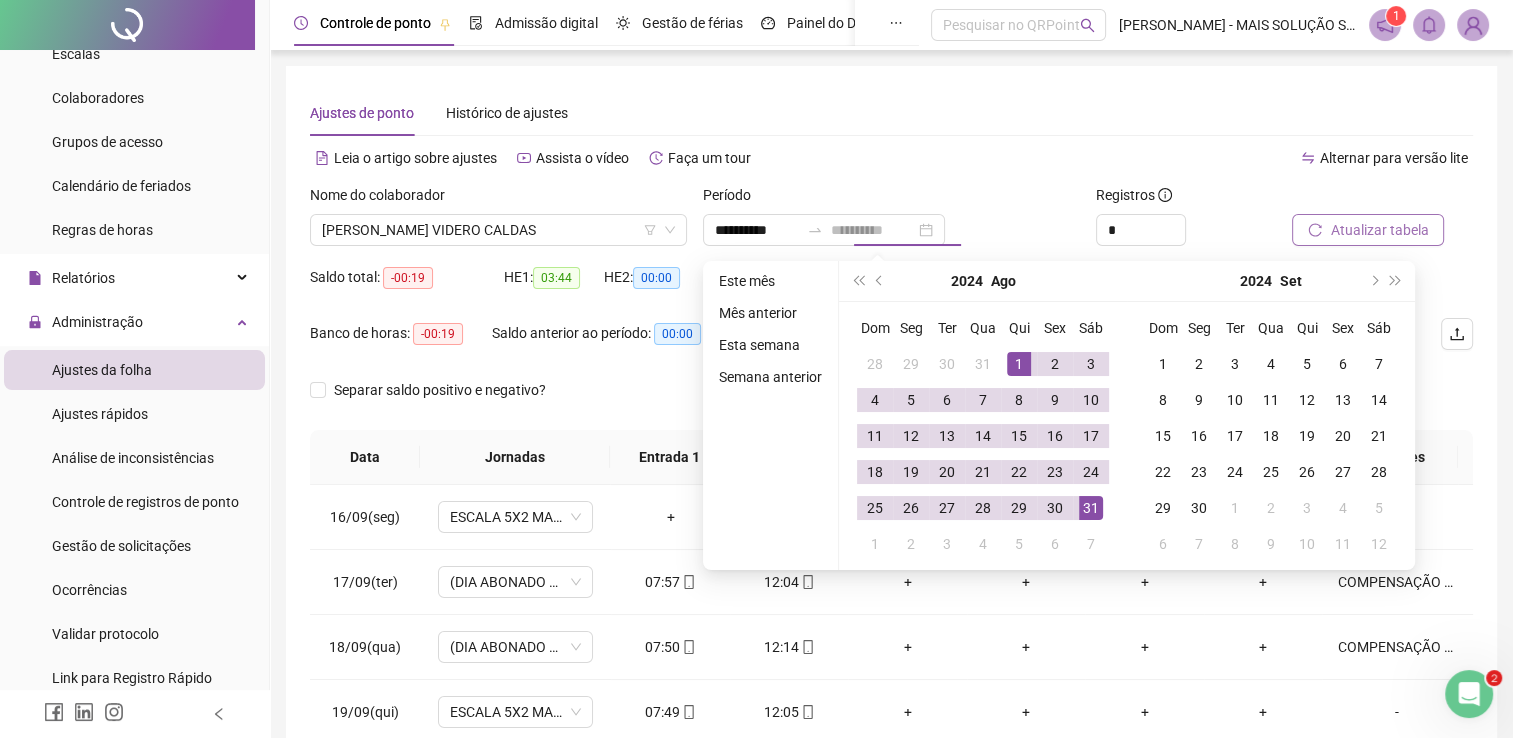 click on "31" at bounding box center [1091, 508] 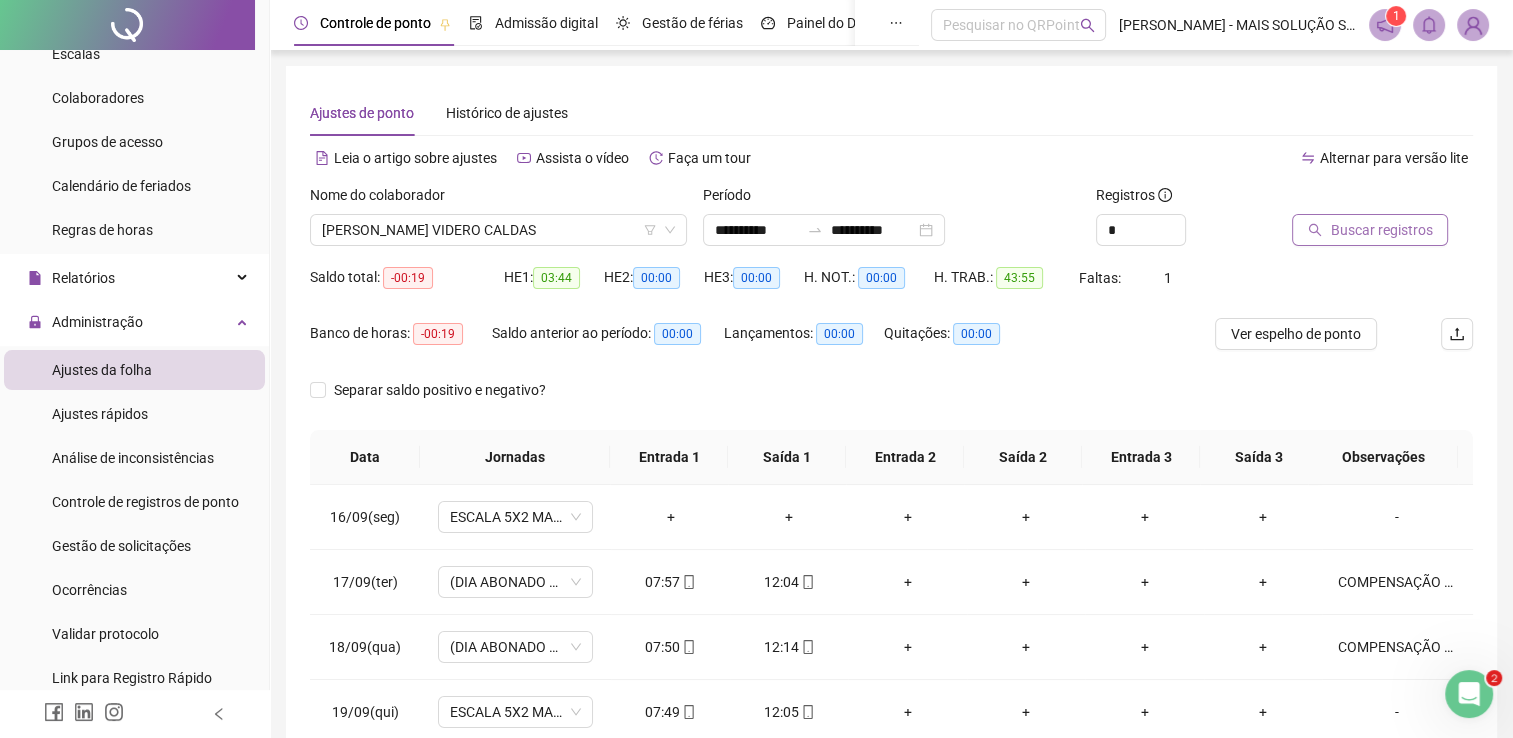 click on "Buscar registros" at bounding box center [1381, 230] 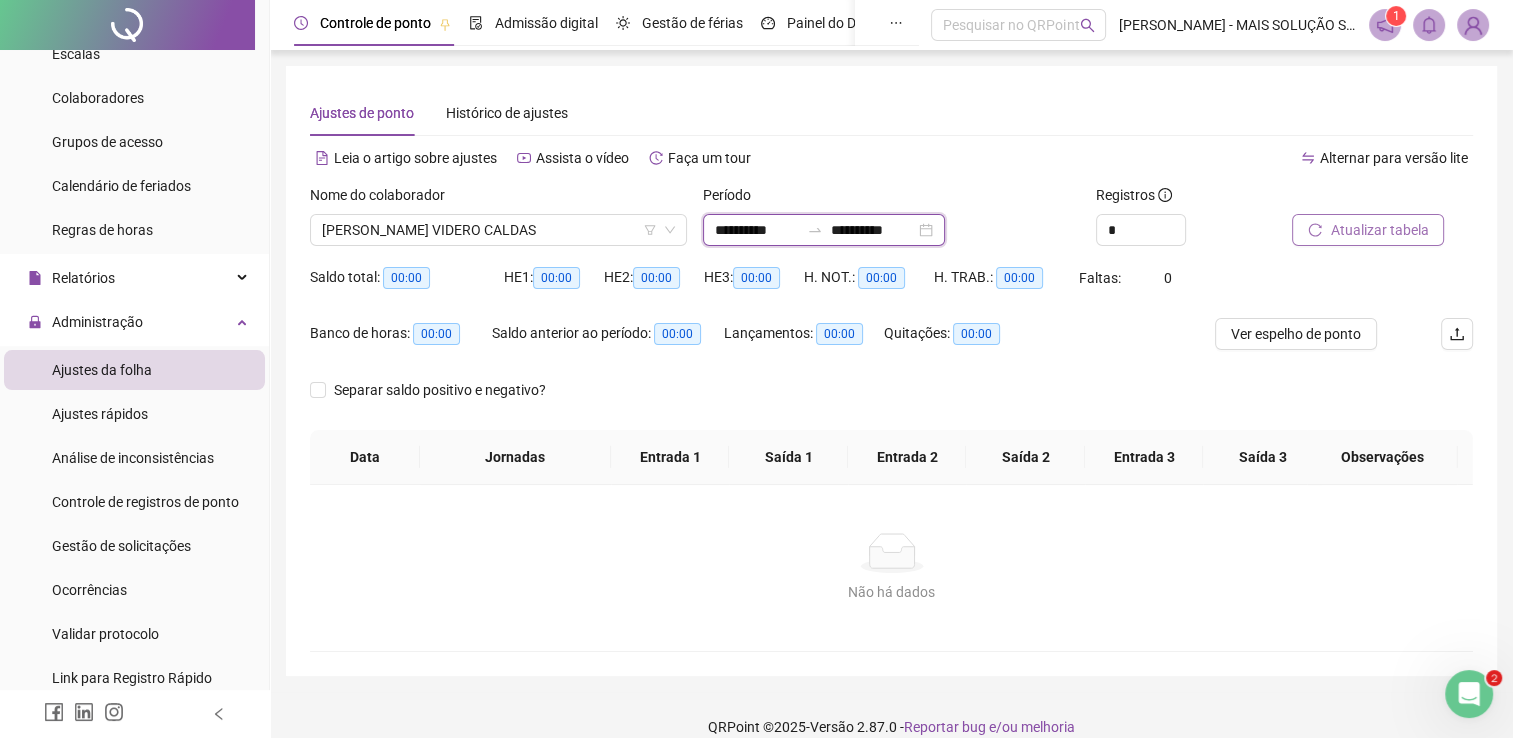 click on "**********" at bounding box center (757, 230) 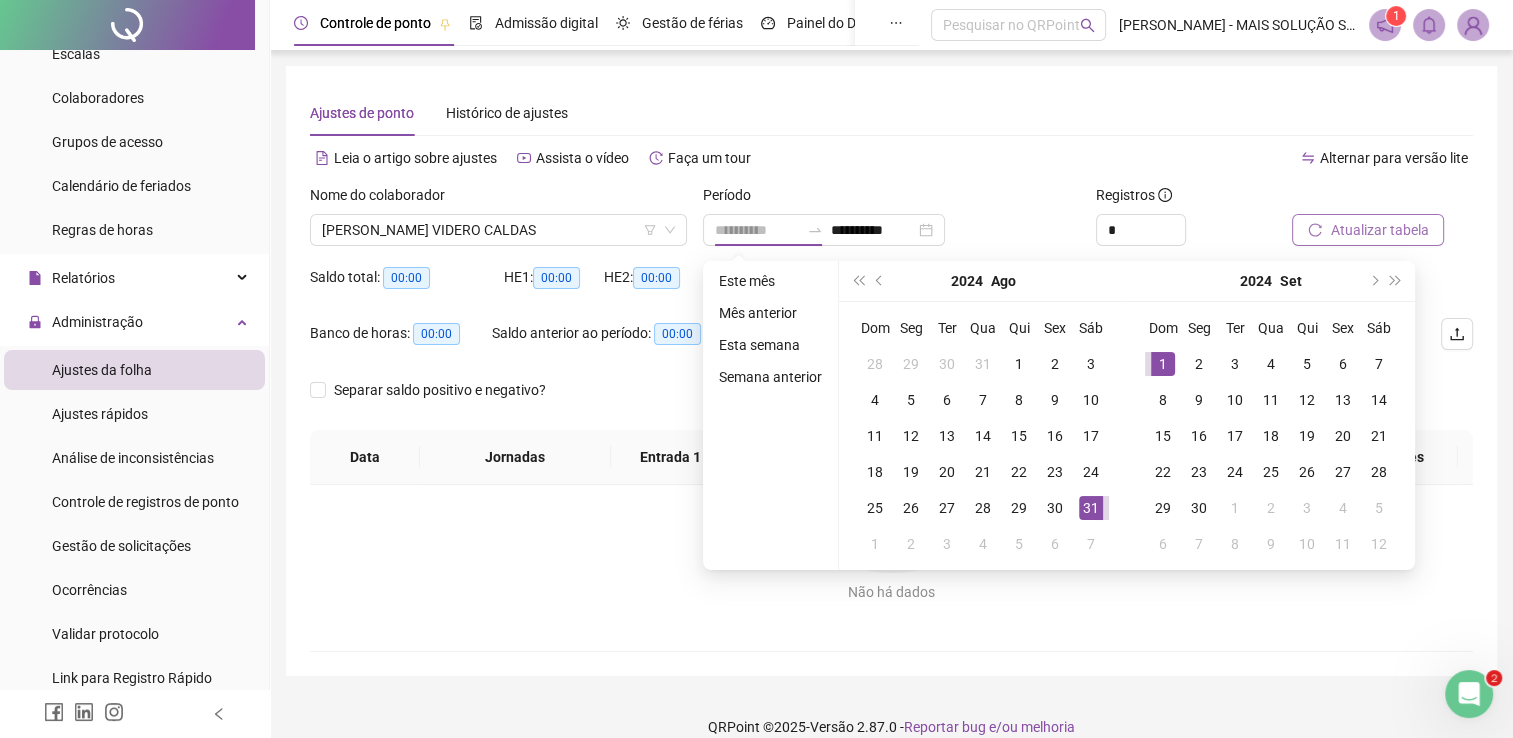 click on "1" at bounding box center [1163, 364] 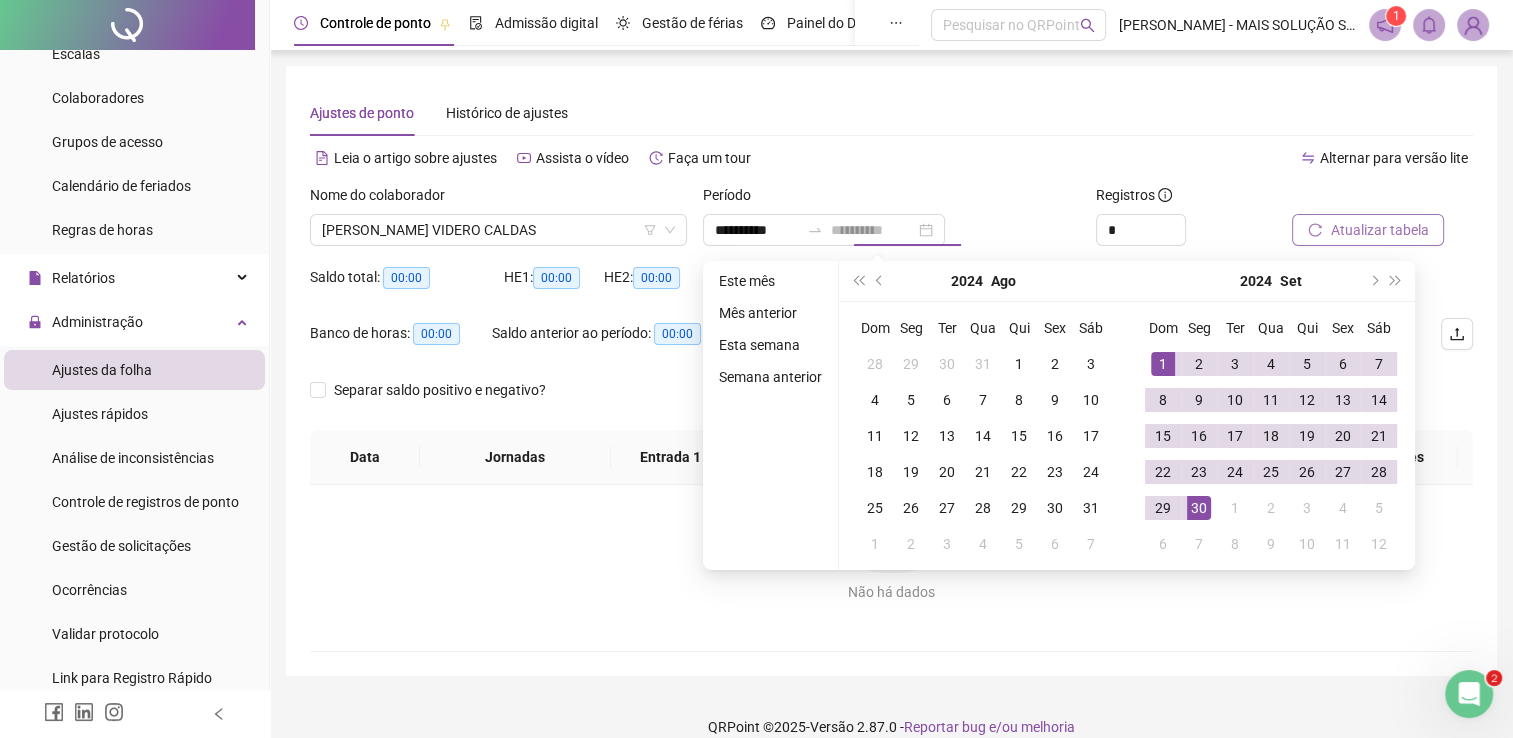click on "30" at bounding box center (1199, 508) 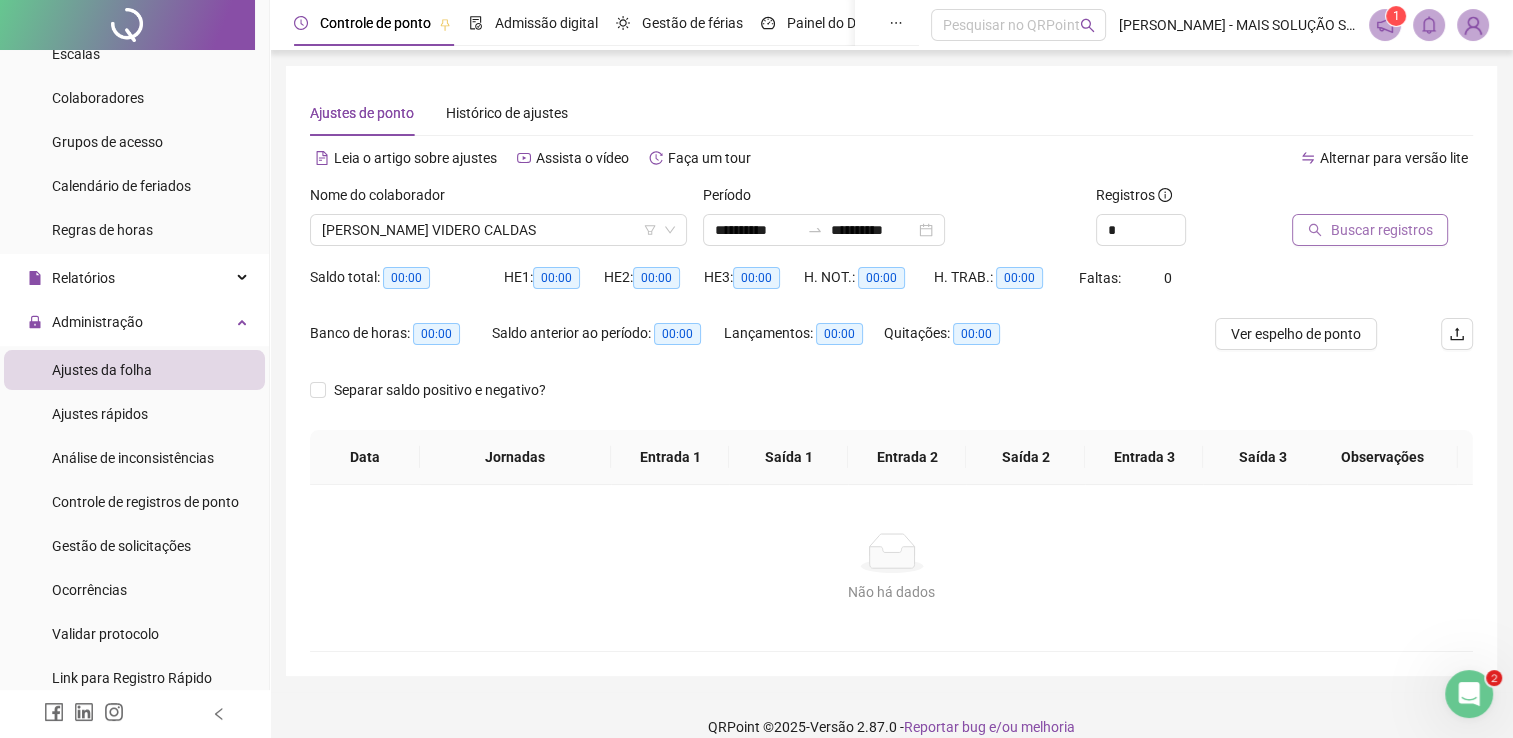 drag, startPoint x: 1200, startPoint y: 504, endPoint x: 1336, endPoint y: 227, distance: 308.58548 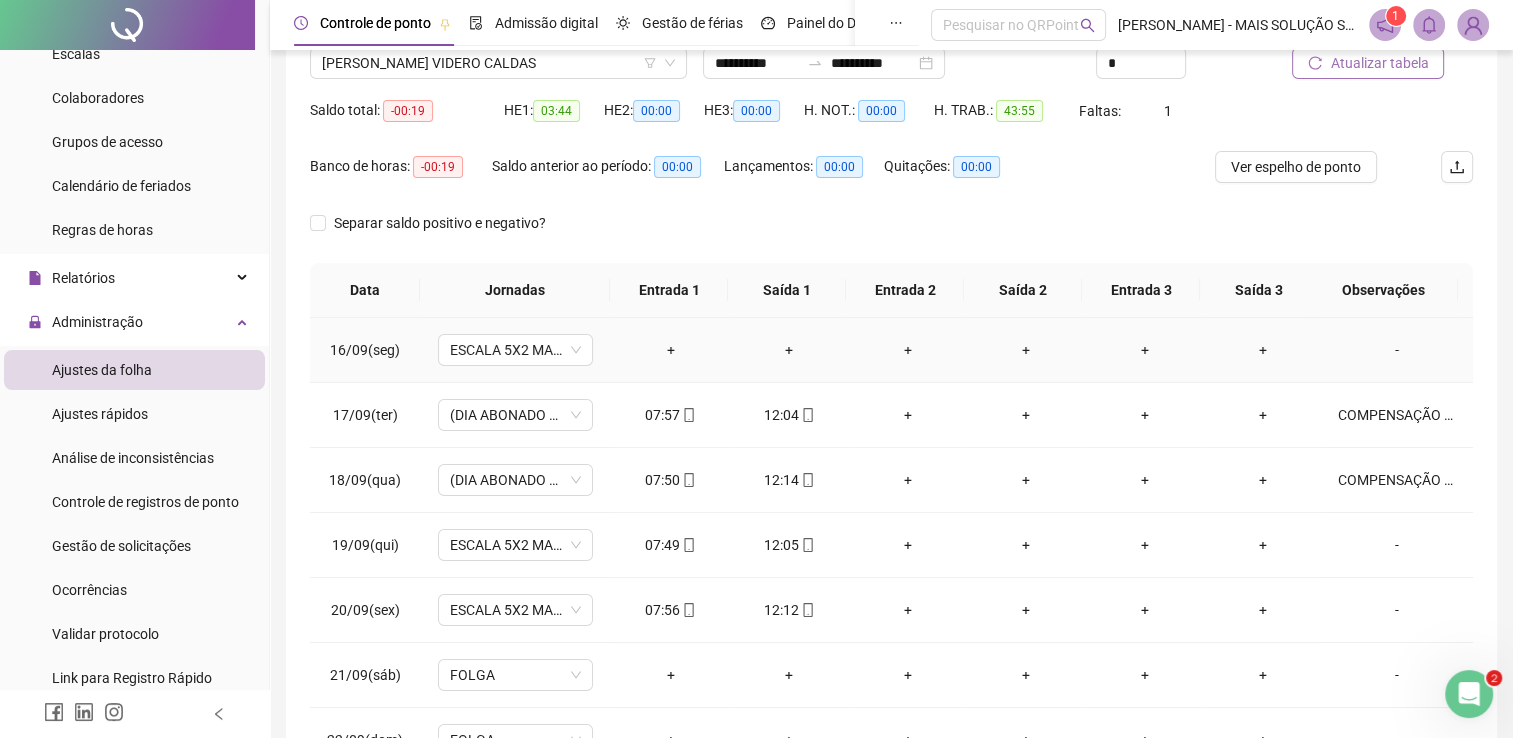 scroll, scrollTop: 283, scrollLeft: 0, axis: vertical 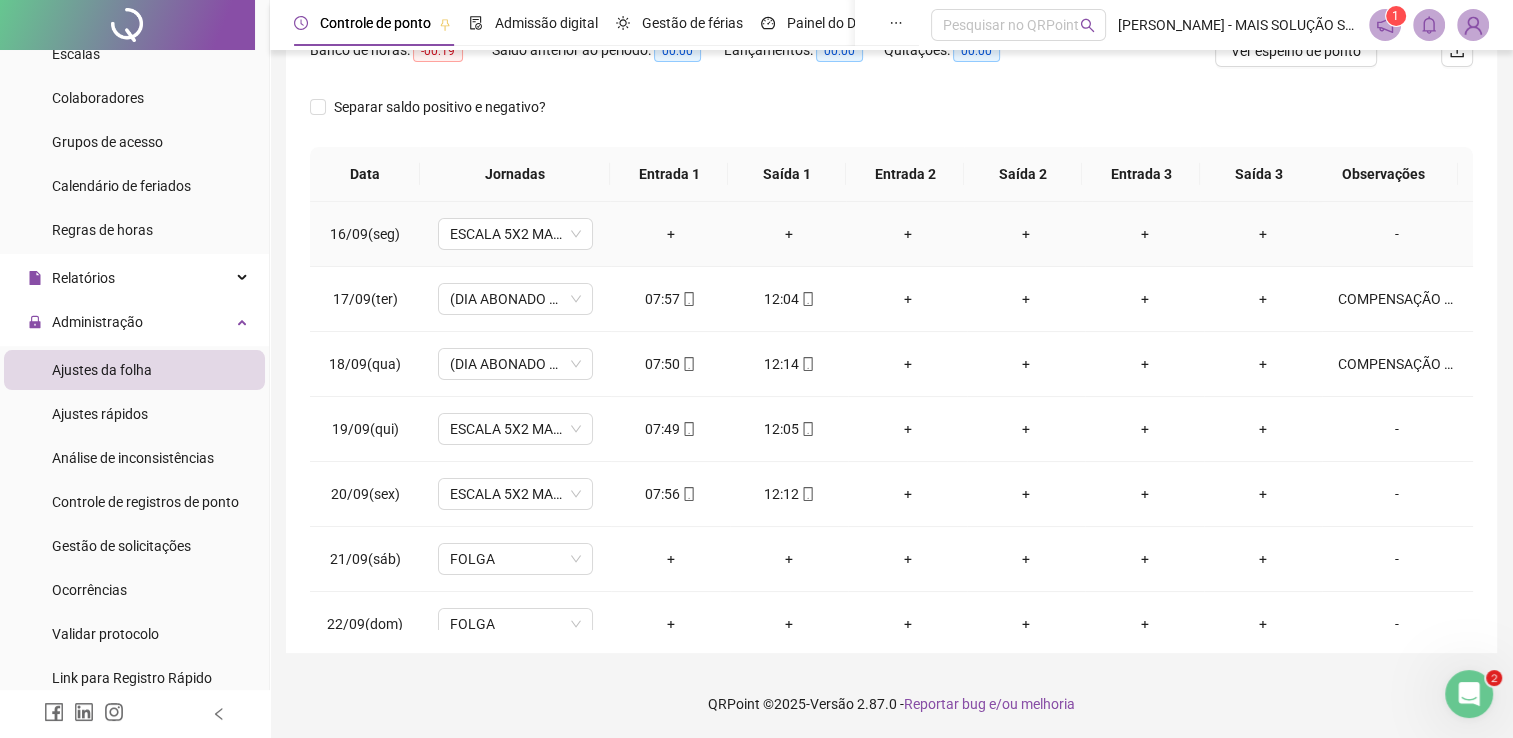 click on "+" at bounding box center (670, 234) 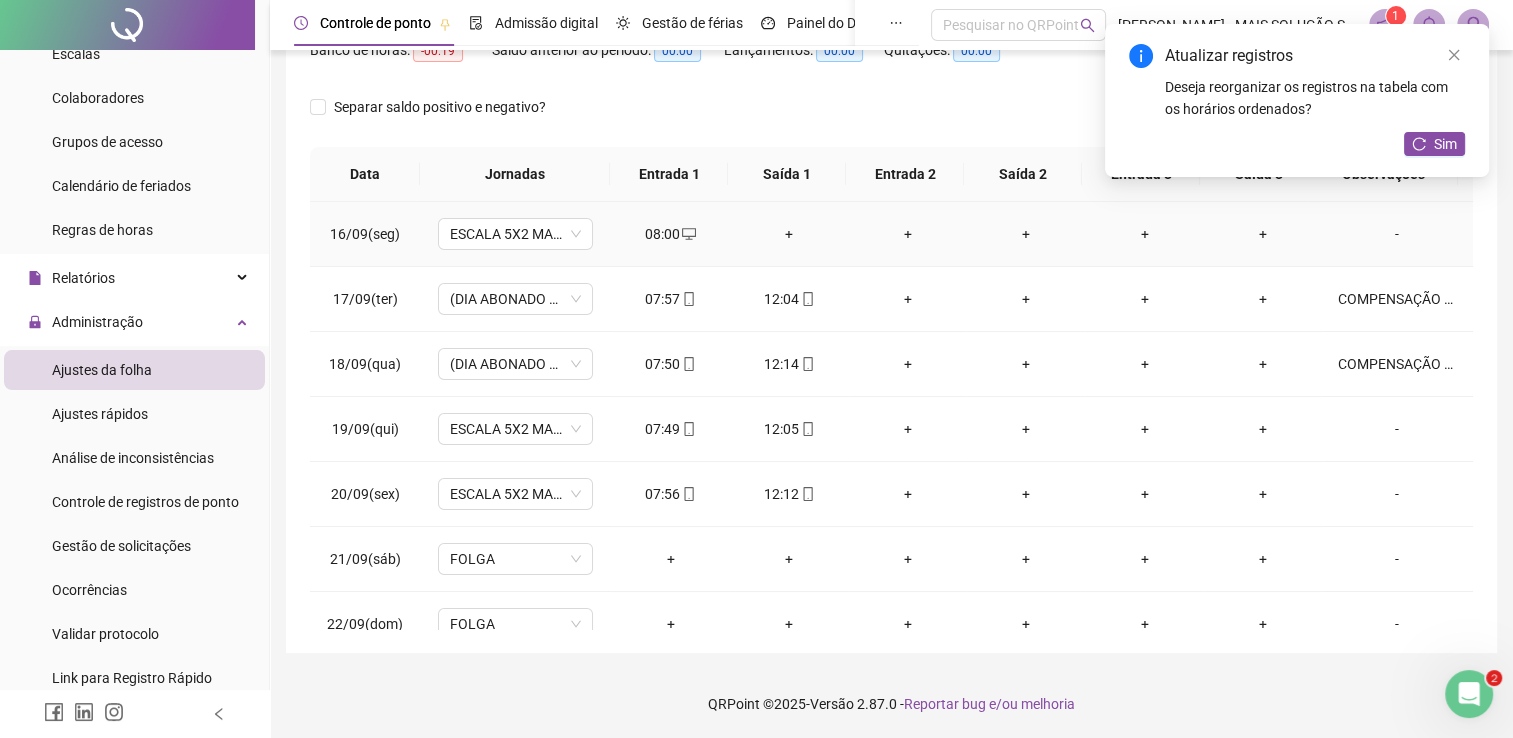 click on "+" at bounding box center (789, 234) 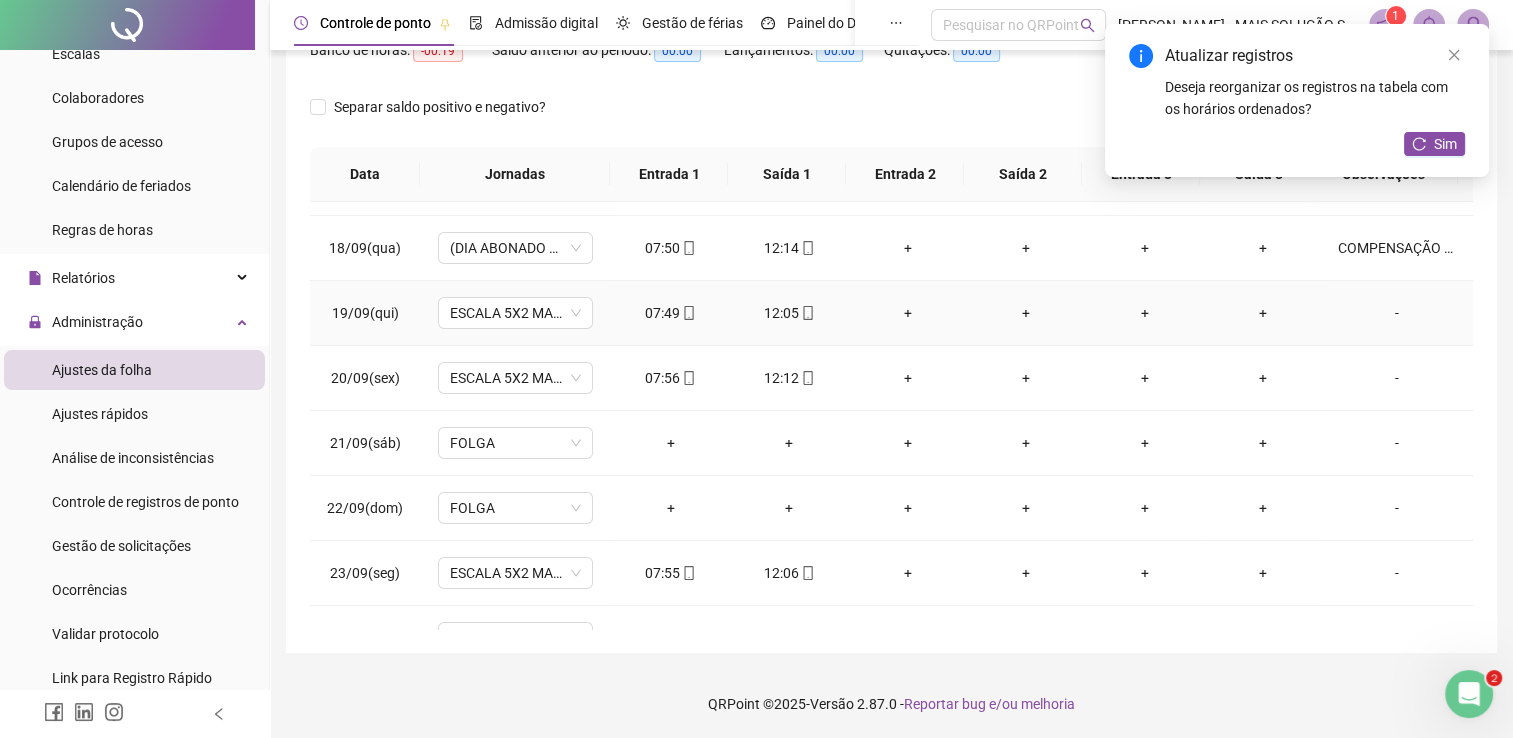 scroll, scrollTop: 0, scrollLeft: 0, axis: both 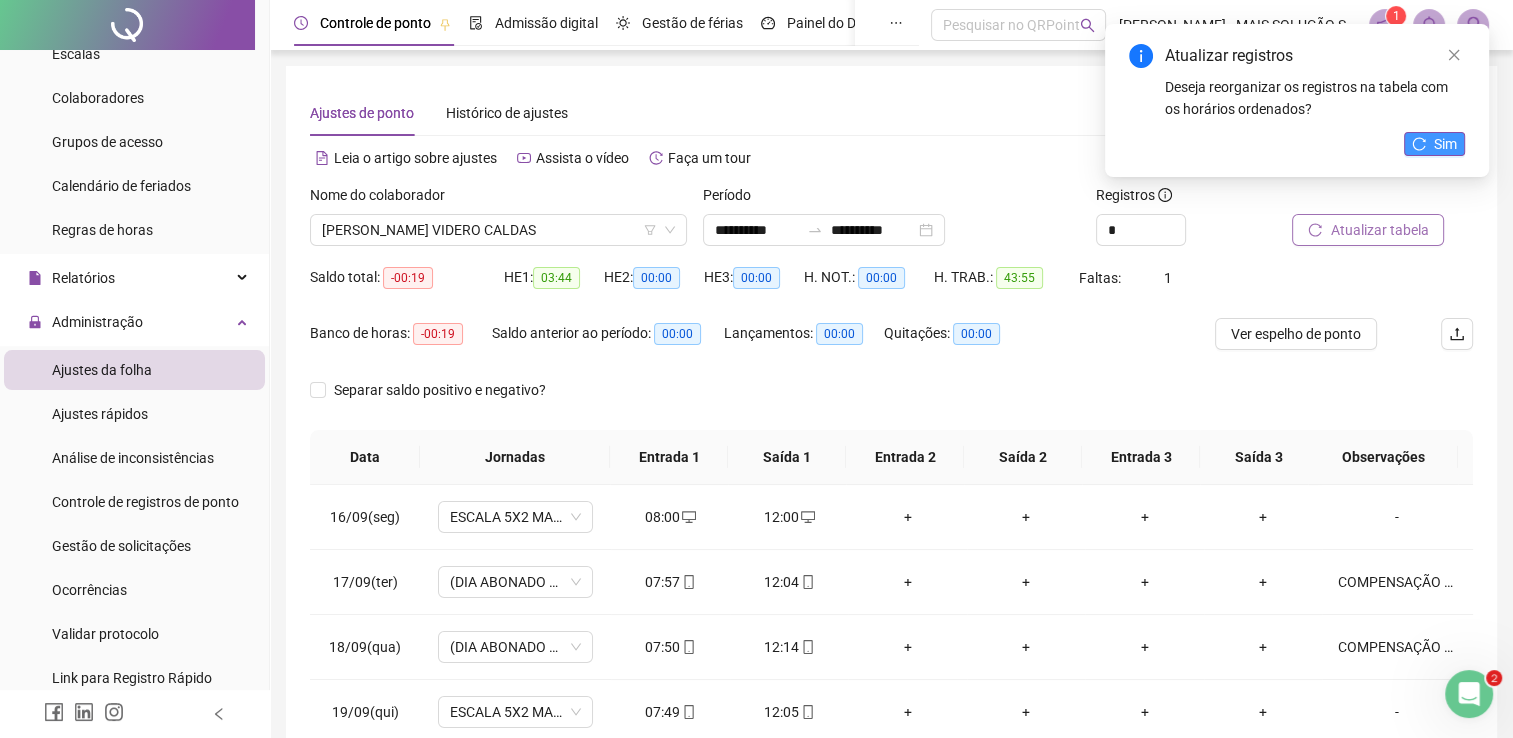 click on "Sim" at bounding box center [1434, 144] 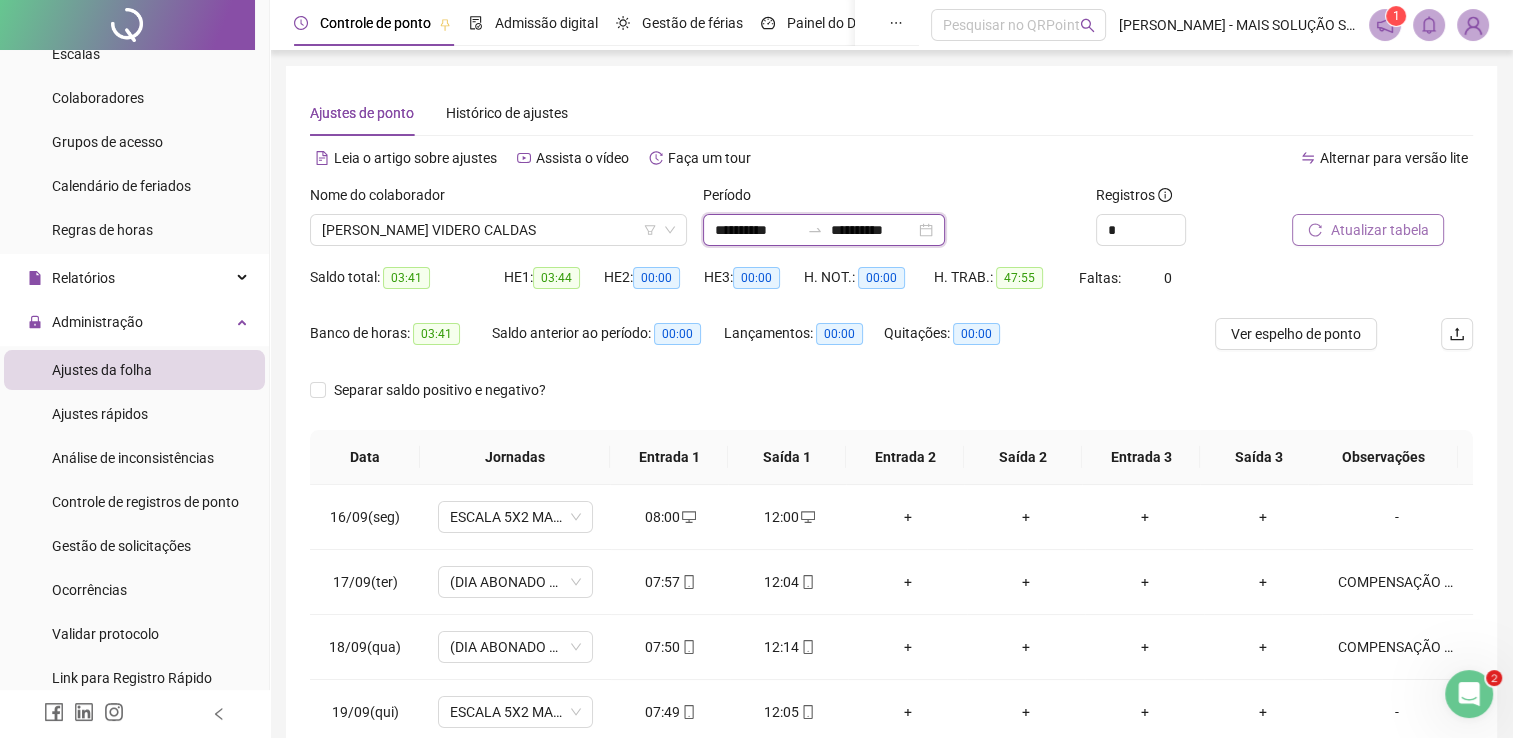 click on "**********" at bounding box center (757, 230) 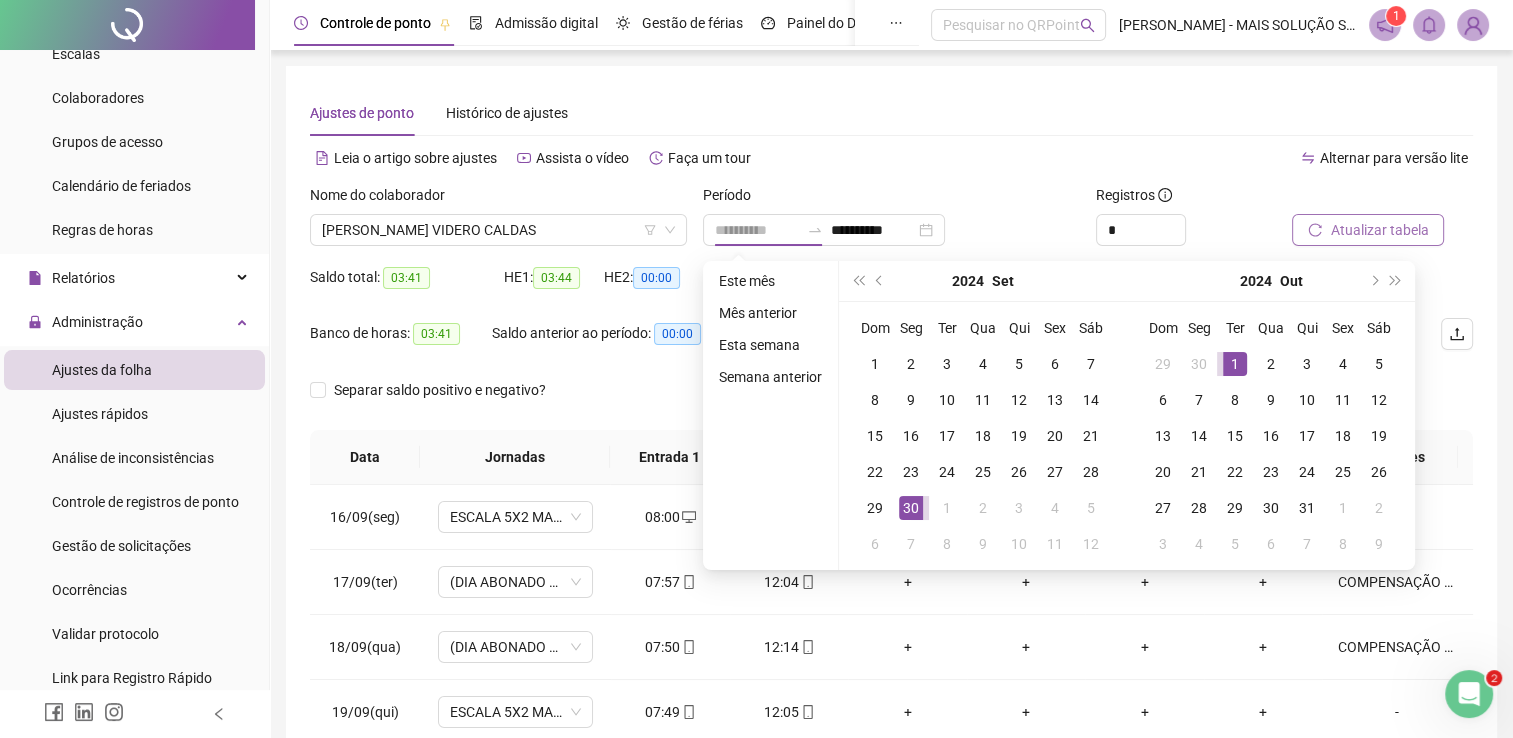 click on "1" at bounding box center [1235, 364] 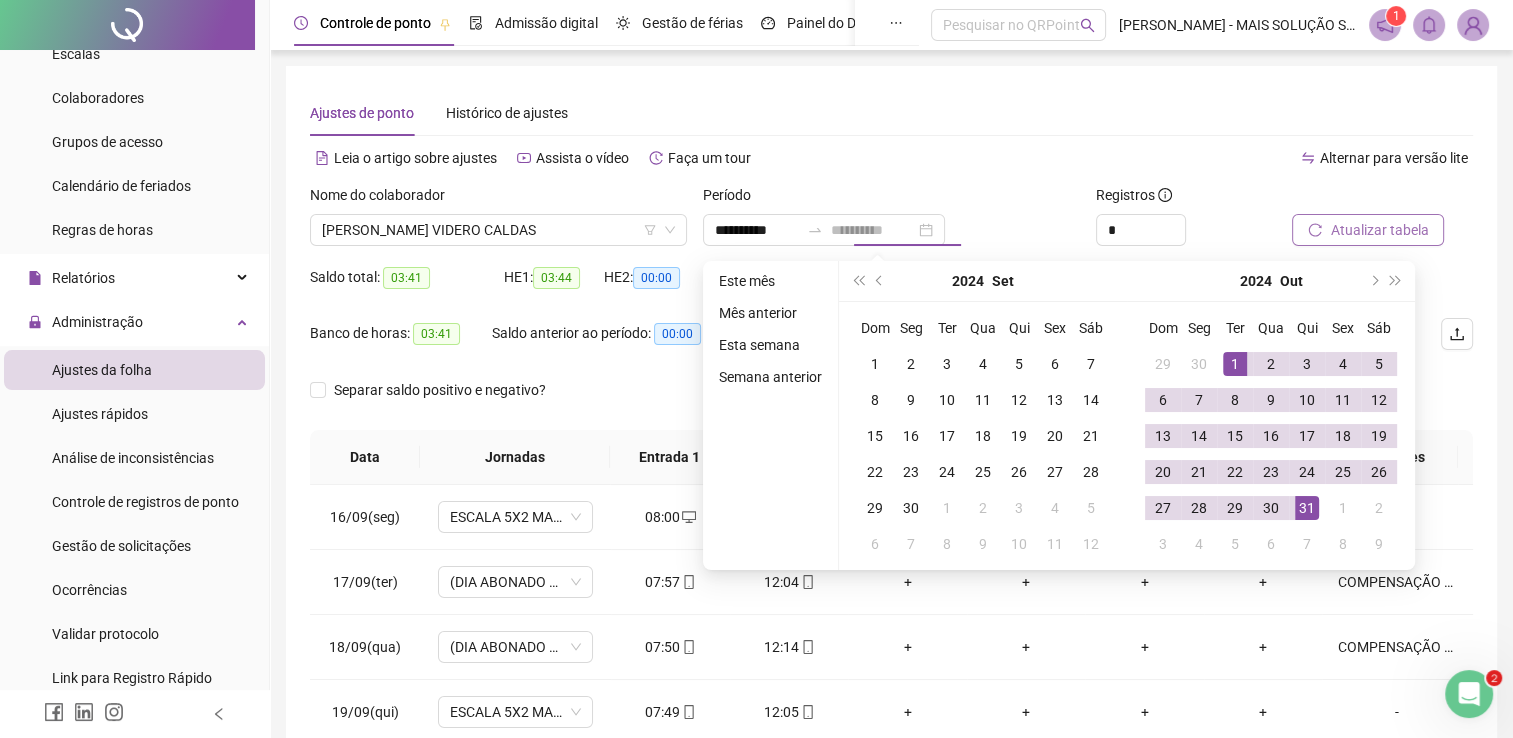 click on "31" at bounding box center [1307, 508] 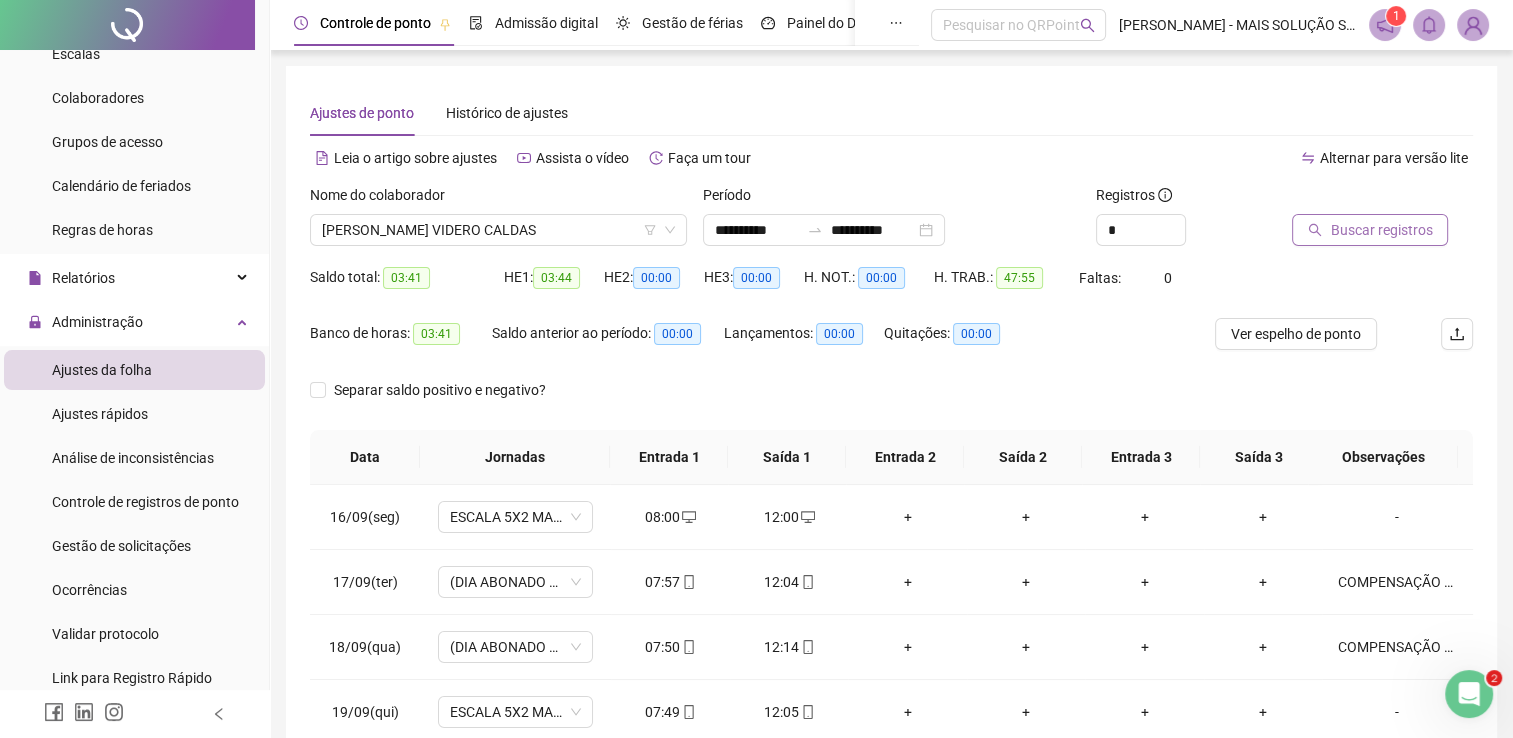 click on "Buscar registros" at bounding box center (1381, 230) 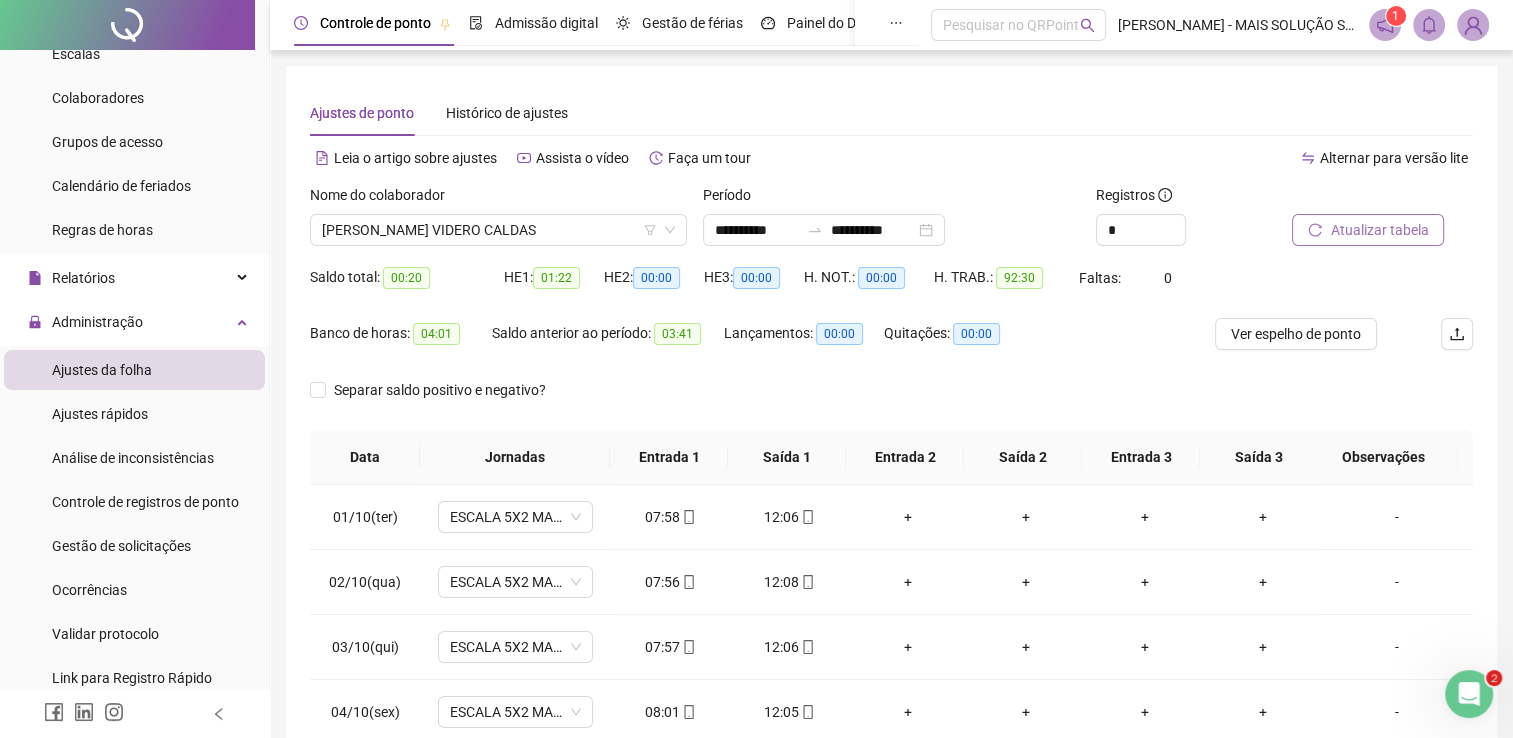 scroll, scrollTop: 283, scrollLeft: 0, axis: vertical 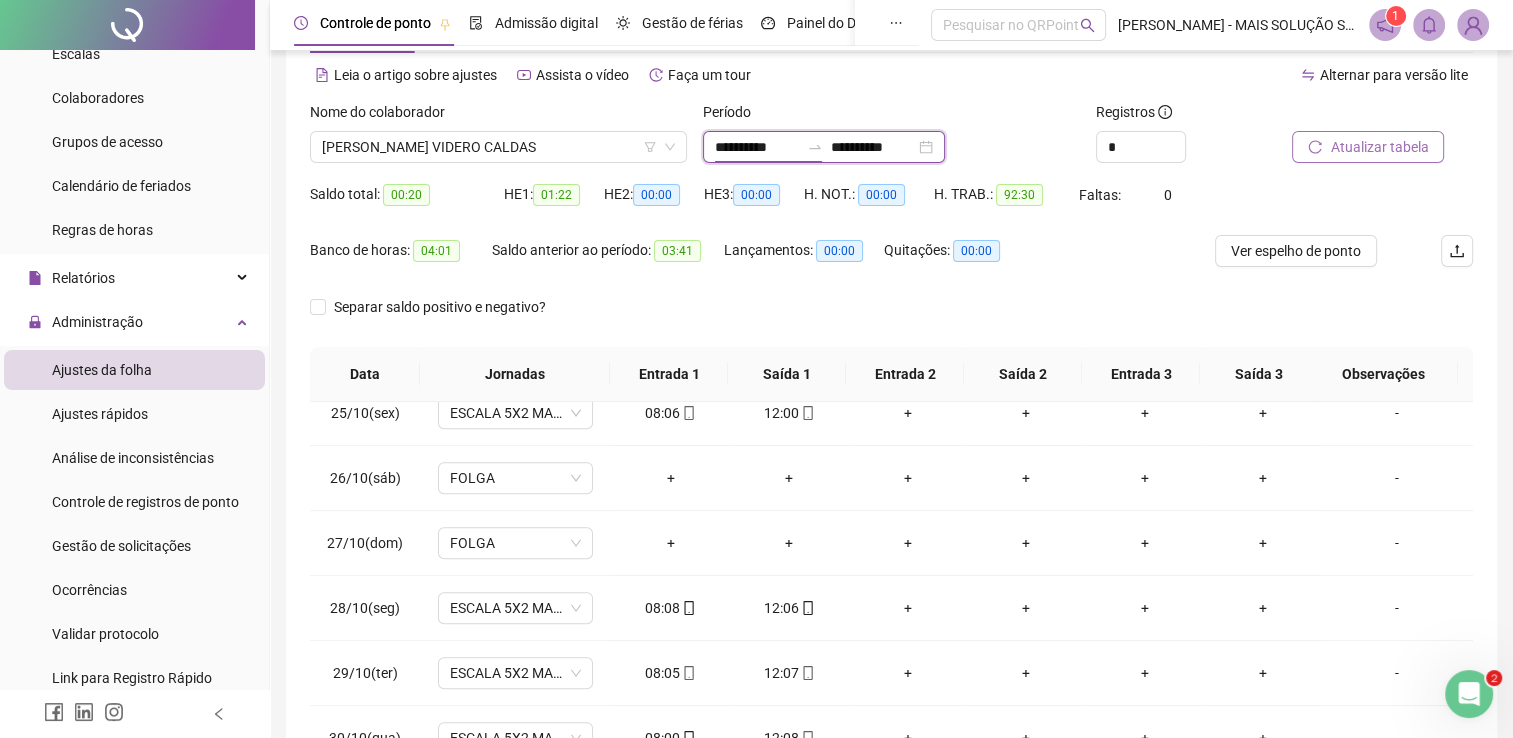 click on "**********" at bounding box center (757, 147) 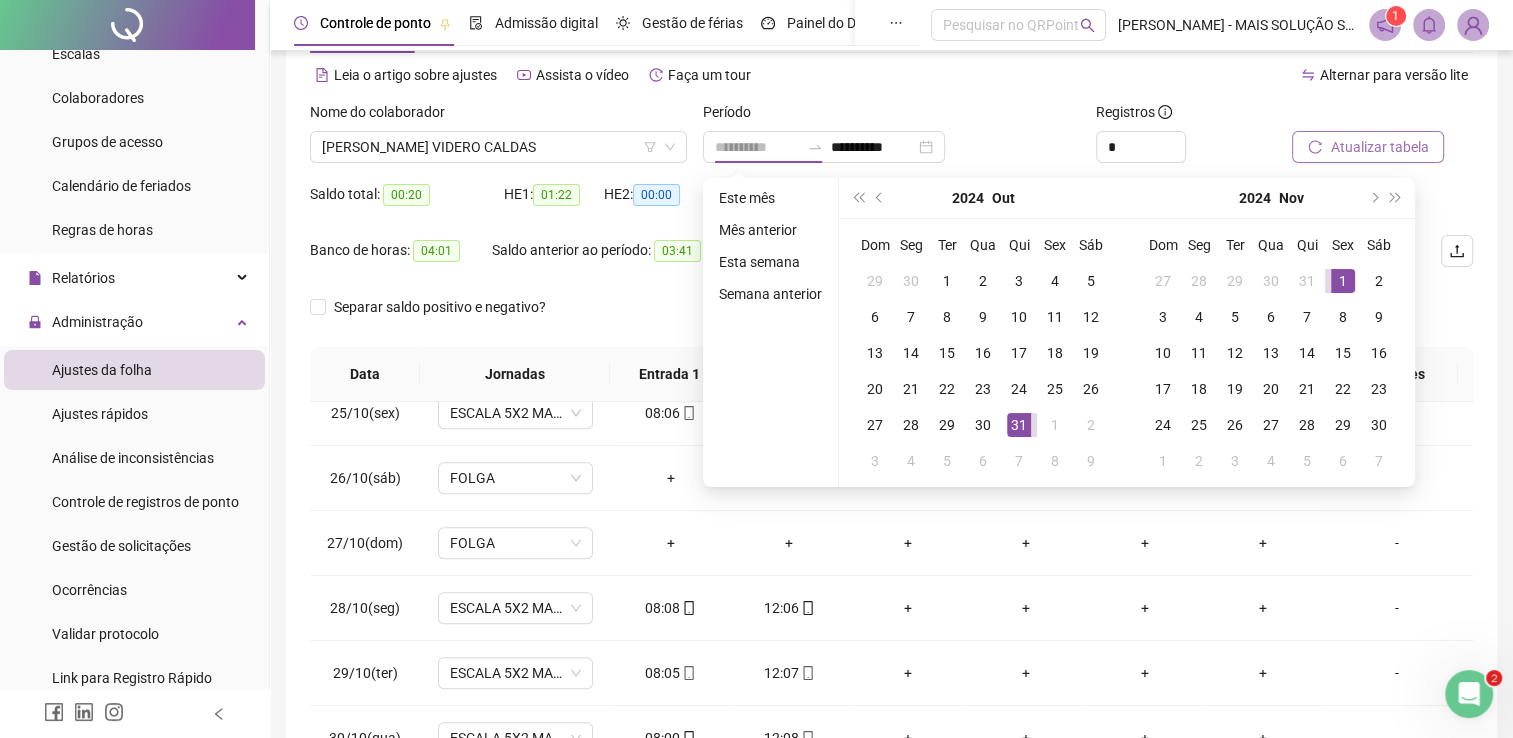 click on "1" at bounding box center [1343, 281] 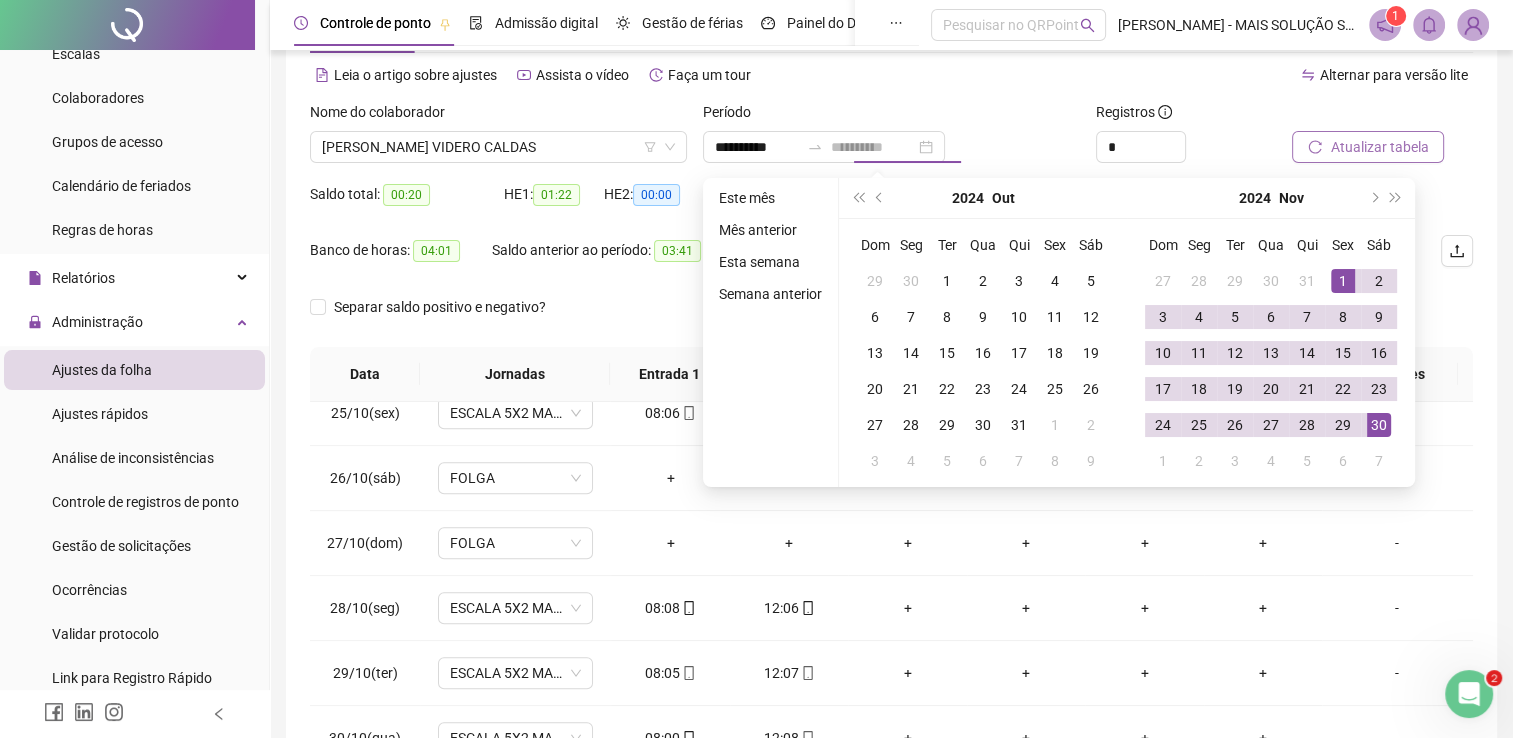 click on "30" at bounding box center [1379, 425] 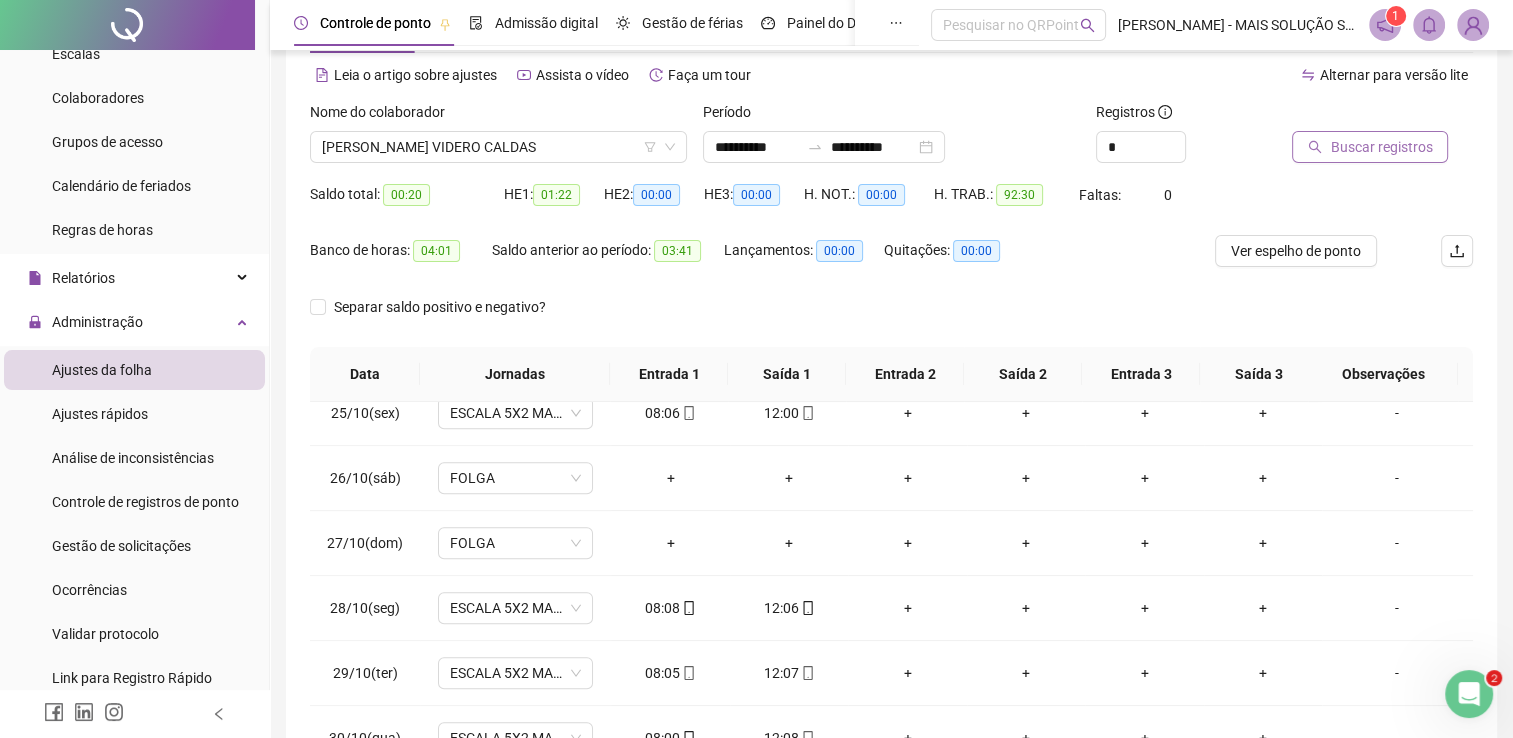 click on "Buscar registros" at bounding box center [1381, 147] 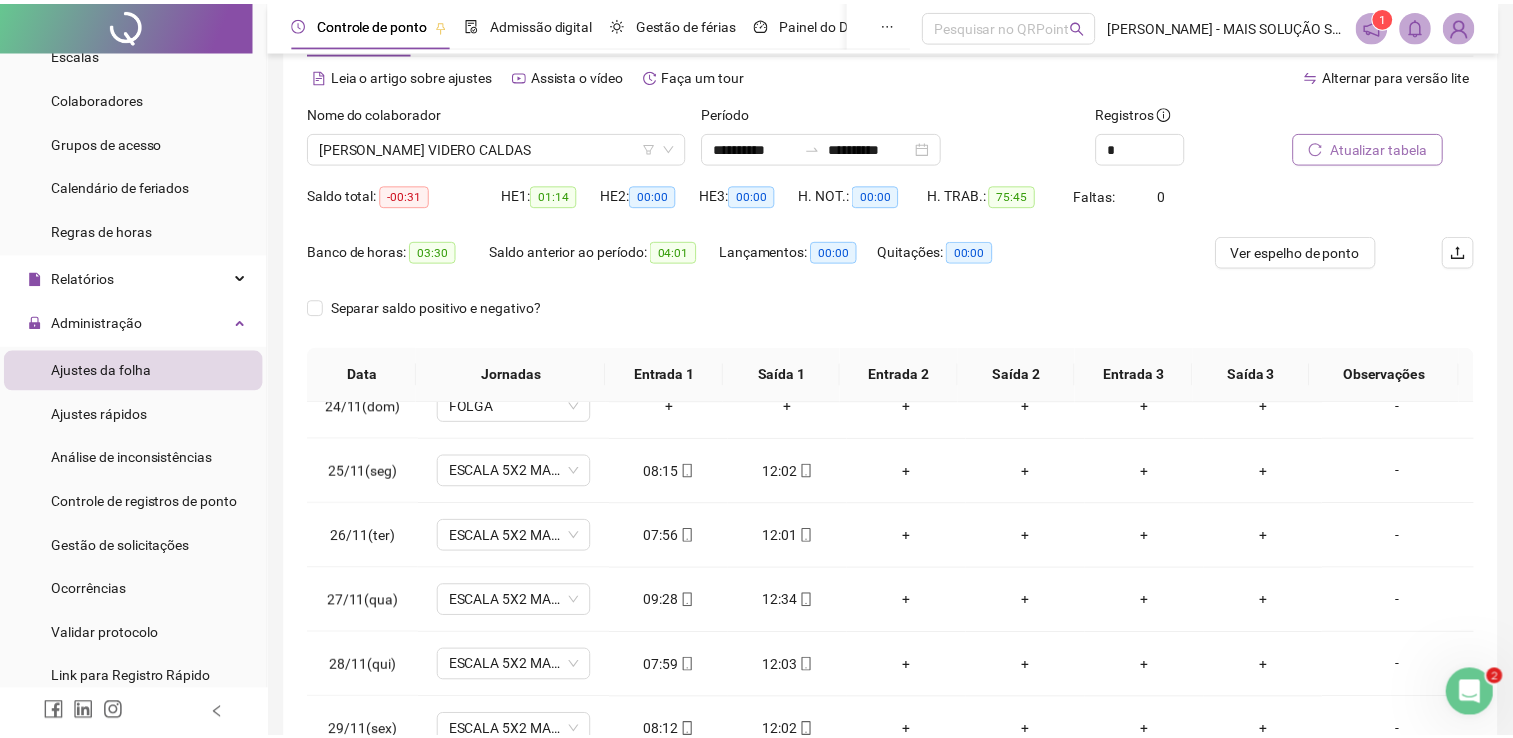 scroll, scrollTop: 1516, scrollLeft: 0, axis: vertical 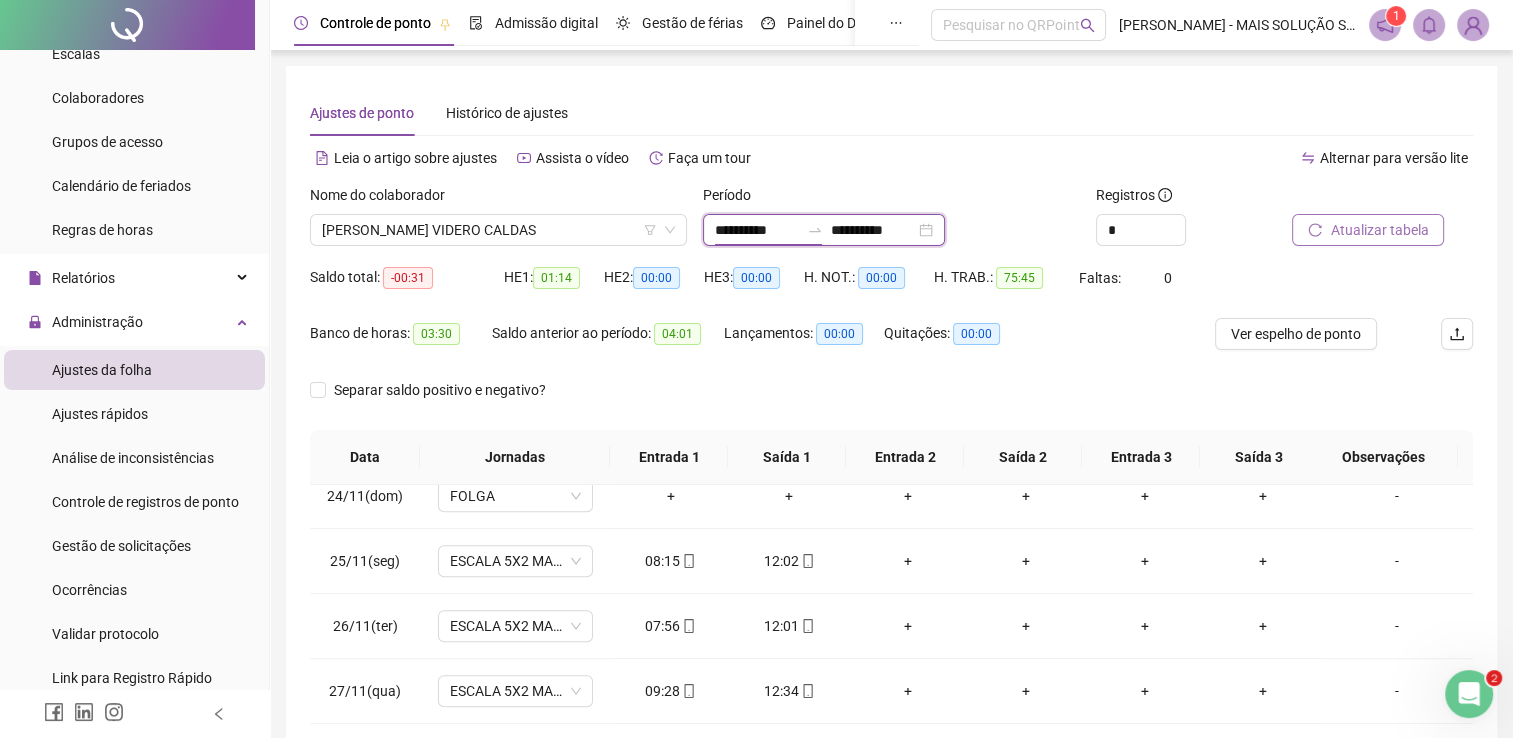click on "**********" at bounding box center [757, 230] 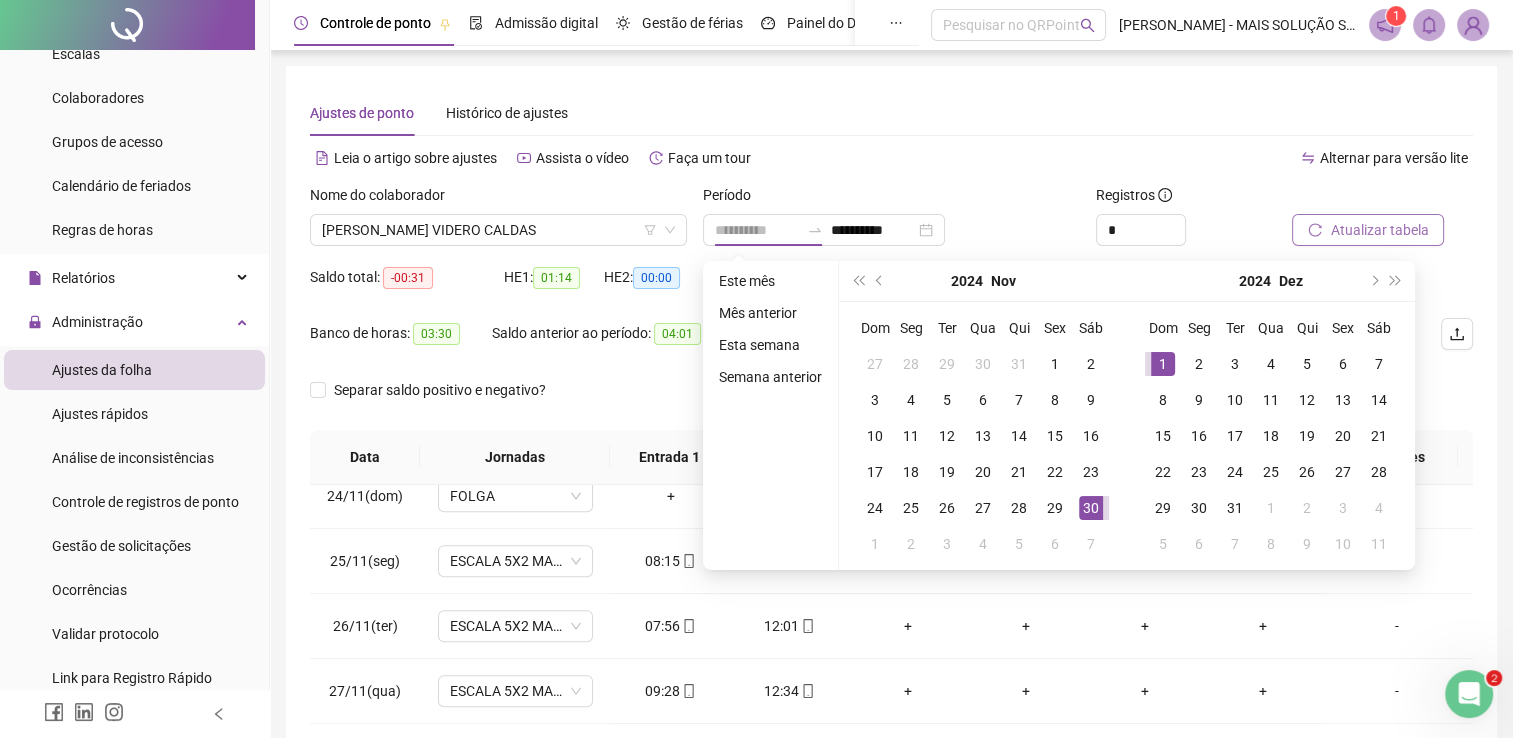 click on "1" at bounding box center [1163, 364] 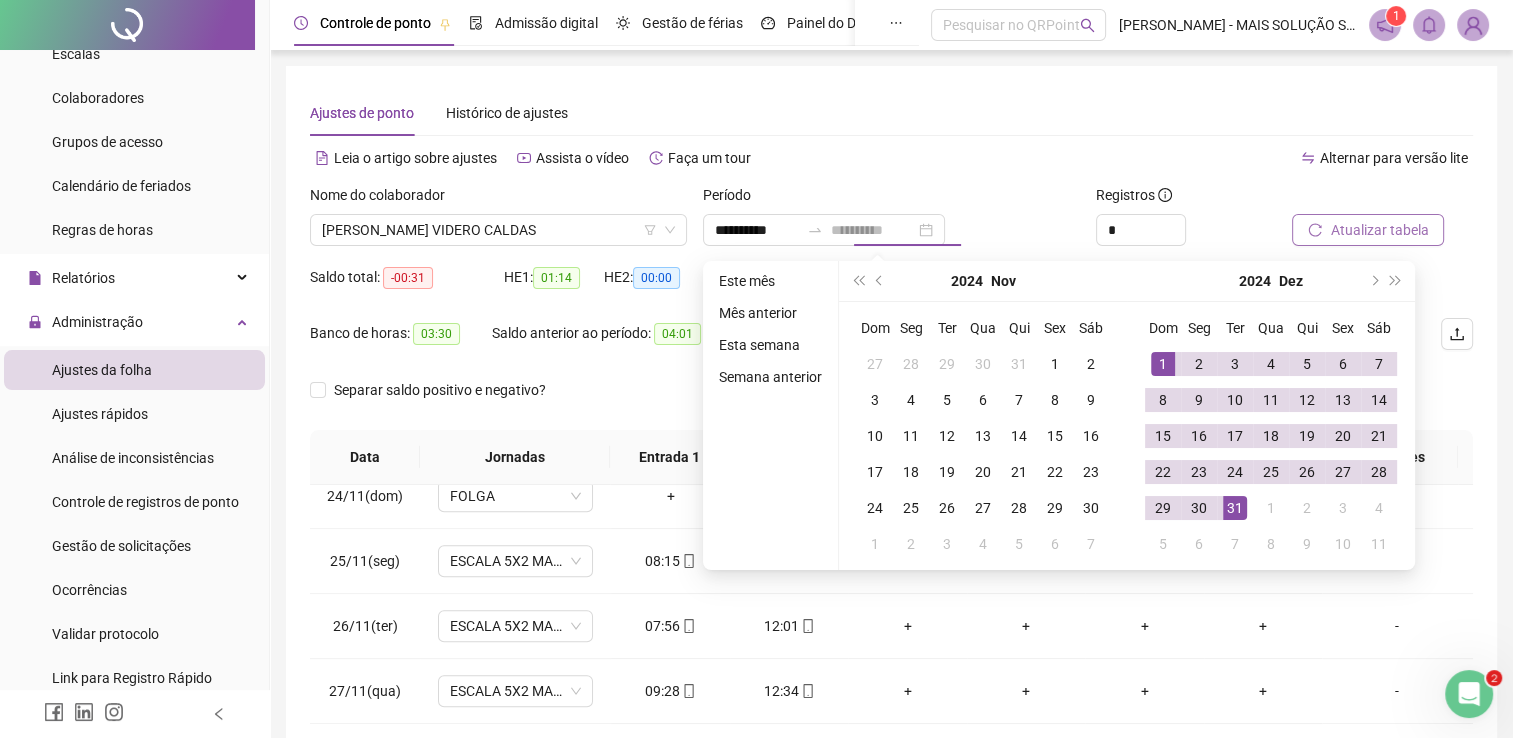 drag, startPoint x: 1236, startPoint y: 505, endPoint x: 1253, endPoint y: 489, distance: 23.345236 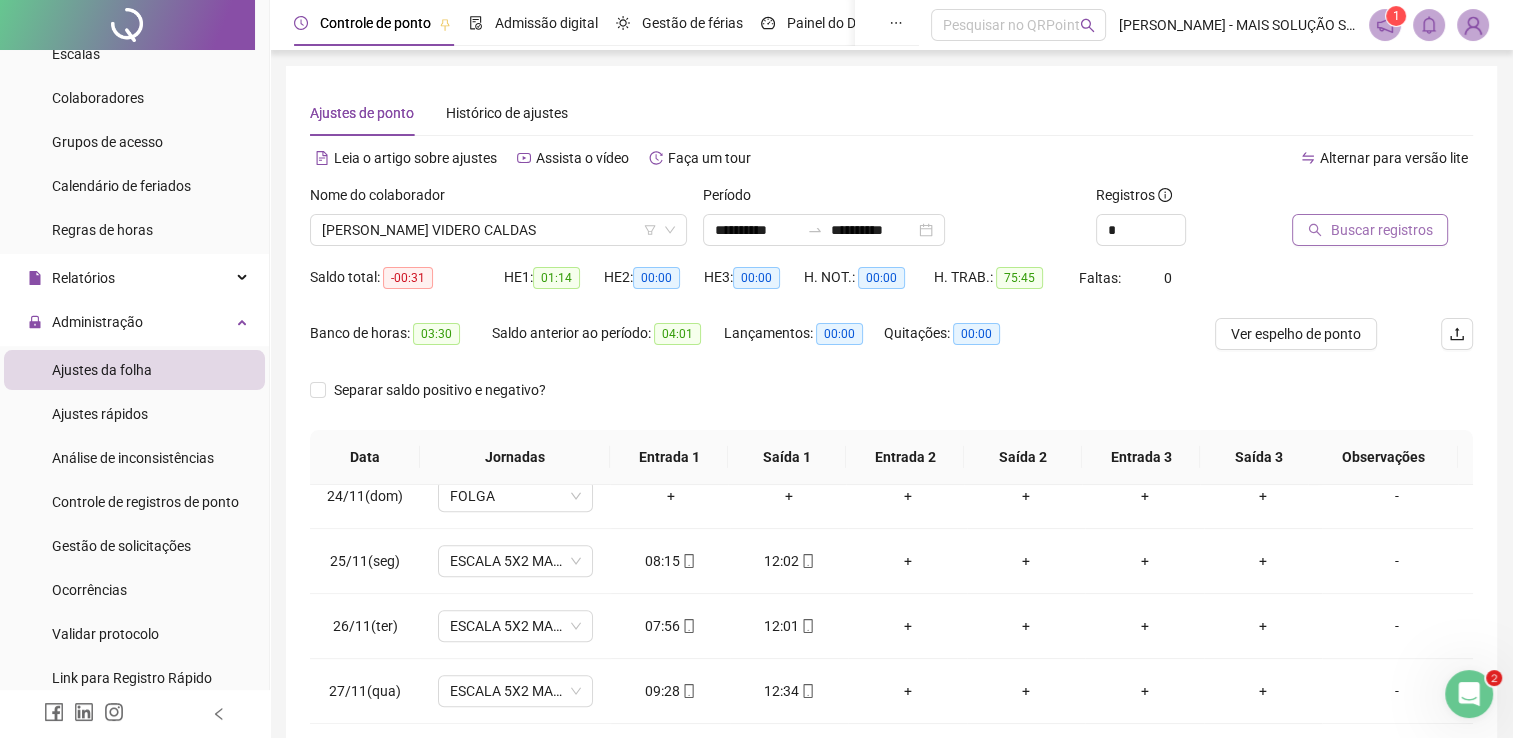 click on "Buscar registros" at bounding box center (1381, 230) 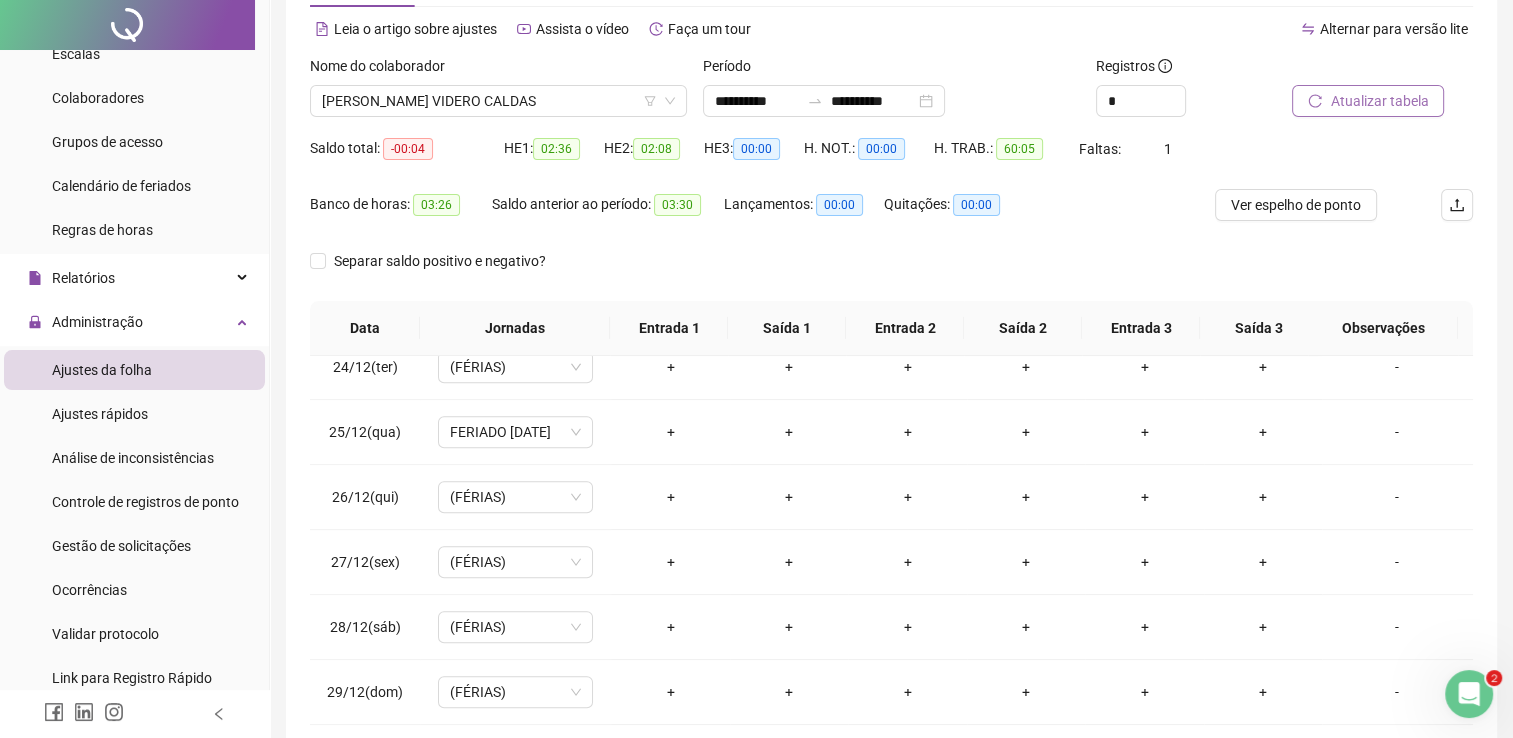 scroll, scrollTop: 283, scrollLeft: 0, axis: vertical 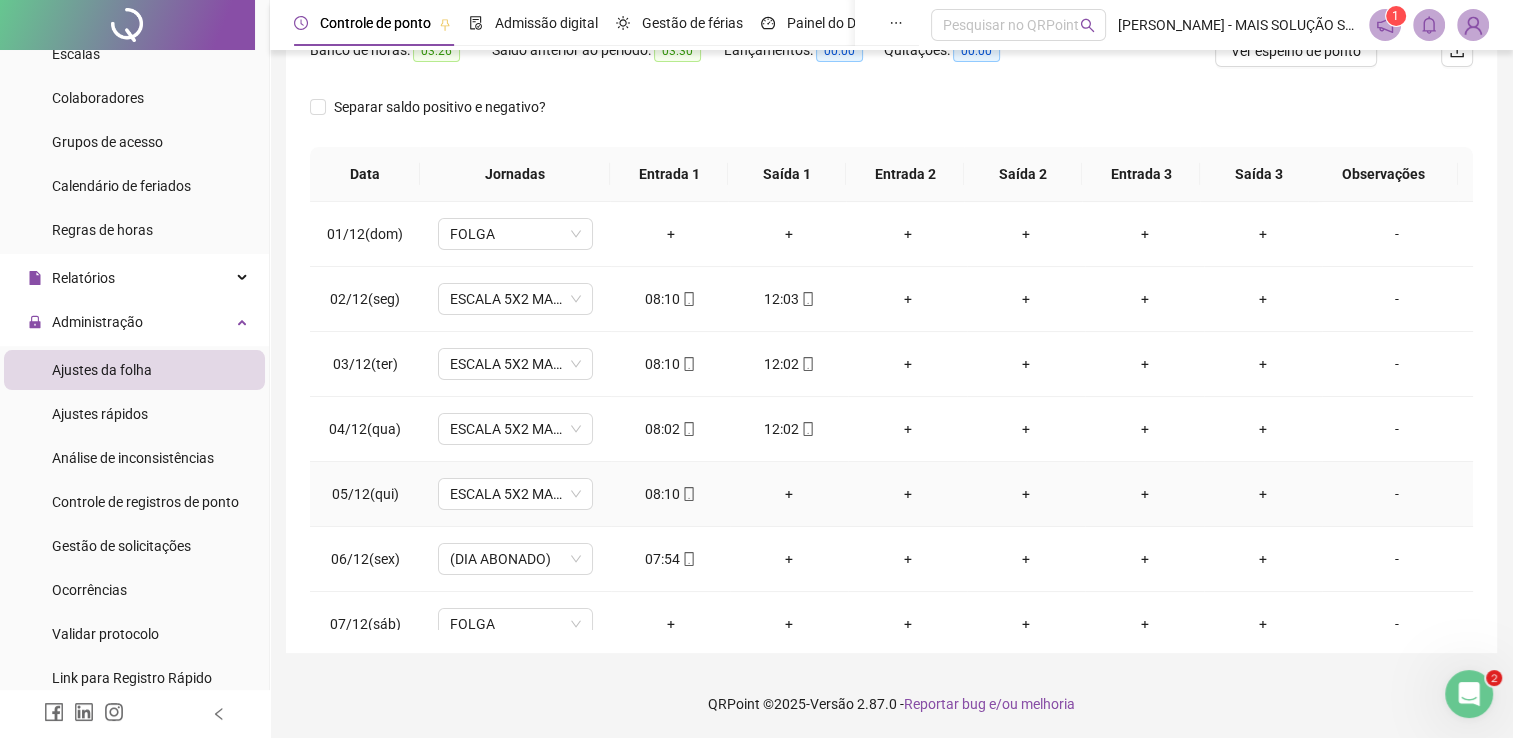click on "+" at bounding box center [789, 494] 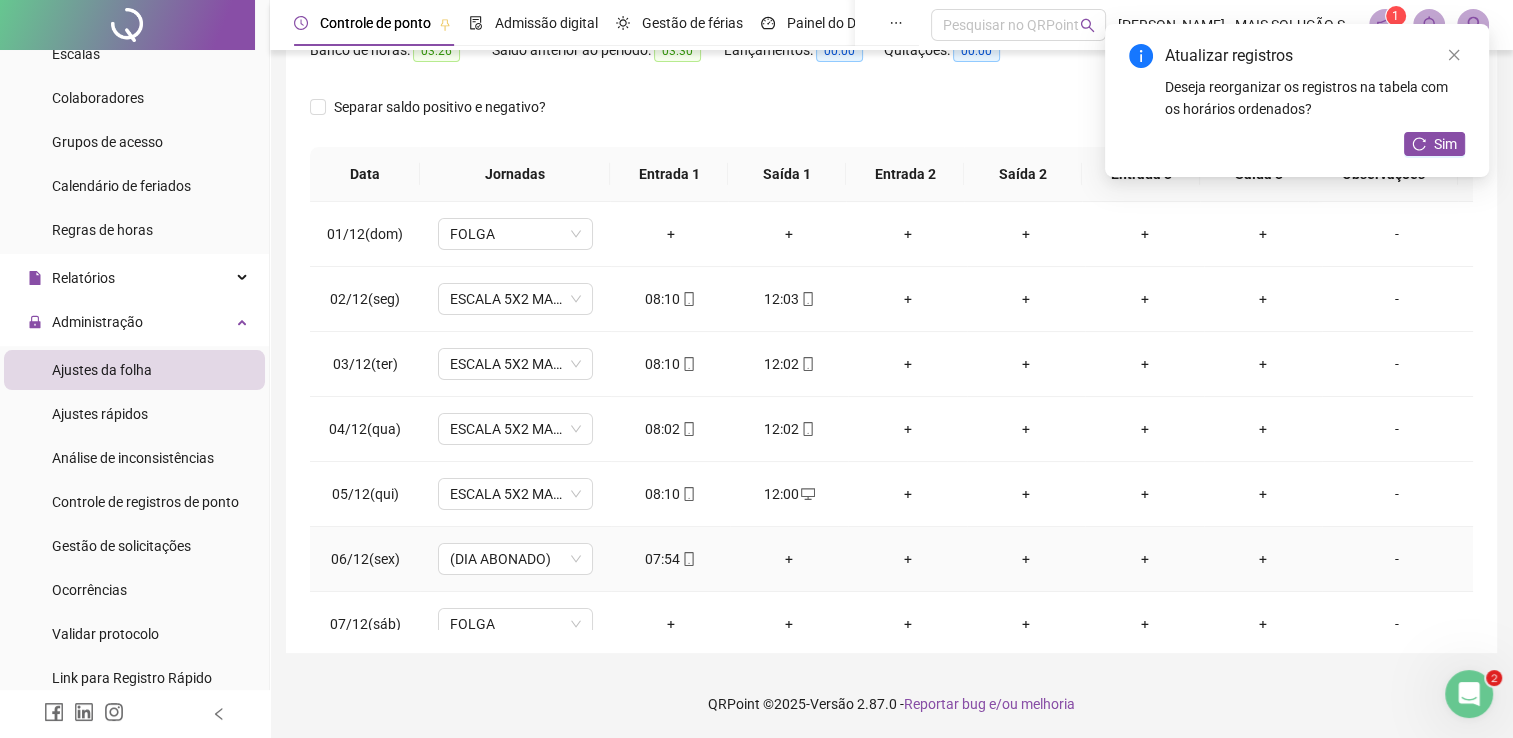 click on "+" at bounding box center (789, 559) 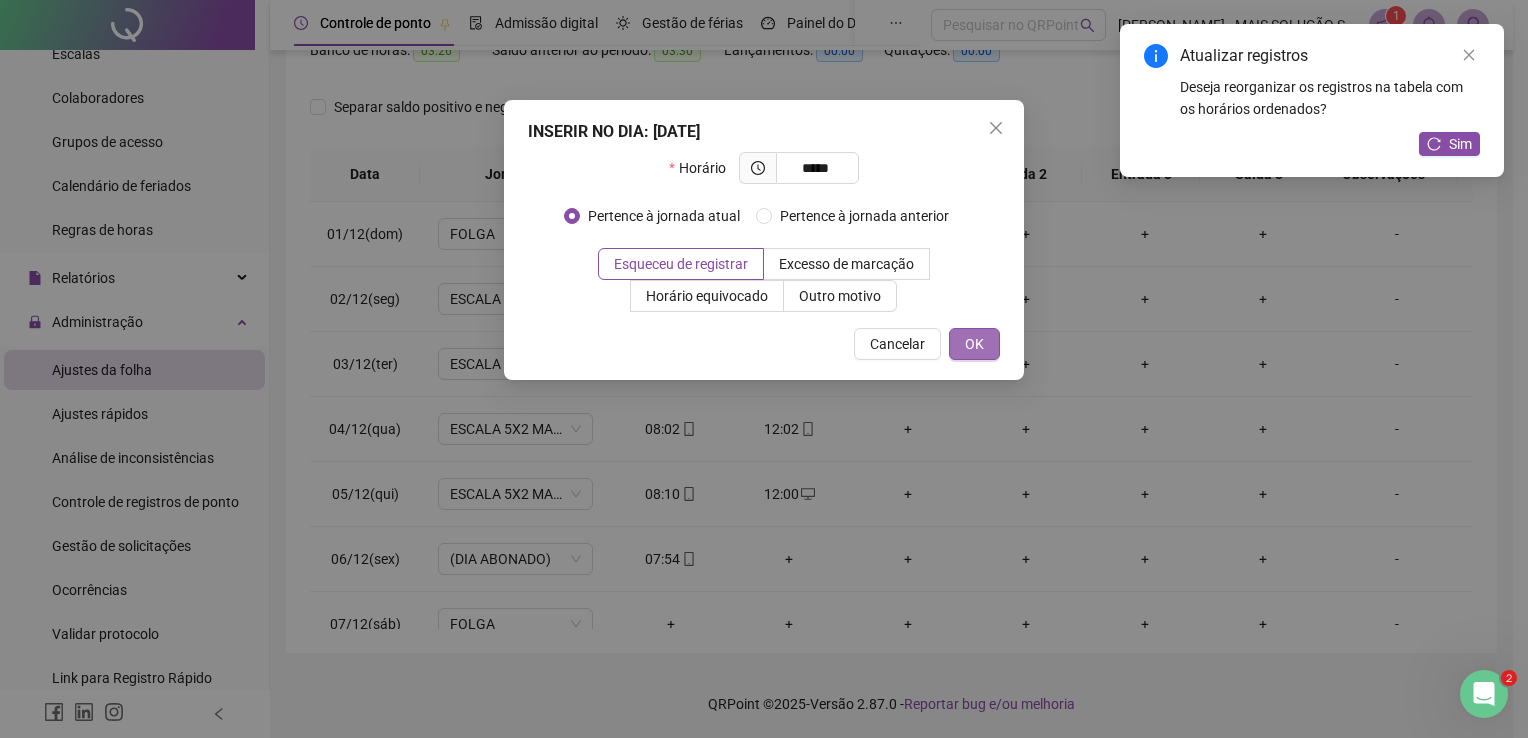 click on "OK" at bounding box center (974, 344) 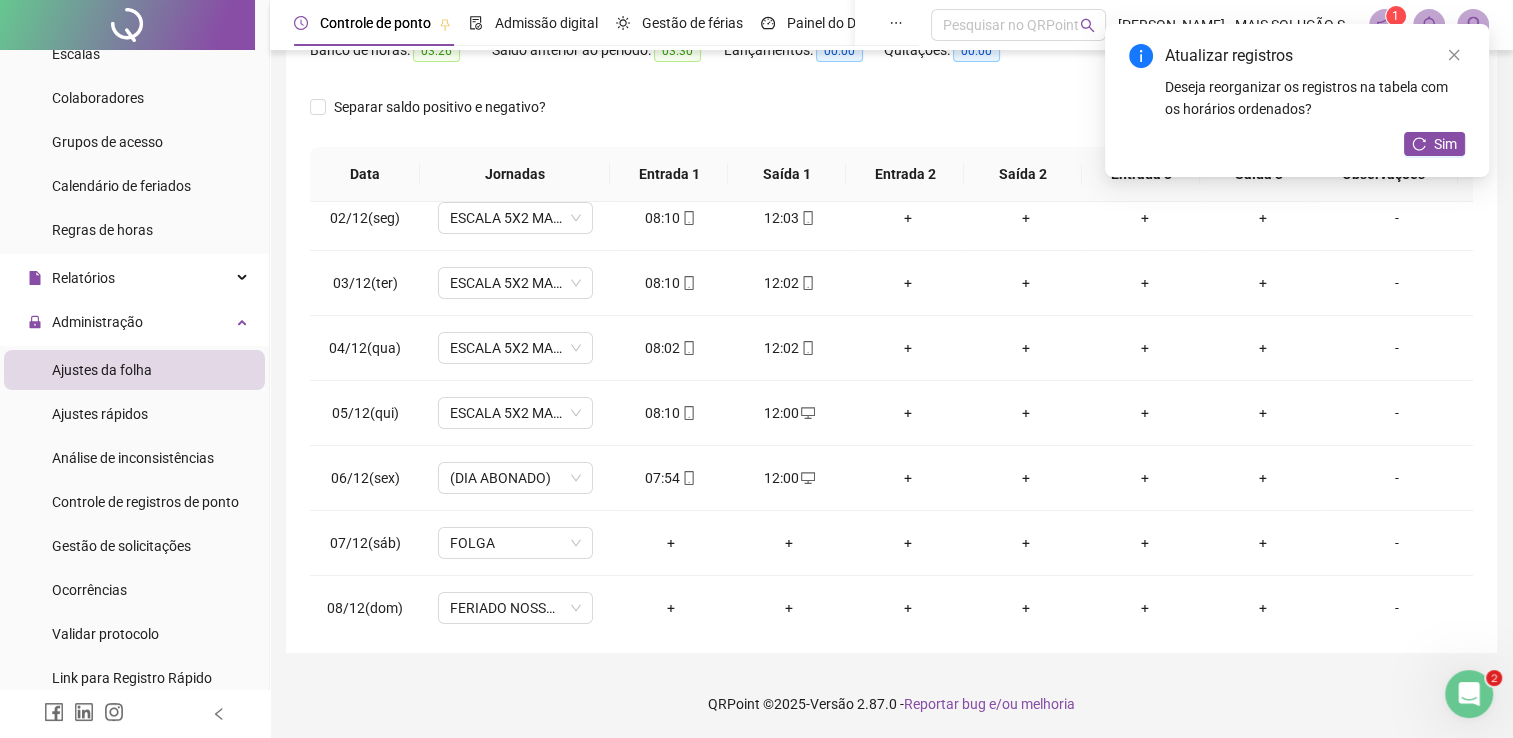 scroll, scrollTop: 0, scrollLeft: 0, axis: both 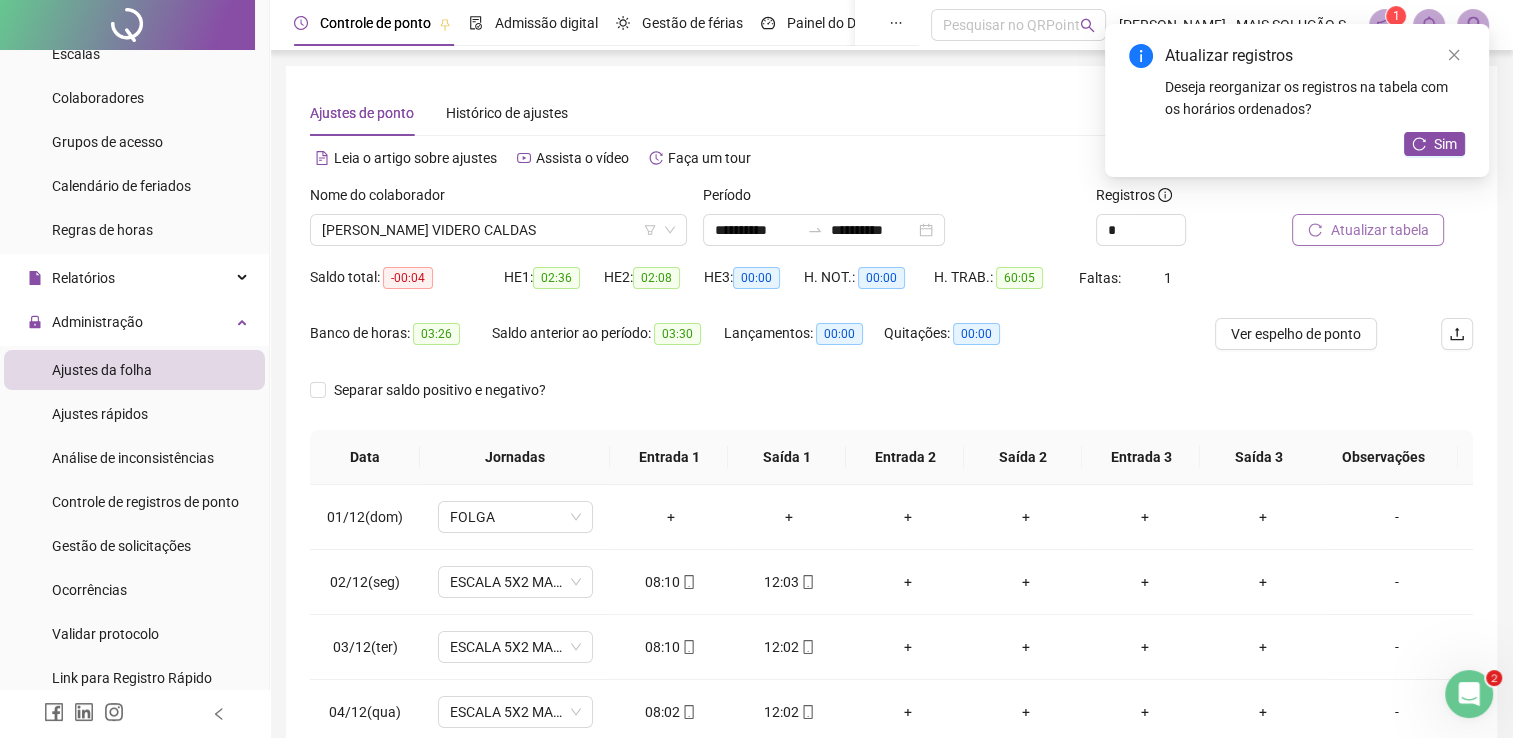 drag, startPoint x: 1425, startPoint y: 138, endPoint x: 1410, endPoint y: 142, distance: 15.524175 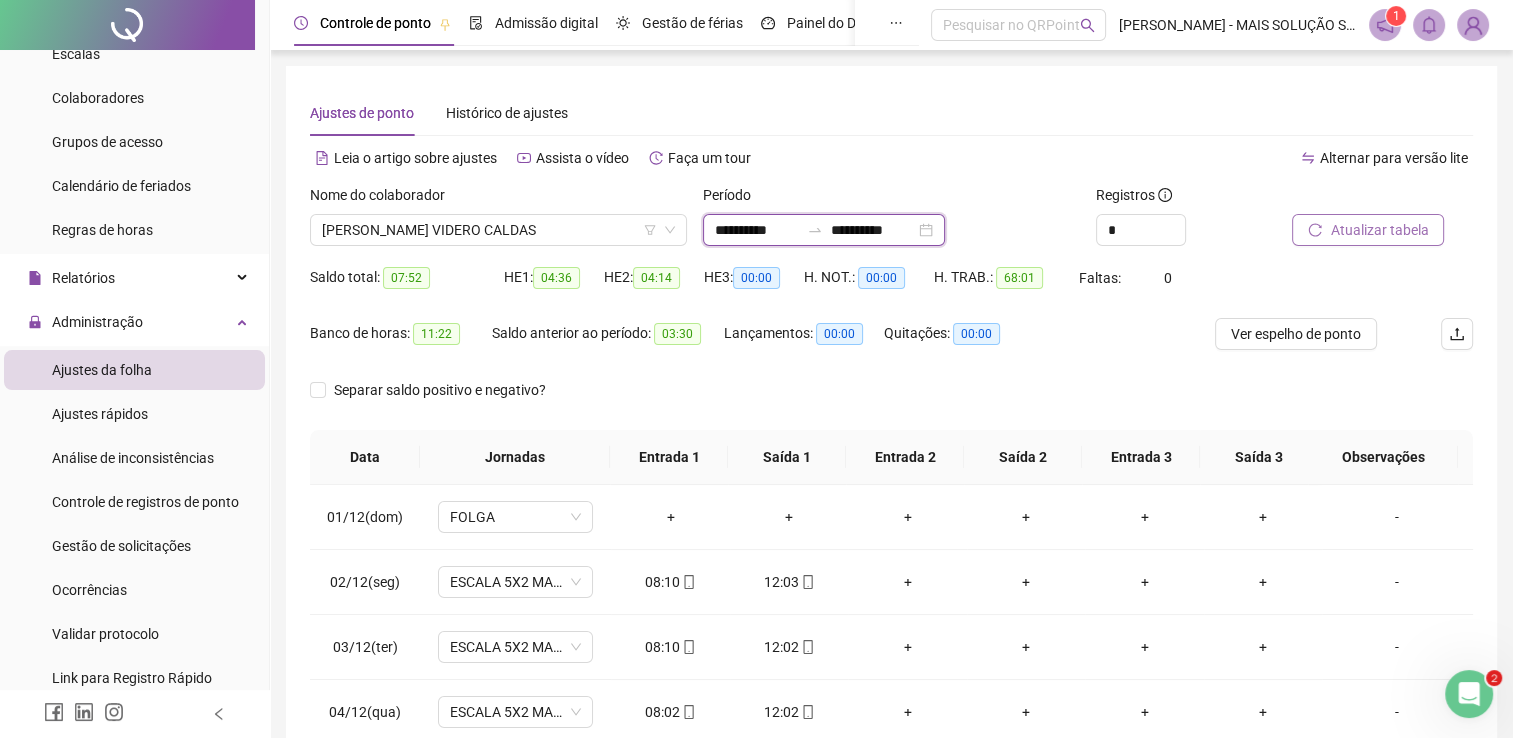 click on "**********" at bounding box center [757, 230] 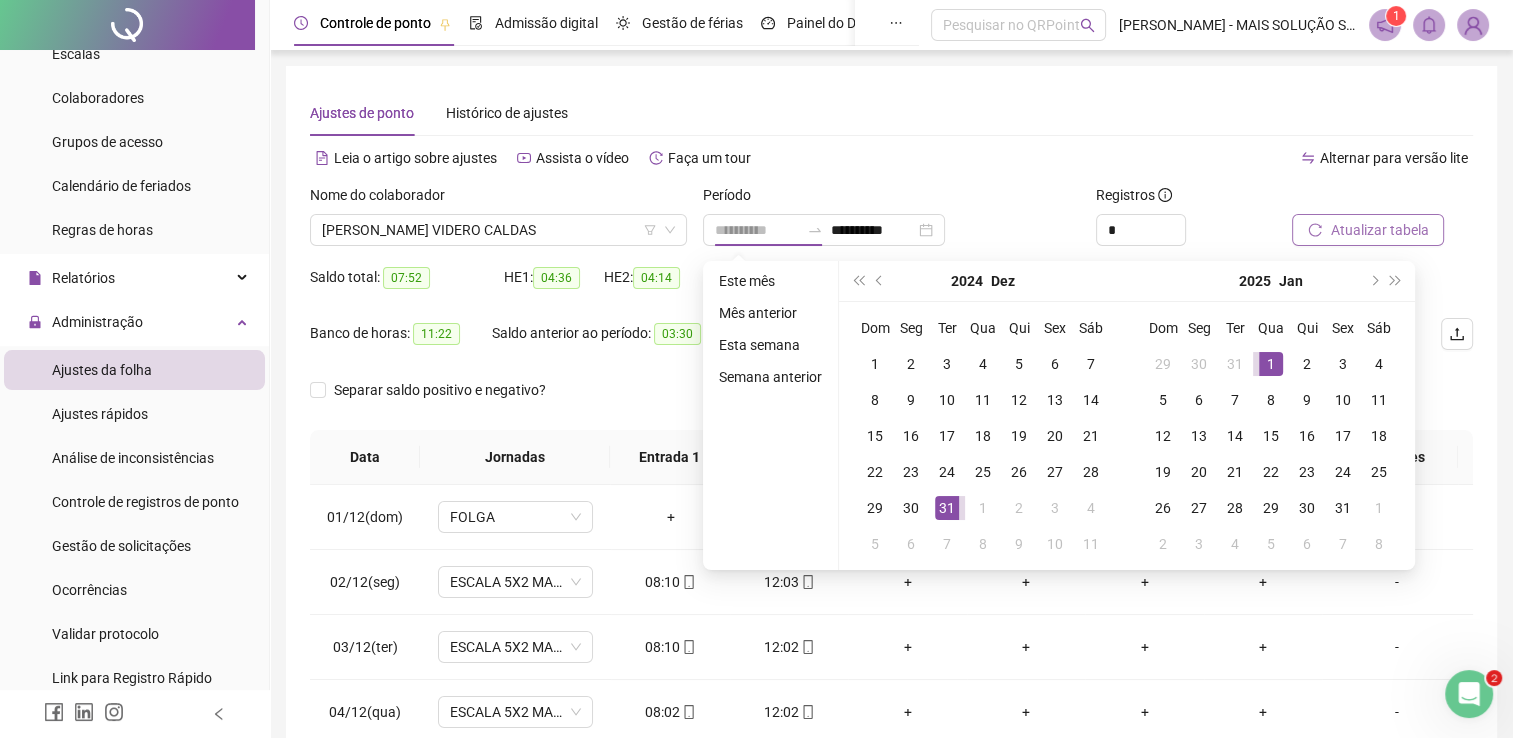 click on "1" at bounding box center (1271, 364) 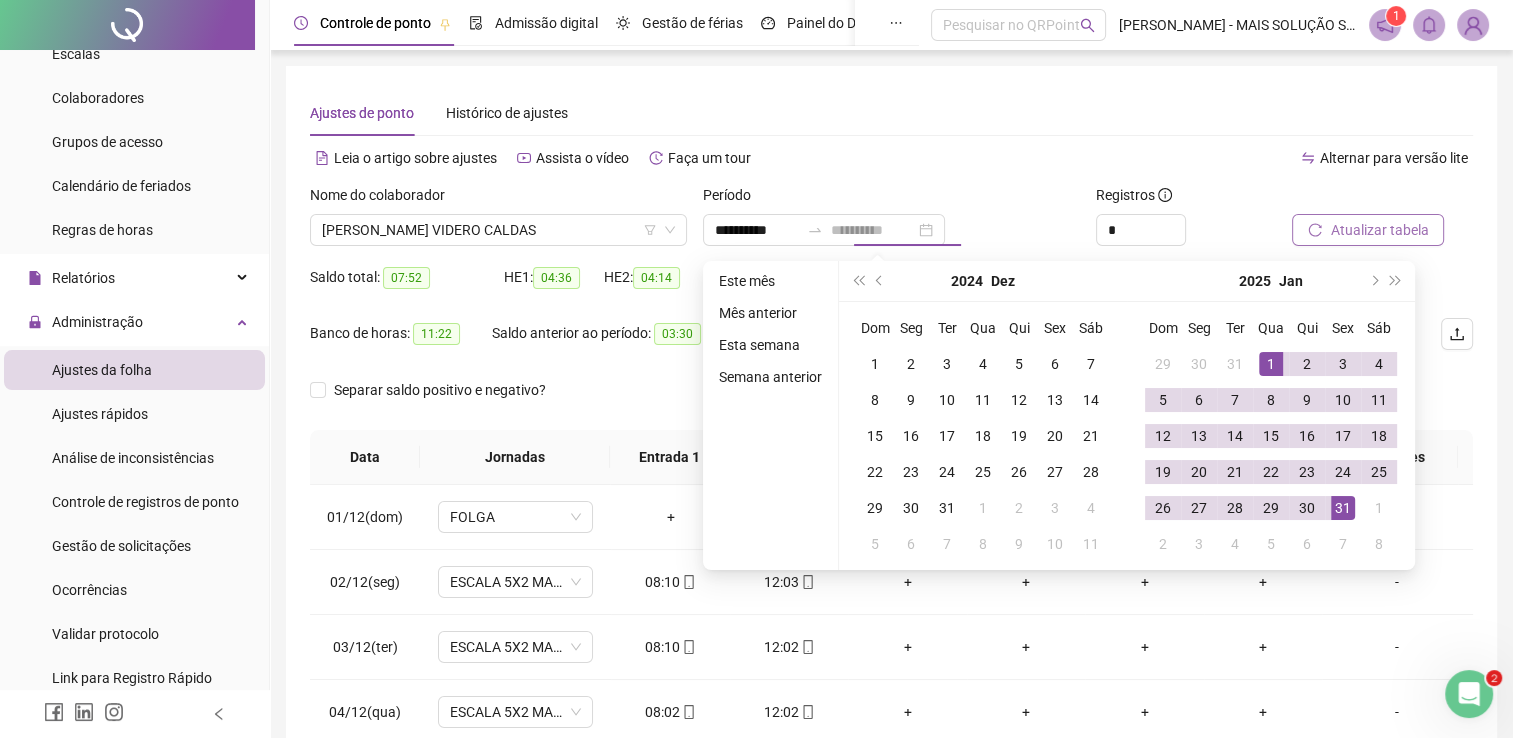 click on "31" at bounding box center [1343, 508] 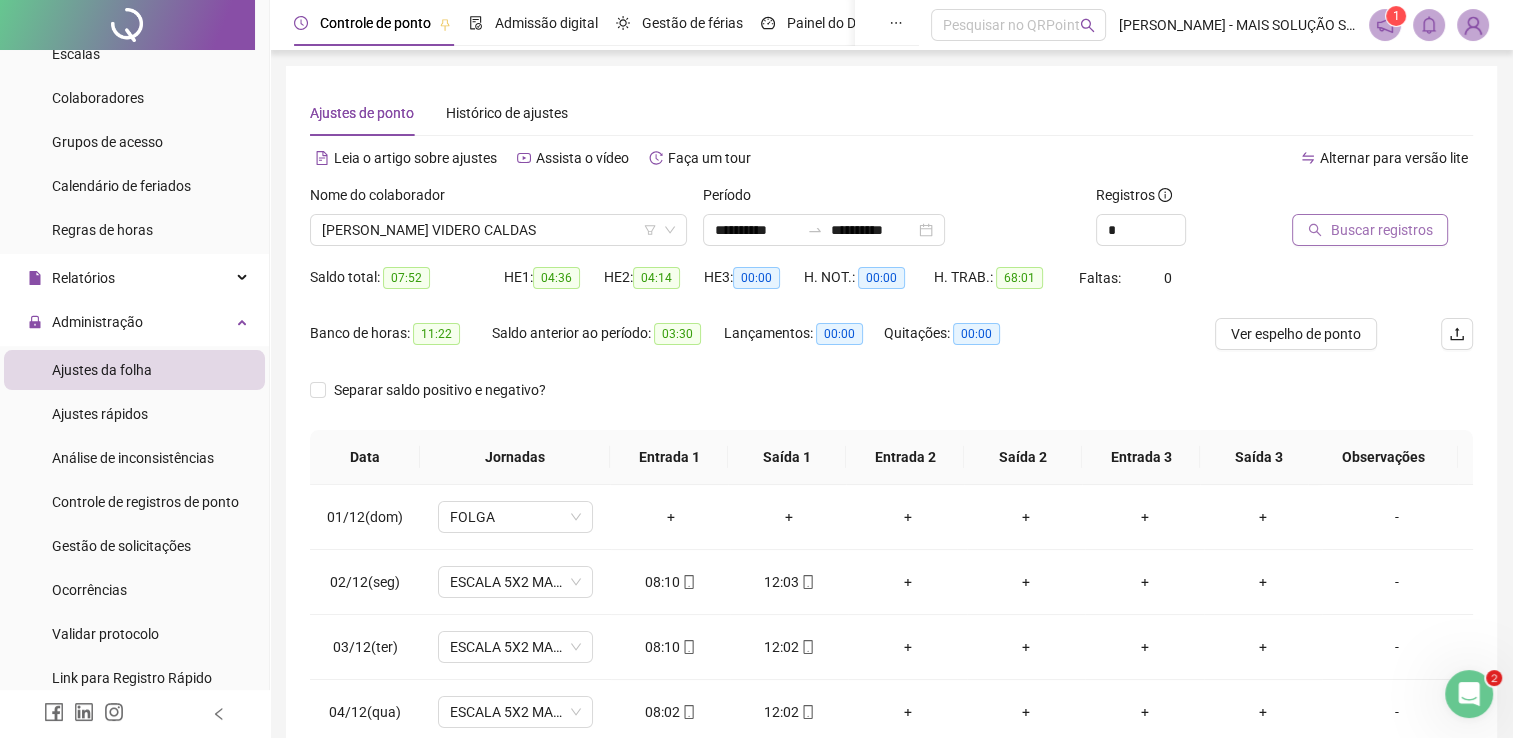 click on "Buscar registros" at bounding box center [1381, 230] 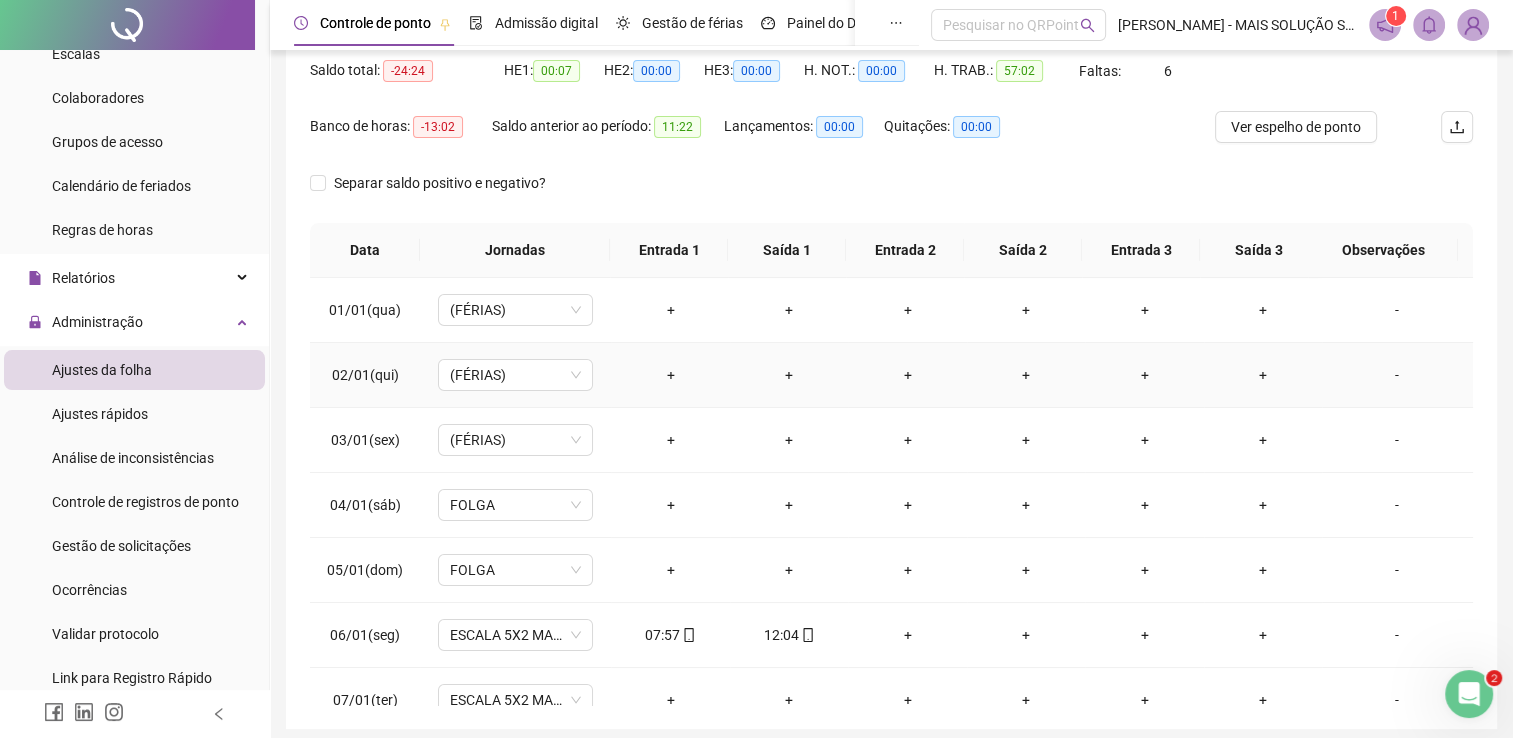 scroll, scrollTop: 283, scrollLeft: 0, axis: vertical 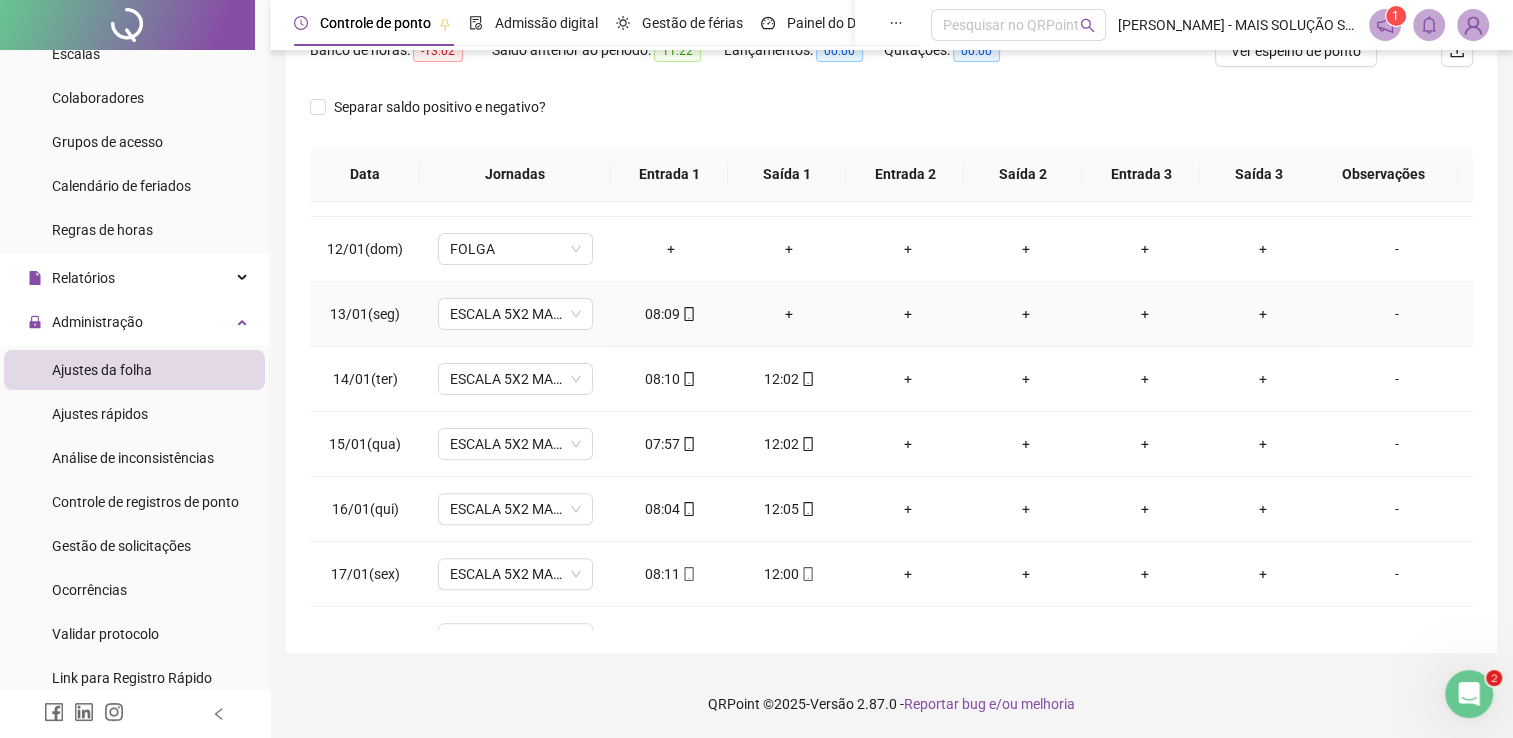click on "+" at bounding box center (789, 314) 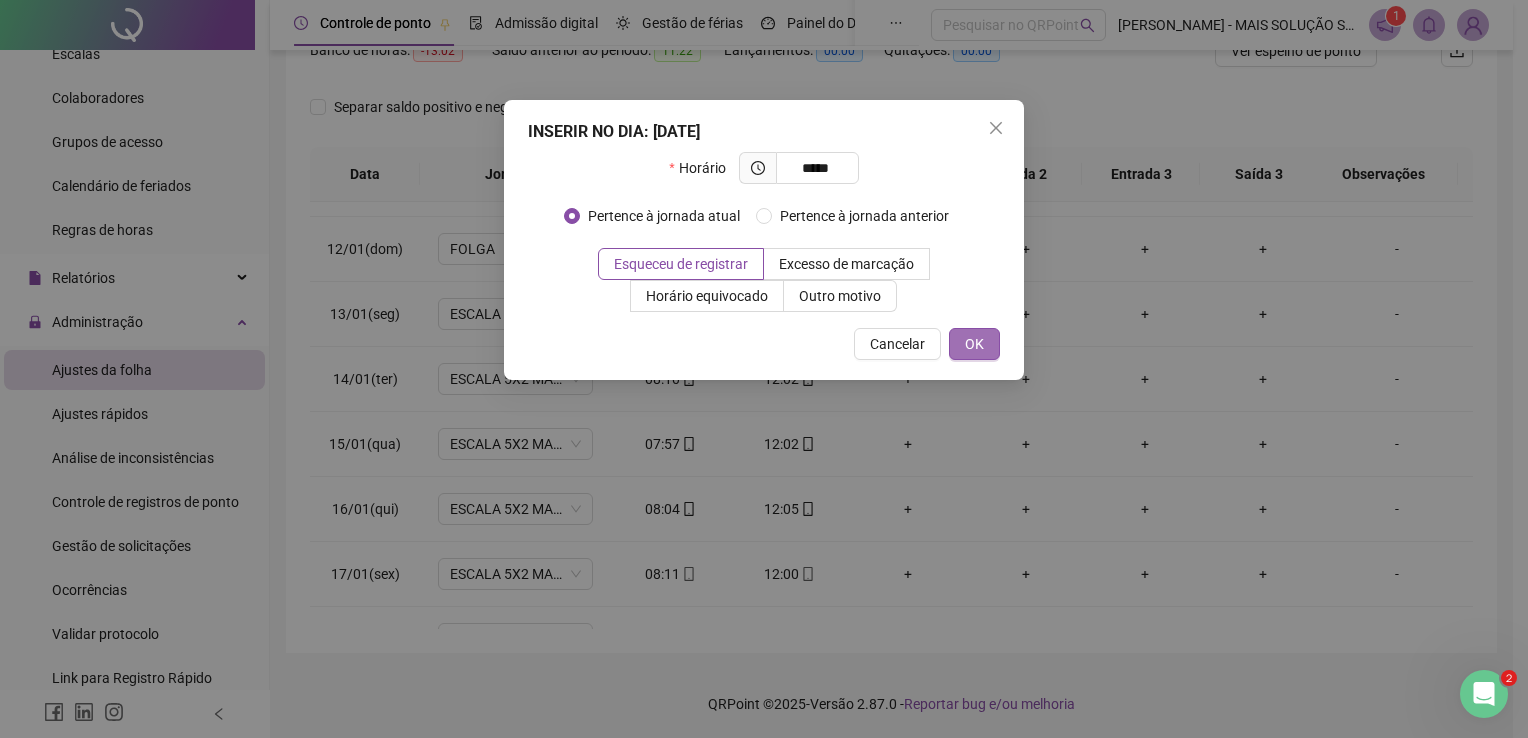 click on "OK" at bounding box center (974, 344) 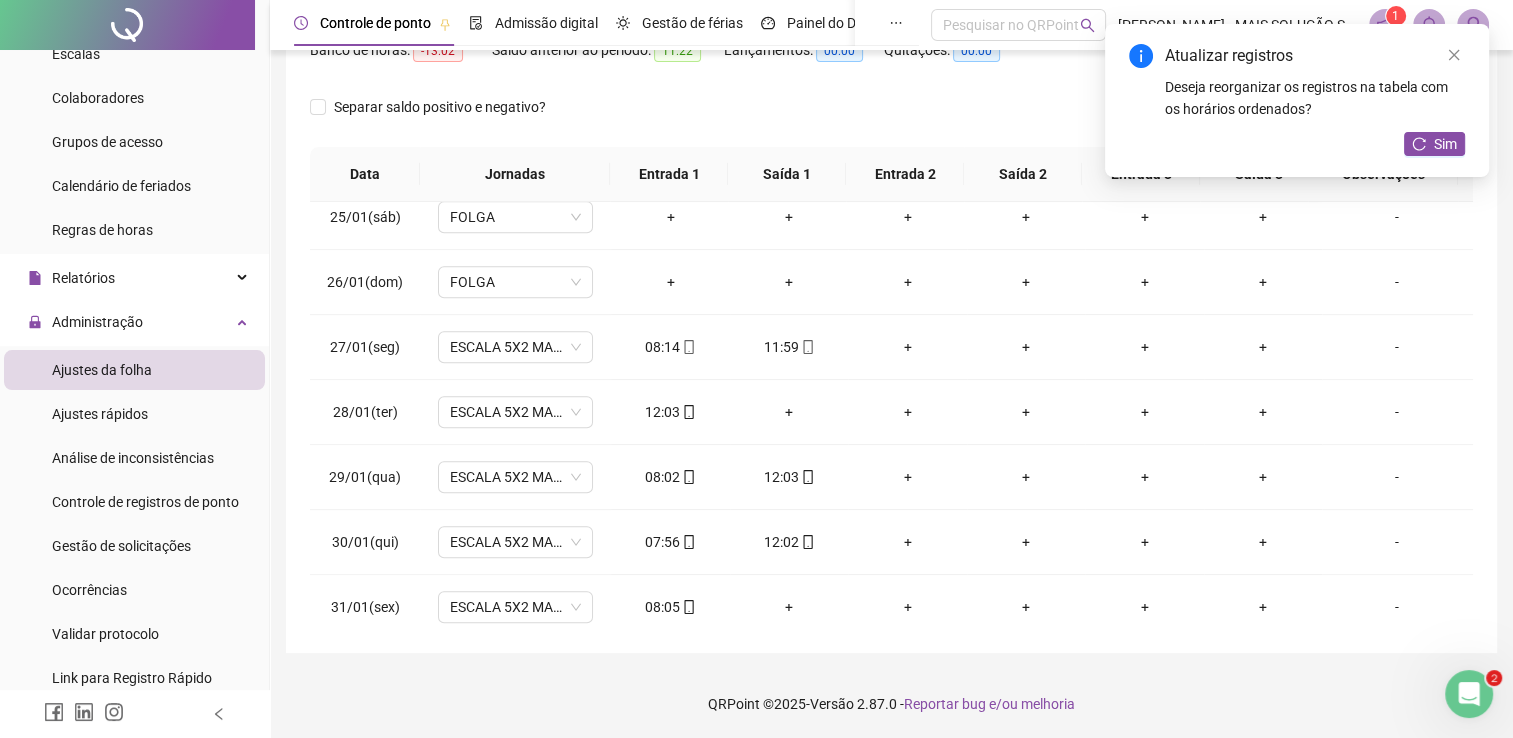 scroll, scrollTop: 1581, scrollLeft: 0, axis: vertical 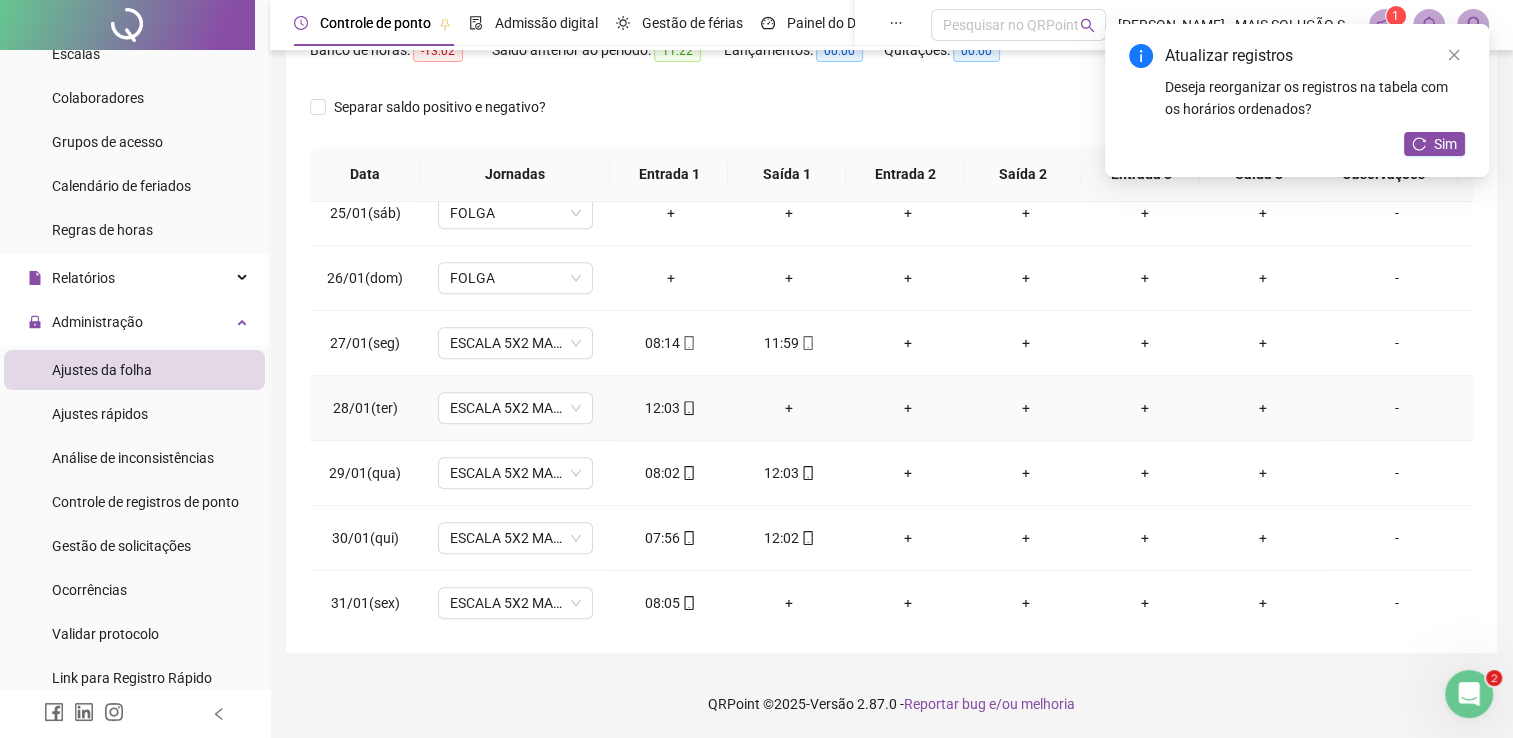 click on "+" at bounding box center (789, 408) 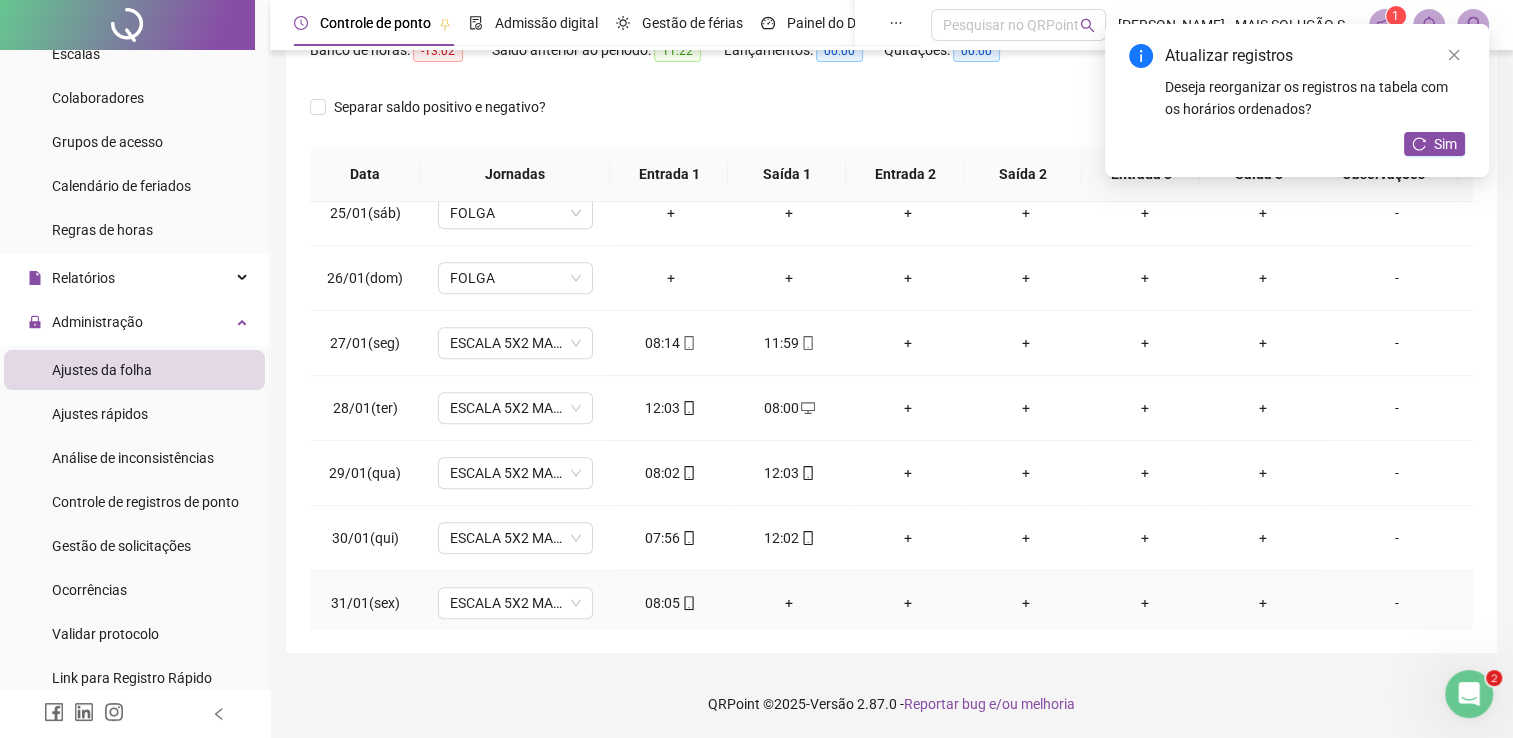 click on "+" at bounding box center [789, 603] 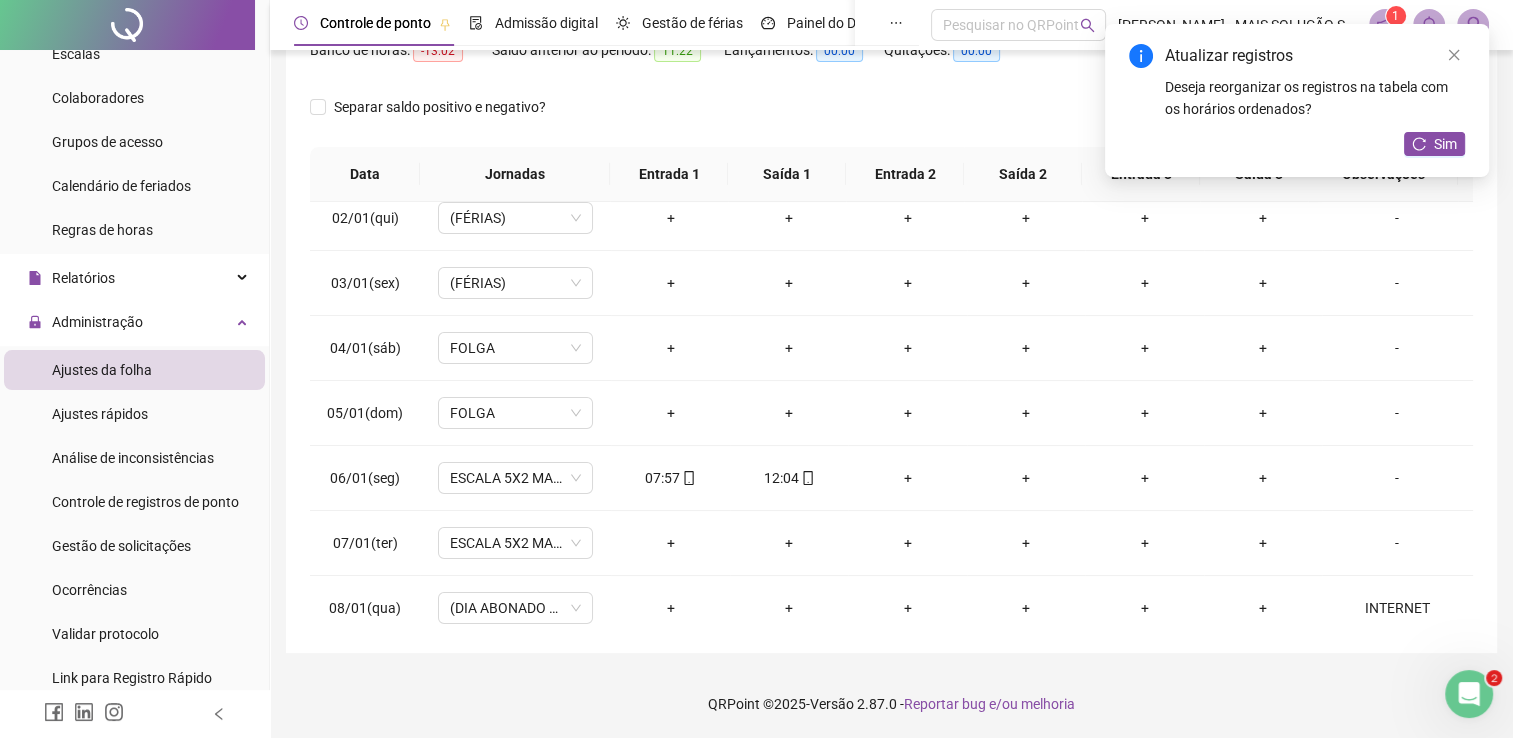 scroll, scrollTop: 281, scrollLeft: 0, axis: vertical 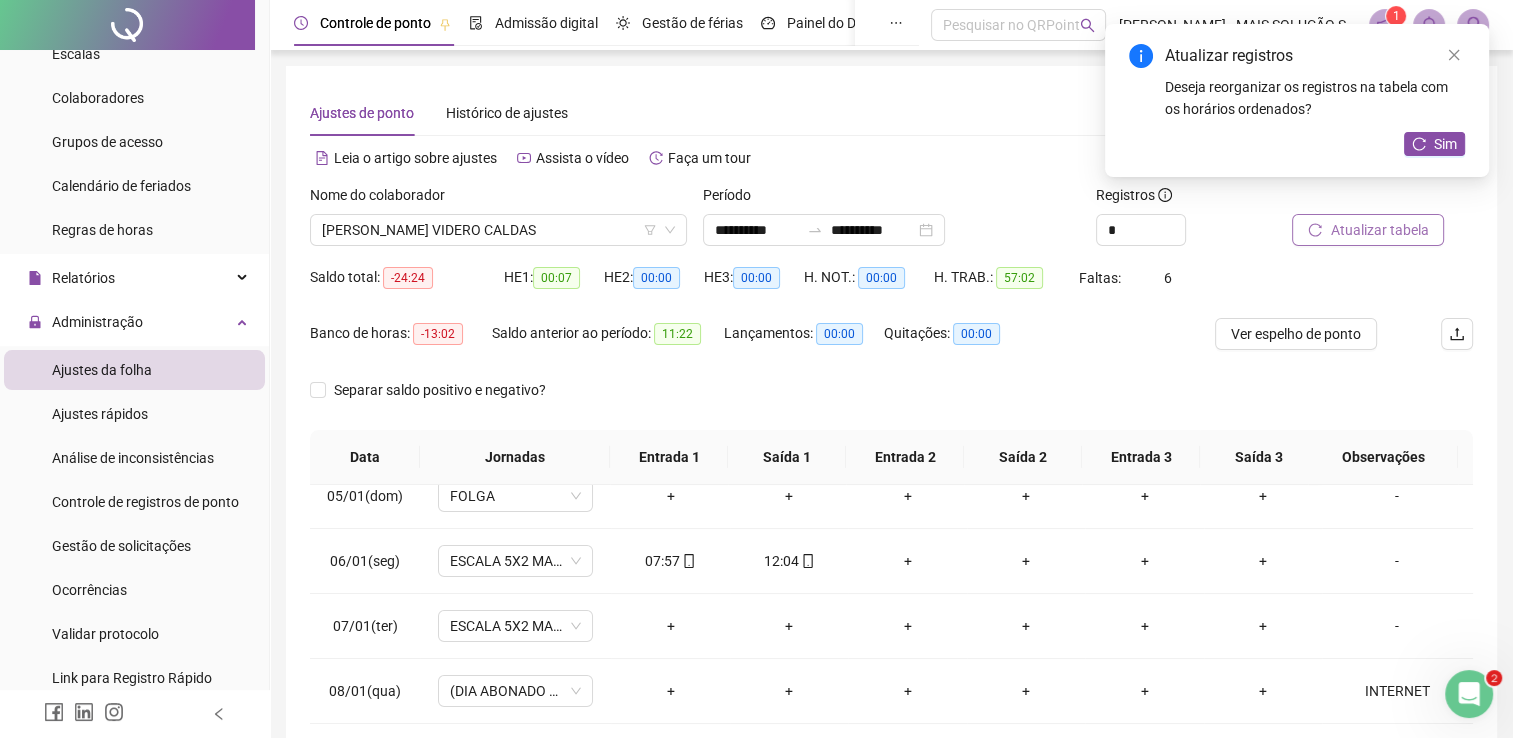 click on "Atualizar tabela" at bounding box center [1368, 230] 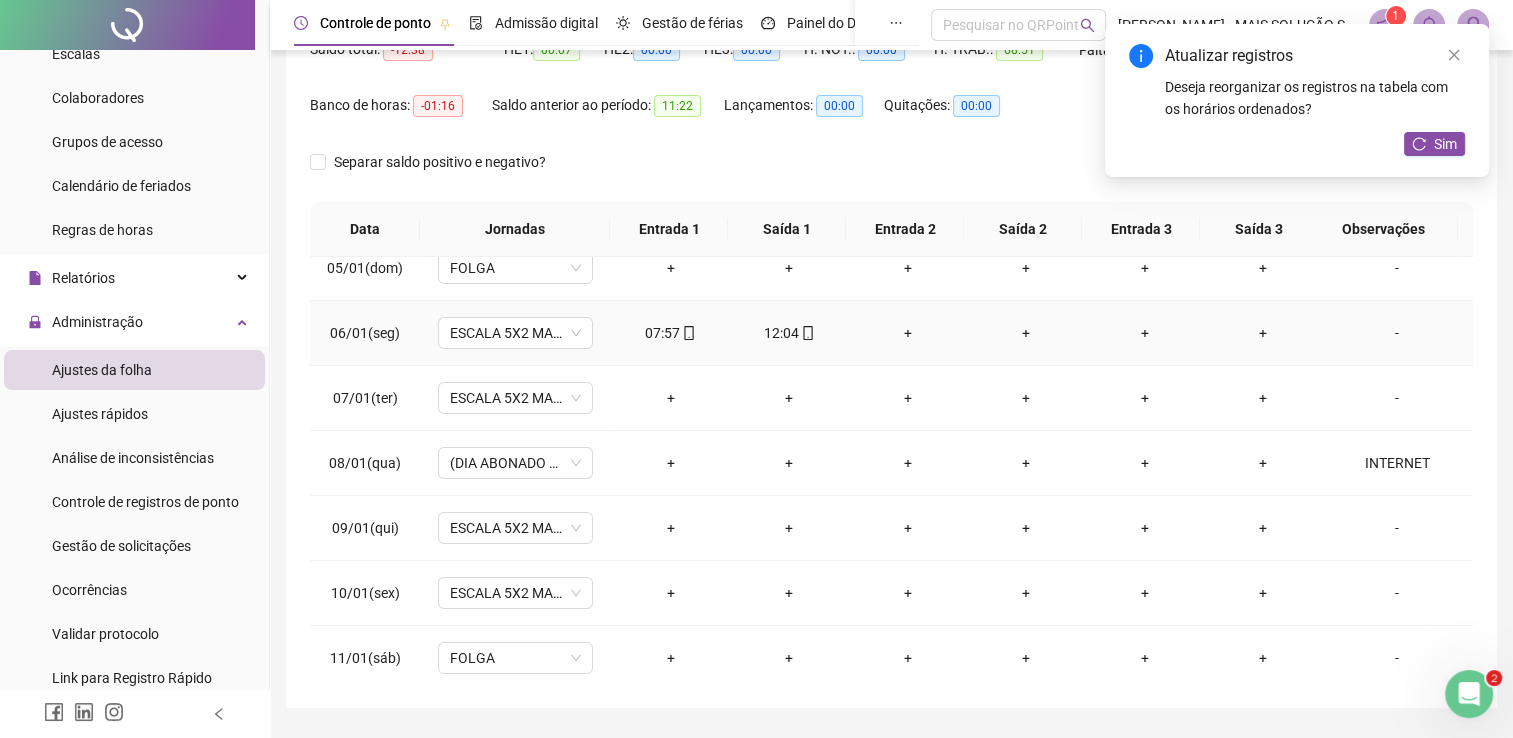 scroll, scrollTop: 283, scrollLeft: 0, axis: vertical 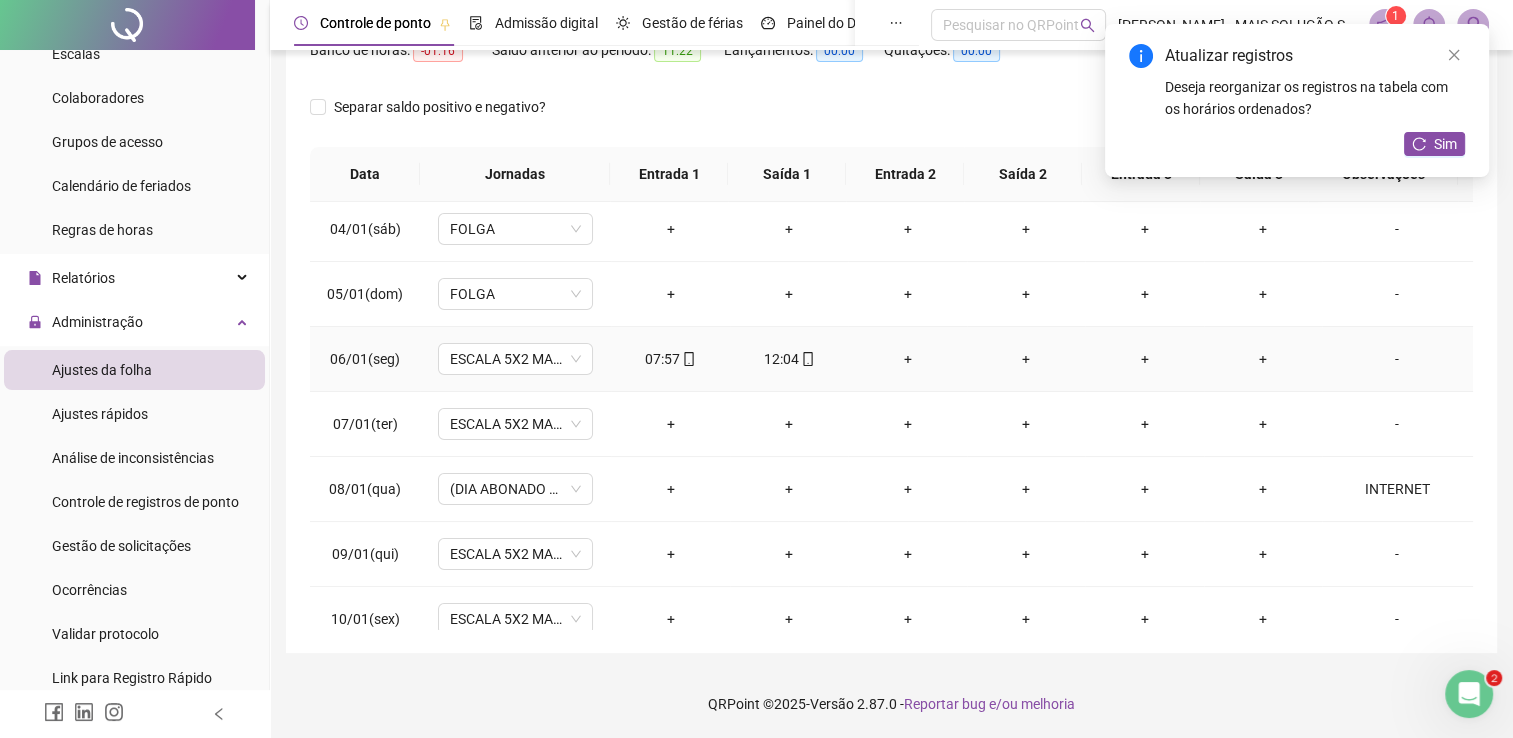 click 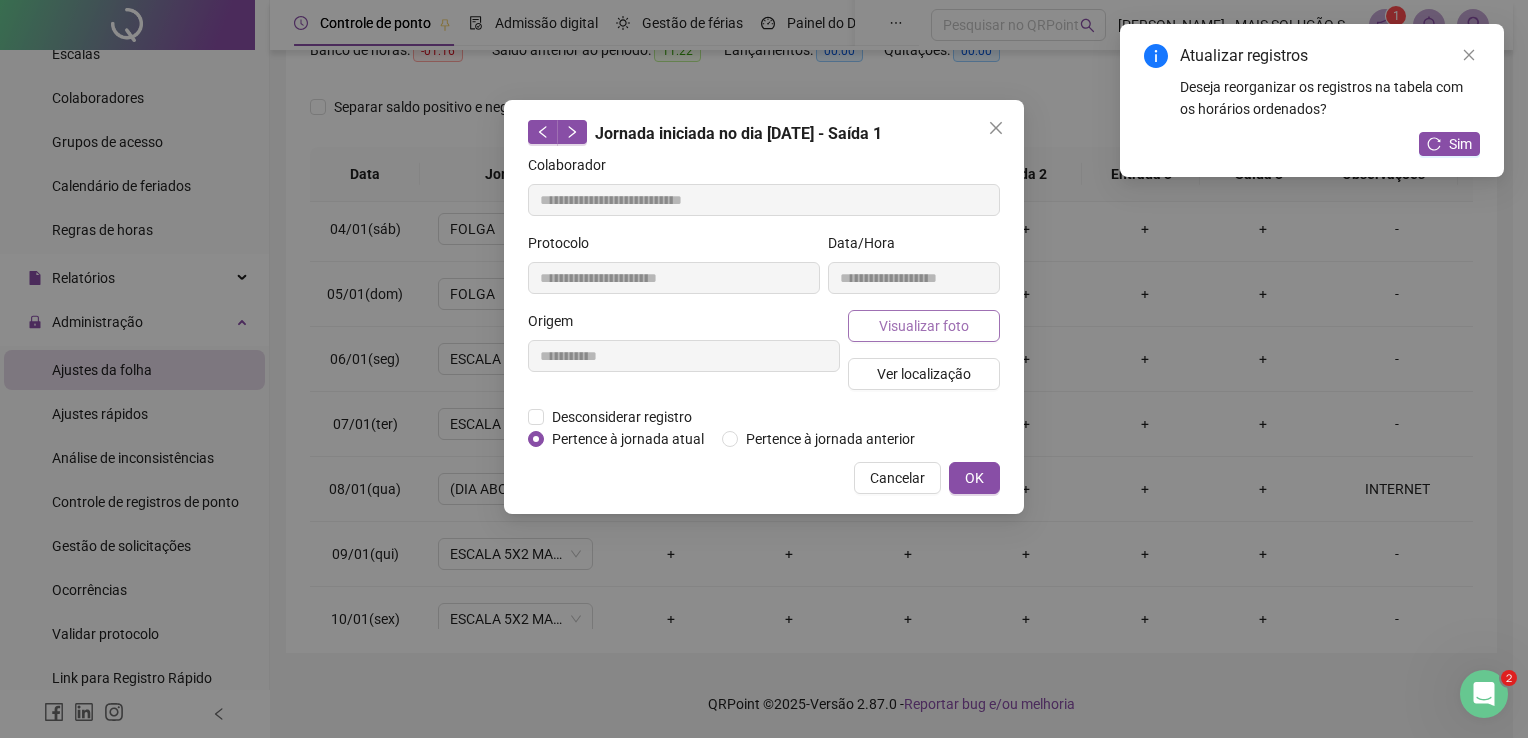 click on "Visualizar foto" at bounding box center [924, 326] 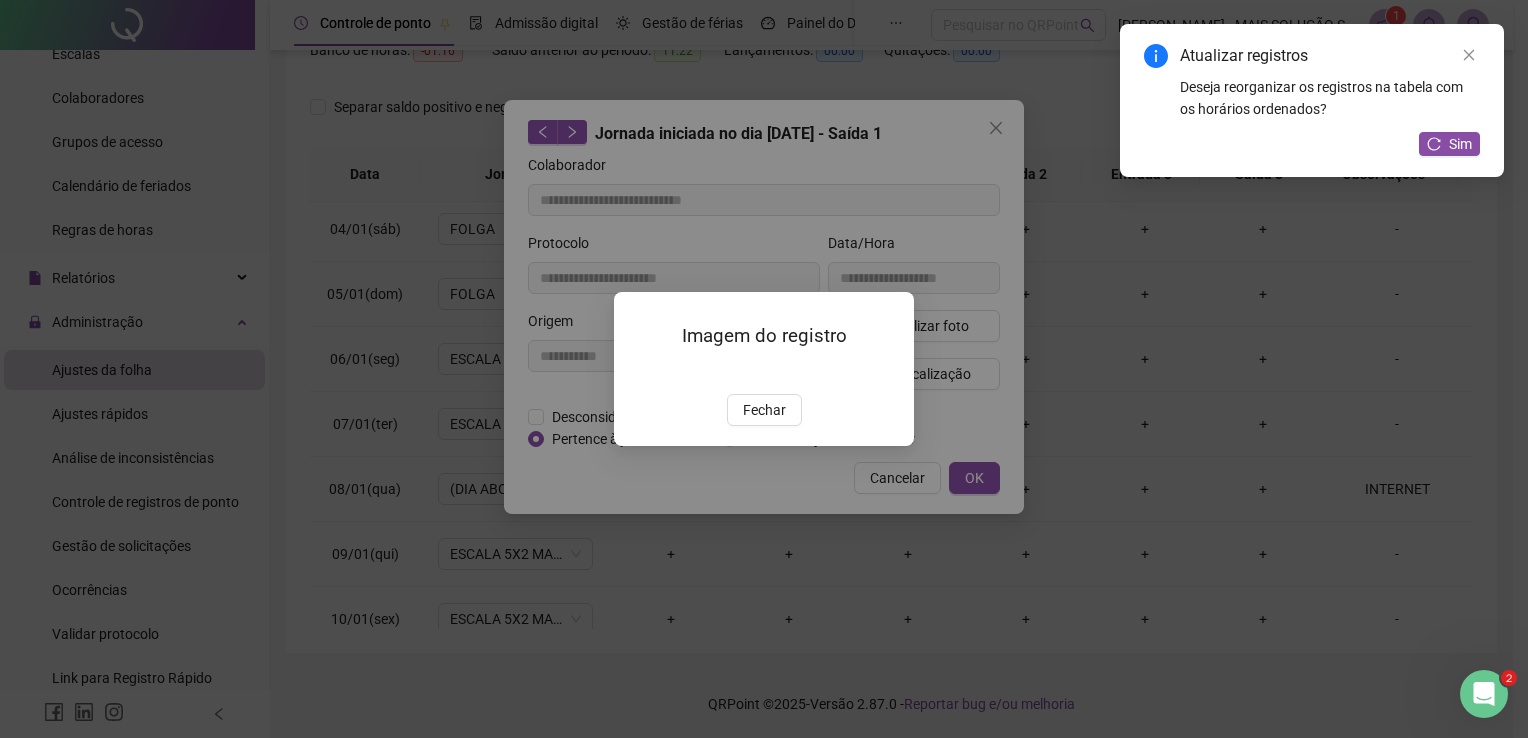 click on "Fechar" at bounding box center (764, 410) 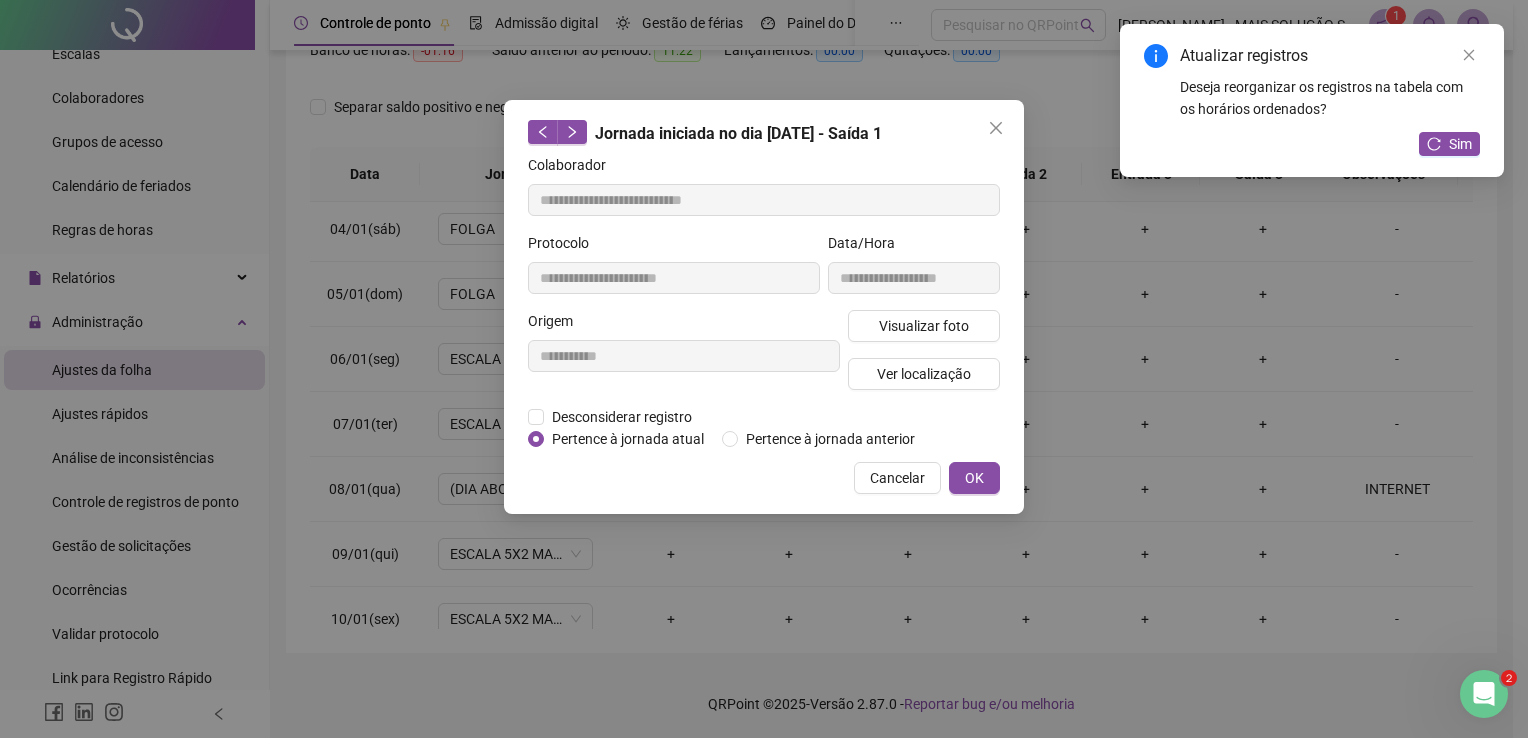 click on "Cancelar" at bounding box center (897, 478) 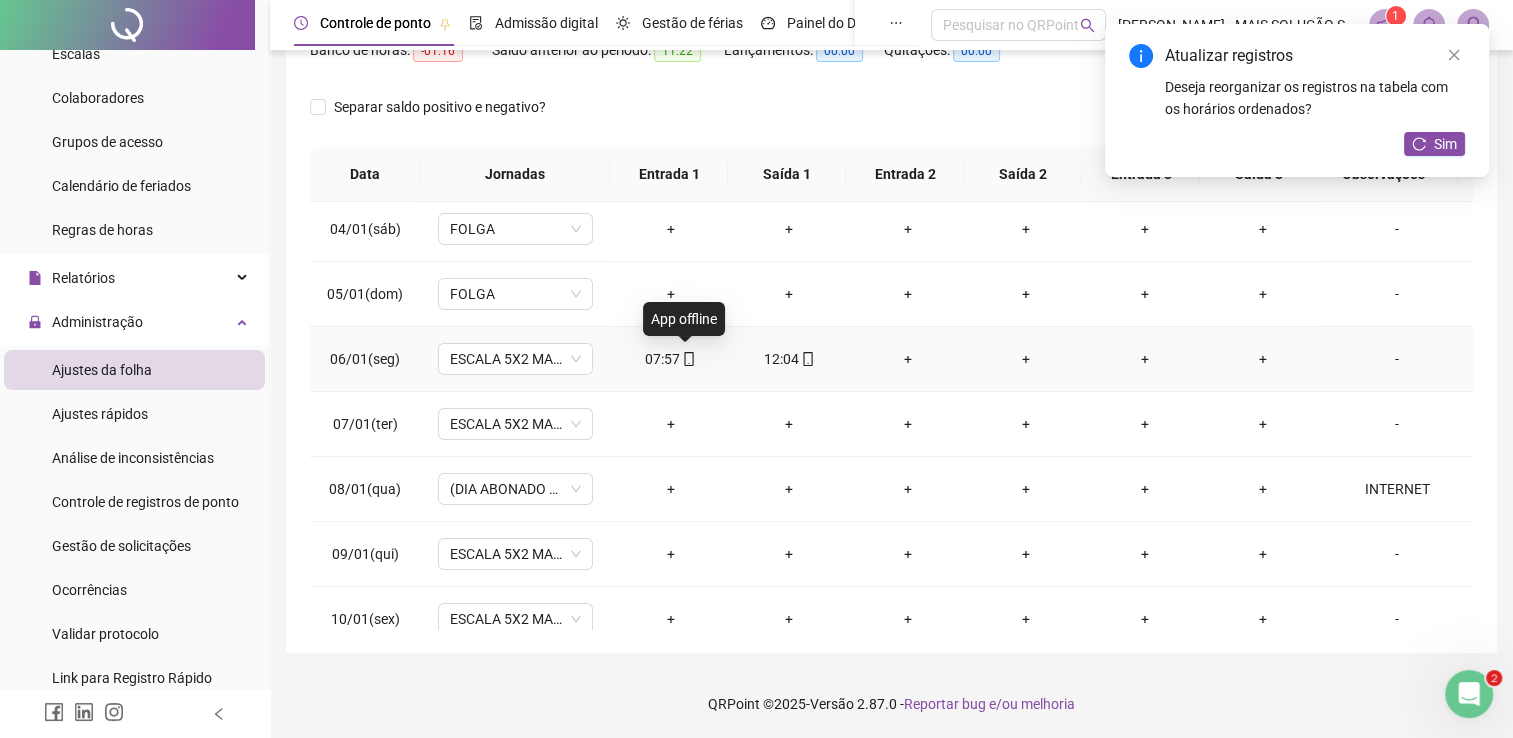 click 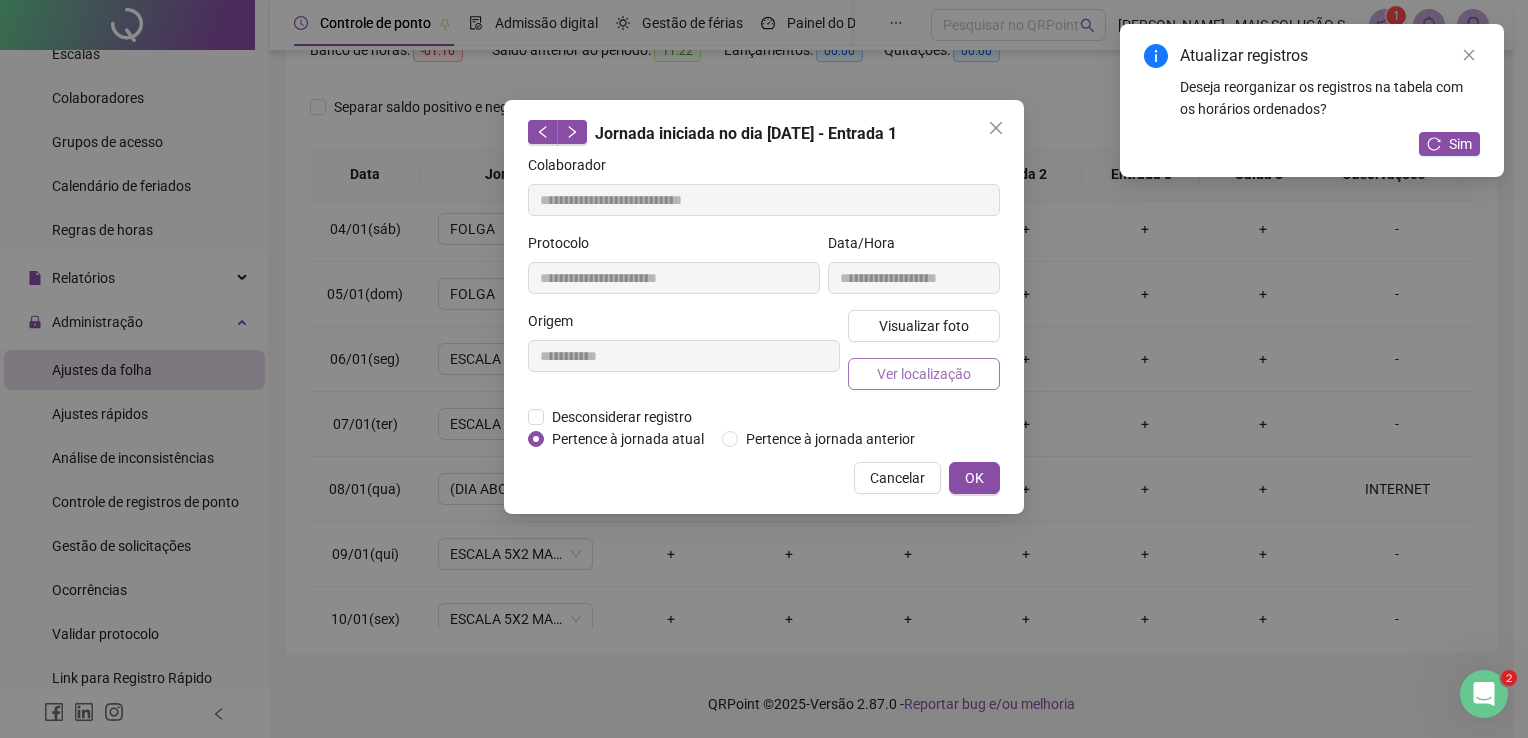 click on "Ver localização" at bounding box center (924, 374) 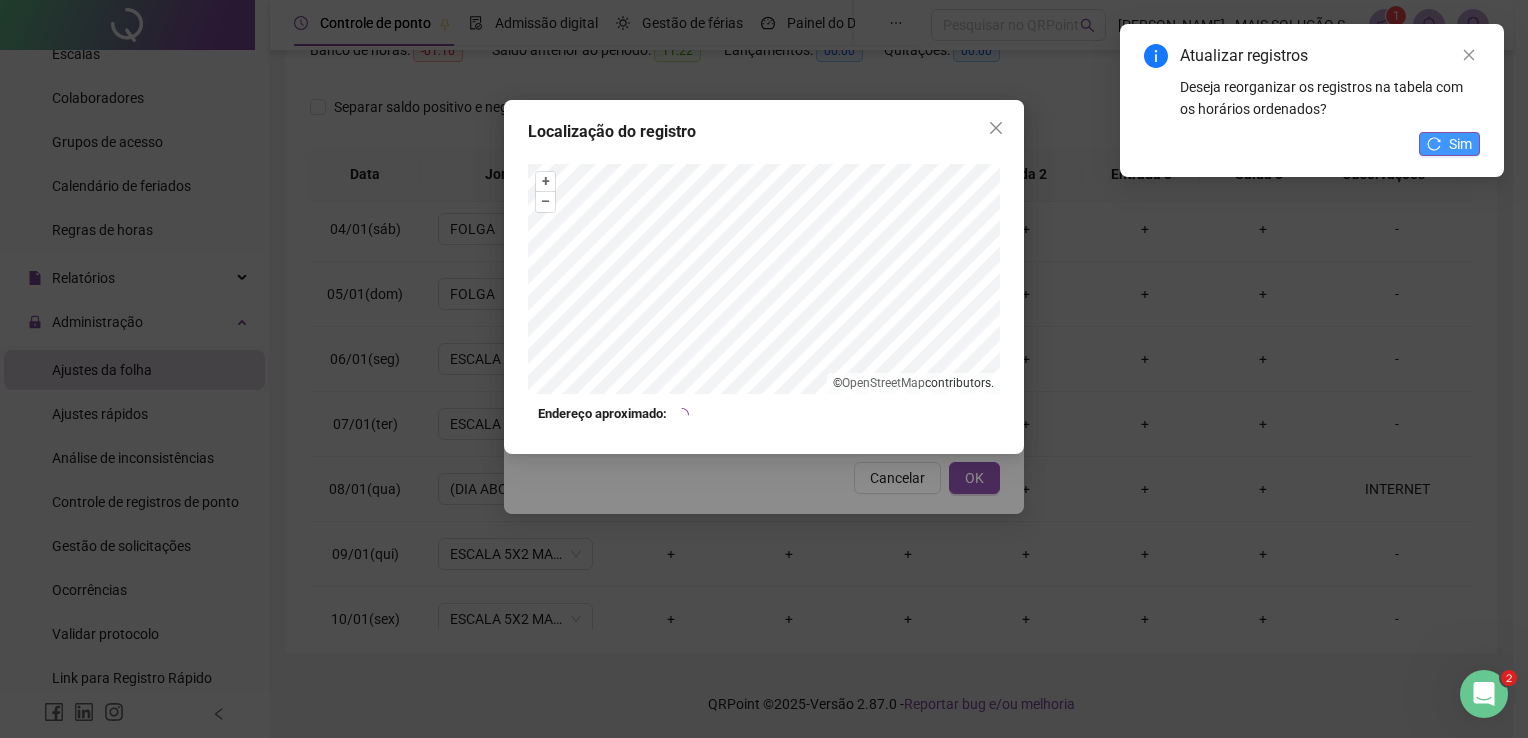 click on "Sim" at bounding box center [1460, 144] 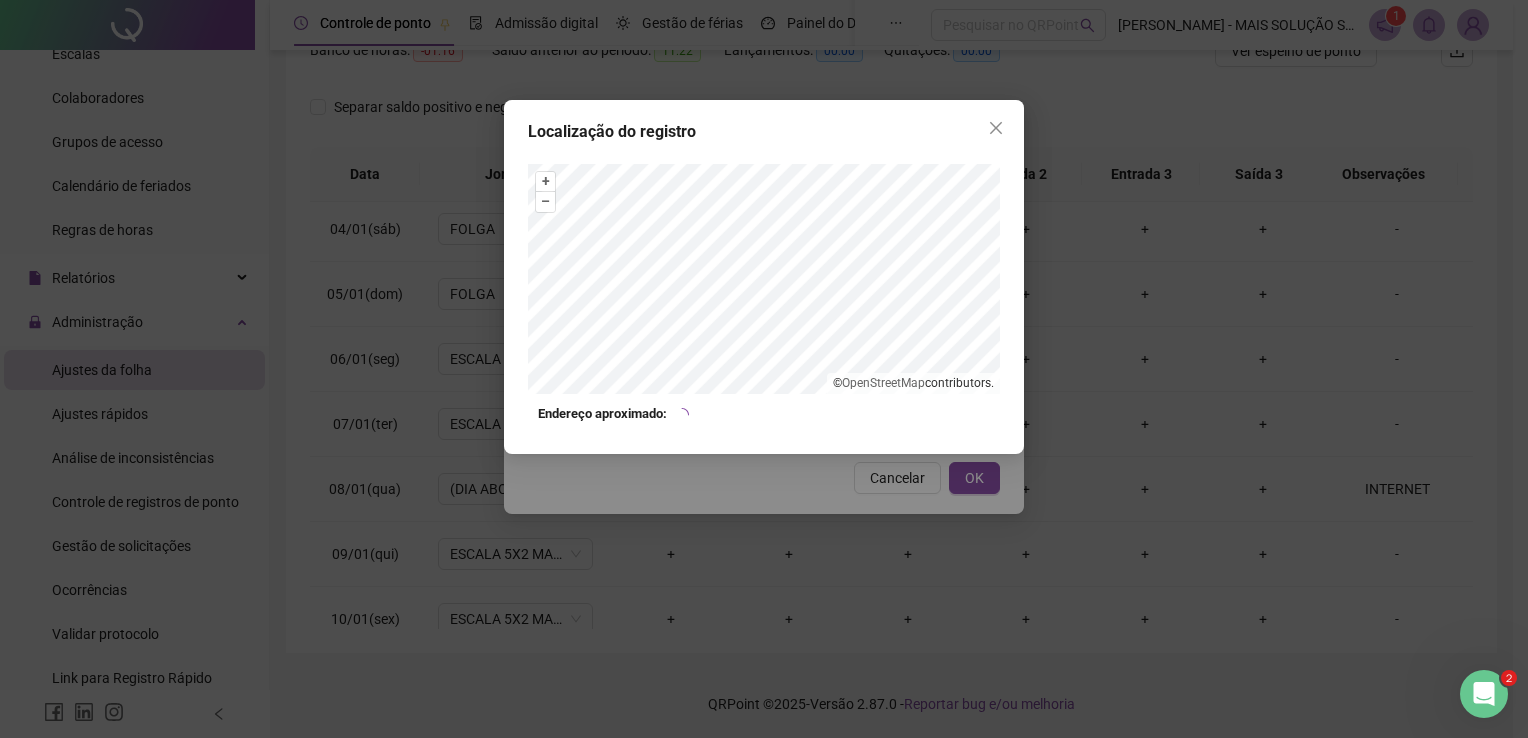 click 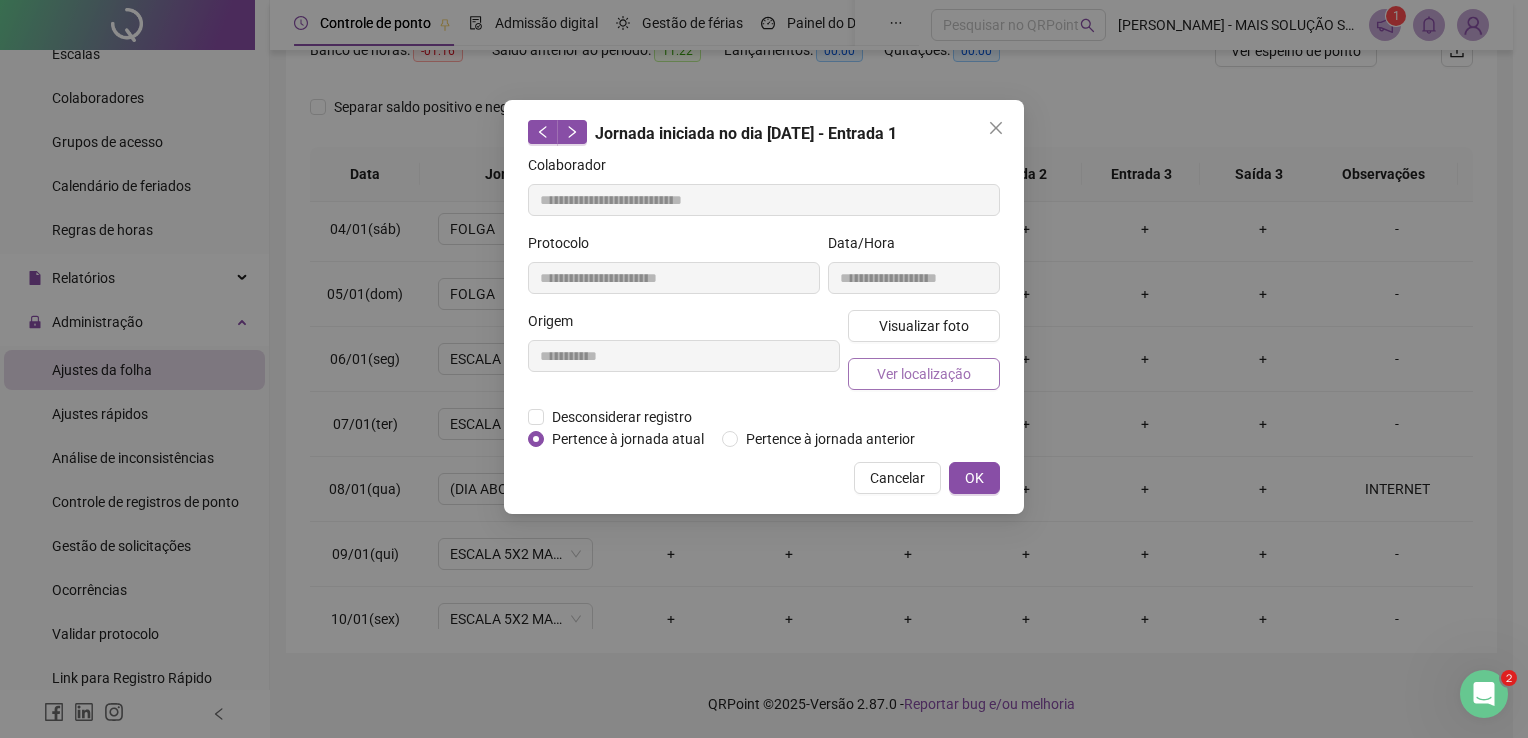 click on "Ver localização" at bounding box center (924, 374) 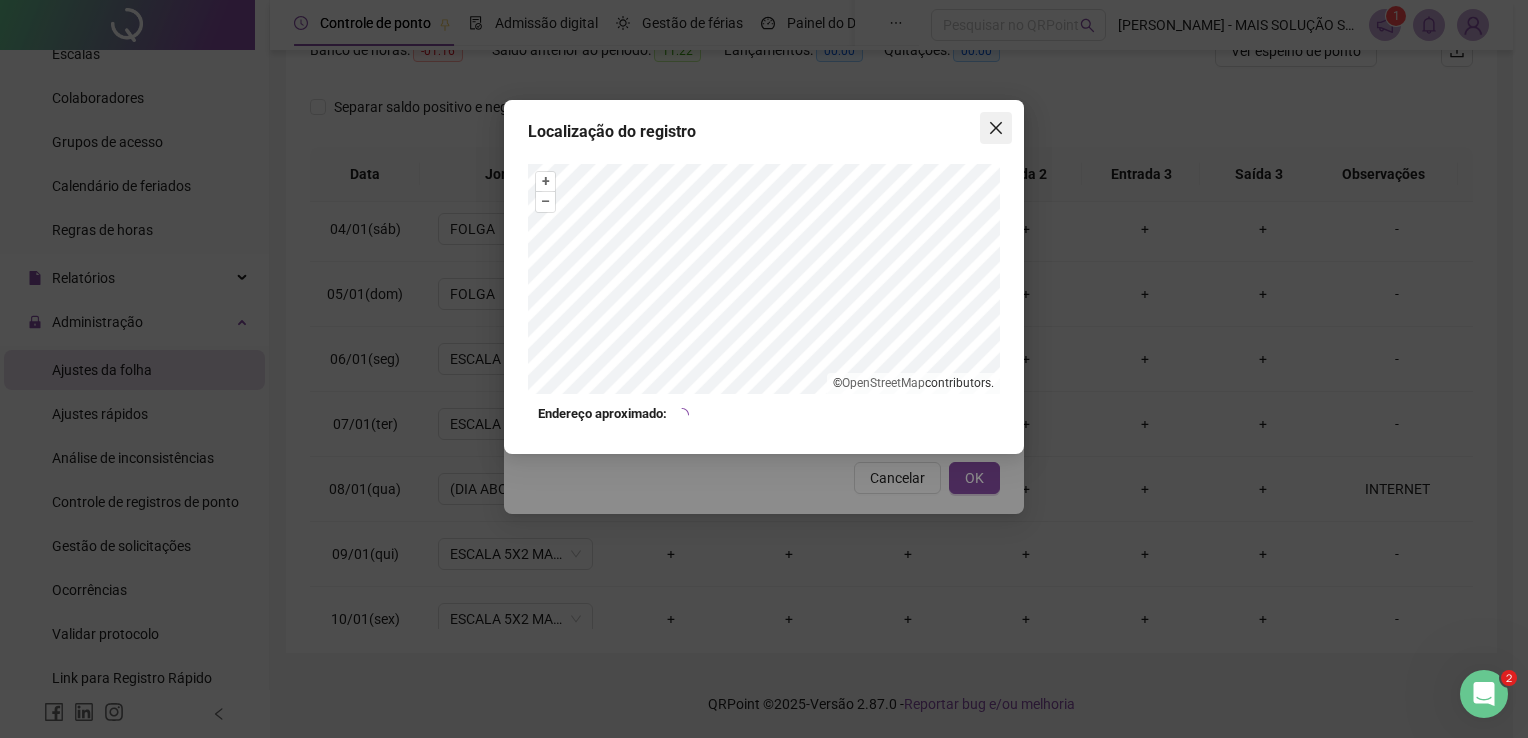 click 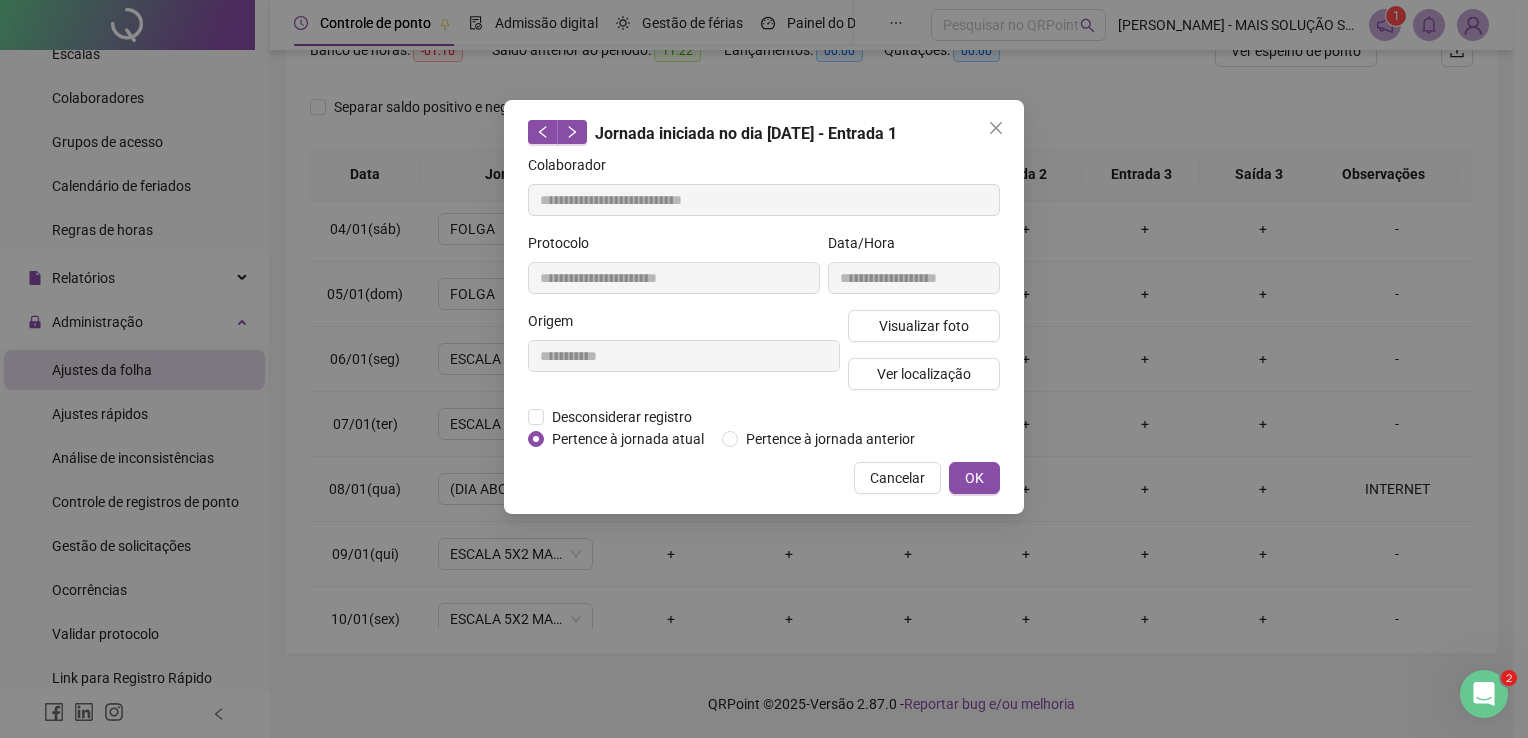 click on "**********" at bounding box center [764, 307] 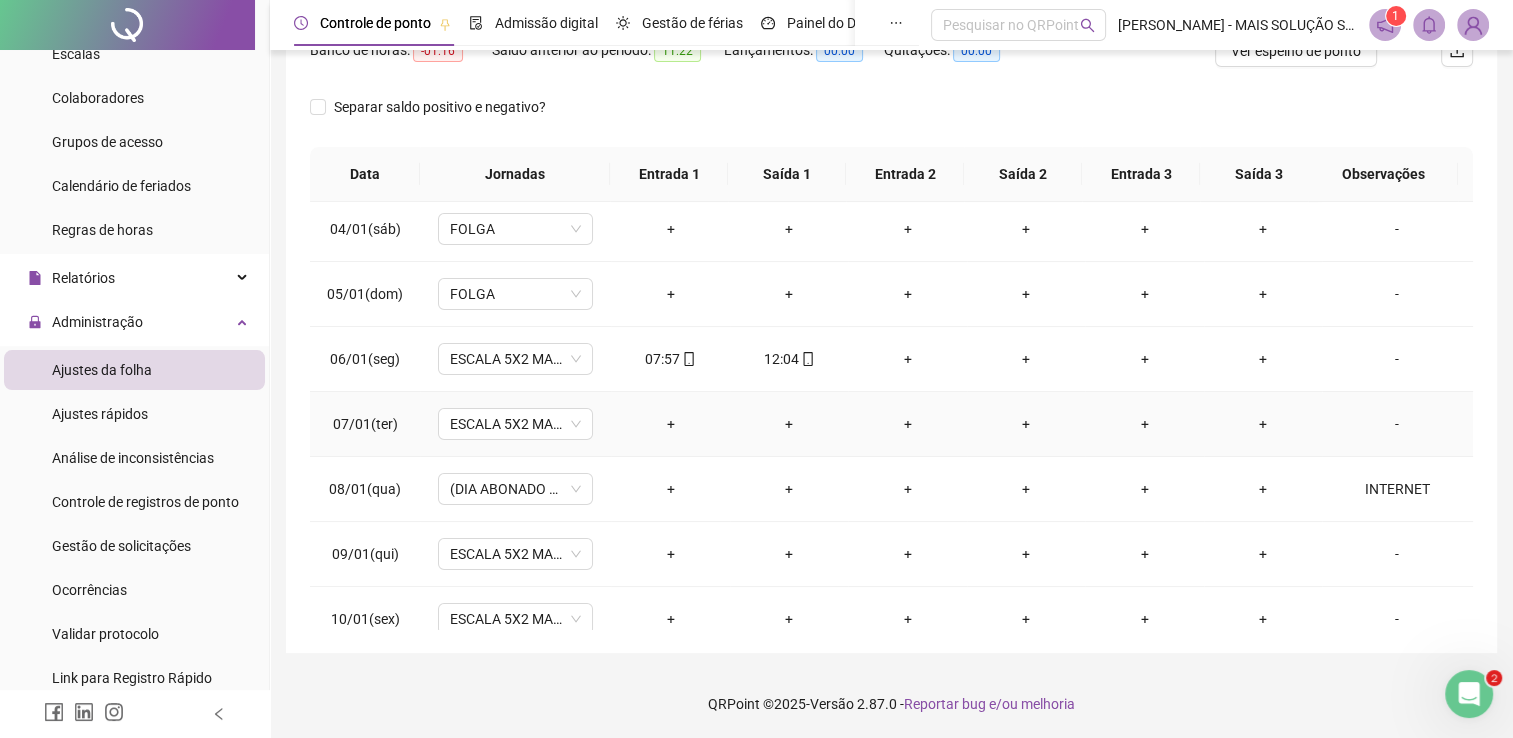 click on "+" at bounding box center (670, 424) 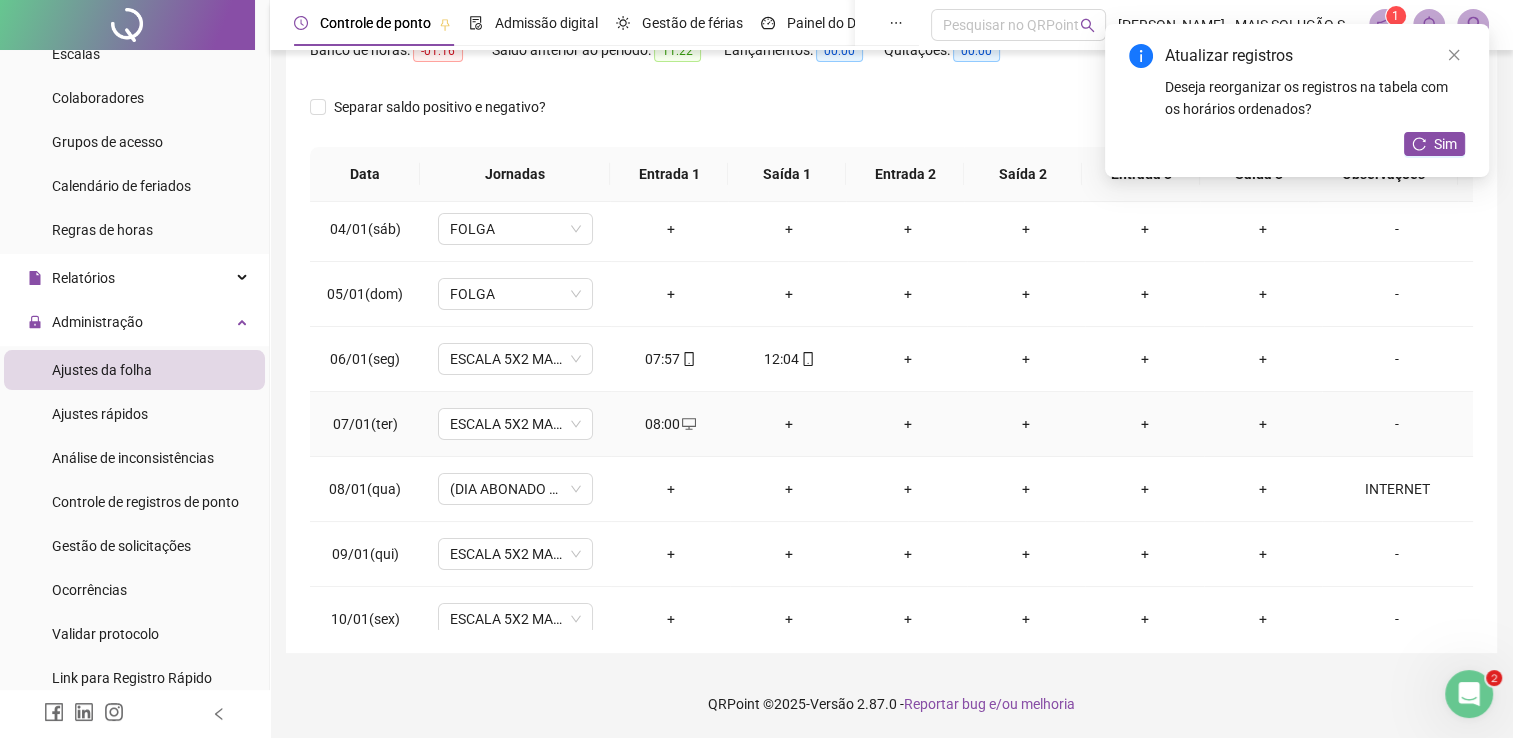 click on "+" at bounding box center (789, 424) 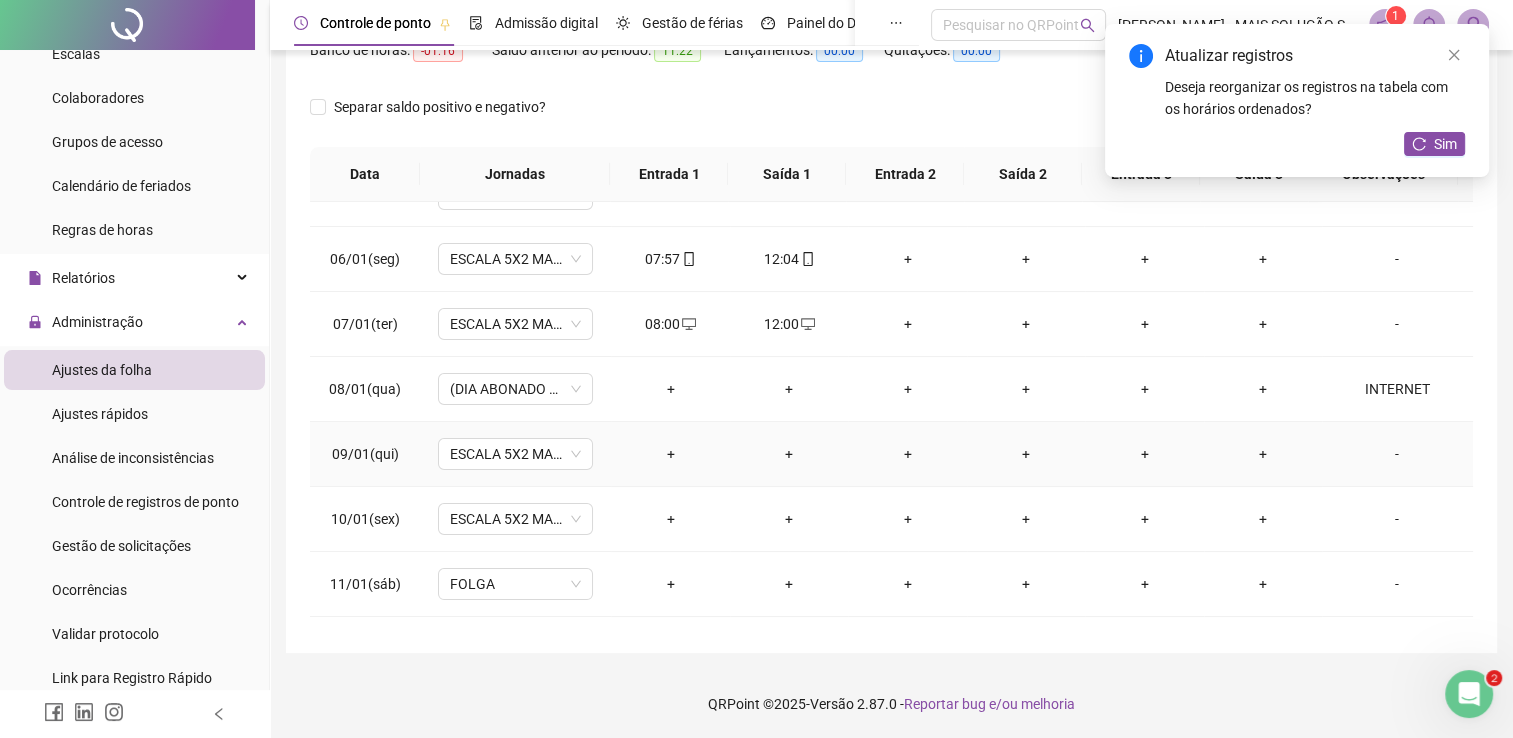 scroll, scrollTop: 400, scrollLeft: 0, axis: vertical 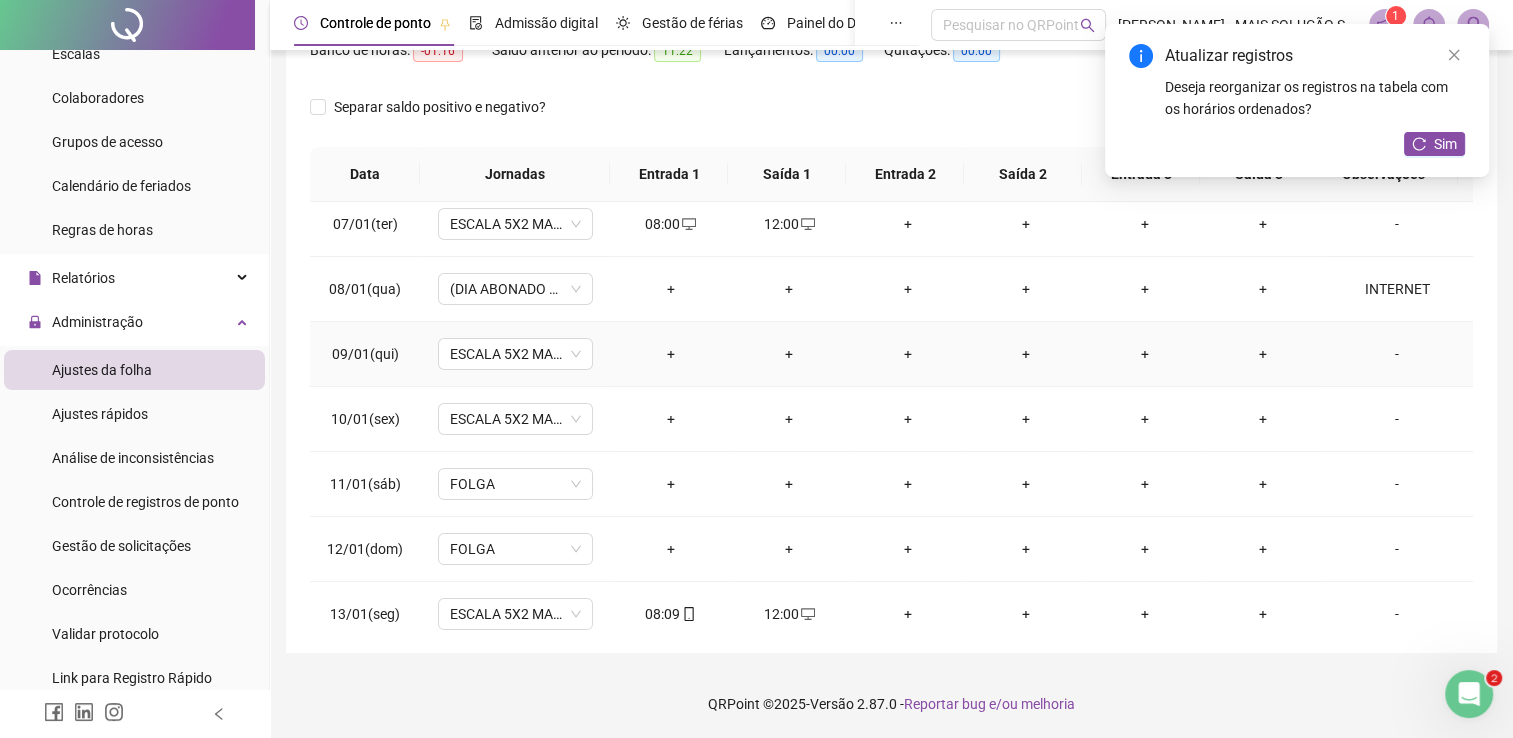 click on "+" at bounding box center [670, 354] 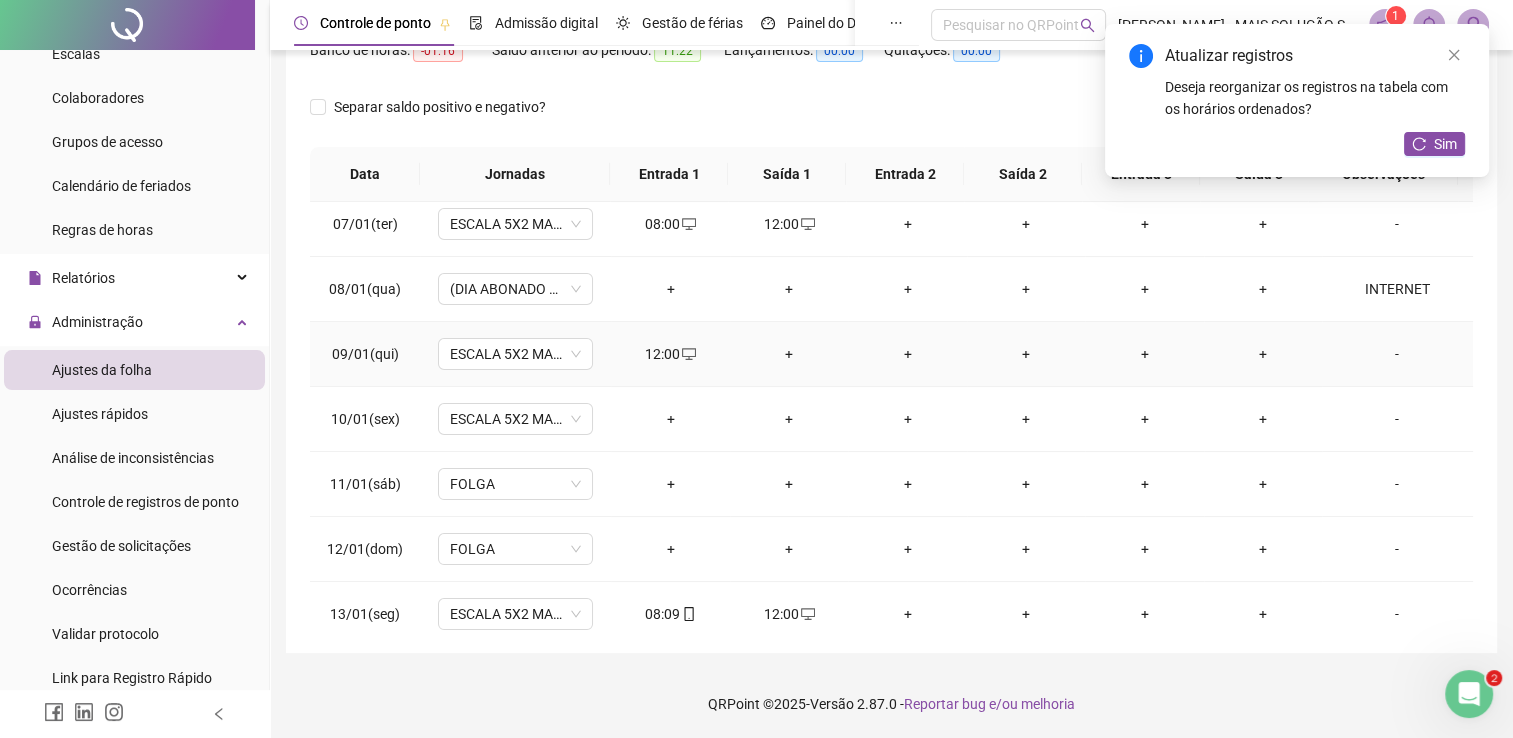 click on "+" at bounding box center [789, 354] 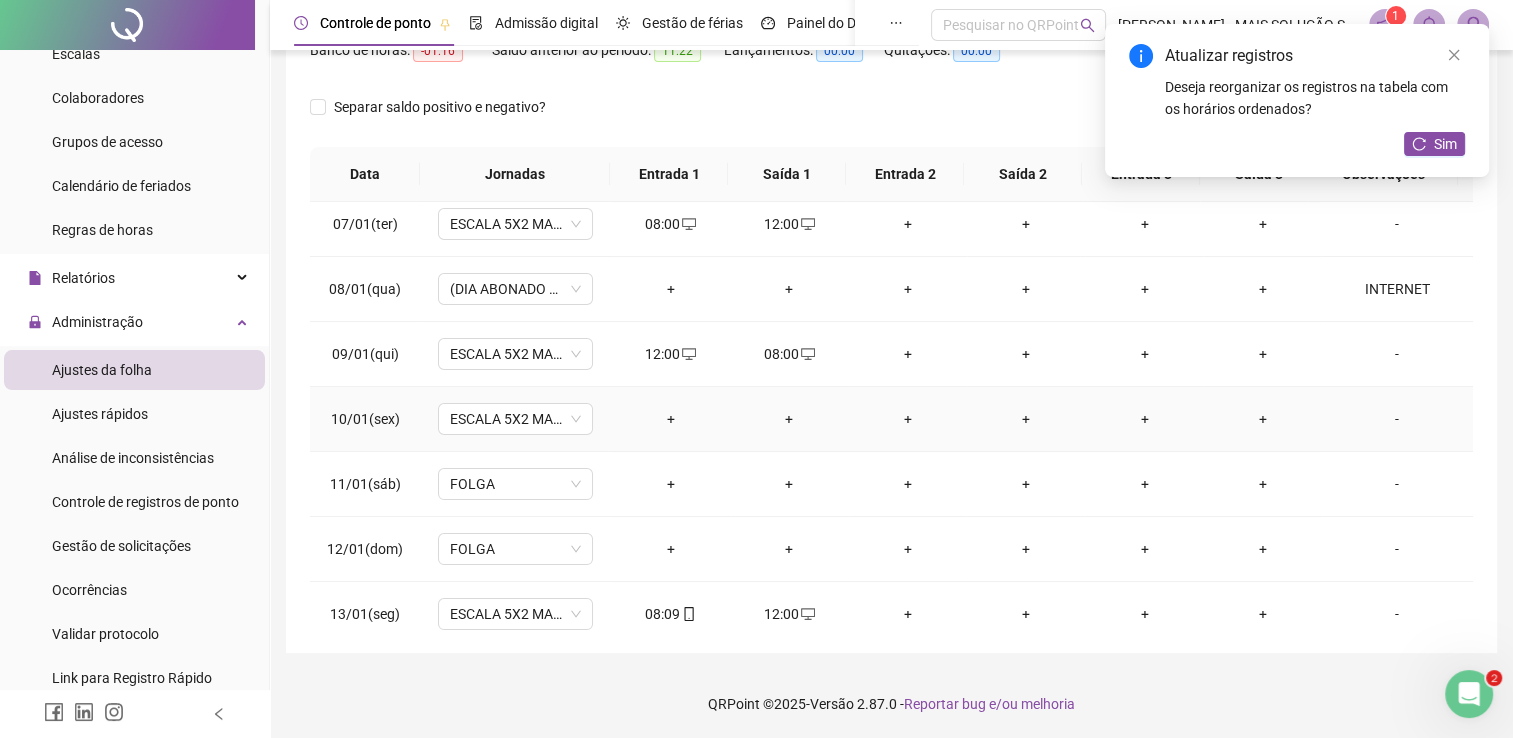 click on "+" at bounding box center (670, 419) 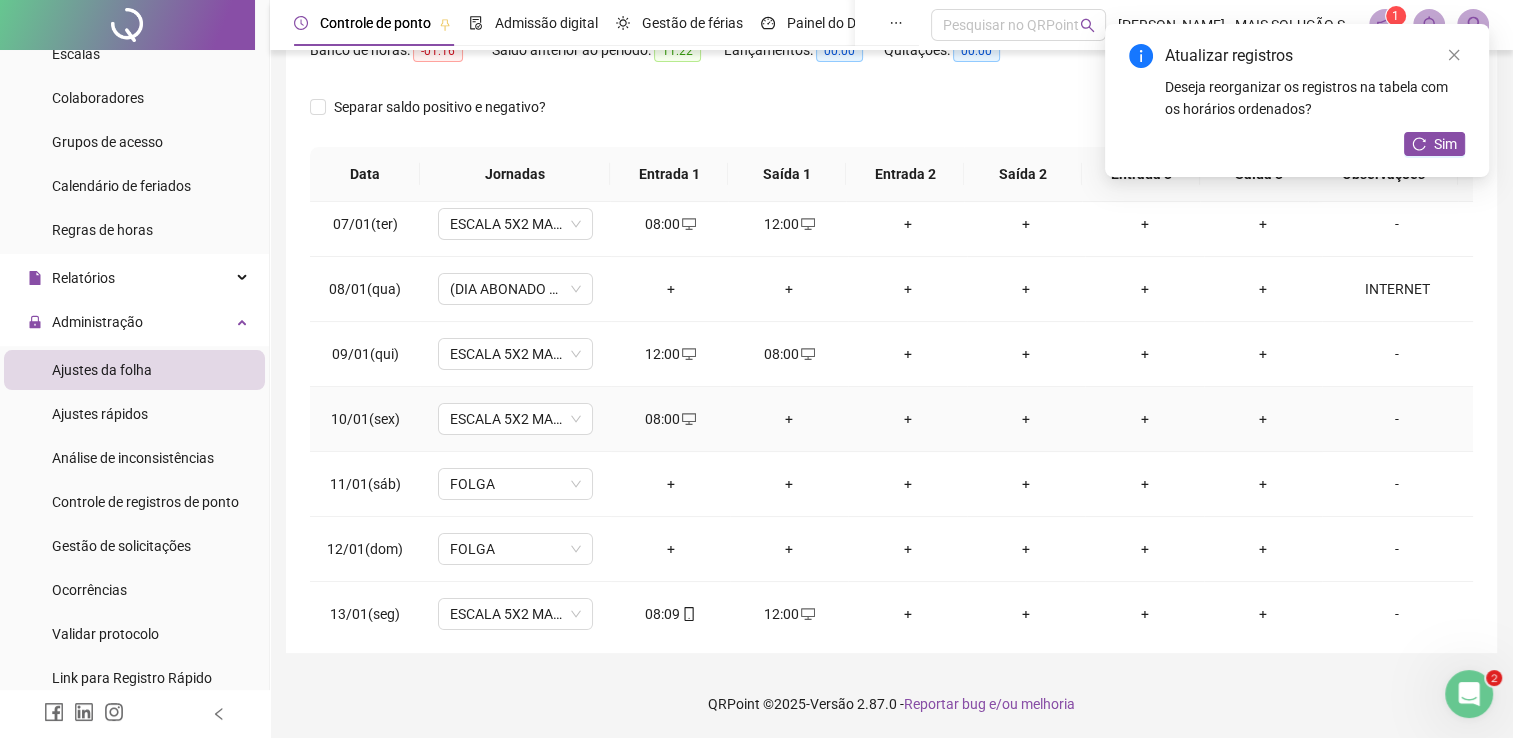 click on "+" at bounding box center (789, 419) 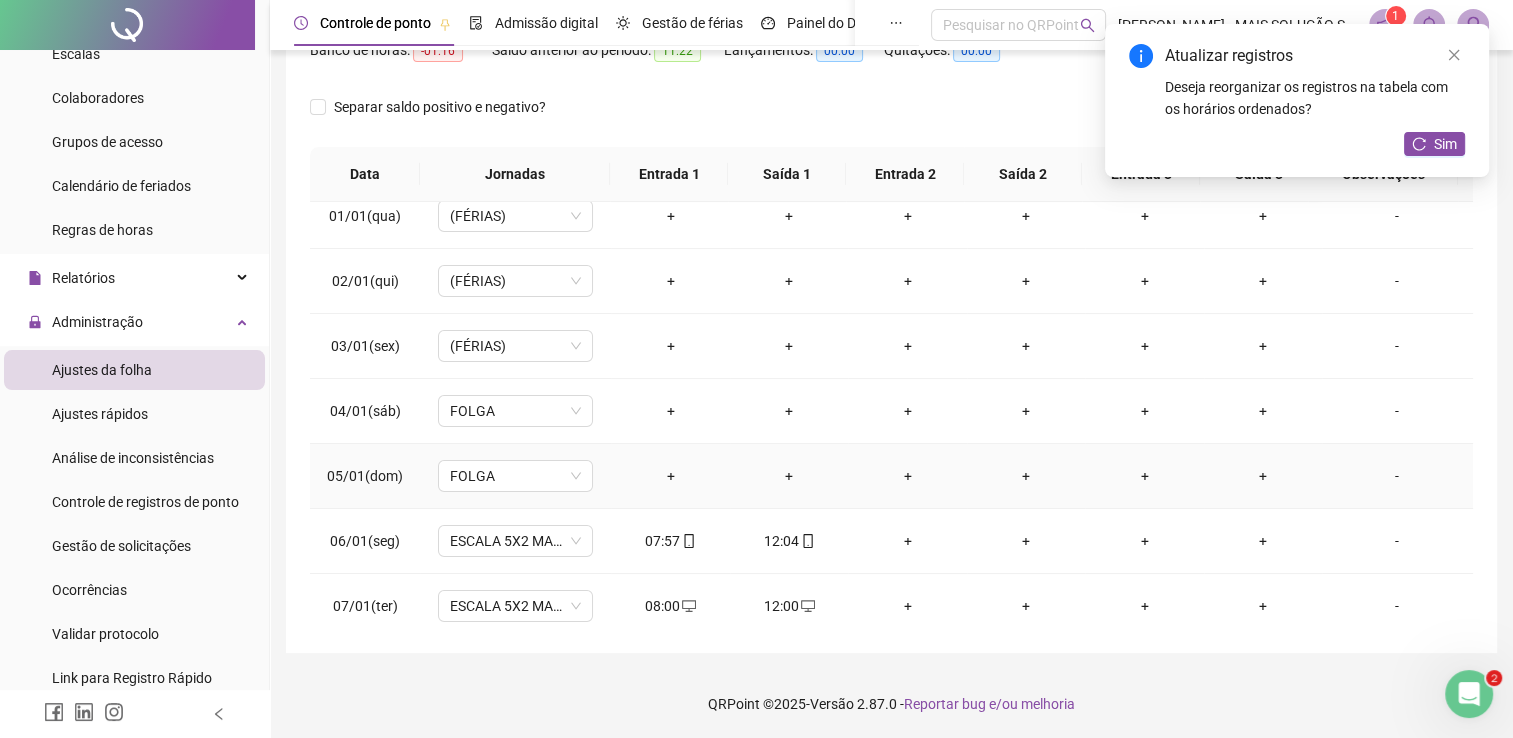 scroll, scrollTop: 0, scrollLeft: 0, axis: both 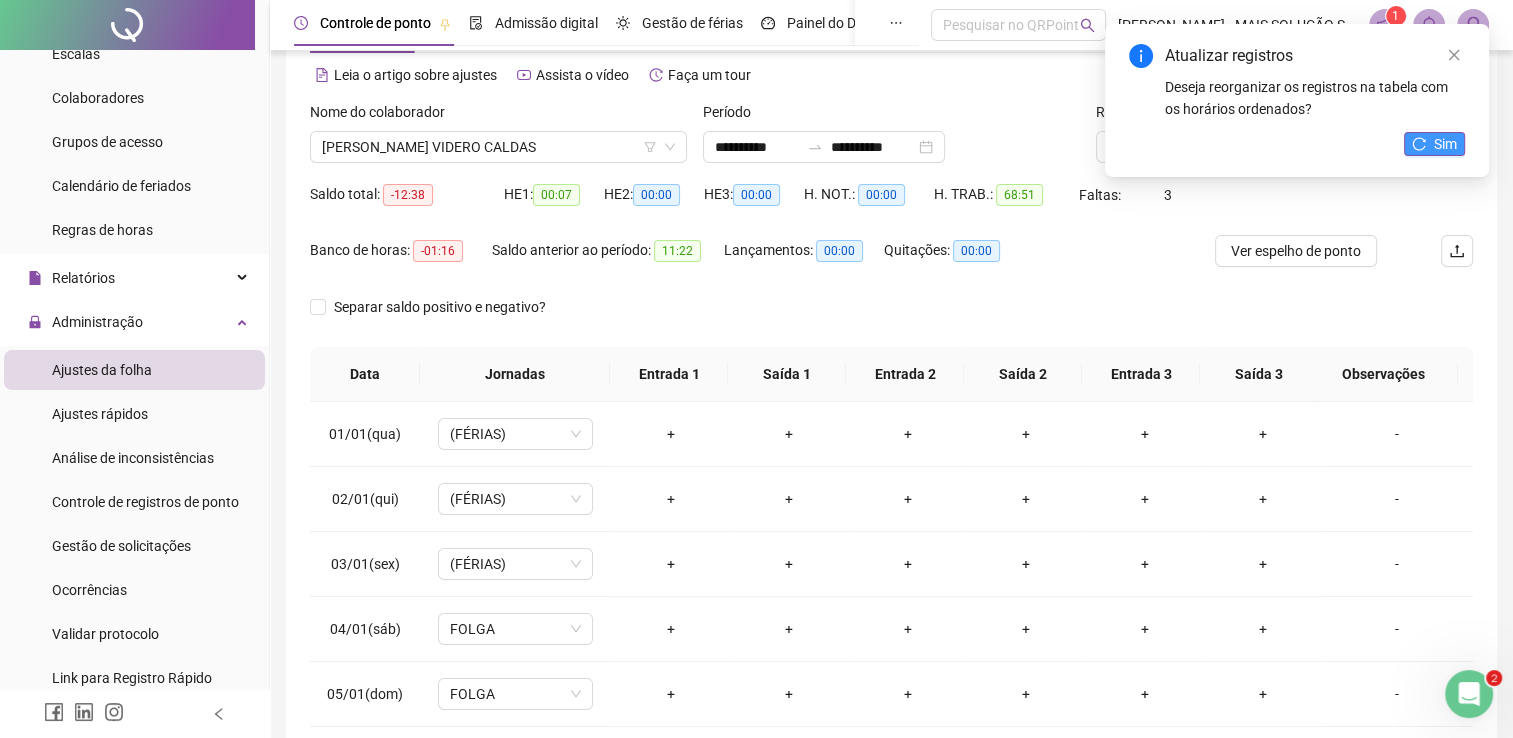 click 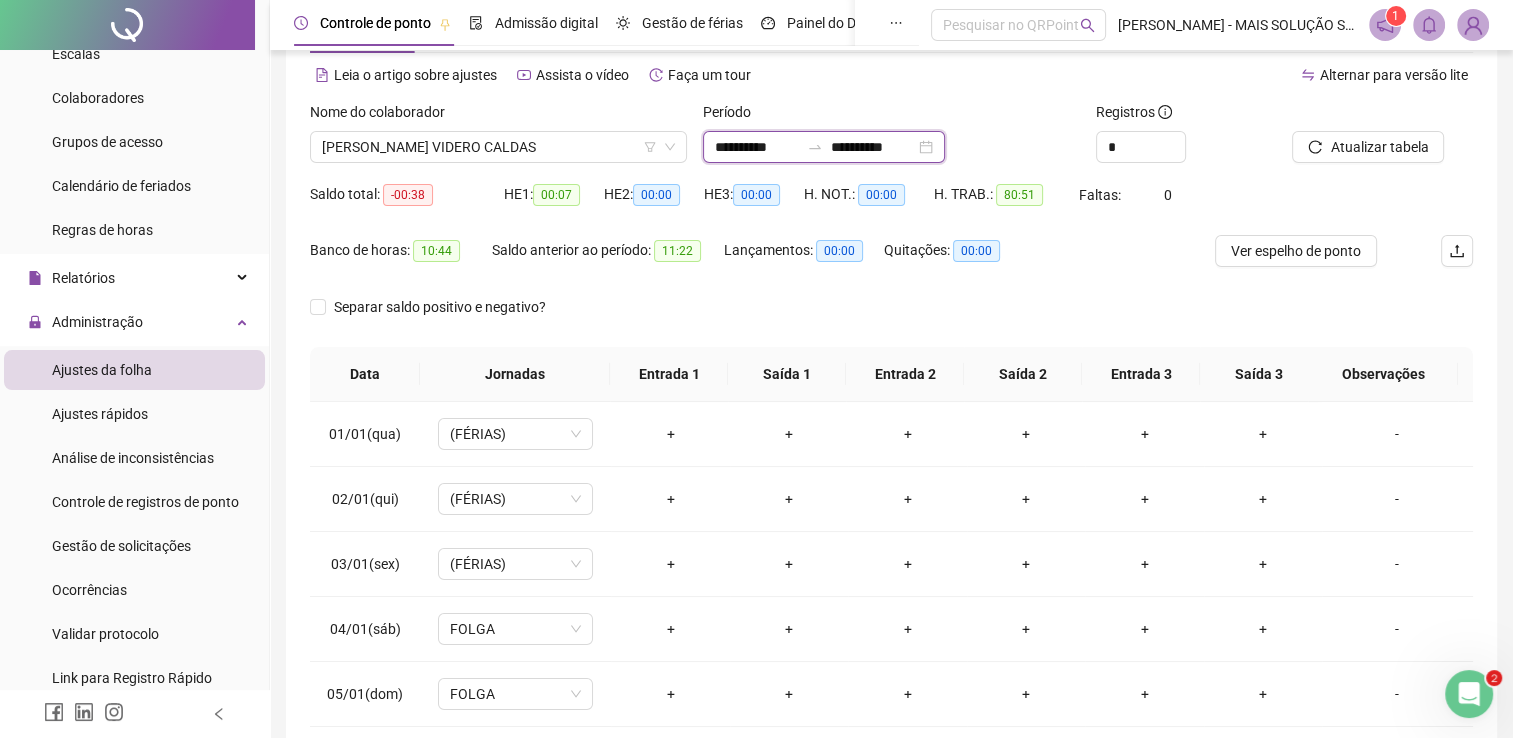 click on "**********" at bounding box center (757, 147) 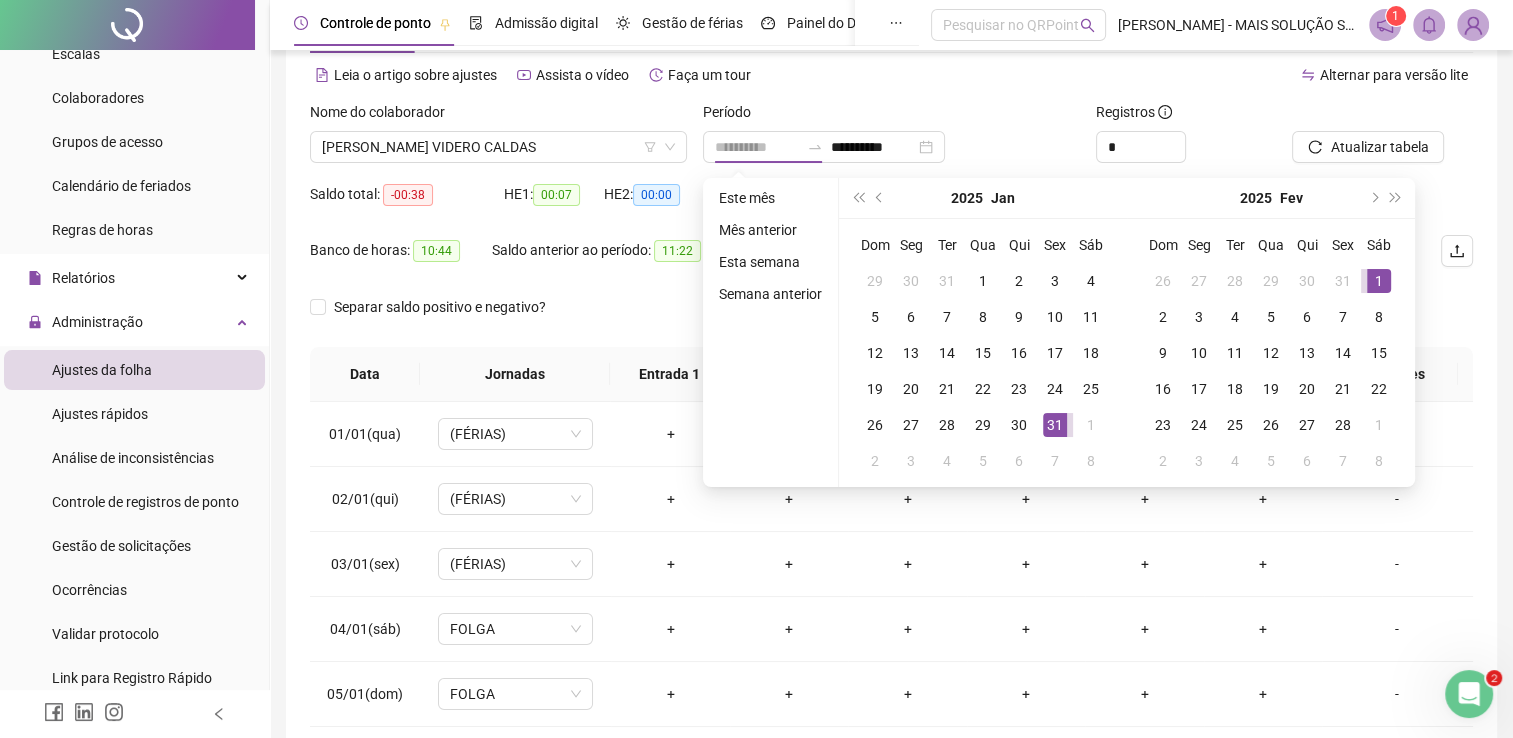 click on "1" at bounding box center (1379, 281) 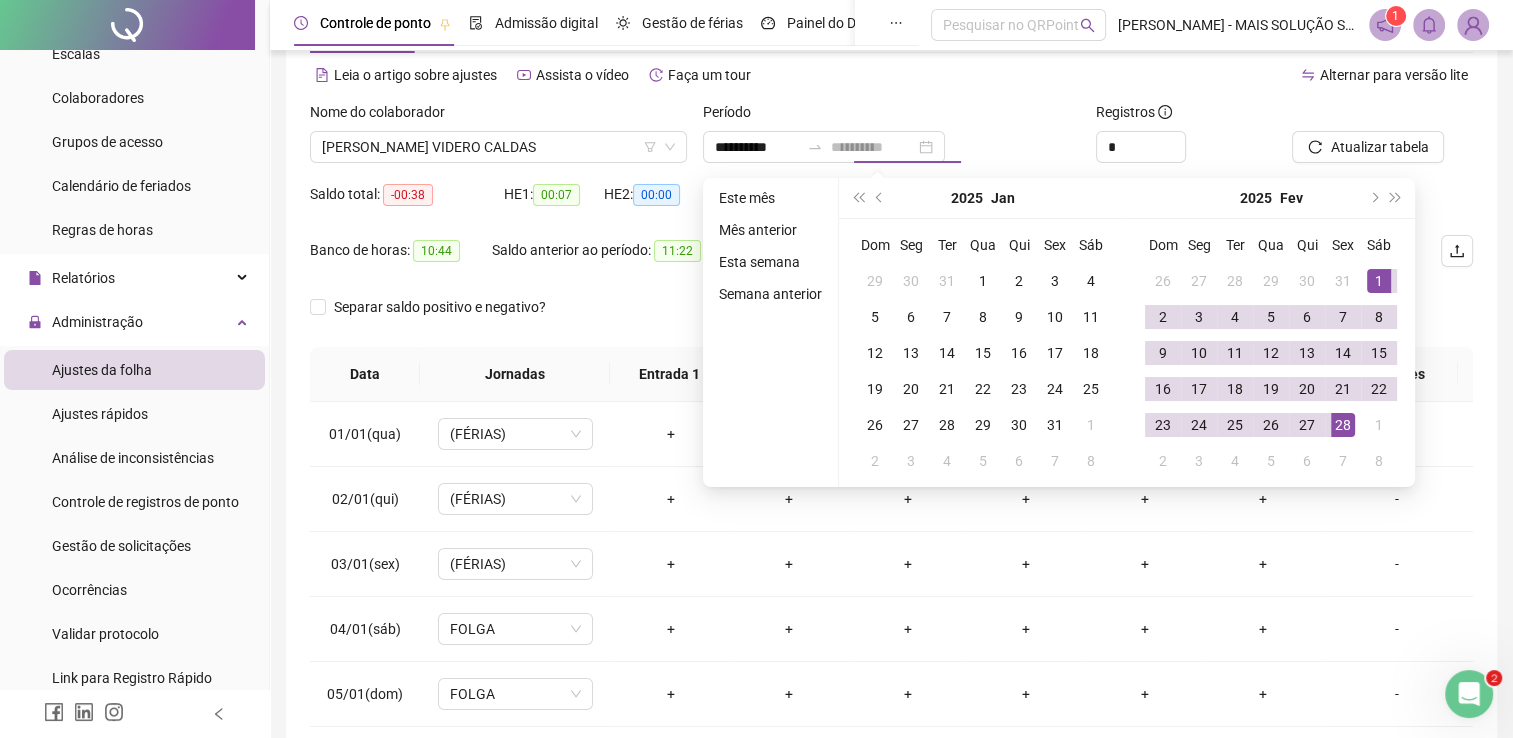 click on "28" at bounding box center [1343, 425] 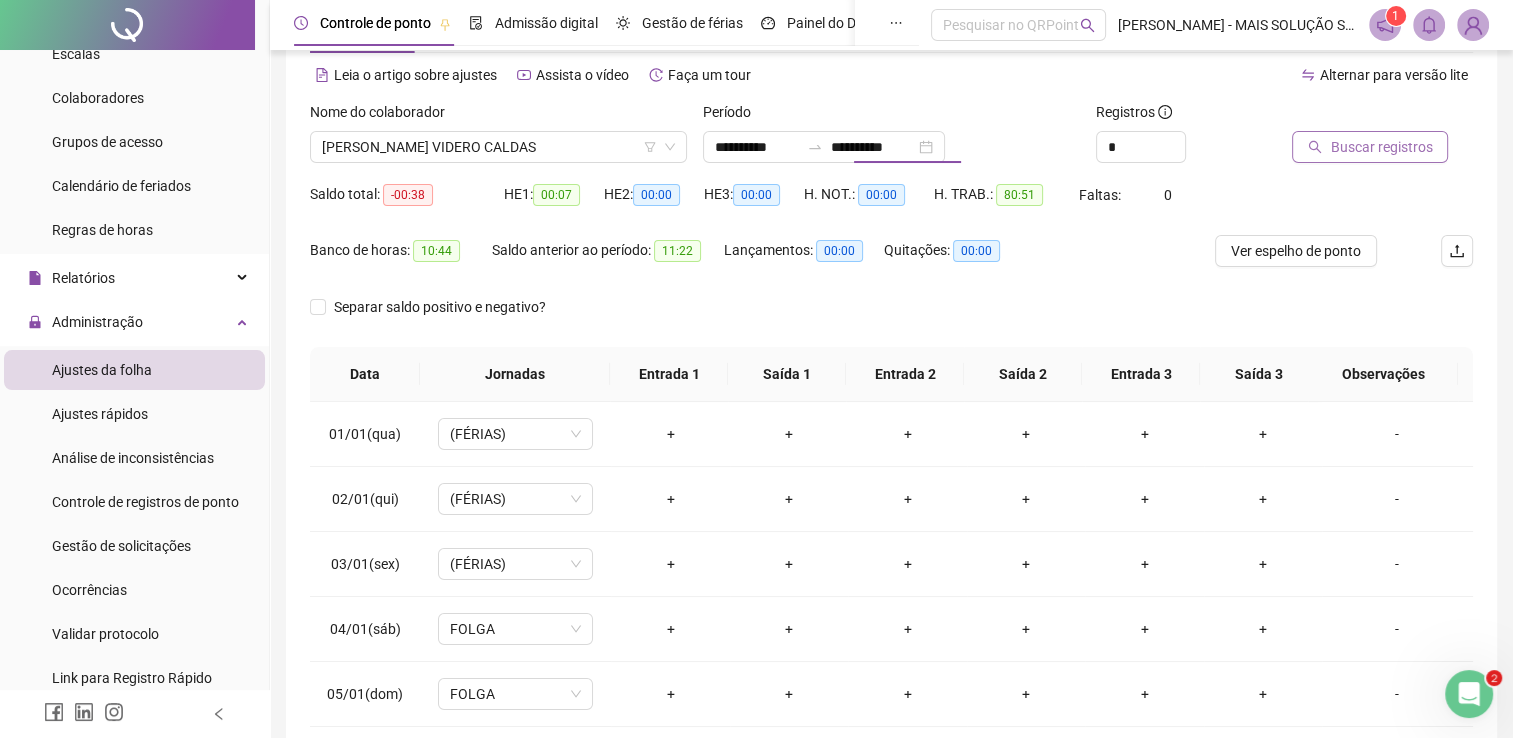 click on "Buscar registros" at bounding box center (1370, 147) 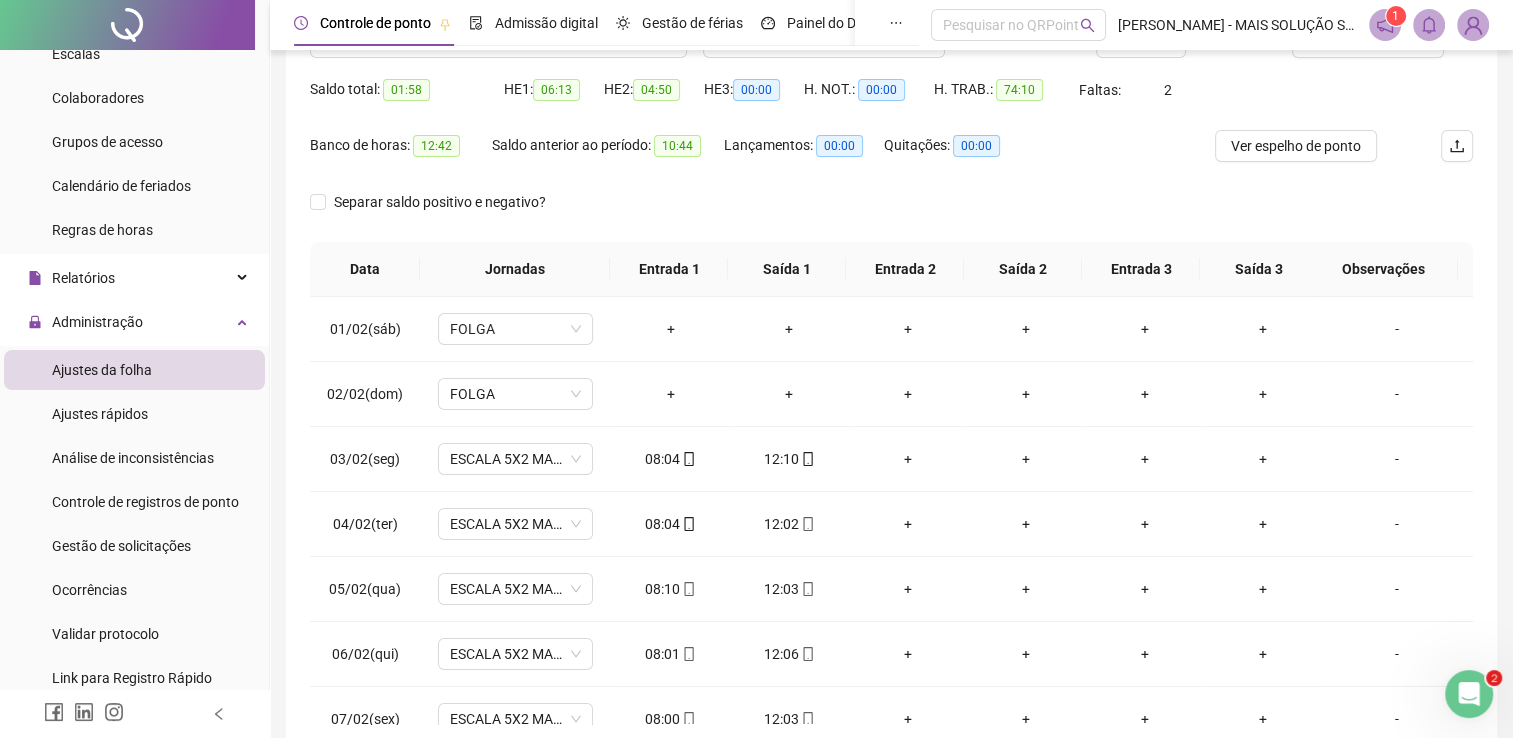 scroll, scrollTop: 283, scrollLeft: 0, axis: vertical 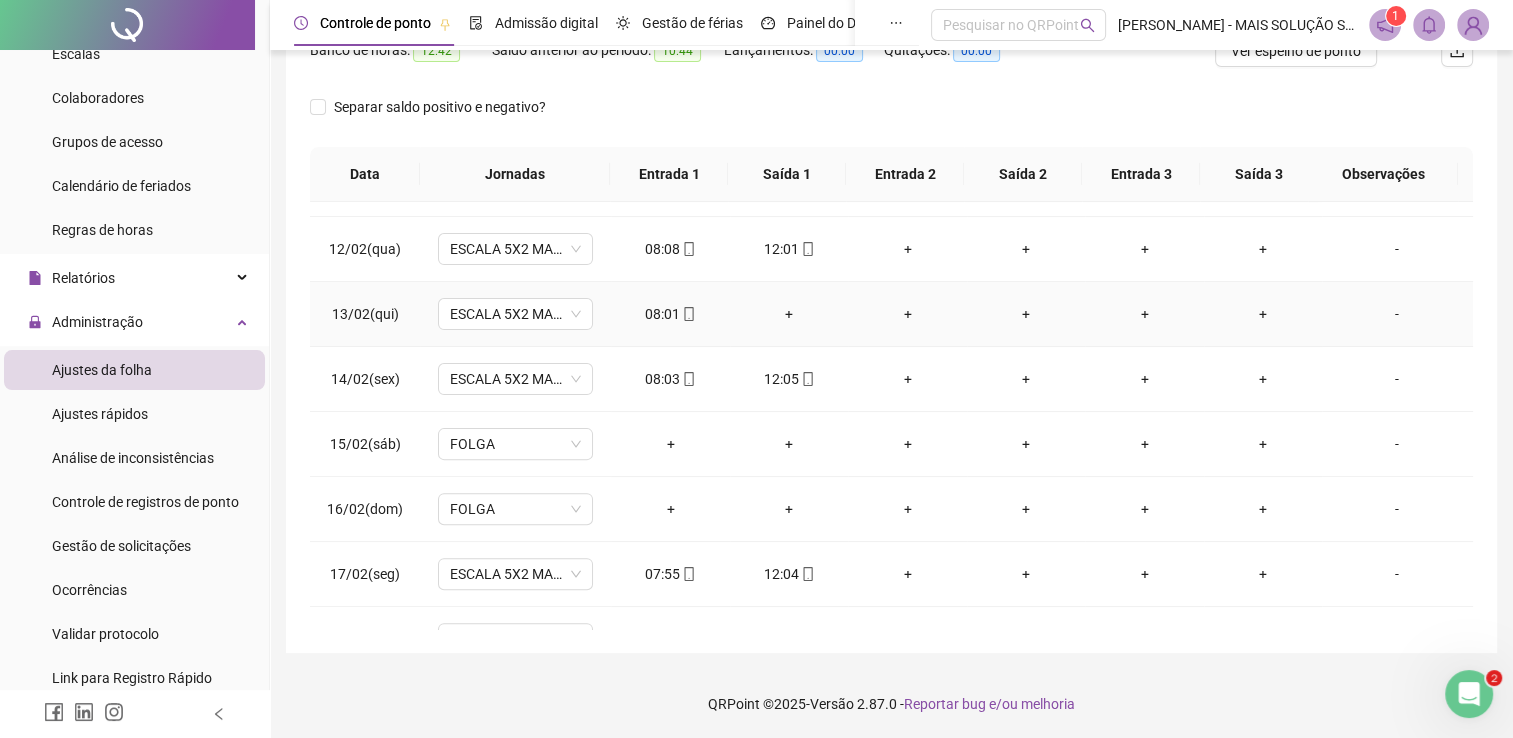 click on "+" at bounding box center (789, 314) 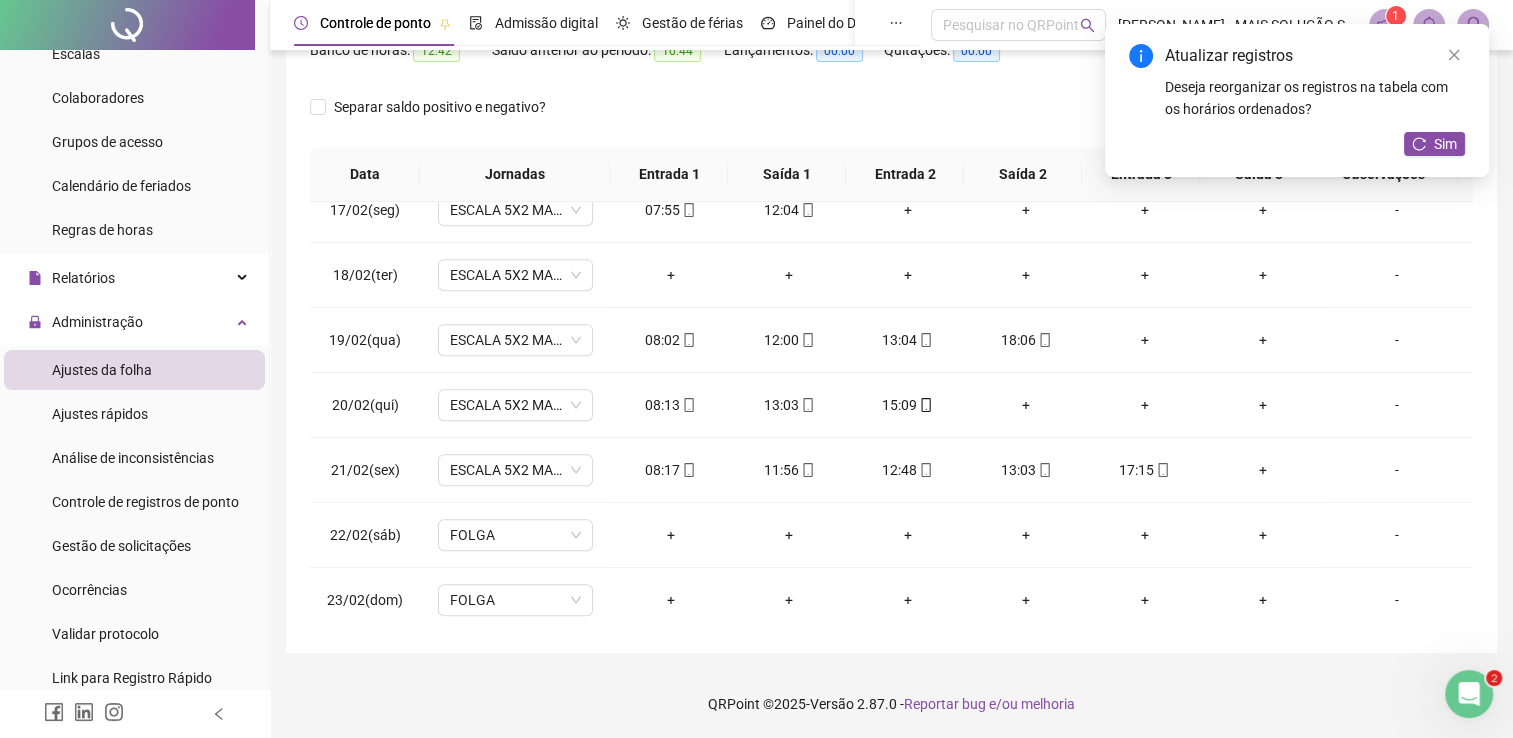 scroll, scrollTop: 1100, scrollLeft: 0, axis: vertical 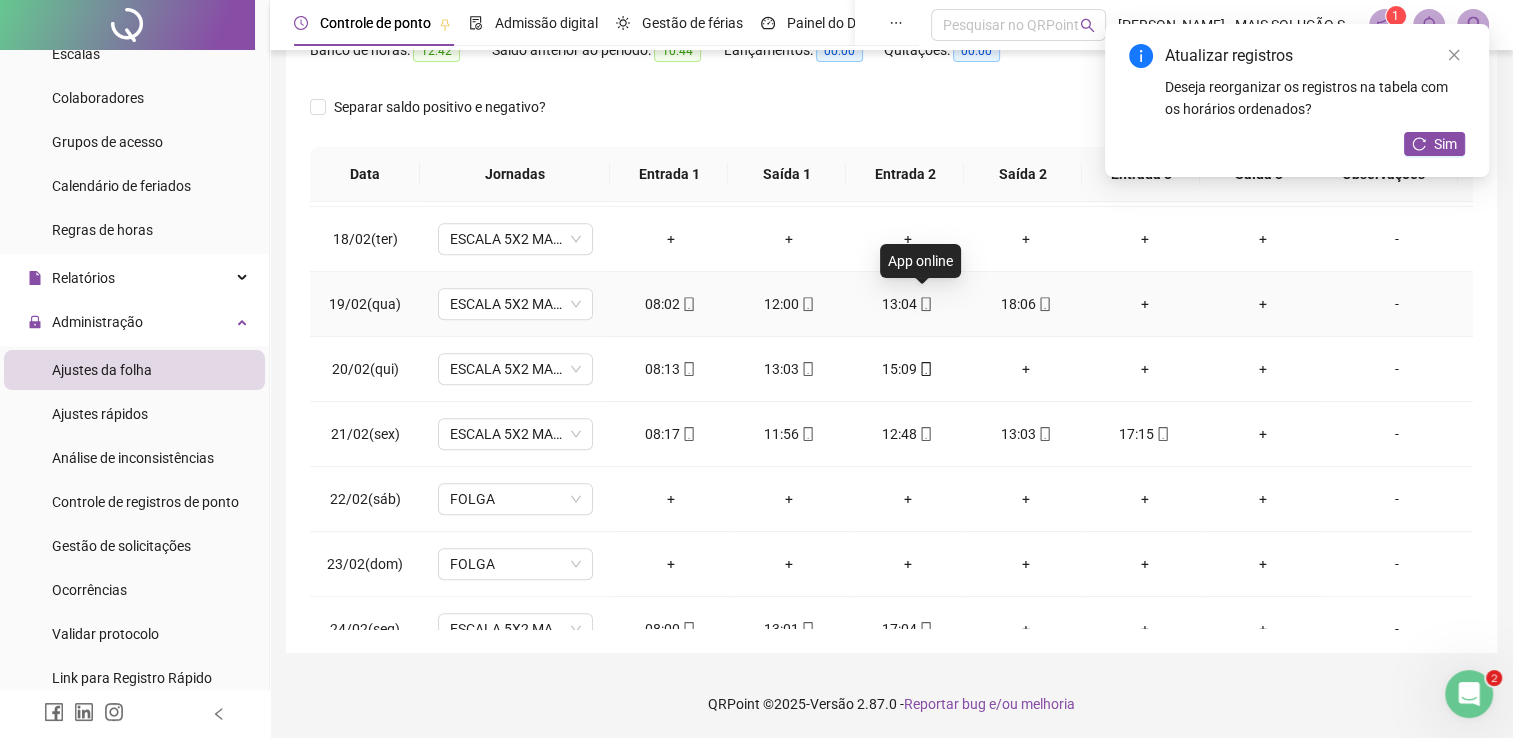 click 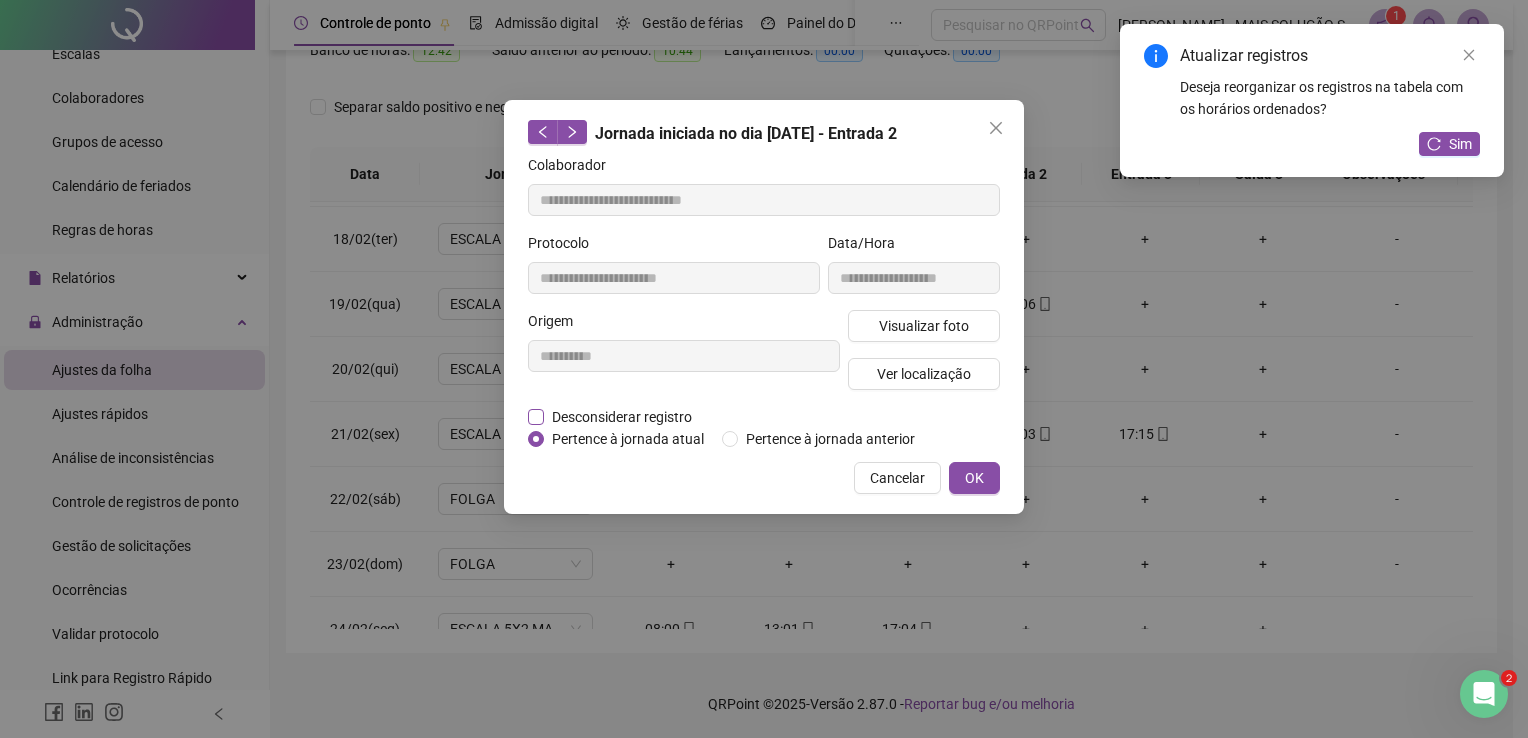 click on "Desconsiderar registro" at bounding box center [622, 417] 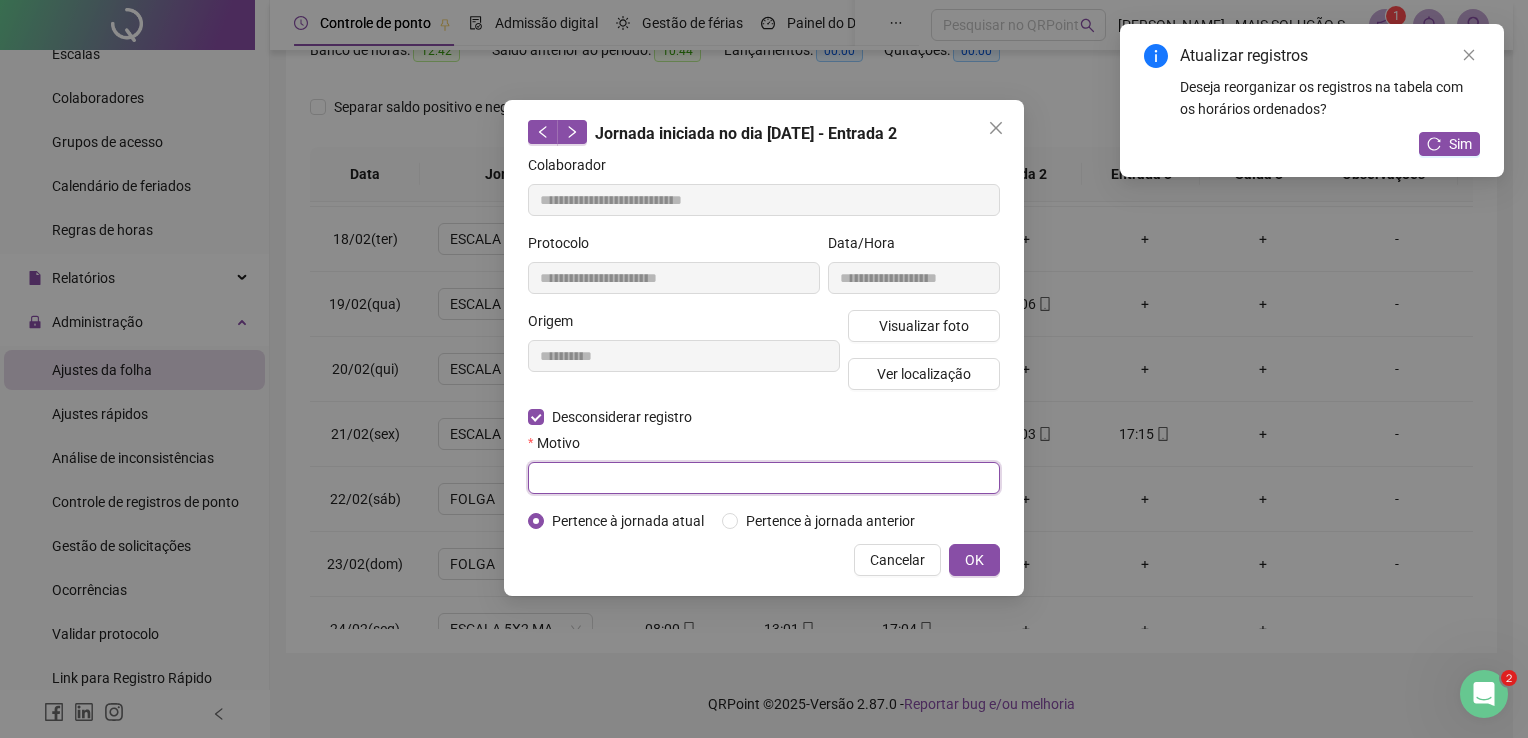 click at bounding box center [764, 478] 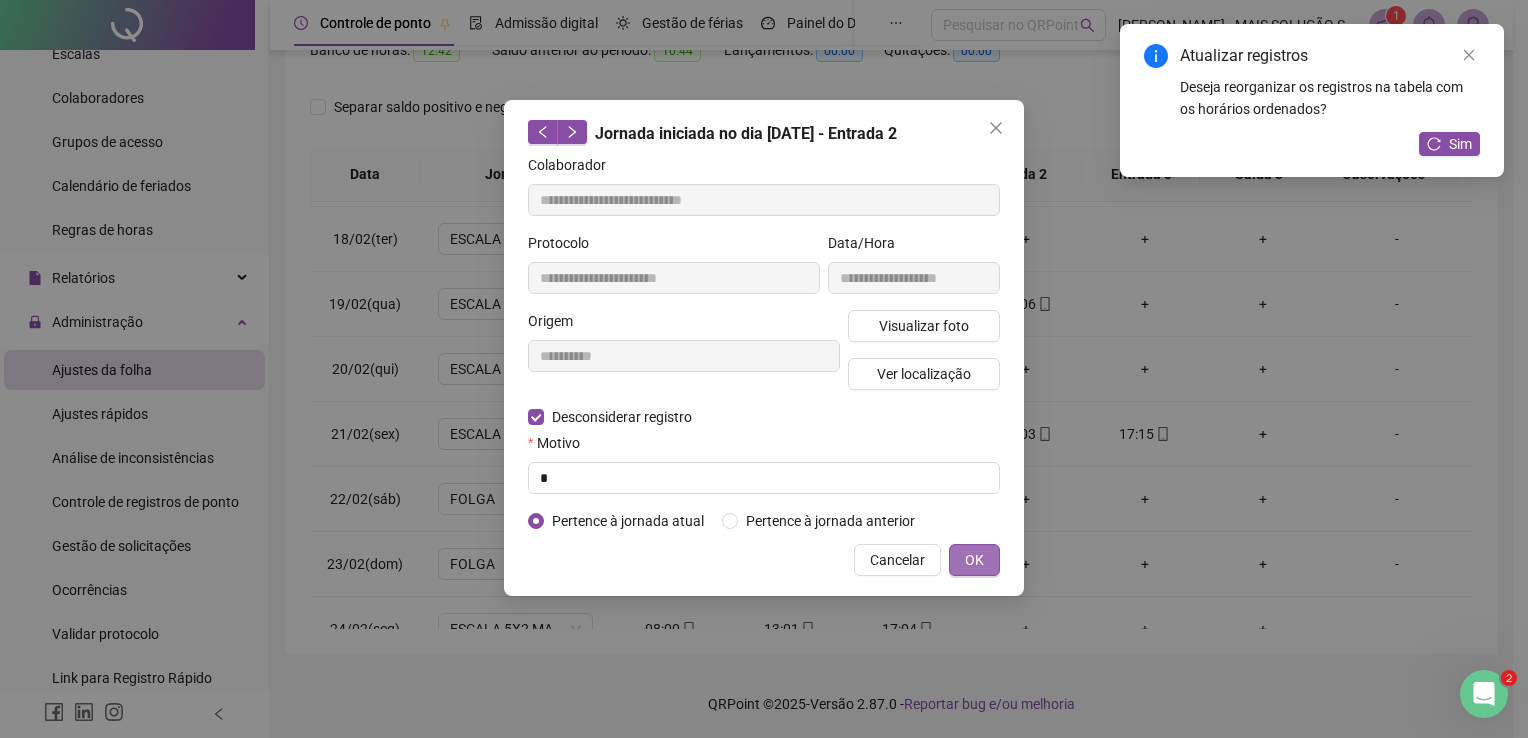 click on "OK" at bounding box center [974, 560] 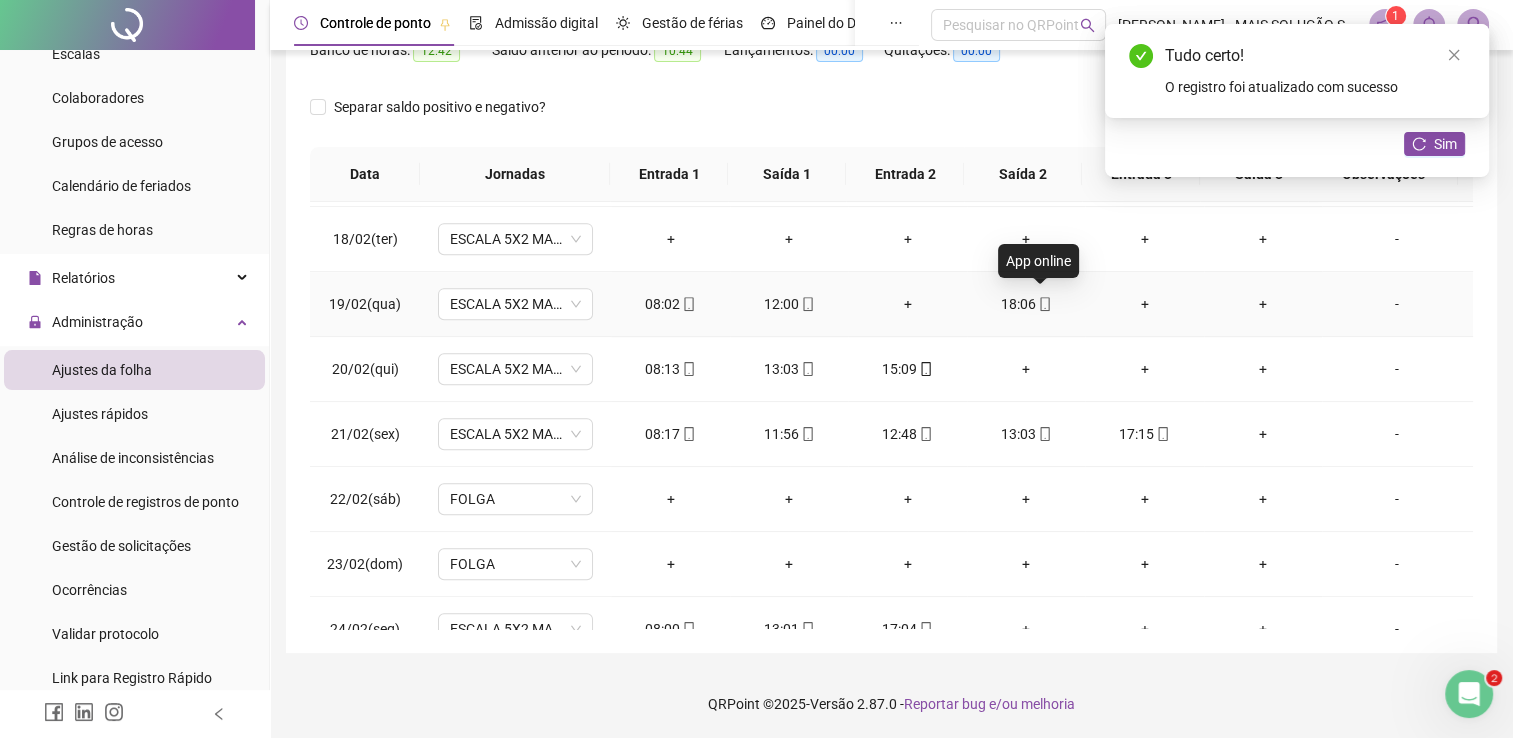click 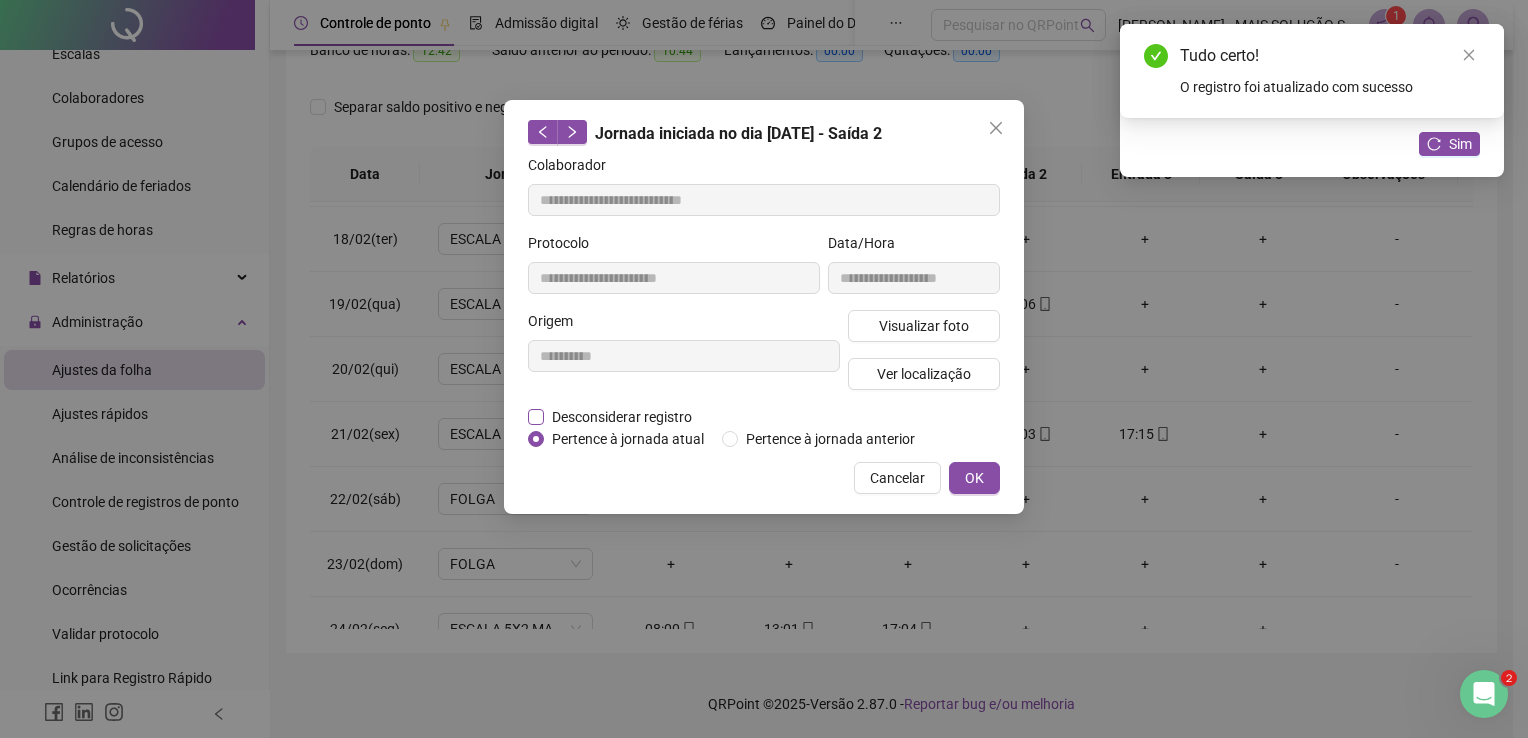 click on "Desconsiderar registro" at bounding box center [622, 417] 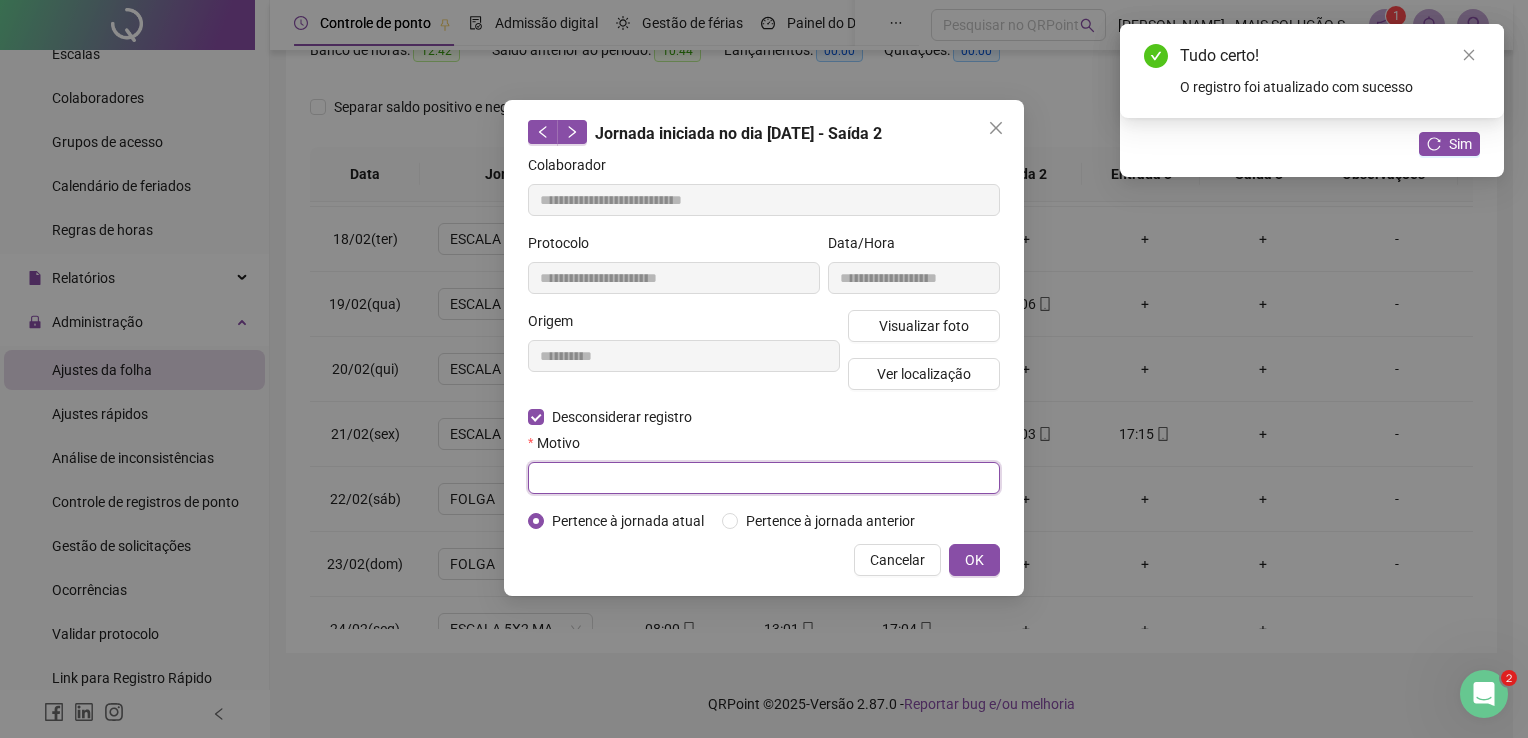 click at bounding box center [764, 478] 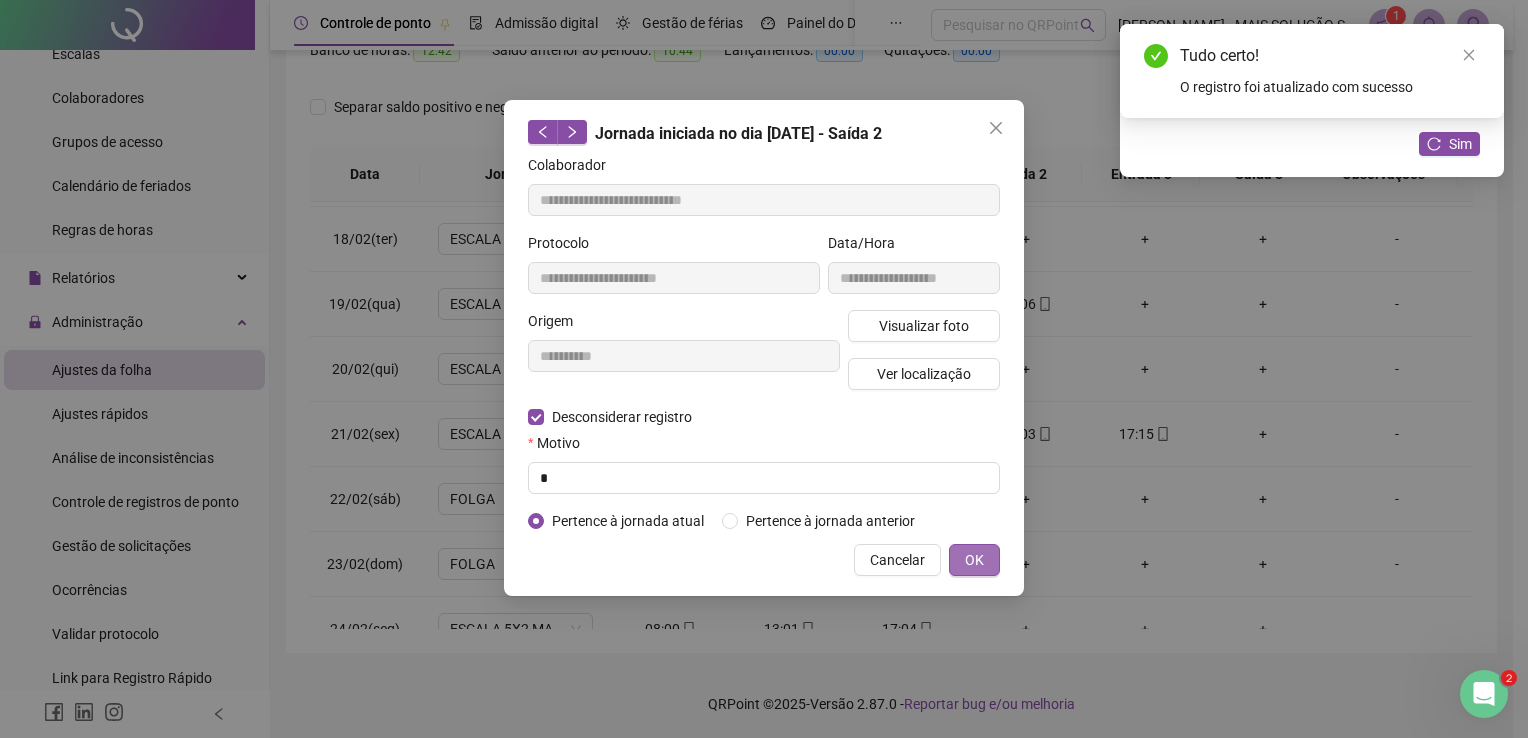 click on "OK" at bounding box center [974, 560] 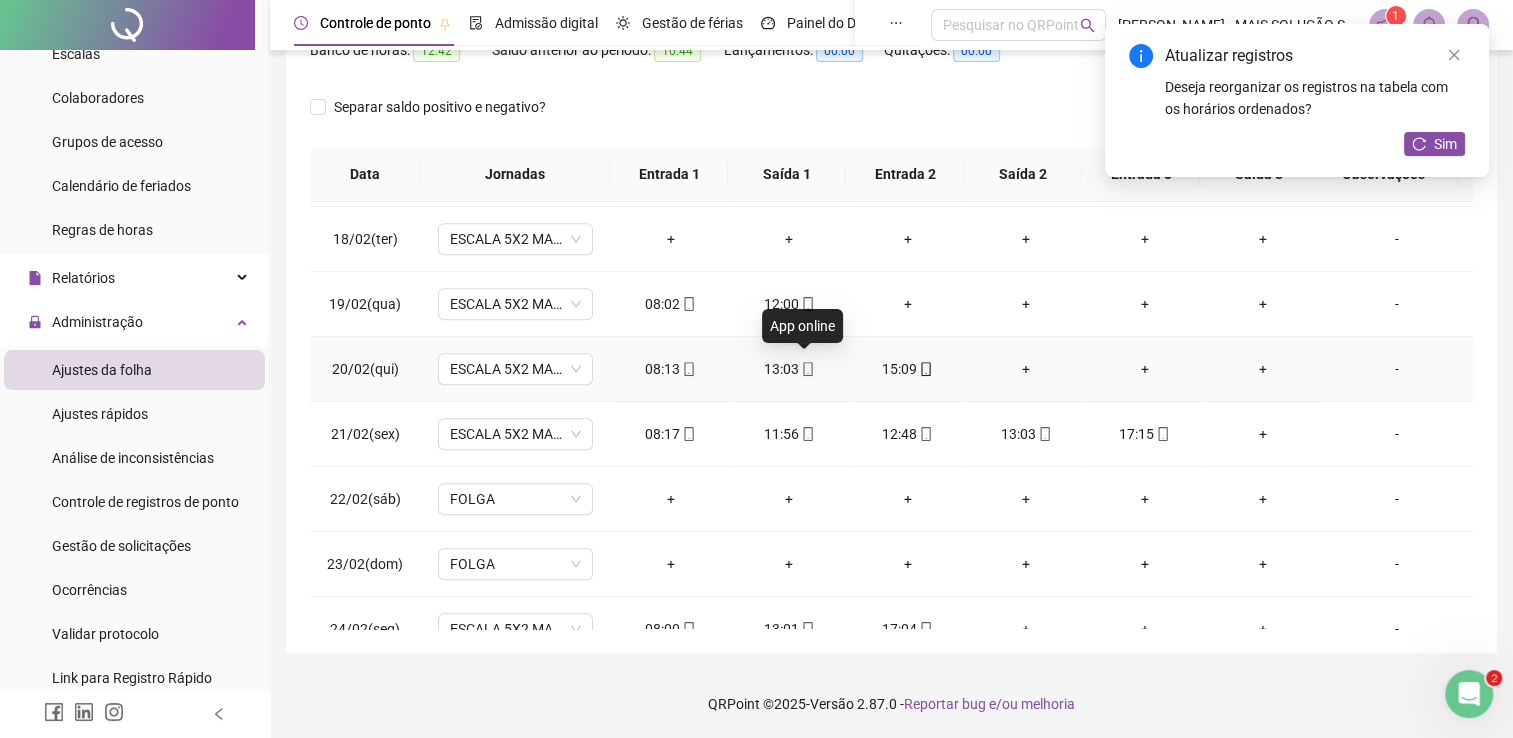 click 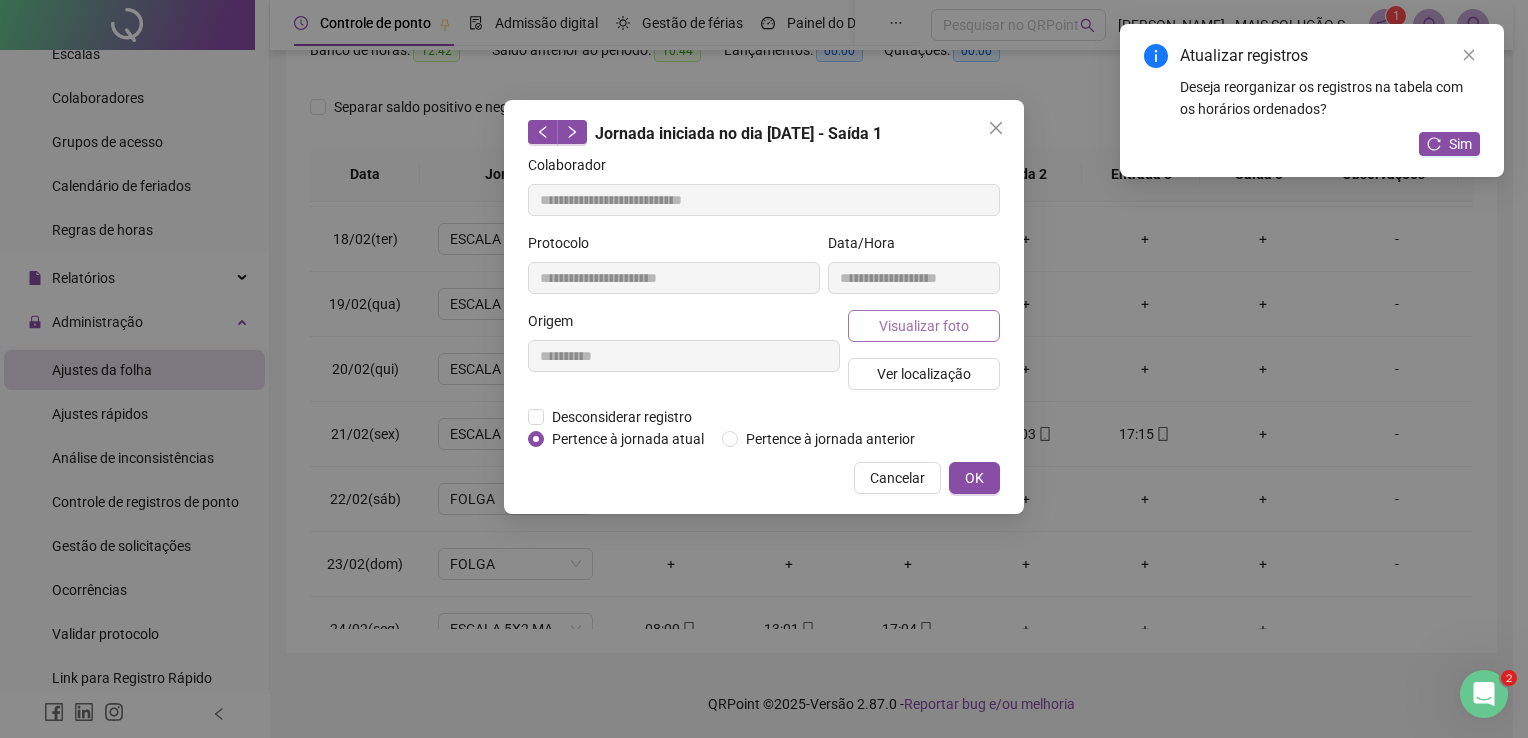 click on "Visualizar foto" at bounding box center (924, 326) 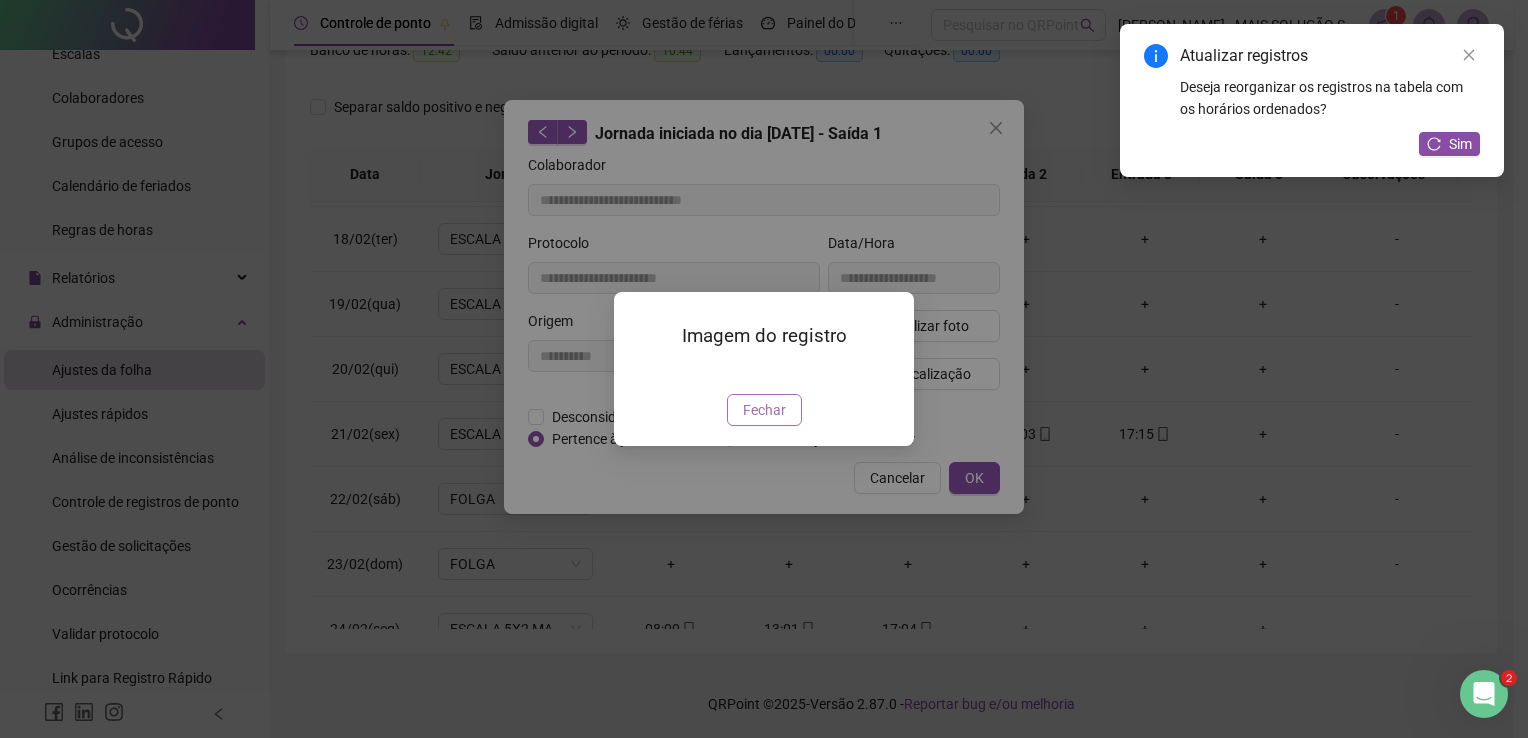 click on "Fechar" at bounding box center [764, 410] 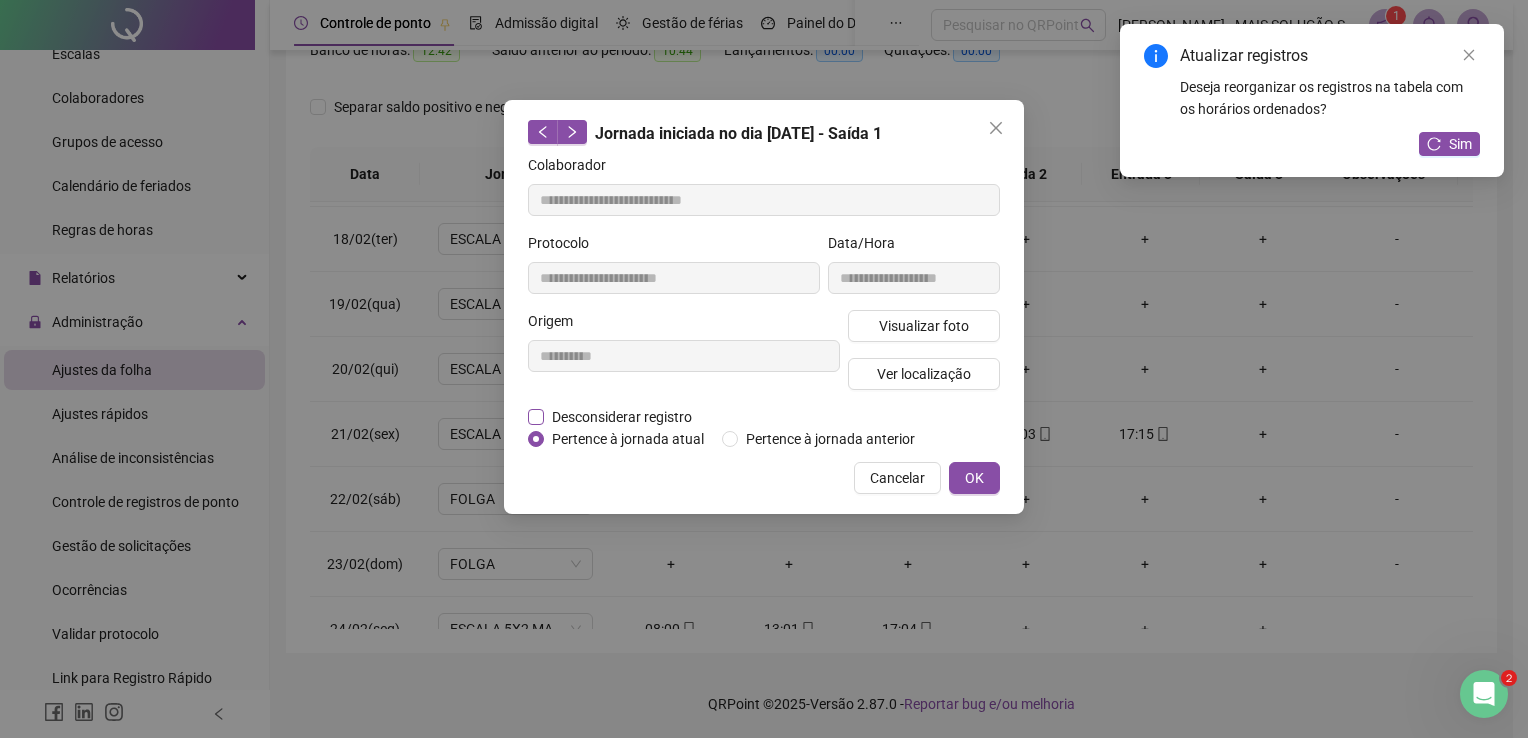 click on "Desconsiderar registro" at bounding box center [622, 417] 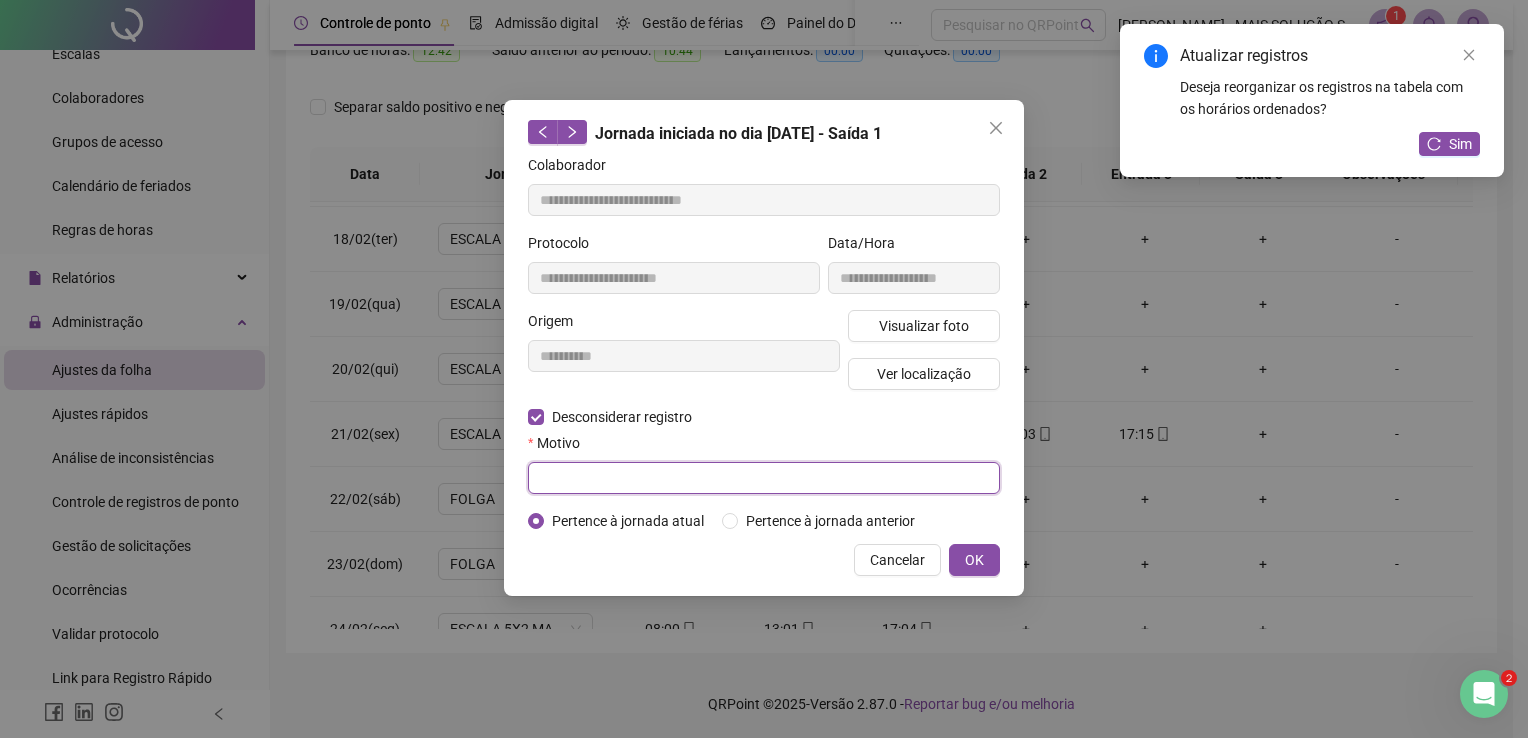 click at bounding box center [764, 478] 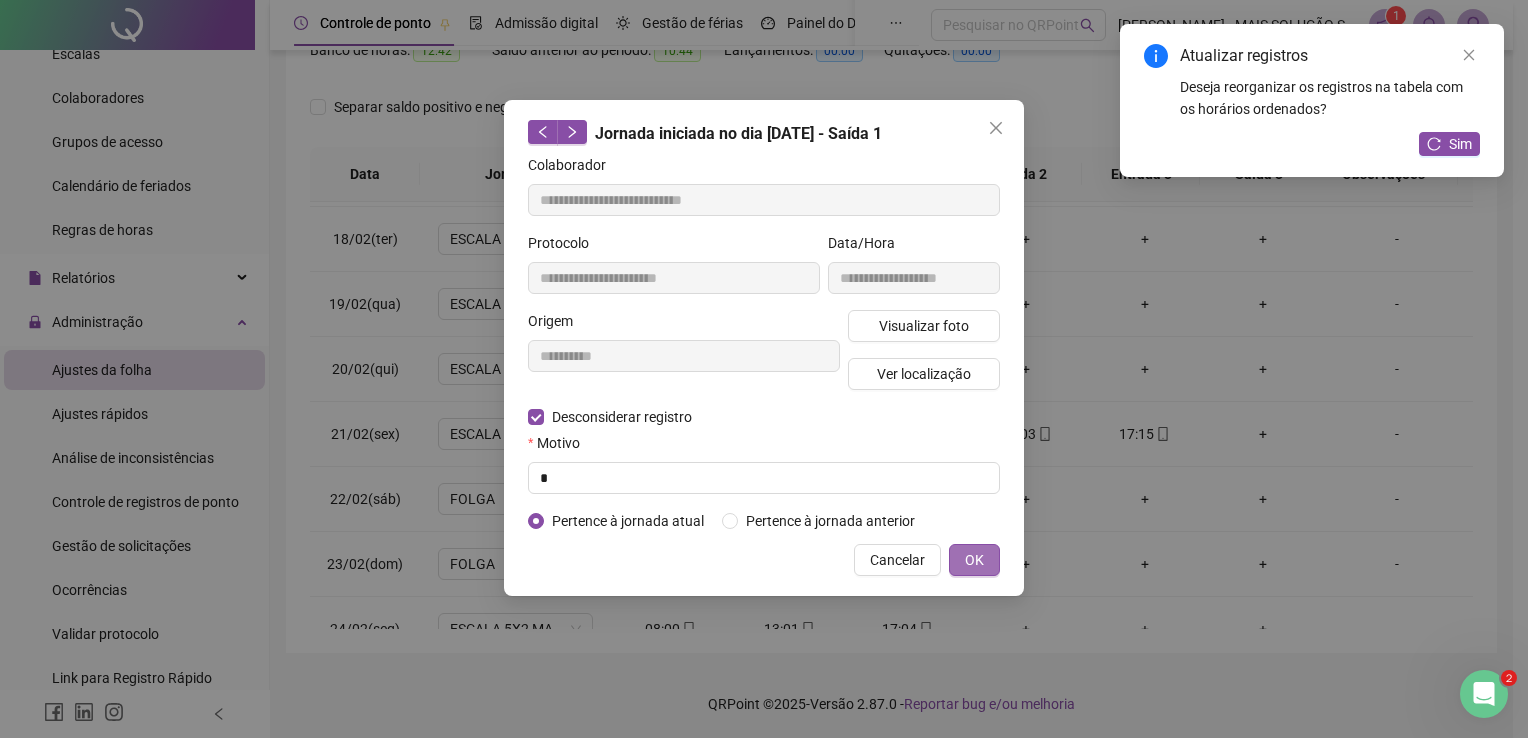 click on "OK" at bounding box center (974, 560) 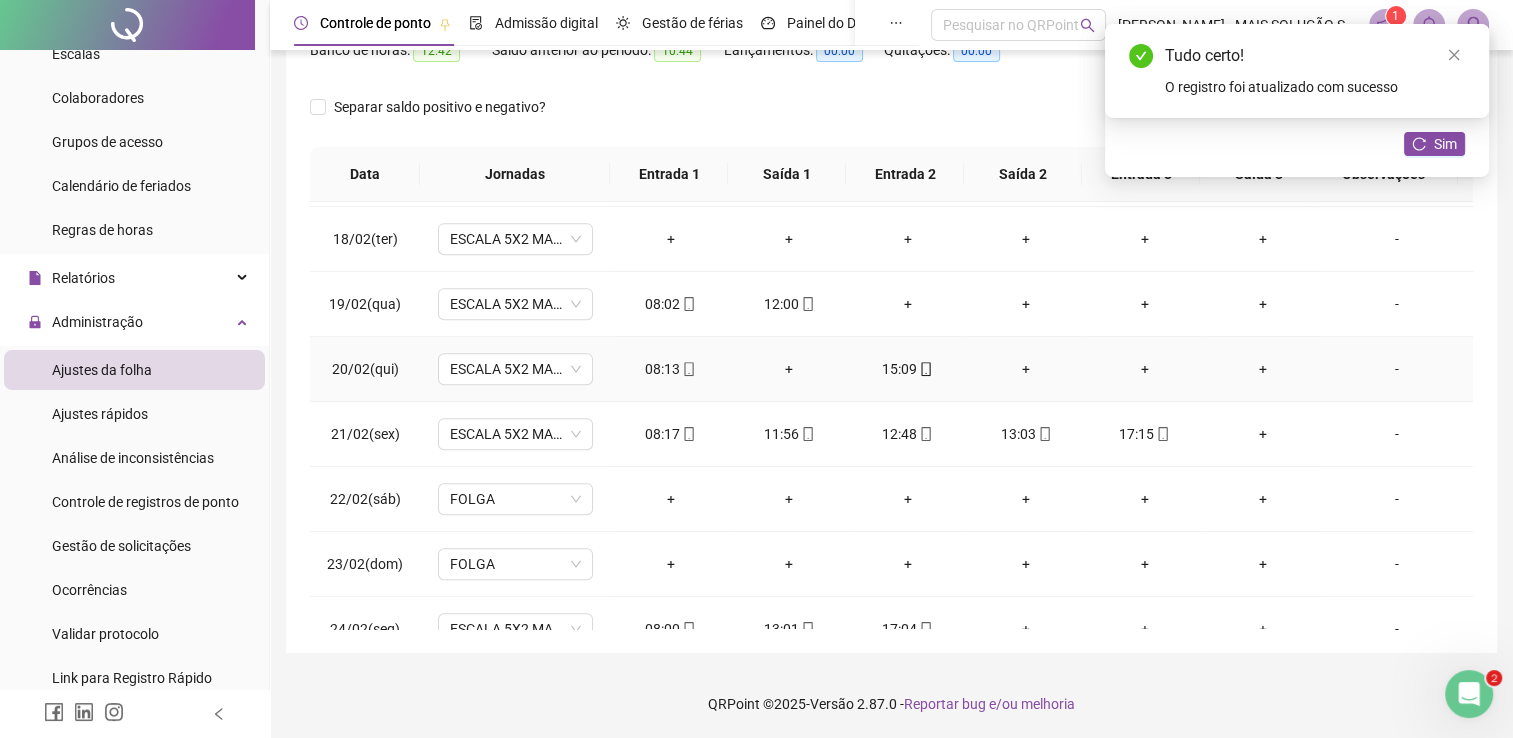 click 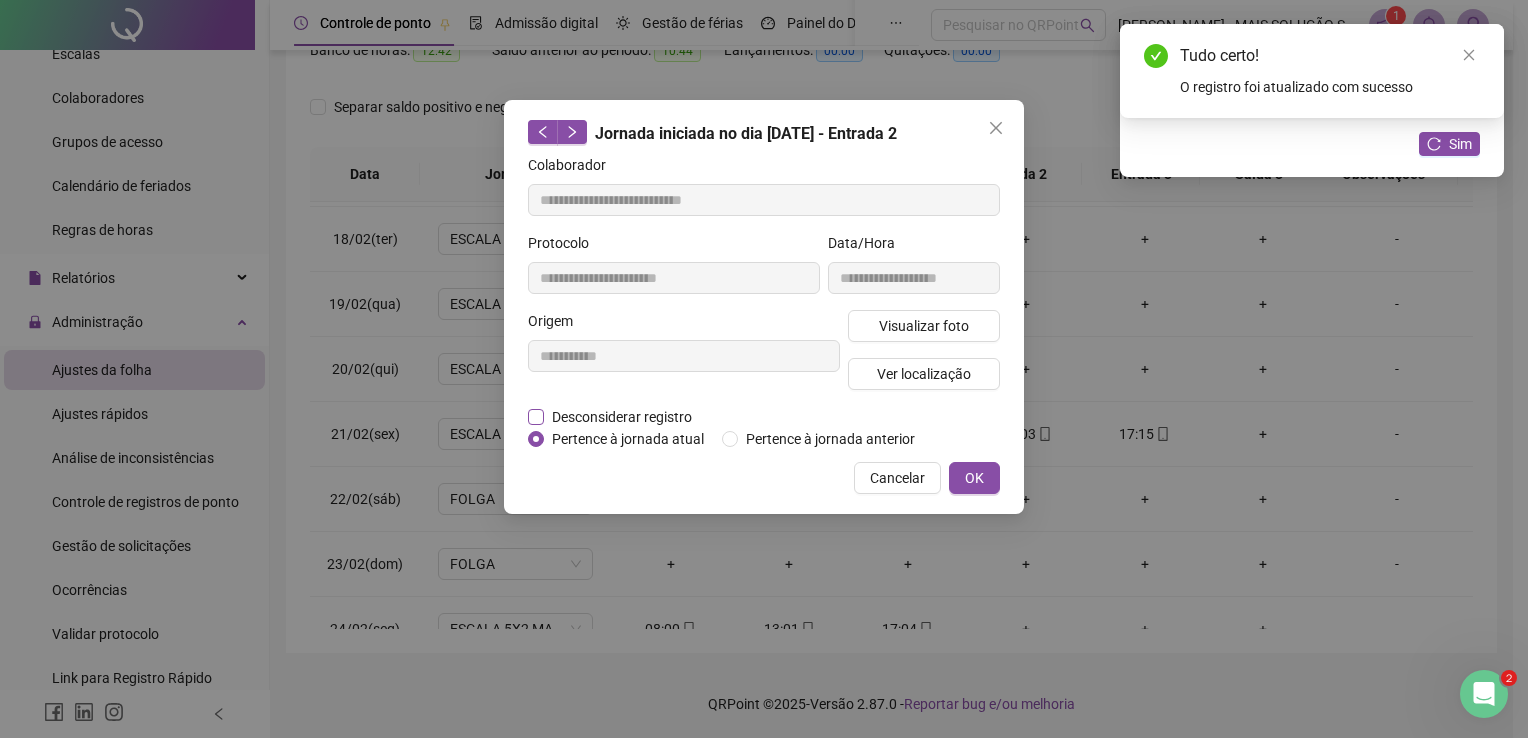 click on "Desconsiderar registro" at bounding box center [622, 417] 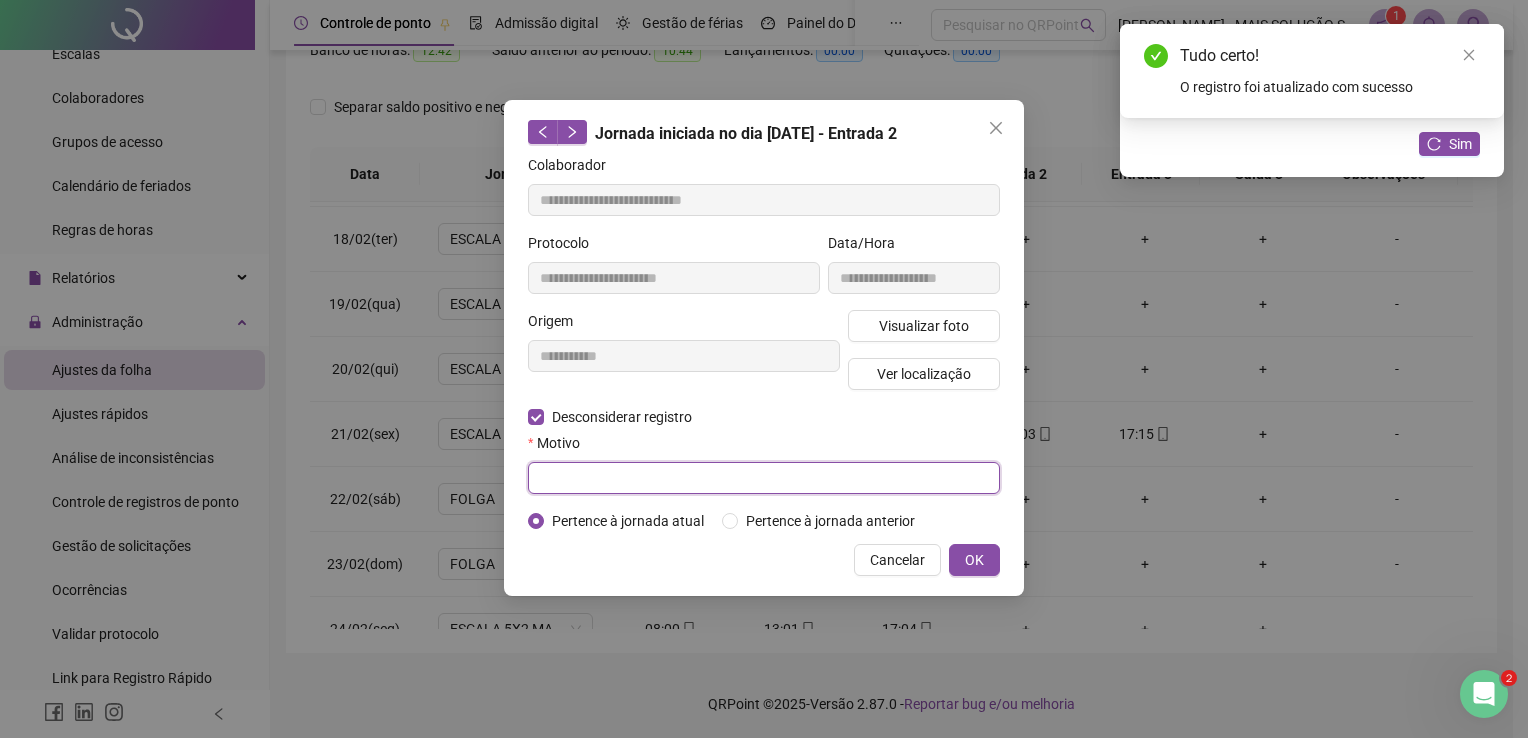 click at bounding box center [764, 478] 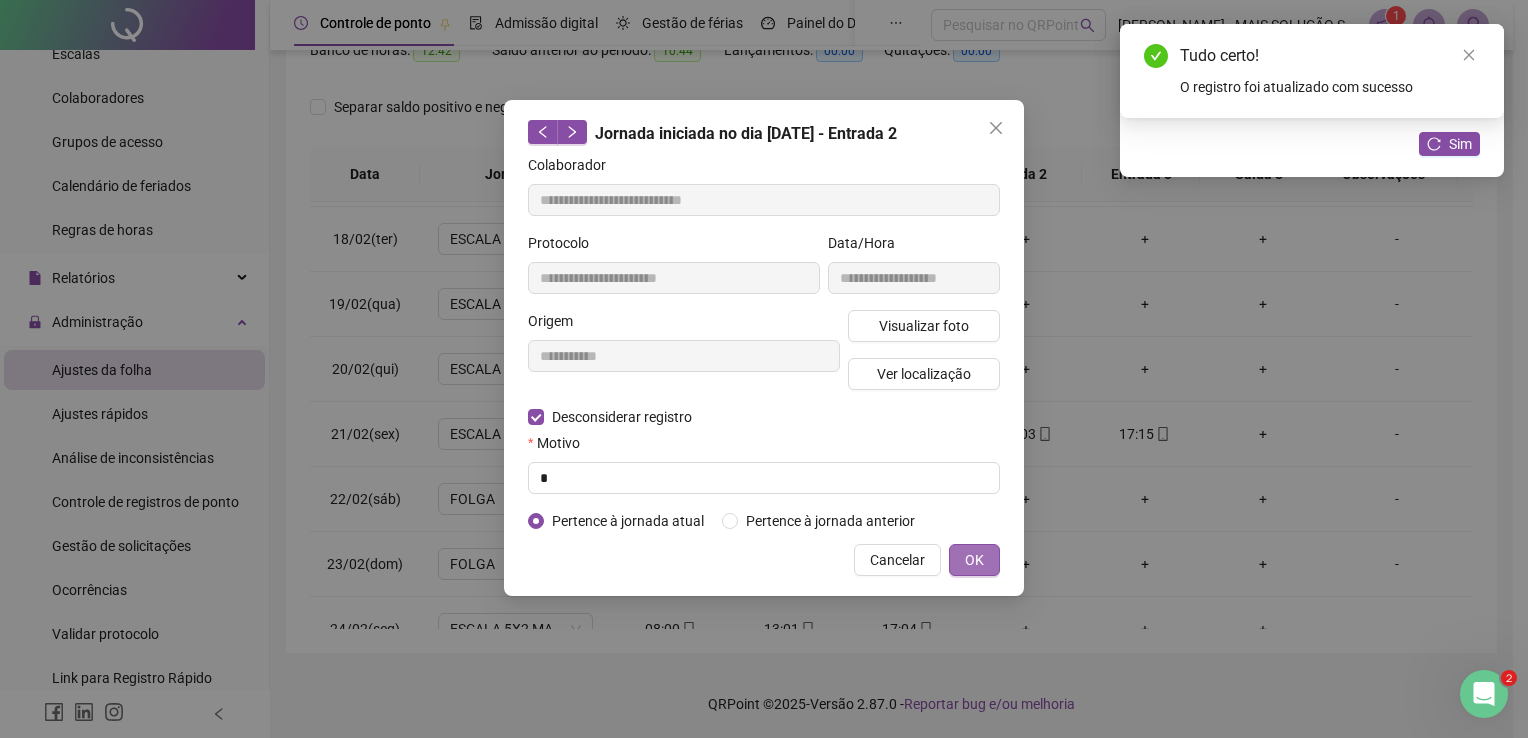 click on "OK" at bounding box center [974, 560] 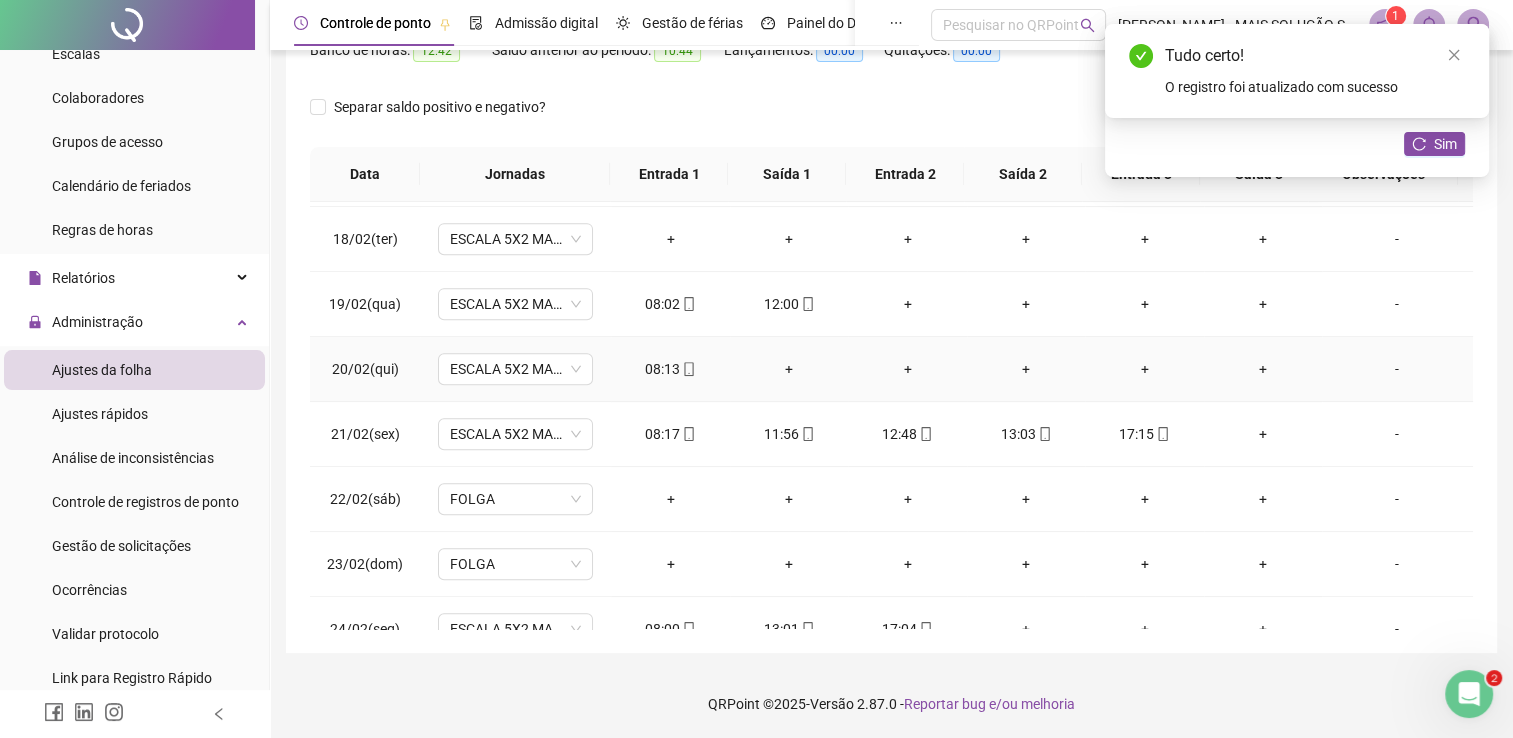 click on "+" at bounding box center [789, 369] 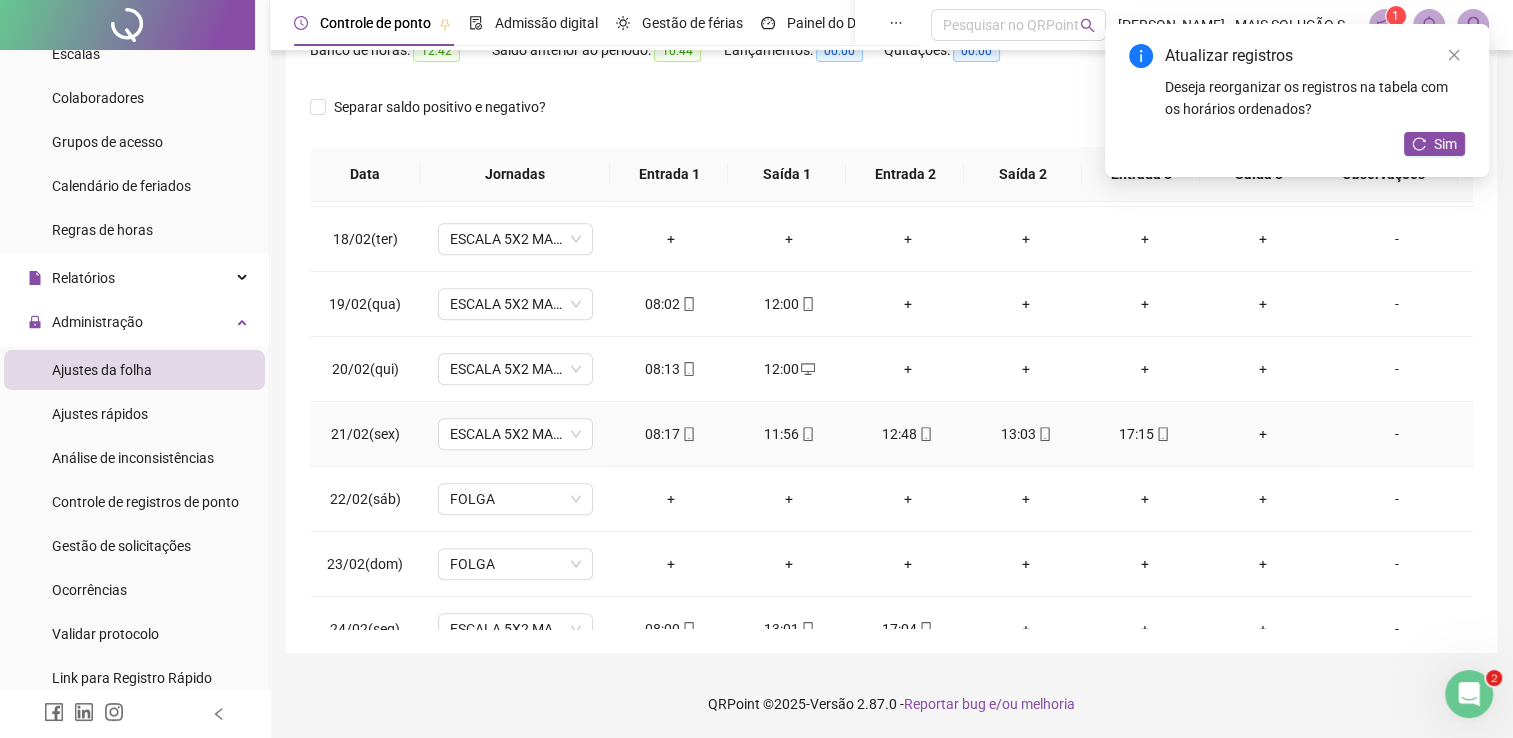 click 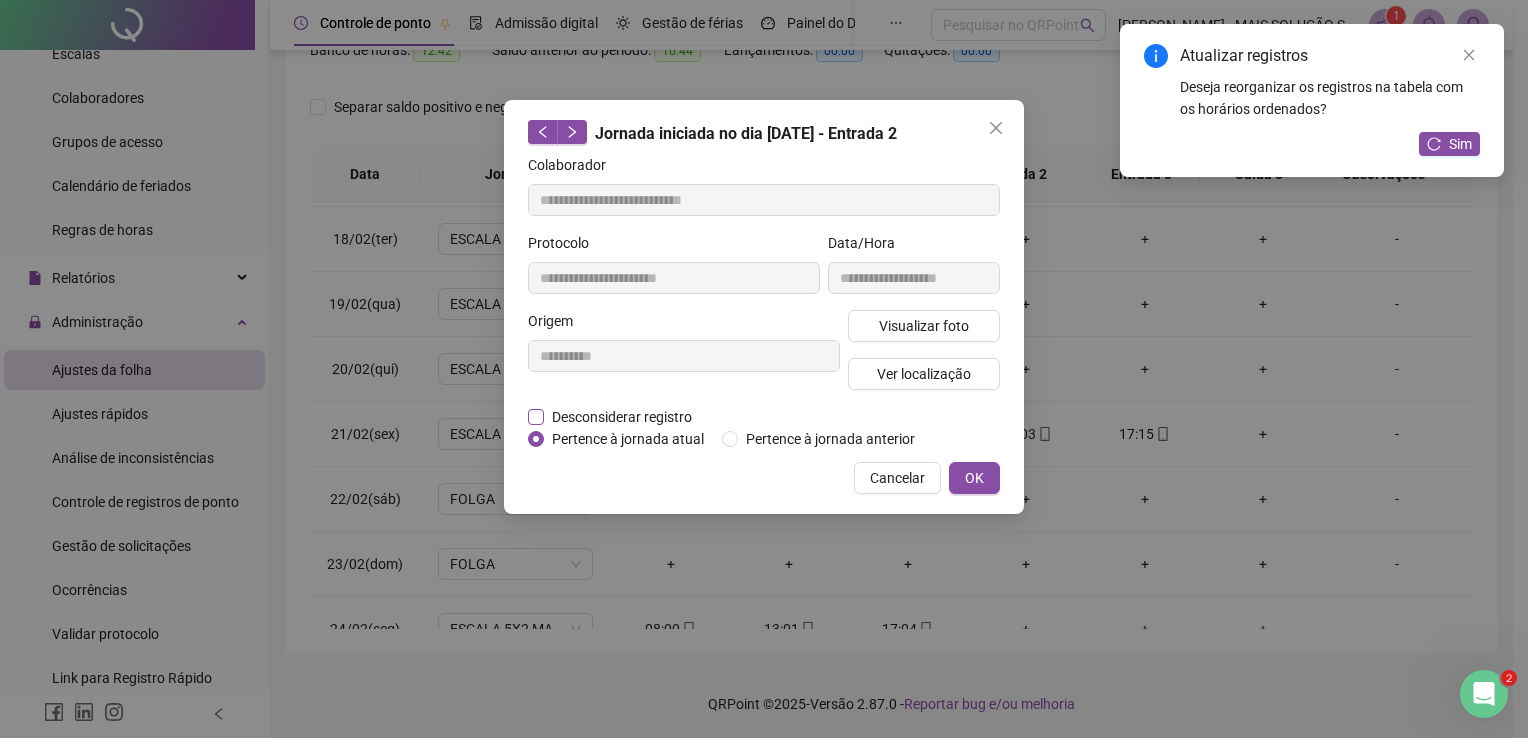 click on "Desconsiderar registro" at bounding box center (622, 417) 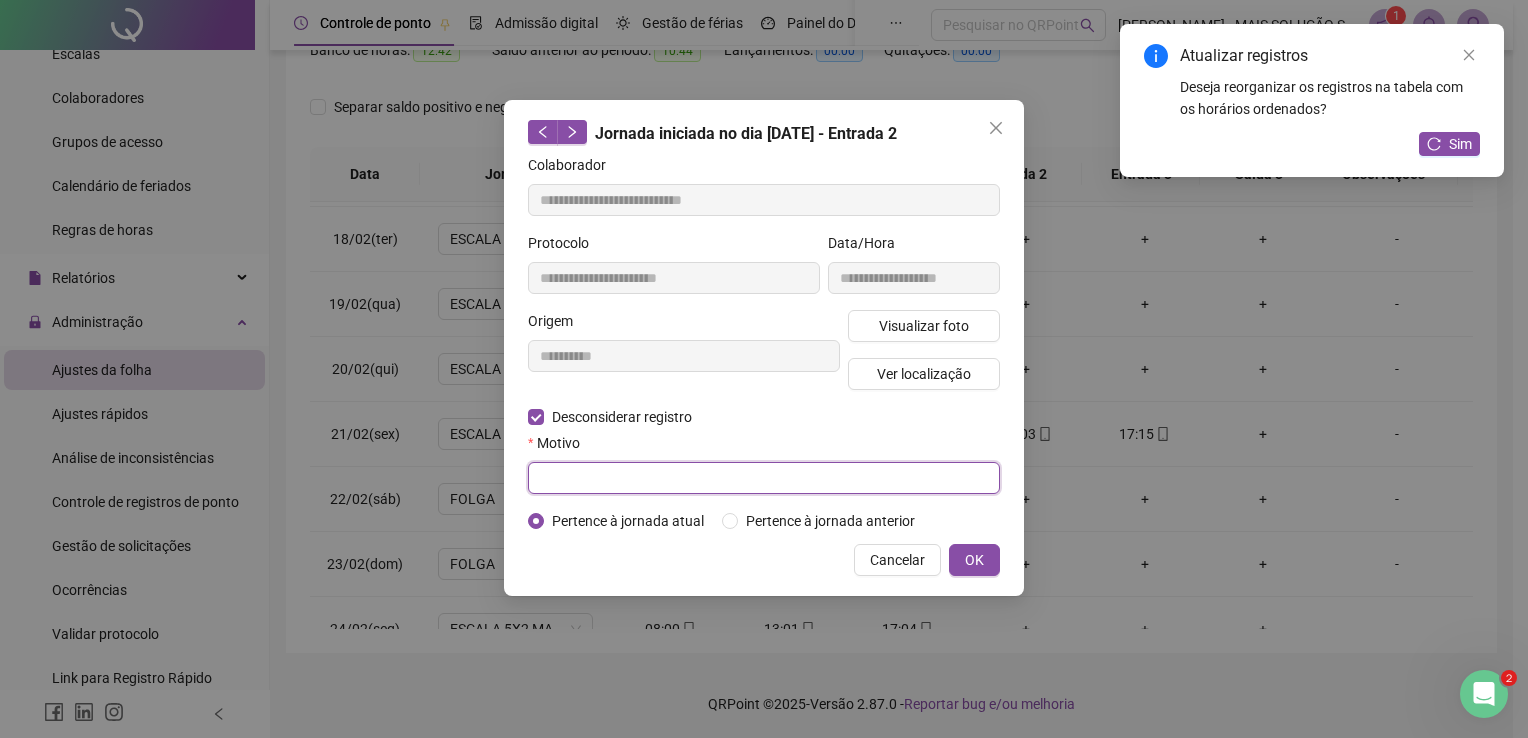 click at bounding box center (764, 478) 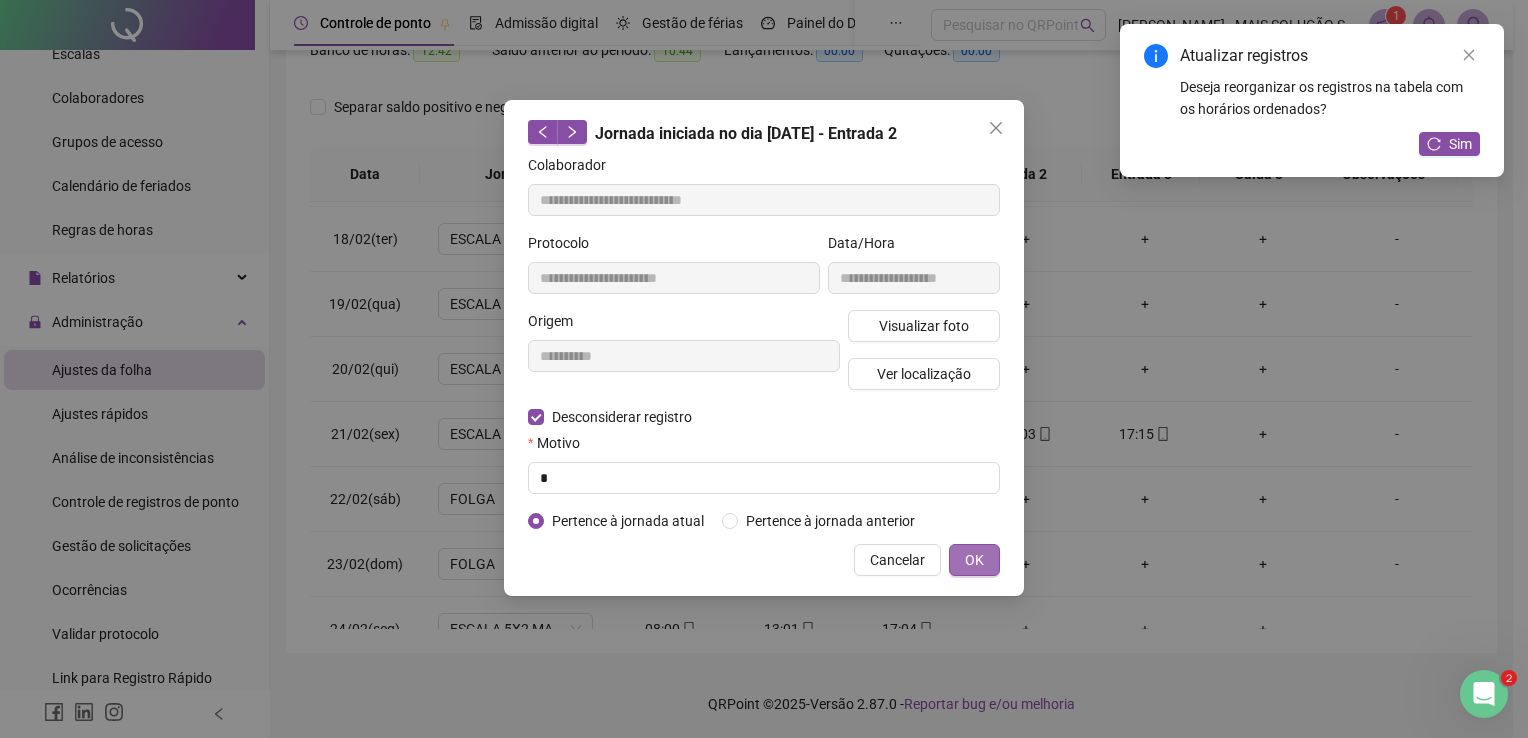 click on "OK" at bounding box center [974, 560] 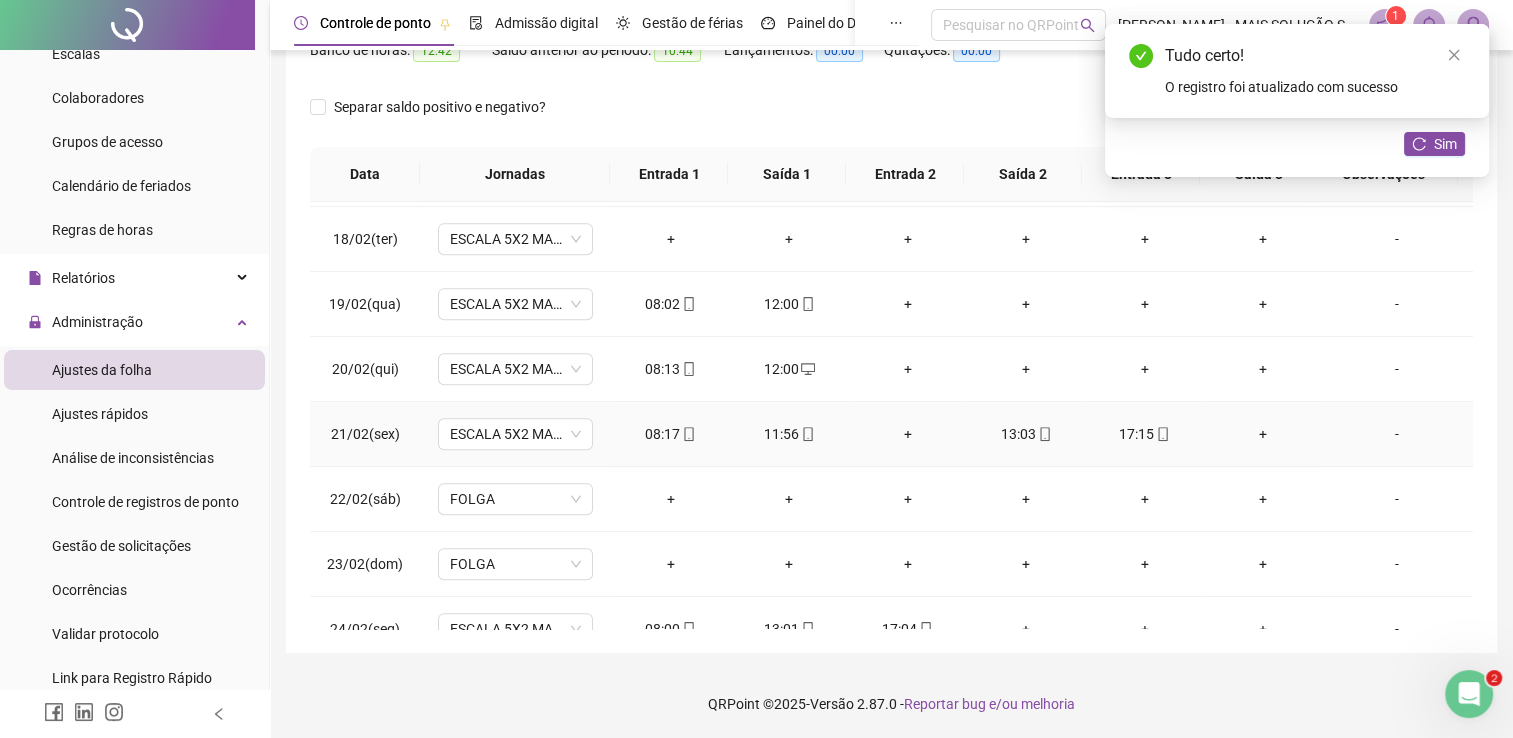 click 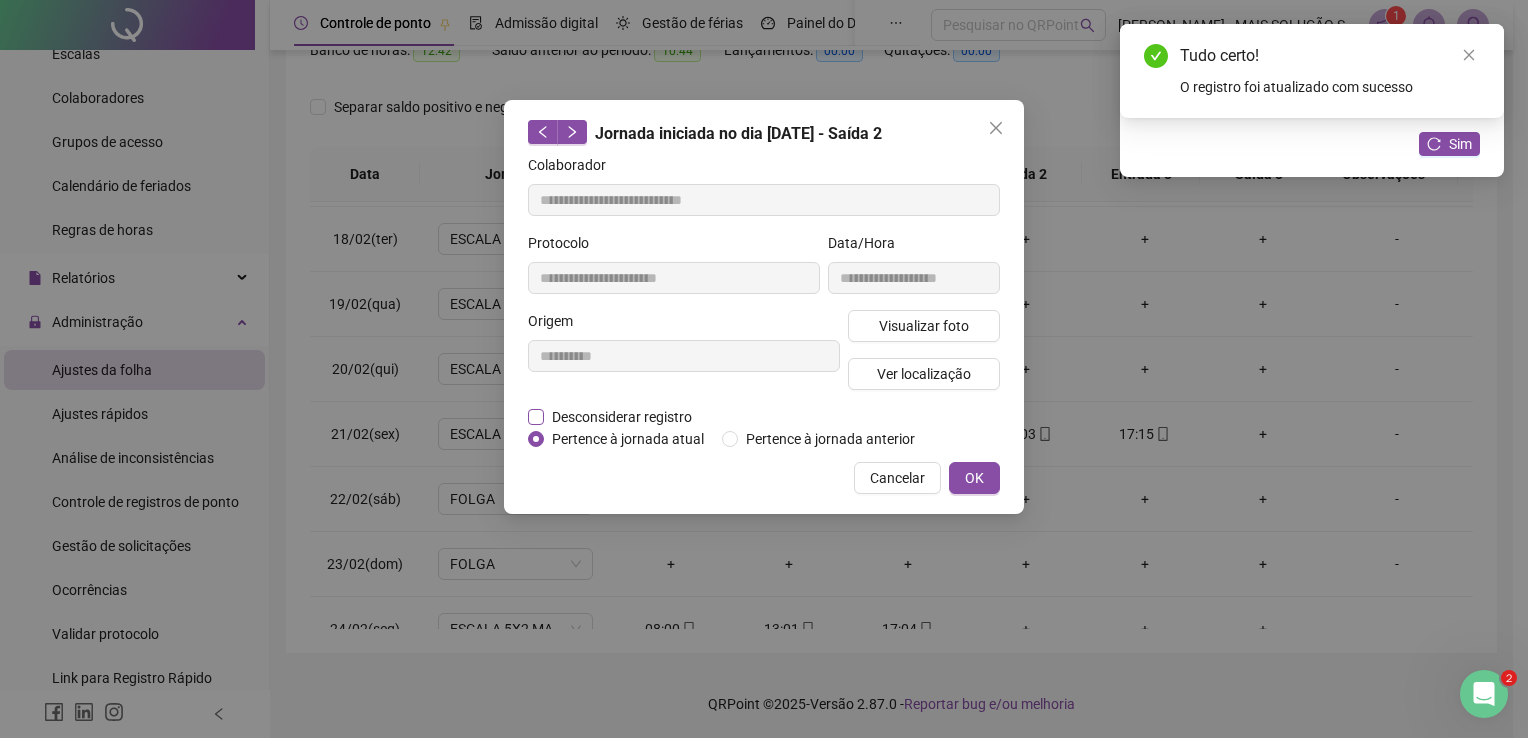 drag, startPoint x: 664, startPoint y: 410, endPoint x: 686, endPoint y: 424, distance: 26.076809 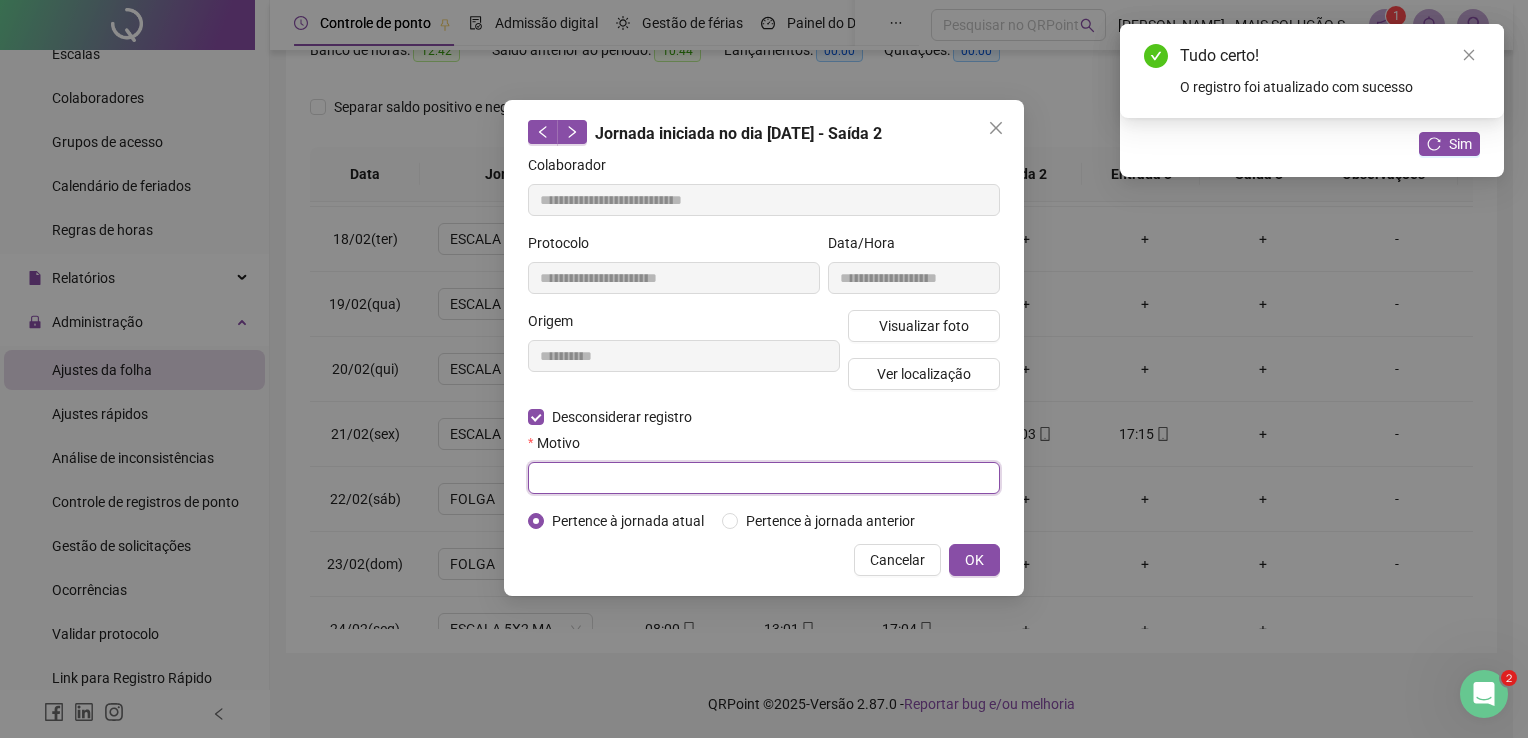 click at bounding box center (764, 478) 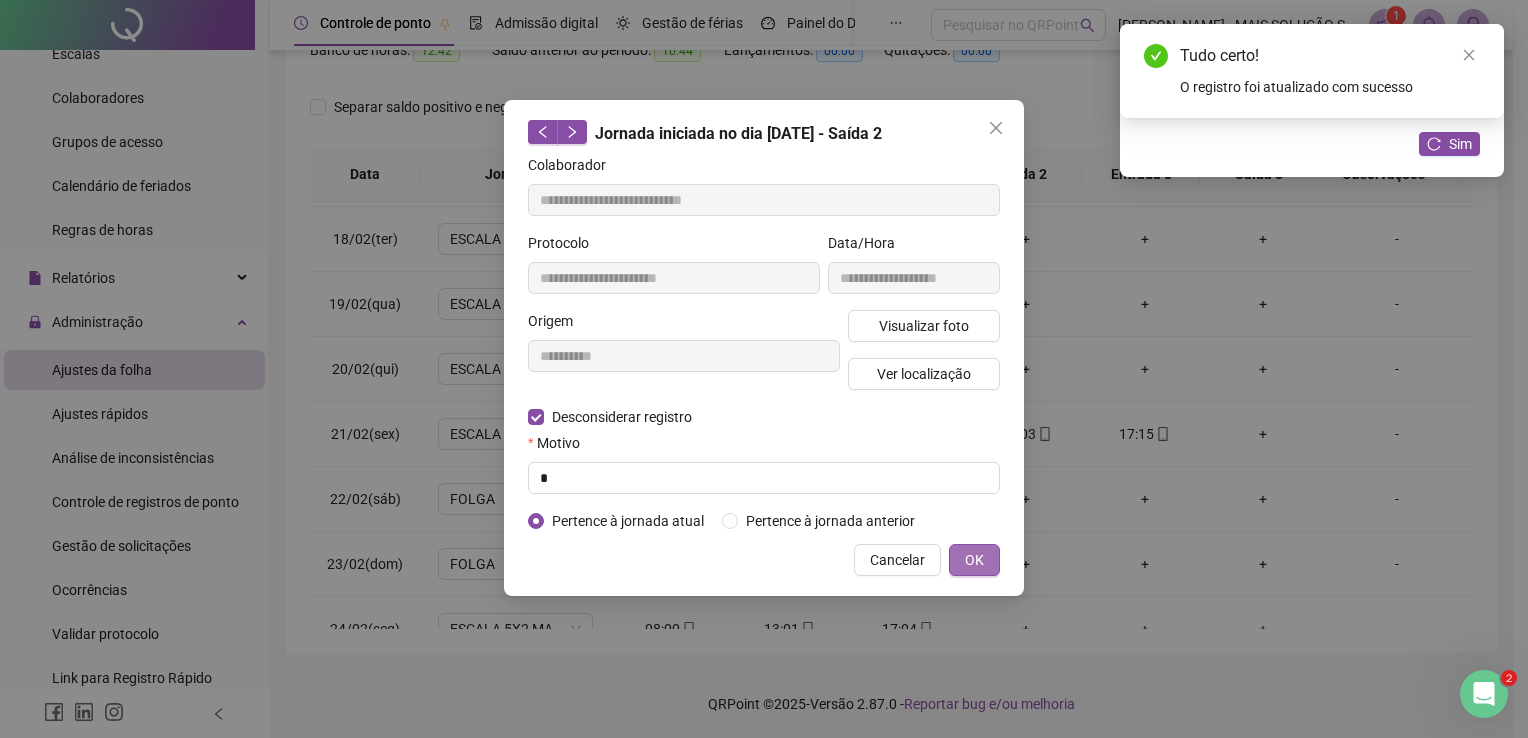 click on "OK" at bounding box center [974, 560] 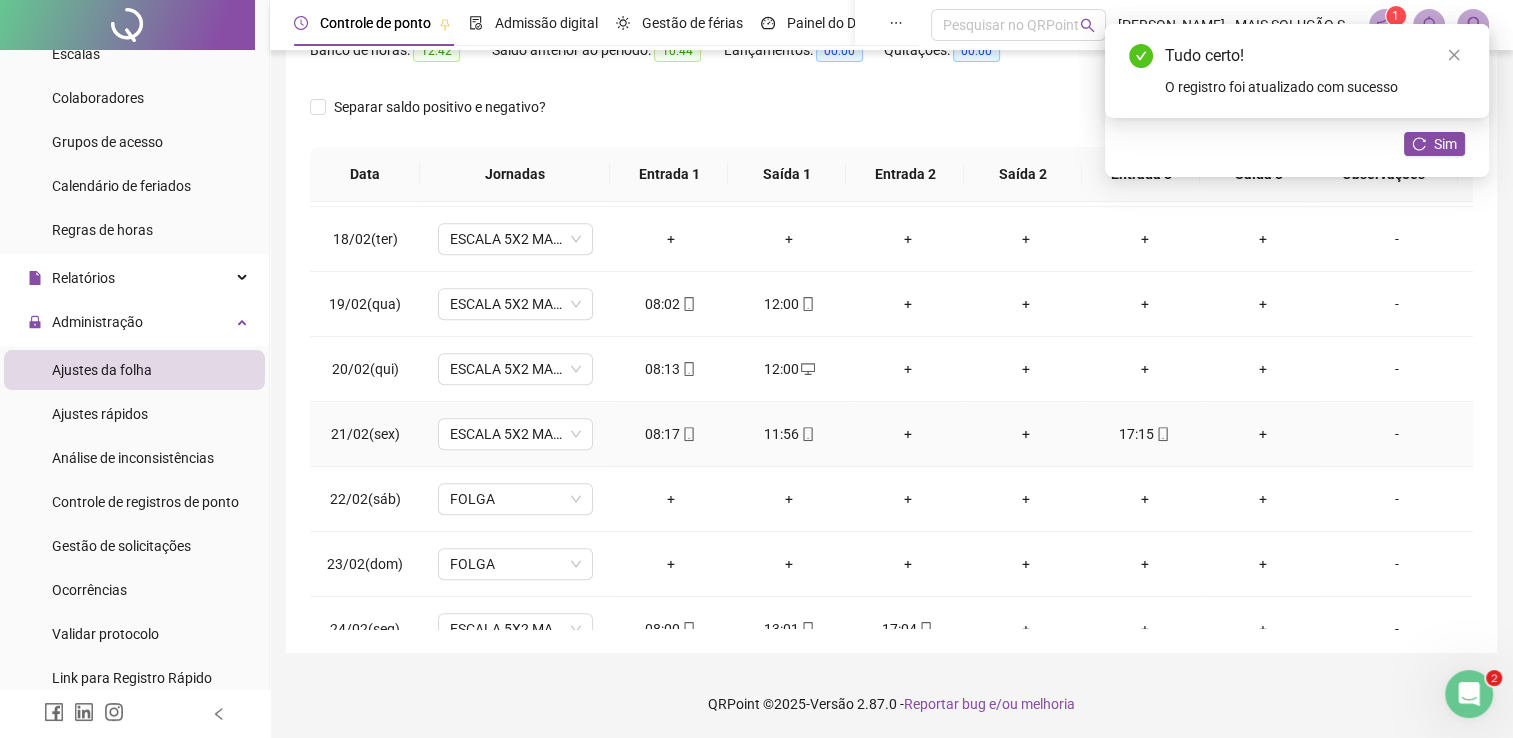 click 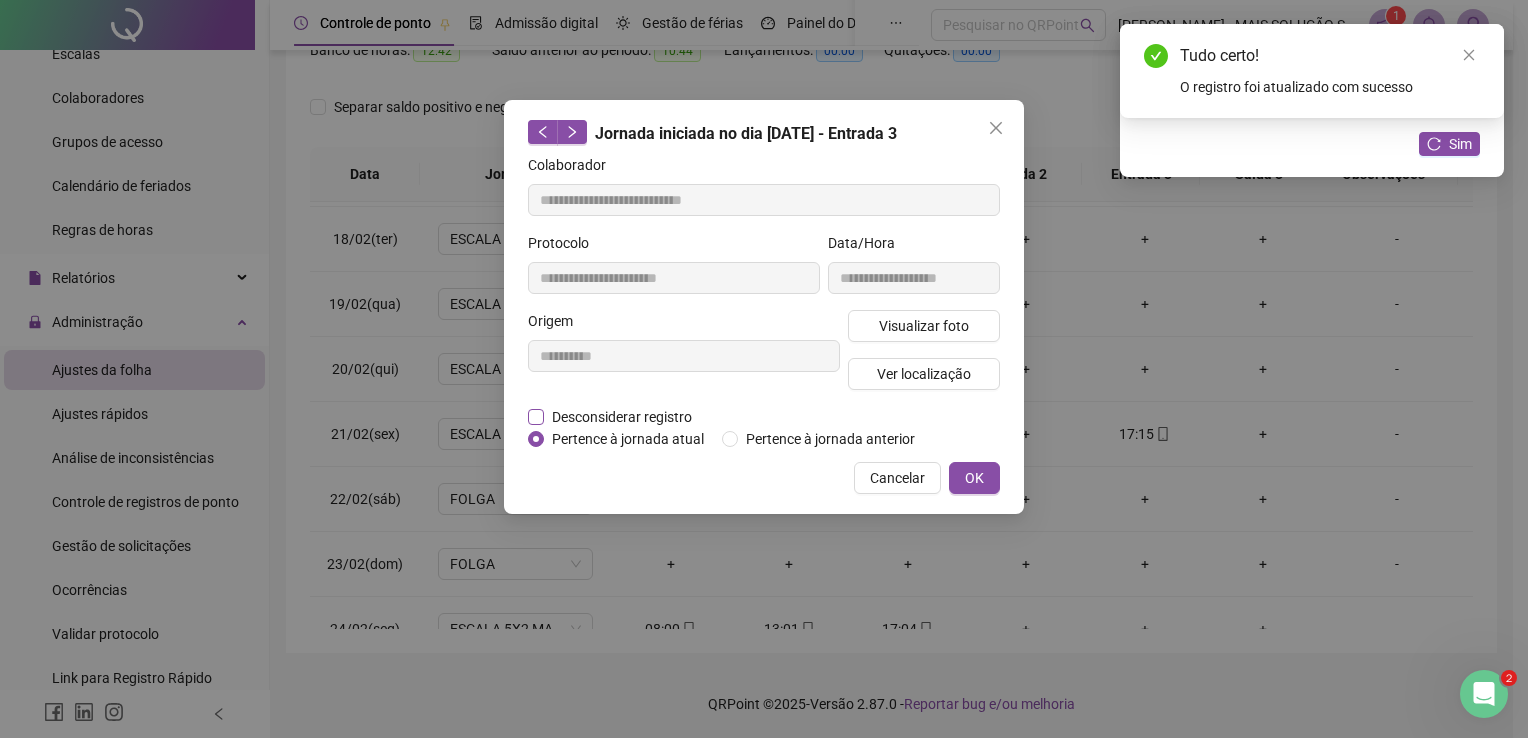 click on "Desconsiderar registro" at bounding box center (622, 417) 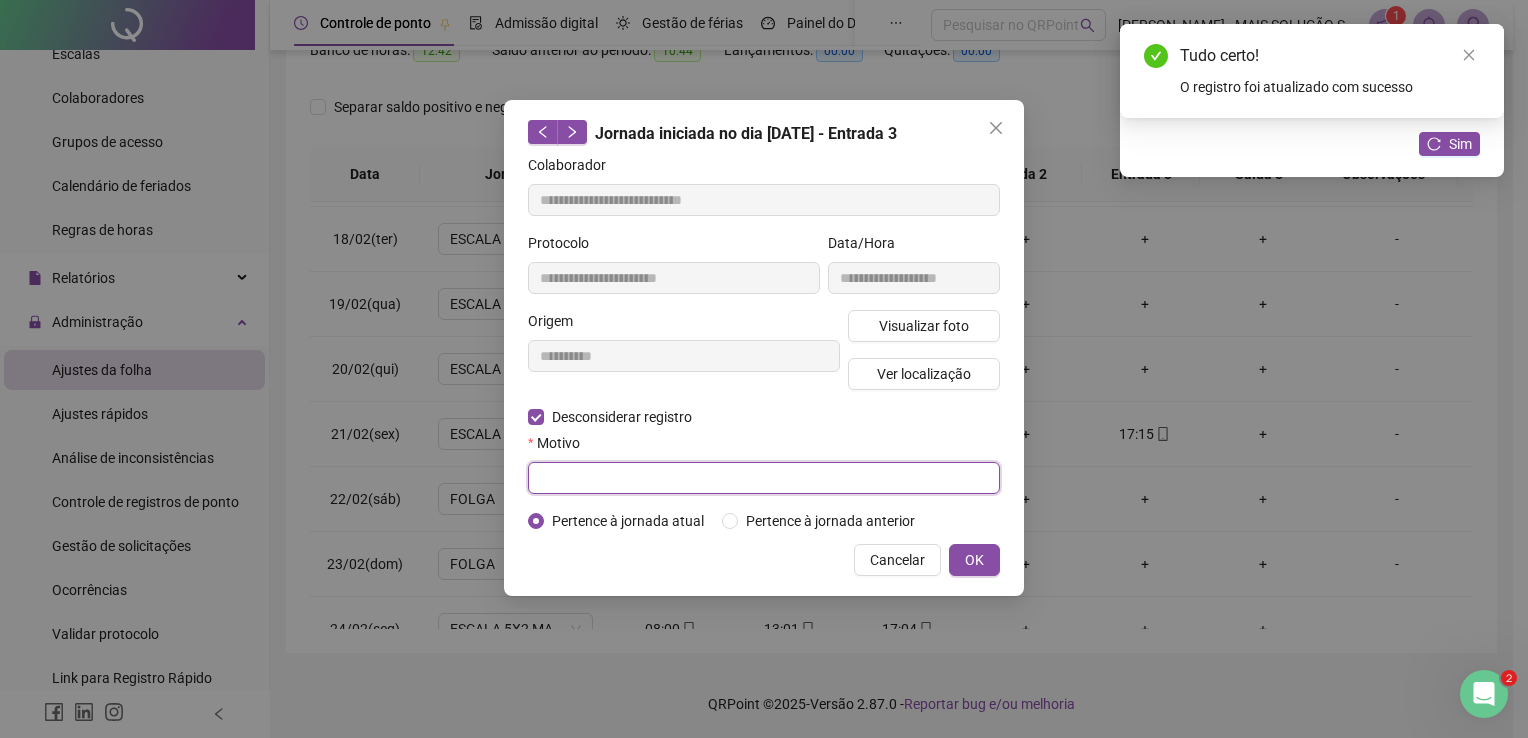 click at bounding box center [764, 478] 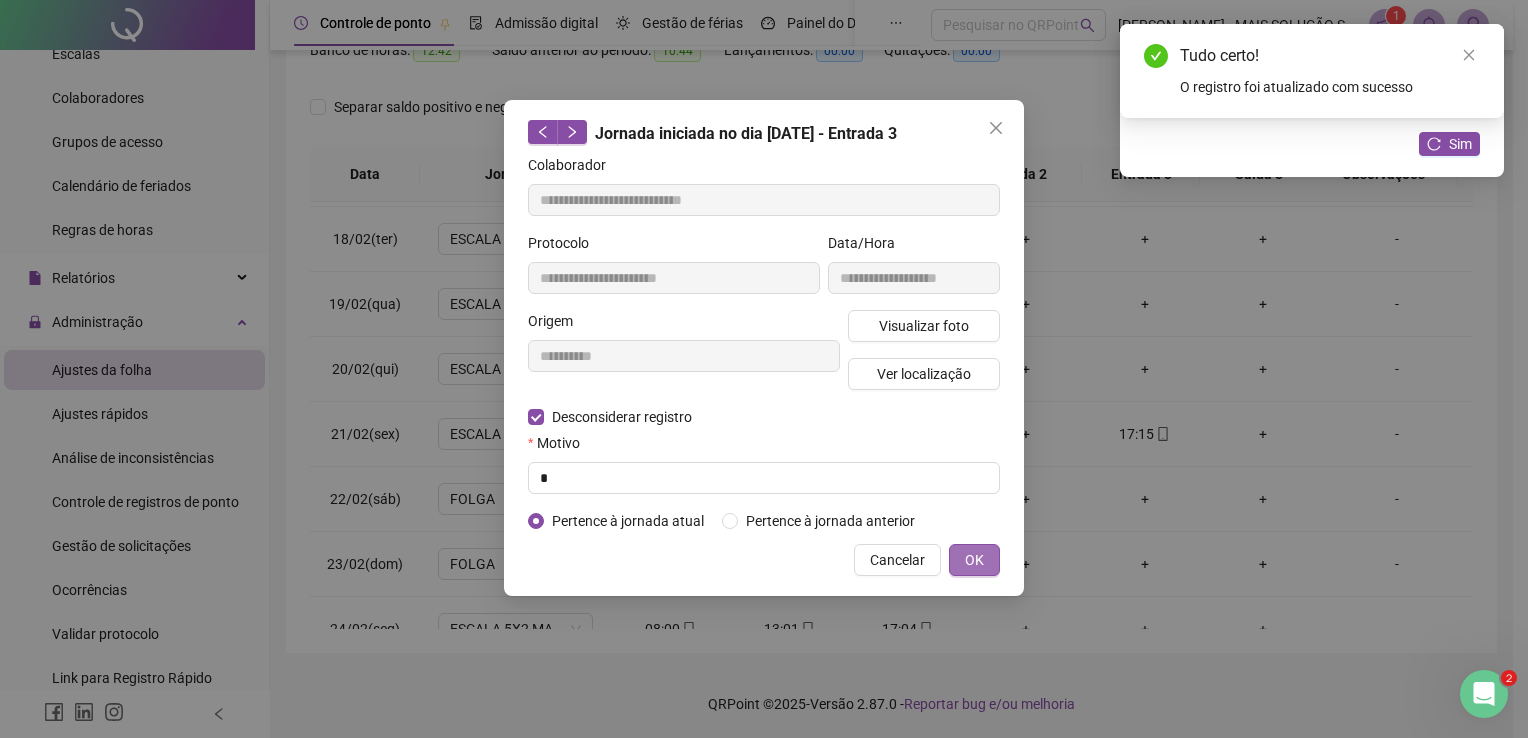 click on "OK" at bounding box center (974, 560) 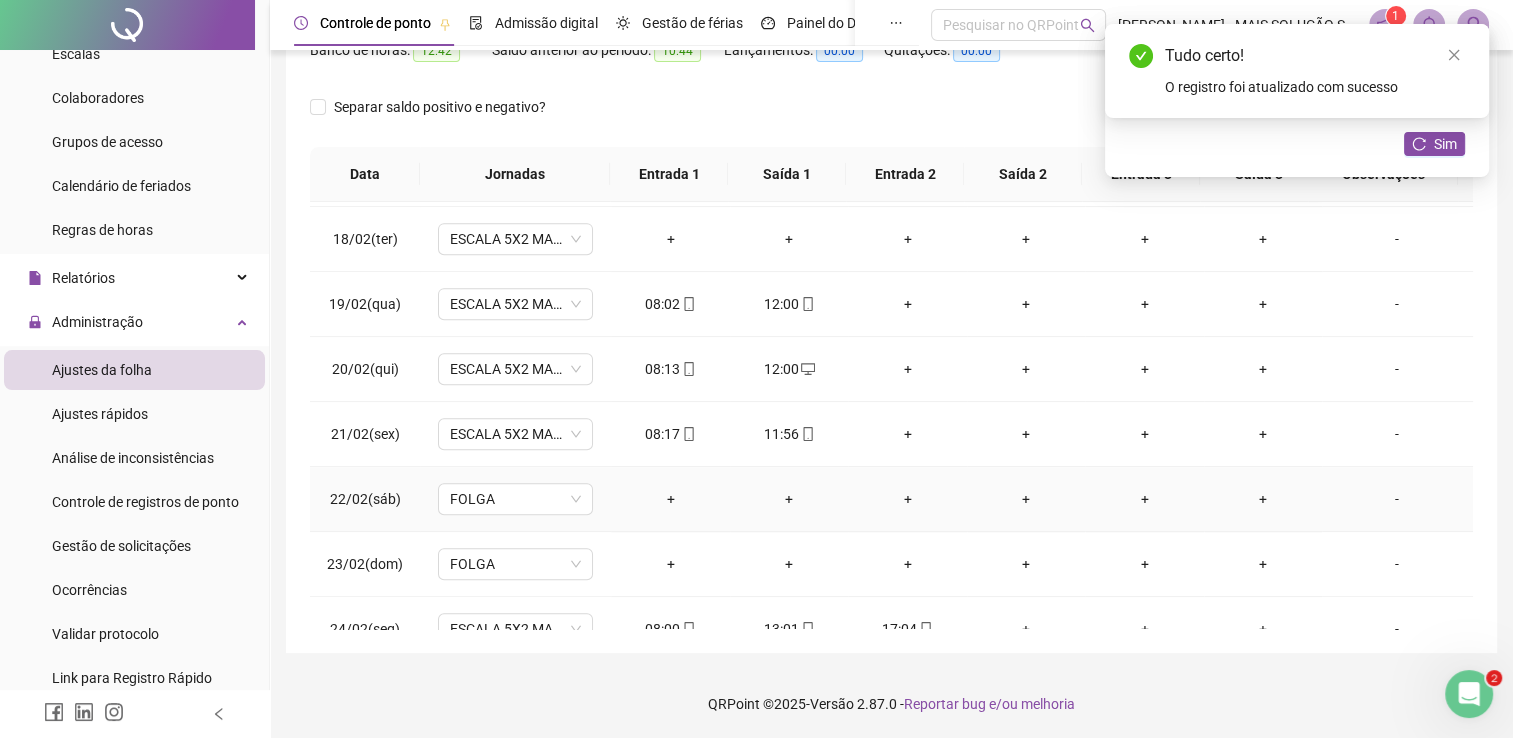 scroll, scrollTop: 1300, scrollLeft: 0, axis: vertical 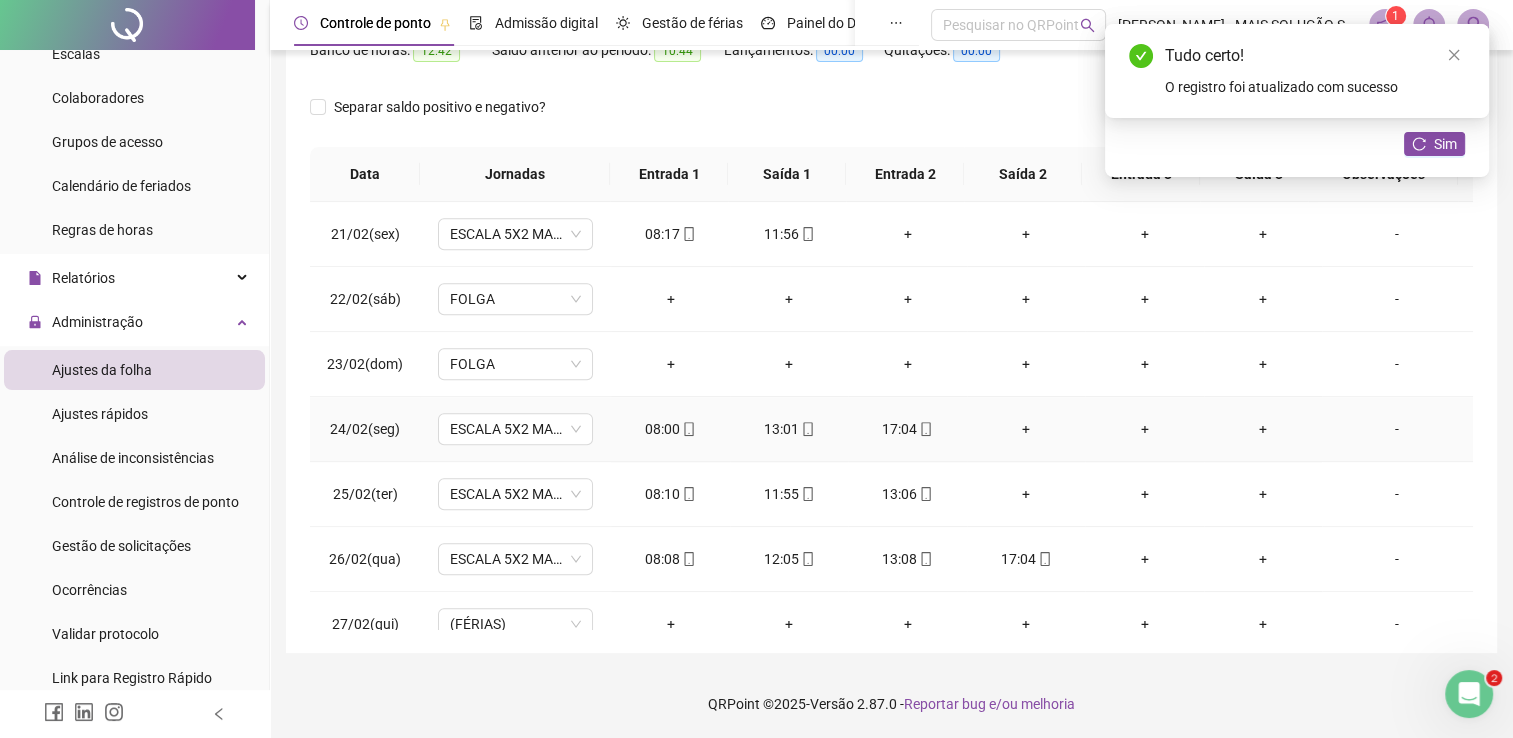 click 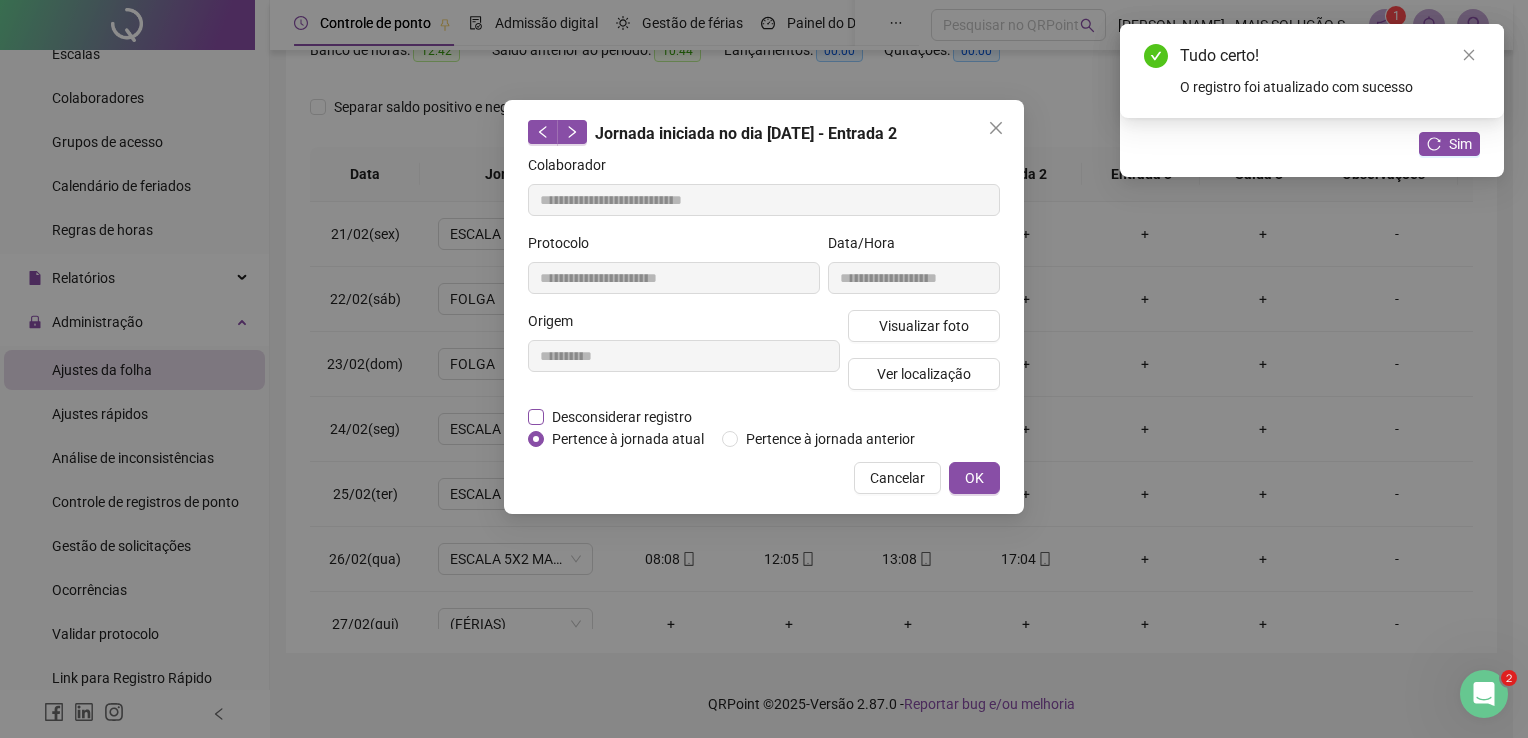 click on "Desconsiderar registro" at bounding box center (622, 417) 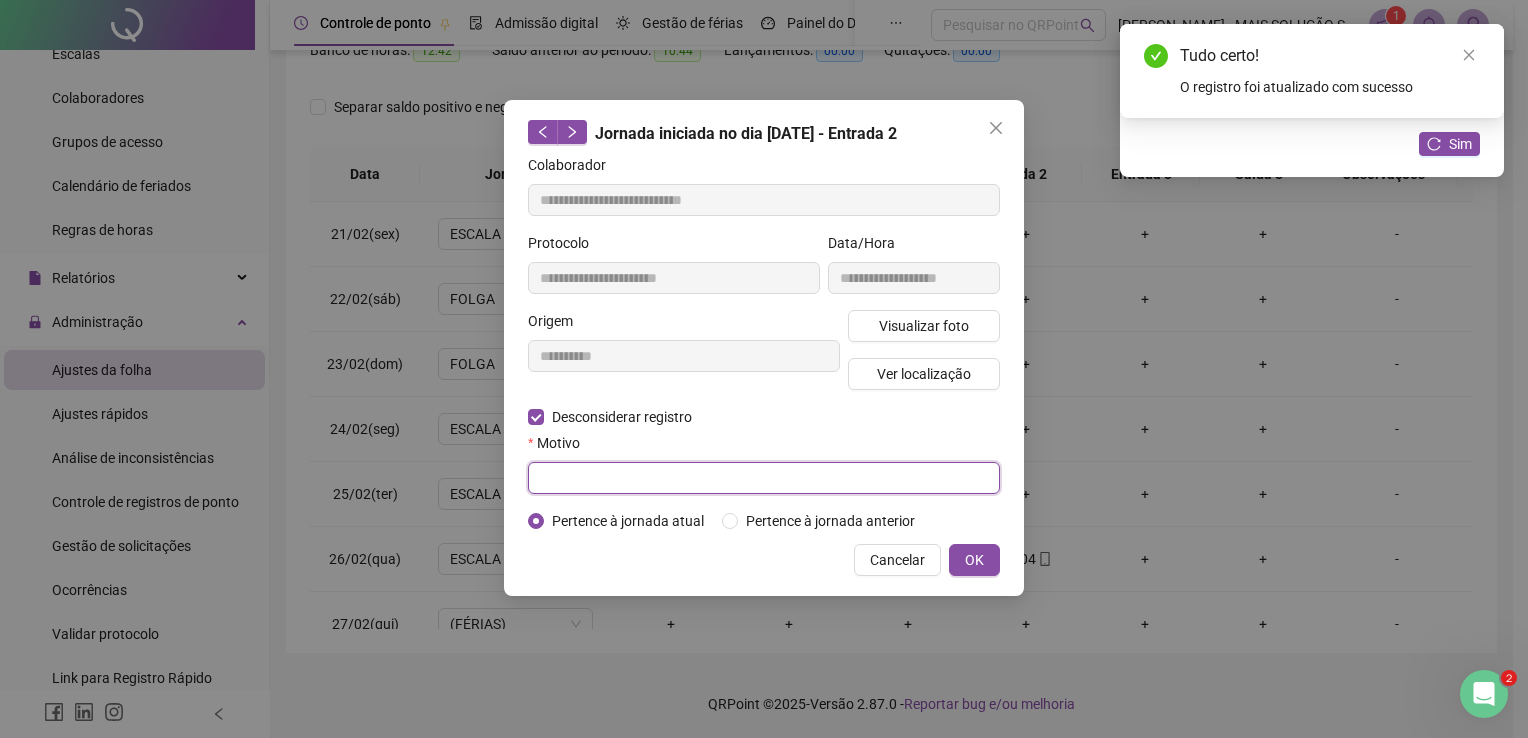click at bounding box center [764, 478] 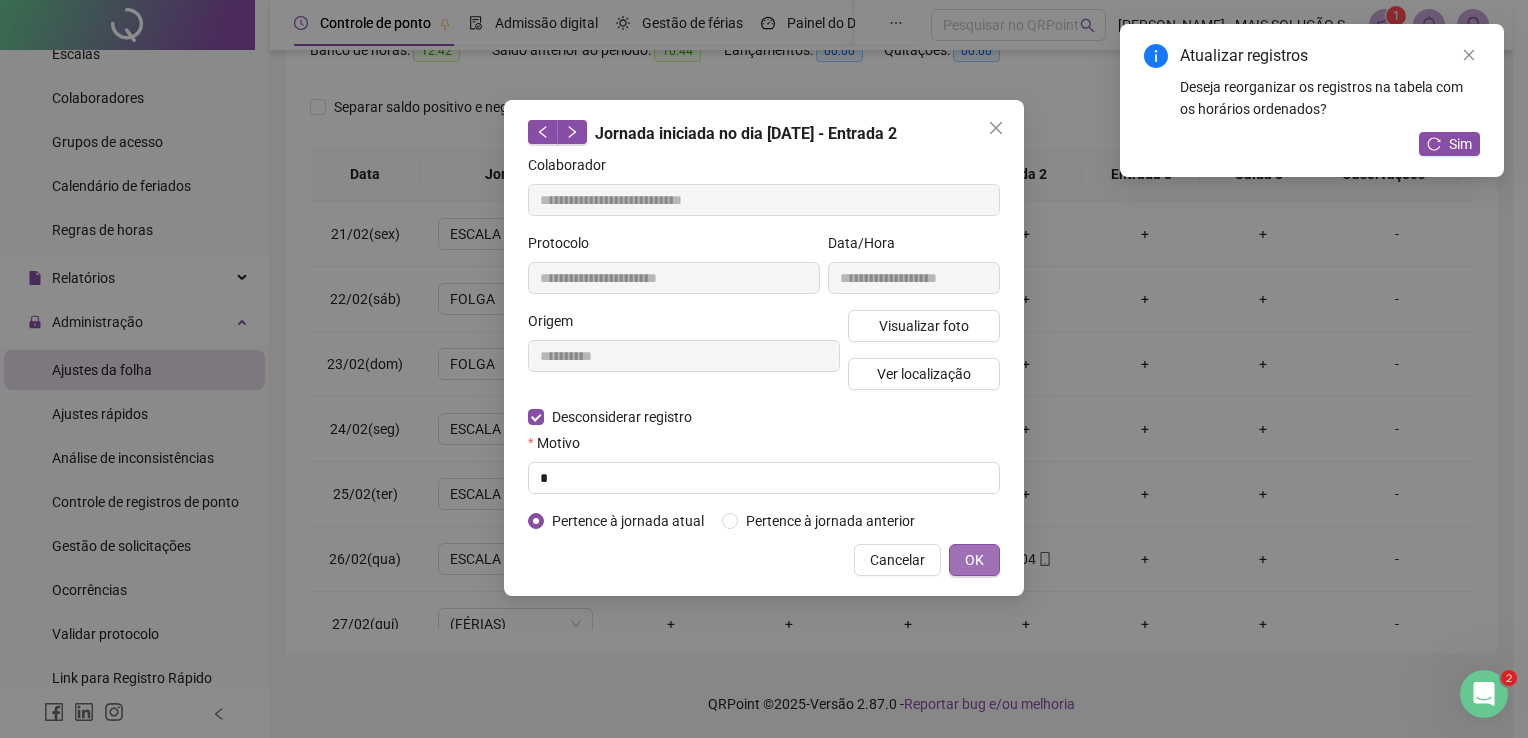 click on "OK" at bounding box center [974, 560] 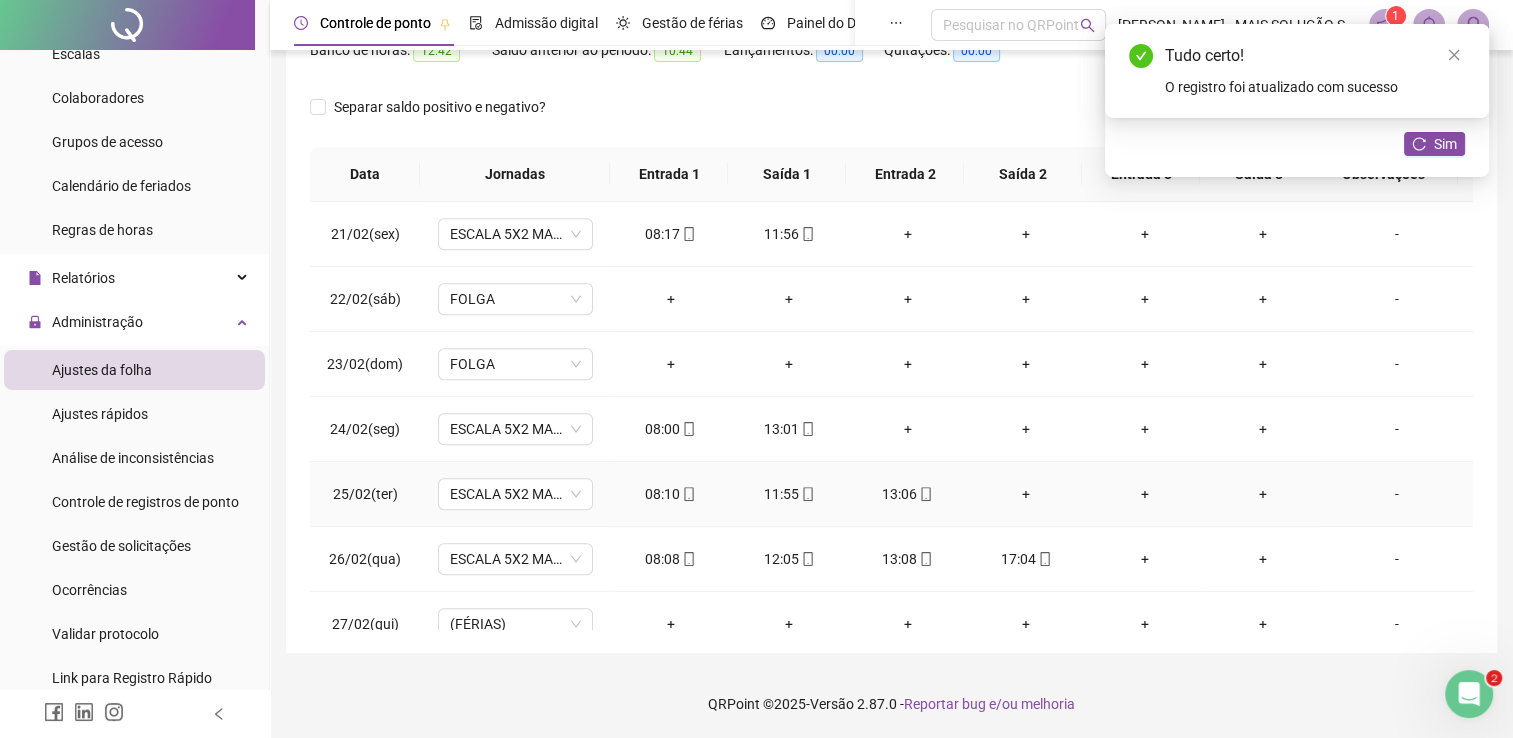 click on "13:06" at bounding box center (907, 494) 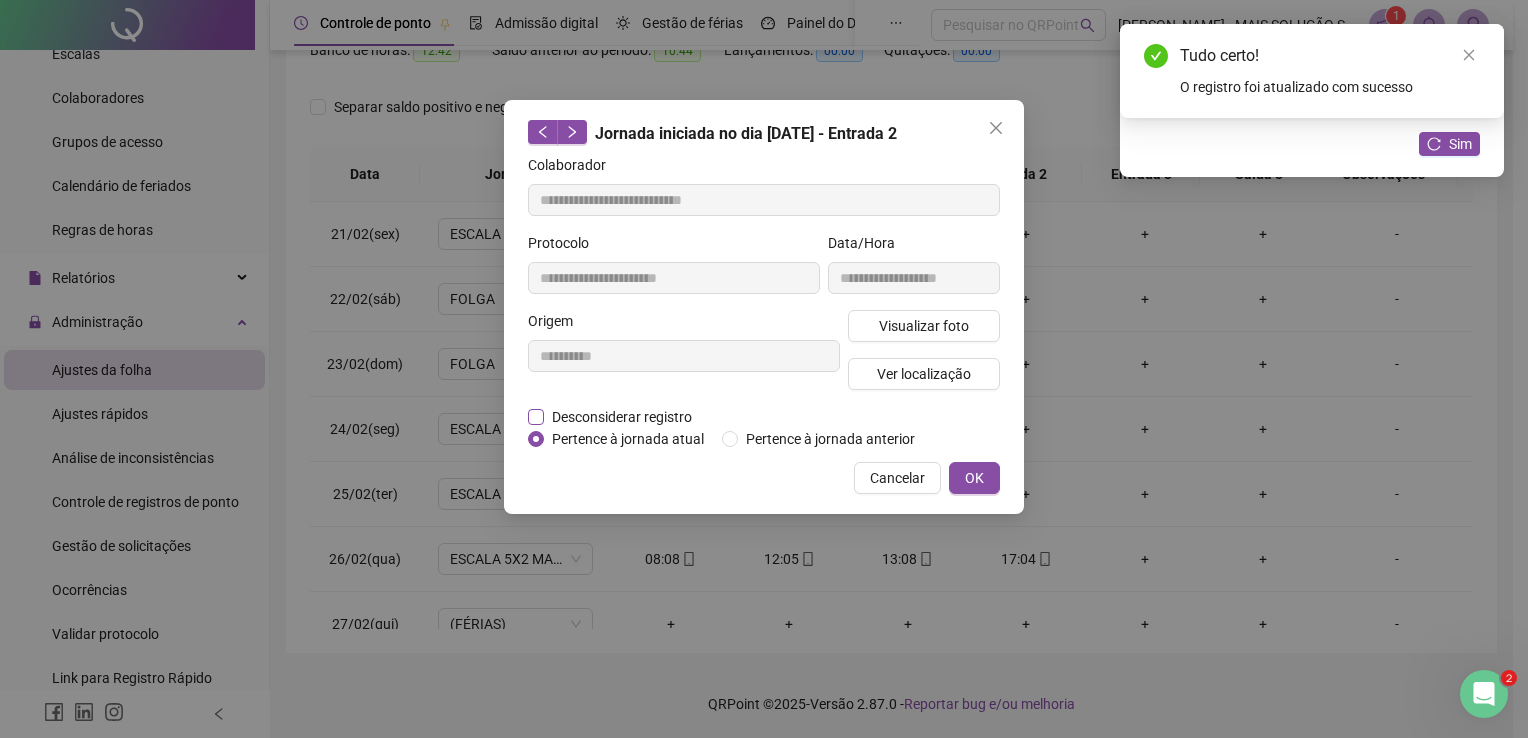 click on "Desconsiderar registro" at bounding box center [622, 417] 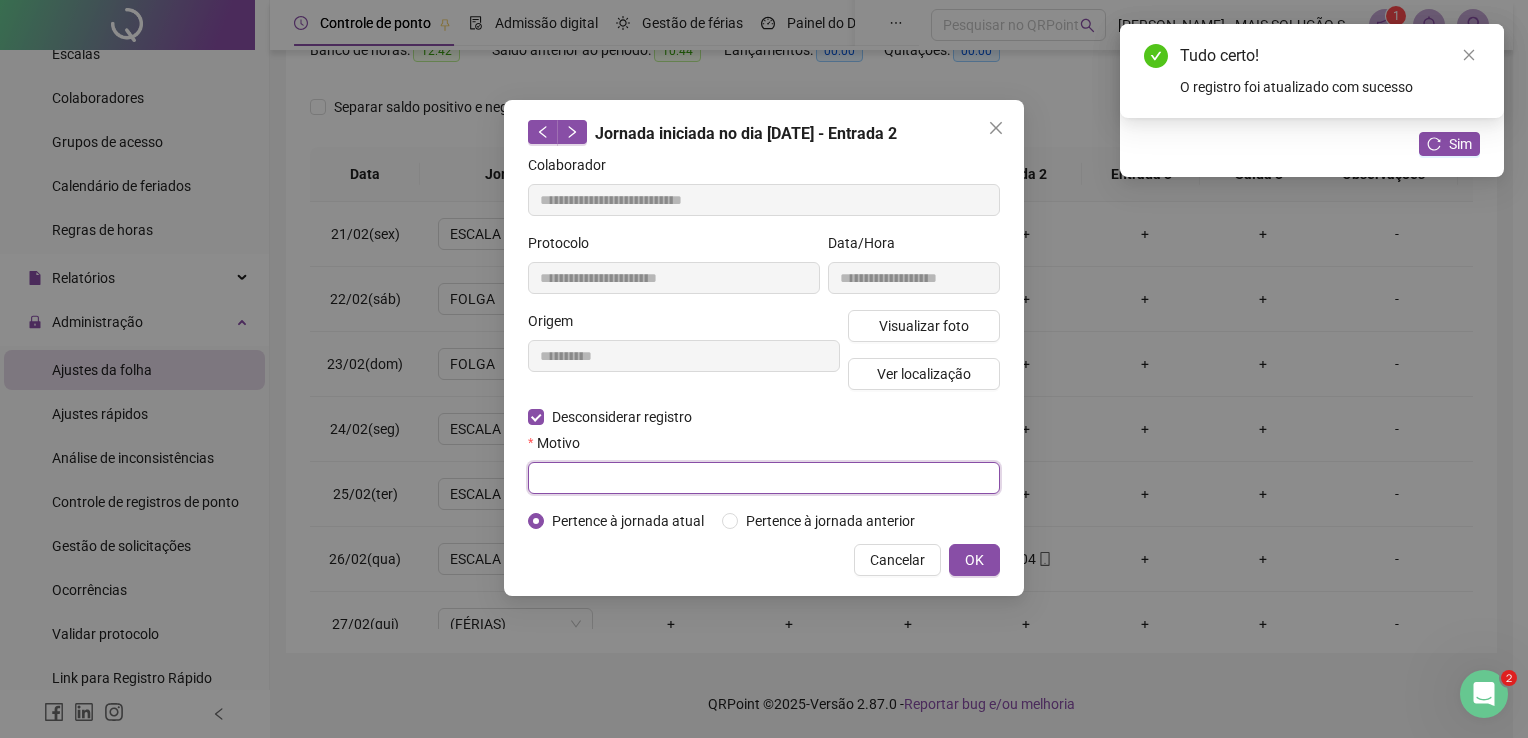 click at bounding box center (764, 478) 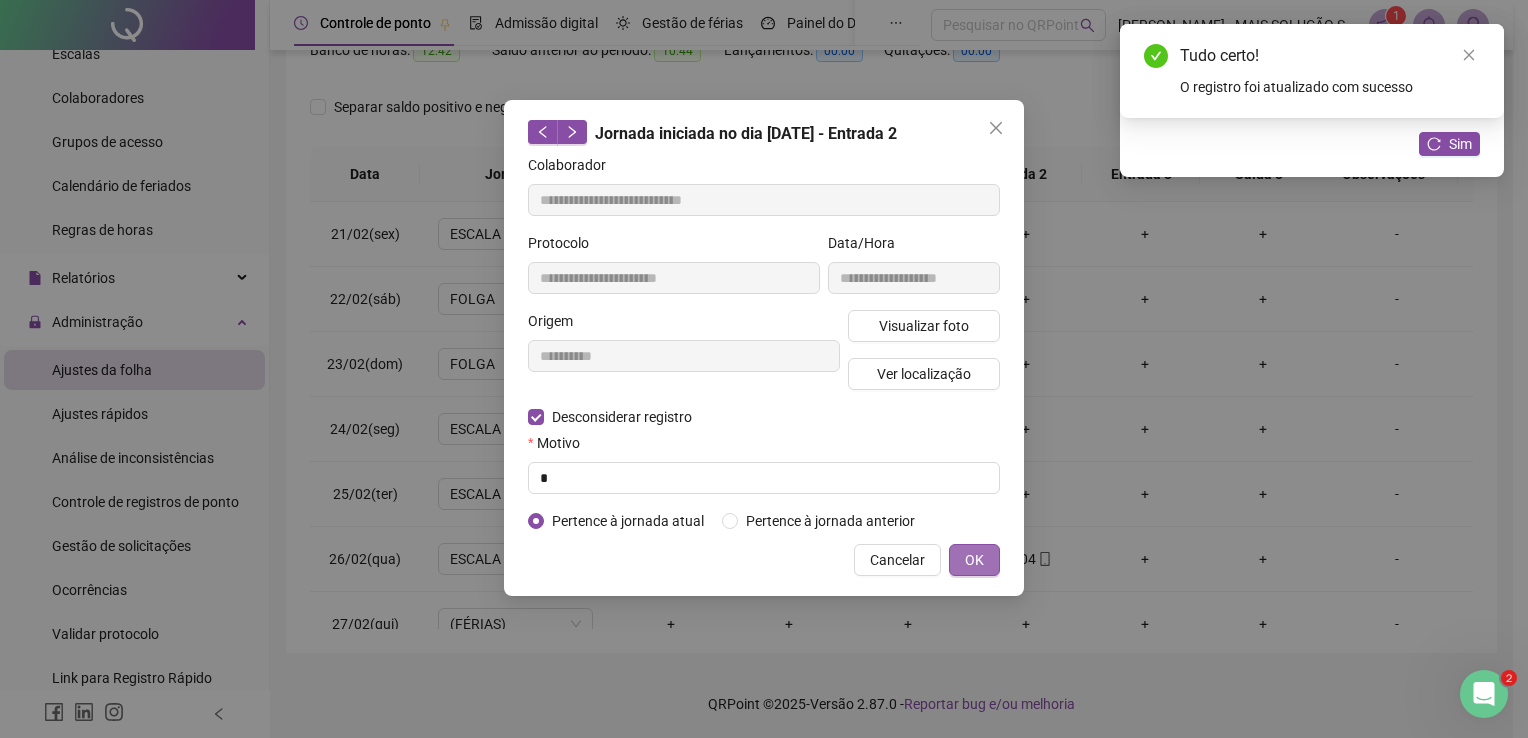 click on "OK" at bounding box center (974, 560) 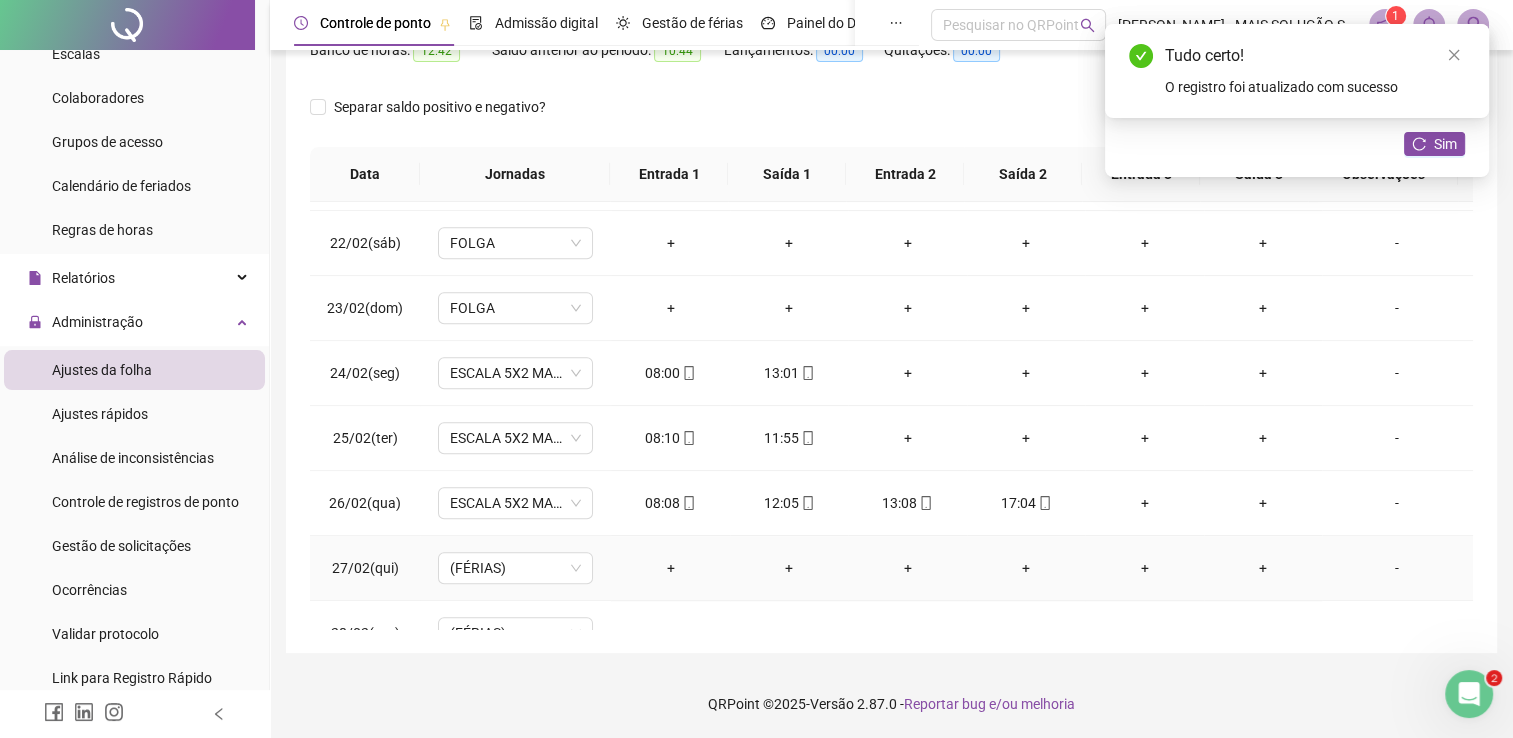 scroll, scrollTop: 1387, scrollLeft: 0, axis: vertical 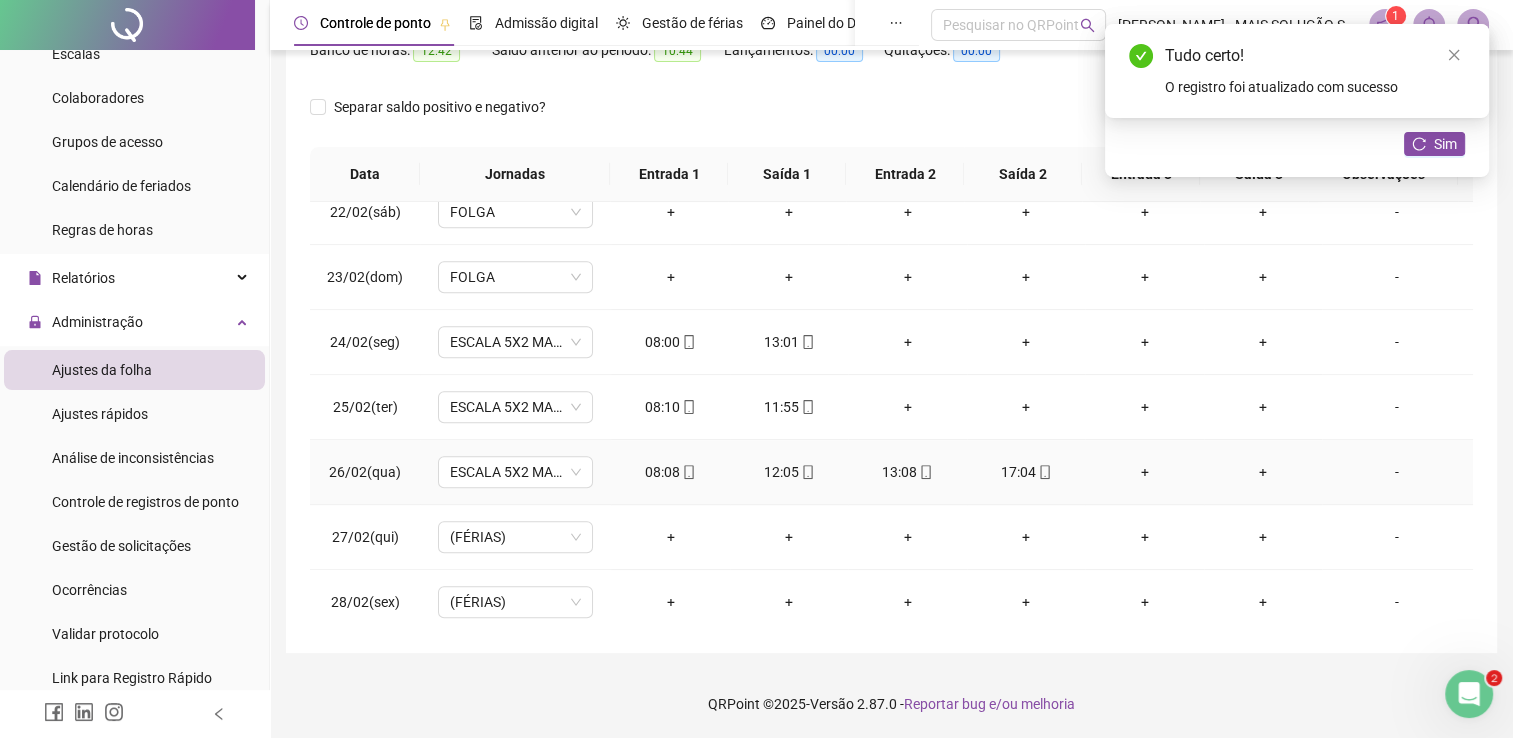 click on "13:08" at bounding box center (907, 472) 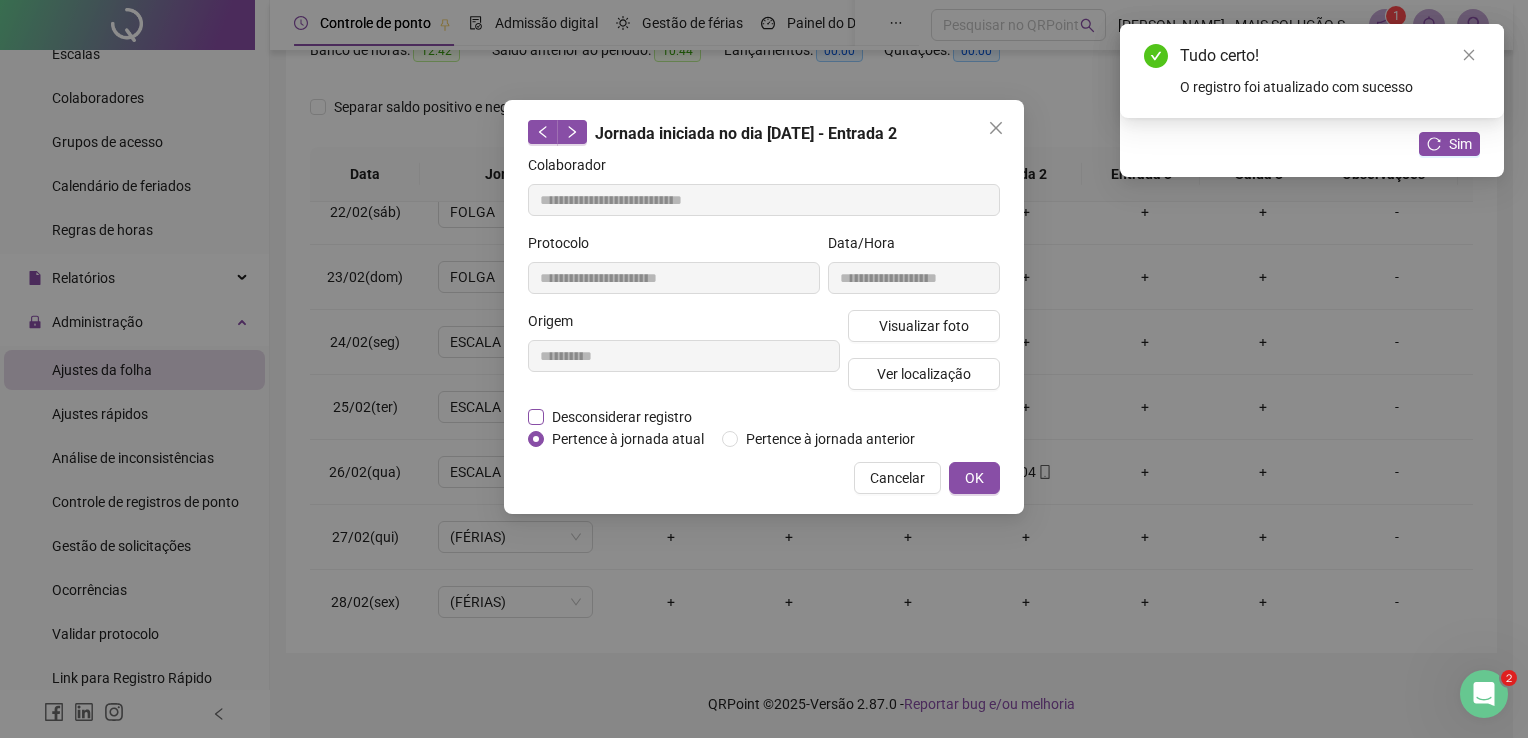click on "Desconsiderar registro" at bounding box center (622, 417) 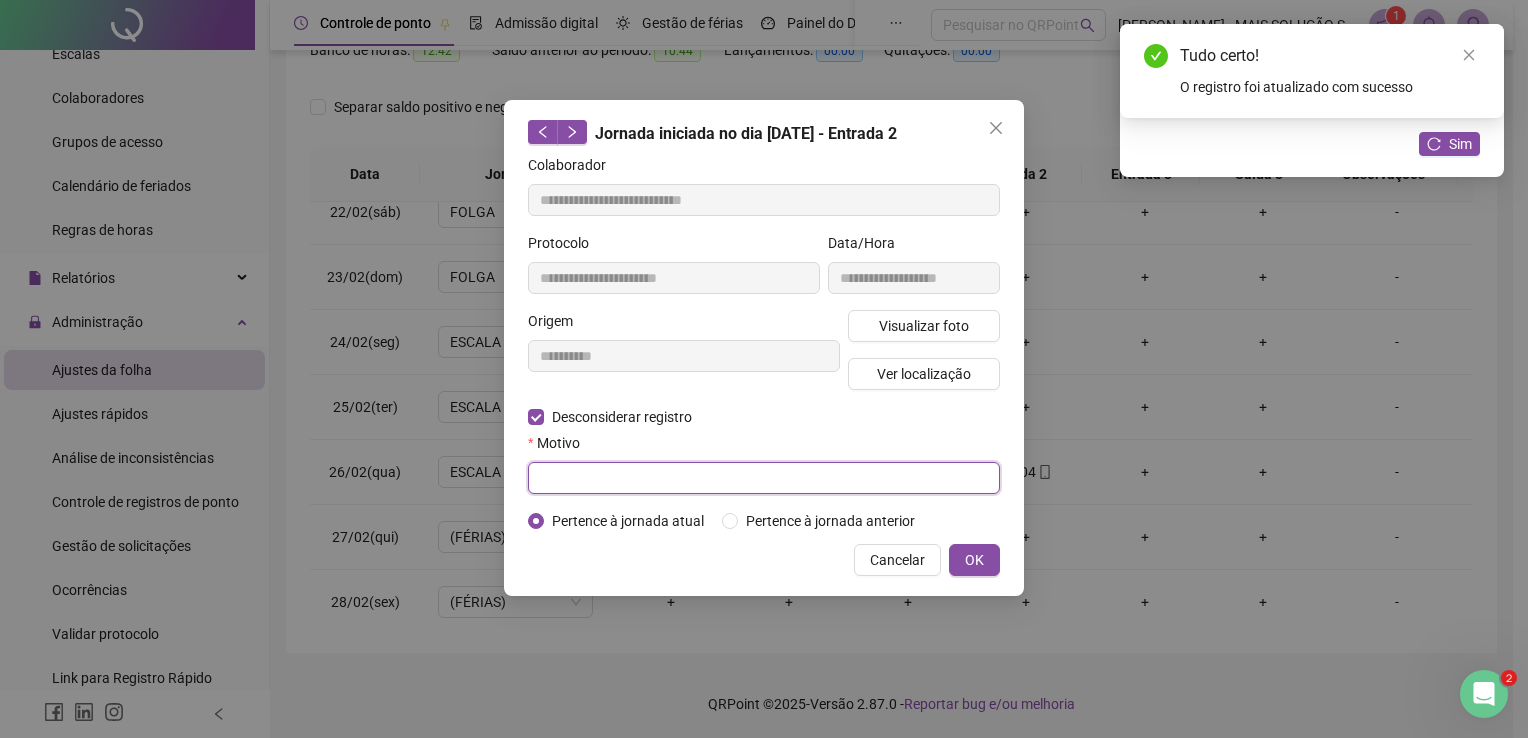 click at bounding box center [764, 478] 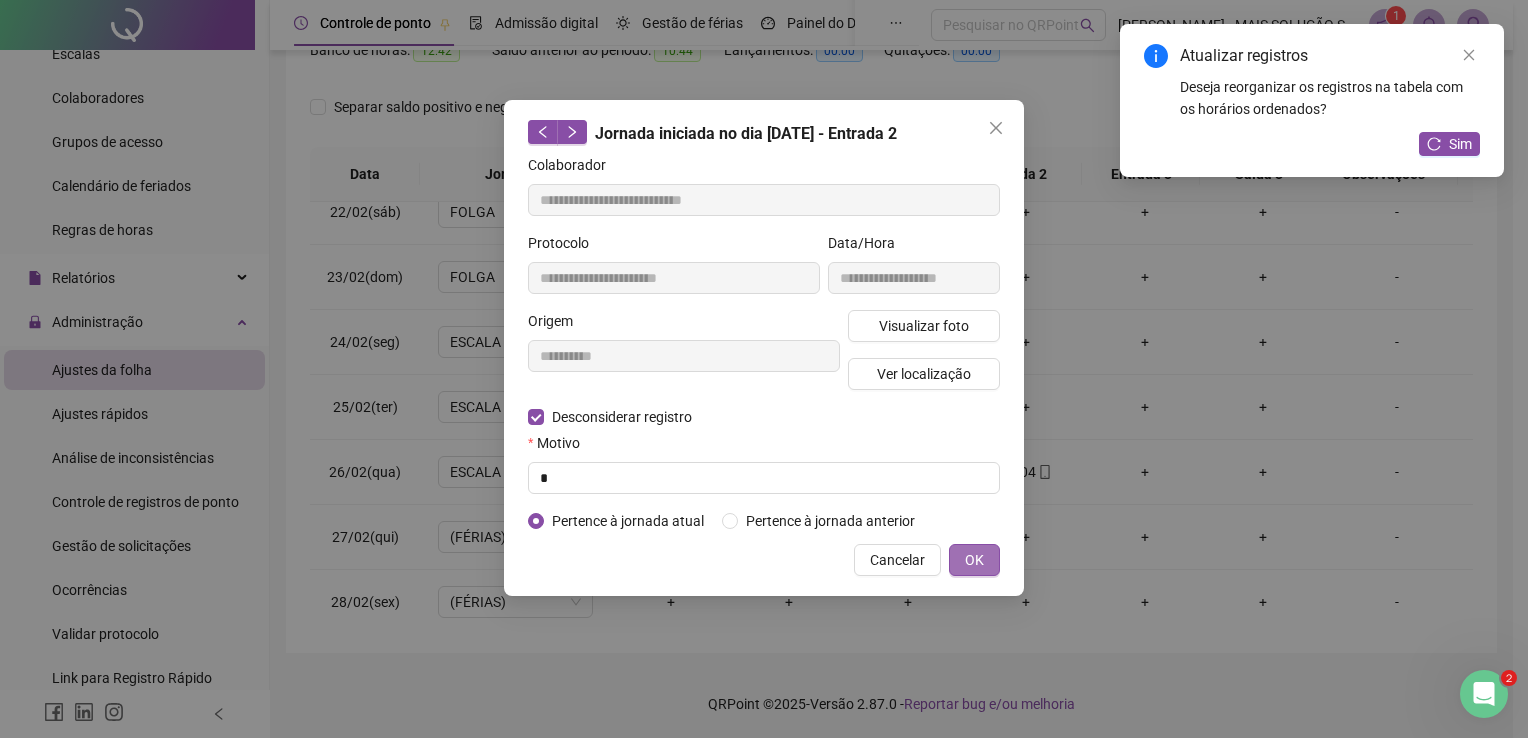 click on "OK" at bounding box center (974, 560) 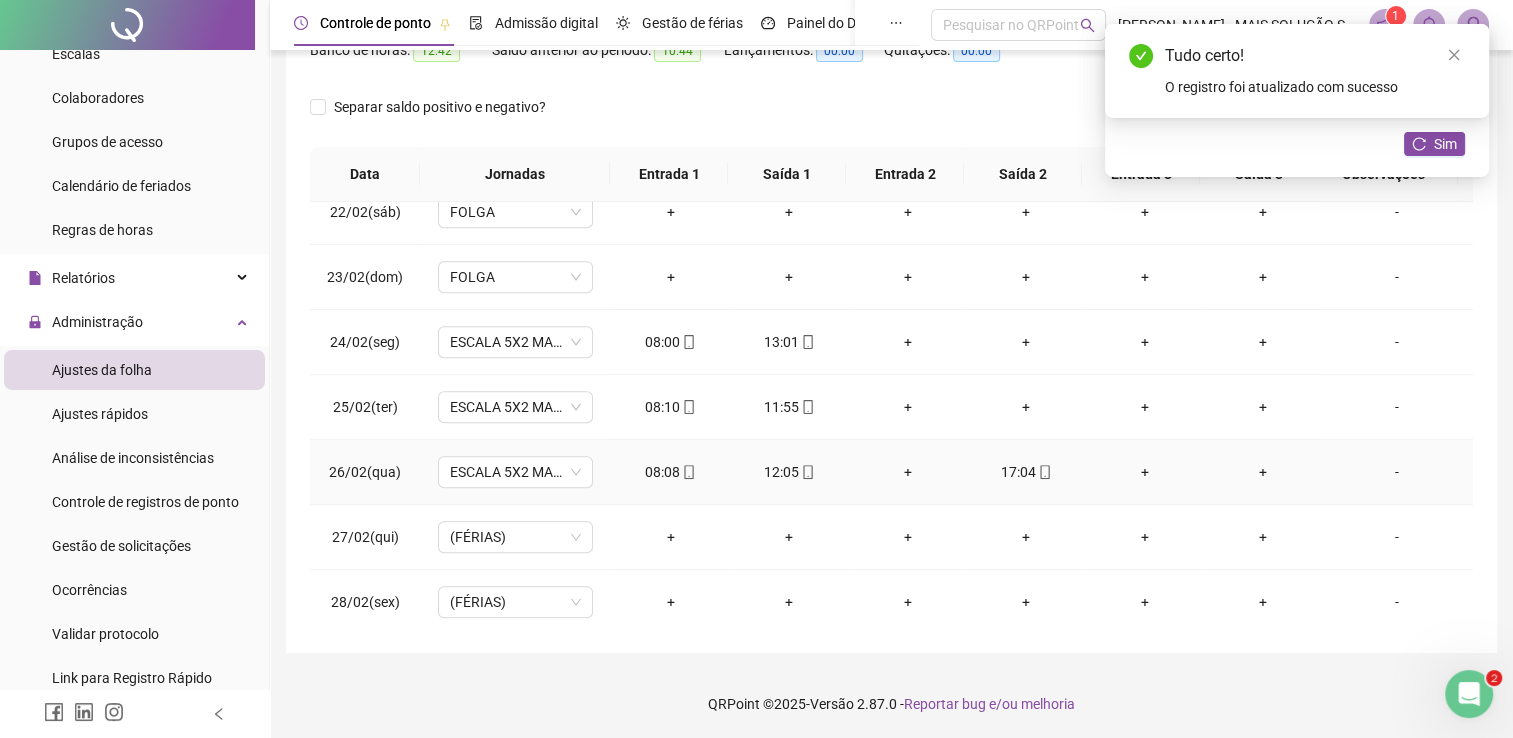 click 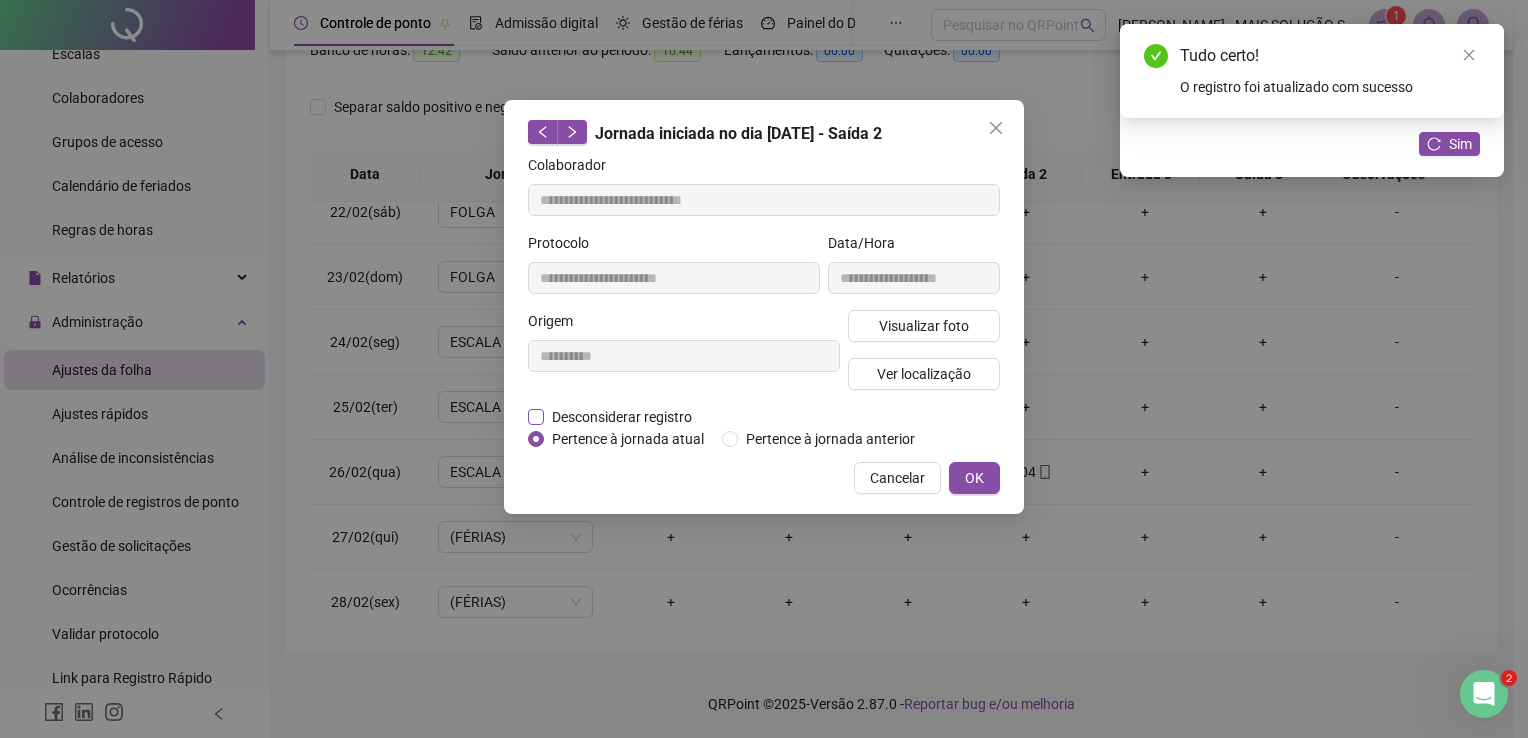 click on "Desconsiderar registro" at bounding box center (622, 417) 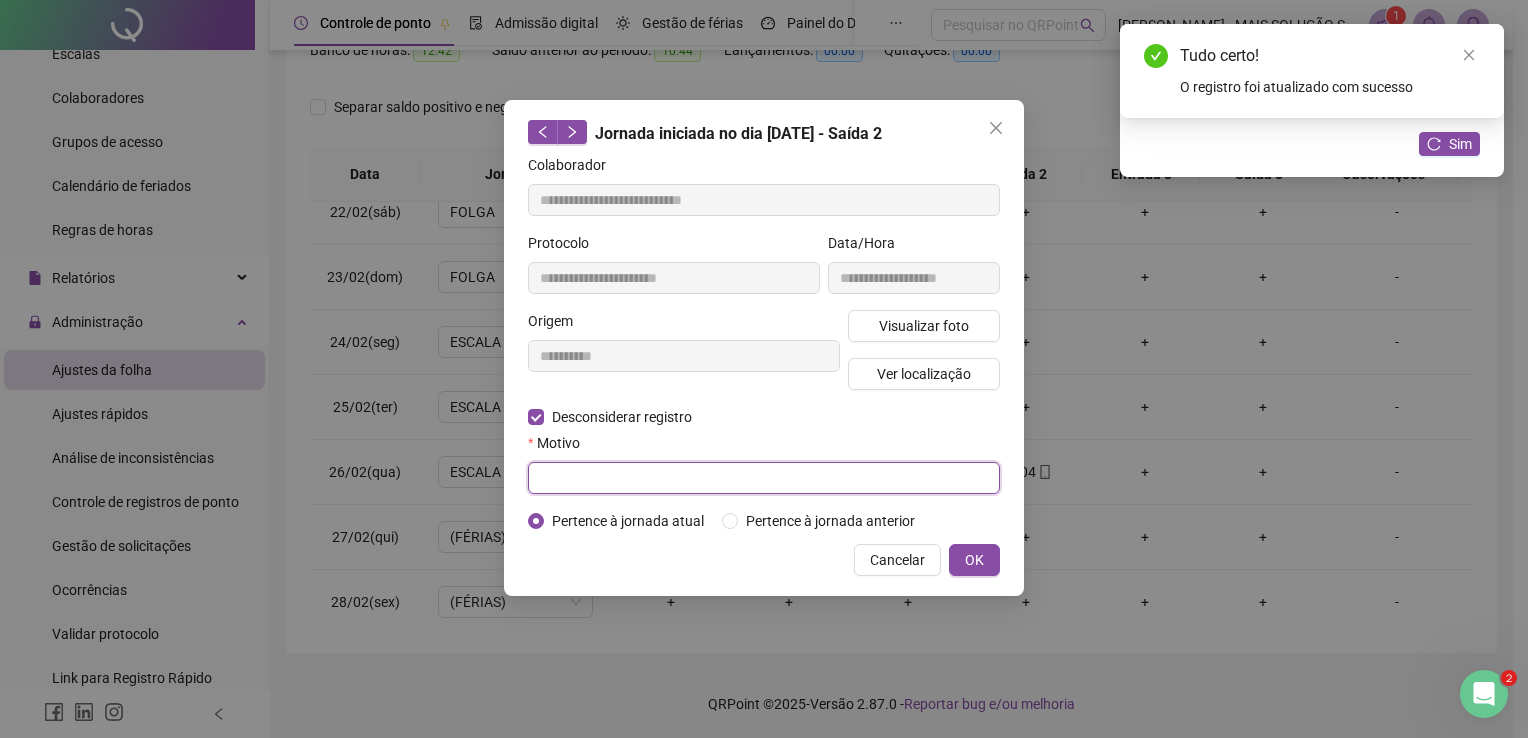 click at bounding box center [764, 478] 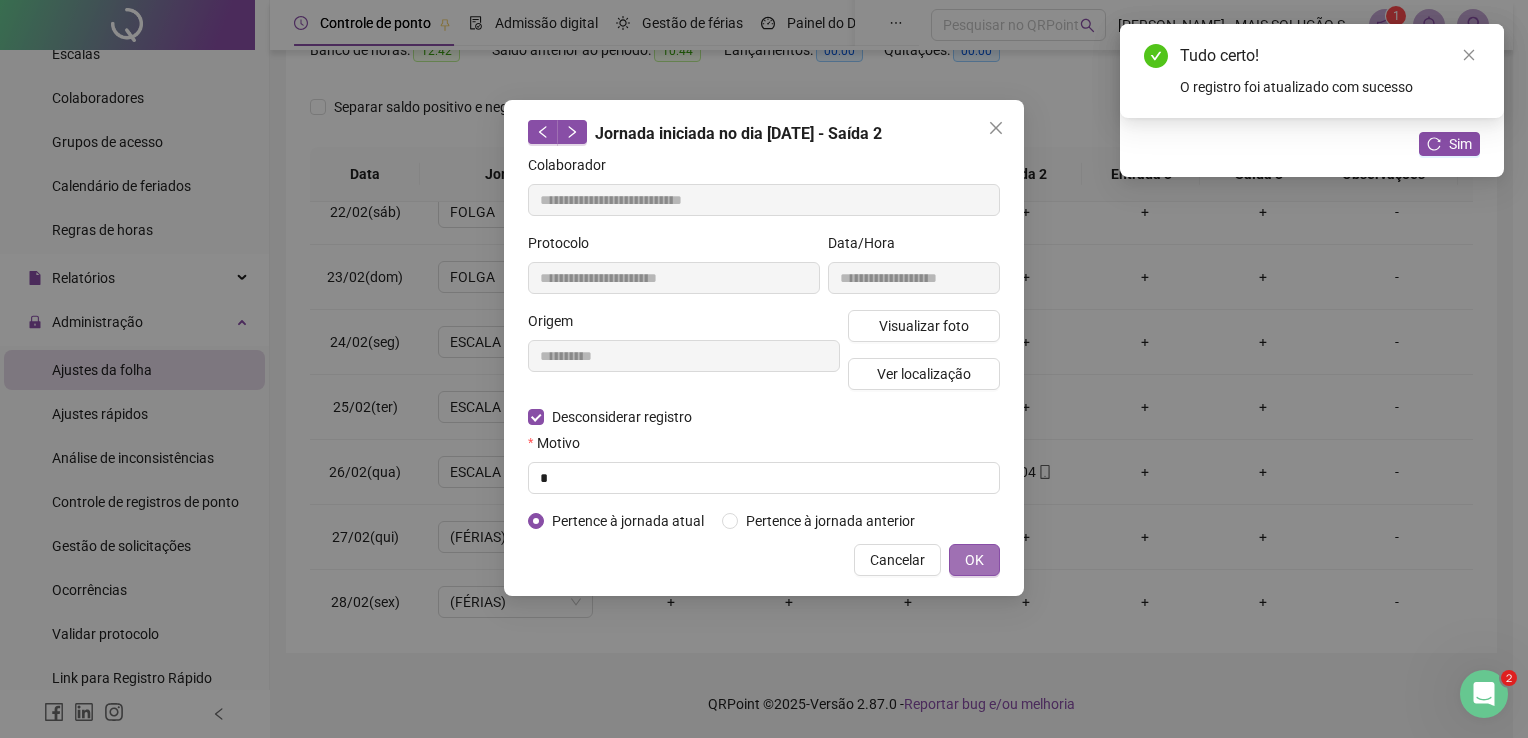 click on "OK" at bounding box center [974, 560] 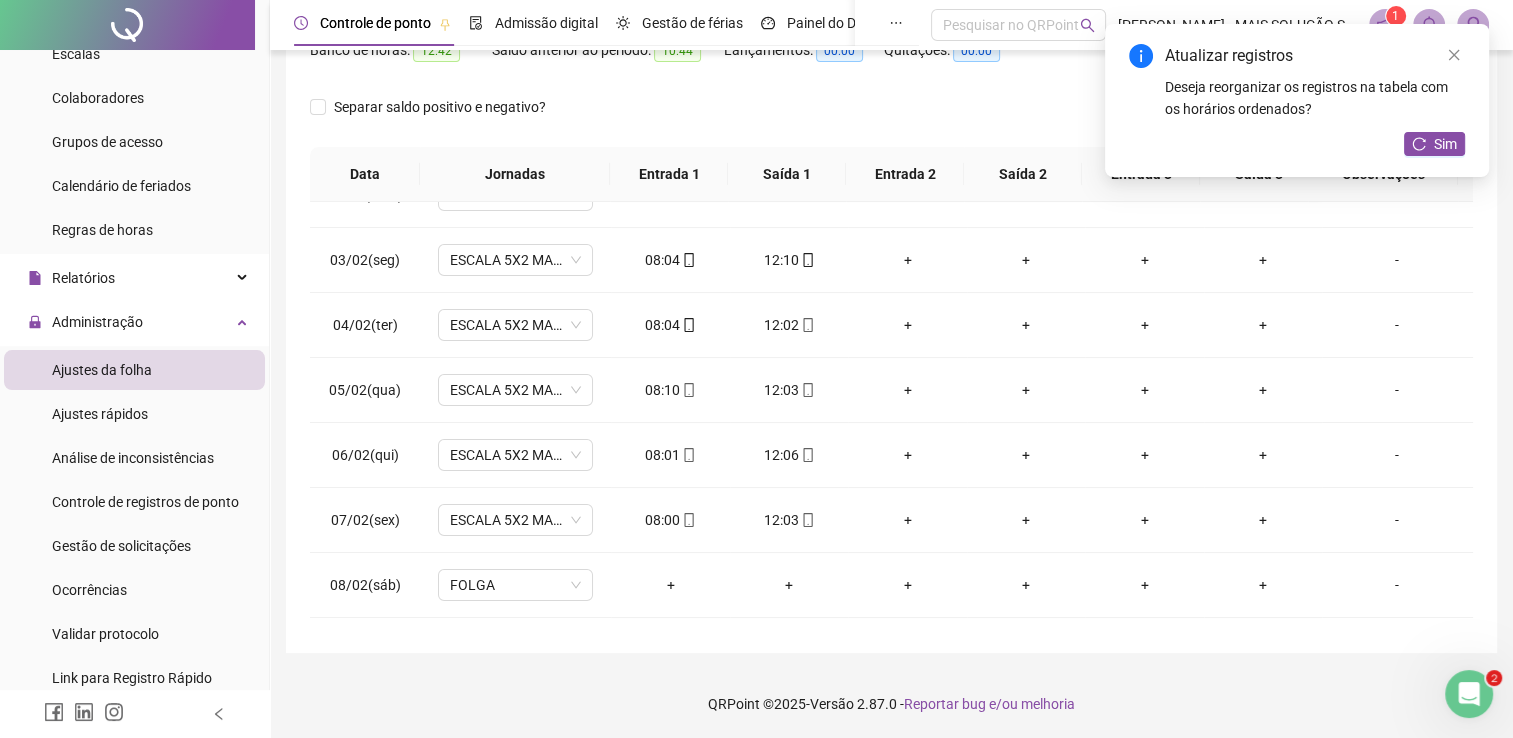 scroll, scrollTop: 0, scrollLeft: 0, axis: both 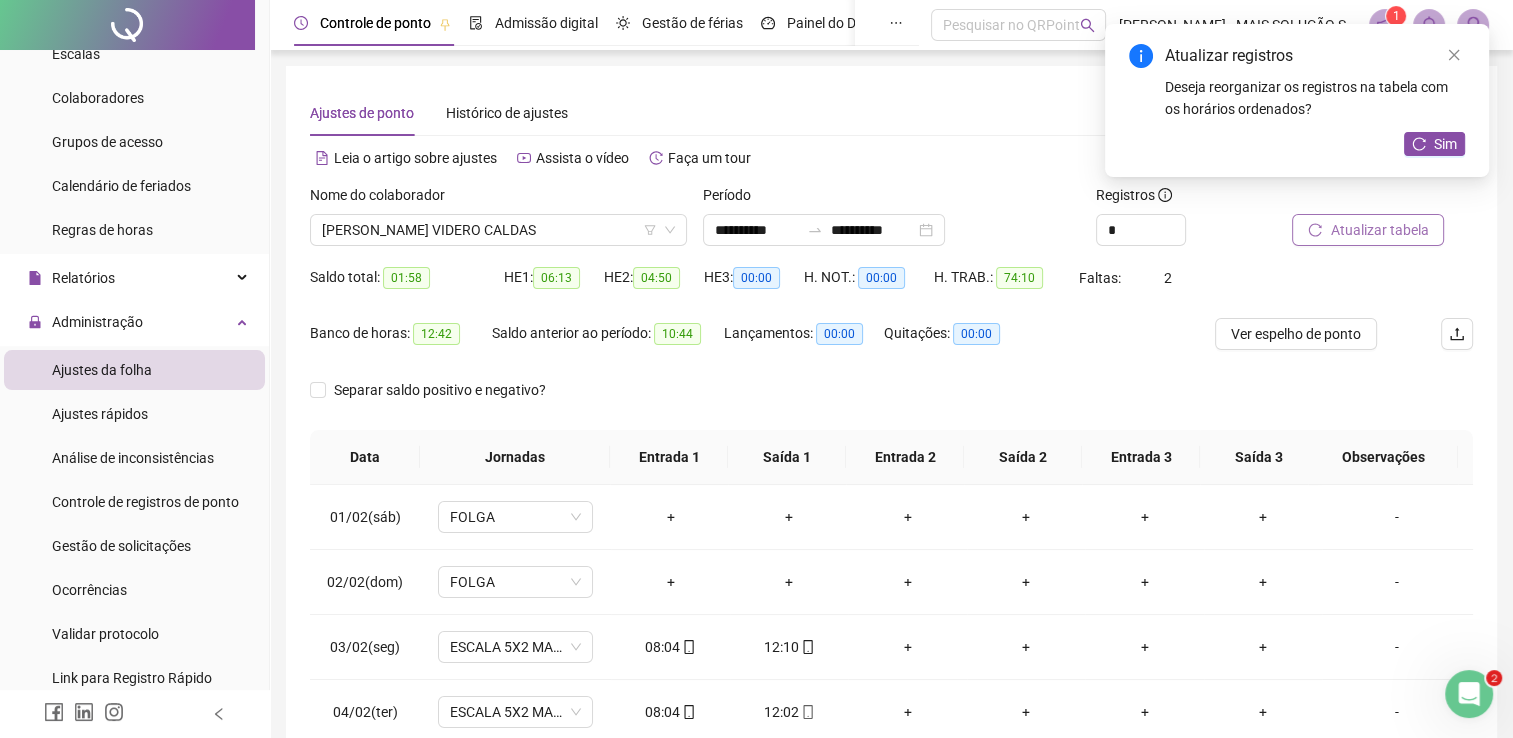 click on "Atualizar tabela" at bounding box center (1379, 230) 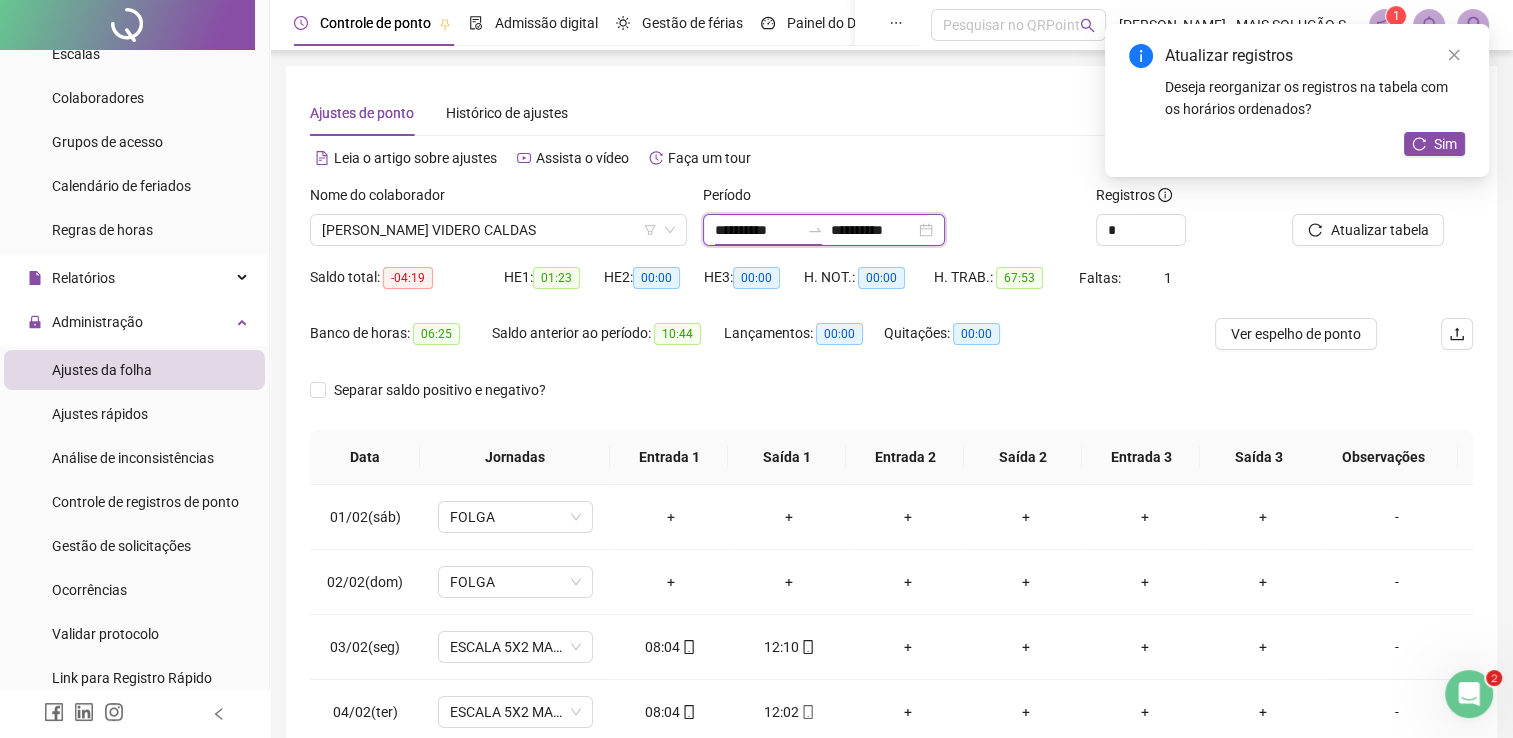 click on "**********" at bounding box center (757, 230) 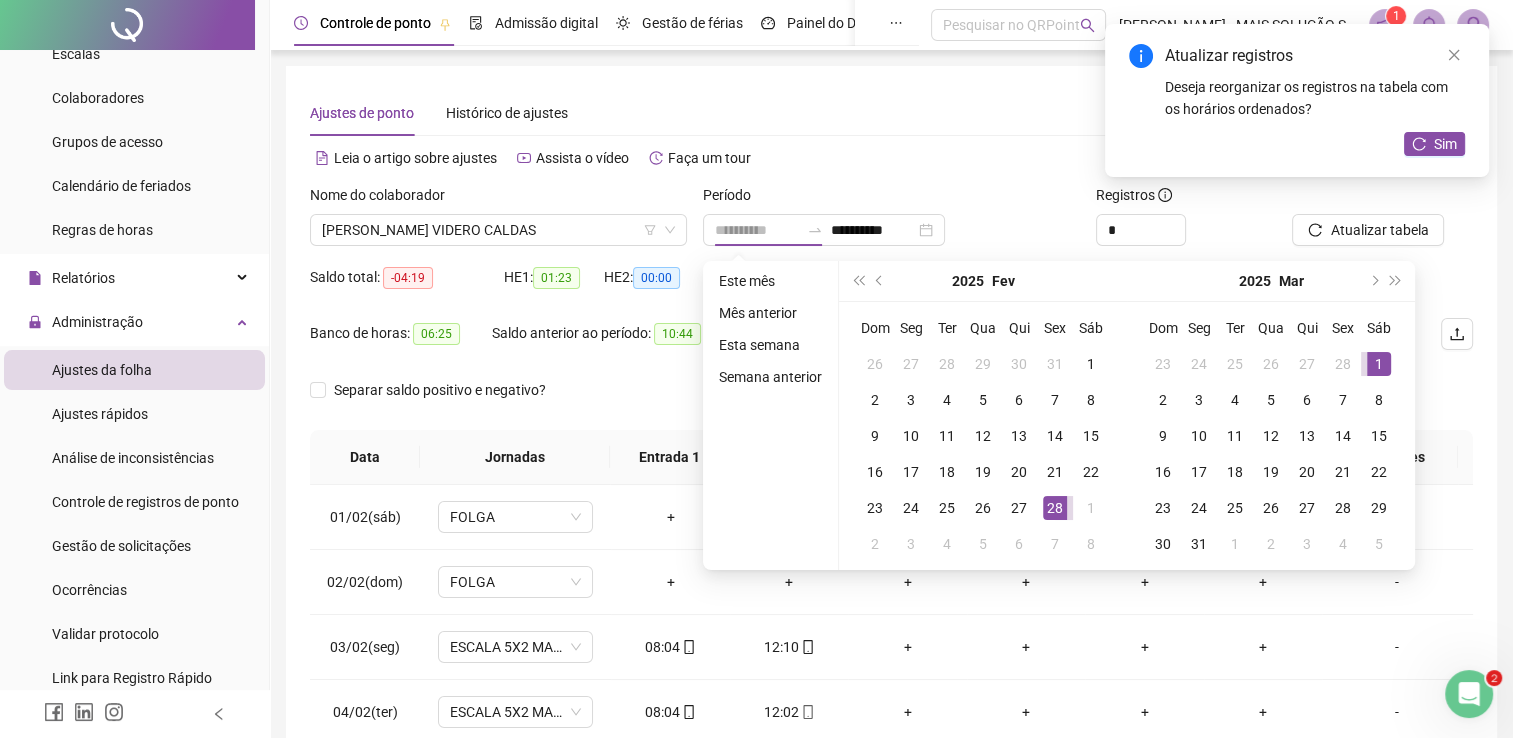 click on "1" at bounding box center [1379, 364] 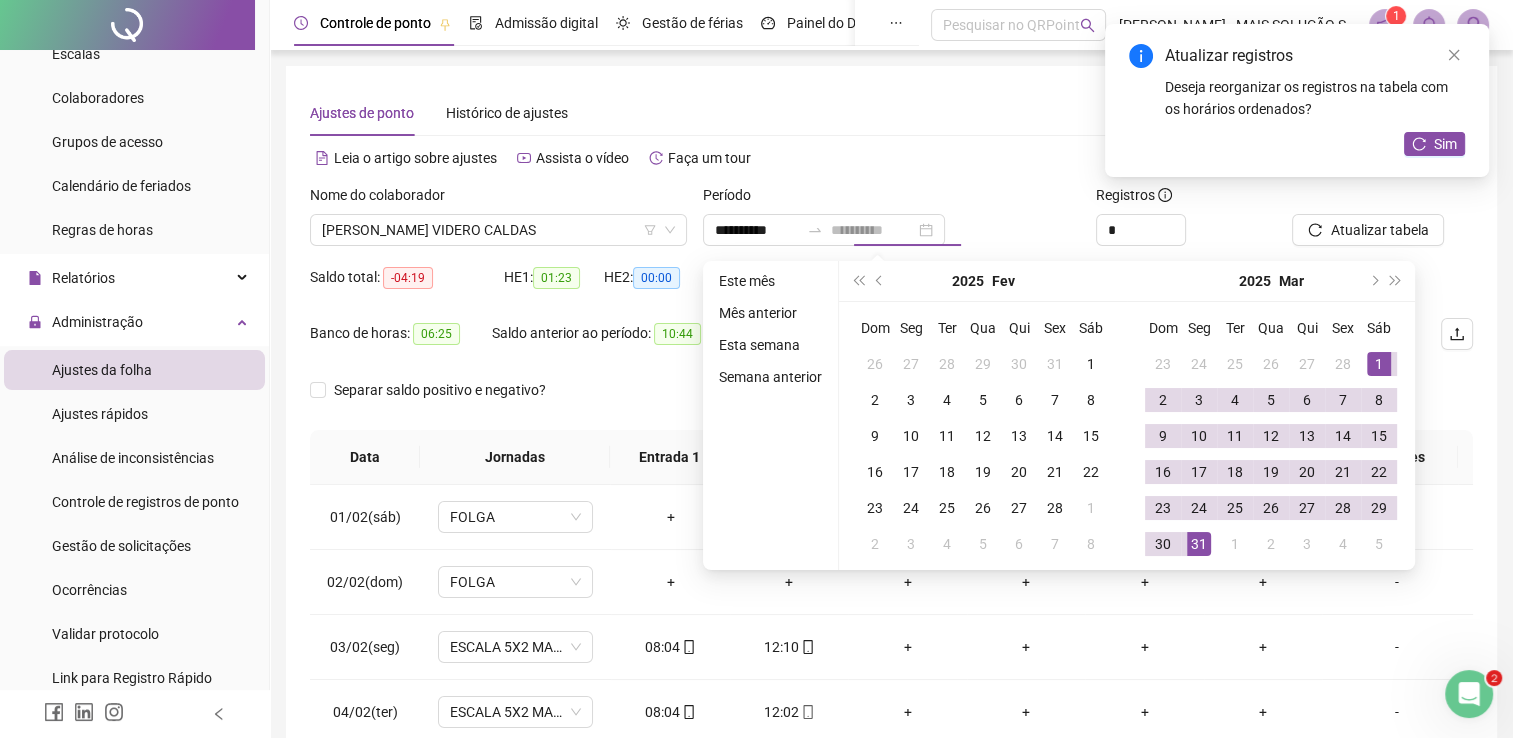 click on "31" at bounding box center (1199, 544) 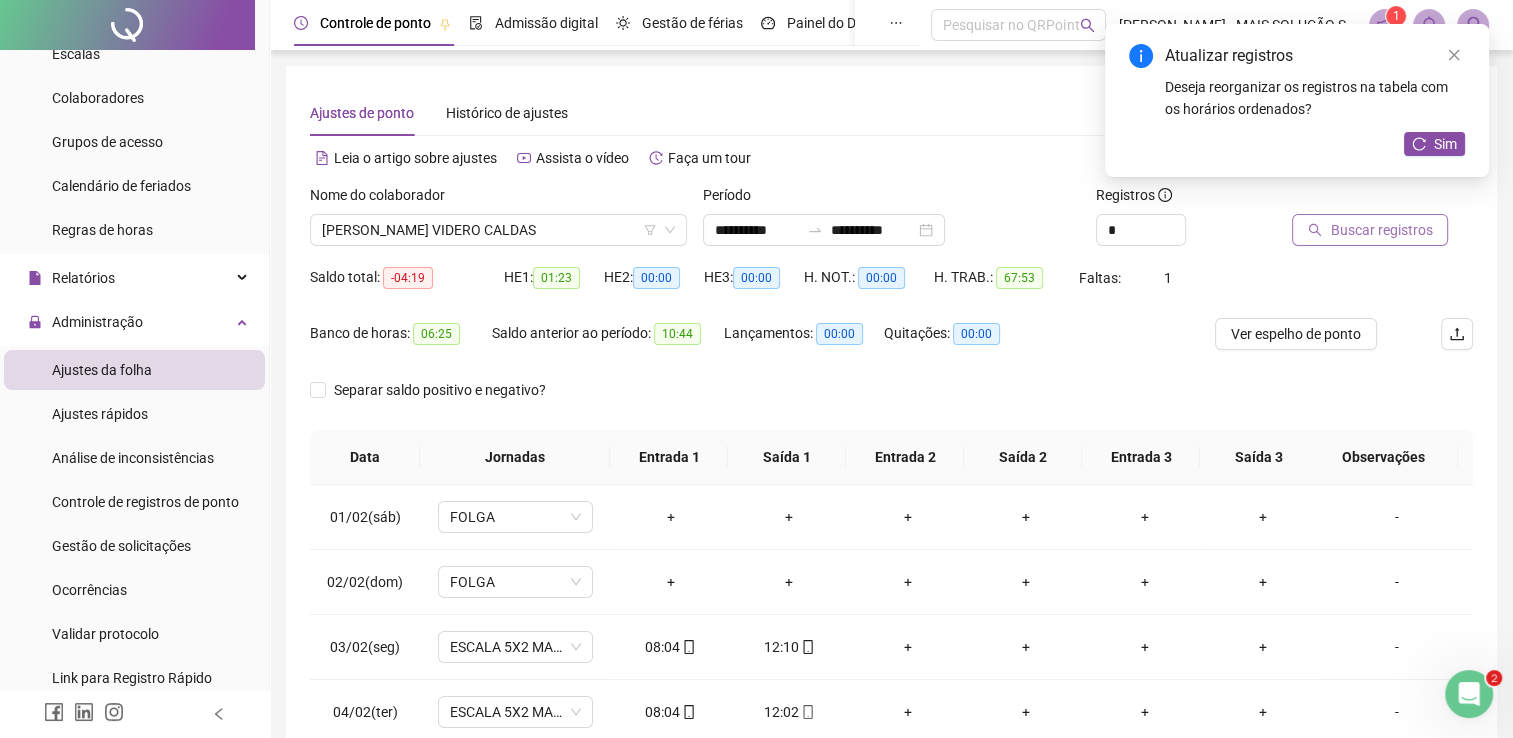 click on "Buscar registros" at bounding box center (1381, 230) 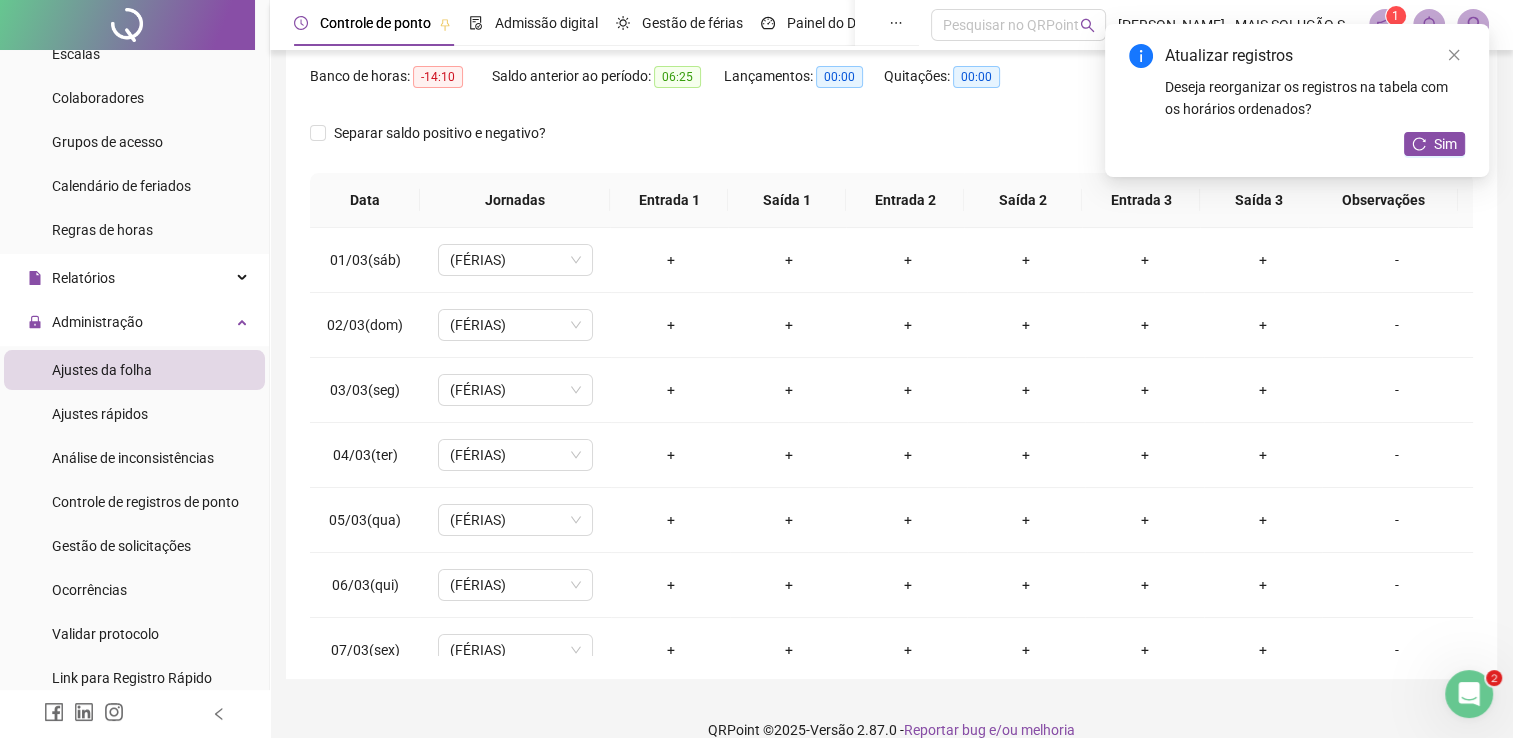 scroll, scrollTop: 283, scrollLeft: 0, axis: vertical 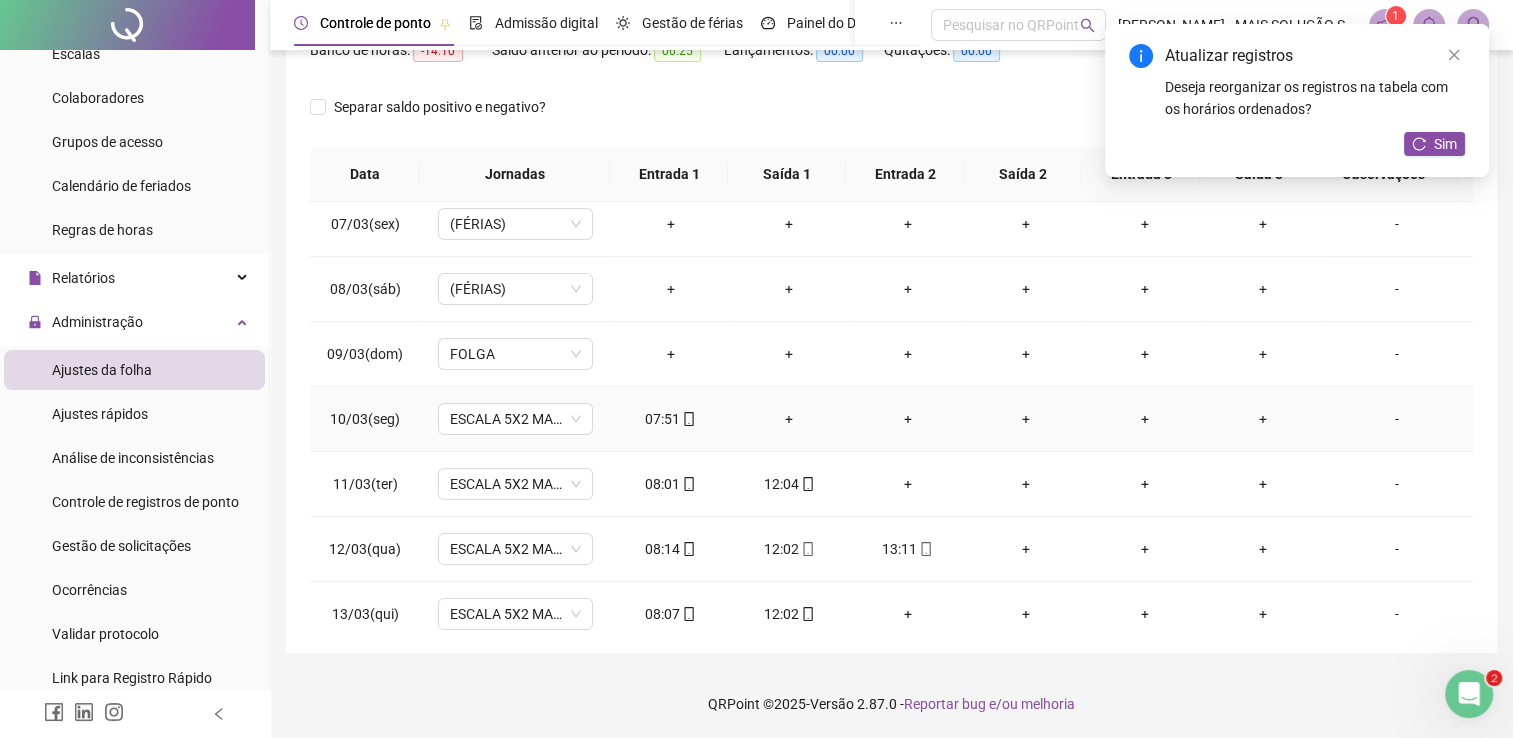 click on "+" at bounding box center [789, 419] 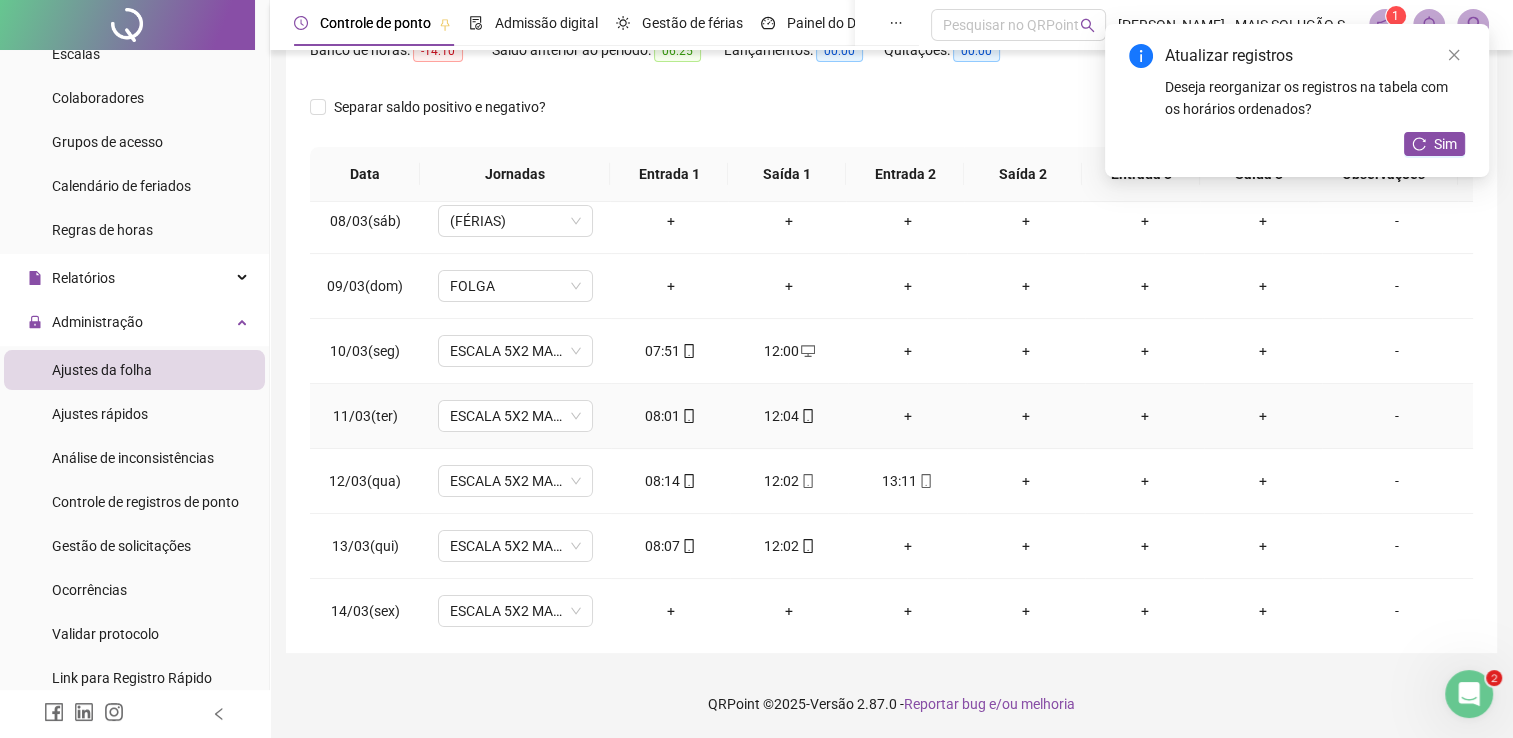 scroll, scrollTop: 500, scrollLeft: 0, axis: vertical 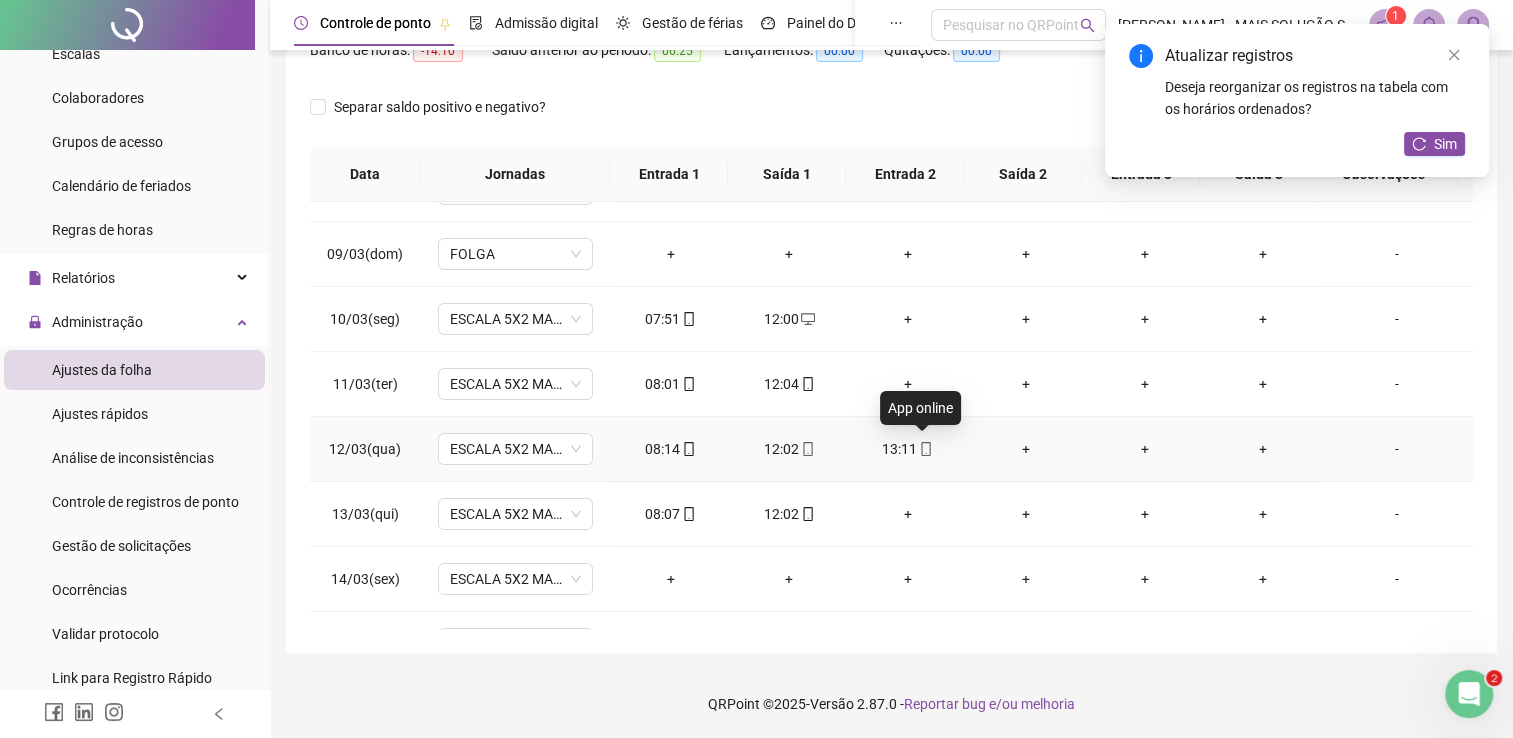 click 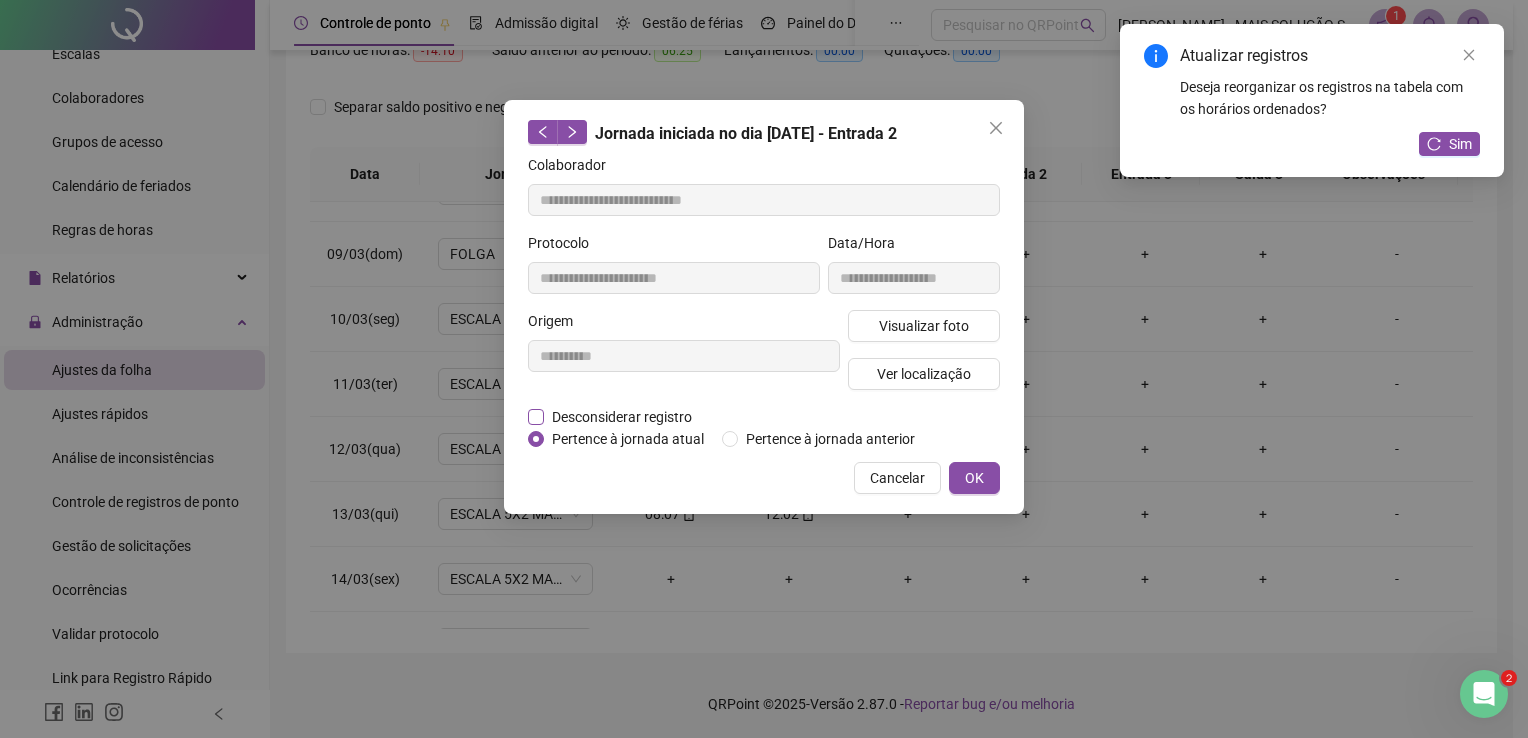 click on "Desconsiderar registro" at bounding box center [622, 417] 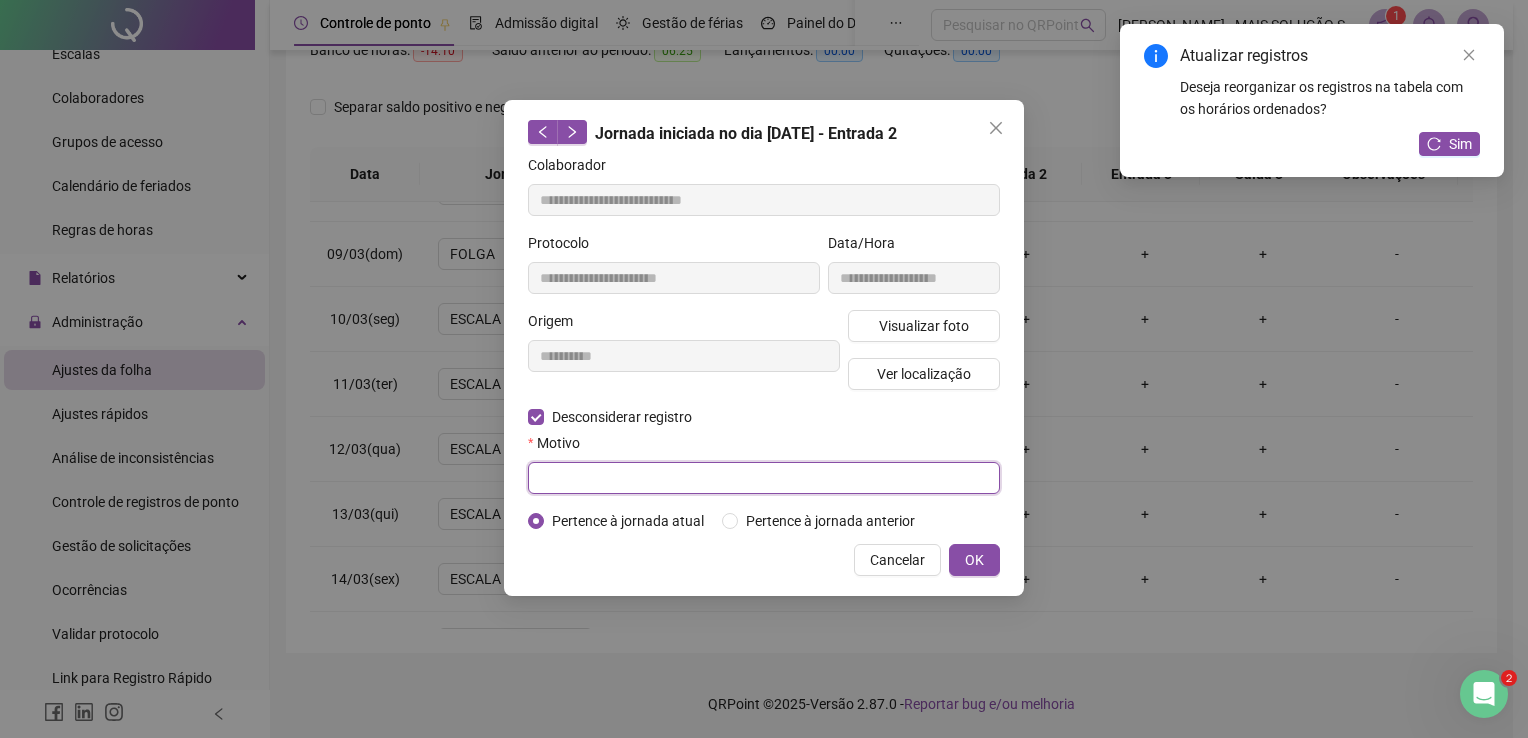 click at bounding box center (764, 478) 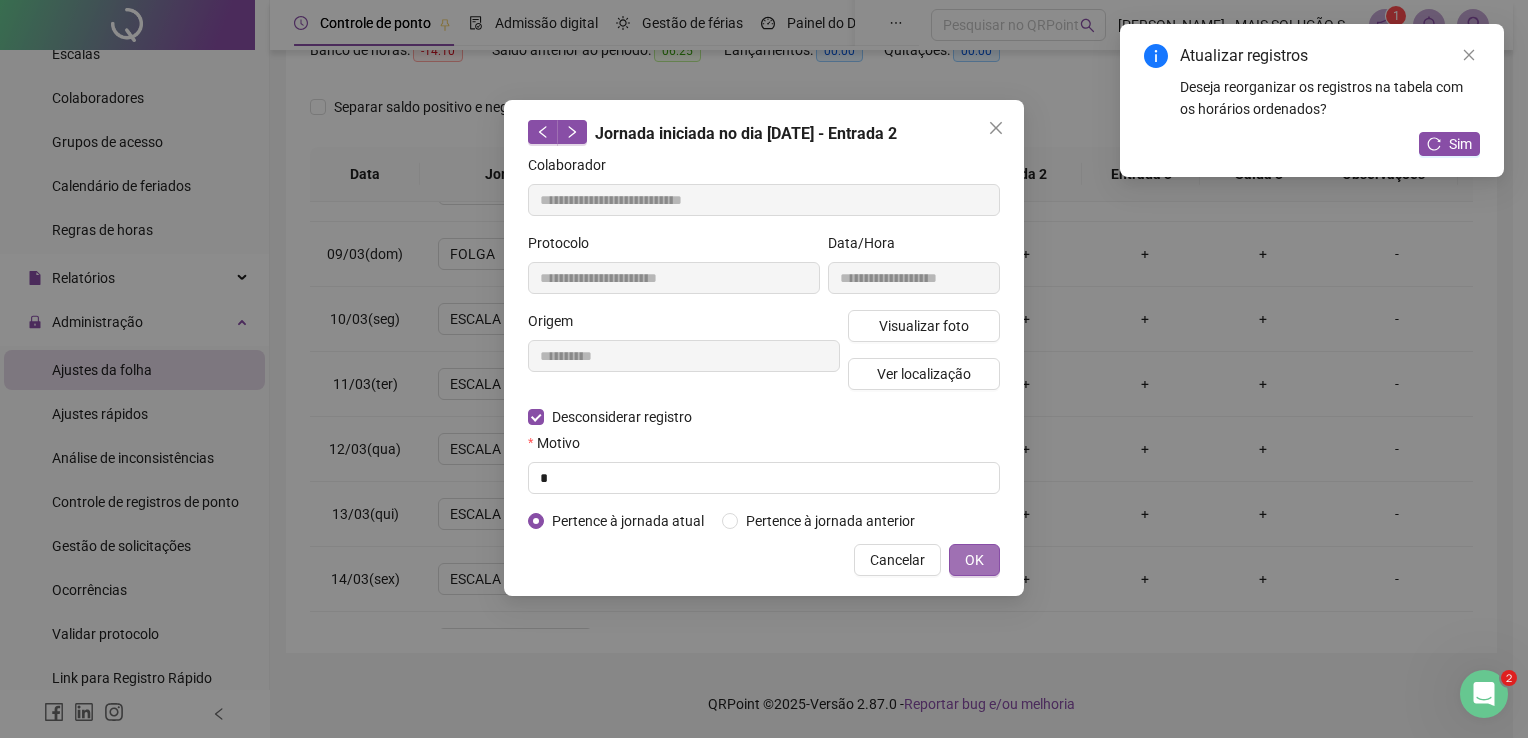 click on "OK" at bounding box center (974, 560) 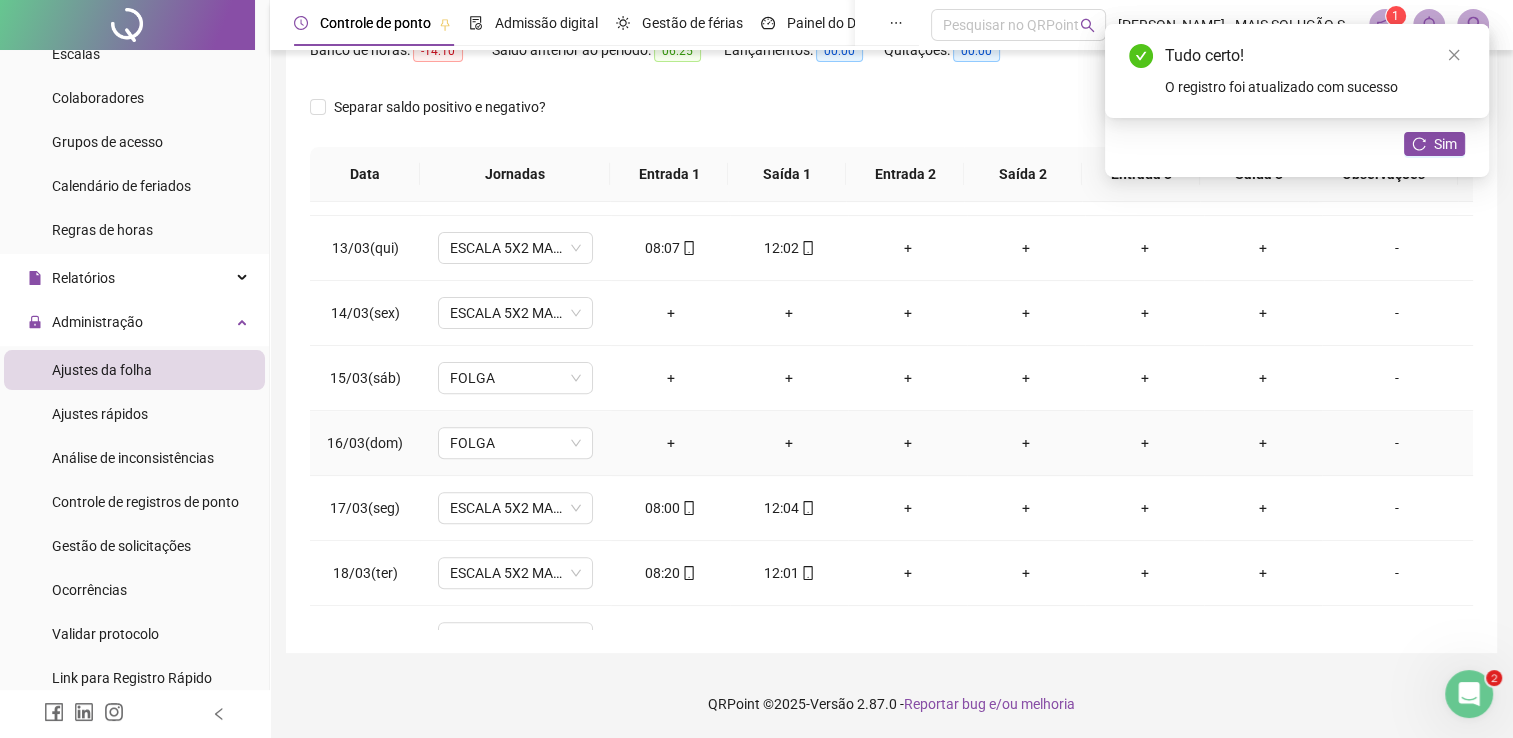 scroll, scrollTop: 800, scrollLeft: 0, axis: vertical 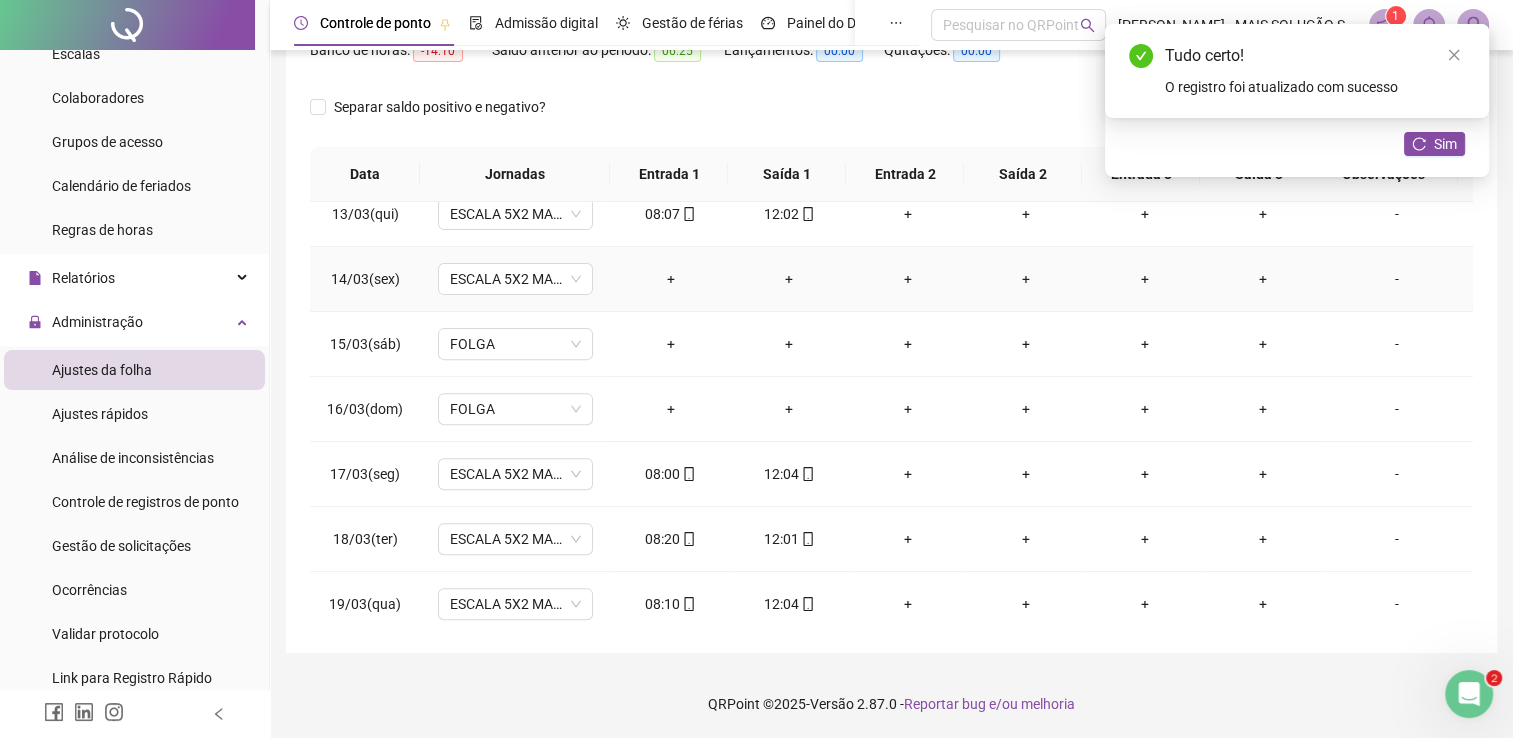 click on "+" at bounding box center (670, 279) 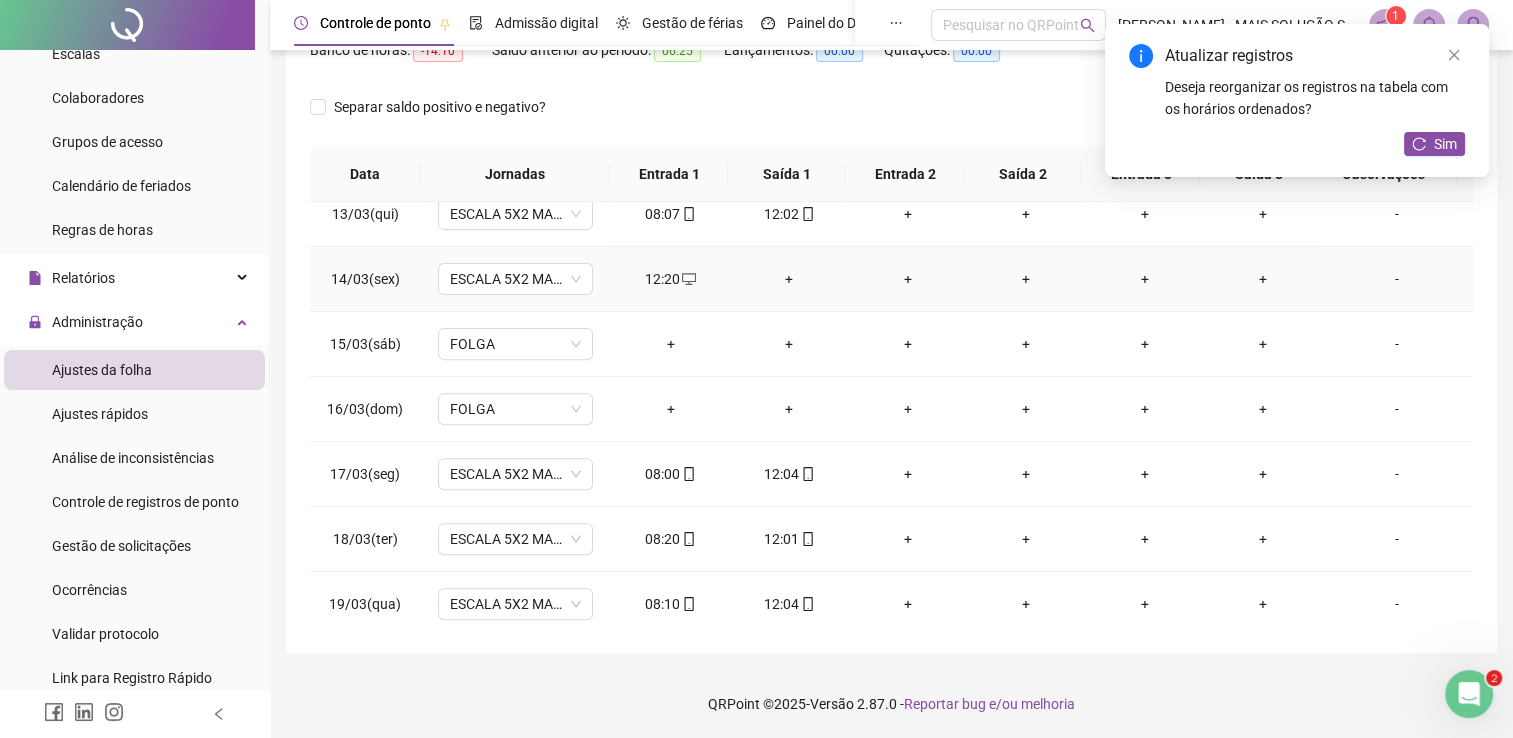 click on "+" at bounding box center (789, 279) 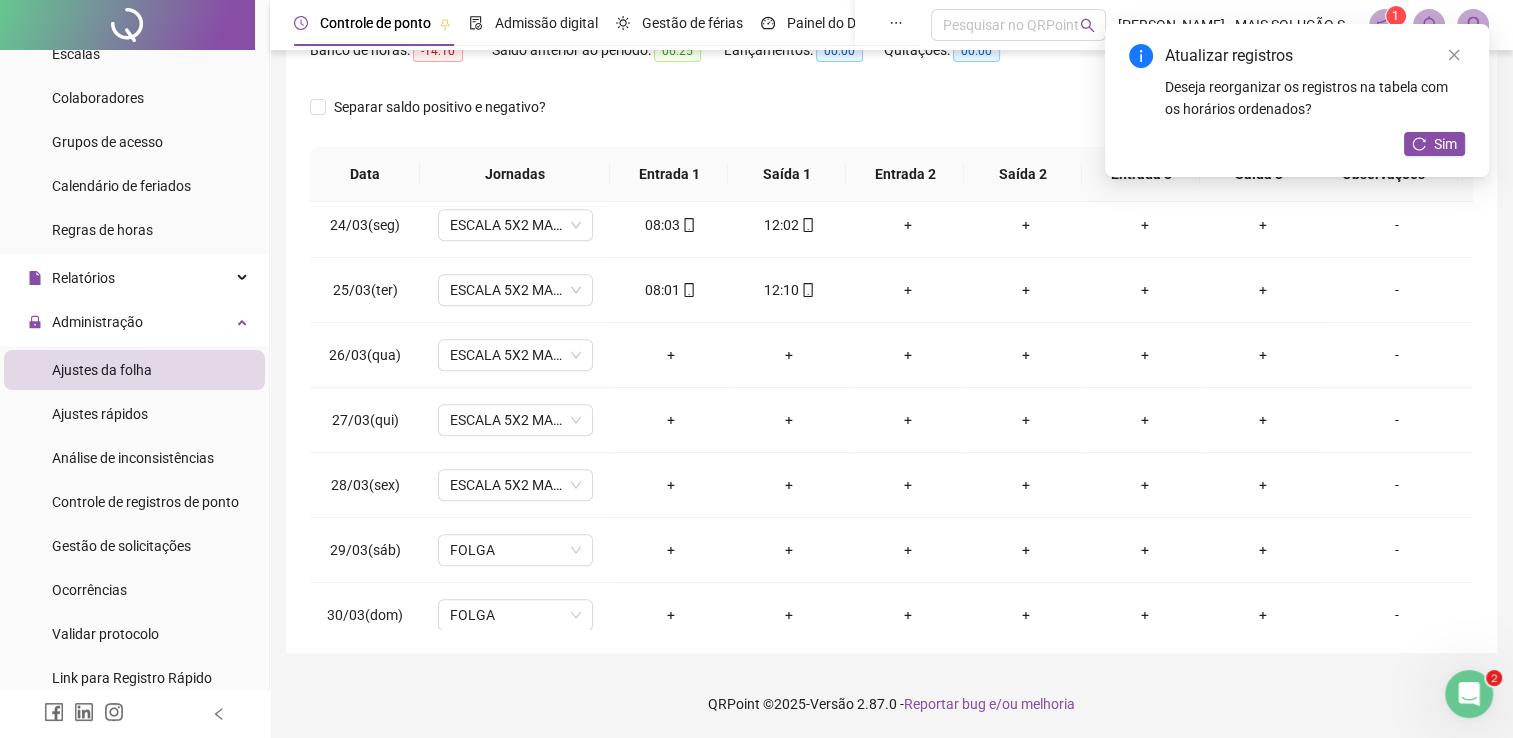 scroll, scrollTop: 1581, scrollLeft: 0, axis: vertical 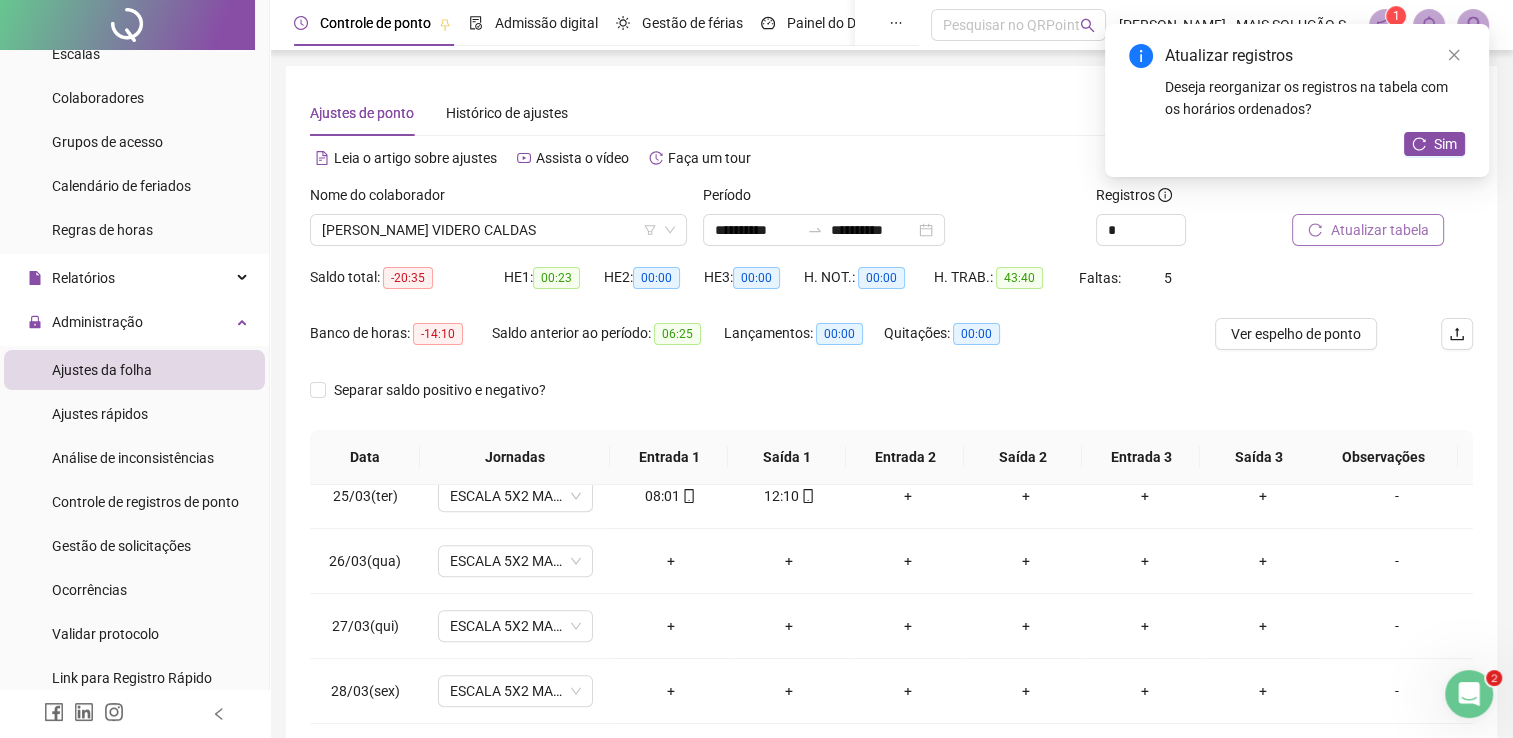 click on "Atualizar tabela" at bounding box center (1379, 230) 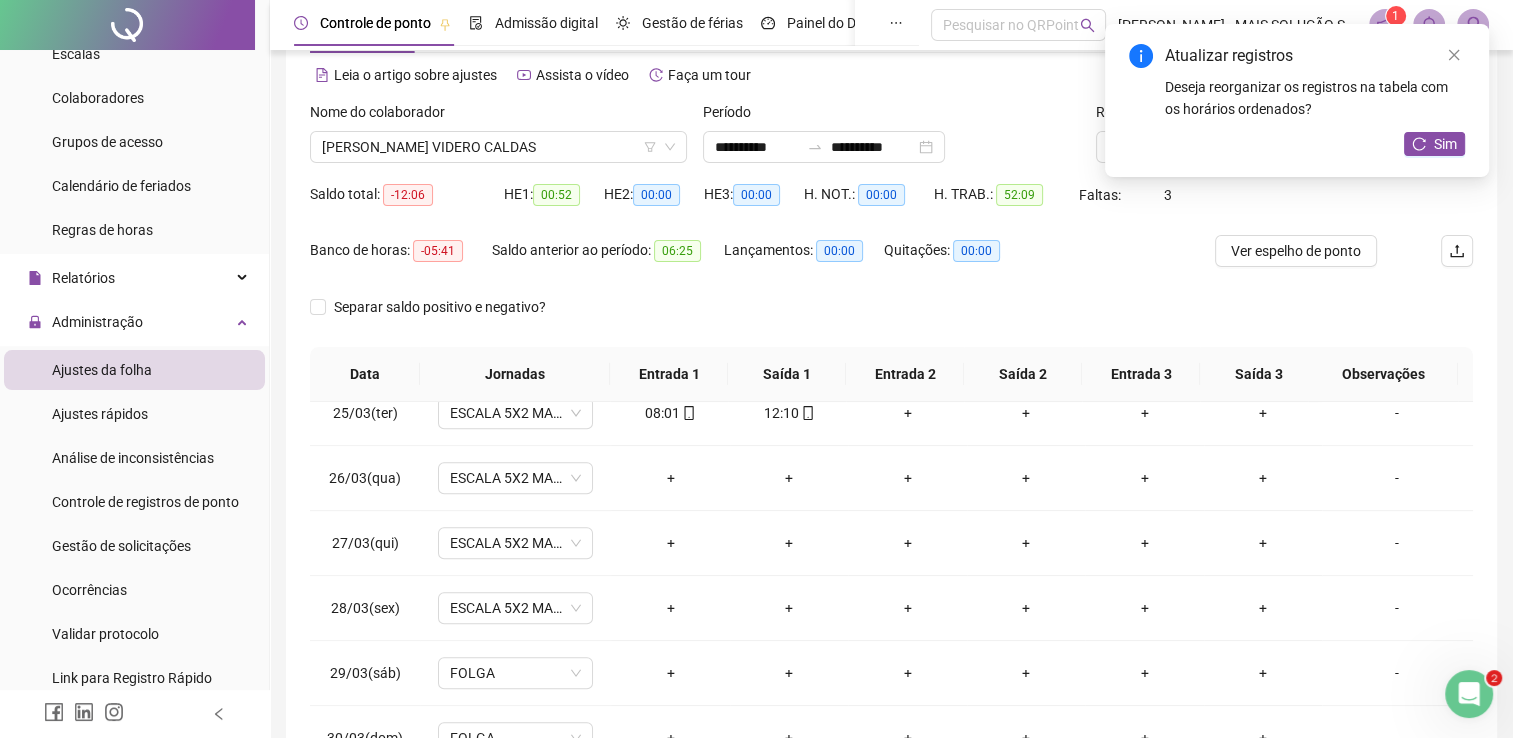 scroll, scrollTop: 283, scrollLeft: 0, axis: vertical 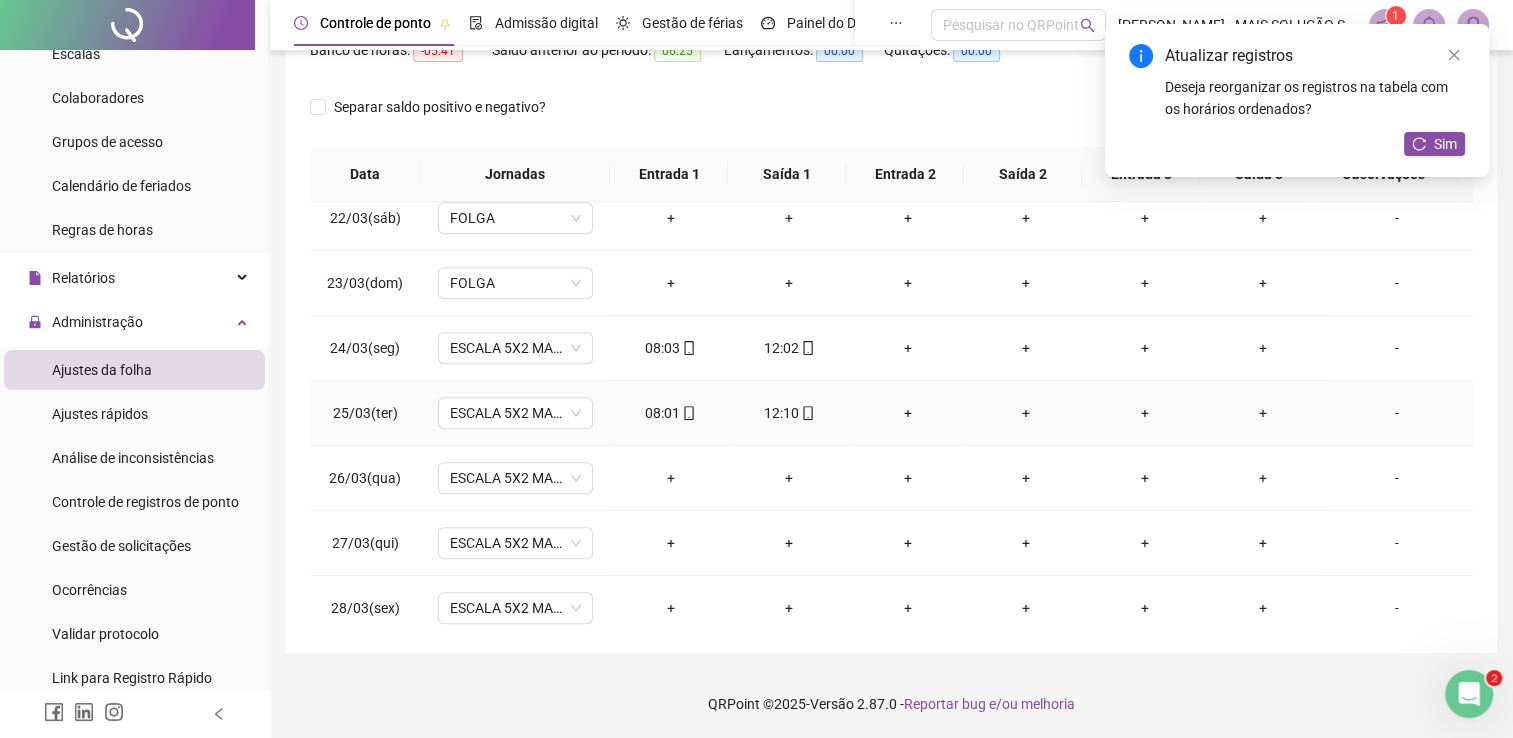 click 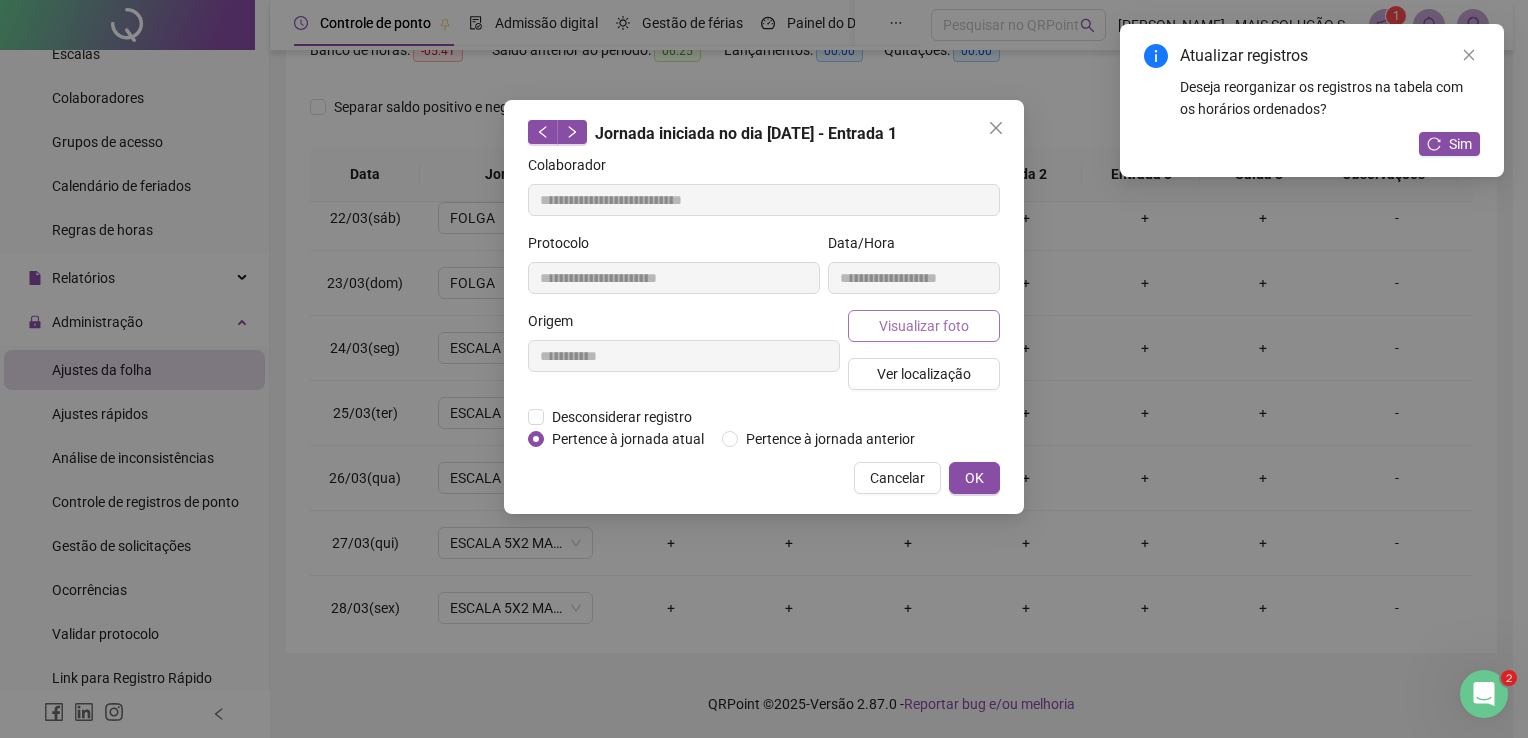 click on "Visualizar foto" at bounding box center (924, 326) 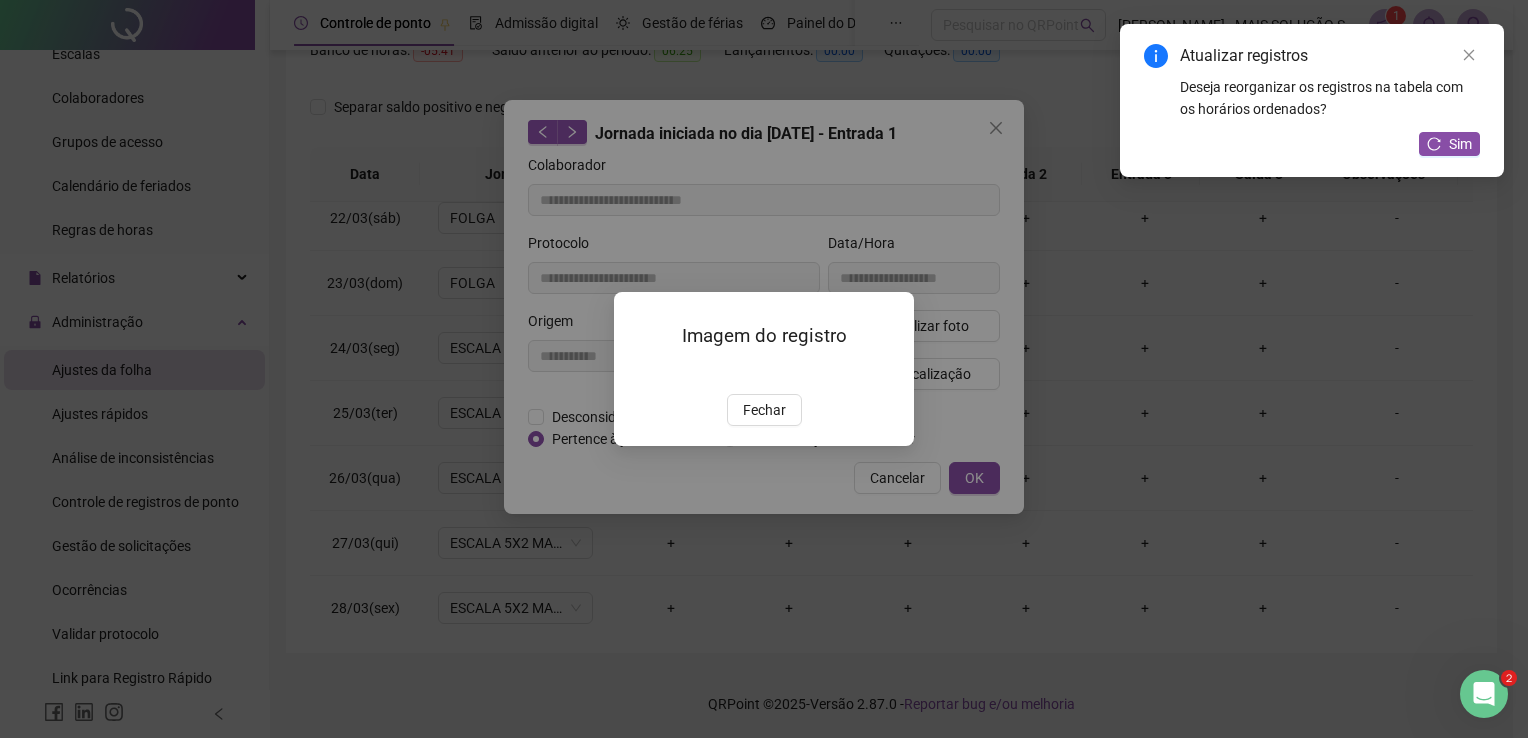 drag, startPoint x: 763, startPoint y: 521, endPoint x: 799, endPoint y: 521, distance: 36 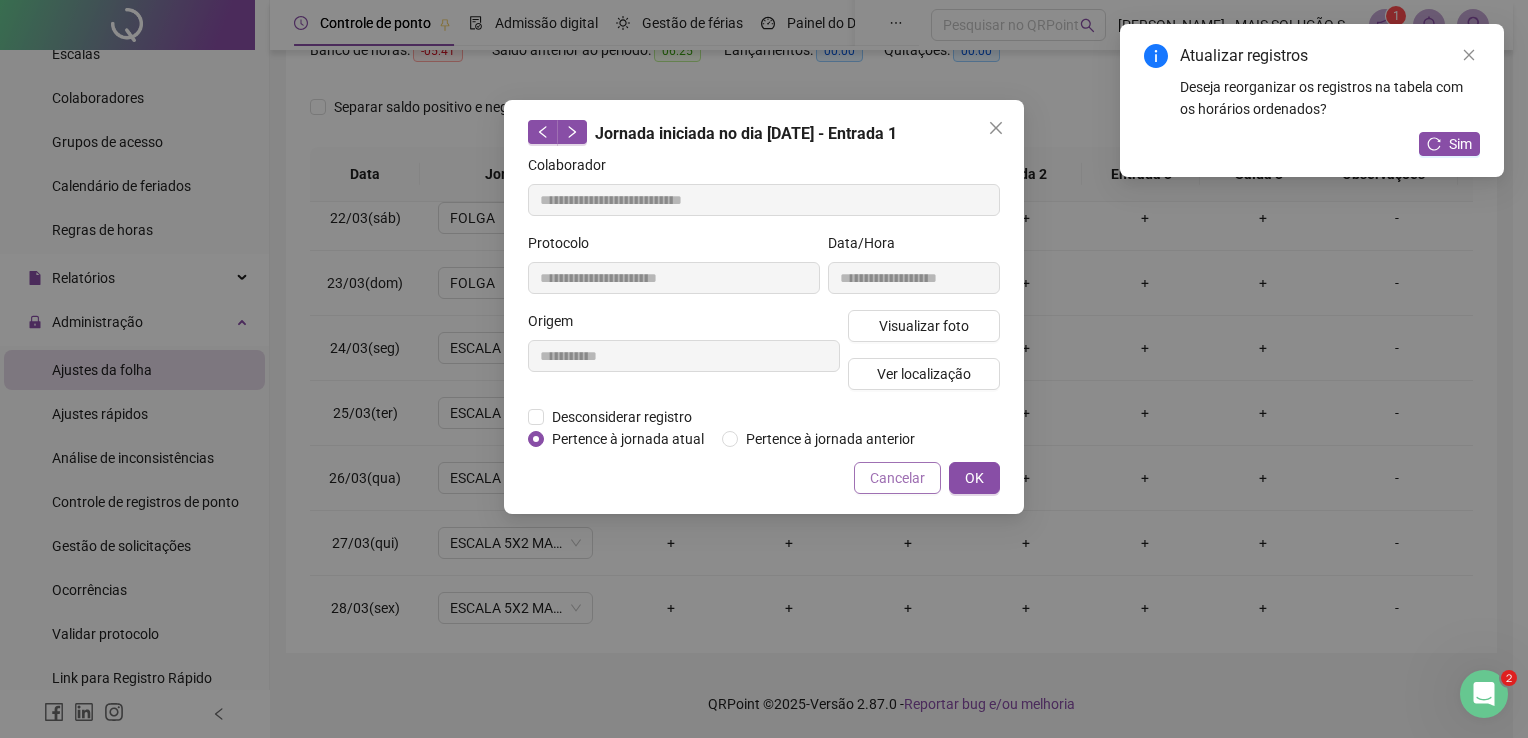 click on "Cancelar" at bounding box center [897, 478] 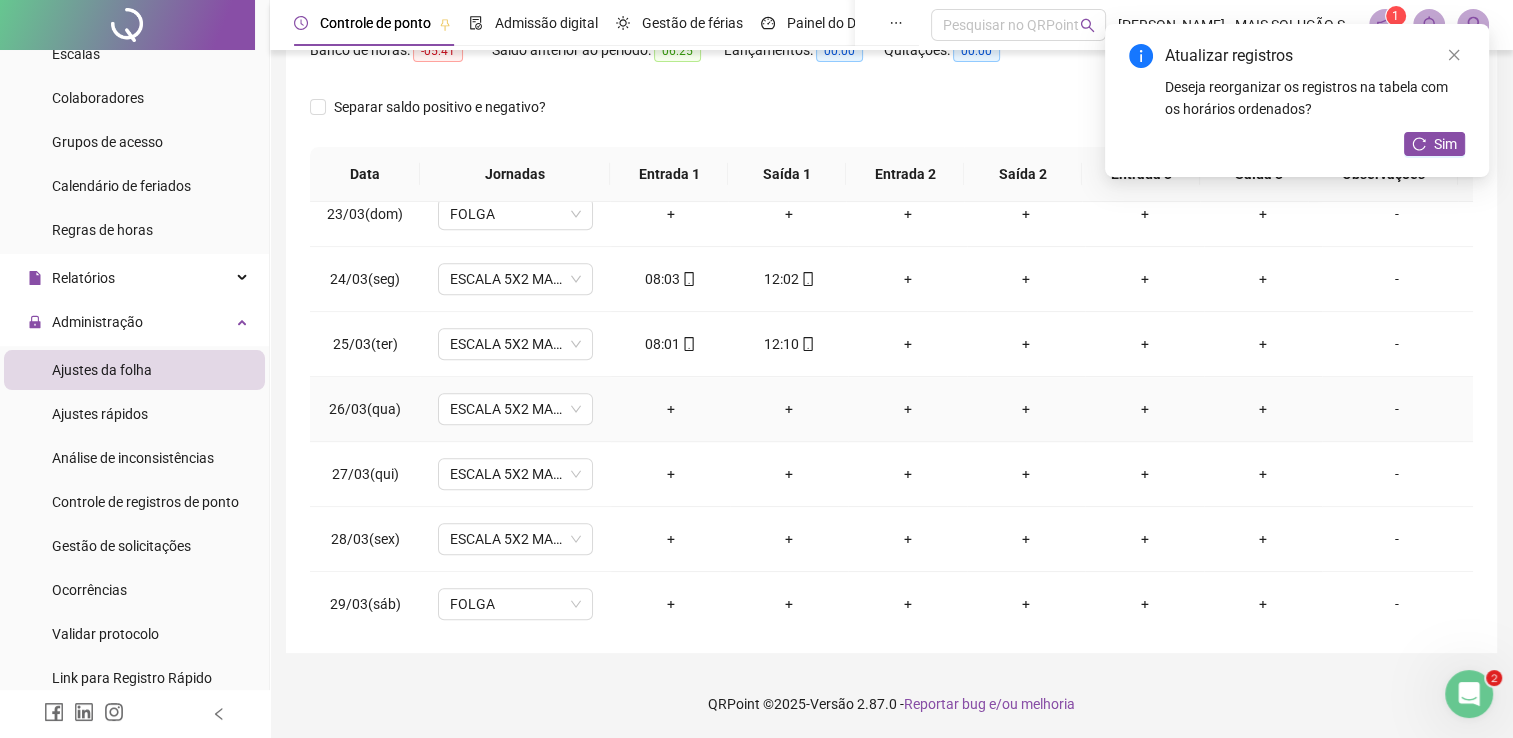 scroll, scrollTop: 1481, scrollLeft: 0, axis: vertical 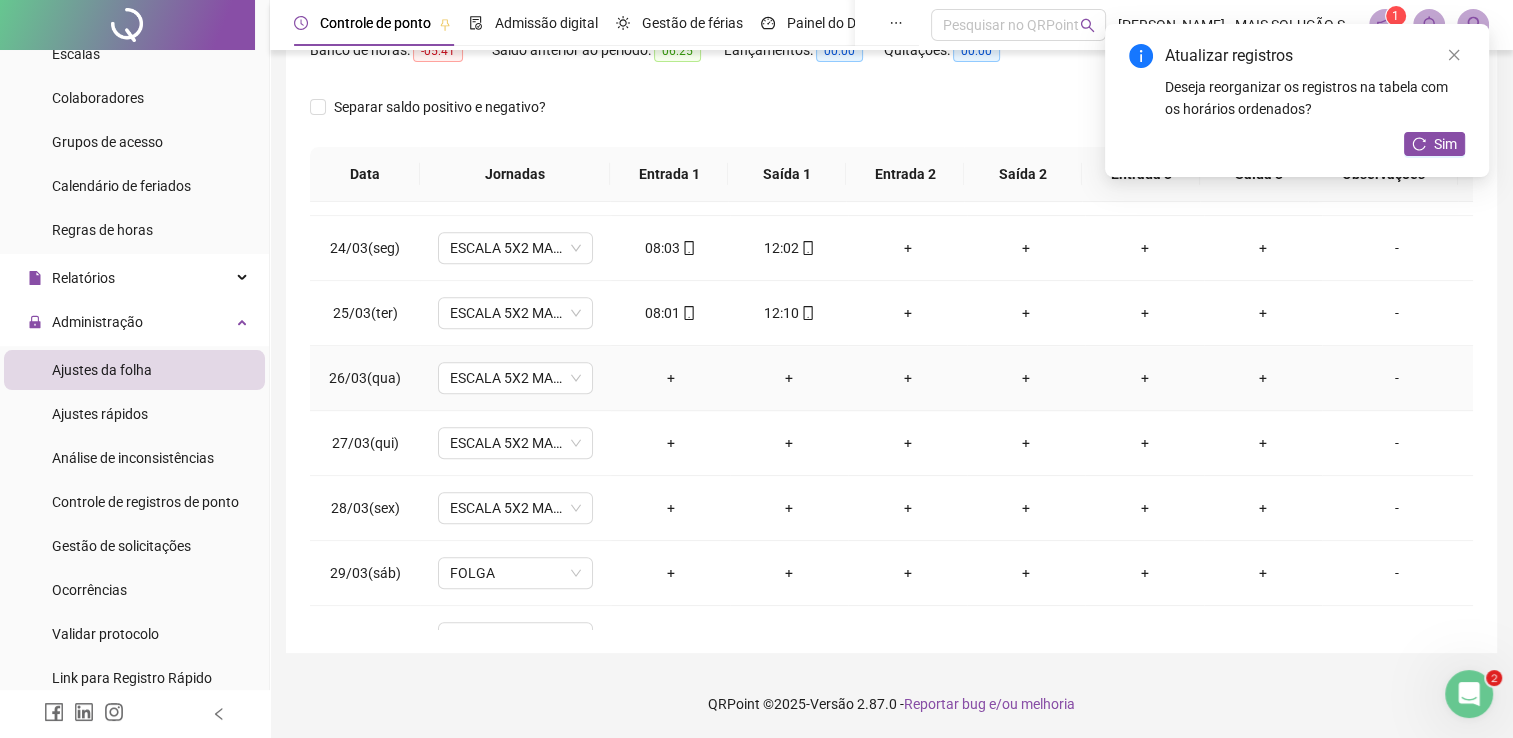 click on "+" at bounding box center (670, 378) 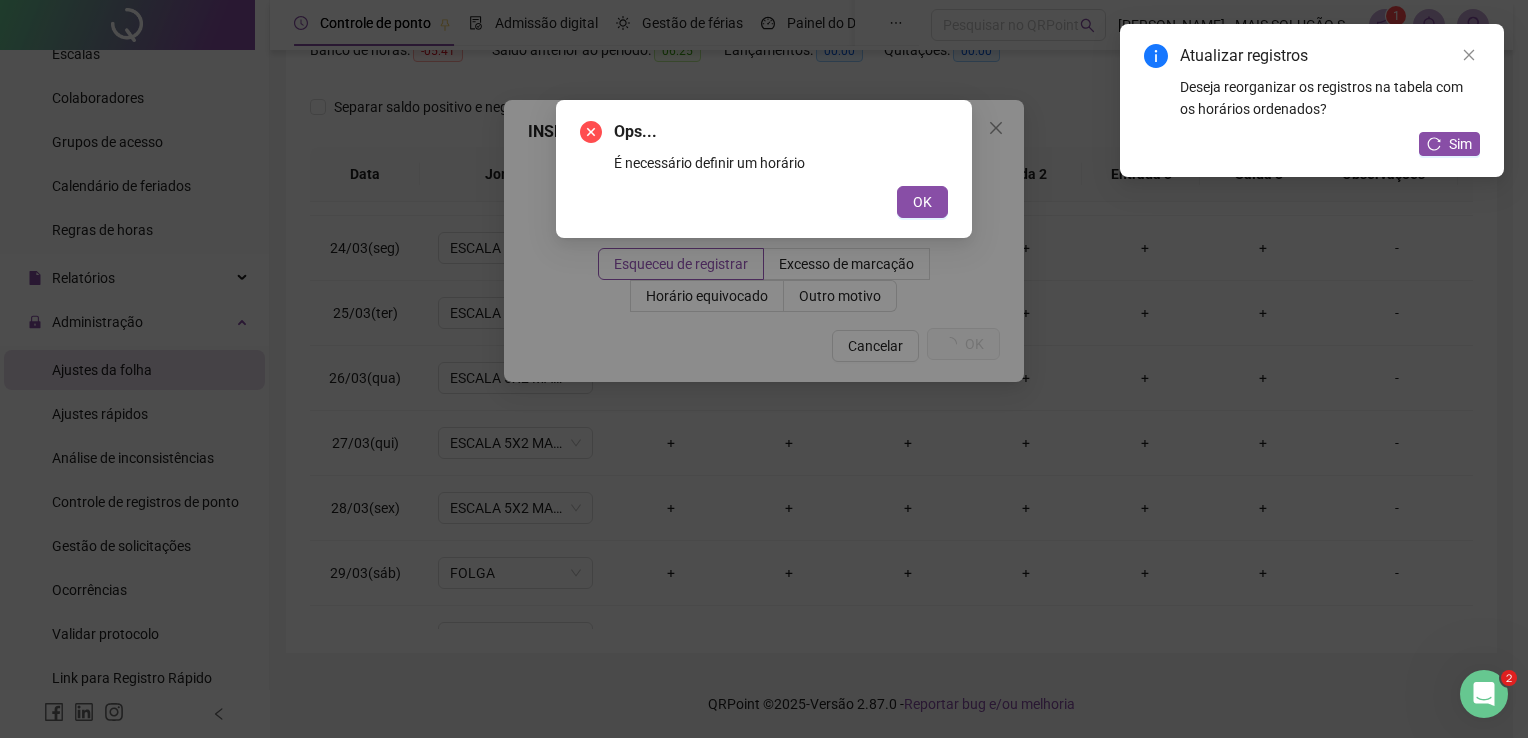 click on "Ops... É necessário definir um horário OK" at bounding box center (764, 169) 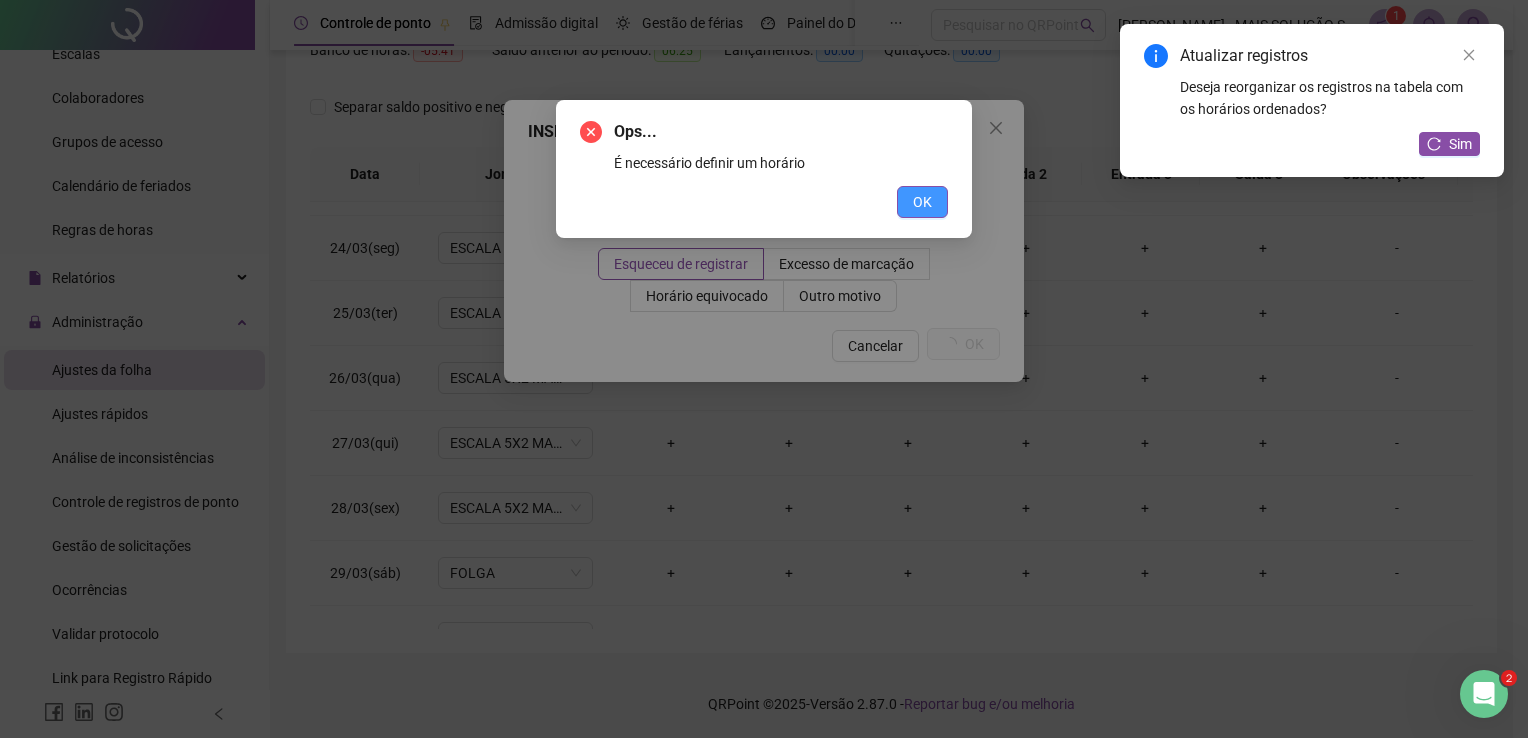 click on "OK" at bounding box center (922, 202) 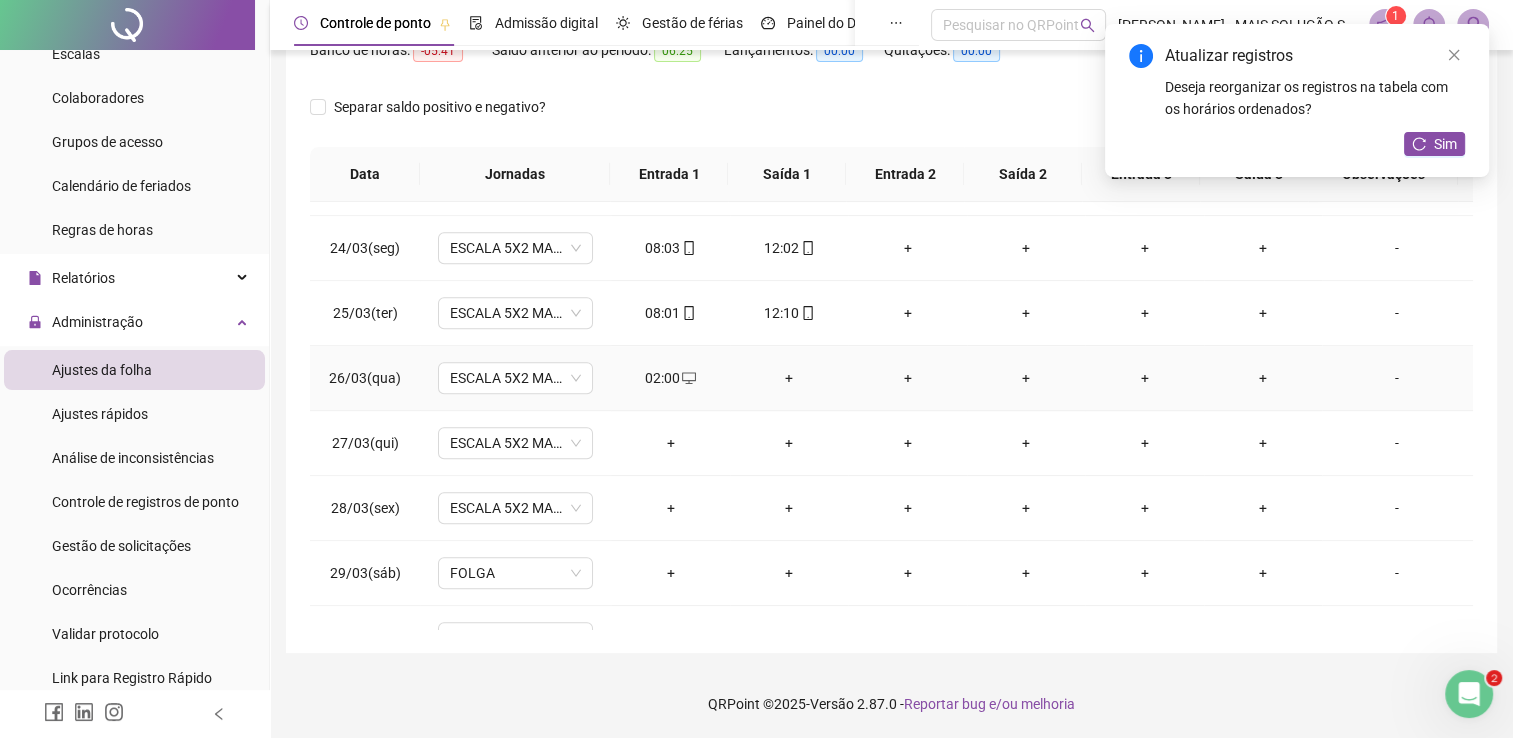 click on "+" at bounding box center (789, 378) 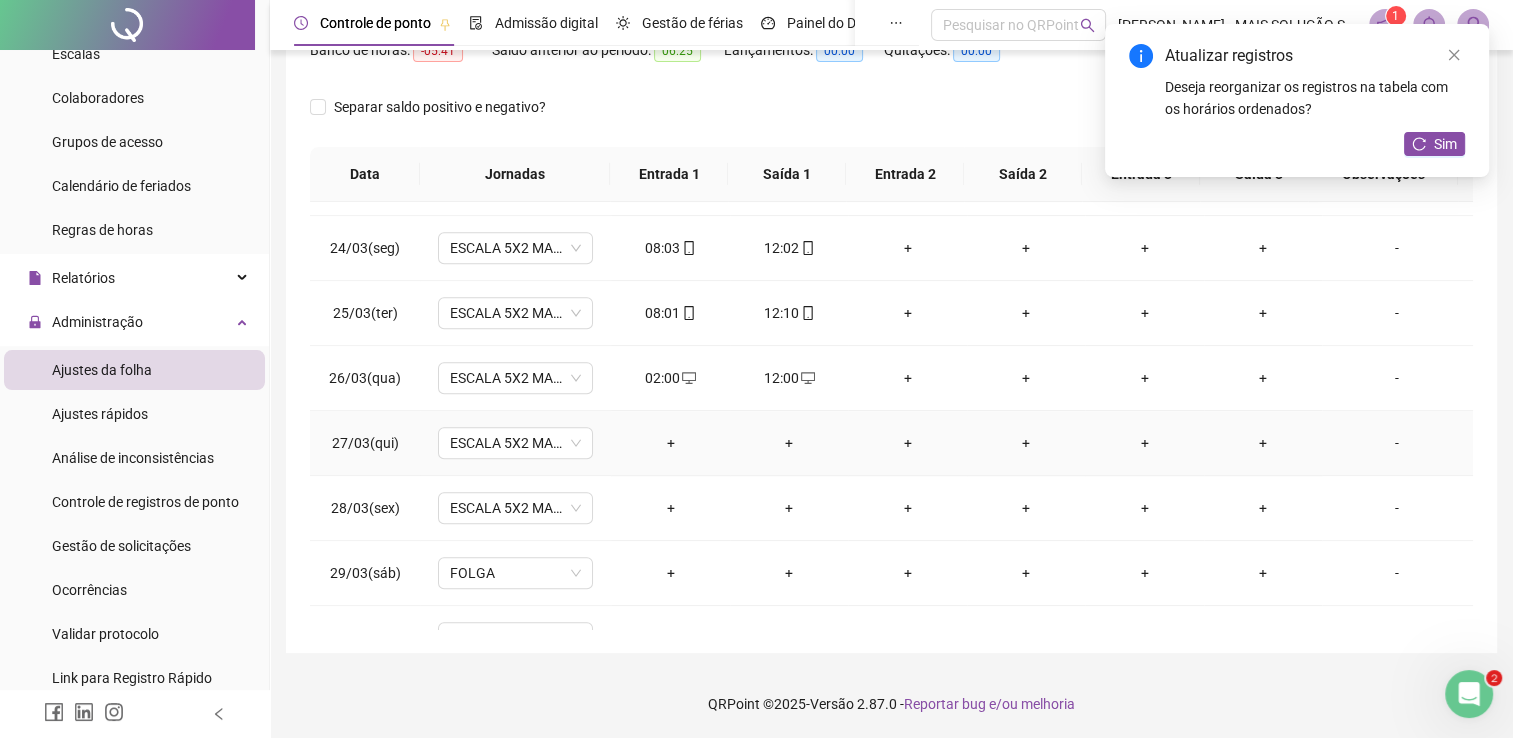 click on "+" at bounding box center (670, 443) 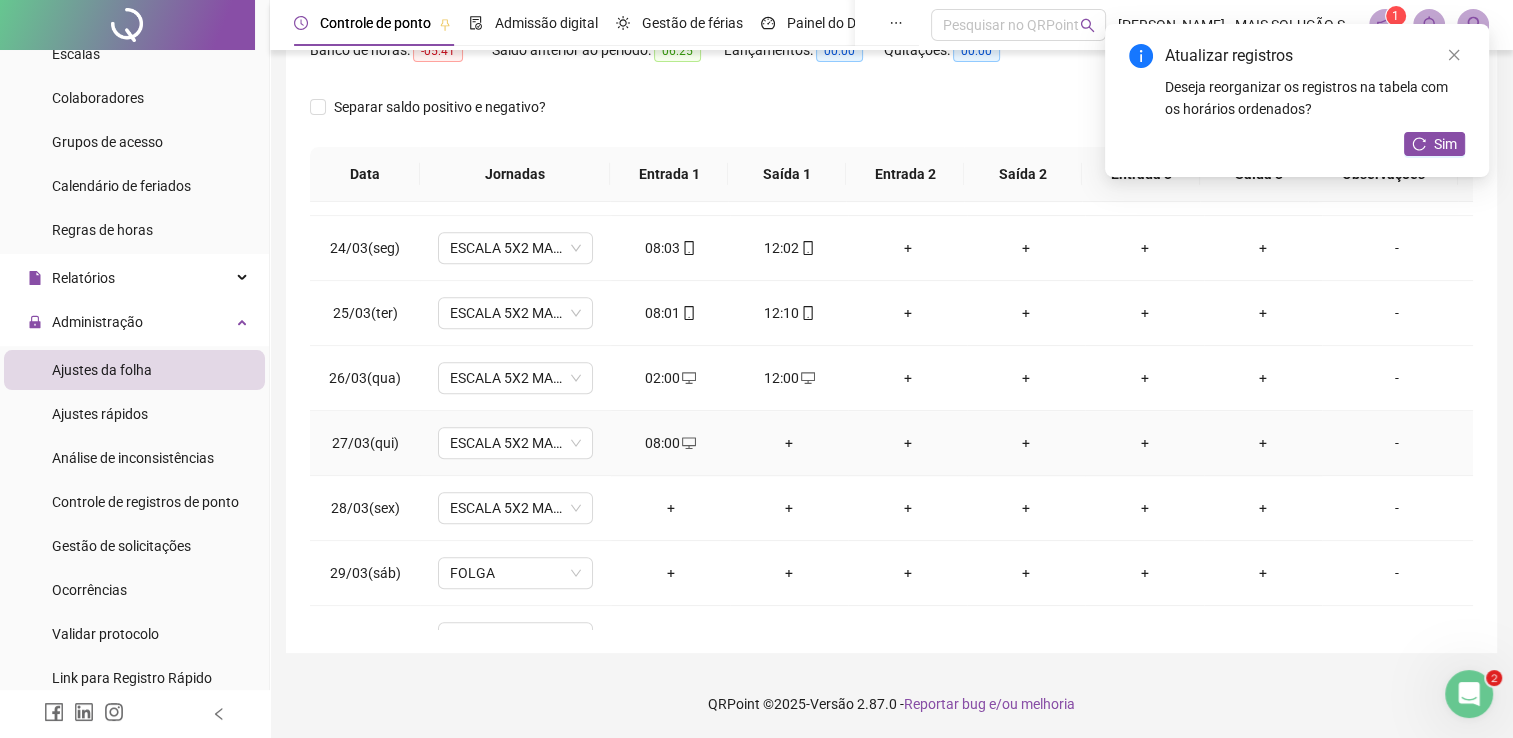 click on "+" at bounding box center (789, 443) 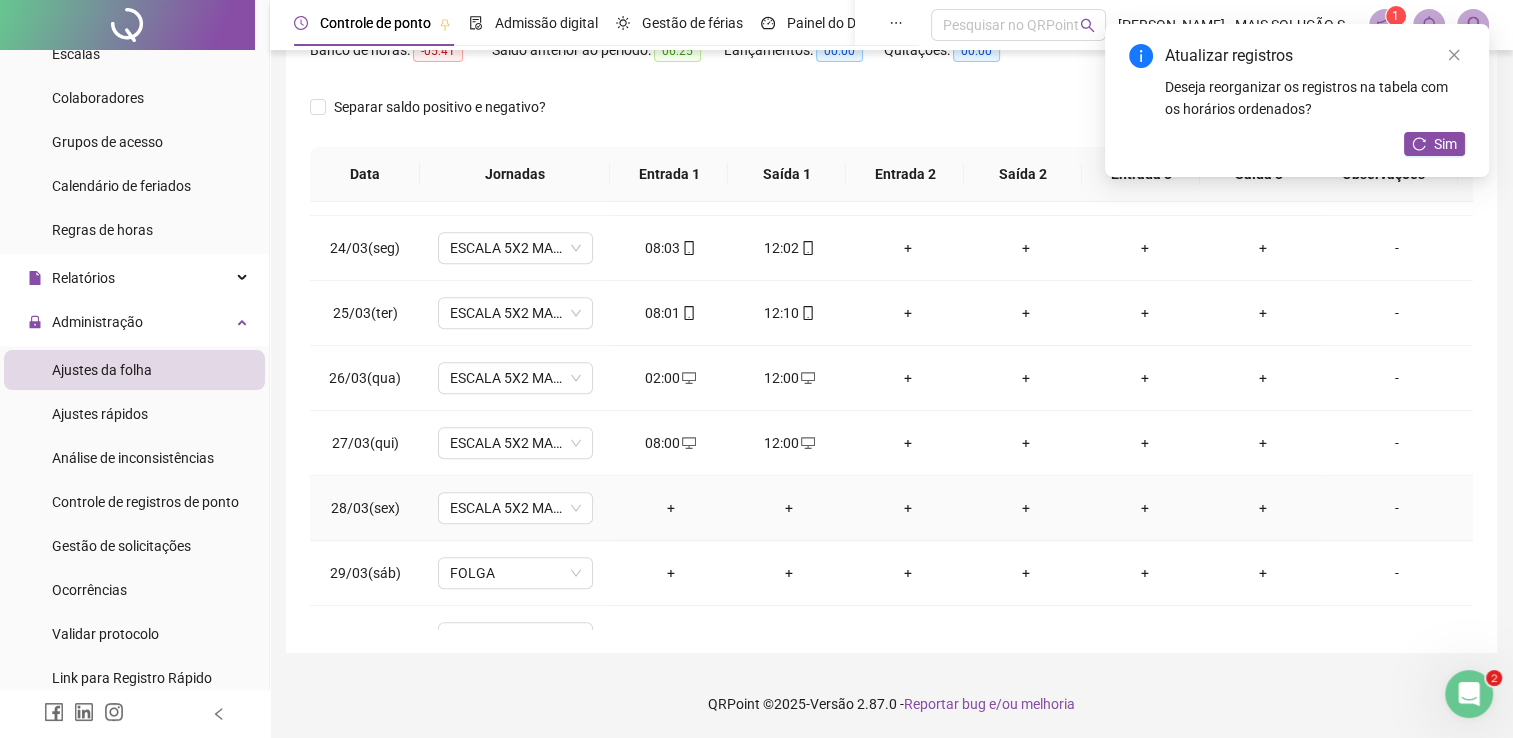 click on "+" at bounding box center (670, 508) 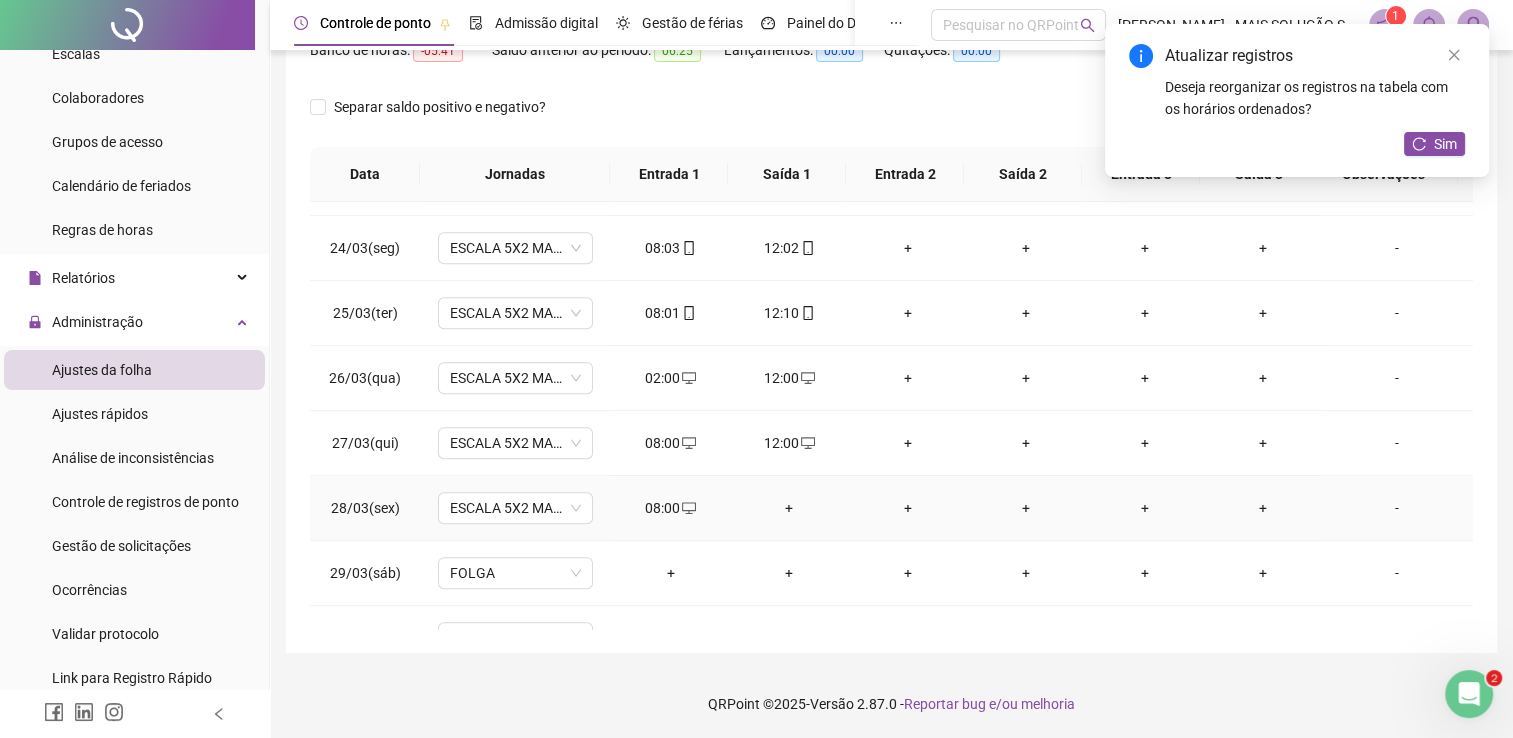 click on "+" at bounding box center [789, 508] 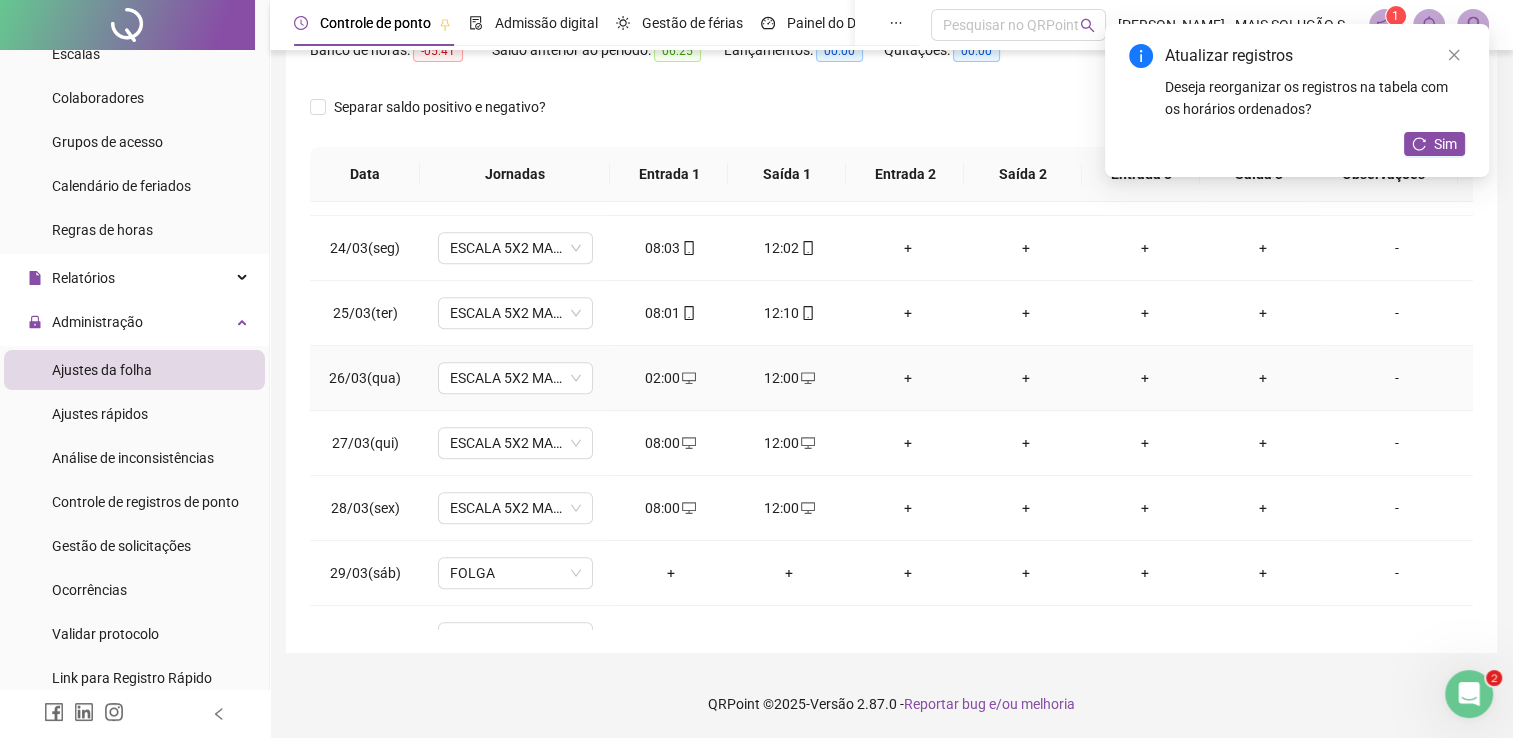 click 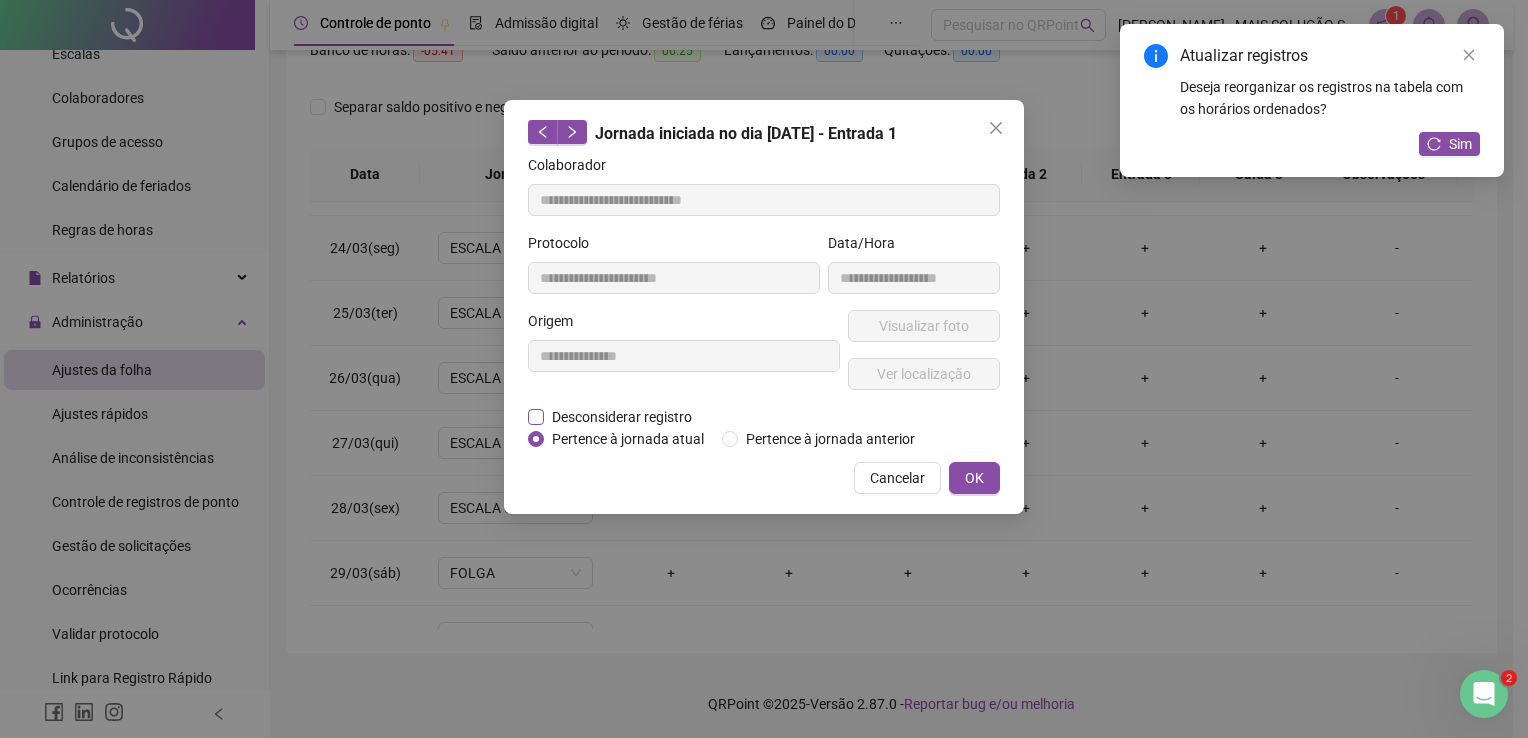 click on "Desconsiderar registro" at bounding box center (622, 417) 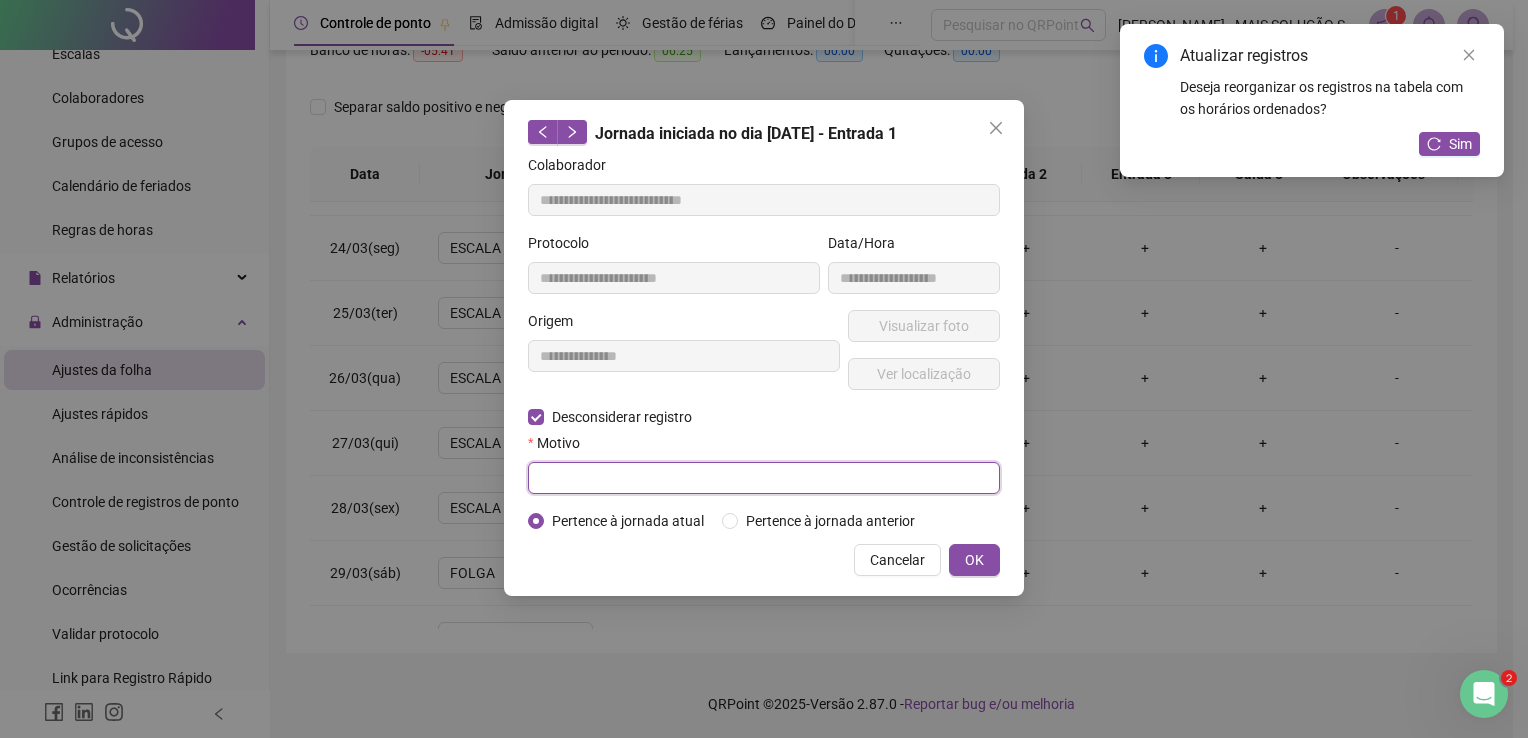 click at bounding box center (764, 478) 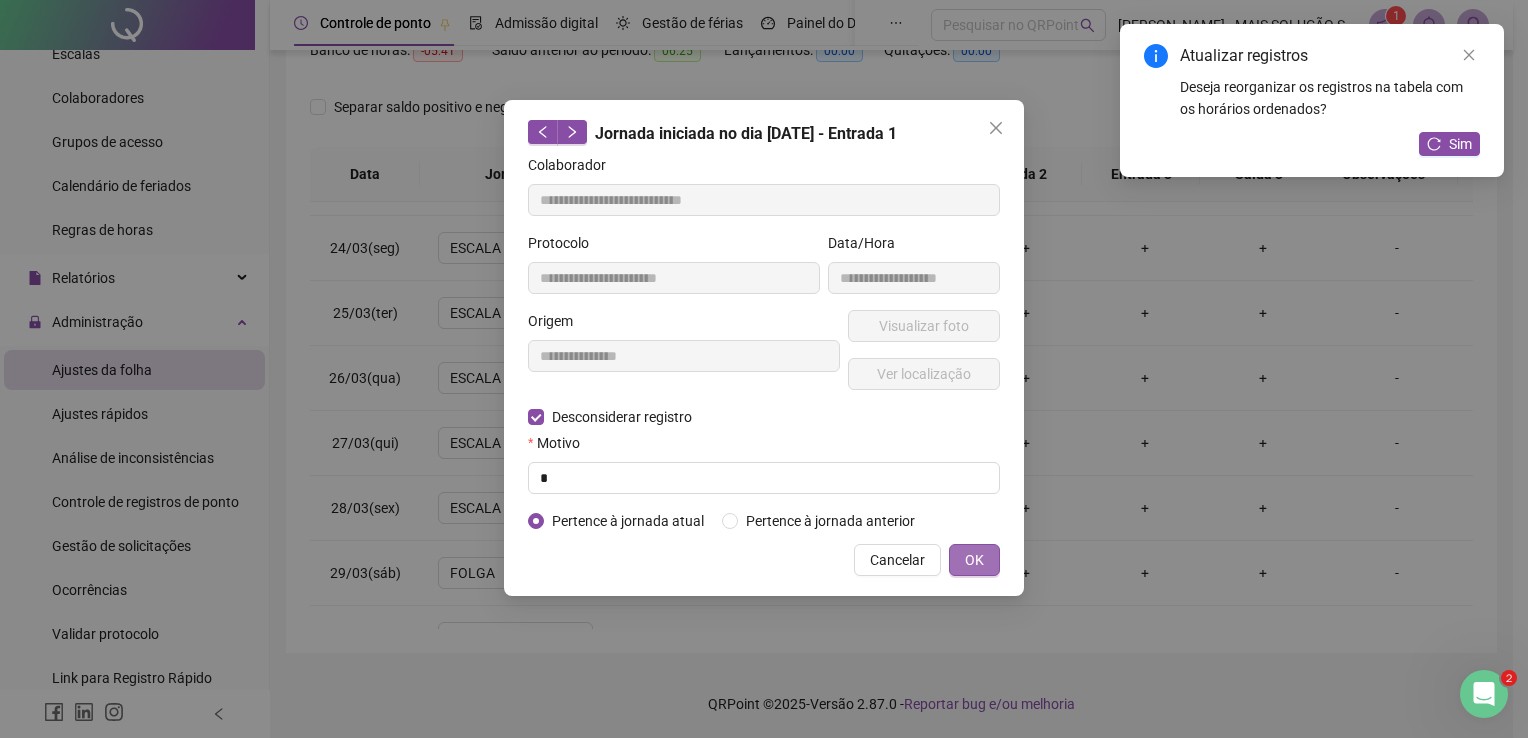 click on "OK" at bounding box center (974, 560) 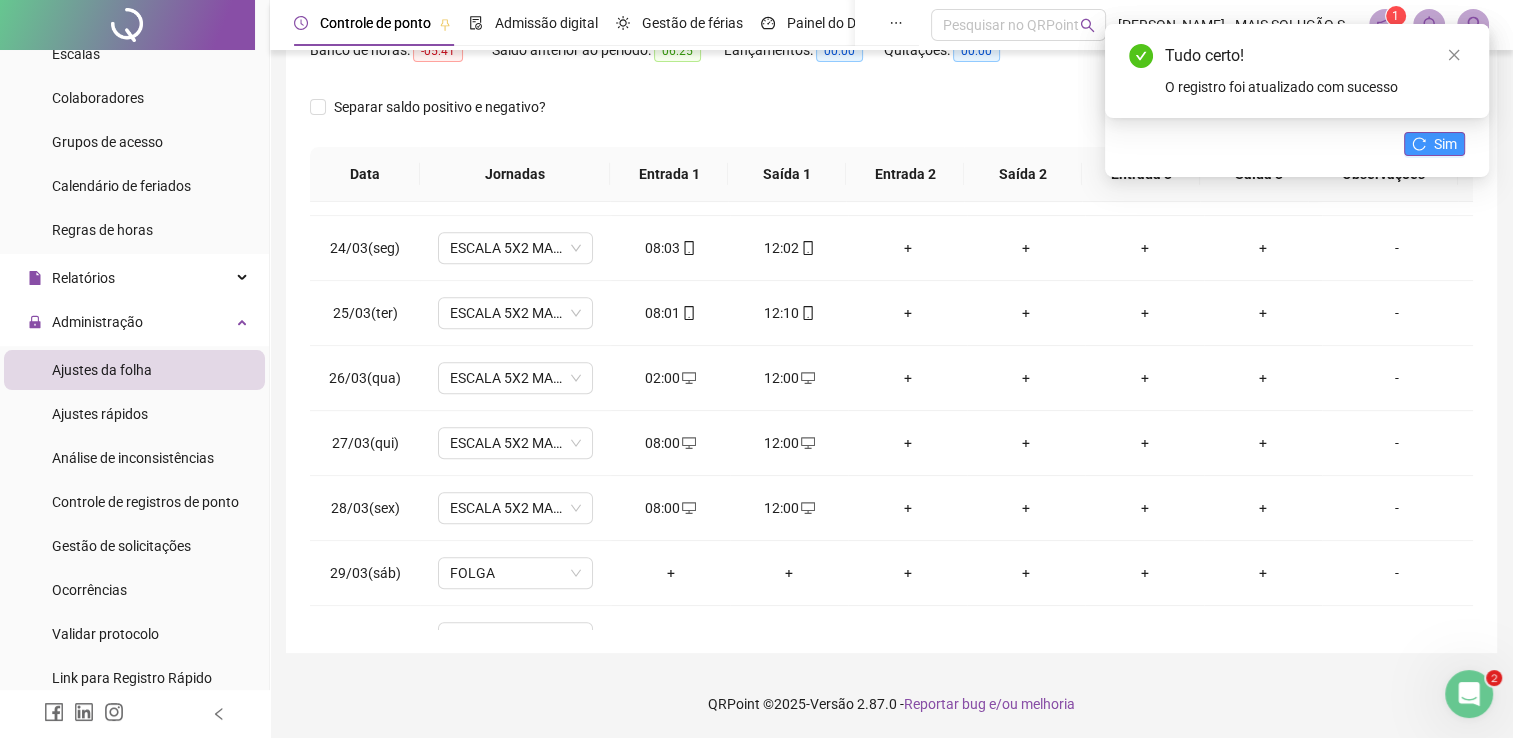 click 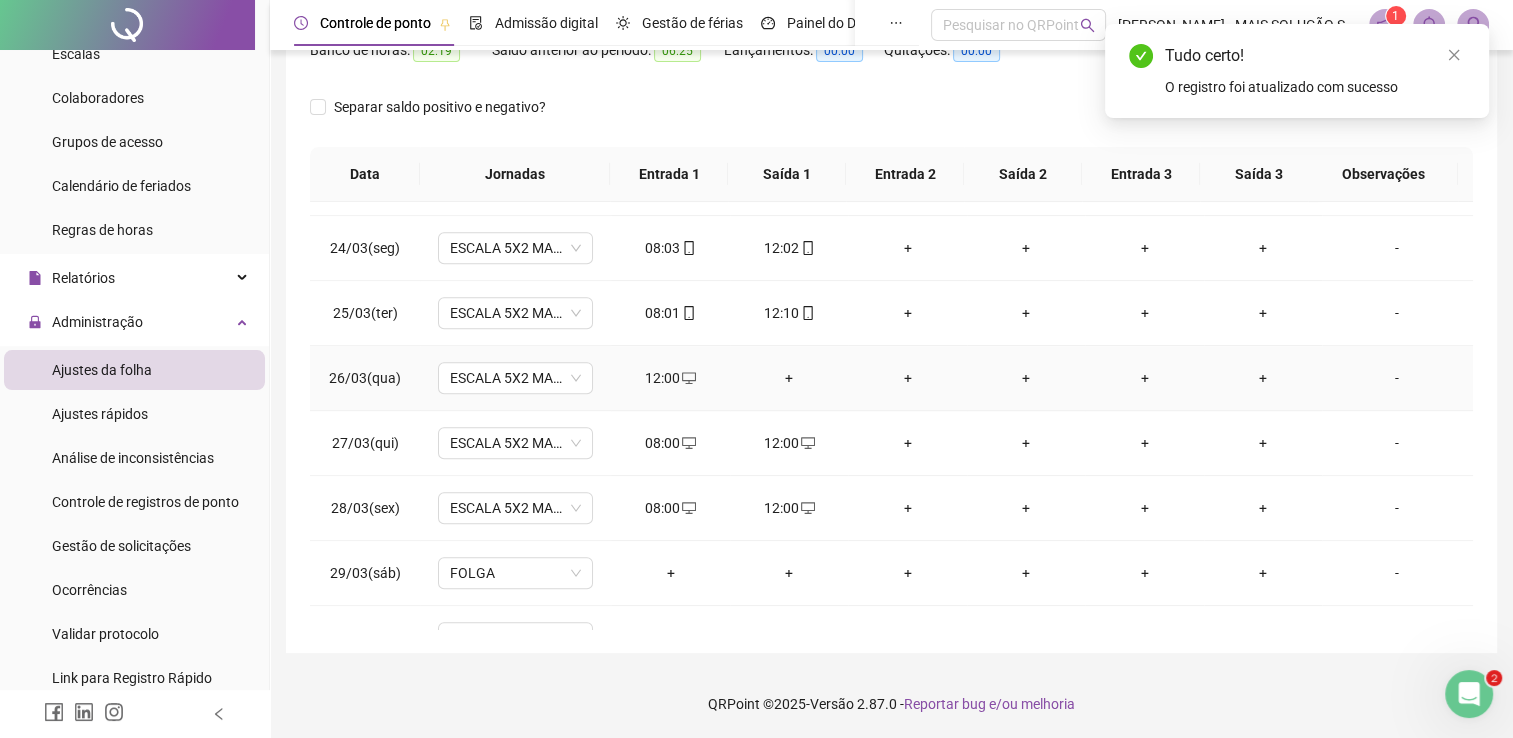 click on "+" at bounding box center [789, 378] 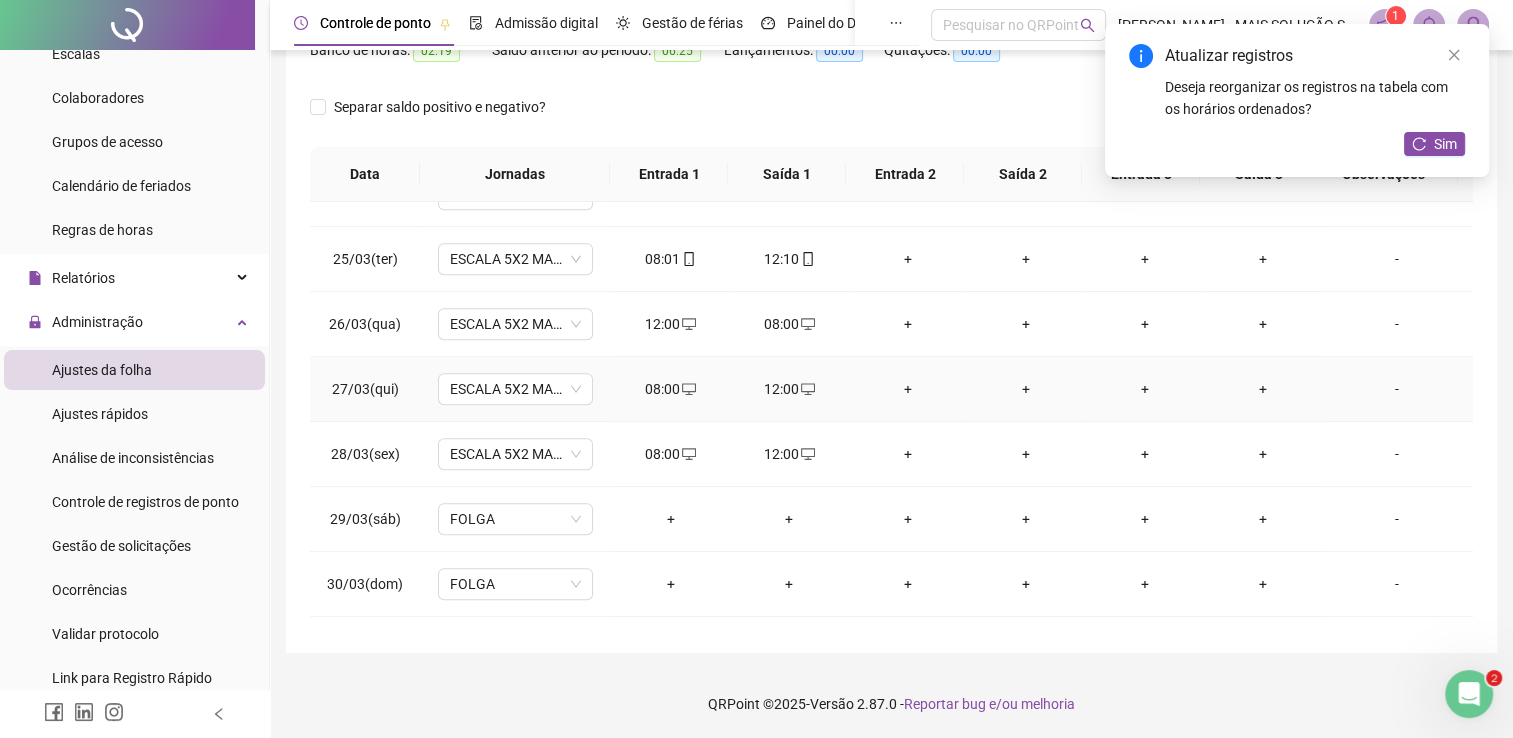 scroll, scrollTop: 1581, scrollLeft: 0, axis: vertical 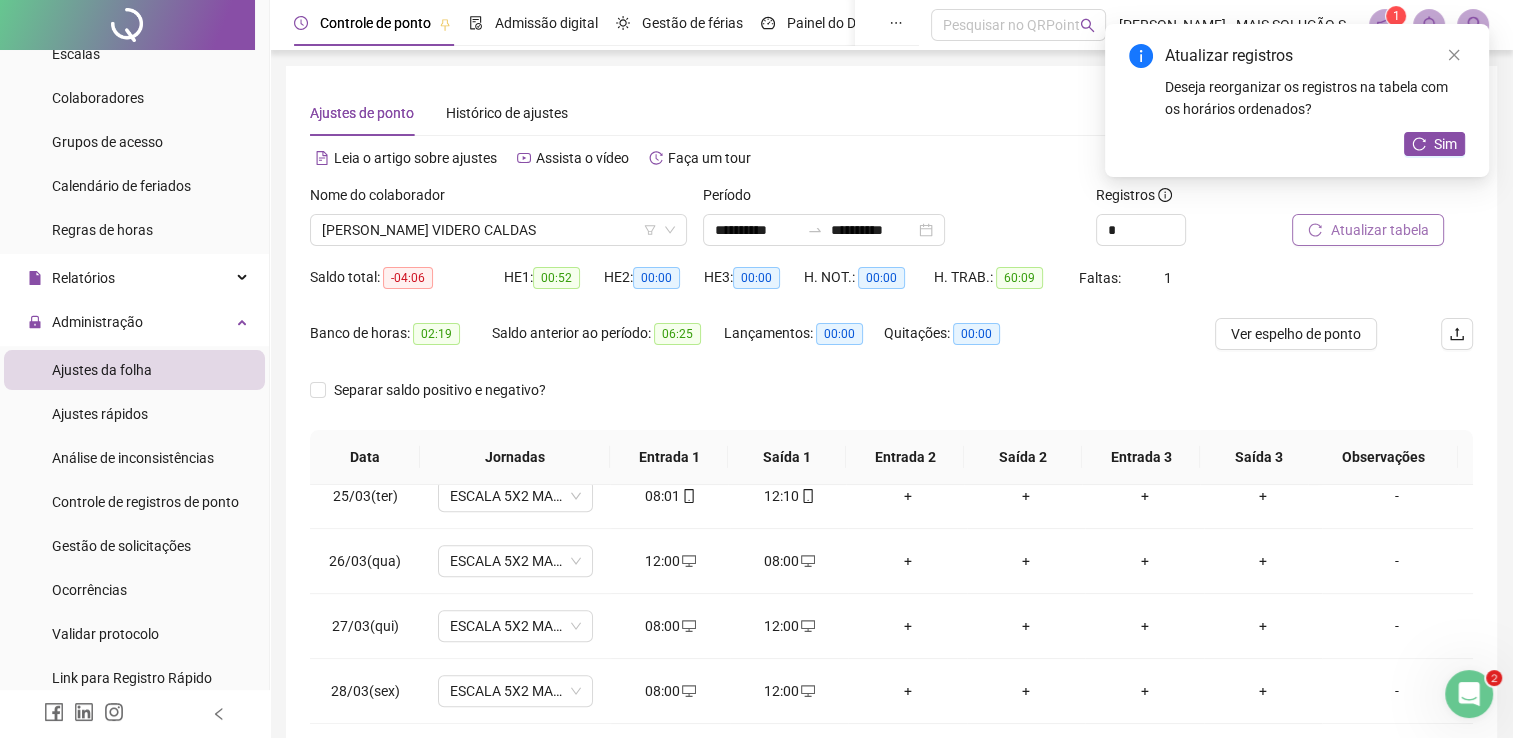 click on "Atualizar tabela" at bounding box center (1368, 230) 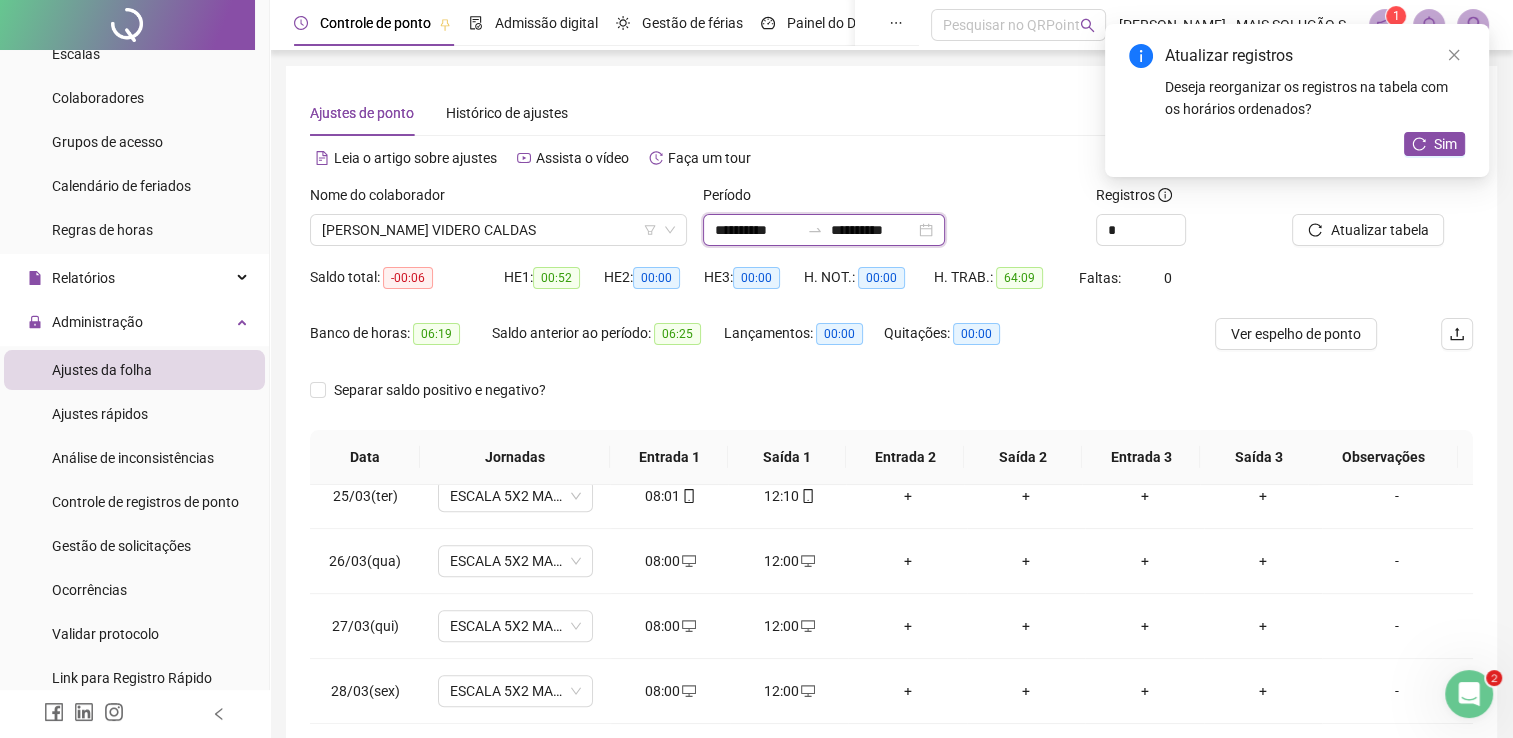 click on "**********" at bounding box center [757, 230] 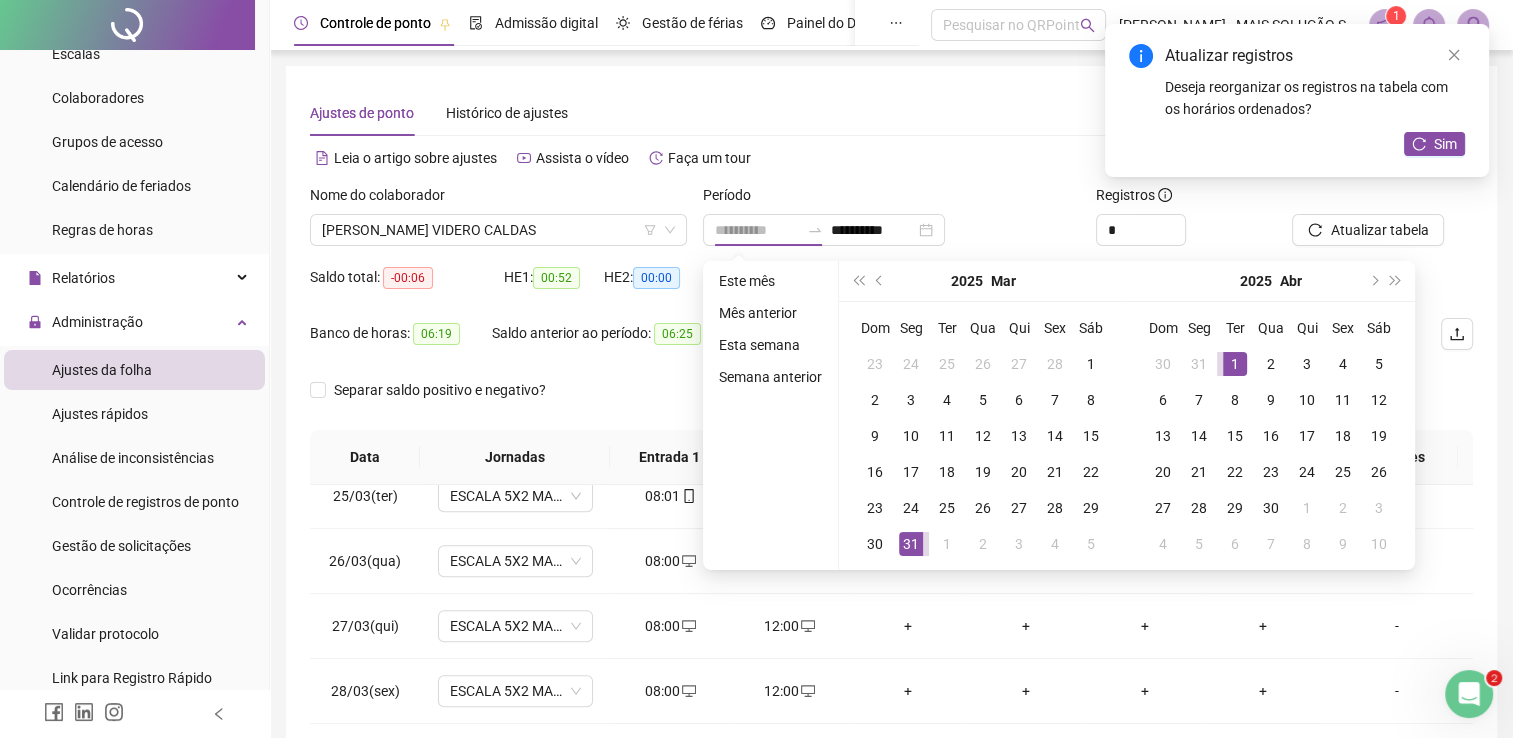click on "1" at bounding box center [1235, 364] 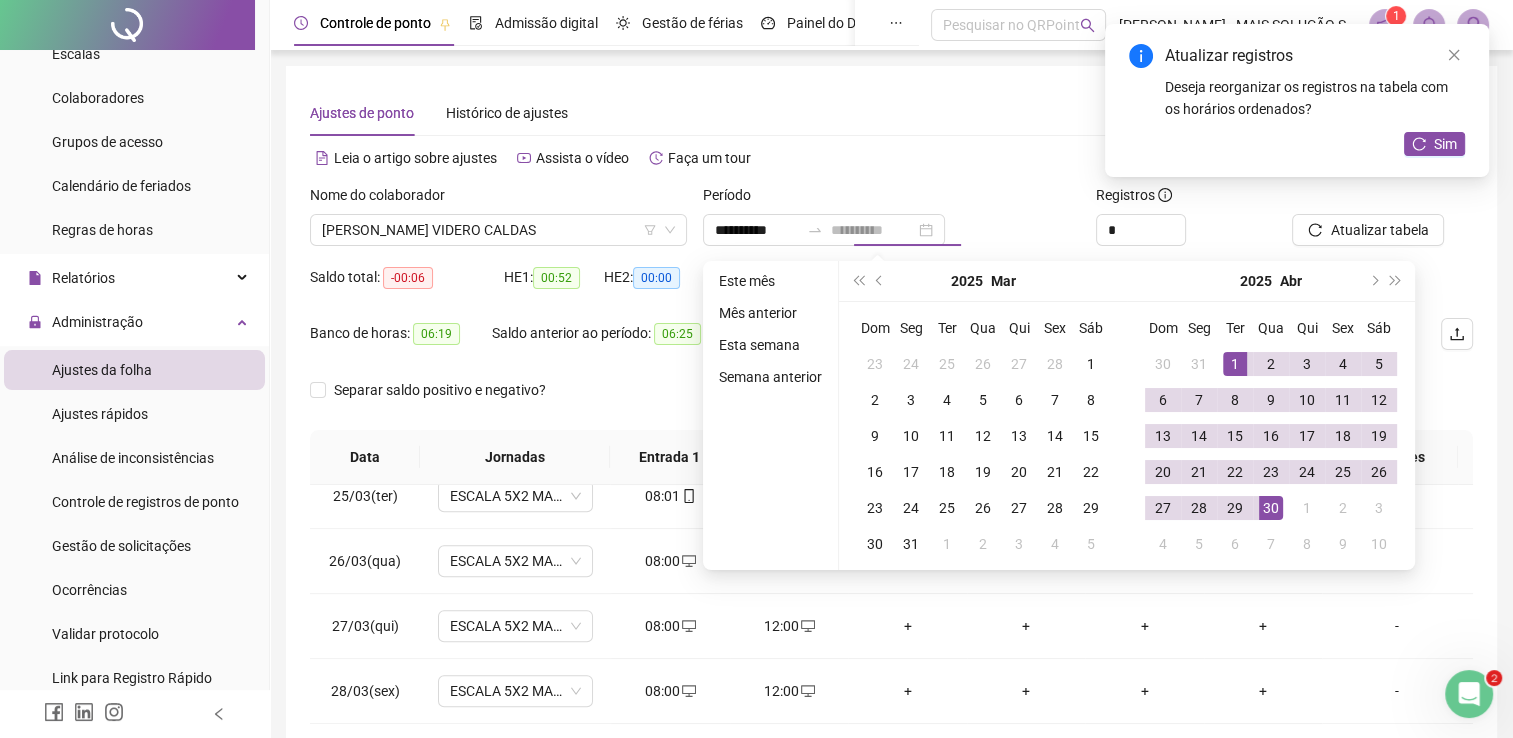 drag, startPoint x: 1274, startPoint y: 505, endPoint x: 1348, endPoint y: 401, distance: 127.64012 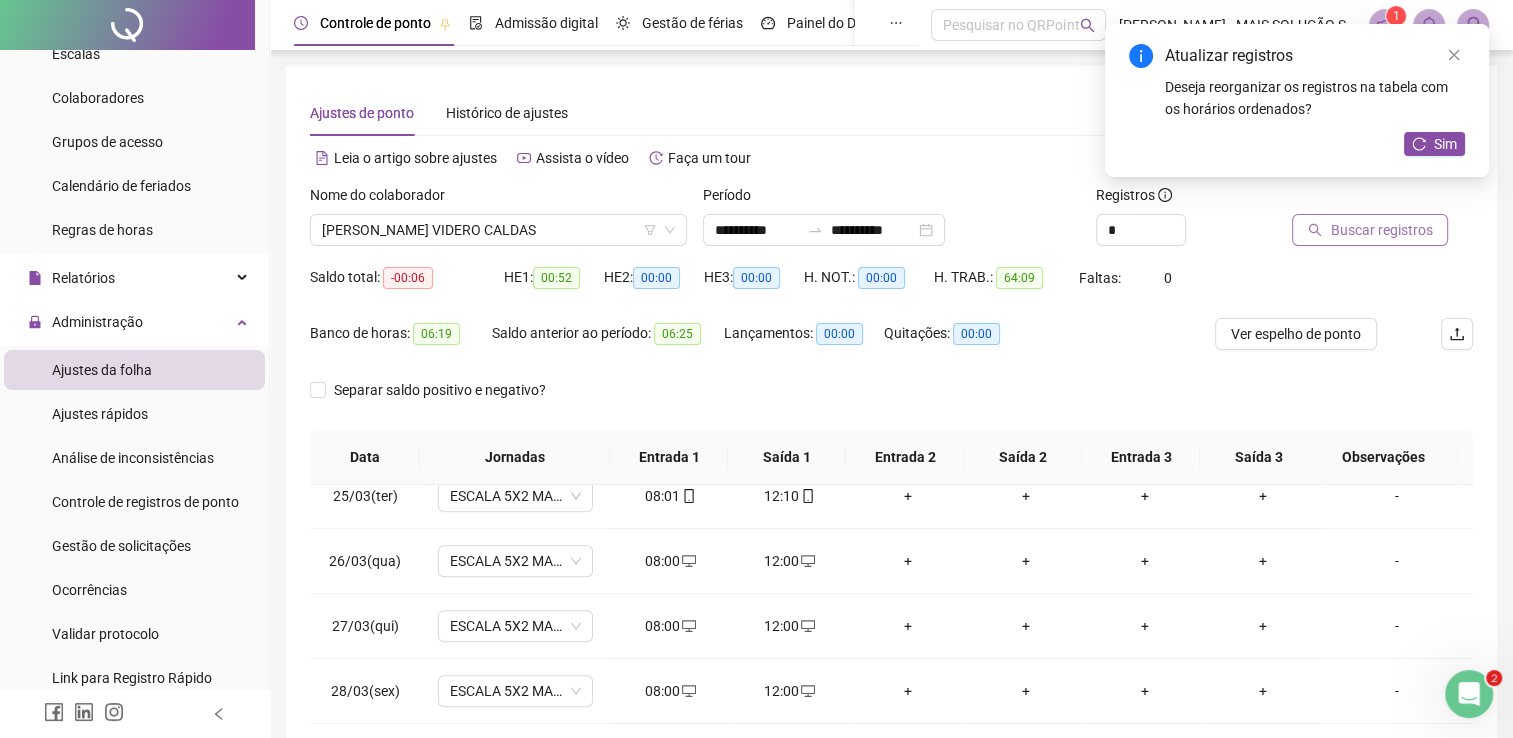click on "Buscar registros" at bounding box center [1381, 230] 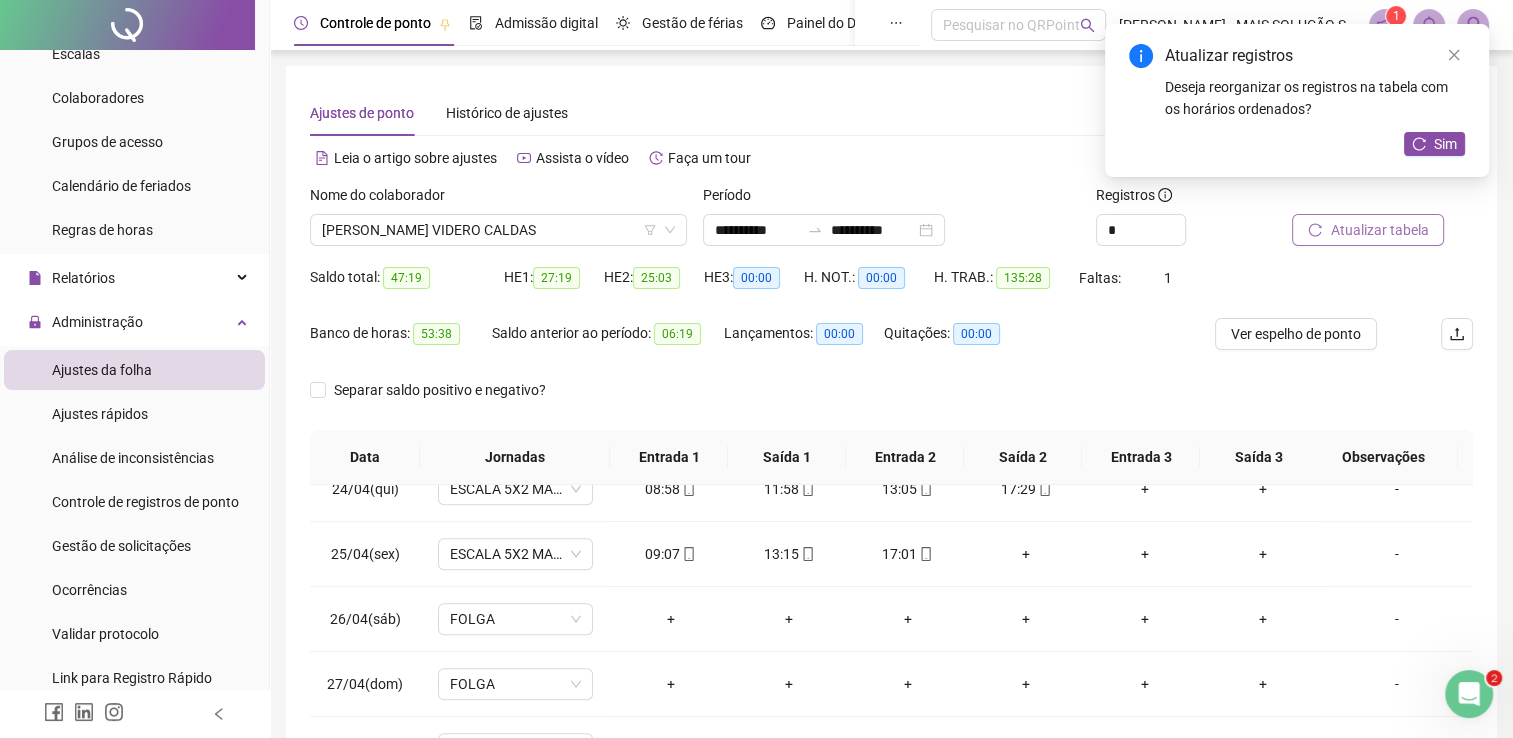 scroll, scrollTop: 1516, scrollLeft: 0, axis: vertical 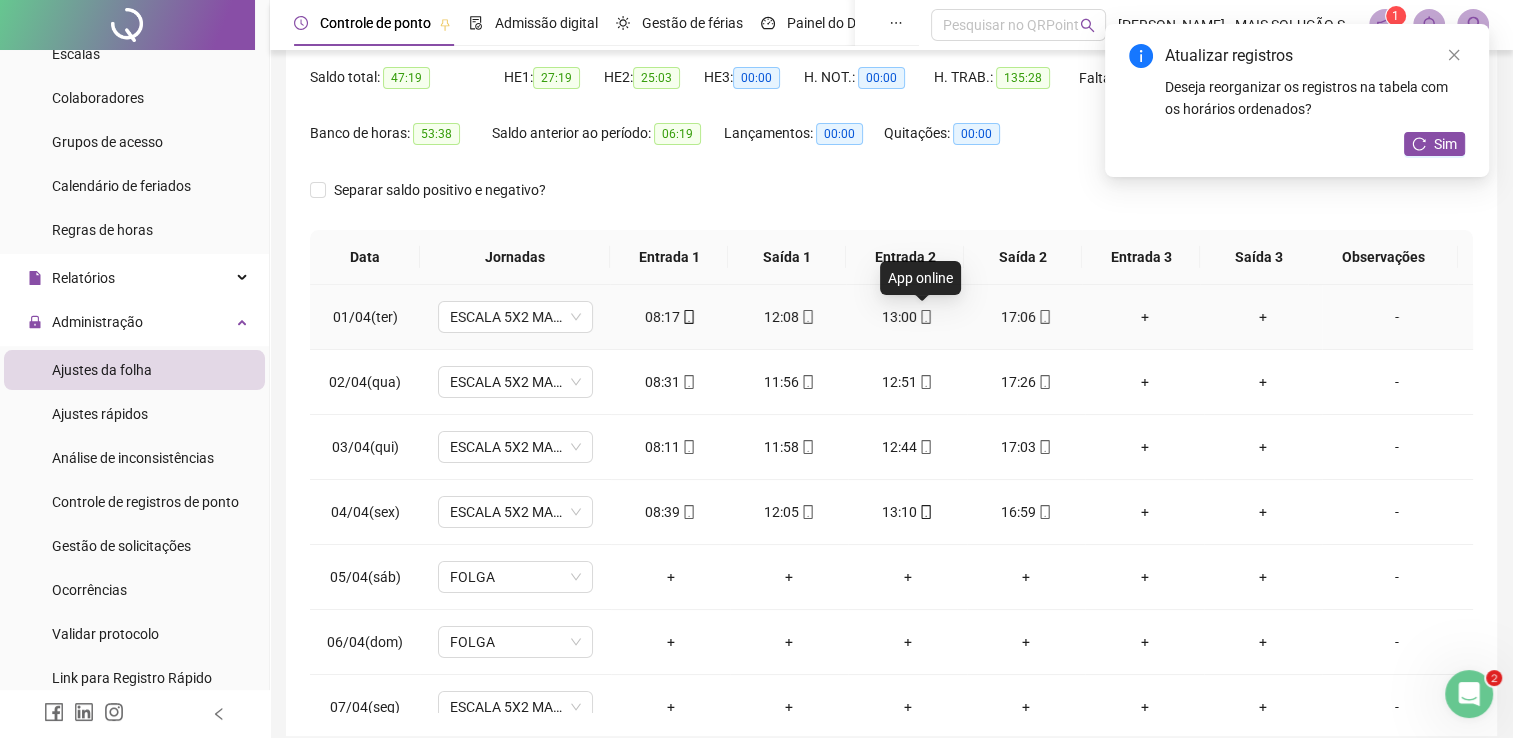 click 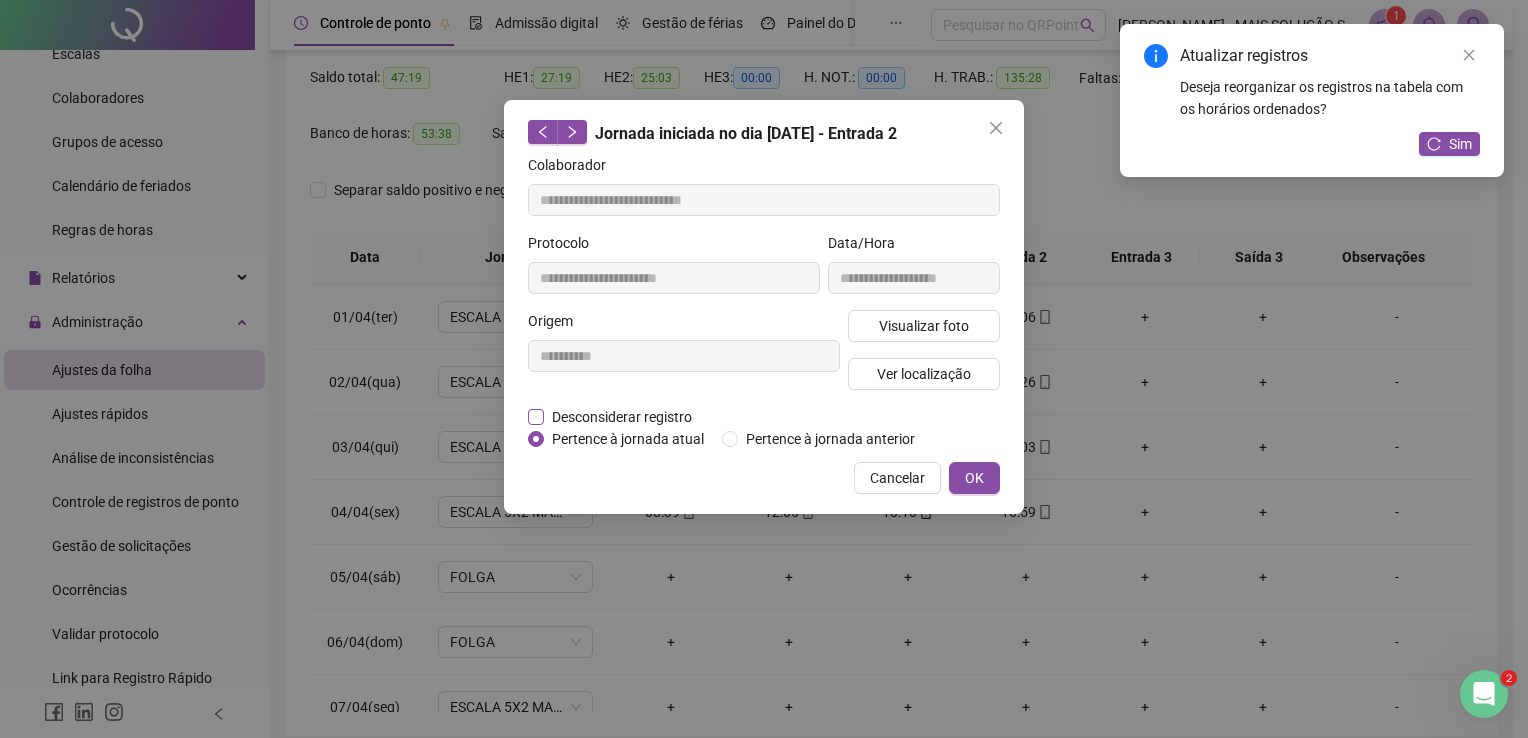 click on "Desconsiderar registro" at bounding box center (622, 417) 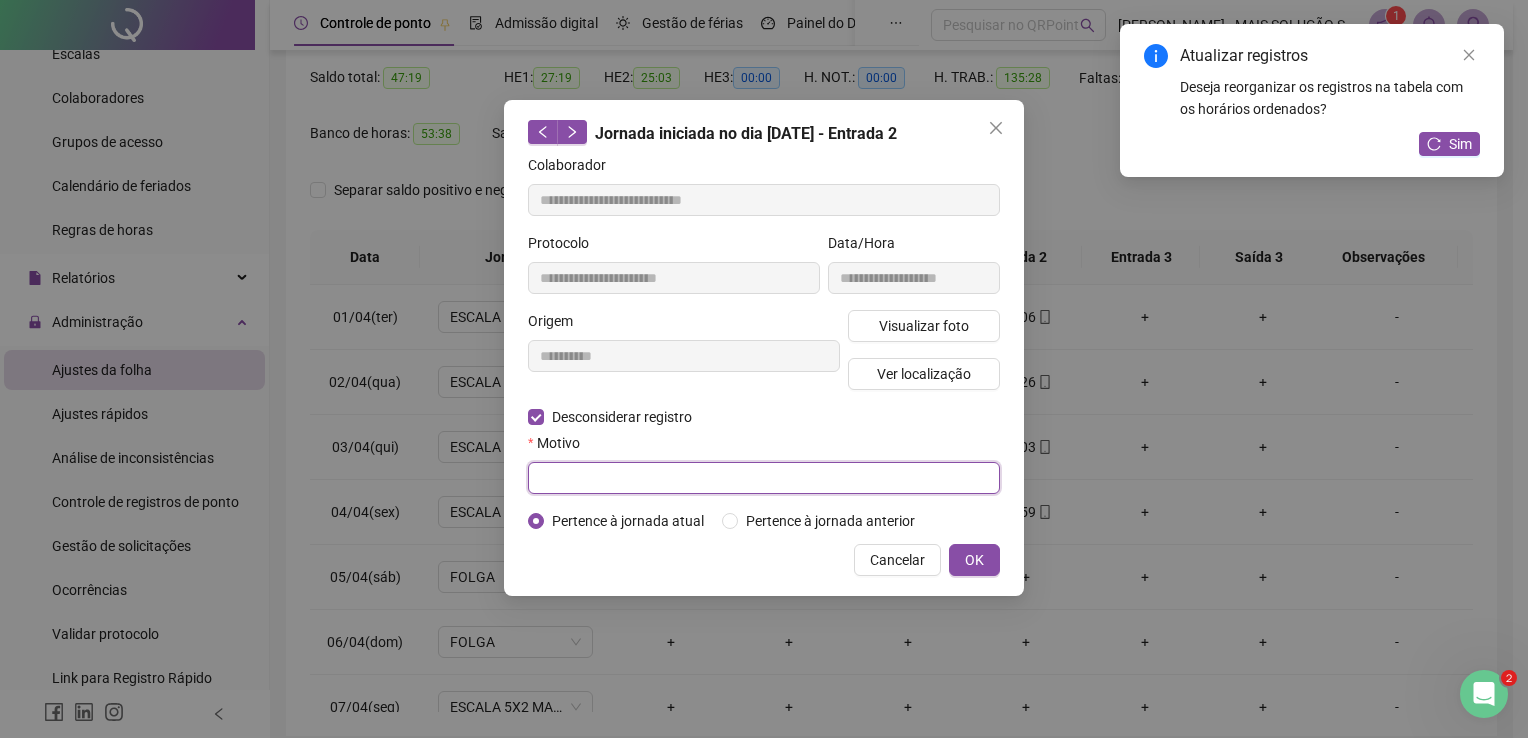click at bounding box center (764, 478) 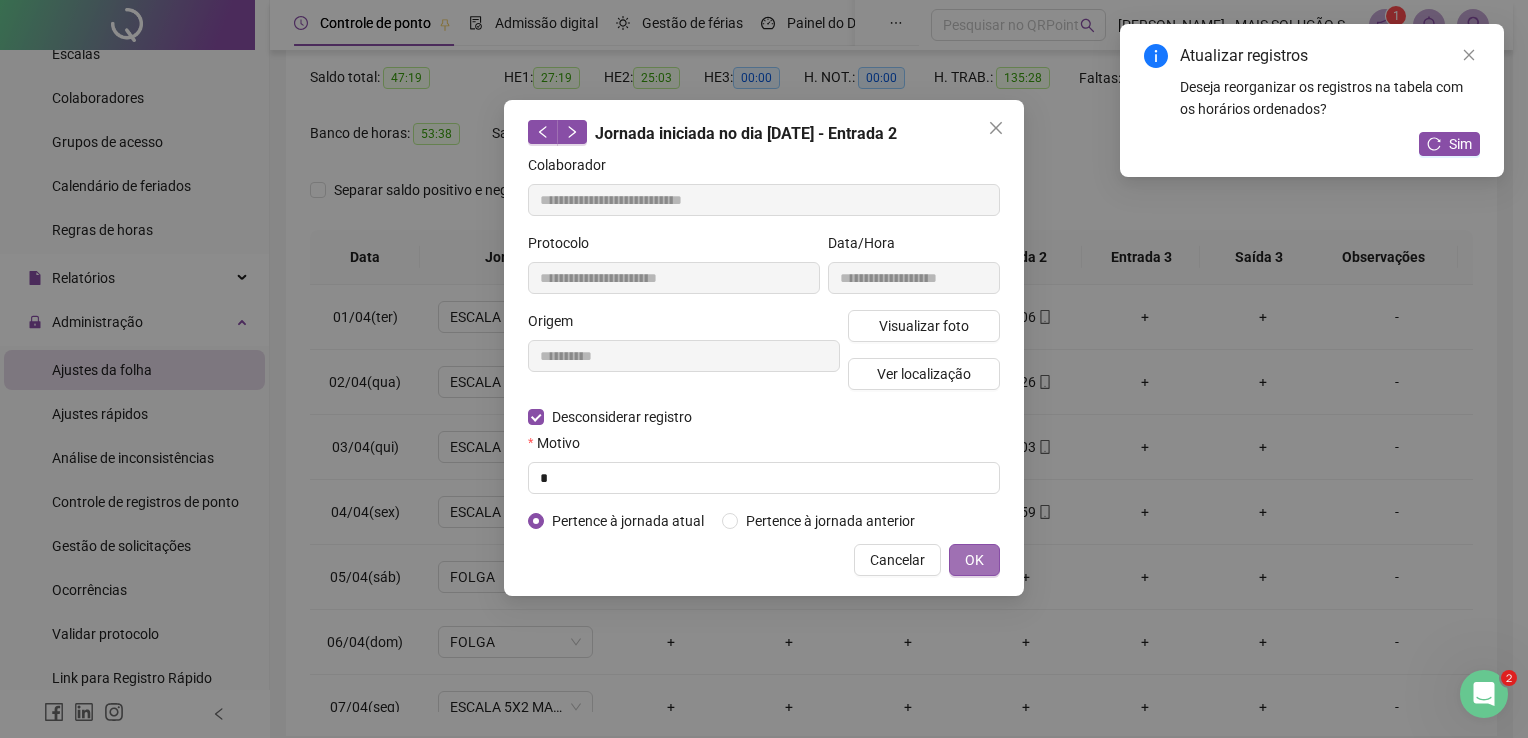 click on "OK" at bounding box center (974, 560) 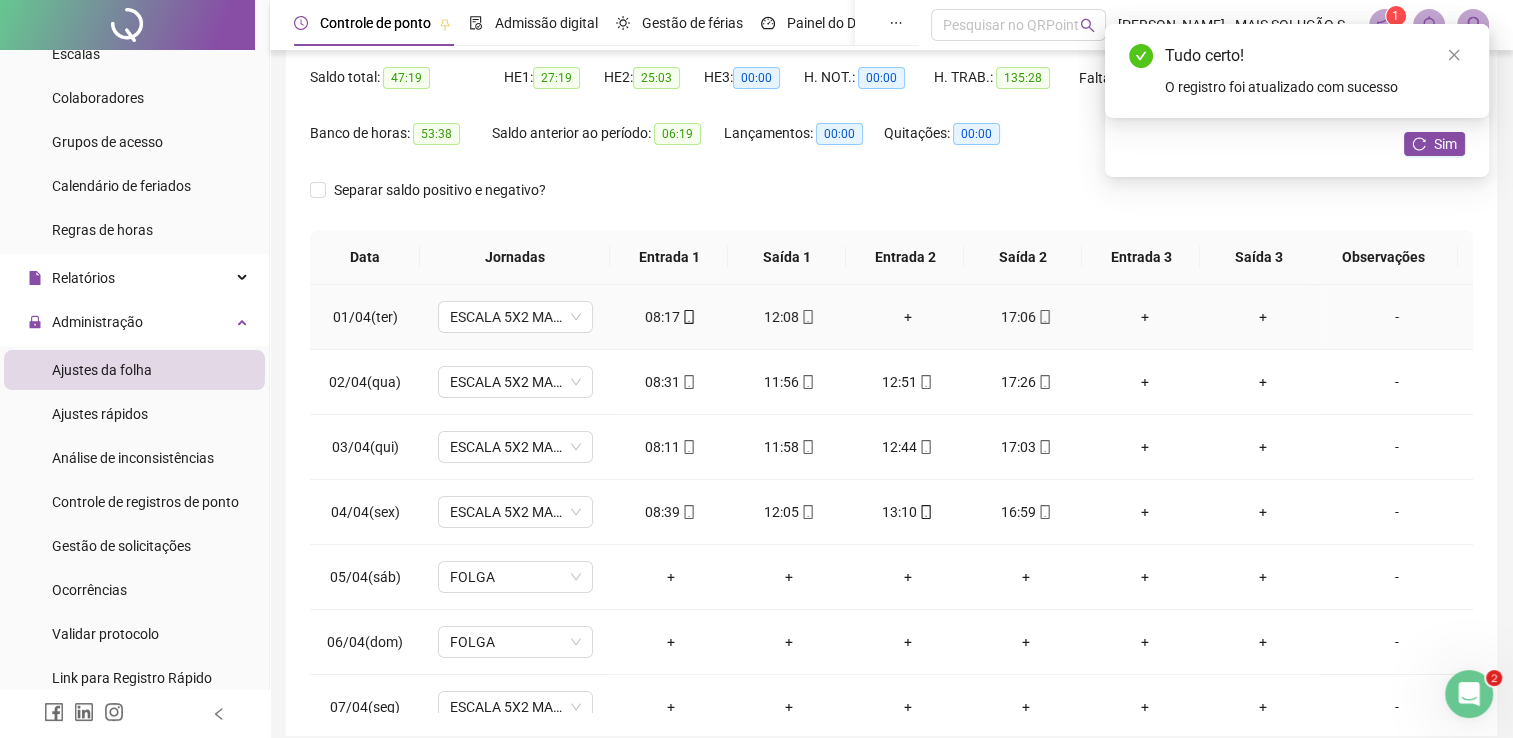click 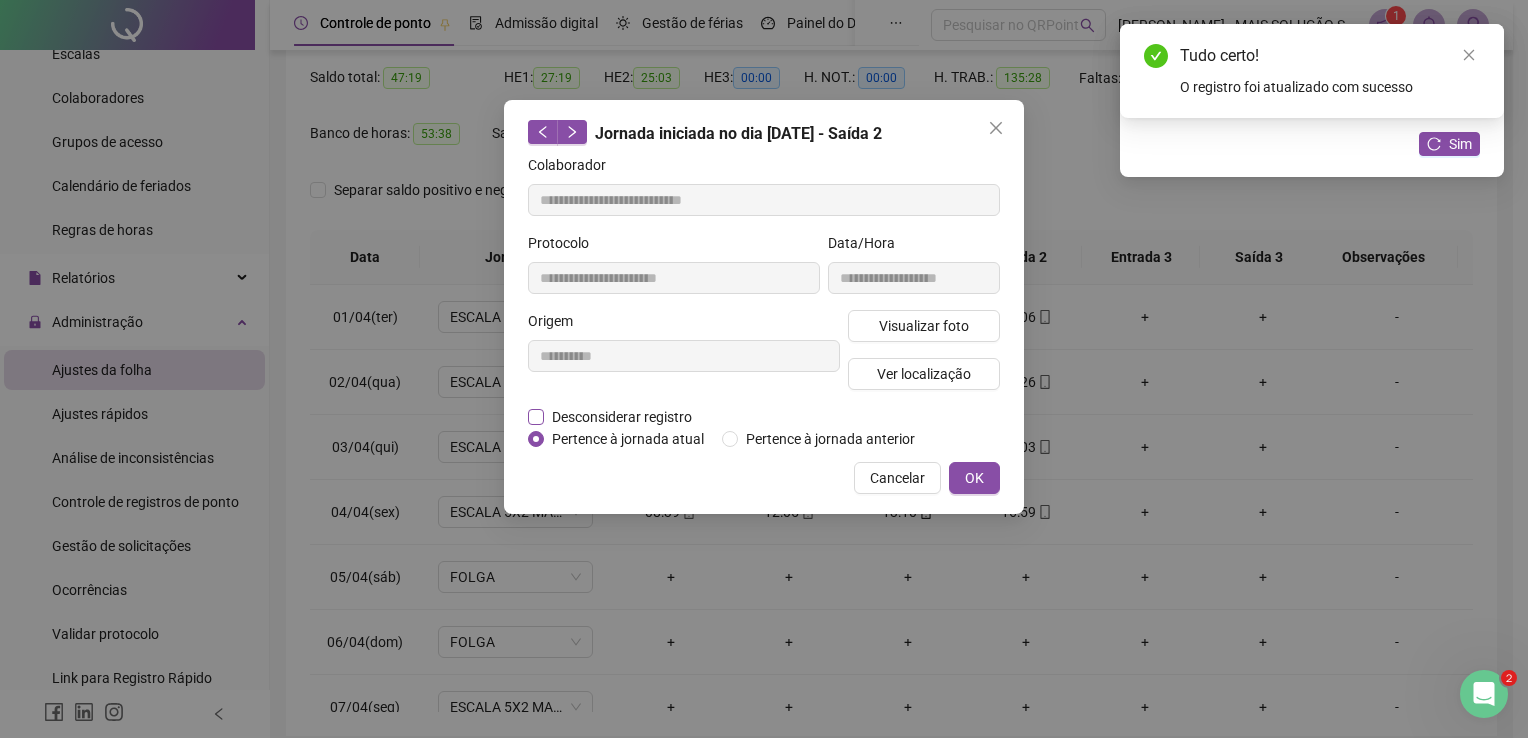 click on "Desconsiderar registro" at bounding box center [622, 417] 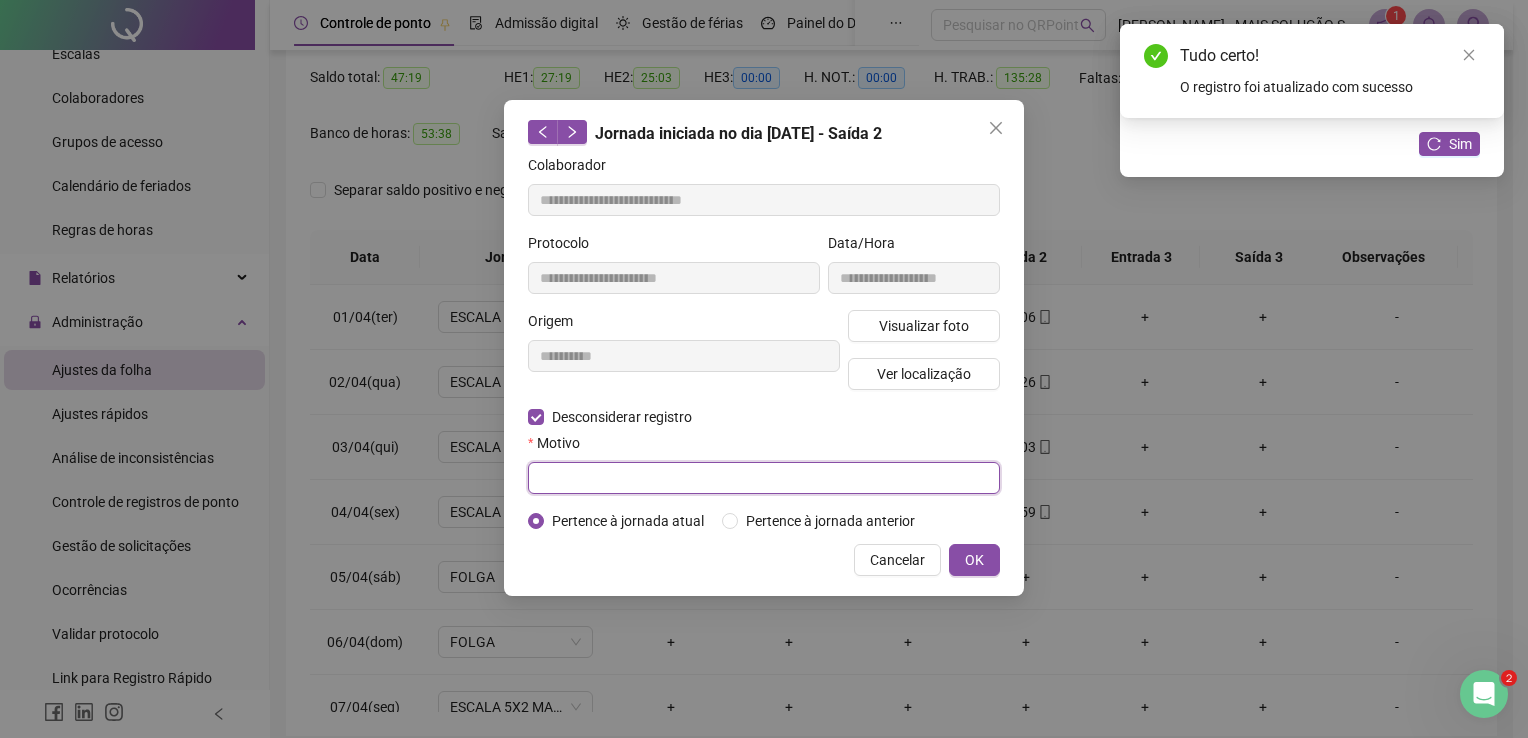 click at bounding box center (764, 478) 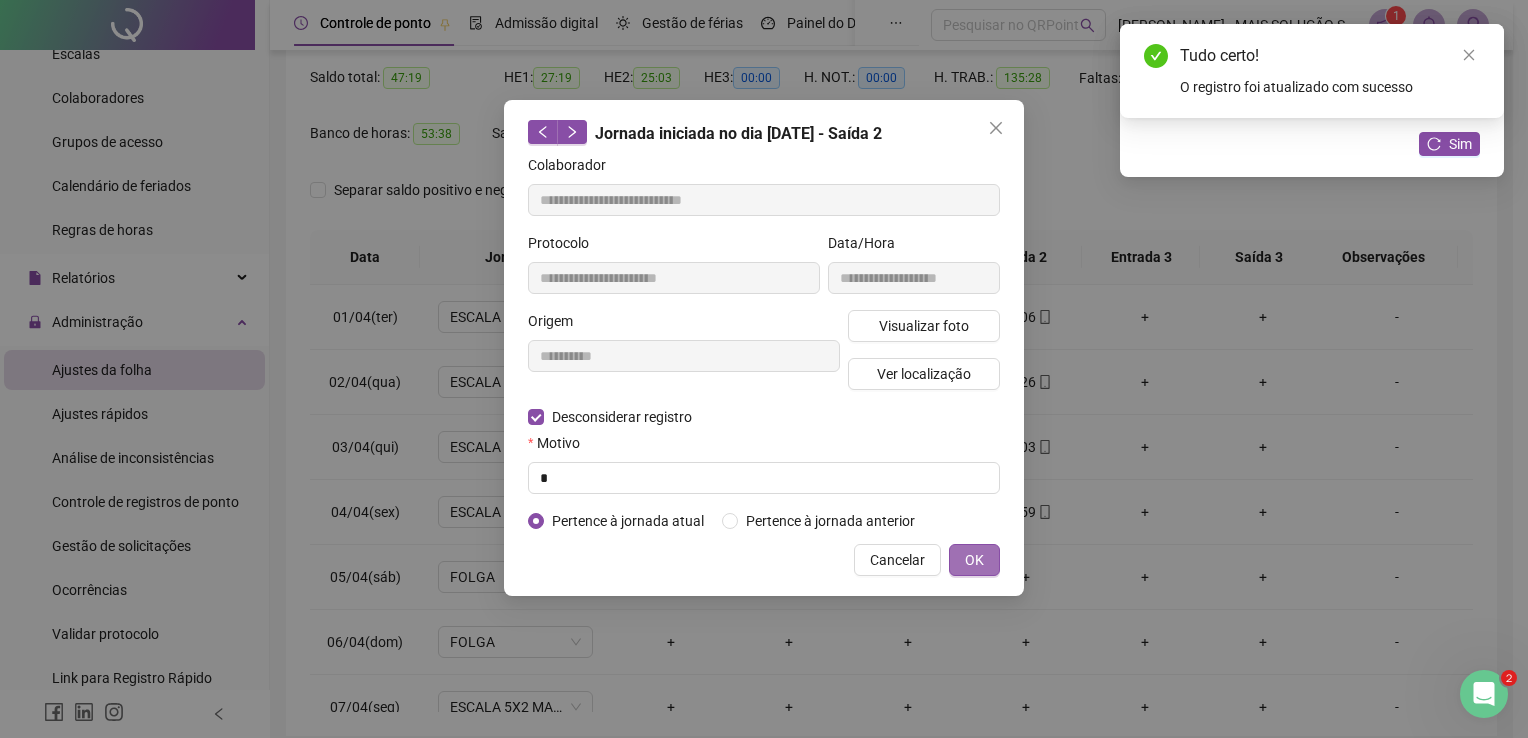click on "OK" at bounding box center (974, 560) 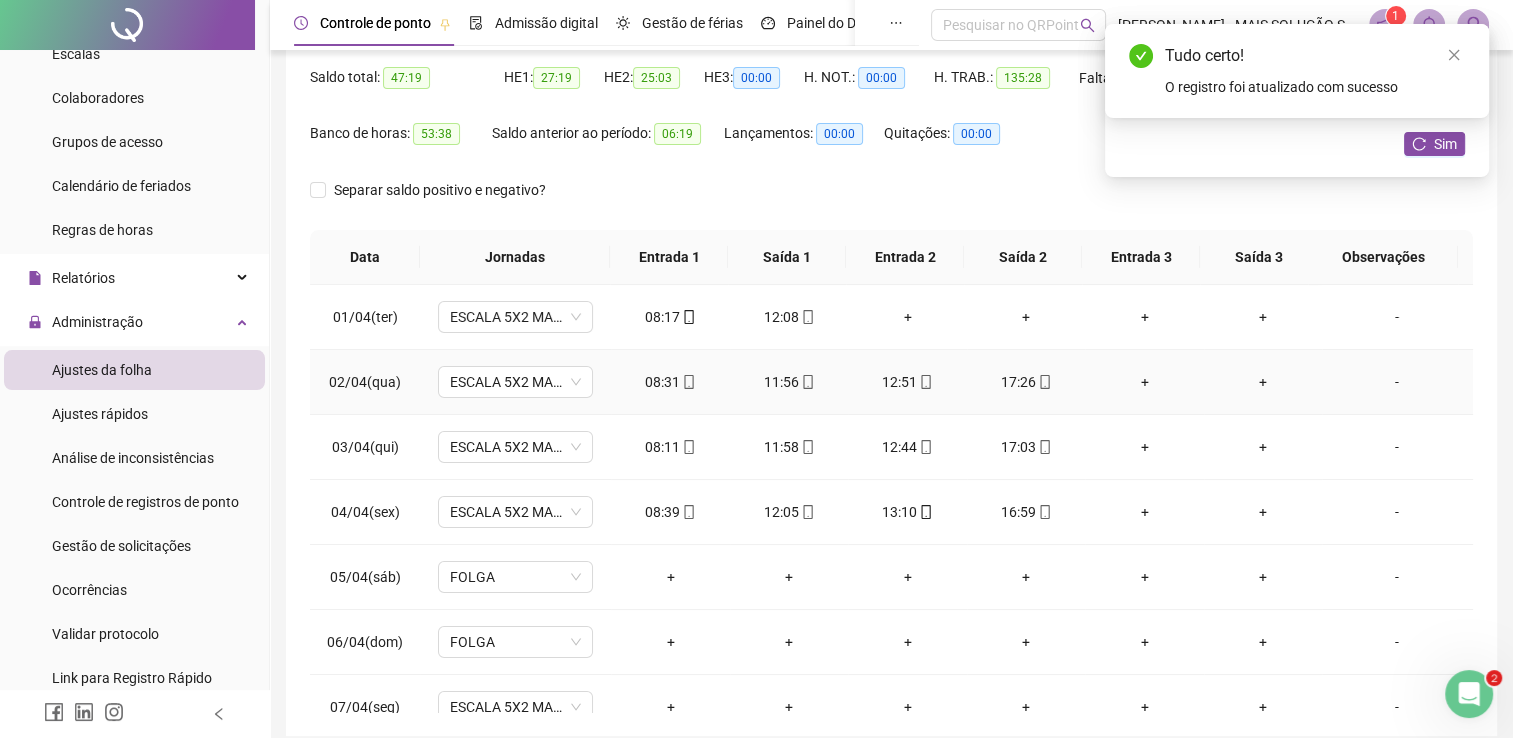 click 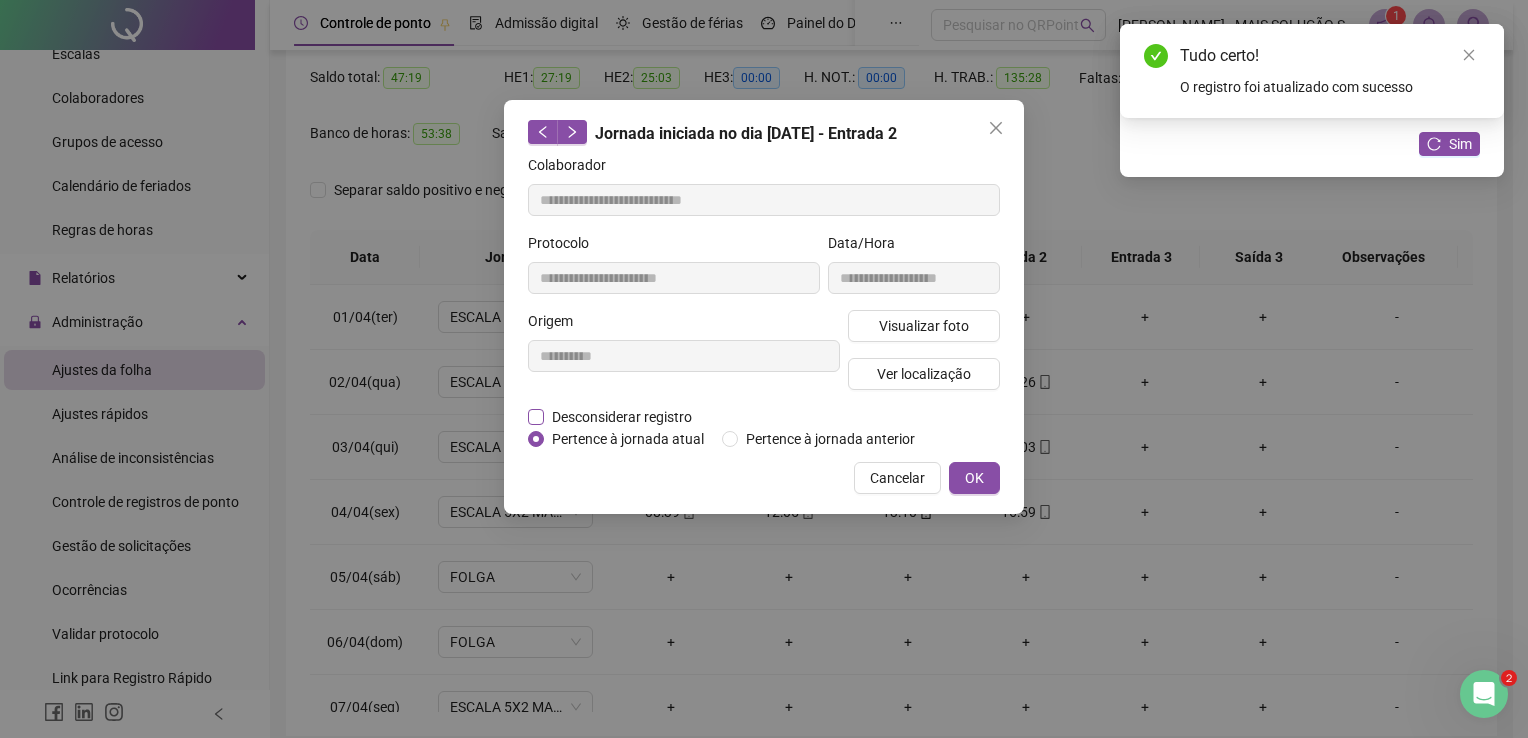 click on "Desconsiderar registro" at bounding box center (622, 417) 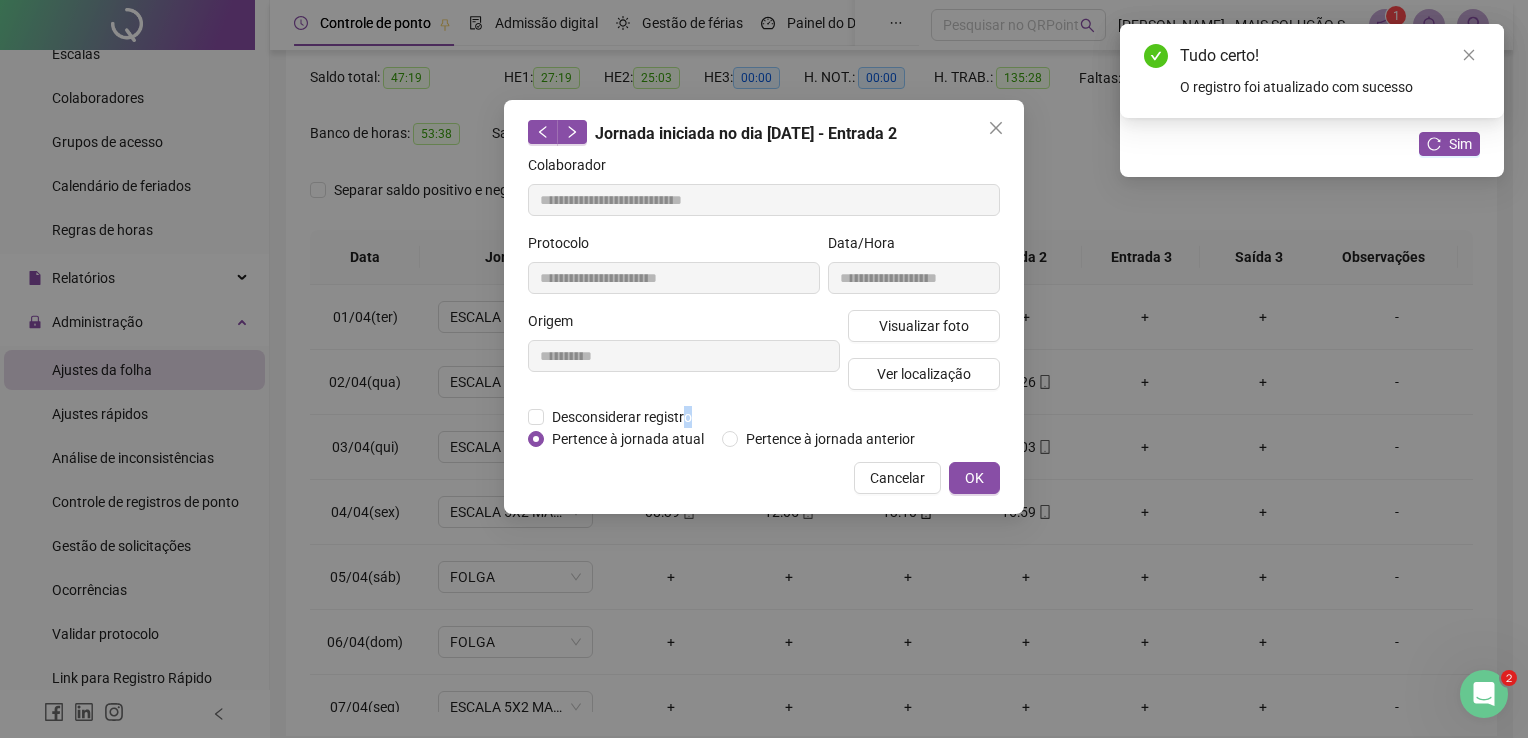 drag, startPoint x: 686, startPoint y: 414, endPoint x: 688, endPoint y: 470, distance: 56.0357 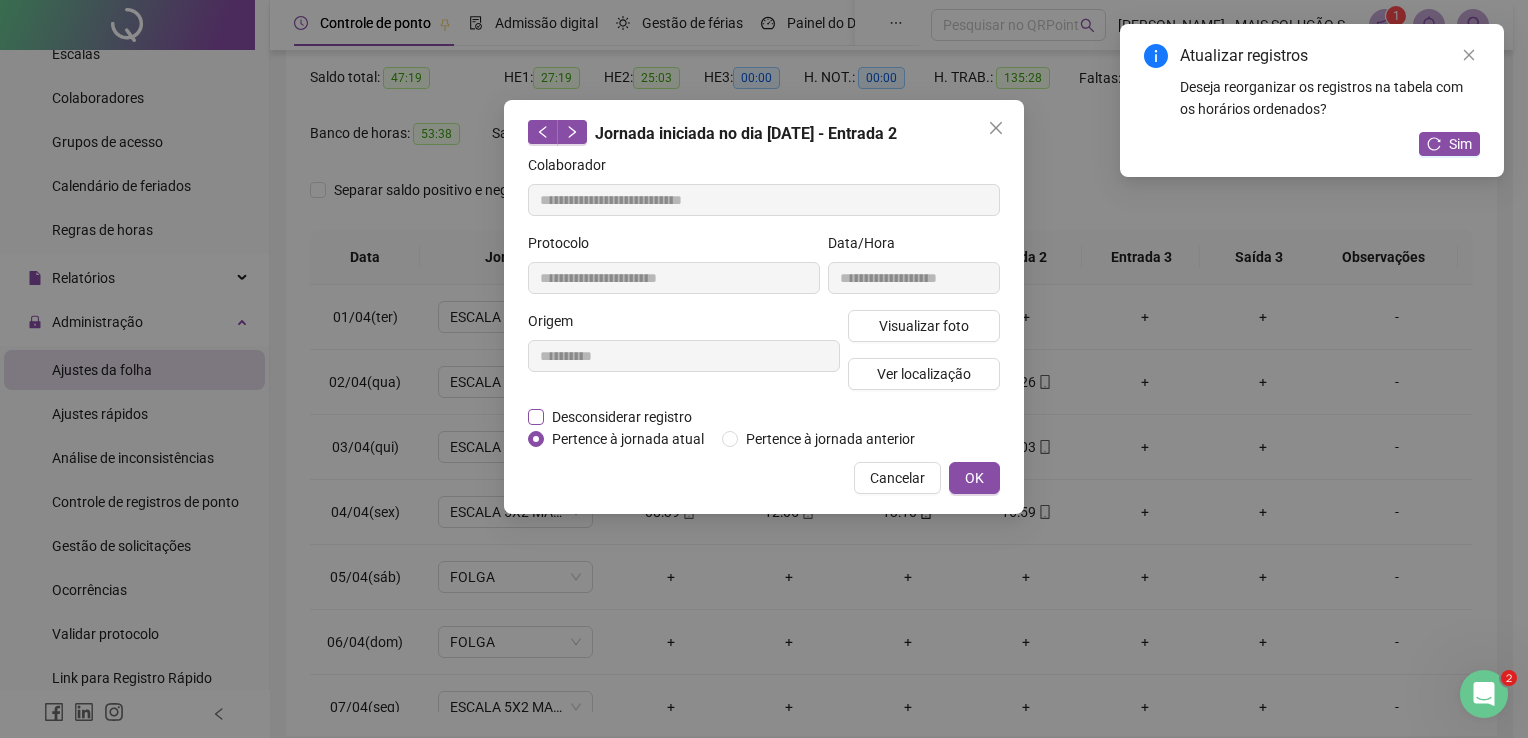 click on "Desconsiderar registro" at bounding box center (622, 417) 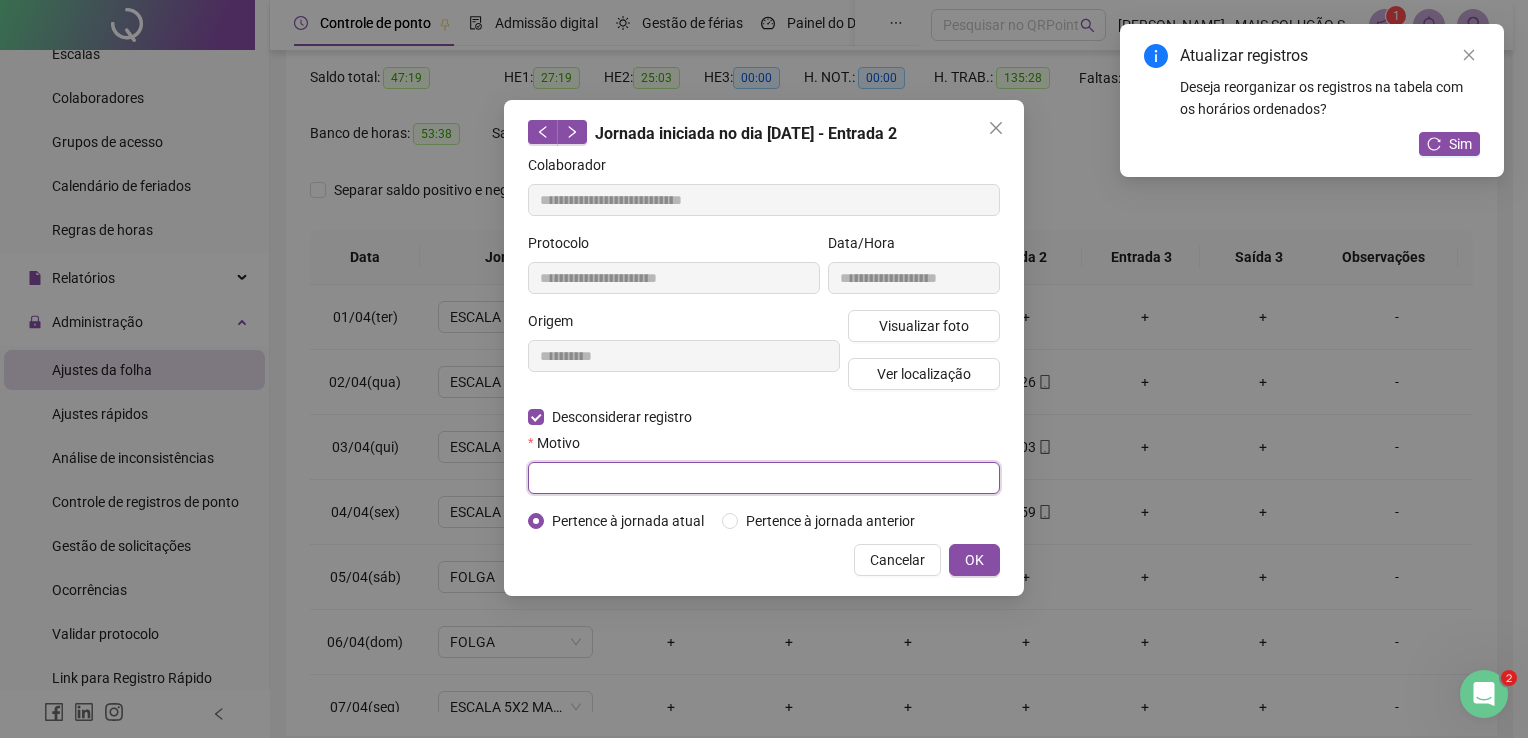 click at bounding box center (764, 478) 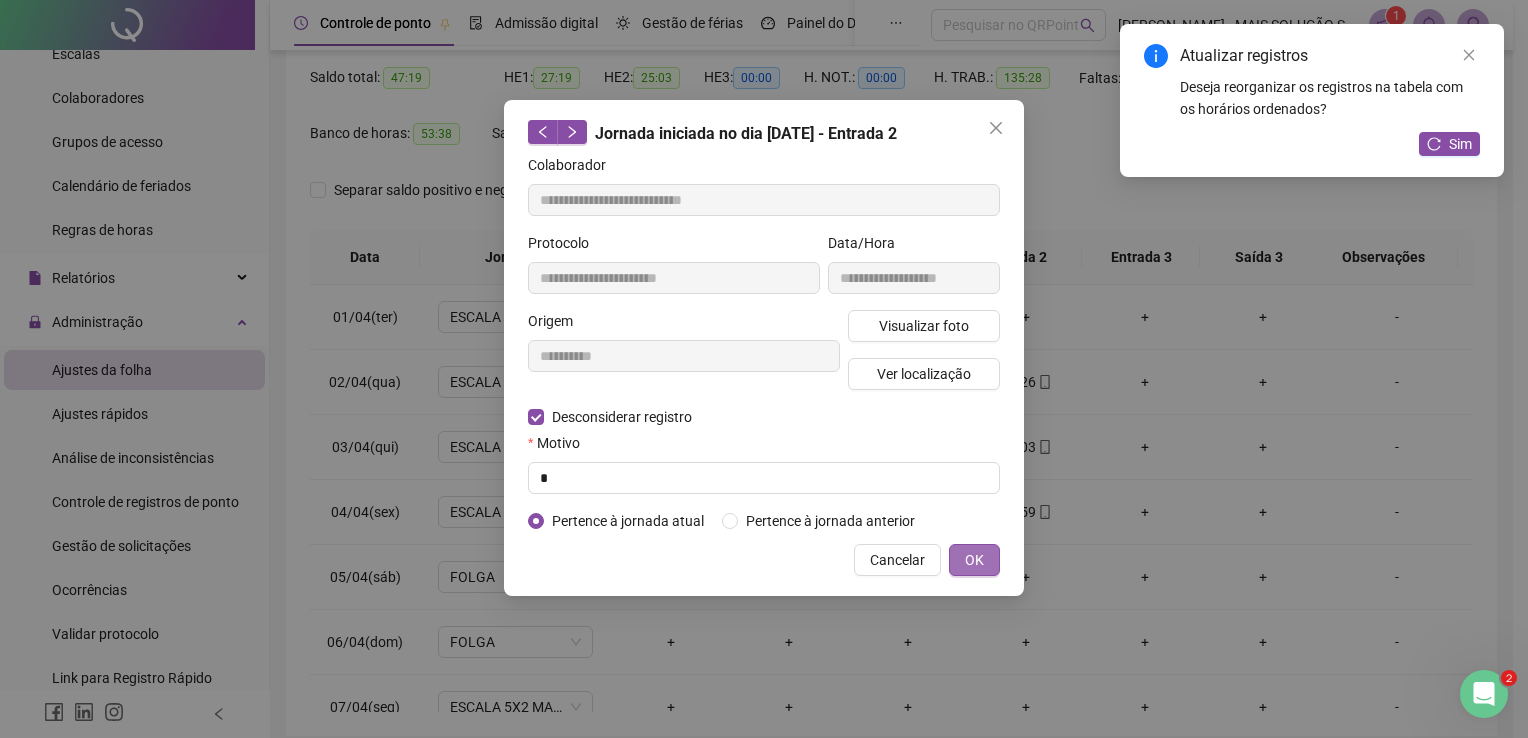 click on "OK" at bounding box center [974, 560] 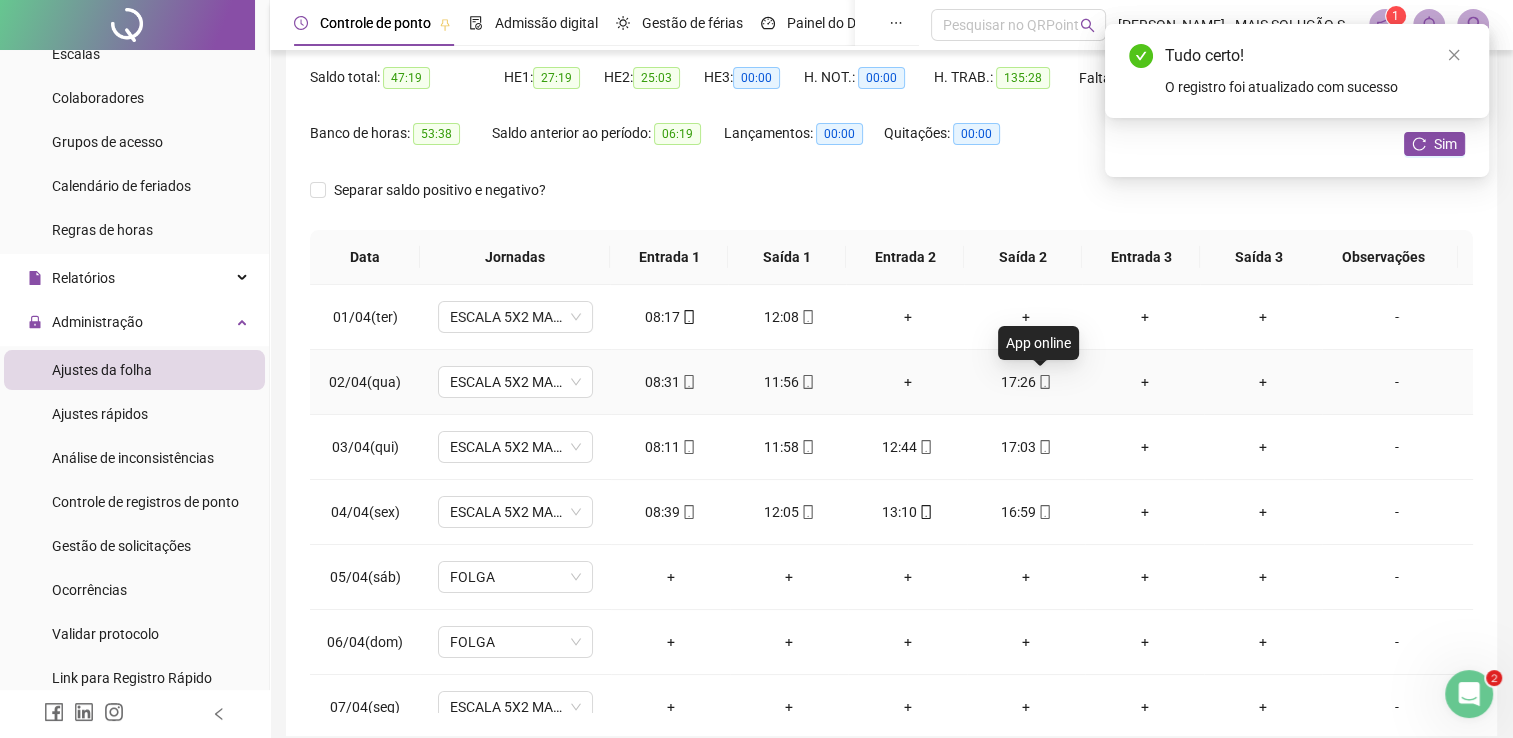 click 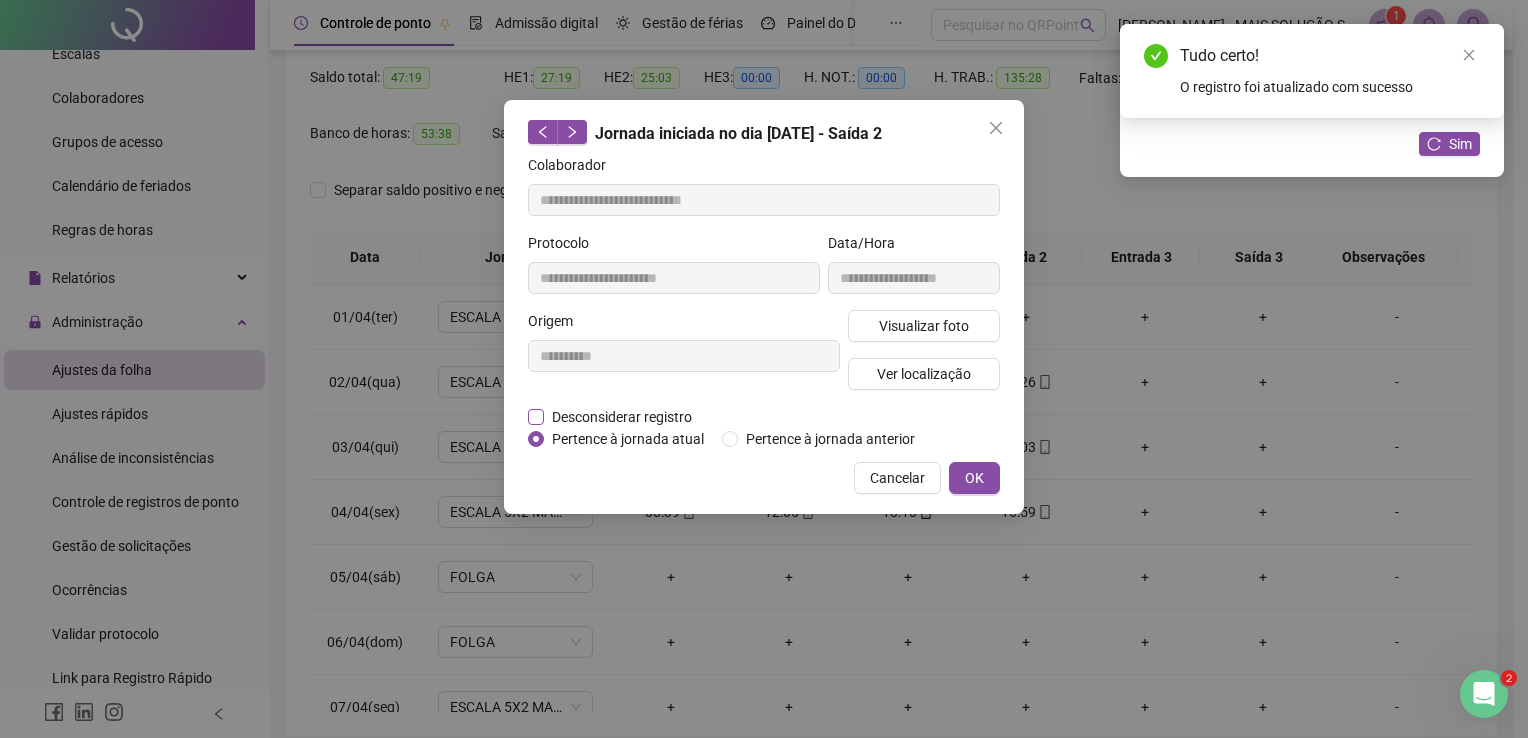 click on "Desconsiderar registro" at bounding box center (622, 417) 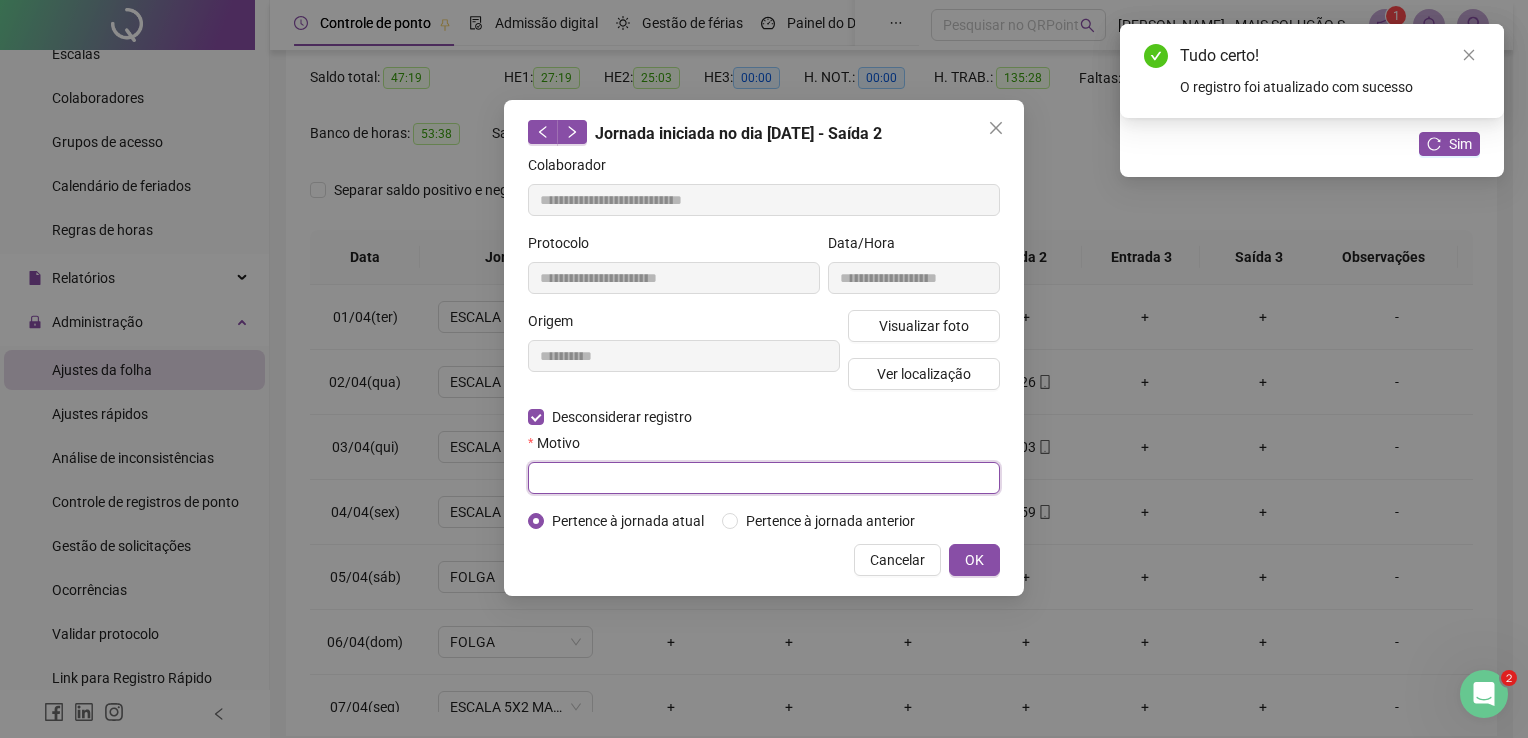 click at bounding box center [764, 478] 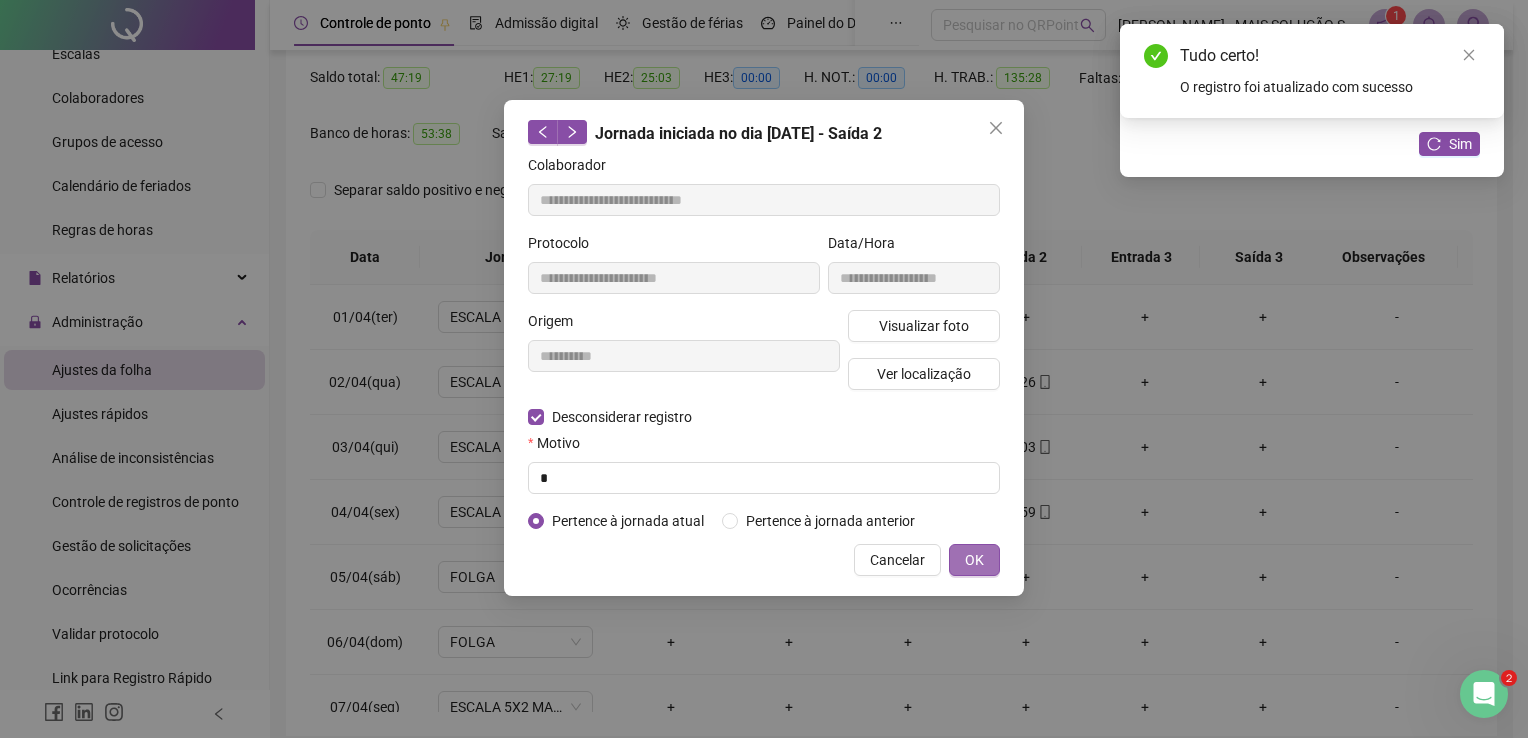 click on "OK" at bounding box center [974, 560] 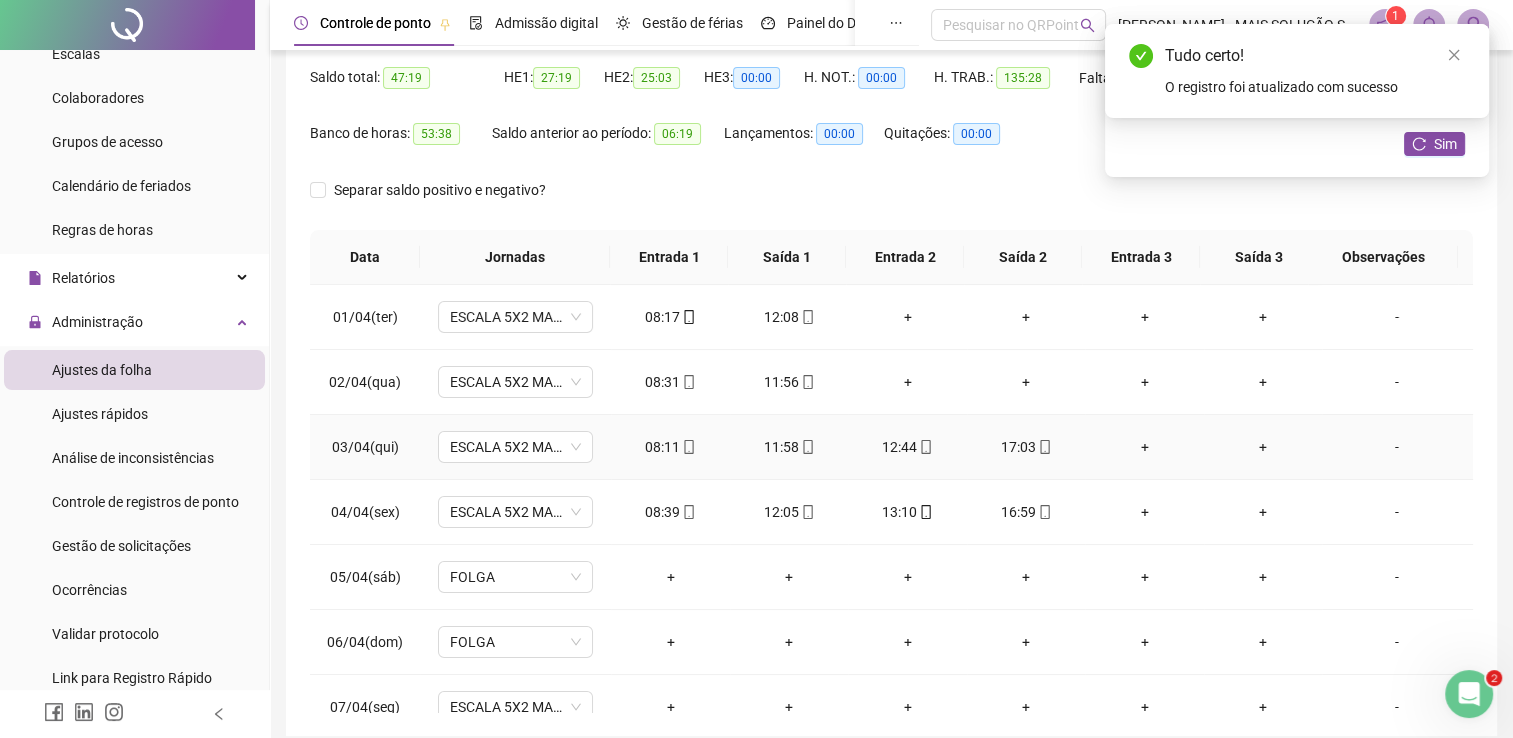 click 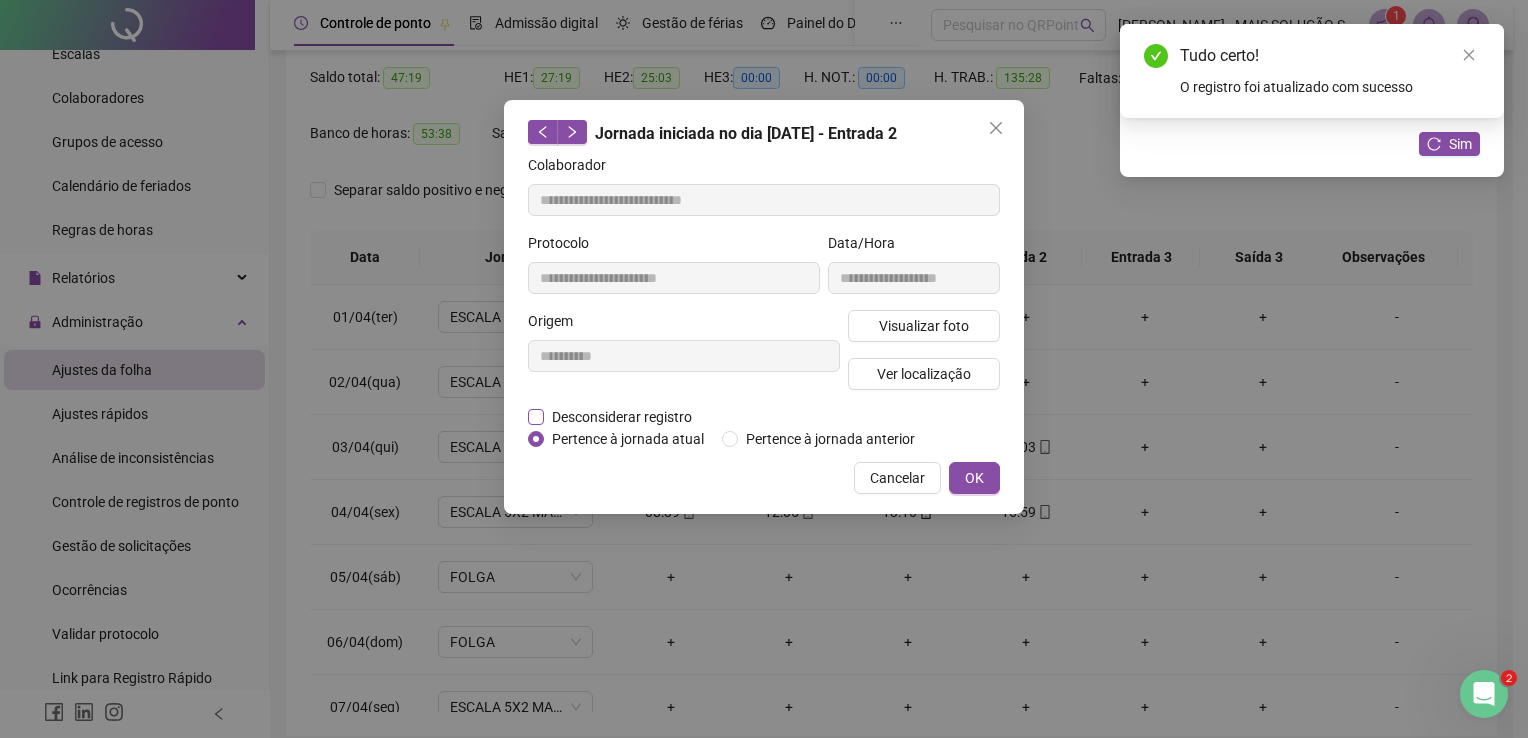 click on "Desconsiderar registro" at bounding box center [622, 417] 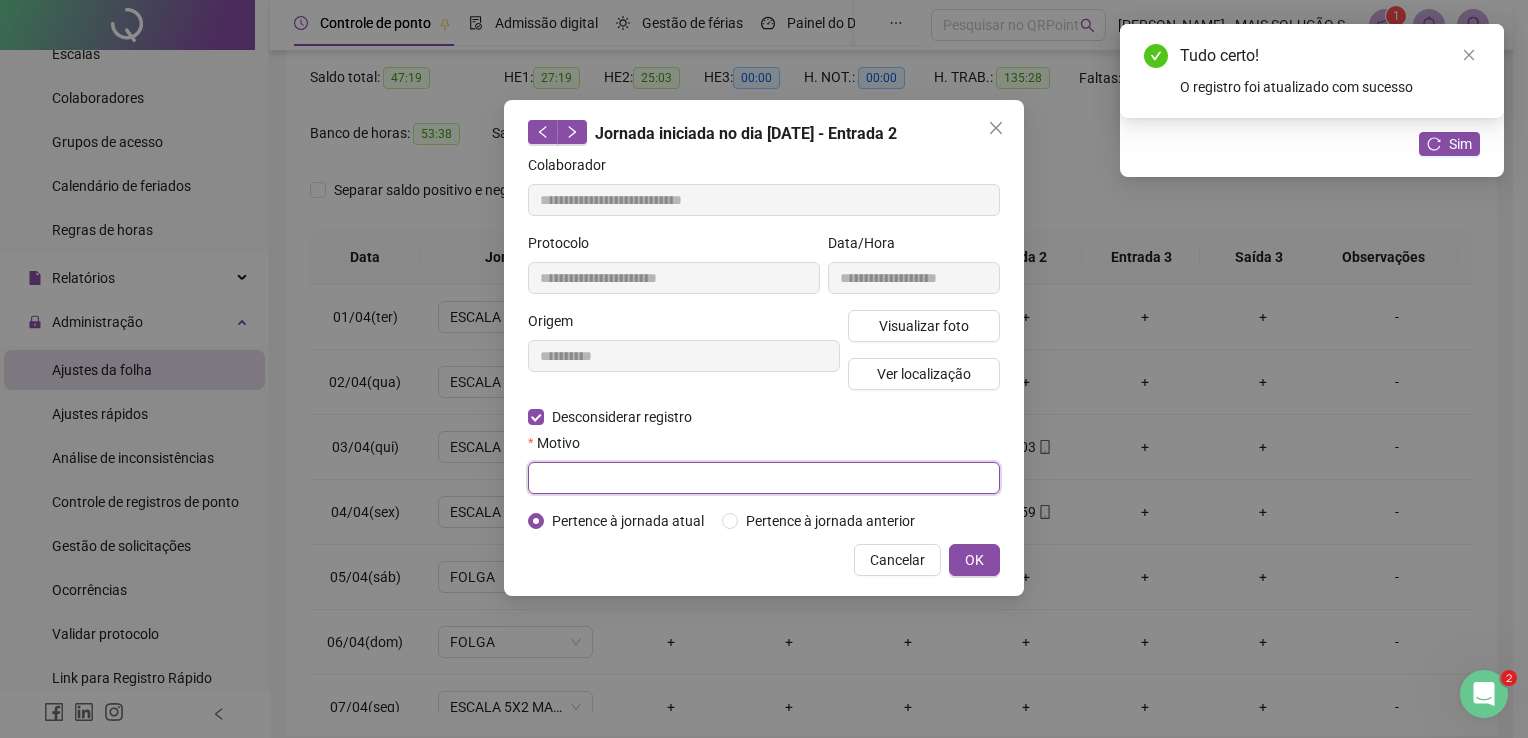 click at bounding box center [764, 478] 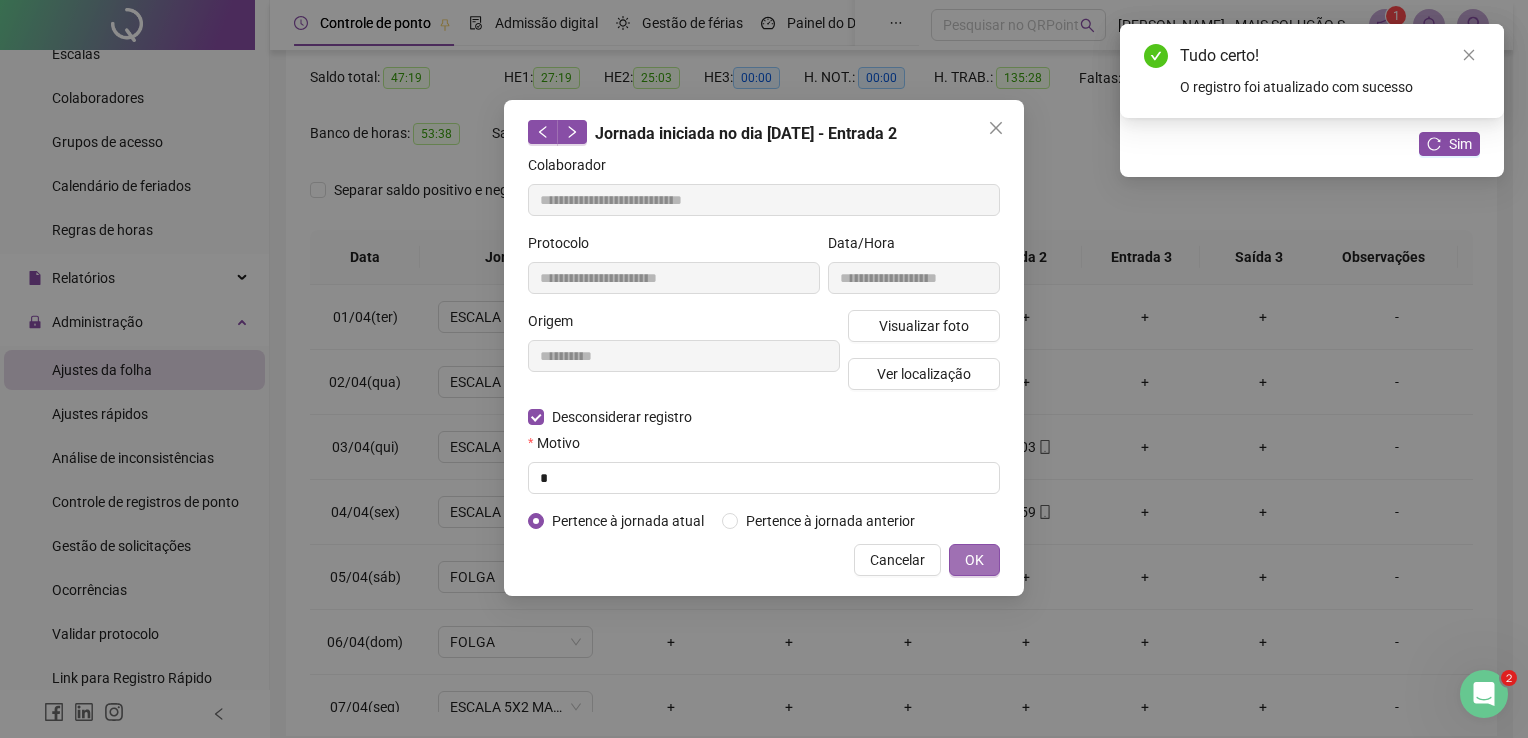 click on "OK" at bounding box center (974, 560) 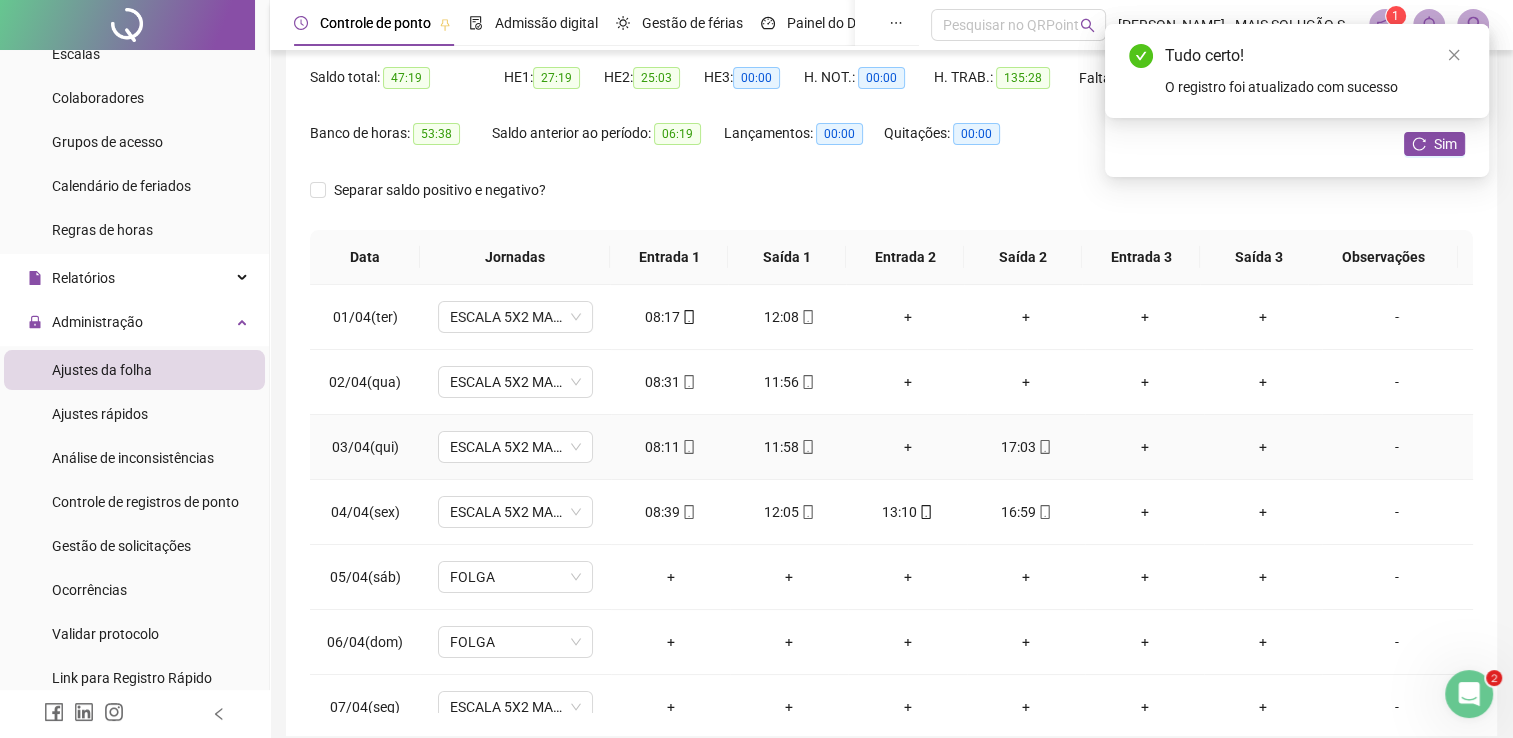 click 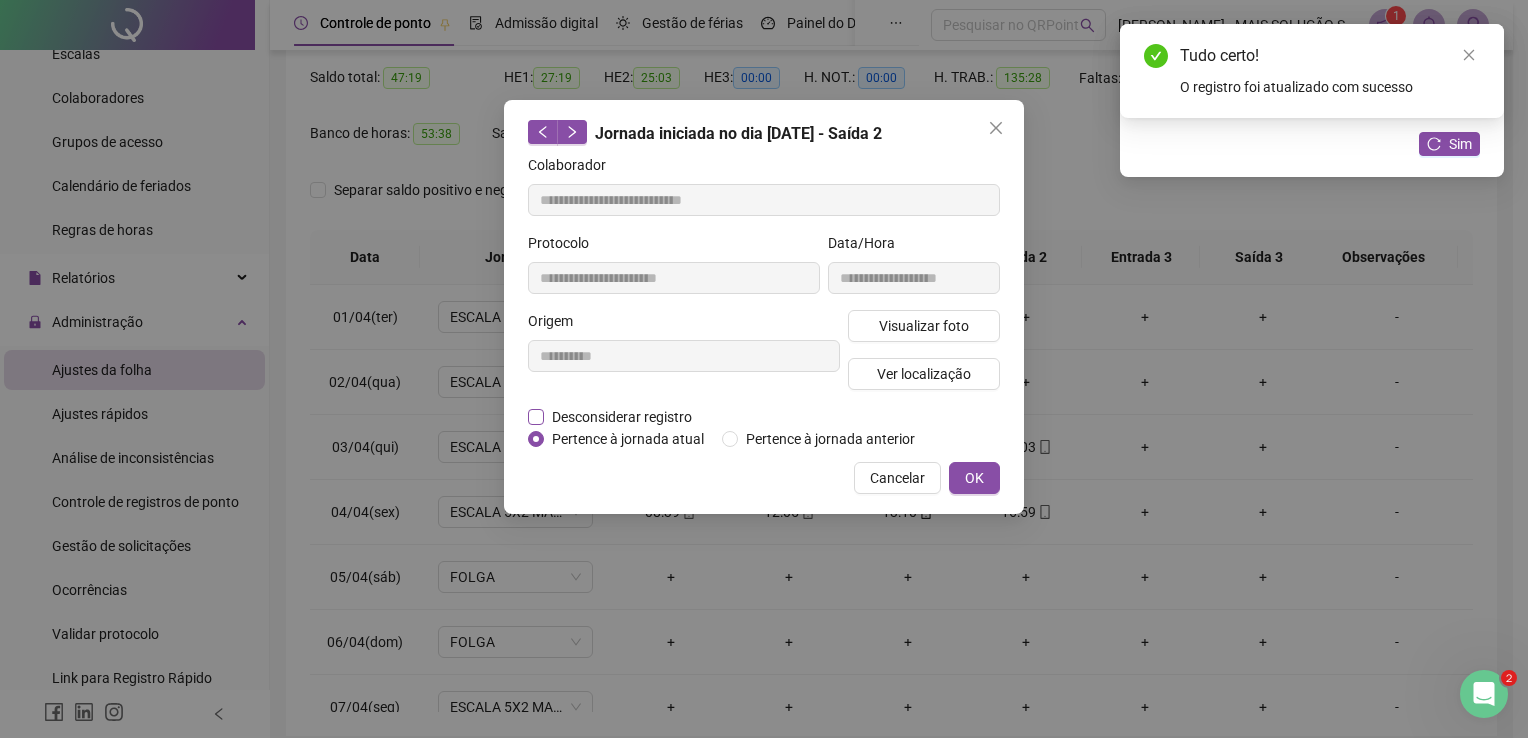 click on "Desconsiderar registro" at bounding box center [622, 417] 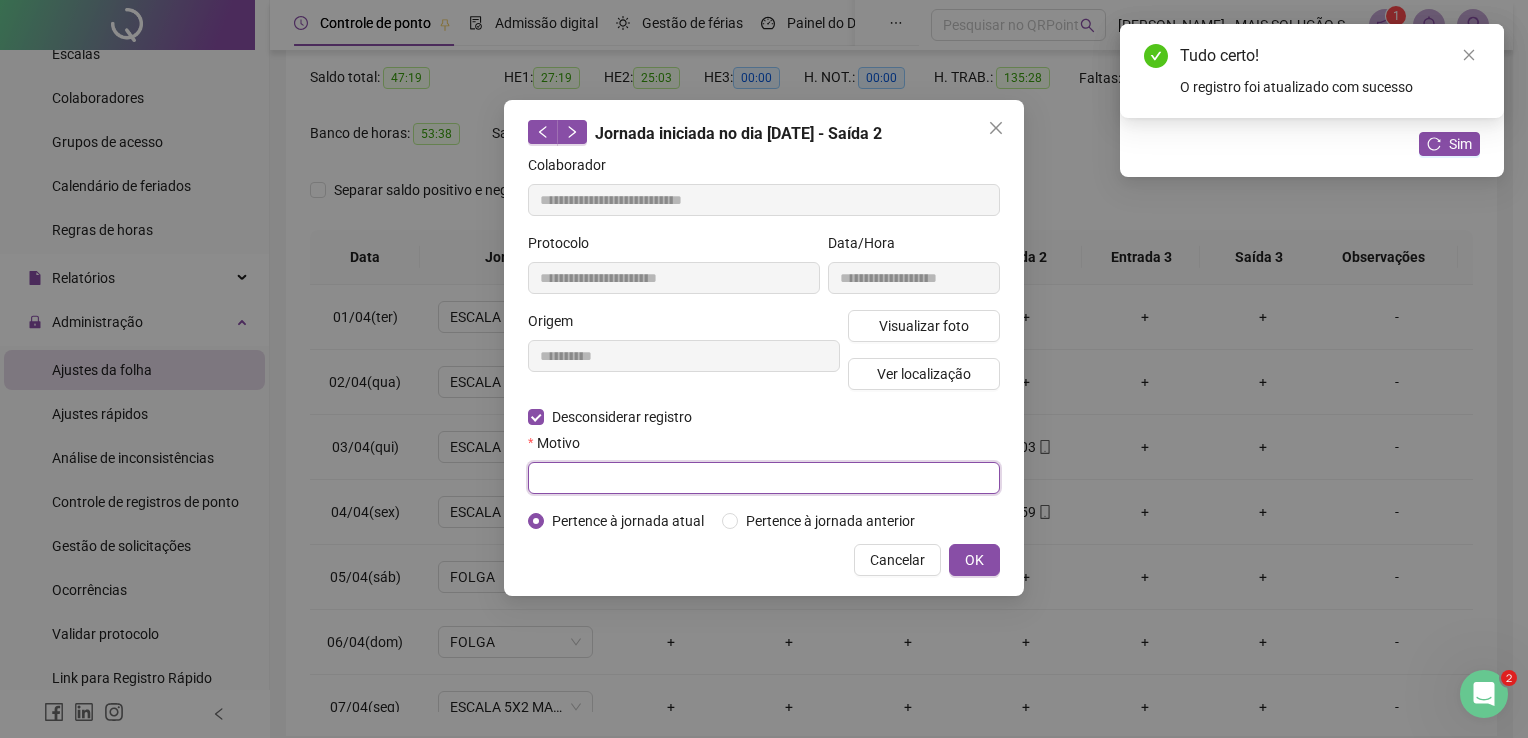 click at bounding box center (764, 478) 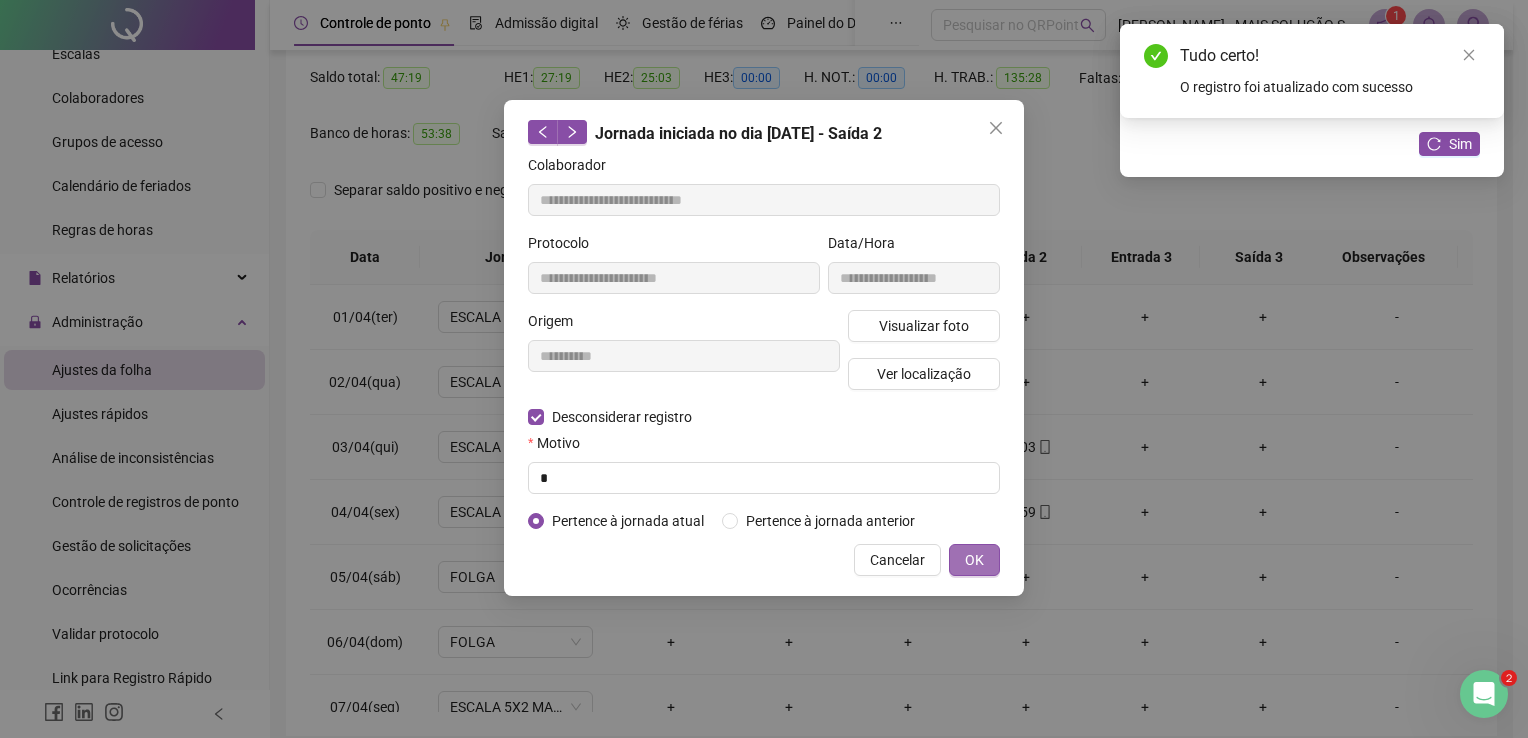 click on "OK" at bounding box center (974, 560) 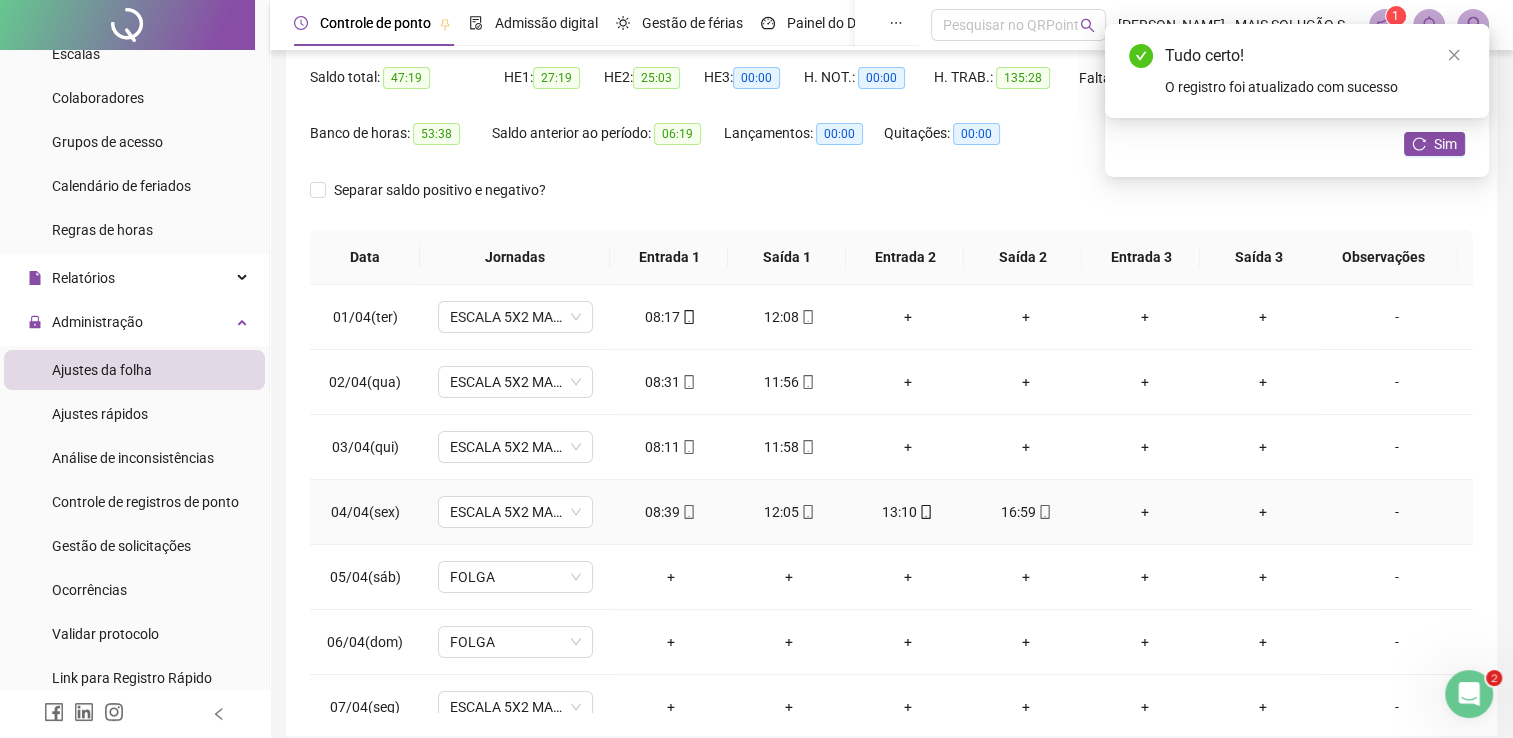 click on "16:59" at bounding box center [1026, 512] 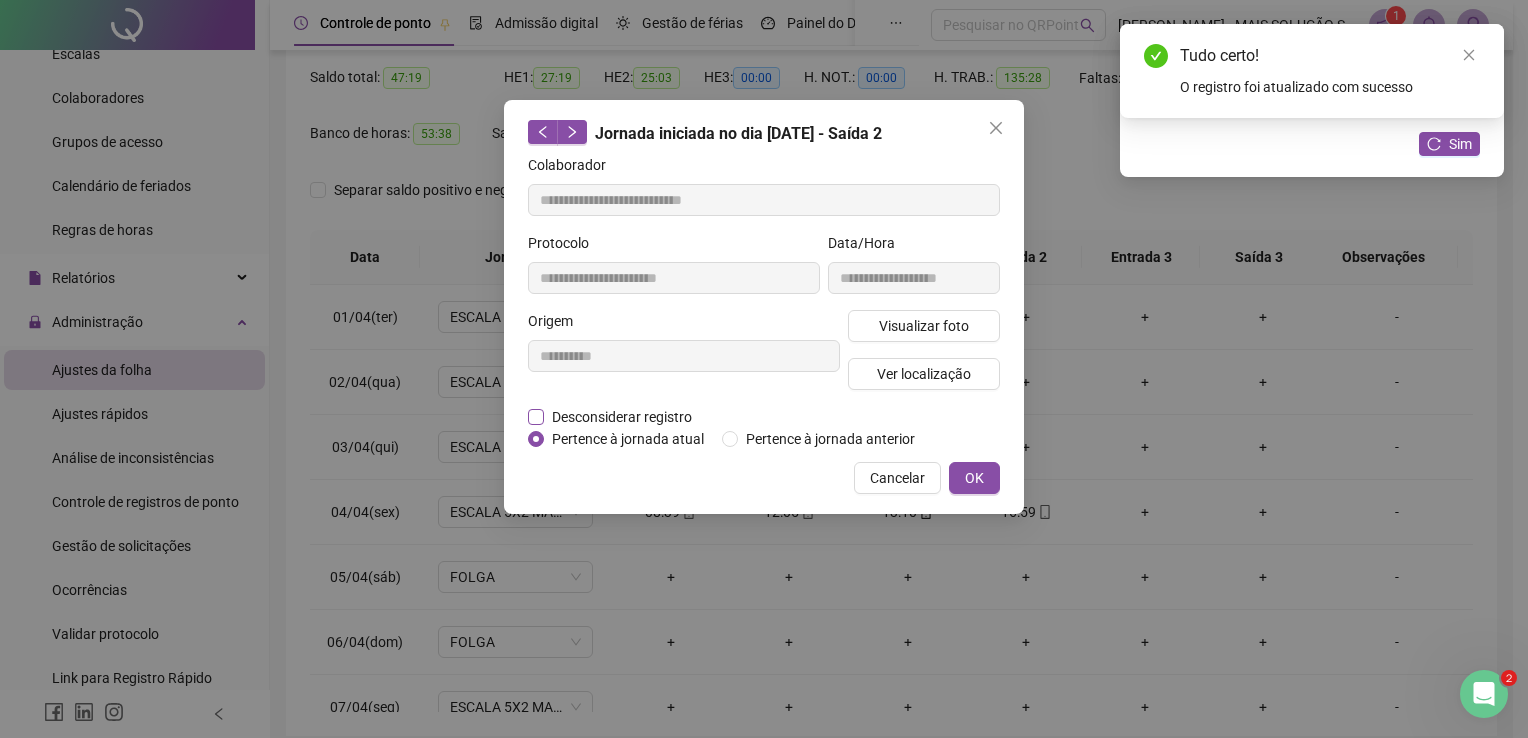 click on "Desconsiderar registro" at bounding box center (622, 417) 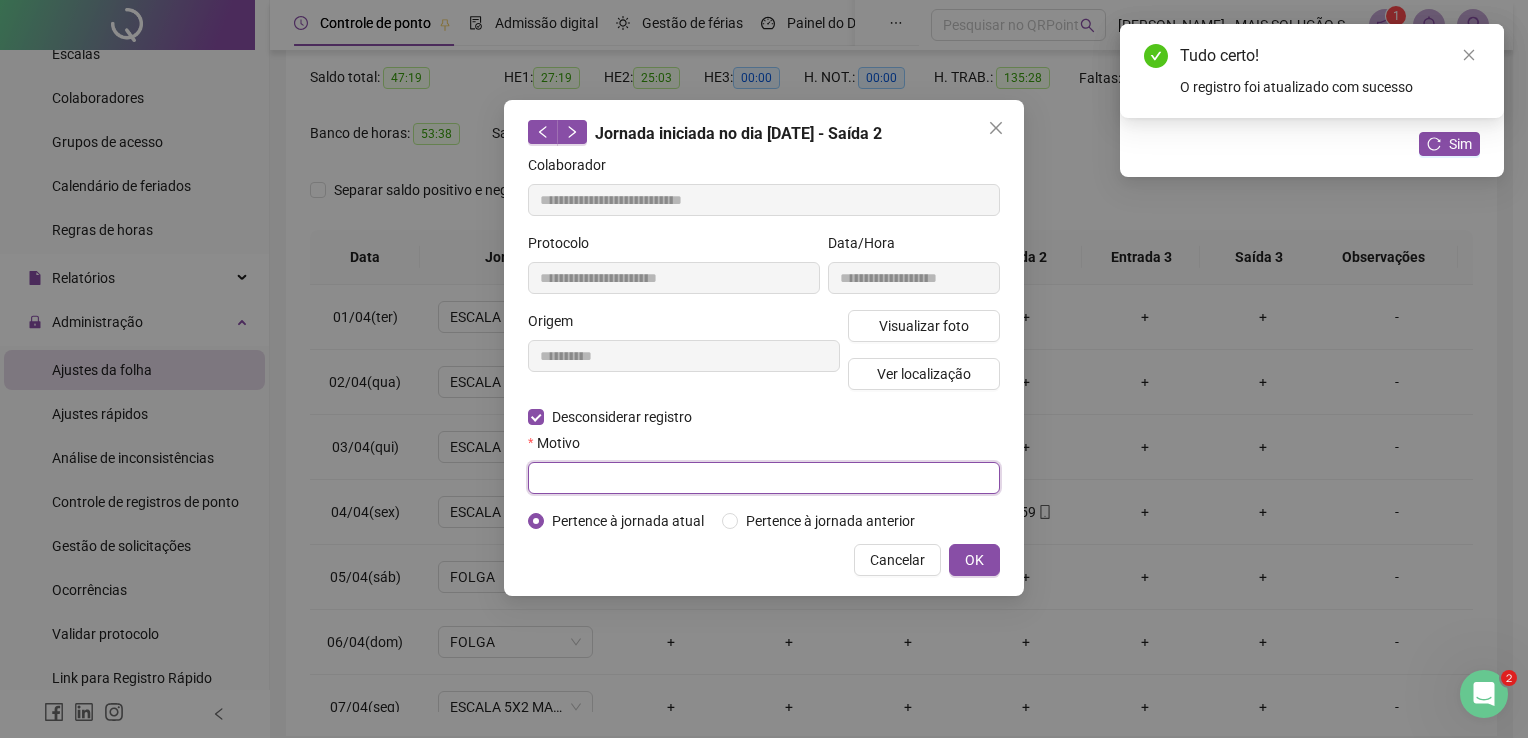 click at bounding box center (764, 478) 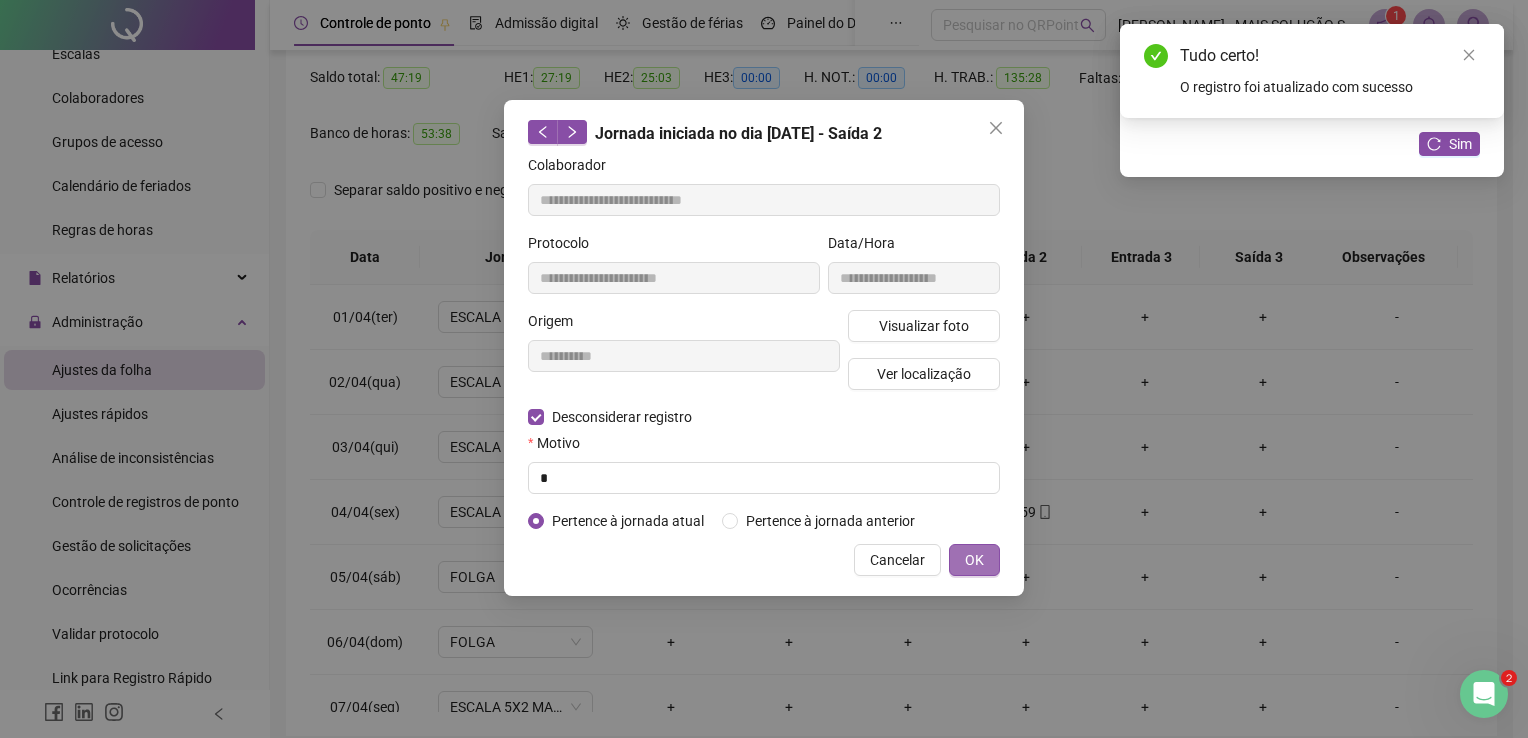 click on "OK" at bounding box center [974, 560] 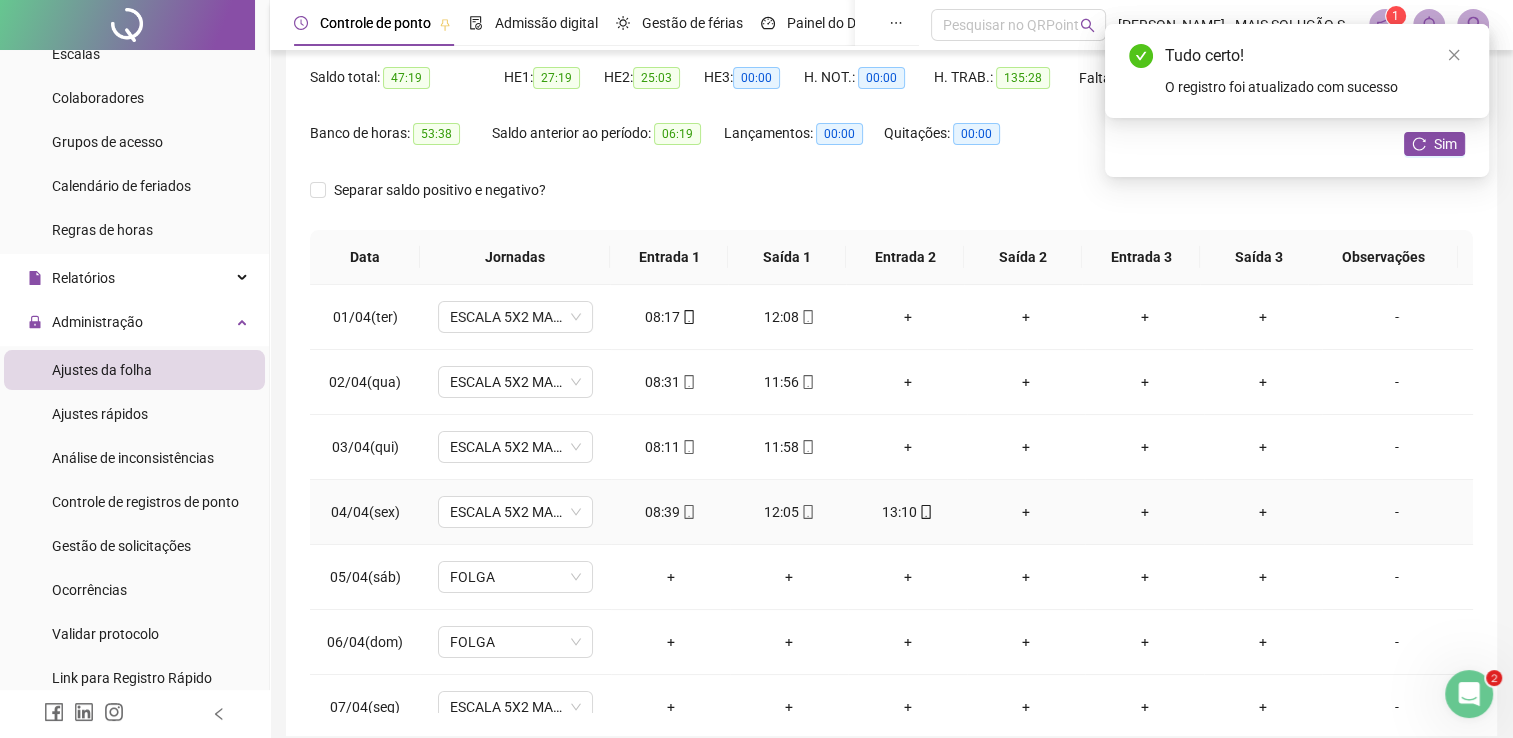 click 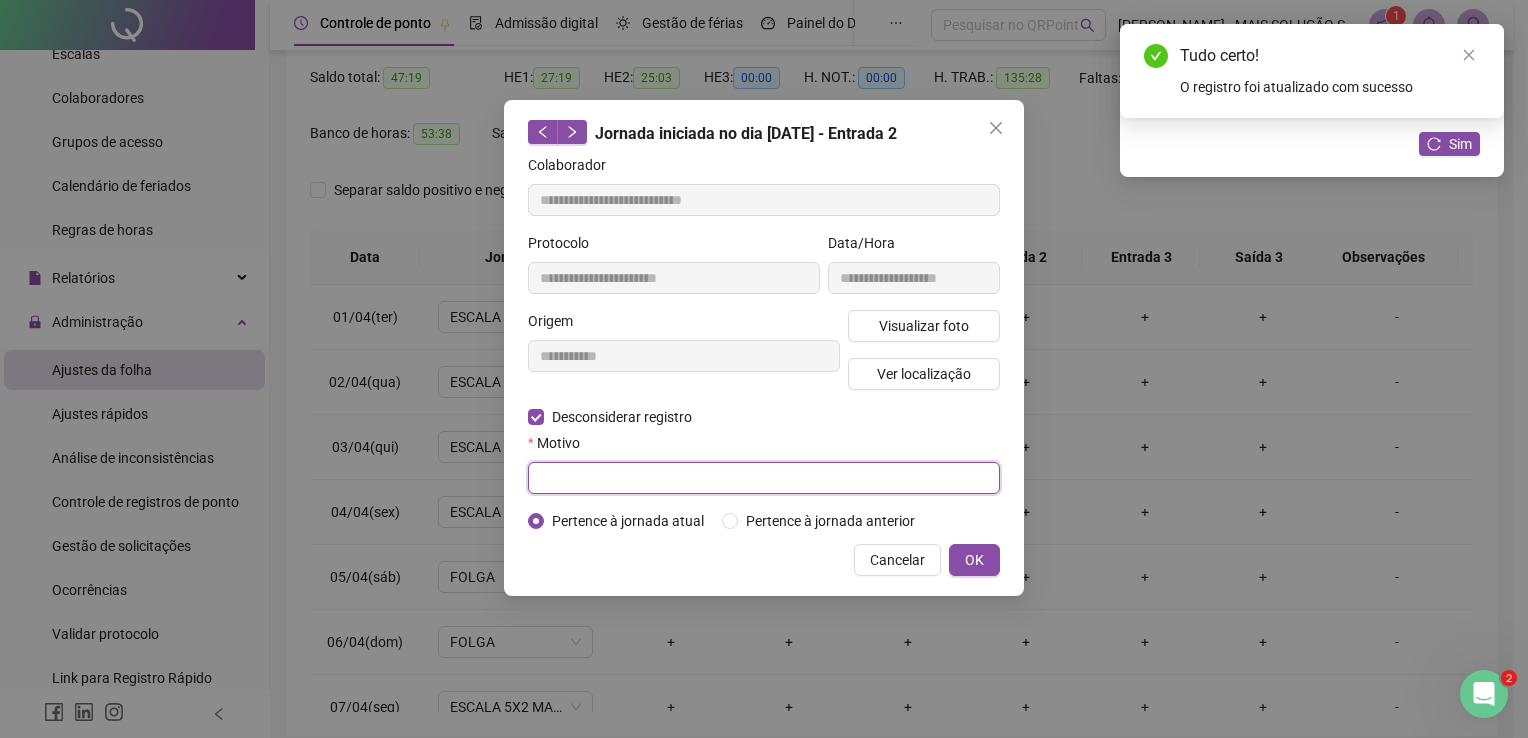 click at bounding box center (764, 478) 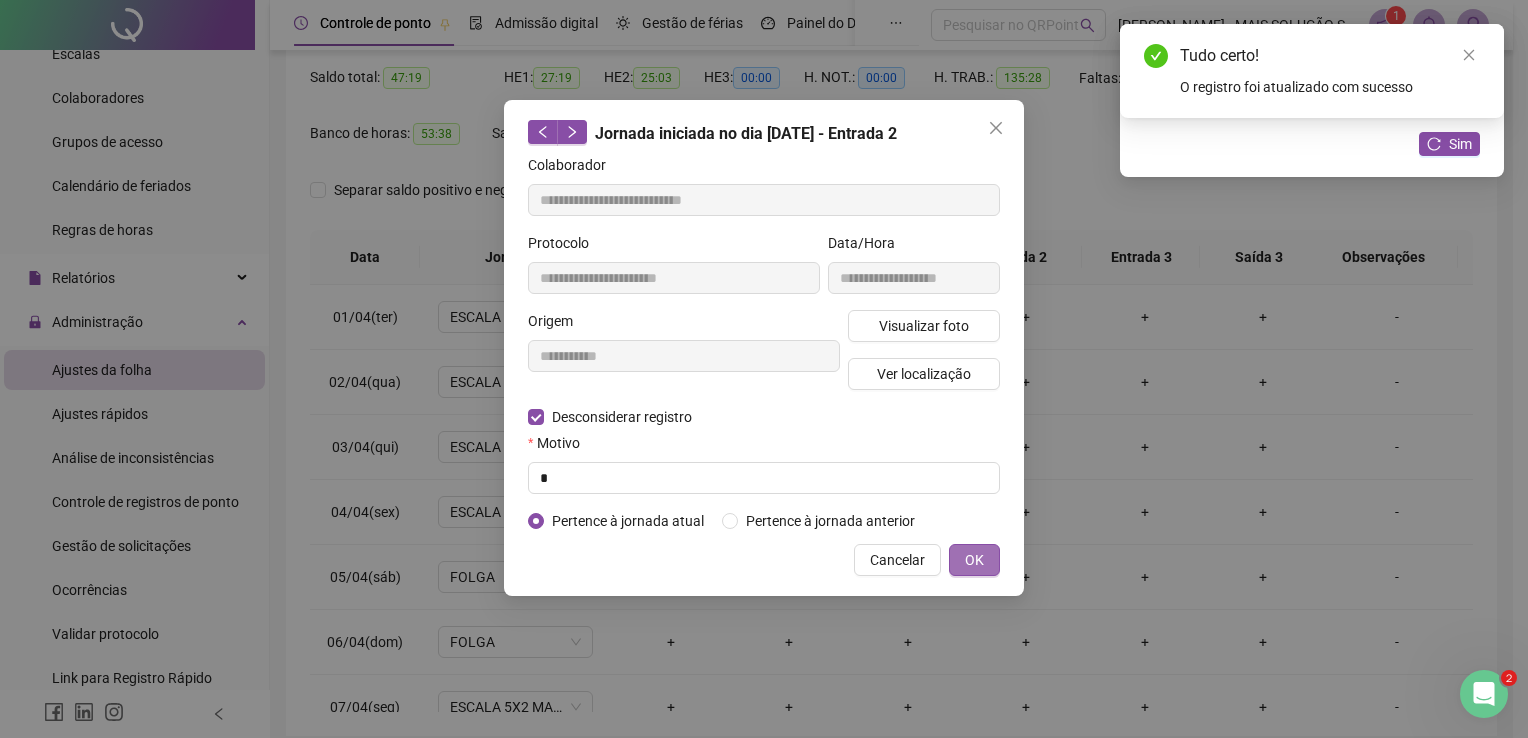 click on "OK" at bounding box center (974, 560) 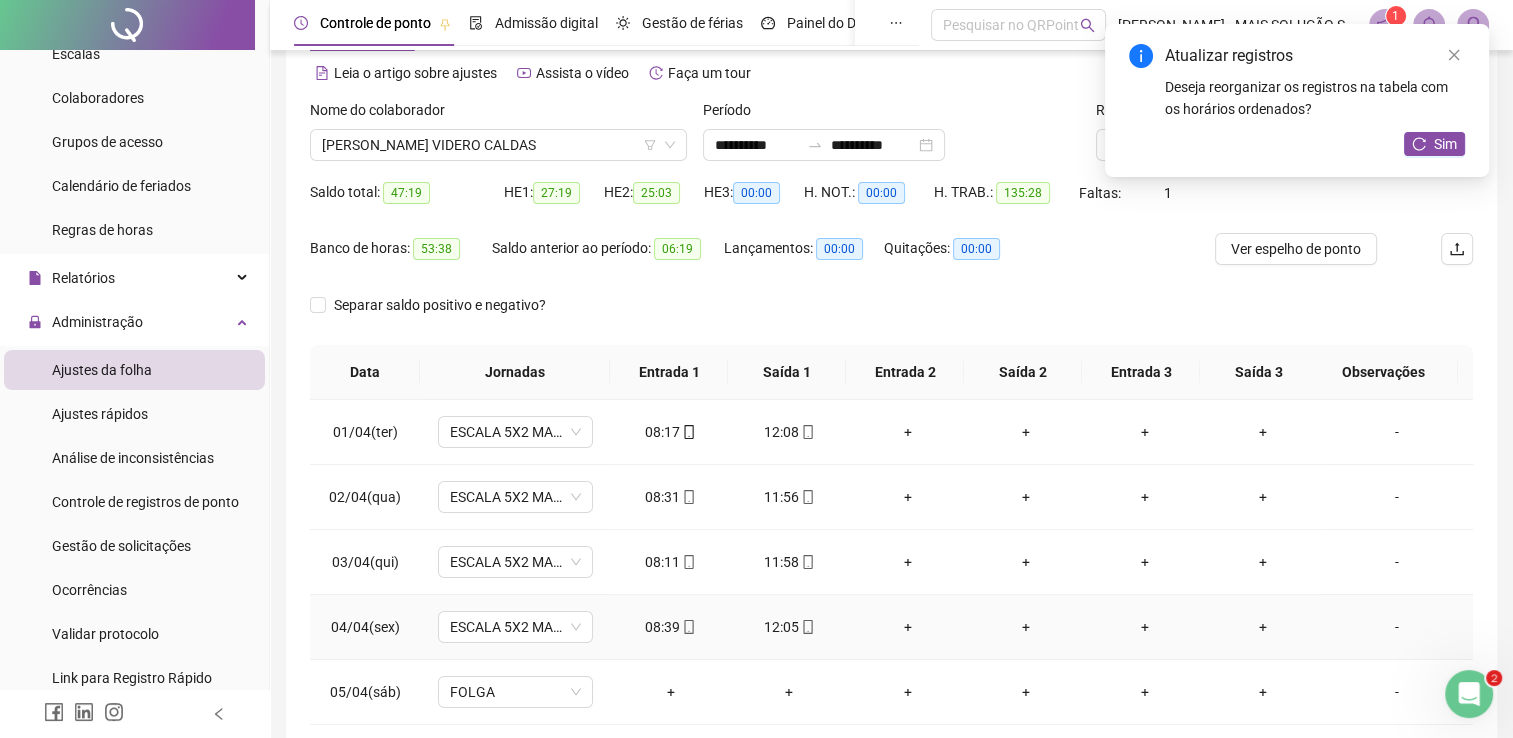 scroll, scrollTop: 0, scrollLeft: 0, axis: both 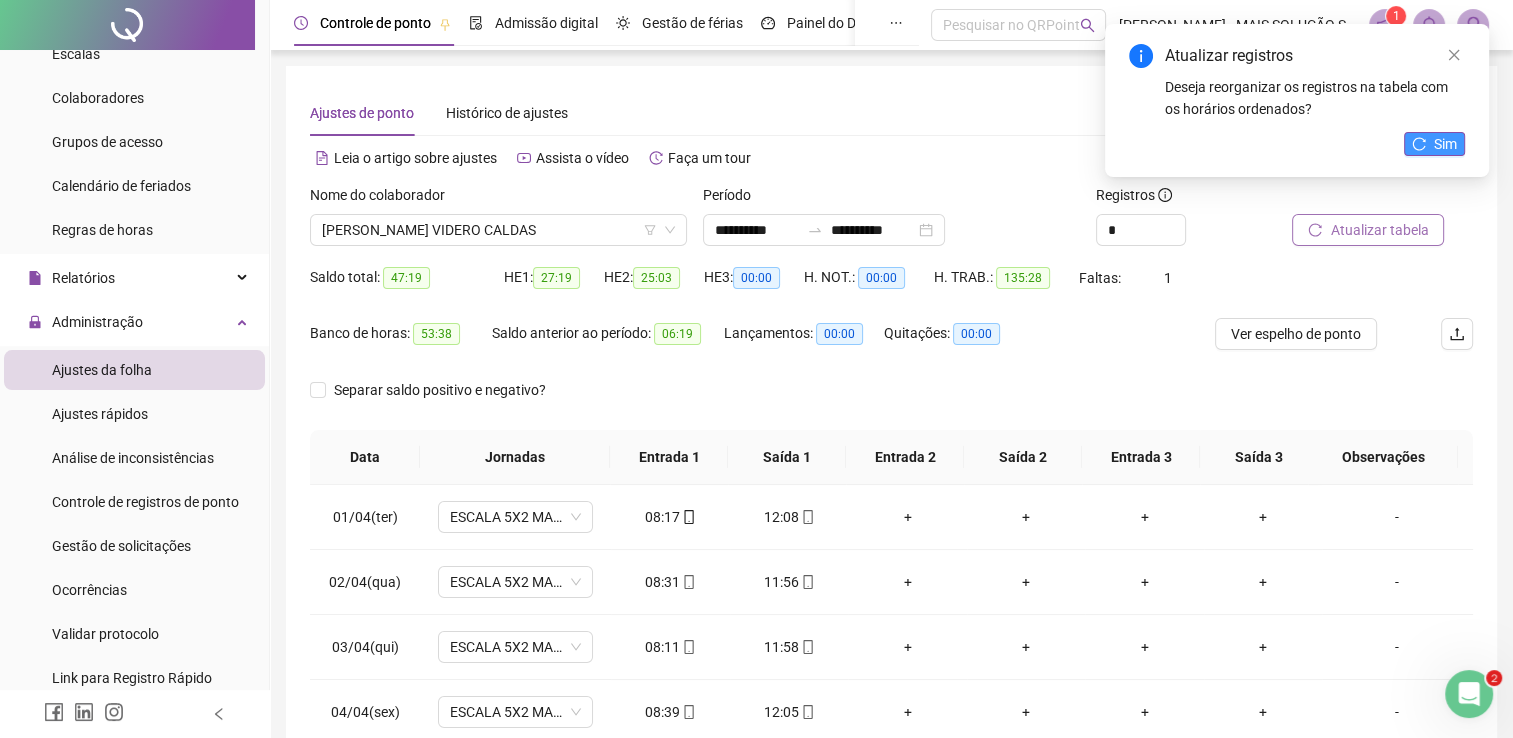 click 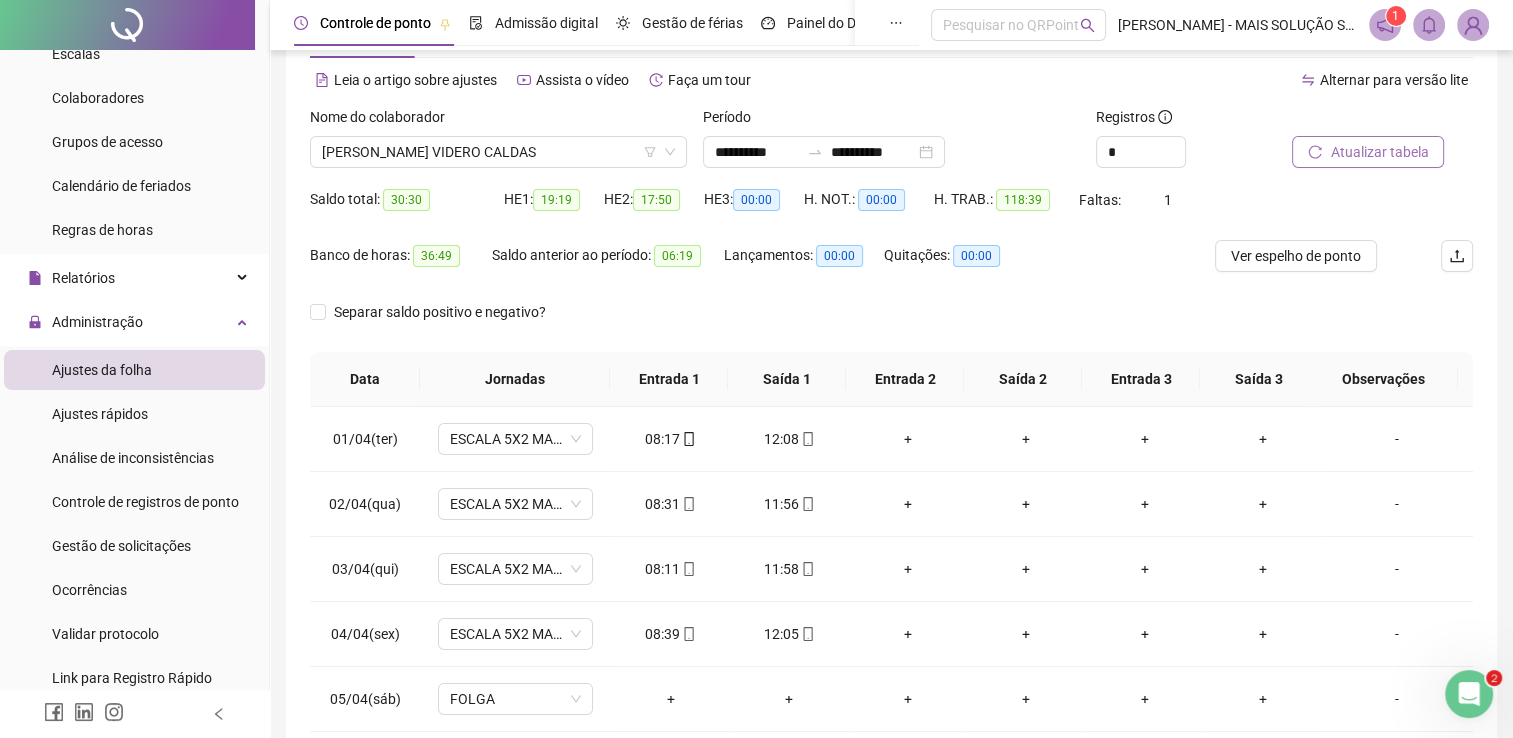 scroll, scrollTop: 283, scrollLeft: 0, axis: vertical 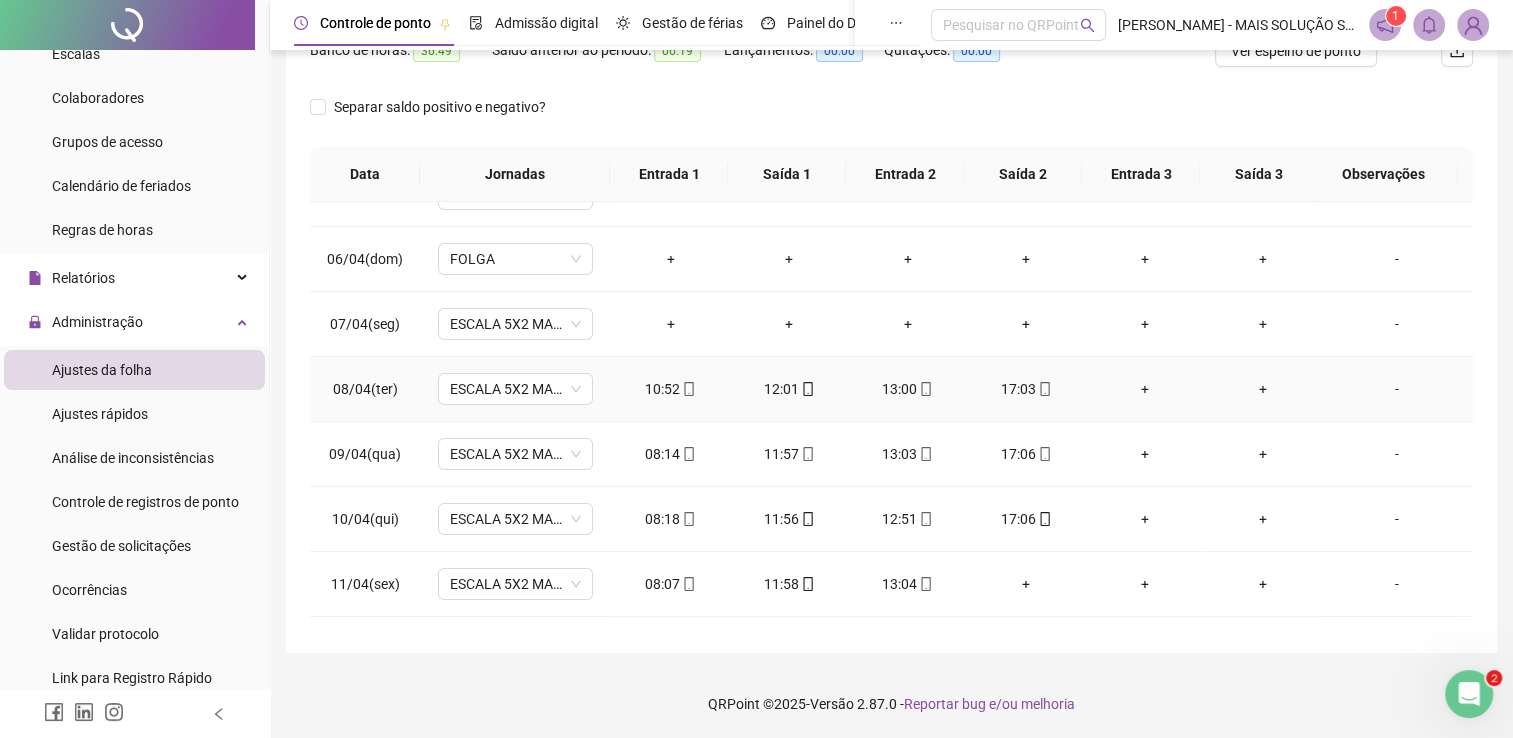 click 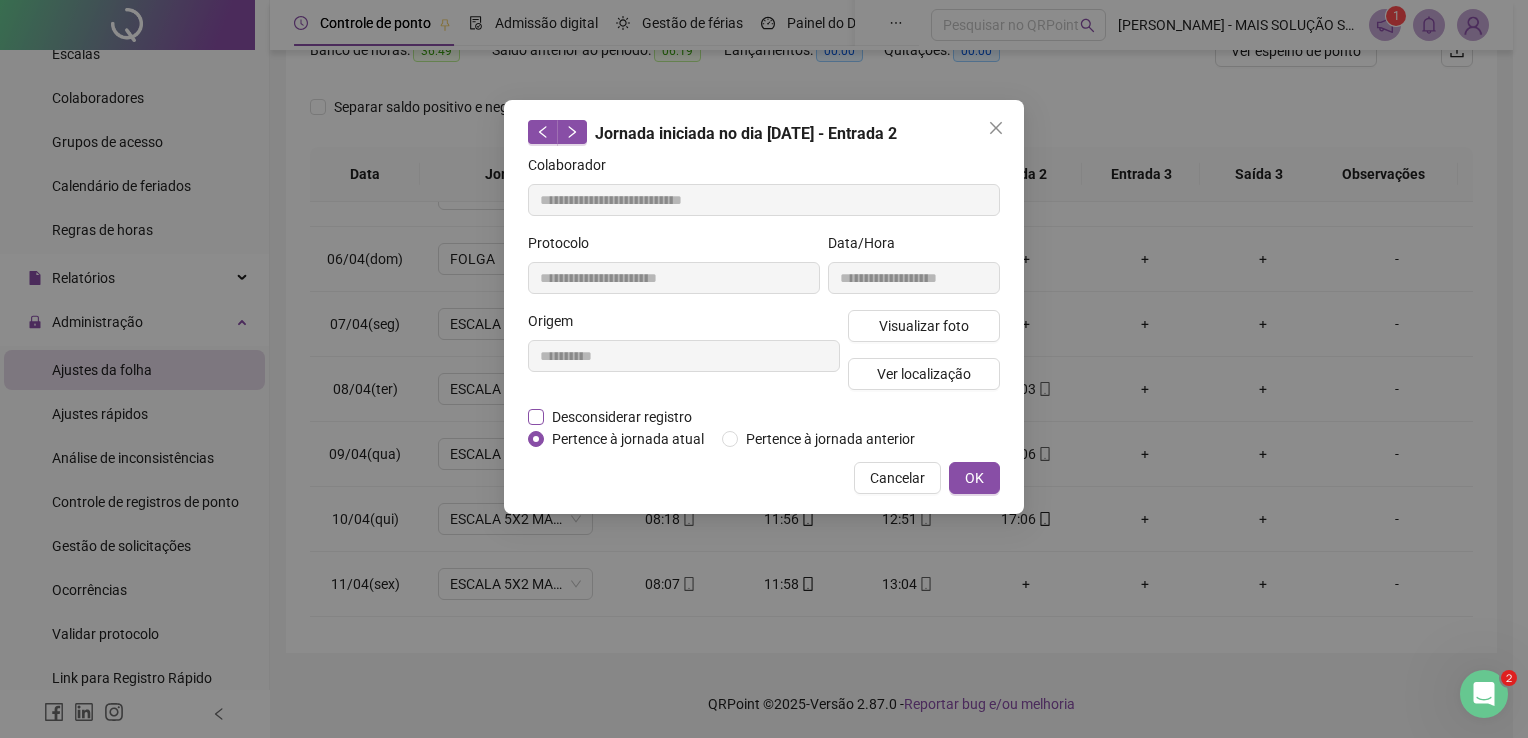 click on "Desconsiderar registro" at bounding box center (622, 417) 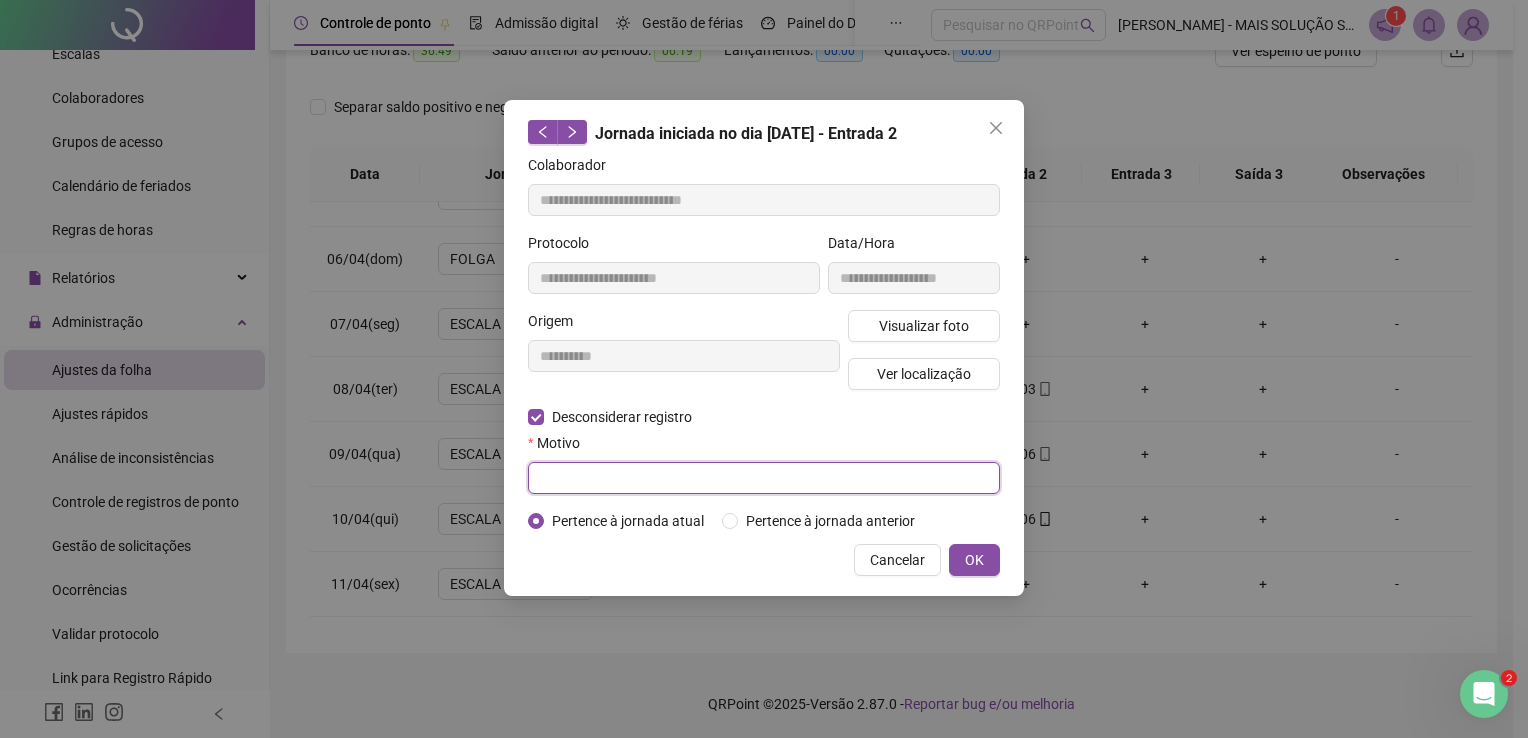 click at bounding box center [764, 478] 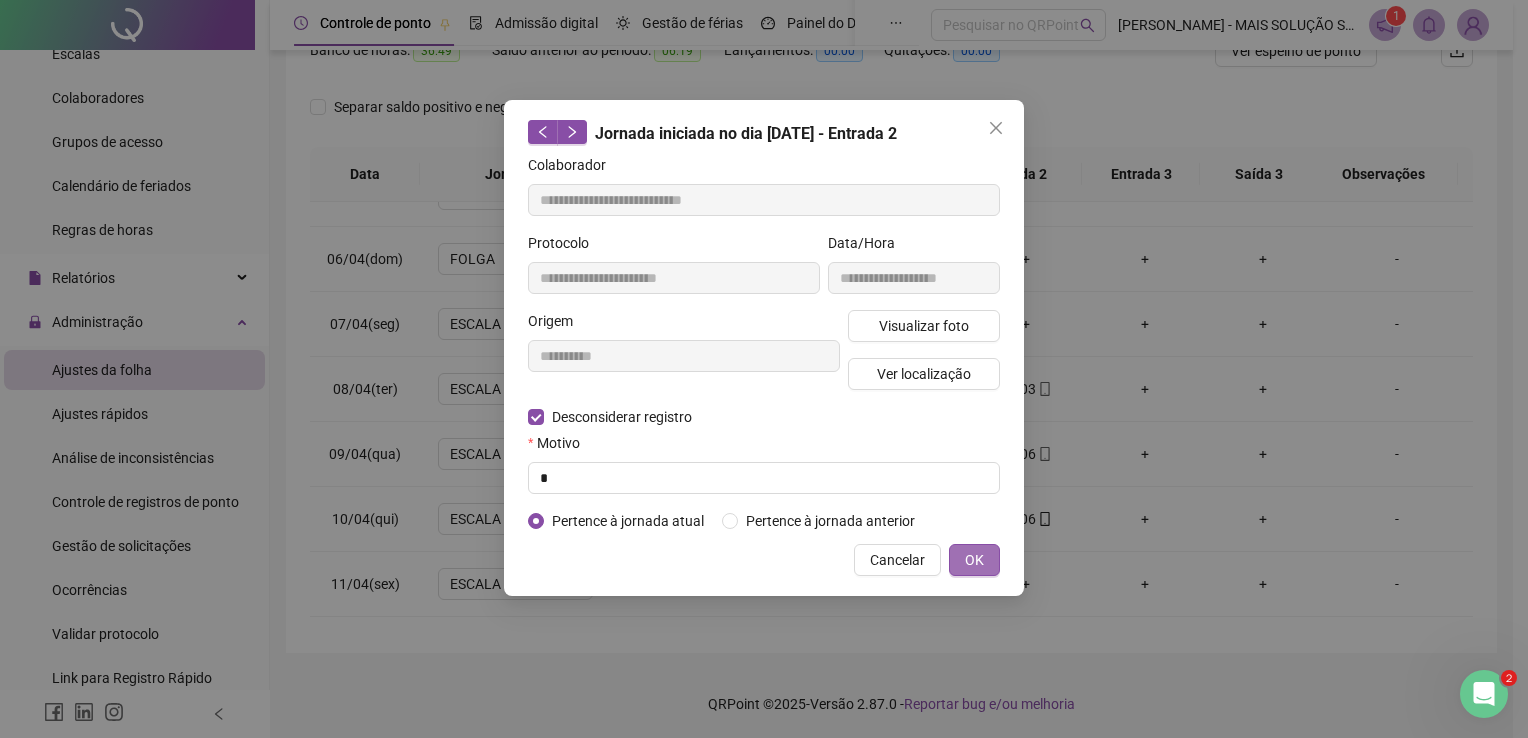 click on "OK" at bounding box center [974, 560] 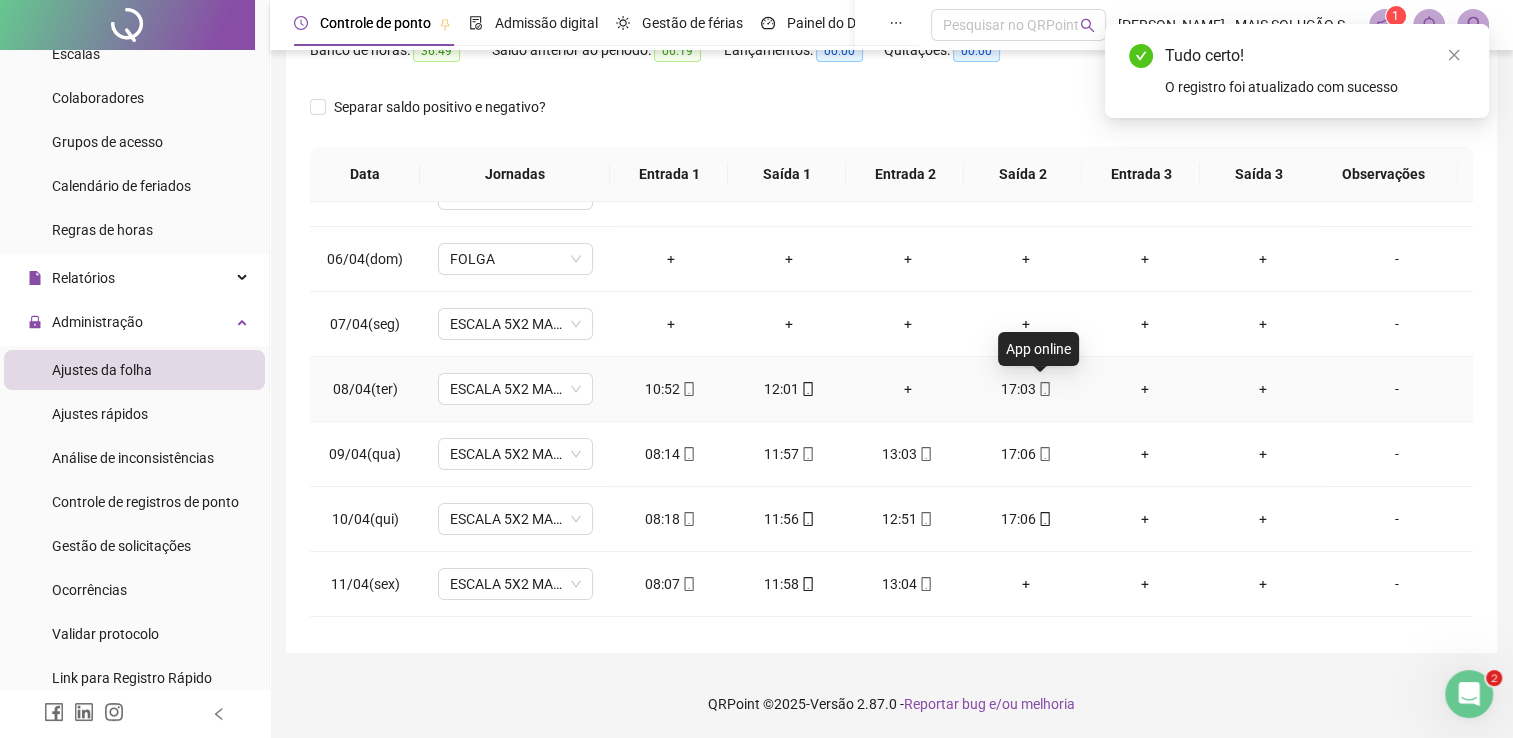 click 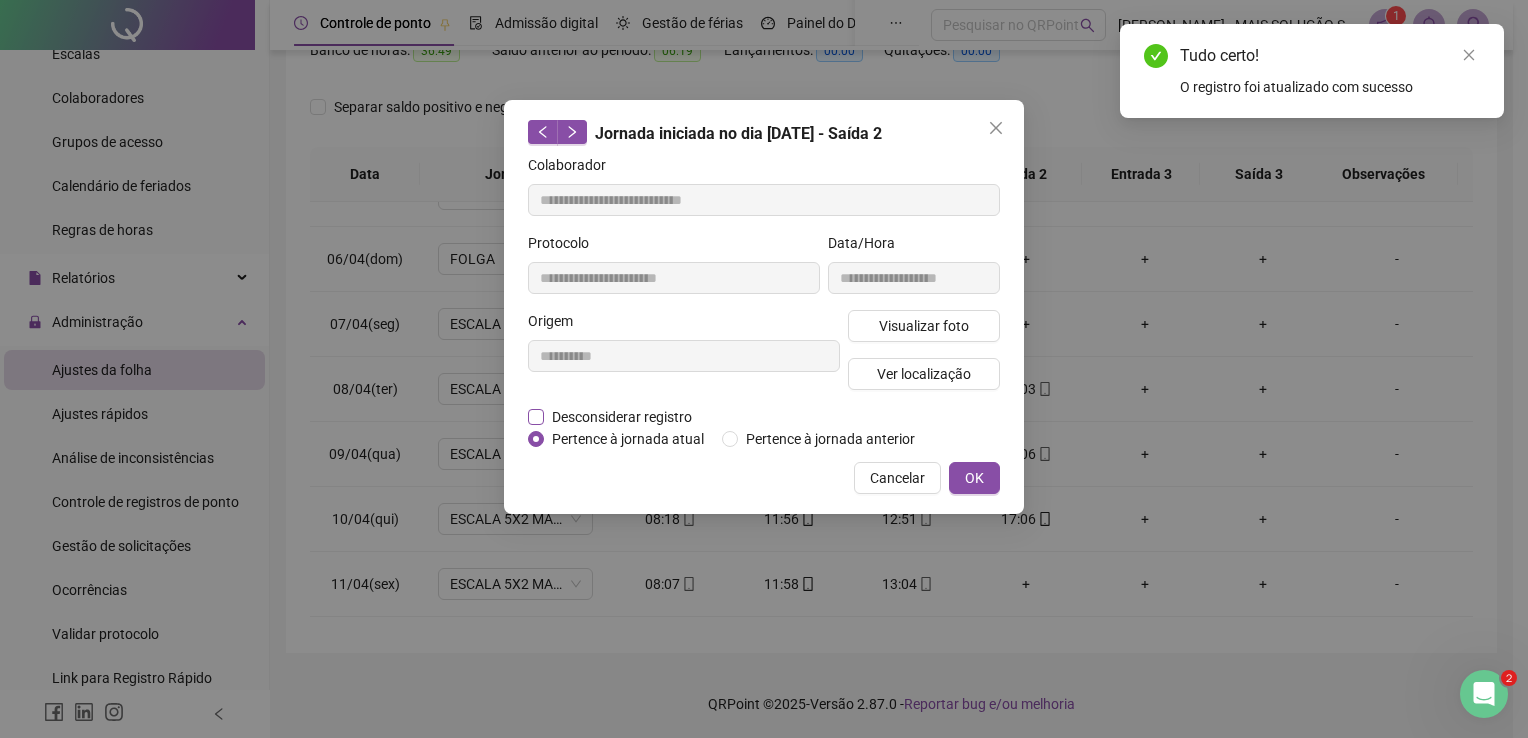click on "Desconsiderar registro" at bounding box center (622, 417) 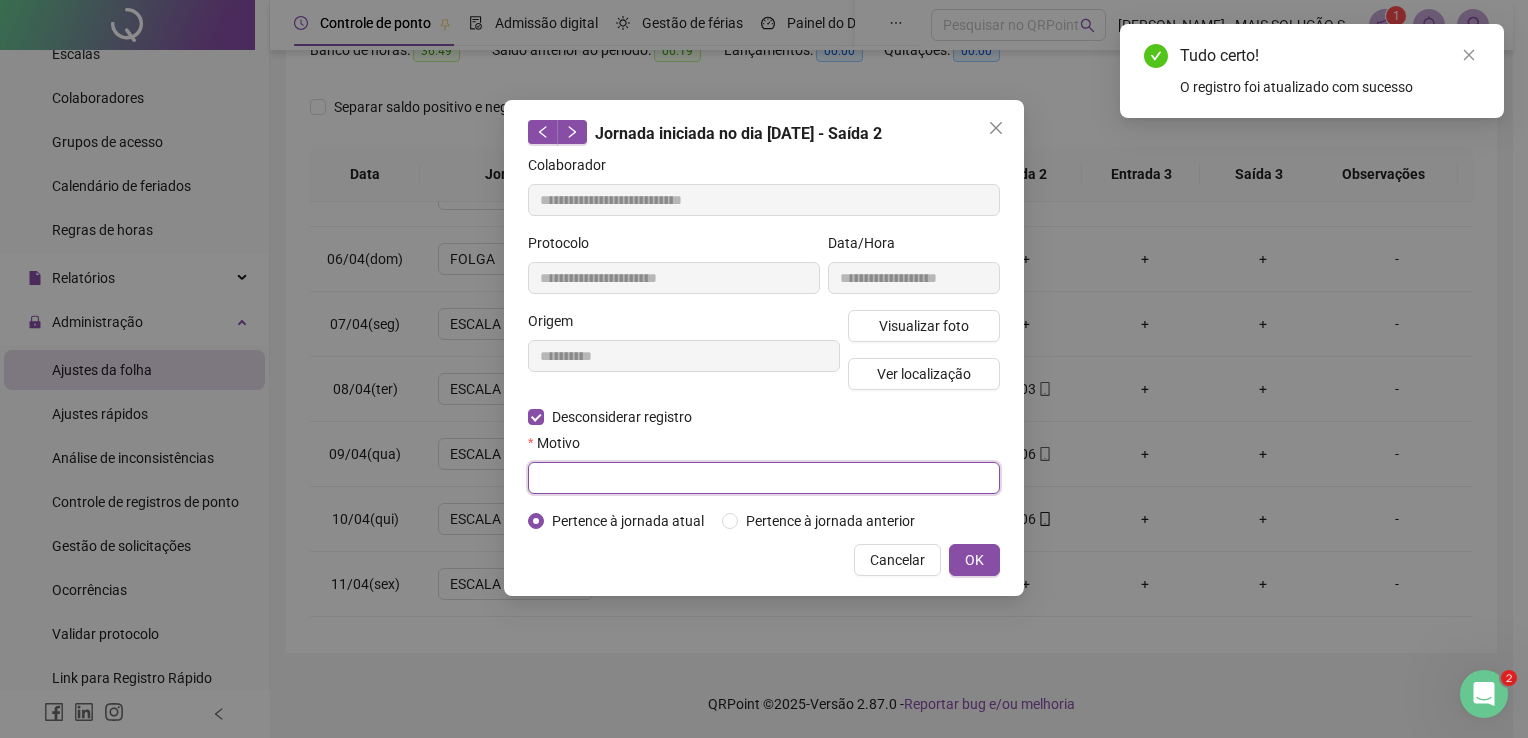 click at bounding box center (764, 478) 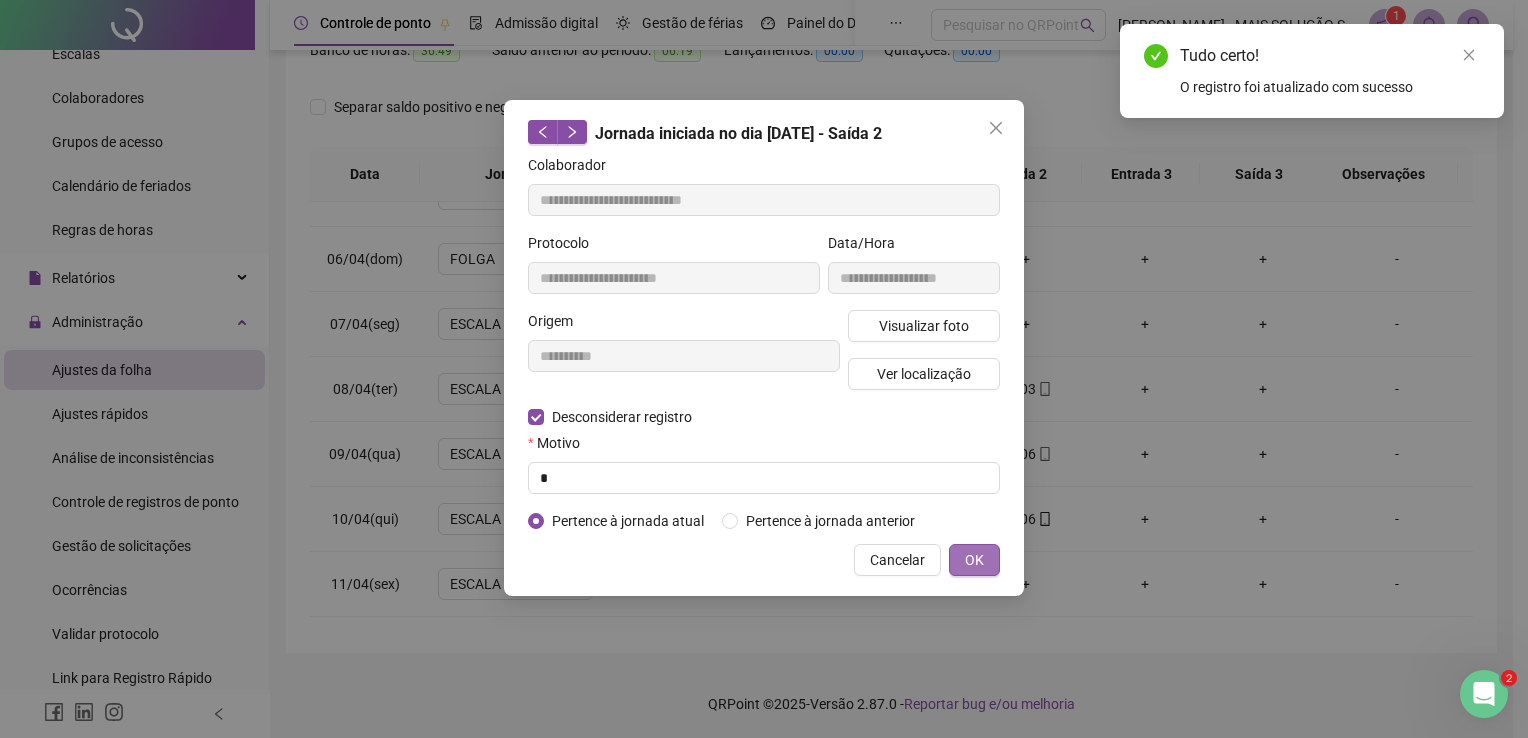 click on "OK" at bounding box center (974, 560) 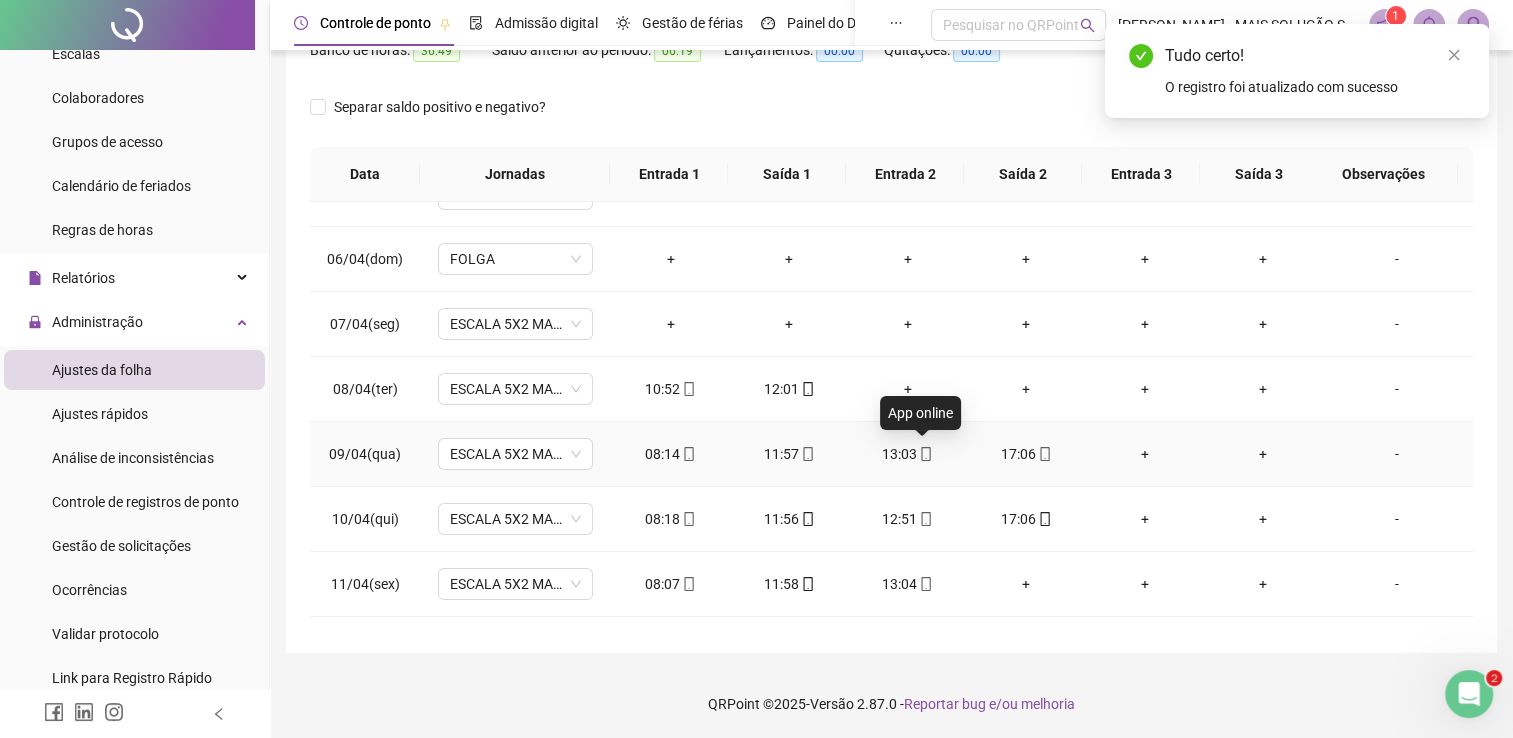 click 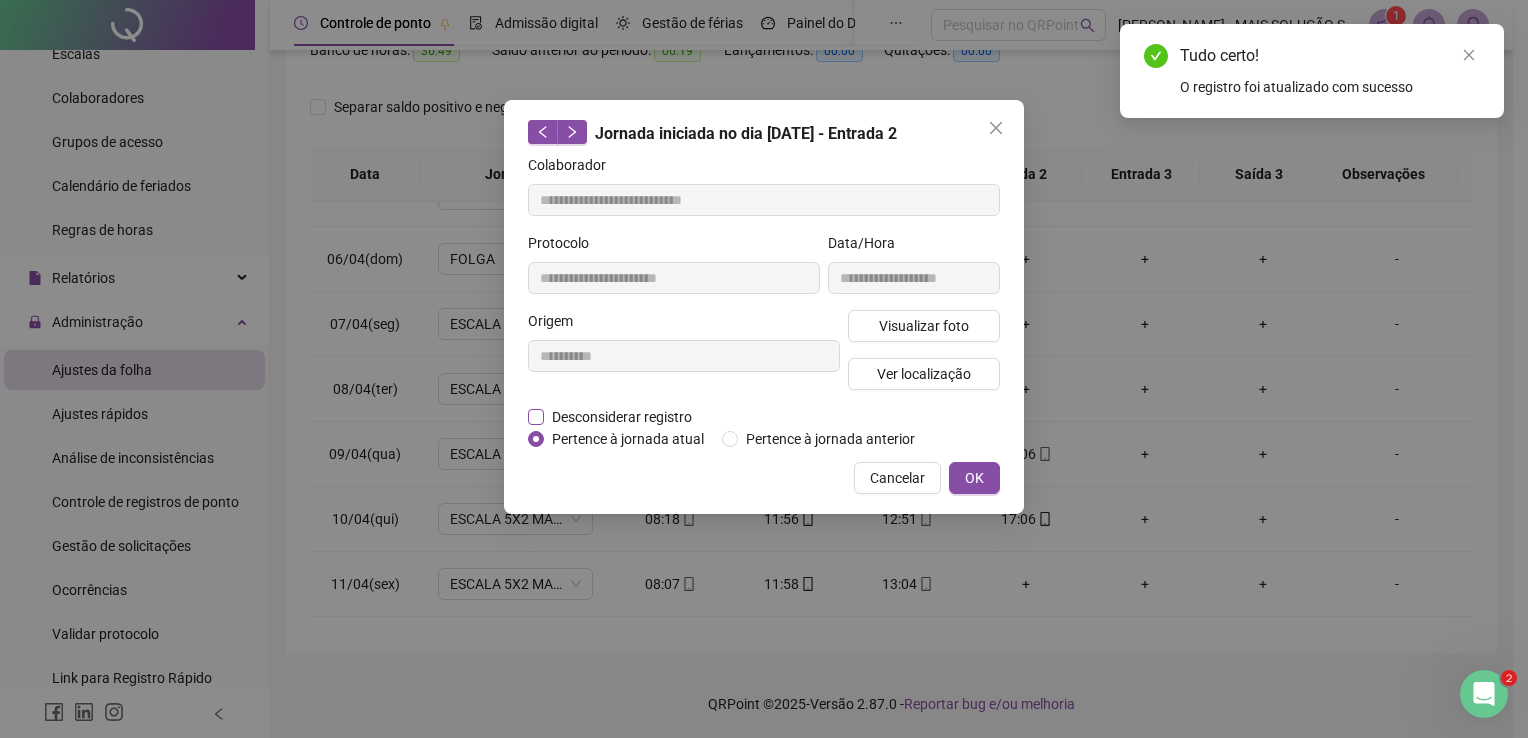 click on "Desconsiderar registro" at bounding box center [622, 417] 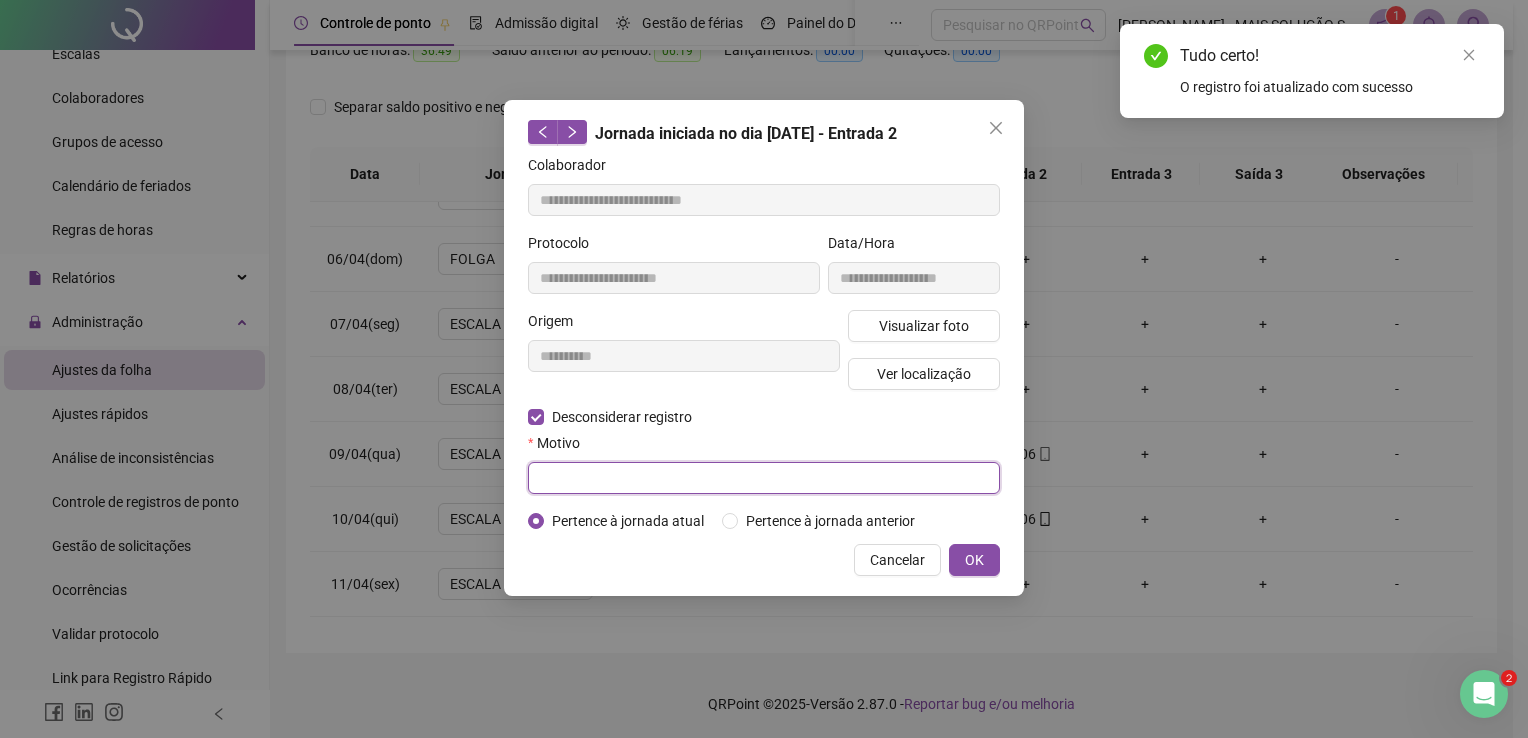click at bounding box center [764, 478] 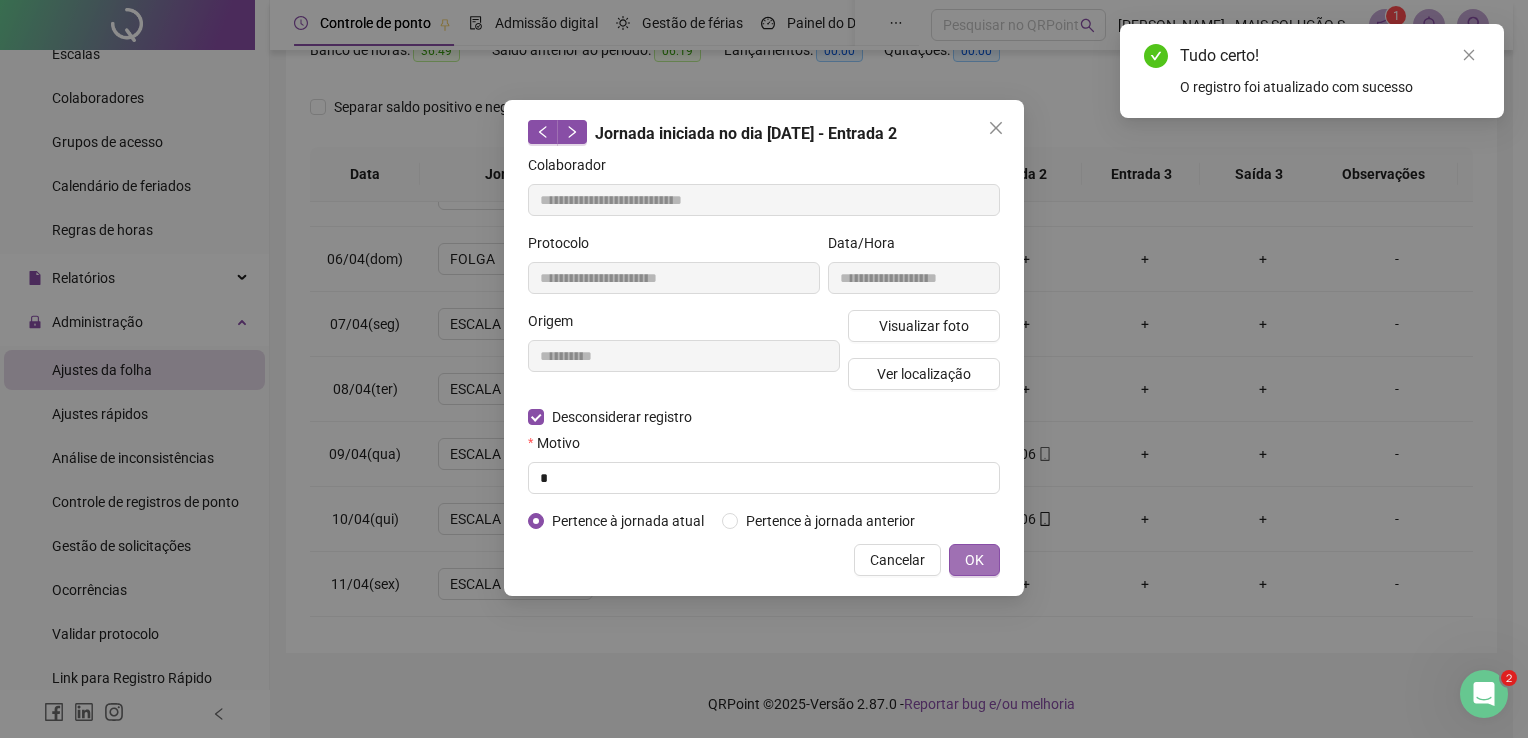 click on "OK" at bounding box center (974, 560) 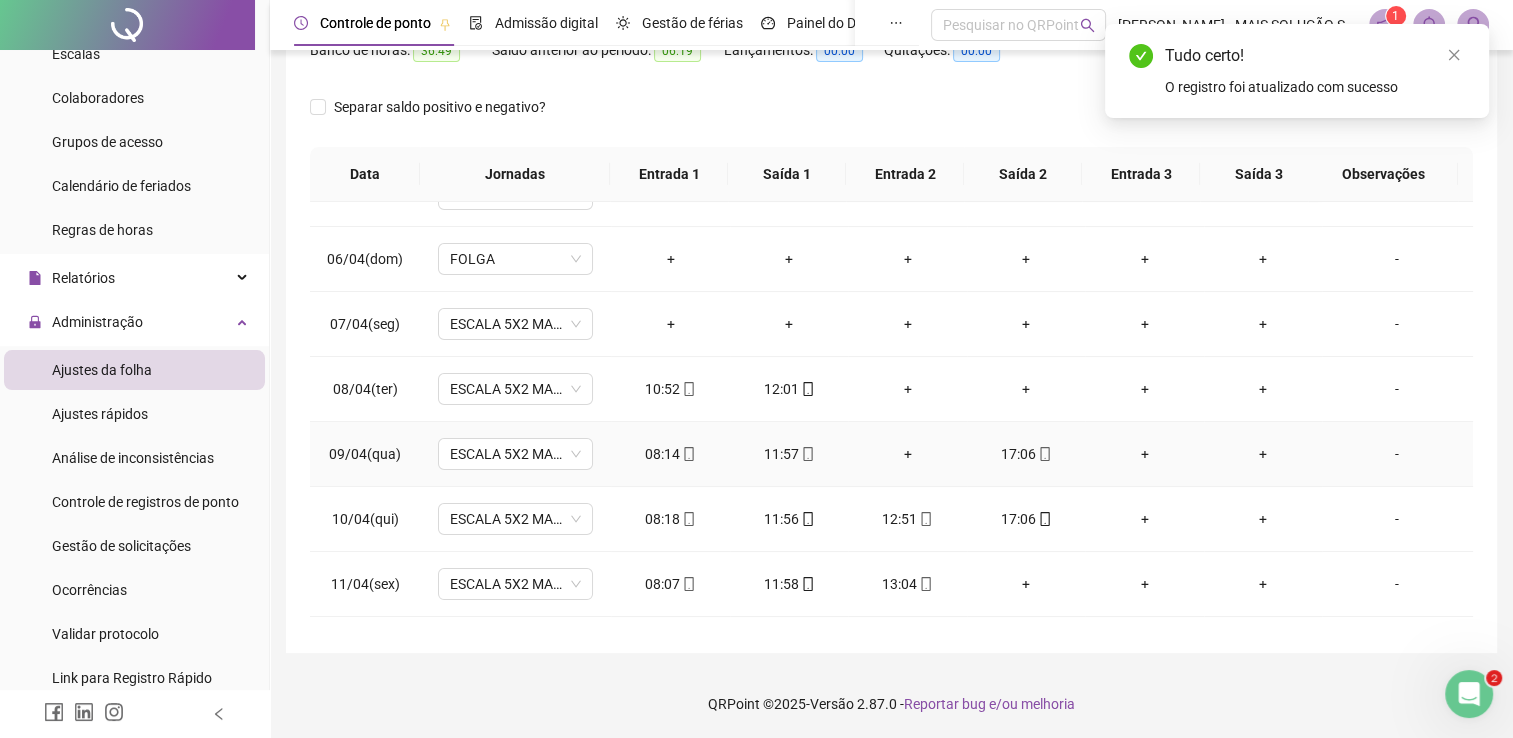 click on "17:06" at bounding box center (1026, 454) 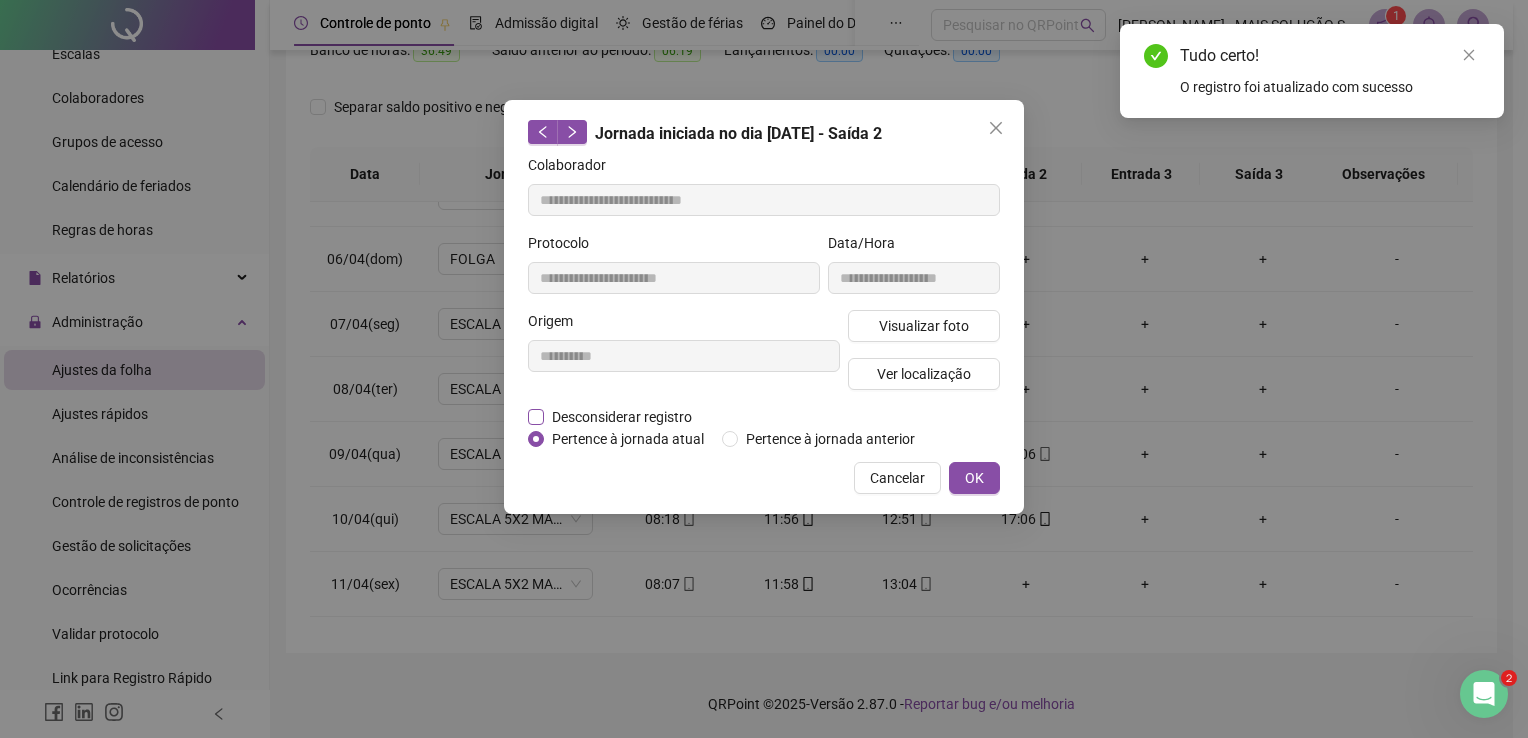 click on "Desconsiderar registro" at bounding box center (622, 417) 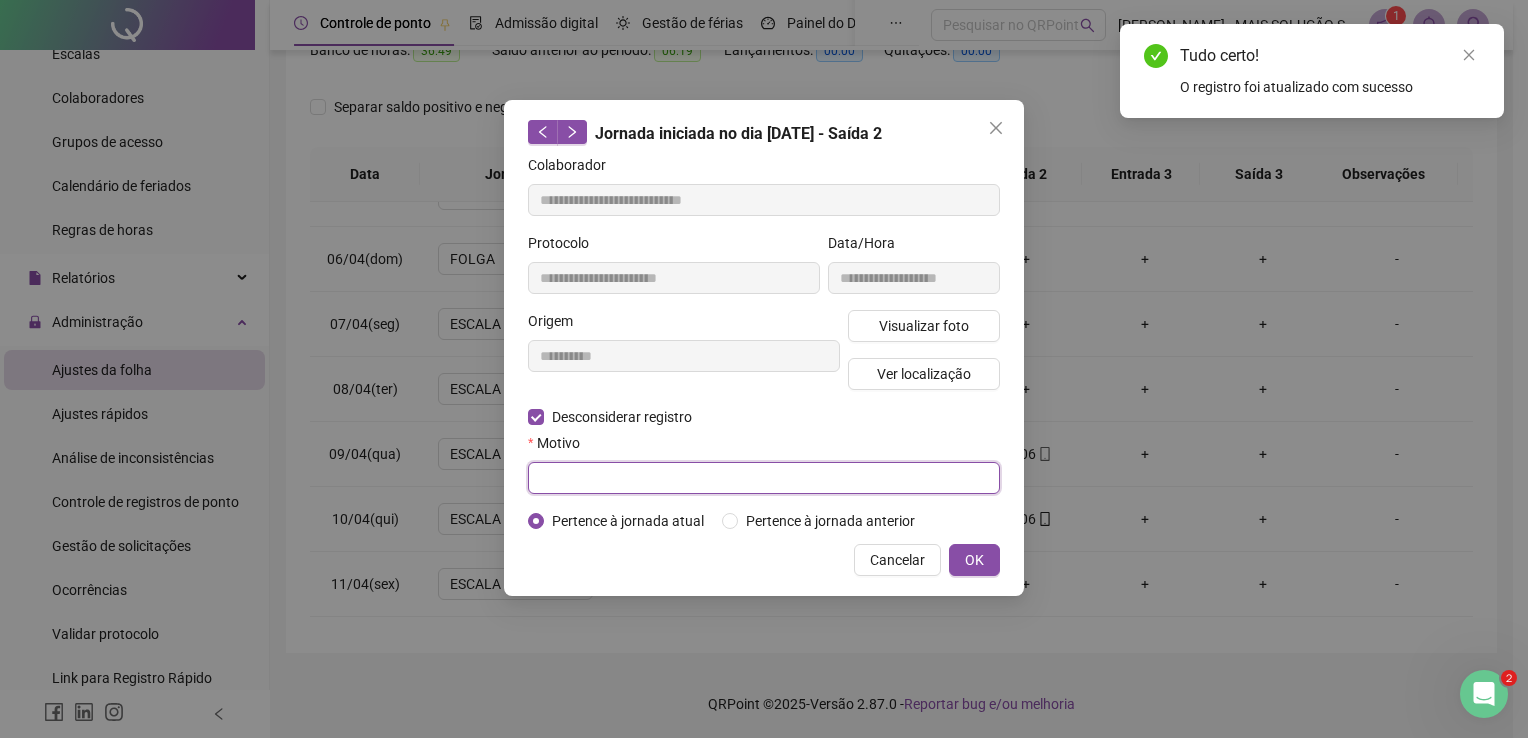 click at bounding box center [764, 478] 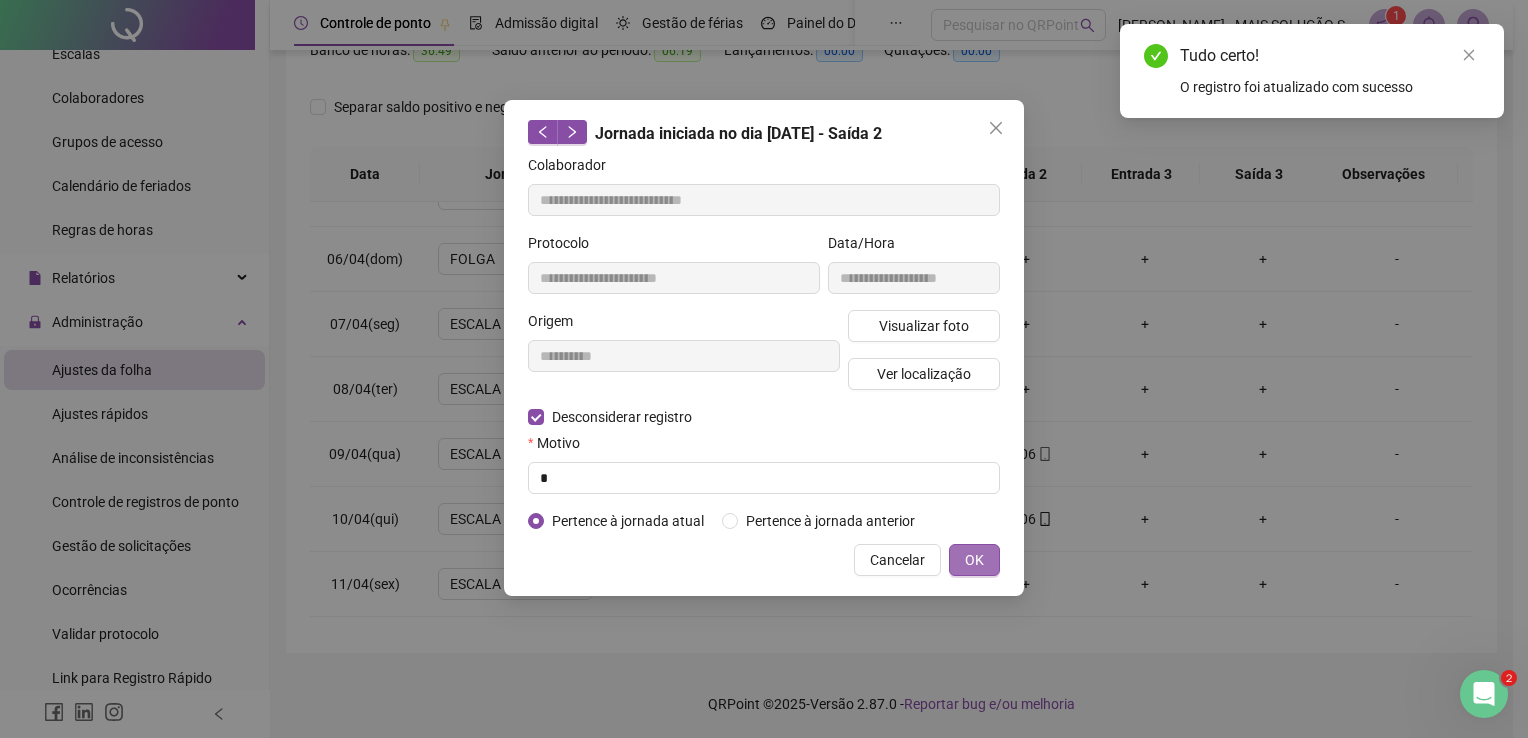 click on "OK" at bounding box center [974, 560] 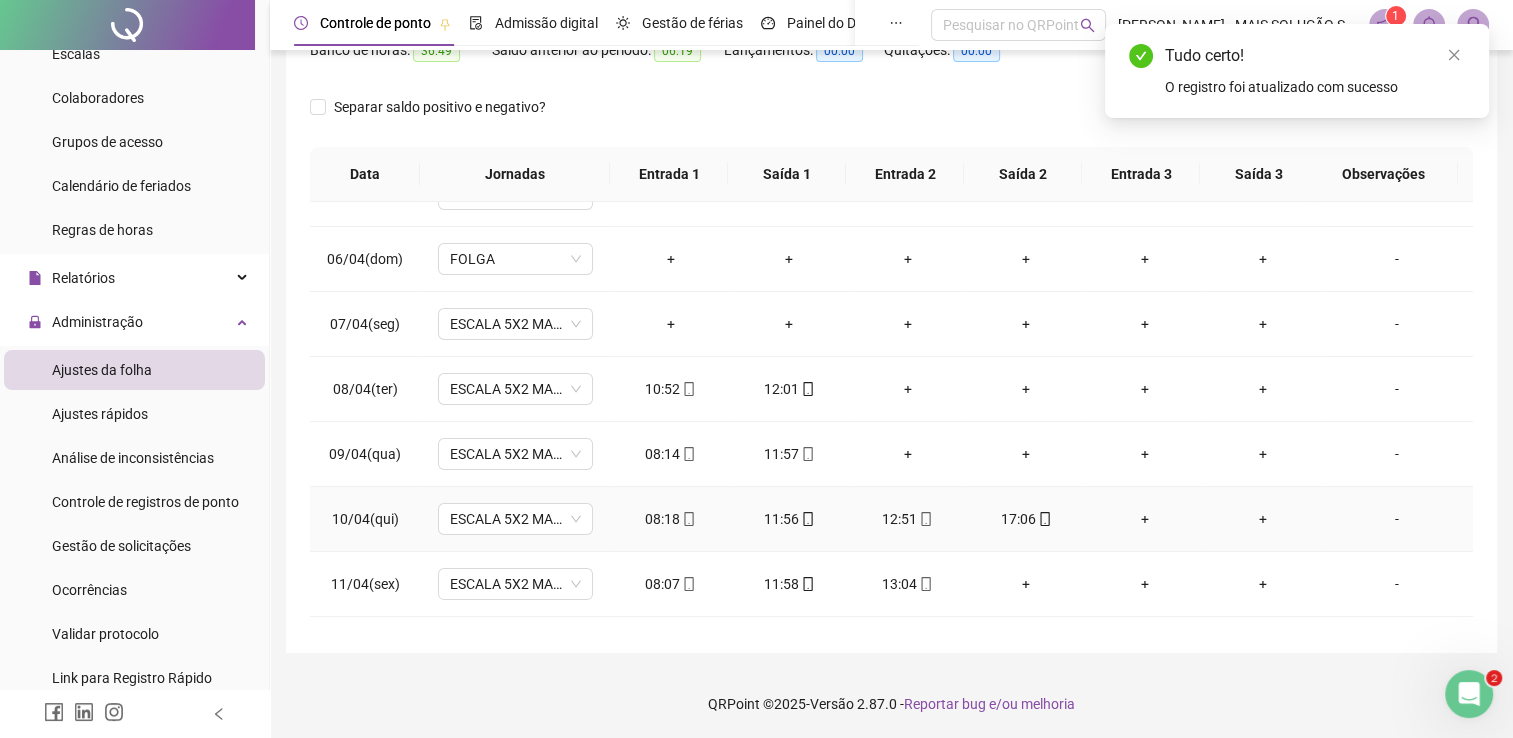 click 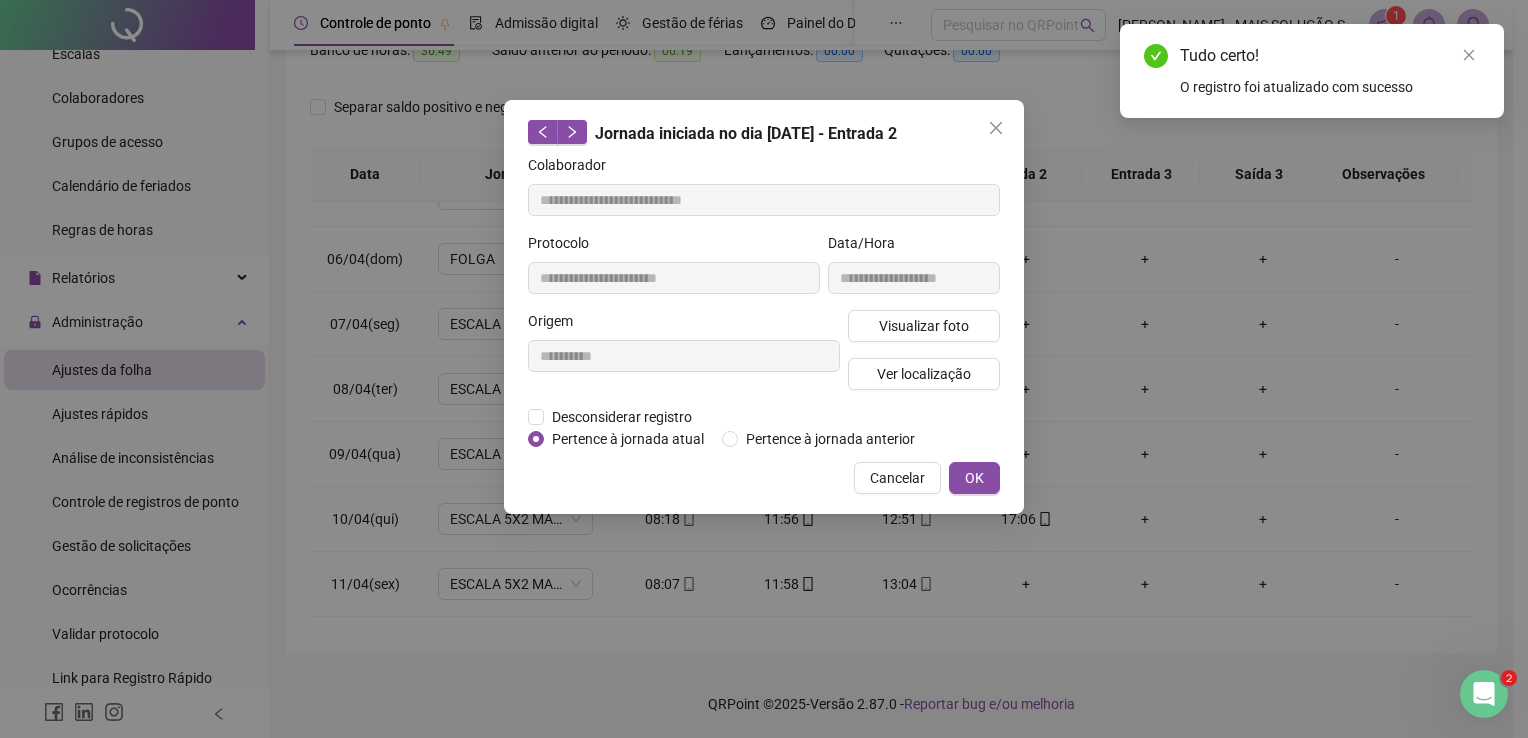 click on "Cancelar" at bounding box center (897, 478) 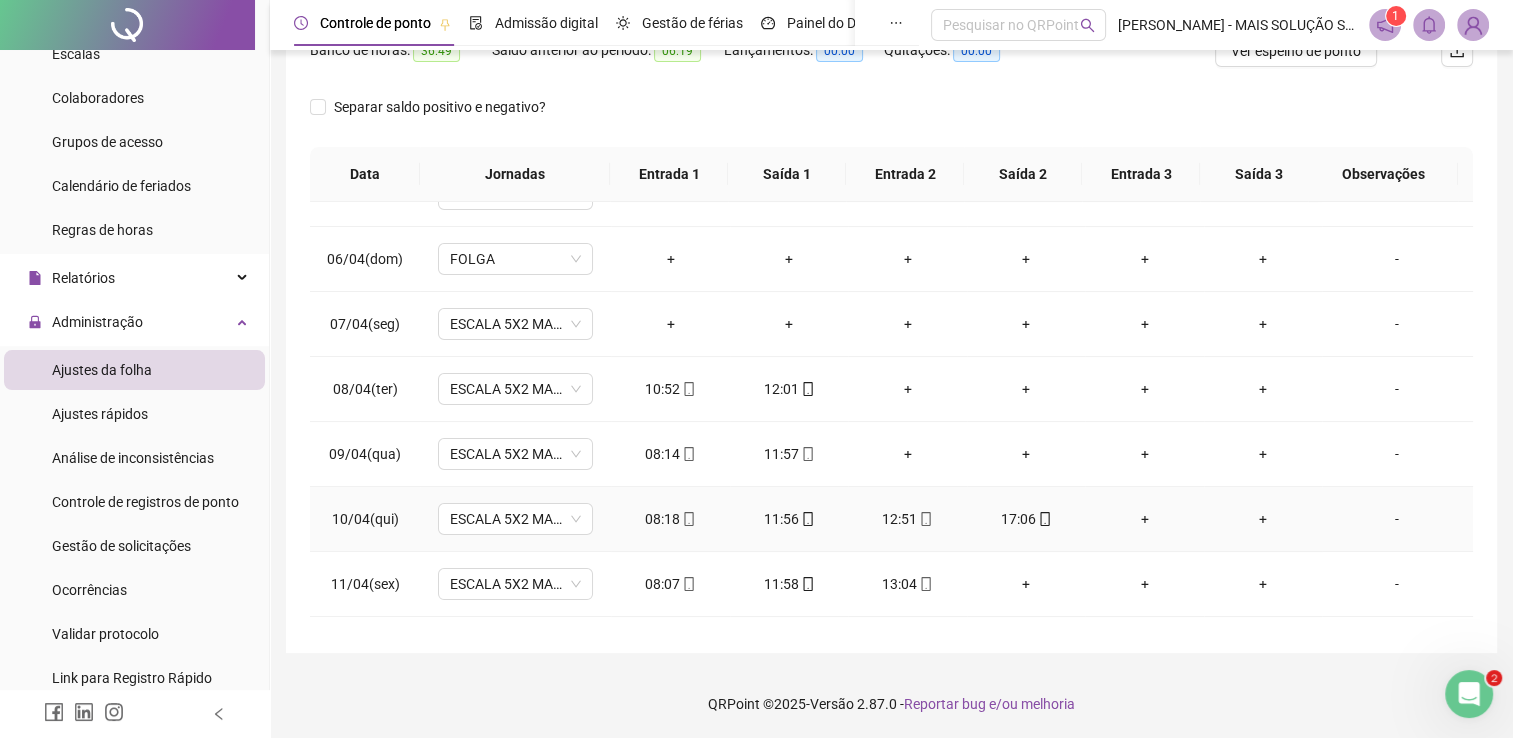 click 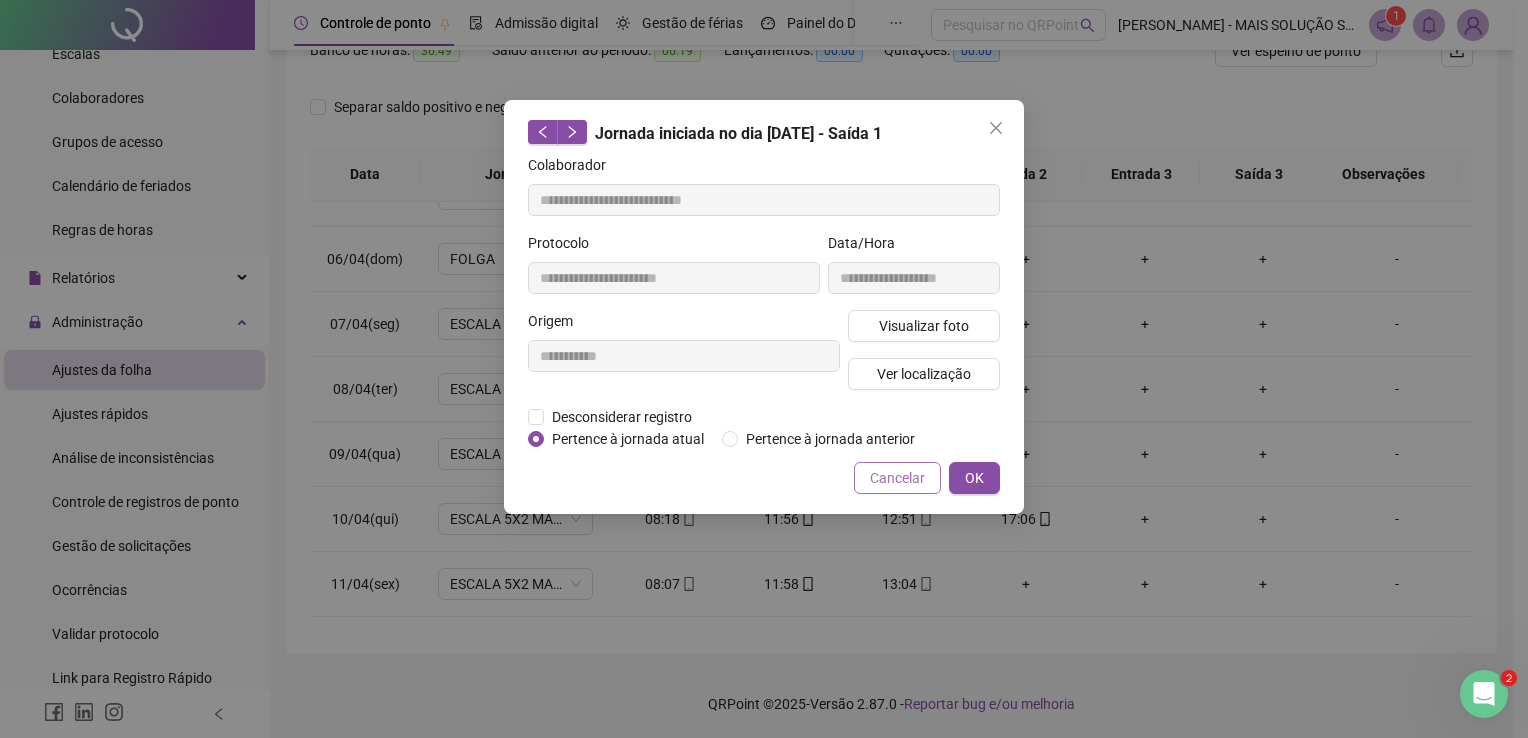 click on "Cancelar" at bounding box center [897, 478] 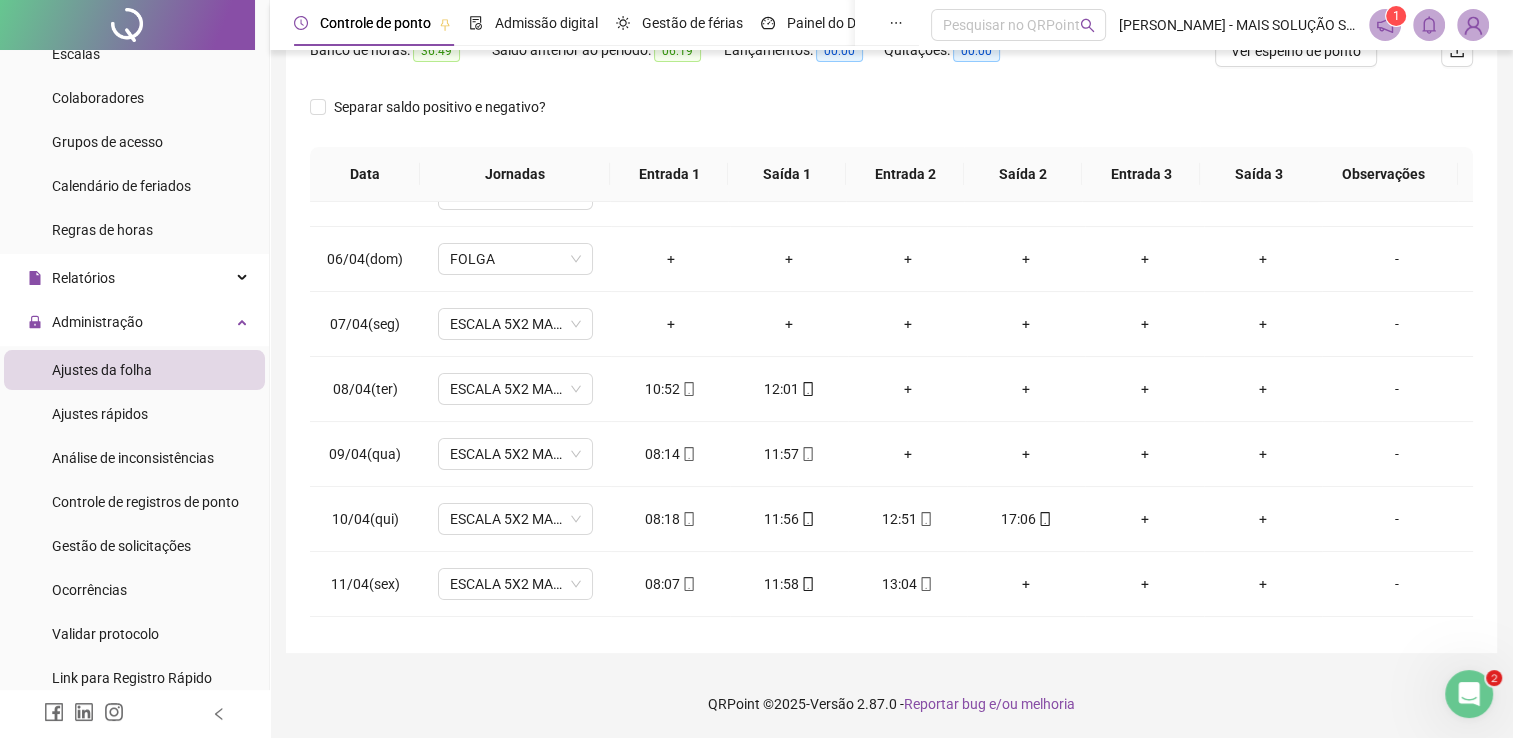 click 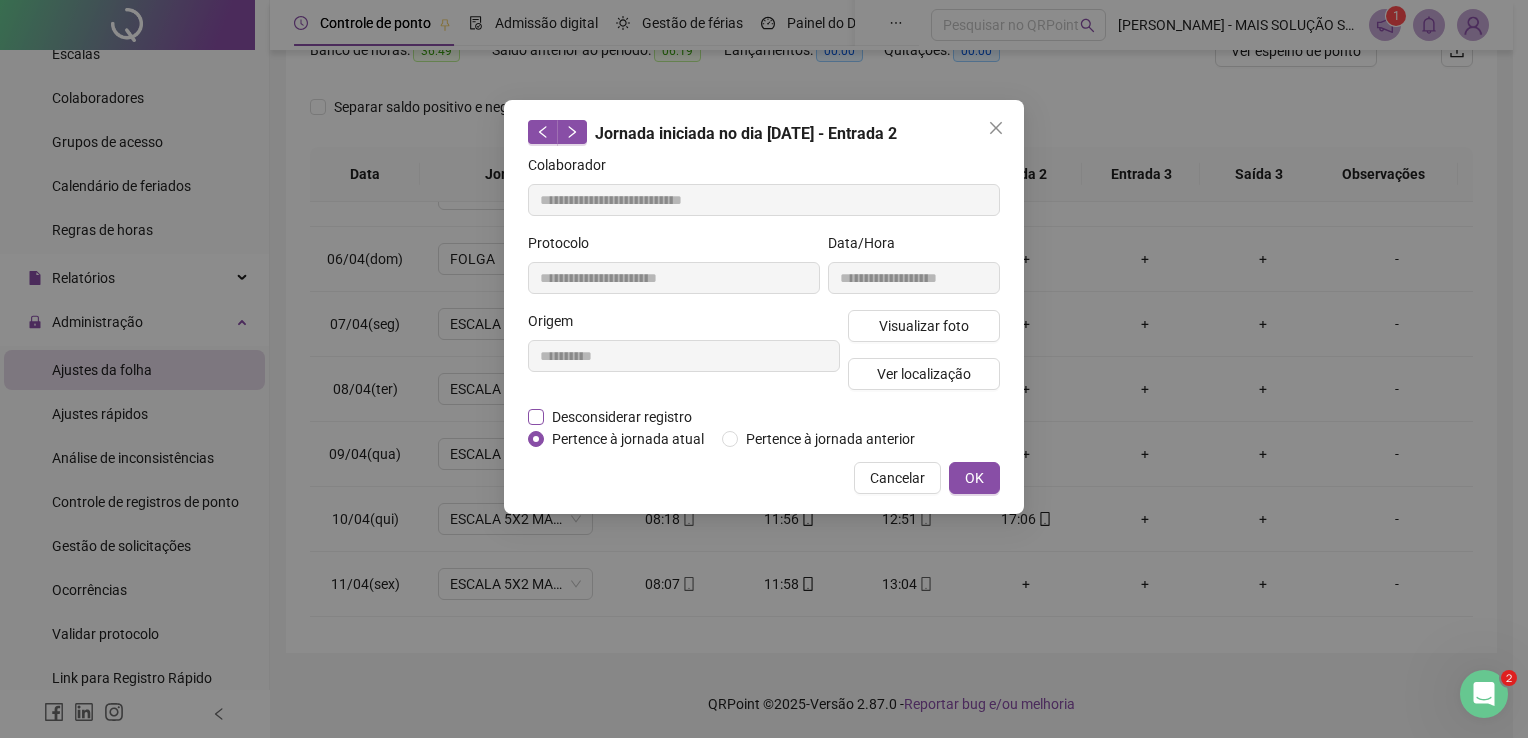 click on "Desconsiderar registro" at bounding box center [622, 417] 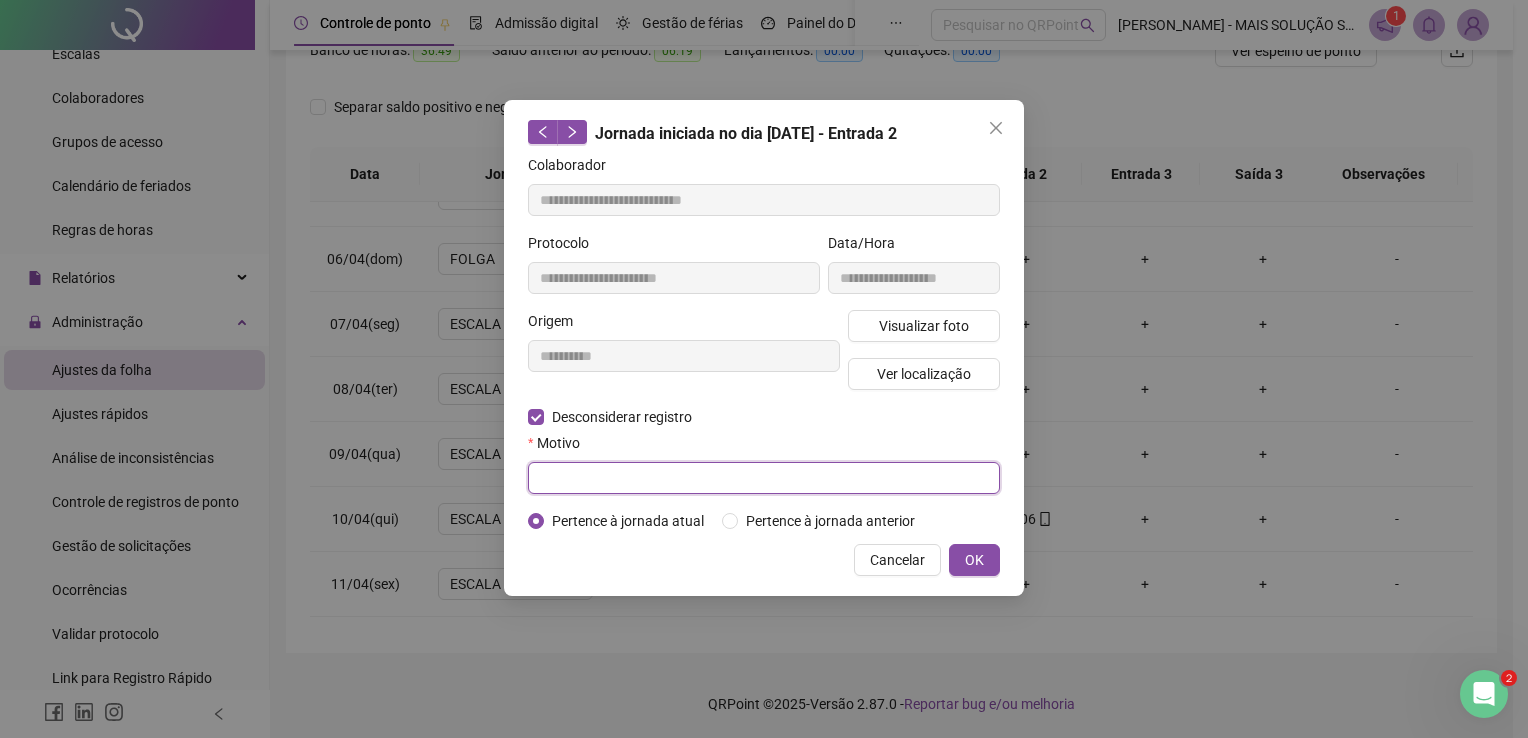 click at bounding box center (764, 478) 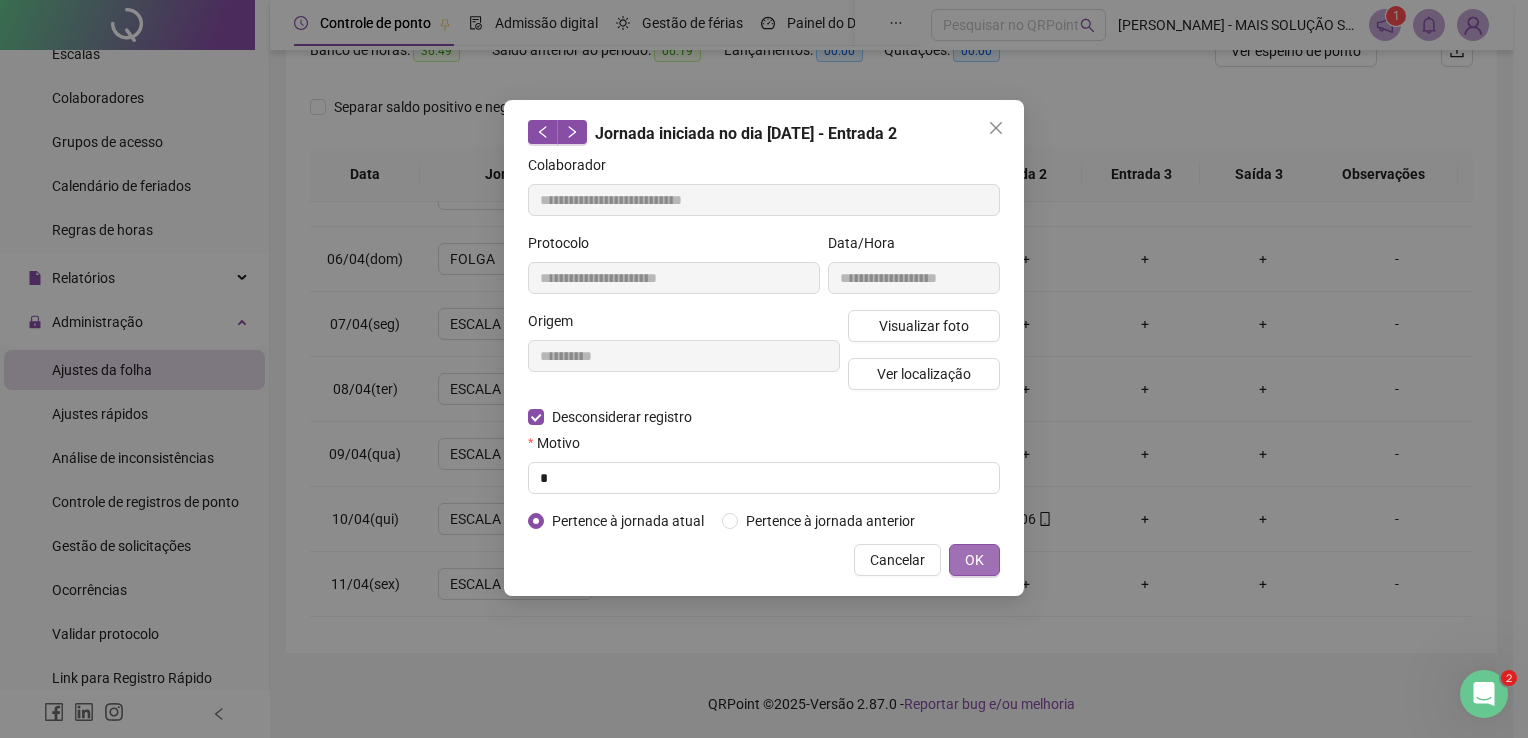 click on "OK" at bounding box center (974, 560) 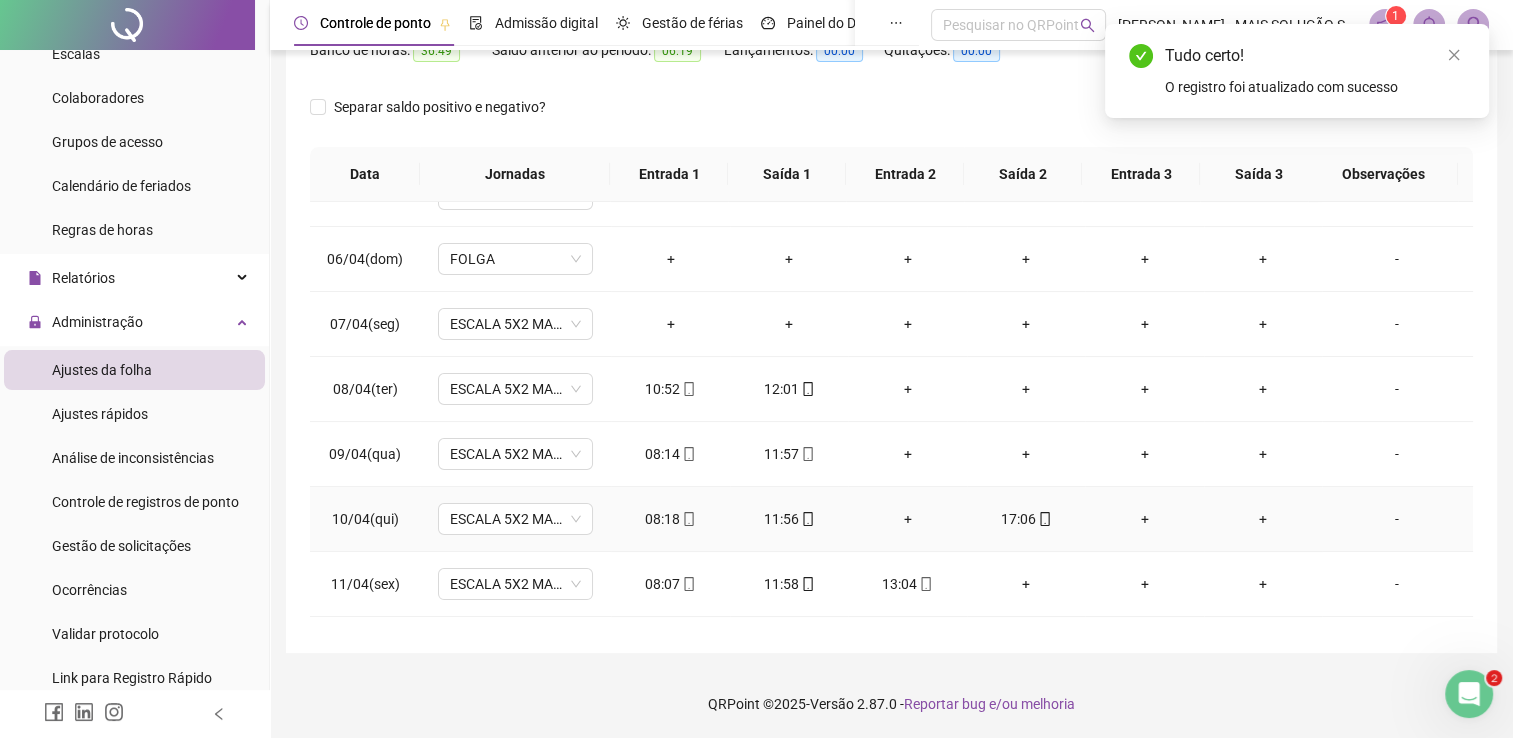 click 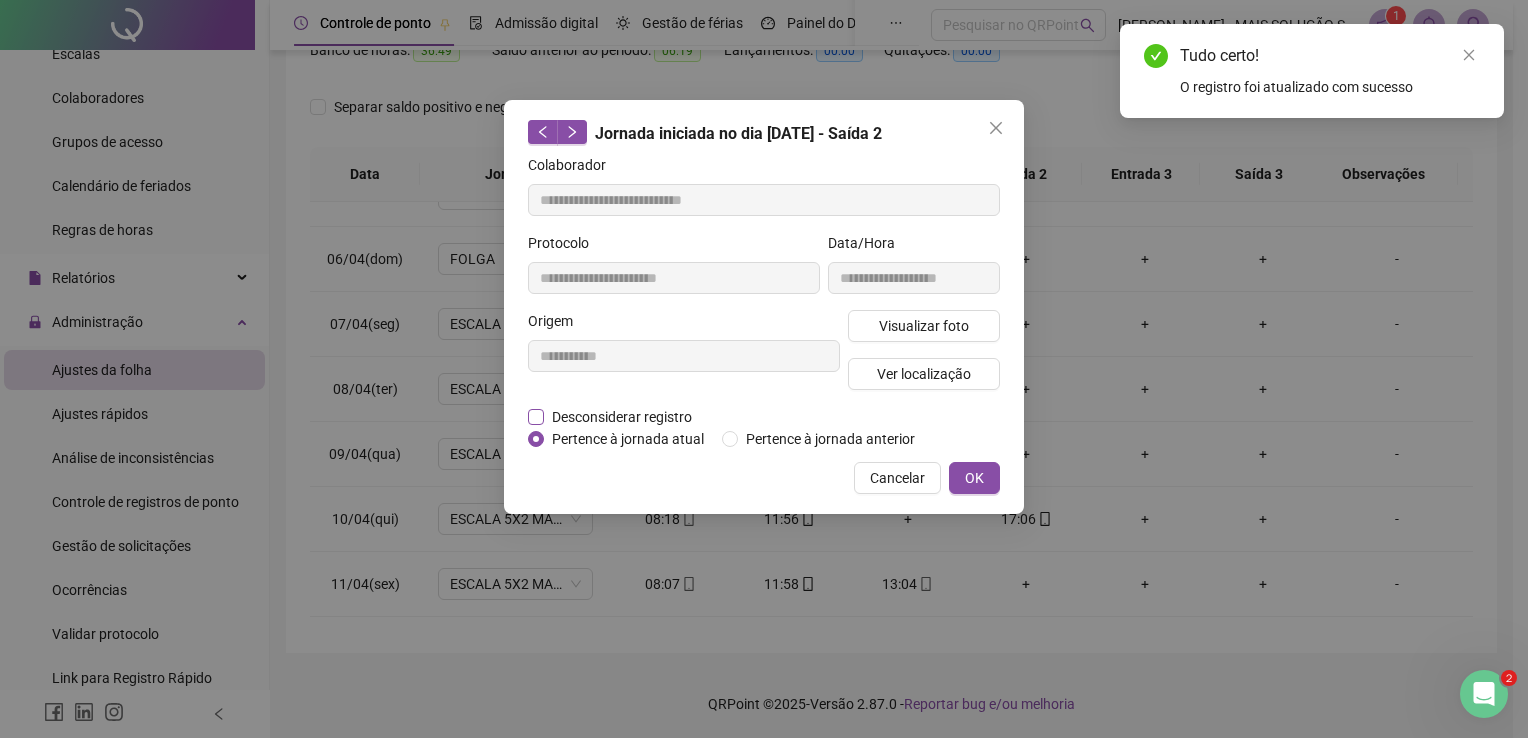 click on "Desconsiderar registro" at bounding box center (622, 417) 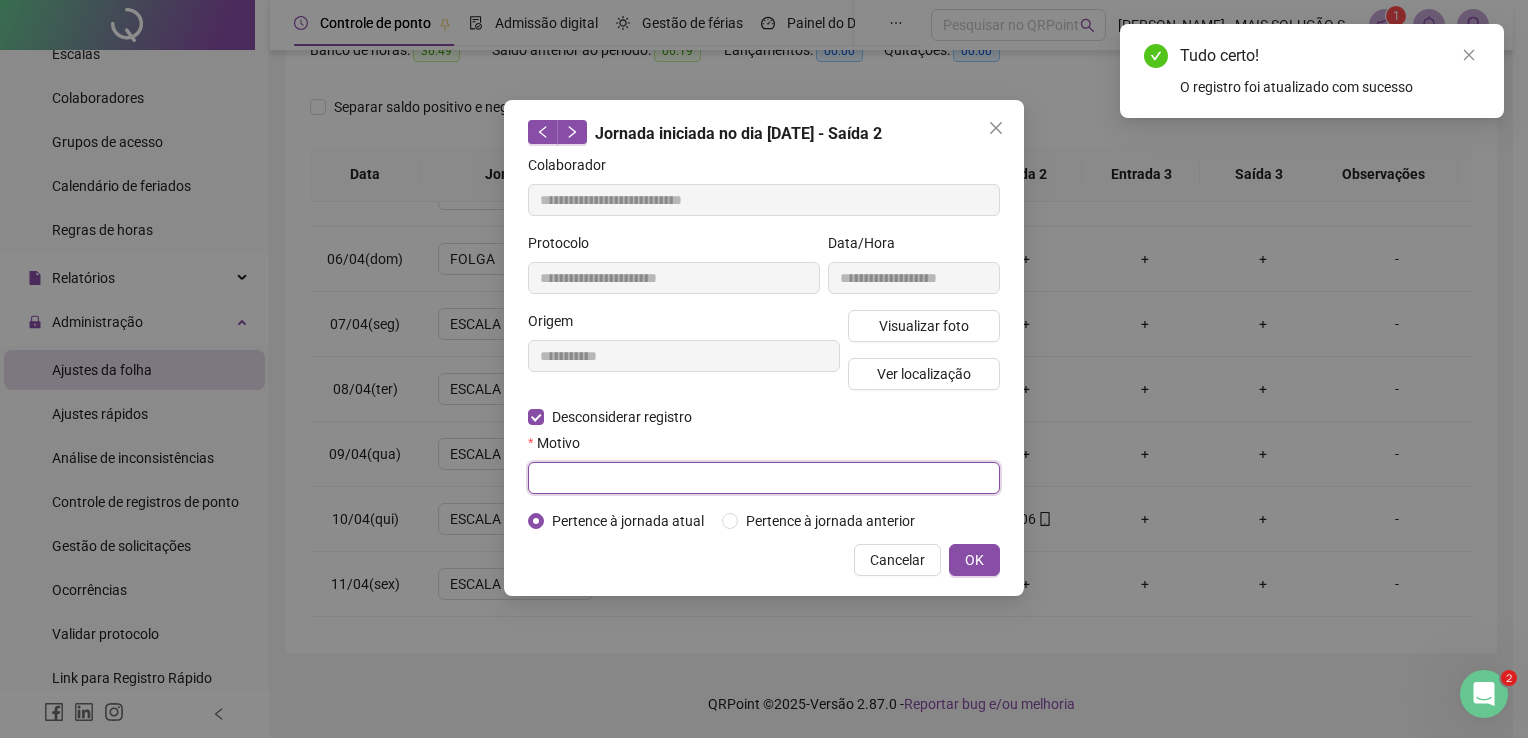 click at bounding box center [764, 478] 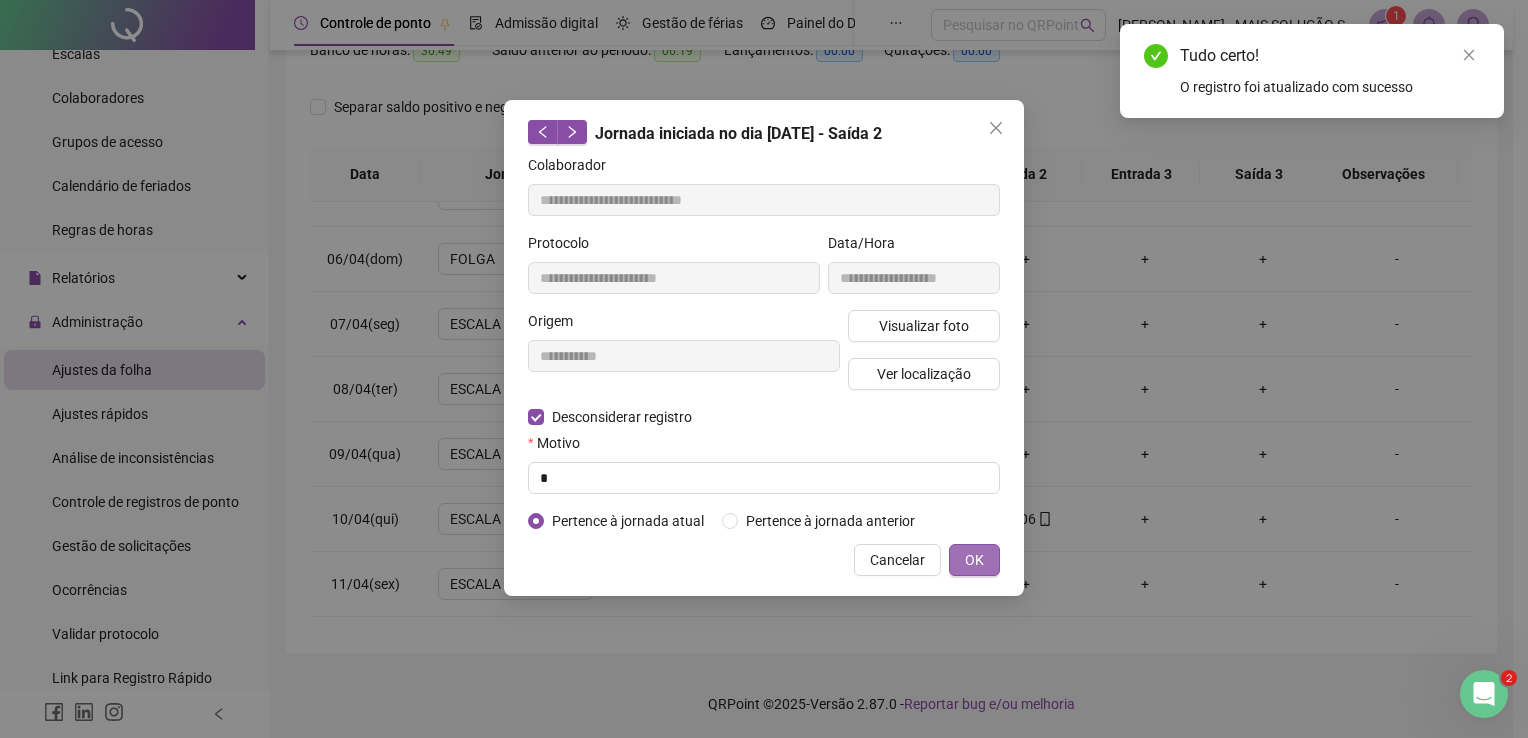 click on "OK" at bounding box center (974, 560) 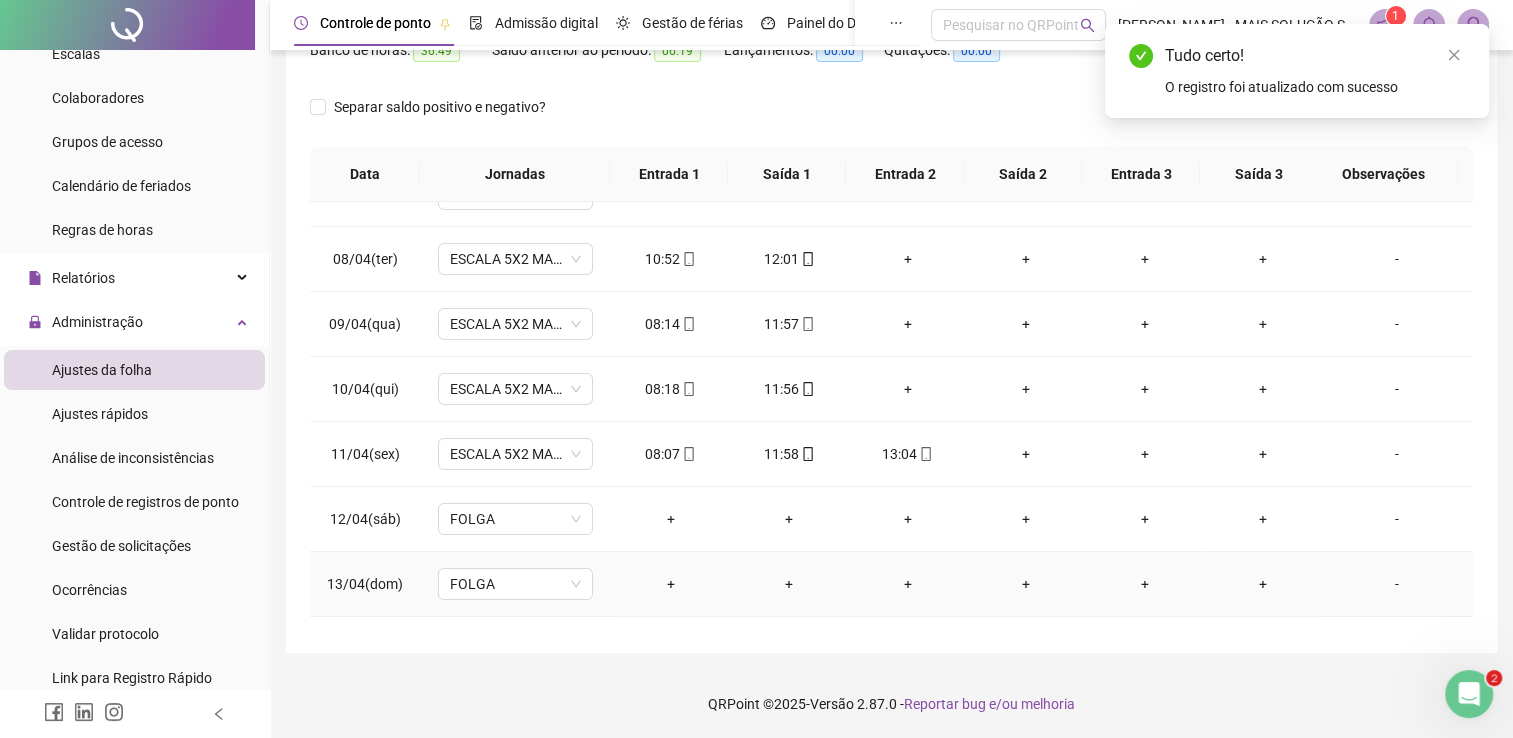 scroll, scrollTop: 500, scrollLeft: 0, axis: vertical 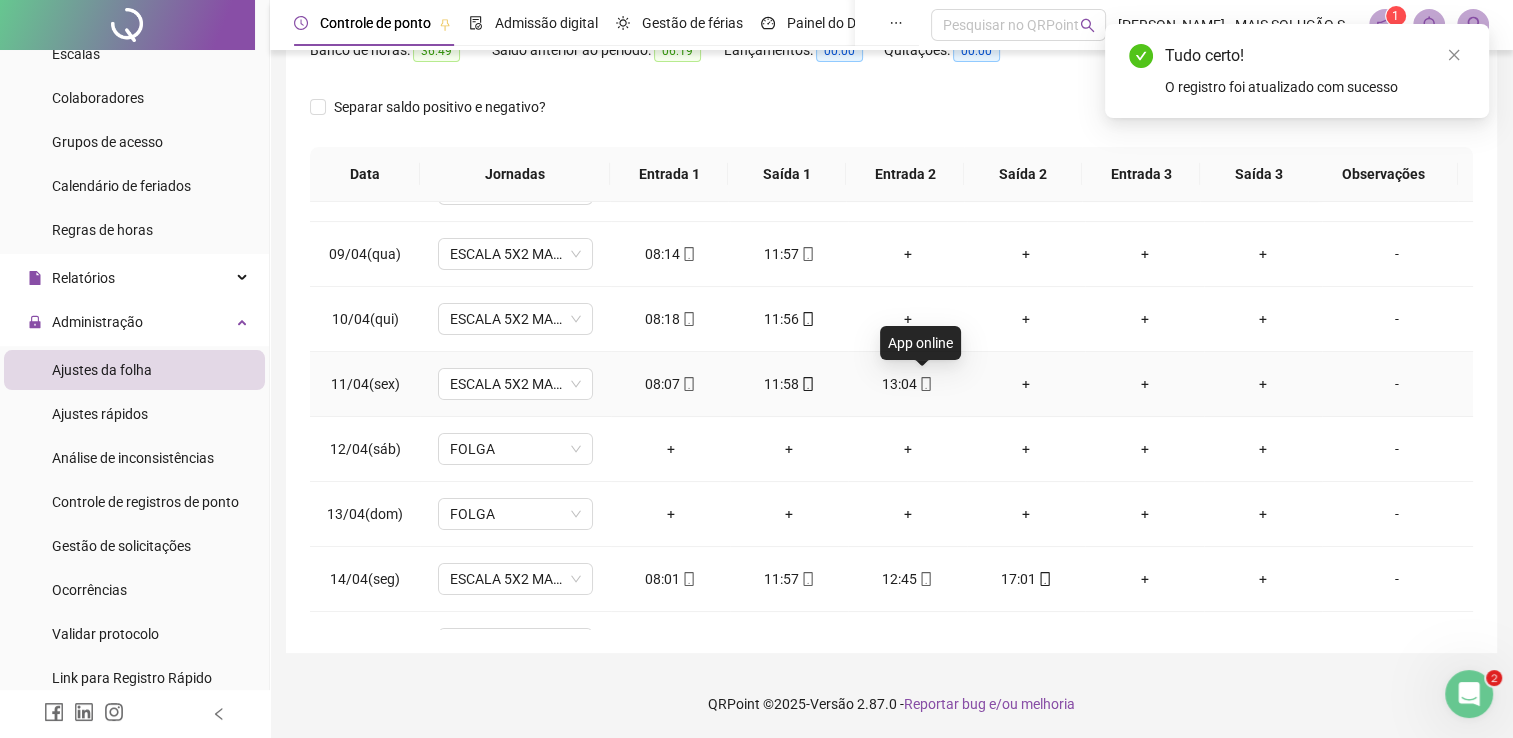 click 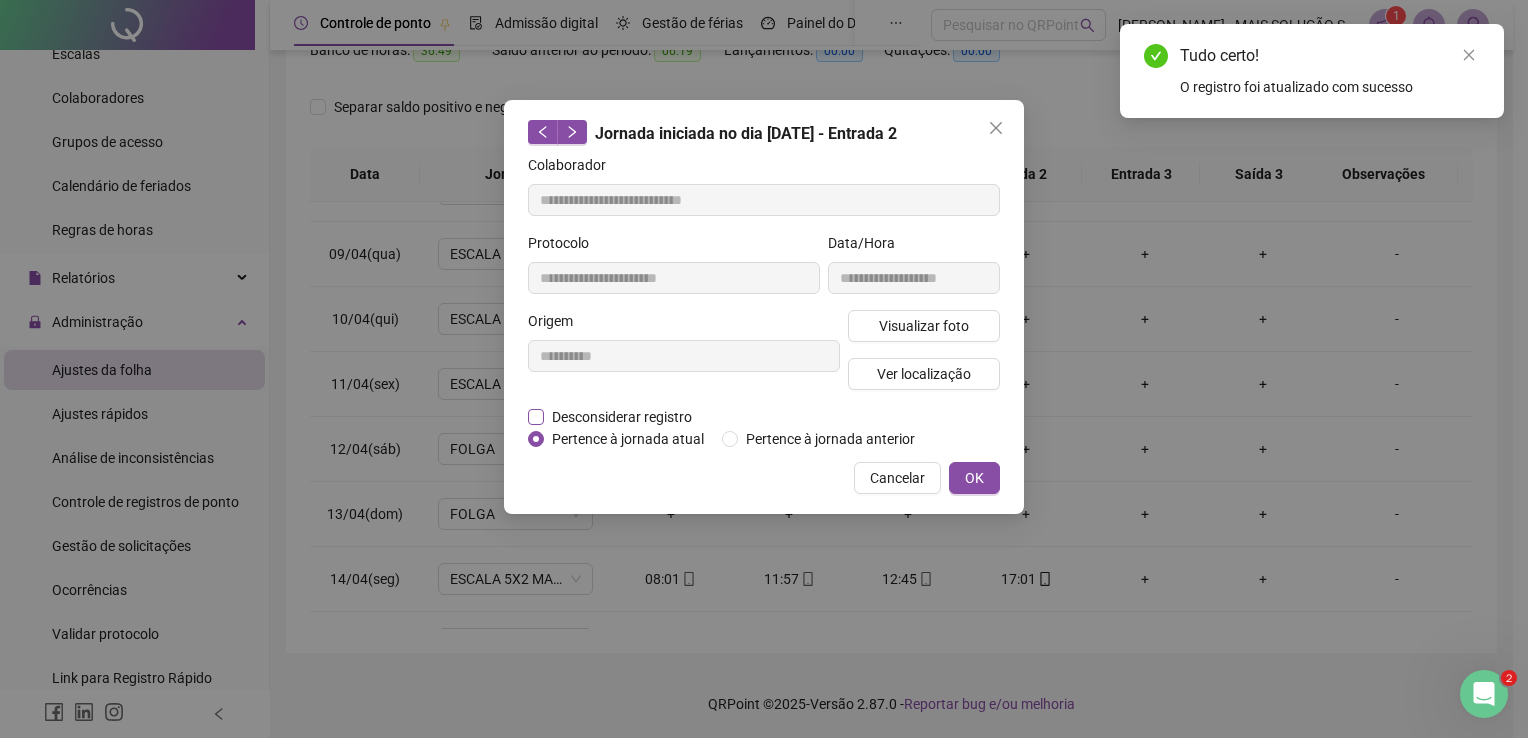 click on "Desconsiderar registro" at bounding box center (622, 417) 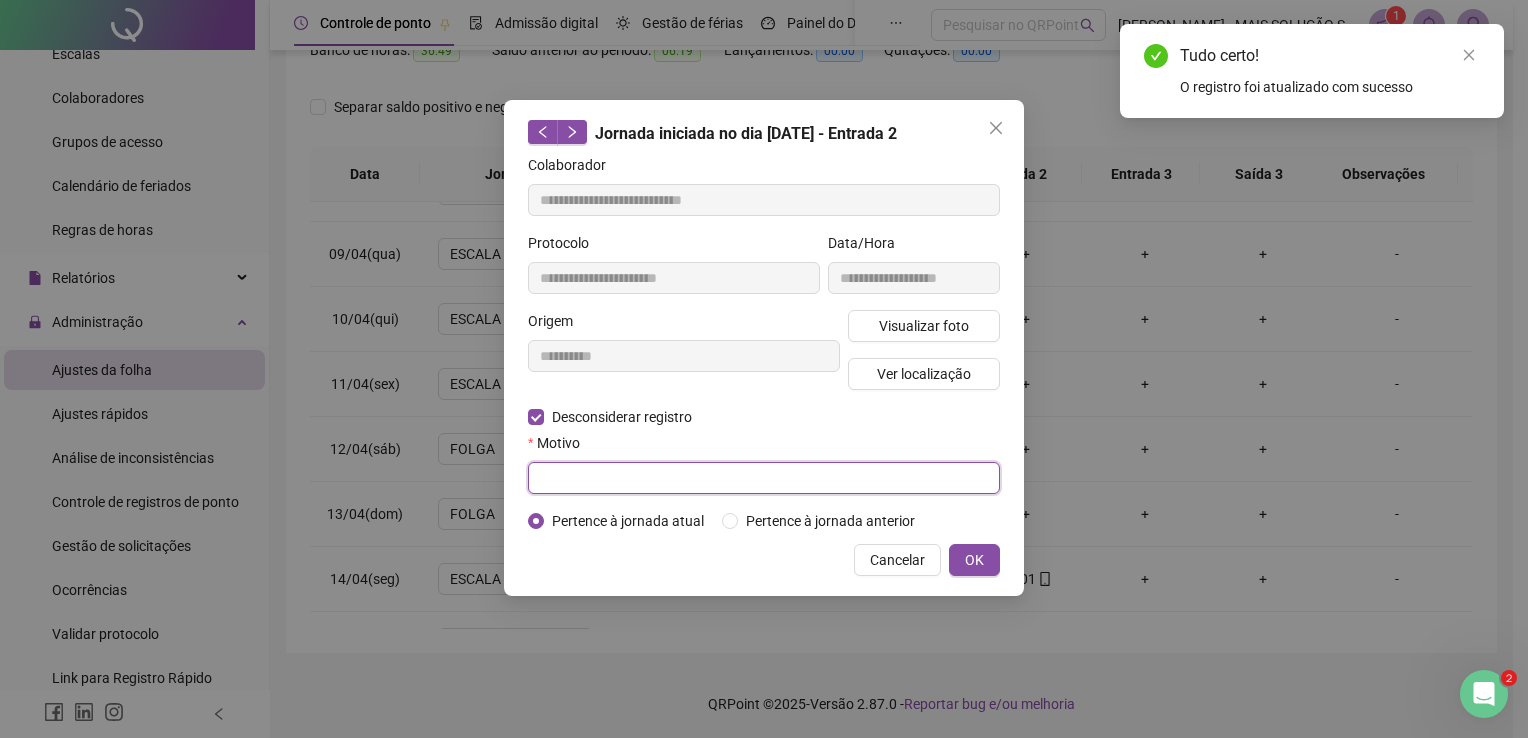 click at bounding box center (764, 478) 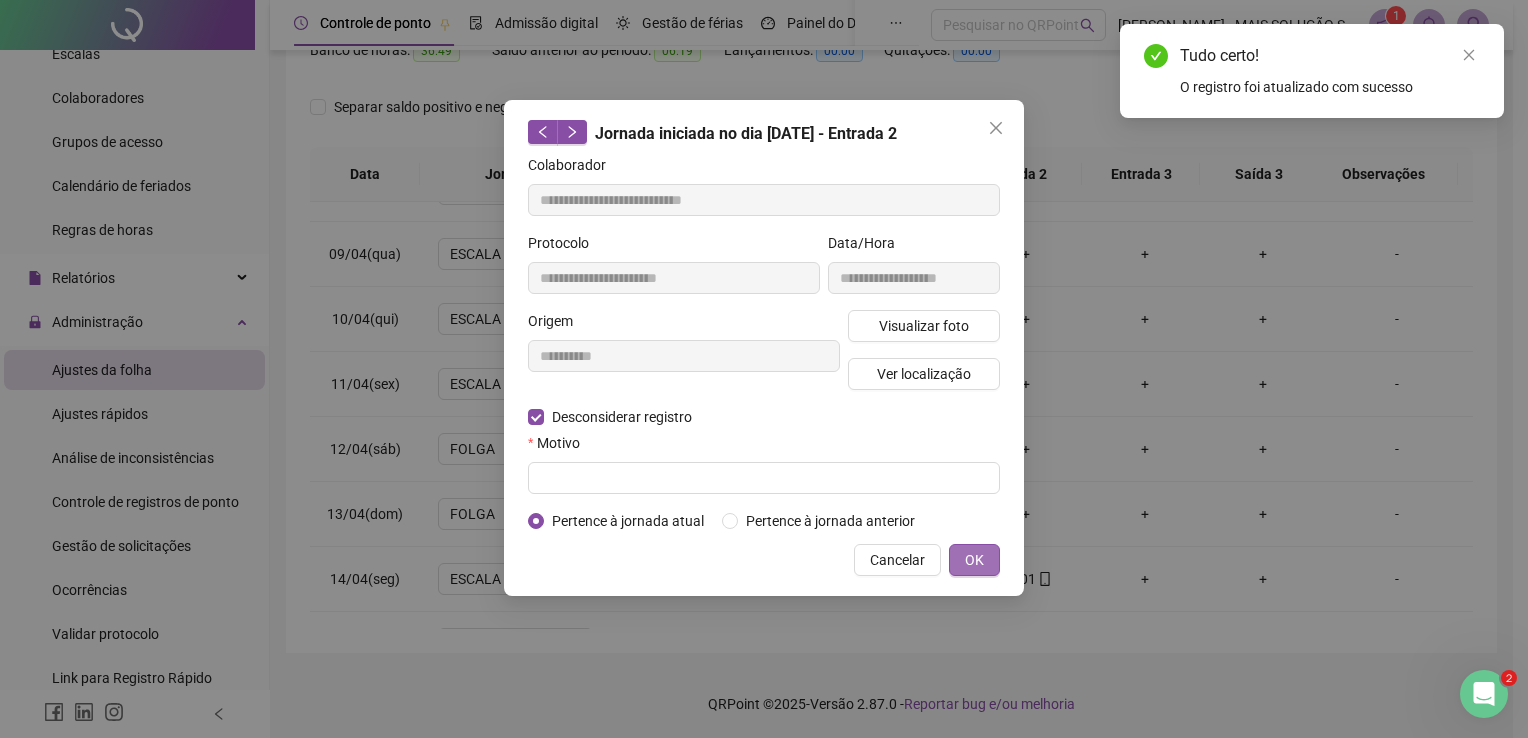 click on "OK" at bounding box center [974, 560] 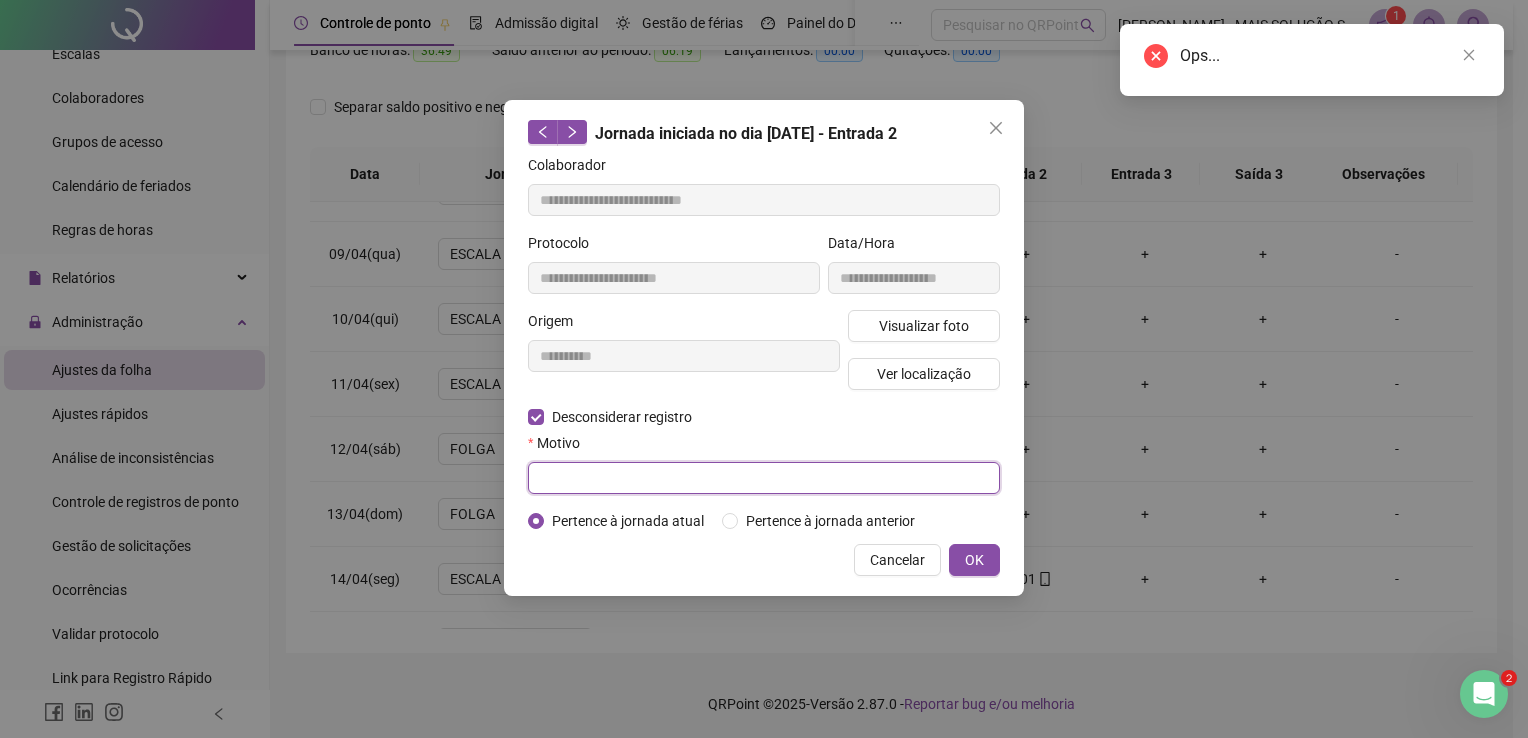 click at bounding box center [764, 478] 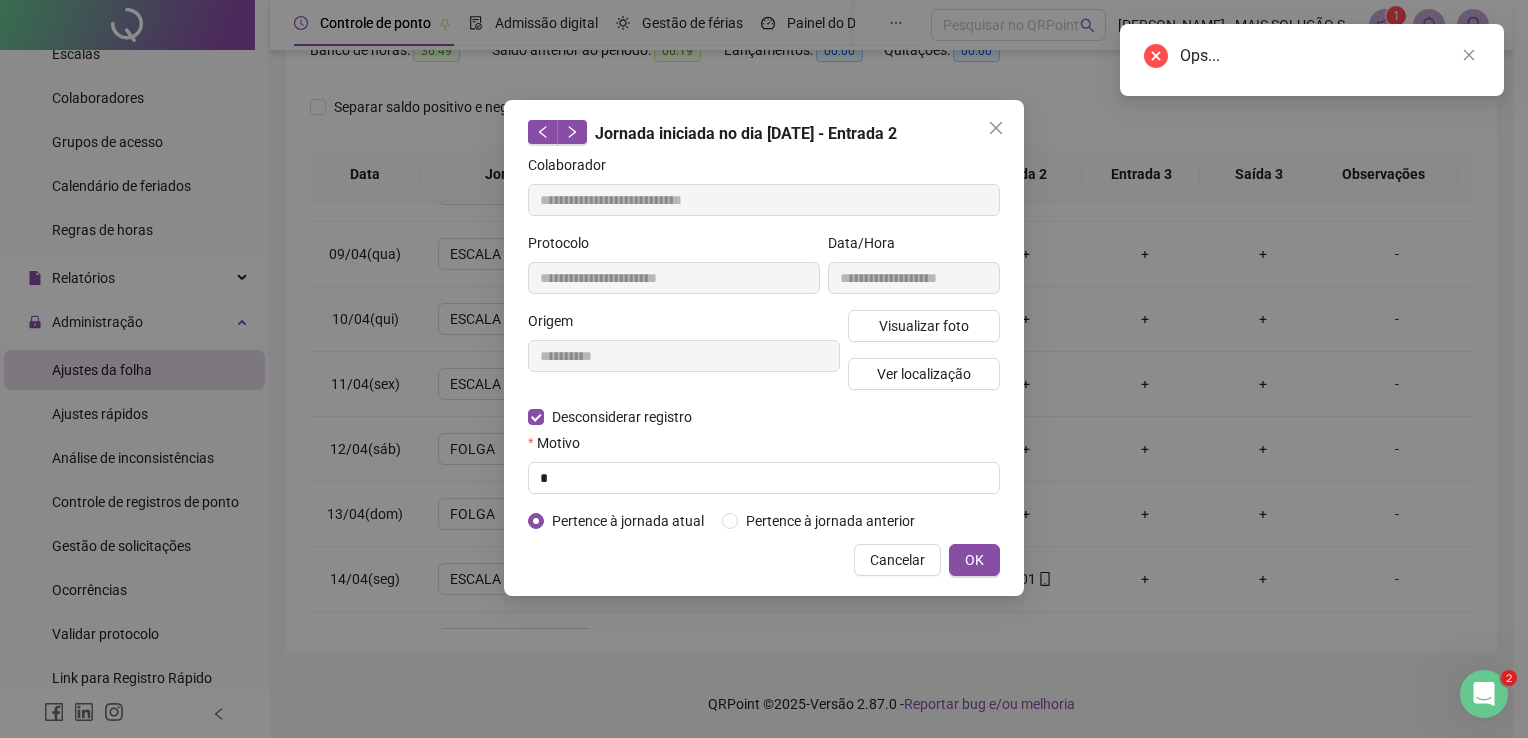 click on "OK" at bounding box center [974, 560] 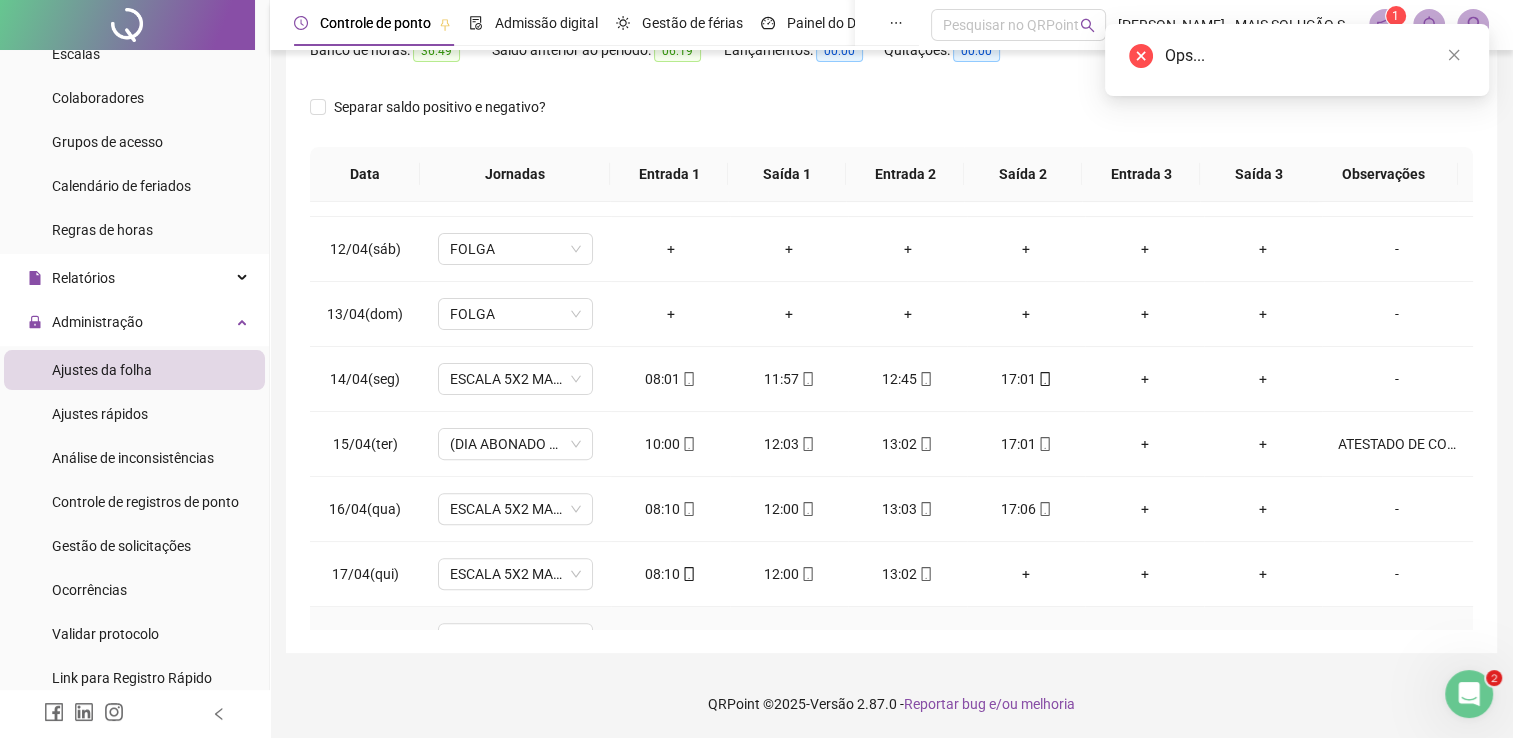 scroll, scrollTop: 700, scrollLeft: 0, axis: vertical 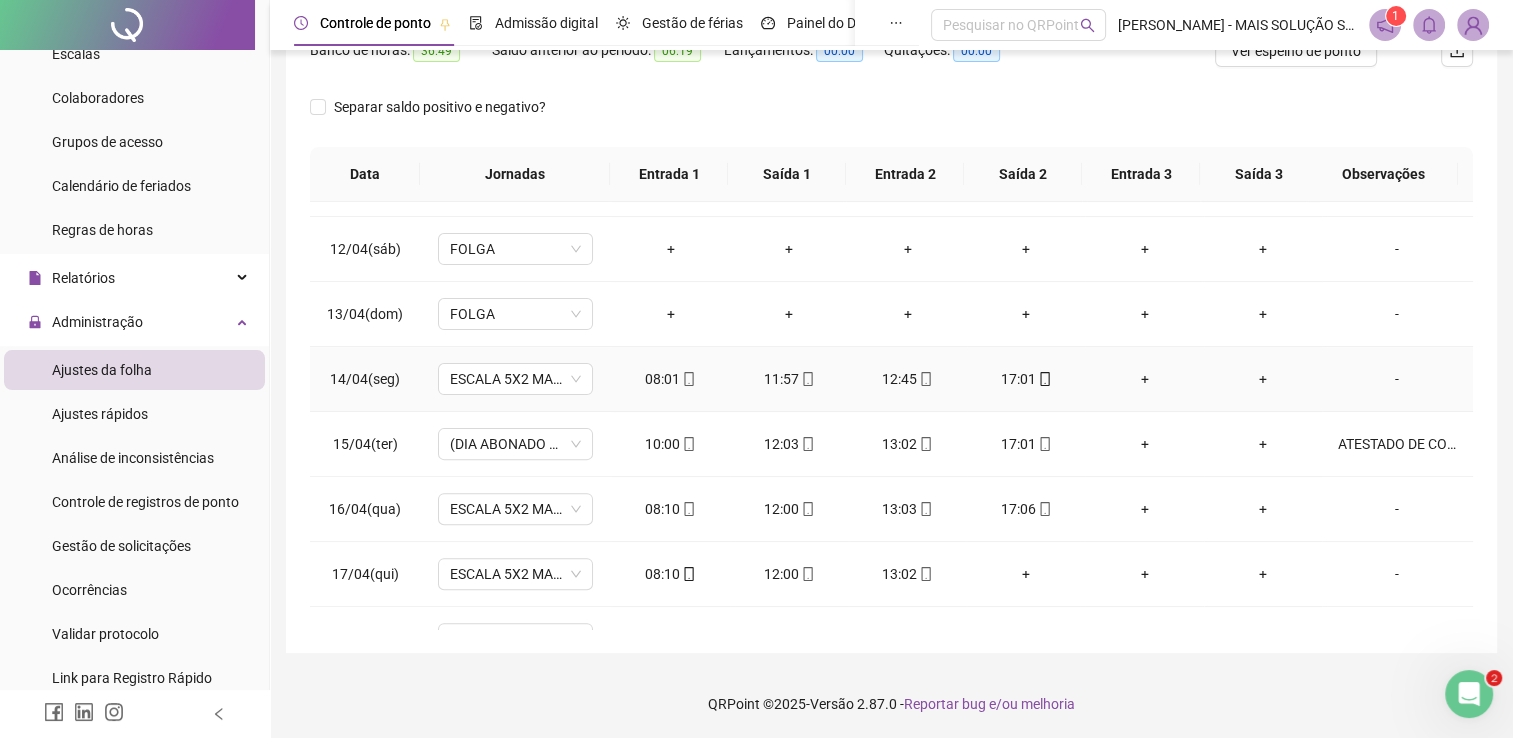 click on "12:45" at bounding box center [907, 379] 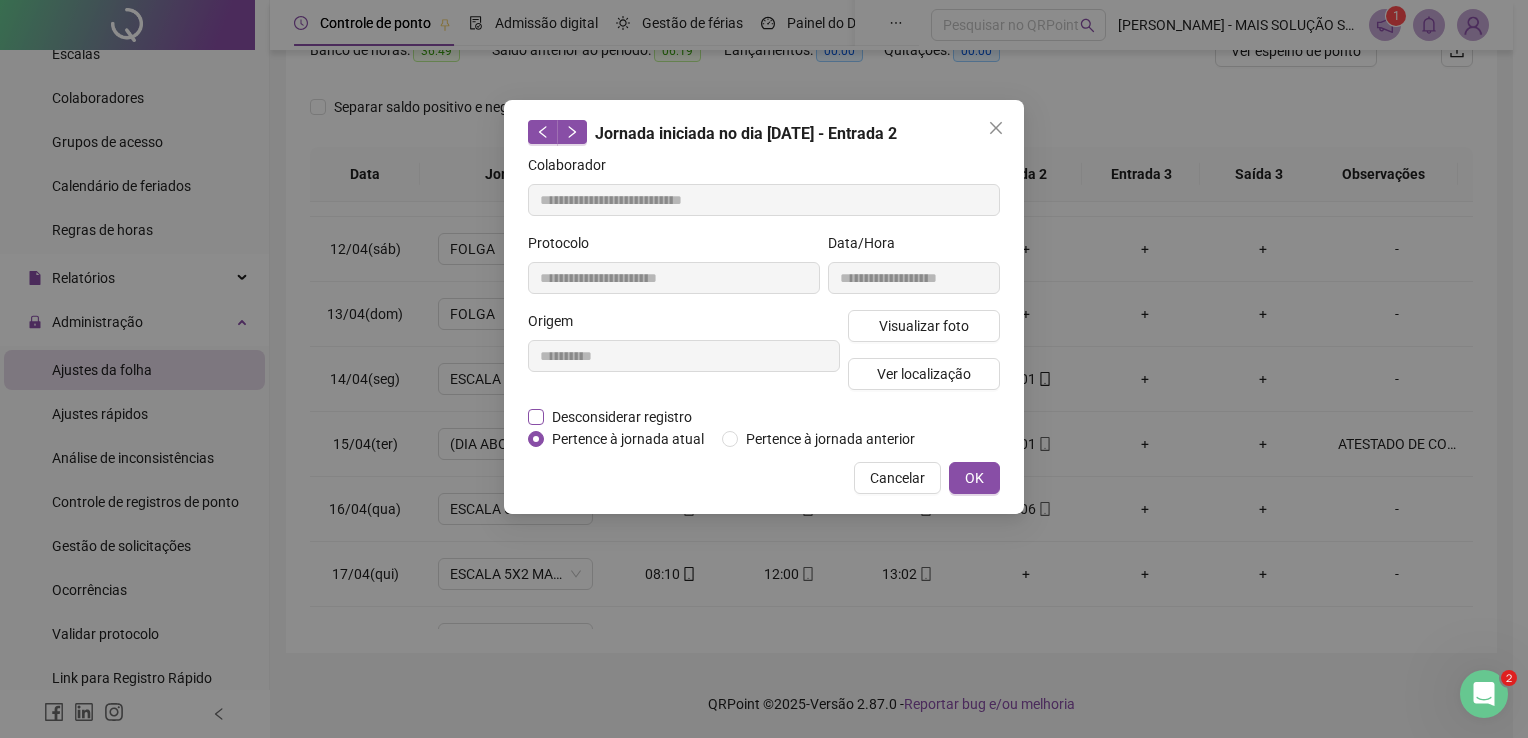 click on "Desconsiderar registro" at bounding box center [622, 417] 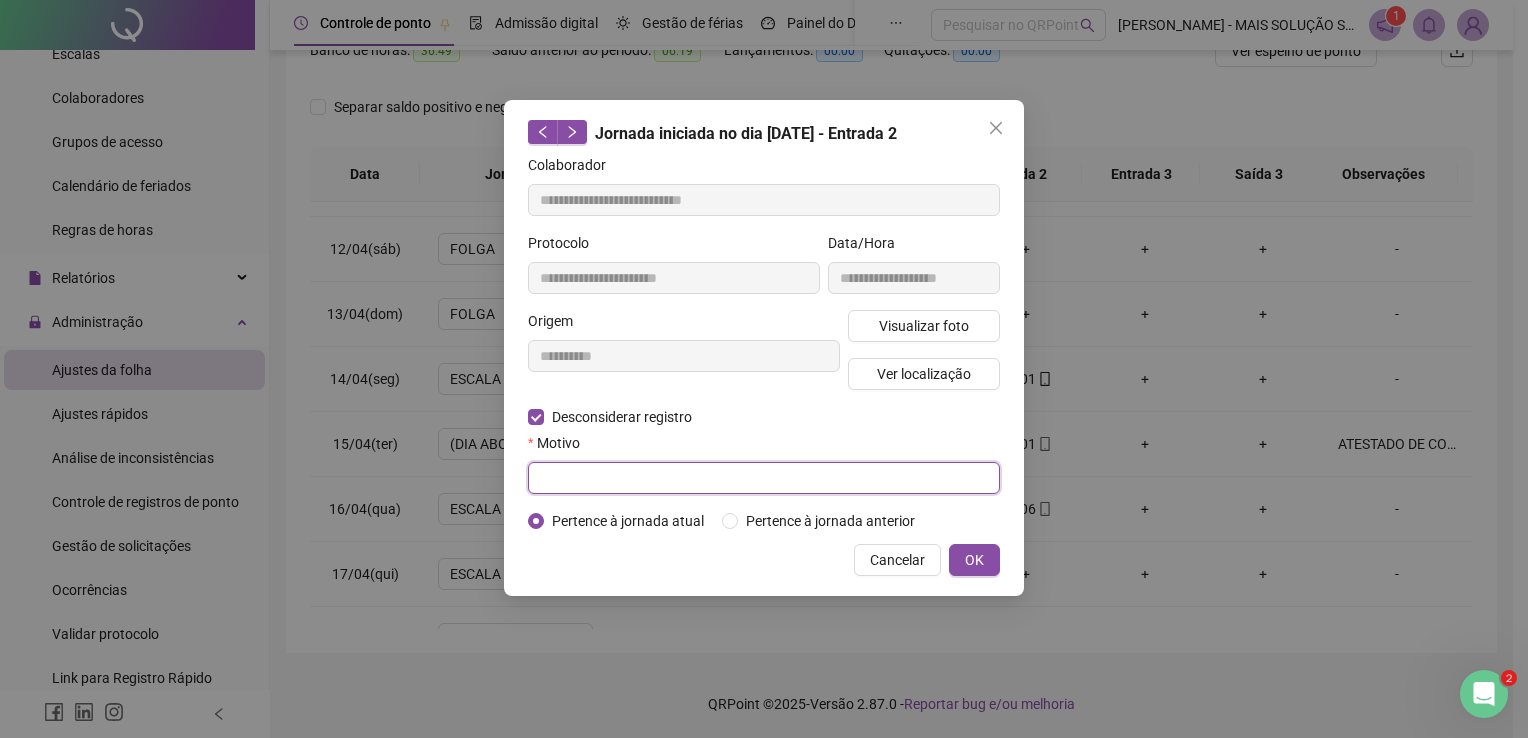 click at bounding box center [764, 478] 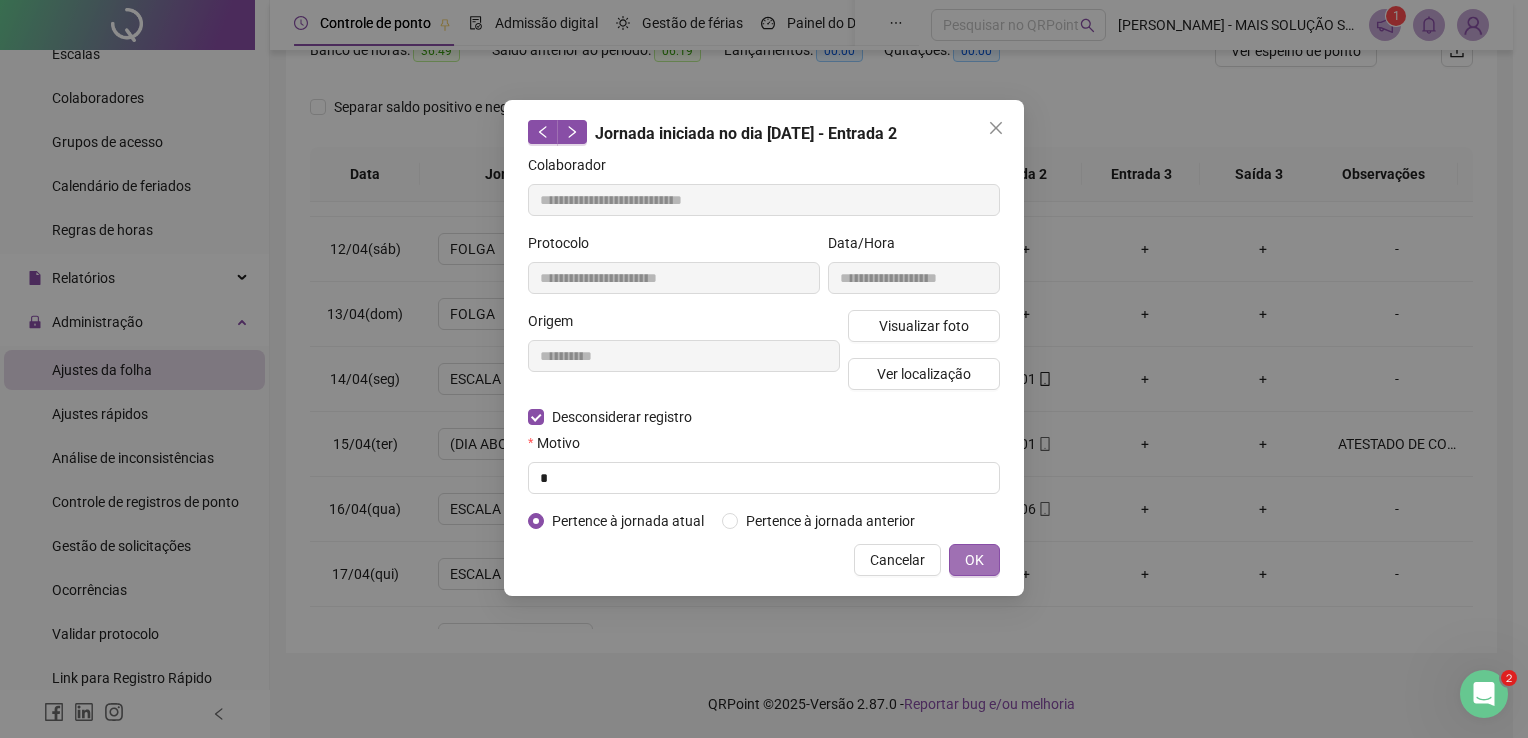 click on "OK" at bounding box center (974, 560) 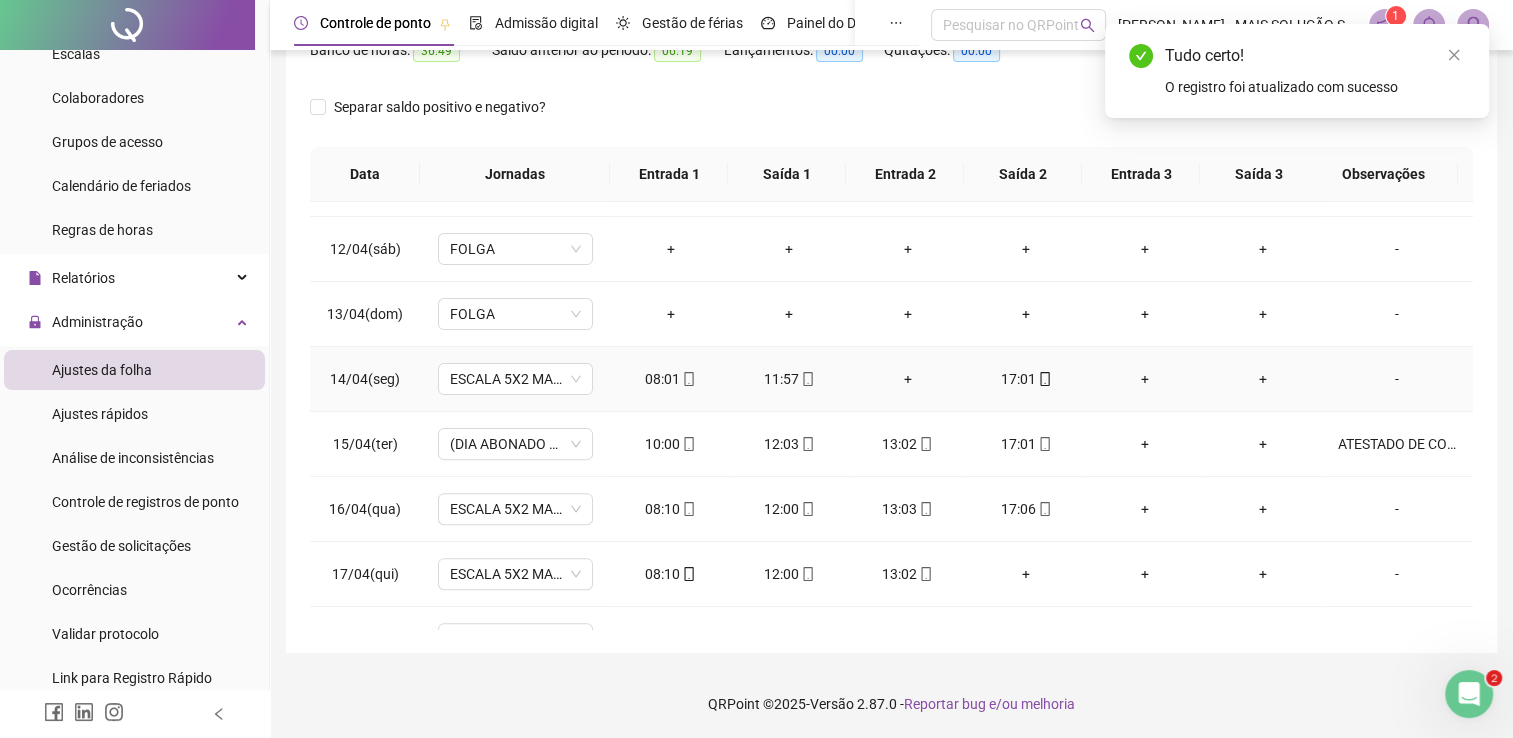 click 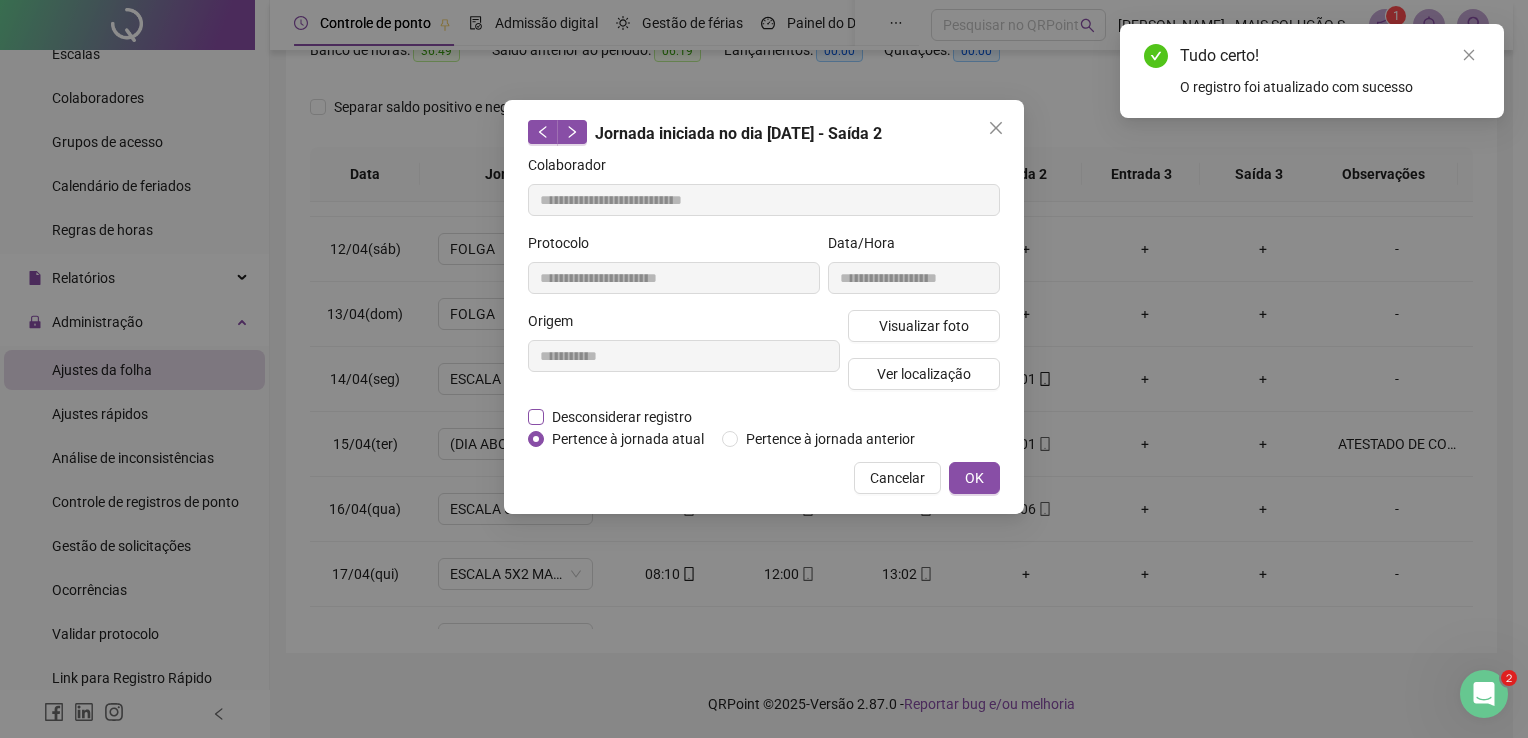 click on "Desconsiderar registro" at bounding box center (622, 417) 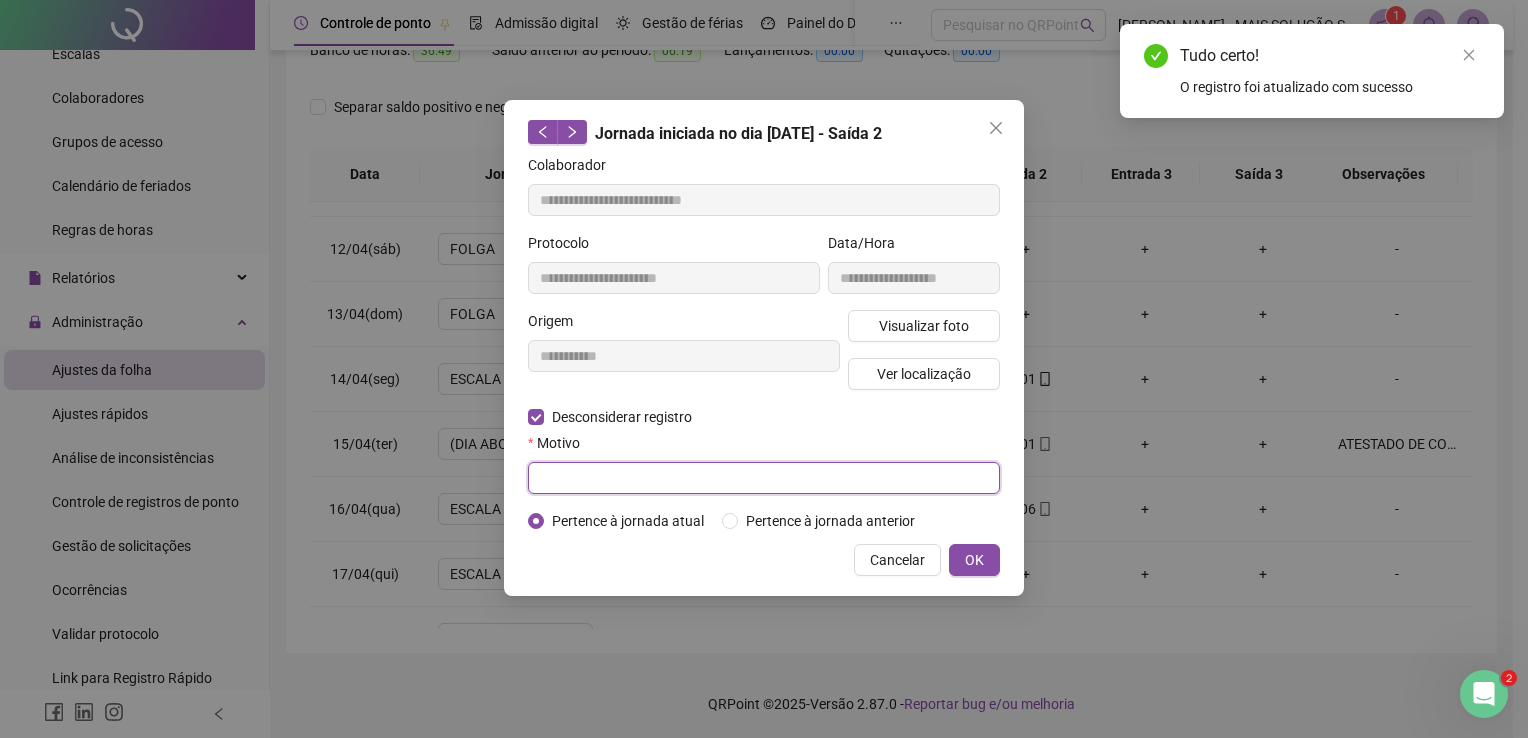 click at bounding box center (764, 478) 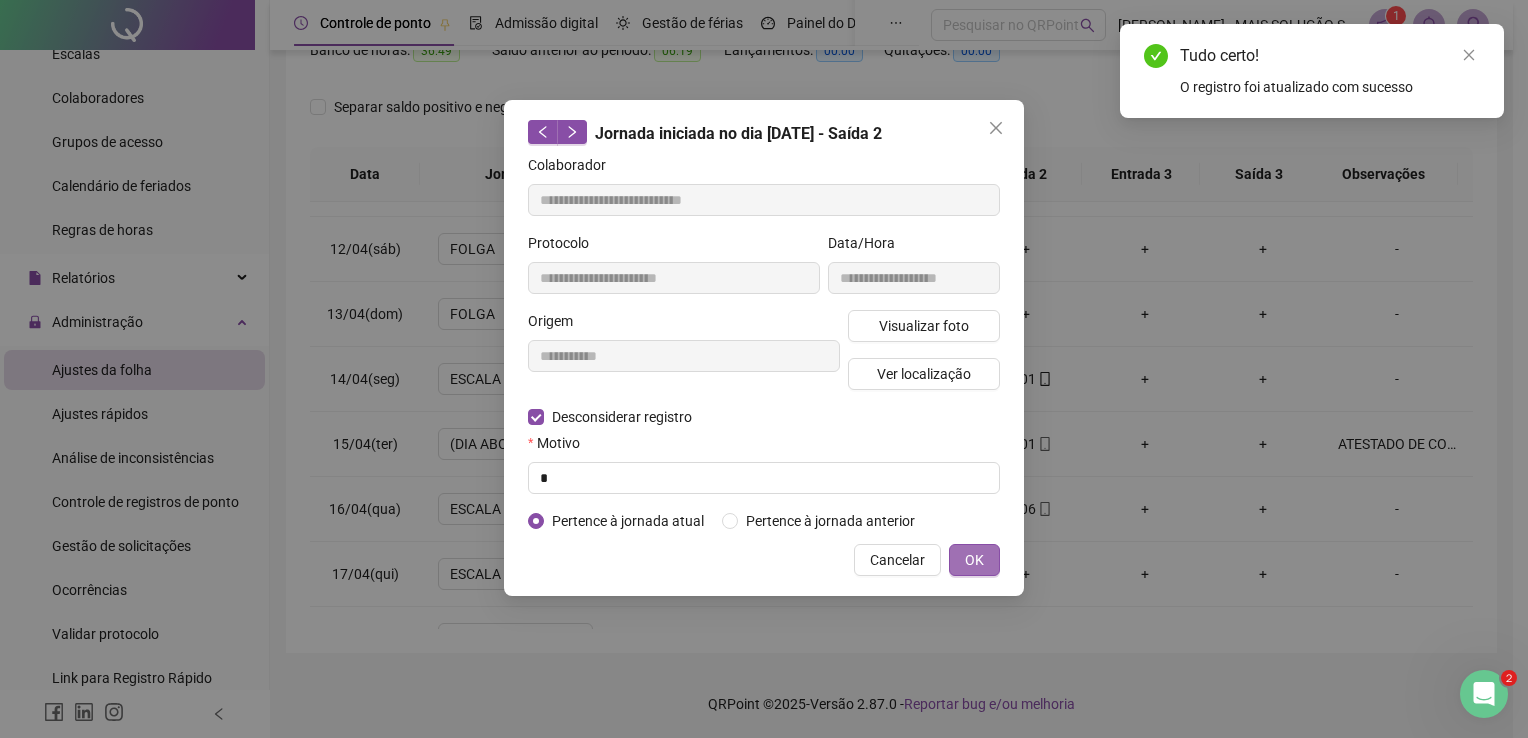 click on "OK" at bounding box center (974, 560) 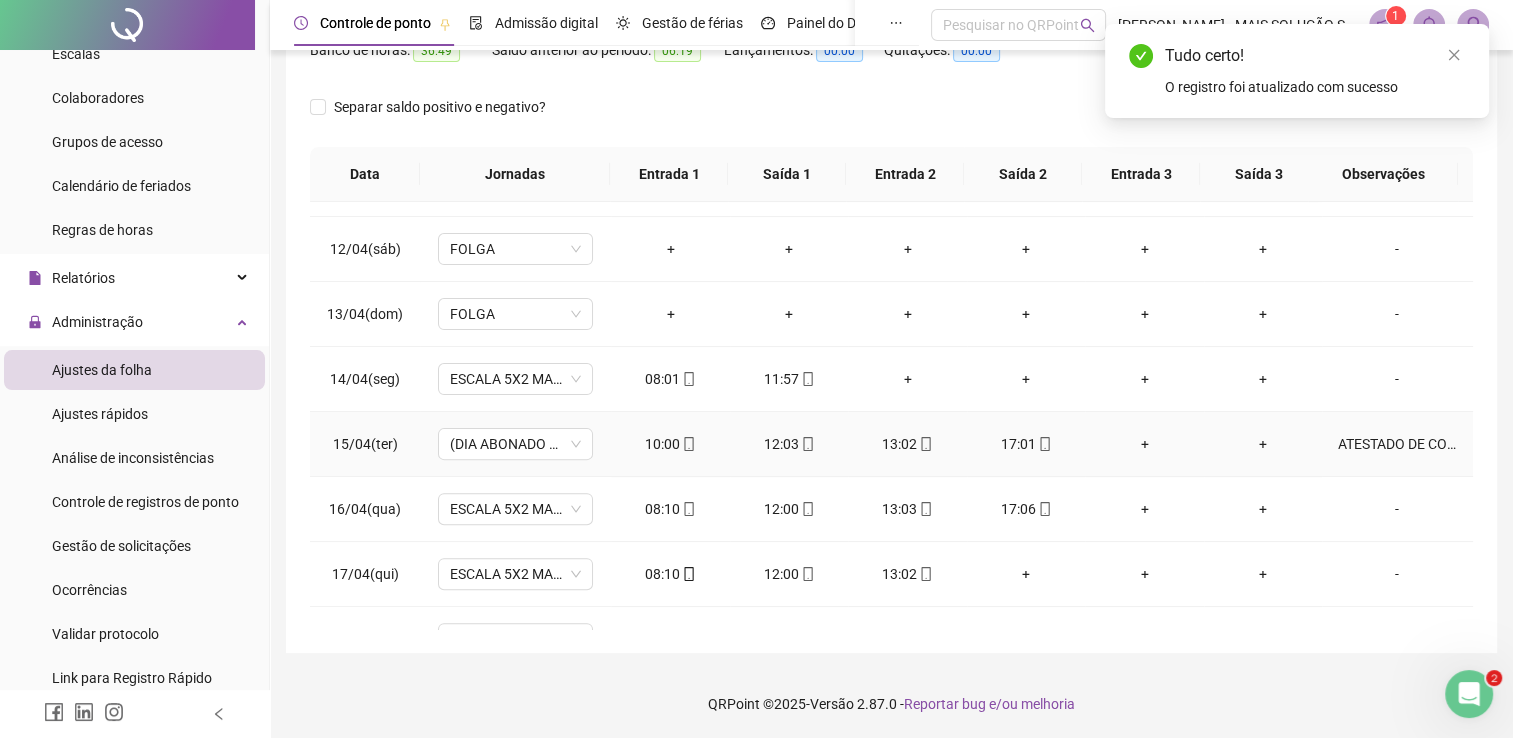 click 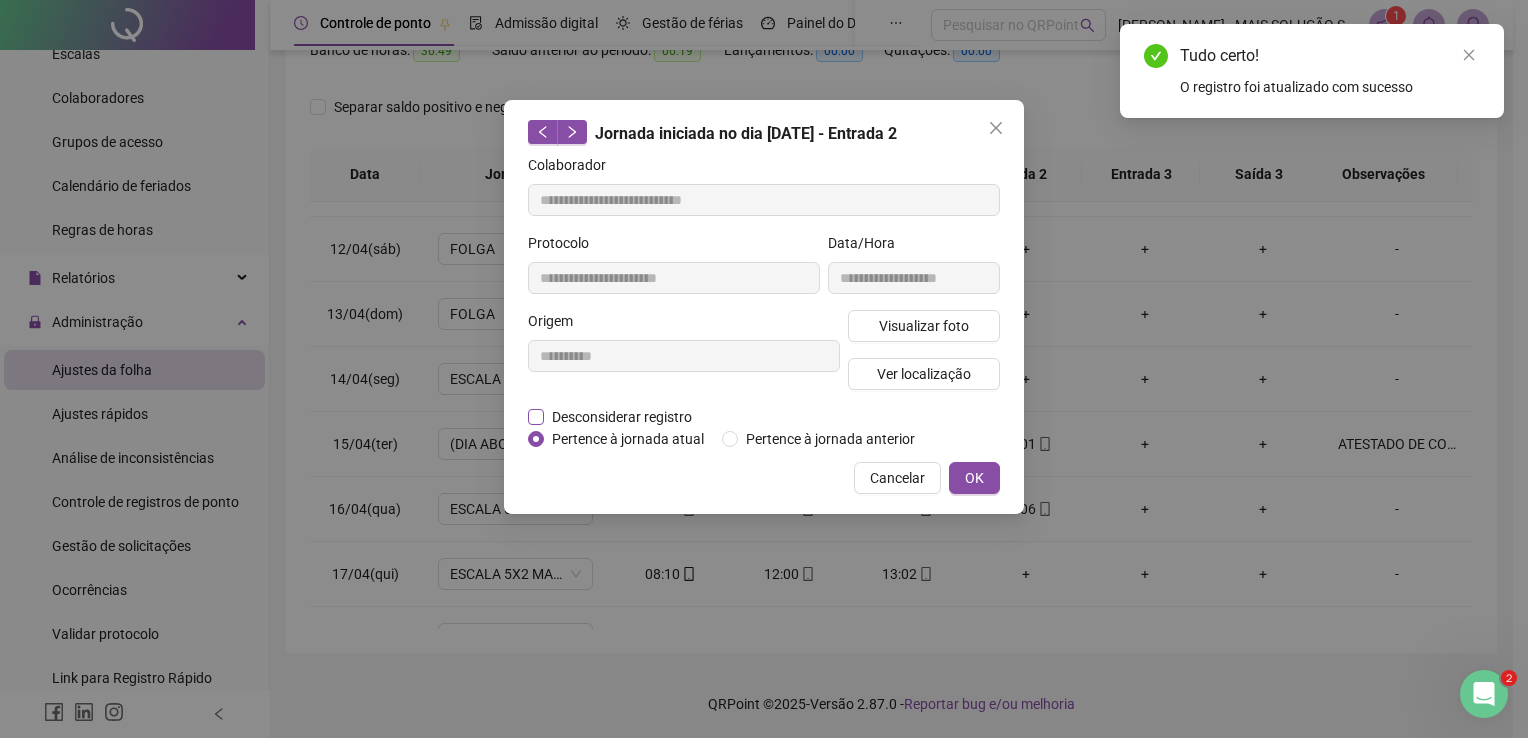 click on "Desconsiderar registro" at bounding box center (622, 417) 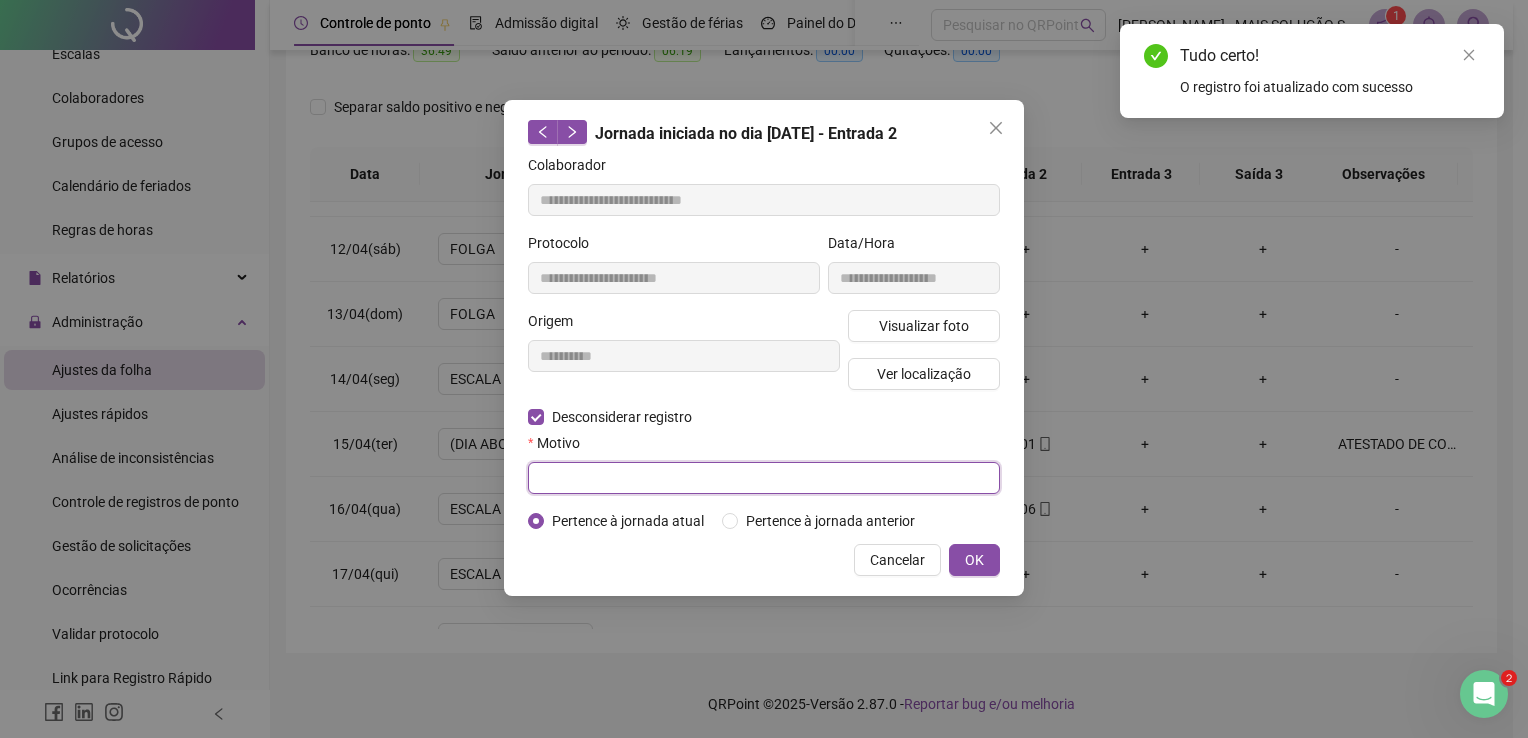 click at bounding box center [764, 478] 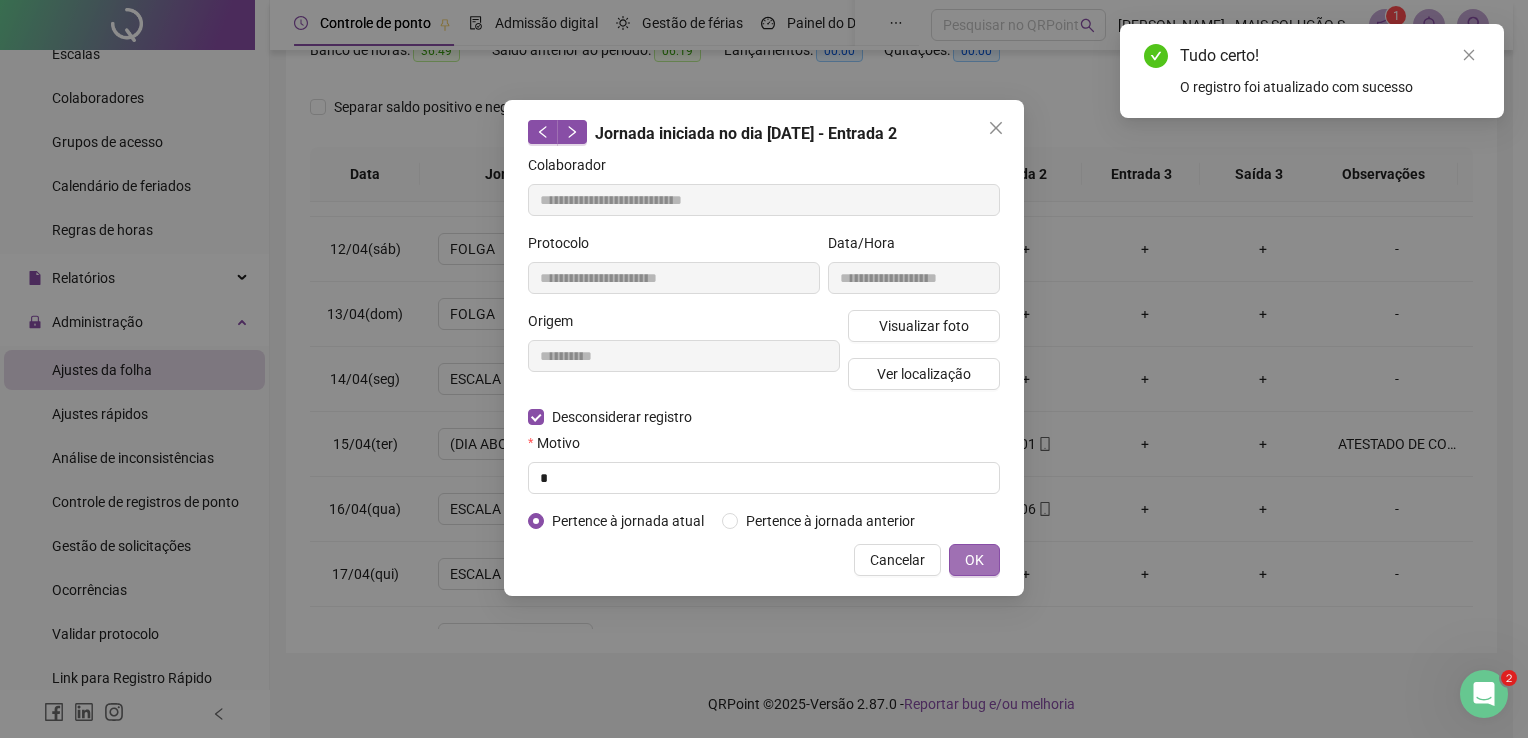 click on "OK" at bounding box center [974, 560] 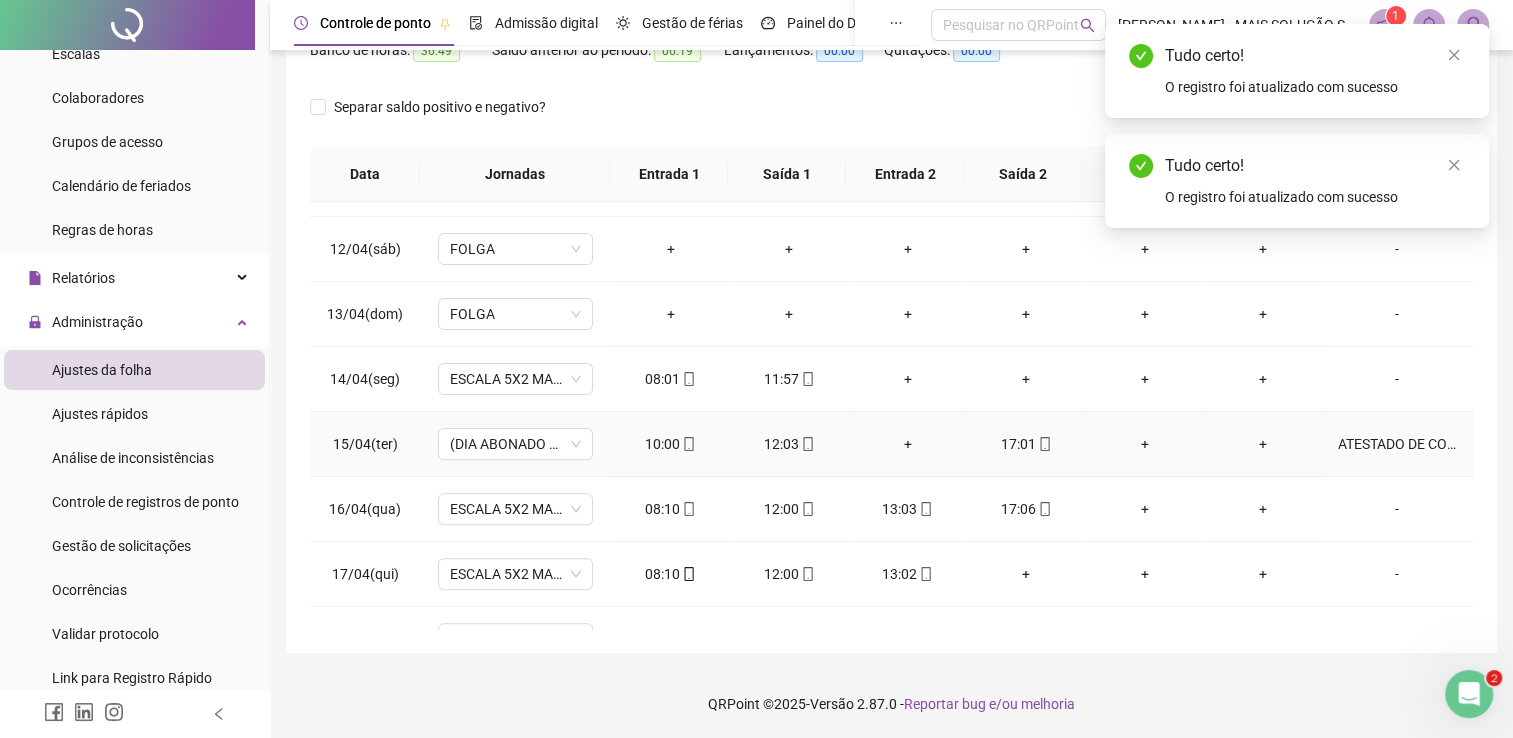 click 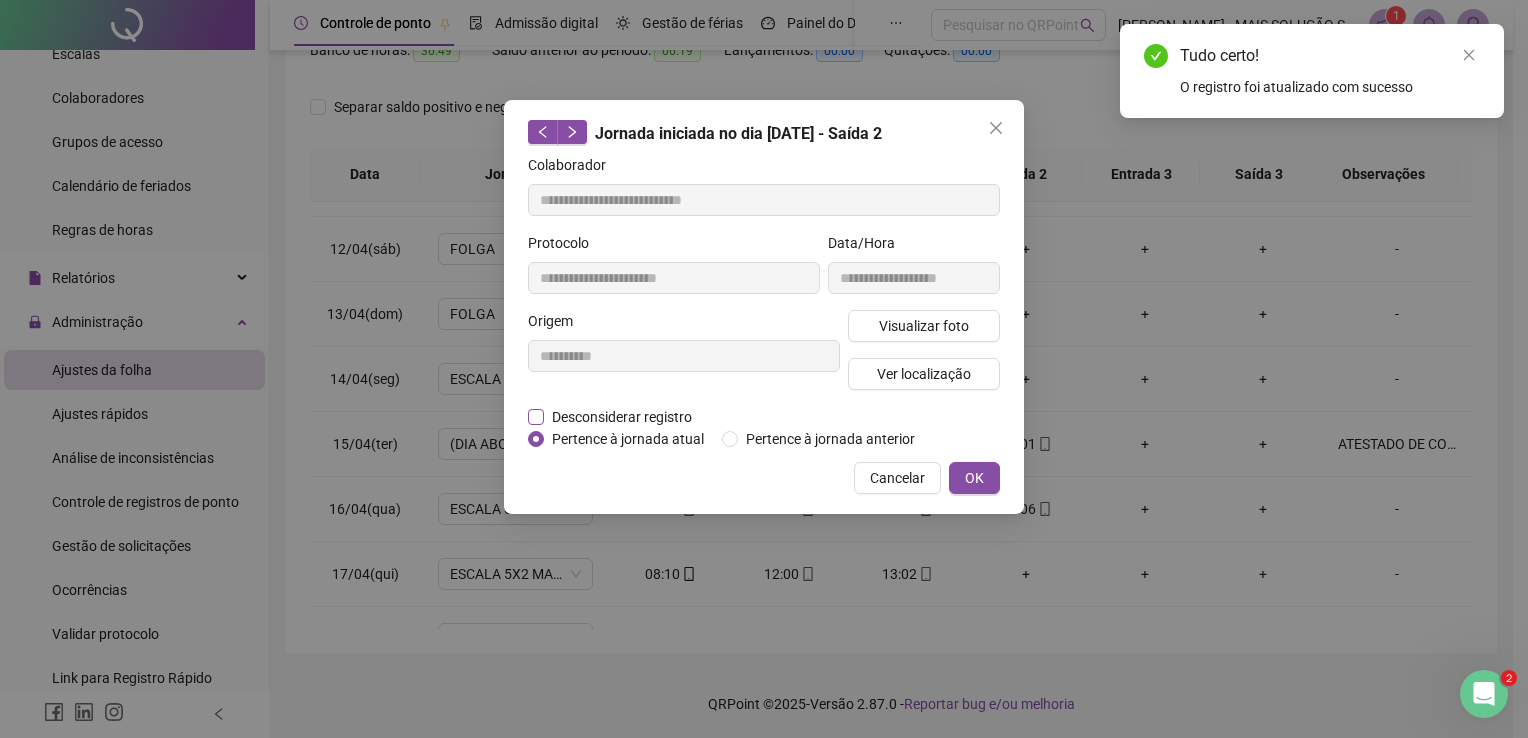 click on "Desconsiderar registro" at bounding box center (622, 417) 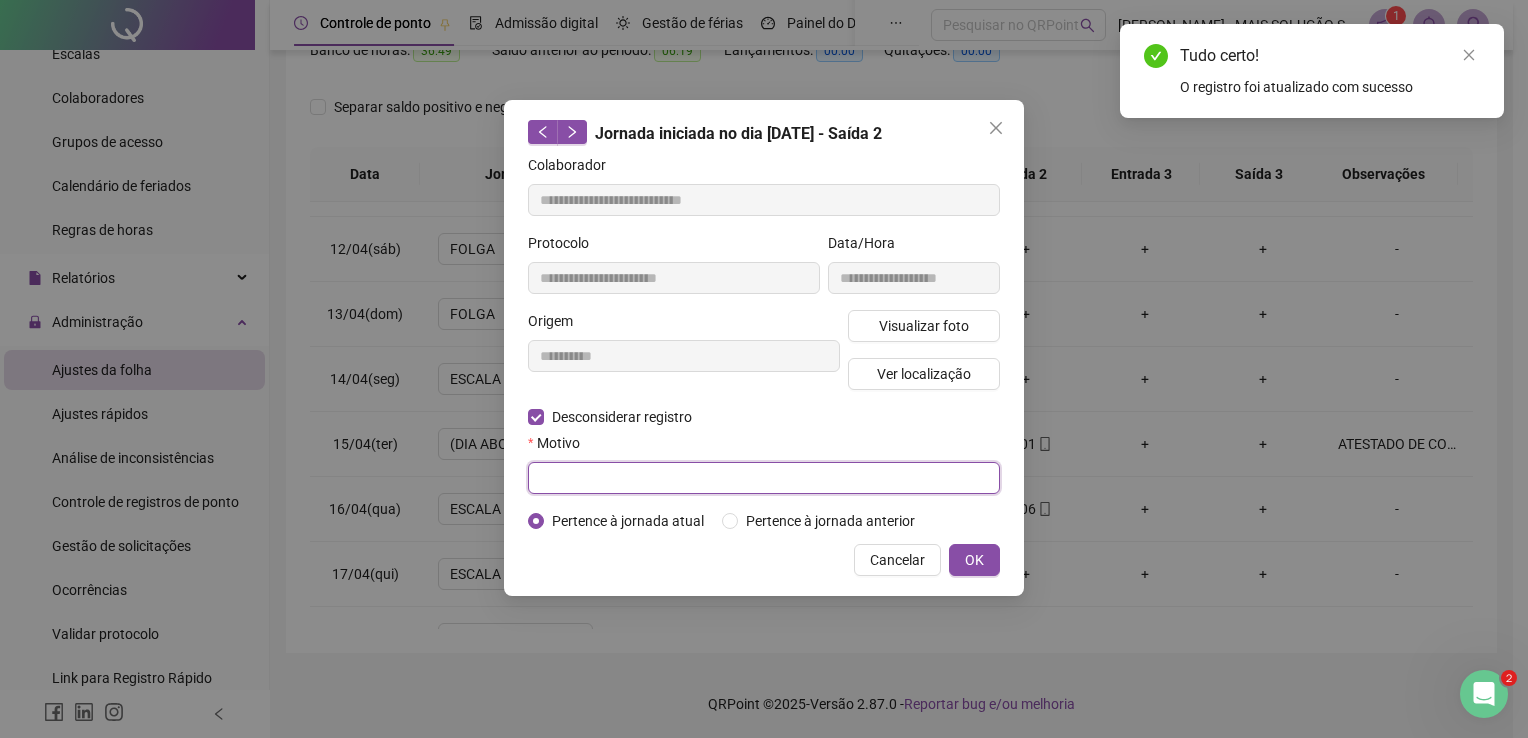 click at bounding box center (764, 478) 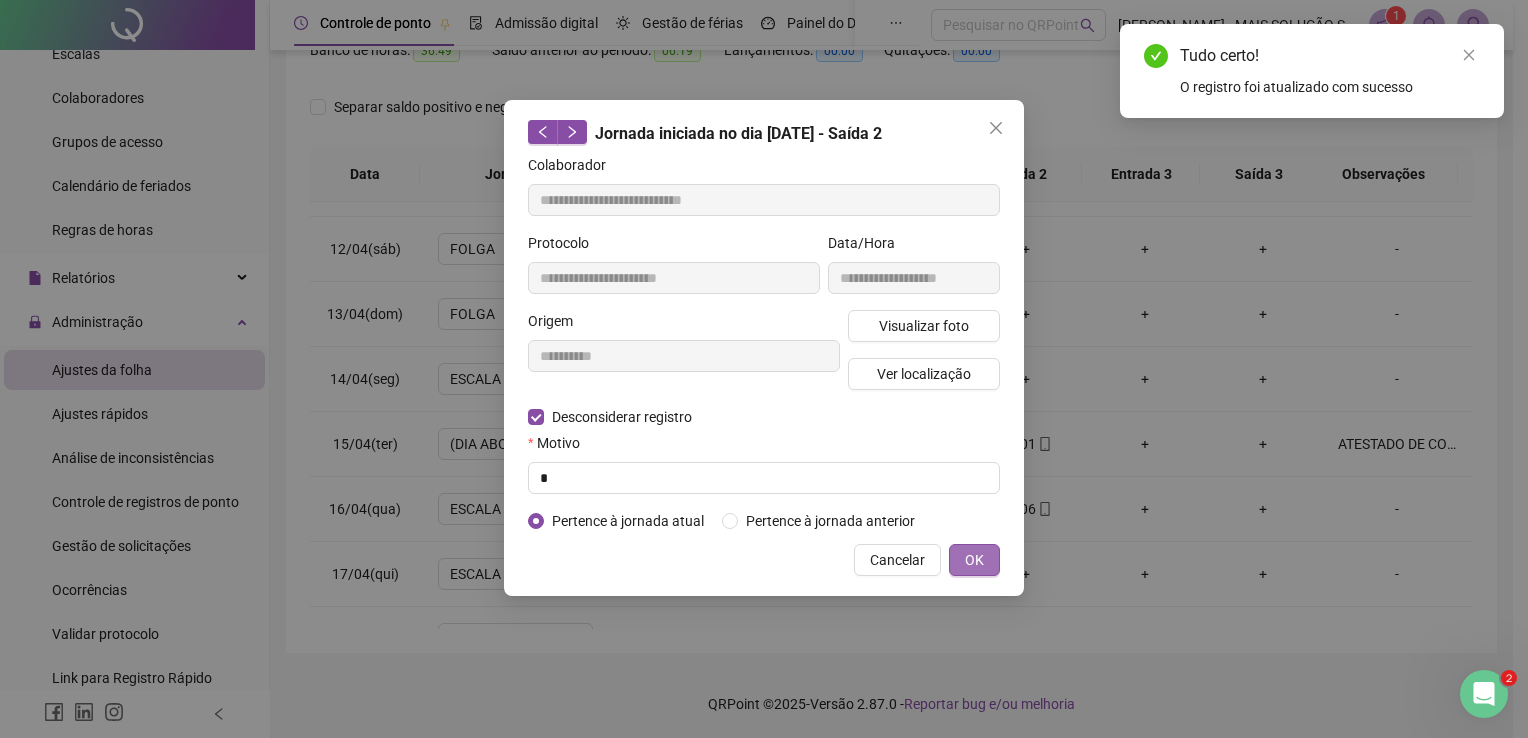 click on "OK" at bounding box center [974, 560] 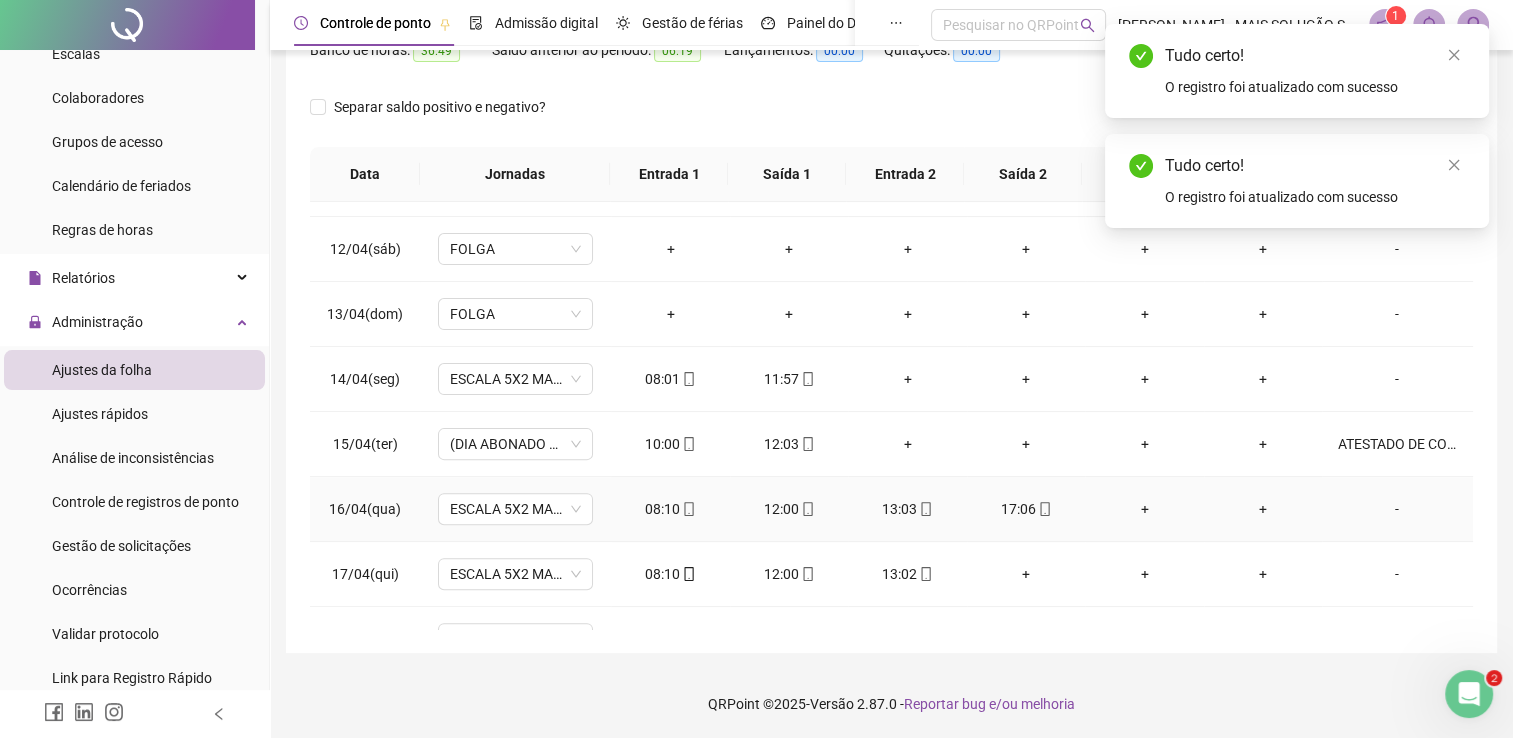 click 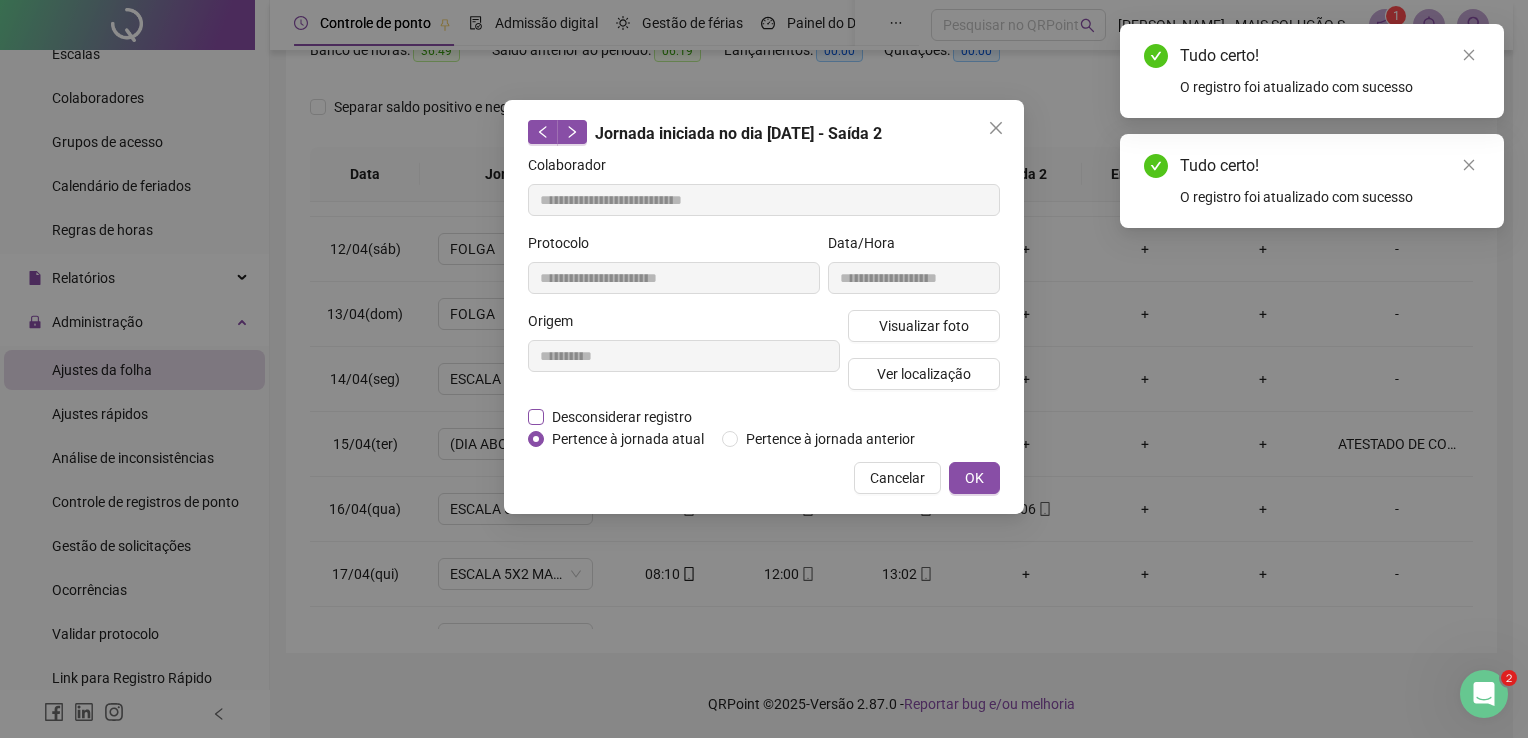click on "Desconsiderar registro" at bounding box center (622, 417) 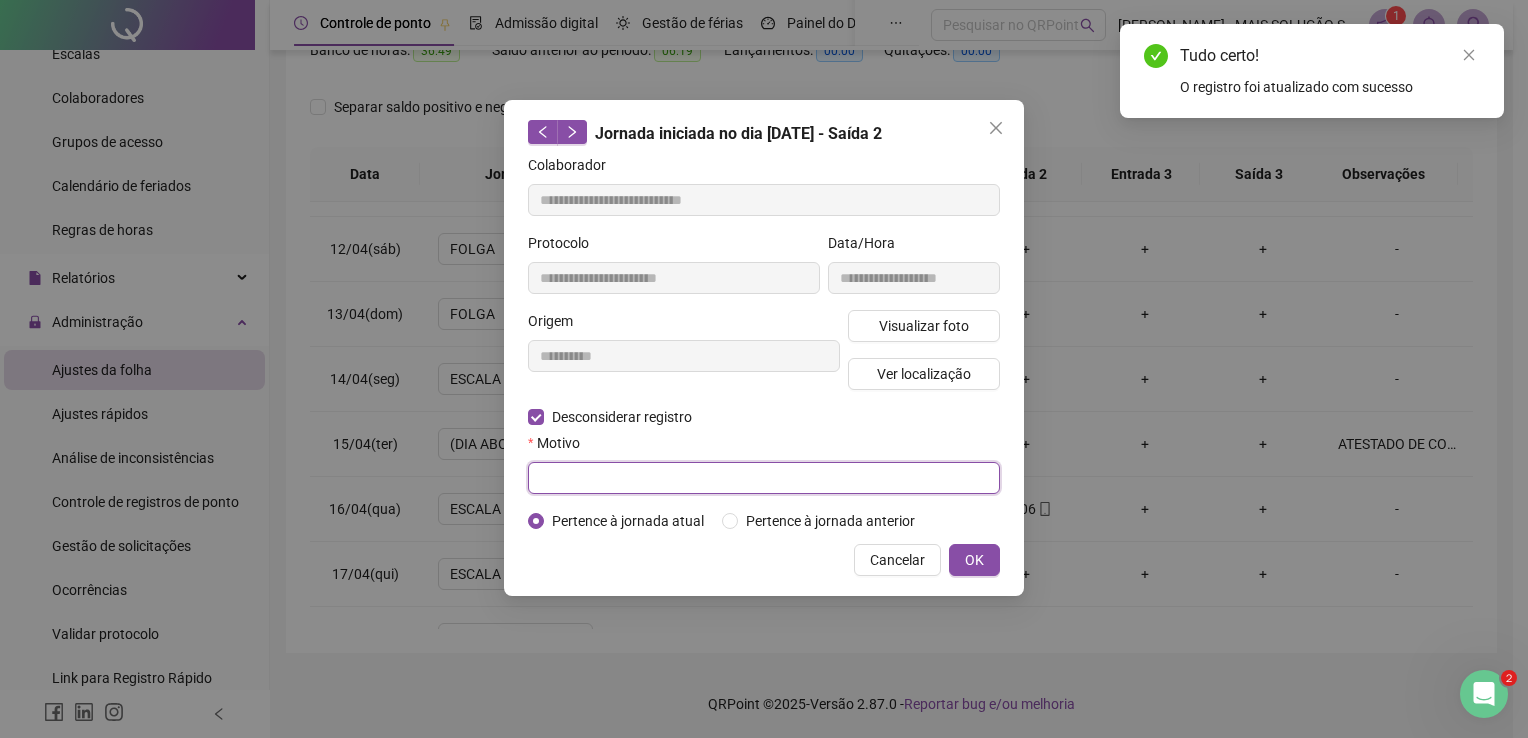click at bounding box center (764, 478) 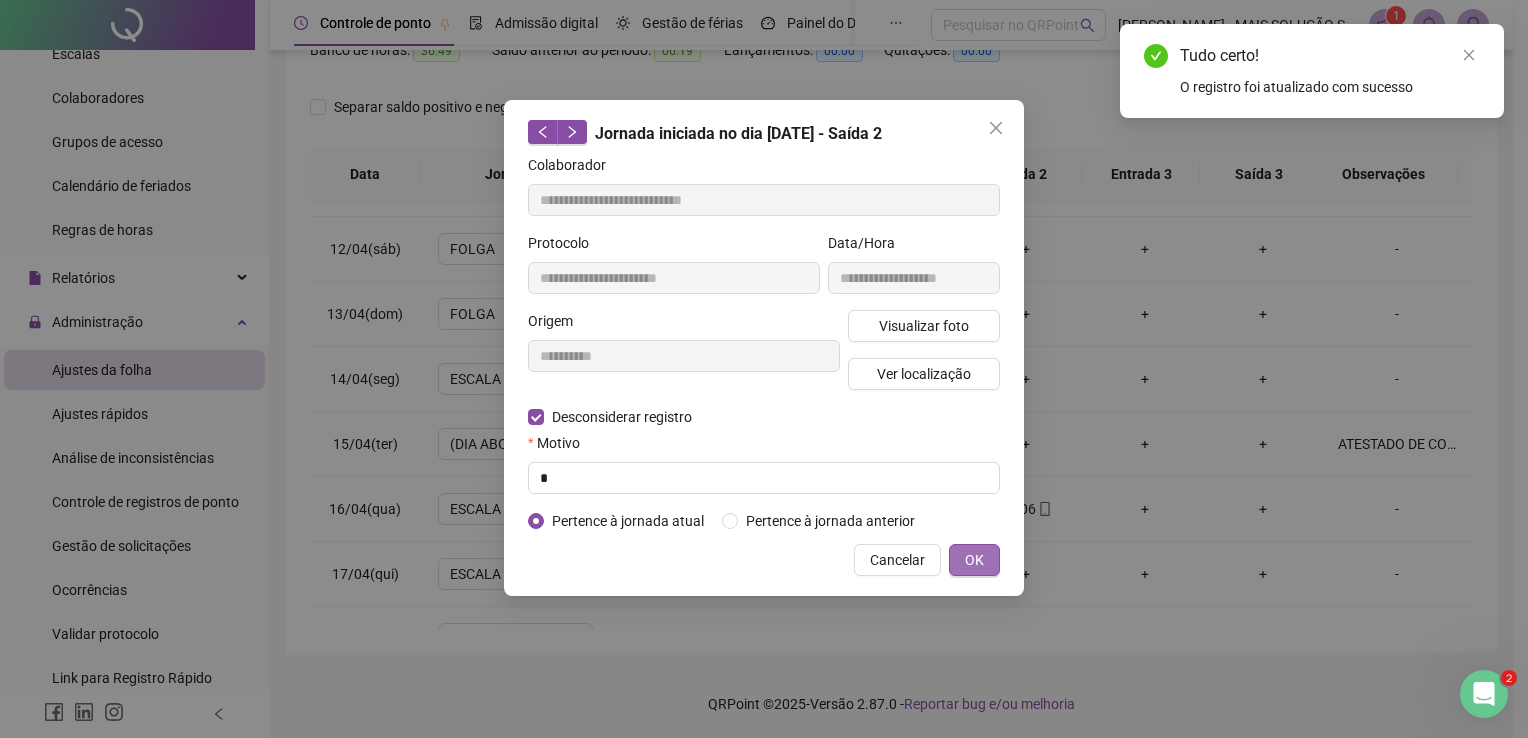 click on "OK" at bounding box center [974, 560] 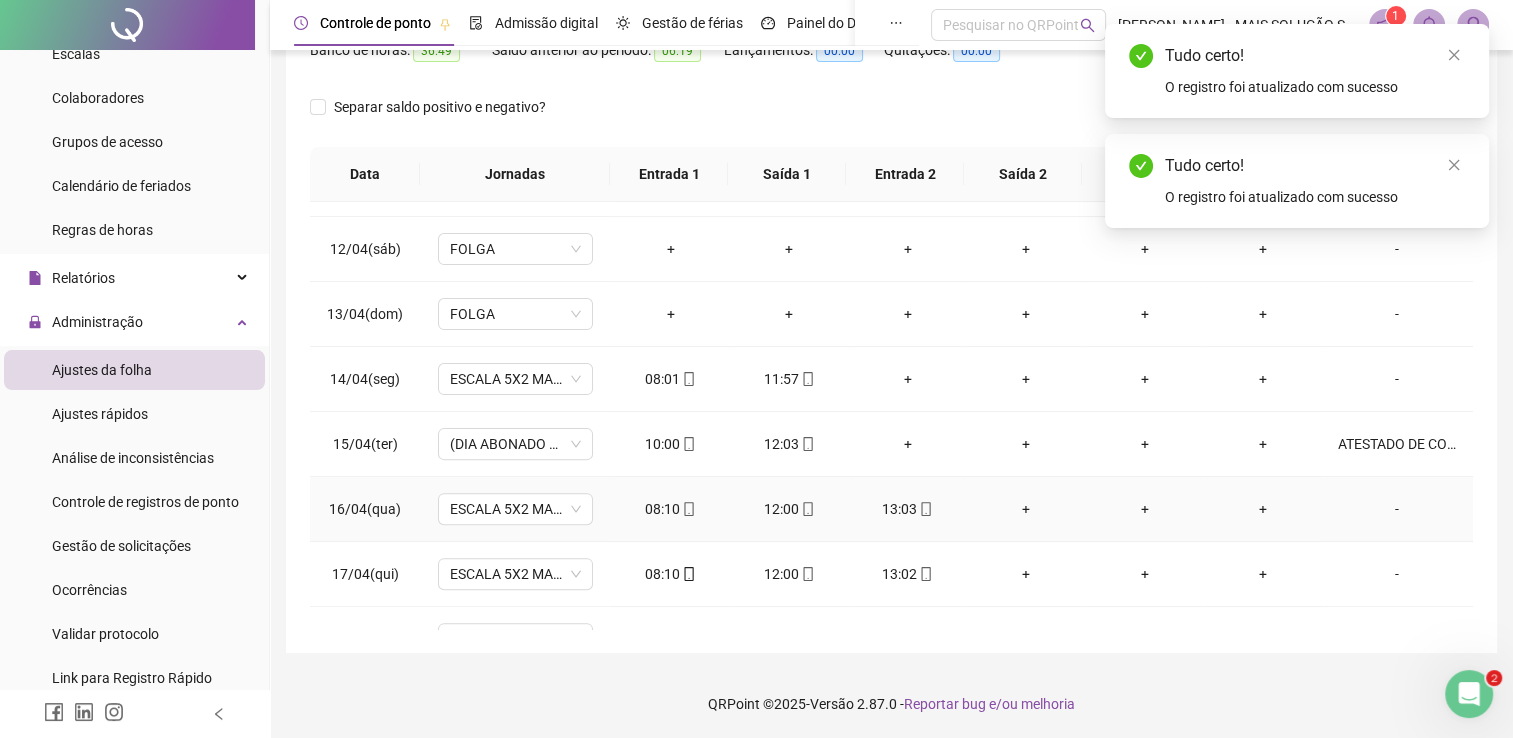 click 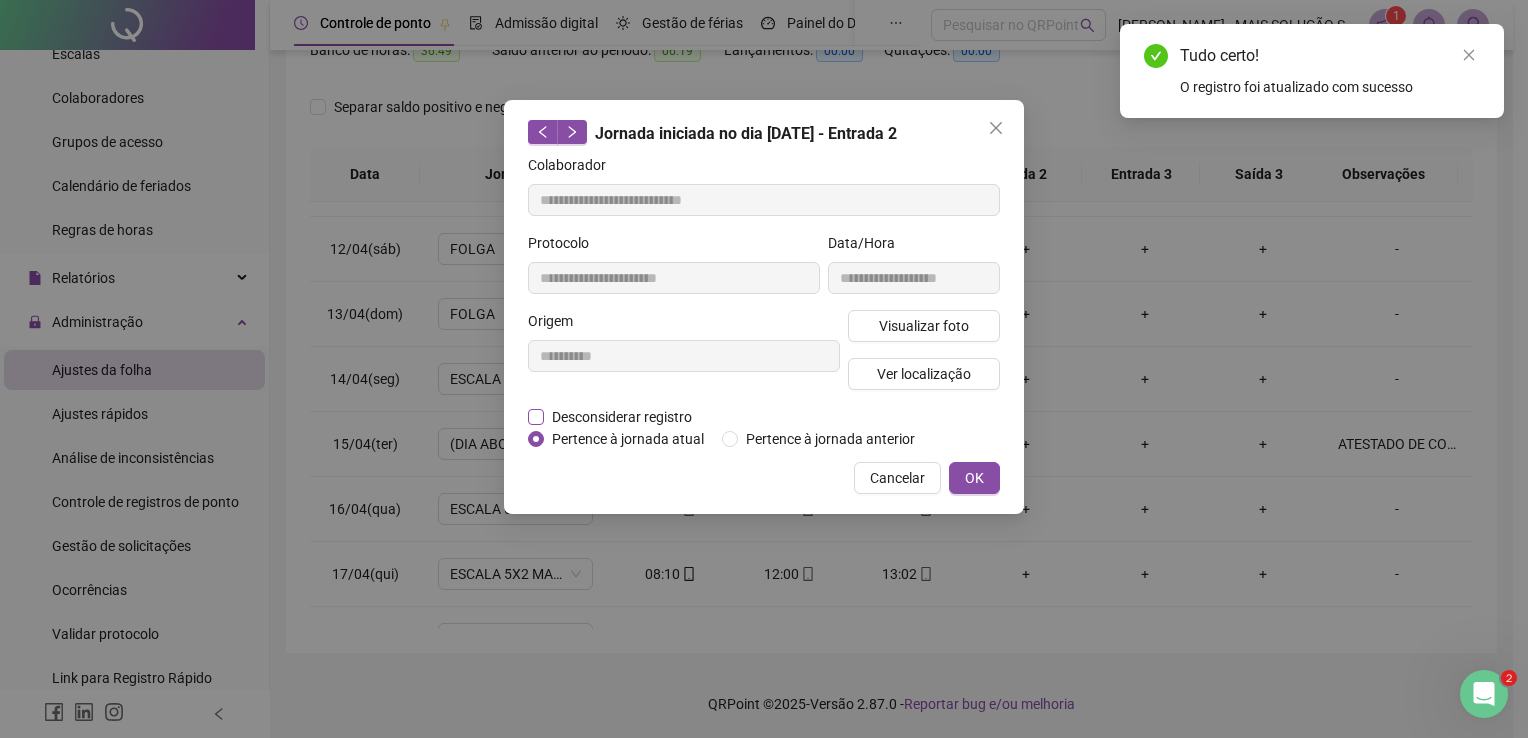 click on "Desconsiderar registro" at bounding box center (622, 417) 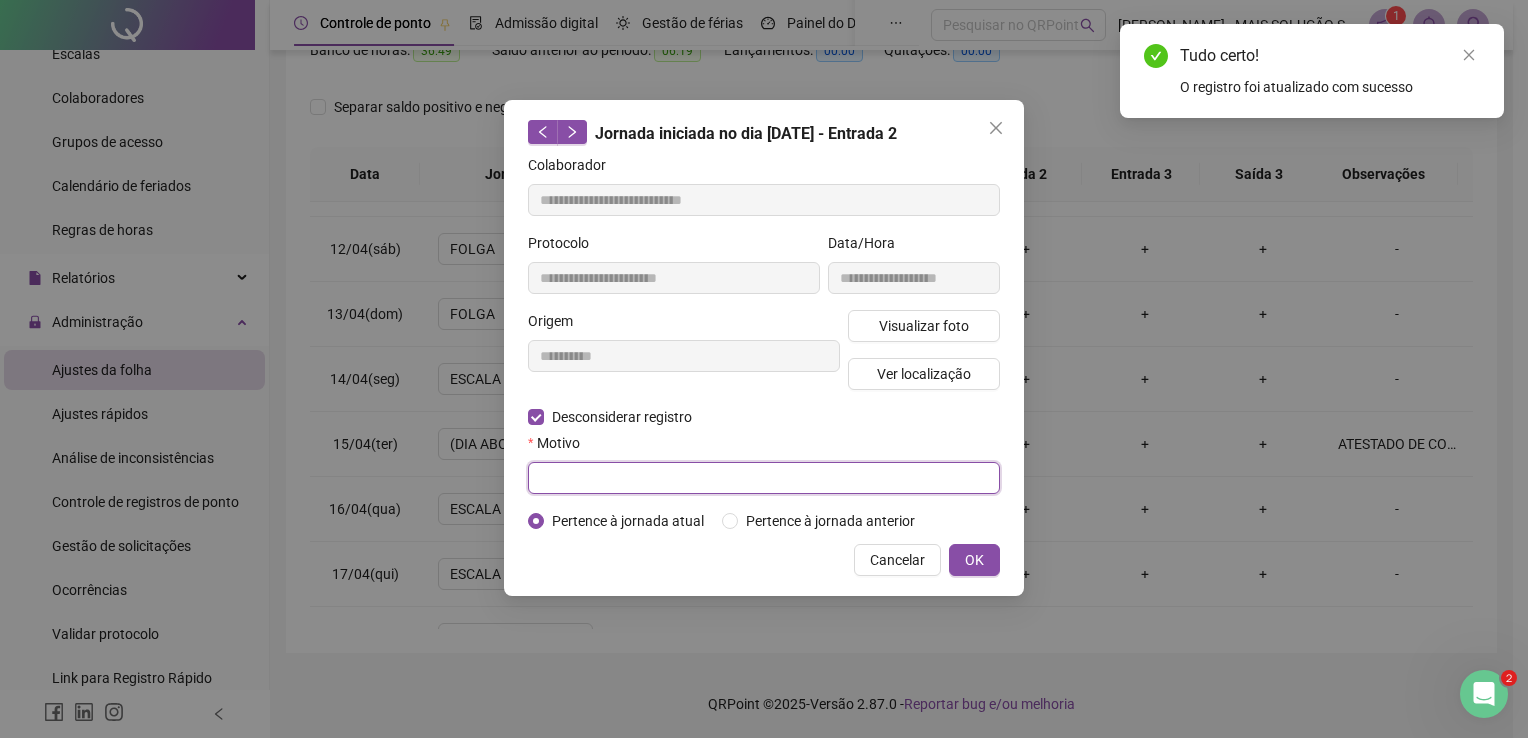 click at bounding box center [764, 478] 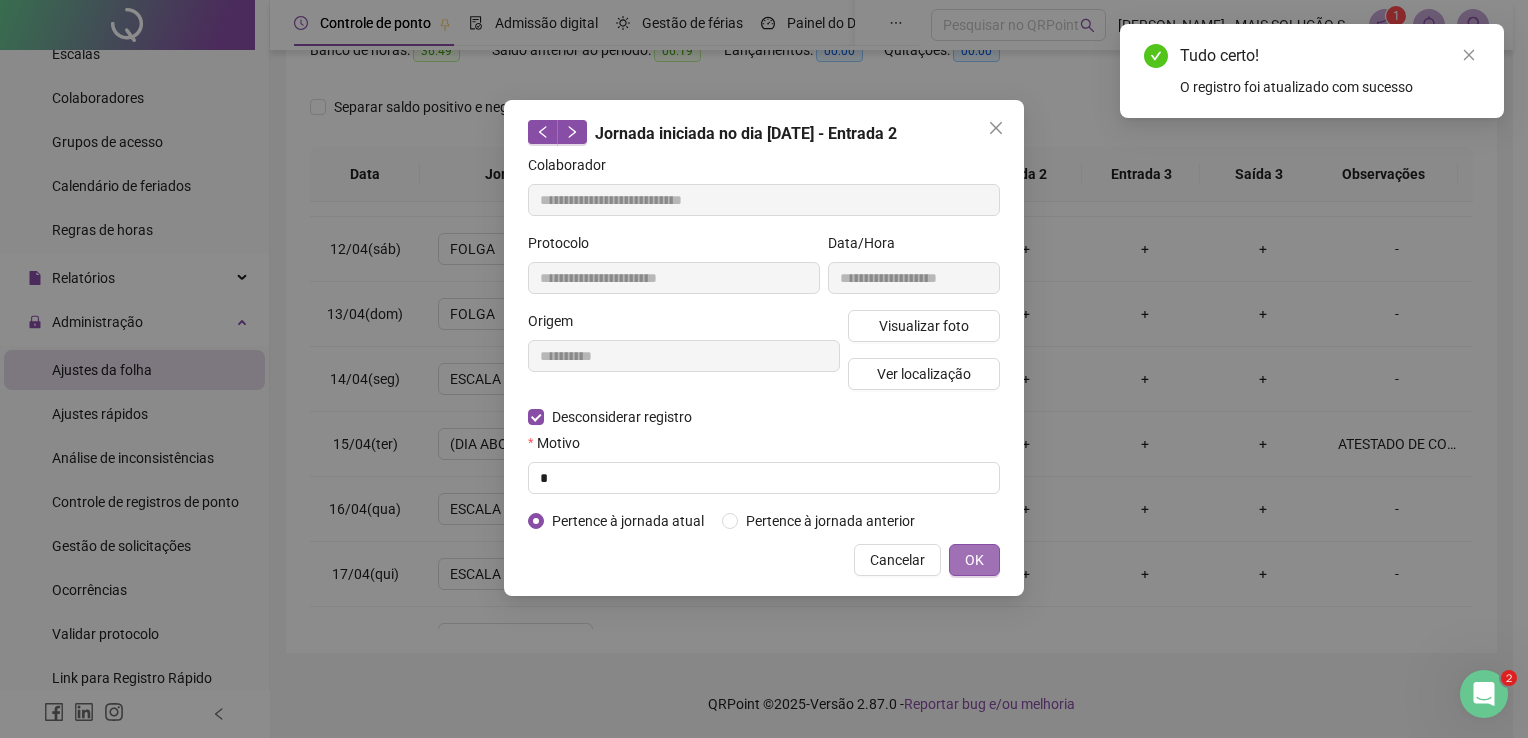 click on "OK" at bounding box center (974, 560) 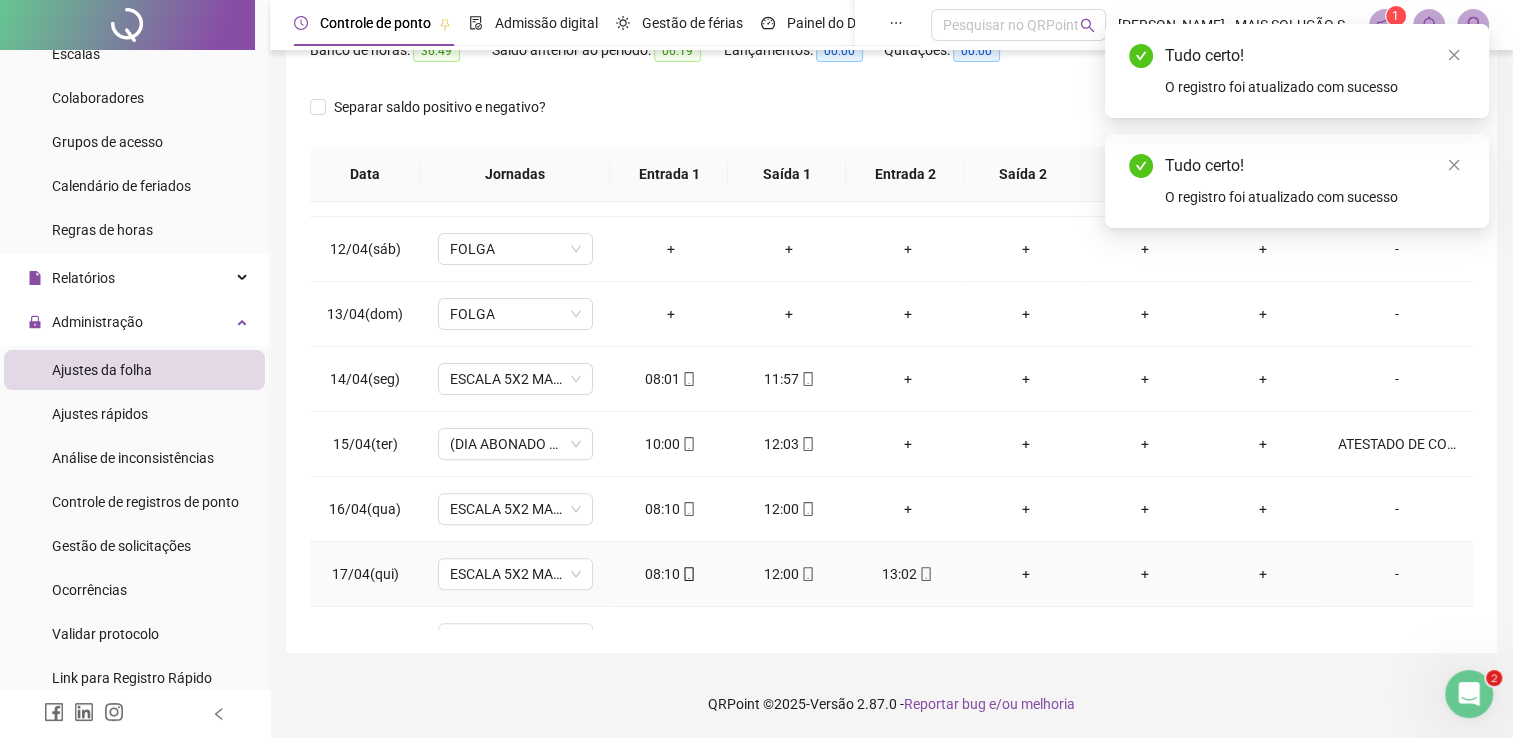 click on "13:02" at bounding box center [907, 574] 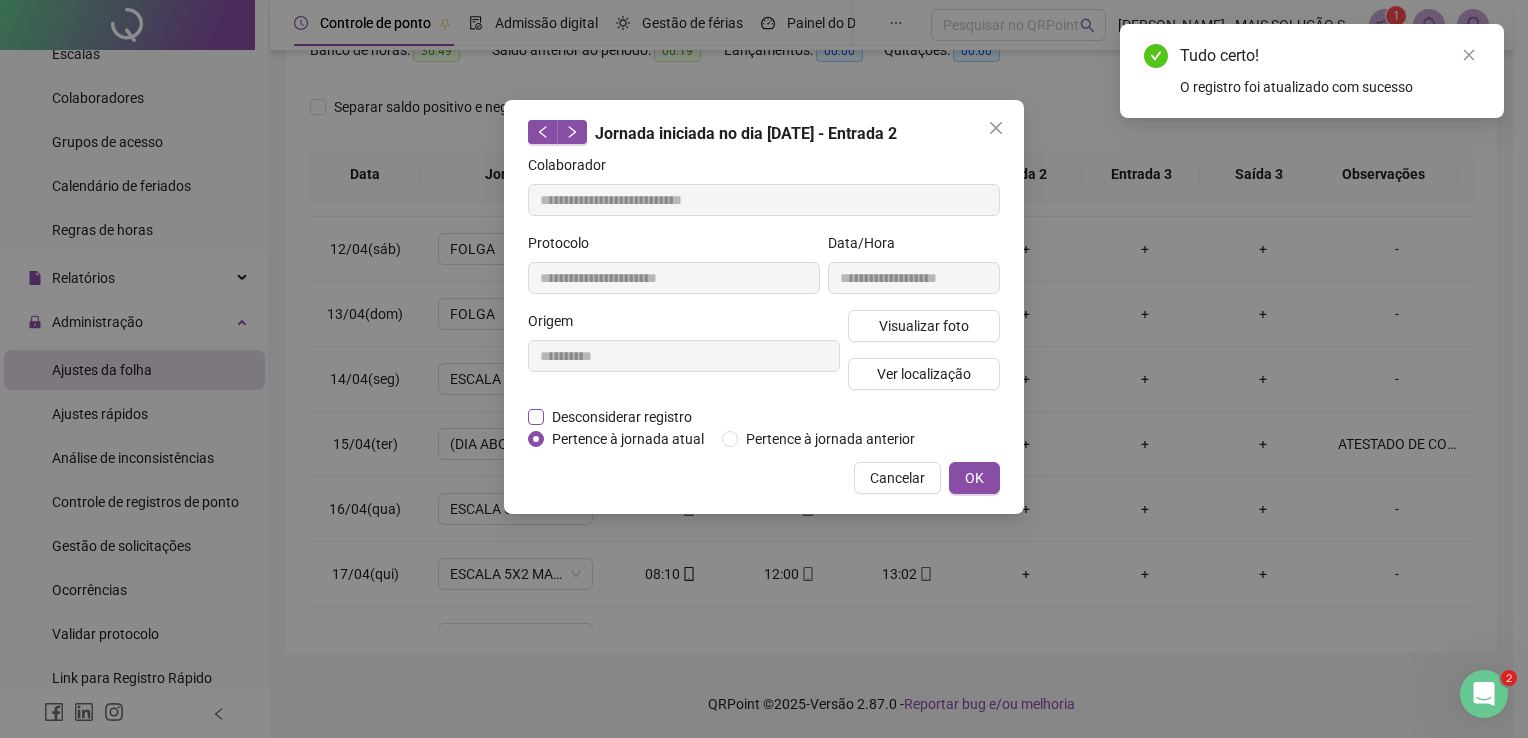 click on "Desconsiderar registro" at bounding box center (622, 417) 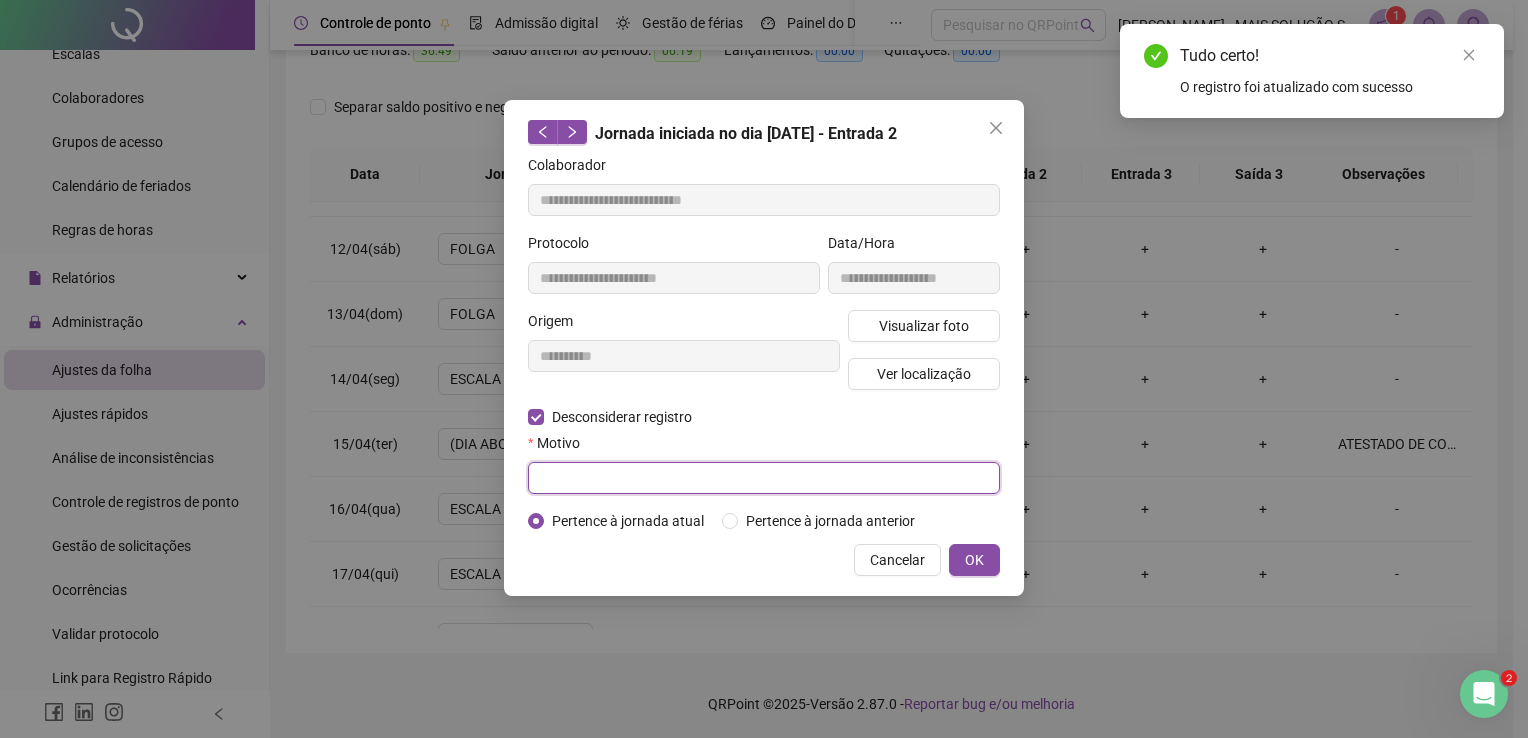 click at bounding box center [764, 478] 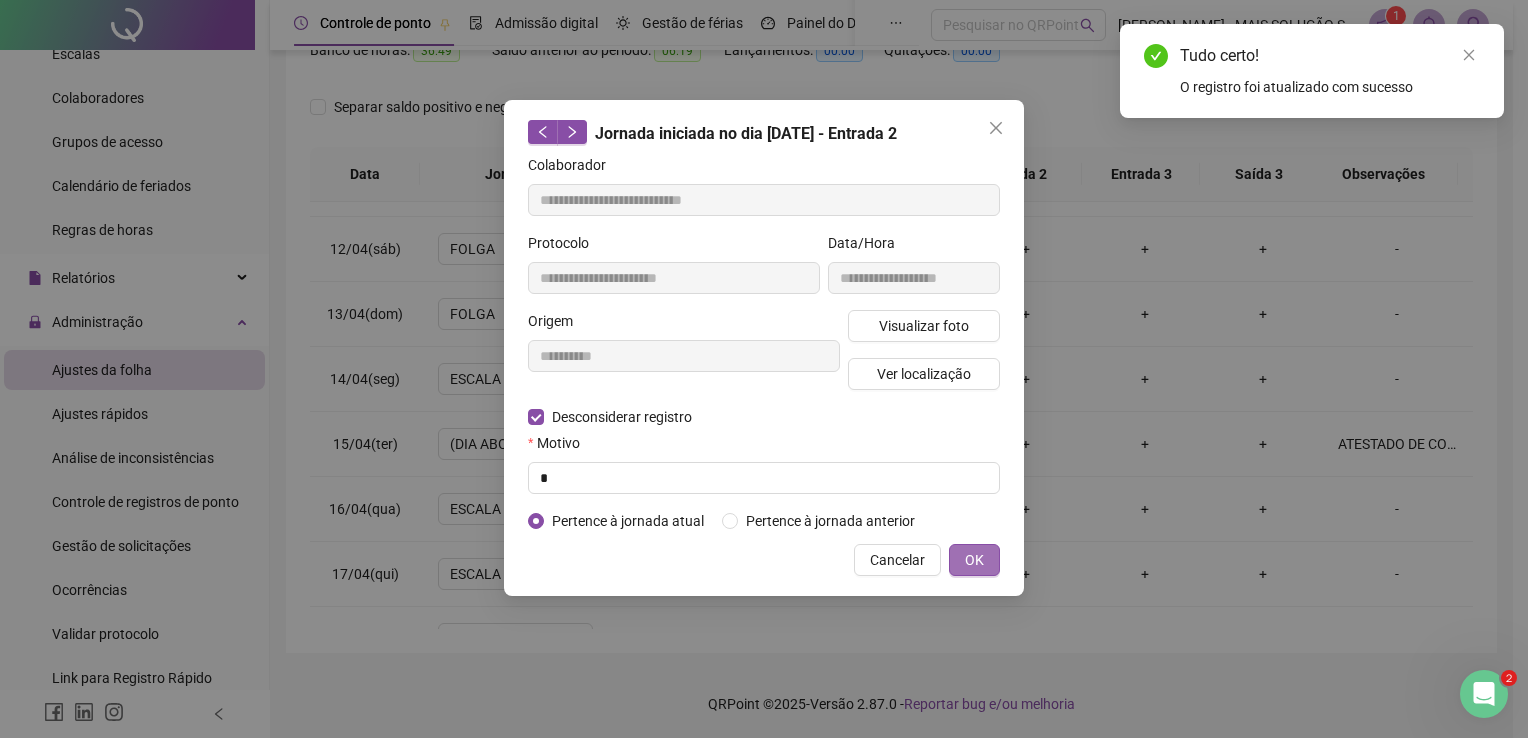 click on "OK" at bounding box center [974, 560] 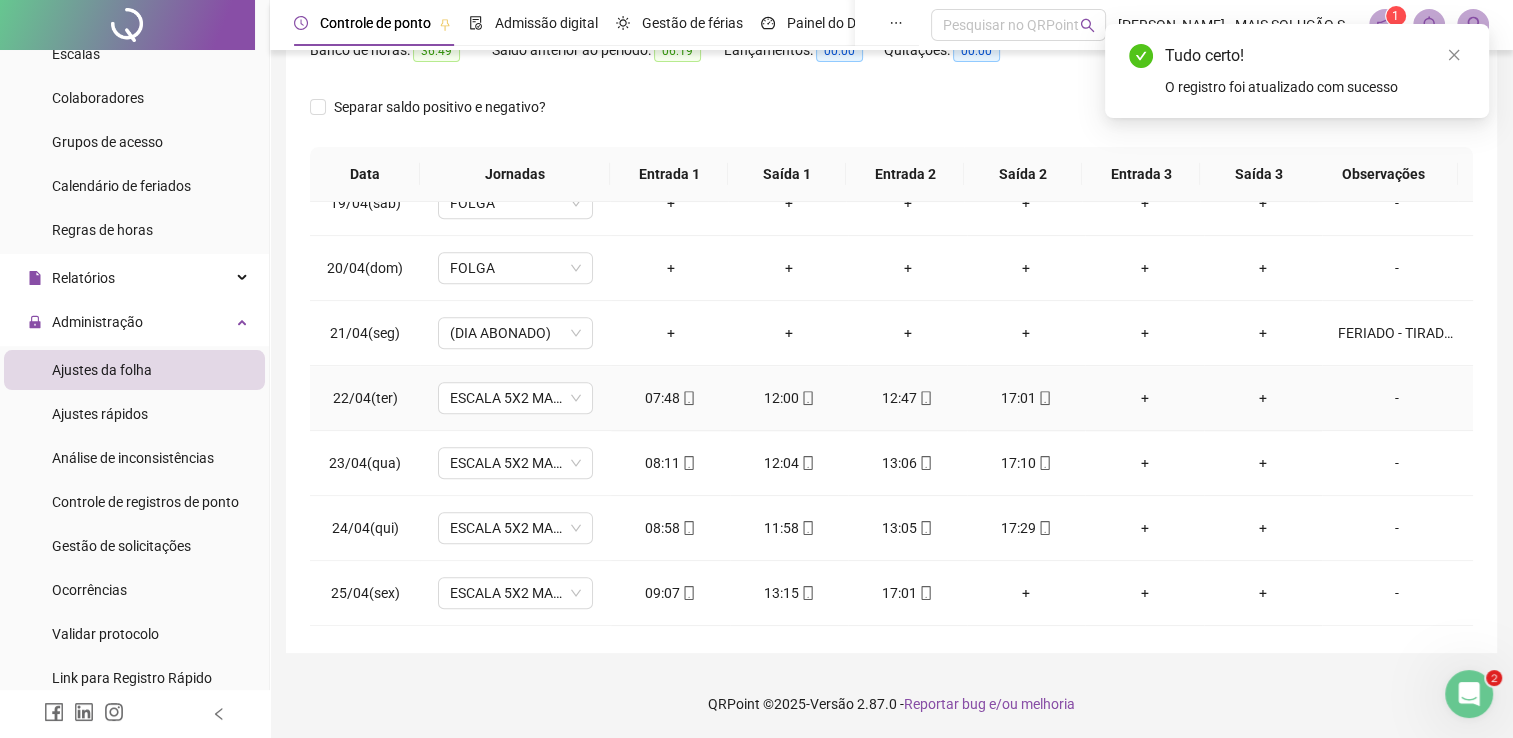 scroll, scrollTop: 1300, scrollLeft: 0, axis: vertical 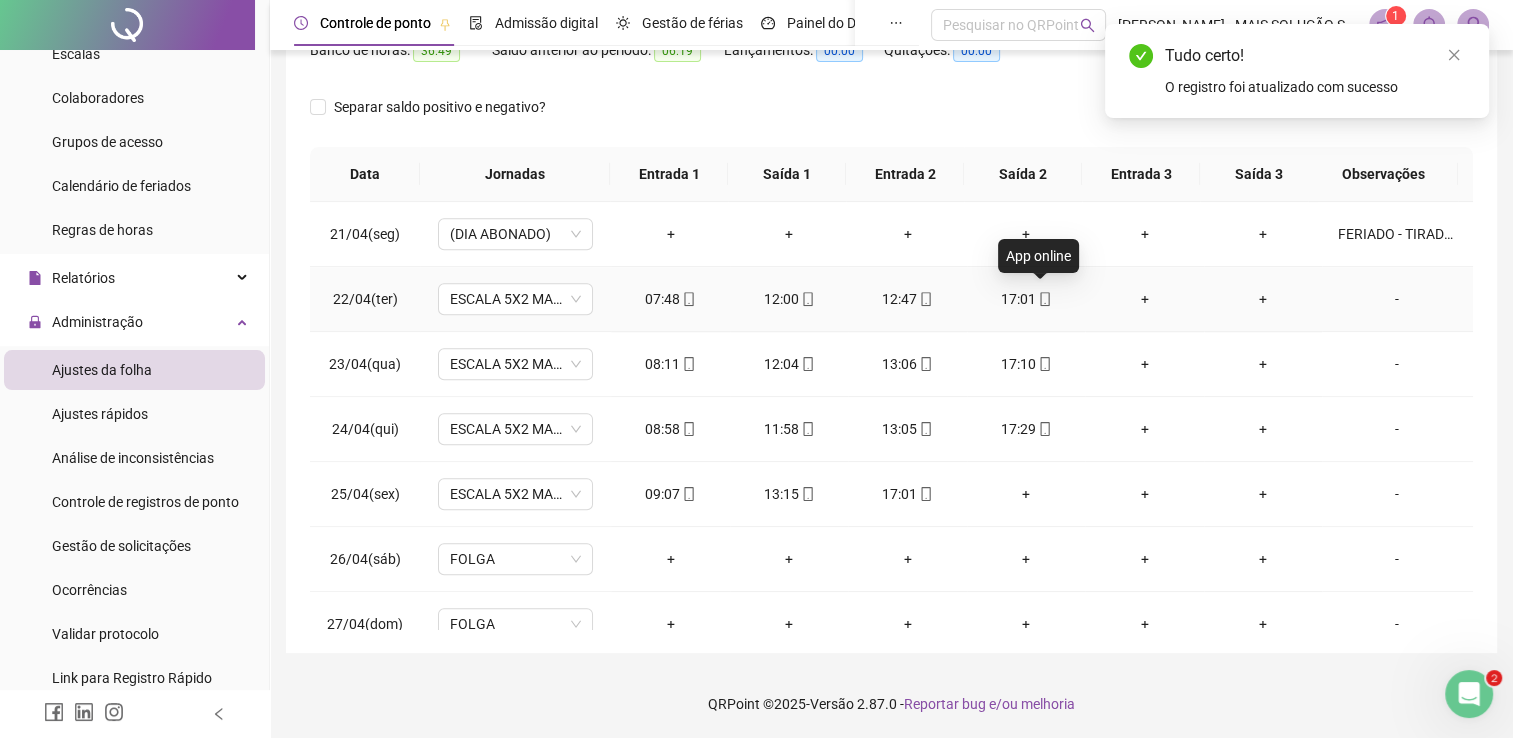 click 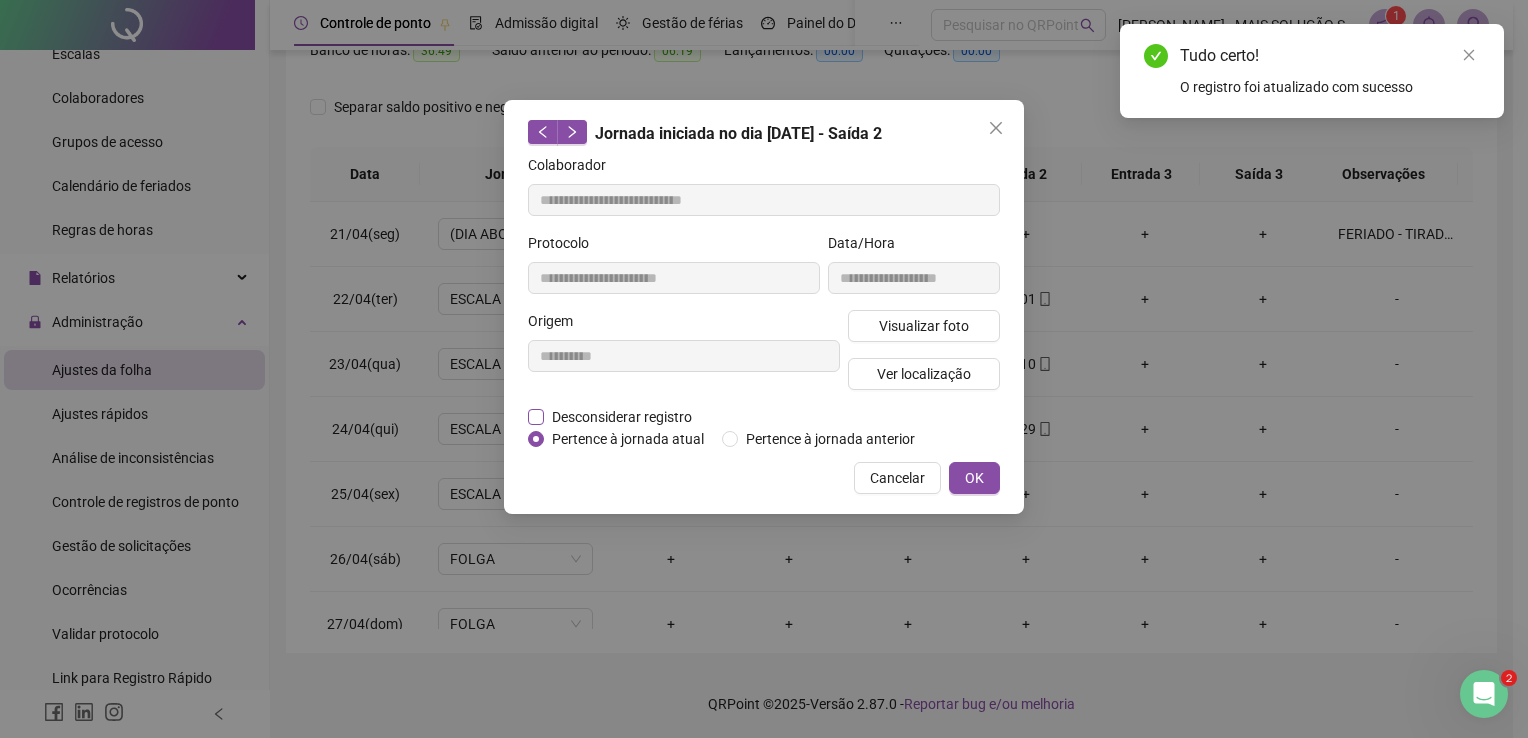 click on "Desconsiderar registro" at bounding box center [622, 417] 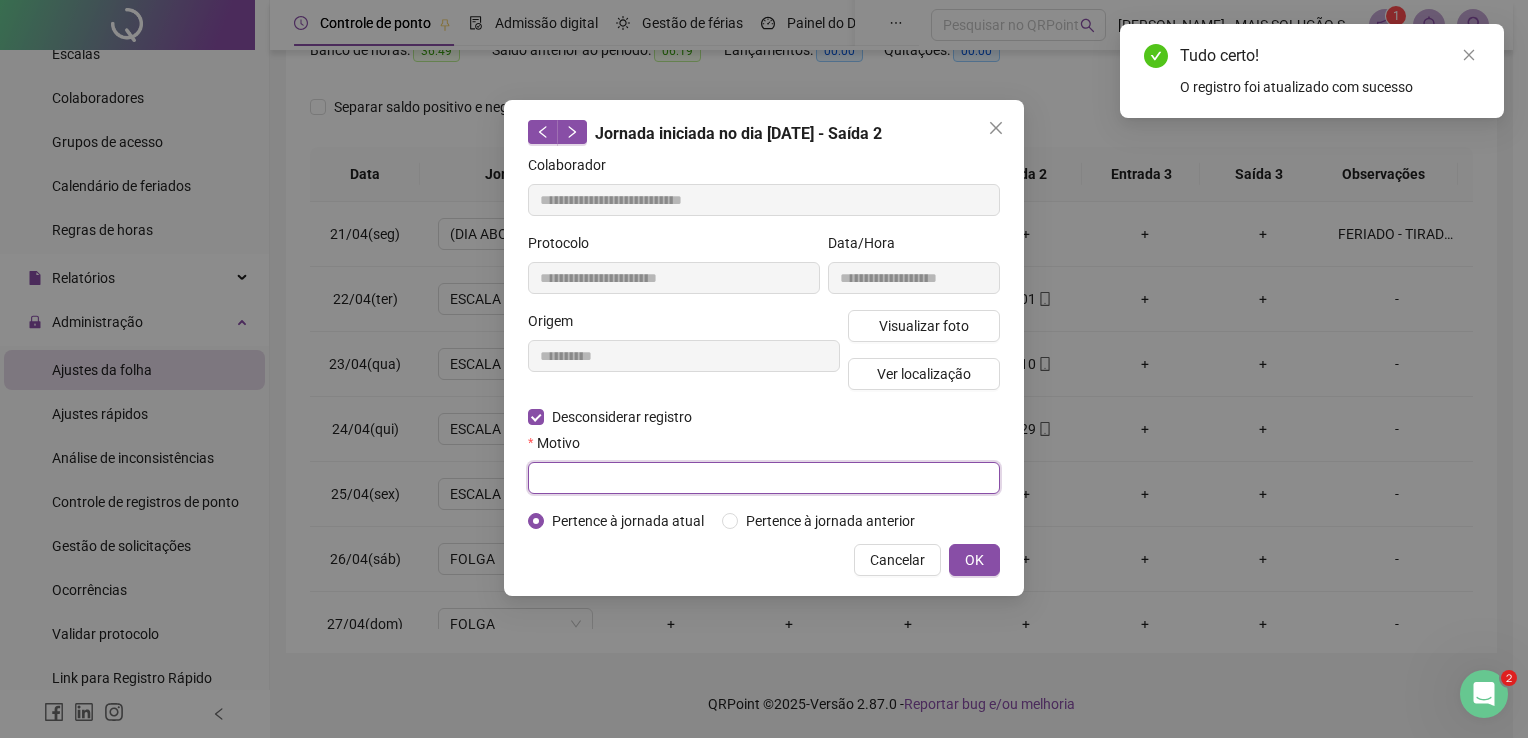 click at bounding box center (764, 478) 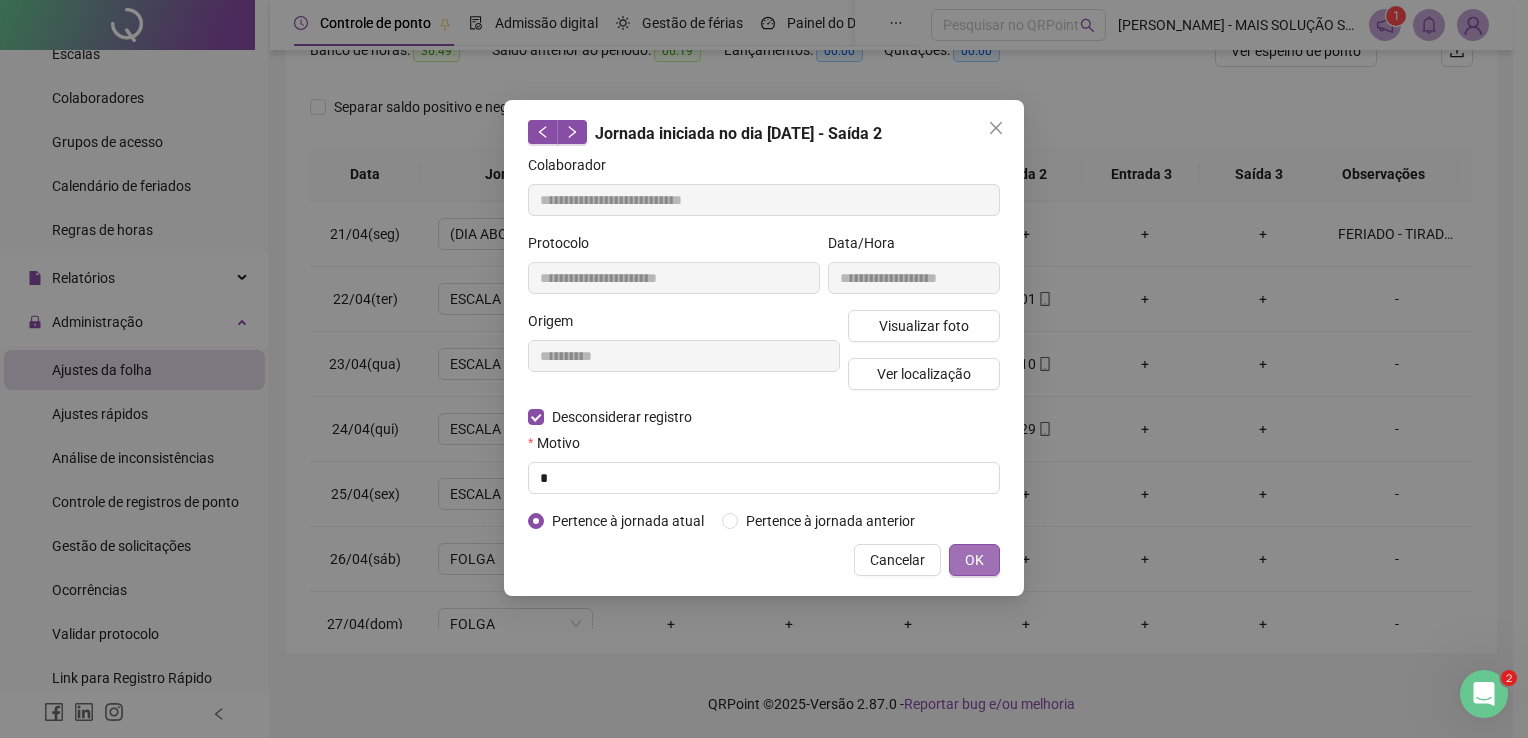 click on "OK" at bounding box center (974, 560) 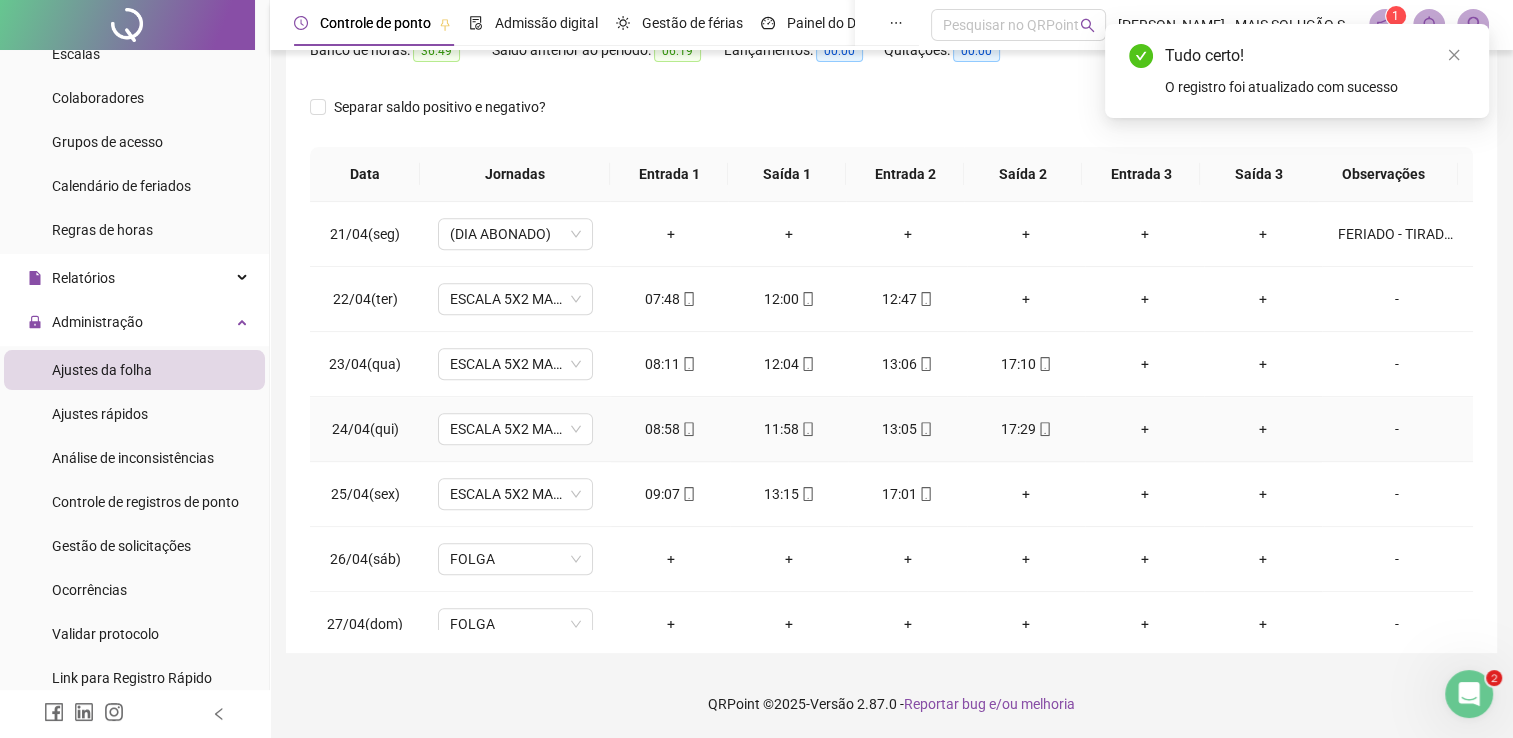 click on "17:29" at bounding box center [1026, 429] 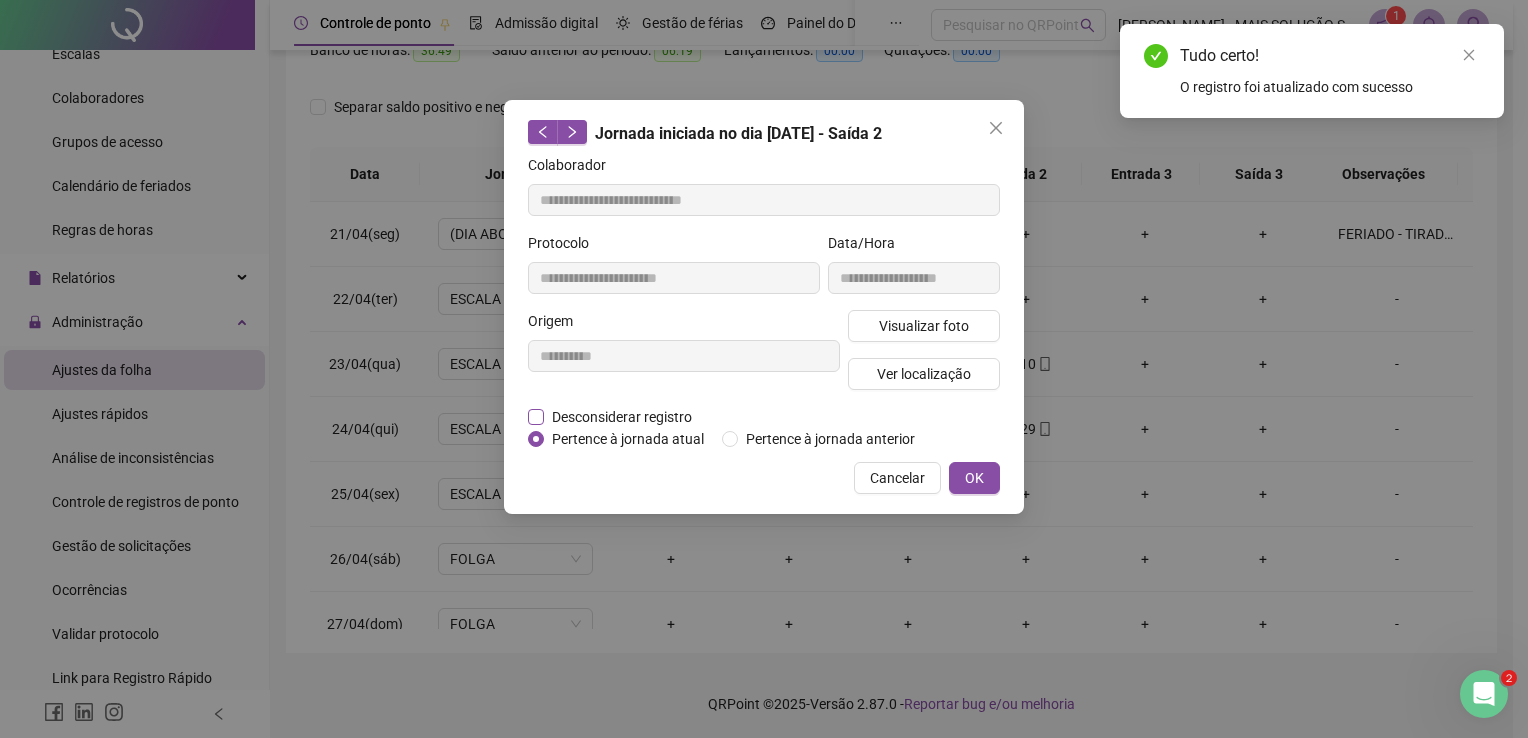 click on "Desconsiderar registro" at bounding box center (622, 417) 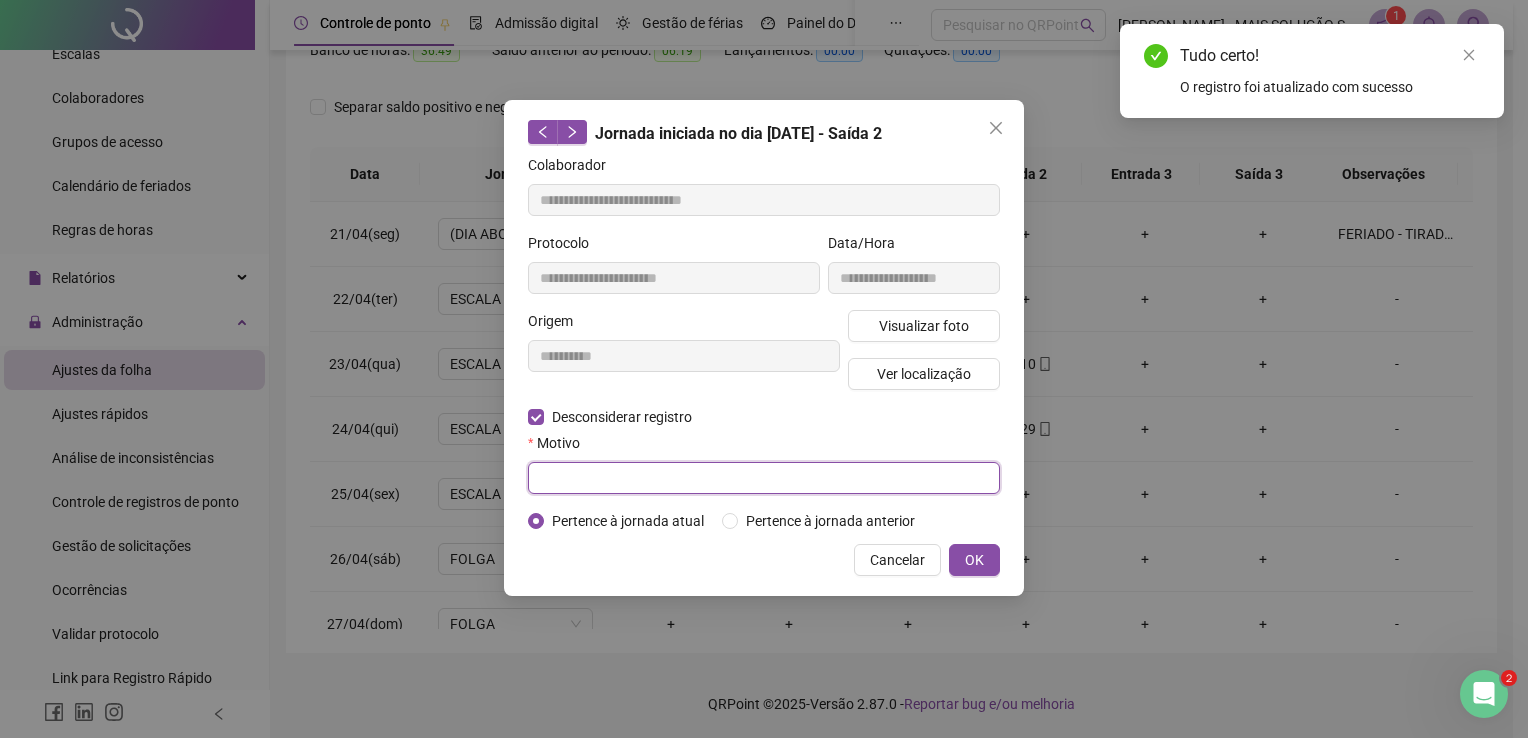 drag, startPoint x: 629, startPoint y: 476, endPoint x: 654, endPoint y: 478, distance: 25.079872 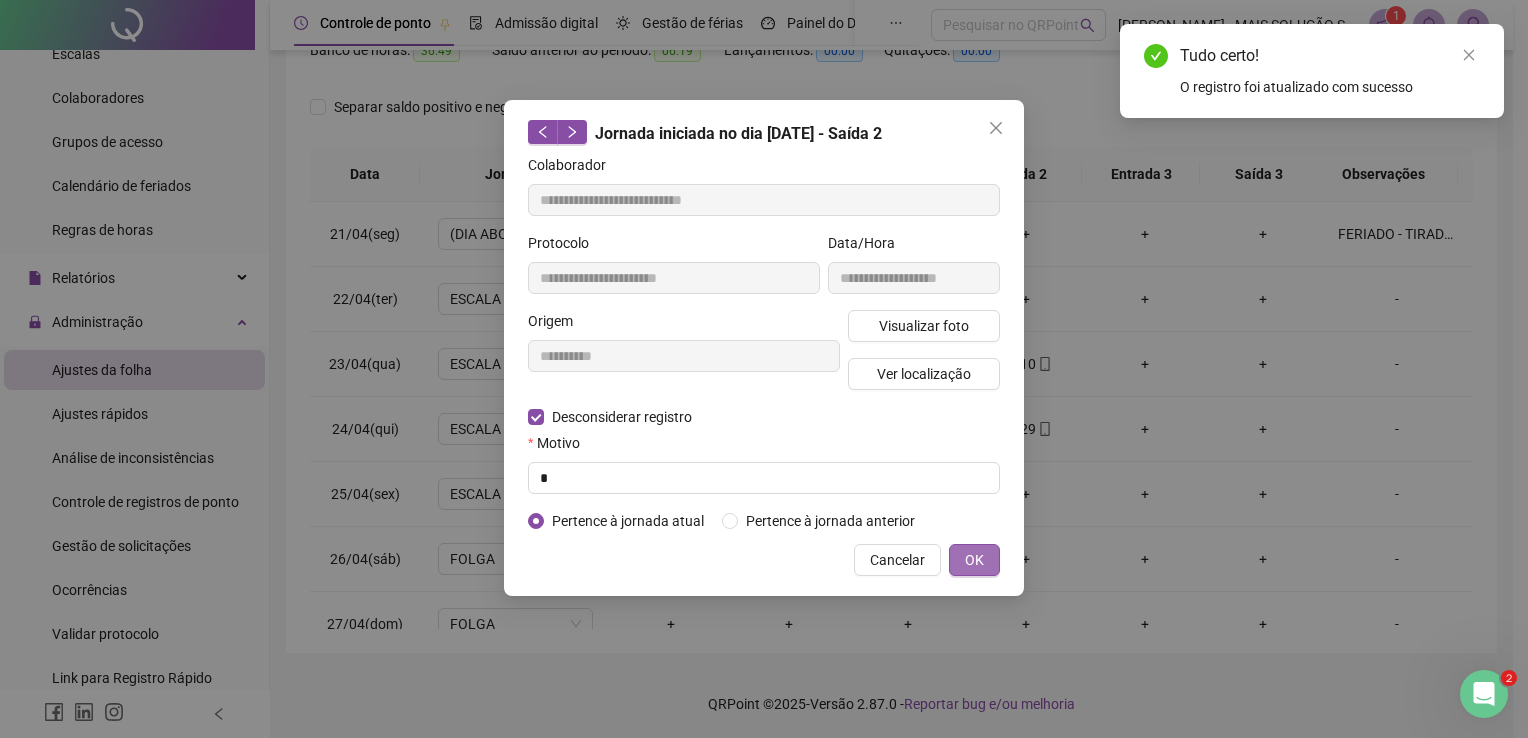 click on "OK" at bounding box center [974, 560] 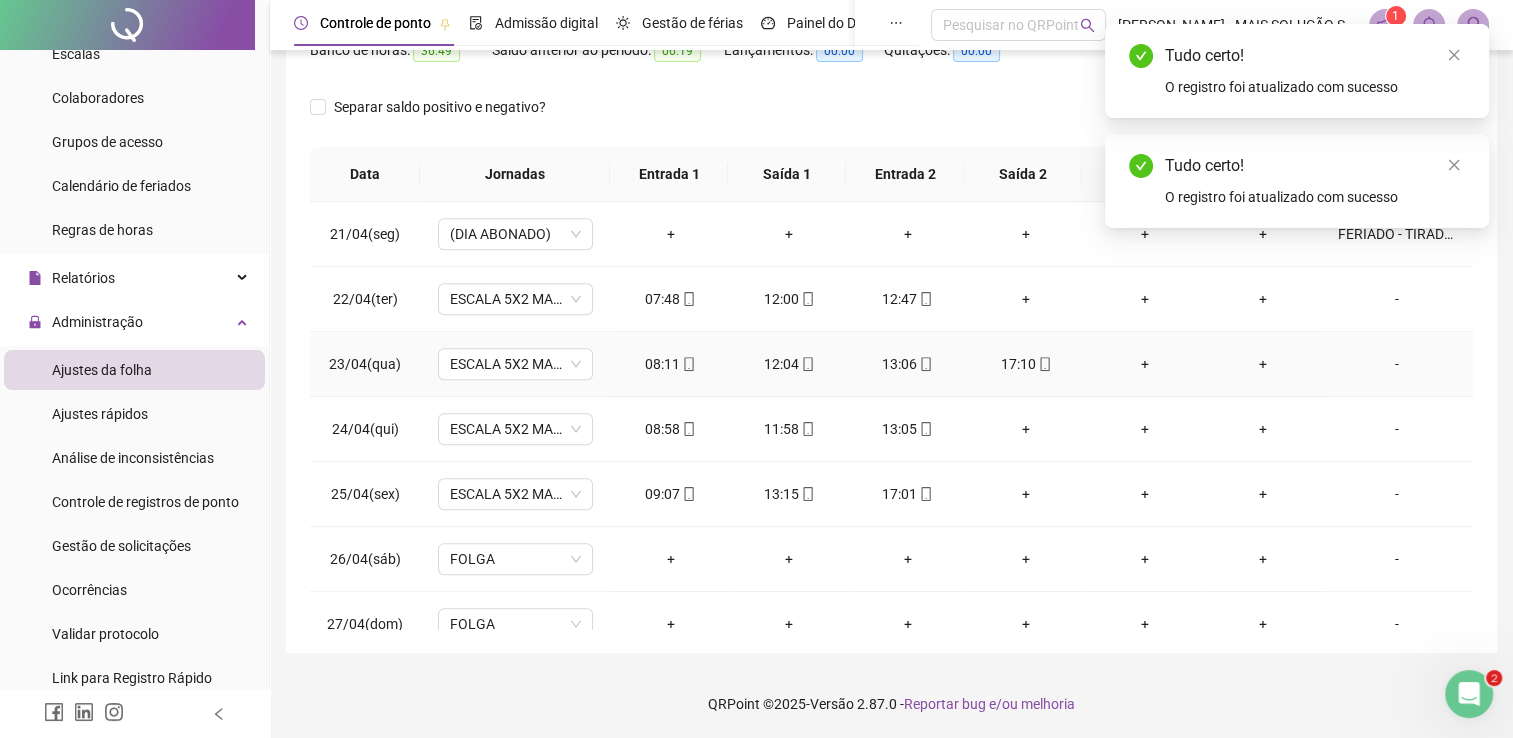 click 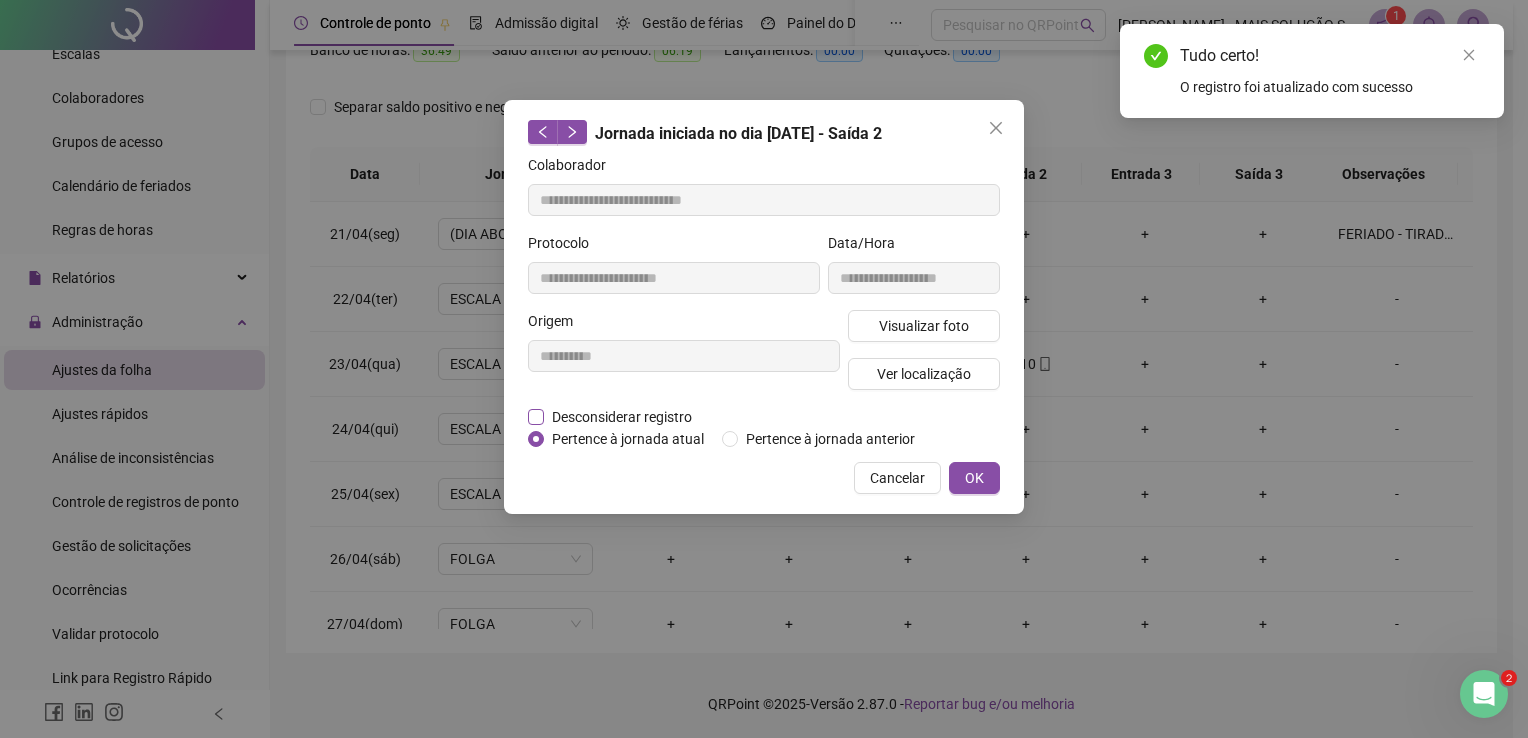 click on "Desconsiderar registro" at bounding box center [622, 417] 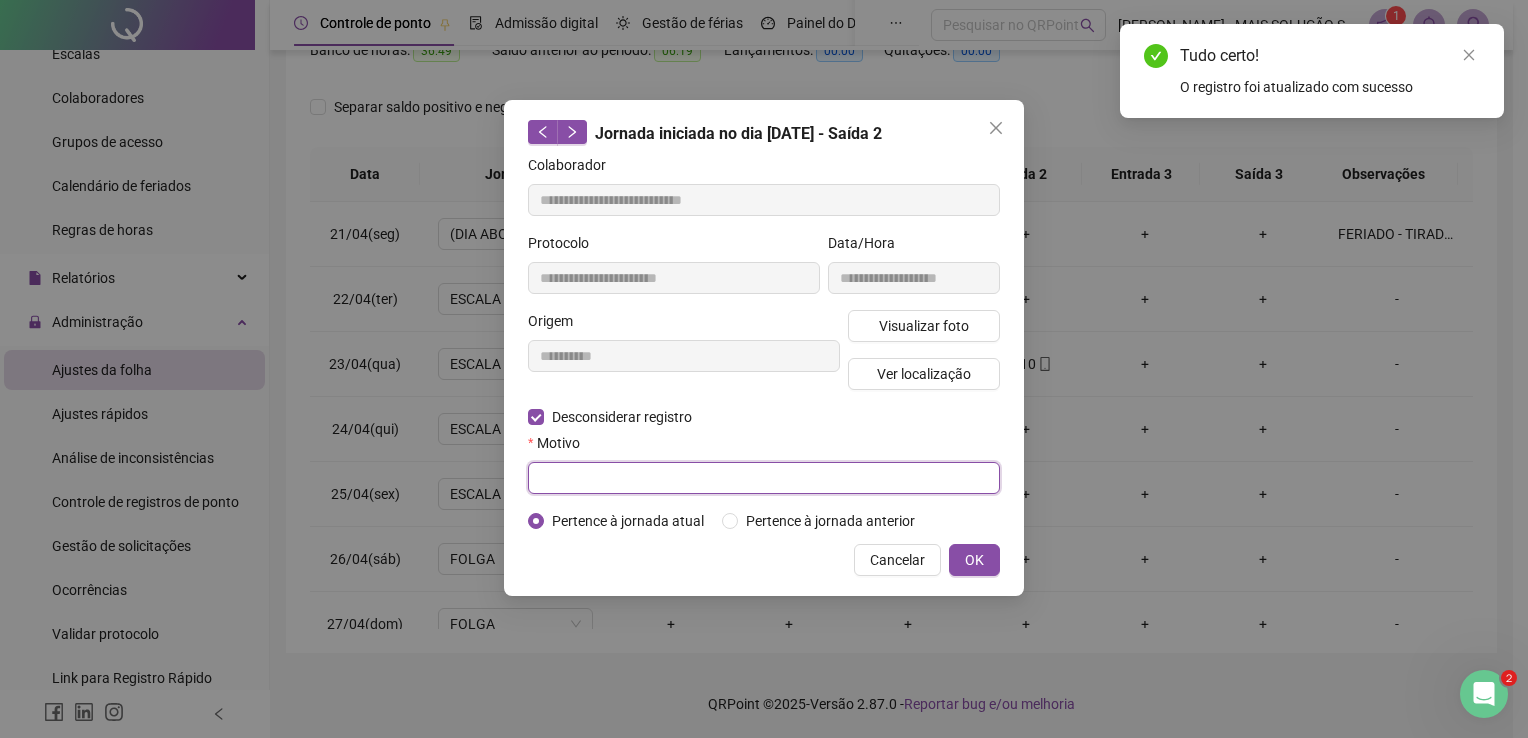 click at bounding box center (764, 478) 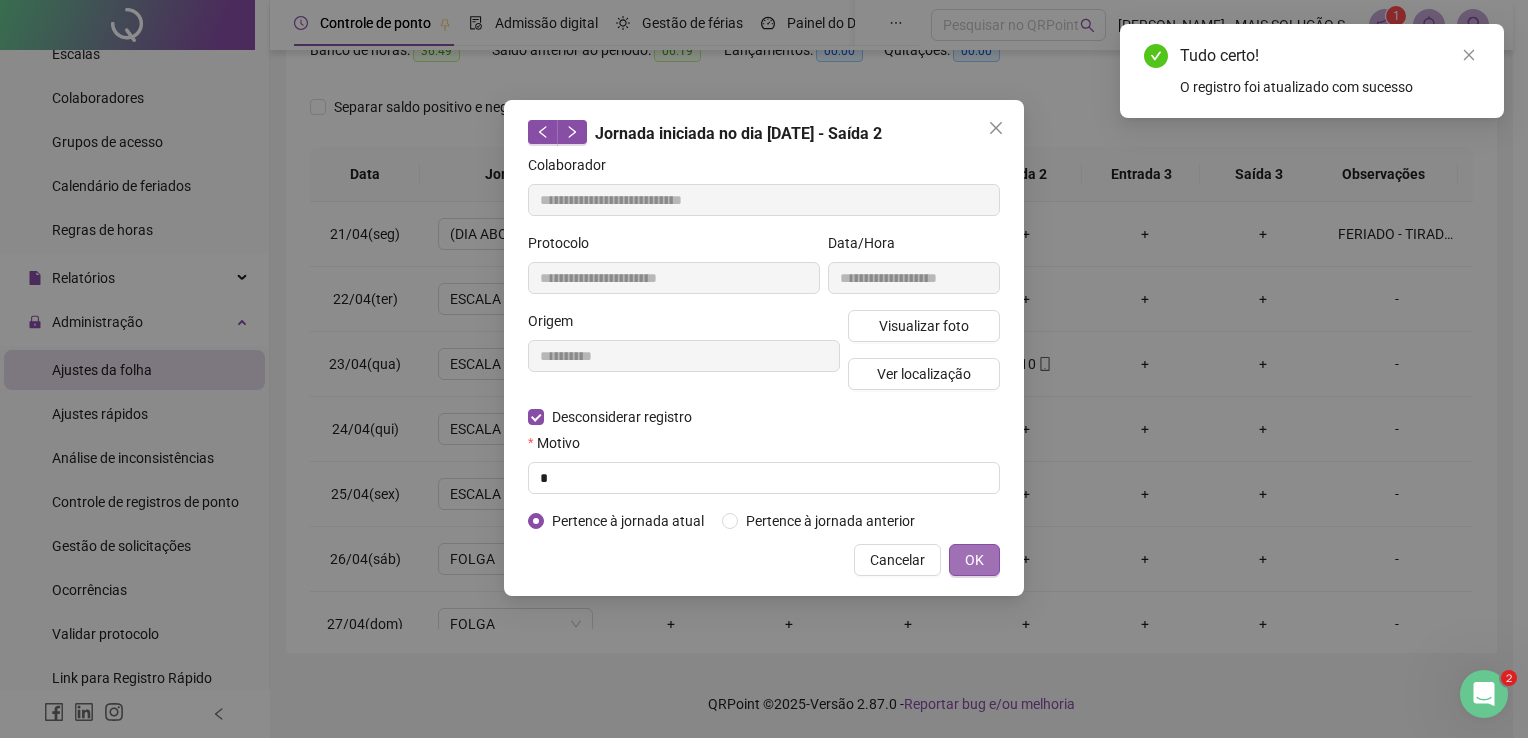 click on "OK" at bounding box center (974, 560) 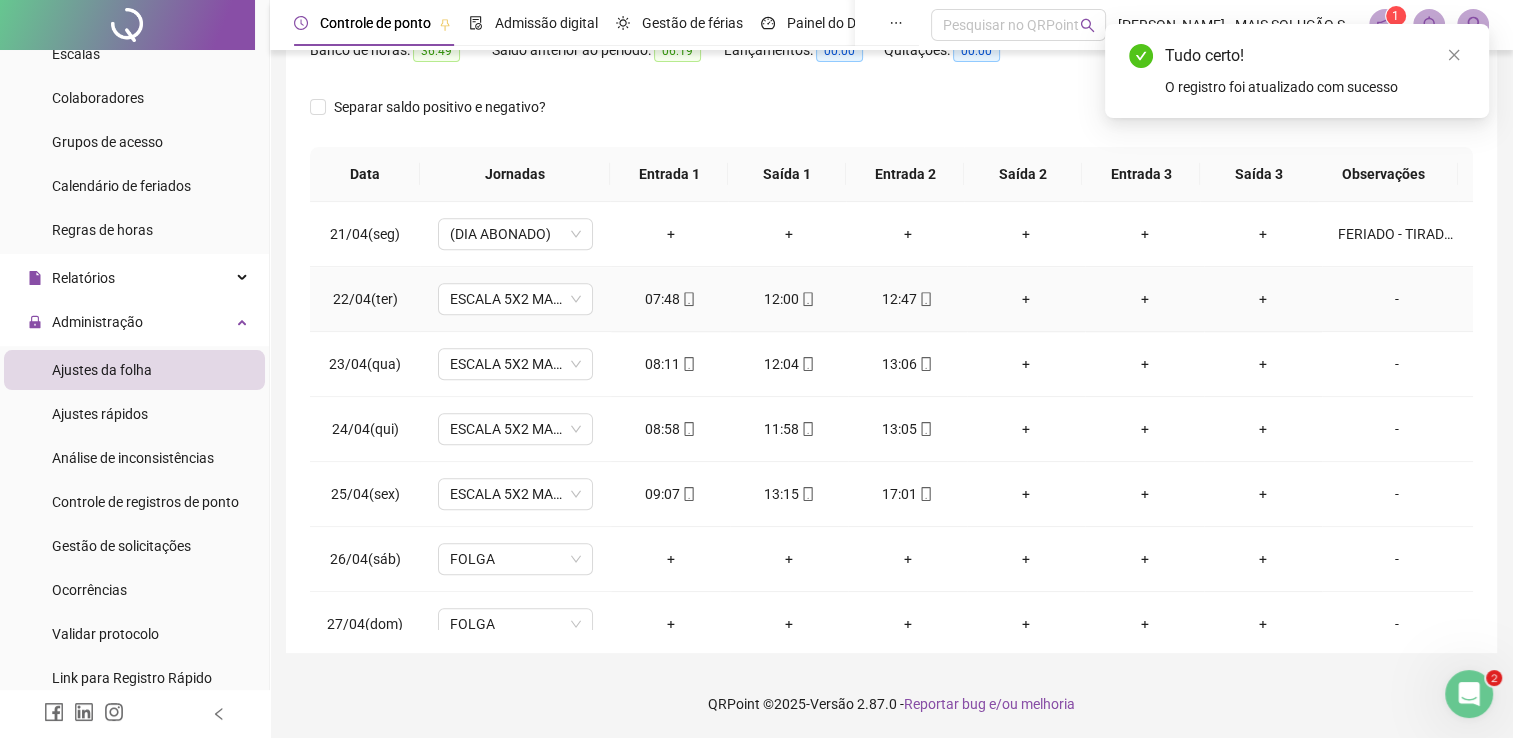 click 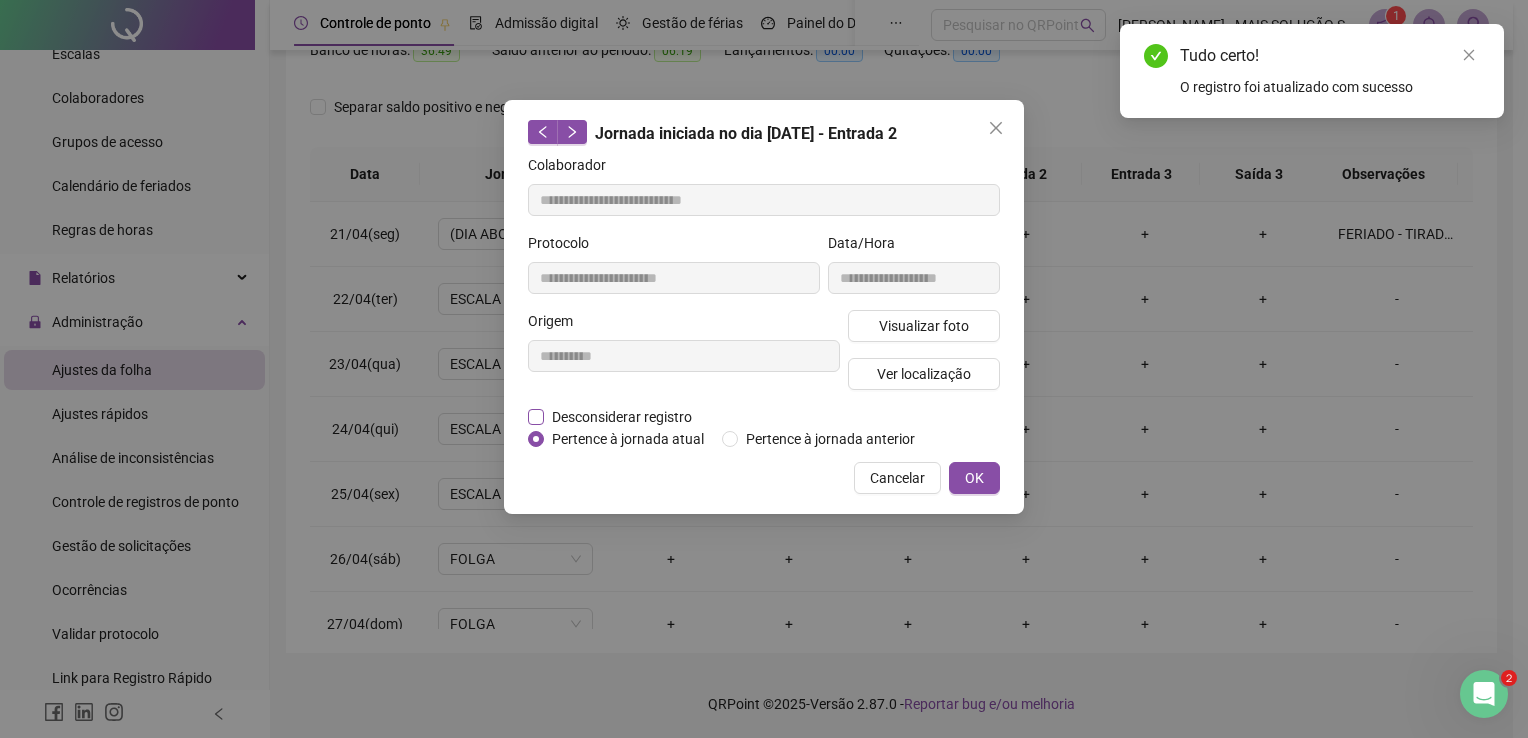 click on "Desconsiderar registro" at bounding box center (622, 417) 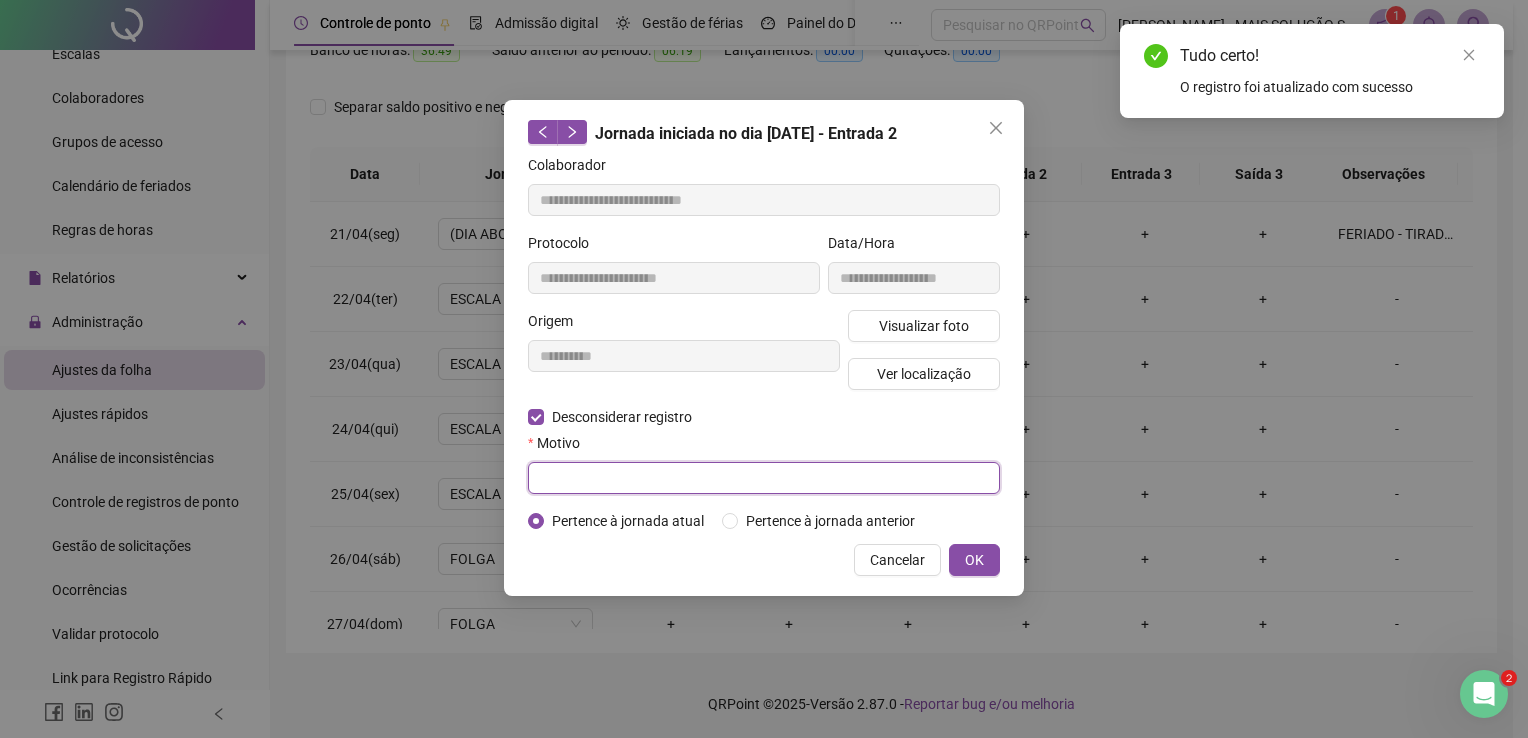 click at bounding box center [764, 478] 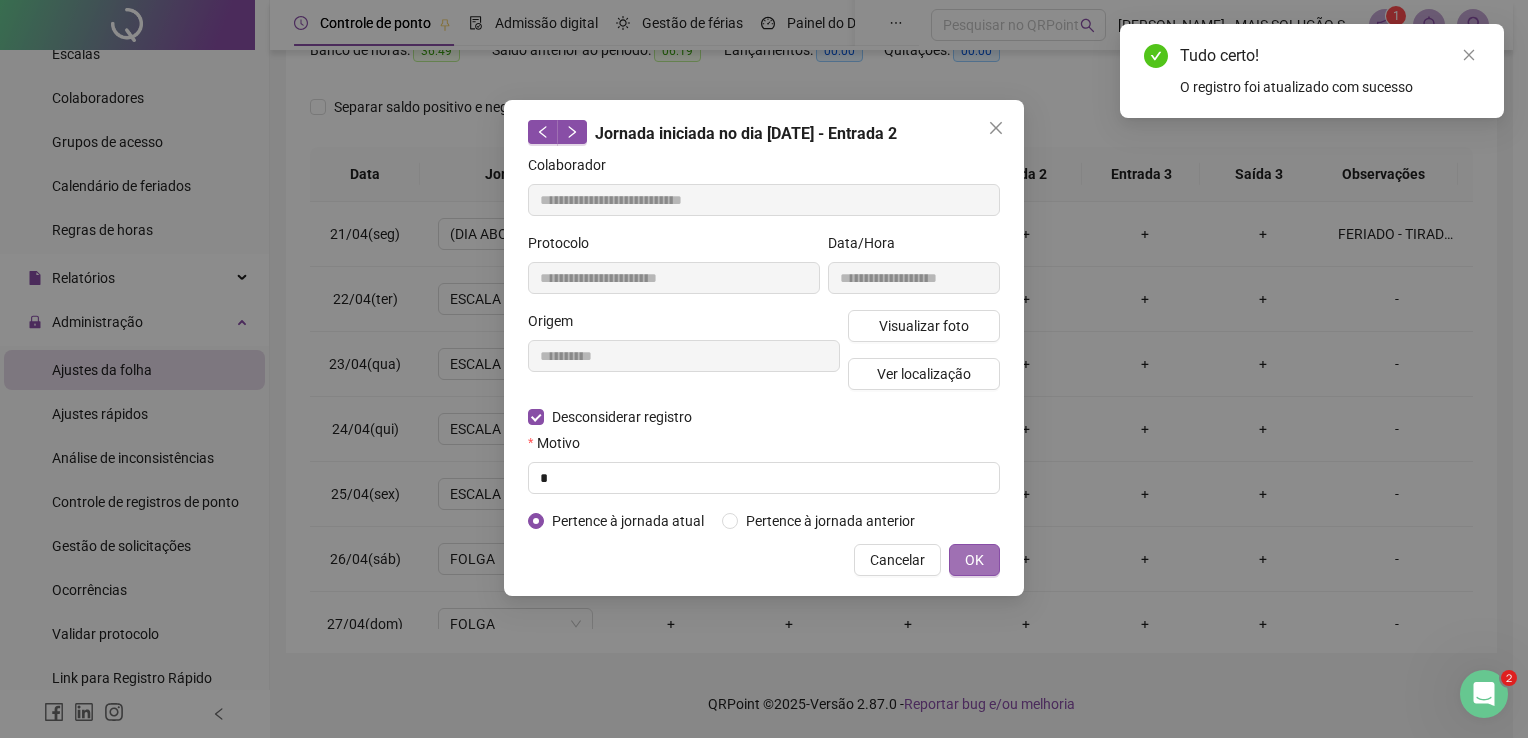 click on "OK" at bounding box center [974, 560] 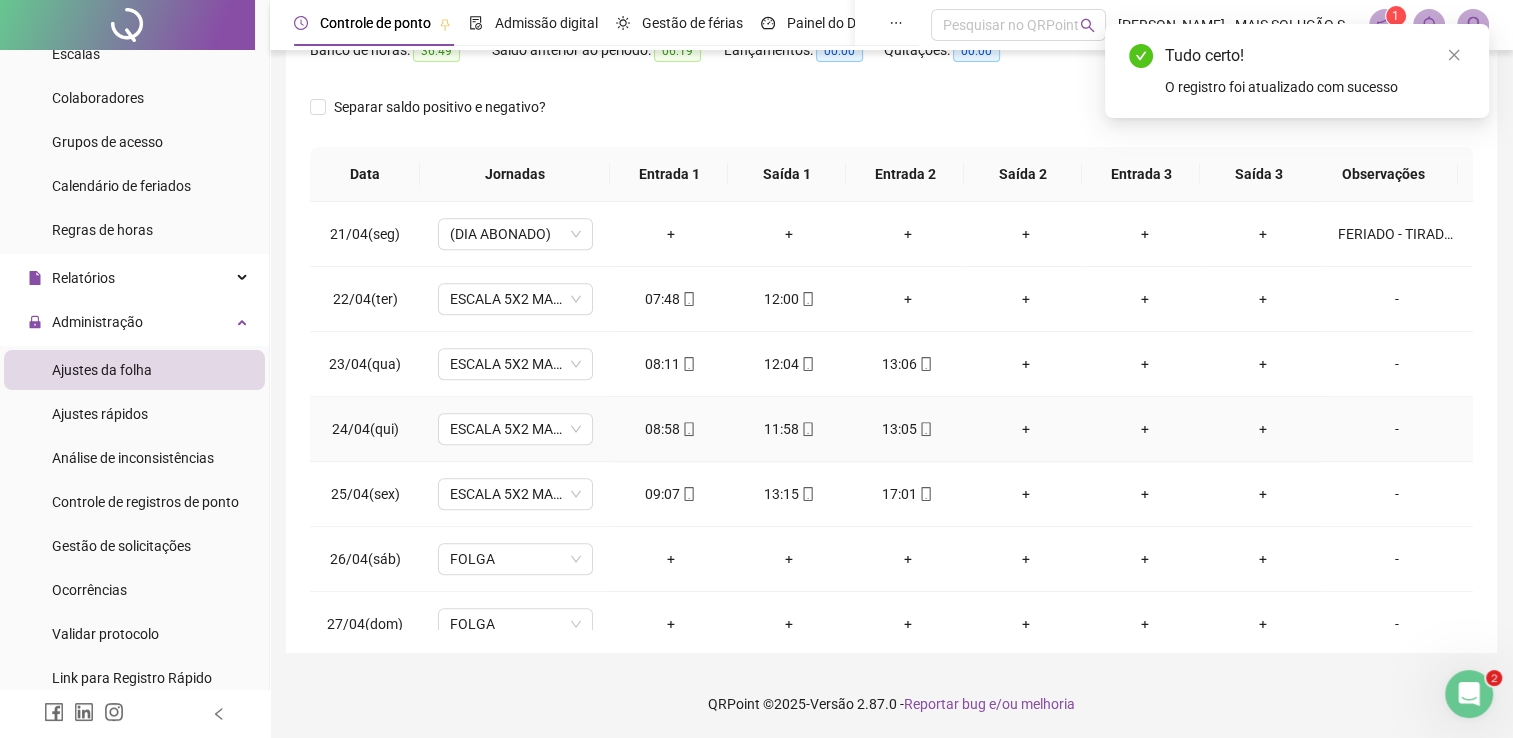 click on "13:05" at bounding box center (907, 429) 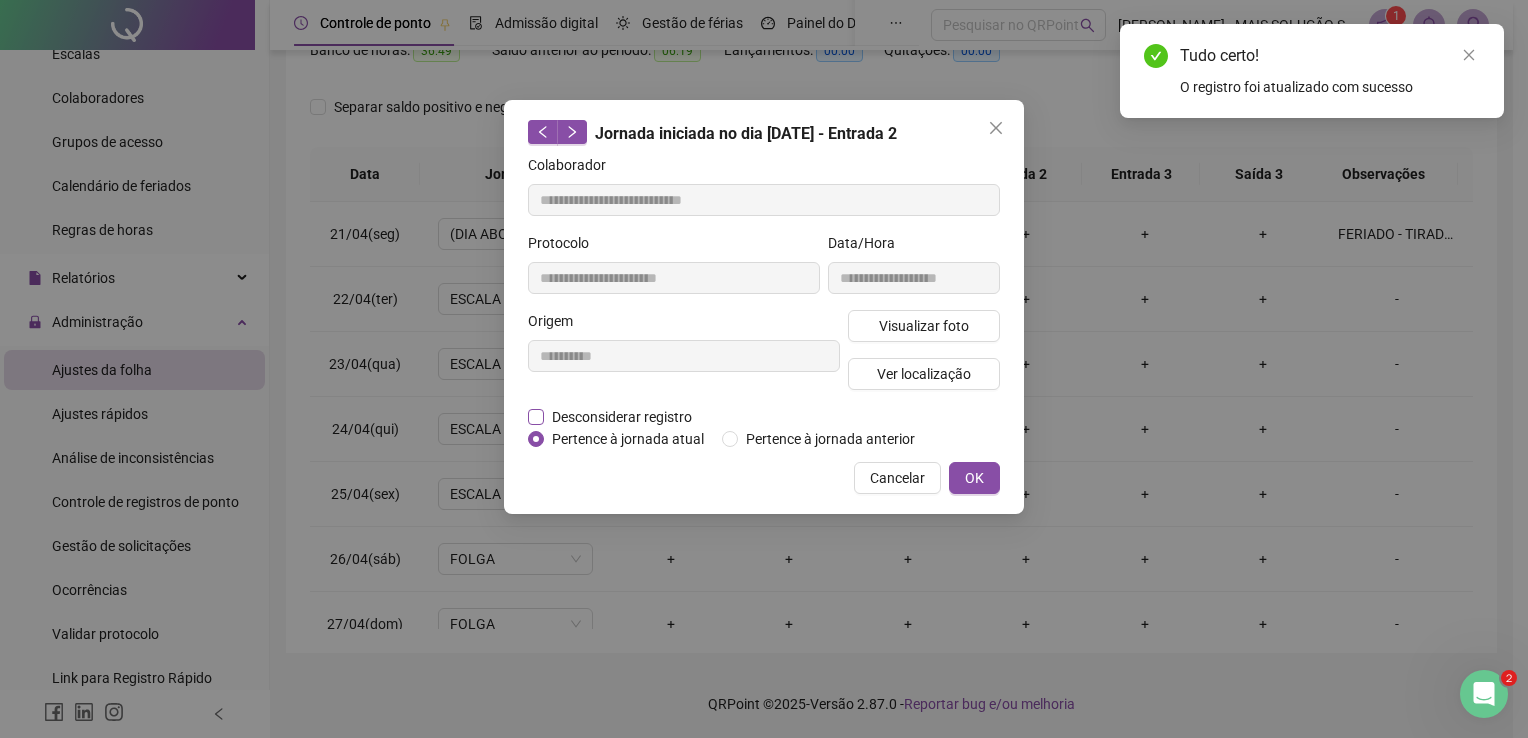 click on "Desconsiderar registro" at bounding box center [622, 417] 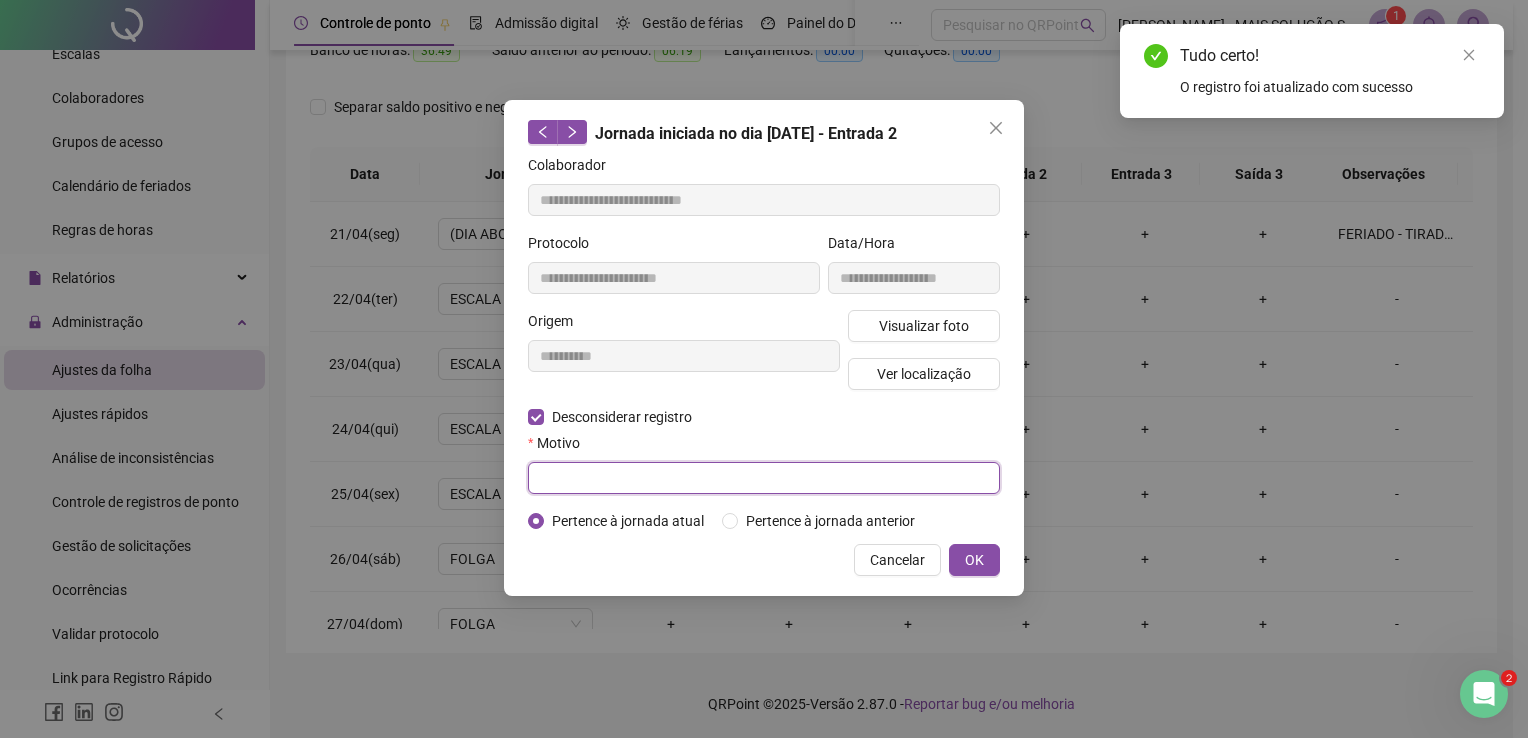 click at bounding box center (764, 478) 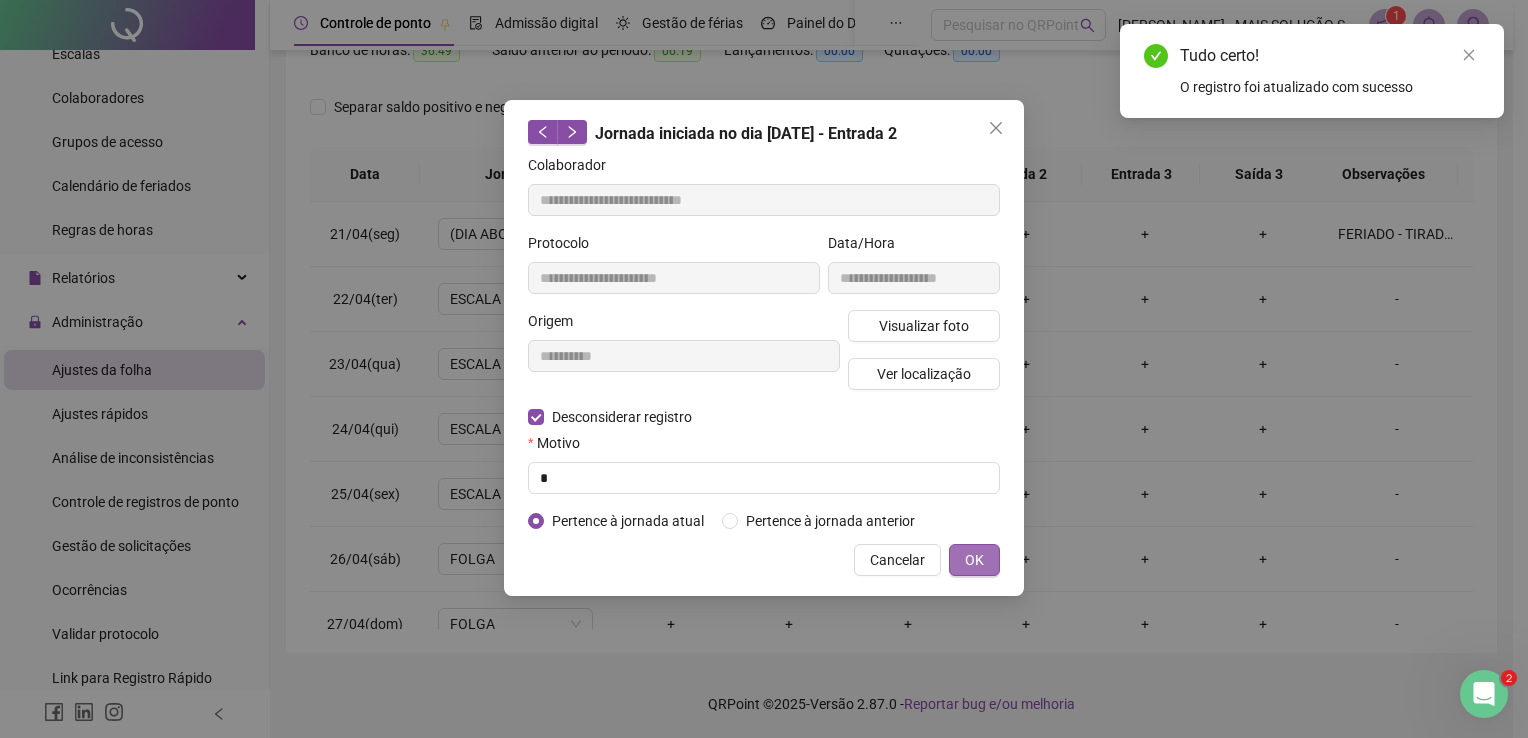 click on "OK" at bounding box center [974, 560] 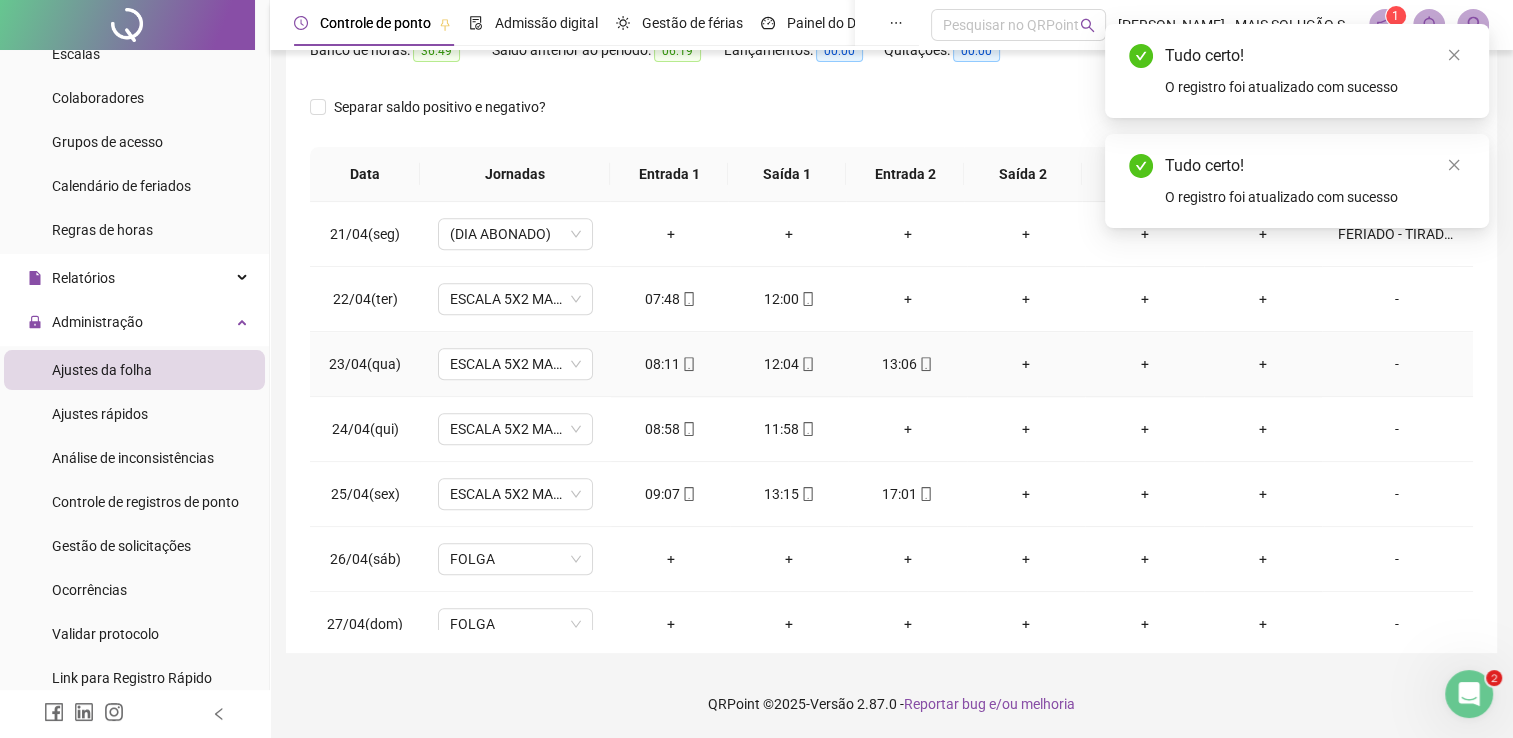 click on "13:06" at bounding box center [907, 364] 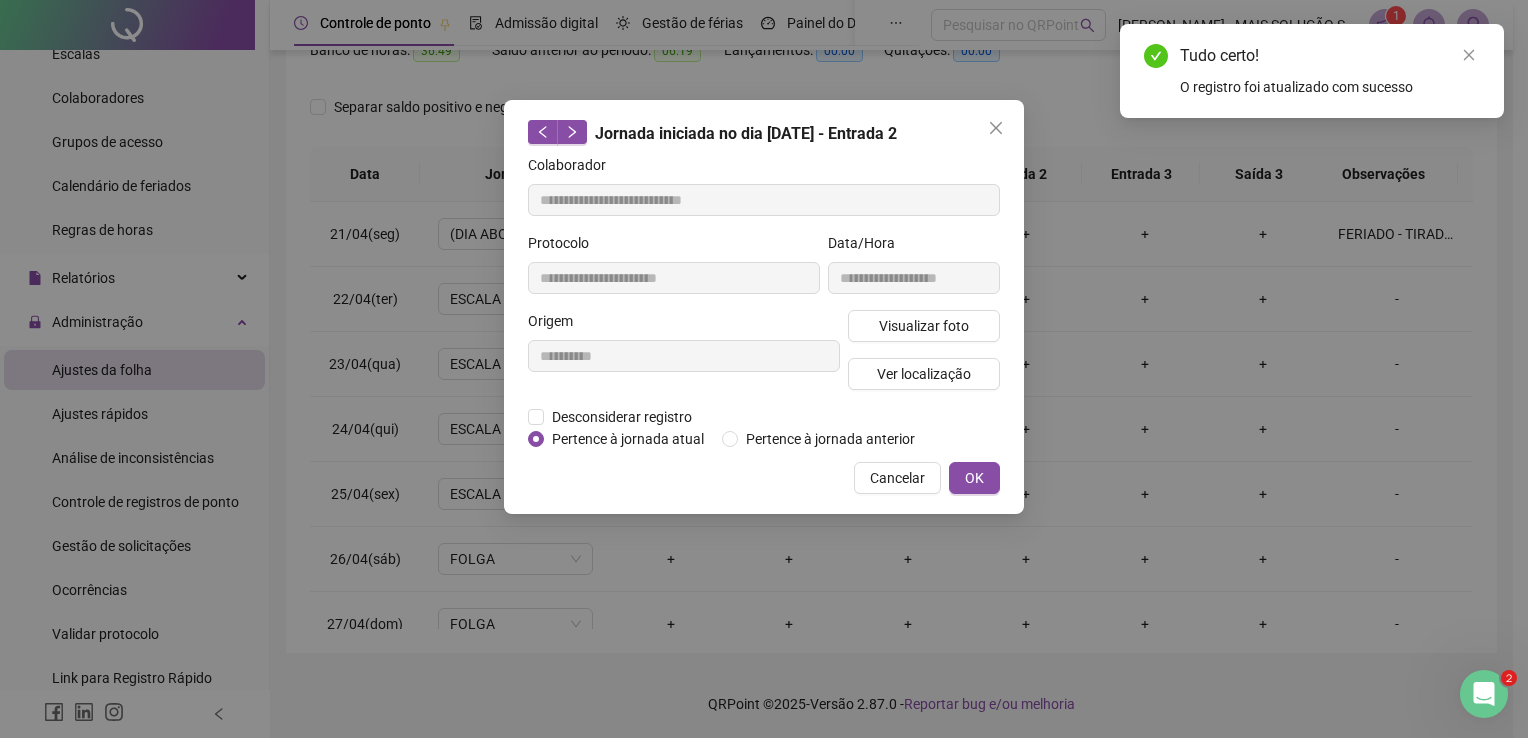 click on "**********" at bounding box center (684, 358) 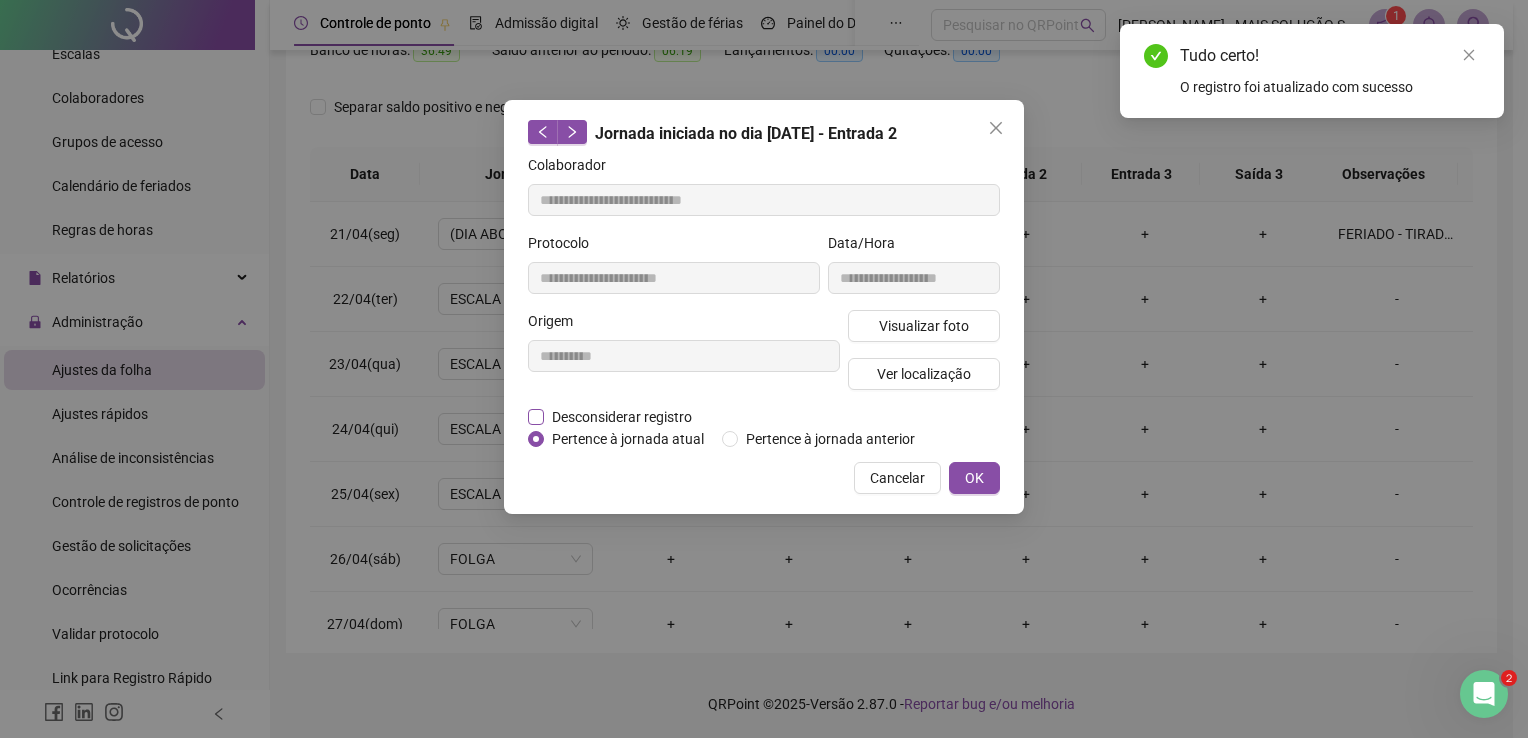 click on "Desconsiderar registro" at bounding box center (622, 417) 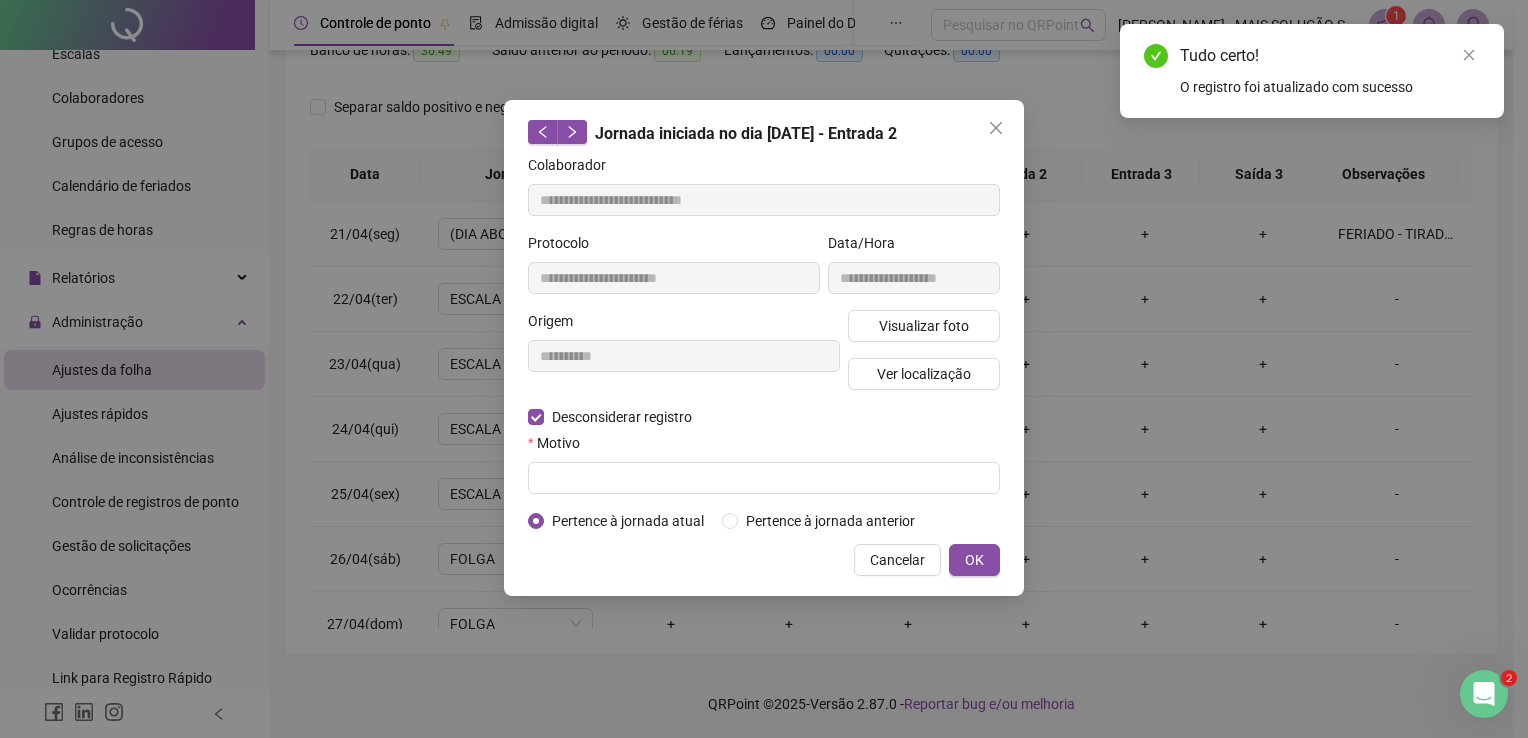 click at bounding box center [764, 478] 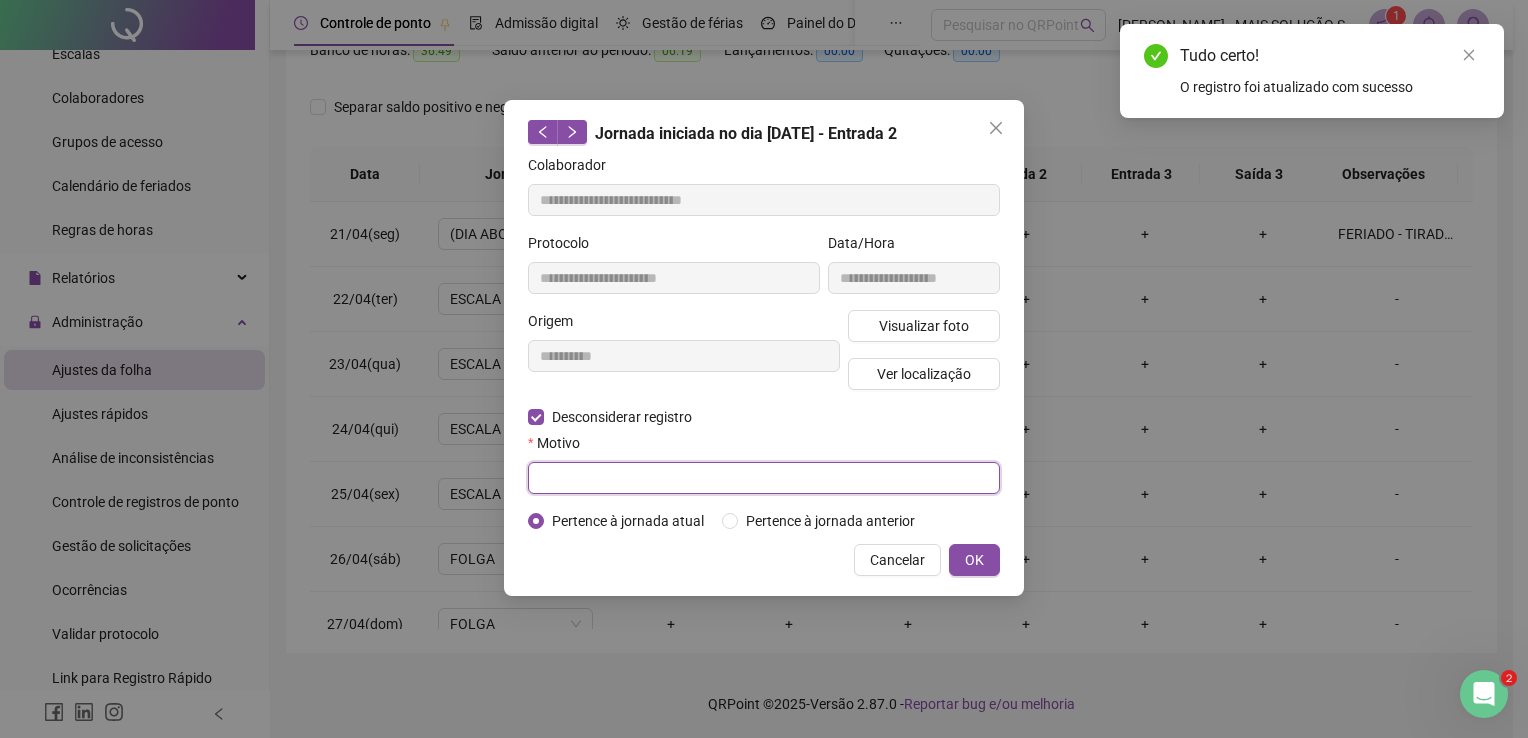 click at bounding box center (764, 478) 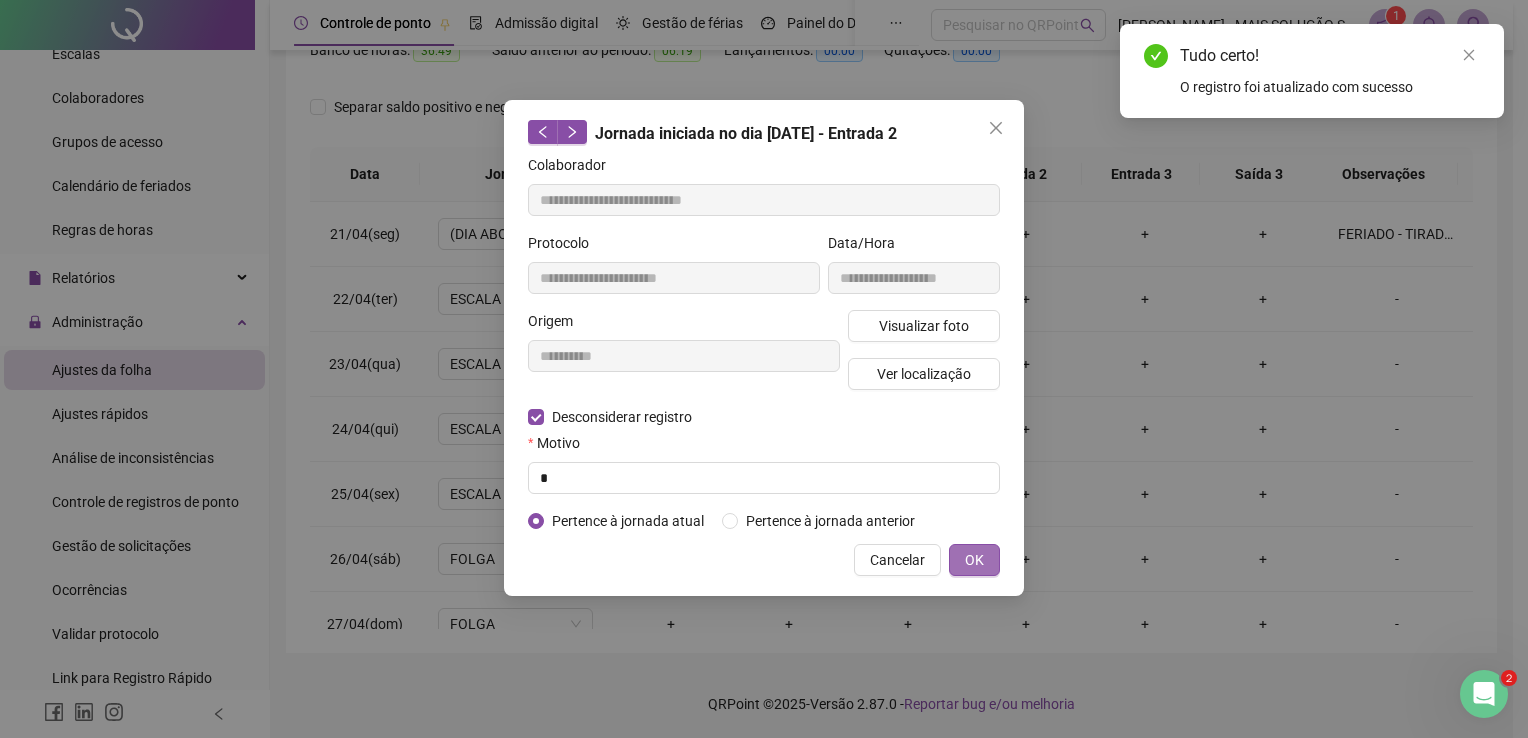 click on "OK" at bounding box center [974, 560] 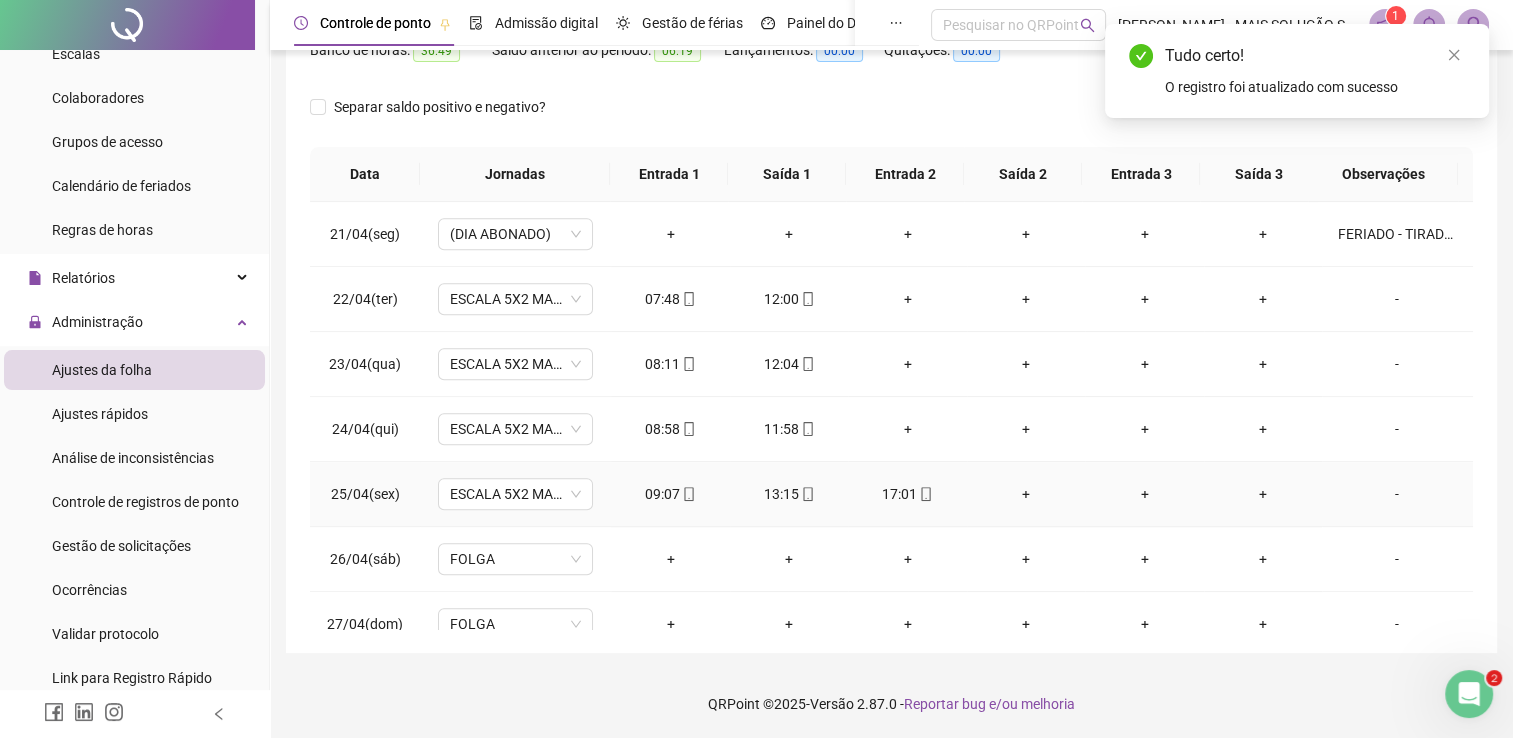 click 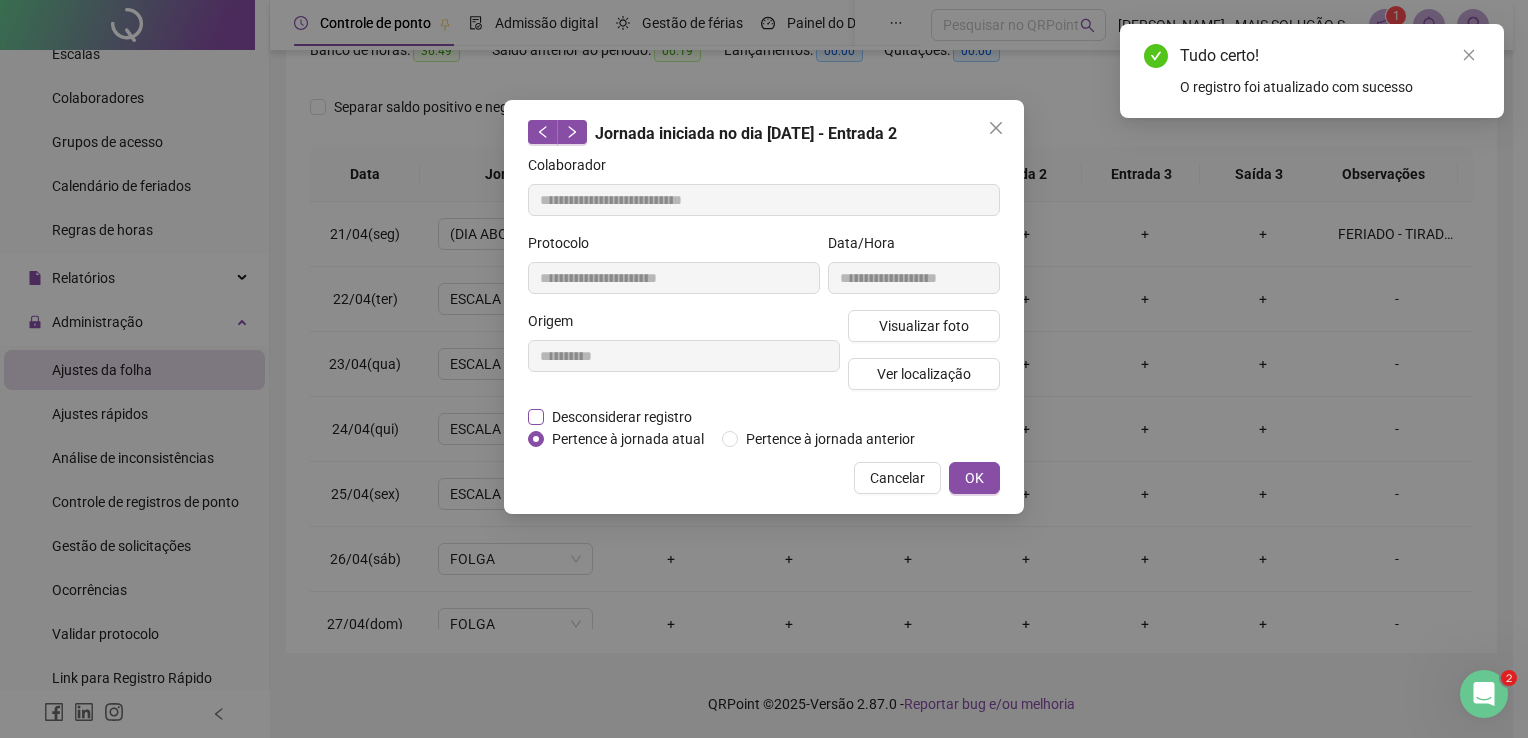 click on "Desconsiderar registro" at bounding box center (622, 417) 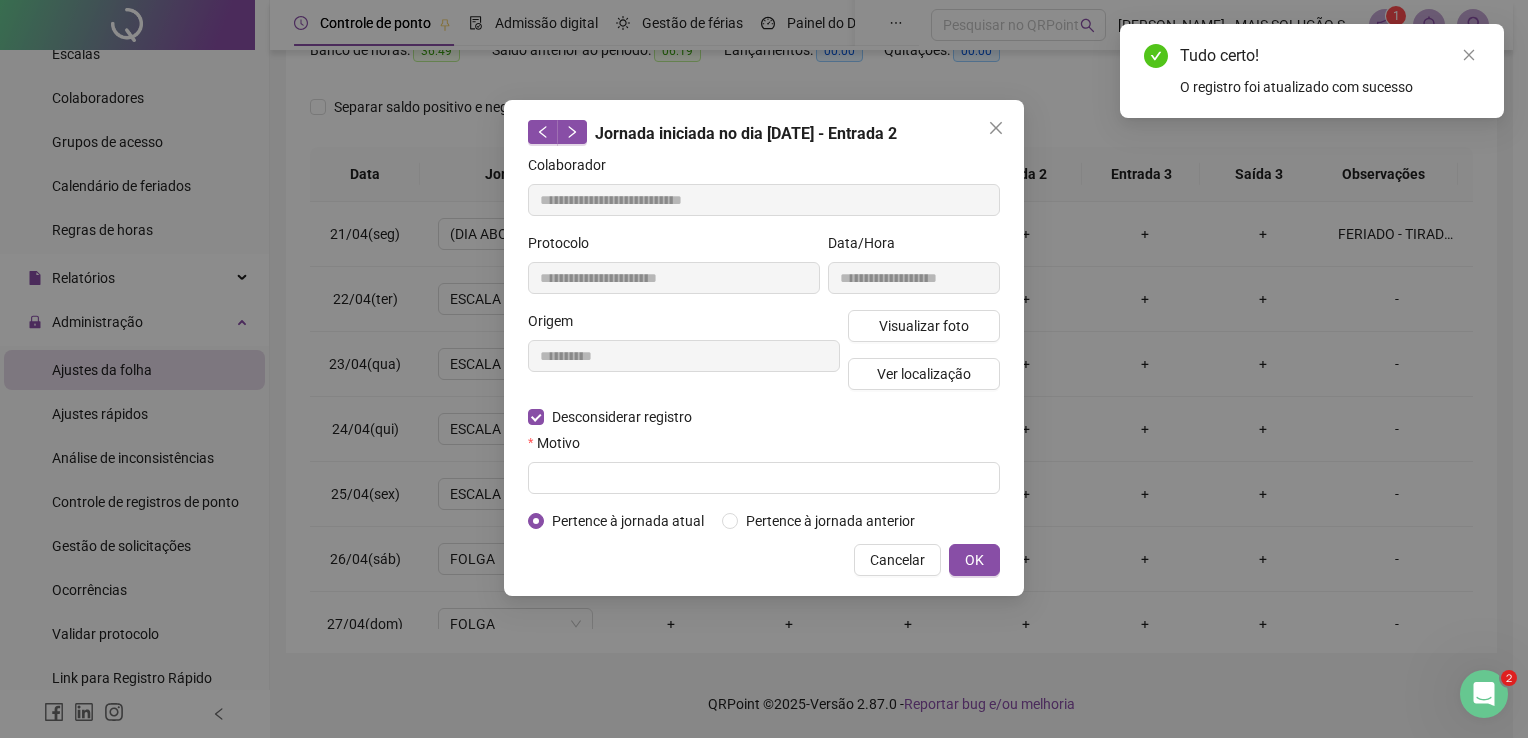 click on "Motivo" at bounding box center (764, 447) 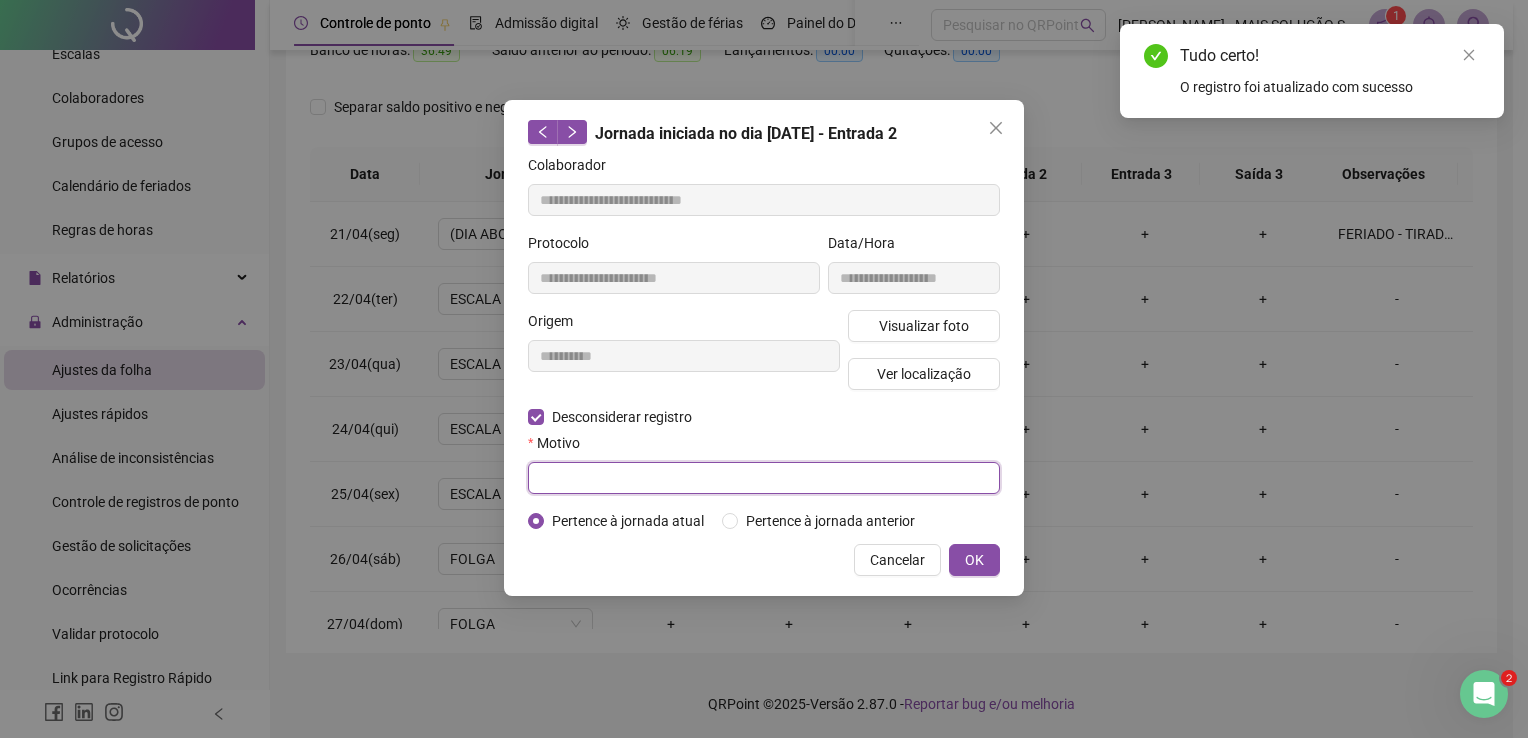 click at bounding box center [764, 478] 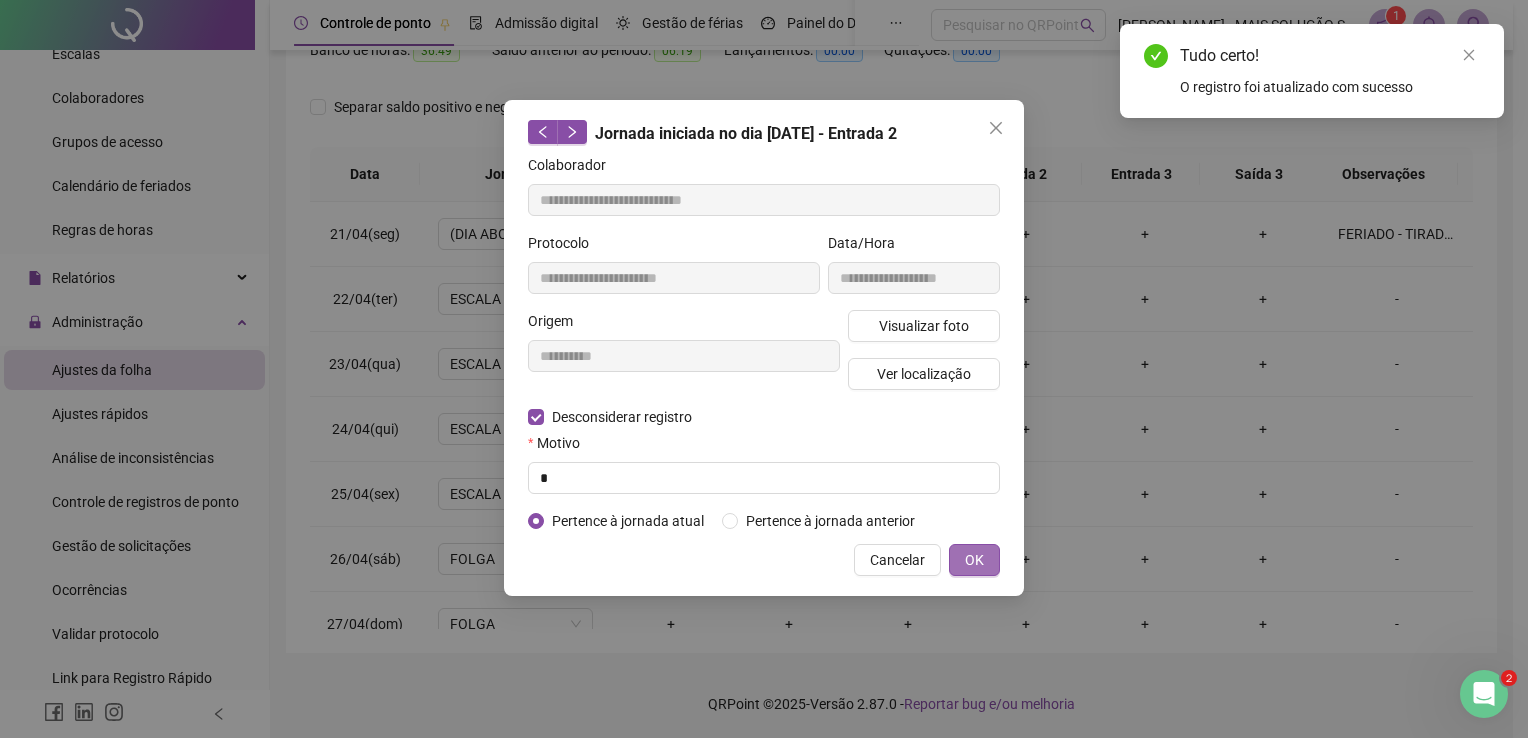 click on "OK" at bounding box center (974, 560) 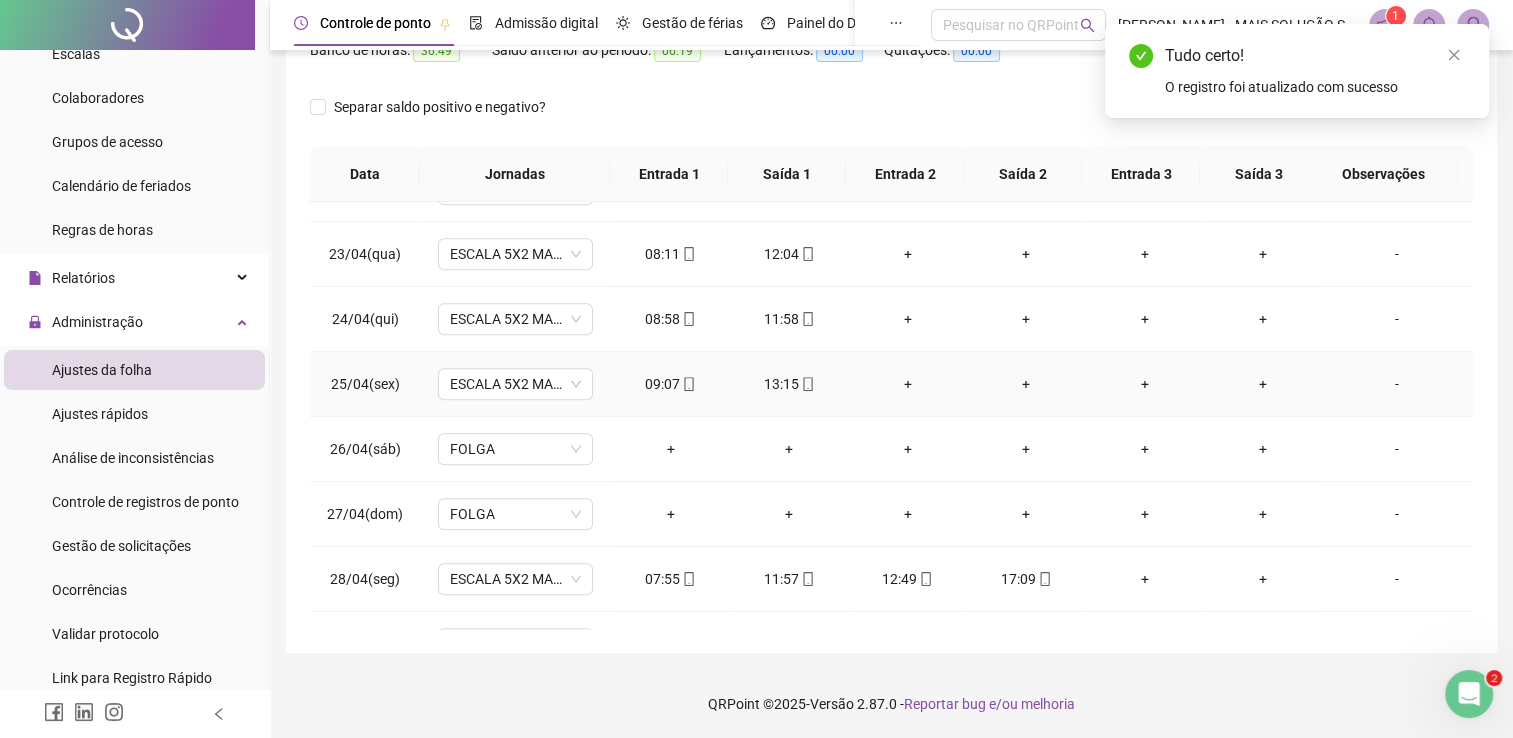 scroll, scrollTop: 1516, scrollLeft: 0, axis: vertical 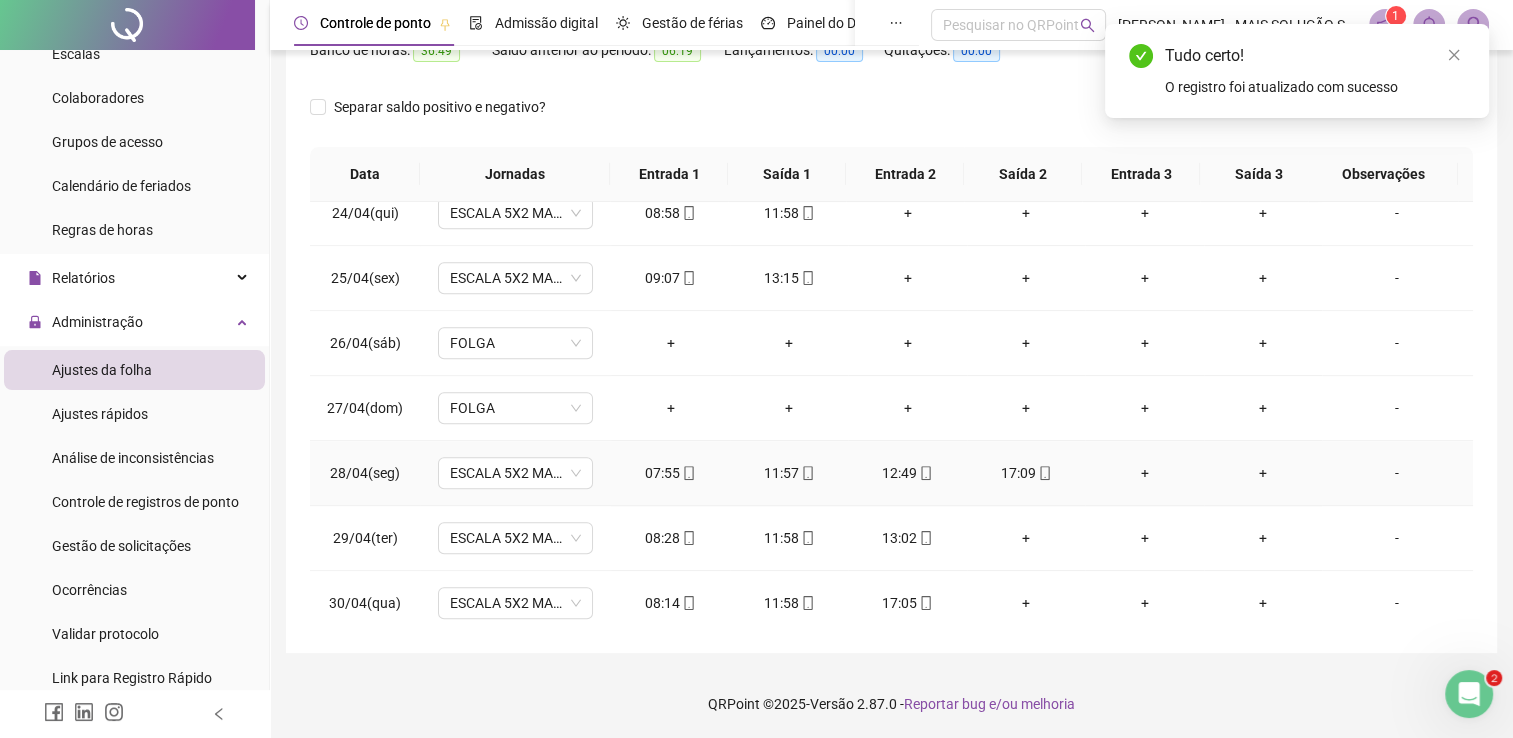 click 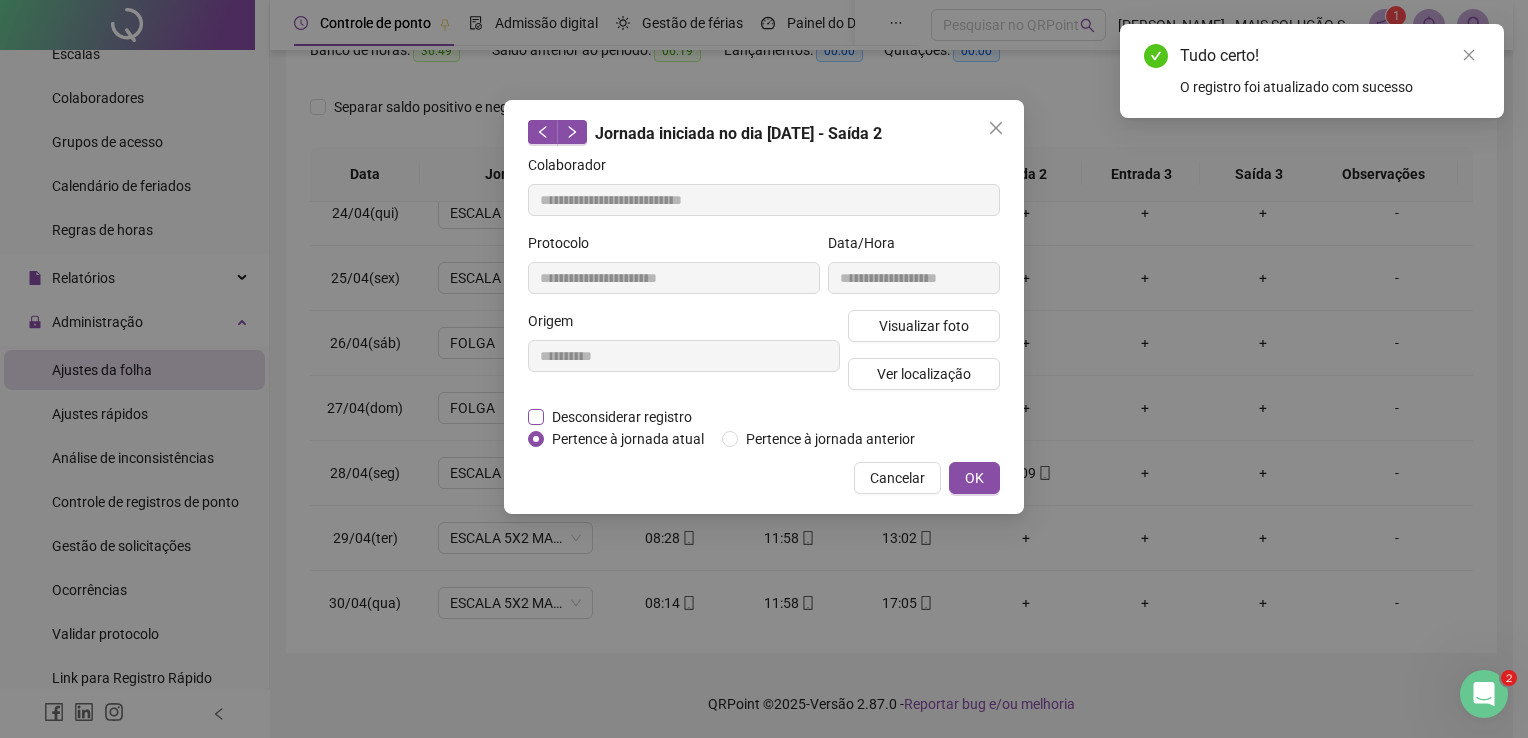 click on "Desconsiderar registro" at bounding box center (622, 417) 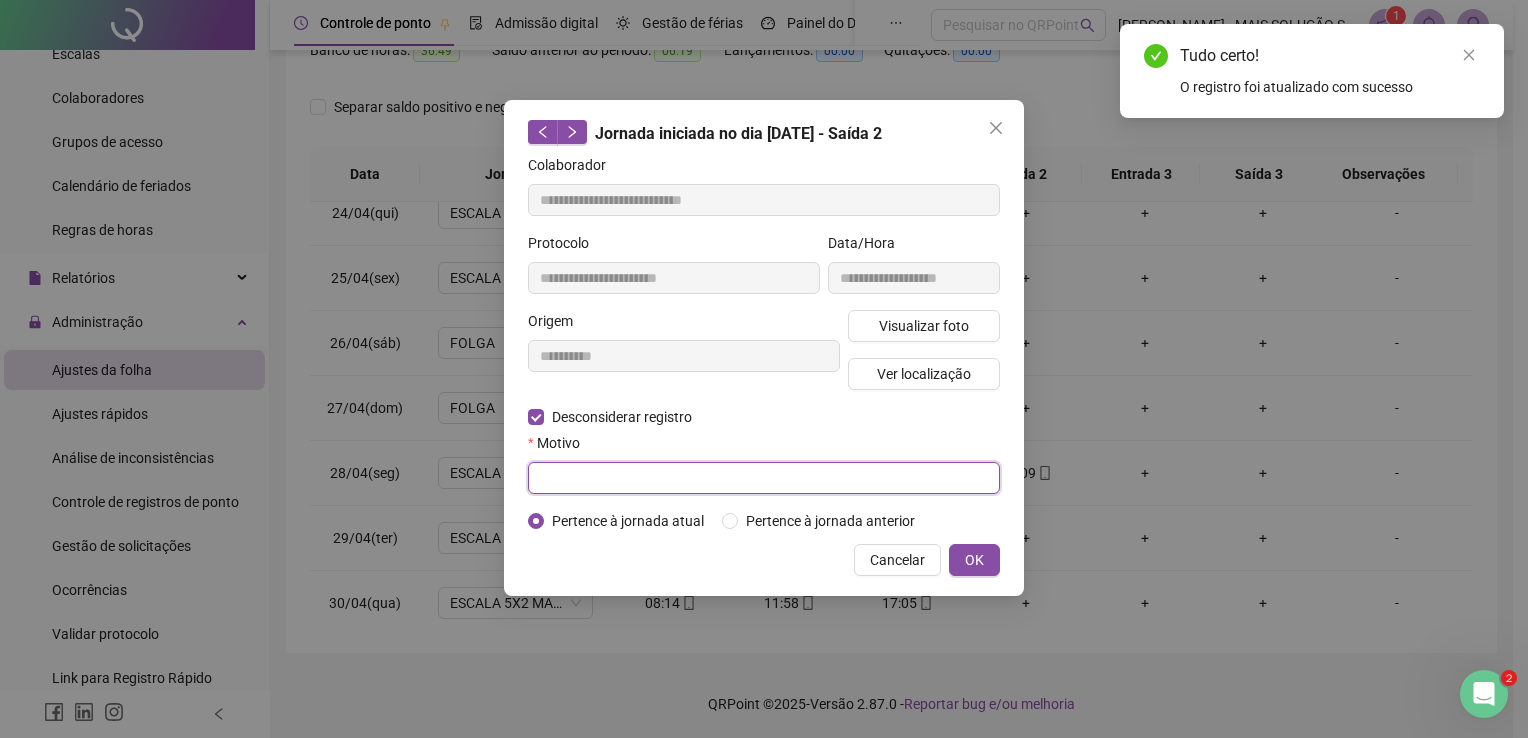 click at bounding box center [764, 478] 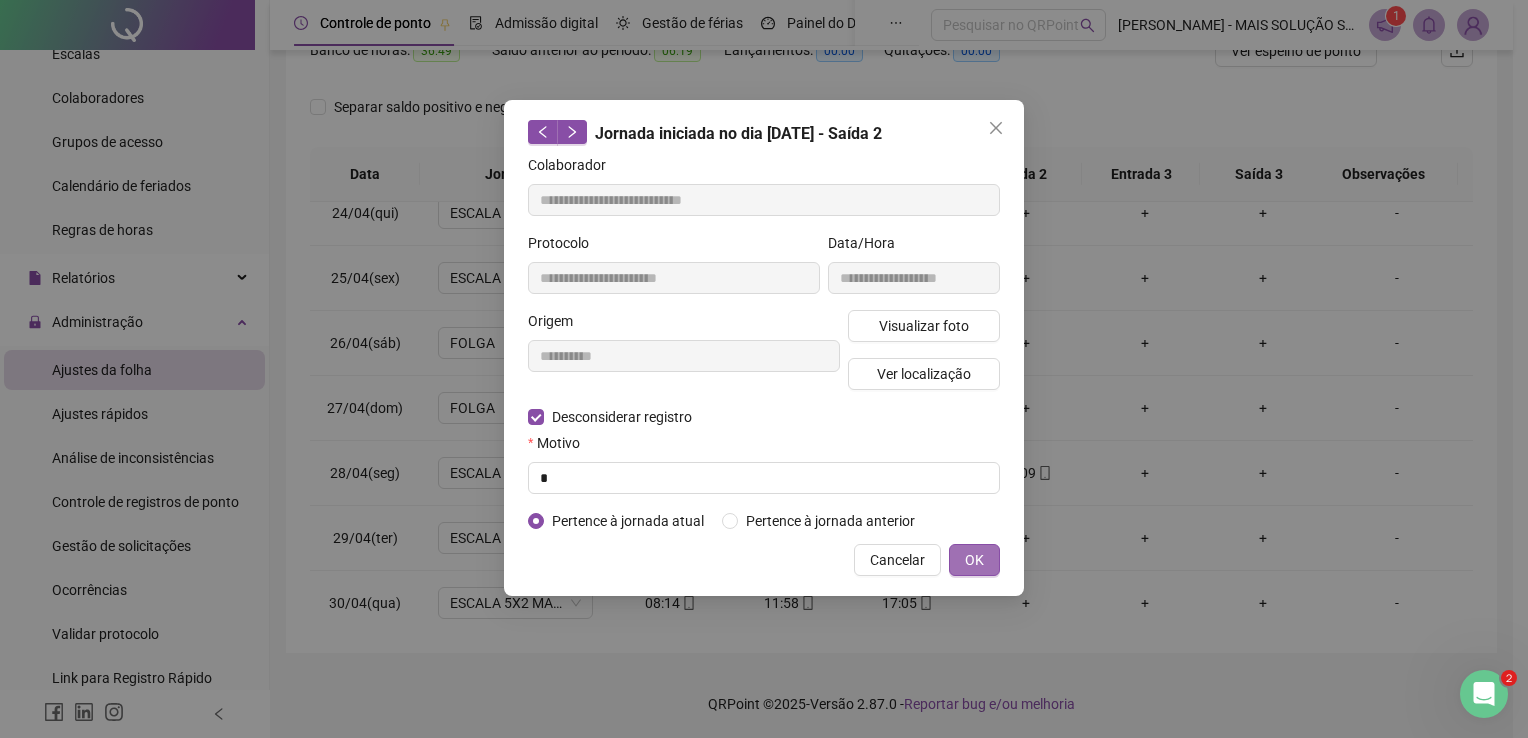 click on "OK" at bounding box center (974, 560) 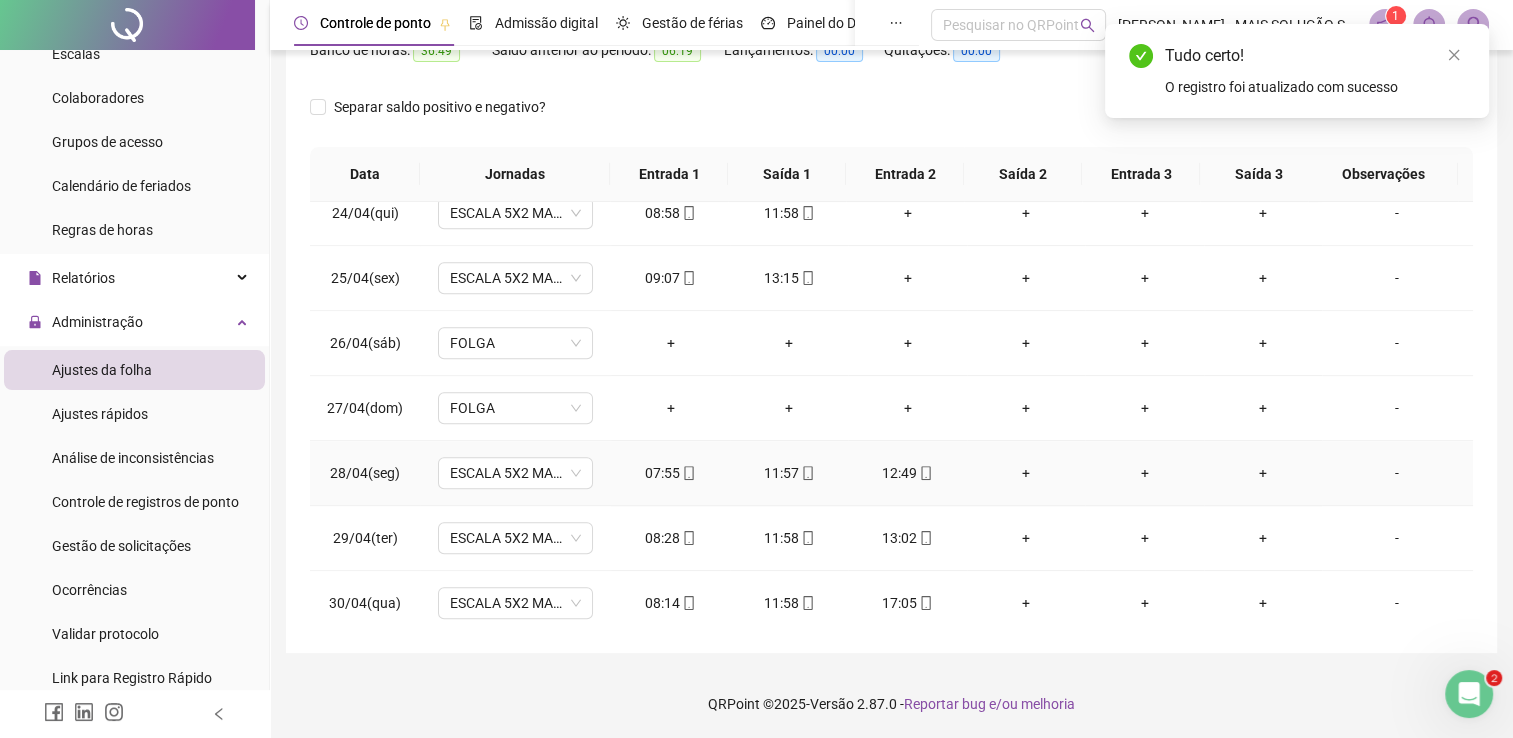 click 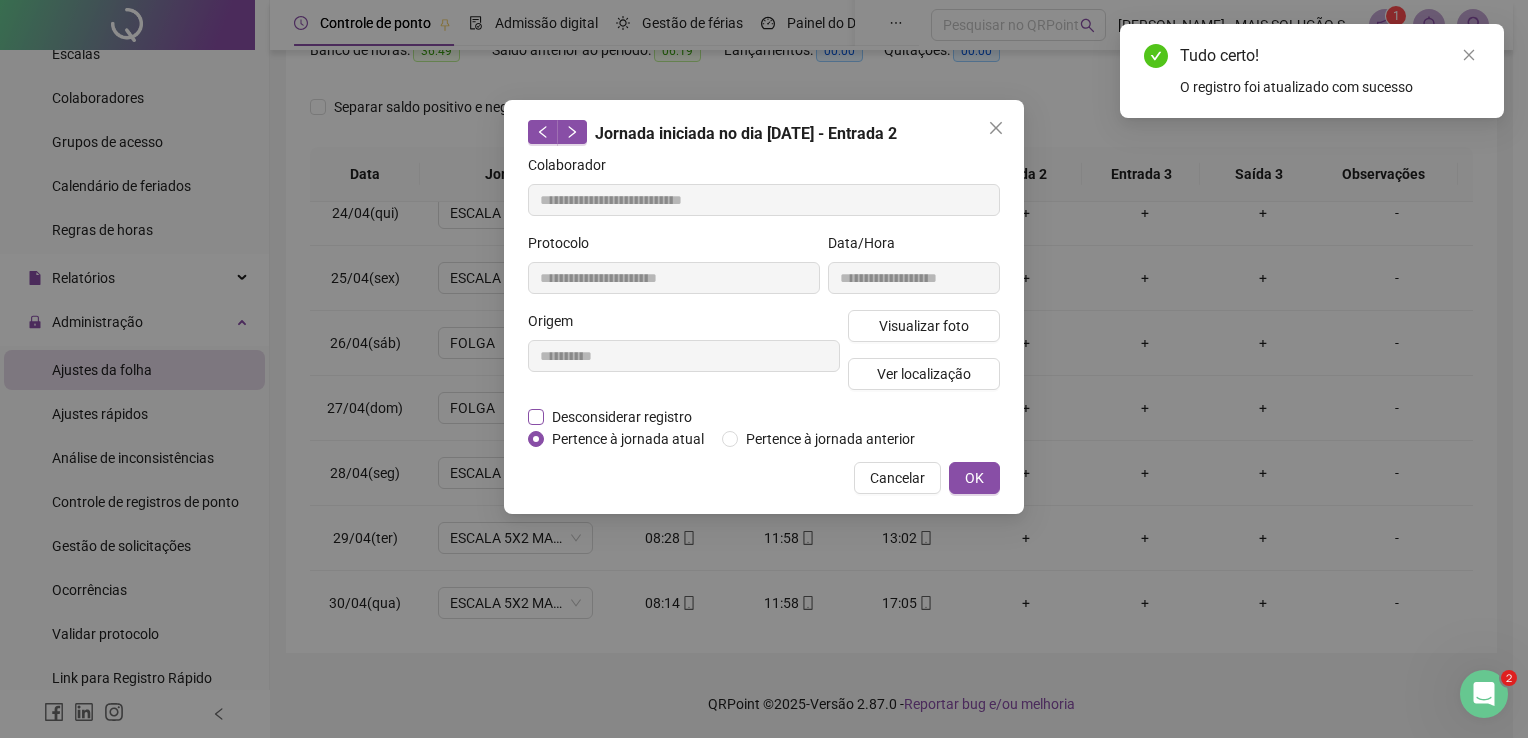 click on "Desconsiderar registro" at bounding box center (622, 417) 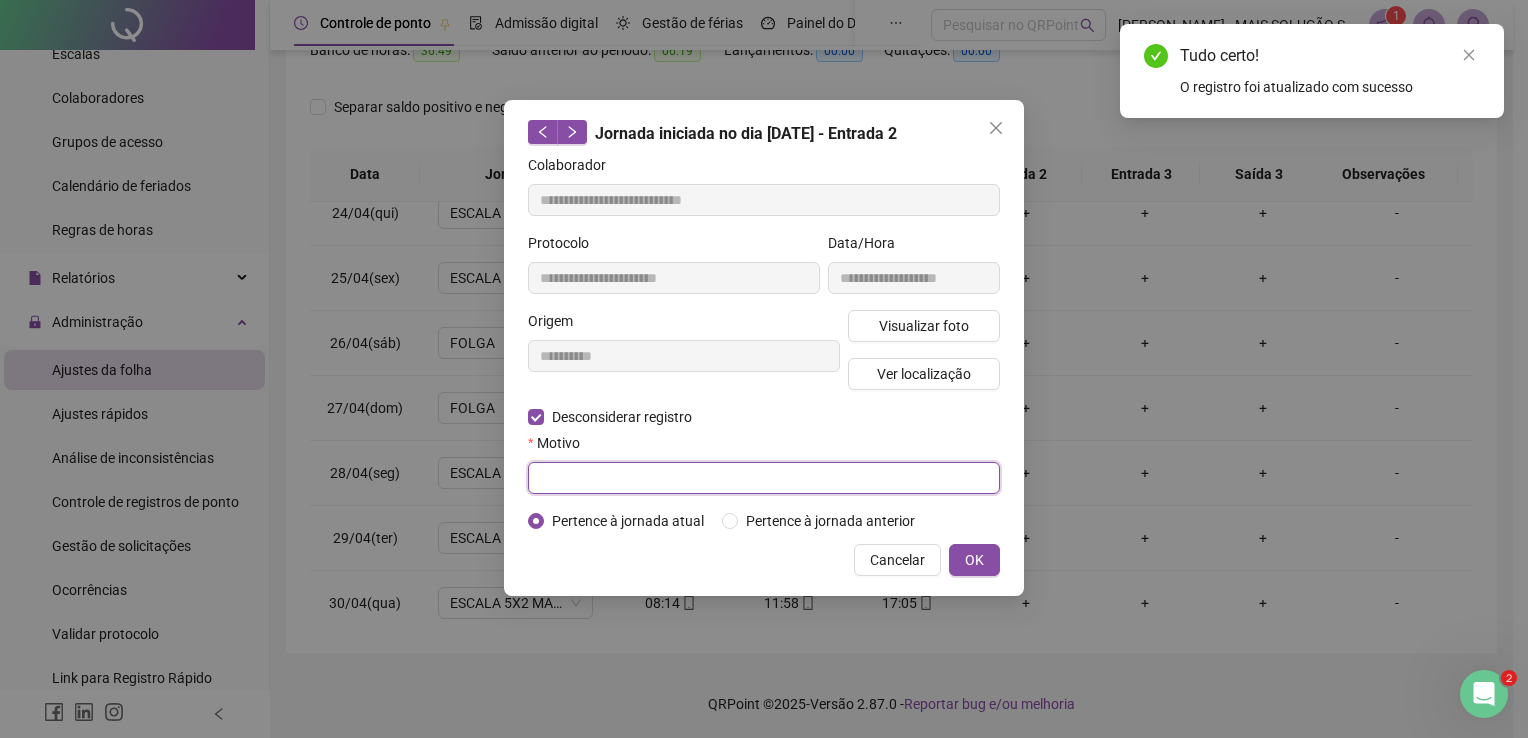 click at bounding box center (764, 478) 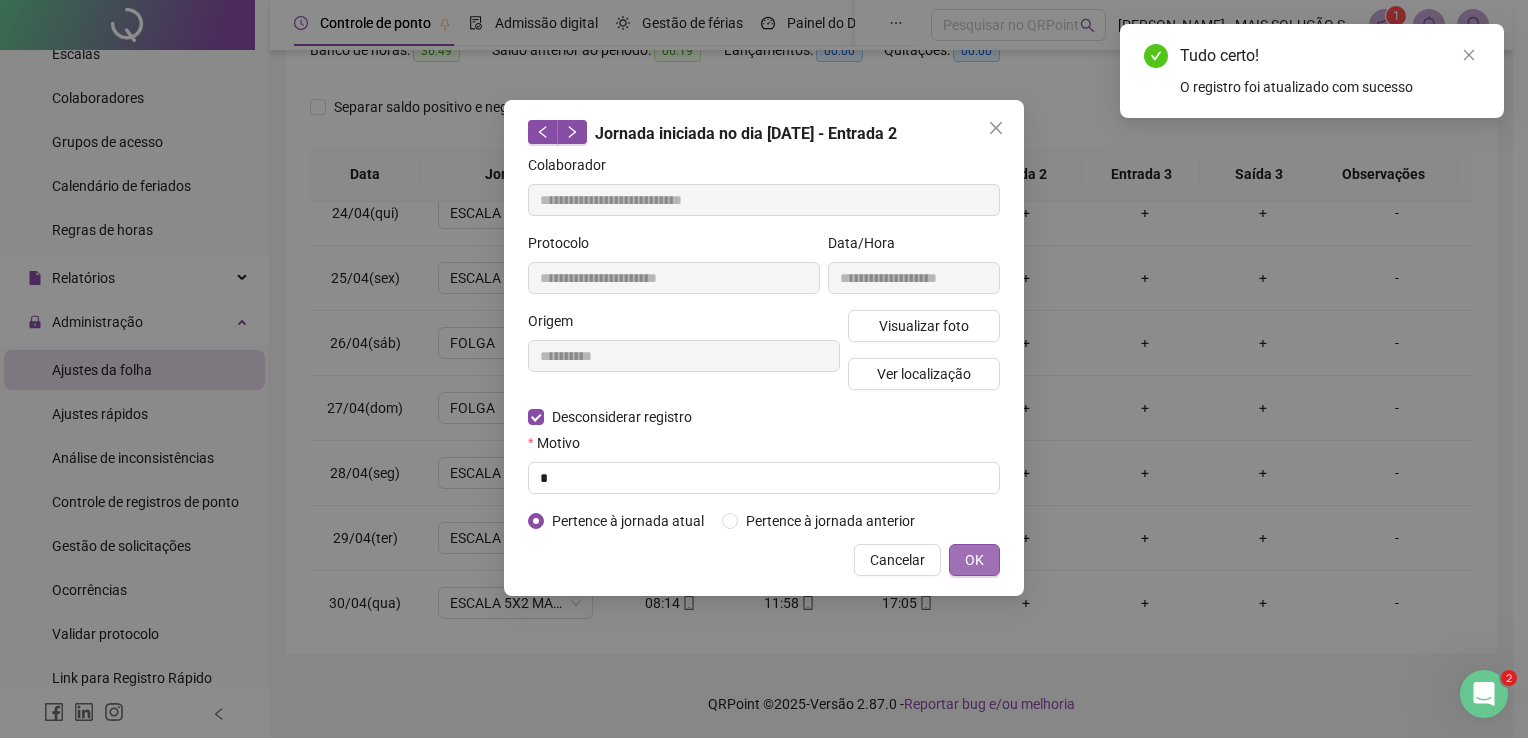 click on "OK" at bounding box center [974, 560] 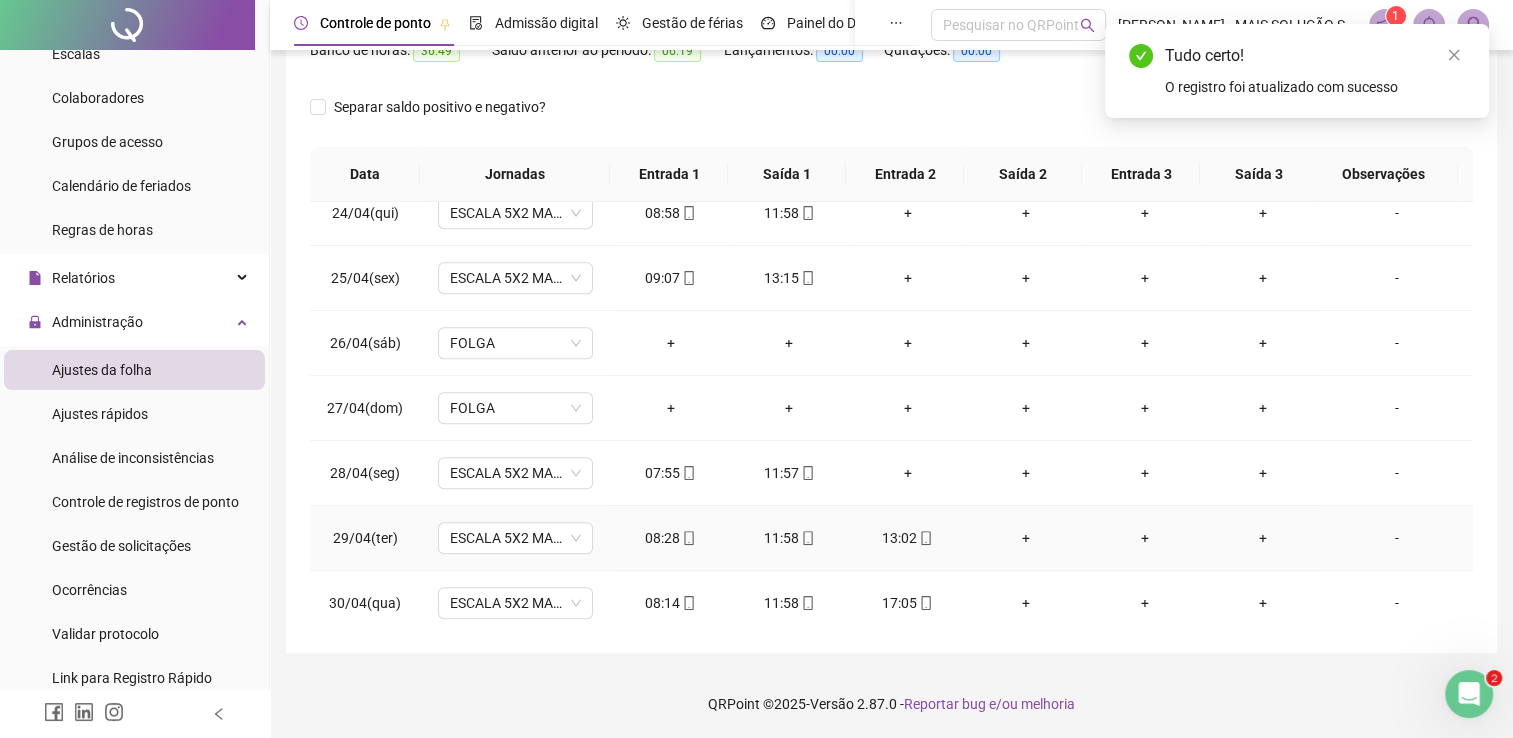 click at bounding box center (925, 538) 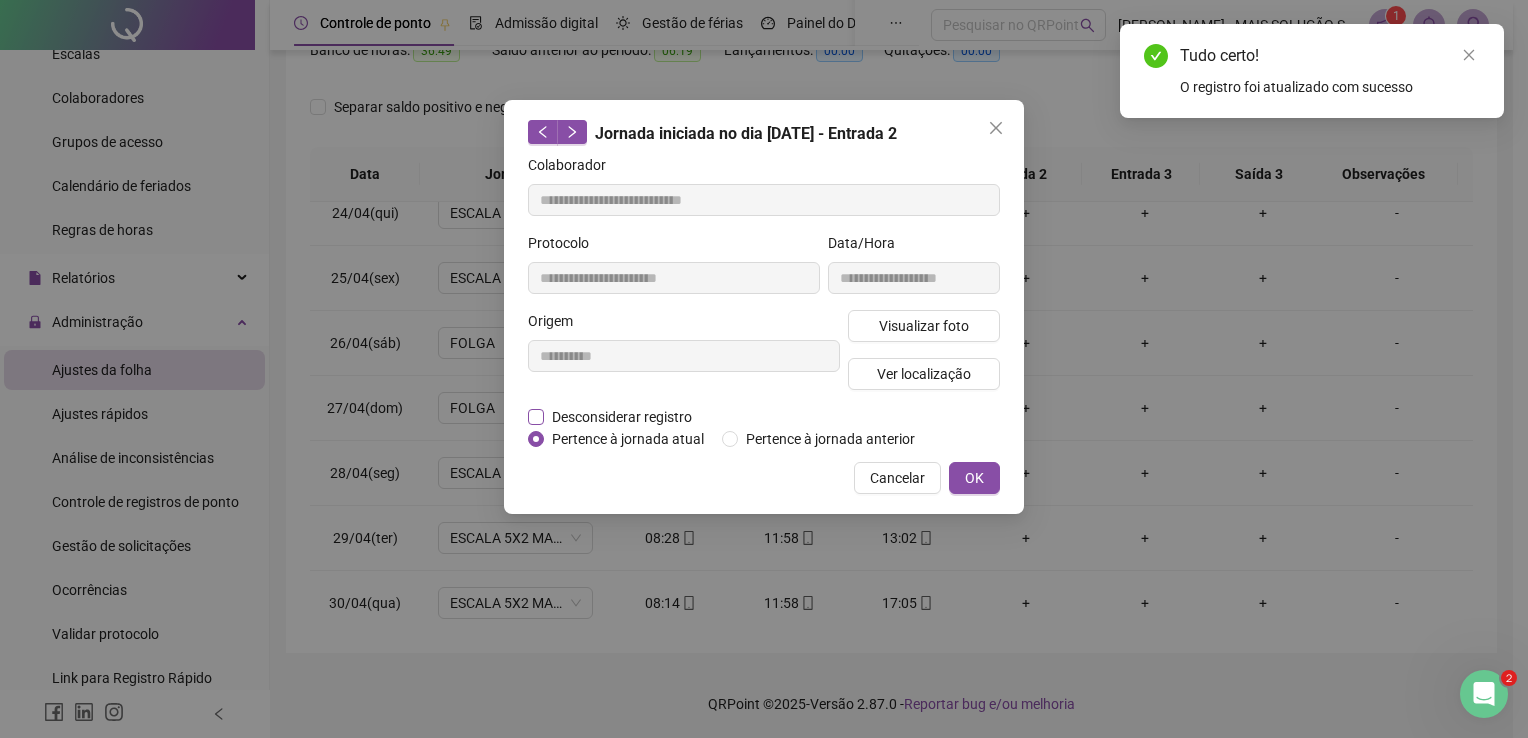 click on "Desconsiderar registro" at bounding box center [622, 417] 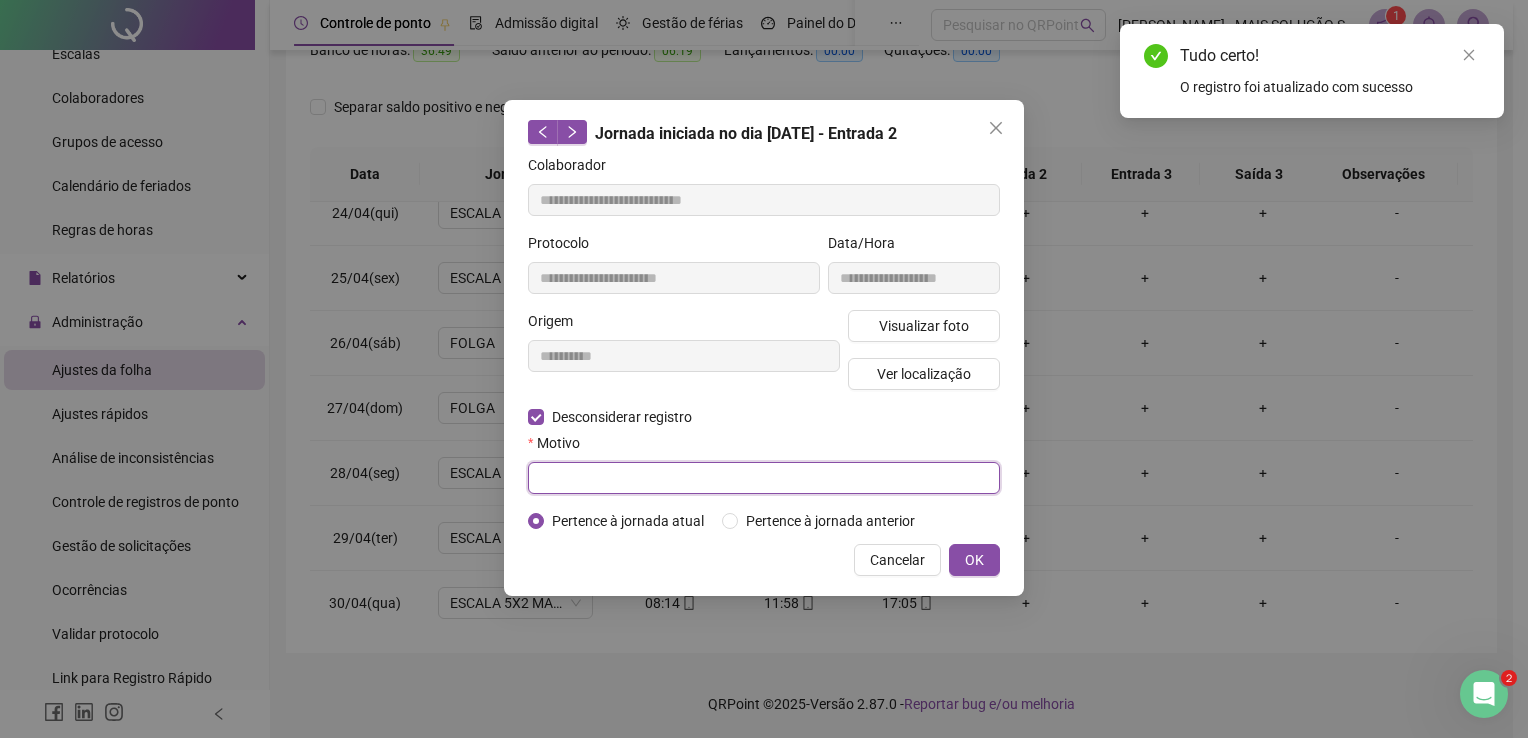 click at bounding box center (764, 478) 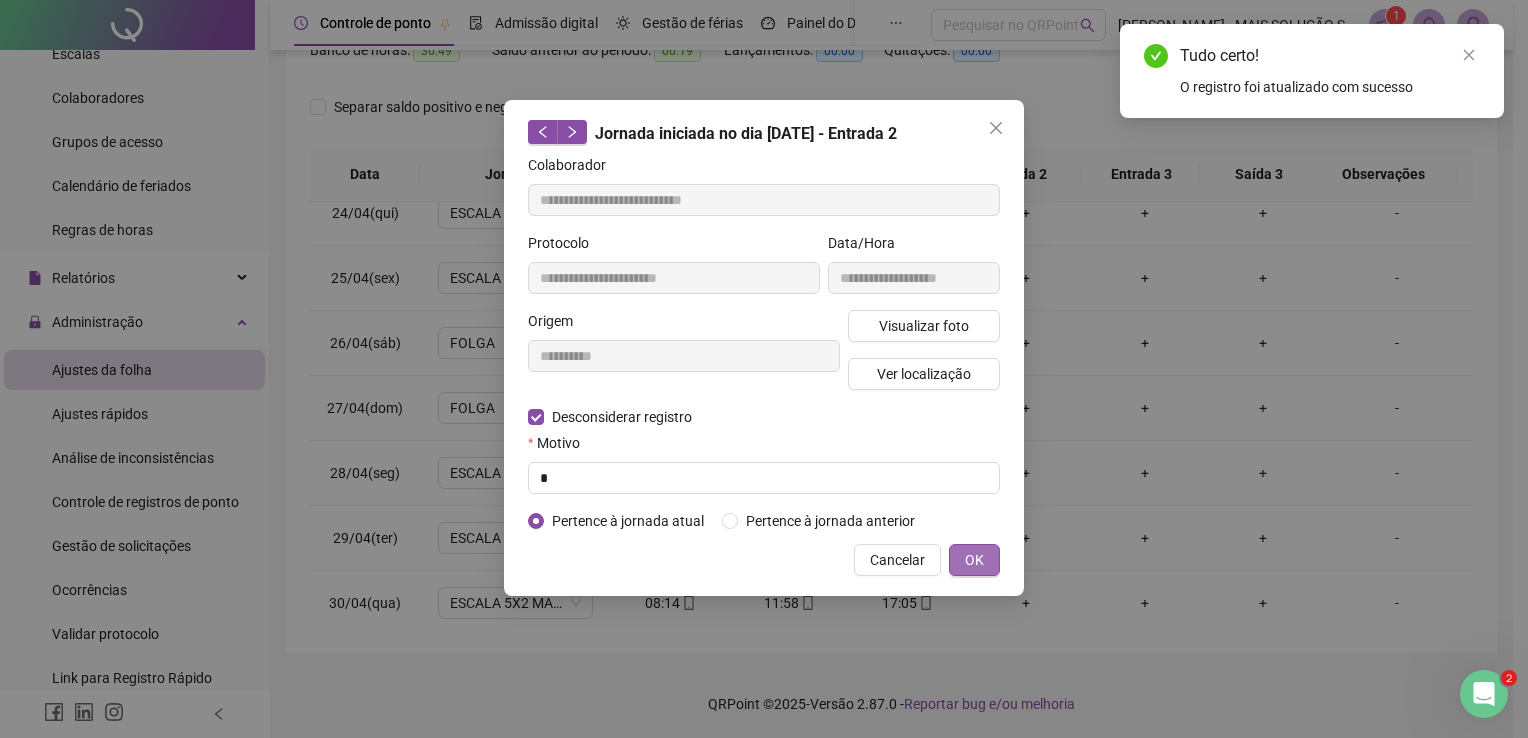 click on "OK" at bounding box center (974, 560) 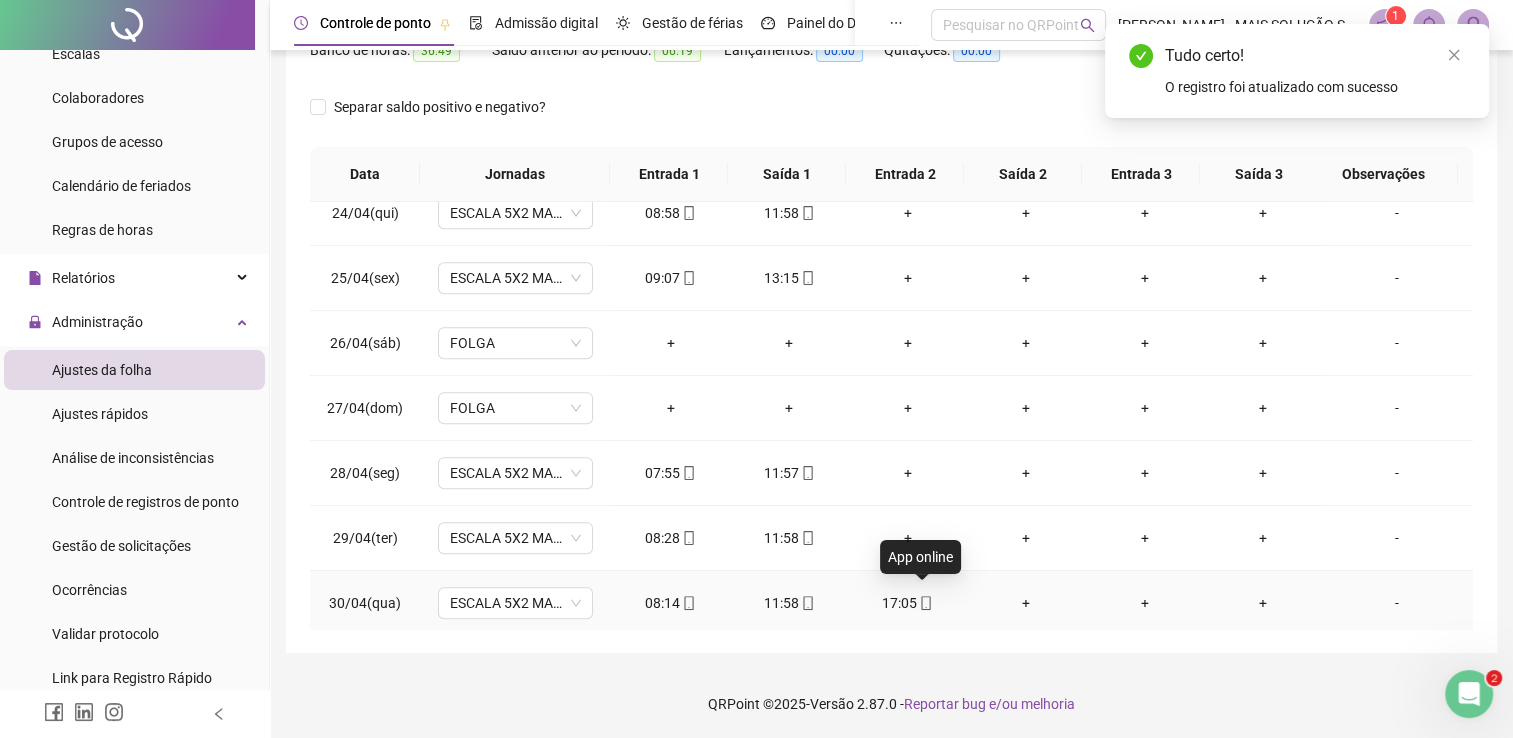 click 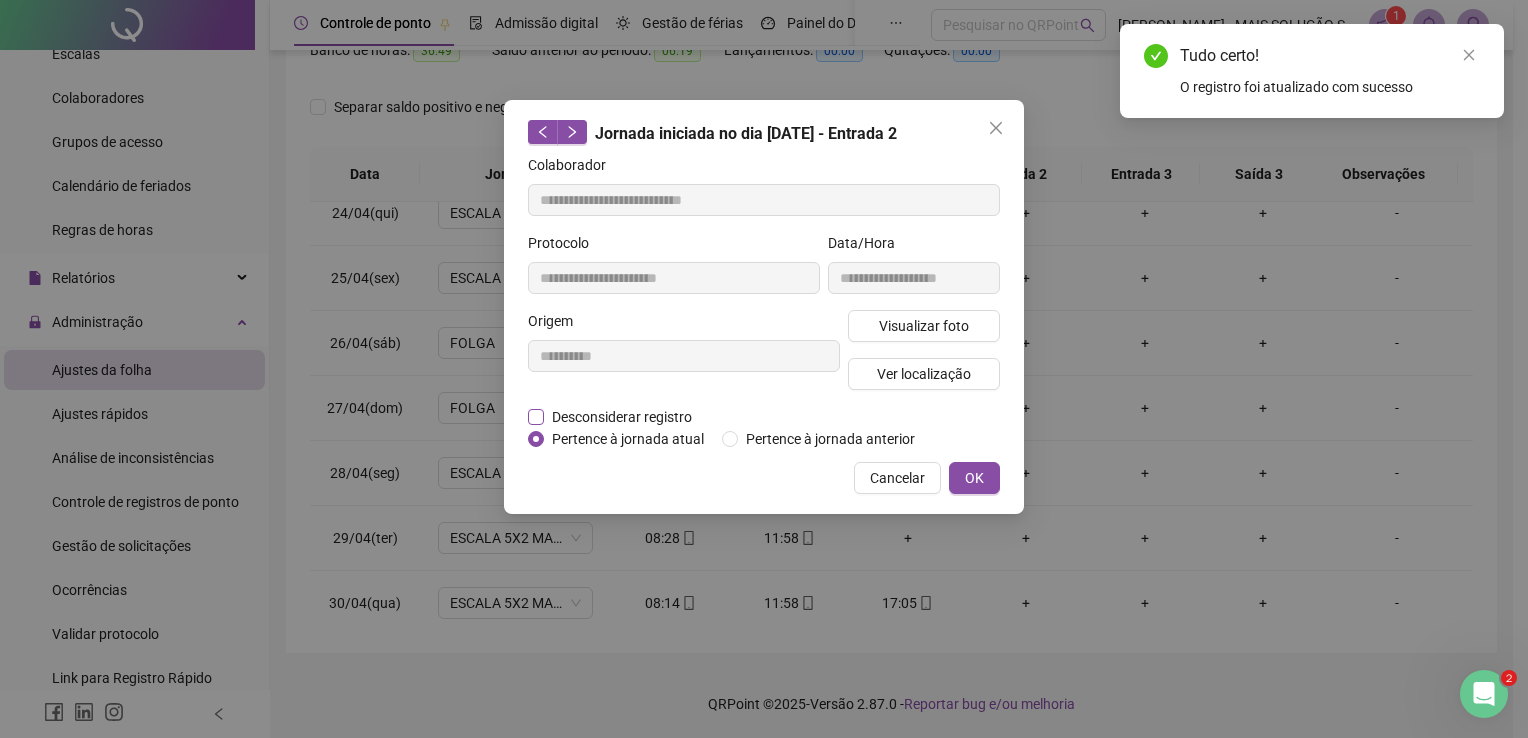 click on "Desconsiderar registro" at bounding box center (622, 417) 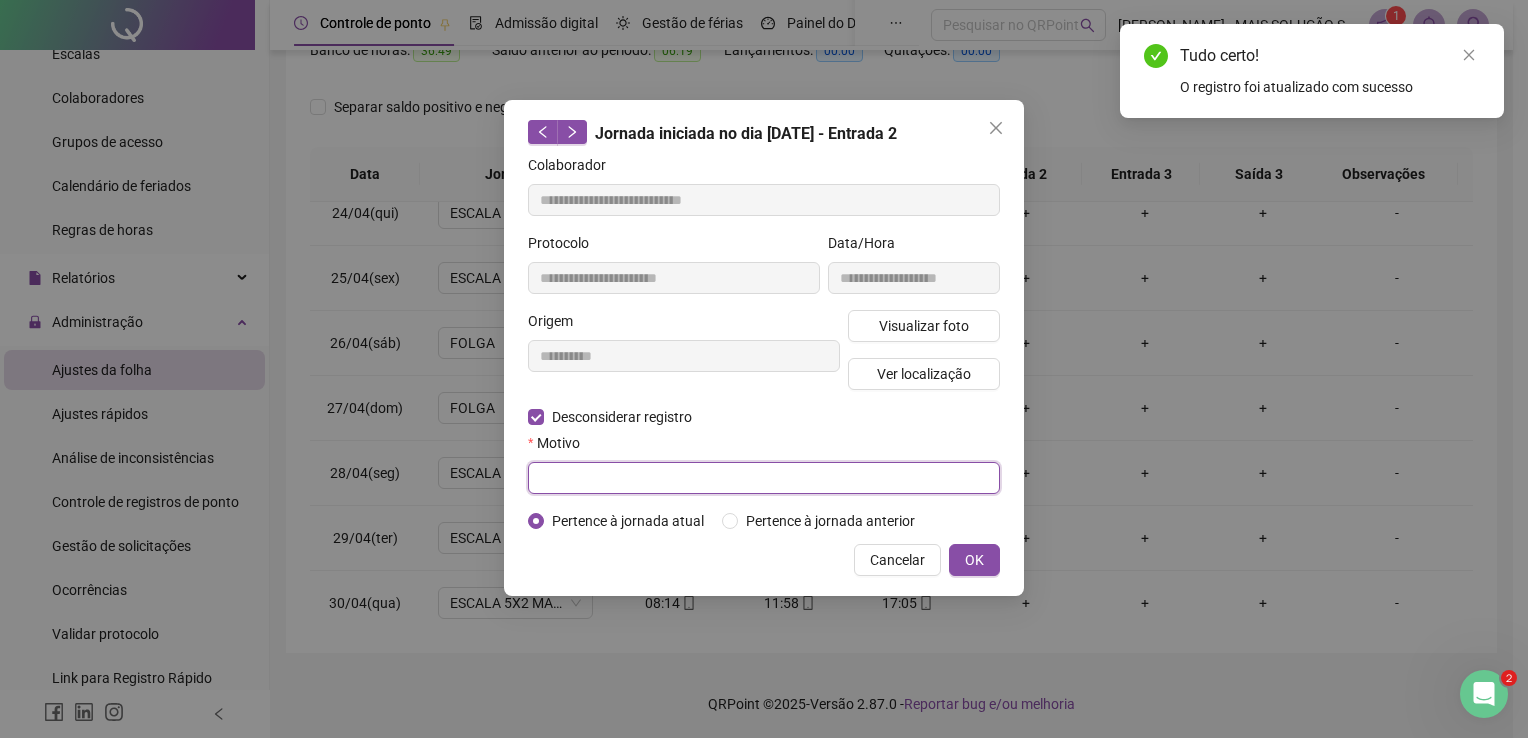 click at bounding box center (764, 478) 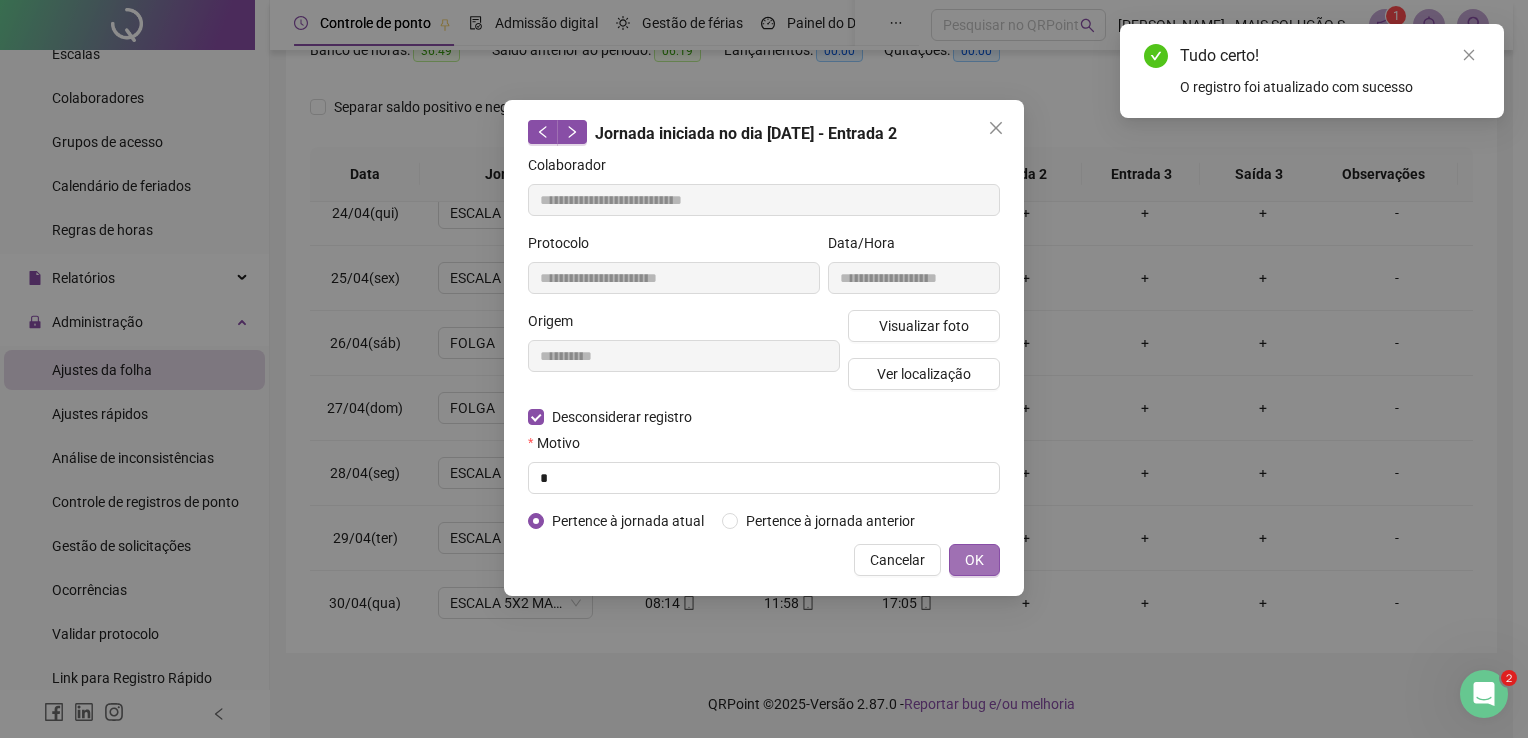 click on "OK" at bounding box center (974, 560) 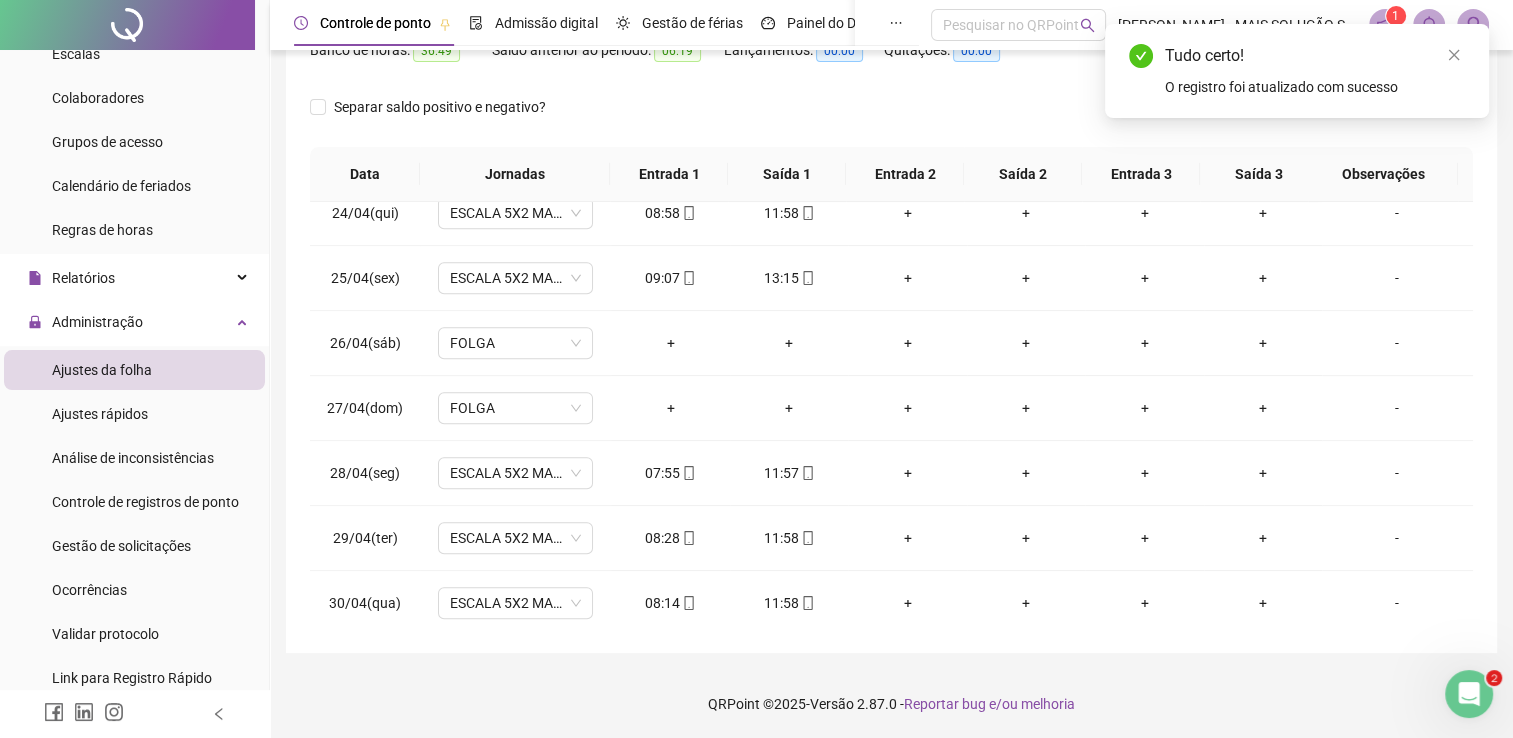 scroll, scrollTop: 0, scrollLeft: 0, axis: both 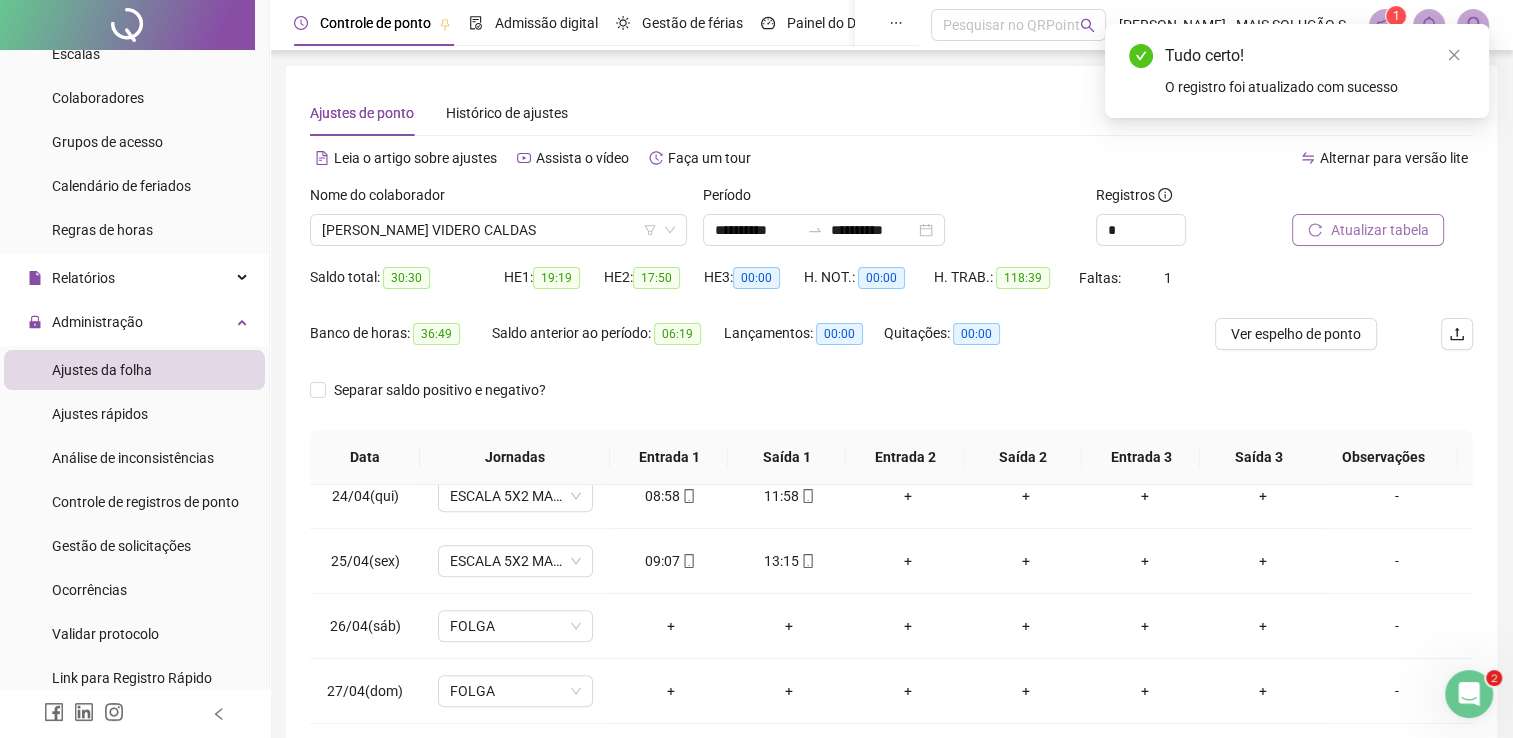 click on "Atualizar tabela" at bounding box center (1379, 230) 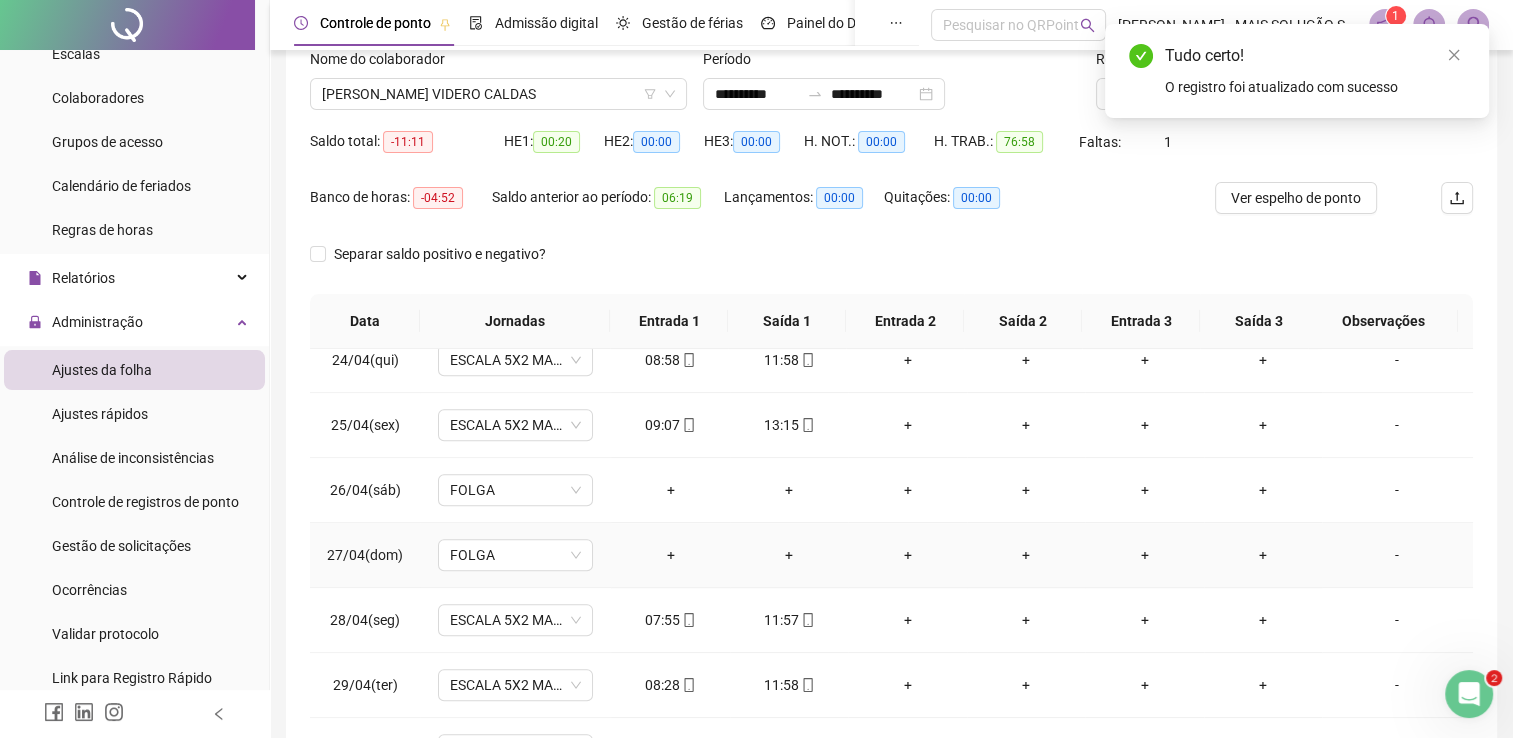scroll, scrollTop: 283, scrollLeft: 0, axis: vertical 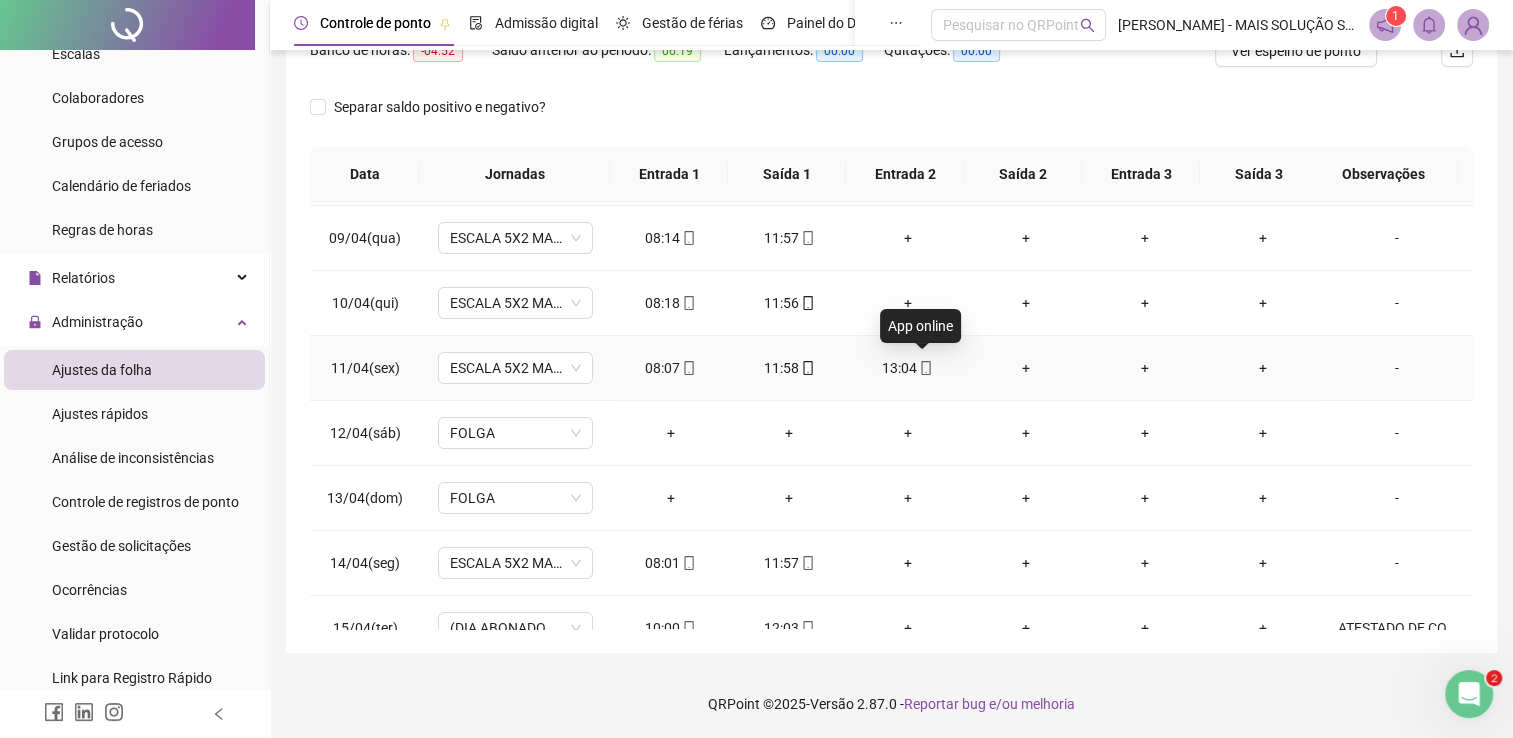 click 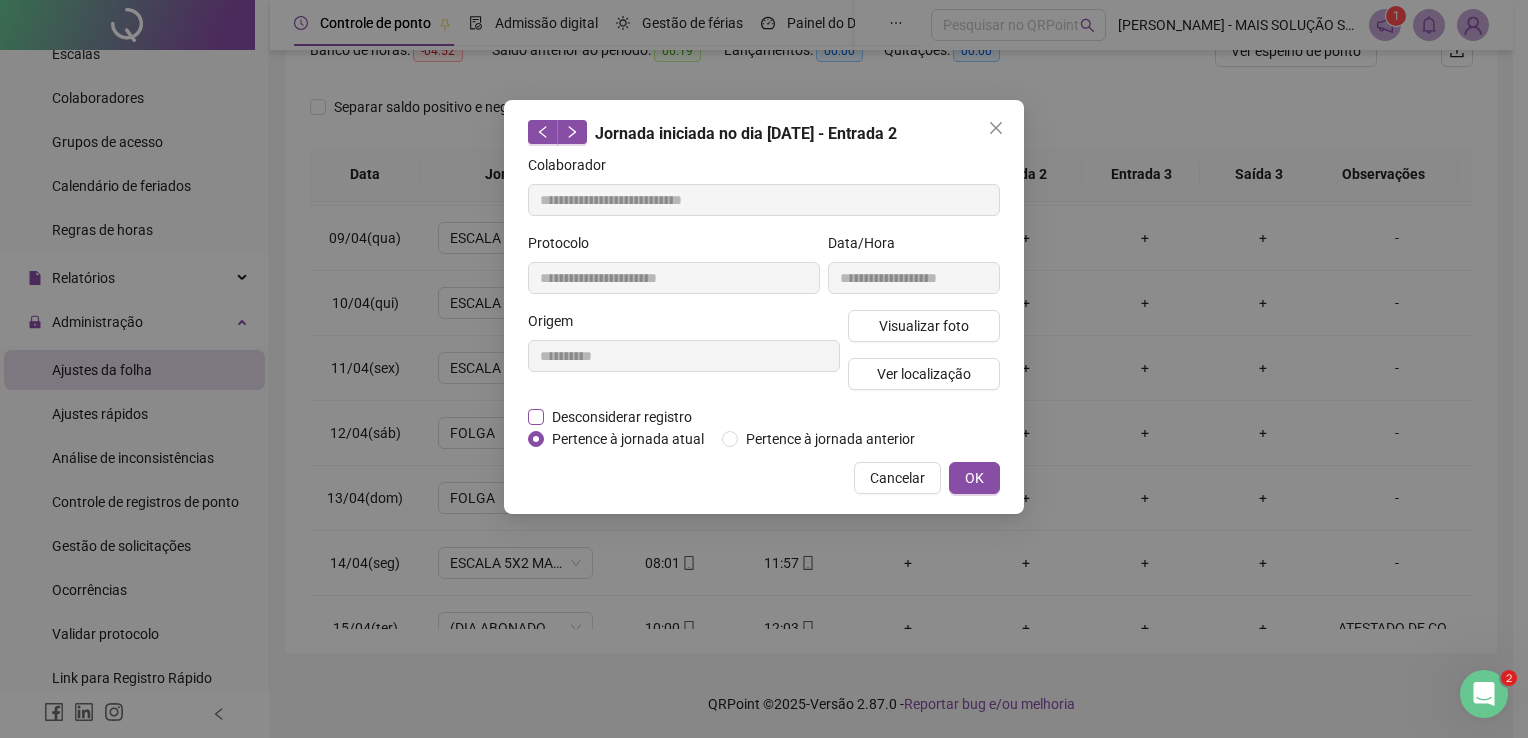 click on "Desconsiderar registro" at bounding box center (622, 417) 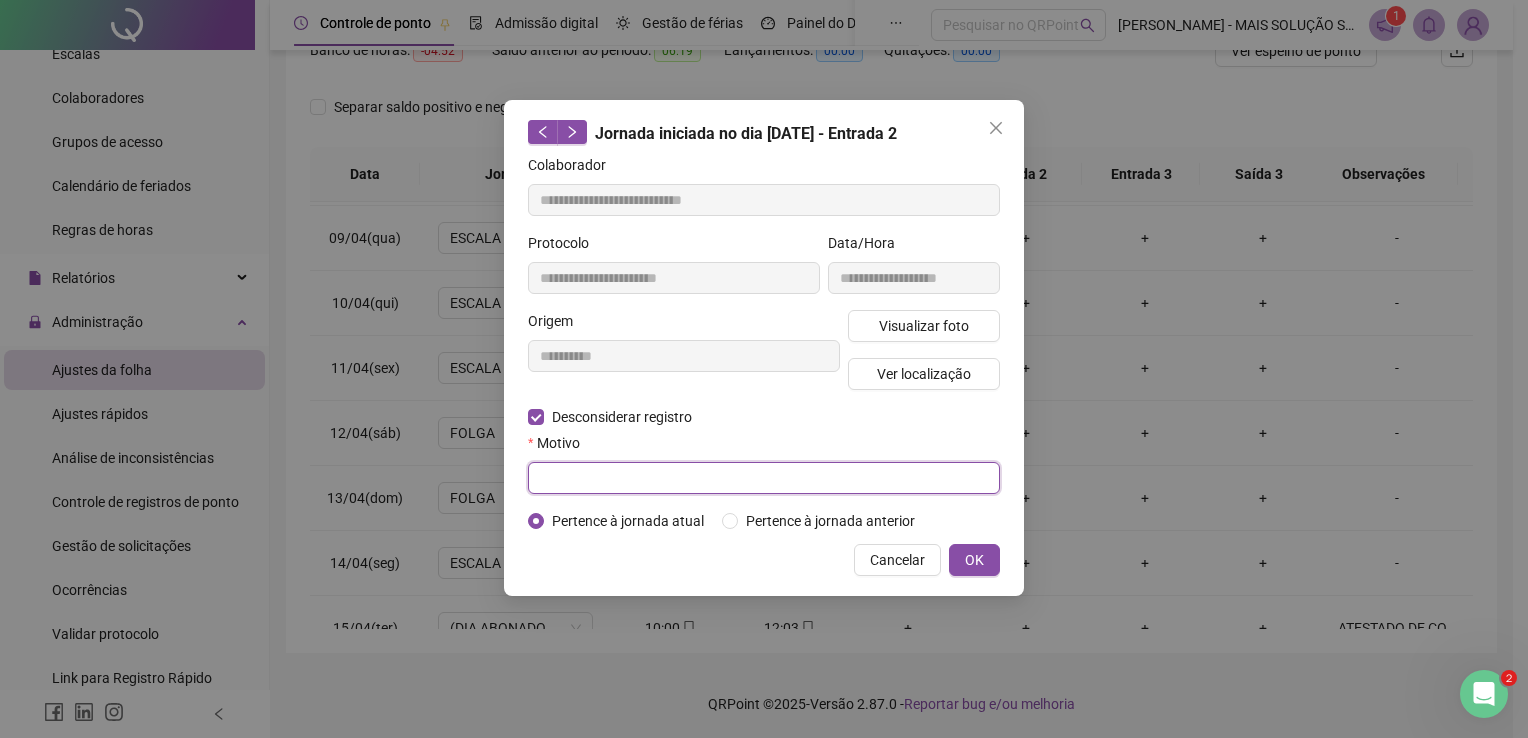 click at bounding box center [764, 478] 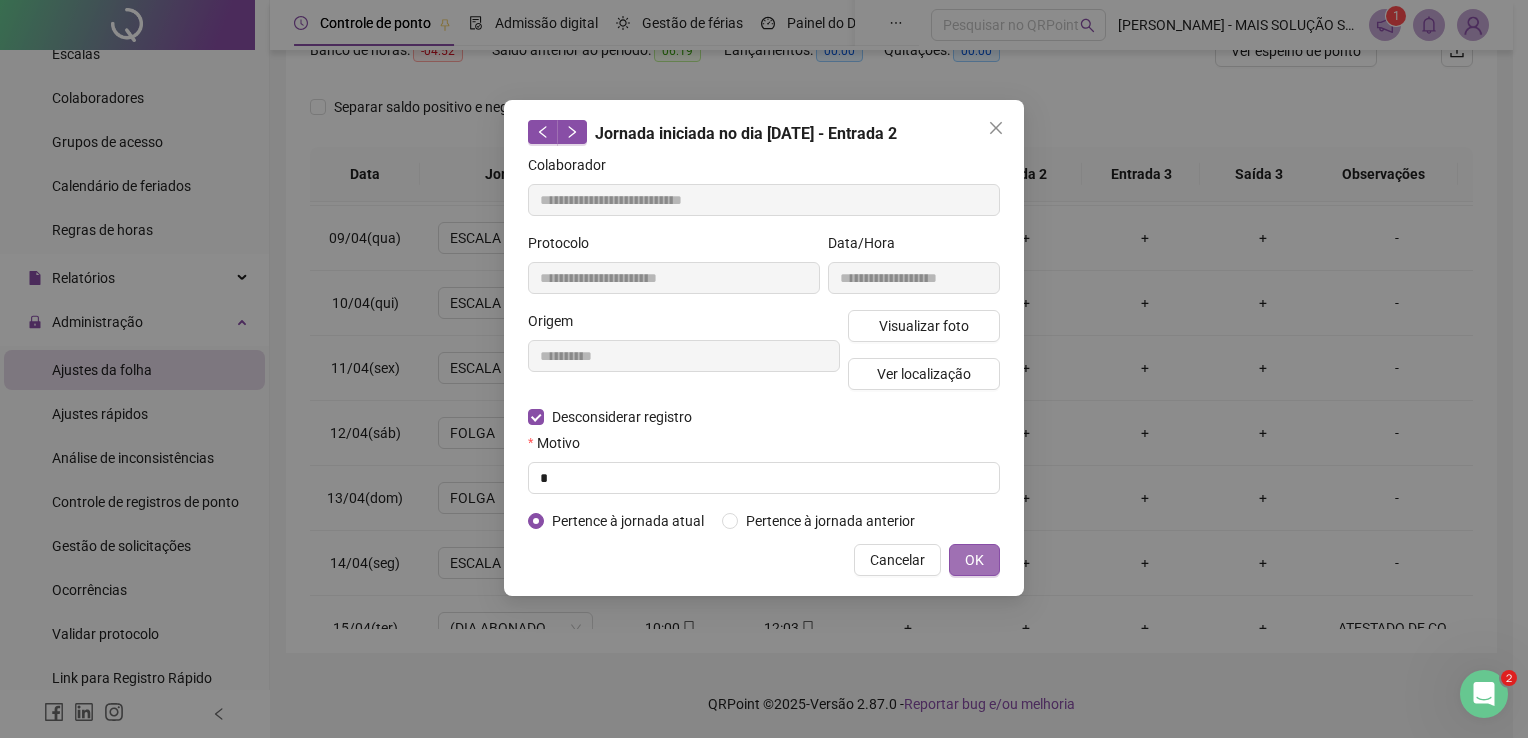 click on "OK" at bounding box center (974, 560) 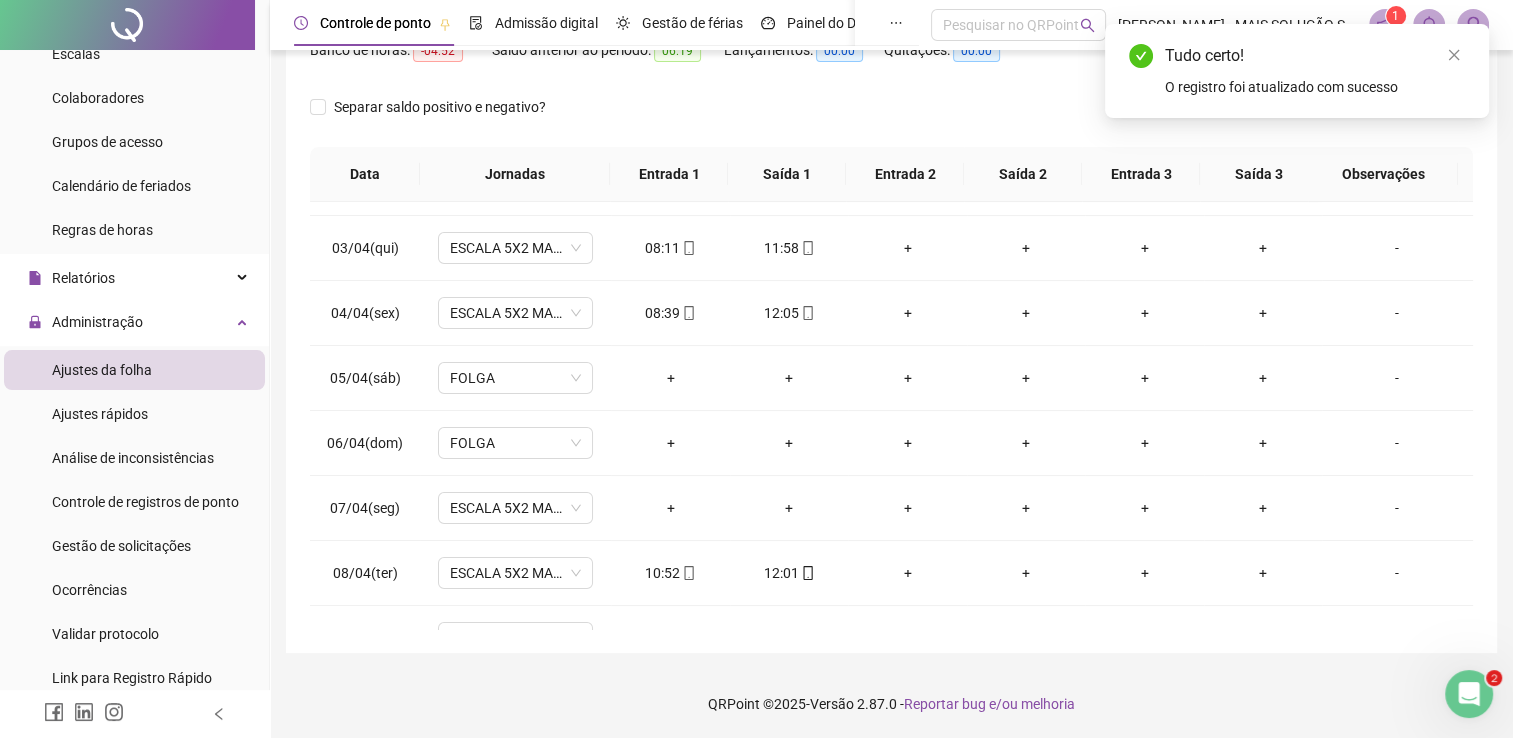 scroll, scrollTop: 0, scrollLeft: 0, axis: both 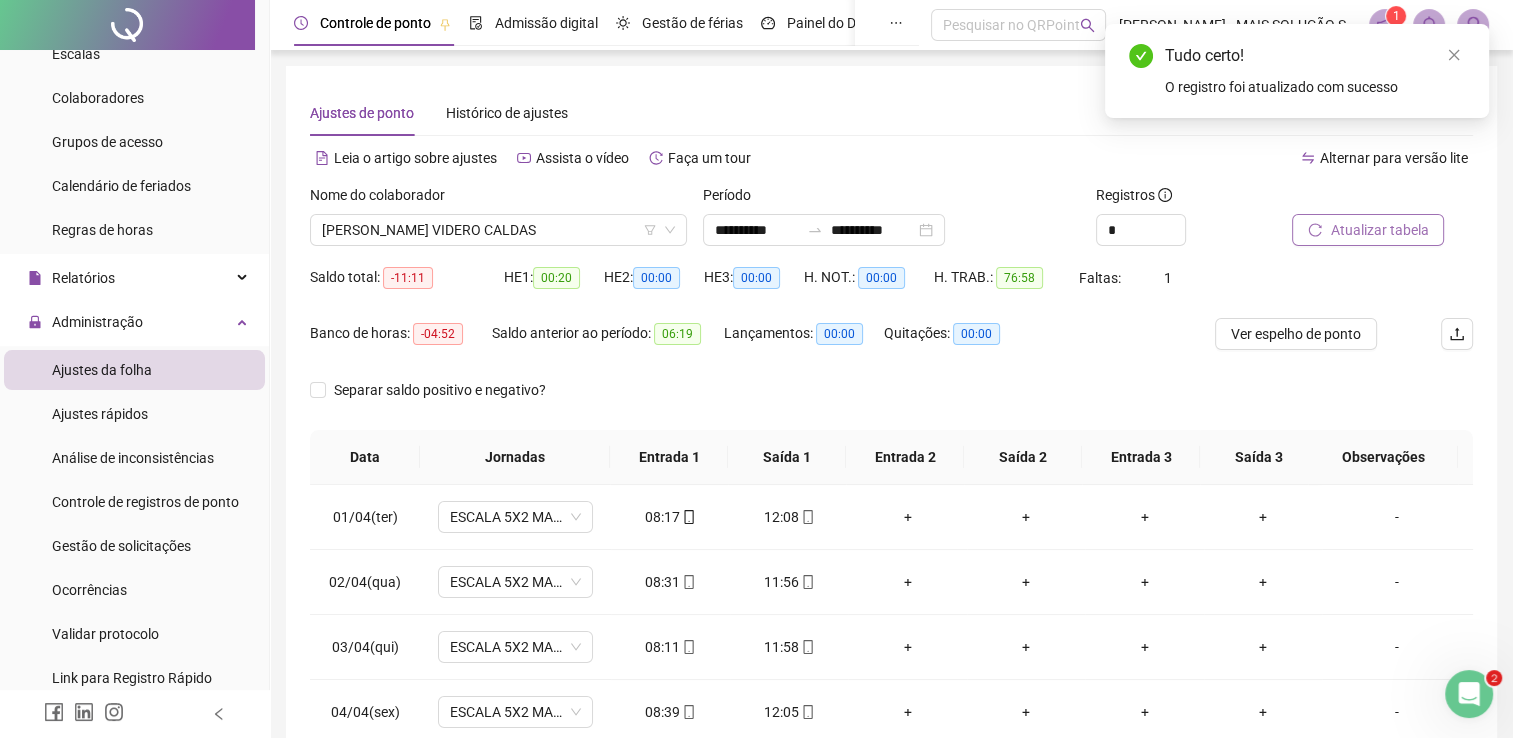 click on "Atualizar tabela" at bounding box center [1379, 230] 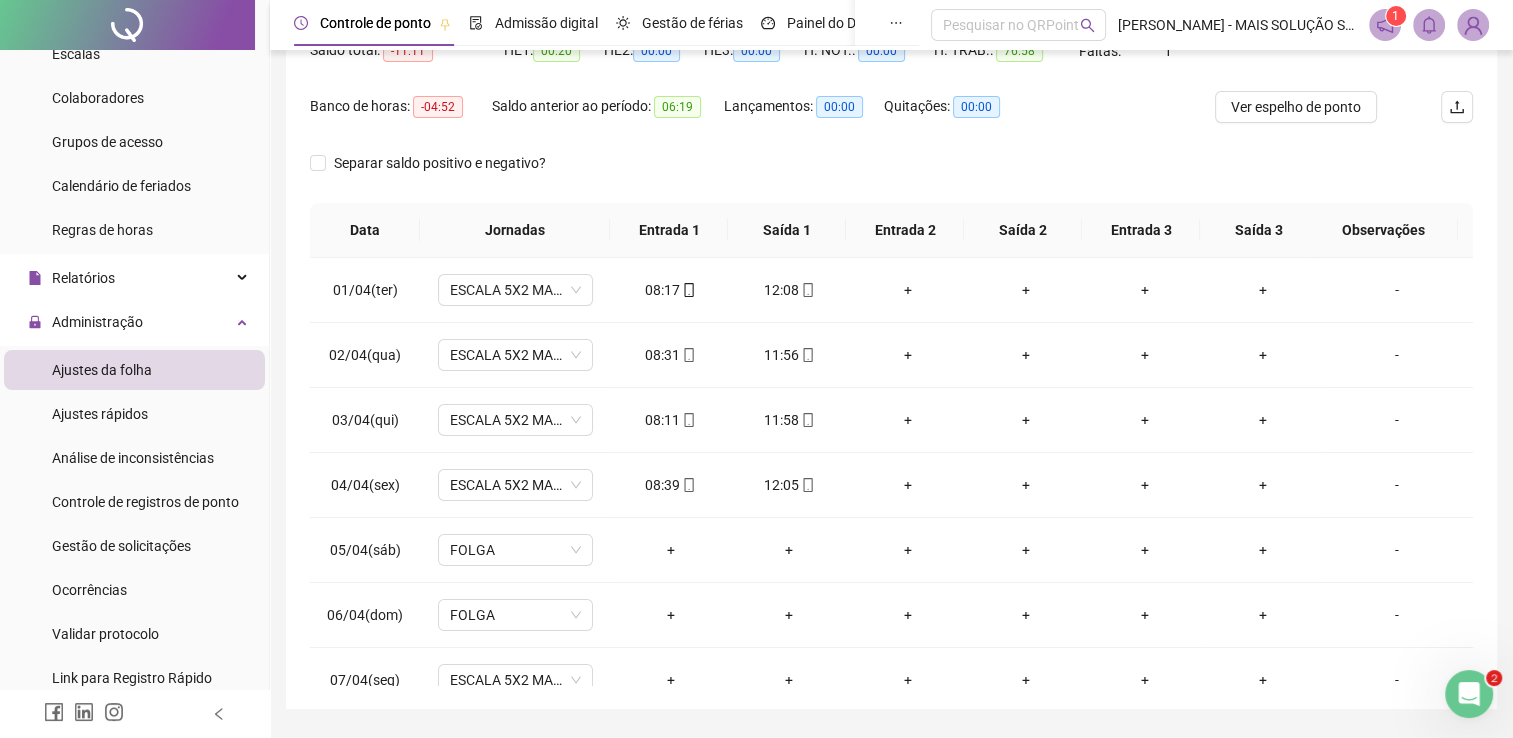 scroll, scrollTop: 283, scrollLeft: 0, axis: vertical 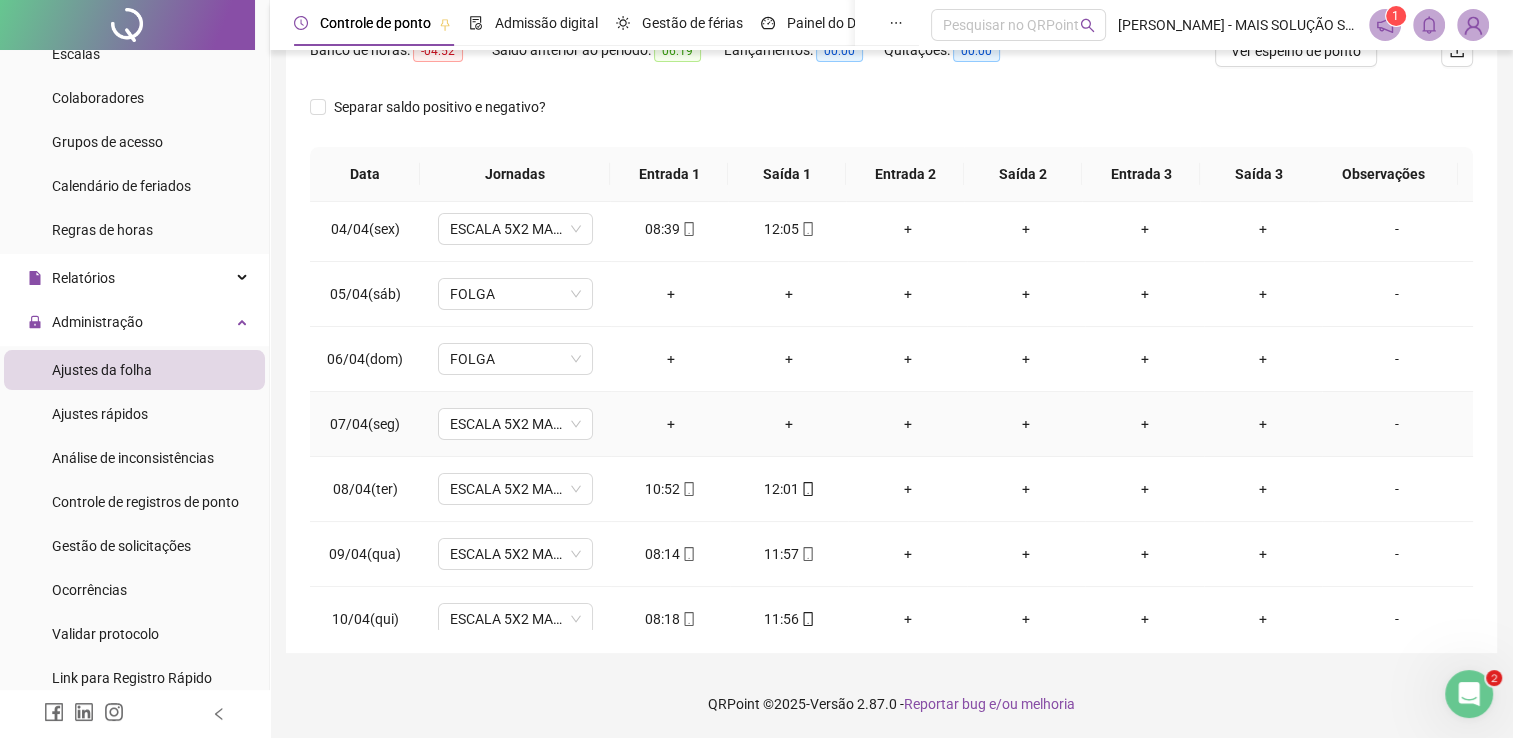 click on "+" at bounding box center [670, 424] 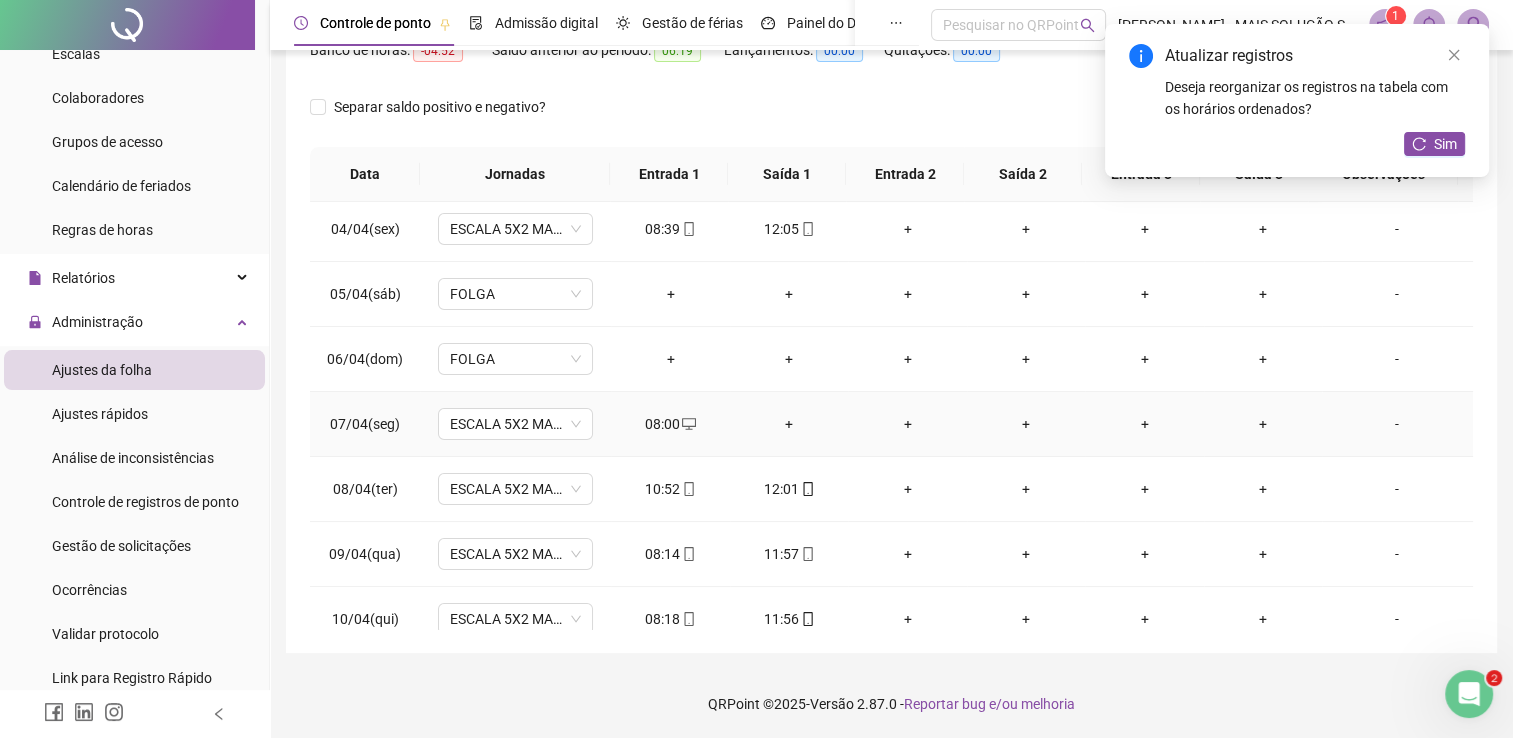 click on "+" at bounding box center [789, 424] 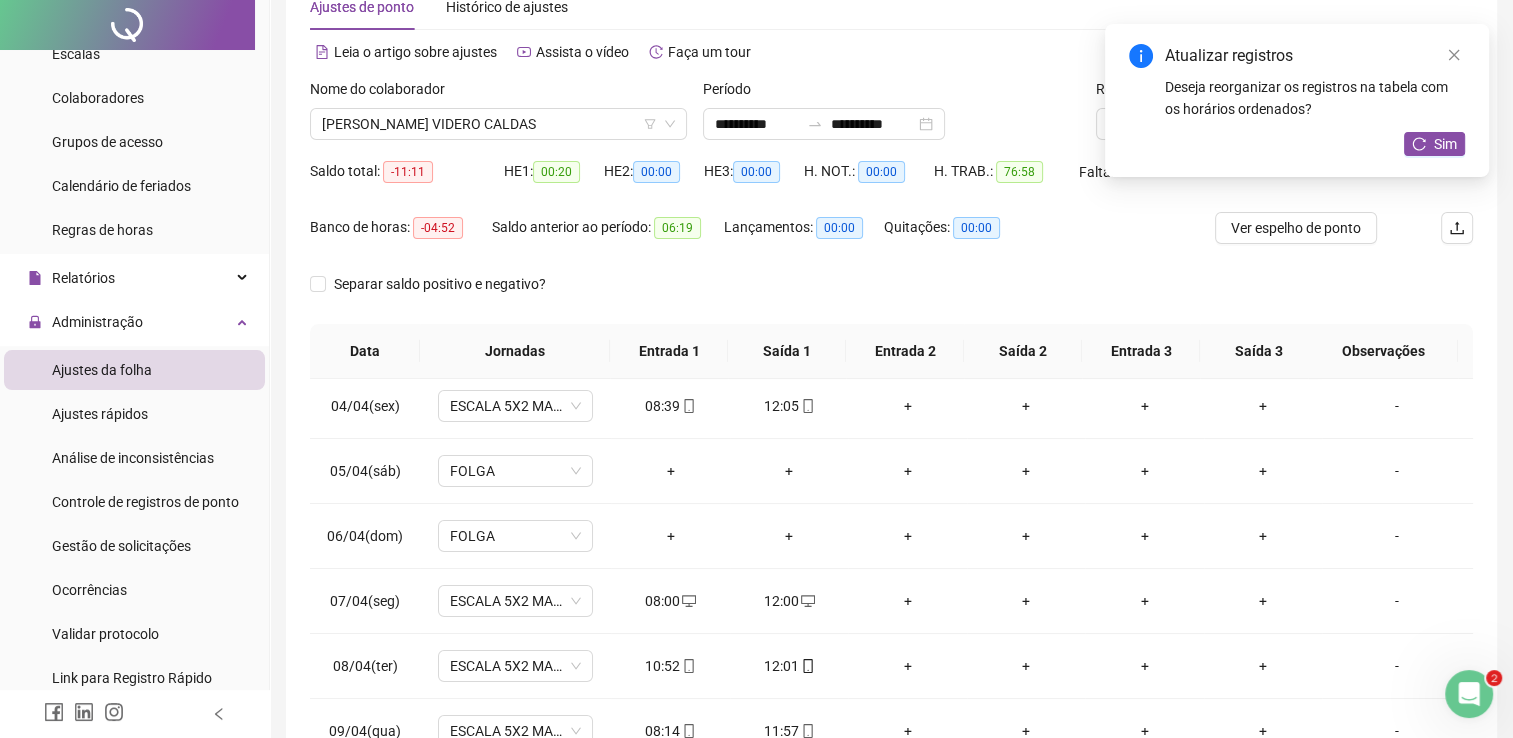 scroll, scrollTop: 0, scrollLeft: 0, axis: both 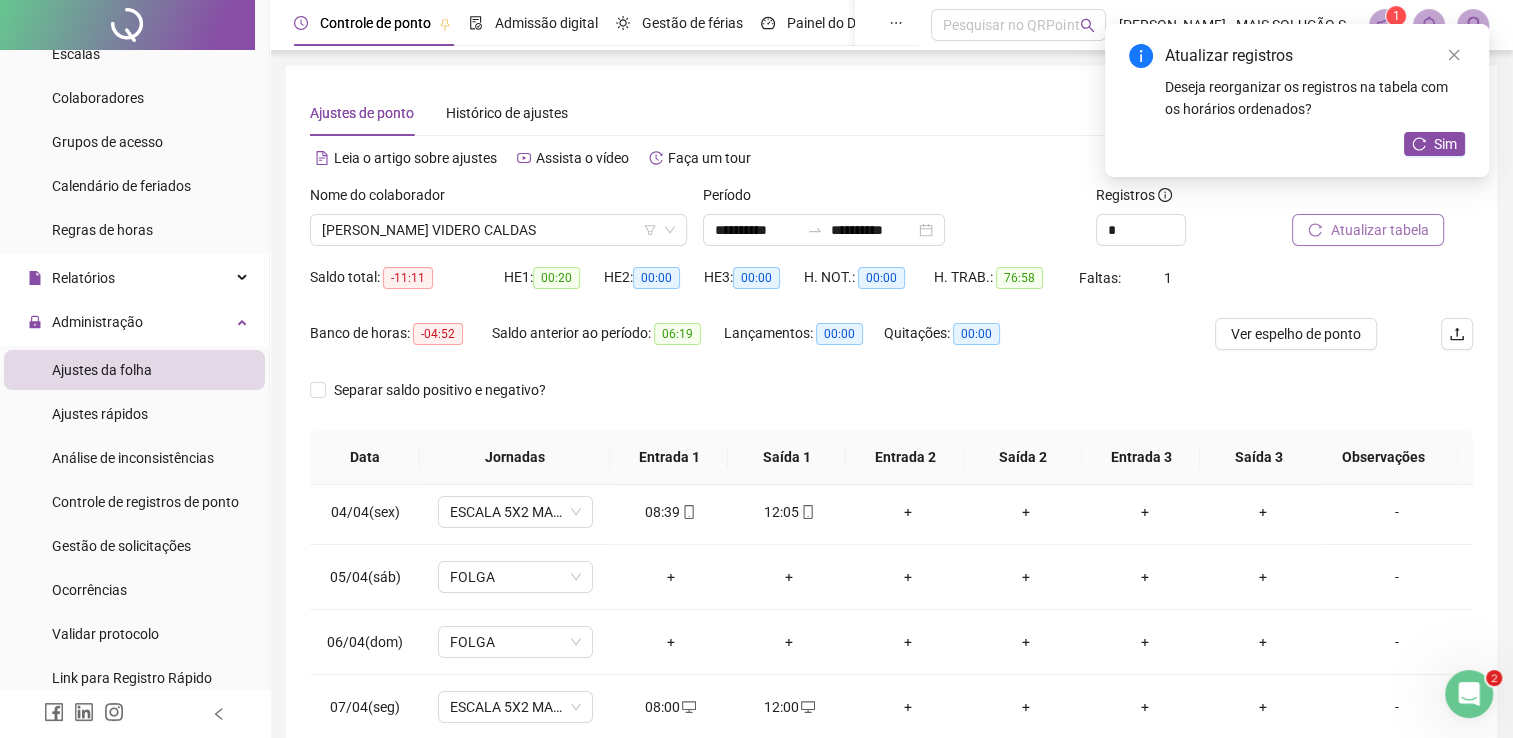 click on "Atualizar tabela" at bounding box center (1379, 230) 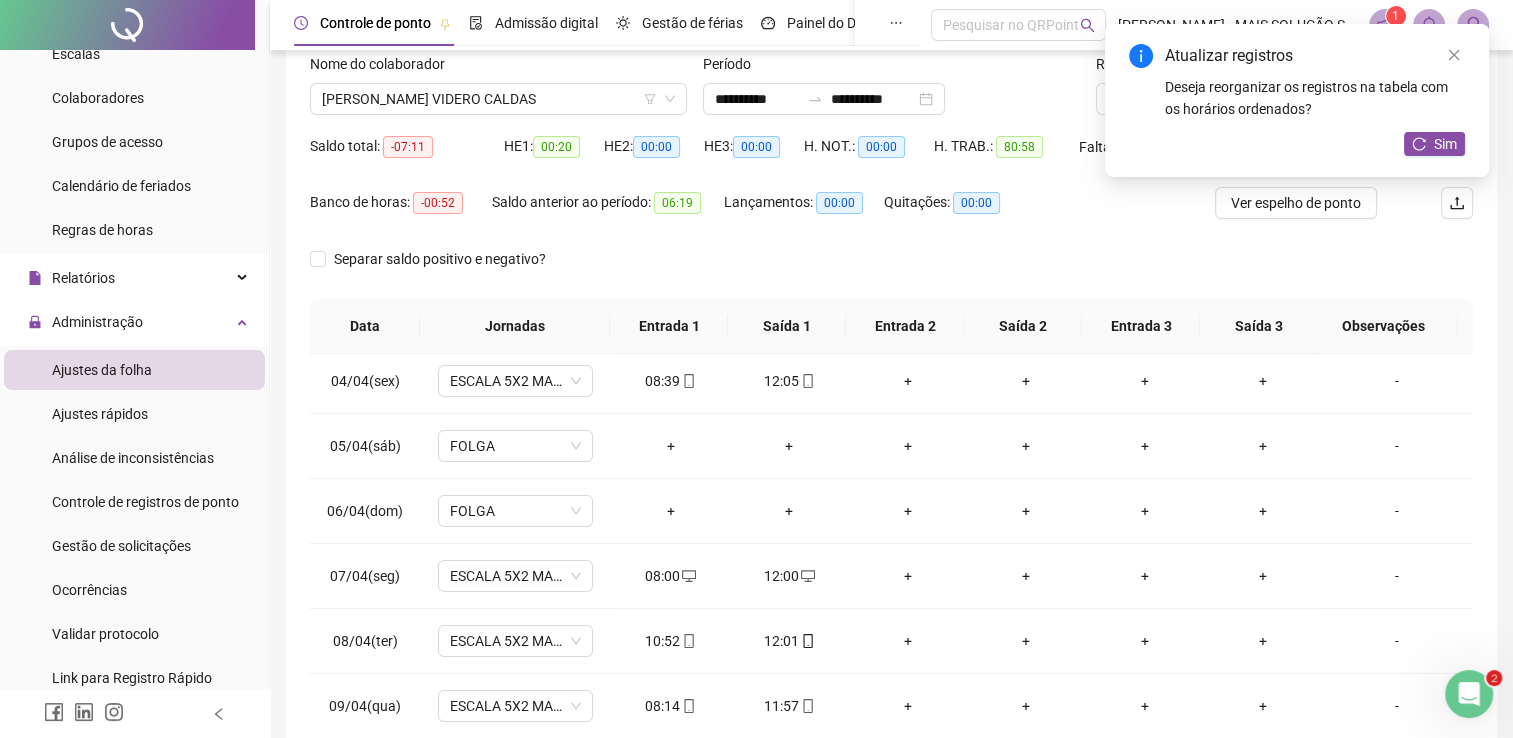 scroll, scrollTop: 283, scrollLeft: 0, axis: vertical 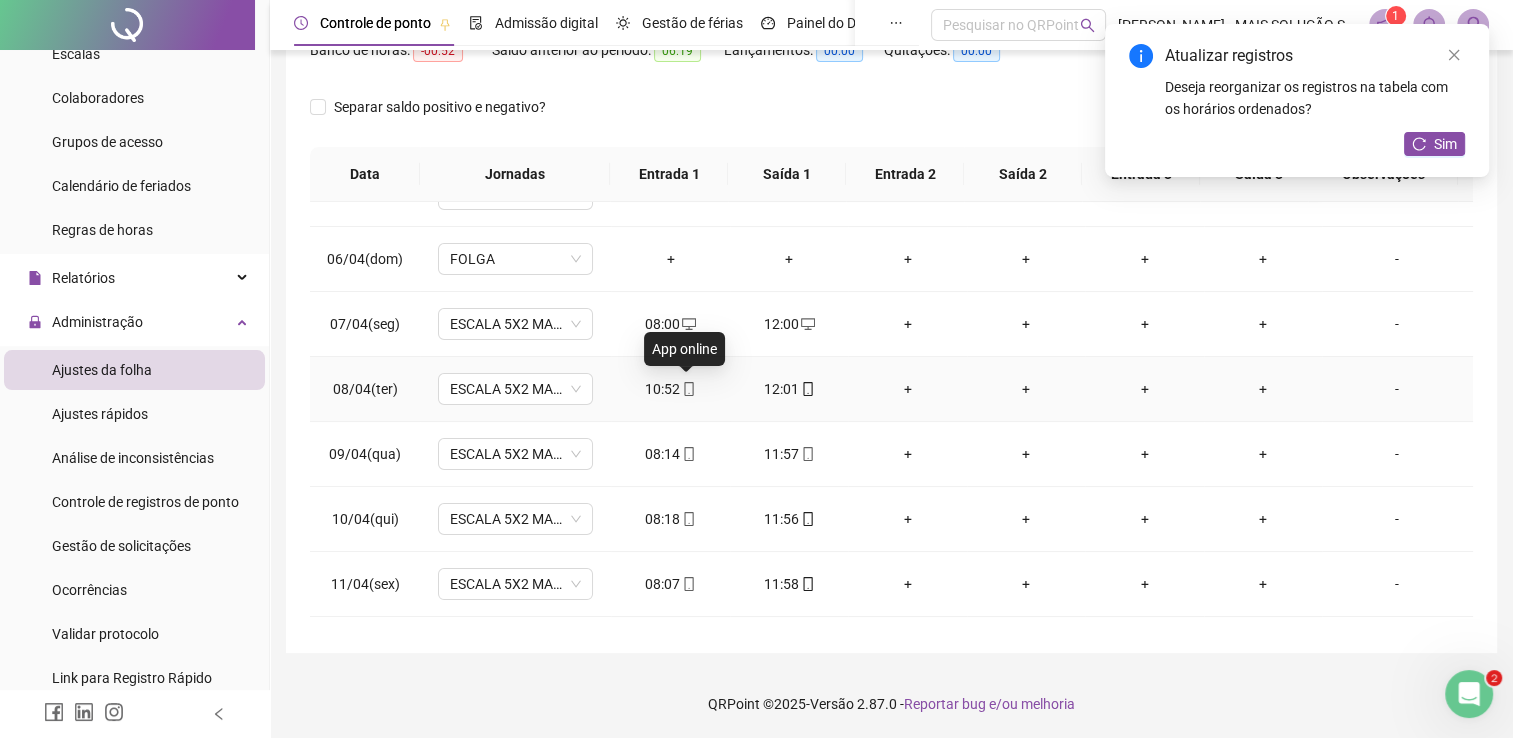 click 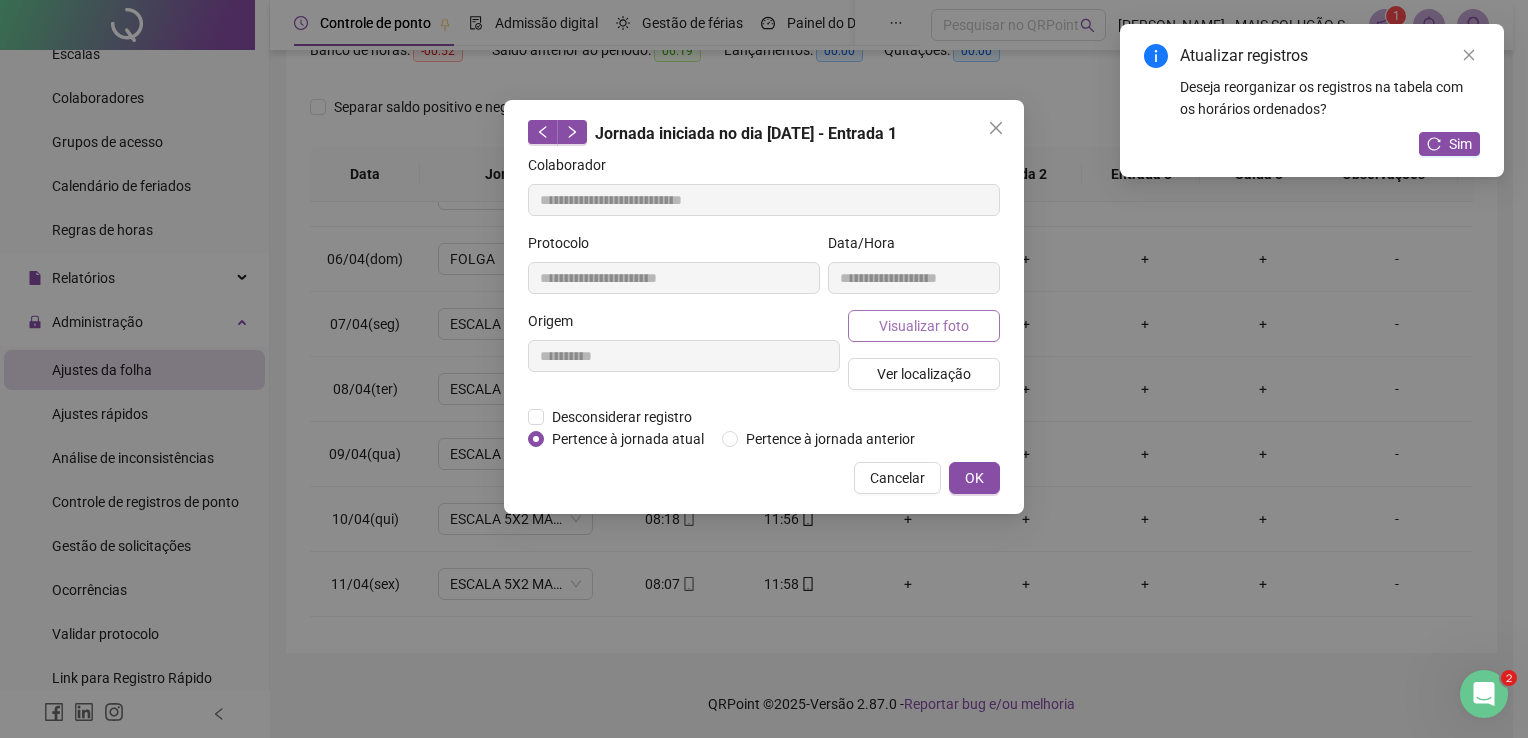 click on "Visualizar foto" at bounding box center [924, 326] 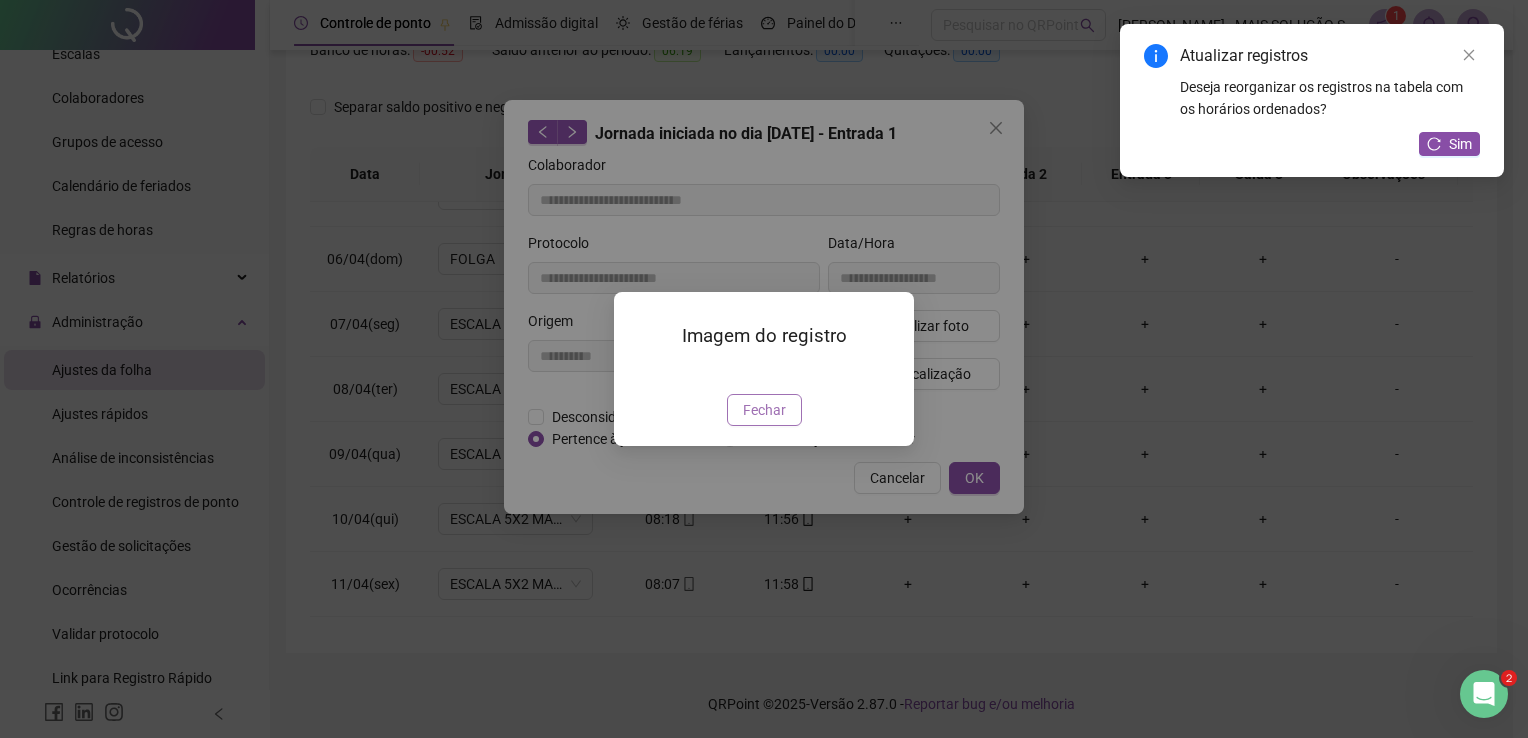 click on "Fechar" at bounding box center [764, 410] 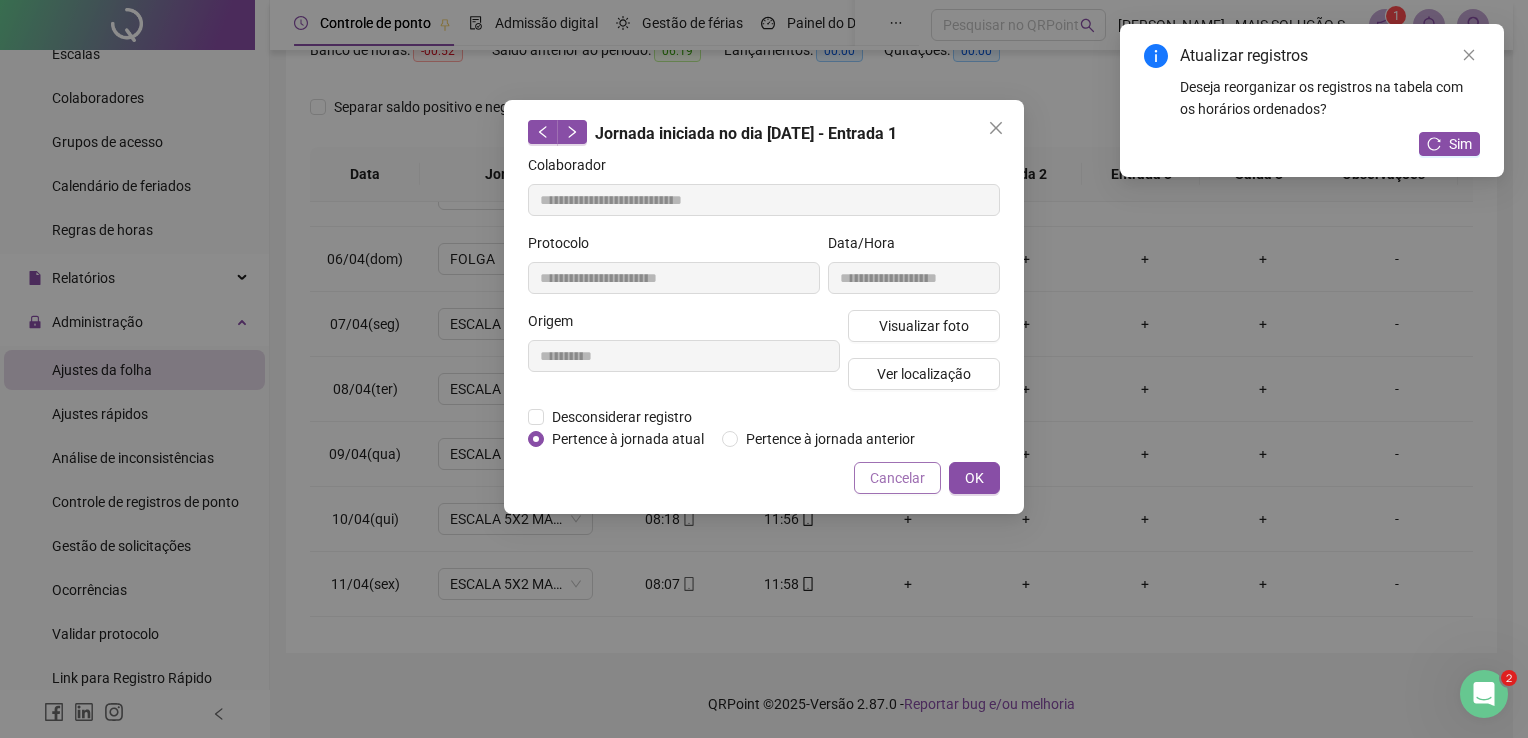 click on "Cancelar" at bounding box center [897, 478] 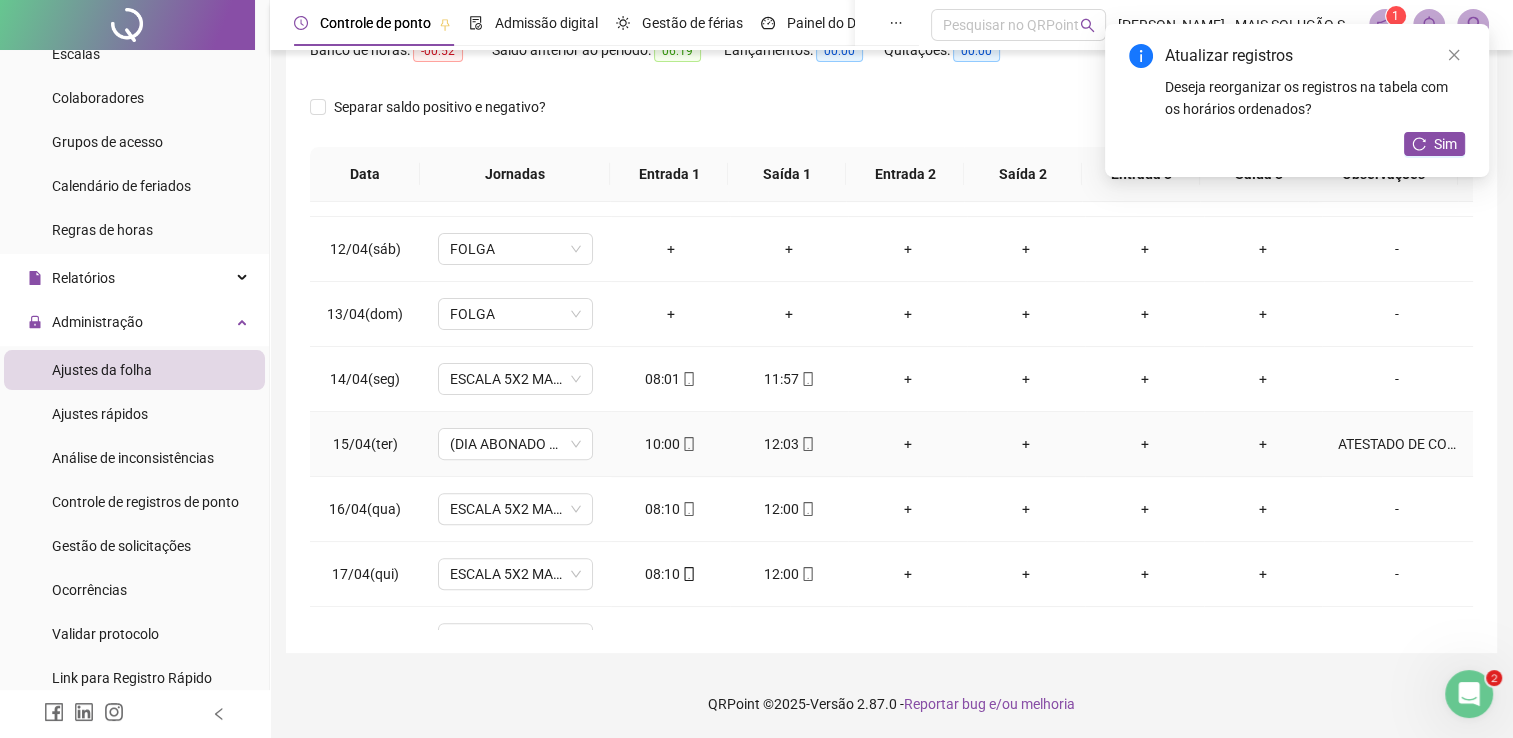 scroll, scrollTop: 800, scrollLeft: 0, axis: vertical 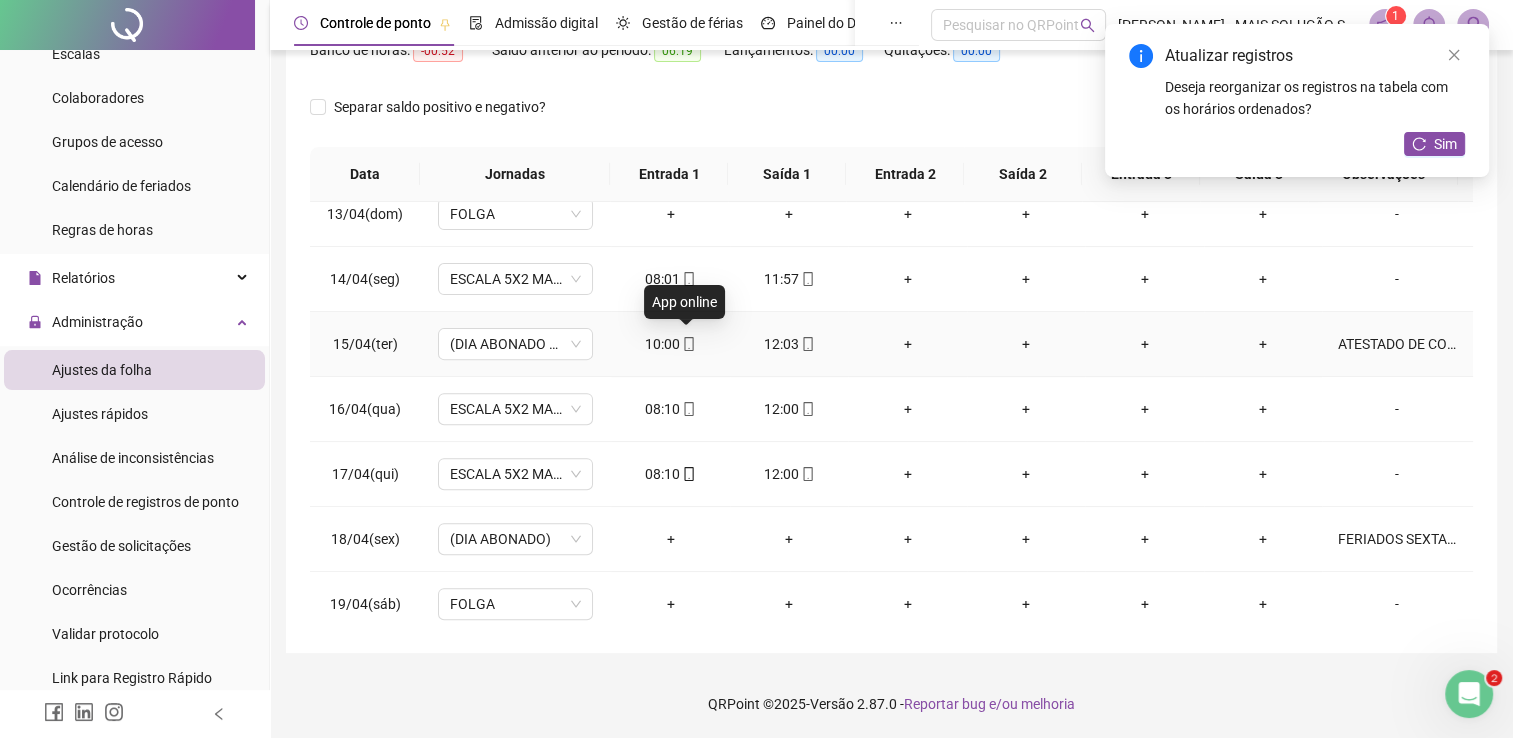 click 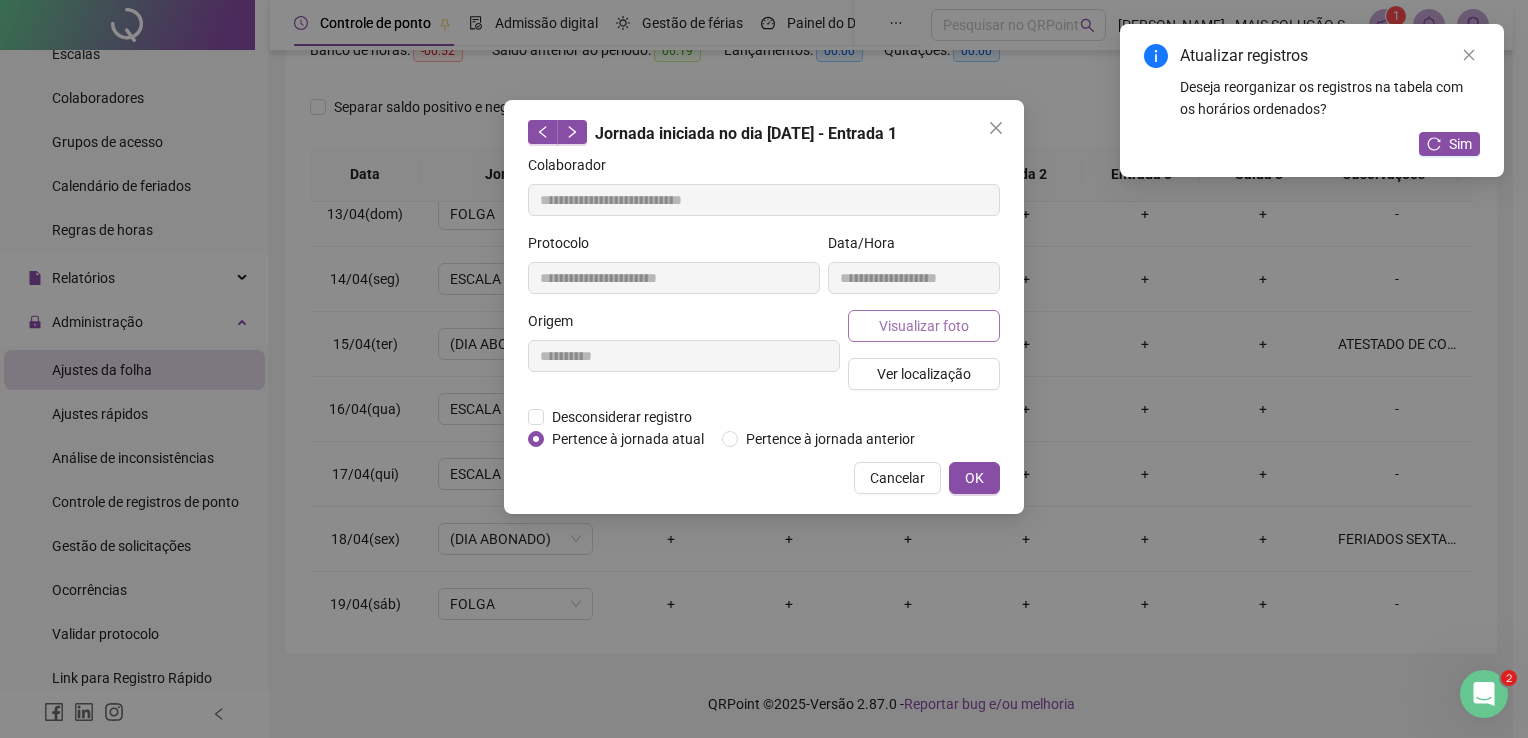 click on "Visualizar foto" at bounding box center [924, 326] 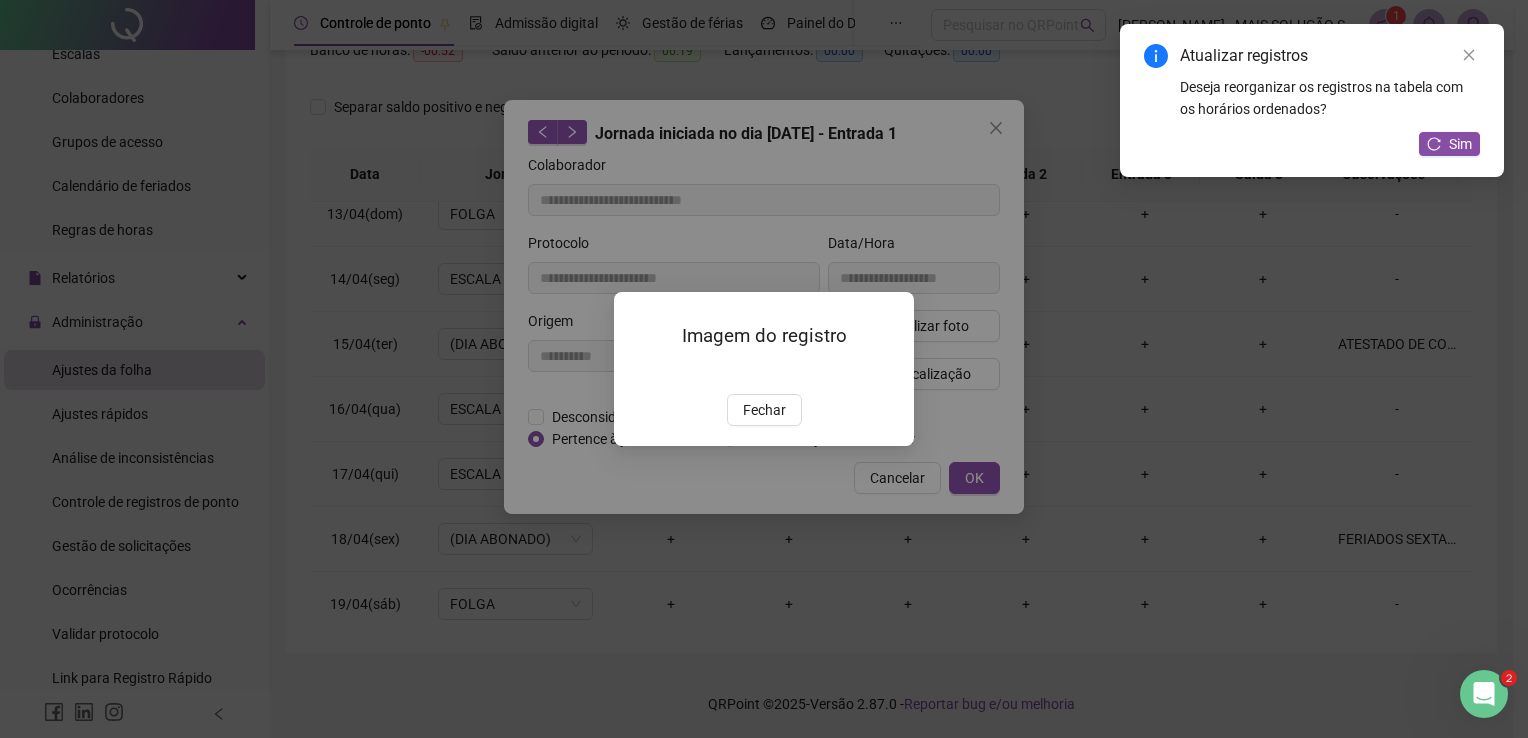 click on "Fechar" at bounding box center [764, 410] 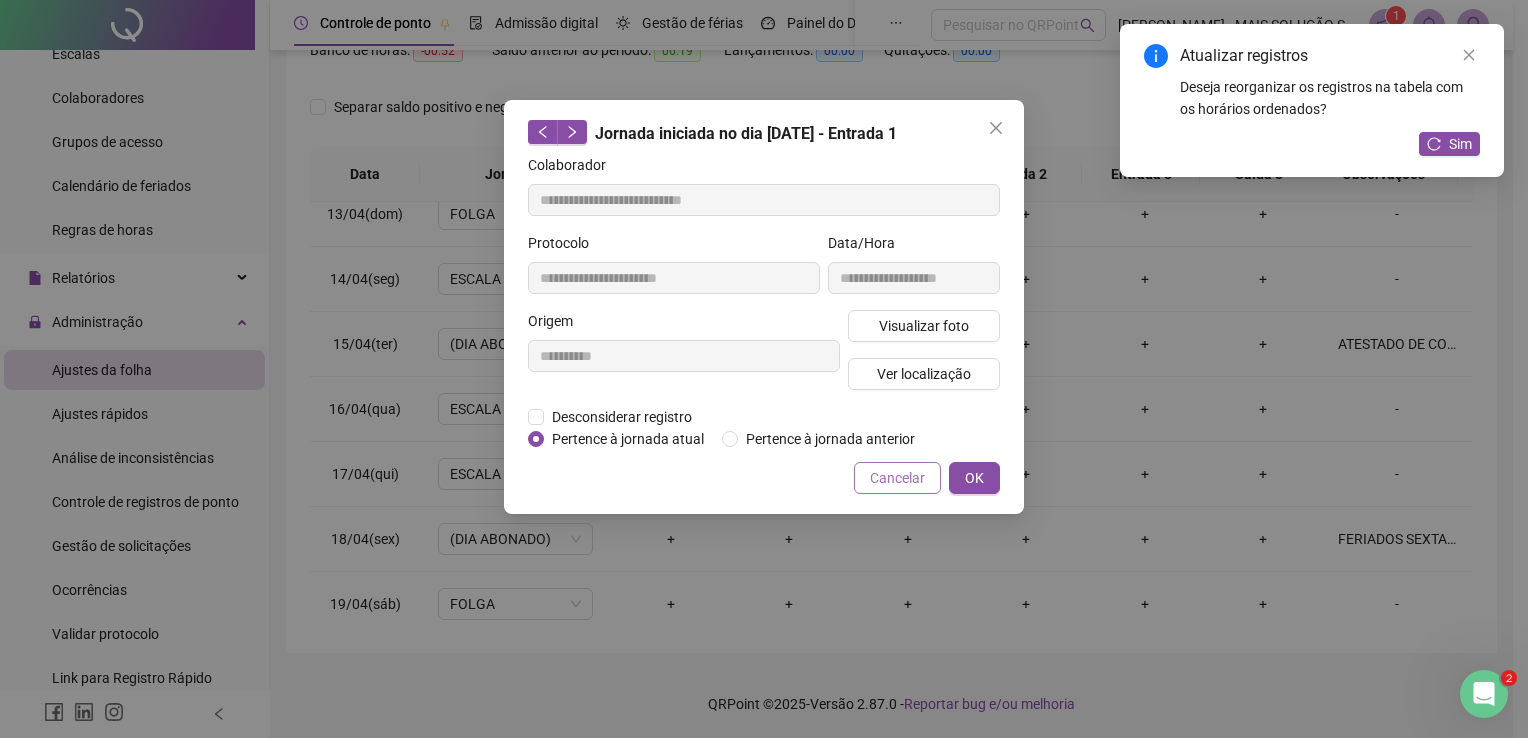 click on "Cancelar" at bounding box center [897, 478] 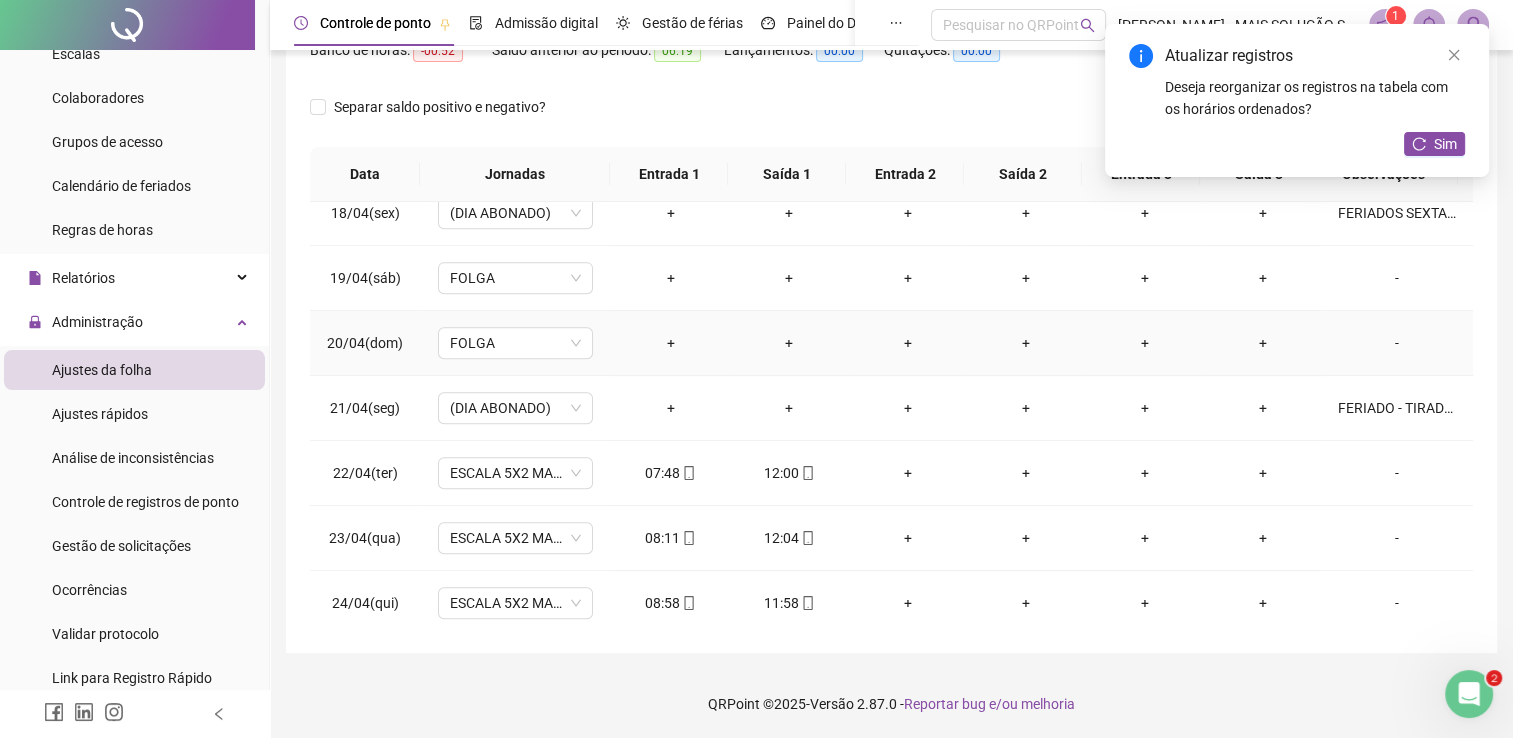 scroll, scrollTop: 1016, scrollLeft: 0, axis: vertical 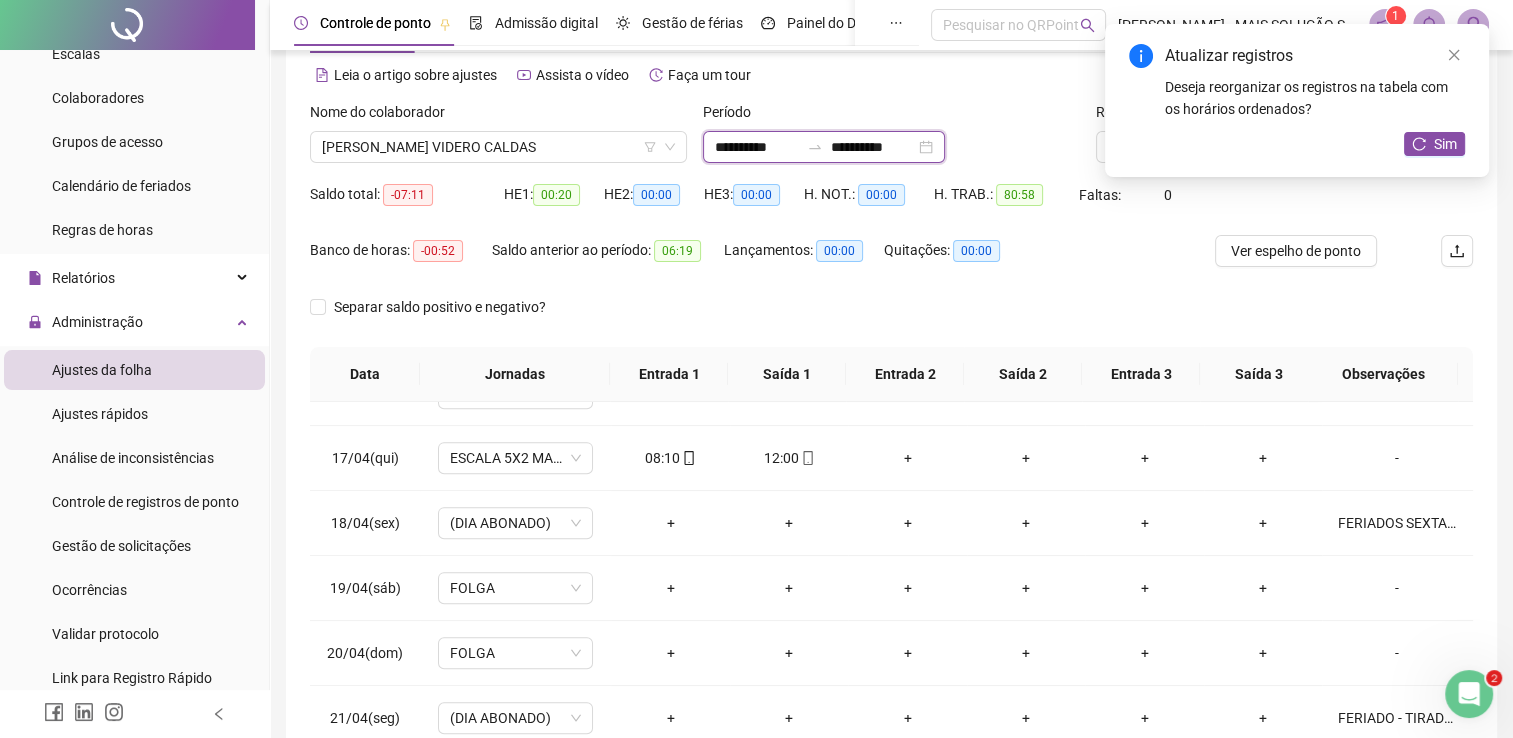 click on "**********" at bounding box center [757, 147] 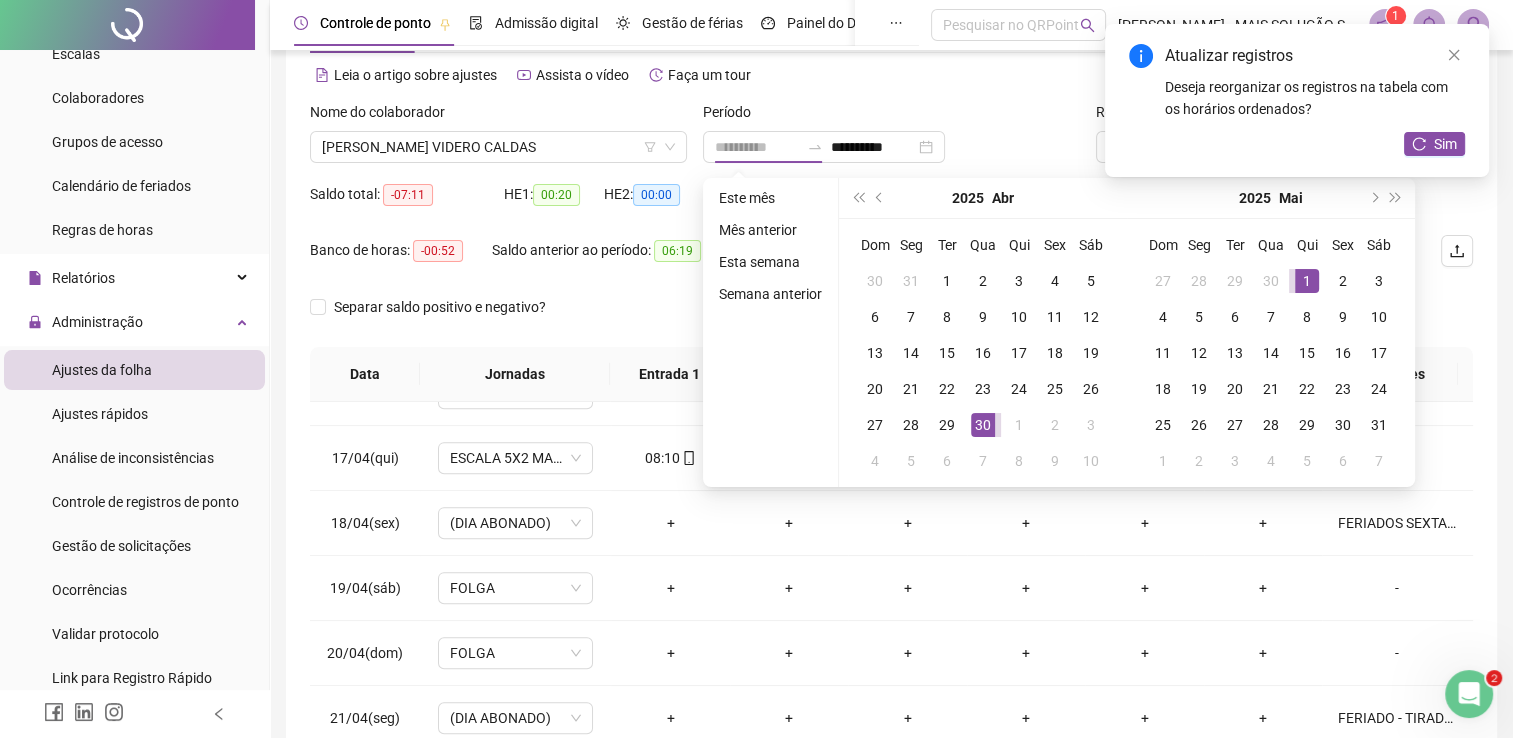 click on "1" at bounding box center (1307, 281) 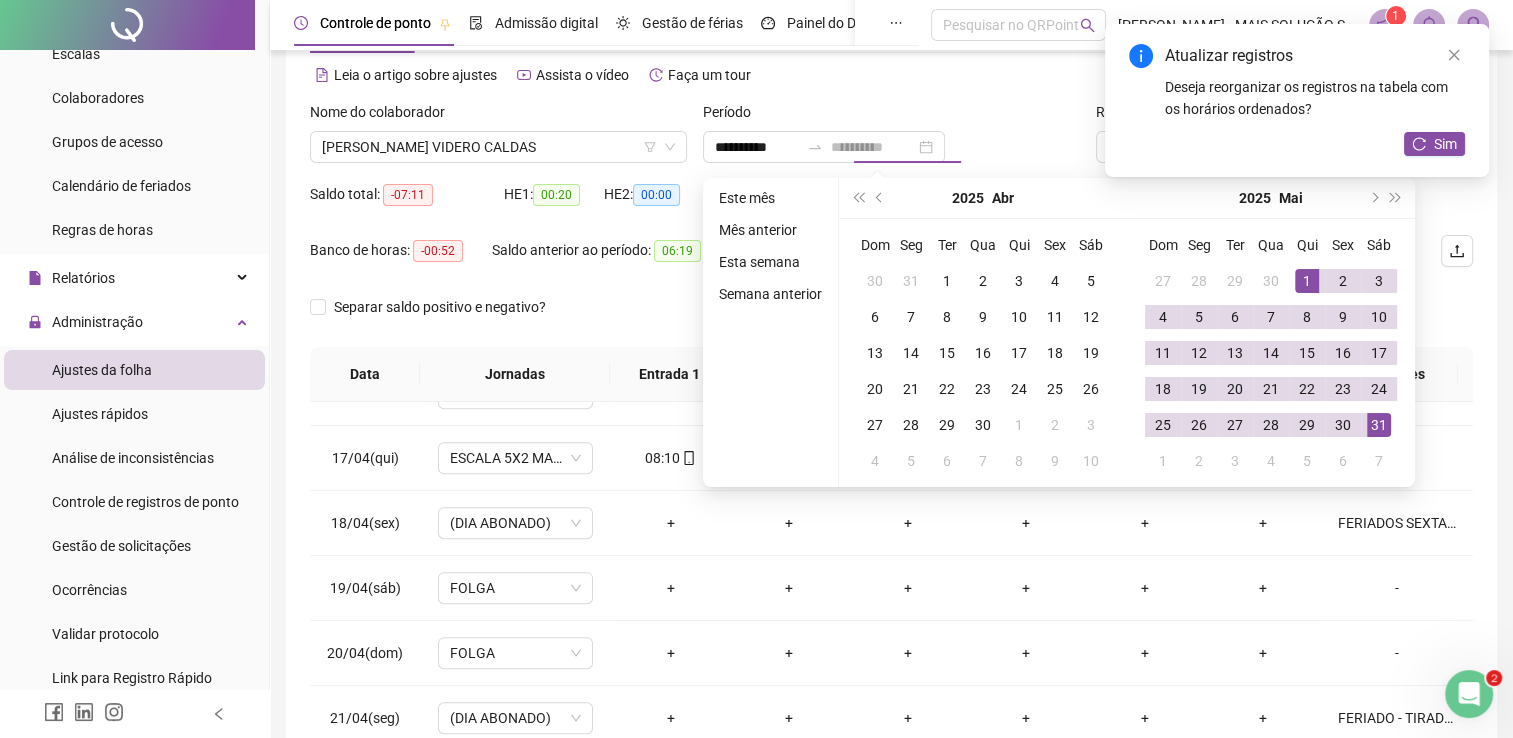 click on "31" at bounding box center [1379, 425] 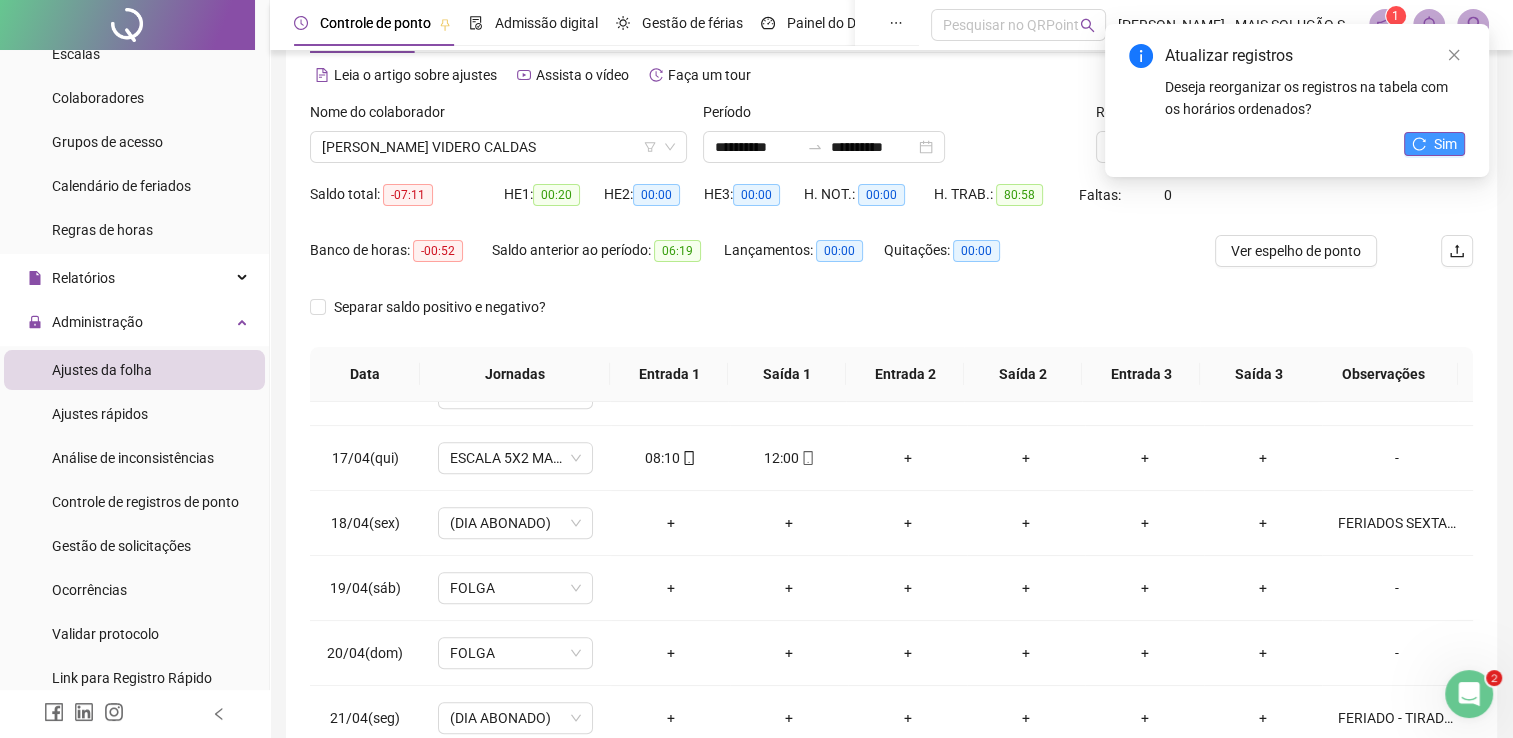 click 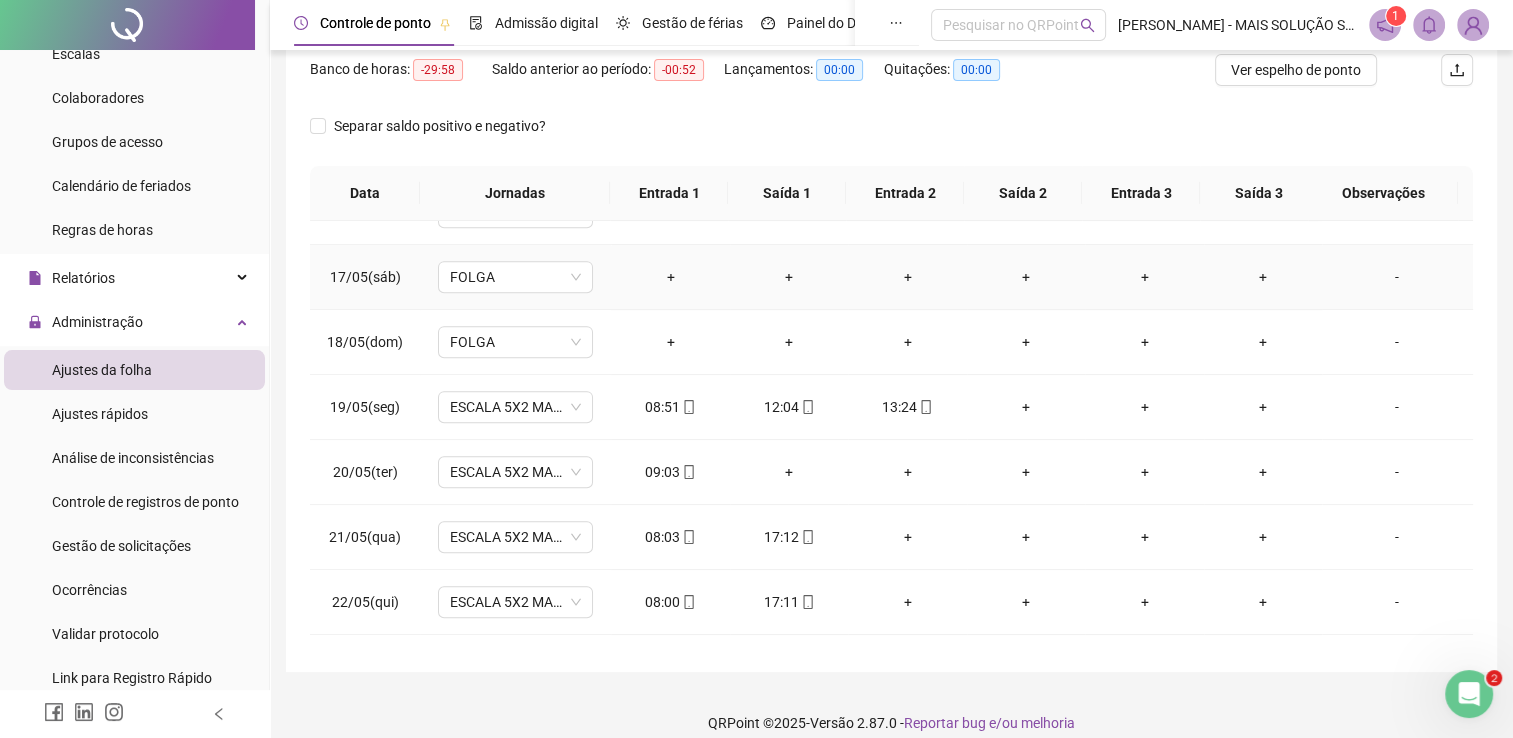 scroll, scrollTop: 283, scrollLeft: 0, axis: vertical 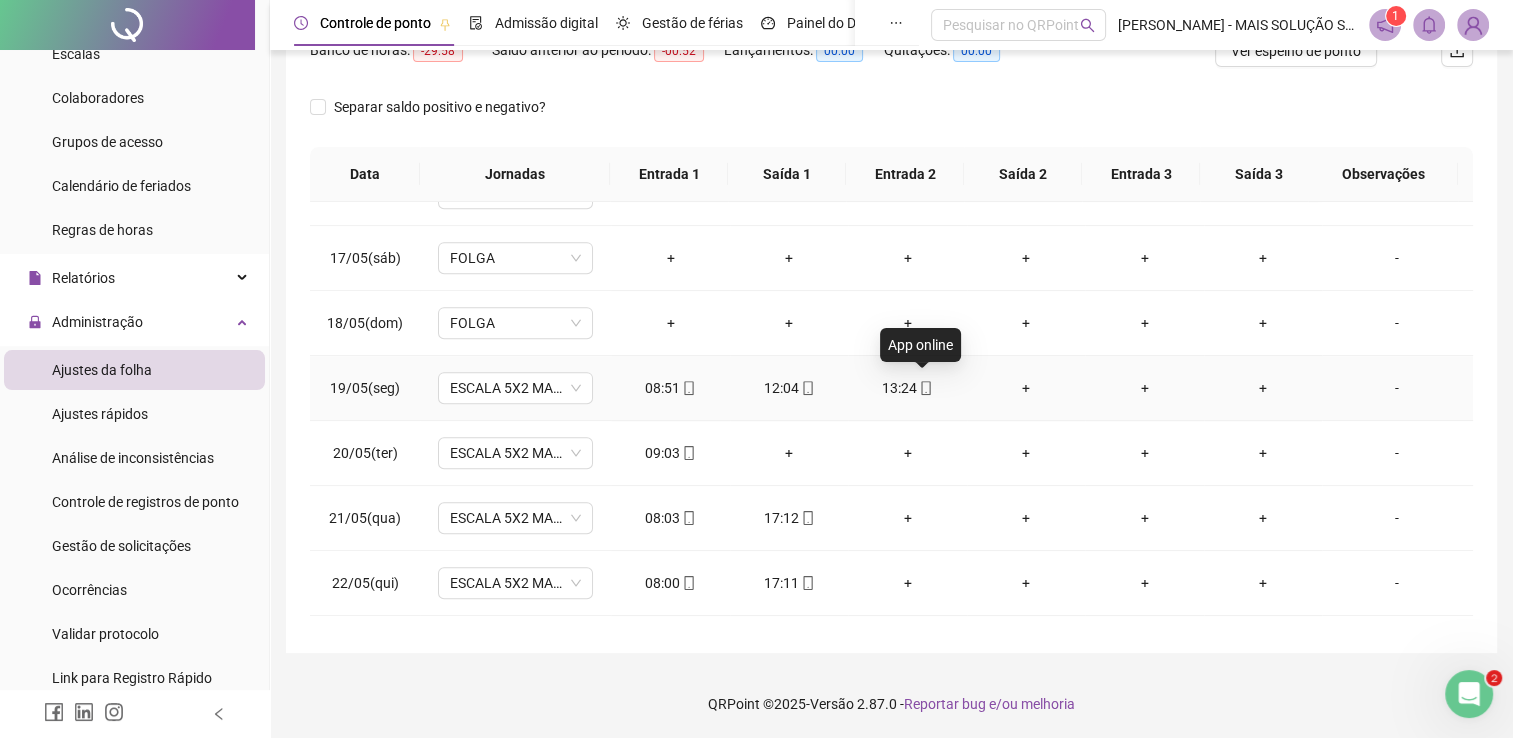 click 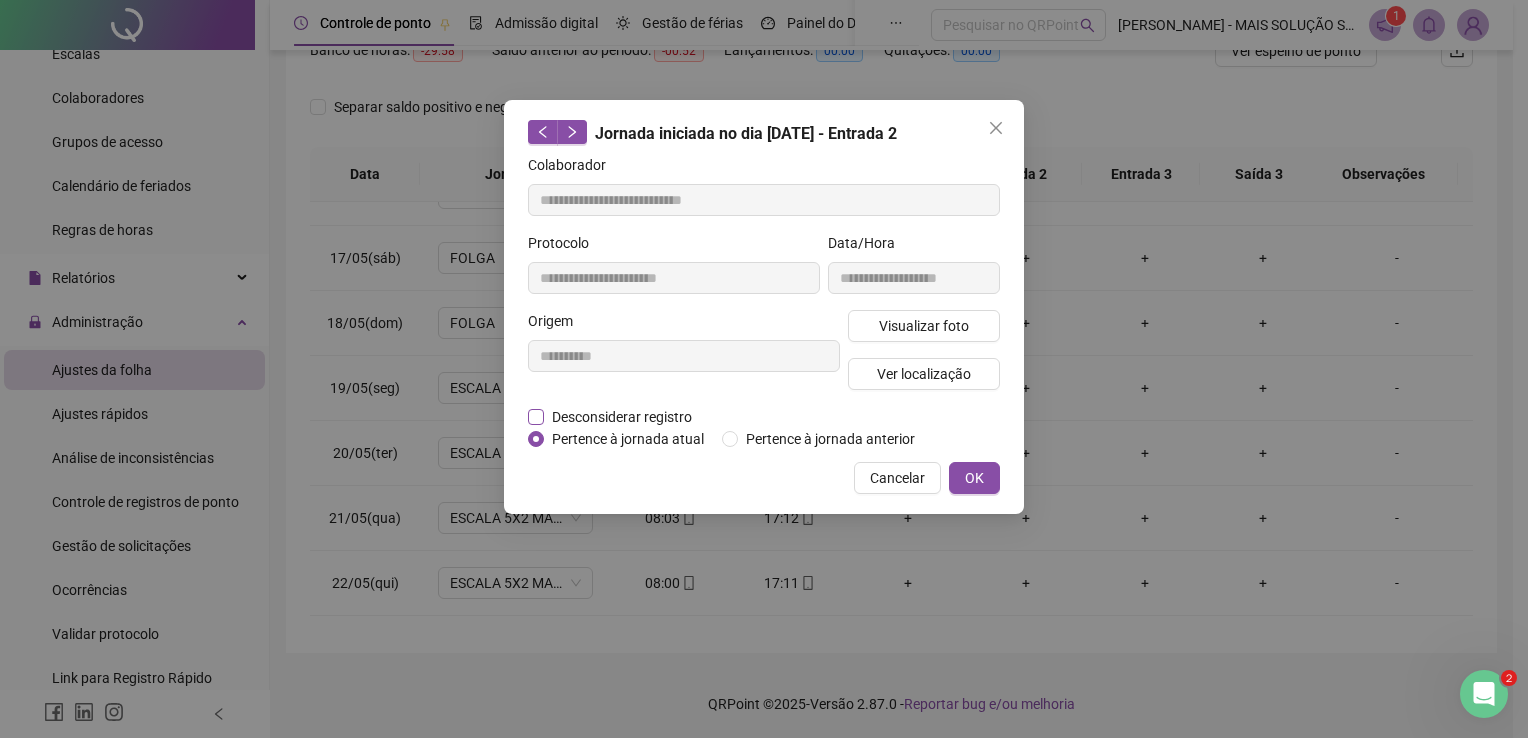 click on "Desconsiderar registro" at bounding box center (622, 417) 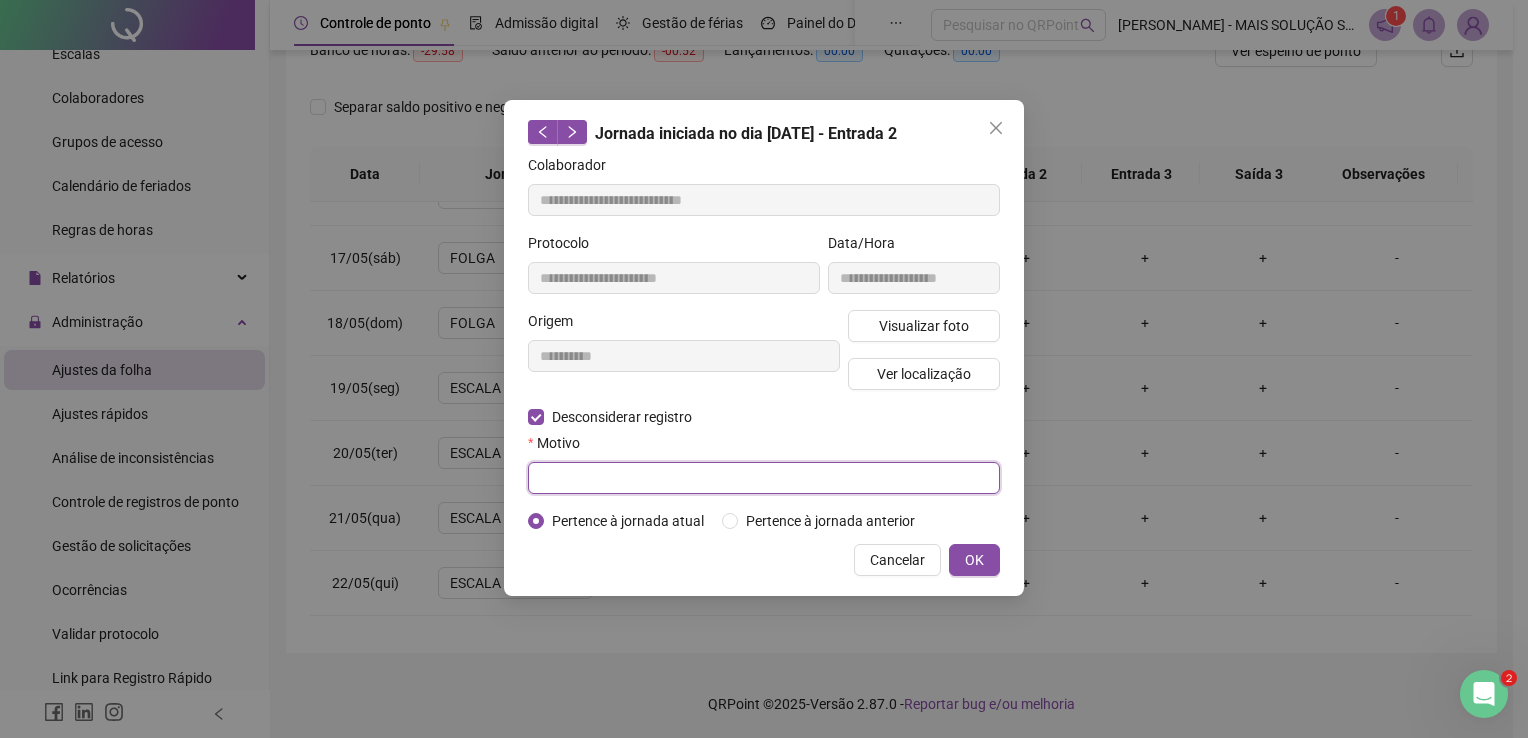 drag, startPoint x: 623, startPoint y: 467, endPoint x: 661, endPoint y: 470, distance: 38.118237 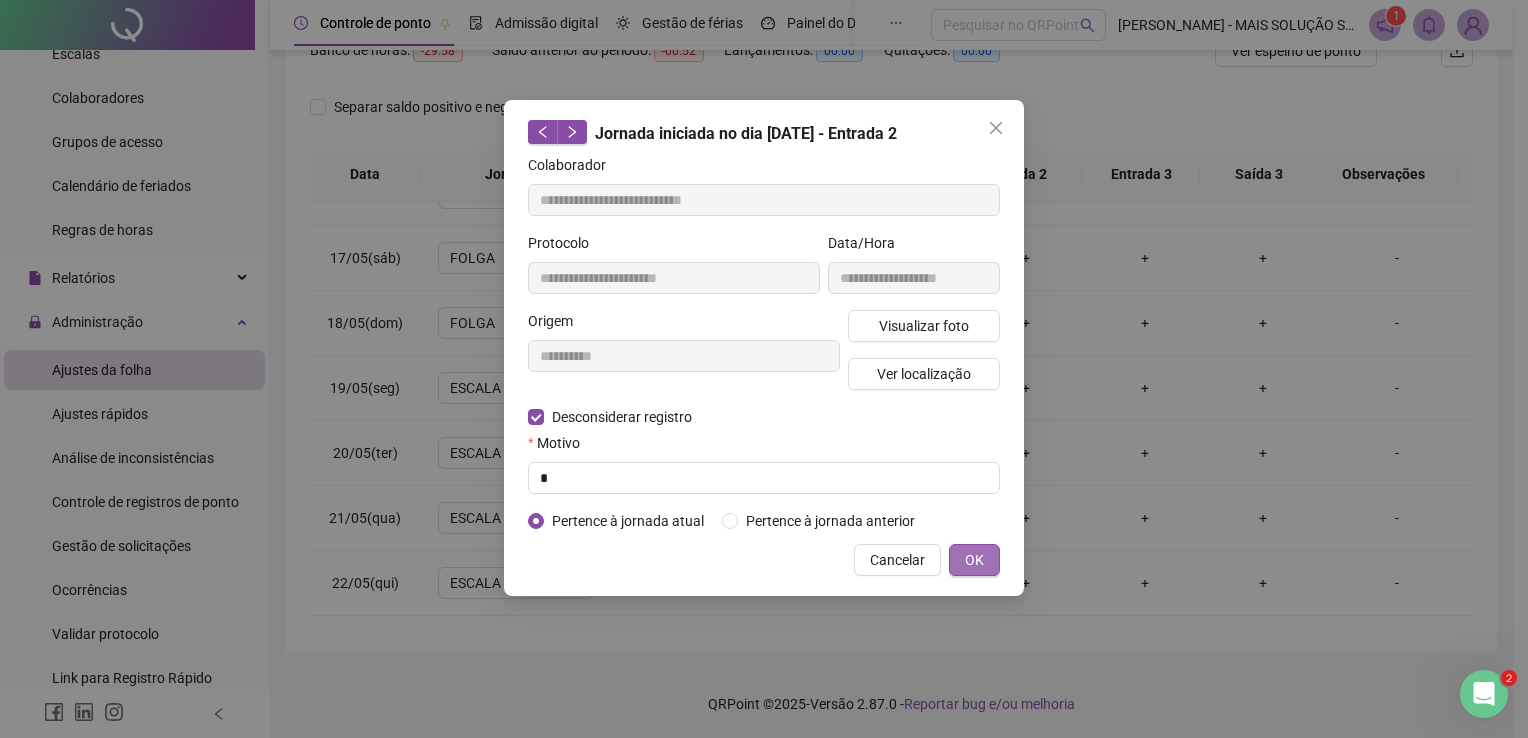 click on "OK" at bounding box center [974, 560] 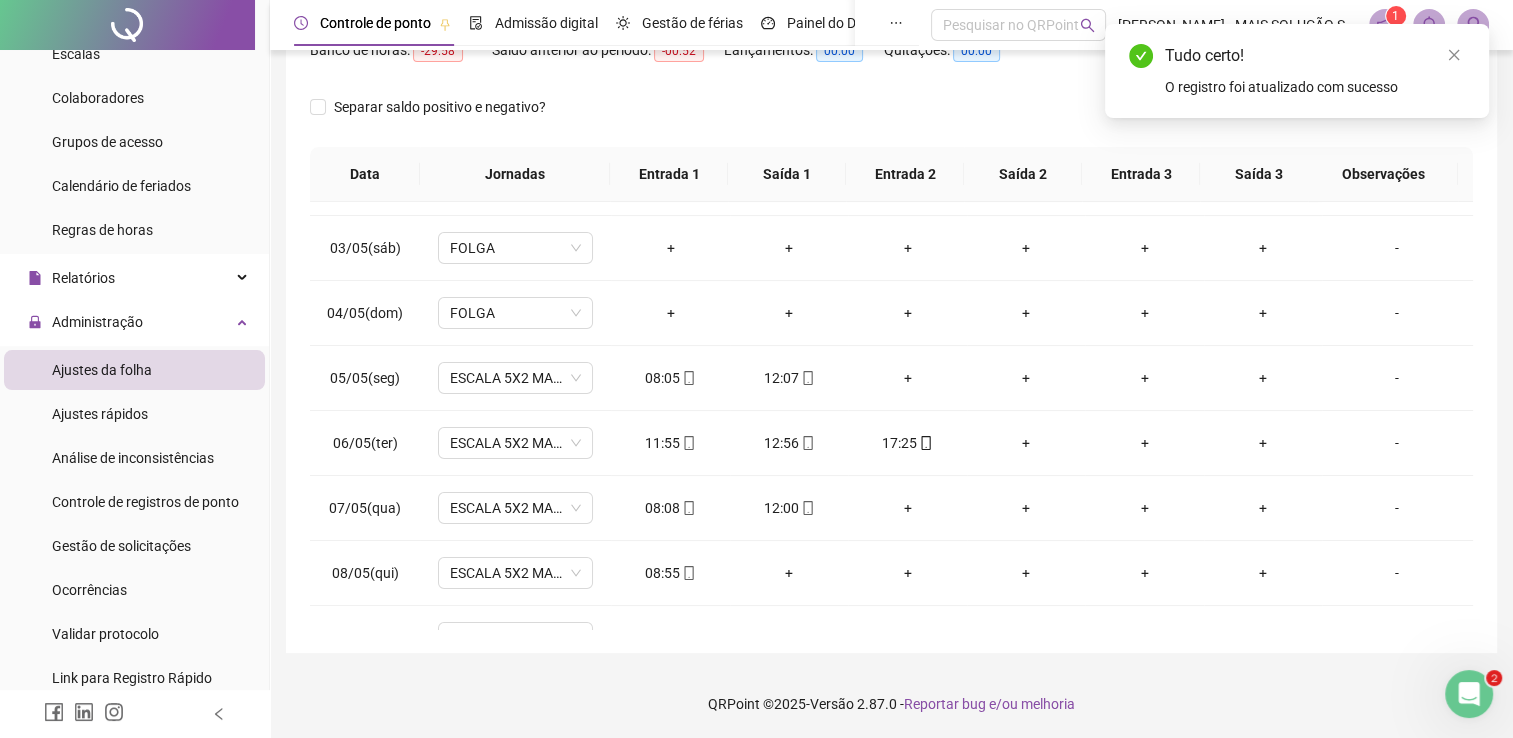 scroll, scrollTop: 0, scrollLeft: 0, axis: both 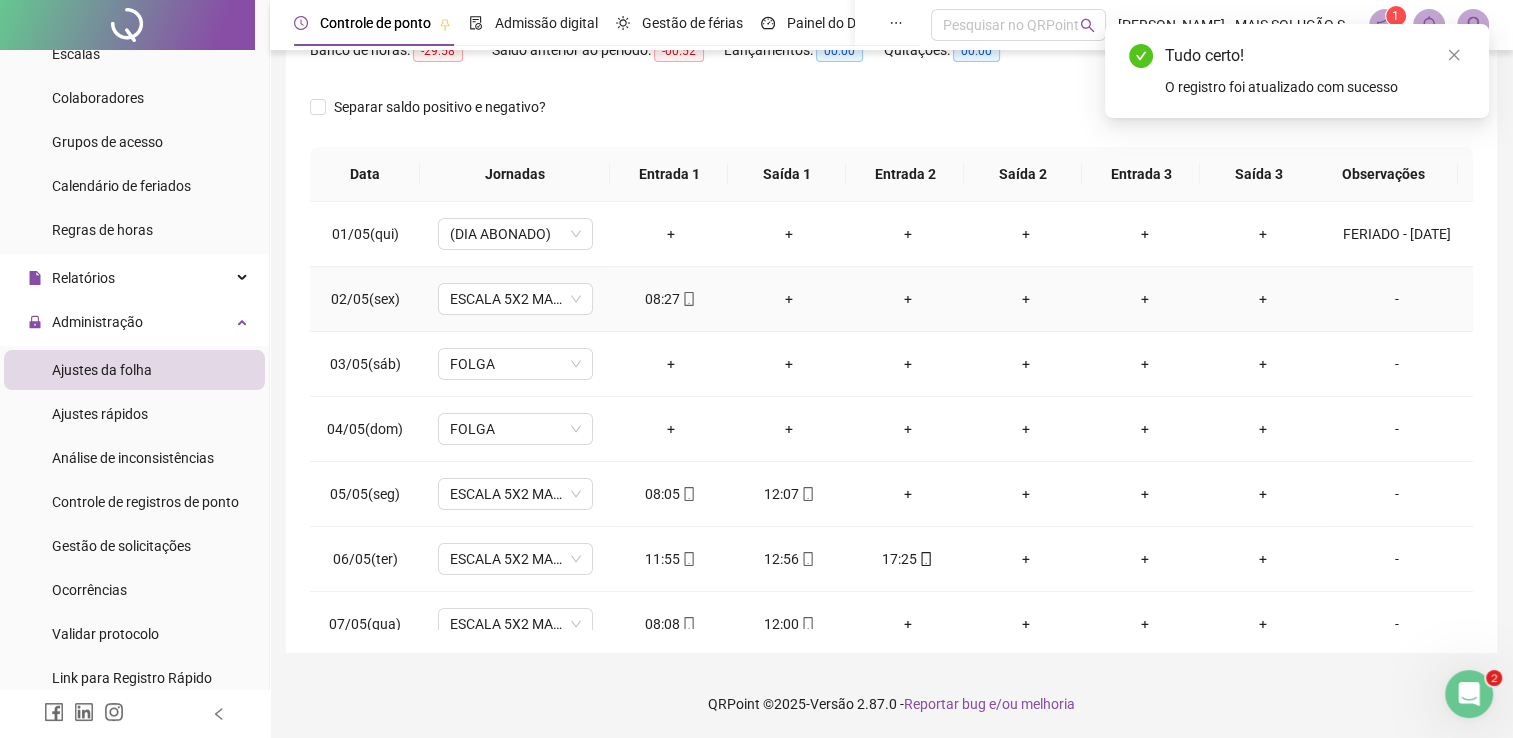 click on "+" at bounding box center (789, 299) 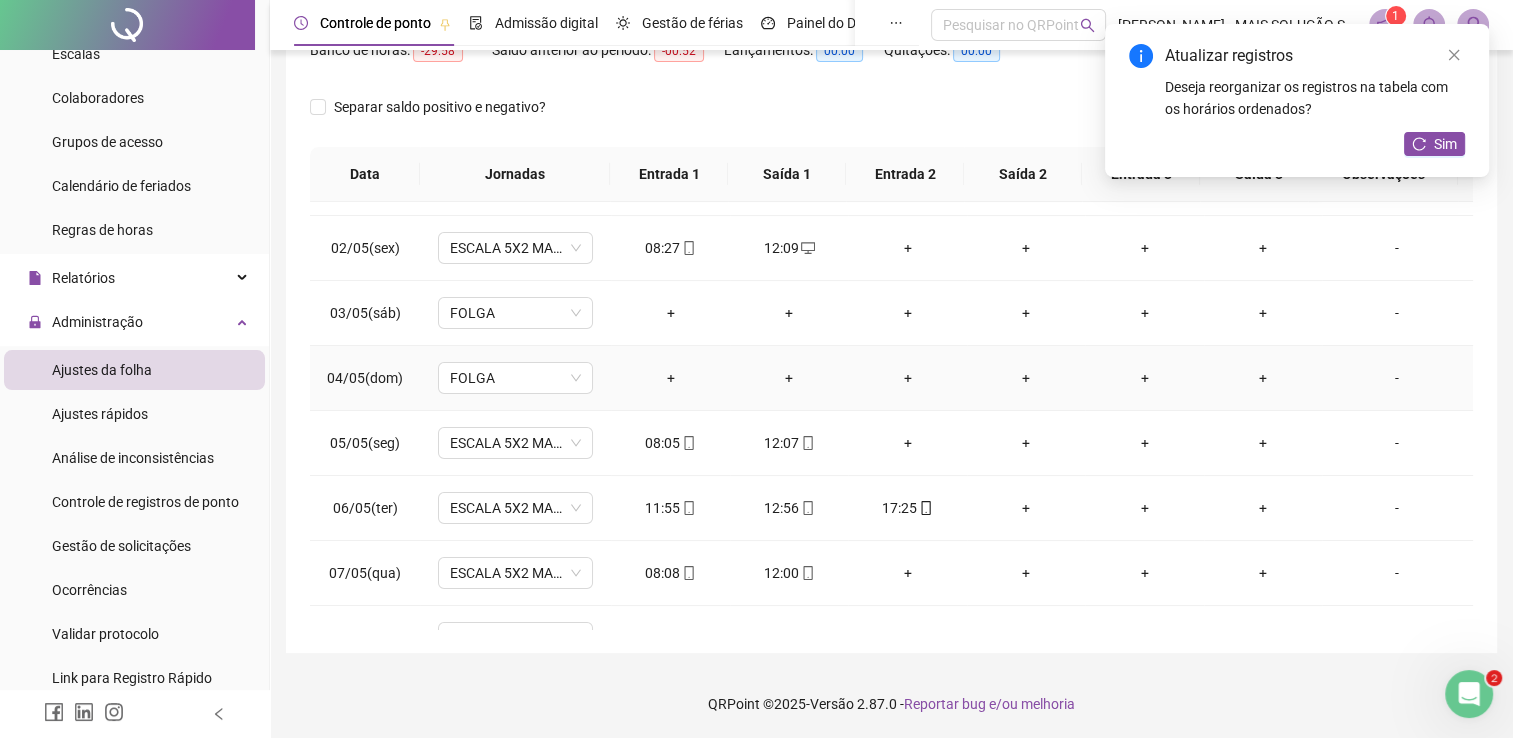 scroll, scrollTop: 100, scrollLeft: 0, axis: vertical 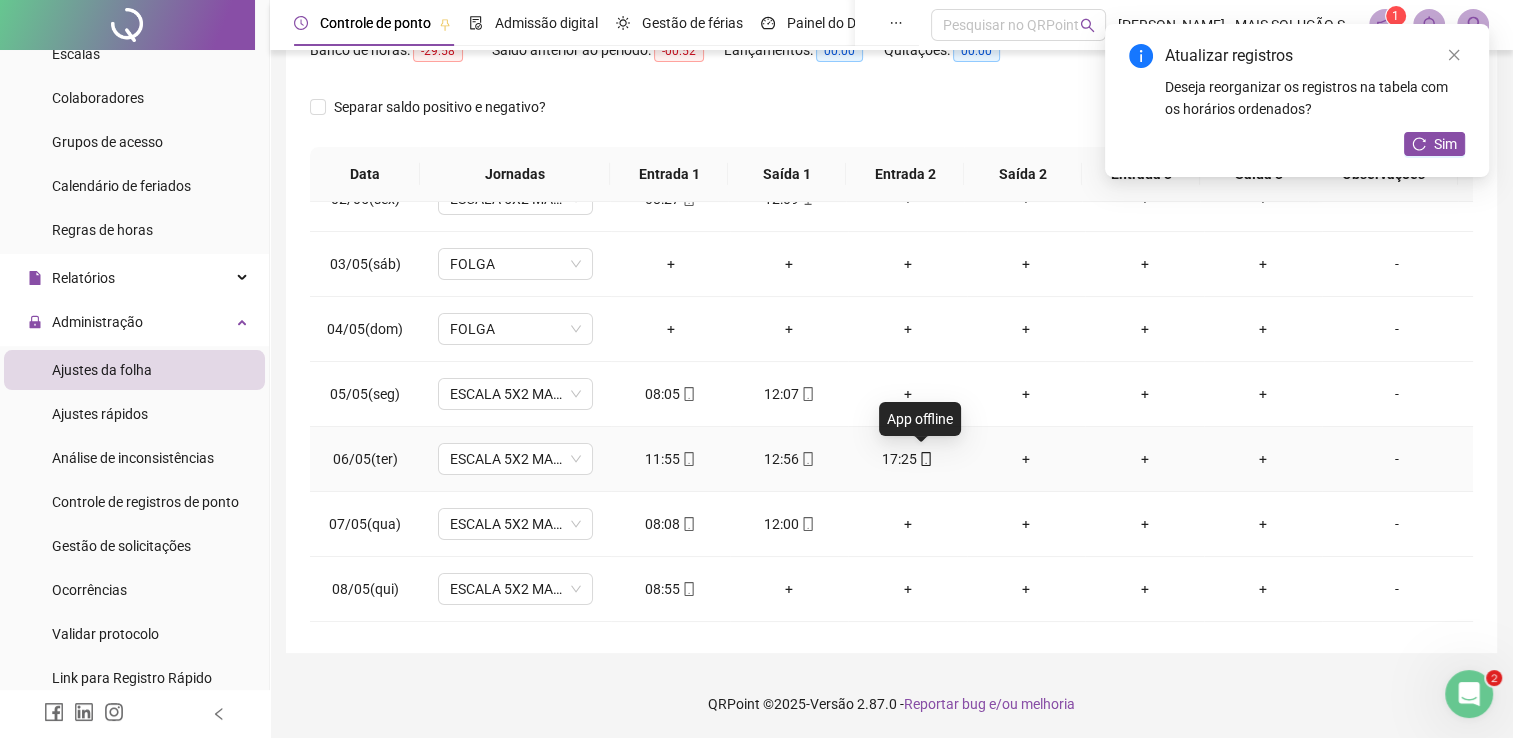 click 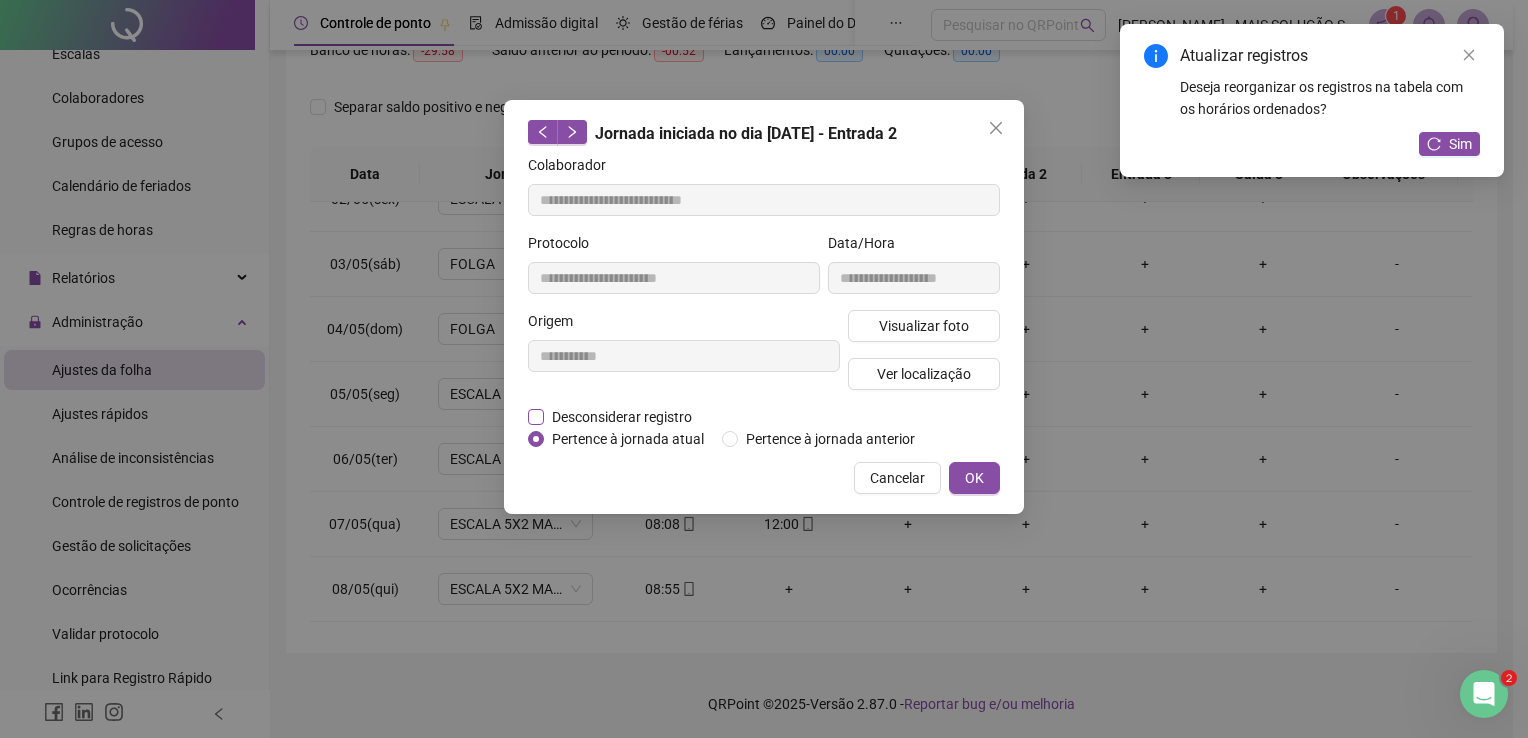 click on "Desconsiderar registro" at bounding box center [622, 417] 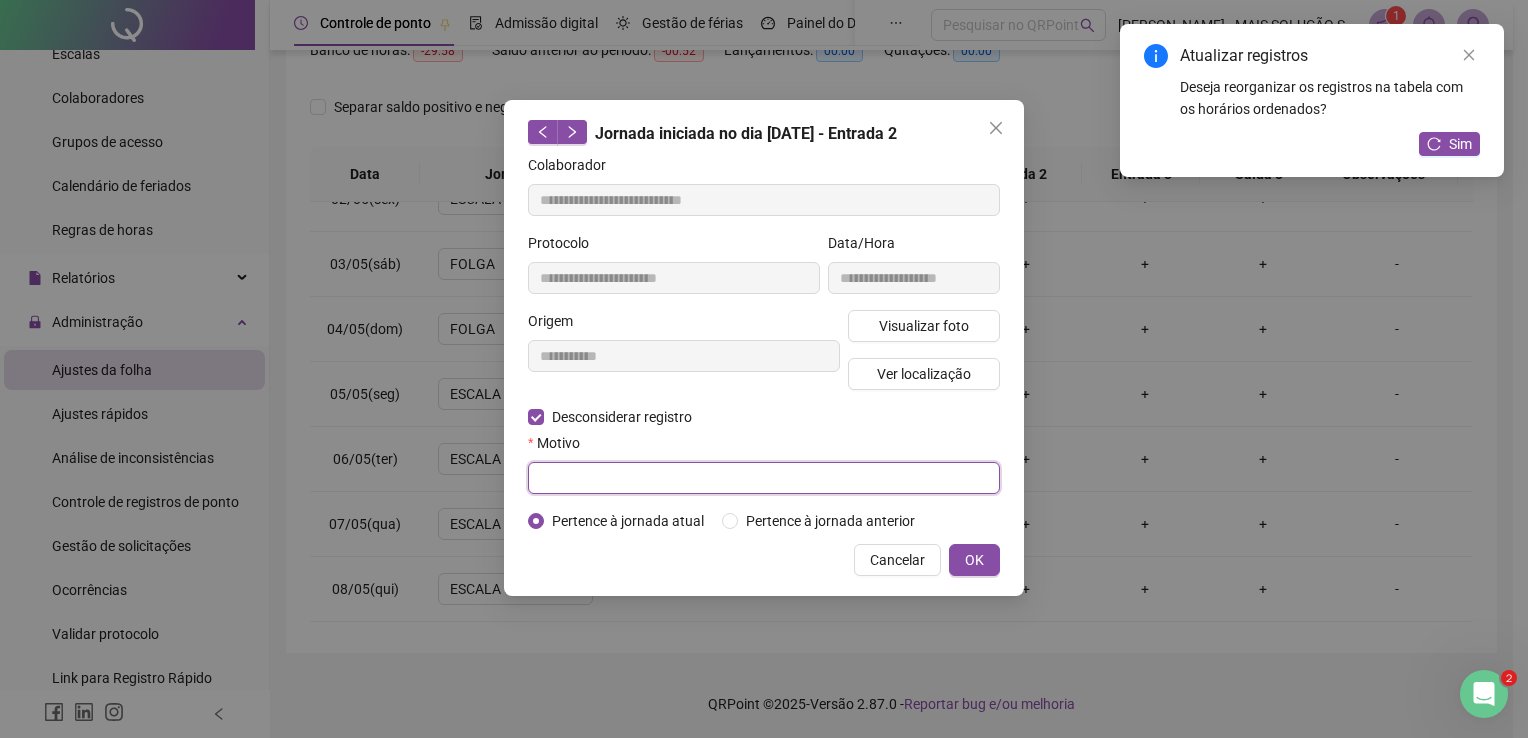 click at bounding box center [764, 478] 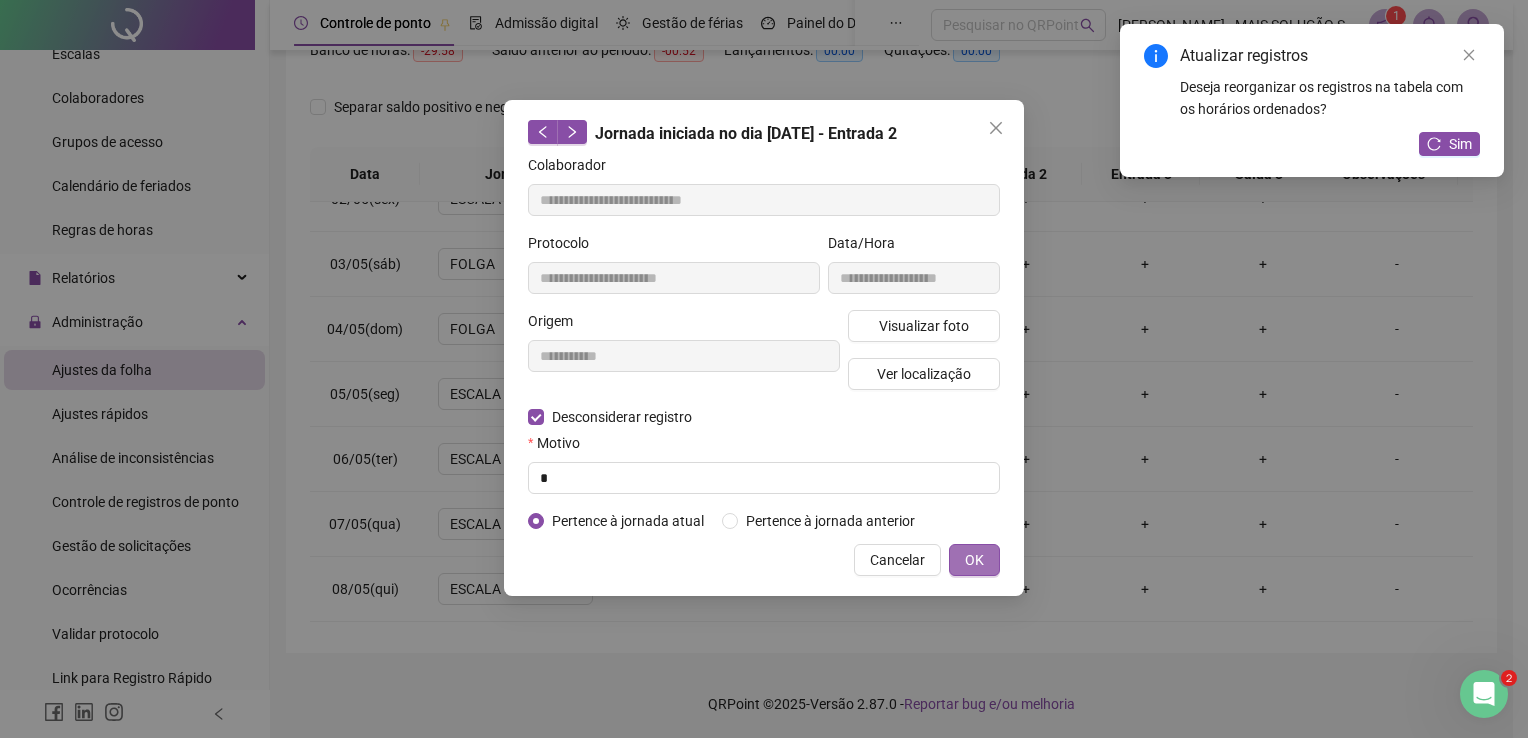 click on "OK" at bounding box center [974, 560] 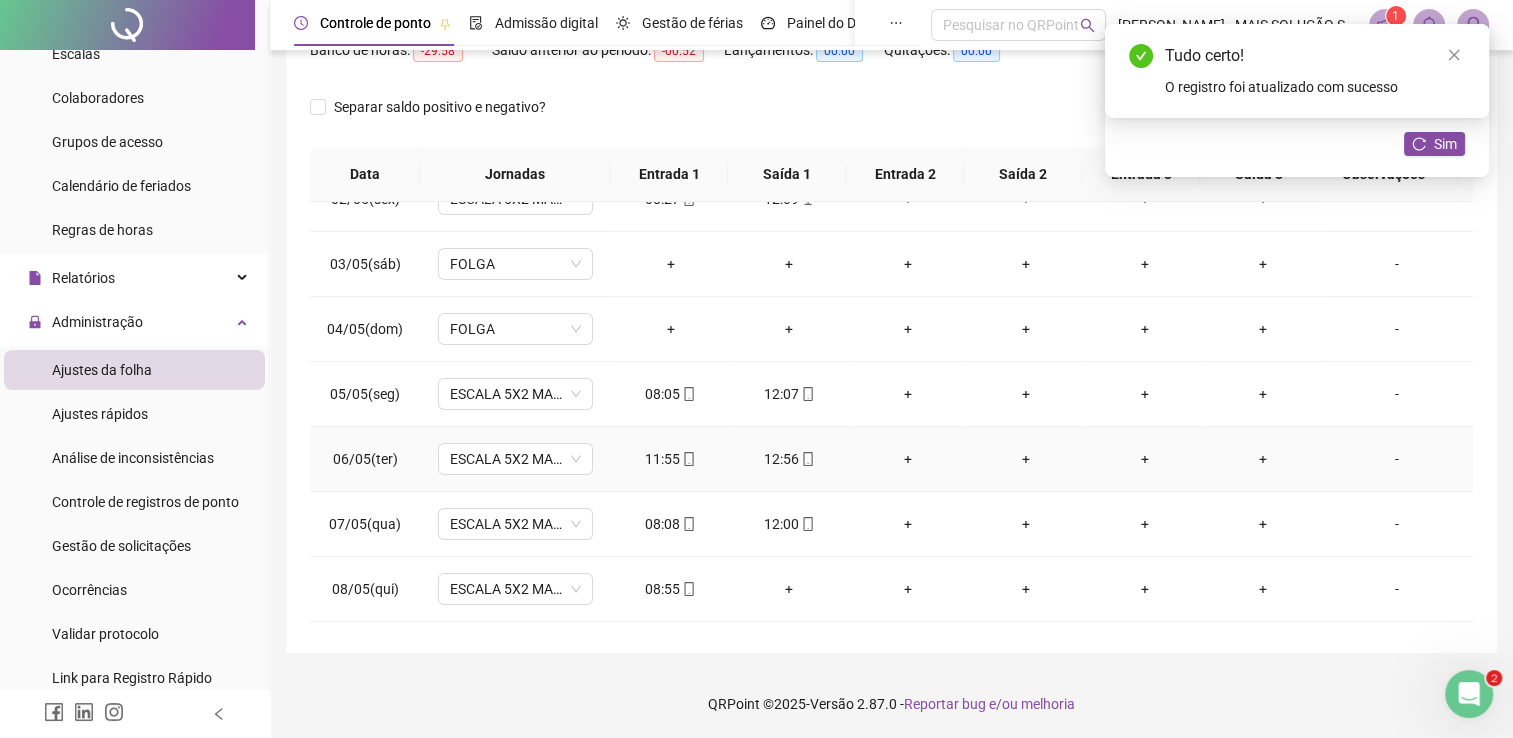 click 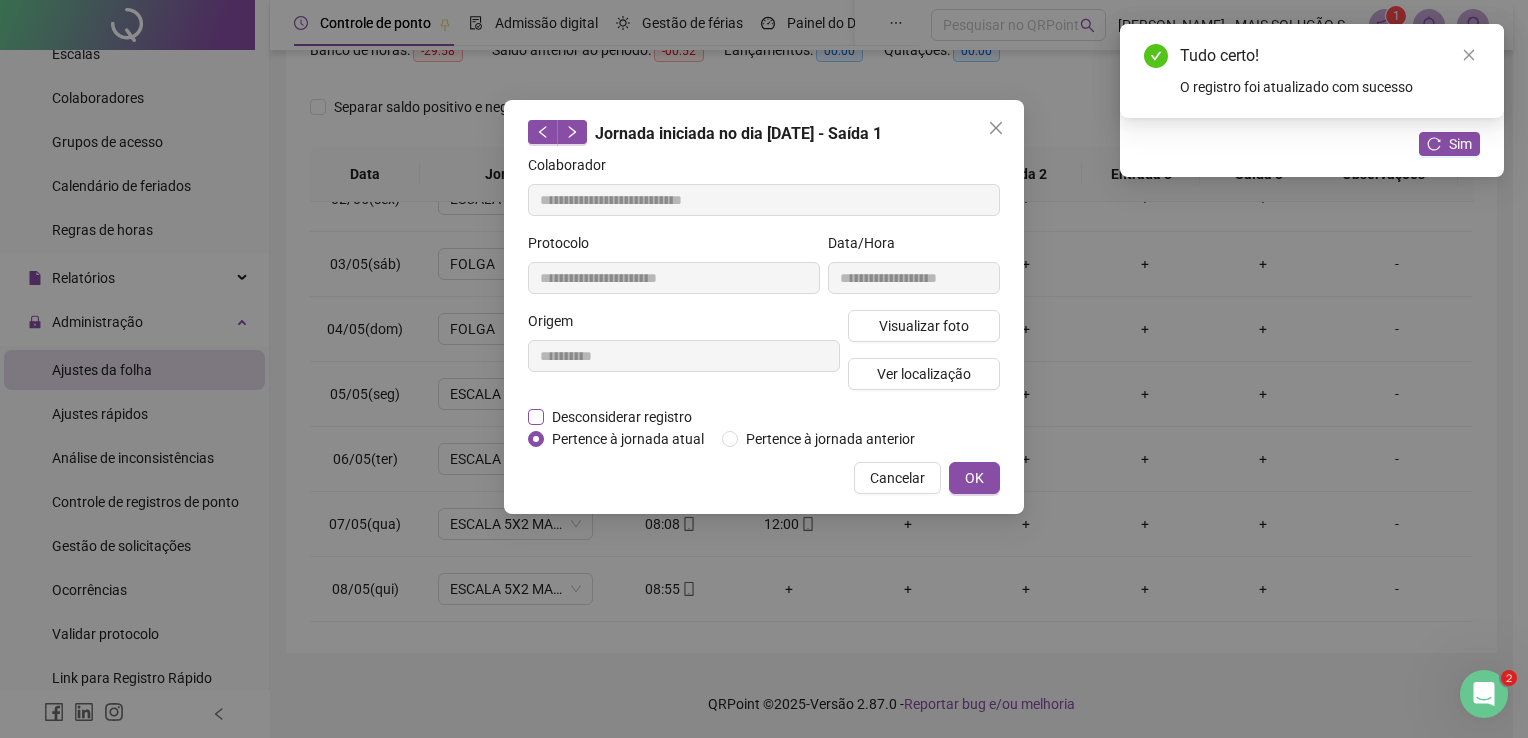 click on "Desconsiderar registro" at bounding box center (622, 417) 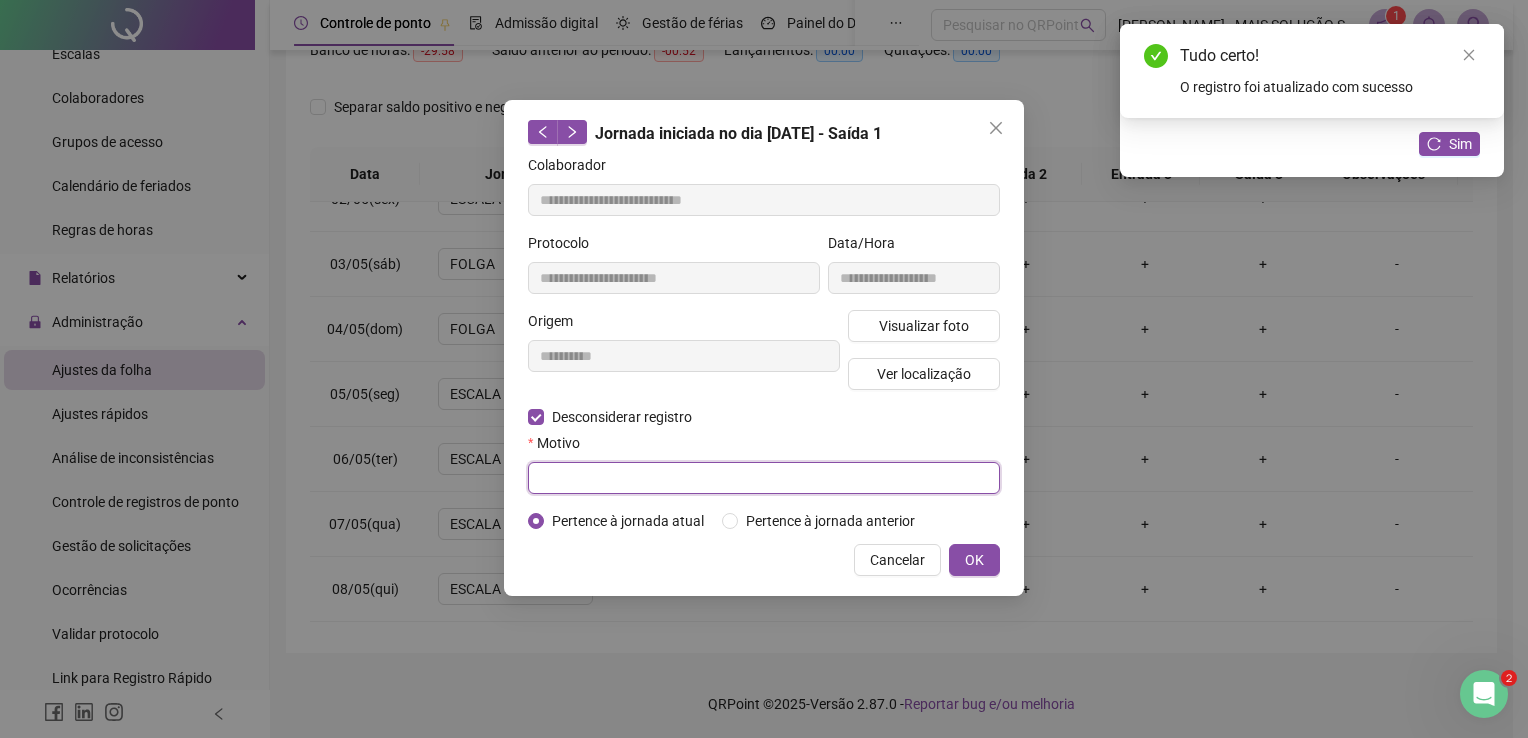 click at bounding box center (764, 478) 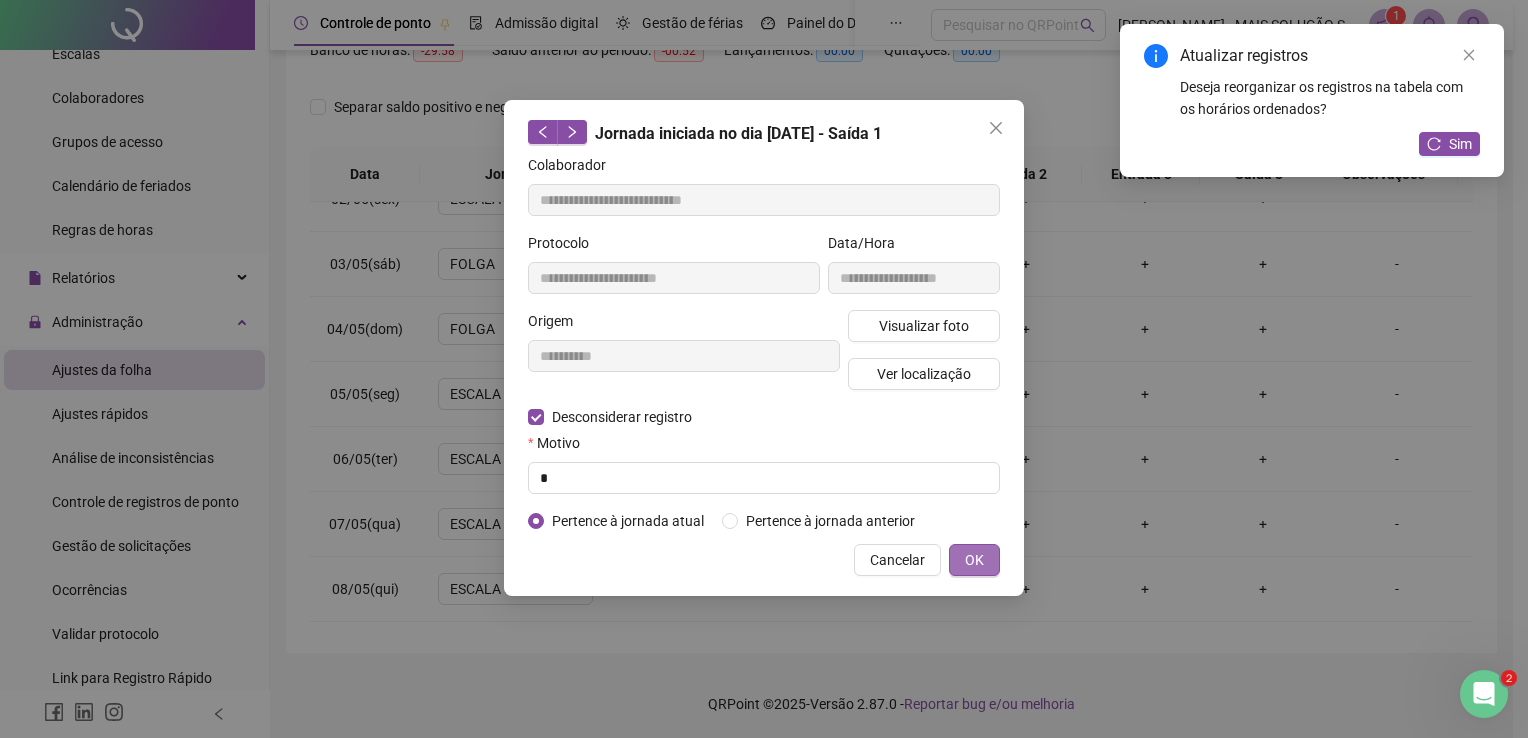 click on "OK" at bounding box center (974, 560) 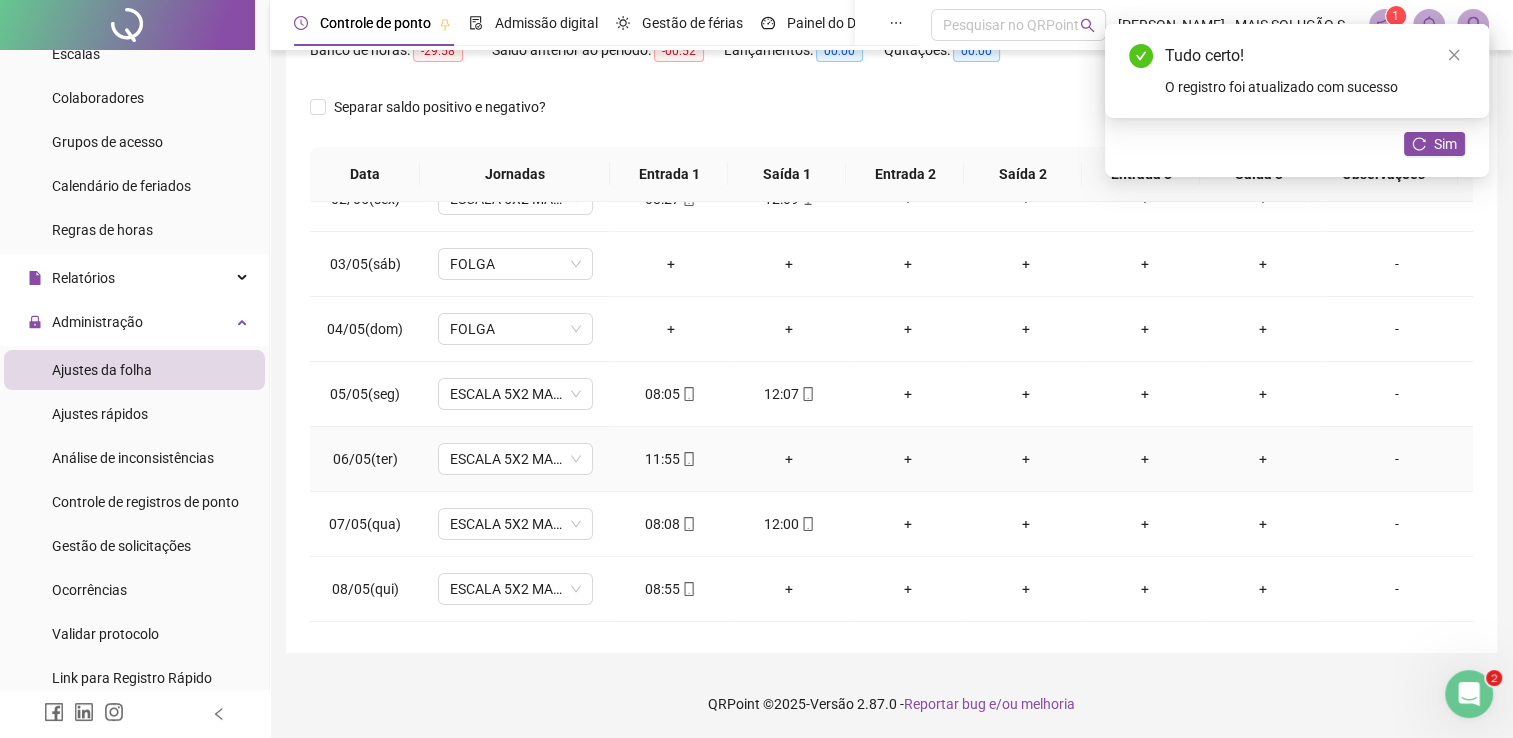 click on "+" at bounding box center [789, 459] 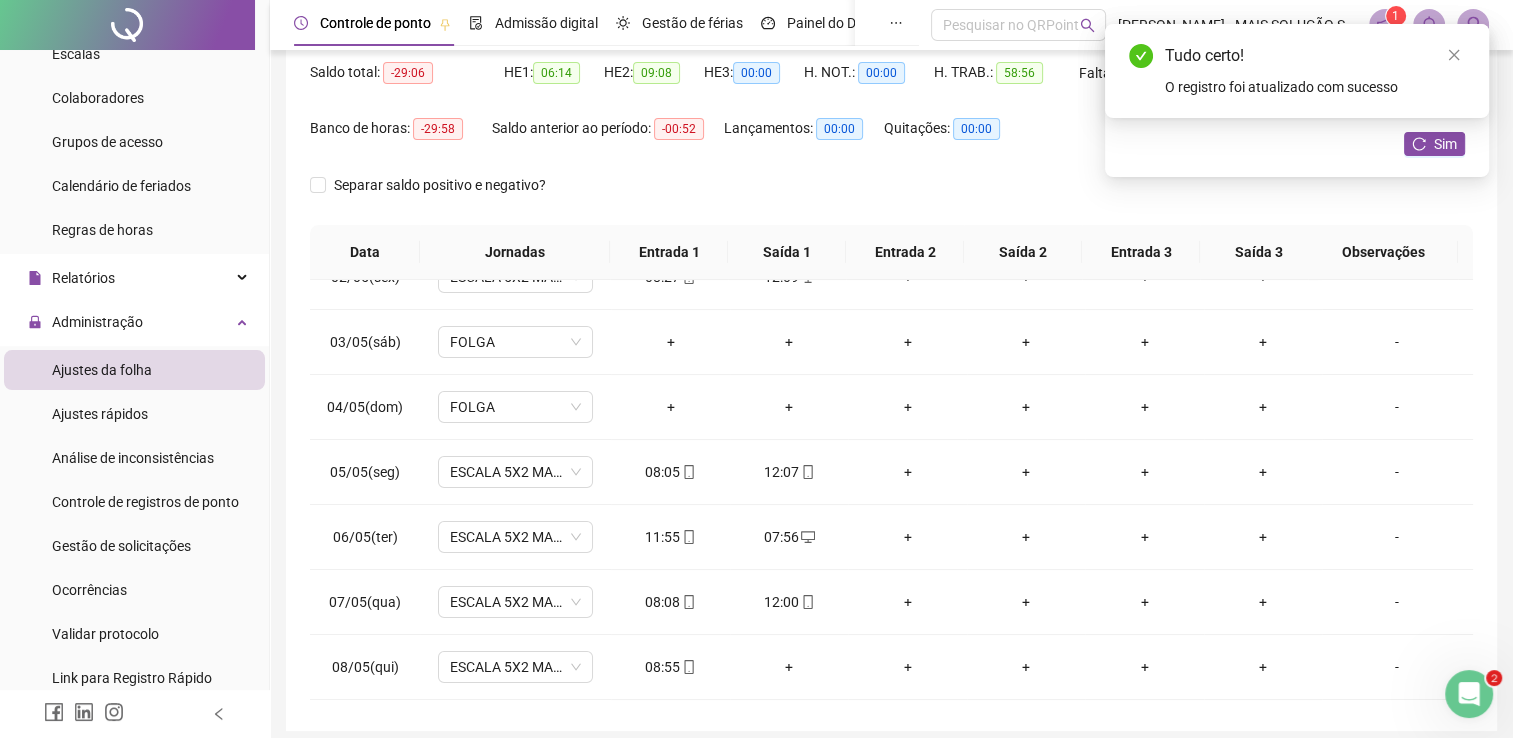scroll, scrollTop: 0, scrollLeft: 0, axis: both 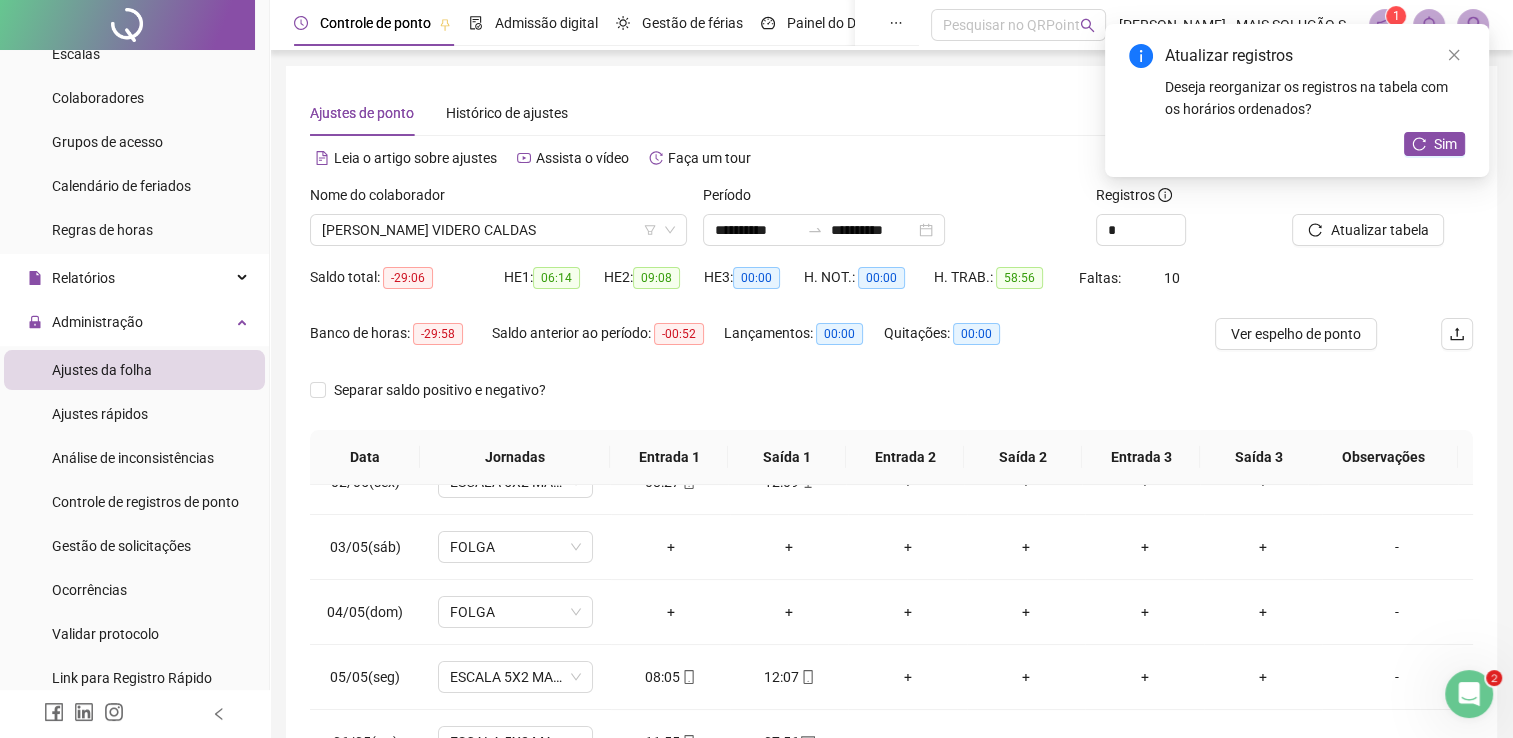 click on "Atualizar tabela" at bounding box center (1382, 215) 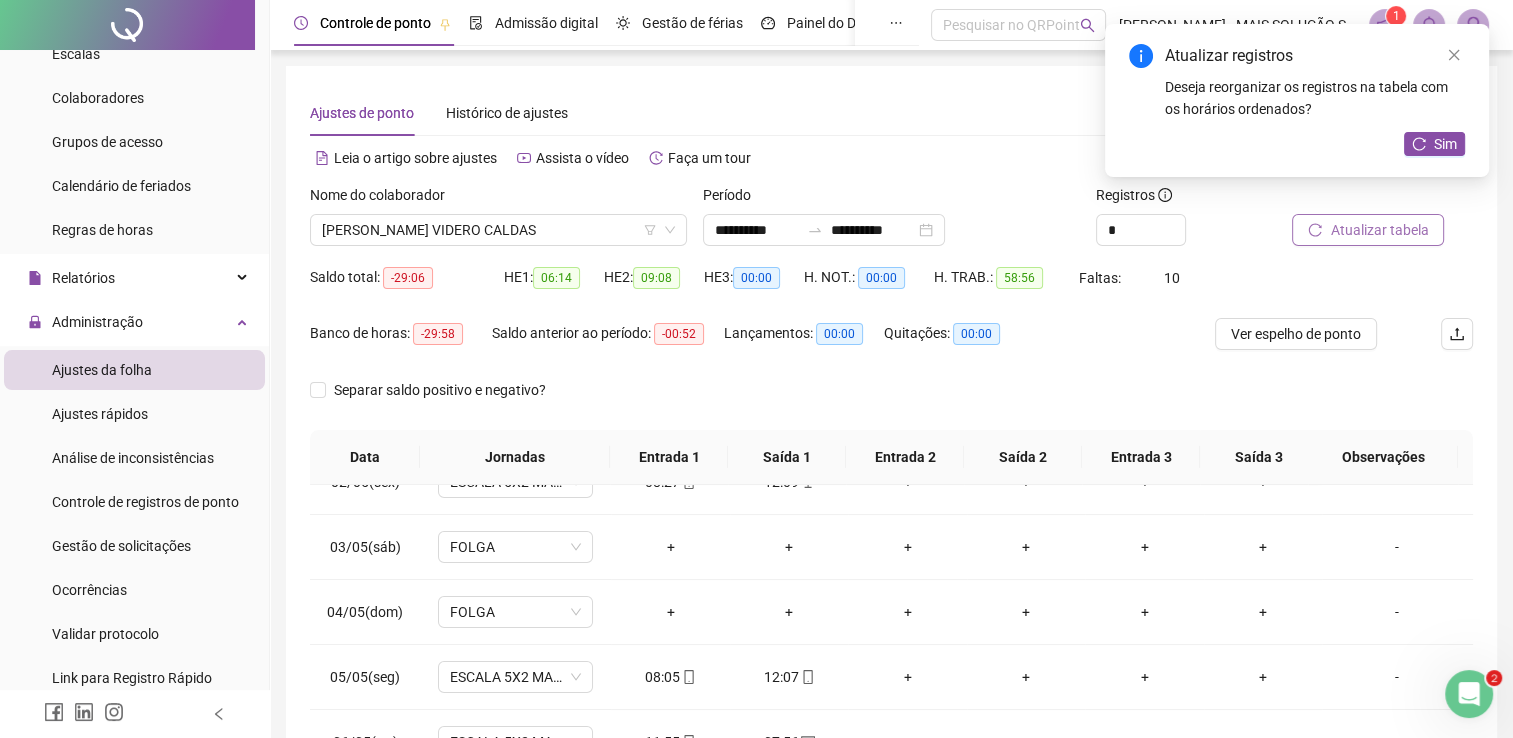 click on "Atualizar tabela" at bounding box center [1379, 230] 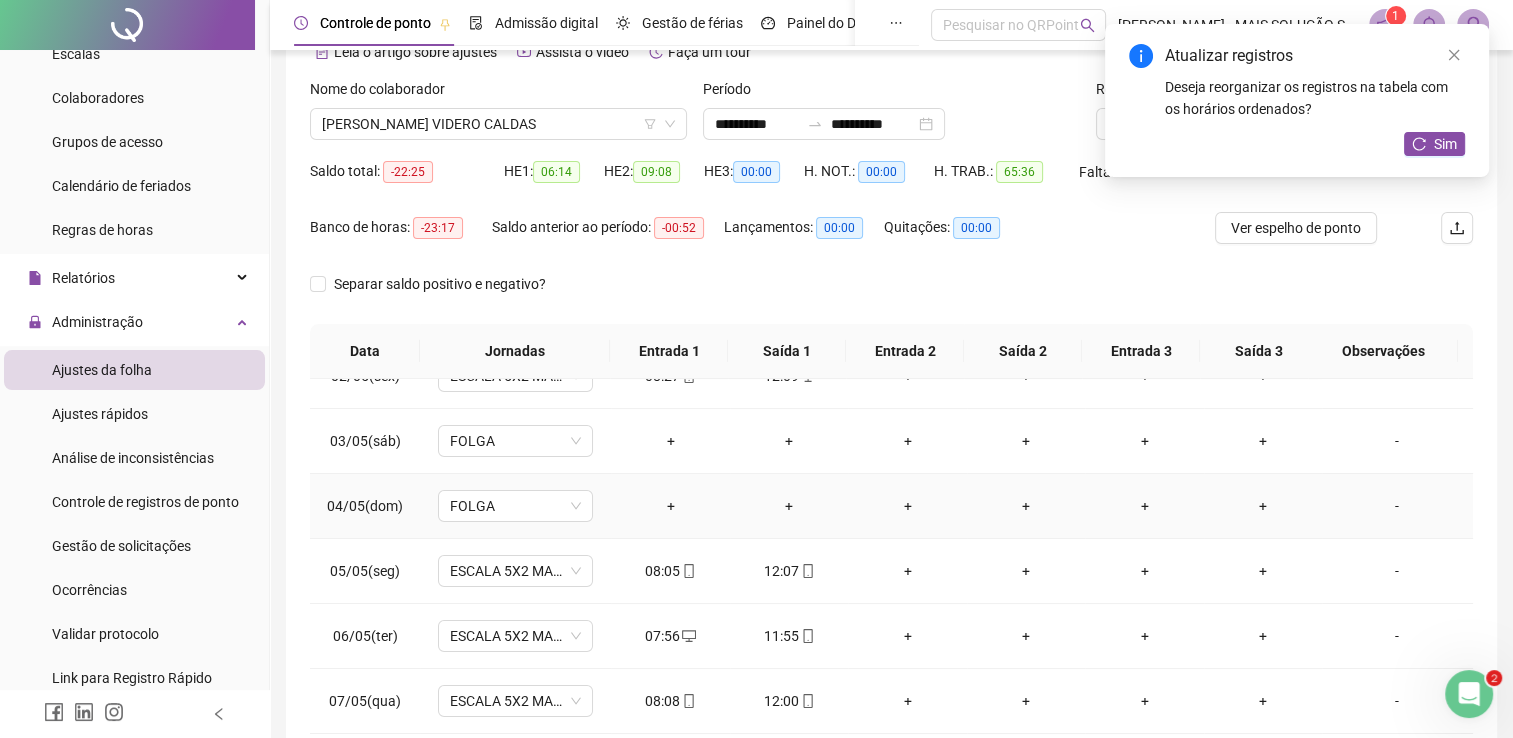 scroll, scrollTop: 283, scrollLeft: 0, axis: vertical 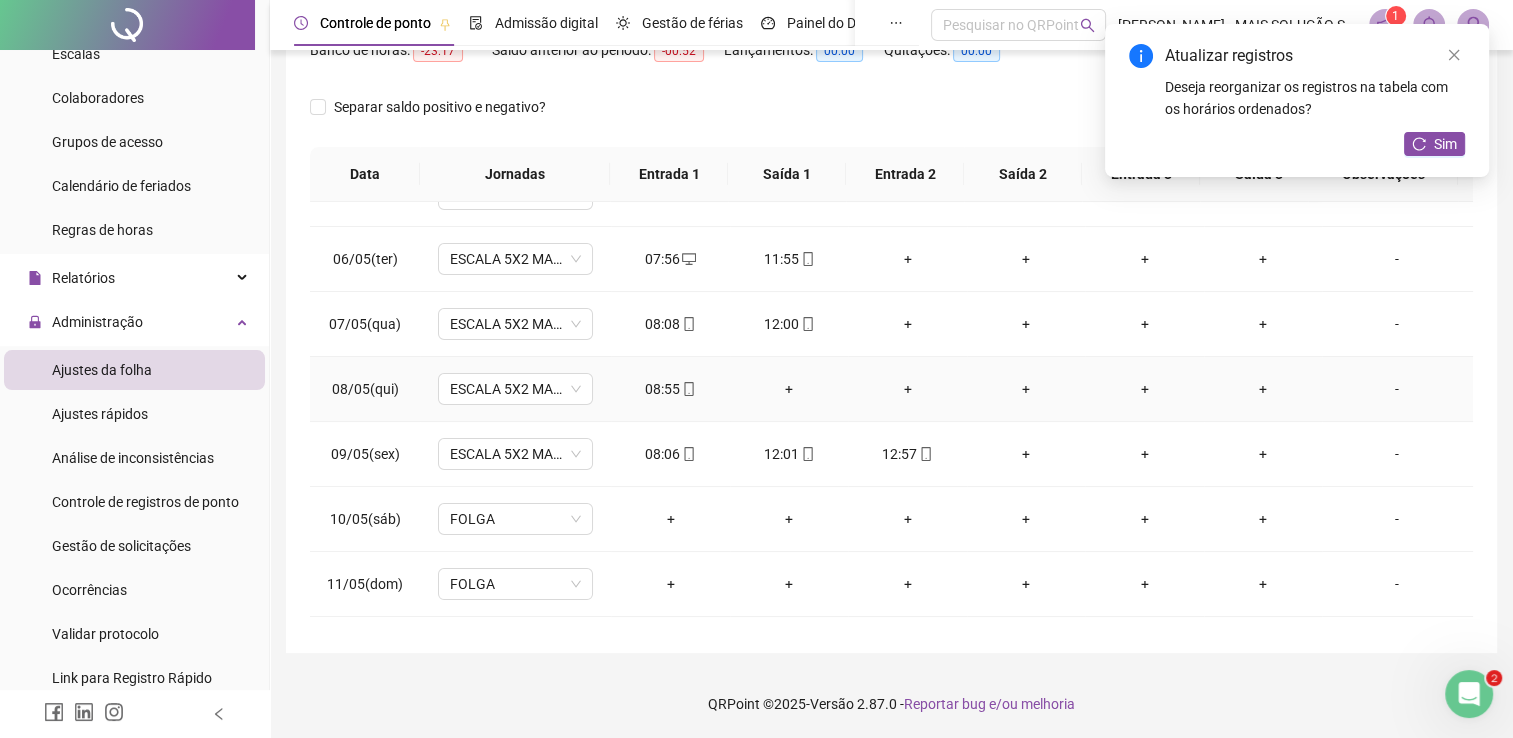 click on "+" at bounding box center (789, 389) 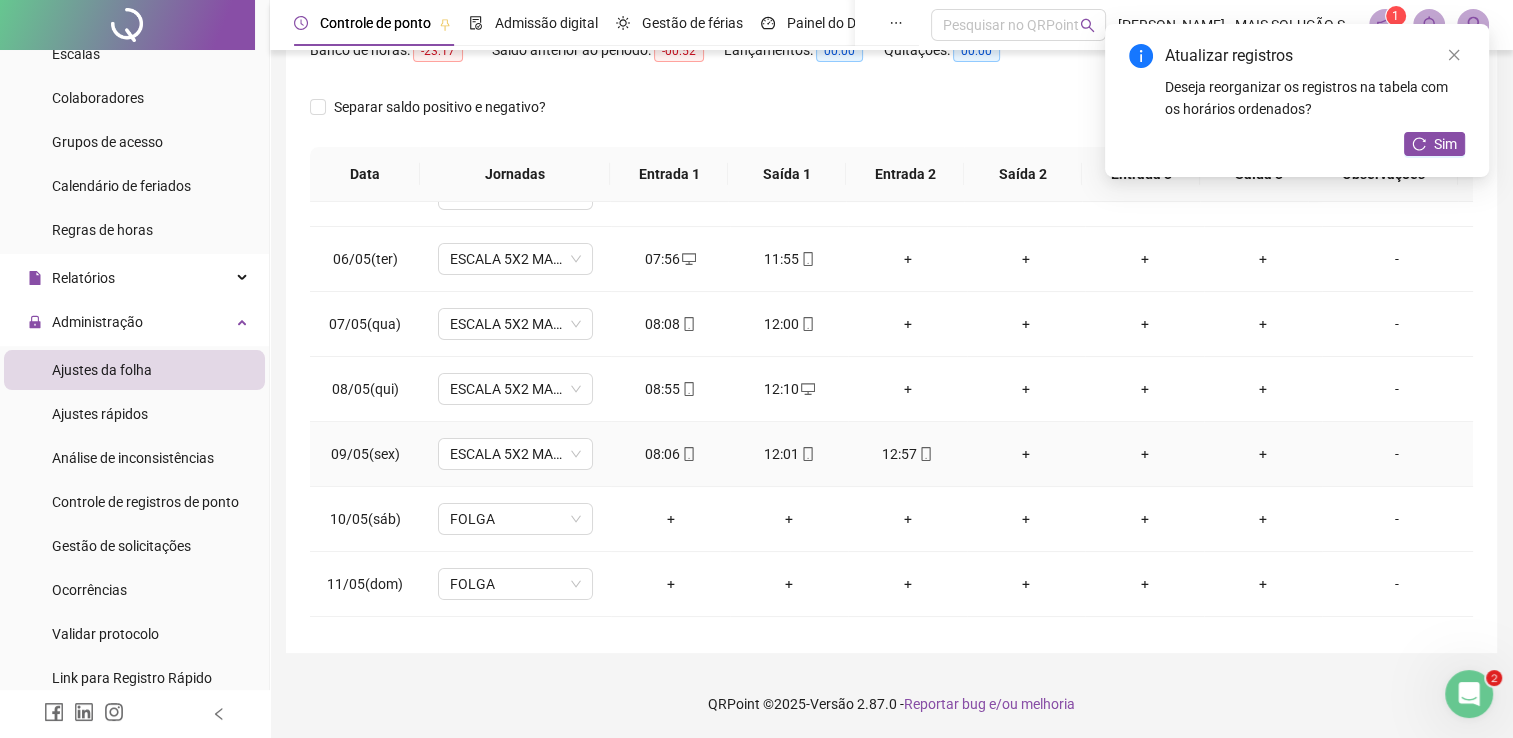 click 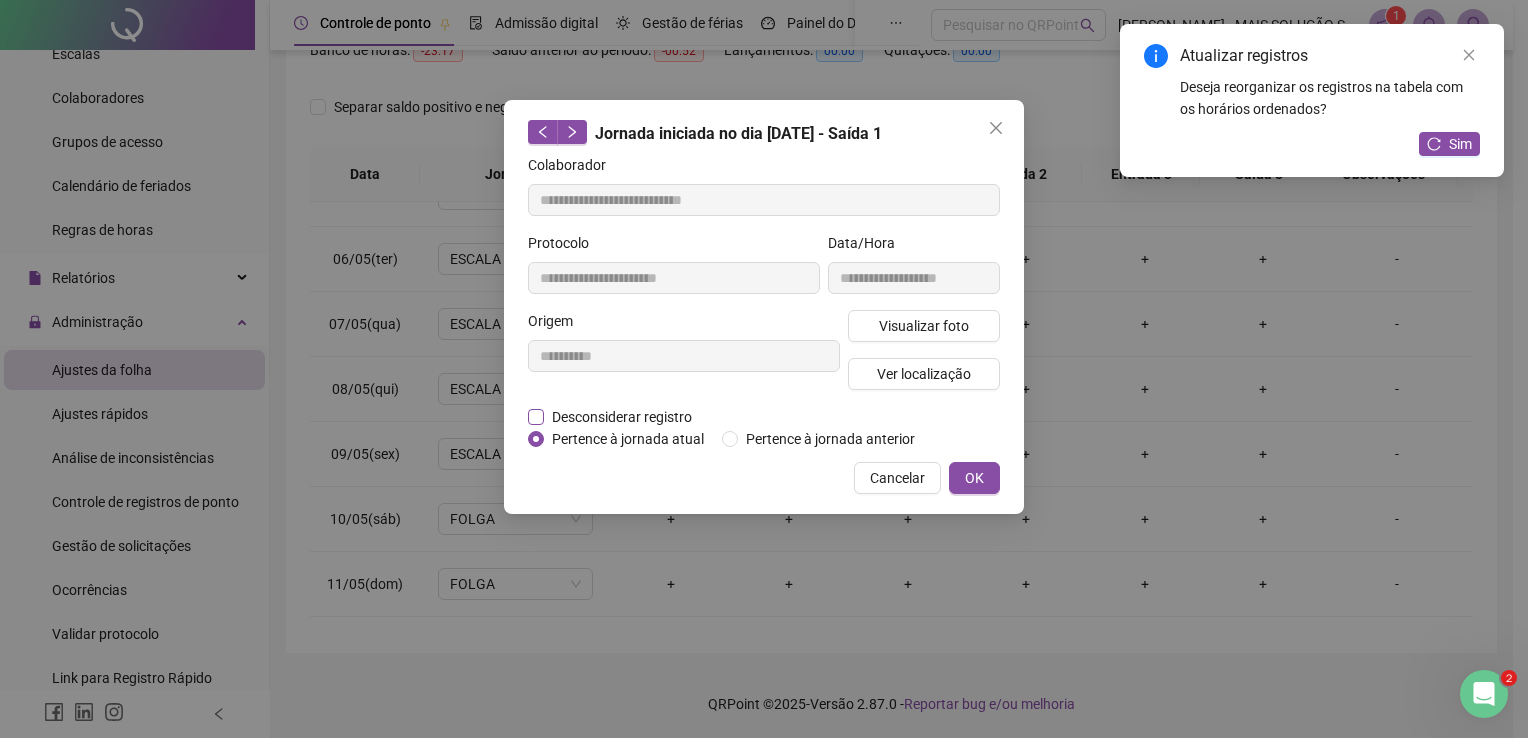 click on "Desconsiderar registro" at bounding box center [622, 417] 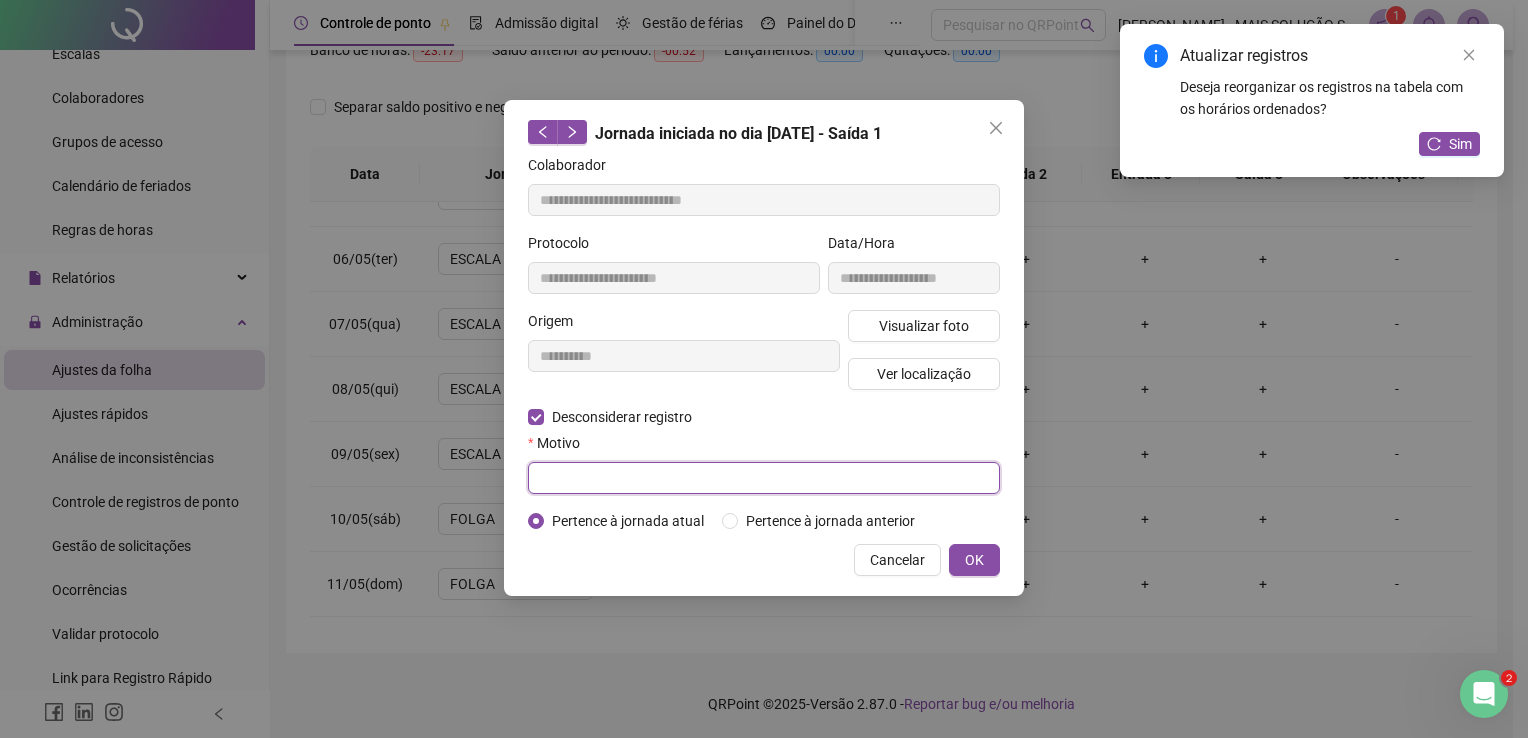 click at bounding box center [764, 478] 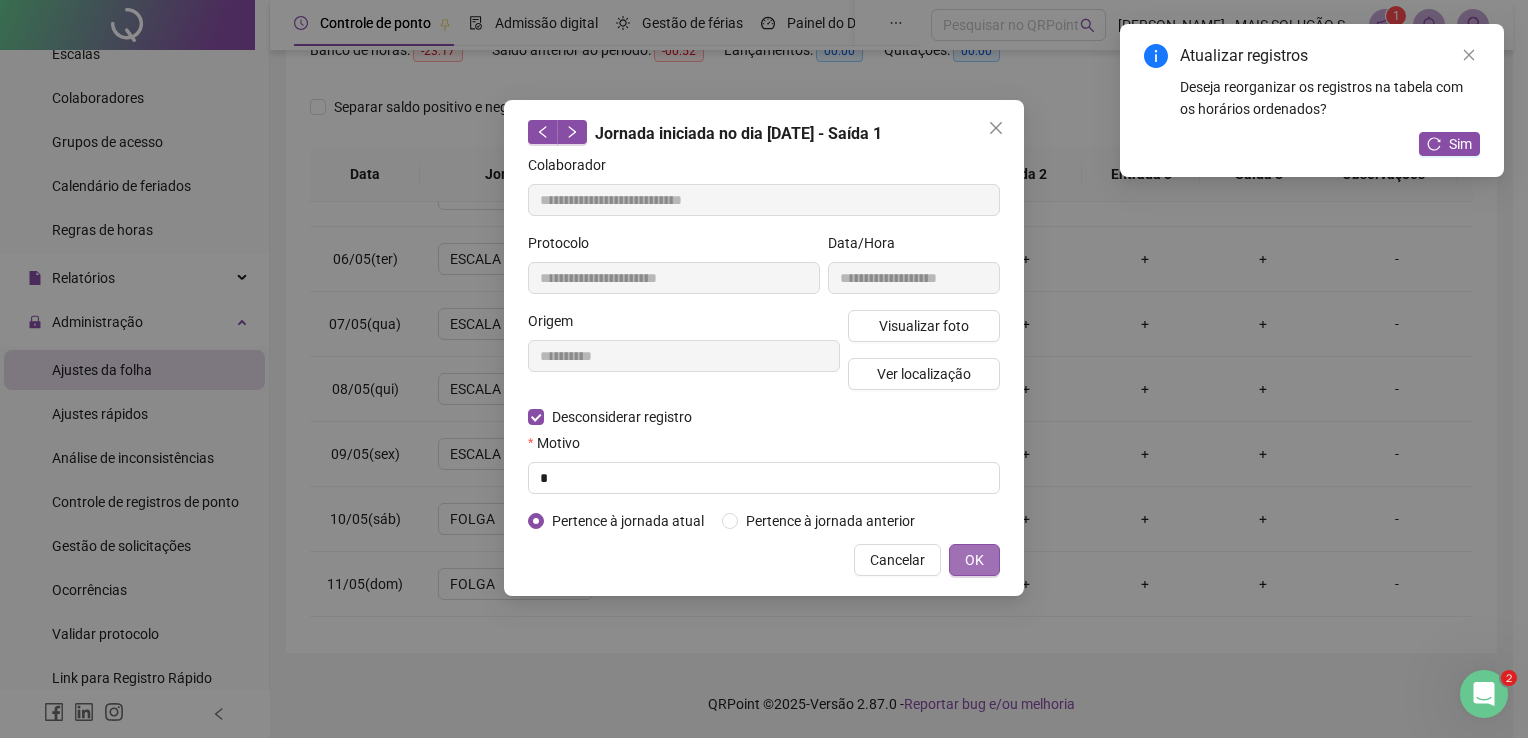 click on "OK" at bounding box center [974, 560] 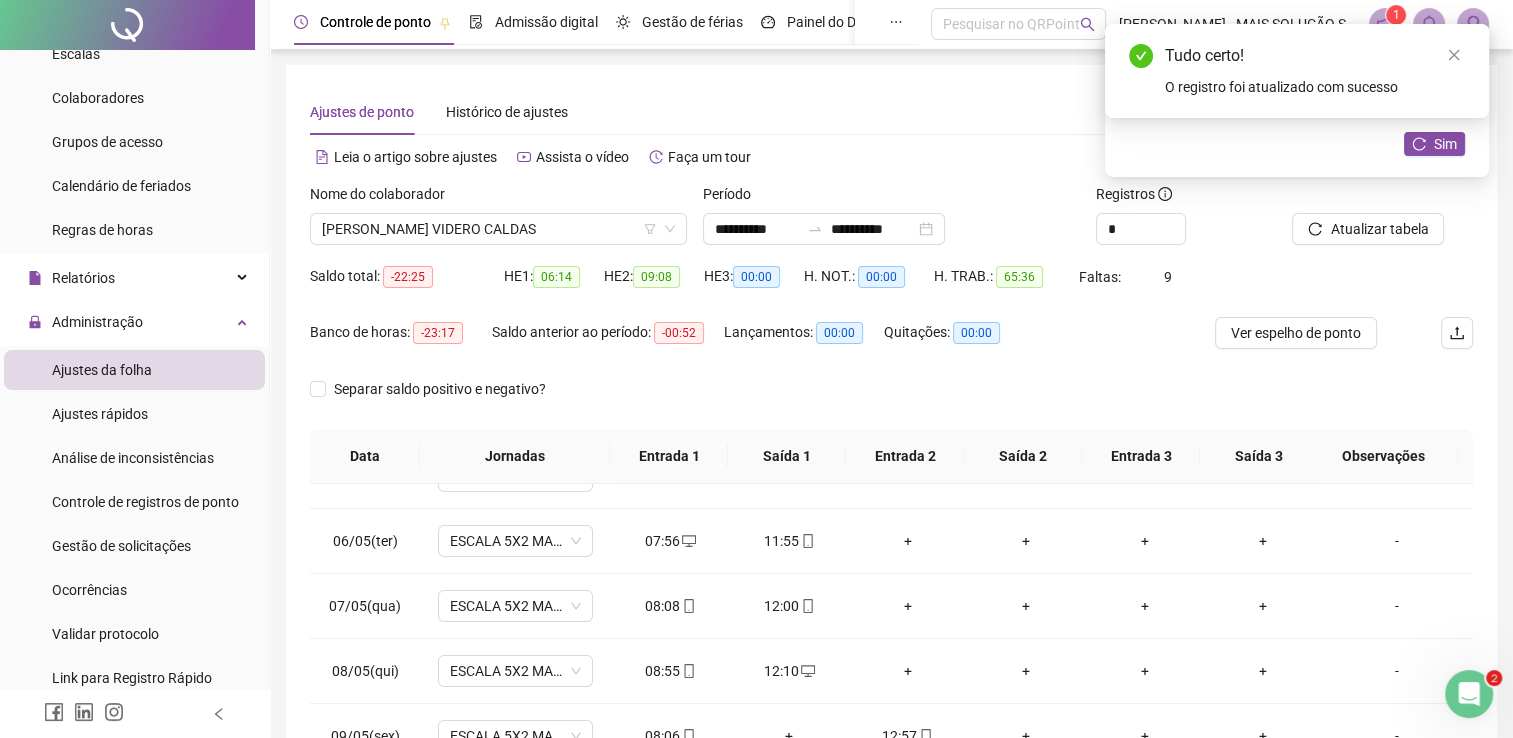 scroll, scrollTop: 0, scrollLeft: 0, axis: both 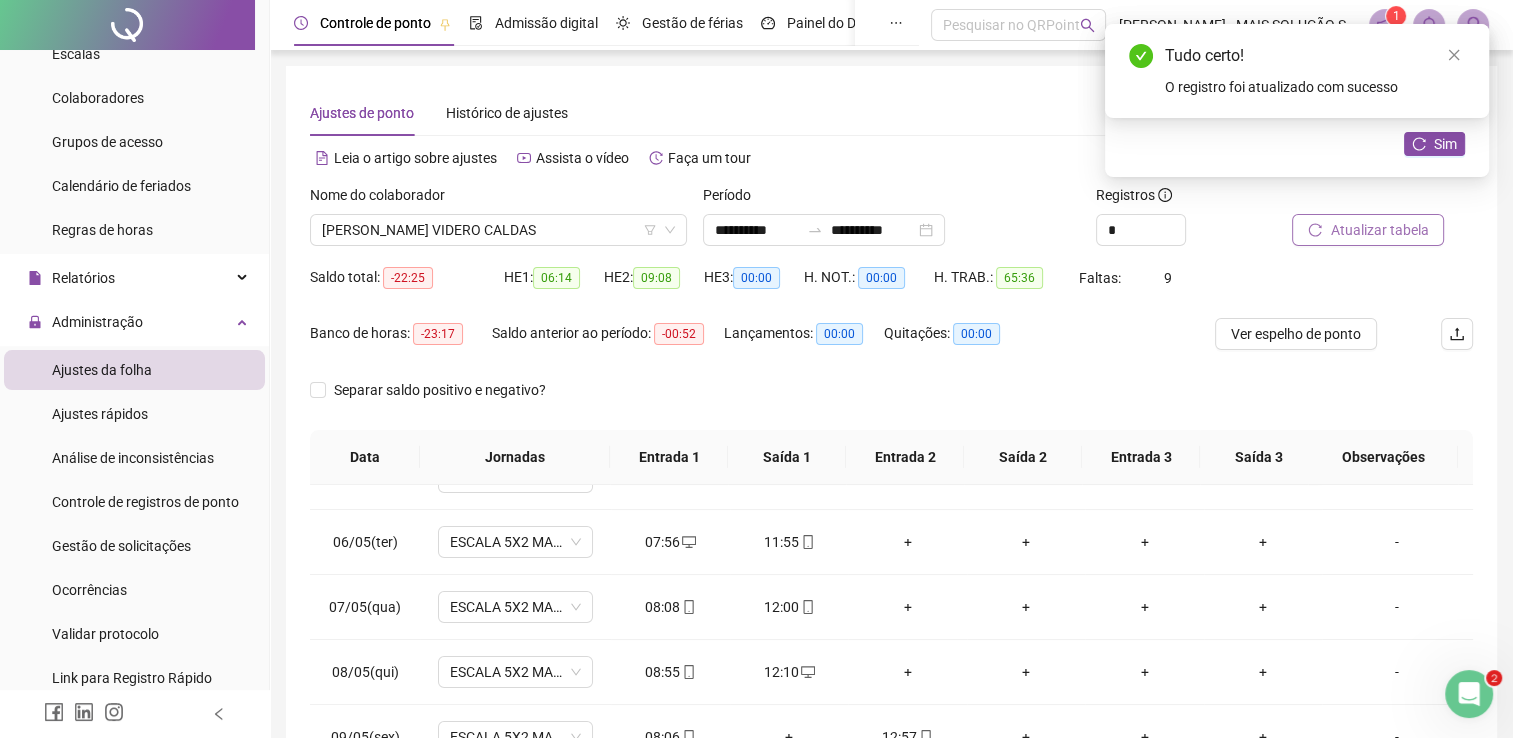 click on "Atualizar tabela" at bounding box center (1379, 230) 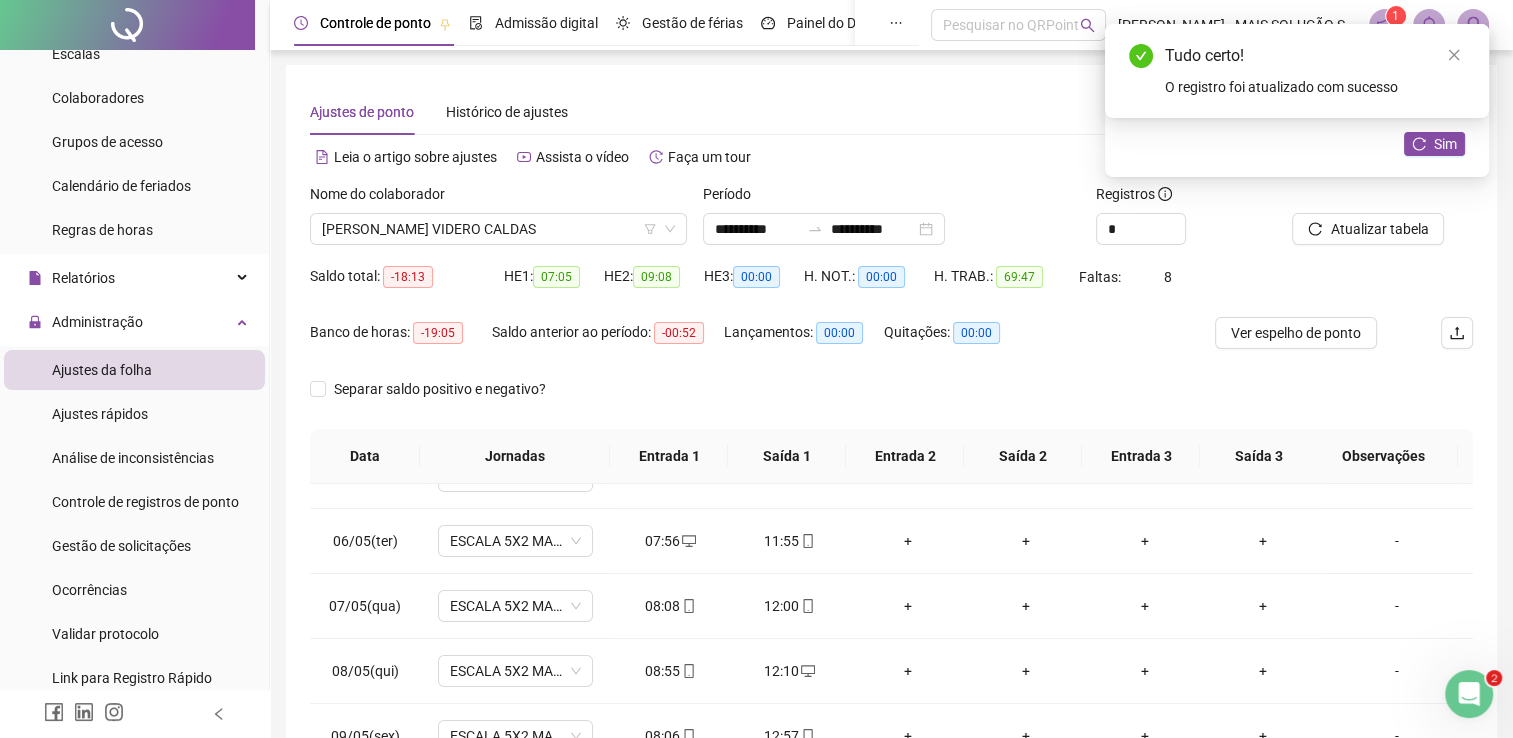 scroll, scrollTop: 283, scrollLeft: 0, axis: vertical 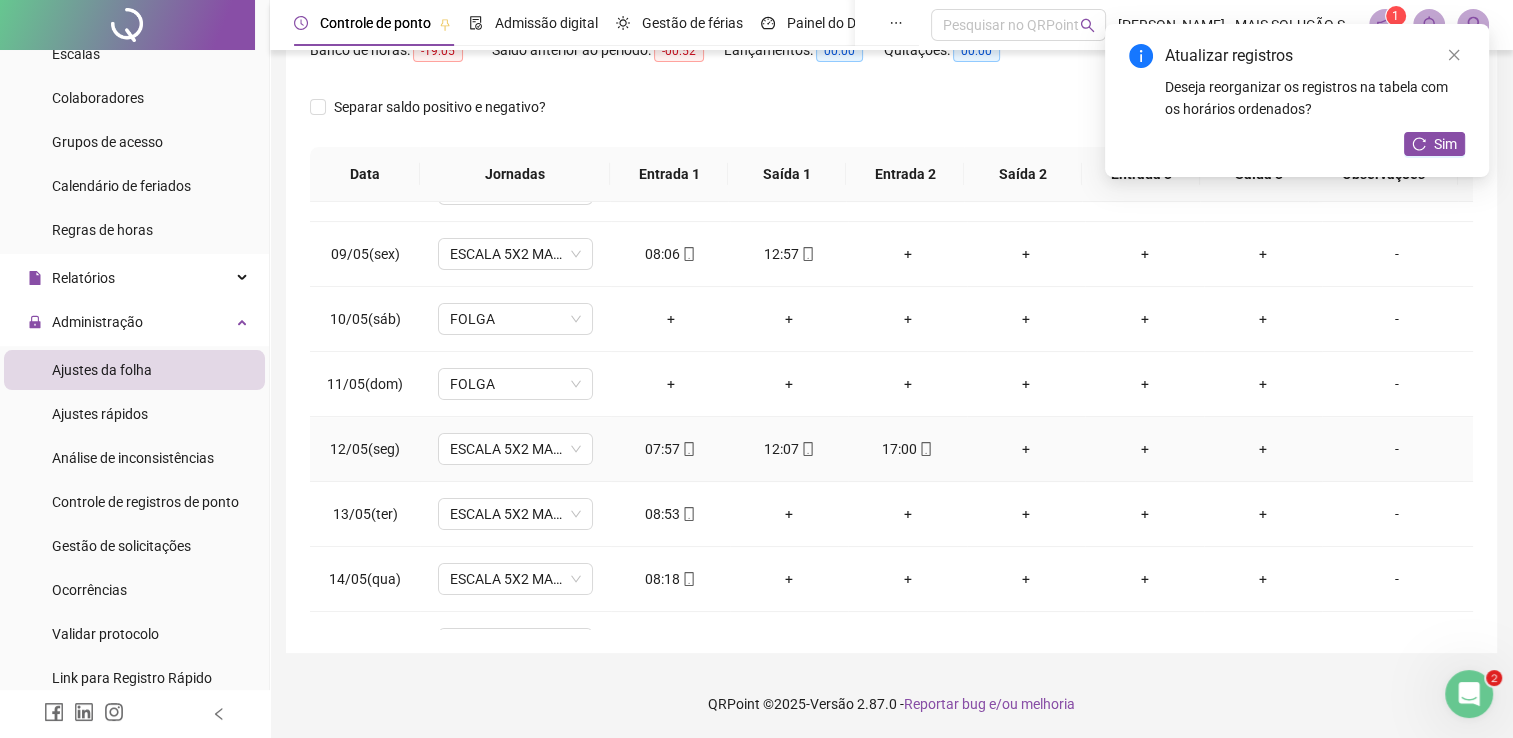 click 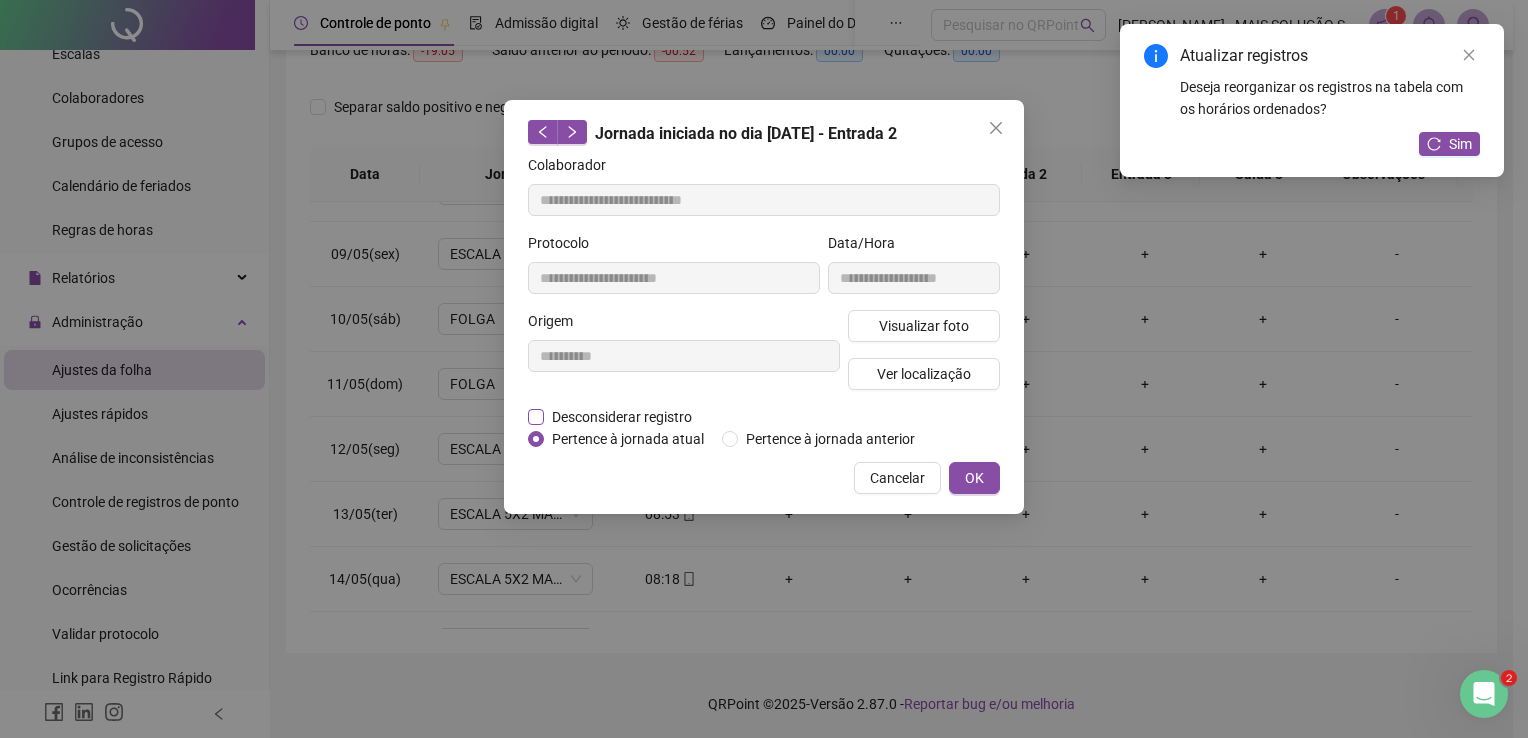click on "Desconsiderar registro" at bounding box center [622, 417] 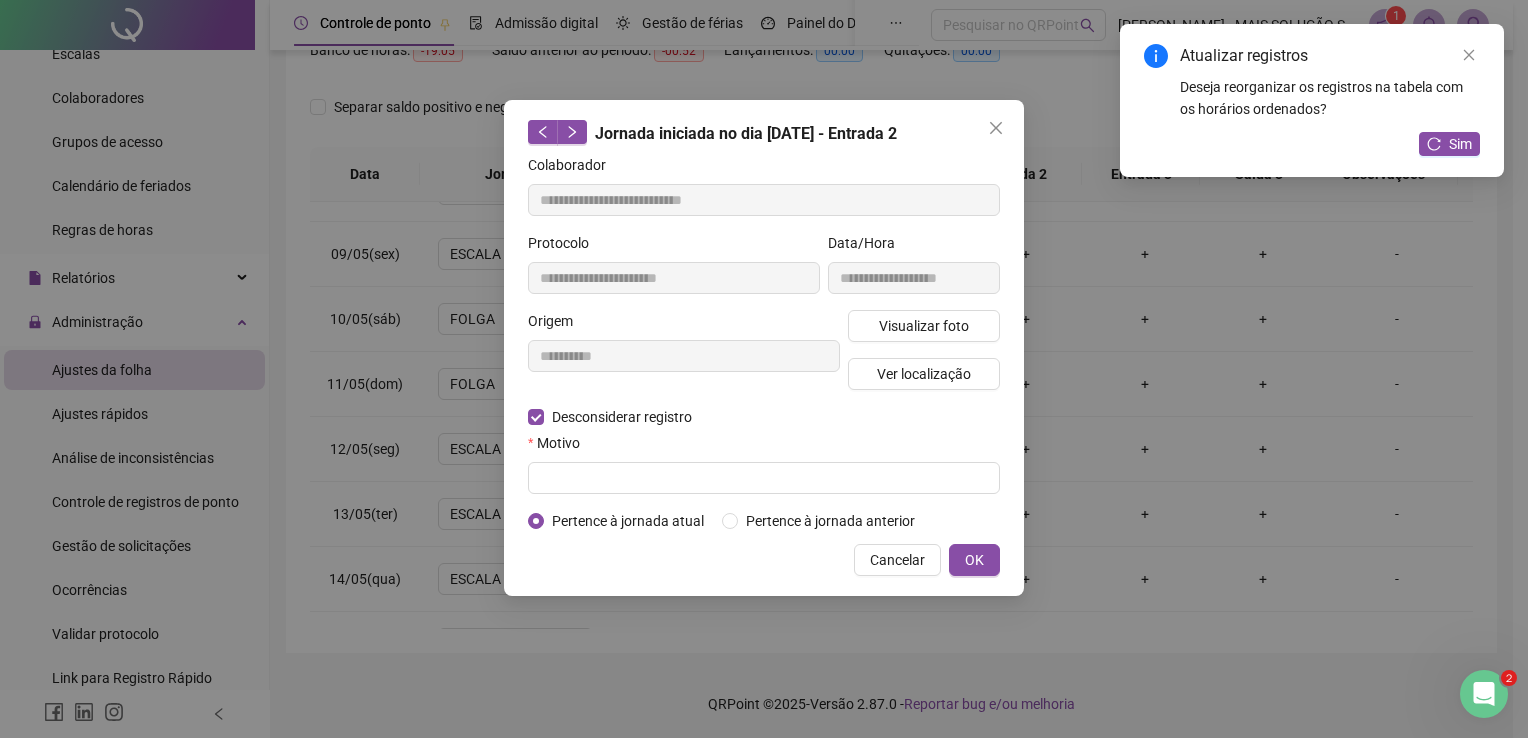 click on "Motivo" at bounding box center [764, 447] 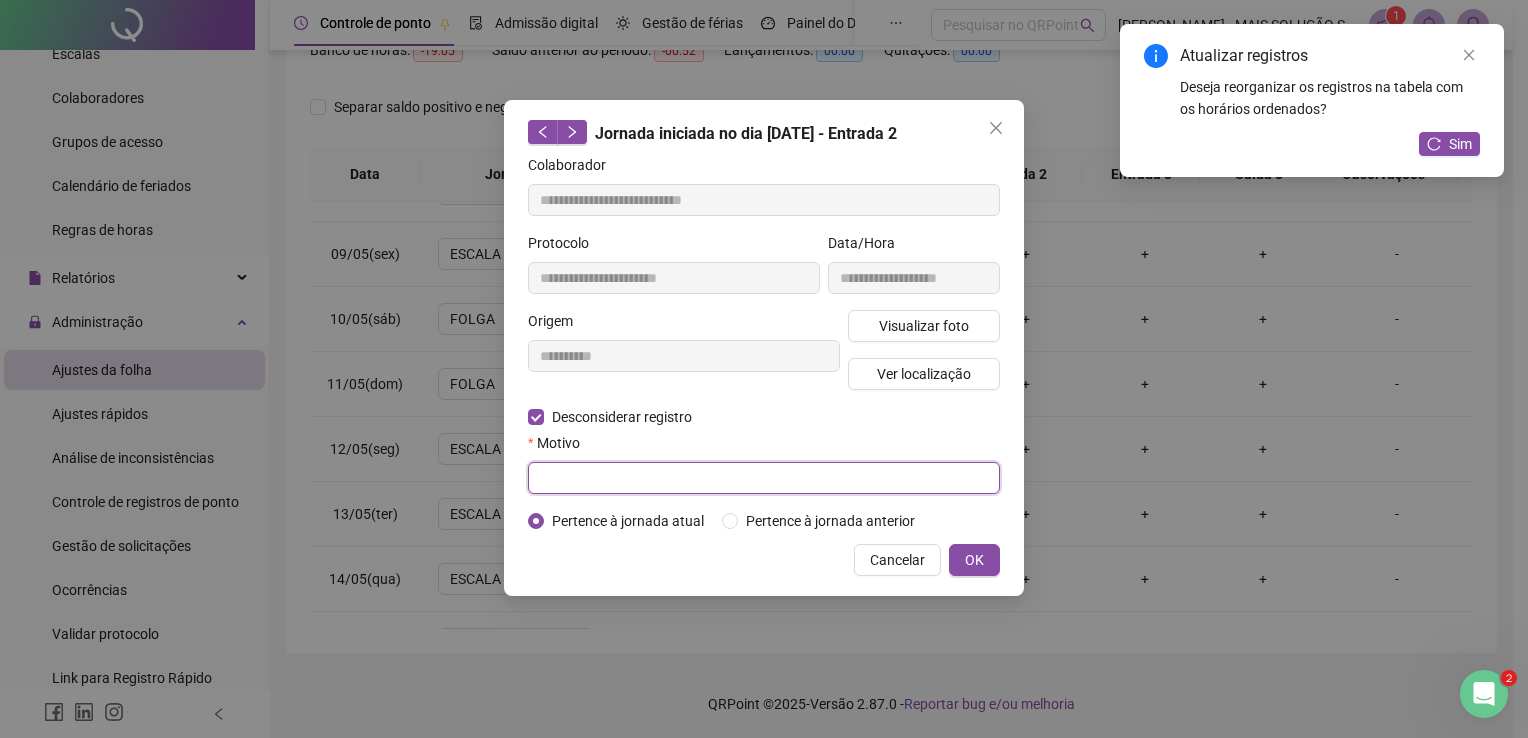 click at bounding box center [764, 478] 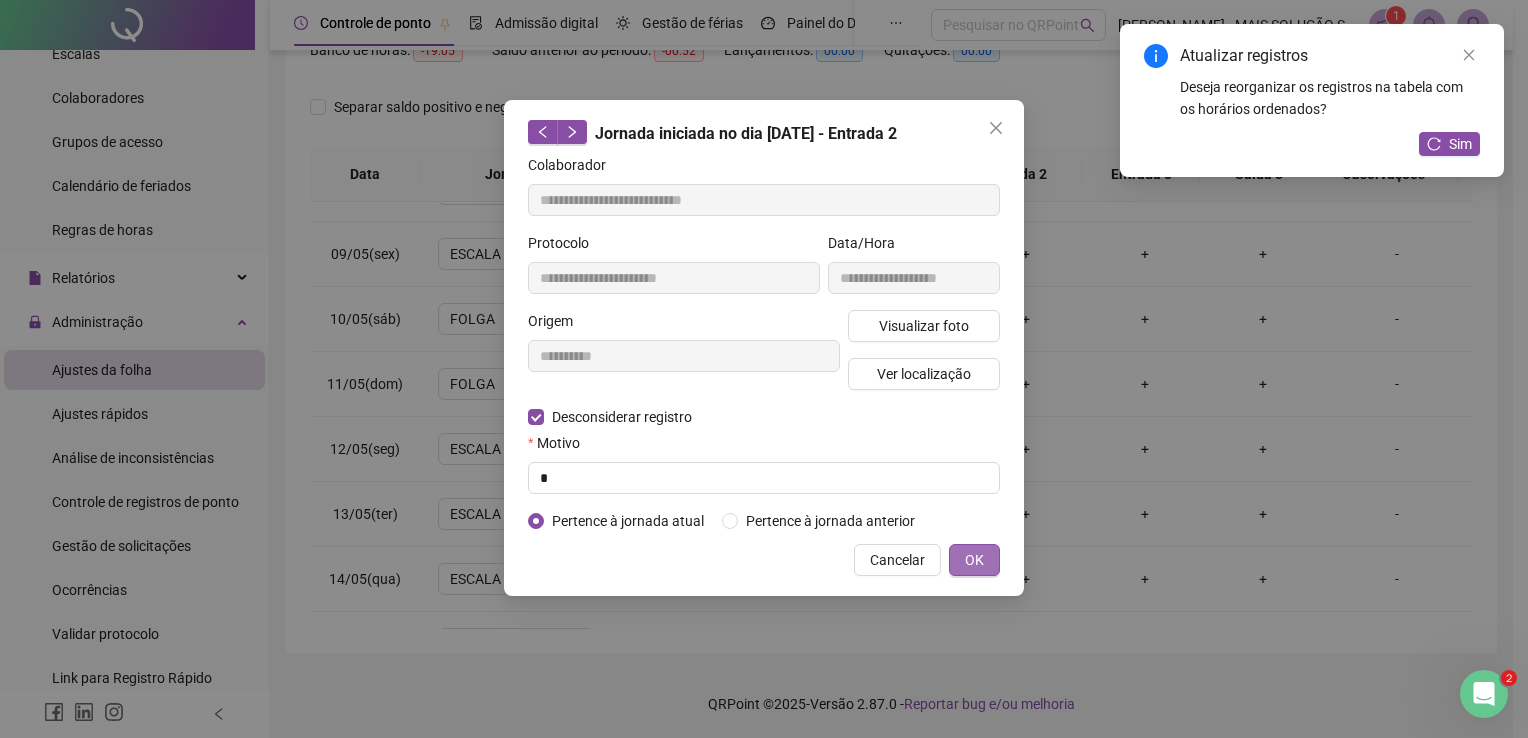 click on "OK" at bounding box center [974, 560] 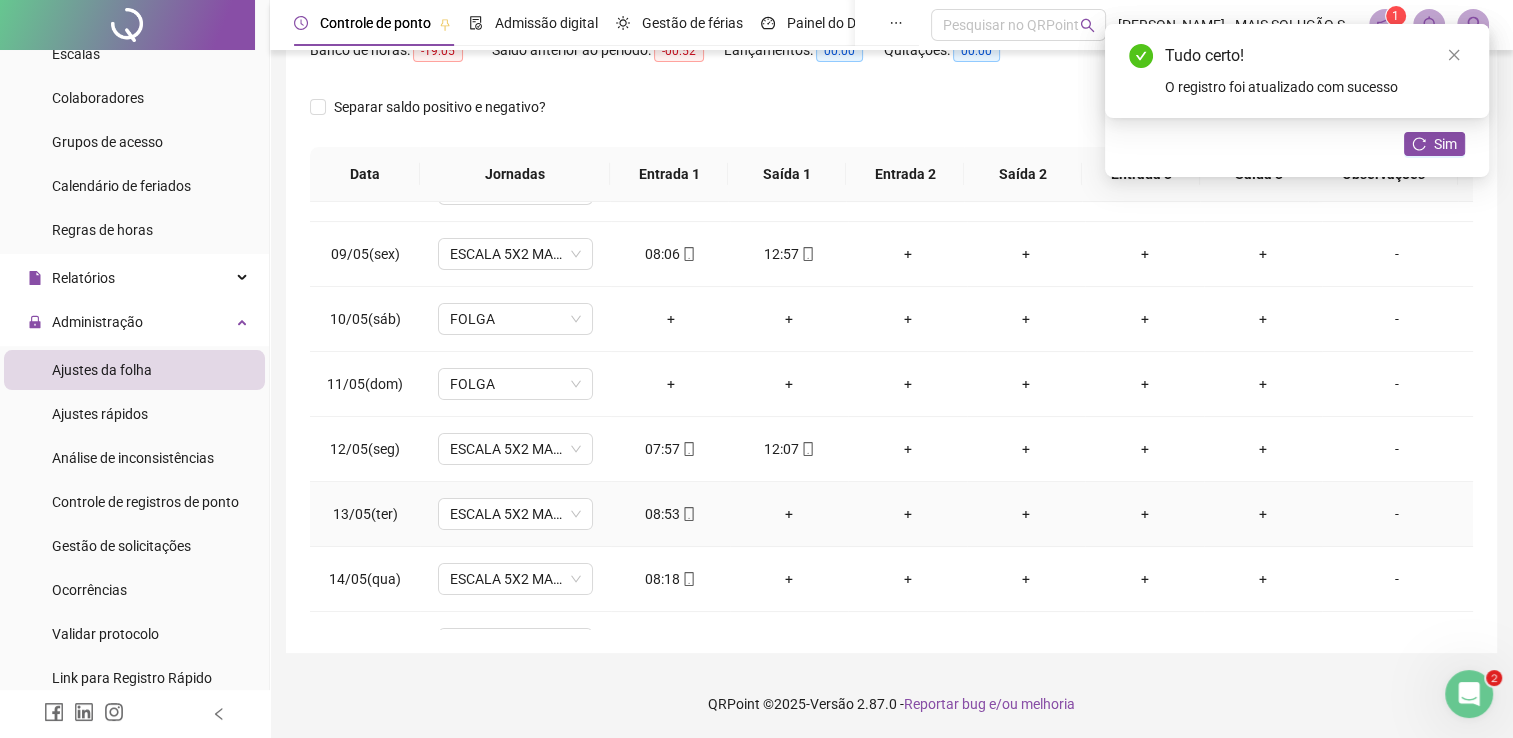 scroll, scrollTop: 600, scrollLeft: 0, axis: vertical 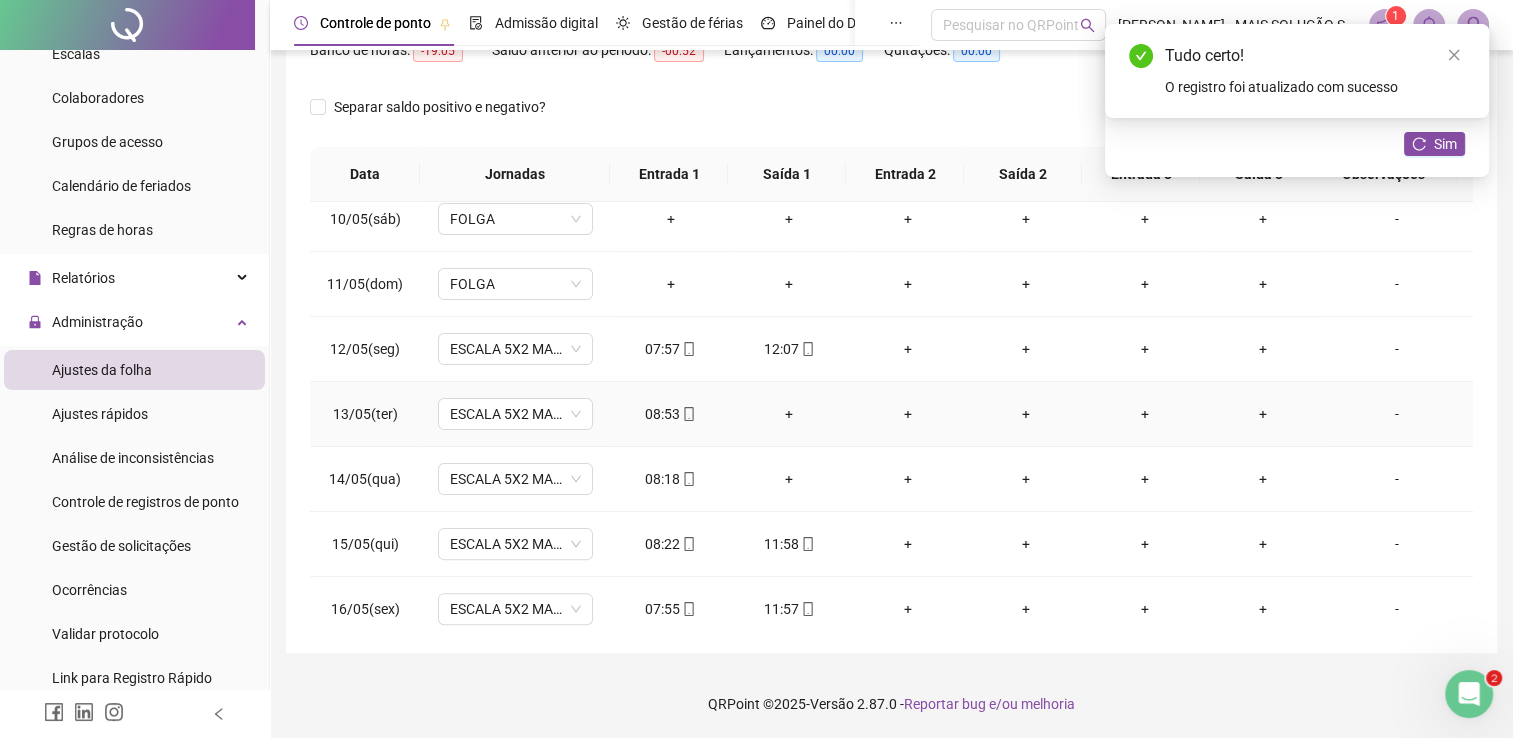click on "+" at bounding box center [789, 414] 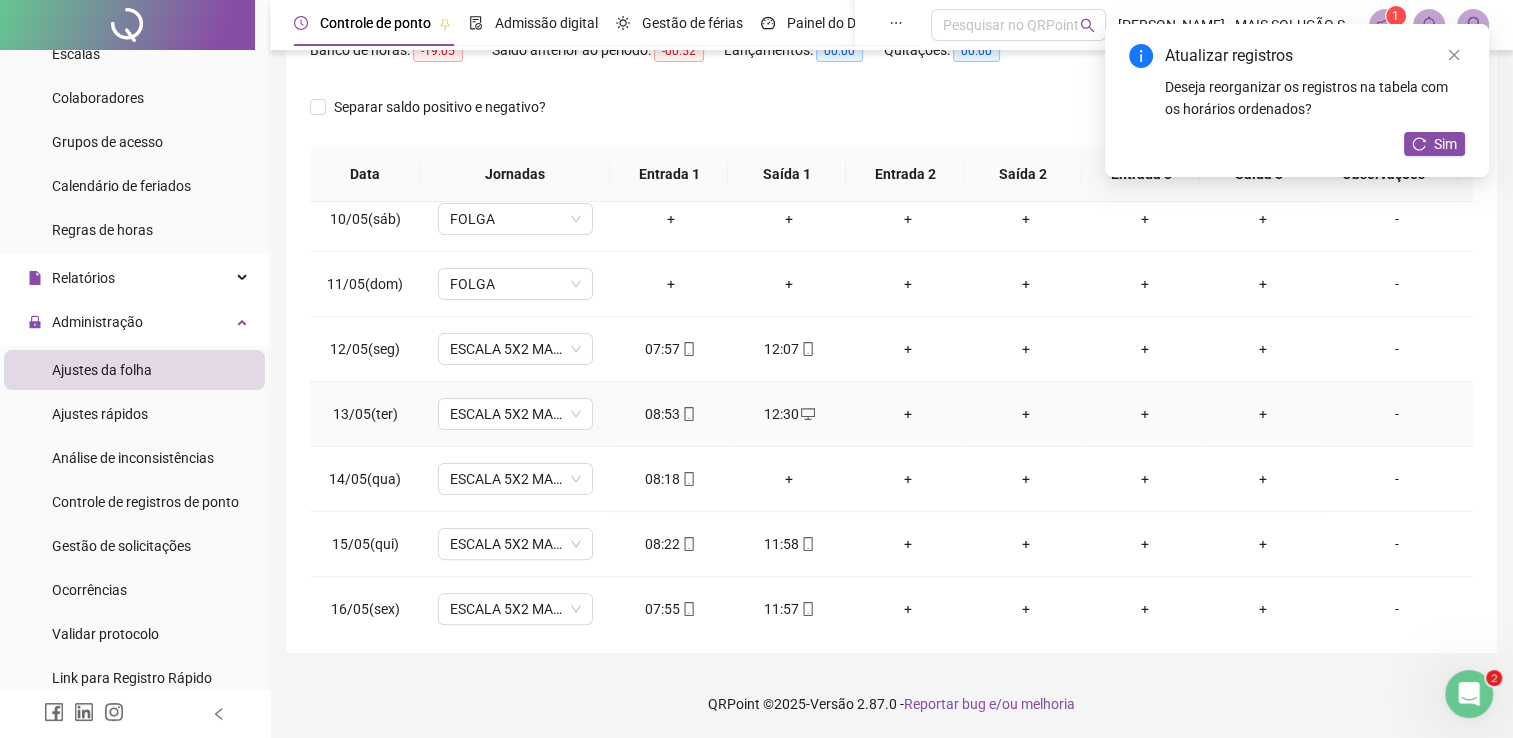 scroll, scrollTop: 700, scrollLeft: 0, axis: vertical 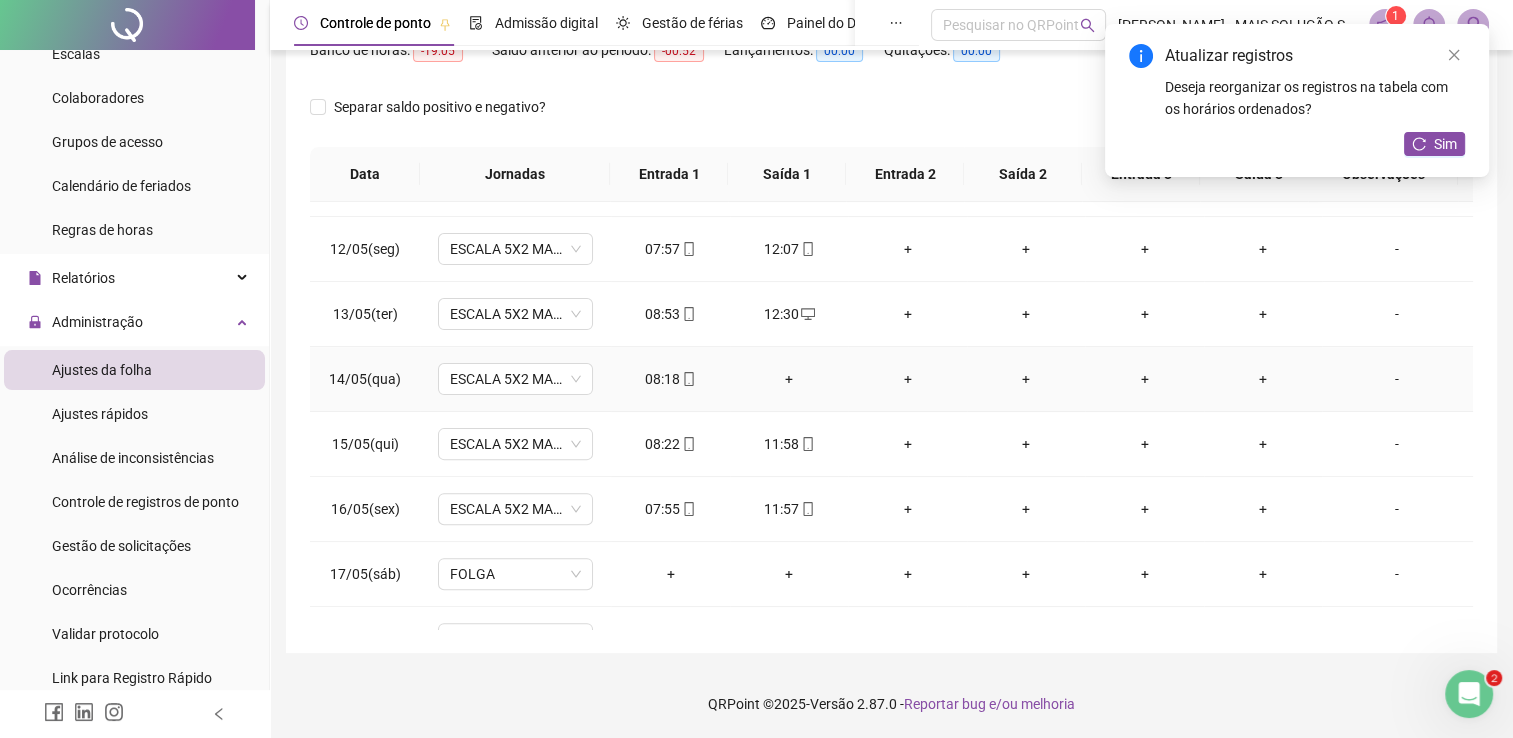 click on "+" at bounding box center (789, 379) 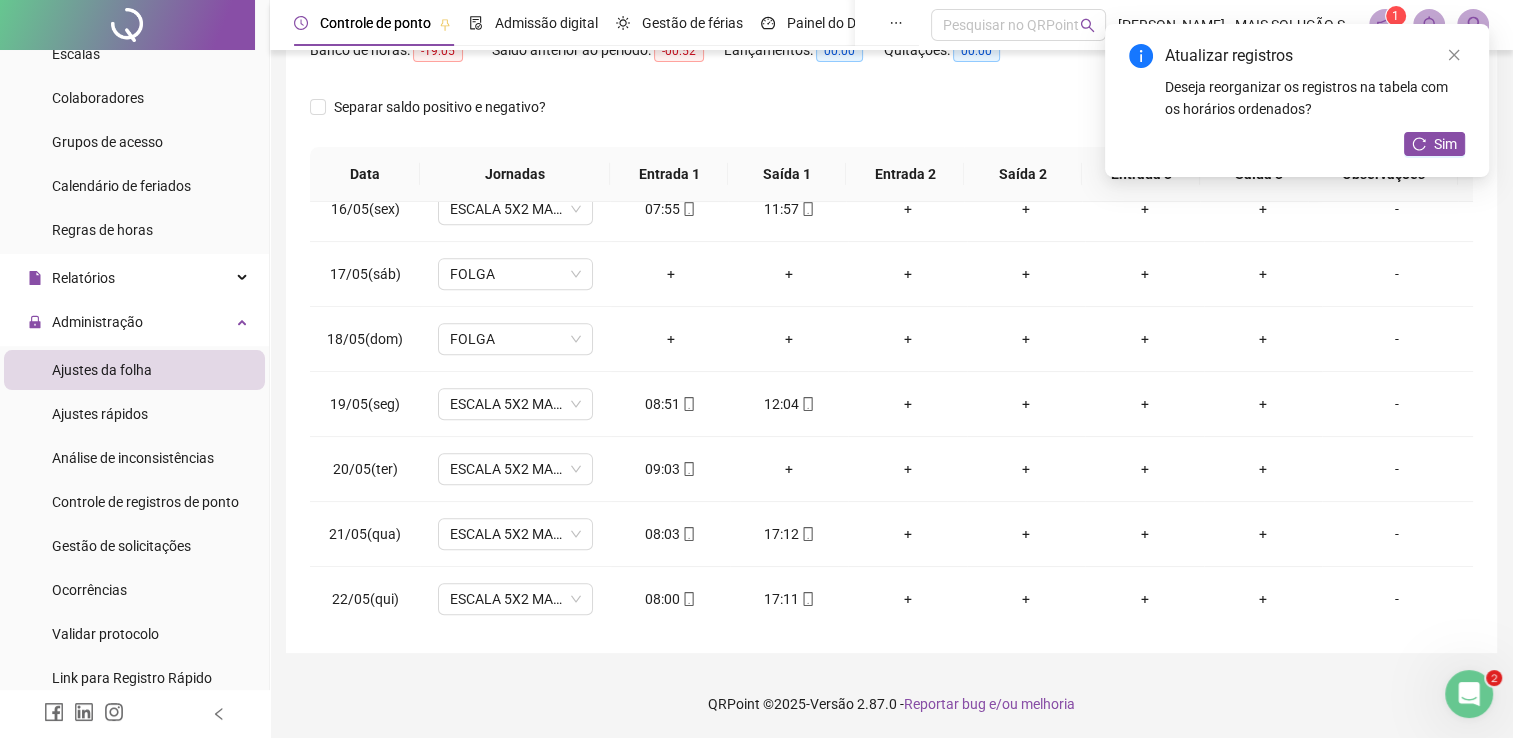 scroll, scrollTop: 1100, scrollLeft: 0, axis: vertical 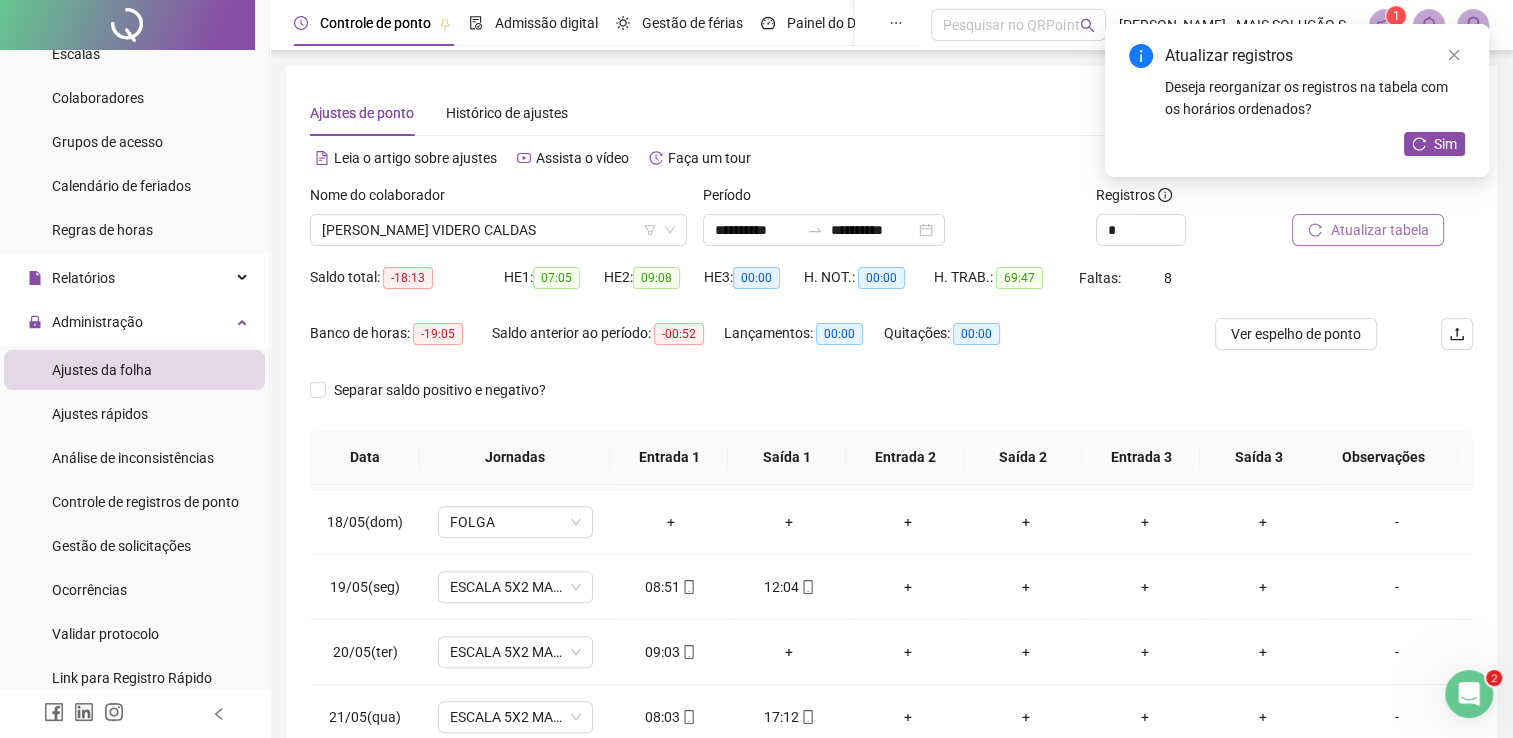 click on "Atualizar tabela" at bounding box center (1379, 230) 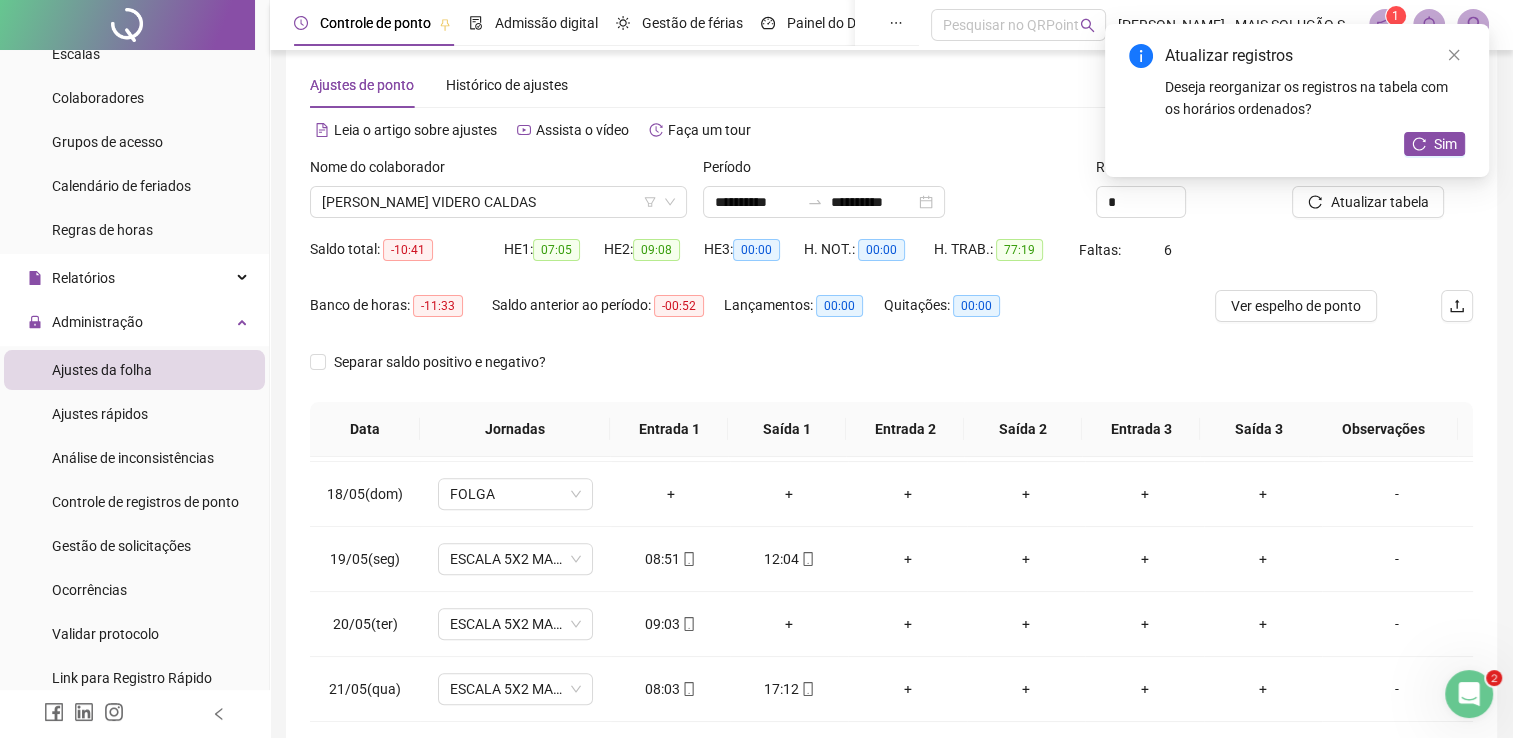 scroll, scrollTop: 283, scrollLeft: 0, axis: vertical 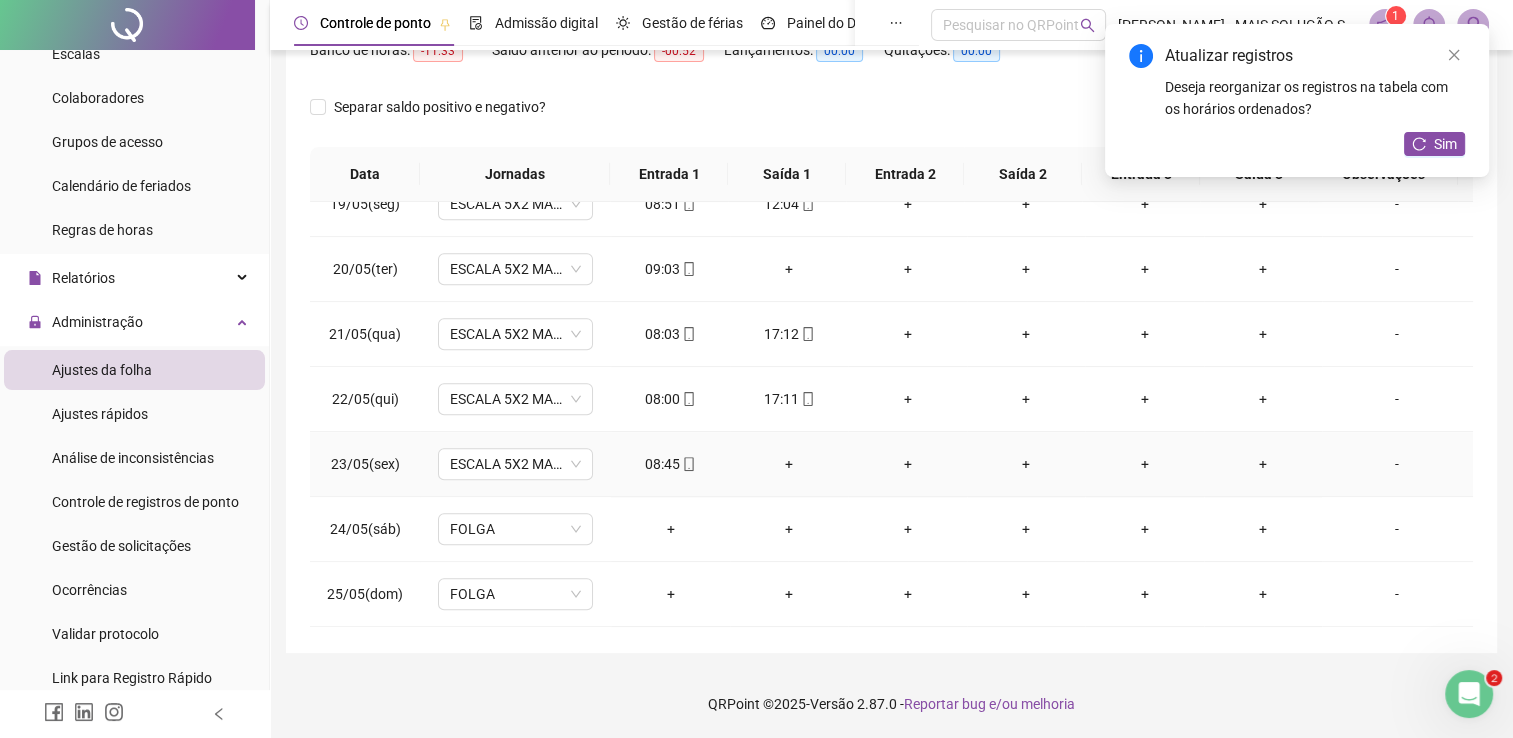 click on "+" at bounding box center [789, 464] 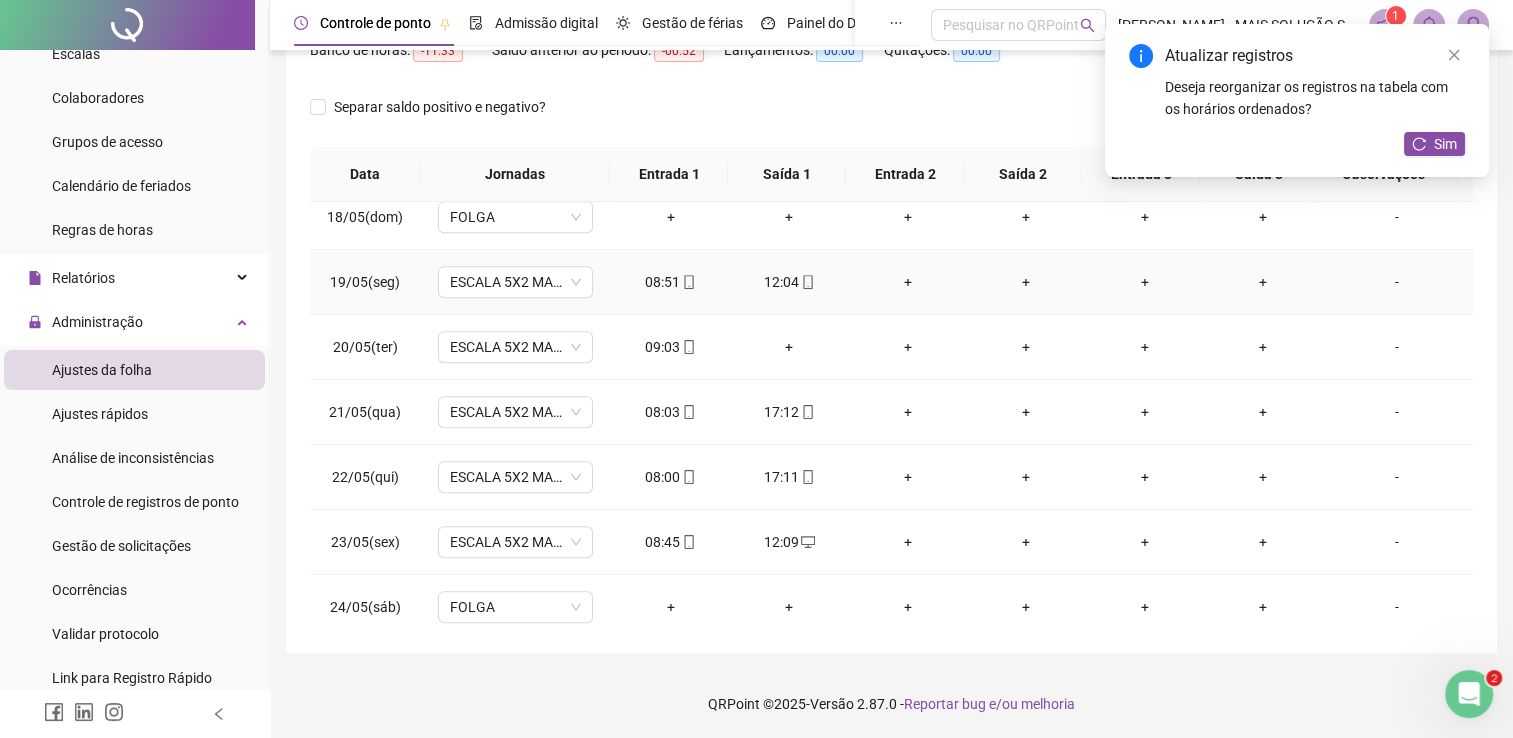 scroll, scrollTop: 1100, scrollLeft: 0, axis: vertical 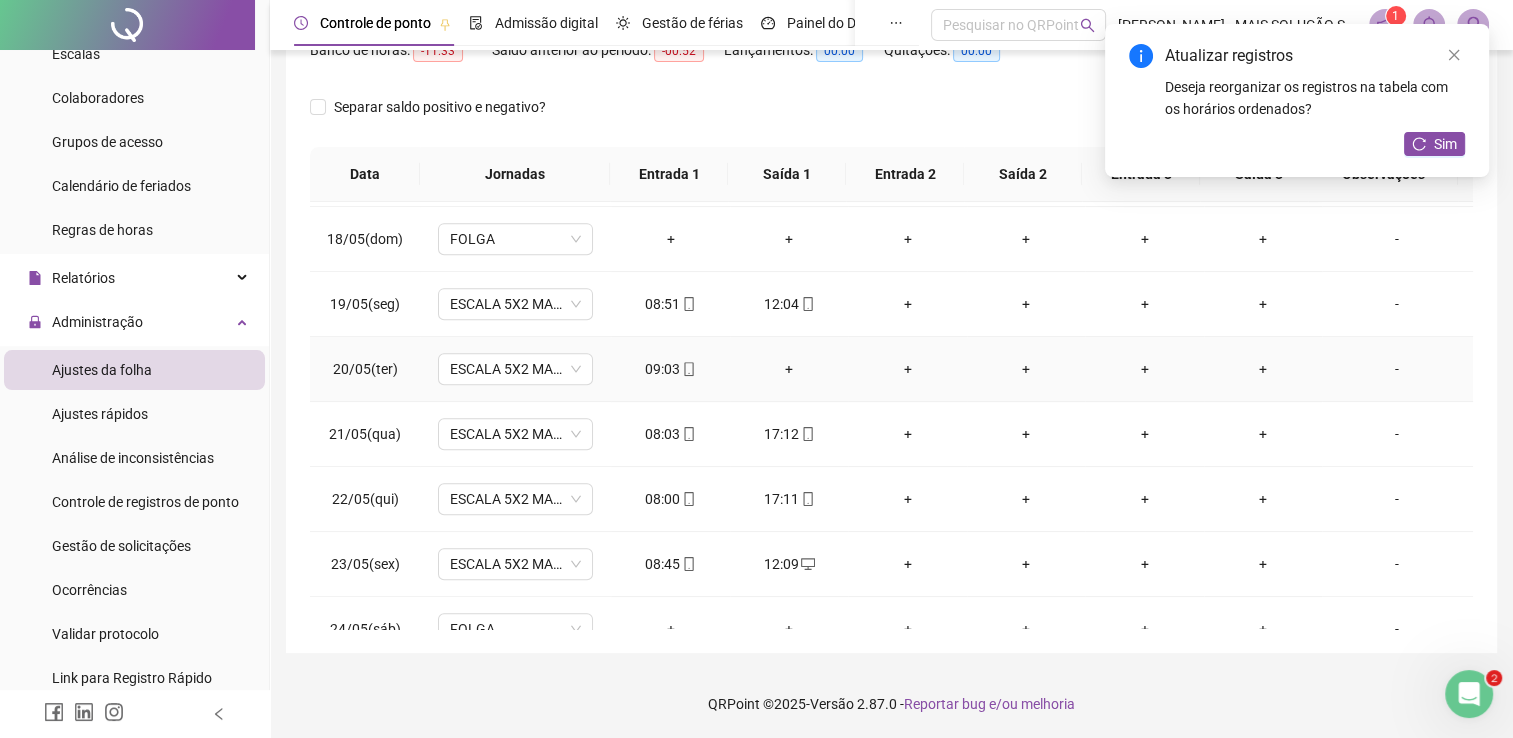 click on "+" at bounding box center (789, 369) 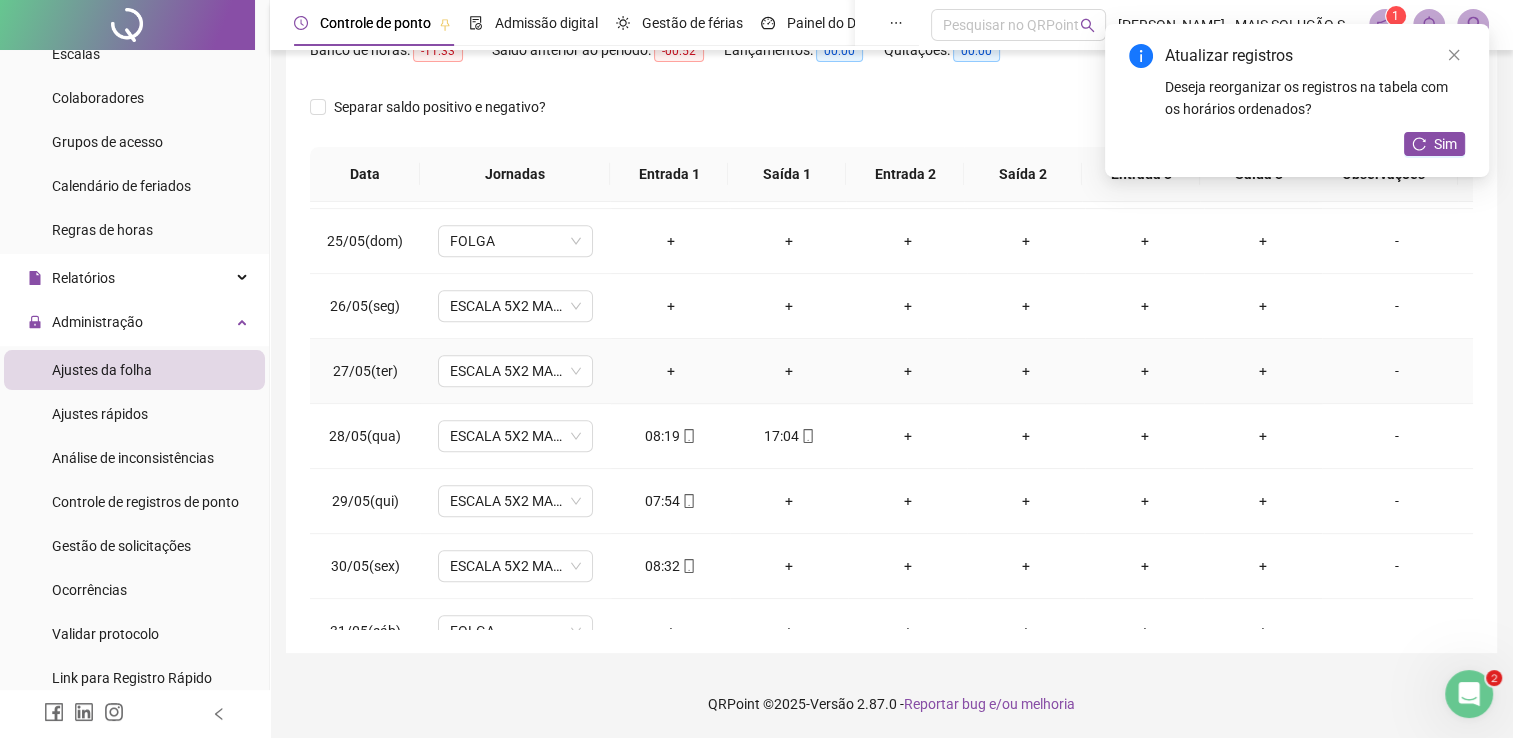 scroll, scrollTop: 1581, scrollLeft: 0, axis: vertical 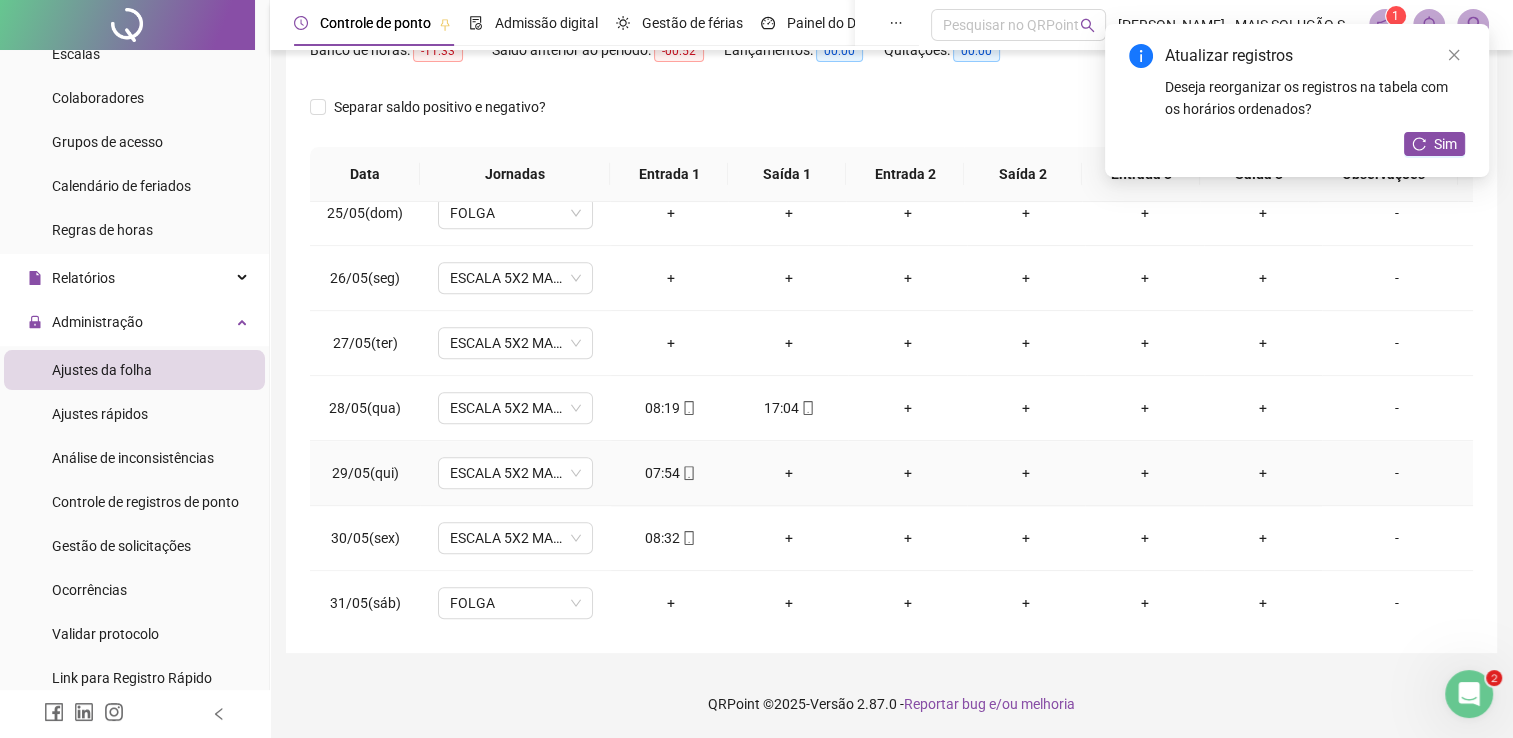 click on "+" at bounding box center [789, 473] 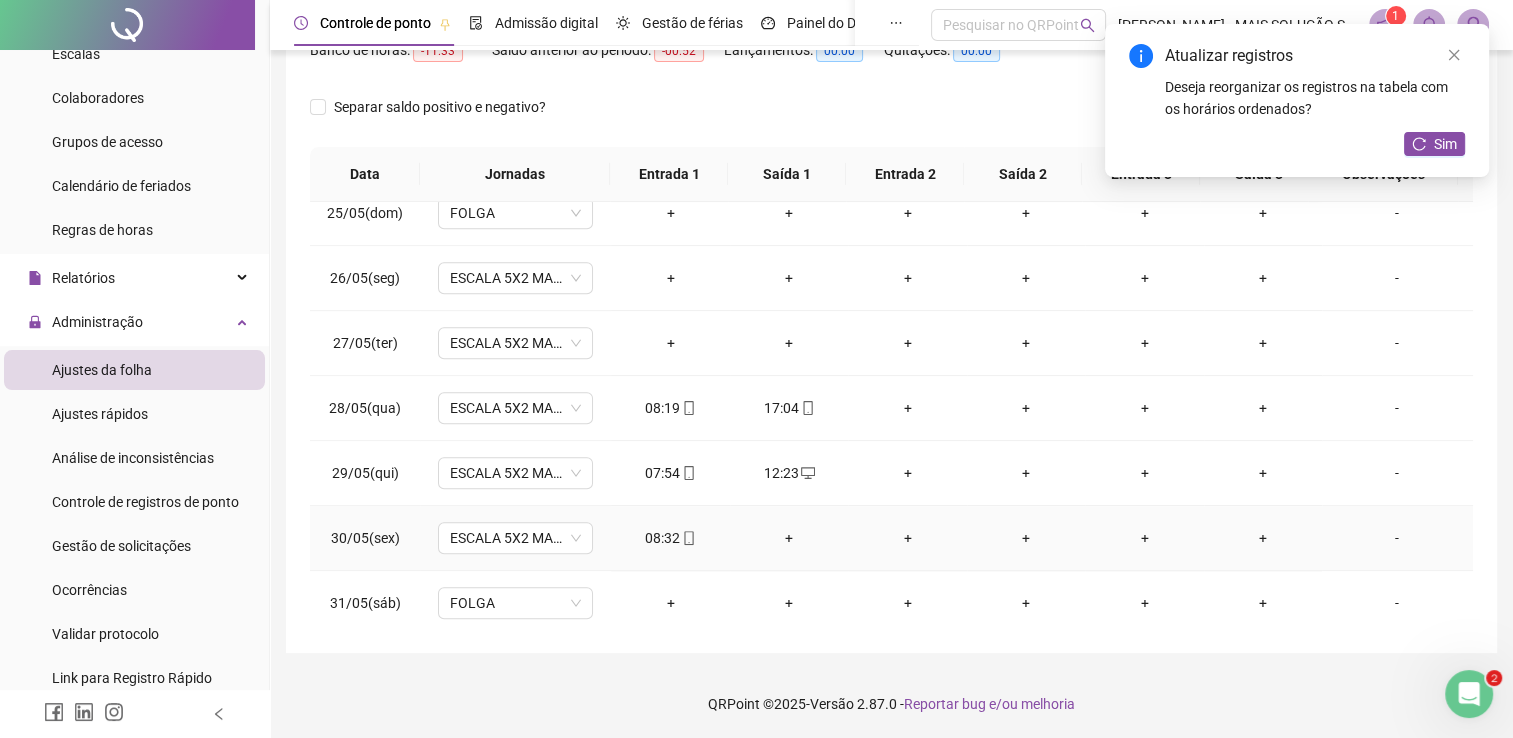 click on "+" at bounding box center [789, 538] 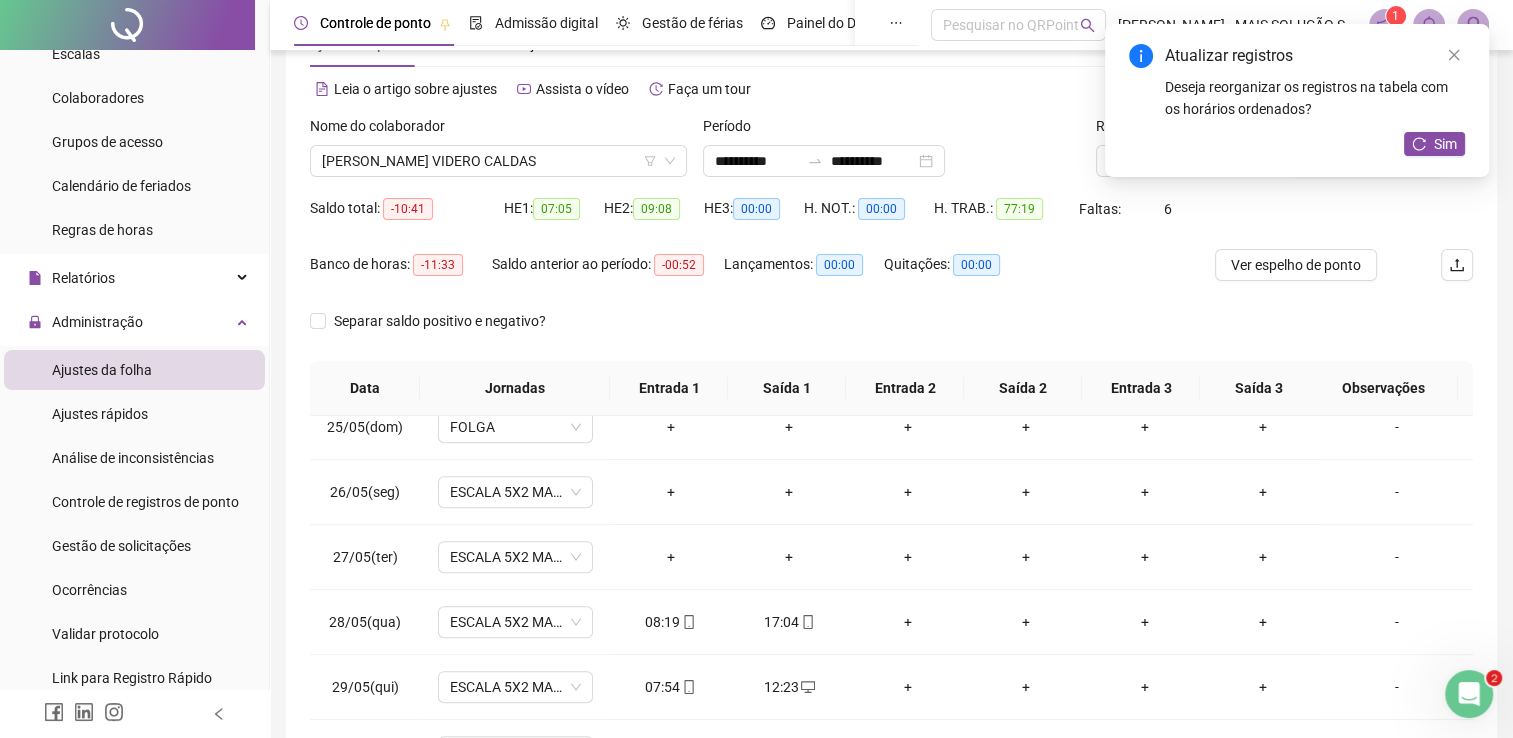 scroll, scrollTop: 200, scrollLeft: 0, axis: vertical 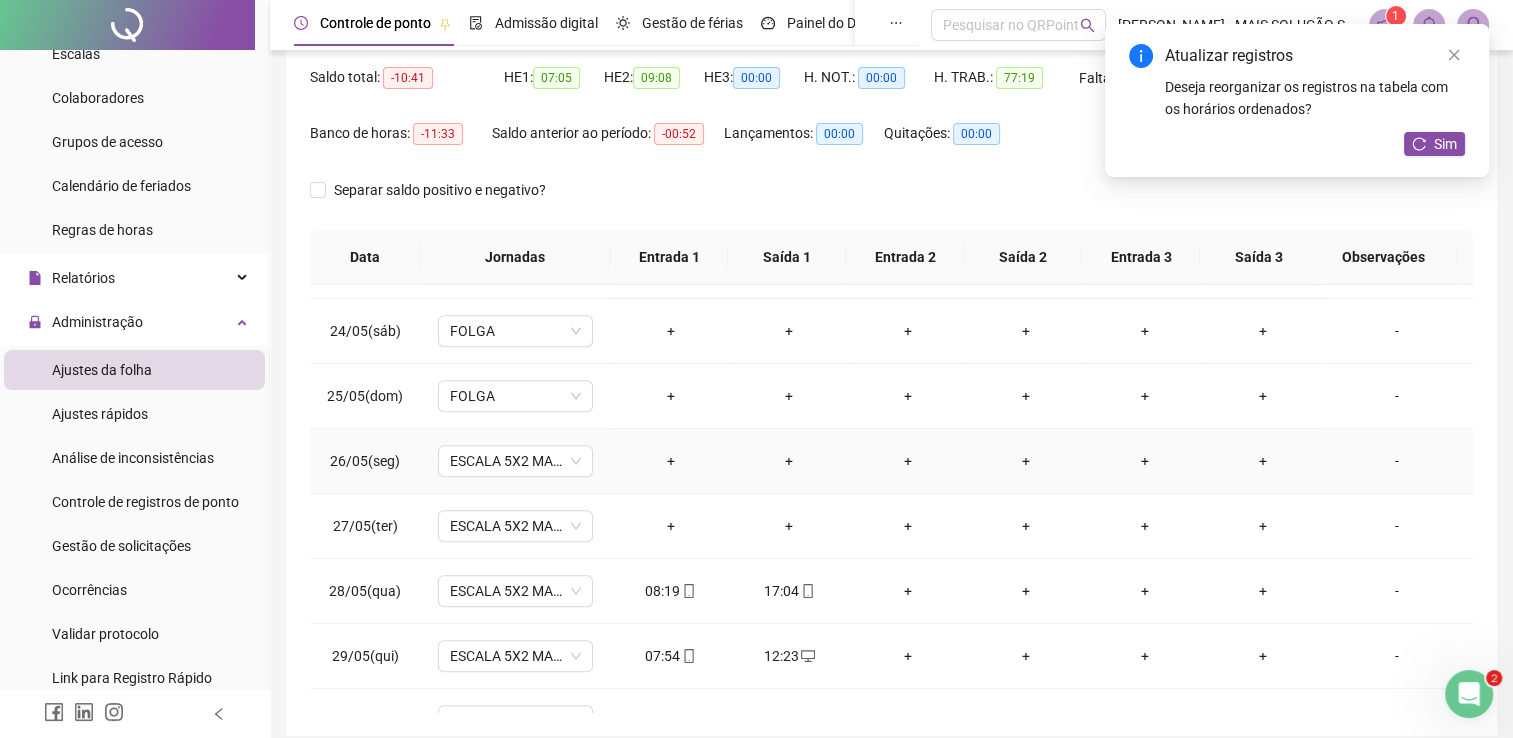 drag, startPoint x: 674, startPoint y: 454, endPoint x: 636, endPoint y: 451, distance: 38.118237 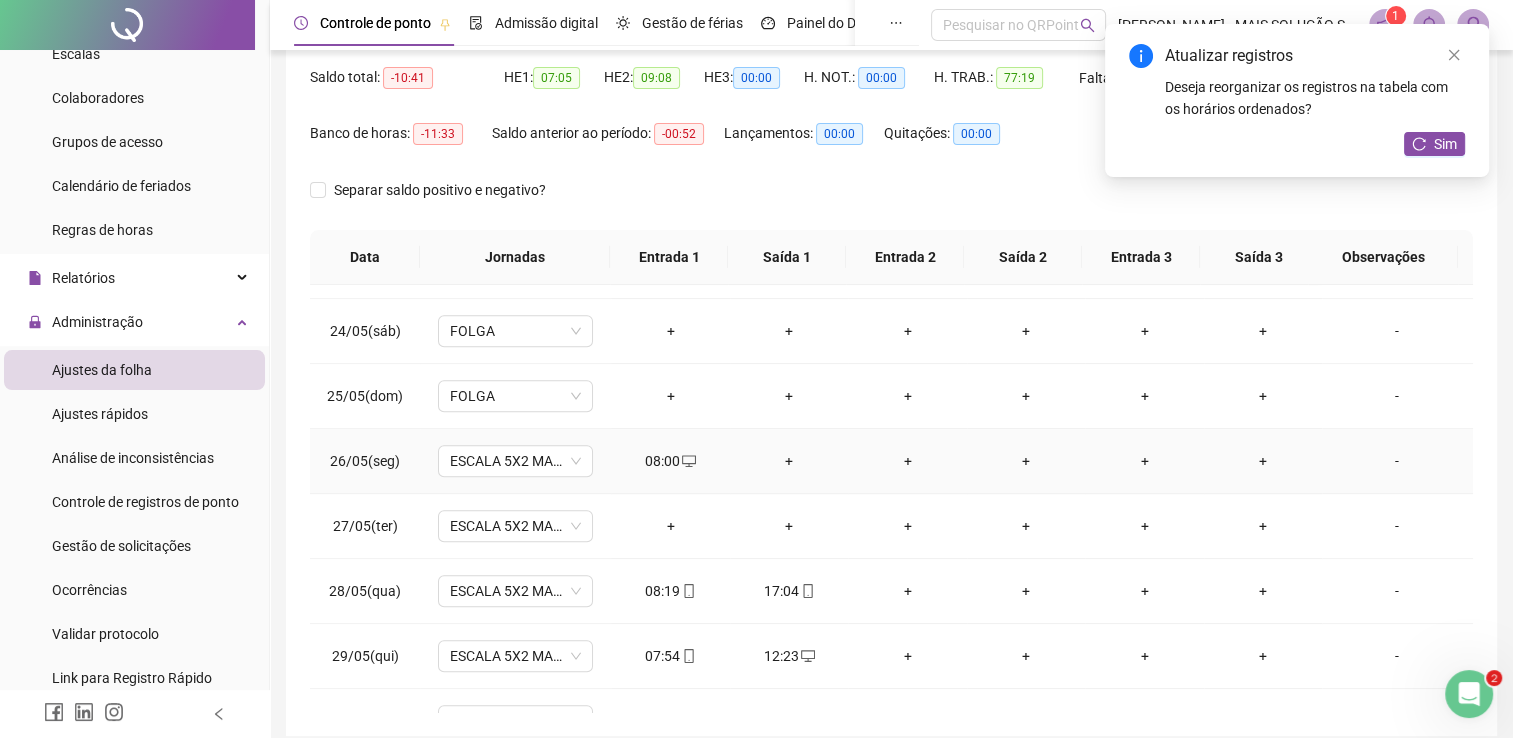 click on "+" at bounding box center (789, 461) 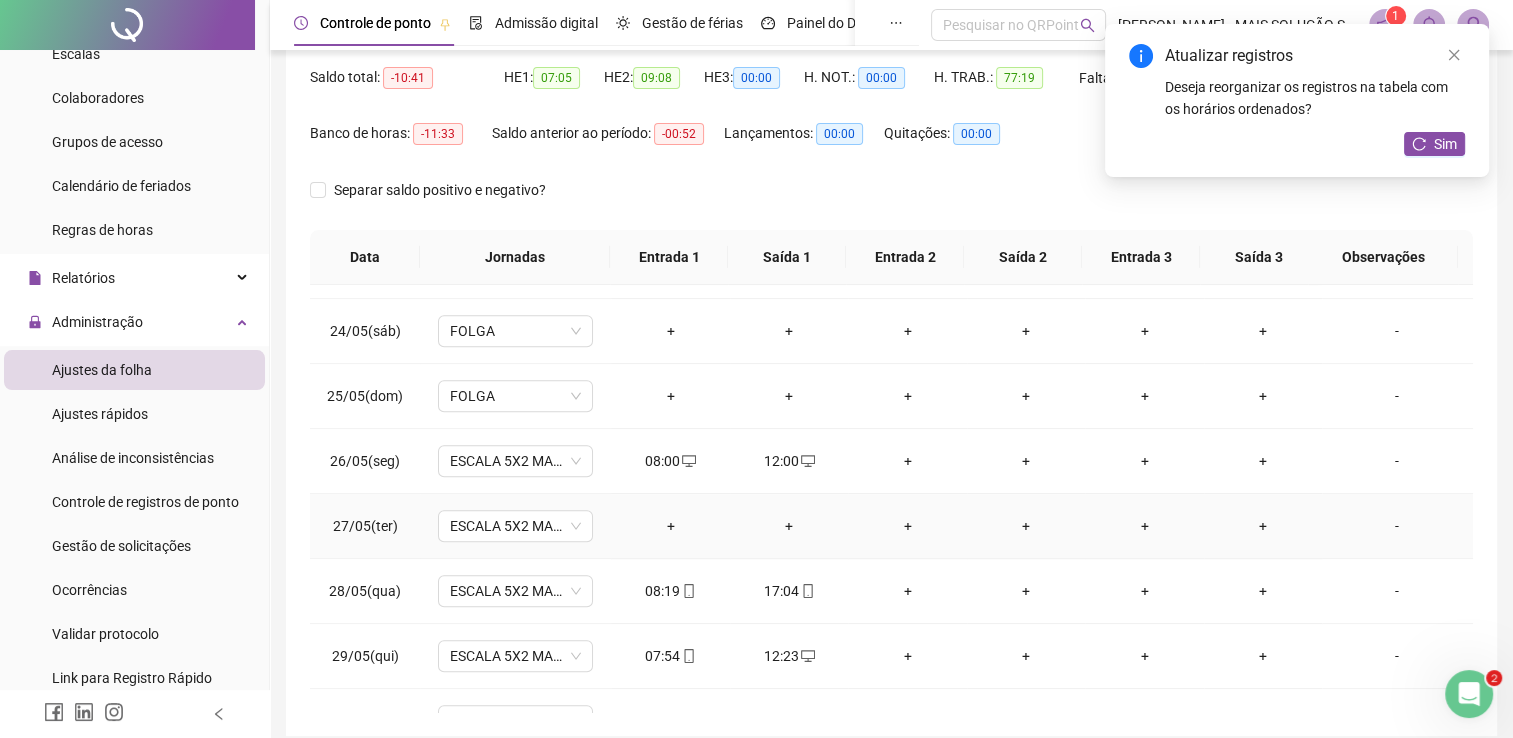 click on "+" at bounding box center (670, 526) 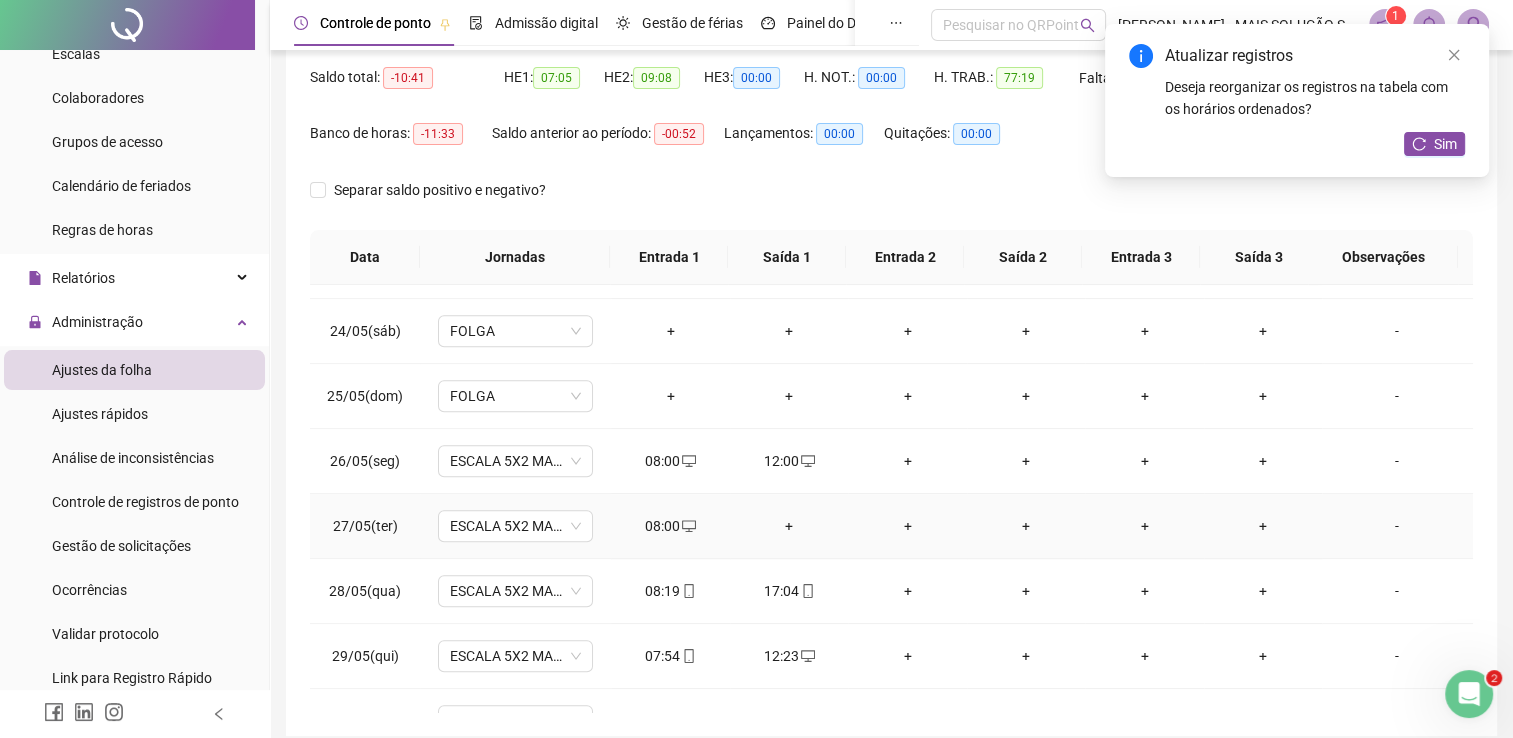 click on "+" at bounding box center (789, 526) 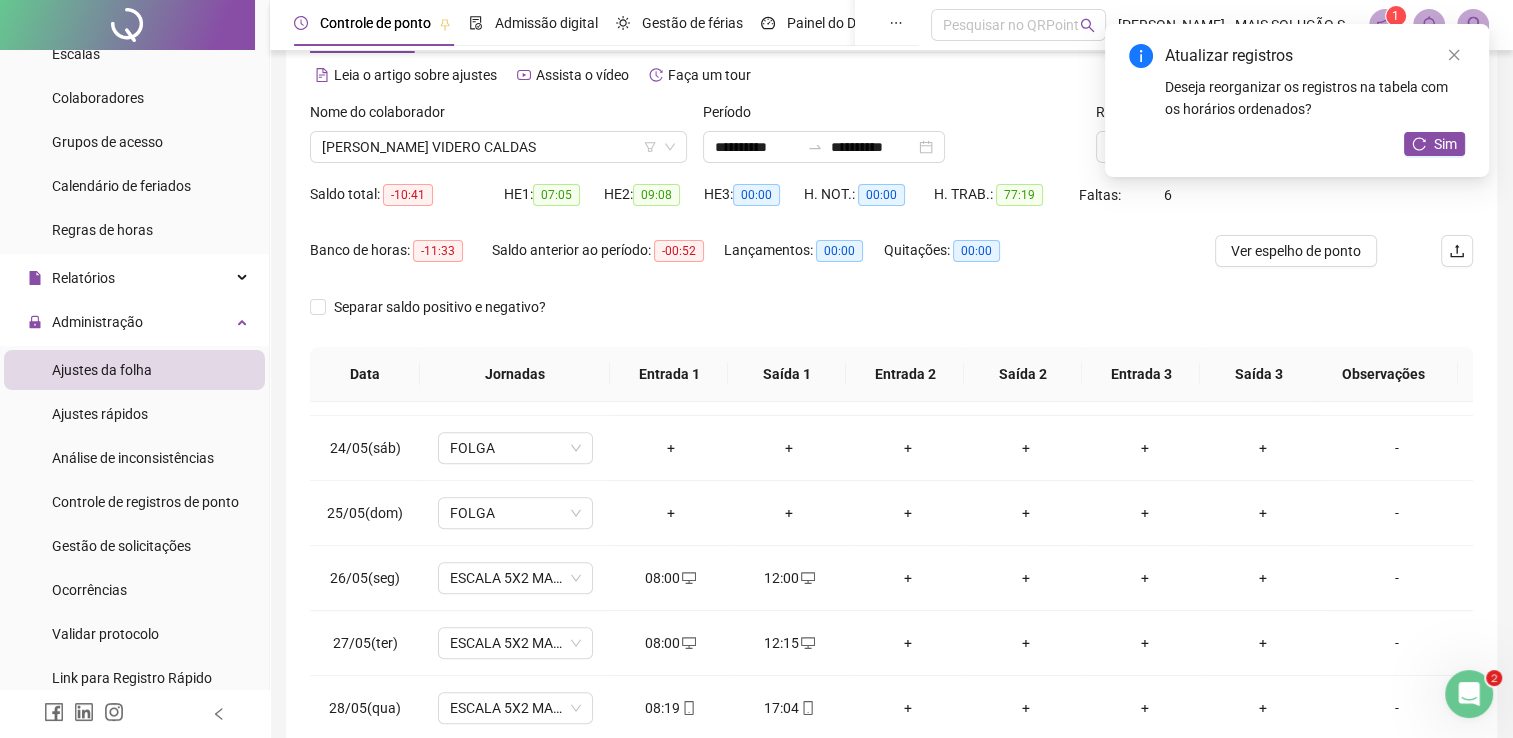 scroll, scrollTop: 0, scrollLeft: 0, axis: both 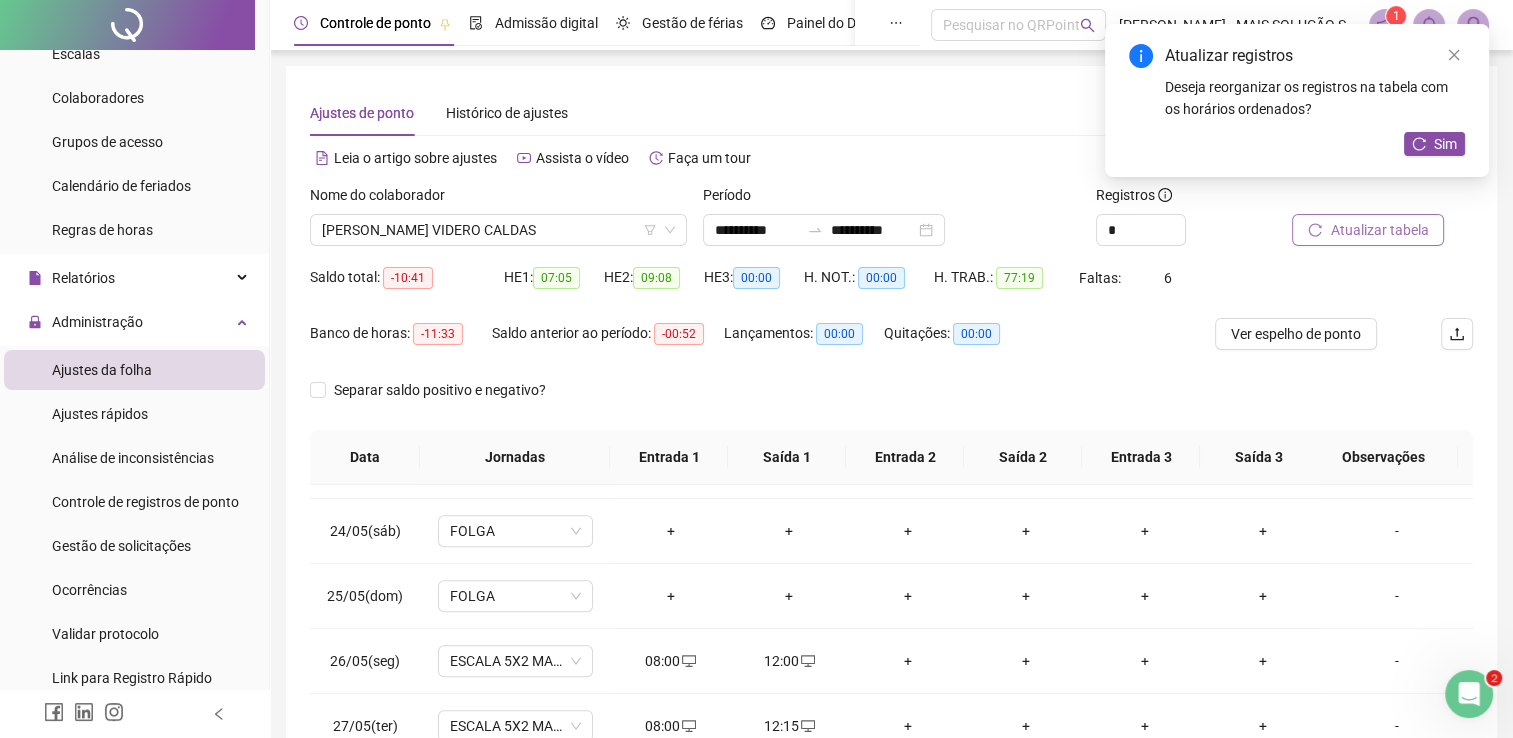 click on "Atualizar tabela" at bounding box center [1368, 230] 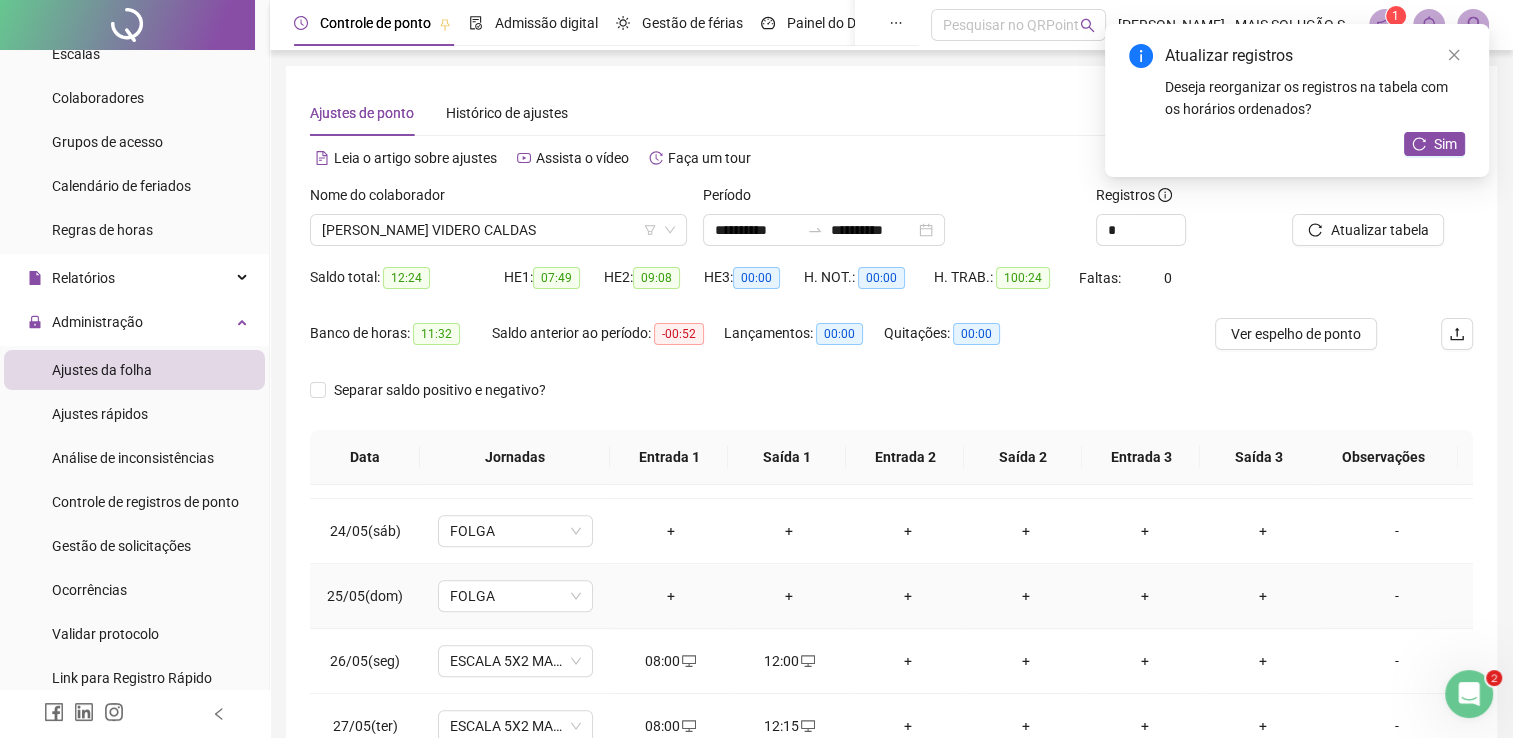 scroll, scrollTop: 283, scrollLeft: 0, axis: vertical 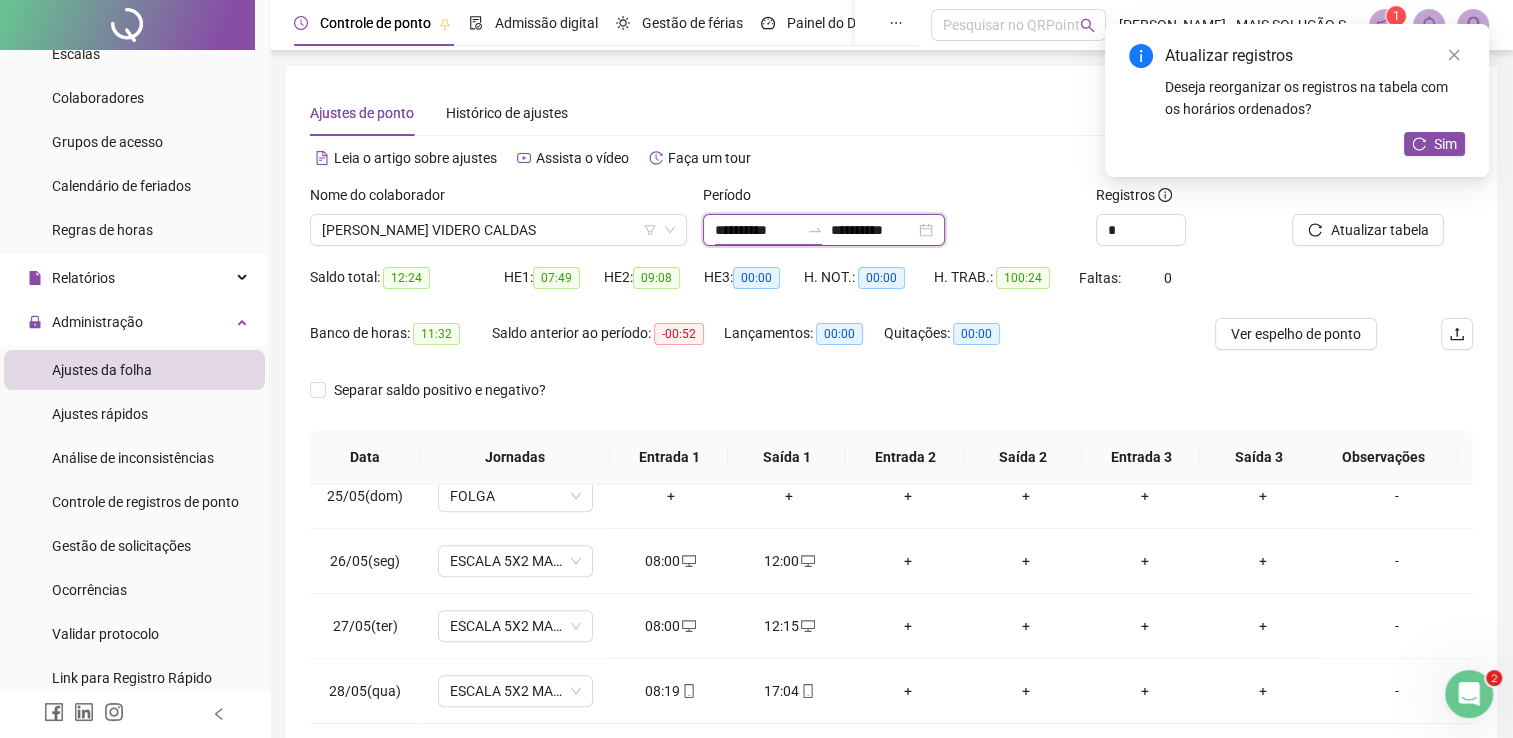 click on "**********" at bounding box center [757, 230] 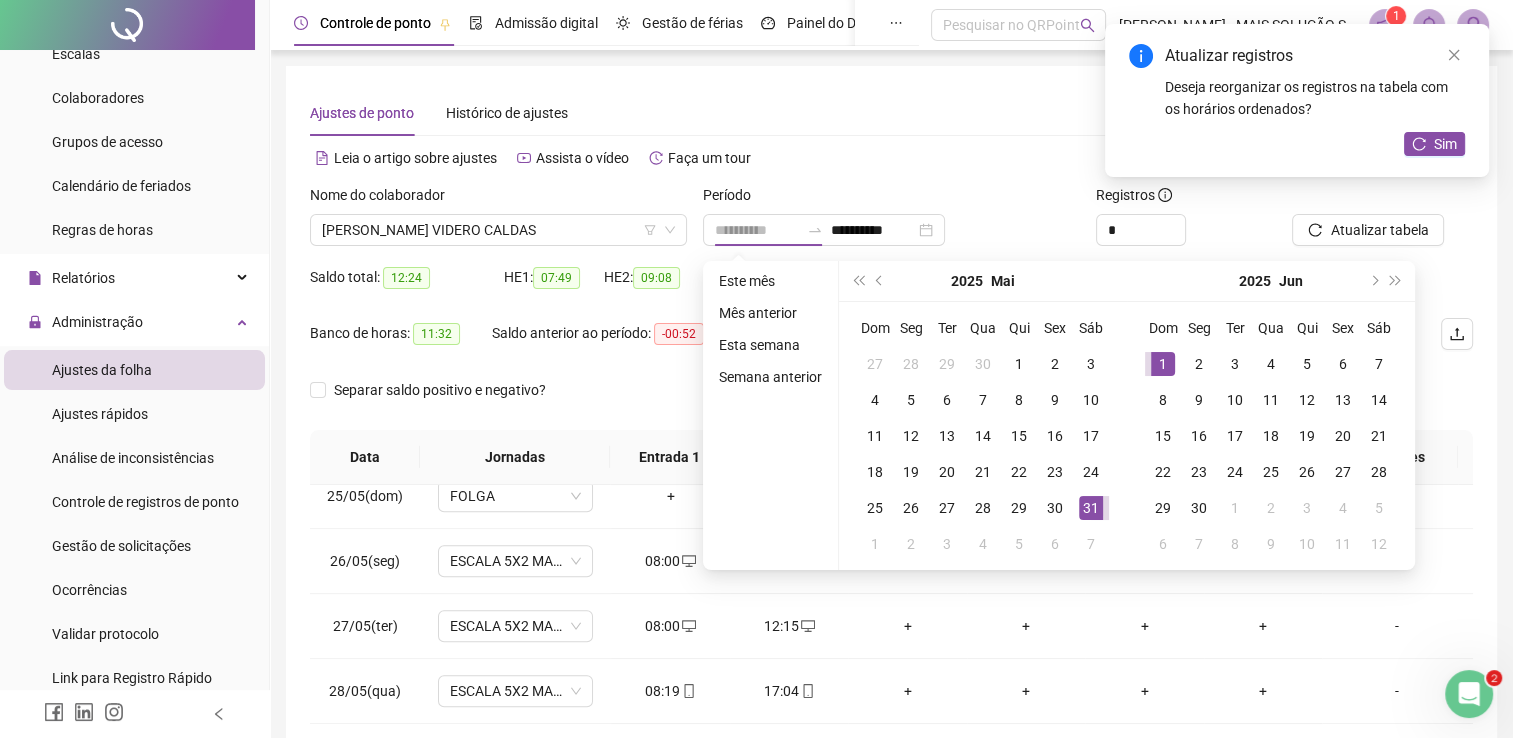 click on "1" at bounding box center [1163, 364] 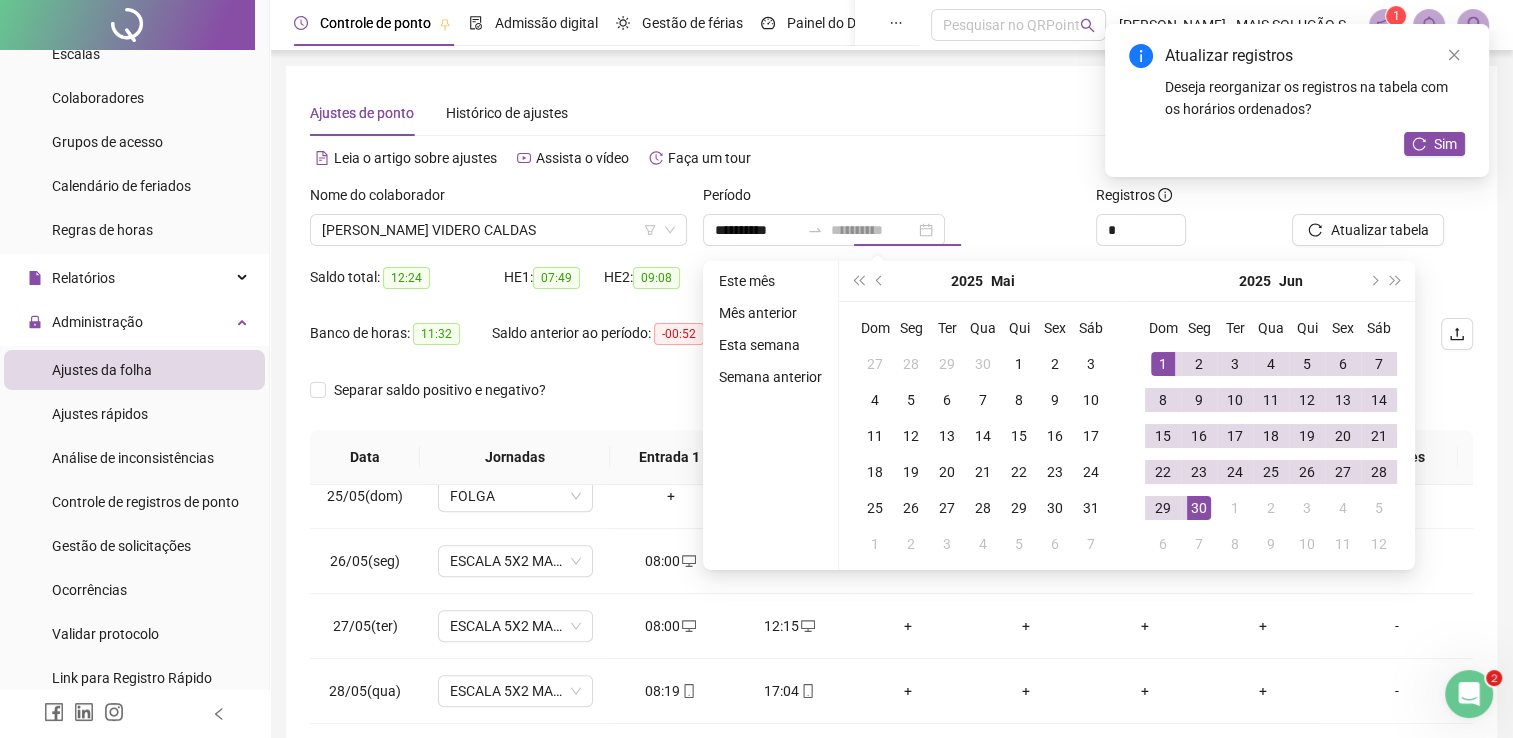 click on "30" at bounding box center [1199, 508] 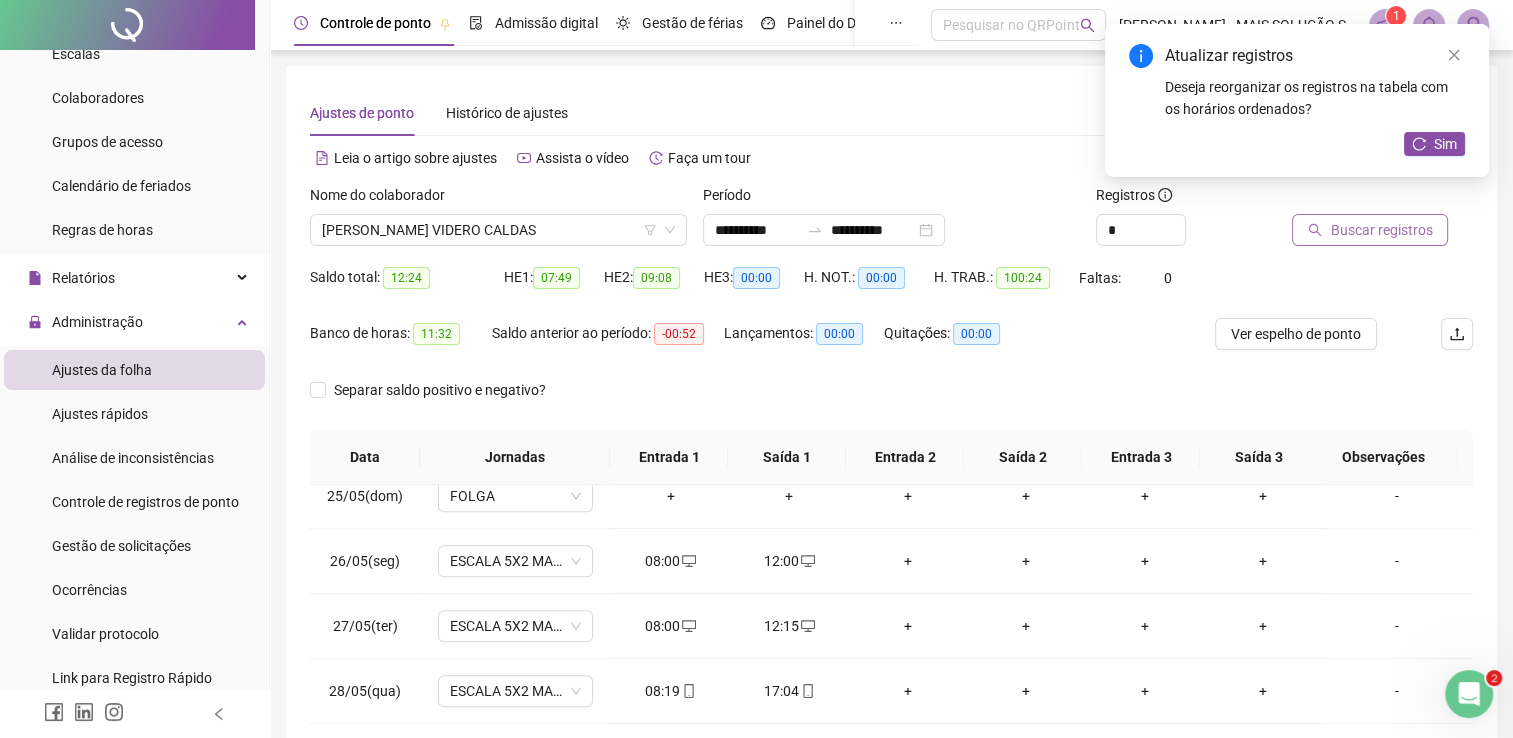 click on "Buscar registros" at bounding box center (1381, 230) 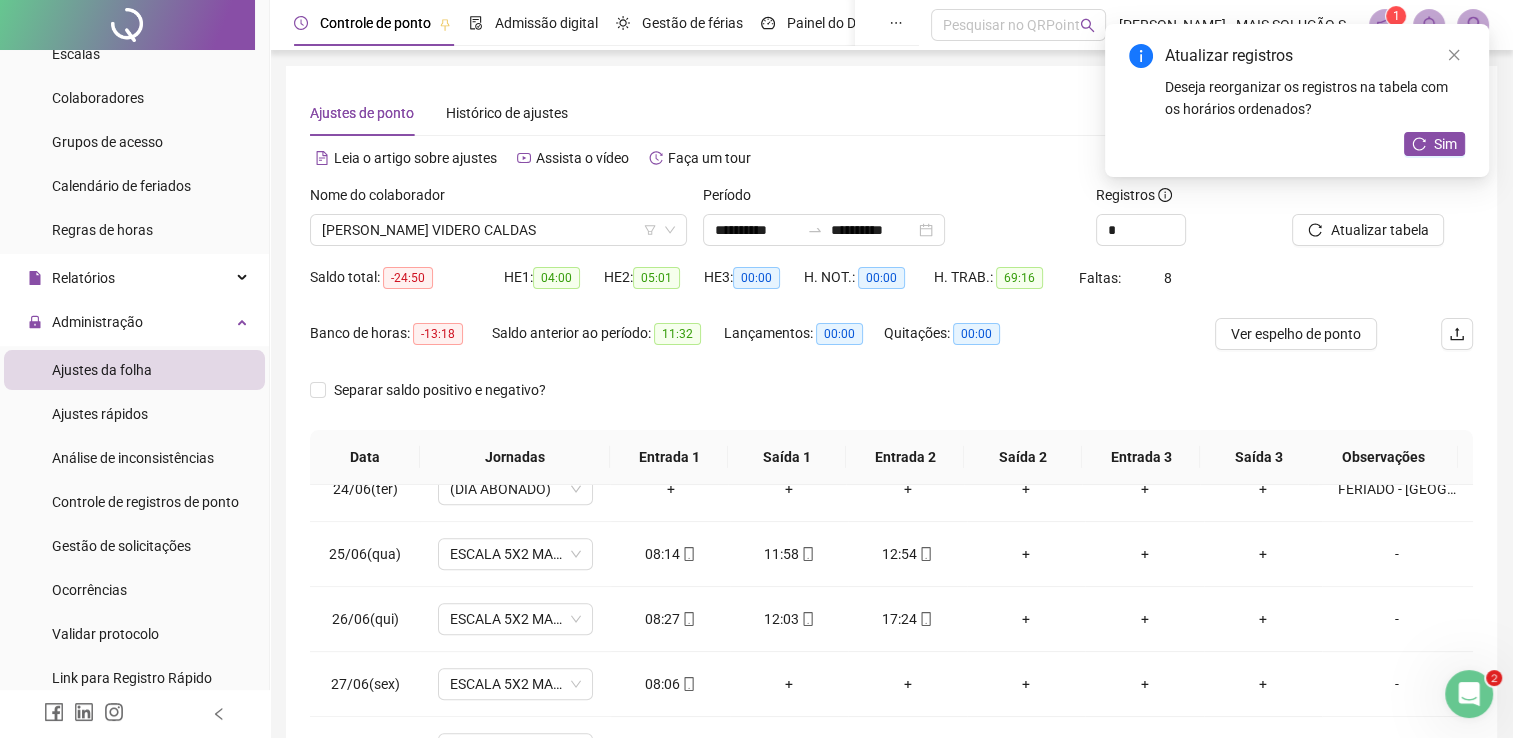 scroll, scrollTop: 1516, scrollLeft: 0, axis: vertical 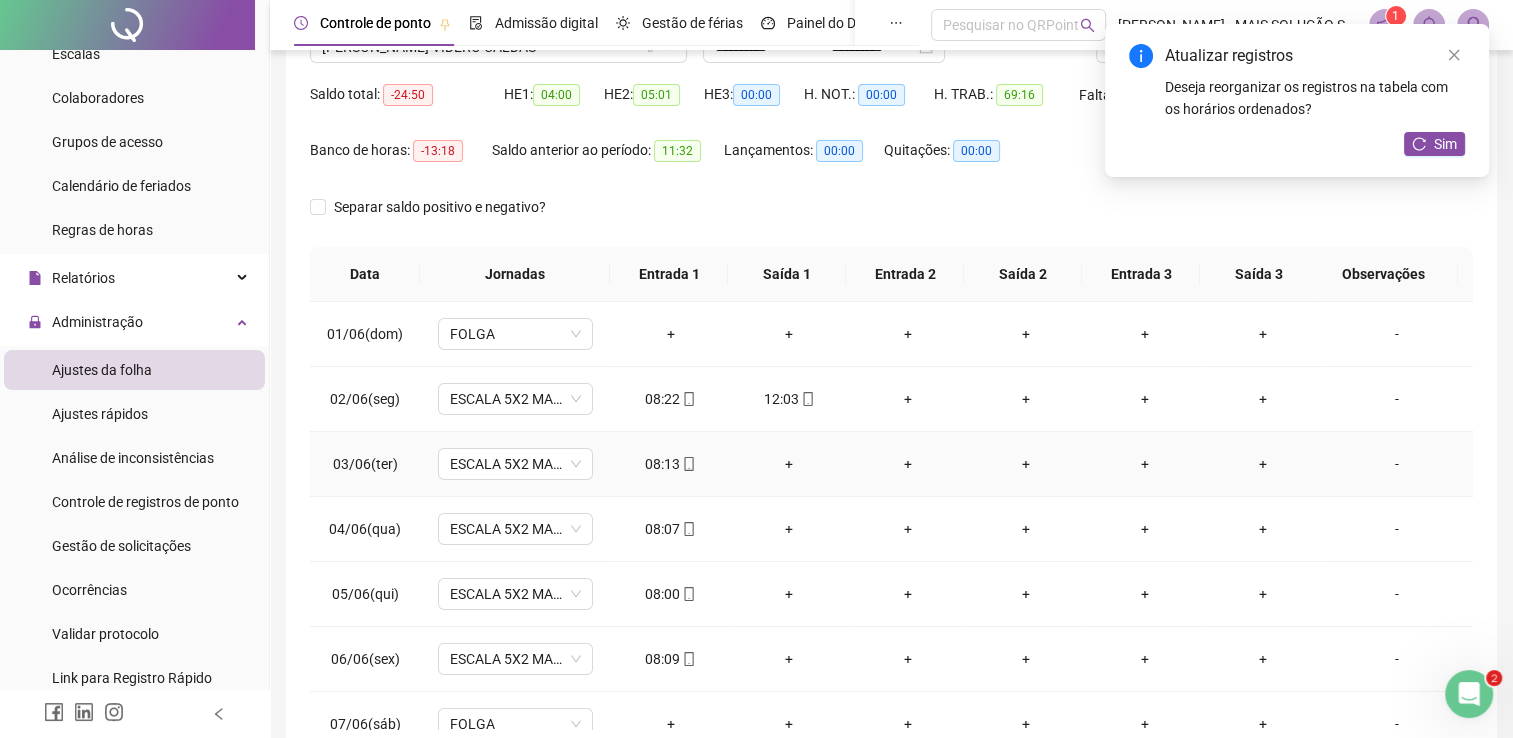 click on "+" at bounding box center (789, 464) 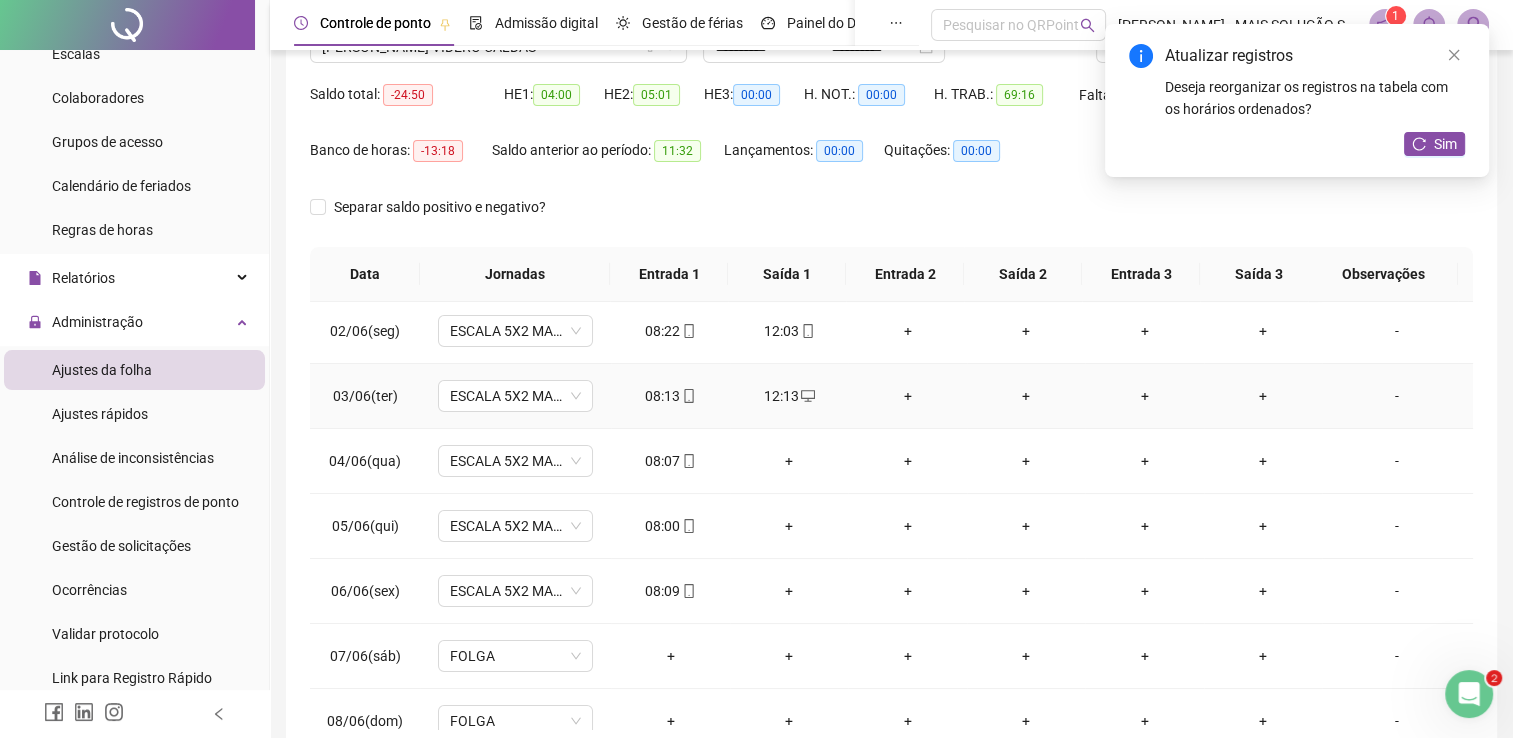 scroll, scrollTop: 100, scrollLeft: 0, axis: vertical 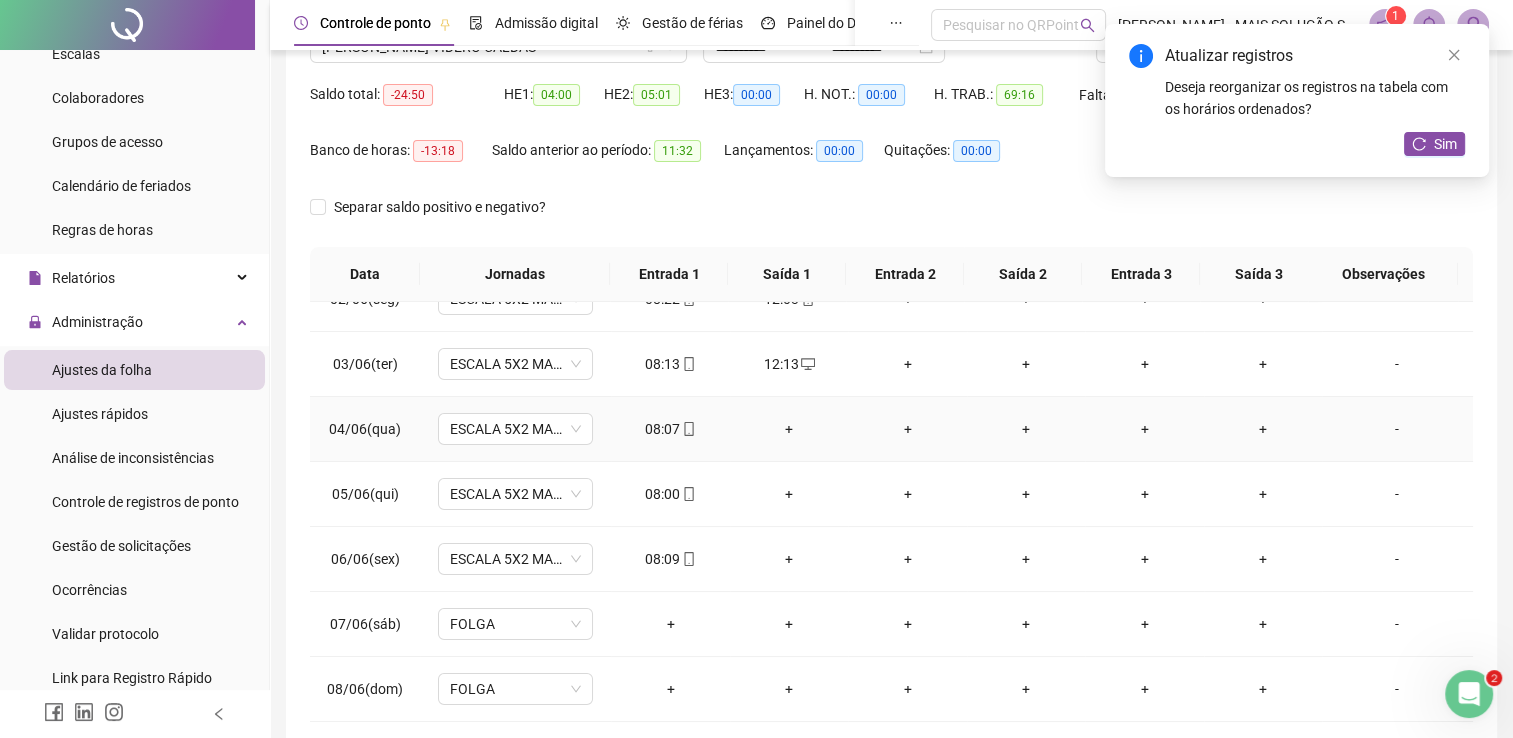 click on "+" at bounding box center [789, 429] 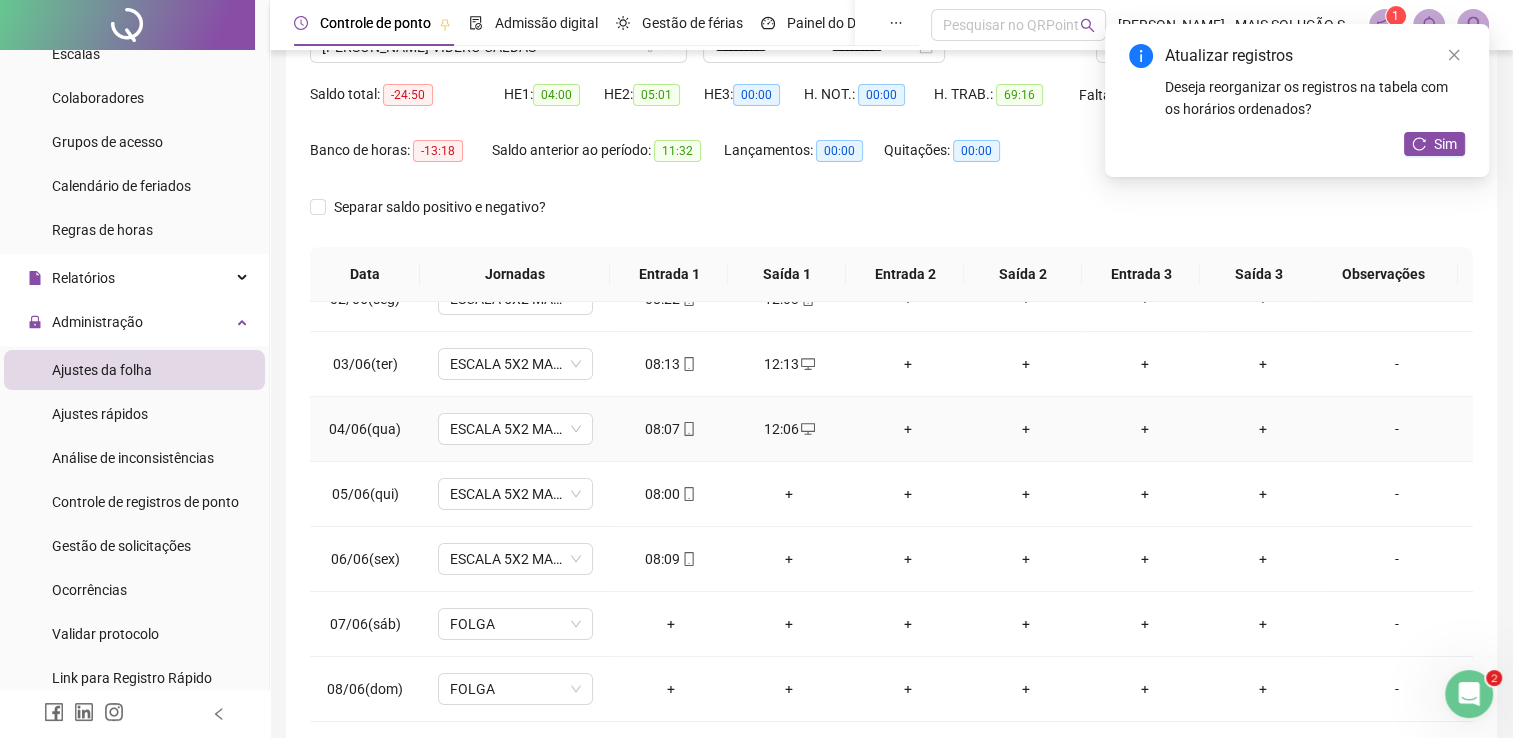 scroll, scrollTop: 200, scrollLeft: 0, axis: vertical 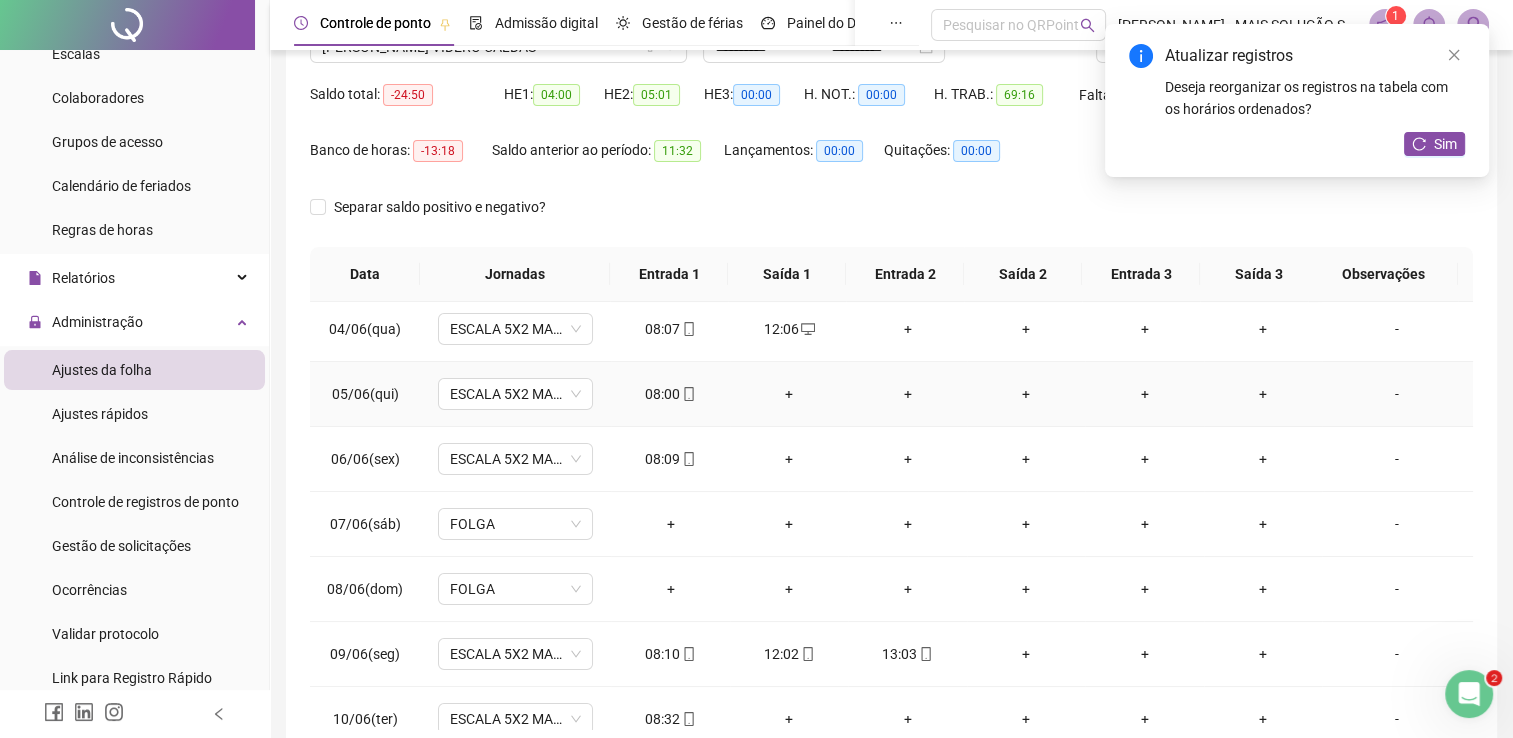 click on "+" at bounding box center (789, 394) 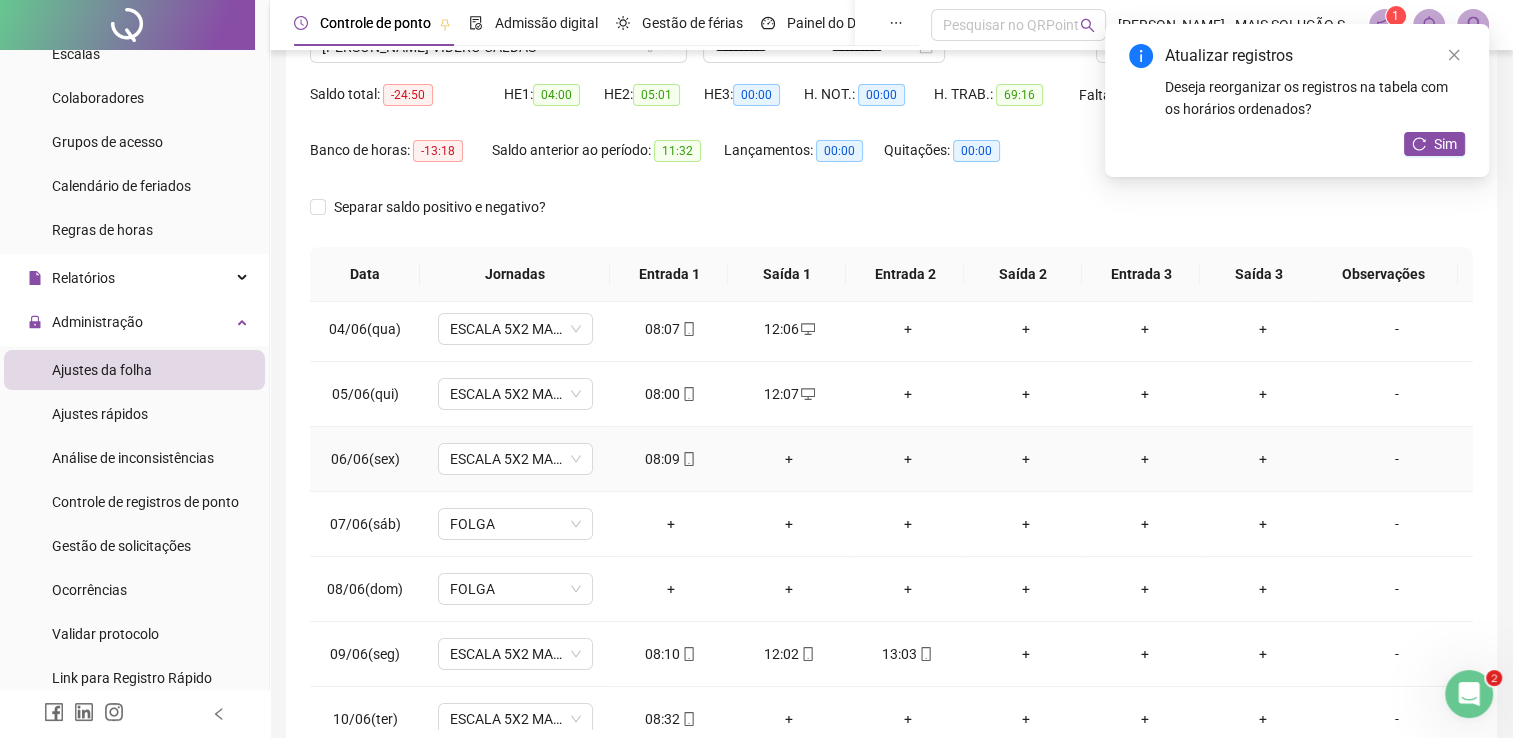 click on "+" at bounding box center [789, 459] 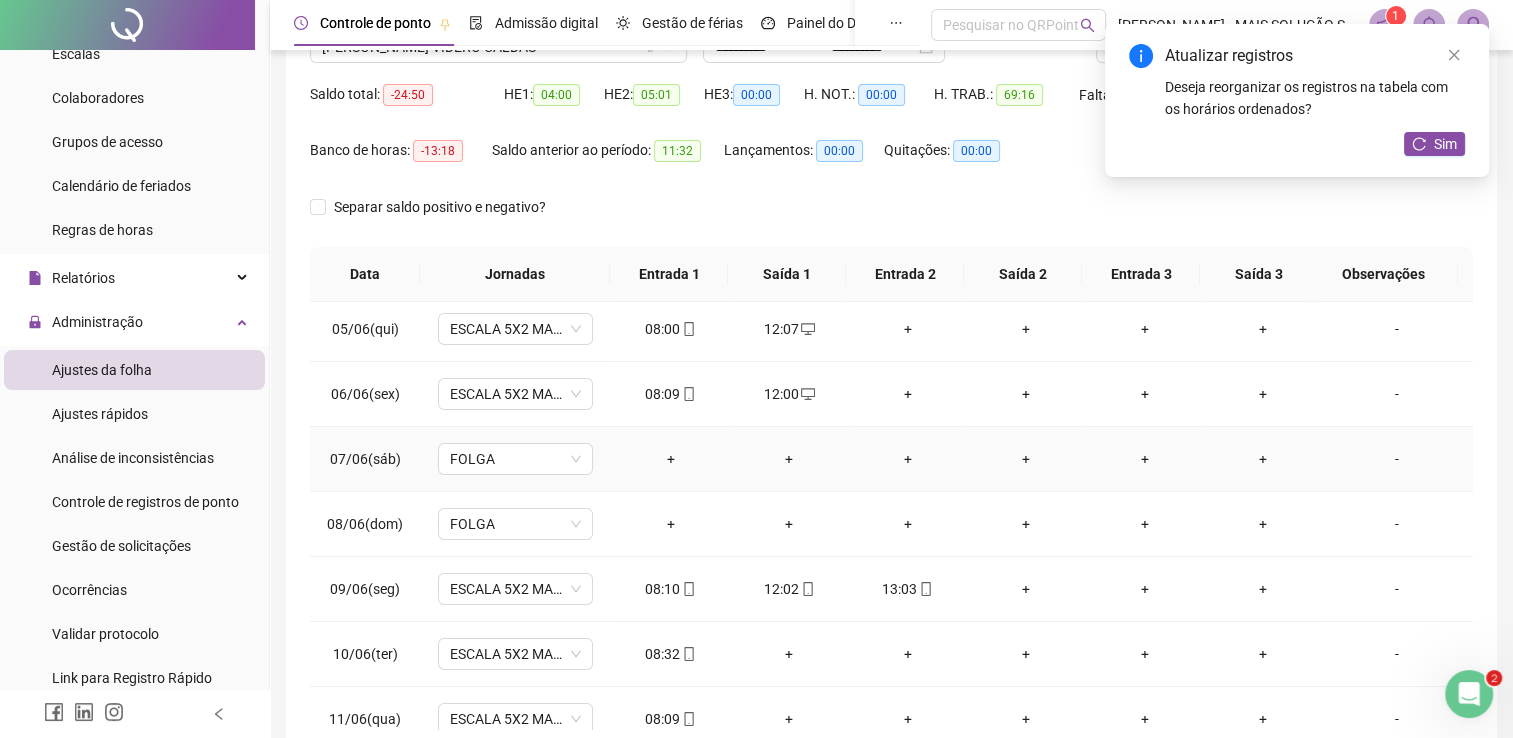 scroll, scrollTop: 300, scrollLeft: 0, axis: vertical 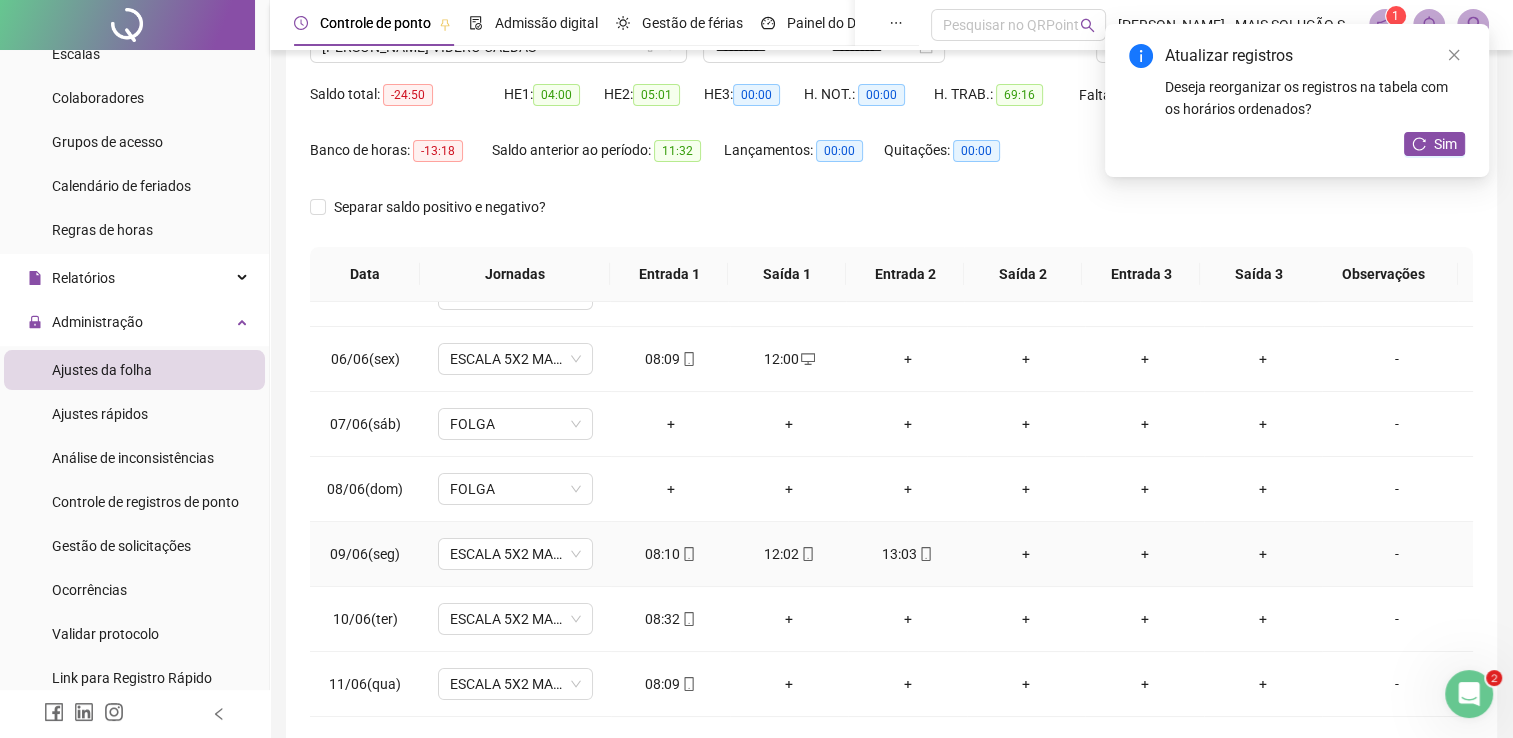 click 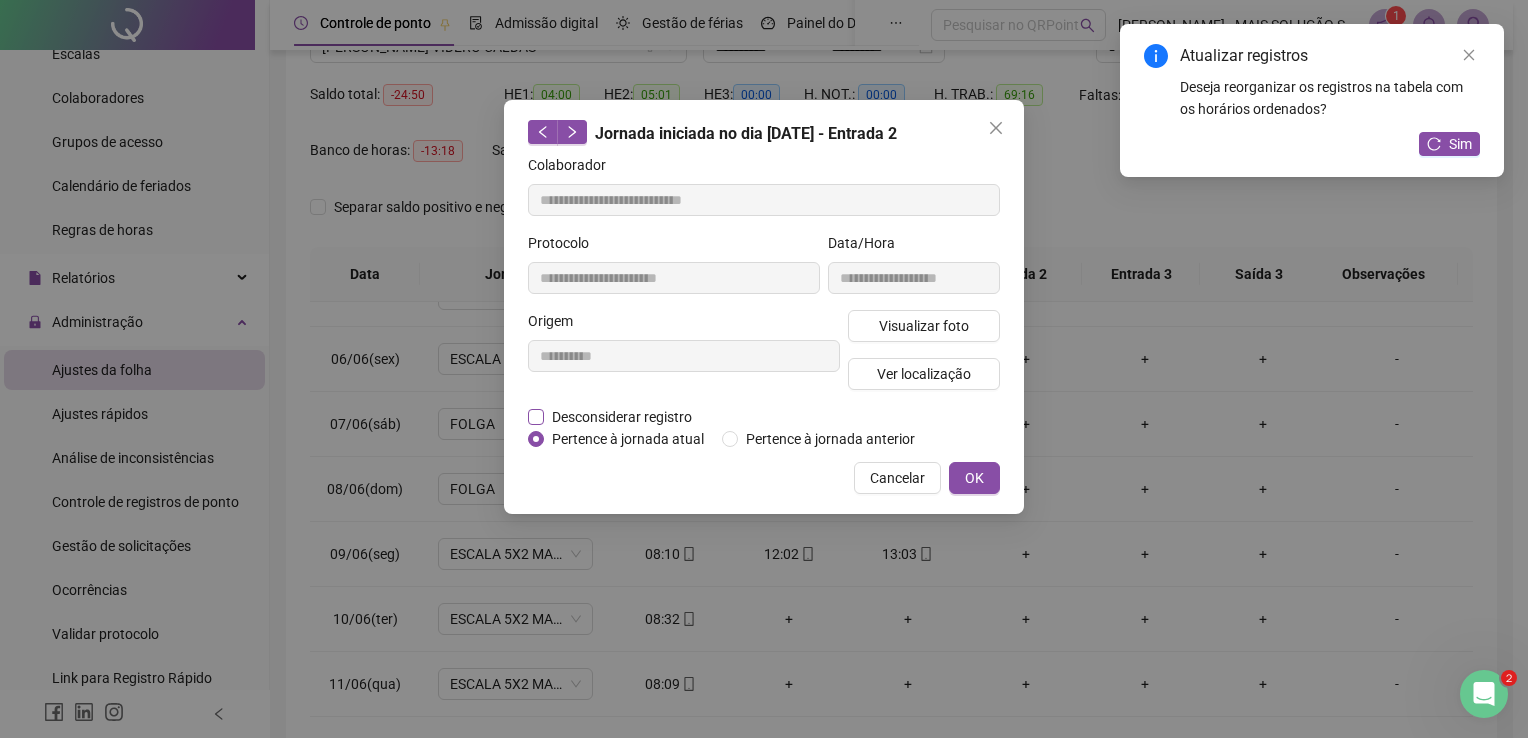 click on "Desconsiderar registro" at bounding box center (622, 417) 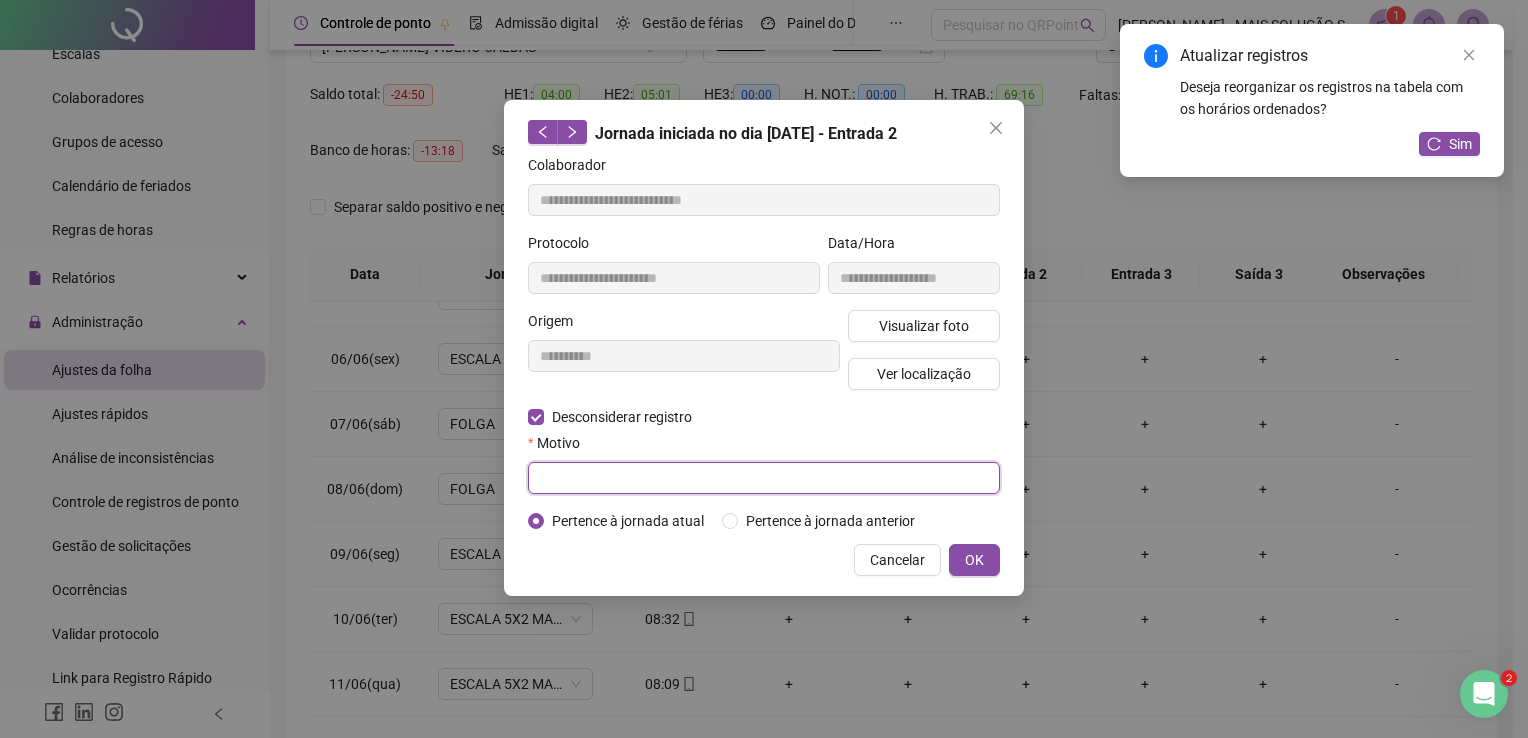 click at bounding box center (764, 478) 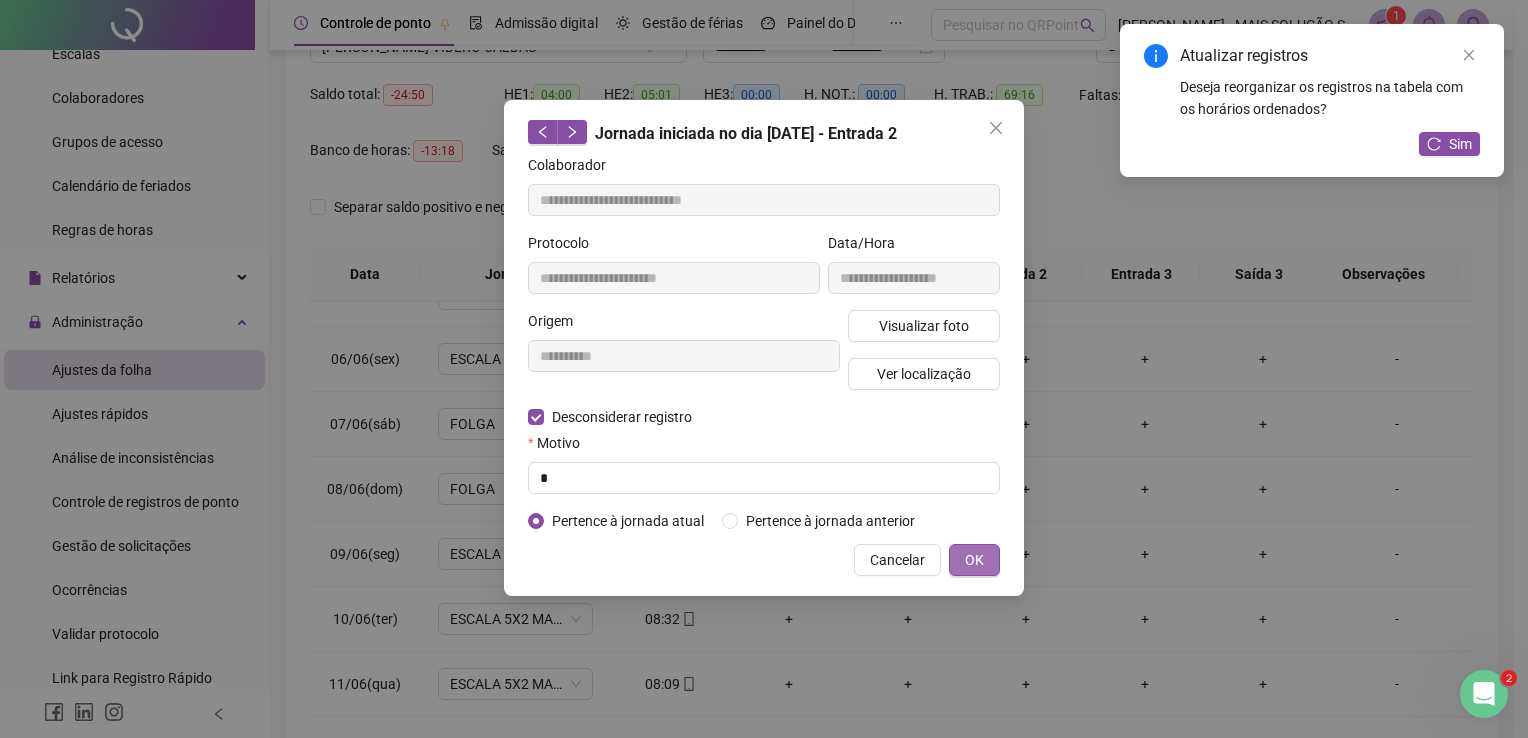 drag, startPoint x: 973, startPoint y: 564, endPoint x: 969, endPoint y: 554, distance: 10.770329 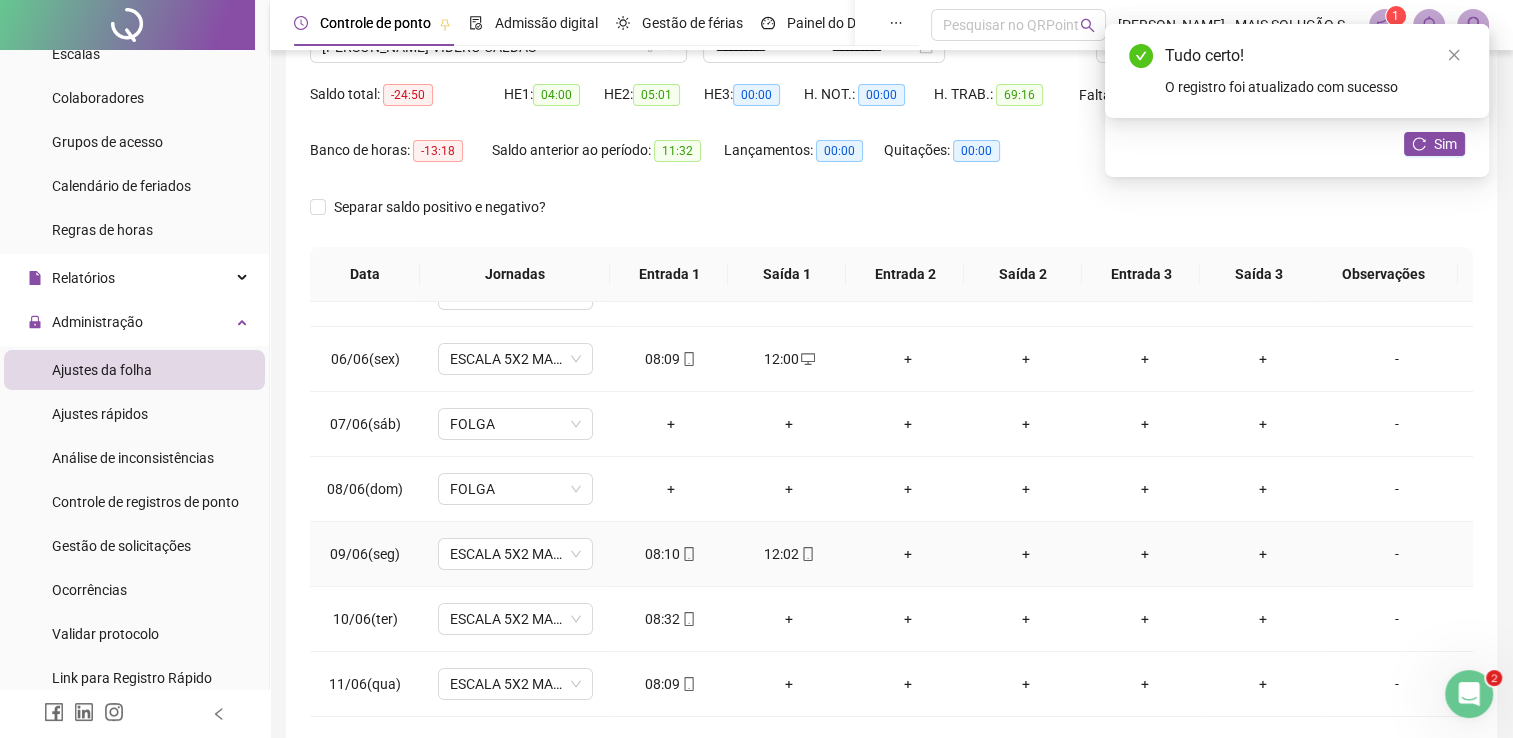 scroll, scrollTop: 400, scrollLeft: 0, axis: vertical 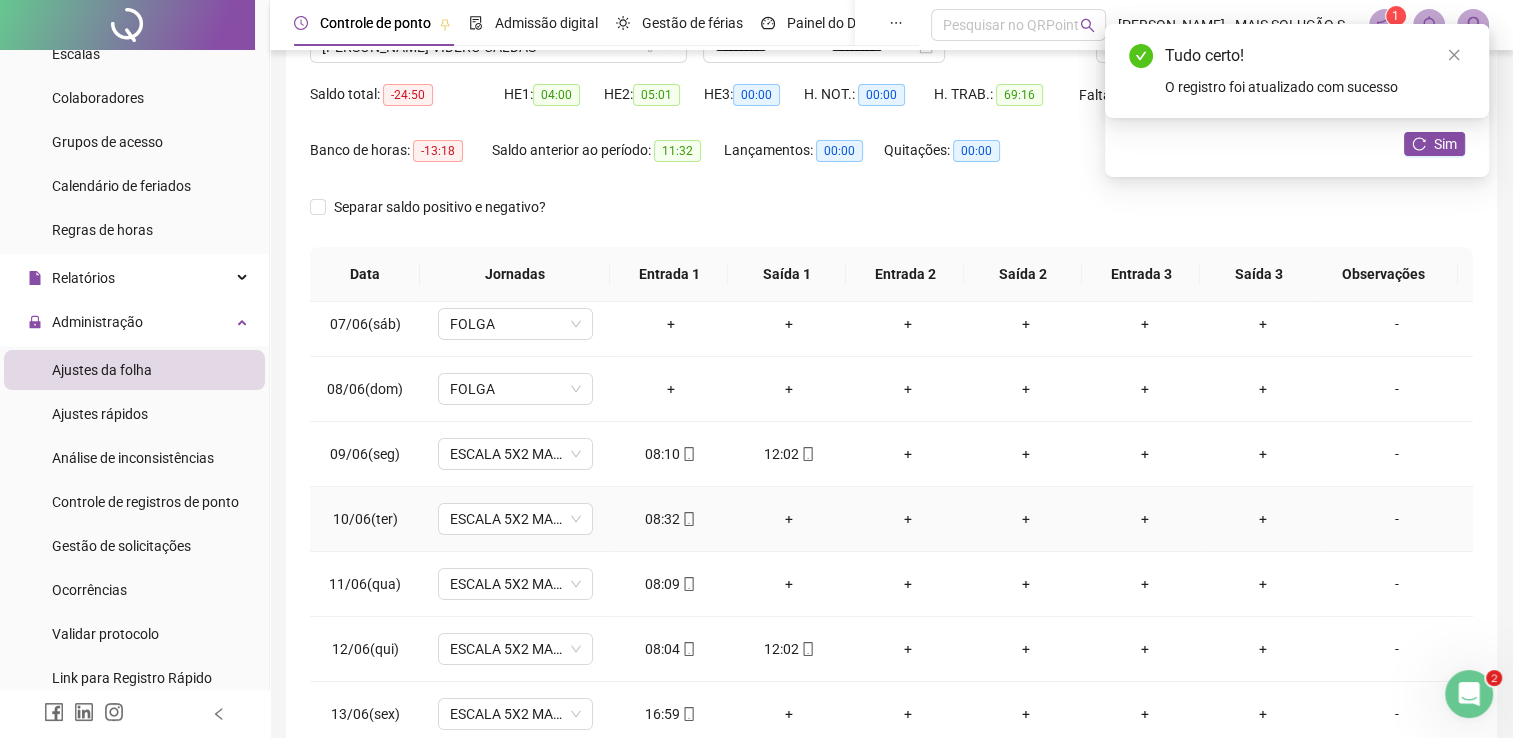 click on "+" at bounding box center (789, 519) 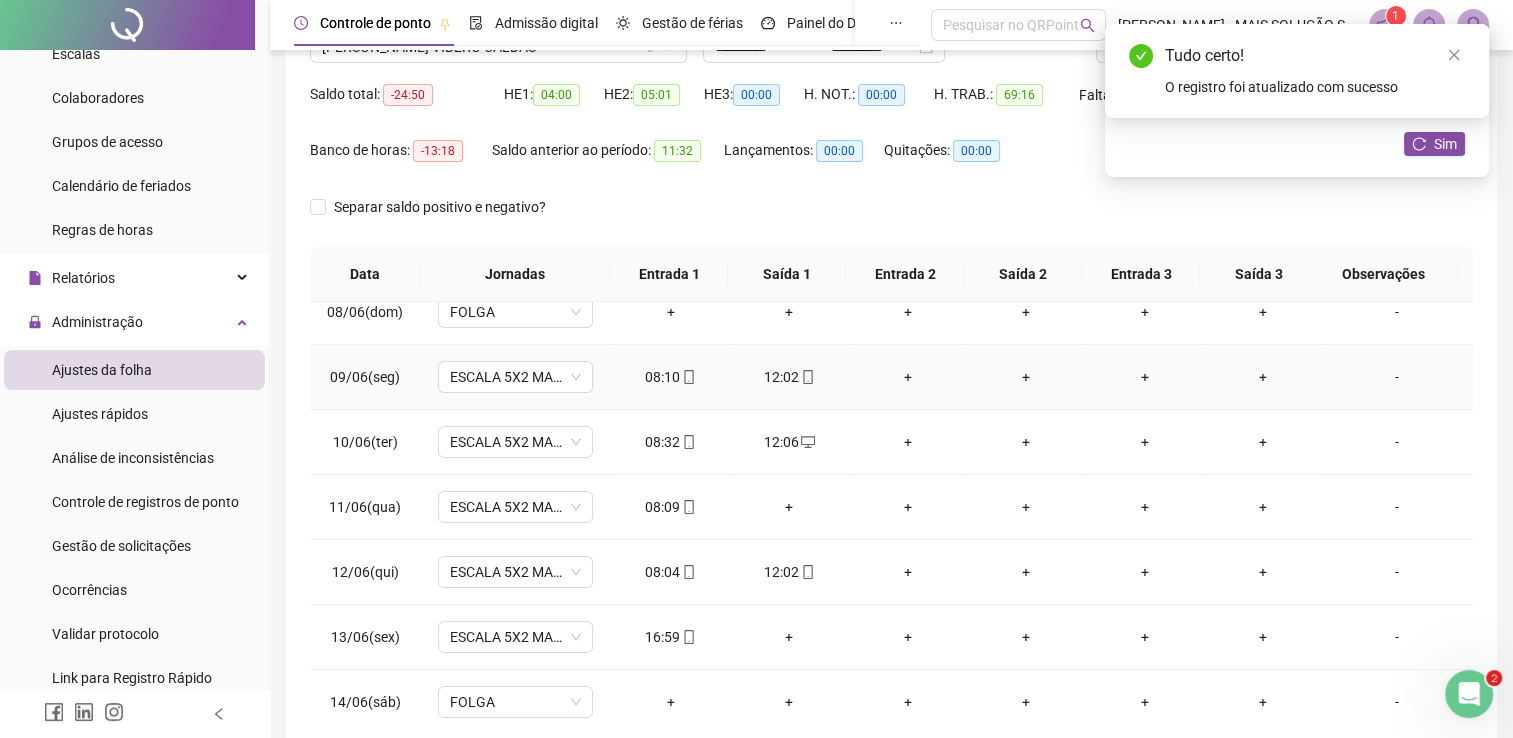 scroll, scrollTop: 500, scrollLeft: 0, axis: vertical 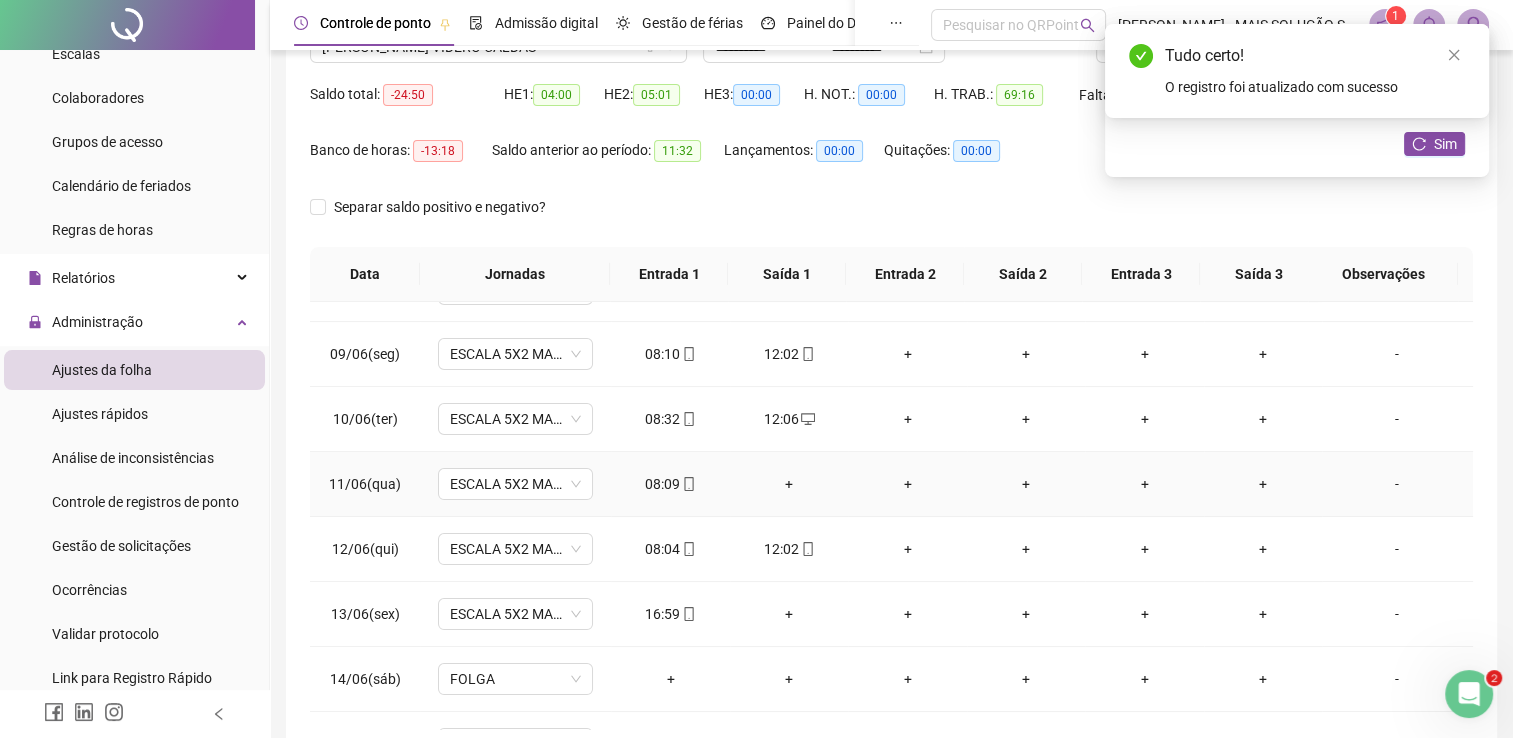 click on "+" at bounding box center (789, 484) 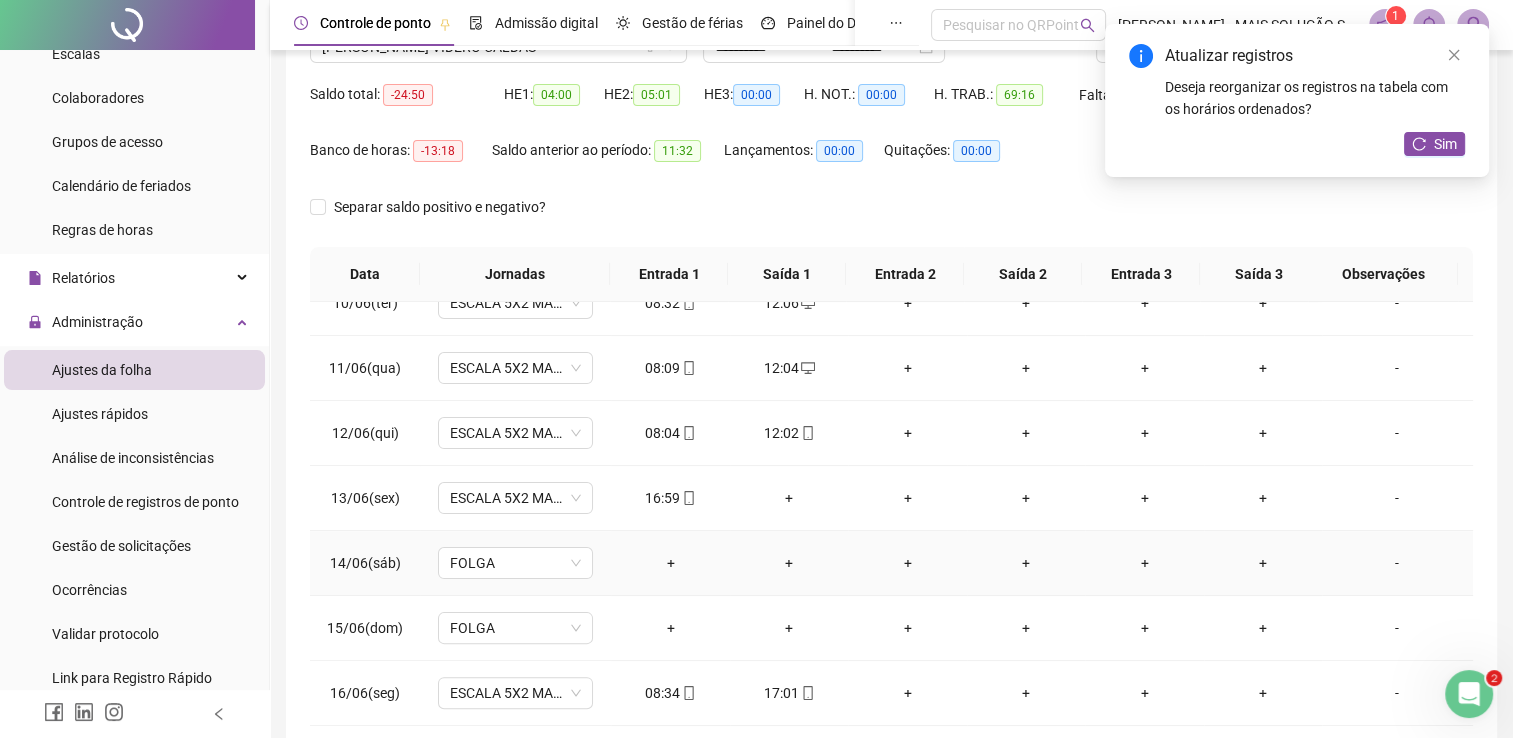 scroll, scrollTop: 700, scrollLeft: 0, axis: vertical 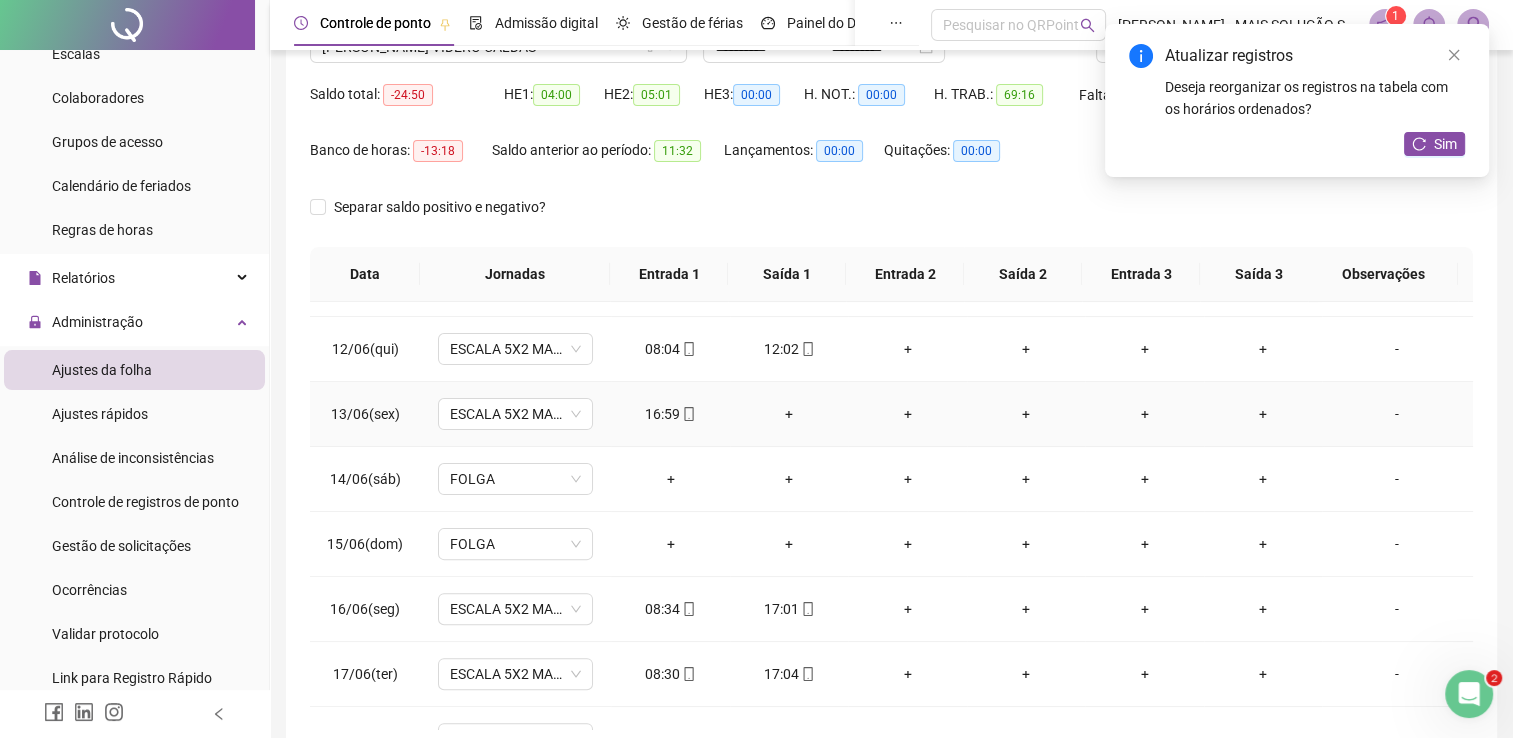 click on "+" at bounding box center [789, 414] 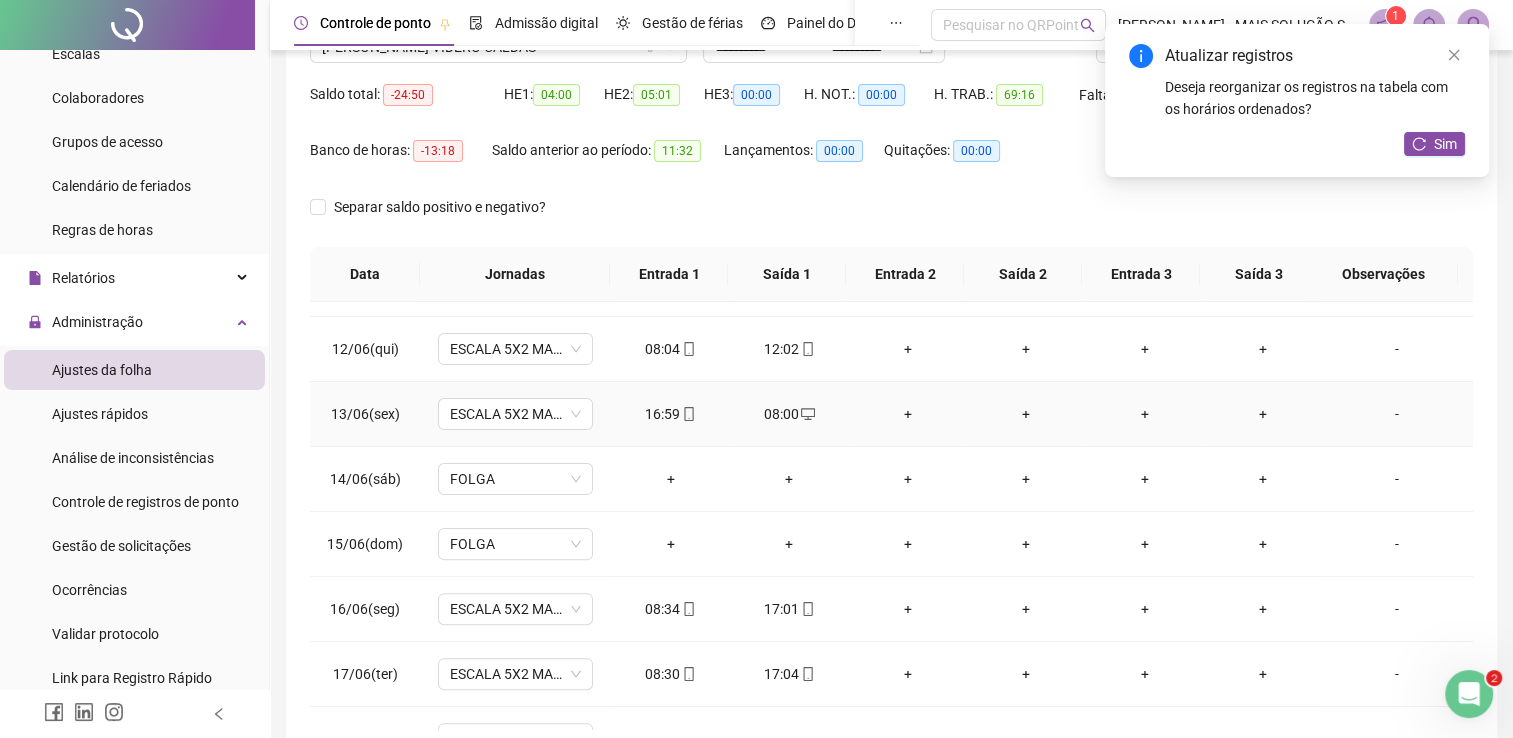 click 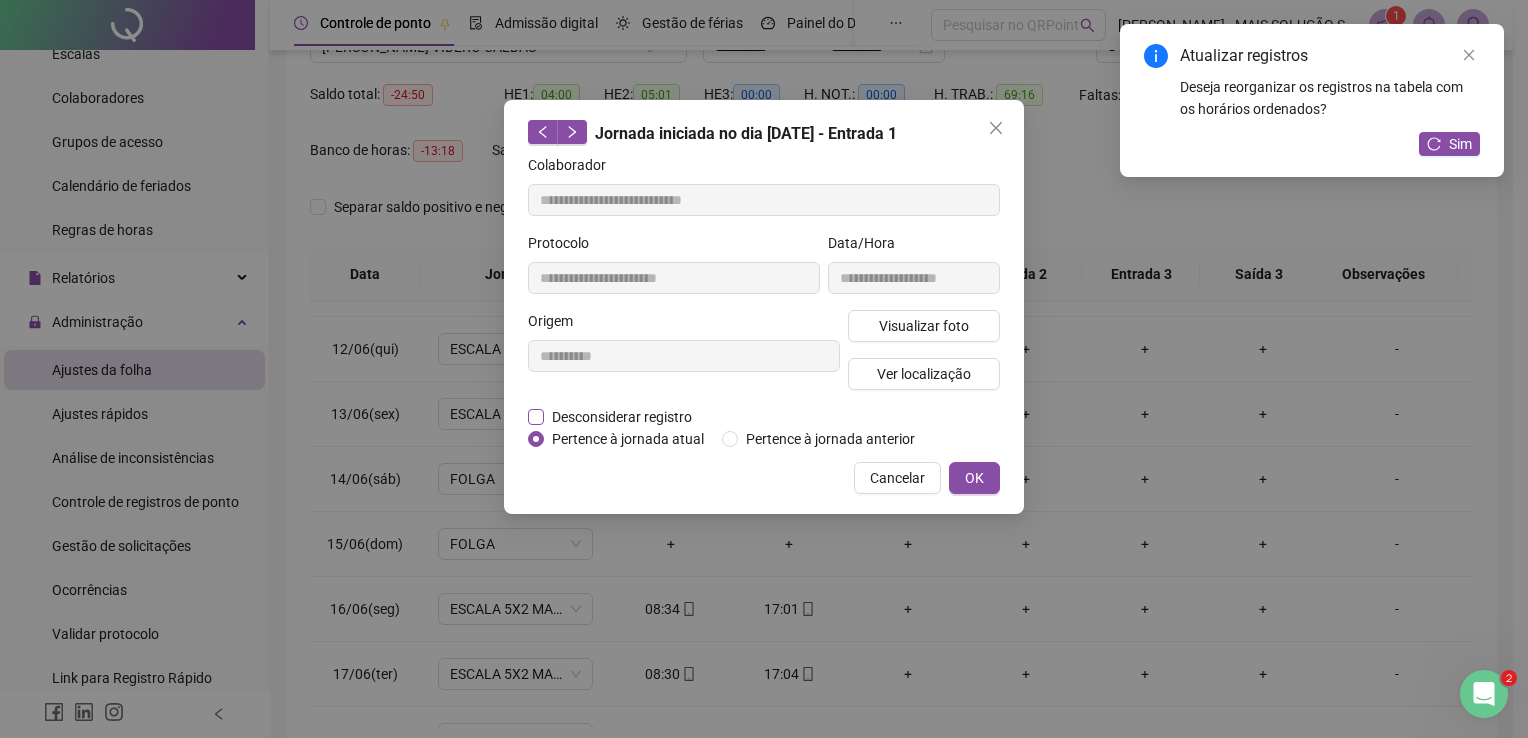 click on "Desconsiderar registro" at bounding box center (622, 417) 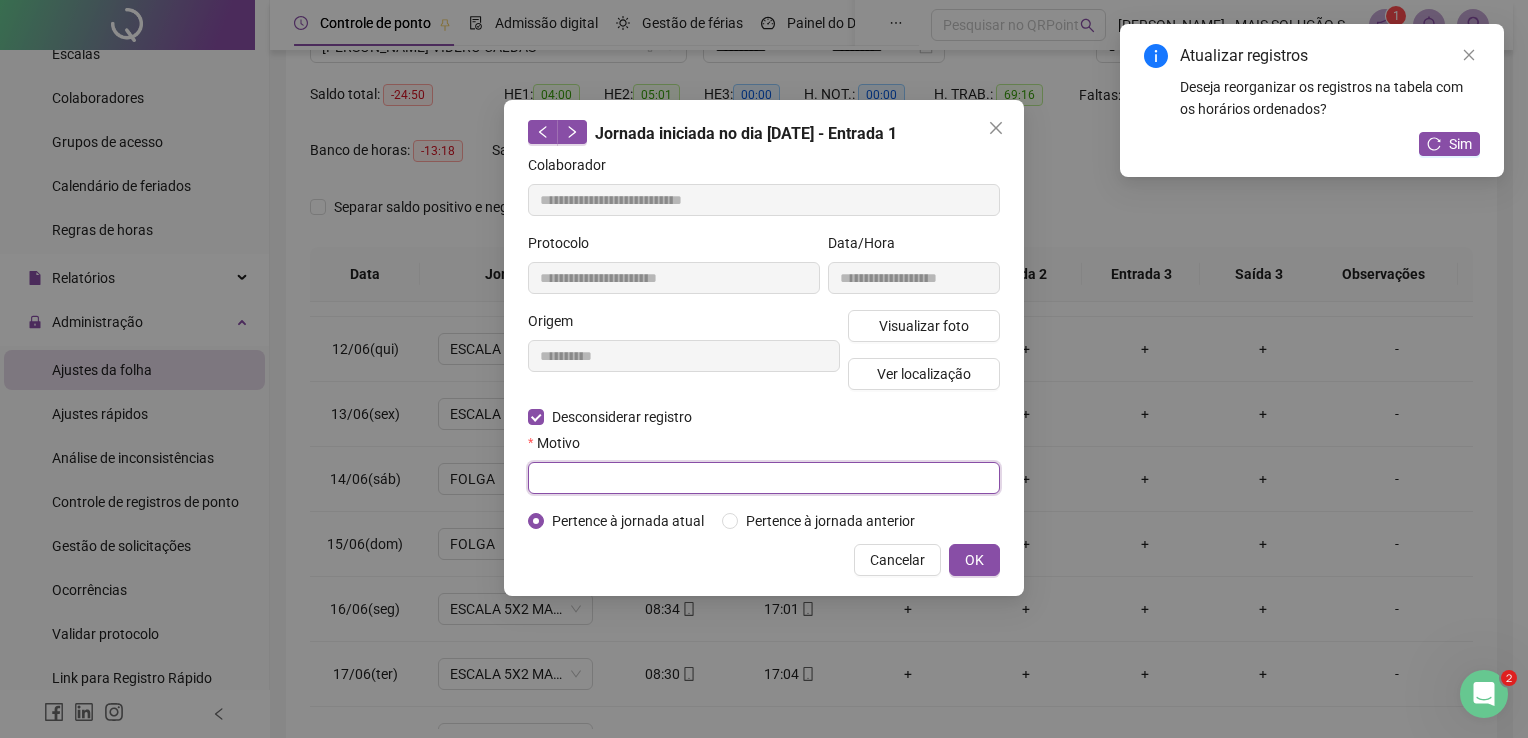 click at bounding box center [764, 478] 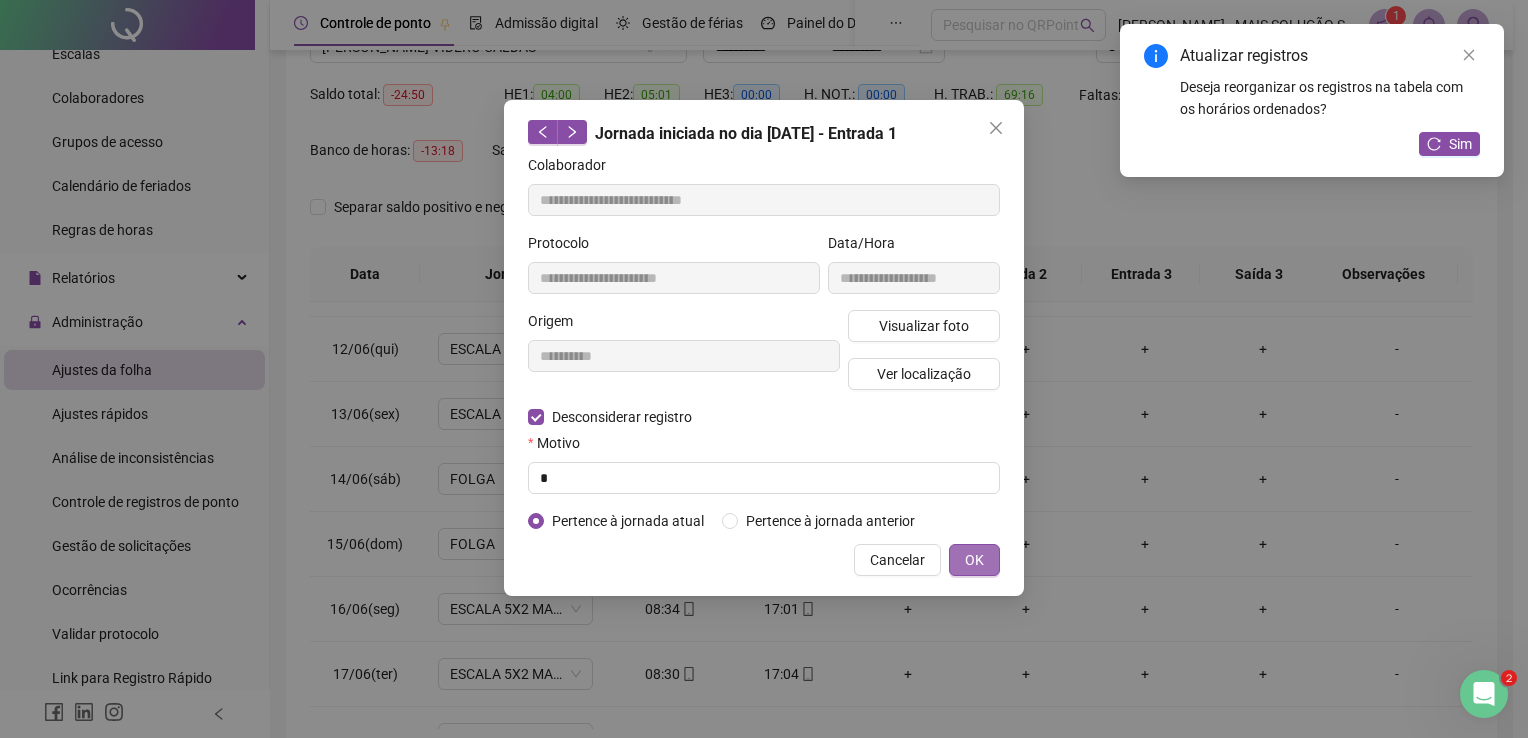 click on "OK" at bounding box center [974, 560] 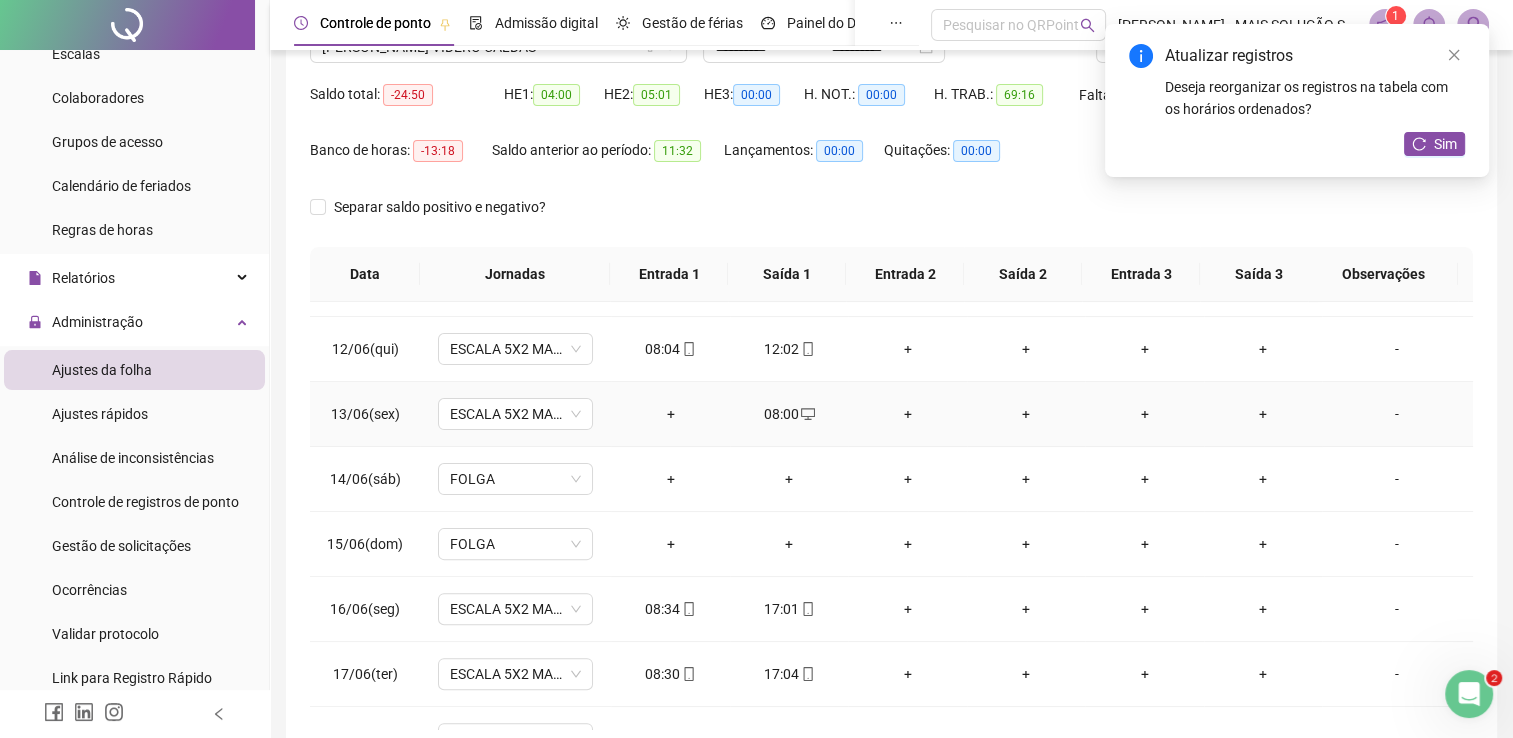 click on "+" at bounding box center (670, 414) 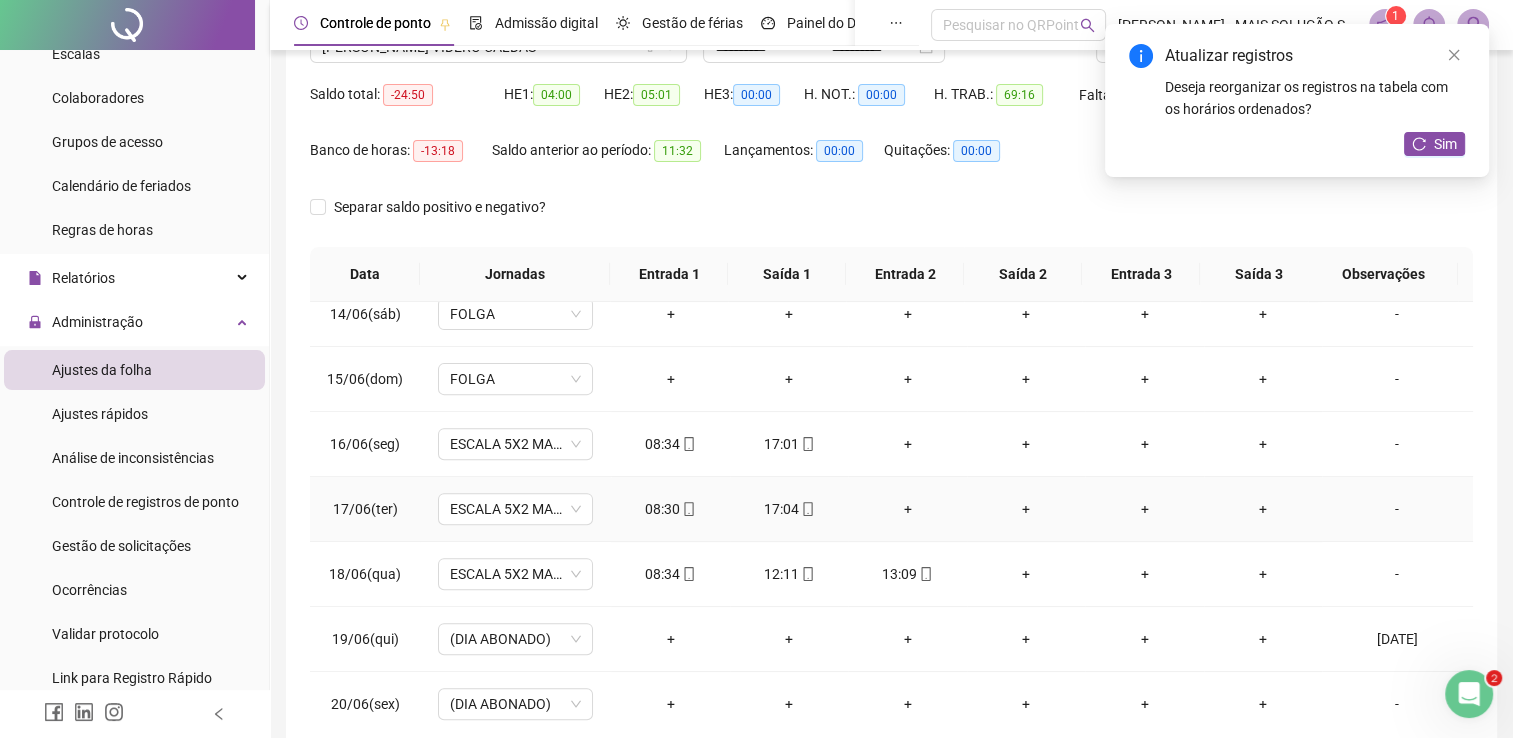 scroll, scrollTop: 900, scrollLeft: 0, axis: vertical 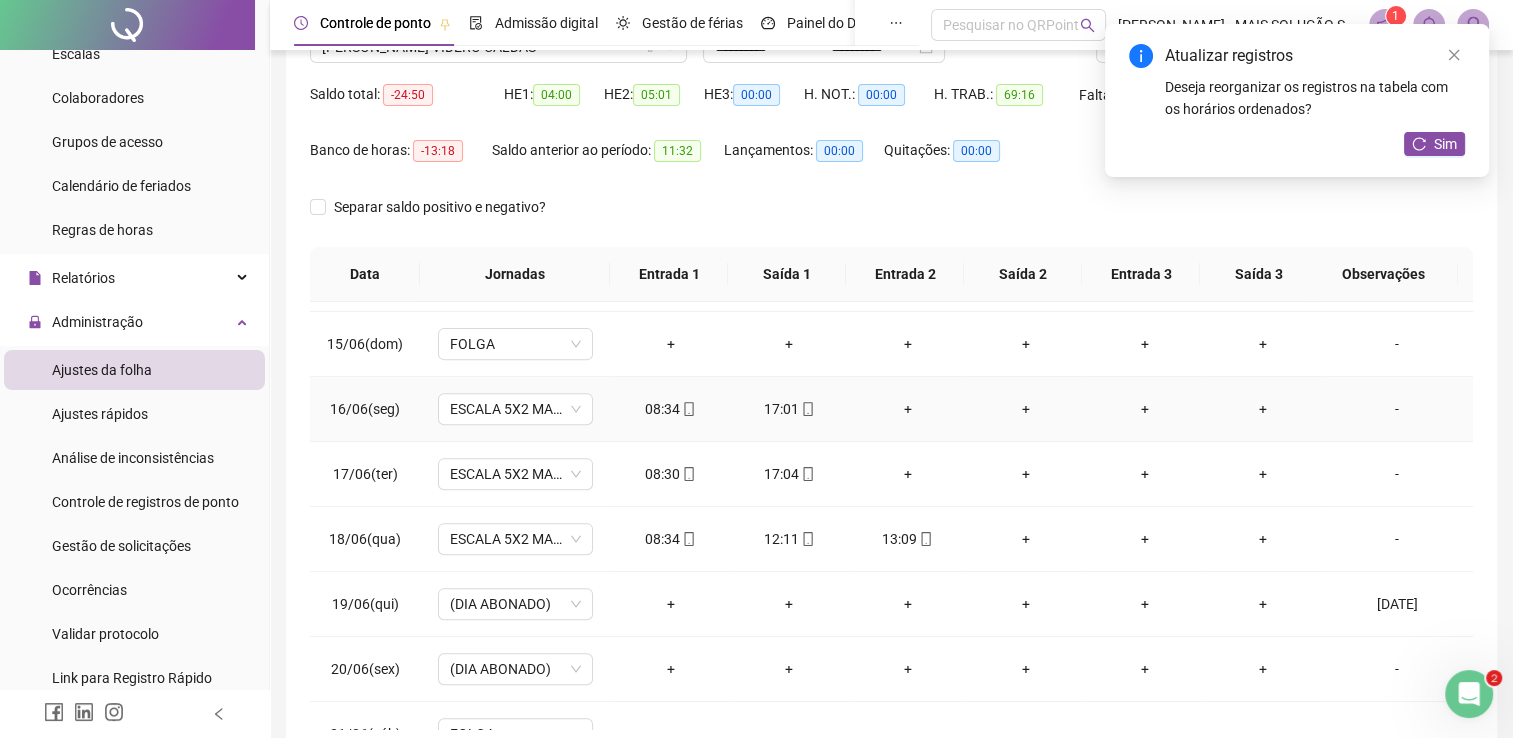 click on "17:01" at bounding box center [789, 409] 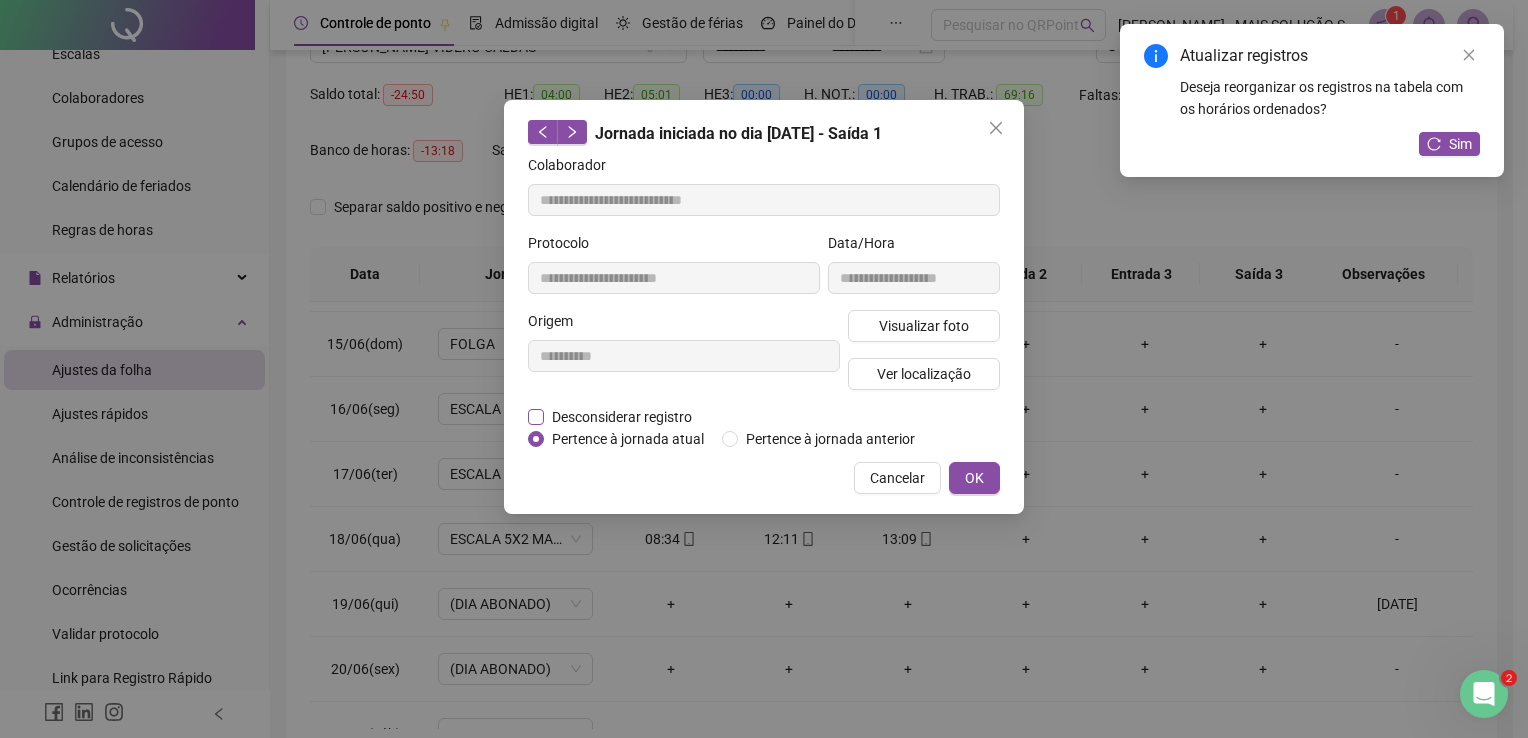 click on "Desconsiderar registro" at bounding box center (622, 417) 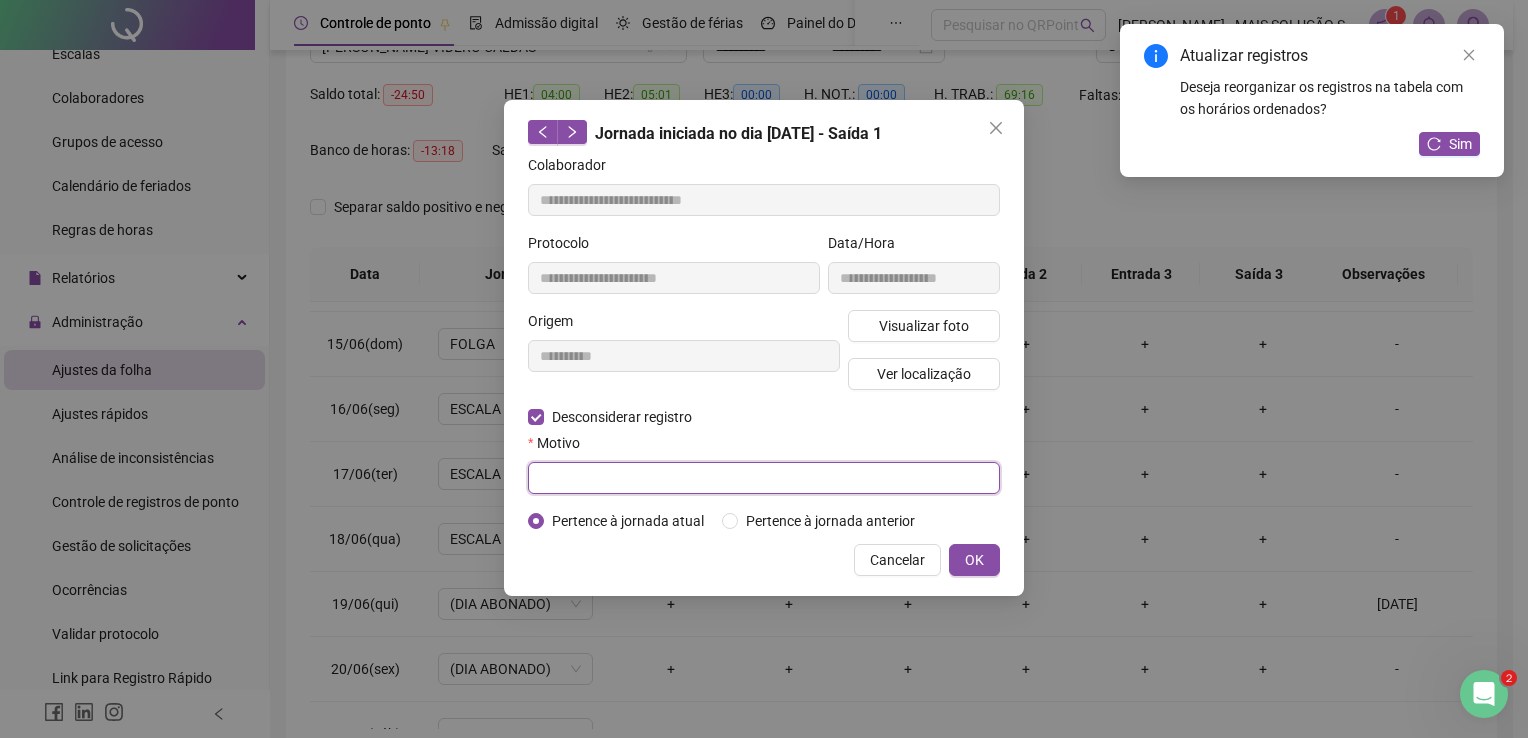 click at bounding box center [764, 478] 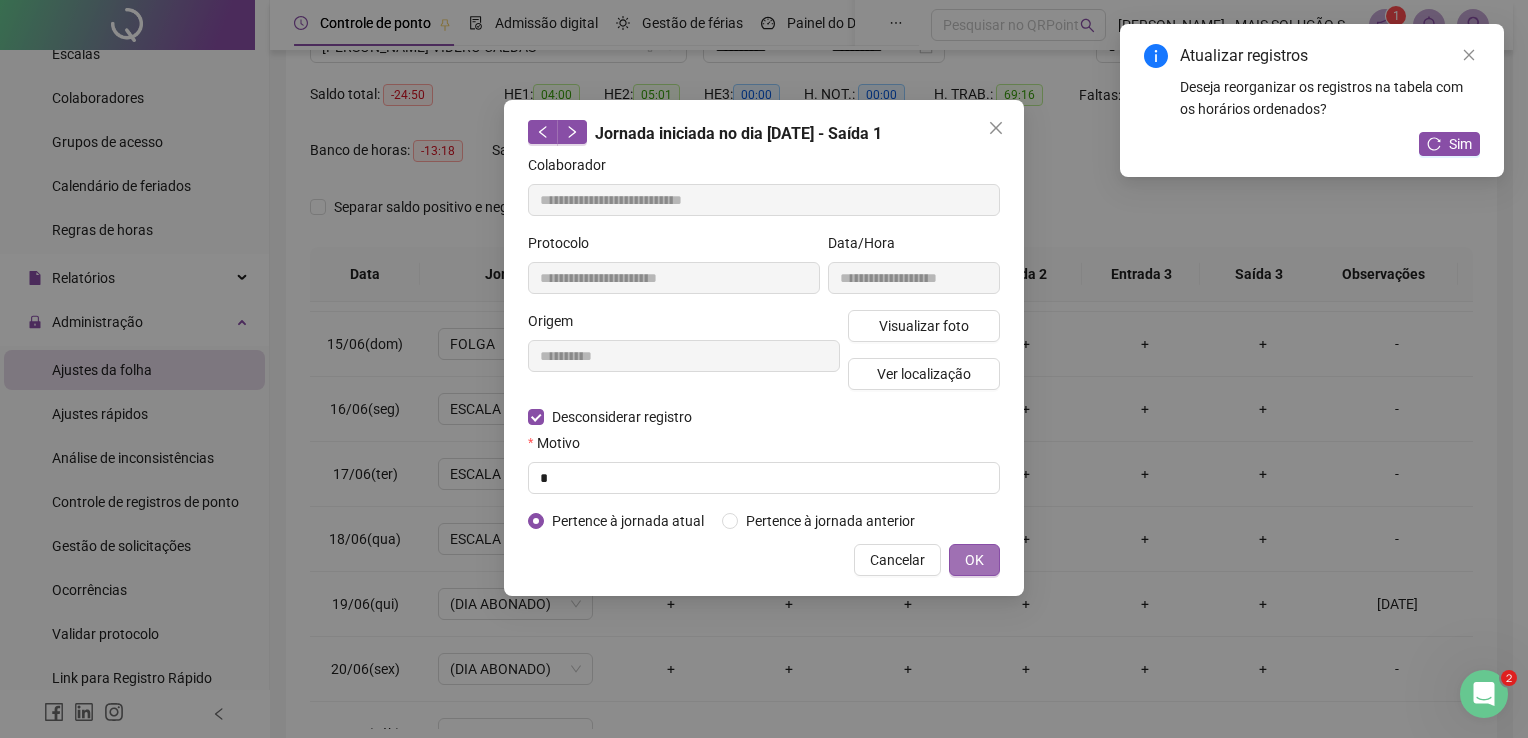 click on "OK" at bounding box center (974, 560) 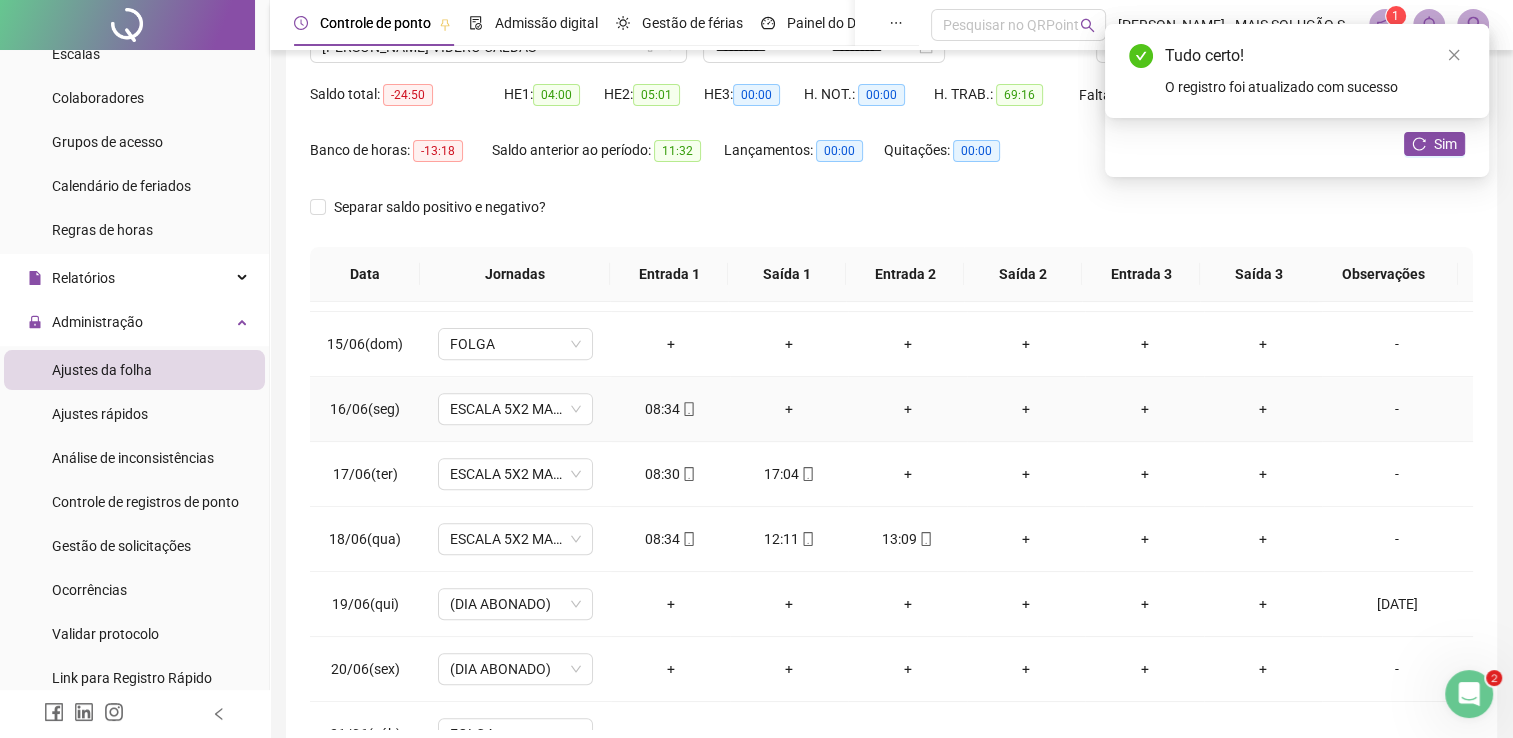 click on "+" at bounding box center [789, 409] 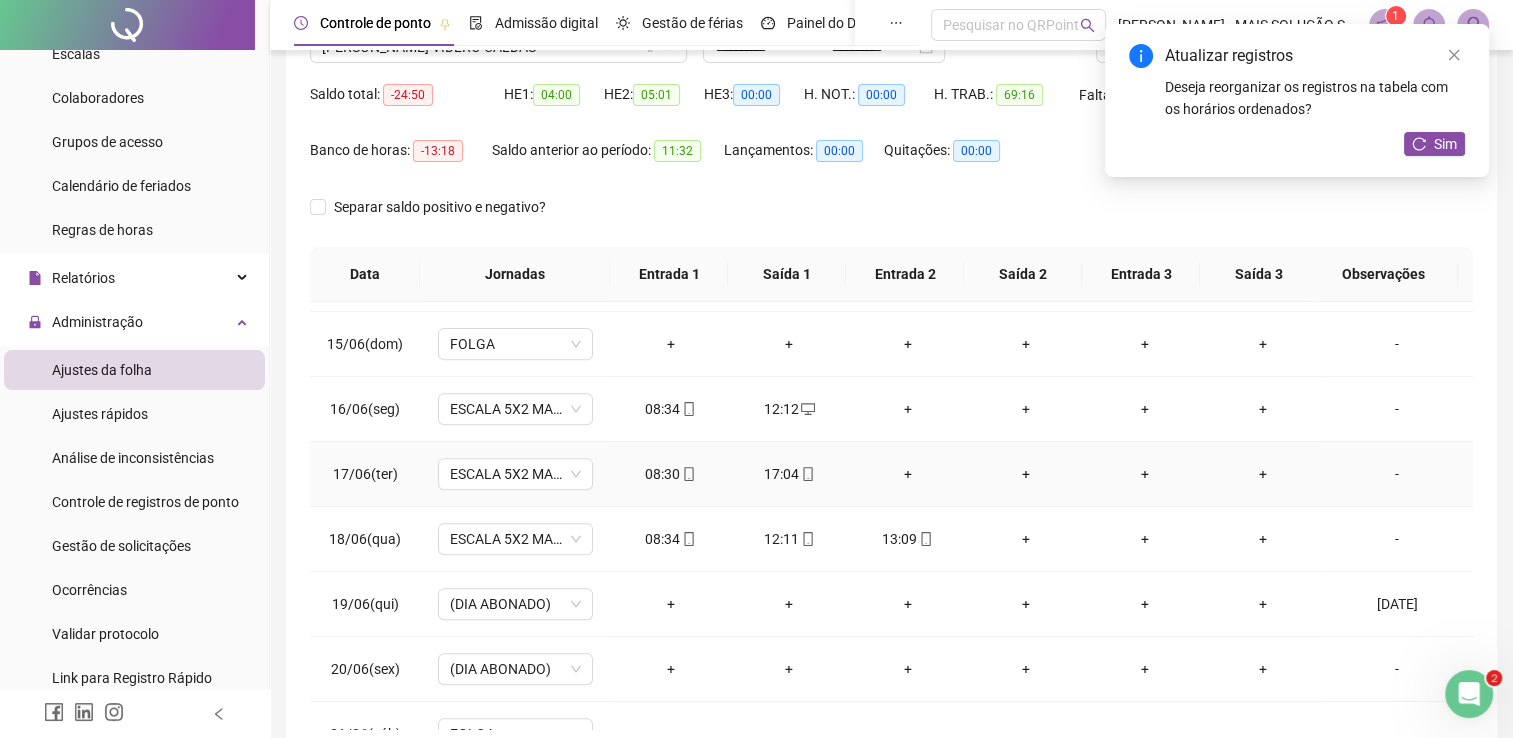 click 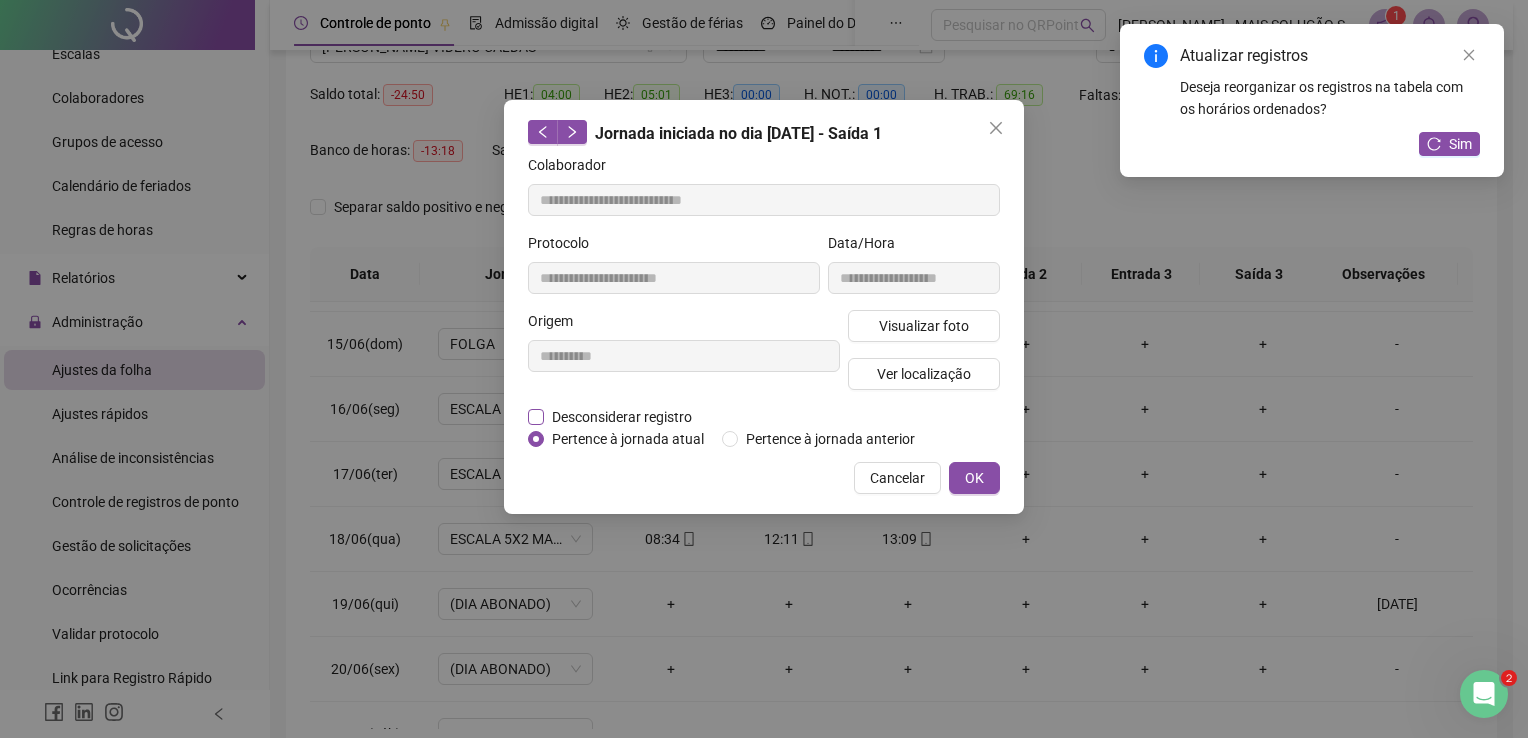 click on "Desconsiderar registro" at bounding box center [622, 417] 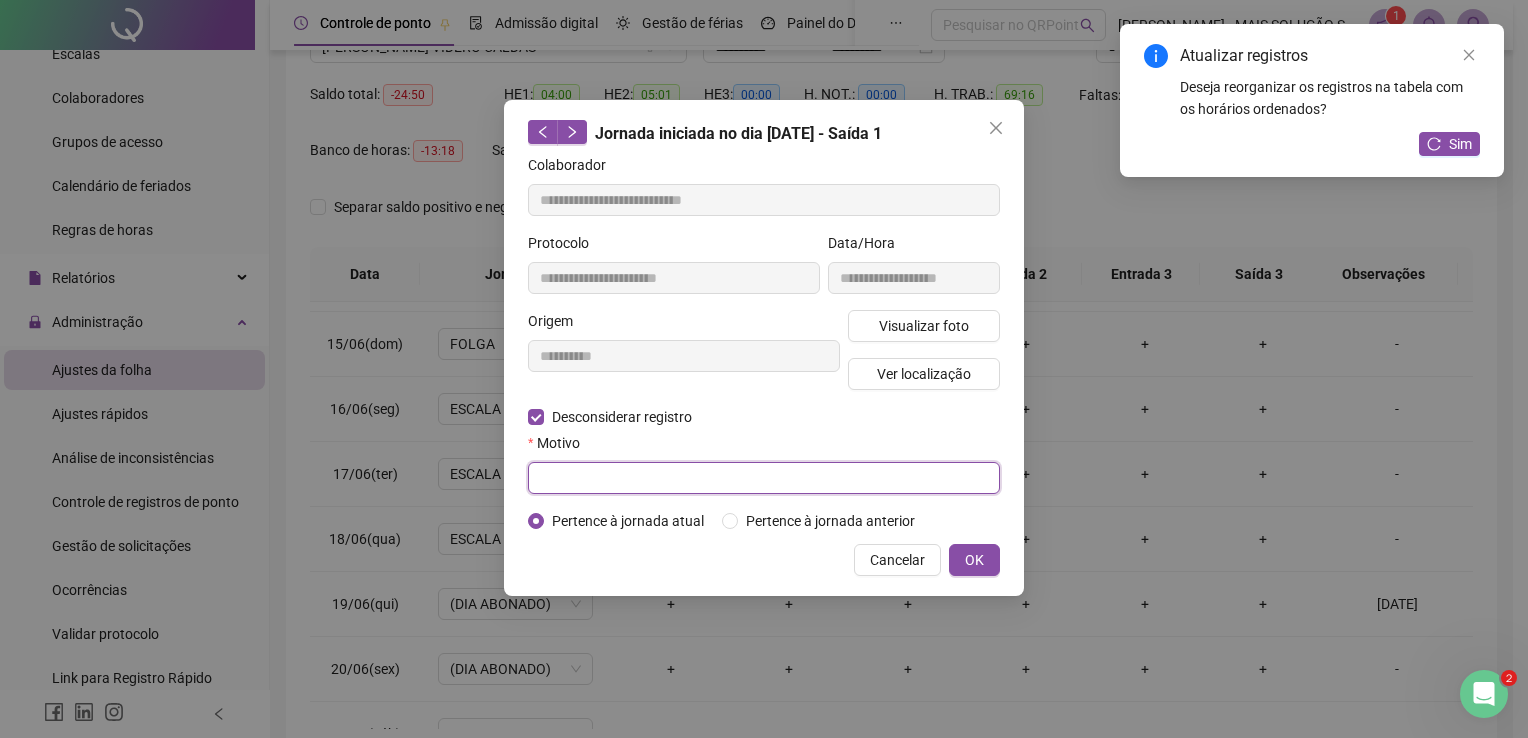 click at bounding box center (764, 478) 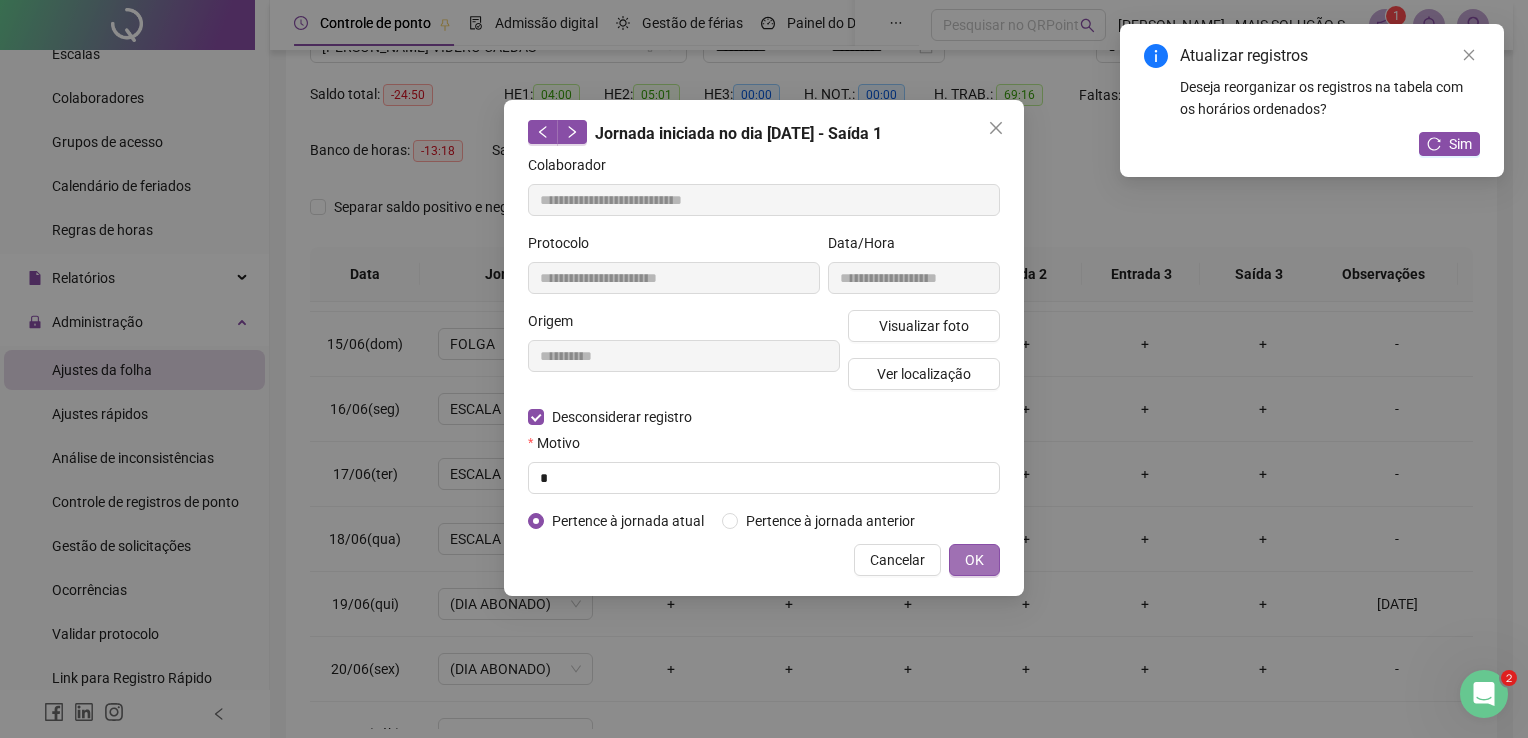 click on "OK" at bounding box center (974, 560) 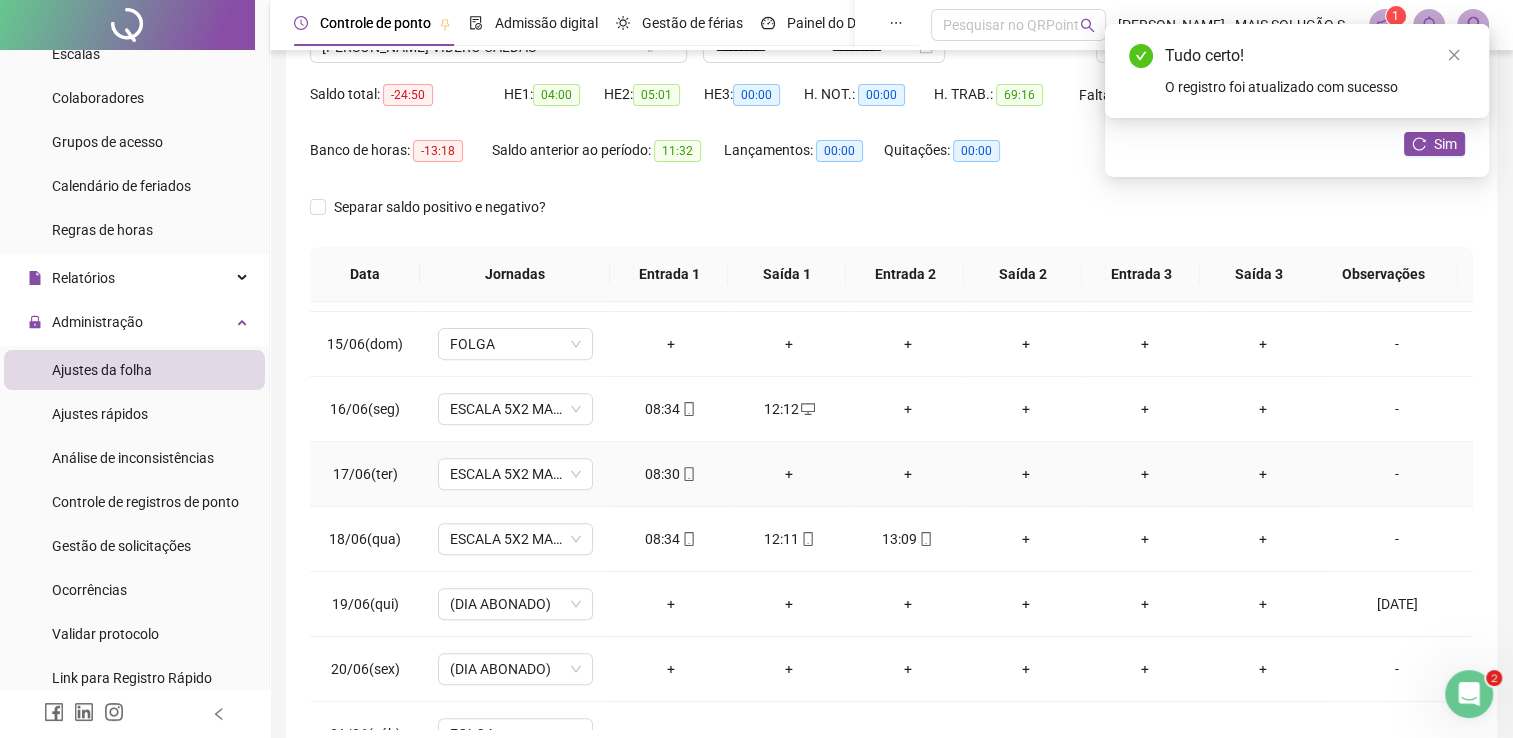click on "+" at bounding box center [789, 474] 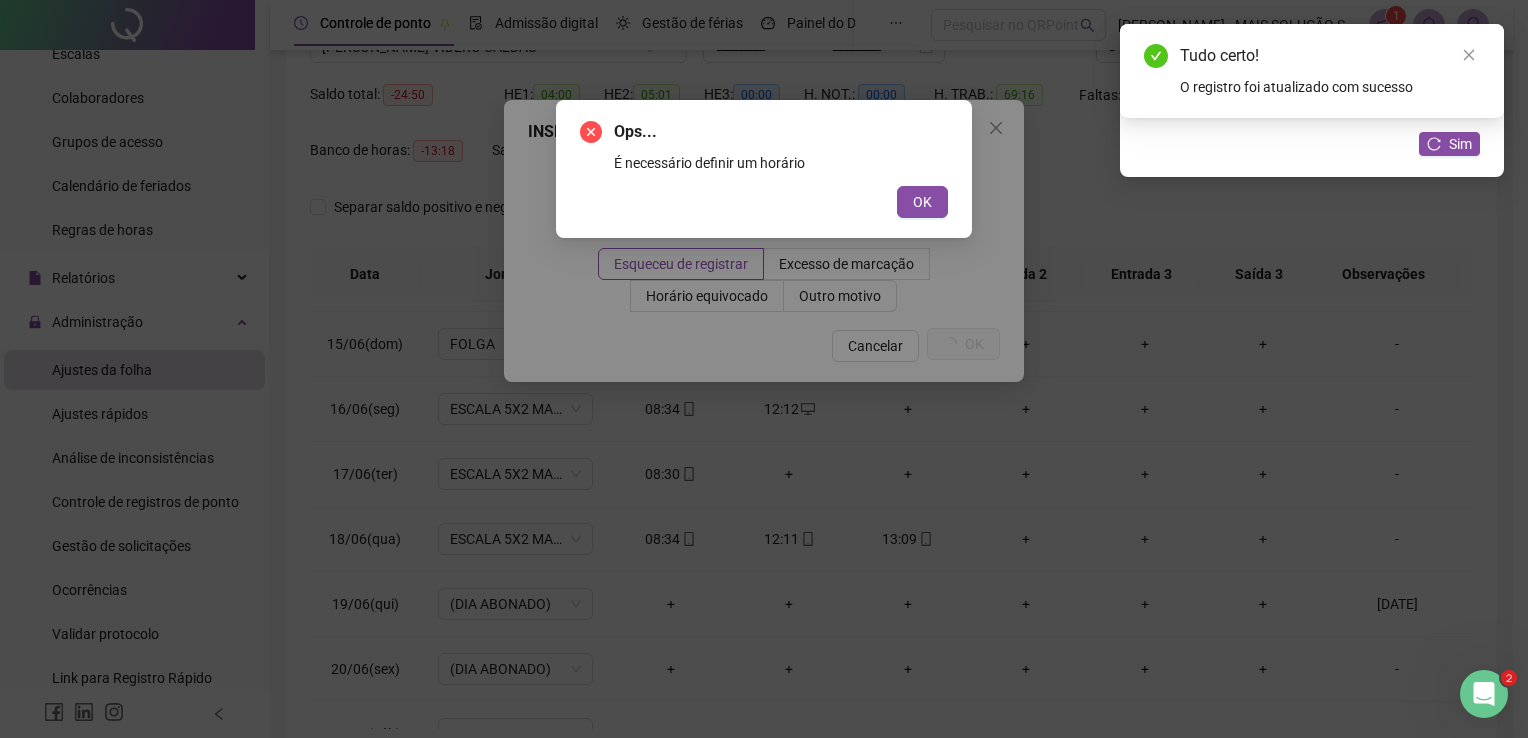 click on "OK" at bounding box center [922, 202] 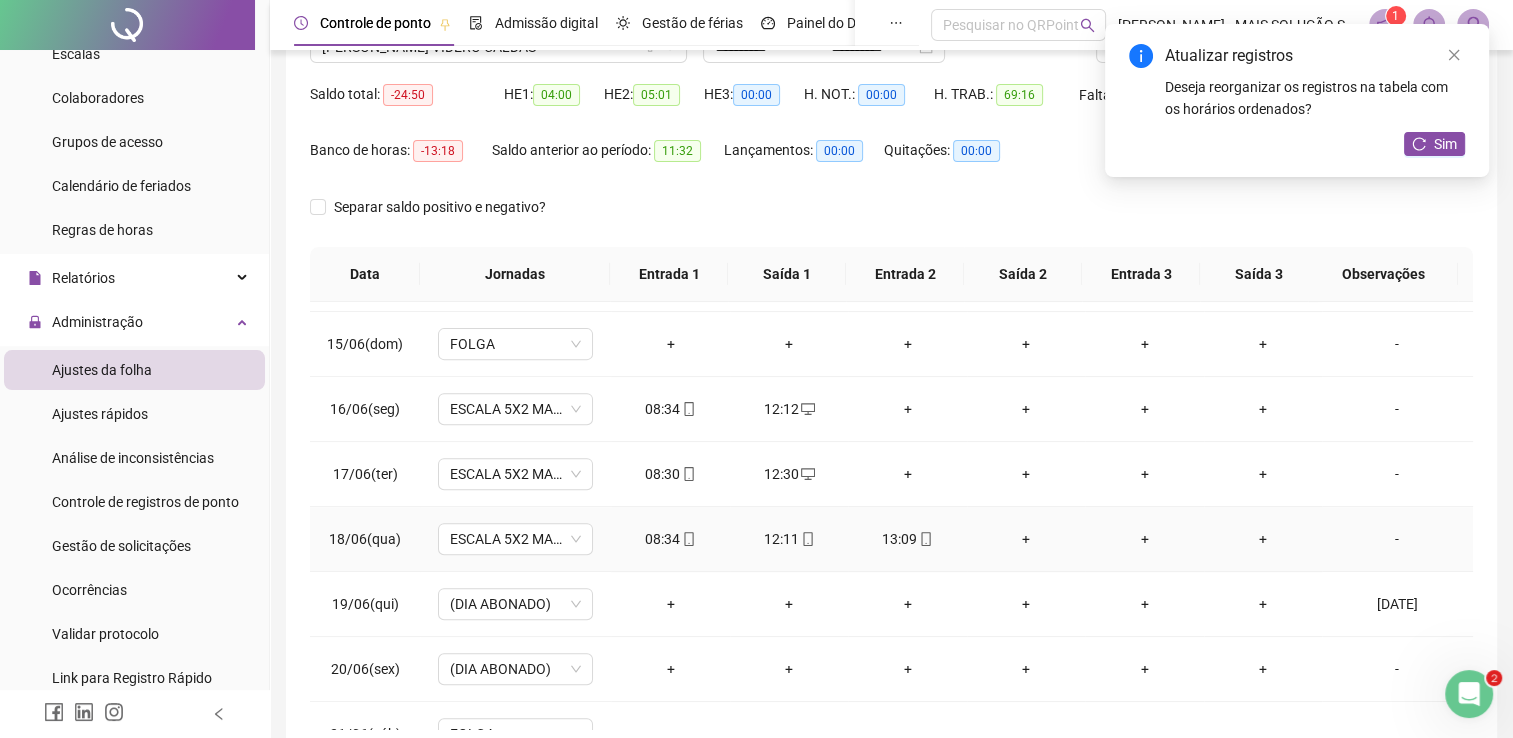 click 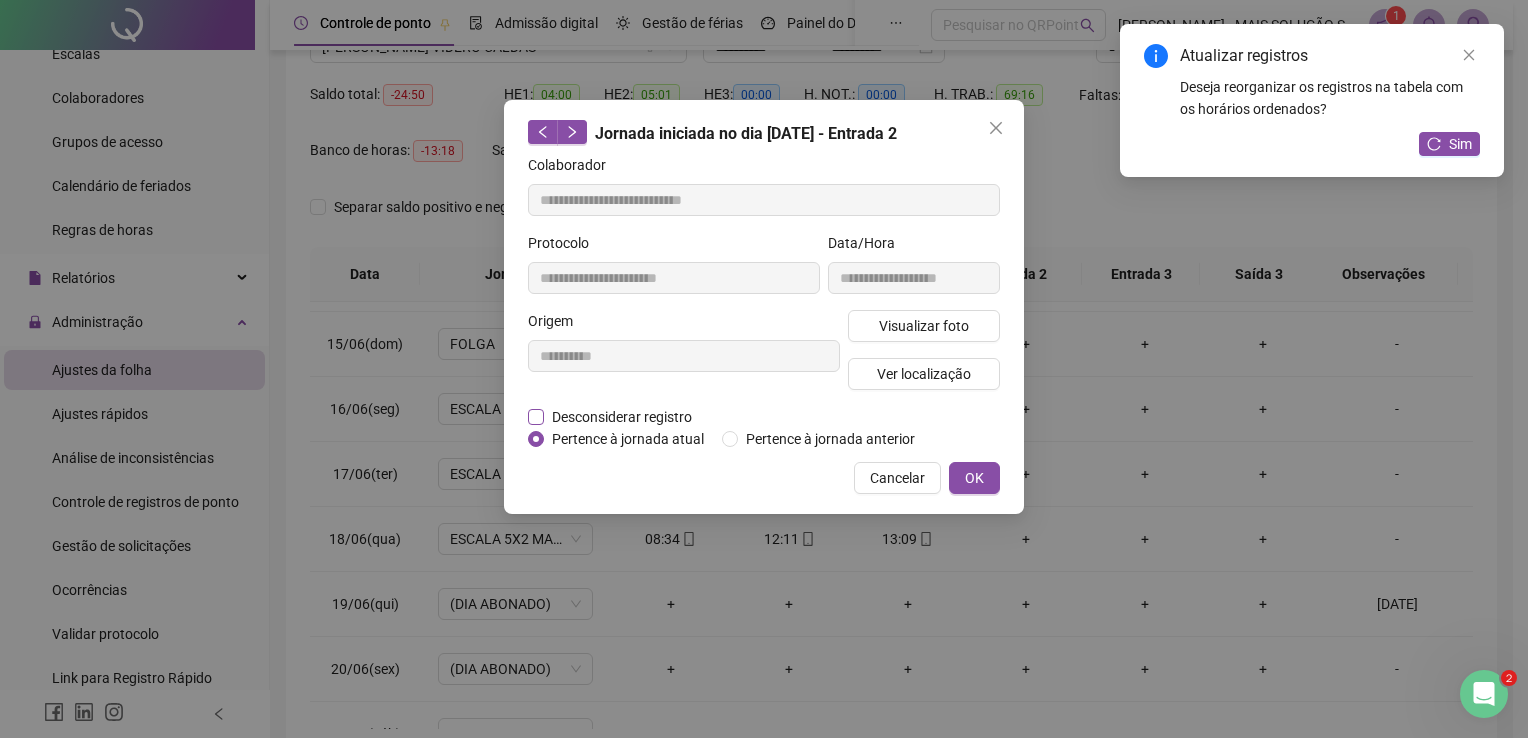click on "Desconsiderar registro" at bounding box center [622, 417] 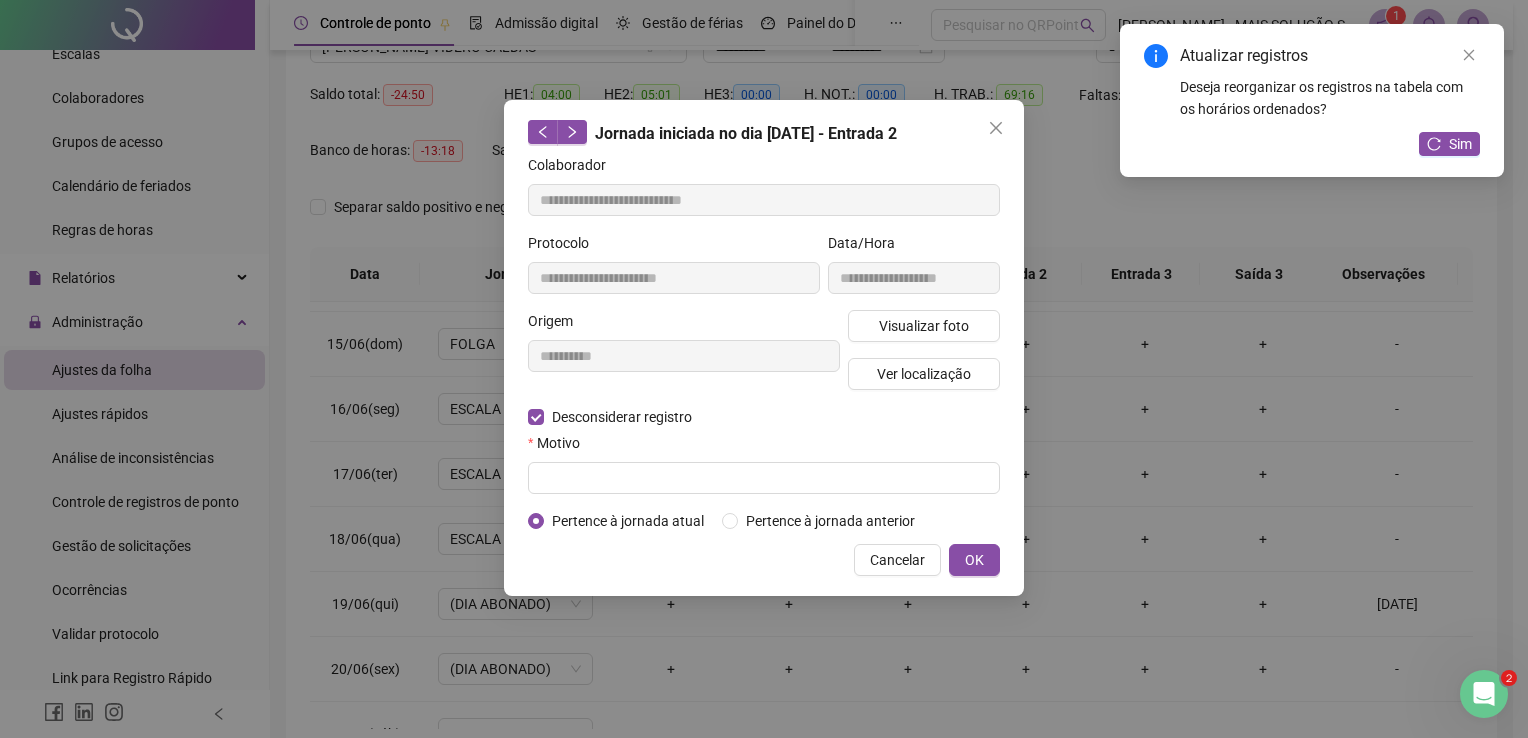 click on "**********" at bounding box center [764, 343] 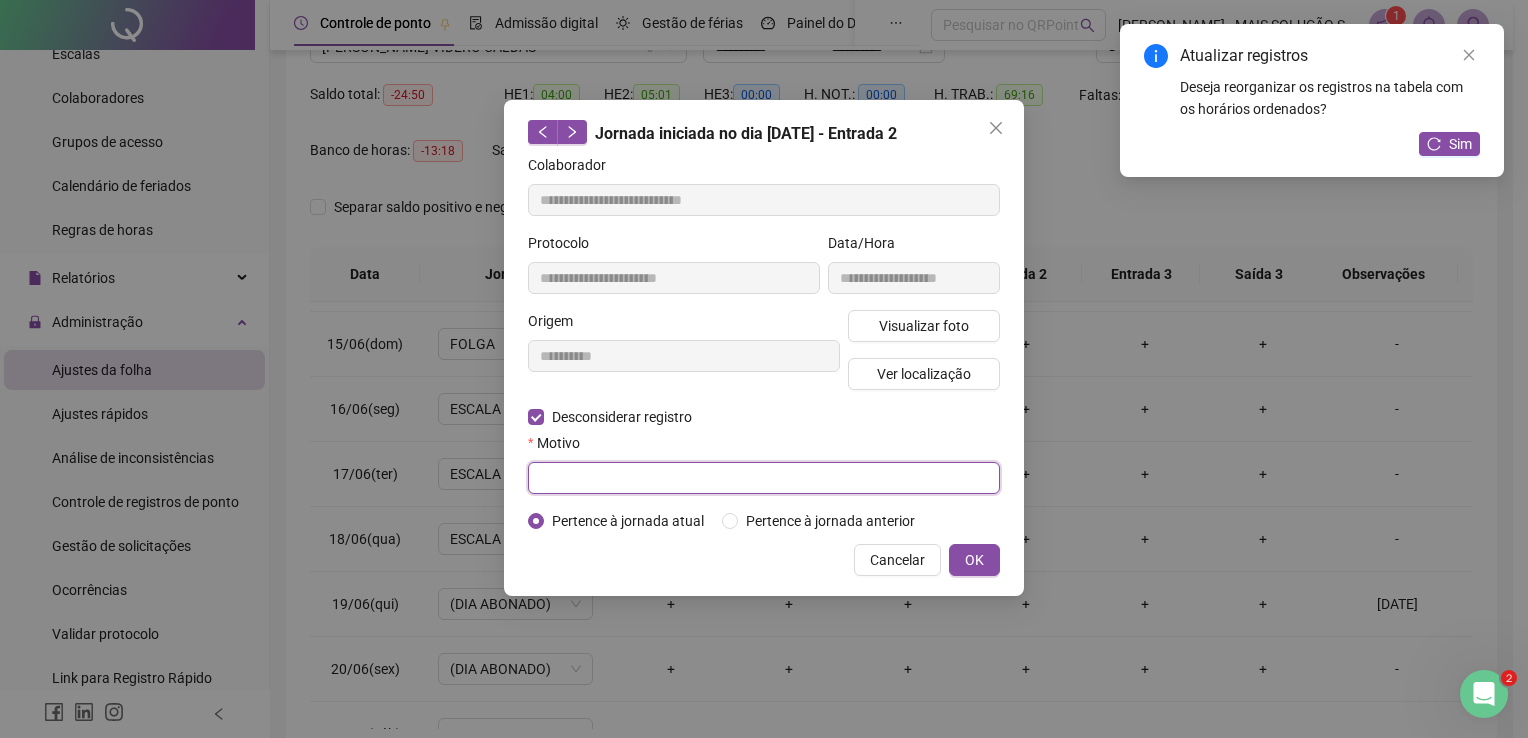 drag, startPoint x: 681, startPoint y: 479, endPoint x: 813, endPoint y: 523, distance: 139.14021 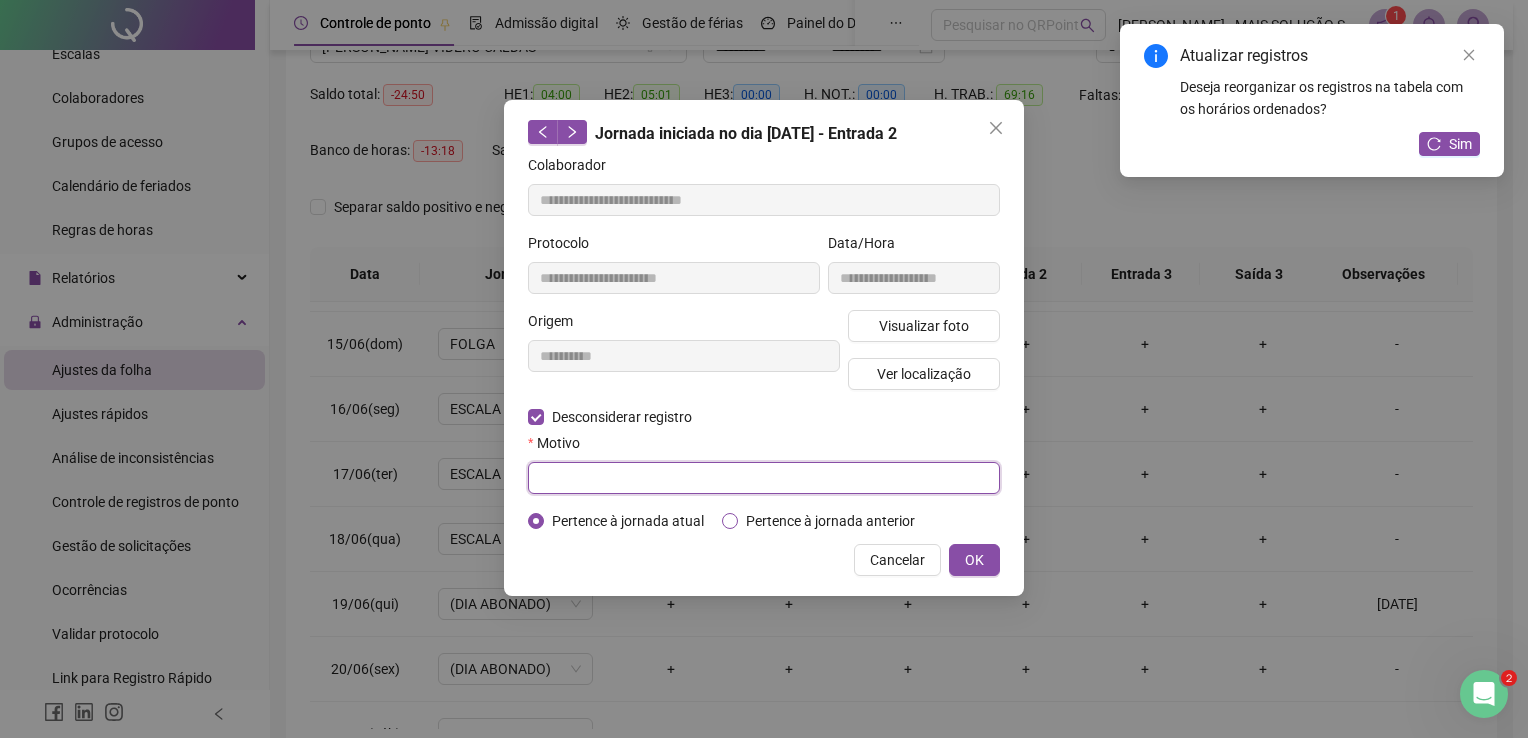 click at bounding box center (764, 478) 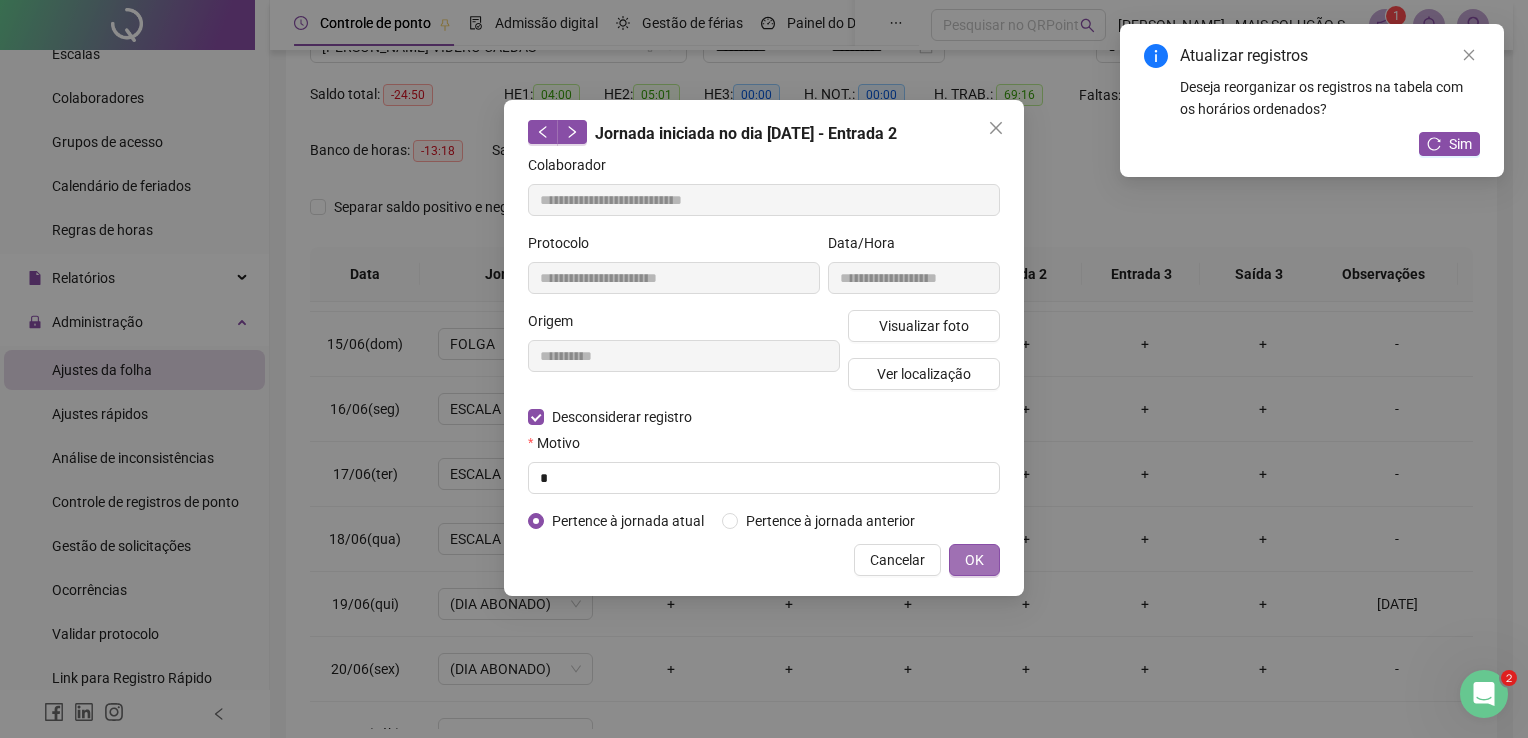 click on "OK" at bounding box center (974, 560) 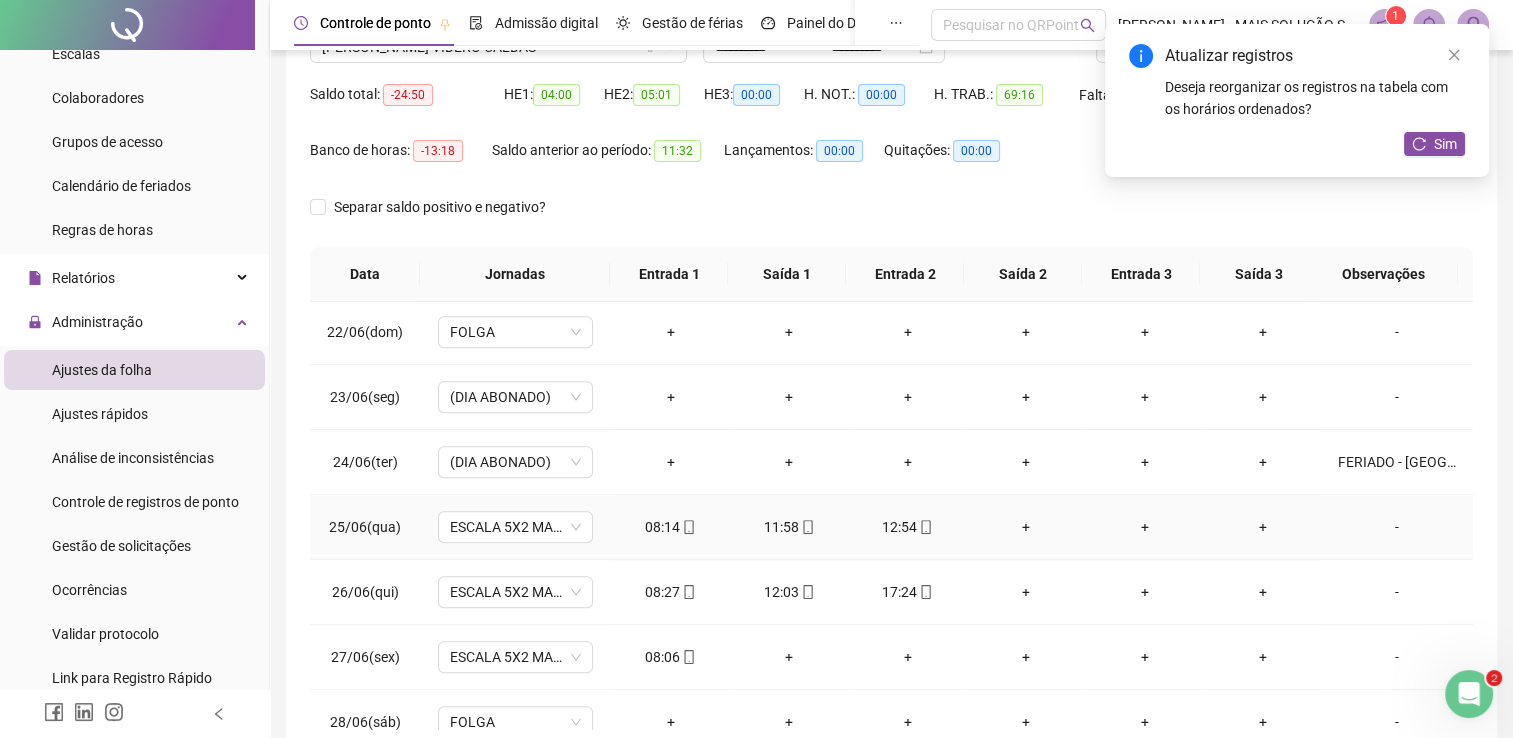scroll, scrollTop: 1400, scrollLeft: 0, axis: vertical 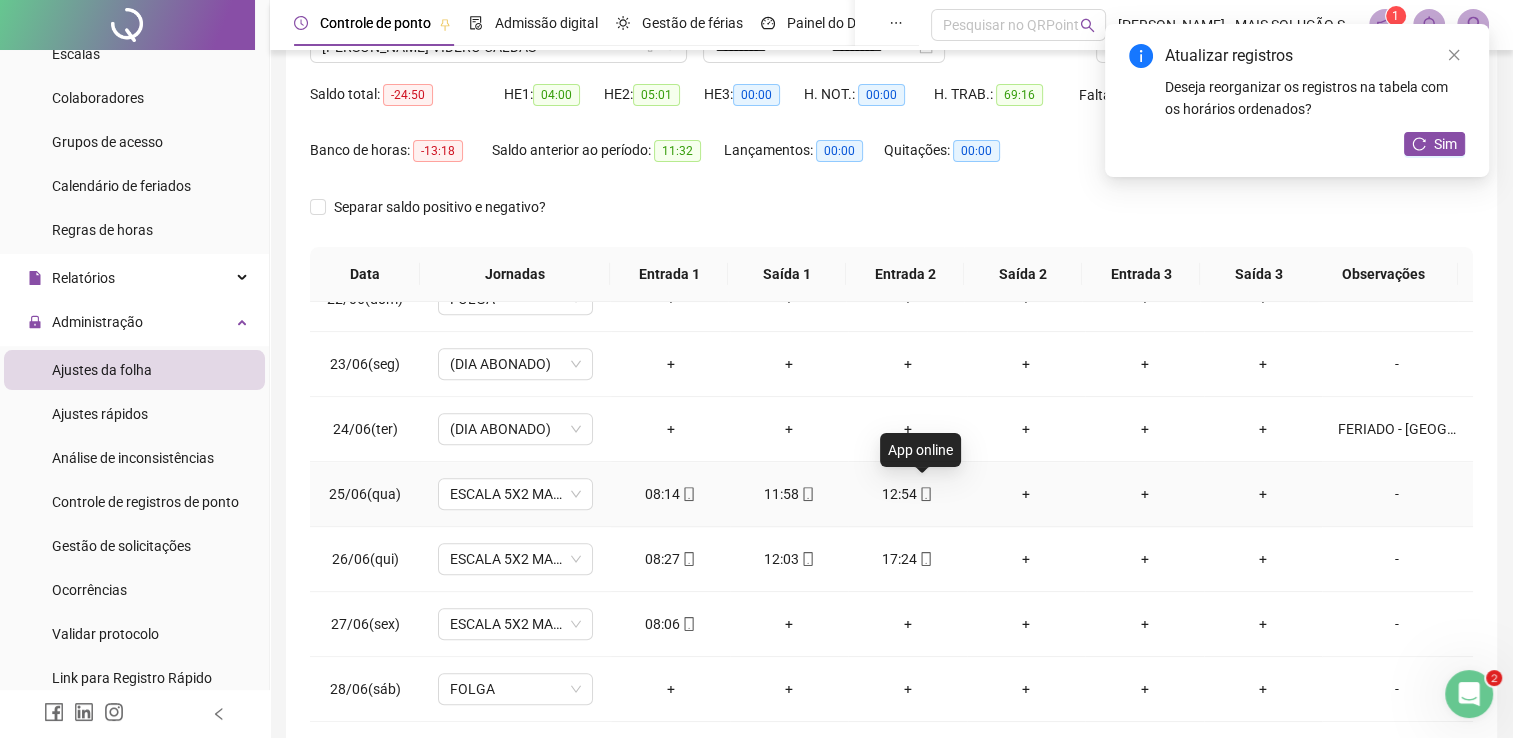 click 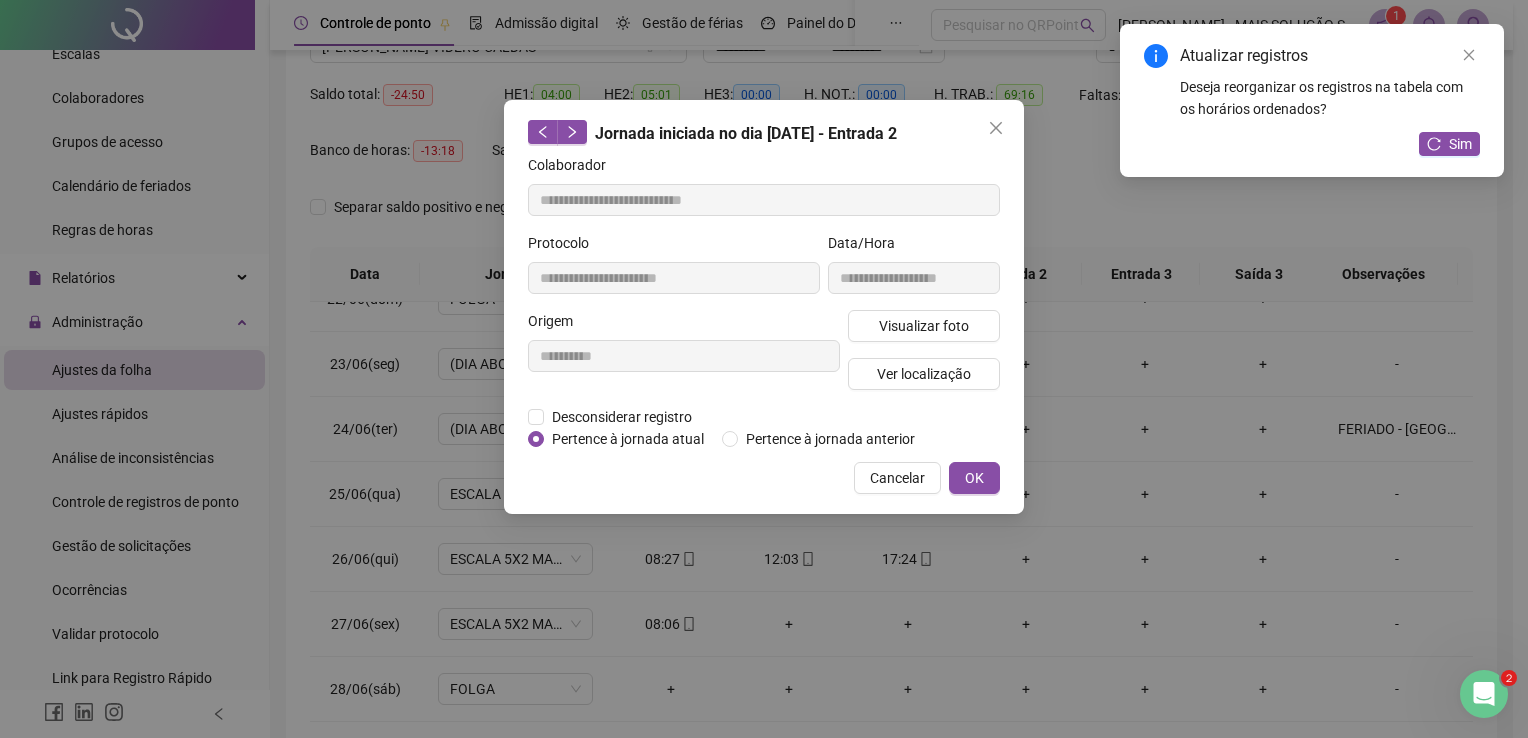 click 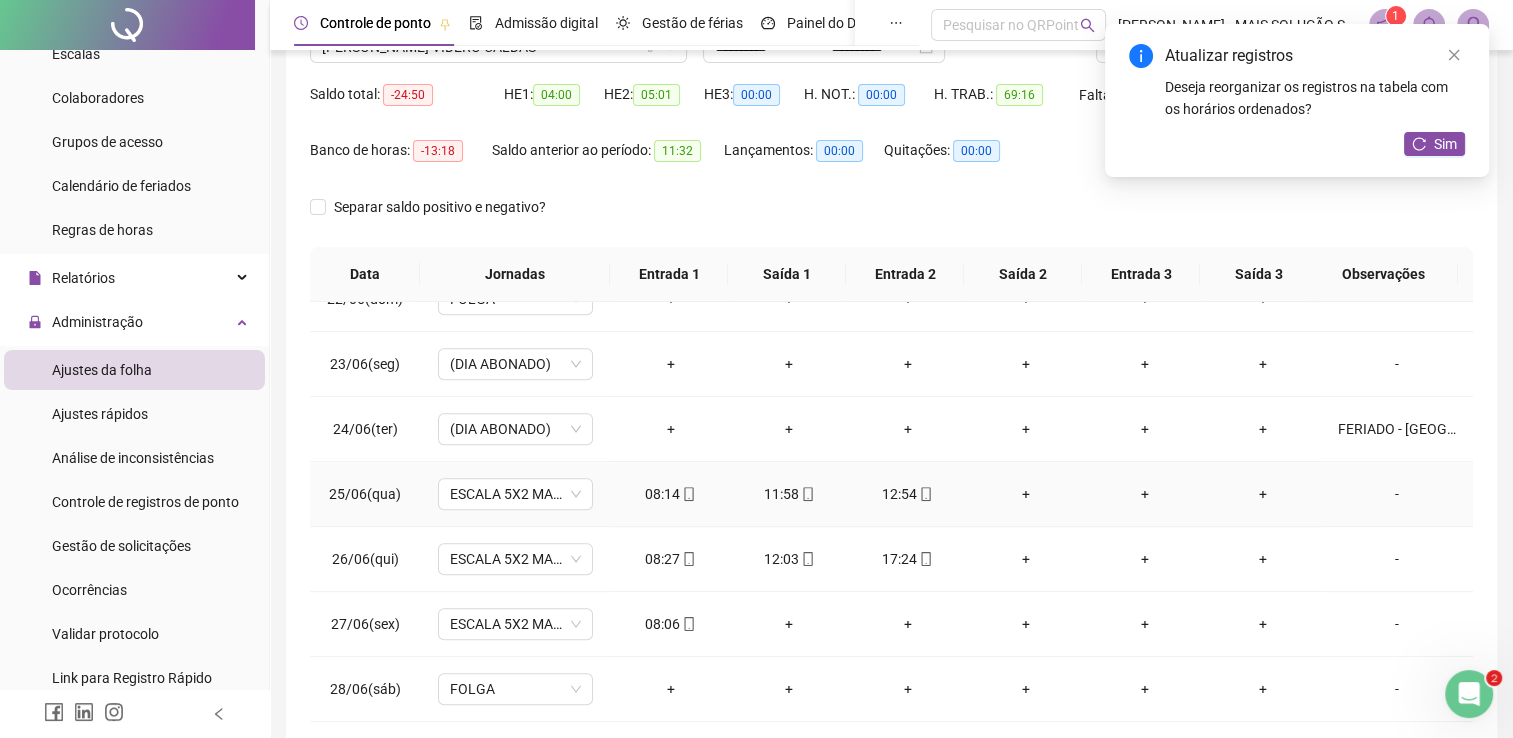 click on "11:58" at bounding box center [789, 494] 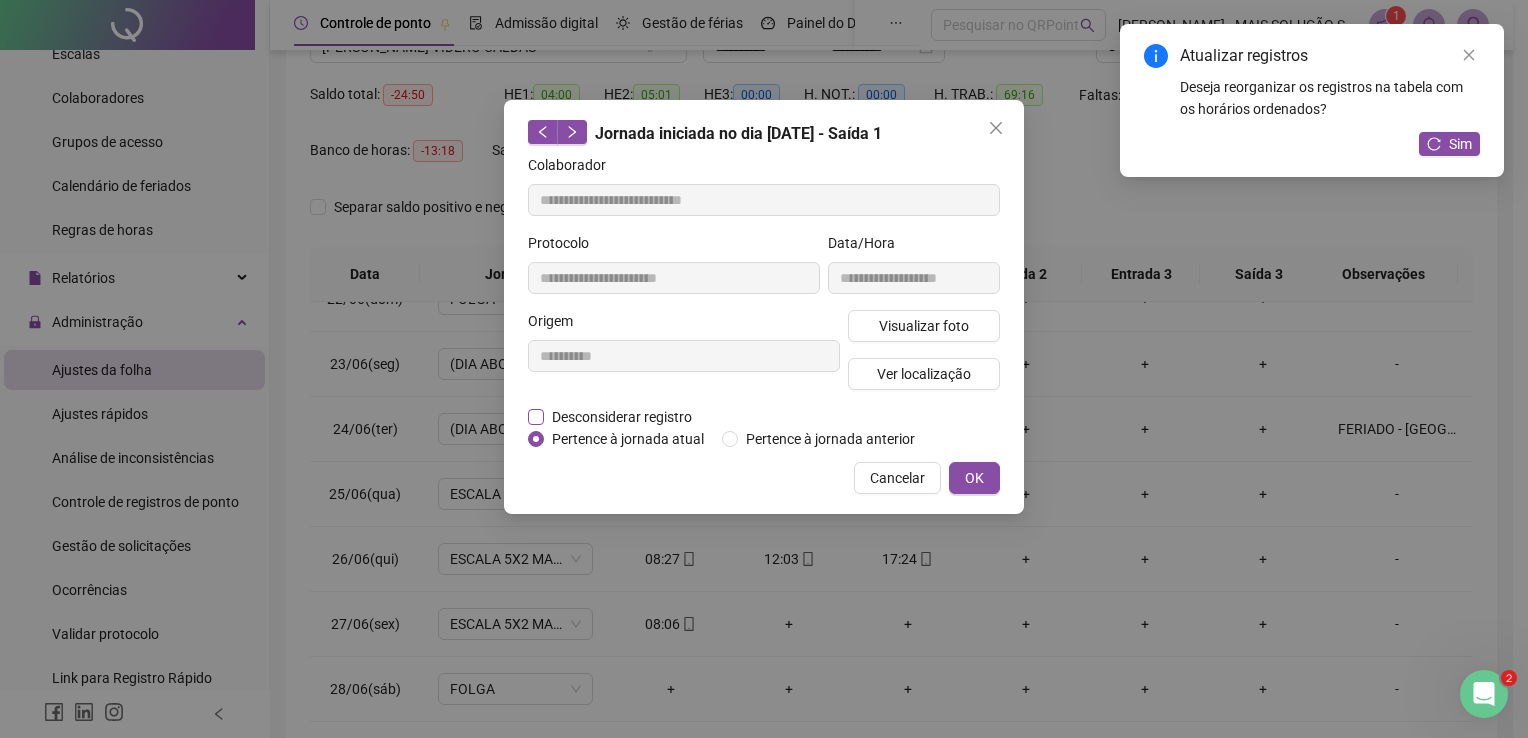 click on "Desconsiderar registro" at bounding box center [622, 417] 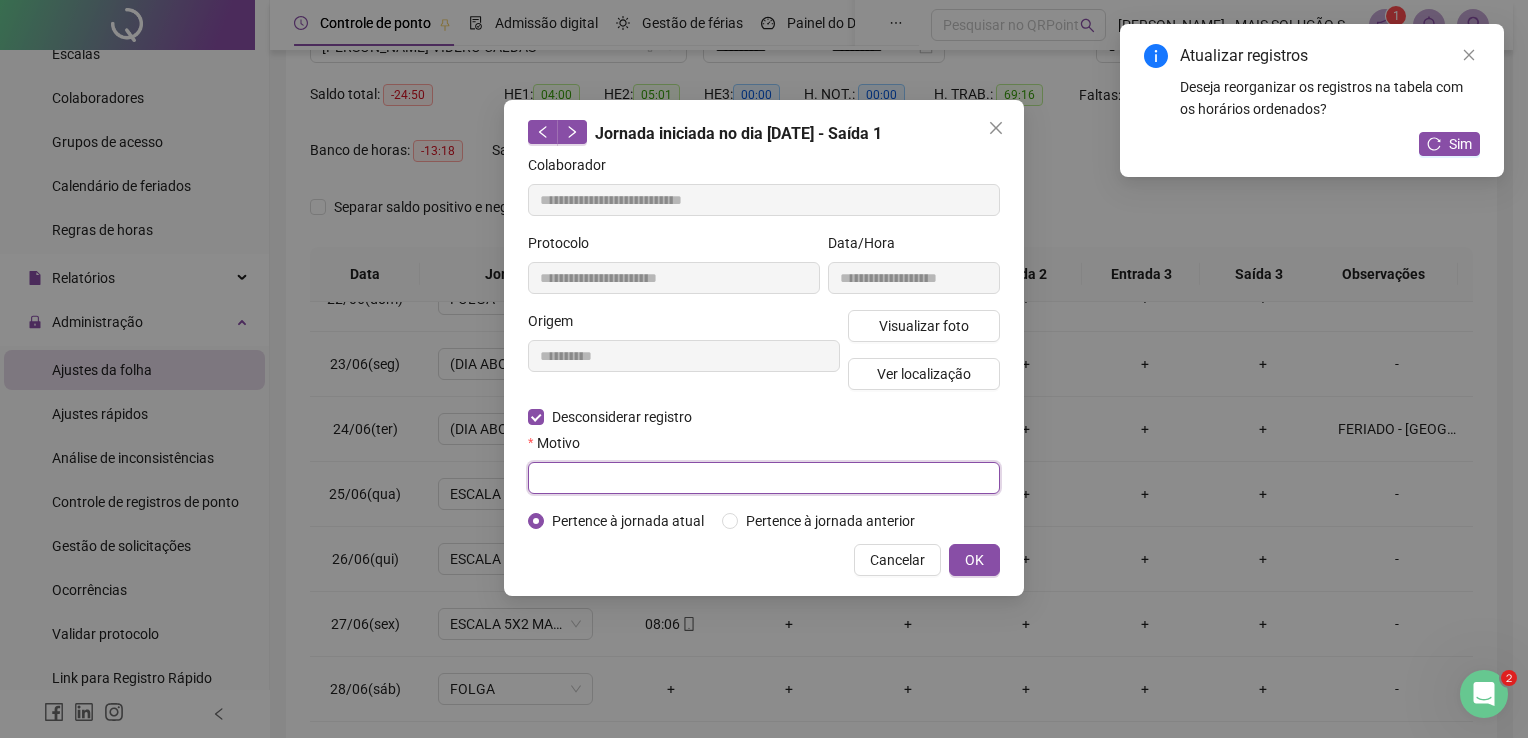 click at bounding box center [764, 478] 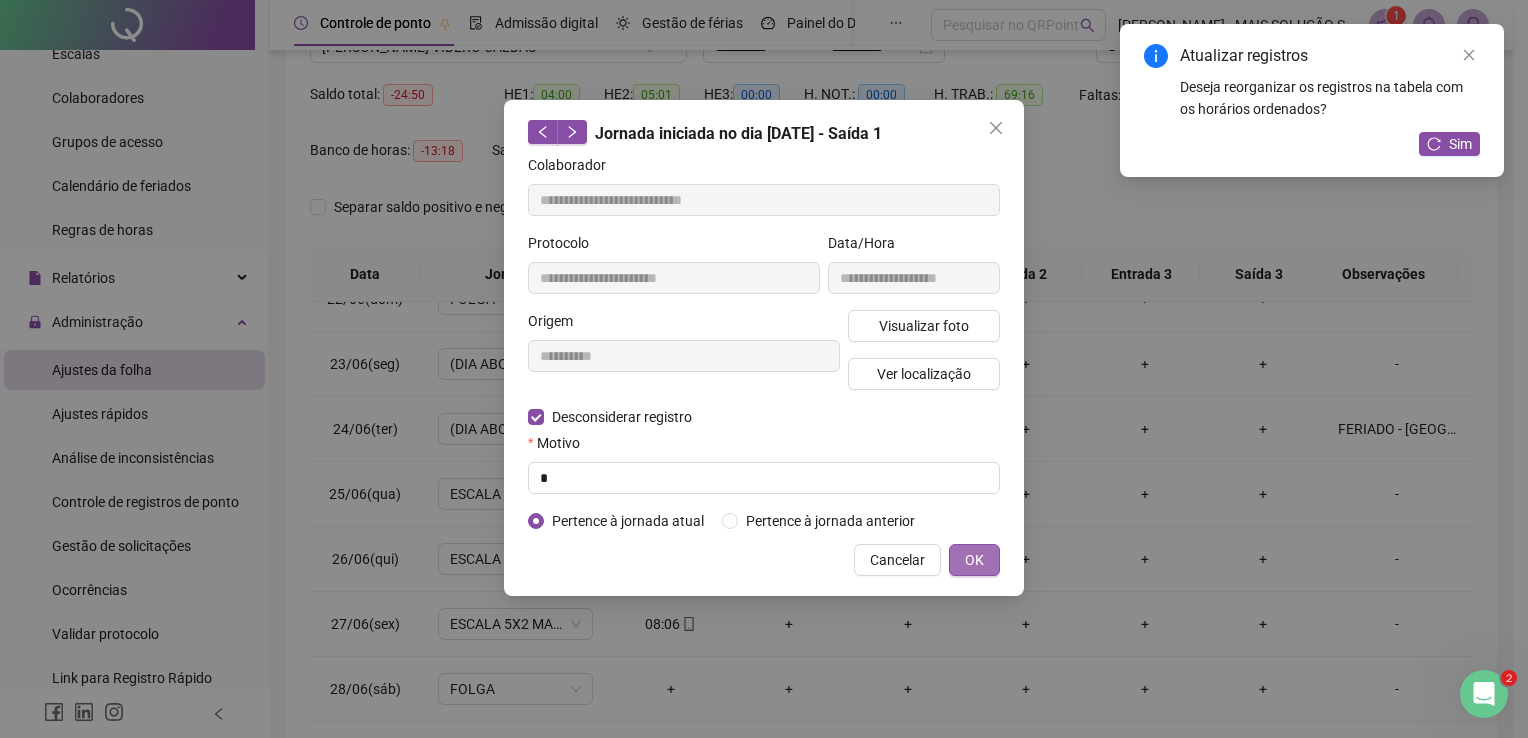 click on "OK" at bounding box center (974, 560) 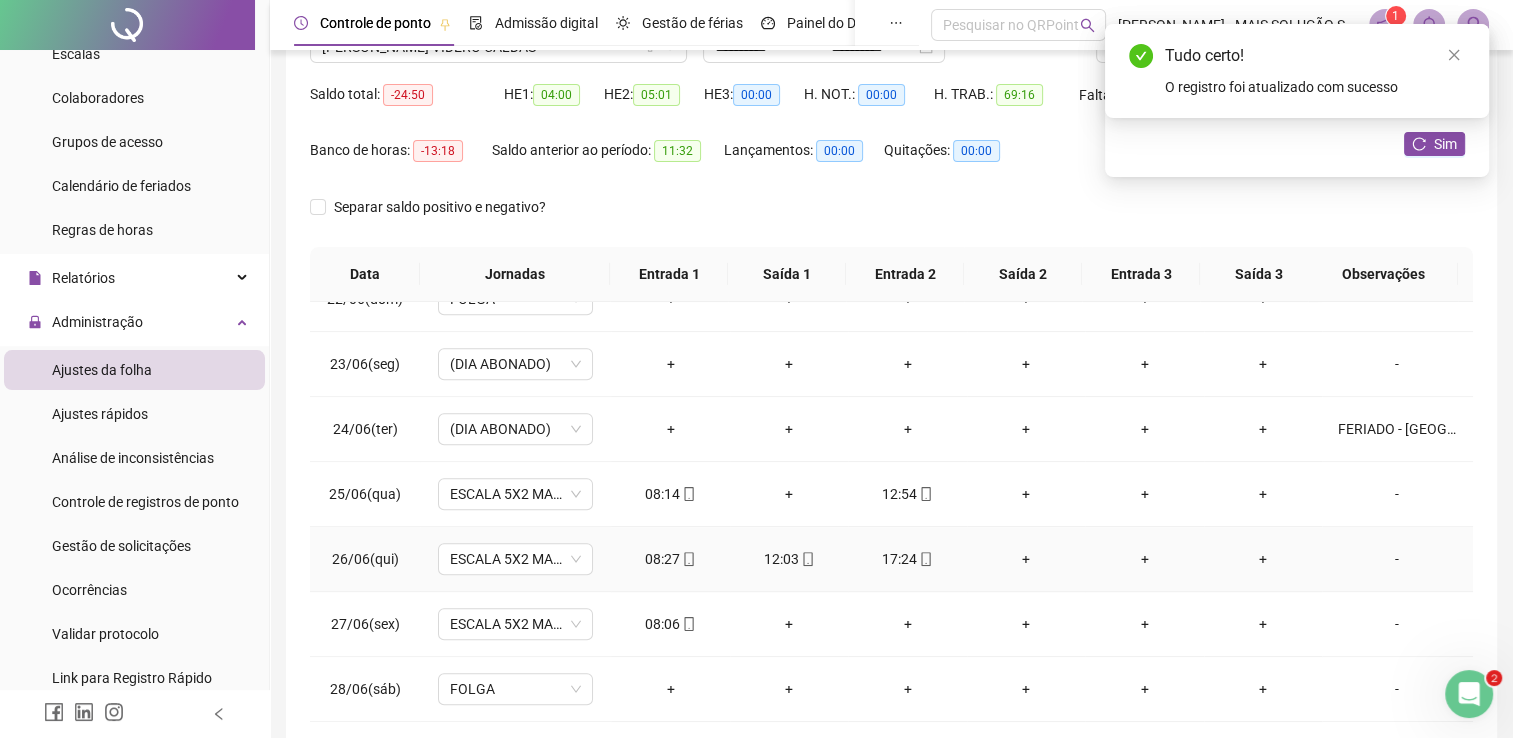 click on "17:24" at bounding box center [907, 559] 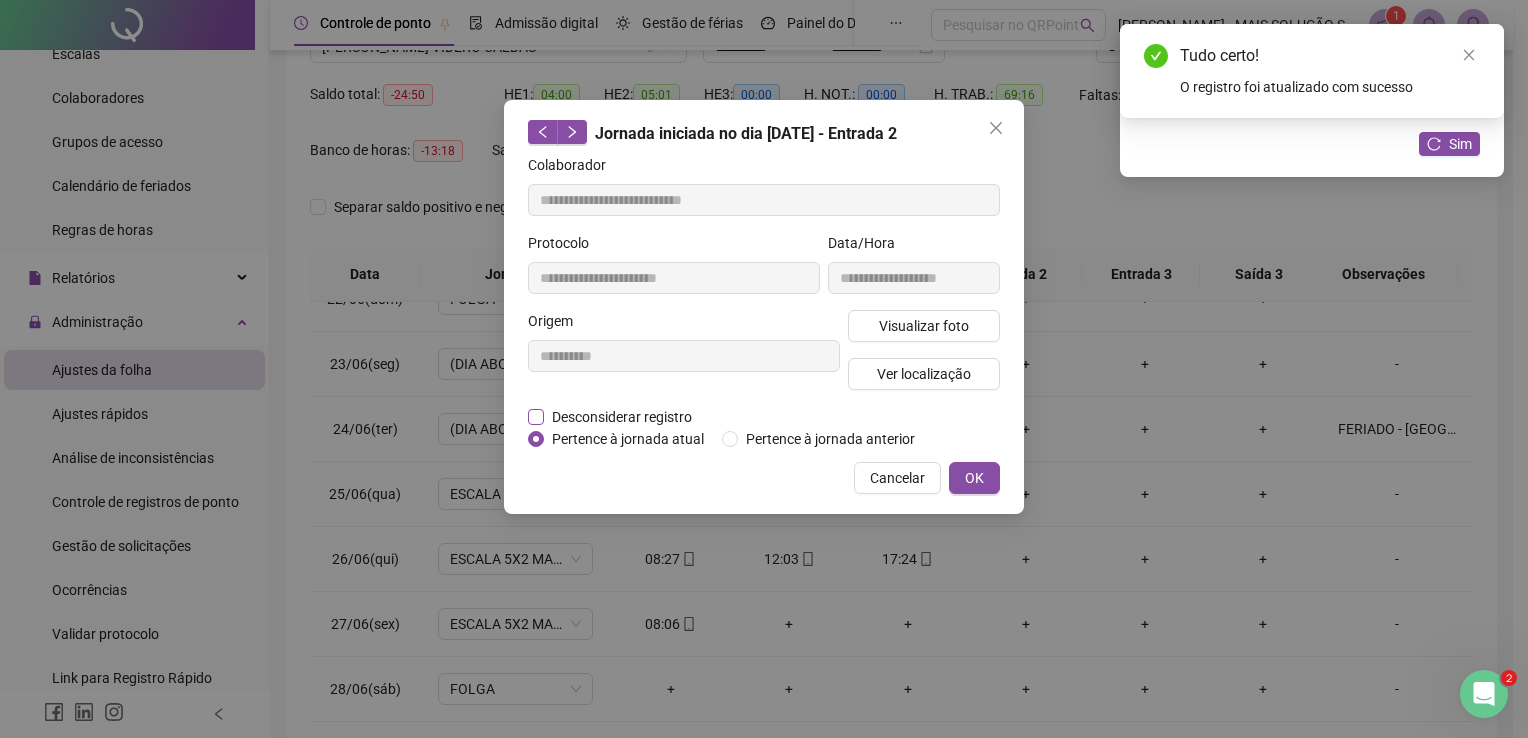 click on "Desconsiderar registro" at bounding box center (622, 417) 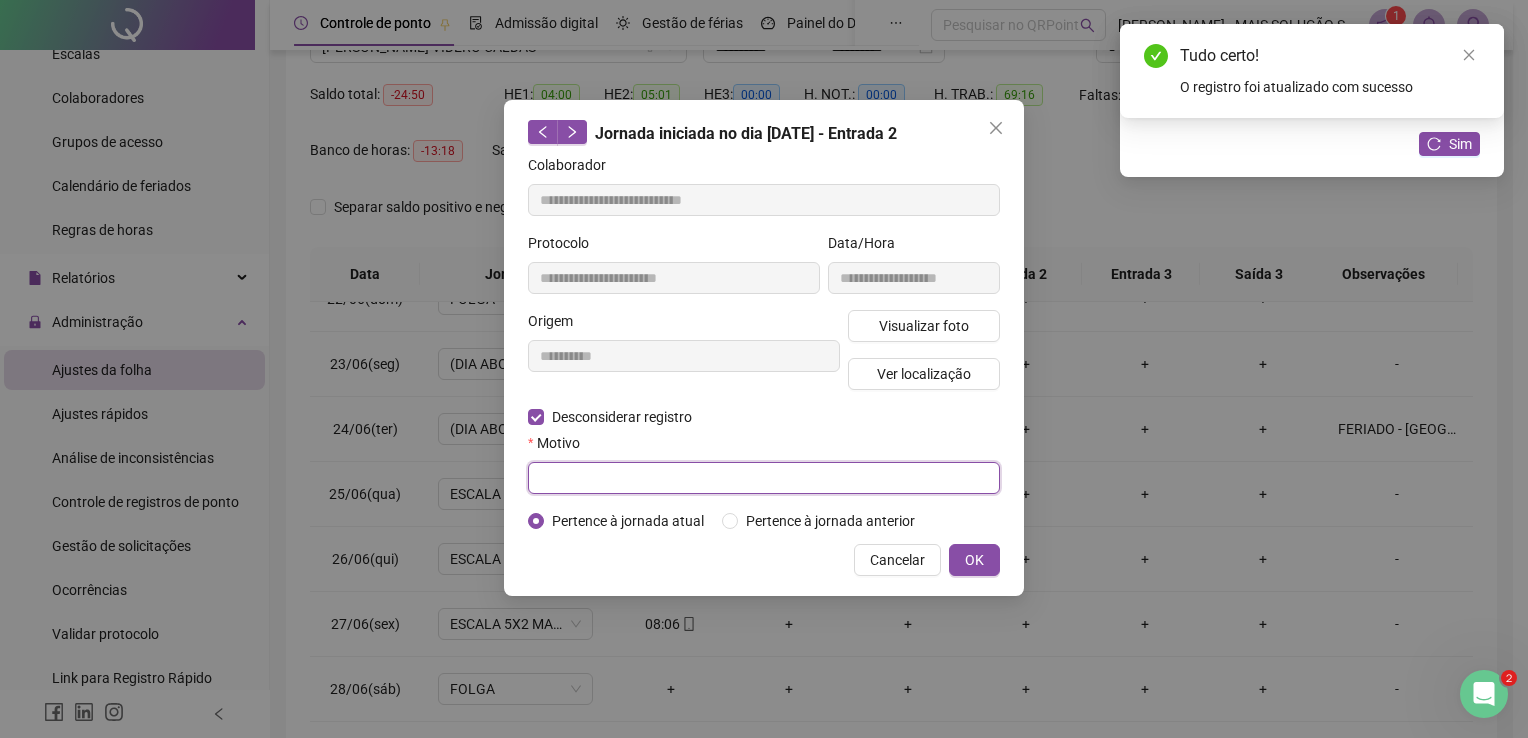 click at bounding box center (764, 478) 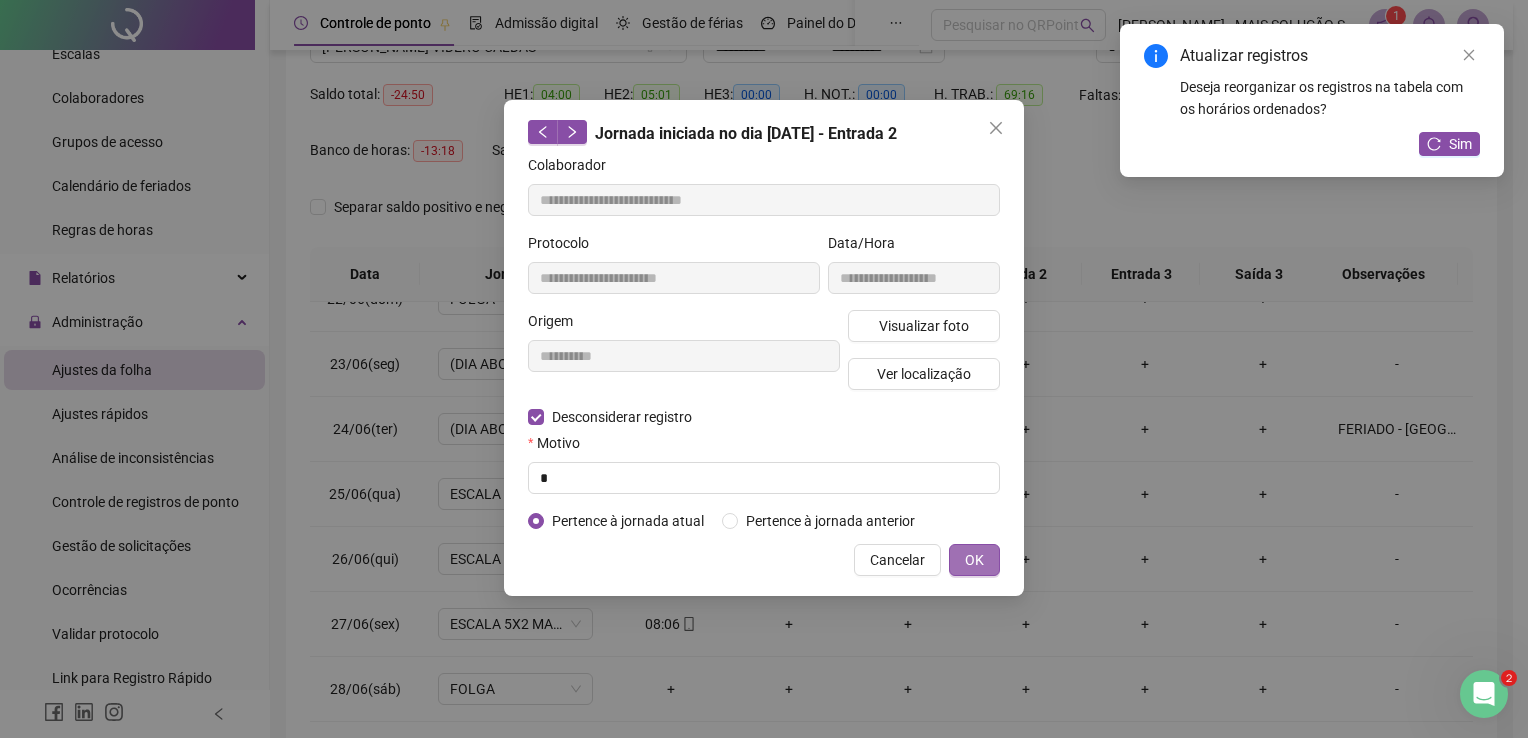 click on "OK" at bounding box center (974, 560) 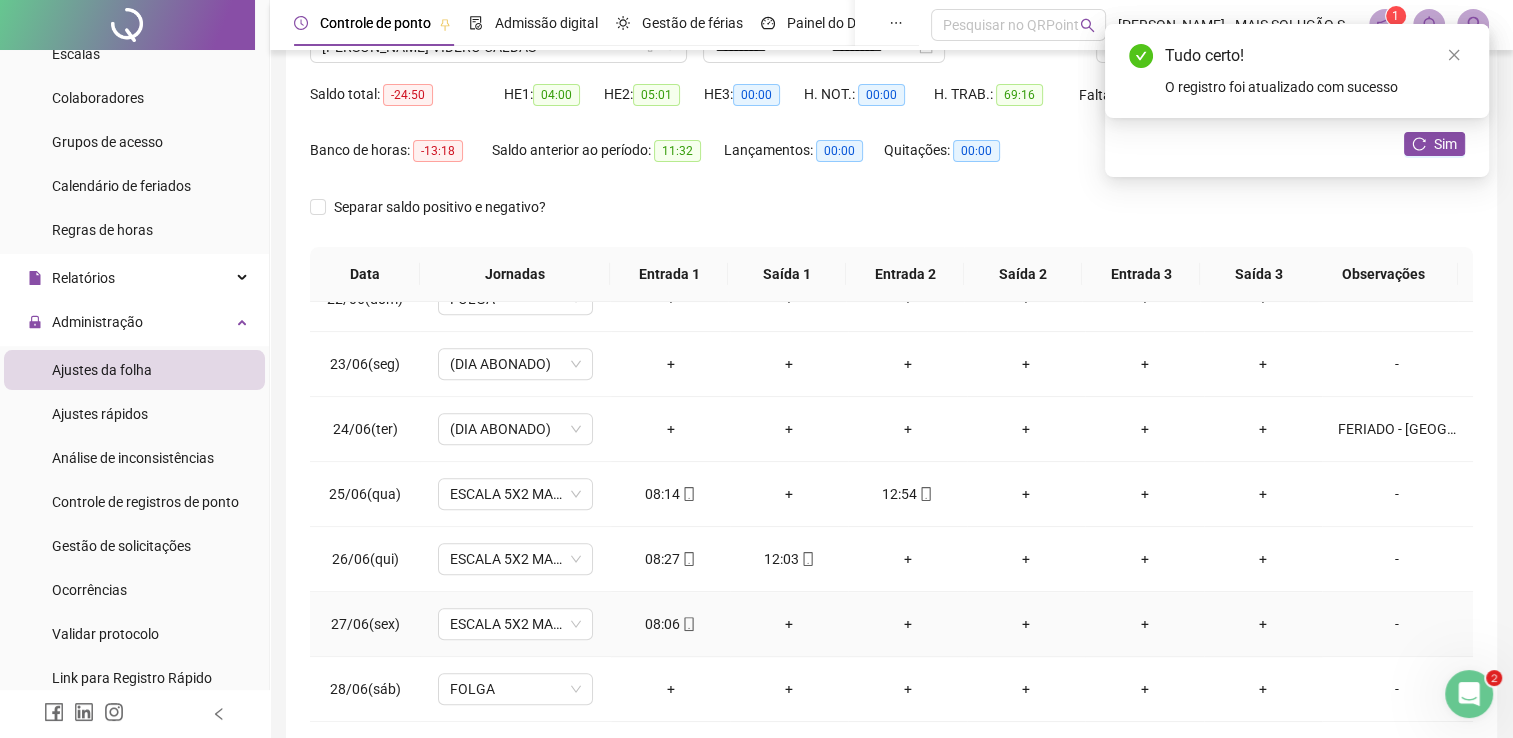 click on "+" at bounding box center (789, 624) 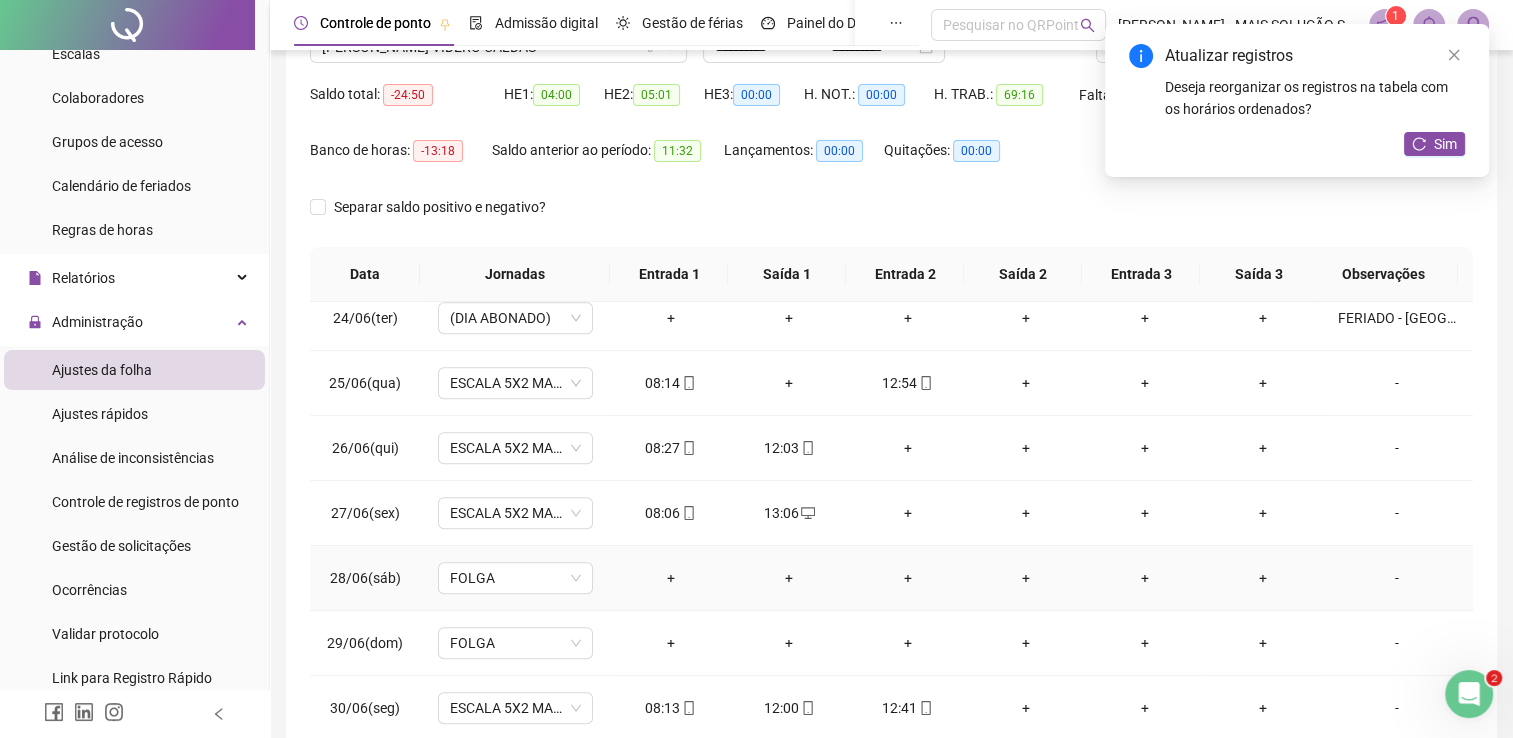 scroll, scrollTop: 1516, scrollLeft: 0, axis: vertical 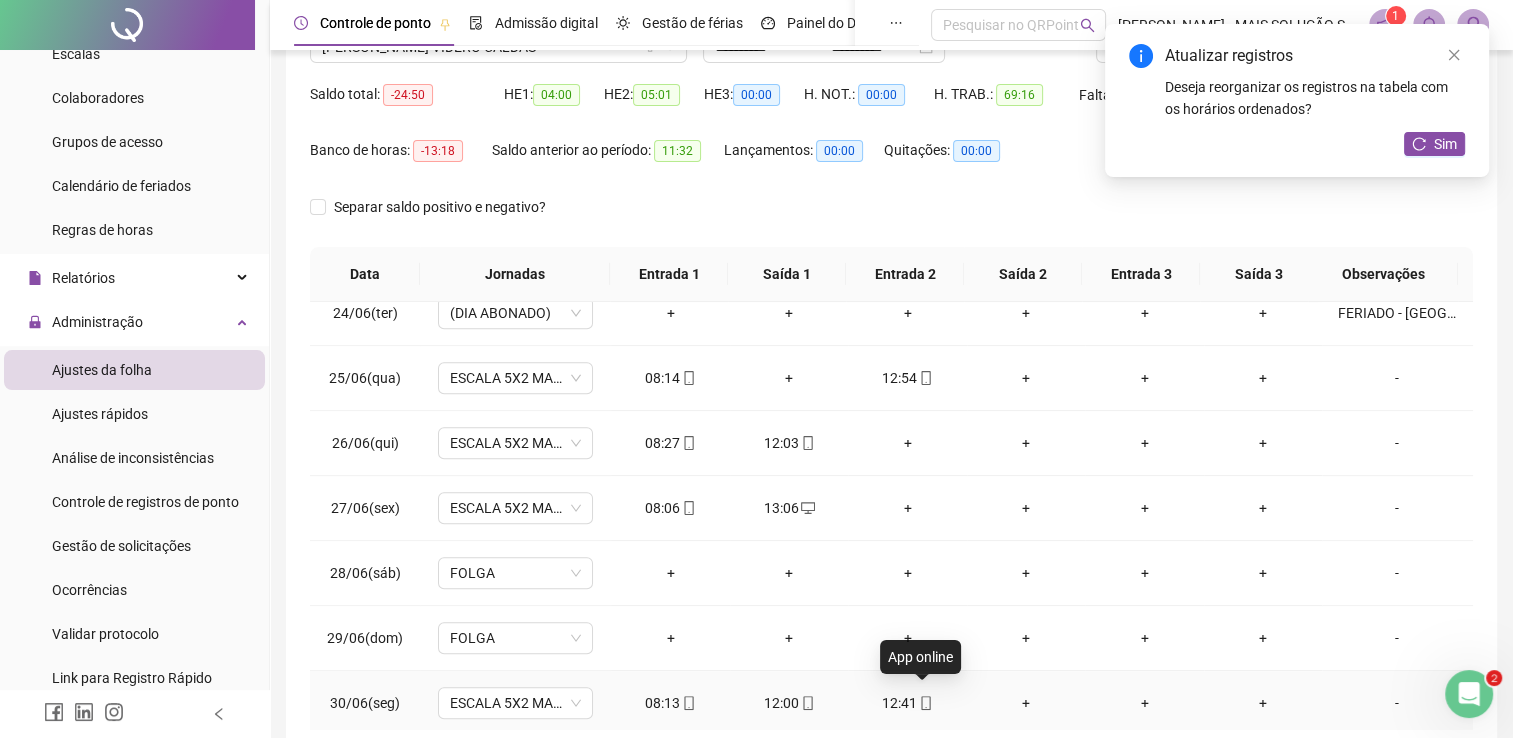 click 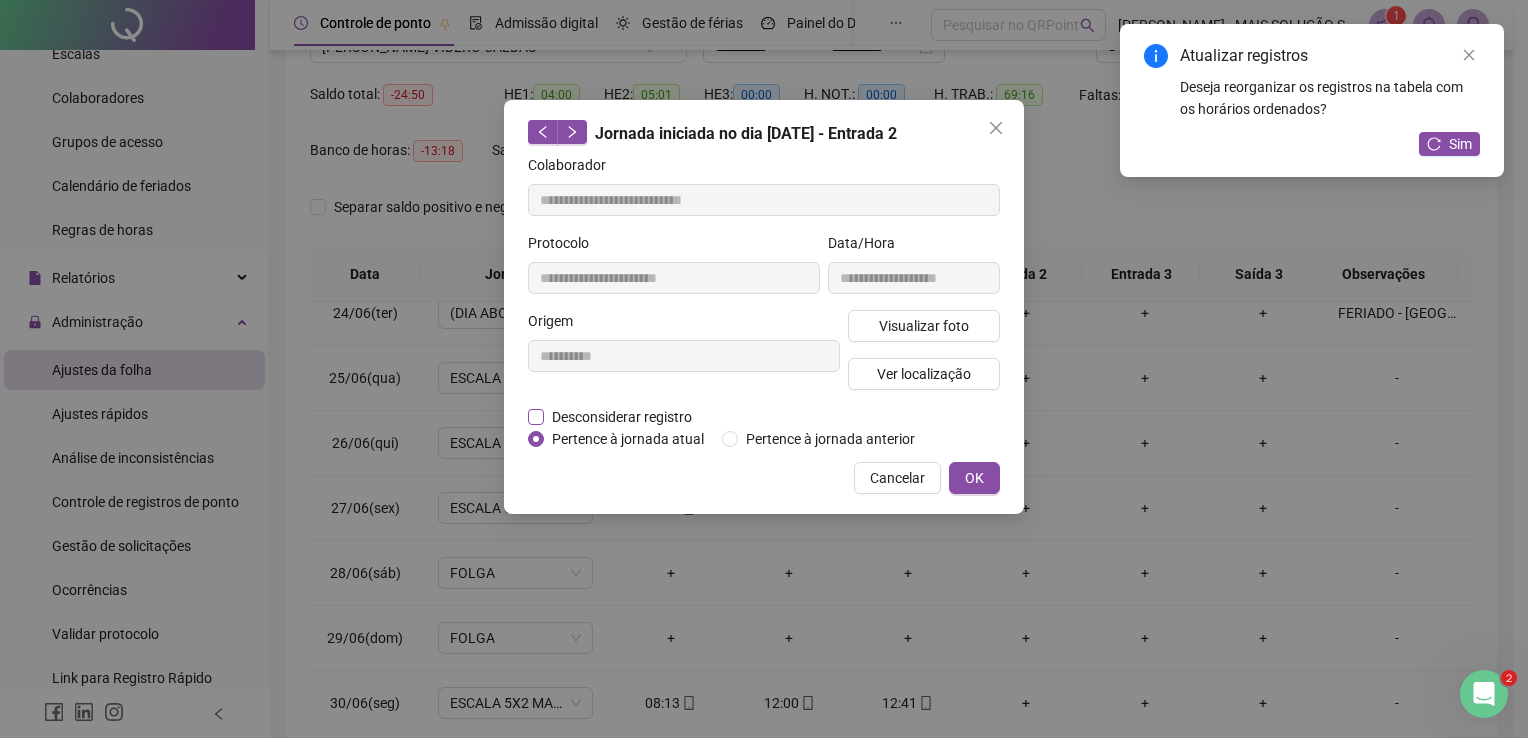 click on "Desconsiderar registro" at bounding box center [622, 417] 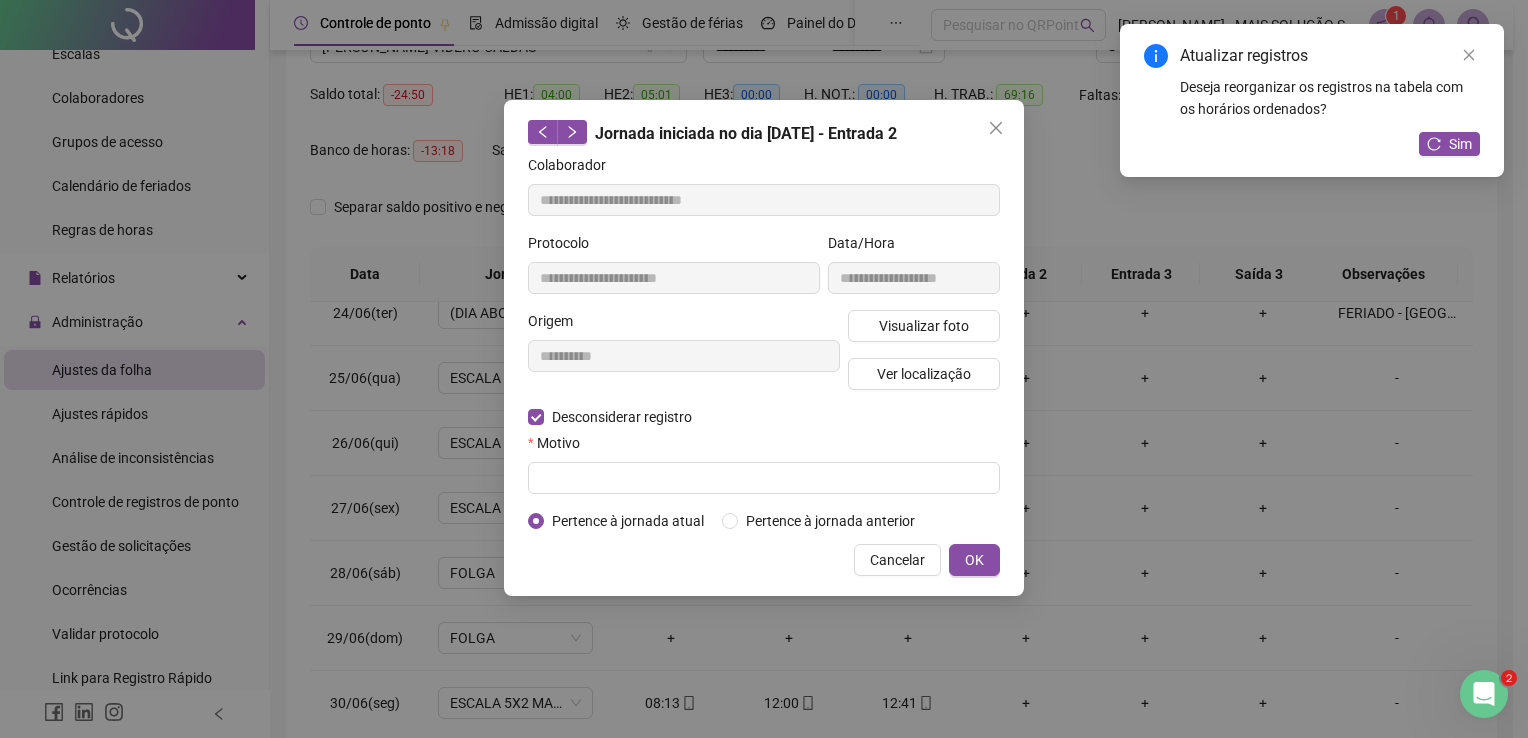 click on "**********" at bounding box center (764, 343) 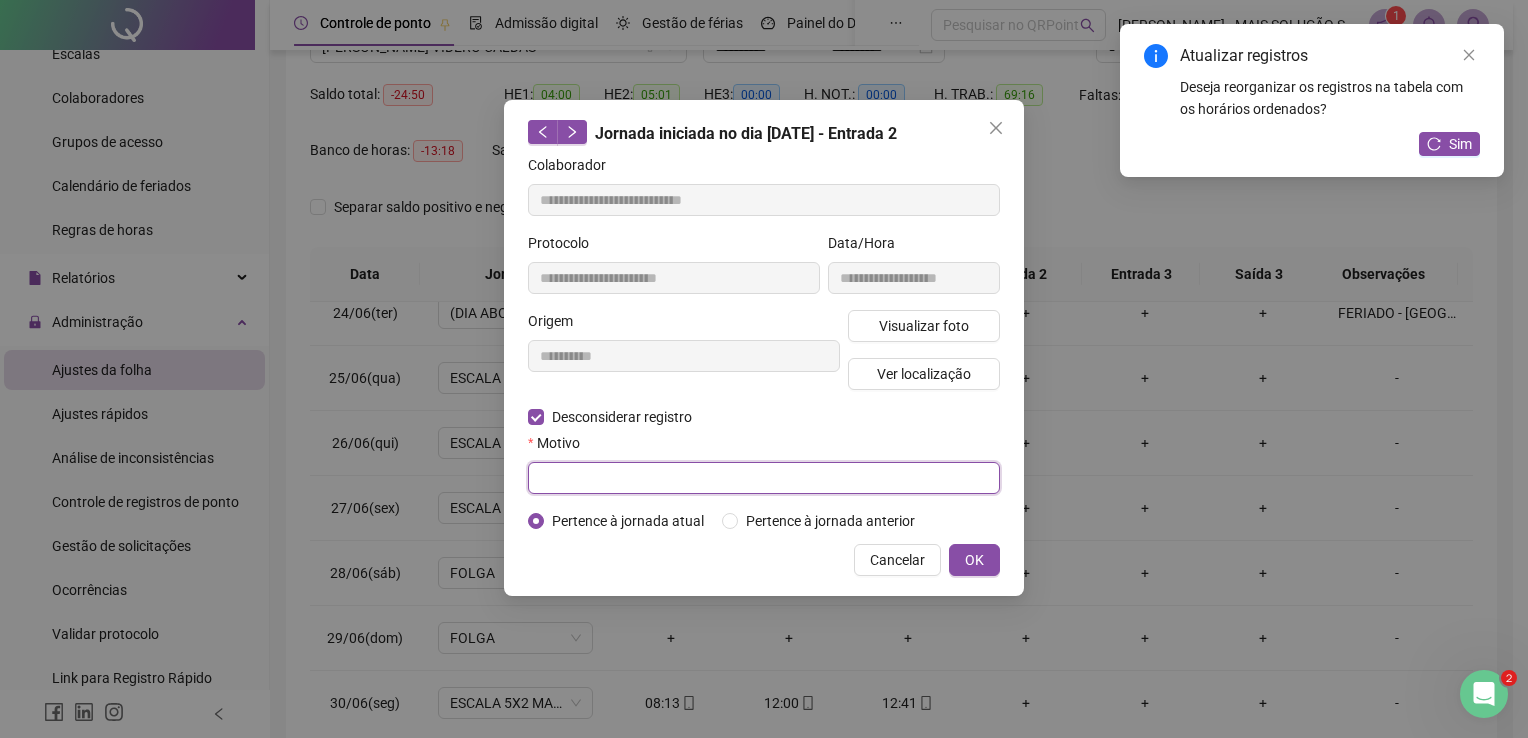 drag, startPoint x: 617, startPoint y: 477, endPoint x: 638, endPoint y: 486, distance: 22.847319 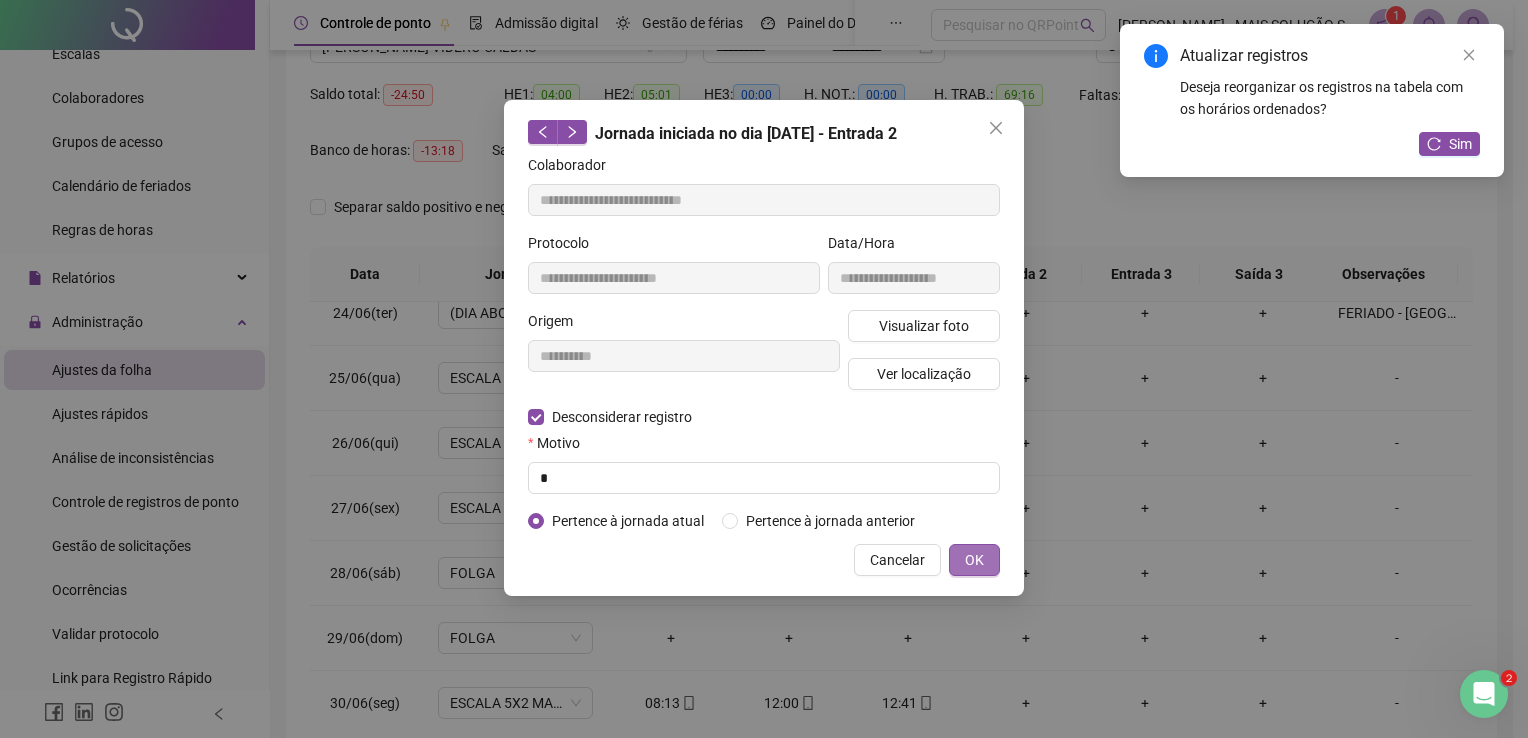 click on "OK" at bounding box center (974, 560) 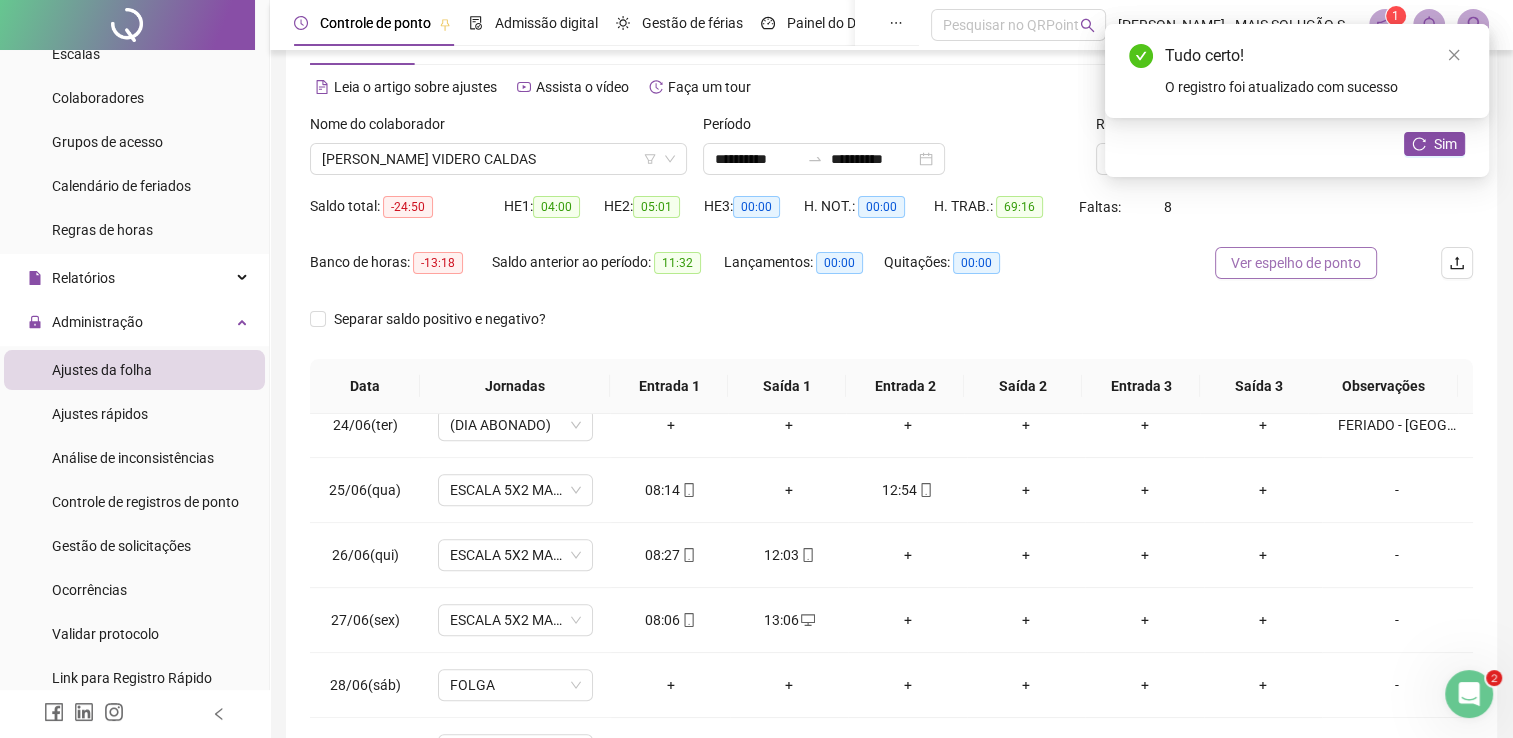 scroll, scrollTop: 0, scrollLeft: 0, axis: both 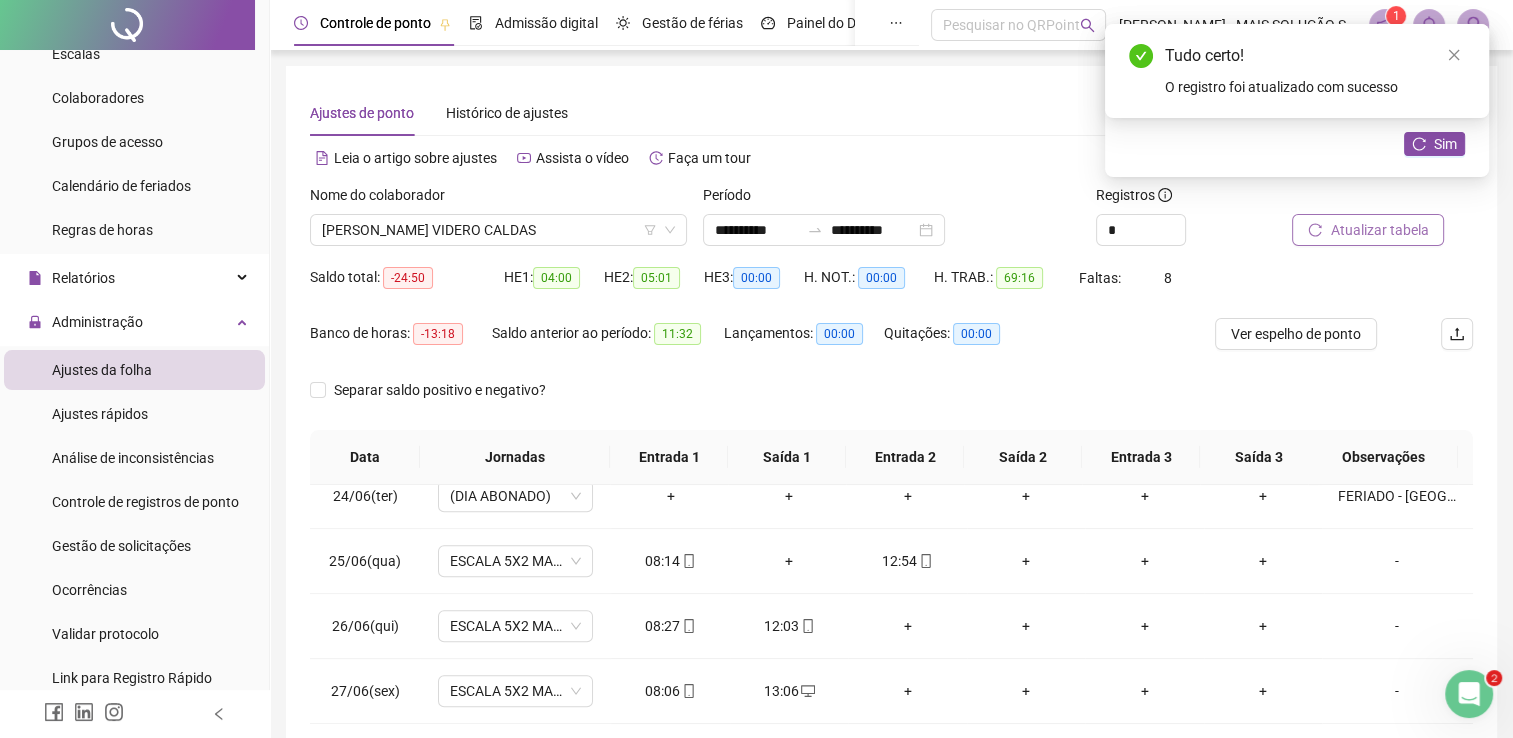 click on "Atualizar tabela" at bounding box center [1368, 230] 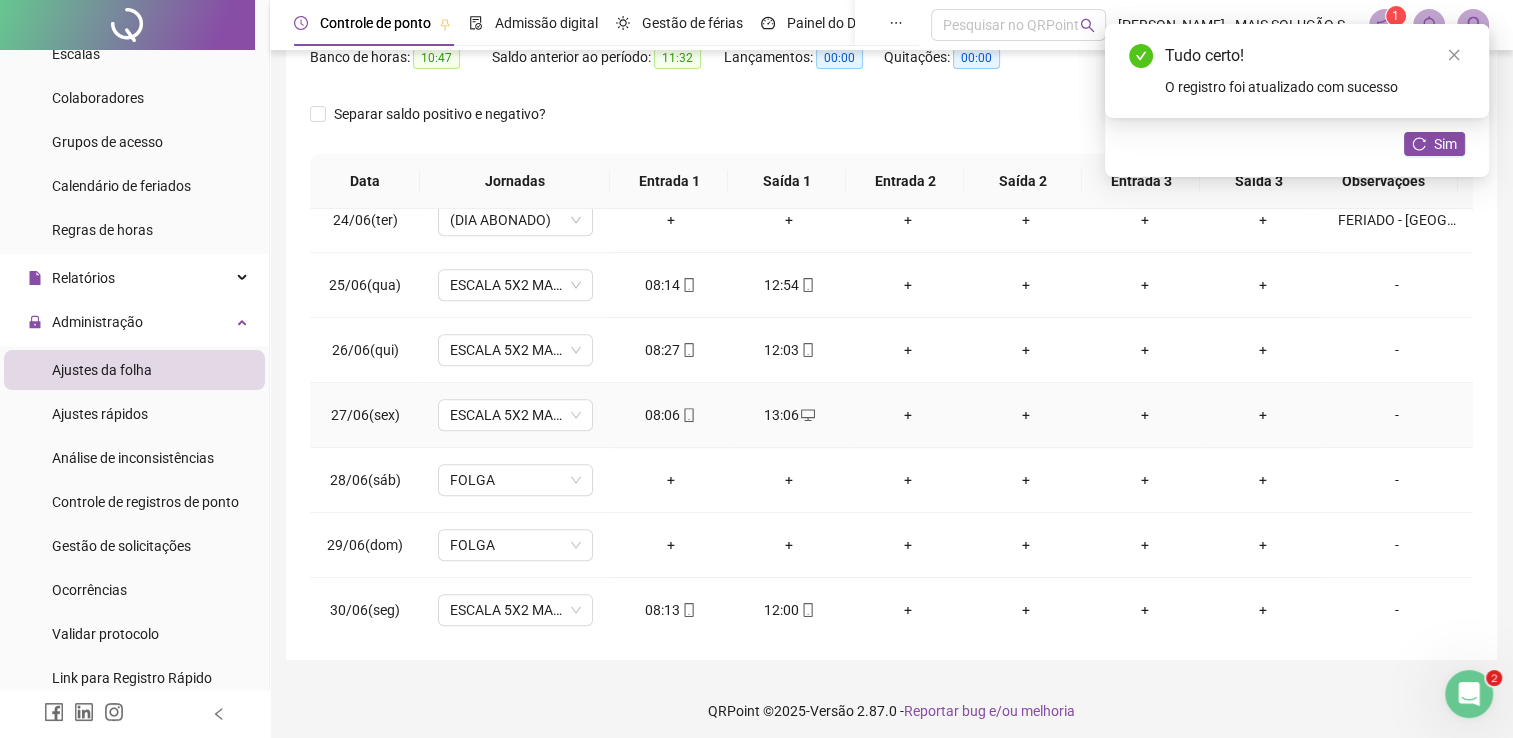 scroll, scrollTop: 283, scrollLeft: 0, axis: vertical 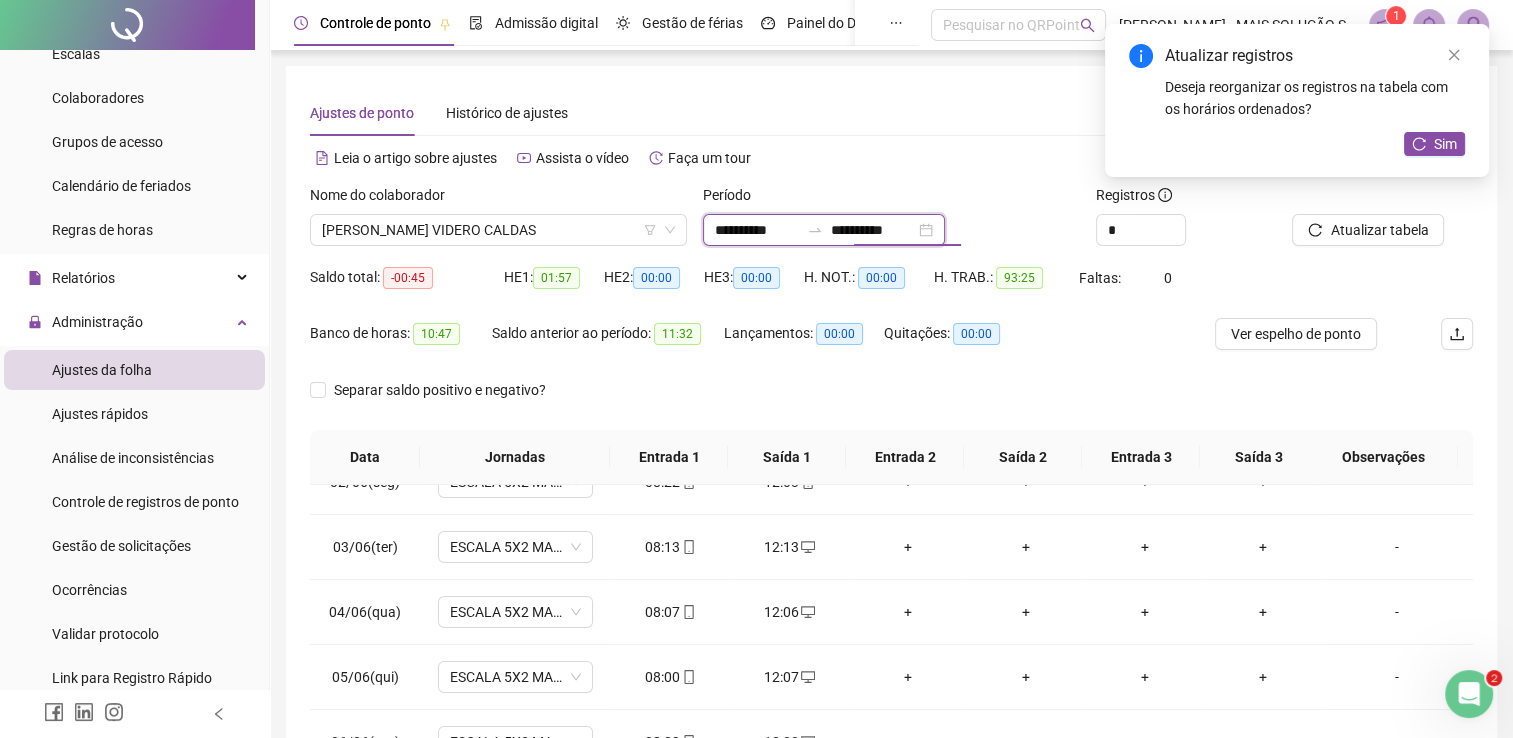 click on "**********" at bounding box center (757, 230) 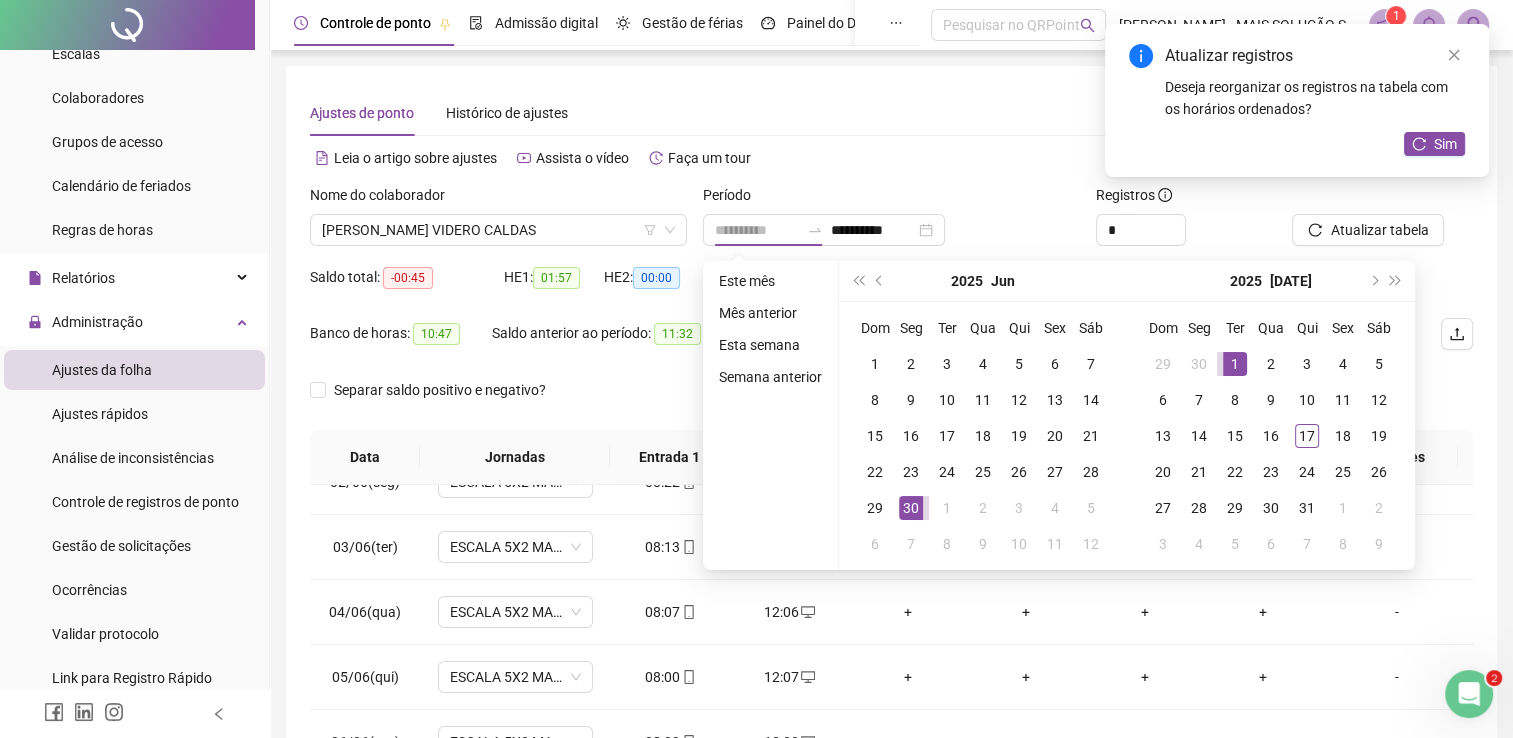 click on "1" at bounding box center (1235, 364) 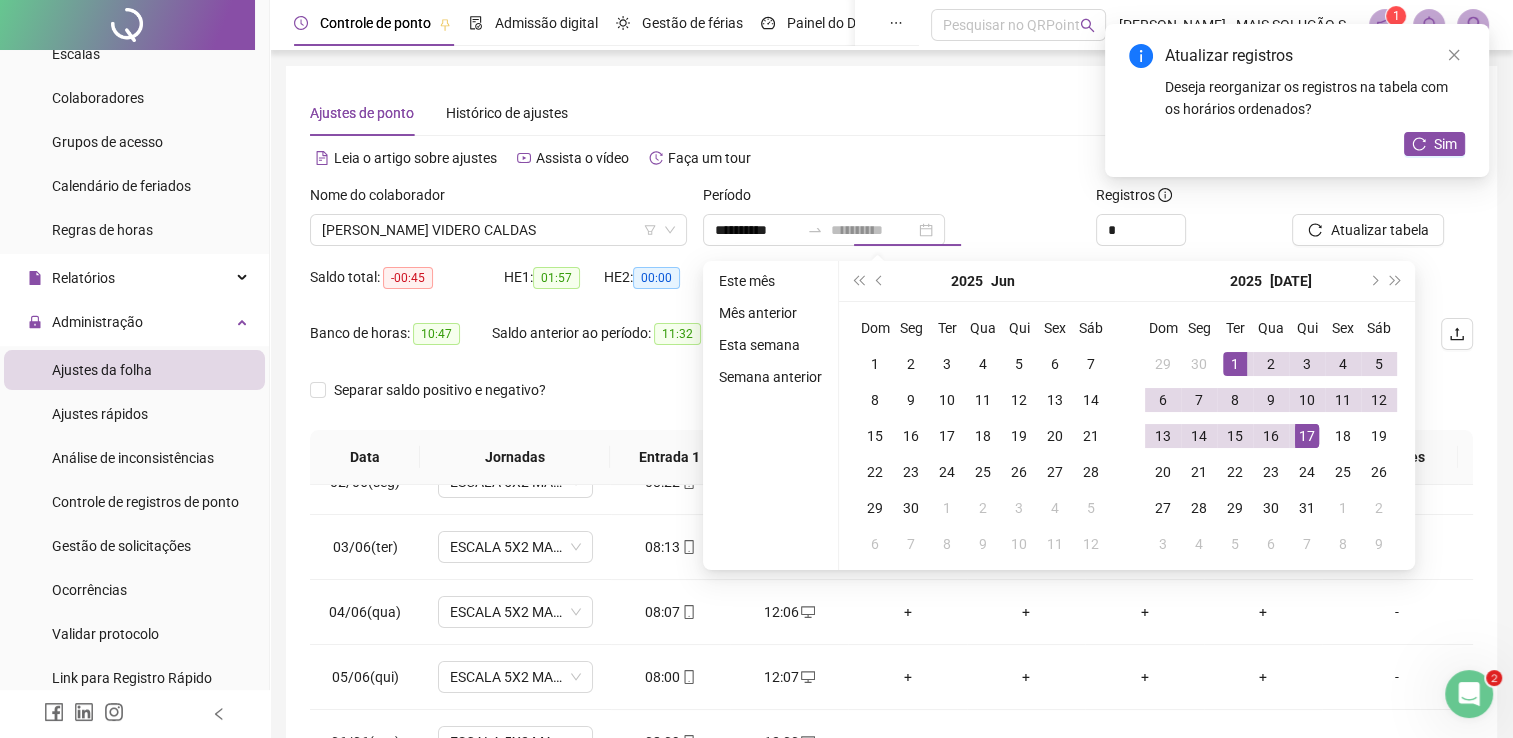 click on "17" at bounding box center [1307, 436] 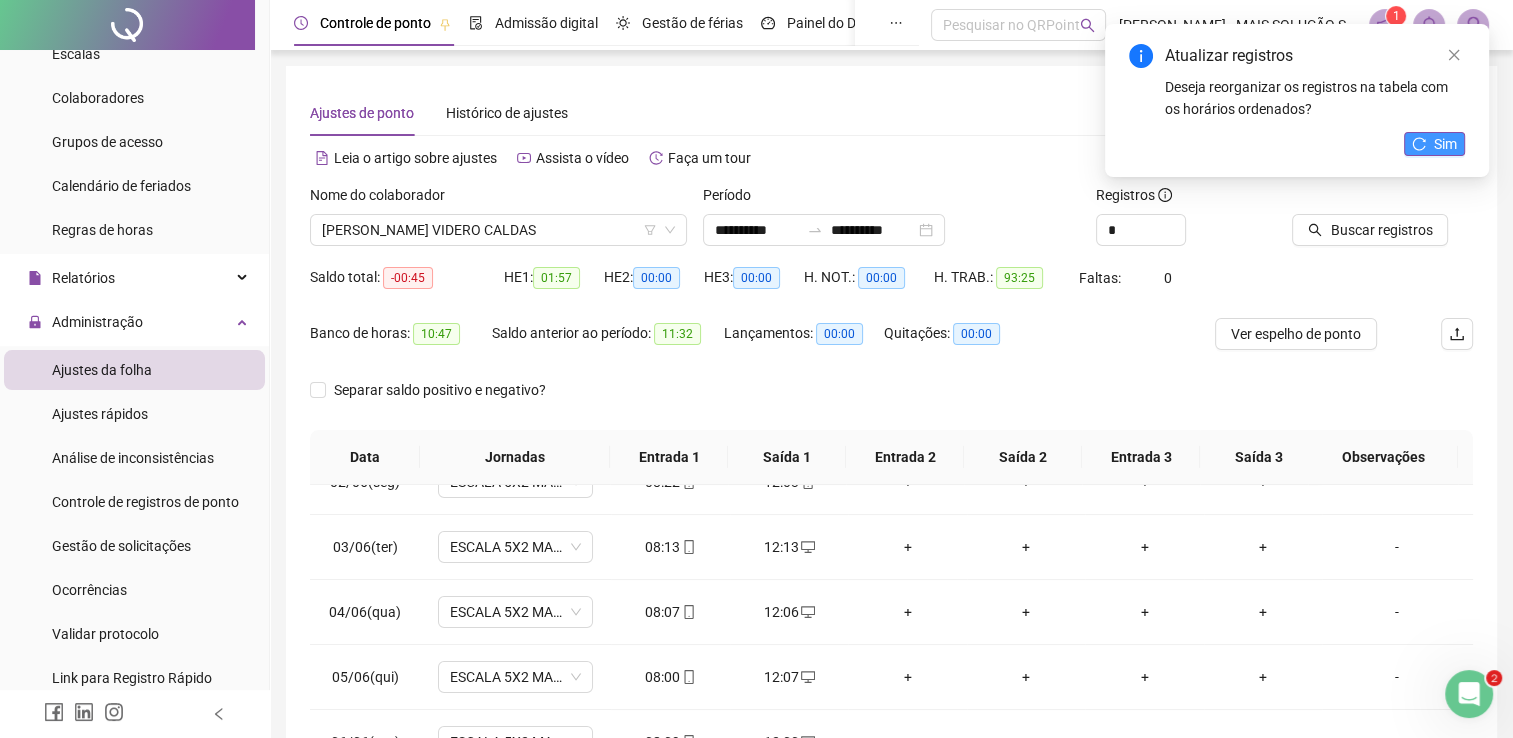 click on "Sim" at bounding box center [1434, 144] 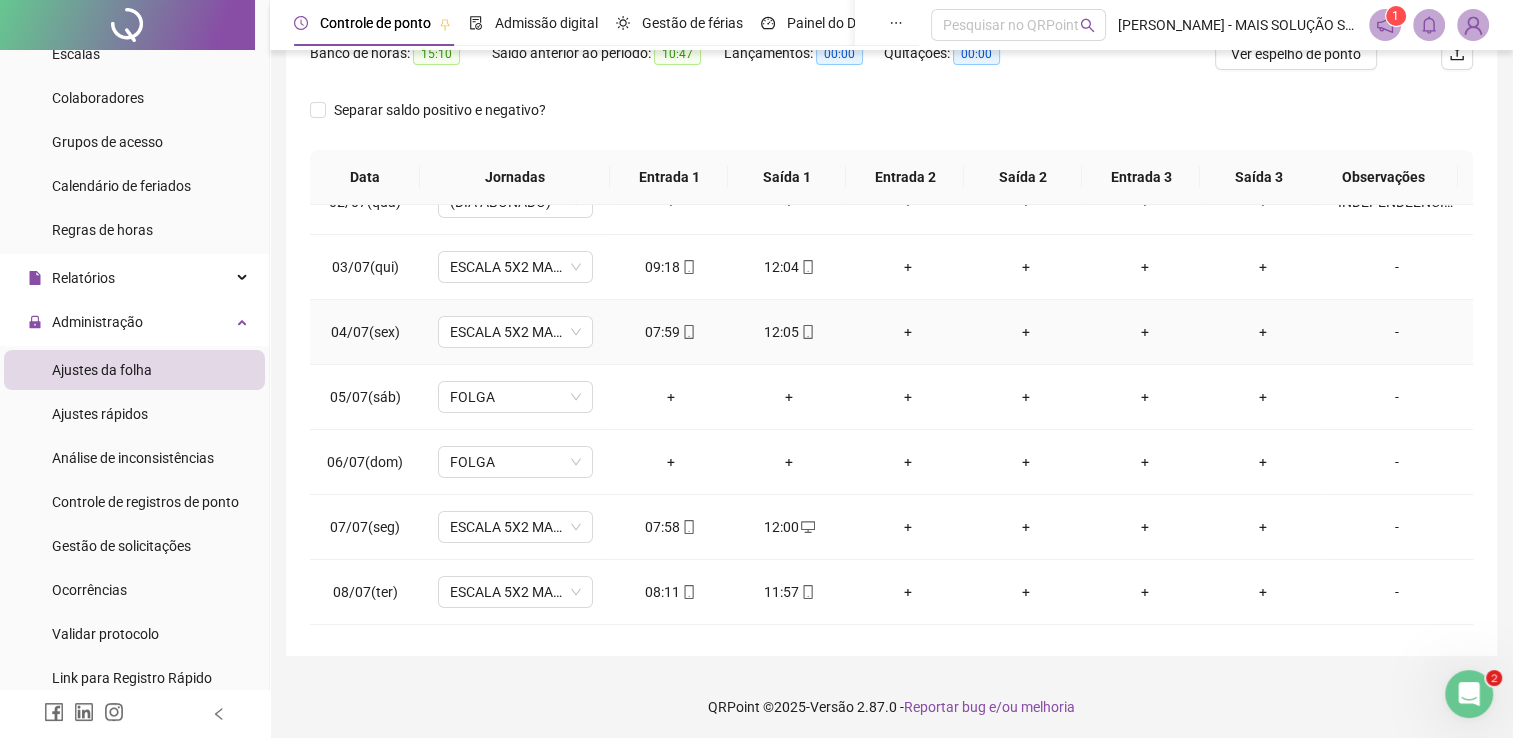 scroll, scrollTop: 283, scrollLeft: 0, axis: vertical 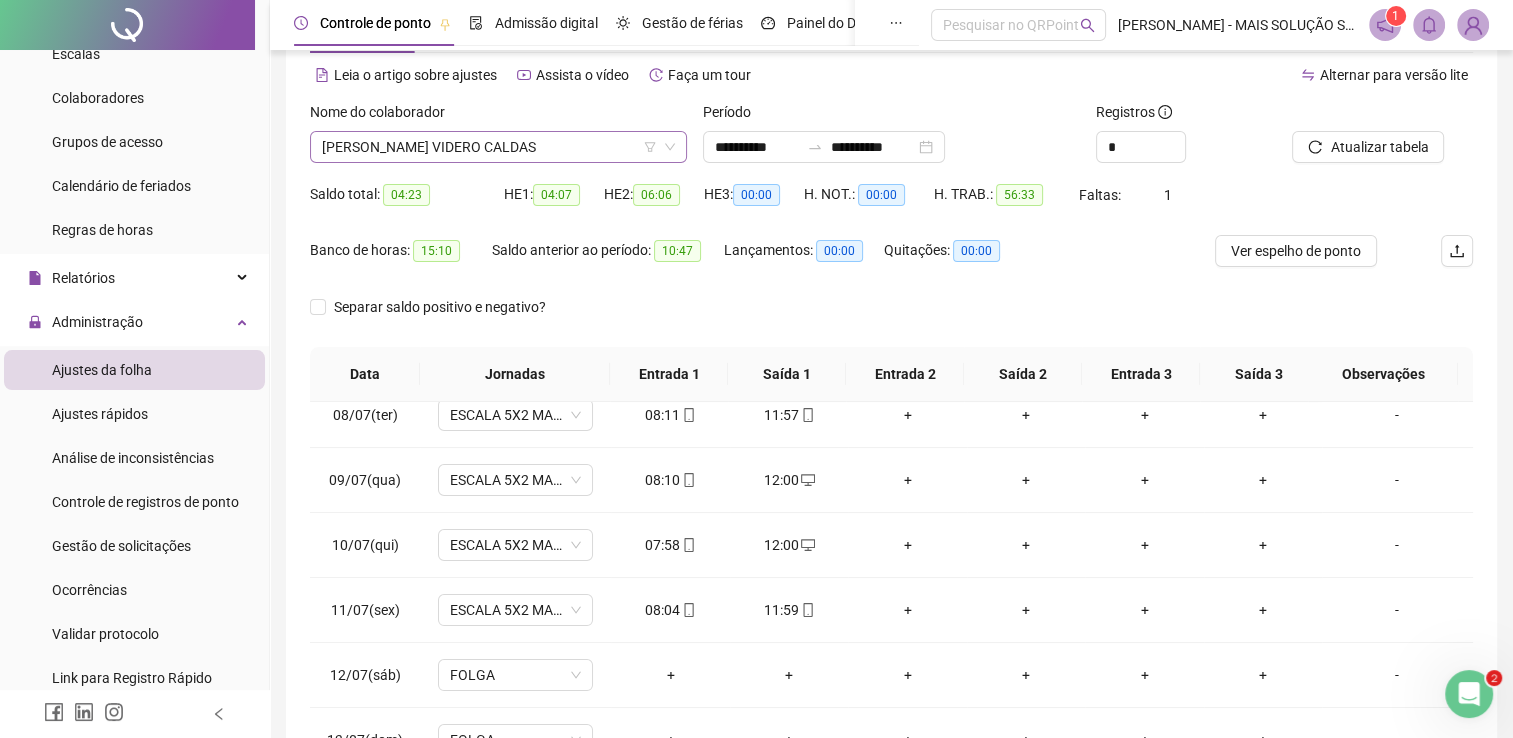 click on "[PERSON_NAME] VIDERO CALDAS" at bounding box center (498, 147) 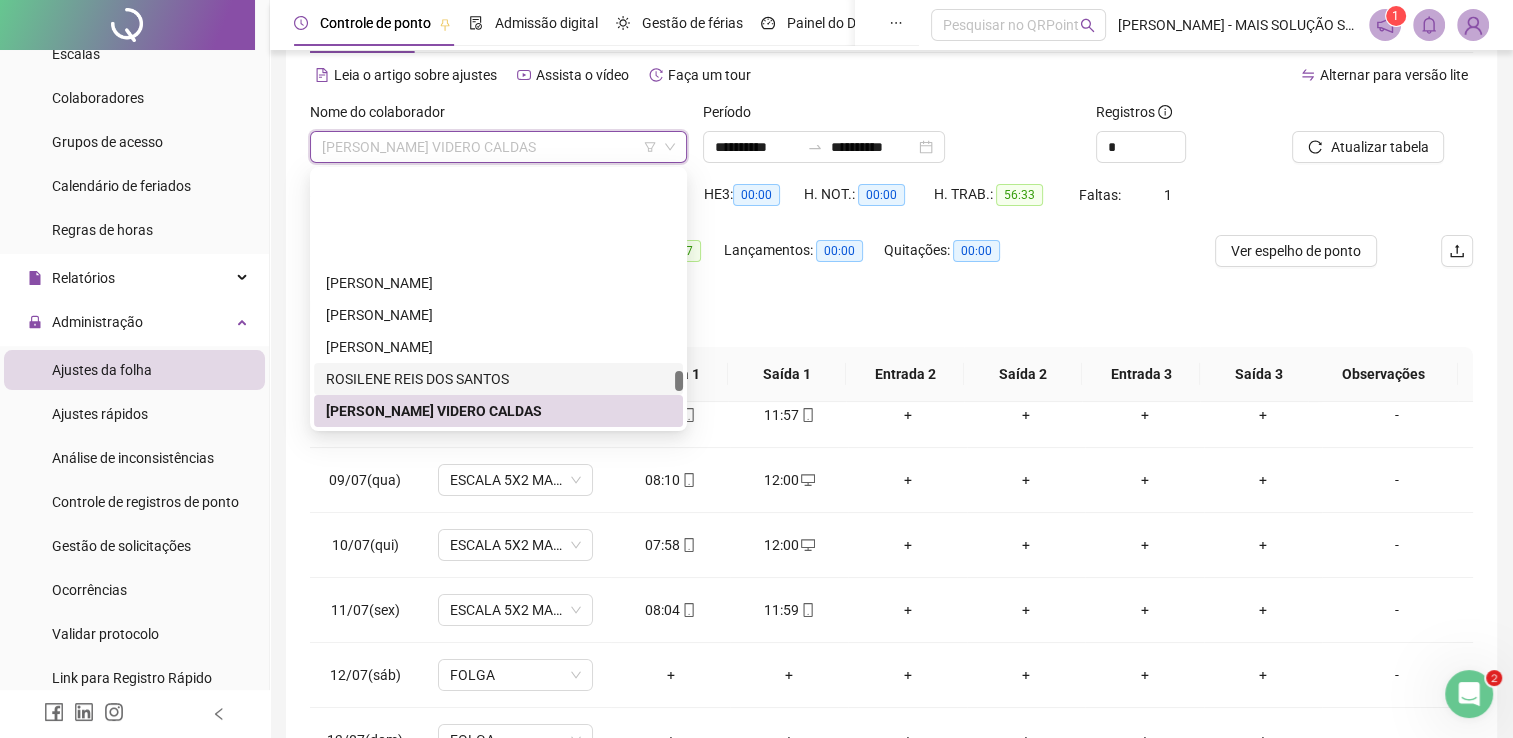 scroll, scrollTop: 7716, scrollLeft: 0, axis: vertical 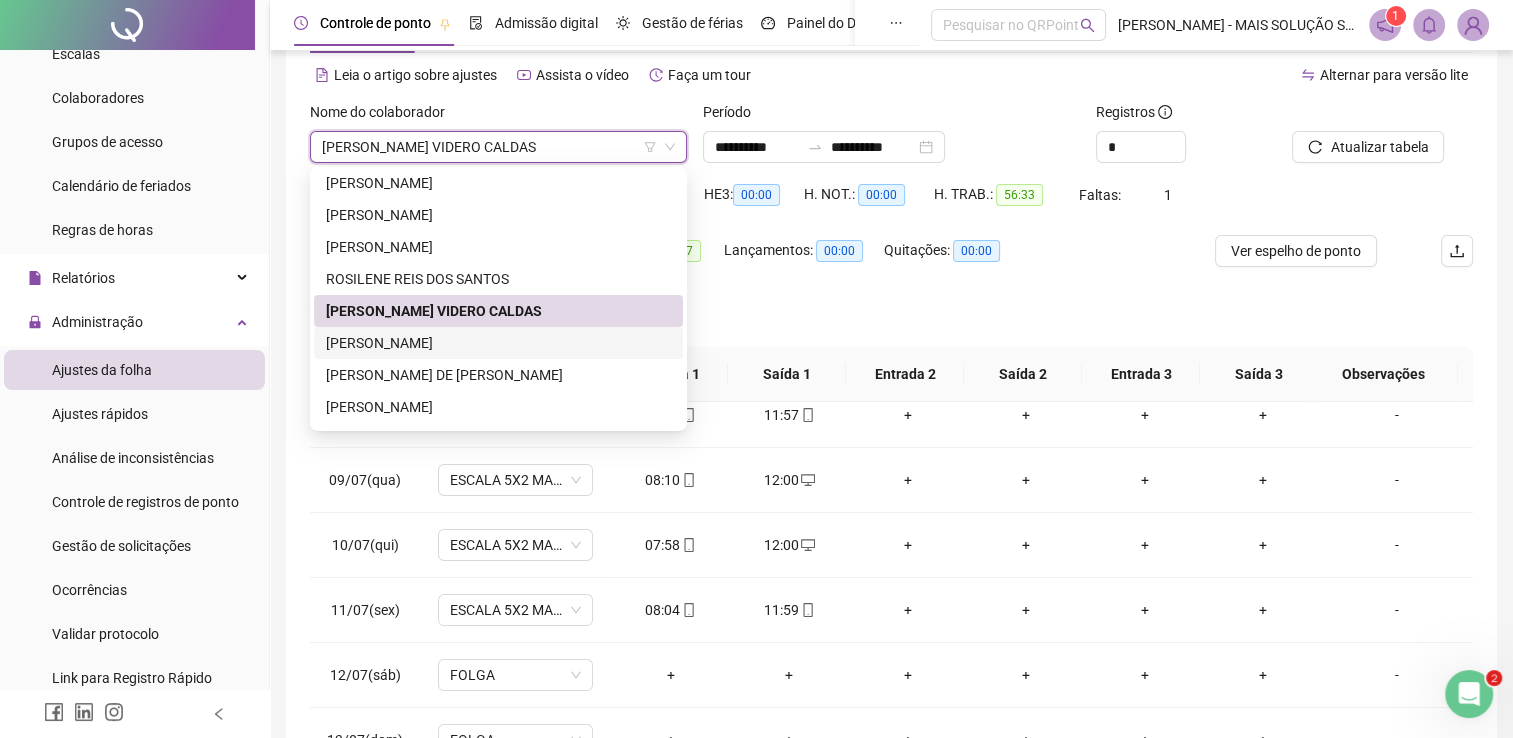 click on "[PERSON_NAME] VIDERO CALDAS" at bounding box center (498, 147) 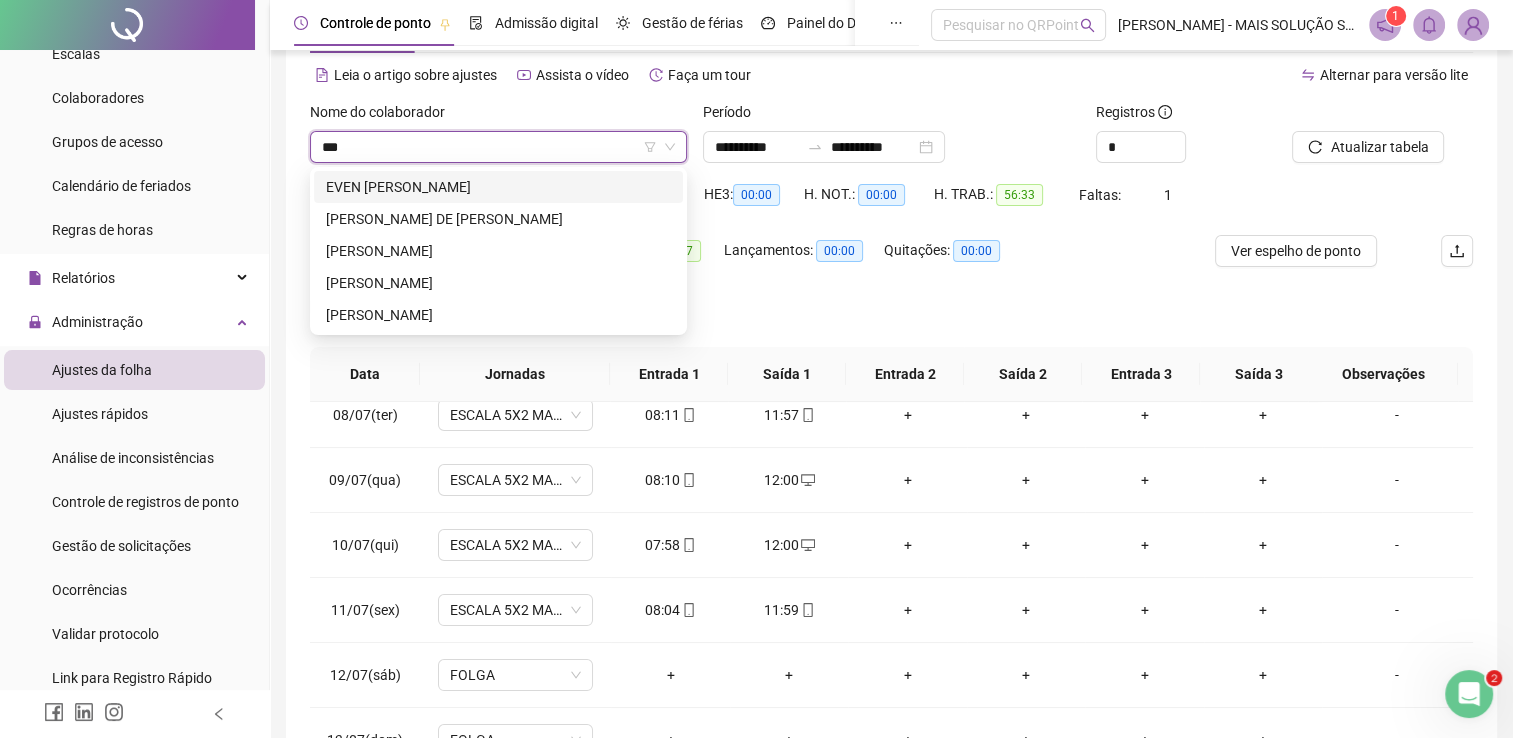 scroll, scrollTop: 0, scrollLeft: 0, axis: both 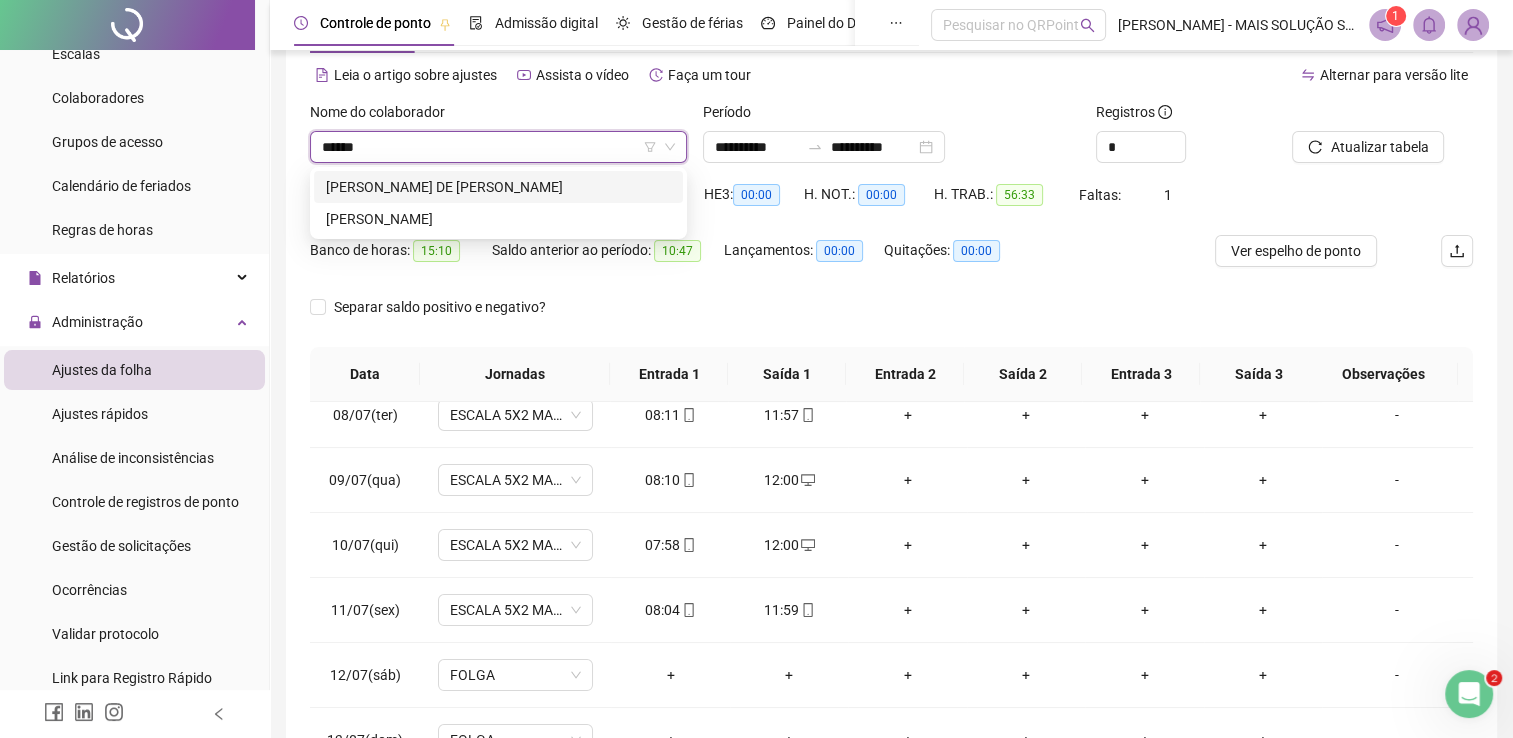 click on "[PERSON_NAME] DE [PERSON_NAME]" at bounding box center [498, 187] 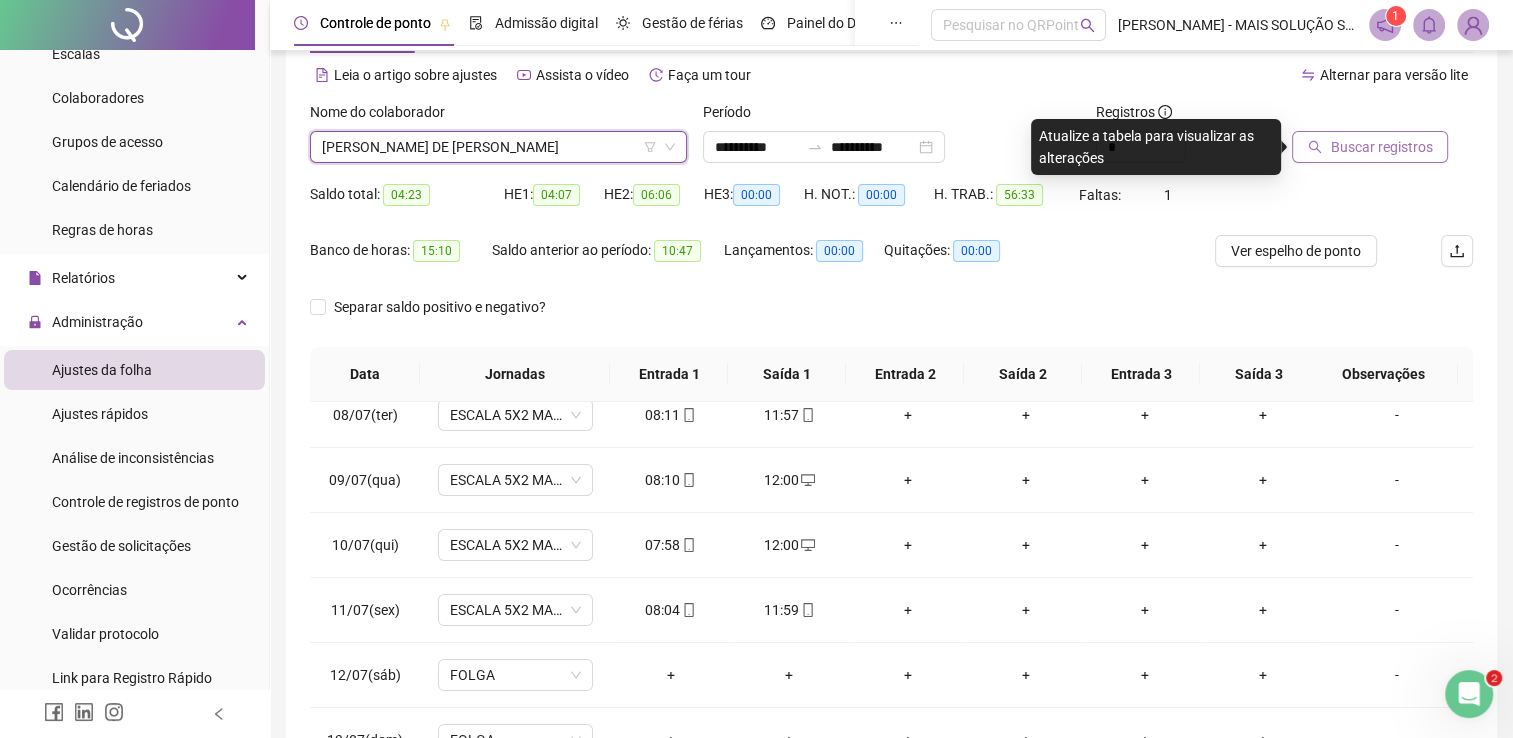 click on "Buscar registros" at bounding box center [1370, 147] 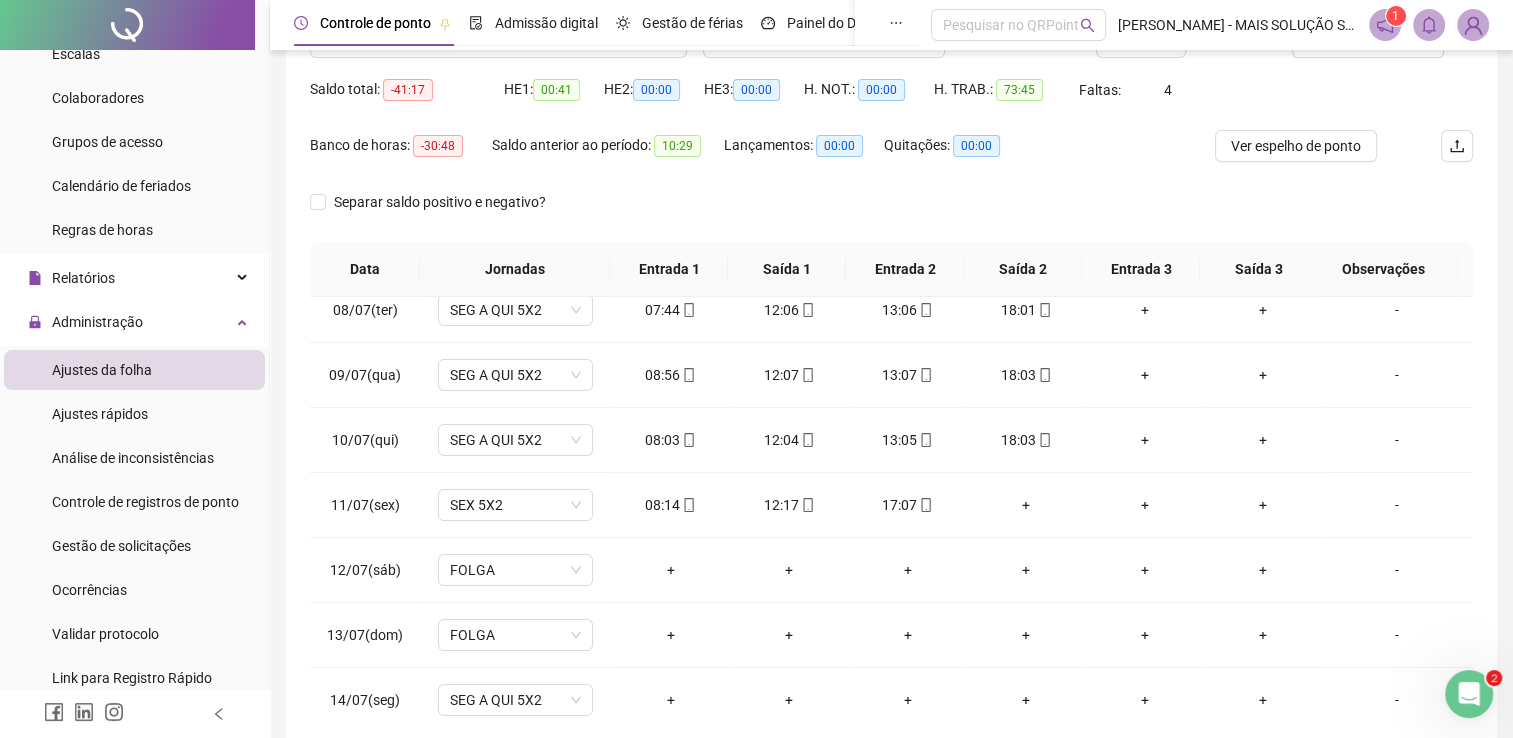 scroll, scrollTop: 283, scrollLeft: 0, axis: vertical 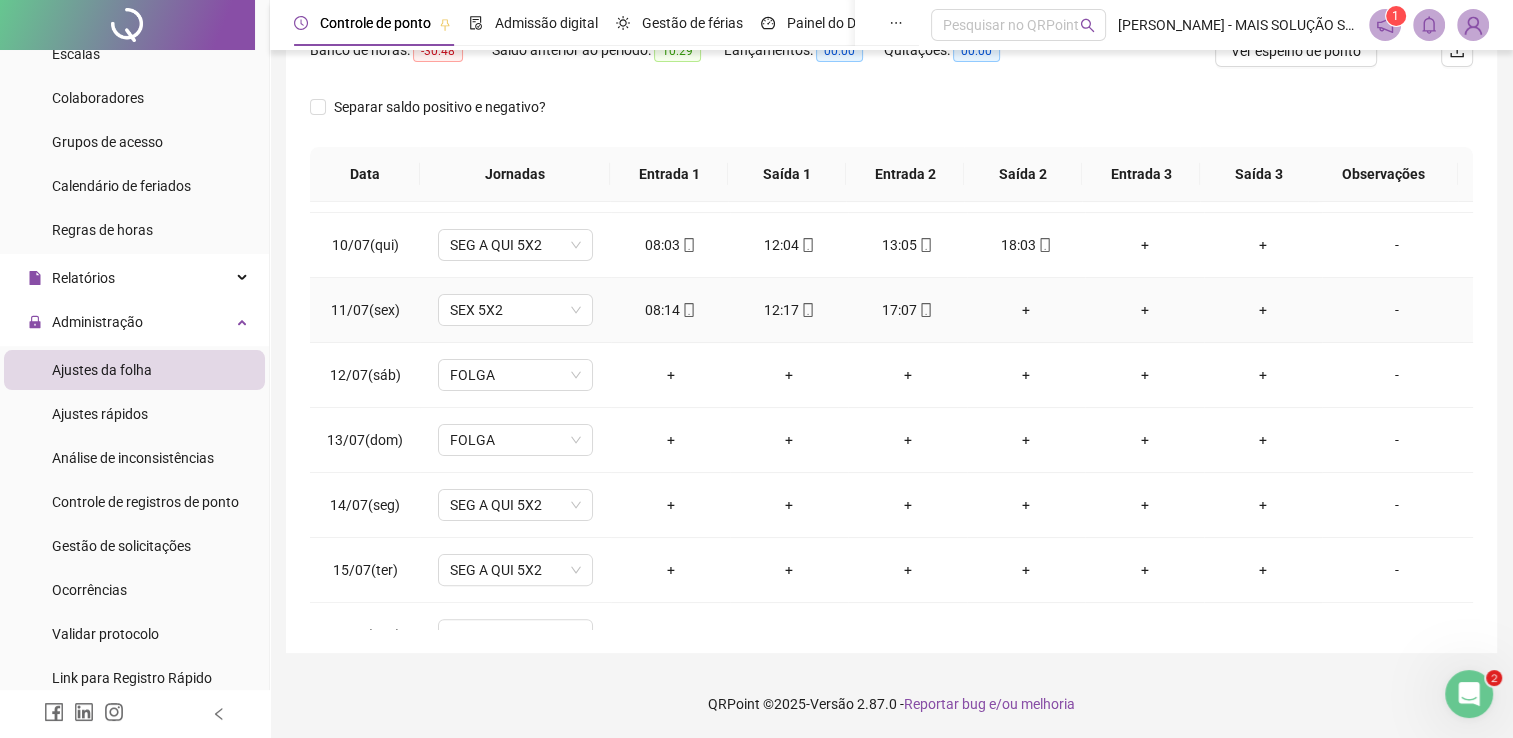 click on "+" at bounding box center (1026, 310) 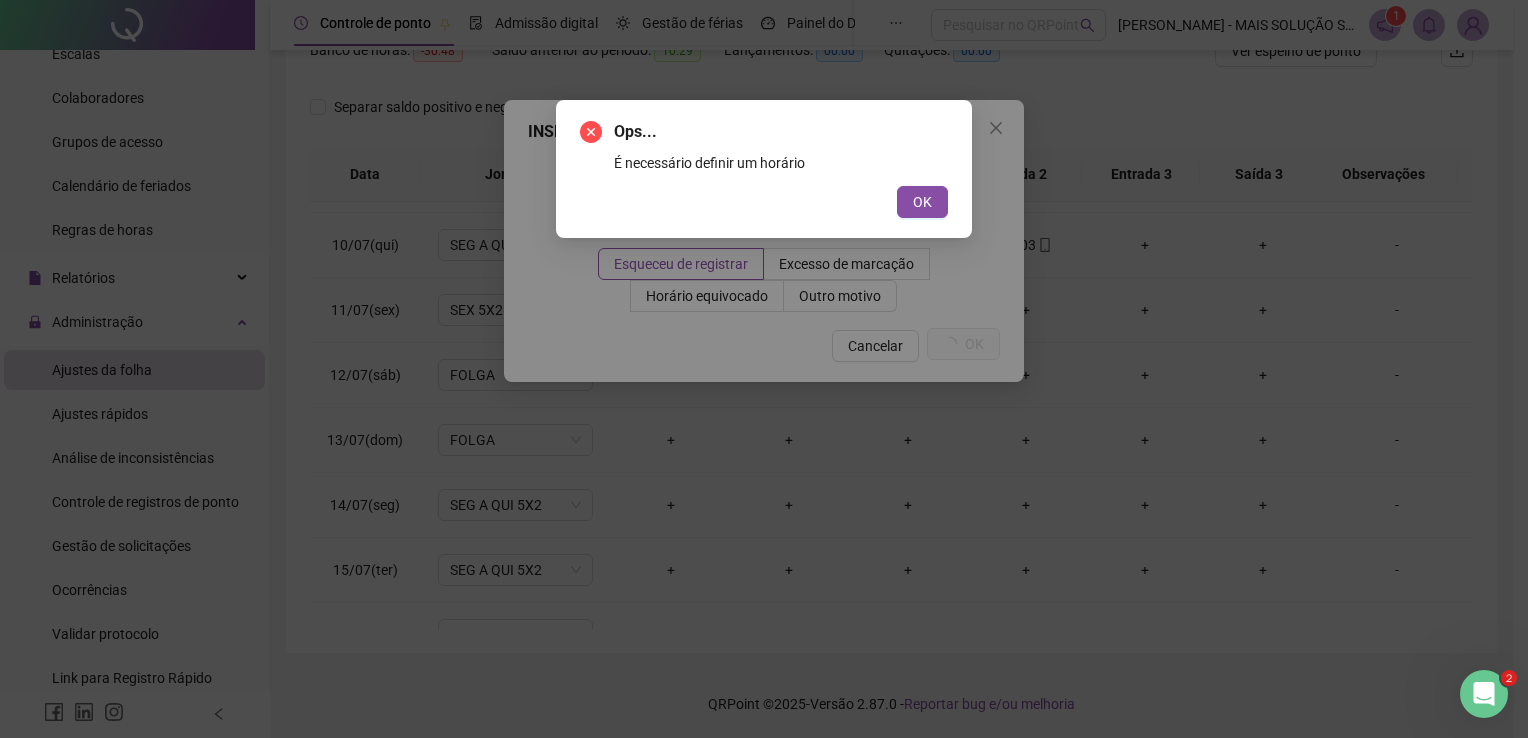 click on "OK" at bounding box center (922, 202) 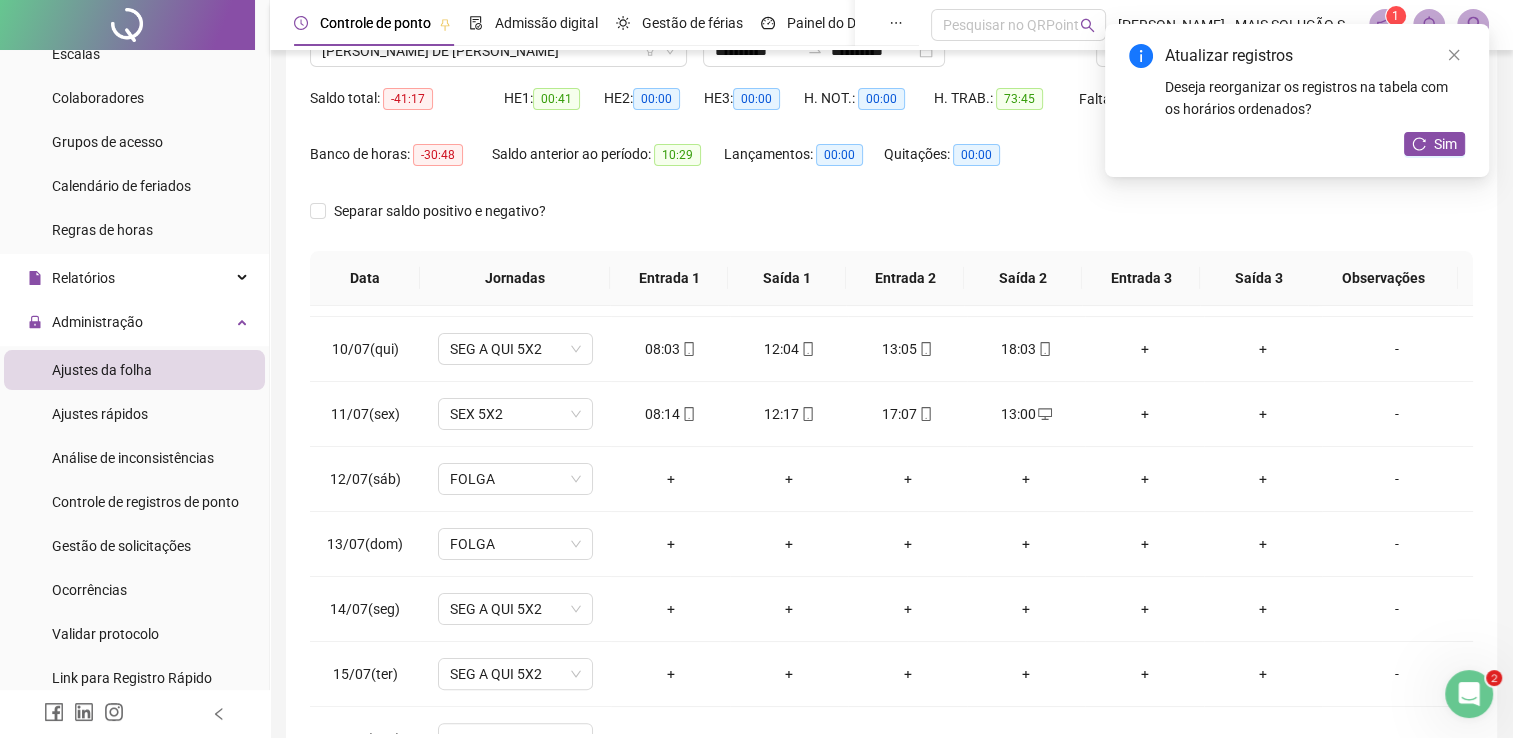 scroll, scrollTop: 0, scrollLeft: 0, axis: both 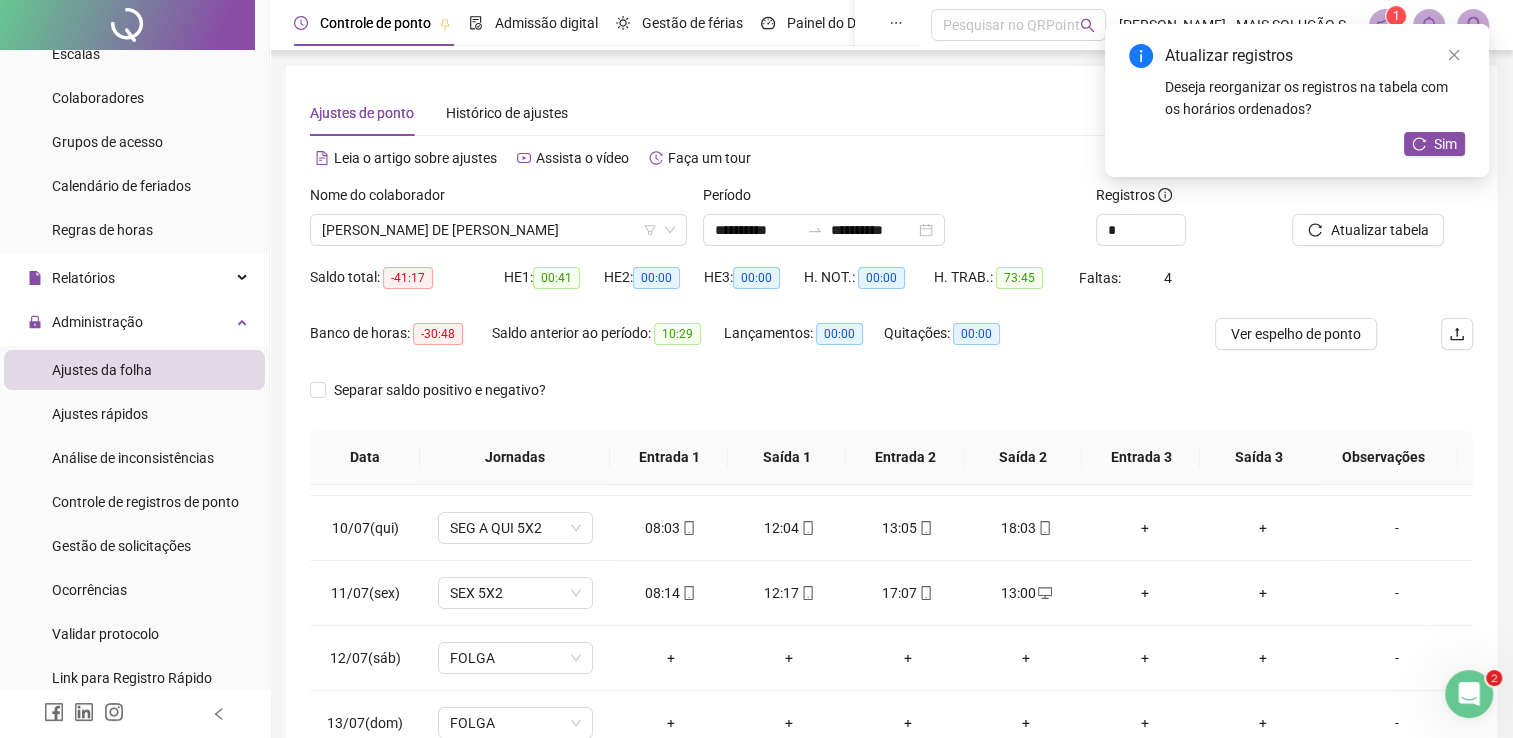 click 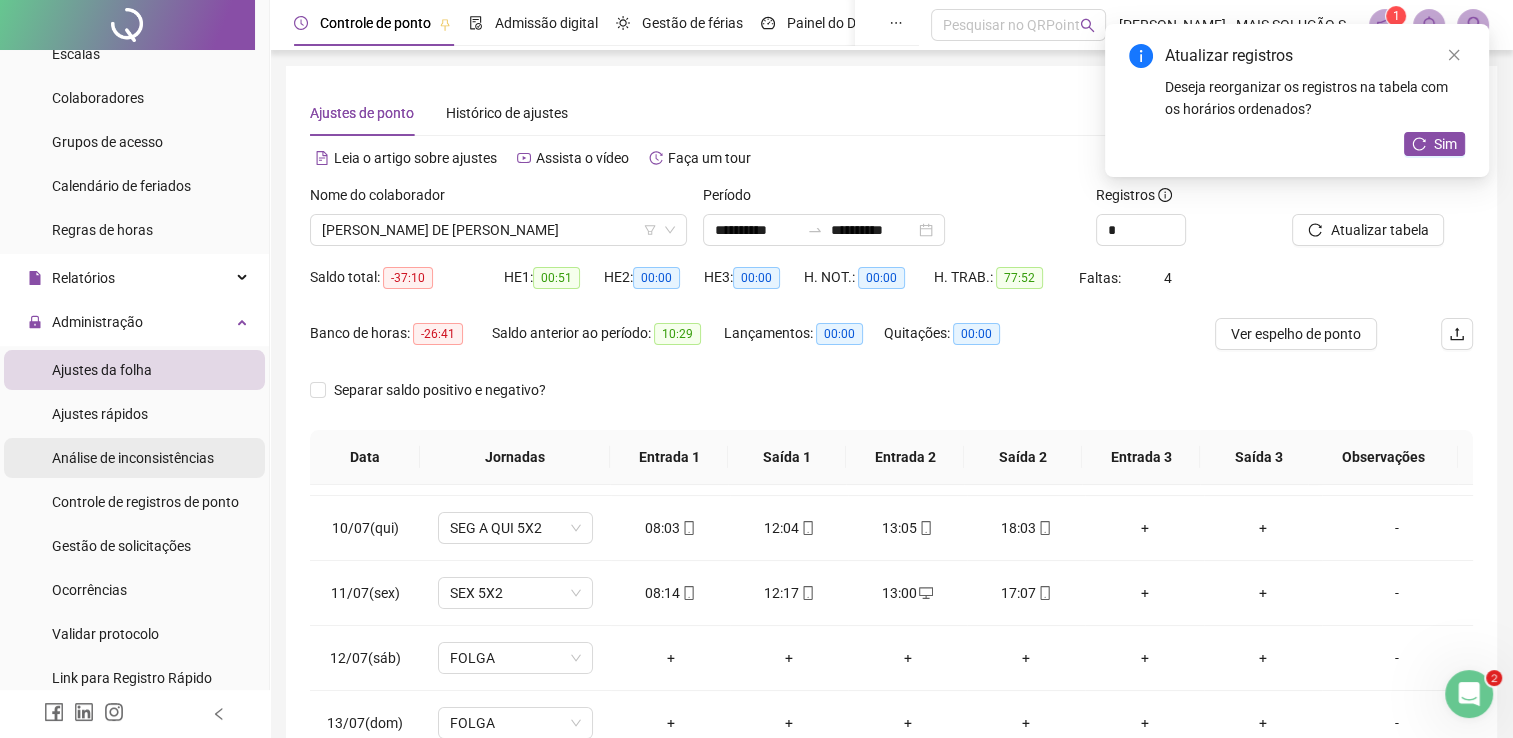 scroll, scrollTop: 300, scrollLeft: 0, axis: vertical 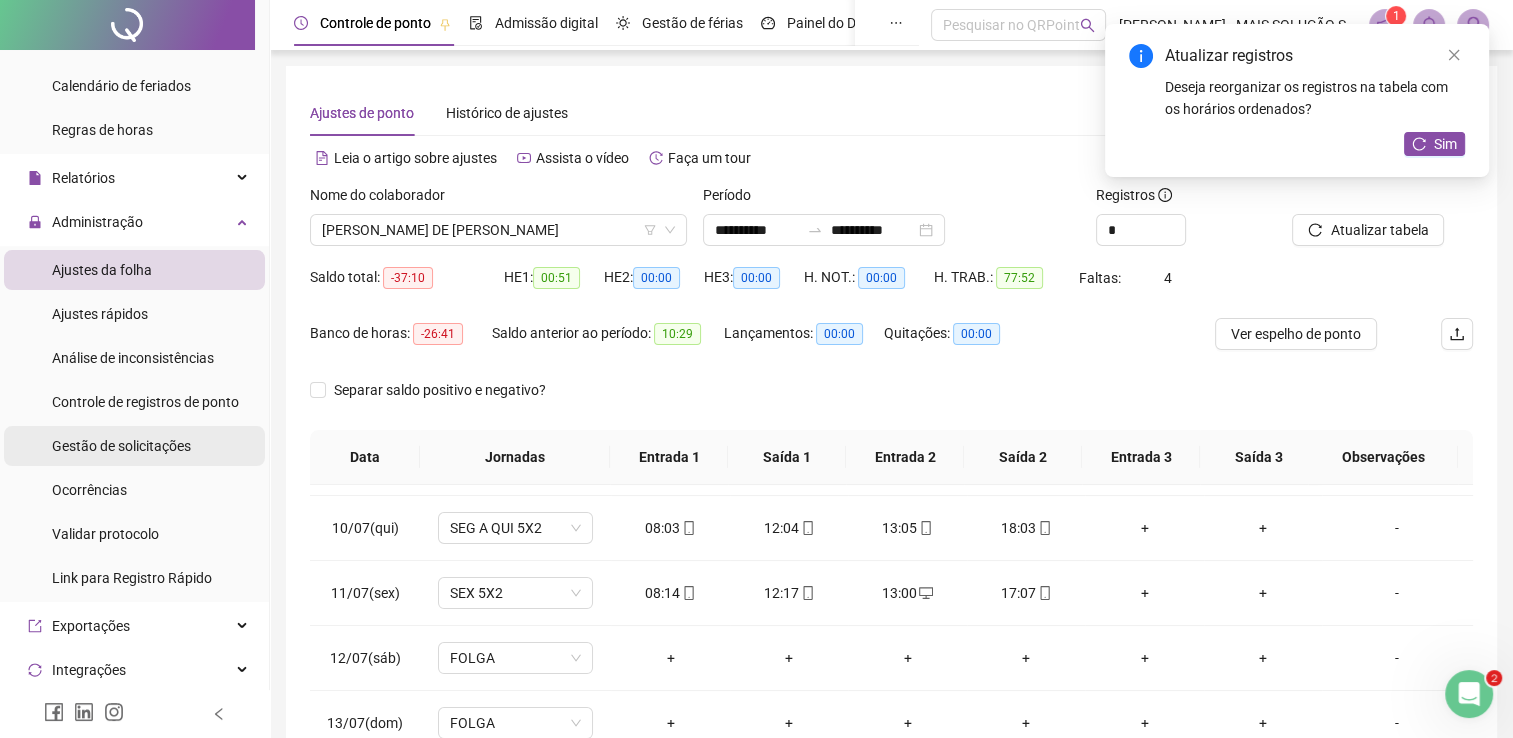 click on "Gestão de solicitações" at bounding box center [121, 446] 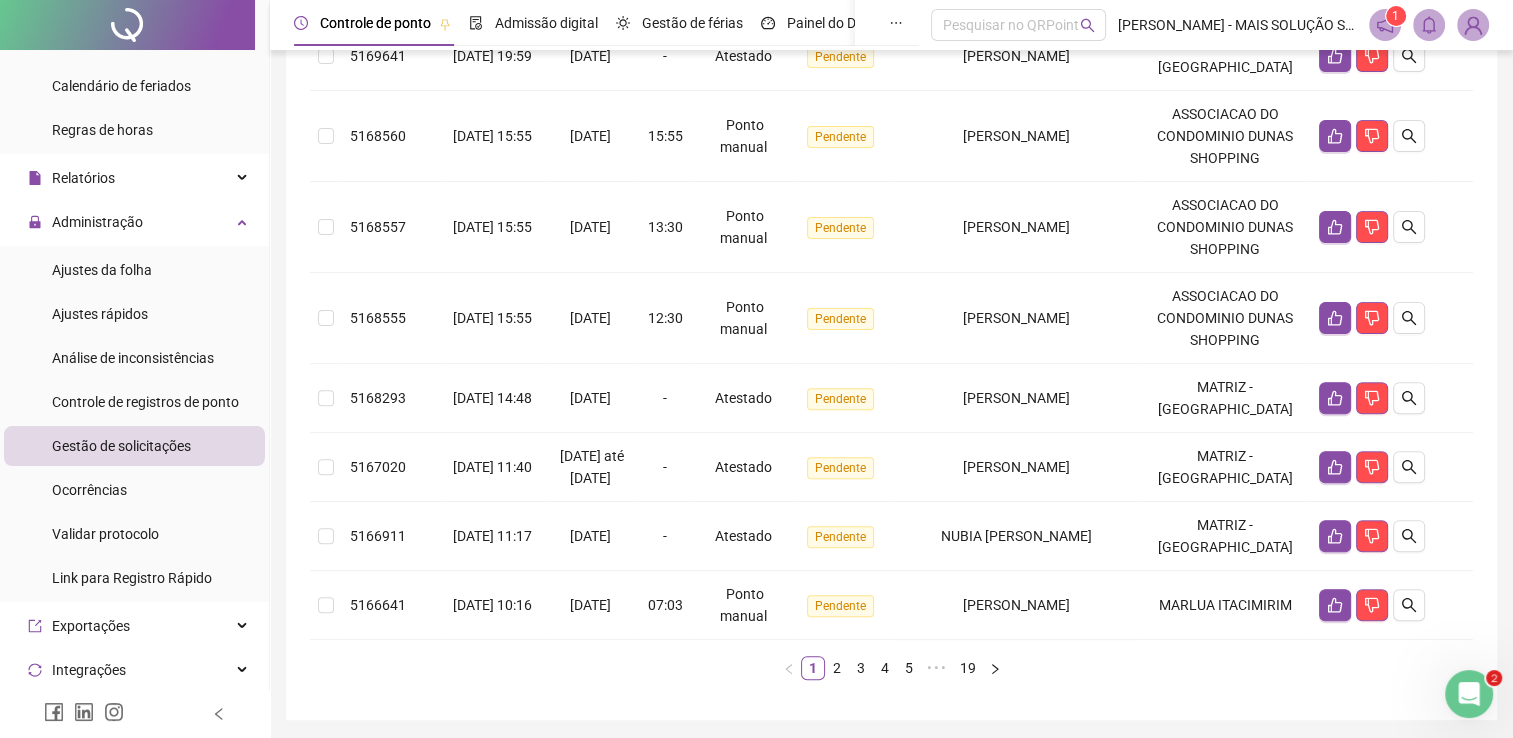 scroll, scrollTop: 684, scrollLeft: 0, axis: vertical 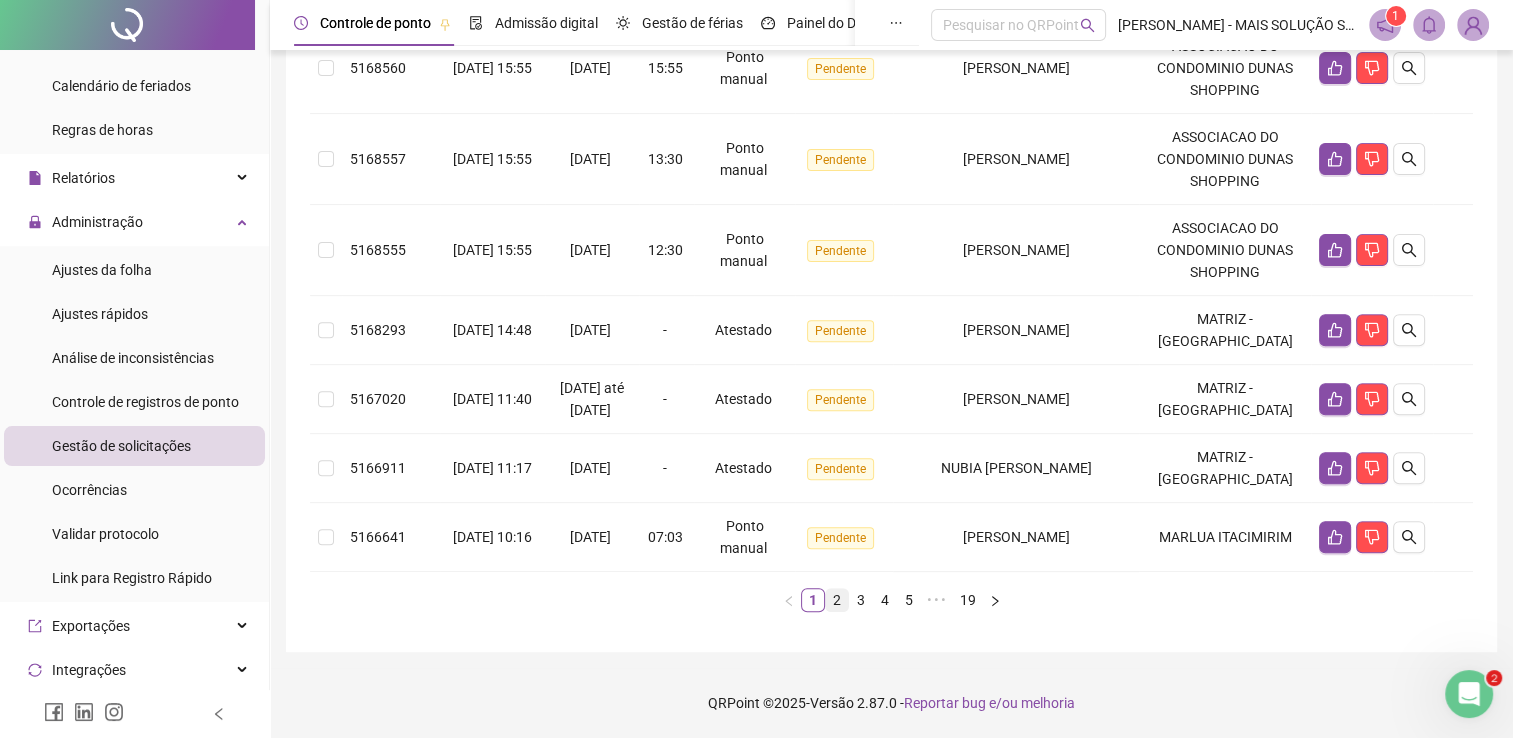 click on "2" at bounding box center [837, 600] 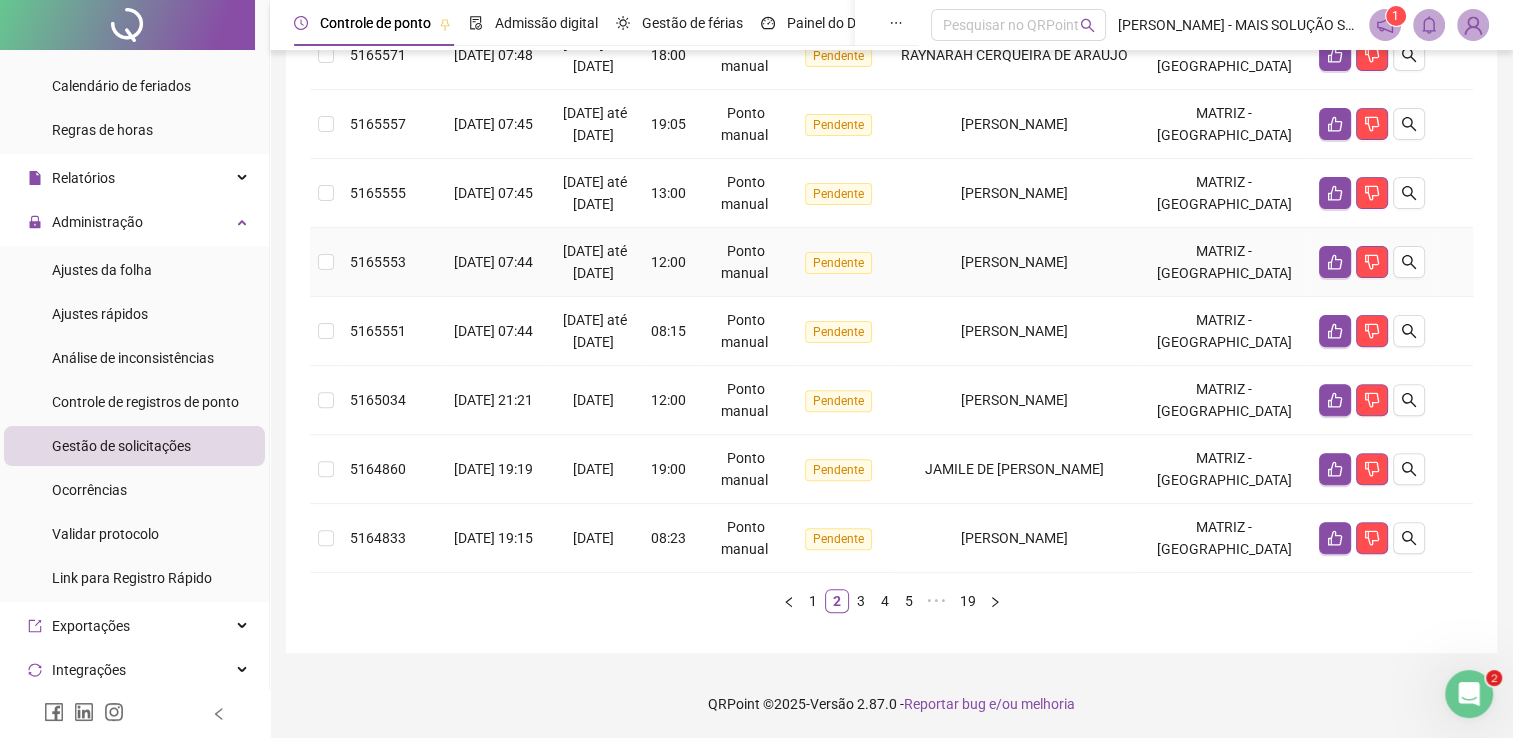 scroll, scrollTop: 618, scrollLeft: 0, axis: vertical 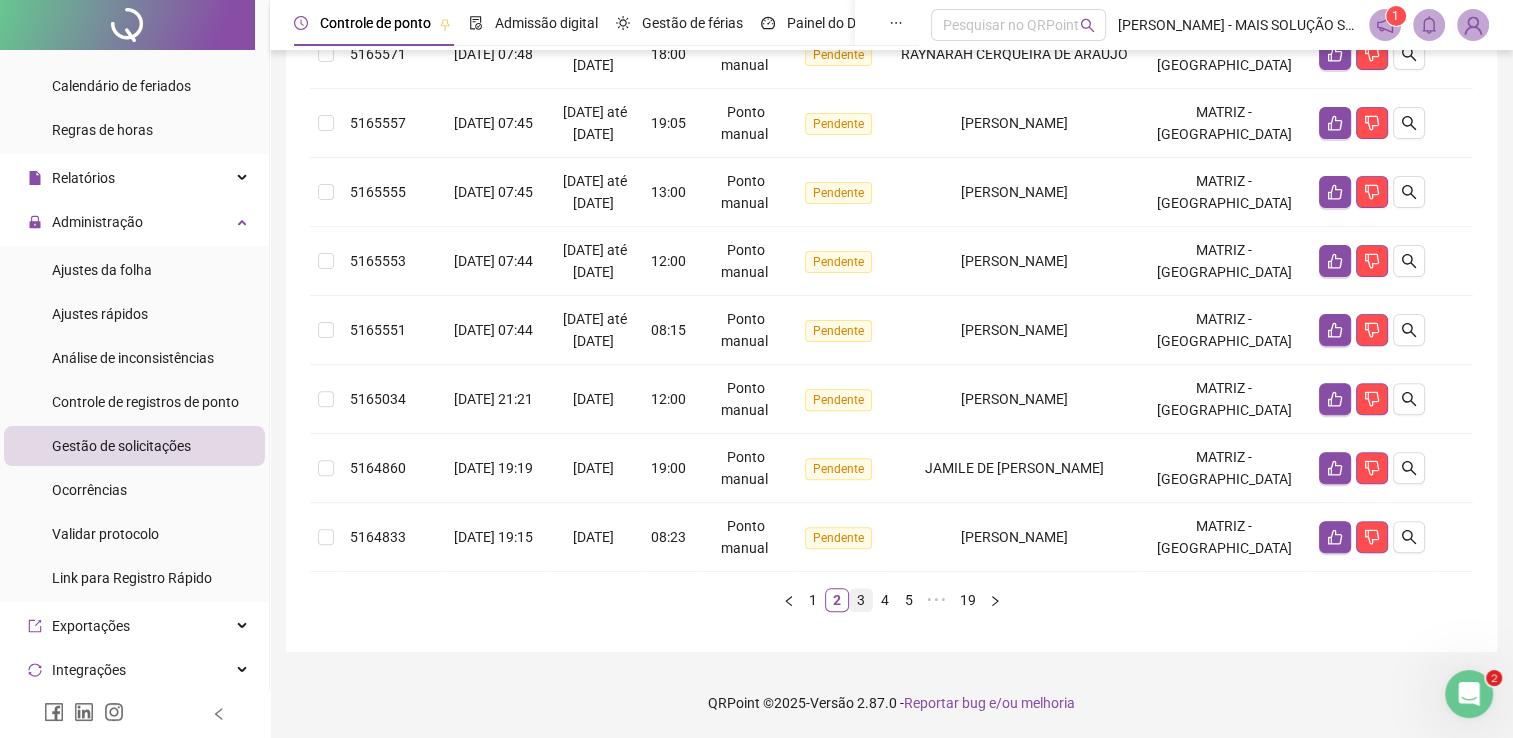 click on "3" at bounding box center (861, 600) 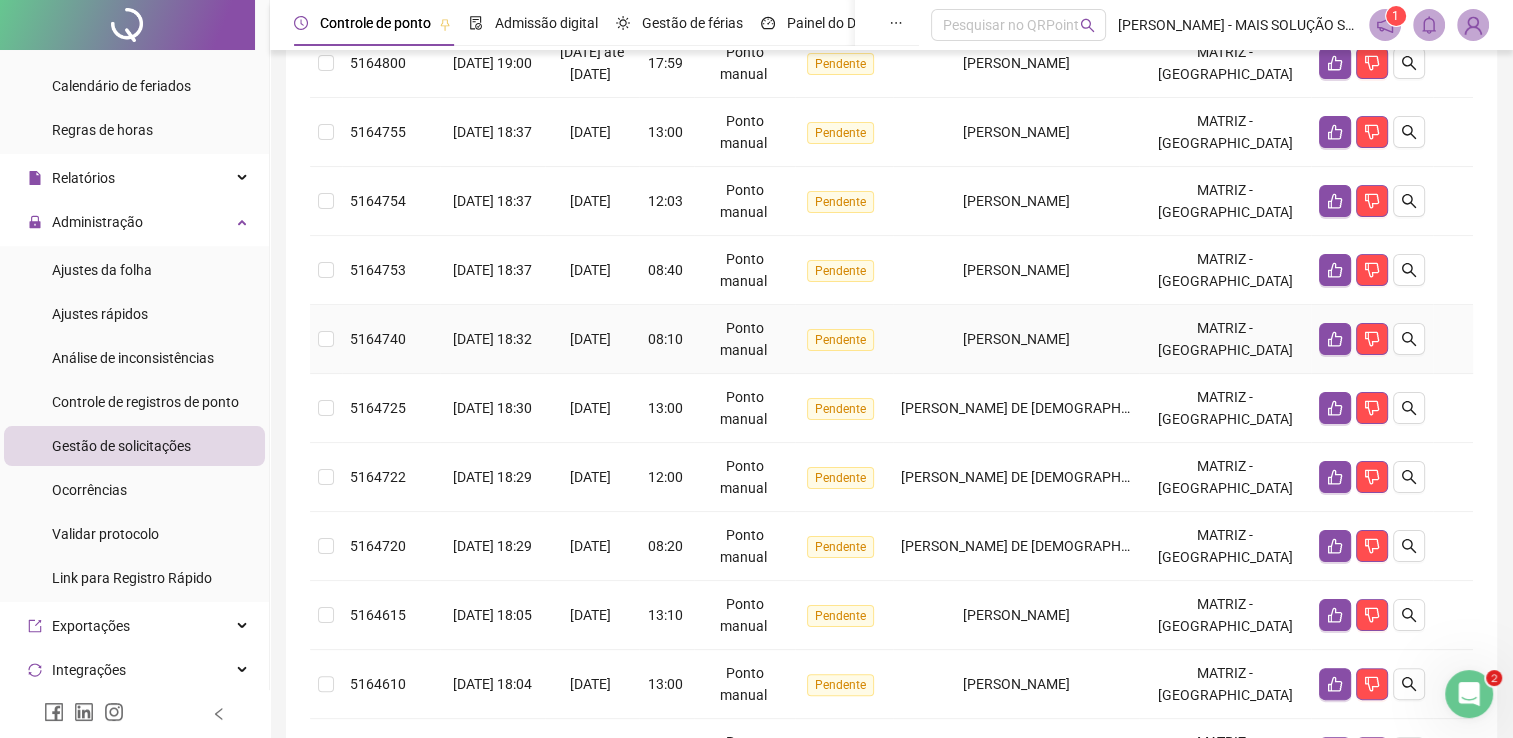scroll, scrollTop: 596, scrollLeft: 0, axis: vertical 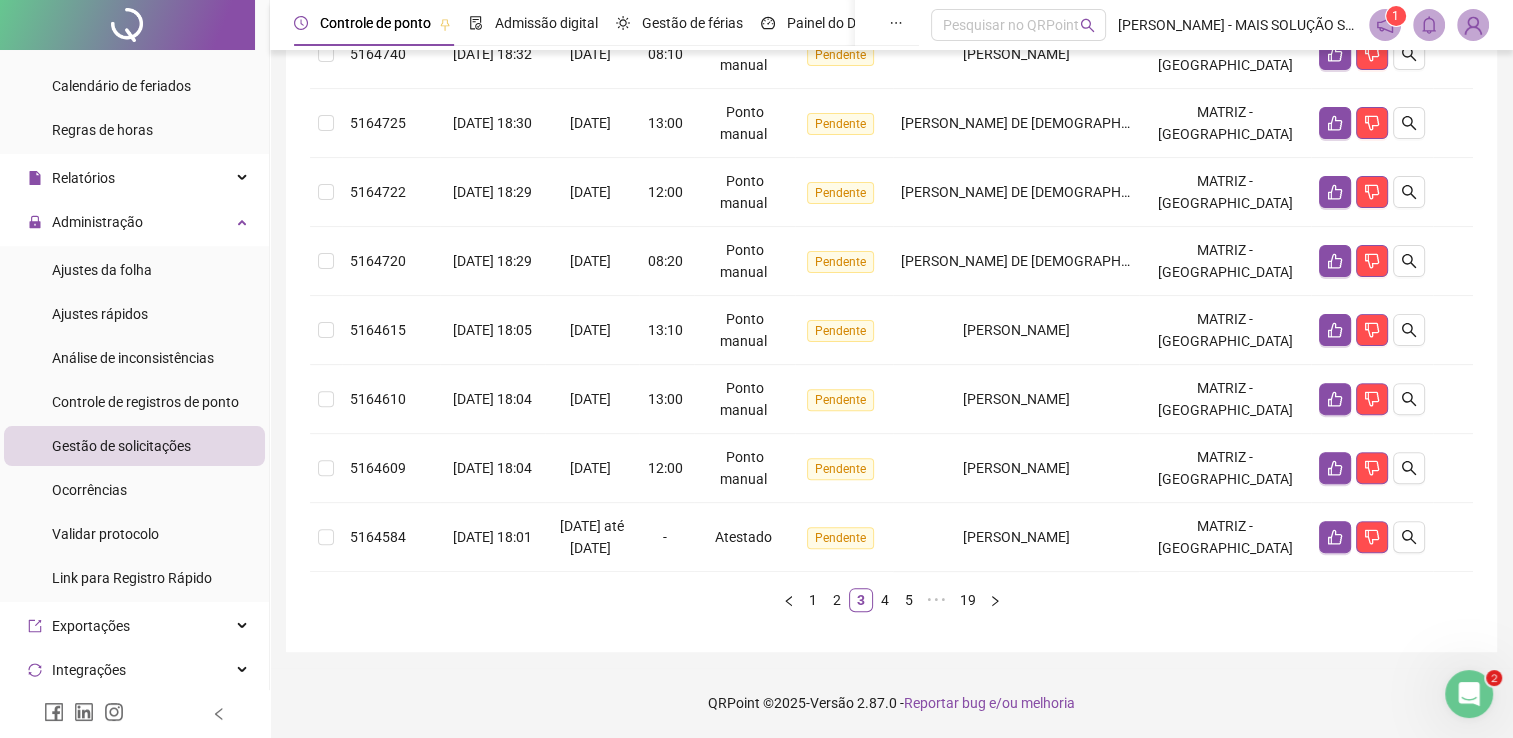 click on "4" at bounding box center (885, 600) 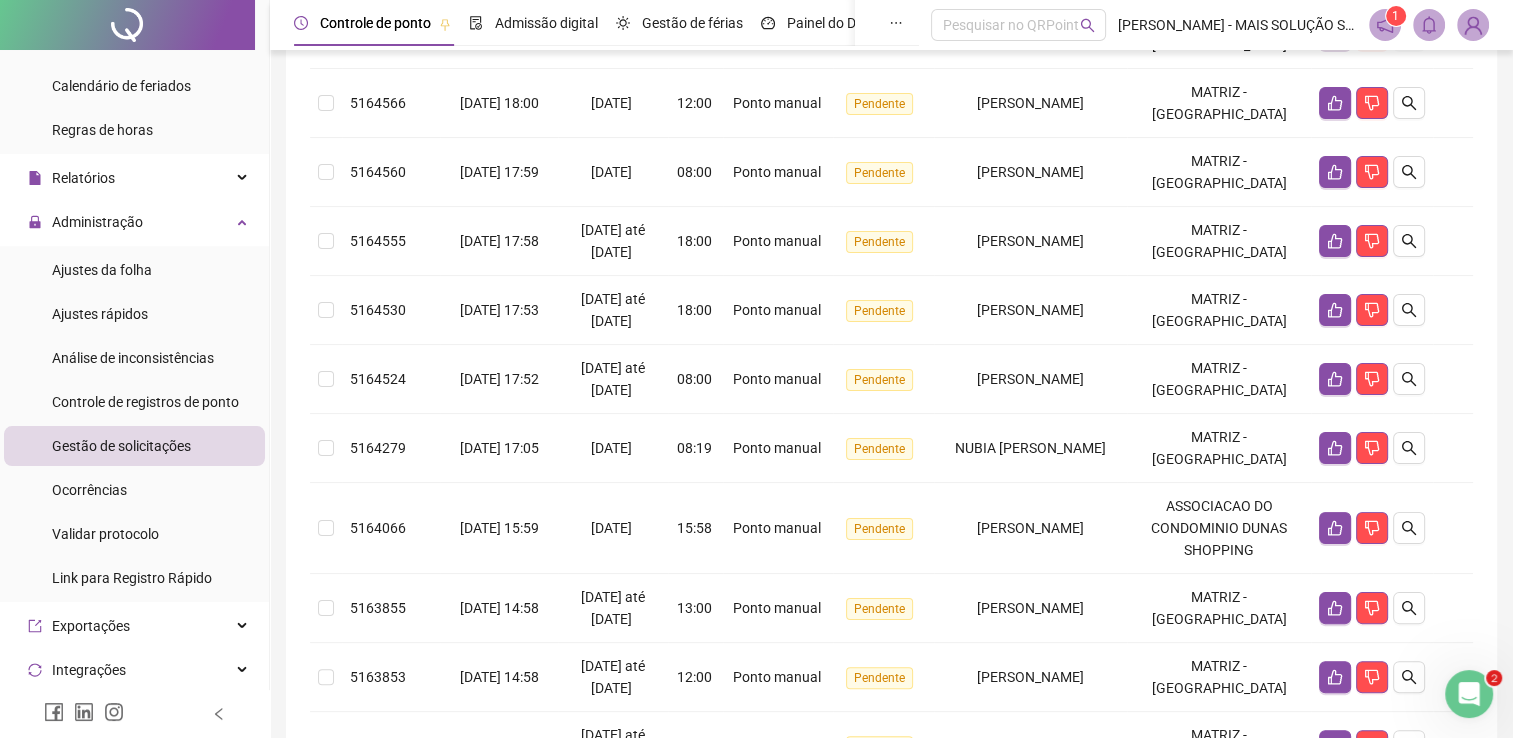 scroll, scrollTop: 600, scrollLeft: 0, axis: vertical 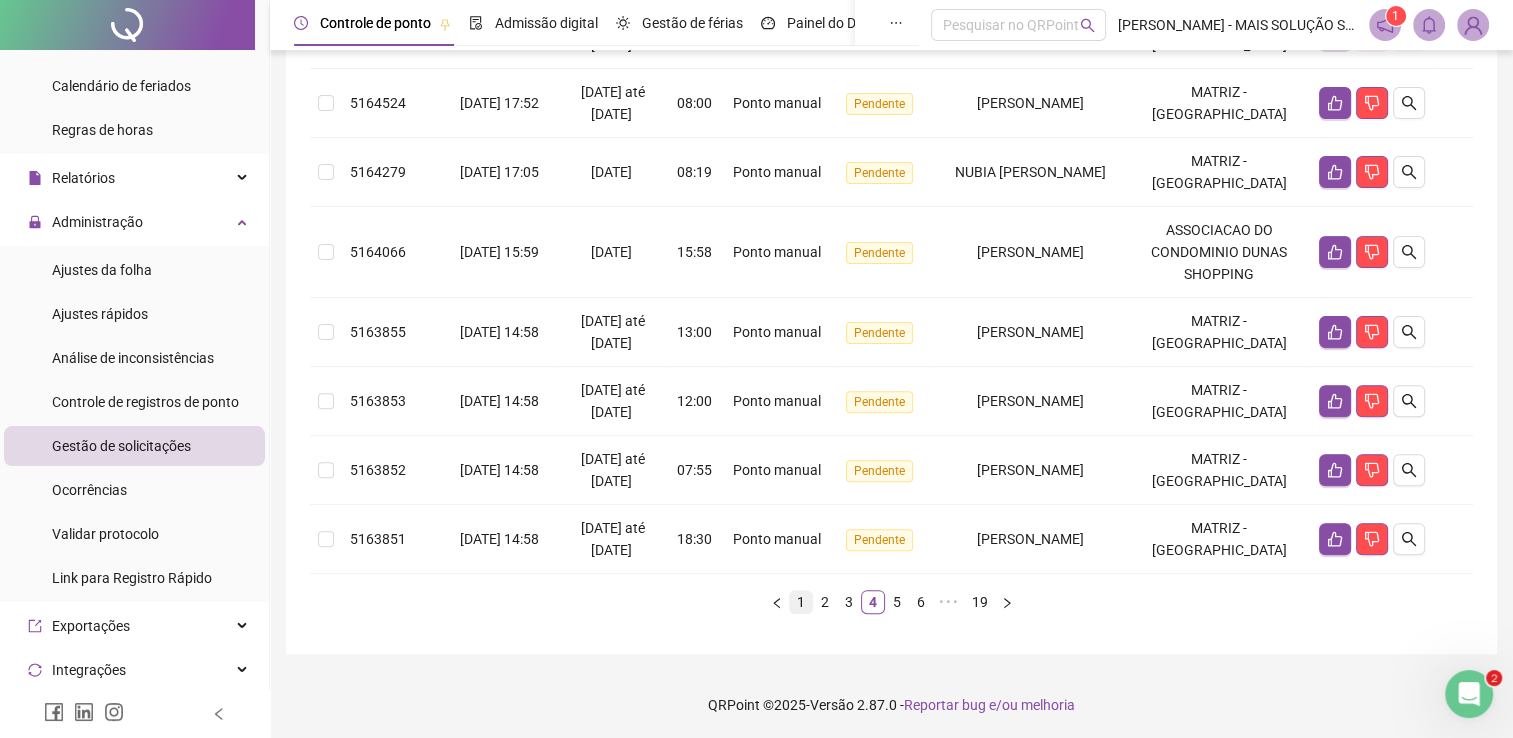 click on "1" at bounding box center (801, 602) 